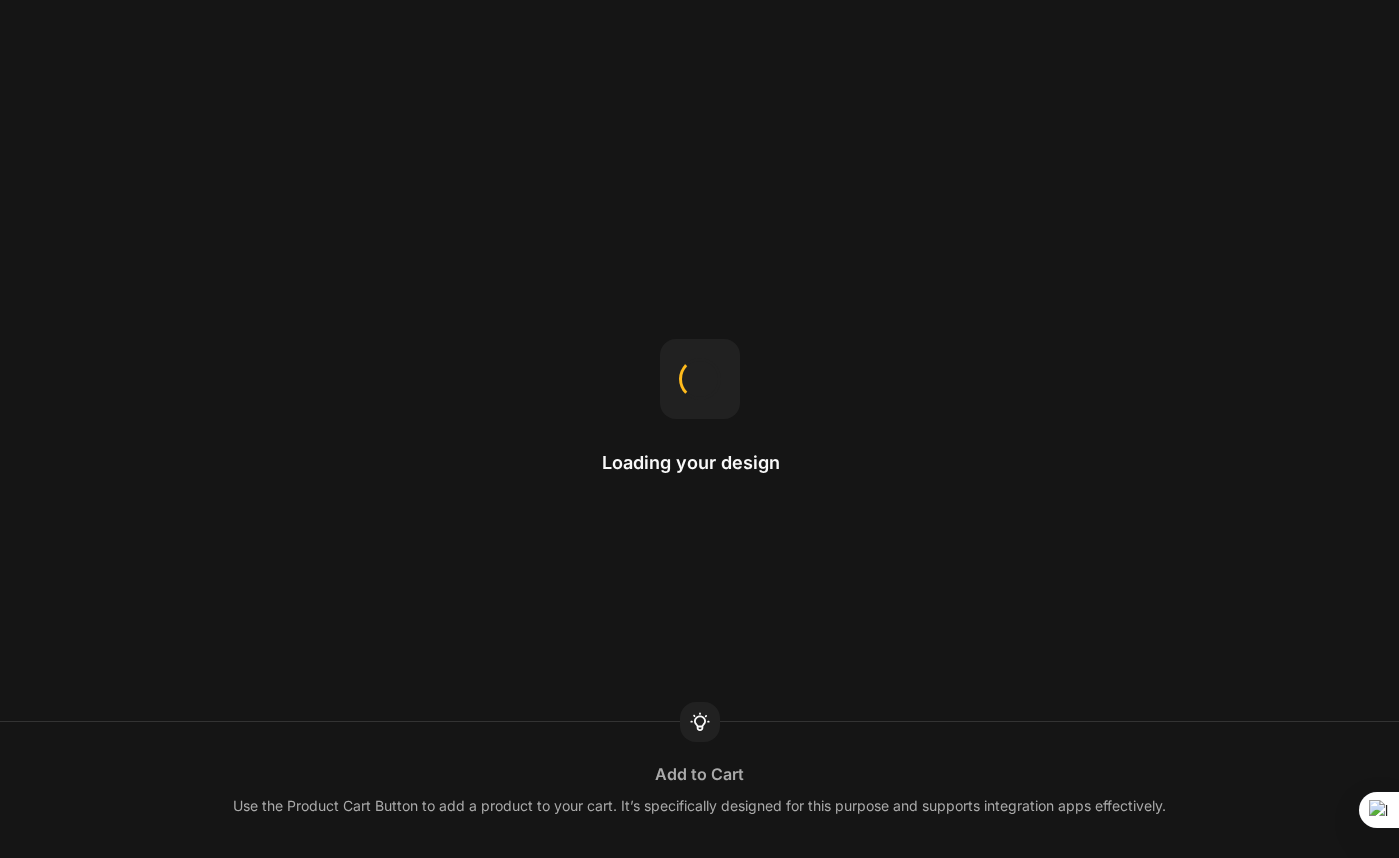 scroll, scrollTop: 0, scrollLeft: 0, axis: both 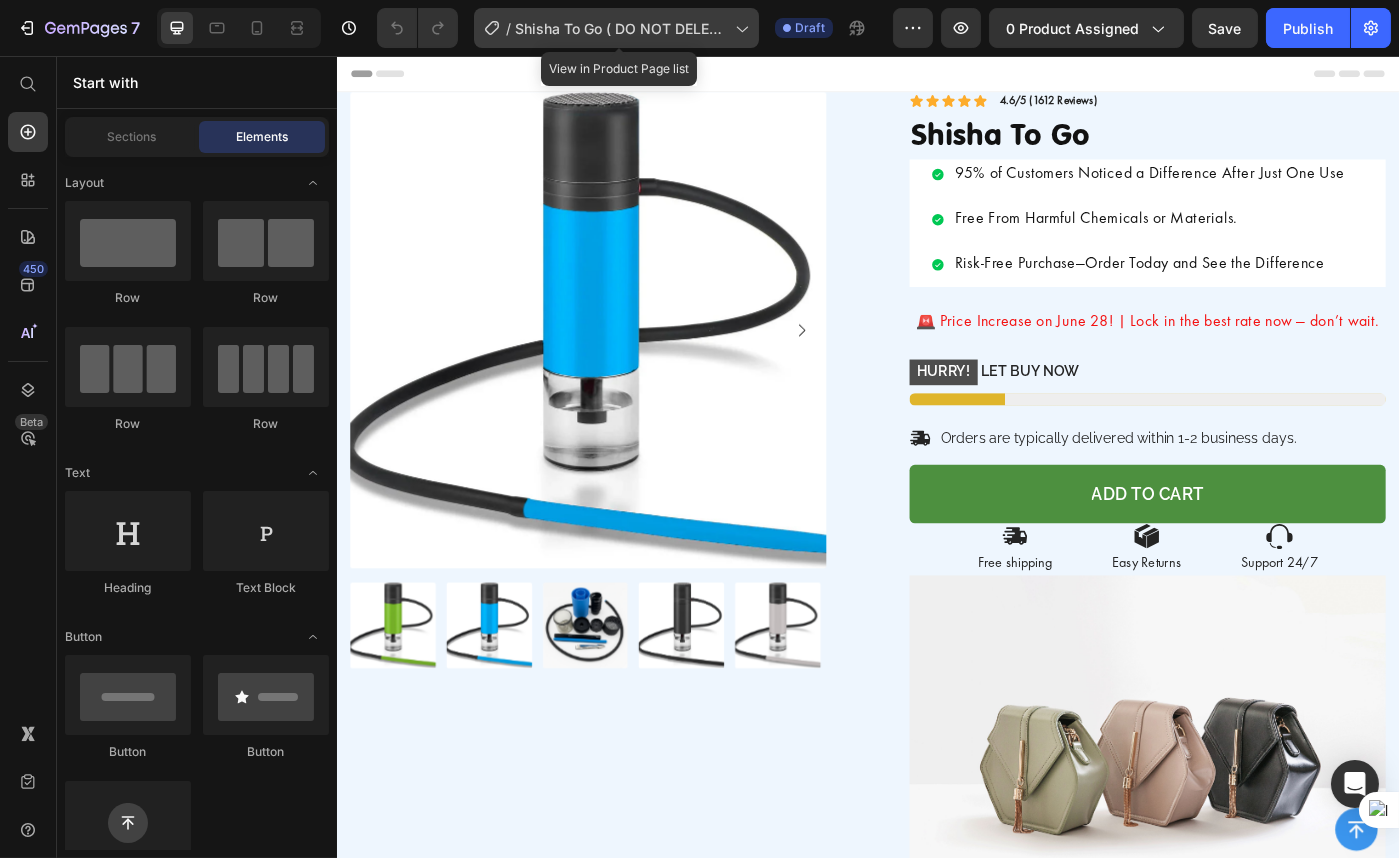 click 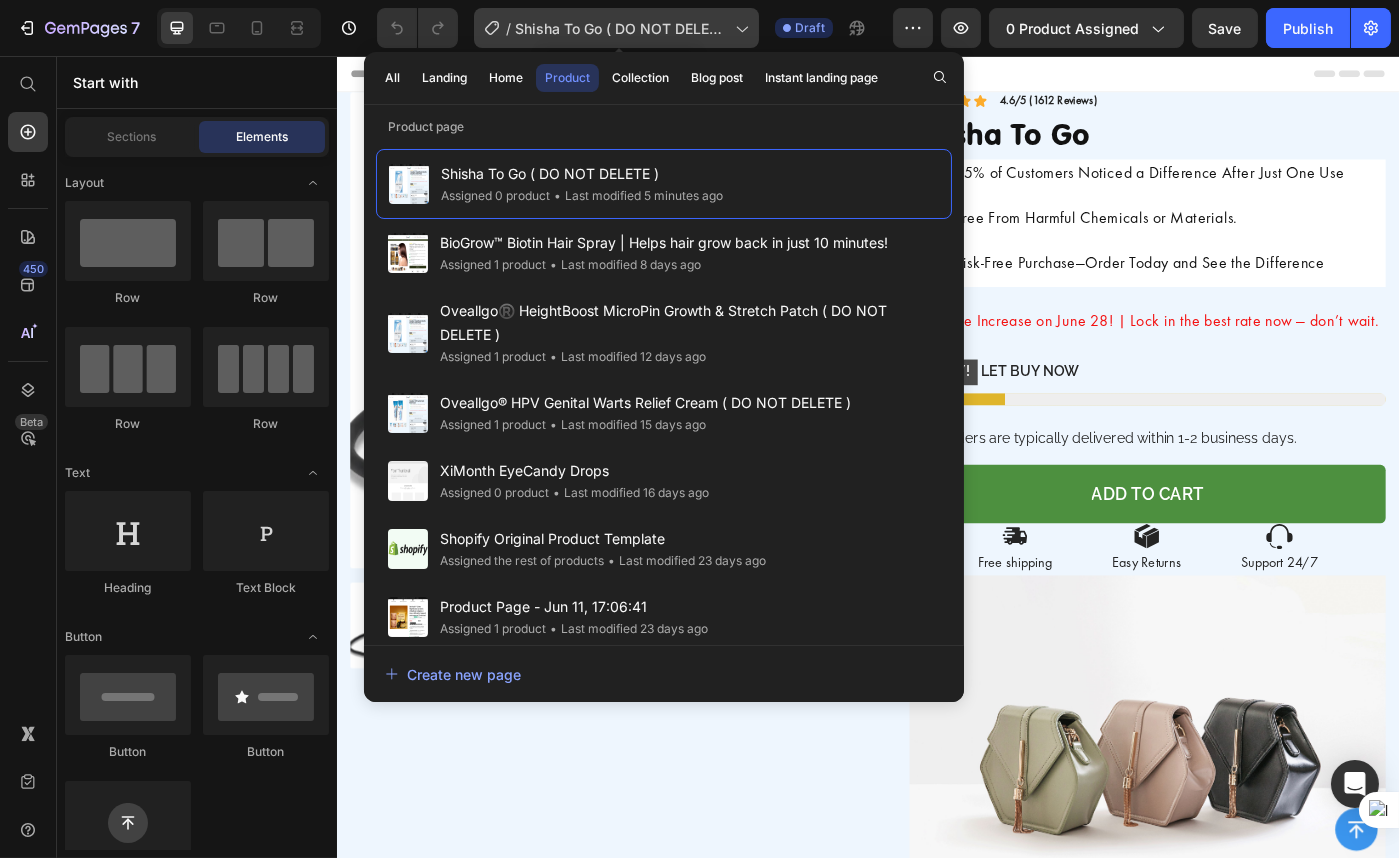 click 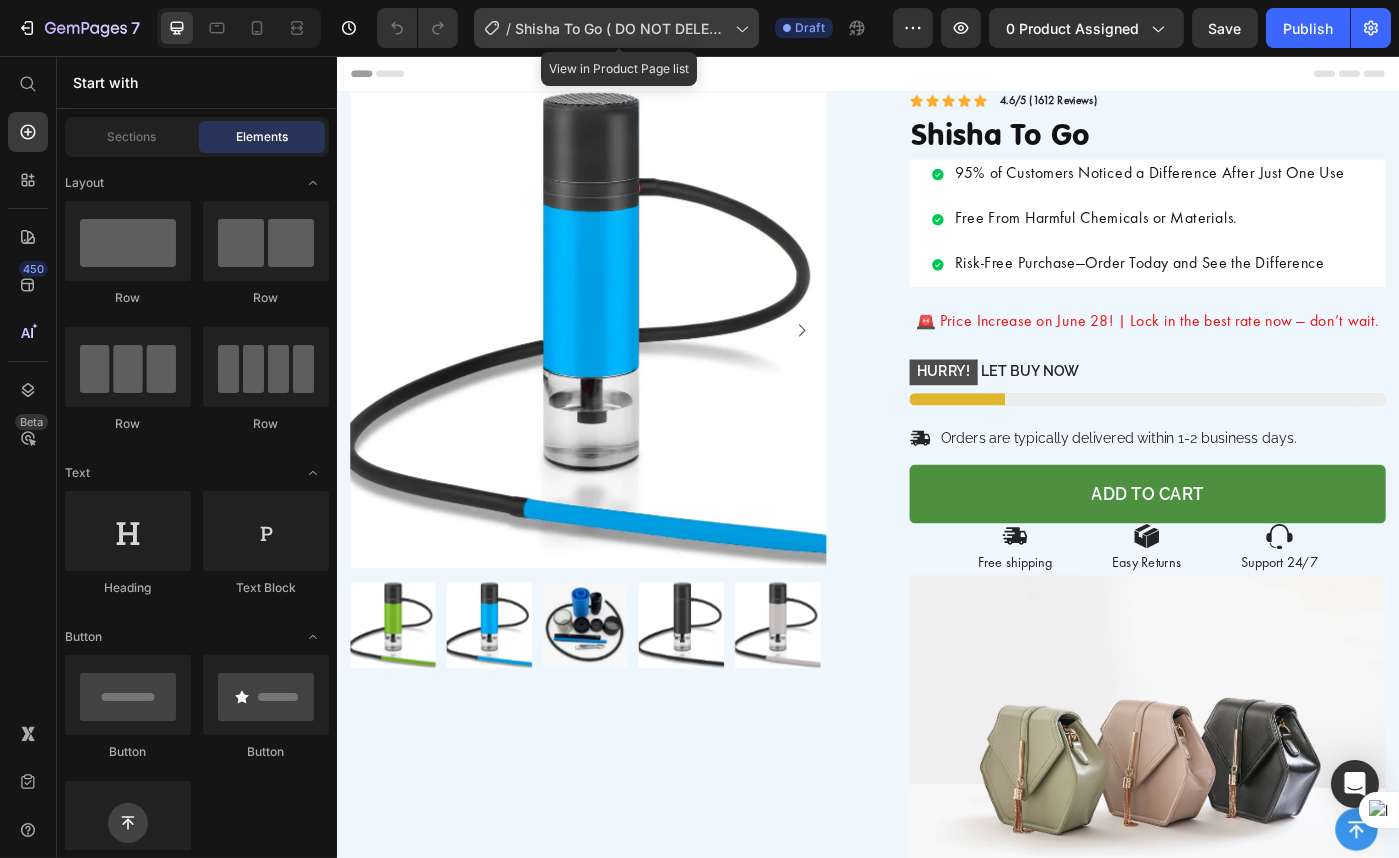 click 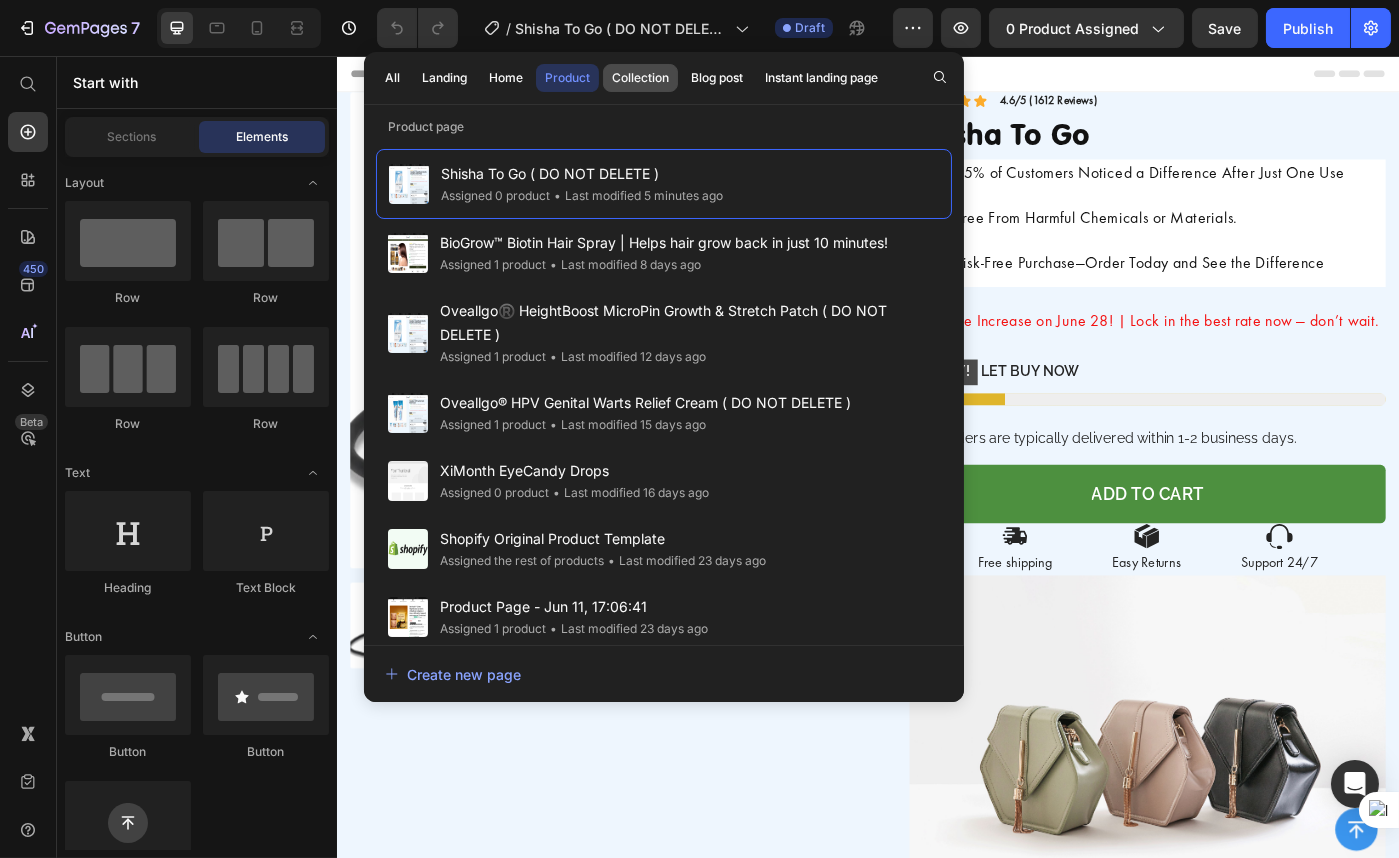 click on "Collection" at bounding box center [640, 78] 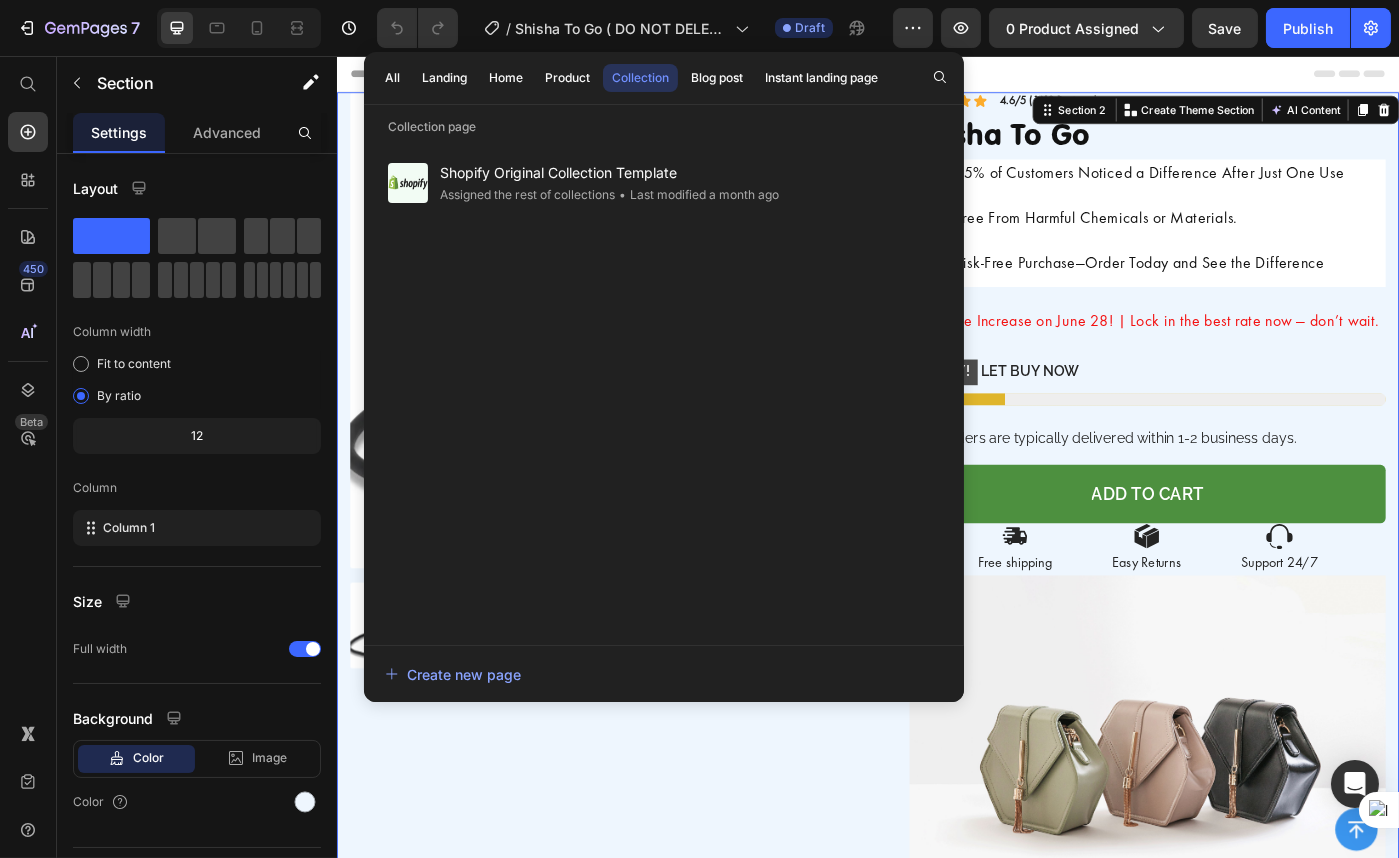 click on "Product Images Icon Icon Icon Icon Icon Icon List 4.6/5 (1612 Reviews) Text Block Row Shisha To Go Product Title 95% of Customers Noticed a Difference After Just One Use Free From Harmful Chemicals or Materials. Risk-Free Purchase—Order Today and See the Difference Item List Row Row 🚨 Price Increase on [DATE]! | Lock in the best rate now — don’t wait. Text Block
HURRY!  LET BUY NOW Stock Counter
Orders are typically delivered within 1-2 business days. Item List ADD to cart Add to Cart Image Free shipping  Text Block Image Easy Returns Text Block Image Support 24/7 Text Block Row Row Image Product Section 2   You can create reusable sections Create Theme Section AI Content Write with GemAI What would you like to describe here? Tone and Voice Persuasive Product Getting products... Show more Generate" at bounding box center (936, 572) 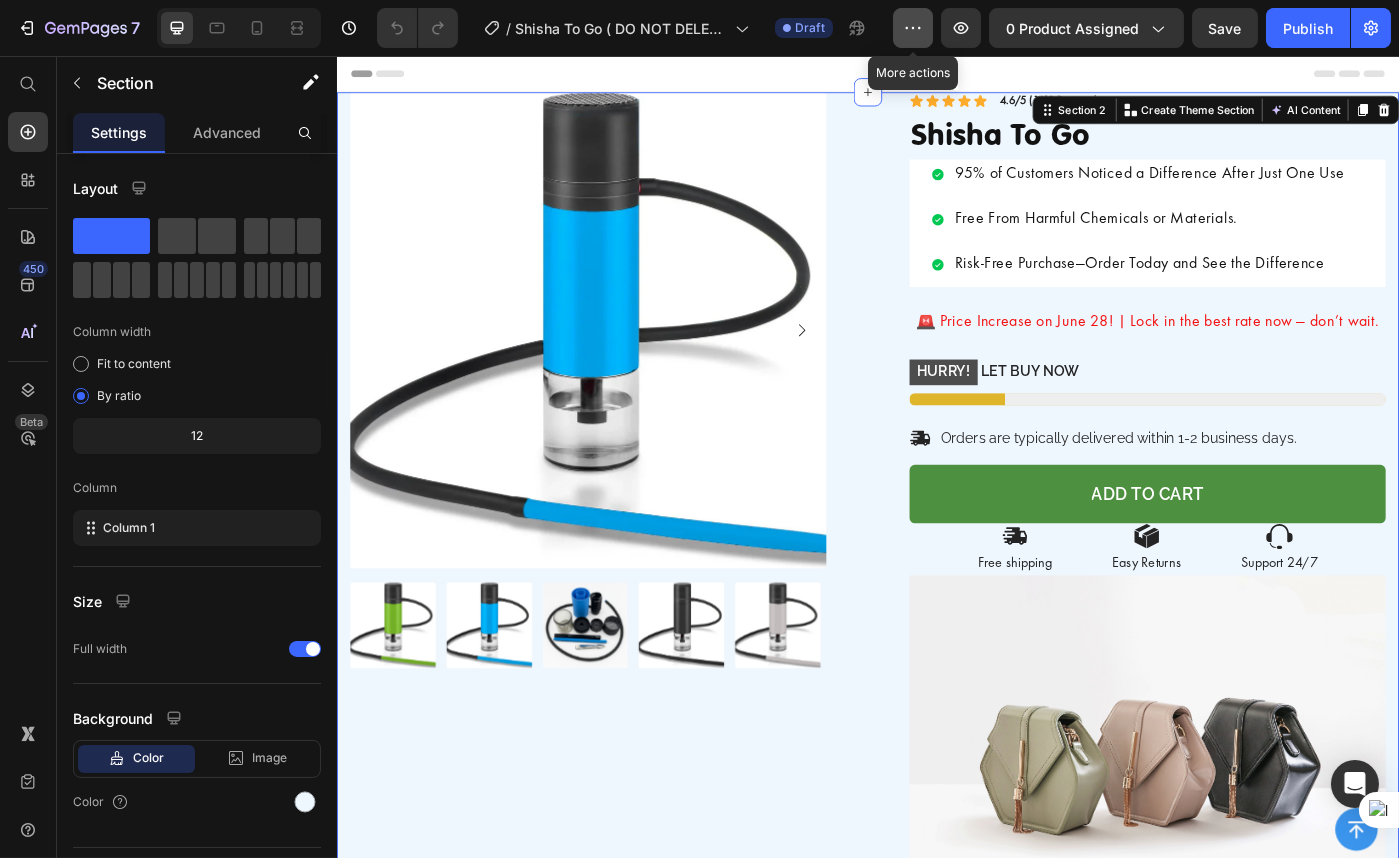 click 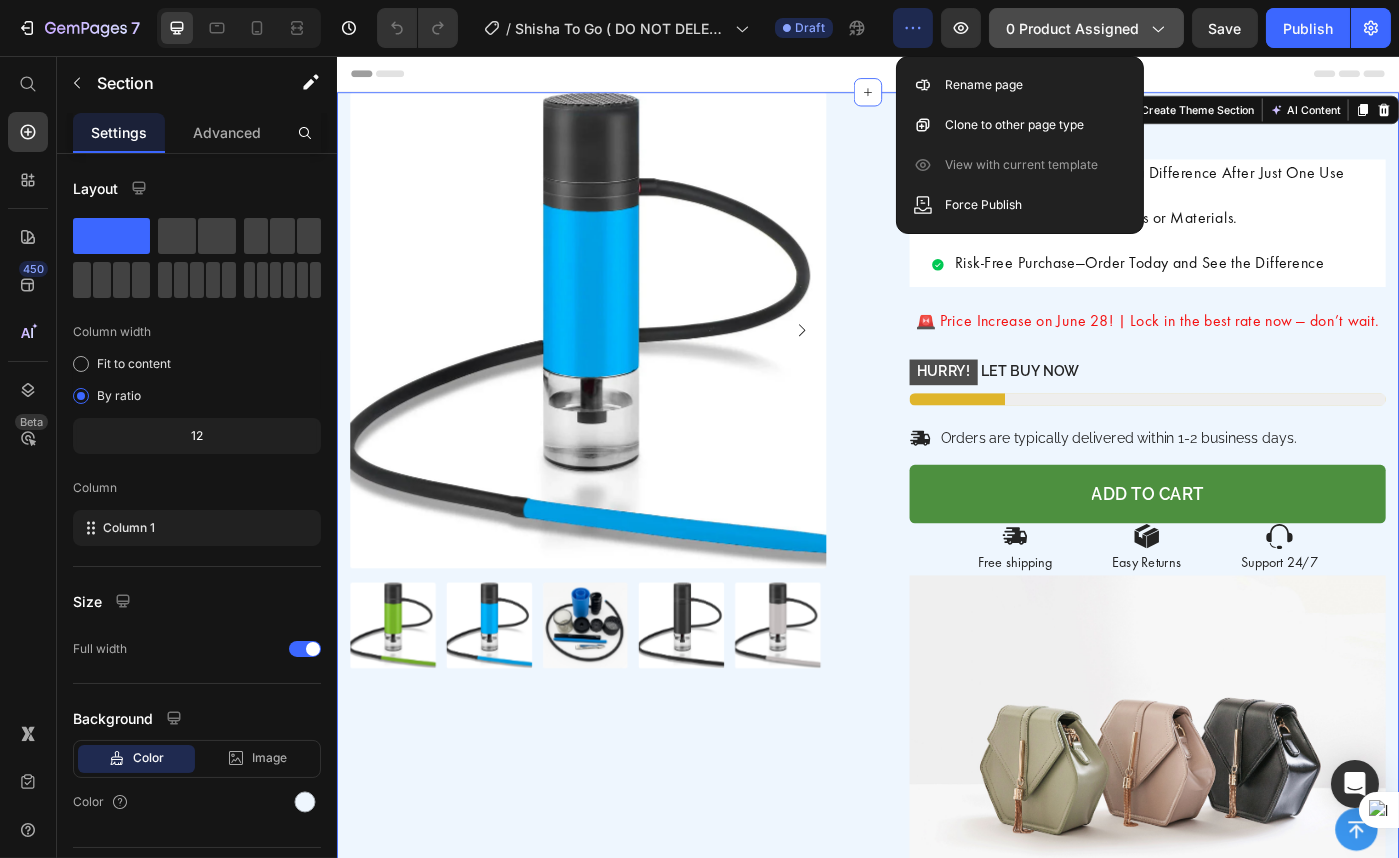 click on "0 product assigned" 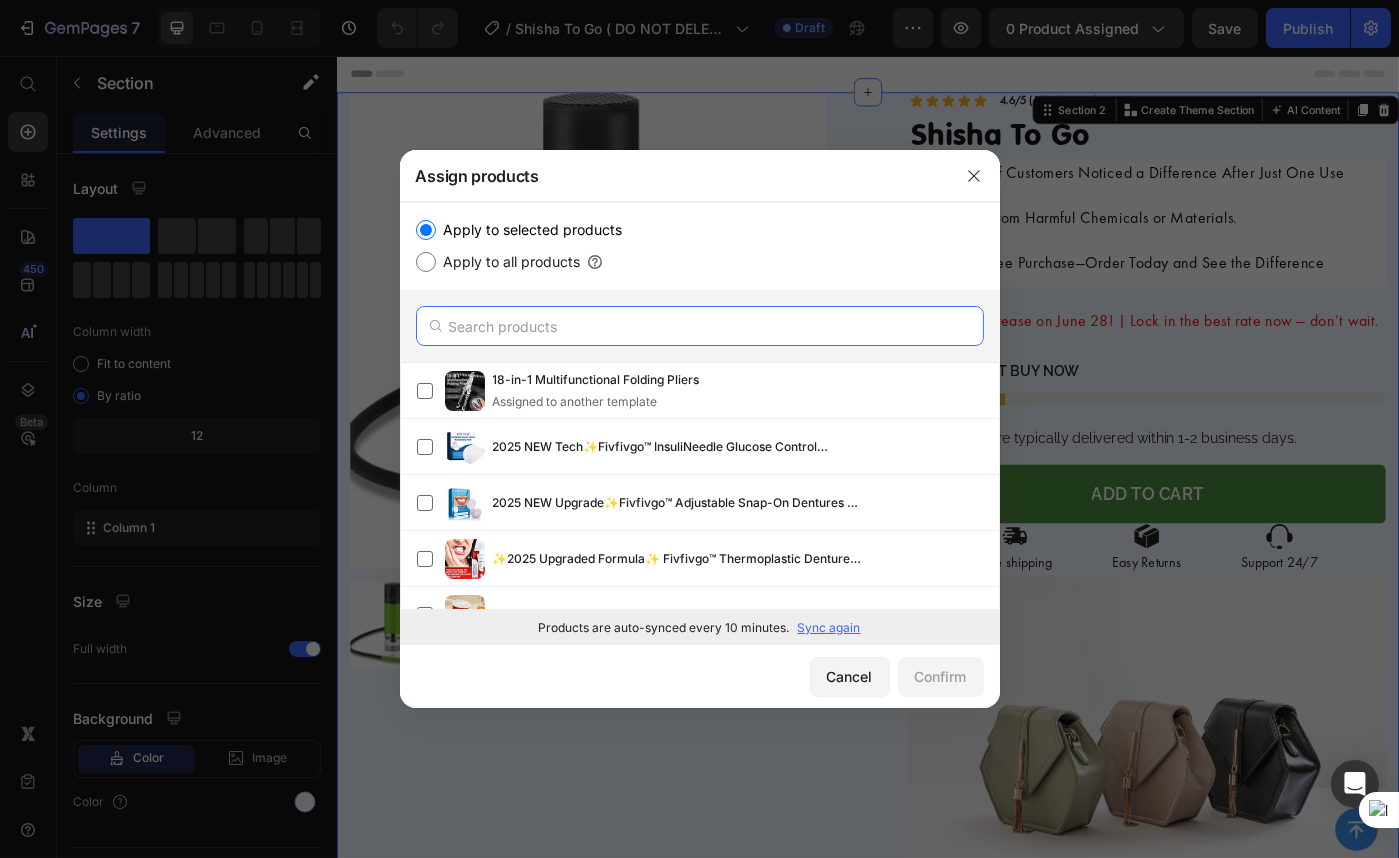 click at bounding box center (700, 326) 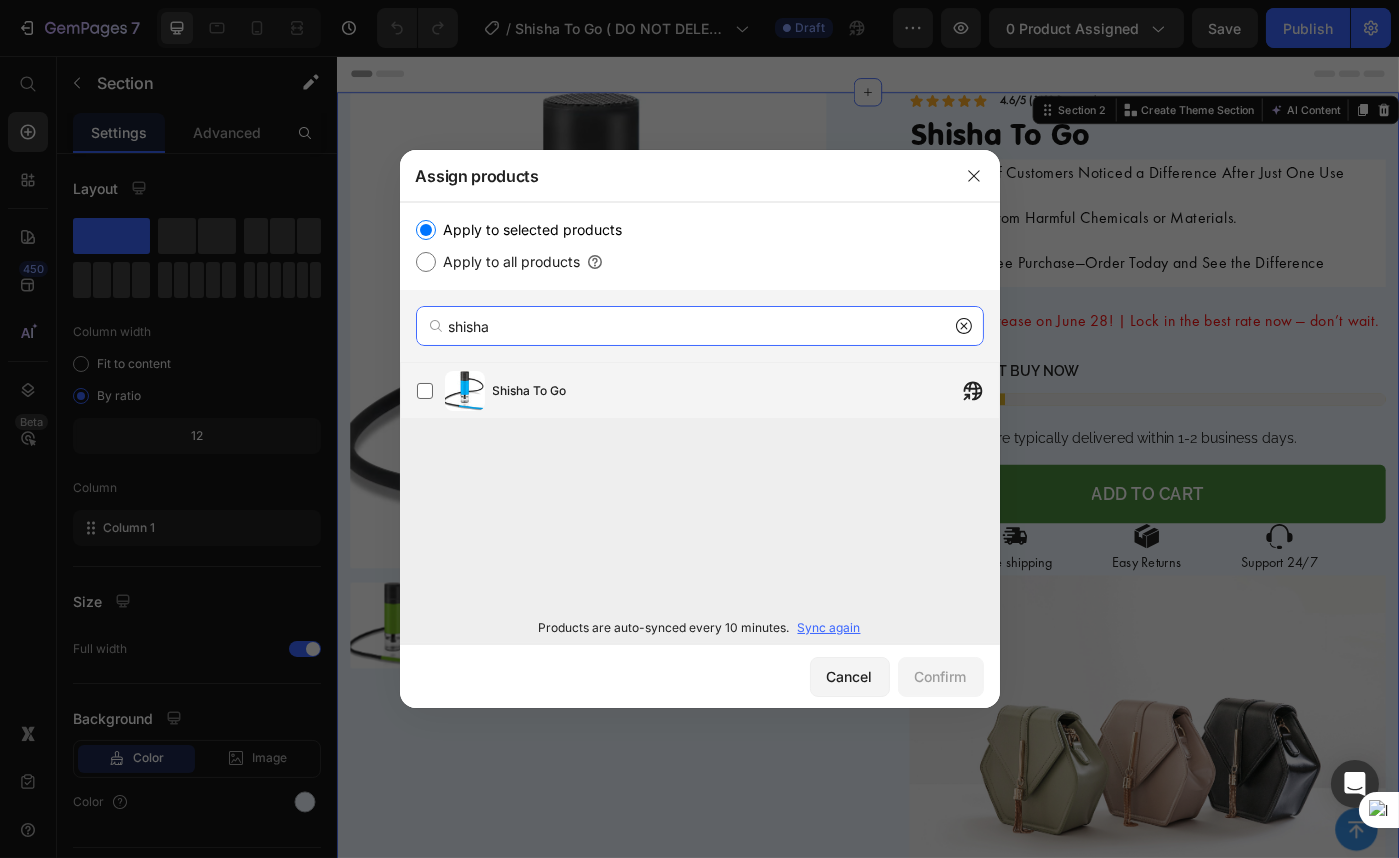 type on "shisha" 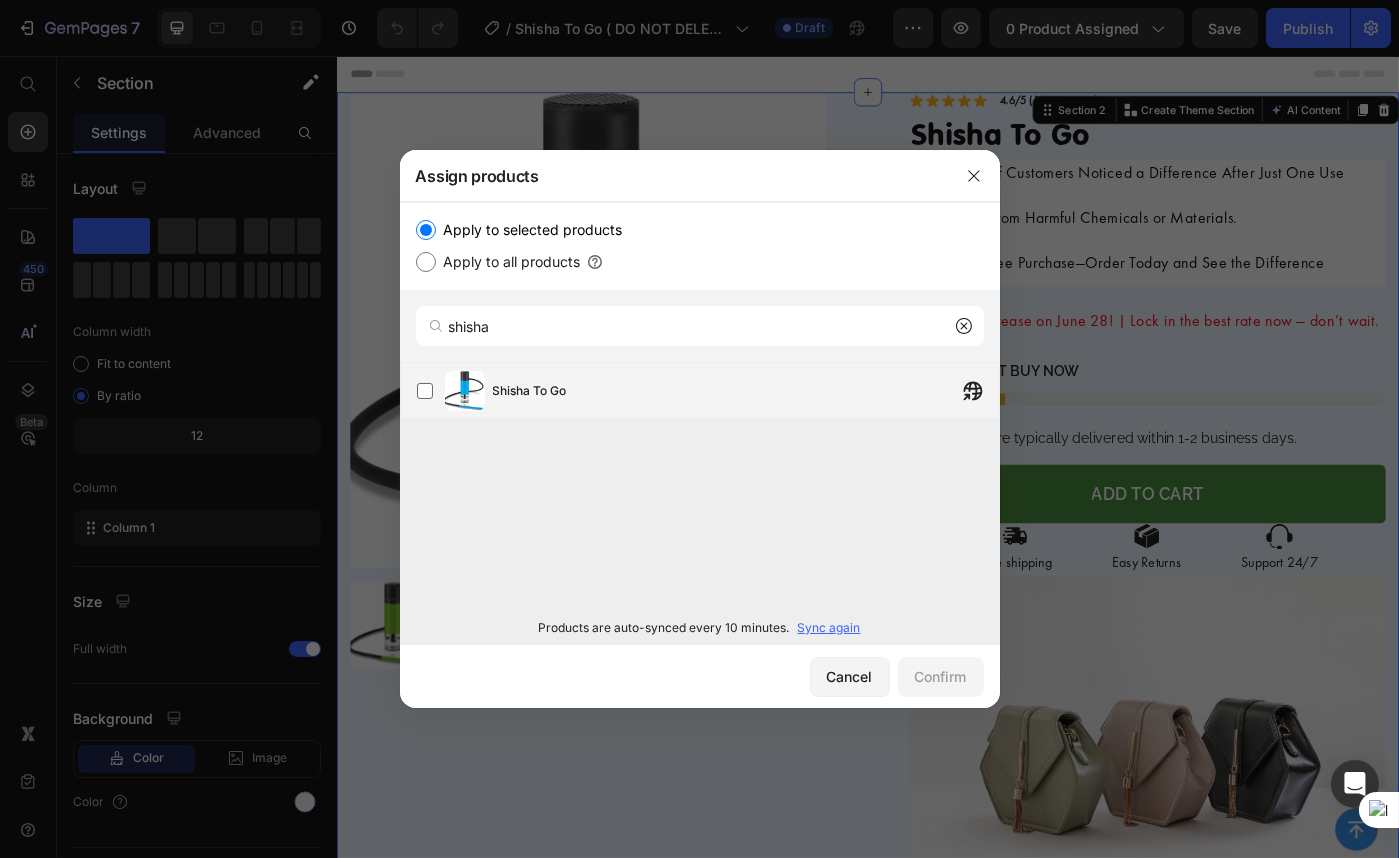 click on "Shisha To Go" at bounding box center (746, 391) 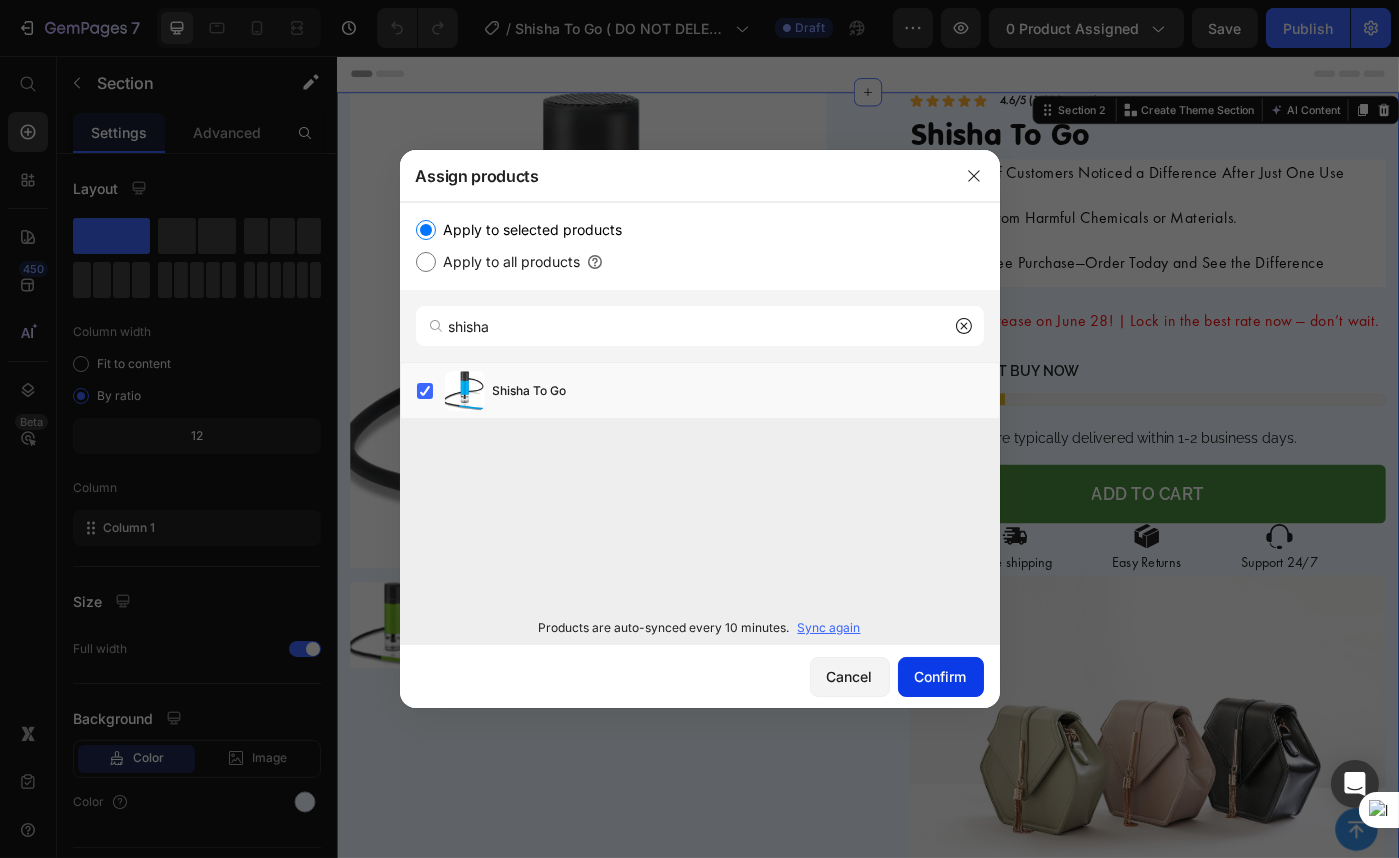 click on "Confirm" at bounding box center (941, 676) 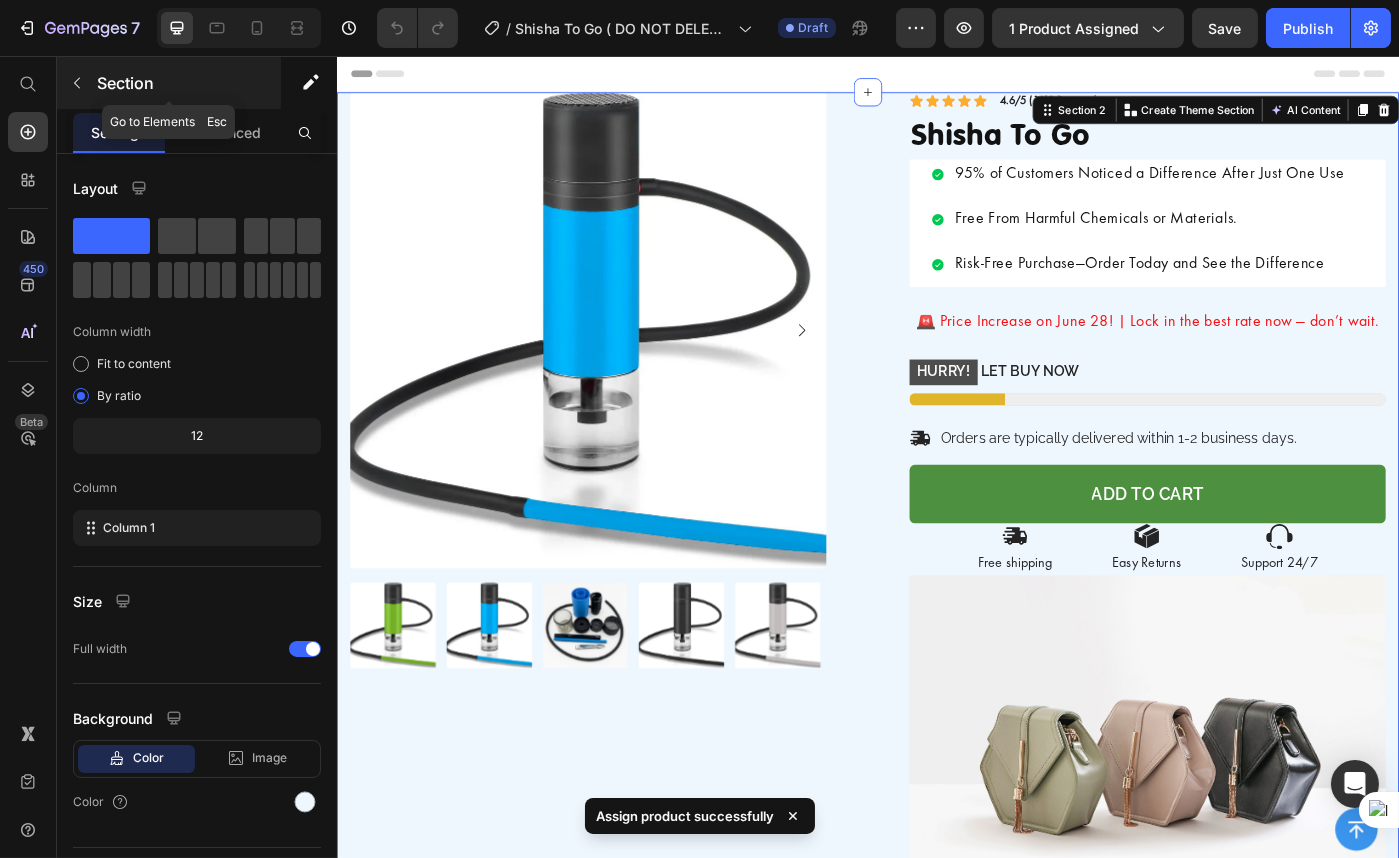 click 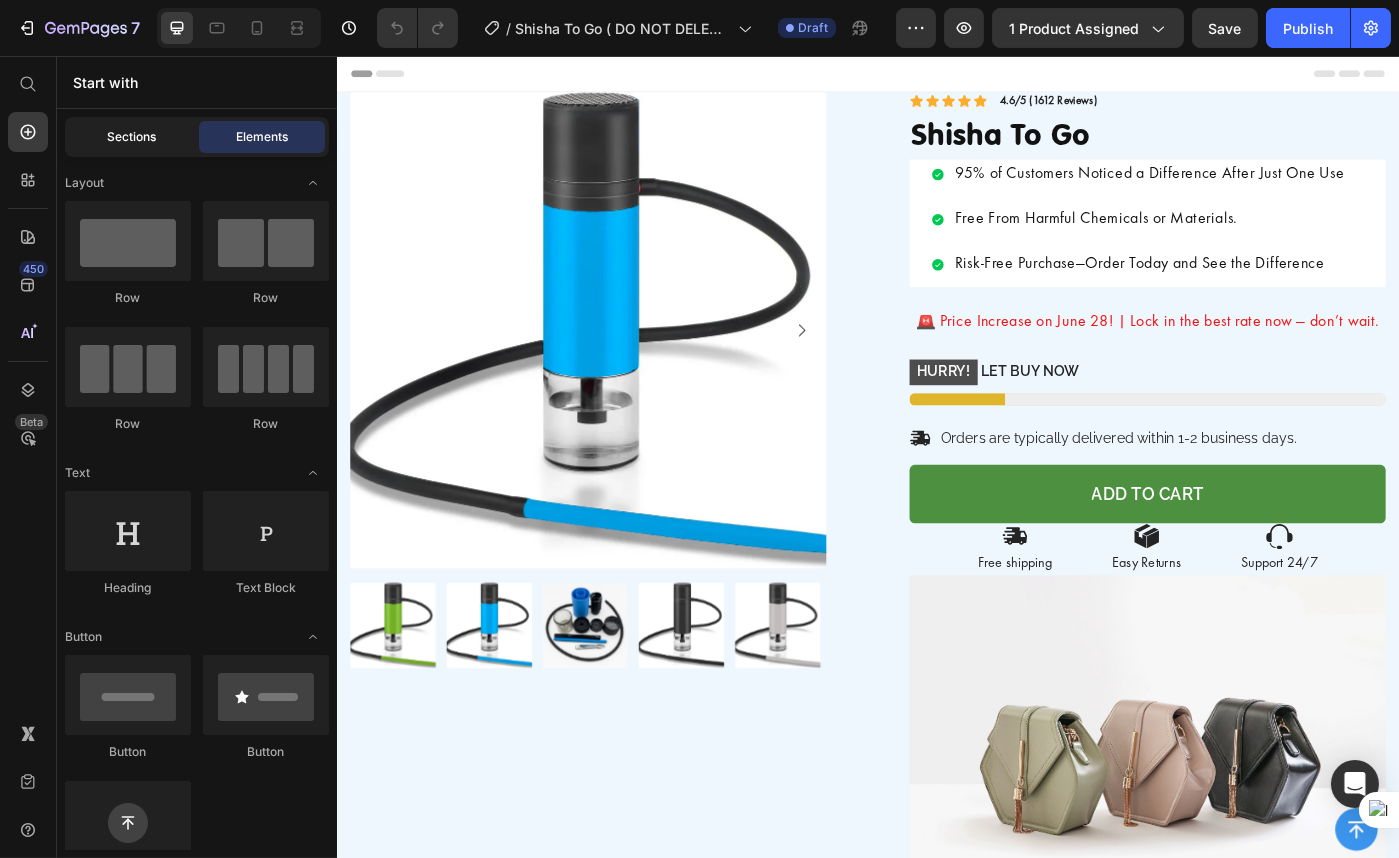 click on "Sections" at bounding box center [132, 137] 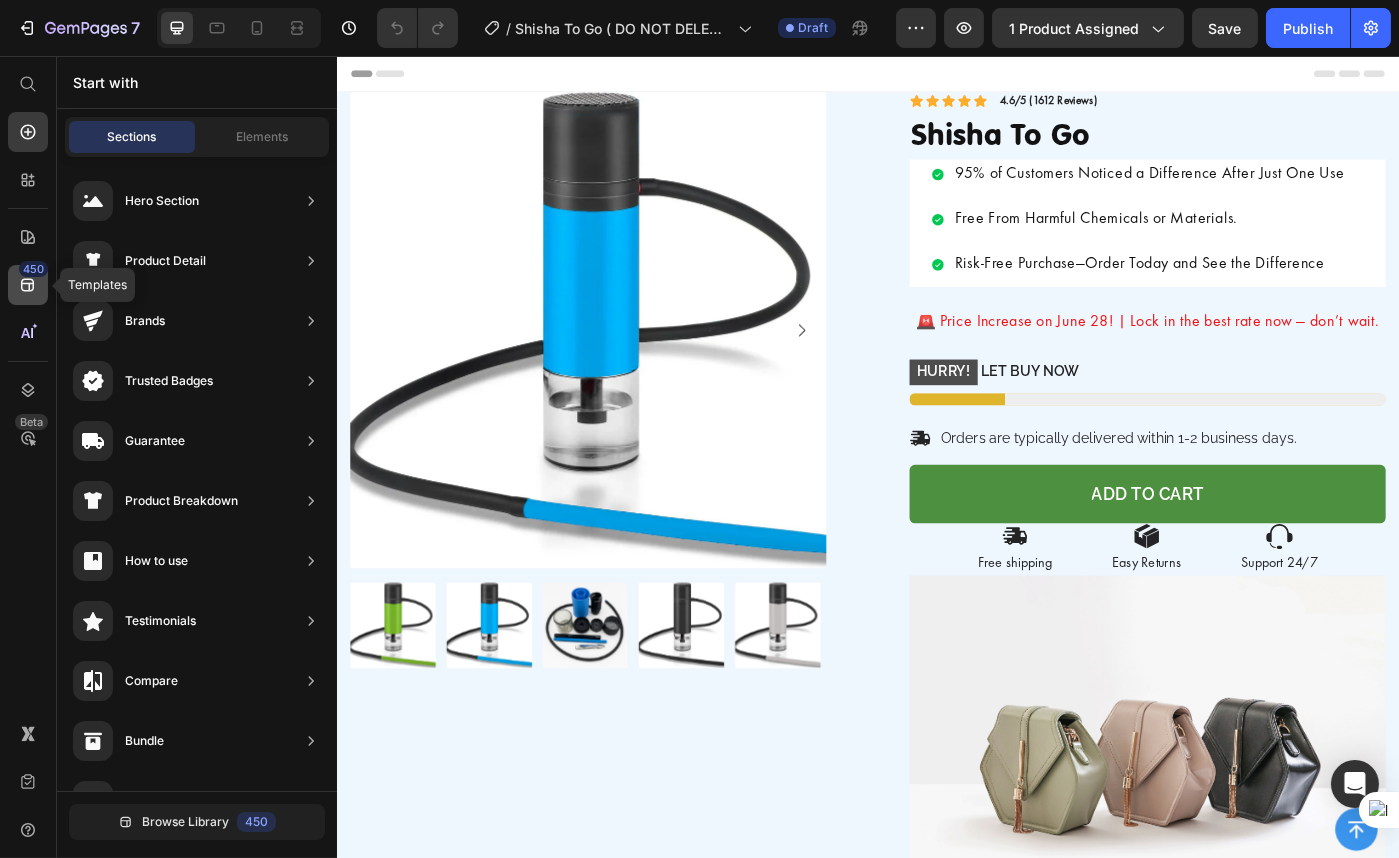 click on "450" 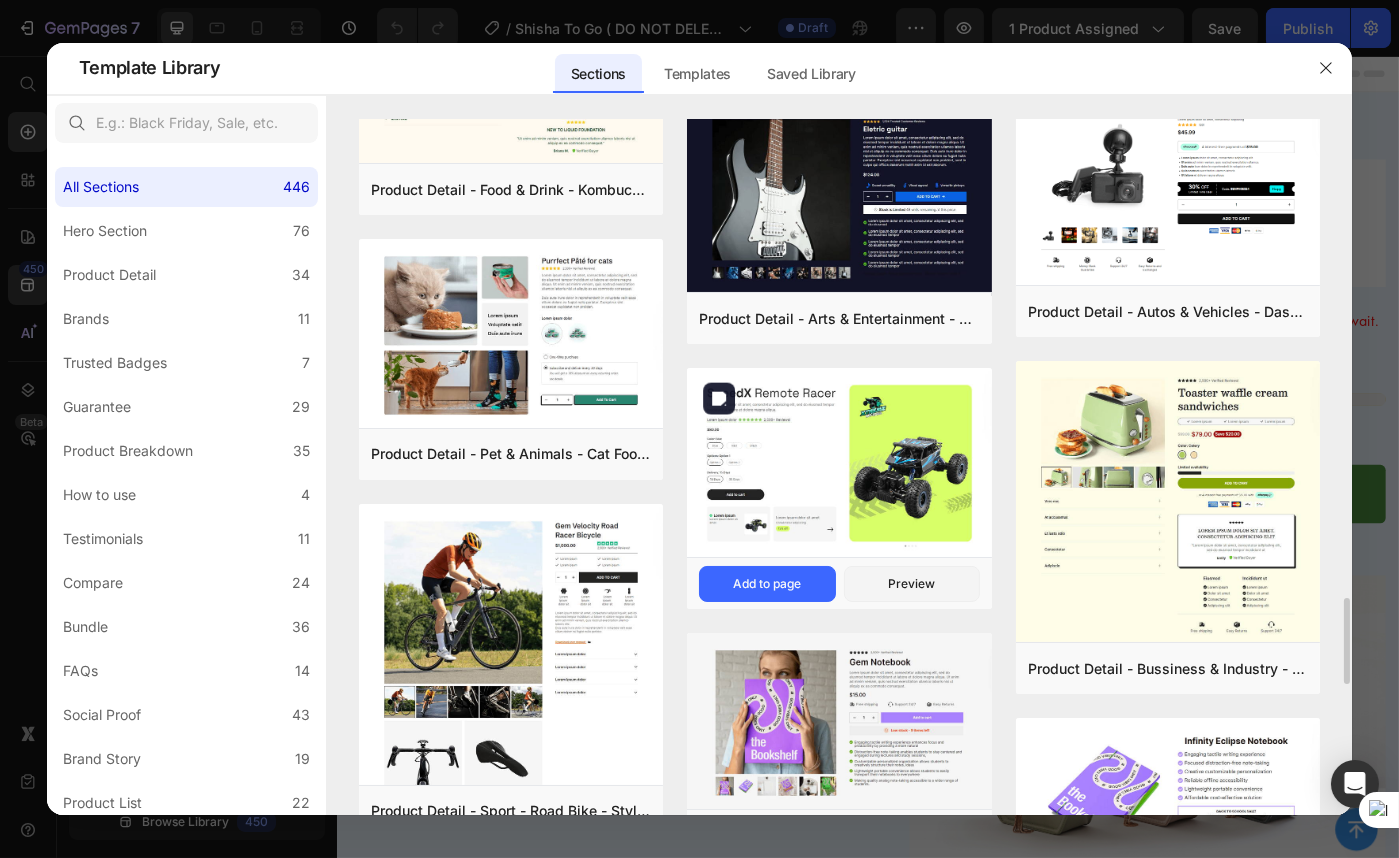 scroll, scrollTop: 3931, scrollLeft: 0, axis: vertical 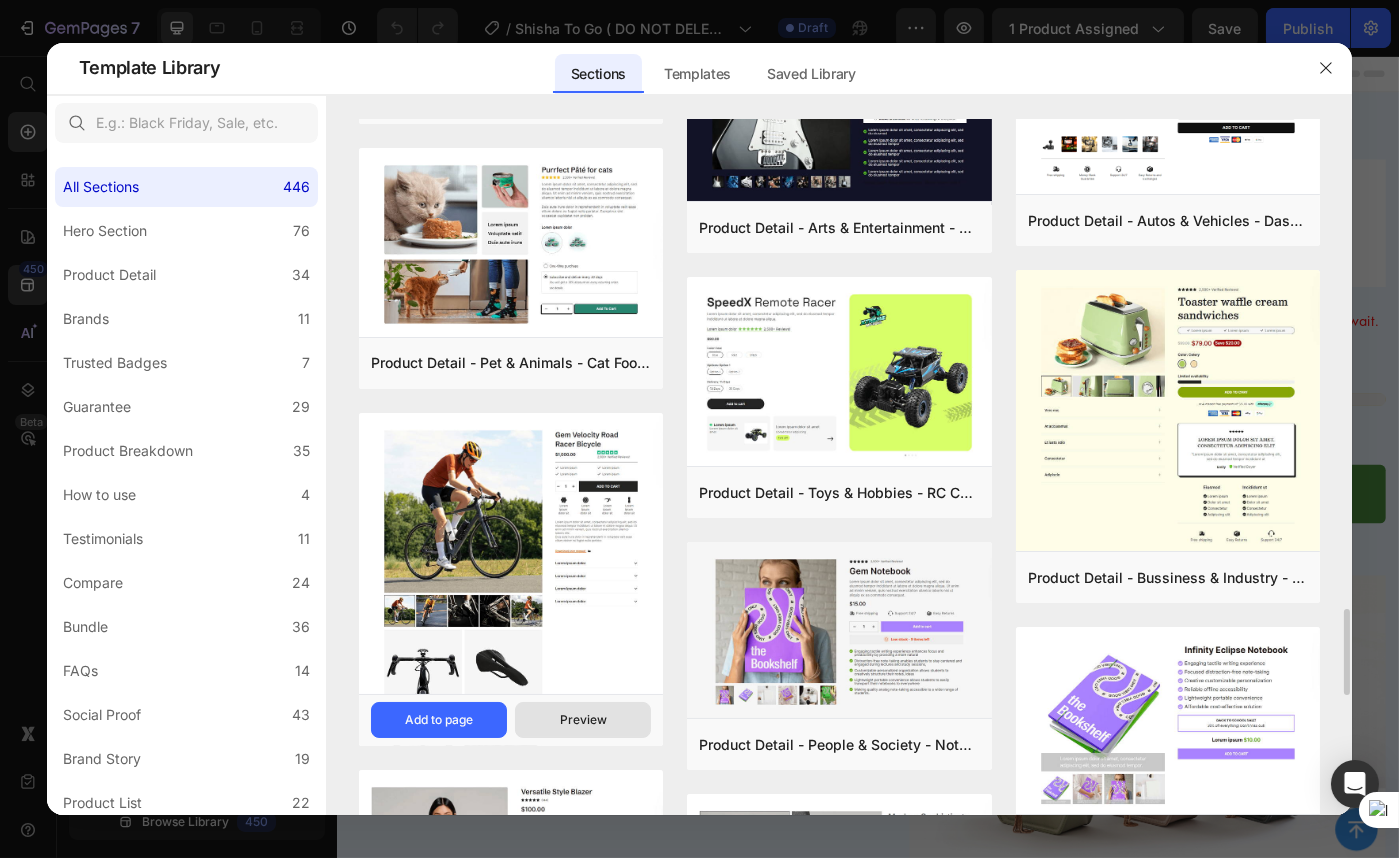 click on "Preview" at bounding box center (583, 720) 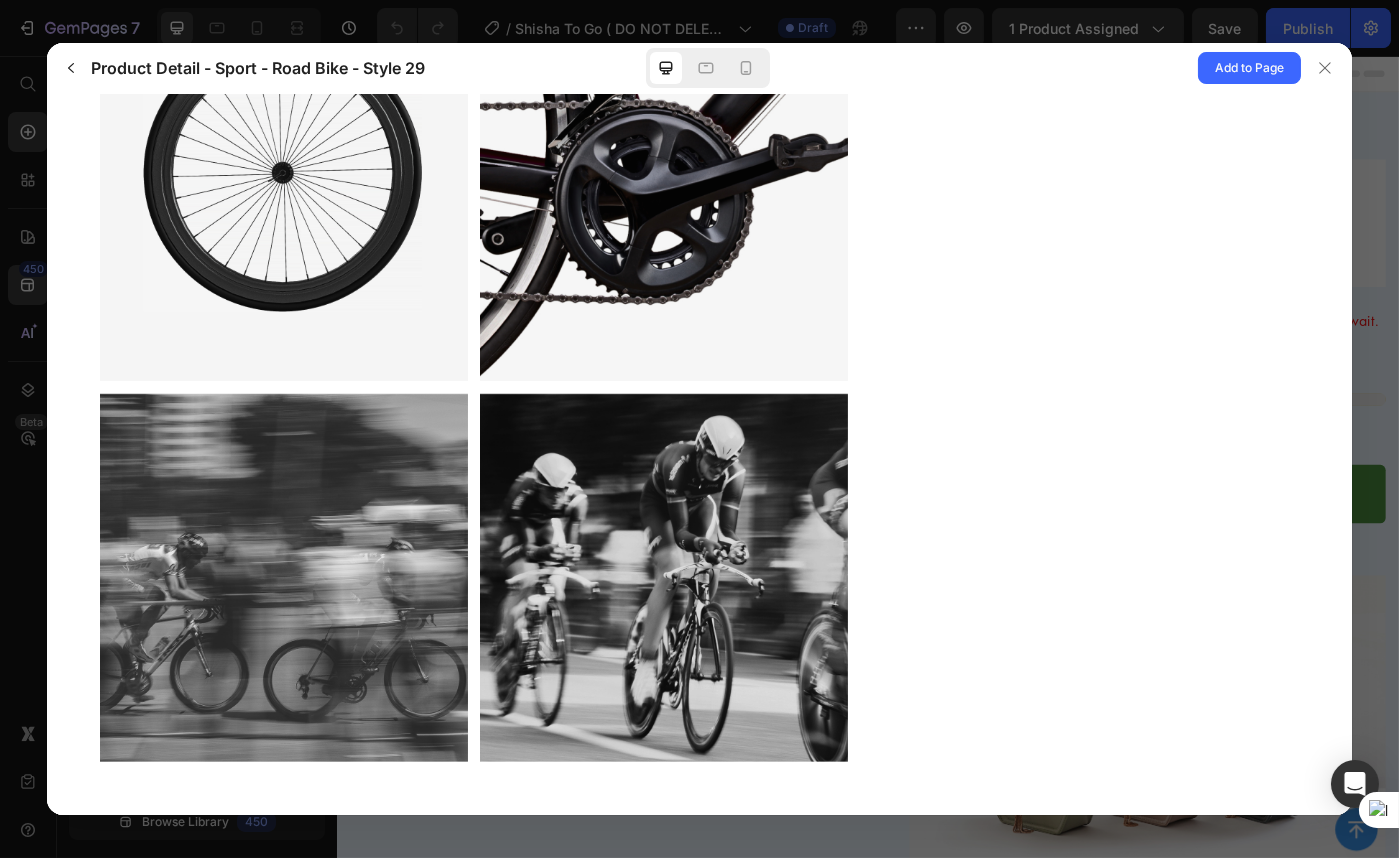 scroll, scrollTop: 1511, scrollLeft: 0, axis: vertical 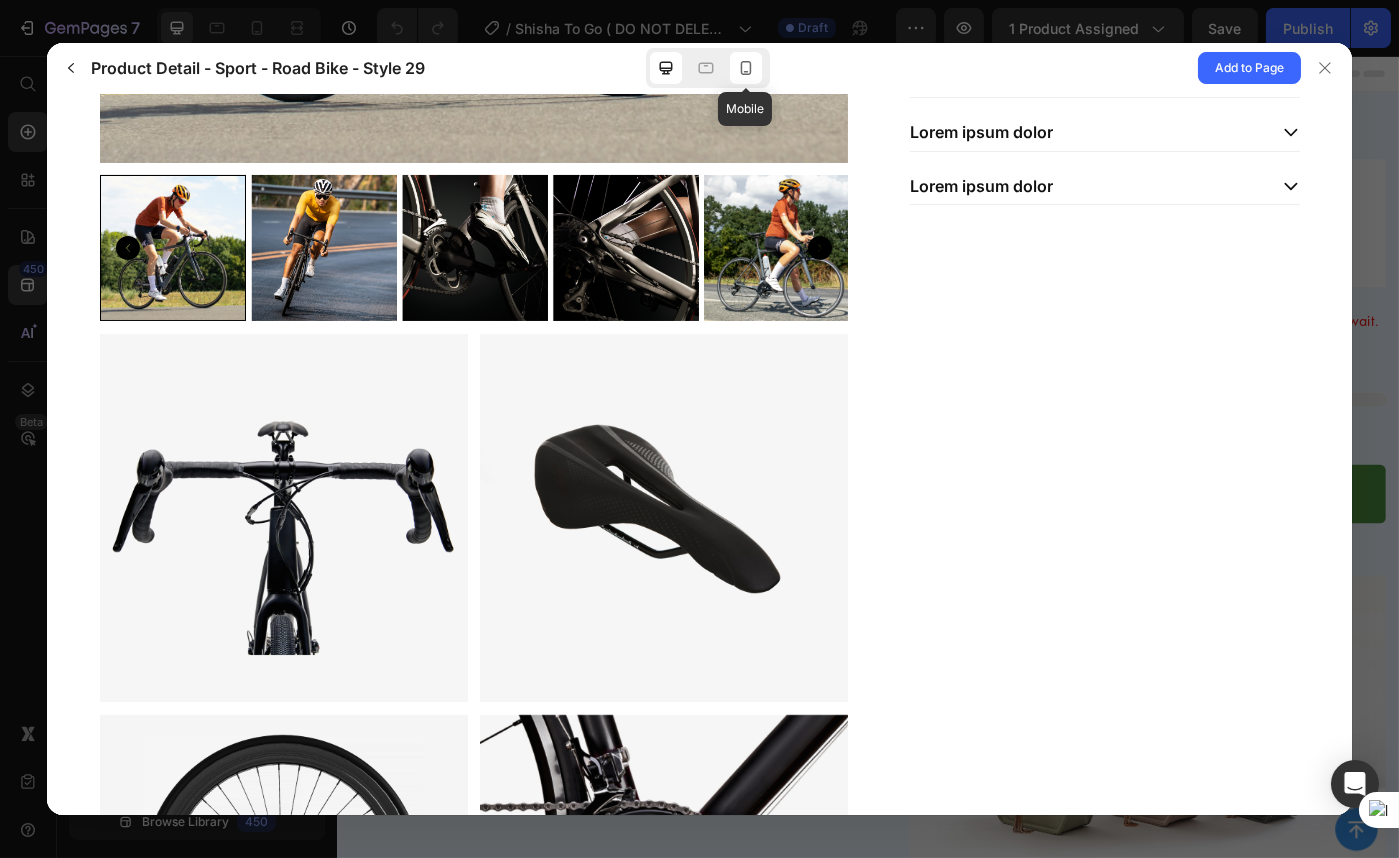 click 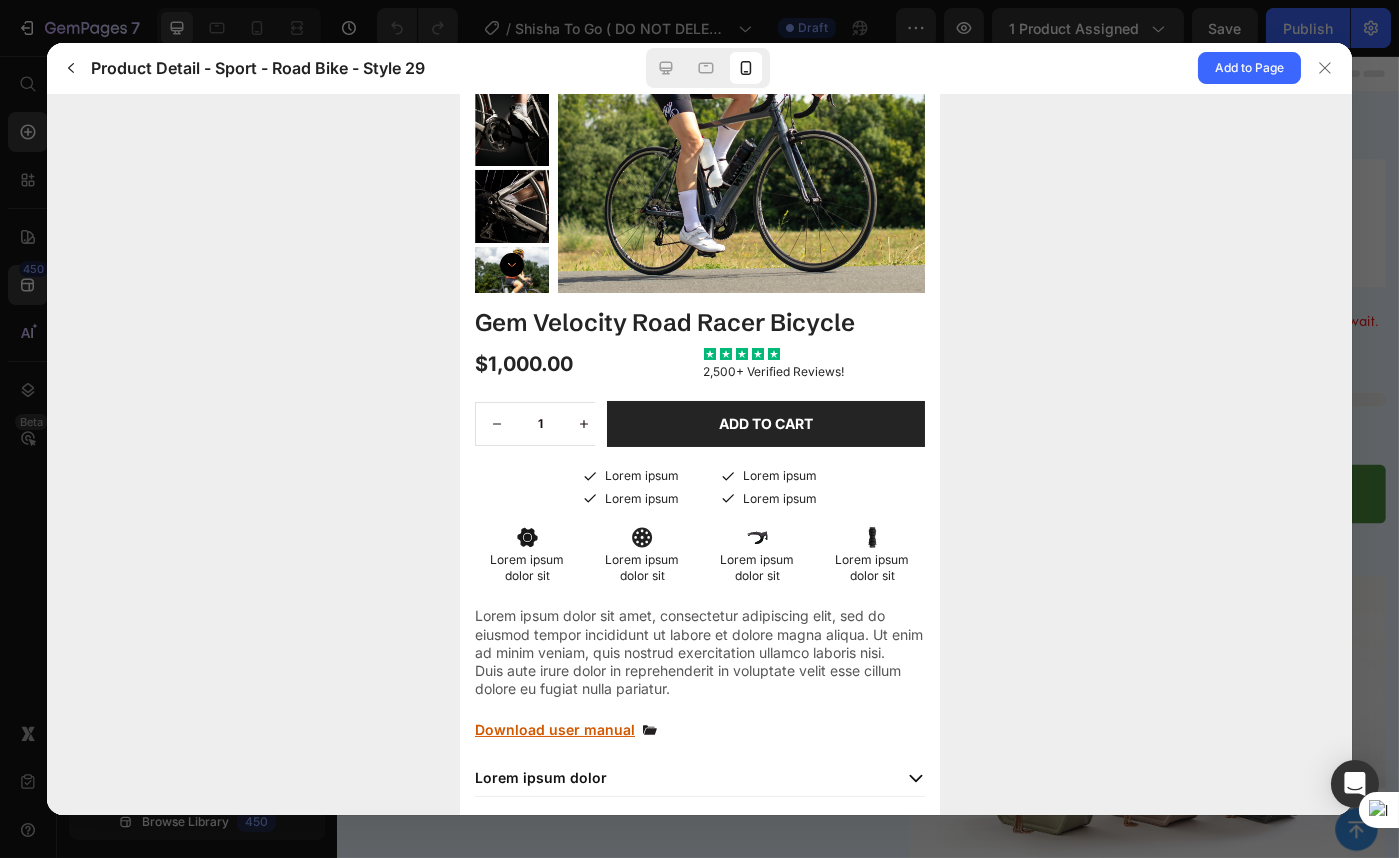 scroll, scrollTop: 363, scrollLeft: 0, axis: vertical 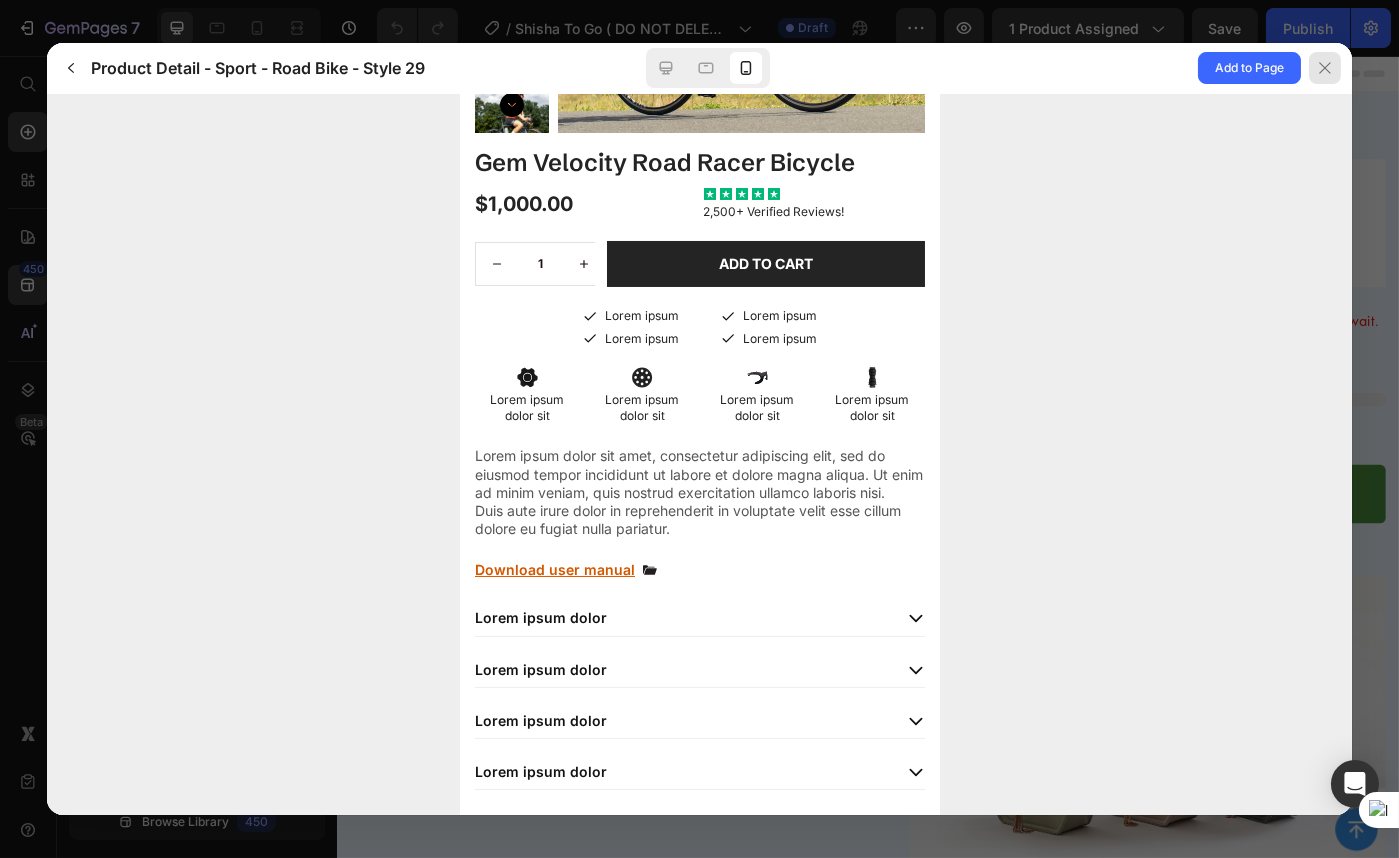 click 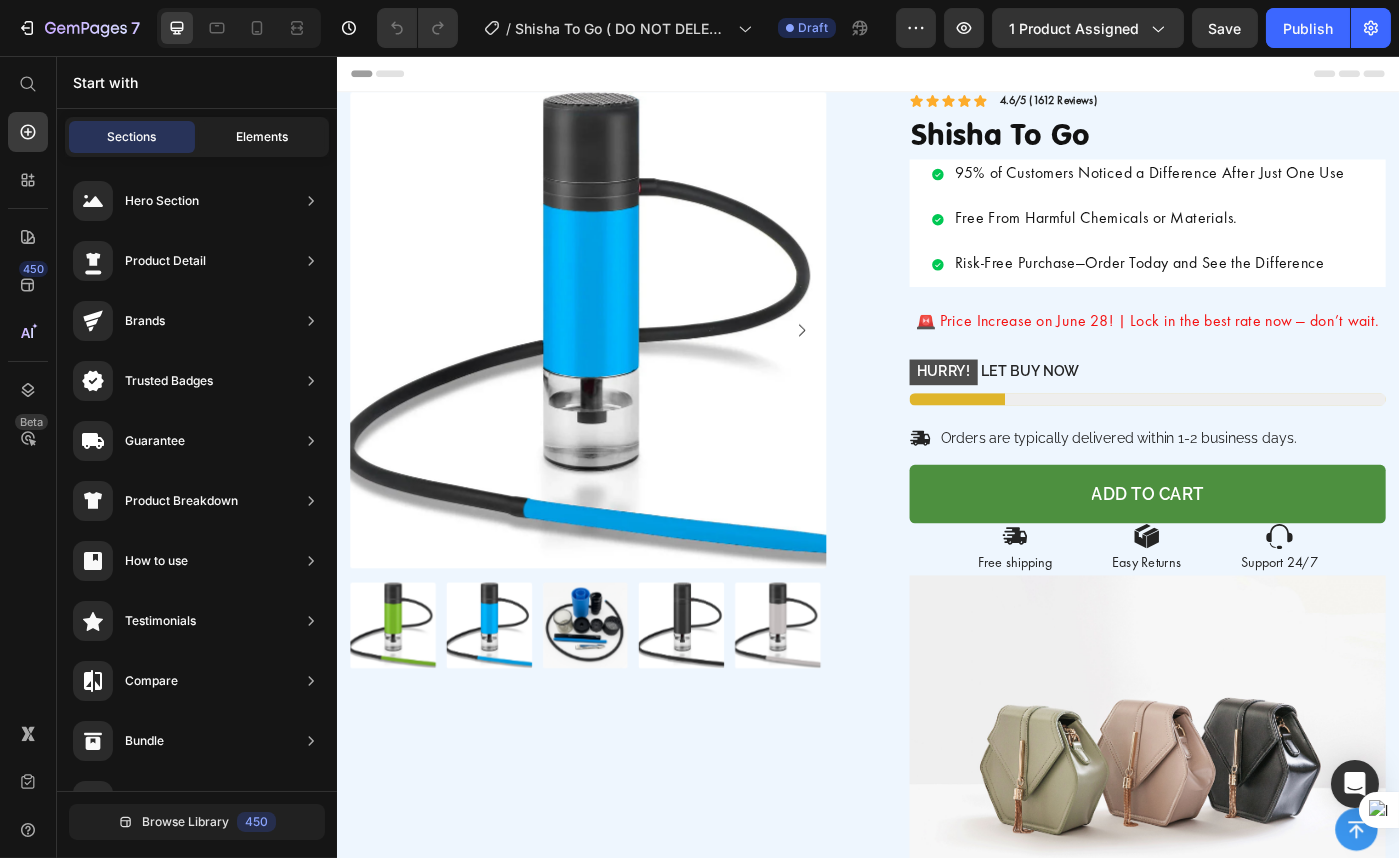 click on "Elements" 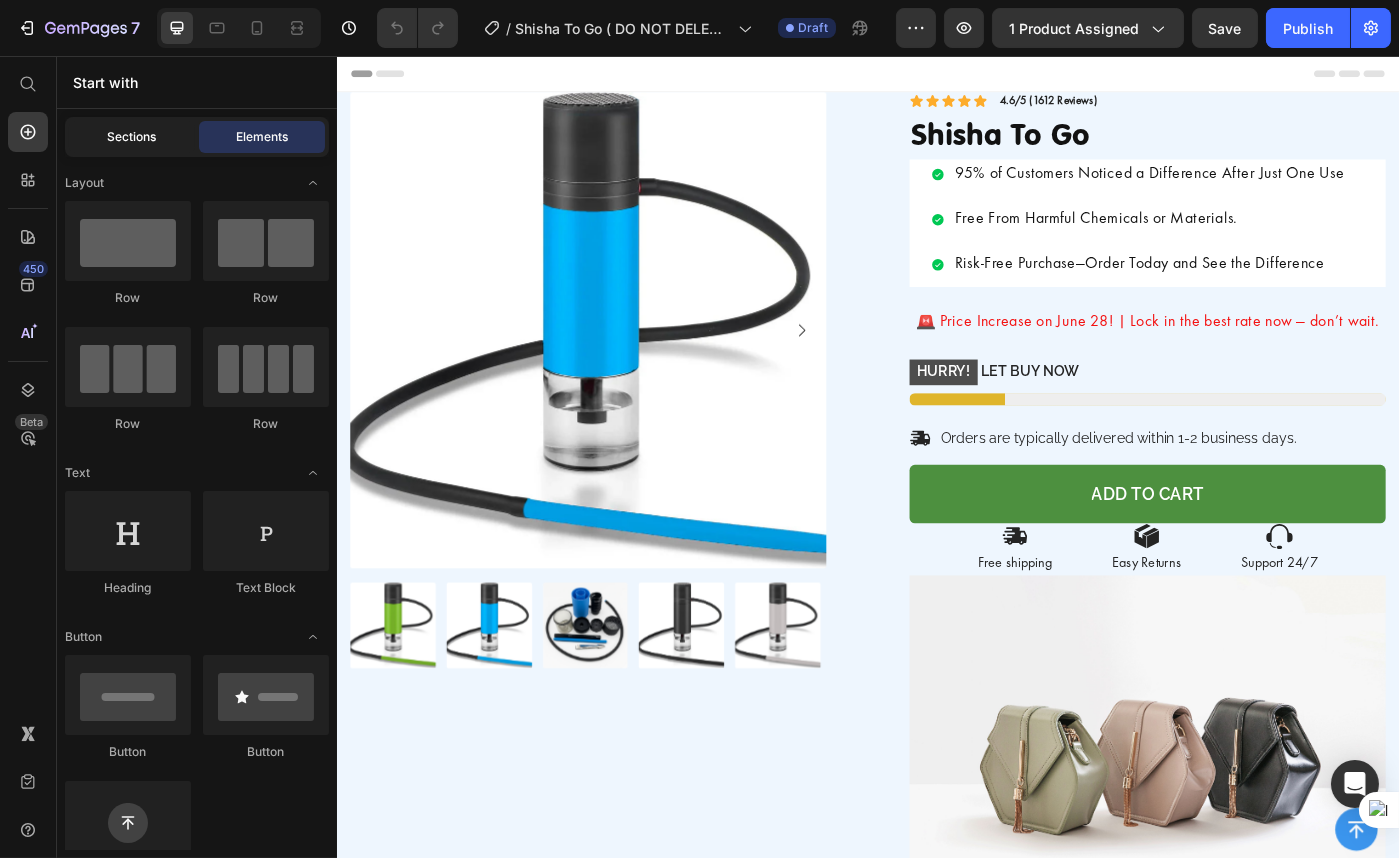 click on "Sections" 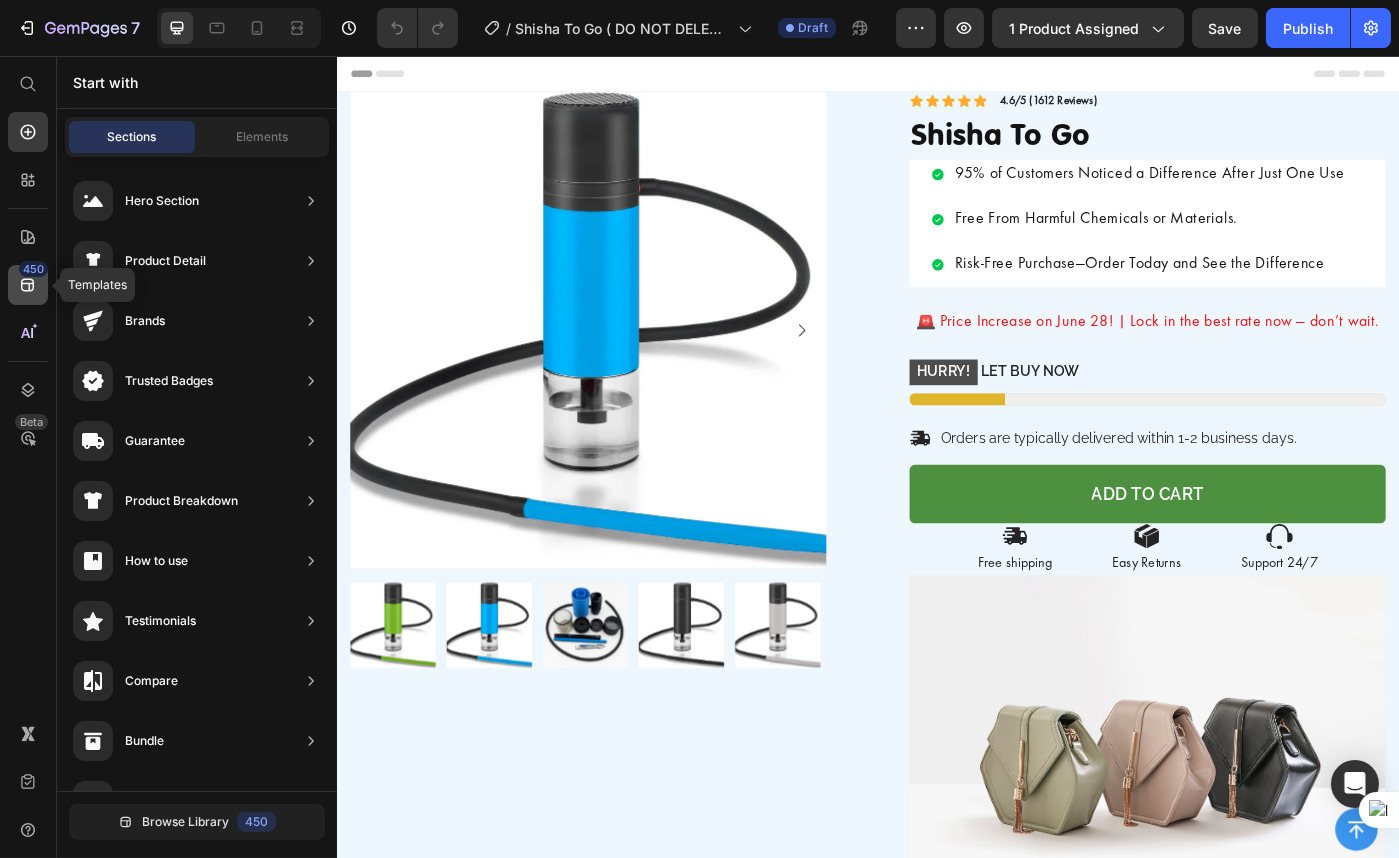 click 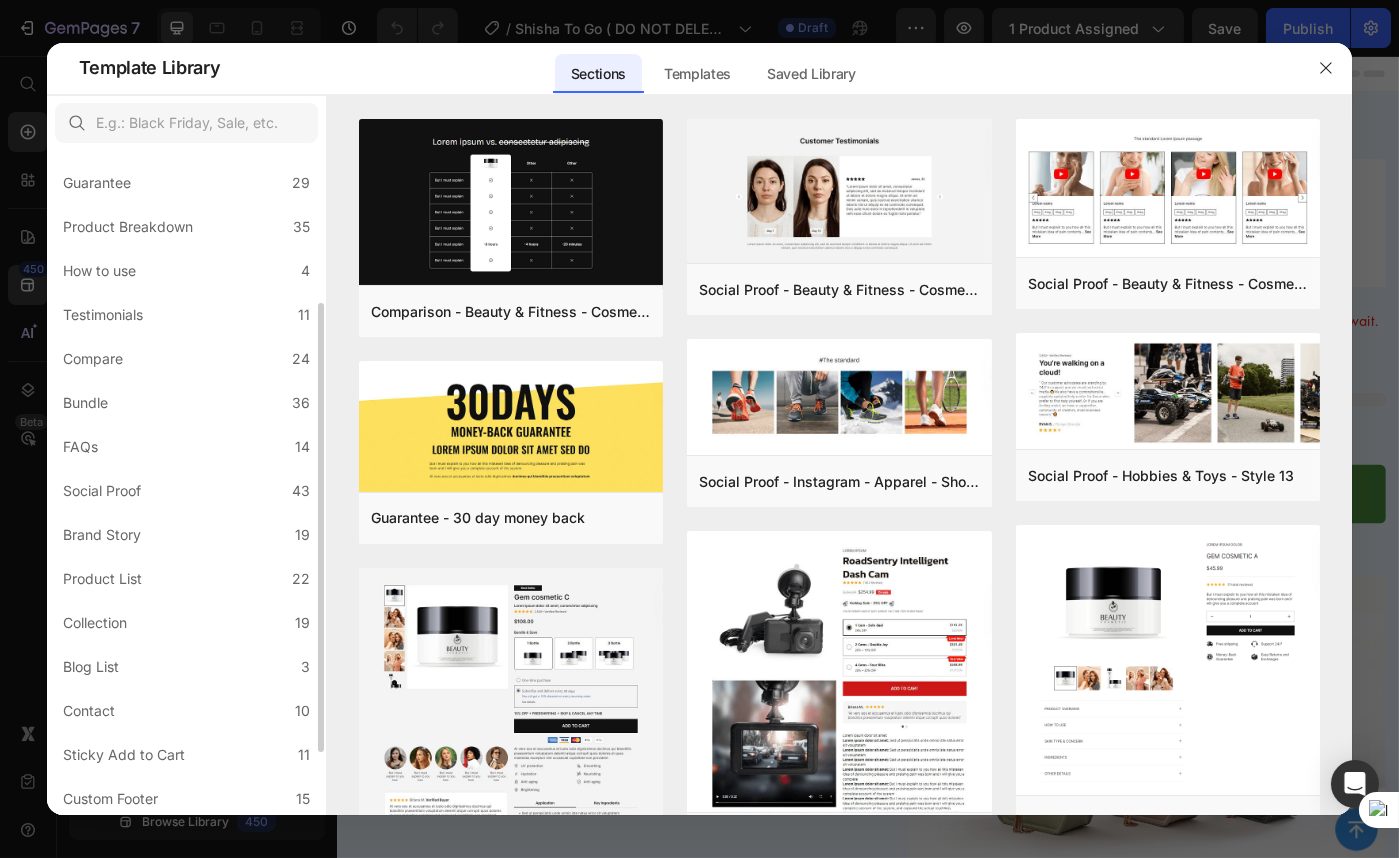 scroll, scrollTop: 0, scrollLeft: 0, axis: both 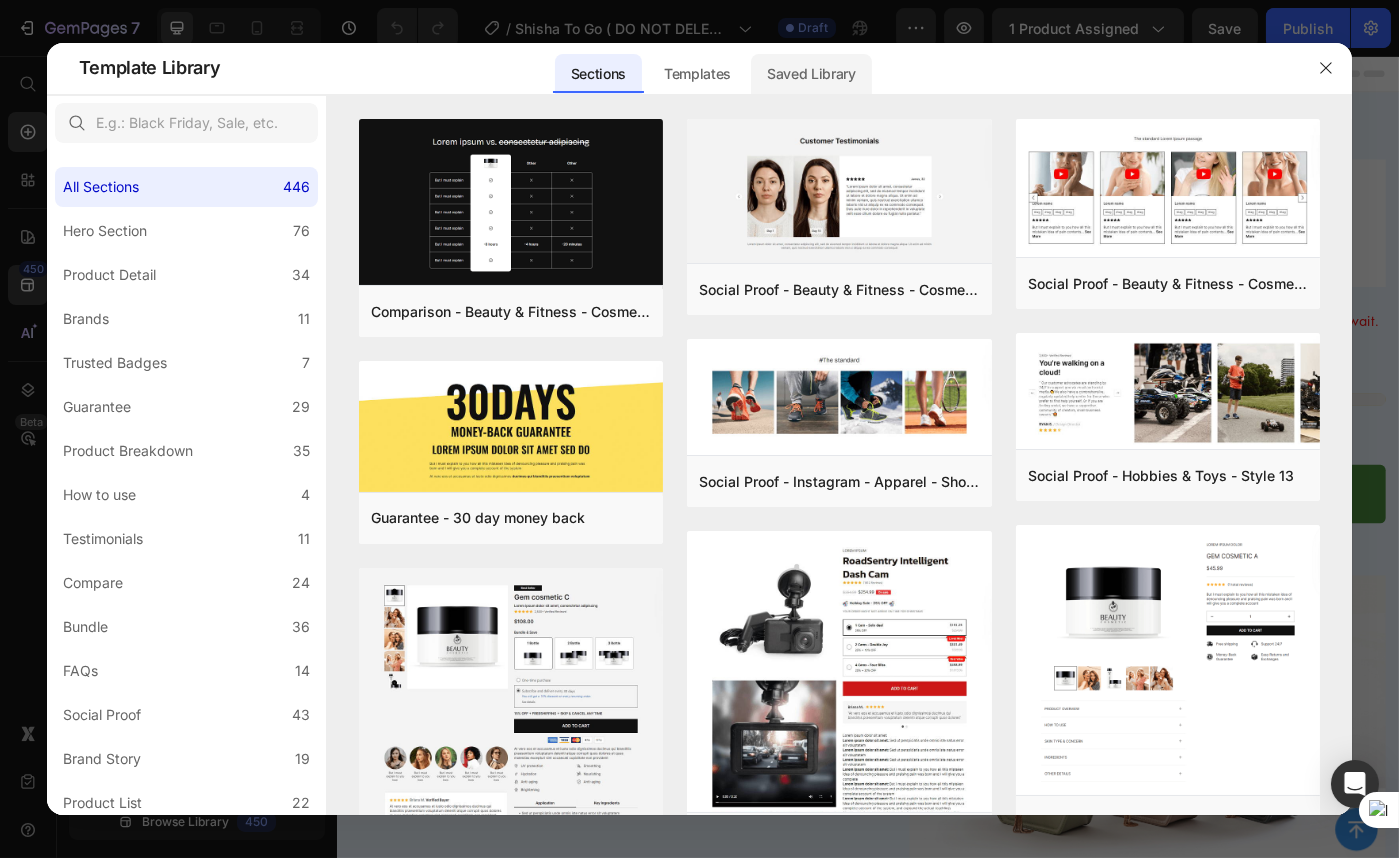 click on "Saved Library" 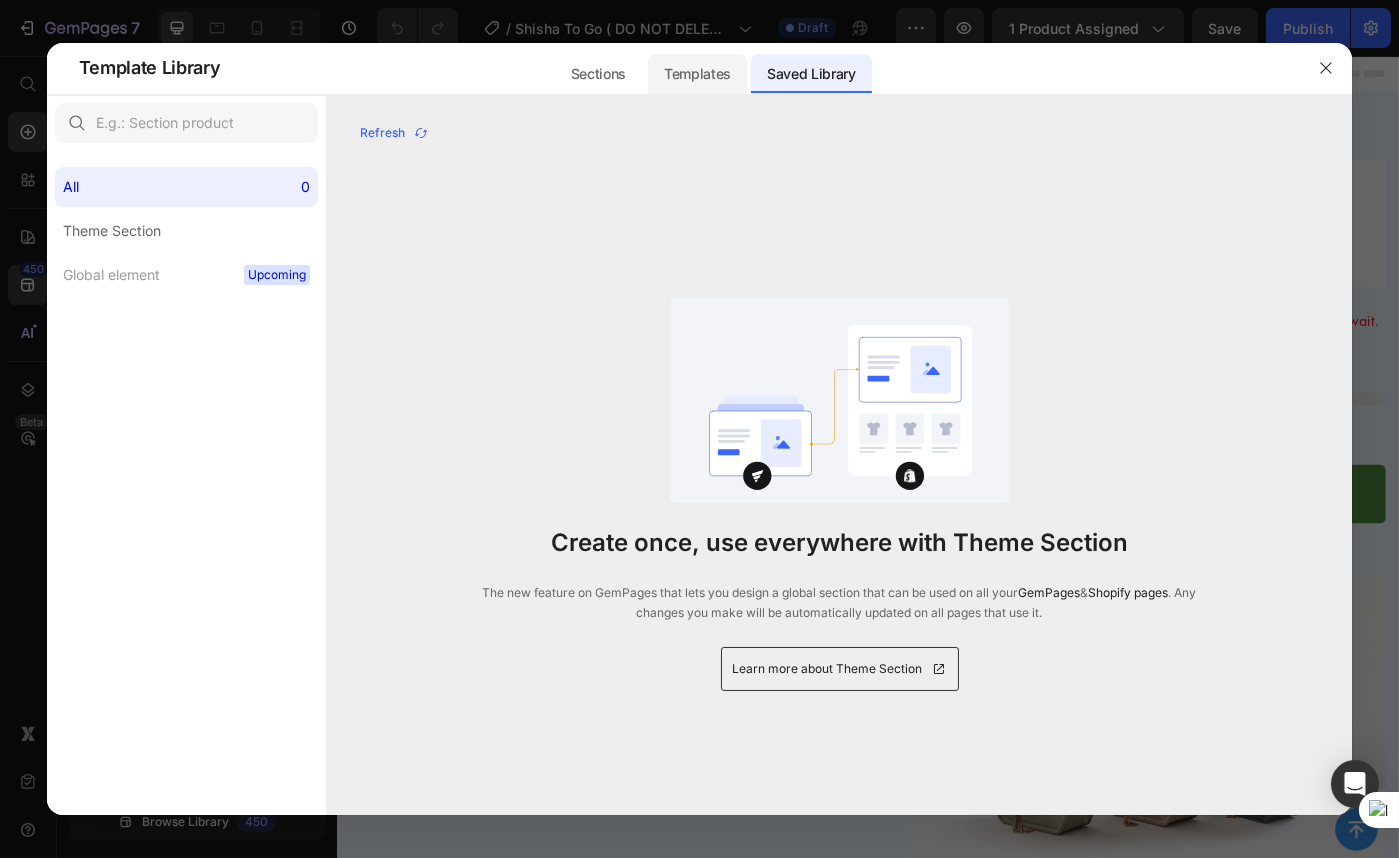 click on "Templates" 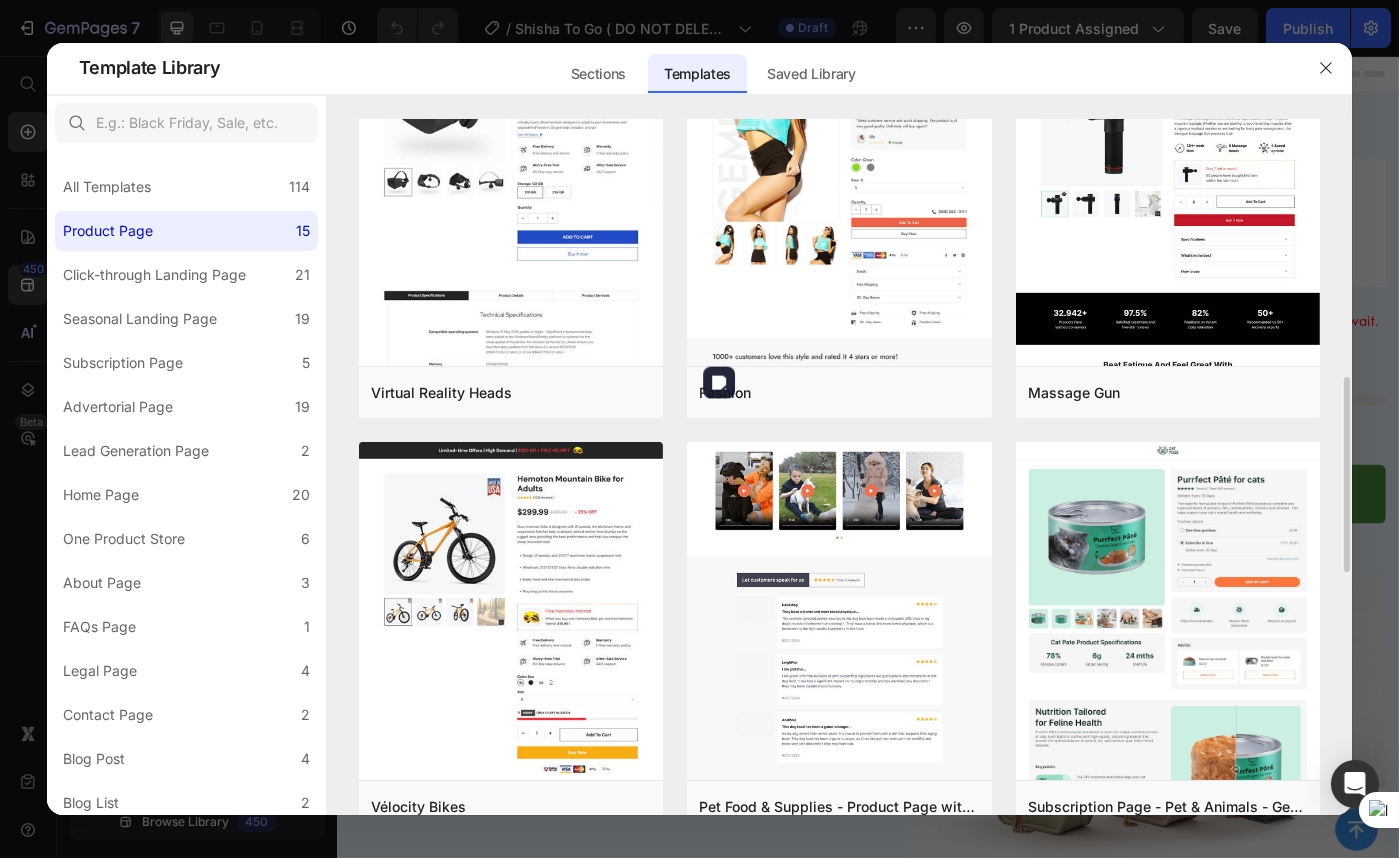scroll, scrollTop: 363, scrollLeft: 0, axis: vertical 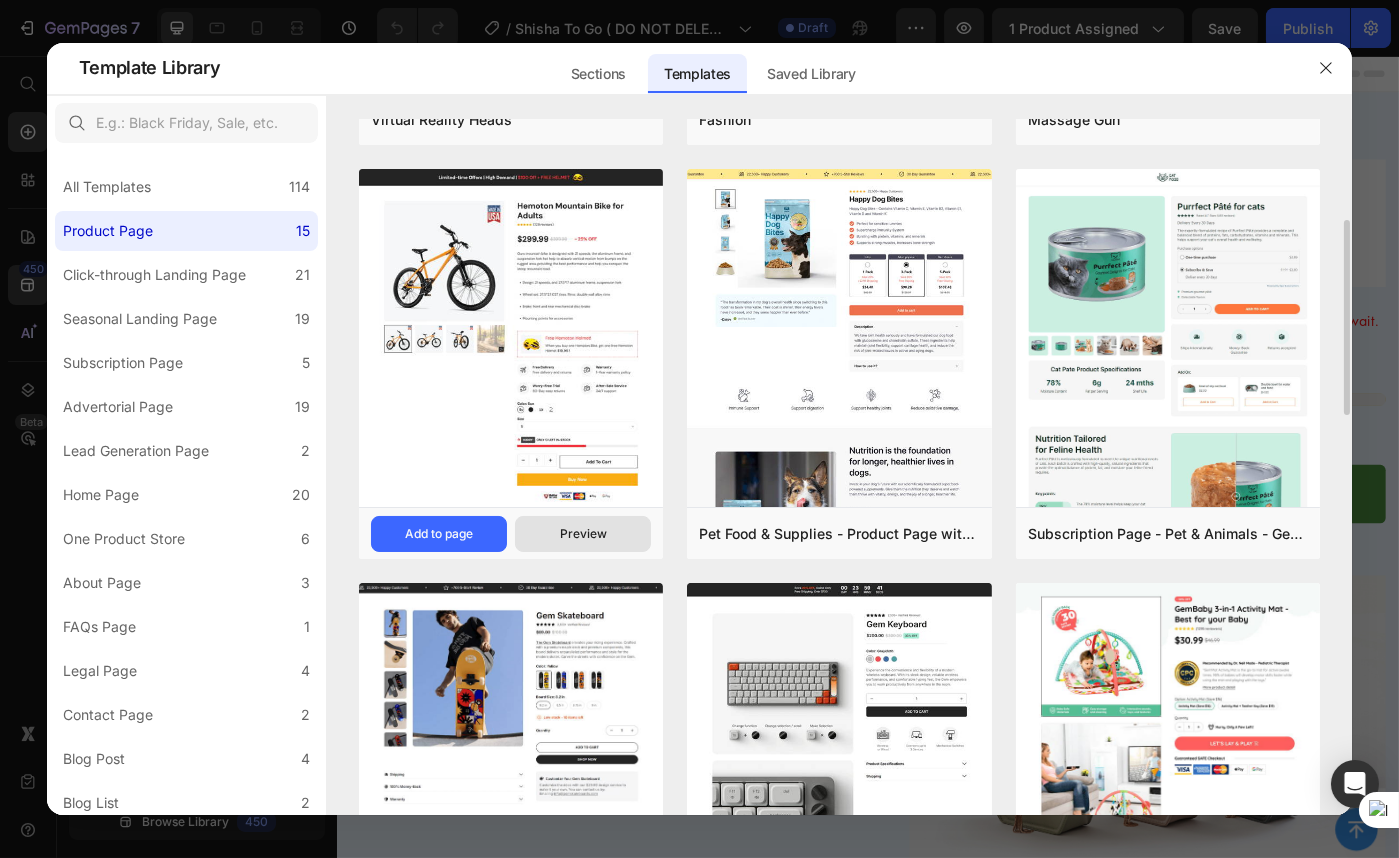 click on "Preview" at bounding box center (583, 534) 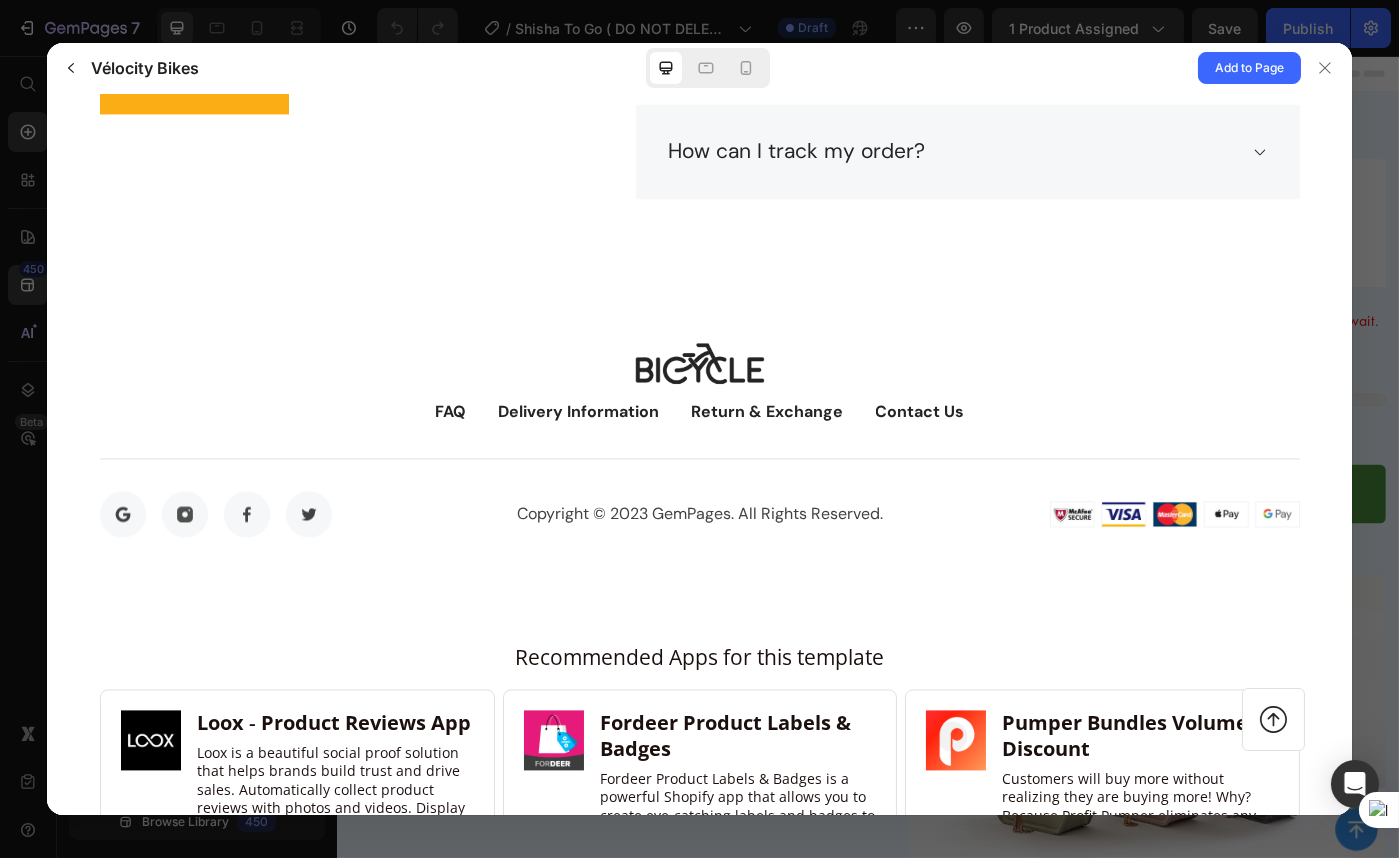 scroll, scrollTop: 8751, scrollLeft: 0, axis: vertical 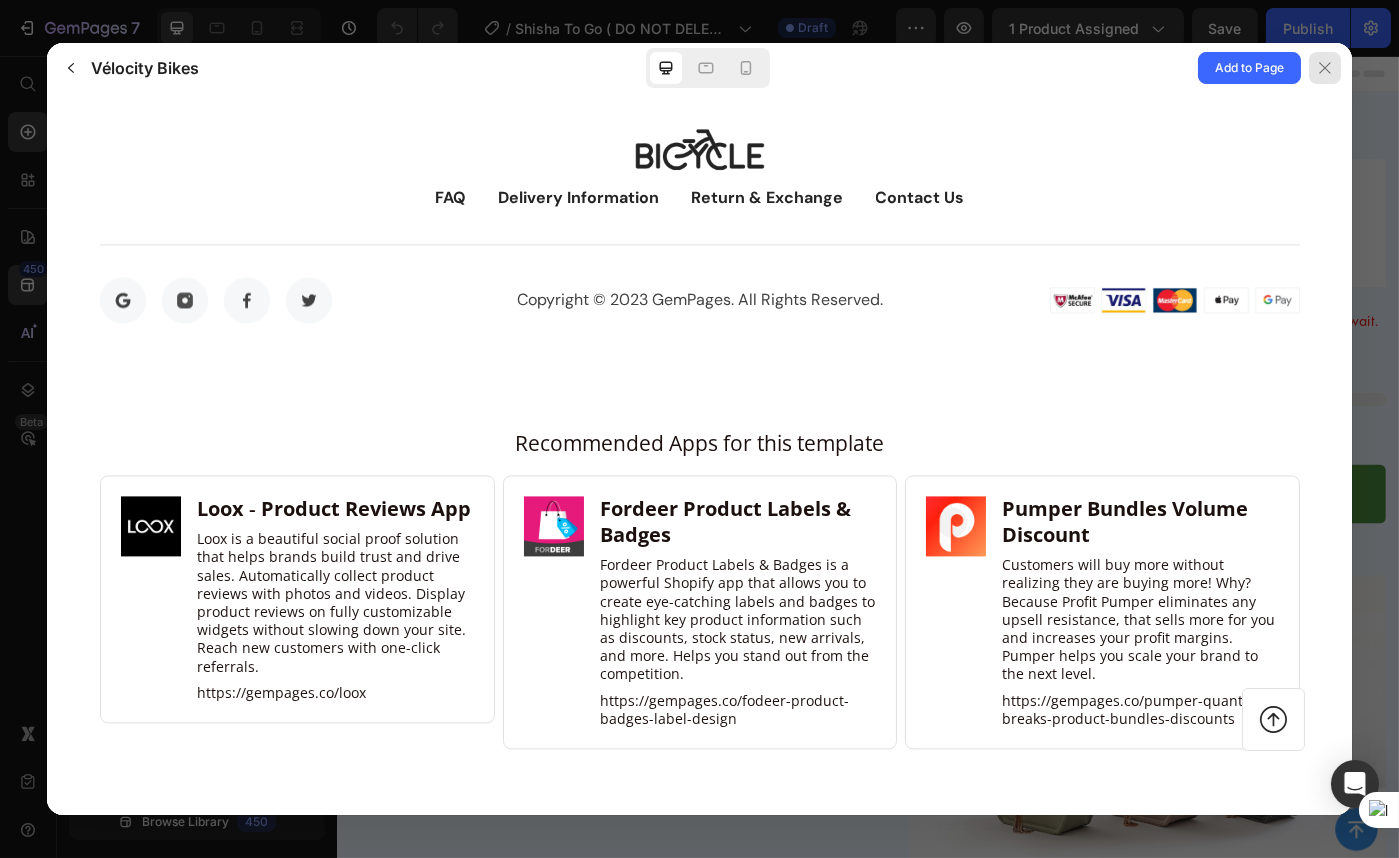 click 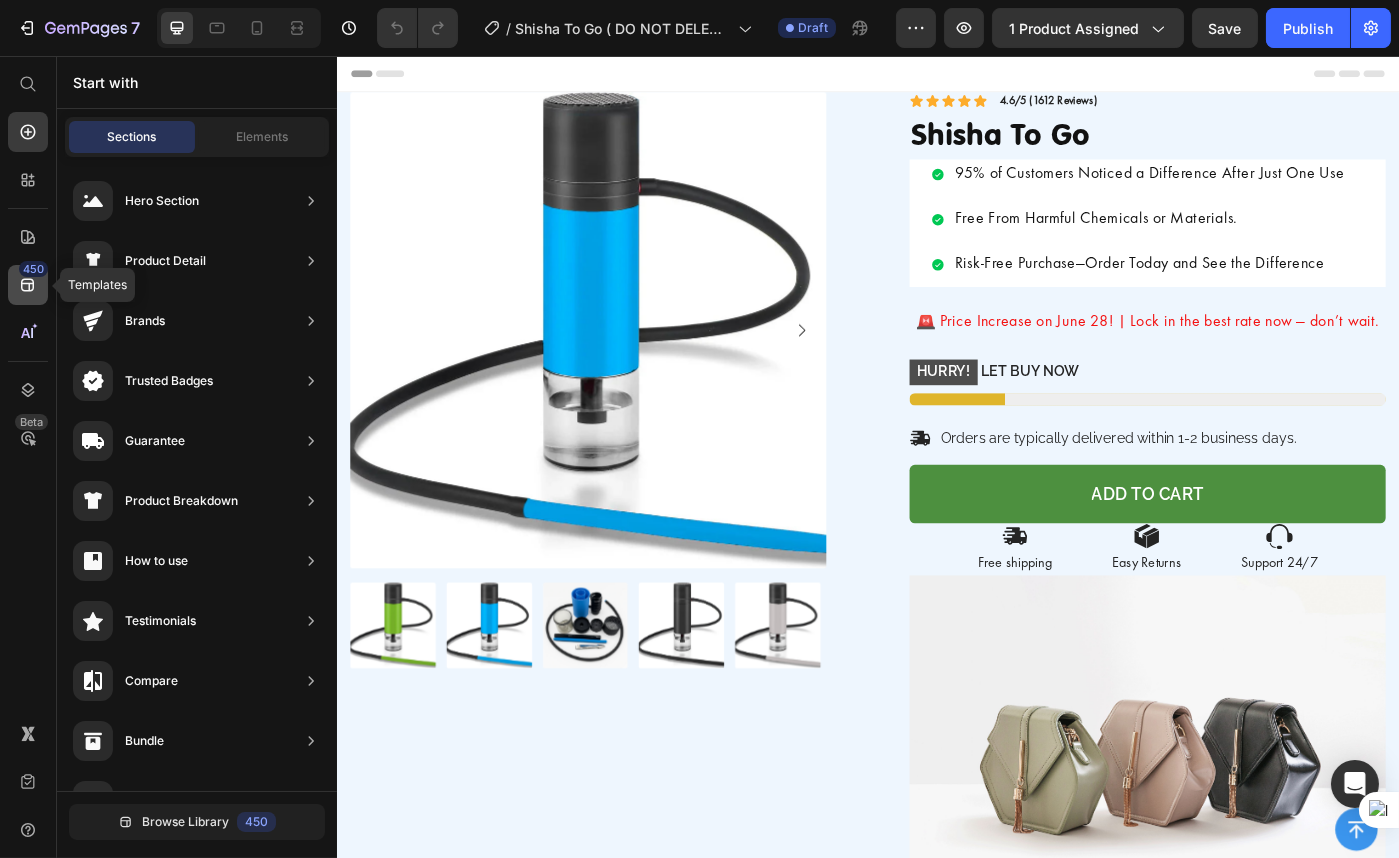click 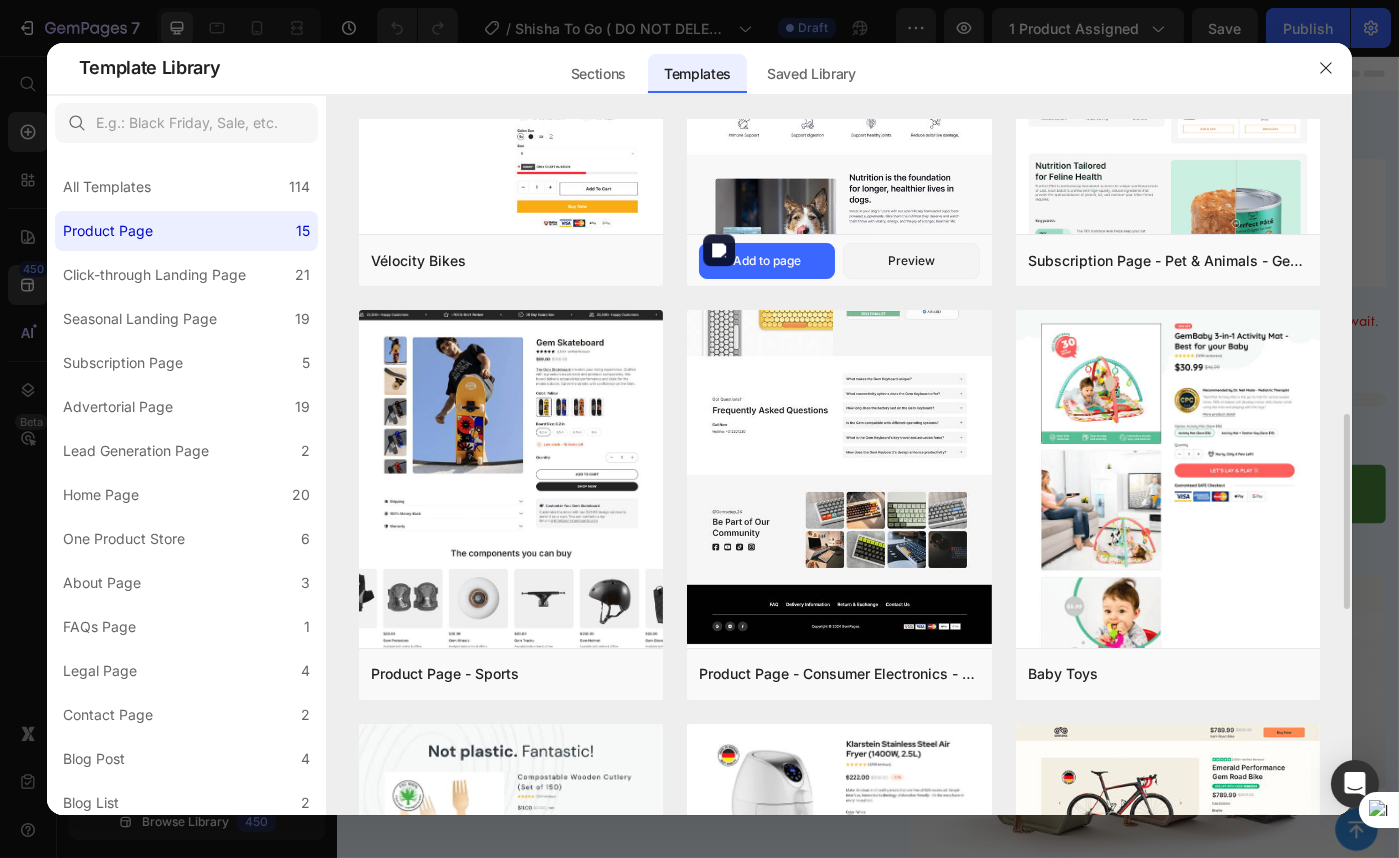 scroll, scrollTop: 727, scrollLeft: 0, axis: vertical 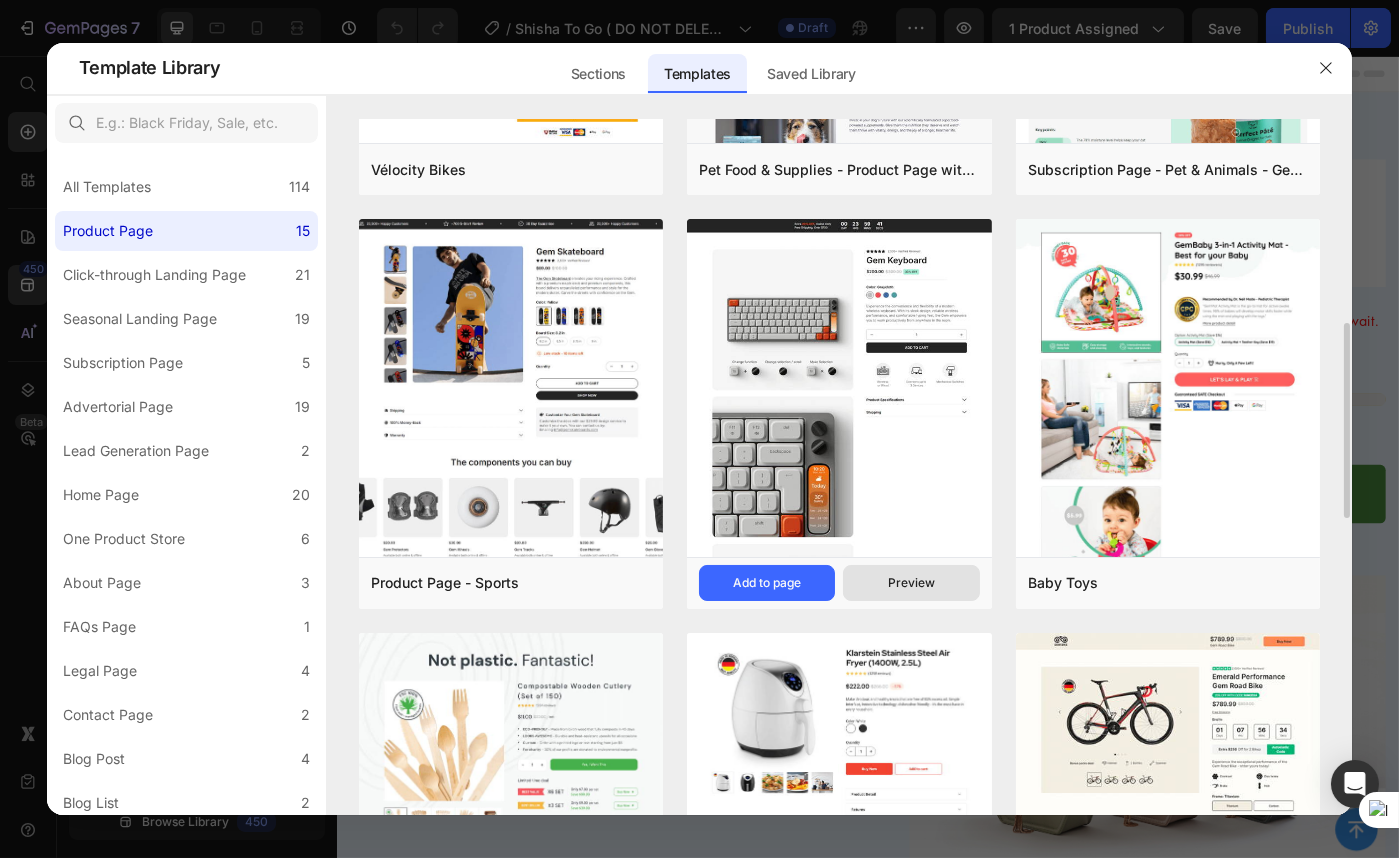 click on "Preview" at bounding box center (911, 583) 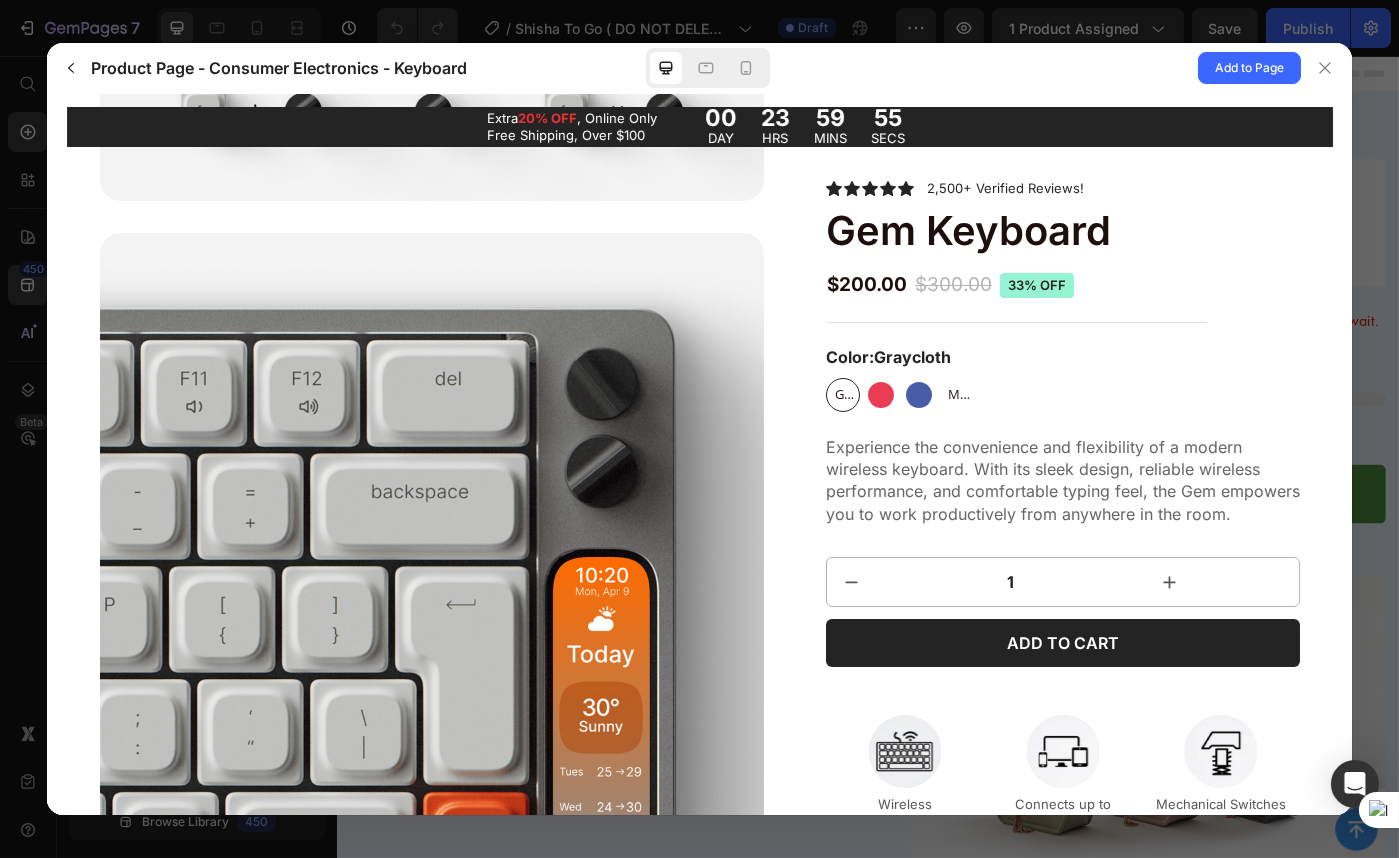 scroll, scrollTop: 727, scrollLeft: 0, axis: vertical 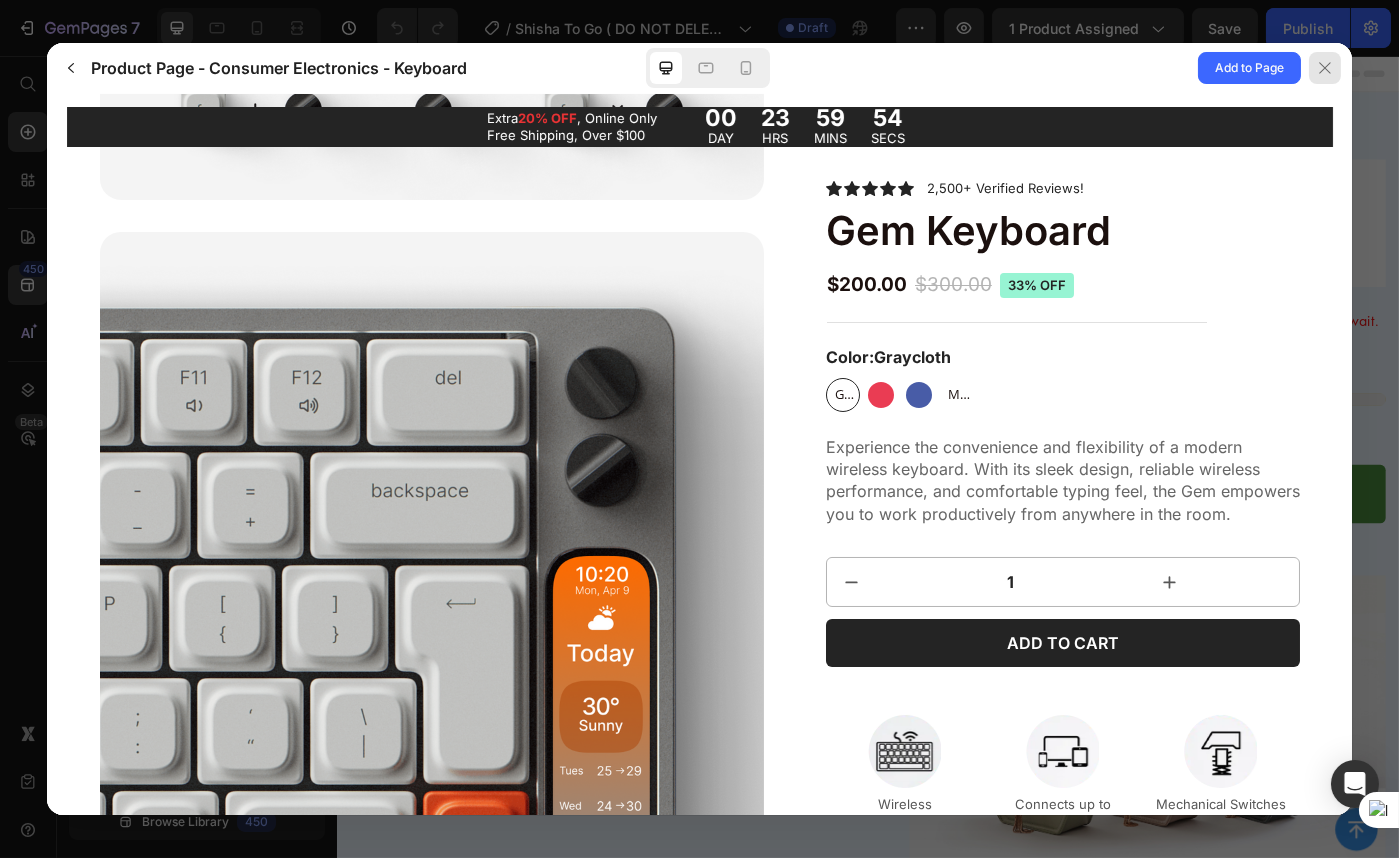 drag, startPoint x: 1323, startPoint y: 77, endPoint x: 940, endPoint y: 126, distance: 386.12173 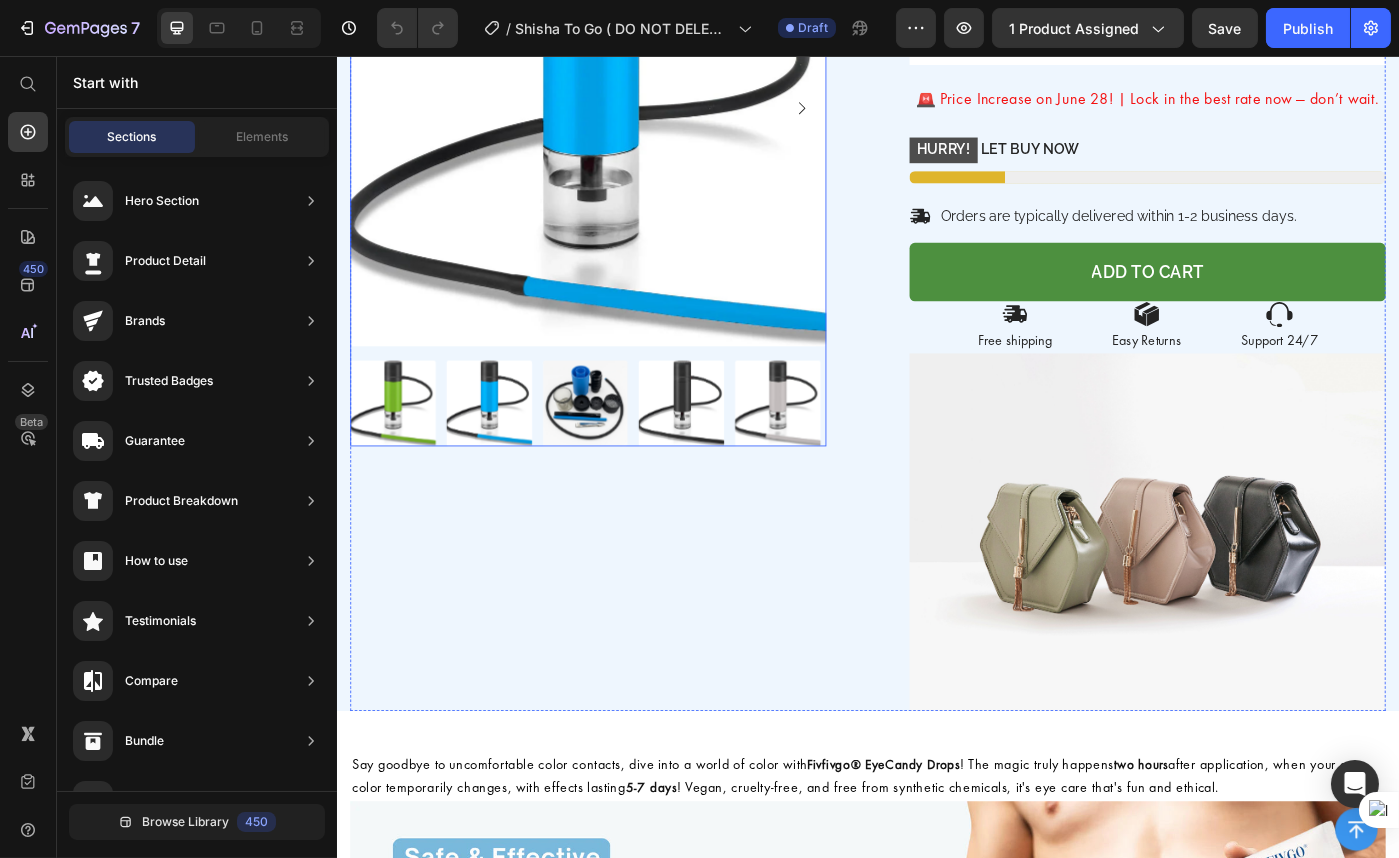 scroll, scrollTop: 90, scrollLeft: 0, axis: vertical 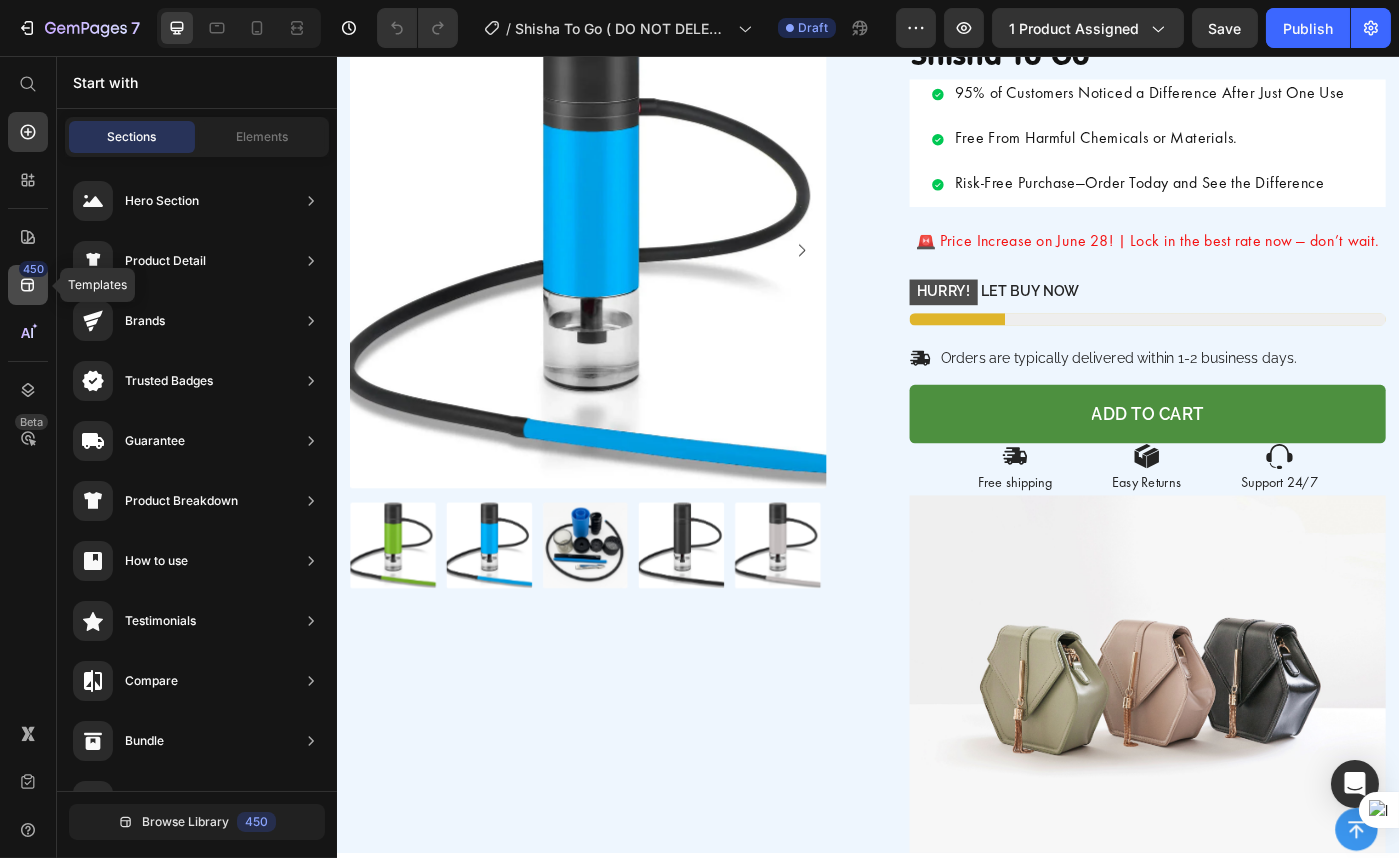 click 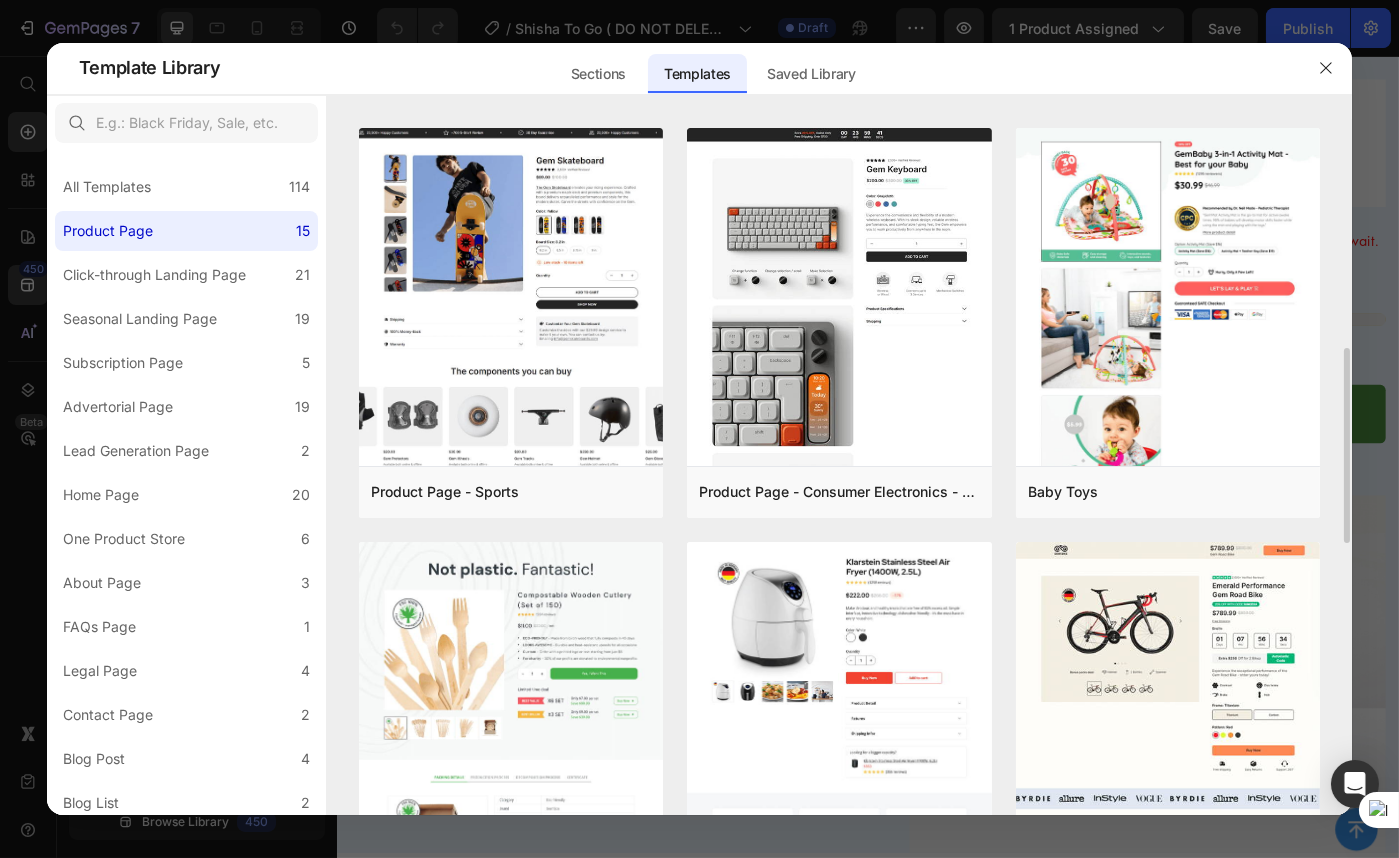 scroll, scrollTop: 1181, scrollLeft: 0, axis: vertical 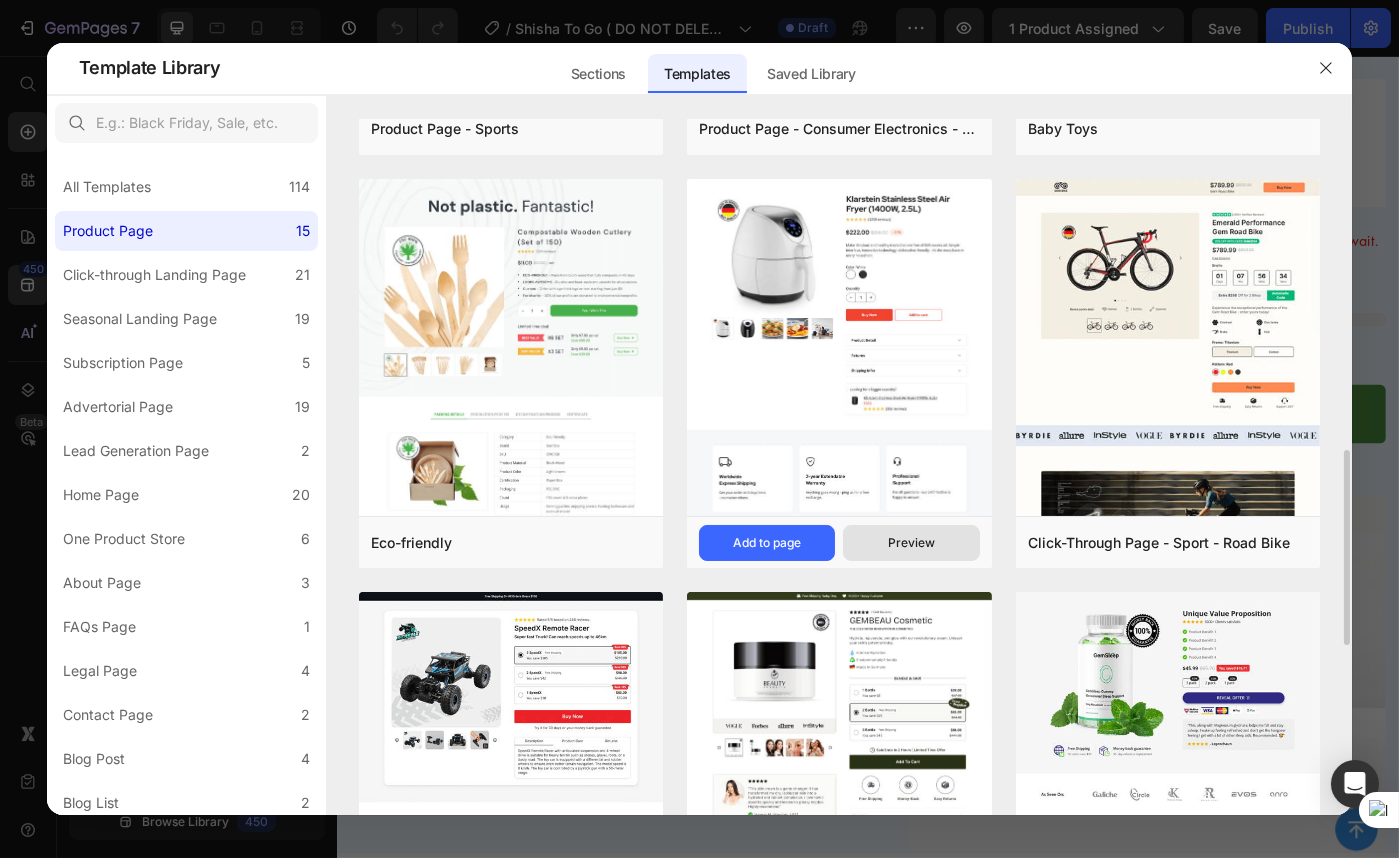 click on "Preview" at bounding box center [911, 543] 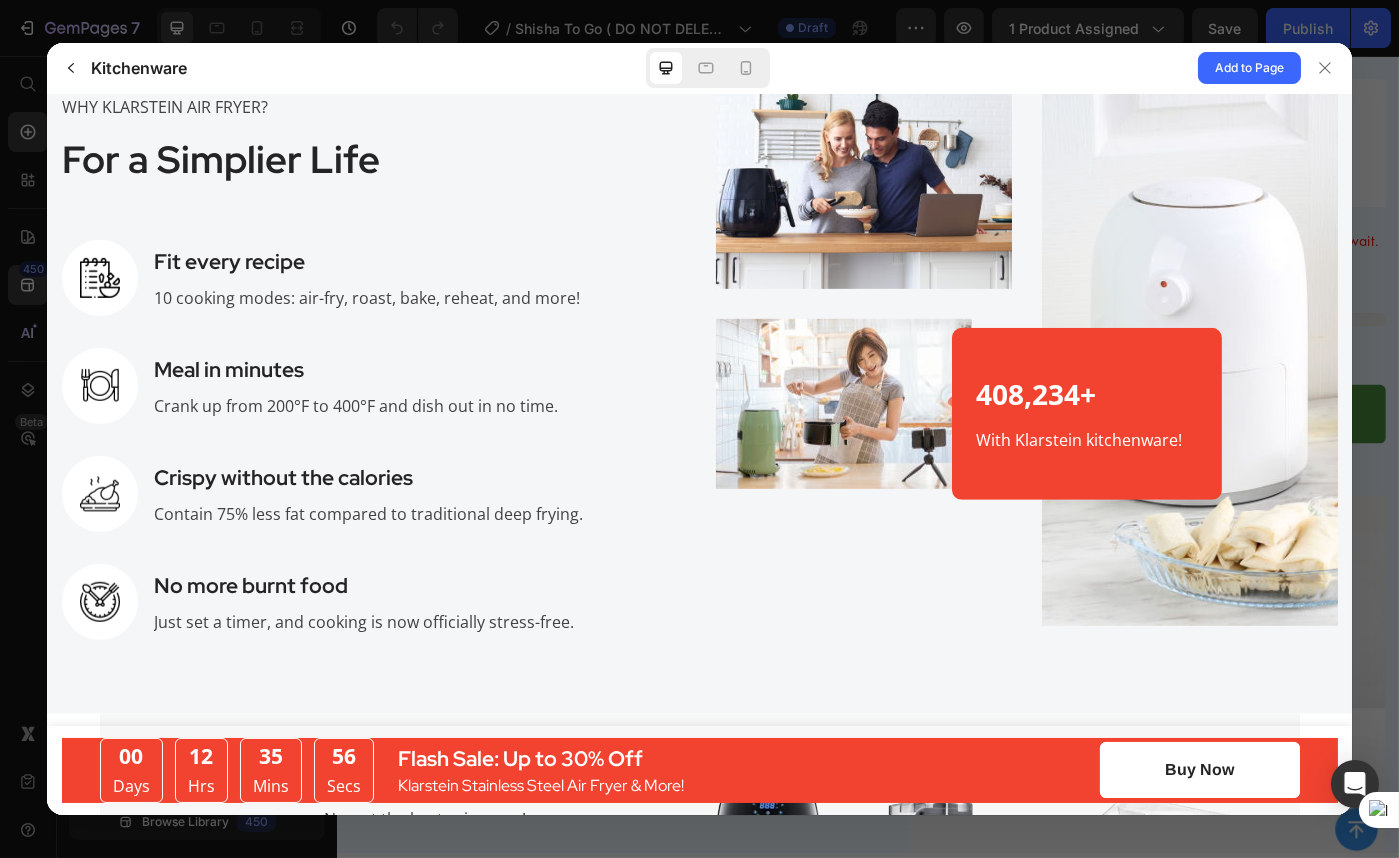 scroll, scrollTop: 2818, scrollLeft: 0, axis: vertical 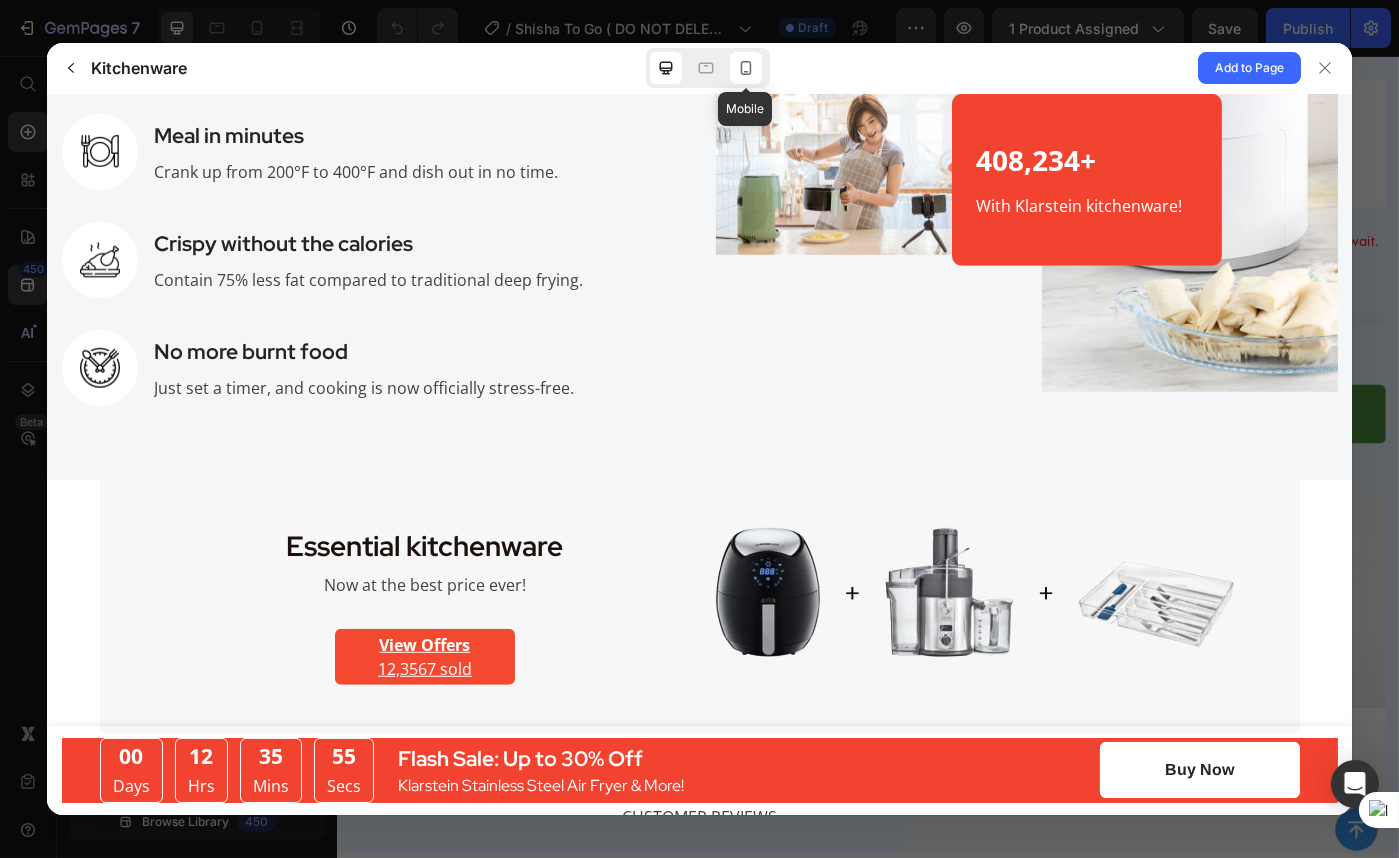 click 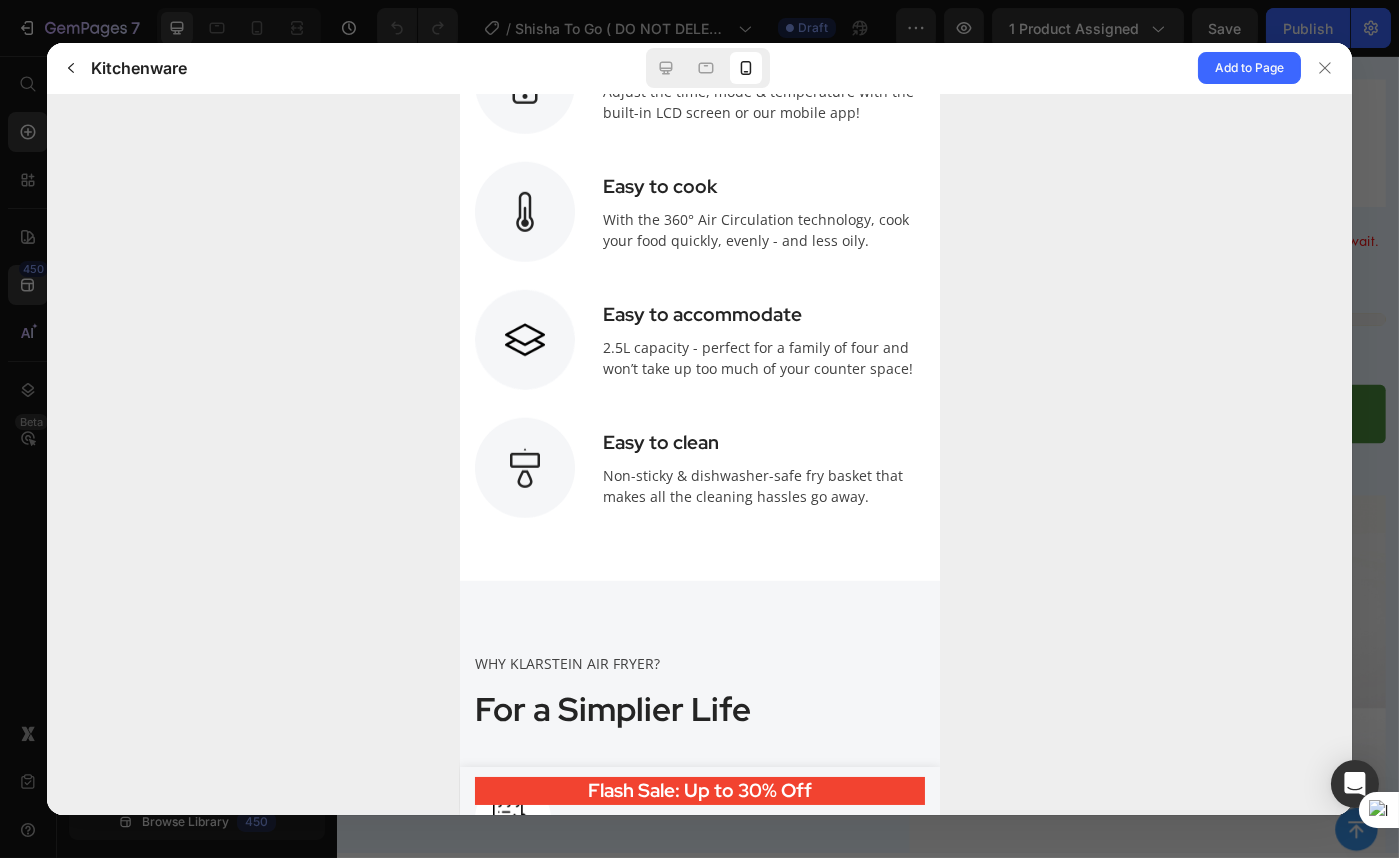 scroll, scrollTop: 3412, scrollLeft: 0, axis: vertical 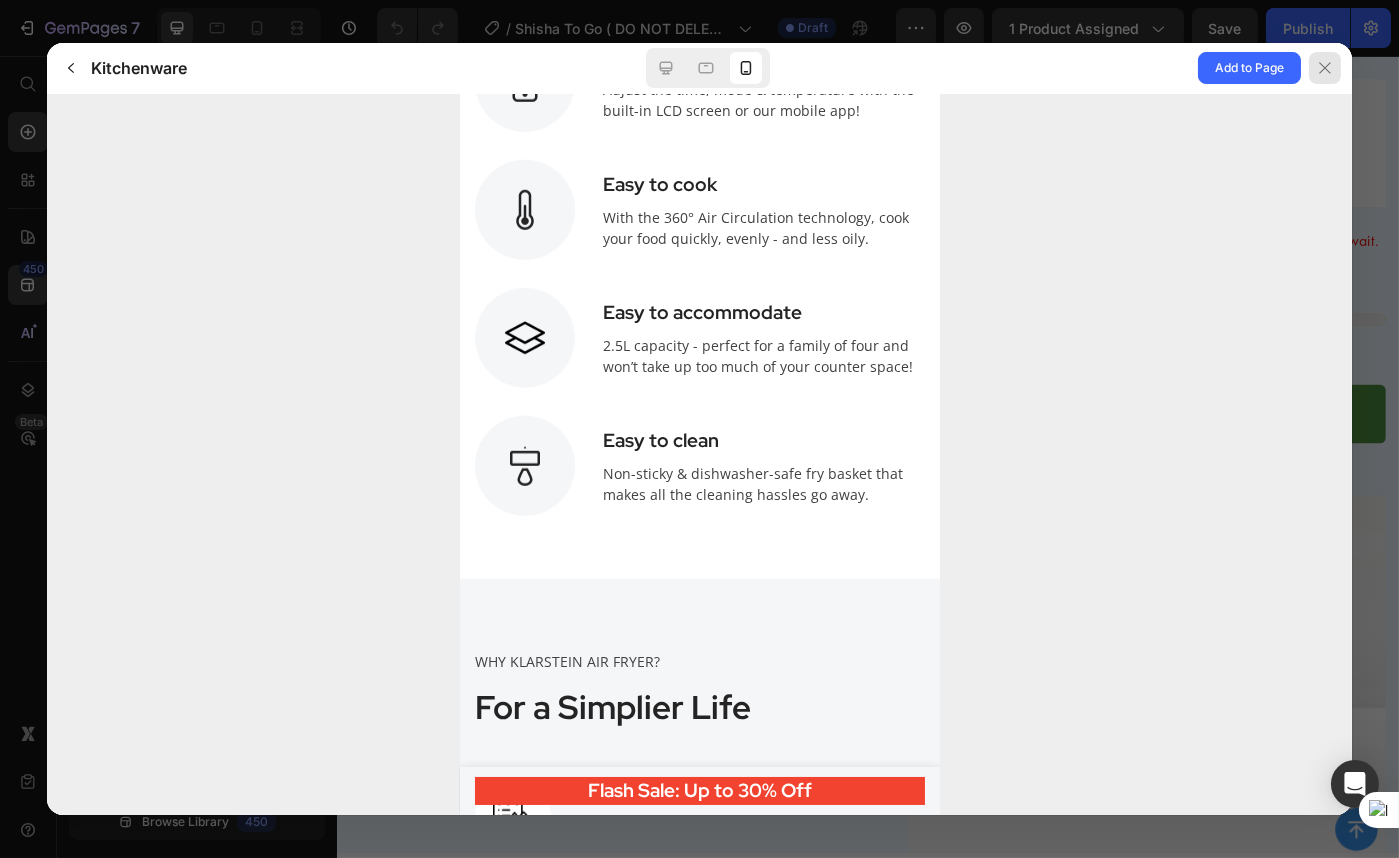 drag, startPoint x: 1324, startPoint y: 78, endPoint x: 1026, endPoint y: 164, distance: 310.16125 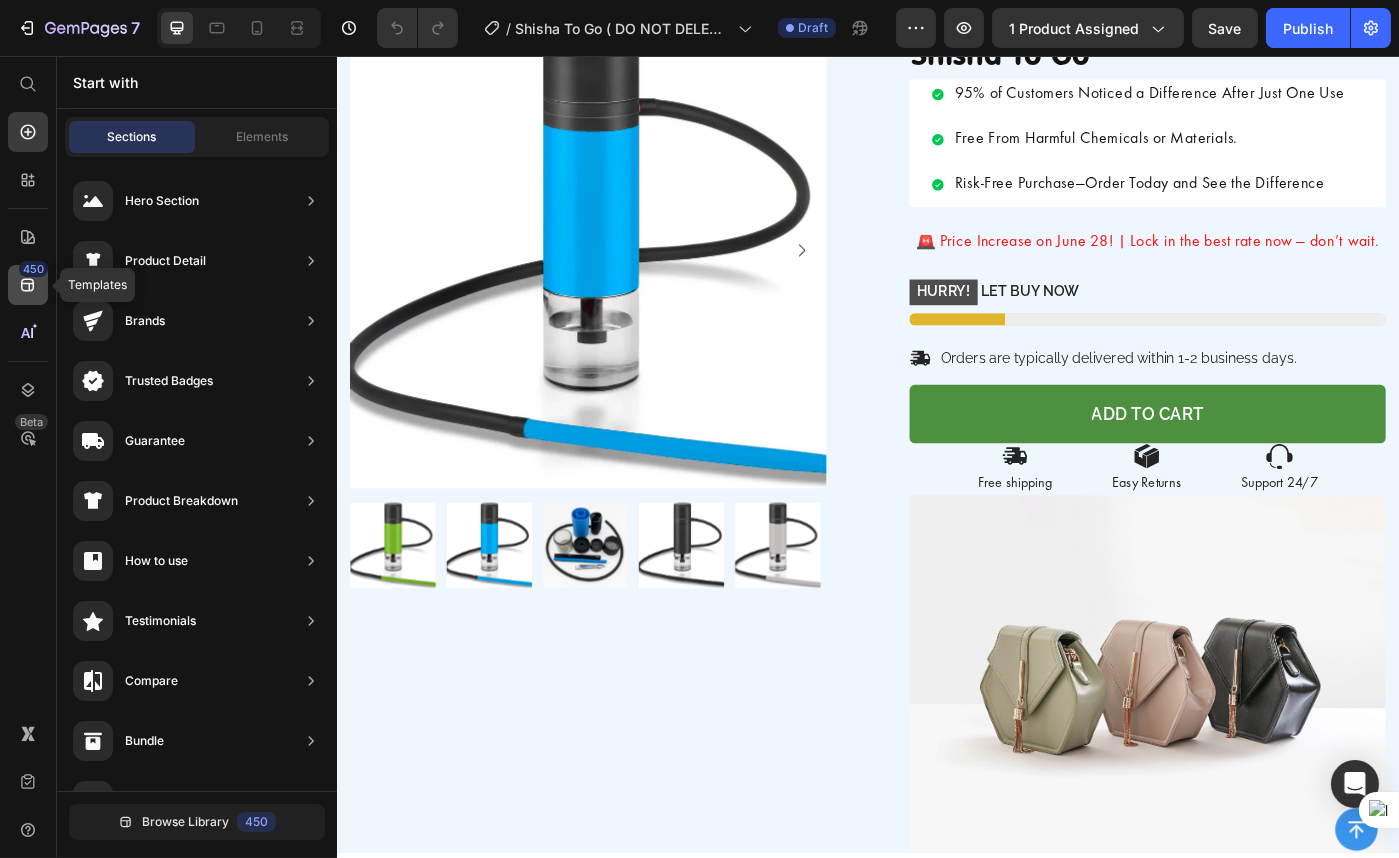 click 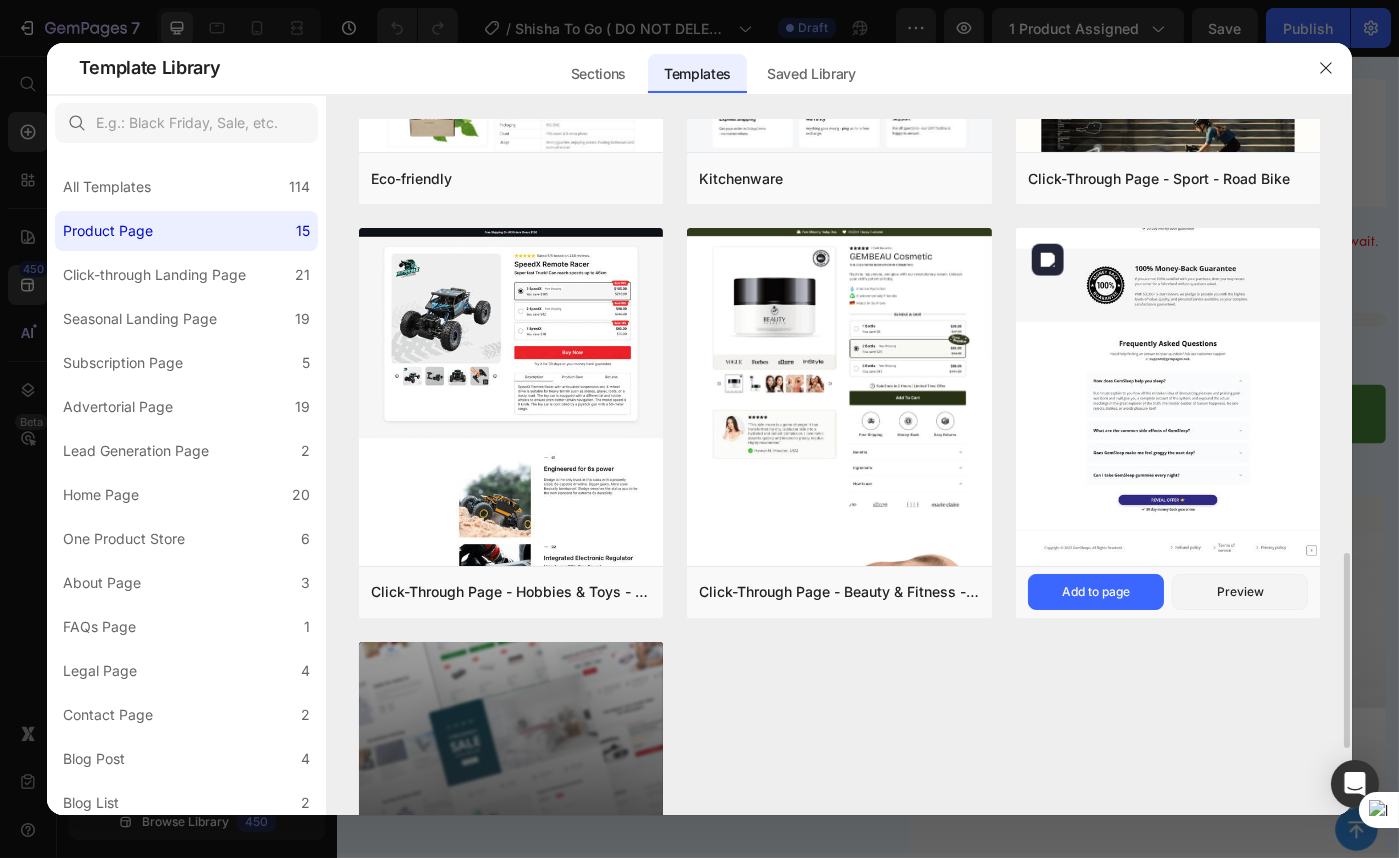 scroll, scrollTop: 1782, scrollLeft: 0, axis: vertical 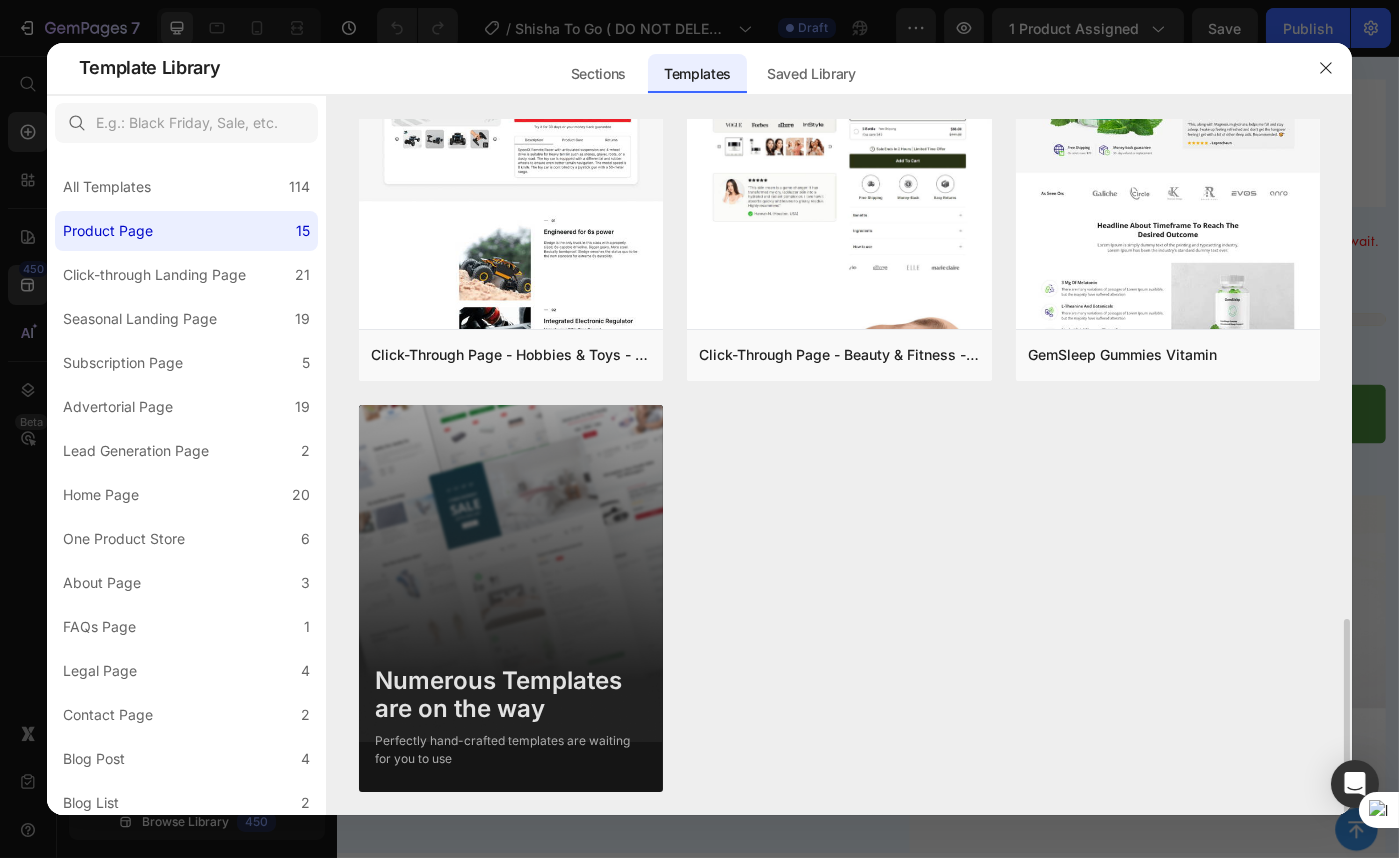 click on "Numerous Templates  are on the way" at bounding box center [511, 696] 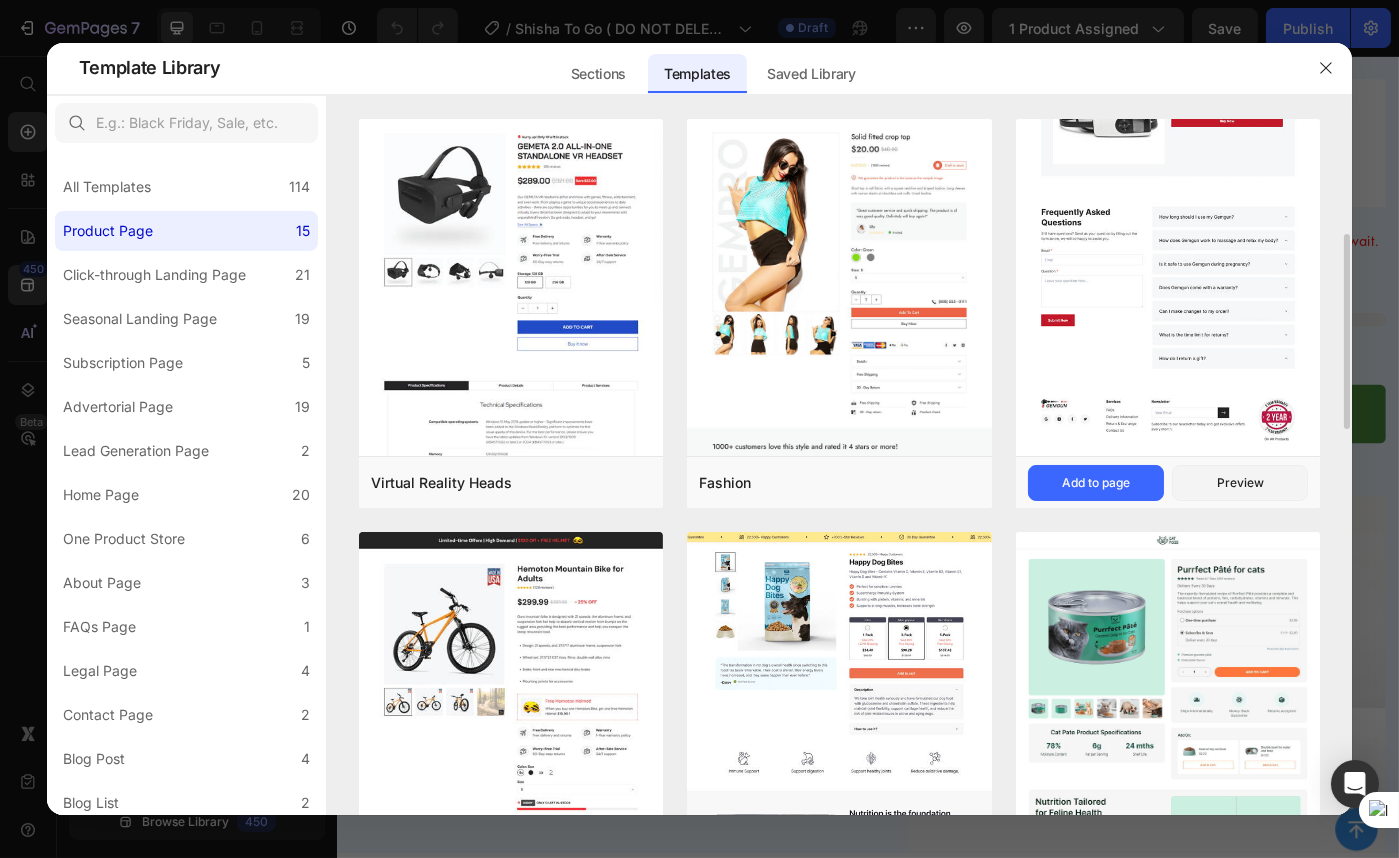scroll, scrollTop: 272, scrollLeft: 0, axis: vertical 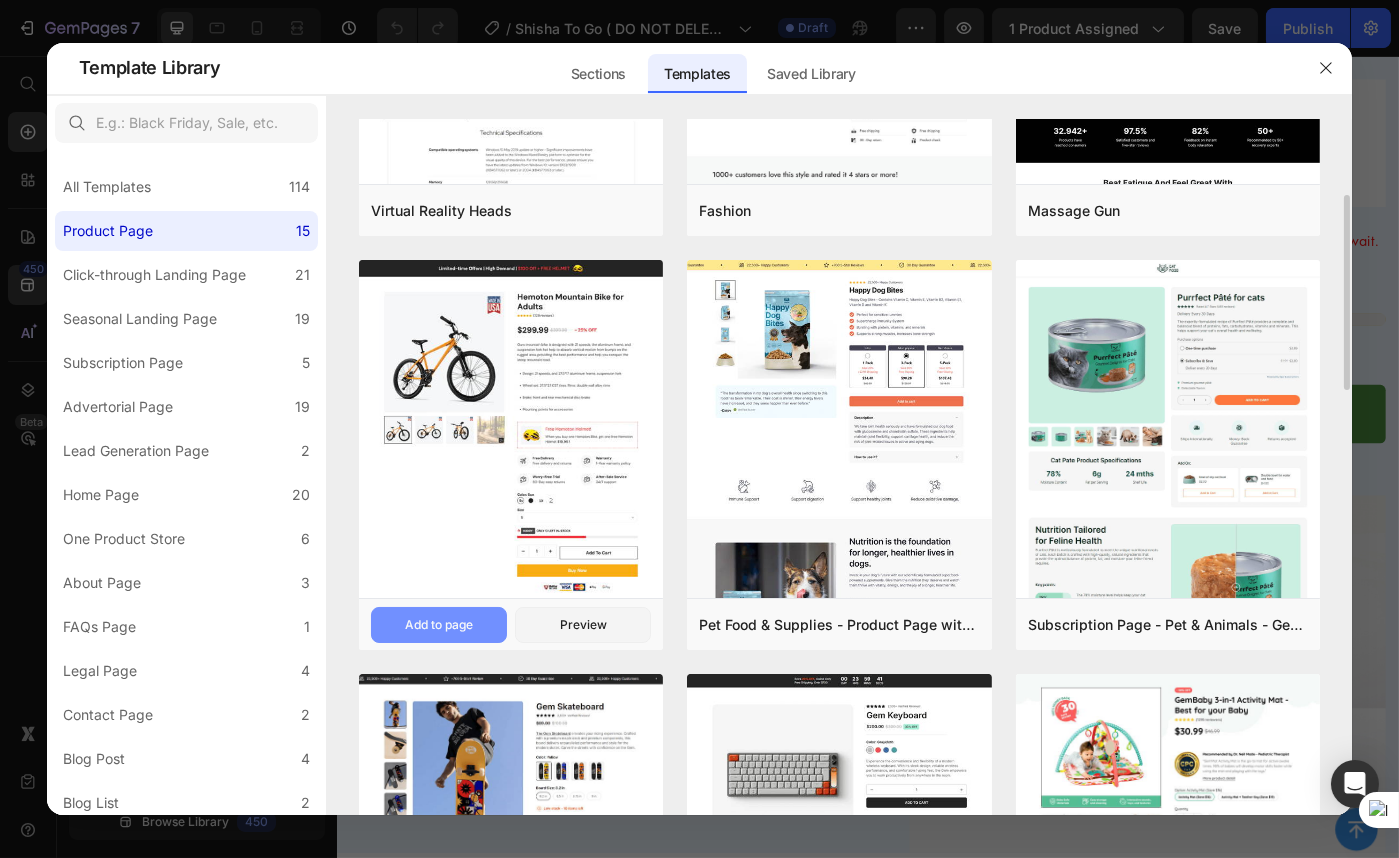 click on "Add to page" at bounding box center (439, 625) 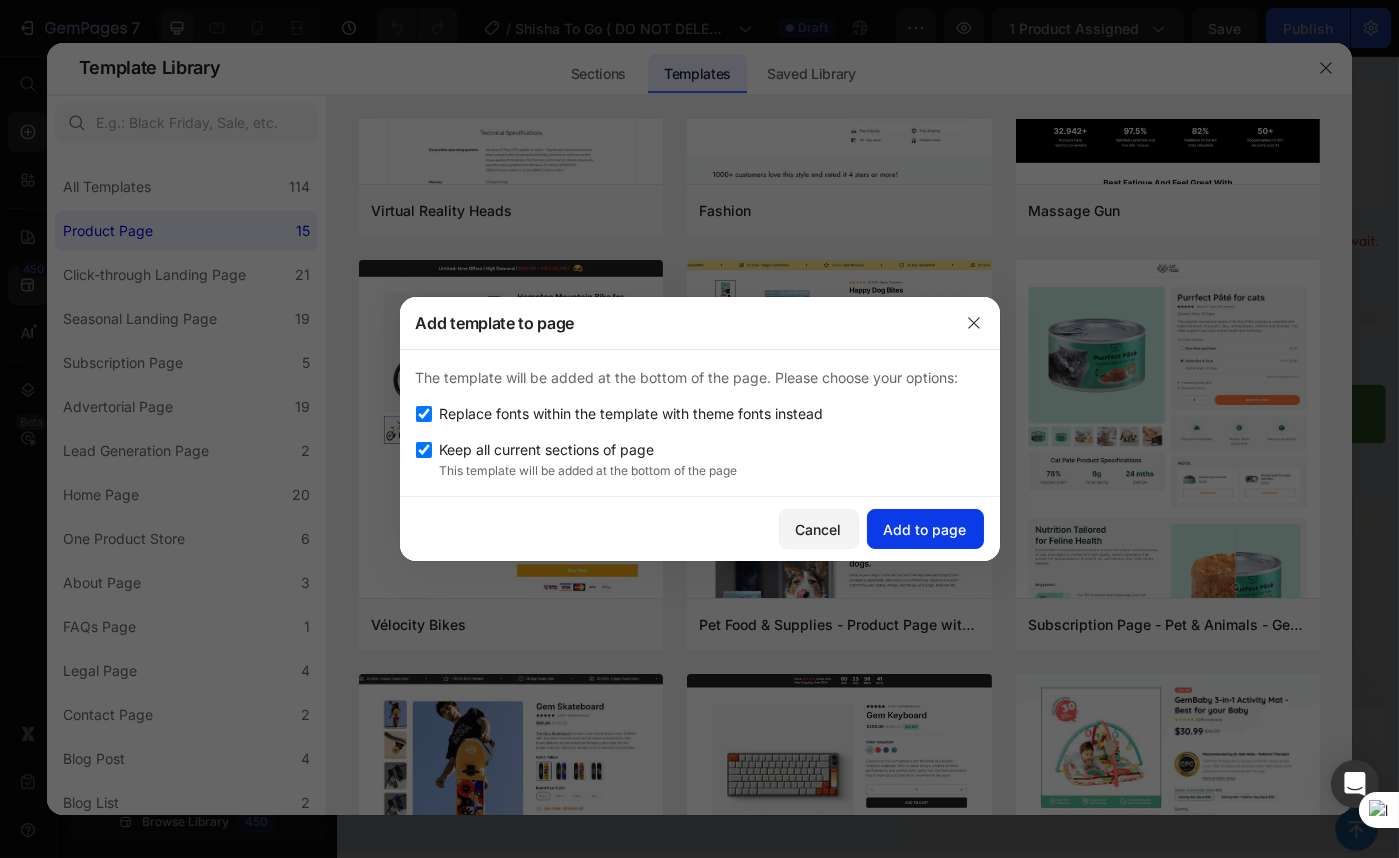 click on "Add to page" at bounding box center (925, 529) 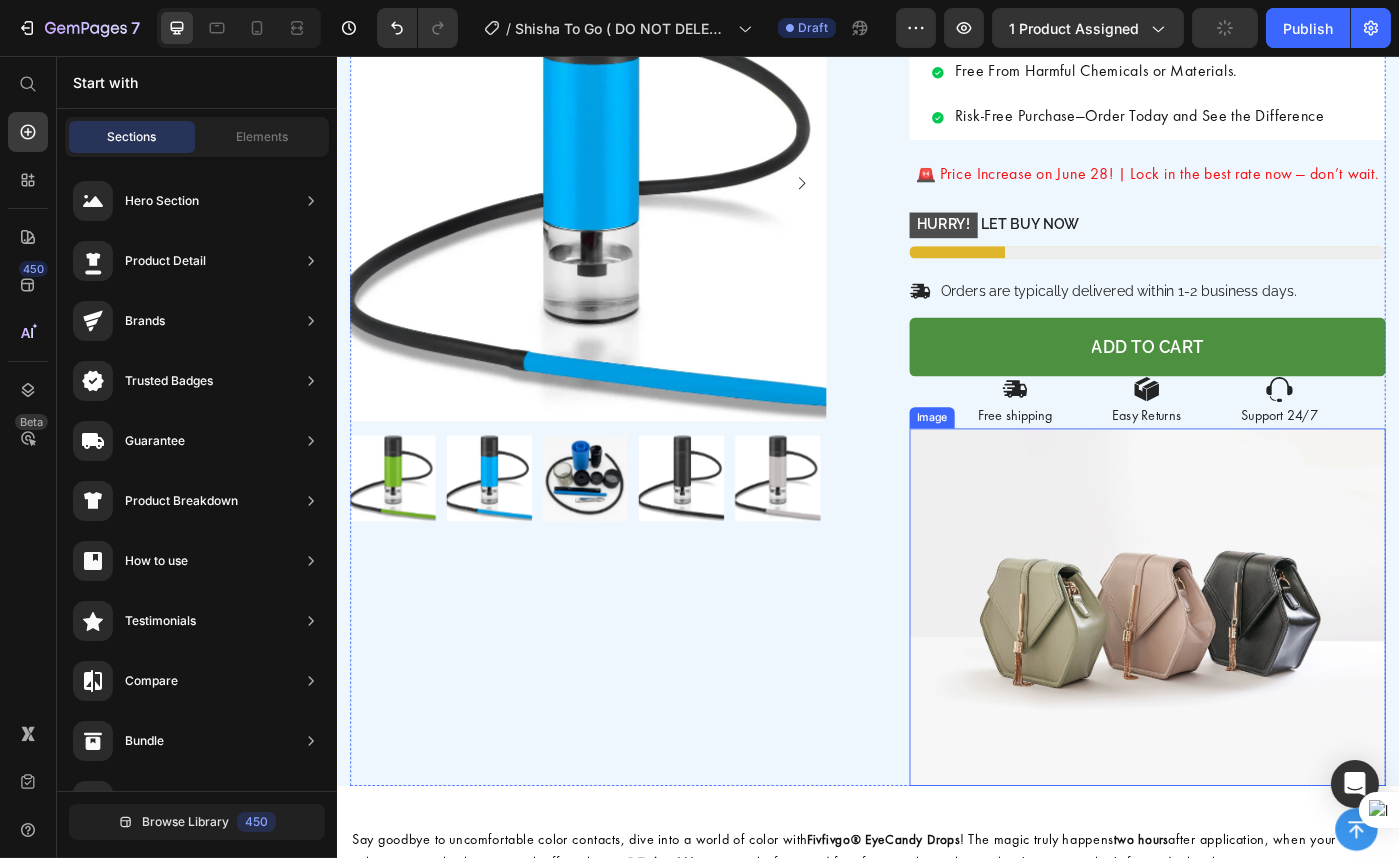 scroll, scrollTop: 0, scrollLeft: 0, axis: both 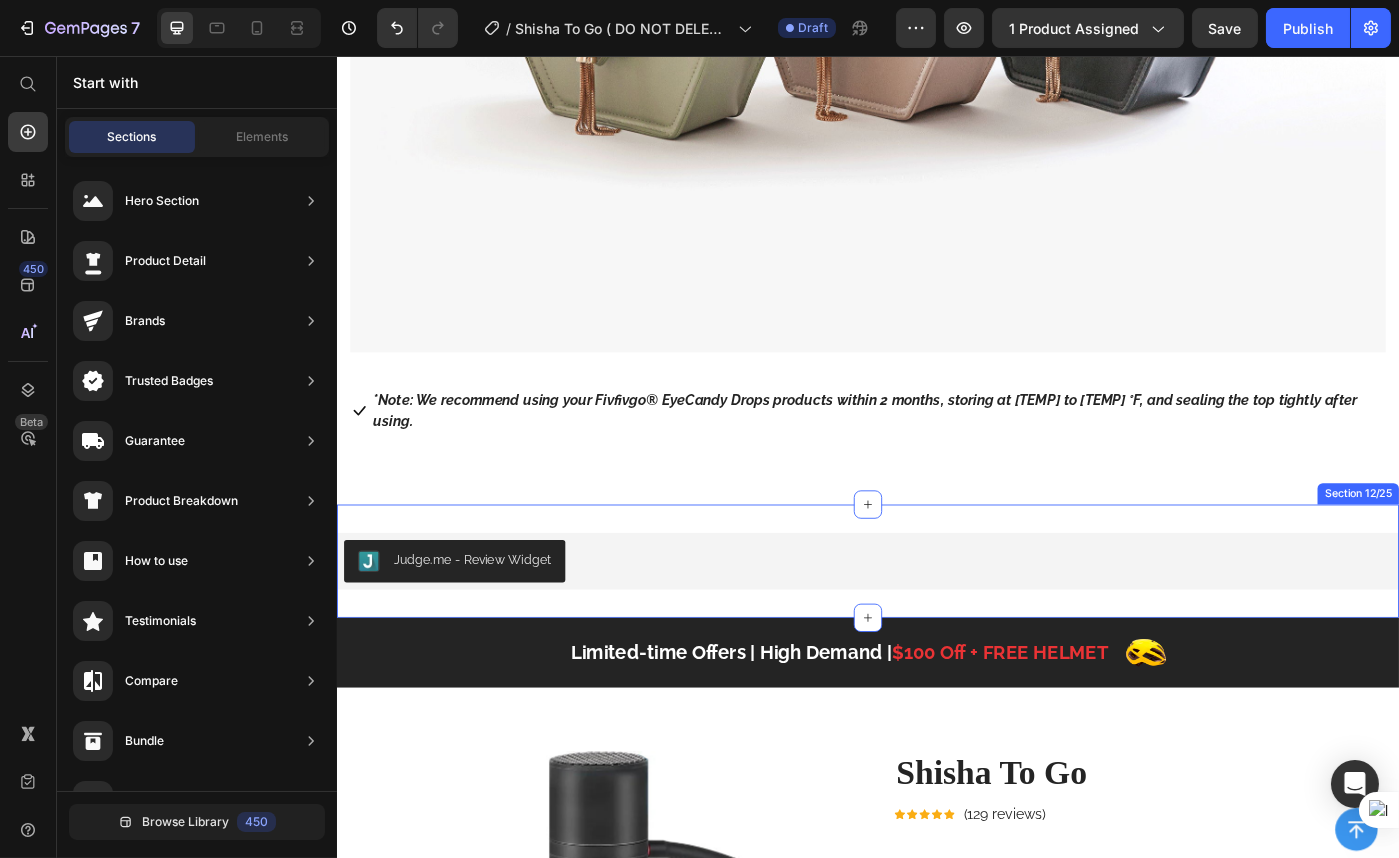 click on "Judge.me - Review Widget Judge.me Section 12/25" at bounding box center (936, 627) 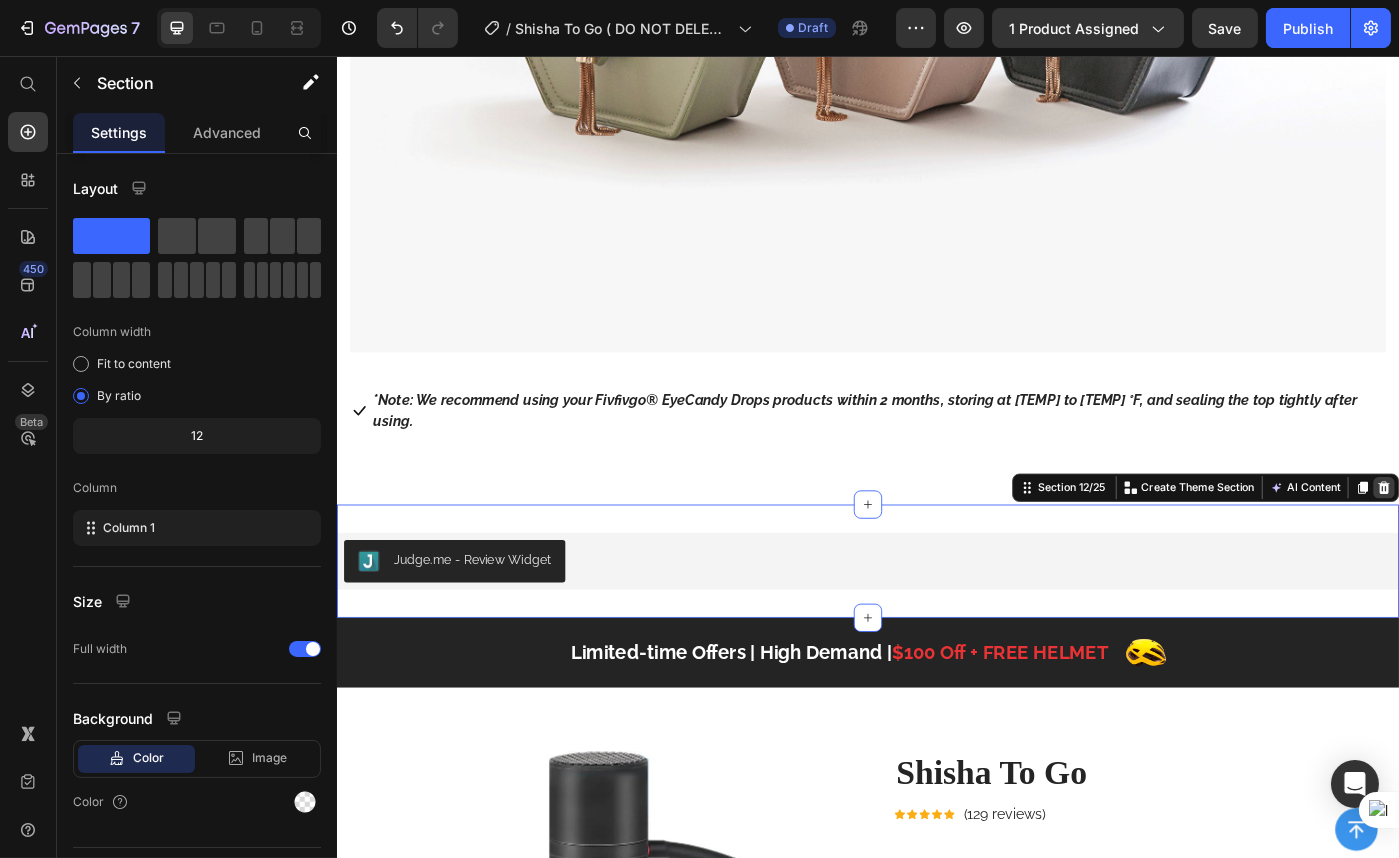 click 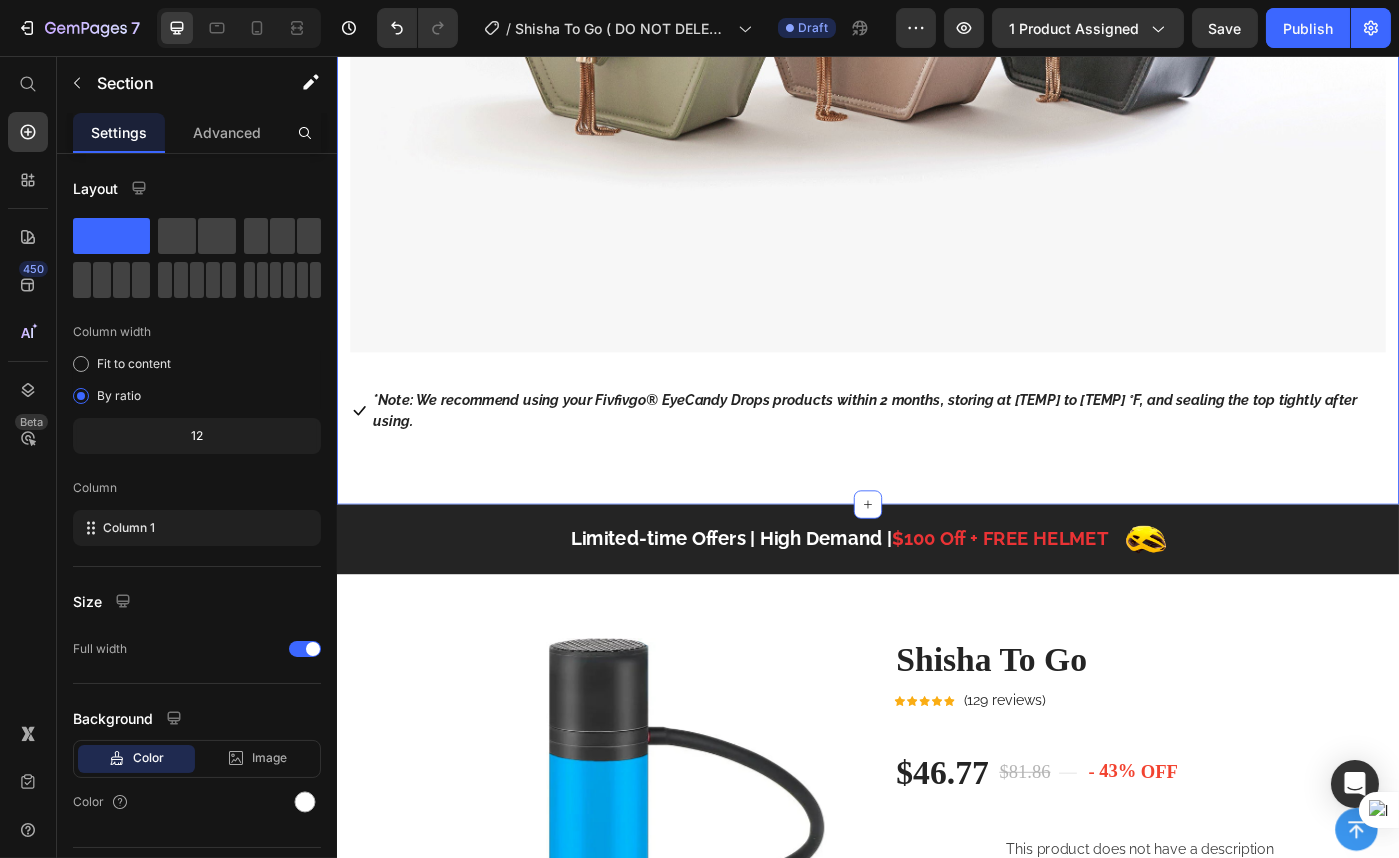 click on "Final Thoughts： Heading If you're looking to increase your height naturally and without pain, the Oveallgo® HeightBoost Patch is definitely worth considering. Simply wear it as directed and let the advanced MicroPin technology work its magic to support your growth journey! Text block Row Row Image                Icon *Note: We recommend using your Fivfivgo® EyeCandy Drops products within 2 months, storing at 36° to 77 °F, and sealing the top tightly after using. Text block Icon List Row Section 11/25" at bounding box center (936, -117) 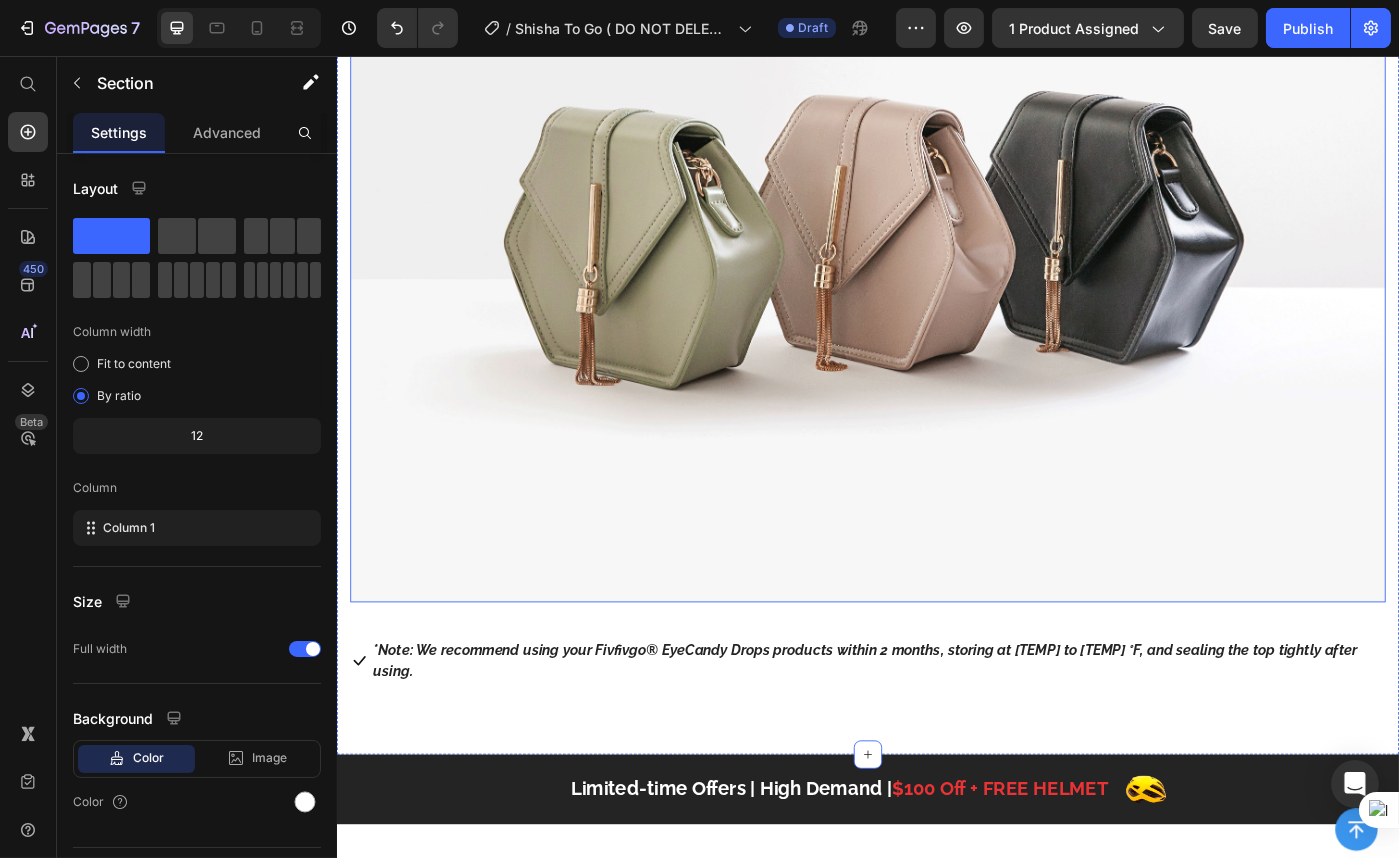 scroll, scrollTop: 10292, scrollLeft: 0, axis: vertical 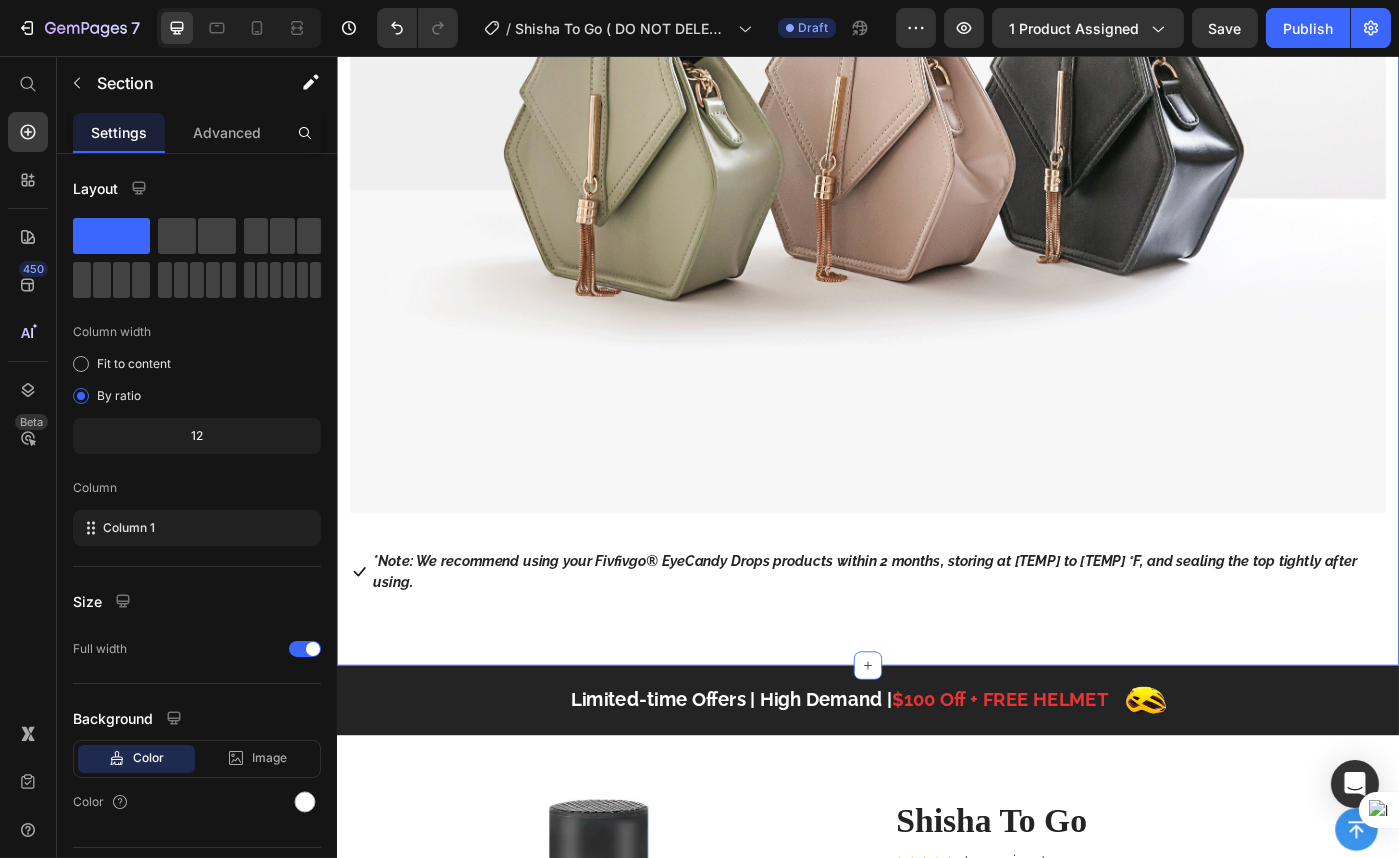 click on "Final Thoughts： Heading If you're looking to increase your height naturally and without pain, the Oveallgo® HeightBoost Patch is definitely worth considering. Simply wear it as directed and let the advanced MicroPin technology work its magic to support your growth journey! Text block Row Row Image                Icon *Note: We recommend using your Fivfivgo® EyeCandy Drops products within 2 months, storing at 36° to 77 °F, and sealing the top tightly after using. Text block Icon List Row Section 11/25   You can create reusable sections Create Theme Section AI Content Write with GemAI What would you like to describe here? Tone and Voice Persuasive Product Shisha To Go Show more Generate" at bounding box center [936, 65] 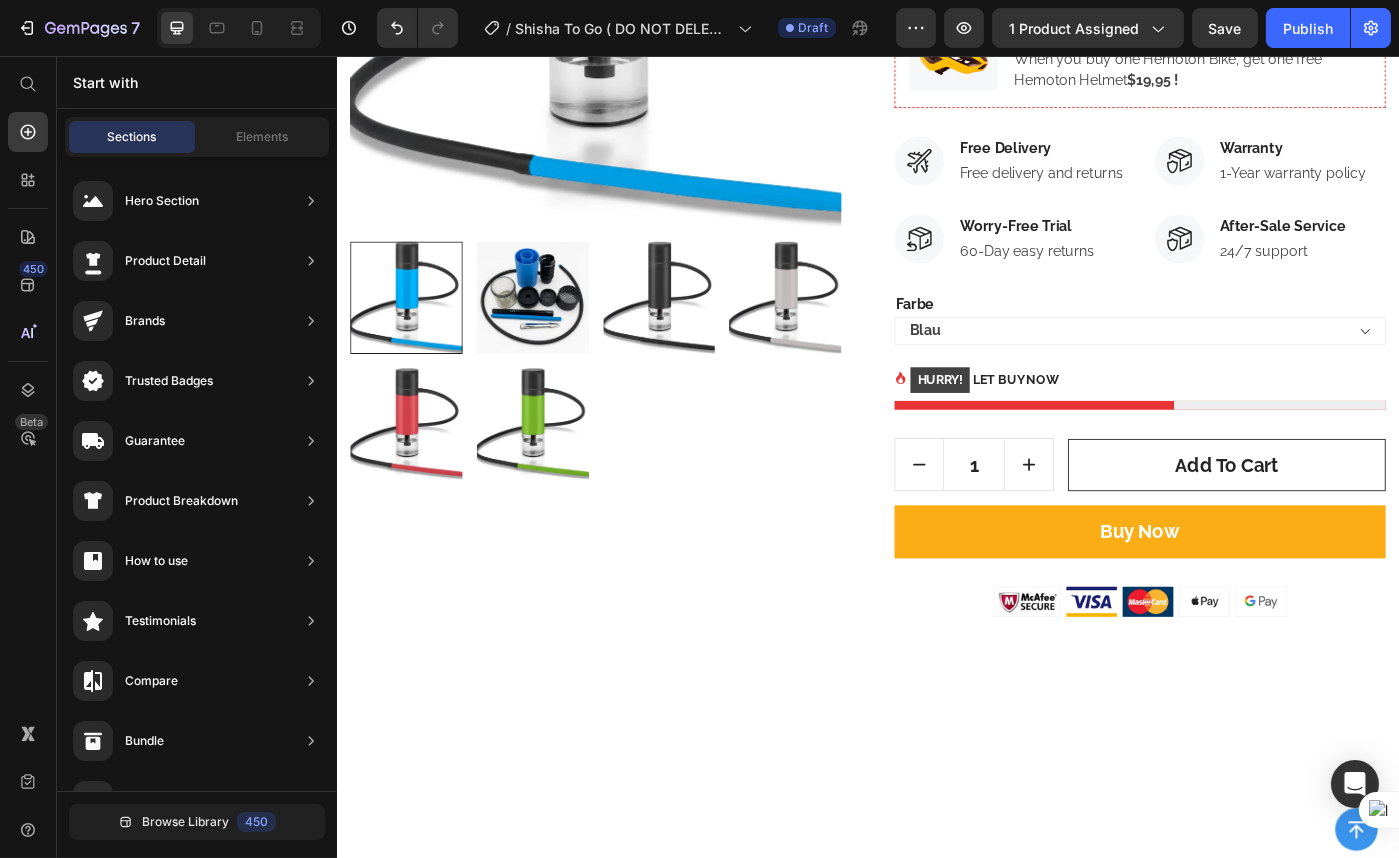 scroll, scrollTop: 8782, scrollLeft: 0, axis: vertical 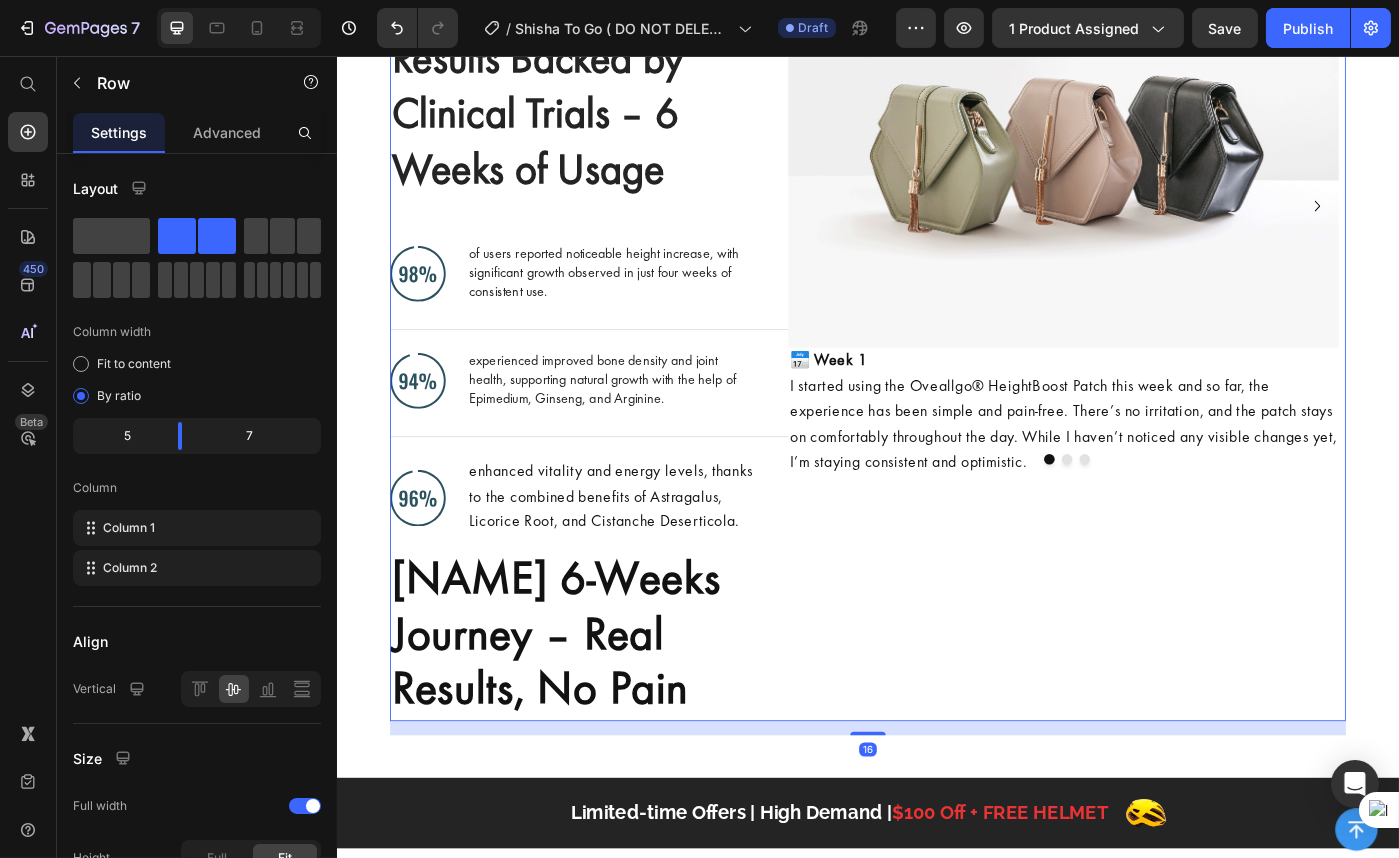 click on "Image 📅 Week 1 I started using the Oveallgo® HeightBoost Patch this week and so far, the experience has been simple and pain-free. There’s no irritation, and the patch stays on comfortably throughout the day. While I haven’t noticed any visible changes yet, I’m staying consistent and optimistic. Text Block Image 📅 Week 3 By the third week, I was shocked — I had already grown about 4 inches! I measured multiple times just to be sure. Not only did I notice the height increase, but my posture also felt stronger and more upright. It was exciting to see such noticeable results without any pain or effort. Text Block Image 📅 Week 6 At the six-week mark, I had gained a total of 7 inches, with an additional 3 inches since week 3. I feel taller, more confident, and even more energetic than before. This patch has exceeded my expectations and made a real difference in how I carry myself every day. Text Block" at bounding box center [1161, 225] 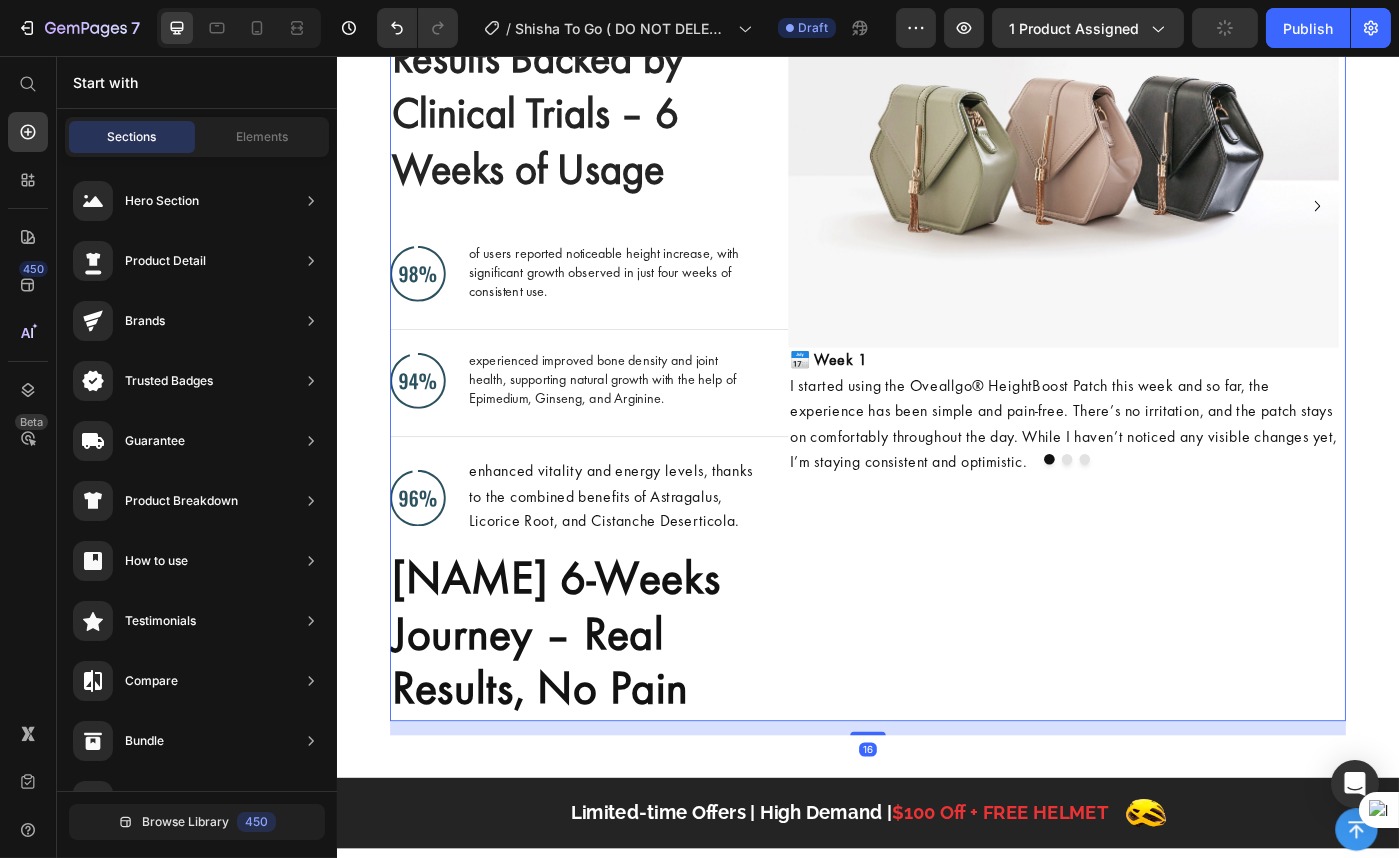 scroll, scrollTop: 7640, scrollLeft: 0, axis: vertical 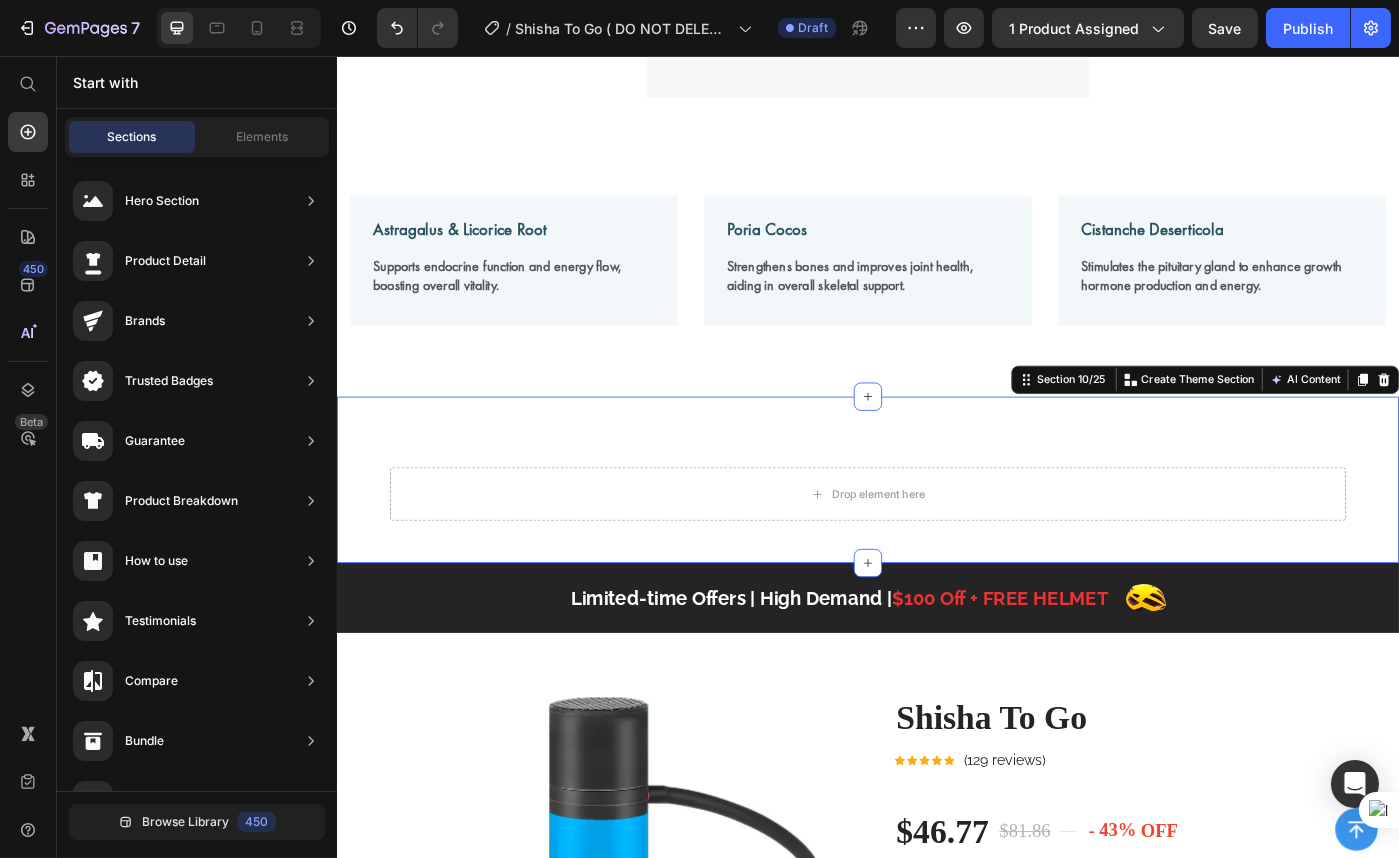 click on "Drop element here Section 10/25   You can create reusable sections Create Theme Section AI Content Write with GemAI What would you like to describe here? Tone and Voice Persuasive Product Shisha To Go Show more Generate" at bounding box center (936, 535) 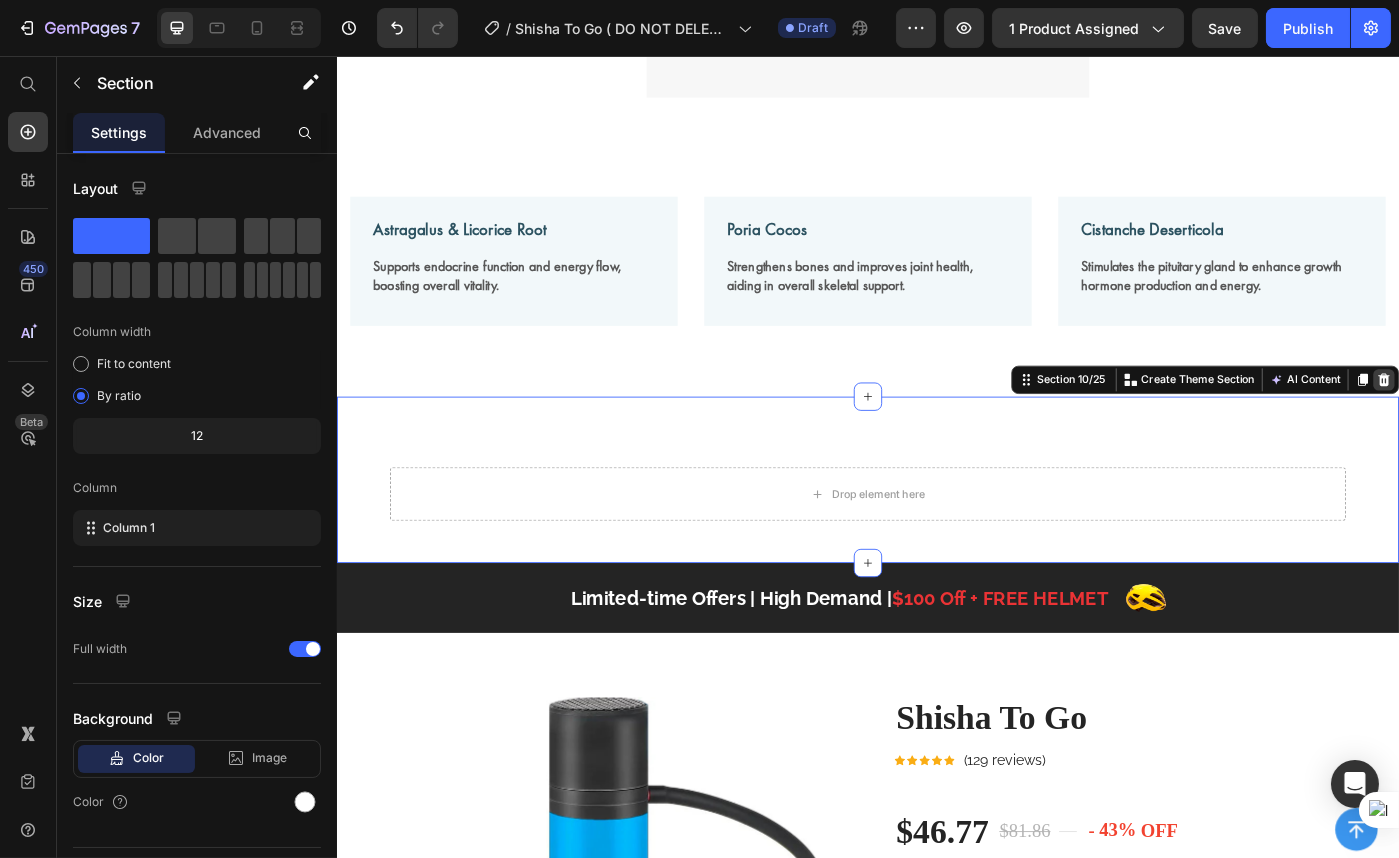 click 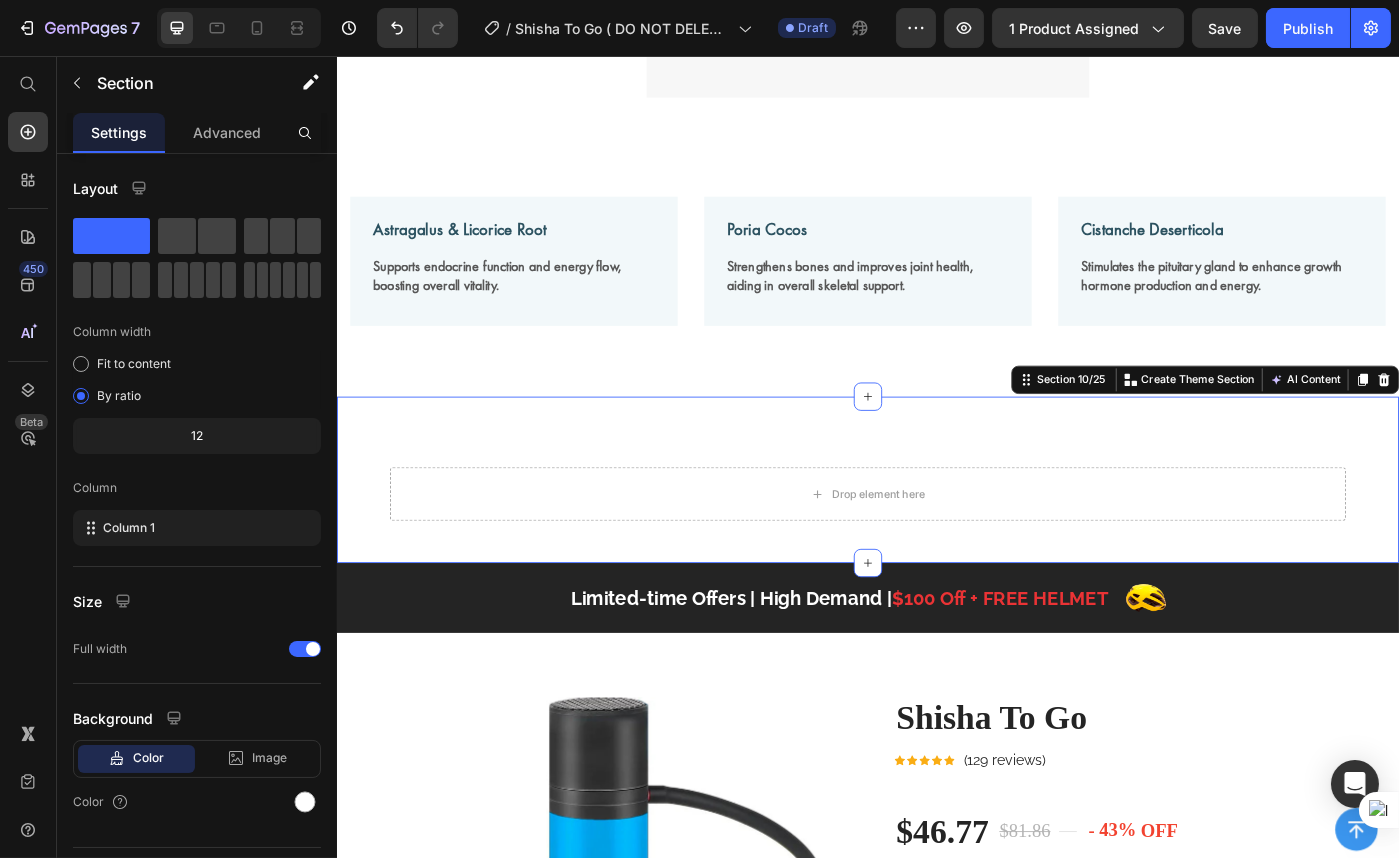 scroll, scrollTop: 7451, scrollLeft: 0, axis: vertical 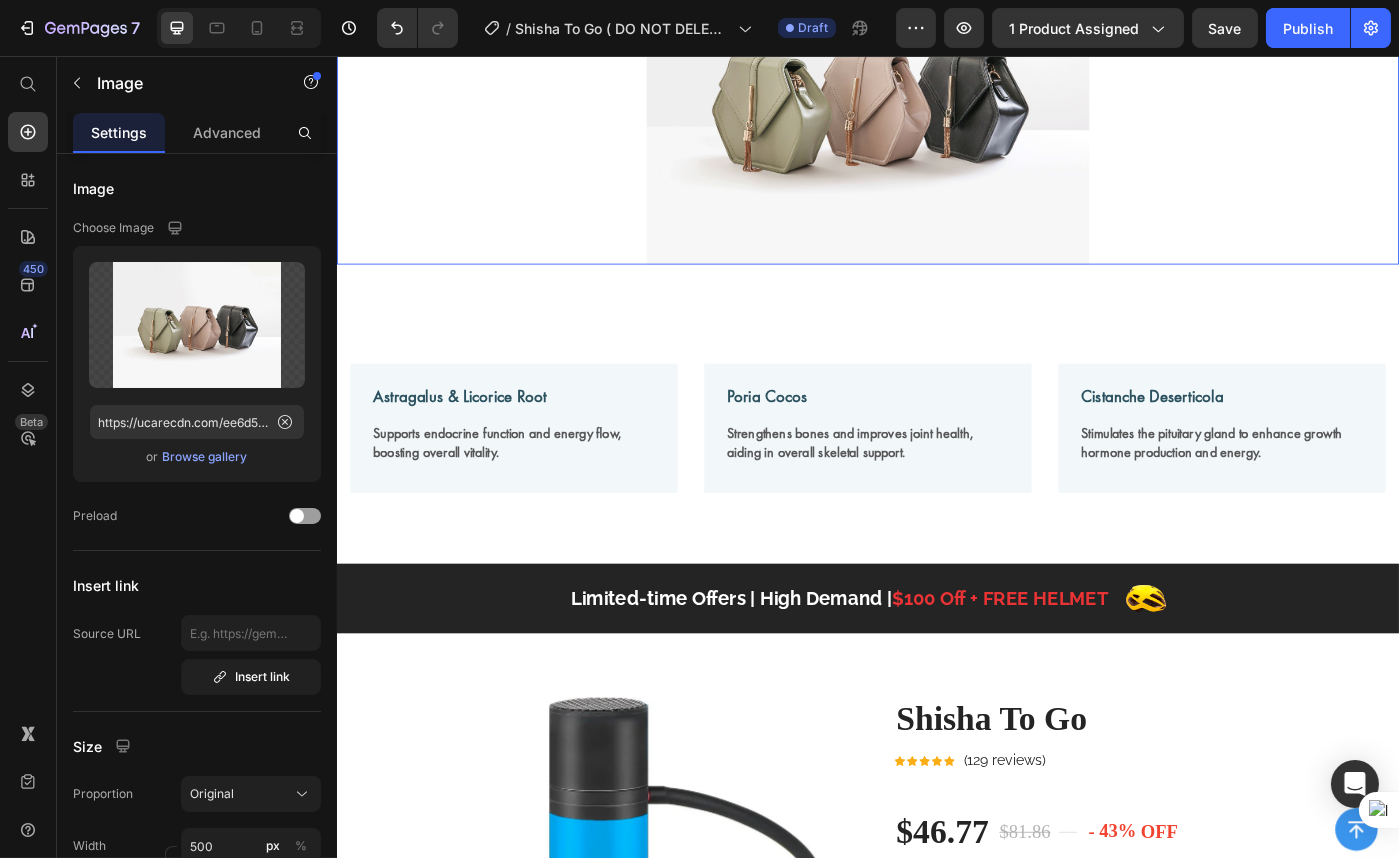 click at bounding box center (936, 104) 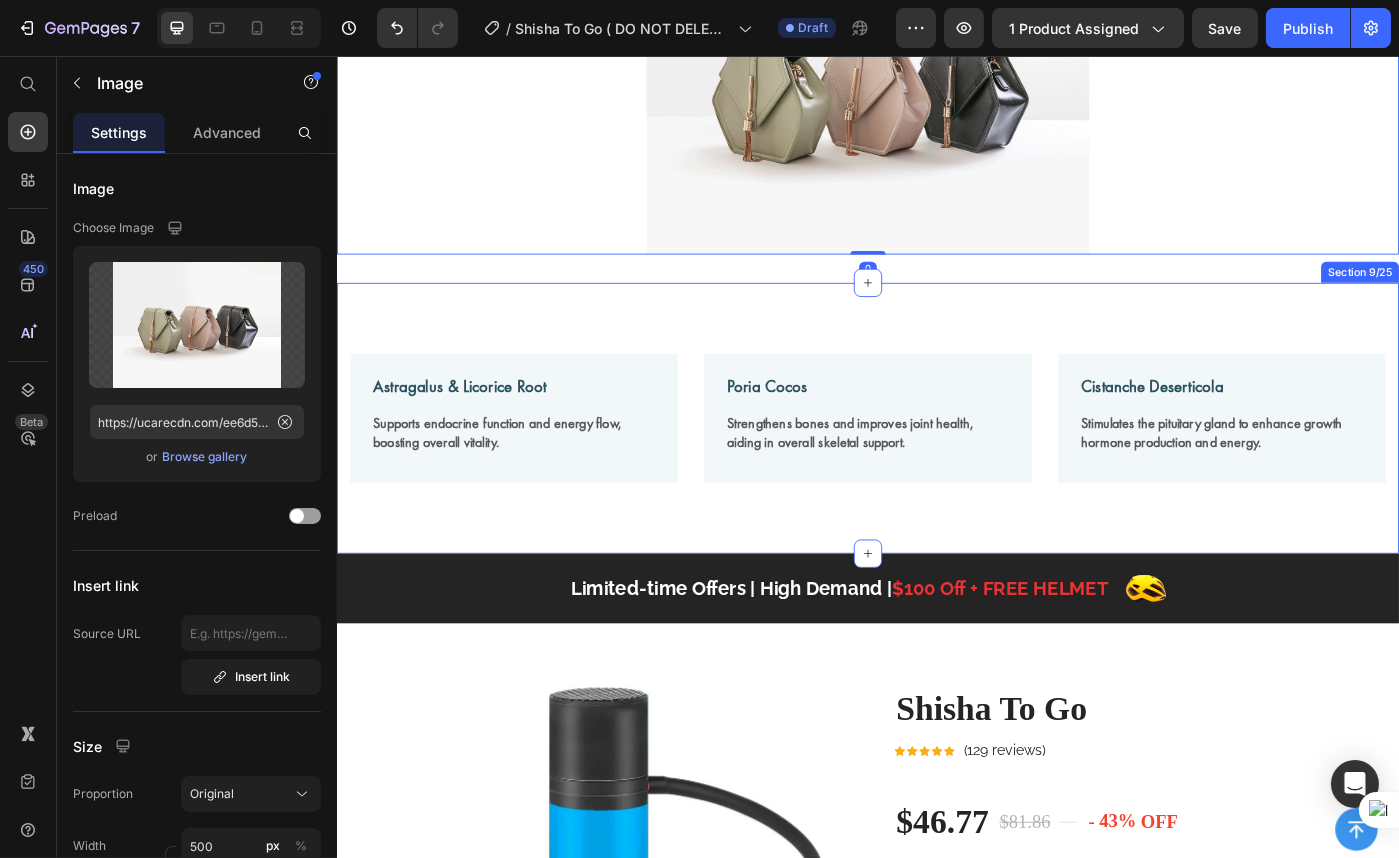 scroll, scrollTop: 7542, scrollLeft: 0, axis: vertical 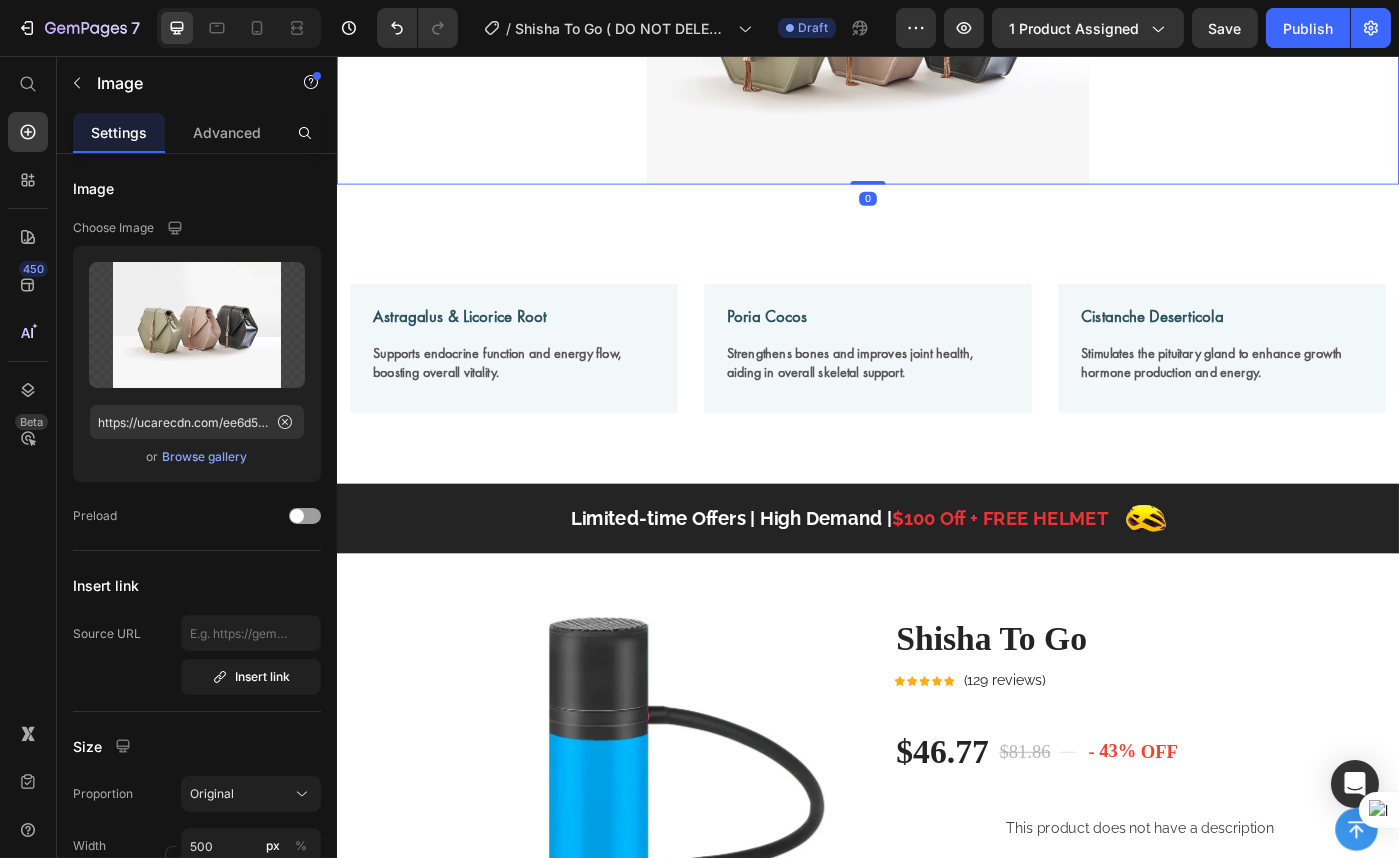 click 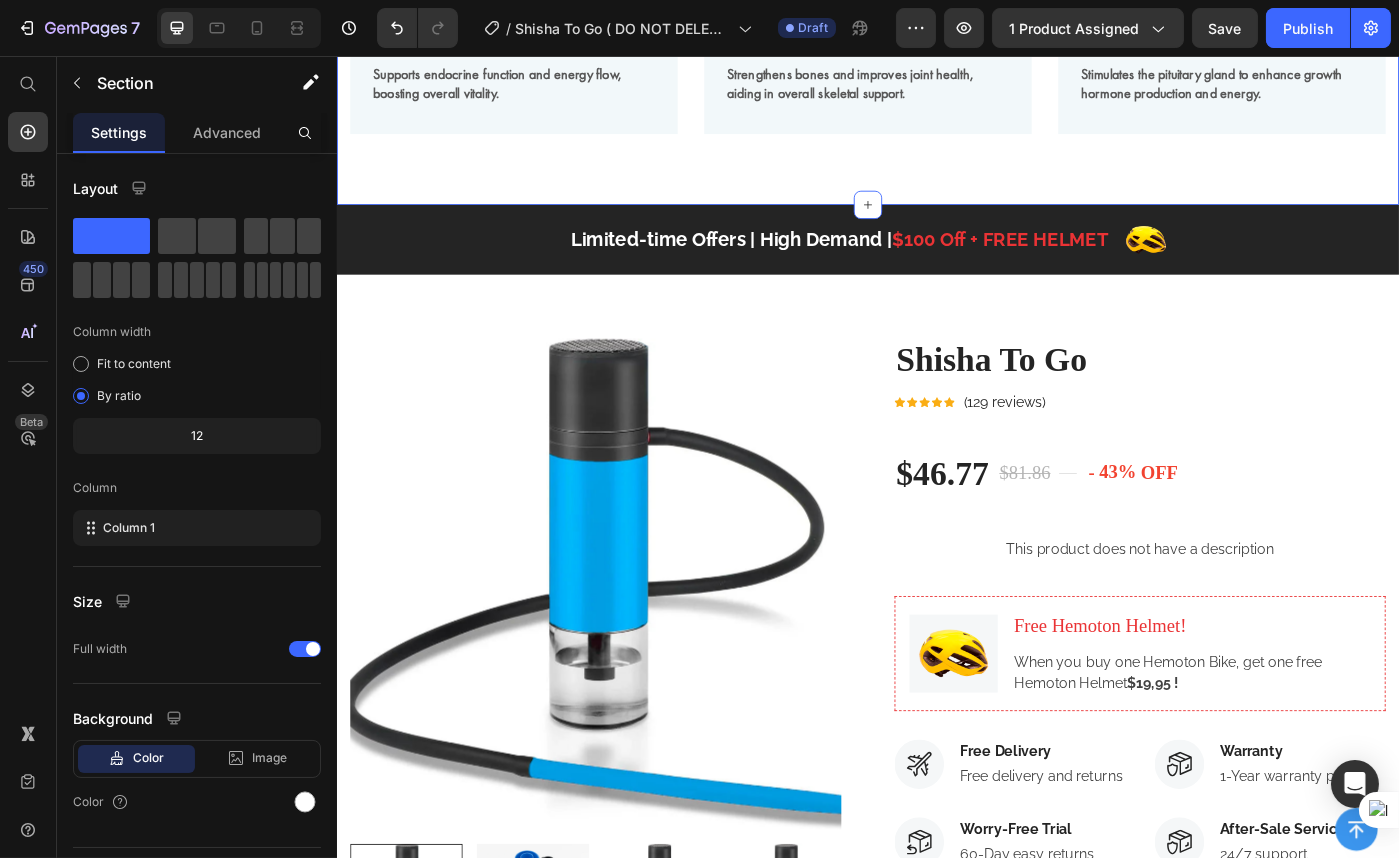 click on "Astragalus & Licorice Root Text Block Supports endocrine function and energy flow, boosting overall vitality. Text Block Row Poria Cocos Text Block Strengthens bones and improves joint health, aiding in overall skeletal support. Text Block Row Cistanche Deserticola Text Block Stimulates the pituitary gland to enhance growth hormone production and energy. Text Block Row Row Section 9/25   You can create reusable sections Create Theme Section AI Content Write with GemAI What would you like to describe here? Tone and Voice Persuasive Product Shisha To Go Show more Generate" at bounding box center (936, 71) 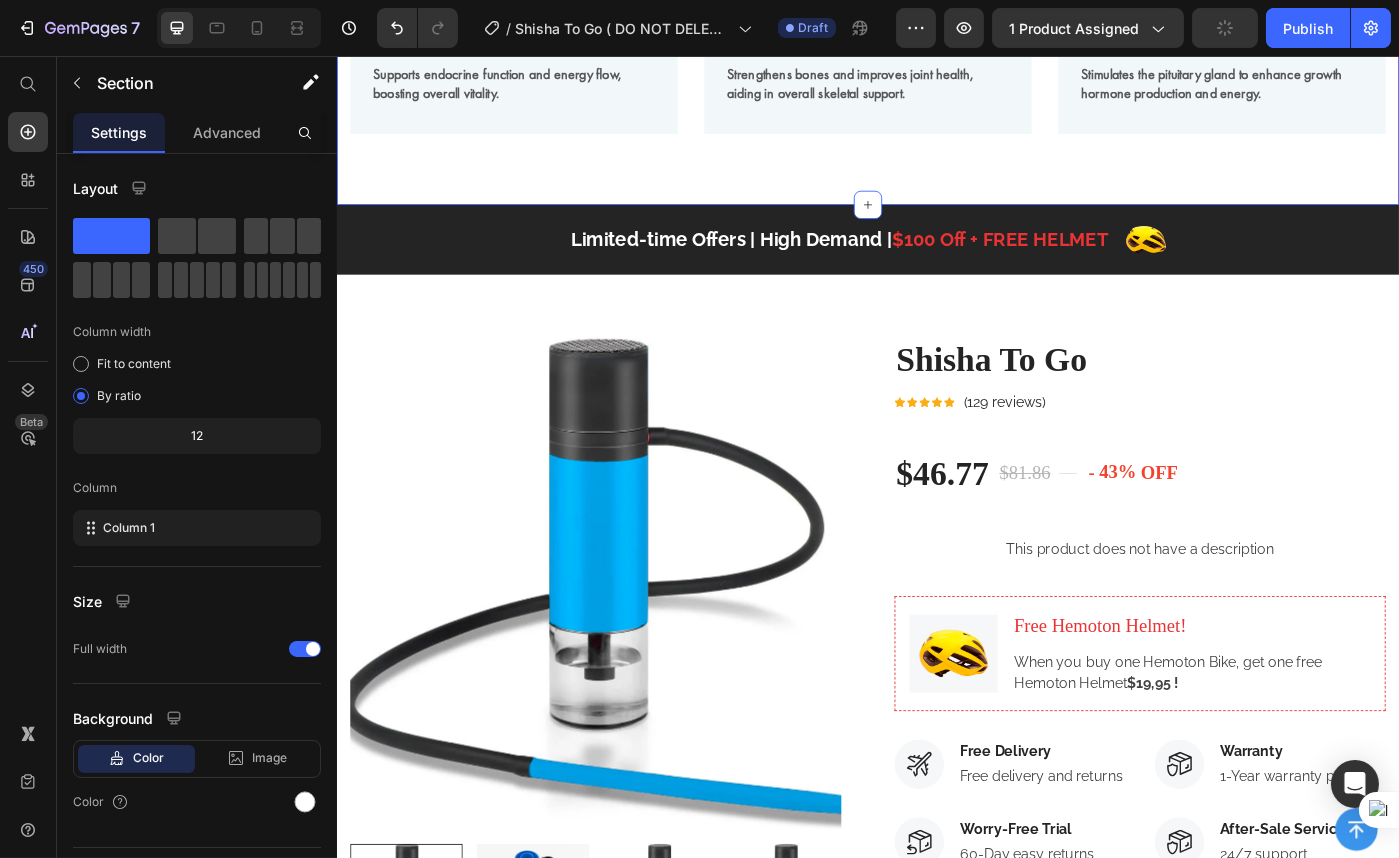 click at bounding box center [1519, -101] 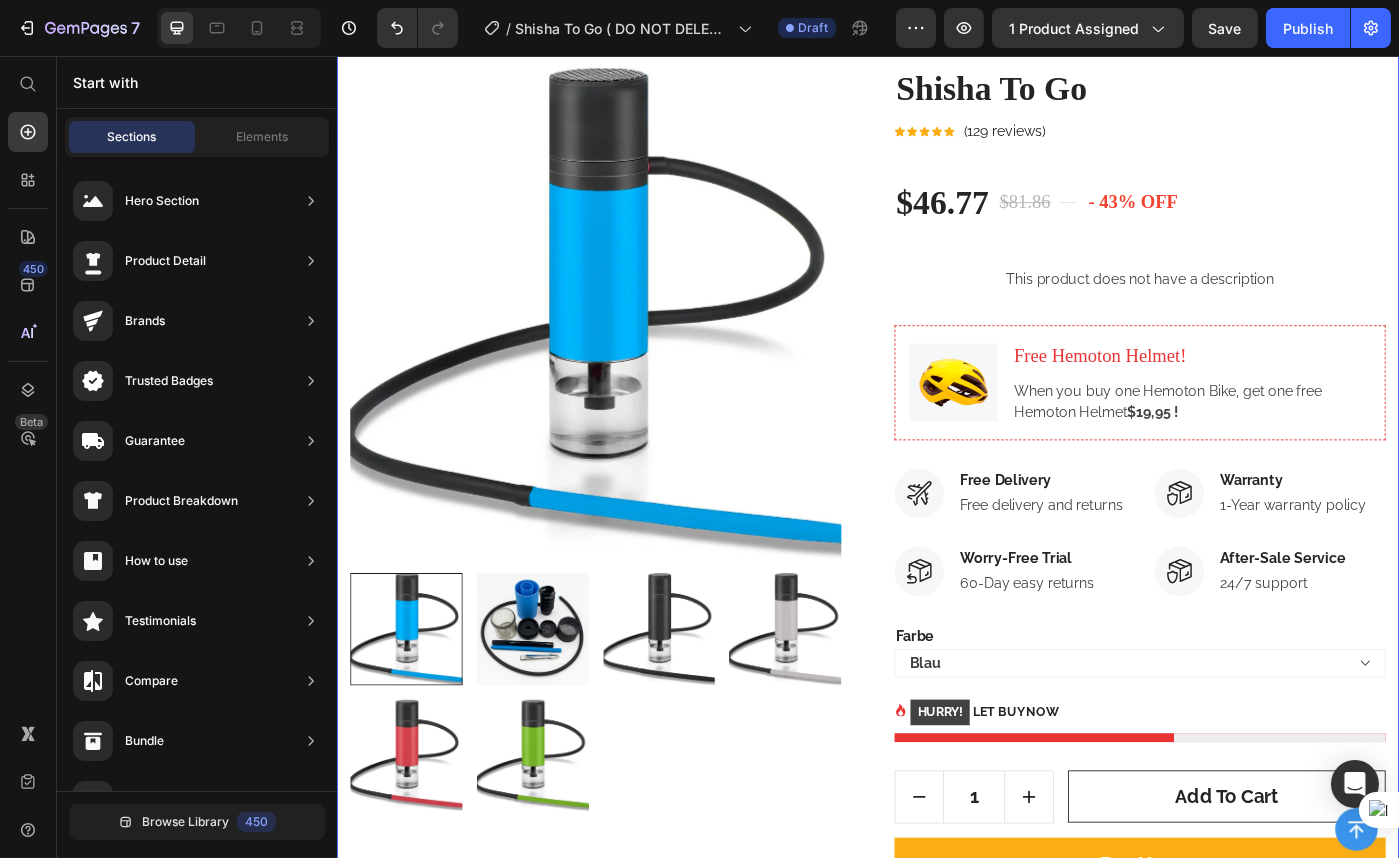 scroll, scrollTop: 7270, scrollLeft: 0, axis: vertical 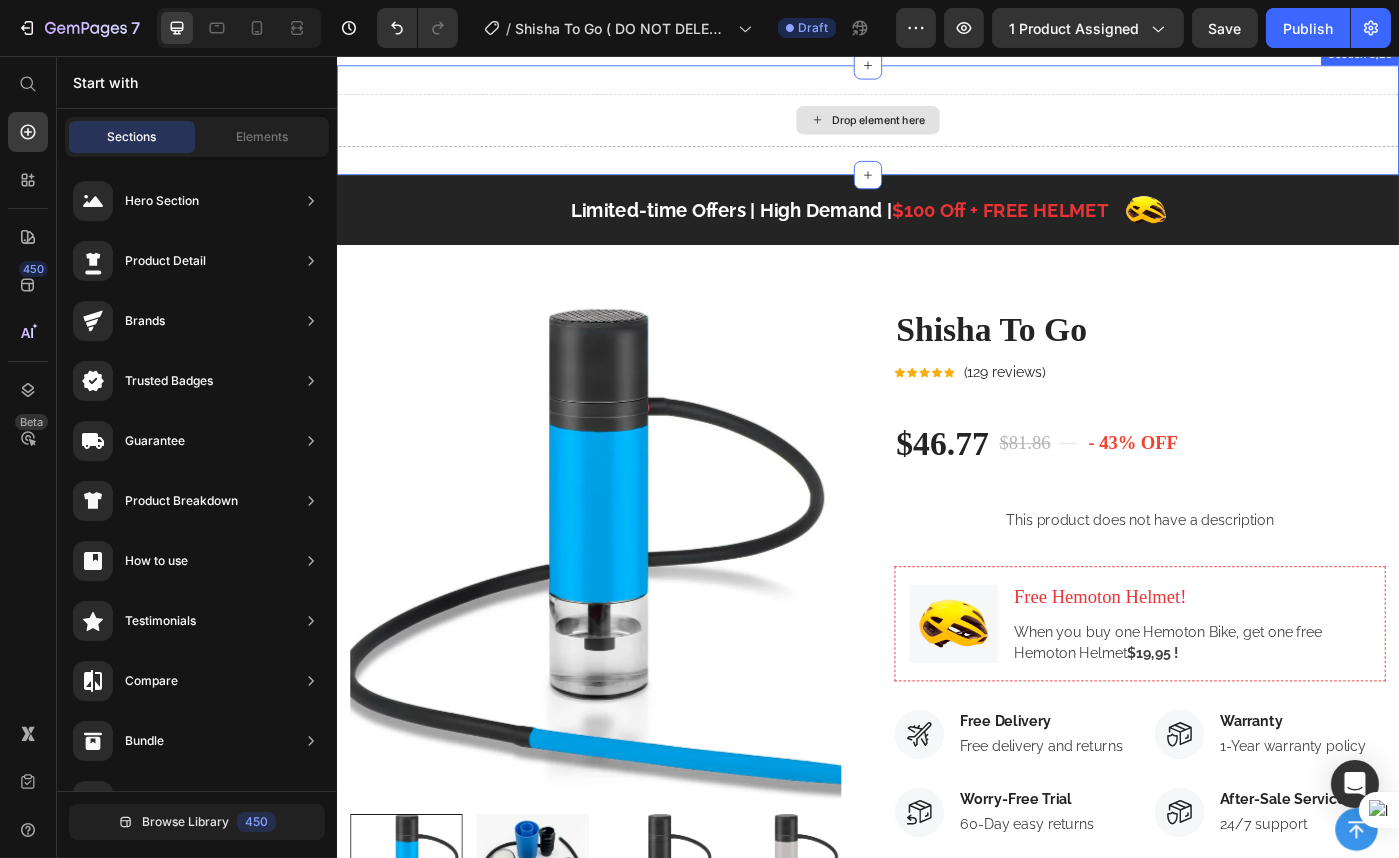 click on "Drop element here" at bounding box center [936, 128] 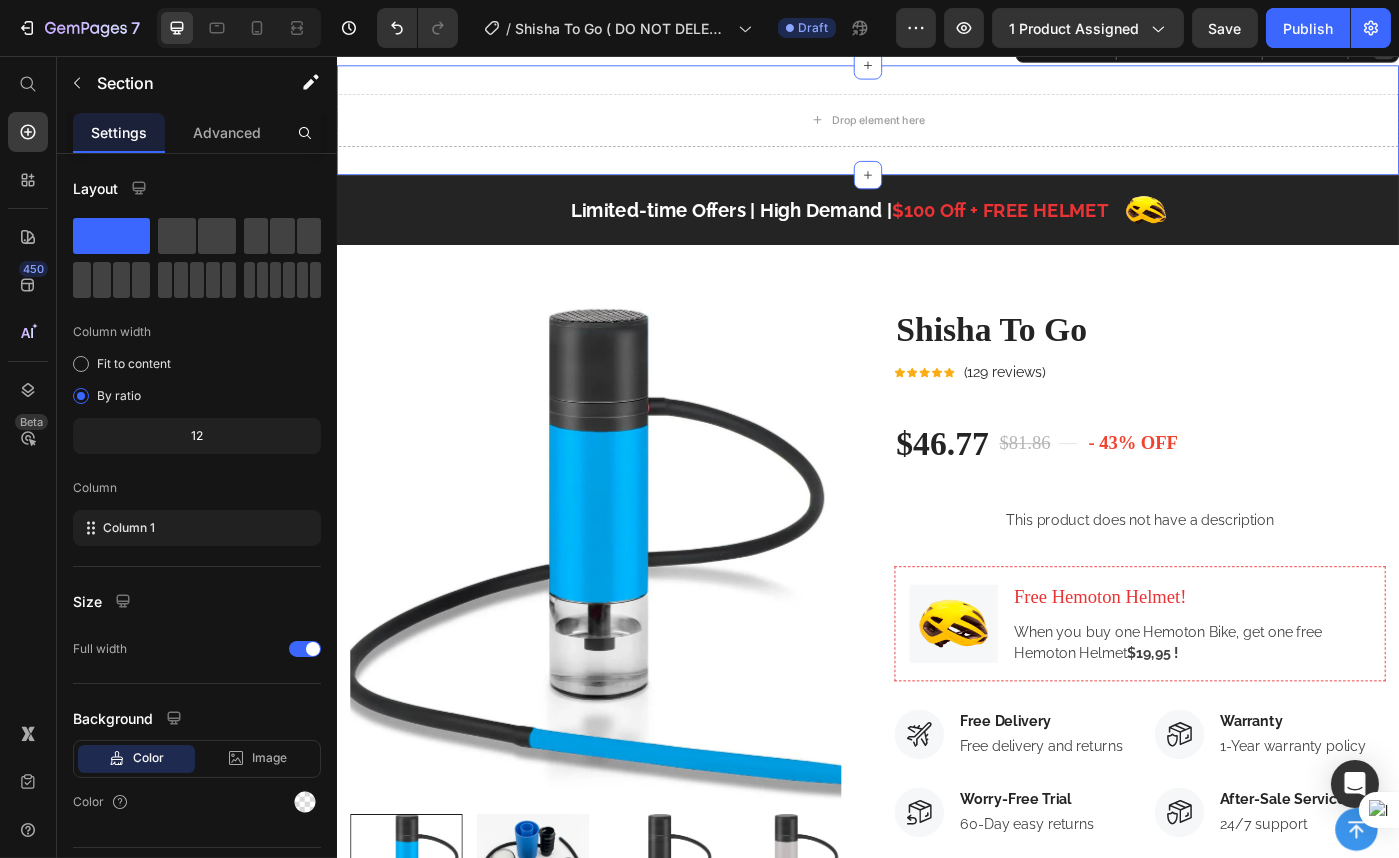 click 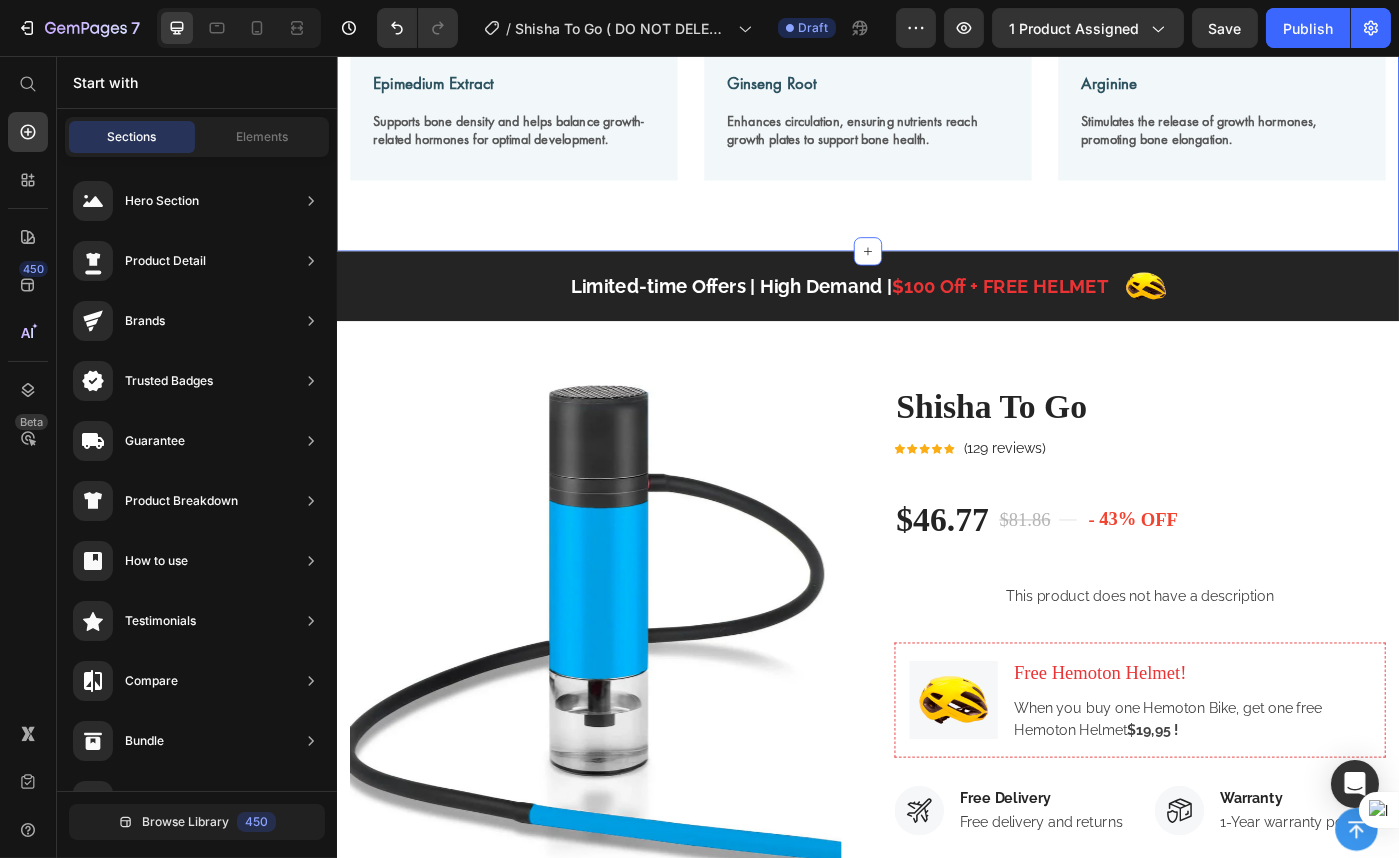 scroll, scrollTop: 6997, scrollLeft: 0, axis: vertical 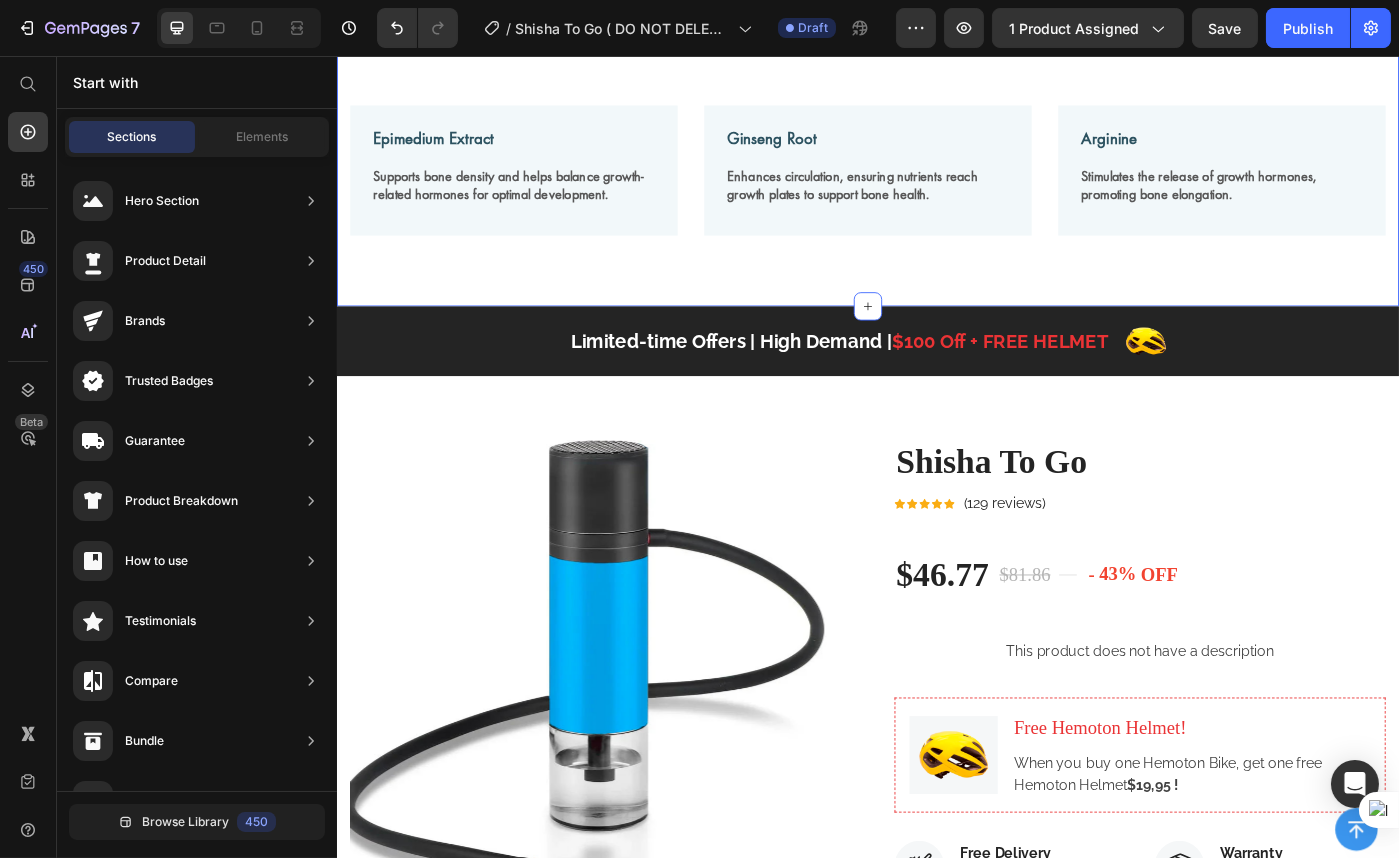 click on "Epimedium Extract Text Block Supports bone density and helps balance growth-related hormones for optimal development. Text Block Row Ginseng Root Text Block Enhances circulation, ensuring nutrients reach growth plates to support bone health. Text Block Row Arginine Text Block Stimulates the release of growth hormones, promoting bone elongation. Text Block Row Row Section 7" at bounding box center [936, 185] 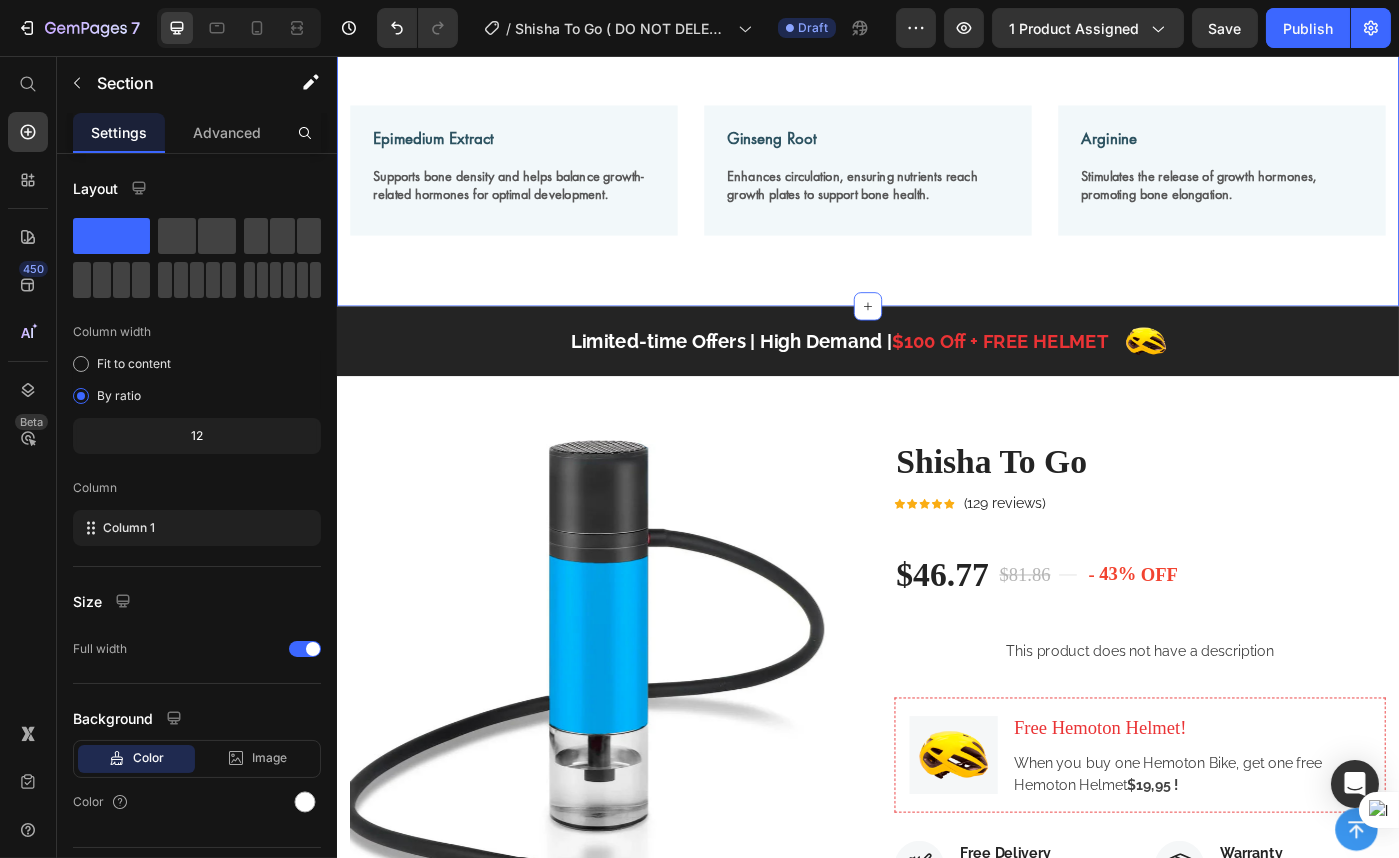 click at bounding box center [1519, 13] 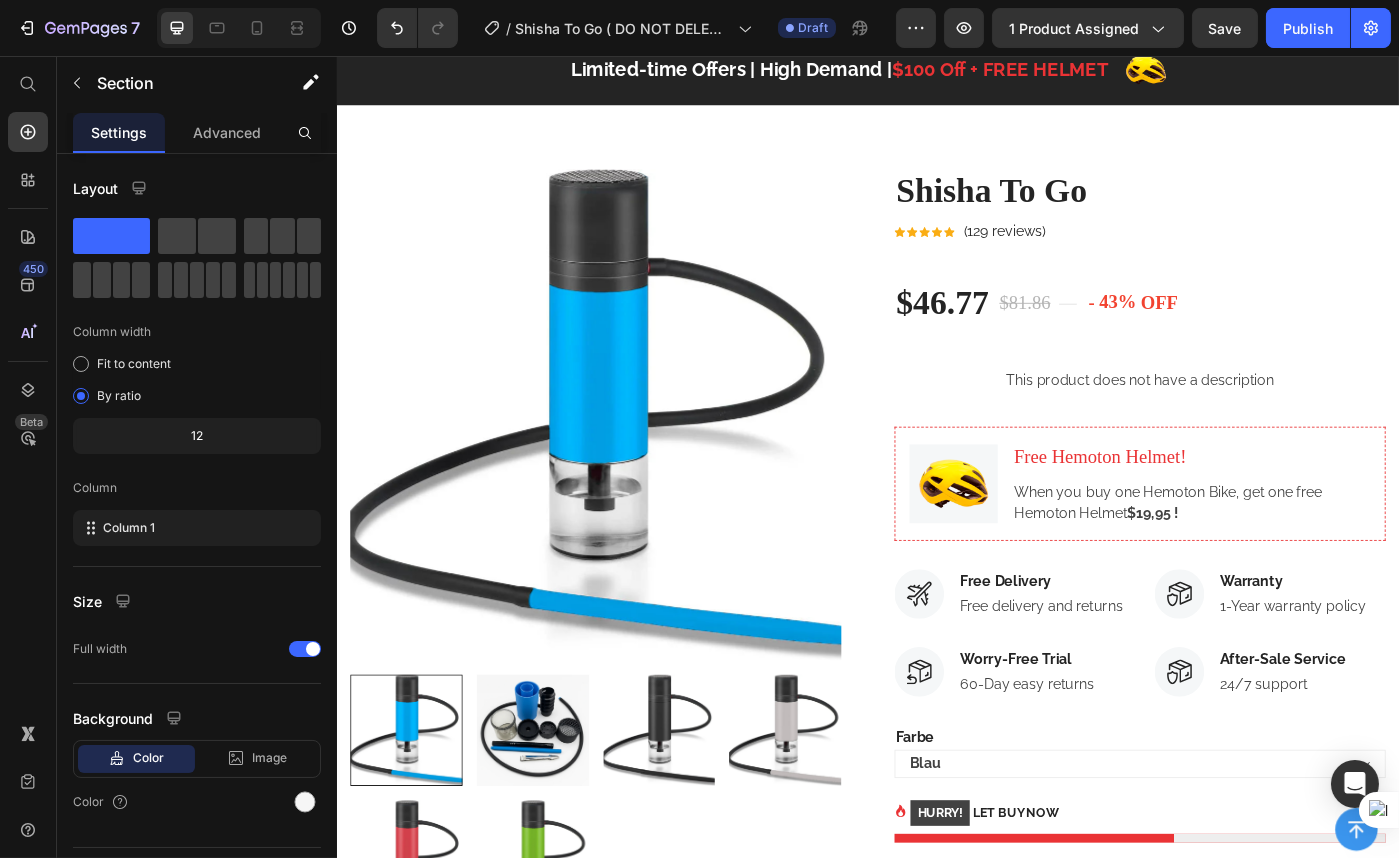 click on "Image Why Oveallgo® HeightBoost Patch Works Better Heading The Oveallgo® Patch combines MicroPin stimulation and targeted nutrients to activate natural growth—offering a safe, non-invasive way to support real height increase. Text block Row Powerful Ingredients for Natural Height Growth Heading Formulated with Arginine, Epimedium, and Ginseng, this potent blend supports your body’s natural growth process. Arginine boosts growth hormone release, Epimedium promotes bone strength, and Ginseng enhances circulation. Achieve taller, stronger growth naturally with Oveallgo®! Text Block Section 6   You can create reusable sections Create Theme Section AI Content Write with GemAI What would you like to describe here? Tone and Voice Persuasive Product Shisha To Go Show more Generate" at bounding box center (936, -282) 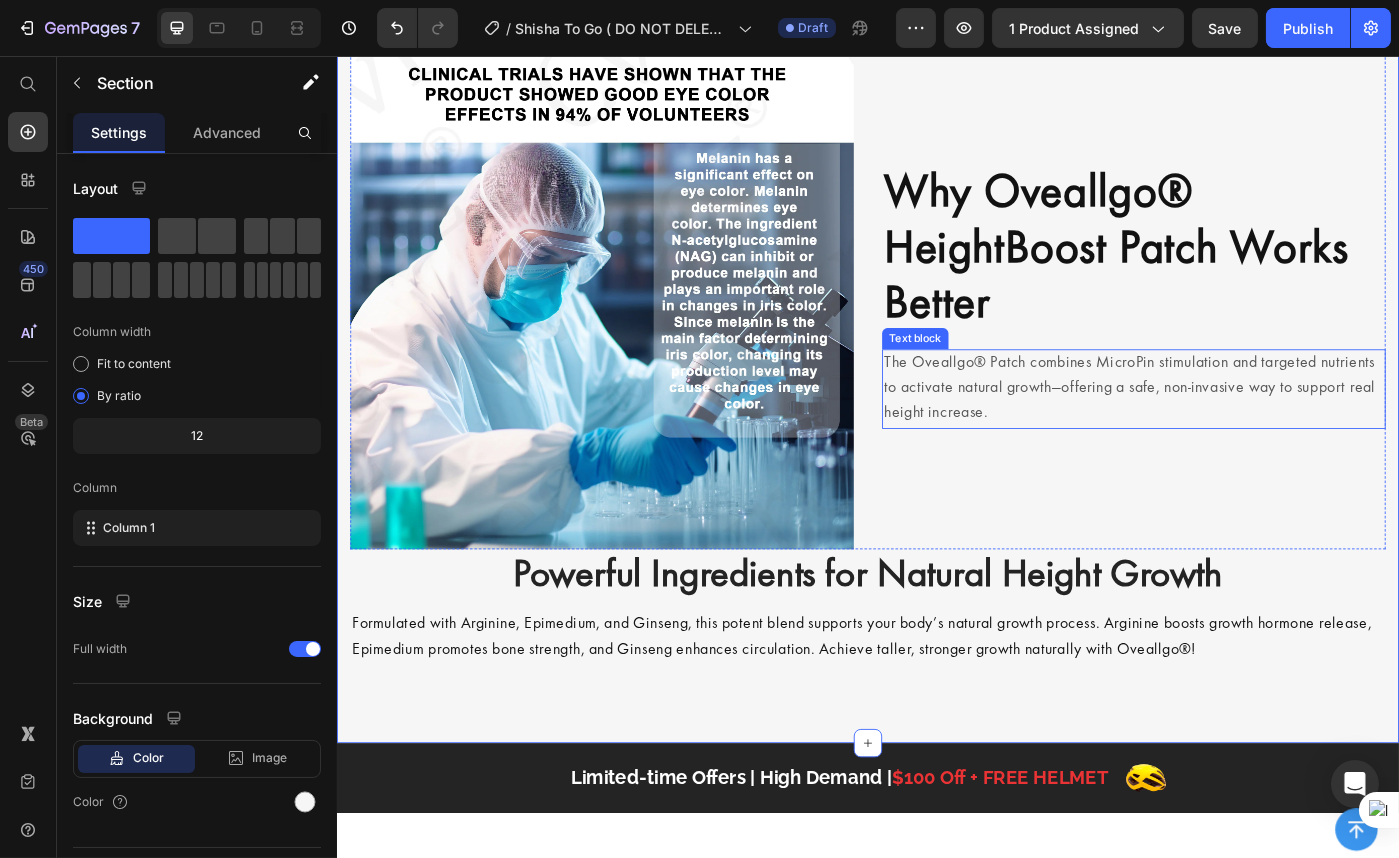 scroll, scrollTop: 6088, scrollLeft: 0, axis: vertical 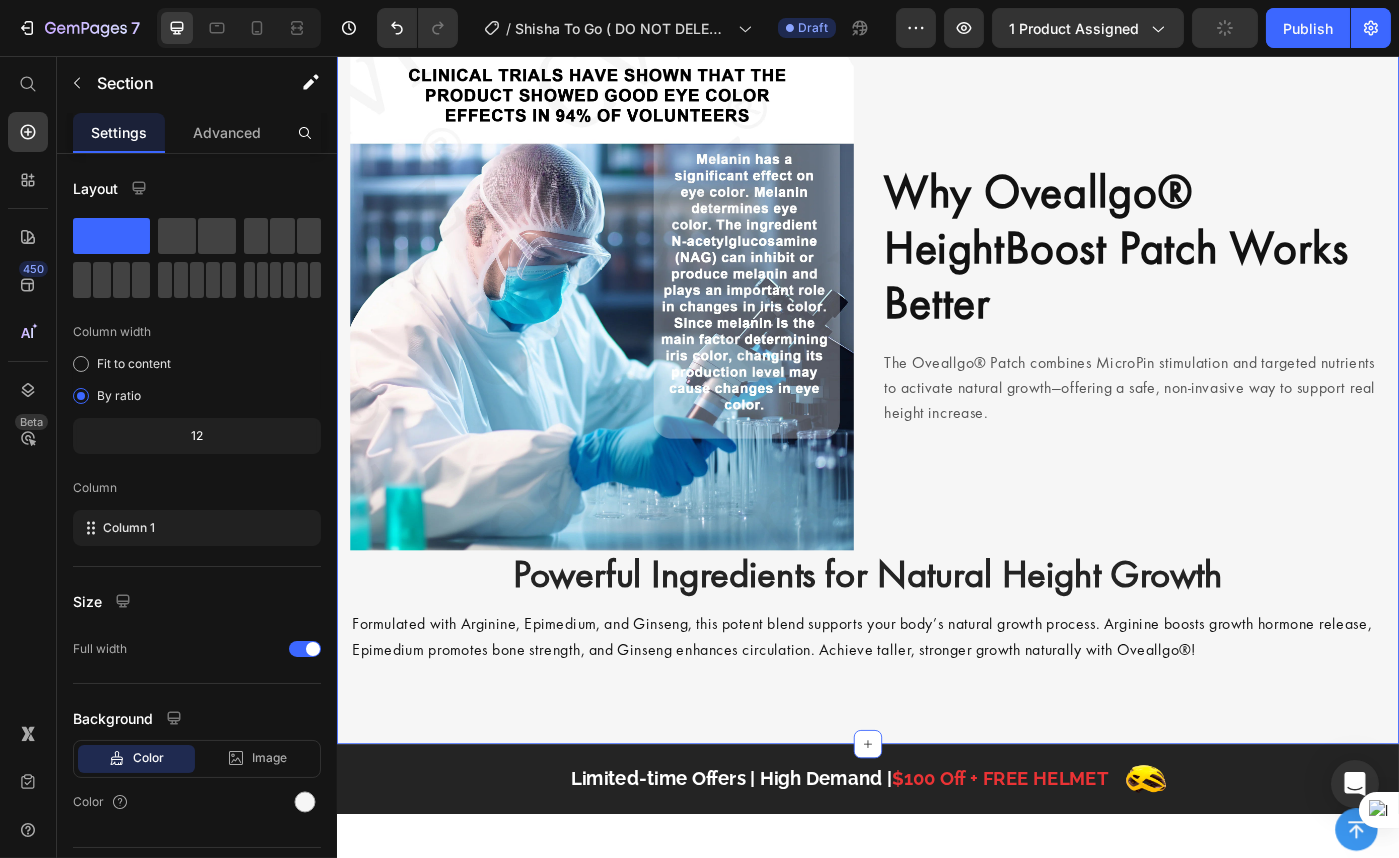 click 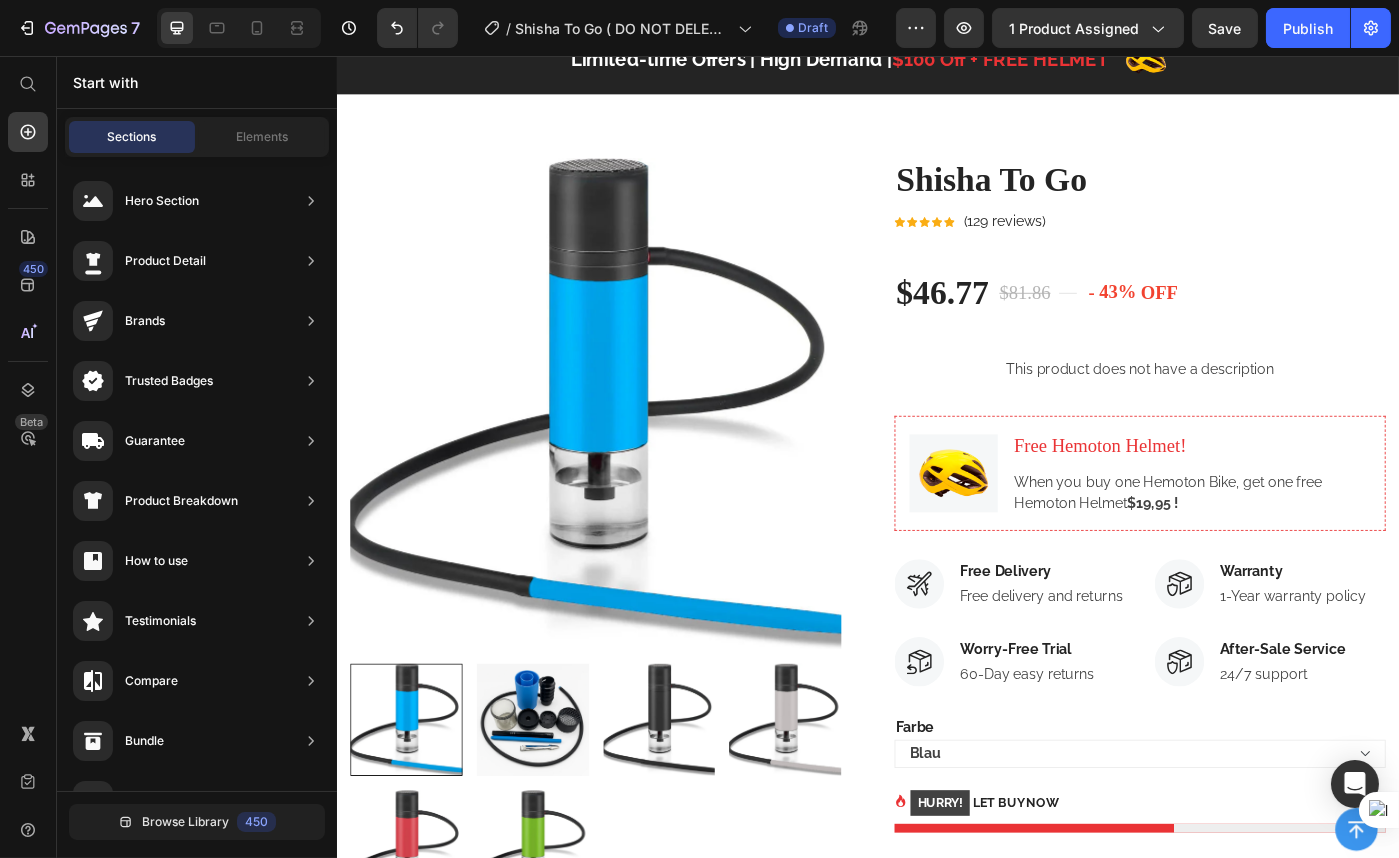 scroll, scrollTop: 5815, scrollLeft: 0, axis: vertical 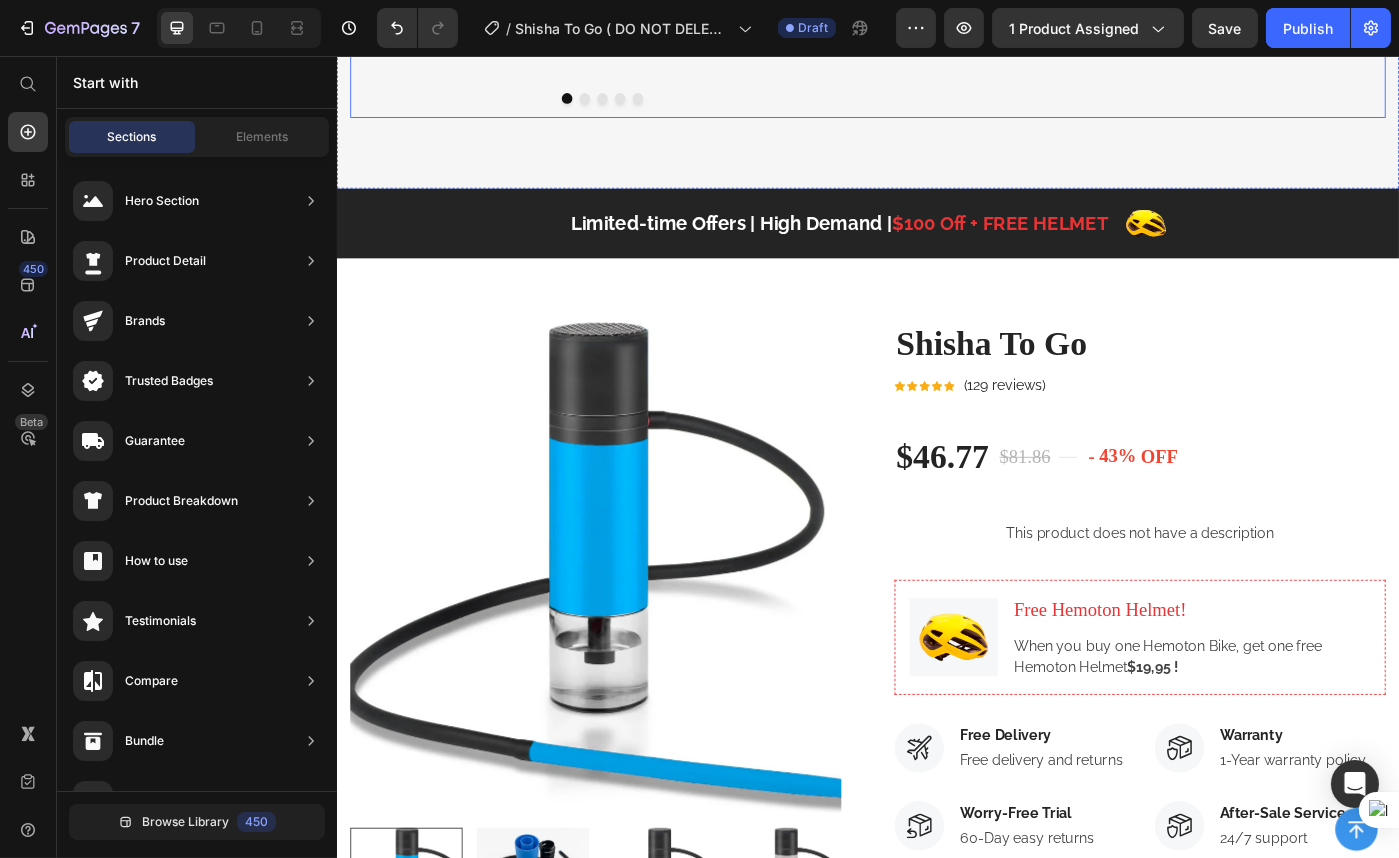 click on "Image Comparison" at bounding box center [1236, -368] 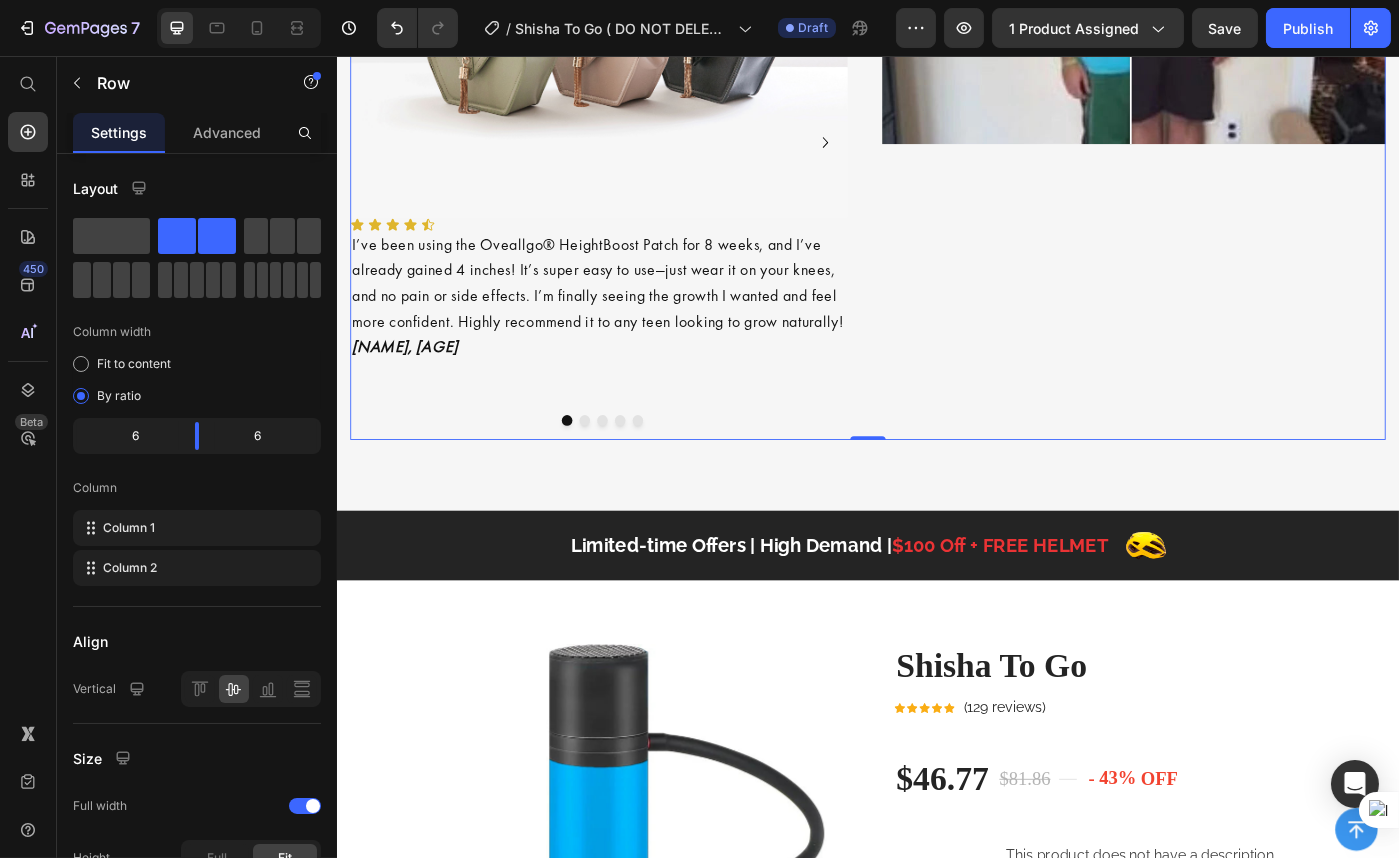 scroll, scrollTop: 5088, scrollLeft: 0, axis: vertical 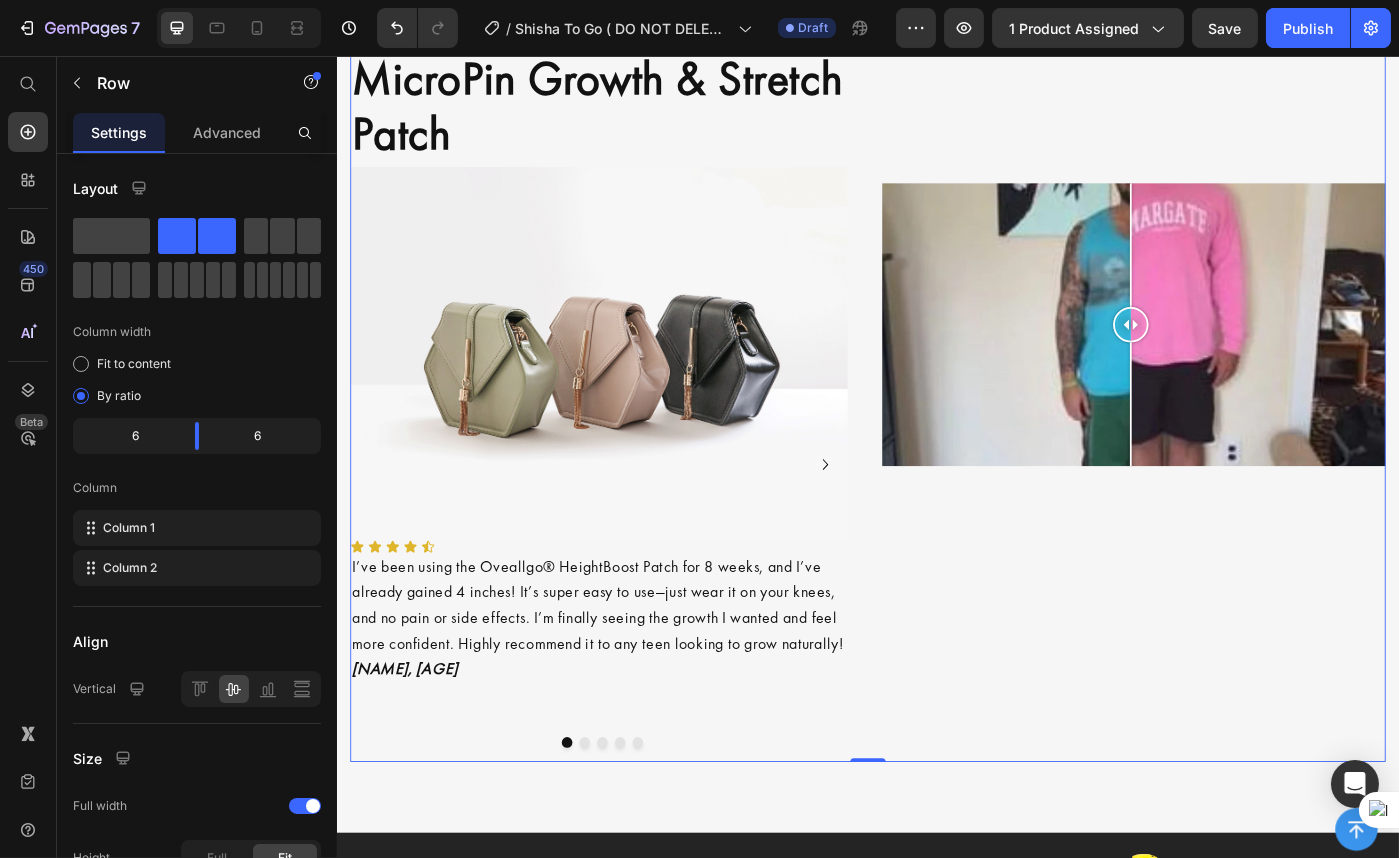 click 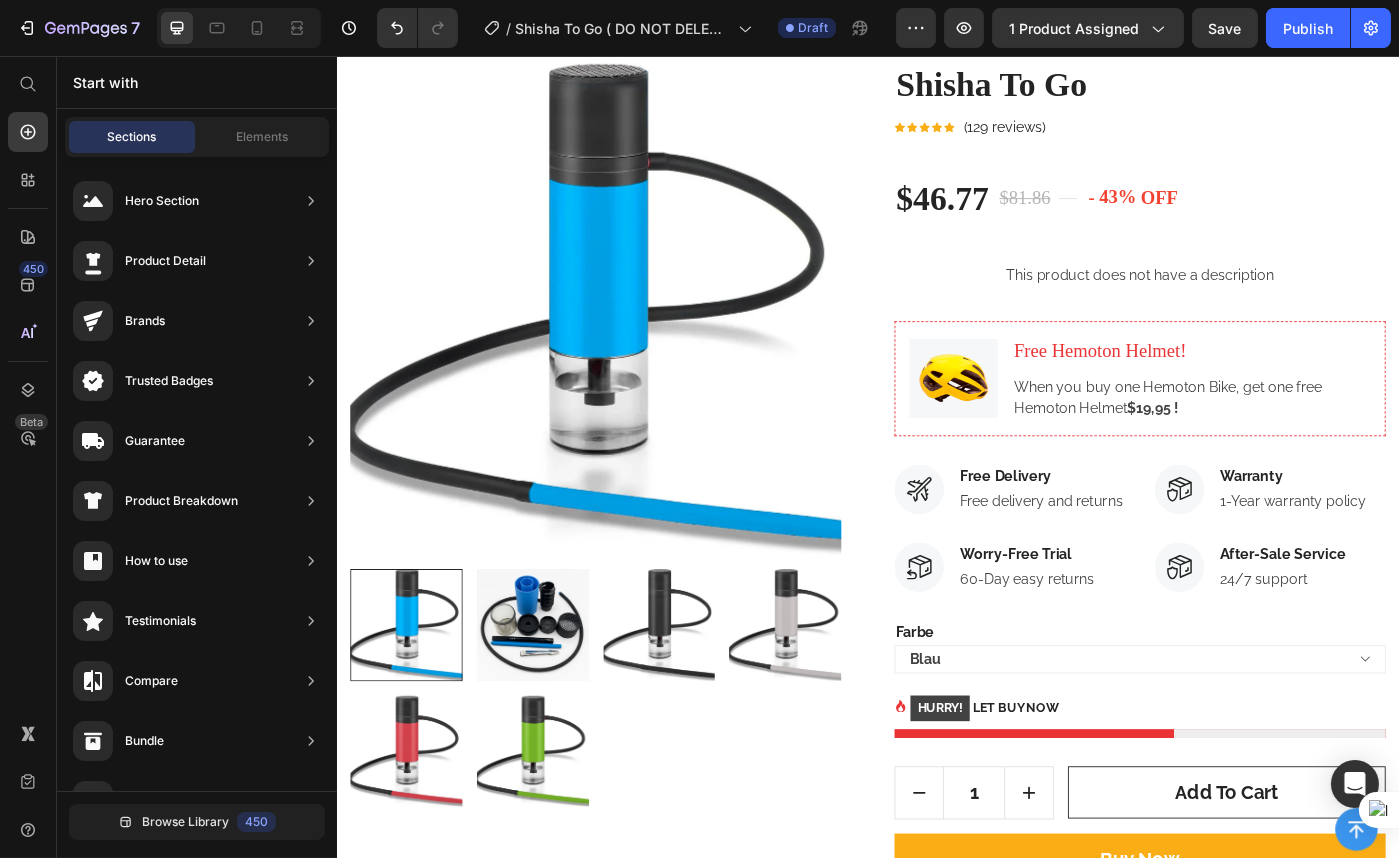 click on "Image Why Do We Stop Growing — And How Can You Start Again? Heading Most people stop growing after puberty. But that doesn’t mean your body  can’t  grow — it just needs the right stimulation. Oveallgo® HeightBoost Patch reactivates your growth plates naturally through targeted micro-pin technology and proven herbal support. It’s a simple way to support real height gain — no meds, no workouts, no gimmicks. Text block Adult Growth Teen Max Height Non-Invasive Alternative ❌Growth plates typically close after puberty ❌Height increase becomes biologically limited ❌Expensive surgical options are risky and invasive ❌Most adults believe height gain is no longer possible After using Oveallgo®️ HeightBoost MicroPin Growth & Stretch Patch ✅MicroPin tech targets dormant growth zones ✅Transdermal ingredients support bone health & hormone function ✅Gentle, consistent stimulation may help re-activate growth potential ✅A discreet, science-backed solution designed for adult use Text Block Image" at bounding box center (936, -1619) 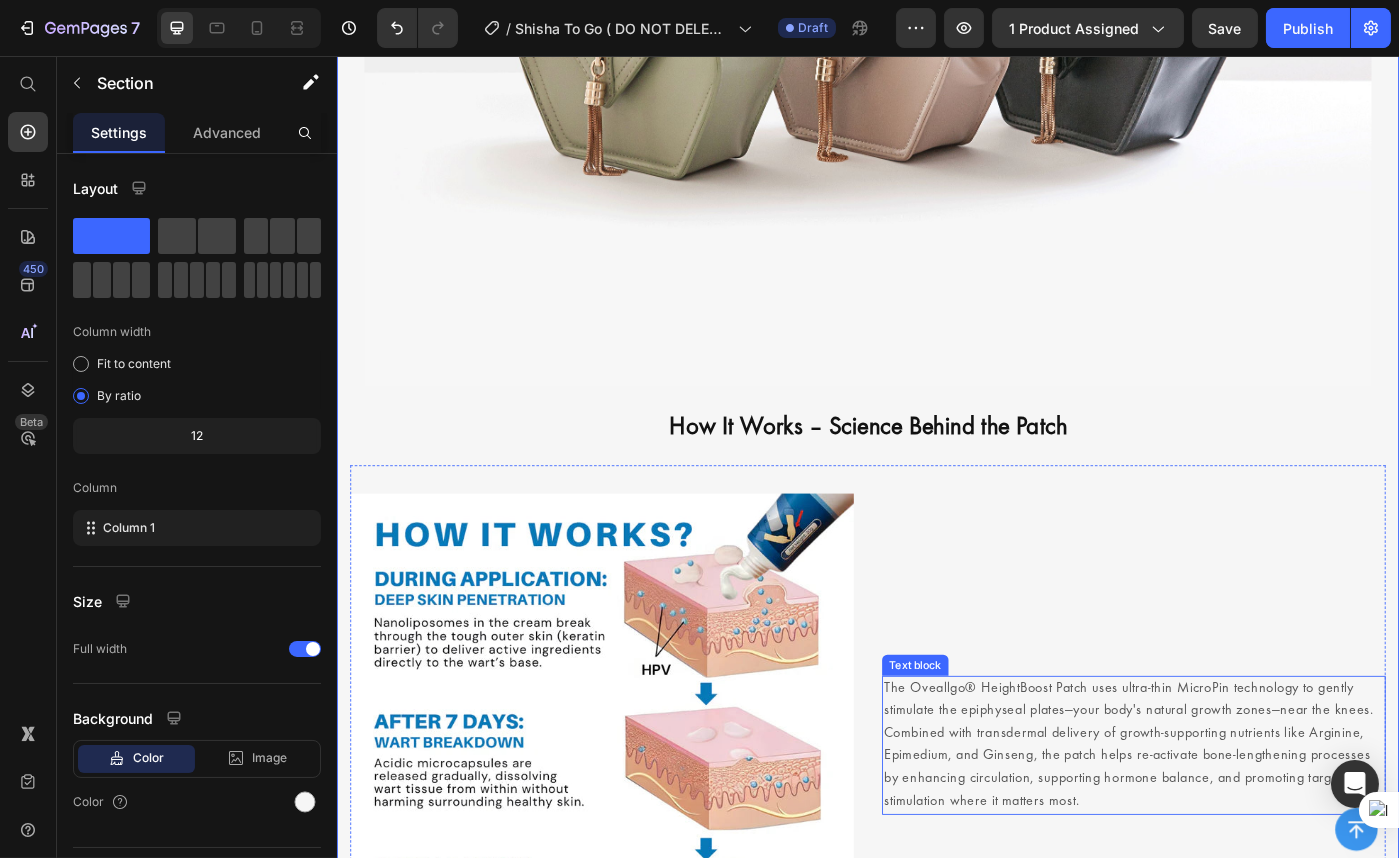 scroll, scrollTop: 4088, scrollLeft: 0, axis: vertical 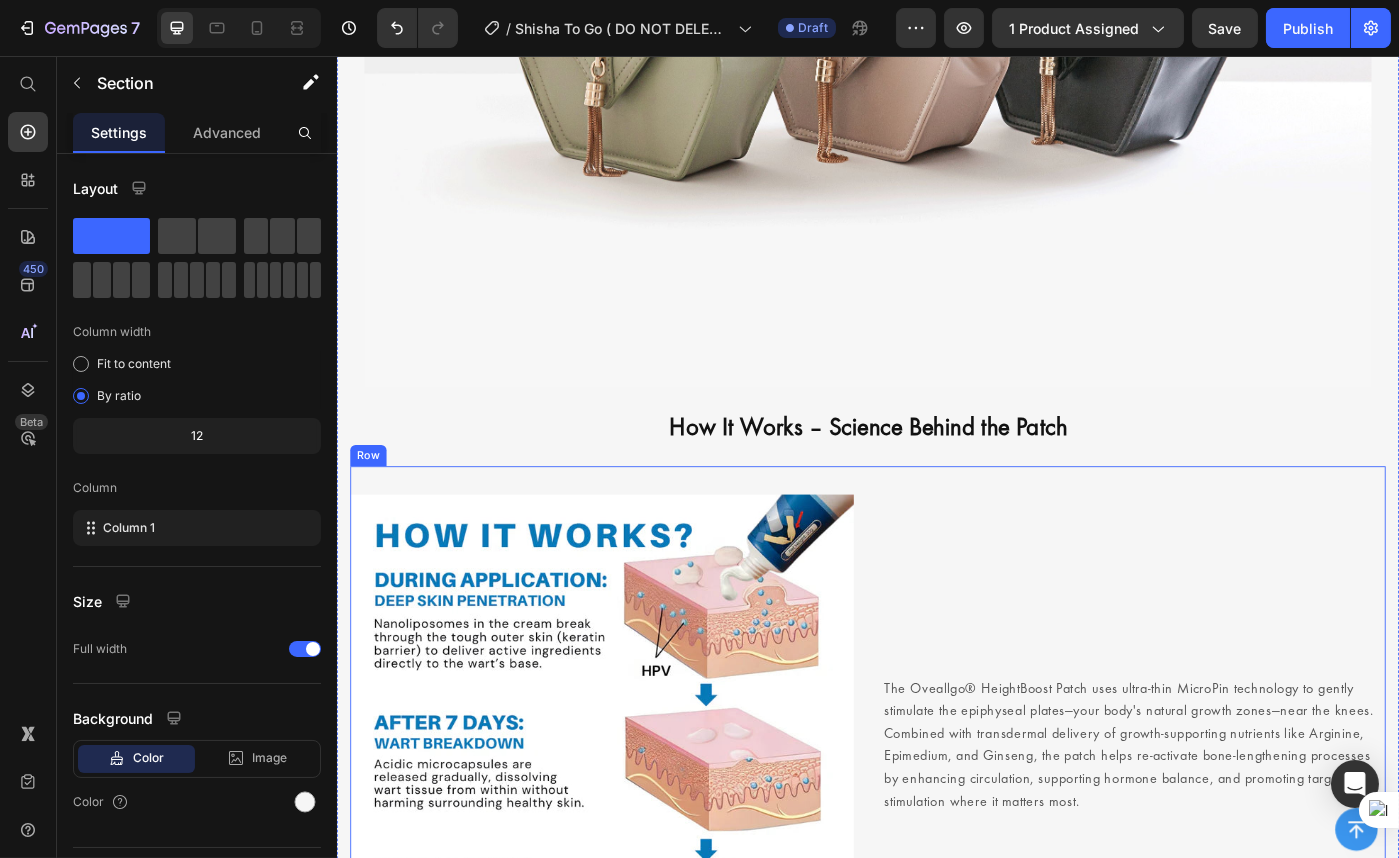 click on "The Oveallgo® HeightBoost Patch uses ultra-thin MicroPin technology to gently stimulate the epiphyseal plates—your body's natural growth zones—near the knees. Combined with transdermal delivery of growth-supporting nutrients like Arginine, Epimedium, and Ginseng, the patch helps re-activate bone-lengthening processes by enhancing circulation, supporting hormone balance, and promoting targeted stimulation where it matters most. Text block" at bounding box center [1236, 836] 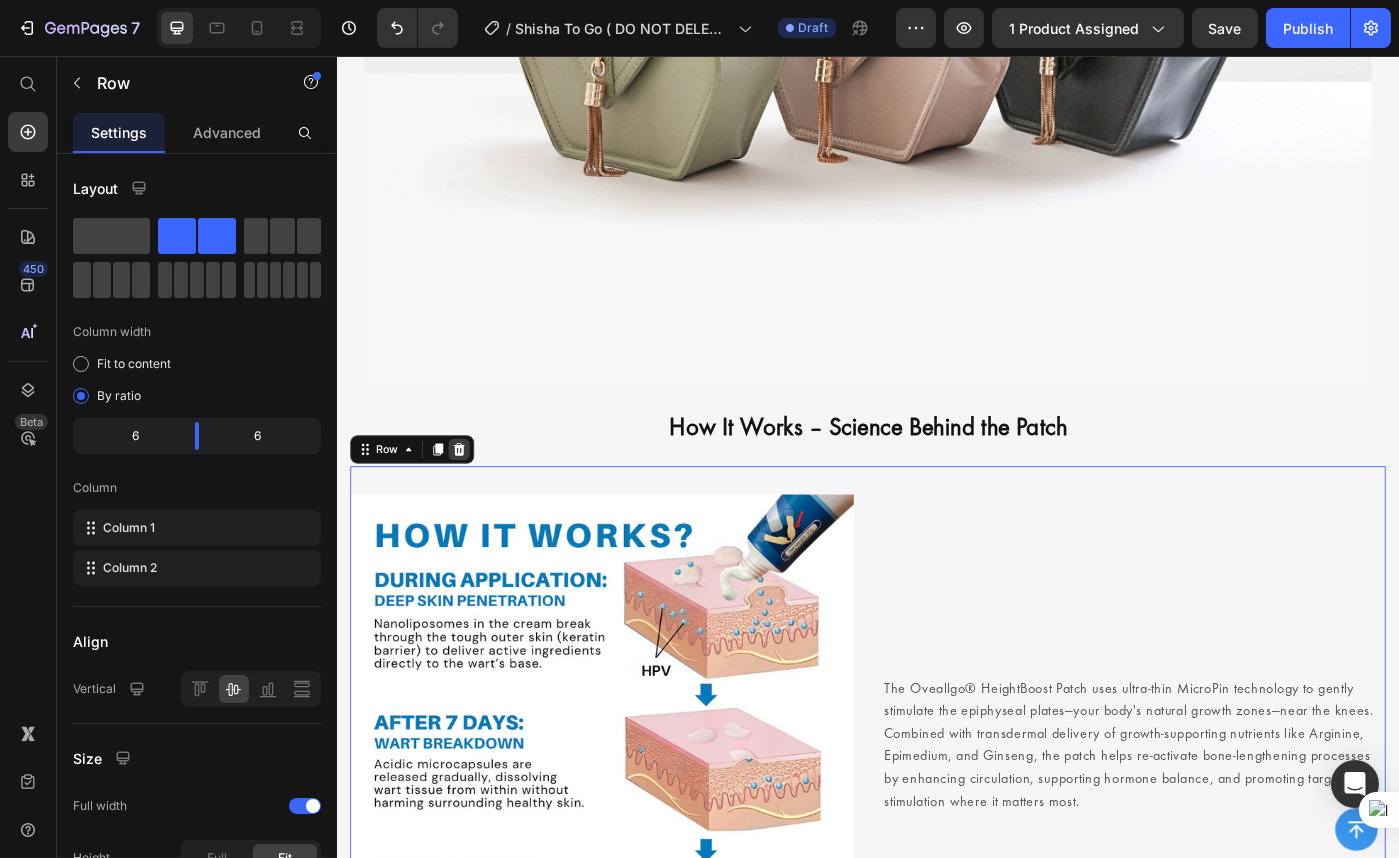 click 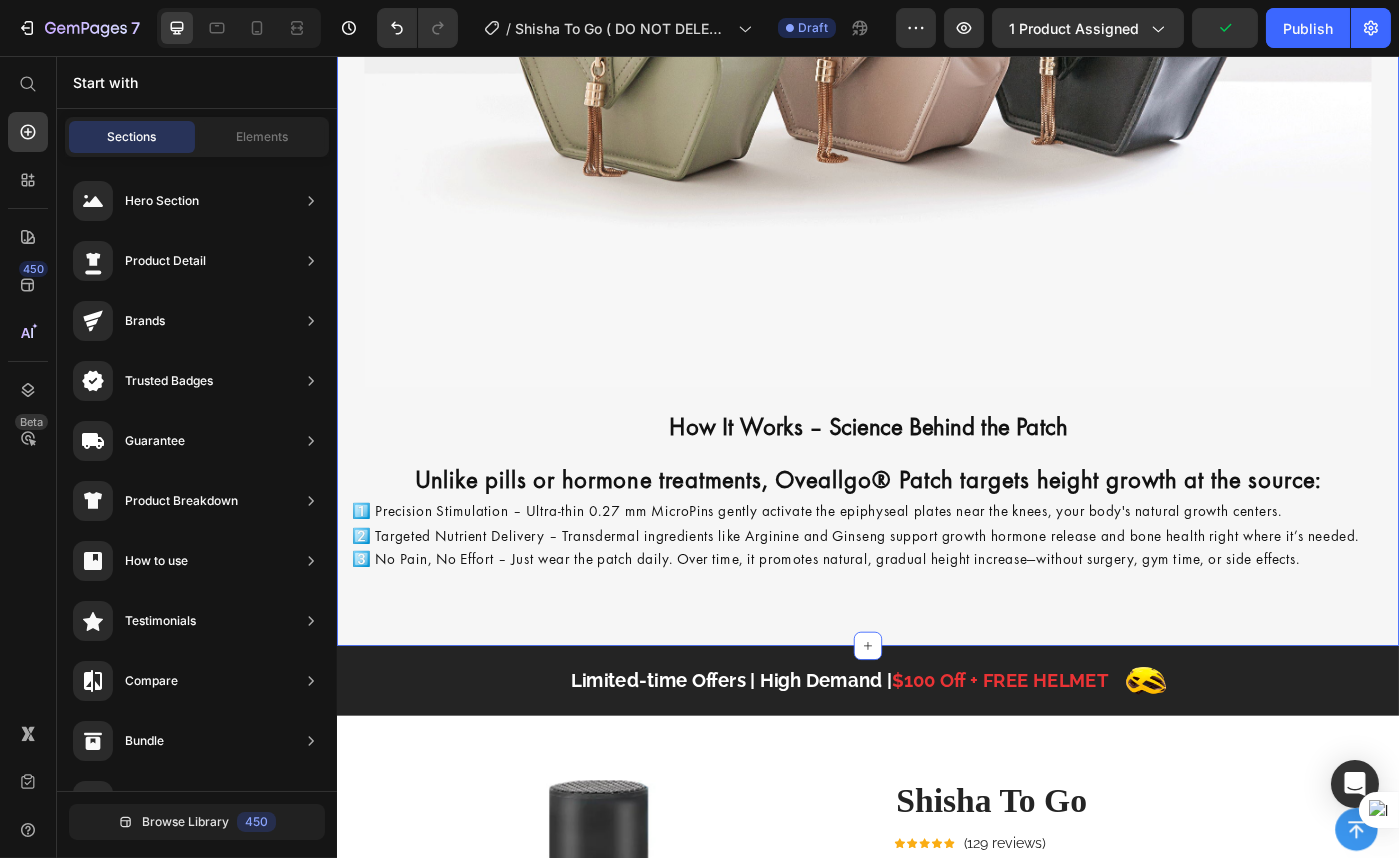 click on "Image Why Do We Stop Growing — And How Can You Start Again? Heading Most people stop growing after puberty. But that doesn’t mean your body  can’t  grow — it just needs the right stimulation. Oveallgo® HeightBoost Patch reactivates your growth plates naturally through targeted micro-pin technology and proven herbal support. It’s a simple way to support real height gain — no meds, no workouts, no gimmicks. Text block Adult Growth Teen Max Height Non-Invasive Alternative ❌Growth plates typically close after puberty ❌Height increase becomes biologically limited ❌Expensive surgical options are risky and invasive ❌Most adults believe height gain is no longer possible After using Oveallgo®️ HeightBoost MicroPin Growth & Stretch Patch ✅MicroPin tech targets dormant growth zones ✅Transdermal ingredients support bone health & hormone function ✅Gentle, consistent stimulation may help re-activate growth potential ✅A discreet, science-backed solution designed for adult use Text Block Image" at bounding box center (936, -714) 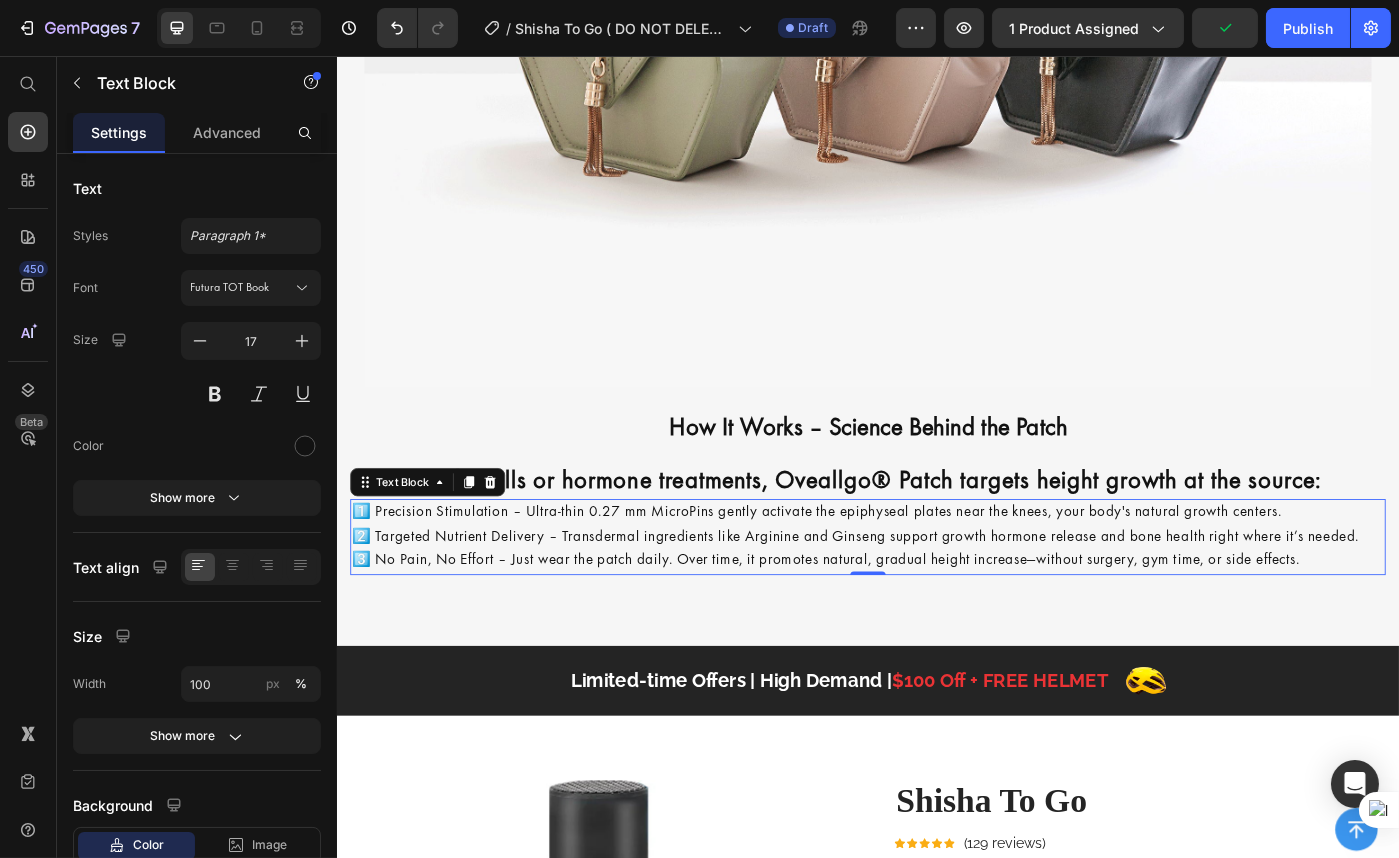 click on "1️⃣ Precision Stimulation – Ultra-thin 0.27 mm MicroPins gently activate the epiphyseal plates near the knees, your body's natural growth centers. 2️⃣ Targeted Nutrient Delivery – Transdermal ingredients like Arginine and Ginseng support growth hormone release and bone health right where it’s needed. 3️⃣ No Pain, No Effort – Just wear the patch daily. Over time, it promotes natural, gradual height increase—without surgery, gym time, or side effects." at bounding box center (936, 600) 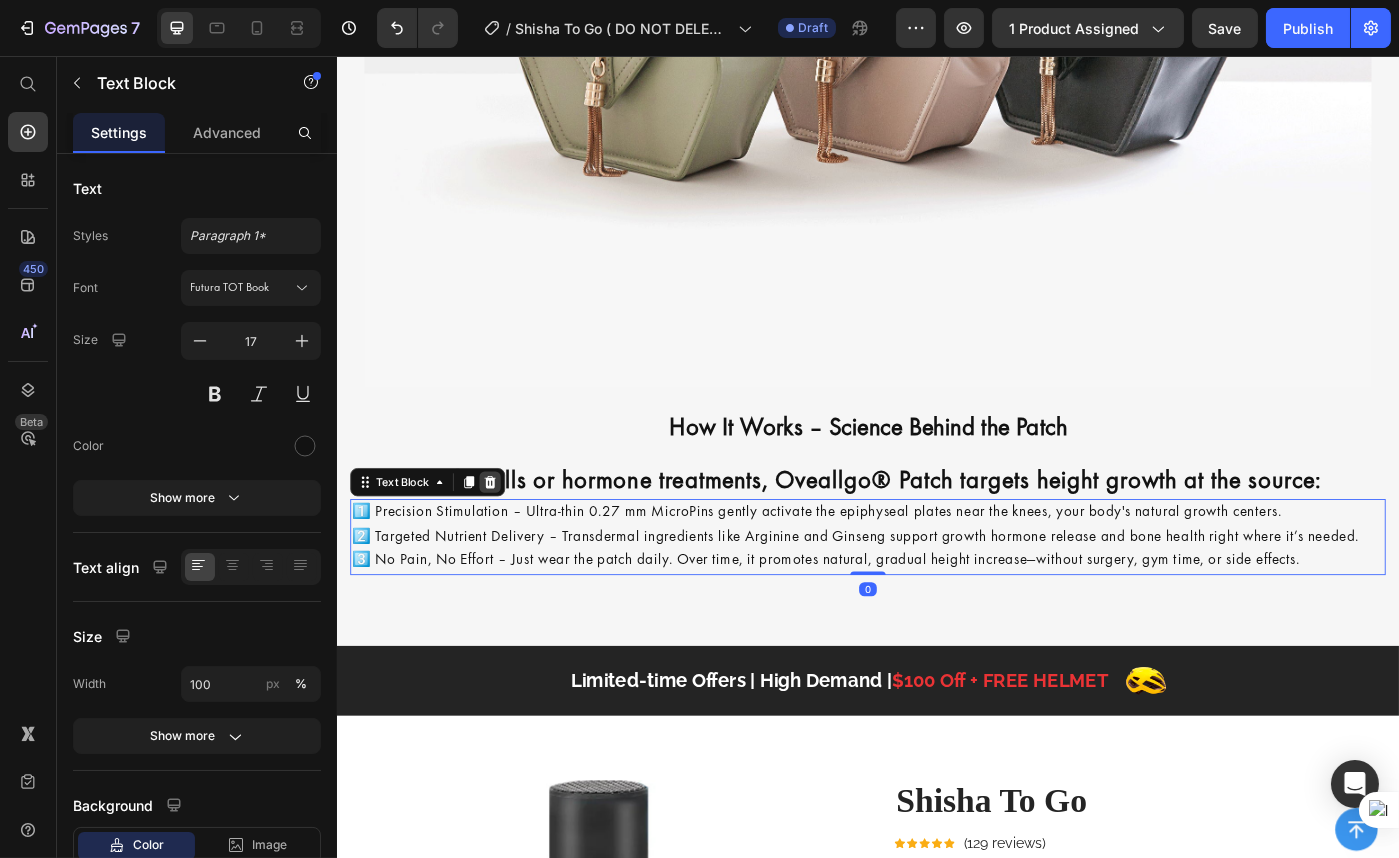 click at bounding box center (509, 538) 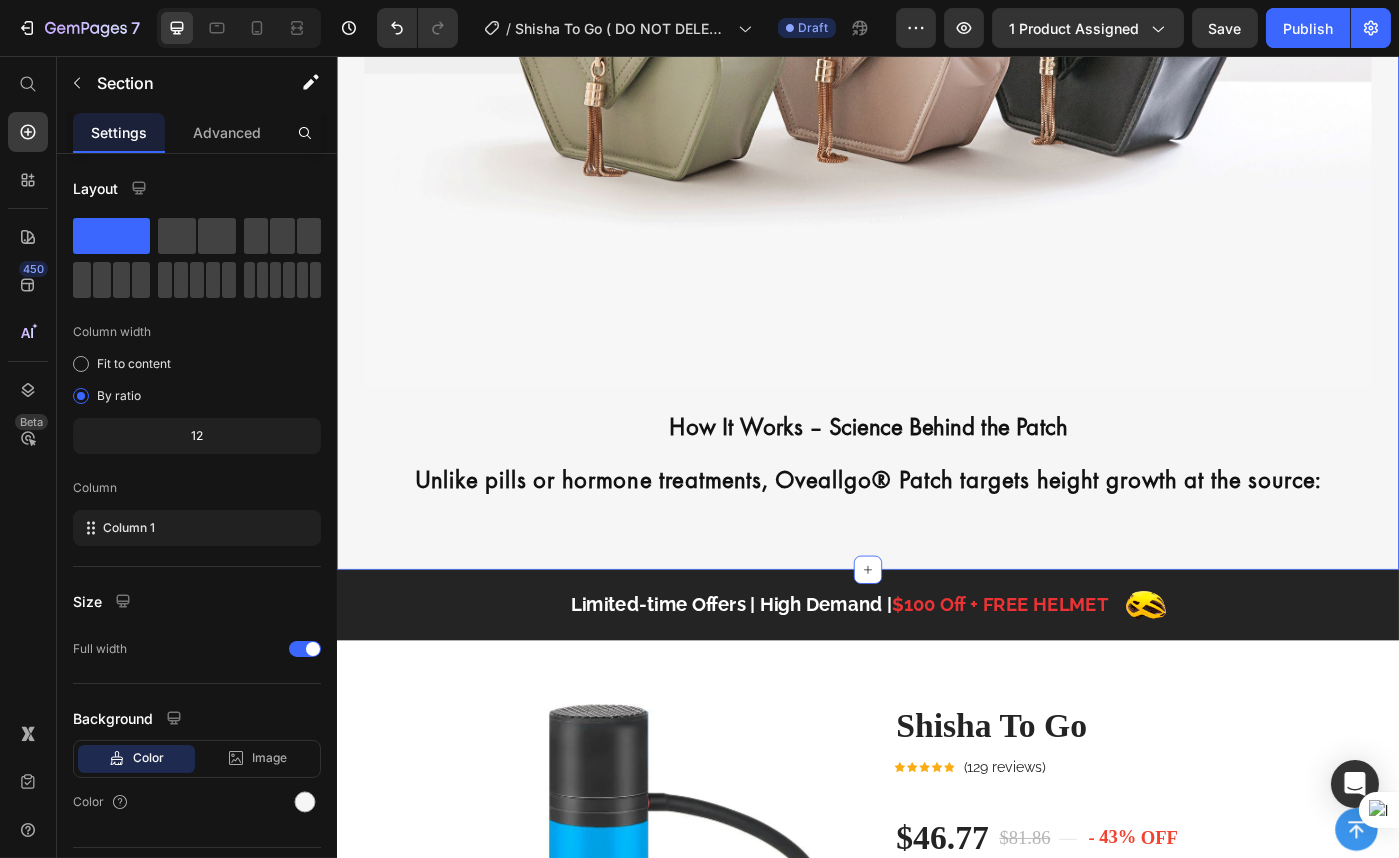 click on "Image Why Do We Stop Growing — And How Can You Start Again? Heading Most people stop growing after puberty. But that doesn’t mean your body  can’t  grow — it just needs the right stimulation. Oveallgo® HeightBoost Patch reactivates your growth plates naturally through targeted micro-pin technology and proven herbal support. It’s a simple way to support real height gain — no meds, no workouts, no gimmicks. Text block Adult Growth Teen Max Height Non-Invasive Alternative ❌Growth plates typically close after puberty ❌Height increase becomes biologically limited ❌Expensive surgical options are risky and invasive ❌Most adults believe height gain is no longer possible After using Oveallgo®️ HeightBoost MicroPin Growth & Stretch Patch ✅MicroPin tech targets dormant growth zones ✅Transdermal ingredients support bone health & hormone function ✅Gentle, consistent stimulation may help re-activate growth potential ✅A discreet, science-backed solution designed for adult use Text Block Image" at bounding box center (936, -757) 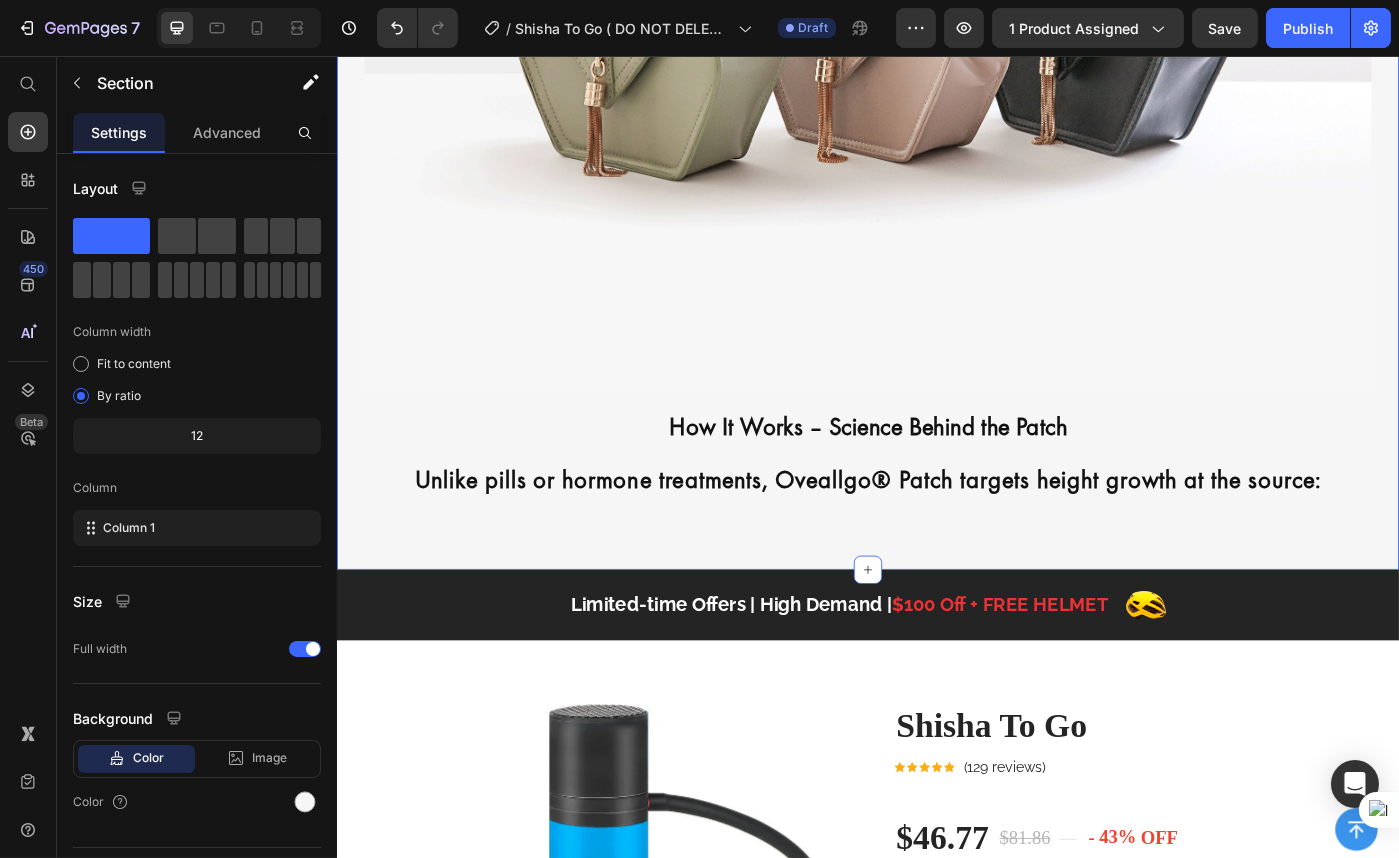 click on "Image Why Do We Stop Growing — And How Can You Start Again? Heading Most people stop growing after puberty. But that doesn’t mean your body  can’t  grow — it just needs the right stimulation. Oveallgo® HeightBoost Patch reactivates your growth plates naturally through targeted micro-pin technology and proven herbal support. It’s a simple way to support real height gain — no meds, no workouts, no gimmicks. Text block Adult Growth Teen Max Height Non-Invasive Alternative ❌Growth plates typically close after puberty ❌Height increase becomes biologically limited ❌Expensive surgical options are risky and invasive ❌Most adults believe height gain is no longer possible After using Oveallgo®️ HeightBoost MicroPin Growth & Stretch Patch ✅MicroPin tech targets dormant growth zones ✅Transdermal ingredients support bone health & hormone function ✅Gentle, consistent stimulation may help re-activate growth potential ✅A discreet, science-backed solution designed for adult use Text Block Image" at bounding box center (936, -757) 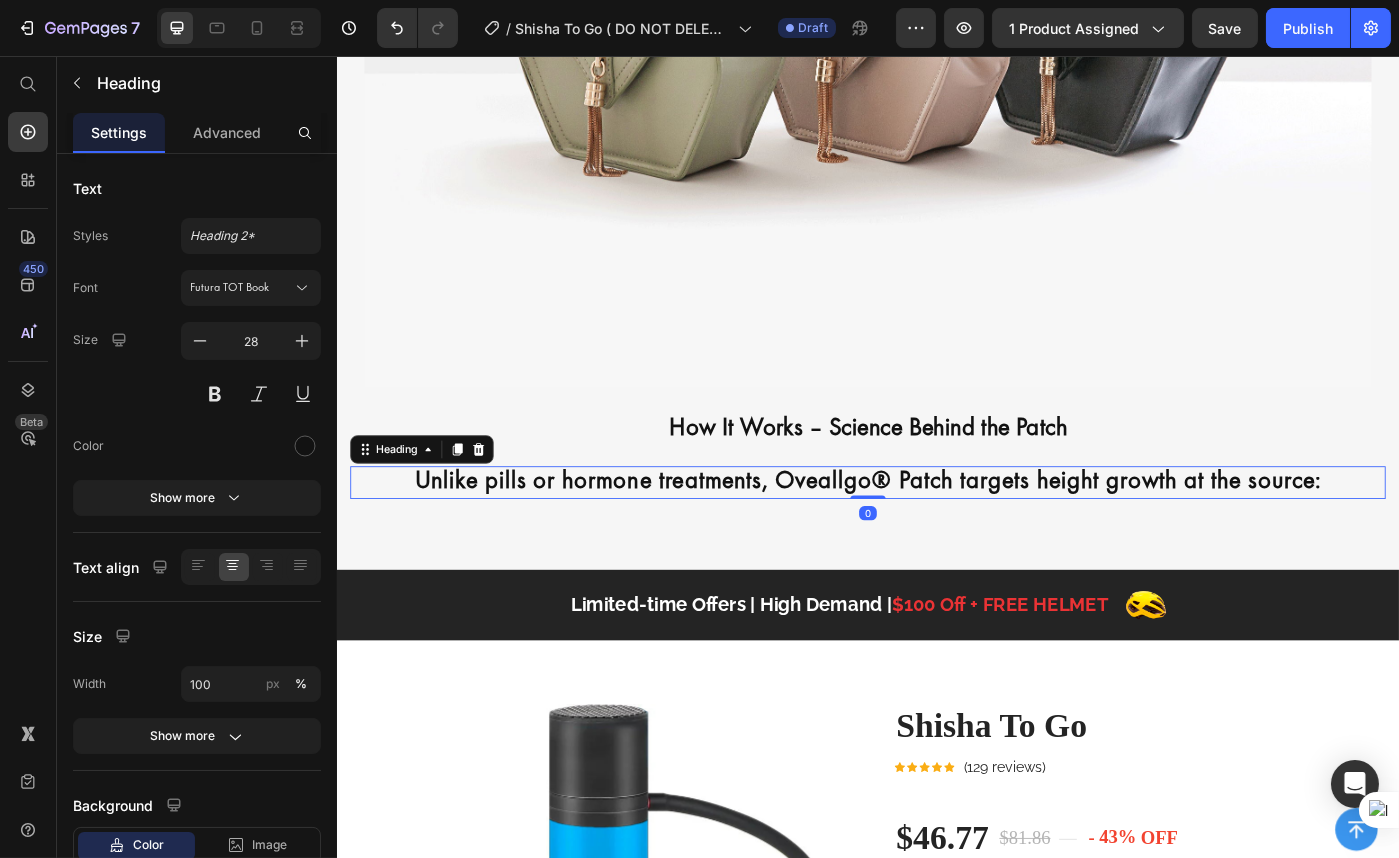 click on "Unlike pills or hormone treatments, Oveallgo® Patch targets height growth at the source:" at bounding box center (936, 538) 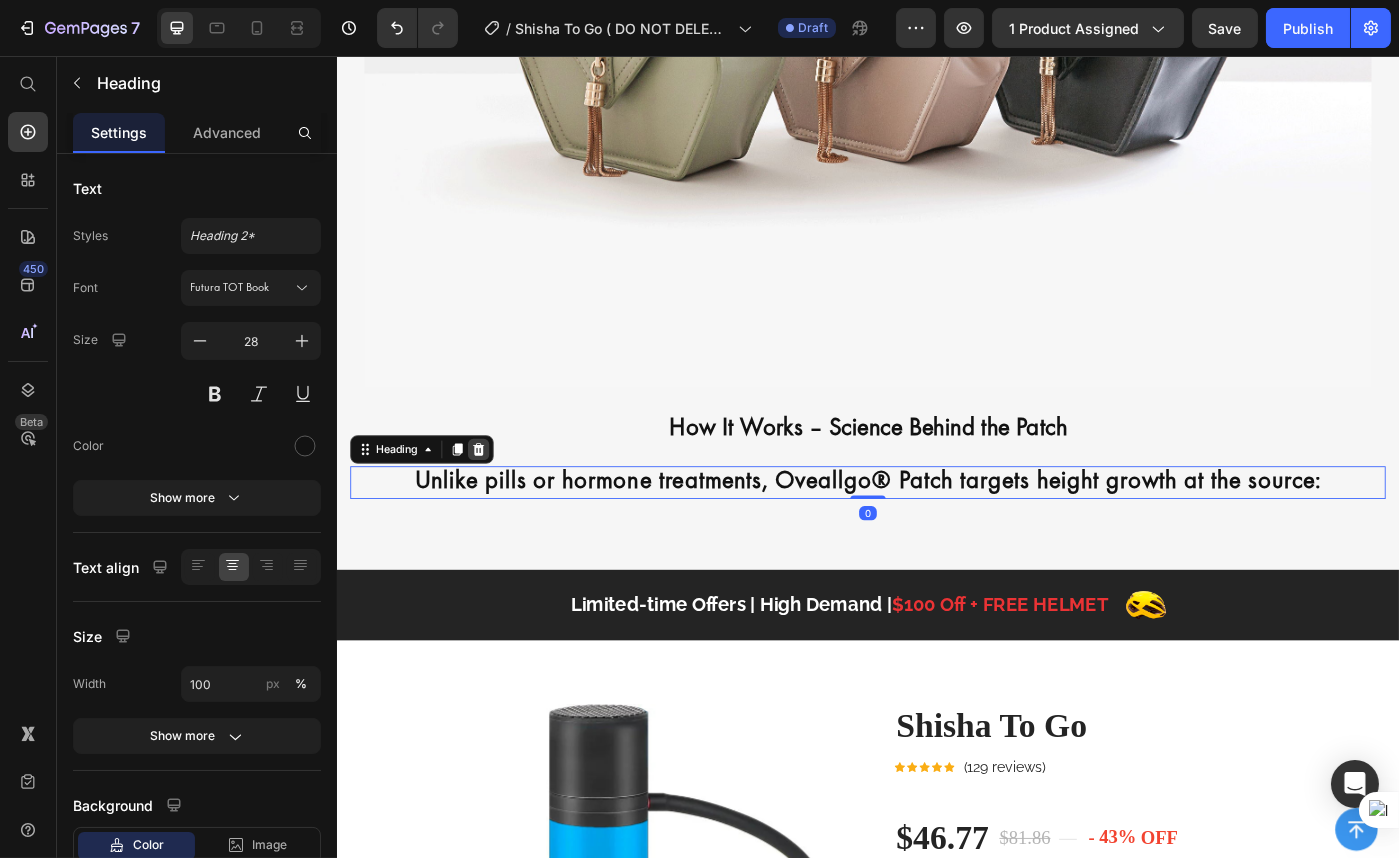 click 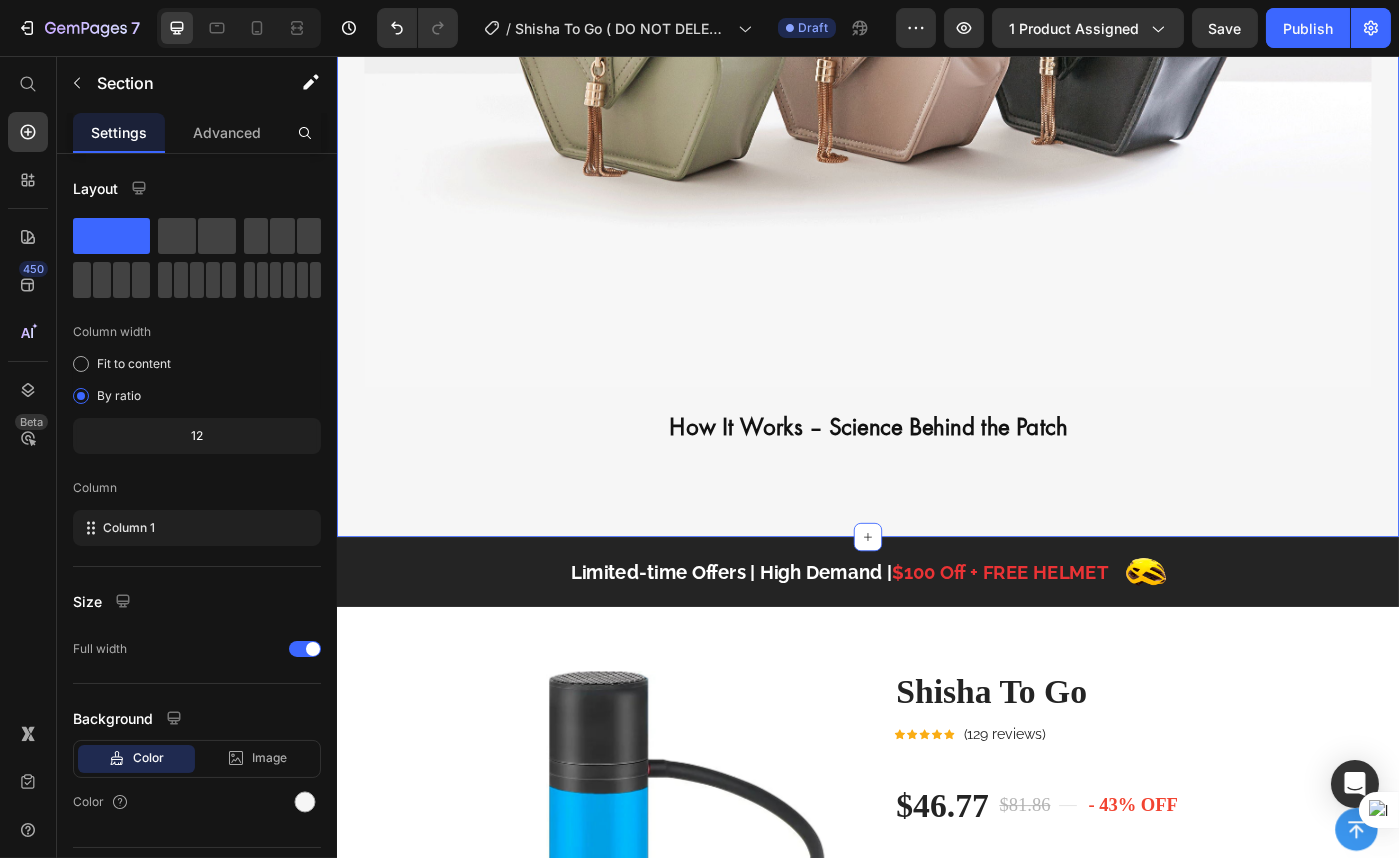 click on "Image Why Do We Stop Growing — And How Can You Start Again? Heading Most people stop growing after puberty. But that doesn’t mean your body  can’t  grow — it just needs the right stimulation. Oveallgo® HeightBoost Patch reactivates your growth plates naturally through targeted micro-pin technology and proven herbal support. It’s a simple way to support real height gain — no meds, no workouts, no gimmicks. Text block Adult Growth Teen Max Height Non-Invasive Alternative ❌Growth plates typically close after puberty ❌Height increase becomes biologically limited ❌Expensive surgical options are risky and invasive ❌Most adults believe height gain is no longer possible After using Oveallgo®️ HeightBoost MicroPin Growth & Stretch Patch ✅MicroPin tech targets dormant growth zones ✅Transdermal ingredients support bone health & hormone function ✅Gentle, consistent stimulation may help re-activate growth potential ✅A discreet, science-backed solution designed for adult use Text Block Image" at bounding box center (936, -776) 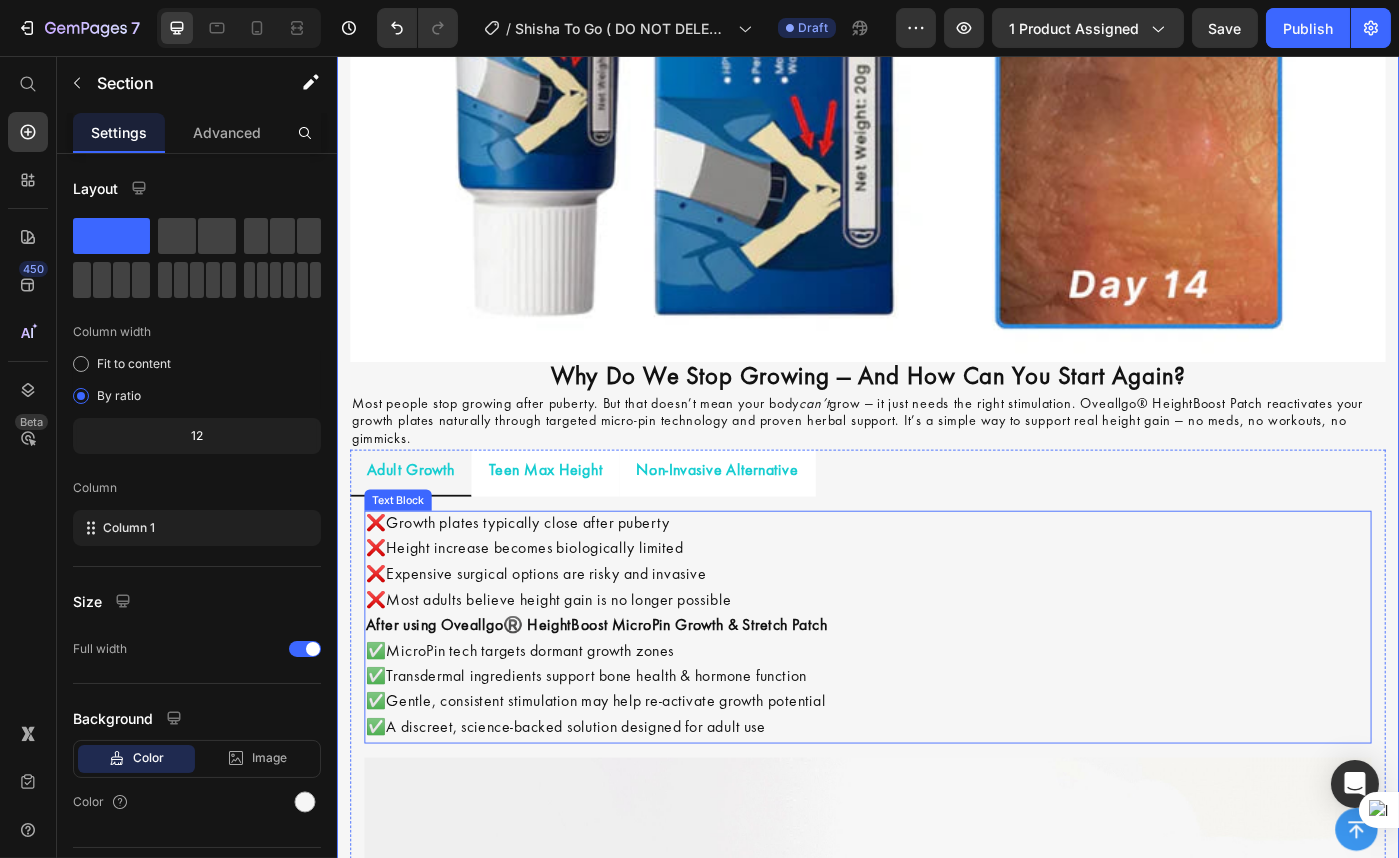 scroll, scrollTop: 2815, scrollLeft: 0, axis: vertical 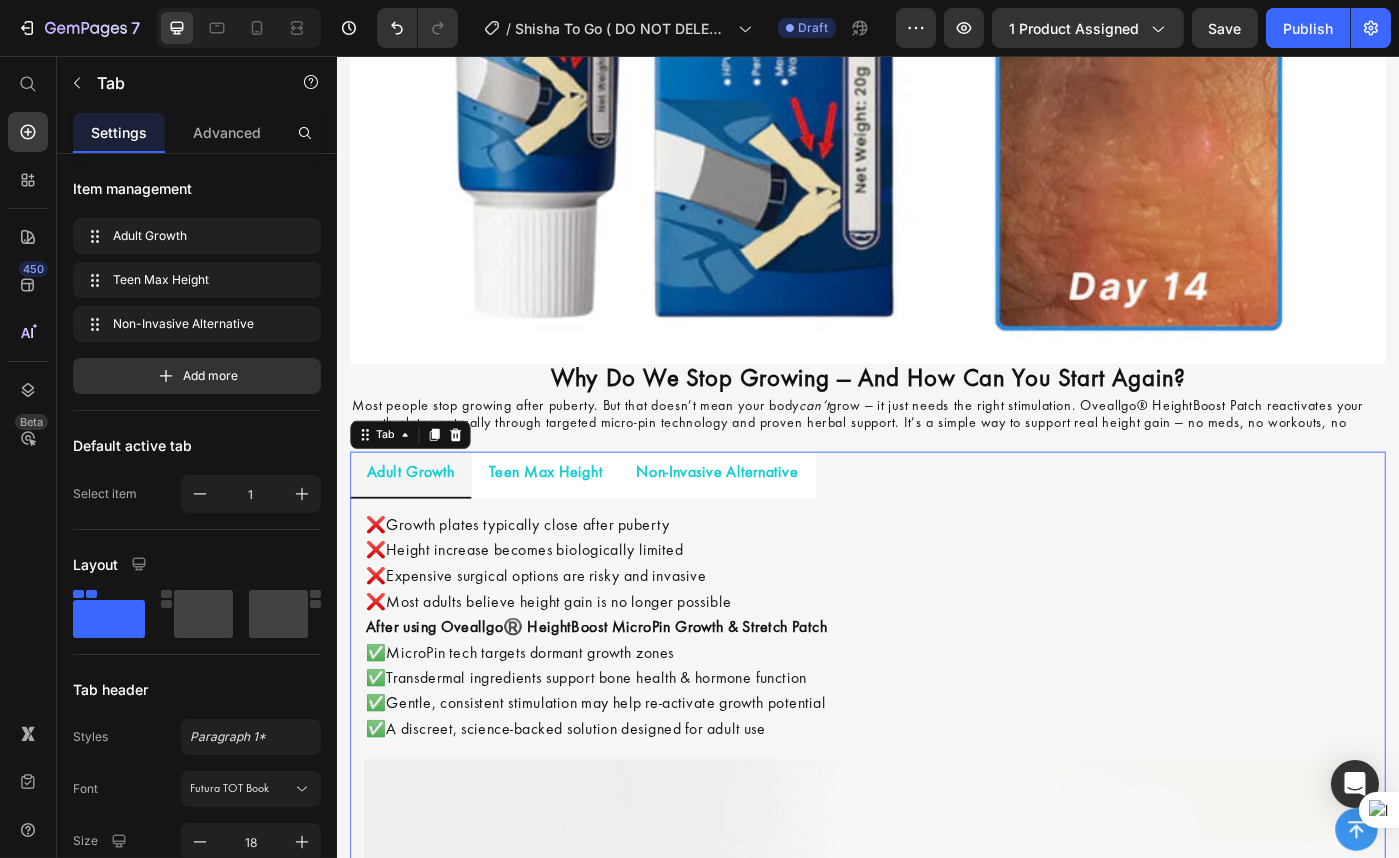 click on "Adult Growth Teen Max Height Non-Invasive Alternative" at bounding box center (936, 529) 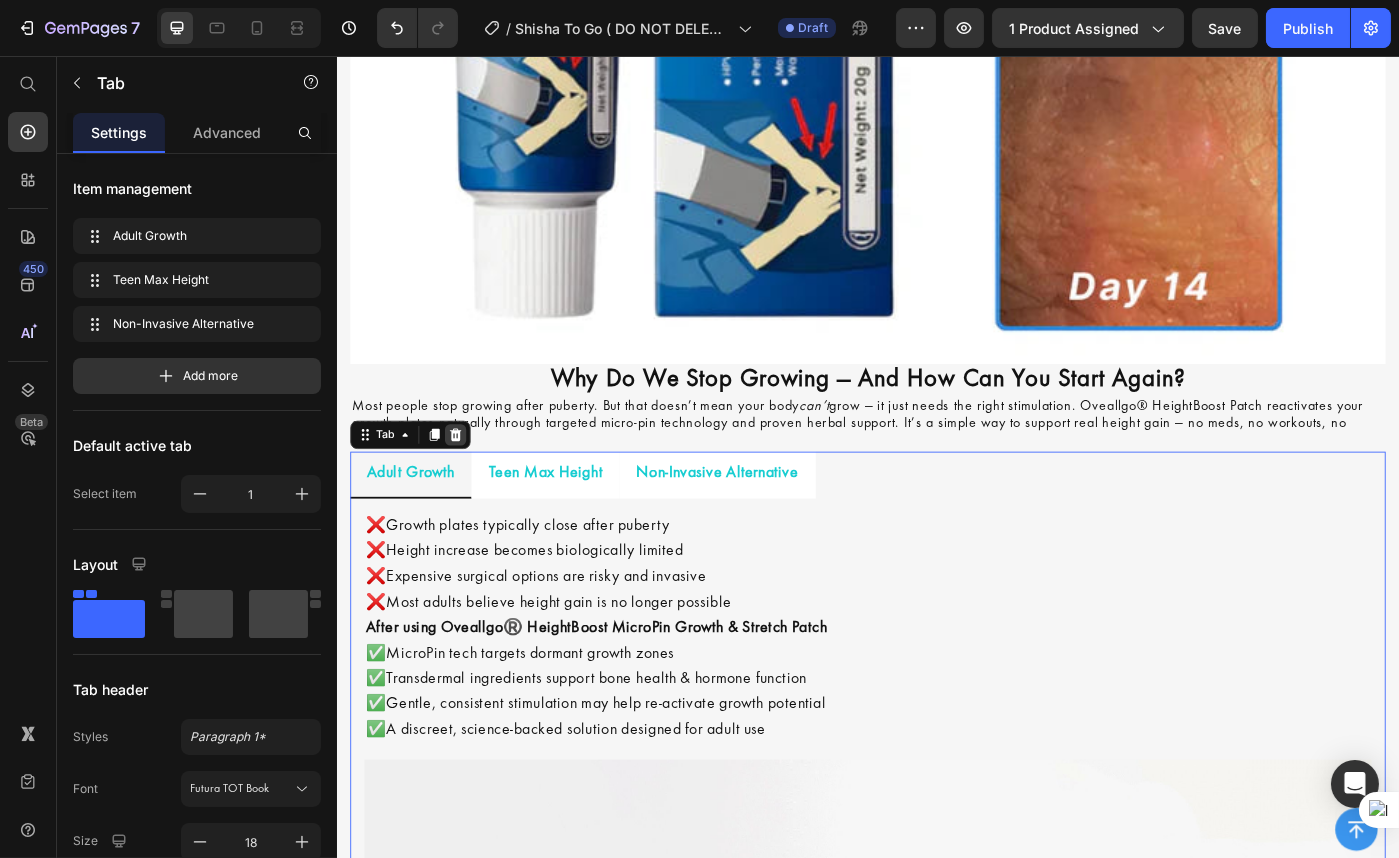 click 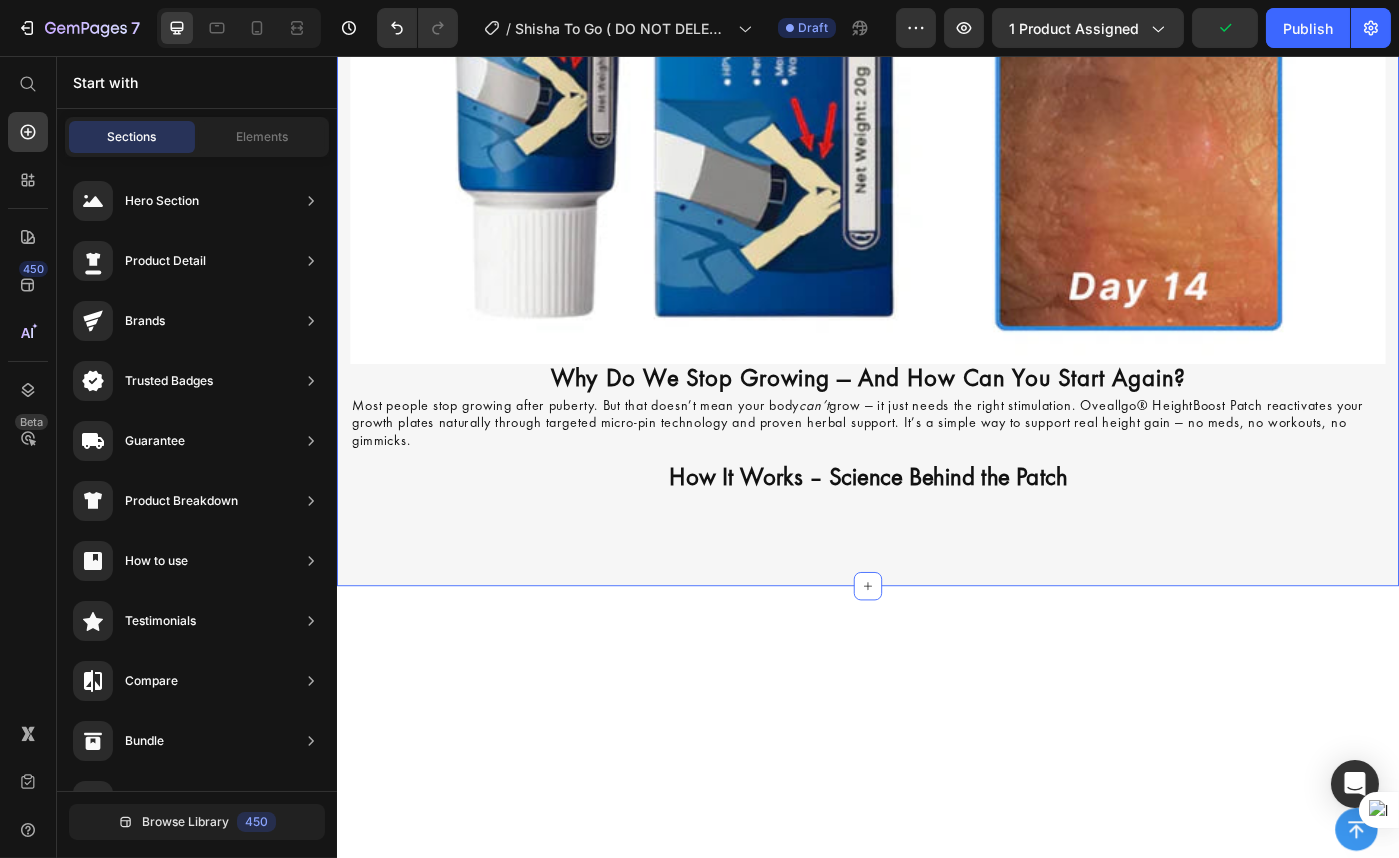 click on "Image Why Do We Stop Growing — And How Can You Start Again? Heading Most people stop growing after puberty. But that doesn’t mean your body  can’t  grow — it just needs the right stimulation. Oveallgo® HeightBoost Patch reactivates your growth plates naturally through targeted micro-pin technology and proven herbal support. It’s a simple way to support real height gain — no meds, no workouts, no gimmicks. Text block Row How It Works – Science Behind the Patch Heading Section 5" at bounding box center [936, -111] 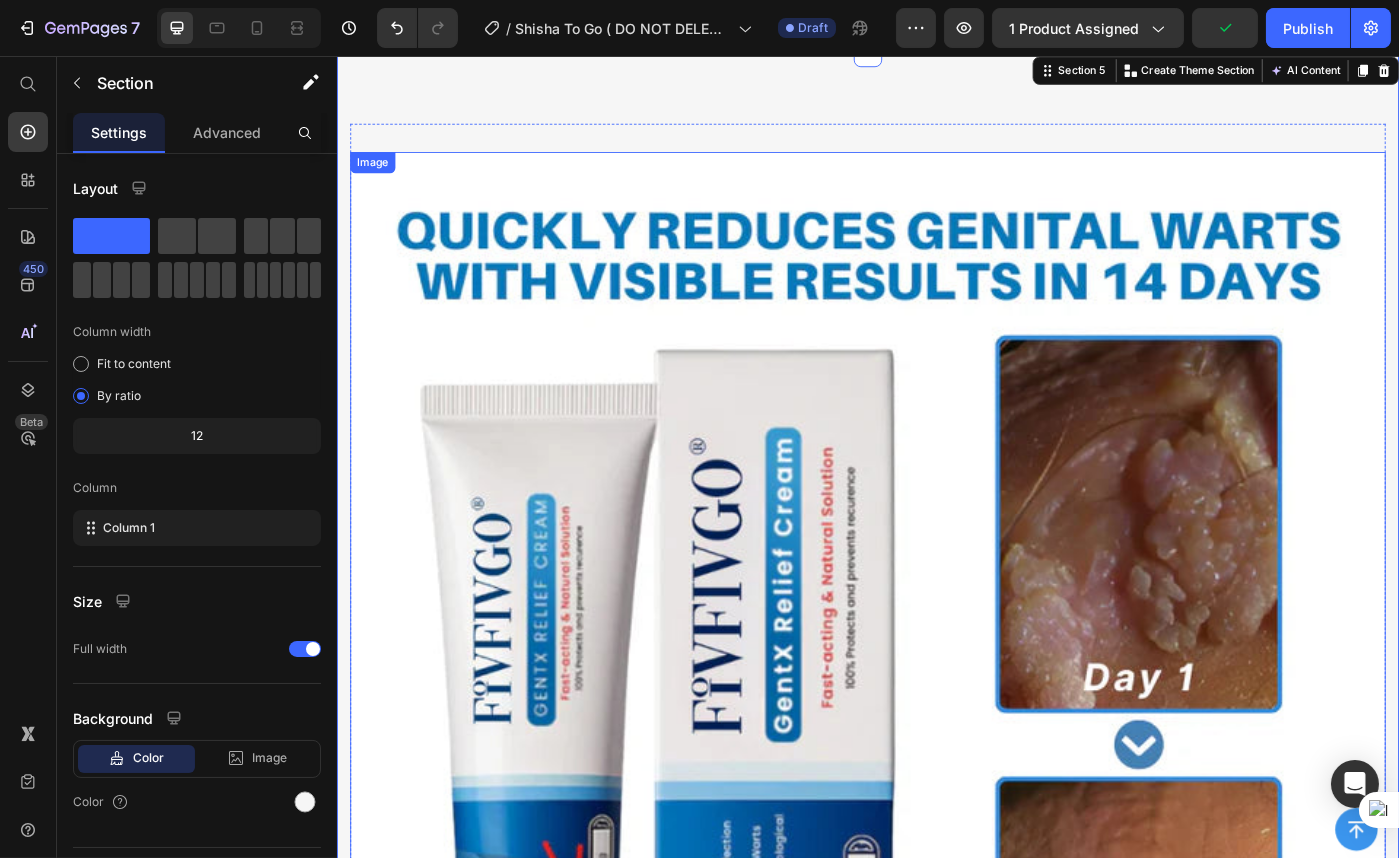 scroll, scrollTop: 1633, scrollLeft: 0, axis: vertical 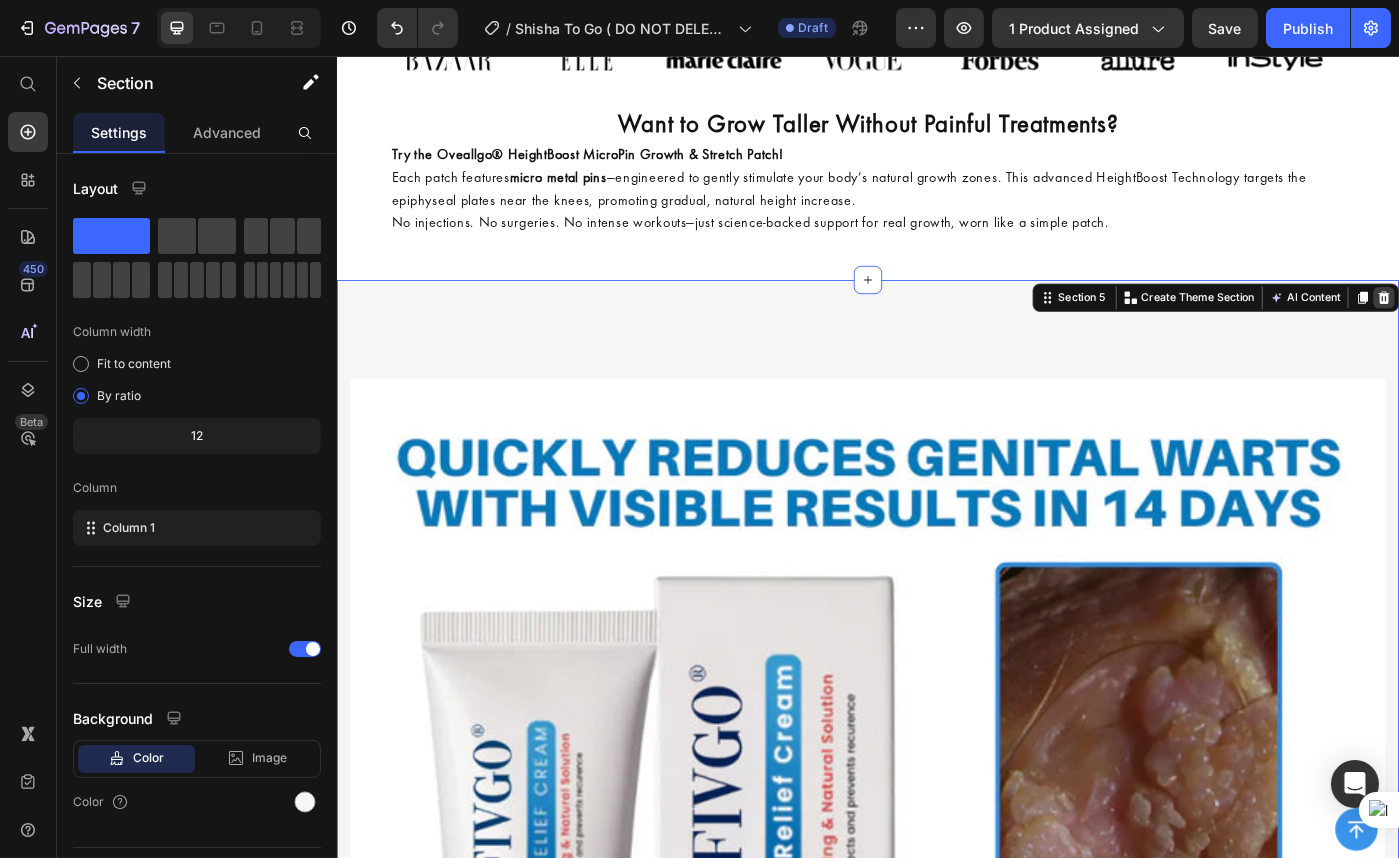 click 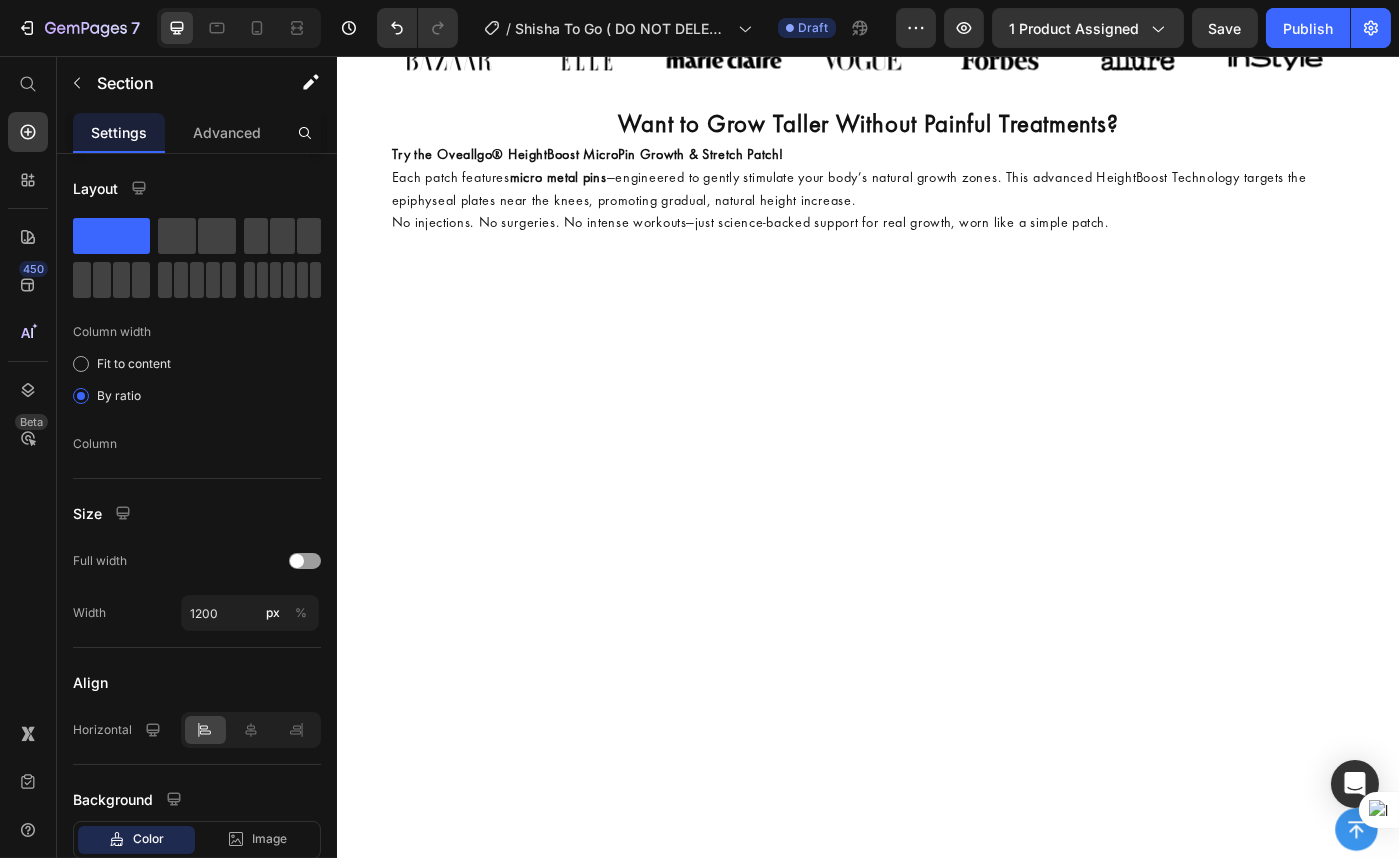 click at bounding box center [936, 929] 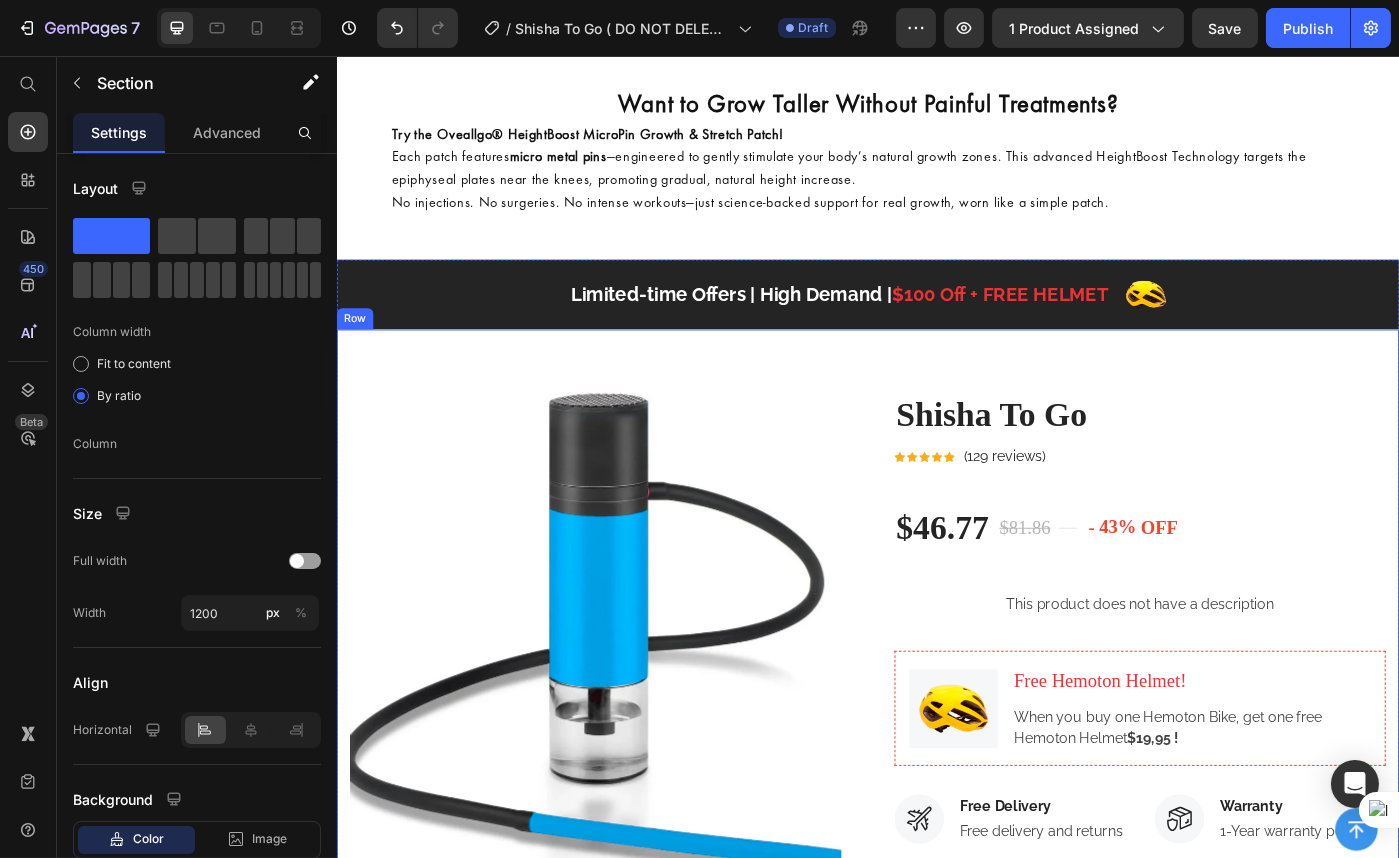 scroll, scrollTop: 1179, scrollLeft: 0, axis: vertical 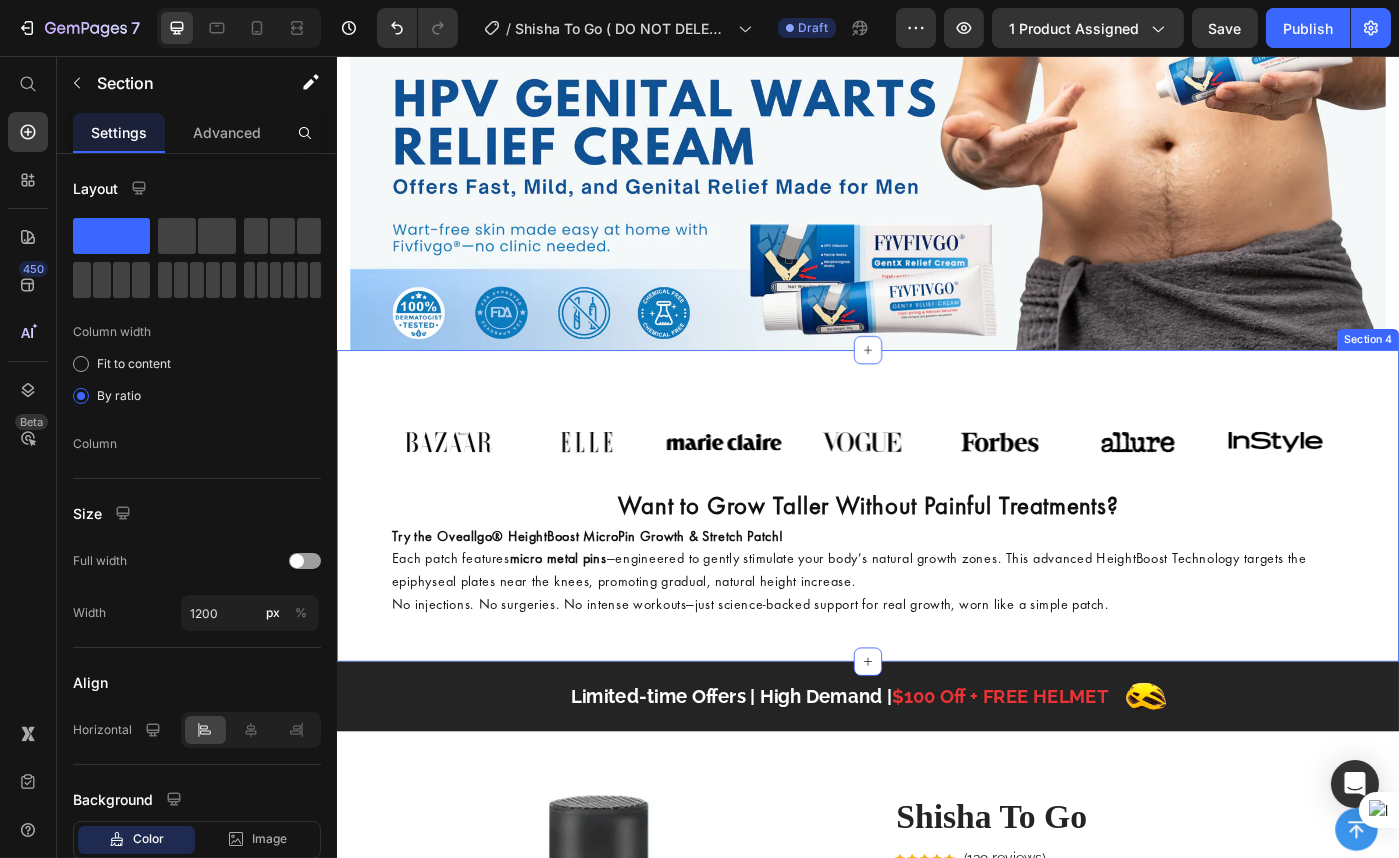 click on "Image Image Image Image Image Image Image Carousel Row Want to Grow Taller Without Painful Treatments? Heading Try the Oveallgo® HeightBoost MicroPin Growth & Stretch Patch! Each patch features  micro metal pins  —engineered to gently stimulate your body’s natural growth zones. This advanced HeightBoost Technology targets the epiphyseal plates near the knees, promoting gradual, natural height increase. No injections. No surgeries. No intense workouts—just science-backed support for real growth, worn like a simple patch. Text Block Section 4" at bounding box center [936, 564] 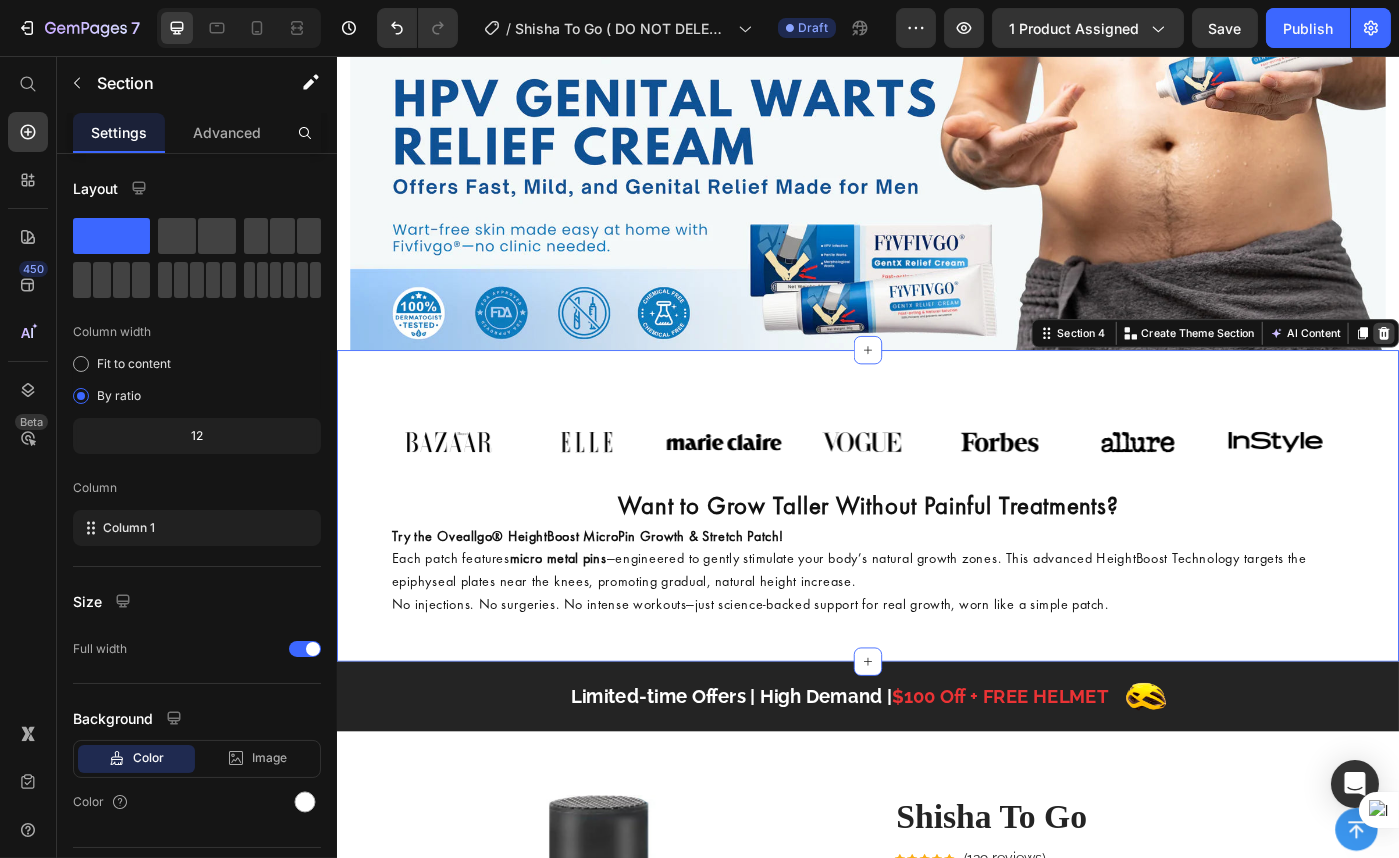 click 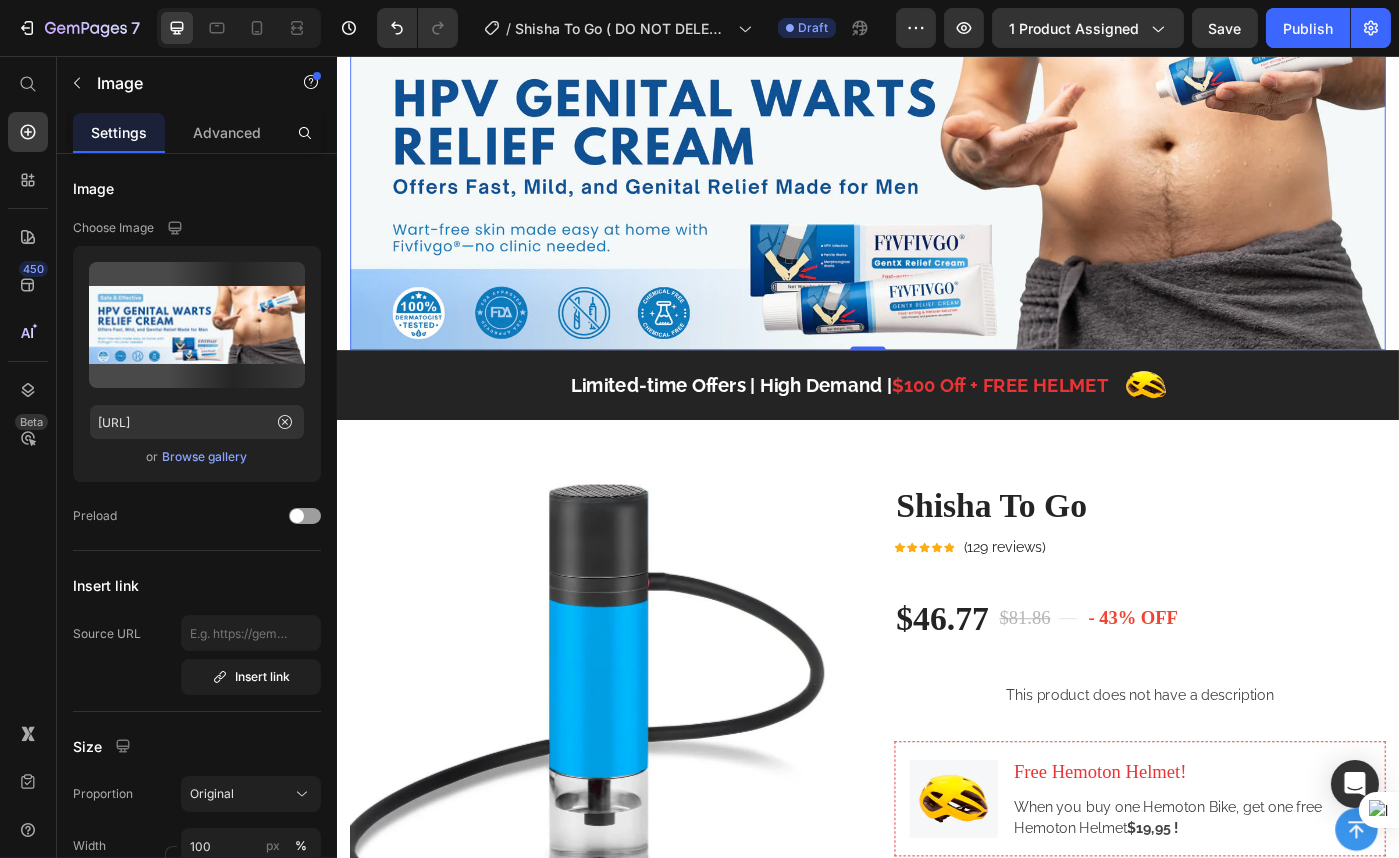 click at bounding box center [936, 179] 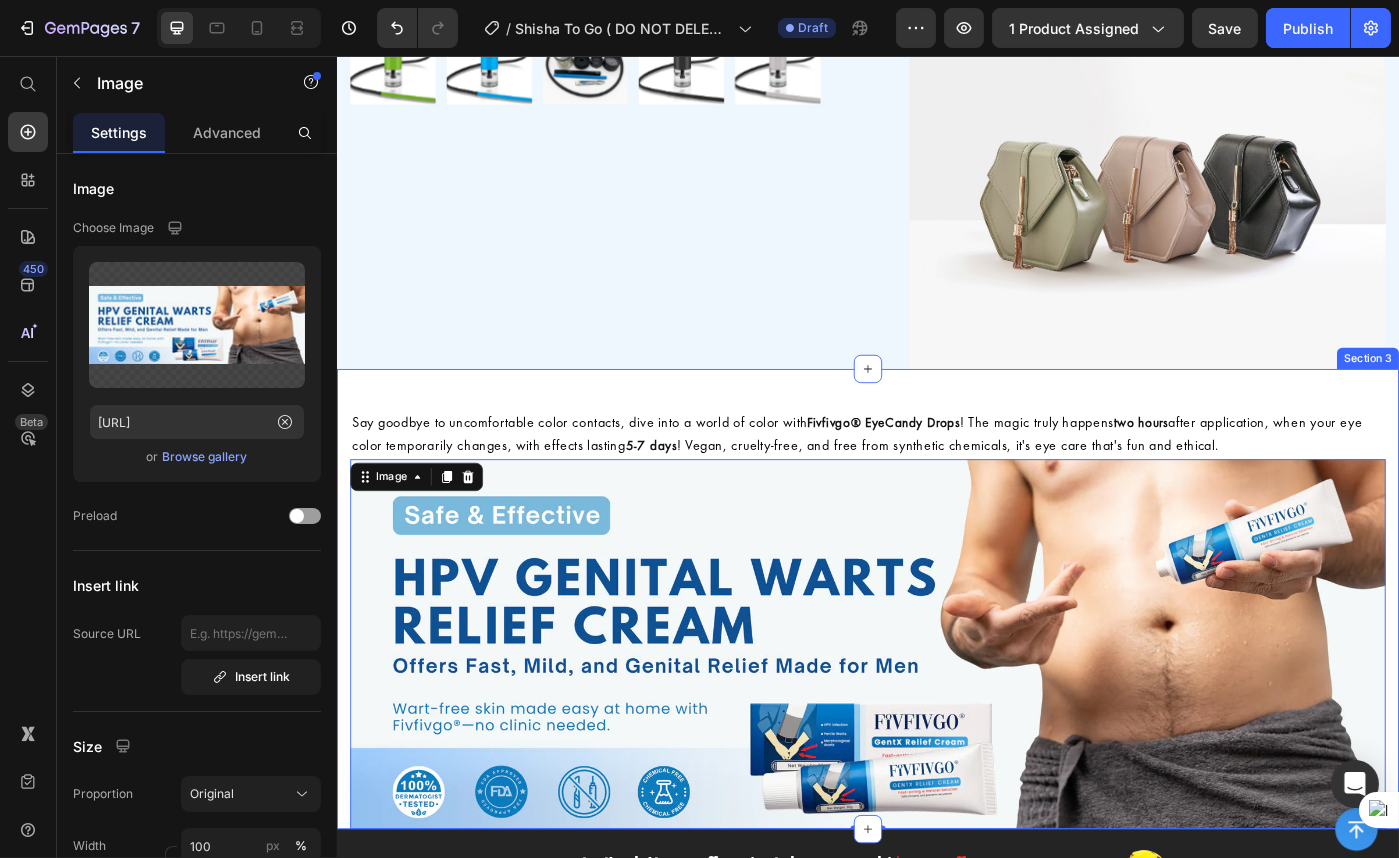 scroll, scrollTop: 633, scrollLeft: 0, axis: vertical 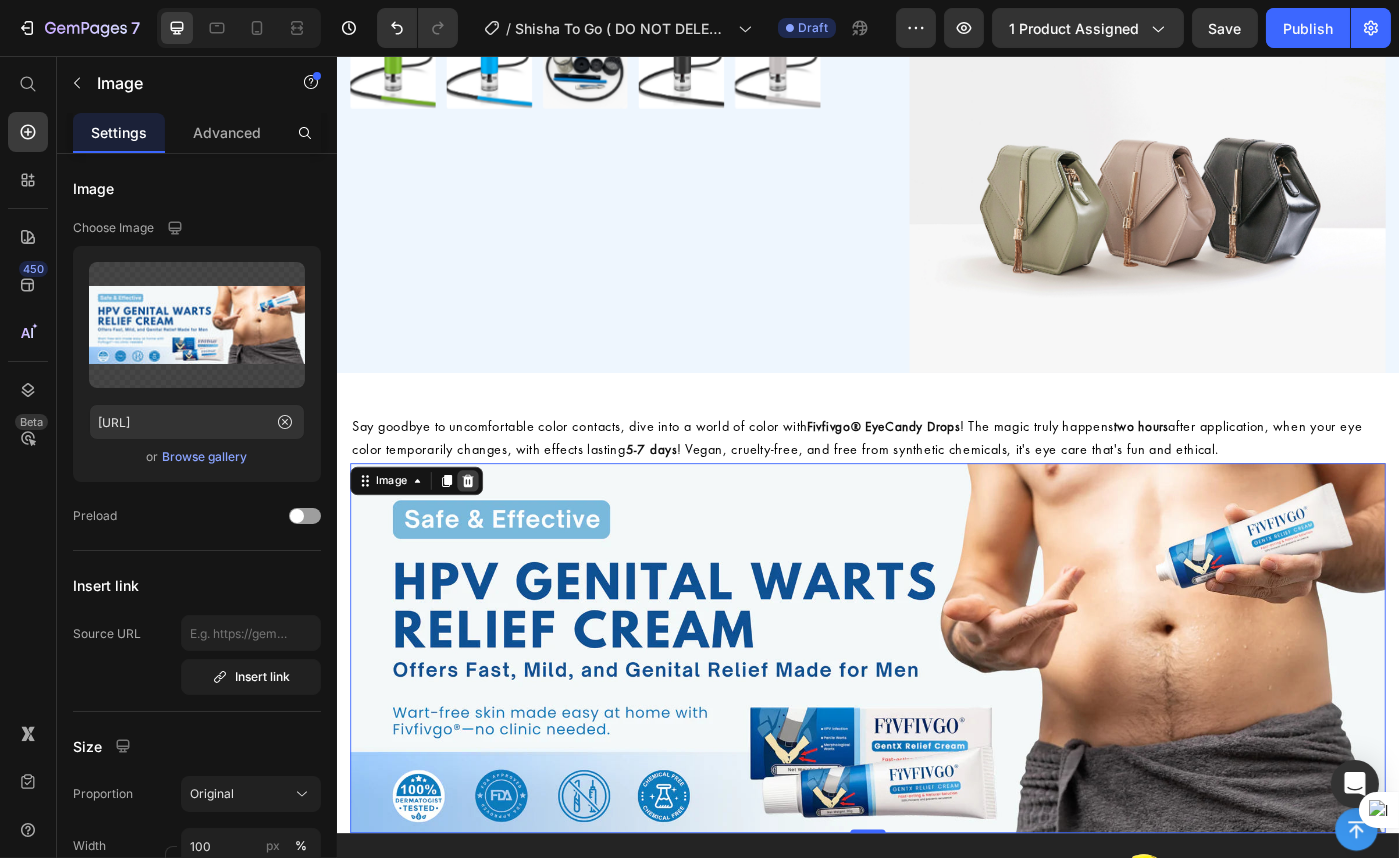 click 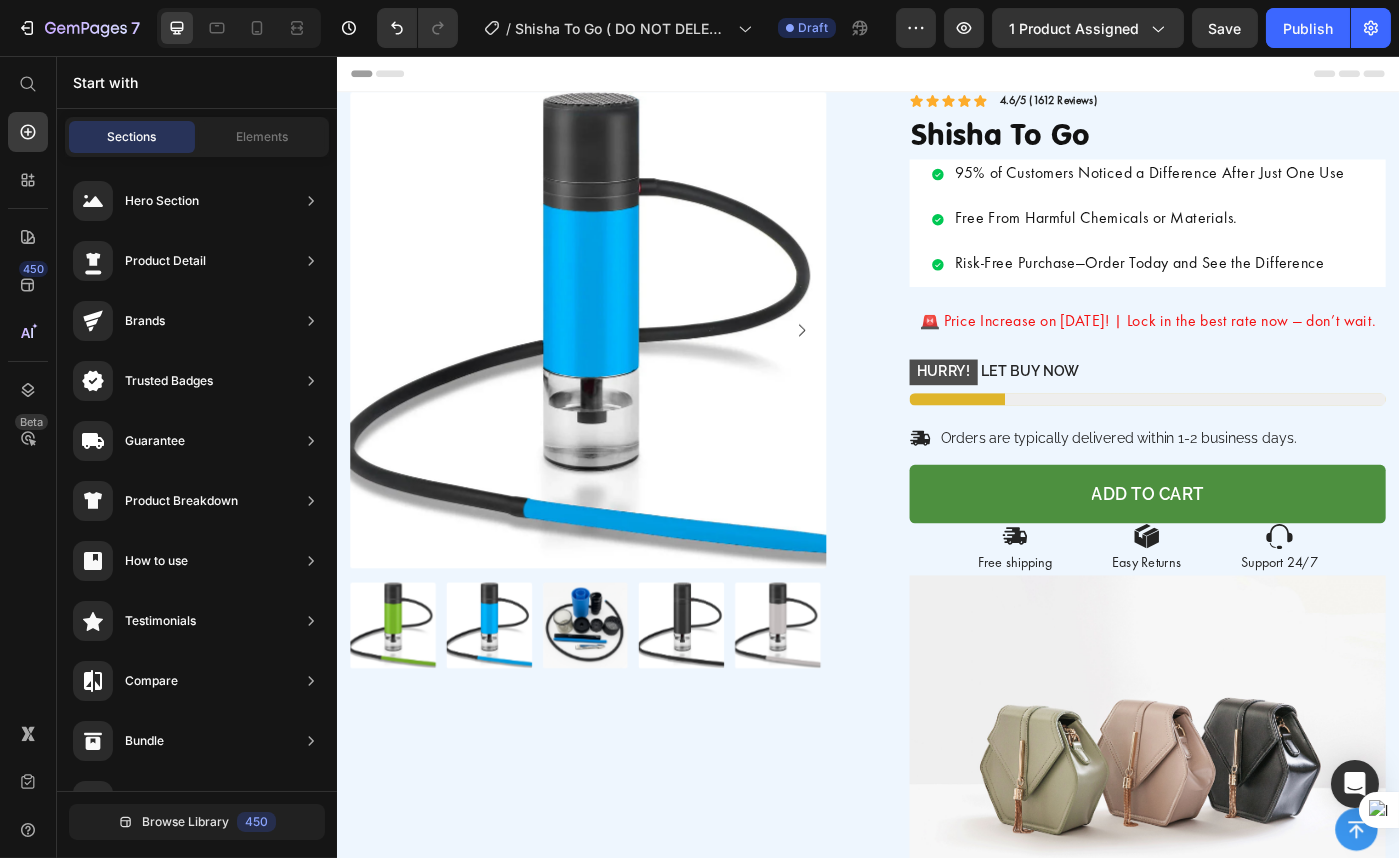 scroll, scrollTop: 633, scrollLeft: 0, axis: vertical 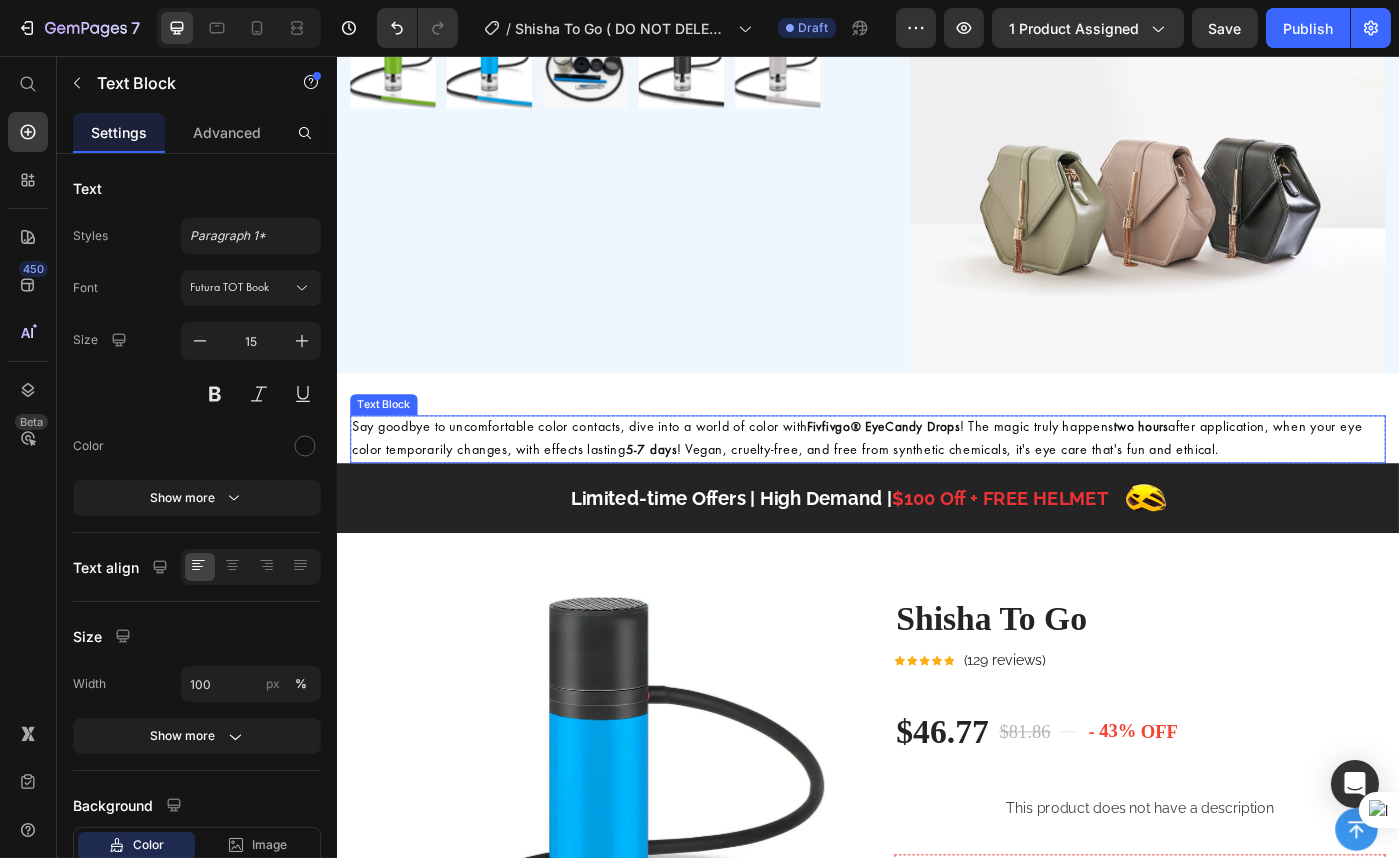 click on "! Vegan, cruelty-free, and free from synthetic chemicals, it's eye care that's fun and ethical." at bounding box center (1026, 501) 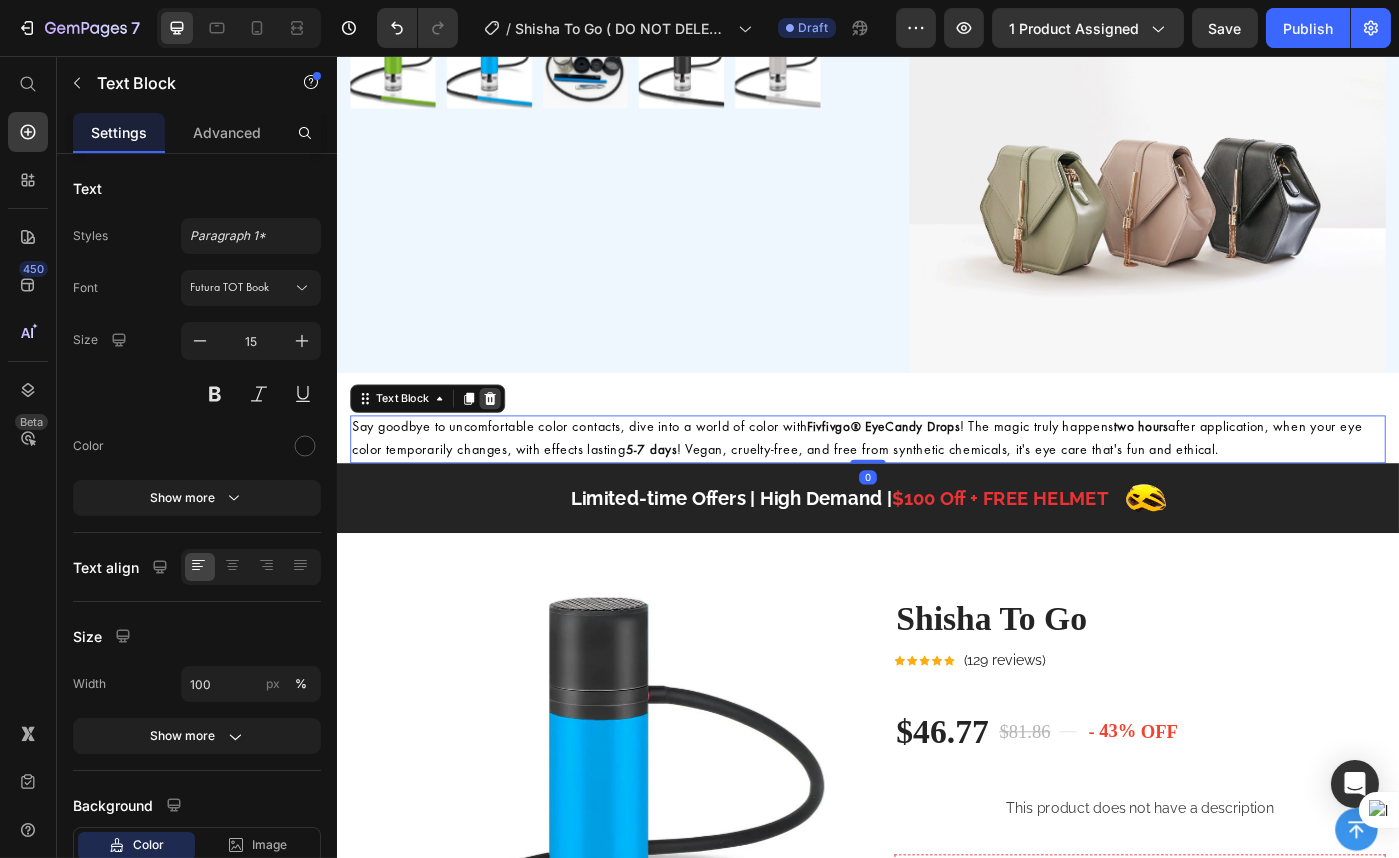 click 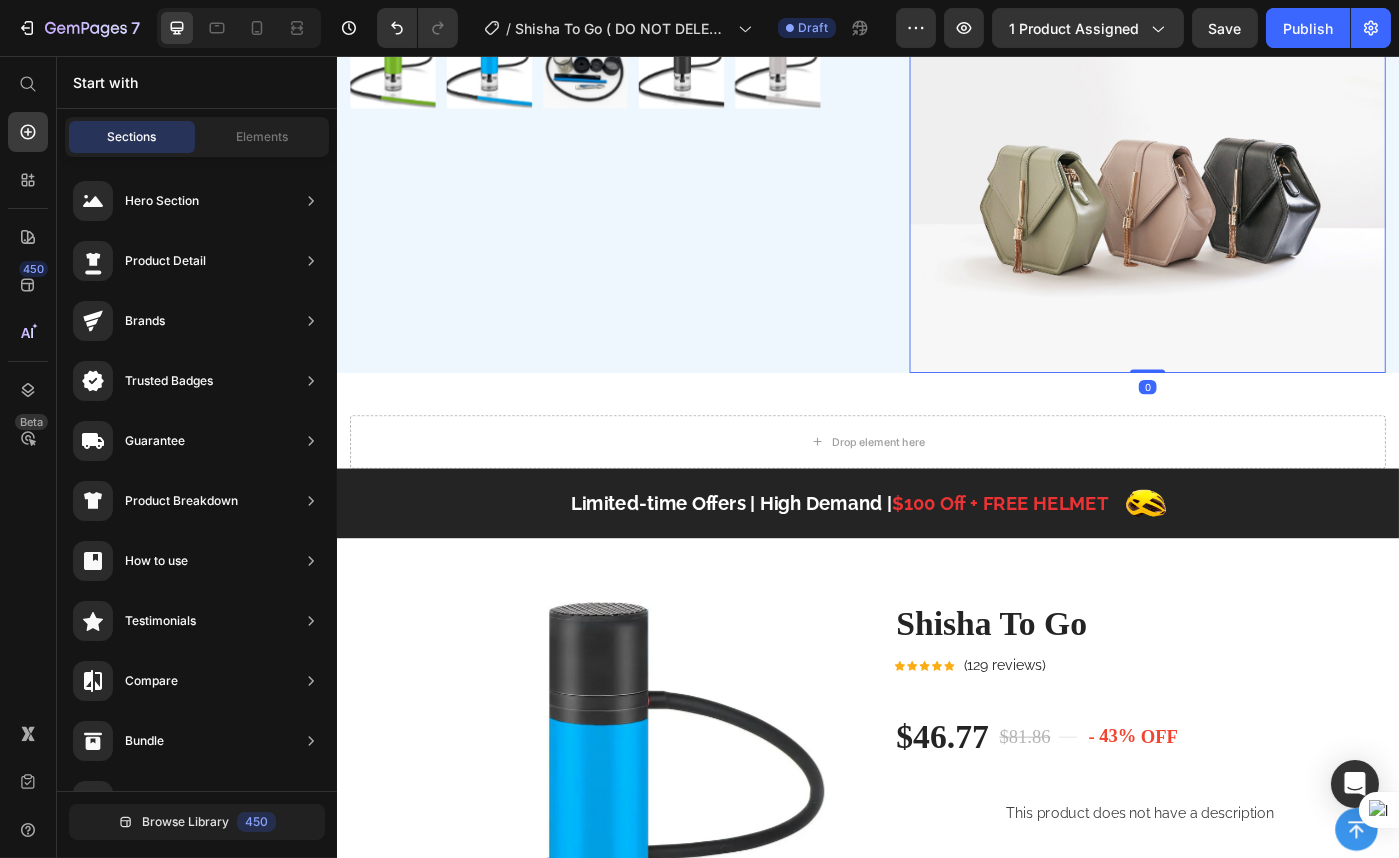 click at bounding box center [1252, 212] 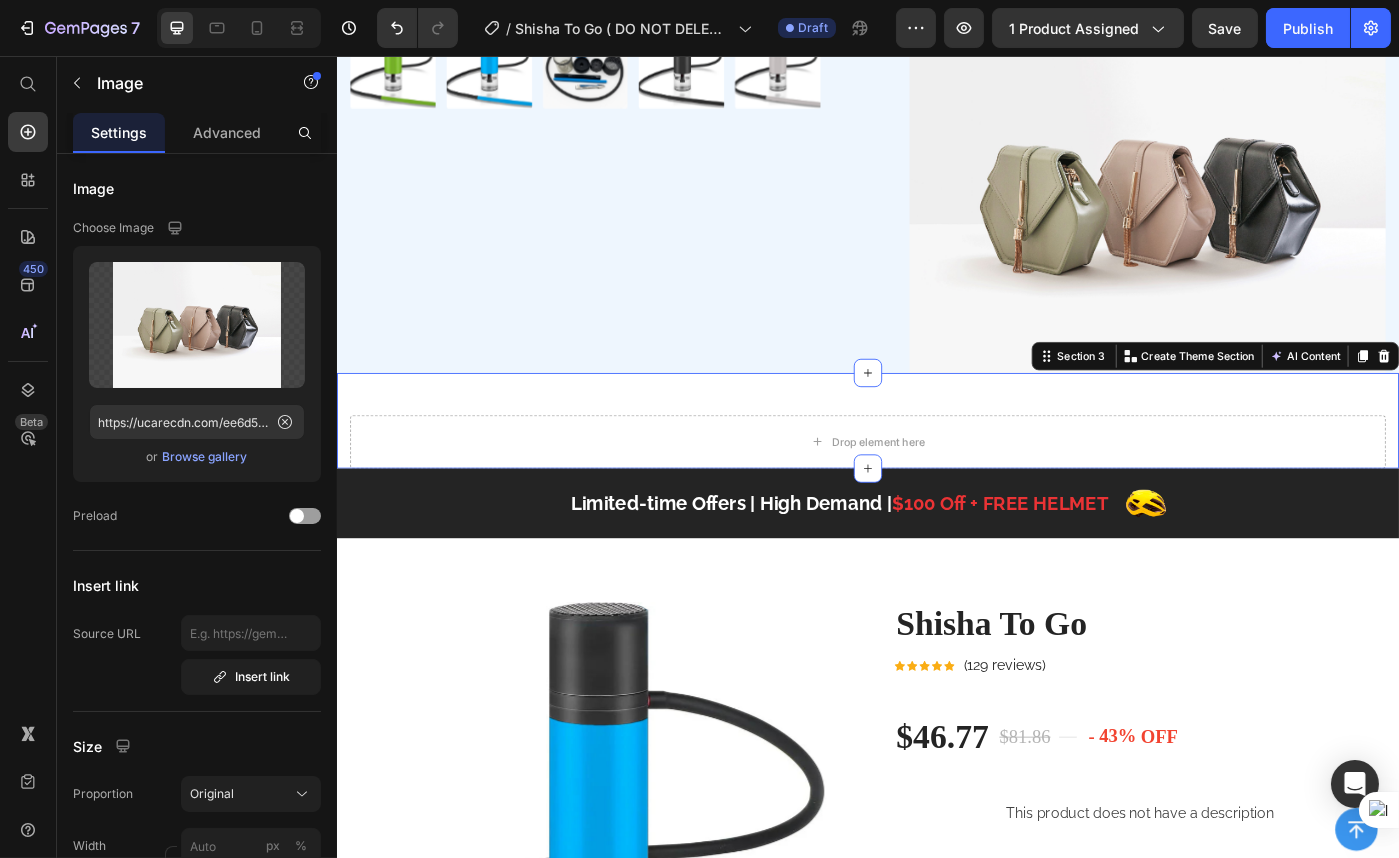 click on "Drop element here Row Row Section 3   You can create reusable sections Create Theme Section AI Content Write with GemAI What would you like to describe here? Tone and Voice Persuasive Product Shisha To Go Show more Generate" at bounding box center (936, 468) 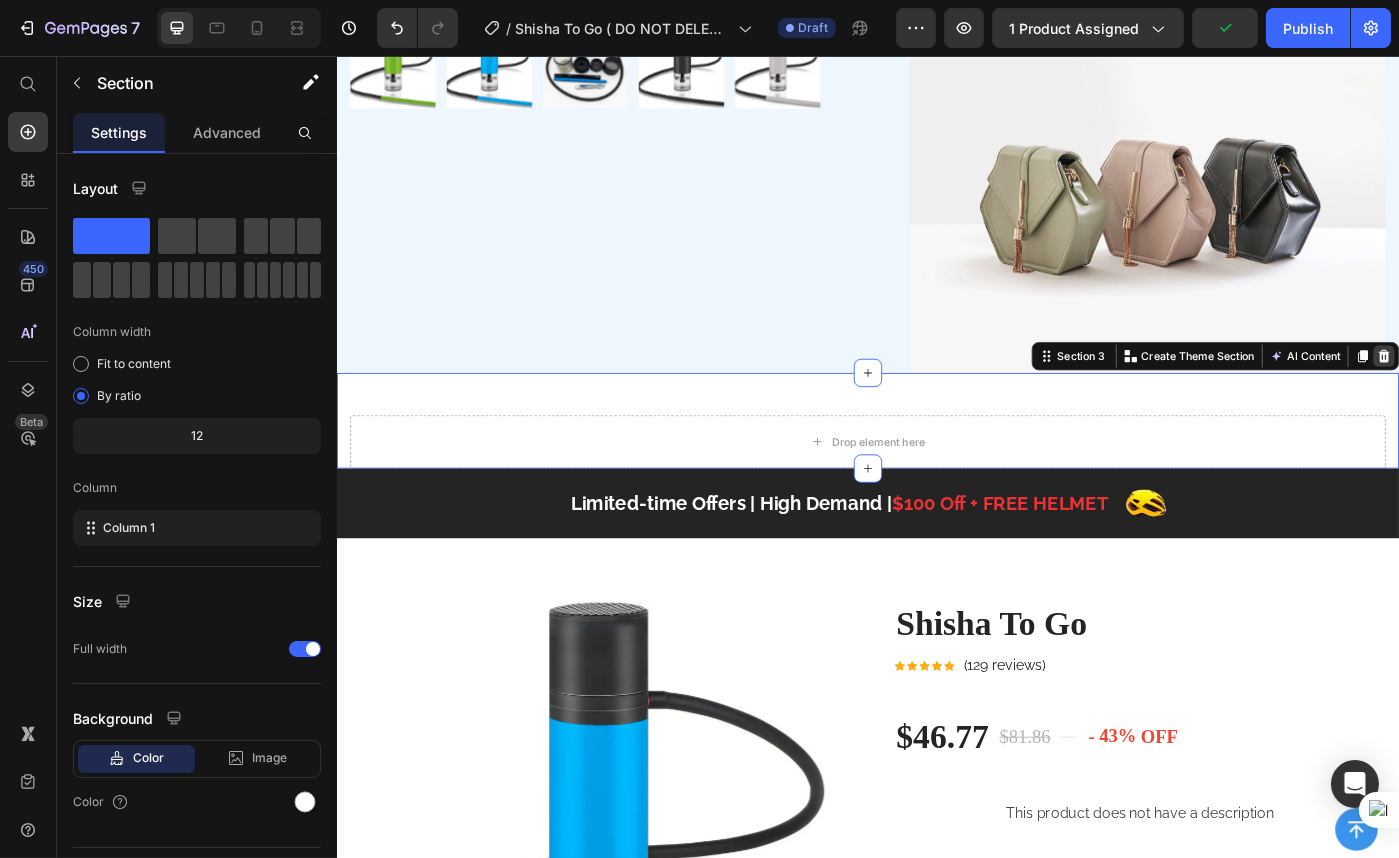 click 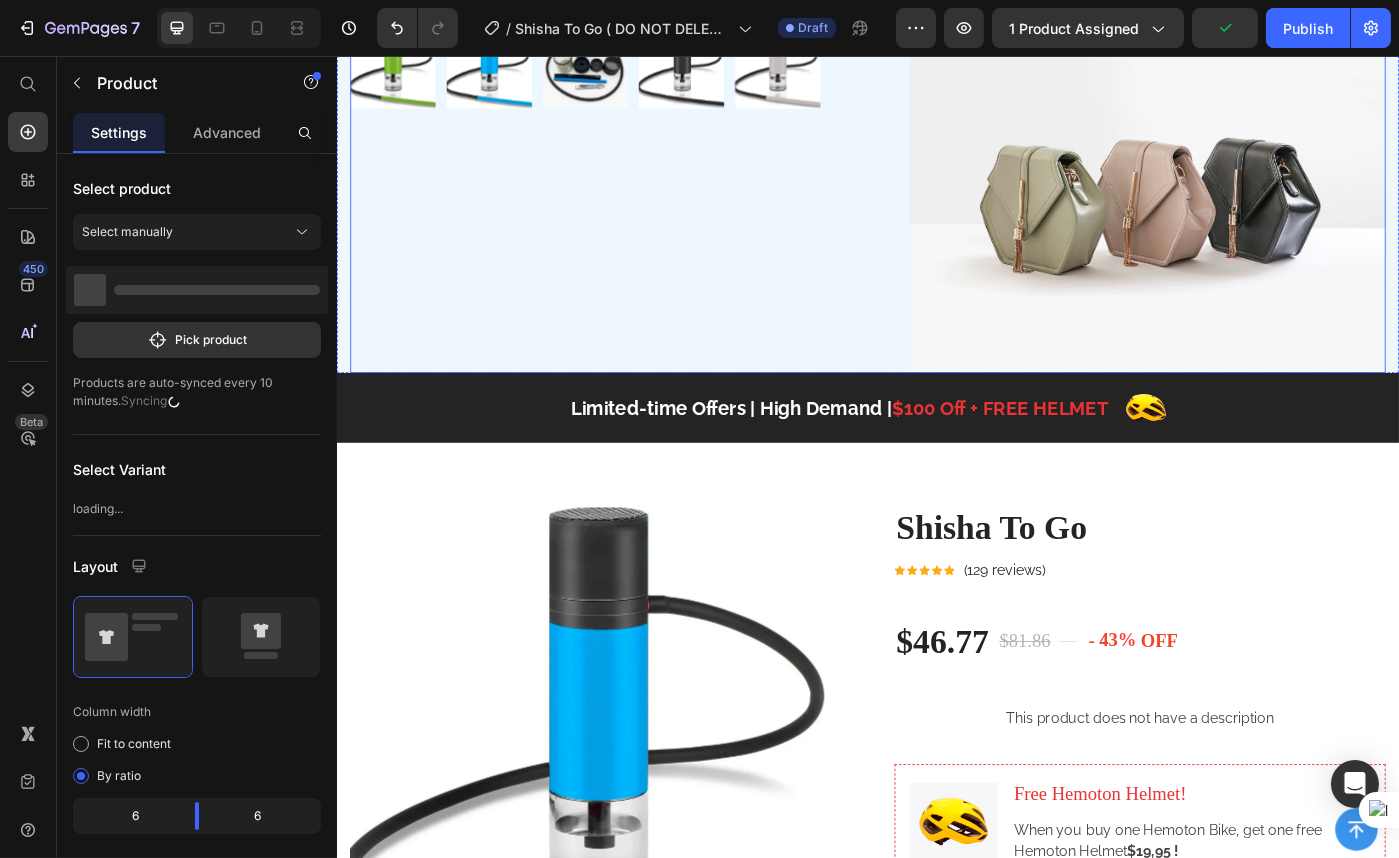 click on "Product Images Icon Icon Icon Icon Icon Icon List 4.6/5 (1612 Reviews) Text Block Row Shisha To Go Product Title 95% of Customers Noticed a Difference After Just One Use Free From Harmful Chemicals or Materials. Risk-Free Purchase—Order Today and See the Difference Item List Row Row 🚨 Price Increase on June 28! | Lock in the best rate now — don’t wait. Text Block
HURRY!  LET BUY NOW Stock Counter
Orders are typically delivered within 1-2 business days. Item List ADD to cart Add to Cart Image Free shipping  Text Block Image Easy Returns Text Block Image Support 24/7 Text Block Row Row Image Product" at bounding box center [936, -61] 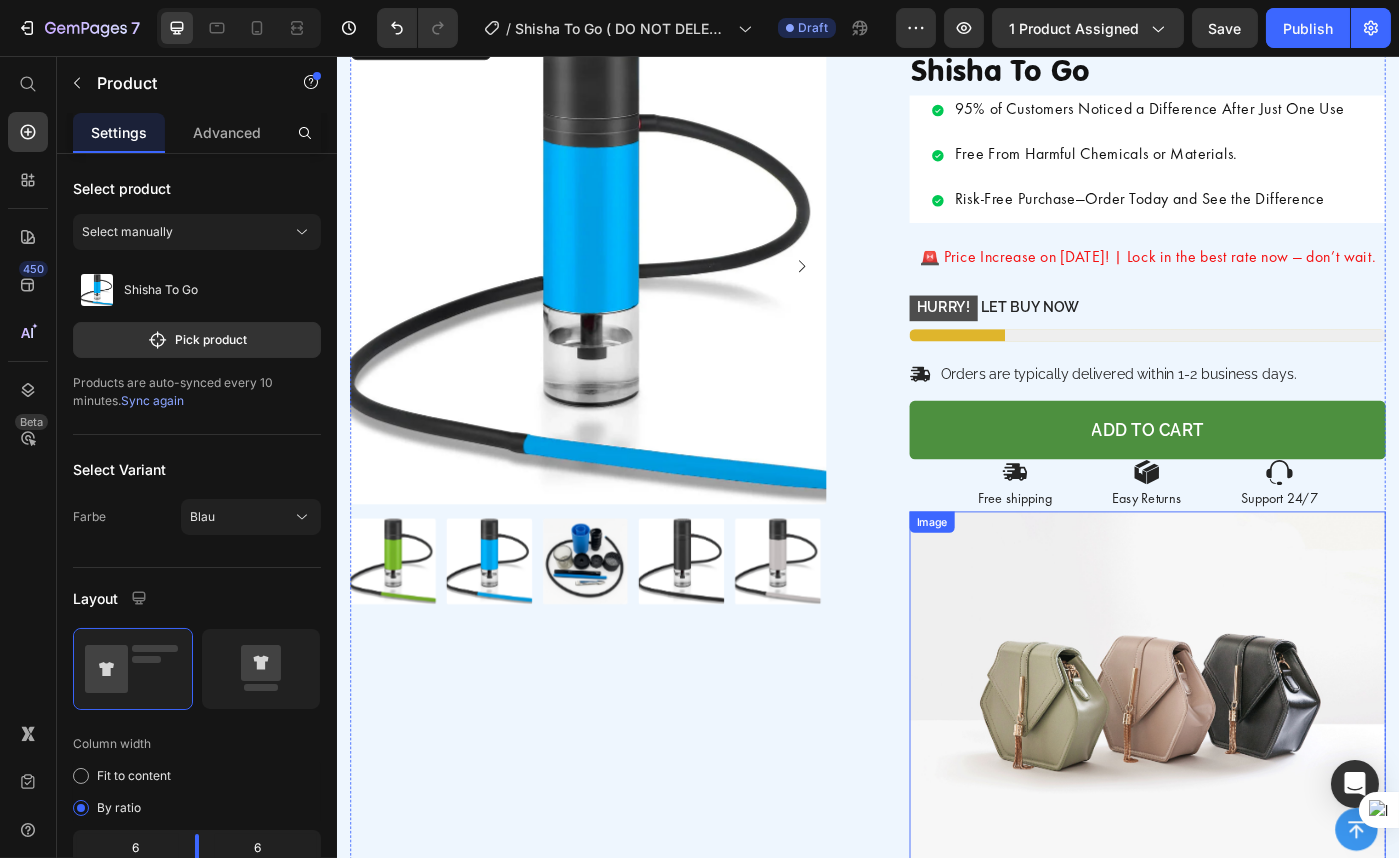 scroll, scrollTop: 0, scrollLeft: 0, axis: both 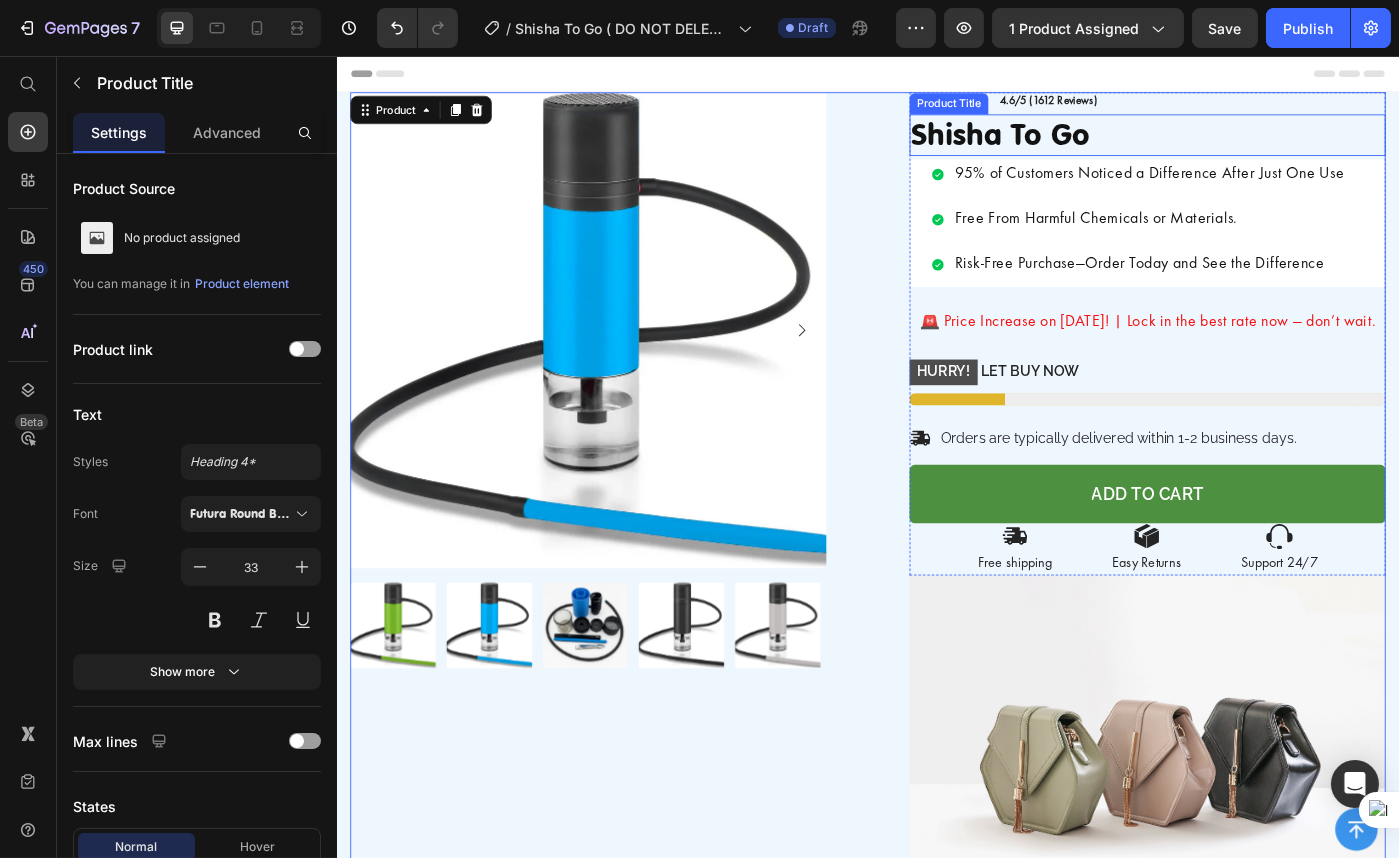 click on "Shisha To Go" at bounding box center (1252, 145) 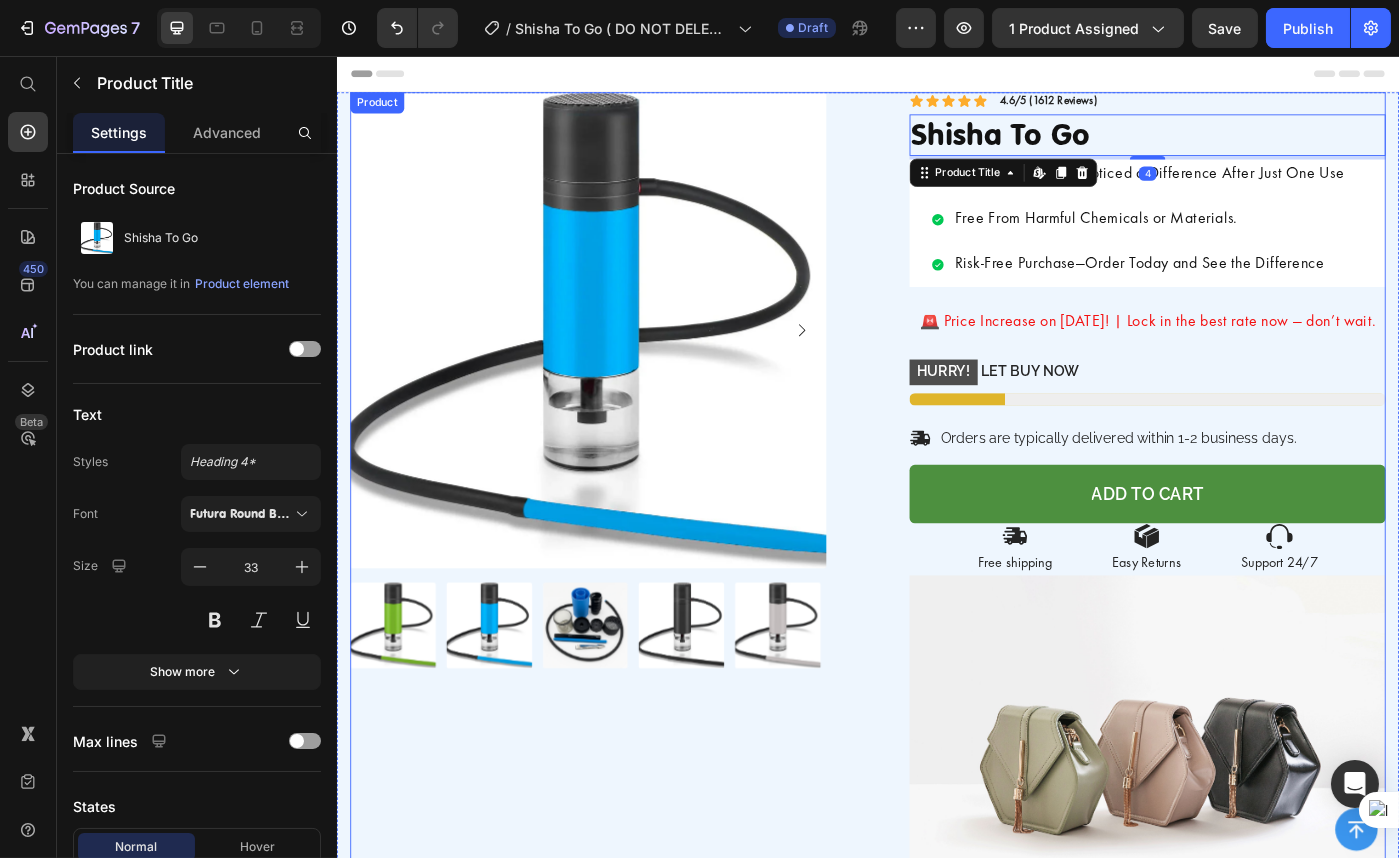 click on "Product Images Icon Icon Icon Icon Icon Icon List 4.6/5 (1612 Reviews) Text Block Row Shisha To Go Product Title   Edit content in Shopify 4 95% of Customers Noticed a Difference After Just One Use Free From Harmful Chemicals or Materials. Risk-Free Purchase—Order Today and See the Difference Item List Row Row 🚨 Price Increase on June 28! | Lock in the best rate now — don’t wait. Text Block
HURRY!  LET BUY NOW Stock Counter
Orders are typically delivered within 1-2 business days. Item List ADD to cart Add to Cart Image Free shipping  Text Block Image Easy Returns Text Block Image Support 24/7 Text Block Row Row Image Product" at bounding box center (936, 572) 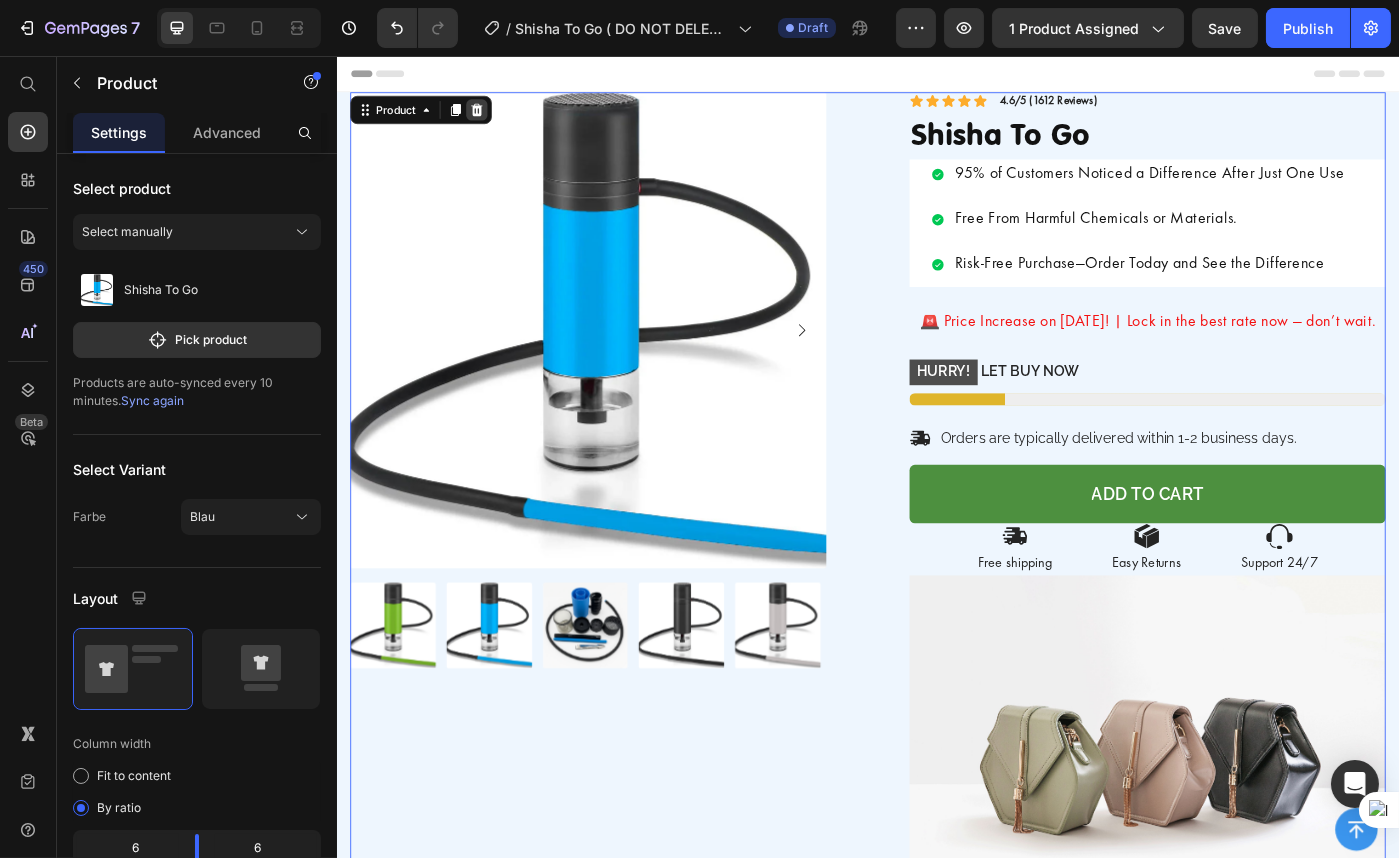 click 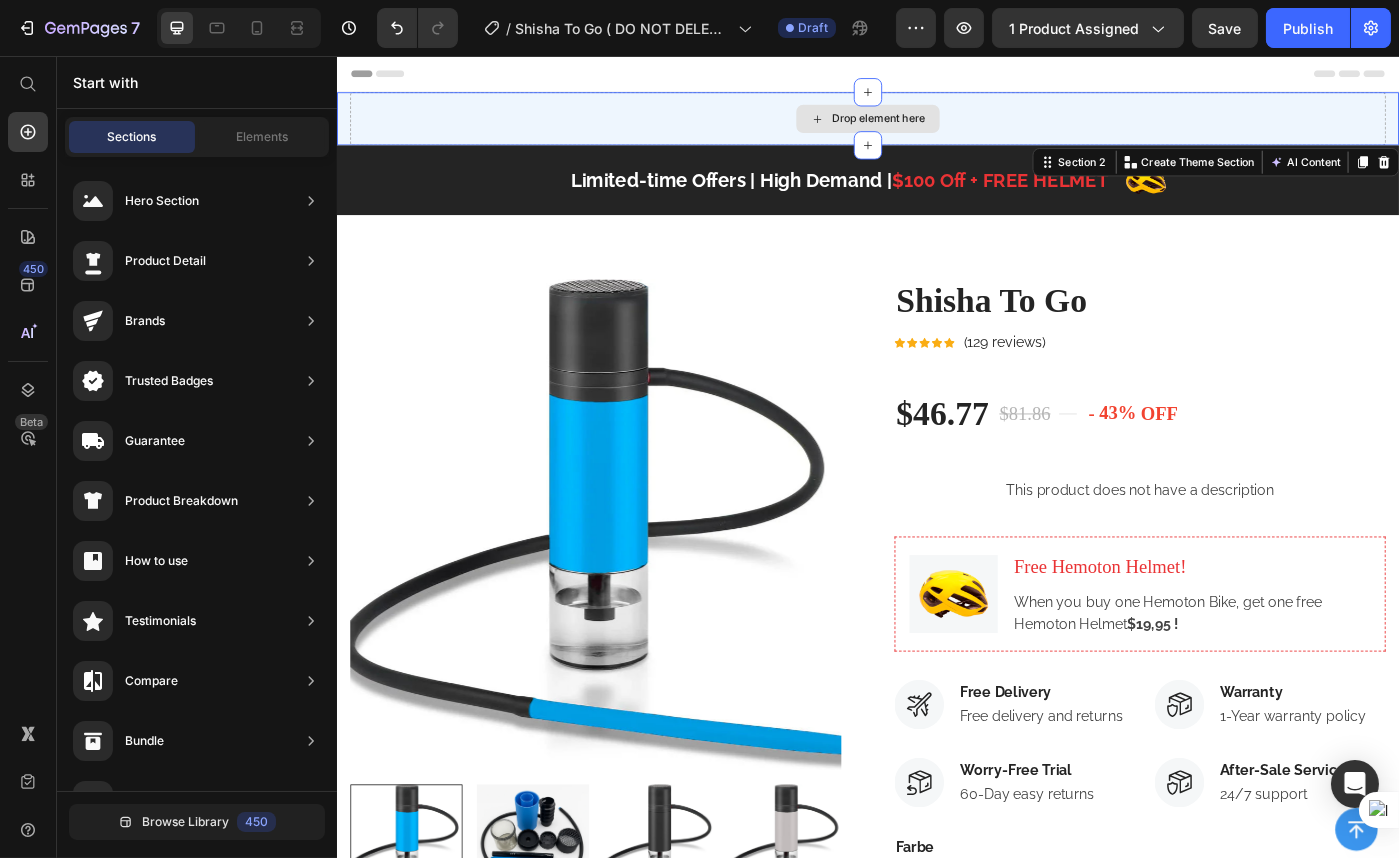 click on "Drop element here" at bounding box center (936, 127) 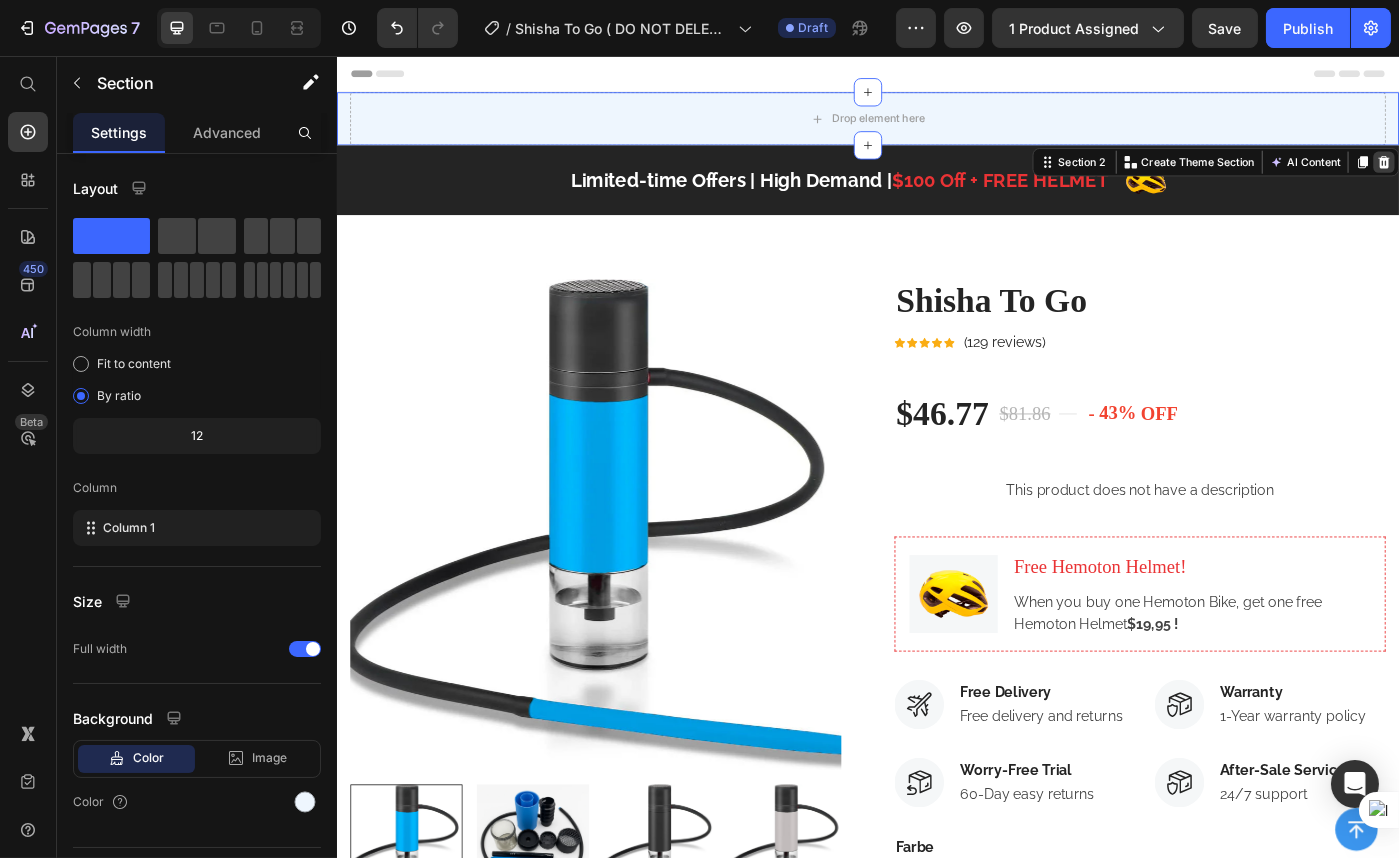 click 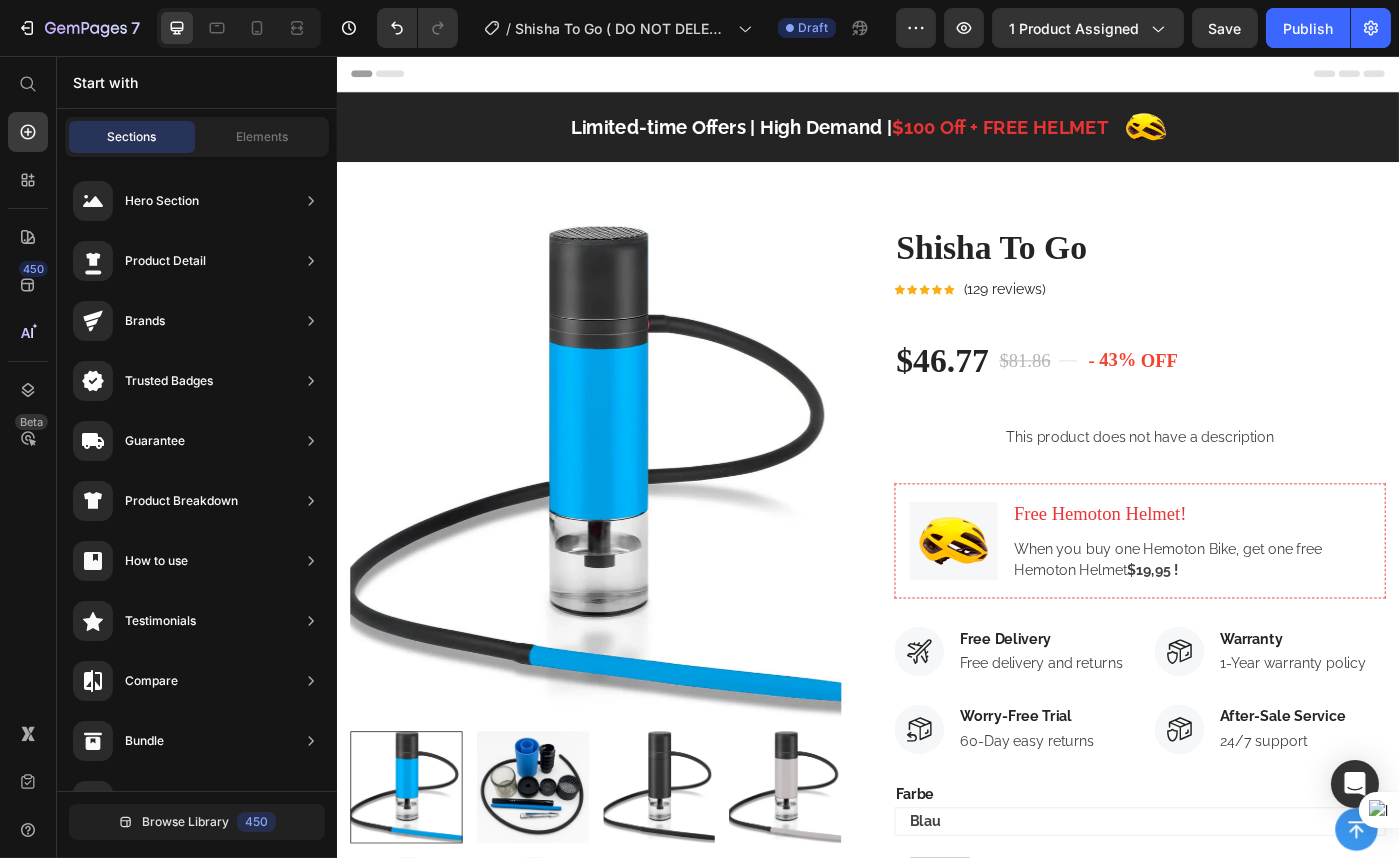 click 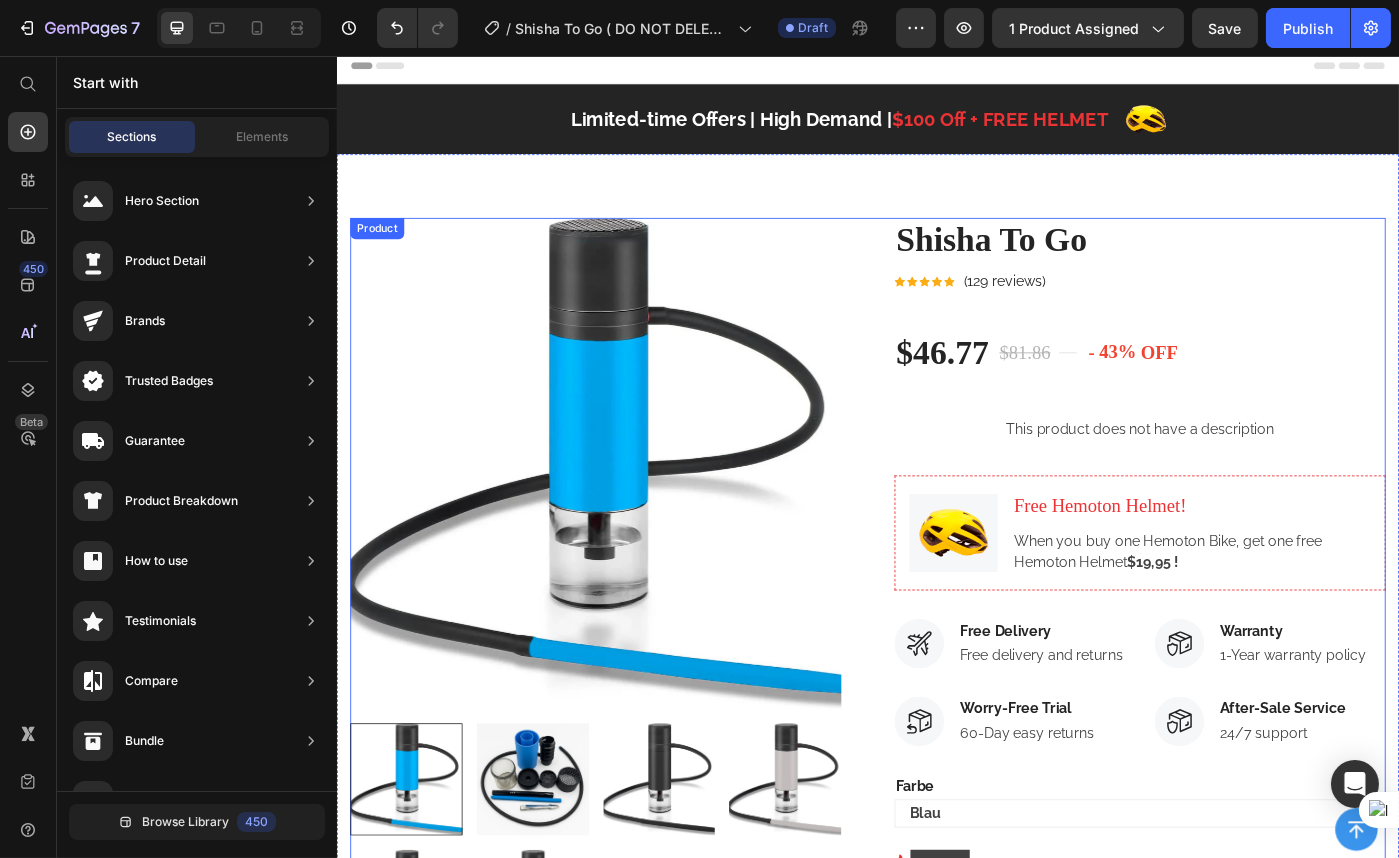 scroll, scrollTop: 0, scrollLeft: 0, axis: both 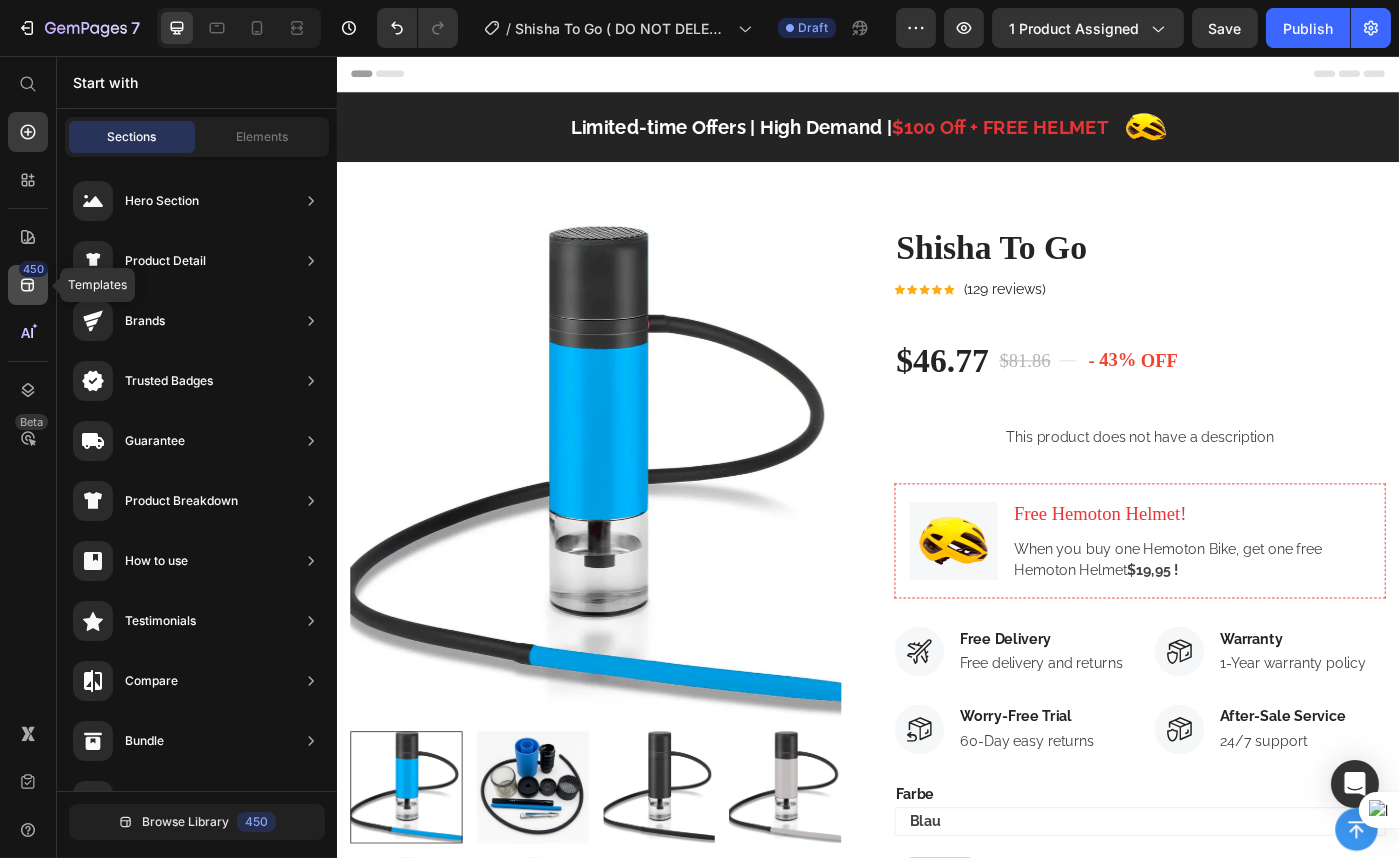 click on "450" 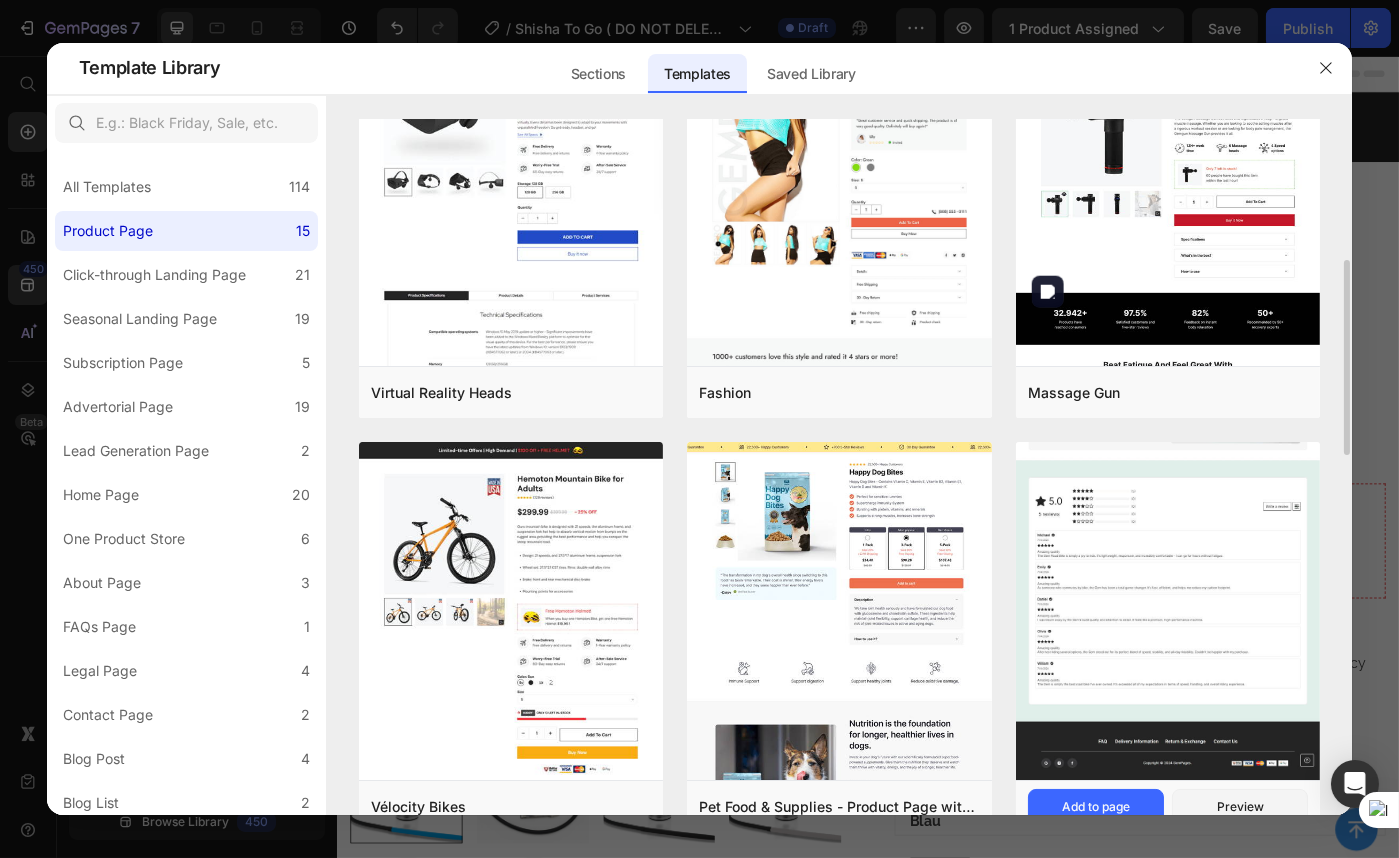 scroll, scrollTop: 272, scrollLeft: 0, axis: vertical 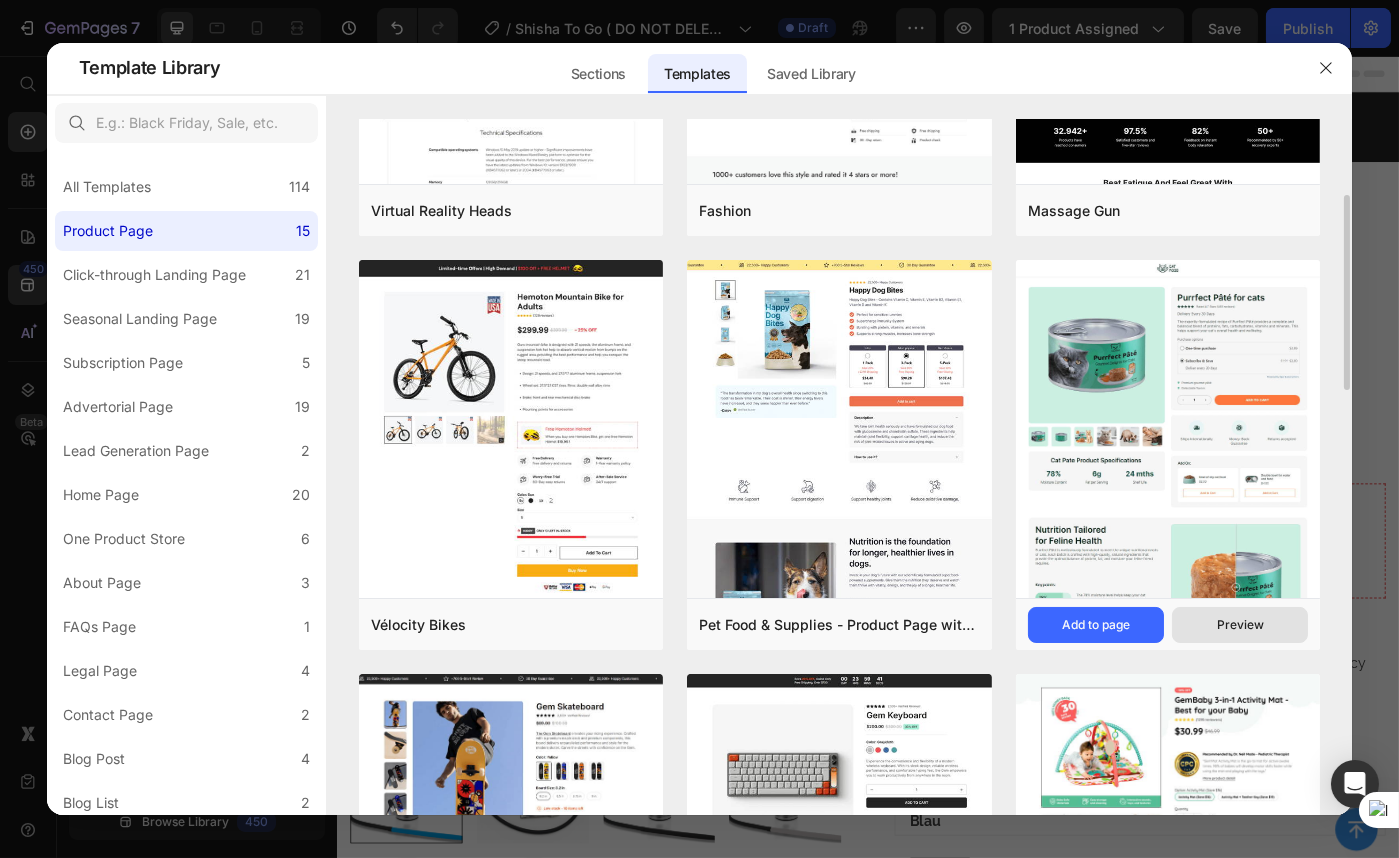 click on "Preview" at bounding box center [1240, 625] 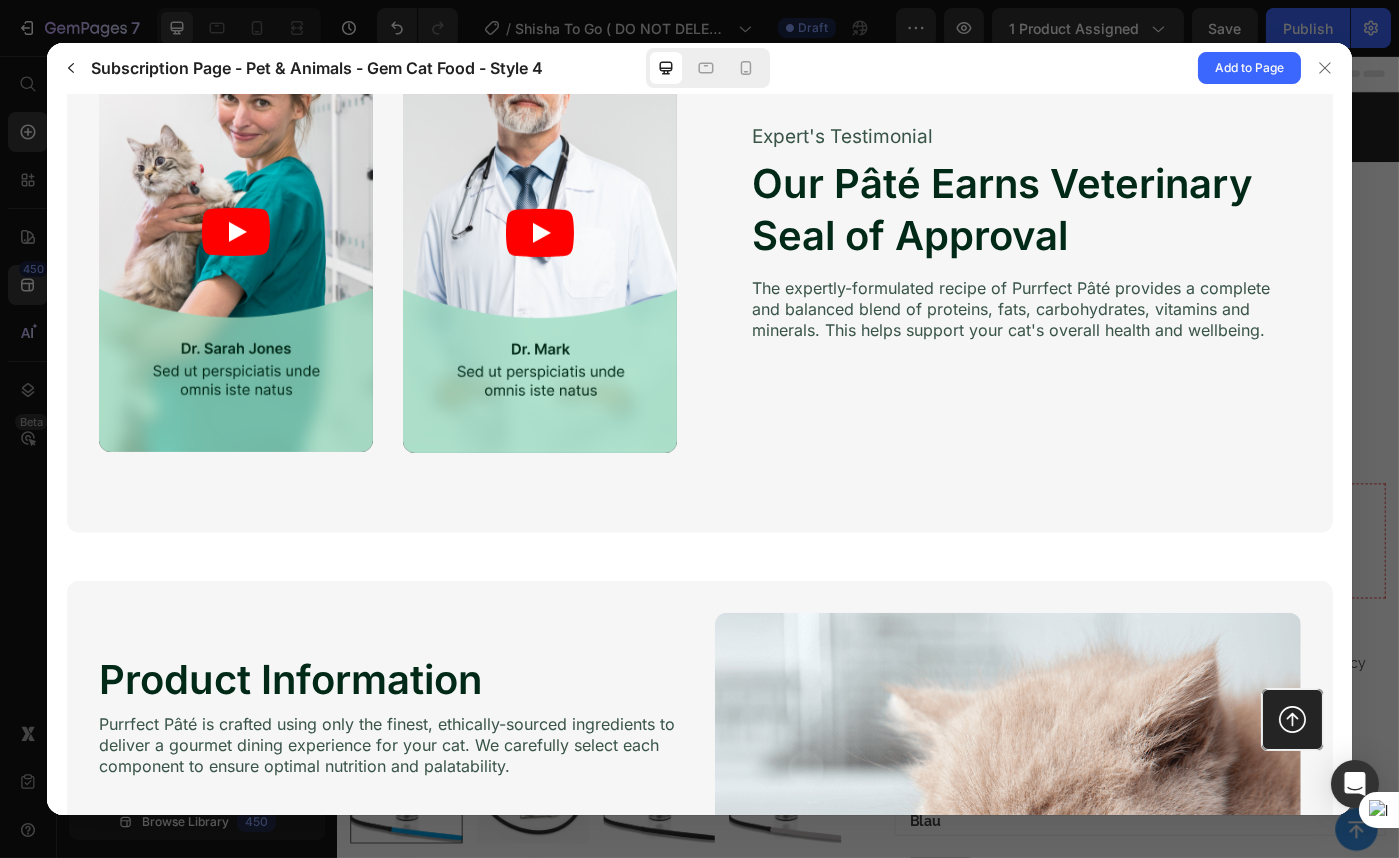 scroll, scrollTop: 2095, scrollLeft: 0, axis: vertical 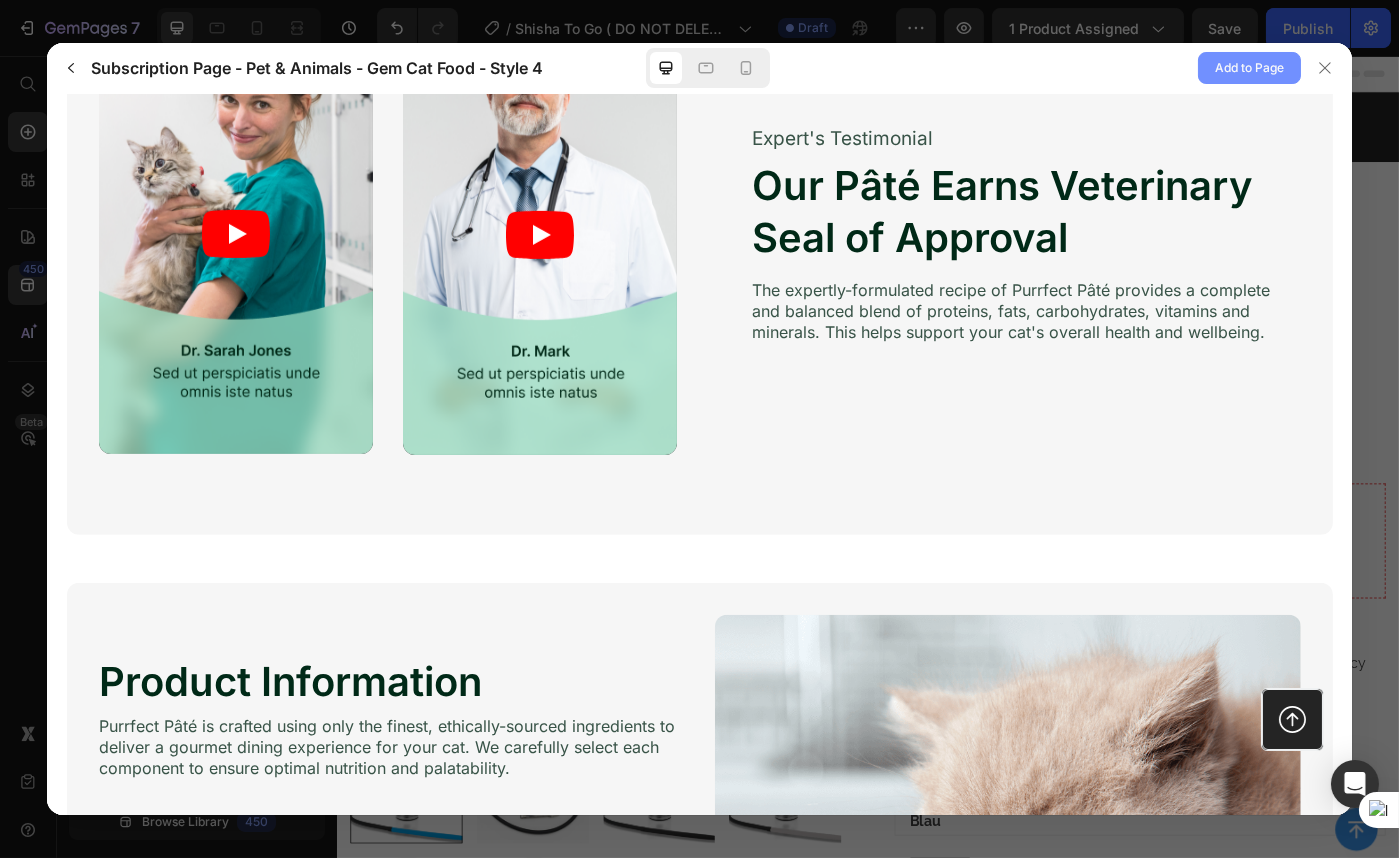 click on "Add to Page" 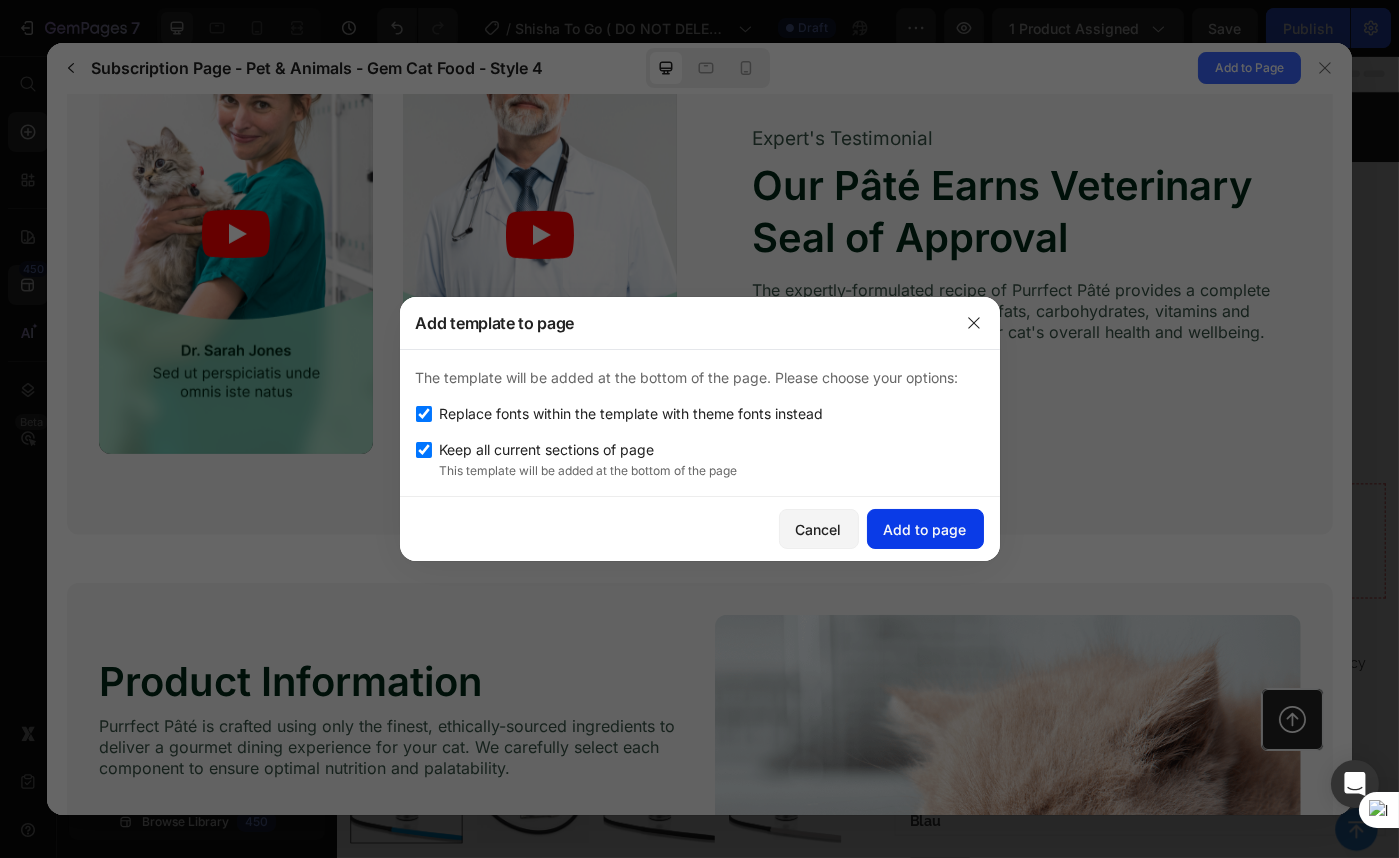 click on "Add to page" at bounding box center [925, 529] 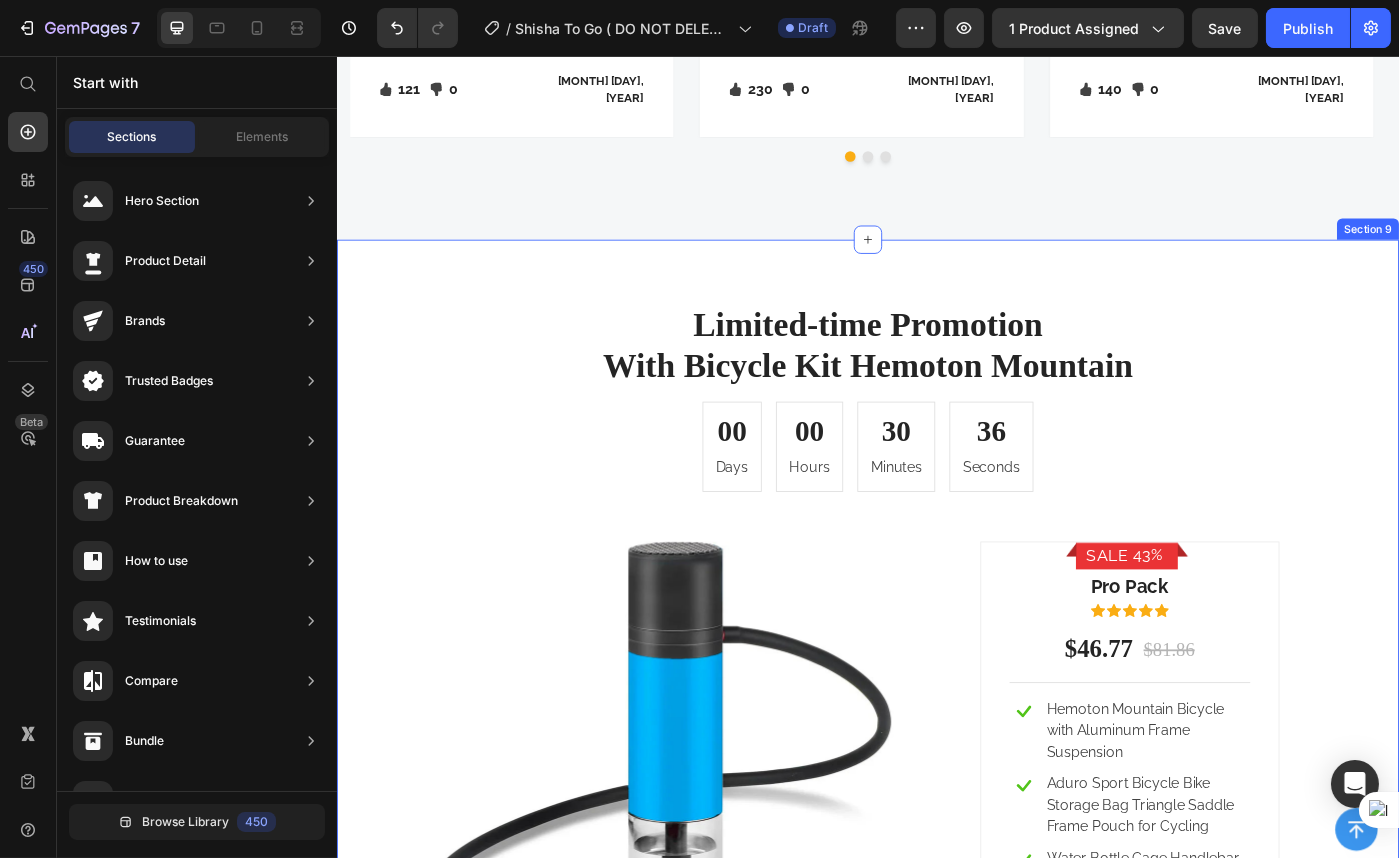 scroll, scrollTop: 5794, scrollLeft: 0, axis: vertical 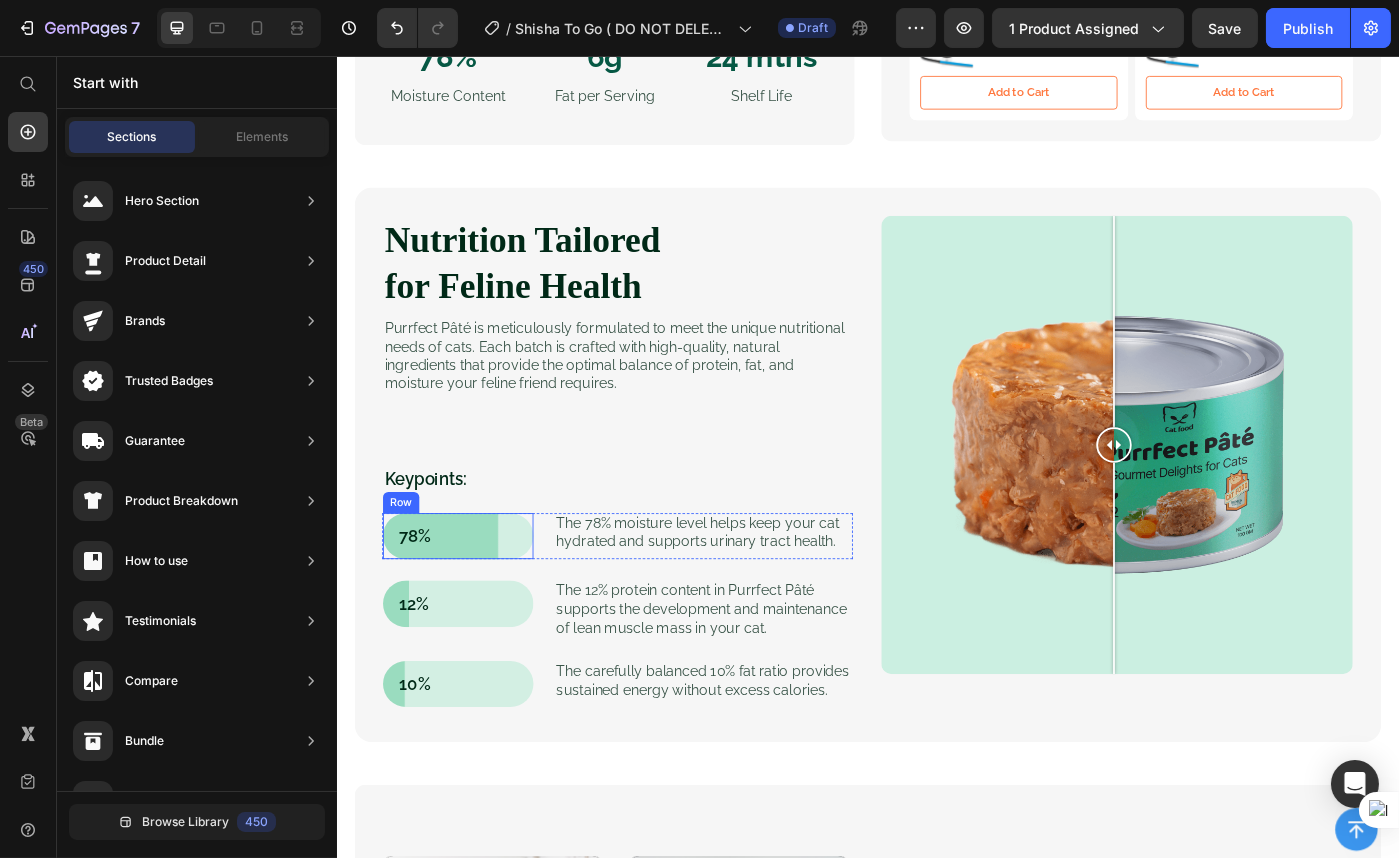click on "78% Text Block Row" at bounding box center [473, 598] 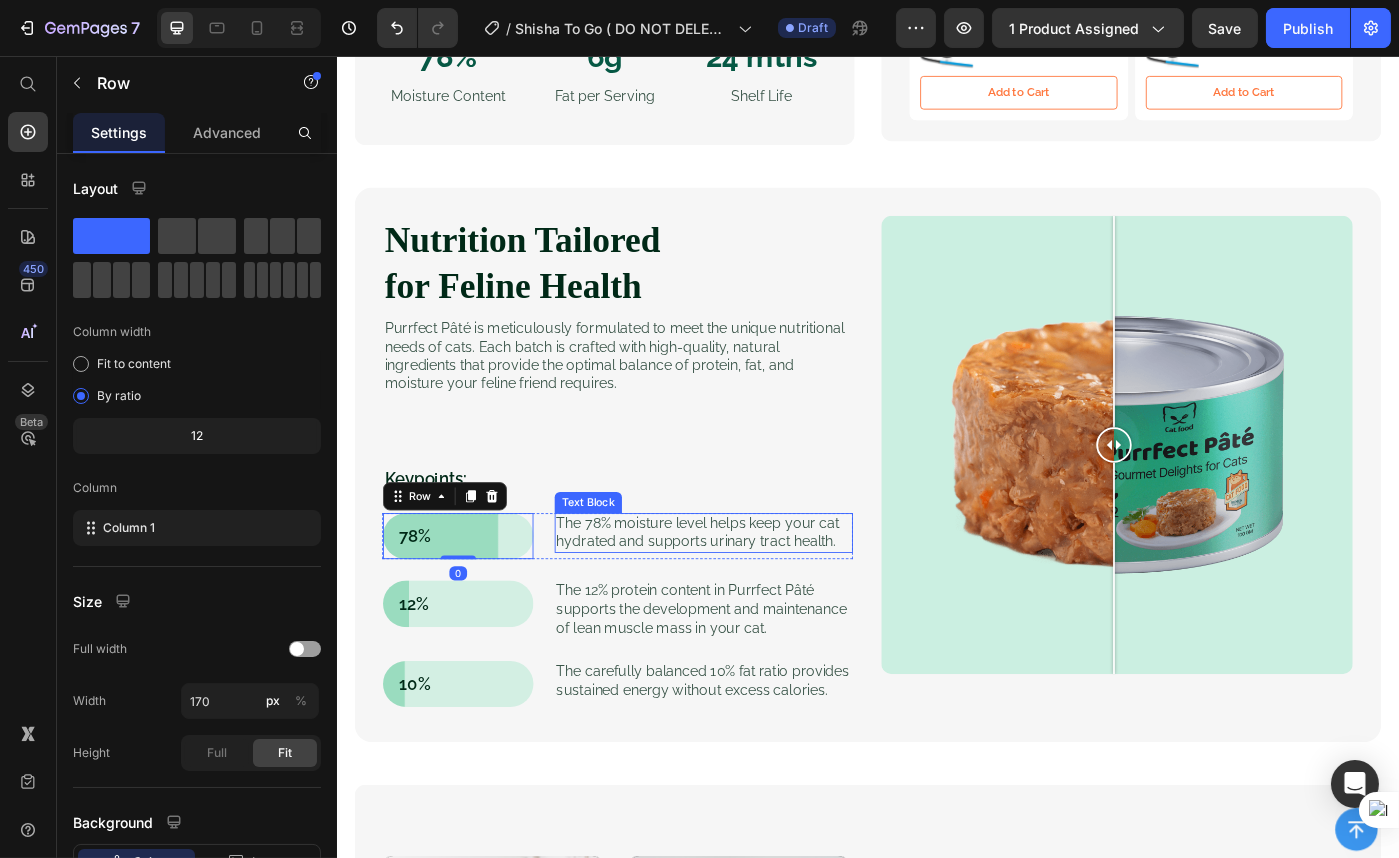 click on "The 78% moisture level helps keep your cat hydrated and supports urinary tract health." at bounding box center [750, 595] 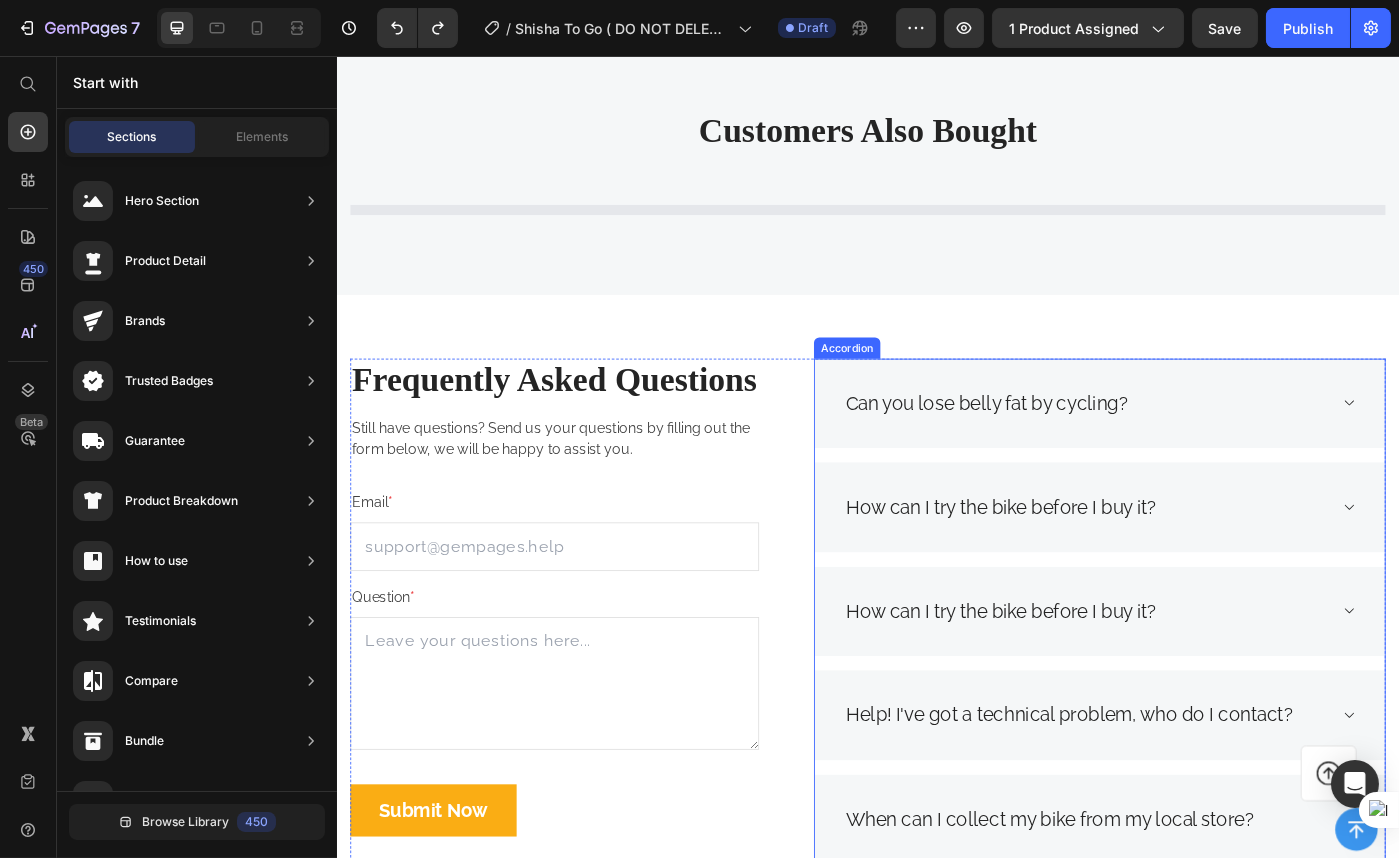 scroll, scrollTop: 6411, scrollLeft: 0, axis: vertical 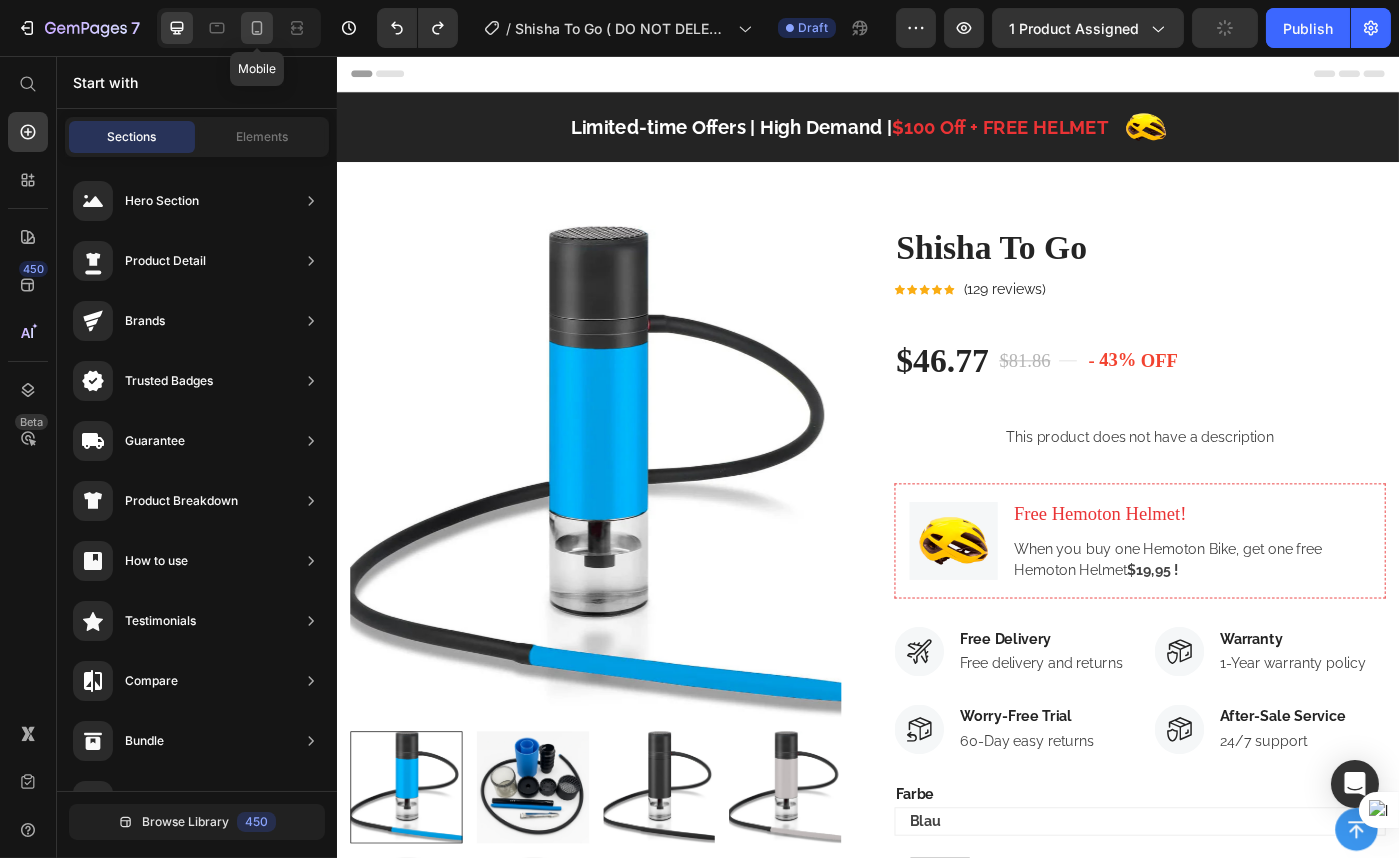 click 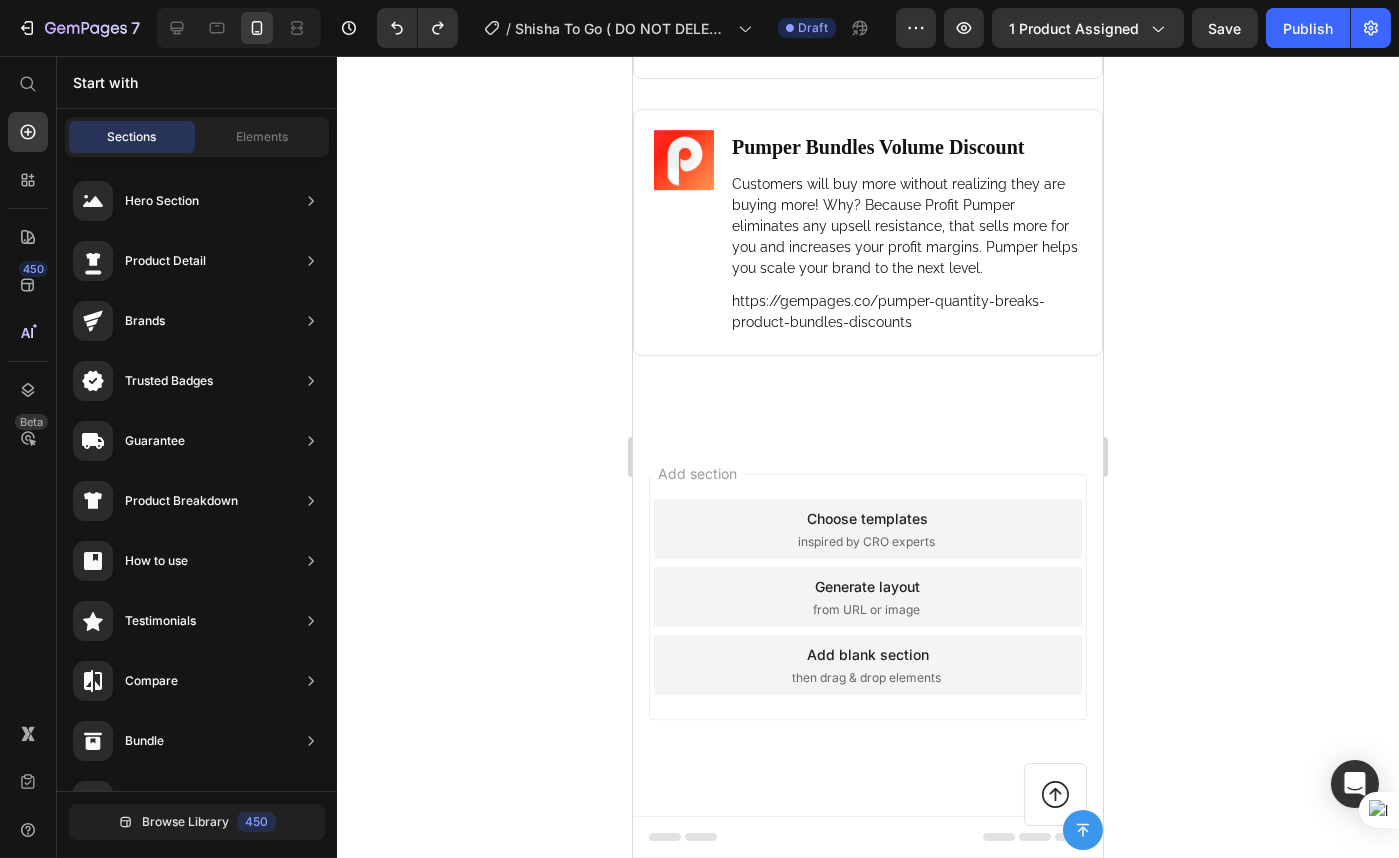 scroll, scrollTop: 12993, scrollLeft: 0, axis: vertical 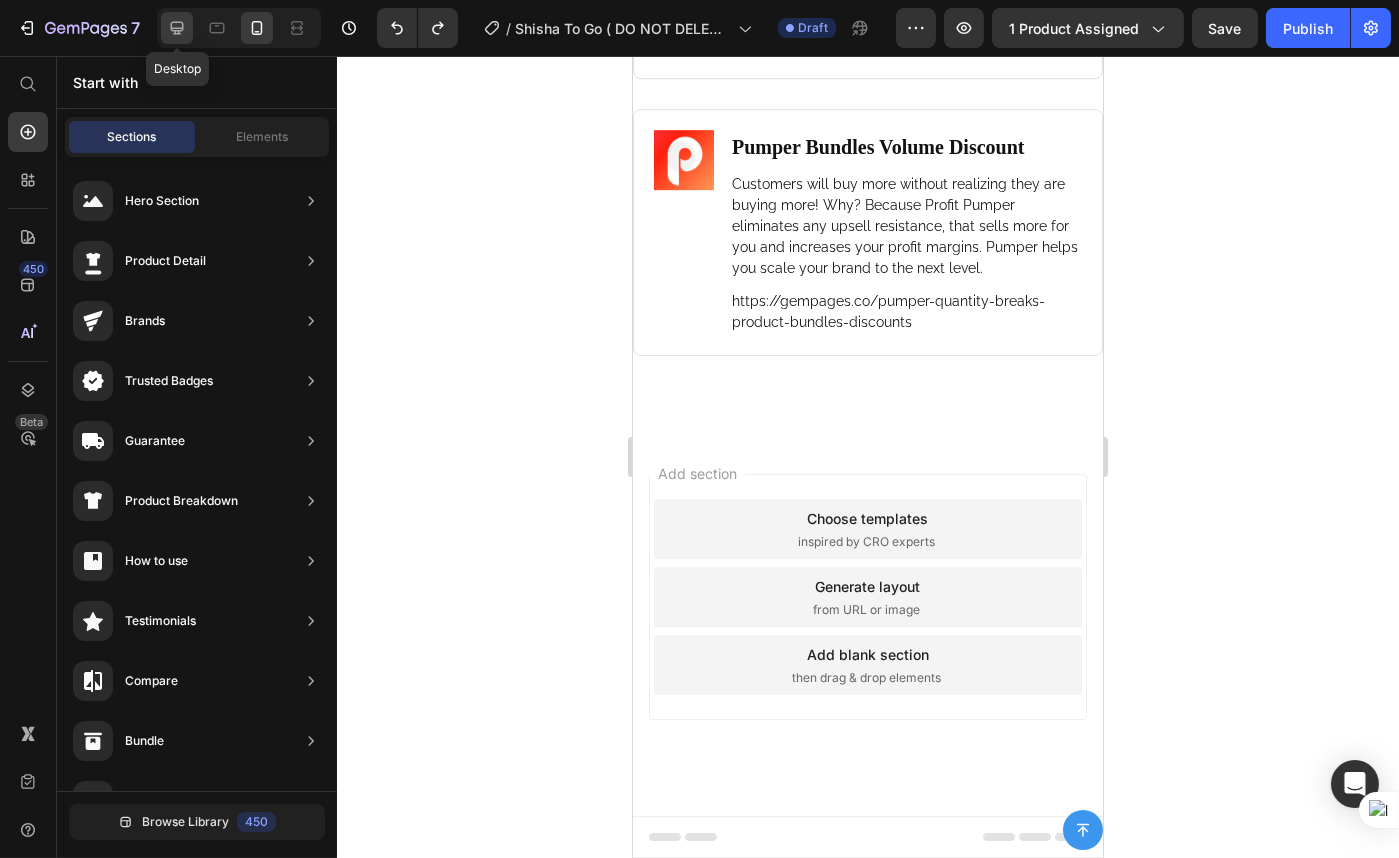 click 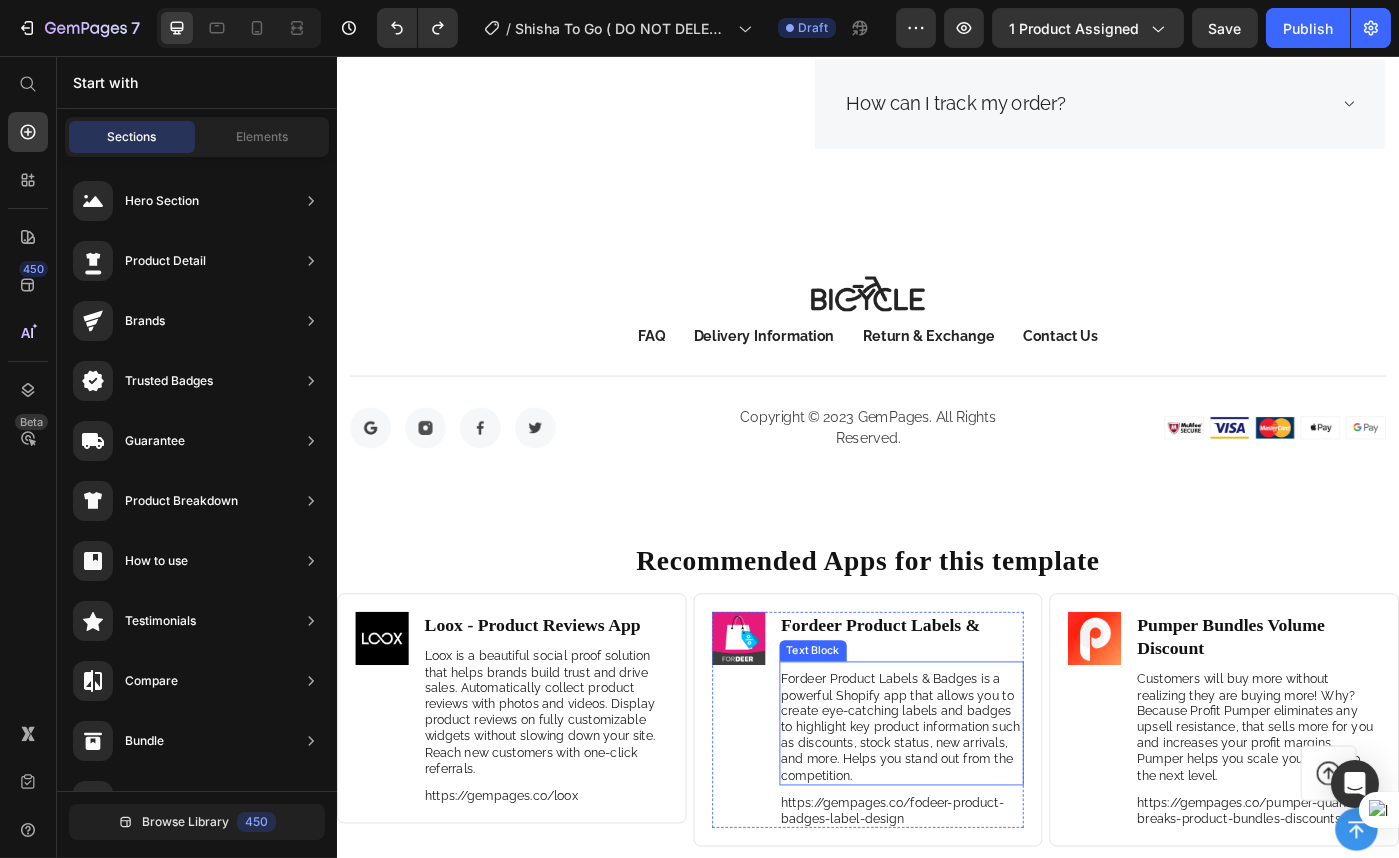 scroll, scrollTop: 11092, scrollLeft: 0, axis: vertical 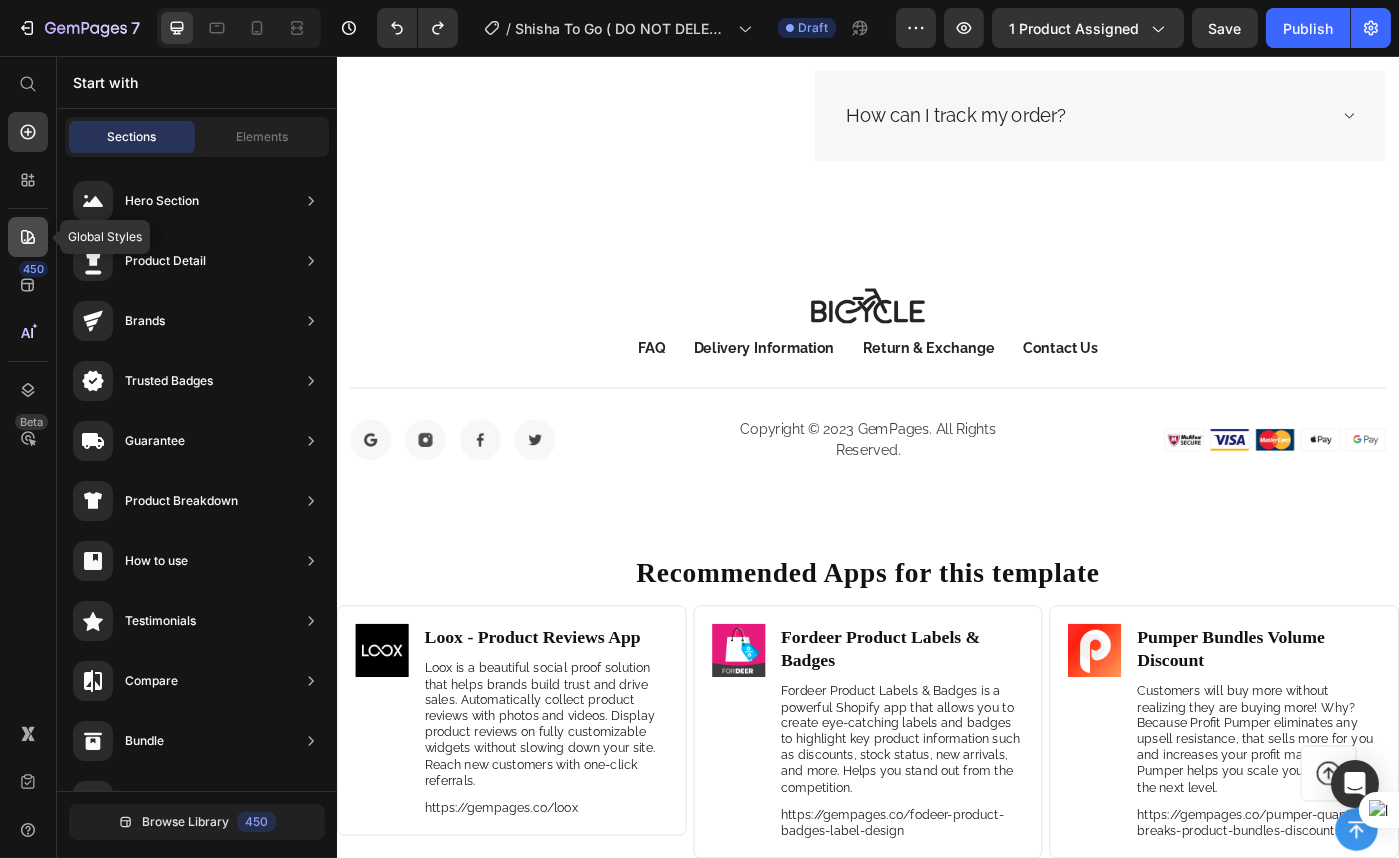 click 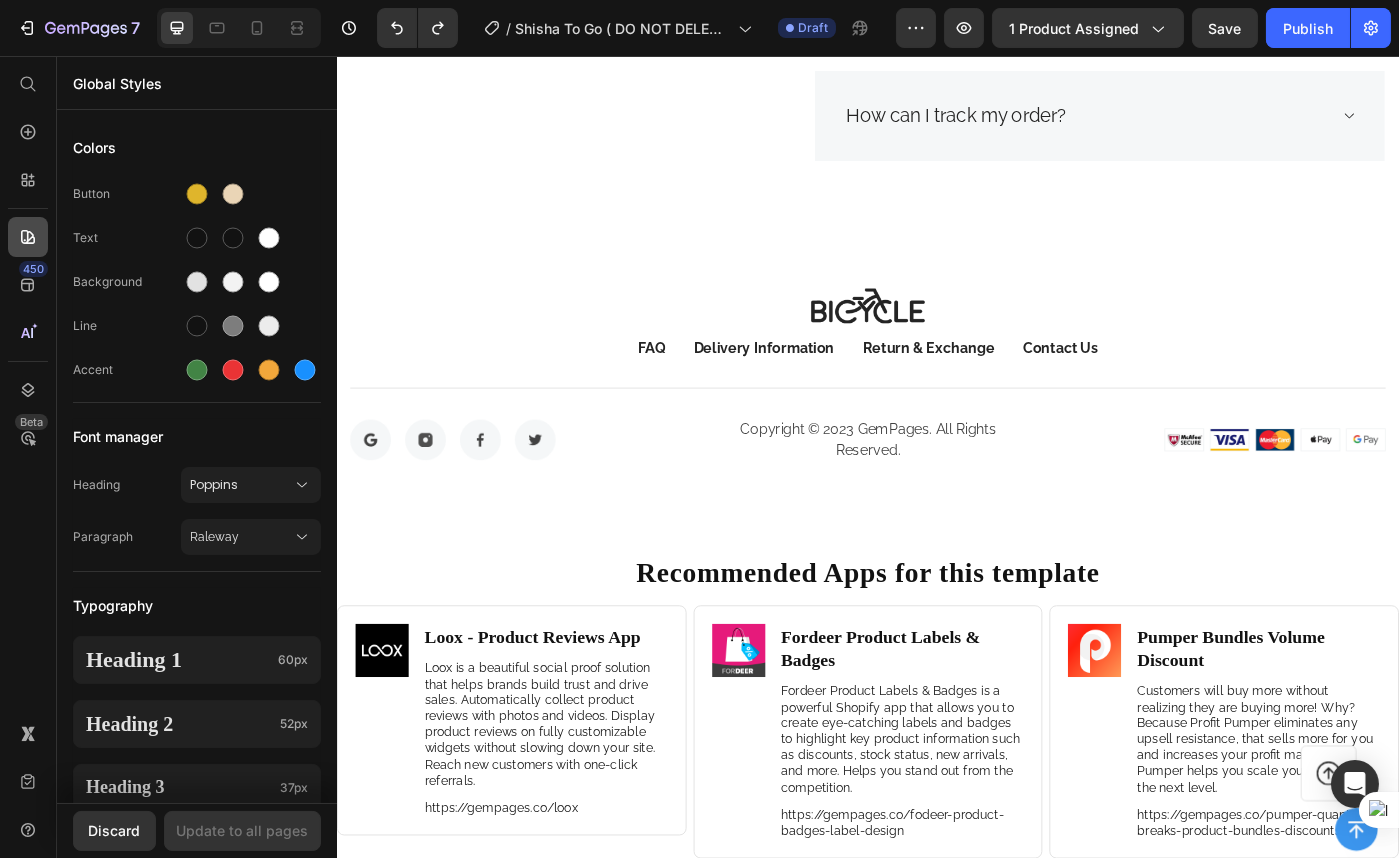 click 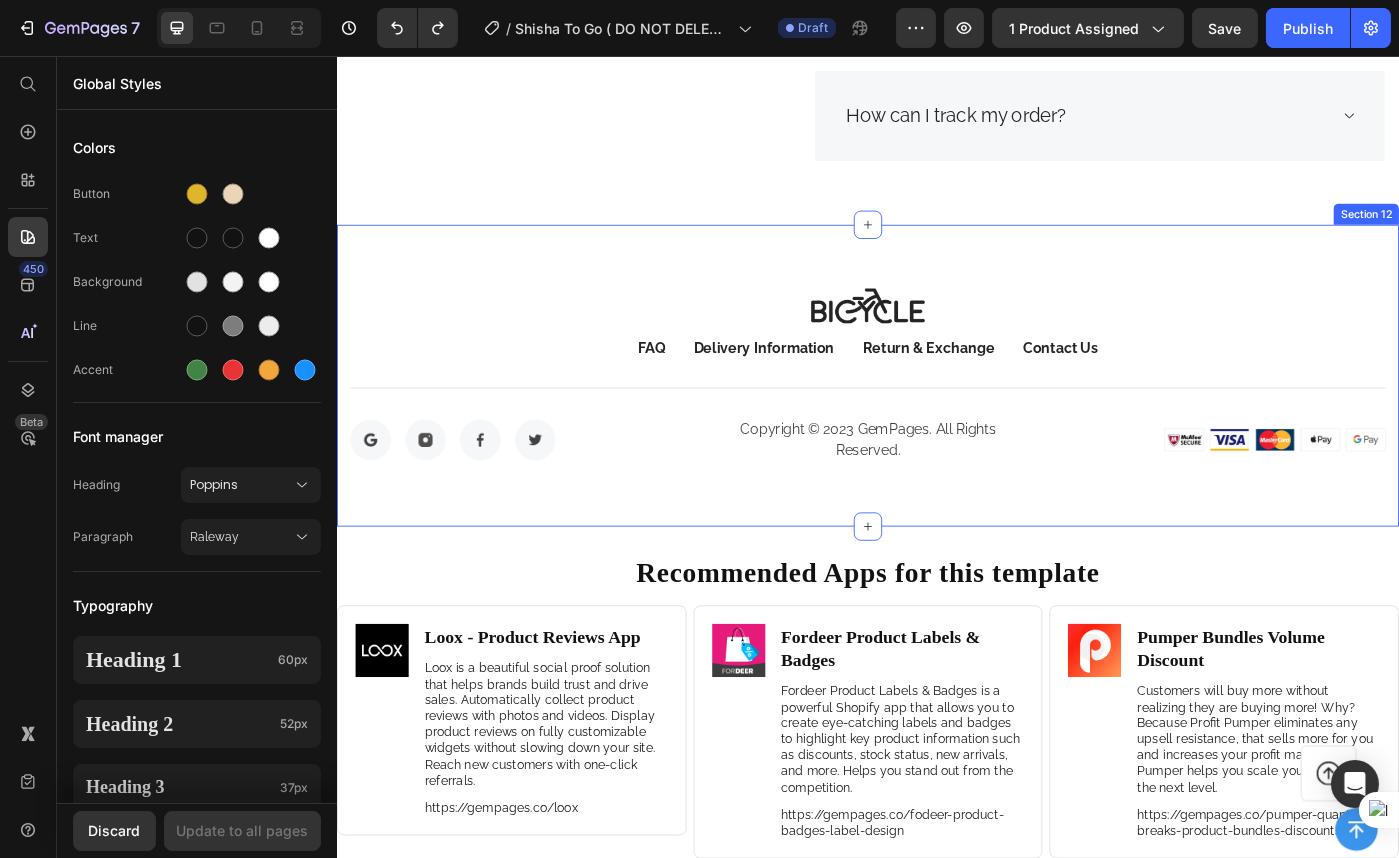 click on "Image FAQ Button Delivery Information Button Return & Exchange Button Contact Us Button Row                Title Line Image Image Image Image Row Copyright © 2023 GemPages. All Rights Reserved. Text block Image Row Row
Icon Row Section 12" at bounding box center [936, 418] 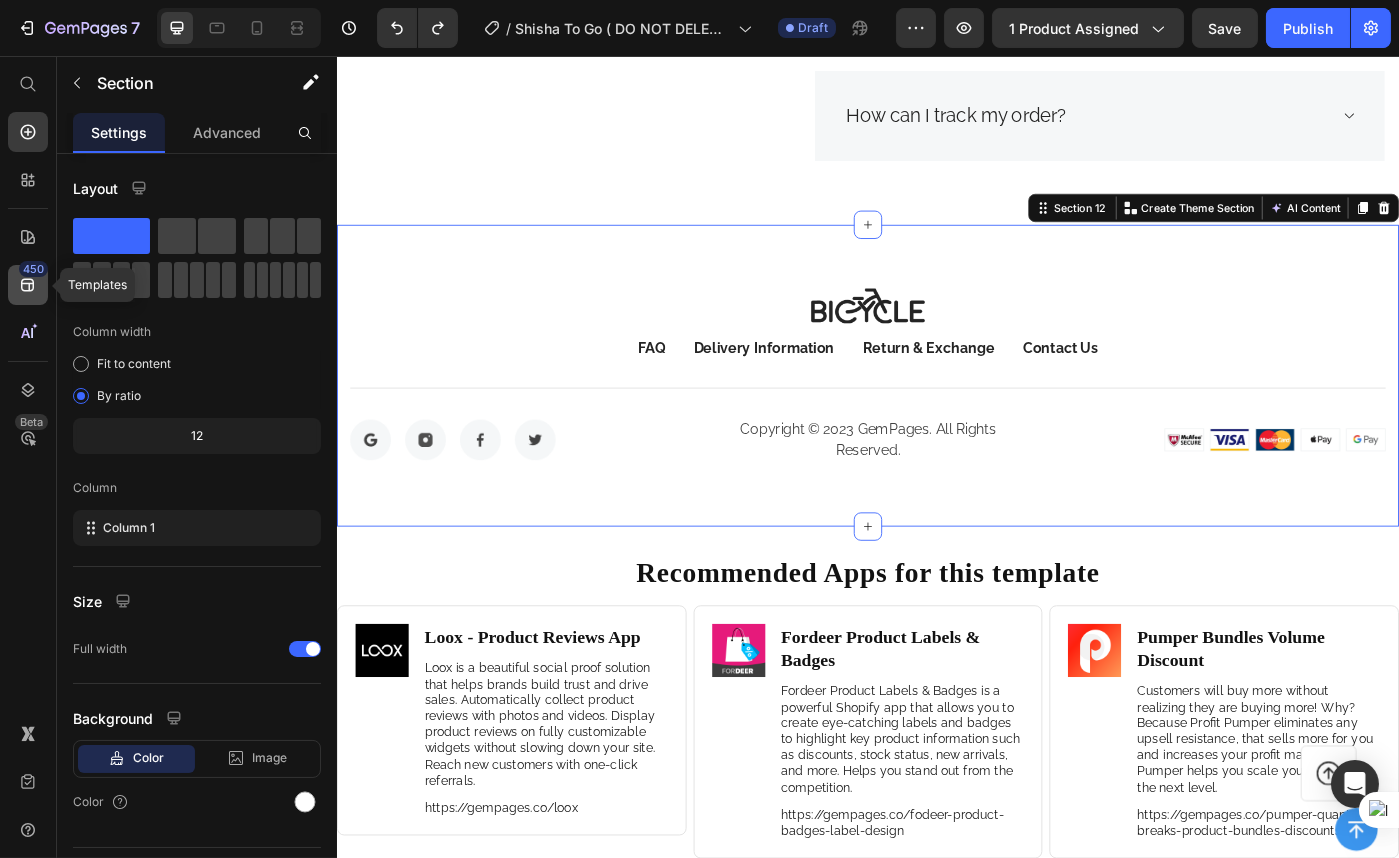 click 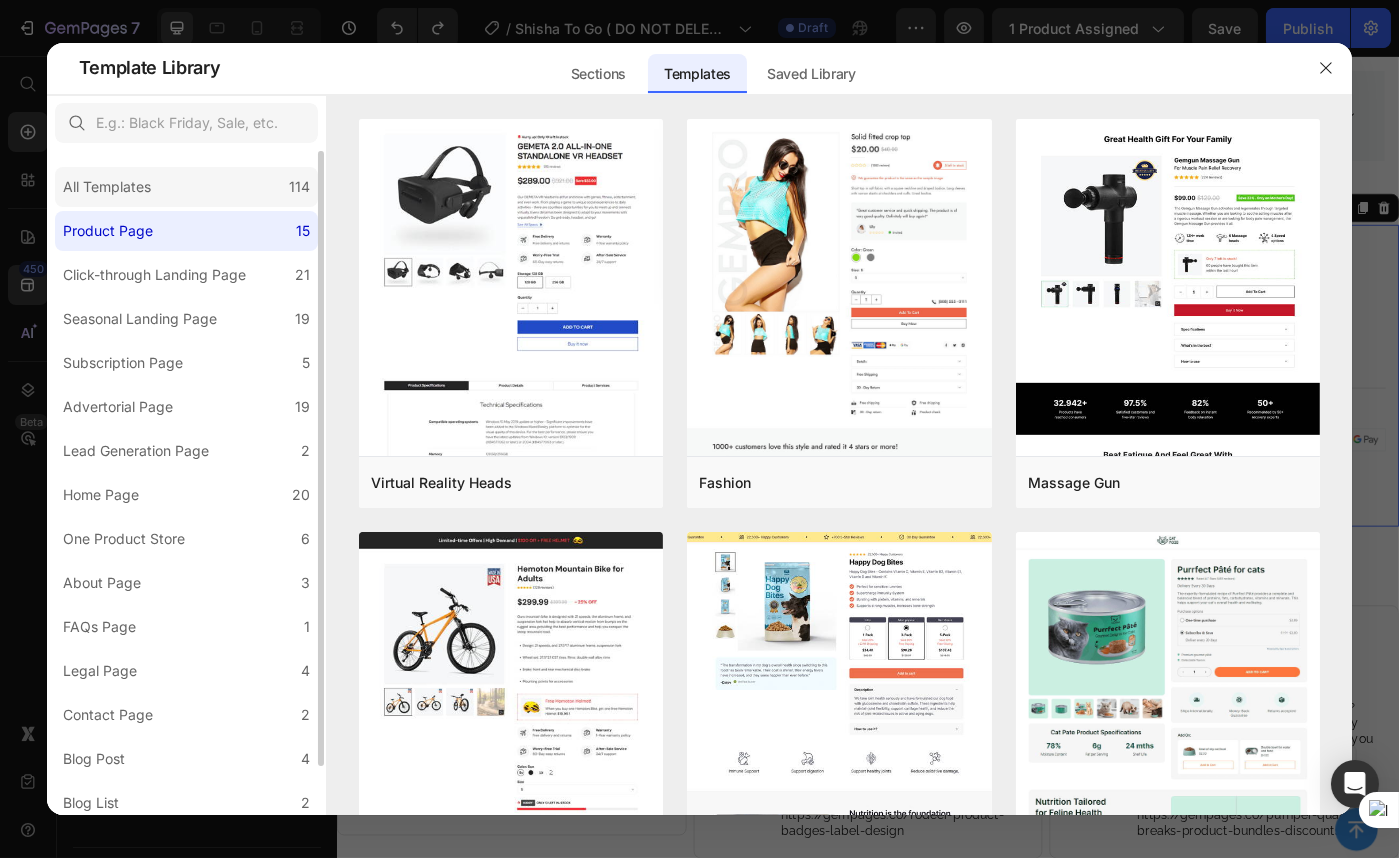 click on "All Templates 114" 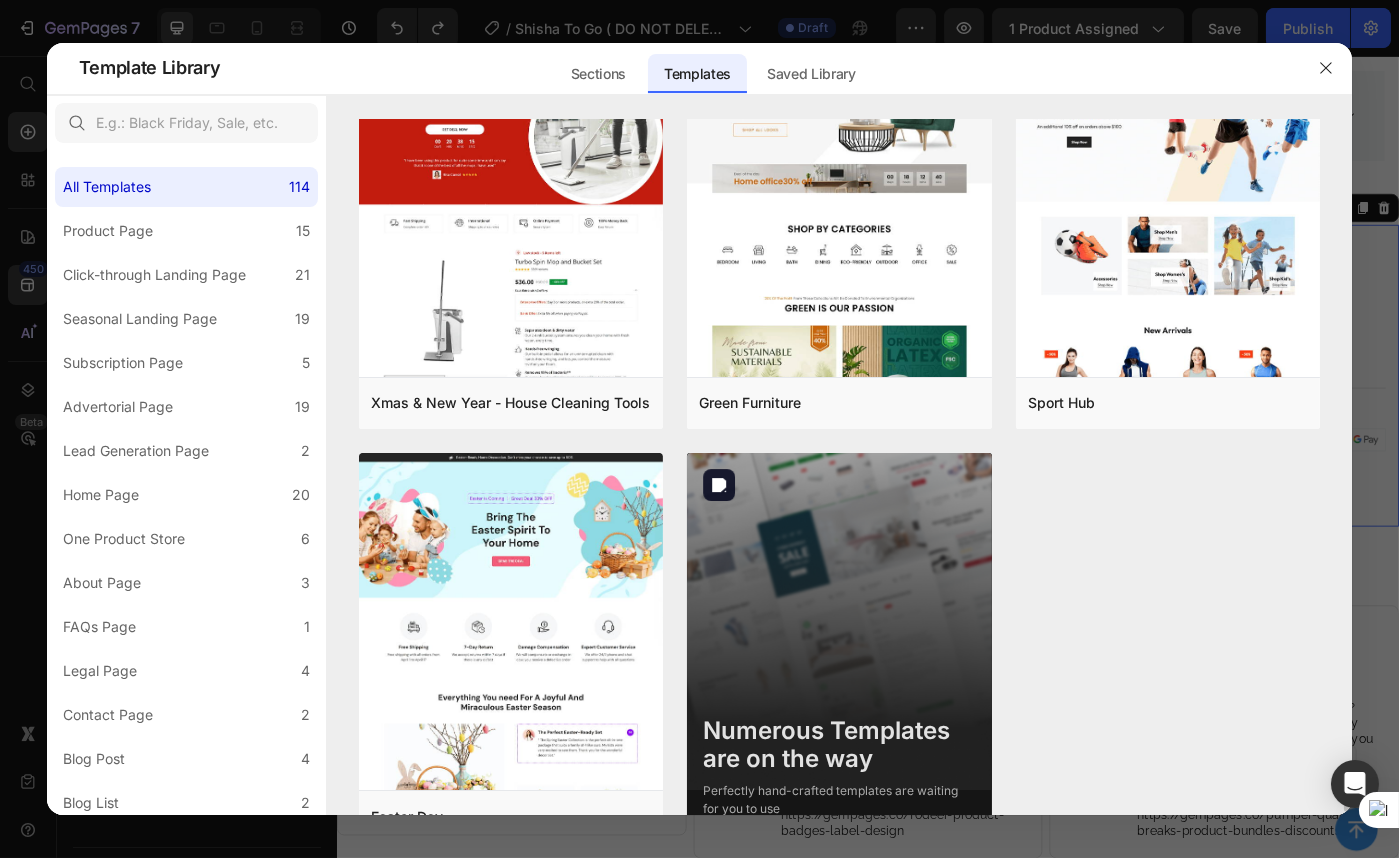 scroll, scrollTop: 15020, scrollLeft: 0, axis: vertical 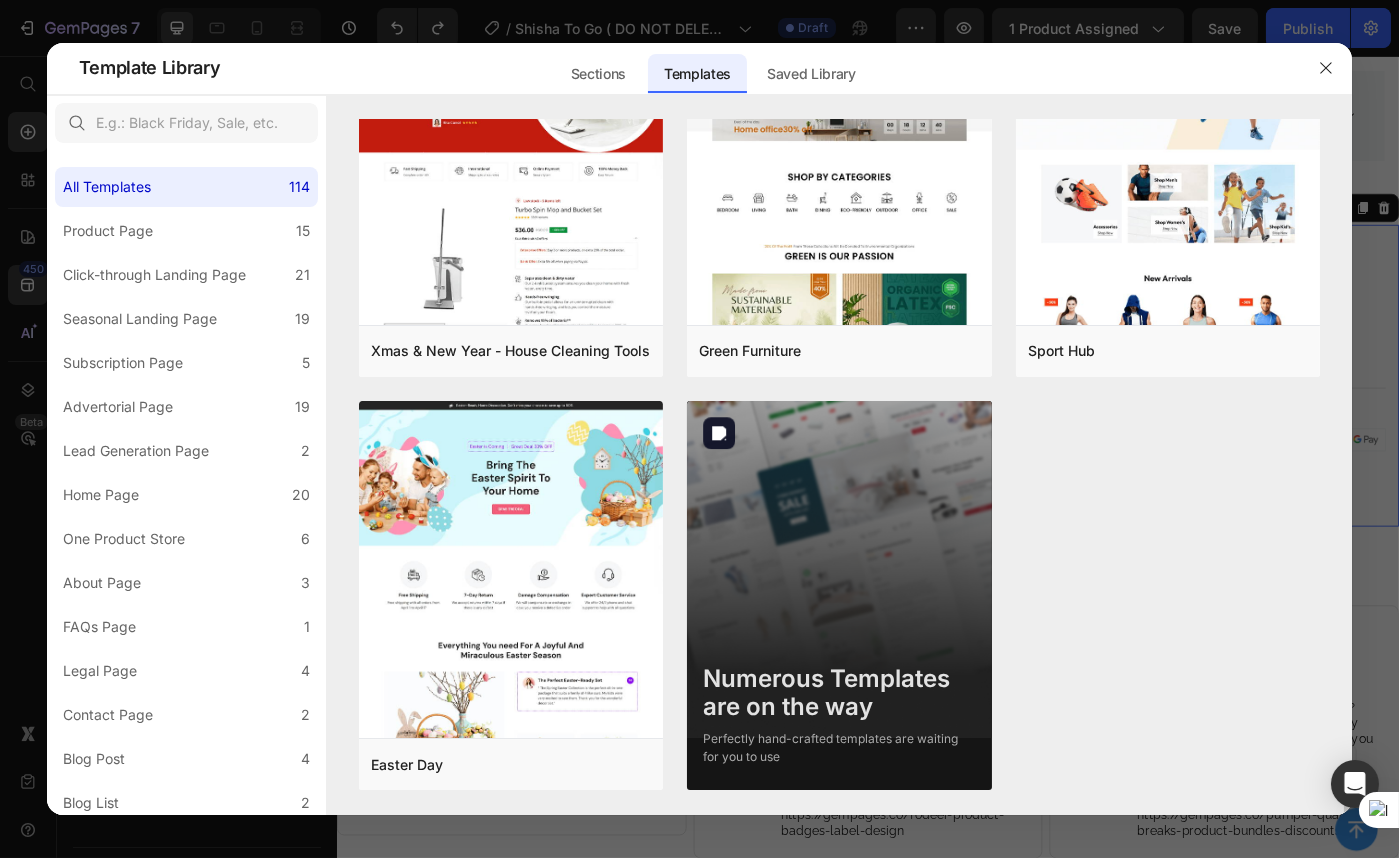 click on "Numerous Templates  are on the way" at bounding box center [839, 694] 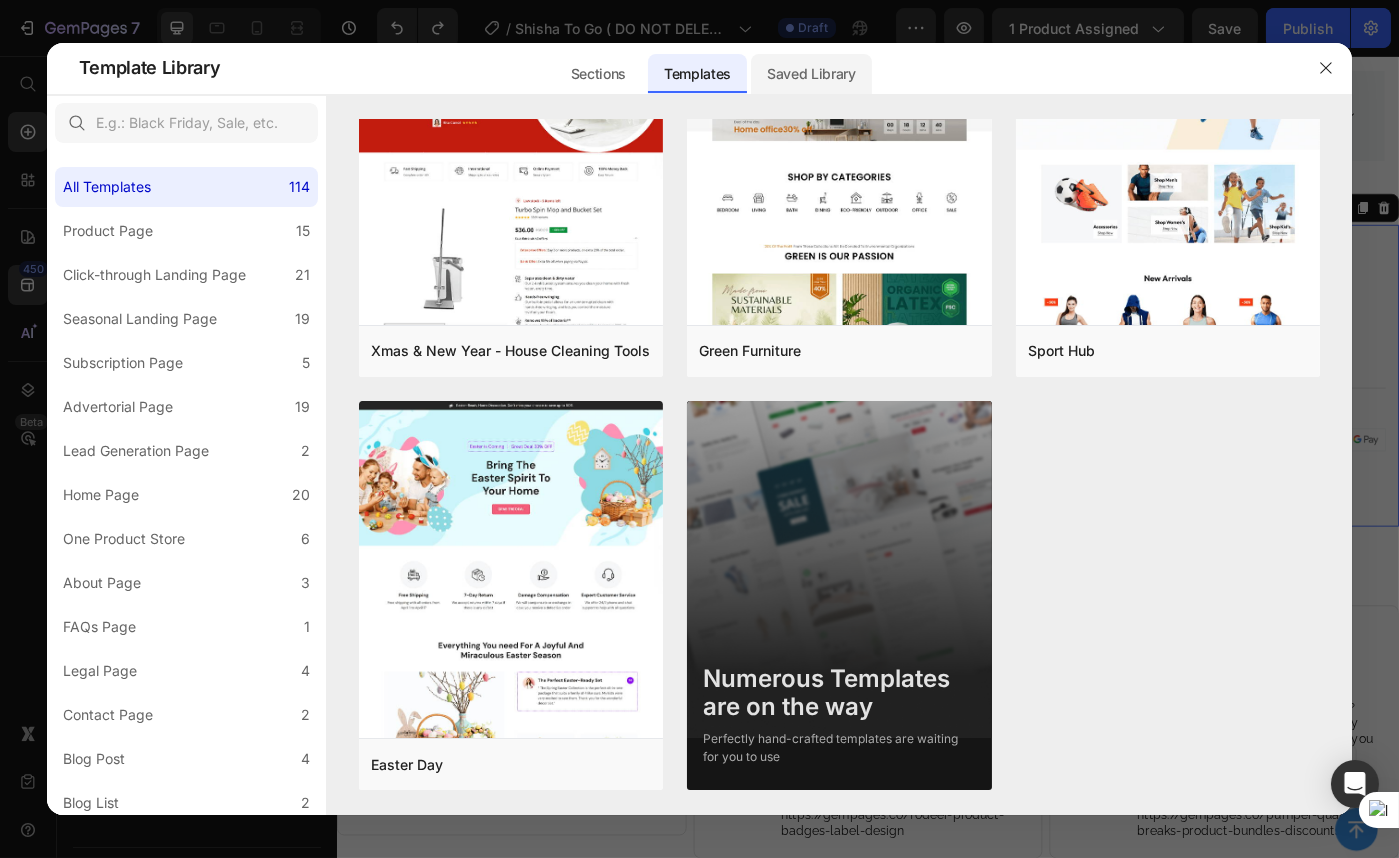 click on "Saved Library" 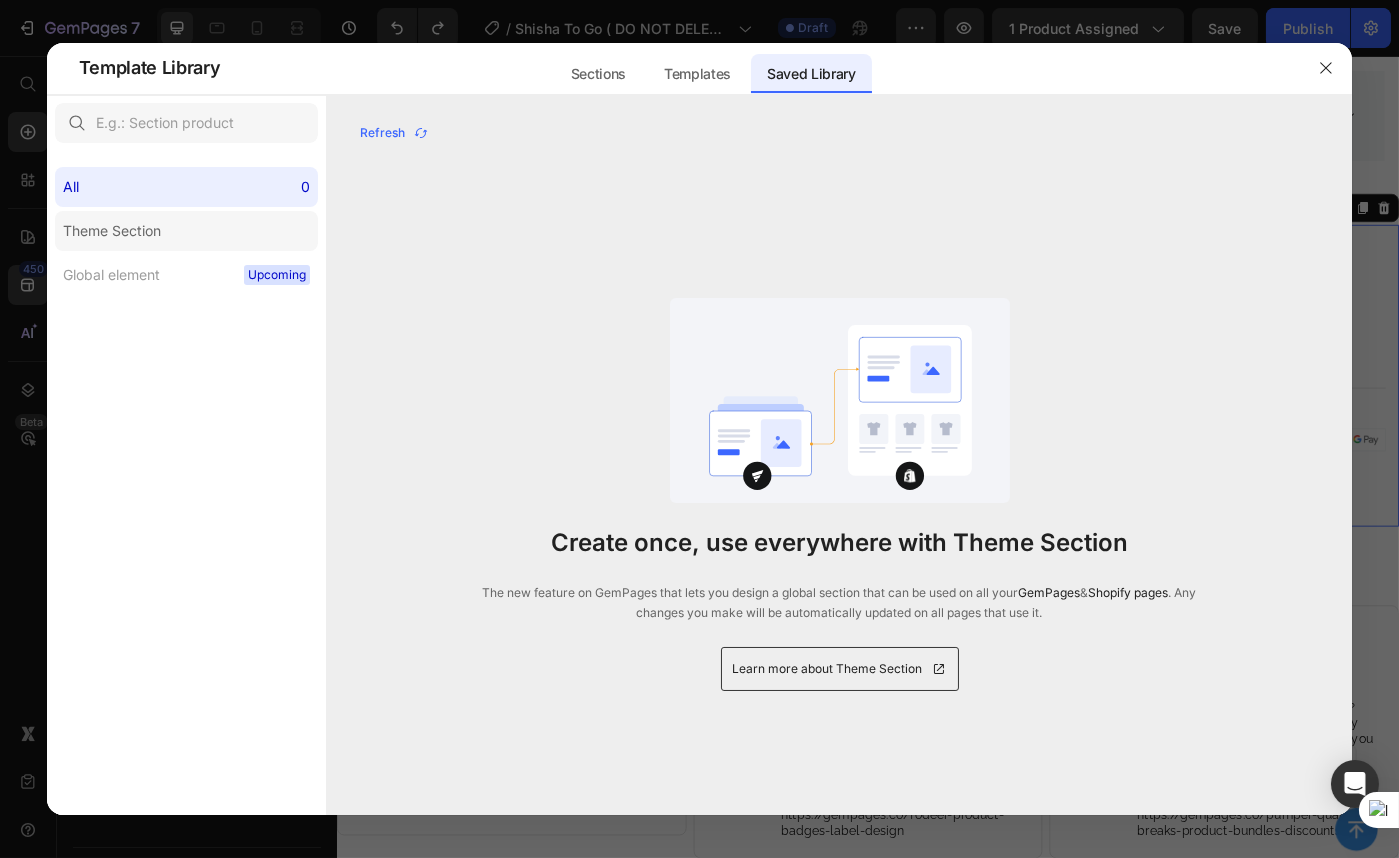 click on "Theme Section" at bounding box center (112, 231) 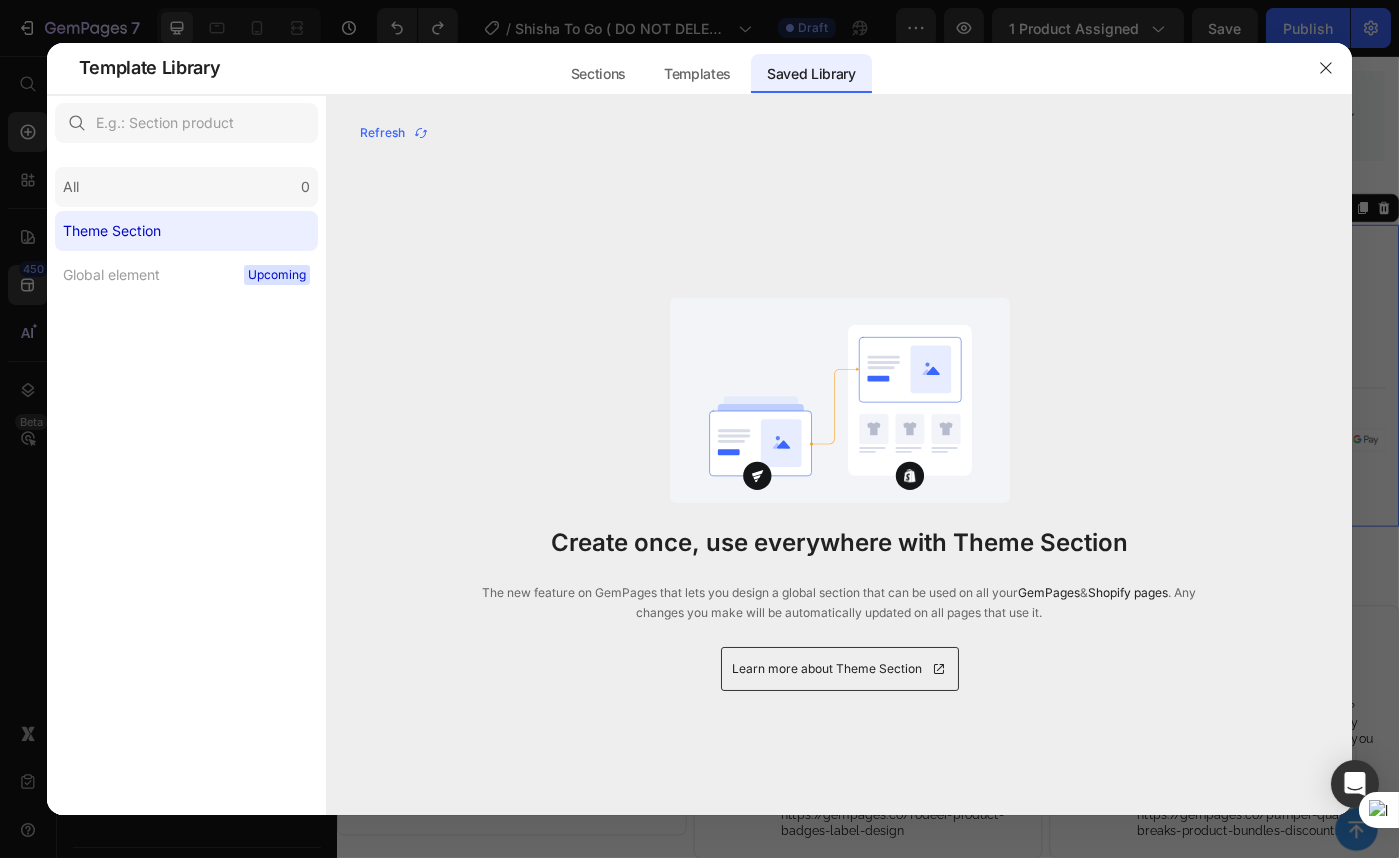 click on "All 0" 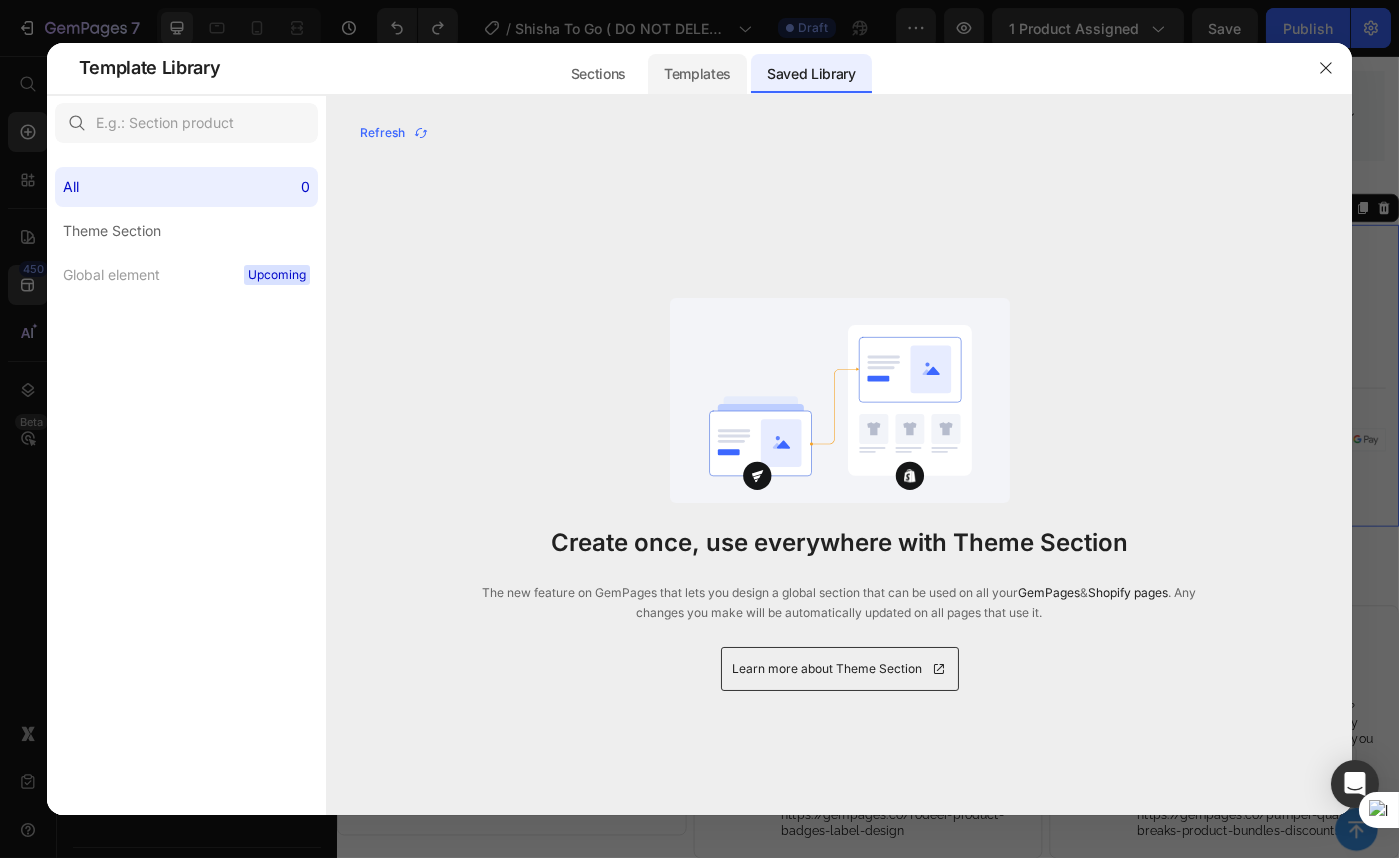 click on "Templates" 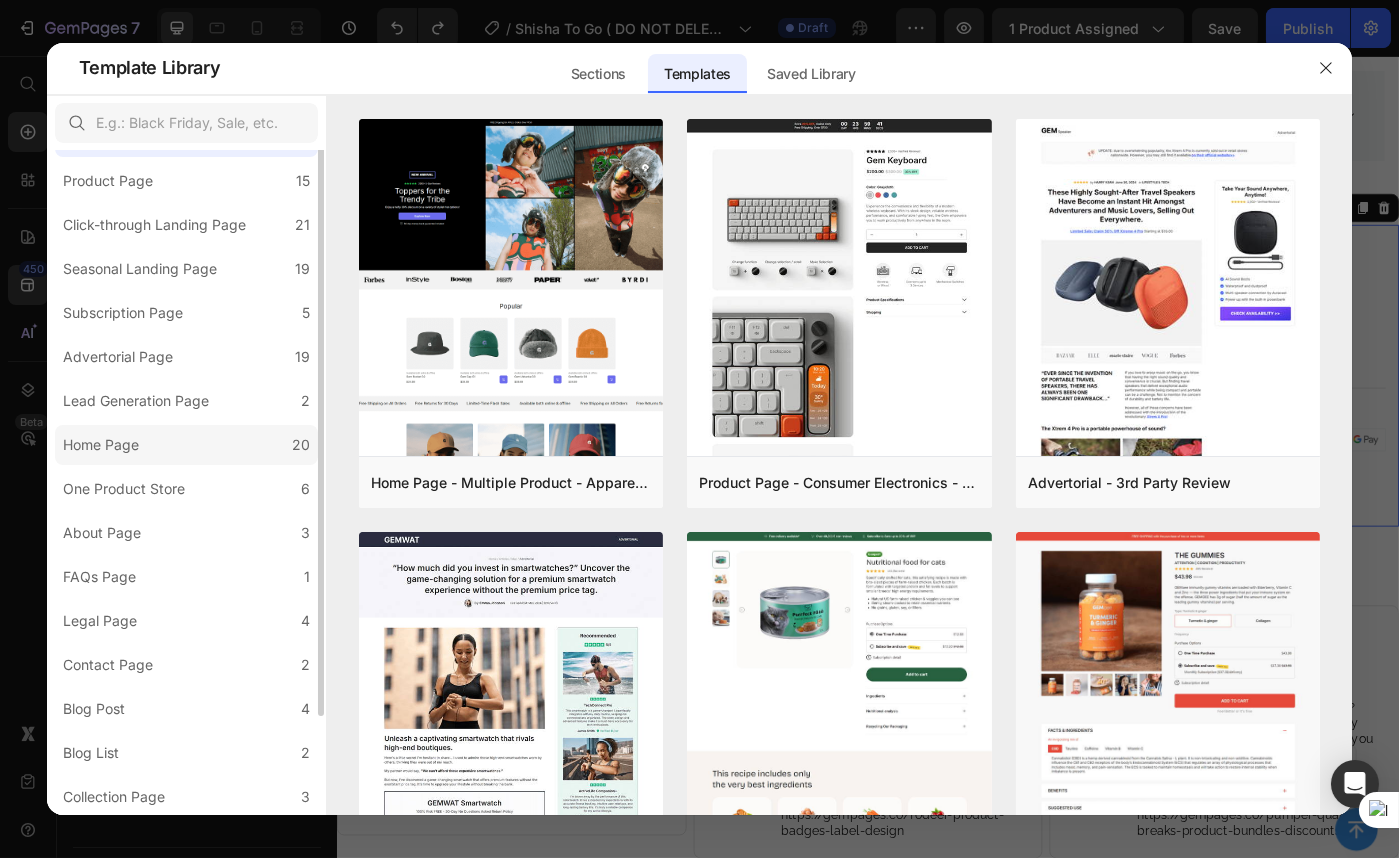 scroll, scrollTop: 0, scrollLeft: 0, axis: both 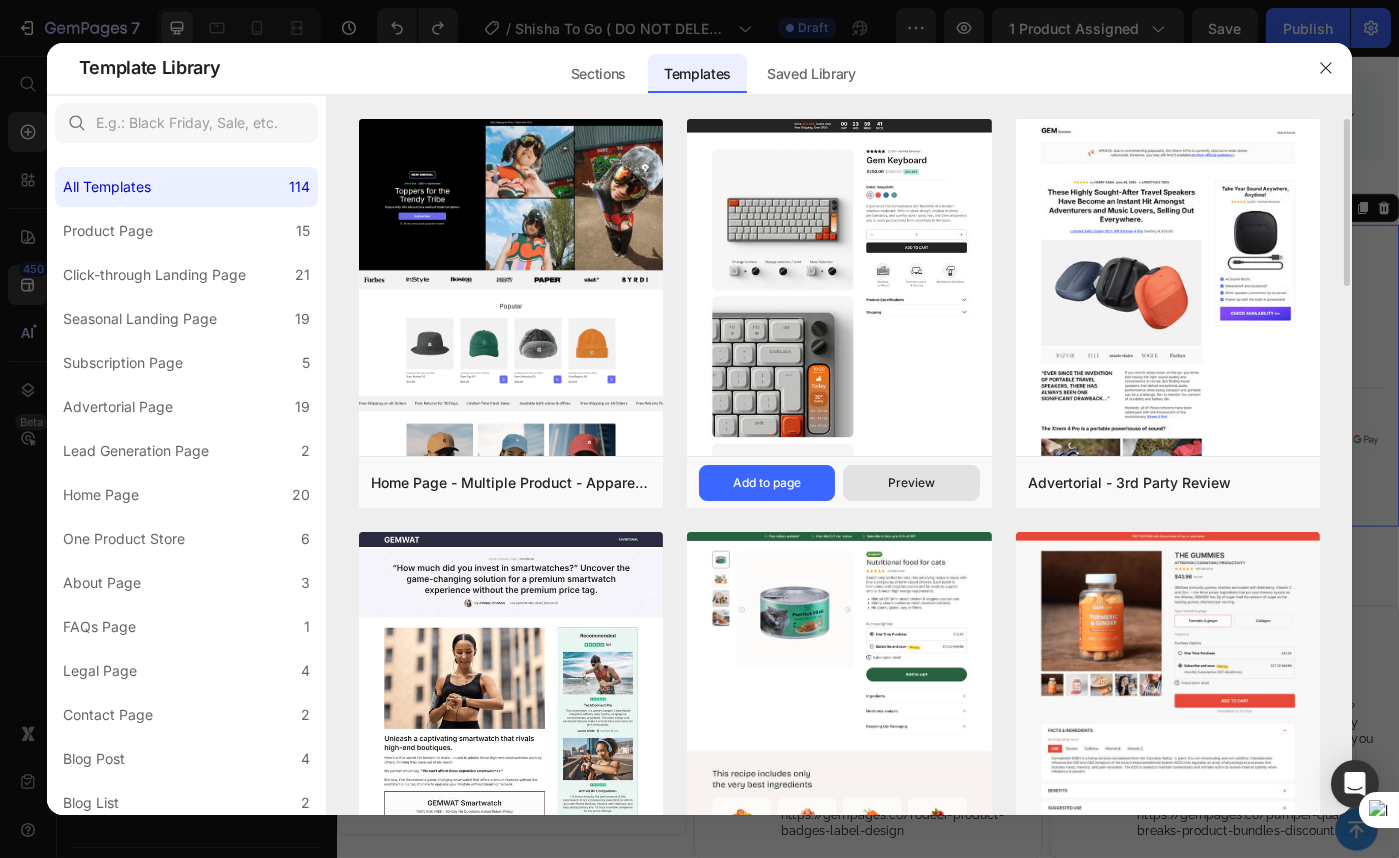 click on "Preview" at bounding box center (911, 483) 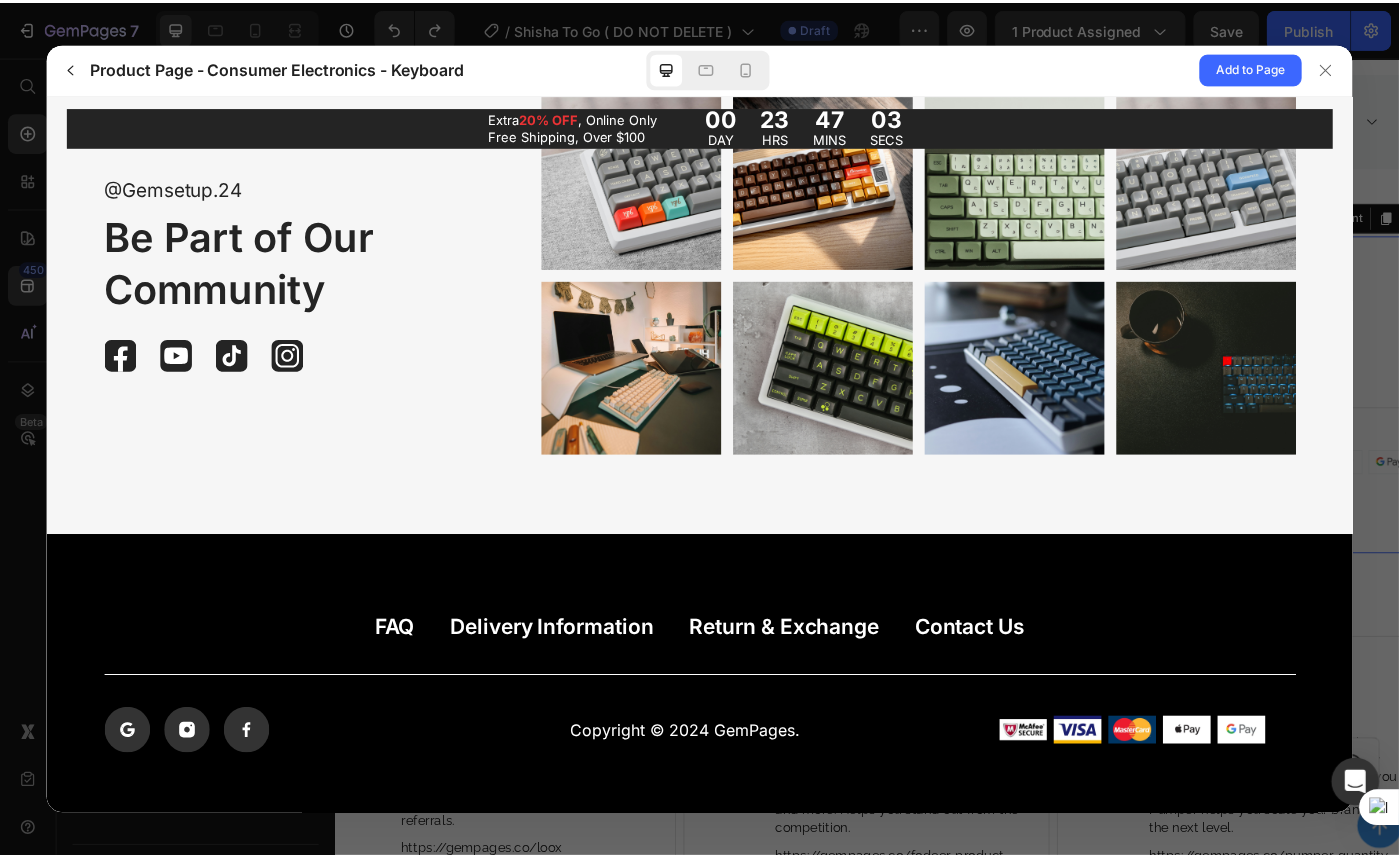 scroll, scrollTop: 6909, scrollLeft: 0, axis: vertical 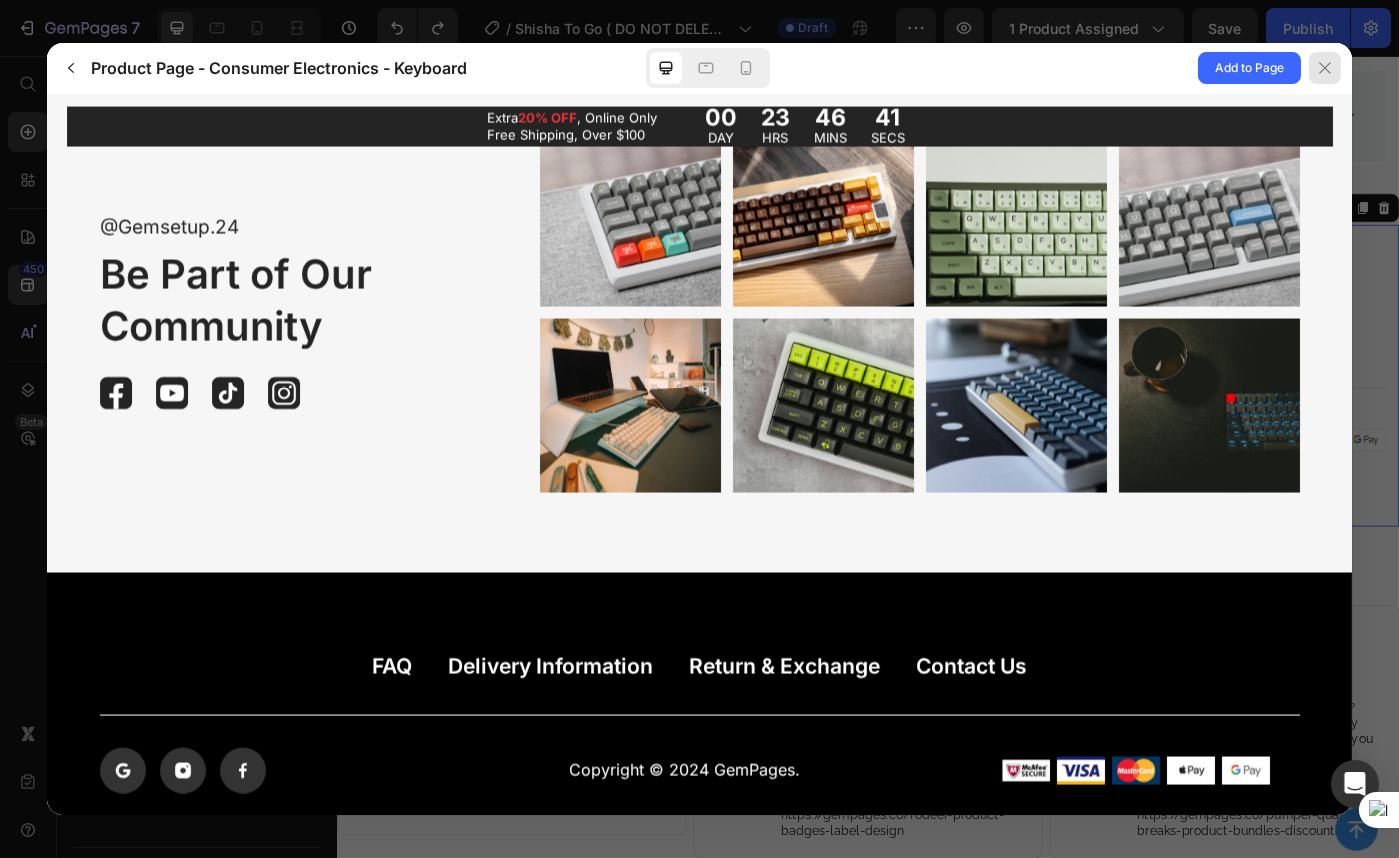 click 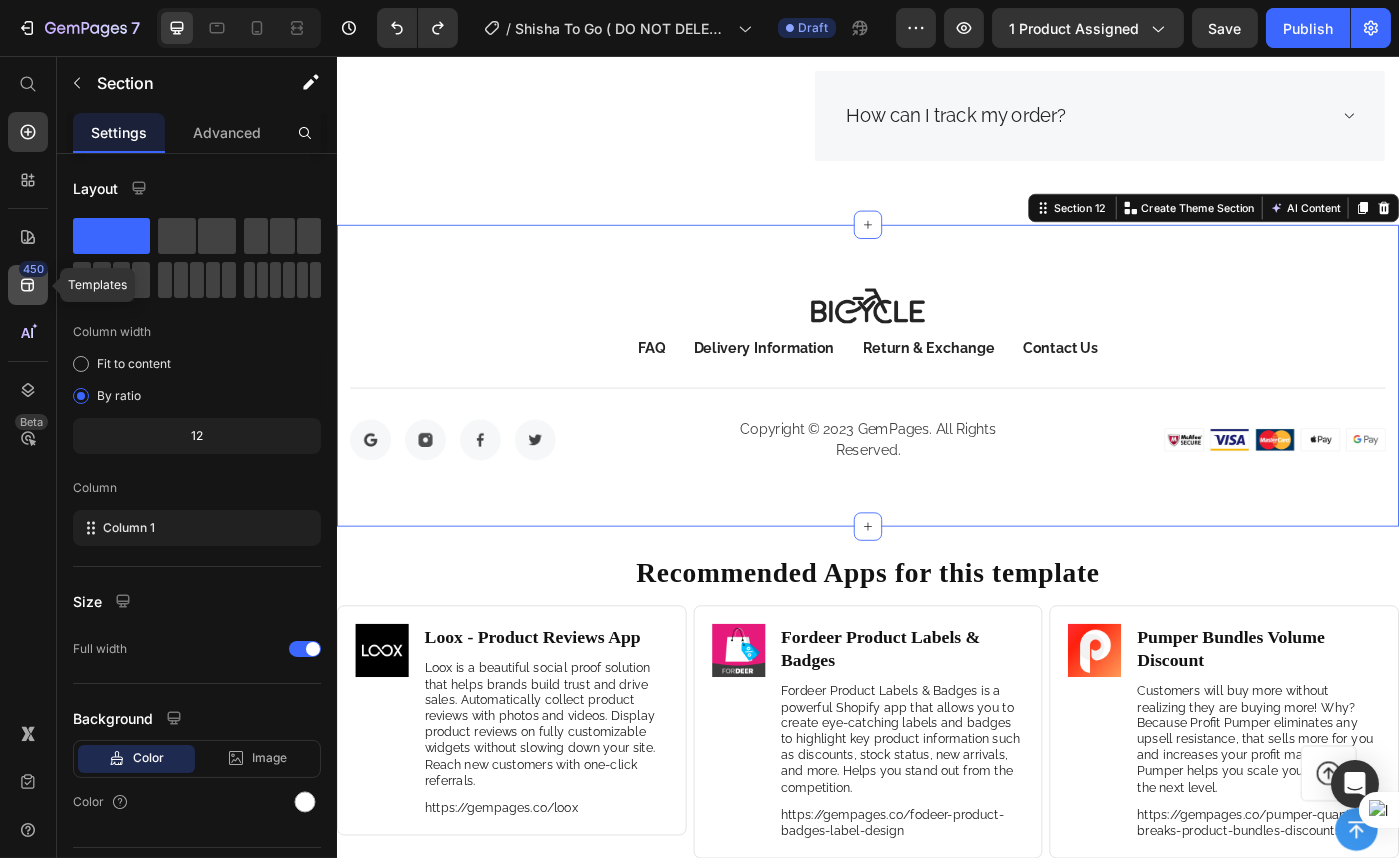 click 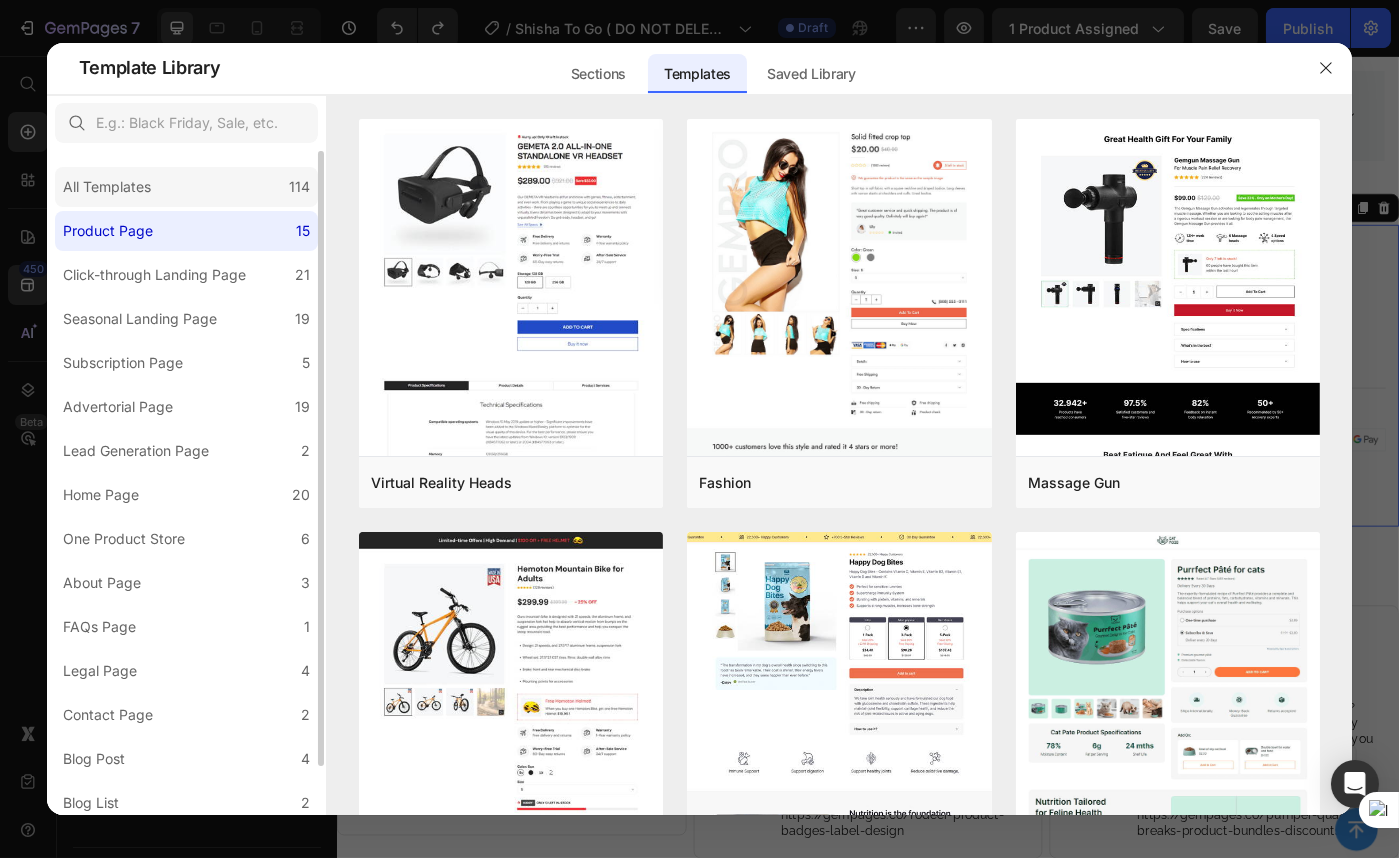 click on "All Templates" at bounding box center (111, 187) 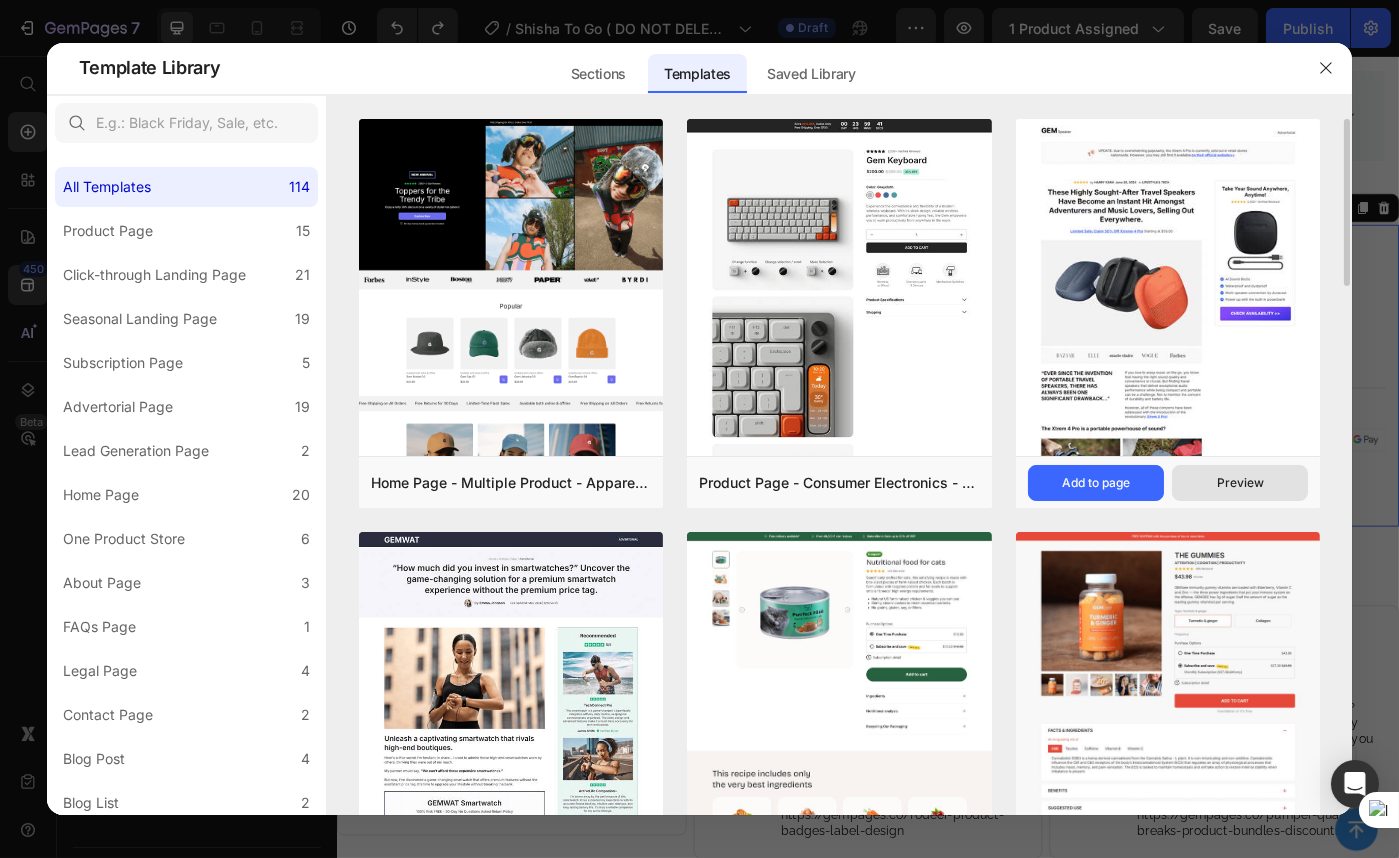click on "Preview" at bounding box center (1240, 483) 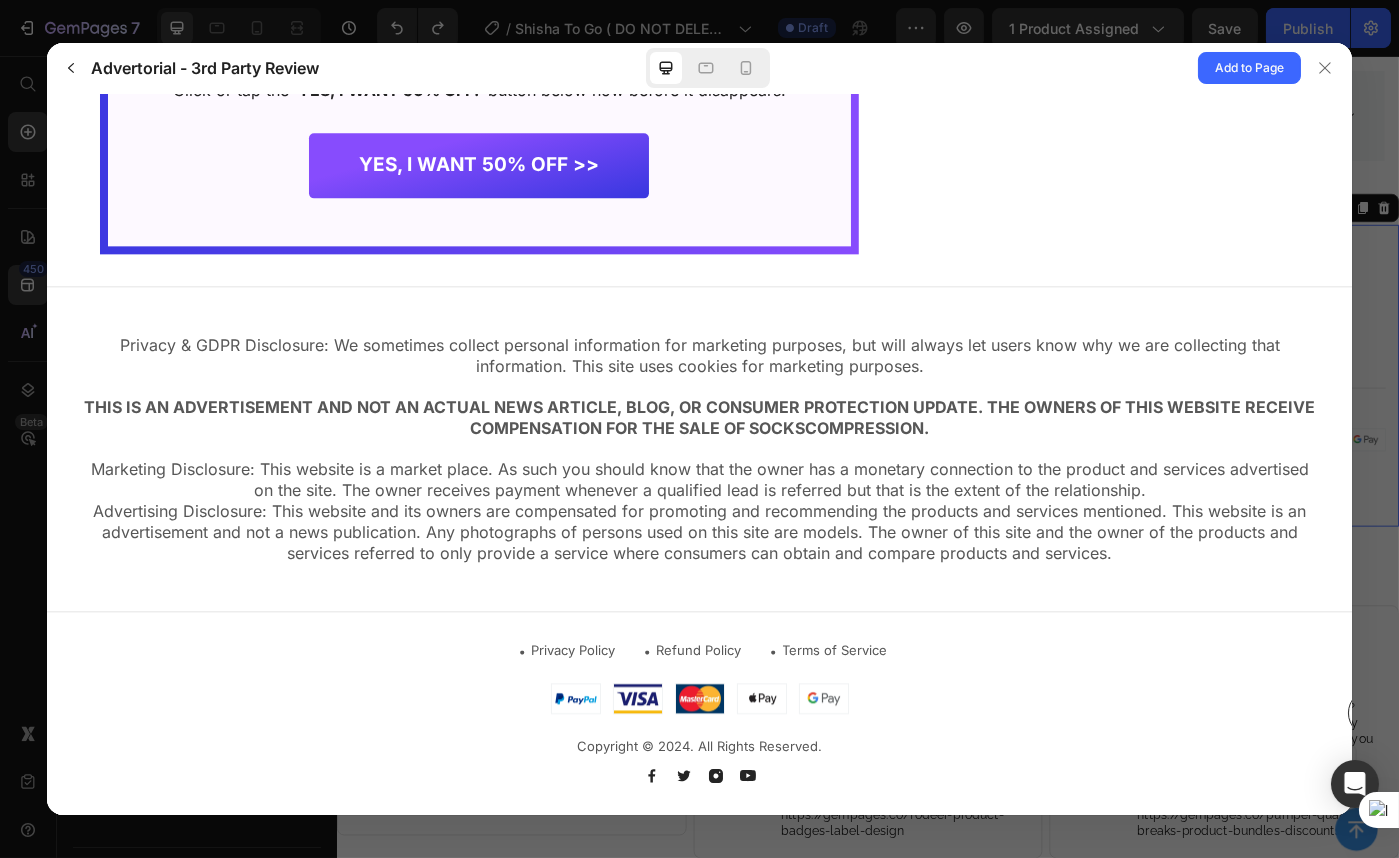 scroll, scrollTop: 9871, scrollLeft: 0, axis: vertical 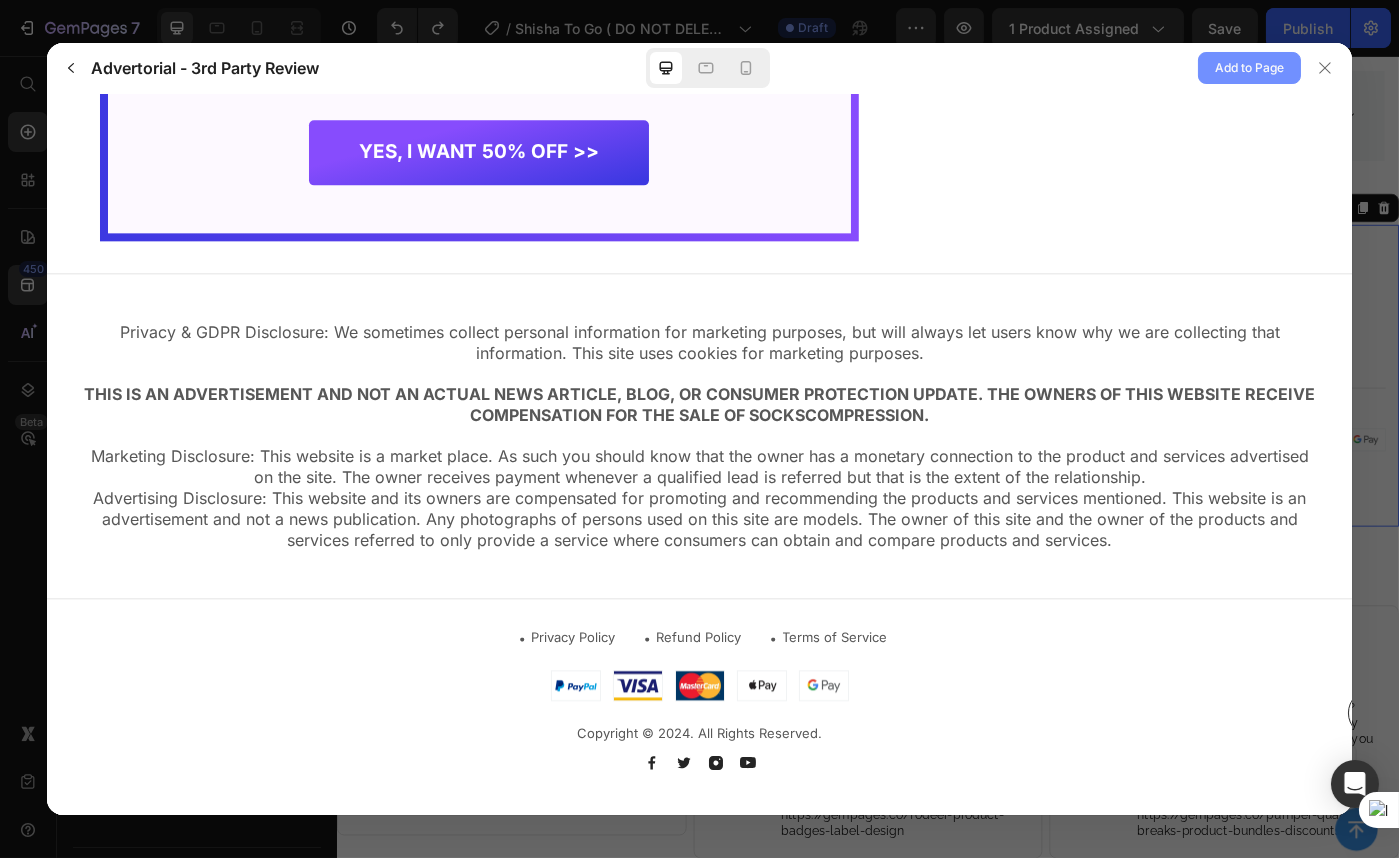 click on "Add to Page" 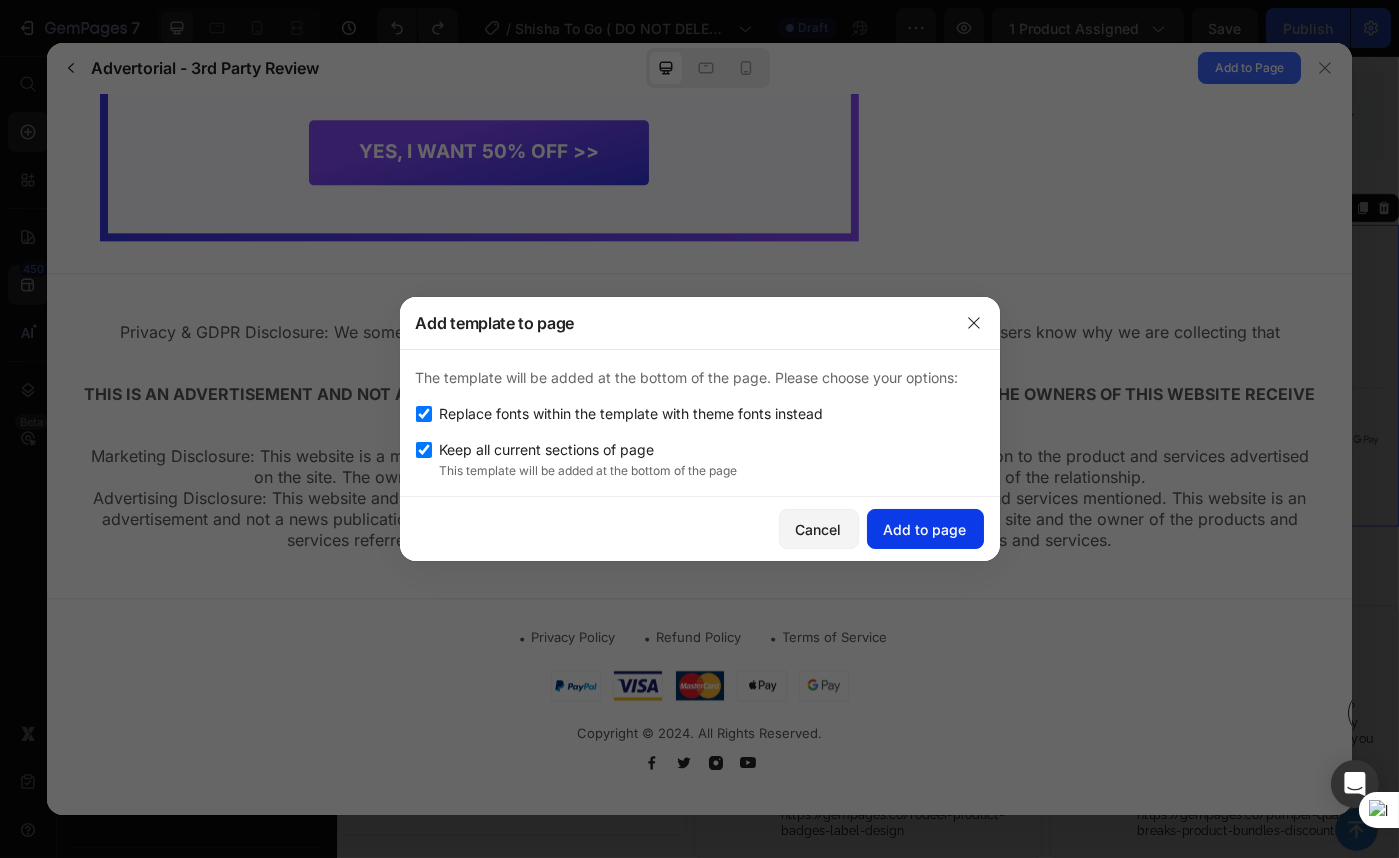click on "Add to page" 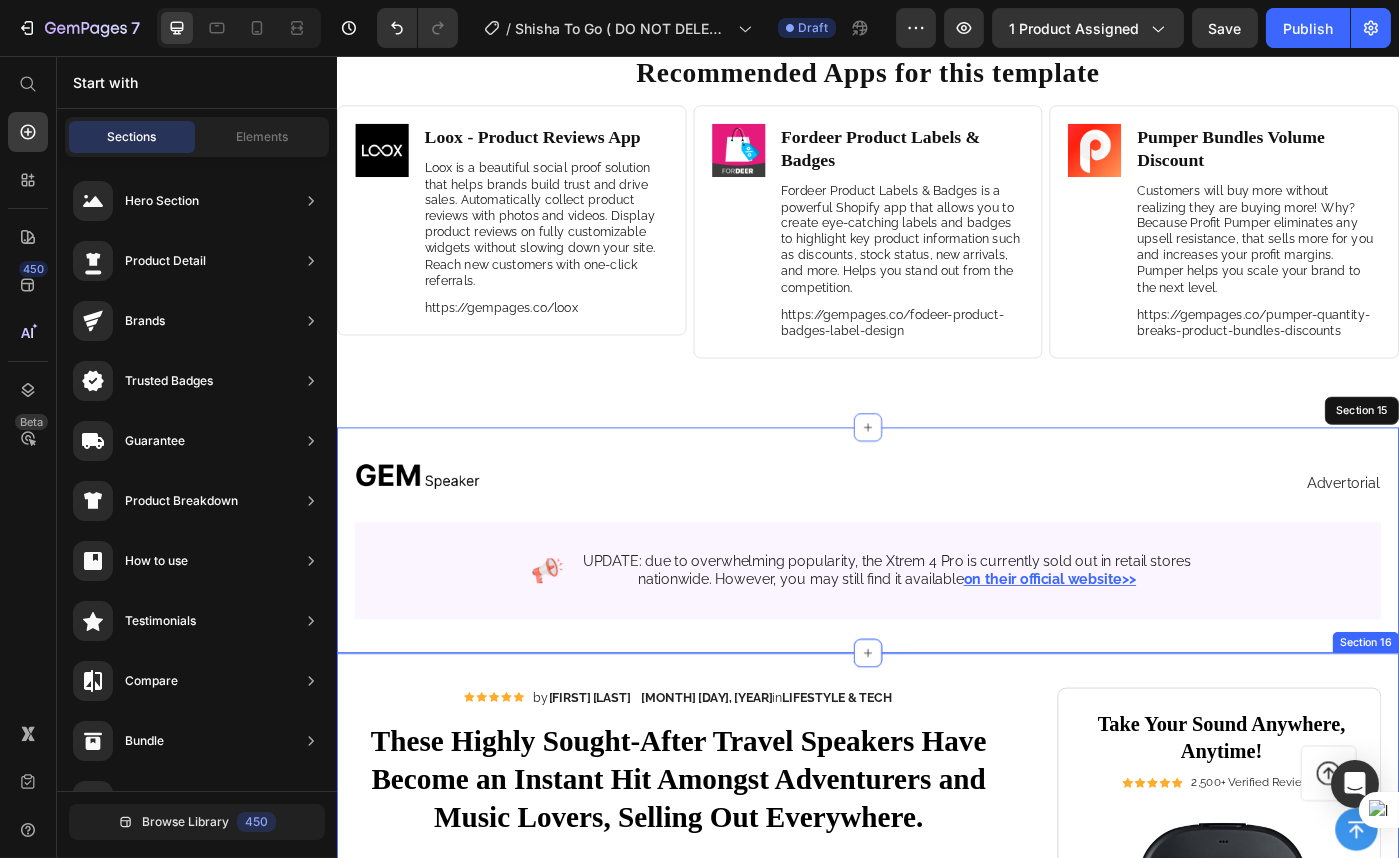 scroll, scrollTop: 11530, scrollLeft: 0, axis: vertical 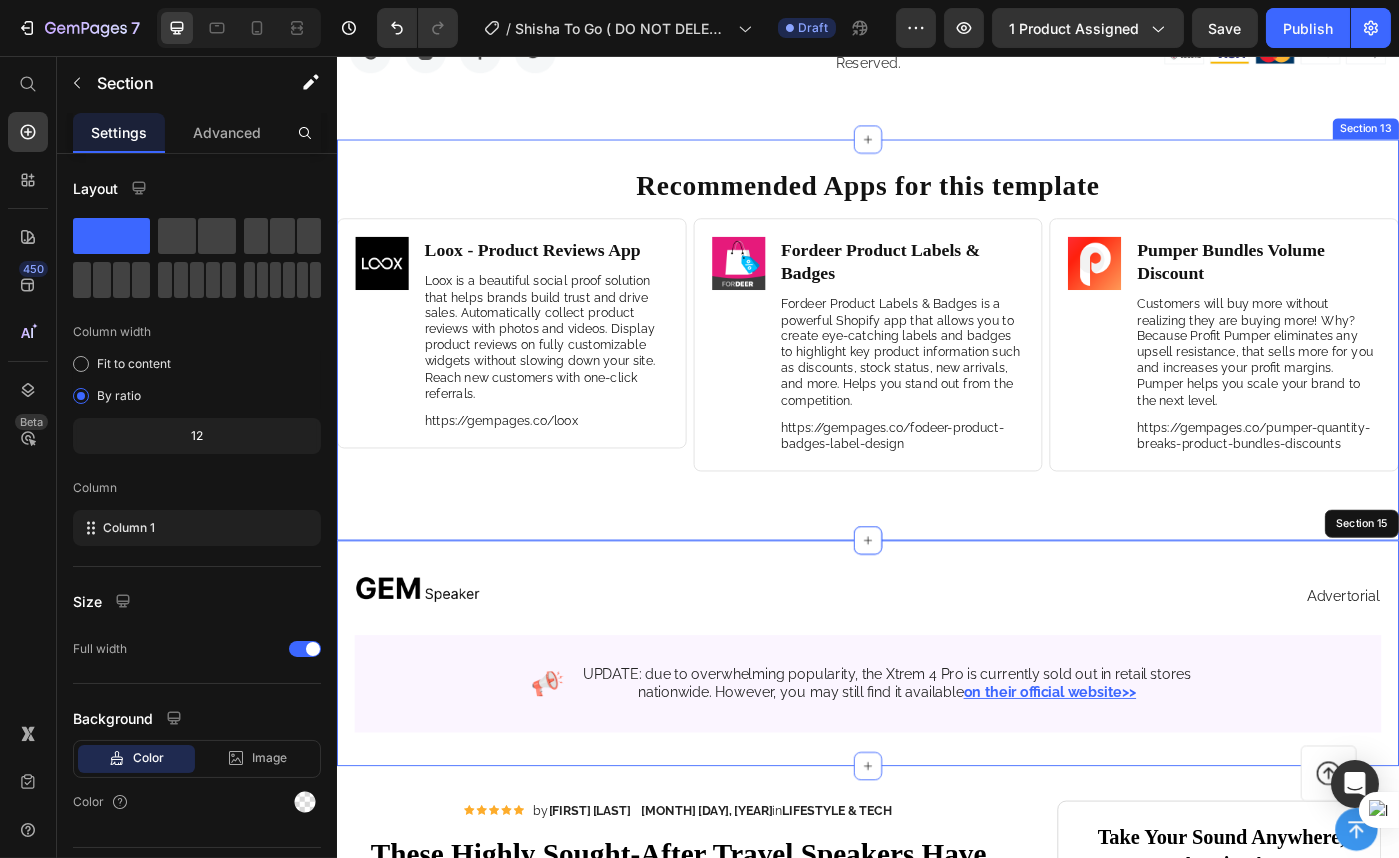 click on "Recommended Apps for this template Heading Image Loox ‑ Product Reviews App Heading Loox is a beautiful social proof solution that helps brands build trust and drive sales. Automatically collect product reviews with photos and videos. Display product reviews on fully customizable widgets without slowing down your site. Reach new customers with one-click referrals. Text Block https://gempages.co/loox Text Block Row Row Image Fordeer Product Labels & Badges Heading Fordeer Product Labels & Badges is a powerful Shopify app that allows you to create eye-catching labels and badges to highlight key product information such as discounts, stock status, new arrivals, and more. Helps you stand out from the competition. Text Block https://gempages.co/fodeer-product-badges-label-design Text Block Row Row Image Pumper Bundles Volume Discount Heading Text Block https://gempages.co/pumper-quantity-breaks-product-bundles-discounts Text Block Row Row Row Section 13" at bounding box center [936, 376] 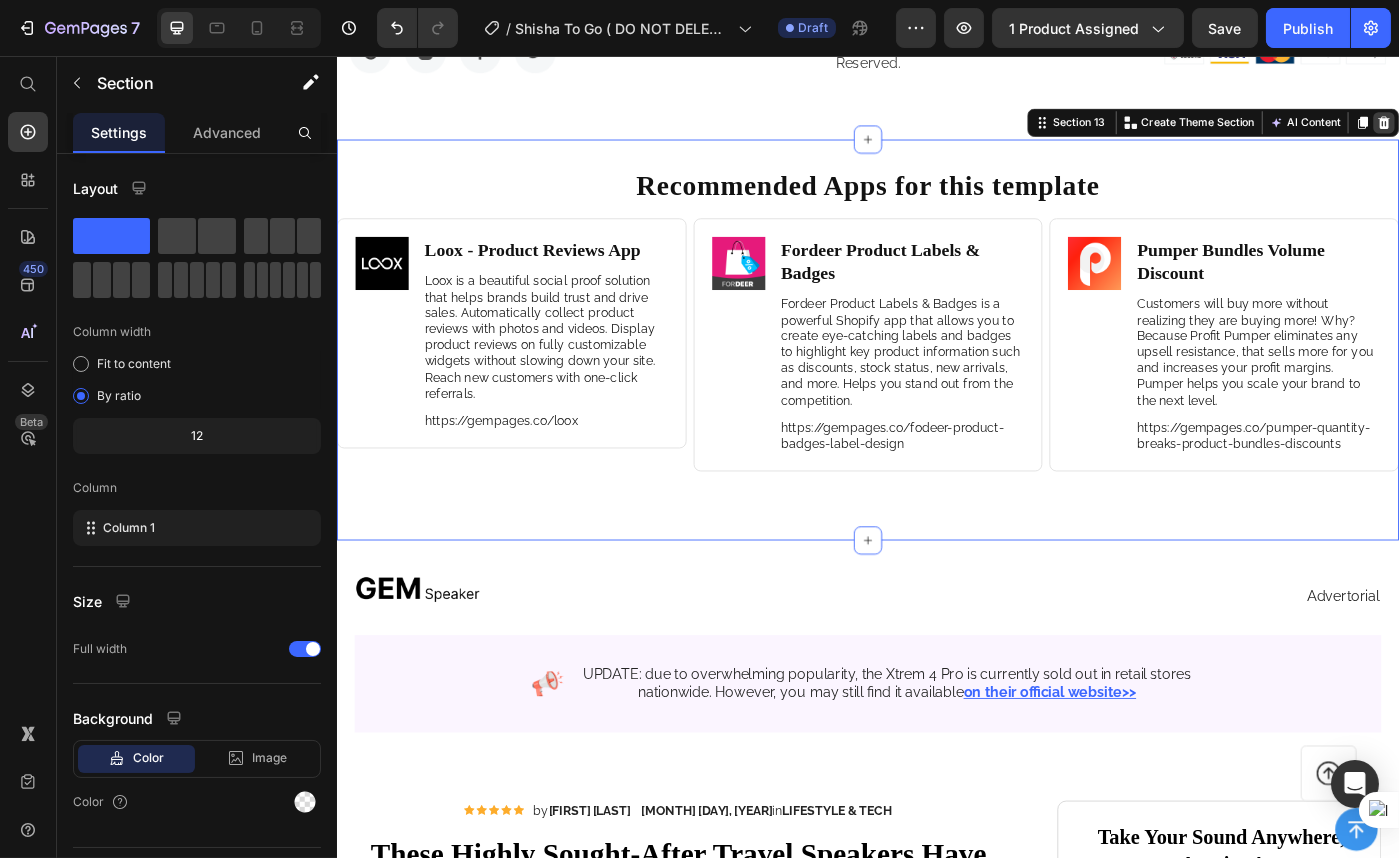 click at bounding box center [1519, 131] 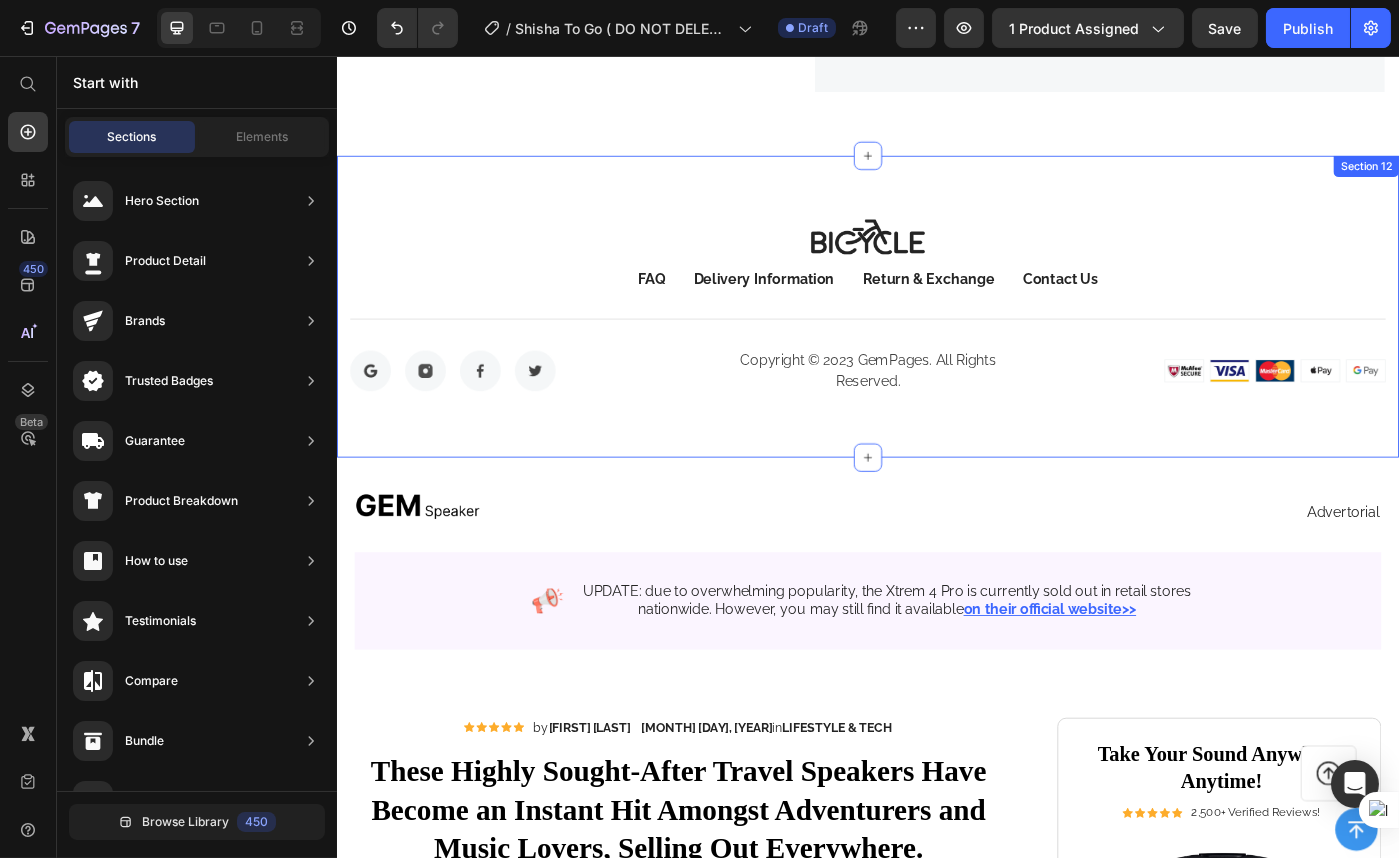 scroll, scrollTop: 11166, scrollLeft: 0, axis: vertical 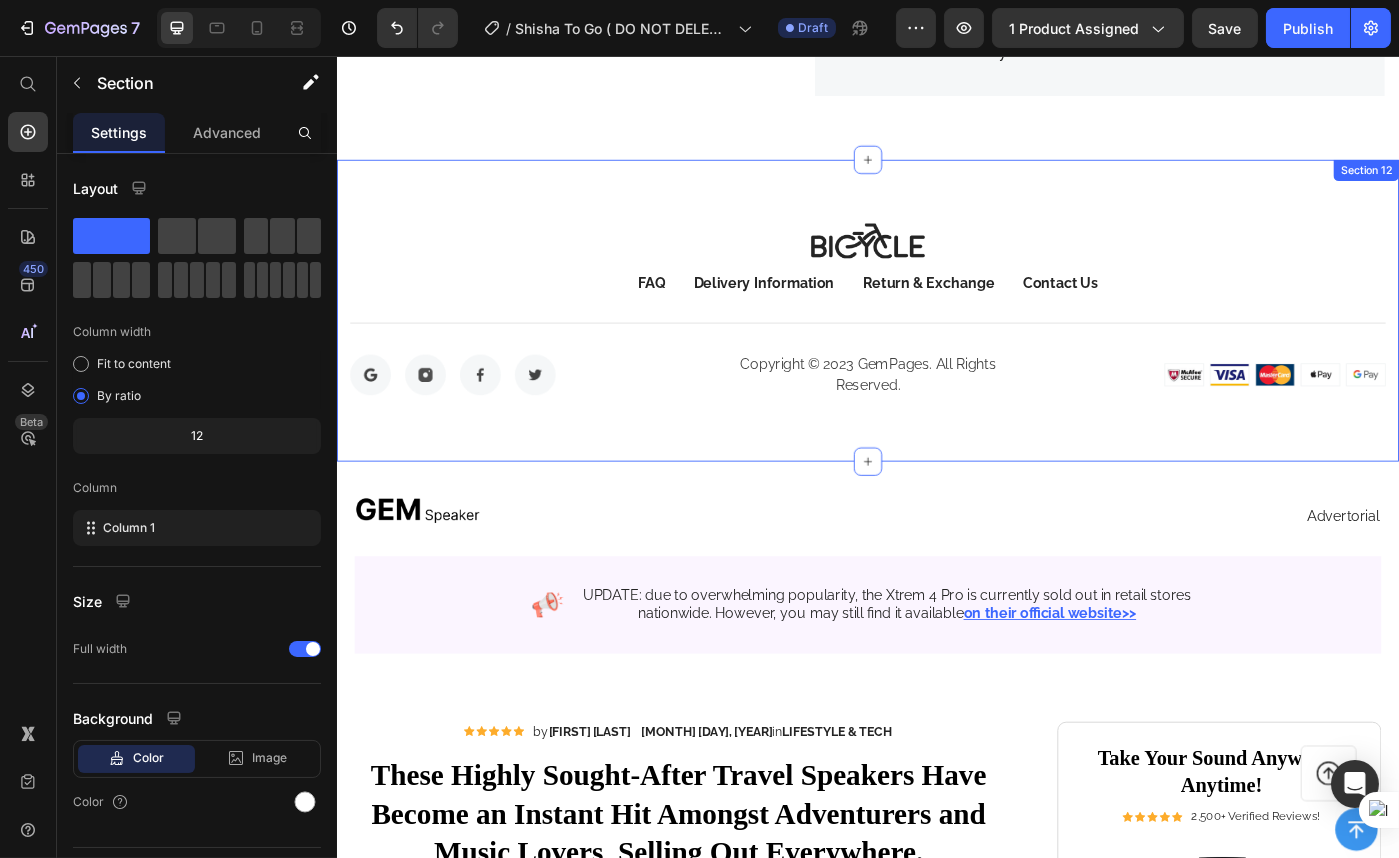 click on "Image FAQ Button Delivery Information Button Return & Exchange Button Contact Us Button Row                Title Line Image Image Image Image Row Copyright © 2023 GemPages. All Rights Reserved. Text block Image Row Row
Icon Row Section 12" at bounding box center [936, 344] 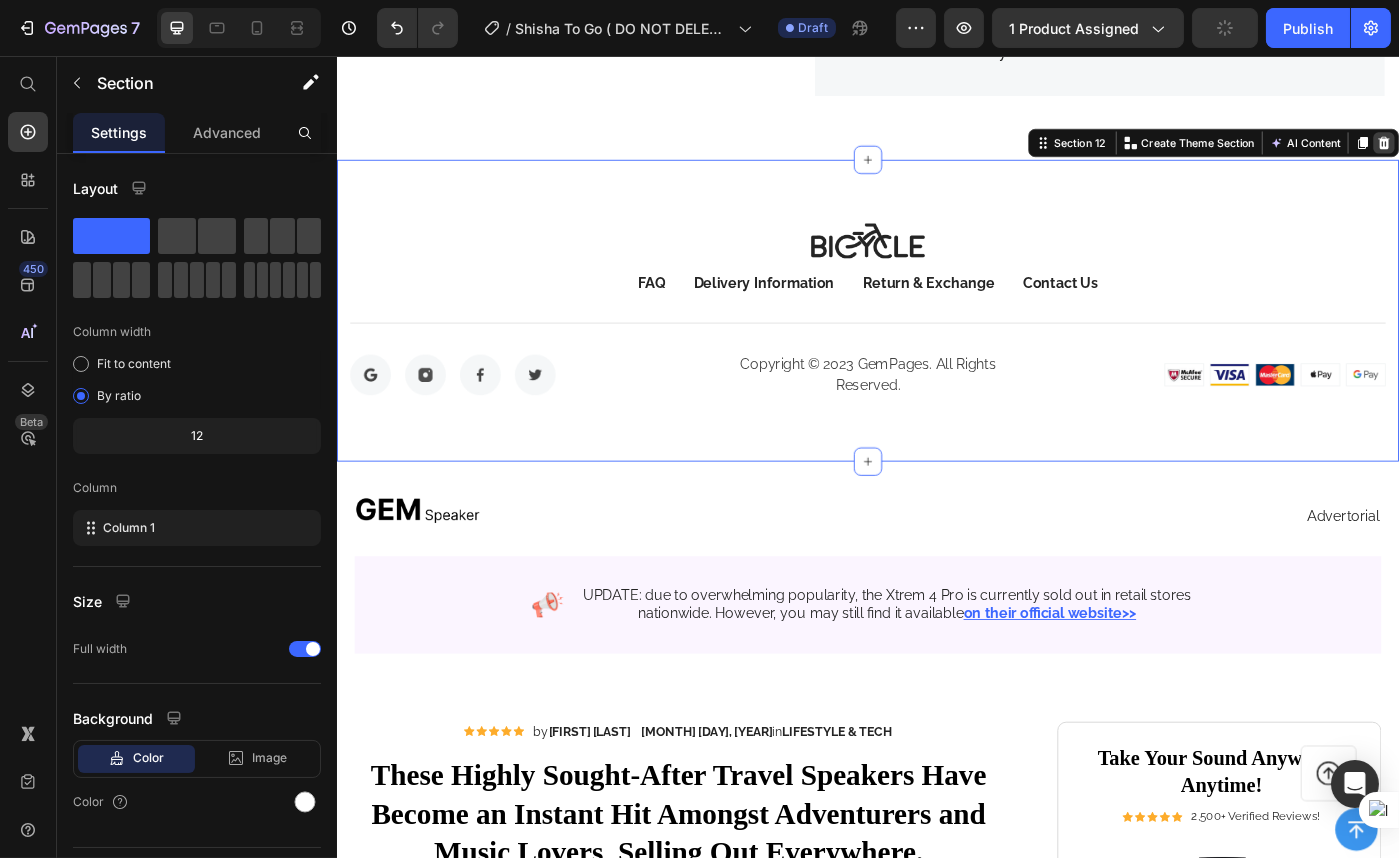 click 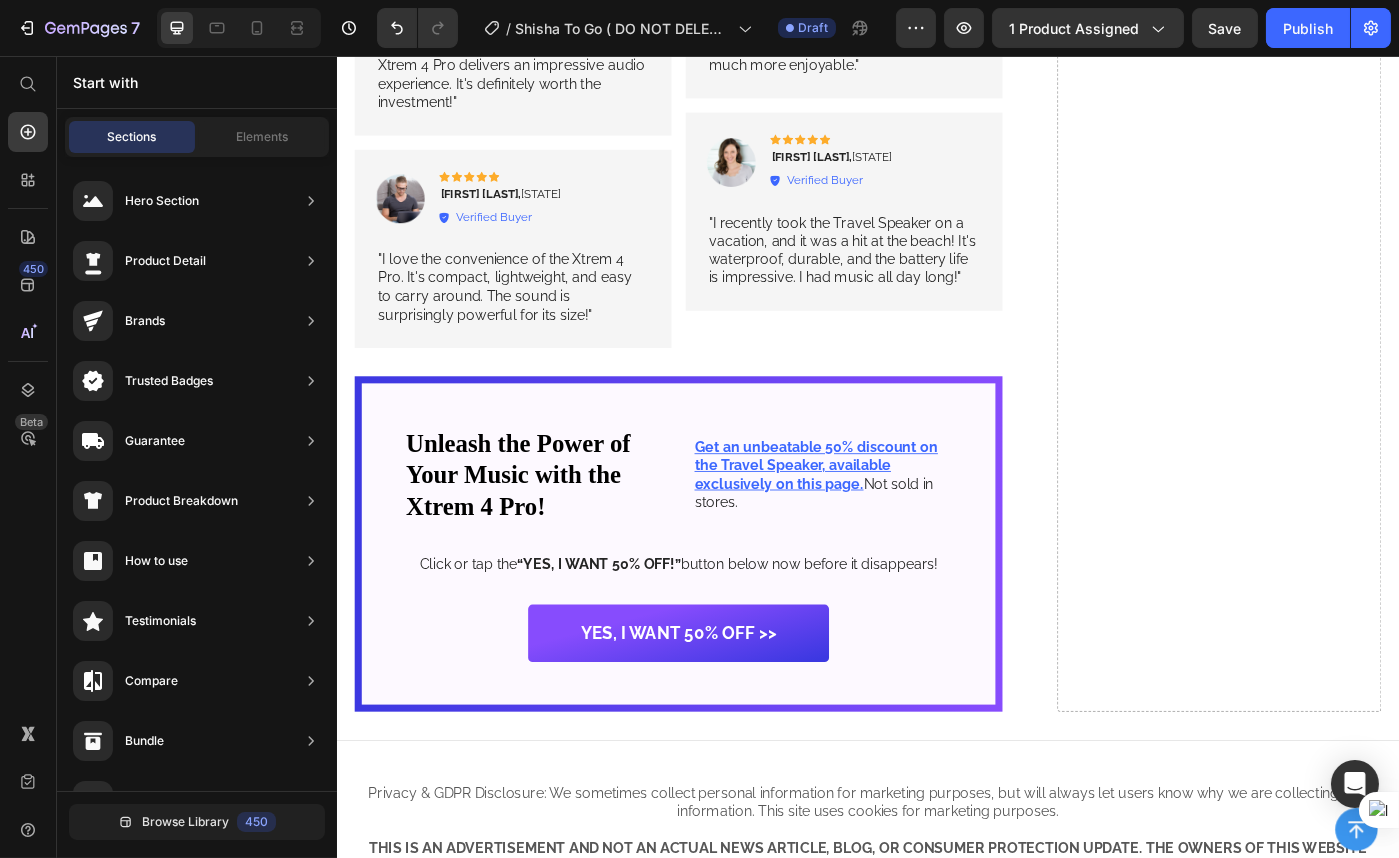 scroll, scrollTop: 20710, scrollLeft: 0, axis: vertical 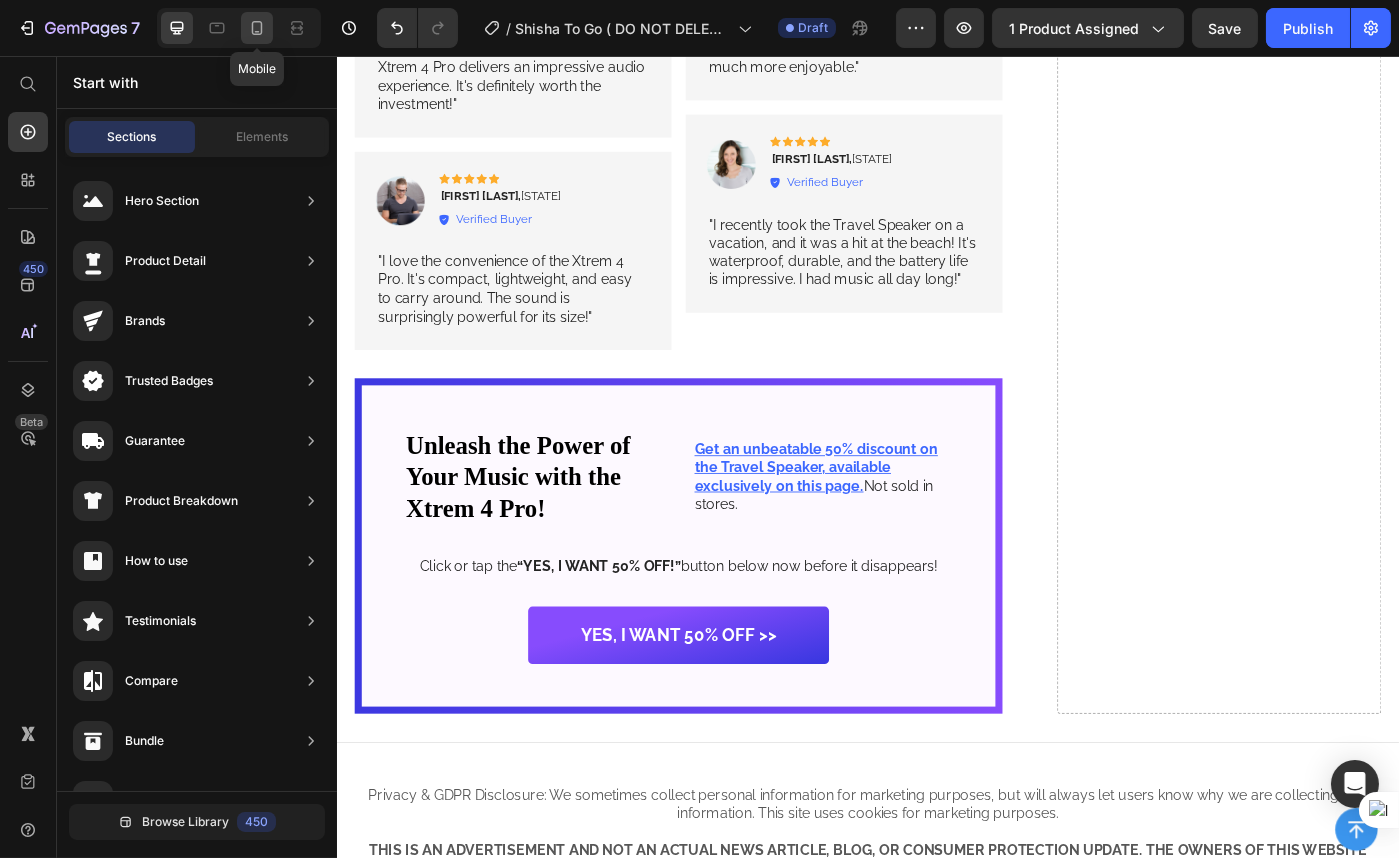 click 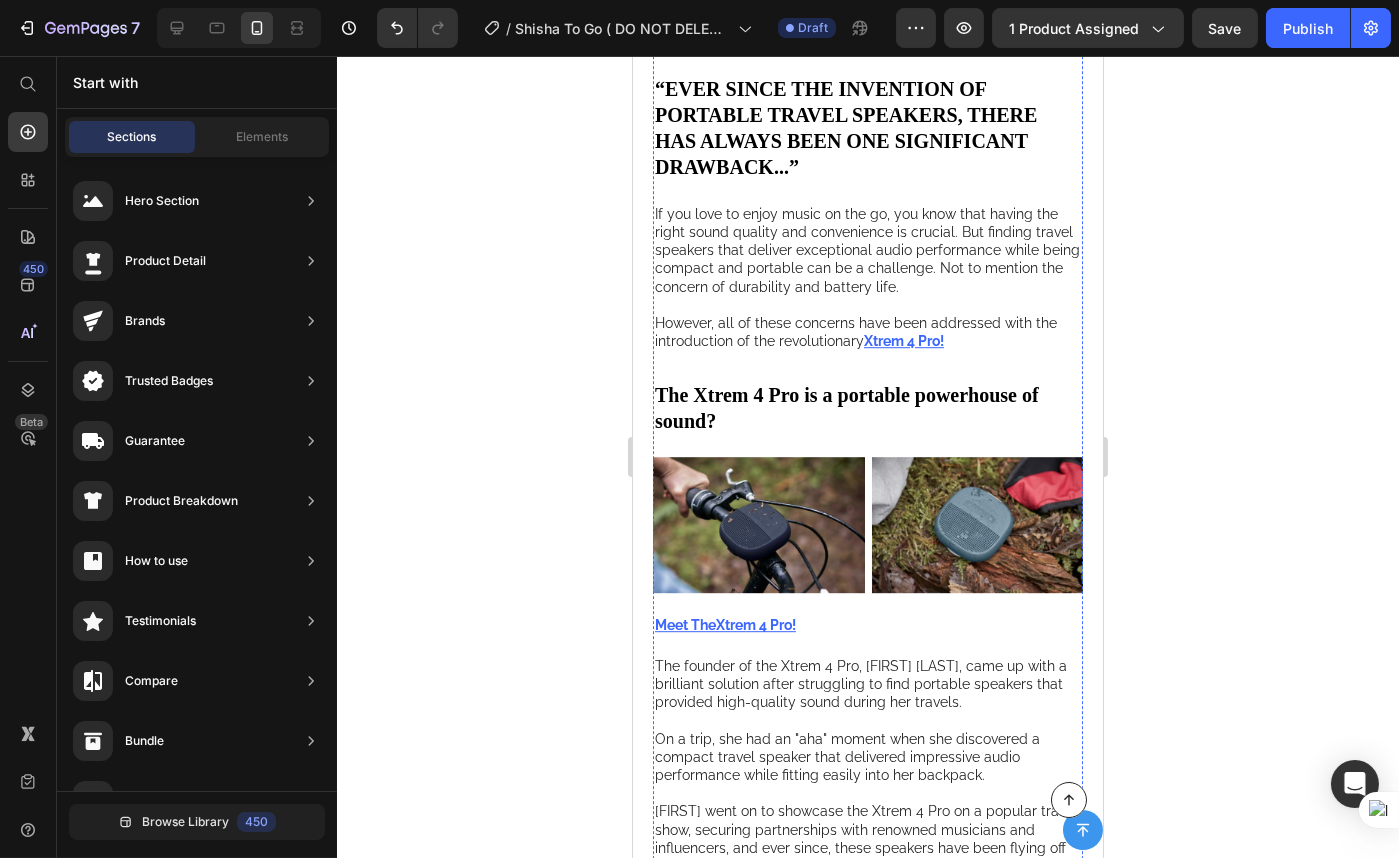 scroll, scrollTop: 12027, scrollLeft: 0, axis: vertical 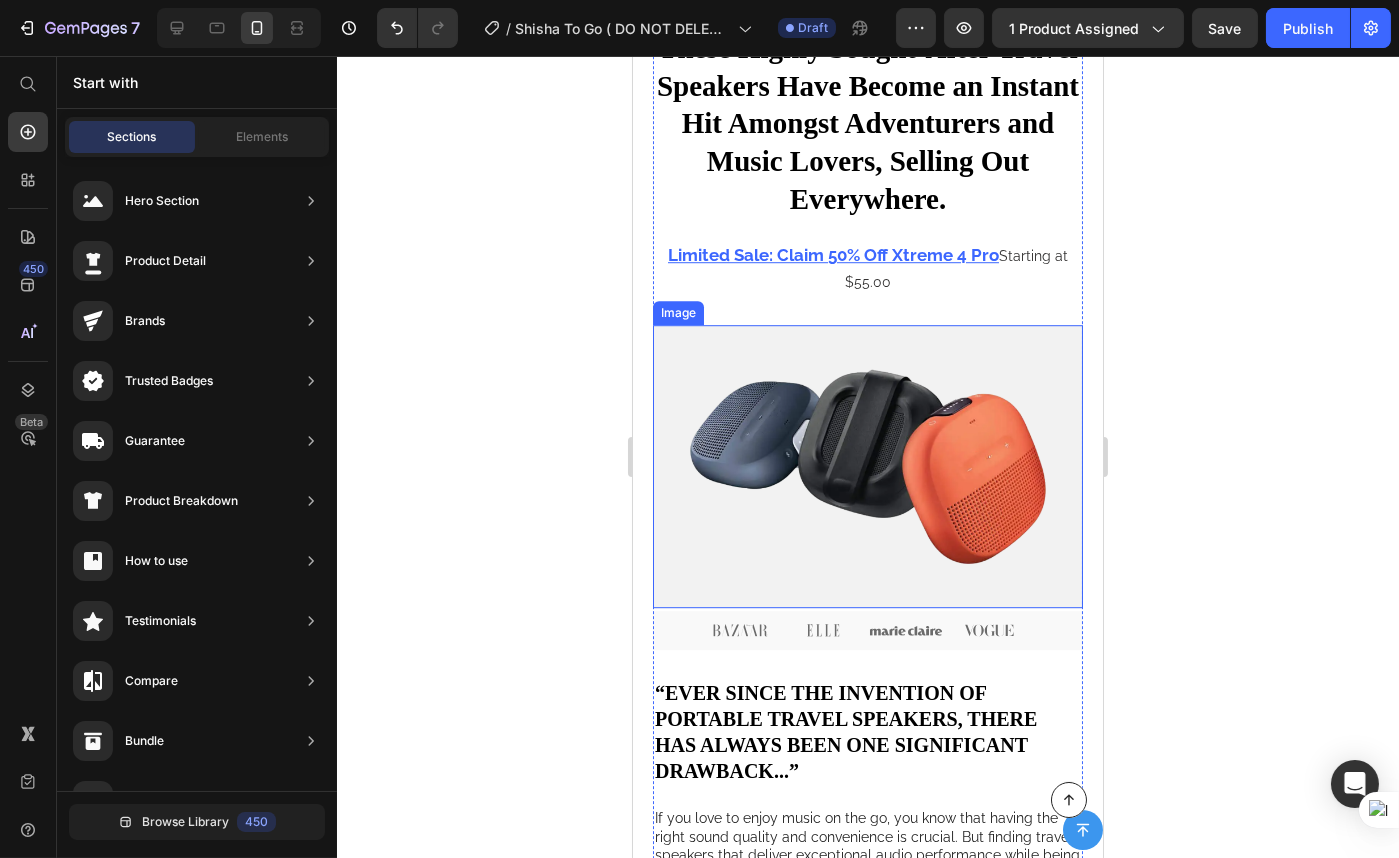 click at bounding box center [867, 467] 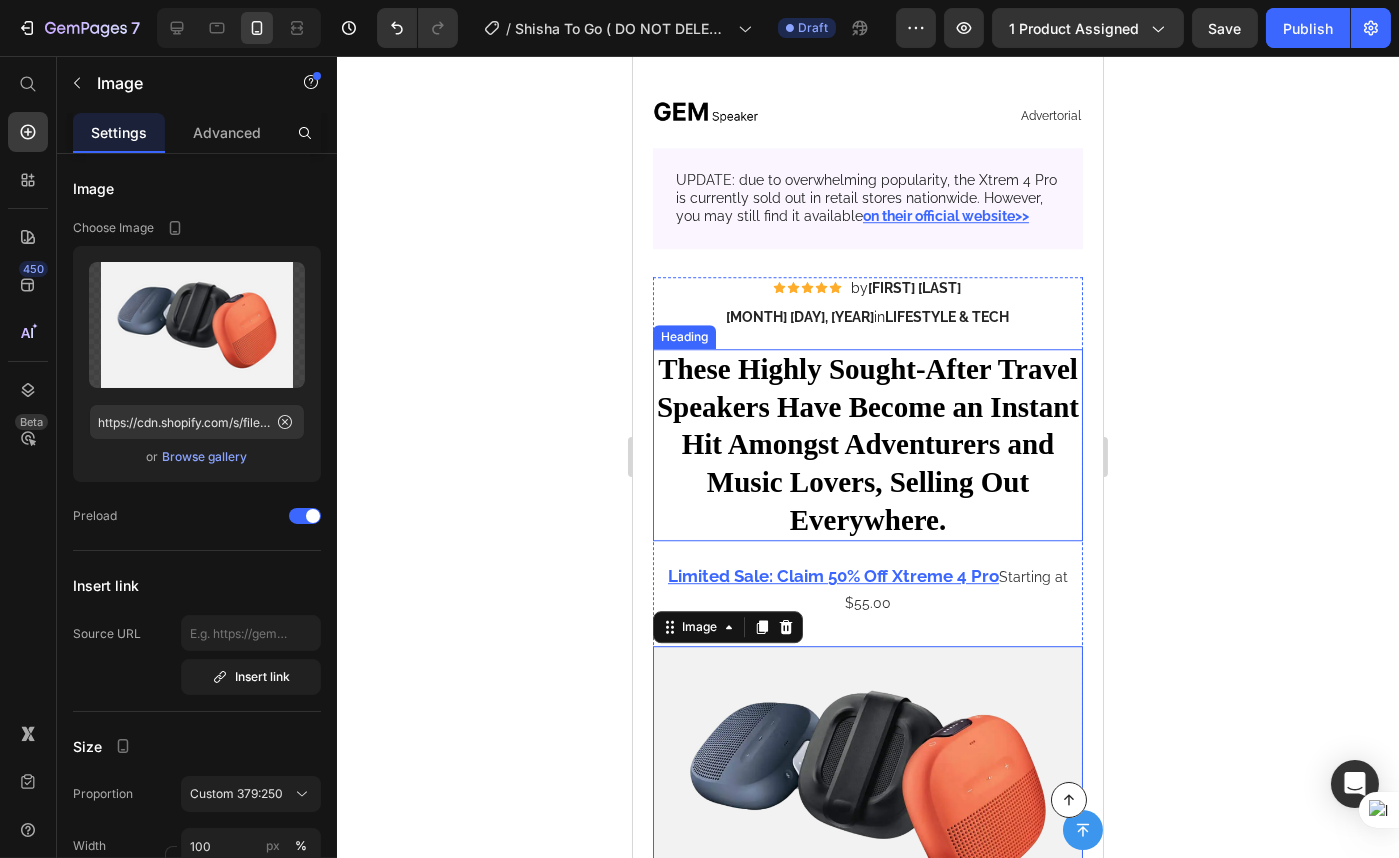 scroll, scrollTop: 11663, scrollLeft: 0, axis: vertical 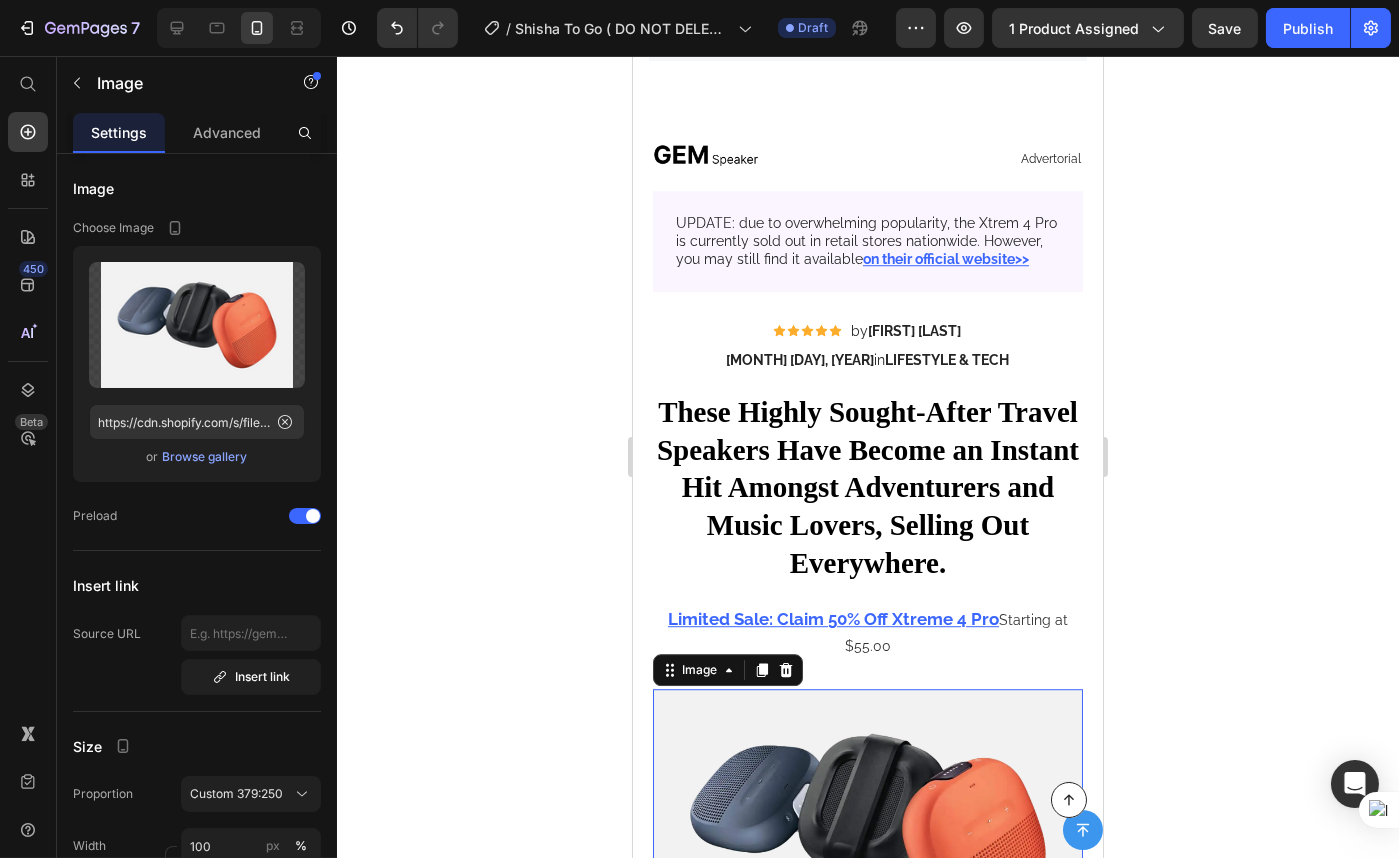 click 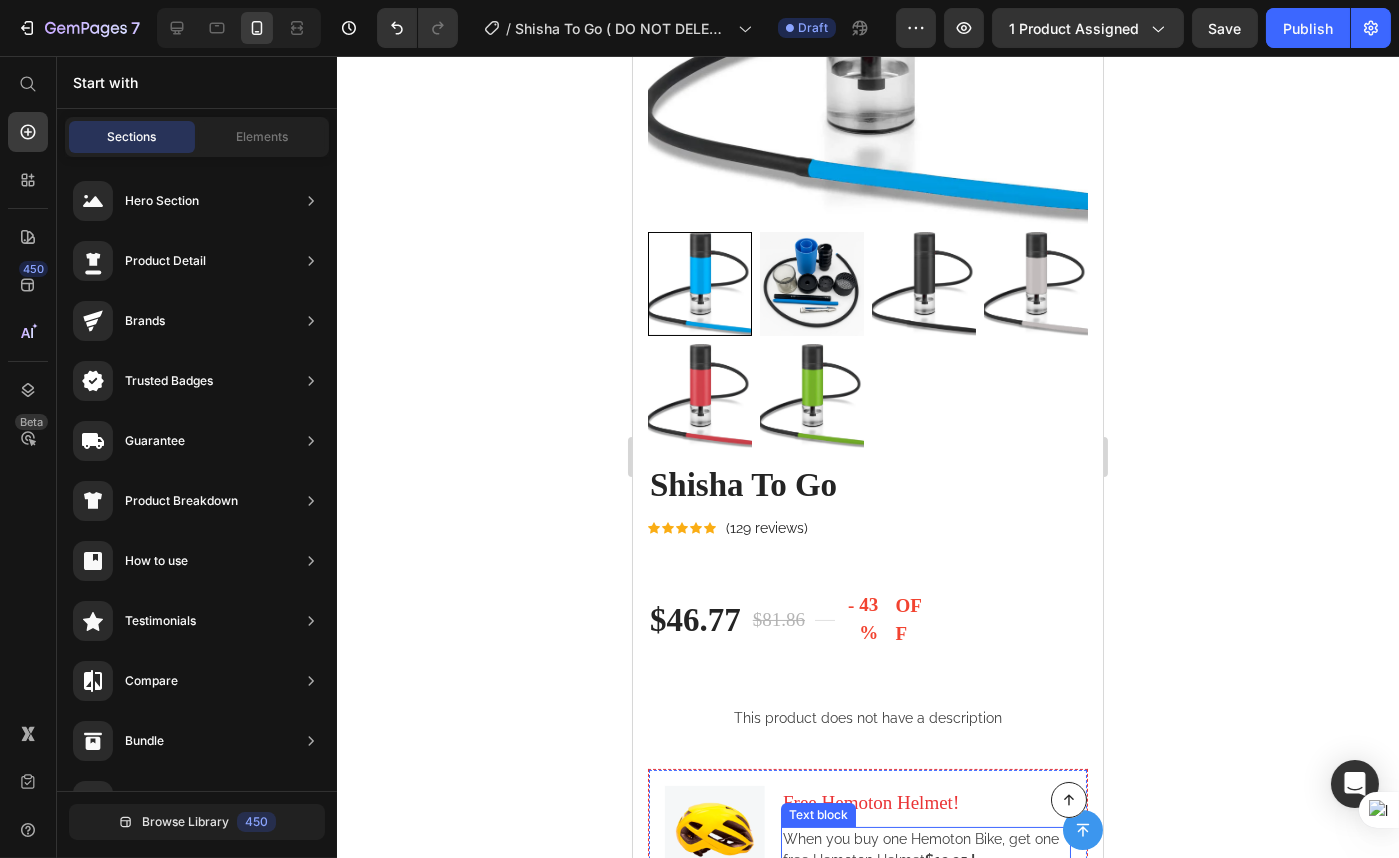scroll, scrollTop: 832, scrollLeft: 0, axis: vertical 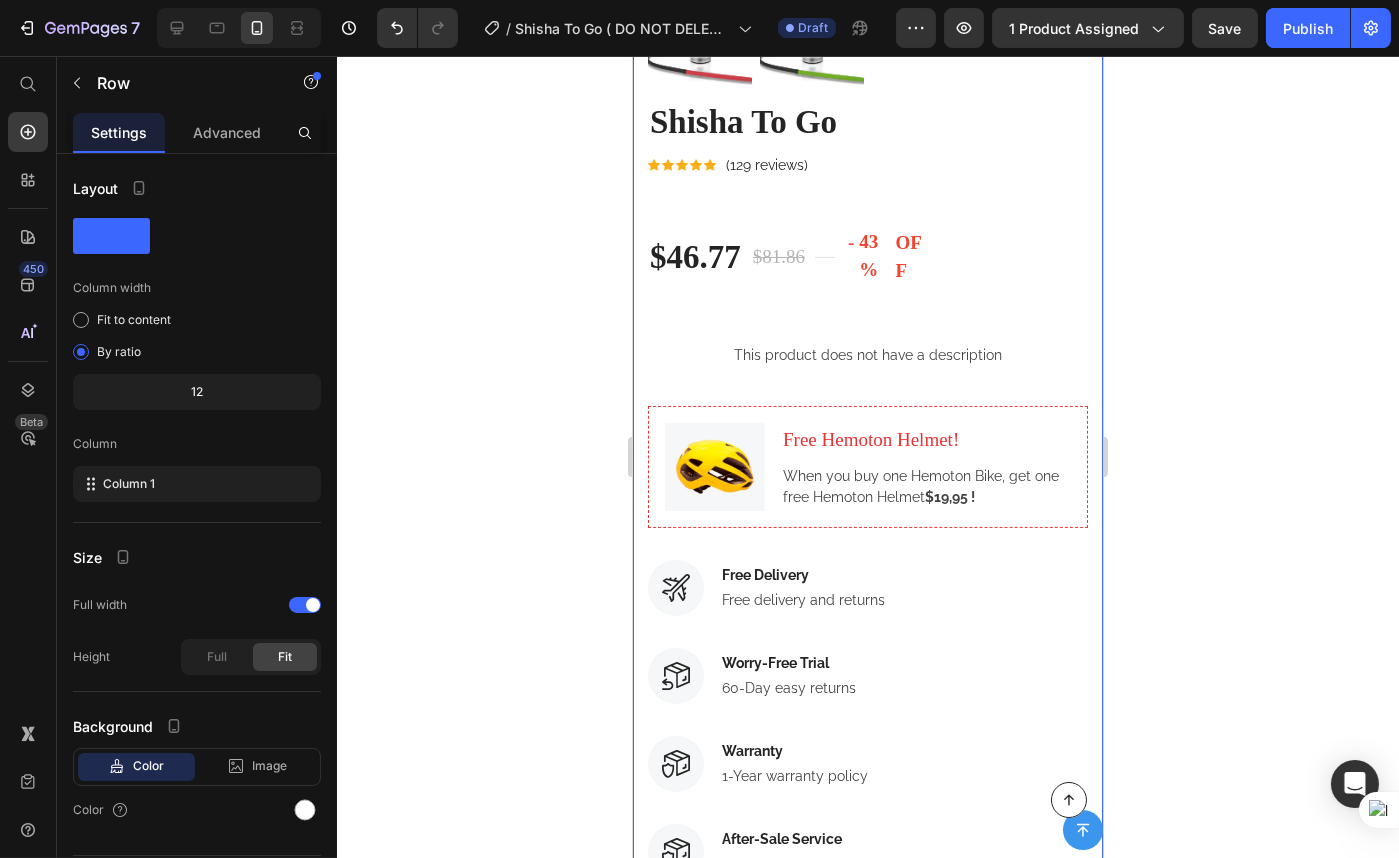 click on "Product Images Shisha To Go (P) Title                Icon                Icon                Icon                Icon                Icon Icon List Hoz (129 reviews) Text block Row $46.77 (P) Price $81.86 (P) Price                Title Line - 43% OFF (P) Tag Row Row This product does not have a description (P) Description Image Free Hemoton Helmet! Heading When you buy one Hemoton Bike, get one free Hemoton Helmet  $19,95 ! Text block Row Image Free Delivery Text block Free delivery and returns Text block Row Image Worry-Free Trial Text block 60-Day easy returns Text block Row Image Warranty Text block 1-Year warranty policy Text block Row Image After-Sale Service Text block 24/7 support Text block Row Row Farbe Blau Schwarz Grau Rot Grün (P) Variants & Swatches
HURRY!  LET BUY NOW (P) Stock Counter 1 Product Quantity add to cart (P) Cart Button Row Buy Now (P) Cart Button Image Product Row   0" at bounding box center [867, 357] 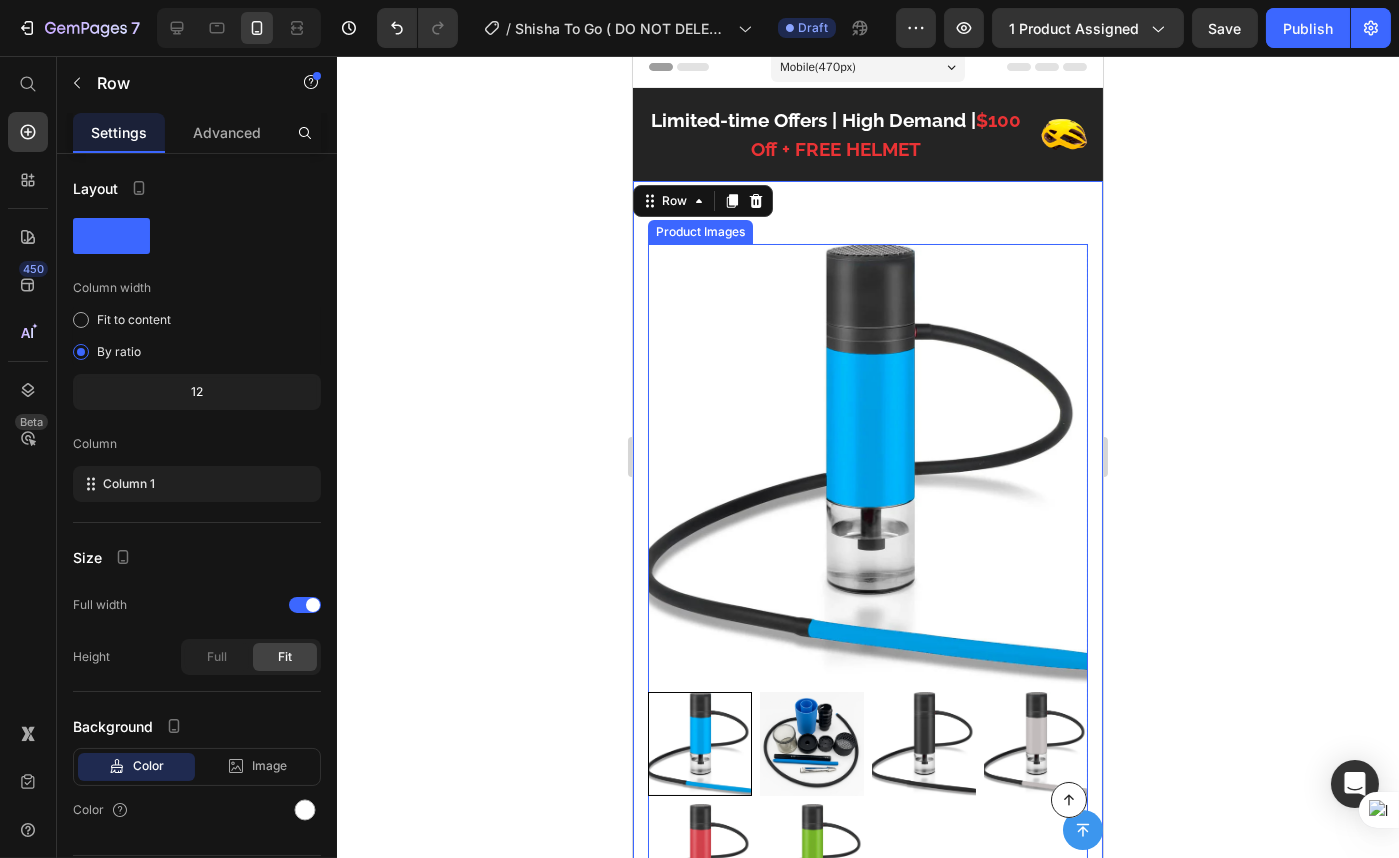 scroll, scrollTop: 0, scrollLeft: 0, axis: both 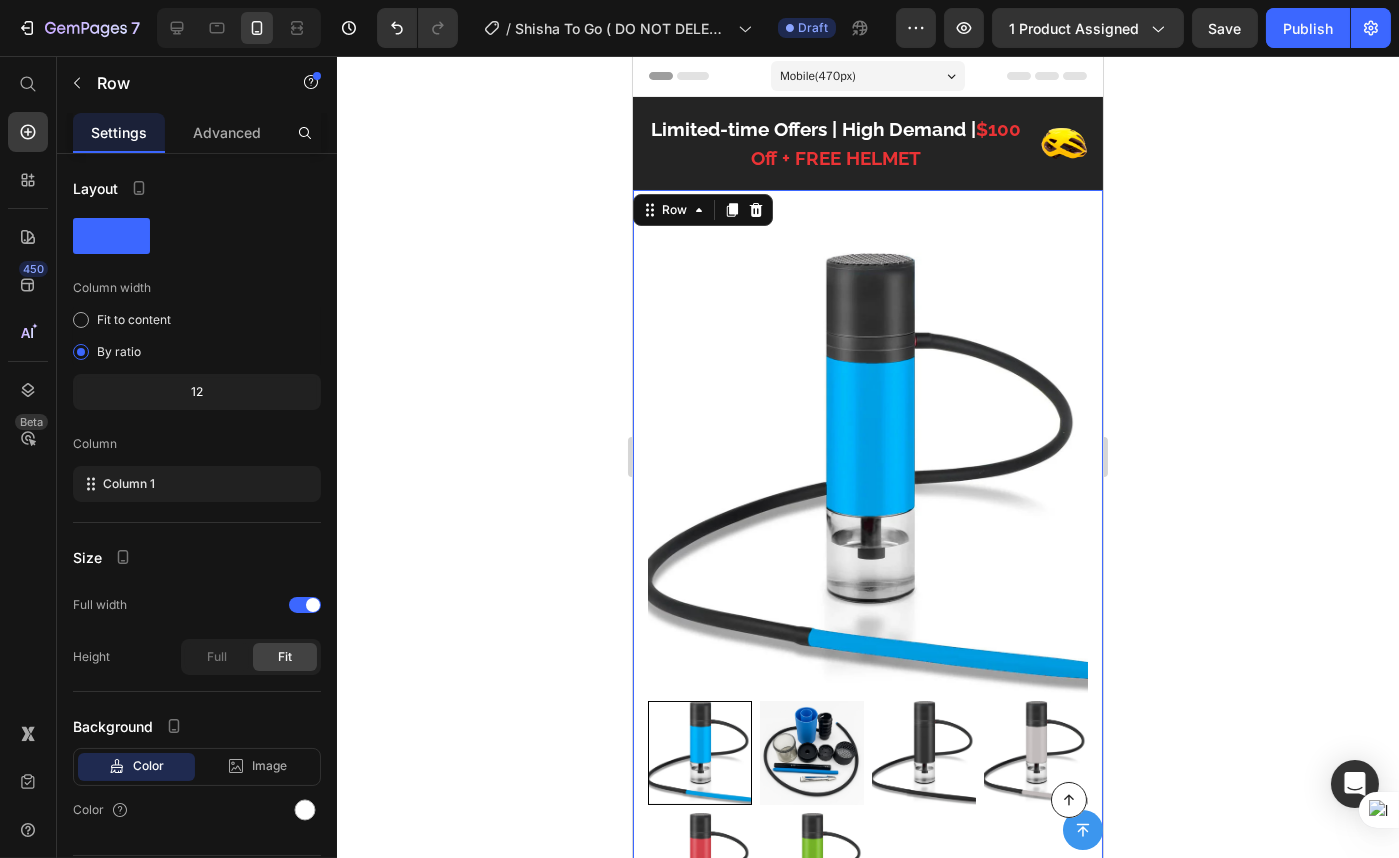 click on "Product Images Shisha To Go (P) Title                Icon                Icon                Icon                Icon                Icon Icon List Hoz (129 reviews) Text block Row $46.77 (P) Price $81.86 (P) Price                Title Line - 43% OFF (P) Tag Row Row This product does not have a description (P) Description Image Free Hemoton Helmet! Heading When you buy one Hemoton Bike, get one free Hemoton Helmet  $19,95 ! Text block Row Image Free Delivery Text block Free delivery and returns Text block Row Image Worry-Free Trial Text block 60-Day easy returns Text block Row Image Warranty Text block 1-Year warranty policy Text block Row Image After-Sale Service Text block 24/7 support Text block Row Row Farbe Blau Schwarz Grau Rot Grün (P) Variants & Swatches
HURRY!  LET BUY NOW (P) Stock Counter 1 Product Quantity add to cart (P) Cart Button Row Buy Now (P) Cart Button Image Product Row   0" at bounding box center [867, 1189] 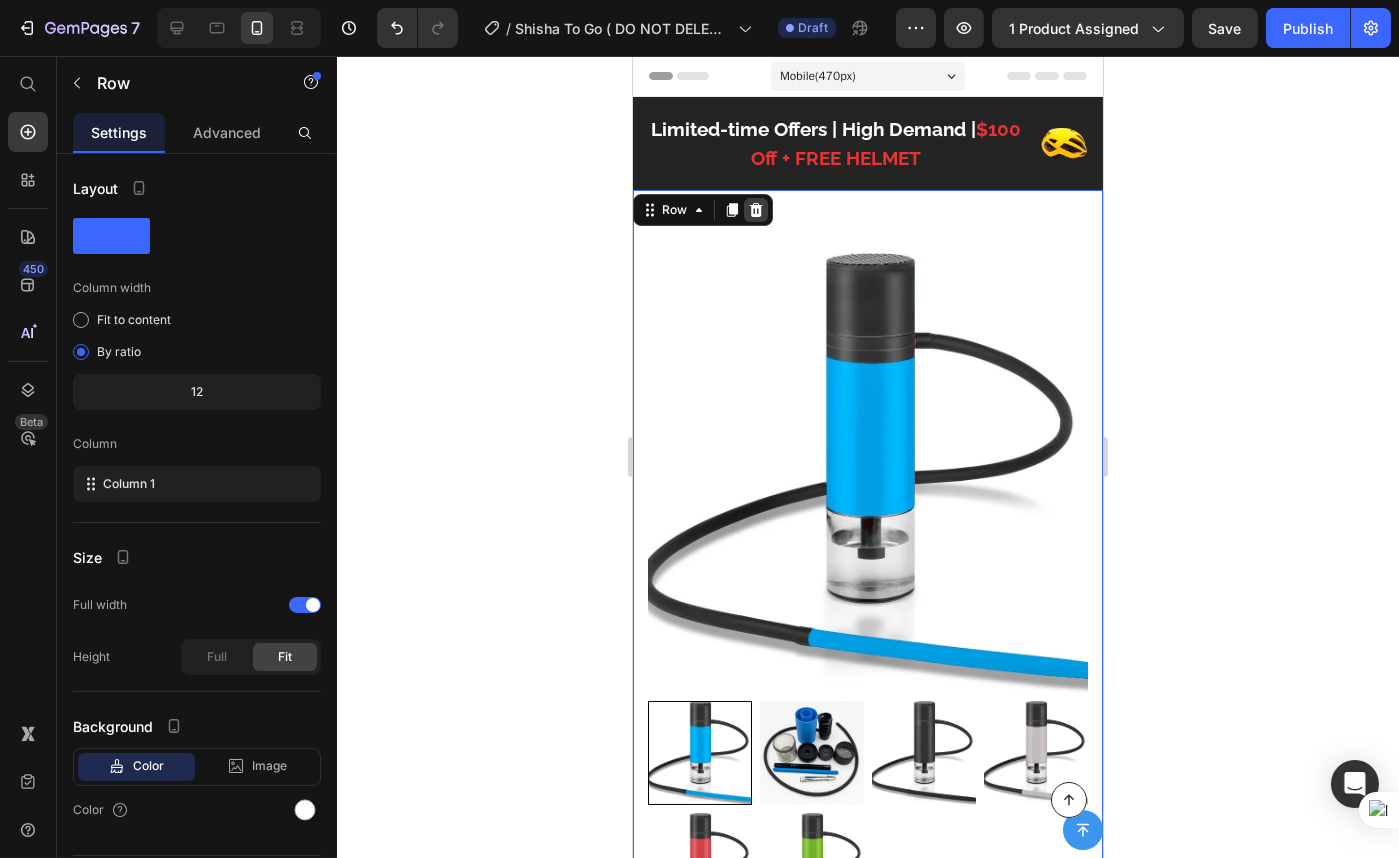 click at bounding box center (755, 210) 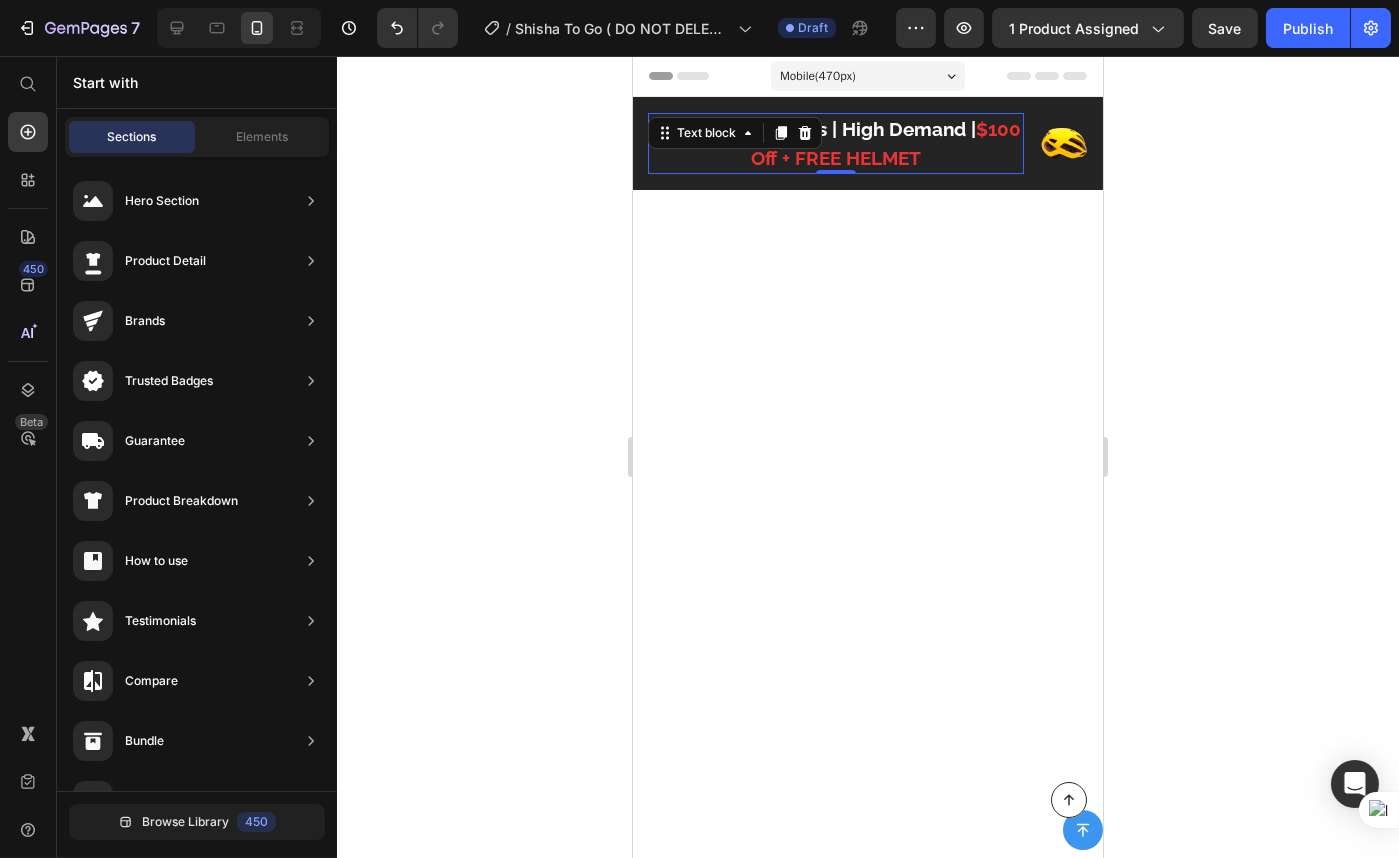 click on "Limited-time Offers | High Demand |  $100 Off + FREE HELMET" at bounding box center [835, 143] 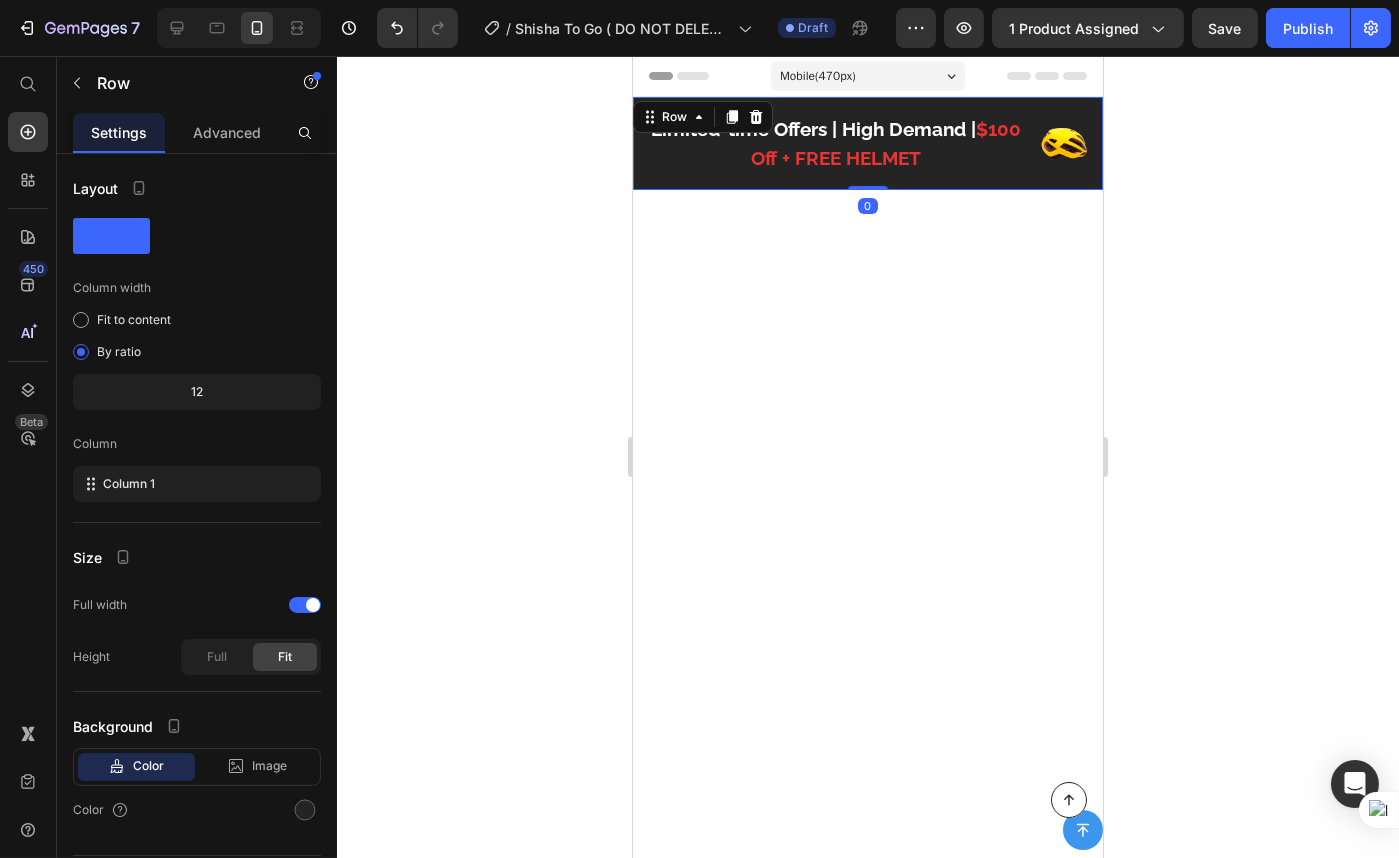 click on "Limited-time Offers | High Demand |  $100 Off + FREE HELMET Text block Image Row Row   0" at bounding box center [867, 143] 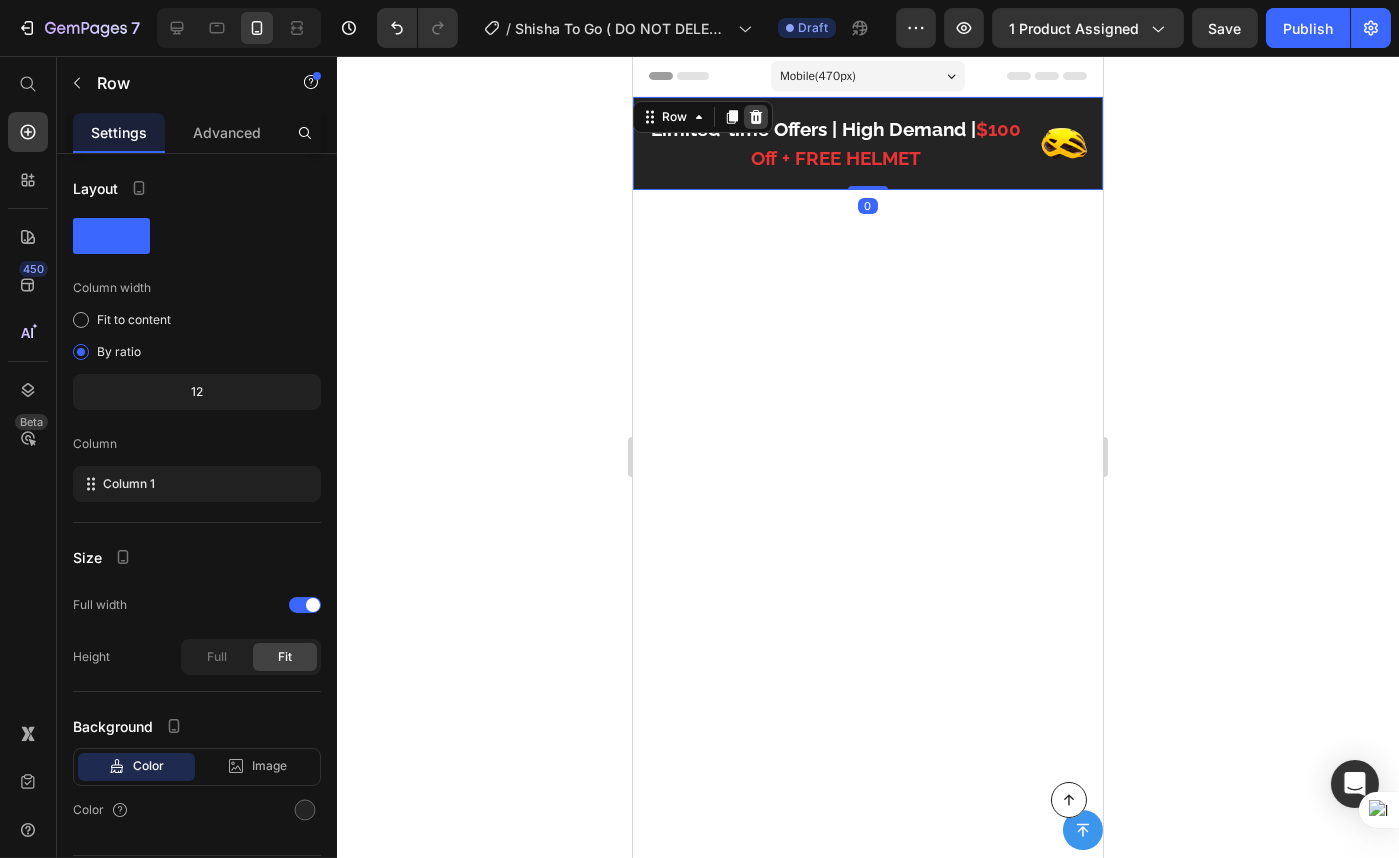 click 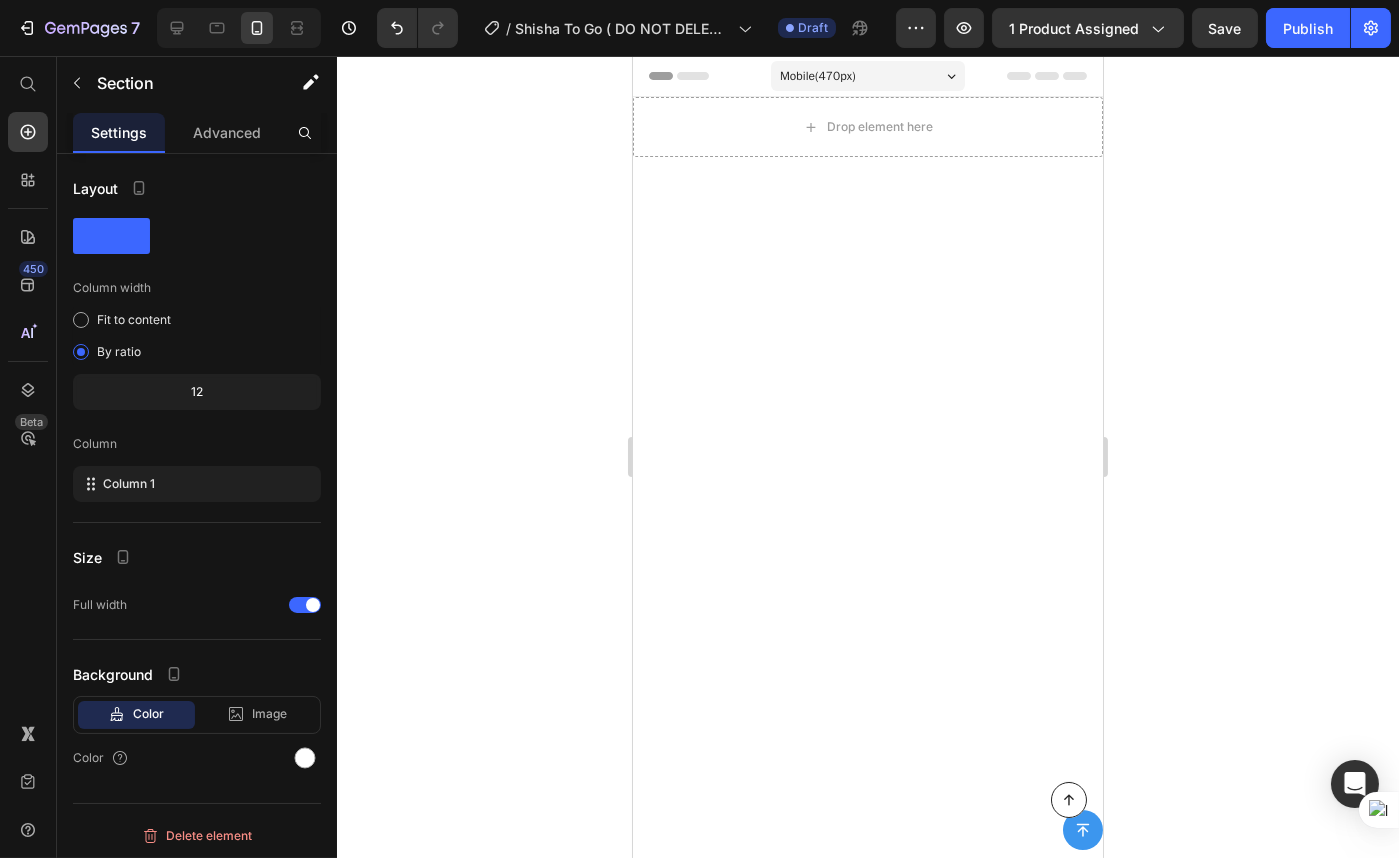 click at bounding box center (867, 727) 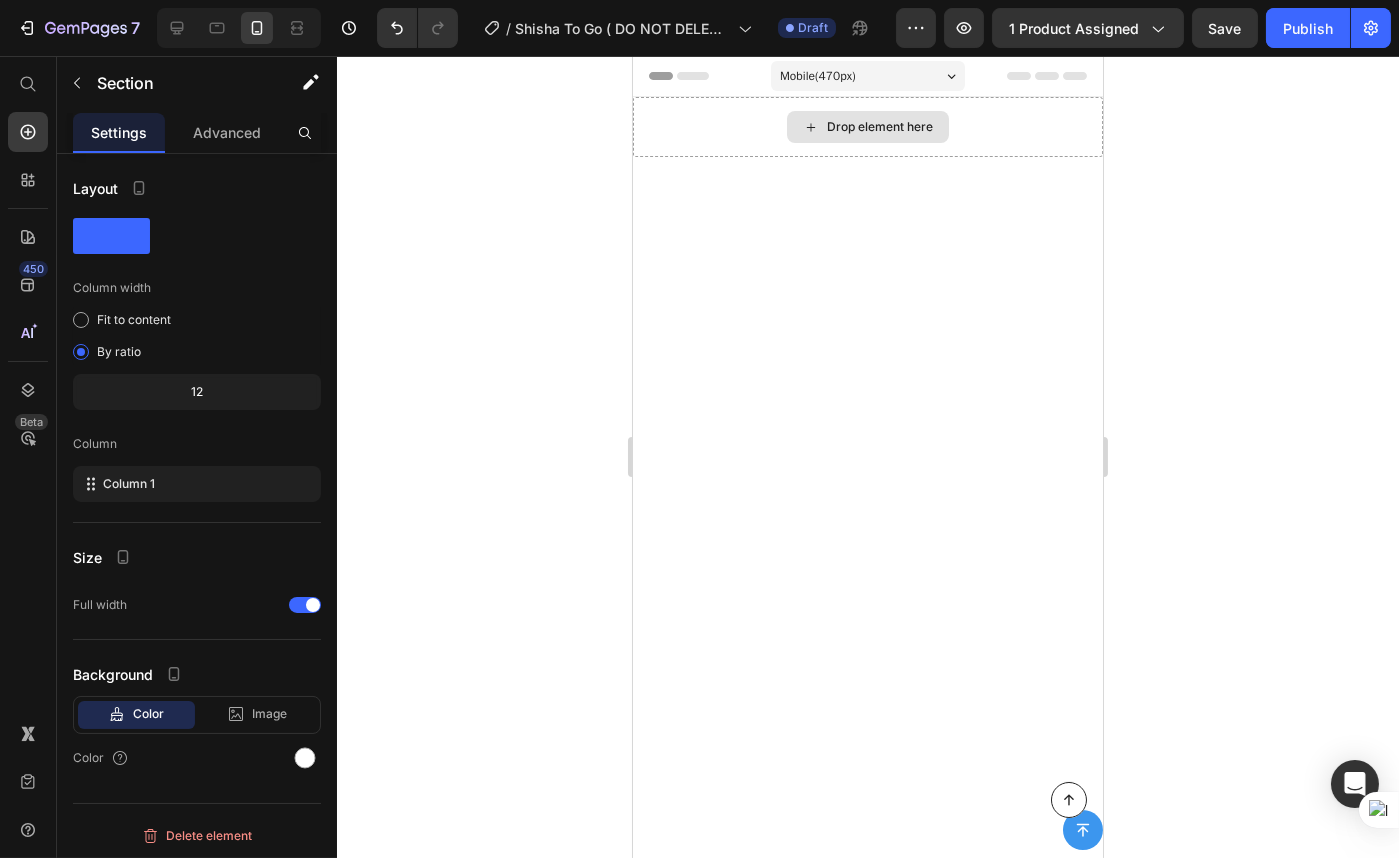 click on "Drop element here" at bounding box center [867, 127] 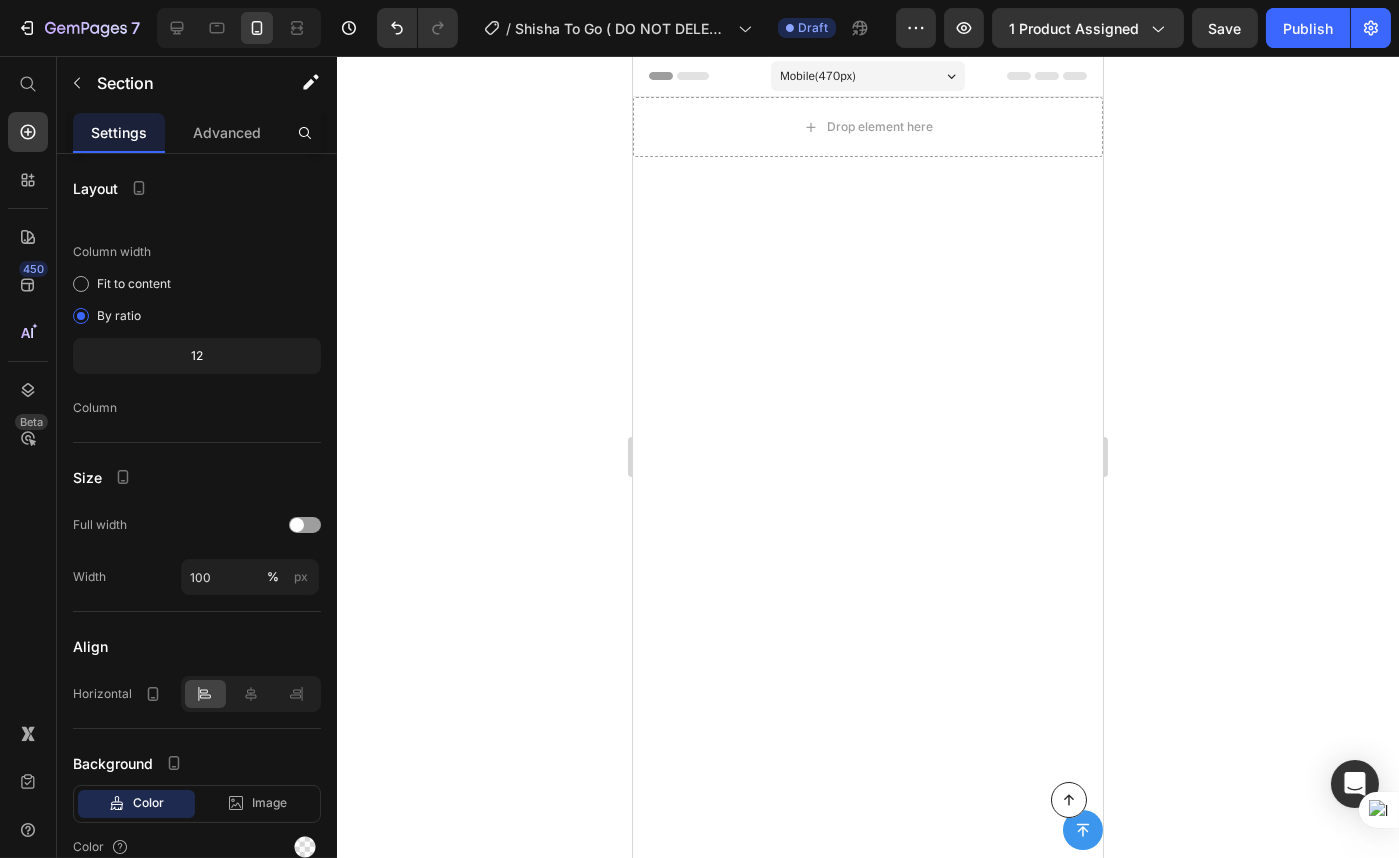 drag, startPoint x: 909, startPoint y: 271, endPoint x: 908, endPoint y: 362, distance: 91.00549 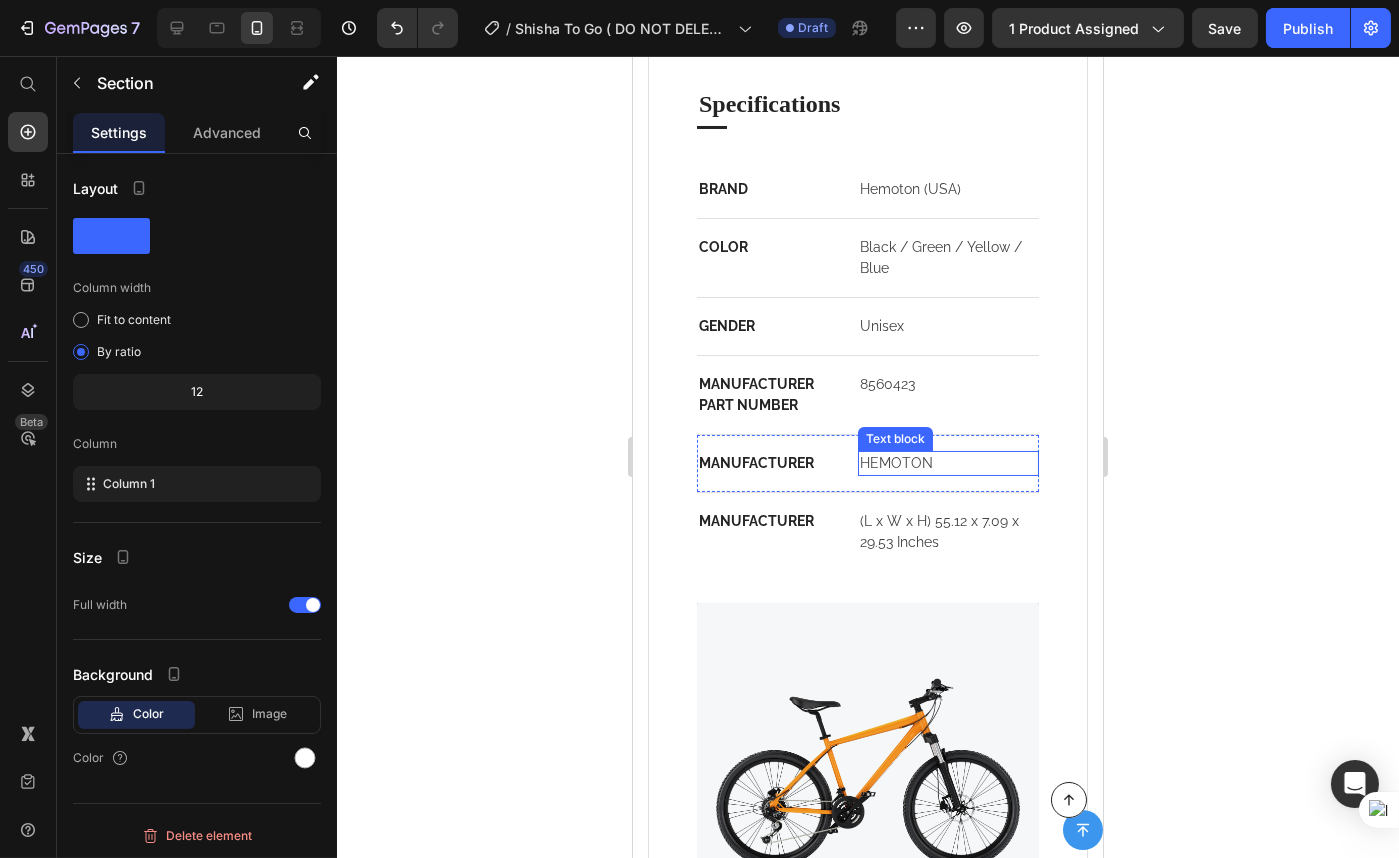 scroll, scrollTop: 0, scrollLeft: 0, axis: both 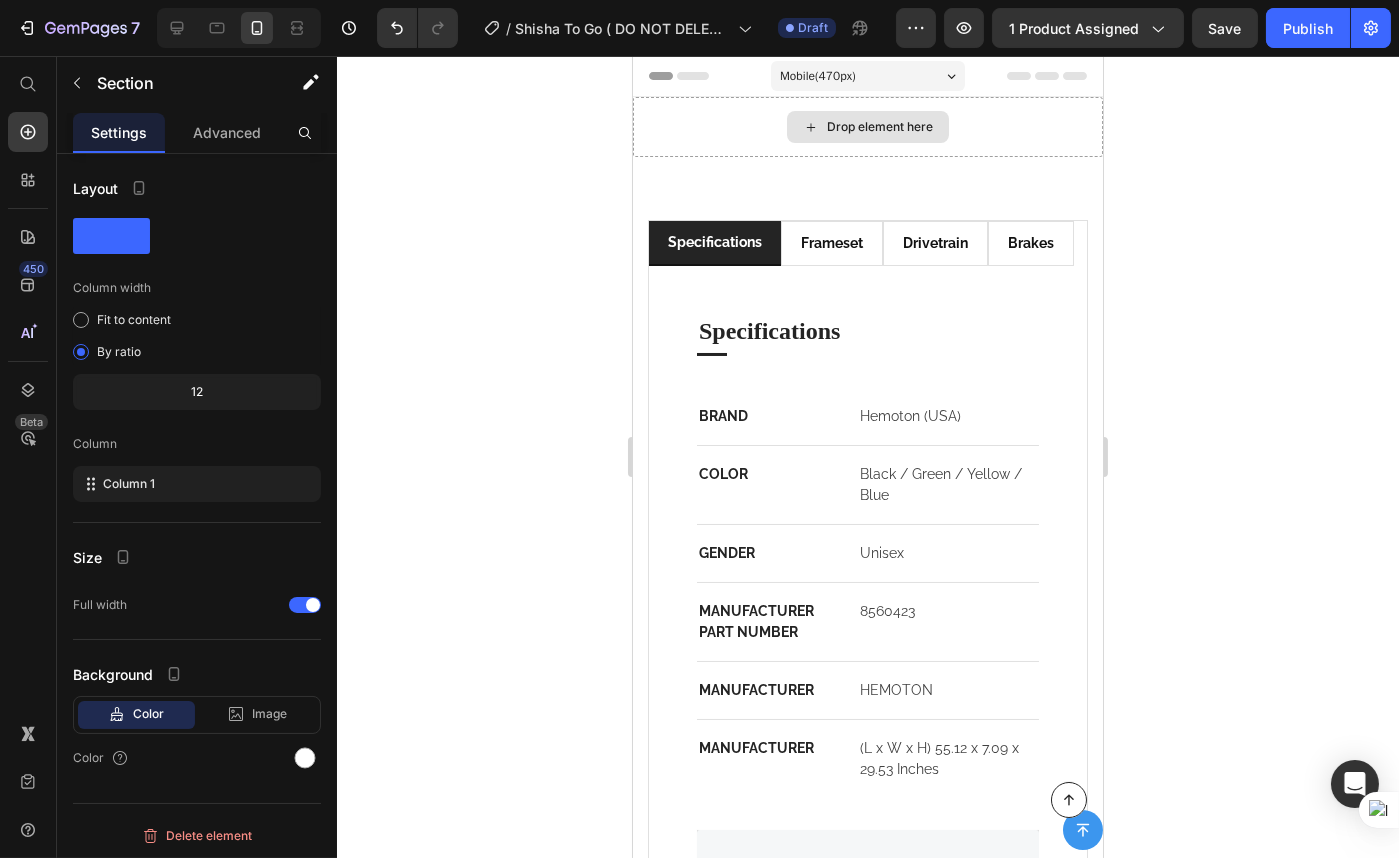 click on "Drop element here" at bounding box center [867, 127] 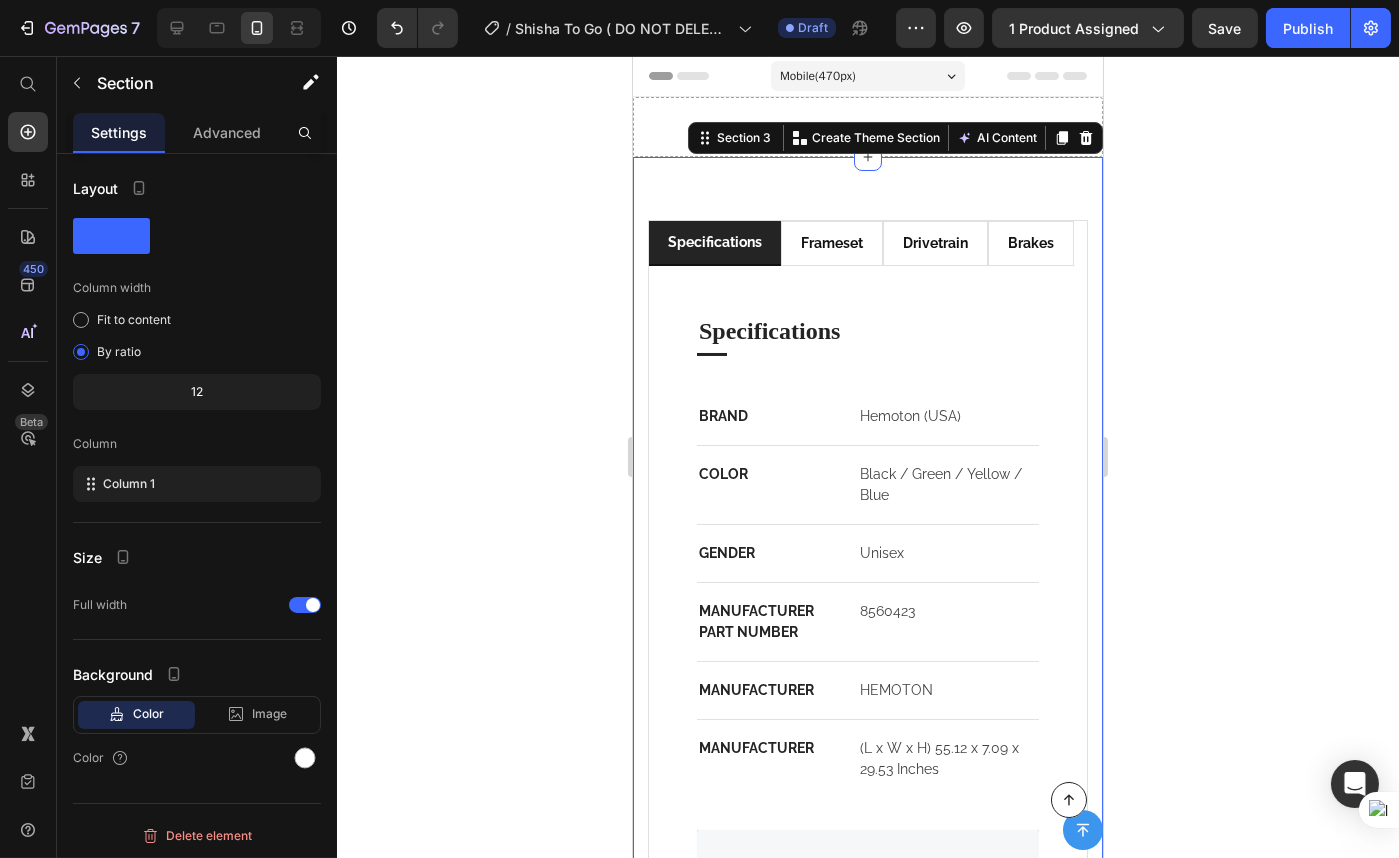 click on "Specifications Frameset Drivetrain Brakes Specifications Heading                Title Line BRAND Text block Hemoton (USA) Text block Row COLOR Text block Black / Green / Yellow / Blue Text block Row GENDER Text block Unisex Text block Row MANUFACTURER PART NUMBER Text block 8560423 Text block Row MANUFACTURER Text block HEMOTON Text block Row MANUFACTURER Text block (L x W x H) 55.12 x 7.09 x 29.53 Inches Text block Row Image Row Row Frameset Heading                Title Line FRAME Text block Full Carbon, 170mm Travel, Ride Aligned™ Text block Row REAR DERAILLEUR Text block RockShox ZEB, Charger R, 170mm Travel, 44mm offset Text block Row EAR SHOCK Text block FOX DHX2 Factory Coil, HSC/LSC, HSR/LSR, Custom Tune, 205x62.5mm Trunnion, 400lb/in (S), 450lb/in (M), 500lb/in (L), 550lb/in (XL) Text block Row Image Row Row Drivetrain Heading                Title Line REAR SHIFTER Text block Shimano SLX SL-M7100-R Text block Row REAR DERAILLEUR Text block Shimano SLX RD-M7100 Text block Row CRANKSET Text block Row" at bounding box center [867, 712] 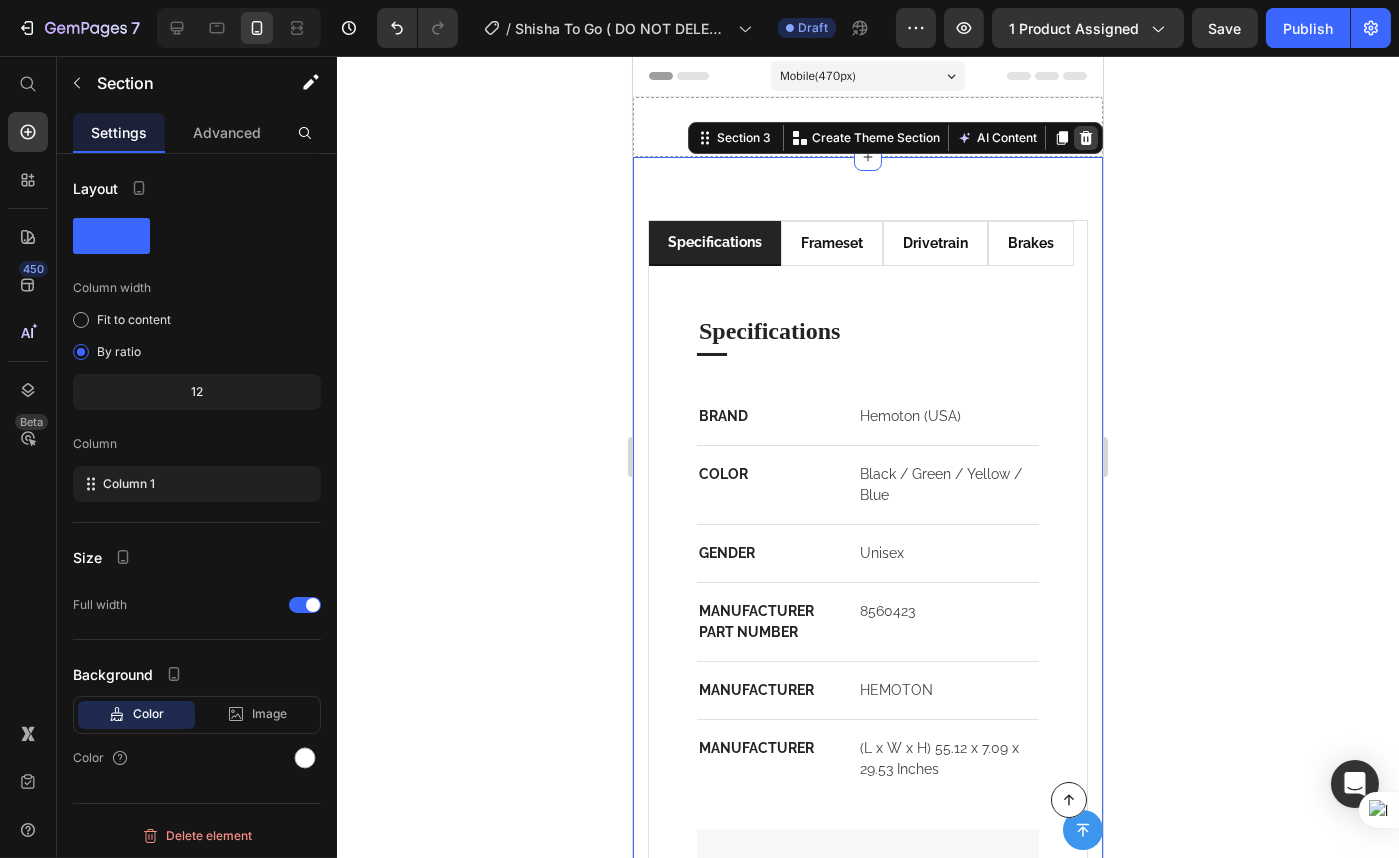 click 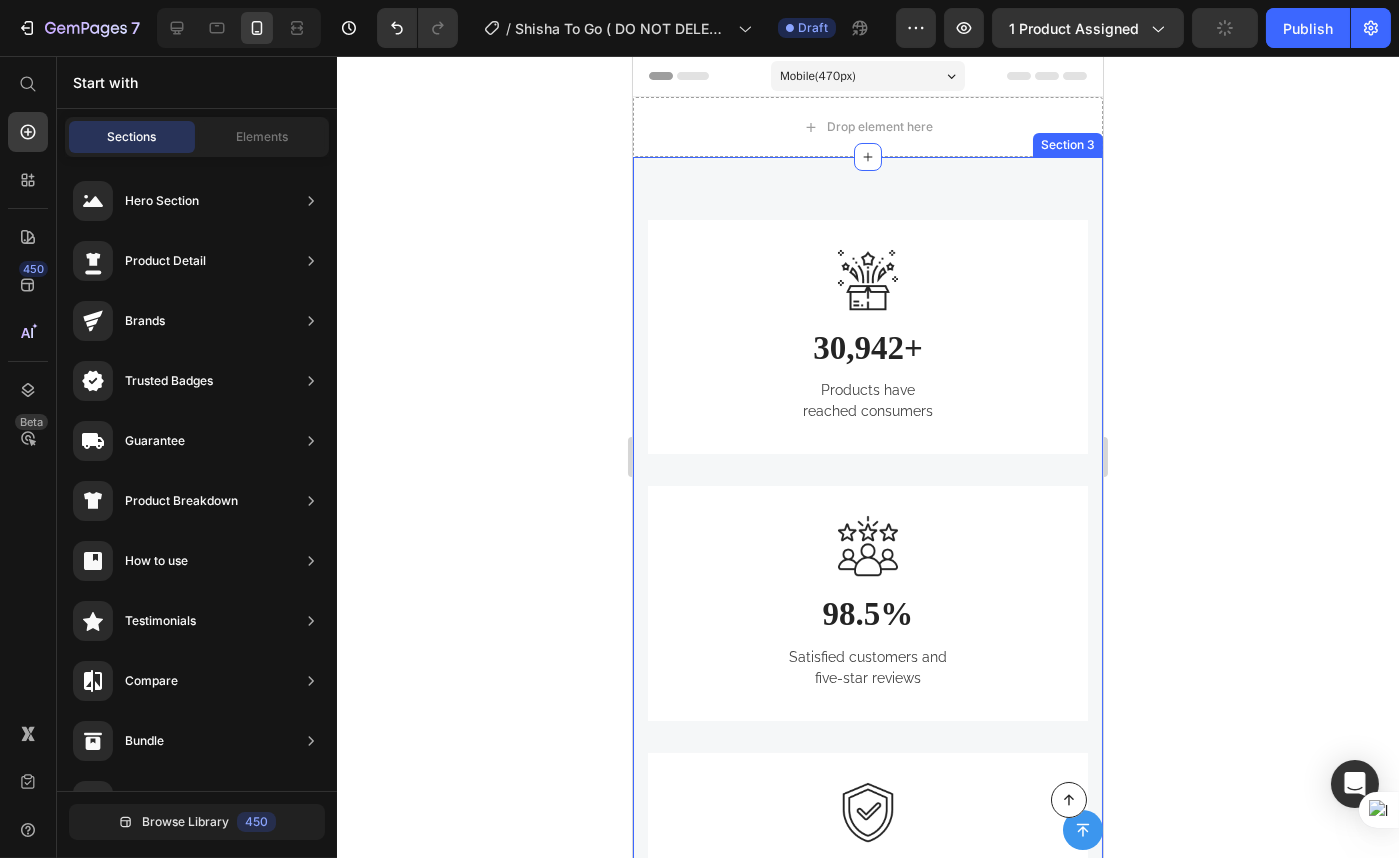 click on "Image 30,942+ Heading Products have reached consumers Text block Row Image 98.5% Heading Satisfied customers and five-star reviews Text block Row Image 50+ Heading Recommendations by over 50 safety experts Text block Row Row Section 3" at bounding box center (867, 603) 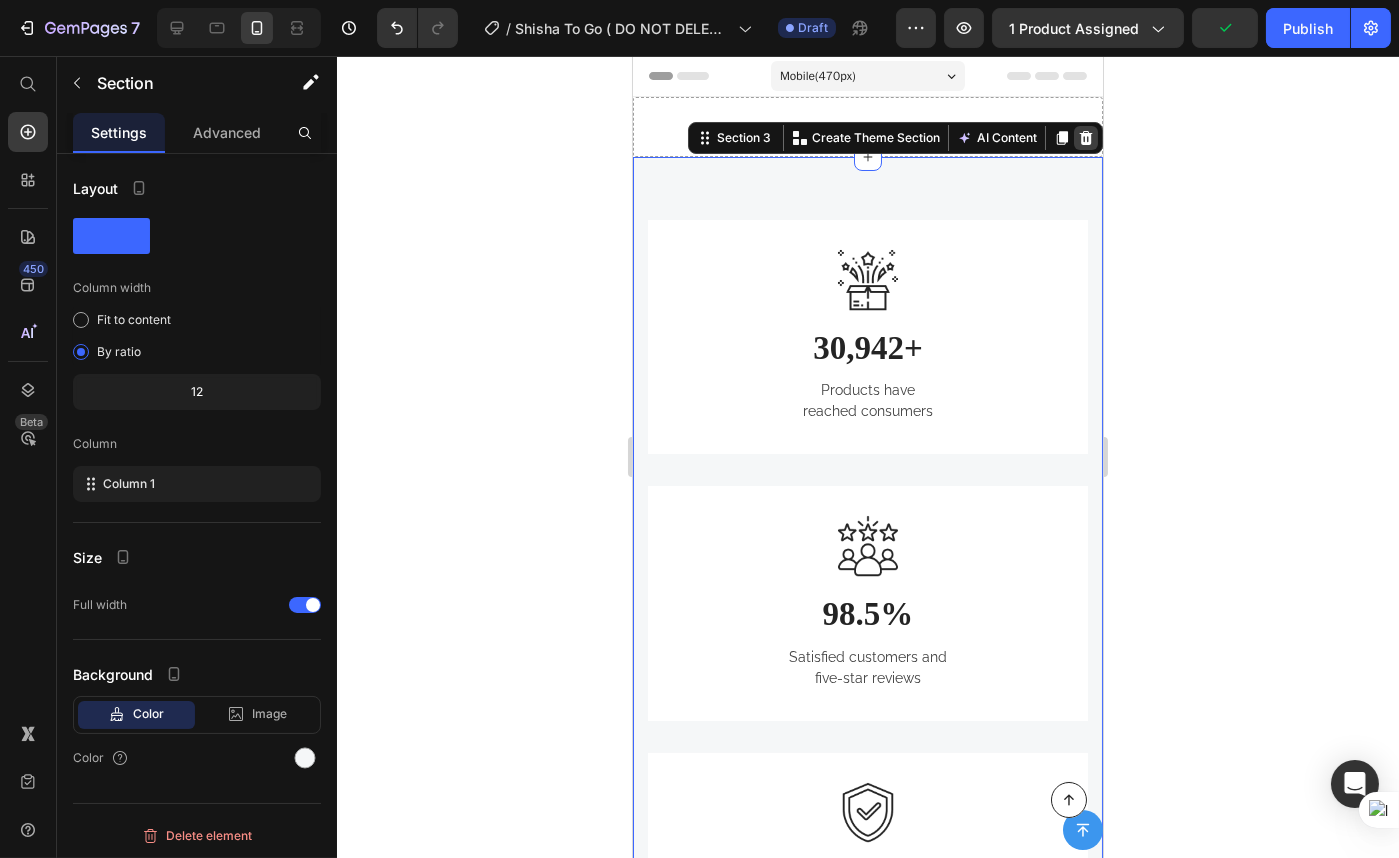click 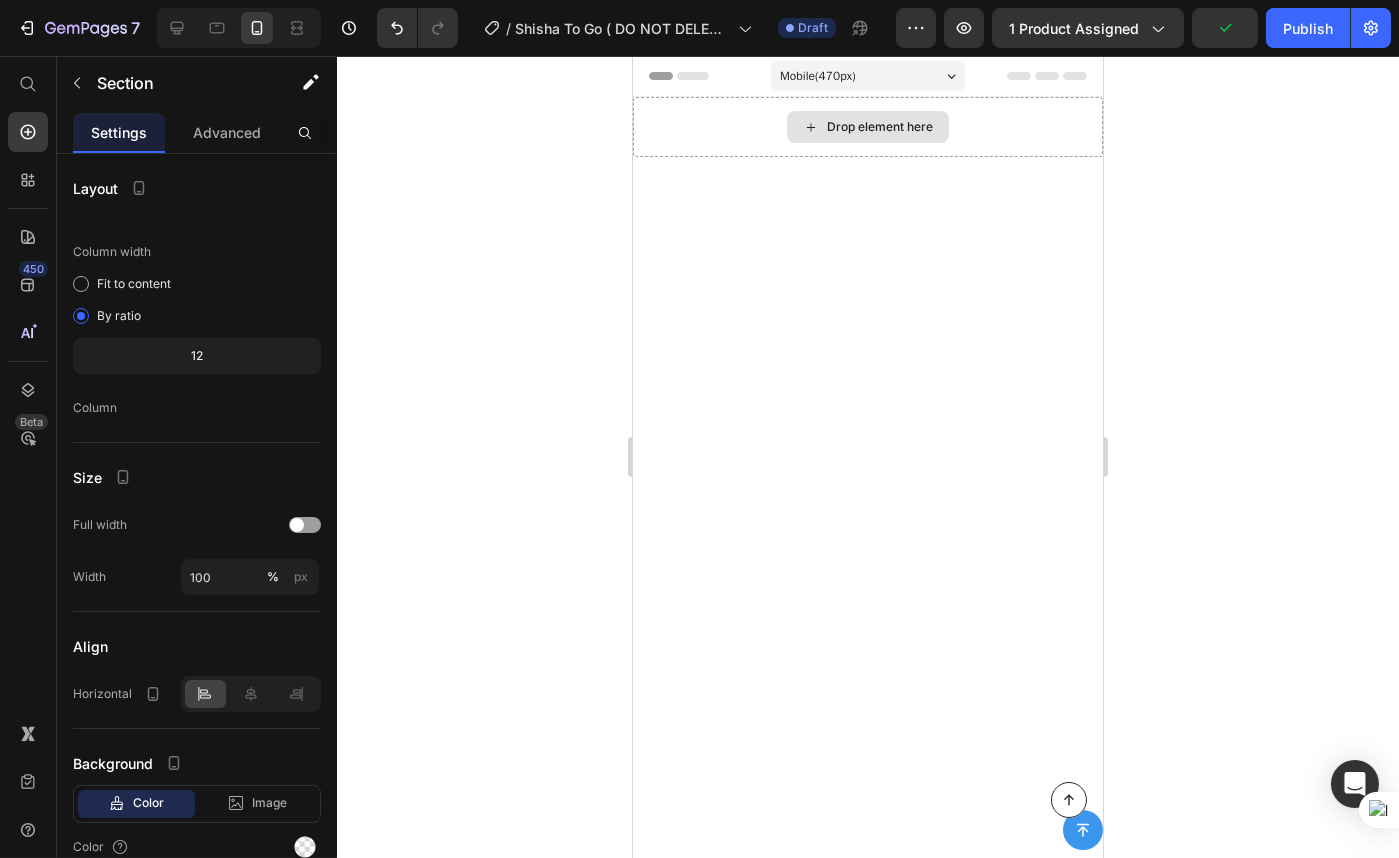 click on "Drop element here" at bounding box center (867, 127) 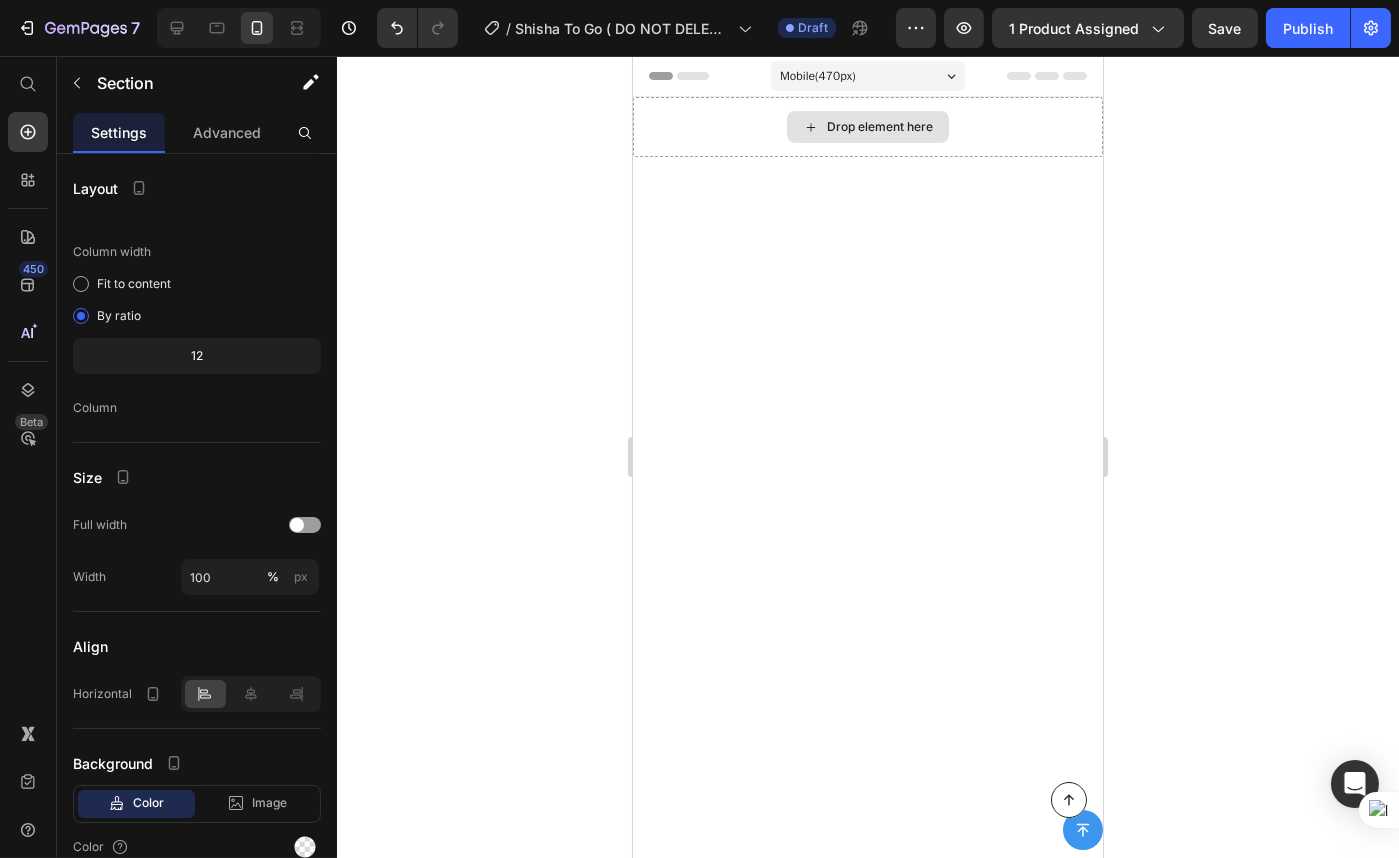 click on "Drop element here" at bounding box center (867, 127) 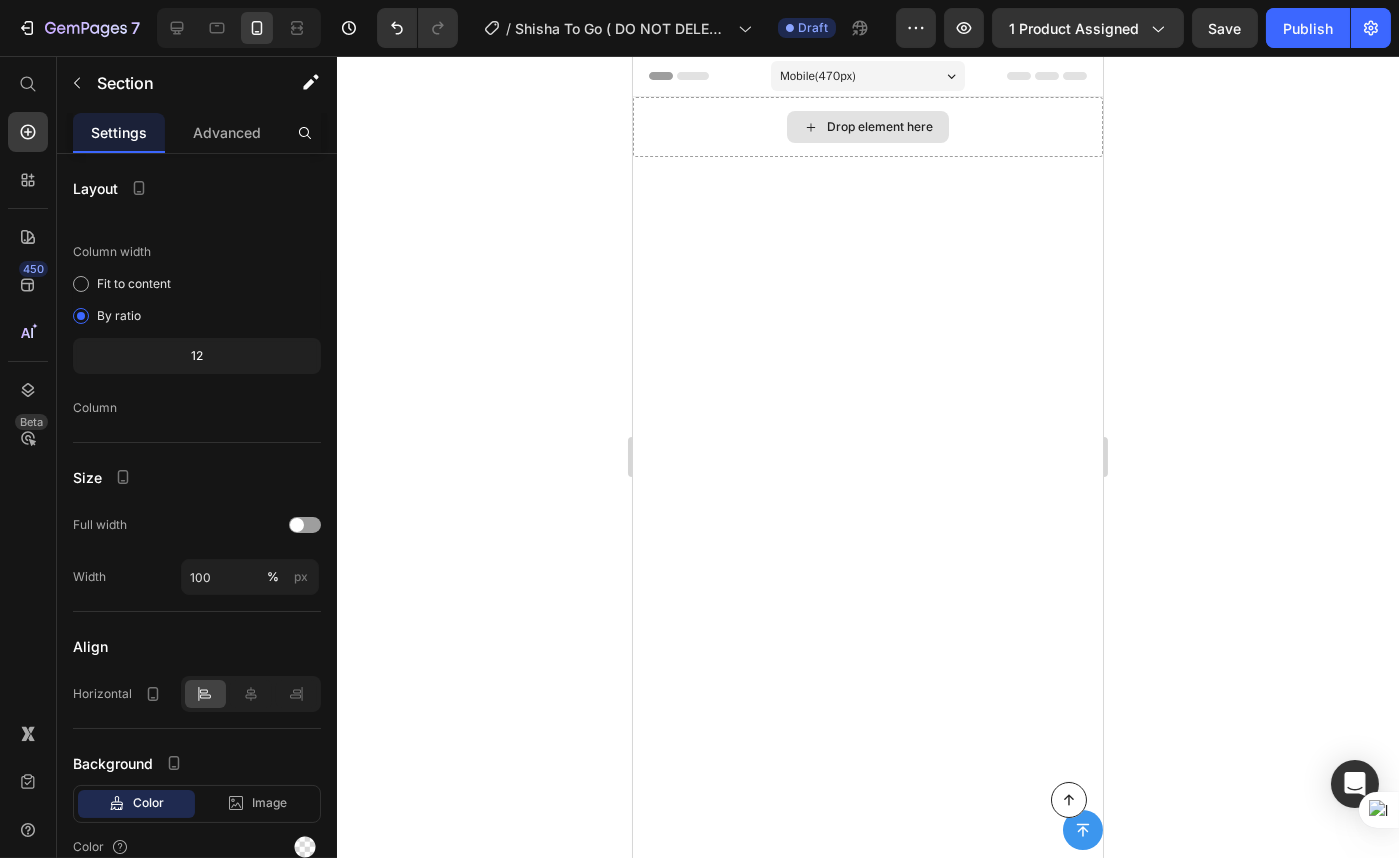 click on "Drop element here" at bounding box center [867, 127] 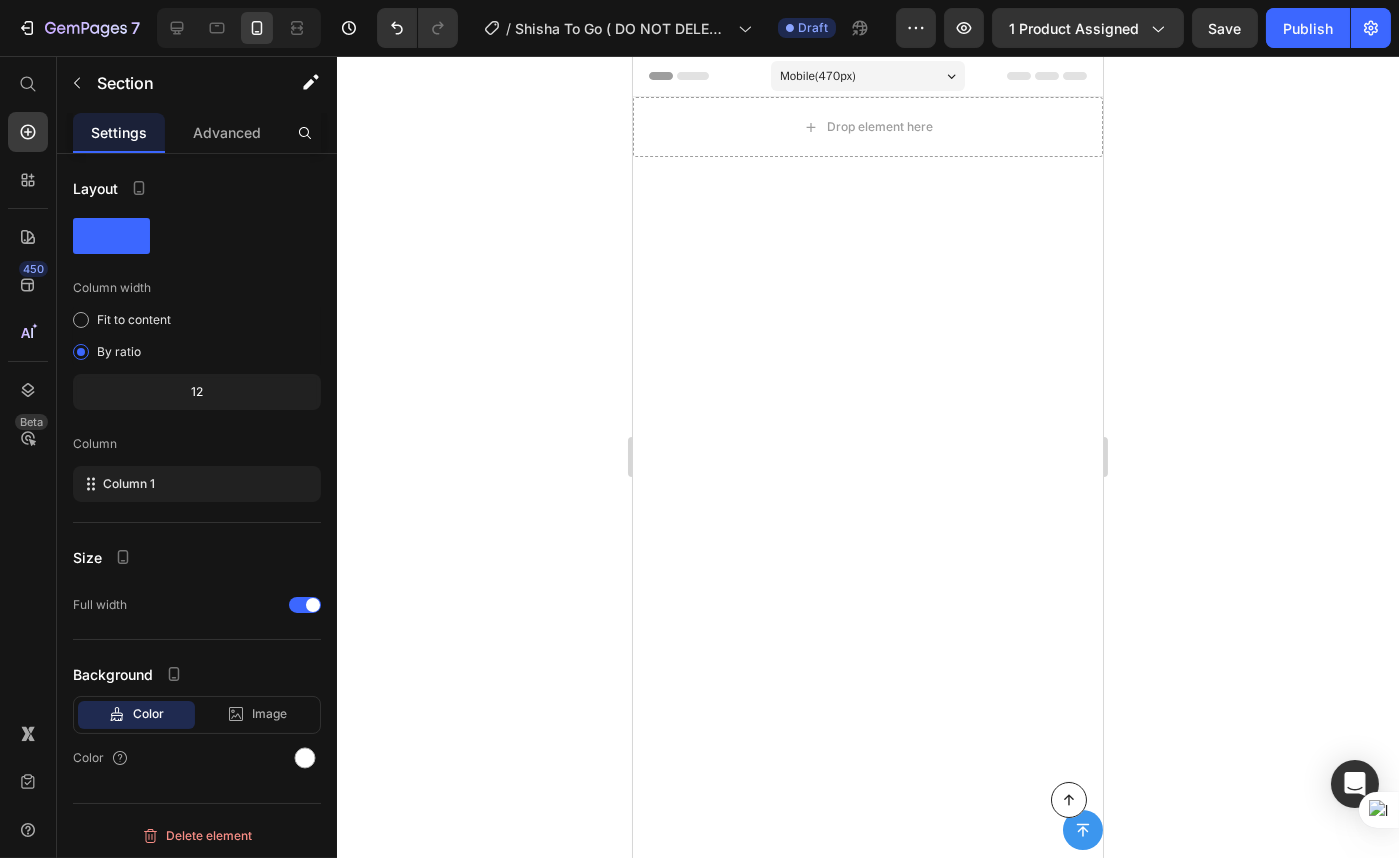 click at bounding box center (867, 985) 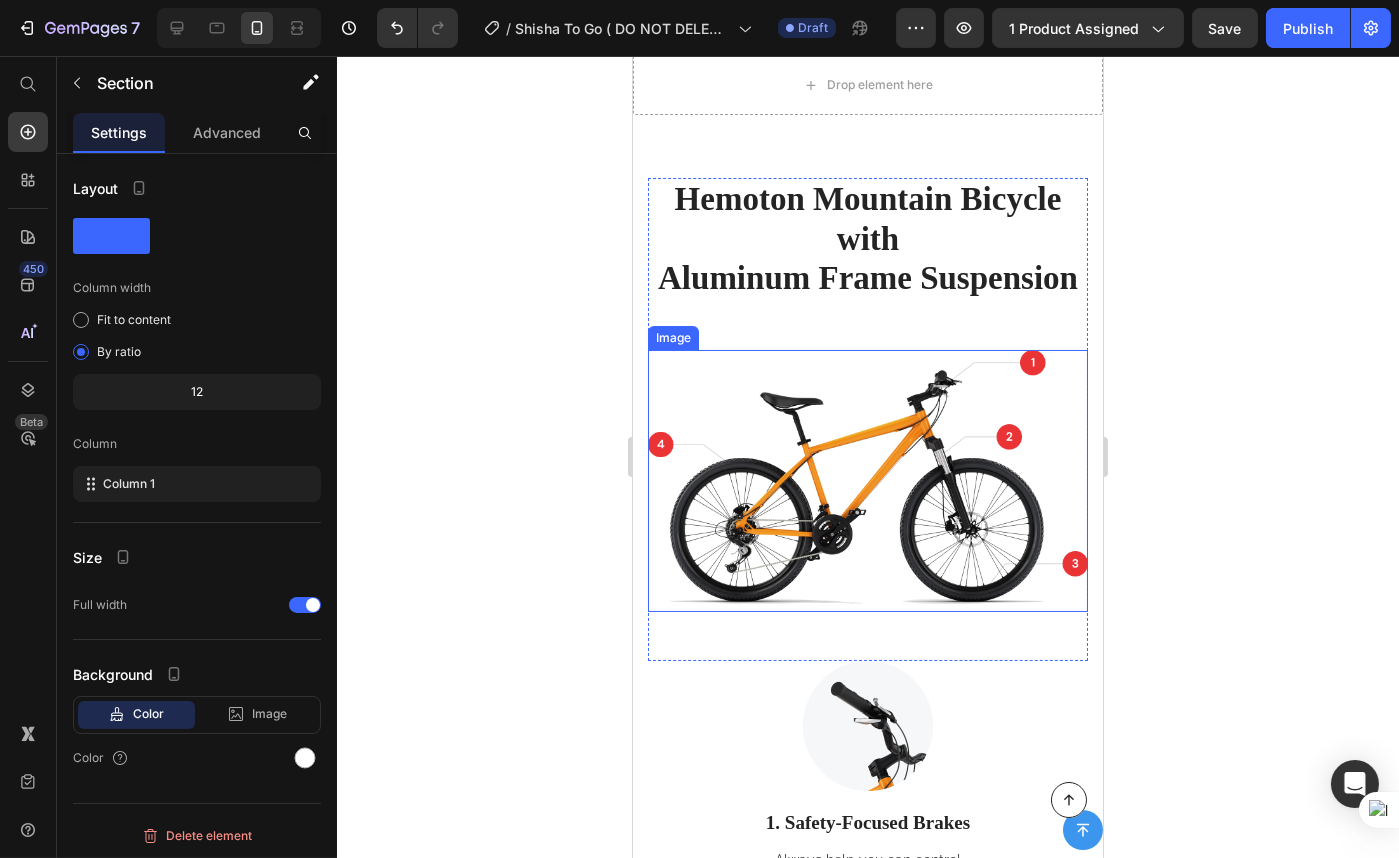 scroll, scrollTop: 0, scrollLeft: 0, axis: both 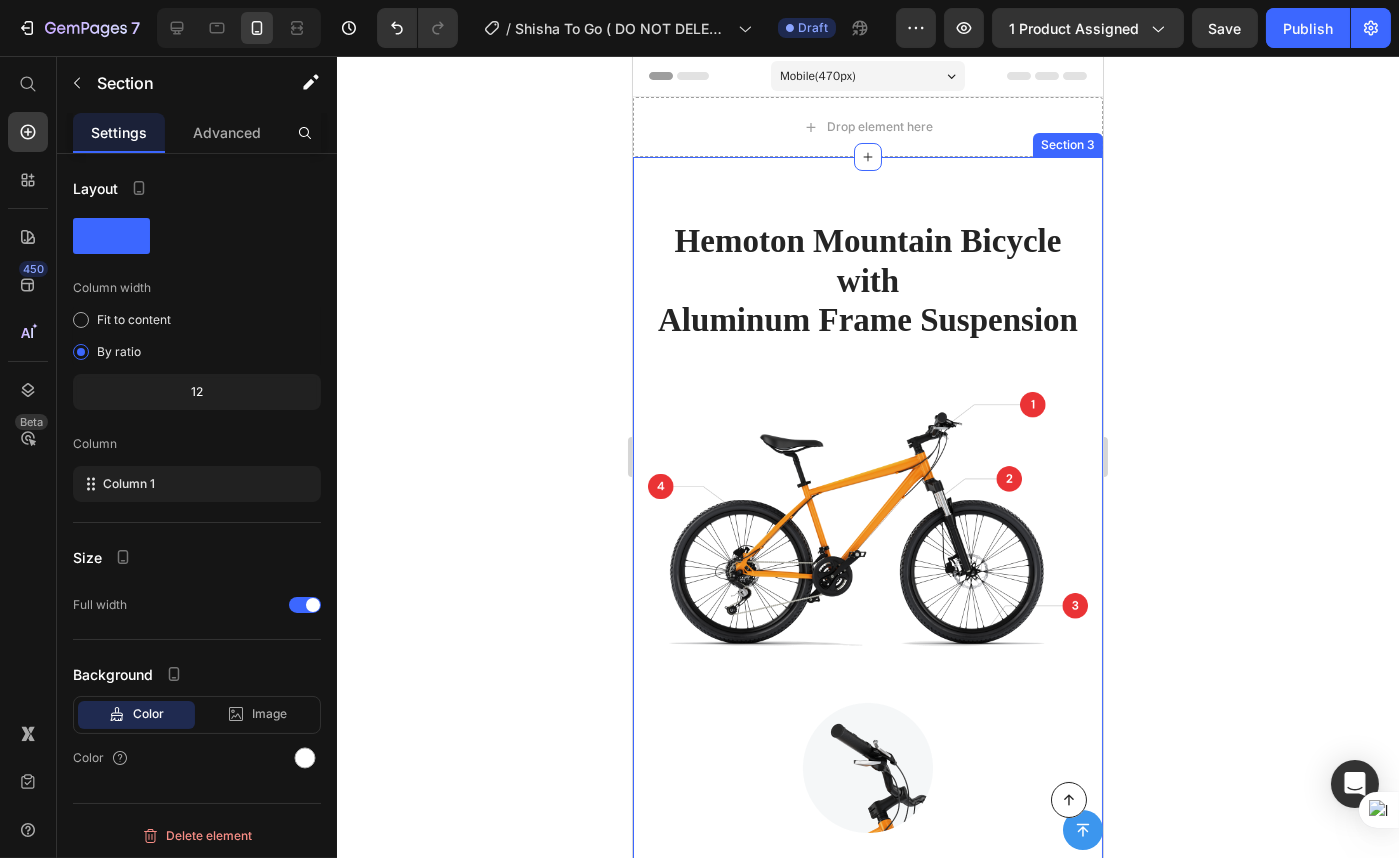 click on "Hemoton Mountain Bicycle with Aluminum Frame Suspension Heading Image Row Image 1. Safety-Focused Brakes Heading Always help you can control the bike safely. Text block Row Image 2. Fork Shock Absorber Heading Effective shock absorber when traveling on all difficult terrain. Text block Row Image 3. Excellent Stability Heading Double-wall alloy rims give you great stability. Text block Row Image 4. Non-Slip Tires Heading Wear-resistant and explosion-proof tire with wide tread groove. Text block Row Row Section 3" at bounding box center [867, 969] 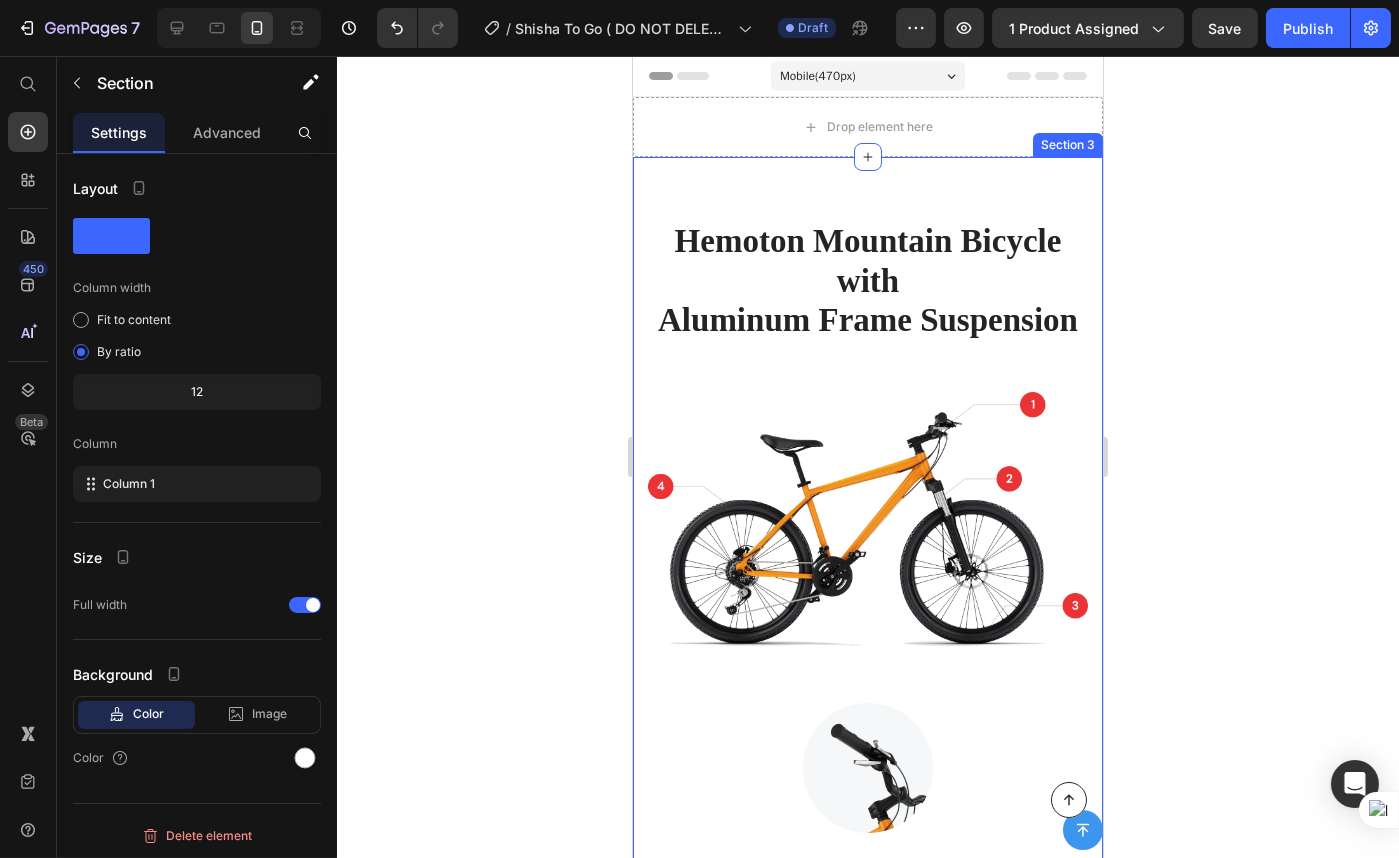 click on "Hemoton Mountain Bicycle with Aluminum Frame Suspension Heading Image Row Image 1. Safety-Focused Brakes Heading Always help you can control the bike safely. Text block Row Image 2. Fork Shock Absorber Heading Effective shock absorber when traveling on all difficult terrain. Text block Row Image 3. Excellent Stability Heading Double-wall alloy rims give you great stability. Text block Row Image 4. Non-Slip Tires Heading Wear-resistant and explosion-proof tire with wide tread groove. Text block Row Row Section 3" at bounding box center [867, 969] 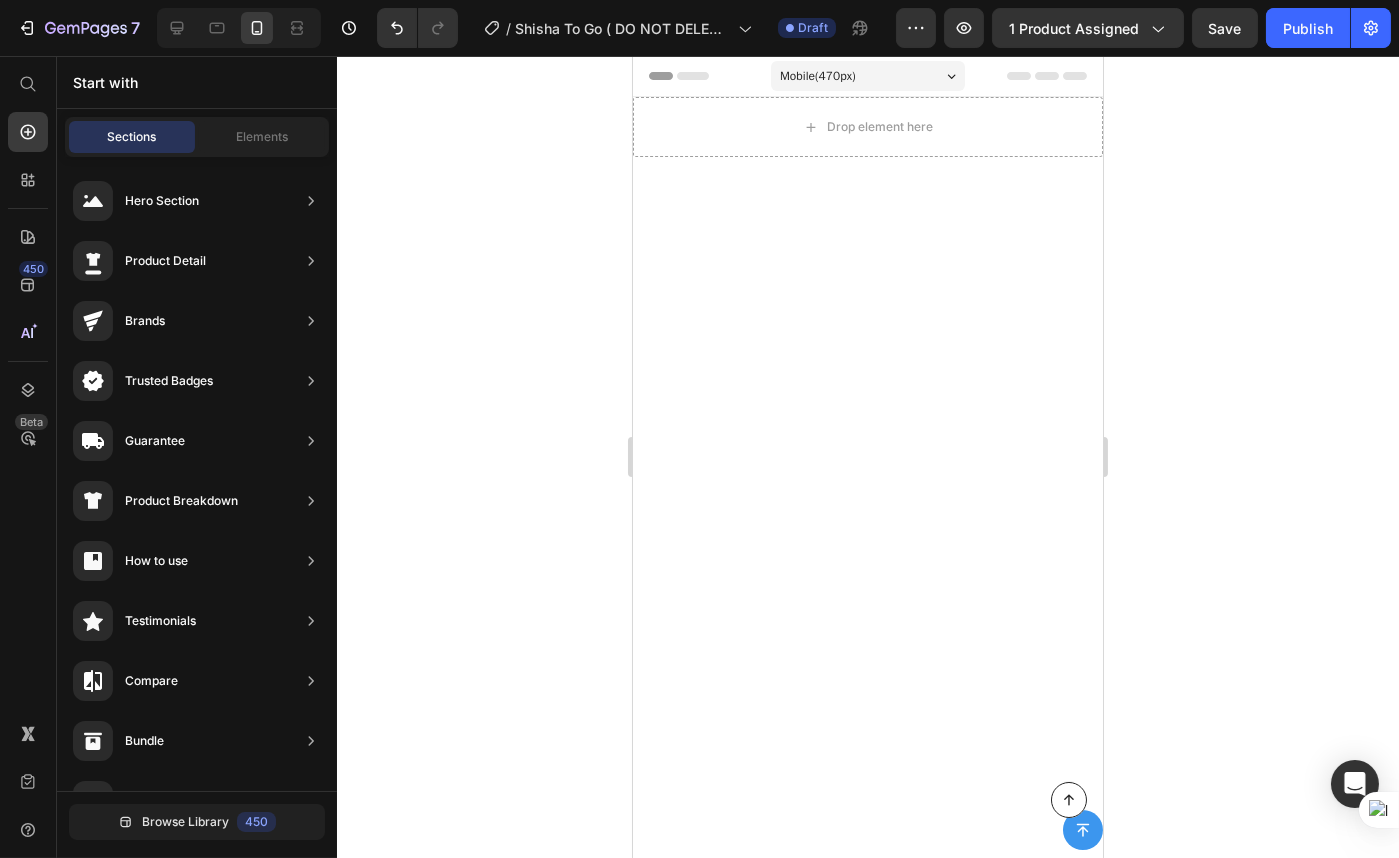 click at bounding box center [867, 760] 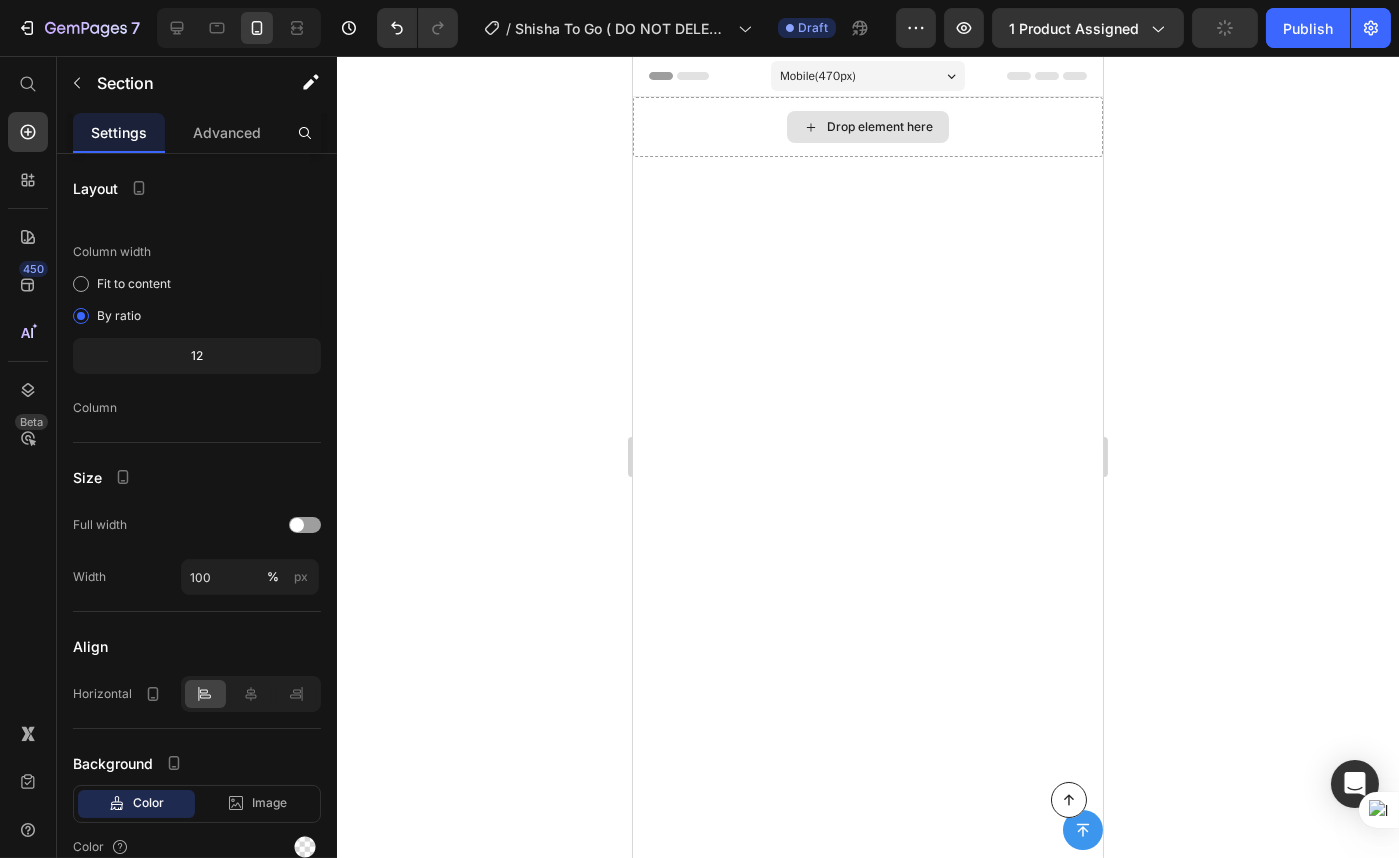 click on "Drop element here" at bounding box center [867, 127] 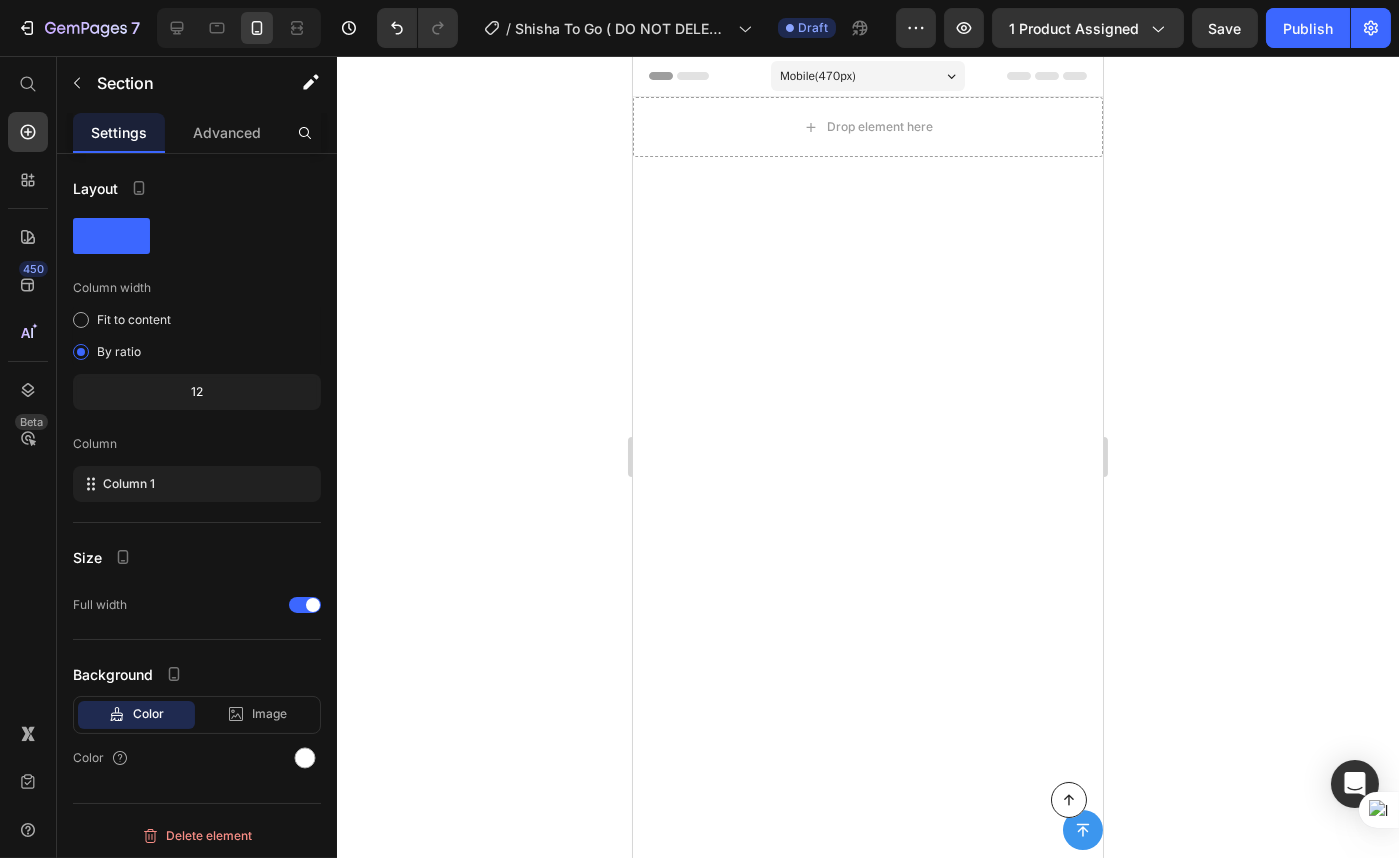 click at bounding box center (867, 760) 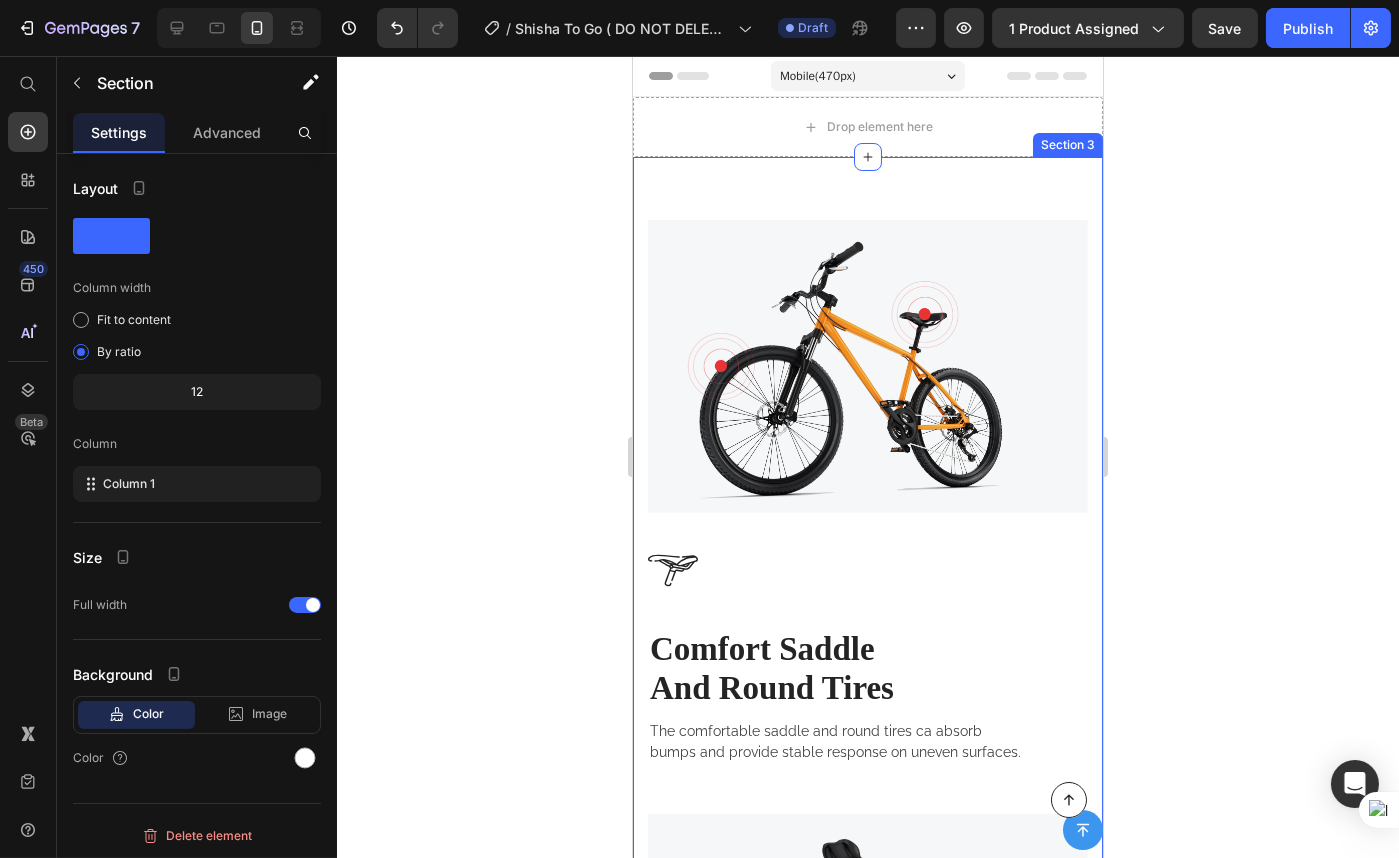 click on "Image Image Comfort Saddle And Round Tires Heading The comfortable saddle and round tires ca absorb bumps and provide stable response on uneven surfaces. Text block Row Row Image Greater Security Heading The comfortable saddle and round tires ca absorb bumps and provide stable response on uneven surfaces. Text block Row Image Row Section 3" at bounding box center (867, 769) 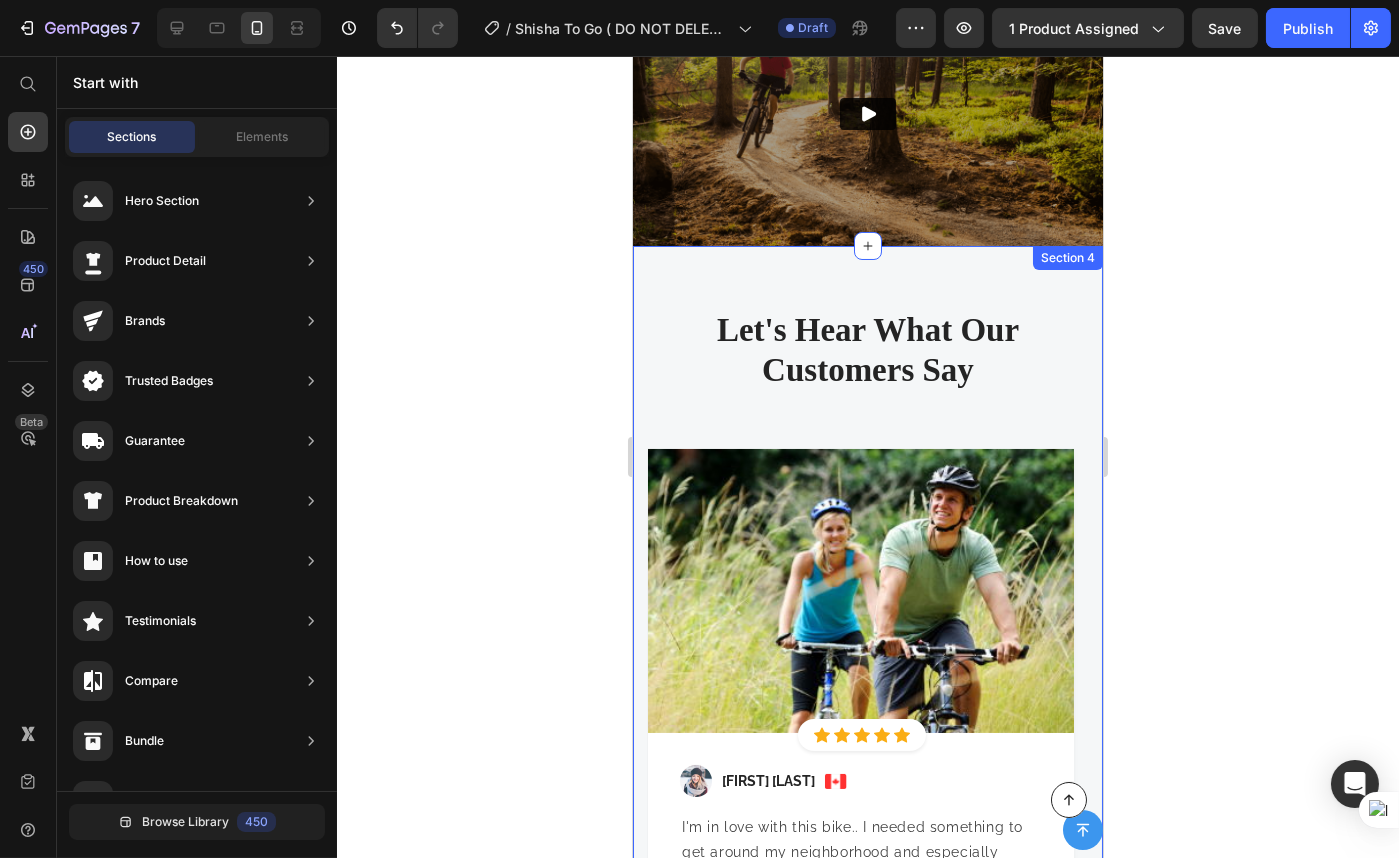 scroll, scrollTop: 0, scrollLeft: 0, axis: both 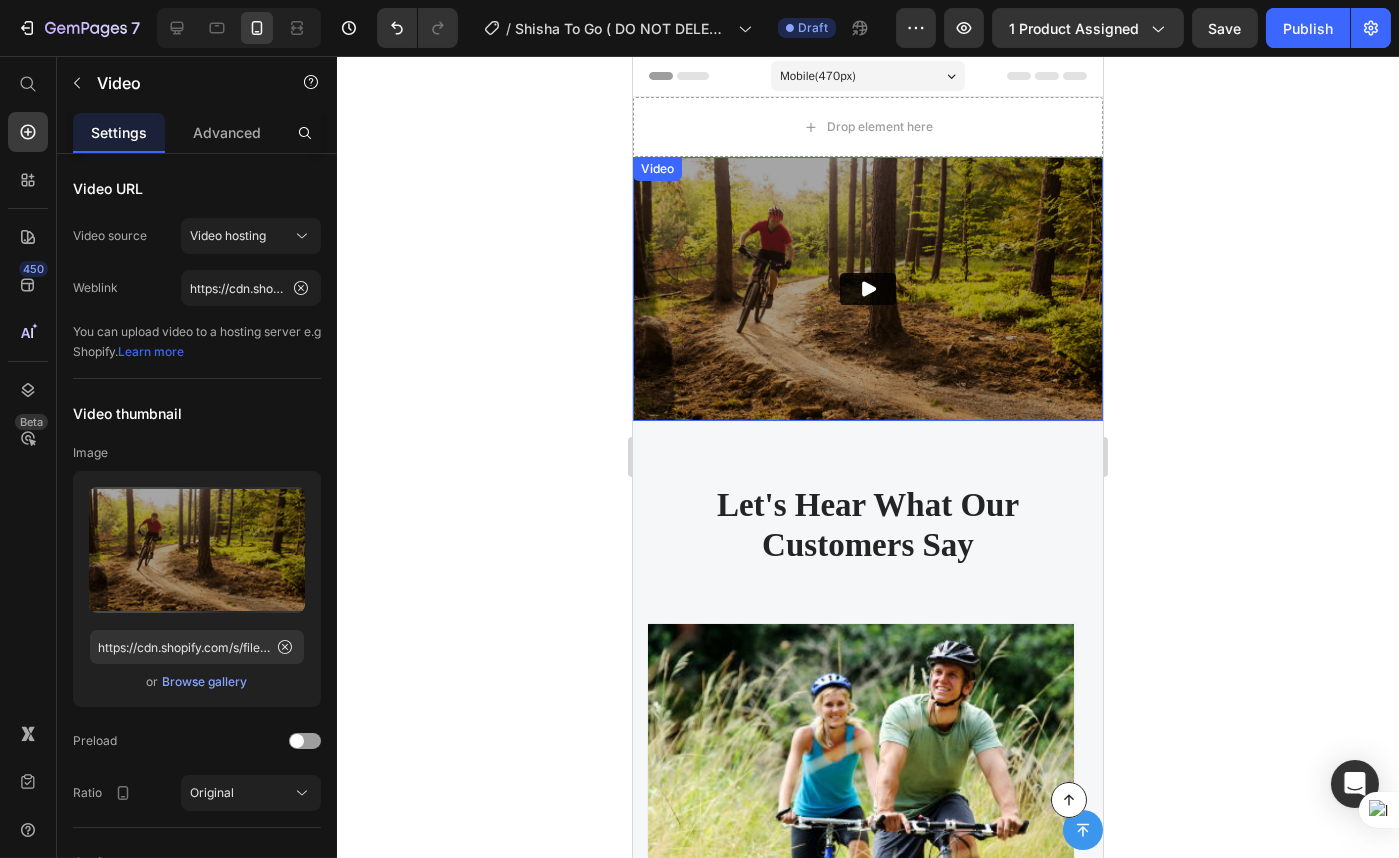 click at bounding box center [867, 289] 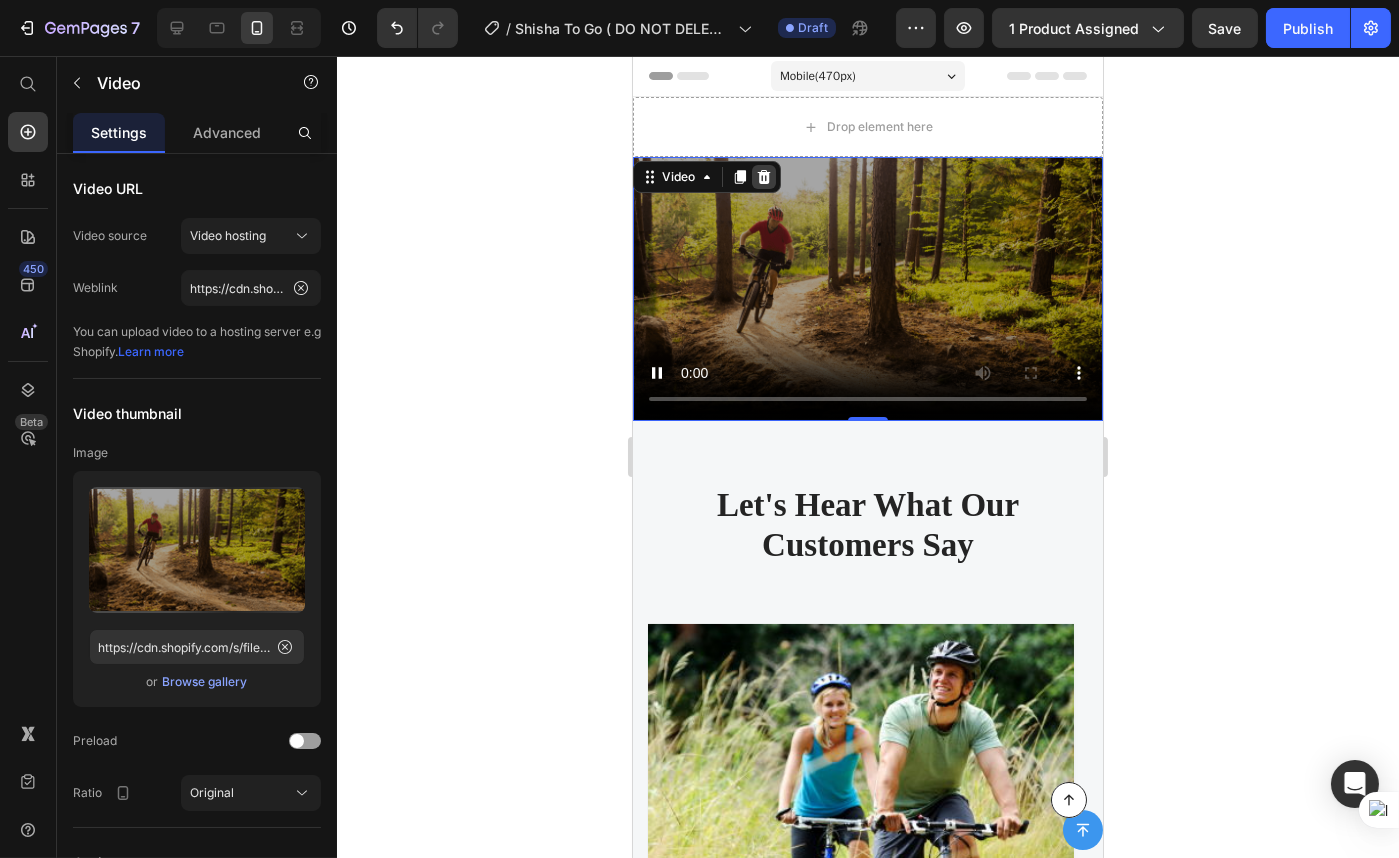 click 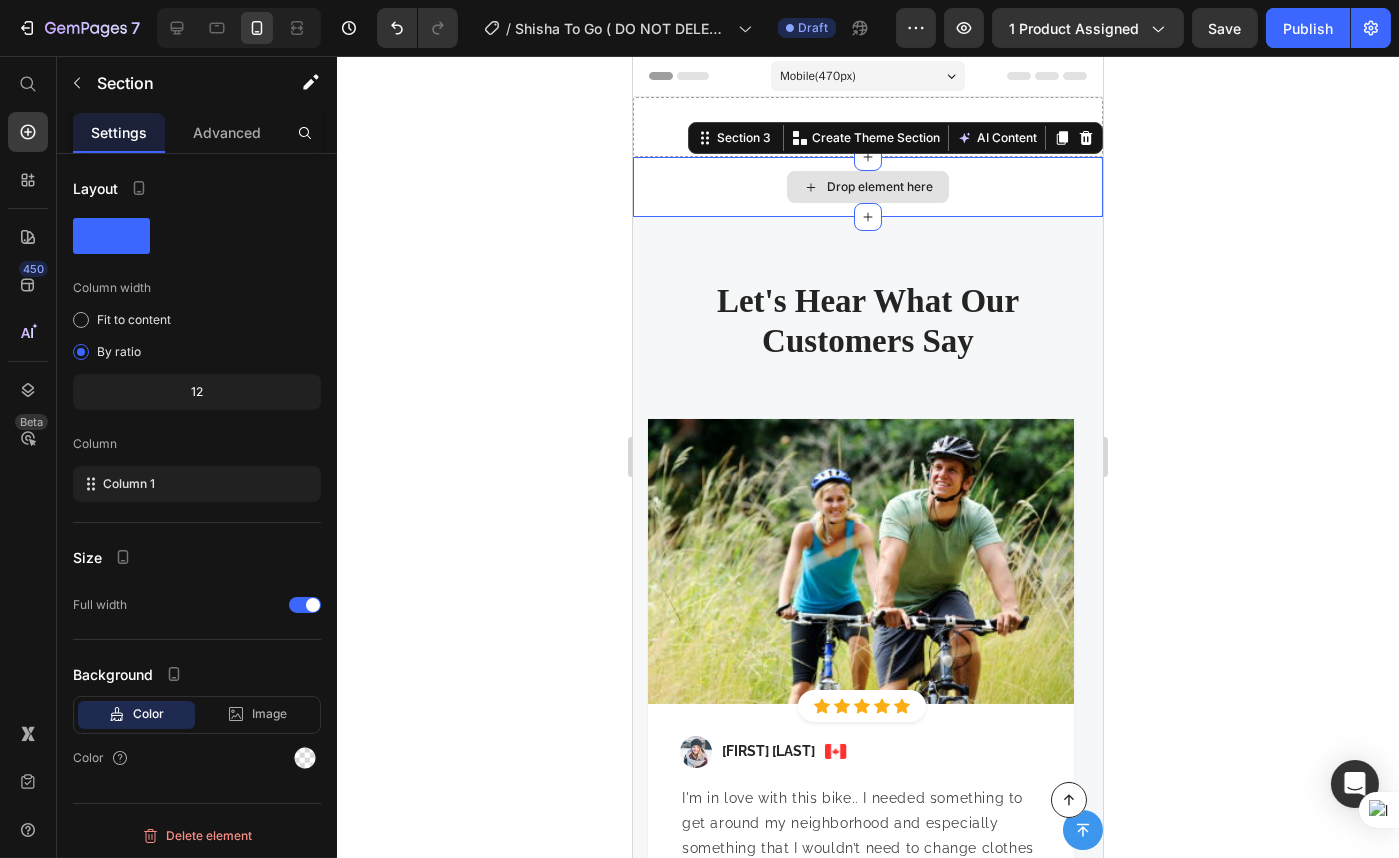 click on "Drop element here" at bounding box center [867, 187] 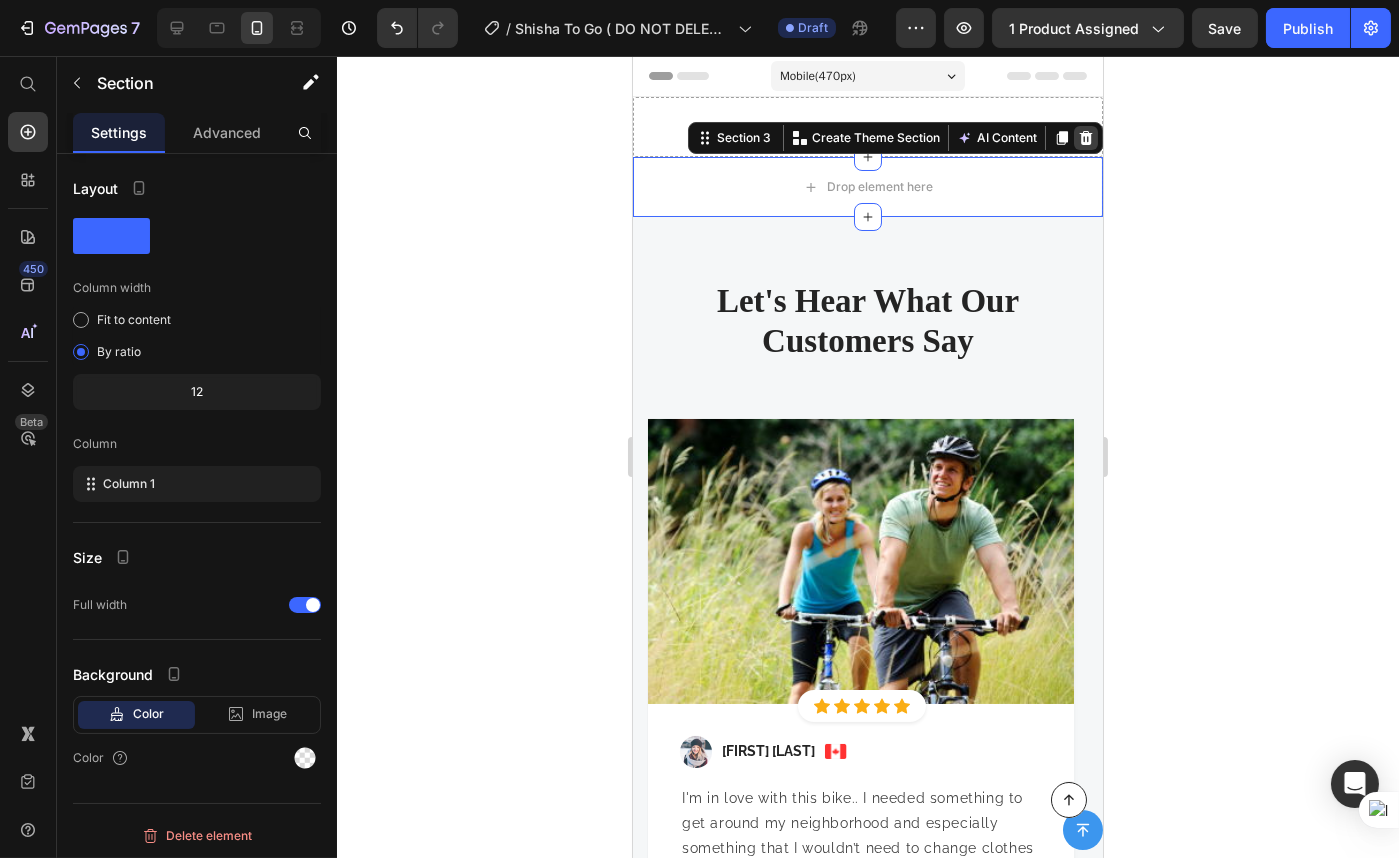 drag, startPoint x: 1061, startPoint y: 140, endPoint x: 1051, endPoint y: 142, distance: 10.198039 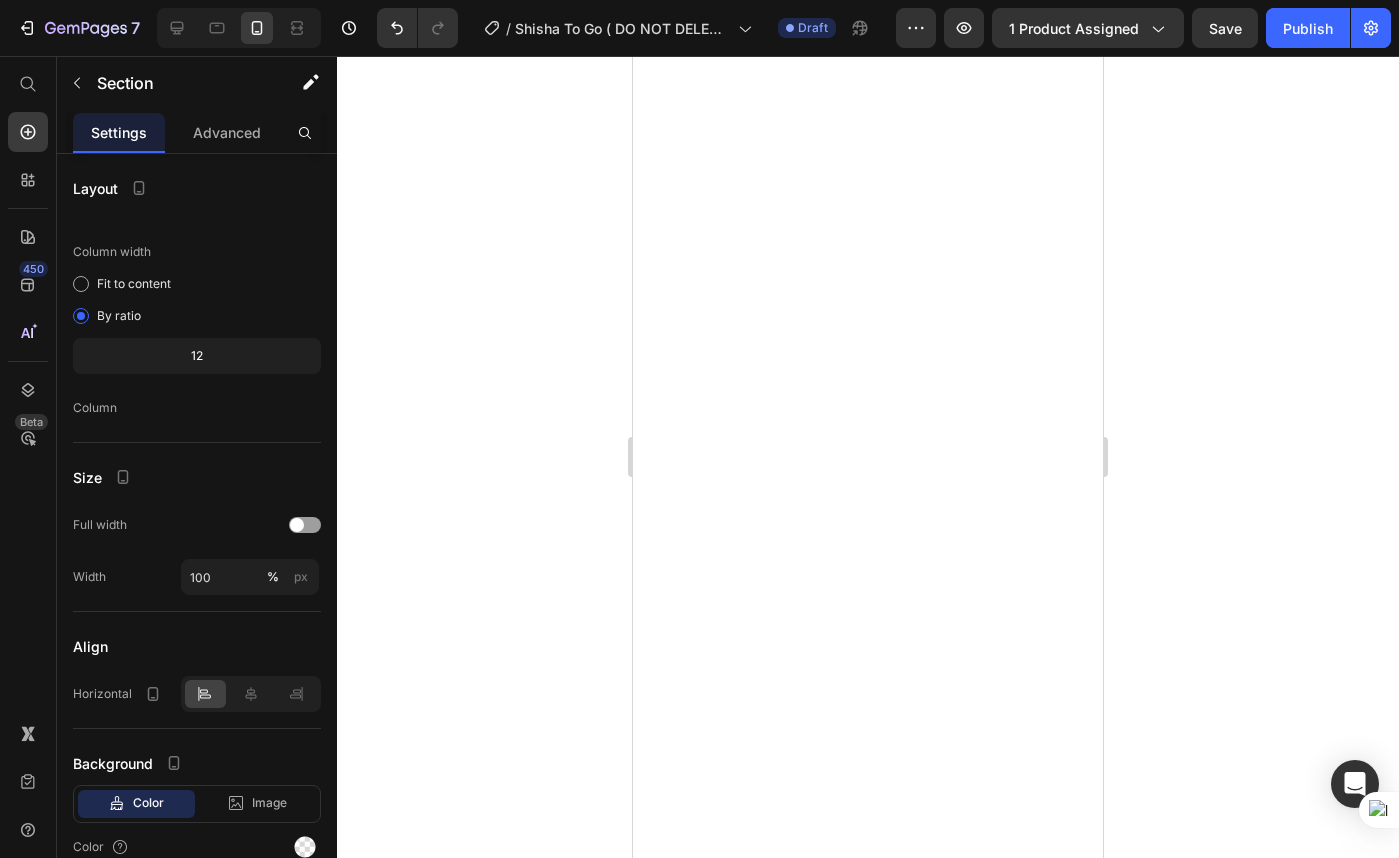 scroll, scrollTop: 0, scrollLeft: 0, axis: both 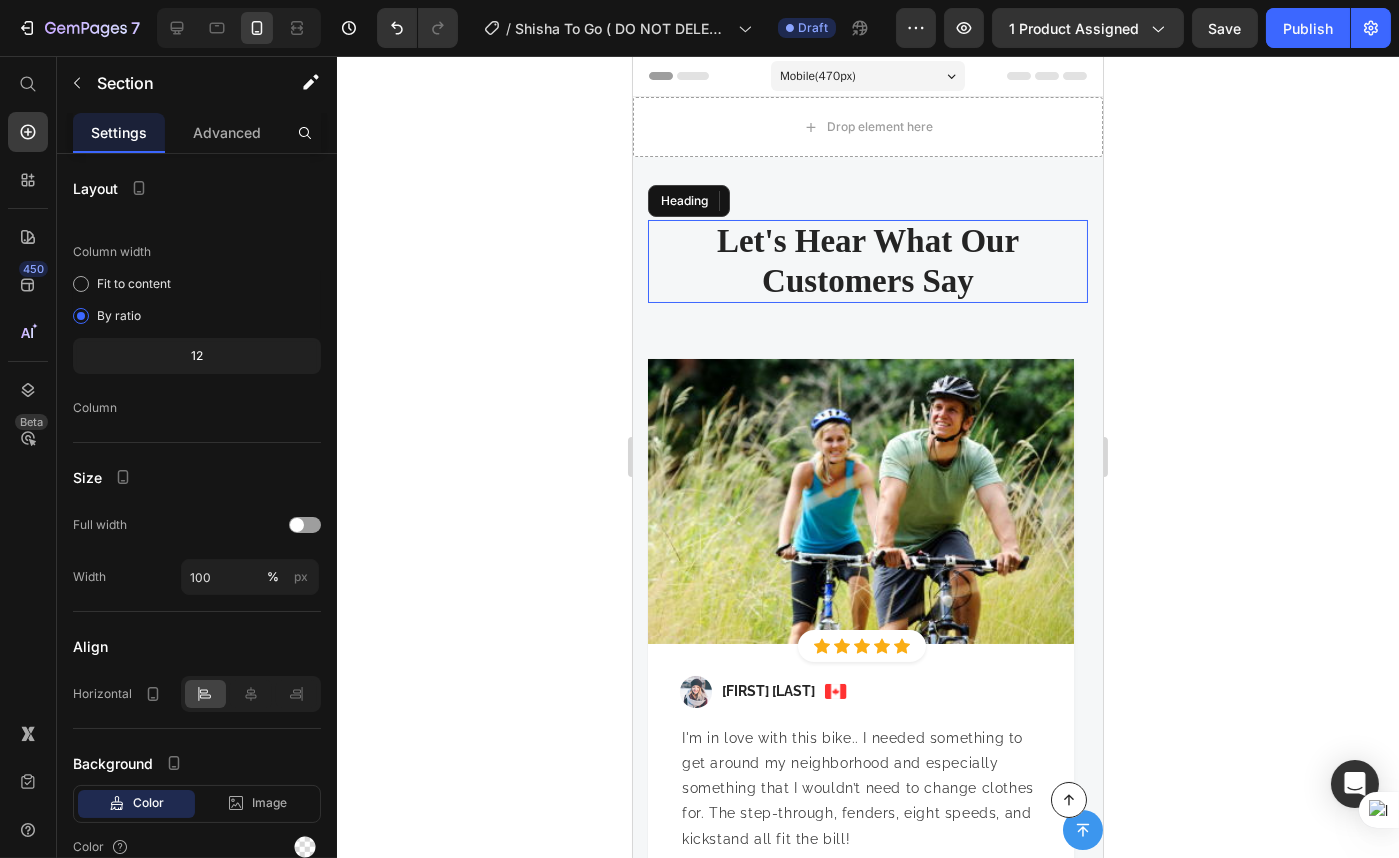 click on "Let's Hear What Our Customers Say" at bounding box center [867, 261] 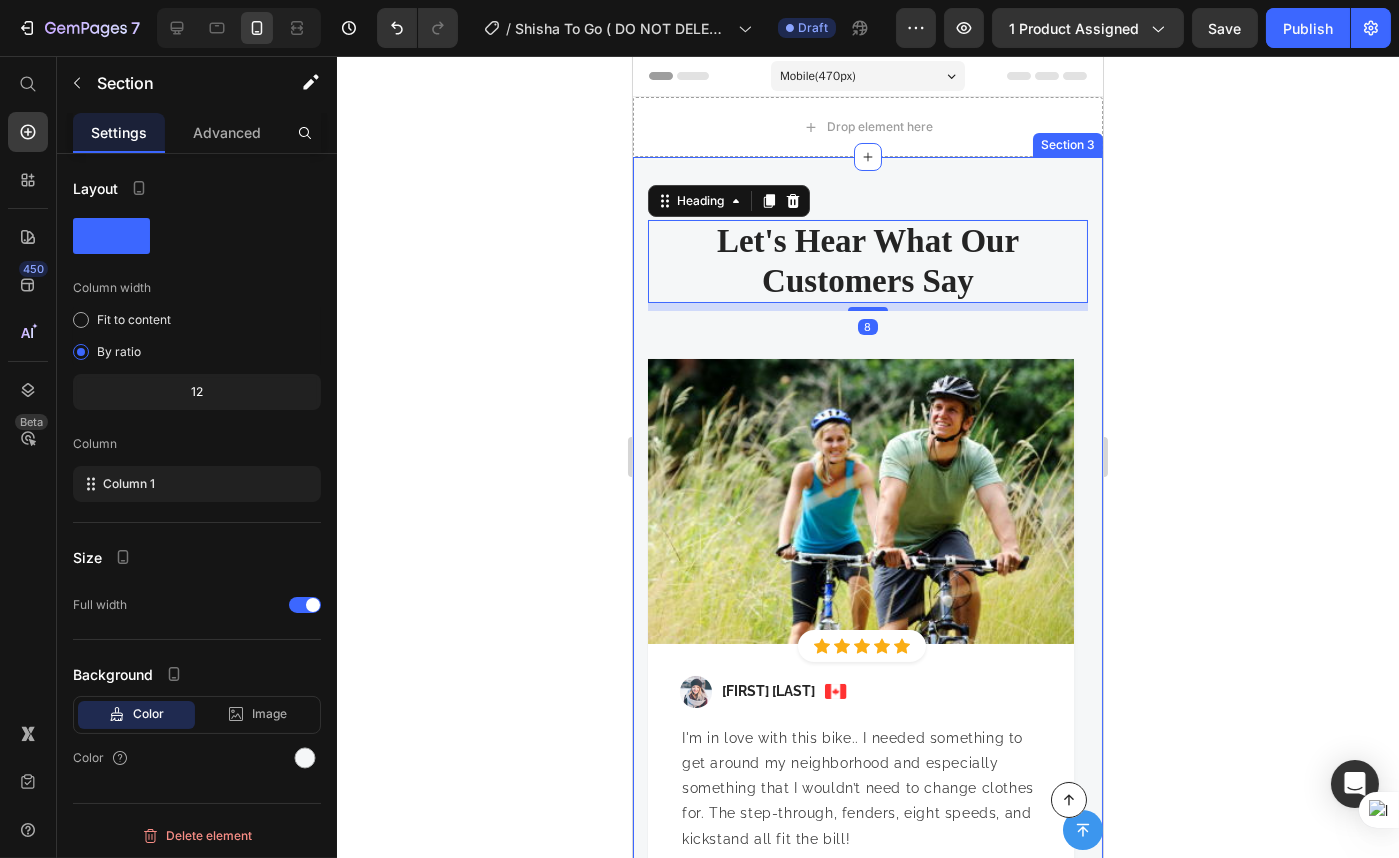 click on "Let's Hear What Our Customers Say Heading   8 Row Image                Icon                Icon                Icon                Icon                Icon Icon List Hoz Row Row Image Regina Moore Text block Image Row I'm in love with this bike.. I needed something to get around my neighborhood and especially something that I wouldn’t need to change clothes for. The step-through, fenders, eight speeds, and kickstand all fit the bill! Text block
Icon 121 Text block Icon List
Icon 0 Text block Icon List Row Feb 22, 2022 Text block Row Row Row Image                Icon                Icon                Icon                Icon                Icon Icon List Hoz Row Row Image Ned Jacobs Text block Image Row I'm in love with this bike.. I needed something to get around my neighborhood and especially something that I wouldn’t need to change clothes for. The step-through, fenders, eight speeds, and kickstand all fit the bill! Text block
Icon 230 Text block Icon 0 0" at bounding box center (867, 596) 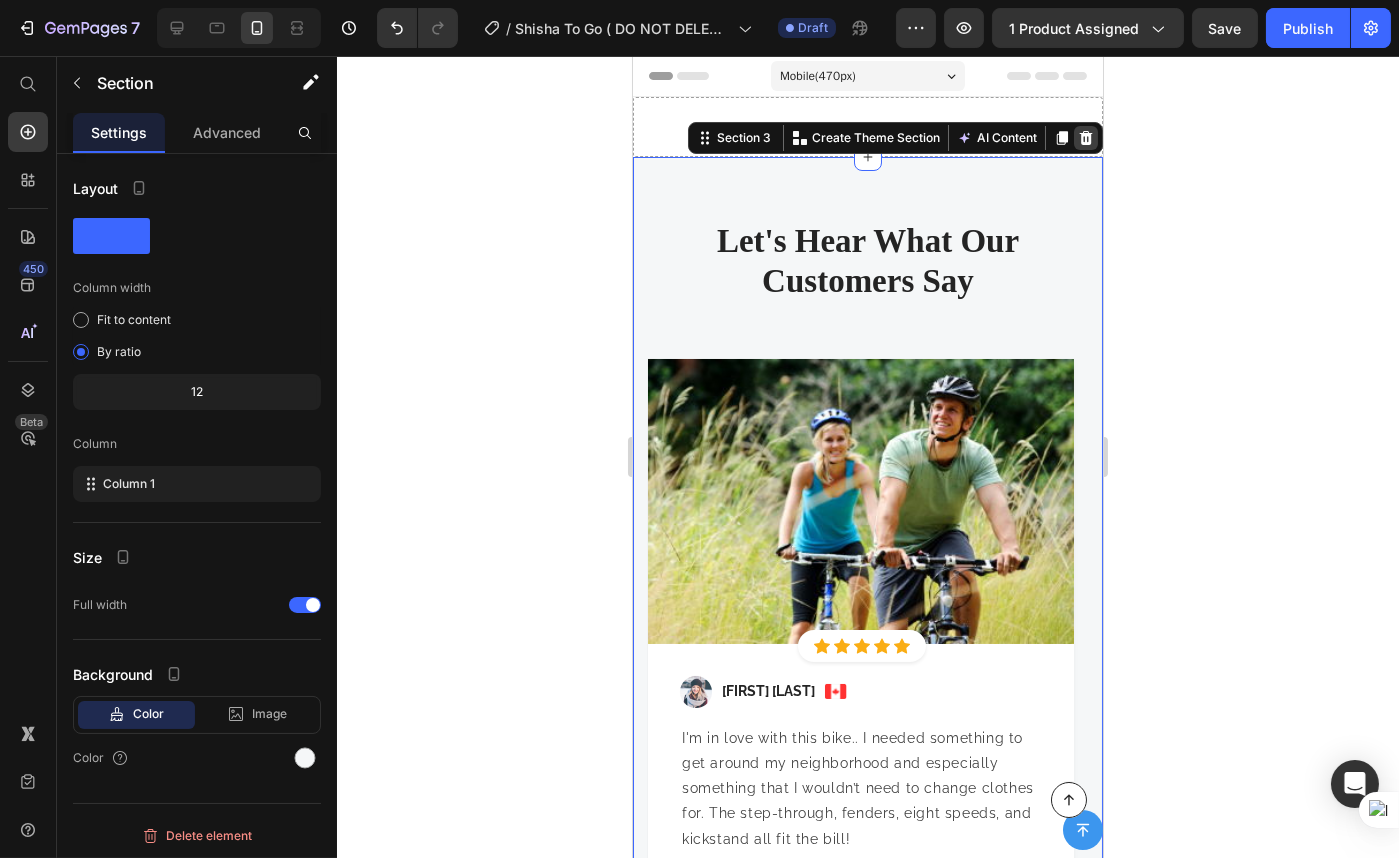 click 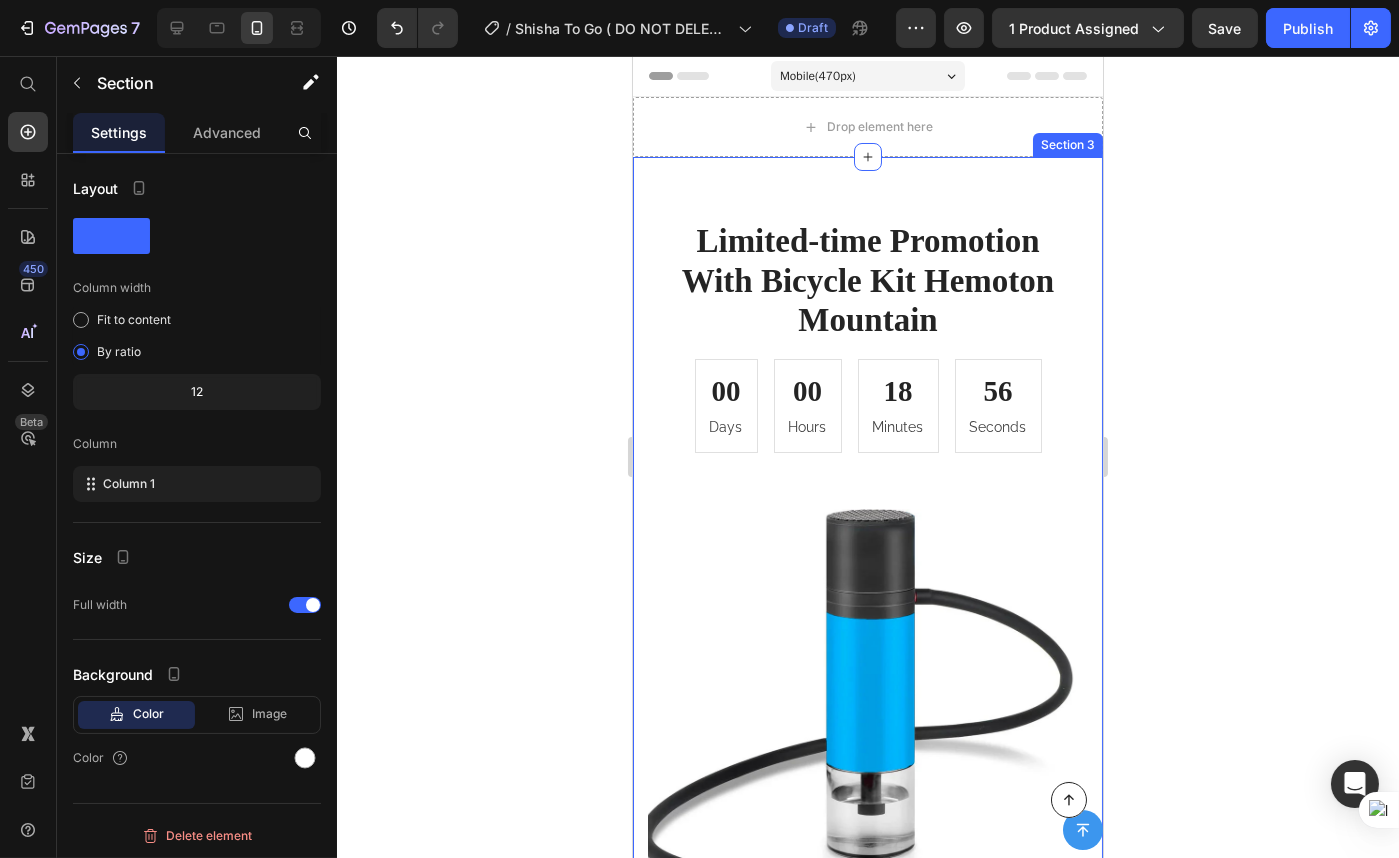click on "Limited-time Promotion With Bicycle Kit Hemoton Mountain Heading 00 Days 00 Hours 18 Minutes 56 Seconds CountDown Timer Row Product Images SALE 43% (P) Tag Row Pro Pack Text block                Icon                Icon                Icon                Icon                Icon Icon List Hoz $46.77 (P) Price $81.86 (P) Price Row                Title Line
Icon Hemoton Mountain Bicycle with Aluminum Frame Suspension Text block Row
Icon Aduro Sport Bicycle Bike Storage Bag Triangle Saddle Frame Pouch for Cycling Text block Row
Icon Water Bottle Cage Handlebar Seatpost Mount for Road Bikes Text block Row Buy Now (P) Cart Button Row Product Section 3" at bounding box center [867, 824] 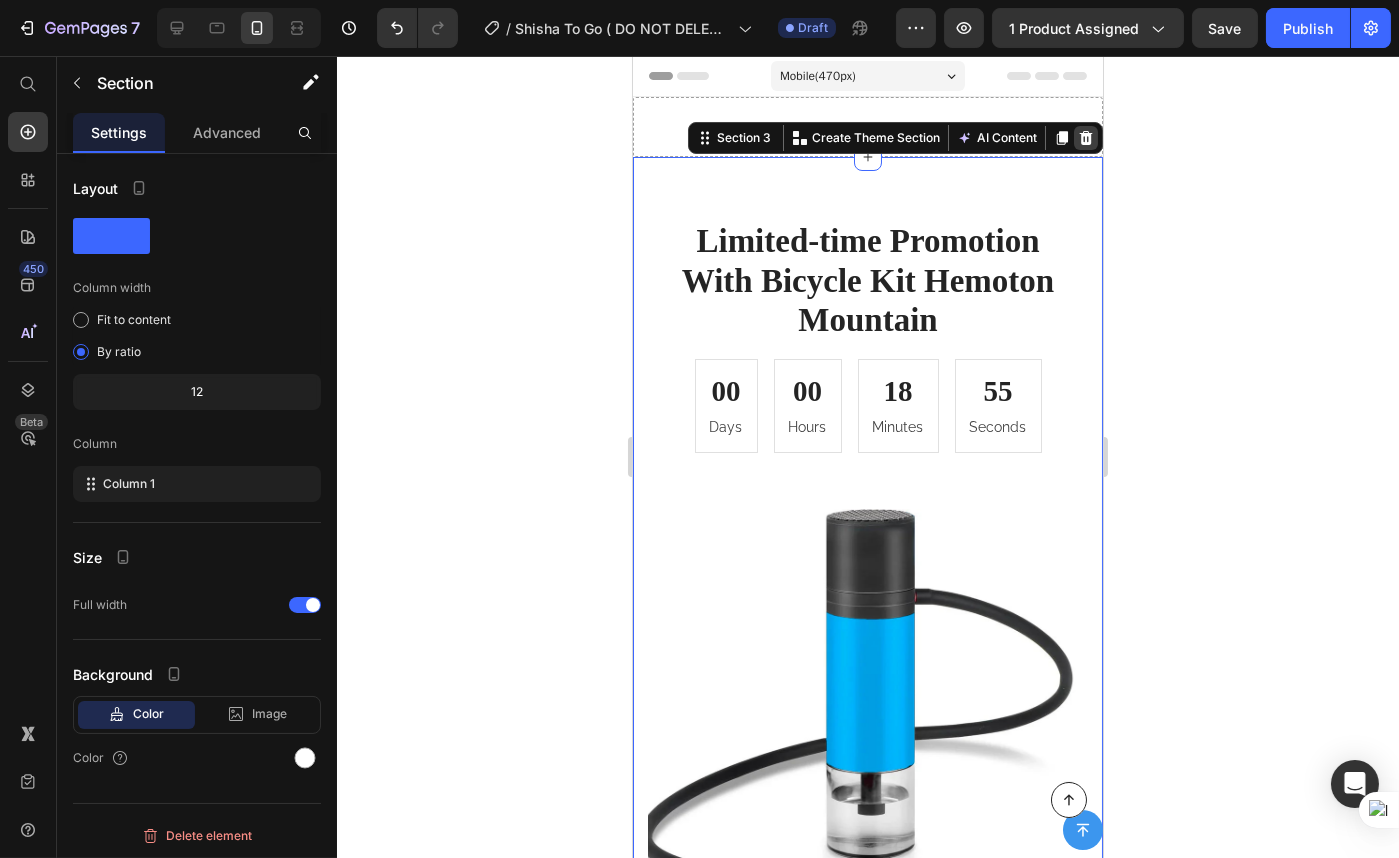 click 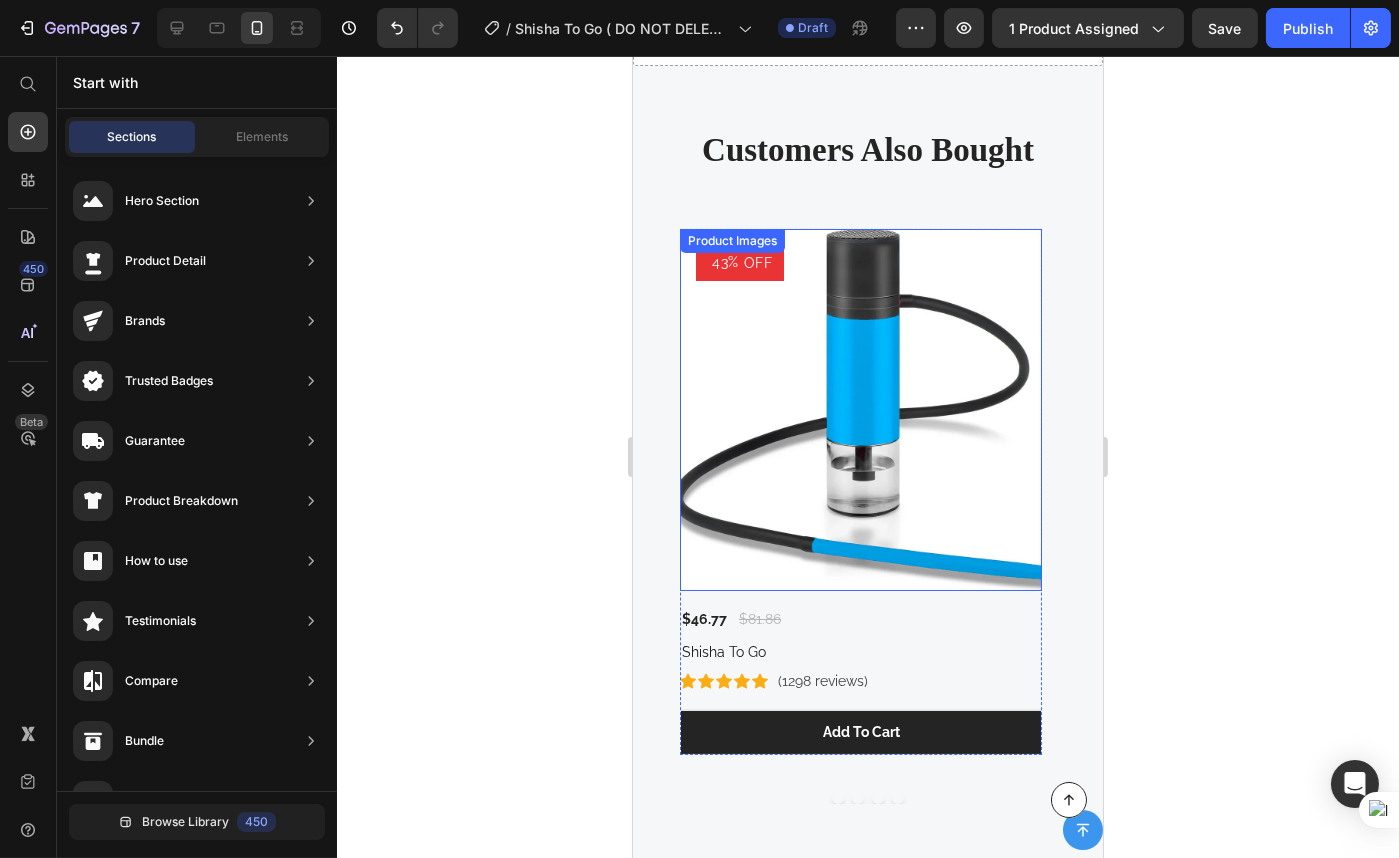 scroll, scrollTop: 0, scrollLeft: 0, axis: both 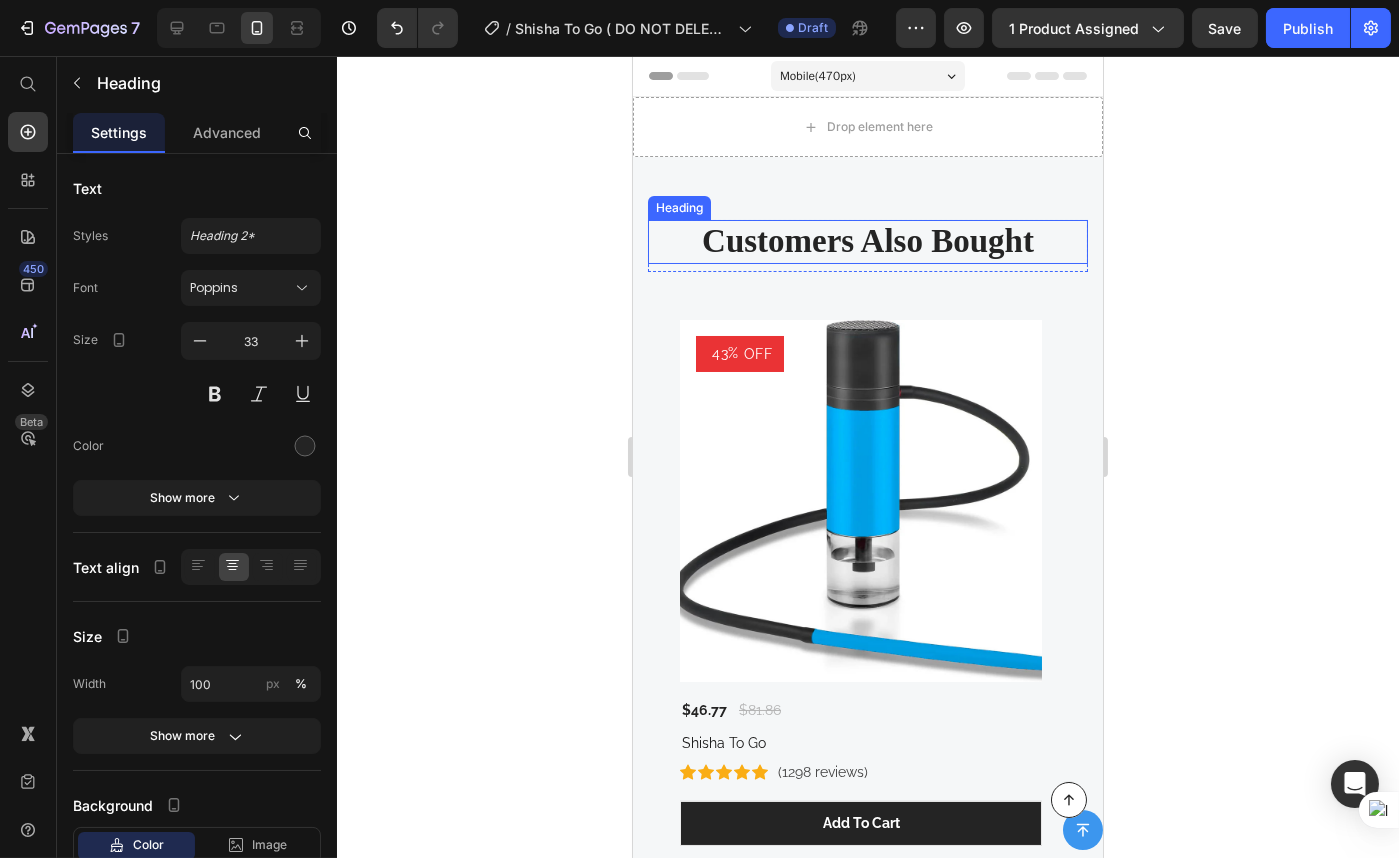 click on "Customers Also Bought" at bounding box center (867, 242) 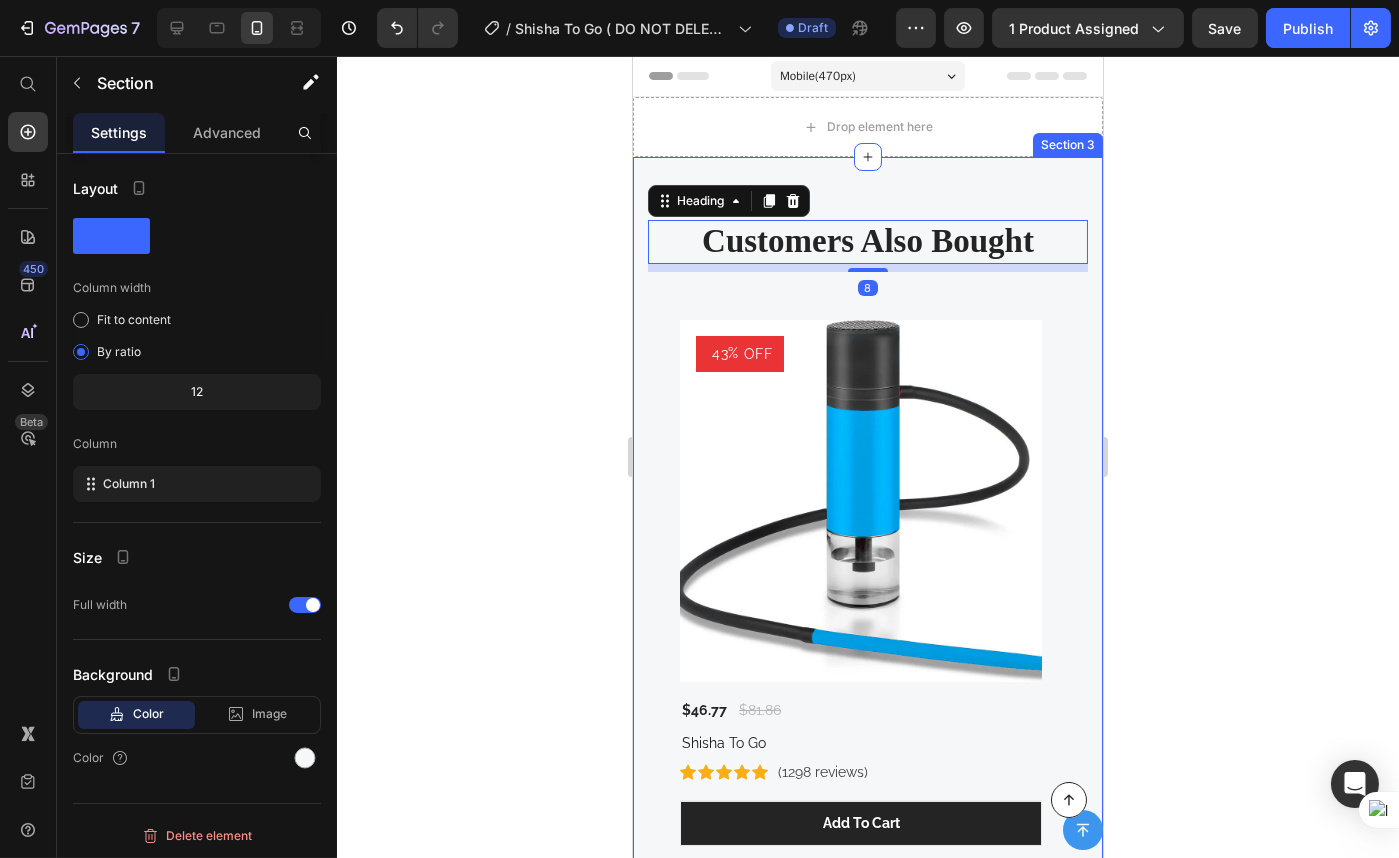 click on "Customers Also Bought Heading   8 Row 43% OFF (P) Tag Product Images $46.77 (P) Price $81.86 (P) Price Row Shisha To Go (P) Title                Icon                Icon                Icon                Icon                Icon Icon List Hoz (1298 reviews) Text block Row add to cart (P) Cart Button Row 42% OFF (P) Tag Product Images $29.95 (P) Price $51.35 (P) Price Row BioGrow™ Biotin Hair Spray | Helps hair grow back in just 10 minutes! (P) Title                Icon                Icon                Icon                Icon                Icon Icon List Hoz (1298 reviews) Text block Row add to cart (P) Cart Button Row 0% OFF (P) Tag Product Images $24.97 (P) Price $0.00 (P) Price Row Oveallgo® VitiClear Pro Bee Venom Cream (P) Title                Icon                Icon                Icon                Icon                Icon Icon List Hoz (1298 reviews) Text block Row add to cart (P) Cart Button Row 0% OFF (P) Tag Product Images $24.99 (P) Price $0.00 (P) Price Row (P) Title                Icon" at bounding box center [867, 565] 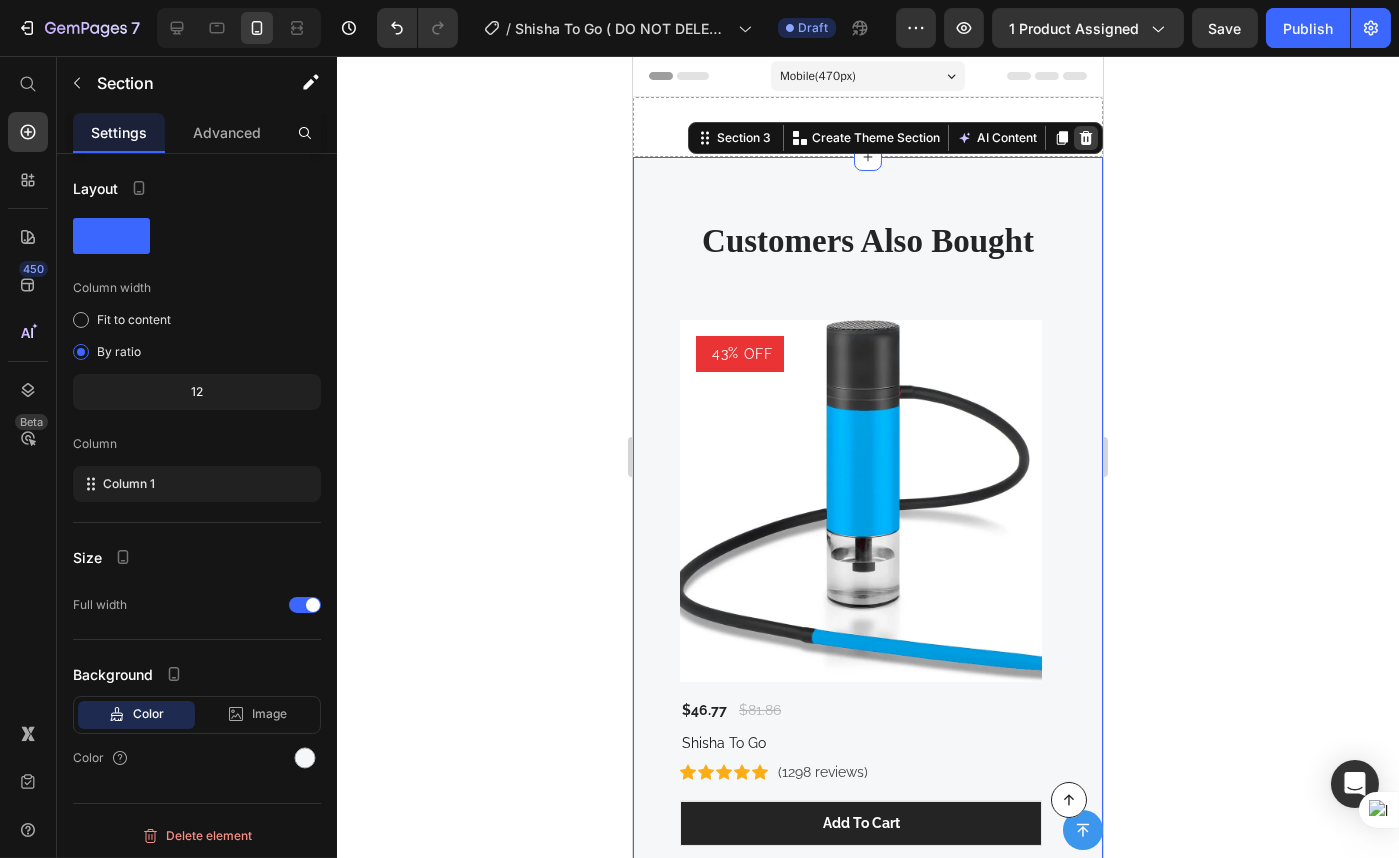 click 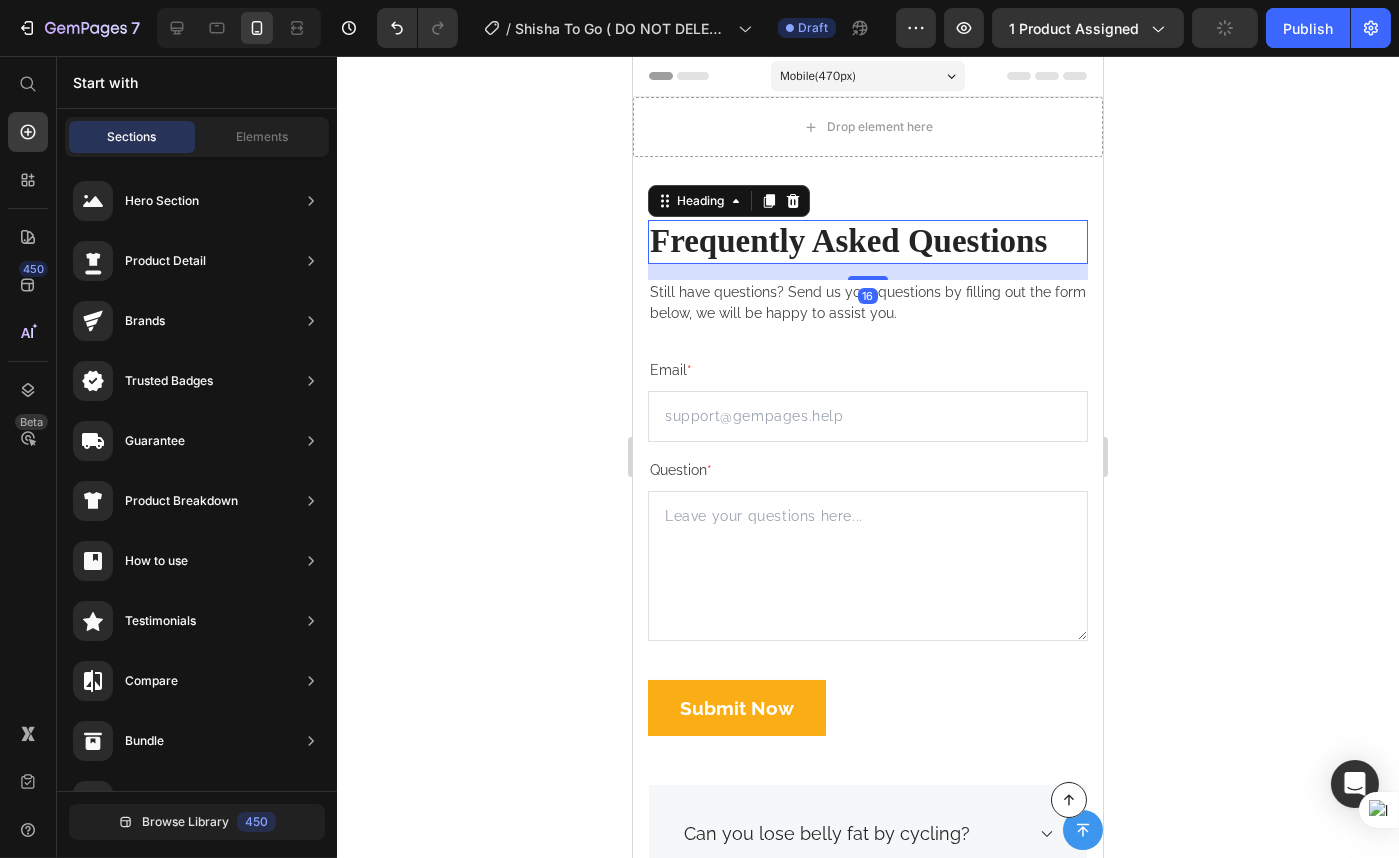 click on "Frequently Asked Questions" at bounding box center (867, 242) 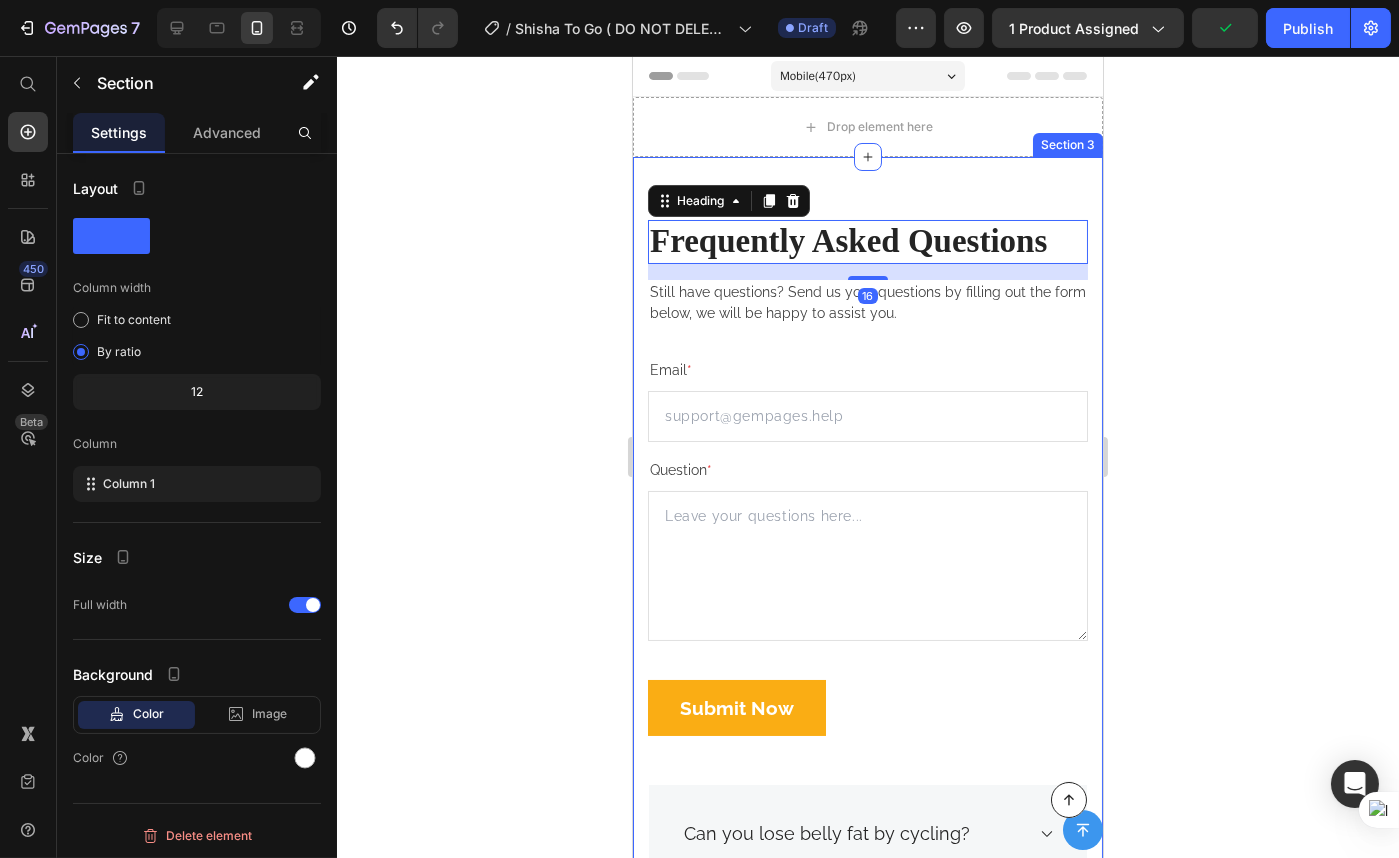 click on "Frequently Asked Questions Heading   16 Still have questions? Send us your questions by filling out the form below, we will be happy to assist you. Text block Email  * Text block Email Field Question  * Text block Text Area Submit Now Submit Button Contact Form
Can you lose belly fat by cycling?
How can I try the bike before I buy it?
How can I try the bike before I buy it?
Help! I've got a technical problem, who do I contact?
When can I collect my bike from my local store?
How can I track my order? Accordion Row Section 3" at bounding box center [867, 860] 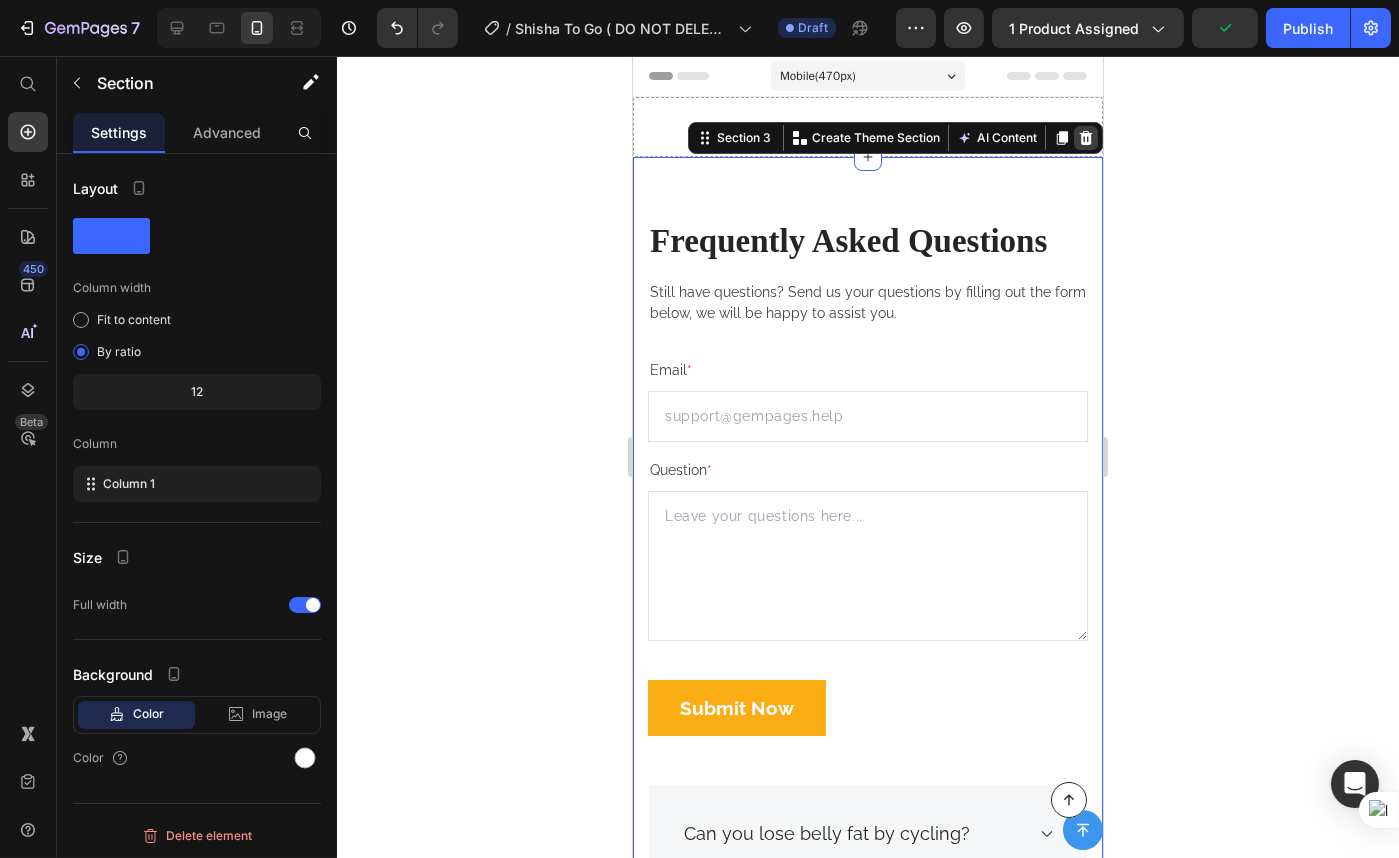 click 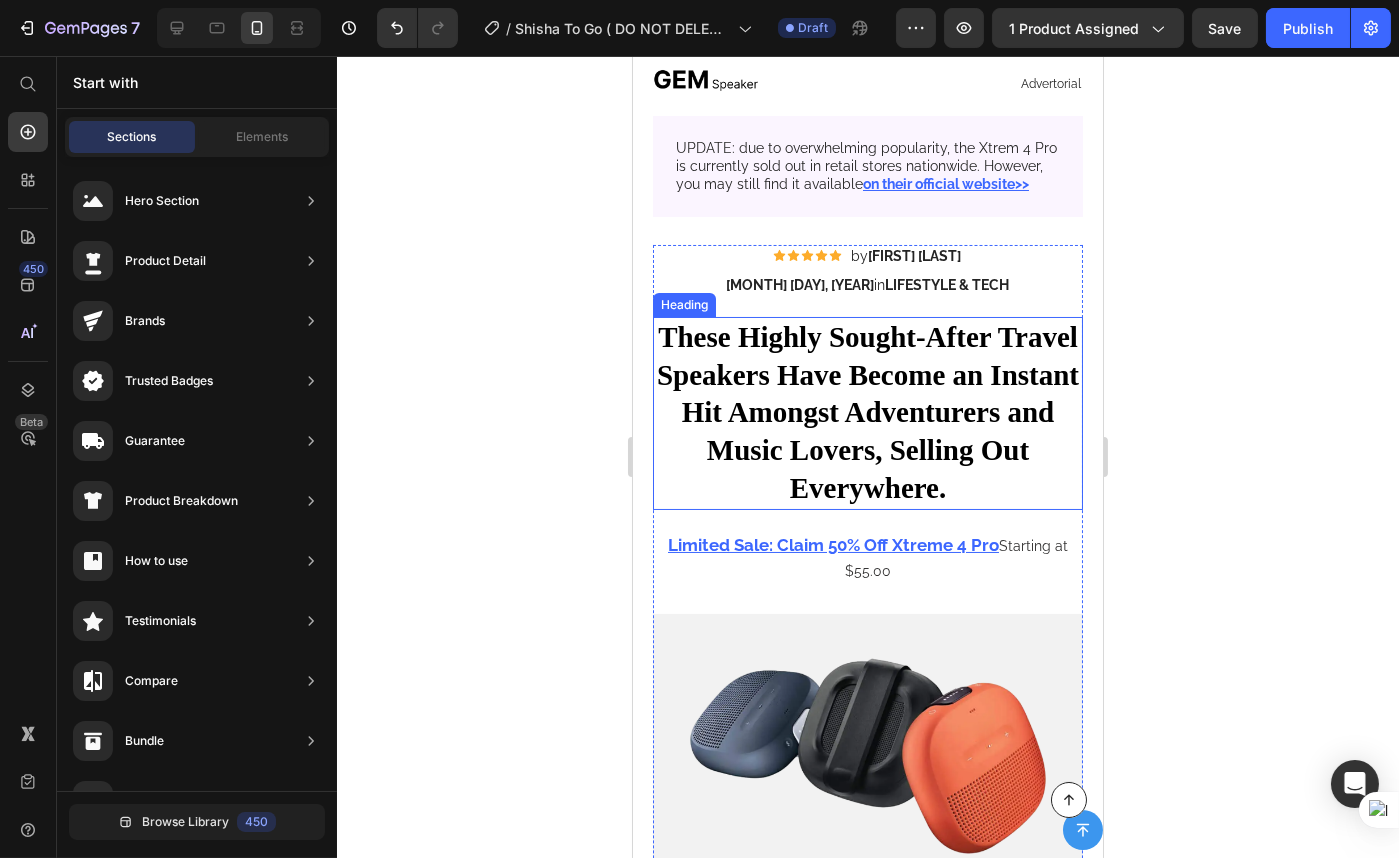 scroll, scrollTop: 0, scrollLeft: 0, axis: both 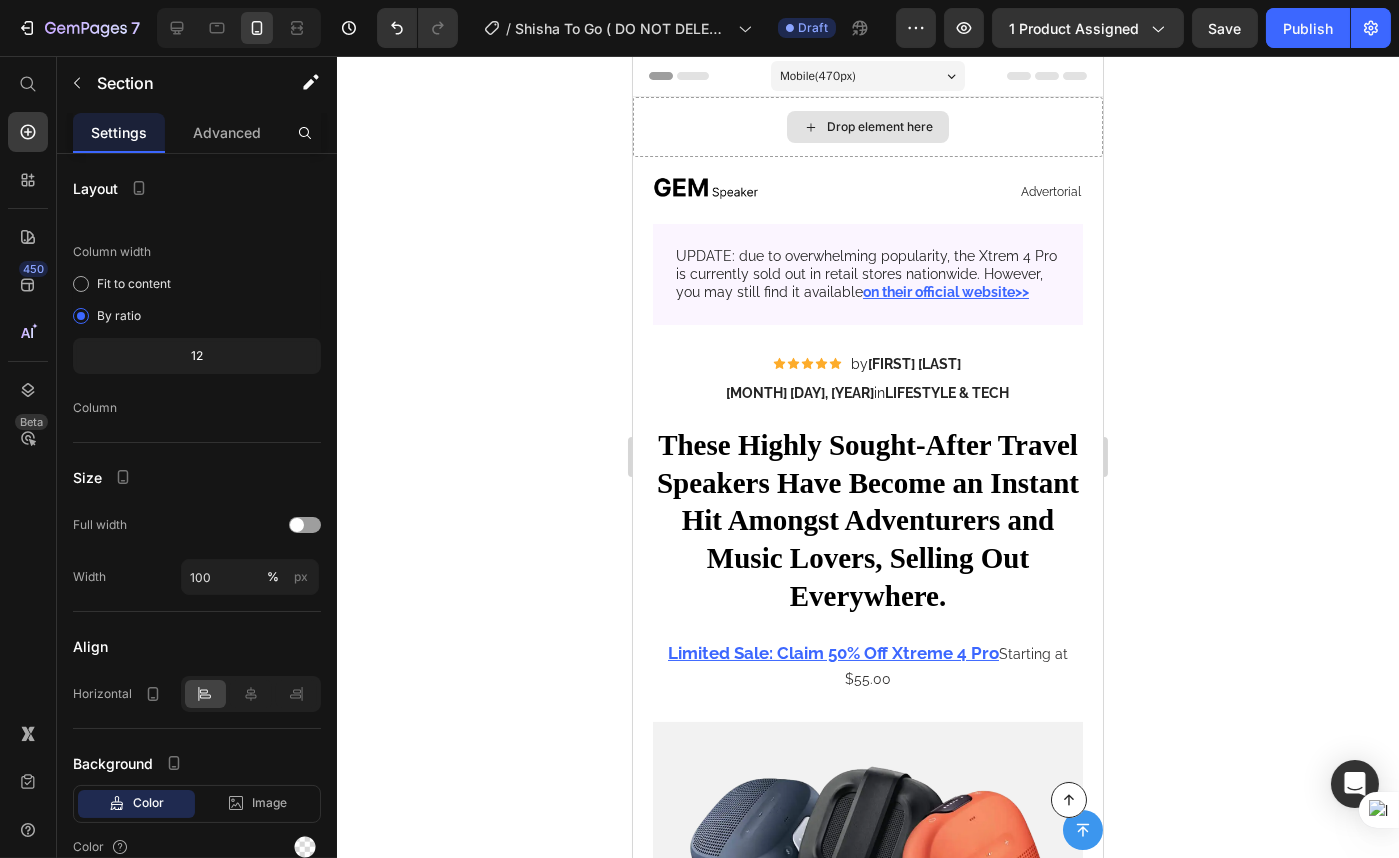click on "Drop element here" at bounding box center (867, 127) 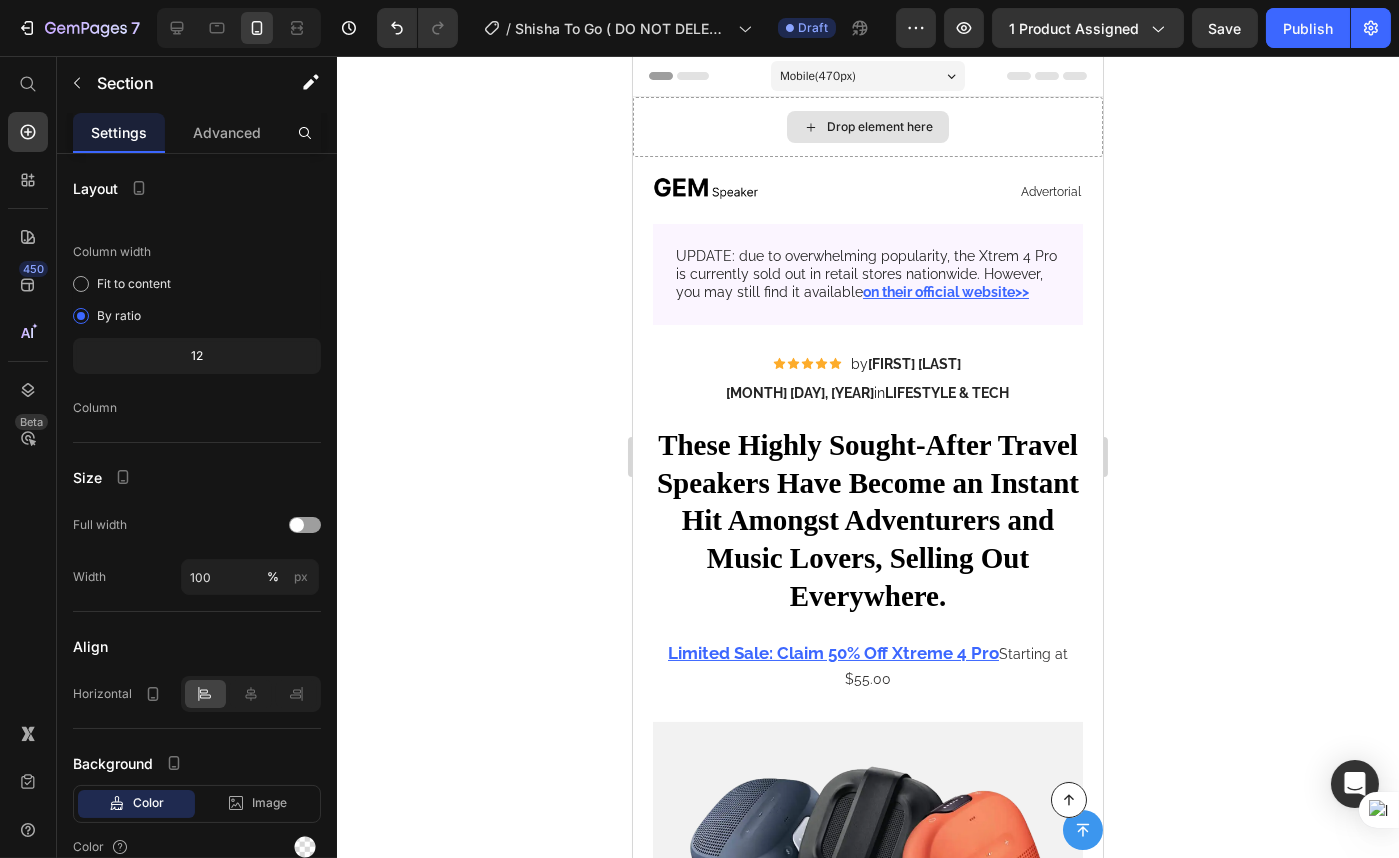 click on "Drop element here" at bounding box center (867, 127) 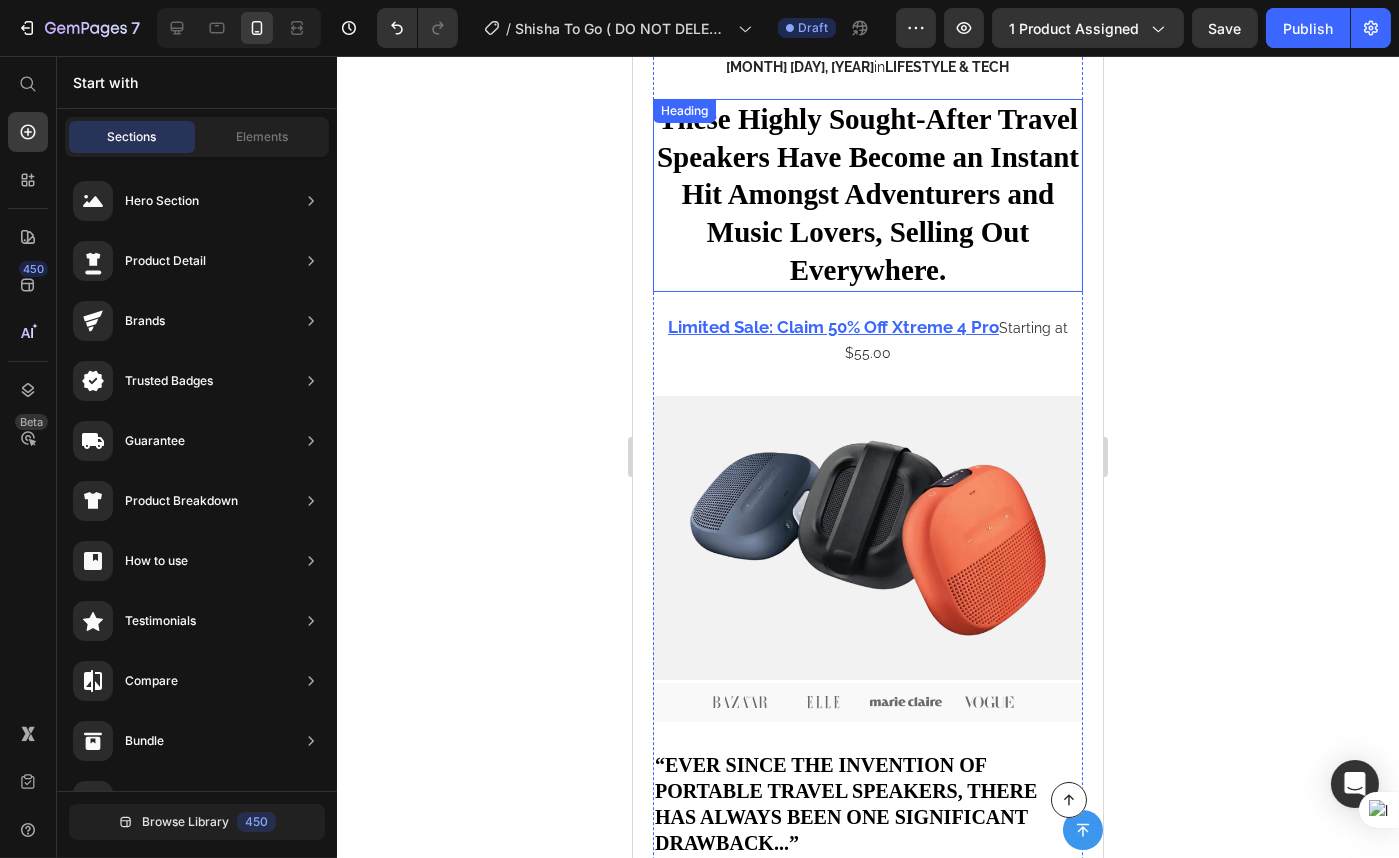 scroll, scrollTop: 0, scrollLeft: 0, axis: both 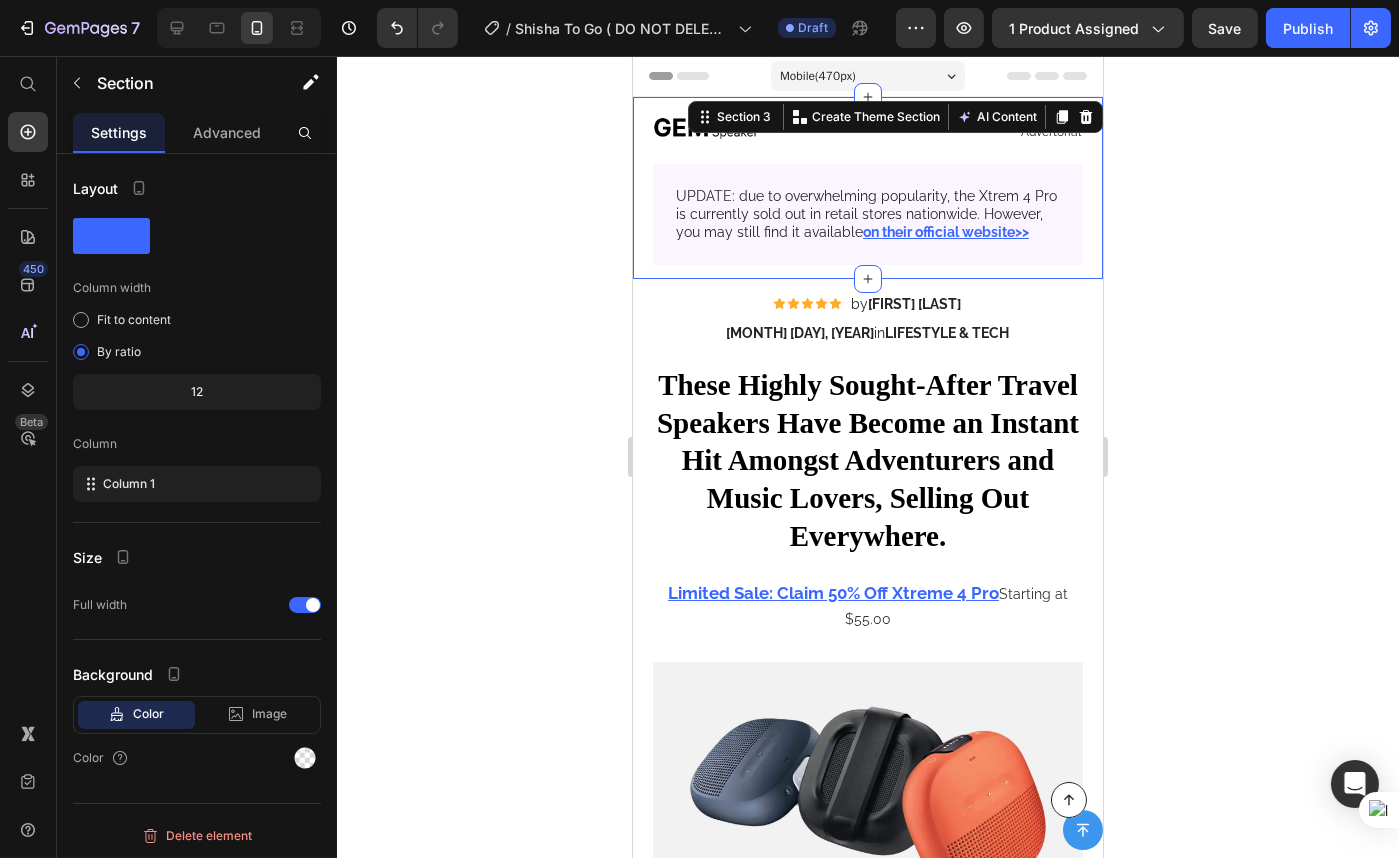 click on "Image Advertorial Text Block Row Image UPDATE: due to overwhelming popularity, the Xtrem 4 Pro is currently sold out in retail stores nationwide. However, you may still find it available  on their official website>> Text Block Row Row Section 3   You can create reusable sections Create Theme Section AI Content Write with GemAI What would you like to describe here? Tone and Voice Persuasive Product Shisha To Go Show more Generate" at bounding box center (867, 188) 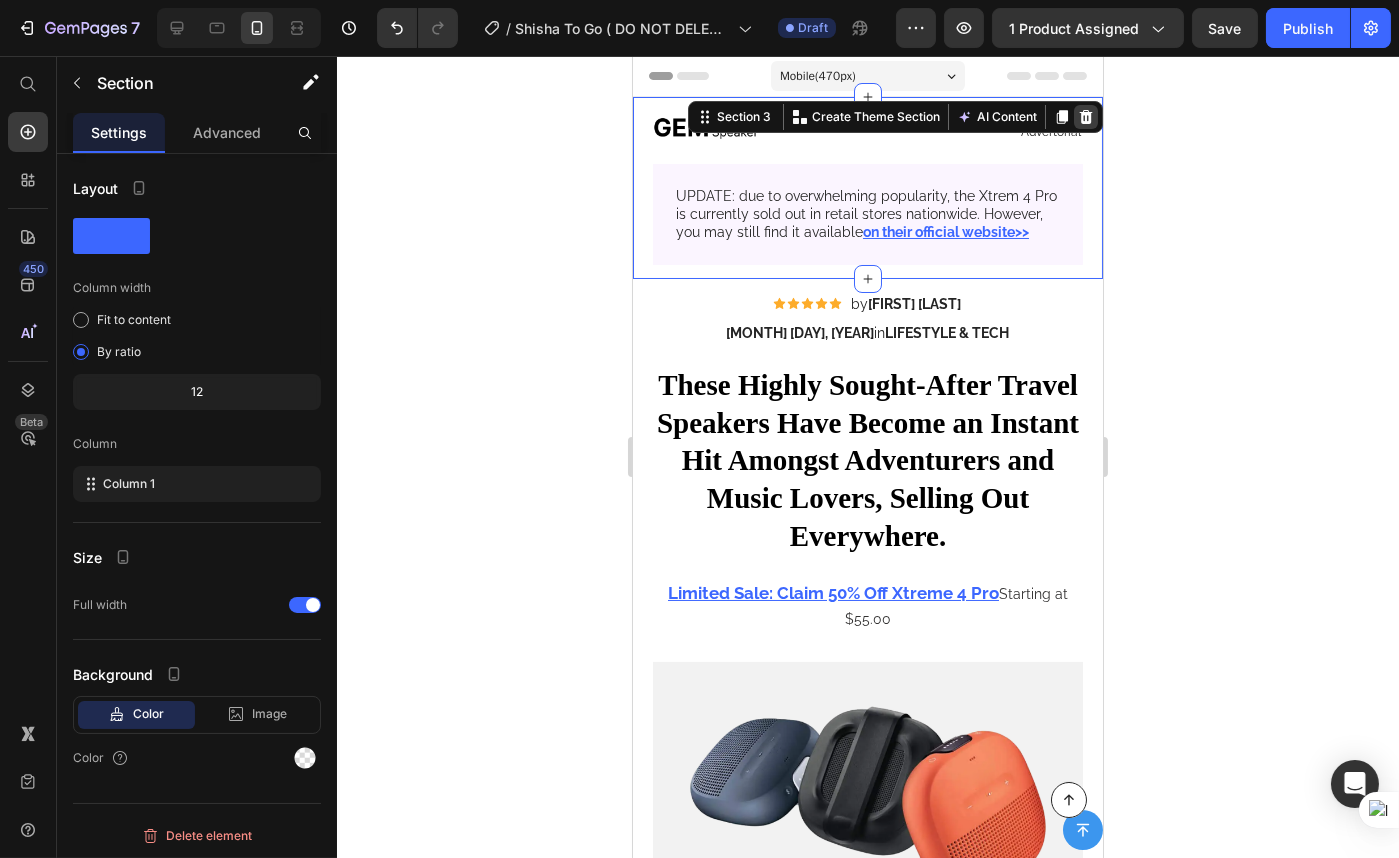 click 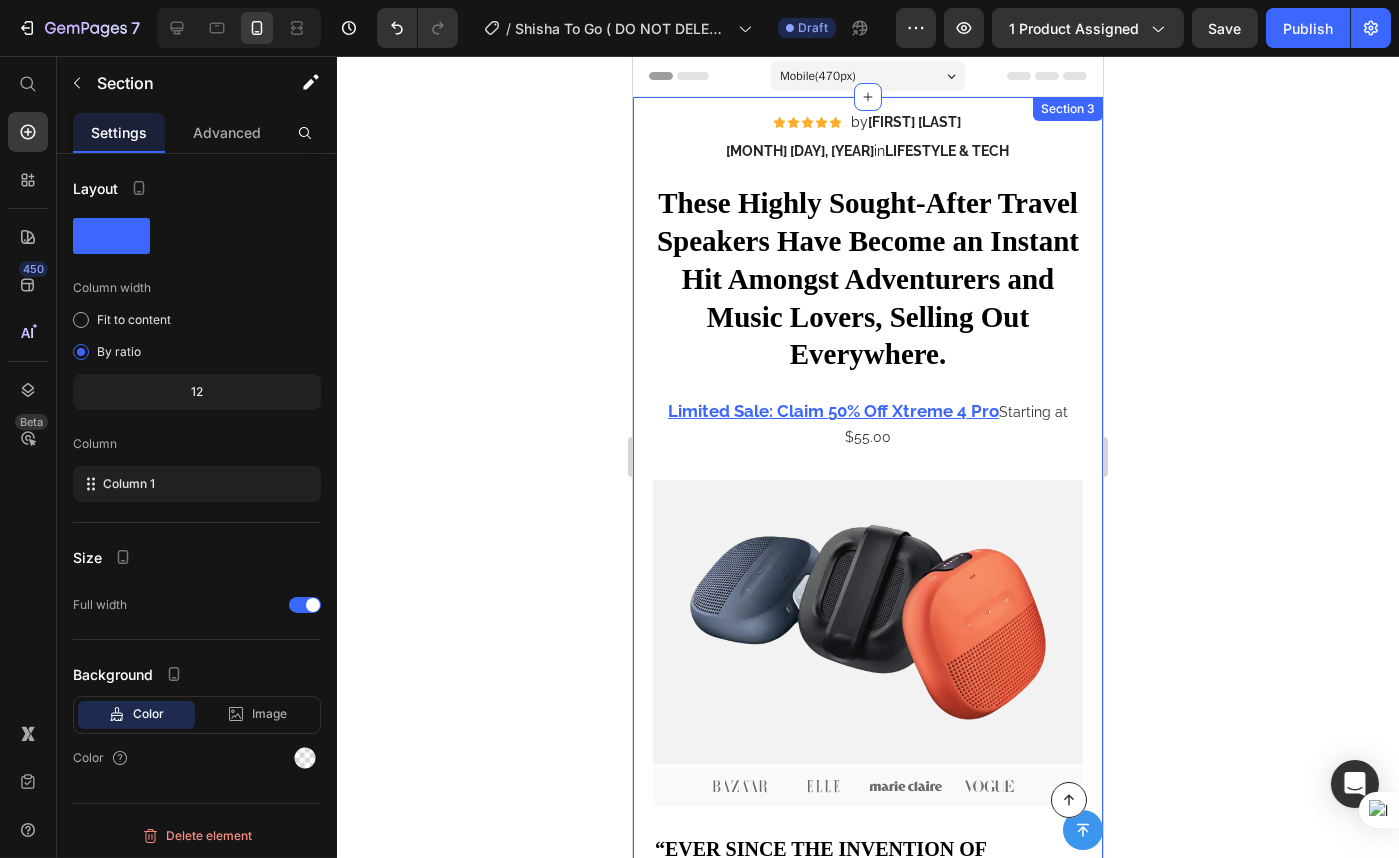 click on "Icon
Icon
Icon
Icon
Icon Icon List by  HARRY KEAN Text Block Row June 30, 2024    in  LIFESTYLE & TECH Text Block Row These Highly Sought-After Travel Speakers Have Become an Instant Hit Amongst Adventurers and Music Lovers, Selling Out Everywhere. Heading Limited Sale: Claim 50% Off Xtreme 4 Pro  Starting at $55.00 Text Block Image Image Image Image Image Image Row “EVER SINCE THE INVENTION OF PORTABLE TRAVEL SPEAKERS, THERE HAS ALWAYS BEEN ONE SIGNIFICANT DRAWBACK...” Heading If you love to enjoy music on the go, you know that having the right sound quality and convenience is crucial. But finding travel speakers that deliver exceptional audio performance while being compact and portable can be a challenge. Not to mention the concern of durability and battery life.   However, all of these concerns have been addressed with the introduction of the revolutionary  Xtrem 4 Pro! Text Block Row Heading Image Image Row" at bounding box center (867, 1546) 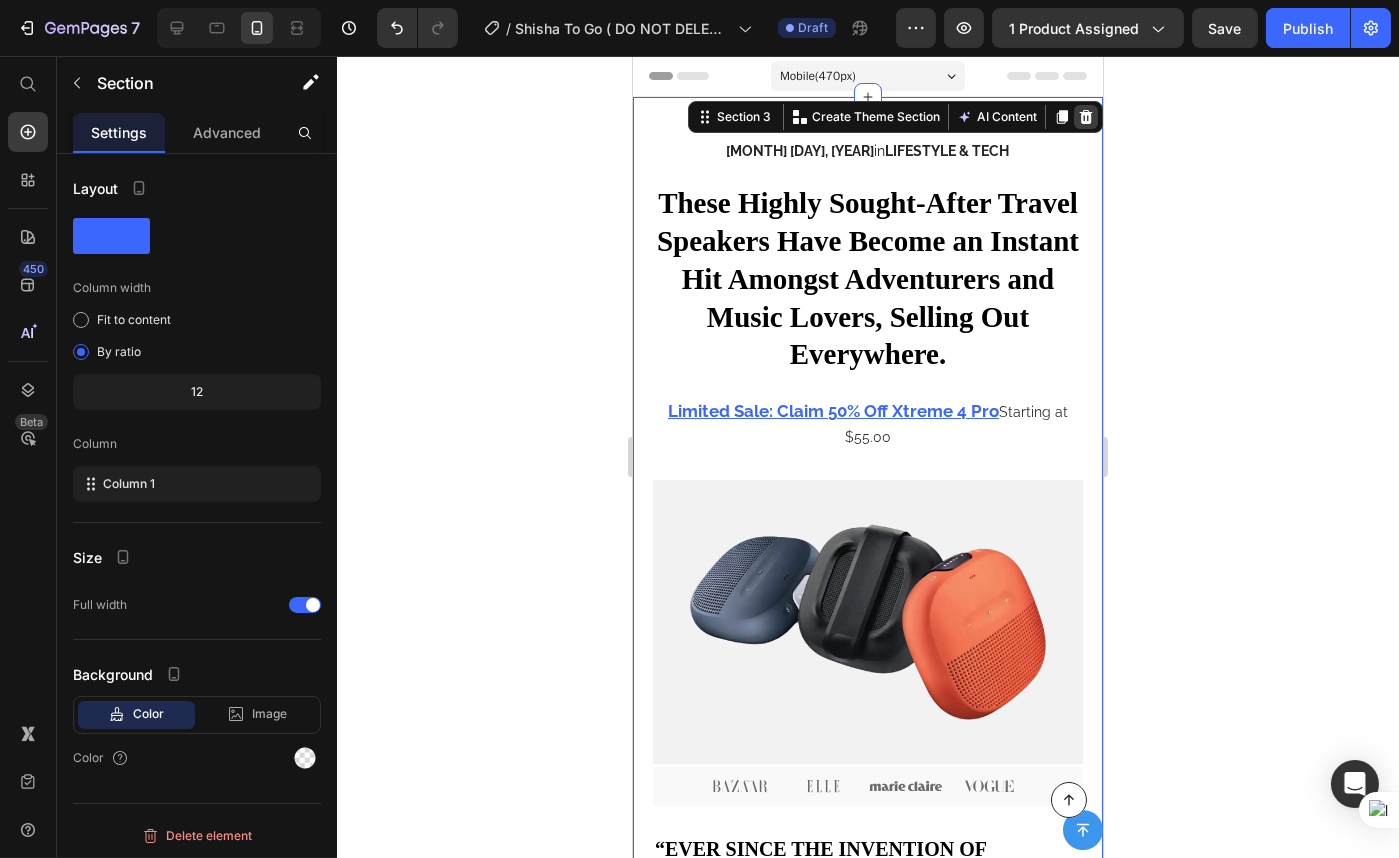 click 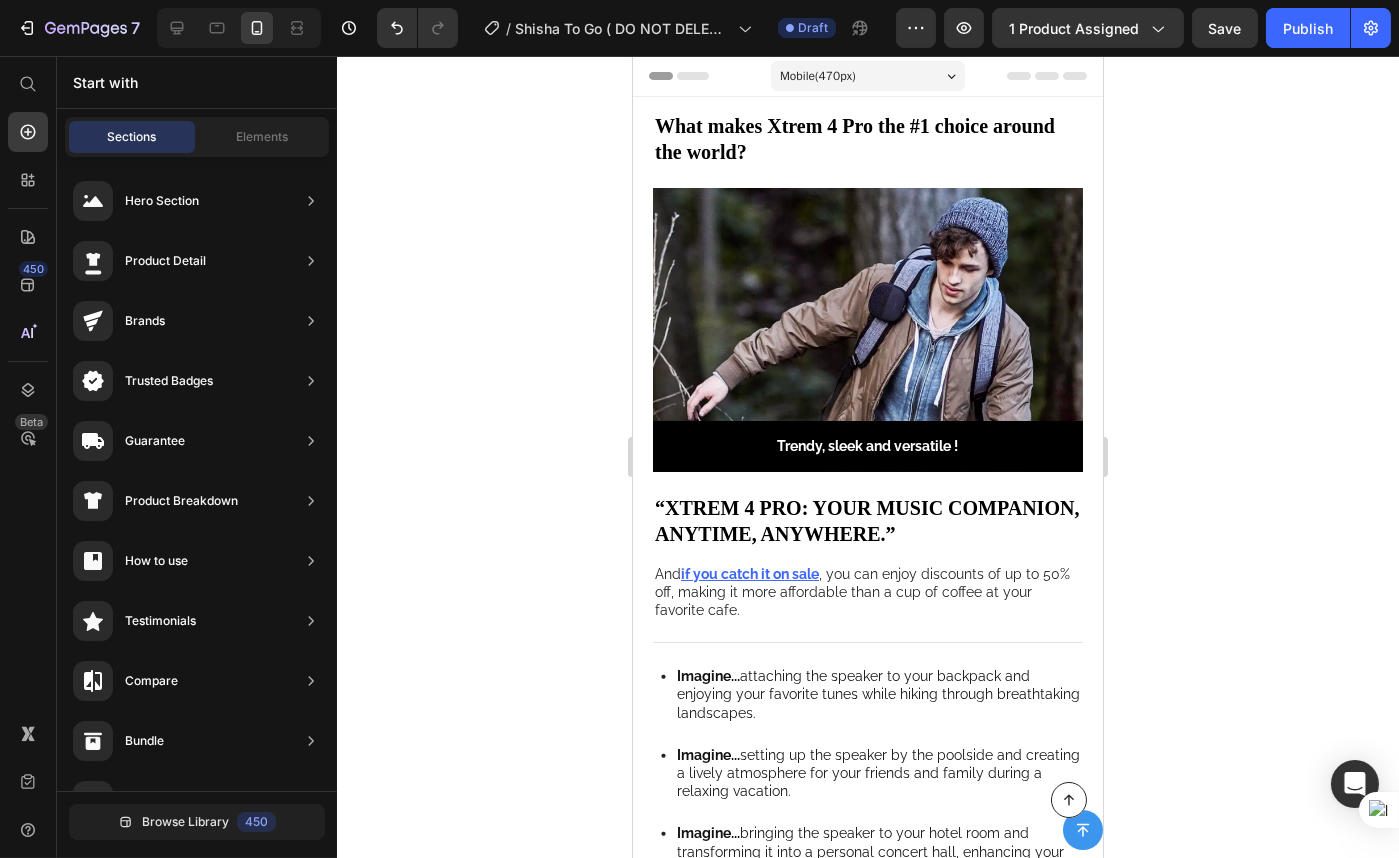 scroll, scrollTop: 0, scrollLeft: 0, axis: both 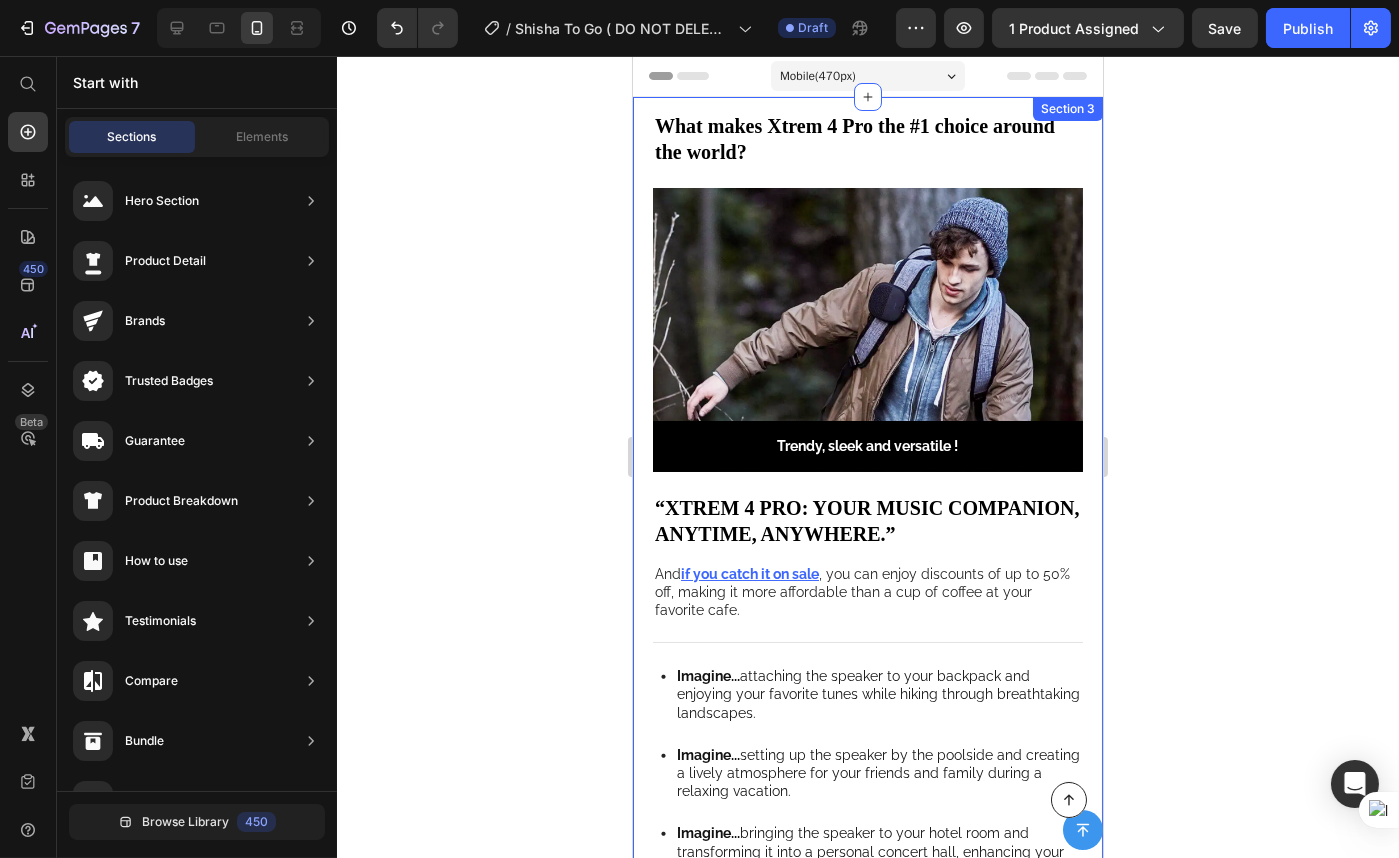 click on "What makes Xtrem 4 Pro the #1 choice around the world? Heading Trendy, sleek and versatile ! Text Block Hero Banner “Xtrem 4 Pro: Your music companion, anytime, anywhere.” Heading And  if you catch it on sale , you can enjoy discounts of up to 50% off, making it more affordable than a cup of coffee at your favorite cafe. Text Block Row
Imagine...  attaching the speaker to your backpack and enjoying your favorite tunes while hiking through breathtaking landscapes.
Imagine...  setting up the speaker by the poolside and creating a lively atmosphere for your friends and family during a relaxing vacation.
Imagine...  bringing the speaker to your hotel room and transforming it into a personal concert hall, enhancing your travel experience. Item List Unlike other travel speakers, the Xtrem 4 Pro delivers exceptional sound quality with crystal-clear clarity, ensuring every note and beat is enjoyed to the fullest.  Text Block Xtrem 4 Pro elevates your travel with exceptional audio quality. Heading Row" at bounding box center [867, 2045] 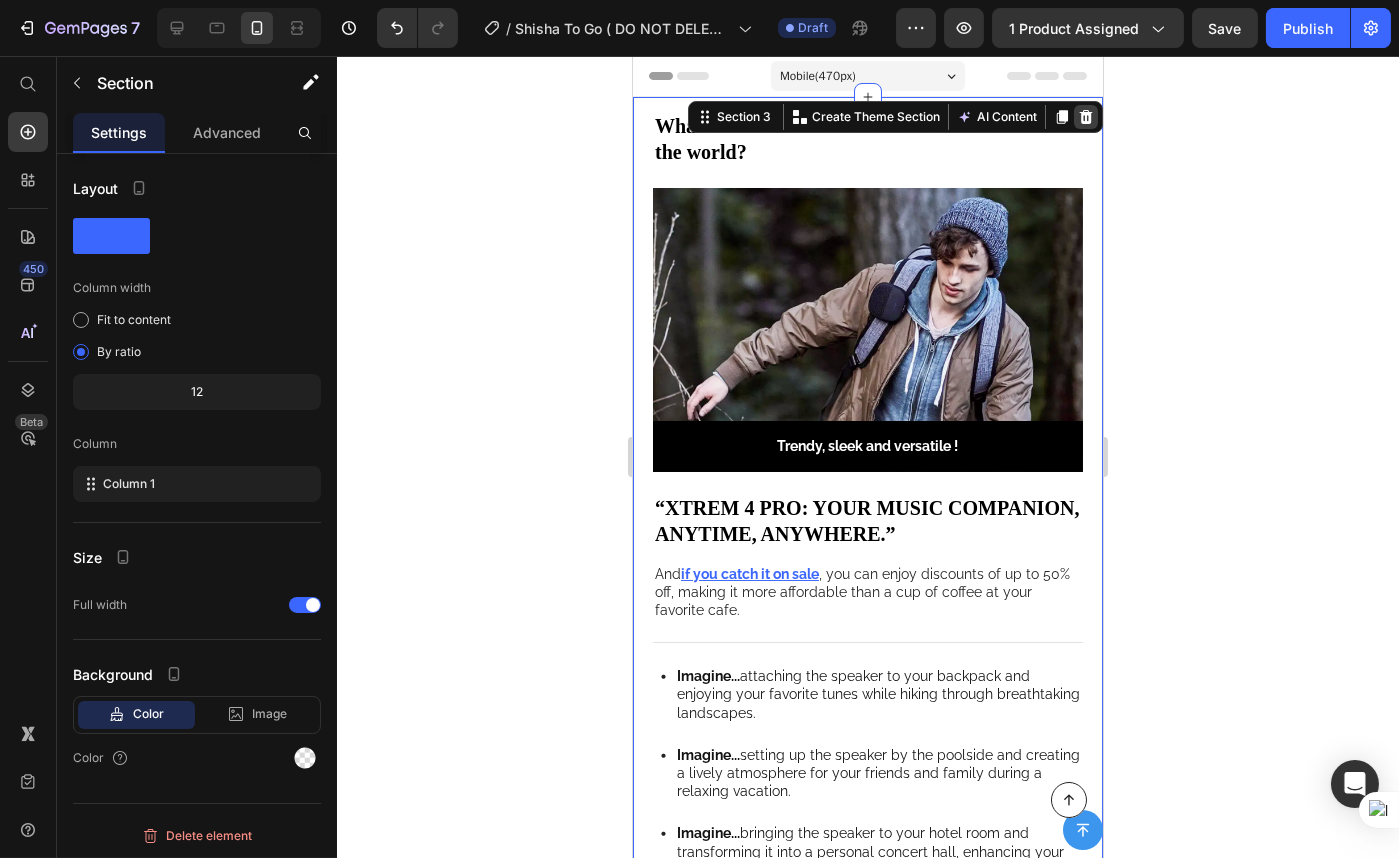 click 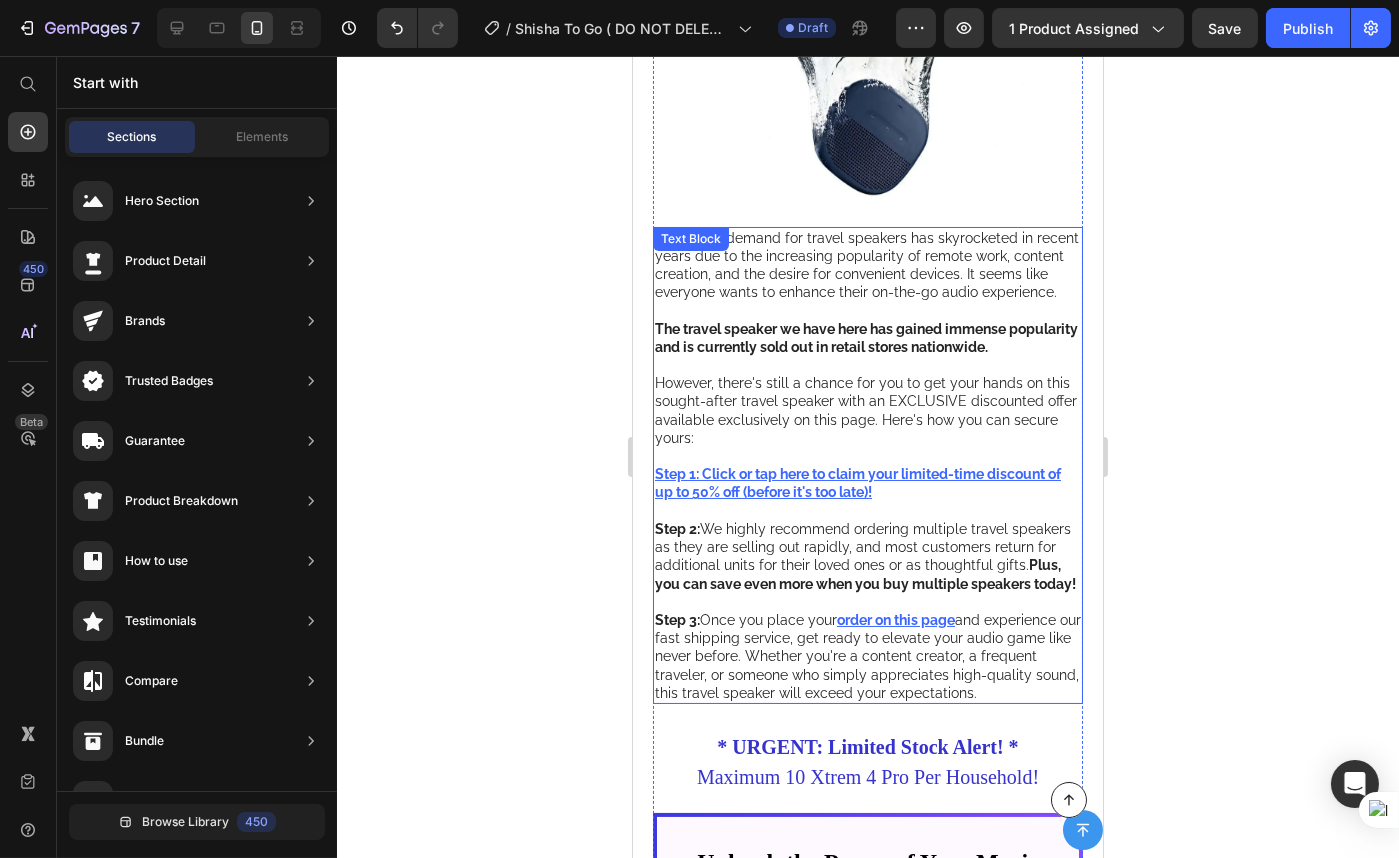 scroll, scrollTop: 0, scrollLeft: 0, axis: both 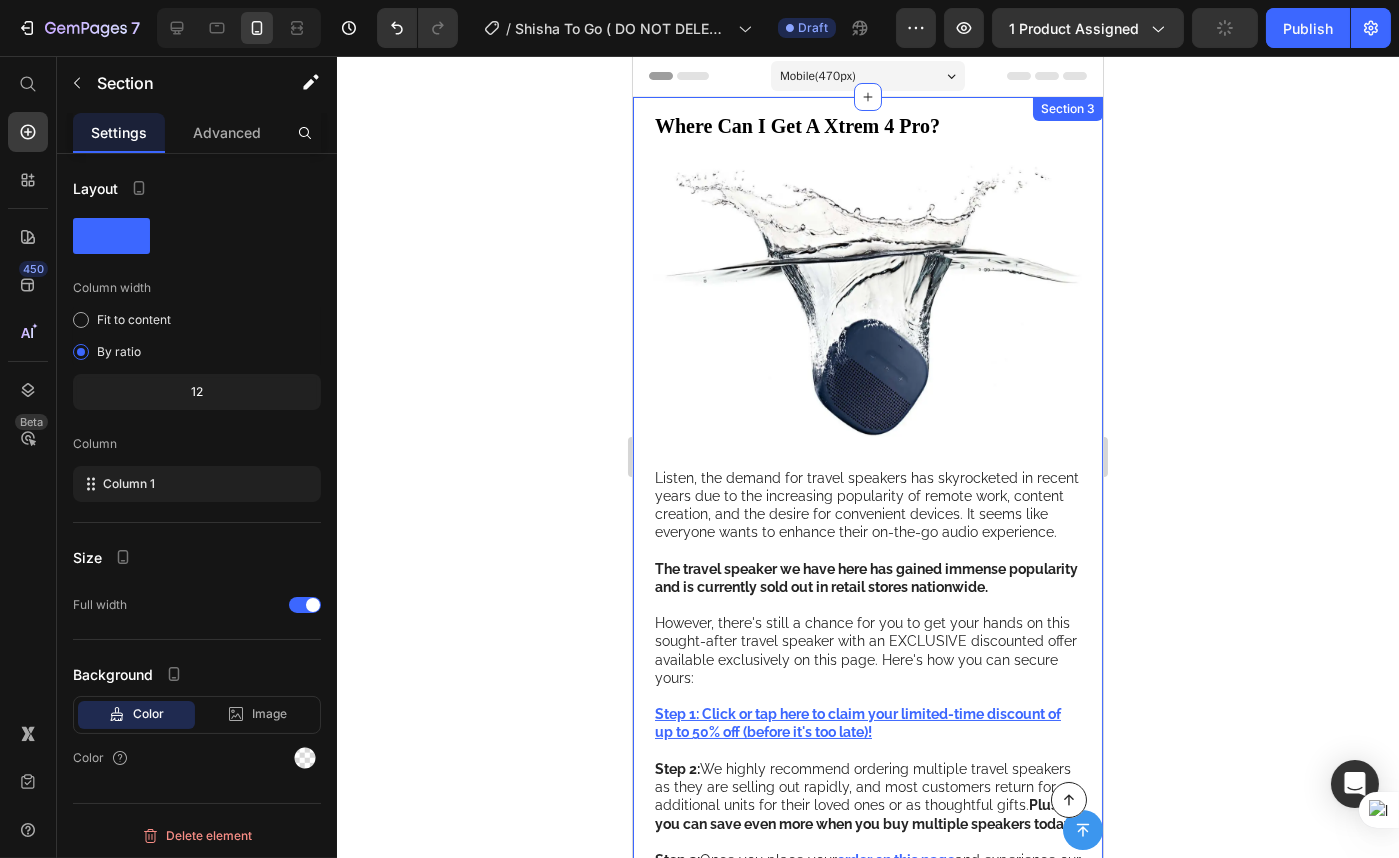 click on "Where Can I Get A Xtrem 4 Pro? Heading Image Listen, the demand for travel speakers has skyrocketed in recent years due to the increasing popularity of remote work, content creation, and the desire for convenient devices. It seems like everyone wants to enhance their on-the-go audio experience.   The travel speaker we have here has gained immense popularity and is currently sold out in retail stores nationwide.   However, there's still a chance for you to get your hands on this sought-after travel speaker with an EXCLUSIVE discounted offer available exclusively on this page. Here's how you can secure yours:   Step 1: Click or tap here to claim your limited-time discount of up to 50% off (before it's too late)!   Step 2:  We highly recommend ordering multiple travel speakers as they are selling out rapidly, and most customers return for additional units for their loved ones or as thoughtful gifts.  Plus, you can save even more when you buy multiple speakers today!   Step 3:  Once you place your  Heading" at bounding box center [867, 1877] 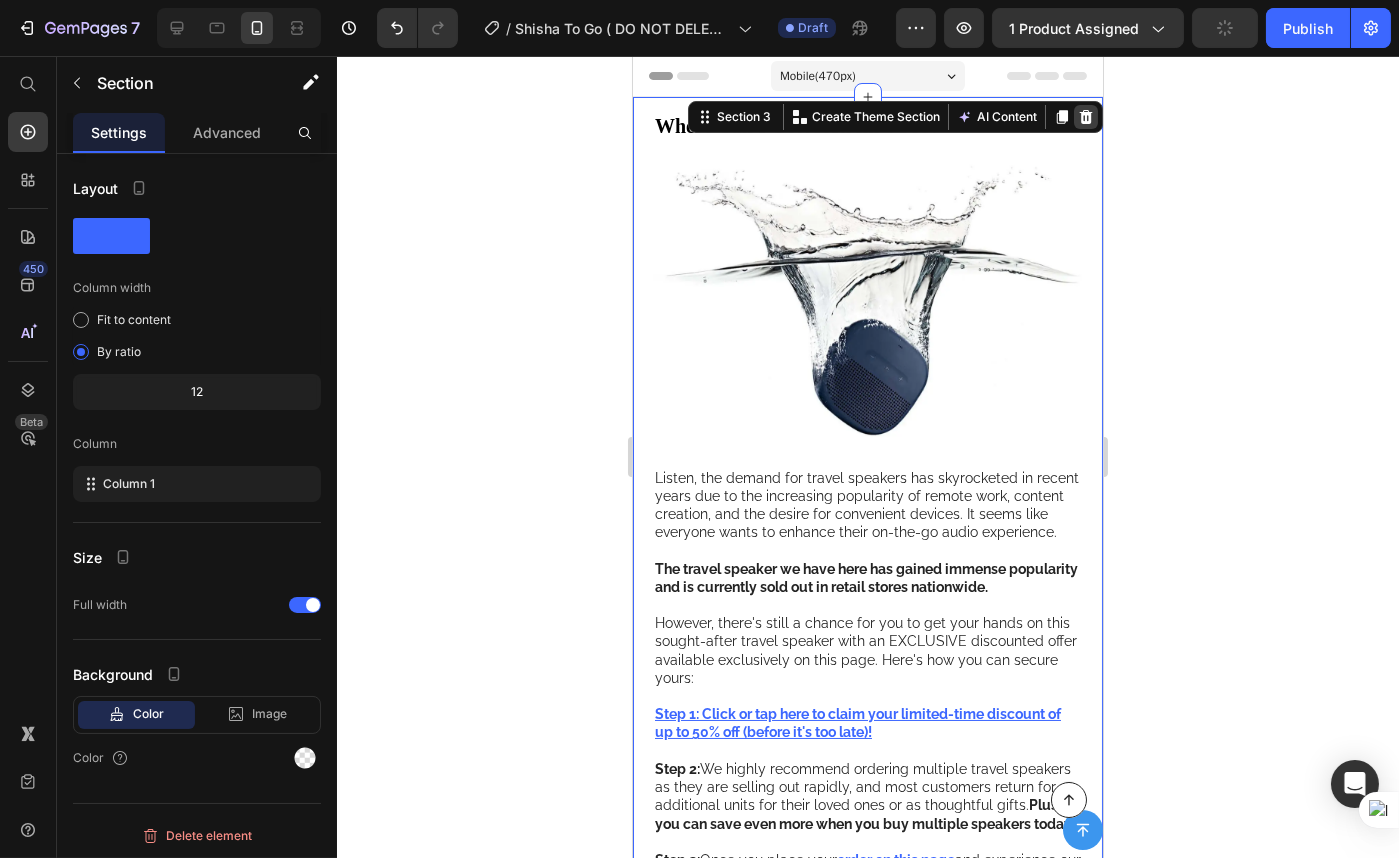 click 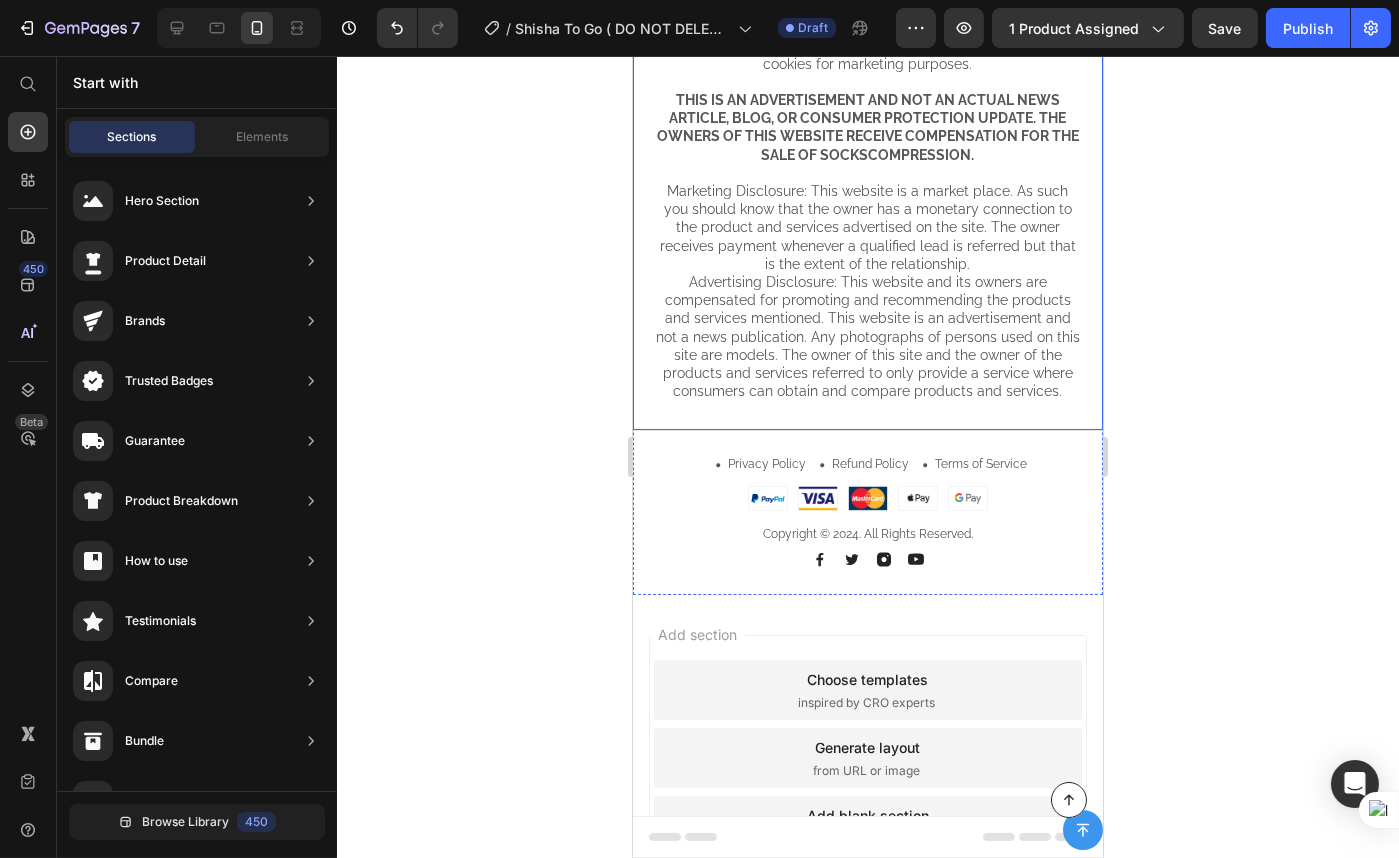 scroll, scrollTop: 0, scrollLeft: 0, axis: both 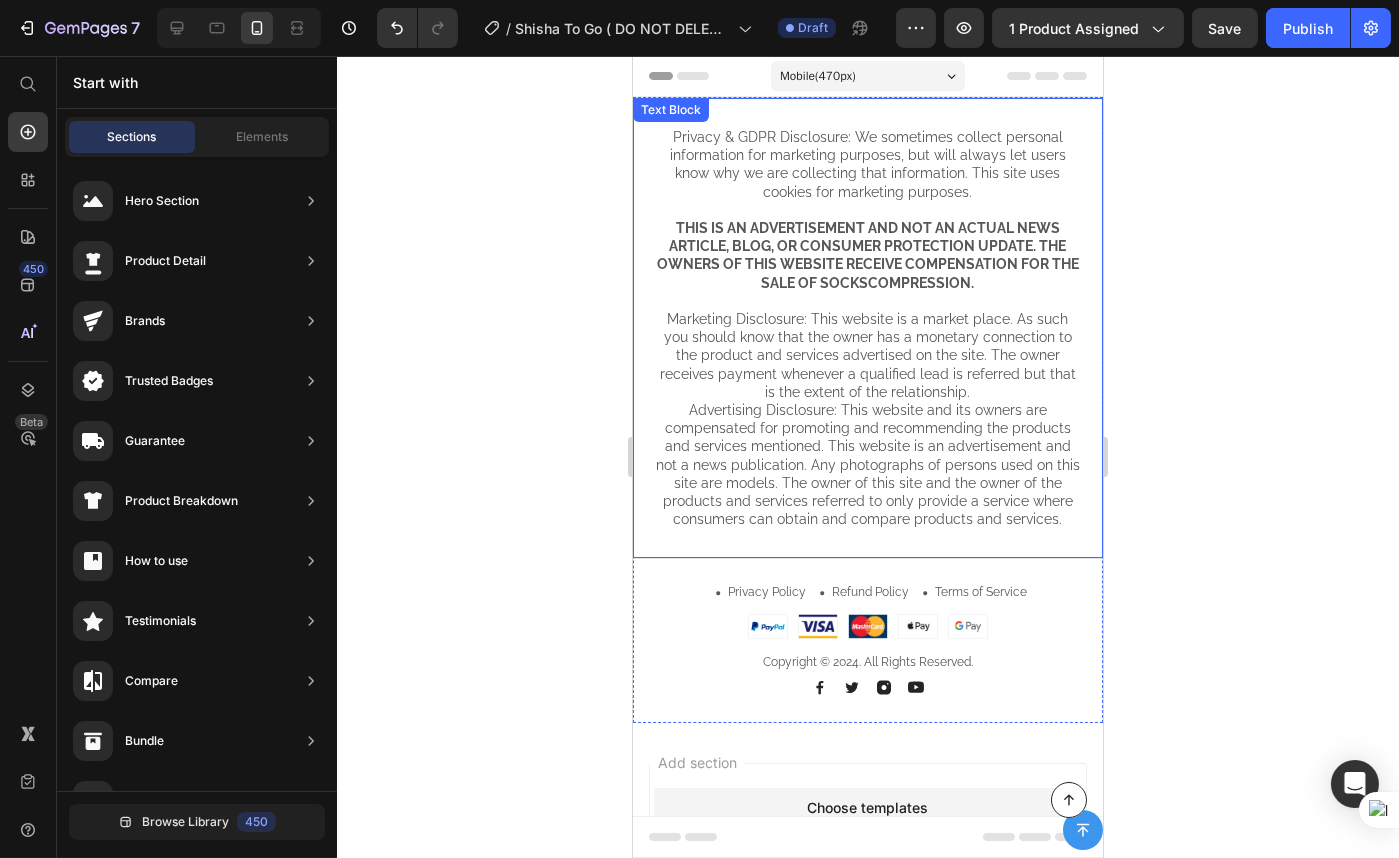 click on "Privacy & GDPR Disclosure: We sometimes collect personal information for marketing purposes, but will always let users know why we are collecting that information. This site uses cookies for marketing purposes.   THIS IS AN ADVERTISEMENT AND NOT AN ACTUAL NEWS ARTICLE, BLOG, OR CONSUMER PROTECTION UPDATE. THE OWNERS OF THIS WEBSITE RECEIVE COMPENSATION FOR THE SALE OF SOCKSCOMPRESSION.   Marketing Disclosure: This website is a market place. As such you should know that the owner has a monetary connection to the product and services advertised on the site. The owner receives payment whenever a qualified lead is referred but that is the extent of the relationship. Text Block" at bounding box center [867, 328] 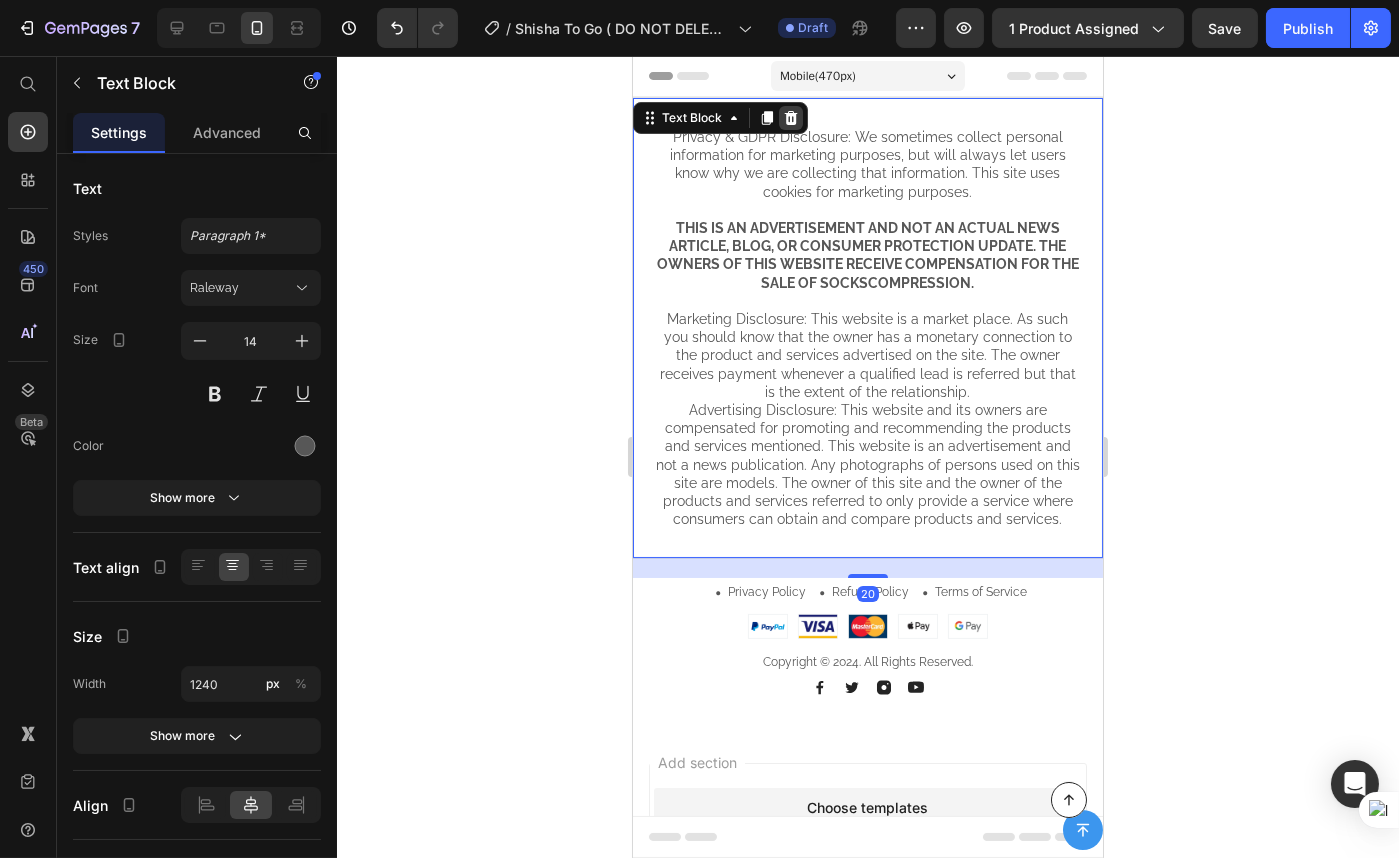 click 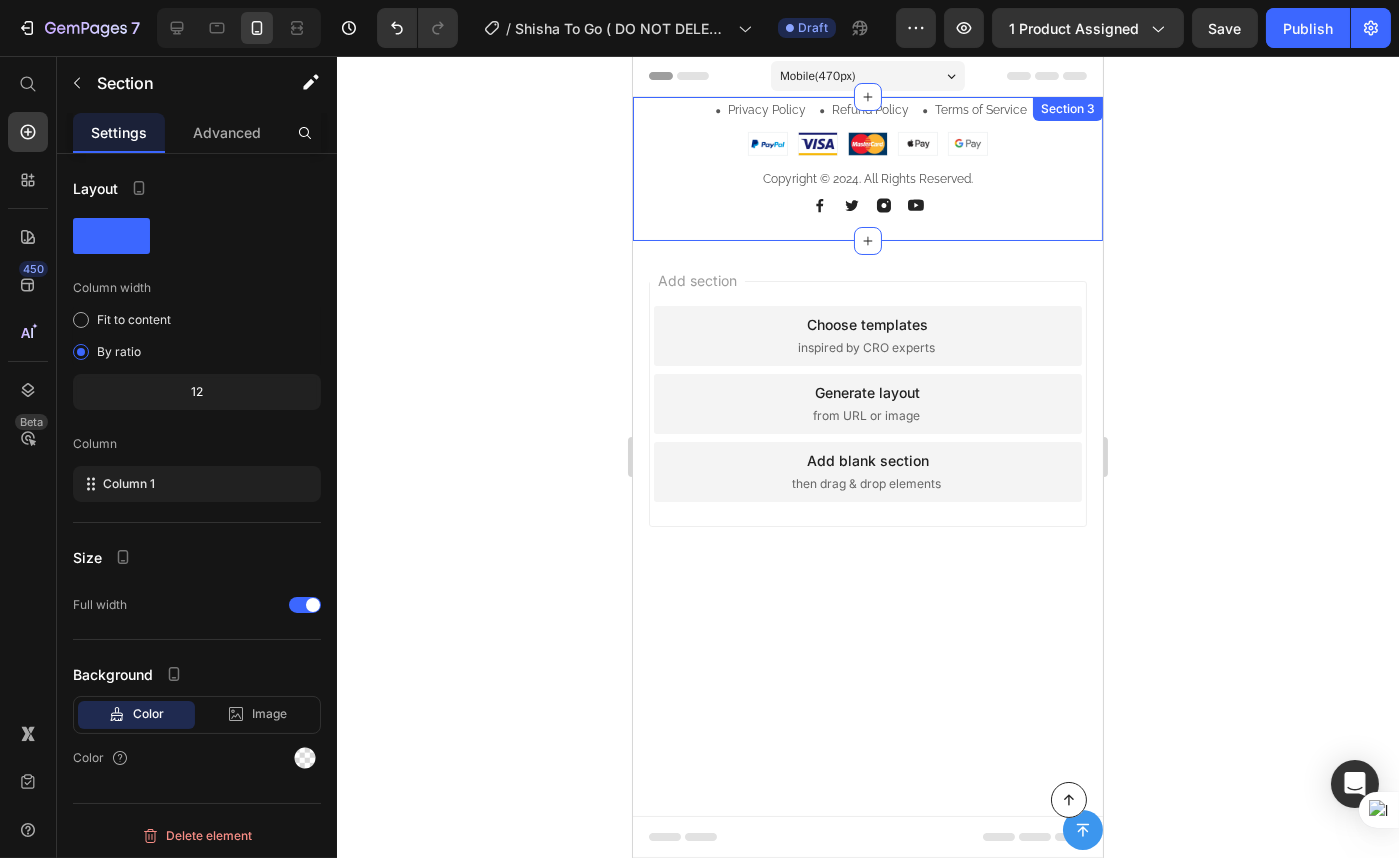 click on "Icon Privacy Policy Button Row
Icon Refund Policy Button Row
Icon Terms of Service Button Row Row Image Image Image Image Image Row Copyright © 2024. All Rights Reserved. Text Block
Icon
Icon
Icon
Icon Row Section 3" at bounding box center [867, 169] 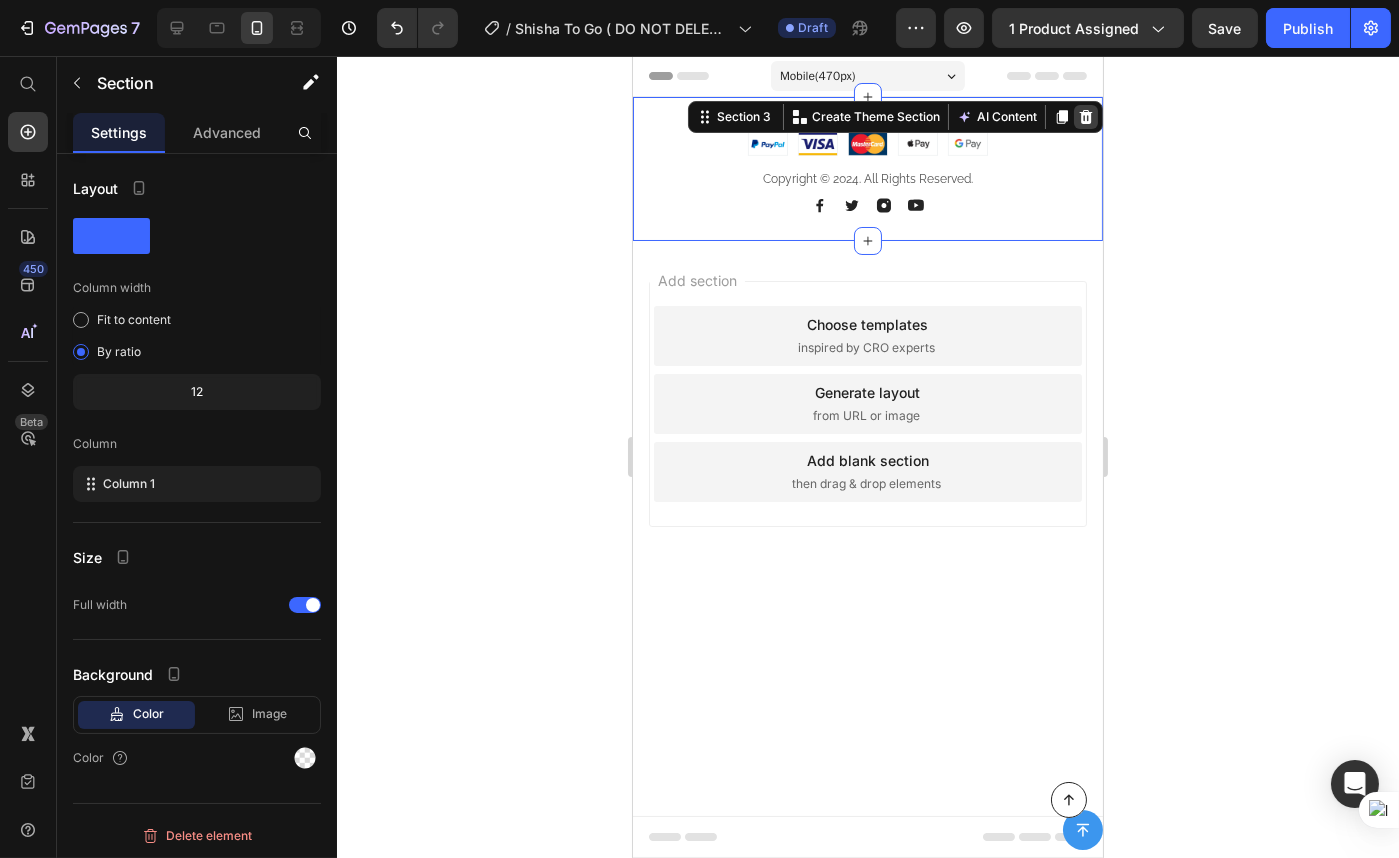click 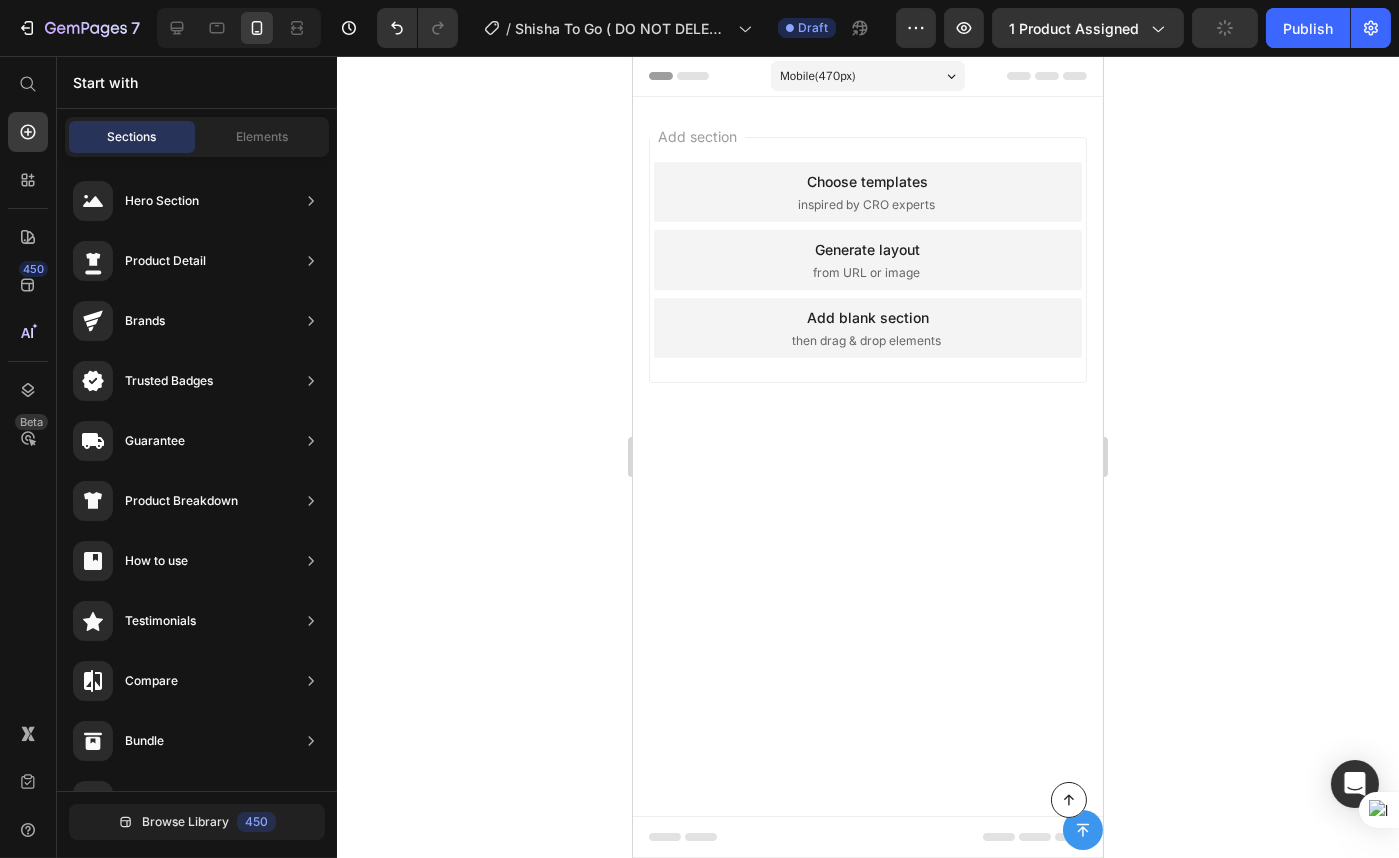 click on "Choose templates inspired by CRO experts" at bounding box center [867, 192] 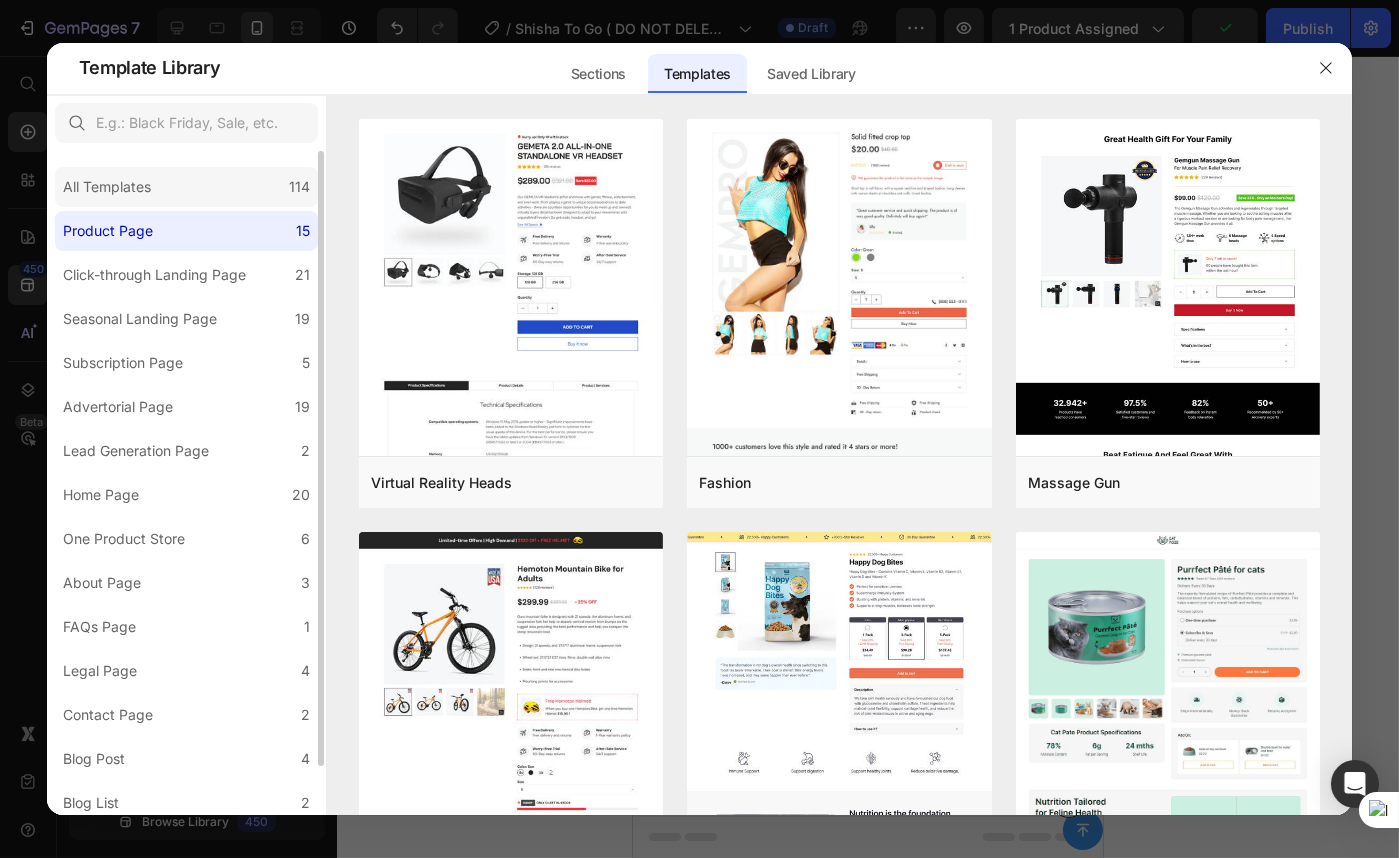 click on "All Templates" at bounding box center (111, 187) 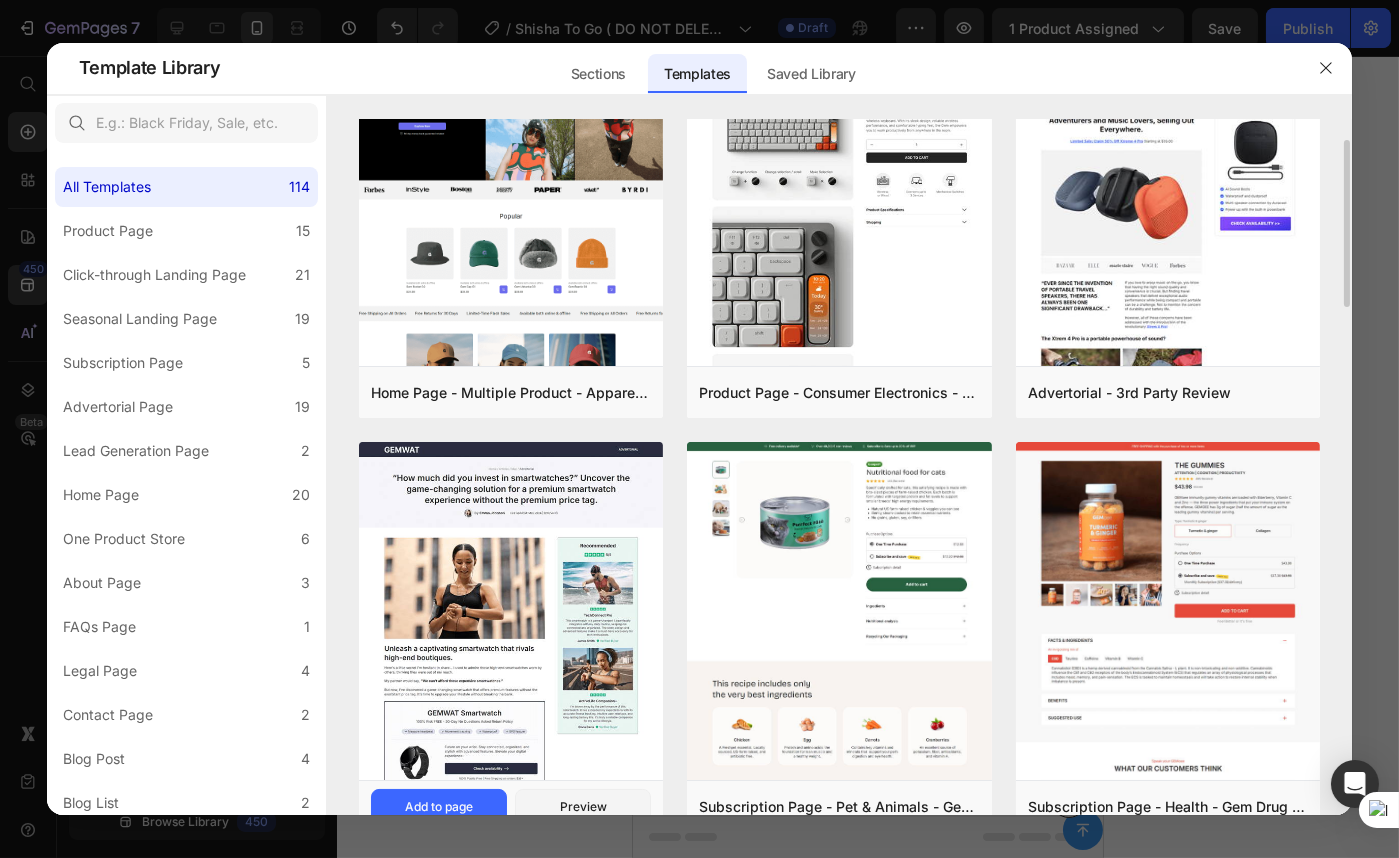 scroll, scrollTop: 272, scrollLeft: 0, axis: vertical 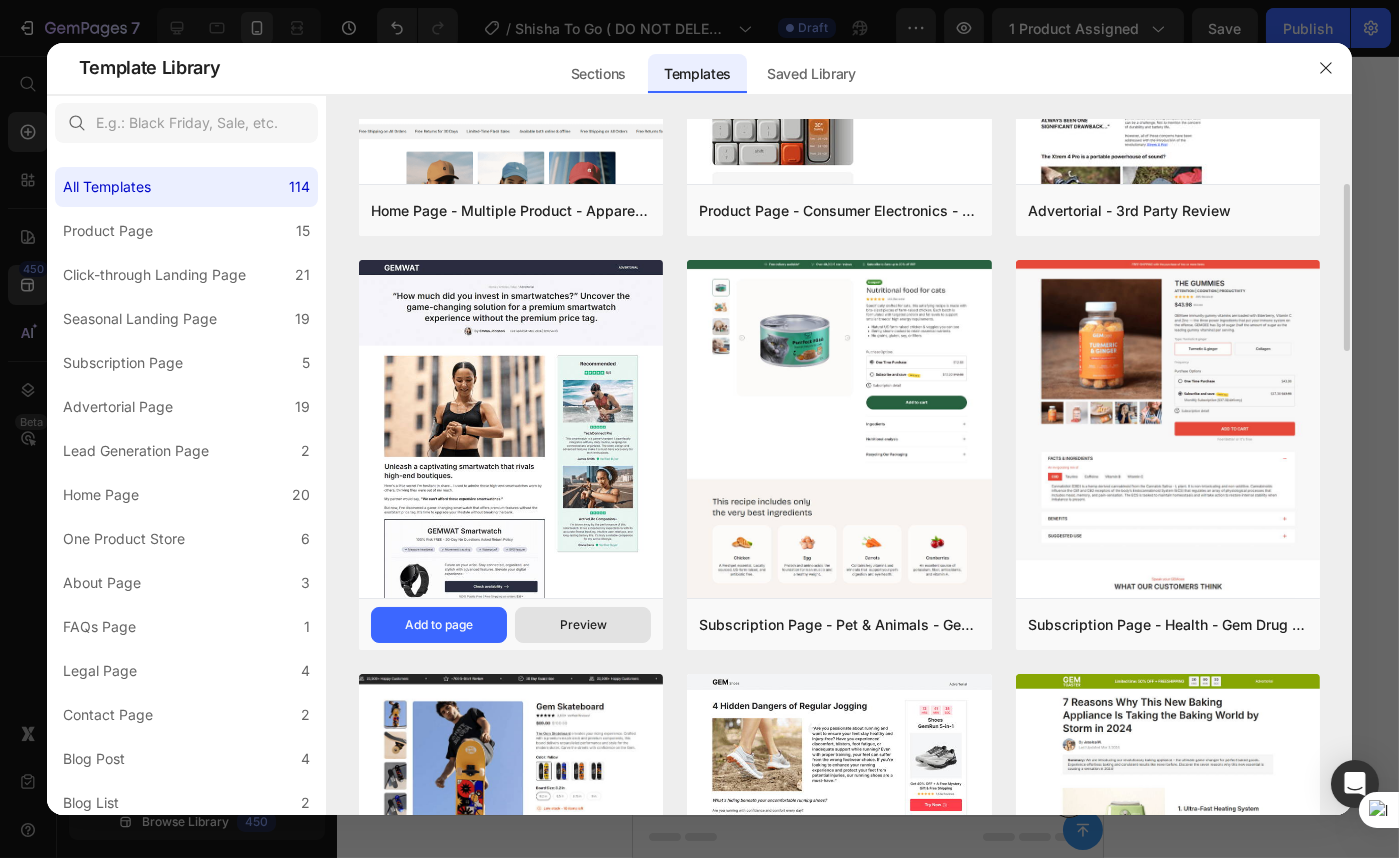 click on "Preview" at bounding box center [583, 625] 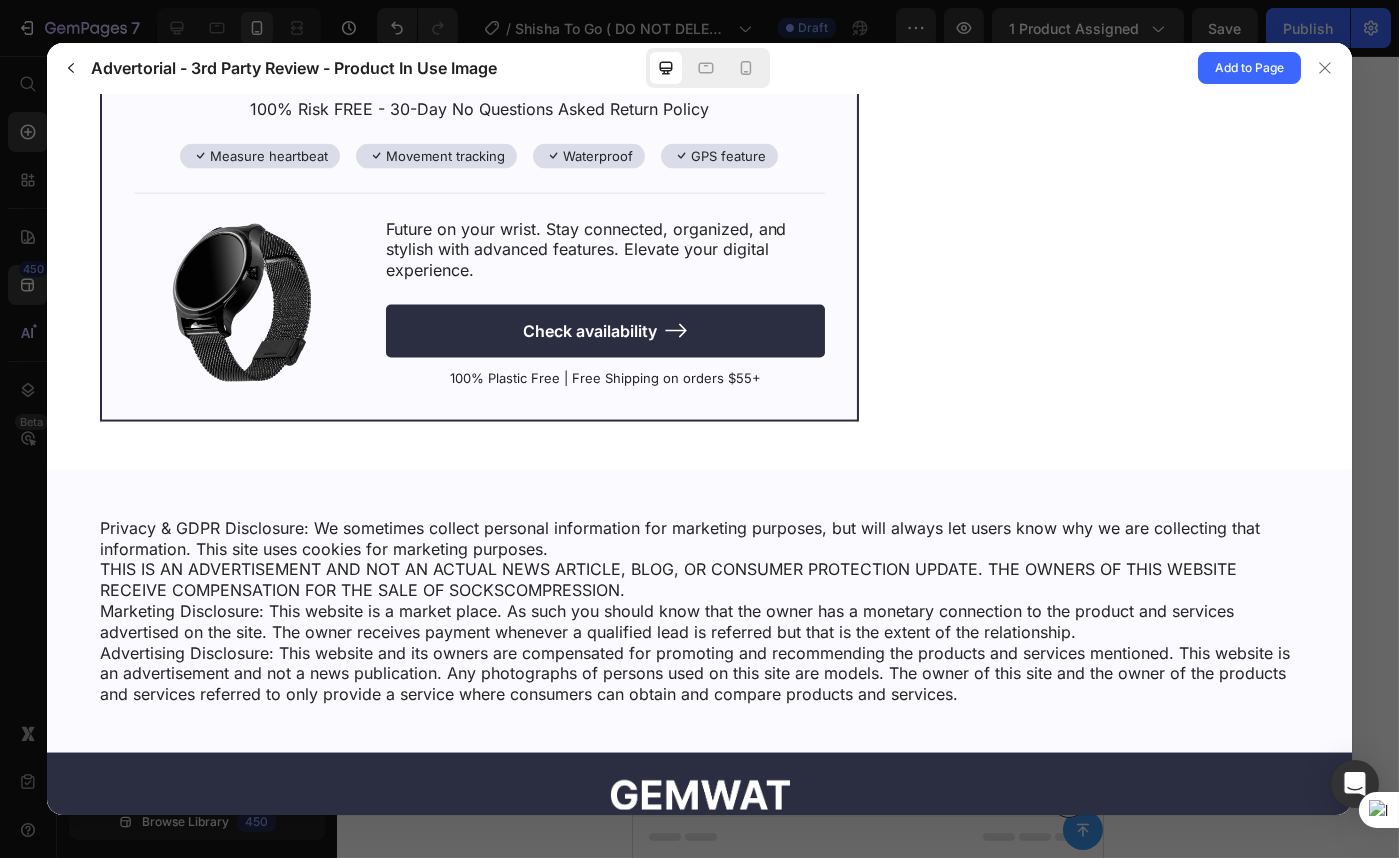 scroll, scrollTop: 6494, scrollLeft: 0, axis: vertical 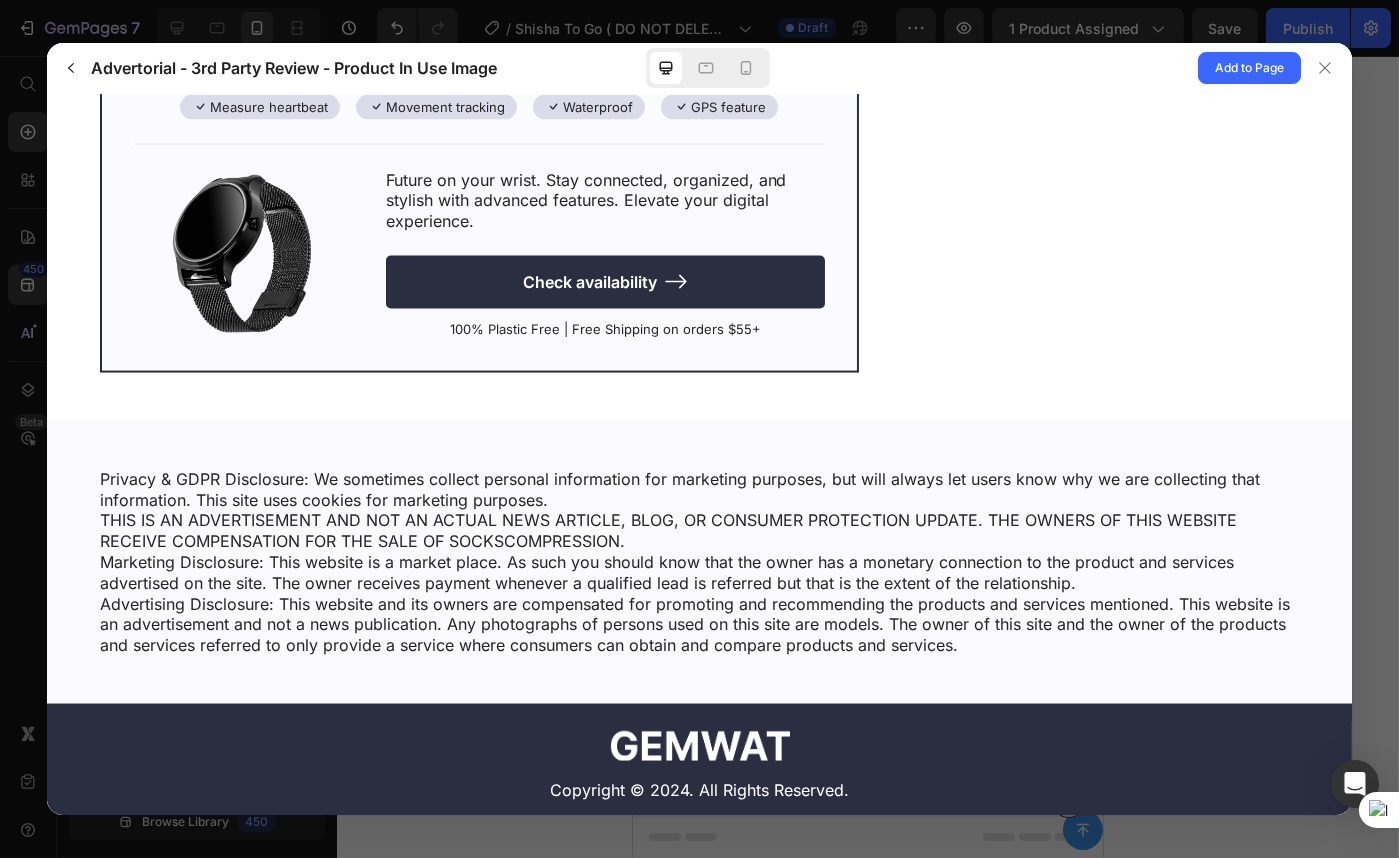 click at bounding box center [699, 429] 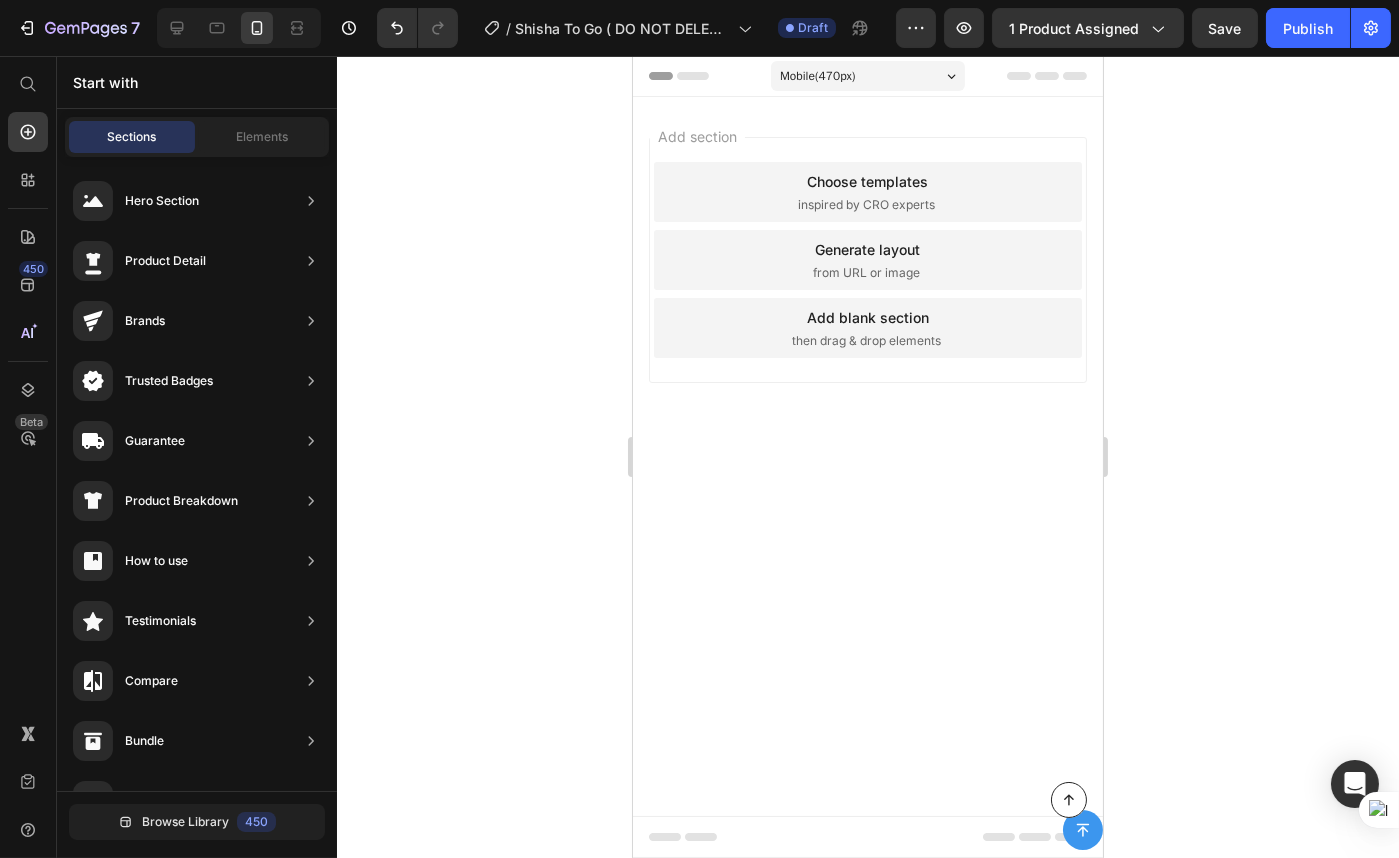 click on "Choose templates" at bounding box center (867, 181) 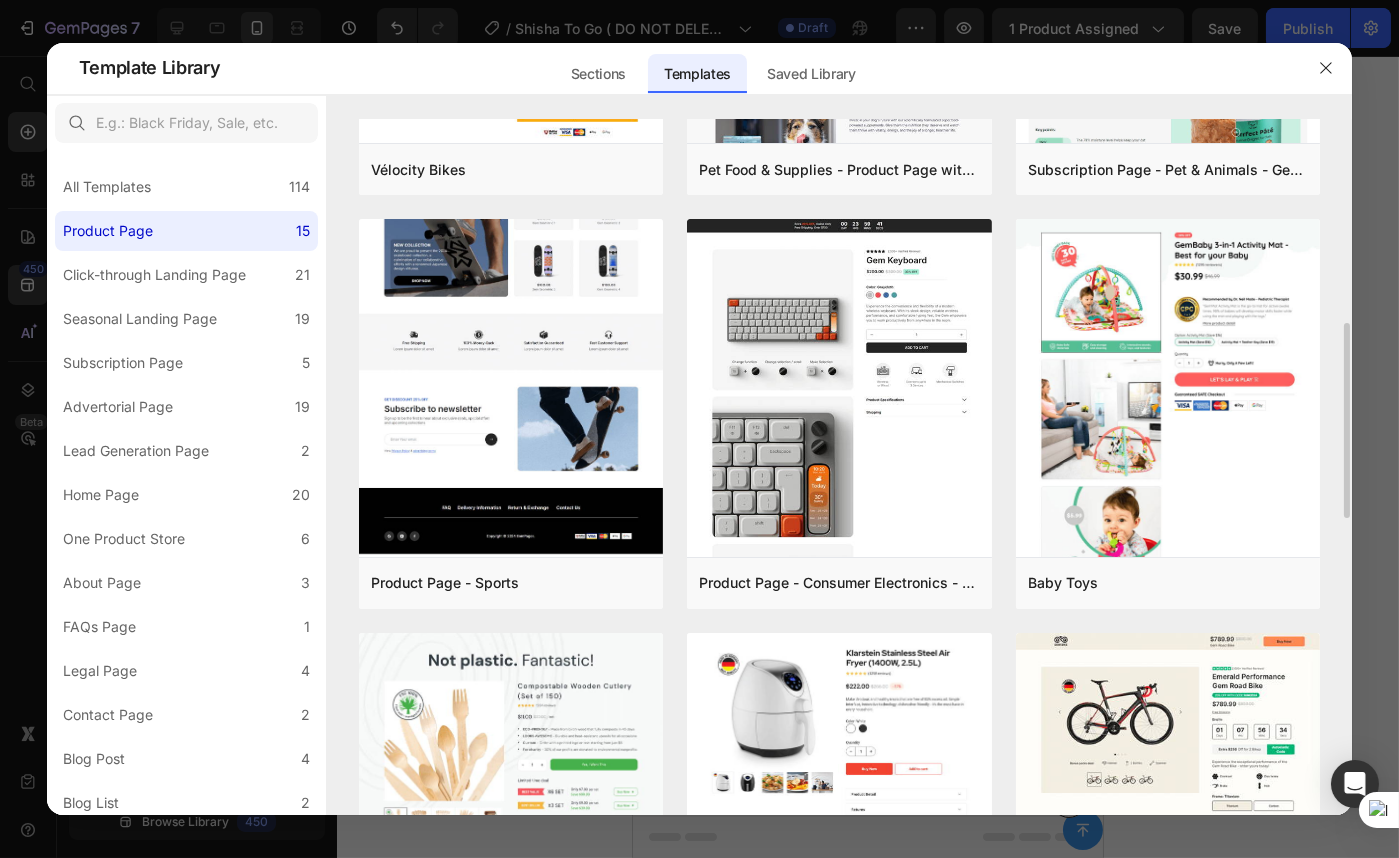 scroll, scrollTop: 1000, scrollLeft: 0, axis: vertical 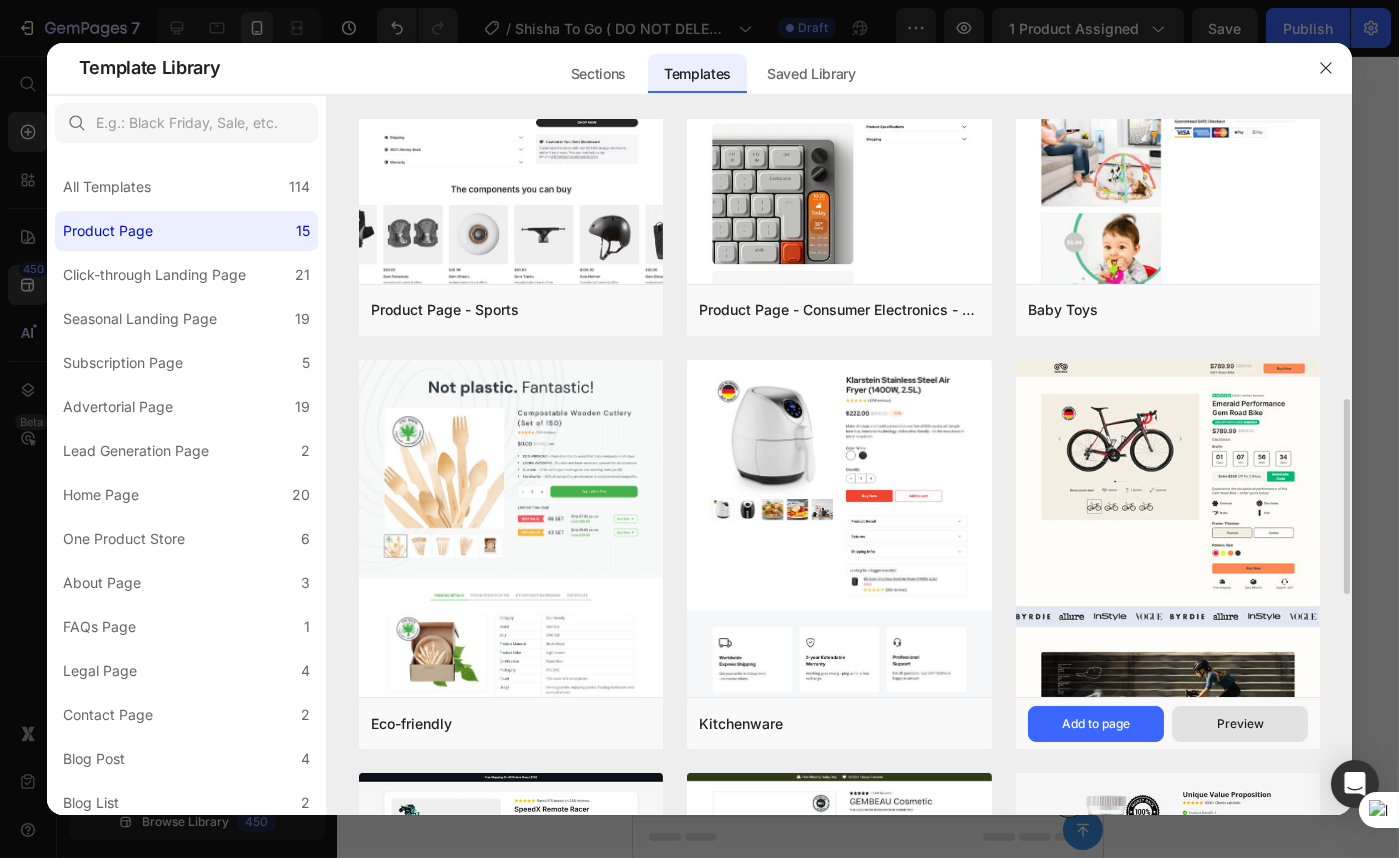 click on "Preview" at bounding box center (1240, 724) 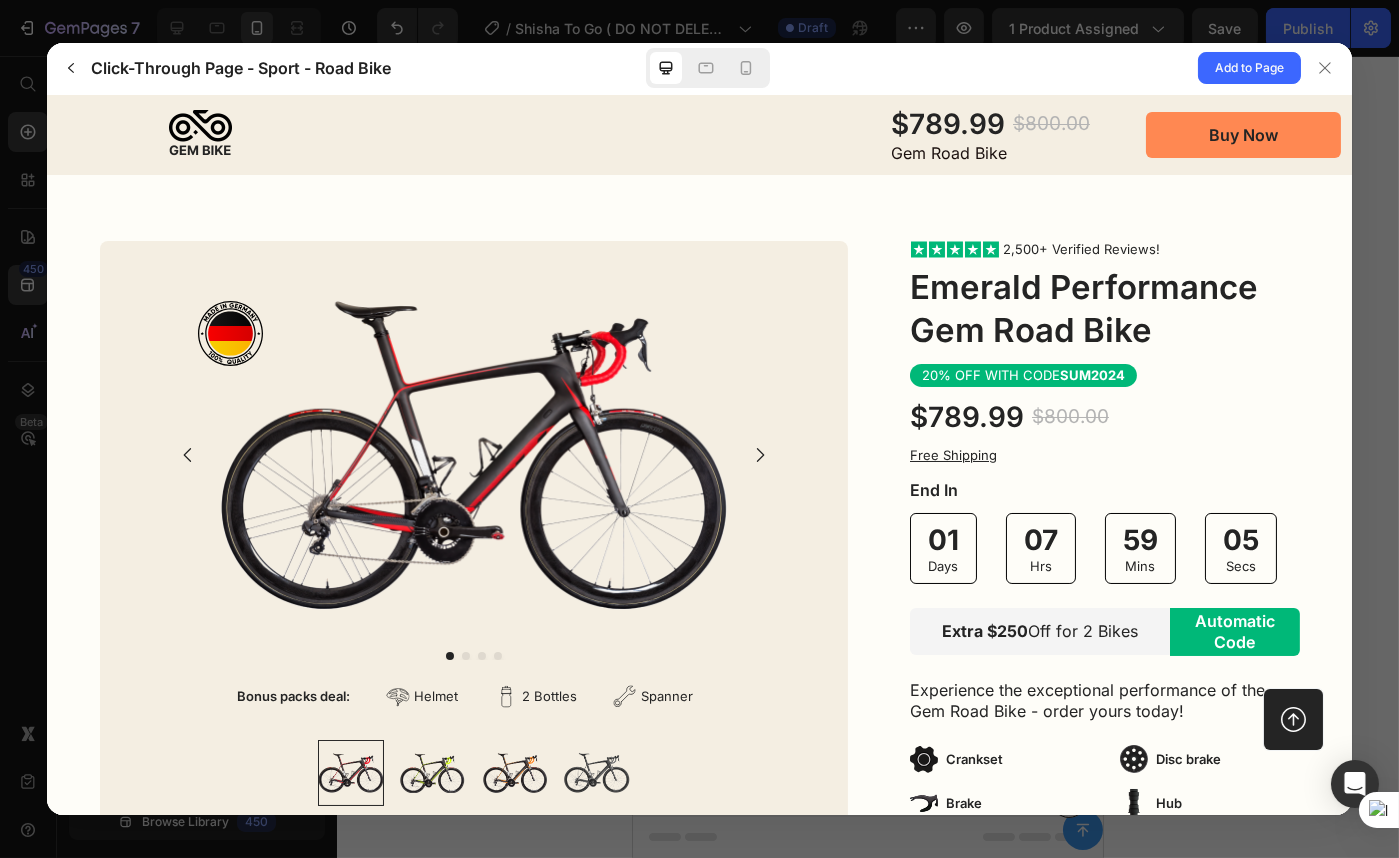 scroll, scrollTop: 0, scrollLeft: 0, axis: both 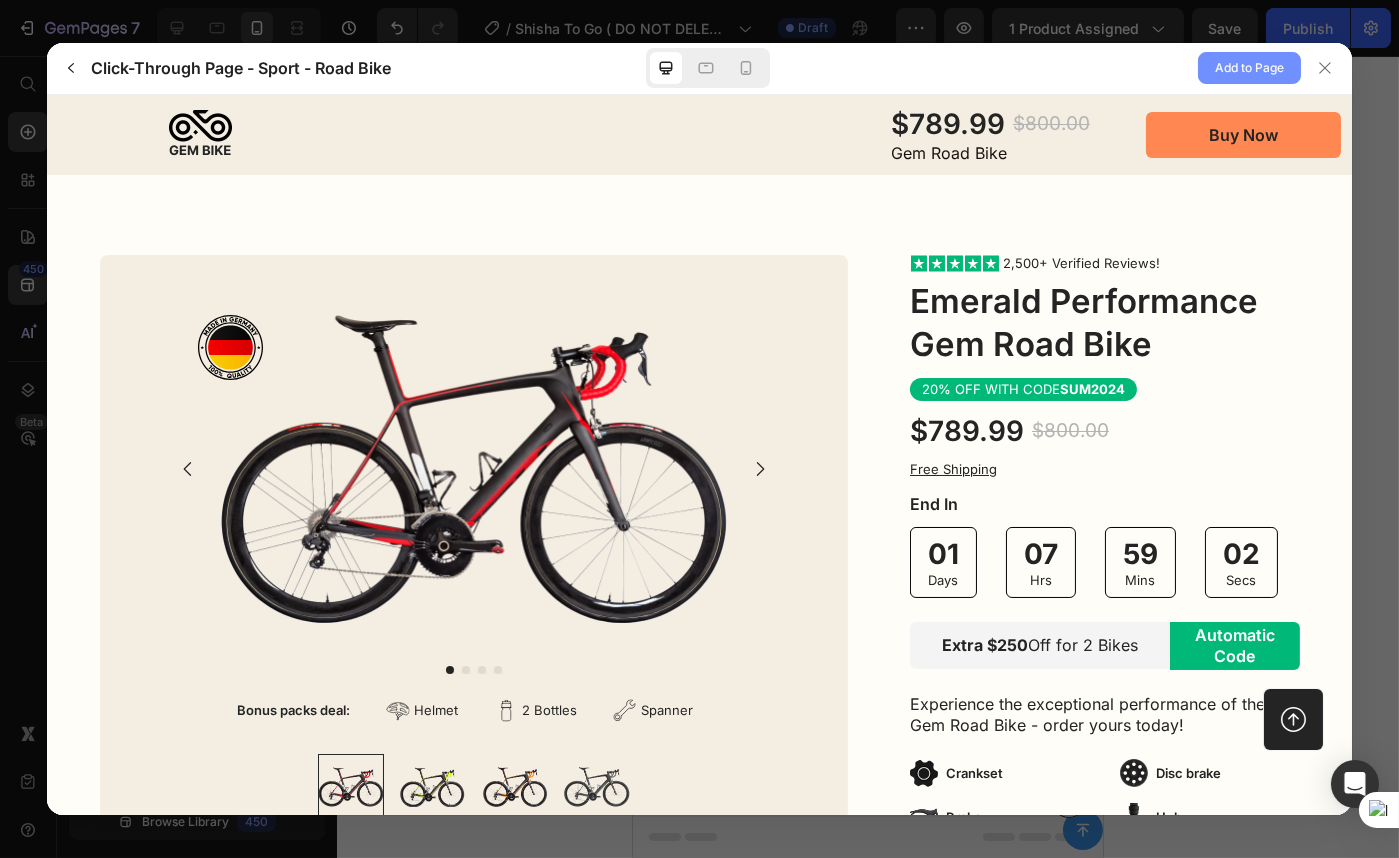 click on "Add to Page" 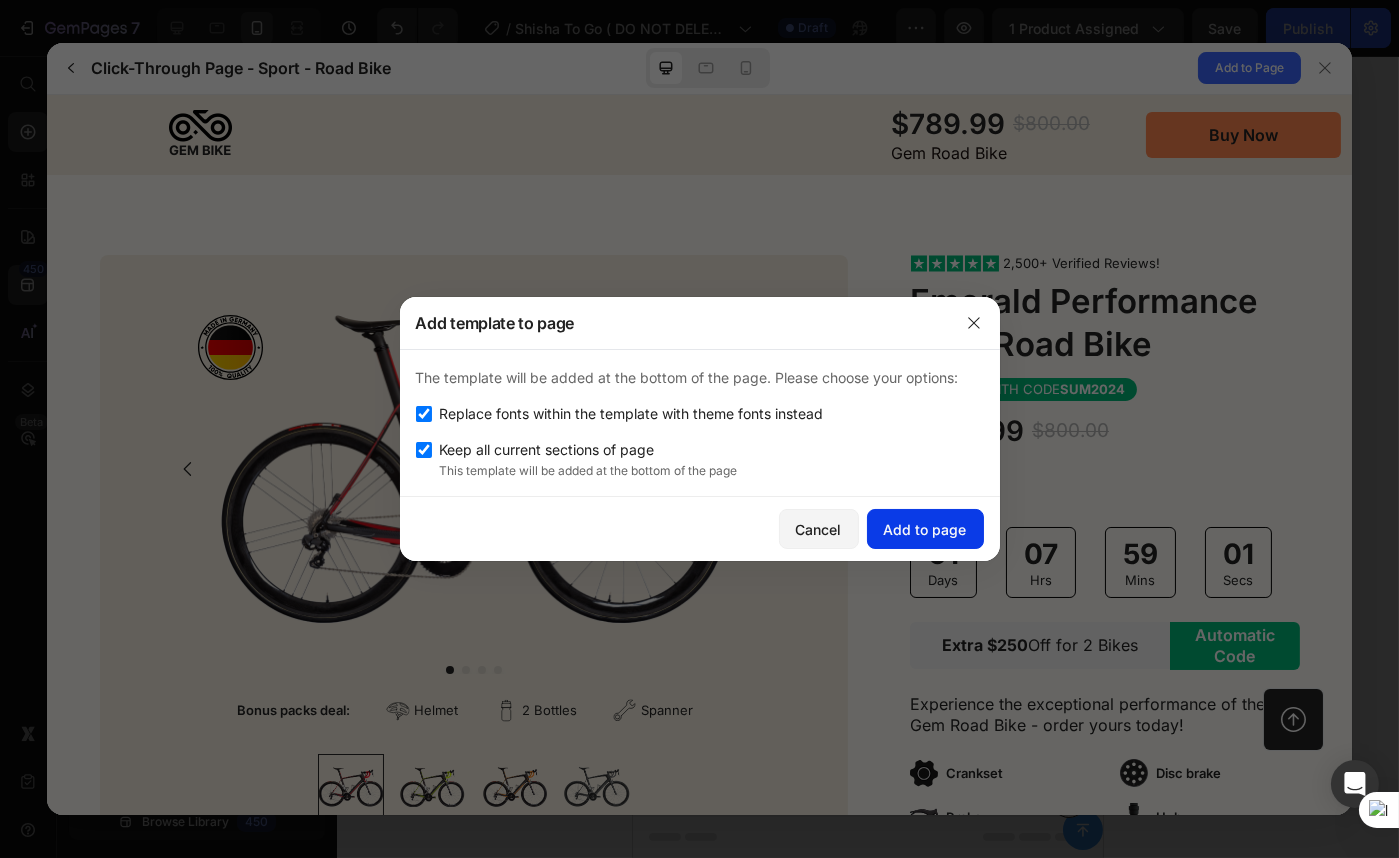 click on "Add to page" at bounding box center (925, 529) 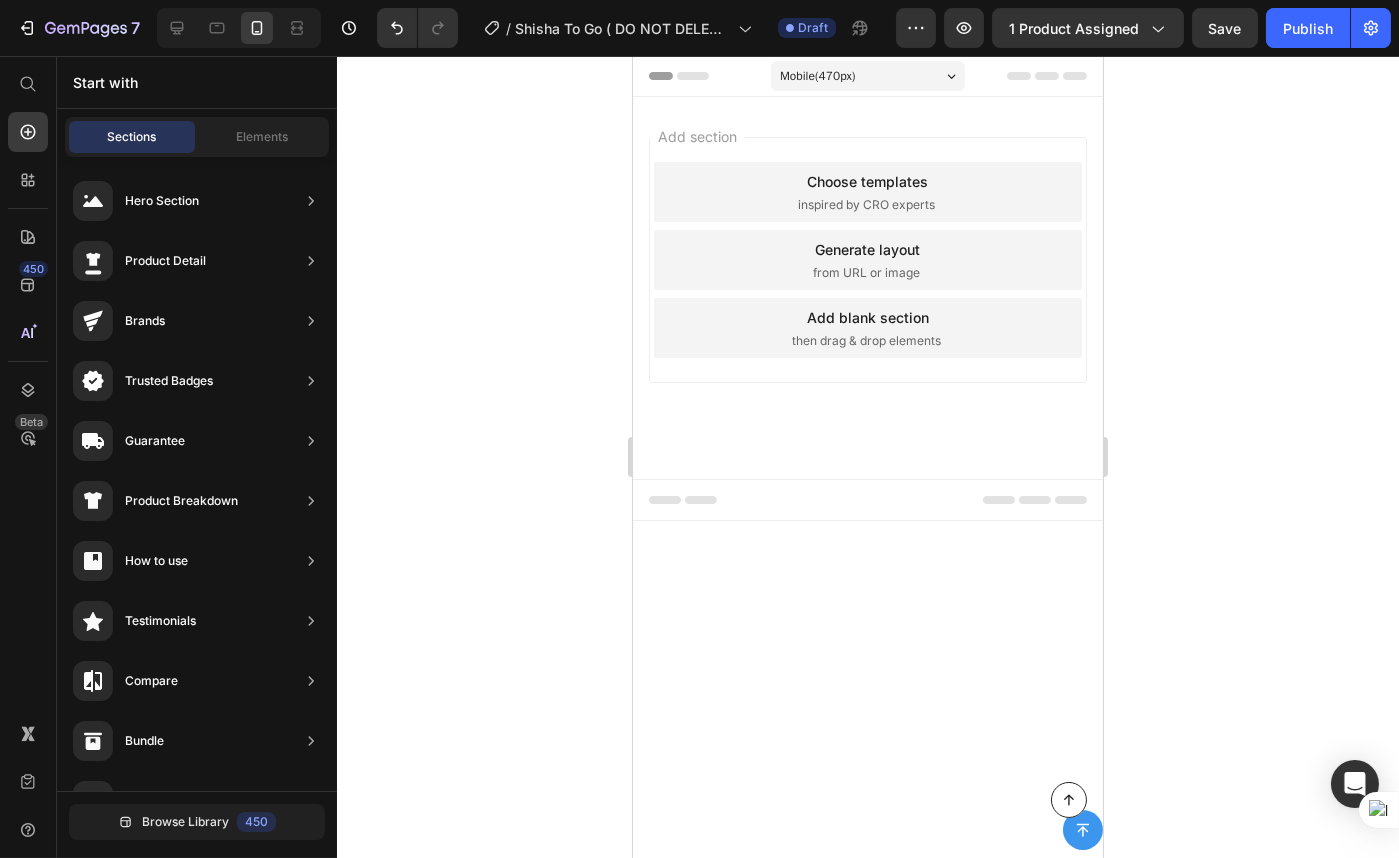 scroll, scrollTop: 0, scrollLeft: 0, axis: both 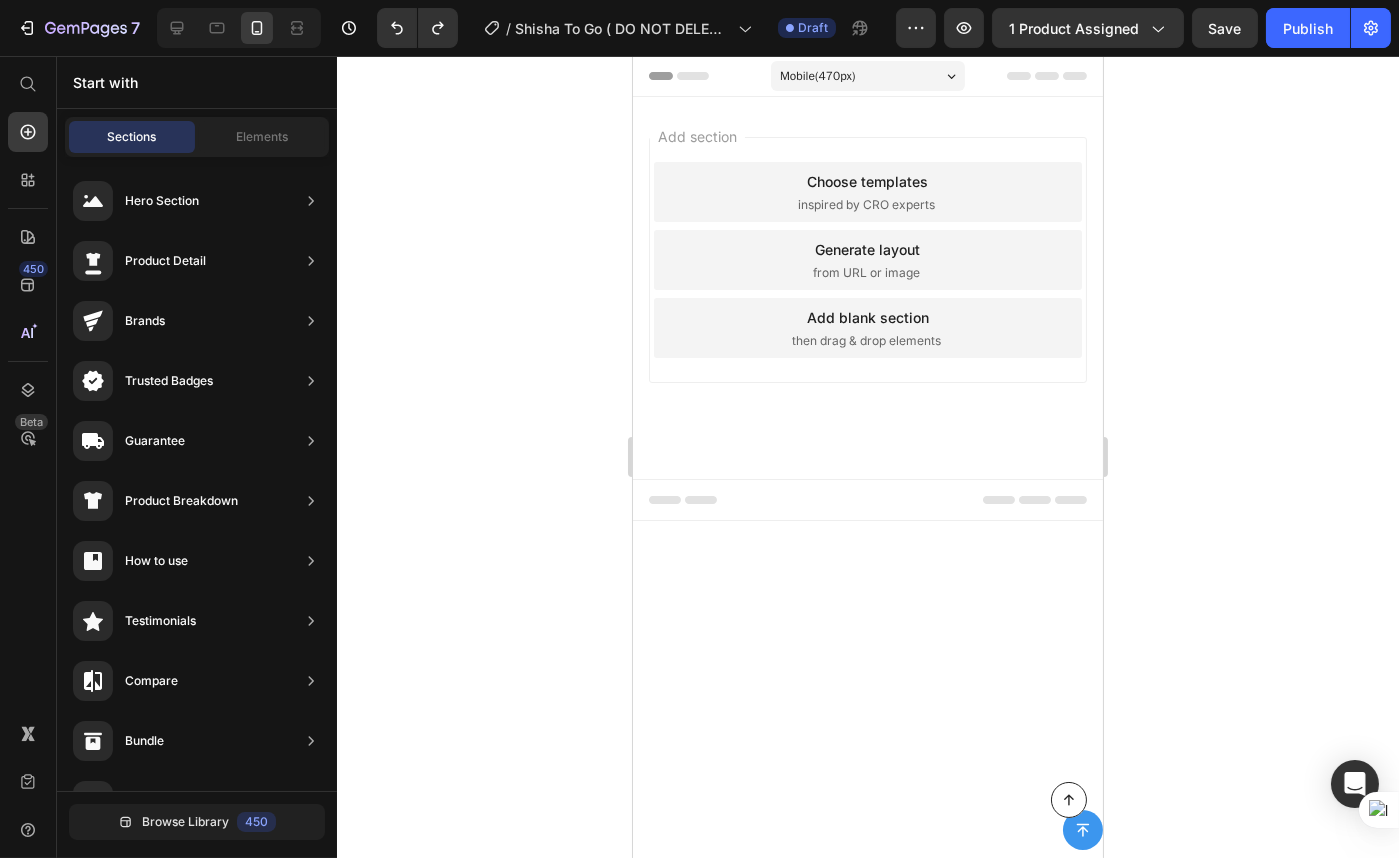 click on "Choose templates" at bounding box center [867, 181] 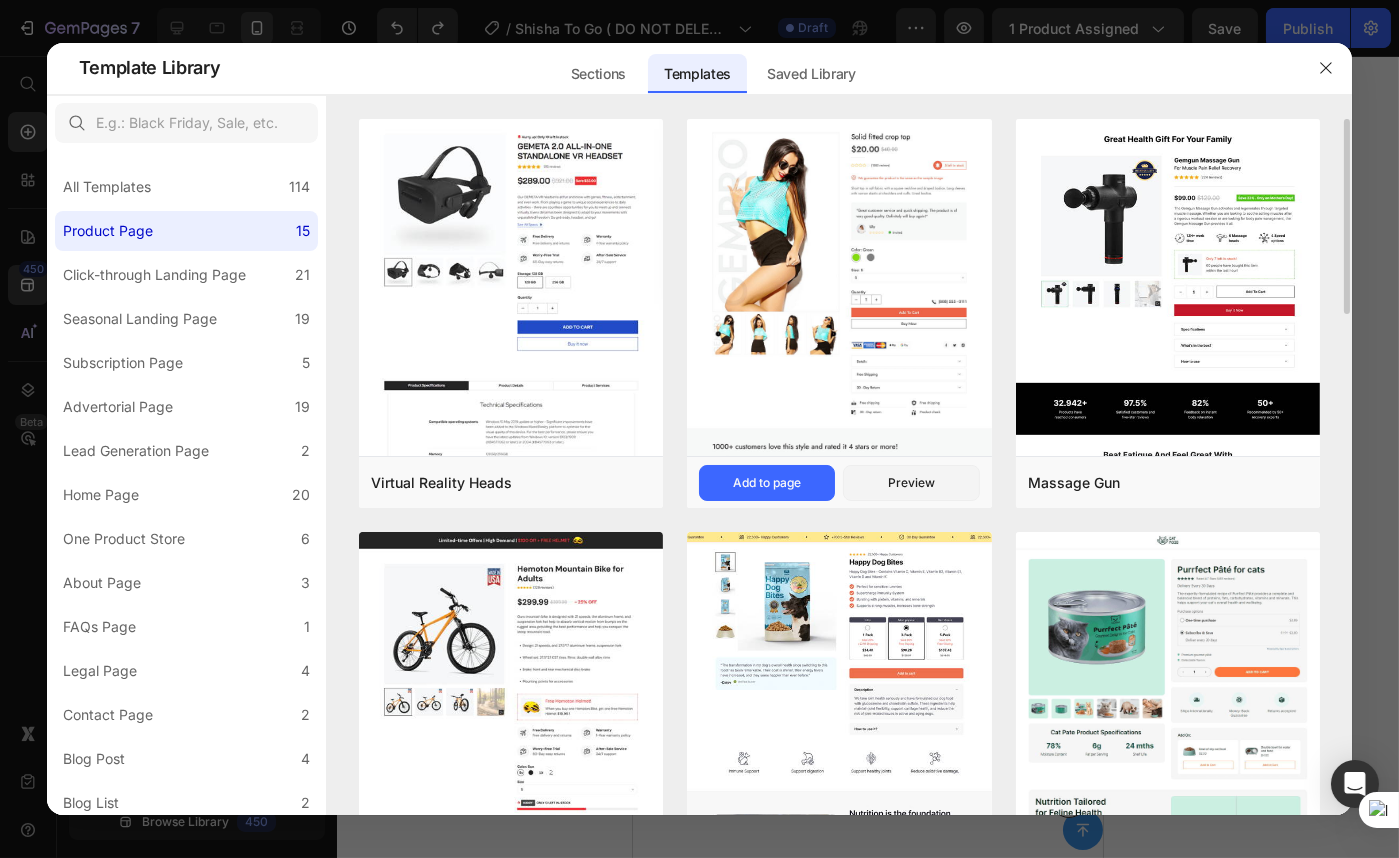 scroll, scrollTop: 454, scrollLeft: 0, axis: vertical 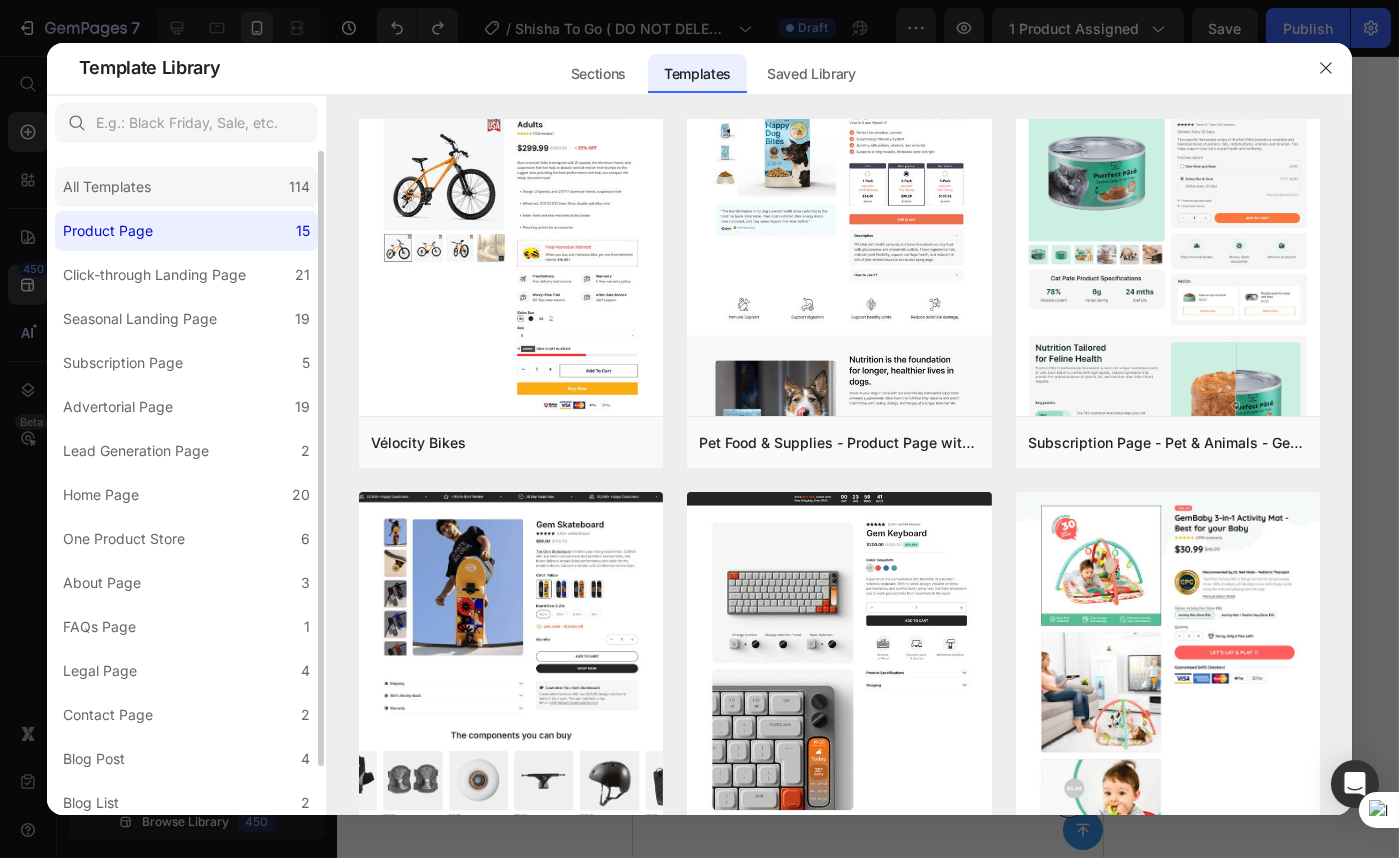 click on "All Templates 114" 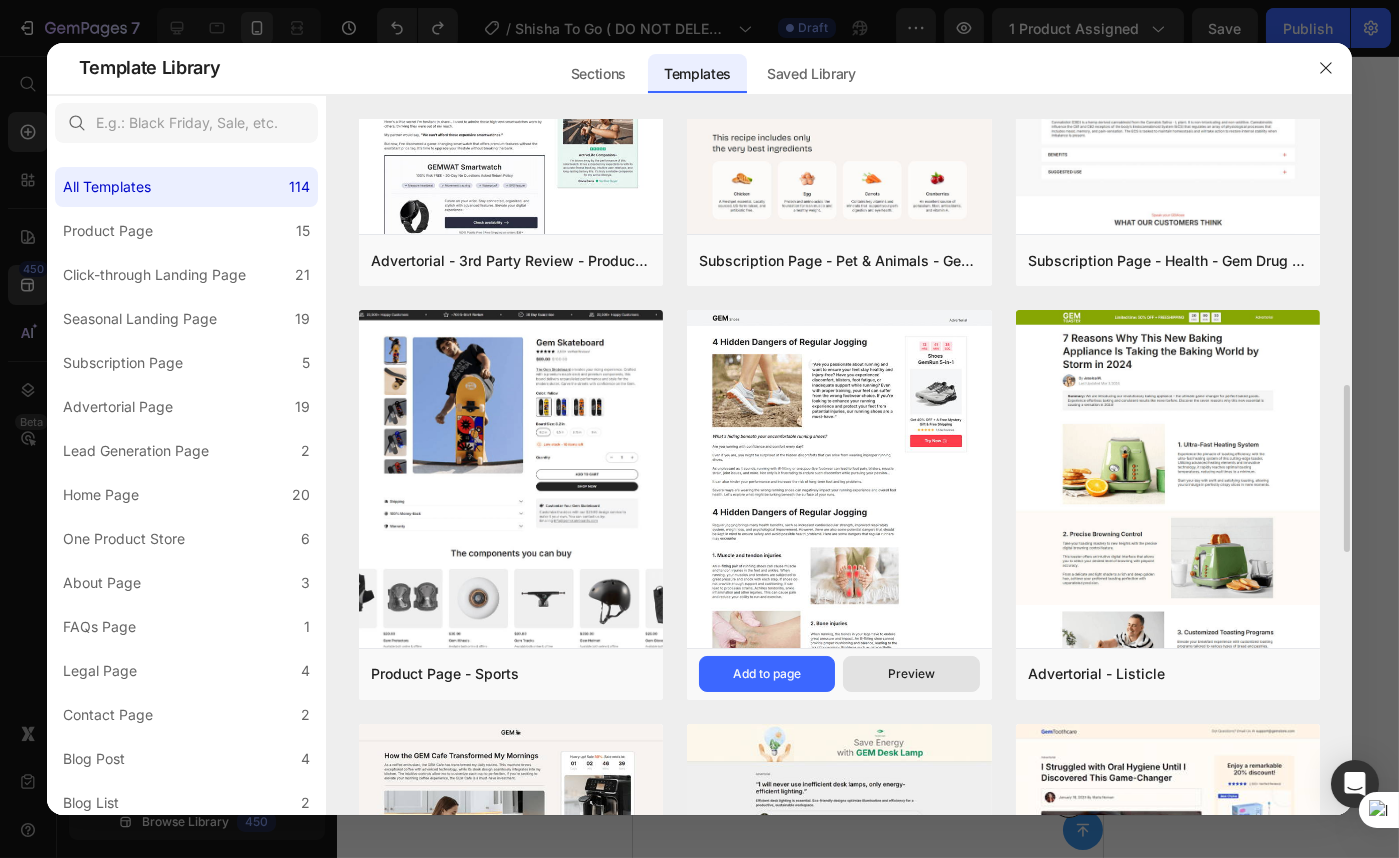 scroll, scrollTop: 727, scrollLeft: 0, axis: vertical 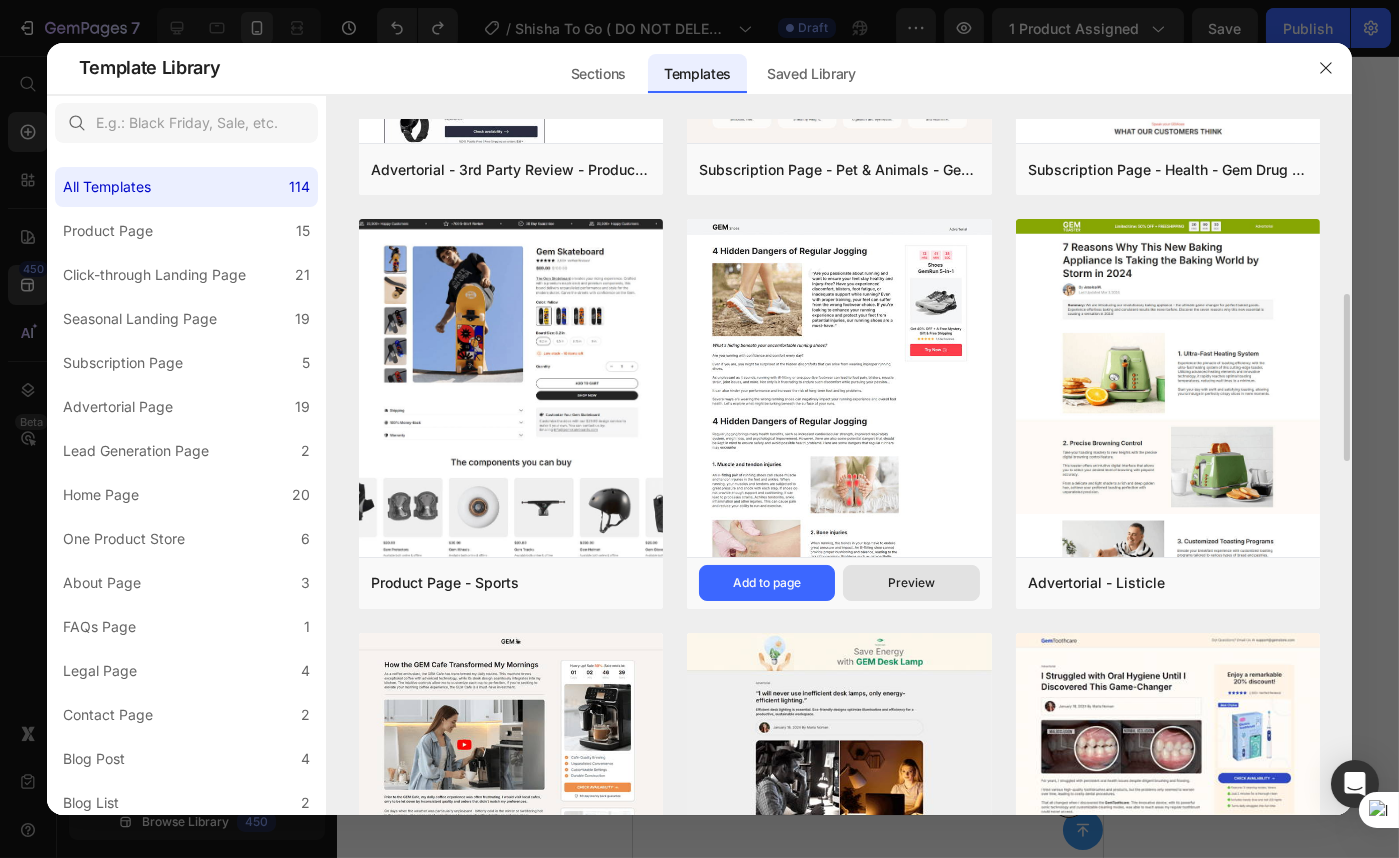 click on "Preview" at bounding box center (911, 583) 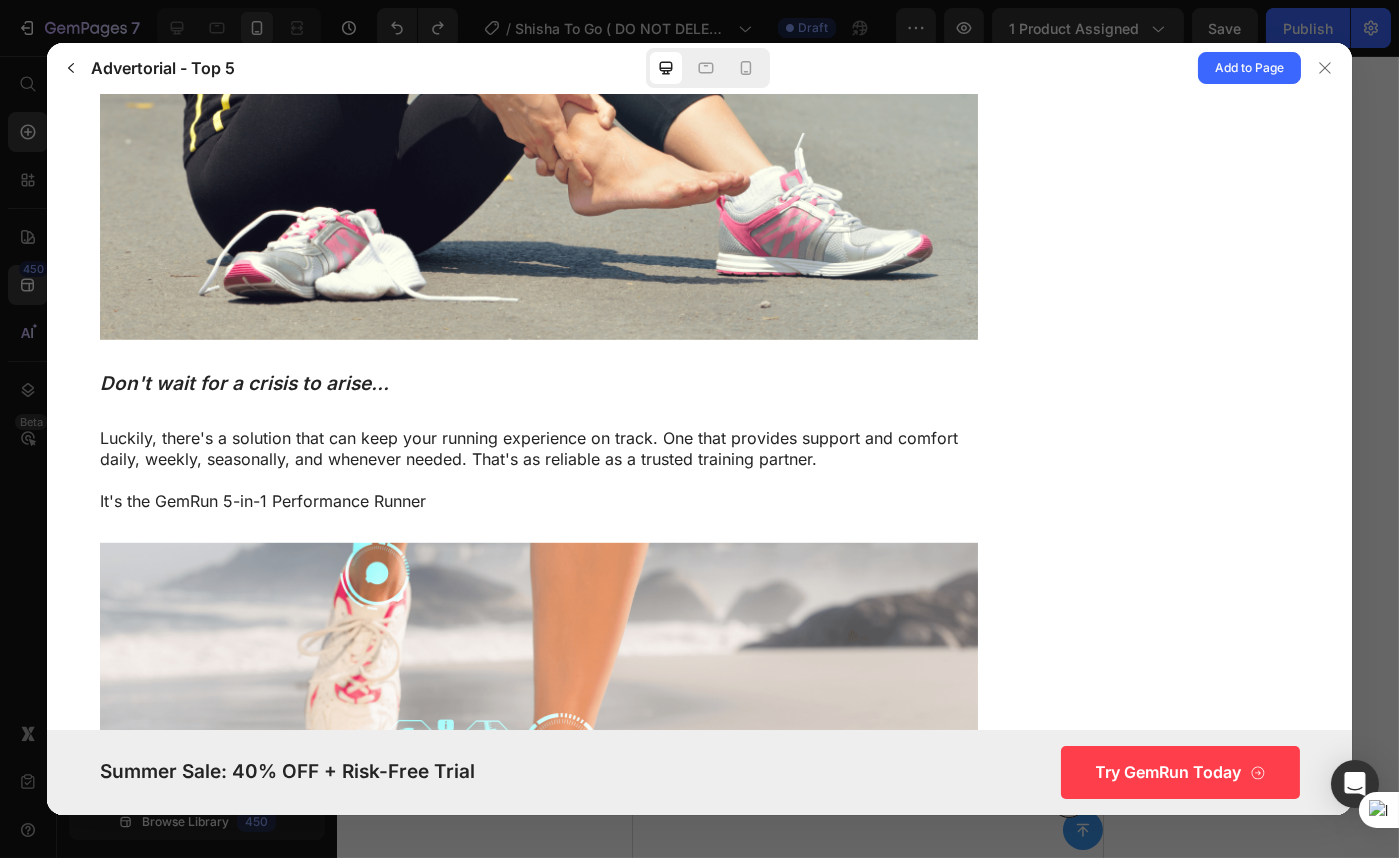 scroll, scrollTop: 3000, scrollLeft: 0, axis: vertical 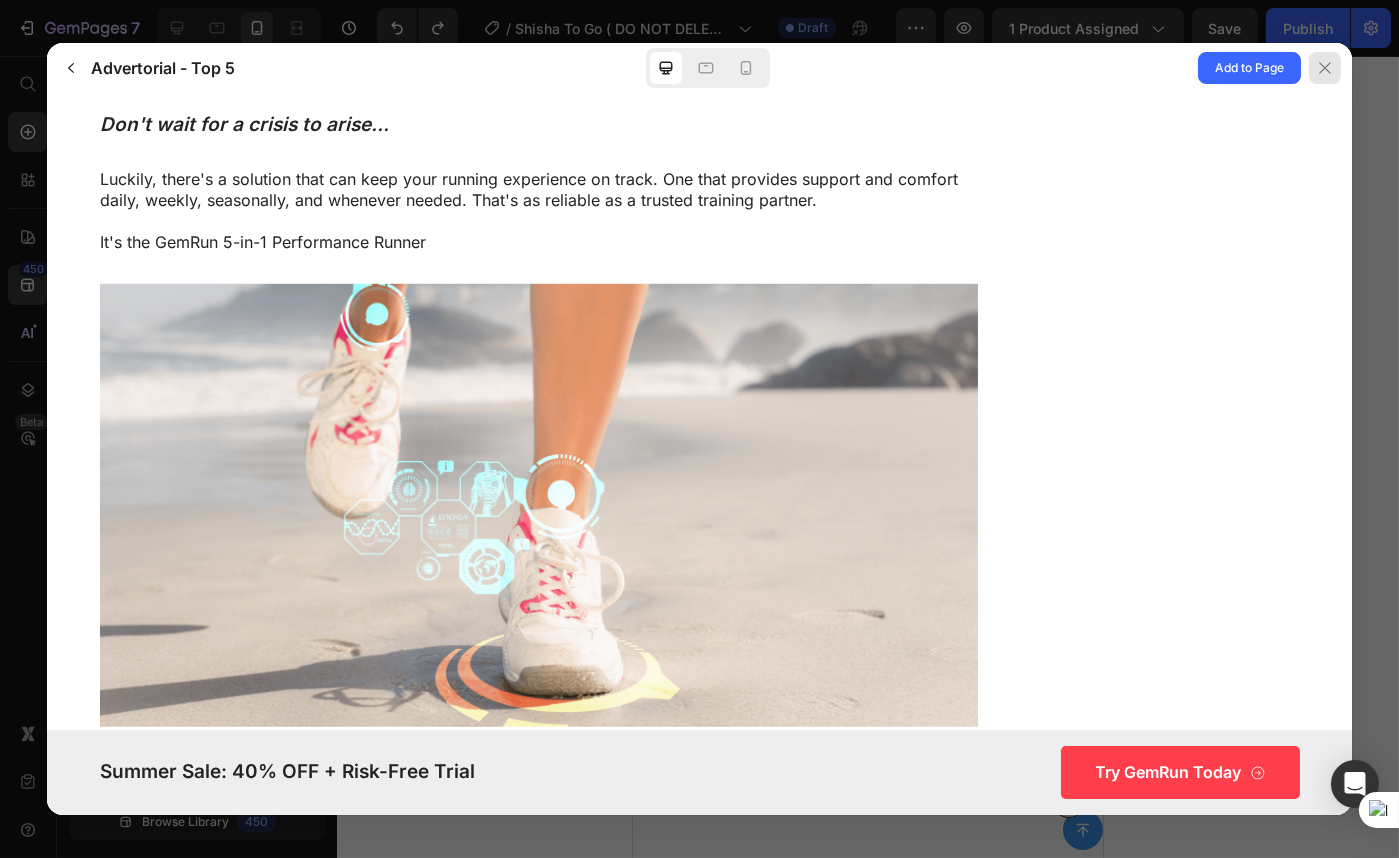 click 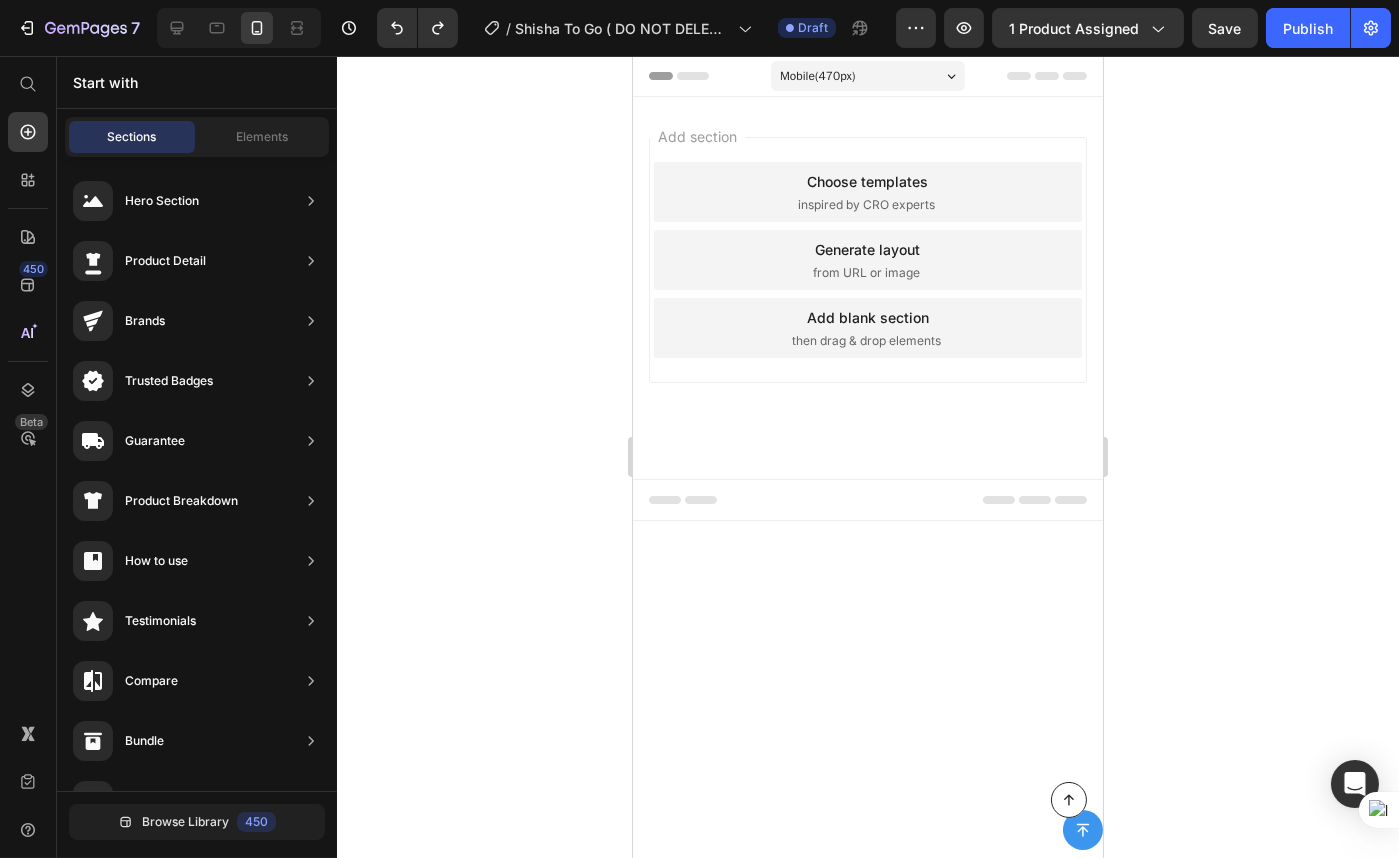 click on "Choose templates inspired by CRO experts" at bounding box center [867, 192] 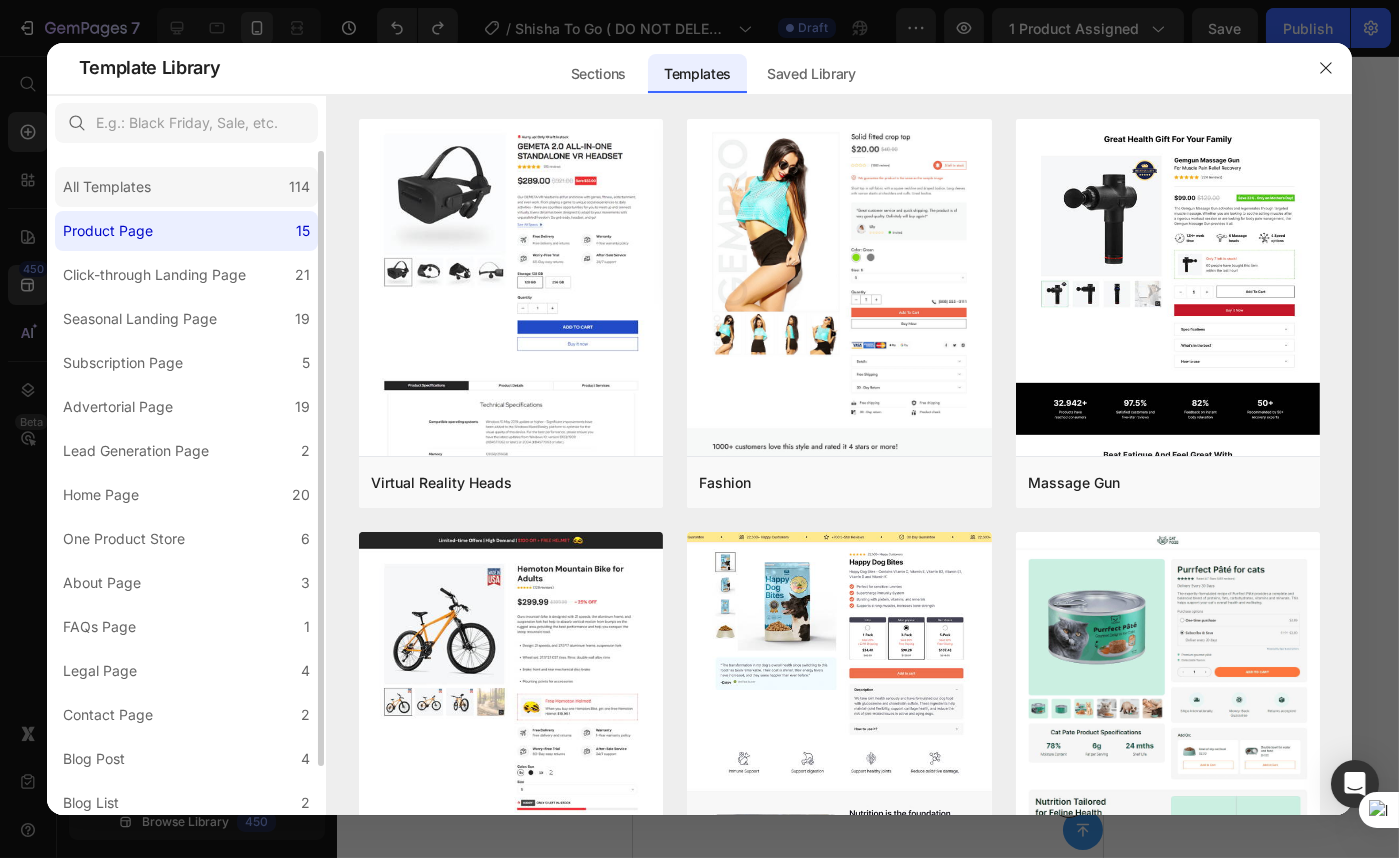 click on "All Templates 114" 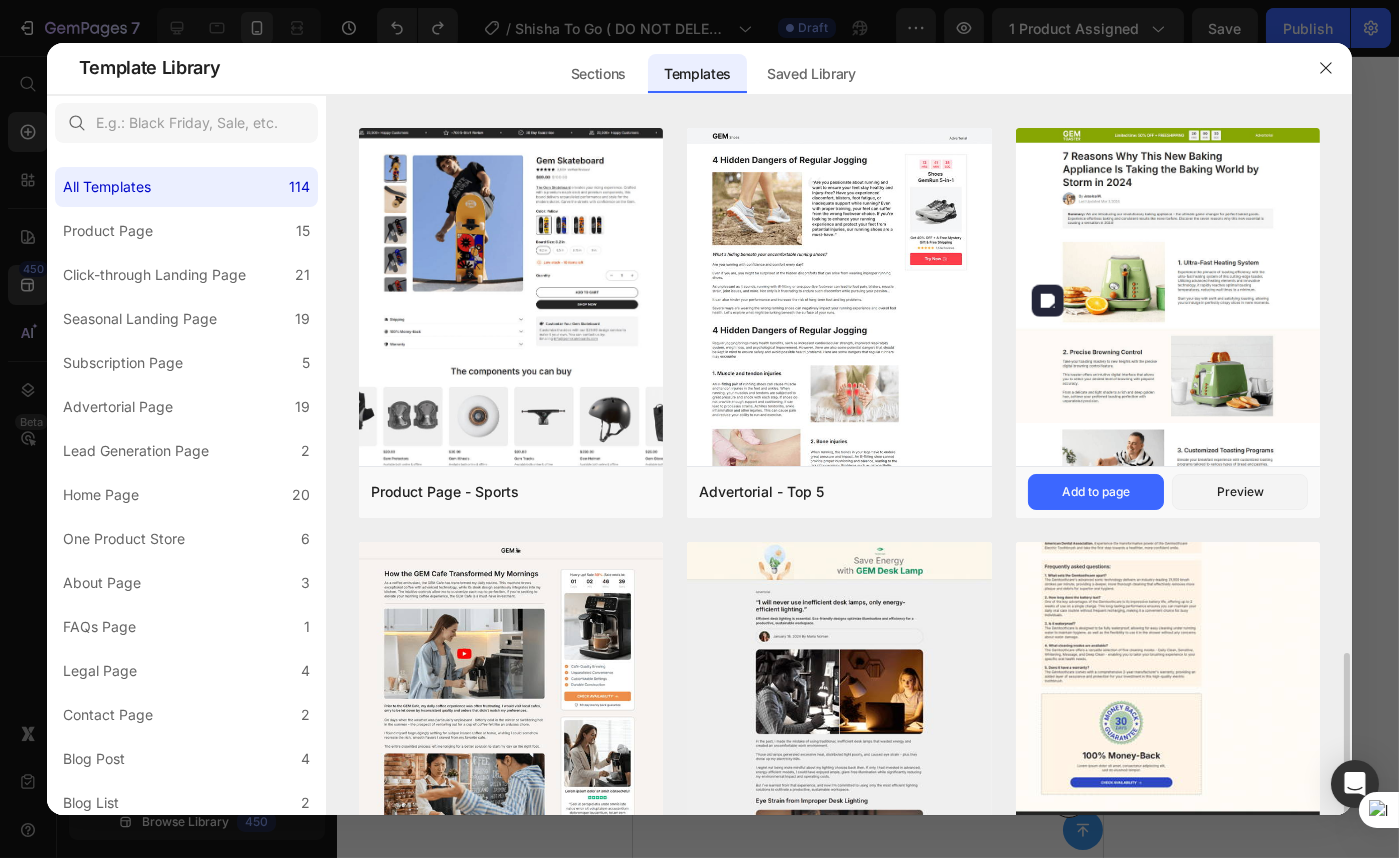 scroll, scrollTop: 1181, scrollLeft: 0, axis: vertical 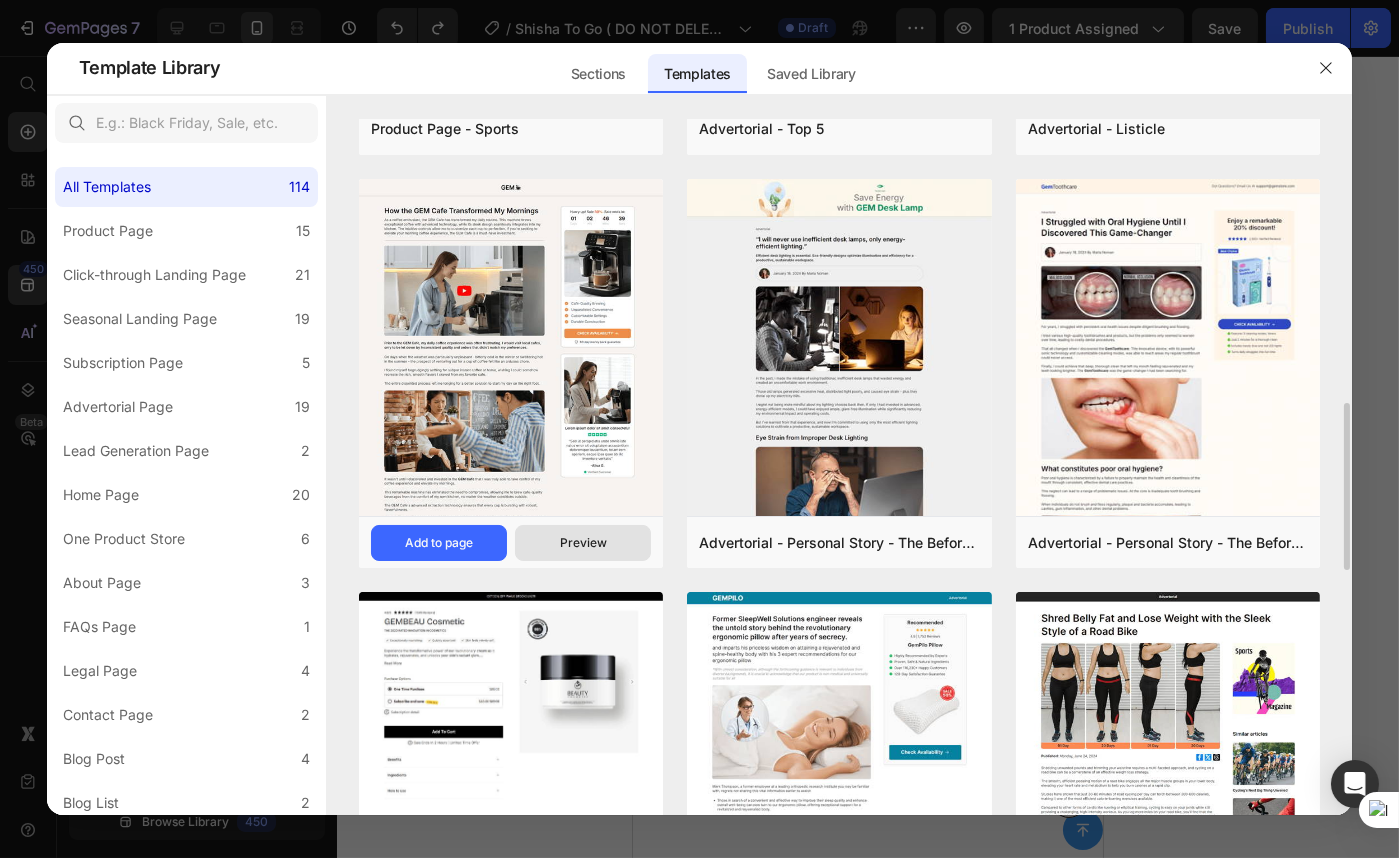 click on "Preview" at bounding box center [583, 543] 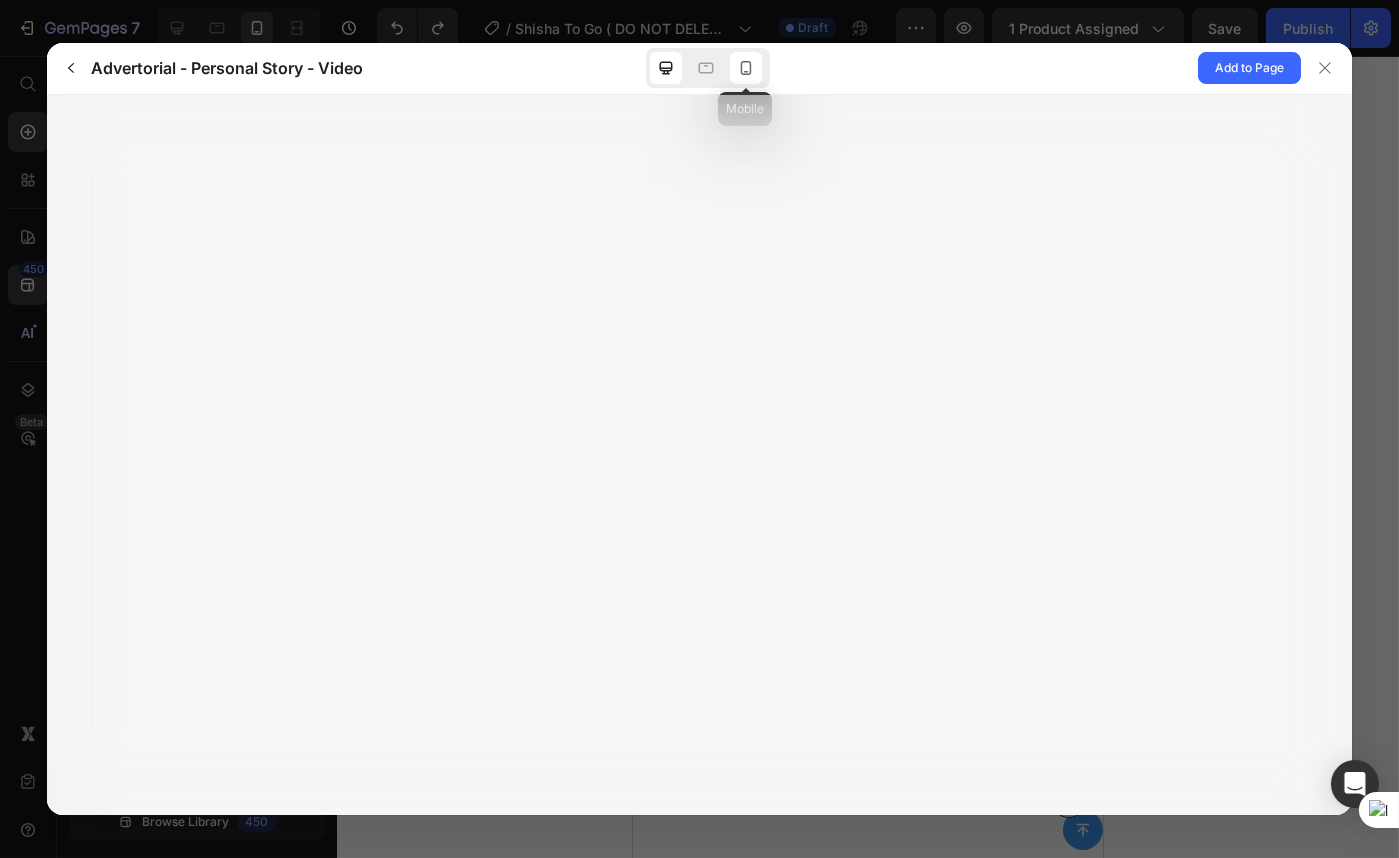 click 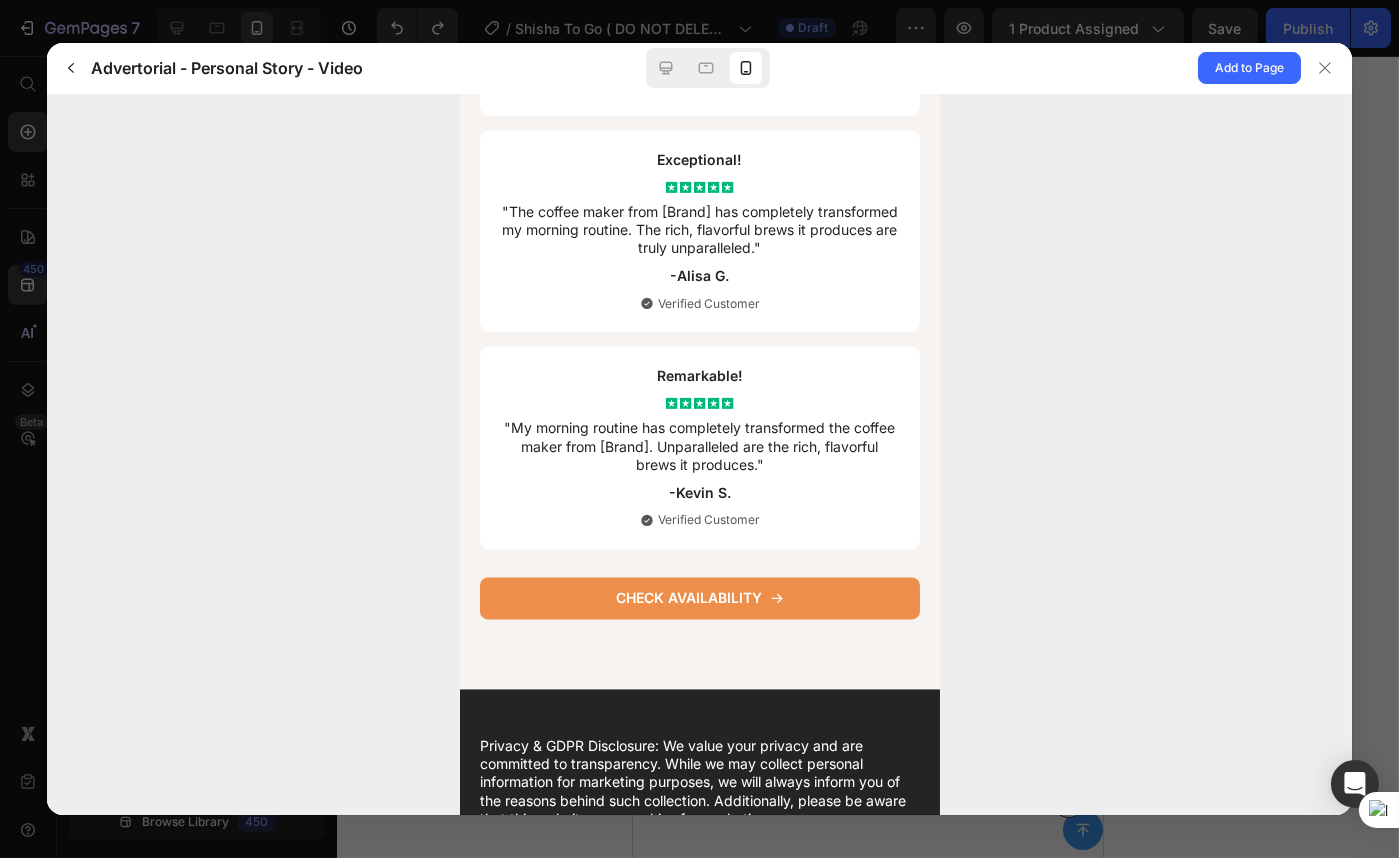 scroll, scrollTop: 8741, scrollLeft: 0, axis: vertical 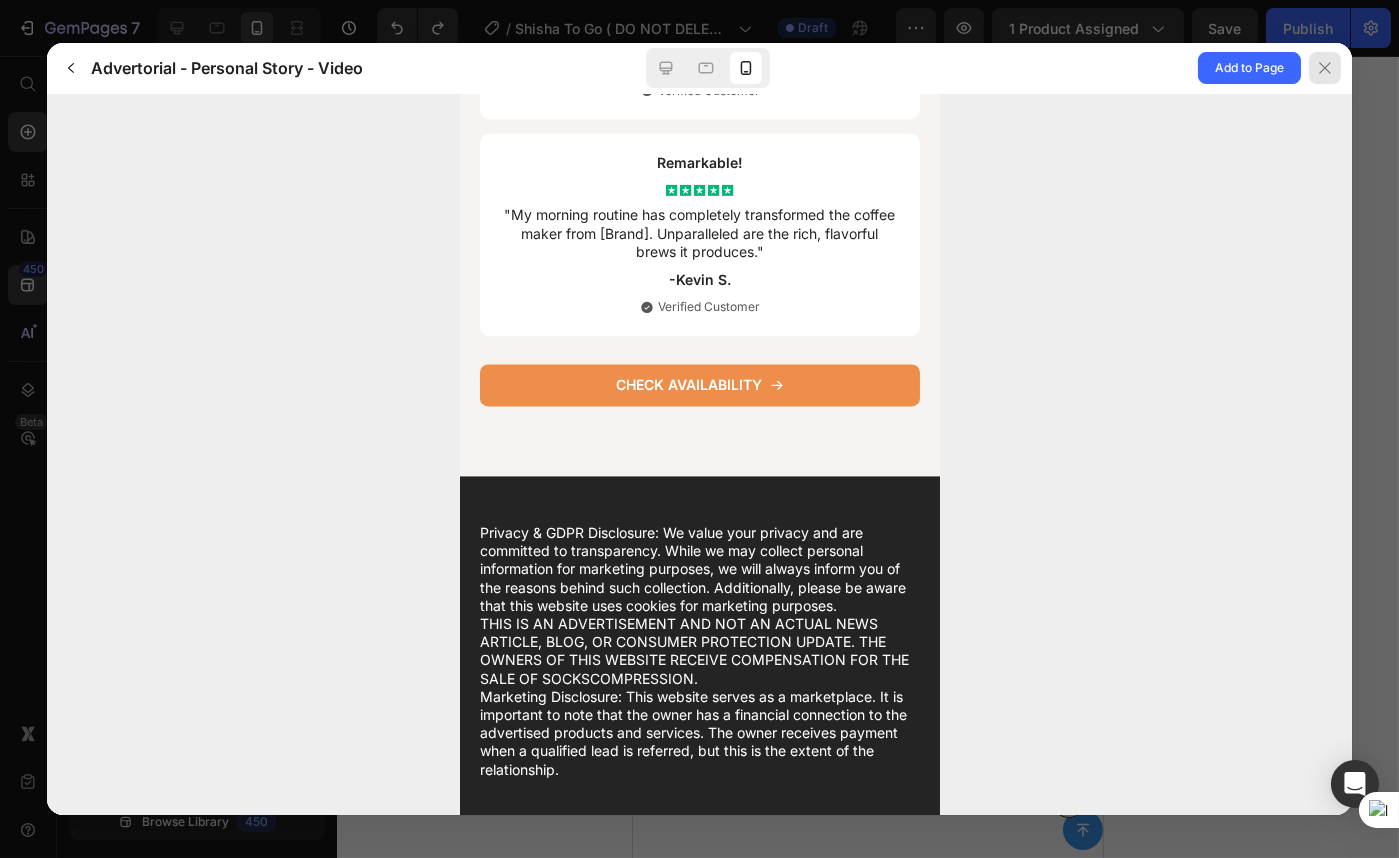 click 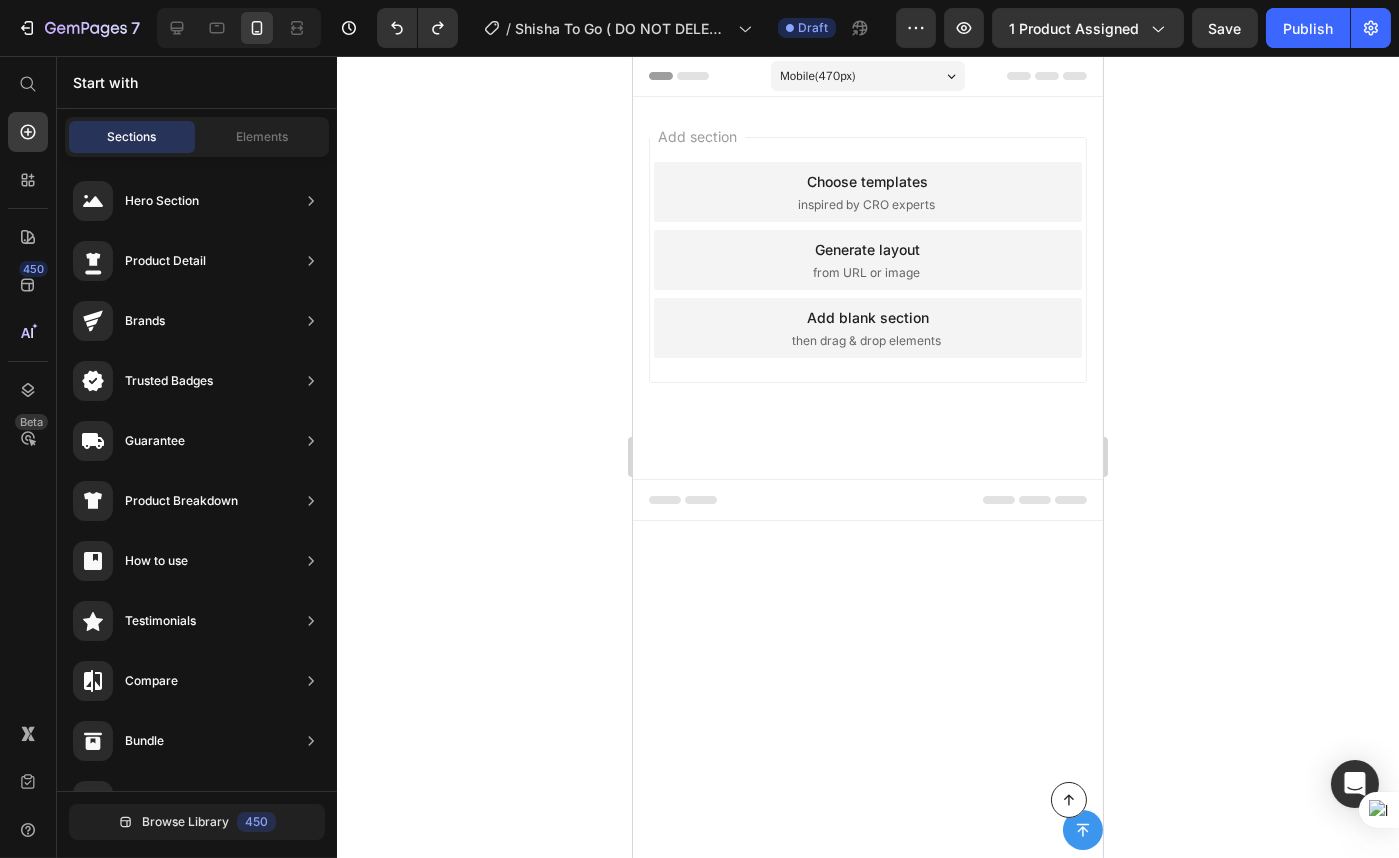 click on "Choose templates inspired by CRO experts" at bounding box center [867, 192] 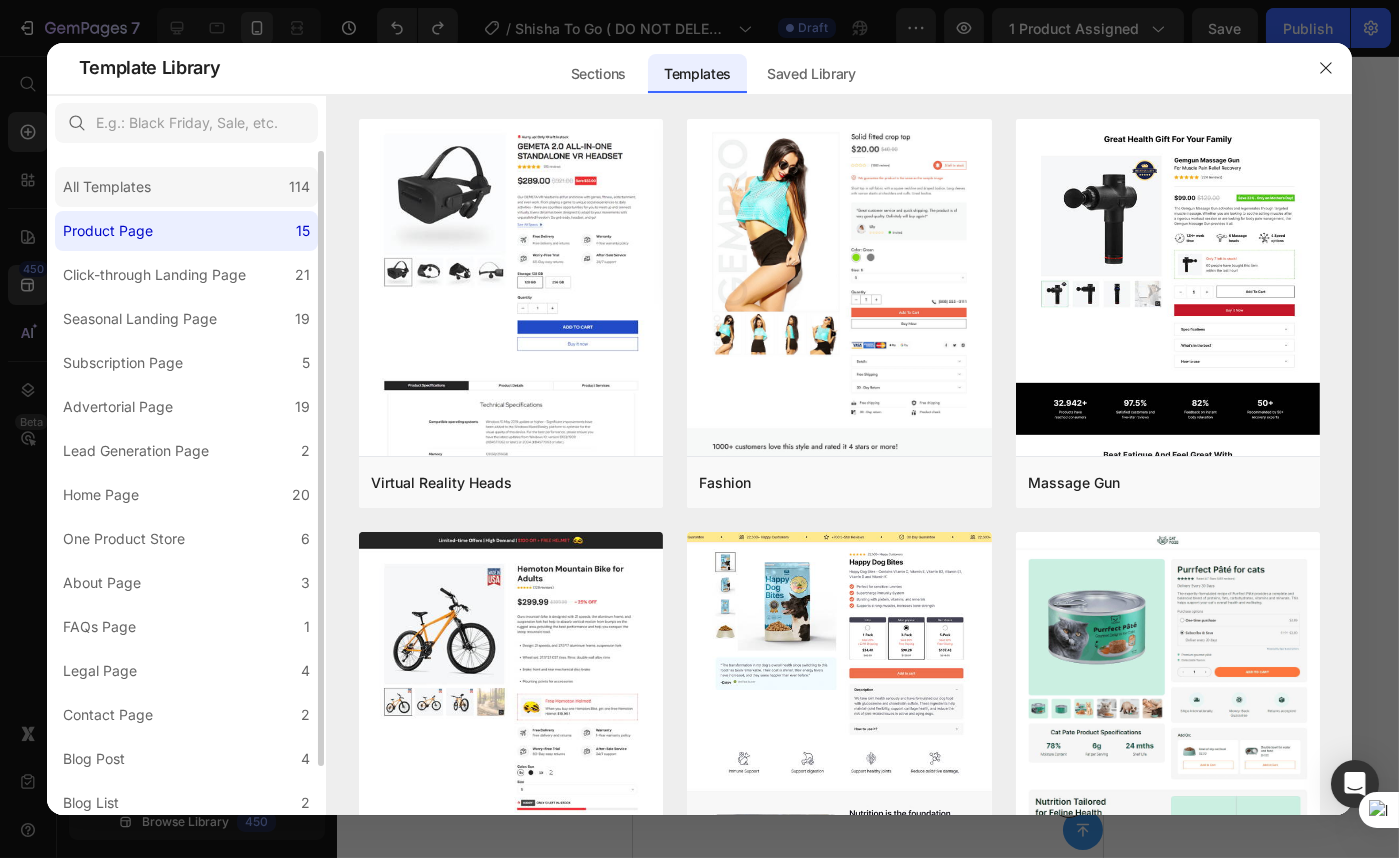 click on "All Templates 114" 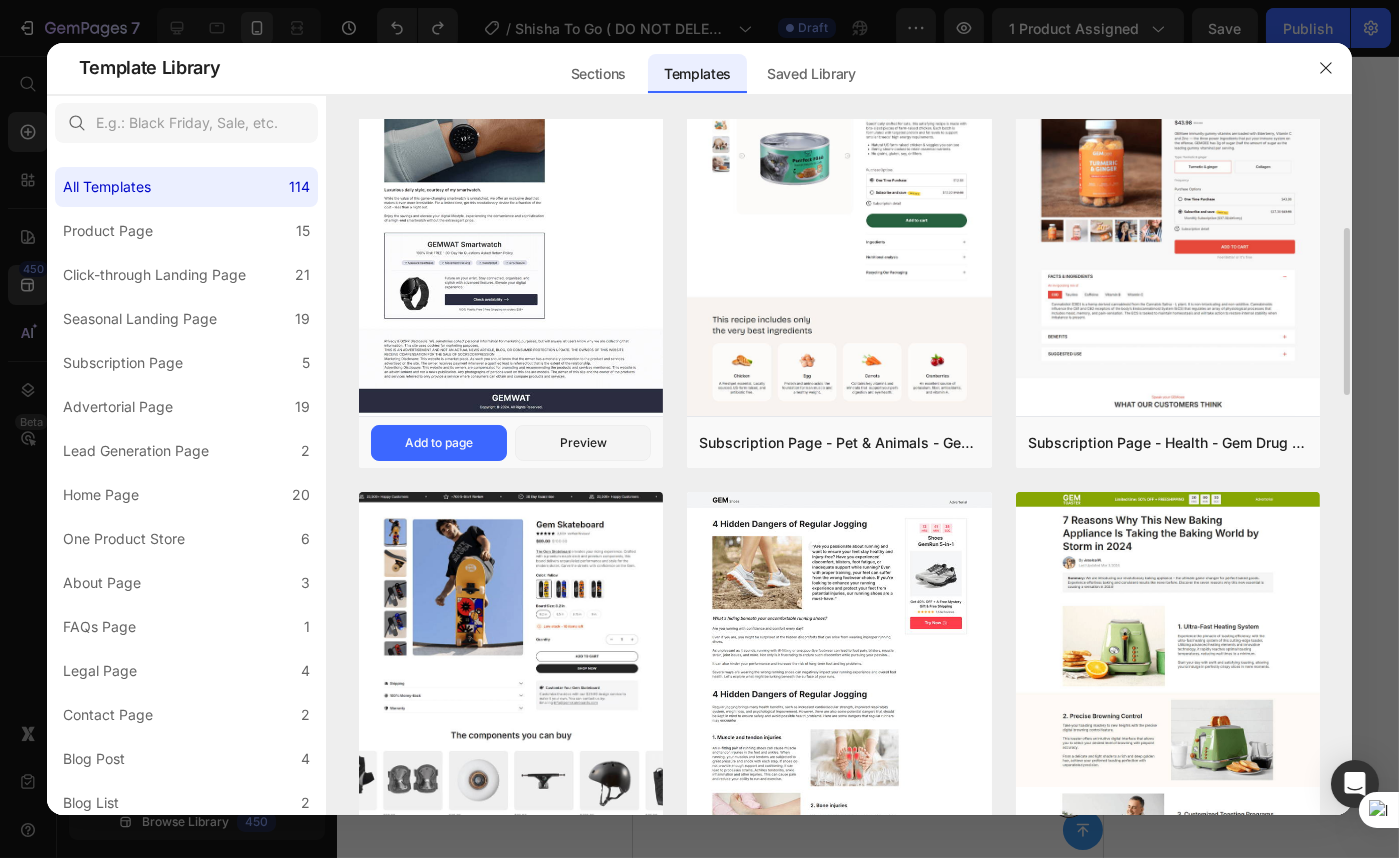 scroll, scrollTop: 363, scrollLeft: 0, axis: vertical 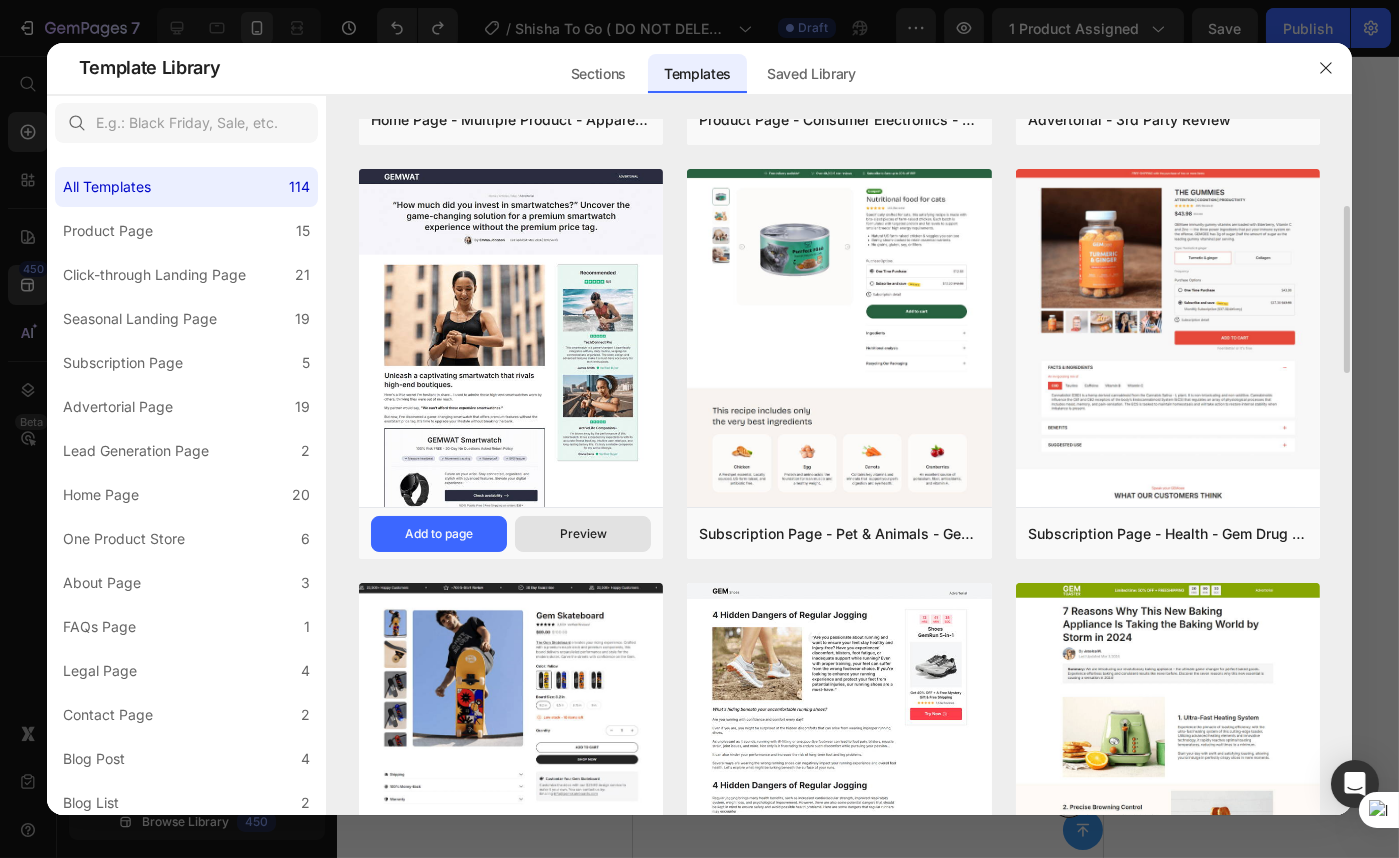 click on "Preview" at bounding box center [583, 534] 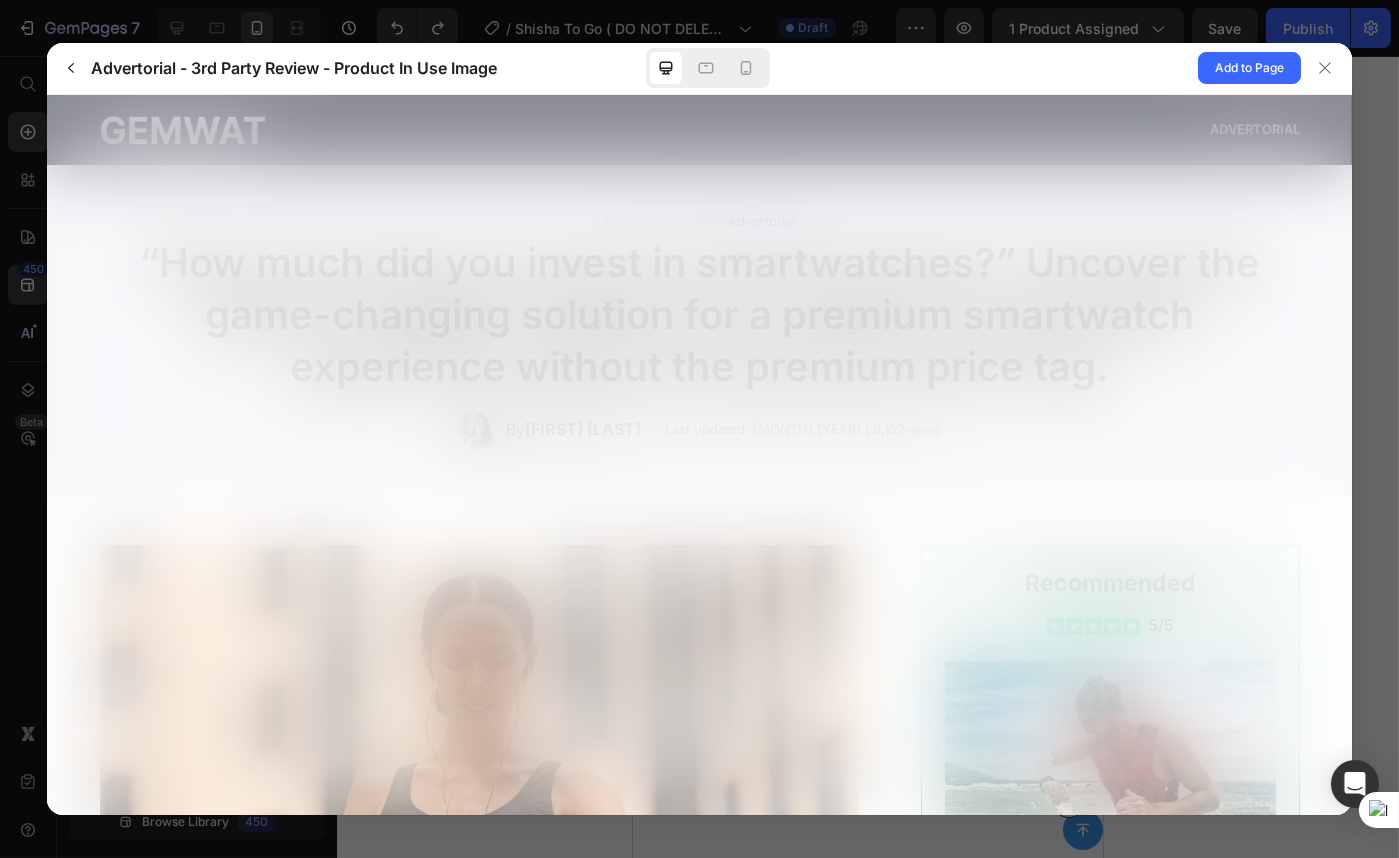 scroll, scrollTop: 0, scrollLeft: 0, axis: both 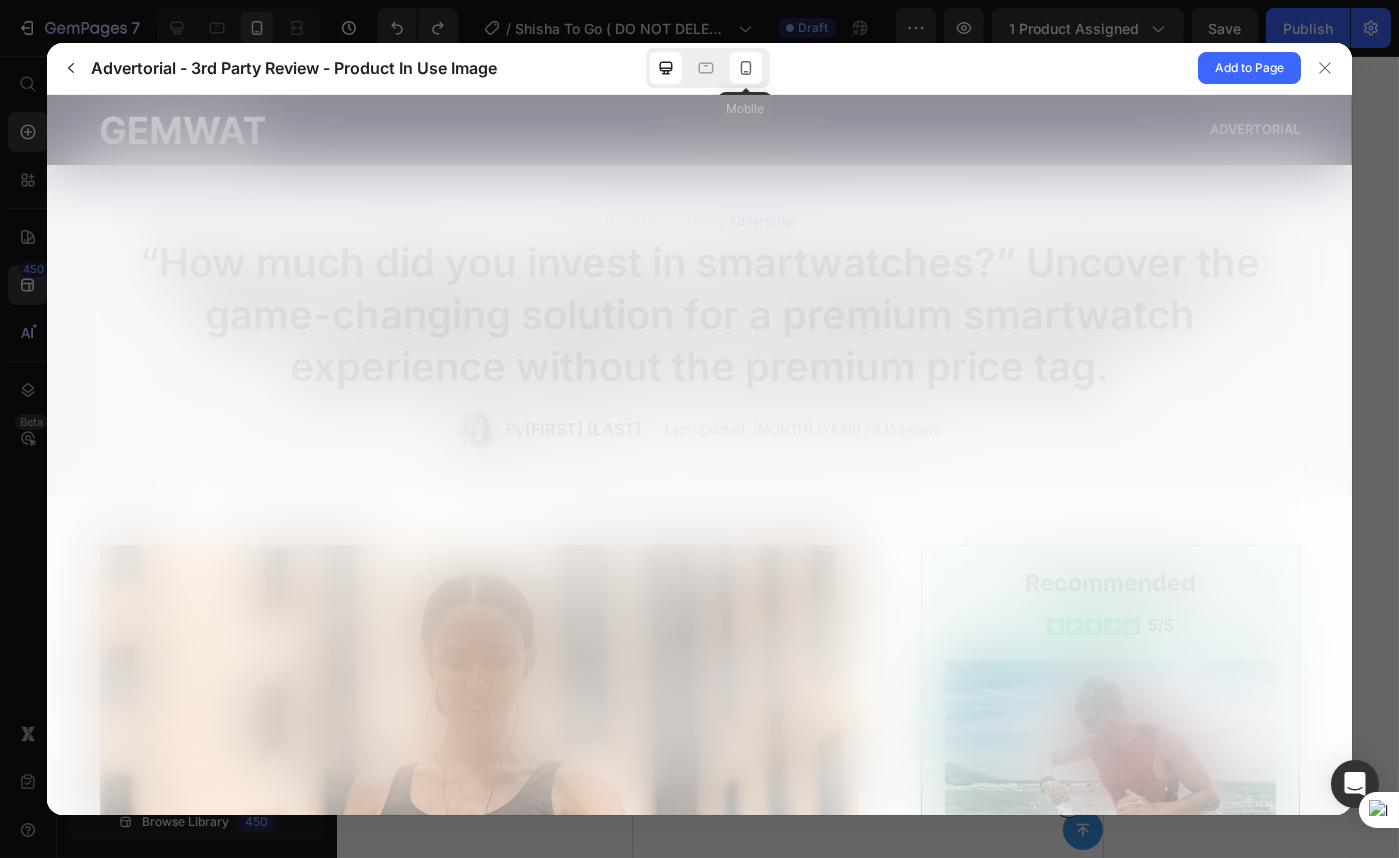 click 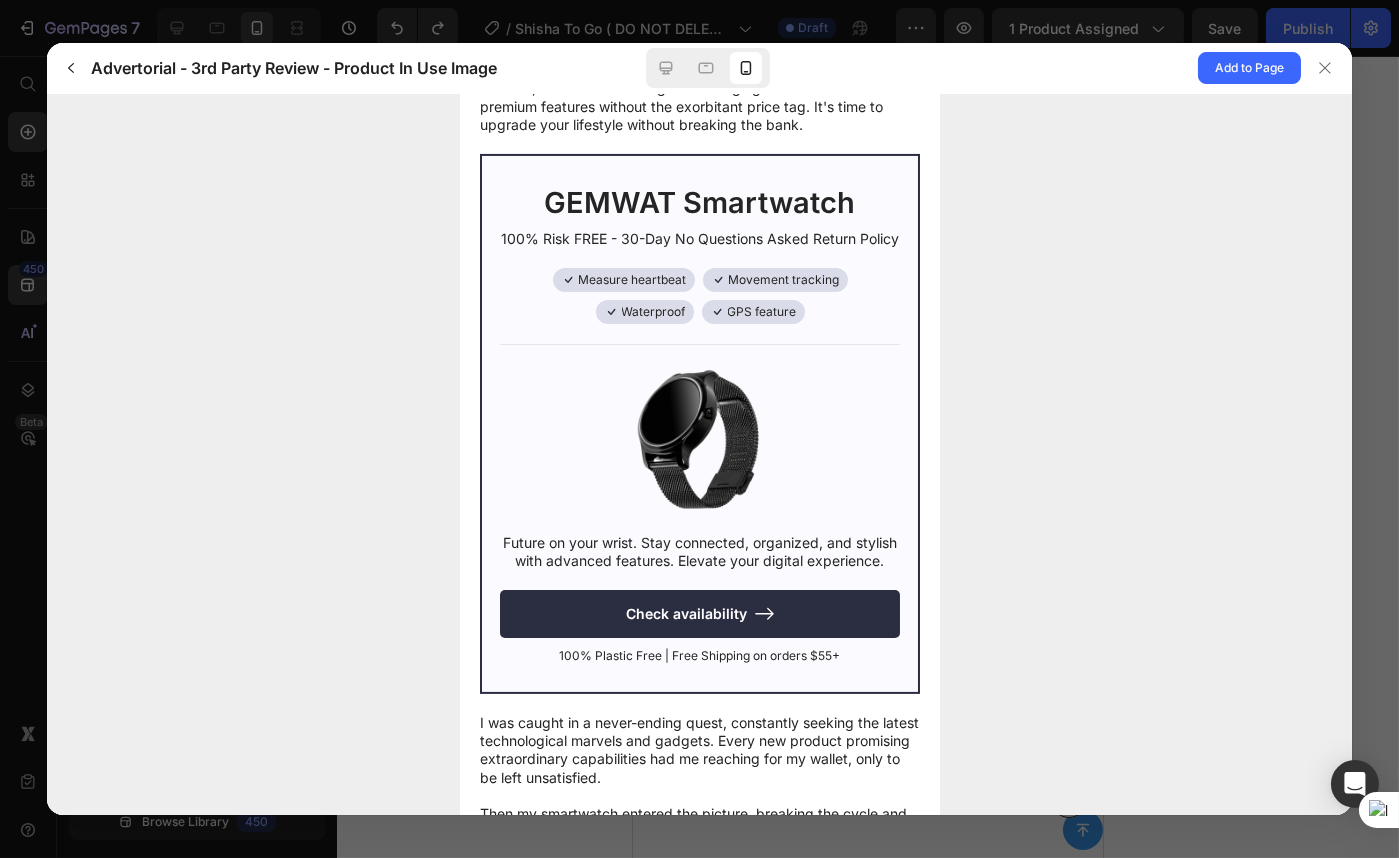 scroll, scrollTop: 909, scrollLeft: 0, axis: vertical 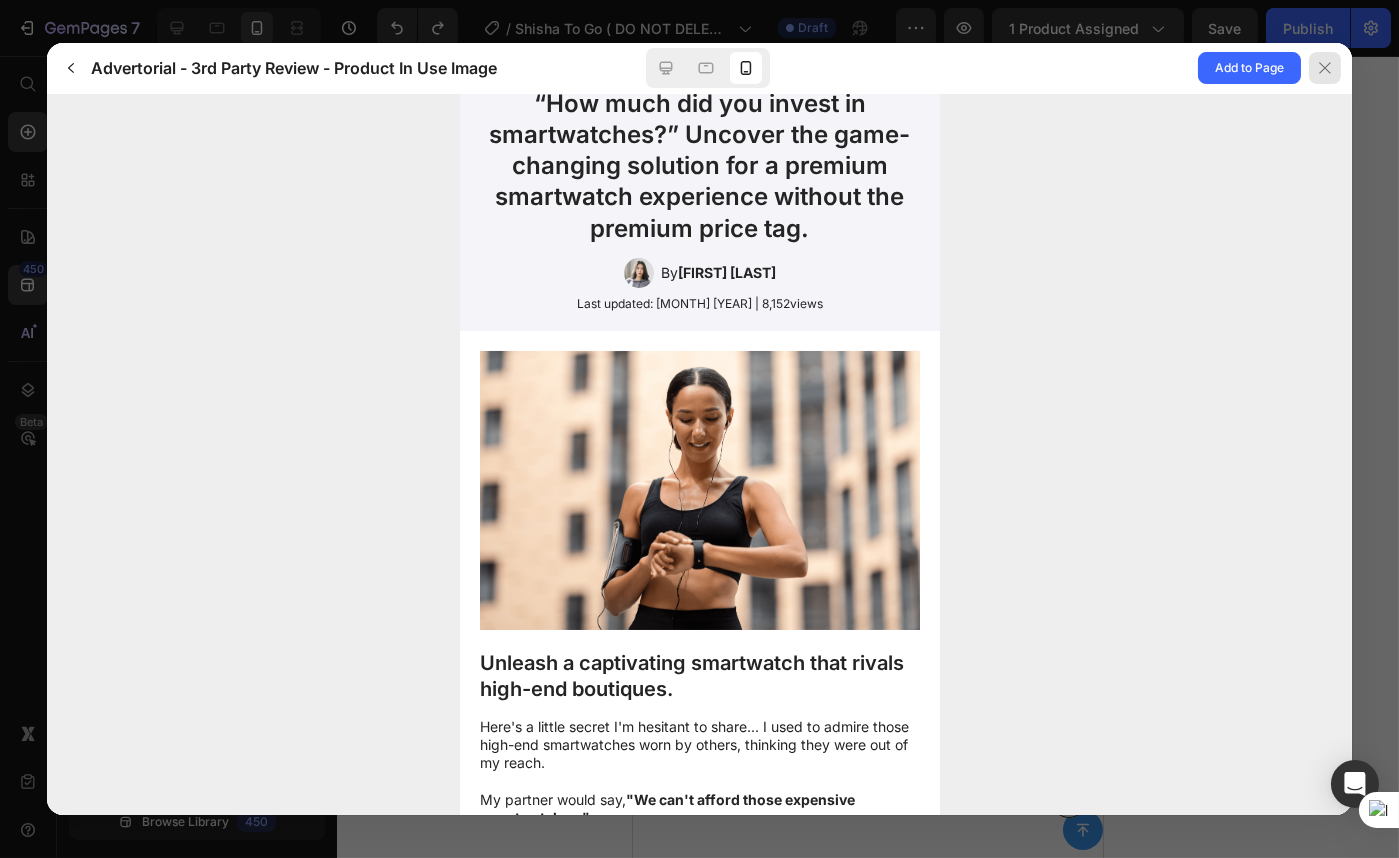 click 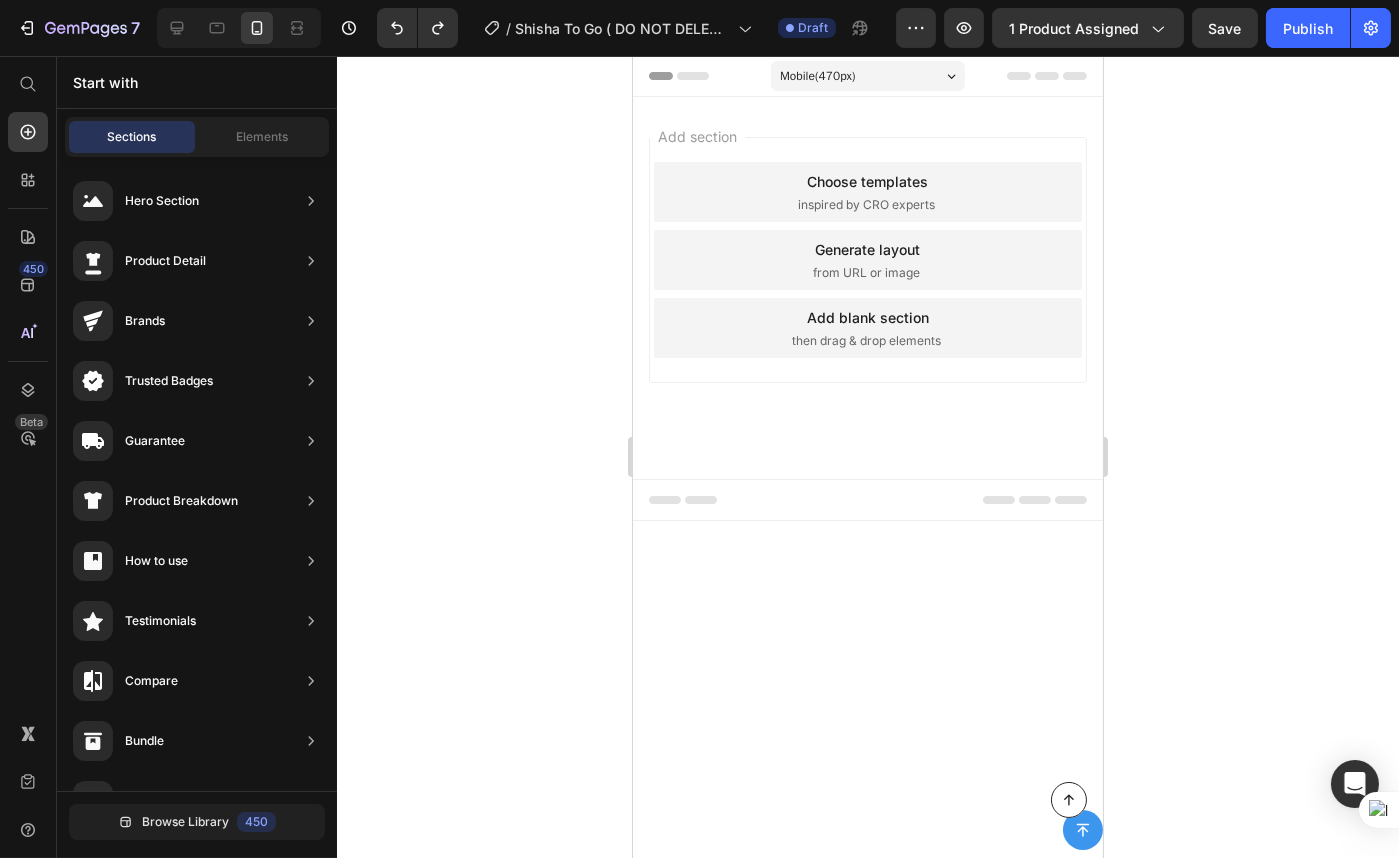 click on "Choose templates" at bounding box center [867, 181] 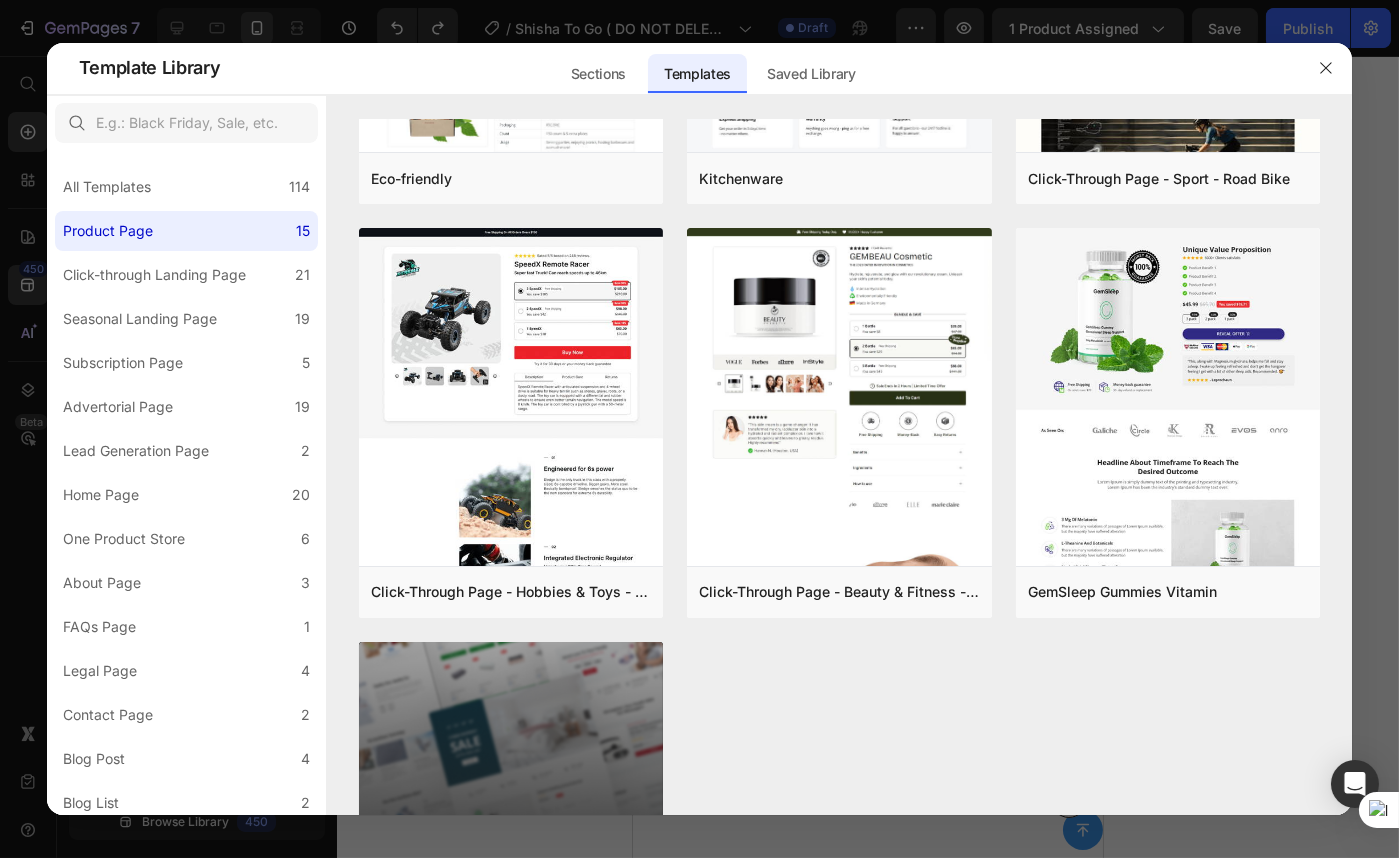 scroll, scrollTop: 1782, scrollLeft: 0, axis: vertical 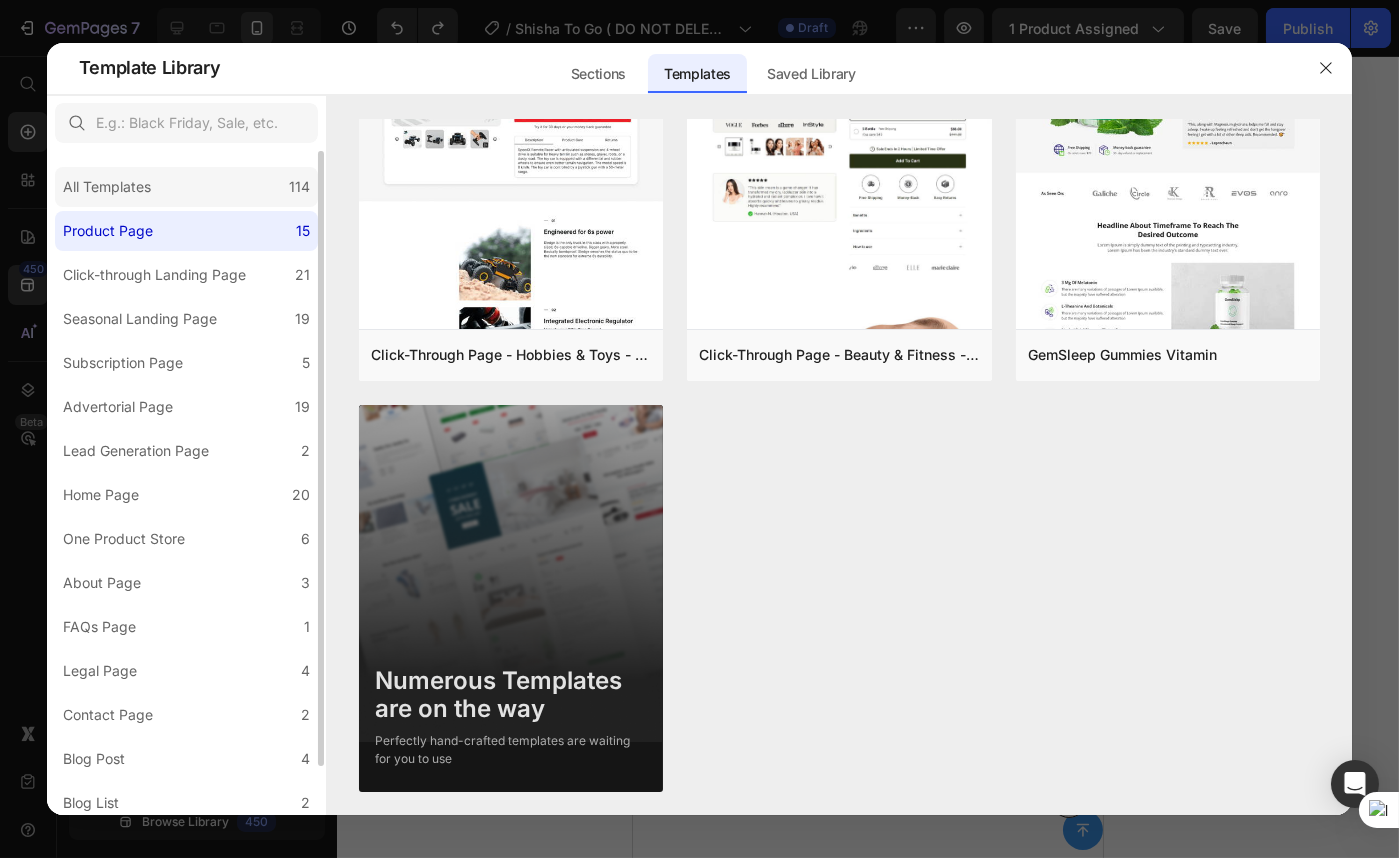 click on "All Templates" at bounding box center [107, 187] 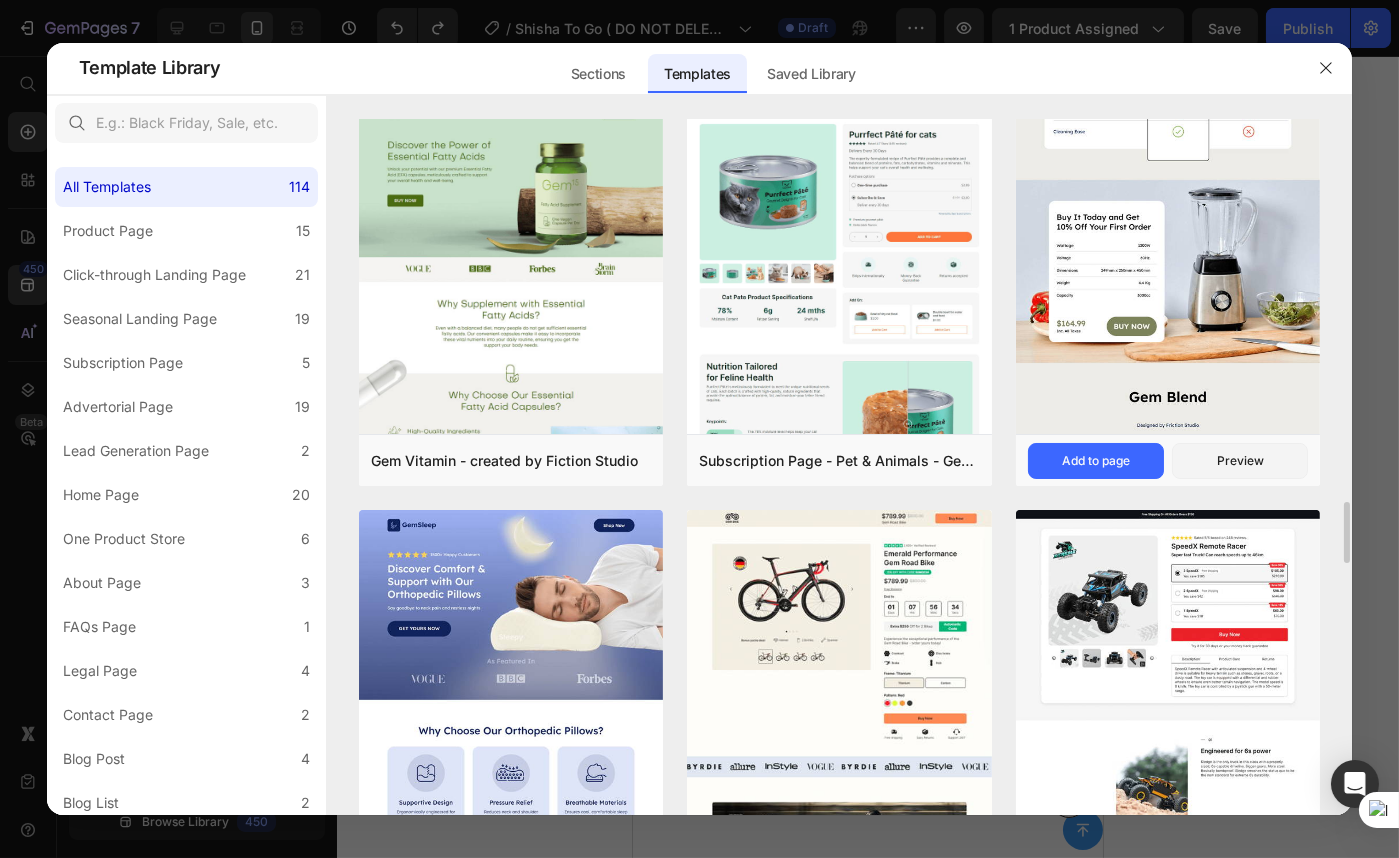 scroll, scrollTop: 2363, scrollLeft: 0, axis: vertical 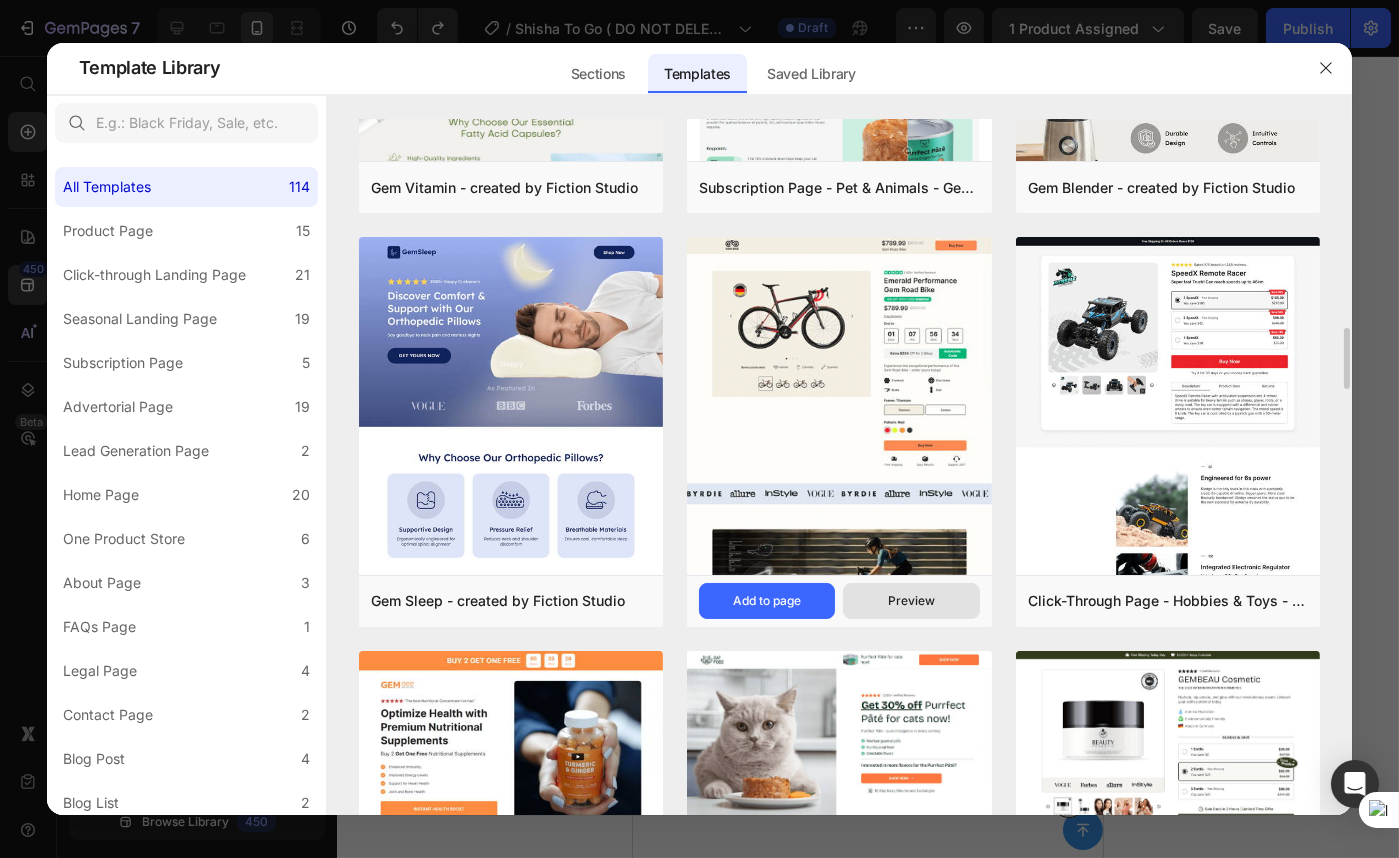 click on "Preview" at bounding box center (911, 601) 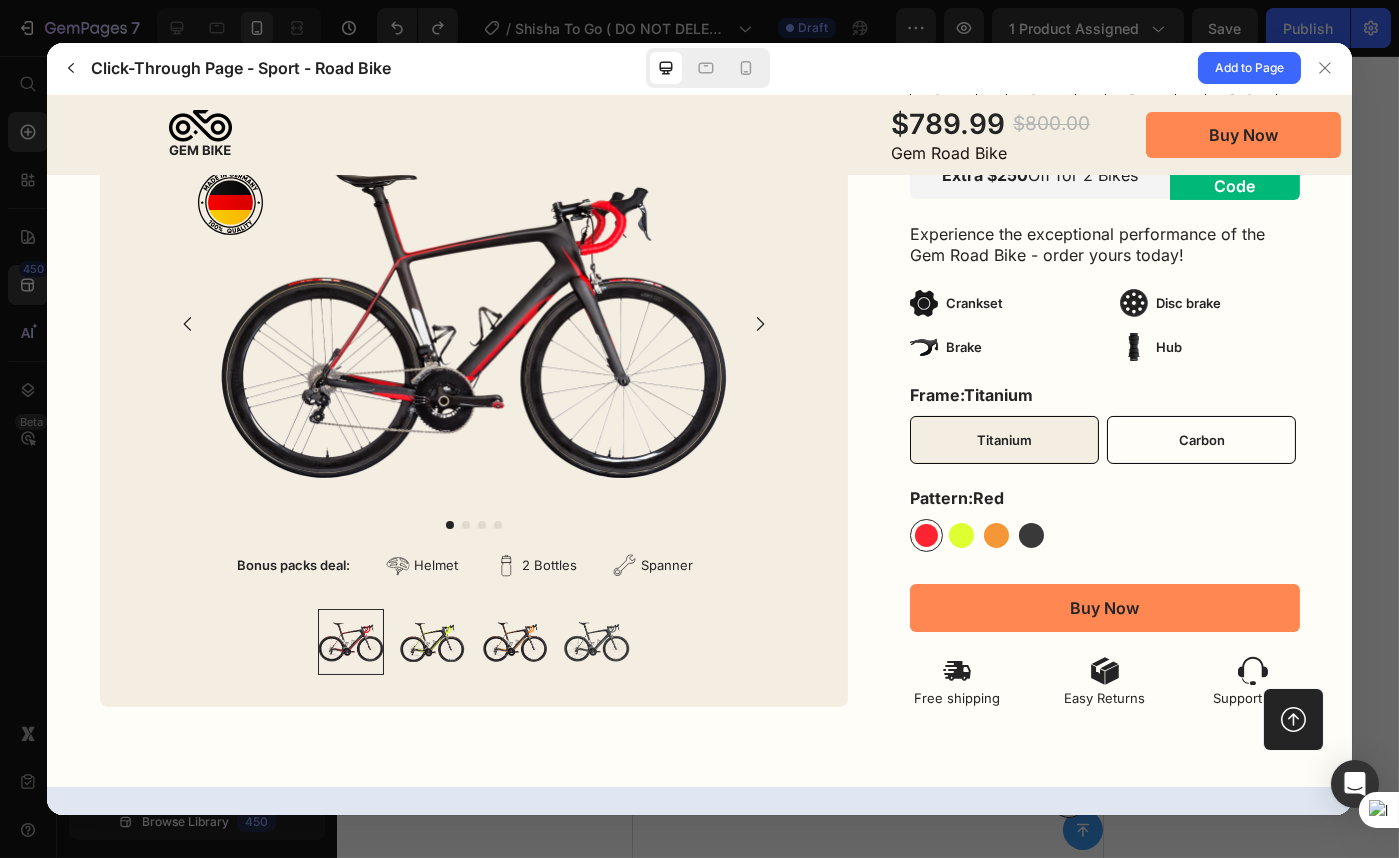 scroll, scrollTop: 636, scrollLeft: 0, axis: vertical 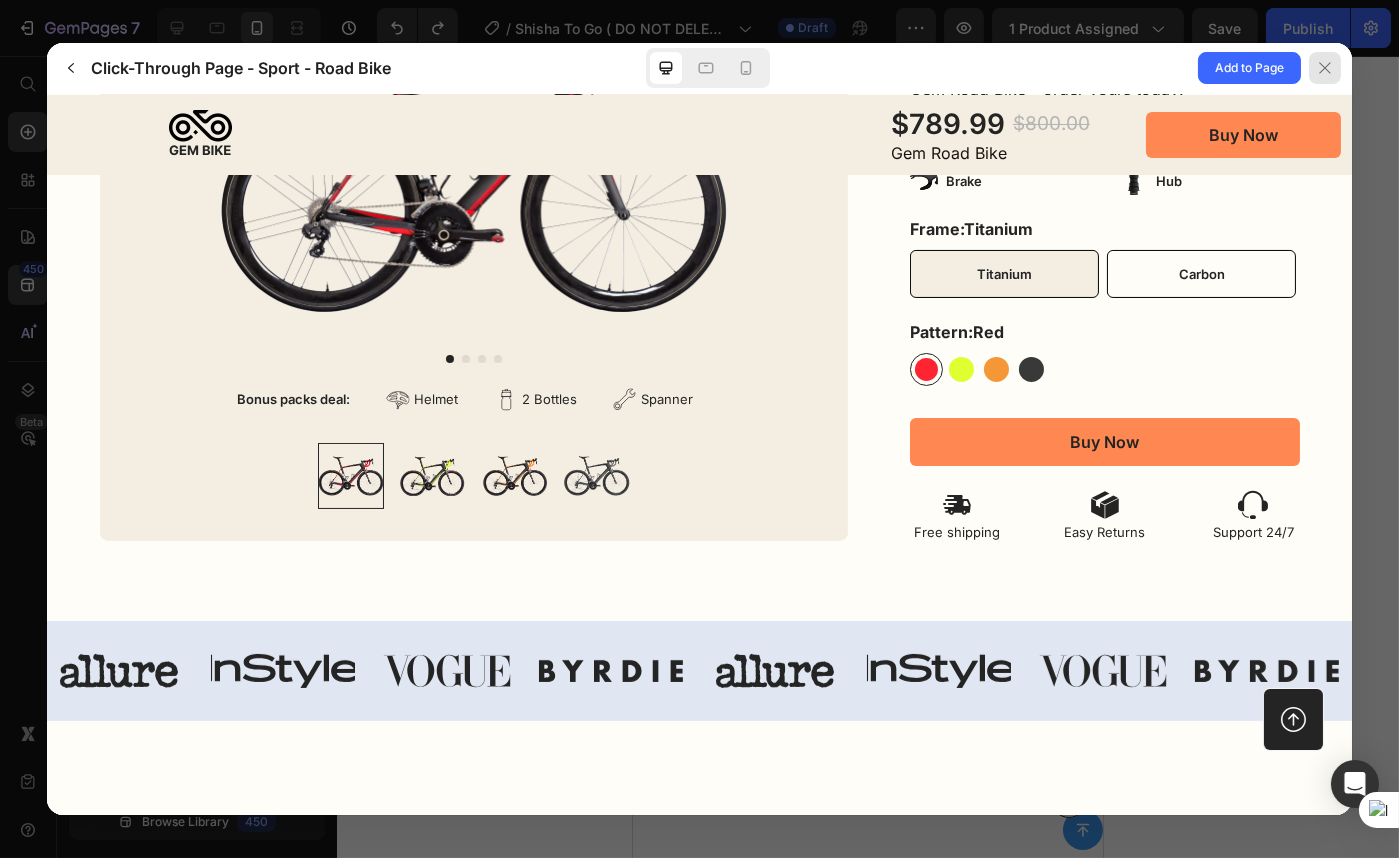 click 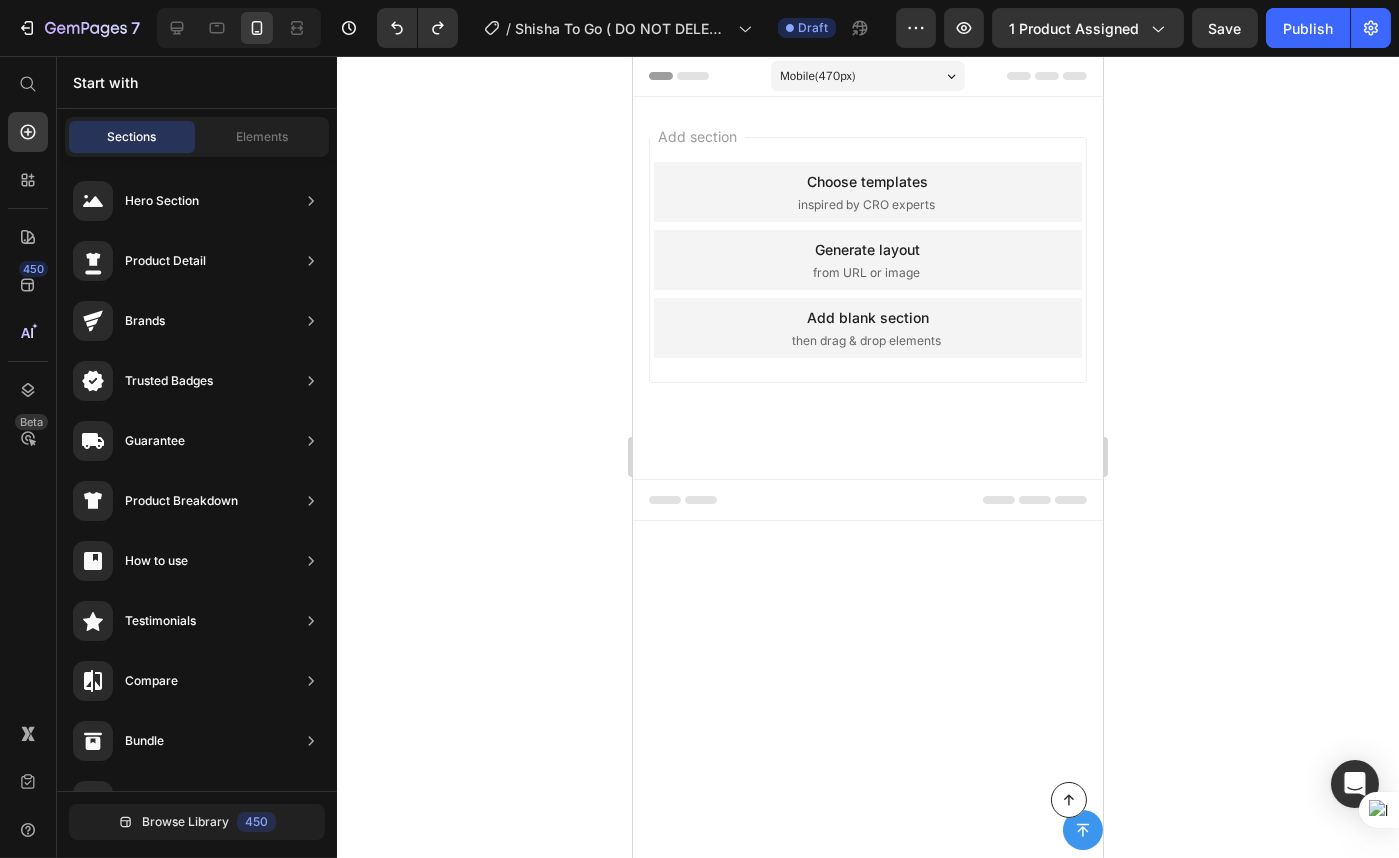 click on "inspired by CRO experts" at bounding box center [865, 205] 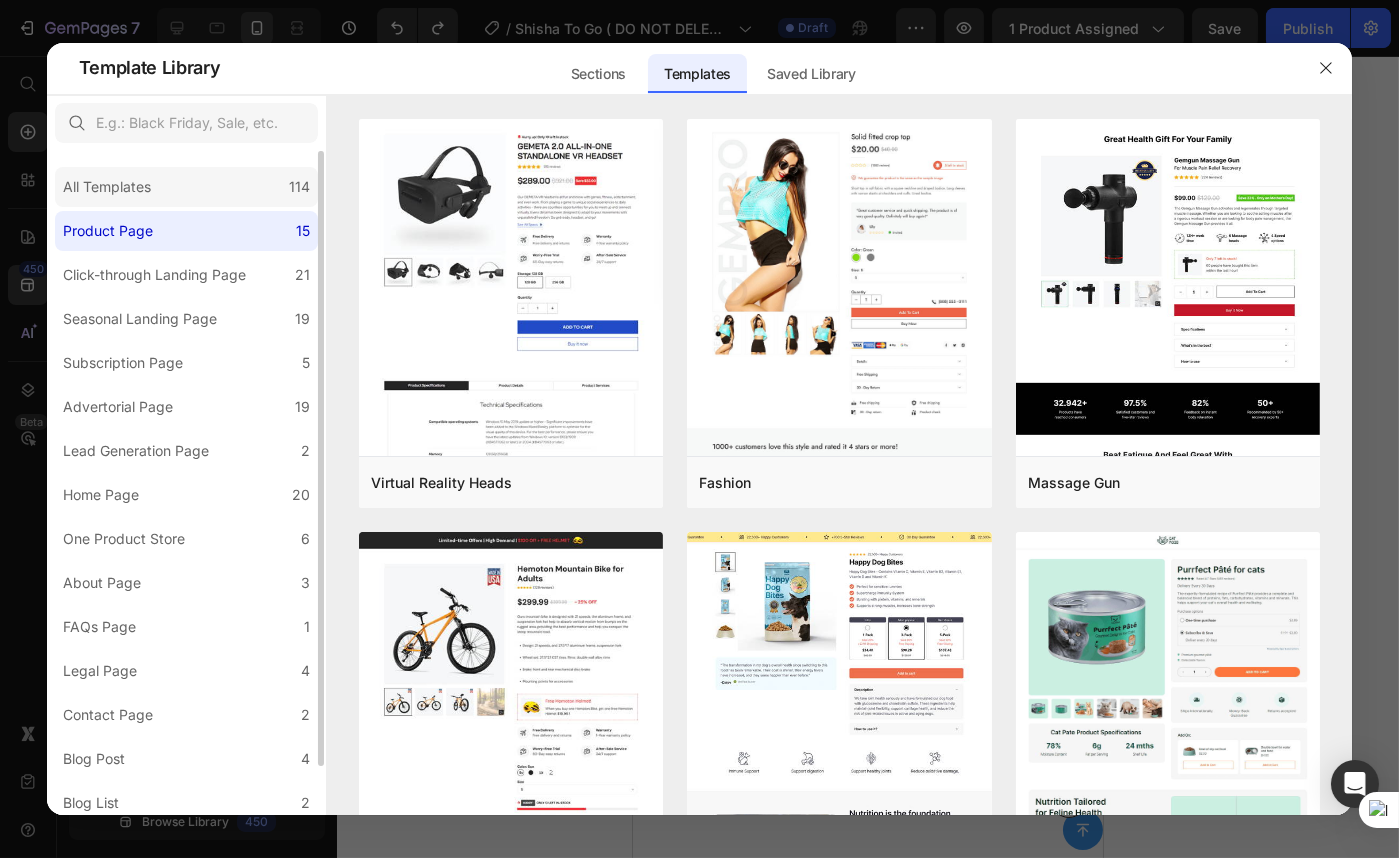 click on "All Templates 114" 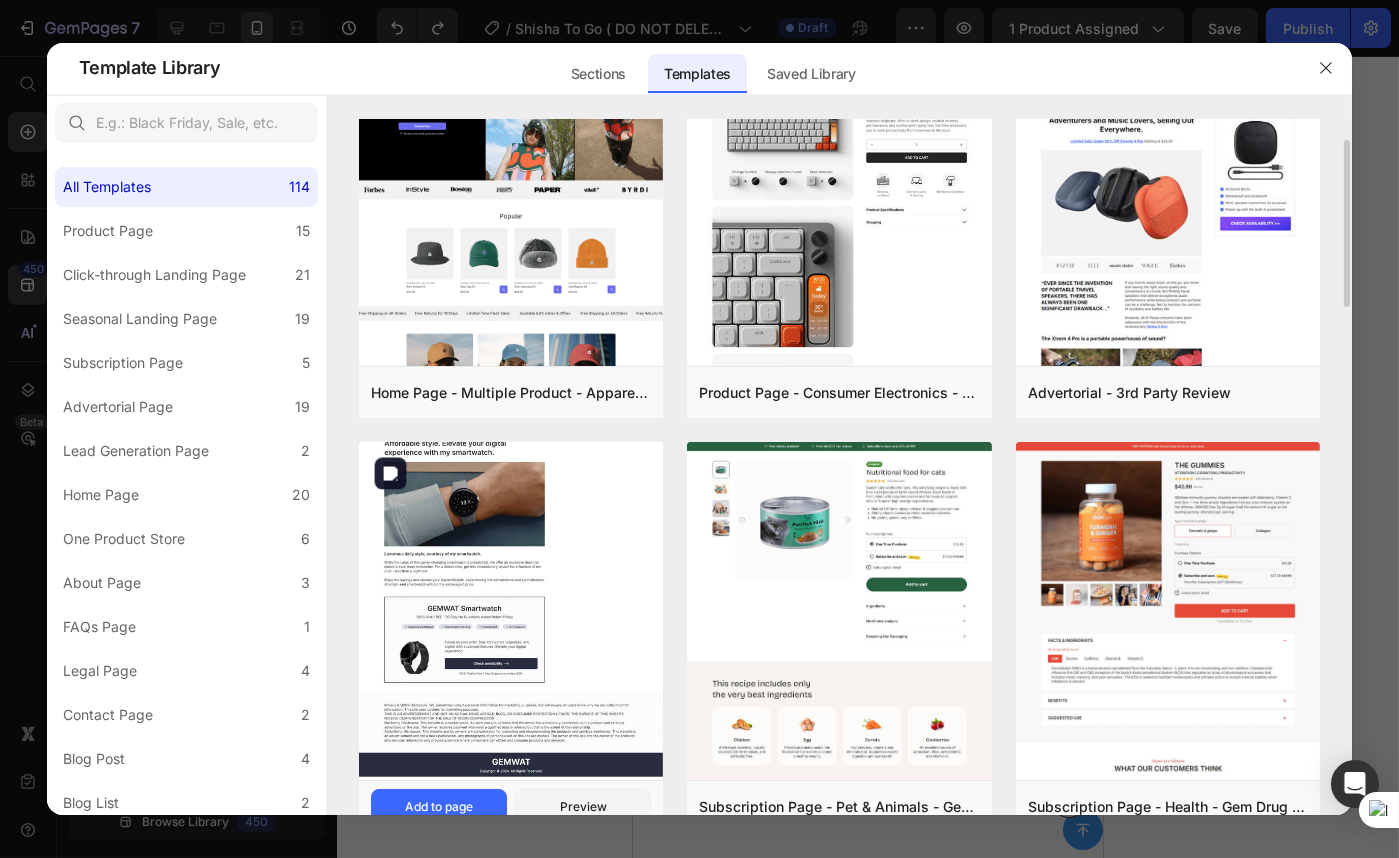 scroll, scrollTop: 181, scrollLeft: 0, axis: vertical 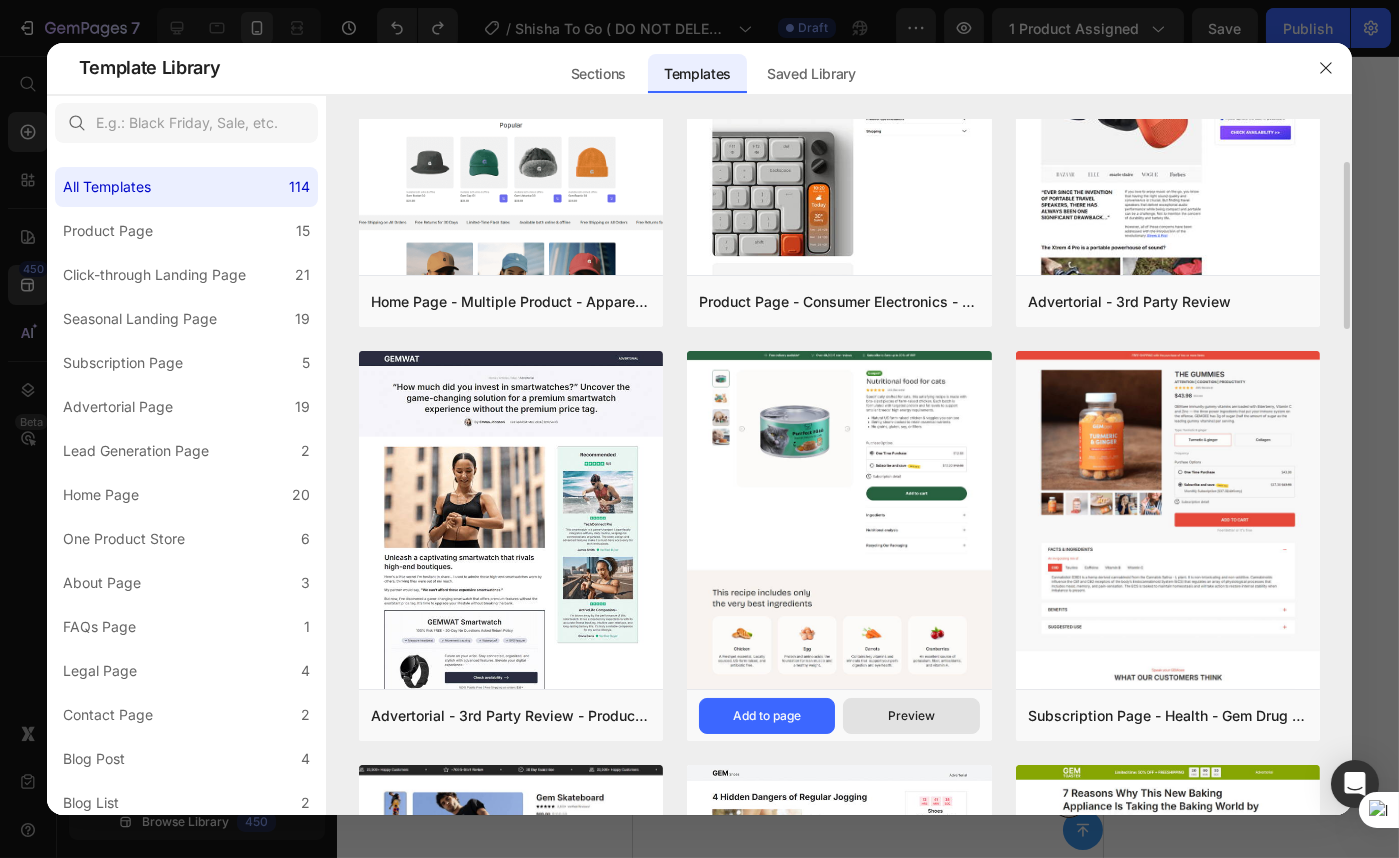 click on "Preview" at bounding box center [911, 716] 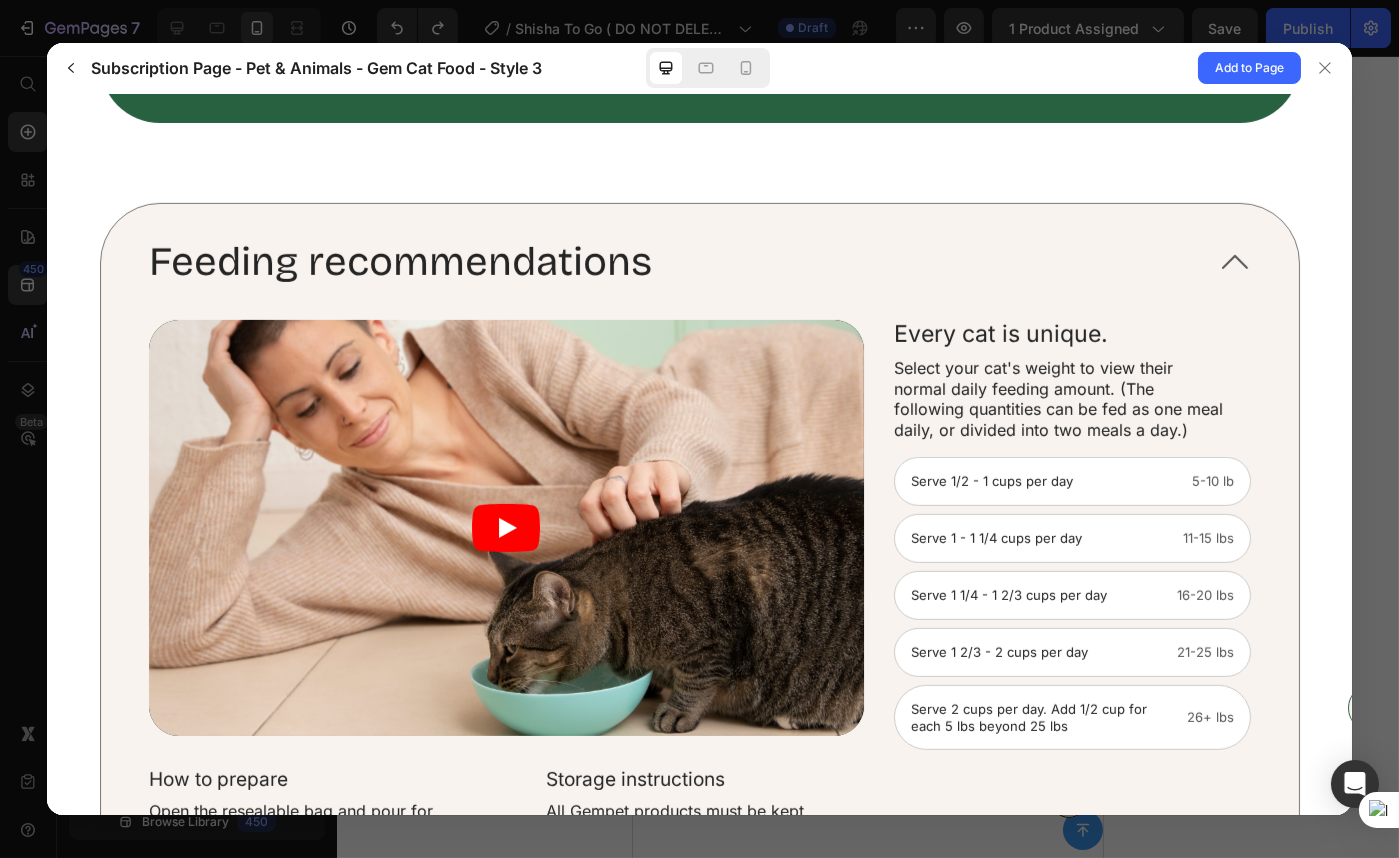 scroll, scrollTop: 2363, scrollLeft: 0, axis: vertical 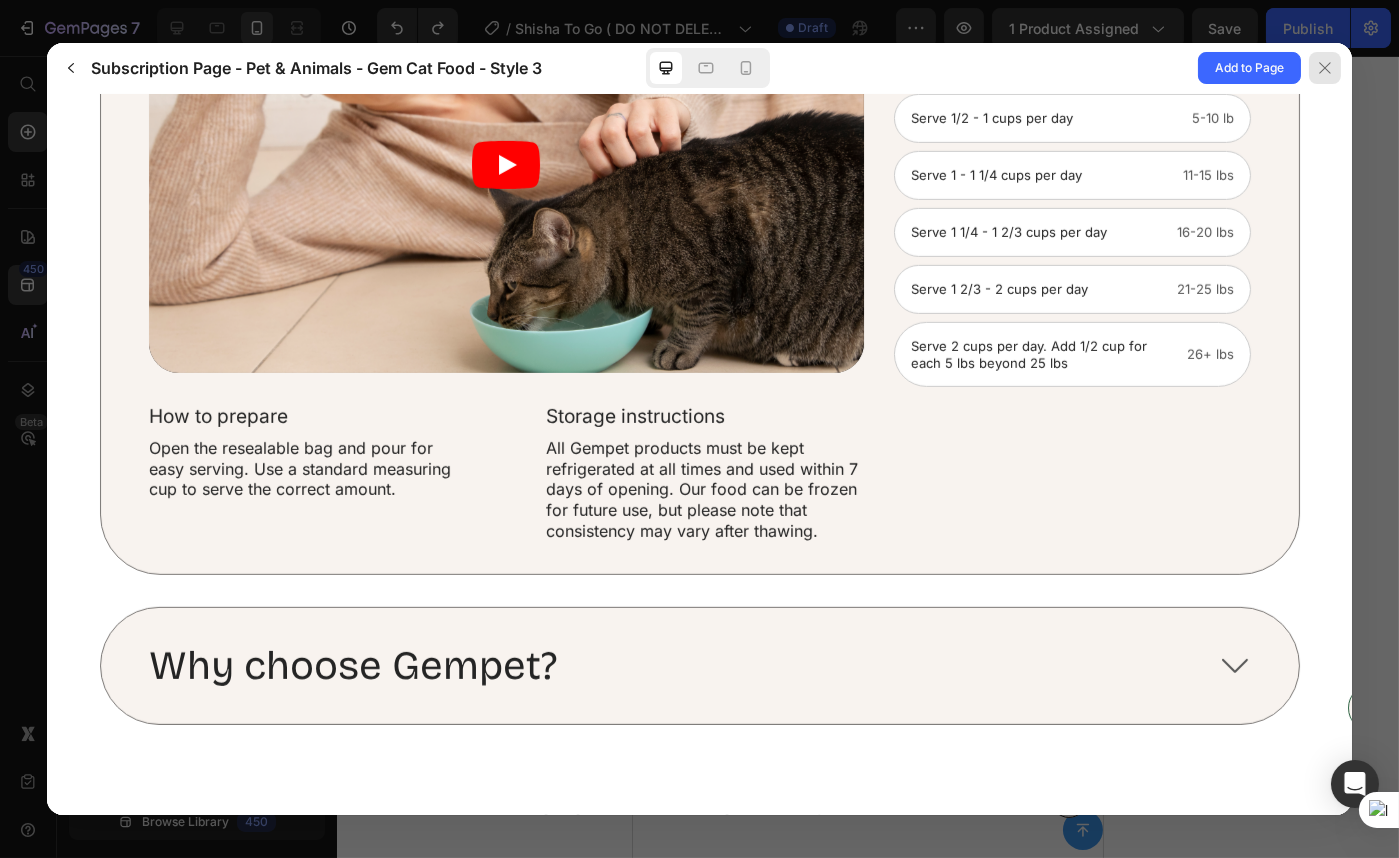 click 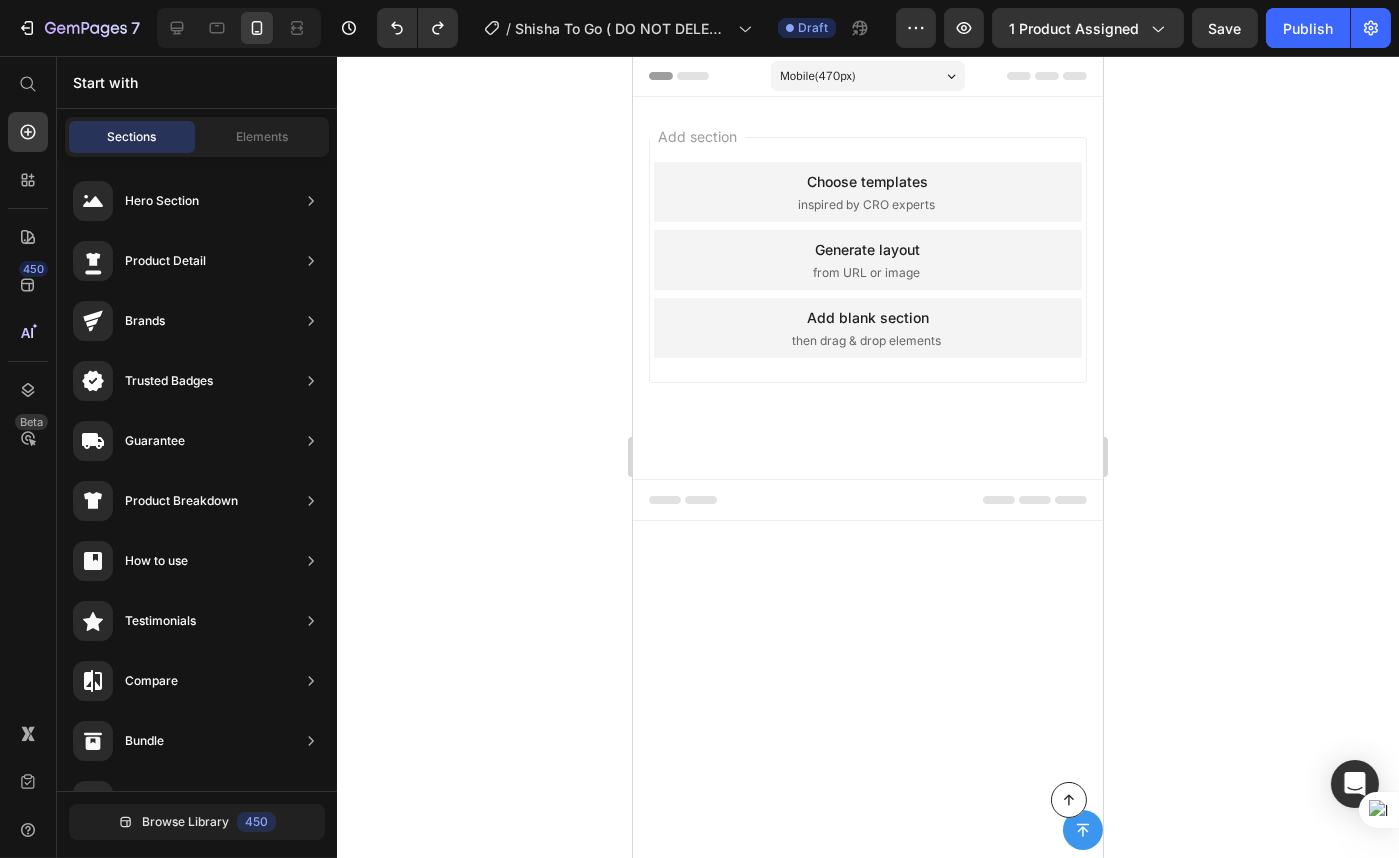 click on "inspired by CRO experts" at bounding box center [865, 205] 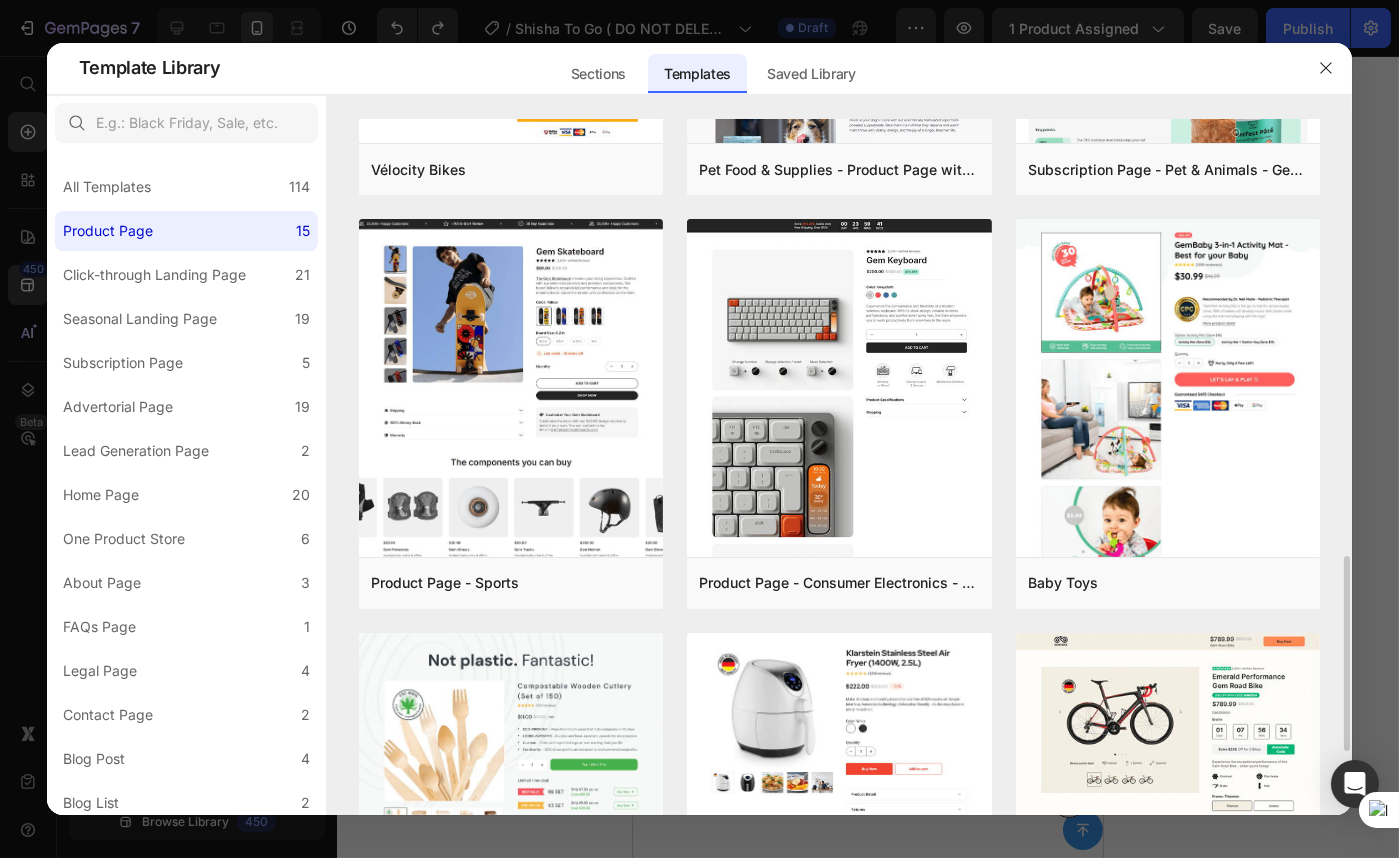 scroll, scrollTop: 1090, scrollLeft: 0, axis: vertical 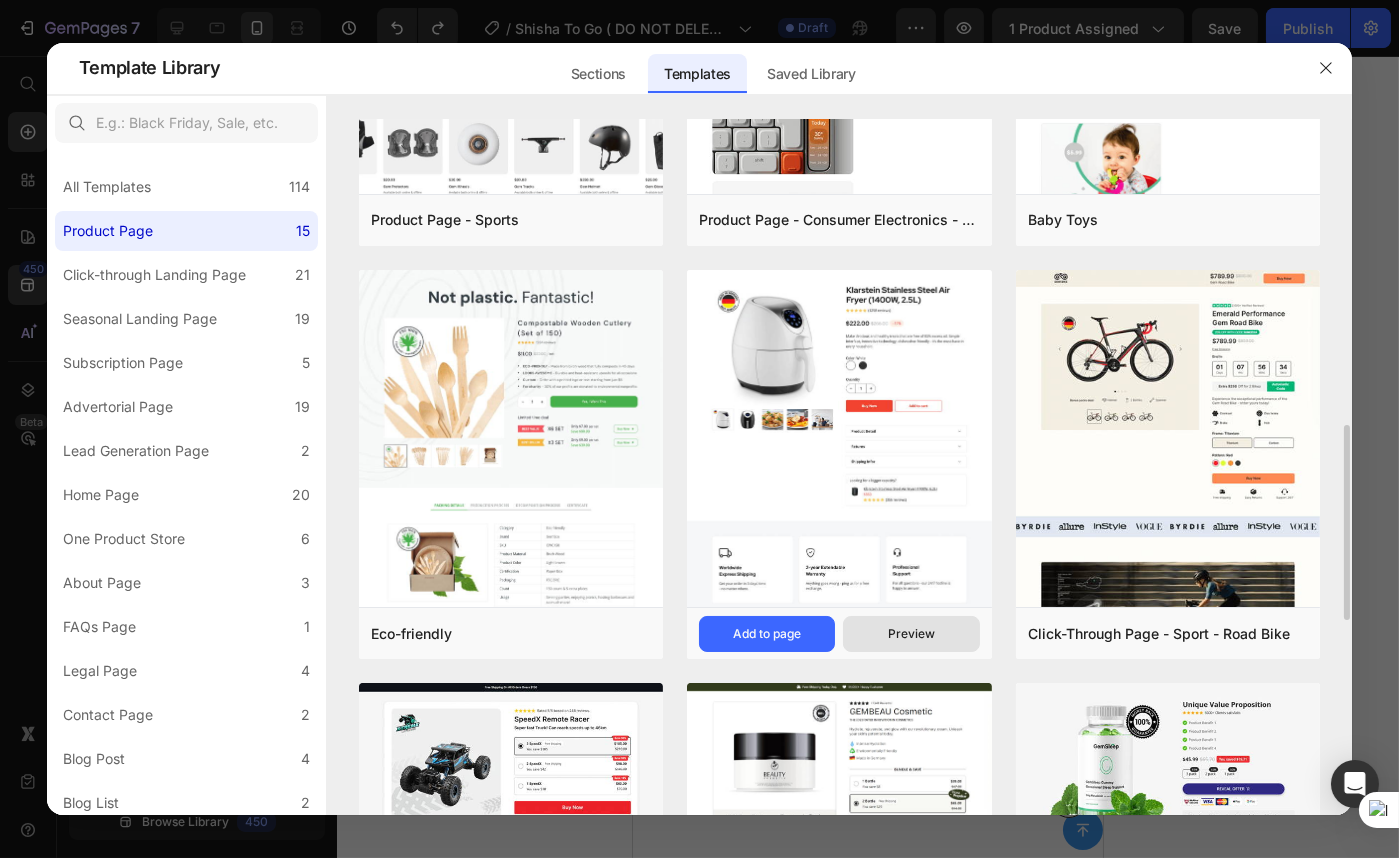 click on "Preview" at bounding box center [911, 634] 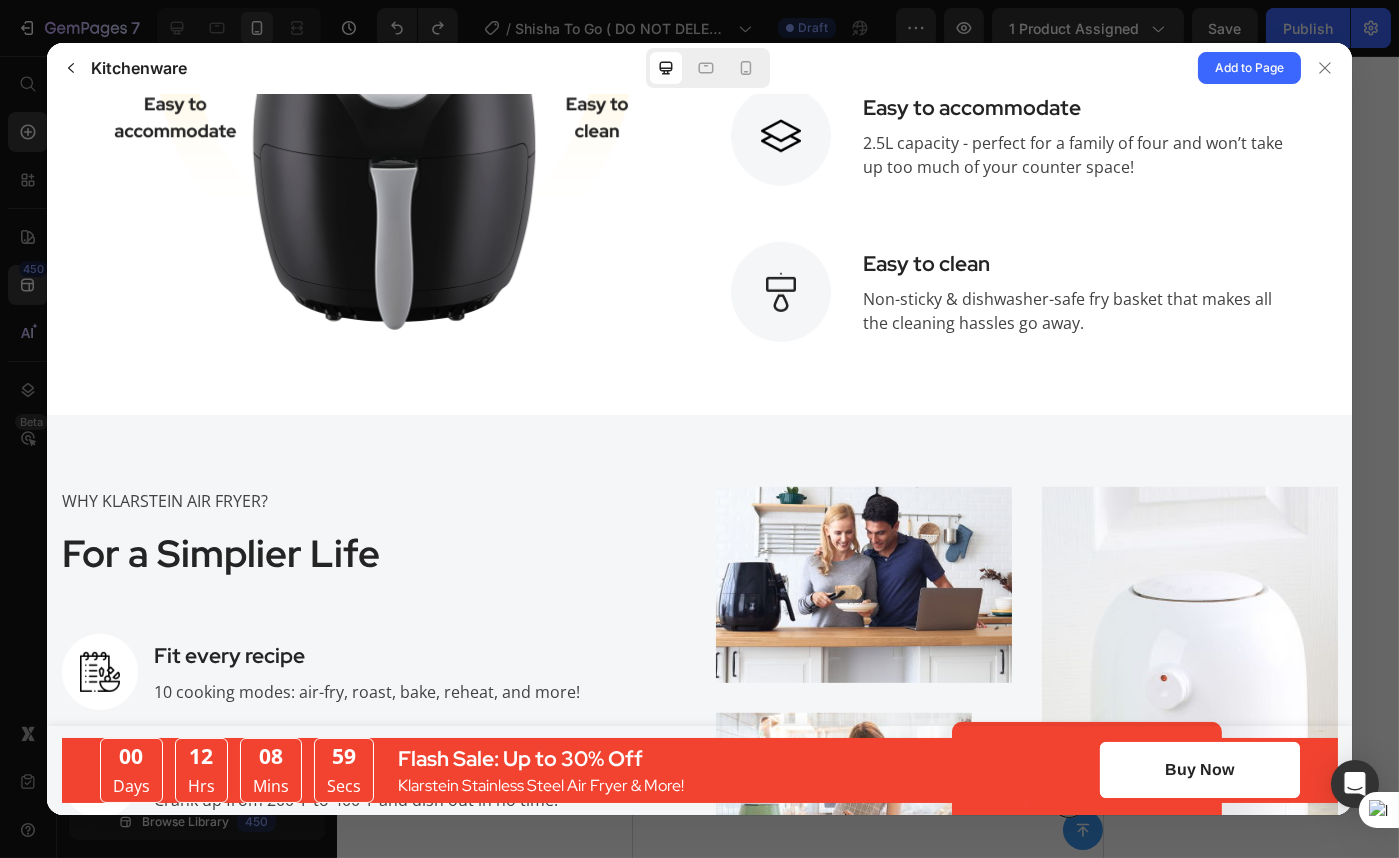 scroll, scrollTop: 2363, scrollLeft: 0, axis: vertical 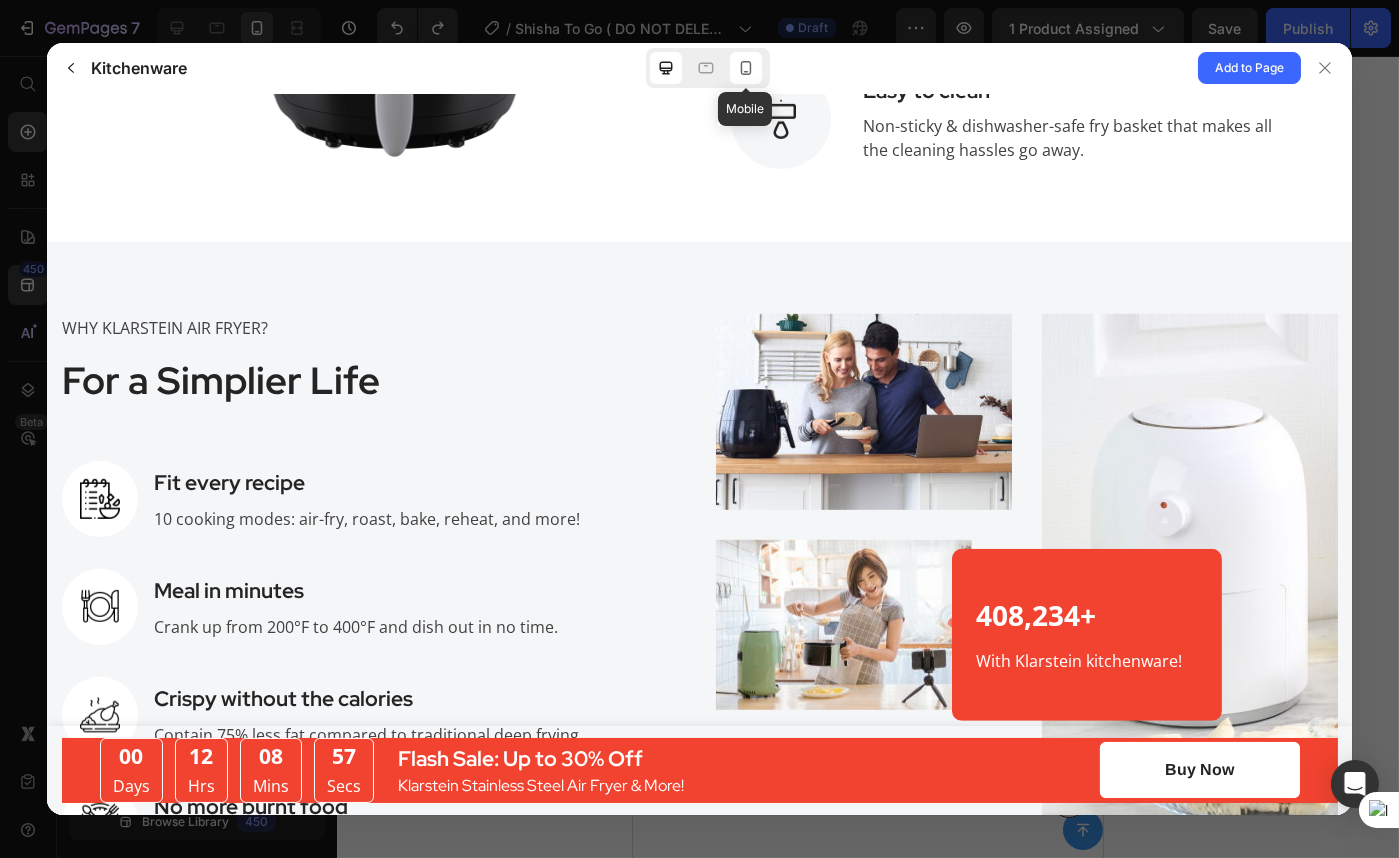 click 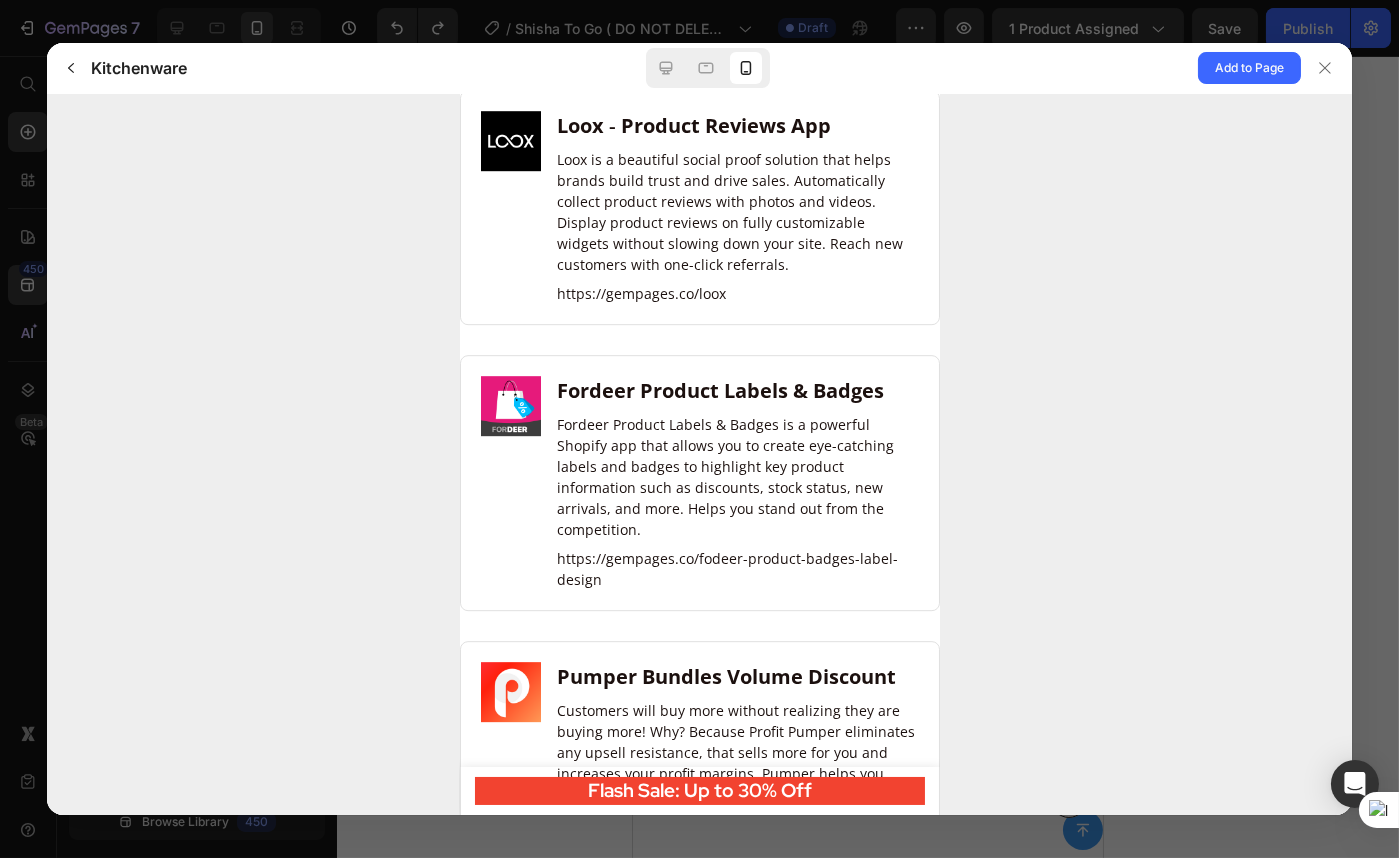 scroll, scrollTop: 12477, scrollLeft: 0, axis: vertical 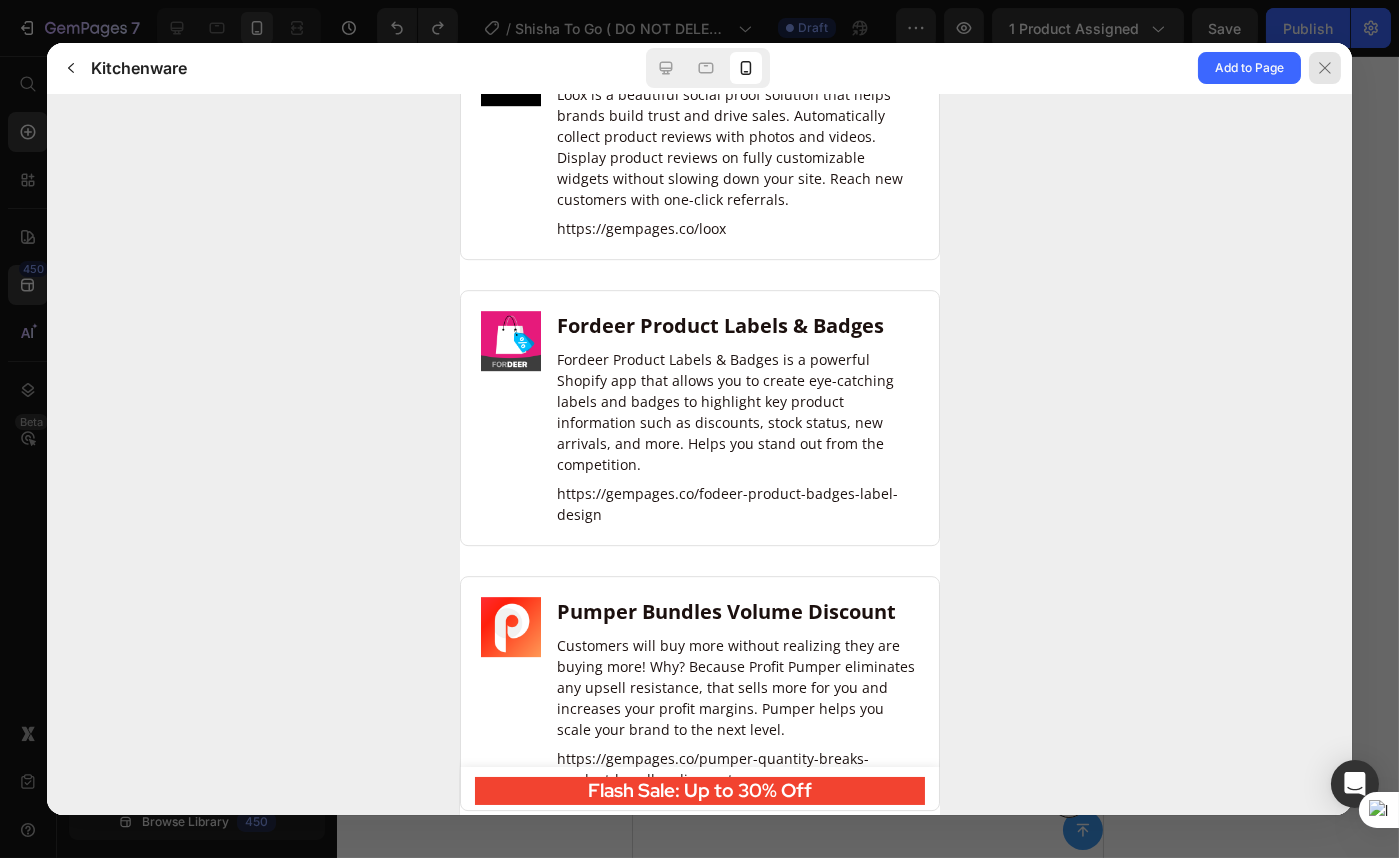 click at bounding box center [1325, 68] 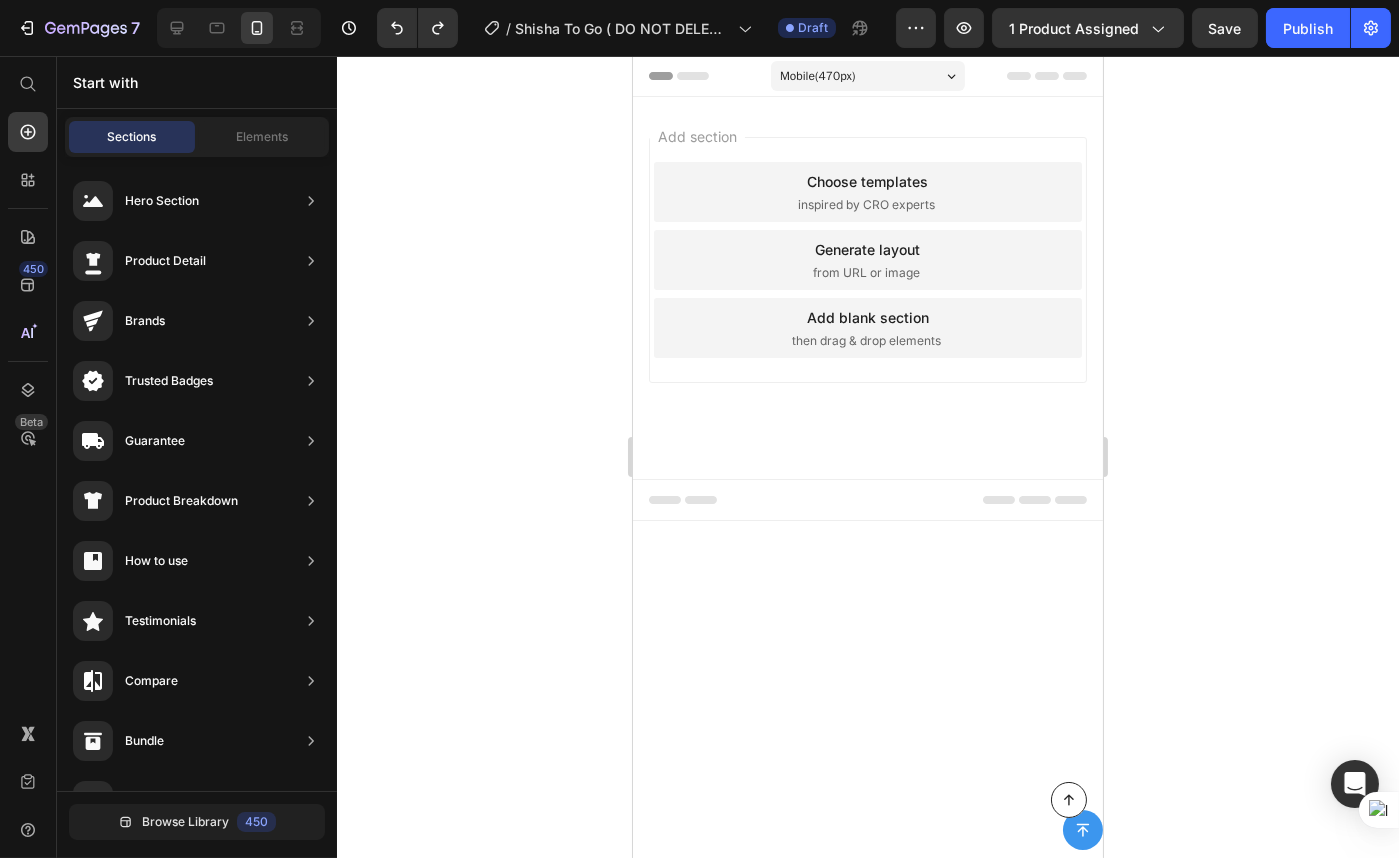 click on "Choose templates inspired by CRO experts" at bounding box center (867, 192) 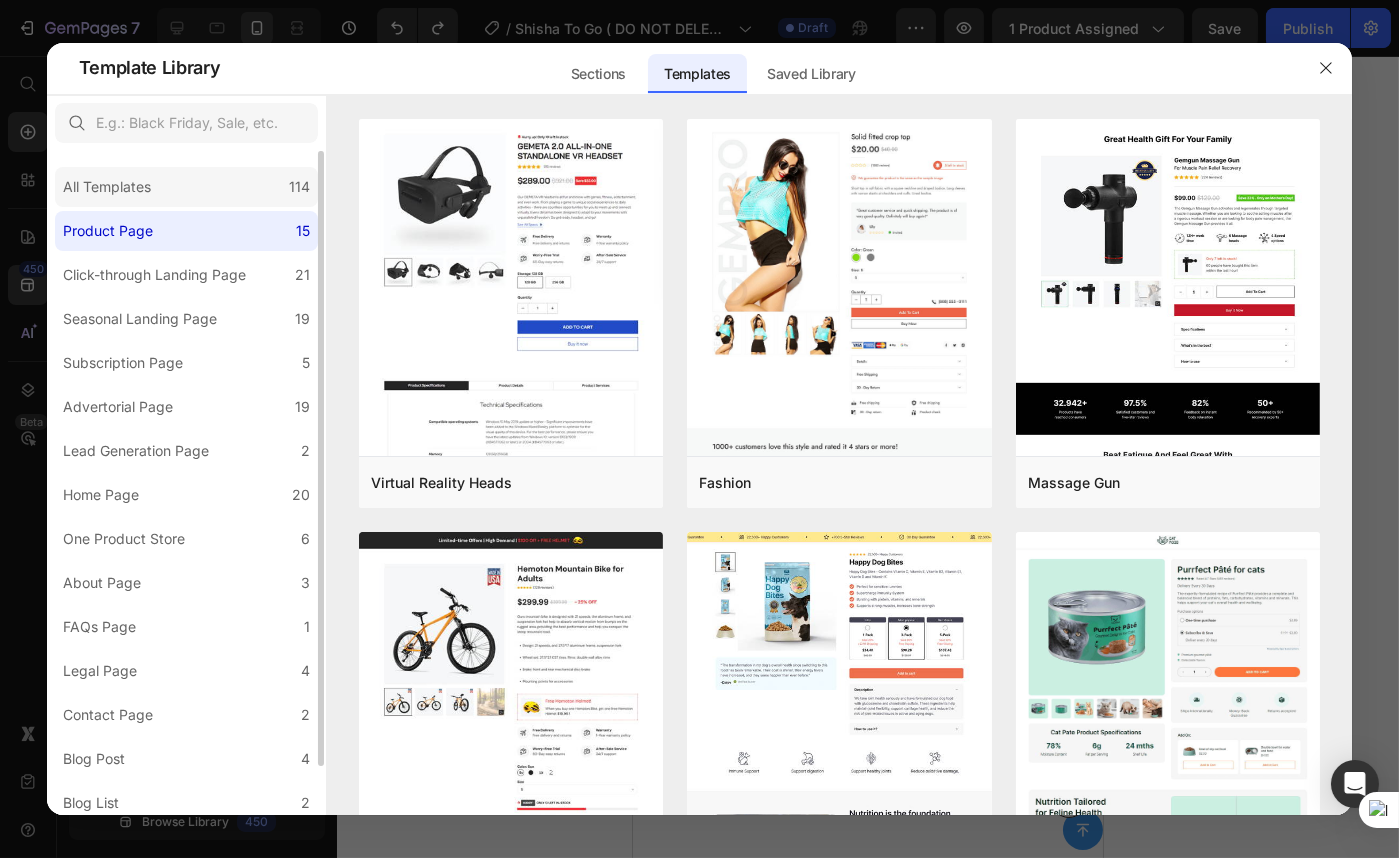 click on "All Templates 114" 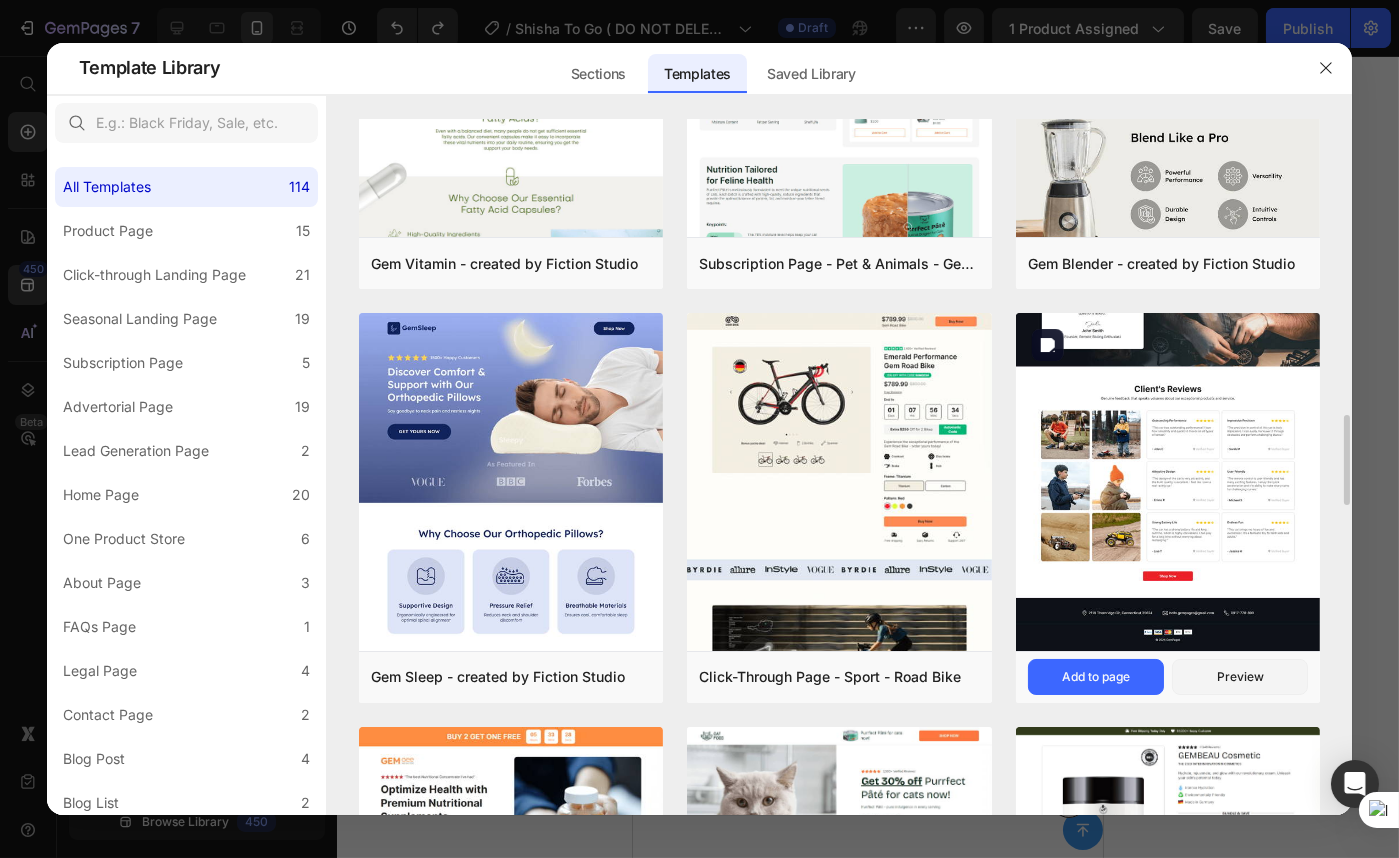 scroll, scrollTop: 1923, scrollLeft: 0, axis: vertical 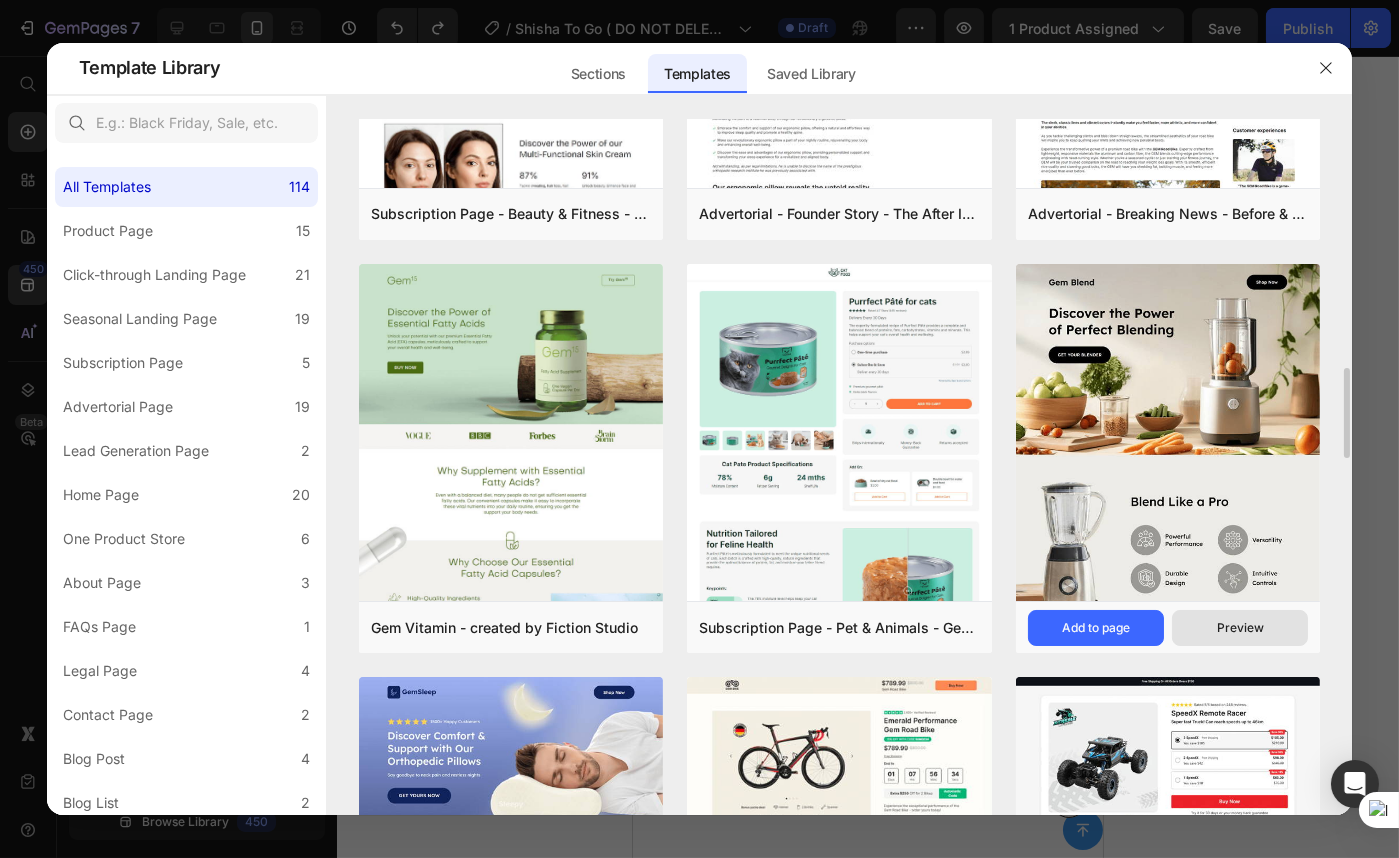 click on "Preview" at bounding box center [1240, 628] 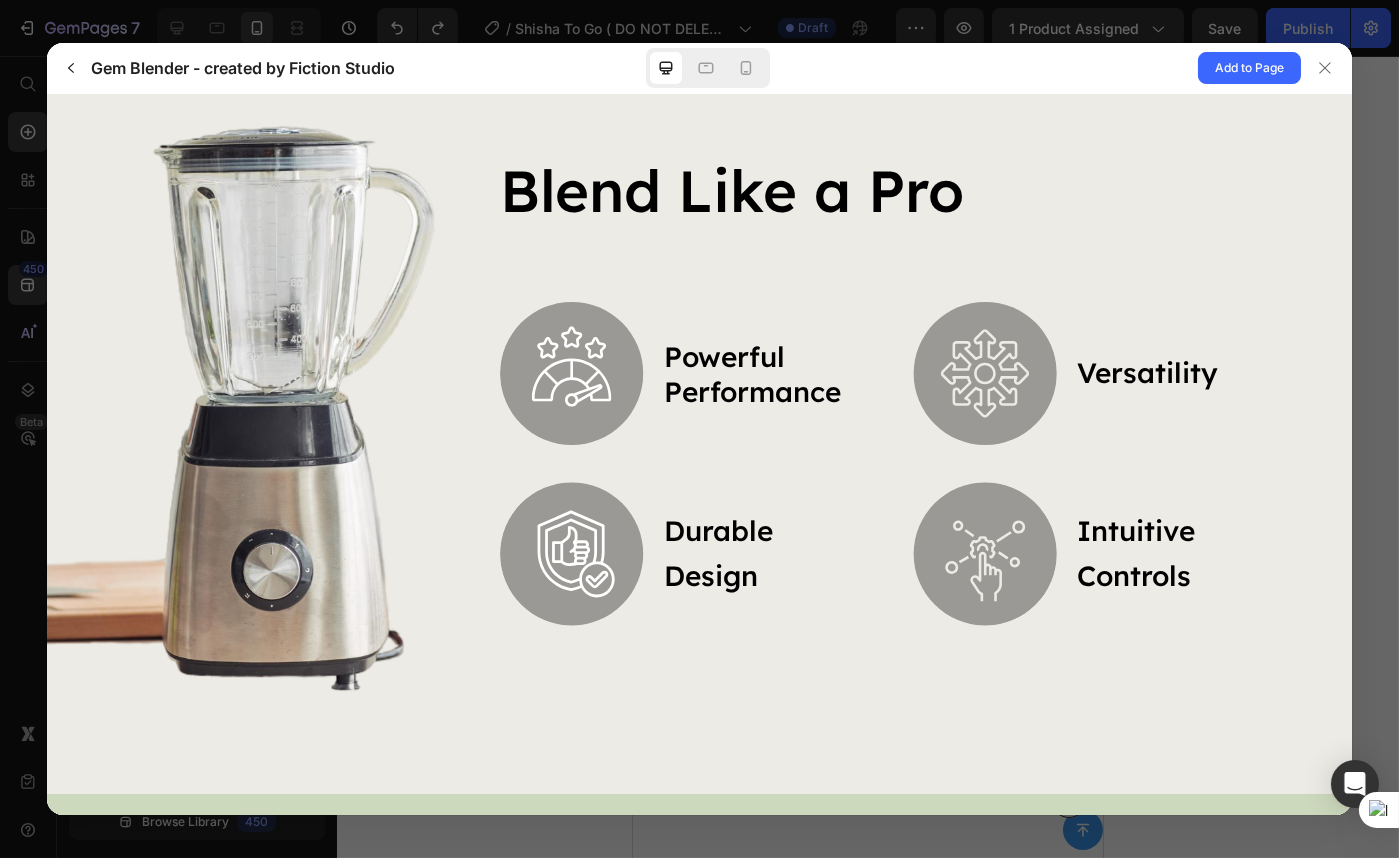 scroll, scrollTop: 1181, scrollLeft: 0, axis: vertical 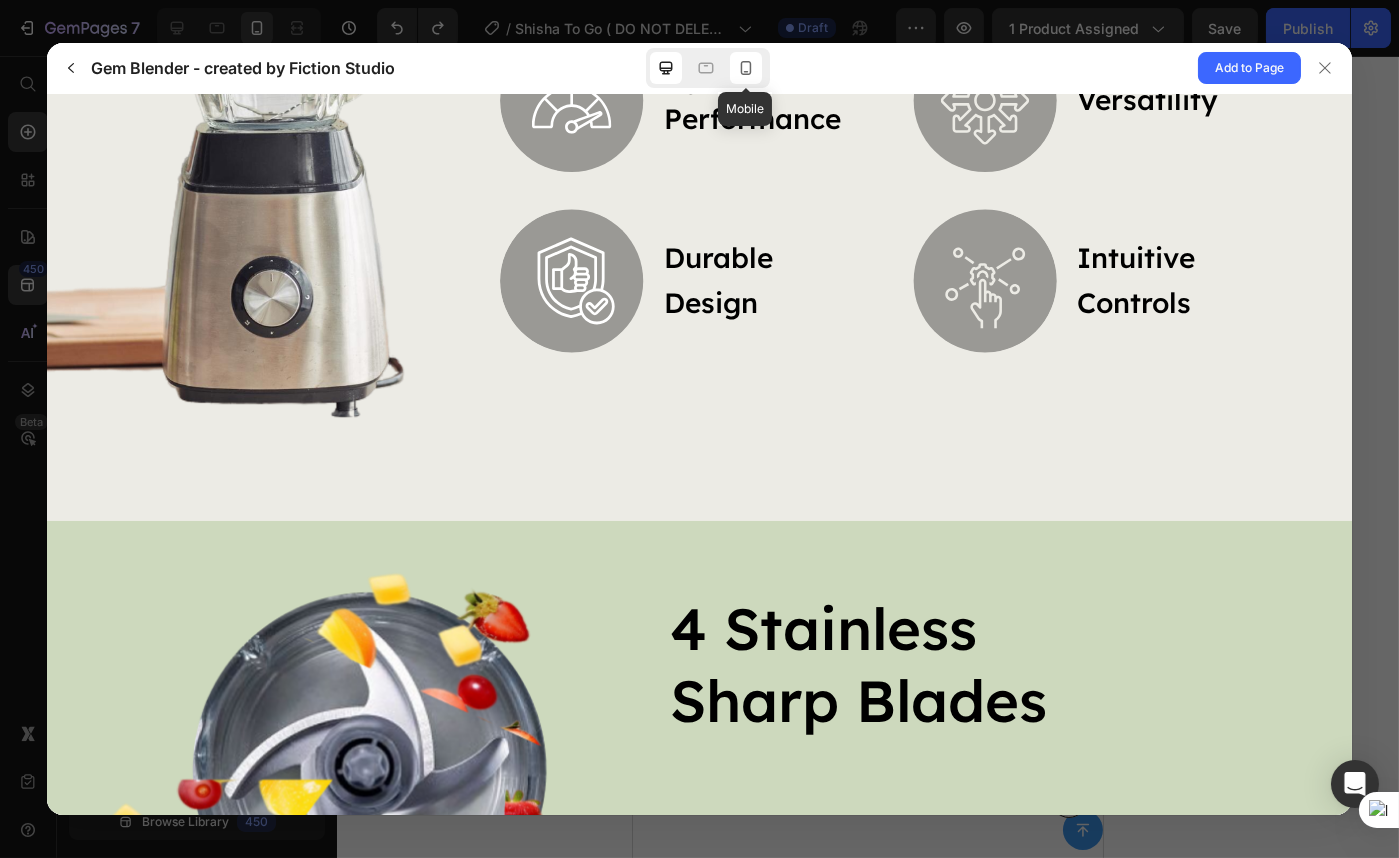 click 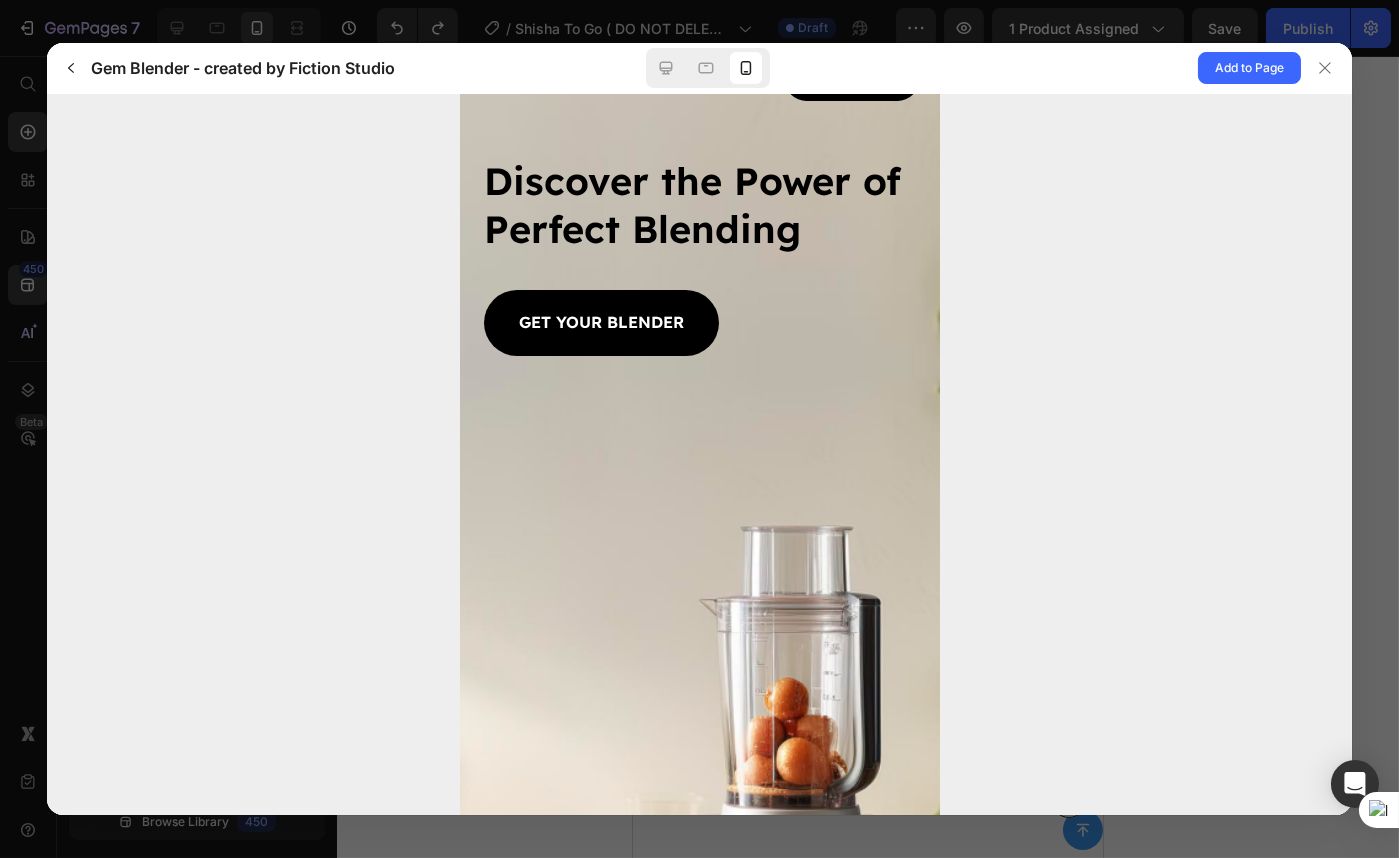 scroll, scrollTop: 0, scrollLeft: 0, axis: both 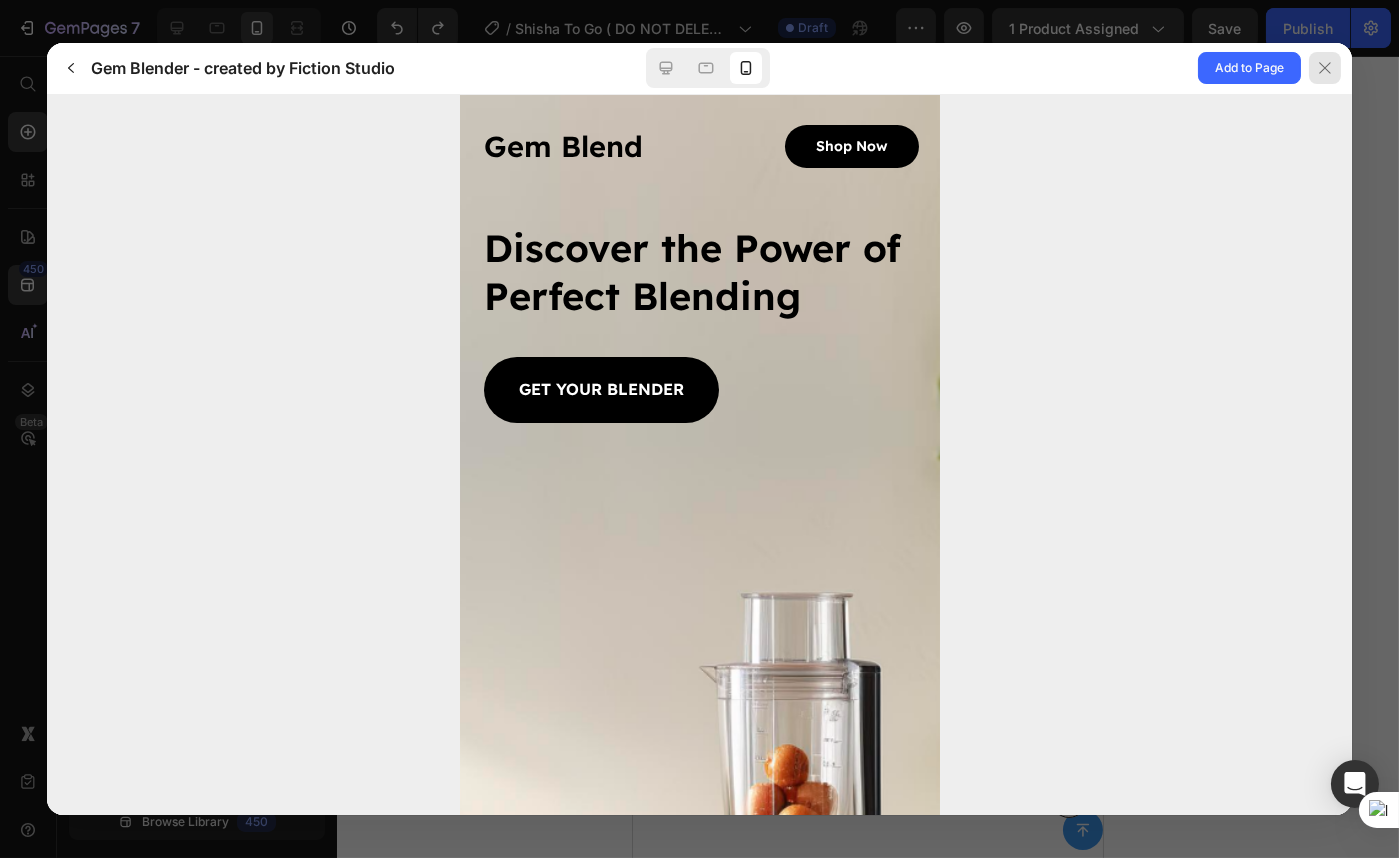 click at bounding box center (1325, 68) 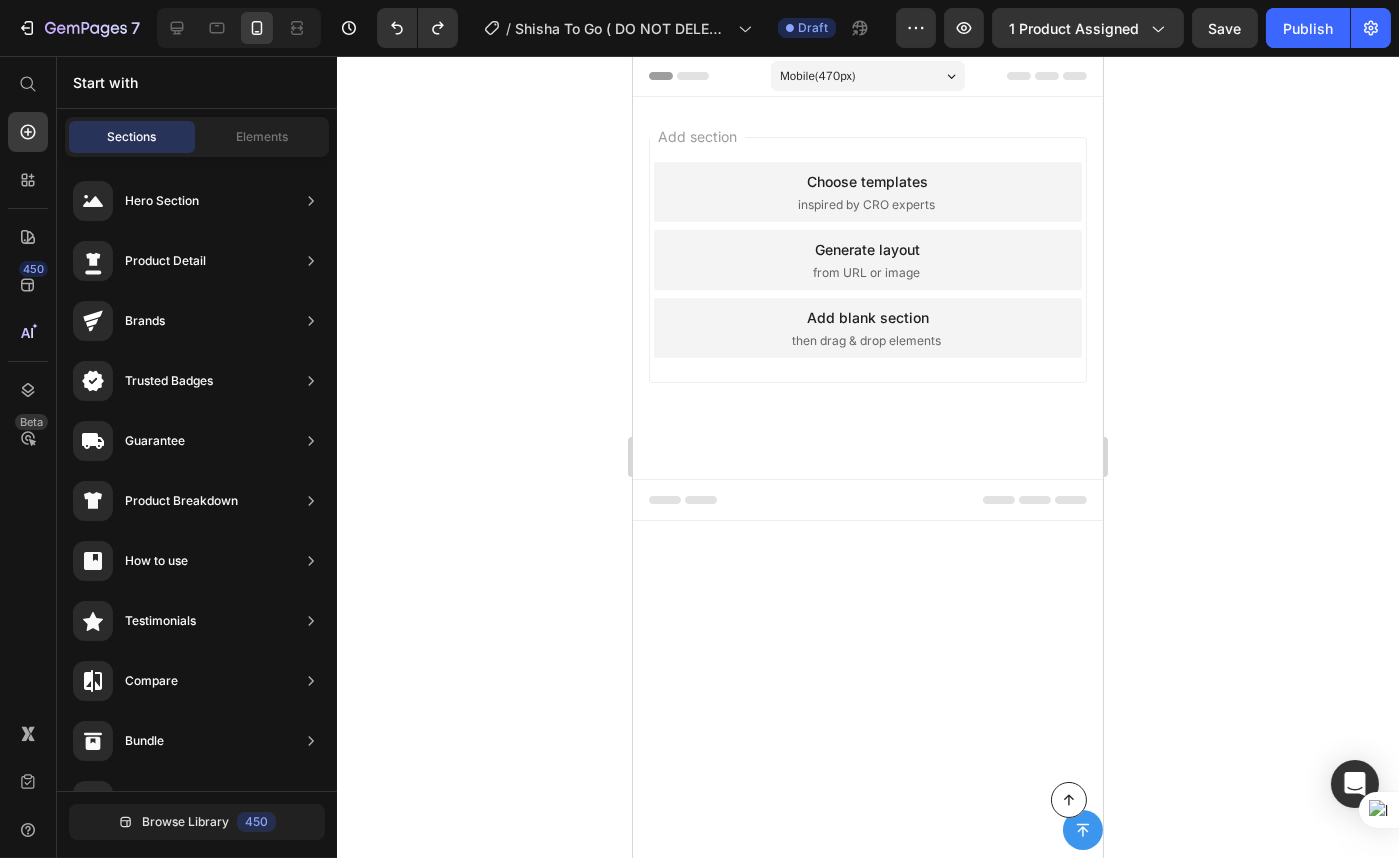 click on "Choose templates" at bounding box center (867, 181) 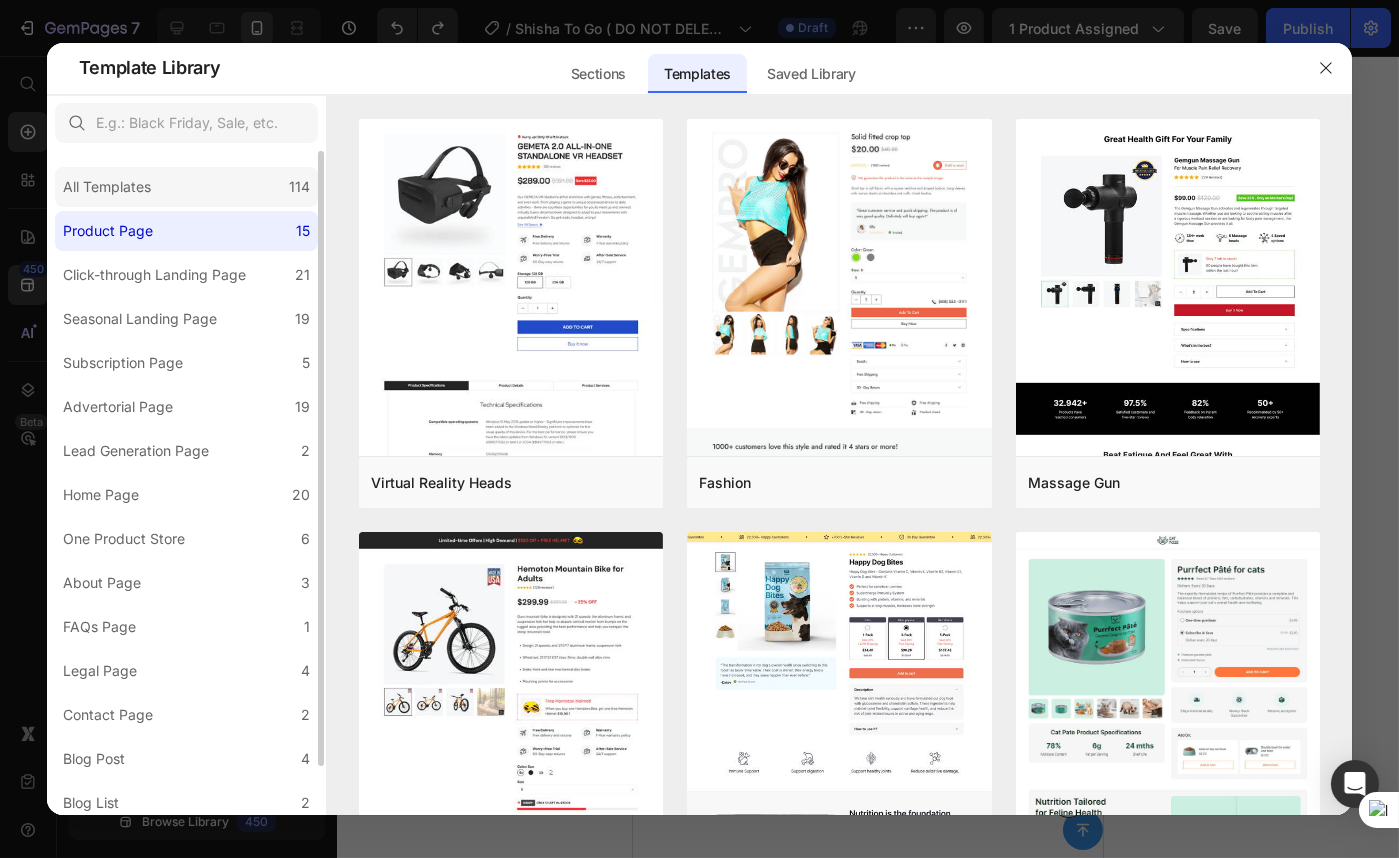 click on "All Templates" at bounding box center (107, 187) 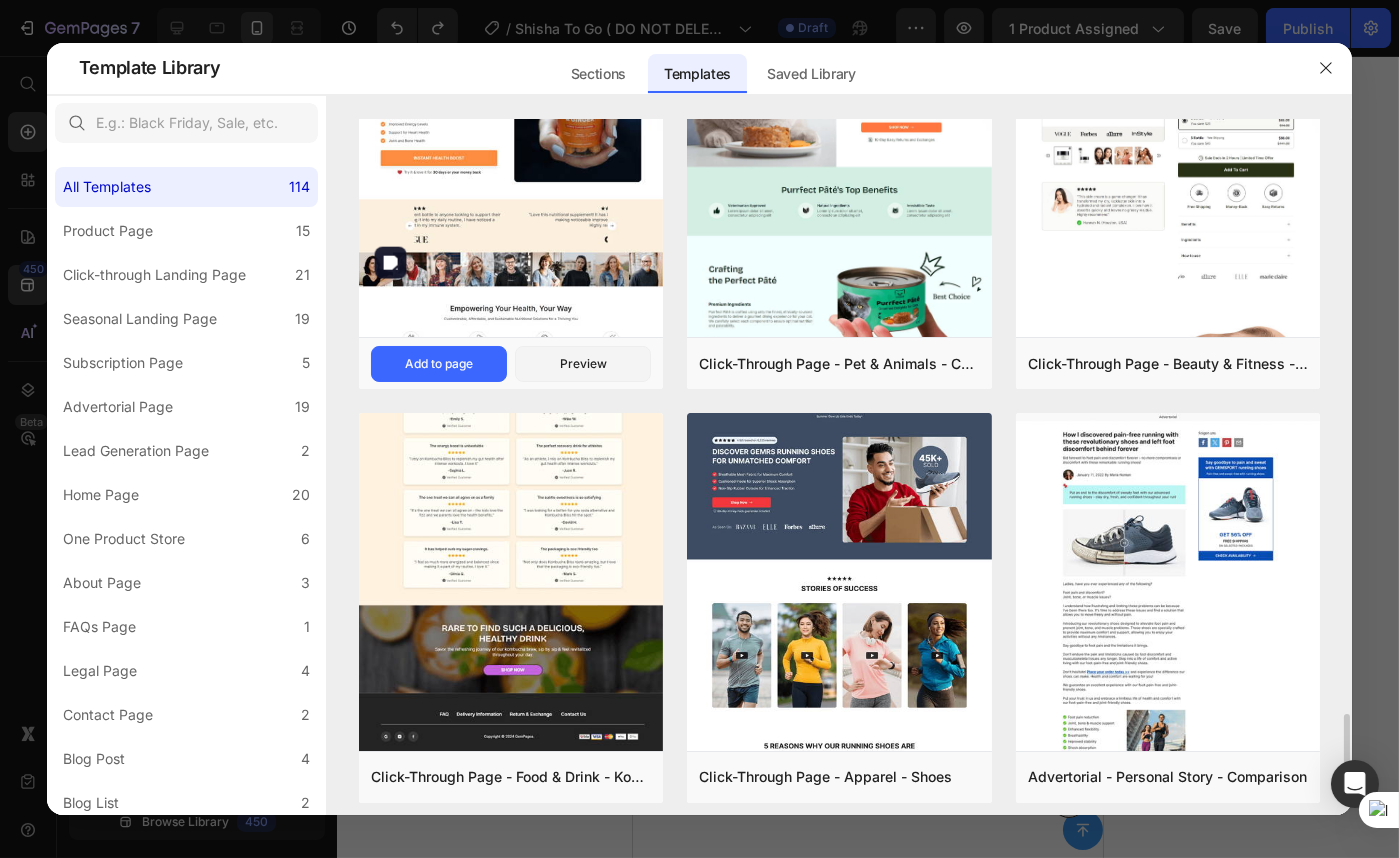 scroll, scrollTop: 3196, scrollLeft: 0, axis: vertical 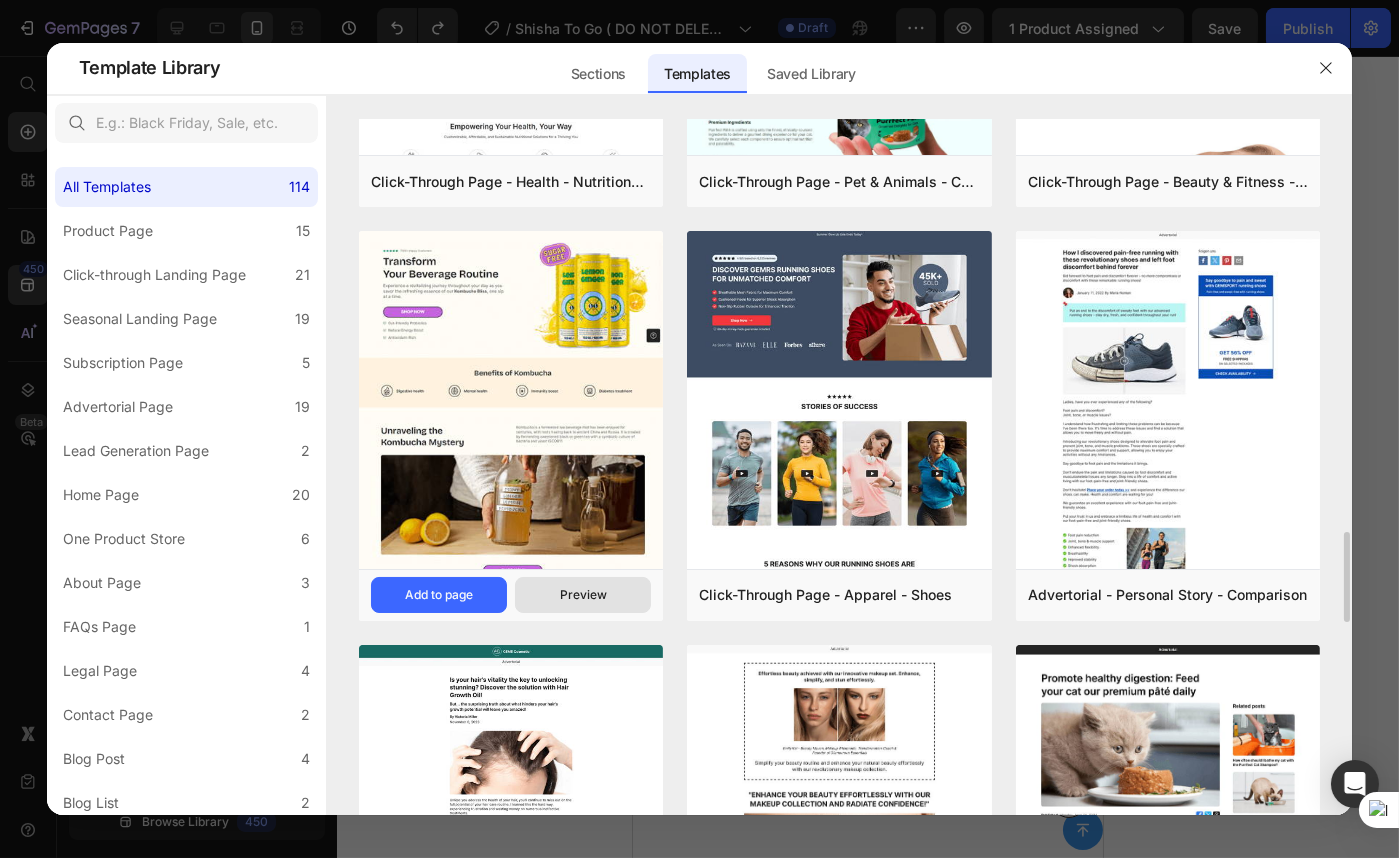 click on "Preview" at bounding box center [583, 595] 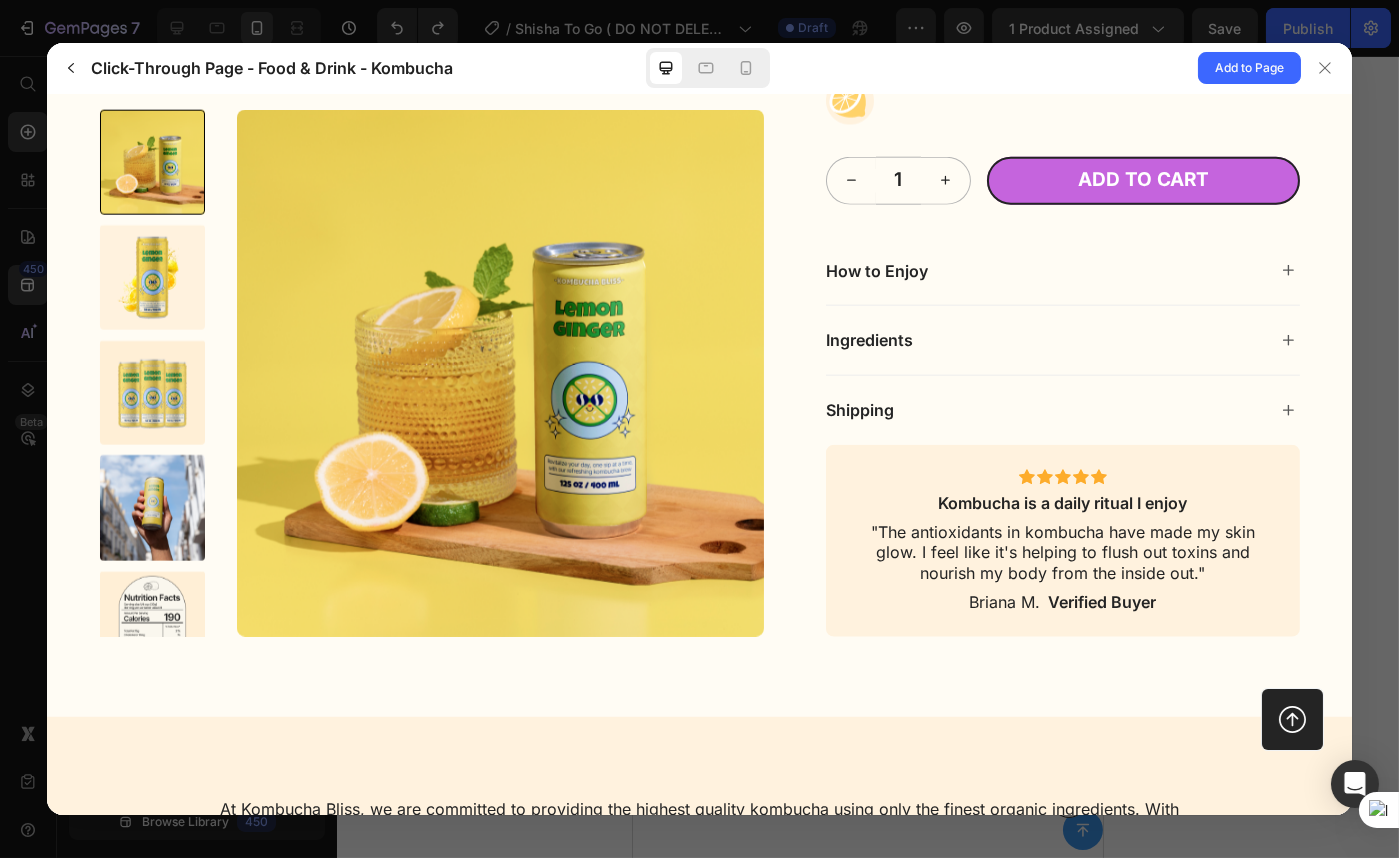 scroll, scrollTop: 4909, scrollLeft: 0, axis: vertical 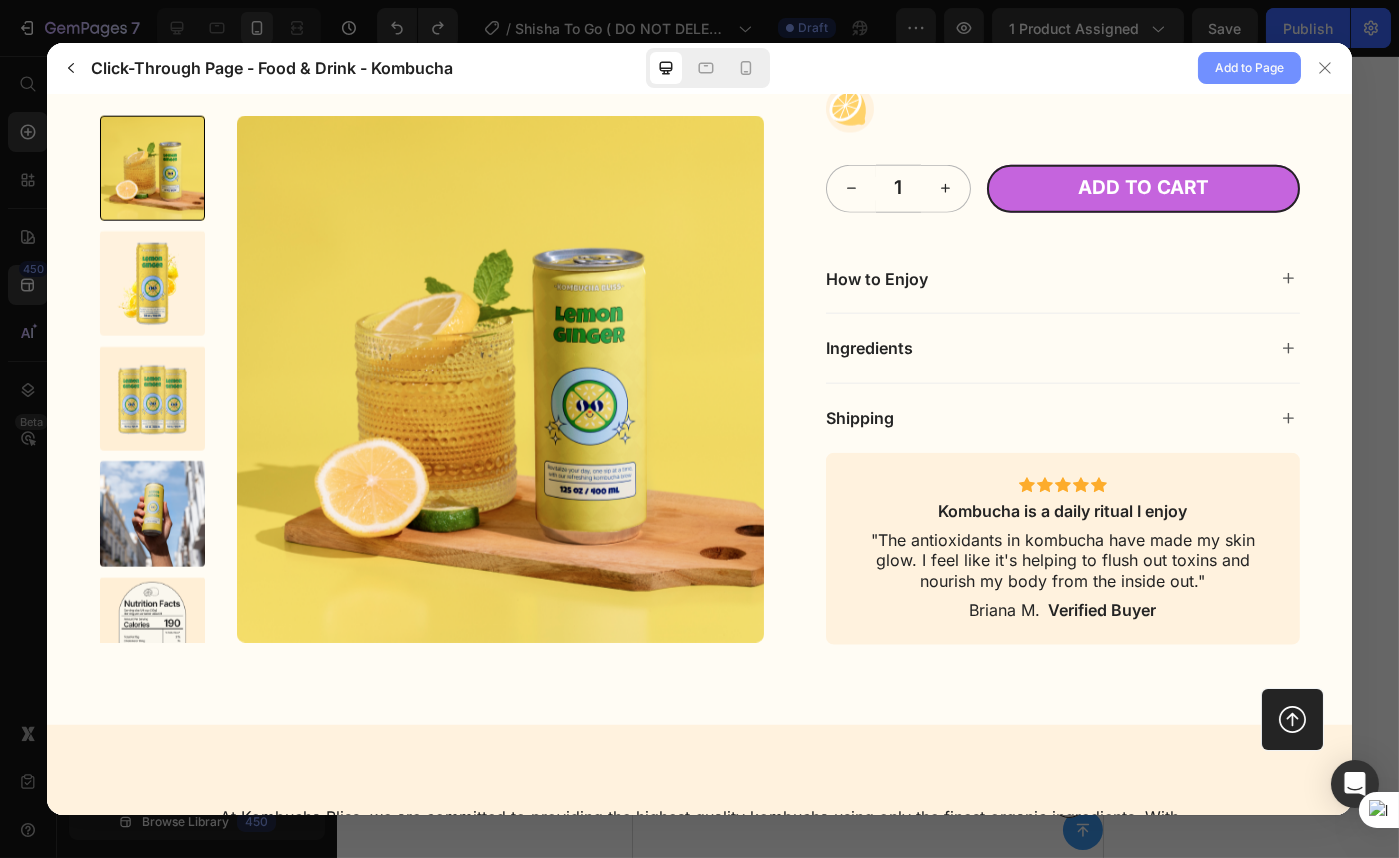 click on "Add to Page" 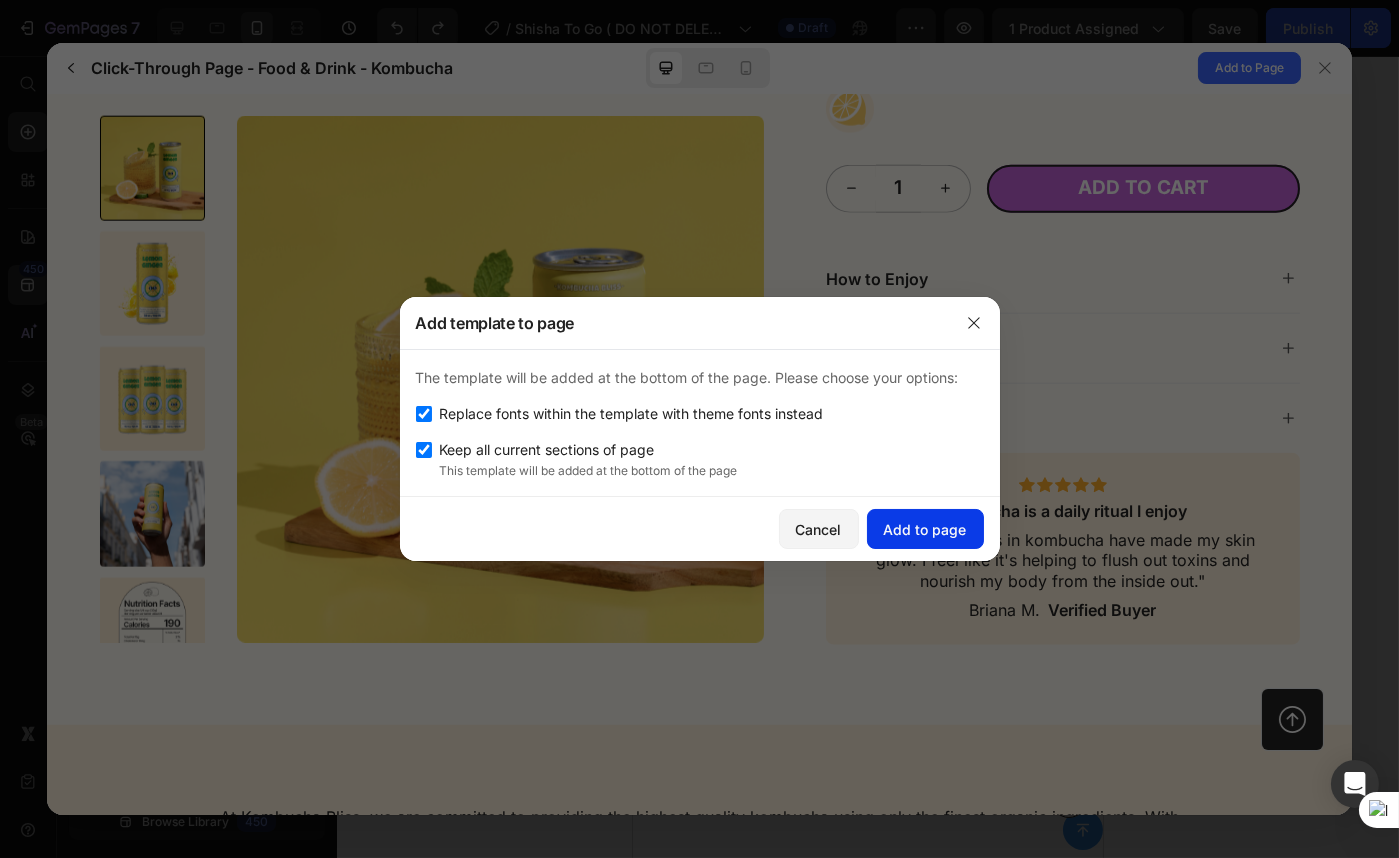 click on "Add to page" at bounding box center [925, 529] 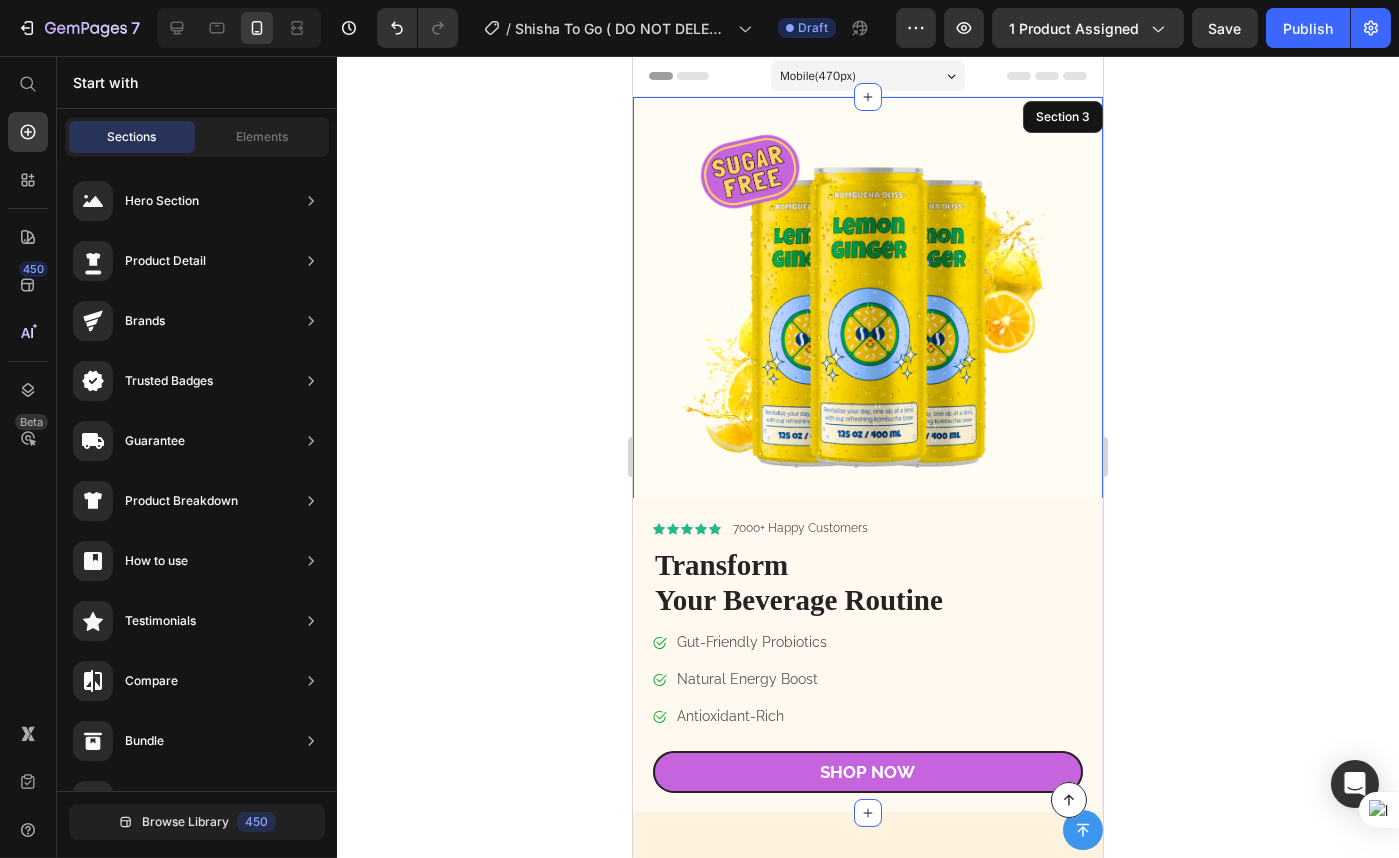 scroll, scrollTop: 40, scrollLeft: 0, axis: vertical 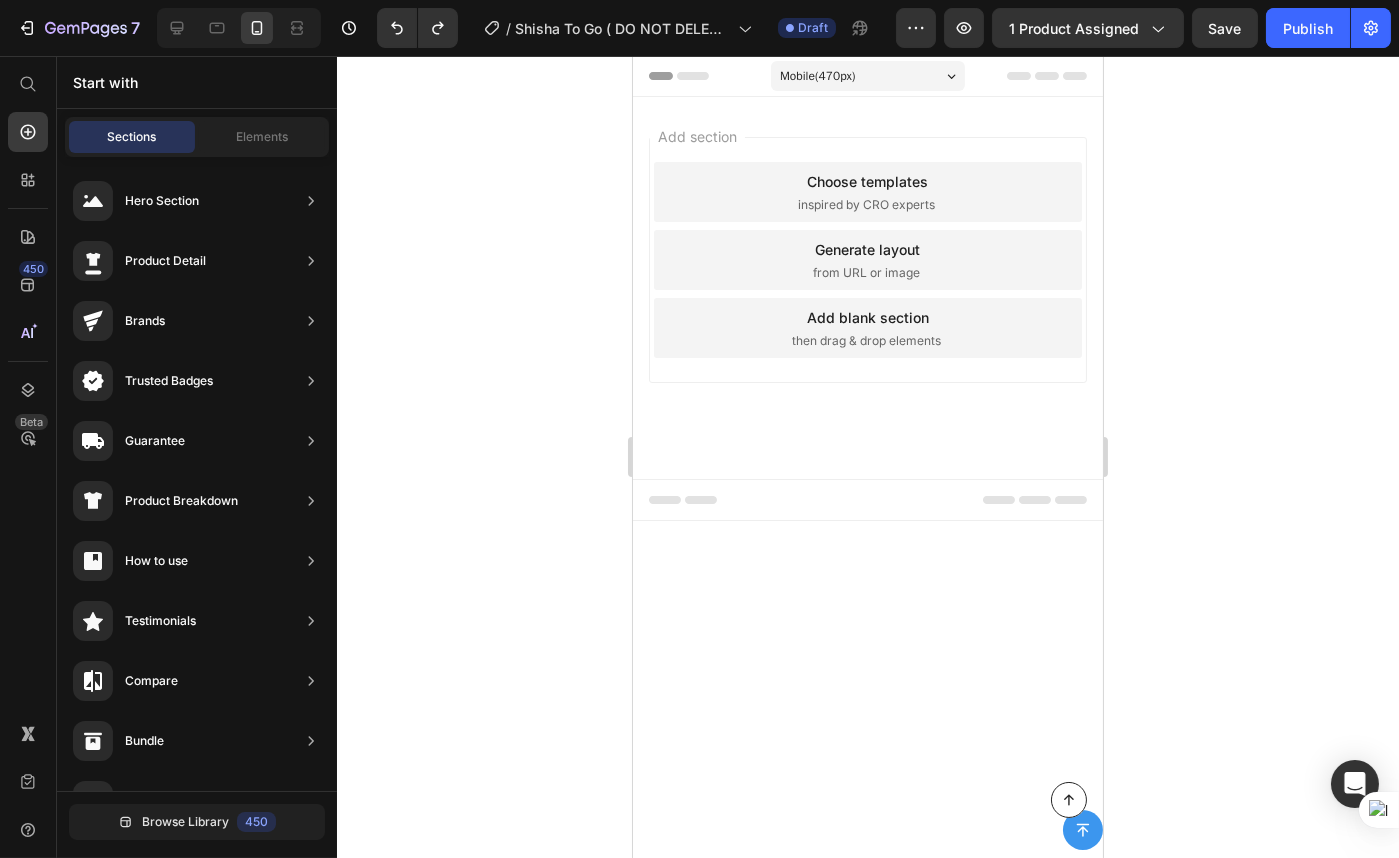 click on "Choose templates" at bounding box center (867, 181) 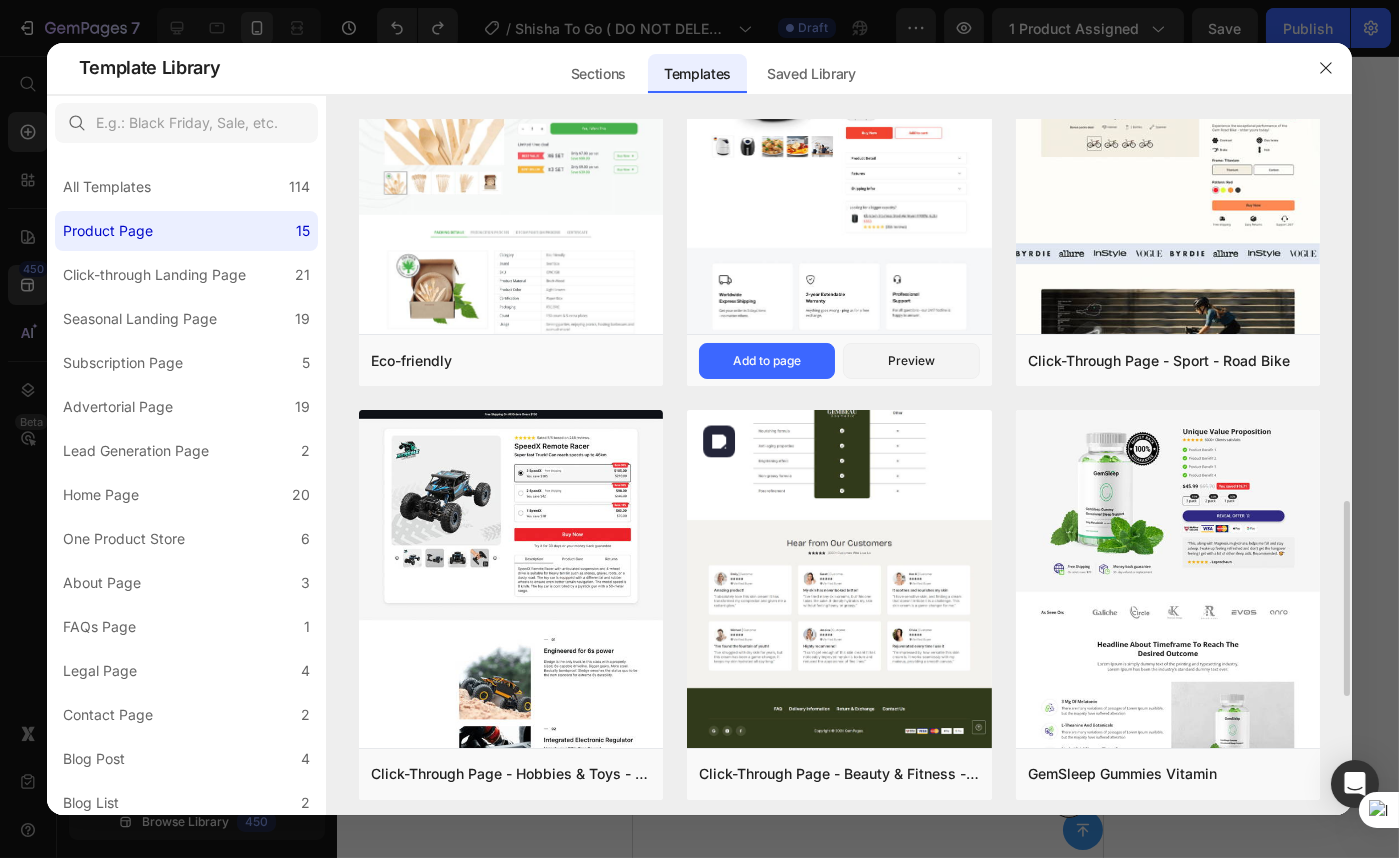 scroll, scrollTop: 1782, scrollLeft: 0, axis: vertical 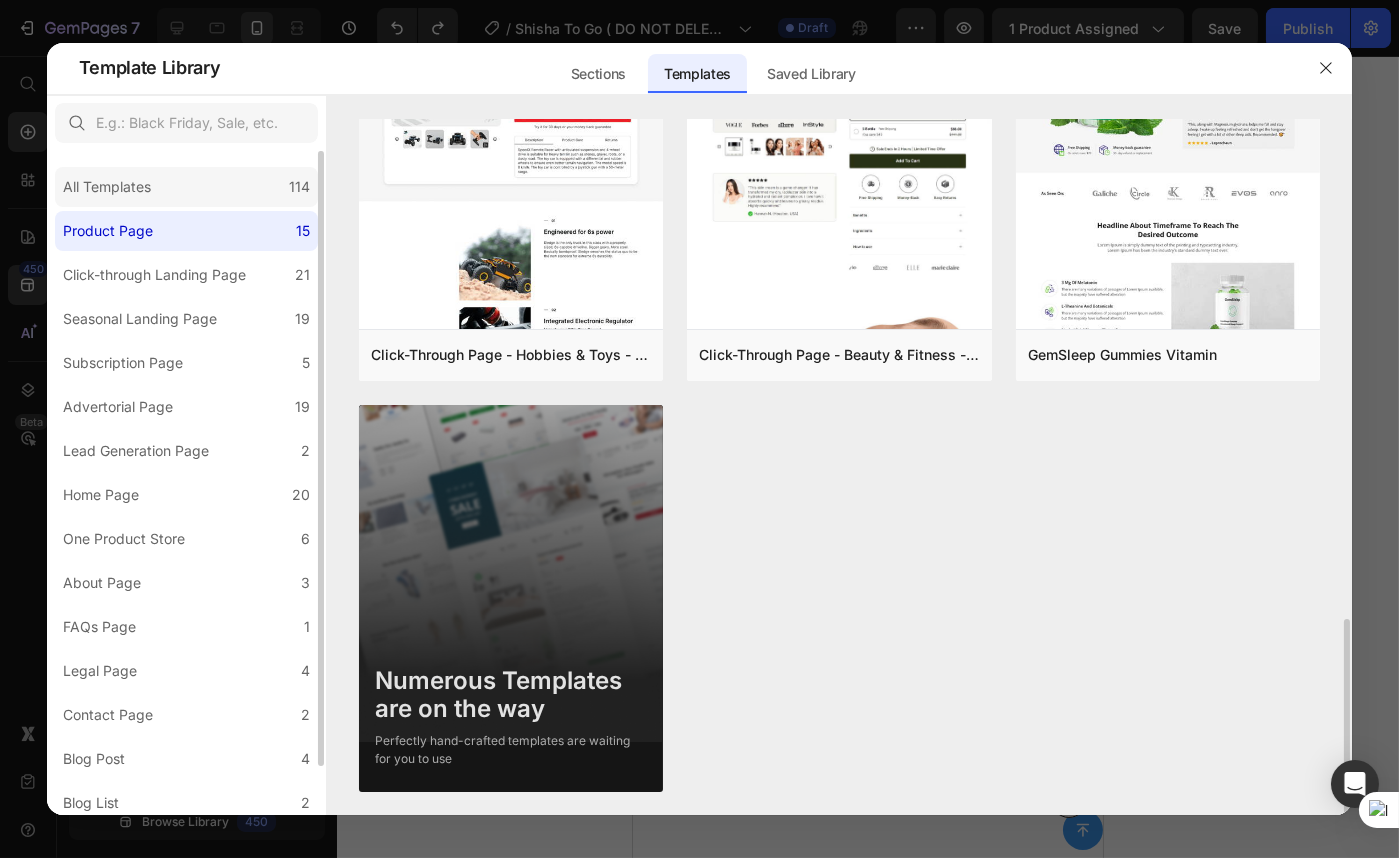 click on "All Templates 114" 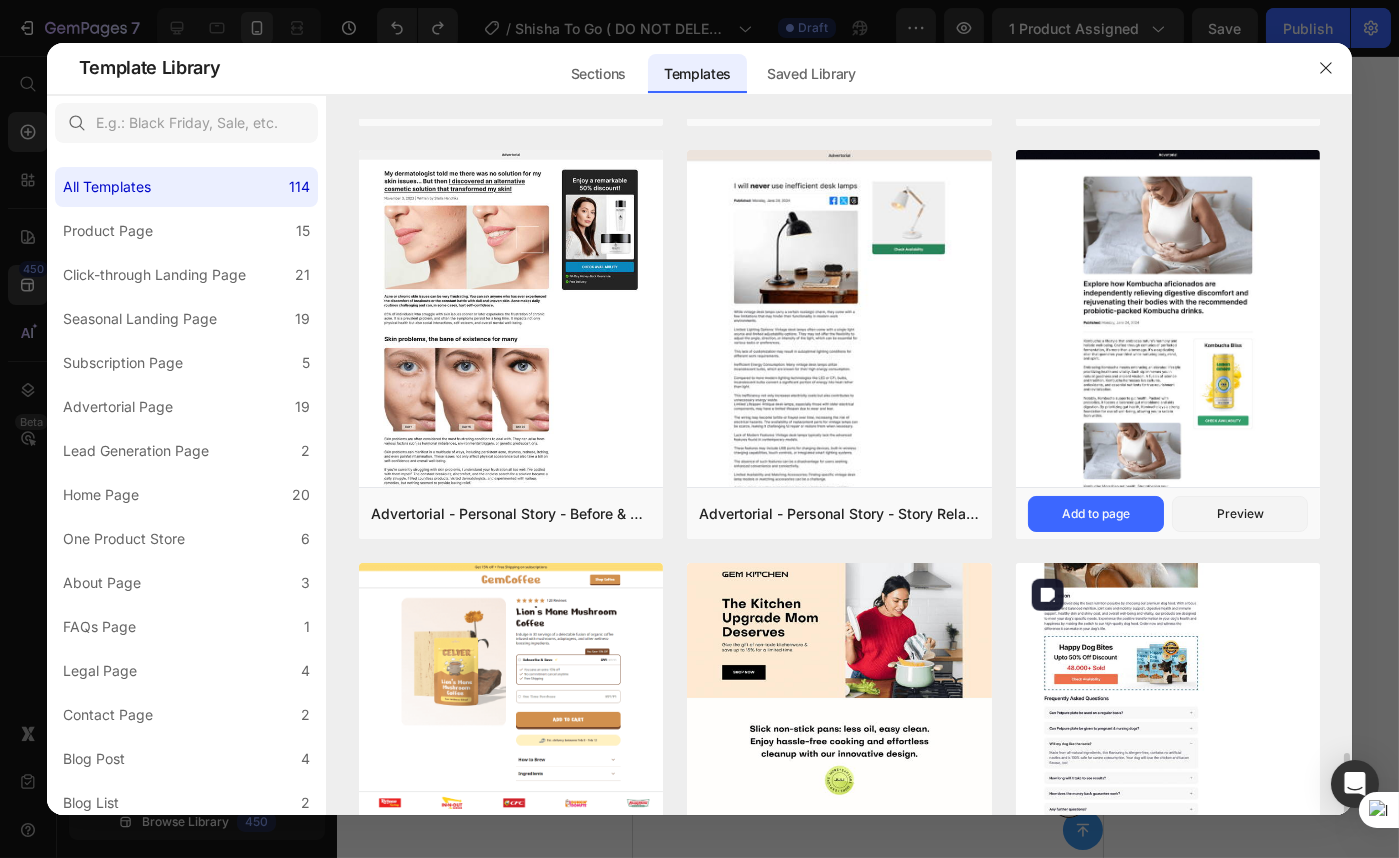 scroll, scrollTop: 4287, scrollLeft: 0, axis: vertical 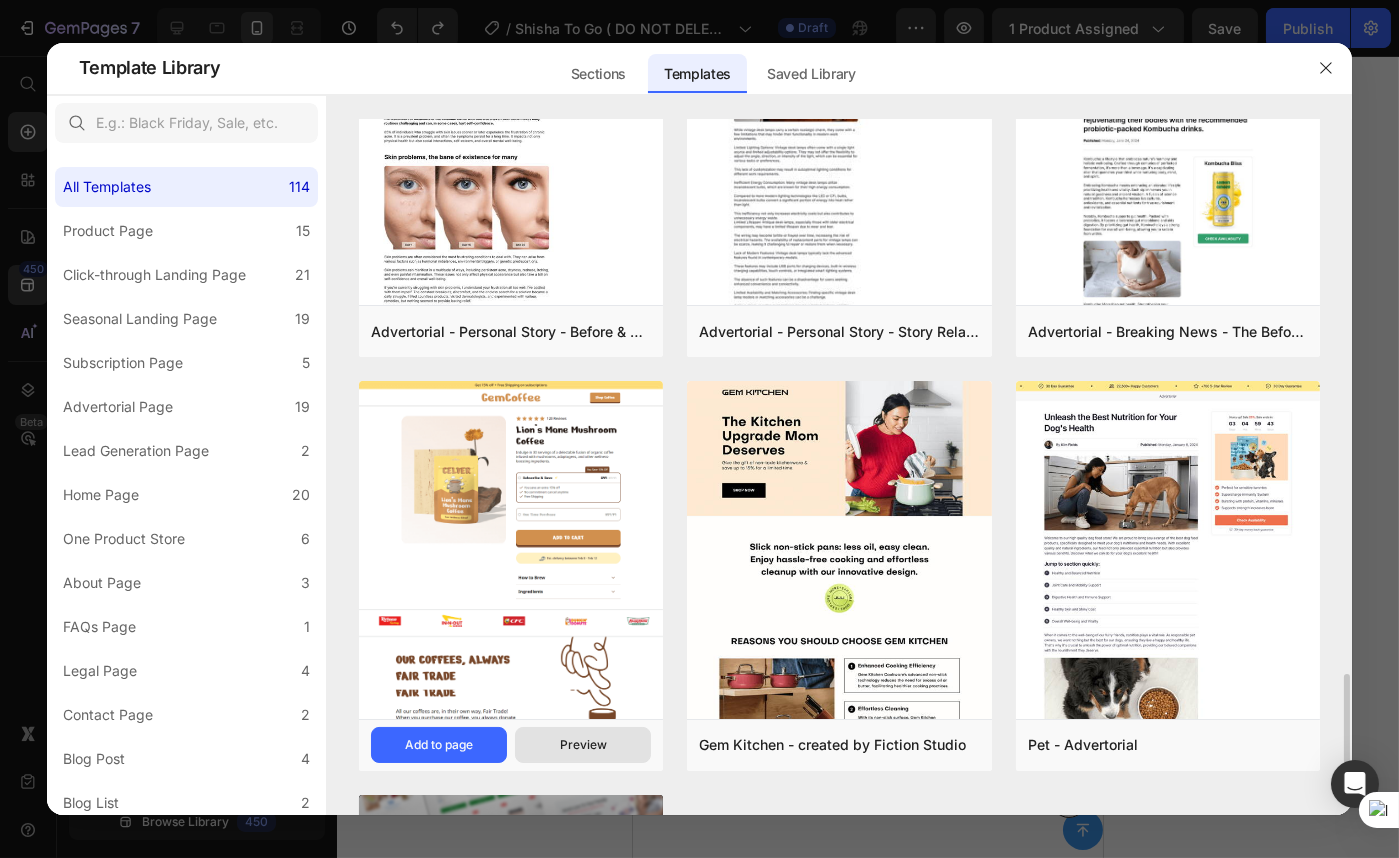 click on "Preview" at bounding box center [583, 745] 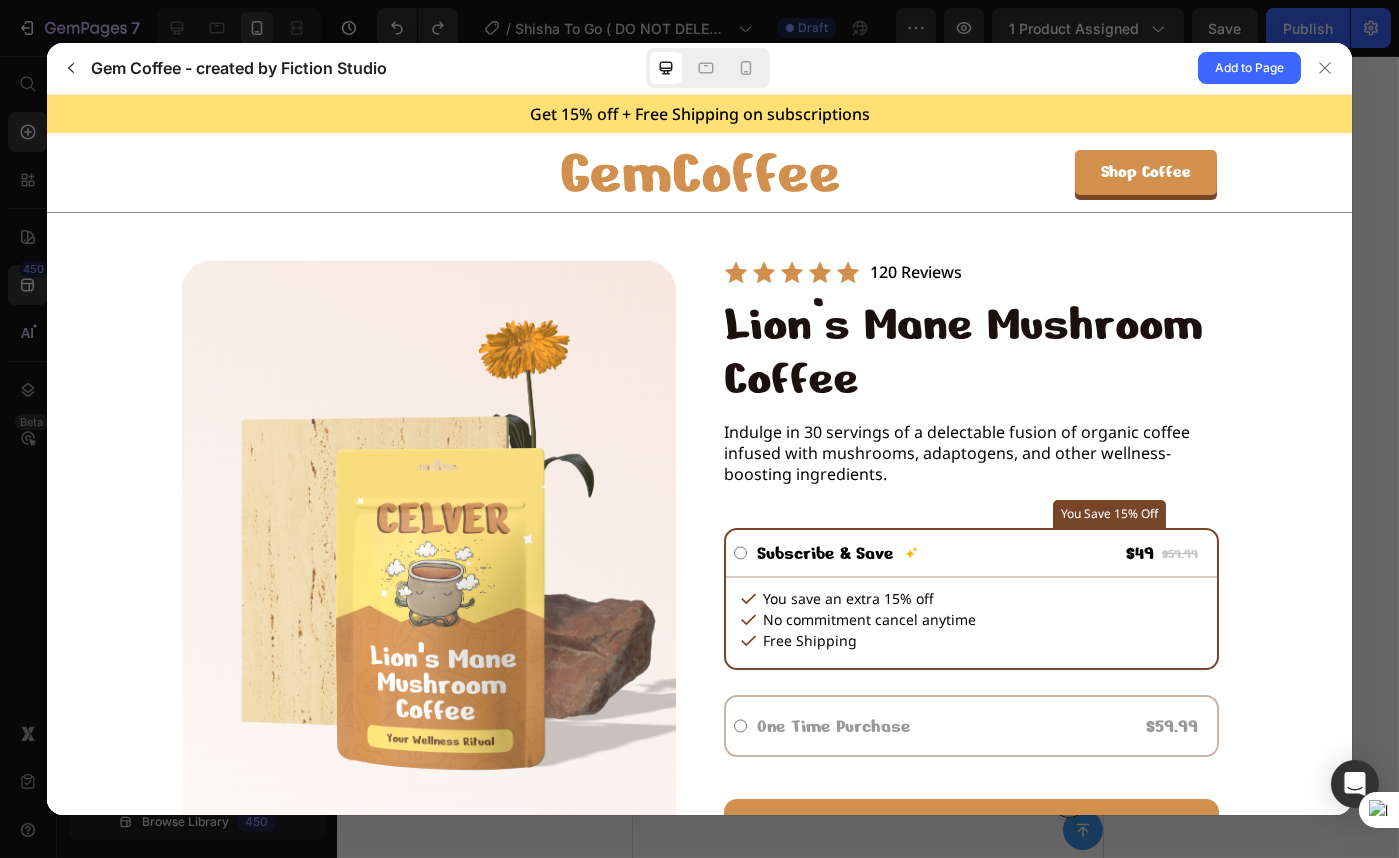scroll, scrollTop: 0, scrollLeft: 0, axis: both 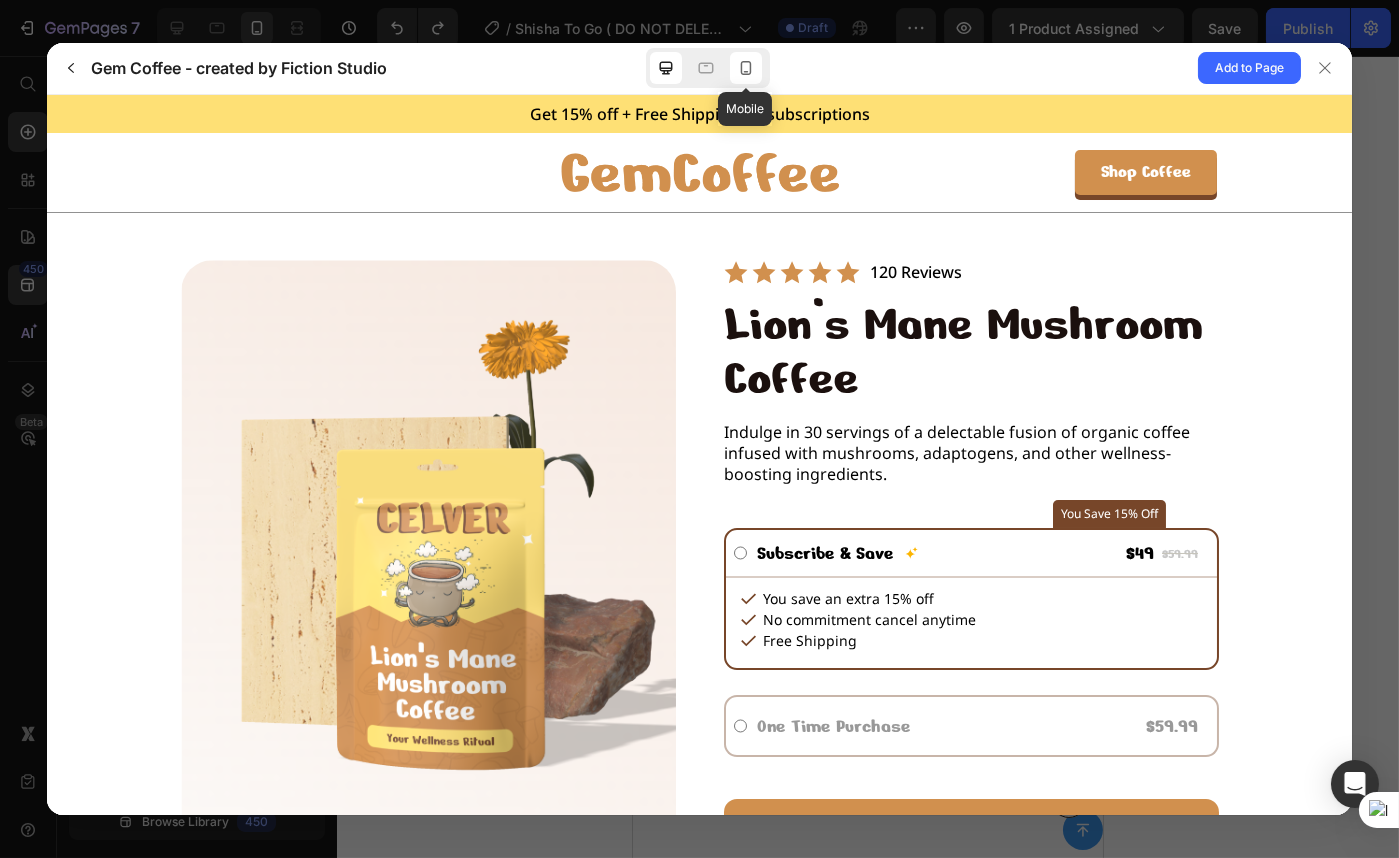 click 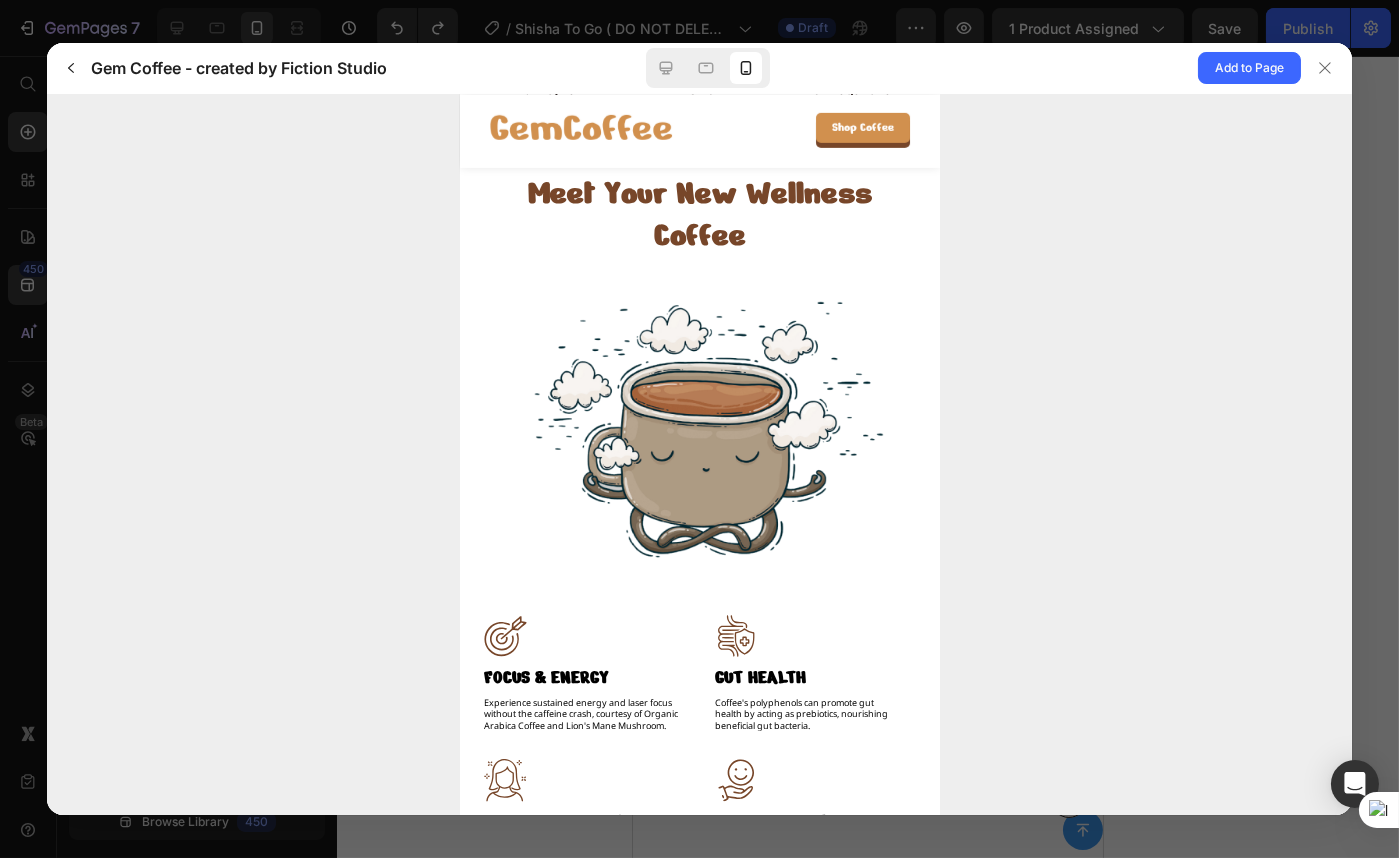 scroll, scrollTop: 2346, scrollLeft: 0, axis: vertical 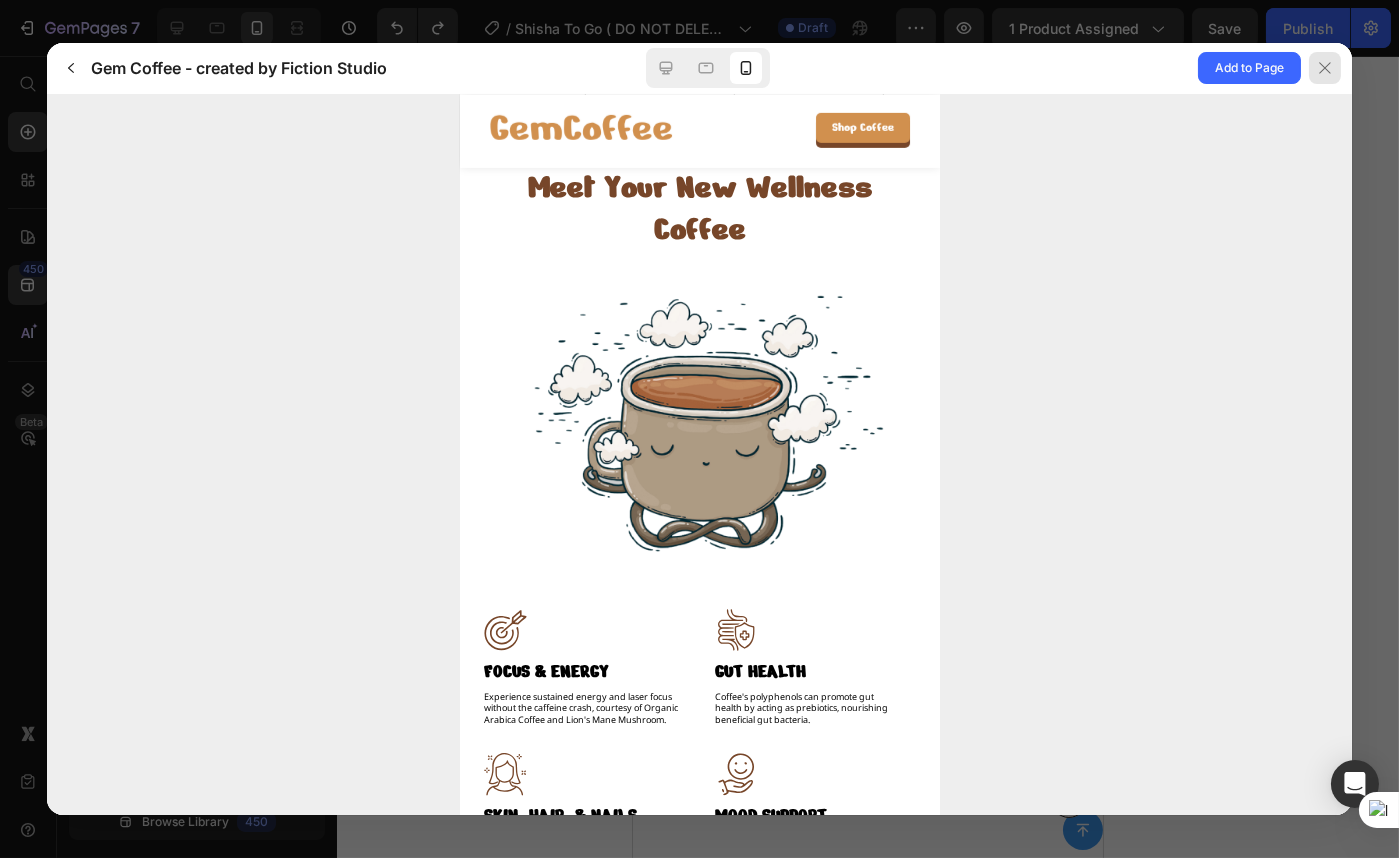 click 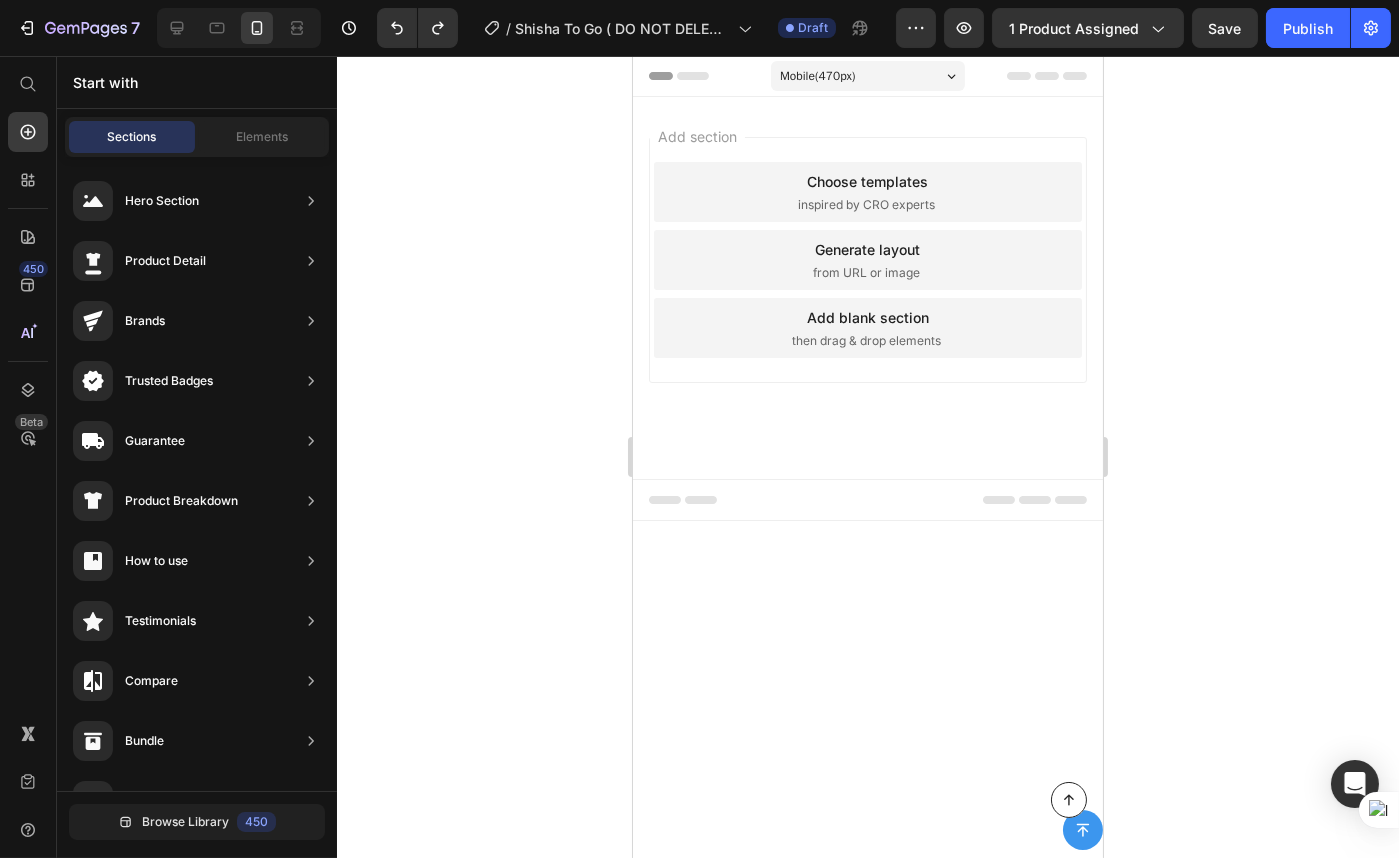 click on "Choose templates" at bounding box center (867, 181) 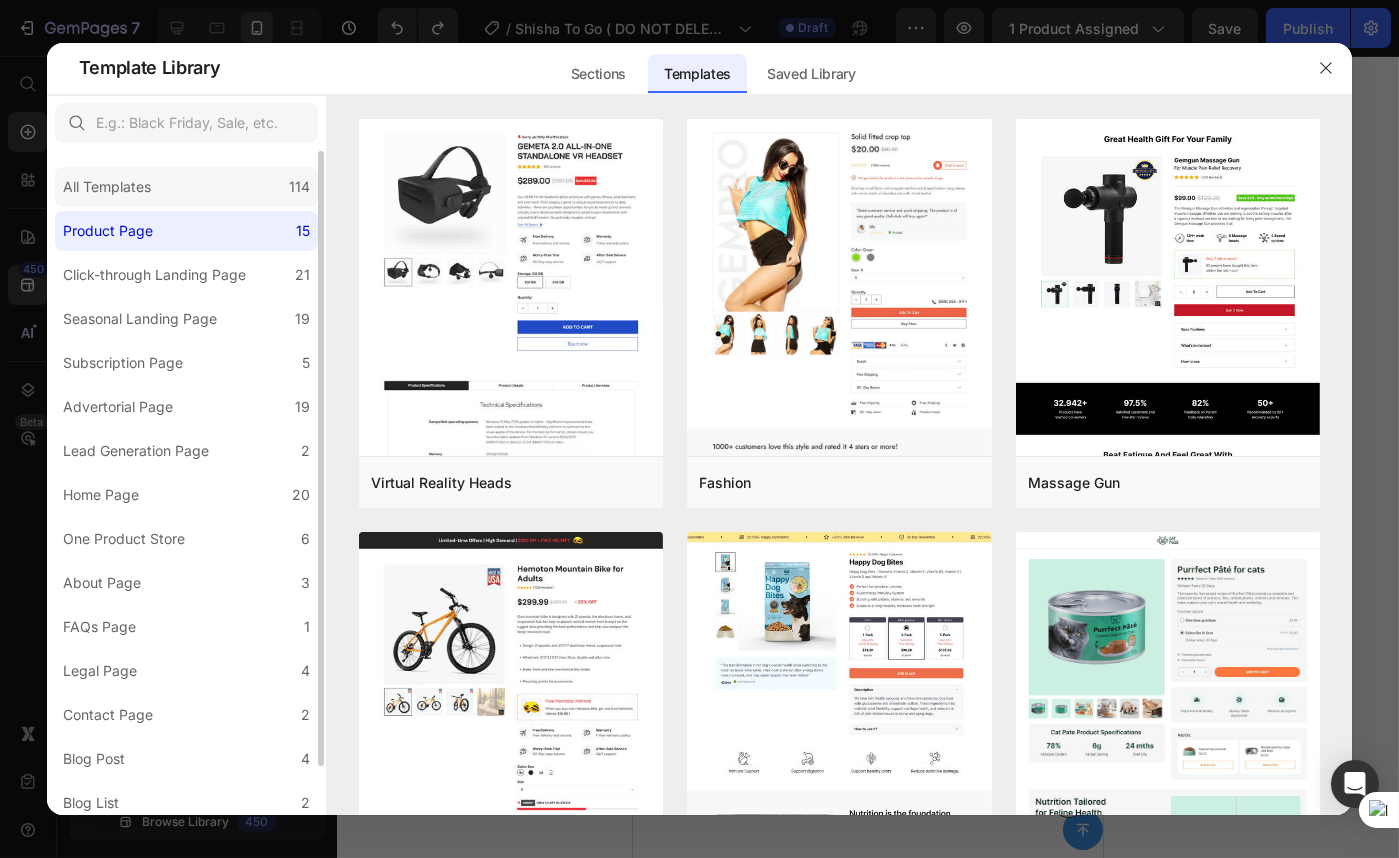click on "All Templates 114" 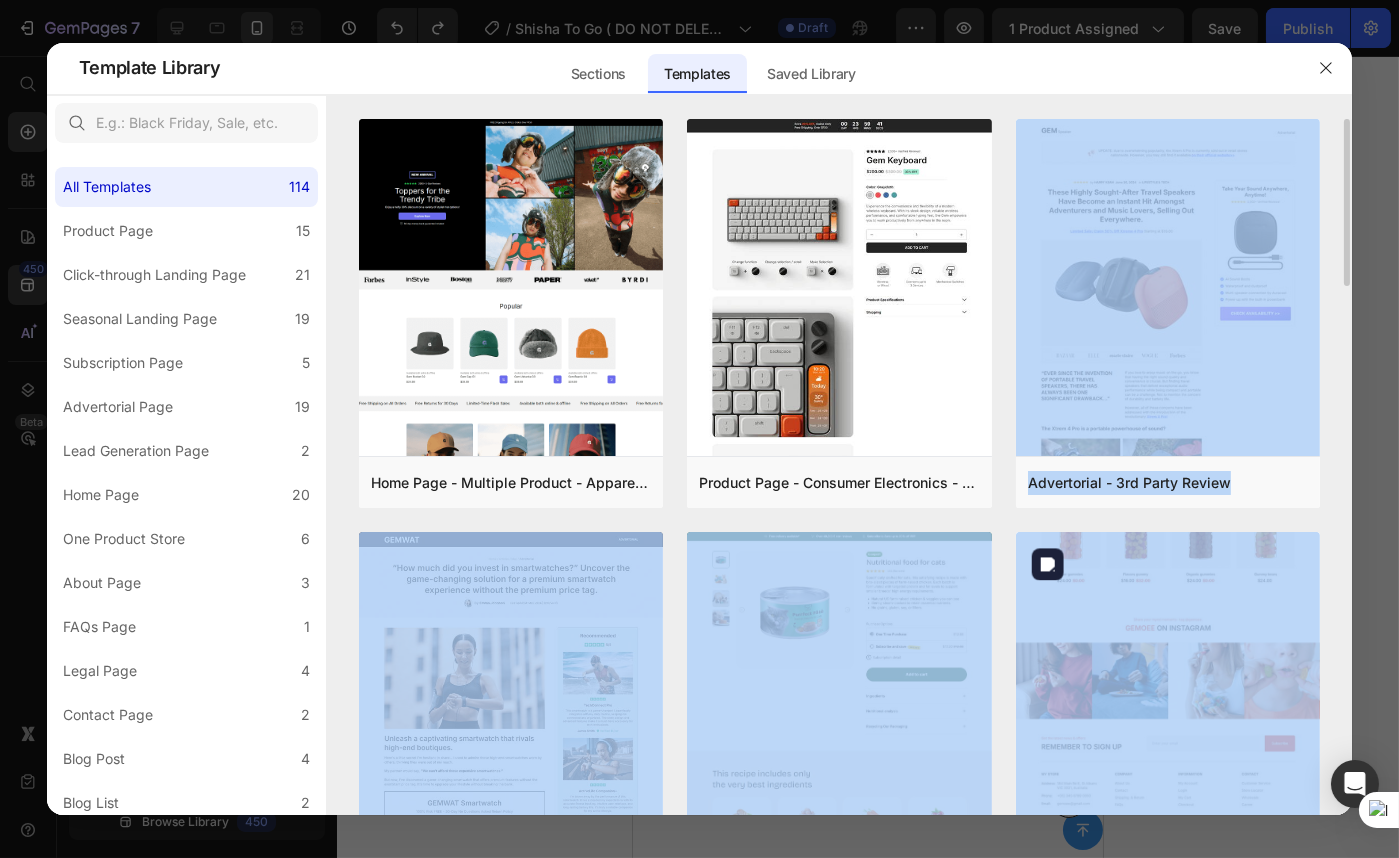 drag, startPoint x: 1348, startPoint y: 222, endPoint x: 1319, endPoint y: 547, distance: 326.2913 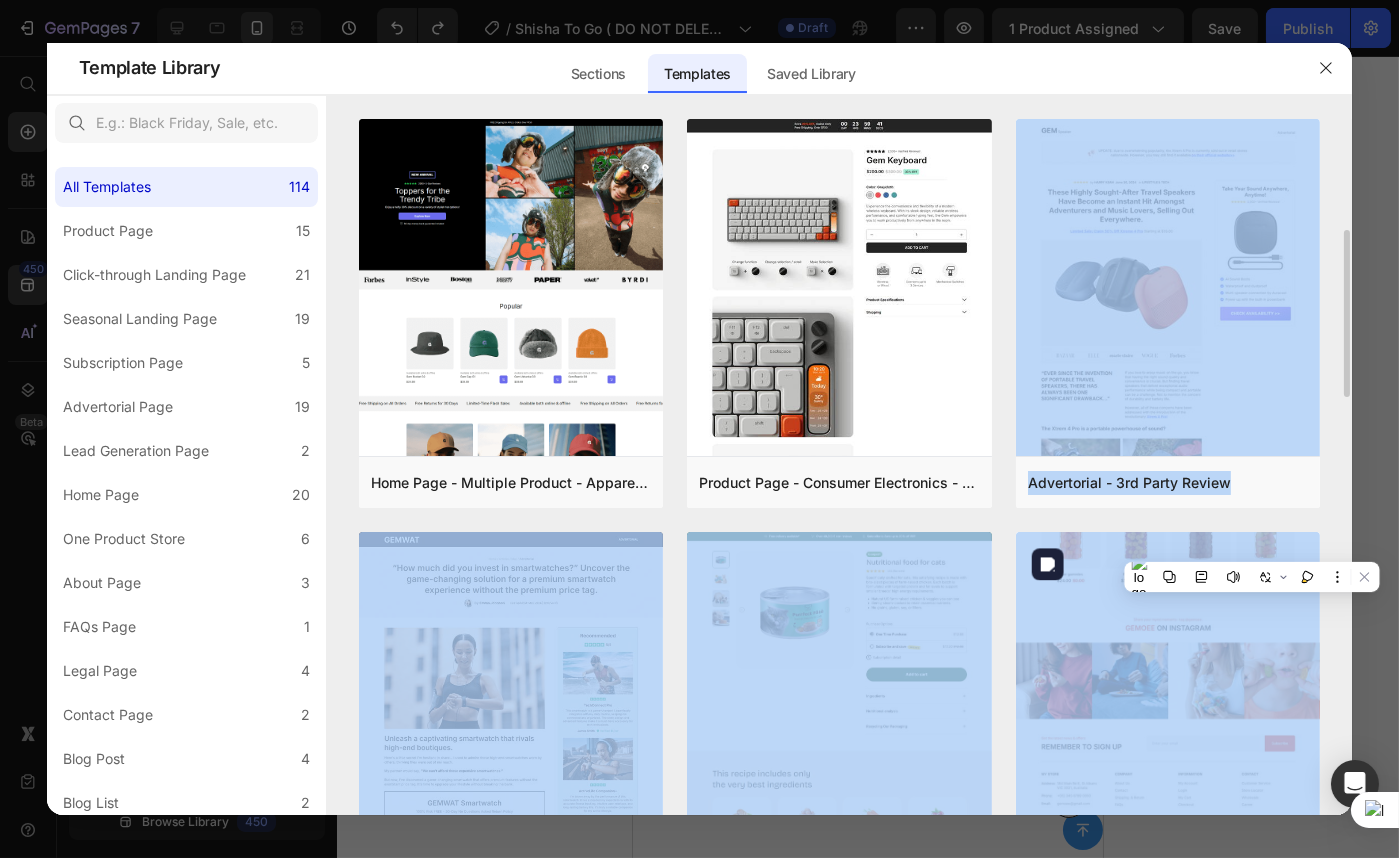 scroll, scrollTop: 363, scrollLeft: 0, axis: vertical 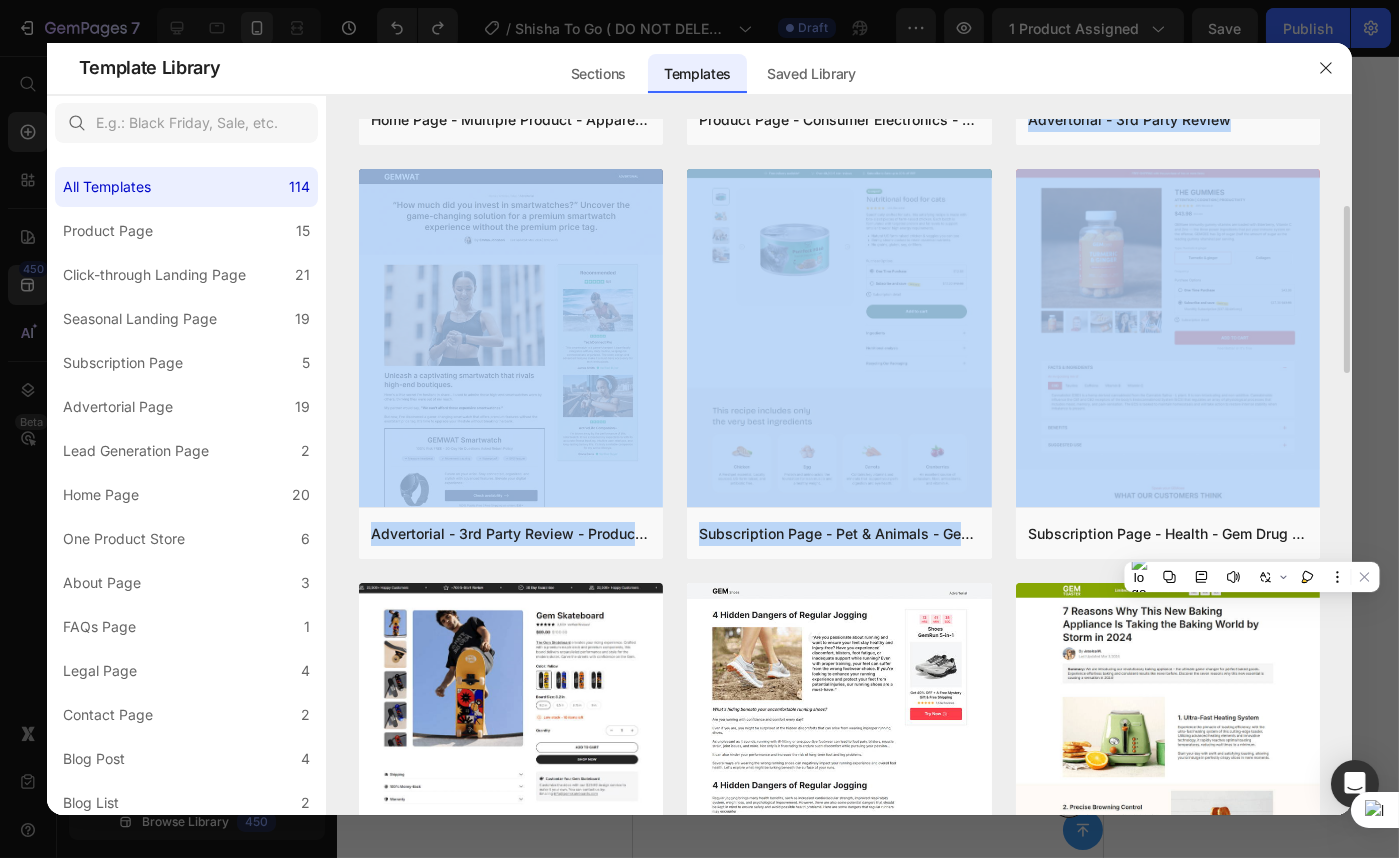 click on "Home Page - Multiple Product - Apparel - Style 4 Add to page  Preview  Product Page - Consumer Electronics - Keyboard Add to page  Preview  Advertorial - 3rd Party Review  Add to page  Preview  Advertorial - 3rd Party Review - Product In Use Image Add to page  Preview  Subscription Page - Pet & Animals - Gem Cat Food - Style 3 Add to page  Preview  Subscription Page - Health - Gem Drug - Style 2 Add to page  Preview  Product Page - Sports Add to page  Preview  Advertorial - Top 5 Add to page  Preview  Advertorial - Listicle Add to page  Preview  Advertorial - Personal Story - Video Add to page  Preview  Advertorial - Personal Story - The Before & After Image Style 4 Add to page  Preview  Advertorial - Personal Story - The Before & After Image Style 3 Add to page  Preview  Subscription Page - Beauty & Fitness - Gem Cosmetic - Style 1 Add to page  Preview  Advertorial - Founder Story - The After Image Add to page  Preview  Advertorial - Breaking News - Before & After Image Add to page  Preview  Add to page" at bounding box center (840, 104) 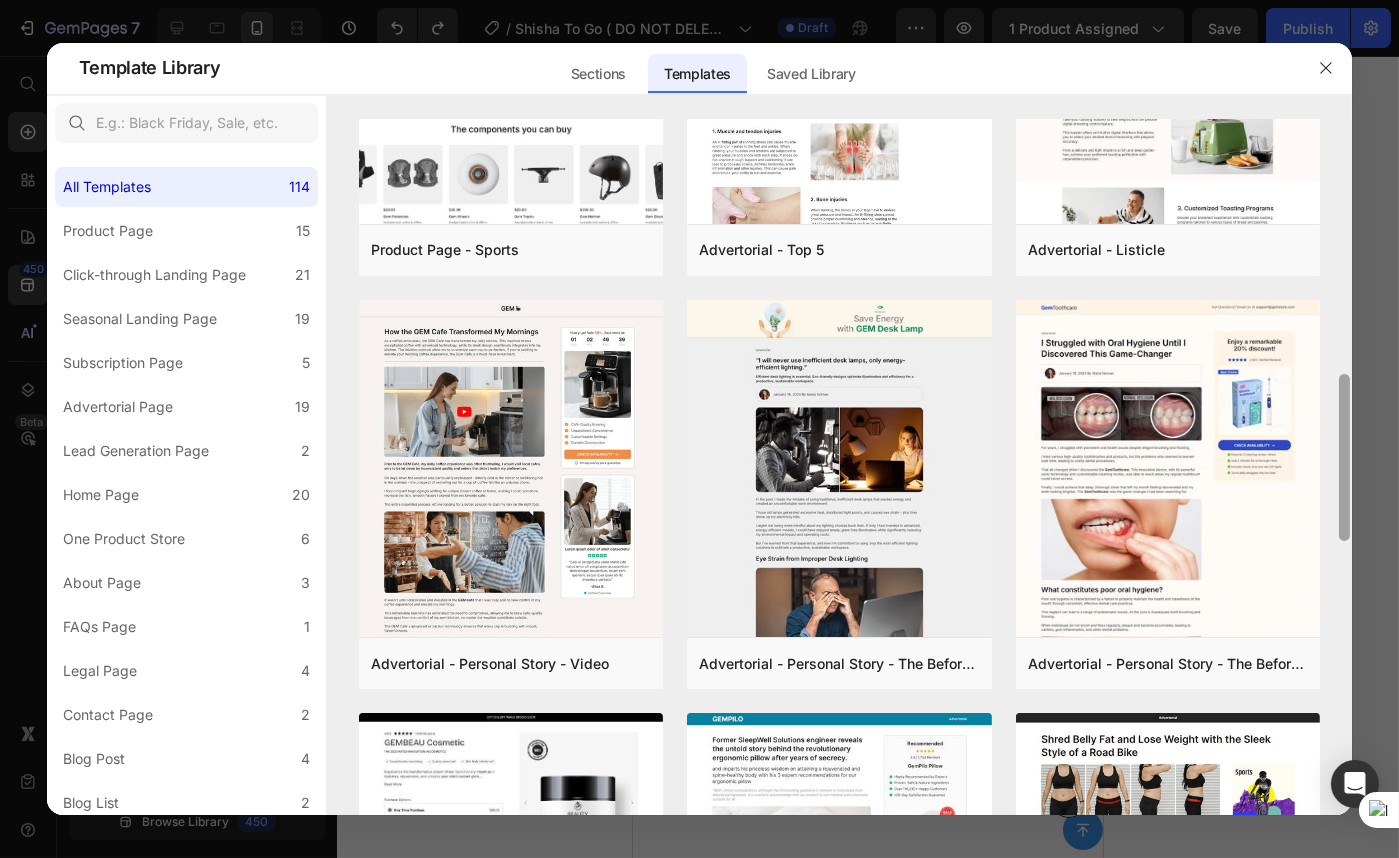 click at bounding box center [1344, 467] 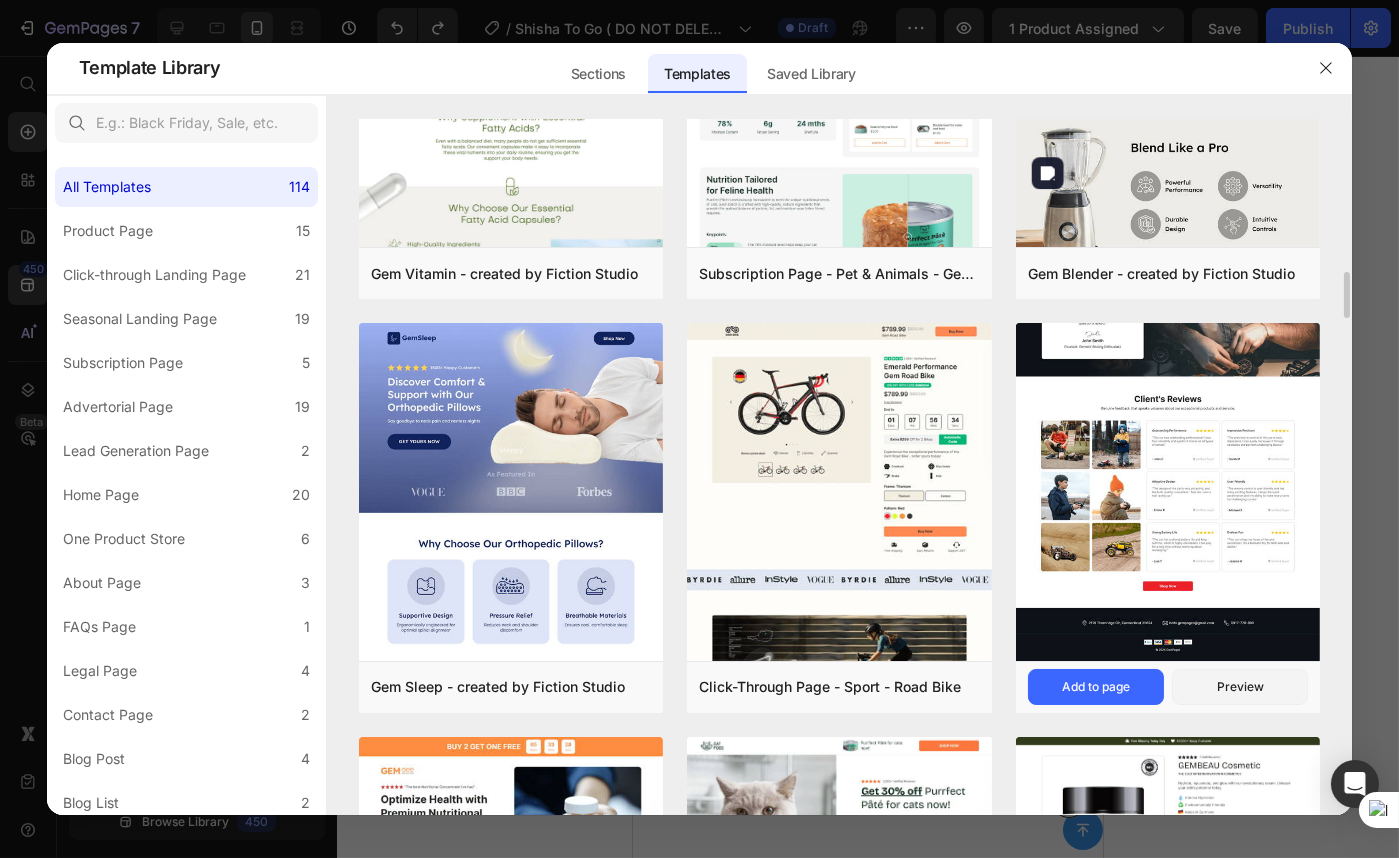 scroll, scrollTop: 2186, scrollLeft: 0, axis: vertical 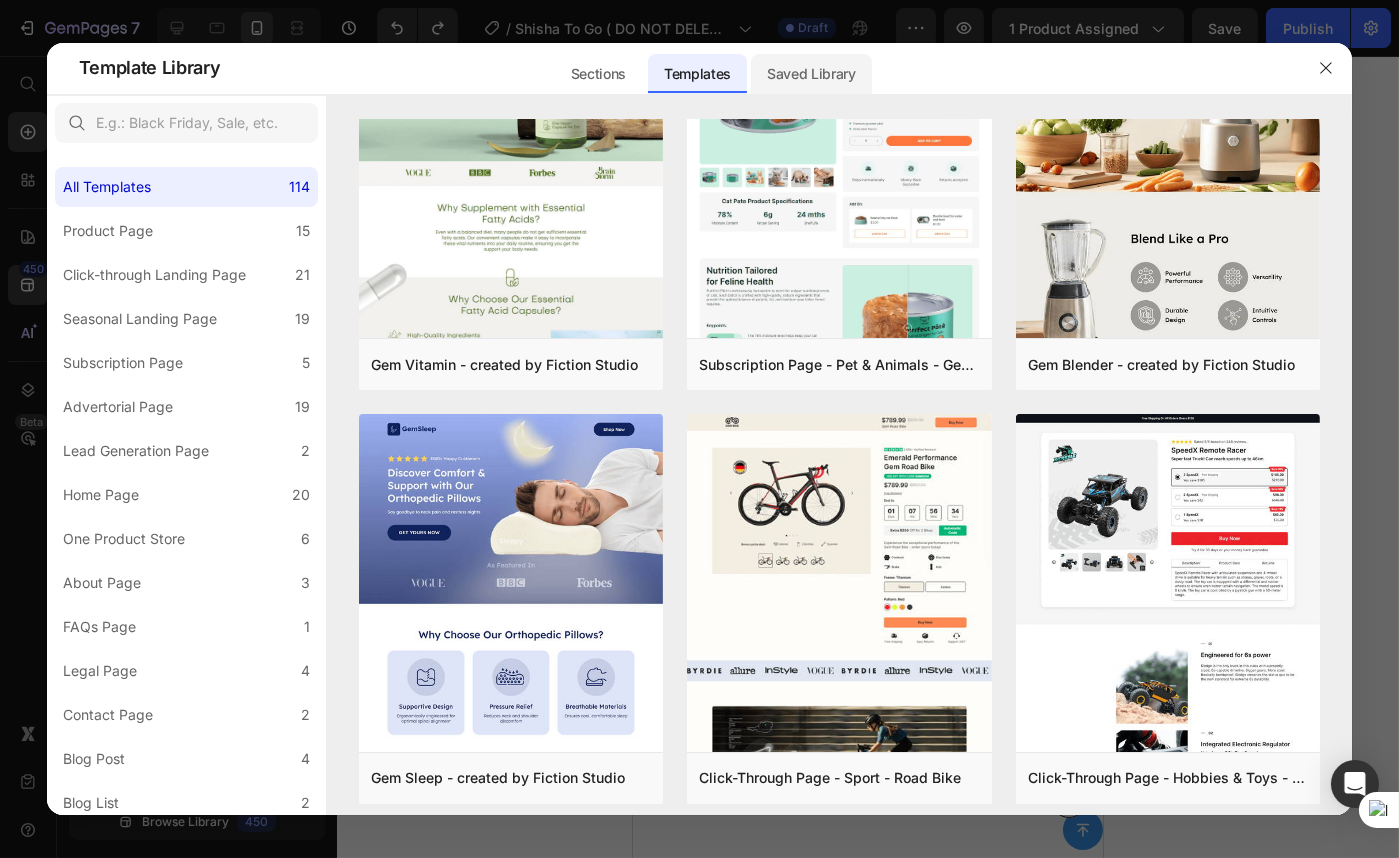 click on "Saved Library" 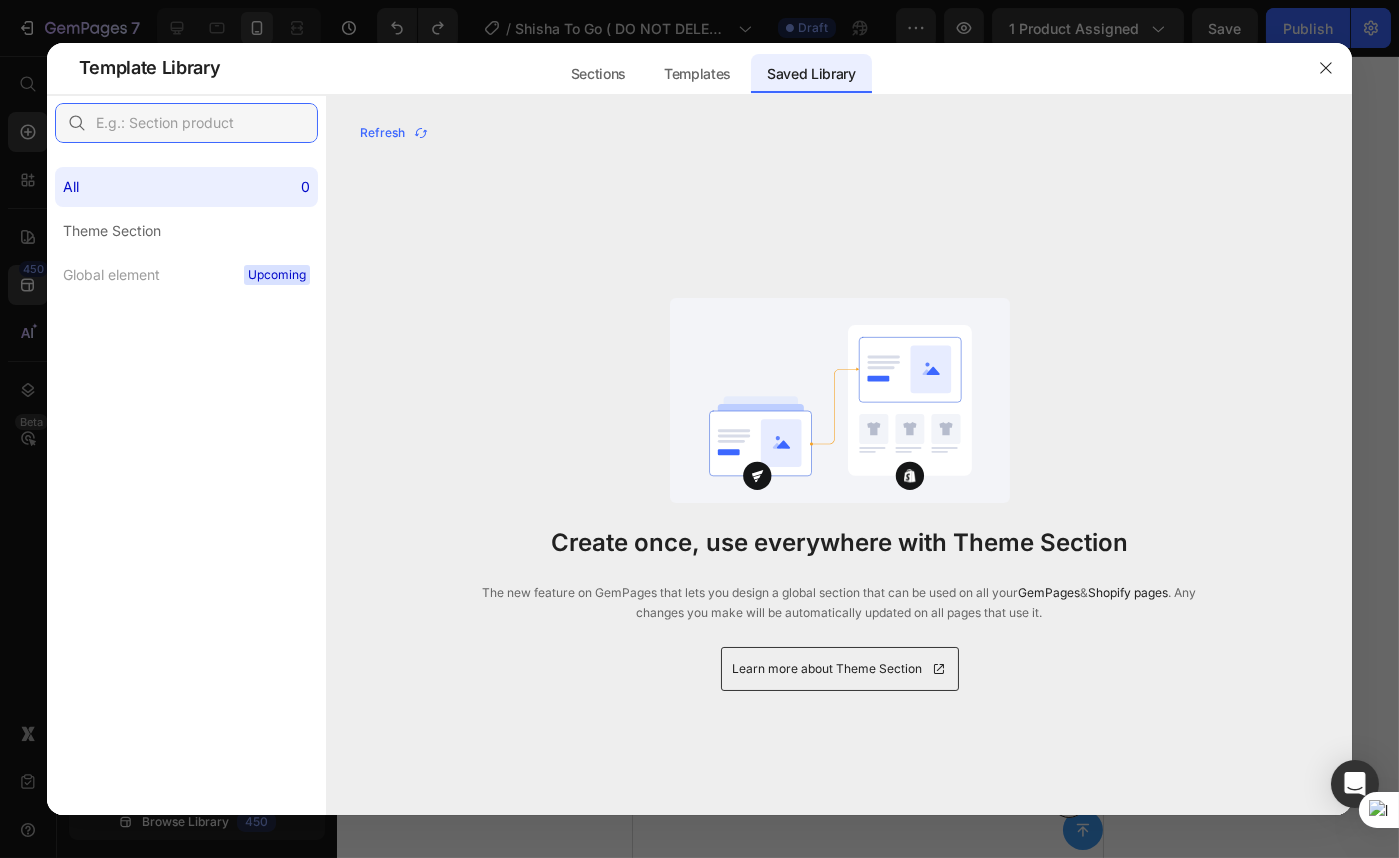 click at bounding box center [186, 123] 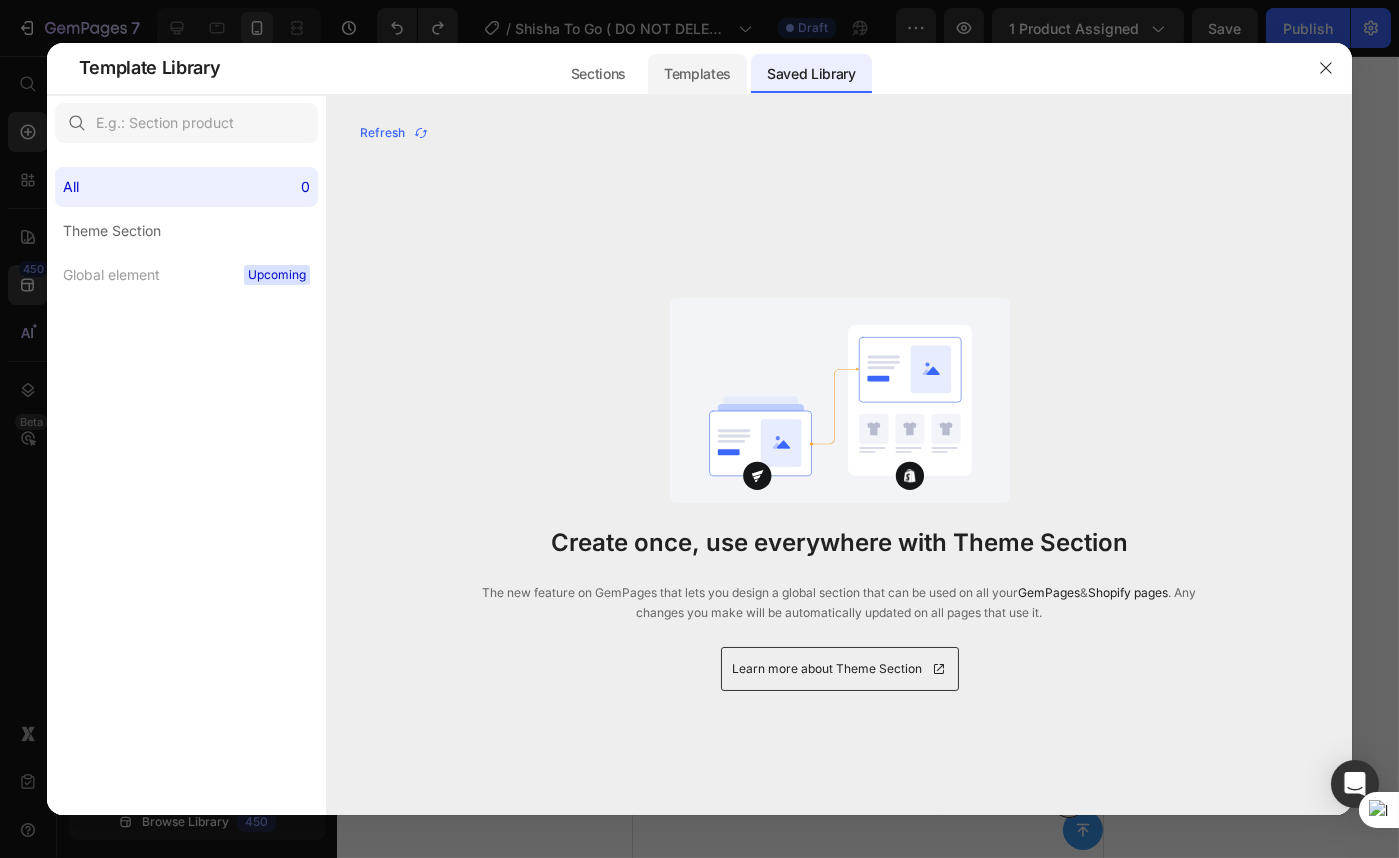 click on "Templates" 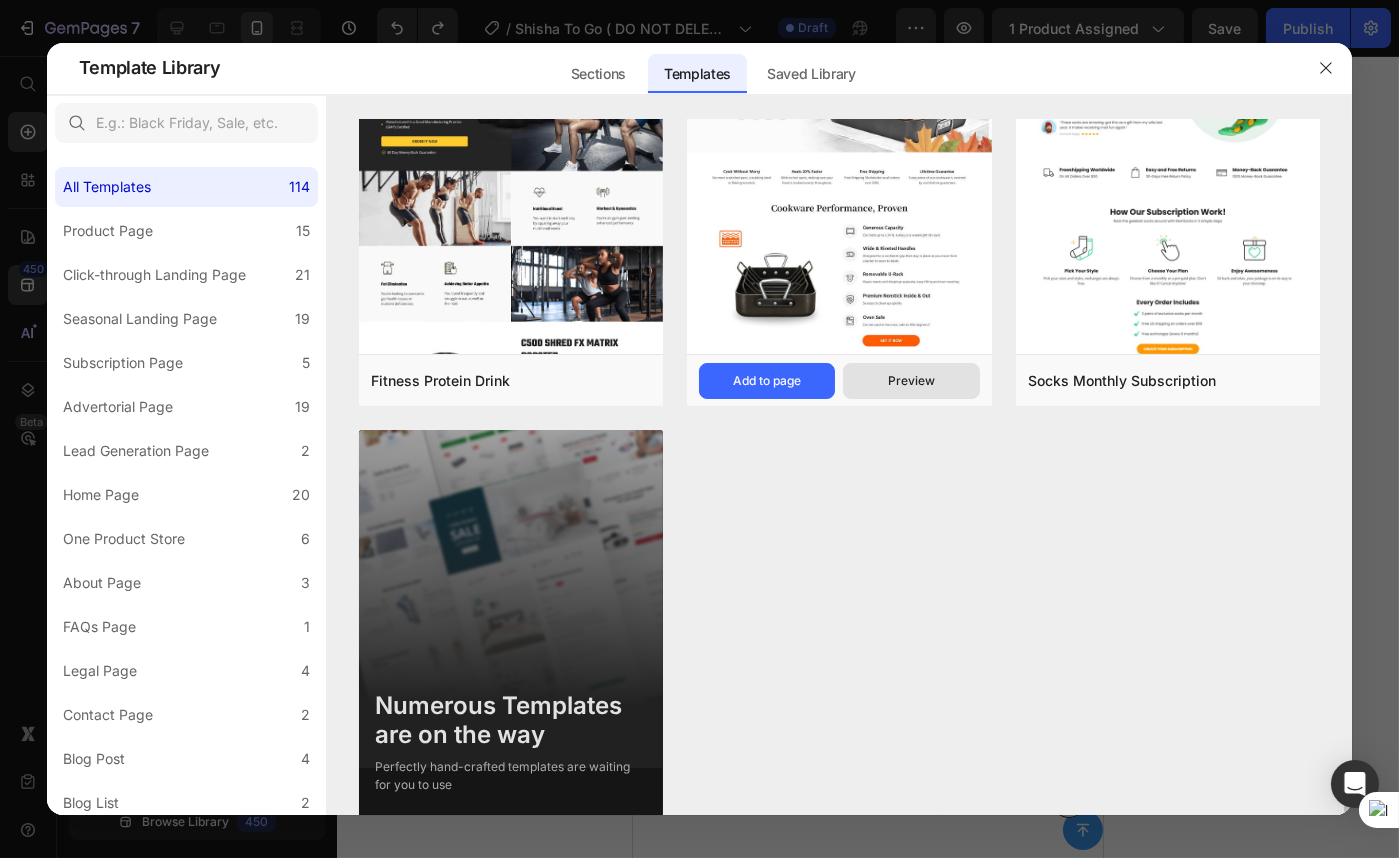 scroll, scrollTop: 9432, scrollLeft: 0, axis: vertical 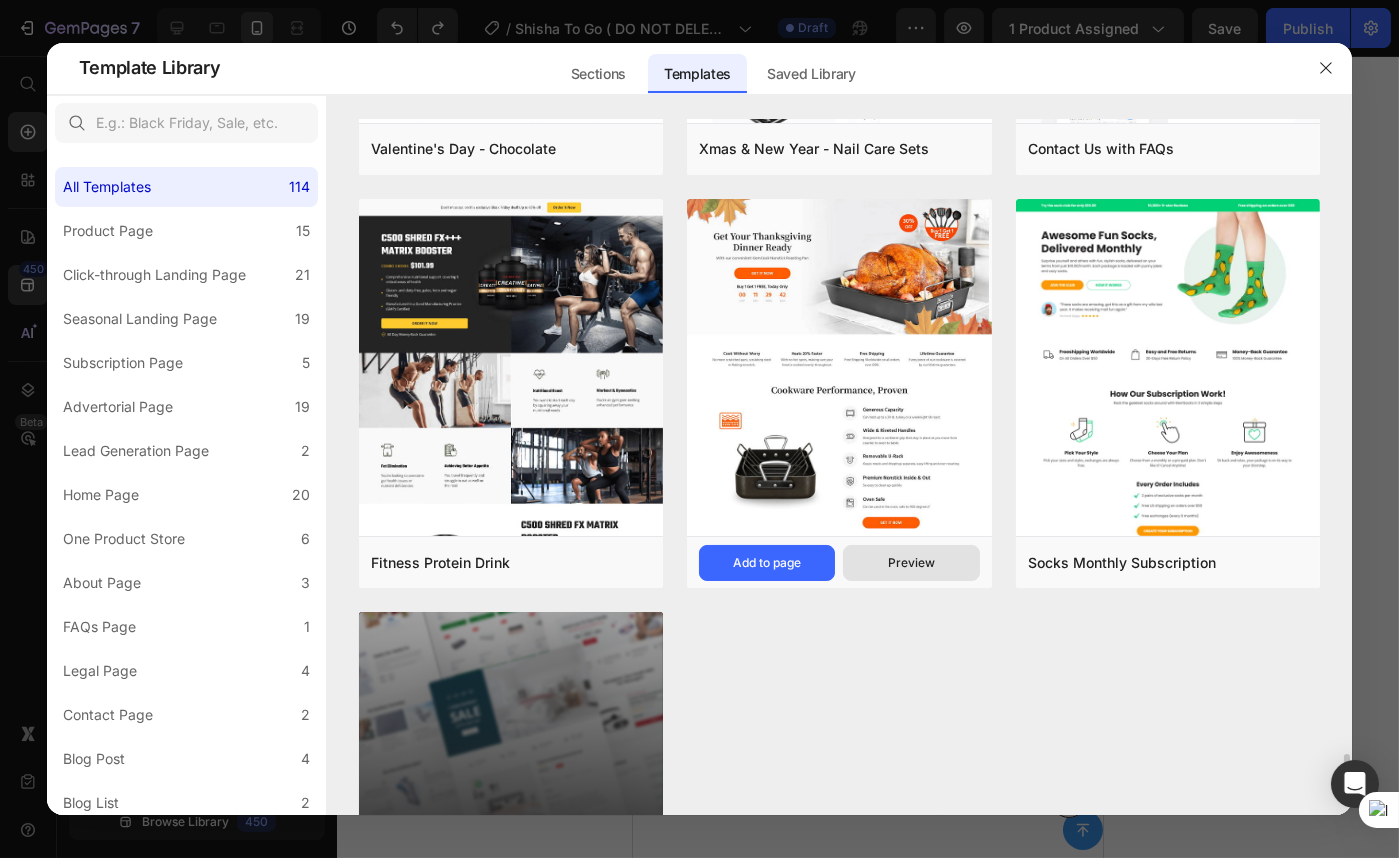 click on "Preview" at bounding box center (911, 563) 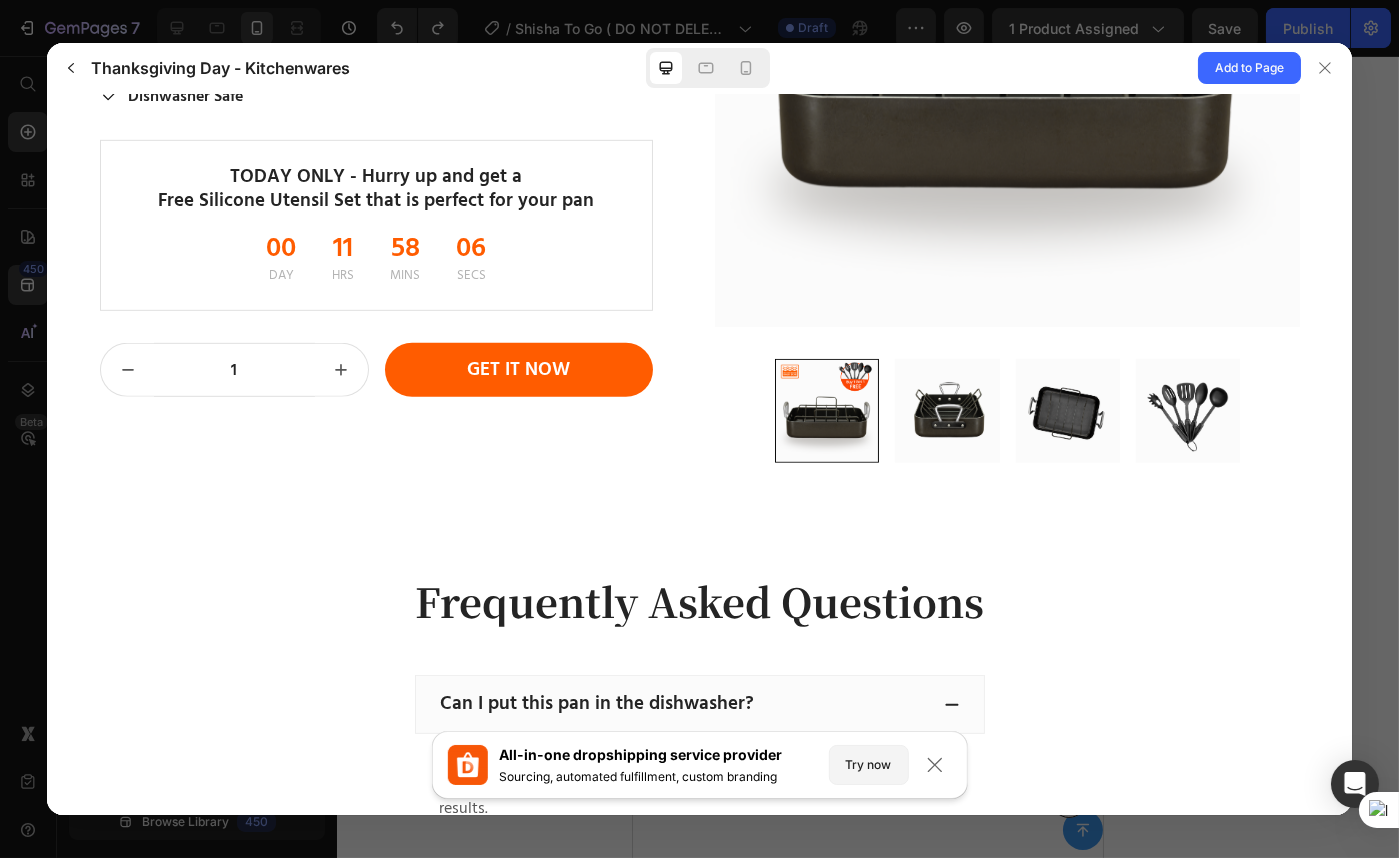 scroll, scrollTop: 2376, scrollLeft: 0, axis: vertical 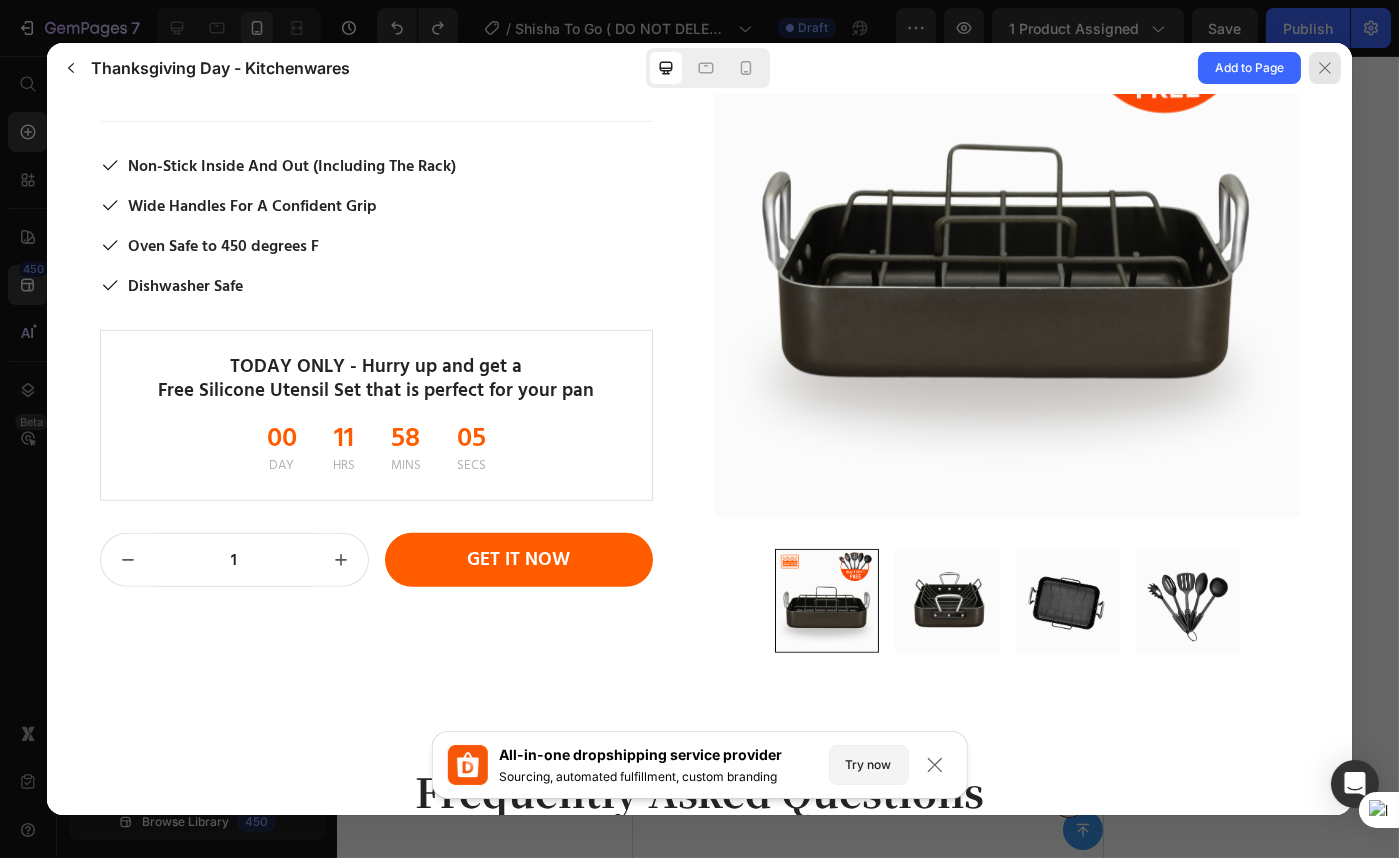 click at bounding box center [1325, 68] 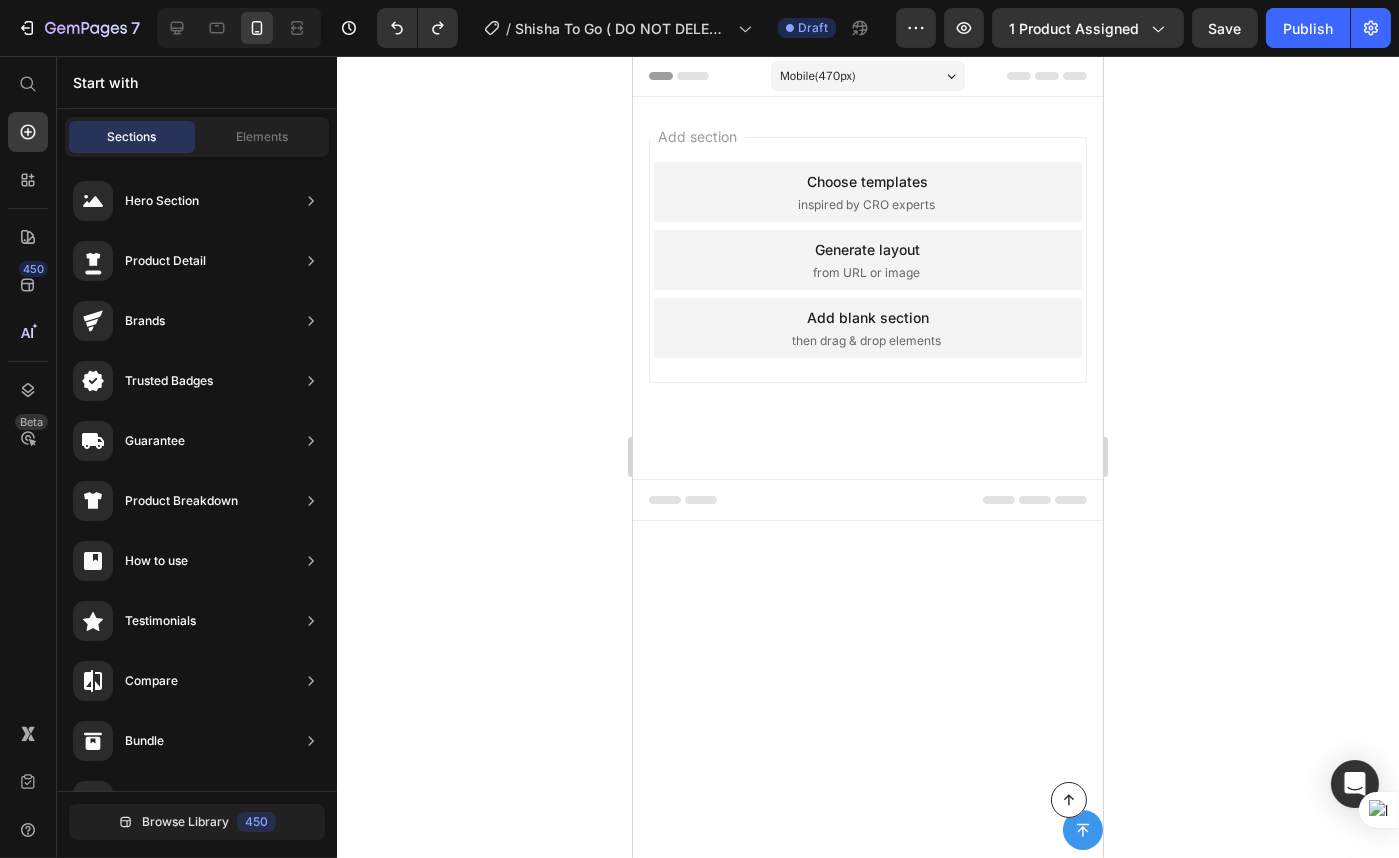 click on "inspired by CRO experts" at bounding box center [865, 205] 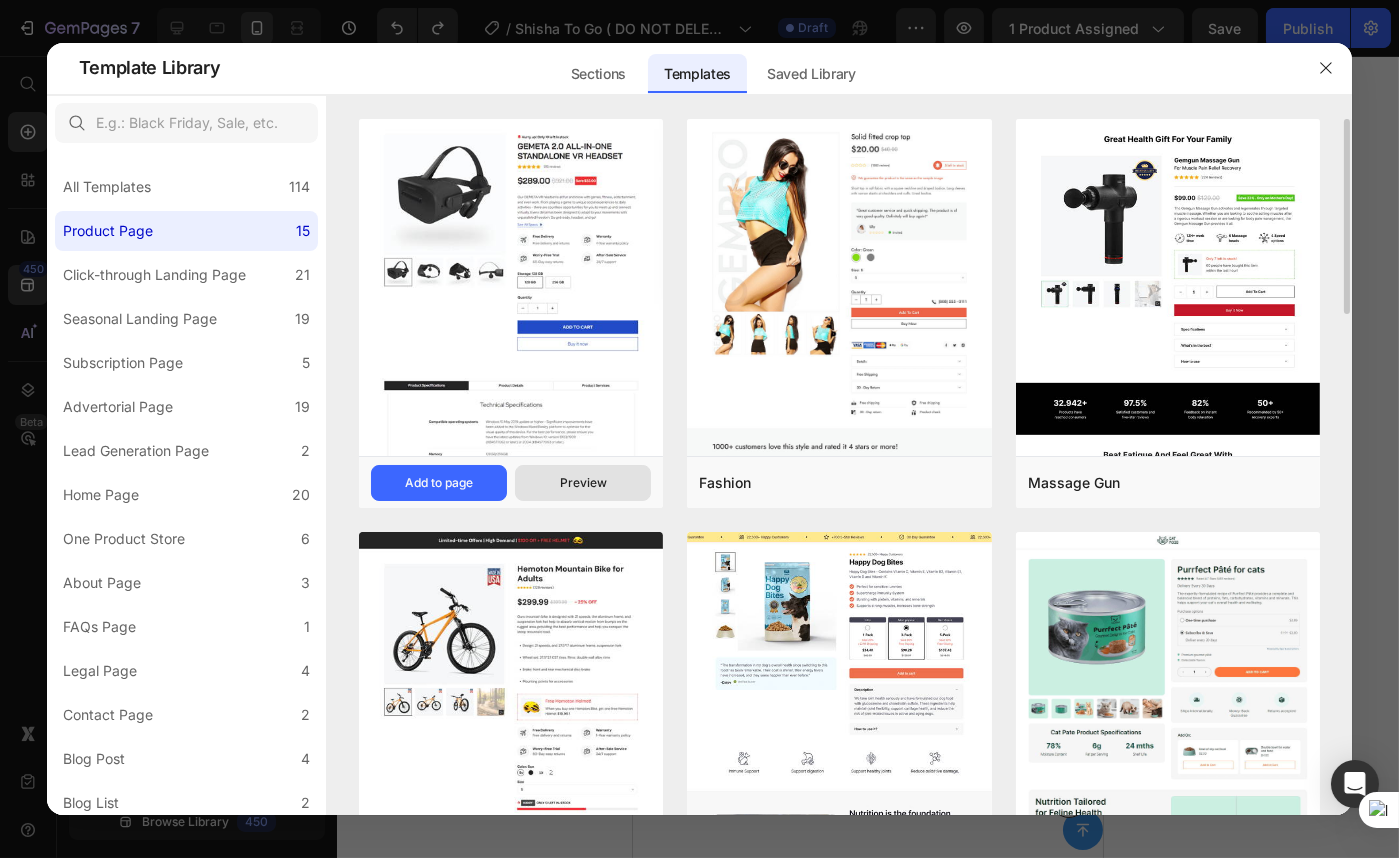 click on "Preview" at bounding box center (583, 483) 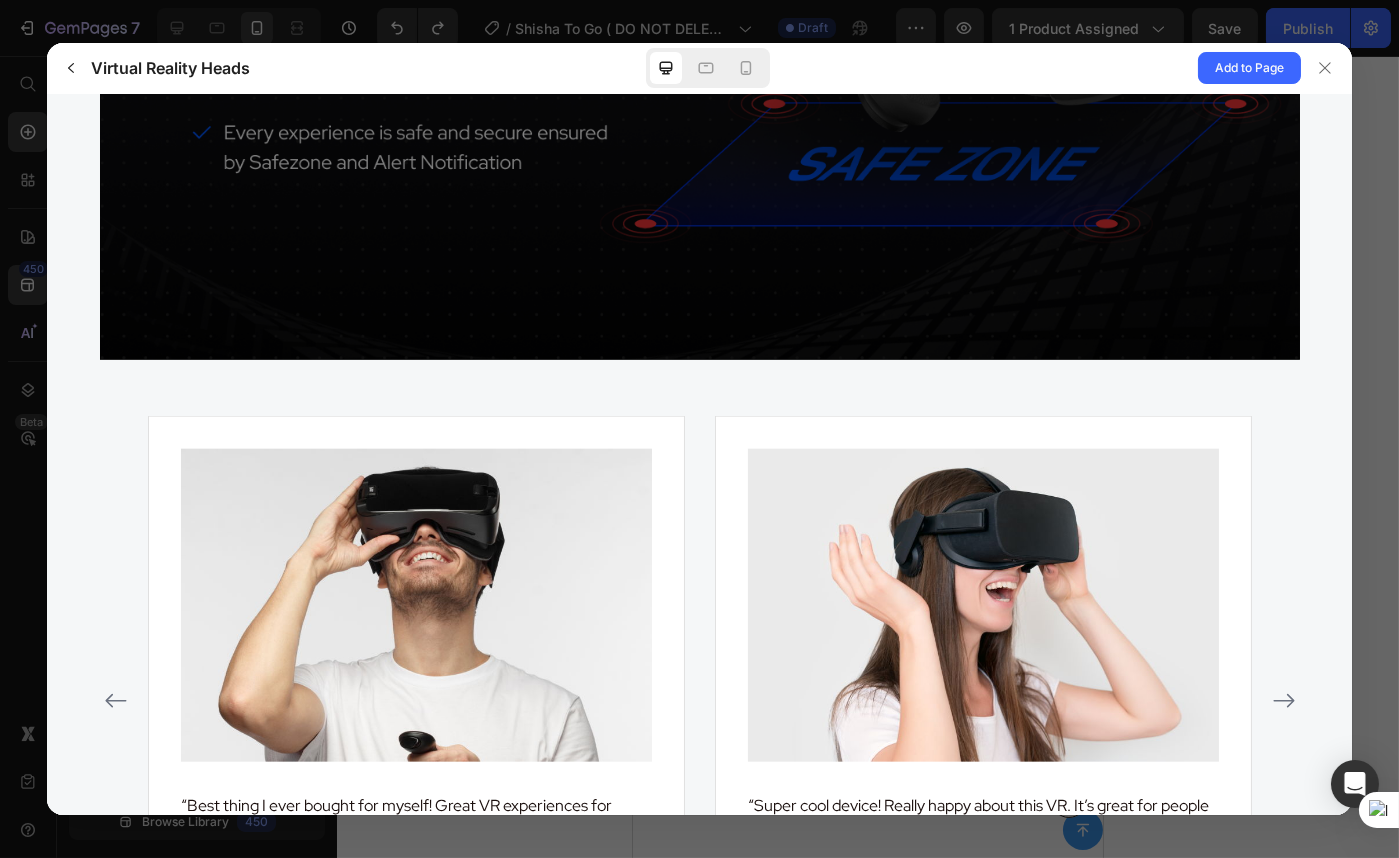 scroll, scrollTop: 5090, scrollLeft: 0, axis: vertical 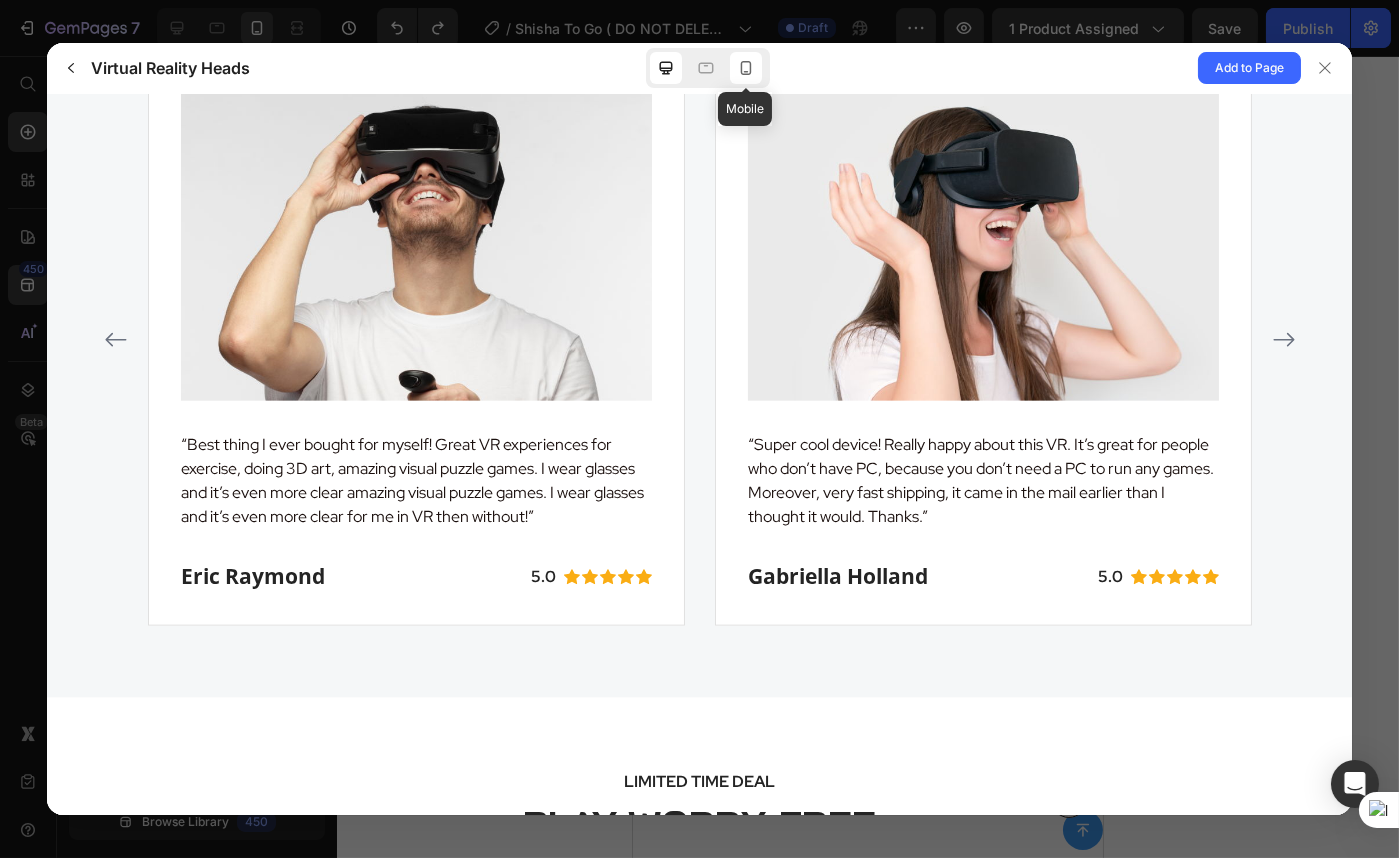 click 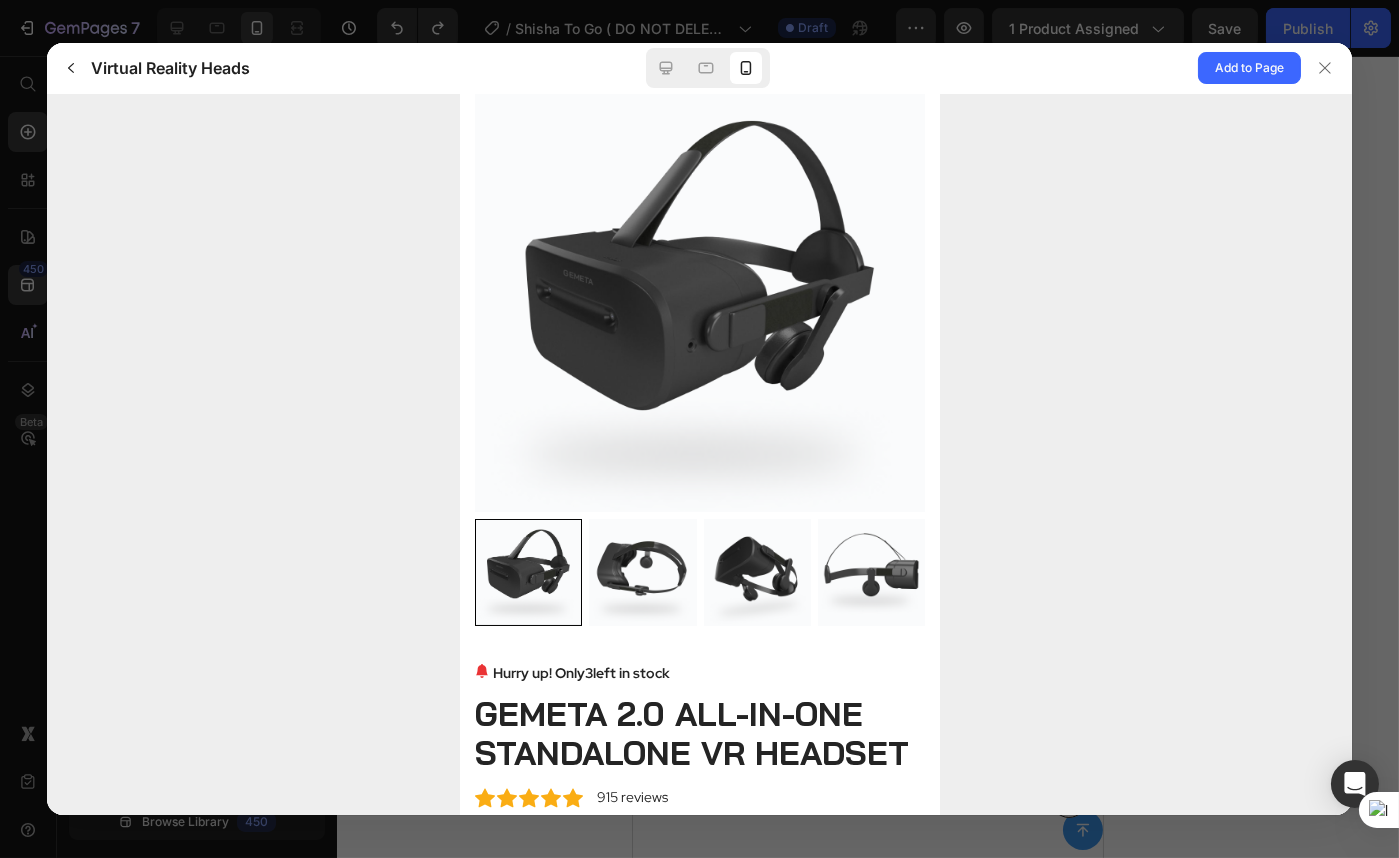 scroll, scrollTop: 0, scrollLeft: 0, axis: both 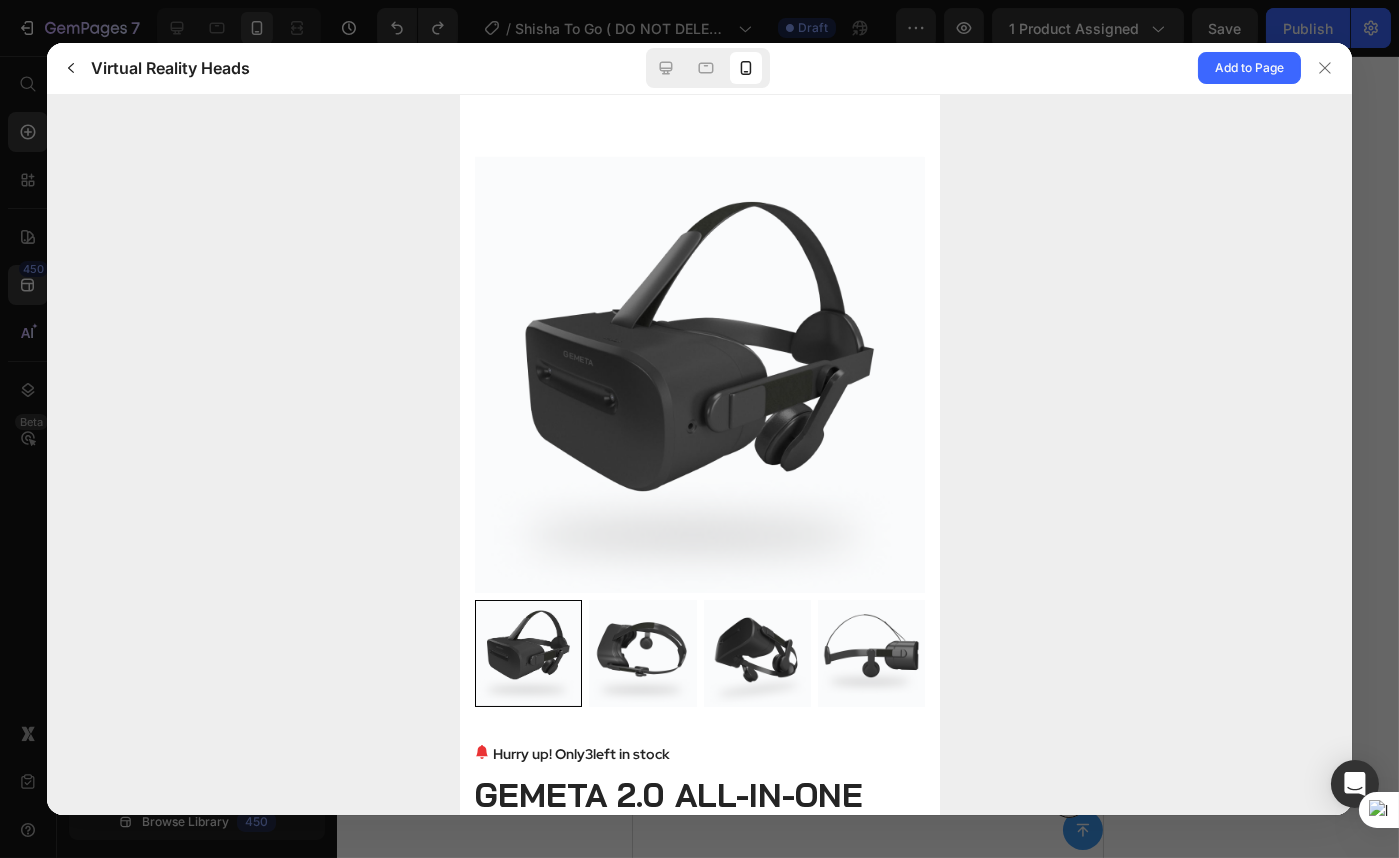 click at bounding box center (699, 381) 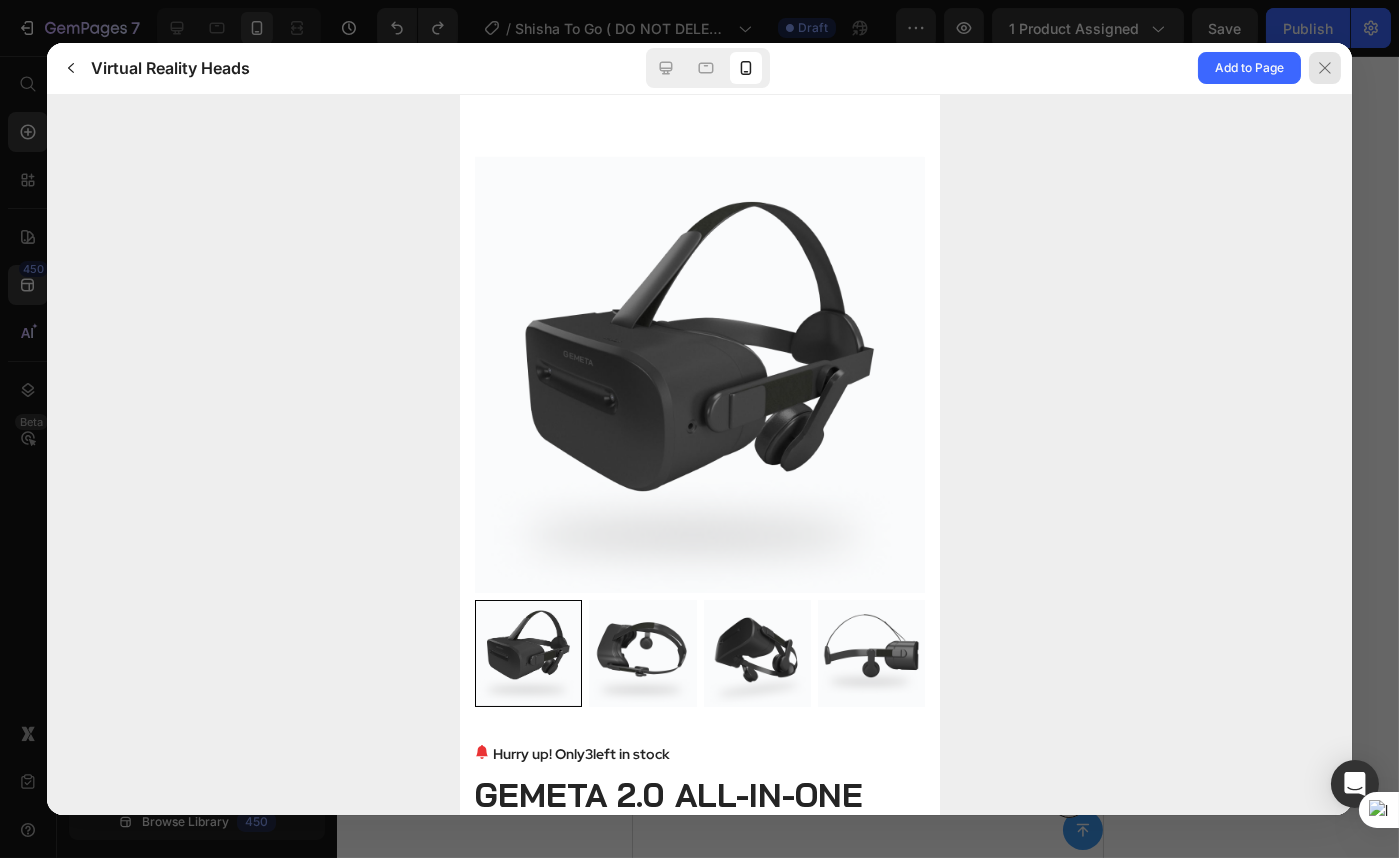 click at bounding box center (1325, 68) 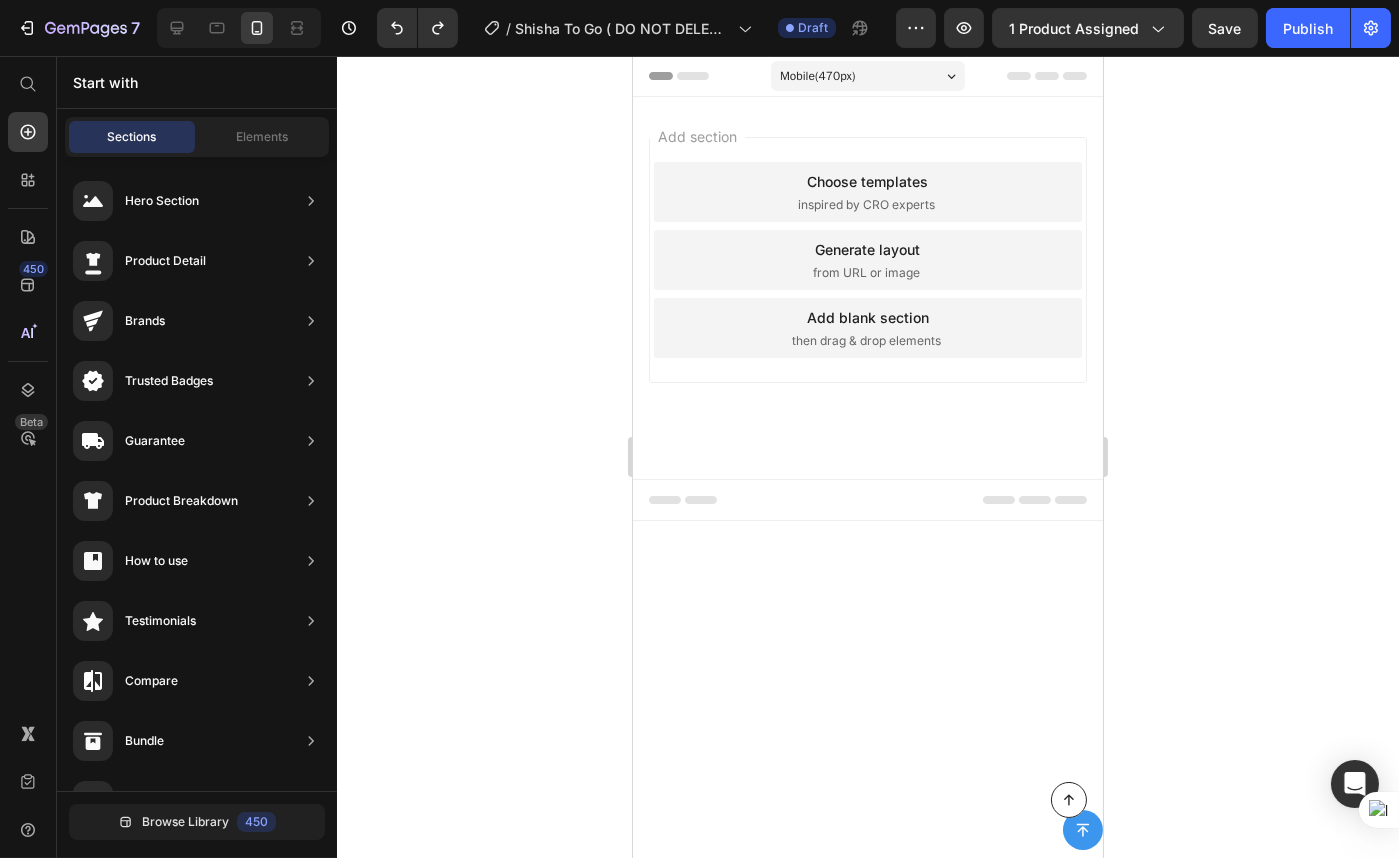 click on "Add section Choose templates inspired by CRO experts Generate layout from URL or image Add blank section then drag & drop elements" at bounding box center [867, 260] 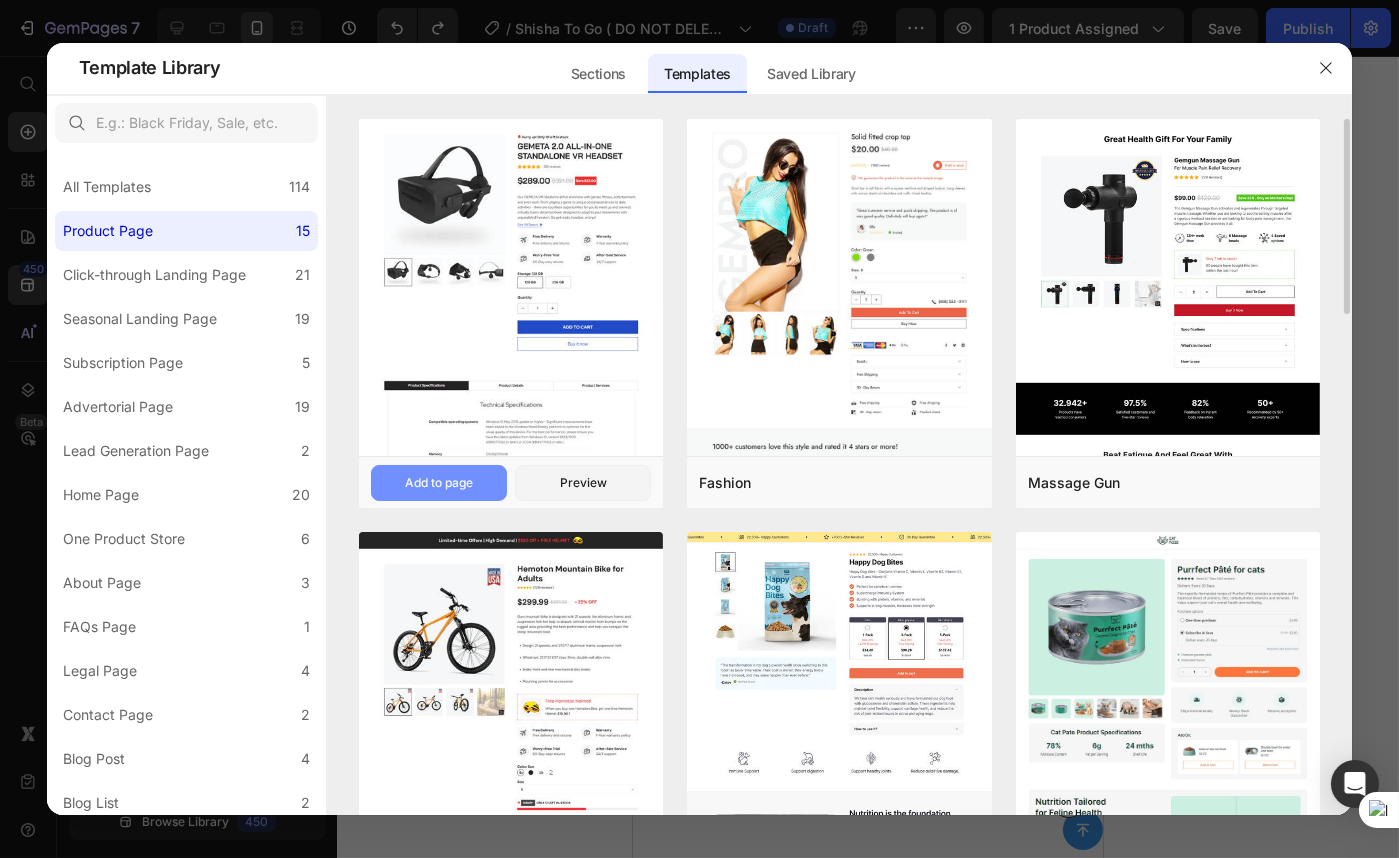 click on "Add to page" at bounding box center (439, 483) 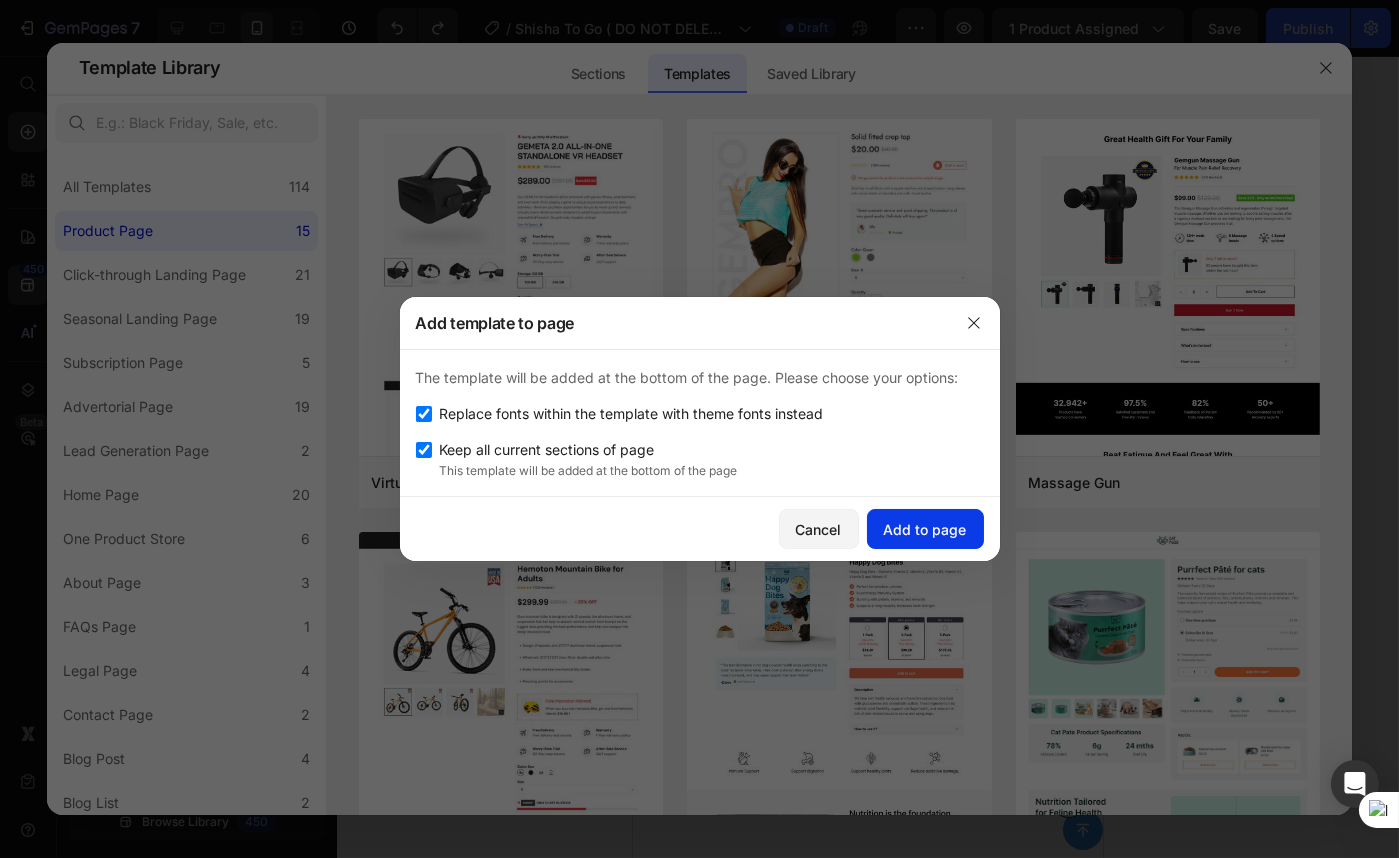 click on "Add to page" at bounding box center [925, 529] 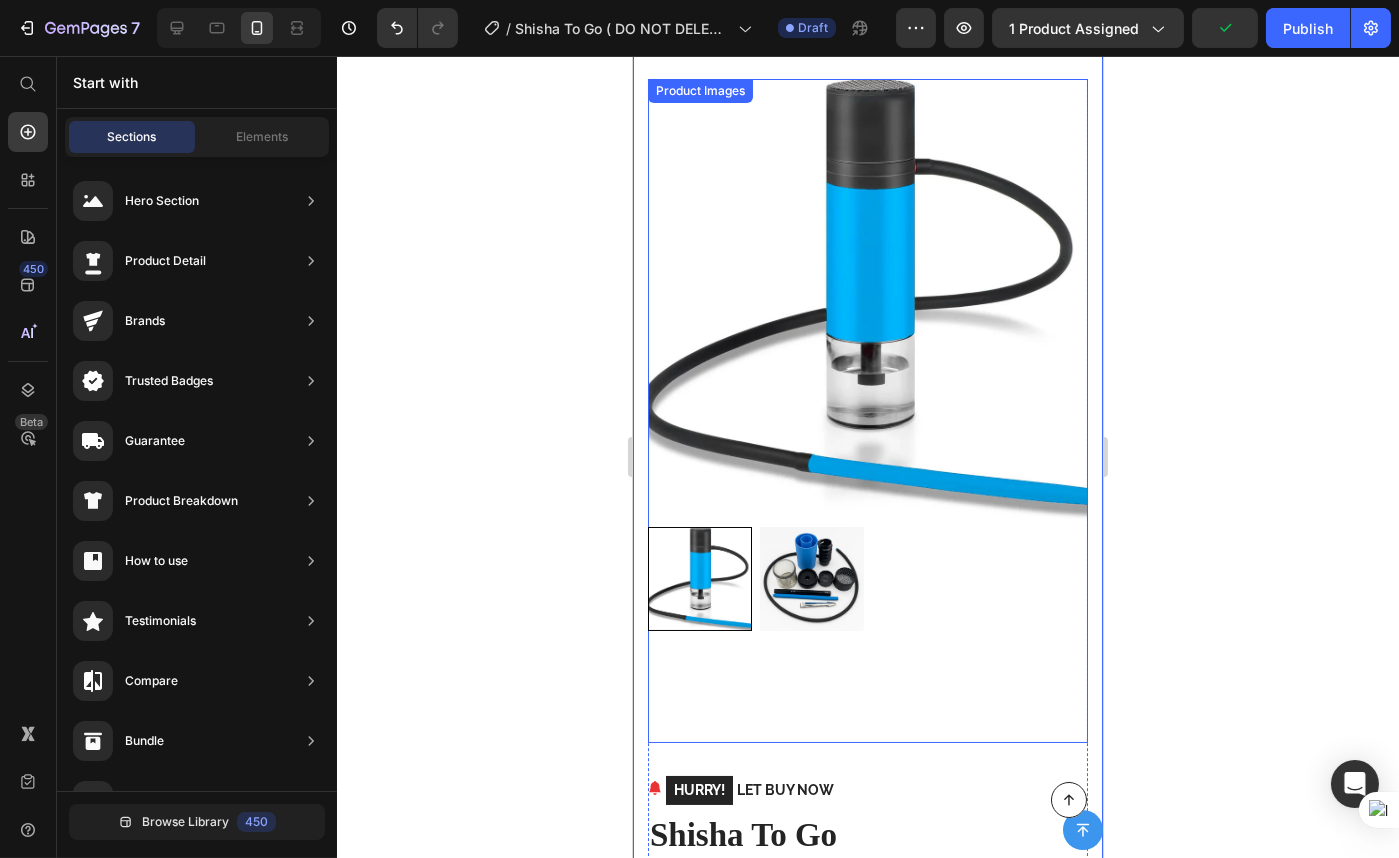 scroll, scrollTop: 0, scrollLeft: 0, axis: both 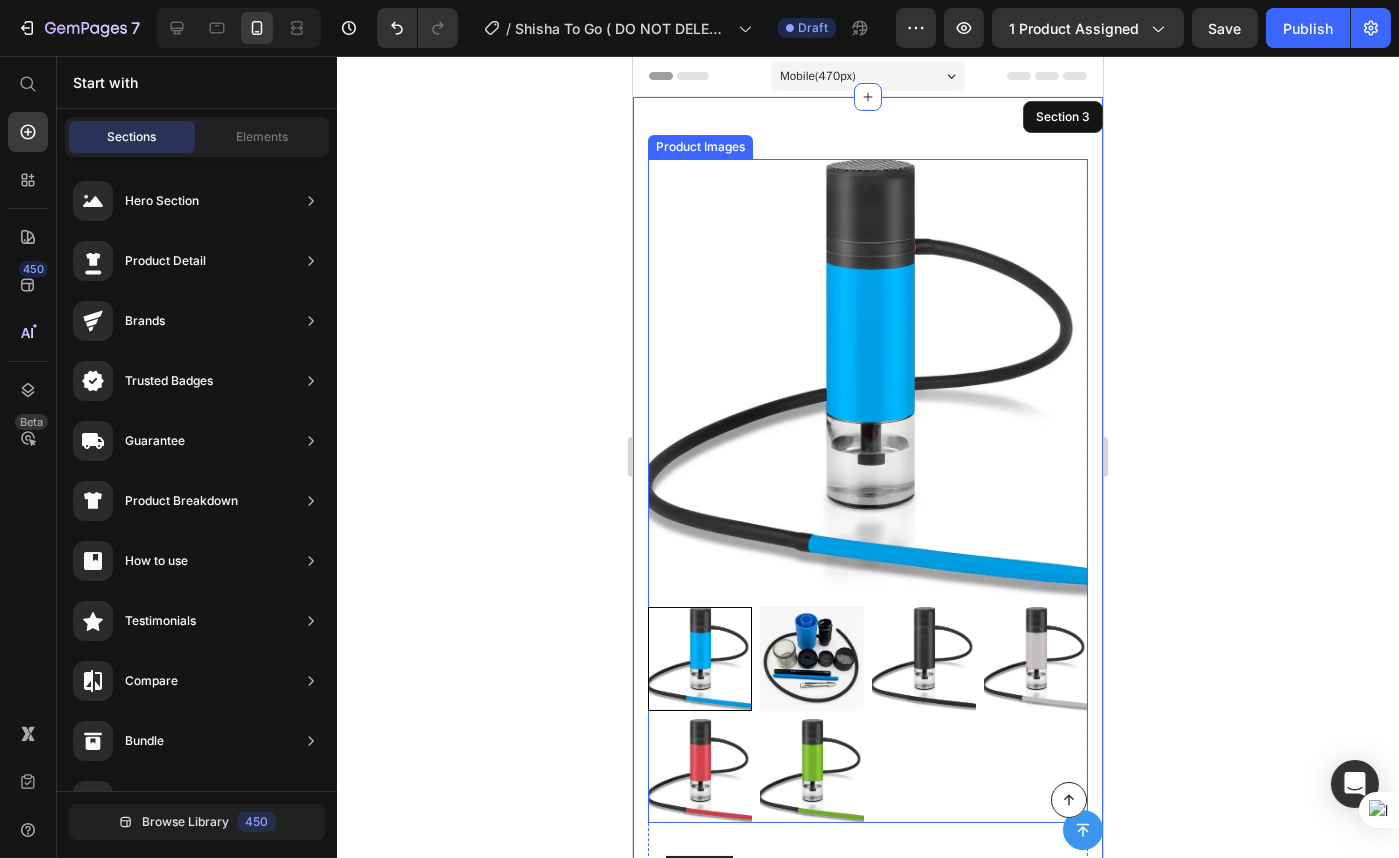 click at bounding box center (867, 379) 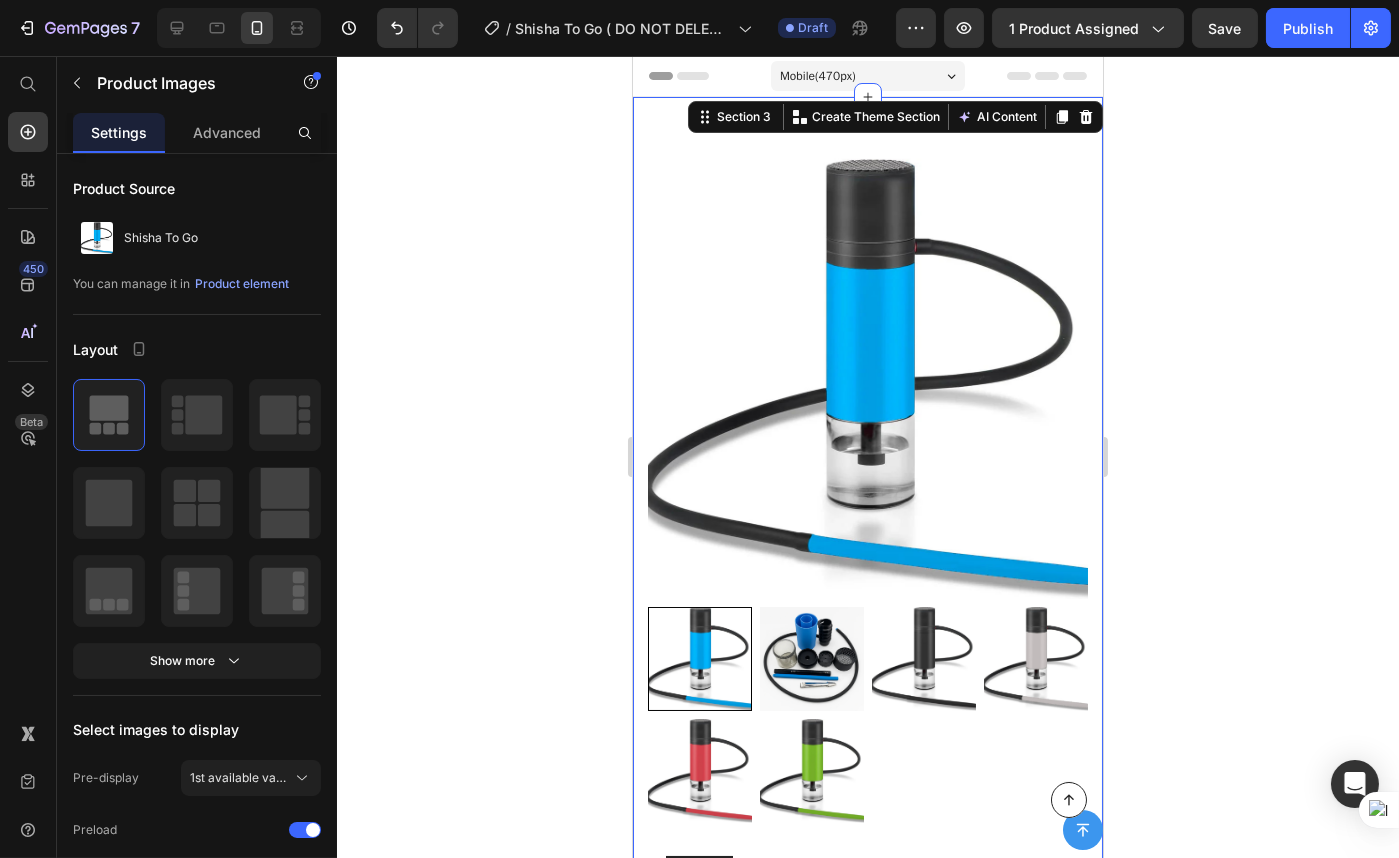 click on "Product Images
HURRY!  LET BUY NOW (P) Stock Counter Shisha To Go (P) Title
Icon
Icon
Icon
Icon
Icon Icon List Hoz 915 reviews Text block Row $46.77 (P) Price $81.86 (P) Price Save $35.09 (P) Tag Row This product does not have a description (P) Description
See All Specs Button Row
Icon Free Delivery Text block Free delivery and returns Text block Icon List
Icon Worry-Free Trial Text block 60-Day easy returns Text block Icon List
Icon Warranty Text block 1-Year warranty policy Text block Icon List
Icon After-Sale Service Text block 24/7 support Text block Icon List Row Farbe Blau Schwarz Grau Rot Grün (P) Variants & Swatches Quantity Text block 1 (P) Quantity ADD TO CART (P) Cart Button Buy it now (P) Dynamic Checkout Product Section 3   You can create reusable sections Create Theme Section AI Content Write with GemAI" at bounding box center [867, 1044] 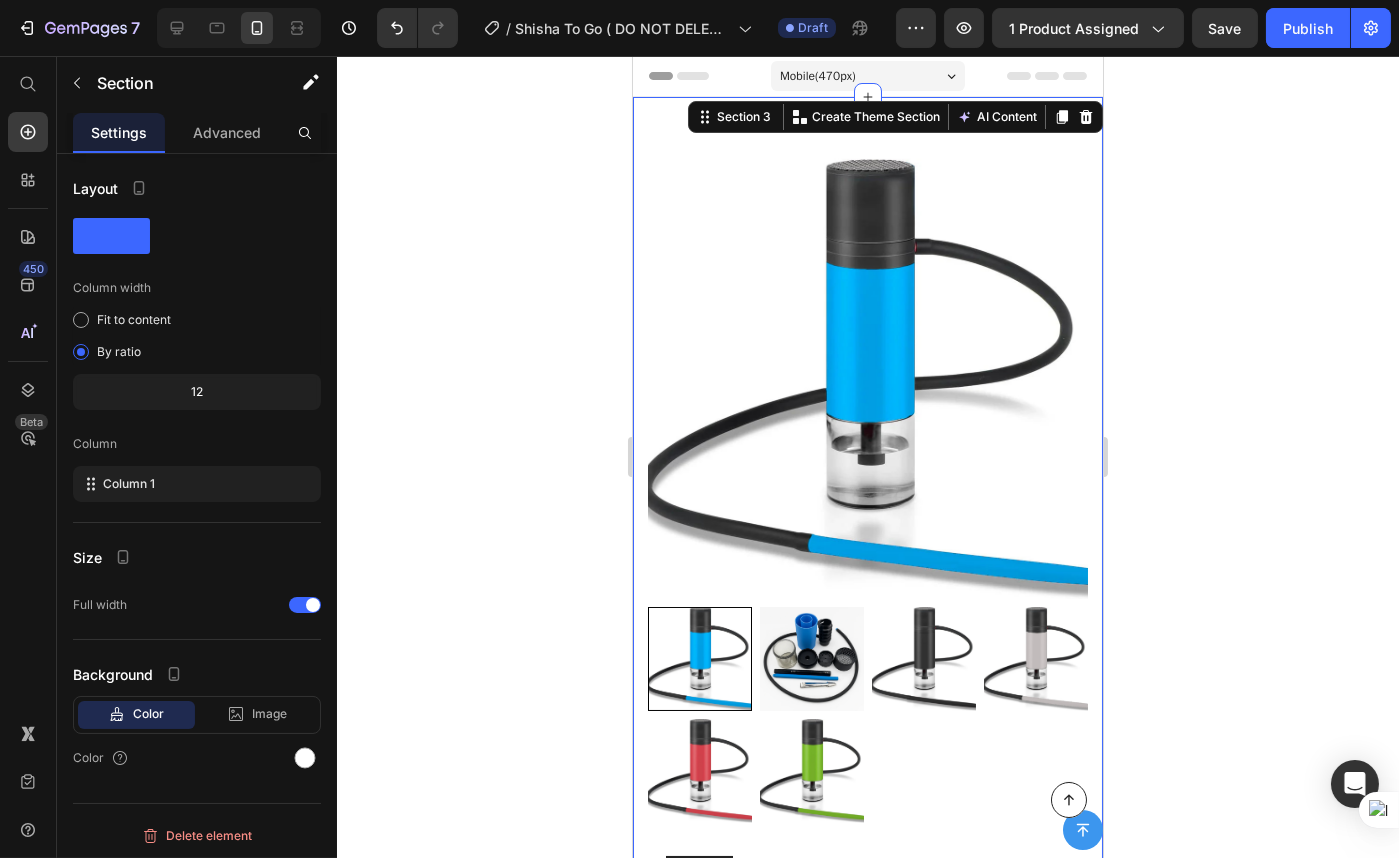 click on "Product Images
HURRY!  LET BUY NOW (P) Stock Counter Shisha To Go (P) Title
Icon
Icon
Icon
Icon
Icon Icon List Hoz 915 reviews Text block Row $46.77 (P) Price $81.86 (P) Price Save $35.09 (P) Tag Row This product does not have a description (P) Description
See All Specs Button Row
Icon Free Delivery Text block Free delivery and returns Text block Icon List
Icon Worry-Free Trial Text block 60-Day easy returns Text block Icon List
Icon Warranty Text block 1-Year warranty policy Text block Icon List
Icon After-Sale Service Text block 24/7 support Text block Icon List Row Farbe Blau Schwarz Grau Rot Grün (P) Variants & Swatches Quantity Text block 1 (P) Quantity ADD TO CART (P) Cart Button Buy it now (P) Dynamic Checkout Product Section 3   You can create reusable sections Create Theme Section AI Content Write with GemAI" at bounding box center (867, 1044) 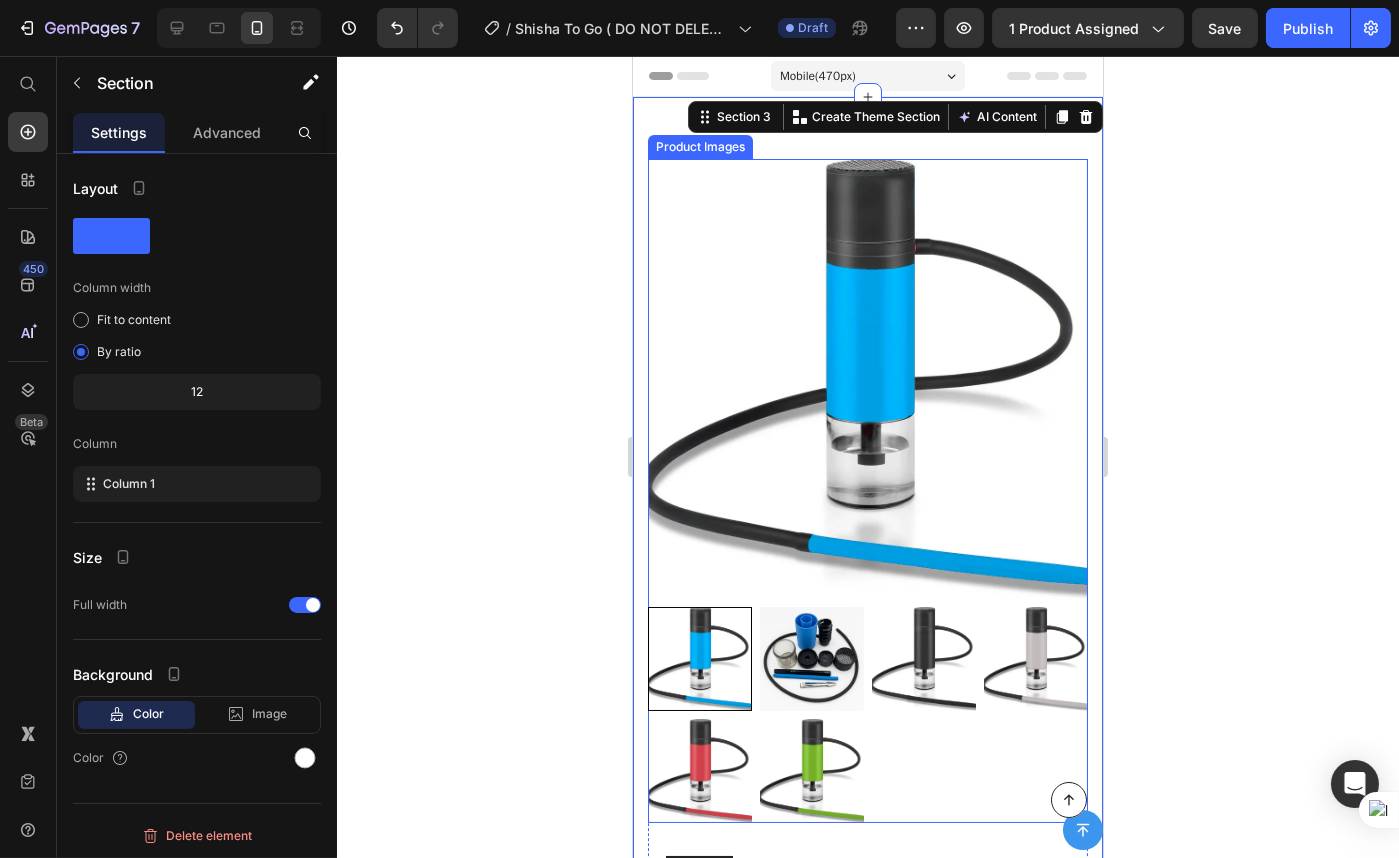 click at bounding box center (867, 379) 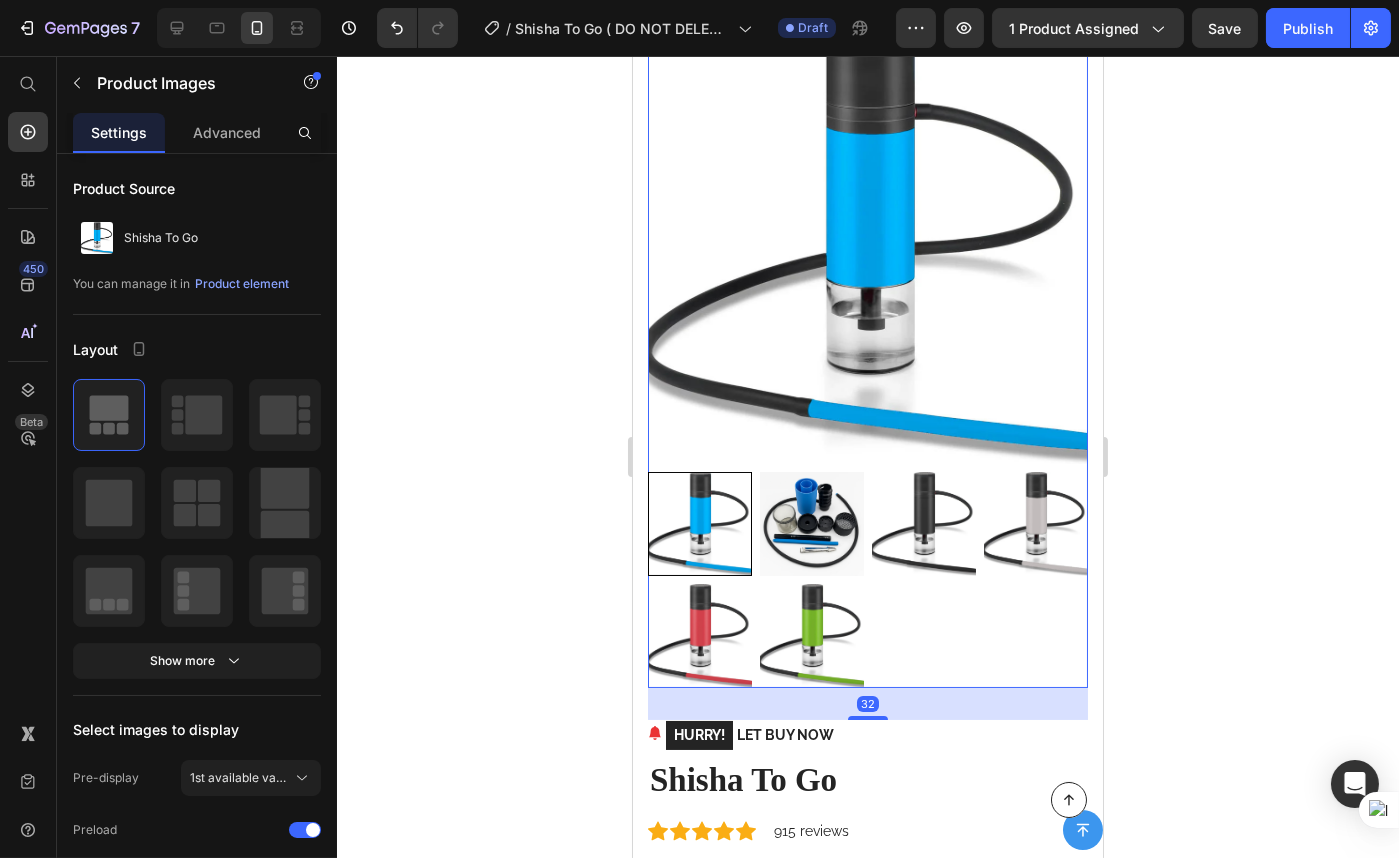 scroll, scrollTop: 181, scrollLeft: 0, axis: vertical 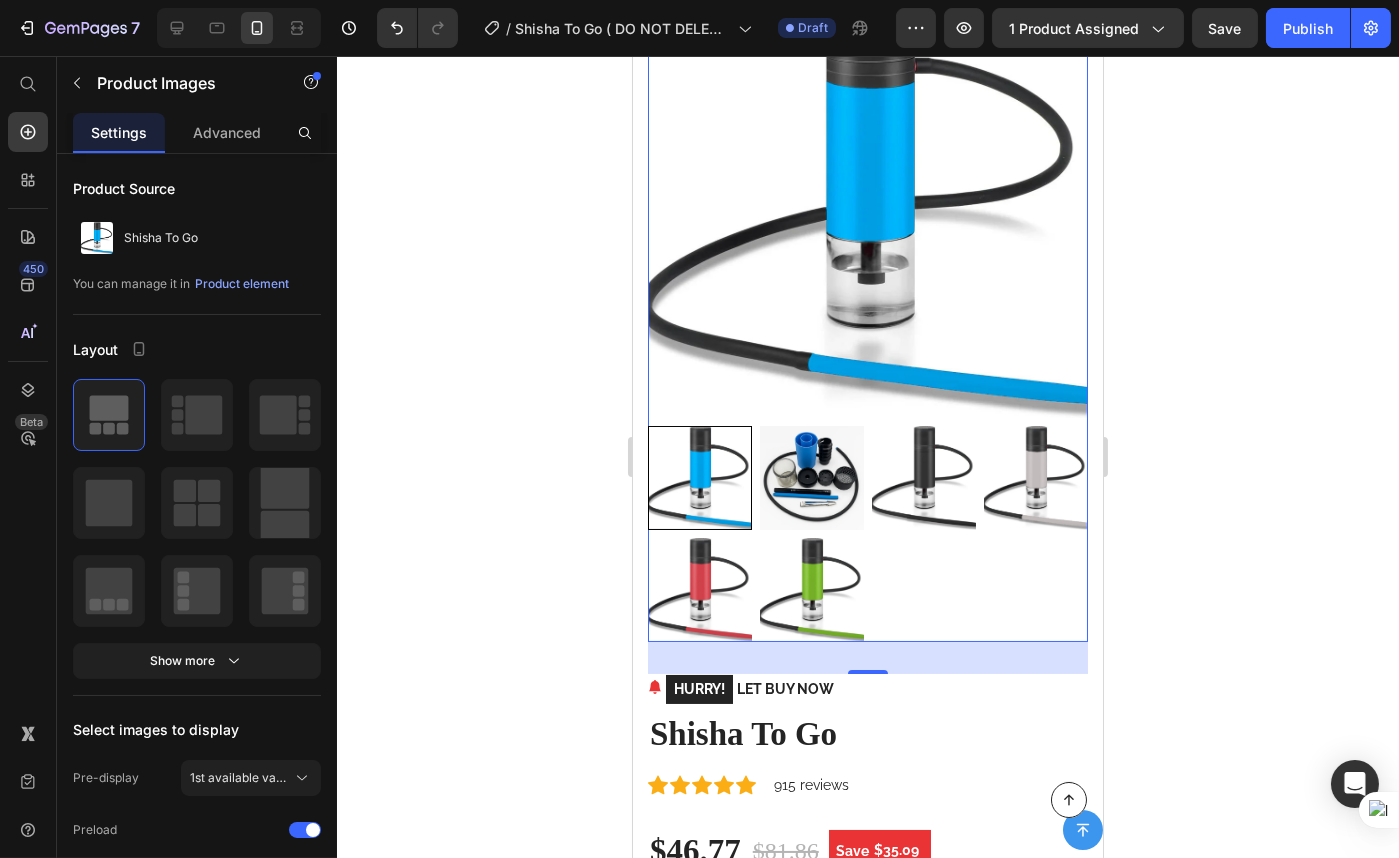 click 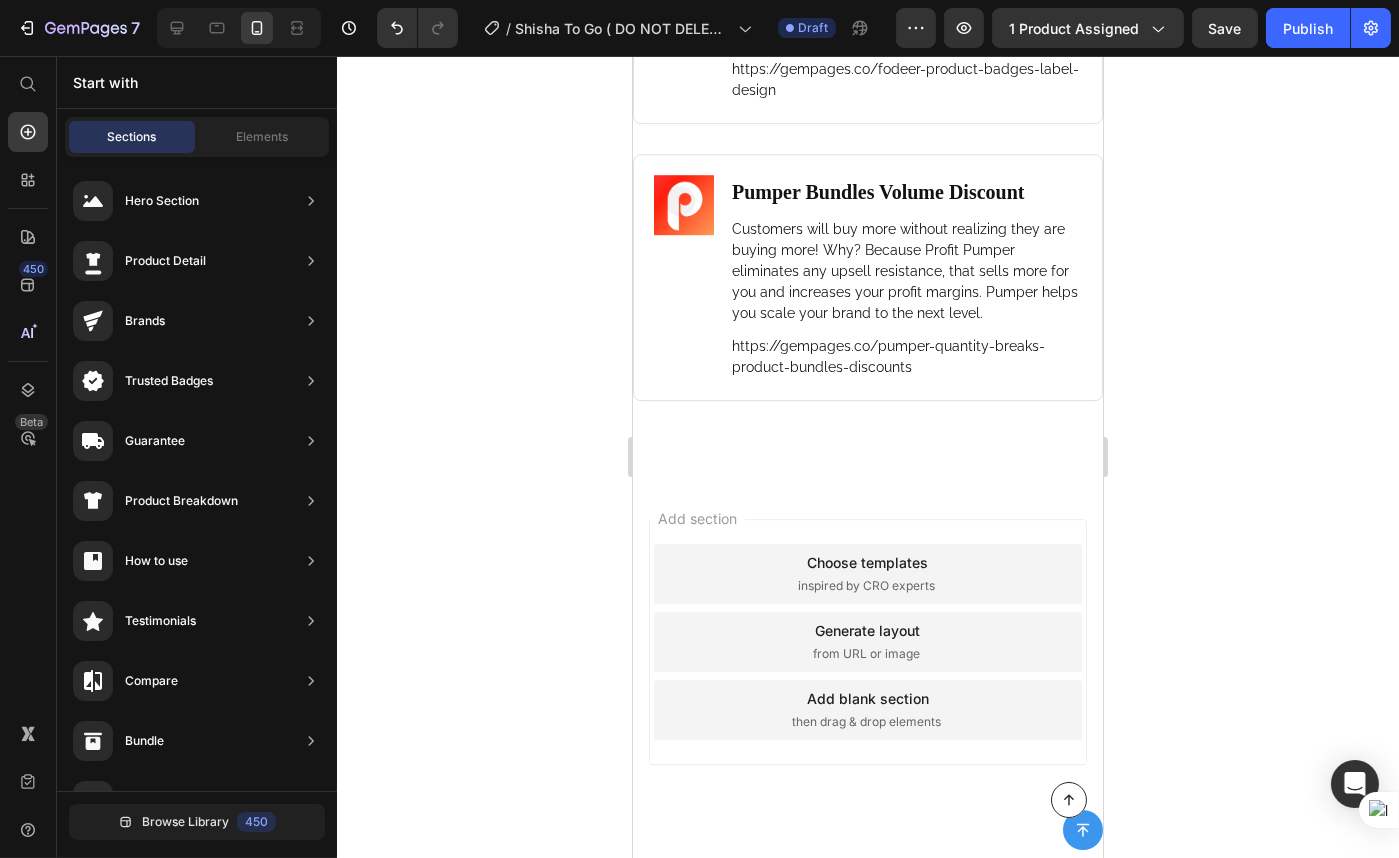 scroll, scrollTop: 12220, scrollLeft: 0, axis: vertical 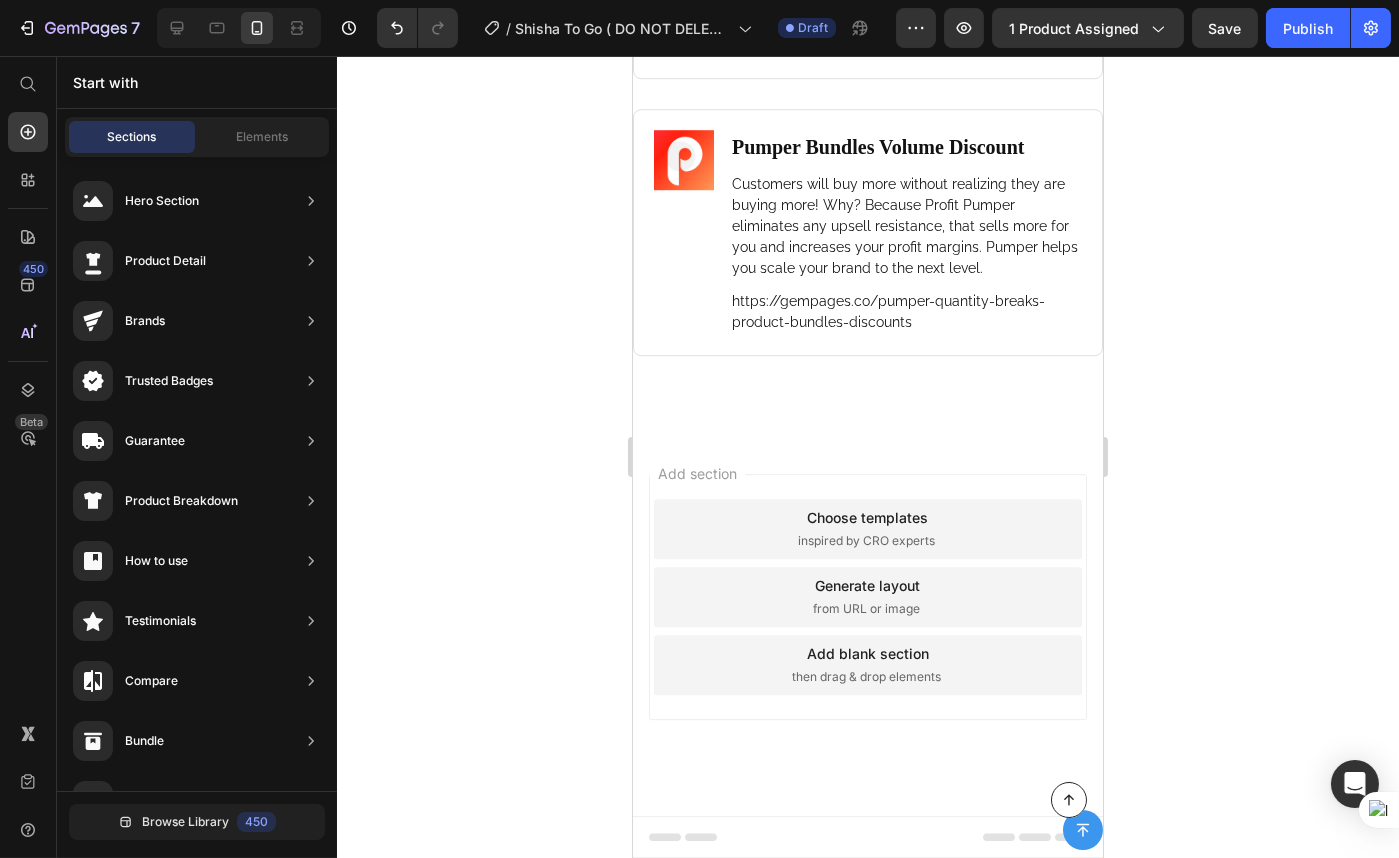 click 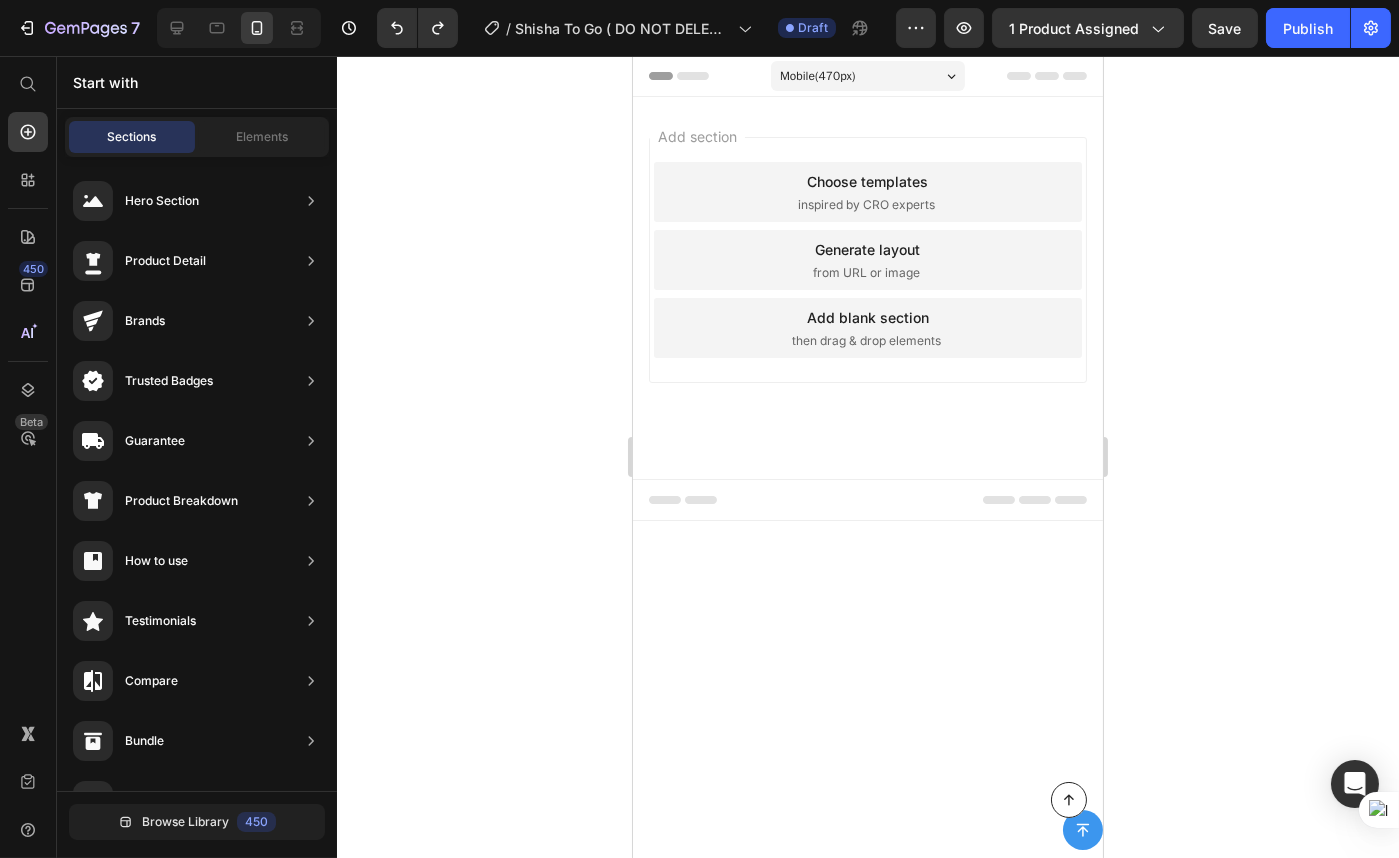 scroll, scrollTop: 0, scrollLeft: 0, axis: both 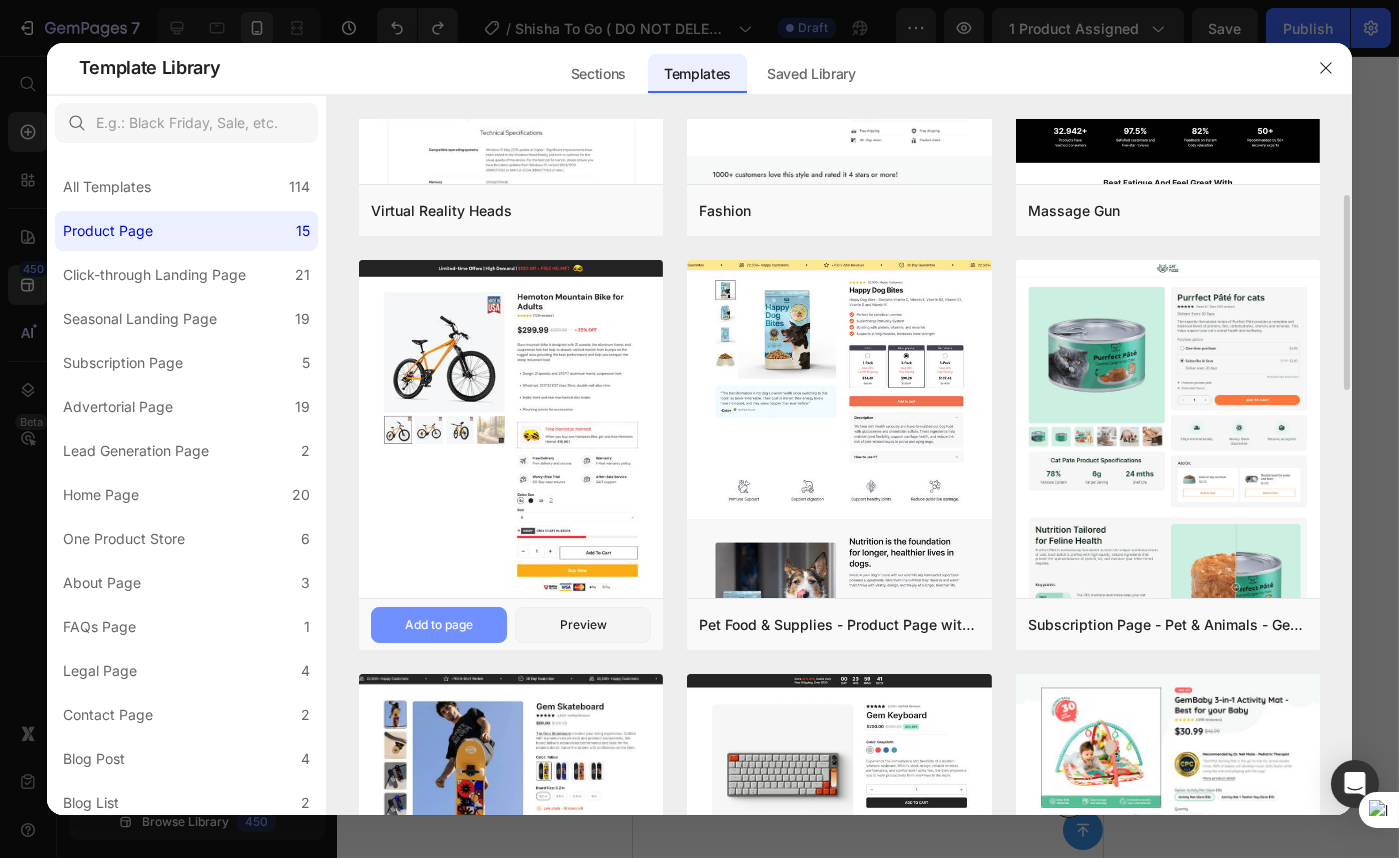click on "Add to page" at bounding box center (439, 625) 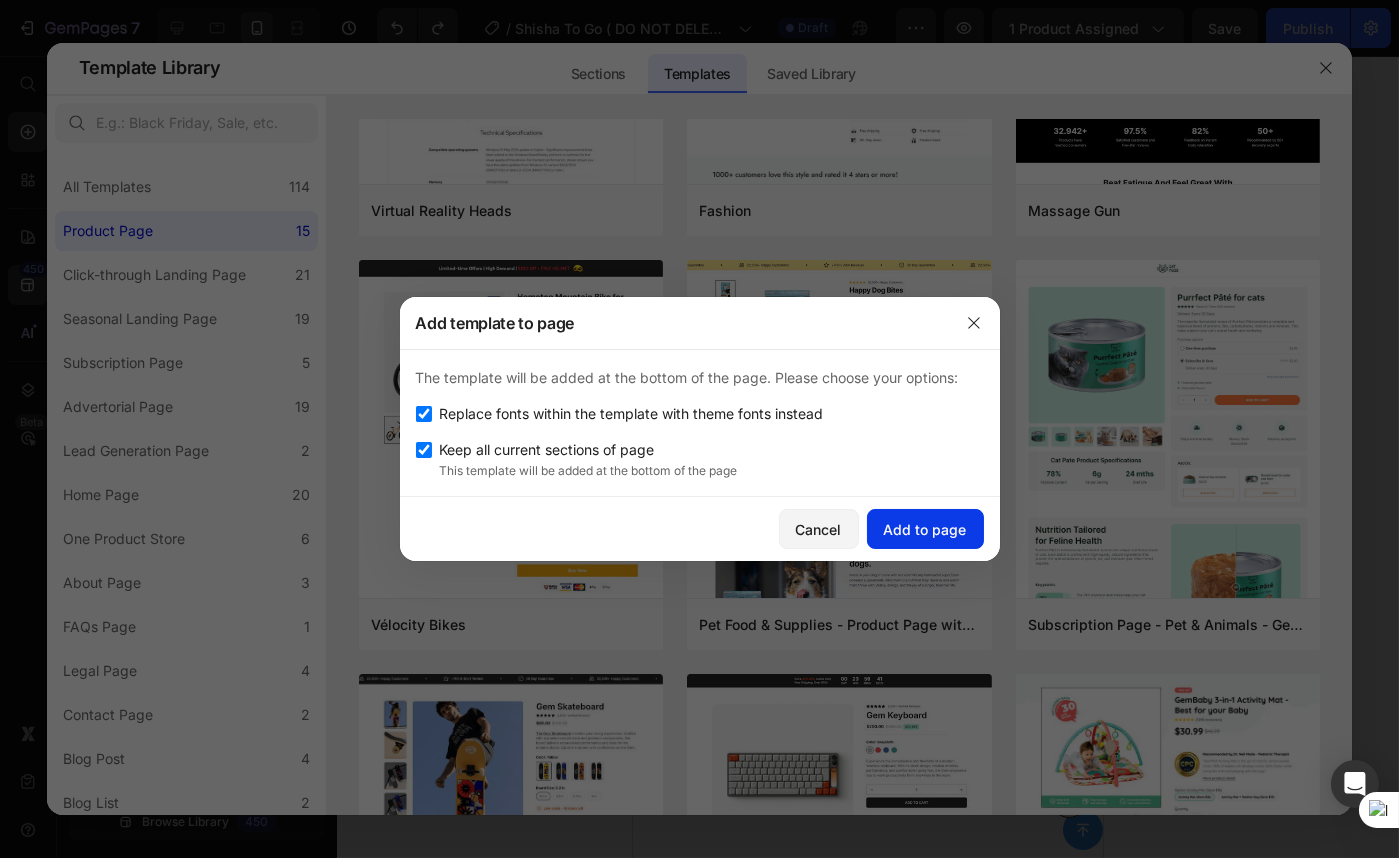 click on "Add to page" at bounding box center [925, 529] 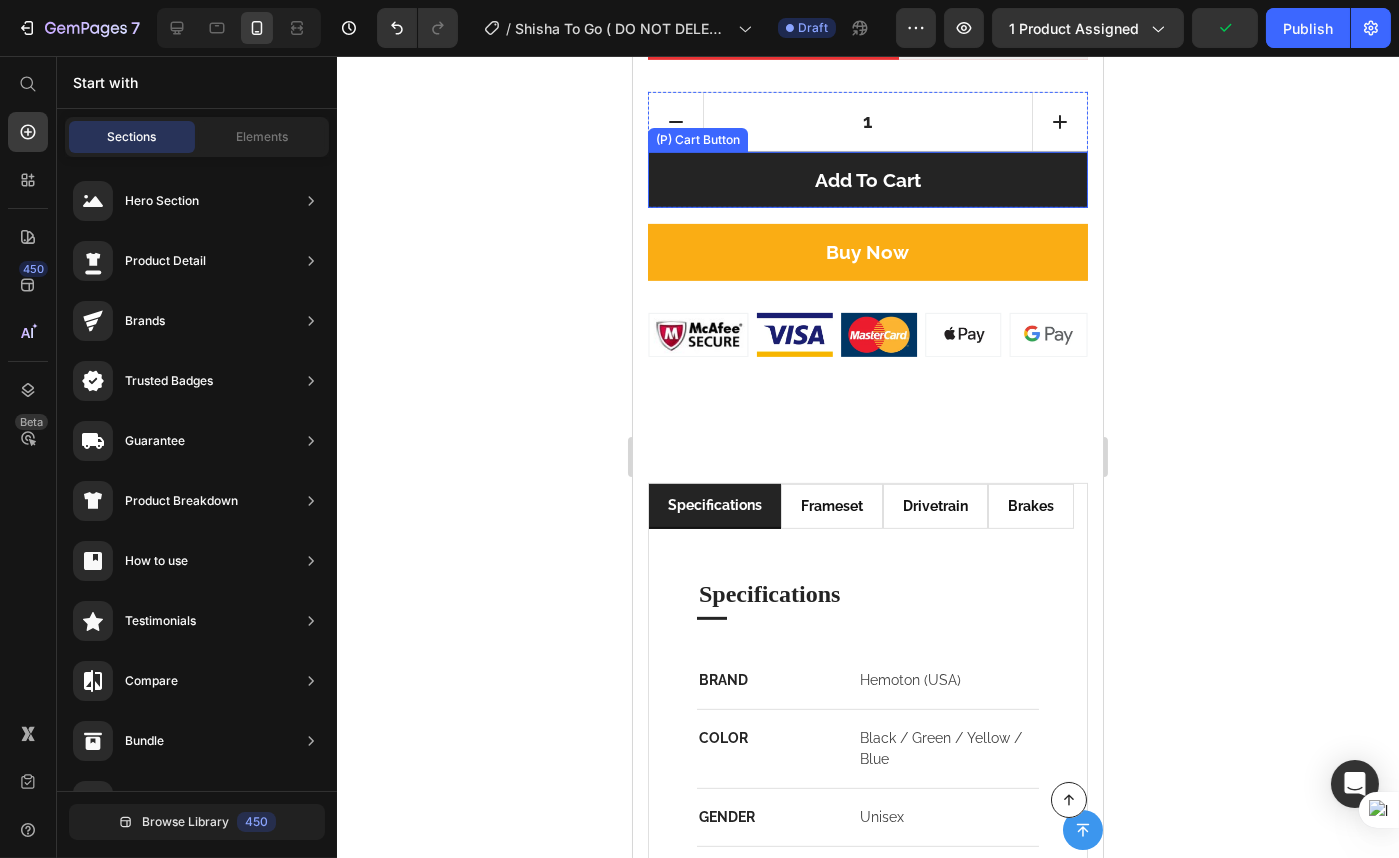 scroll, scrollTop: 1859, scrollLeft: 0, axis: vertical 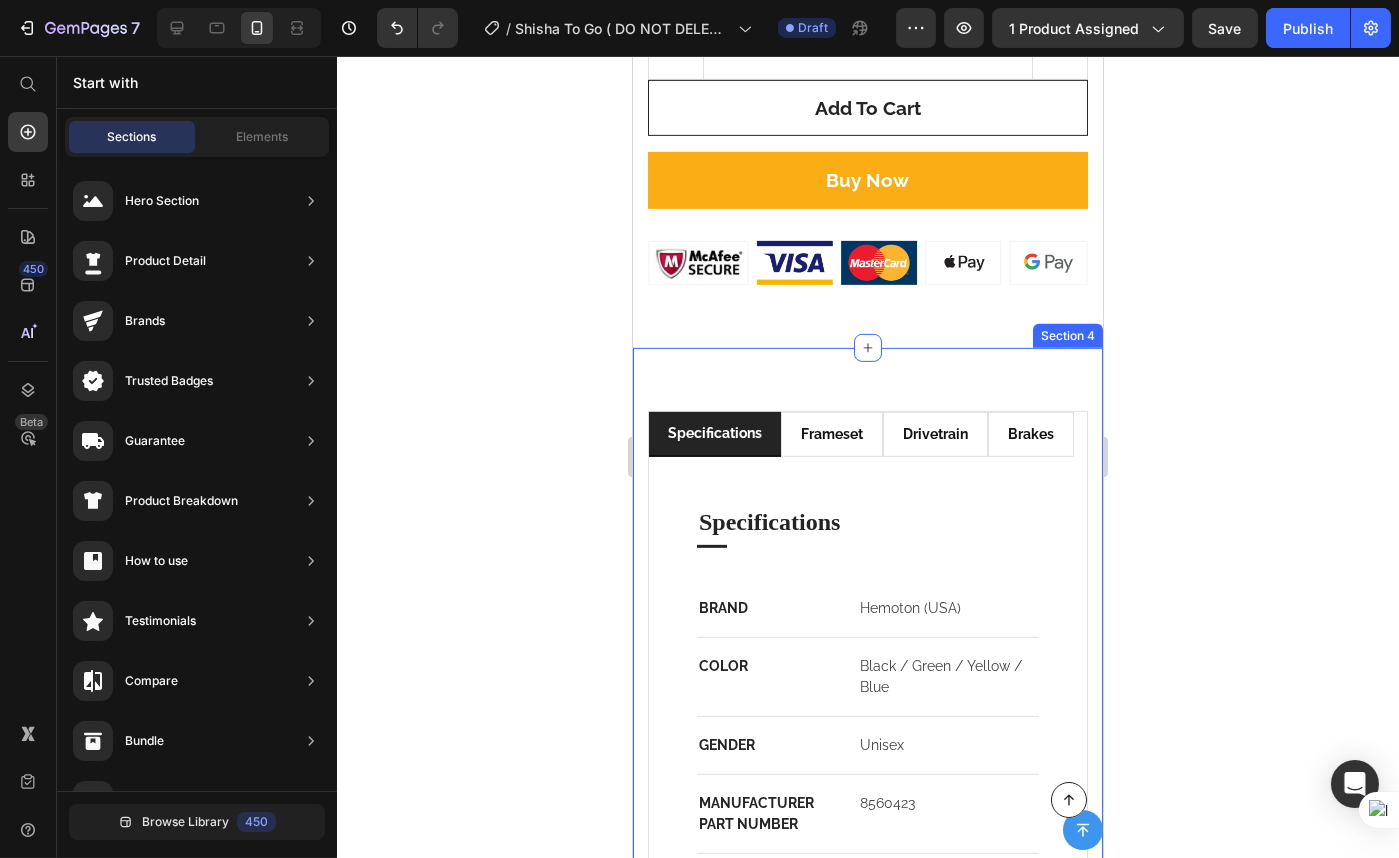 click 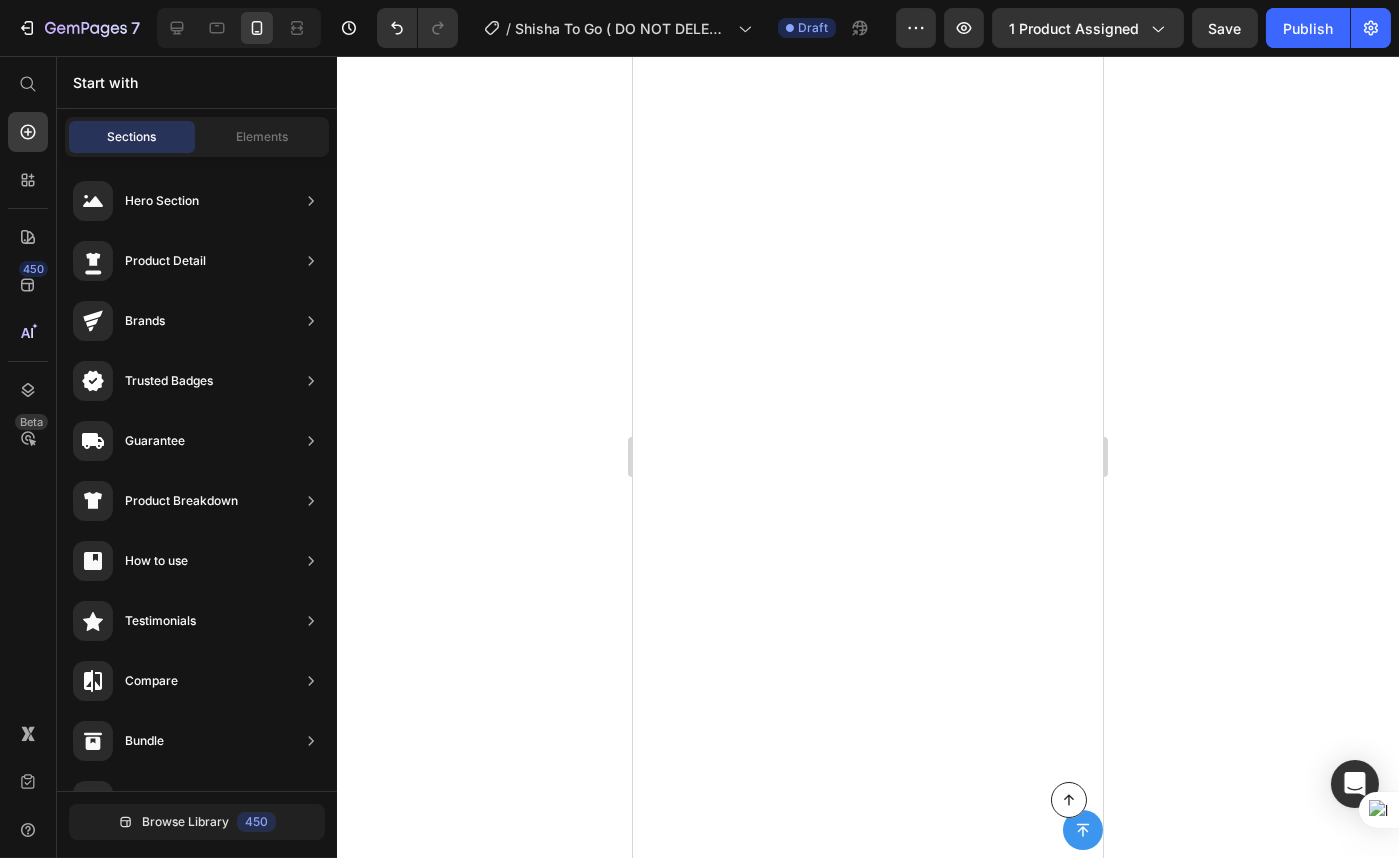 scroll, scrollTop: 6313, scrollLeft: 0, axis: vertical 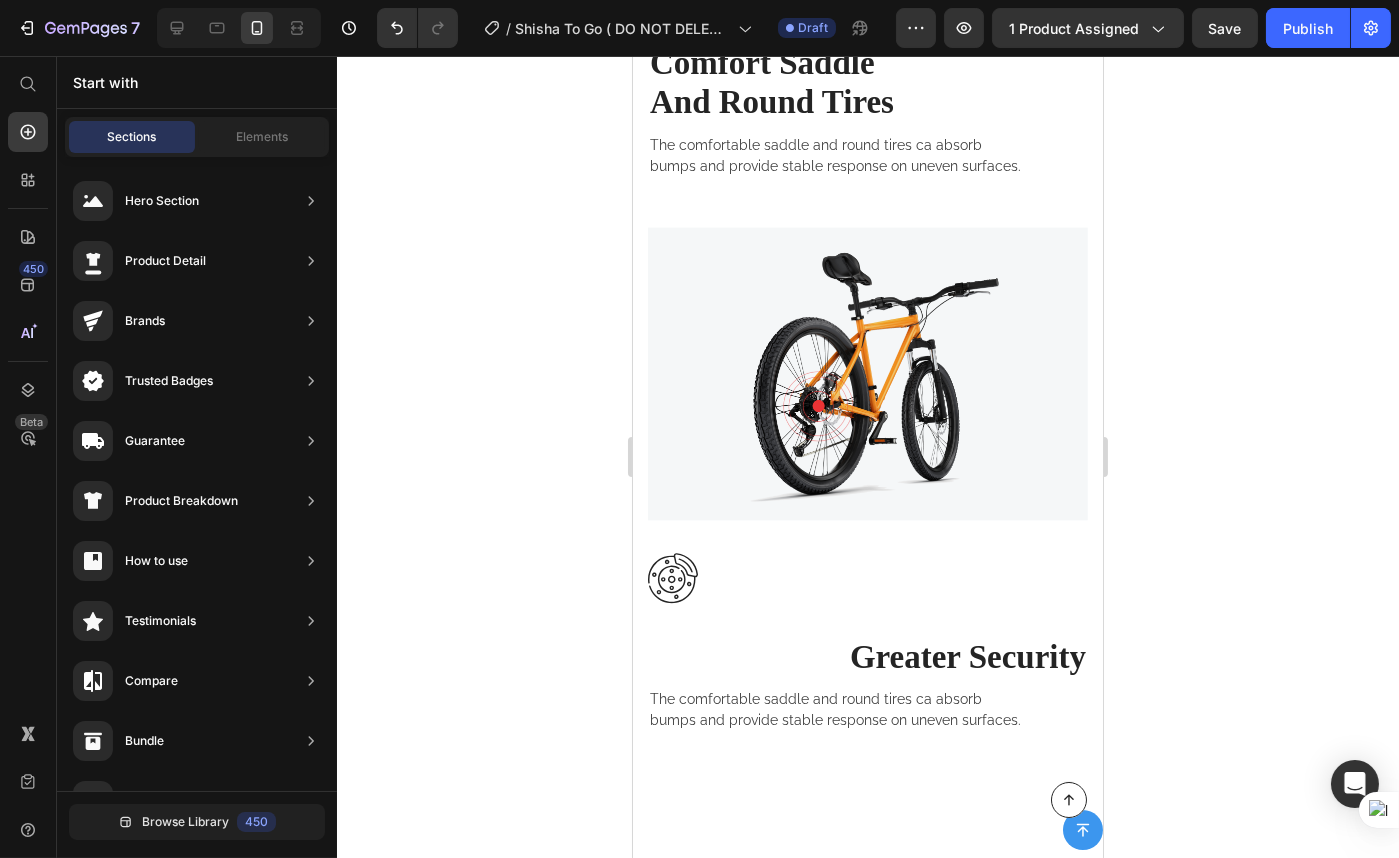 drag, startPoint x: 1098, startPoint y: 452, endPoint x: 1700, endPoint y: 104, distance: 695.3474 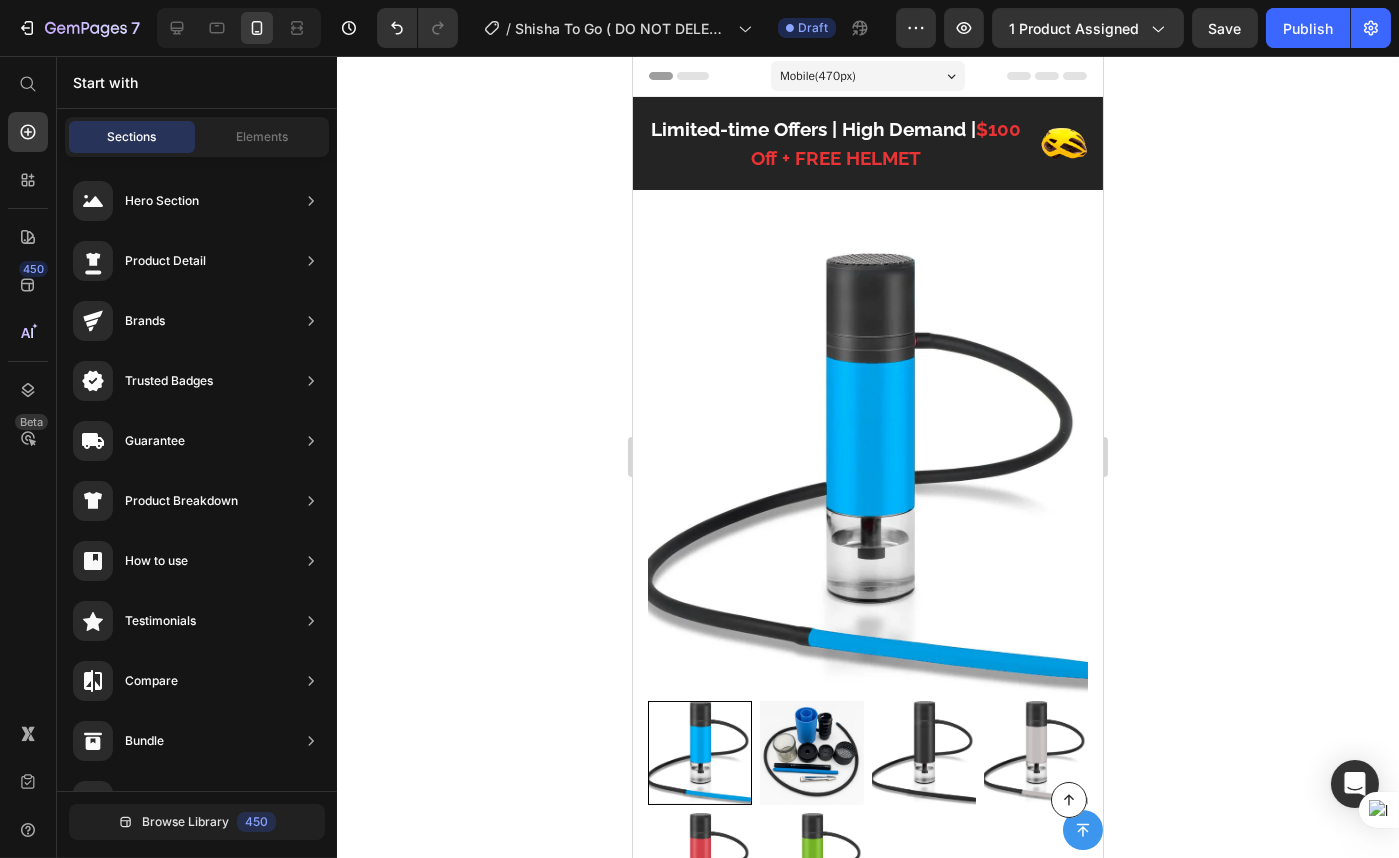 click 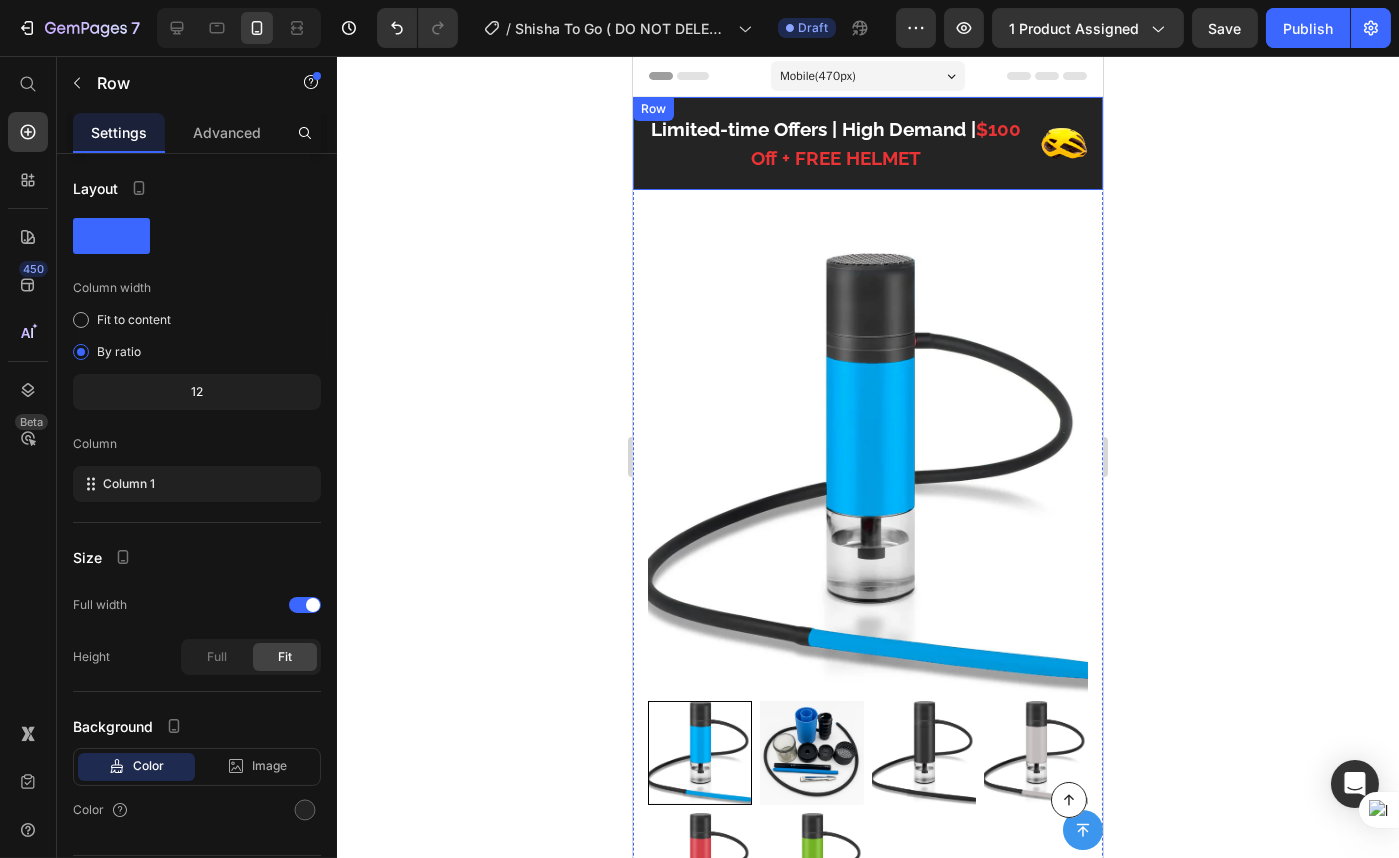click on "Limited-time Offers | High Demand |  $100 Off + FREE HELMET Text block Image Row Row" at bounding box center (867, 143) 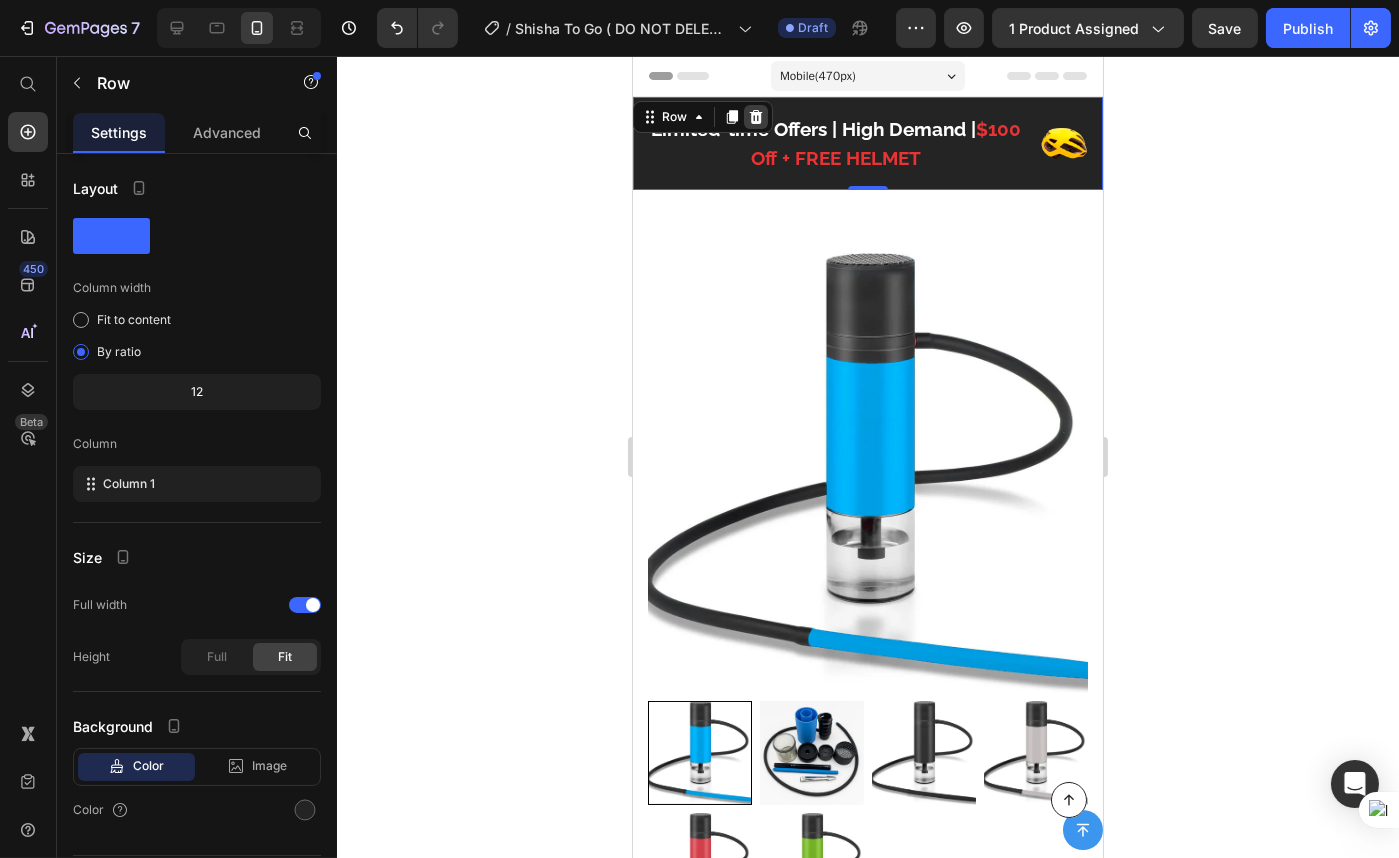 click 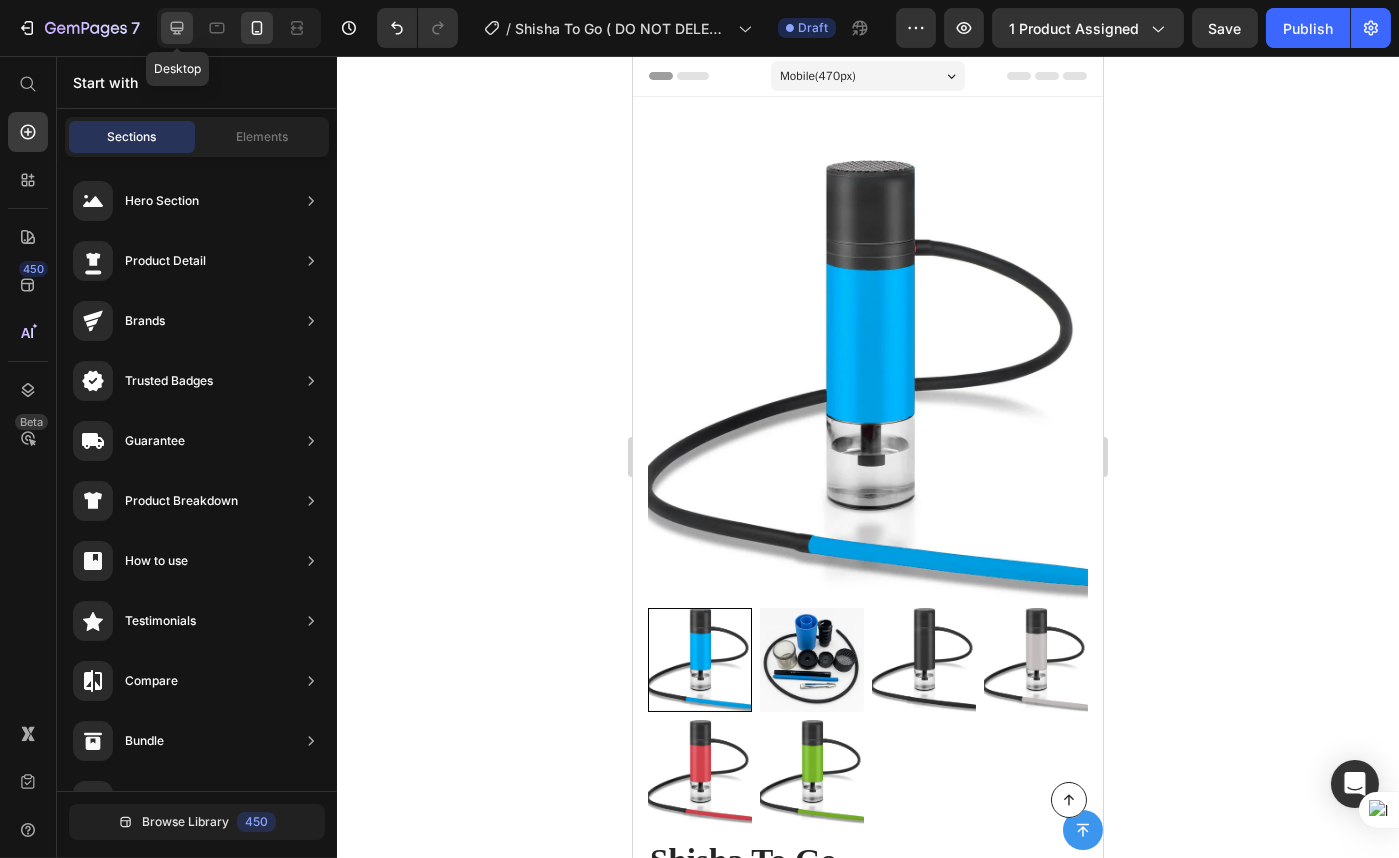 click 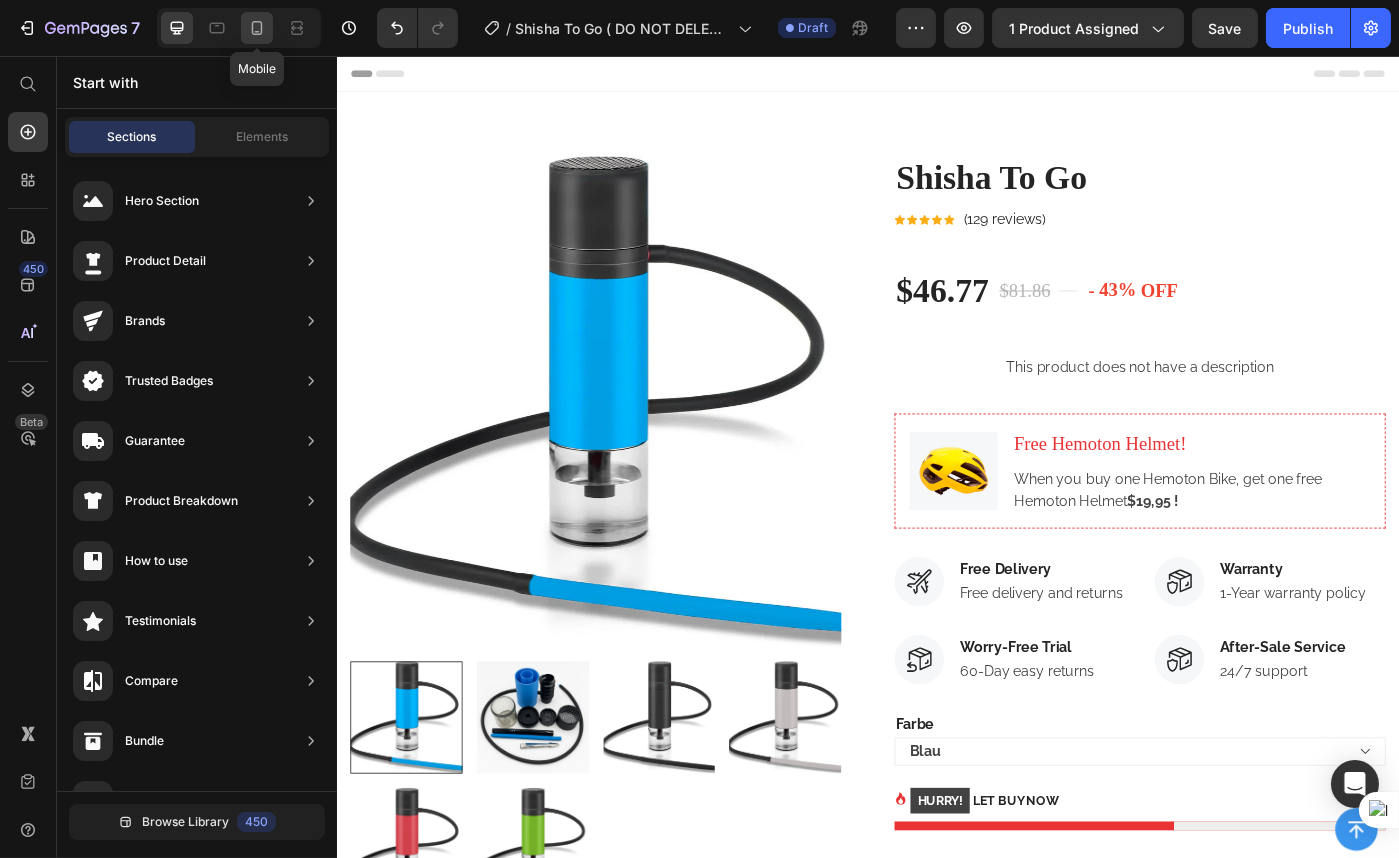 click 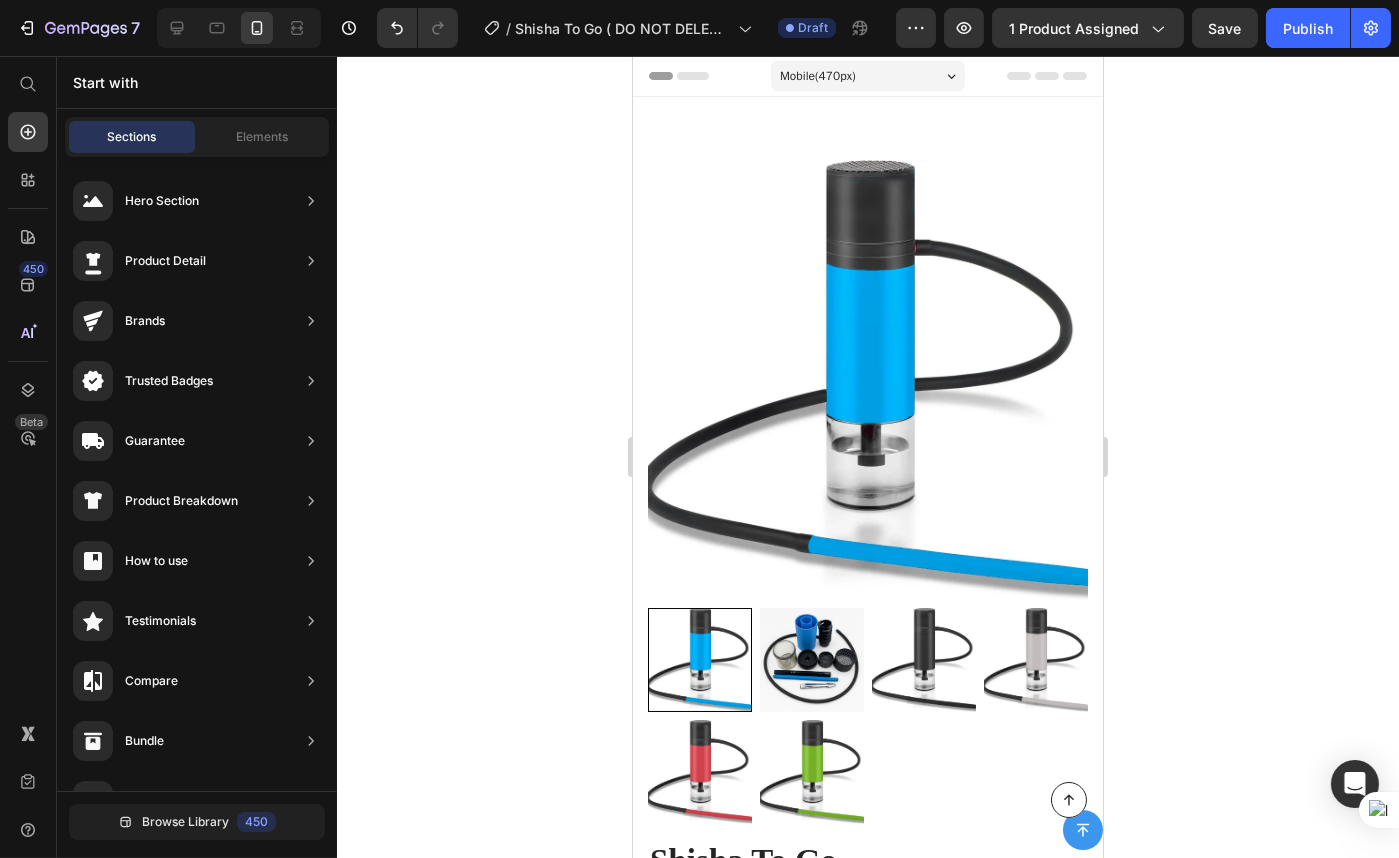 click 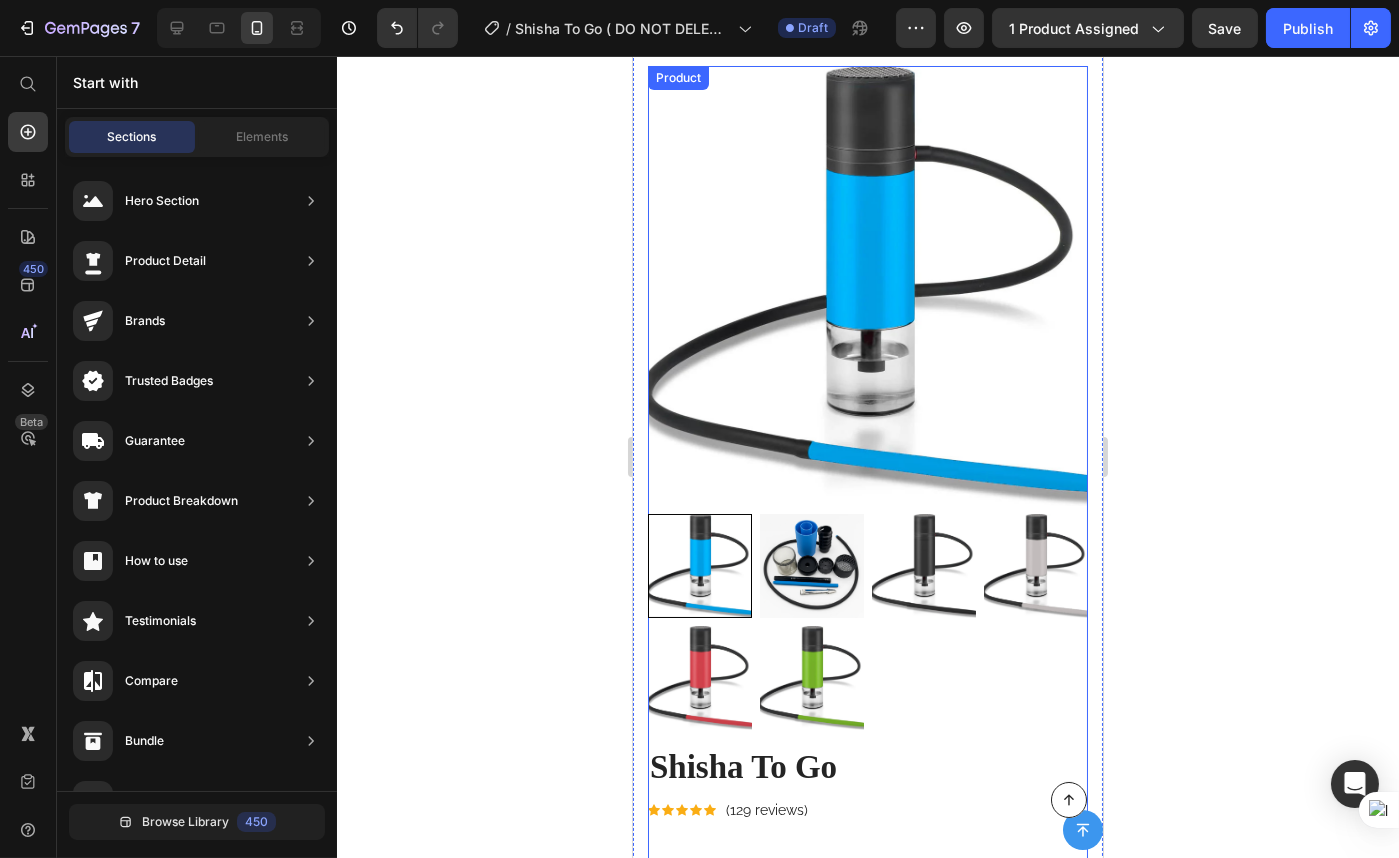 scroll, scrollTop: 90, scrollLeft: 0, axis: vertical 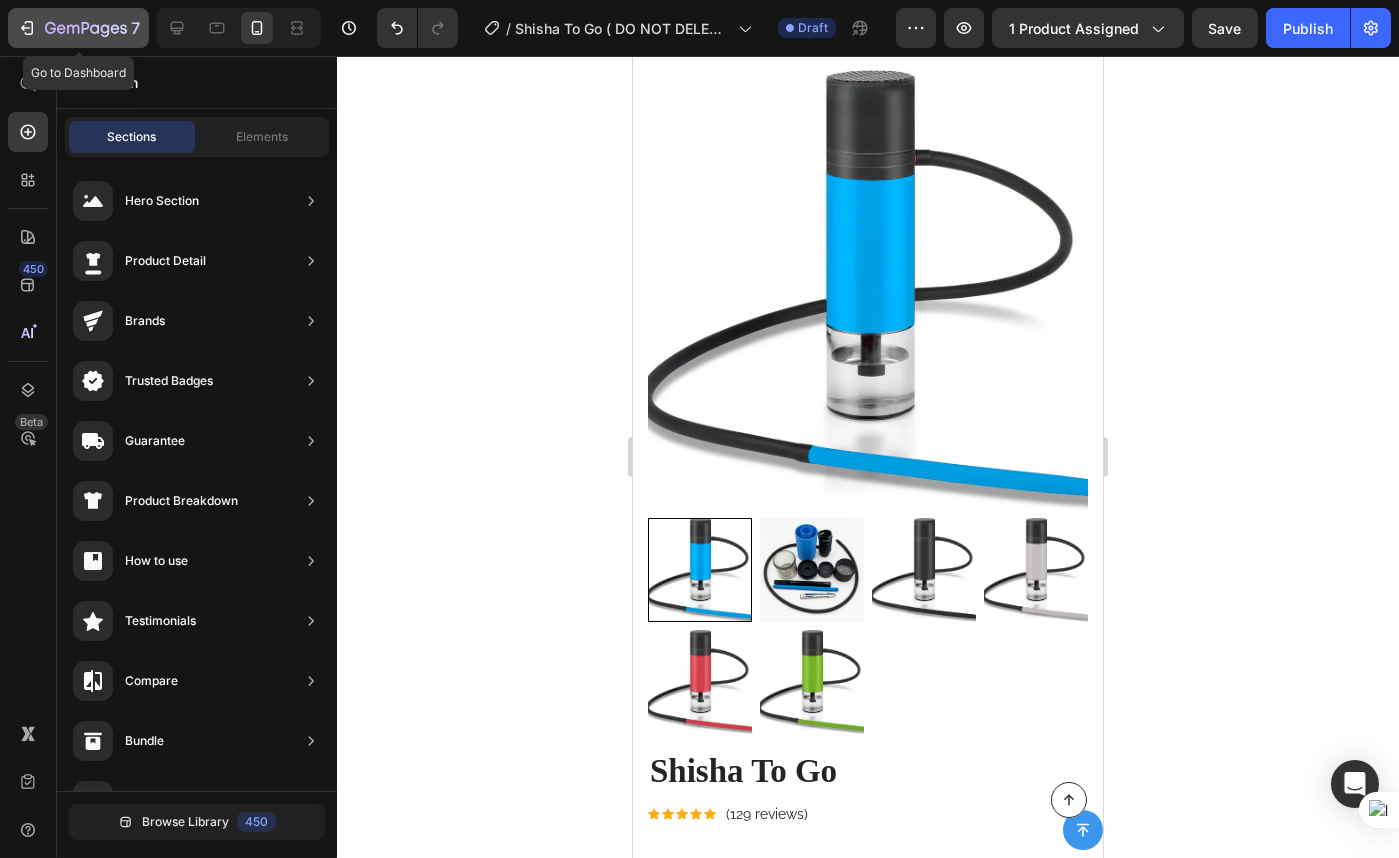 click 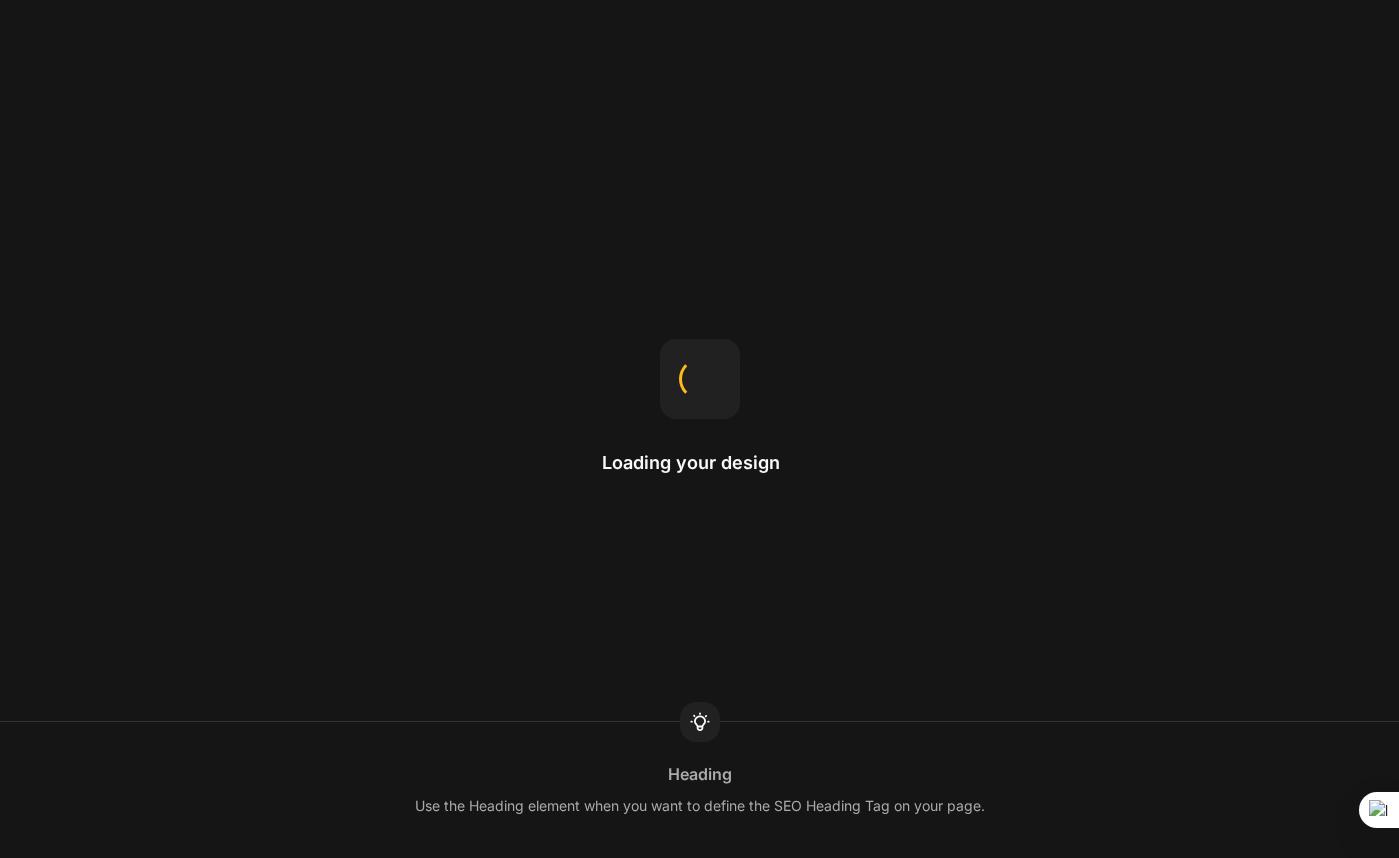 scroll, scrollTop: 0, scrollLeft: 0, axis: both 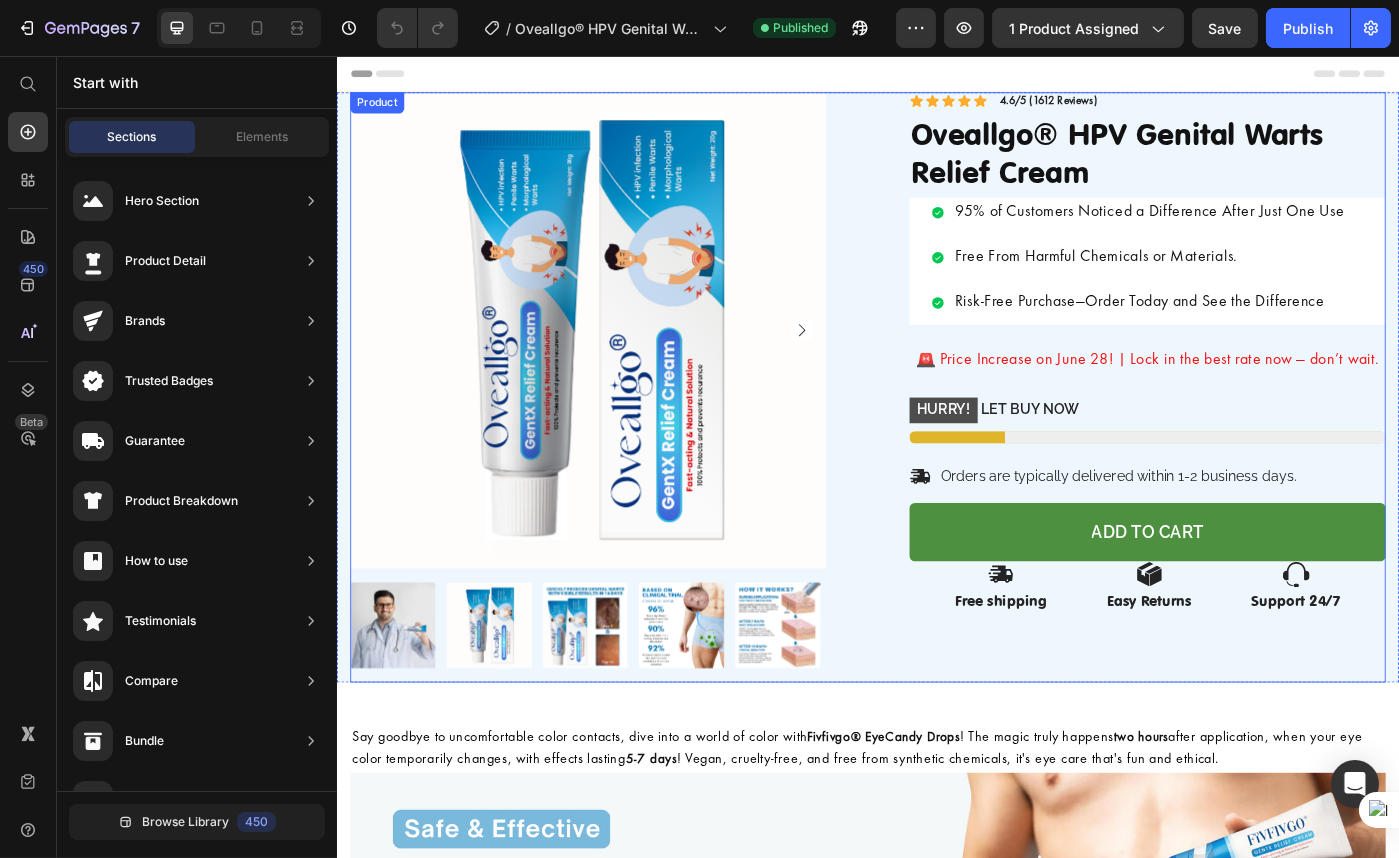 click on "Product Images Icon Icon Icon Icon Icon Icon List 4.6/5 (1612 Reviews) Text Block Row Oveallgo® HPV Genital Warts Relief Cream Product Title 95% of Customers Noticed a Difference After Just One Use Free From Harmful Chemicals or Materials. Risk-Free Purchase—Order Today and See the Difference Item List Row Row 🚨 Price Increase on June 28! | Lock in the best rate now — don’t wait. Text Block
HURRY!  LET BUY NOW Stock Counter
Orders are typically delivered within 1-2 business days. Item List ADD to cart Add to Cart Image Free shipping  Text Block Image Easy Returns Text Block Image Support 24/7 Text Block Row Row Product" at bounding box center [936, 430] 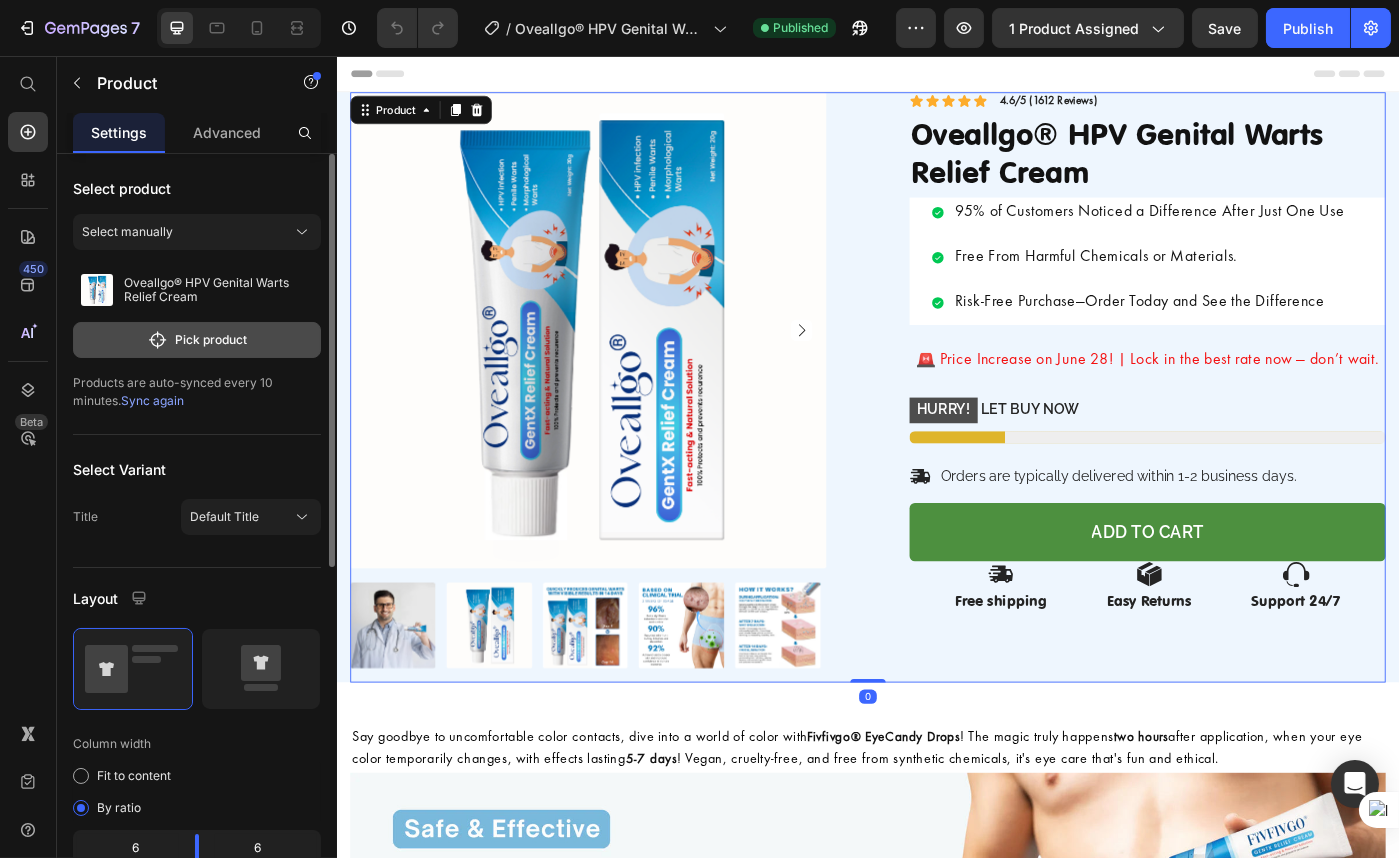 click on "Pick product" at bounding box center [197, 340] 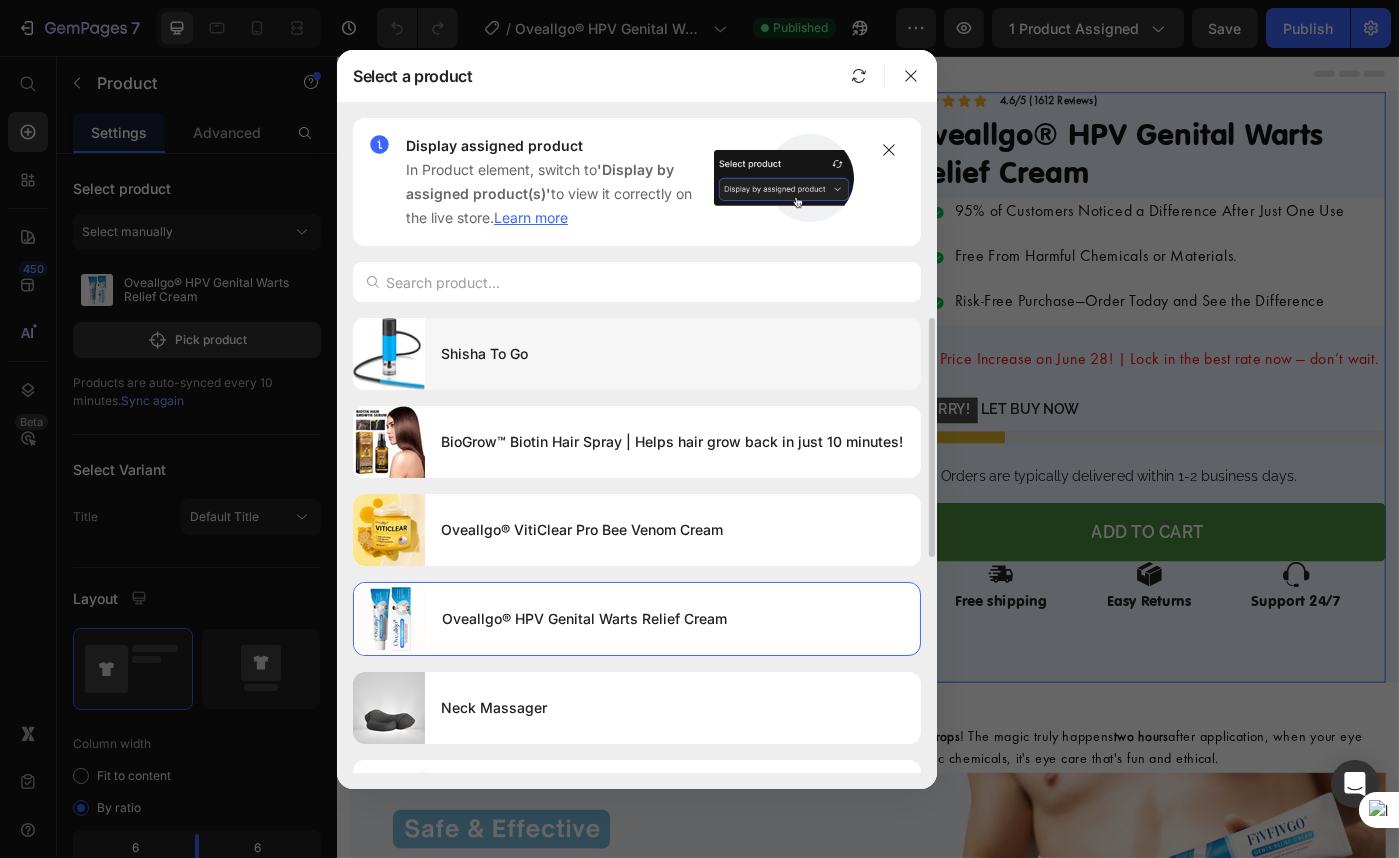 click on "Shisha To Go" at bounding box center [673, 354] 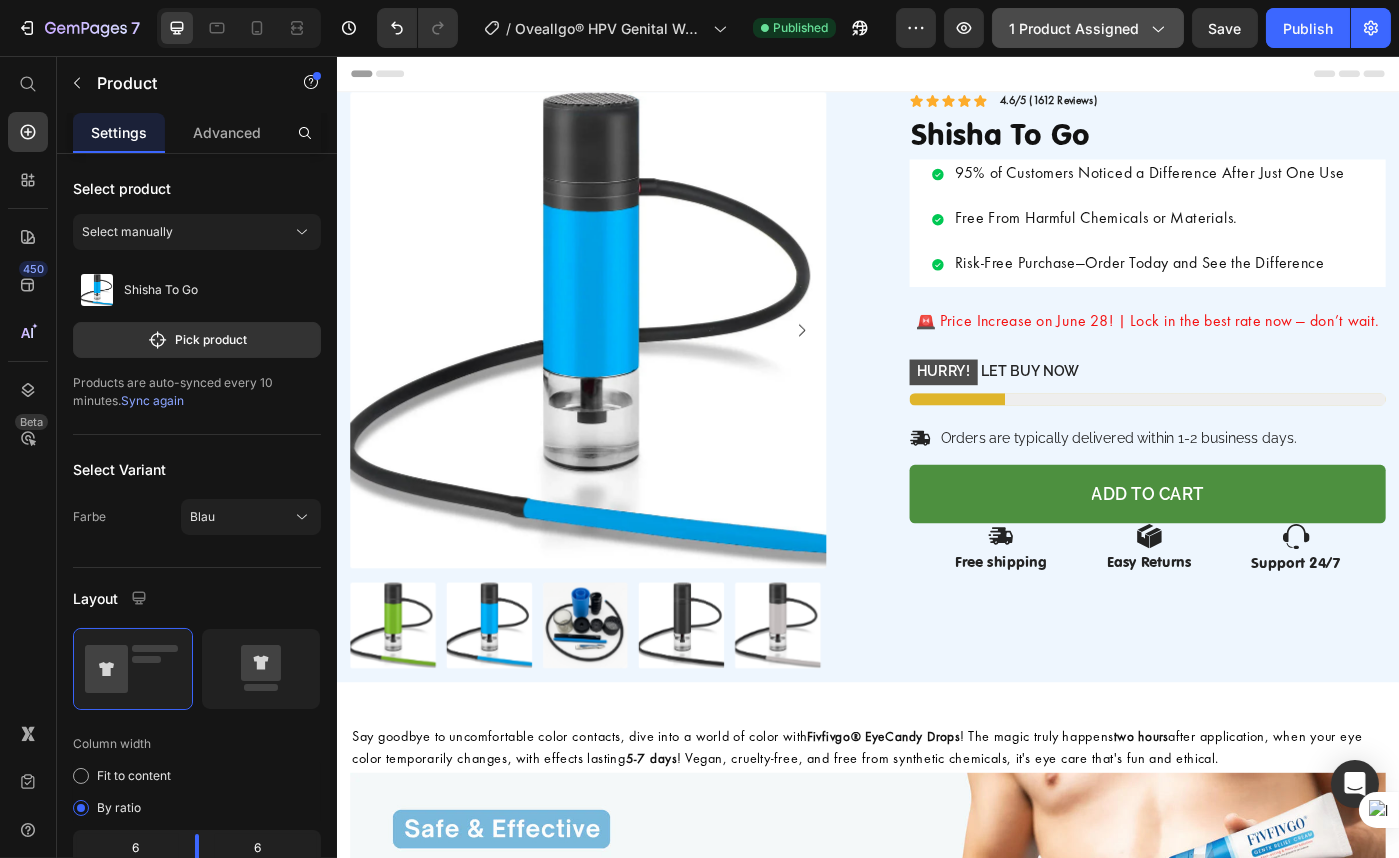 click on "1 product assigned" 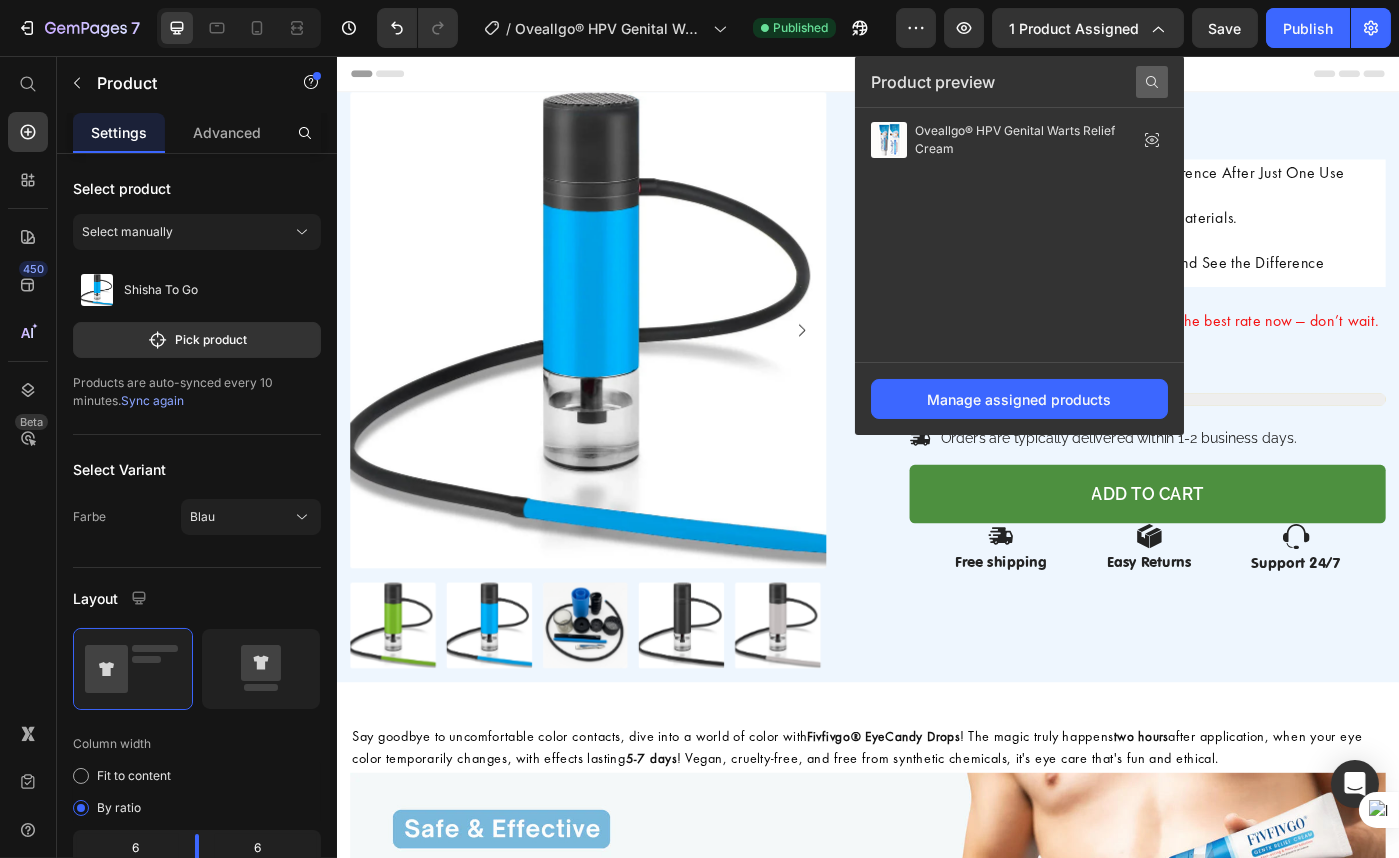 click 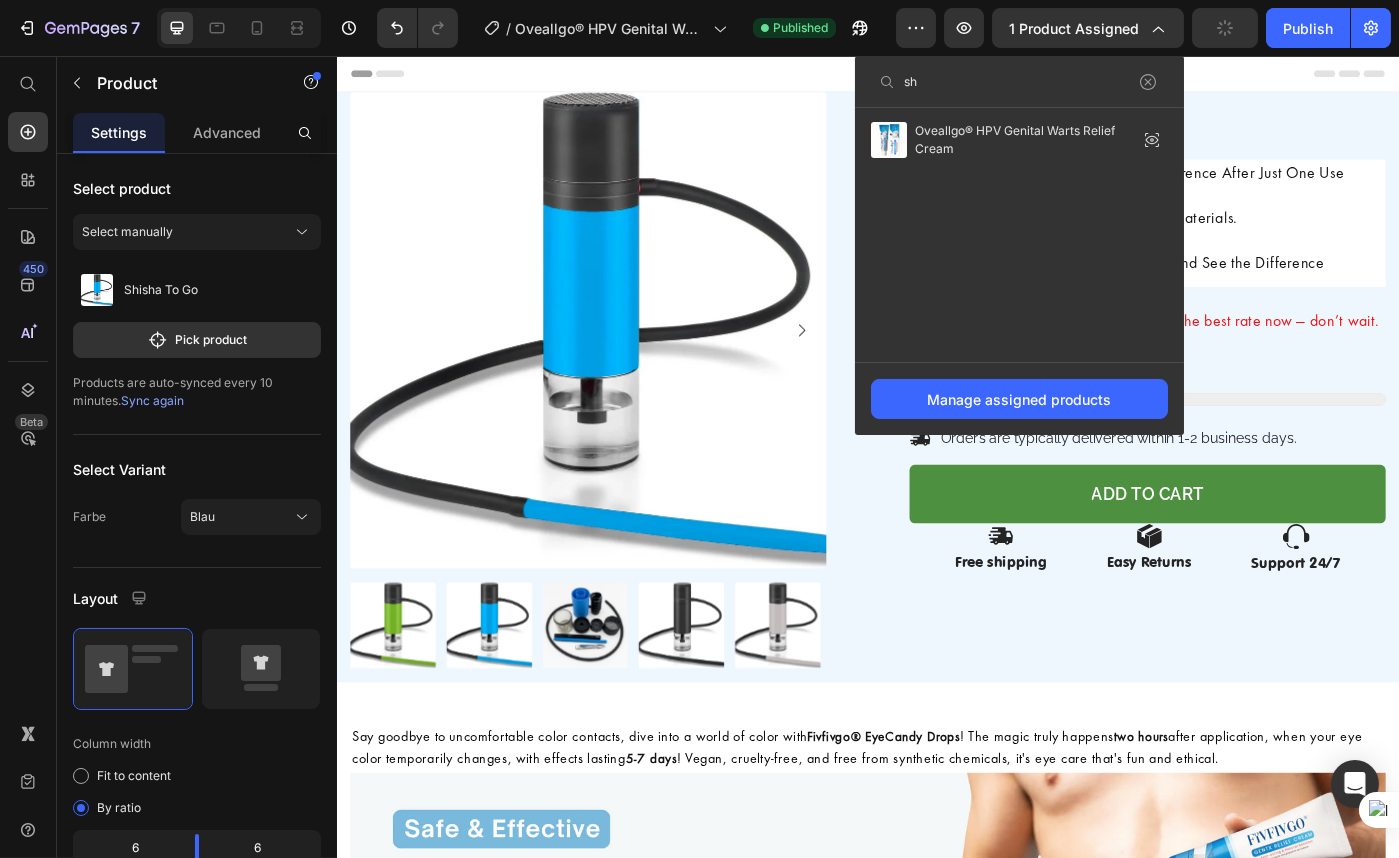type on "shi" 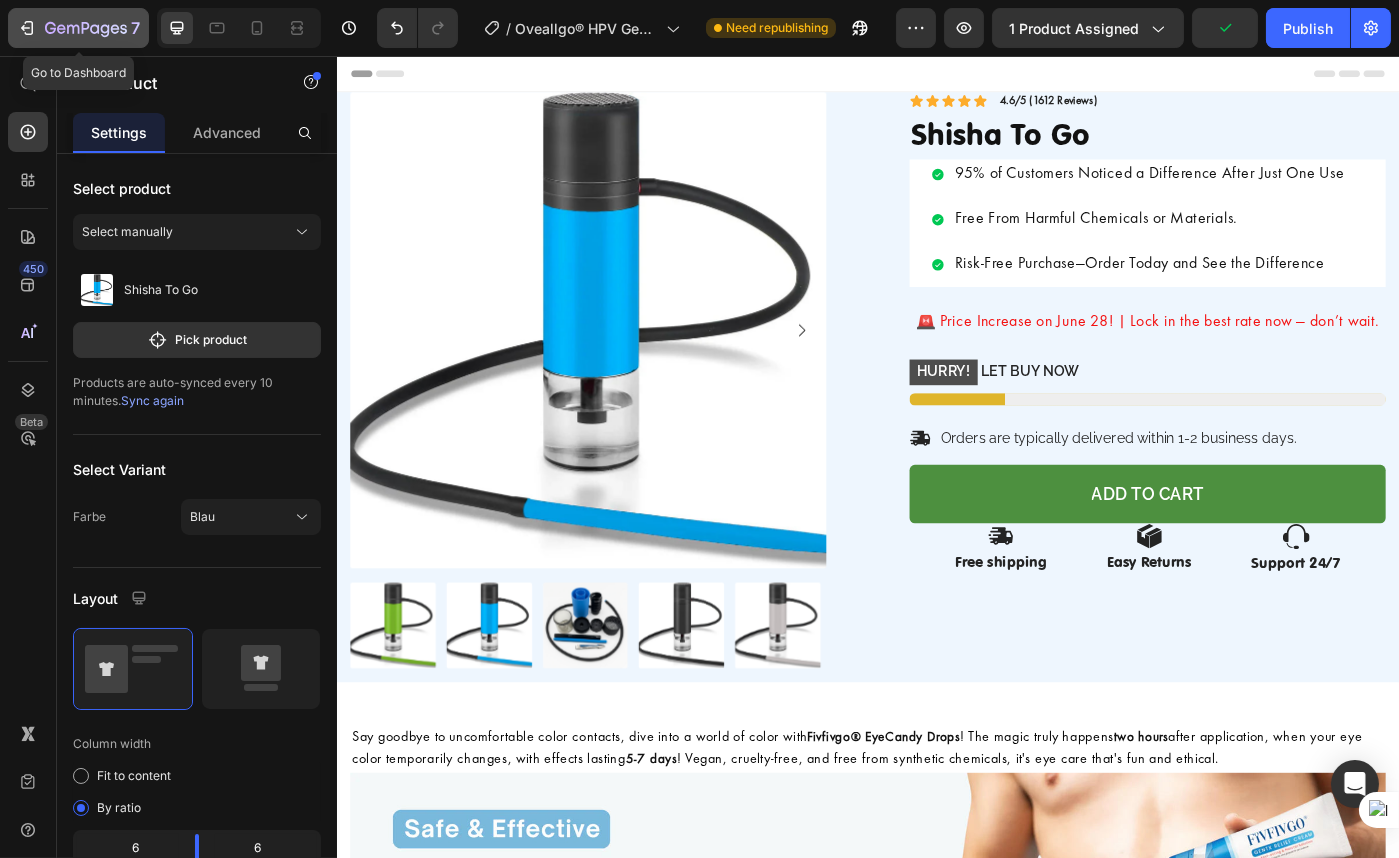 click 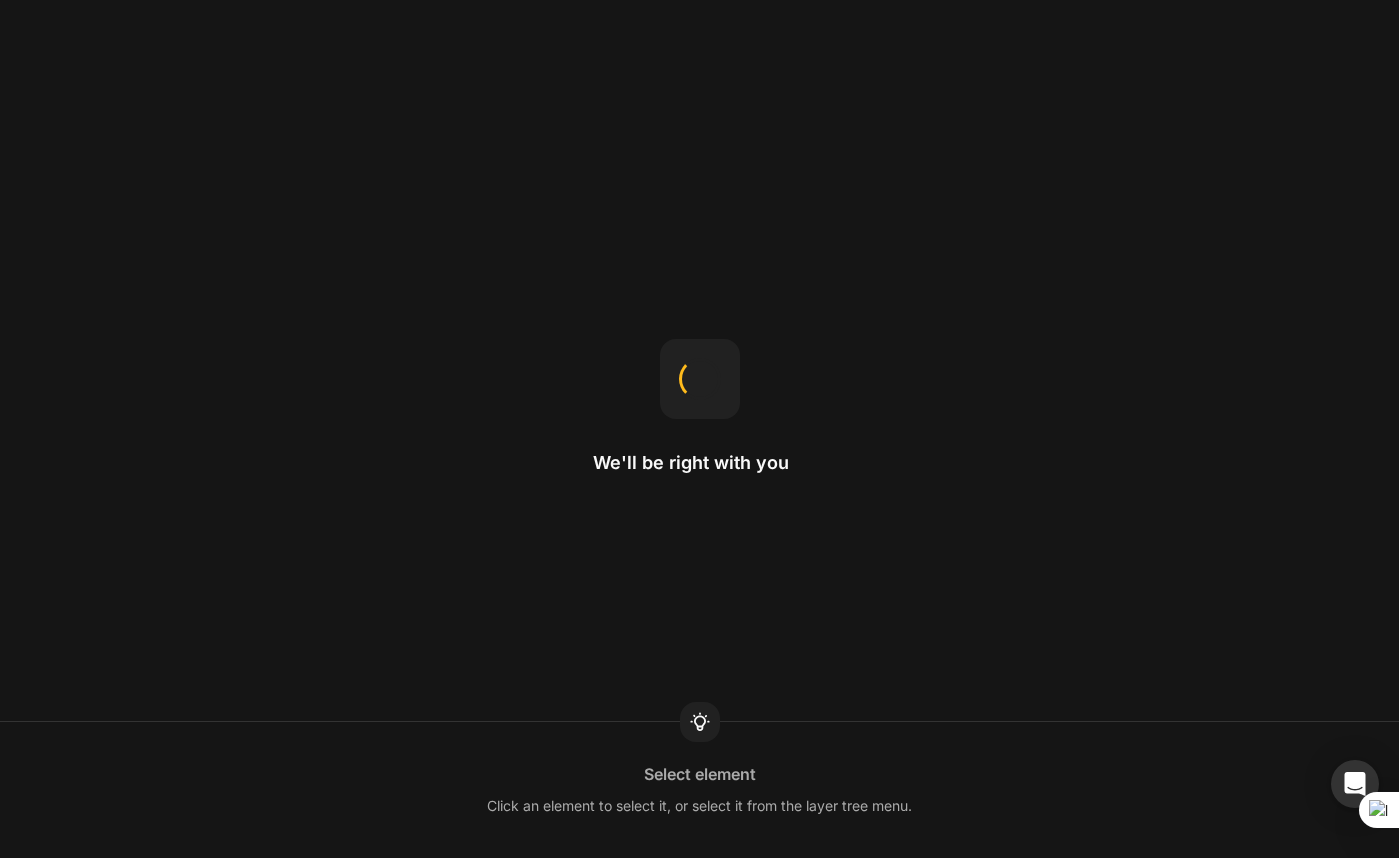 scroll, scrollTop: 0, scrollLeft: 0, axis: both 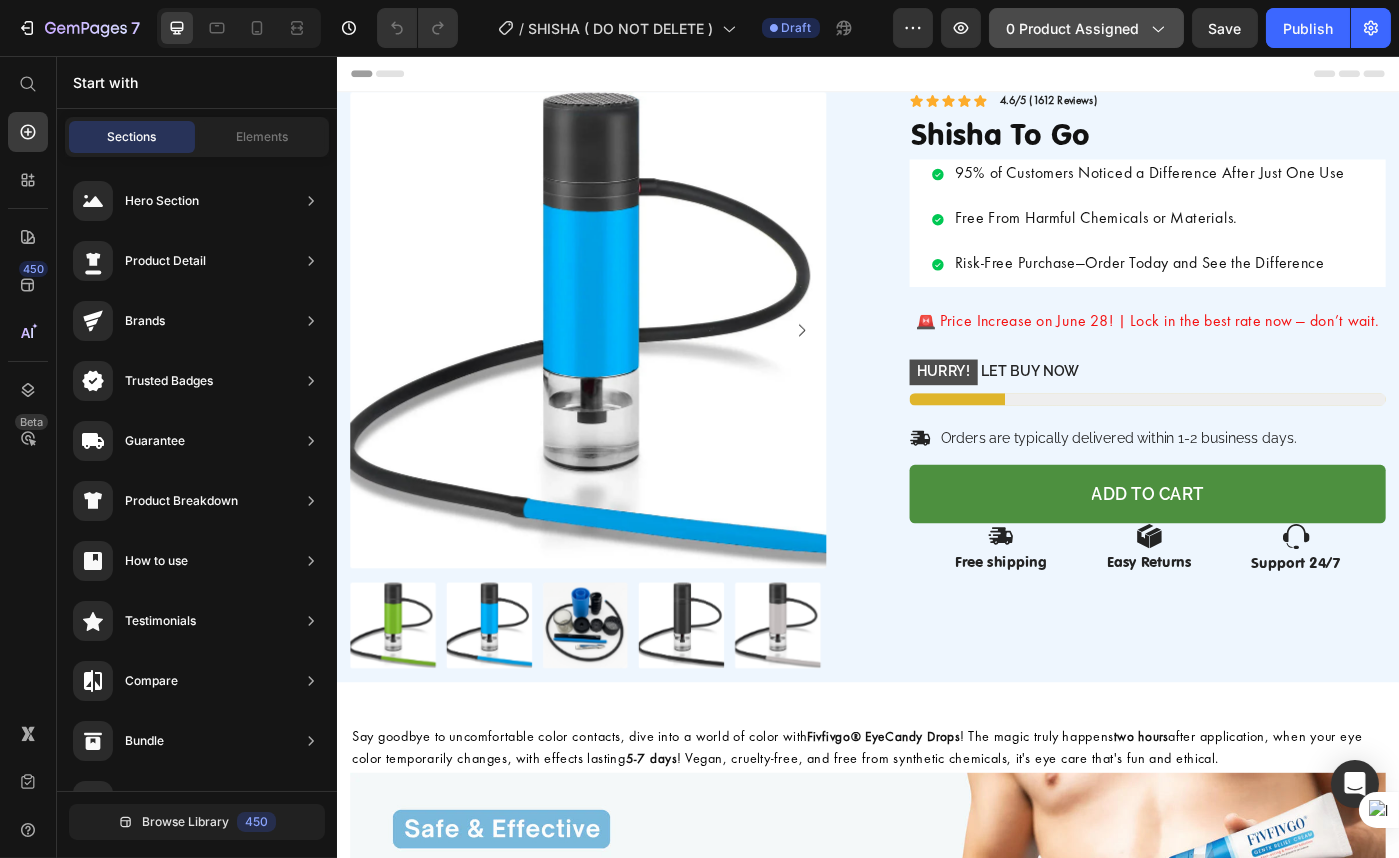 click on "0 product assigned" 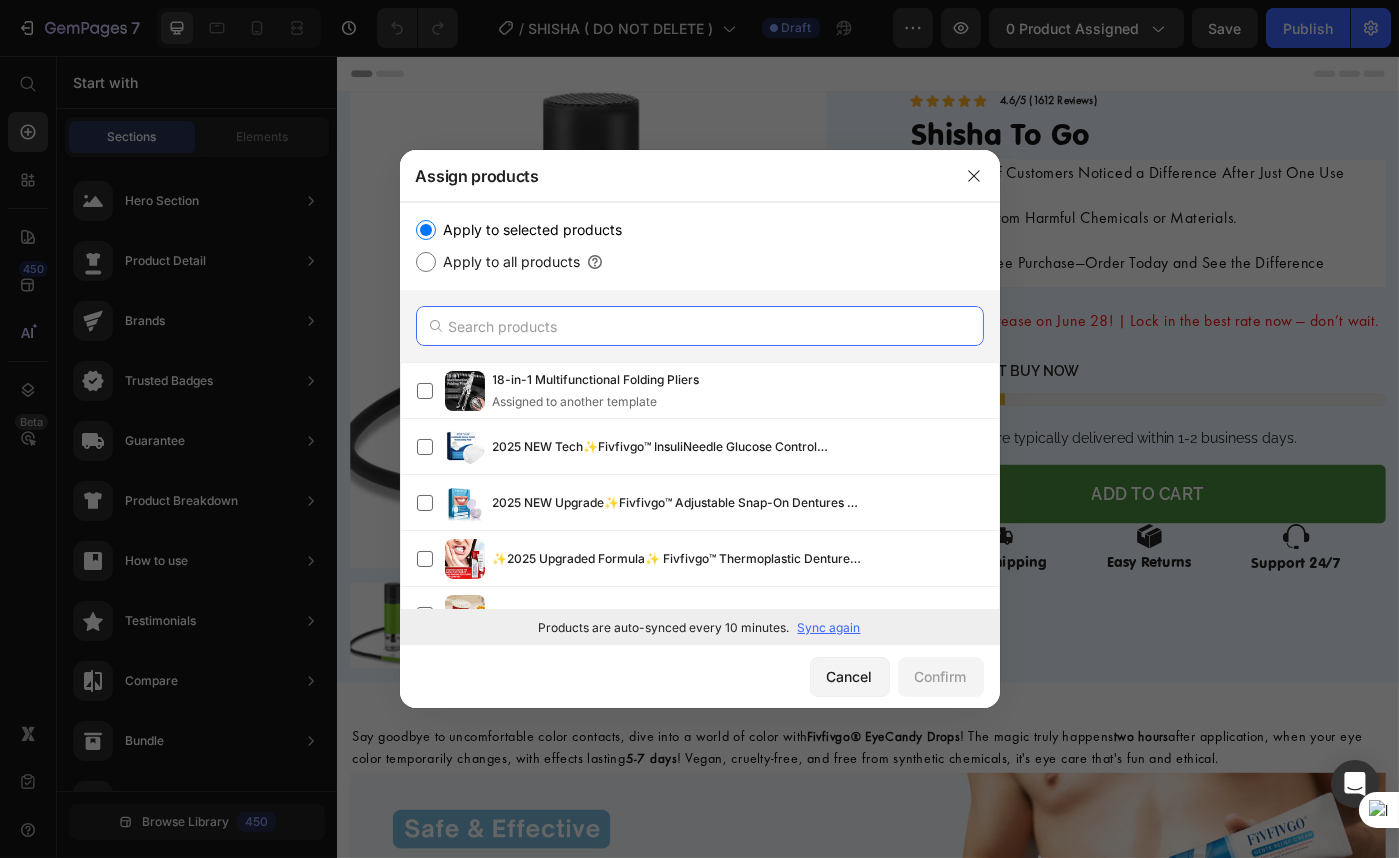 click at bounding box center [700, 326] 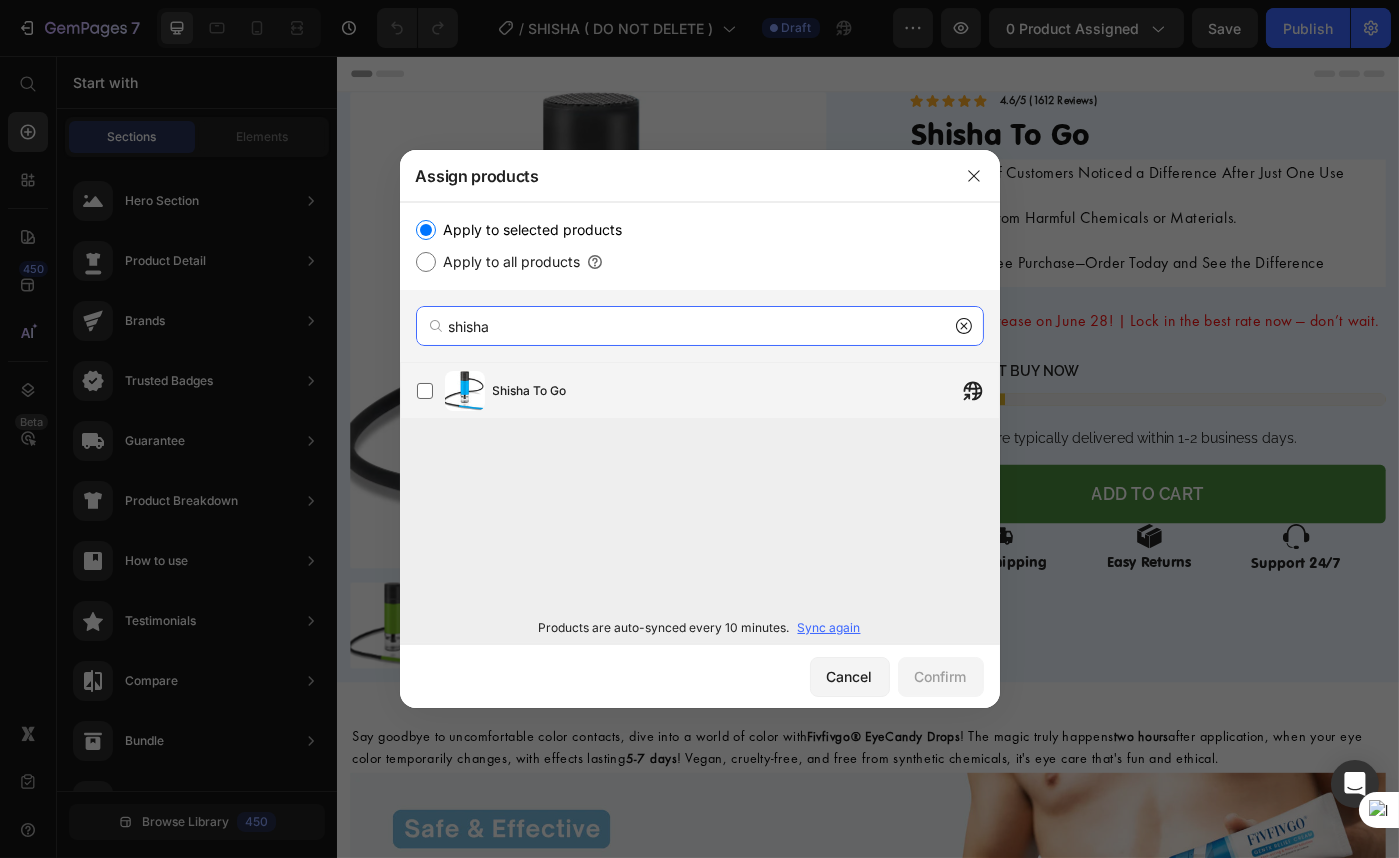 type on "shisha" 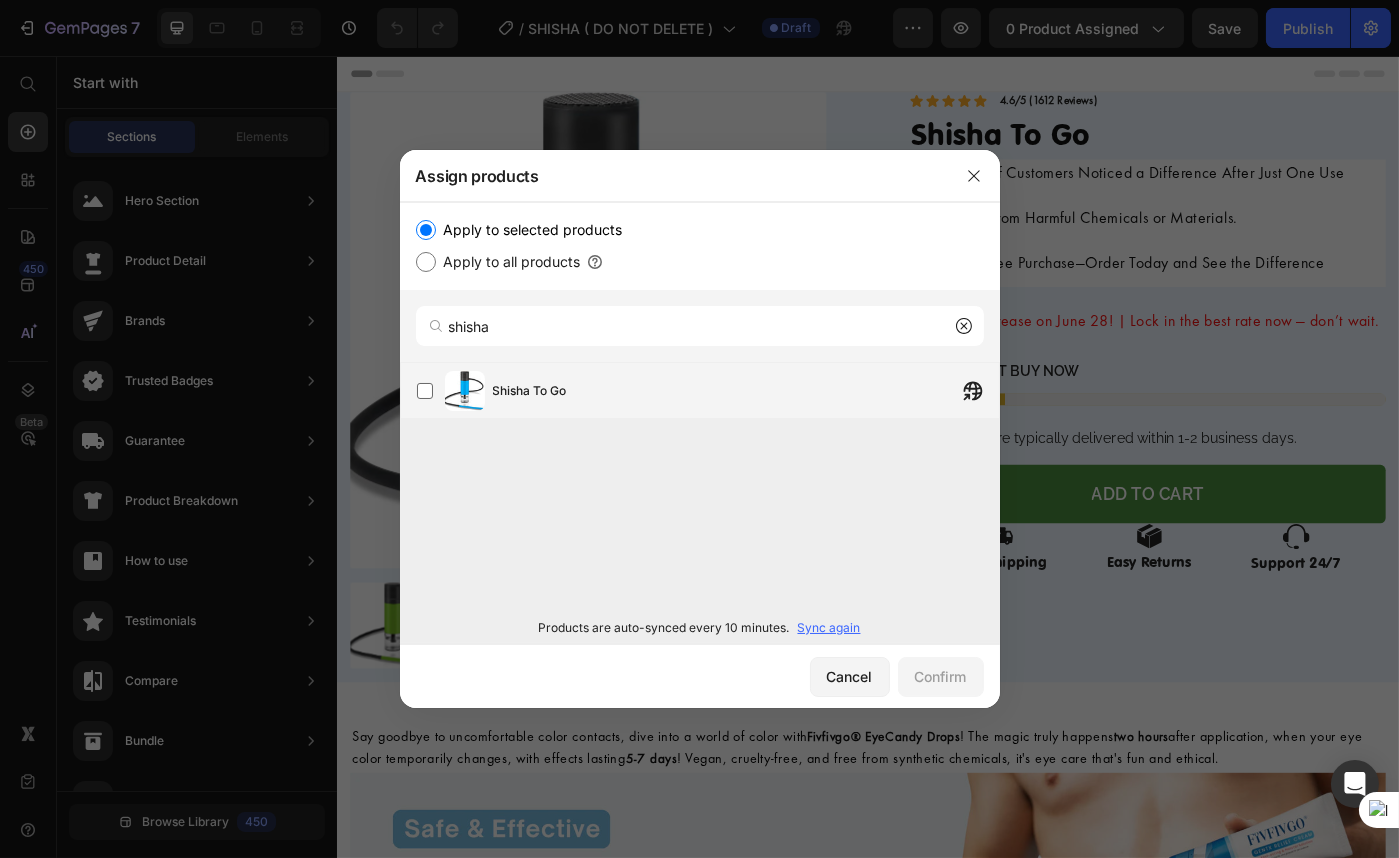 click on "Shisha To Go" at bounding box center [746, 391] 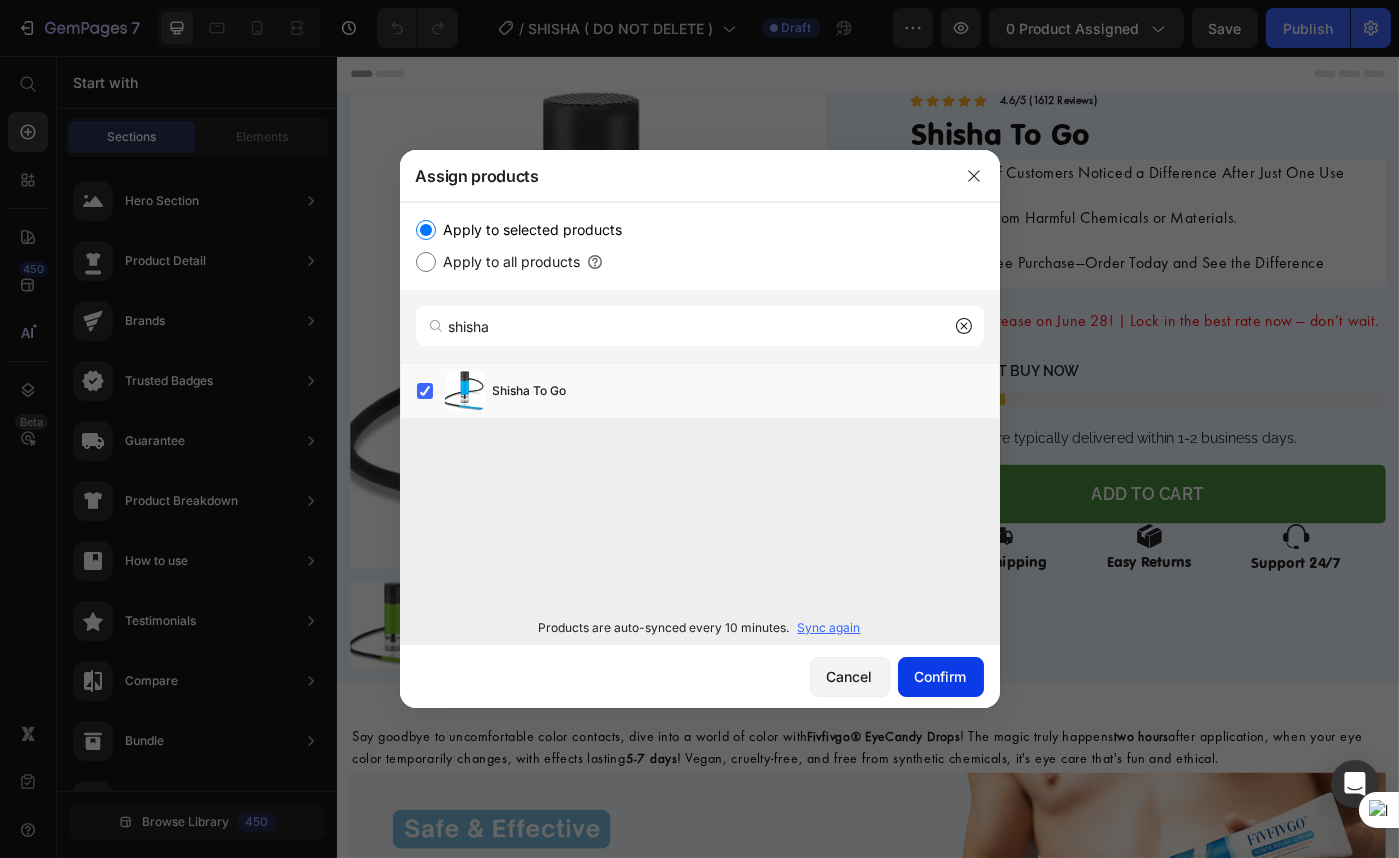 click on "Confirm" at bounding box center (941, 676) 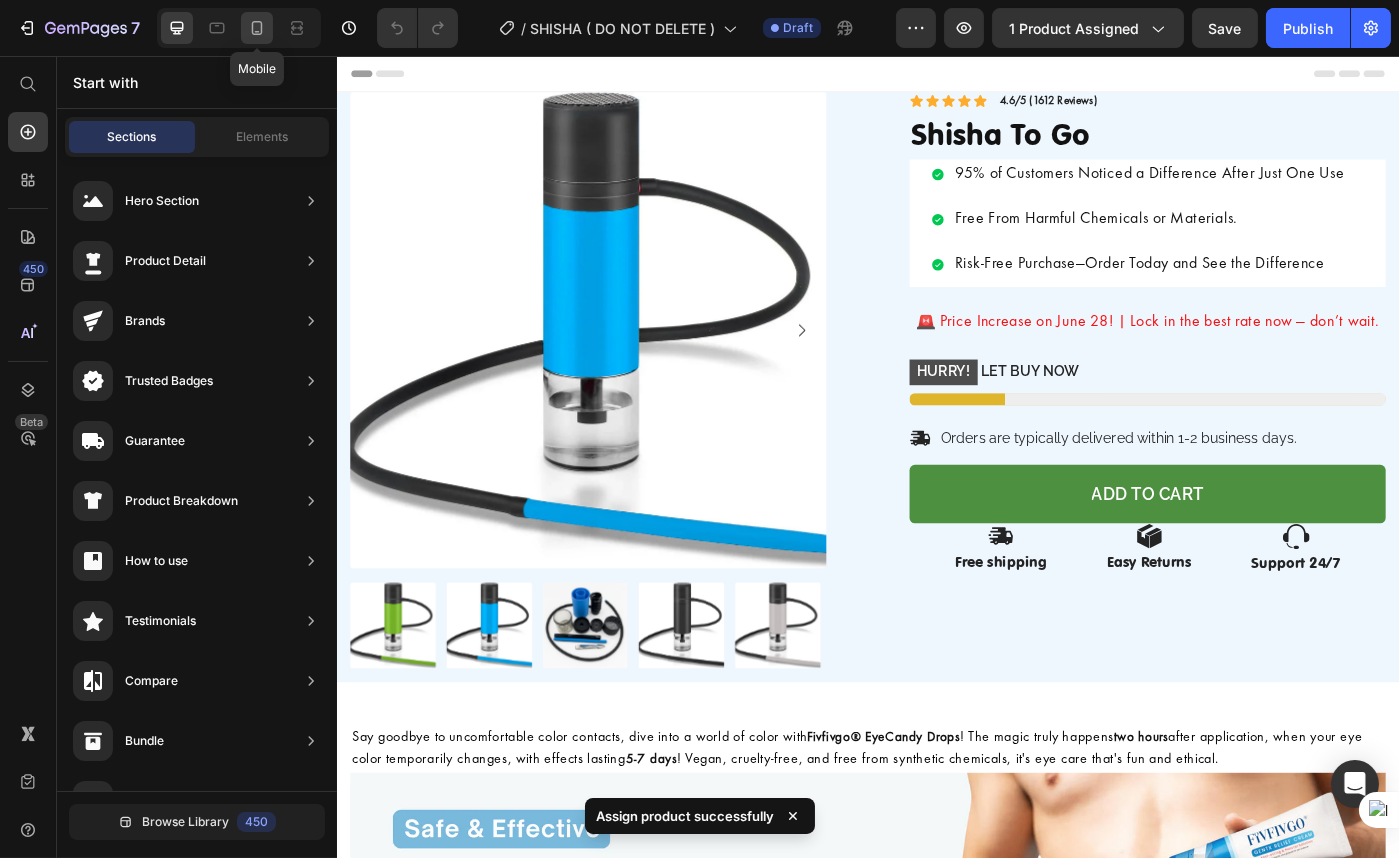 click 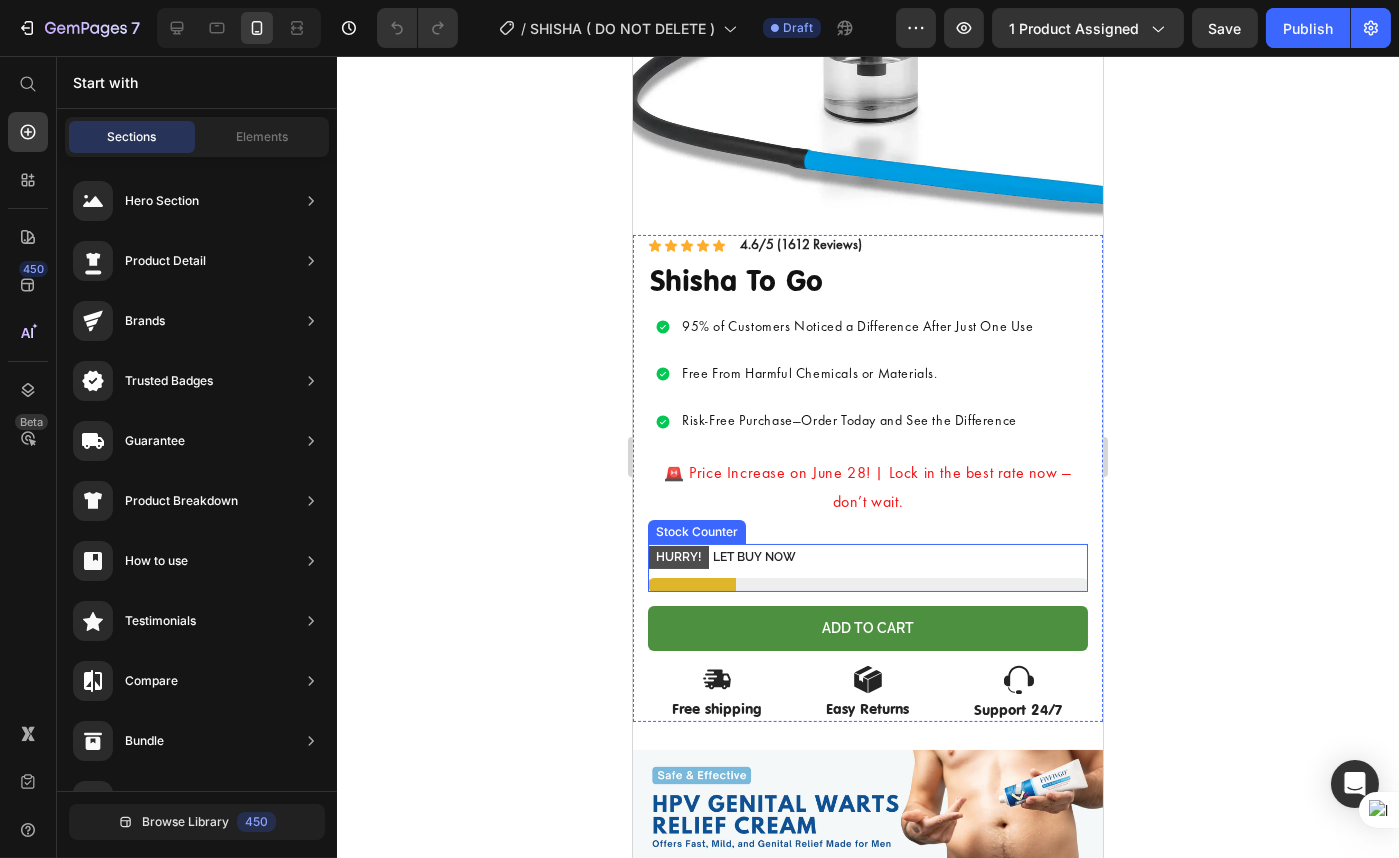 scroll, scrollTop: 363, scrollLeft: 0, axis: vertical 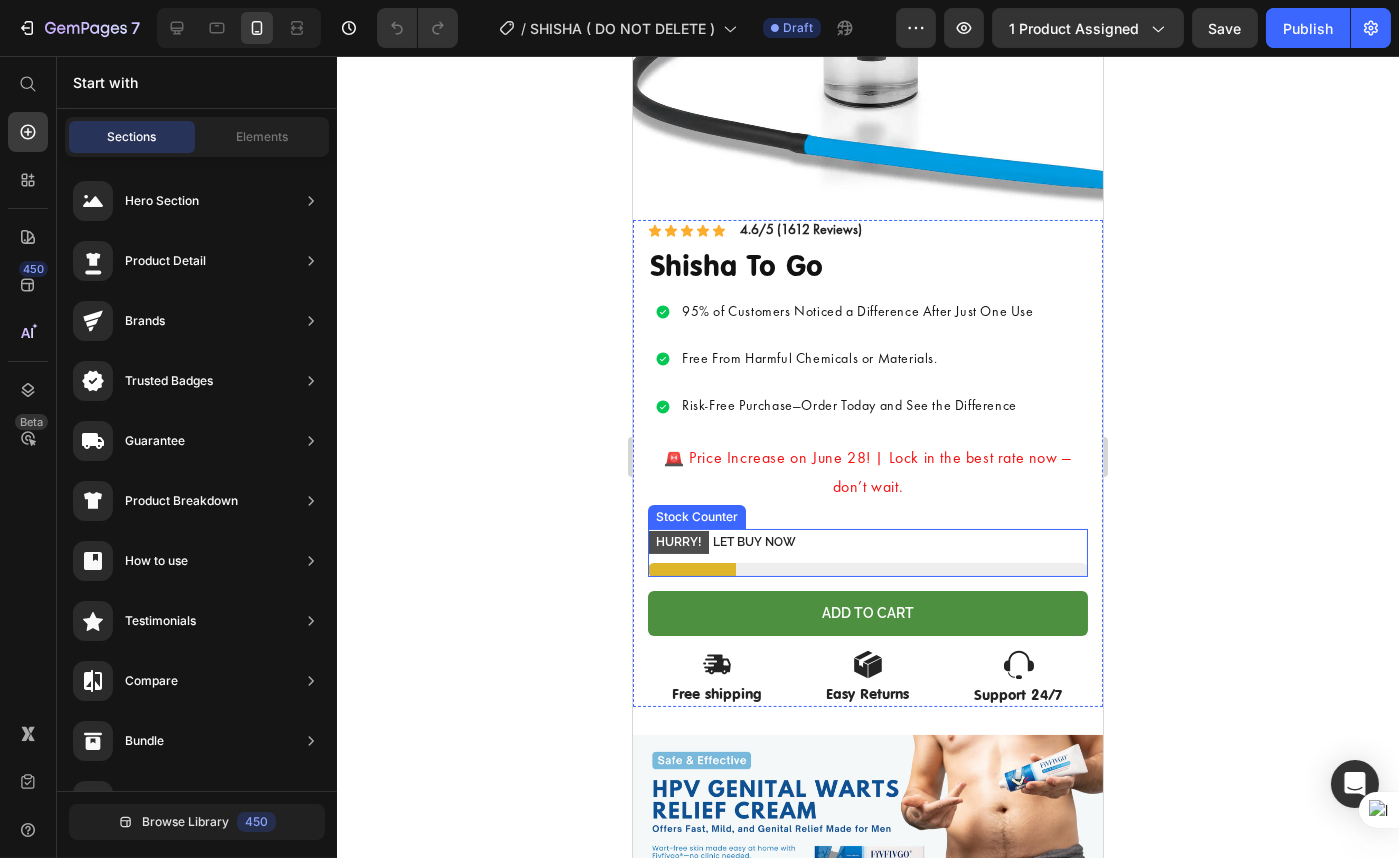 click at bounding box center [867, 570] 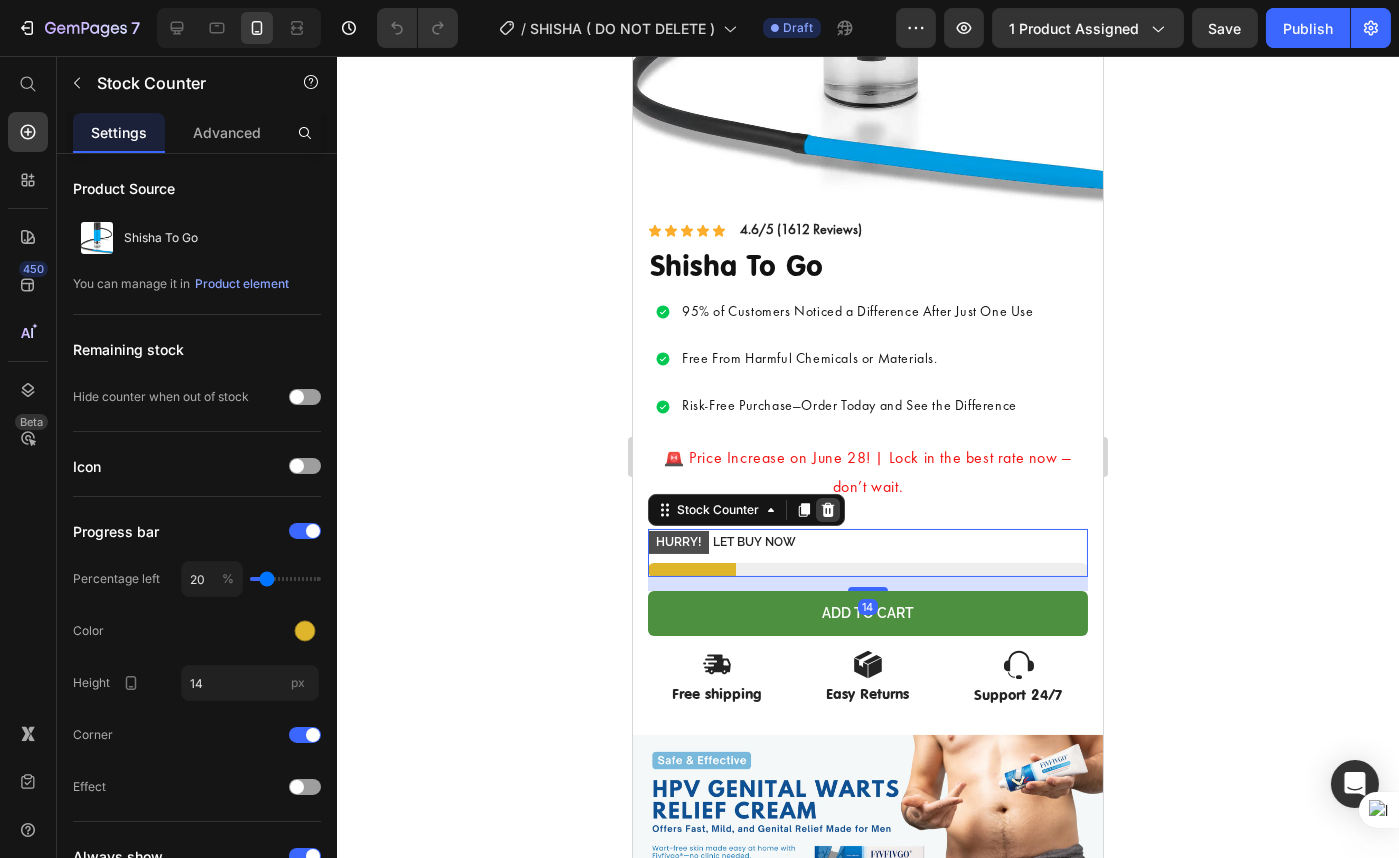 click 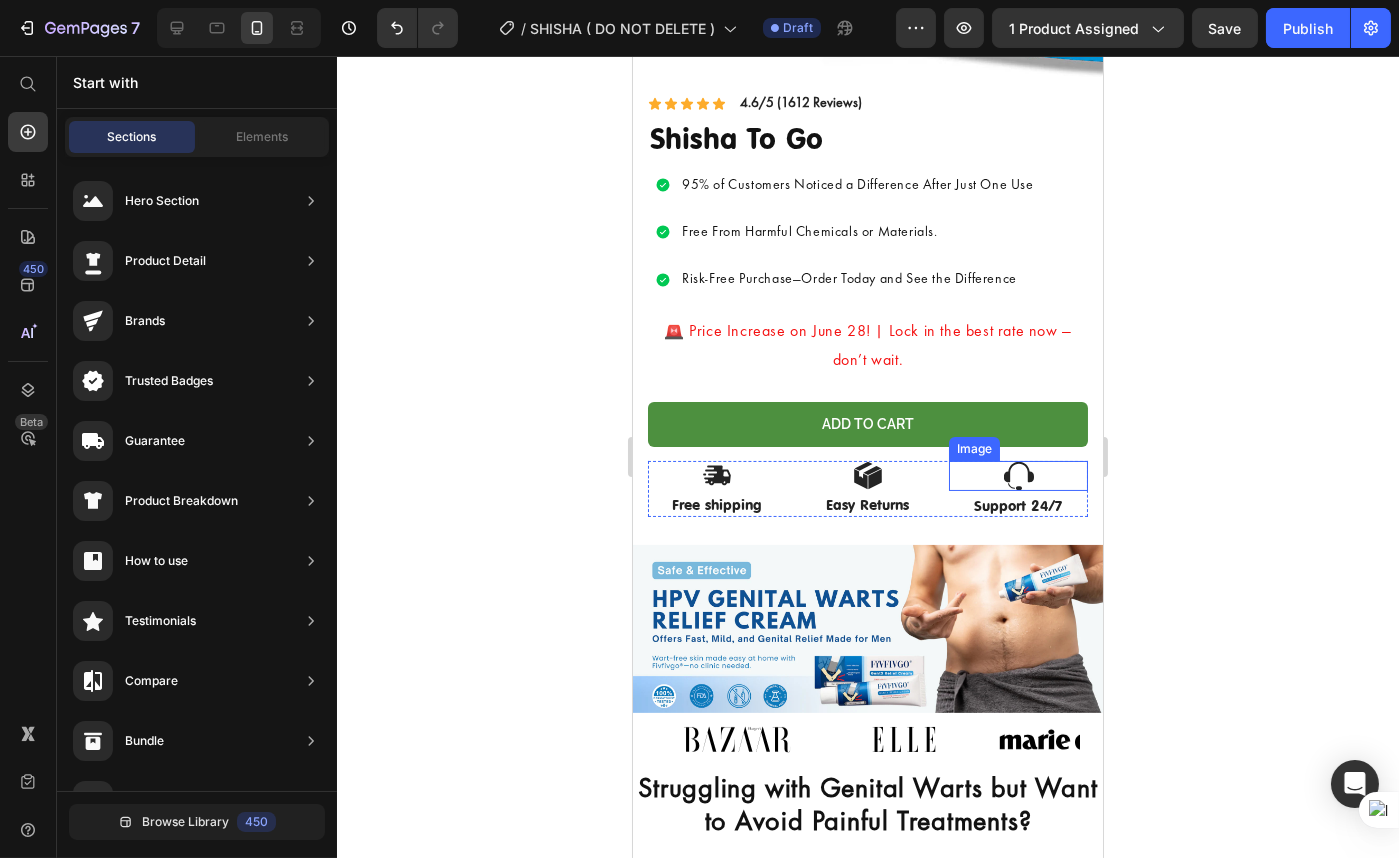 scroll, scrollTop: 545, scrollLeft: 0, axis: vertical 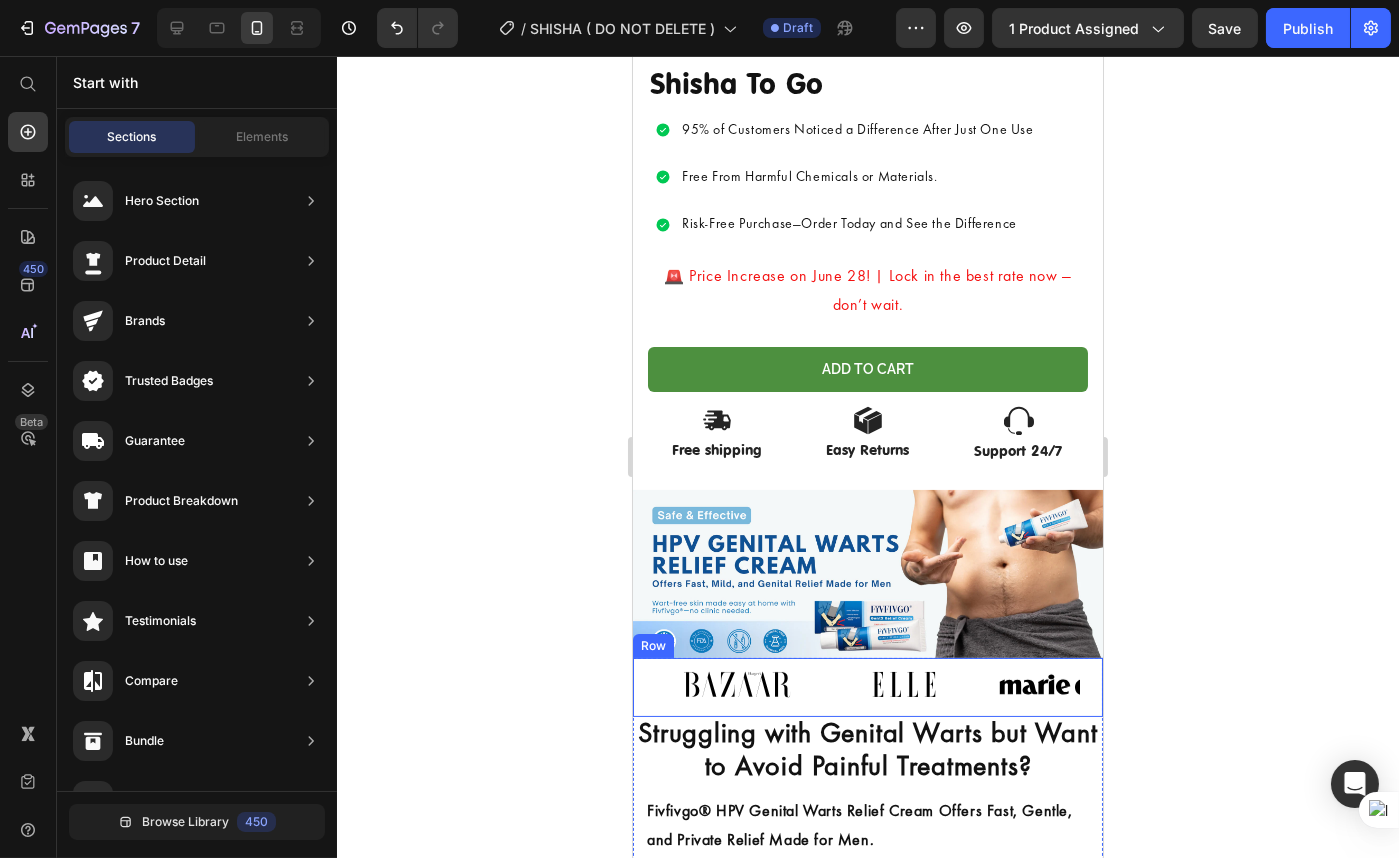 click on "Image Image Image Image Image Image Image Carousel" at bounding box center [867, 687] 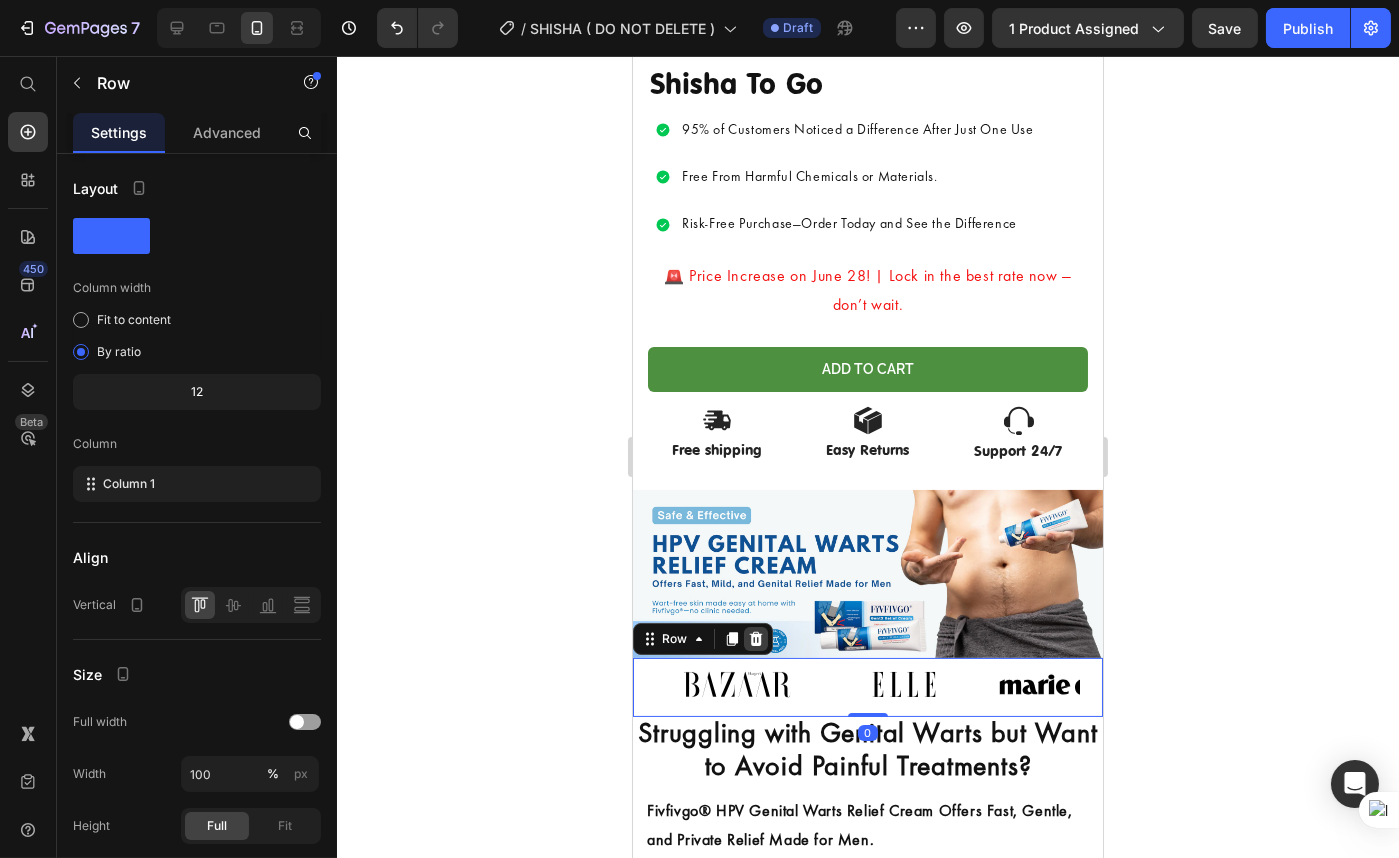 click 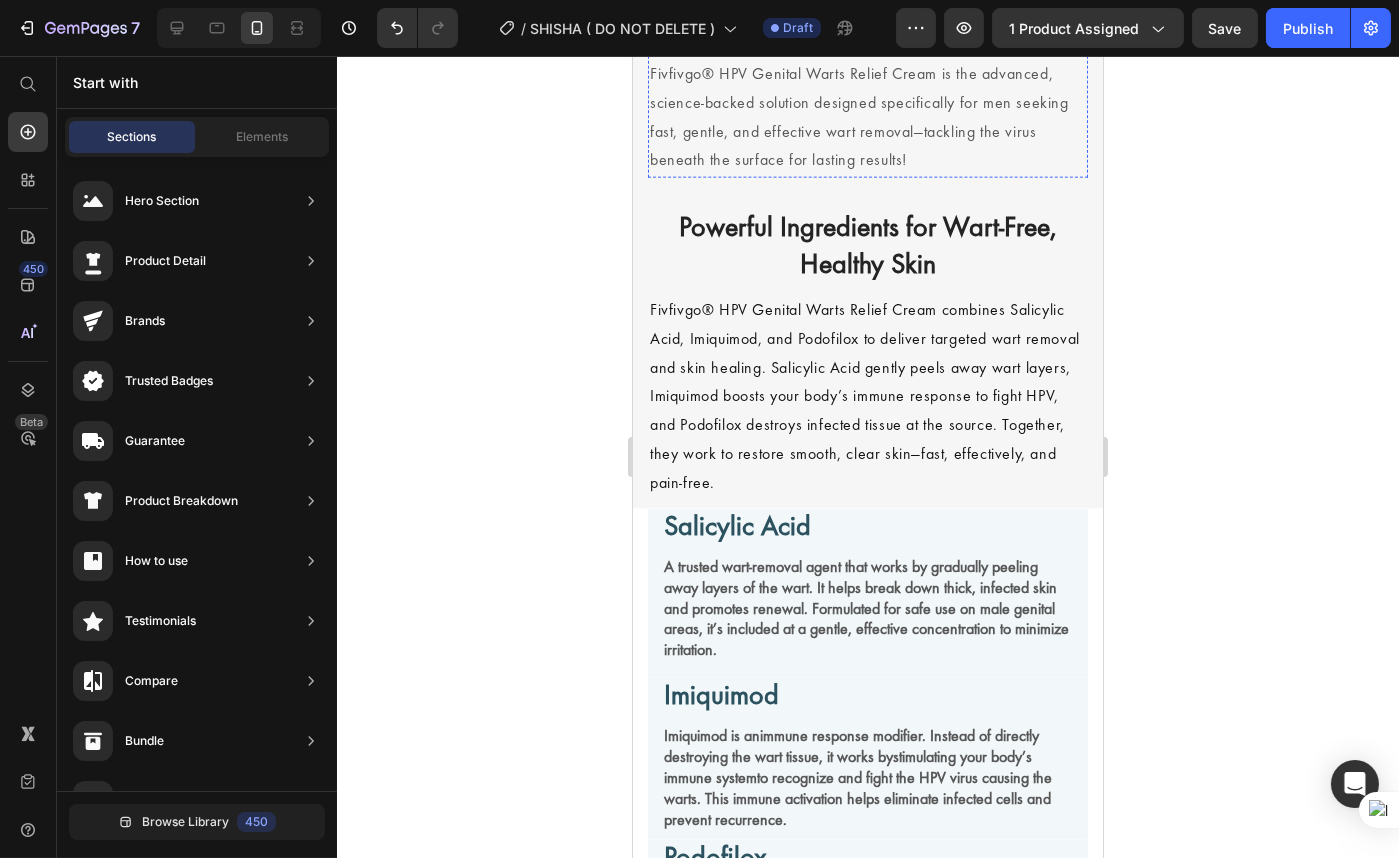 scroll, scrollTop: 5727, scrollLeft: 0, axis: vertical 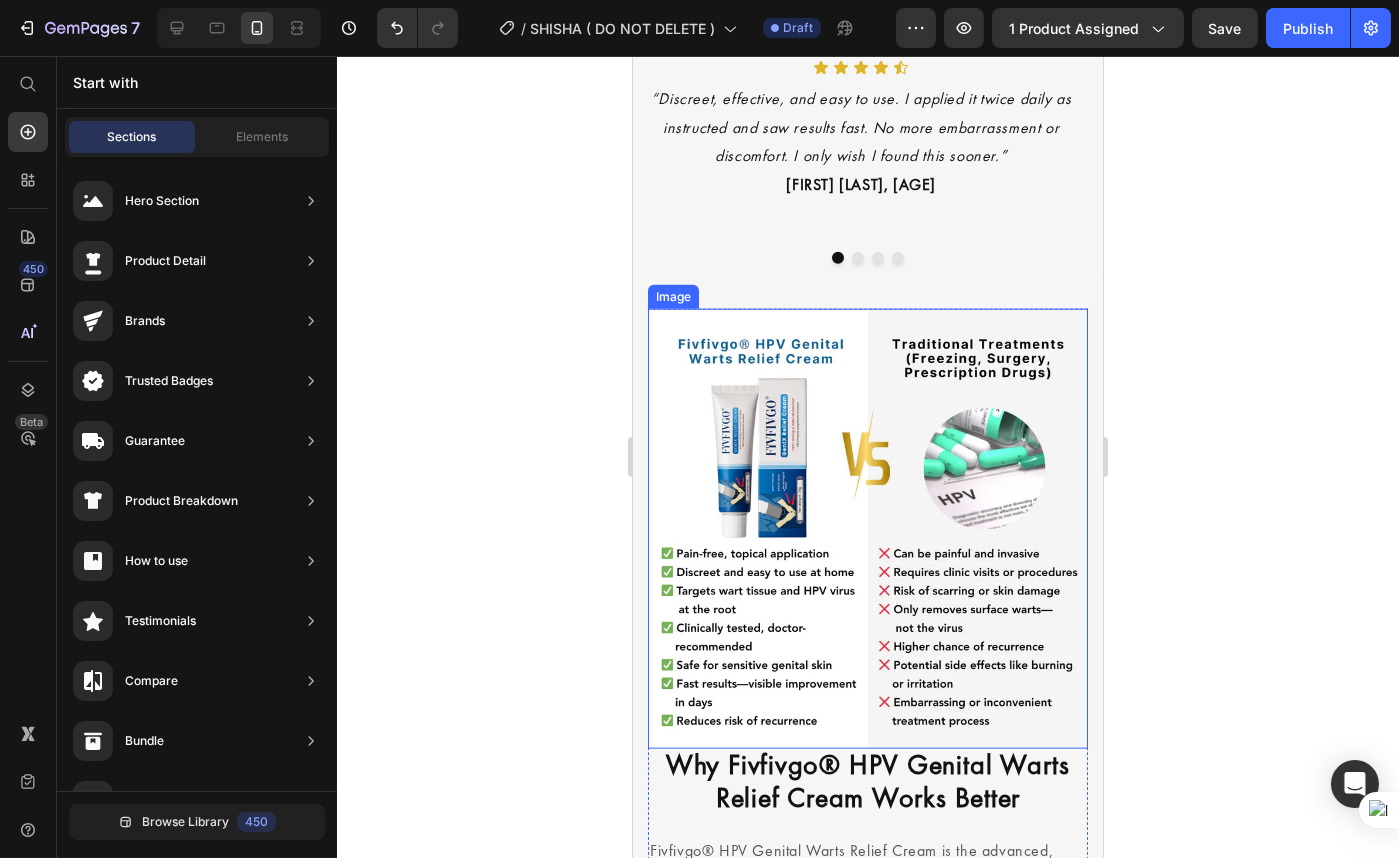 click at bounding box center [867, 529] 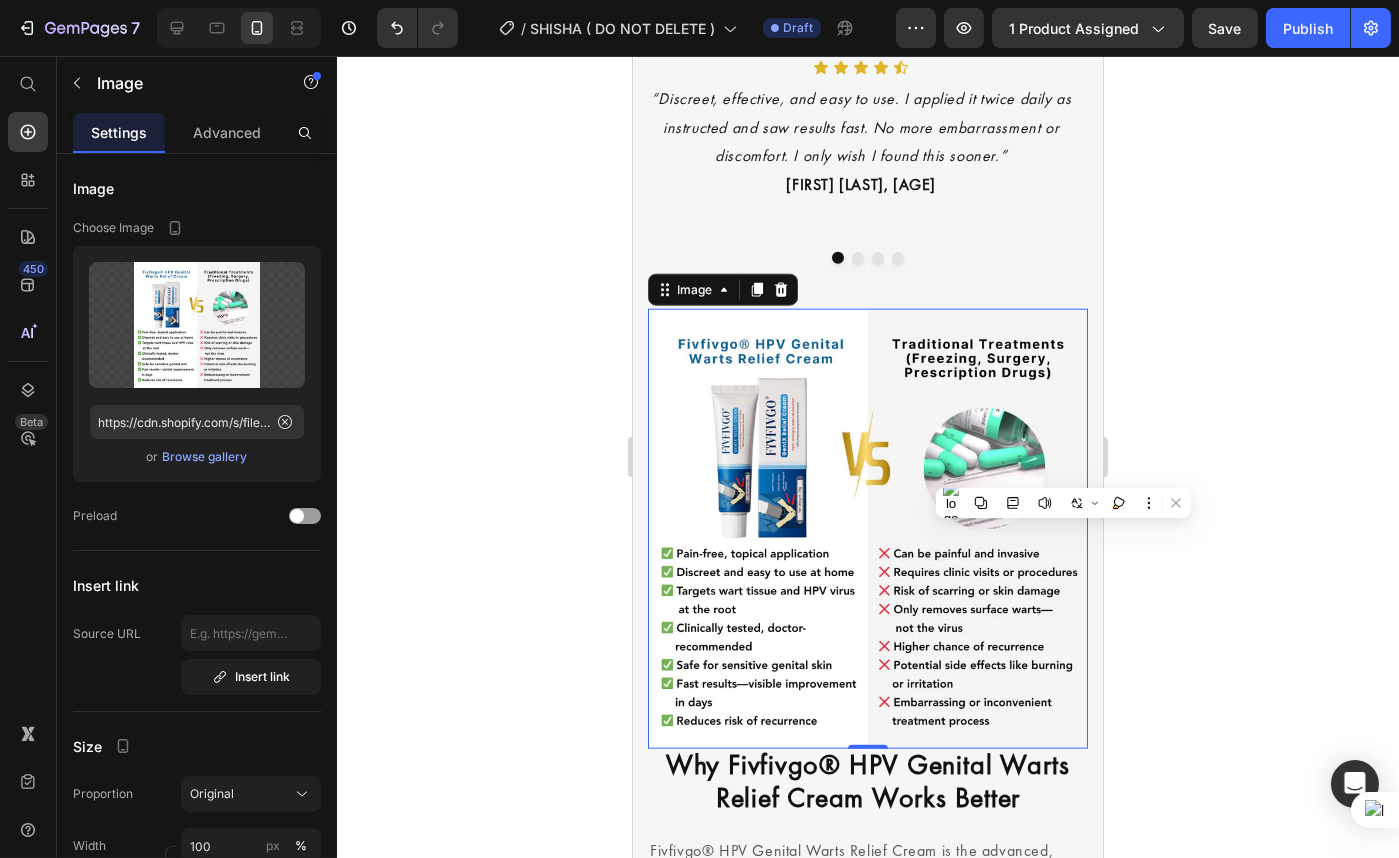 click at bounding box center [867, 529] 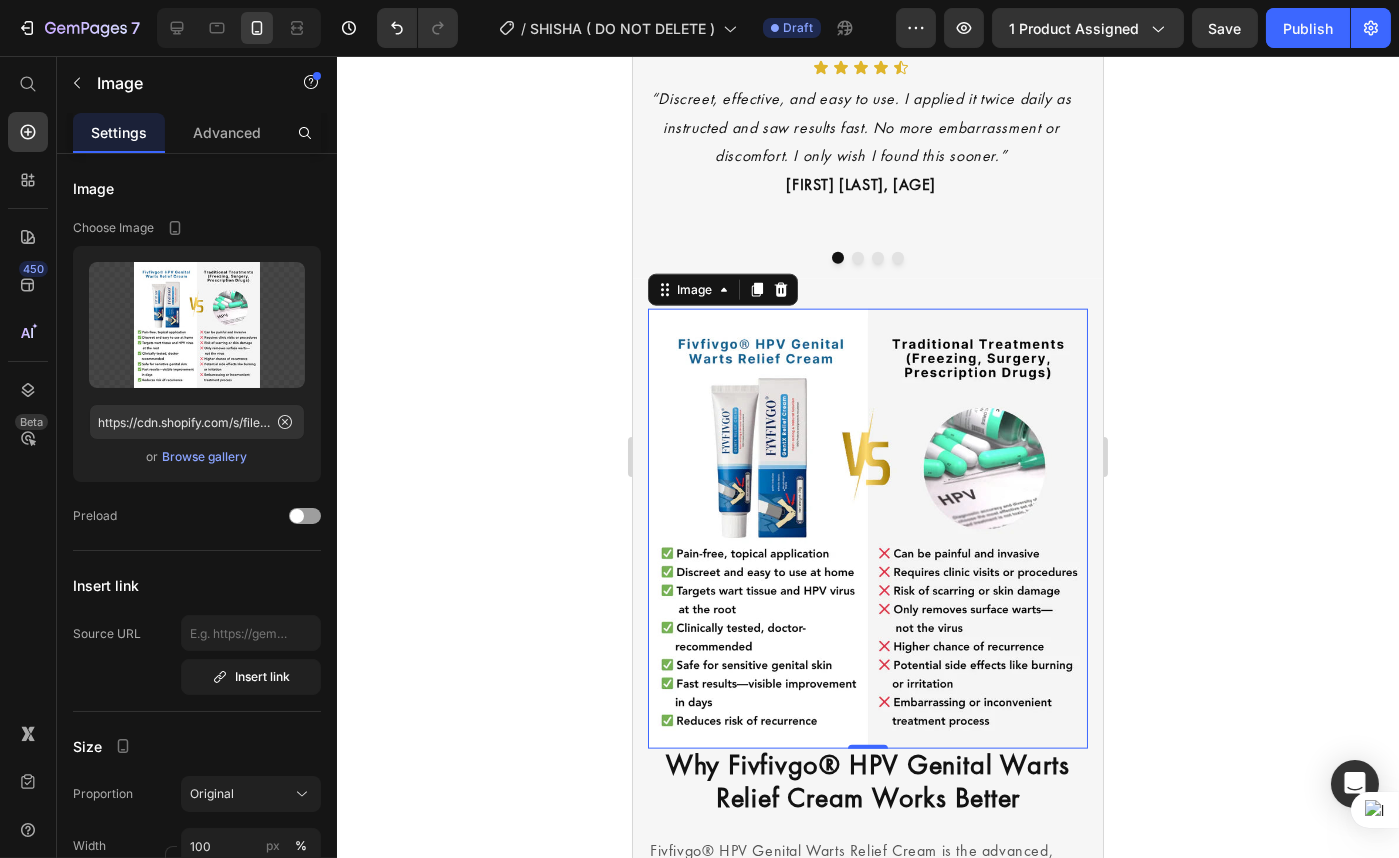 click on "Image Icon Icon Icon Icon Icon Icon List “Discreet, effective, and easy to use. I applied it twice daily as instructed and saw results fast. No more embarrassment or discomfort. I only wish I found this sooner.” Daniel S., 31 Text Block Image Icon Icon Icon Icon Icon Icon List “This cream really works. The warts on my private area started fading after just a few days. No irritation or burning like other treatments I’ve tried. Highly recommend it.” Chris M., 28 Text Block Image Icon Icon Icon Icon Icon Icon List “I was nervous about using any treatment near such a sensitive area, but Fivfivgo® was gentle and very effective. After two weeks, all visible signs were gone and my skin looked normal again.” Aaron L., 41 Text Block Image Icon Icon Icon Icon Icon Icon List Michael T., 45 Text Block" at bounding box center (867, -58) 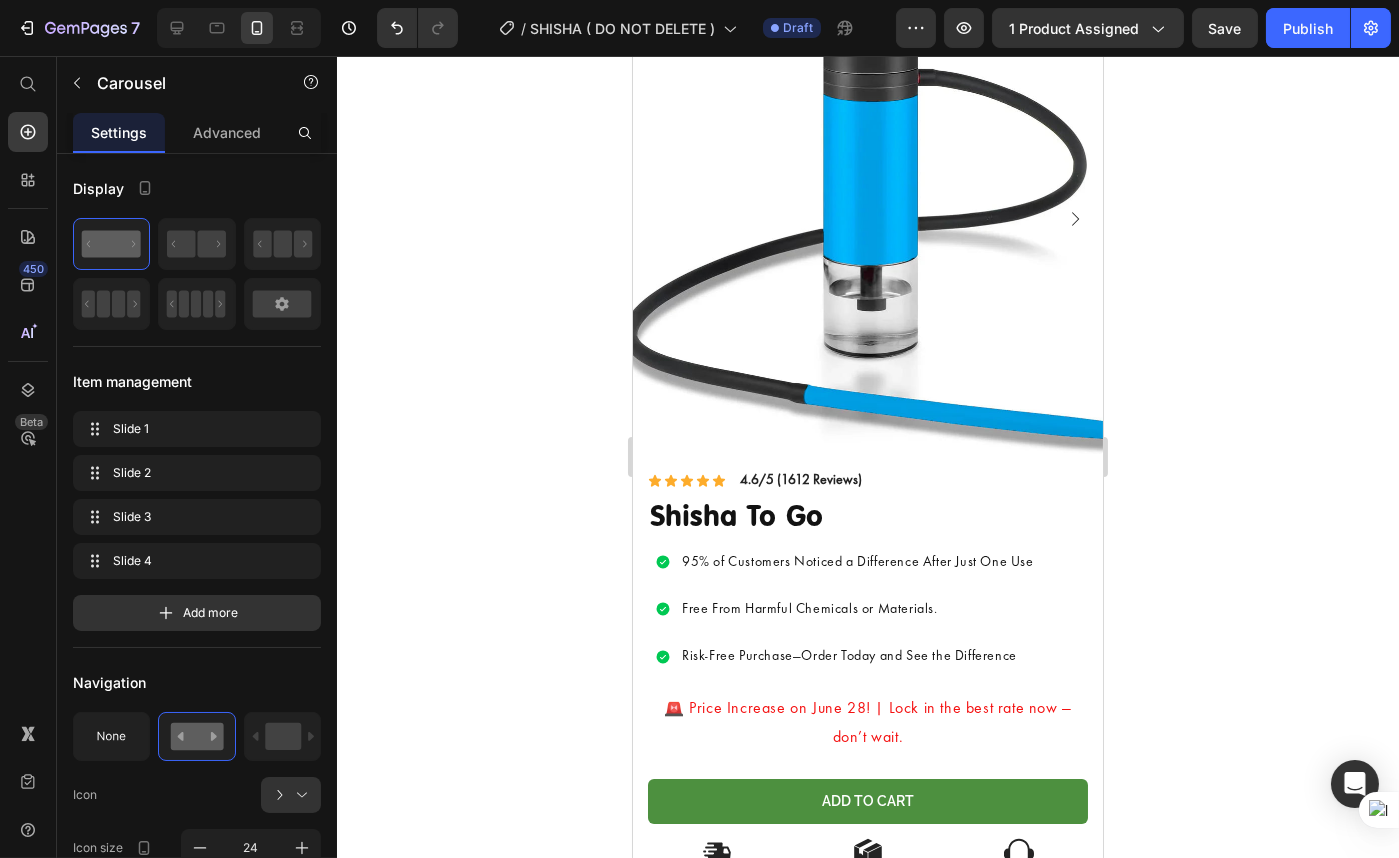 scroll, scrollTop: 363, scrollLeft: 0, axis: vertical 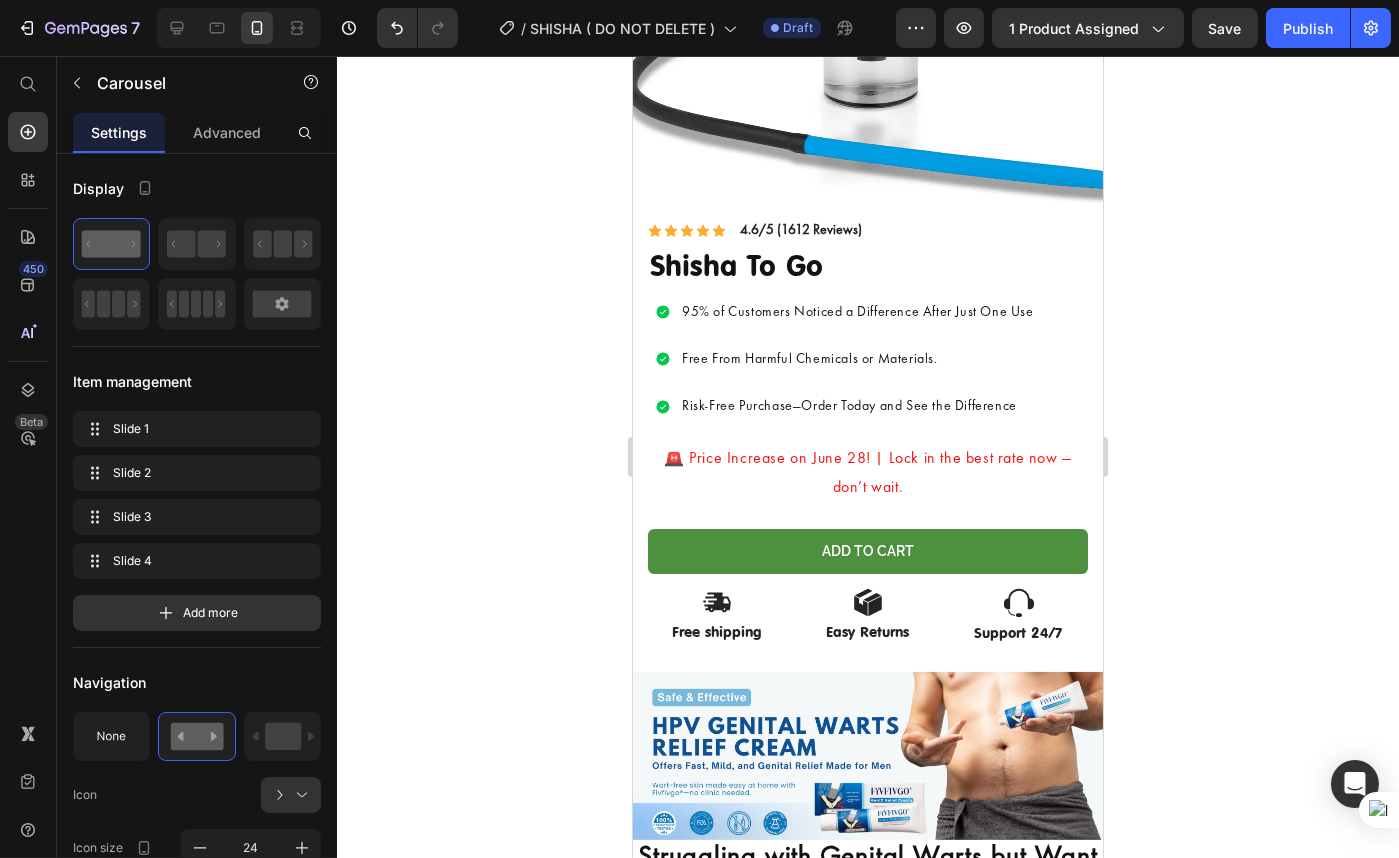 click at bounding box center [867, -31] 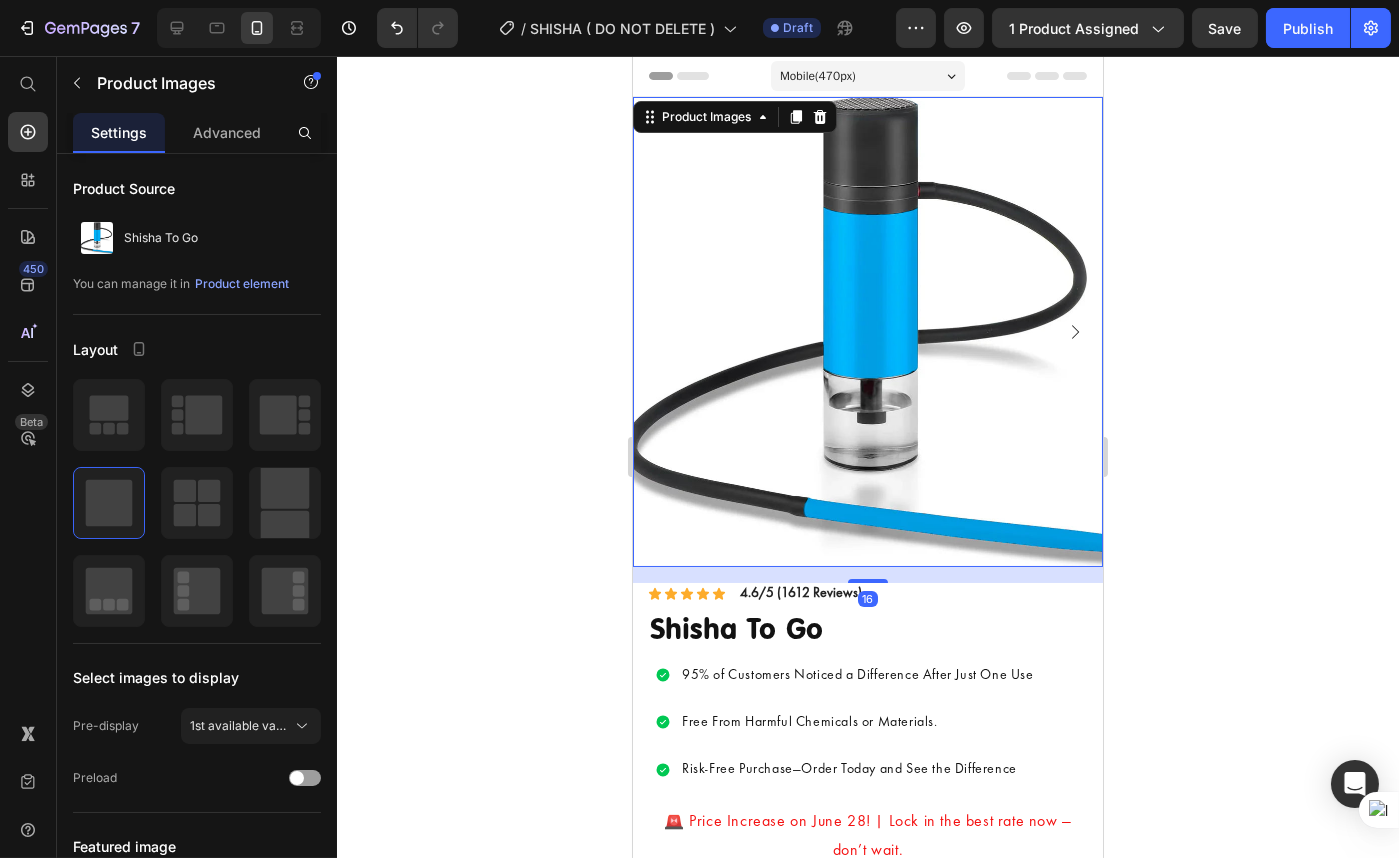 scroll, scrollTop: 0, scrollLeft: 0, axis: both 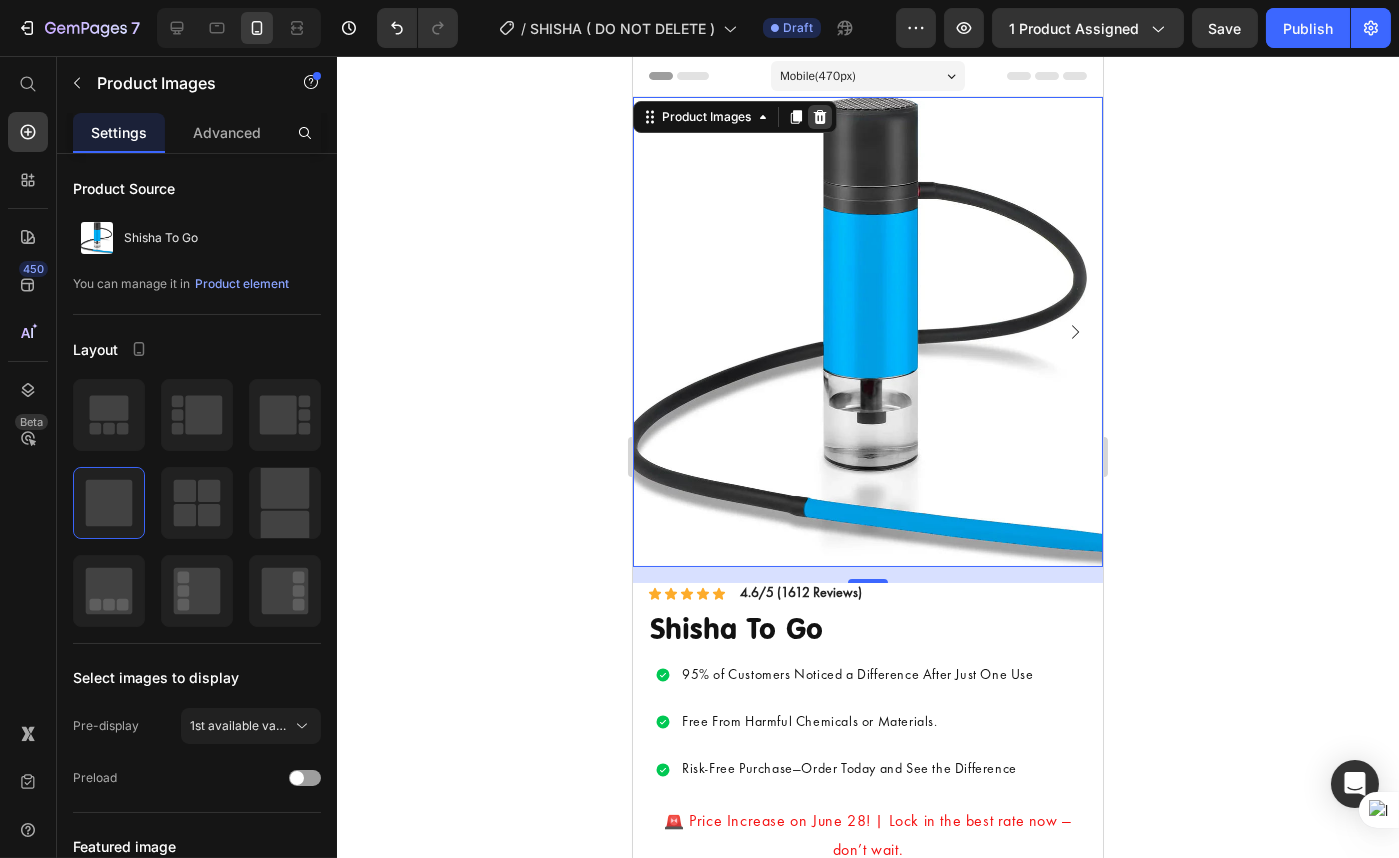 click 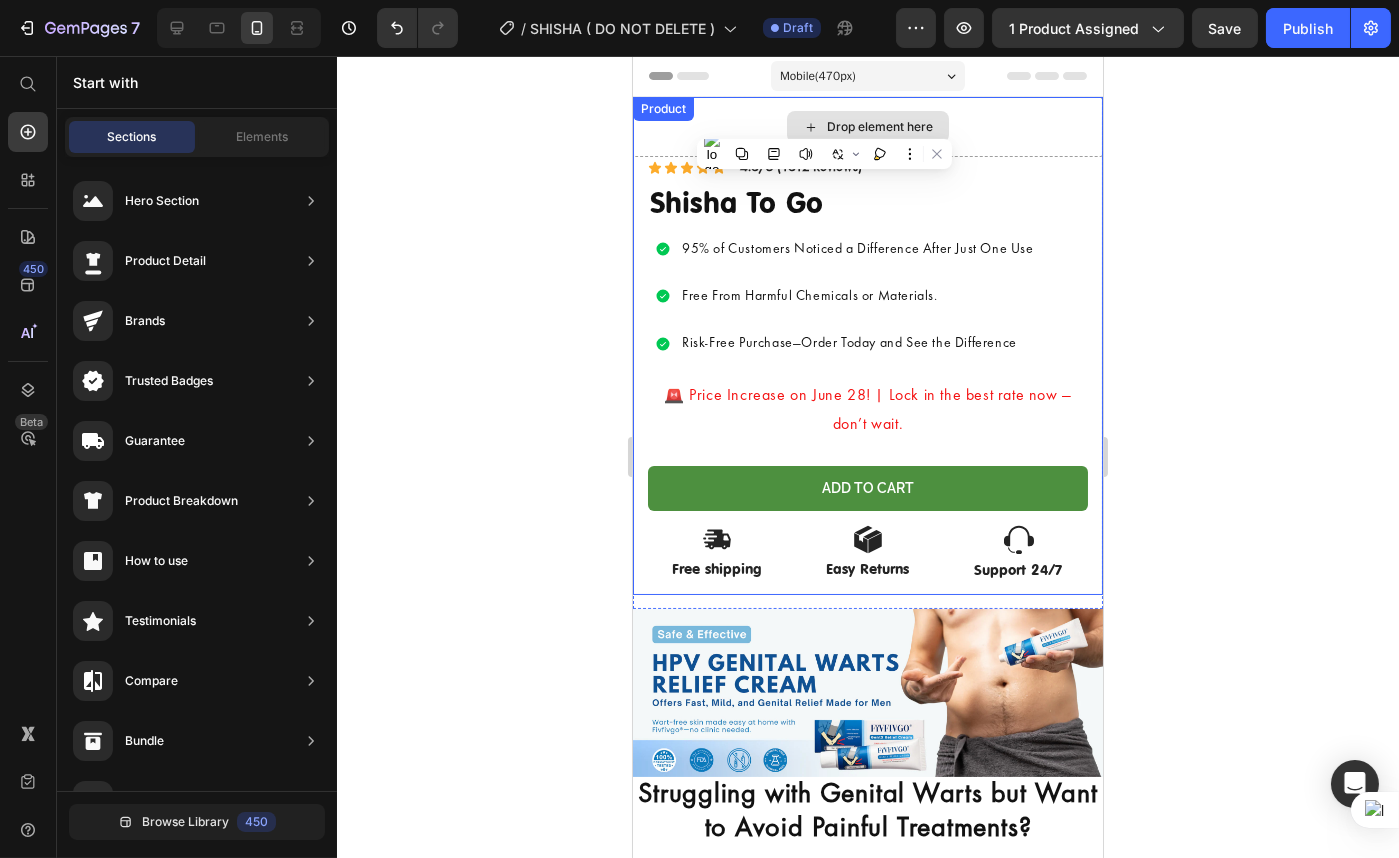 click on "Drop element here" at bounding box center (867, 127) 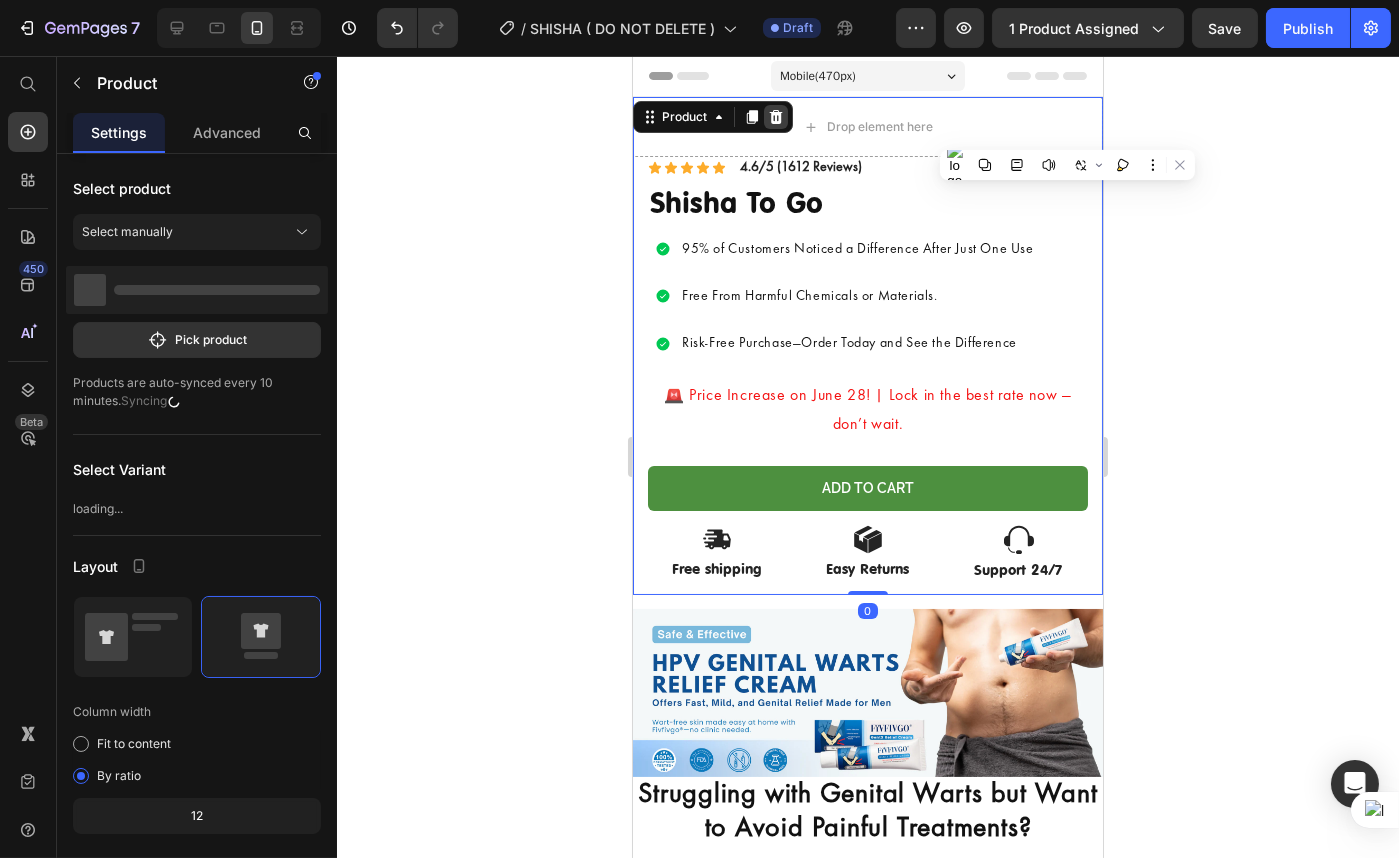 click 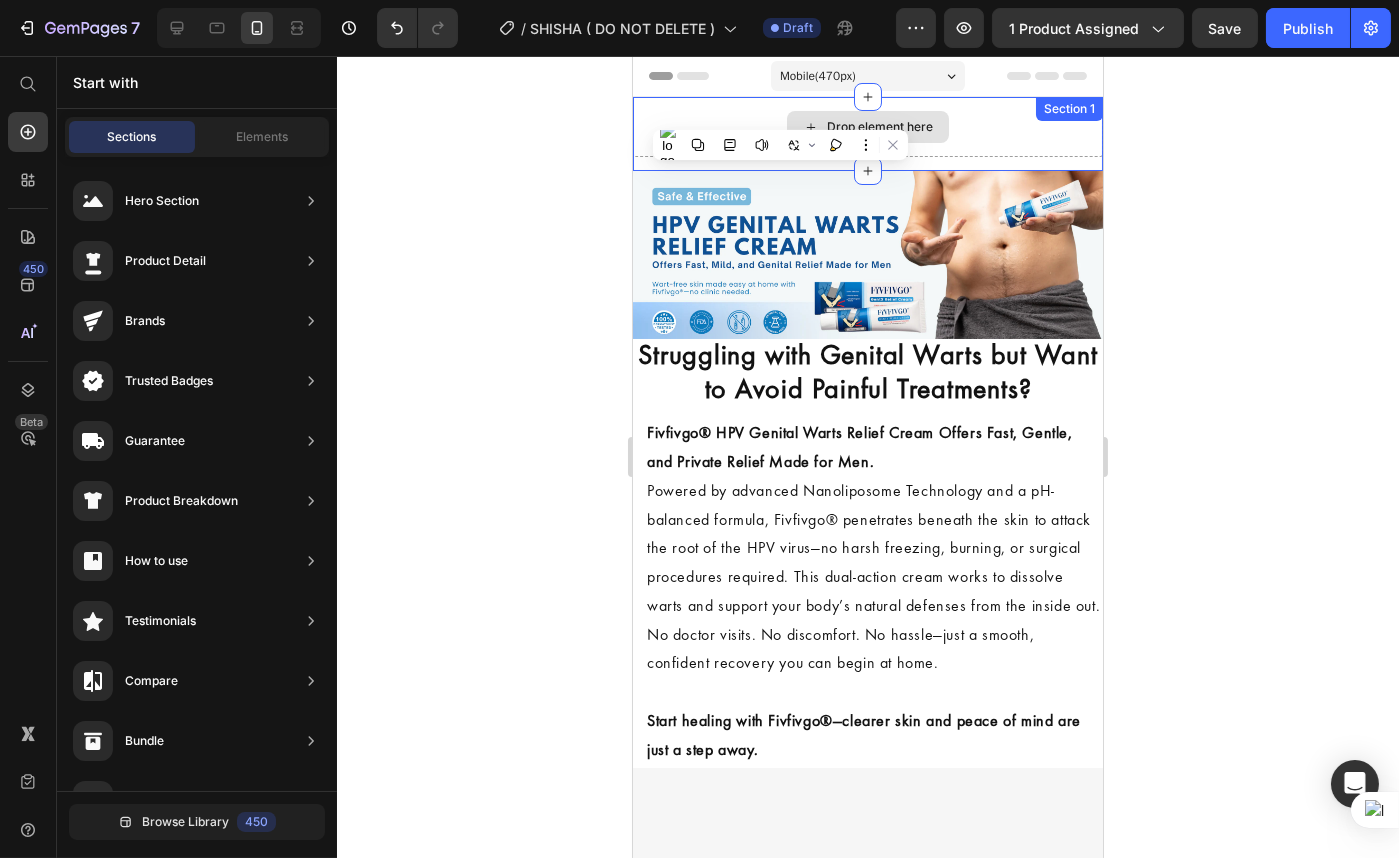 click on "Section 1" at bounding box center [1068, 109] 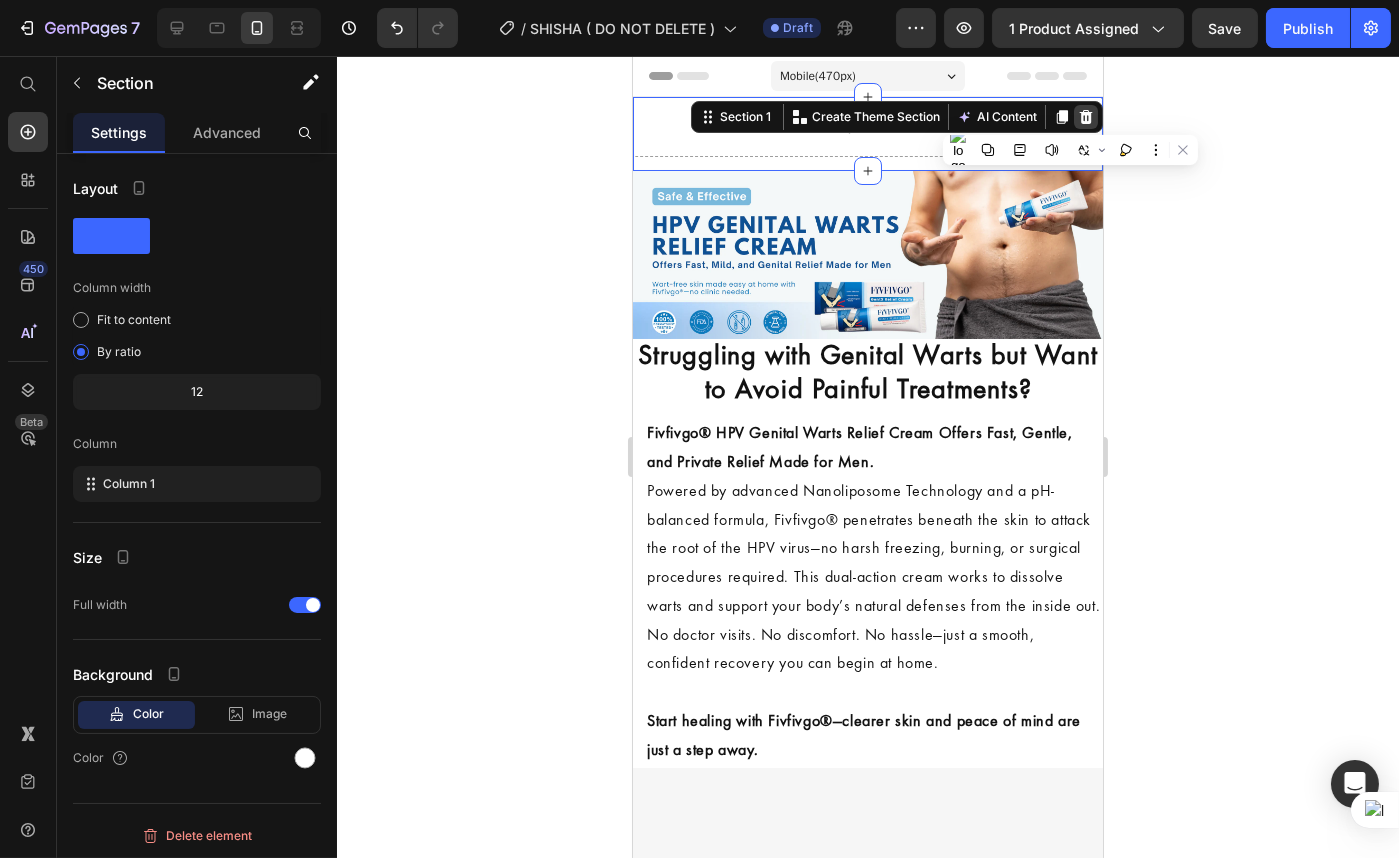 click 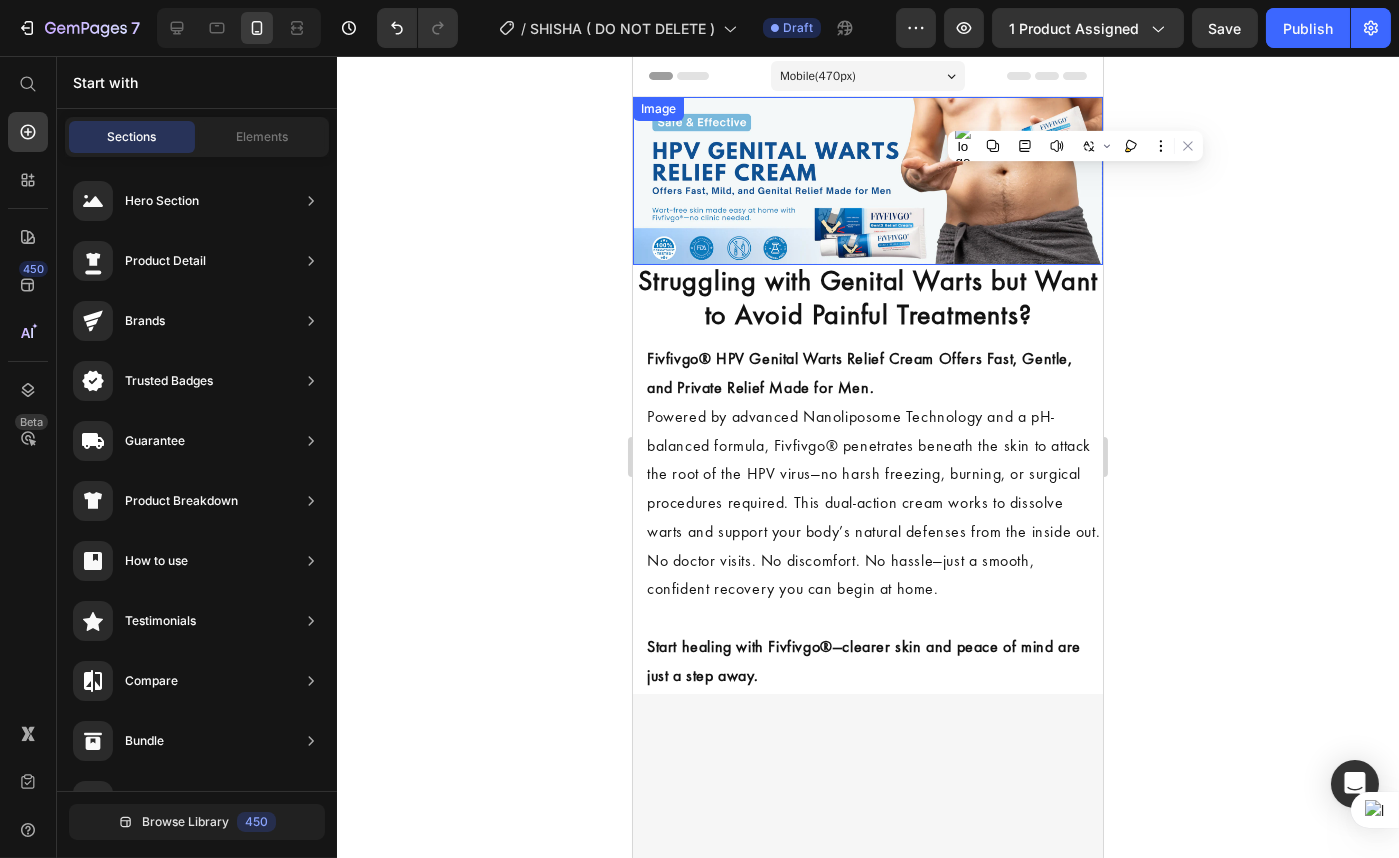 click at bounding box center [867, 181] 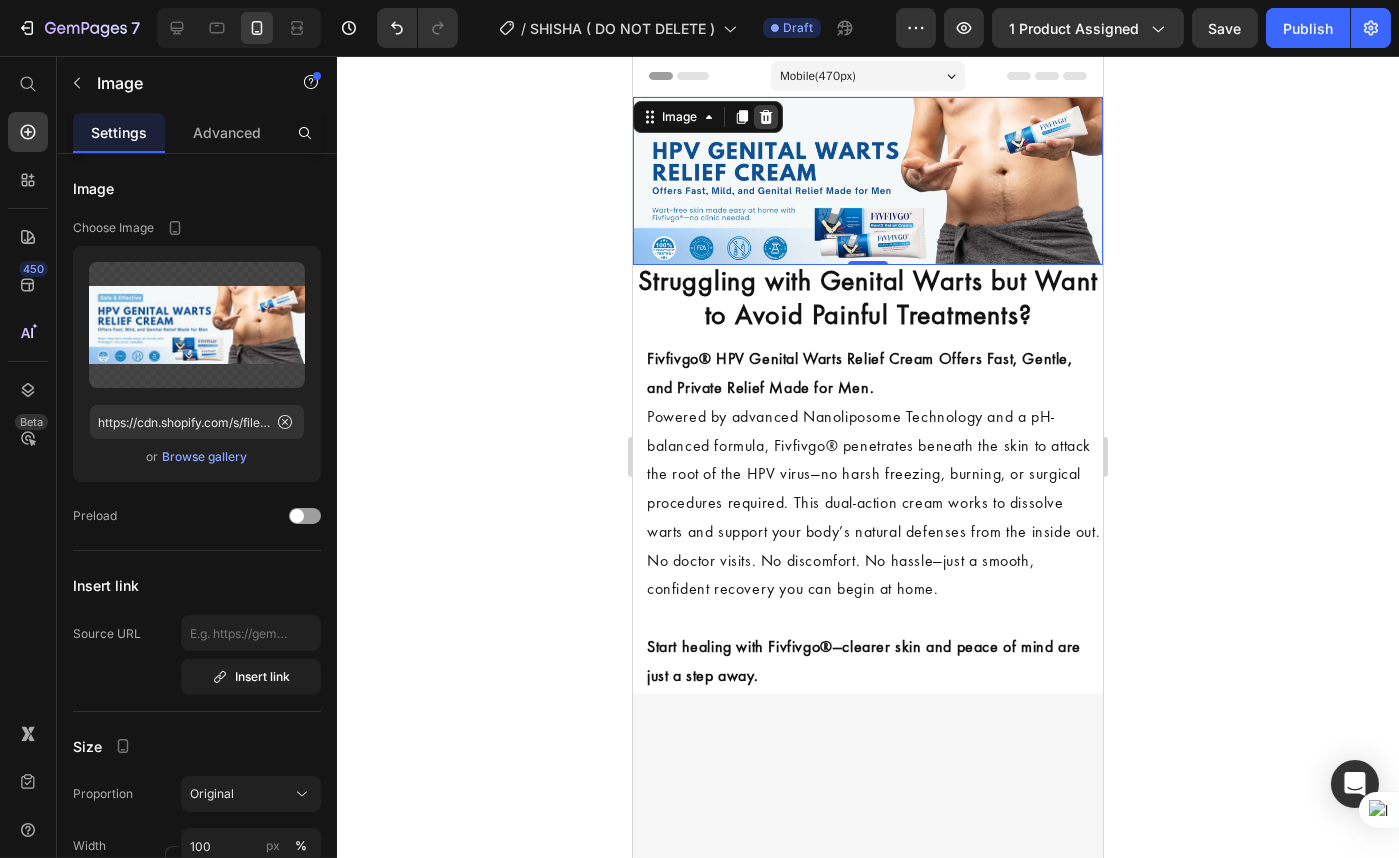 click 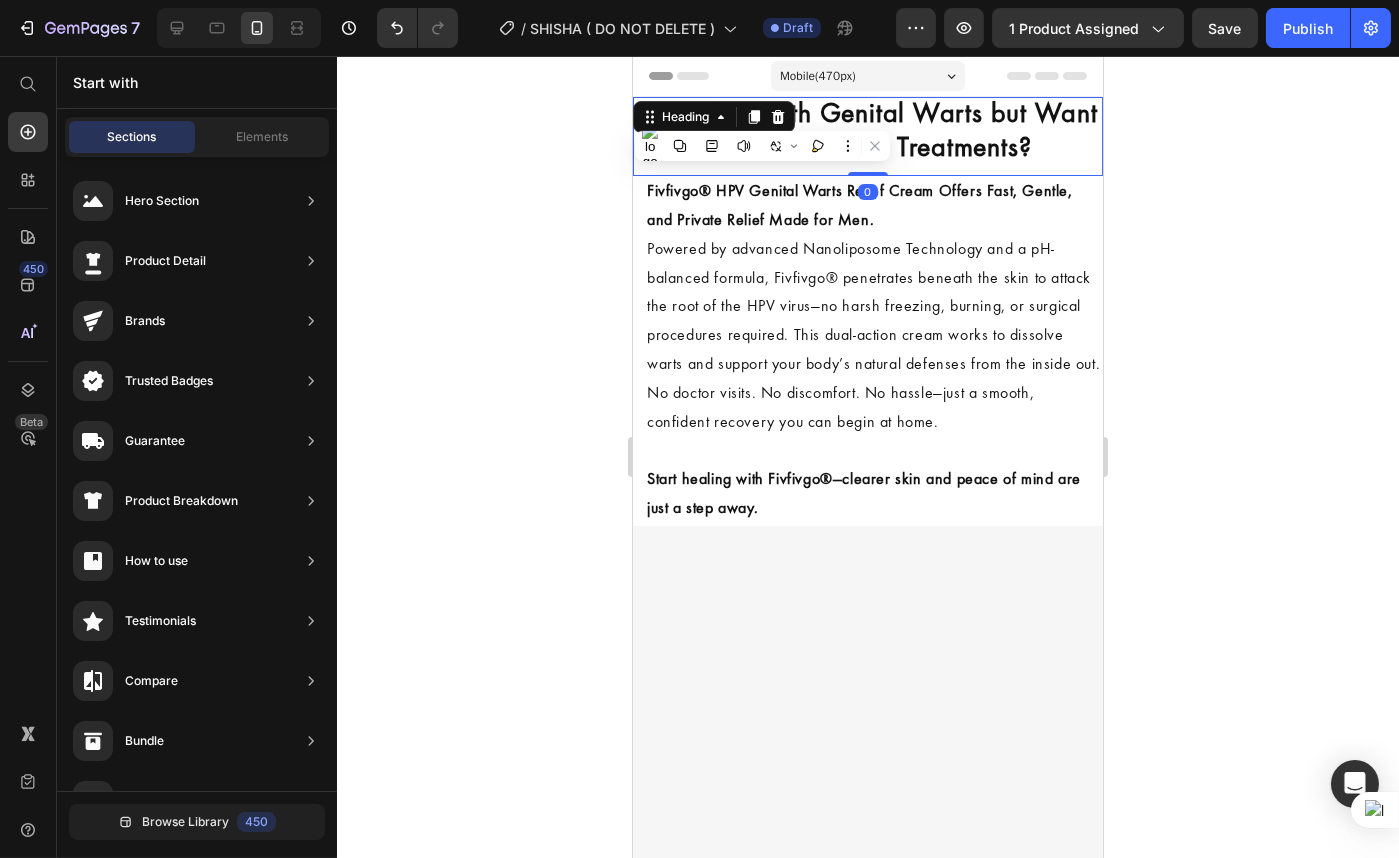 click on "Struggling with Genital Warts but Want to Avoid Painful Treatments?" at bounding box center (867, 132) 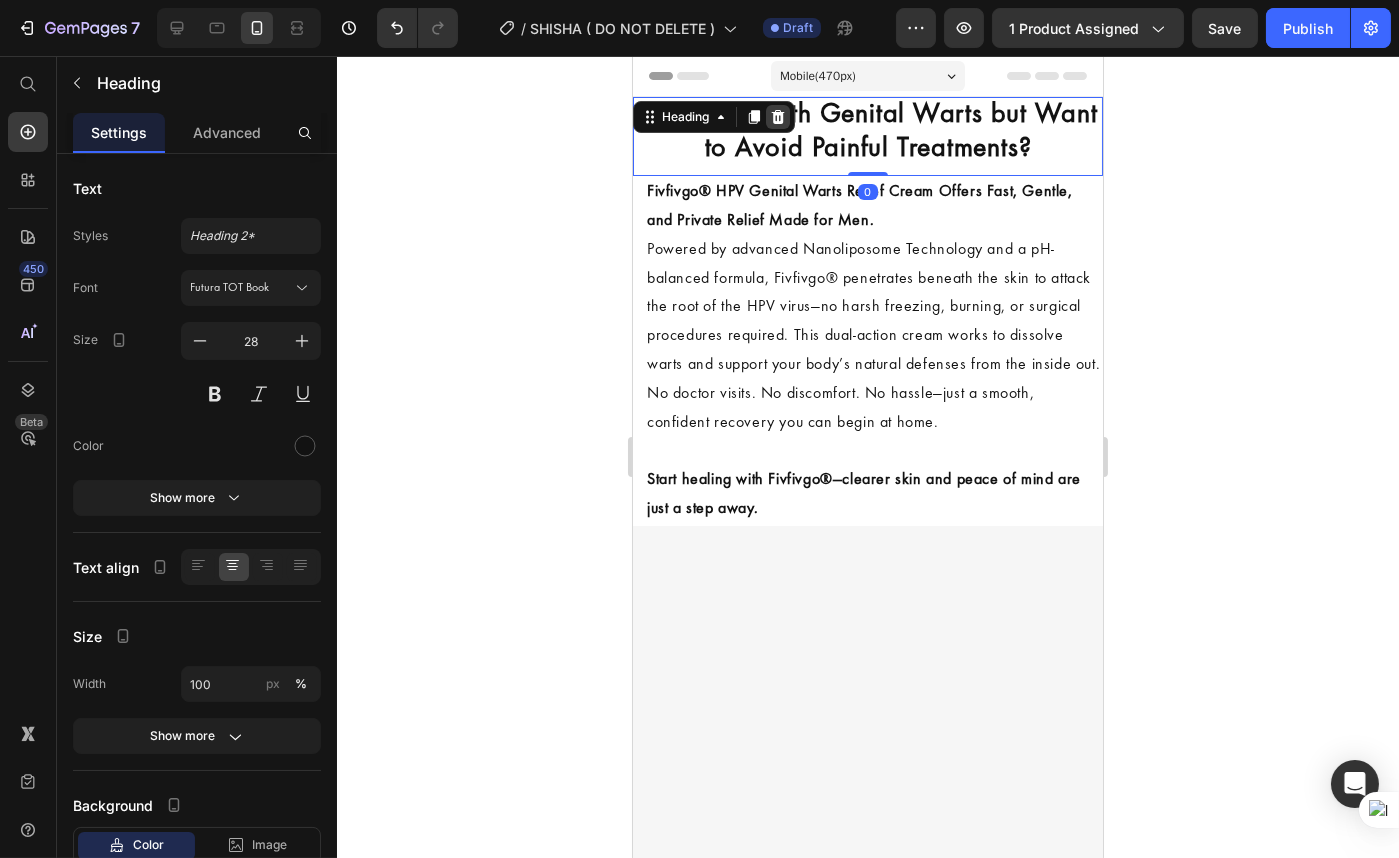 click 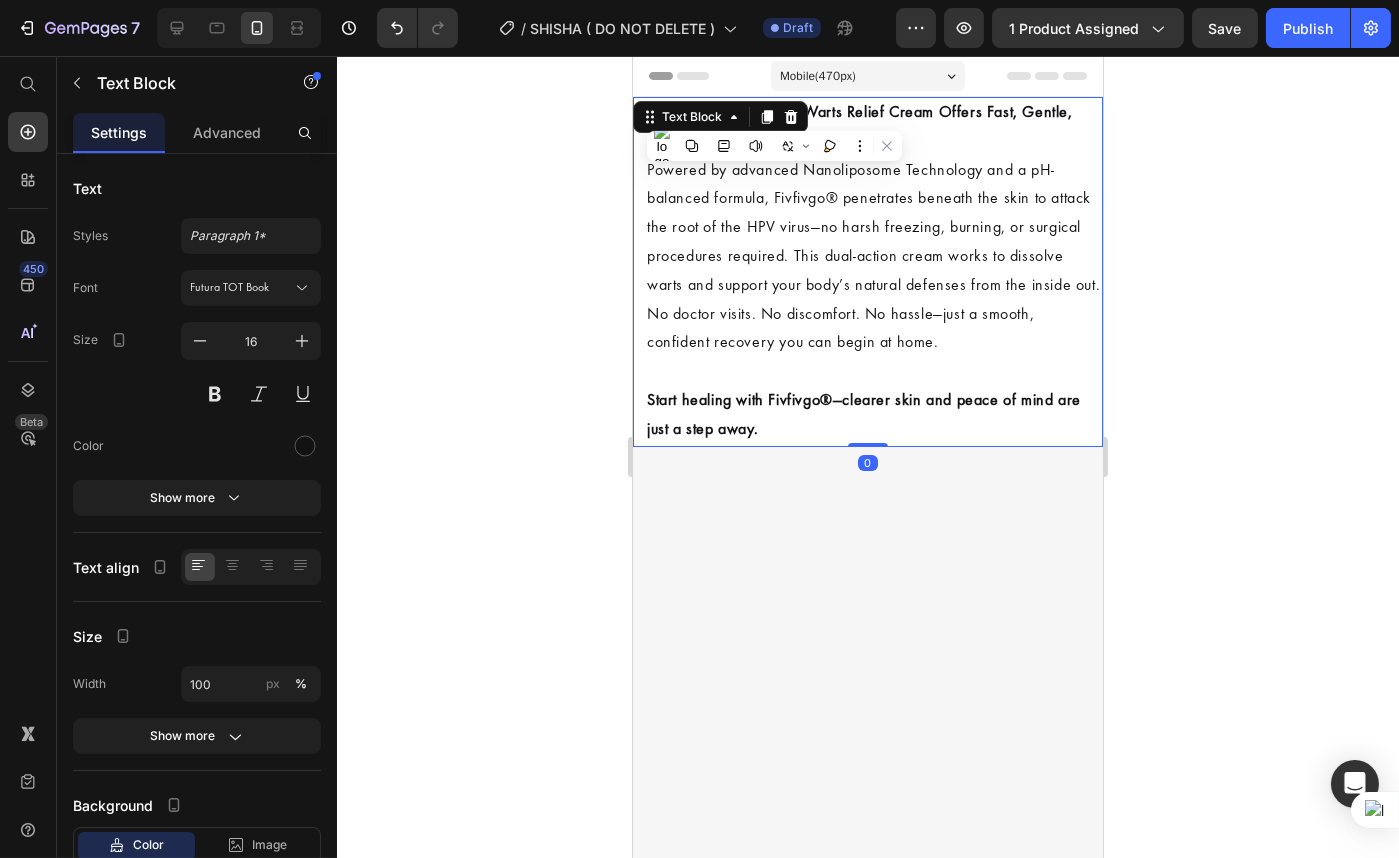 click on "Fivfivgo® HPV Genital Warts Relief Cream Offers Fast, Gentle, and Private Relief Made for Men." at bounding box center (873, 128) 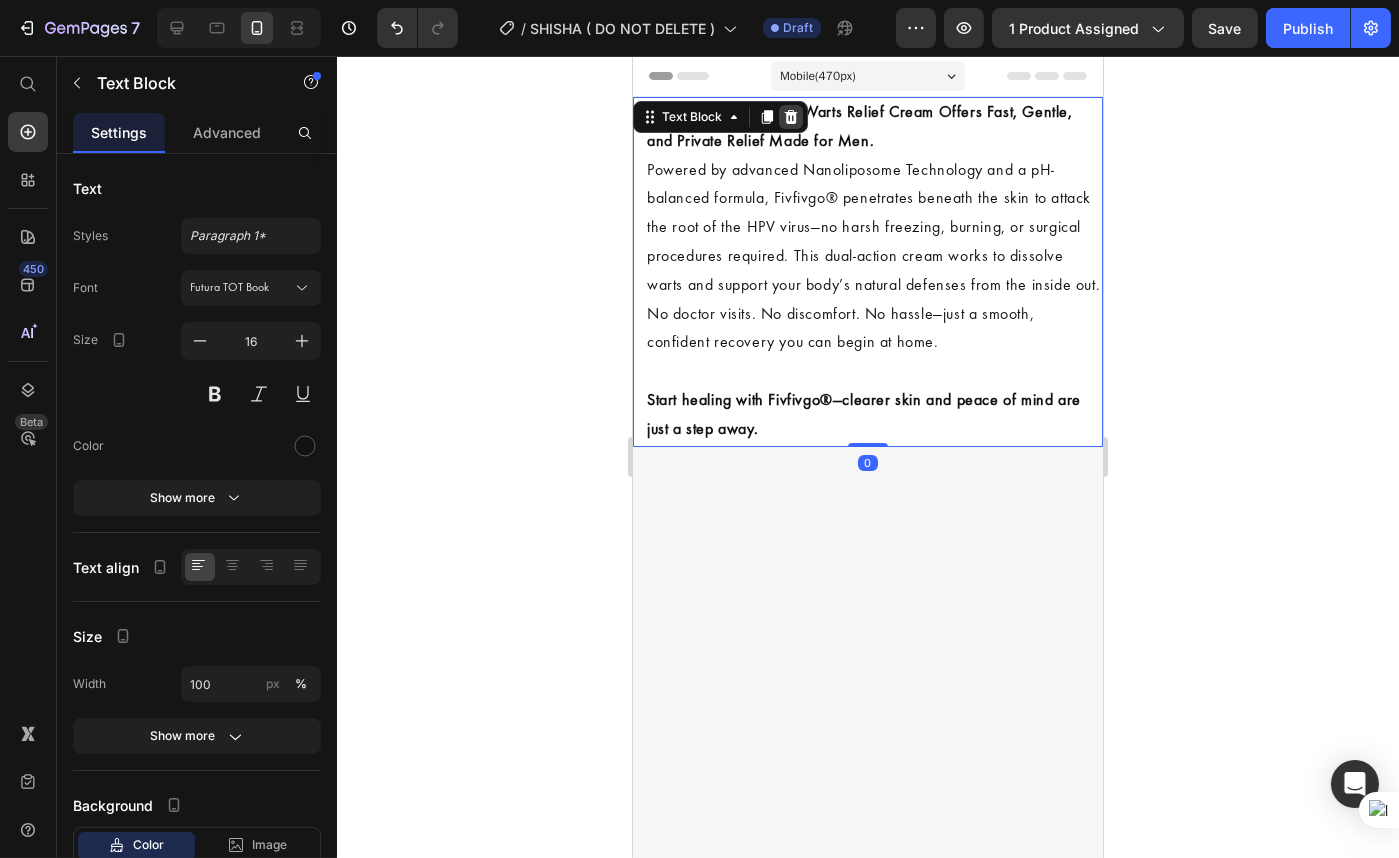 click 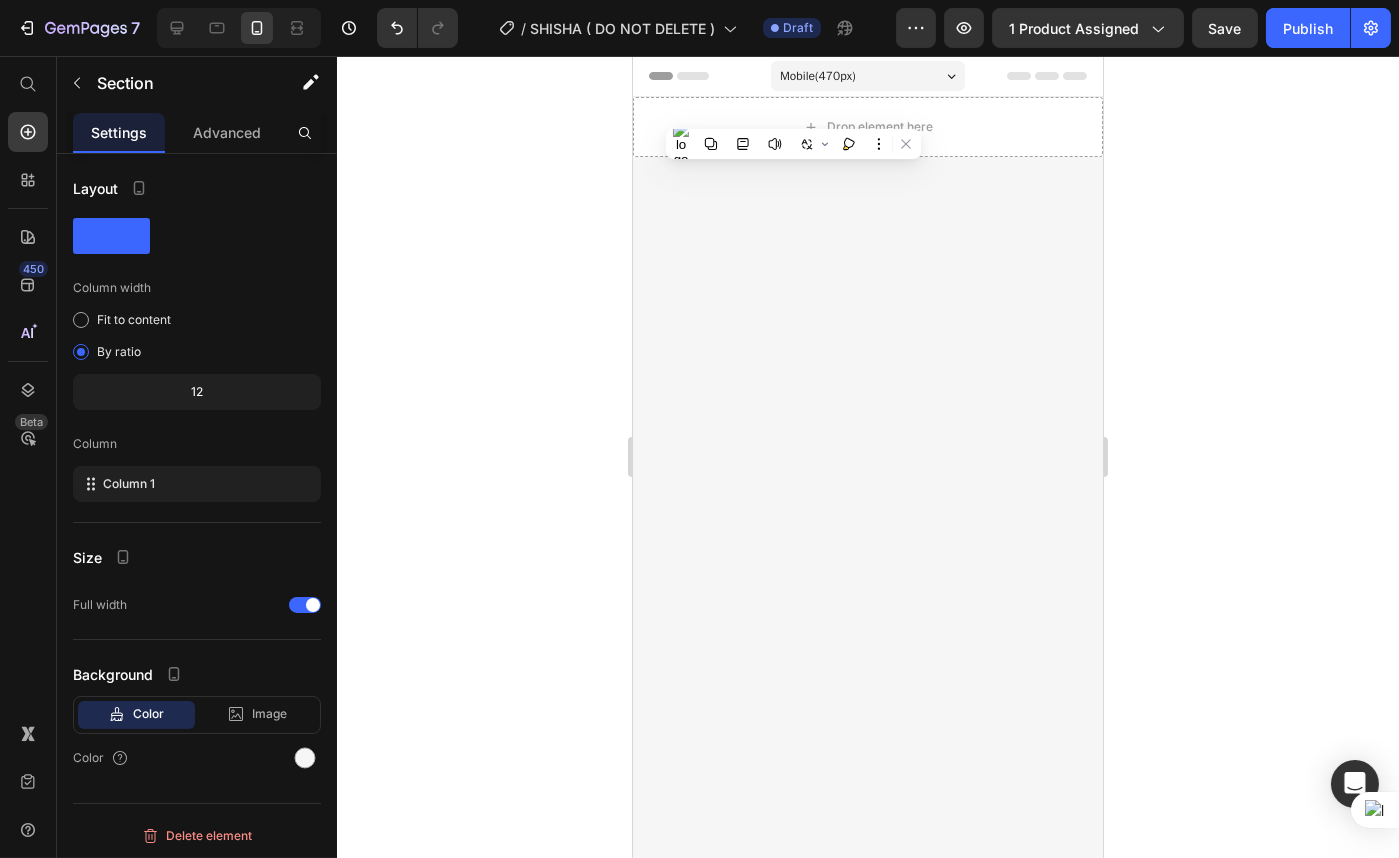 click at bounding box center (867, 1974) 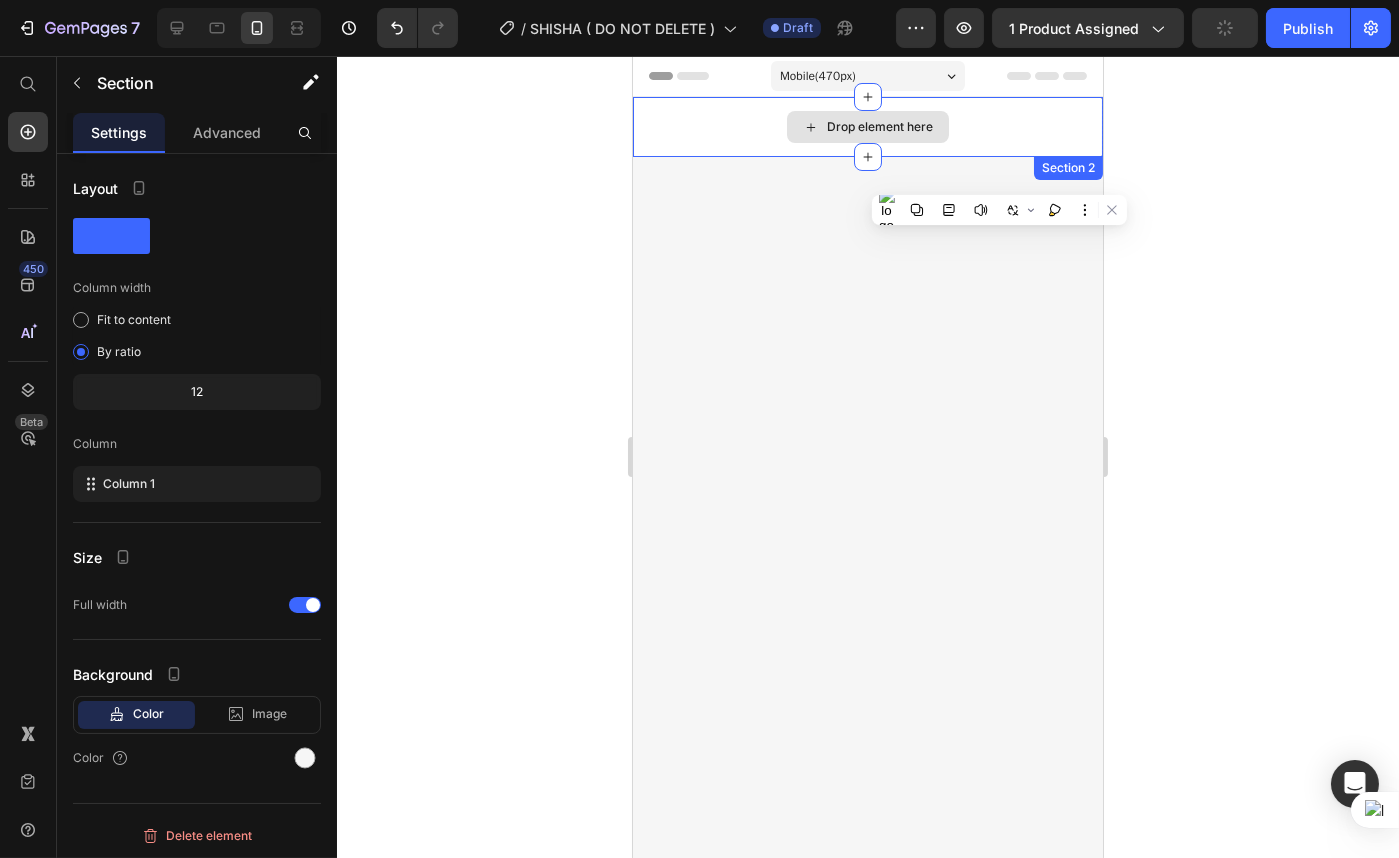 click on "Drop element here" at bounding box center [867, 127] 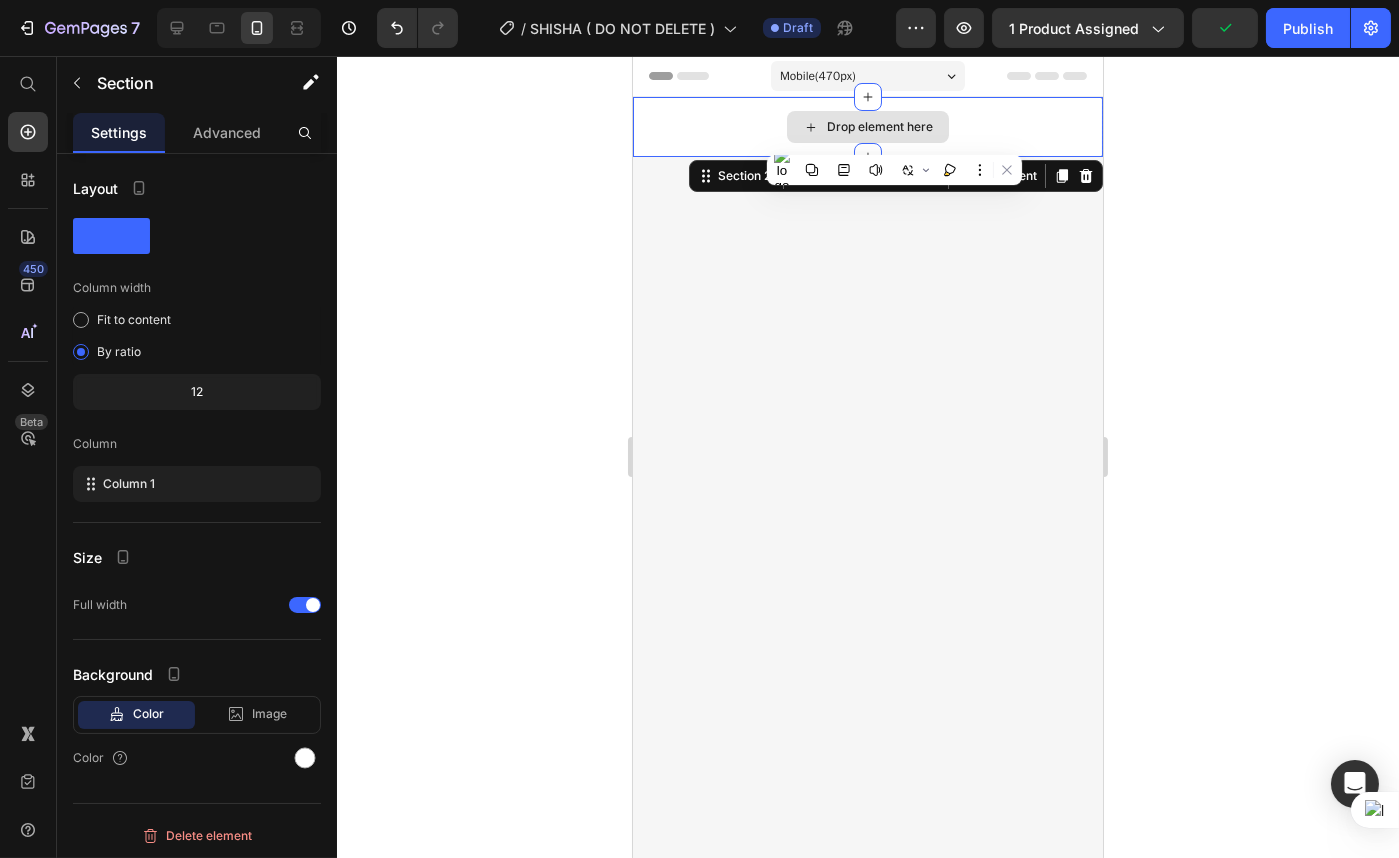 click on "Drop element here" at bounding box center [867, 127] 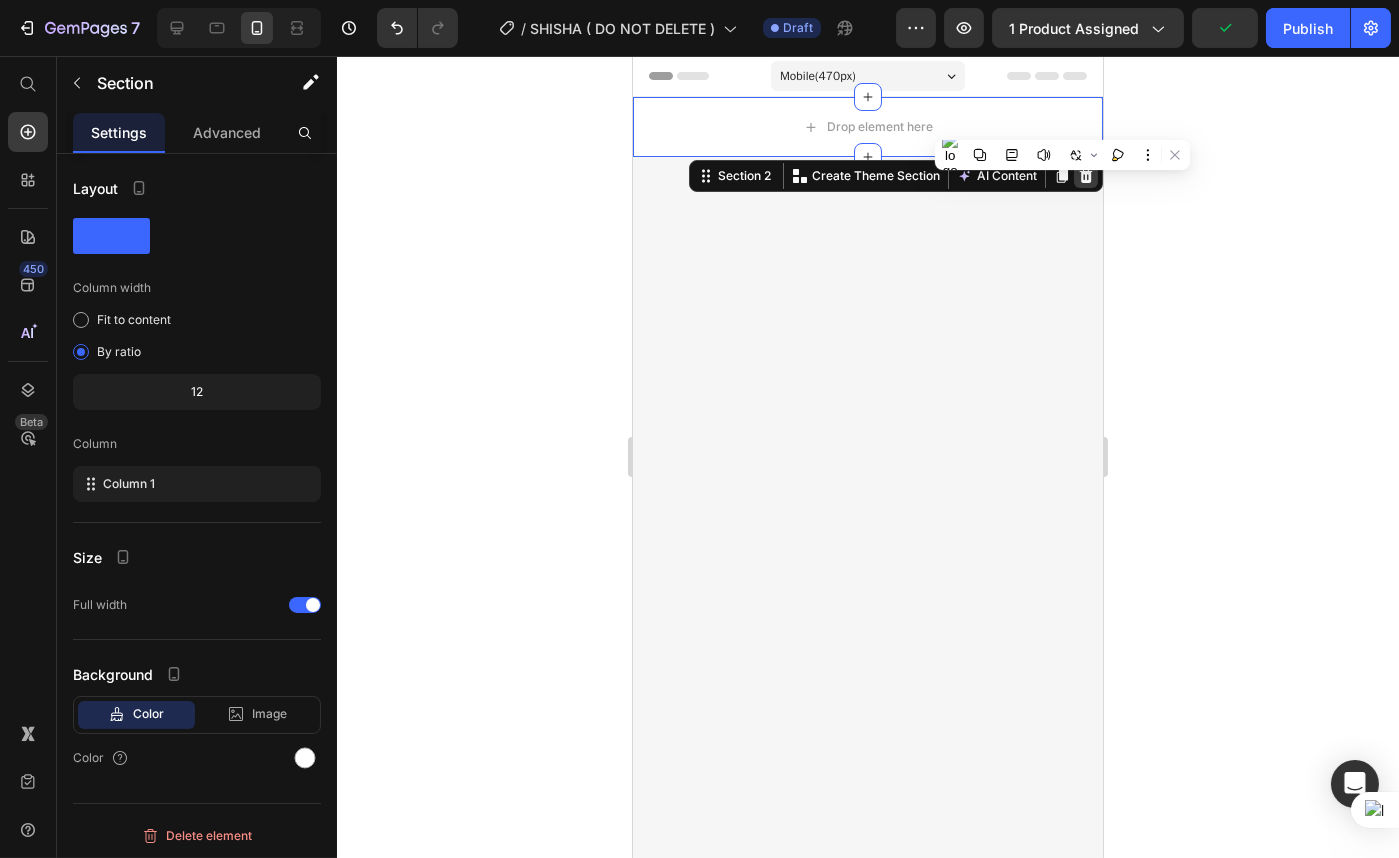 click 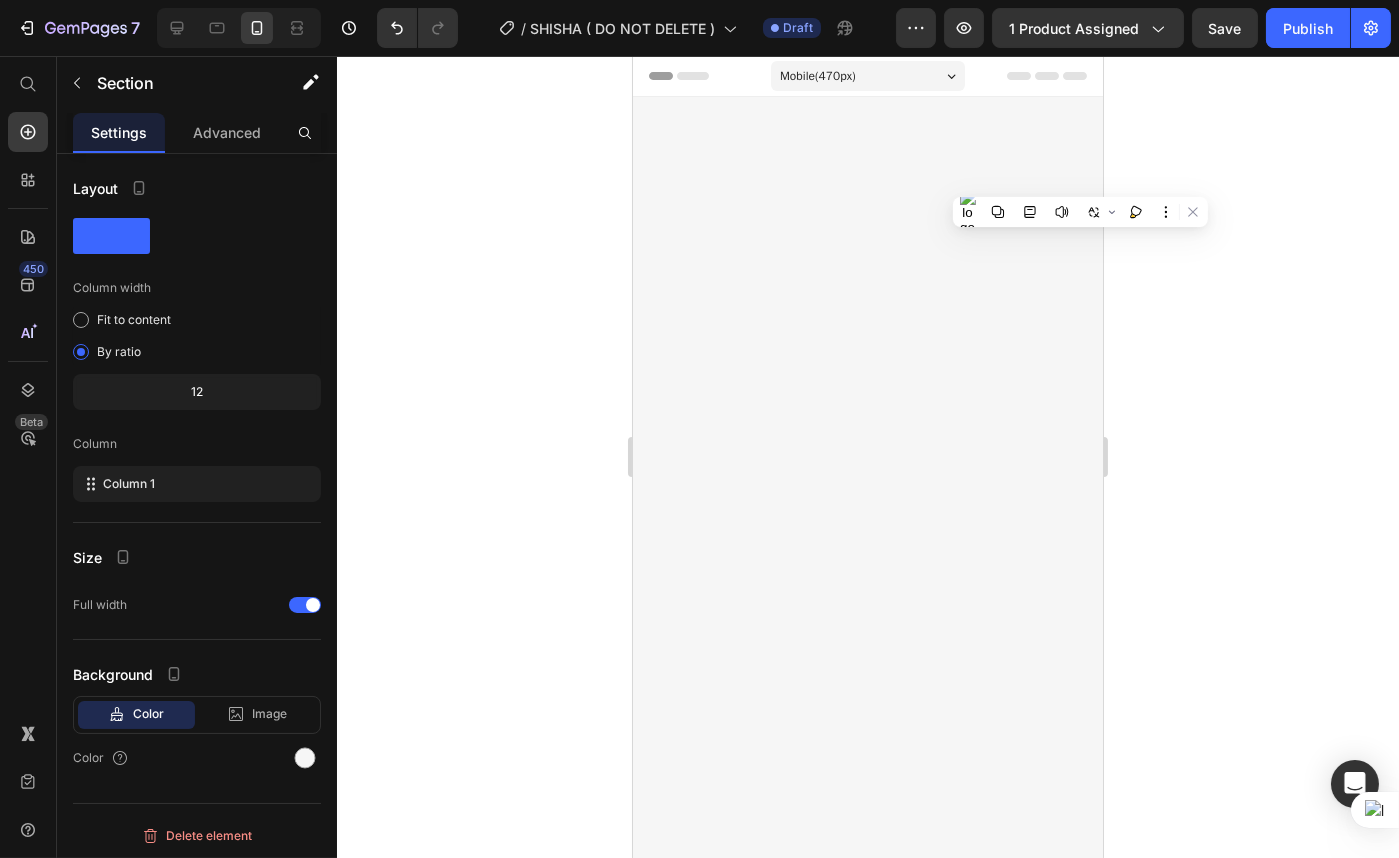 click at bounding box center (867, 1914) 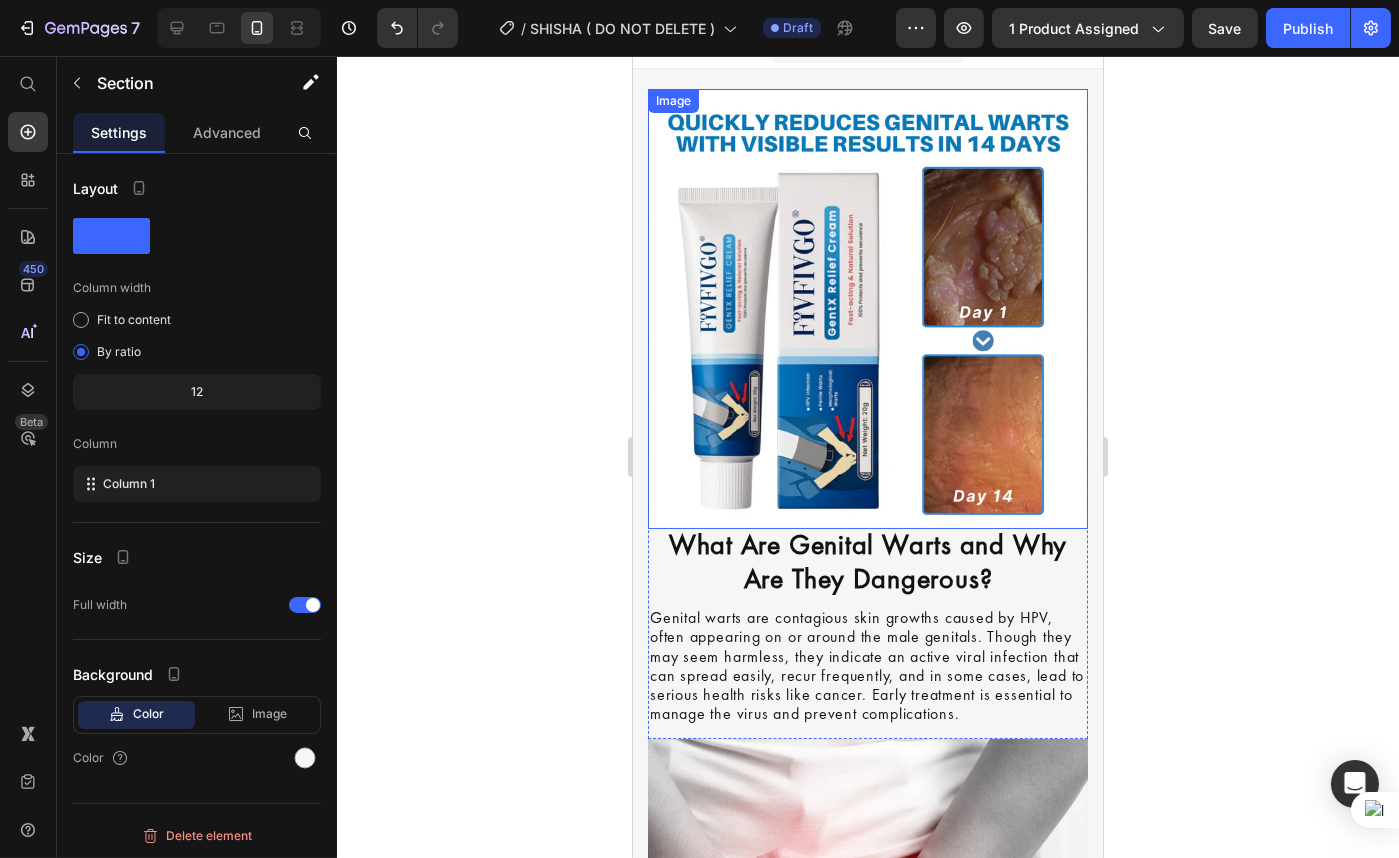 scroll, scrollTop: 0, scrollLeft: 0, axis: both 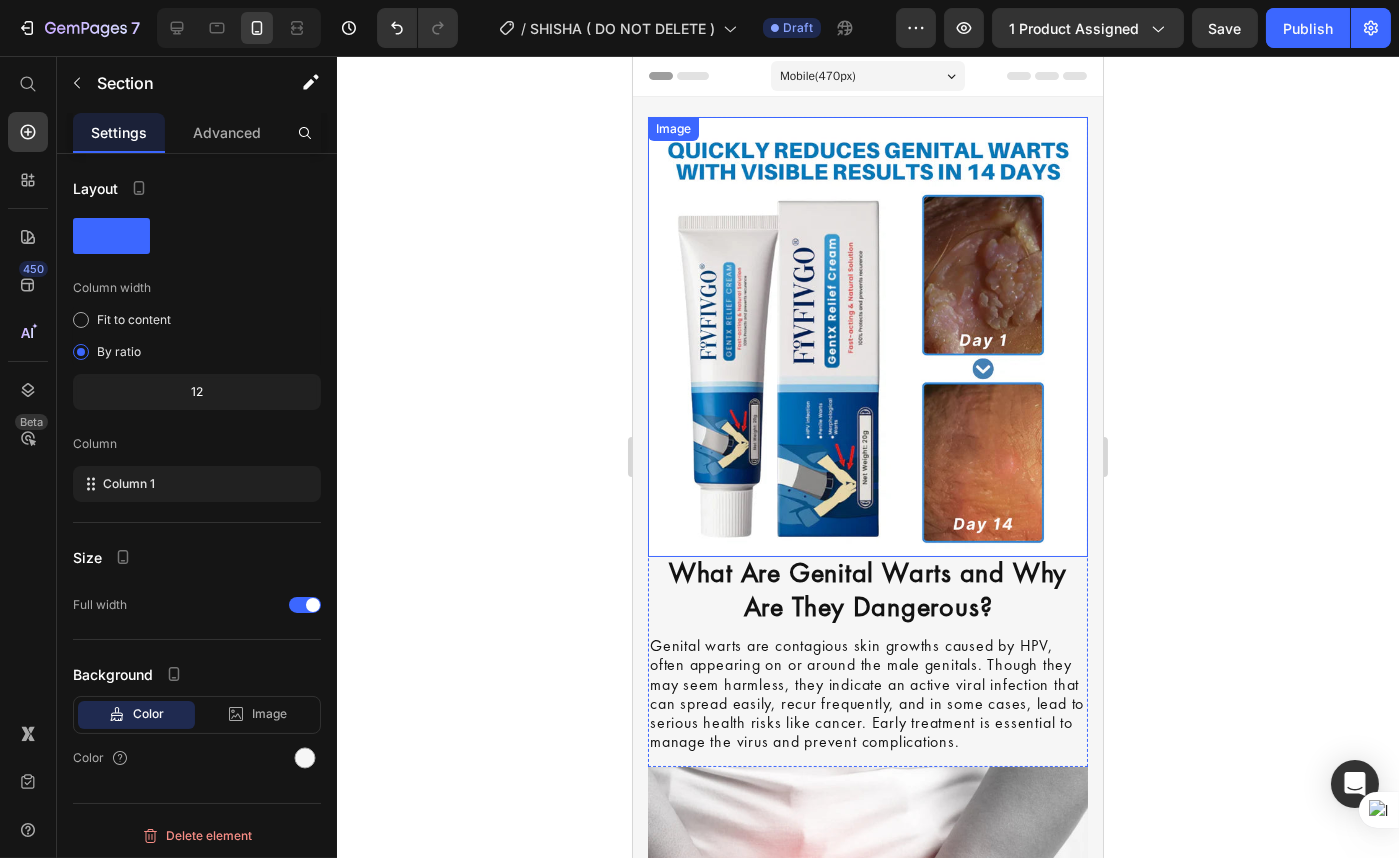 click at bounding box center [867, 337] 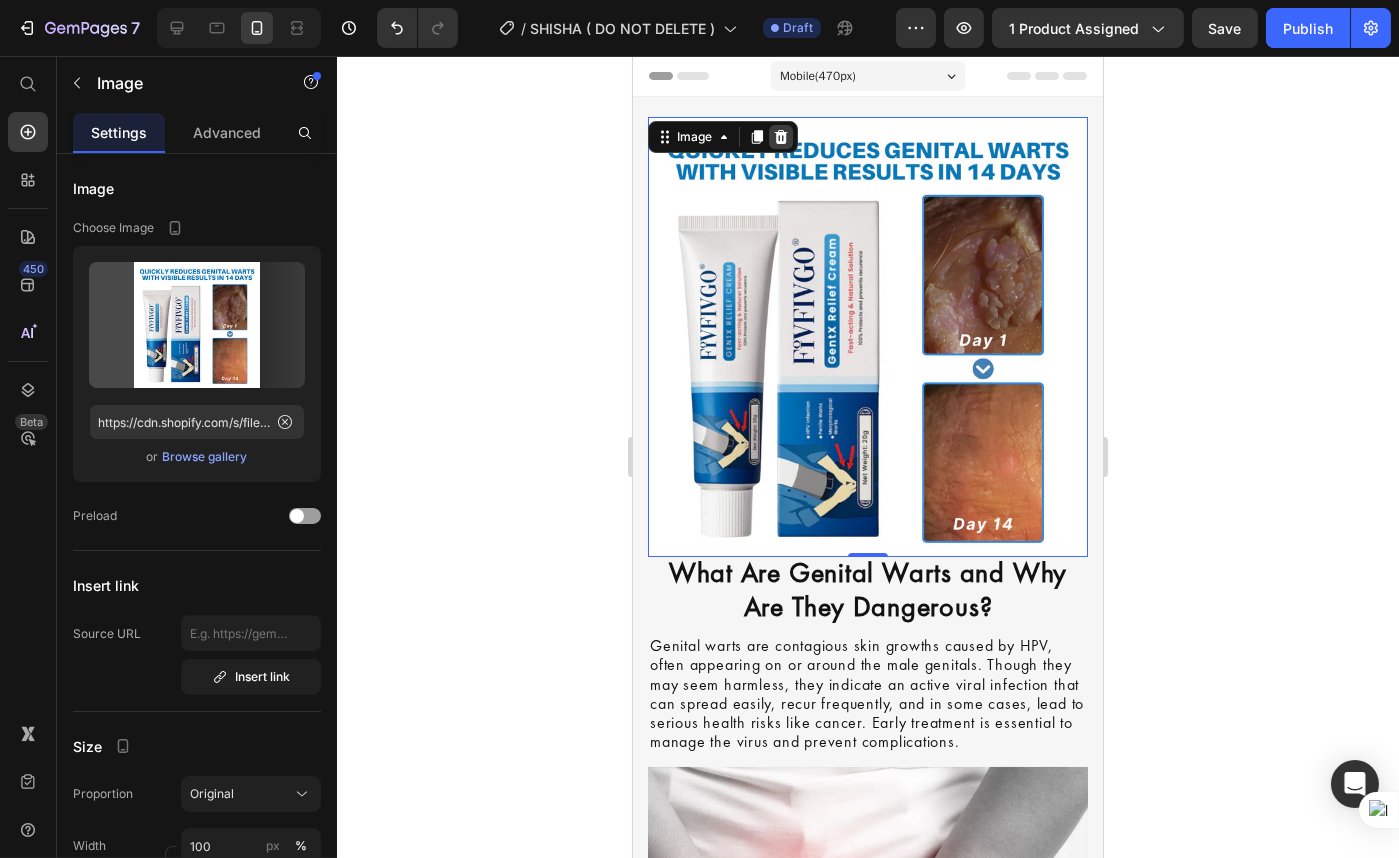 click 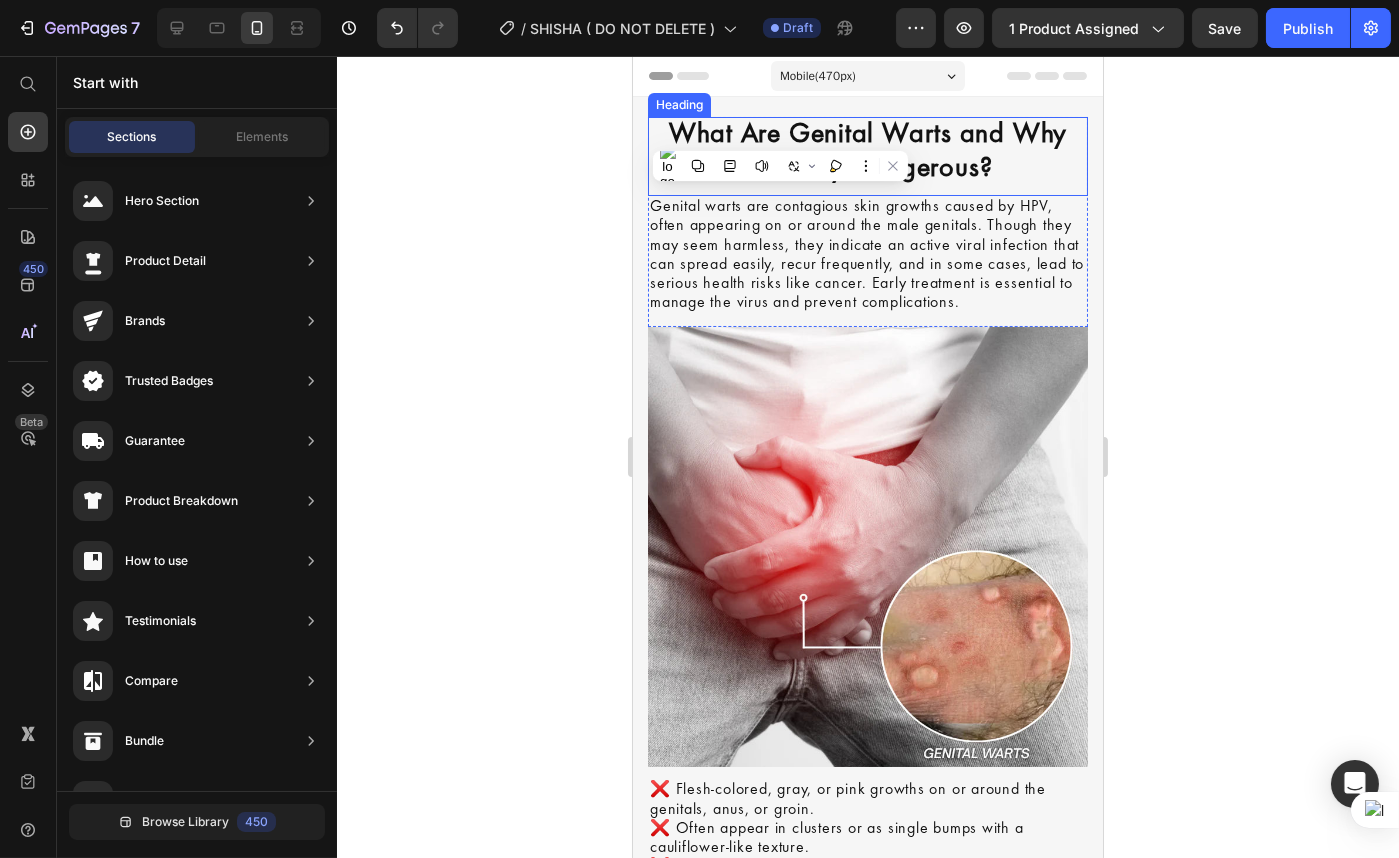 click on "What Are Genital Warts and Why Are They Dangerous?" at bounding box center (867, 152) 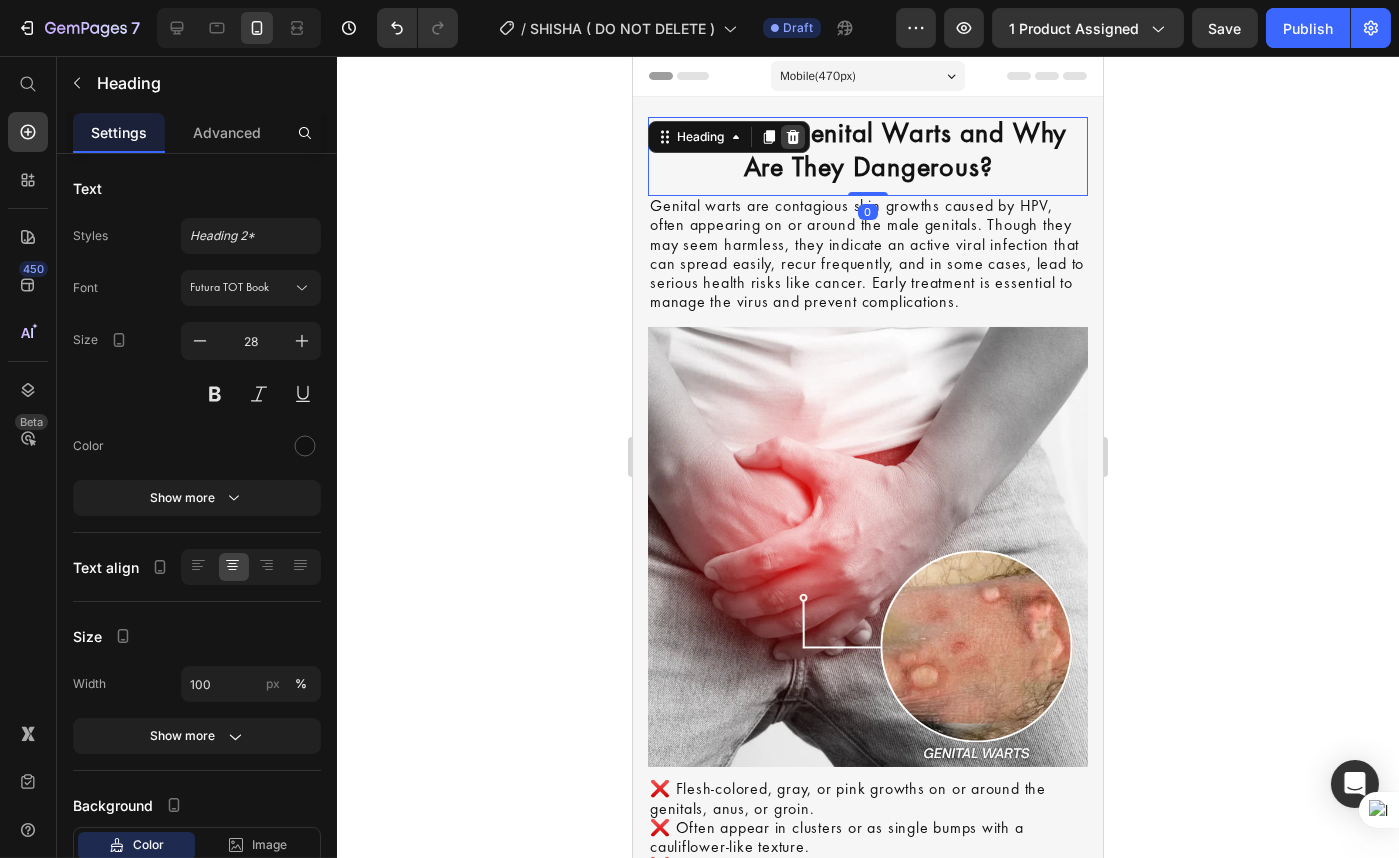 click 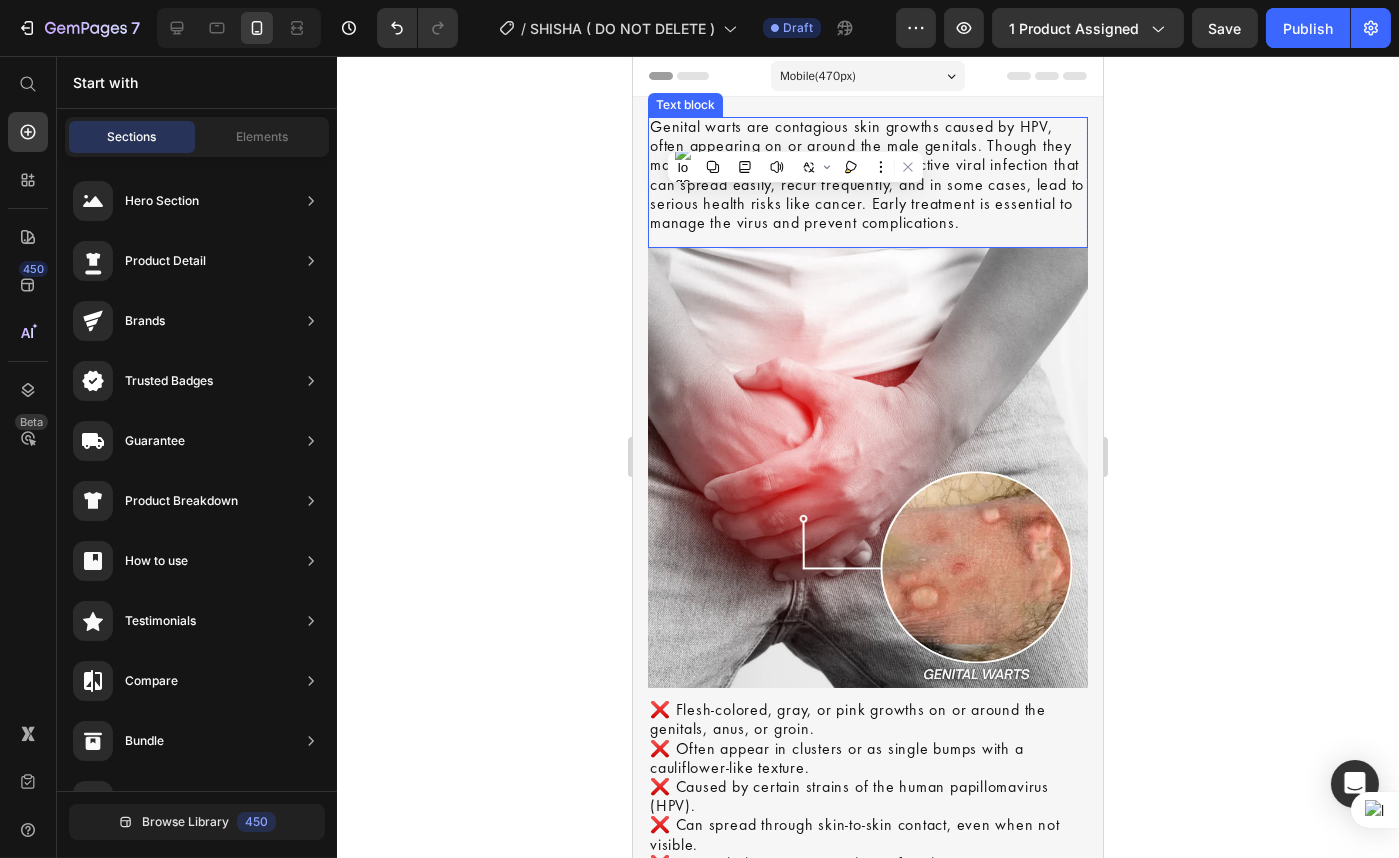 click on "Genital warts are contagious skin growths caused by HPV, often appearing on or around the male genitals. Though they may seem harmless, they indicate an active viral infection that can spread easily, recur frequently, and in some cases, lead to serious health risks like cancer. Early treatment is essential to manage the virus and prevent complications." at bounding box center [867, 176] 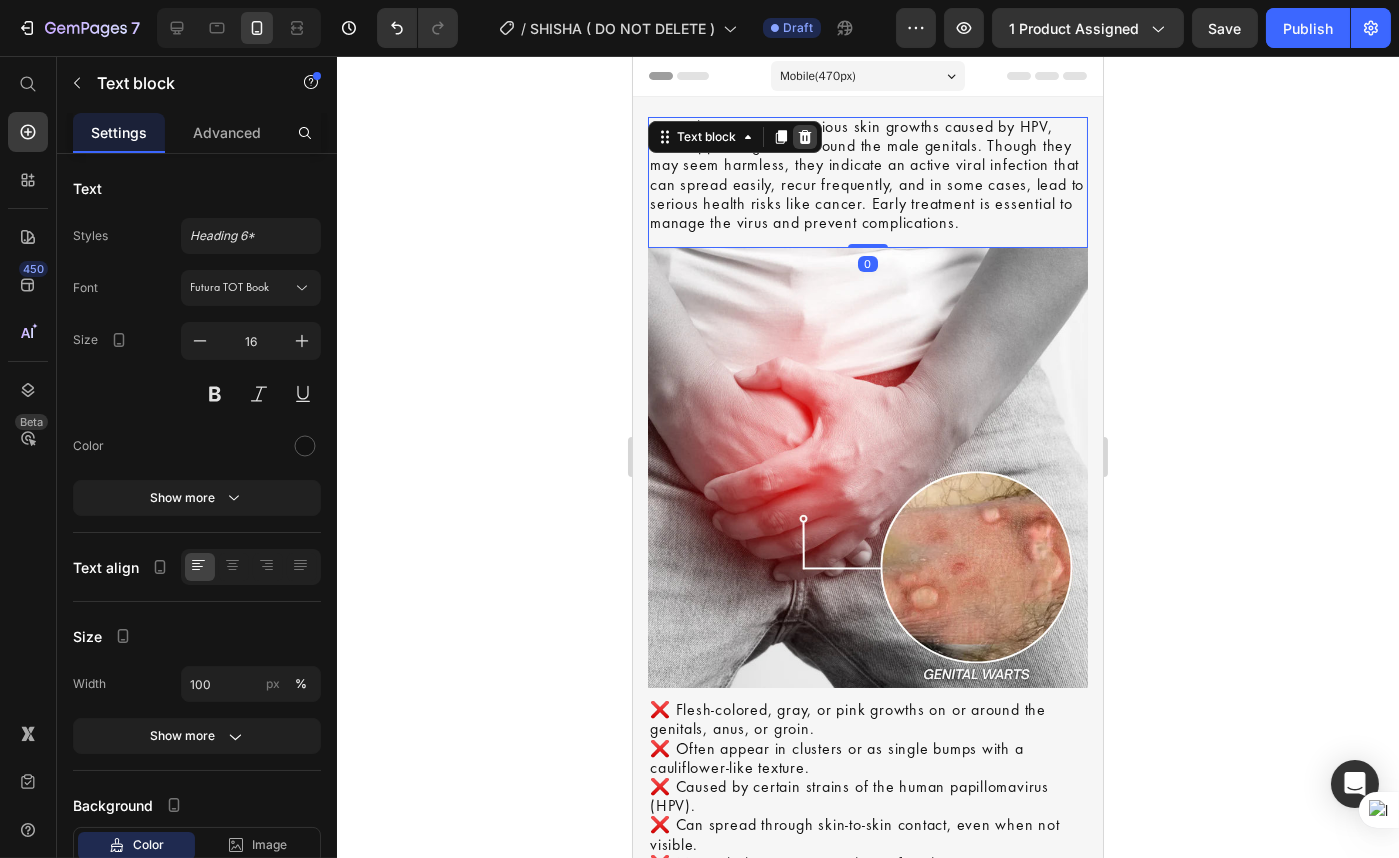 click 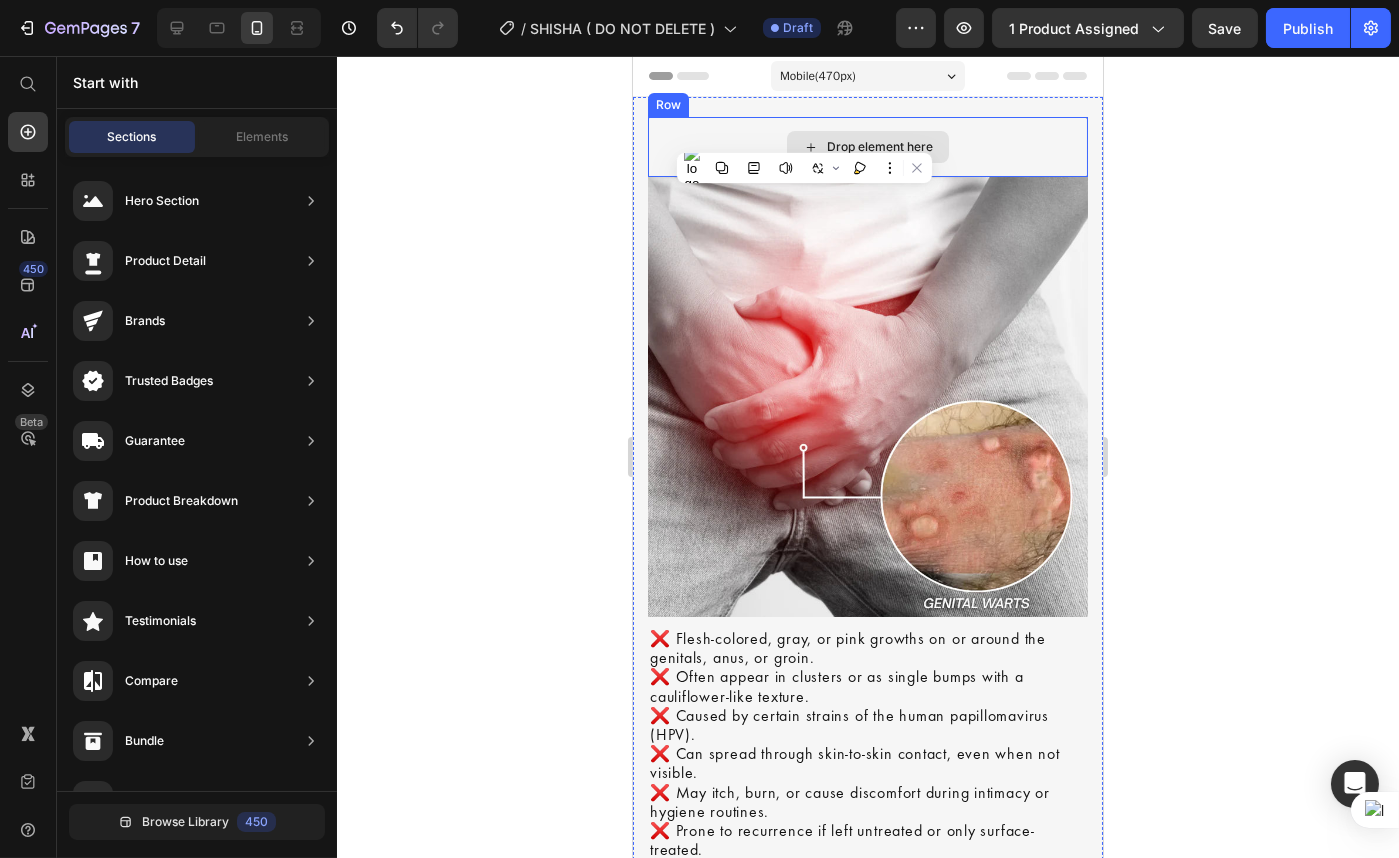 click on "Drop element here" at bounding box center [867, 147] 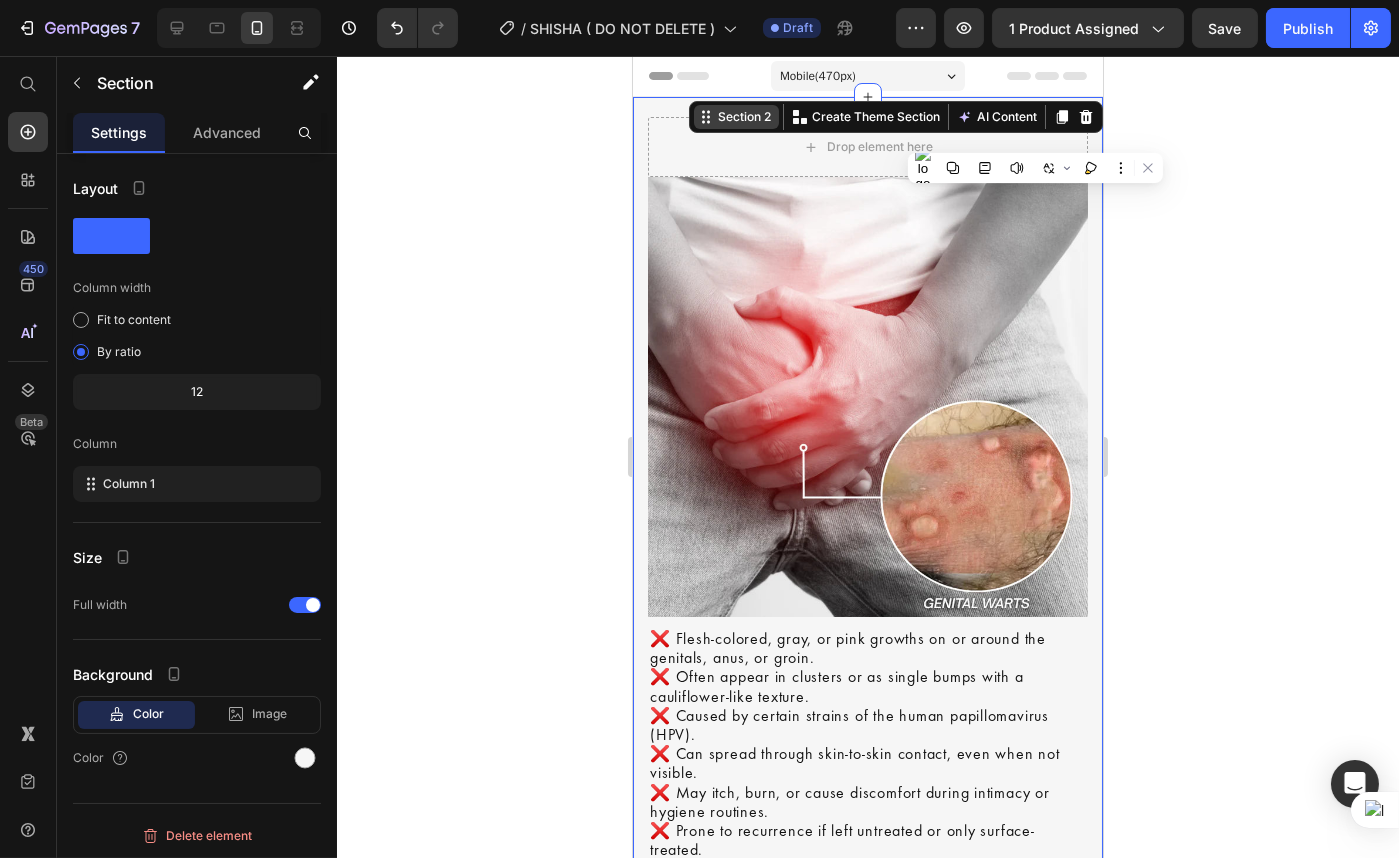 click on "Section 2   You can create reusable sections Create Theme Section AI Content Write with GemAI What would you like to describe here? Tone and Voice Persuasive Product Shisha To Go Show more Generate" at bounding box center [895, 117] 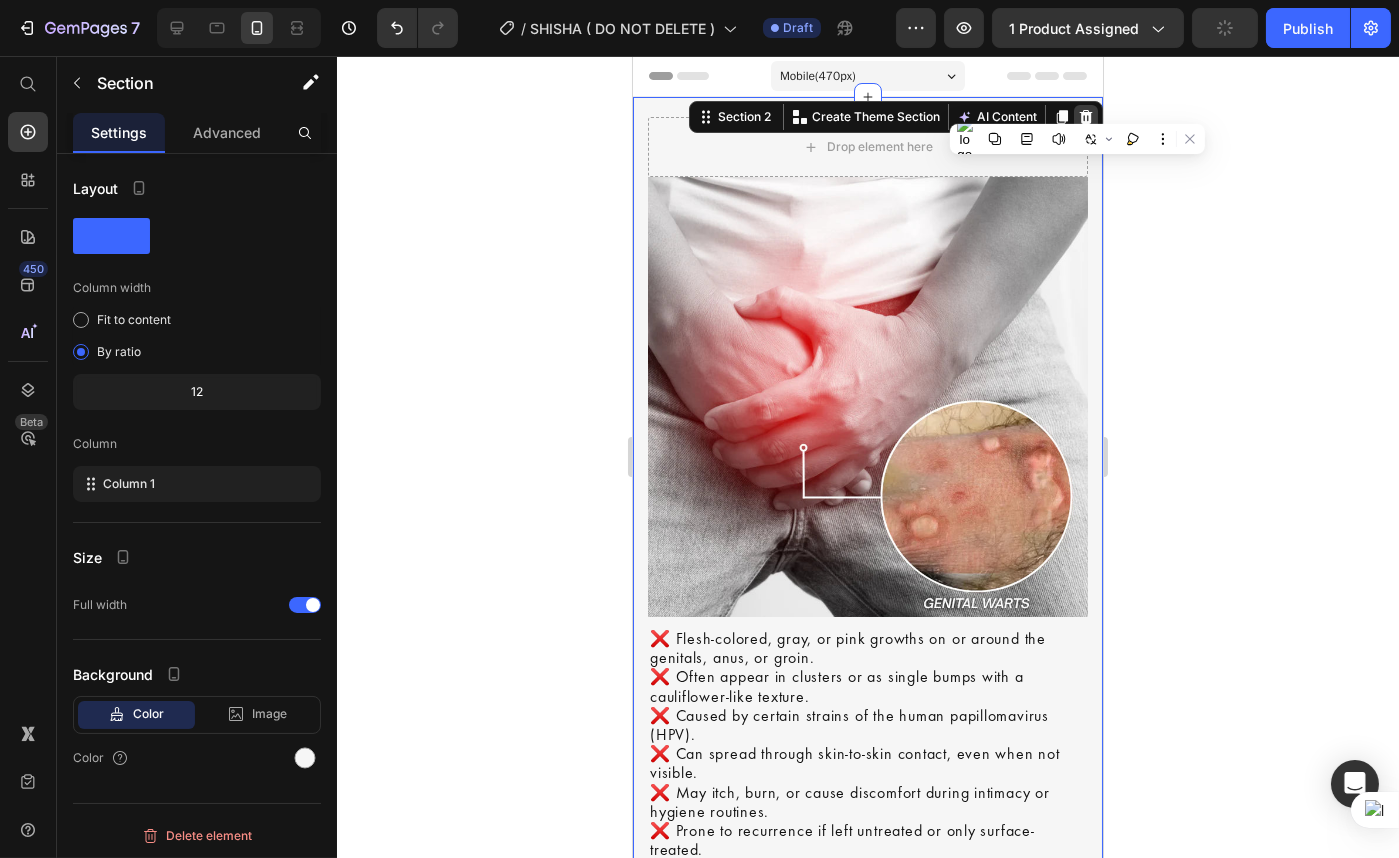 click 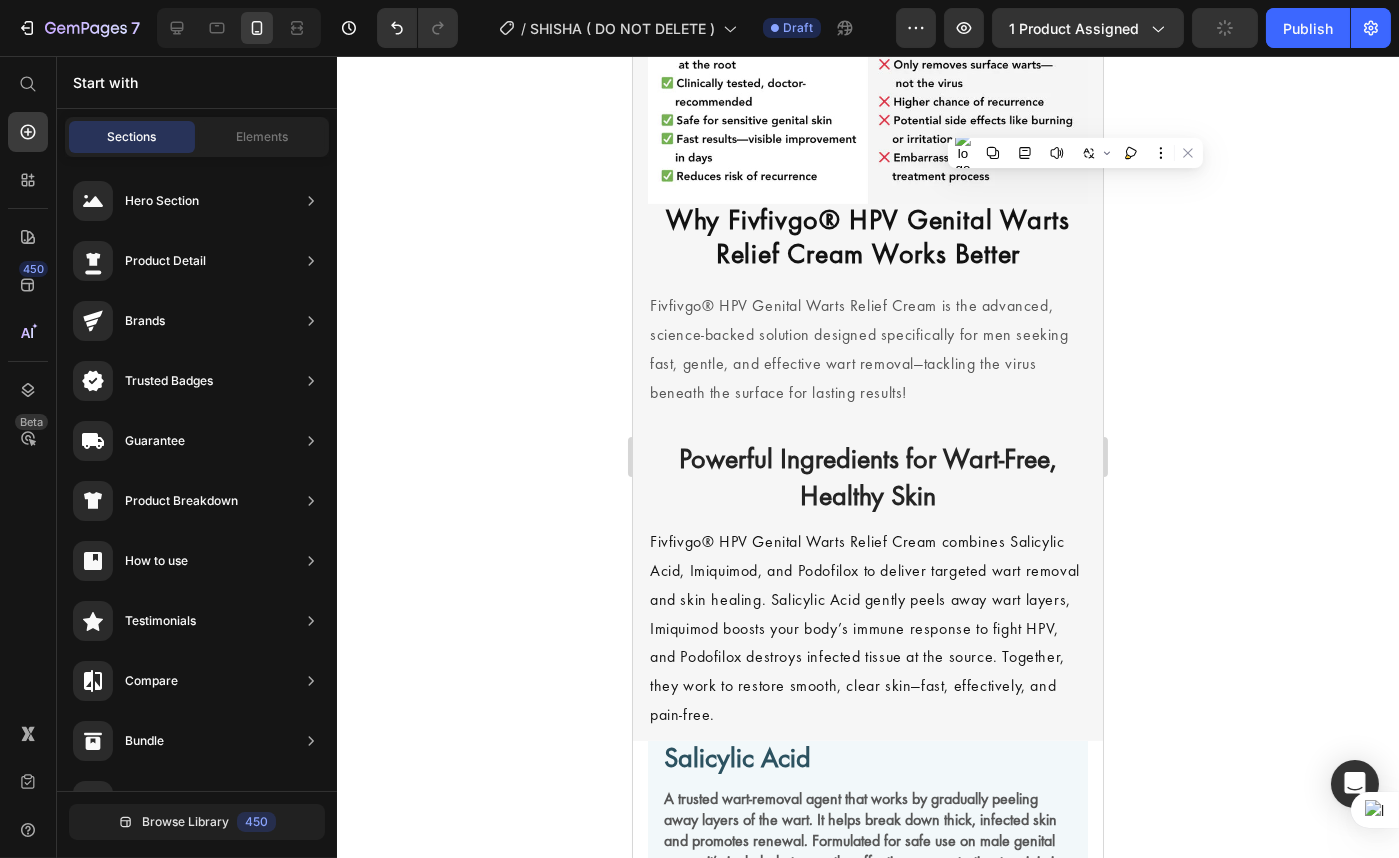 scroll, scrollTop: 0, scrollLeft: 0, axis: both 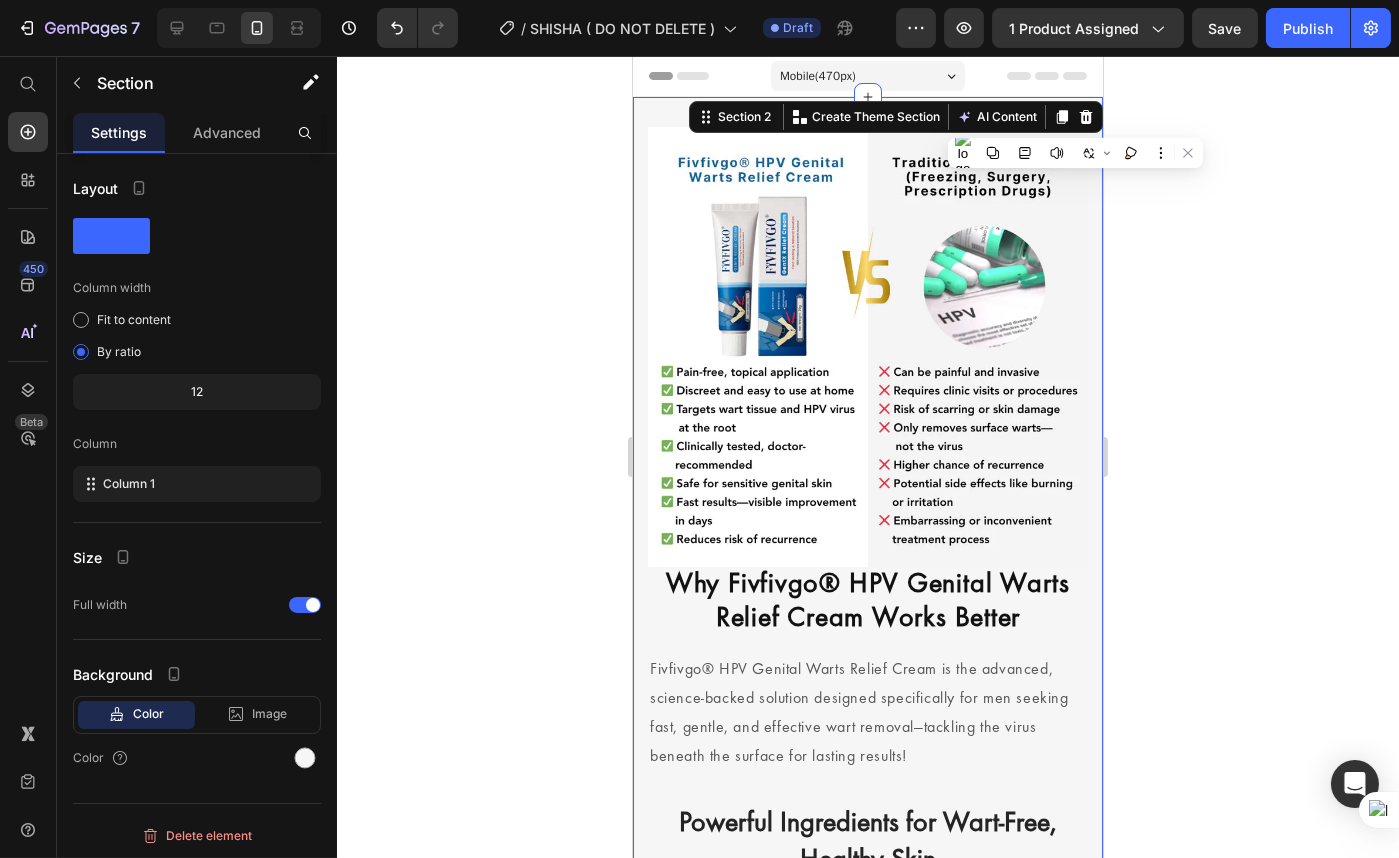 click on "Image Why Fivfivgo® HPV Genital Warts Relief Cream Works Better Heading Fivfivgo® HPV Genital Warts Relief Cream is the advanced, science-backed solution designed specifically for men seeking fast, gentle, and effective wart removal—tackling the virus beneath the surface for lasting results! Text block Row Powerful Ingredients for Wart-Free, Healthy Skin Heading Fivfivgo® HPV Genital Warts Relief Cream combines Salicylic Acid, Imiquimod, and Podofilox to deliver targeted wart removal and skin healing. Salicylic Acid gently peels away wart layers, Imiquimod boosts your body’s immune response to fight HPV, and Podofilox destroys infected tissue at the source. Together, they work to restore smooth, clear skin—fast, effectively, and pain-free. Text Block Section 2   You can create reusable sections Create Theme Section AI Content Write with GemAI What would you like to describe here? Tone and Voice Persuasive Product Shisha To Go Show more Generate" at bounding box center [867, 600] 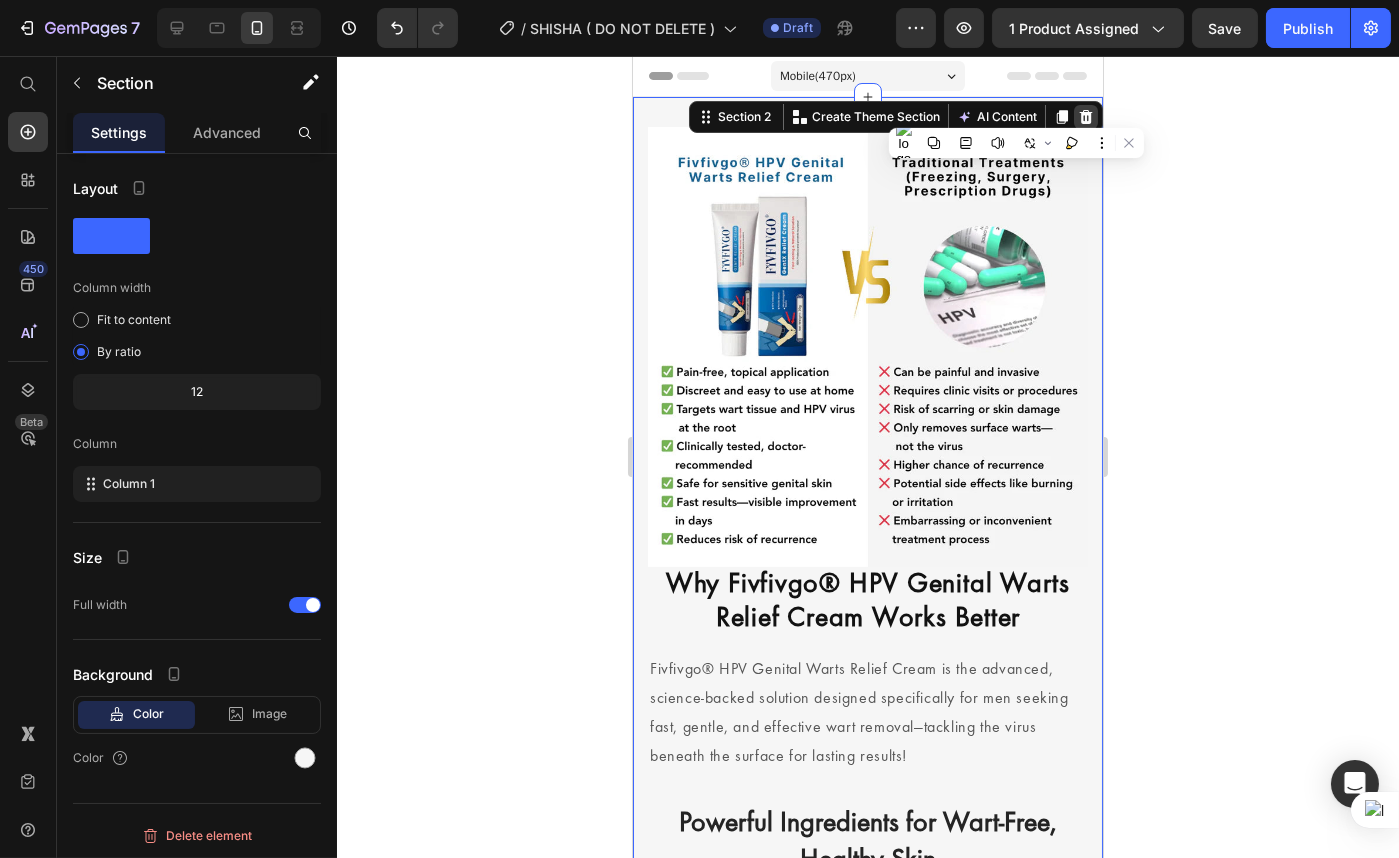 click 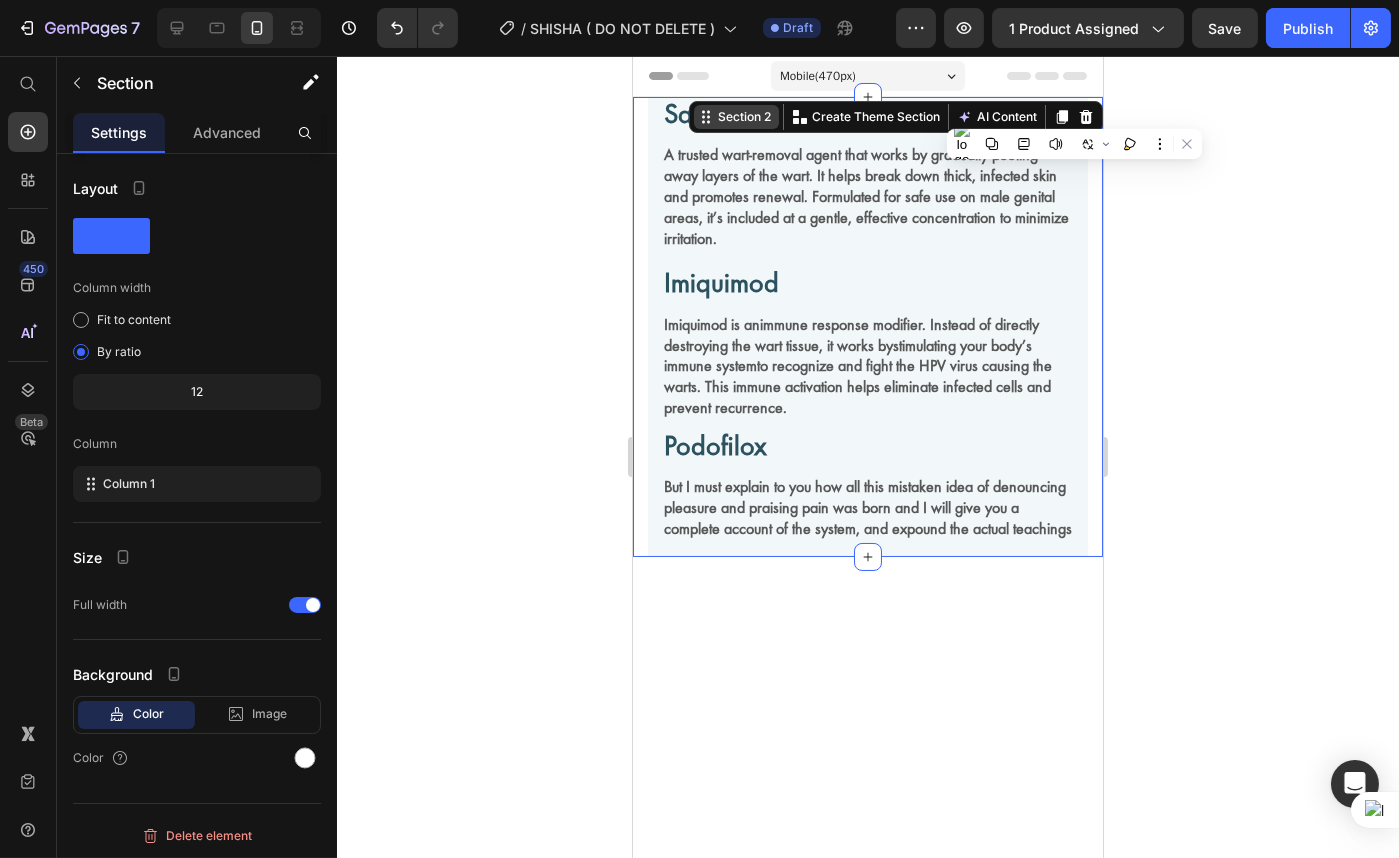 click on "Section 2   You can create reusable sections Create Theme Section AI Content Write with GemAI What would you like to describe here? Tone and Voice Persuasive Product Shisha To Go Show more Generate" at bounding box center [895, 117] 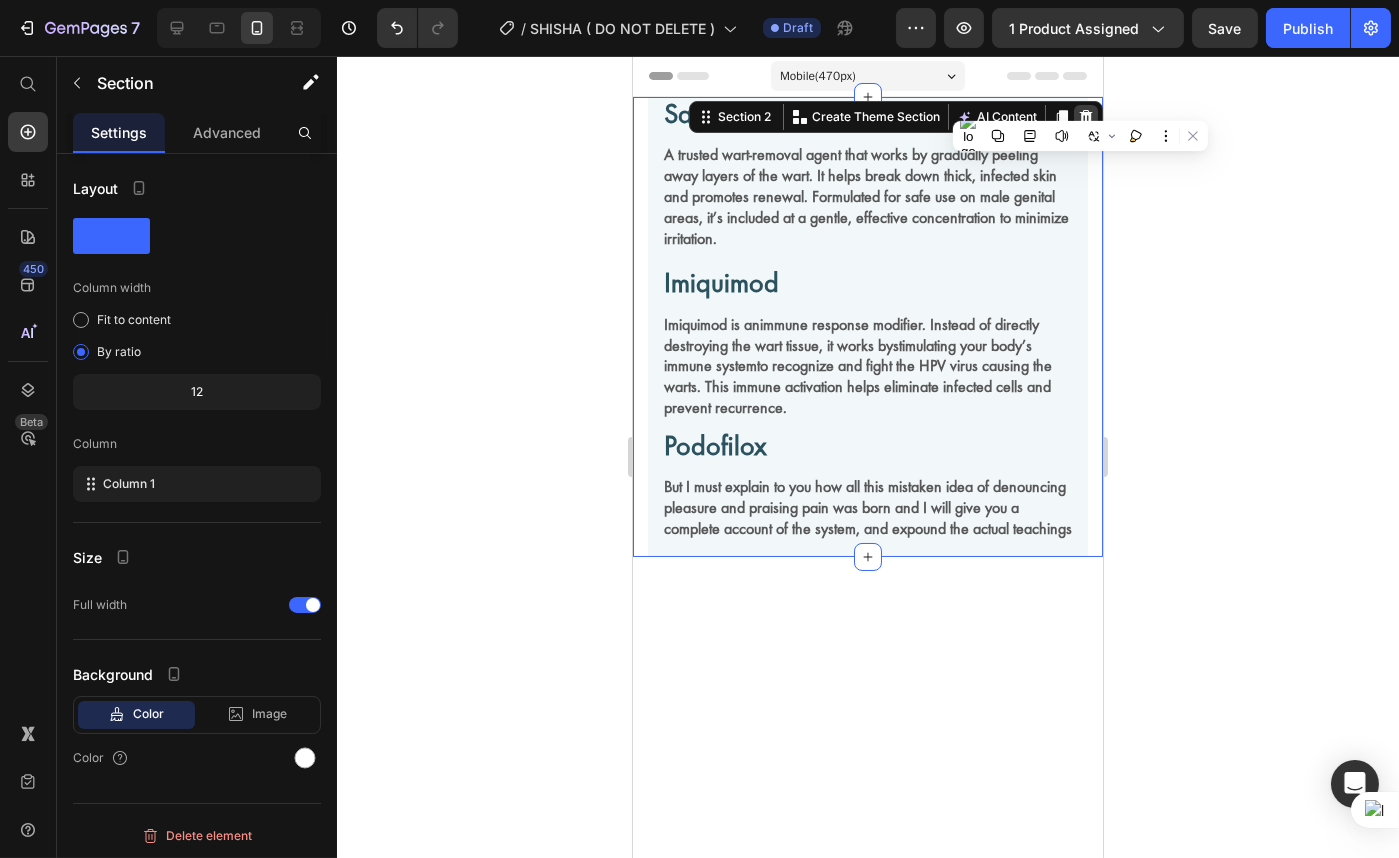click 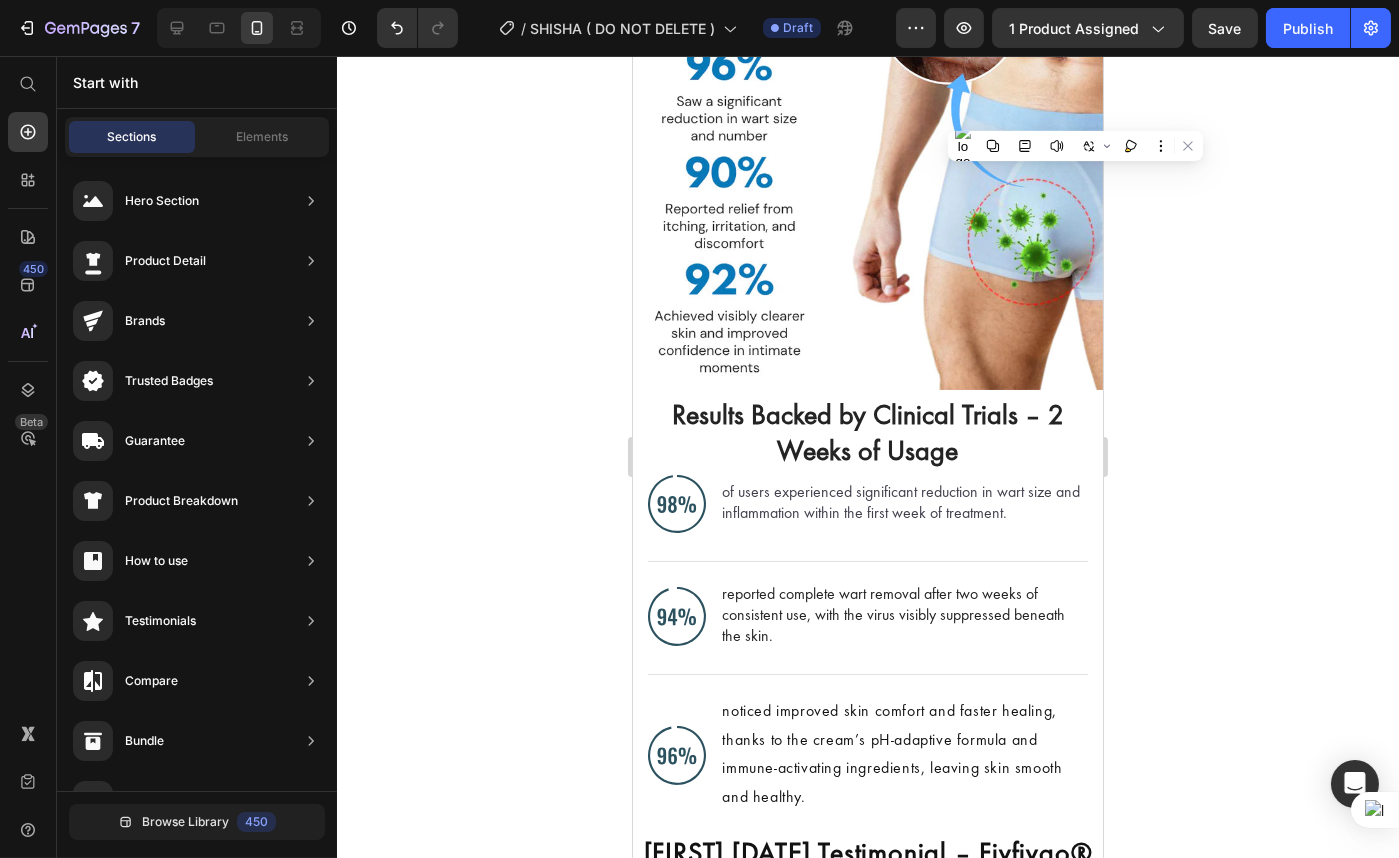 scroll, scrollTop: 0, scrollLeft: 0, axis: both 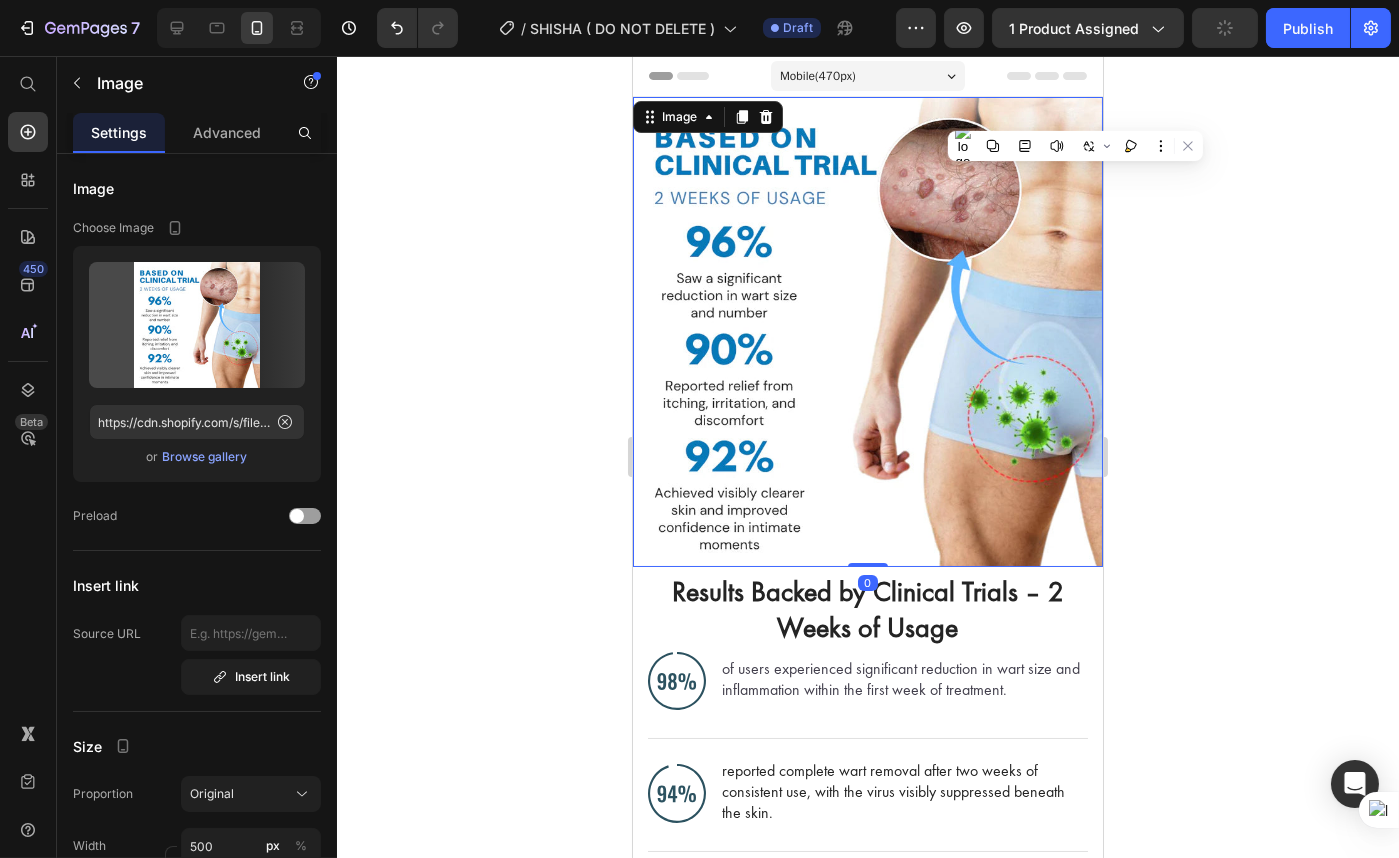 click at bounding box center (867, 332) 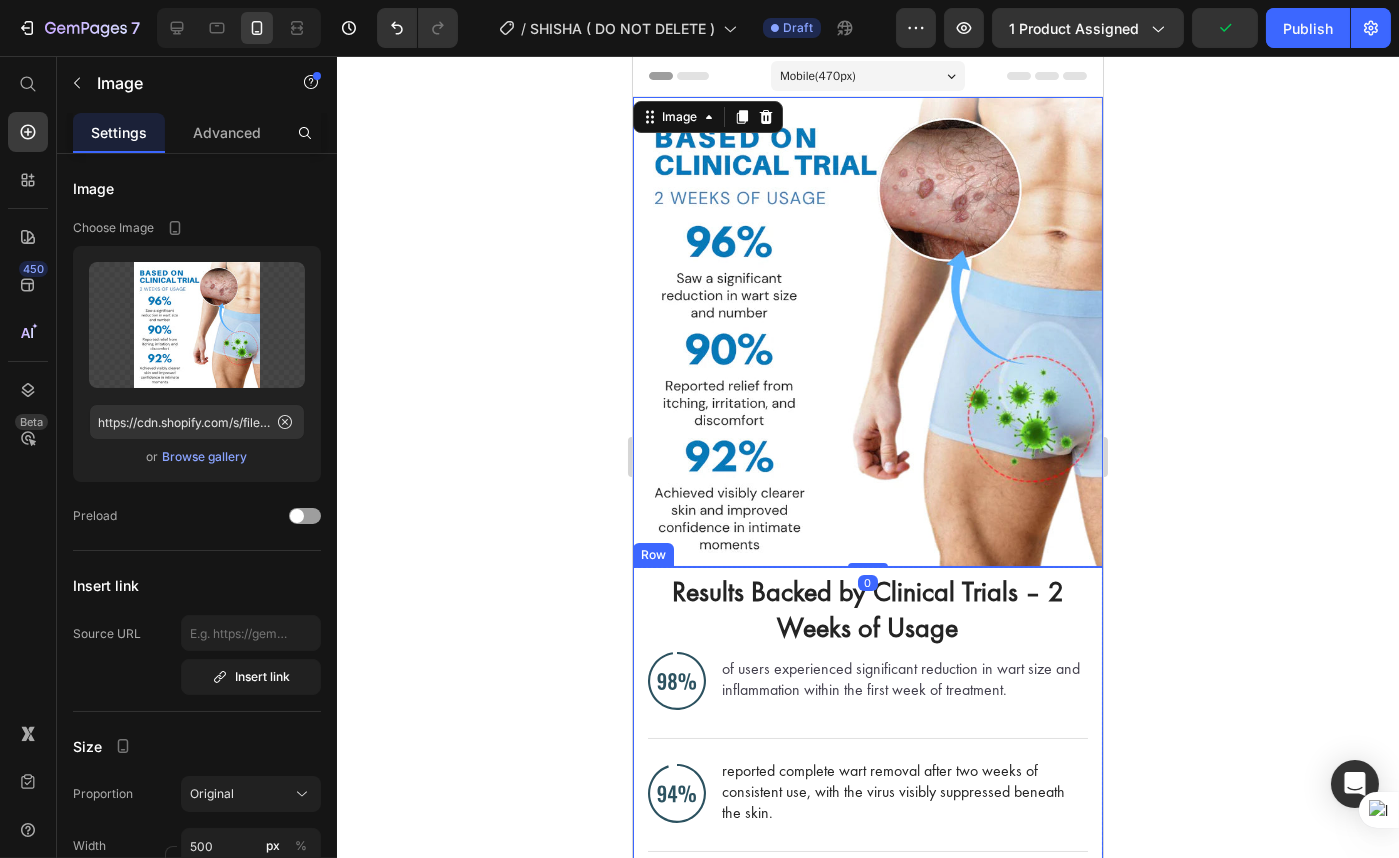 click on "Results Backed by Clinical Trials – 2 Weeks of Usage Heading Image of users experienced significant reduction in wart size and inflammation within the first week of treatment. Text Block Advanced List Image reported complete wart removal after two weeks of consistent use, with the virus visibly suppressed beneath the skin. Text Block Advanced List Image noticed improved skin comfort and faster healing, thanks to the cream’s pH-adaptive formula and immune-activating ingredients, leaving skin smooth and healthy. Text Block Advanced List Row" at bounding box center [867, 786] 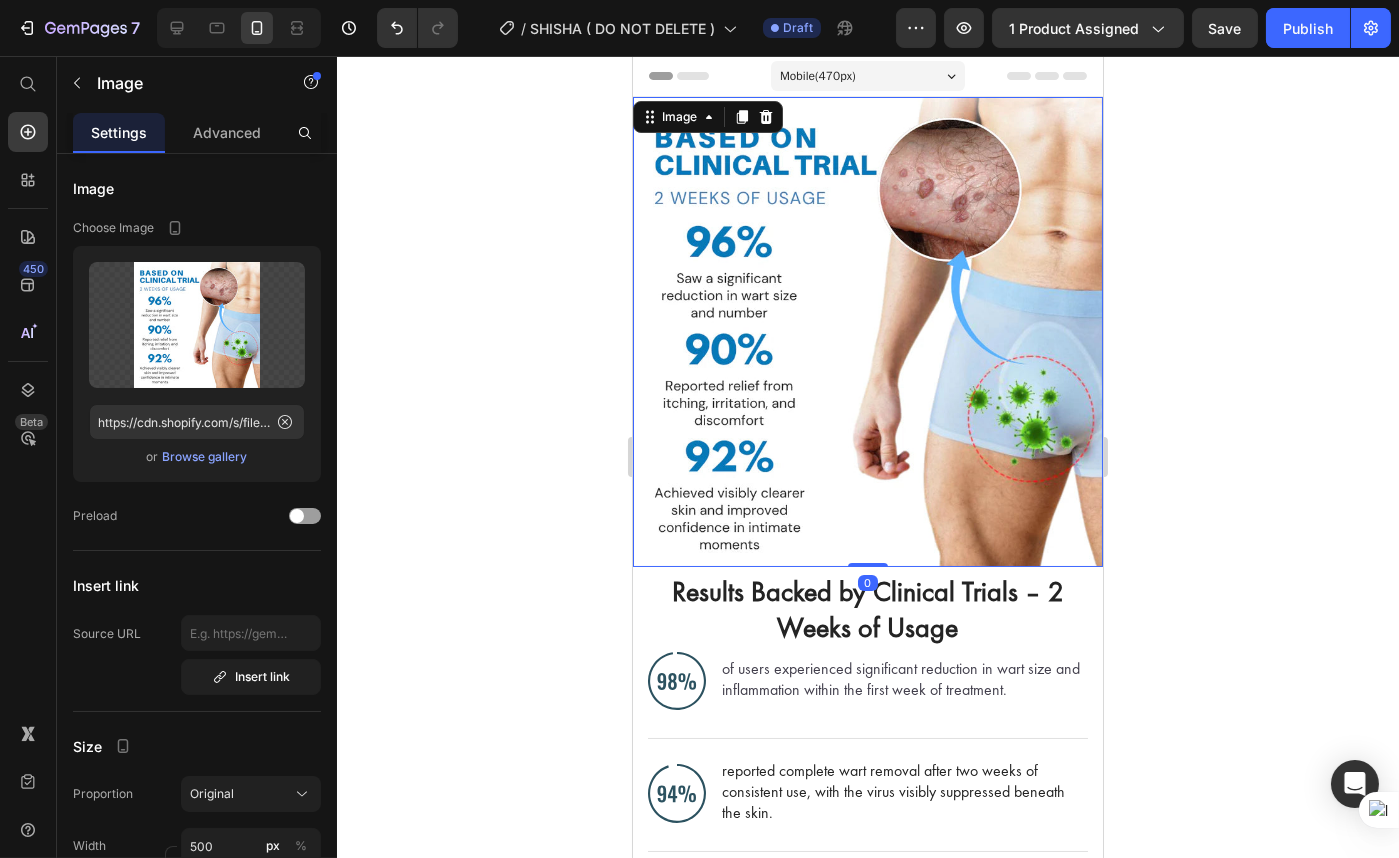 click at bounding box center (867, 332) 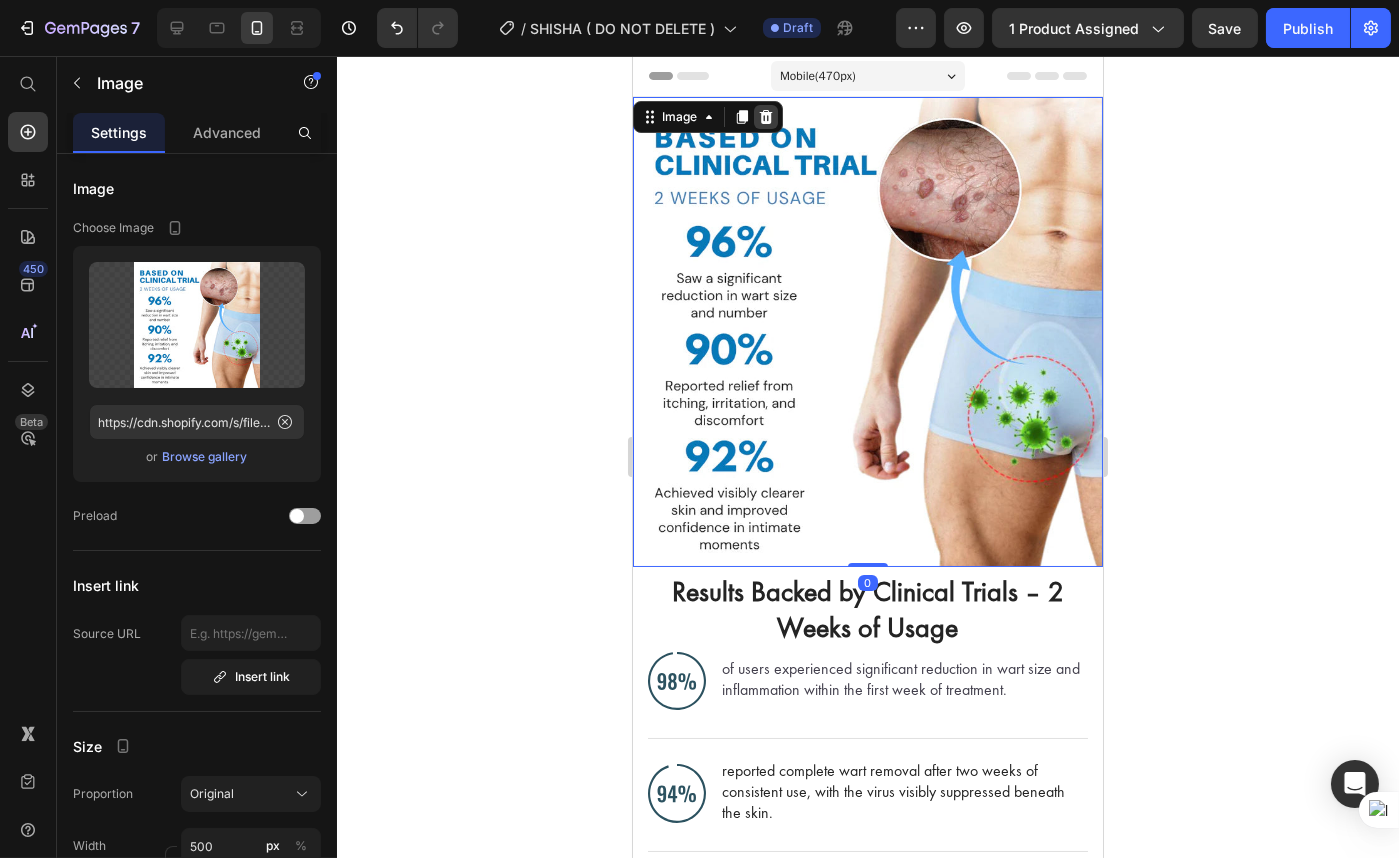 click at bounding box center (765, 117) 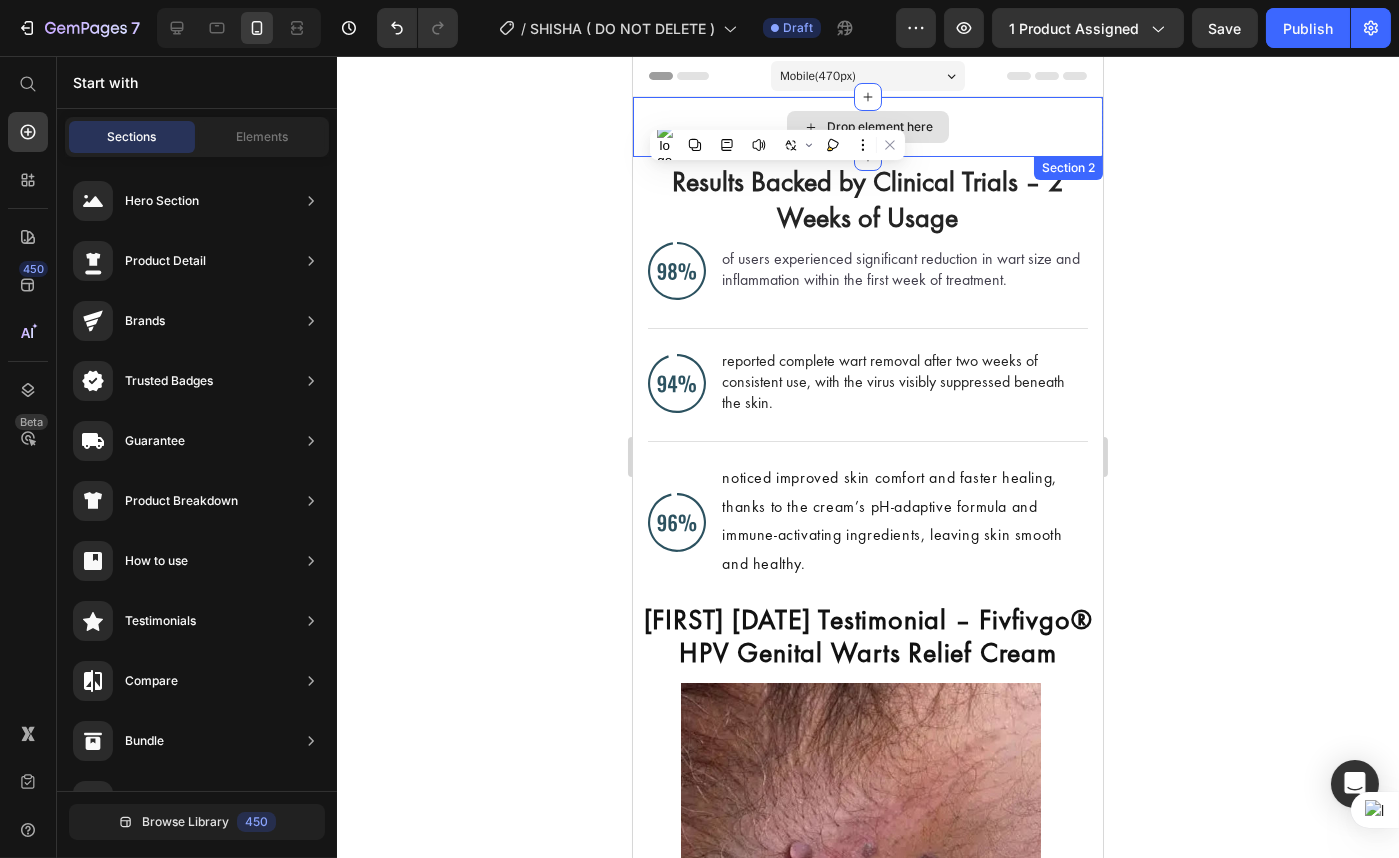 click on "Drop element here" at bounding box center [867, 127] 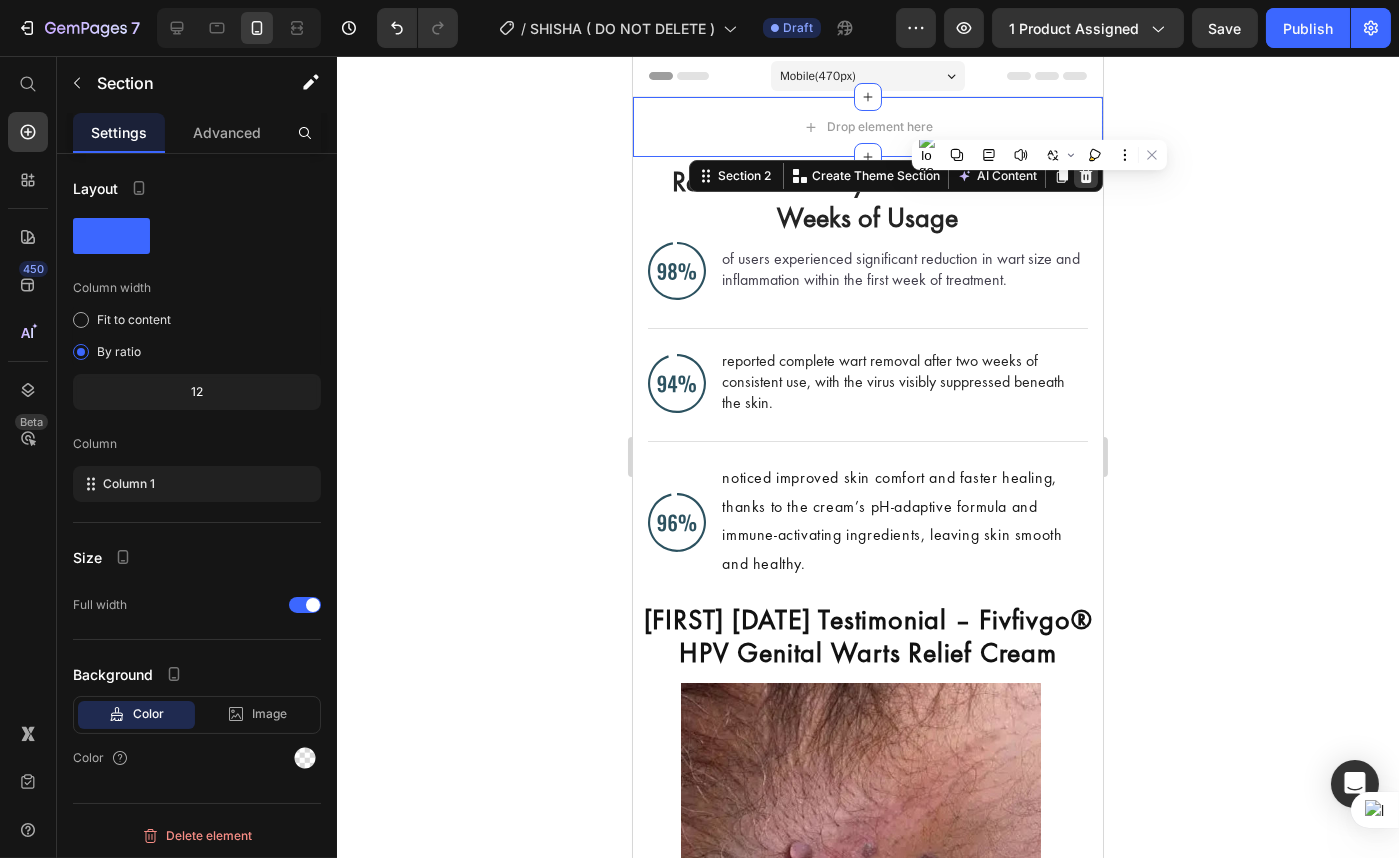 click 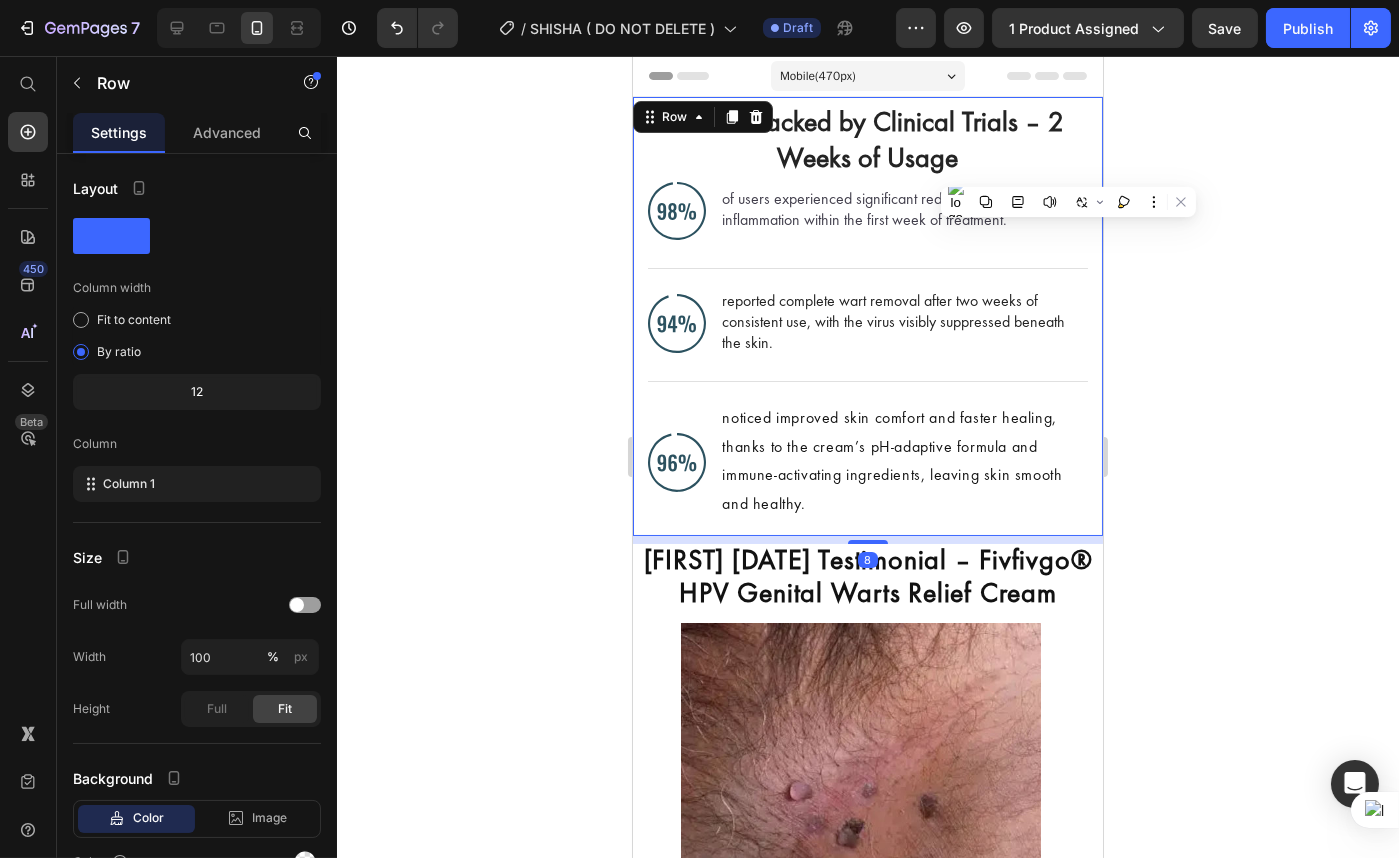 click on "Results Backed by Clinical Trials – 2 Weeks of Usage Heading Image of users experienced significant reduction in wart size and inflammation within the first week of treatment. Text Block Advanced List Image reported complete wart removal after two weeks of consistent use, with the virus visibly suppressed beneath the skin. Text Block Advanced List Image noticed improved skin comfort and faster healing, thanks to the cream’s pH-adaptive formula and immune-activating ingredients, leaving skin smooth and healthy. Text Block Advanced List Row   8" at bounding box center [867, 316] 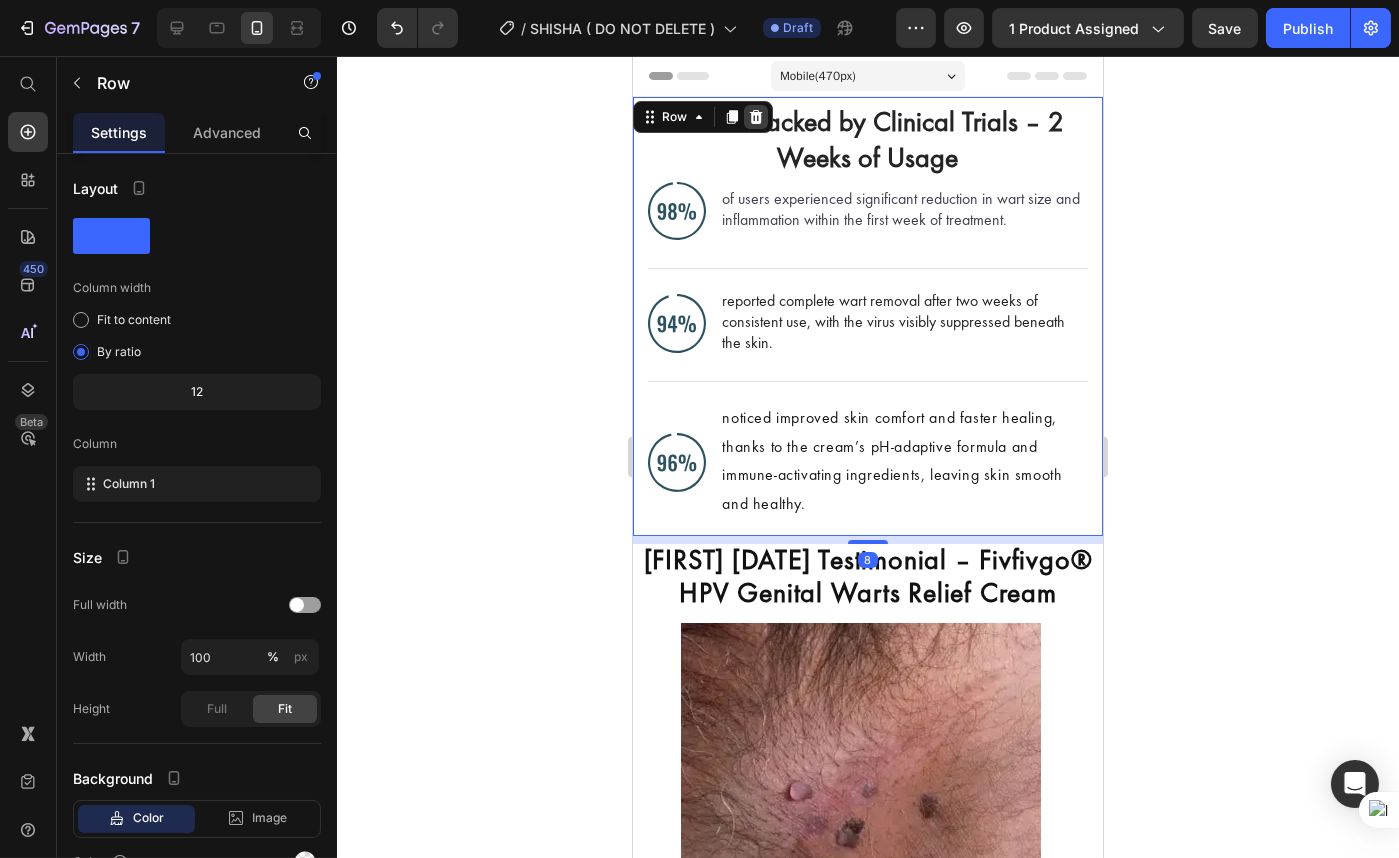 click 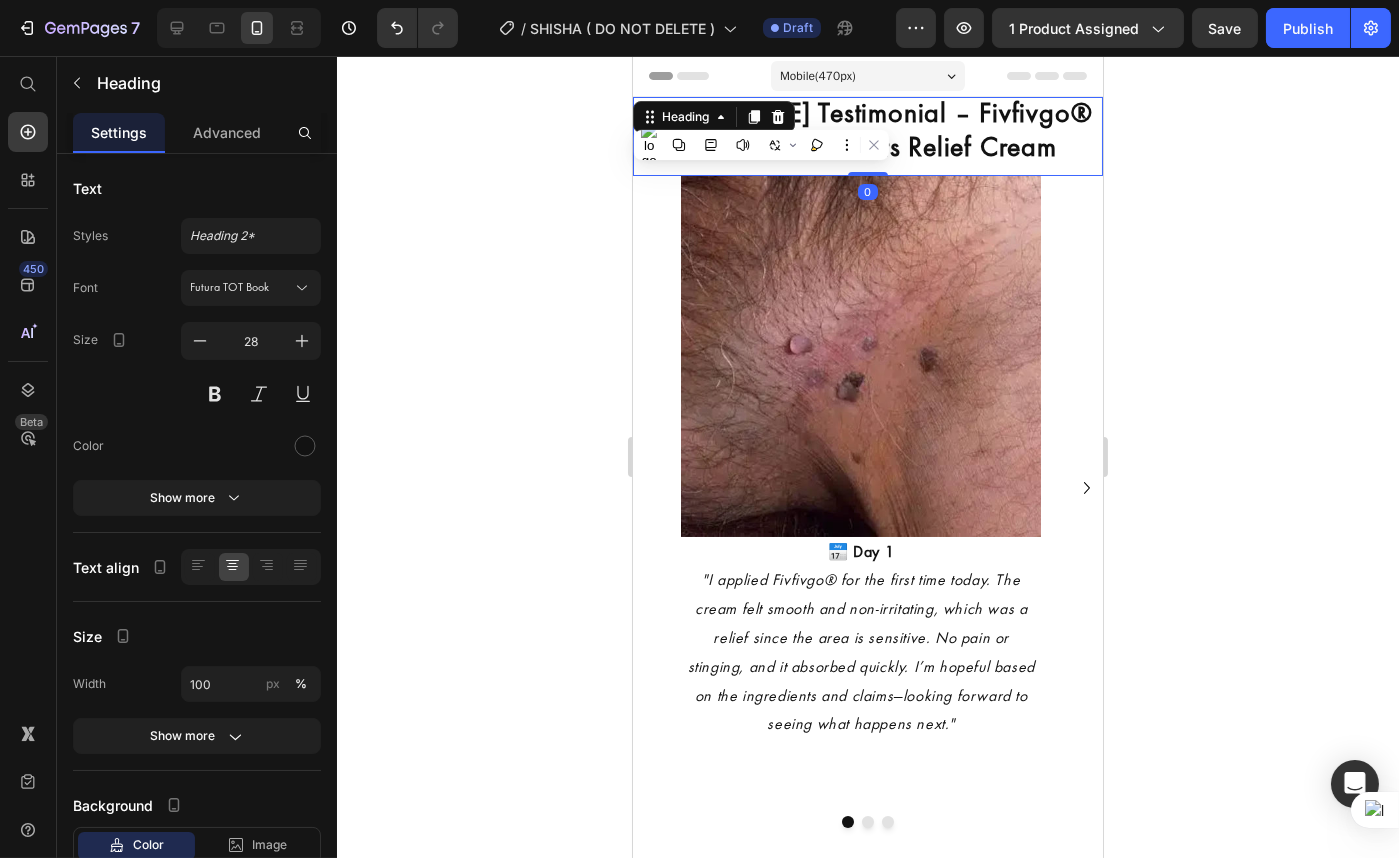 click on "Gregory 14-Day Testimonial – Fivfivgo® HPV Genital Warts Relief Cream" at bounding box center (867, 132) 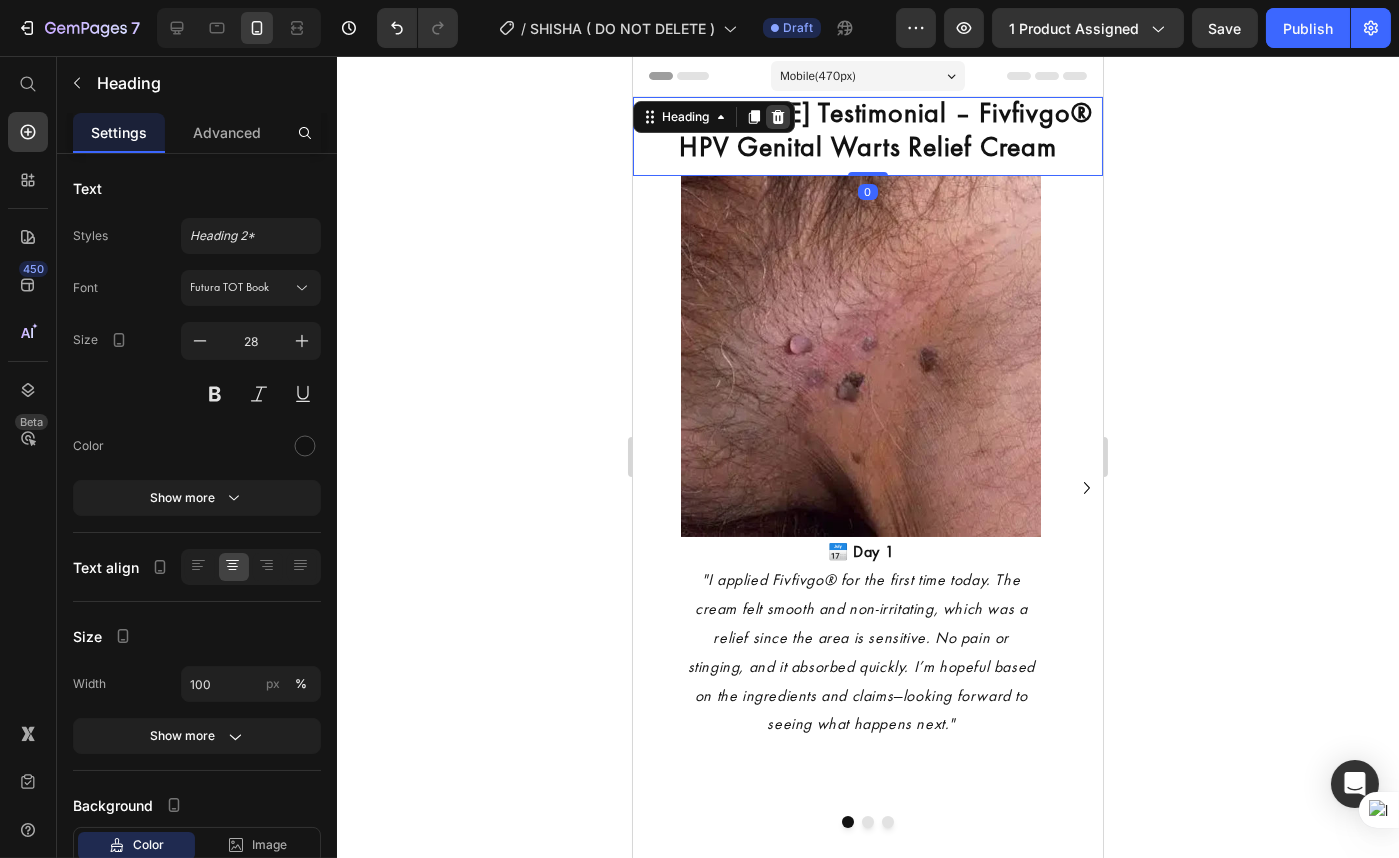 click 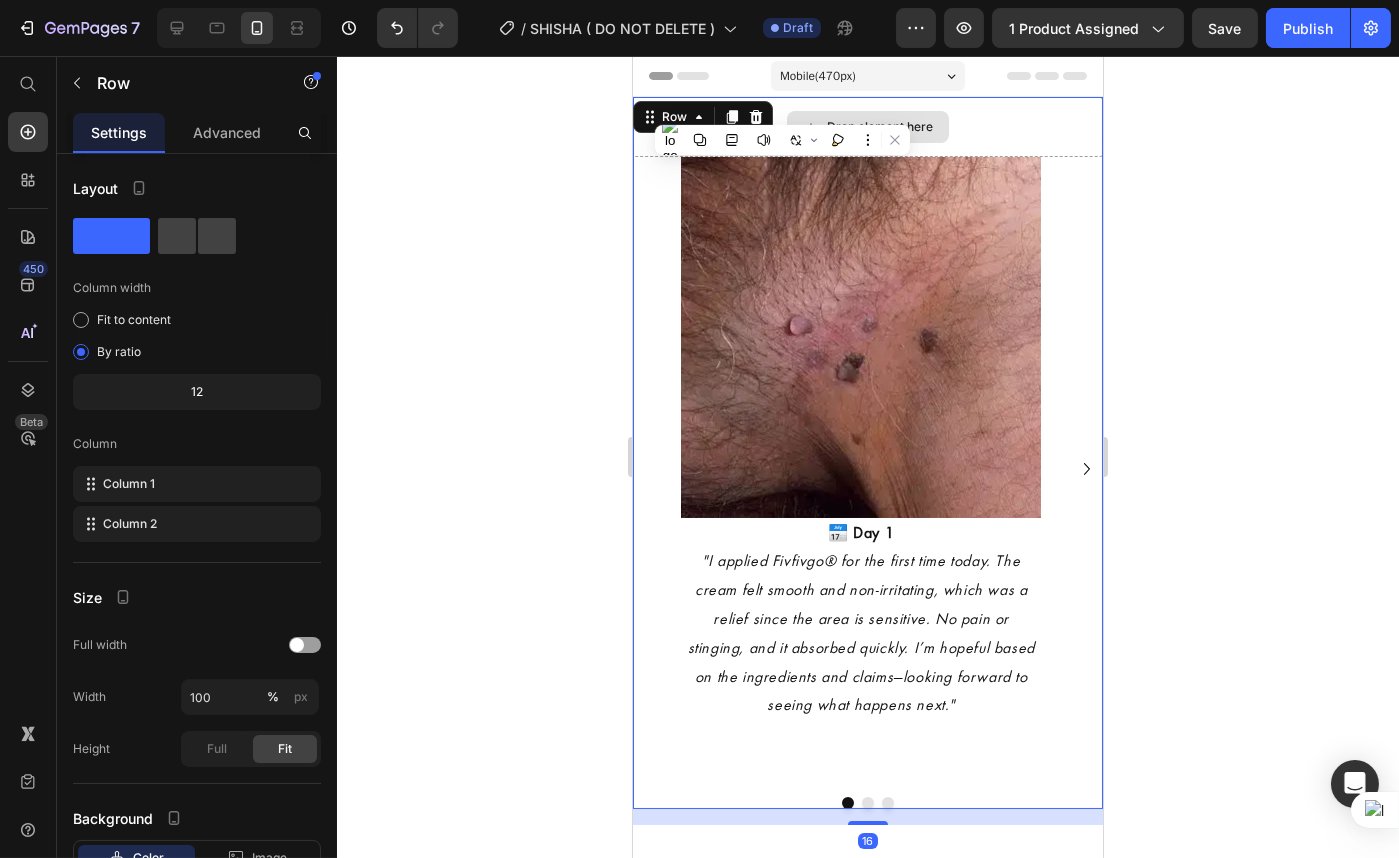 click on "Drop element here" at bounding box center (867, 127) 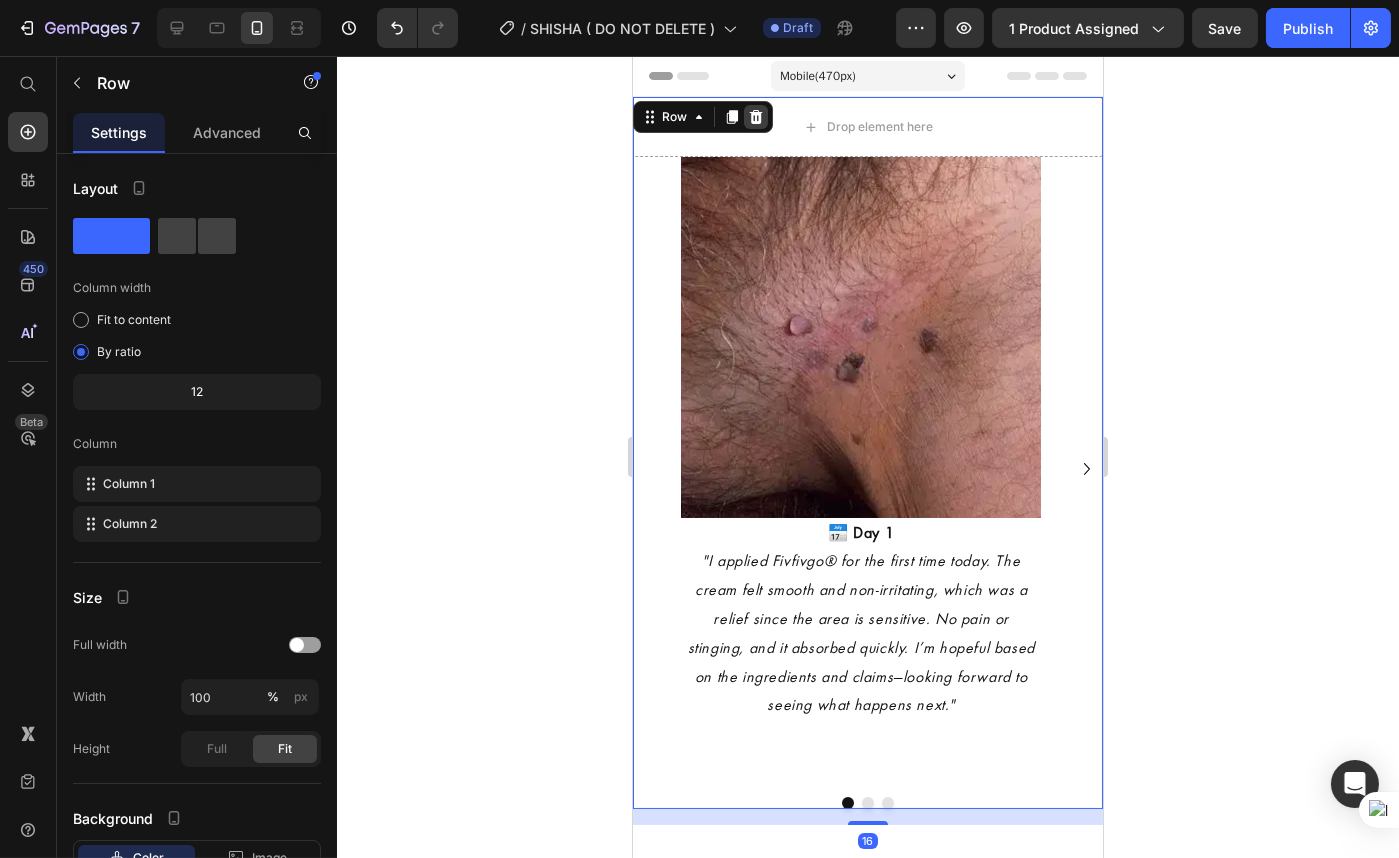 click 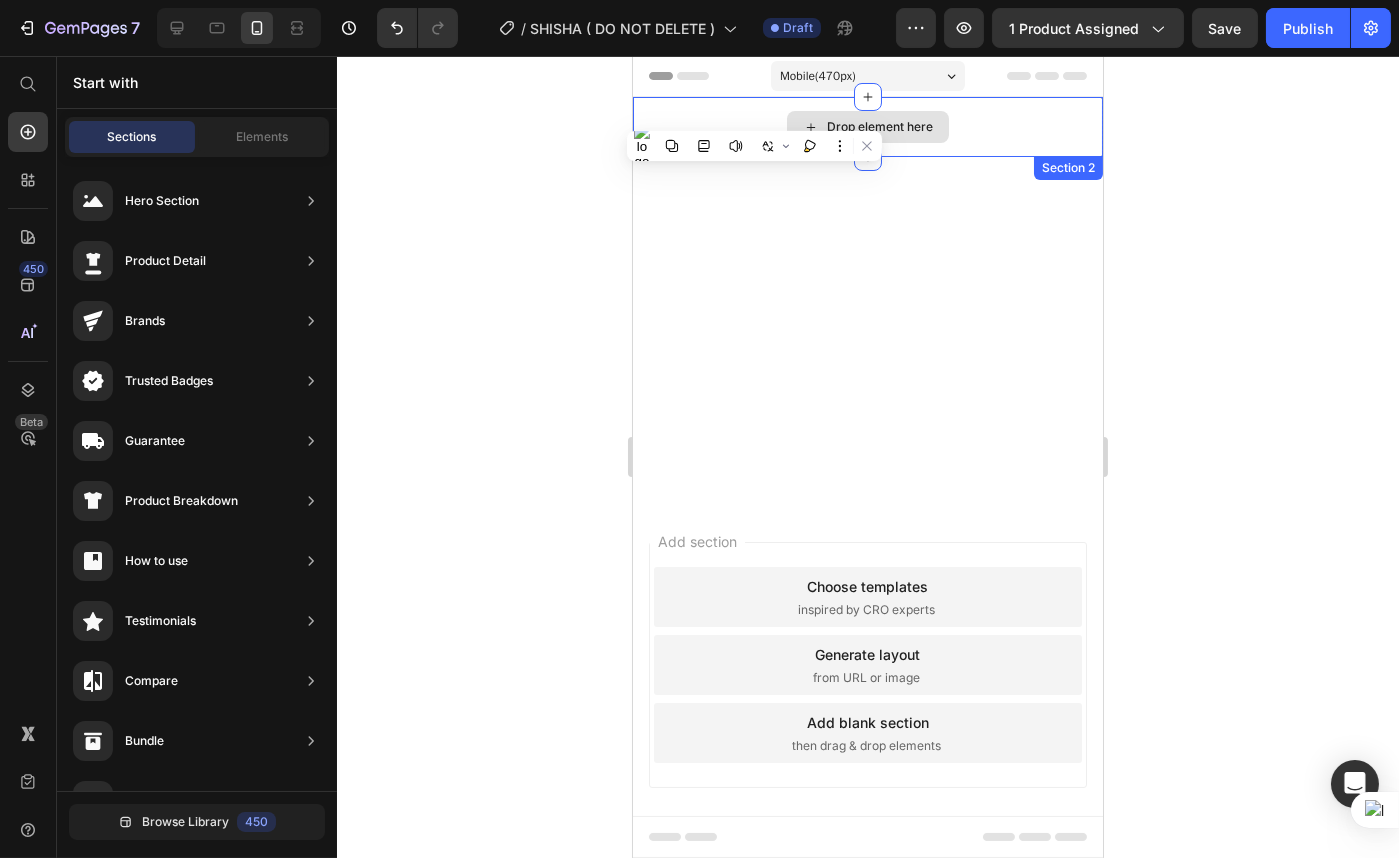 click on "Drop element here" at bounding box center (867, 127) 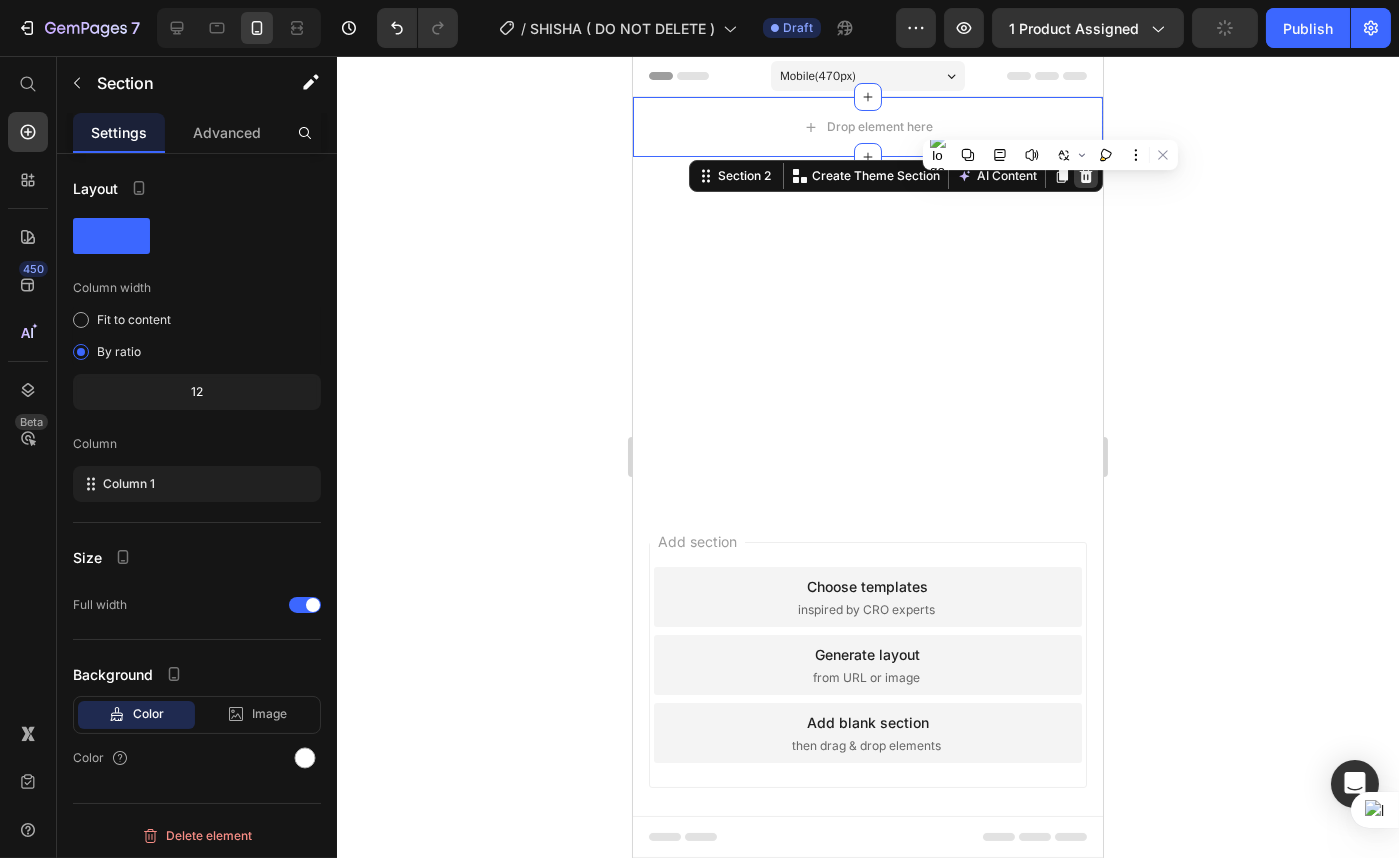 click at bounding box center [1085, 176] 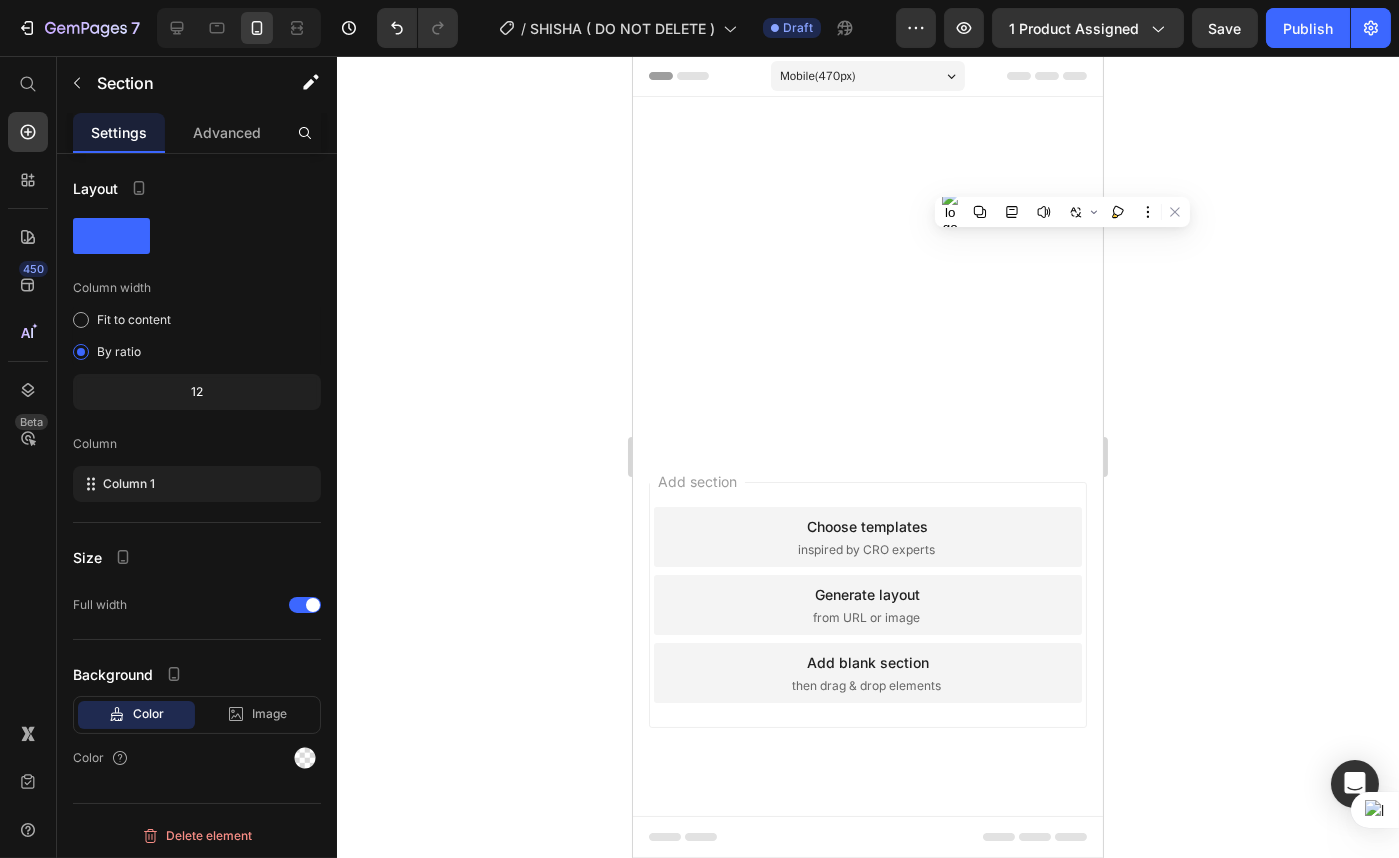 click at bounding box center [867, 379] 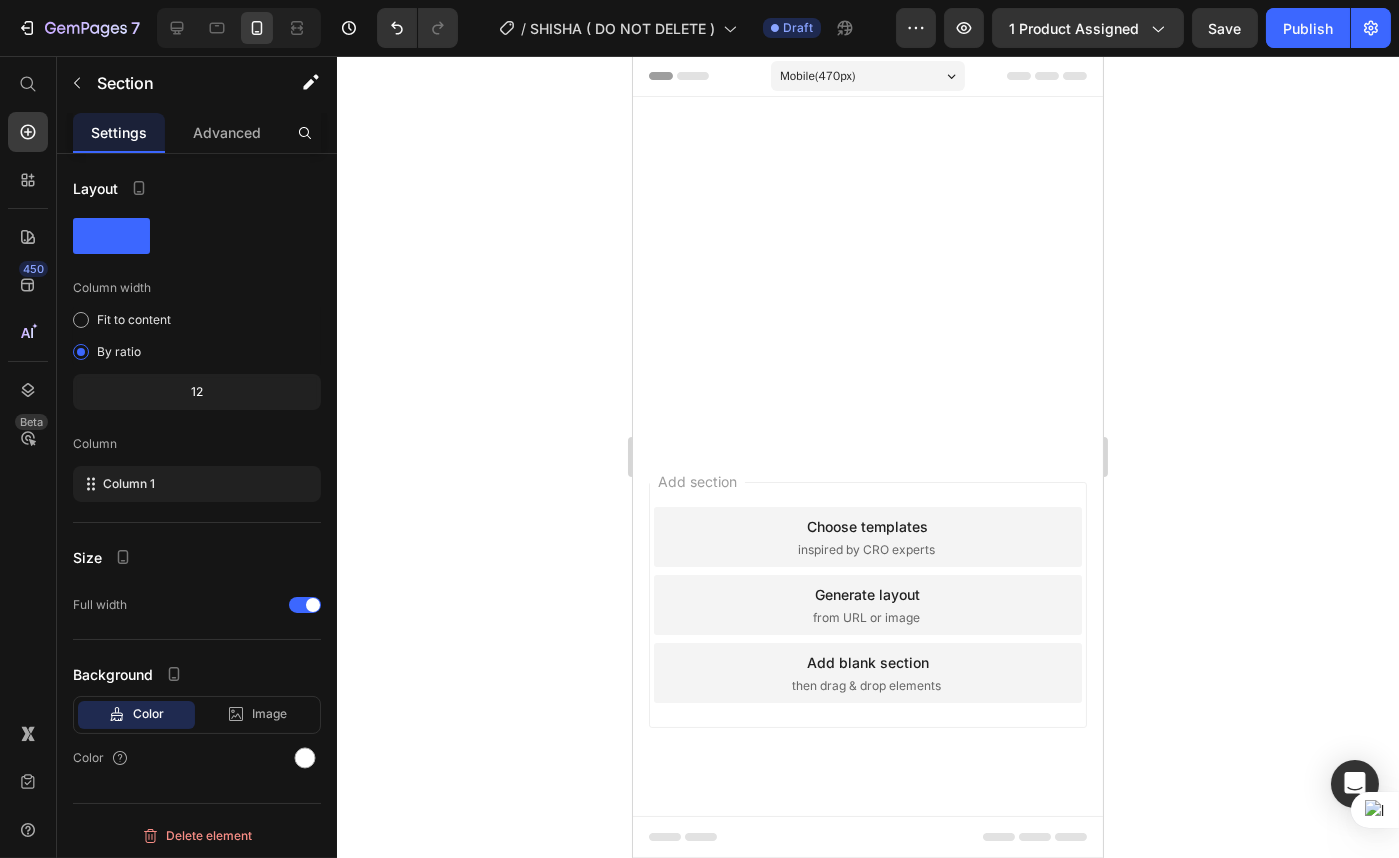 drag, startPoint x: 855, startPoint y: 263, endPoint x: 856, endPoint y: 253, distance: 10.049875 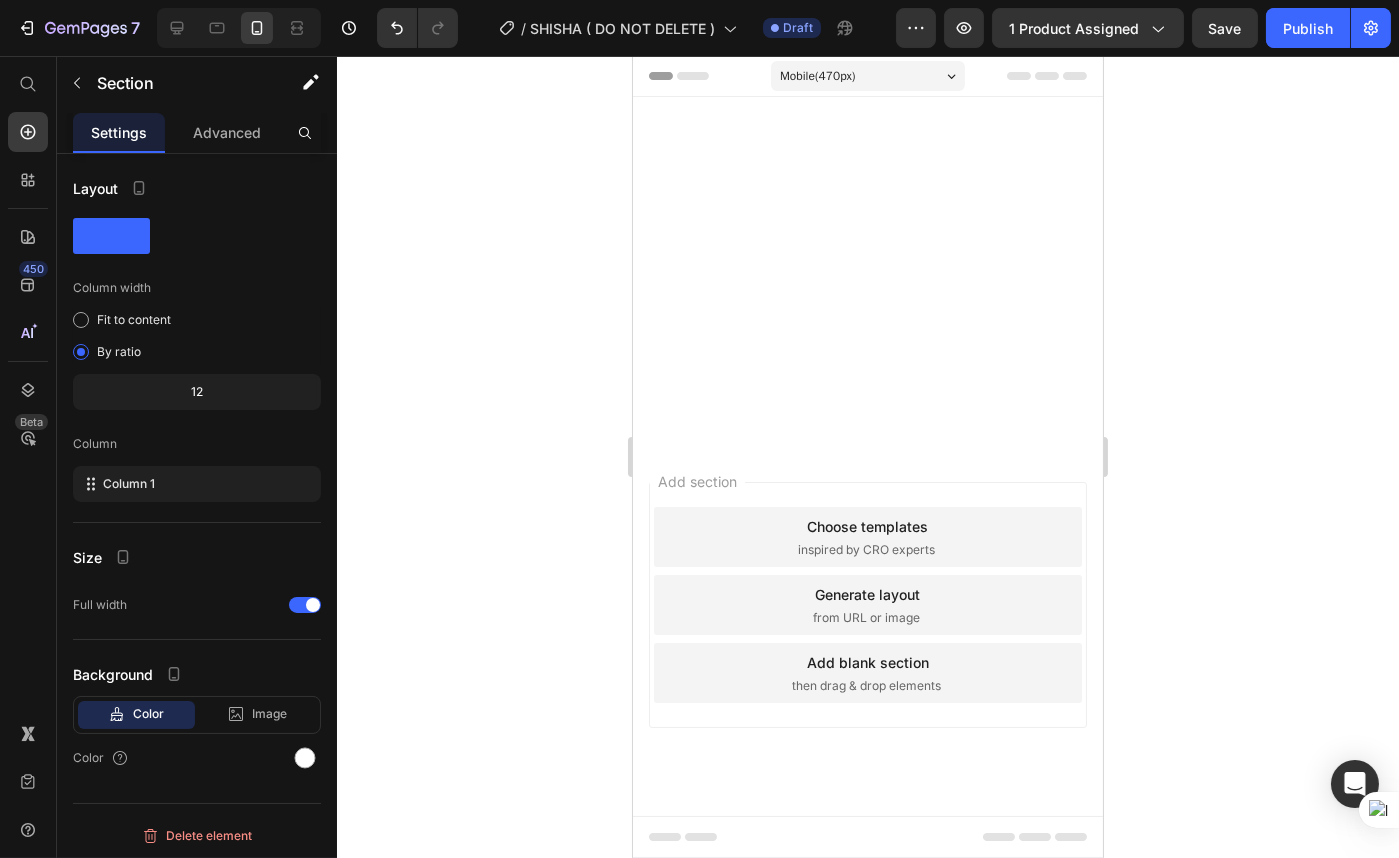 drag, startPoint x: 955, startPoint y: 257, endPoint x: 908, endPoint y: 185, distance: 85.98256 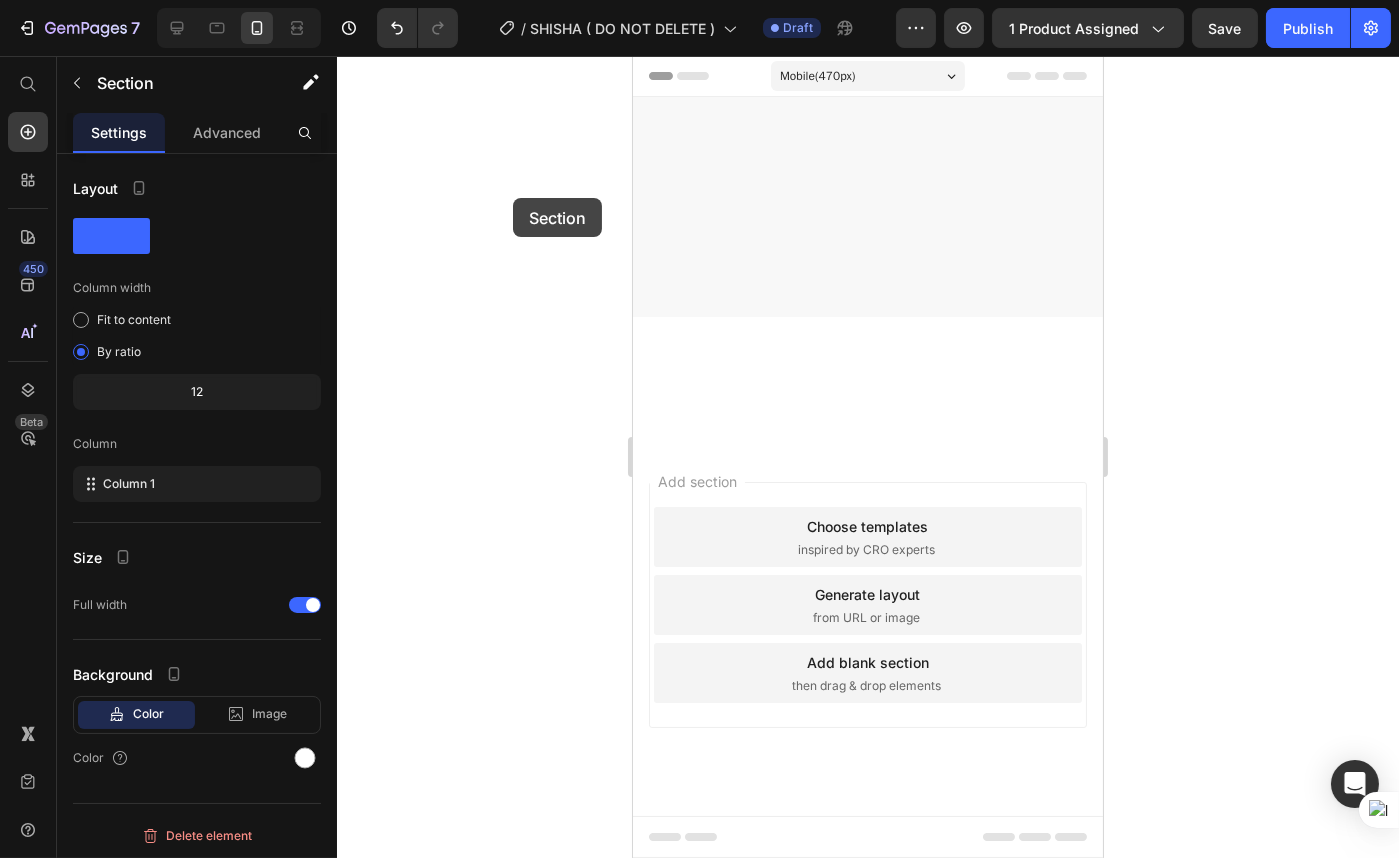 drag, startPoint x: 513, startPoint y: 198, endPoint x: 209, endPoint y: 102, distance: 318.79773 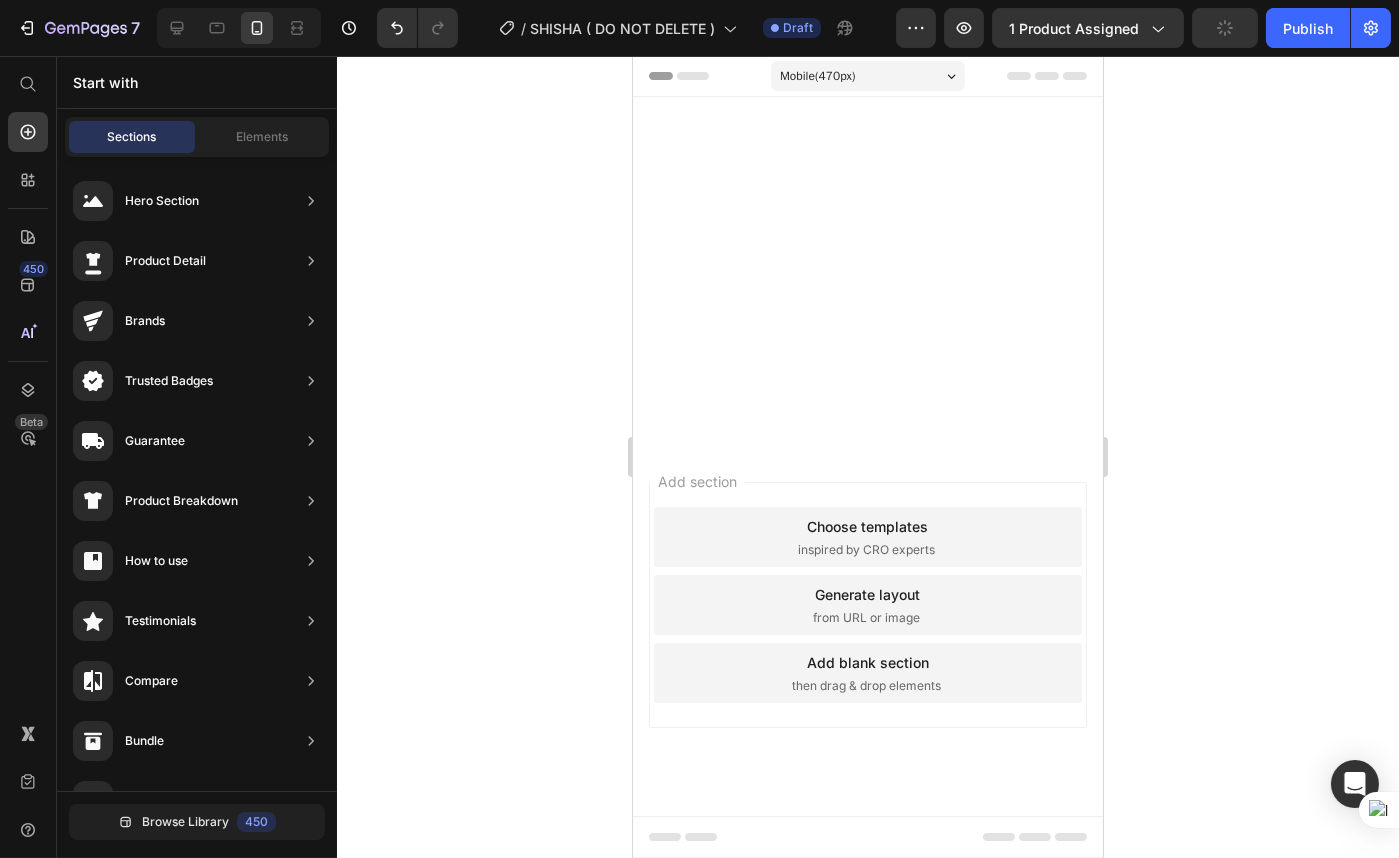 click on "inspired by CRO experts" at bounding box center (865, 550) 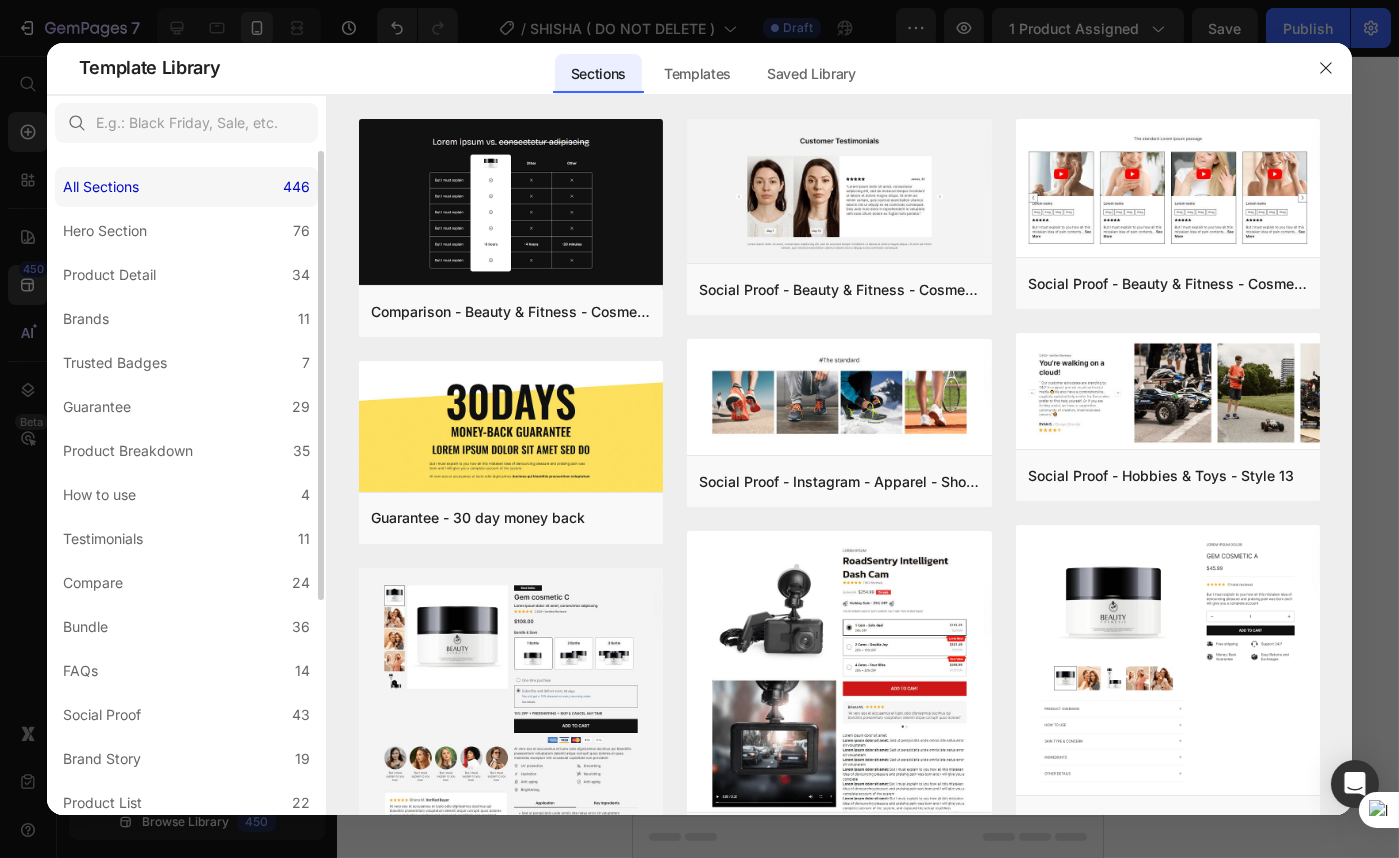 click on "All Sections 446" 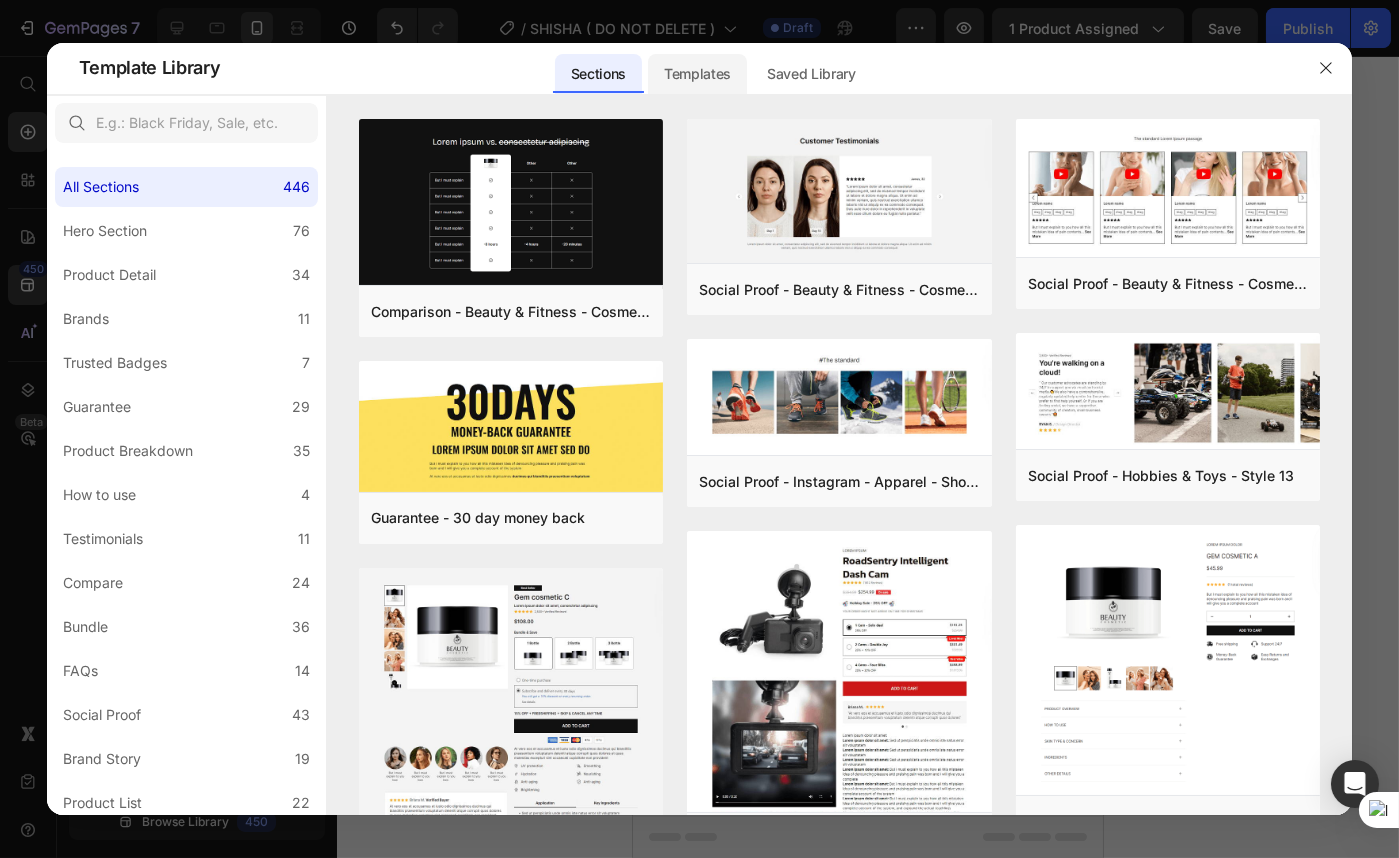 click on "Templates" 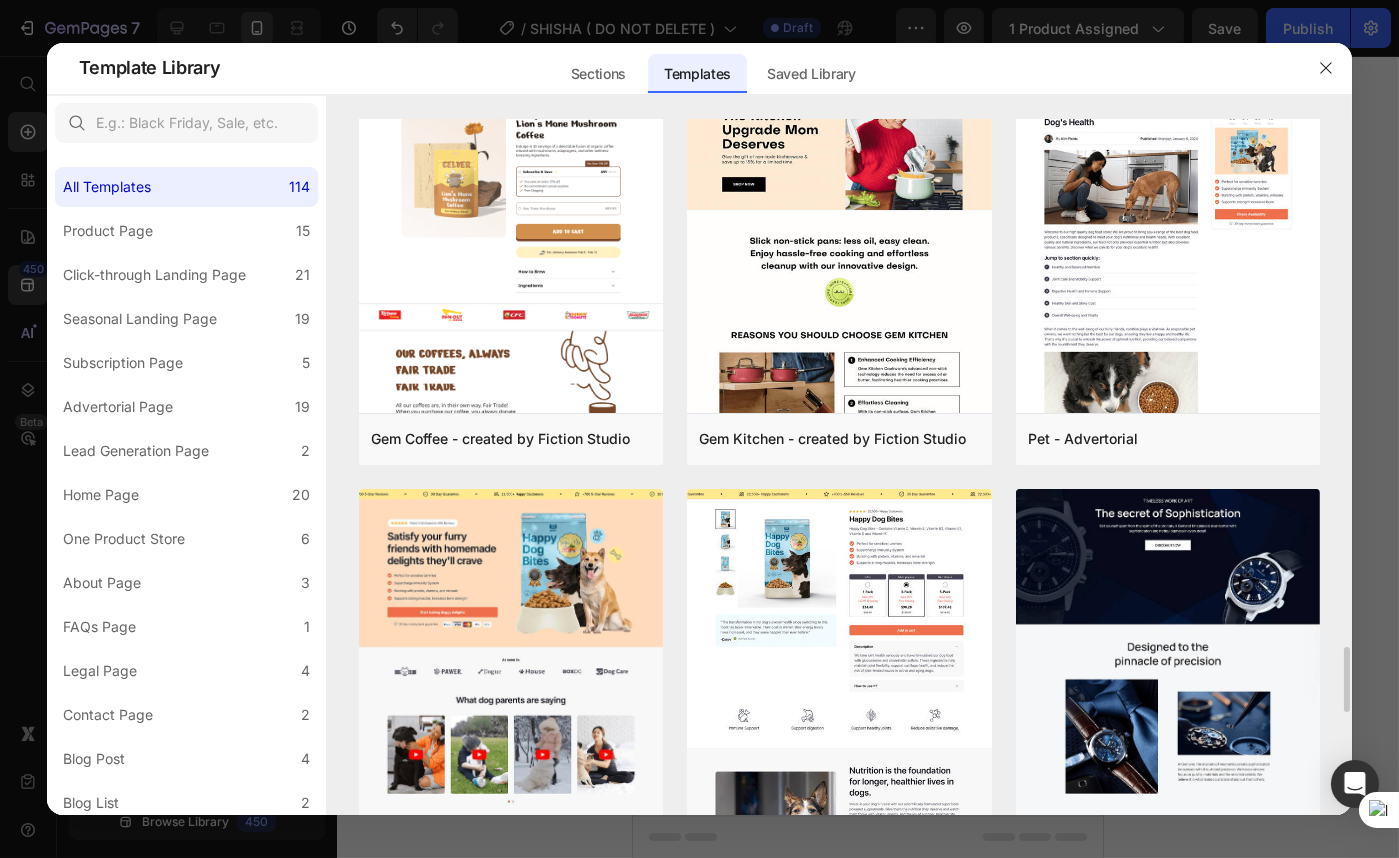 scroll, scrollTop: 4684, scrollLeft: 0, axis: vertical 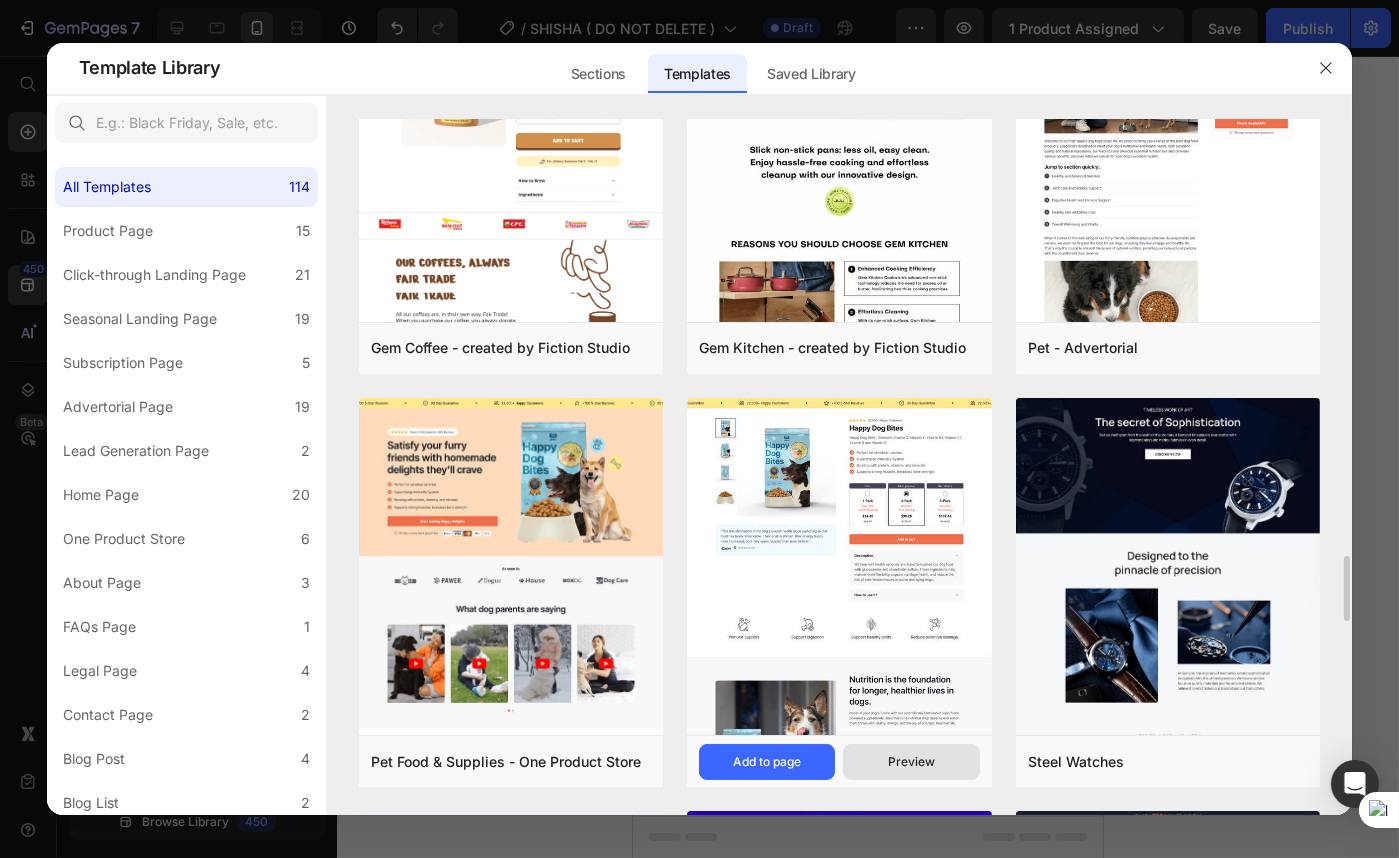 click on "Preview" at bounding box center [911, 762] 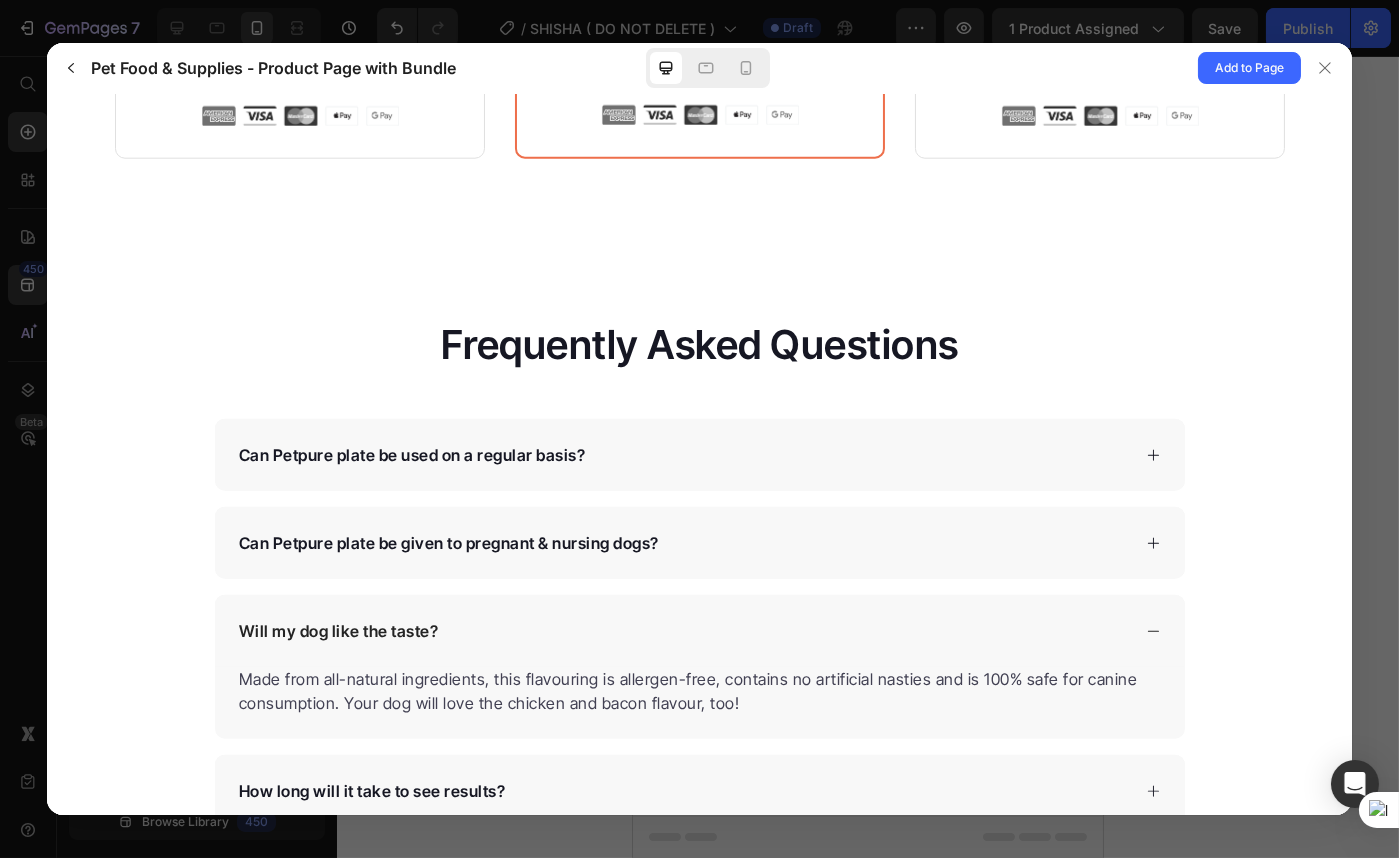 scroll, scrollTop: 4356, scrollLeft: 0, axis: vertical 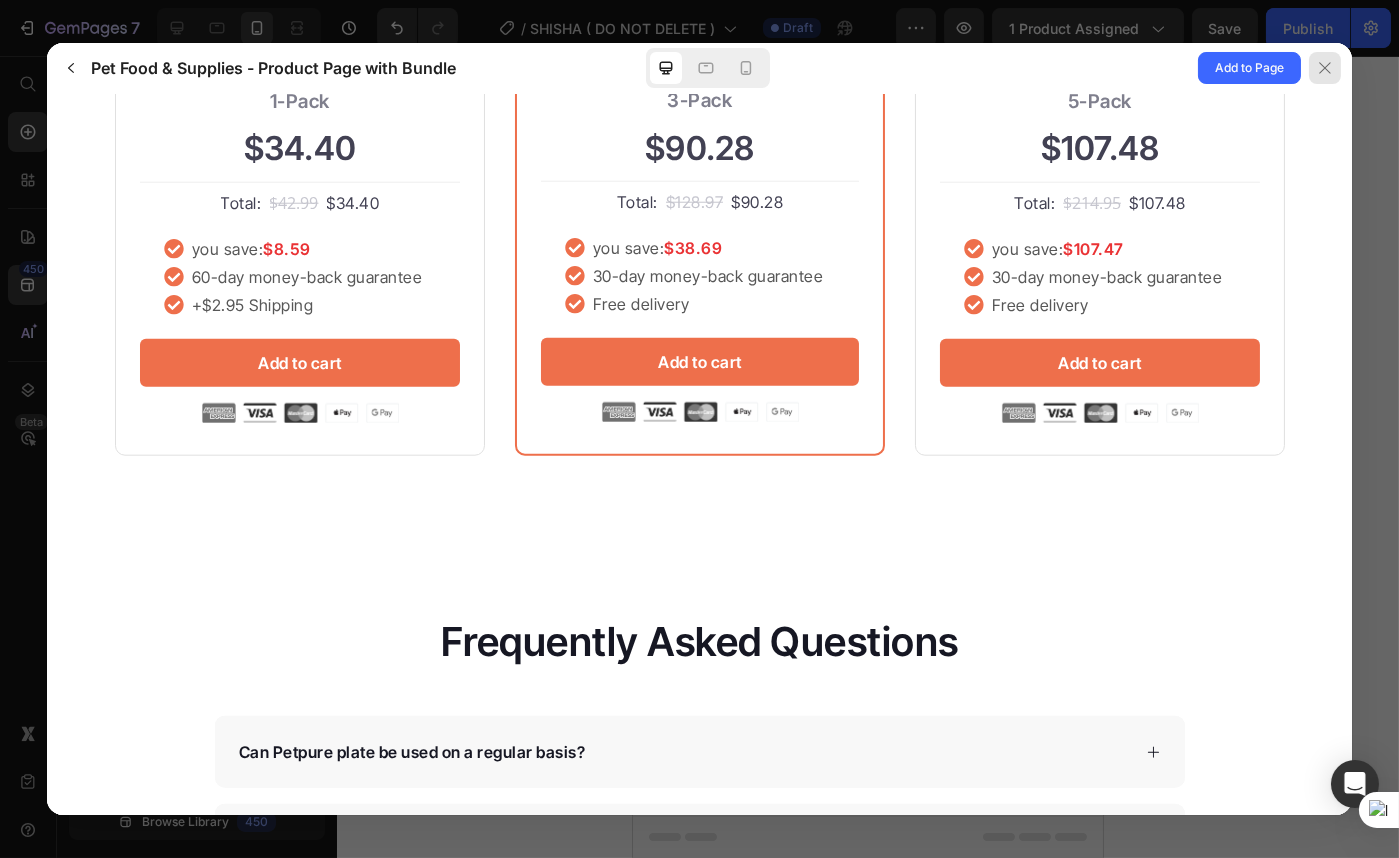click 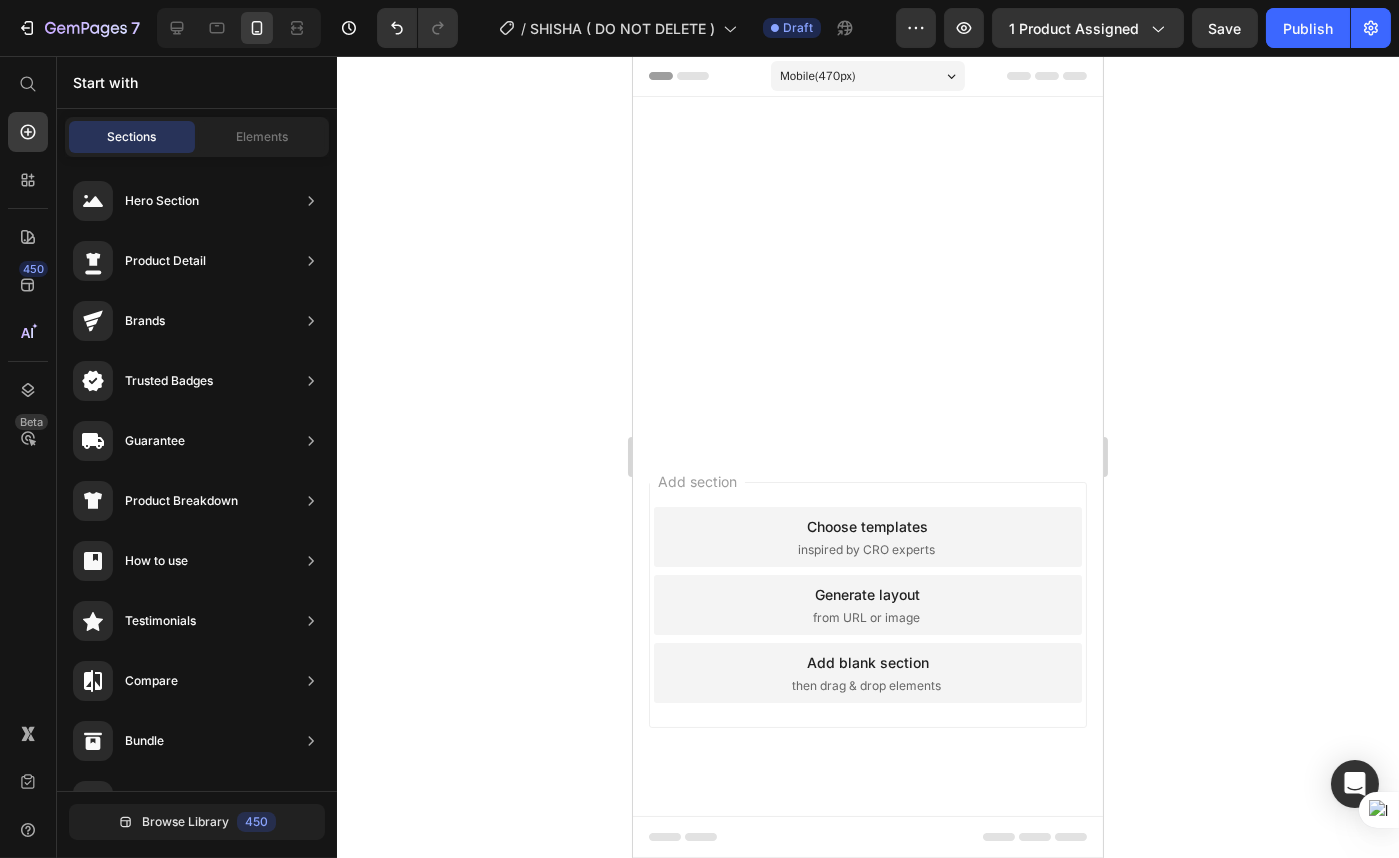 click on "Choose templates inspired by CRO experts" at bounding box center [867, 537] 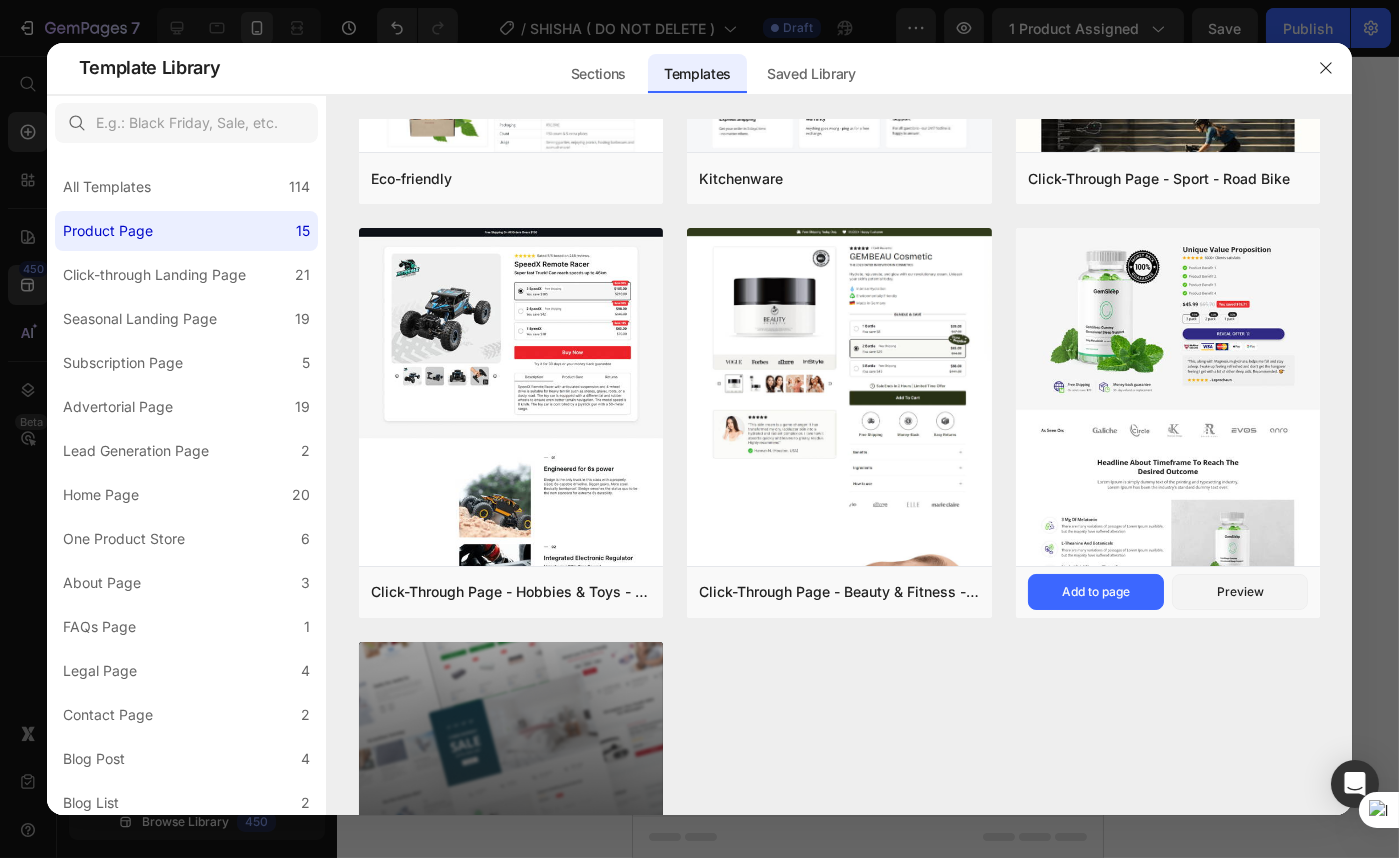 scroll, scrollTop: 1782, scrollLeft: 0, axis: vertical 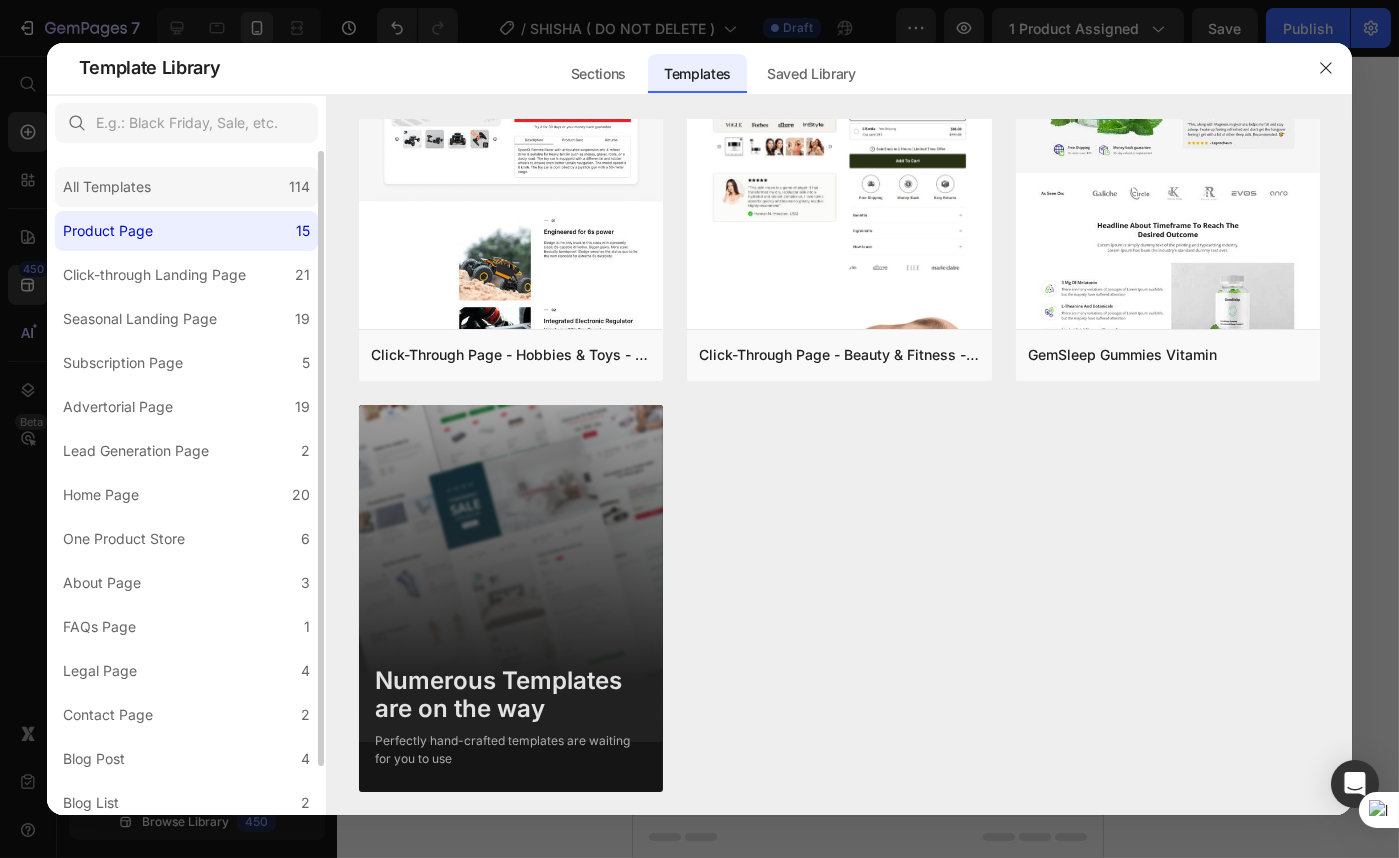click on "All Templates 114" 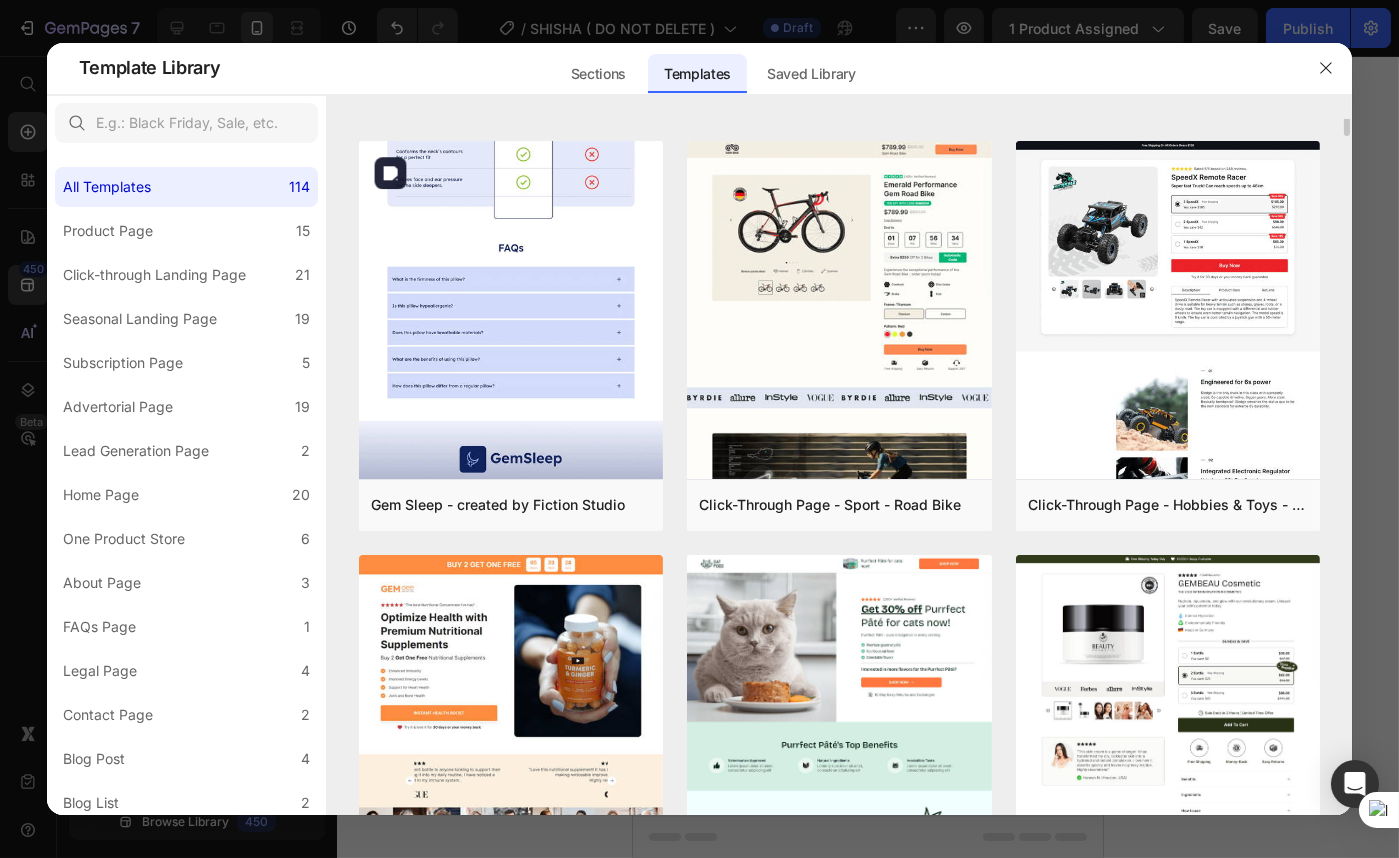 scroll, scrollTop: 2186, scrollLeft: 0, axis: vertical 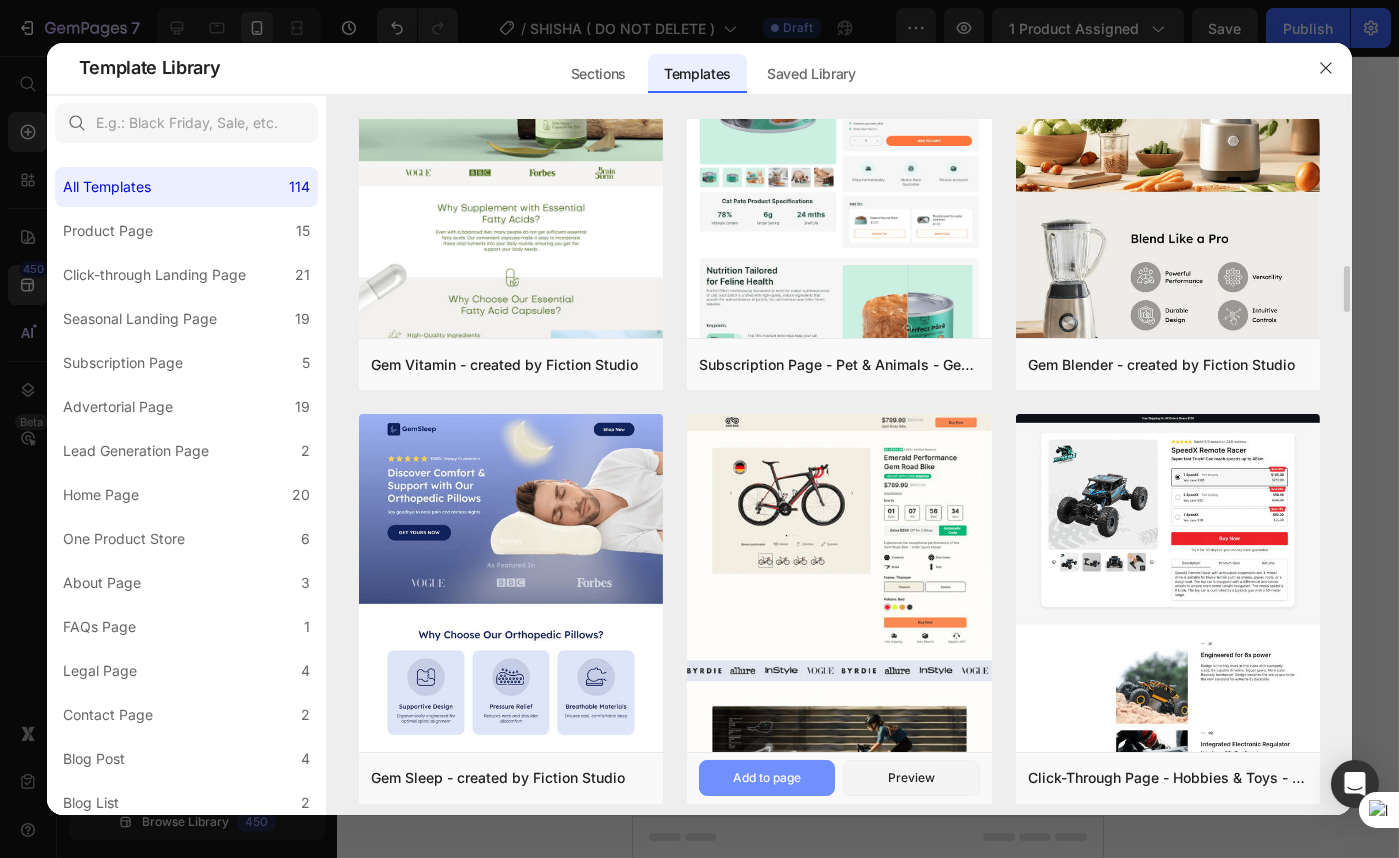 click on "Add to page" at bounding box center [767, 778] 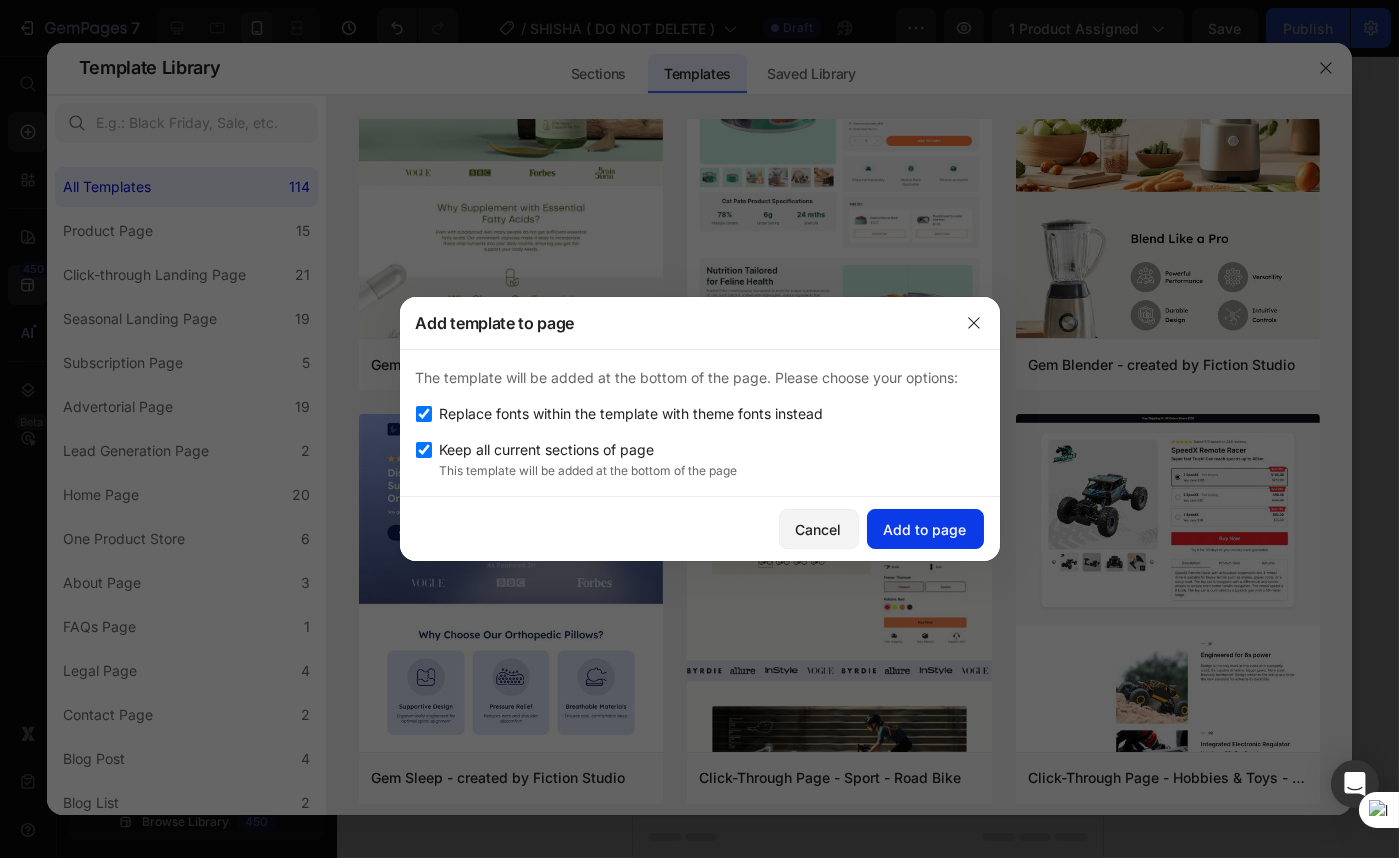 click on "Add to page" at bounding box center (925, 529) 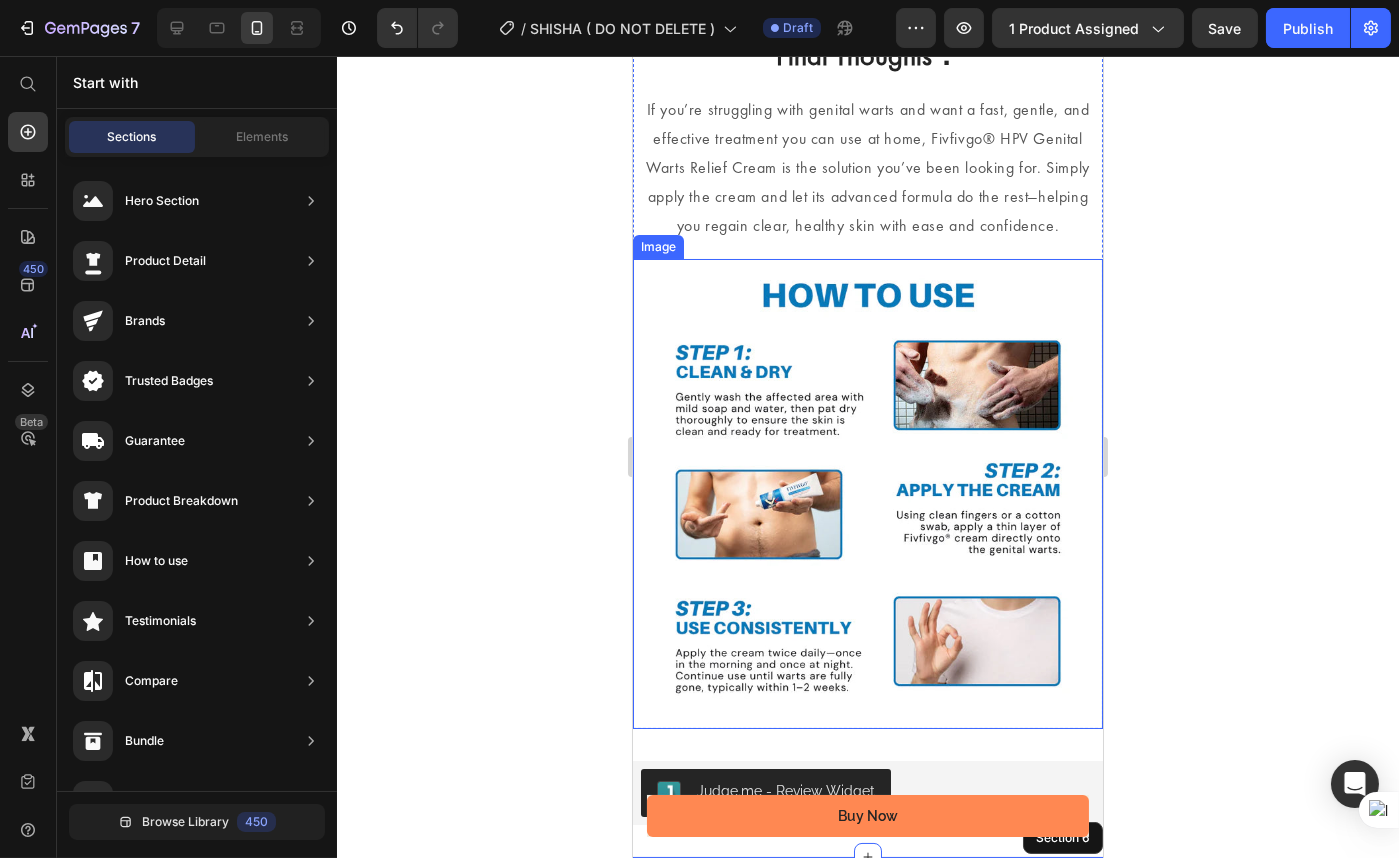 scroll, scrollTop: 0, scrollLeft: 0, axis: both 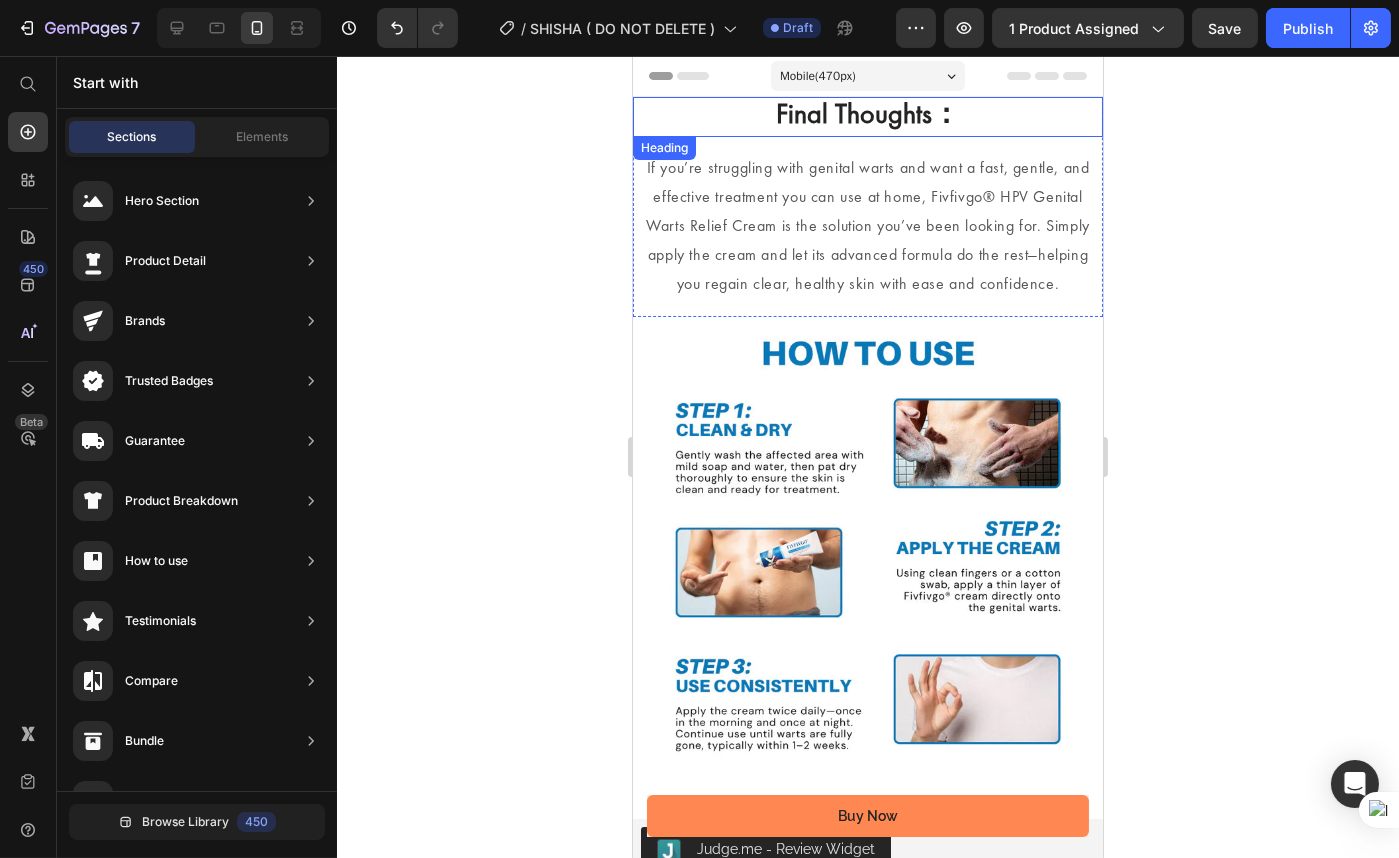 click on "Final Thoughts：" at bounding box center [867, 117] 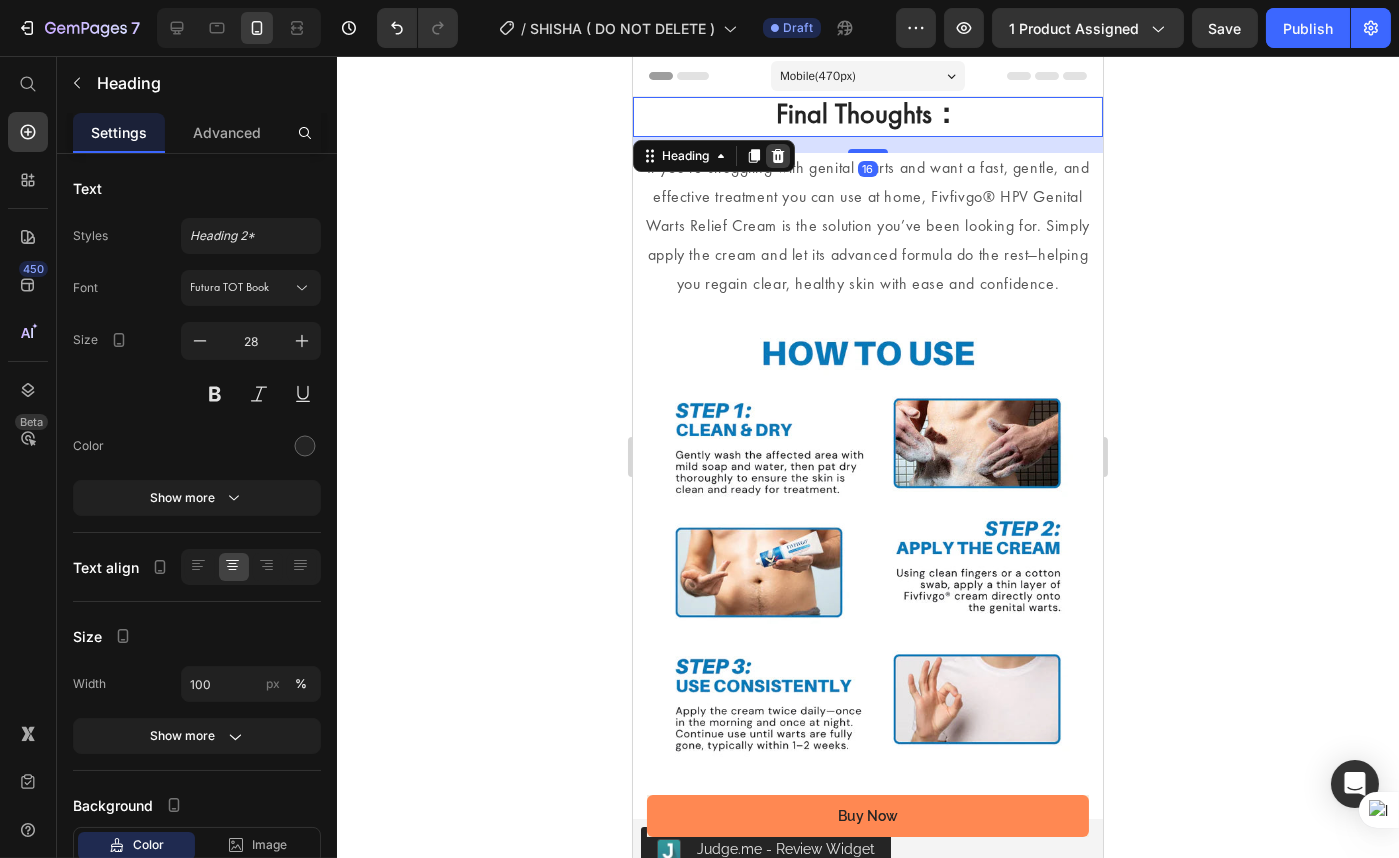 click 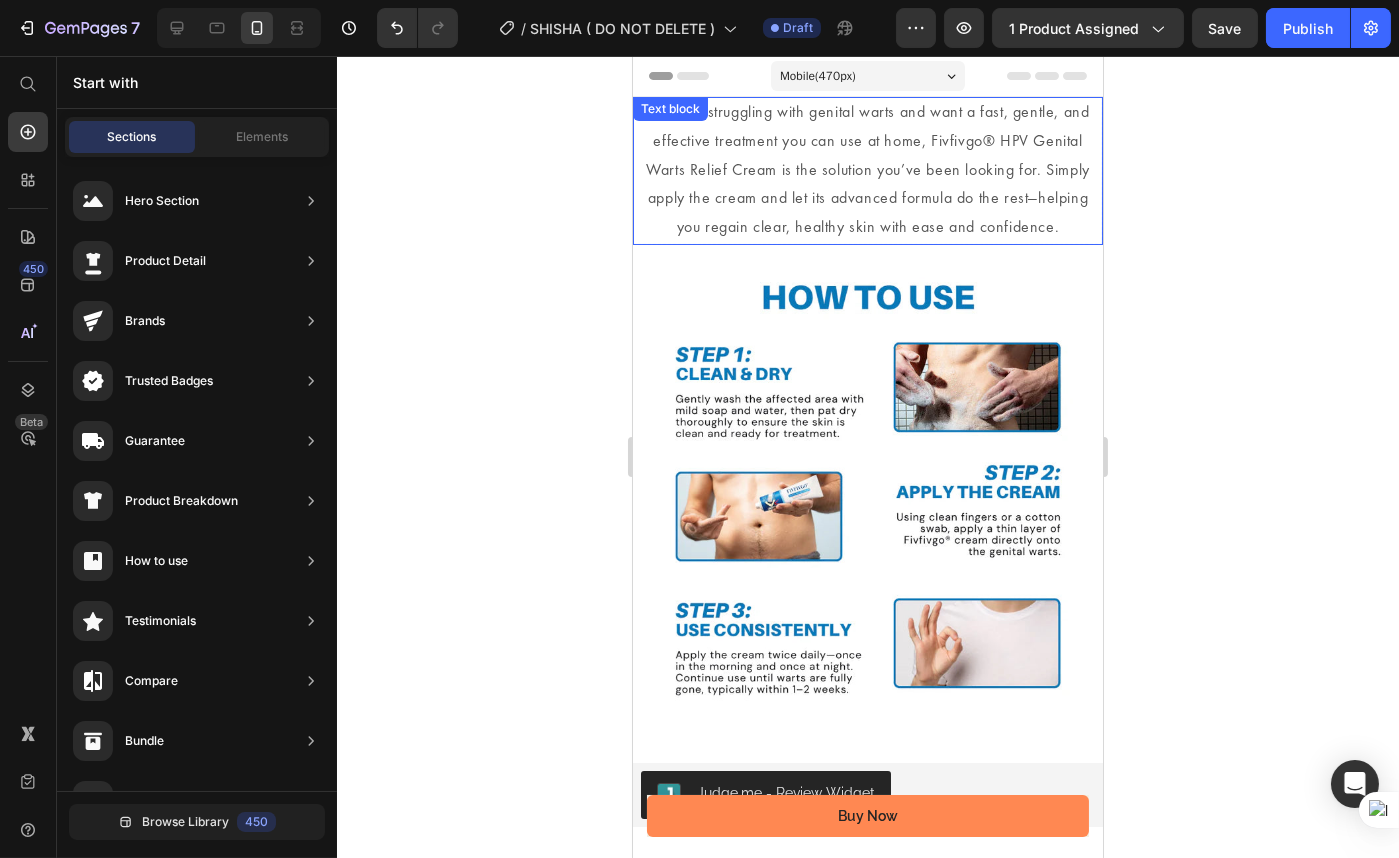 click on "If you’re struggling with genital warts and want a fast, gentle, and effective treatment you can use at home, Fivfivgo® HPV Genital Warts Relief Cream is the solution you’ve been looking for. Simply apply the cream and let its advanced formula do the rest—helping you regain clear, healthy skin with ease and confidence." at bounding box center (867, 171) 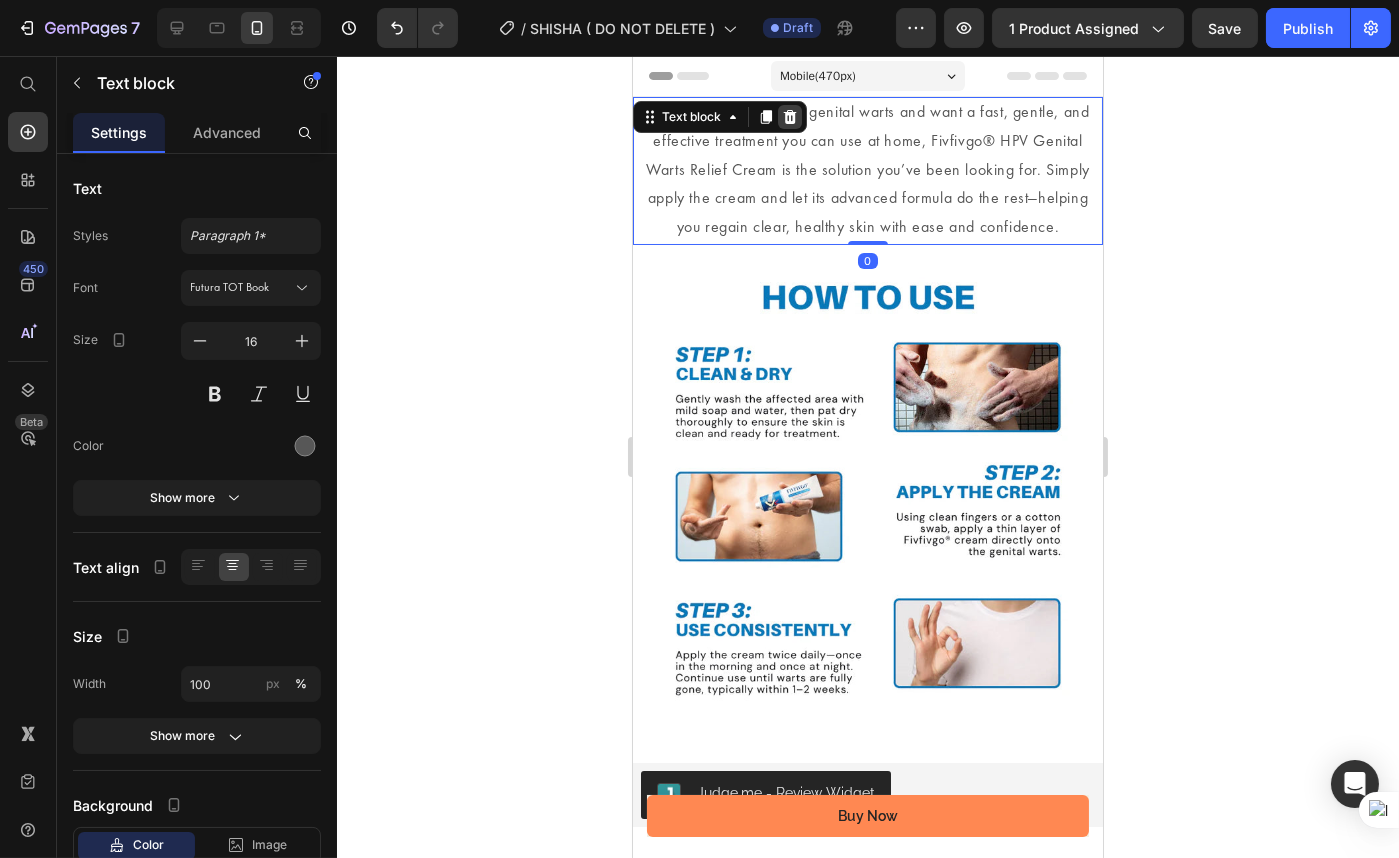 click 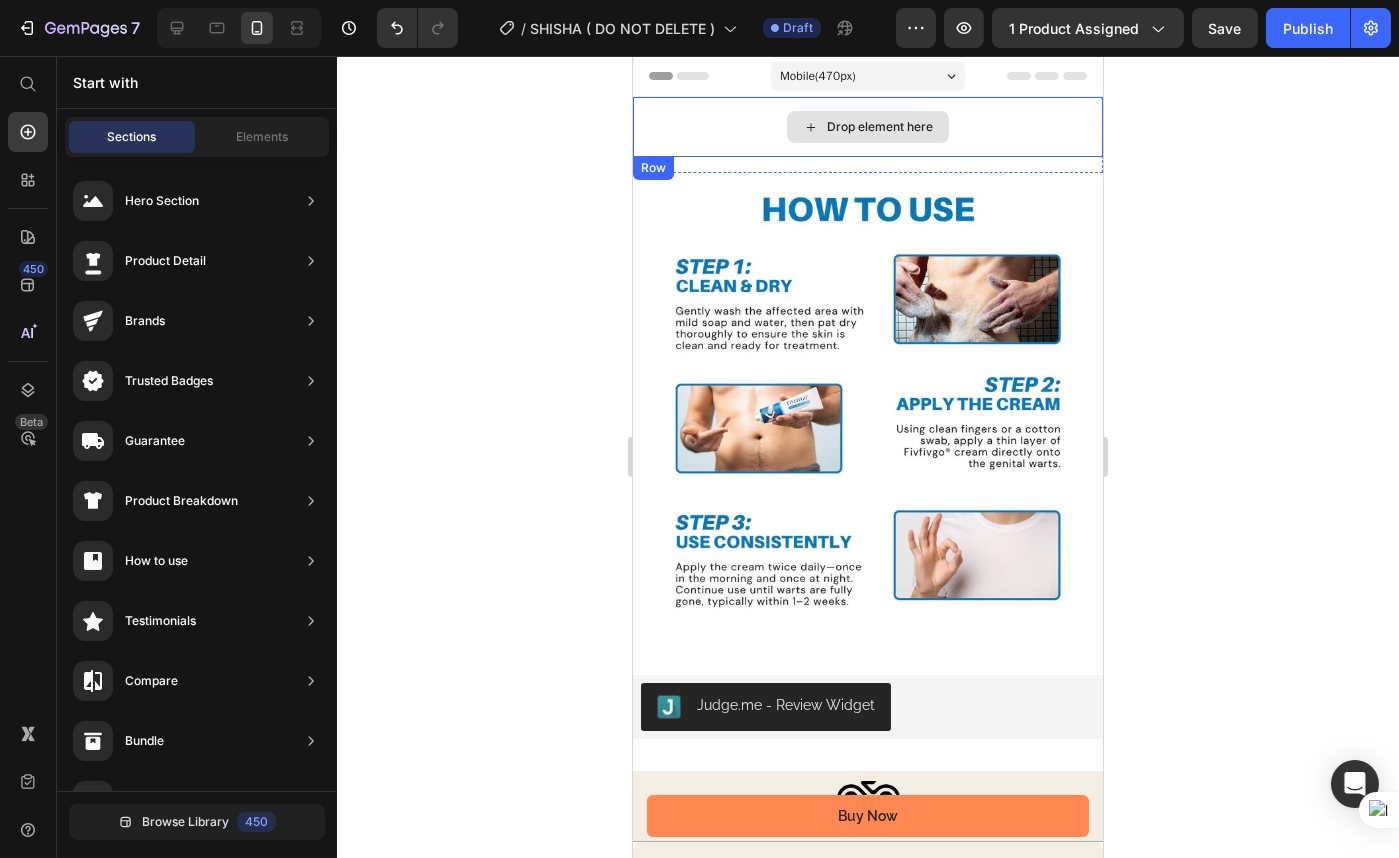 click on "Drop element here" at bounding box center [867, 127] 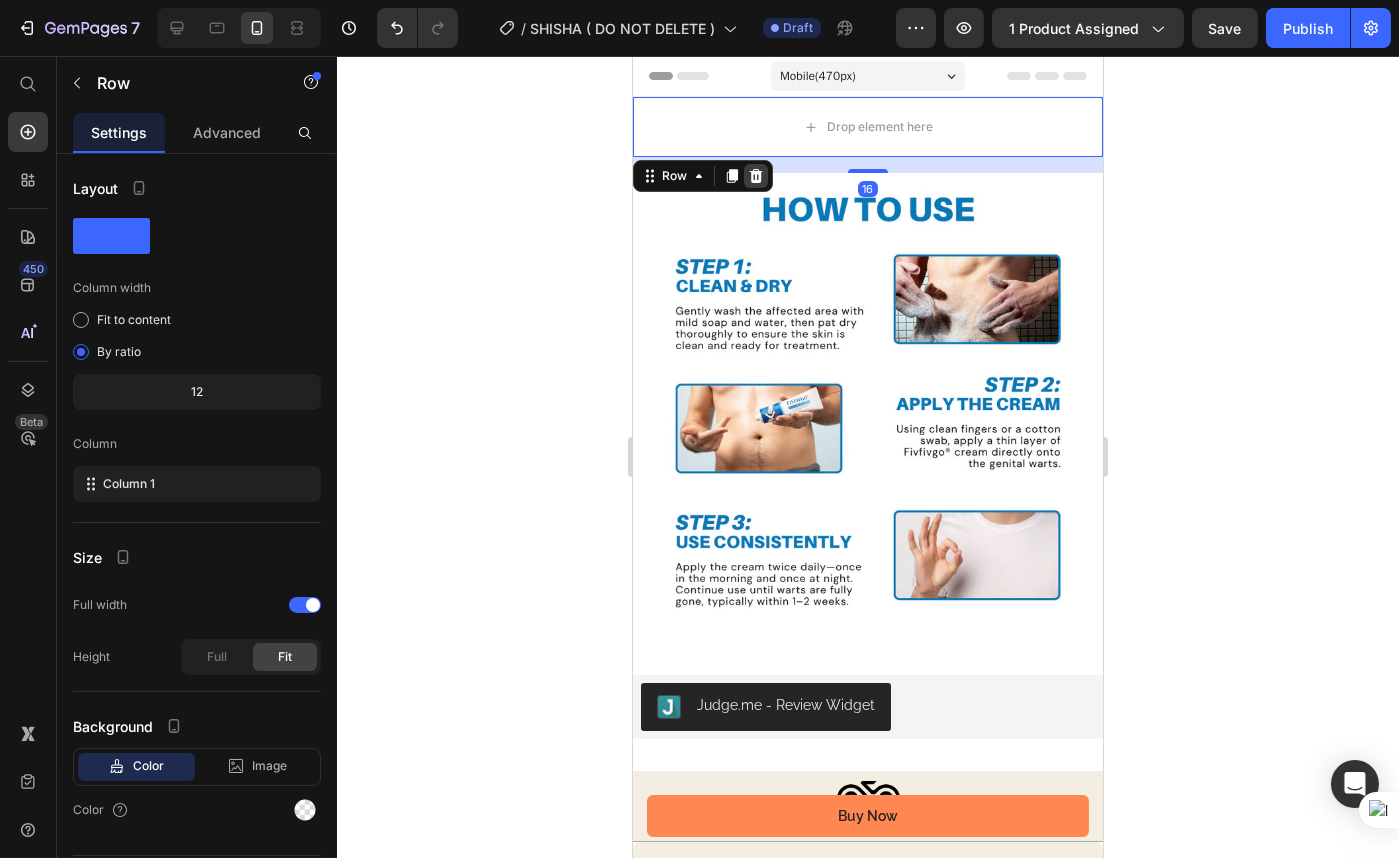 click 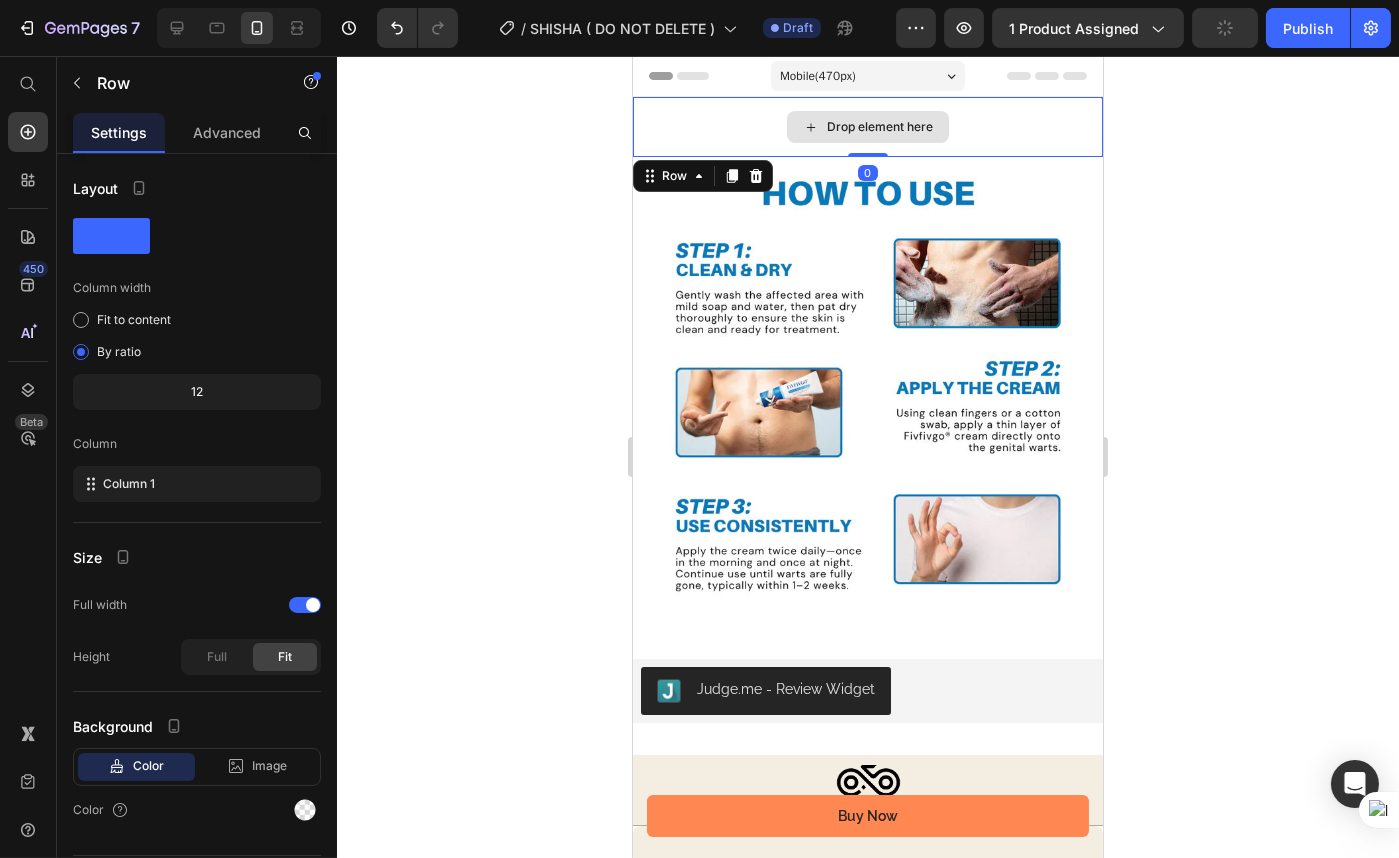 click on "Drop element here" at bounding box center [867, 127] 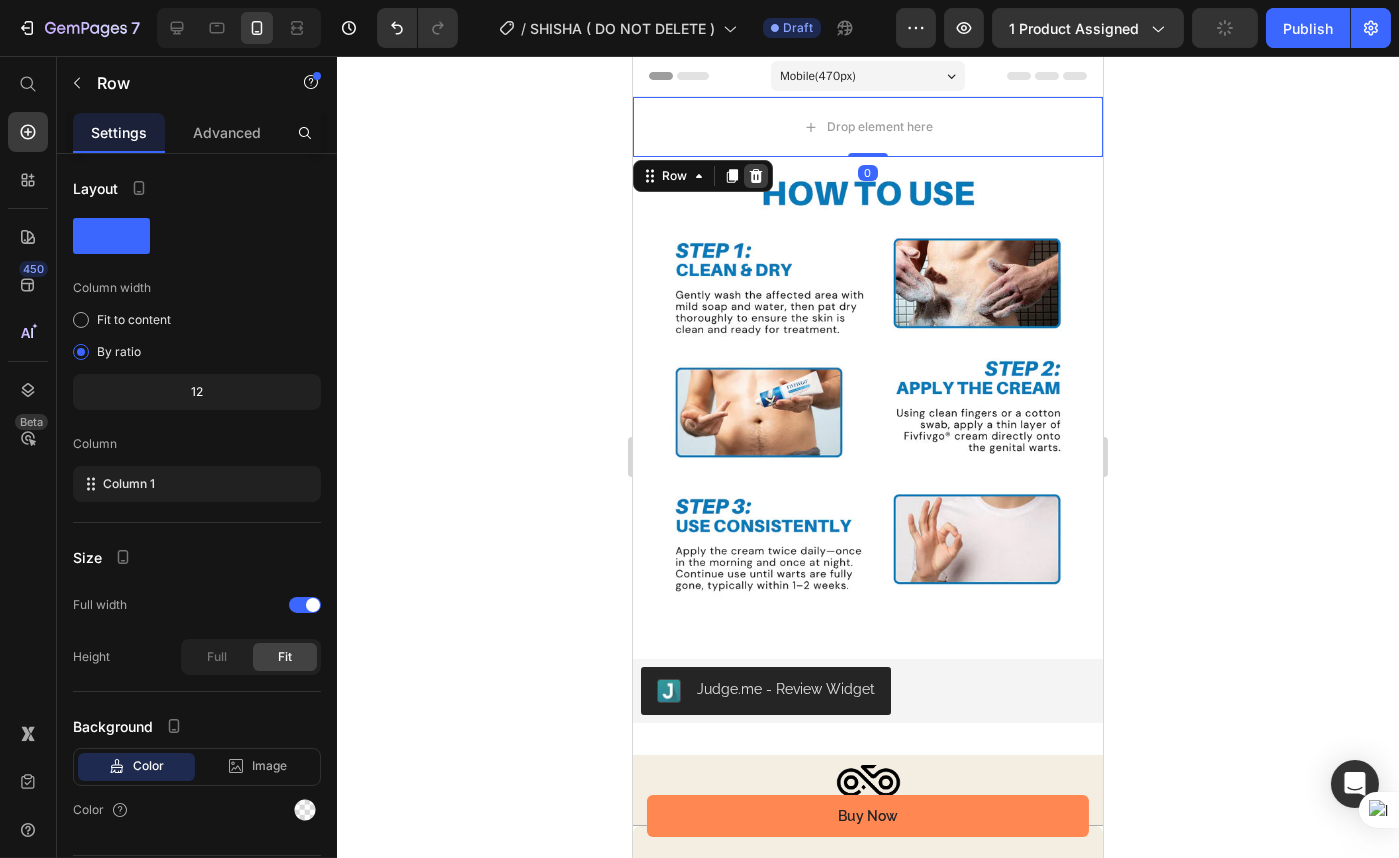 click 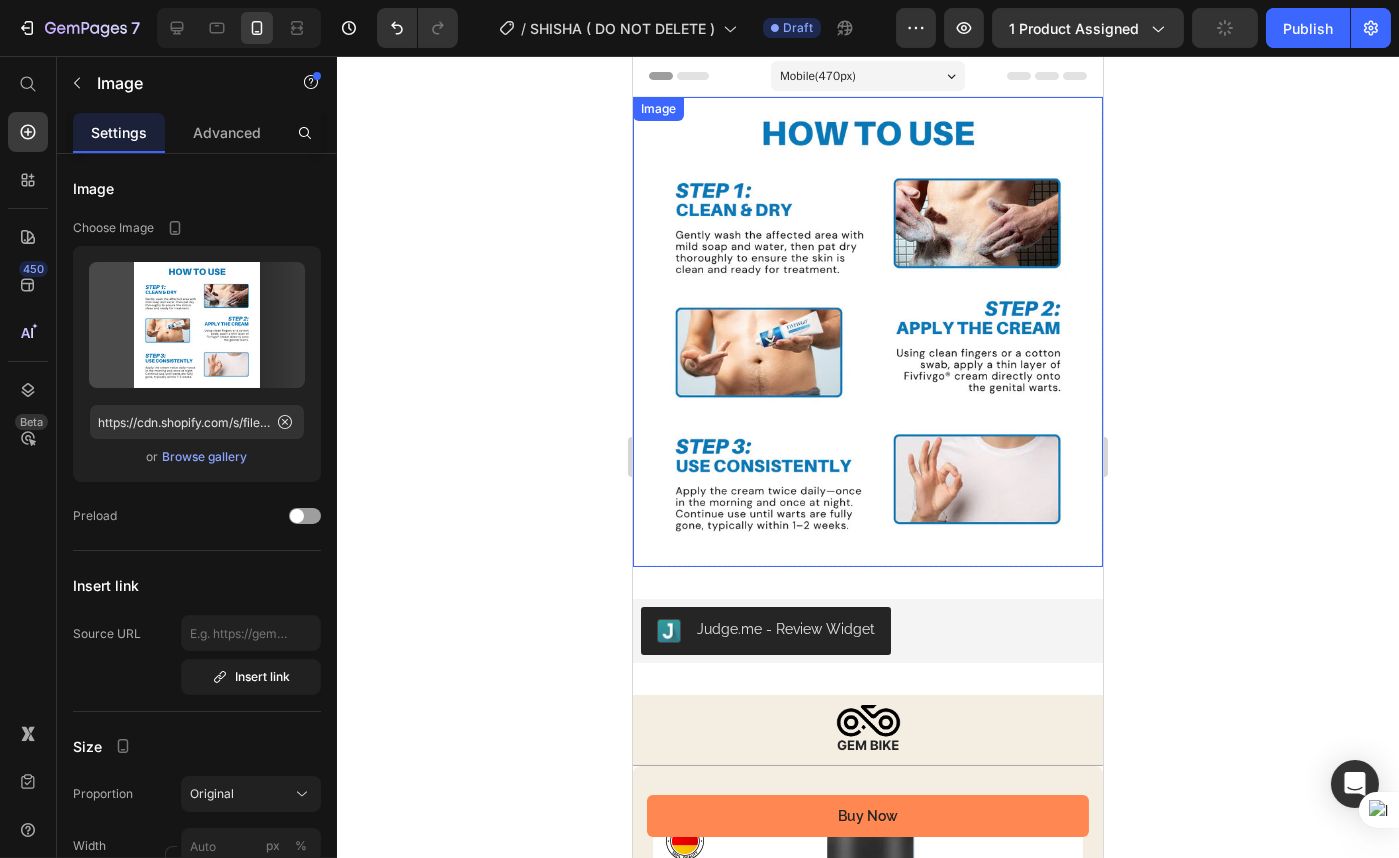 click at bounding box center (867, 332) 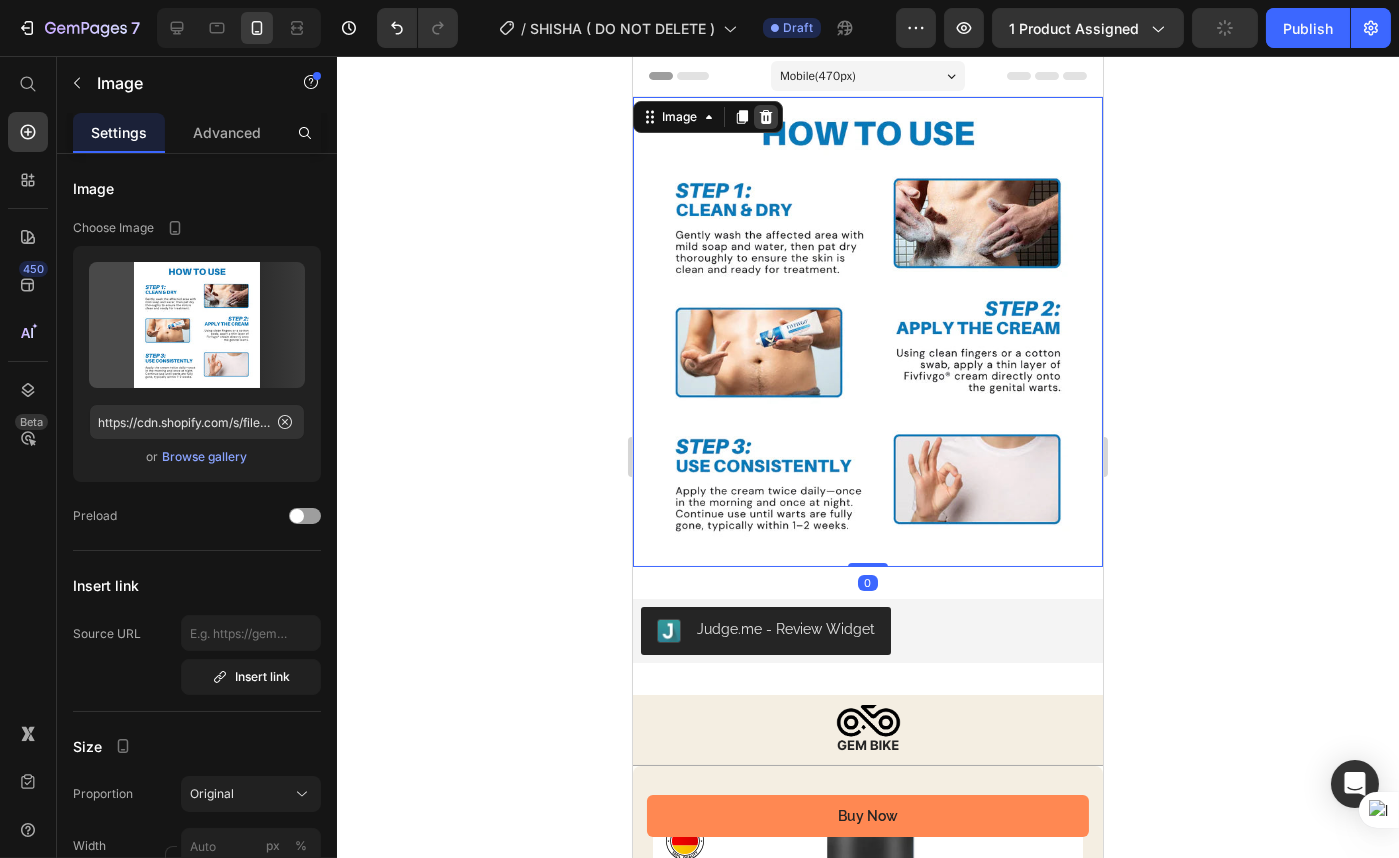 click 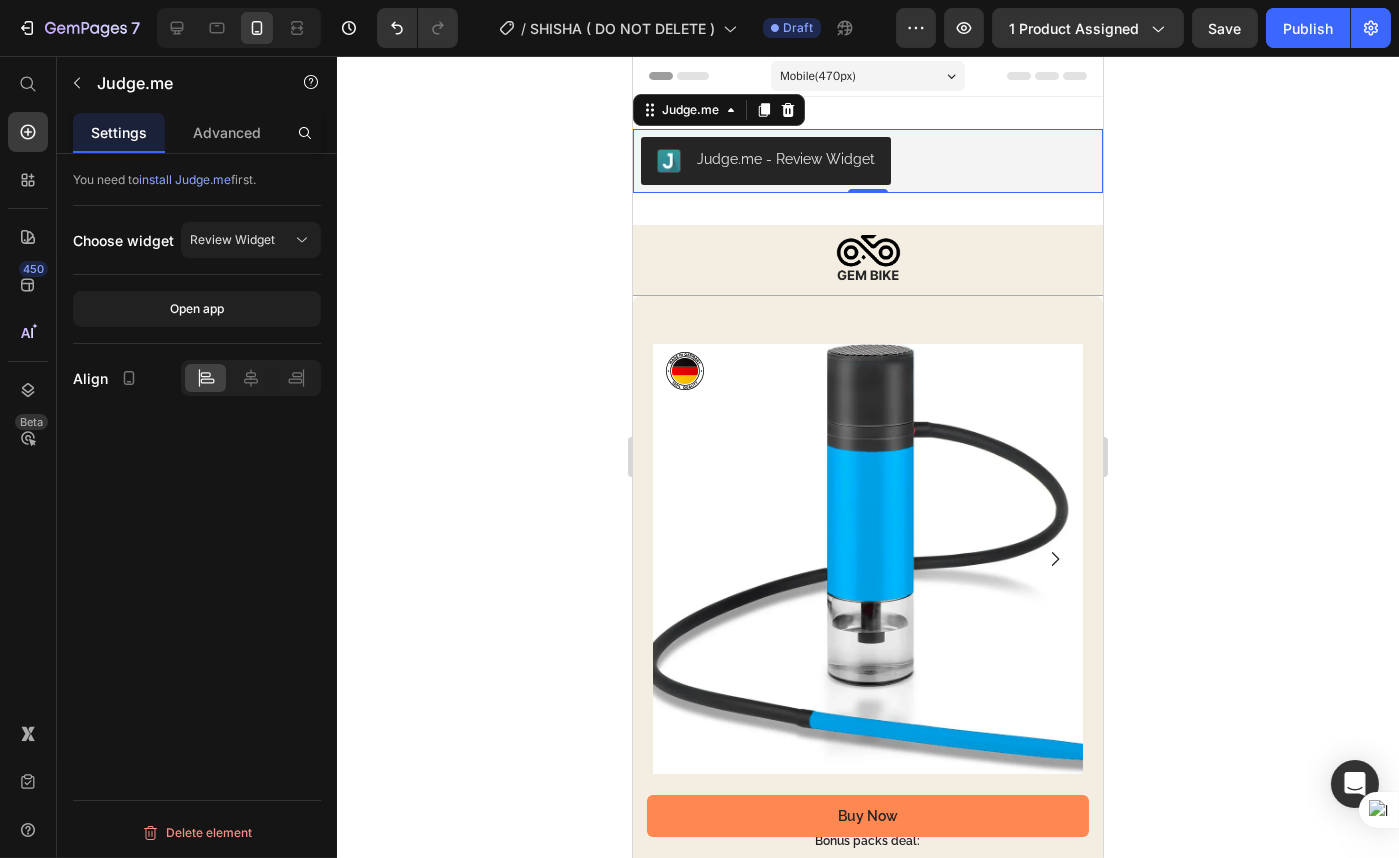 click on "Judge.me - Review Widget" at bounding box center (867, 161) 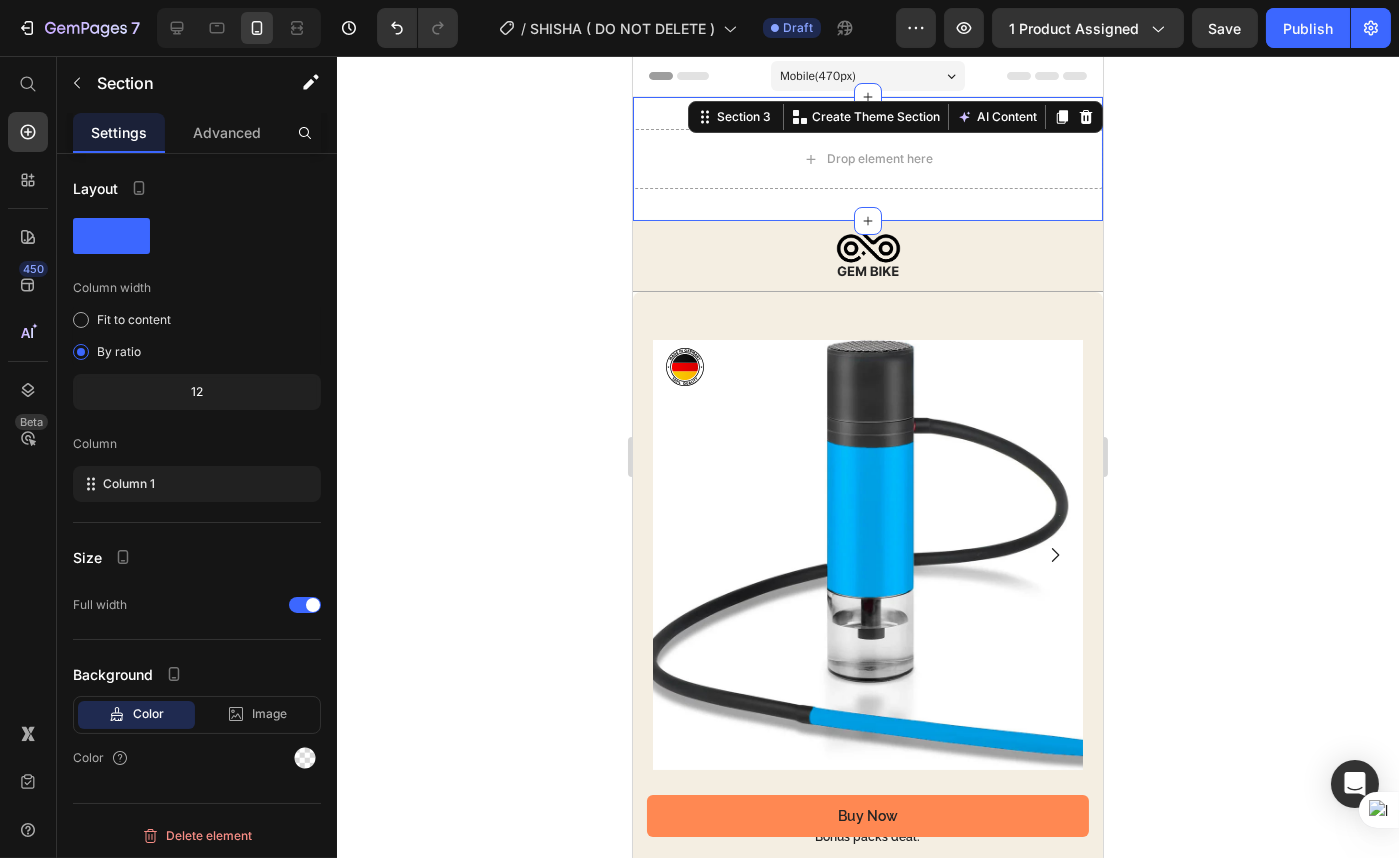 click on "Drop element here Section 3   You can create reusable sections Create Theme Section AI Content Write with GemAI What would you like to describe here? Tone and Voice Persuasive Product Shisha To Go Show more Generate" at bounding box center (867, 159) 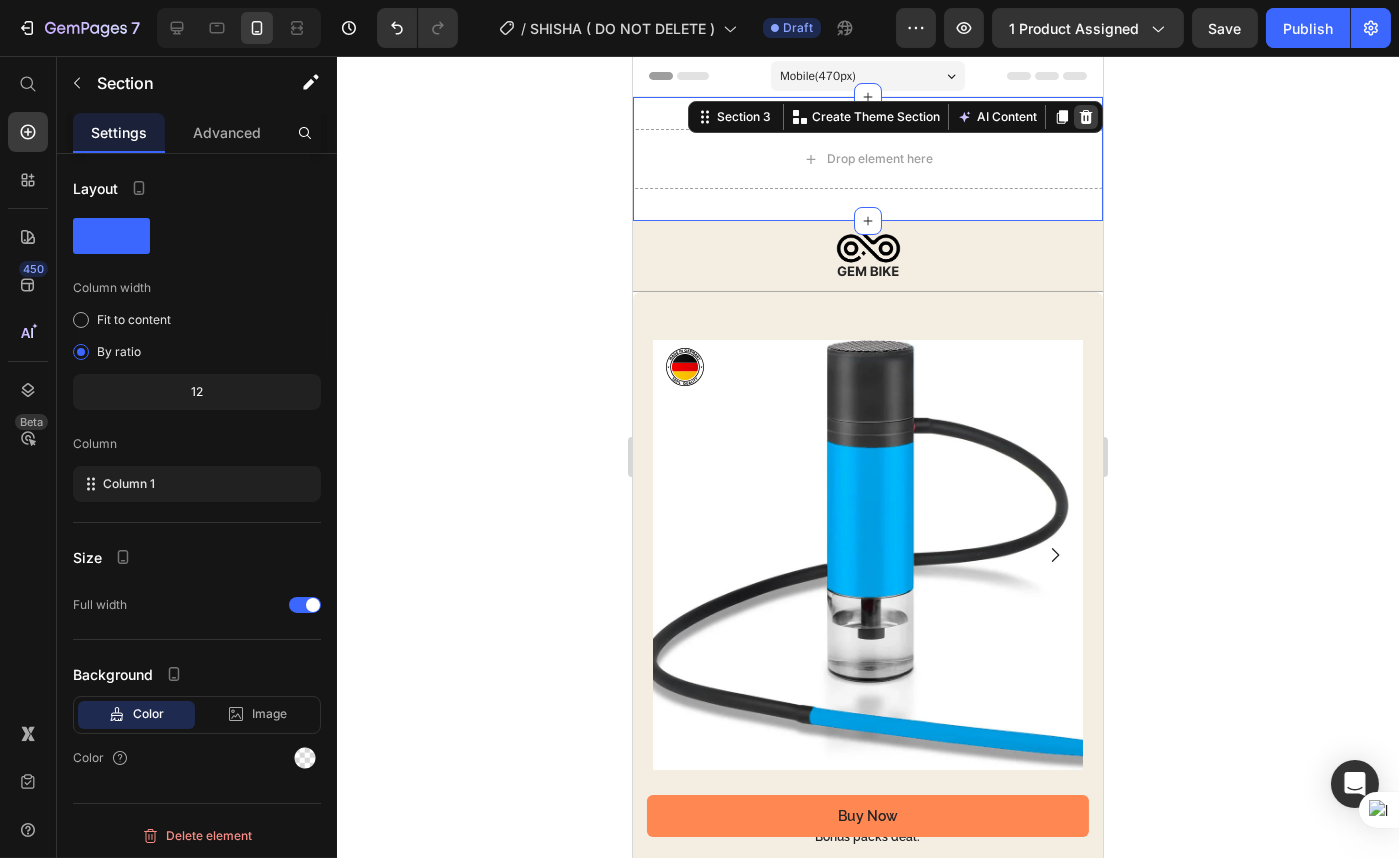 click at bounding box center [1085, 117] 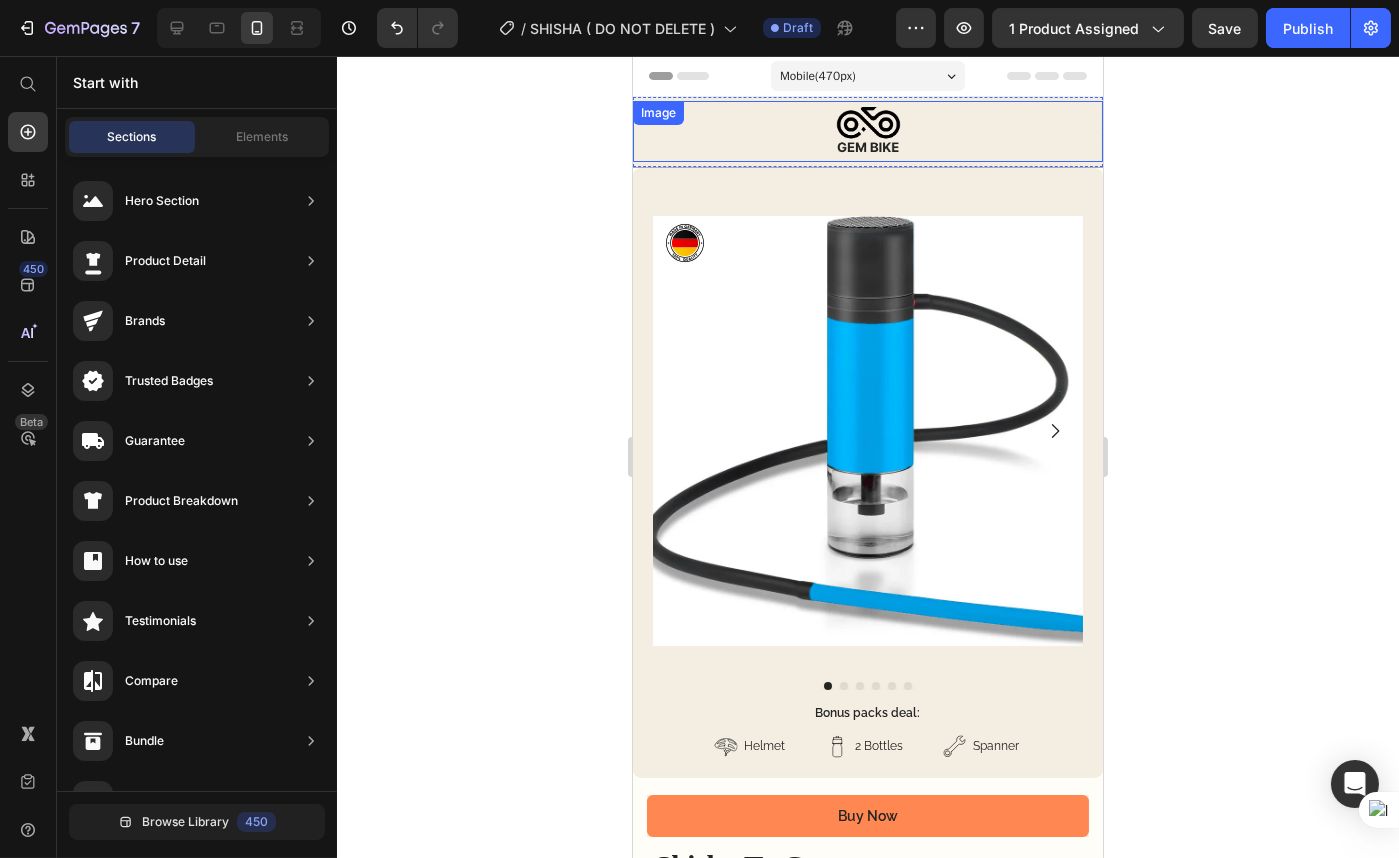 click at bounding box center [867, 131] 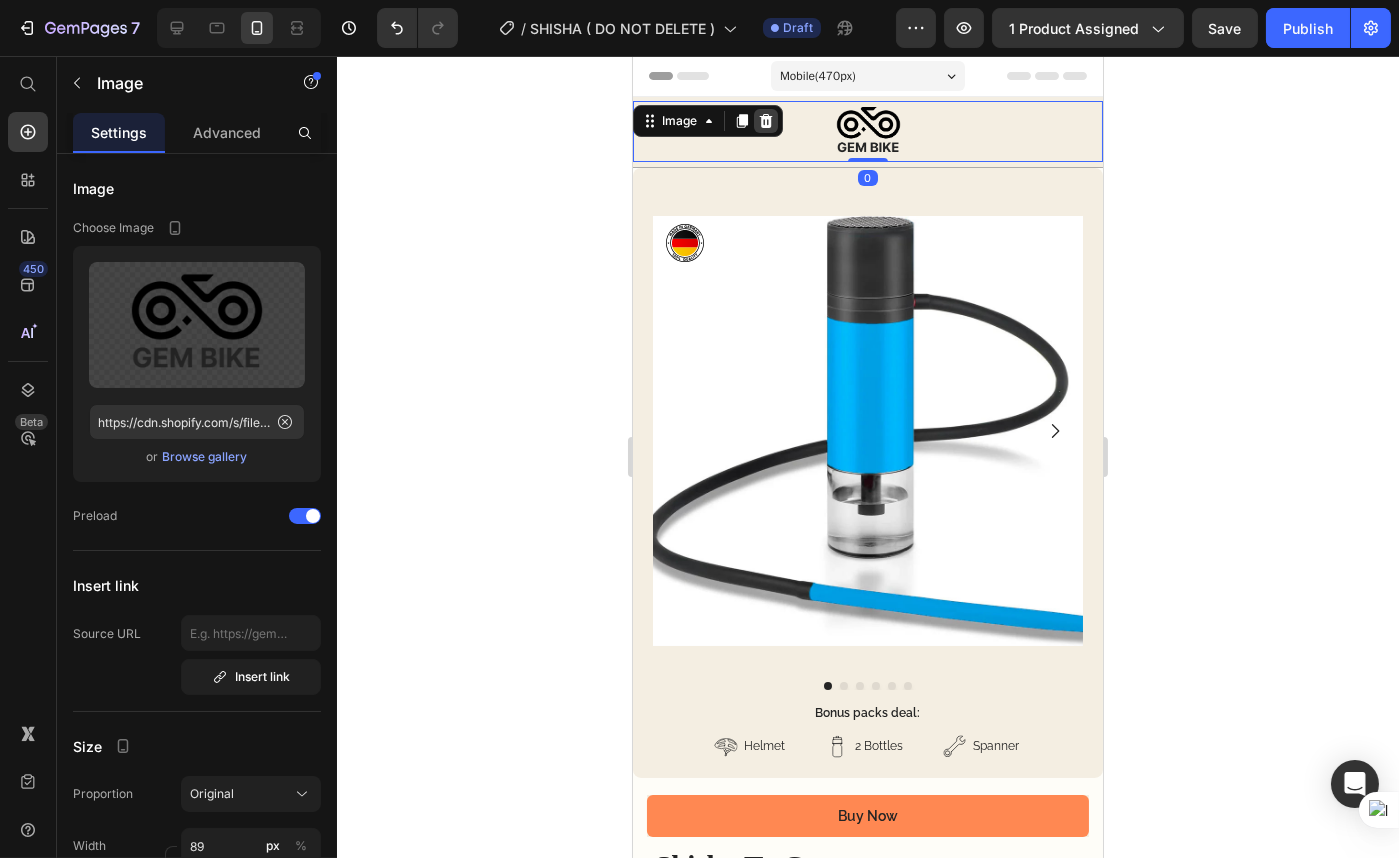 click 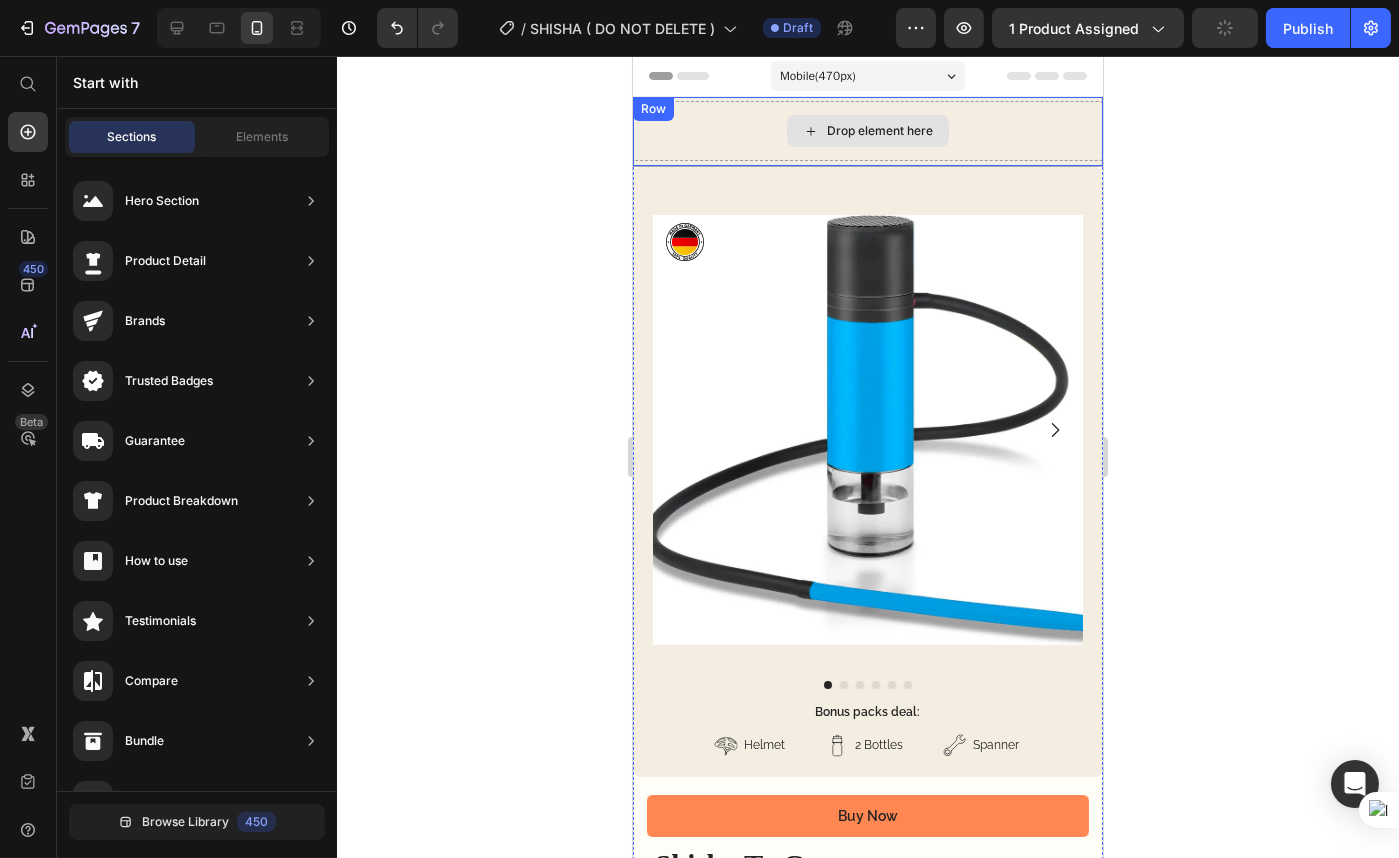 click on "Drop element here" at bounding box center [867, 131] 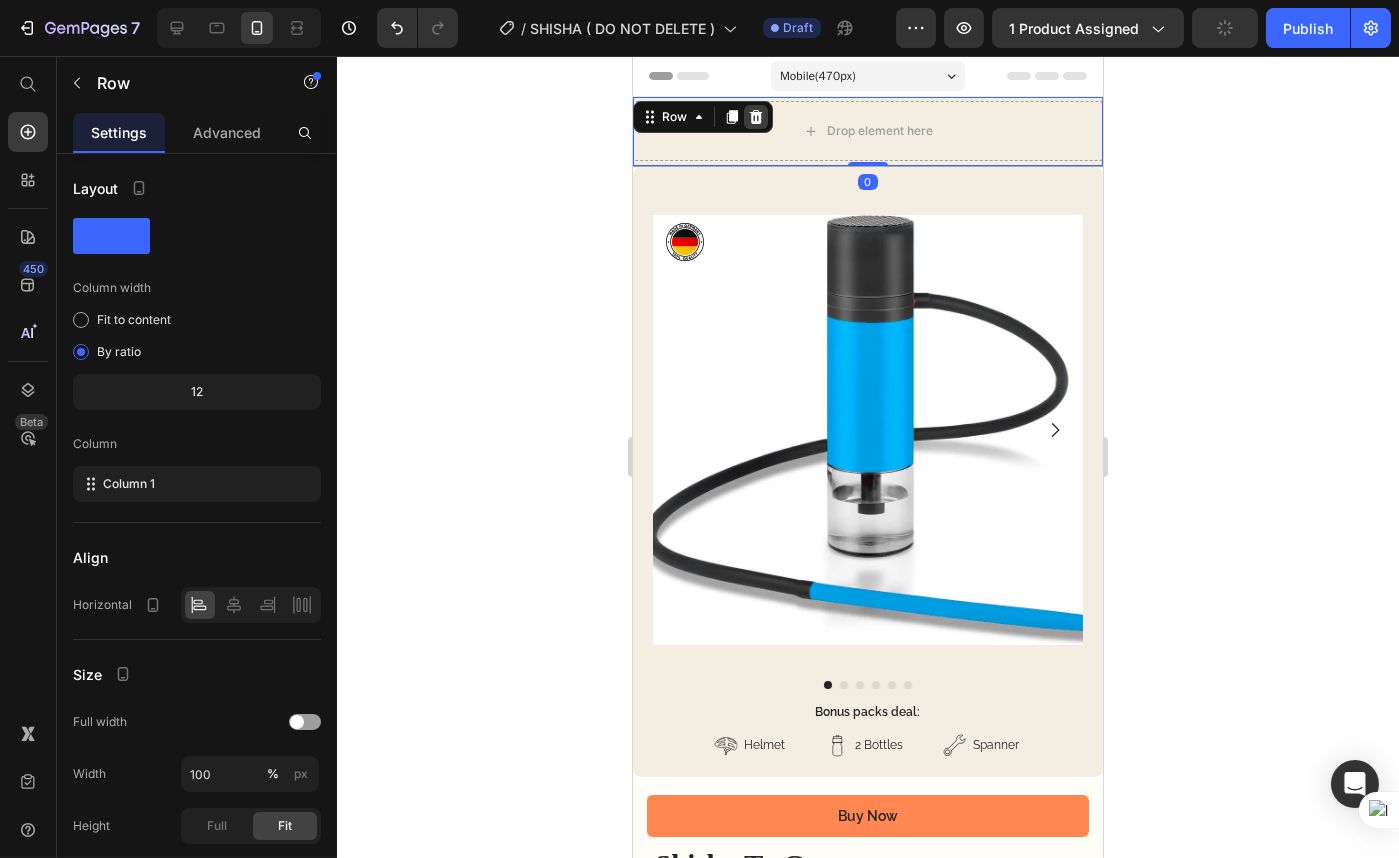 click 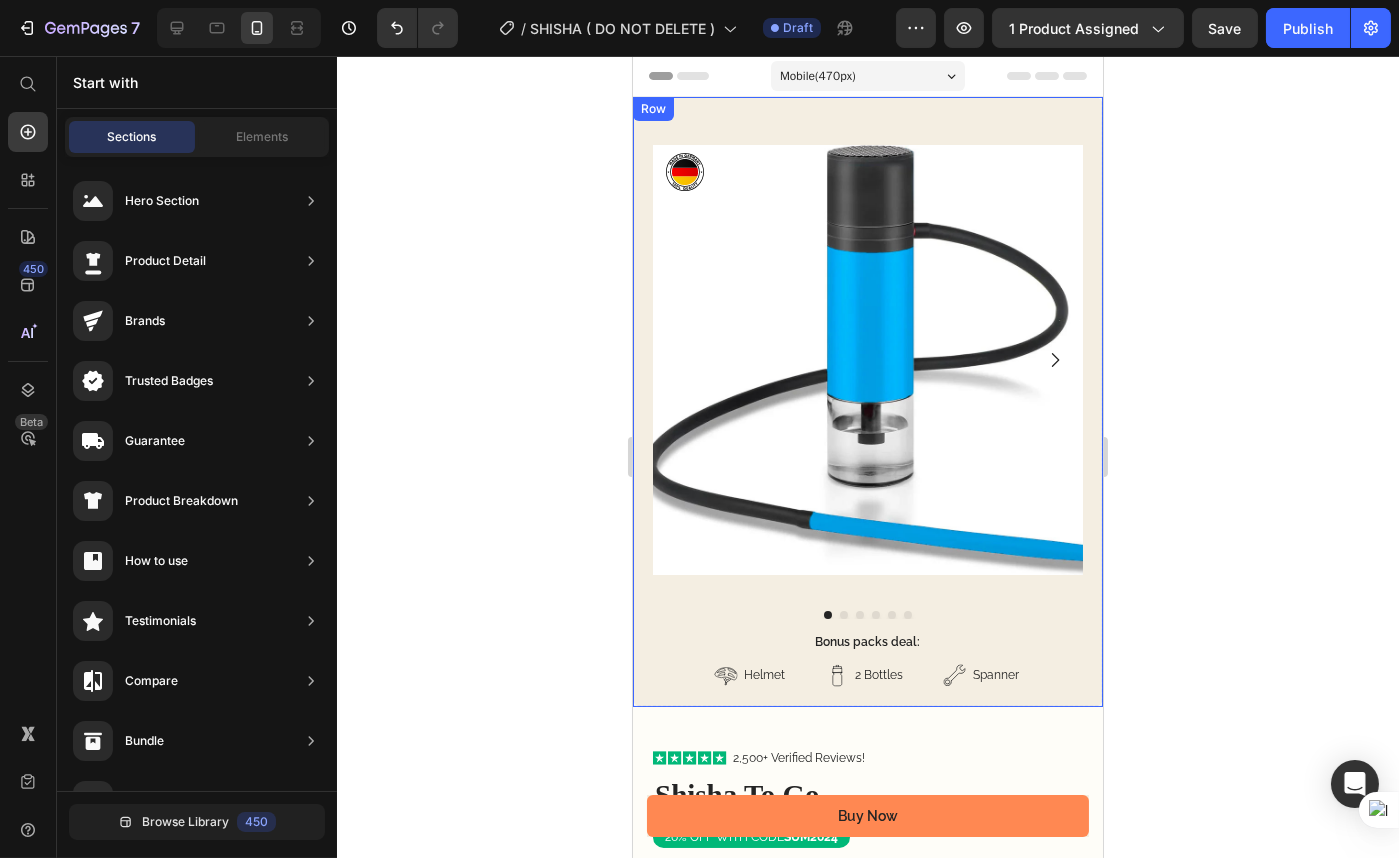 click on "Product Images Bonus packs deal: Text Block
Helmet Item List
2 Bottles Item List
Spanner Item List Row Row Product Images Image Row" at bounding box center [867, 402] 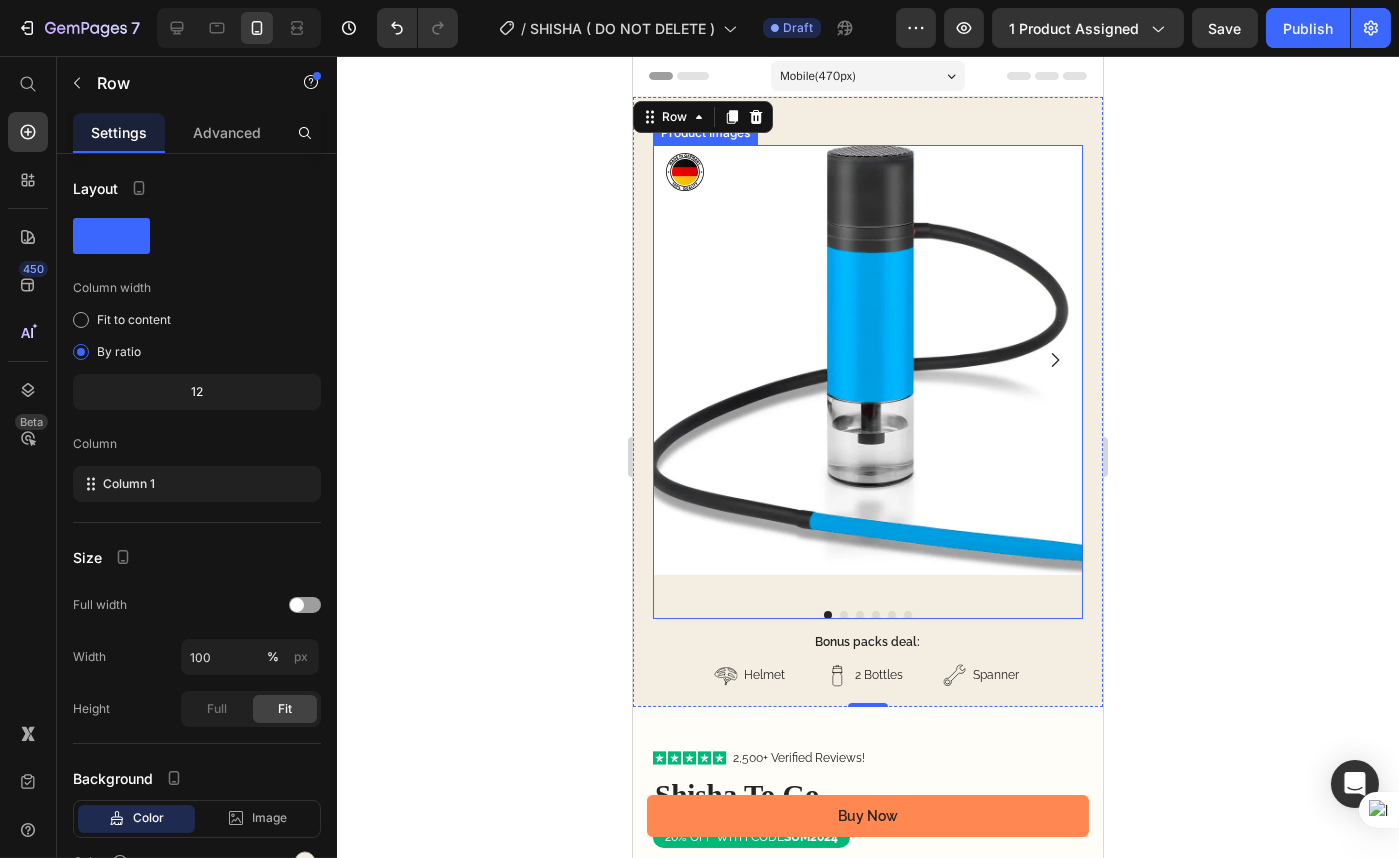 click 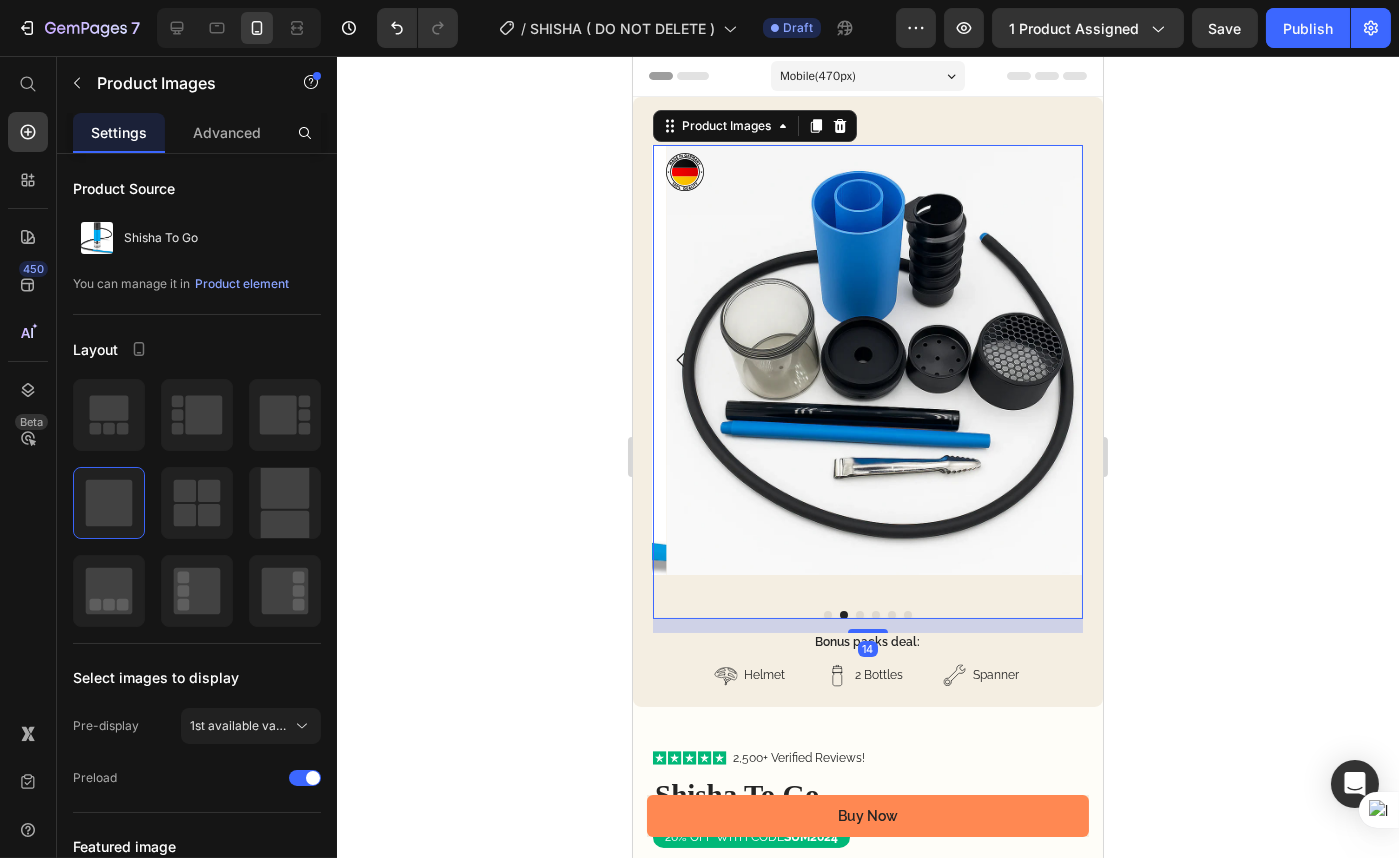 click 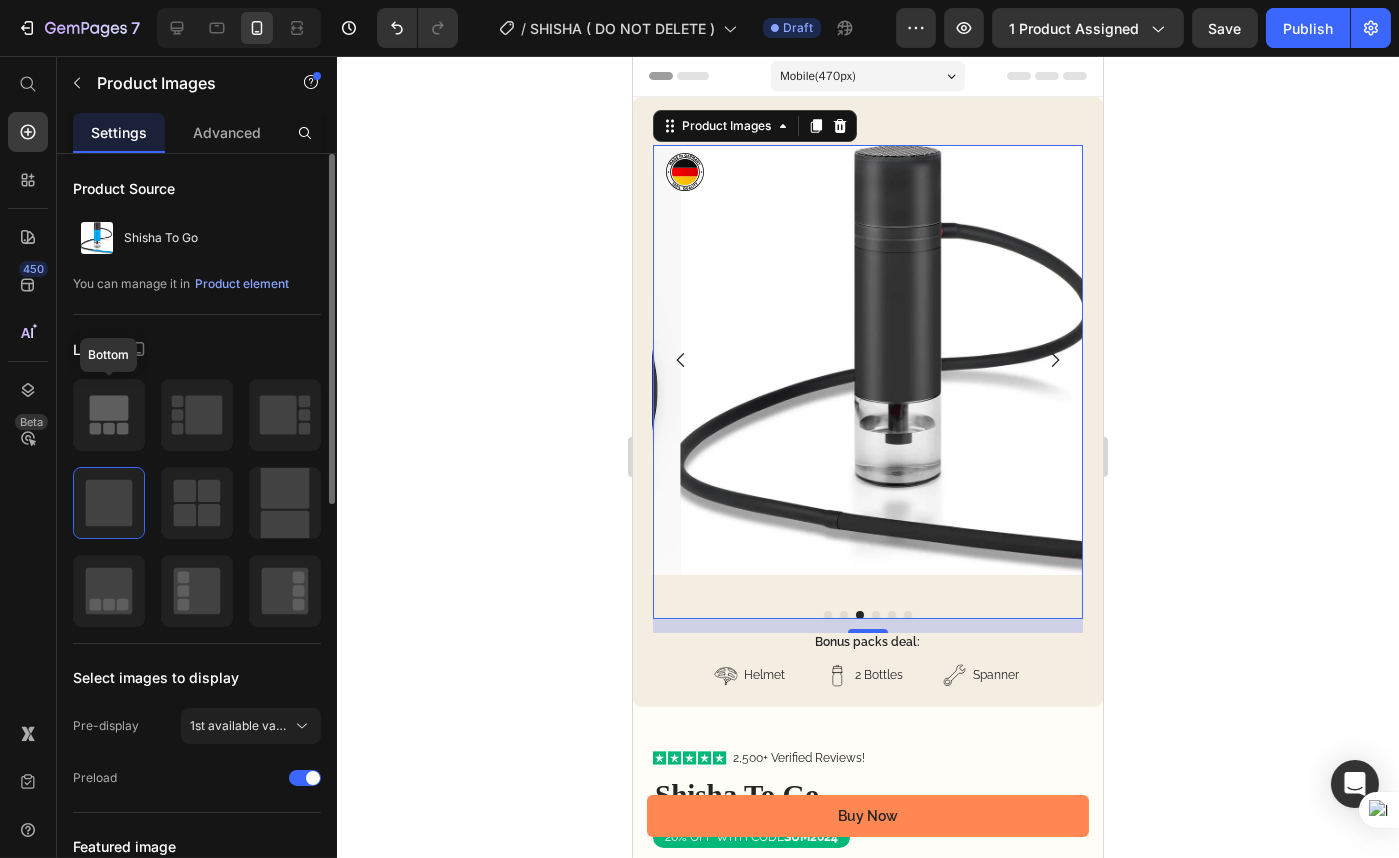 click 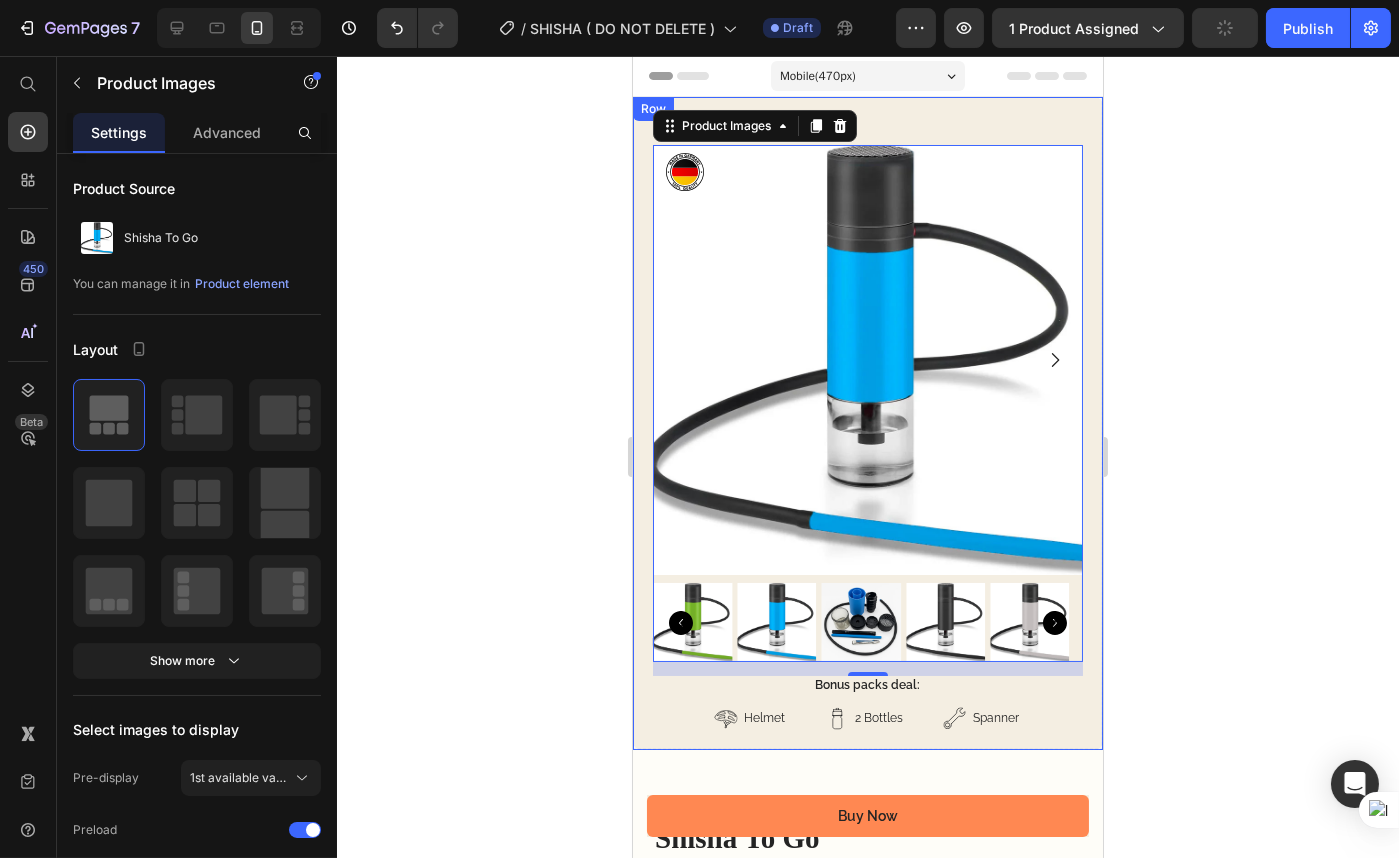 click 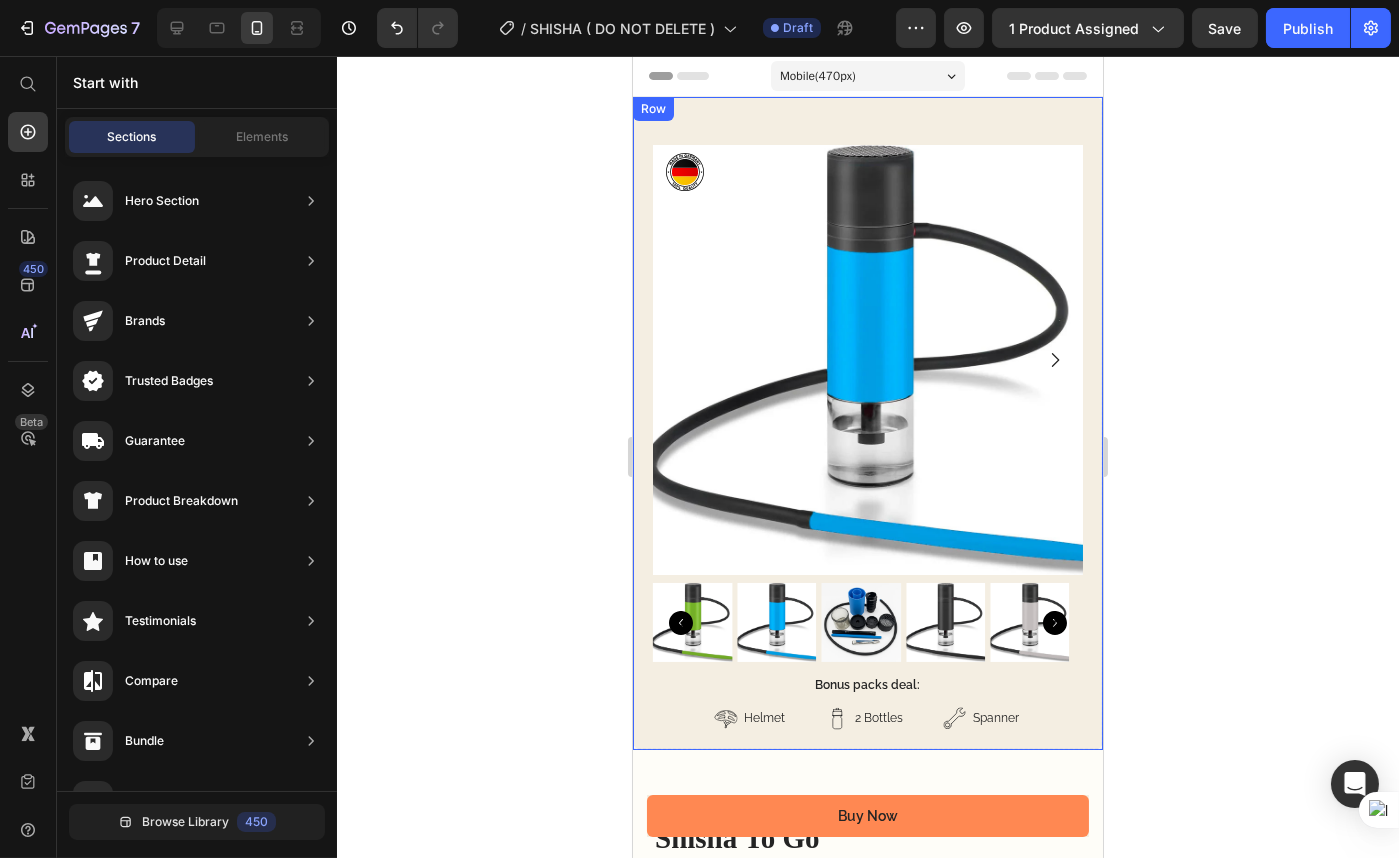 click on "Product Images Bonus packs deal: Text Block
Helmet Item List
2 Bottles Item List
Spanner Item List Row Row Product Images Image Row" at bounding box center (867, 423) 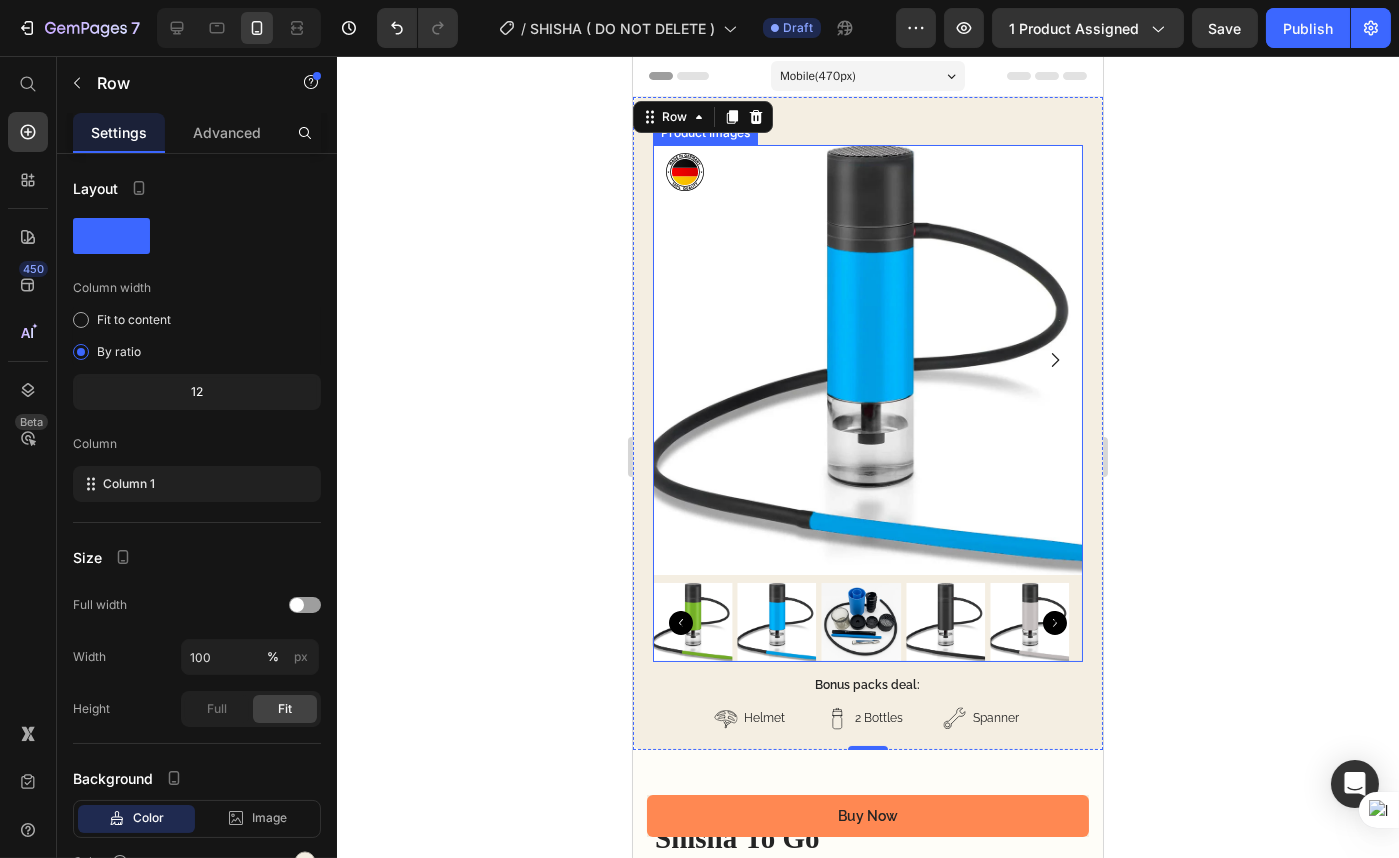 click at bounding box center [867, 360] 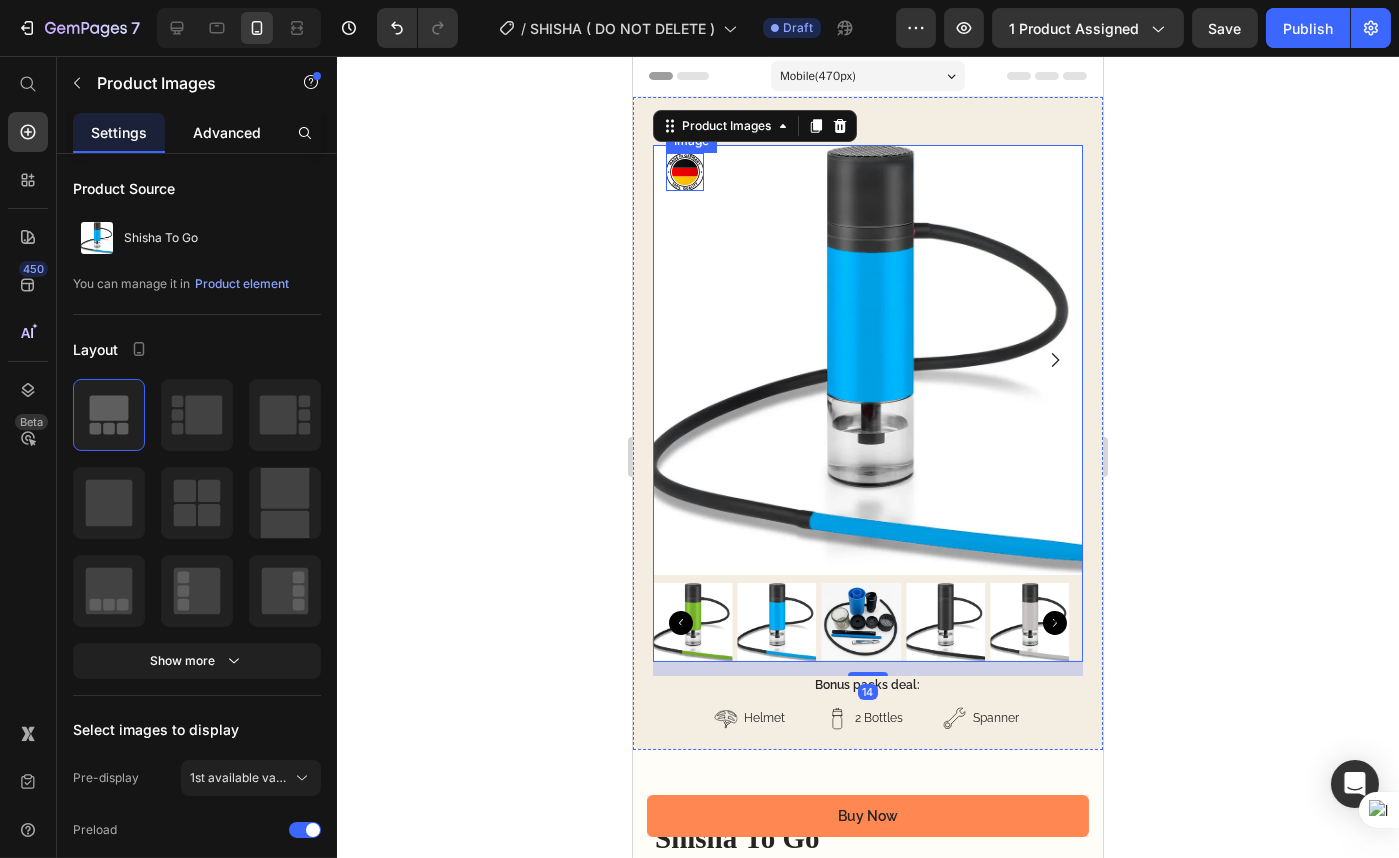 drag, startPoint x: 236, startPoint y: 126, endPoint x: 231, endPoint y: 116, distance: 11.18034 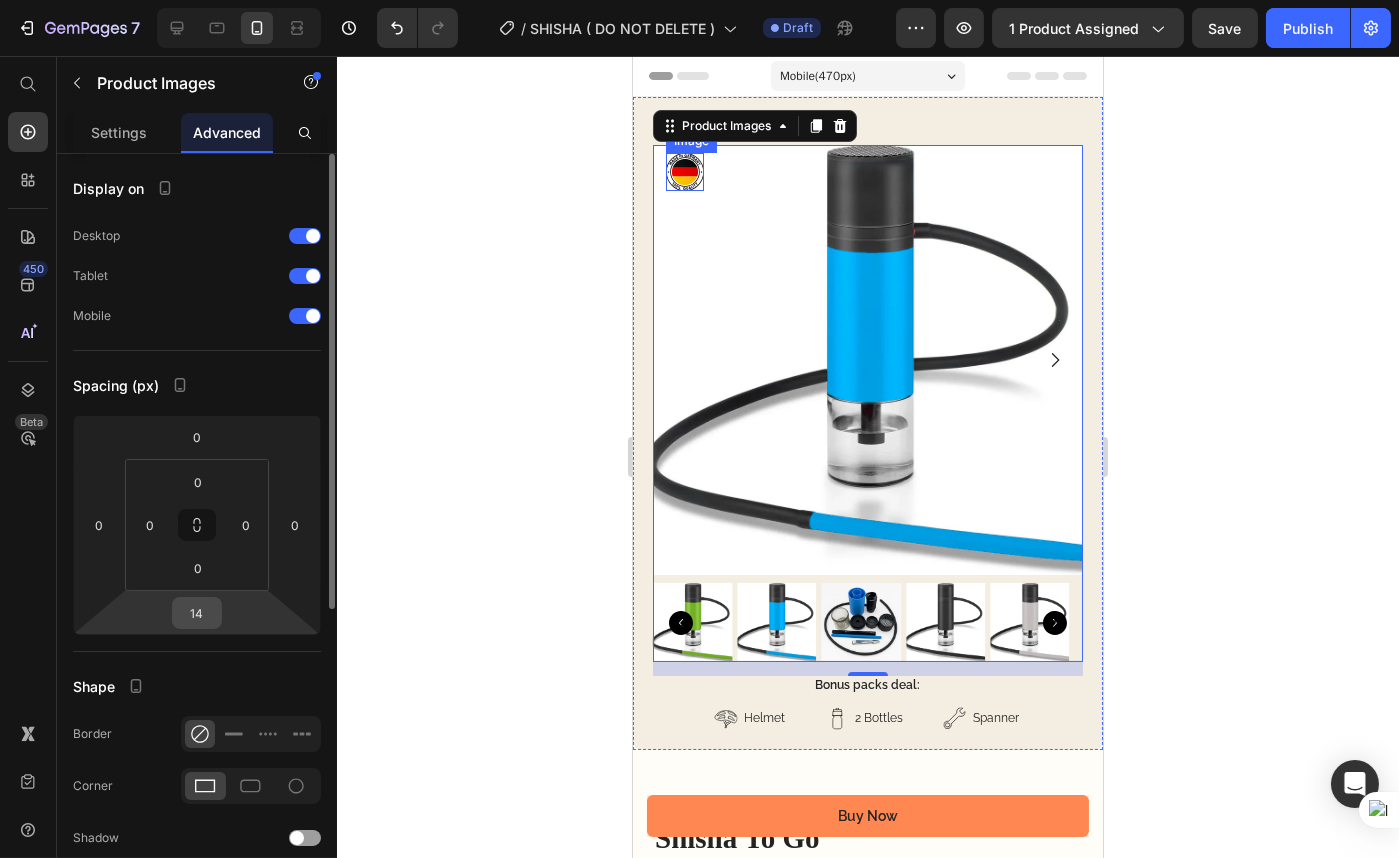click on "14" at bounding box center (197, 613) 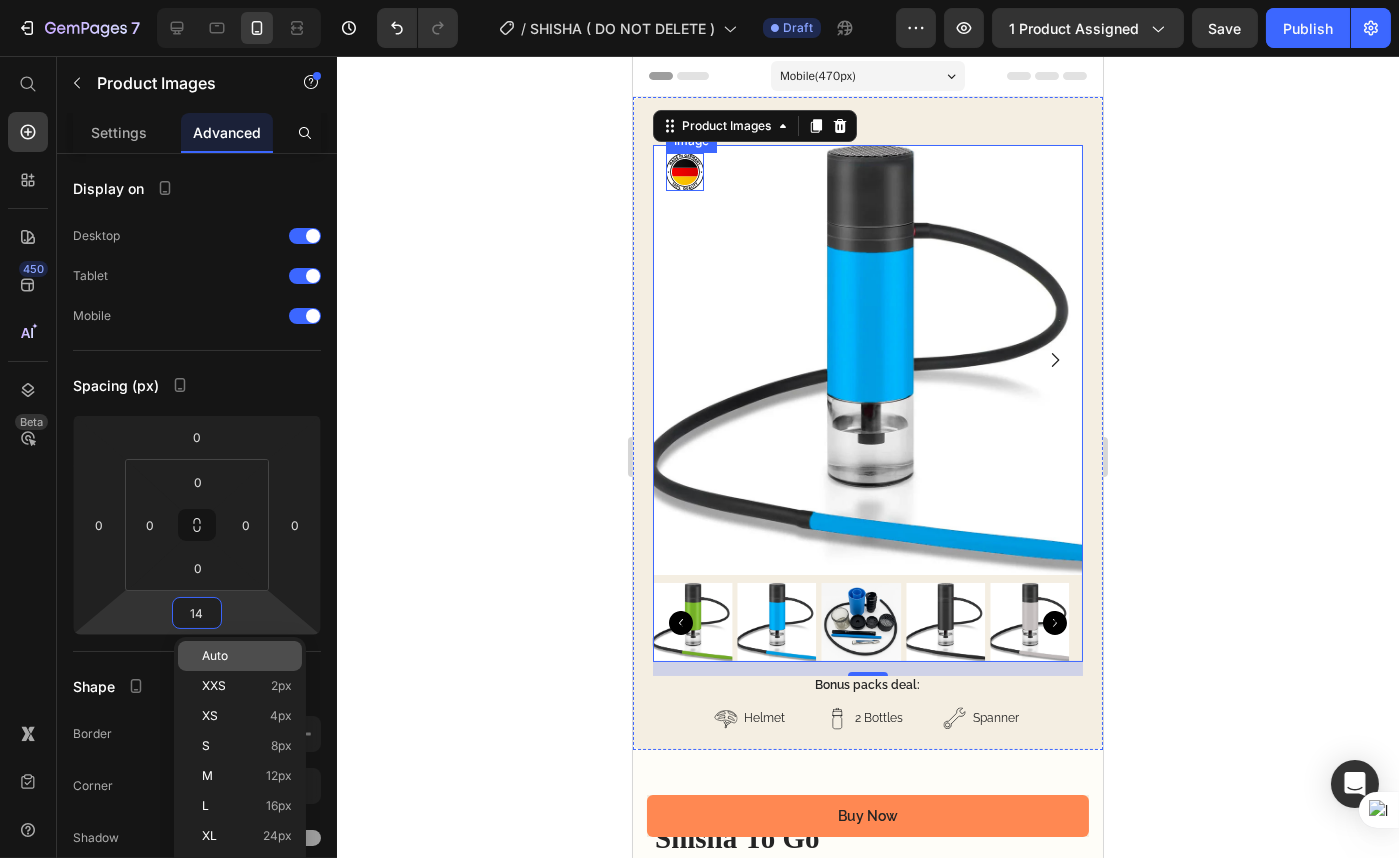 click on "Auto" at bounding box center (247, 656) 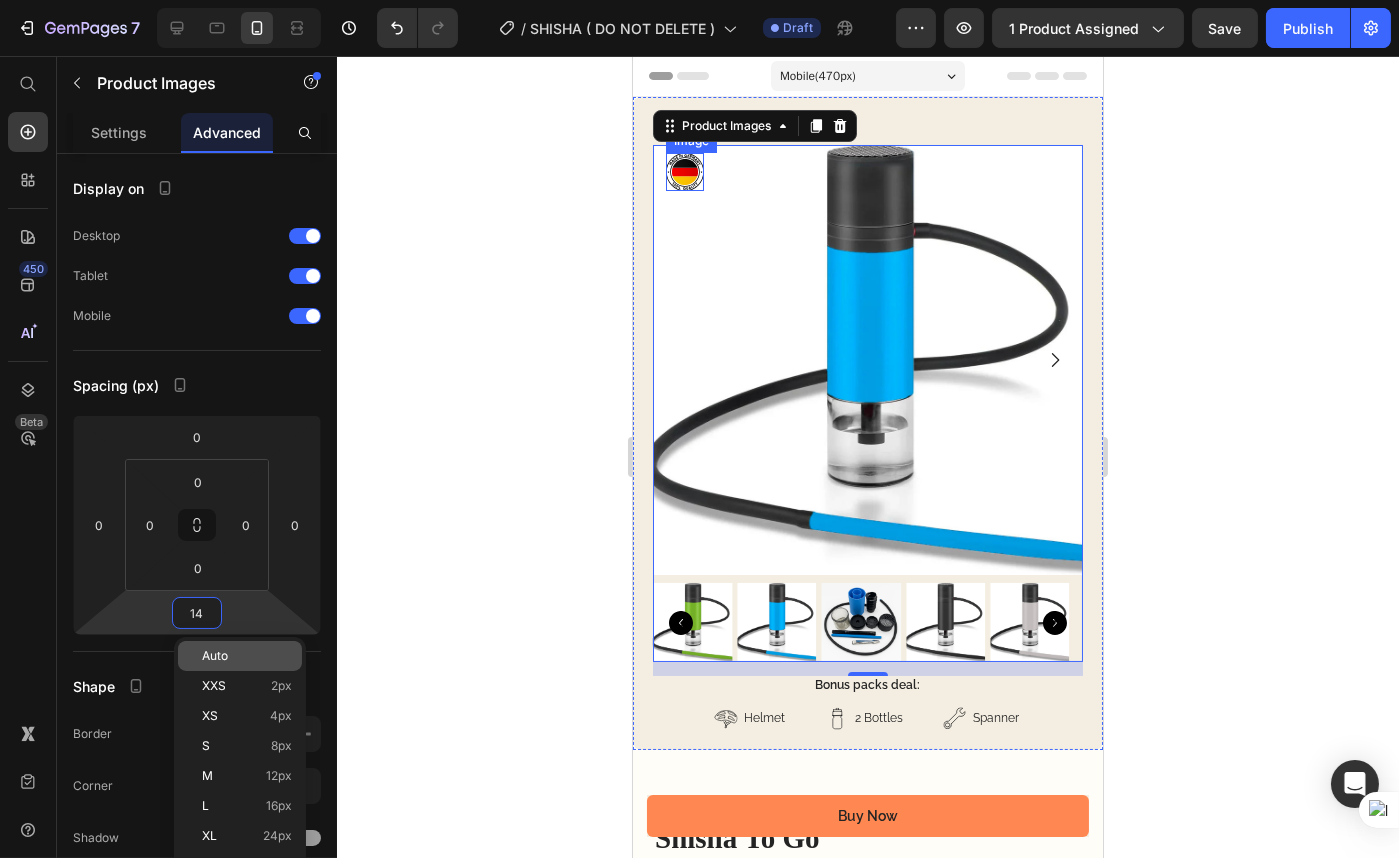 type 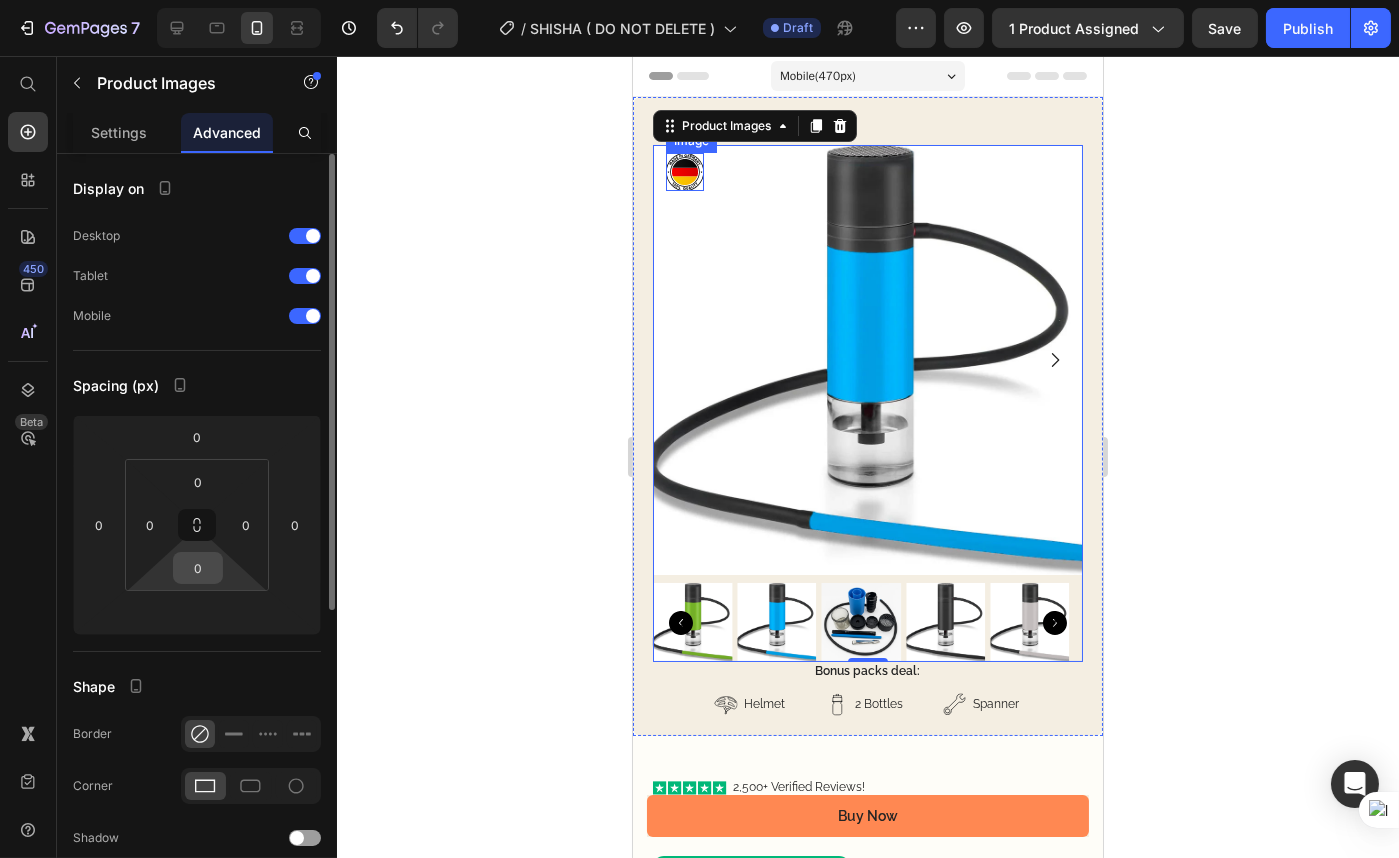 click on "0" at bounding box center [198, 568] 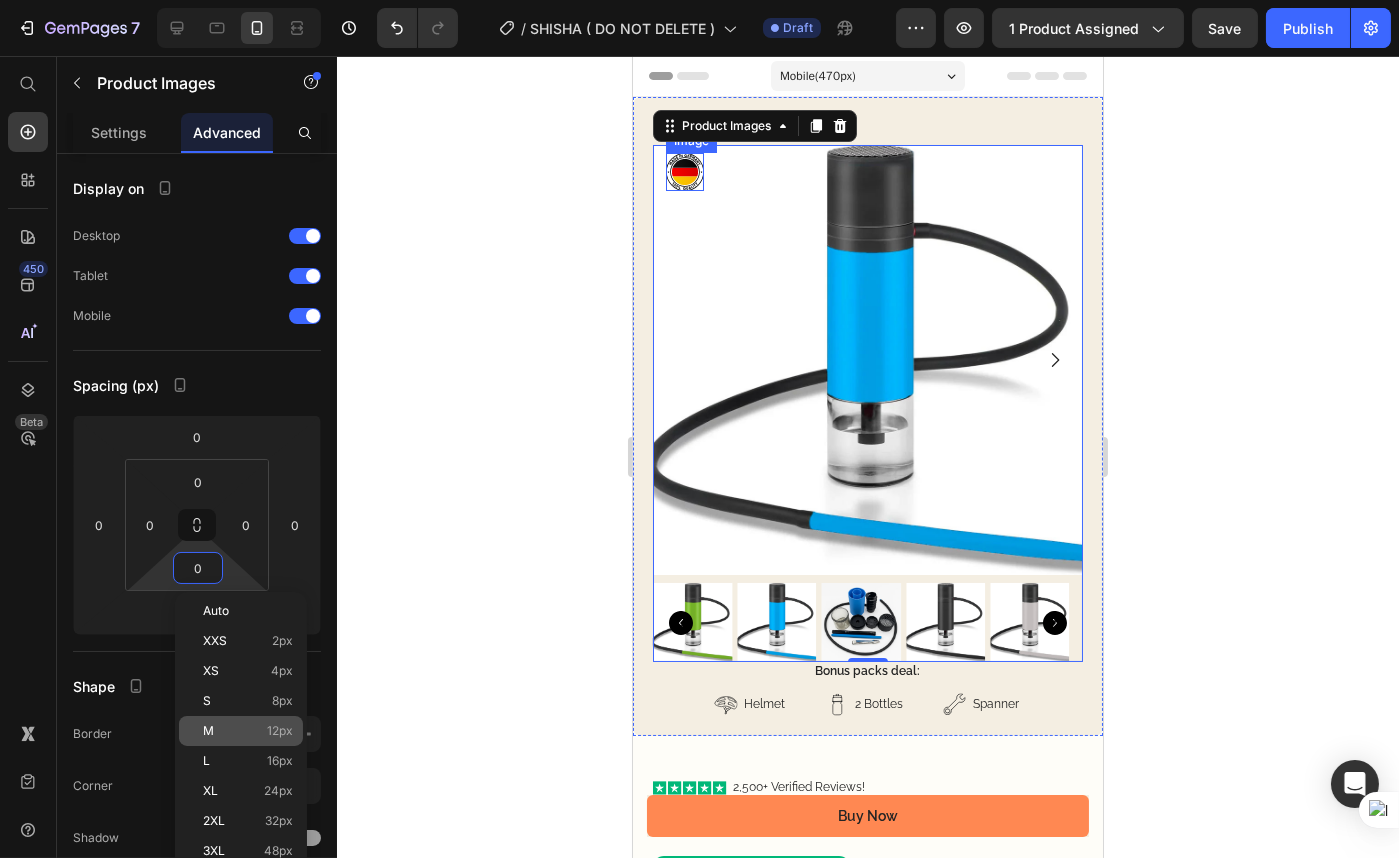 click on "M 12px" 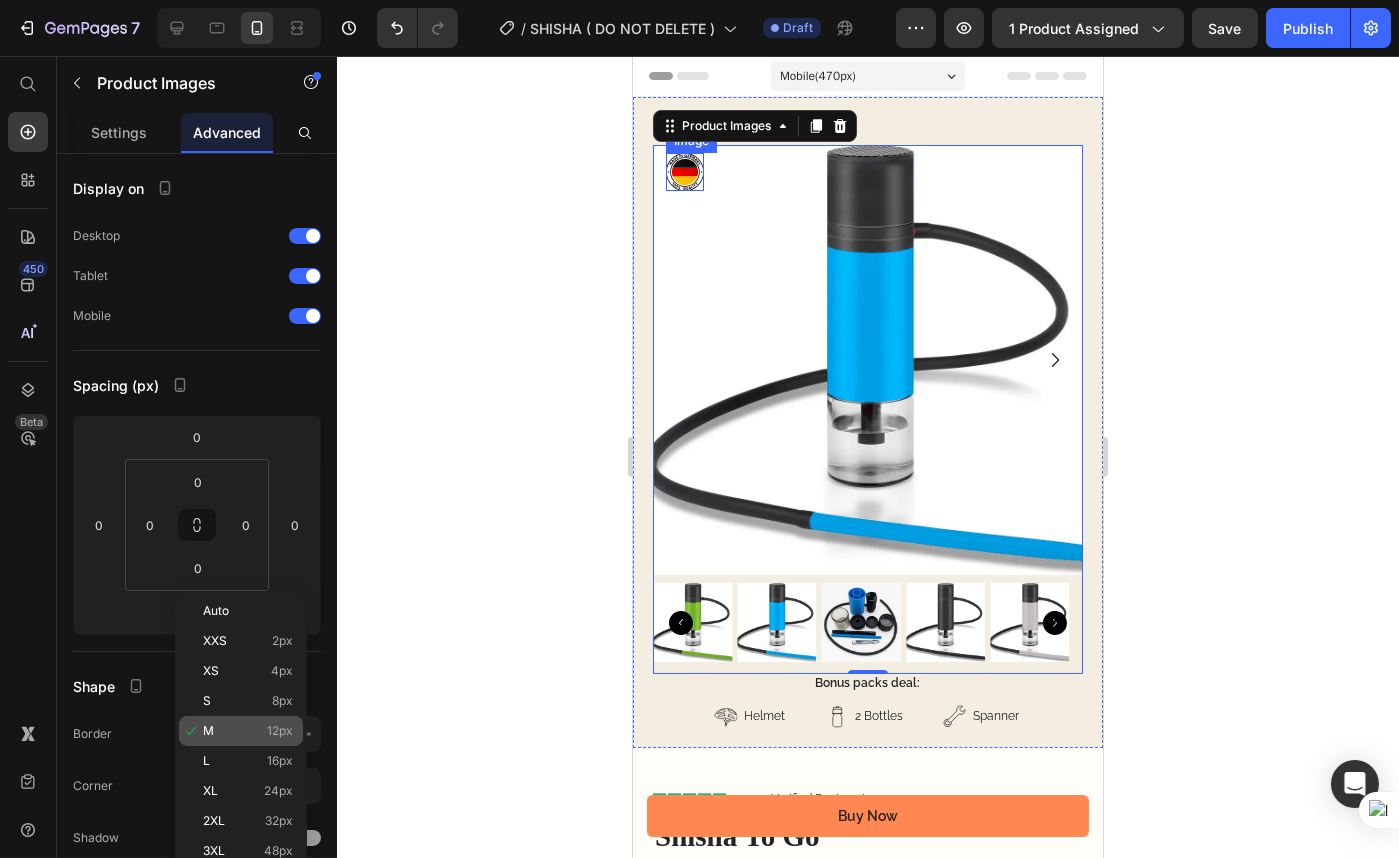 type on "12" 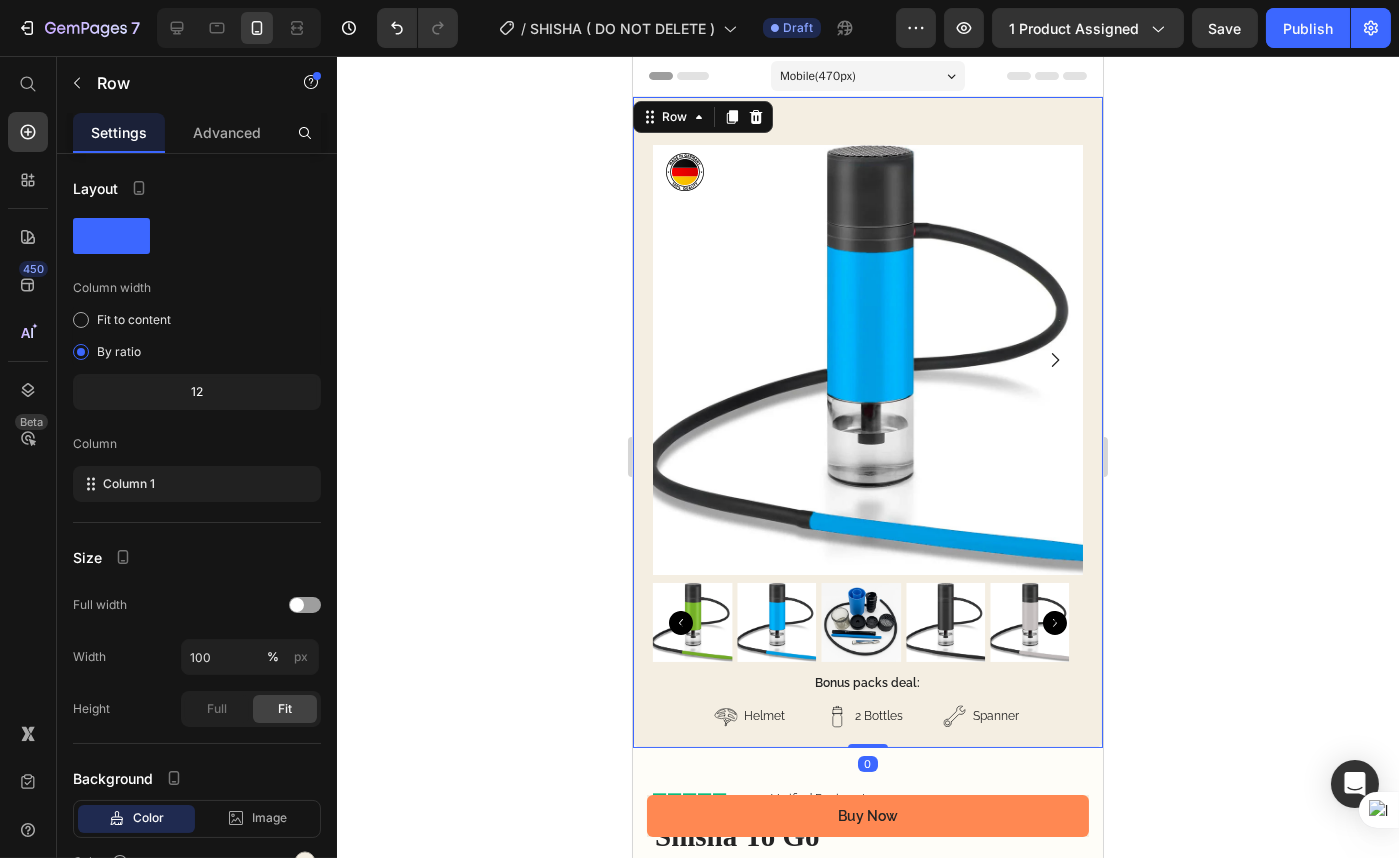 click on "Product Images Bonus packs deal: Text Block
Helmet Item List
2 Bottles Item List
Spanner Item List Row Row Product Images Image Row   0" at bounding box center (867, 422) 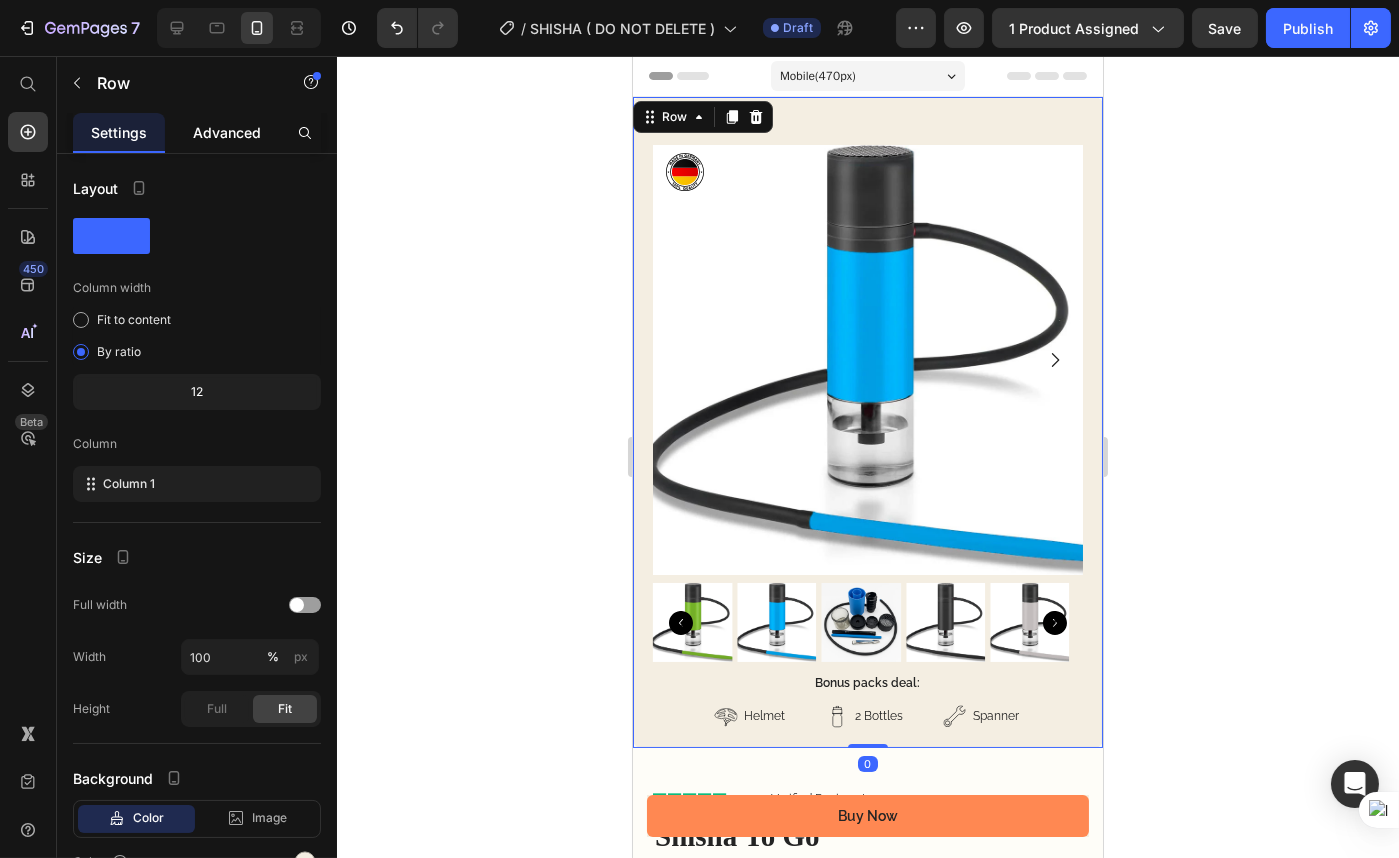 click on "Advanced" 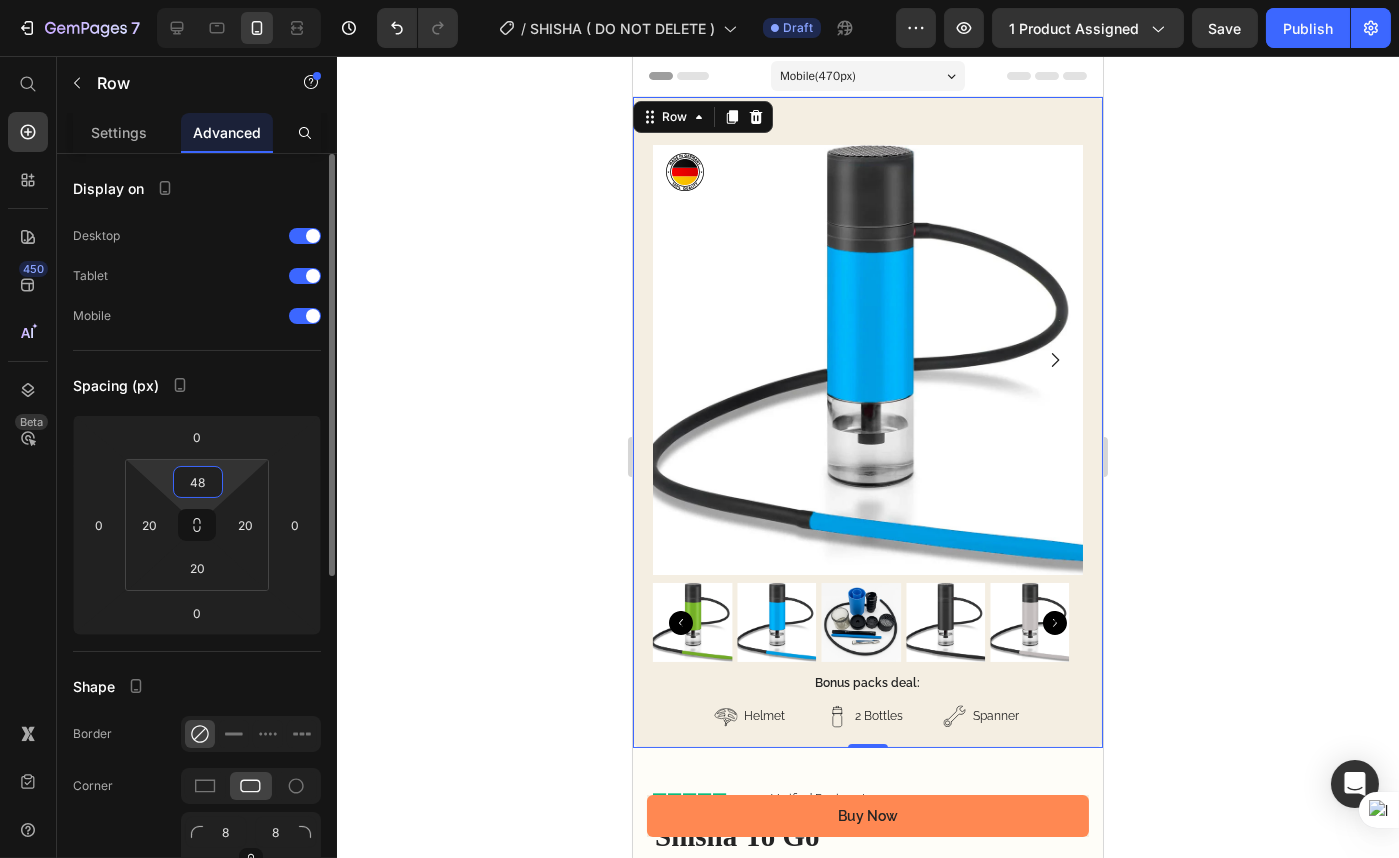 click on "48" at bounding box center (198, 482) 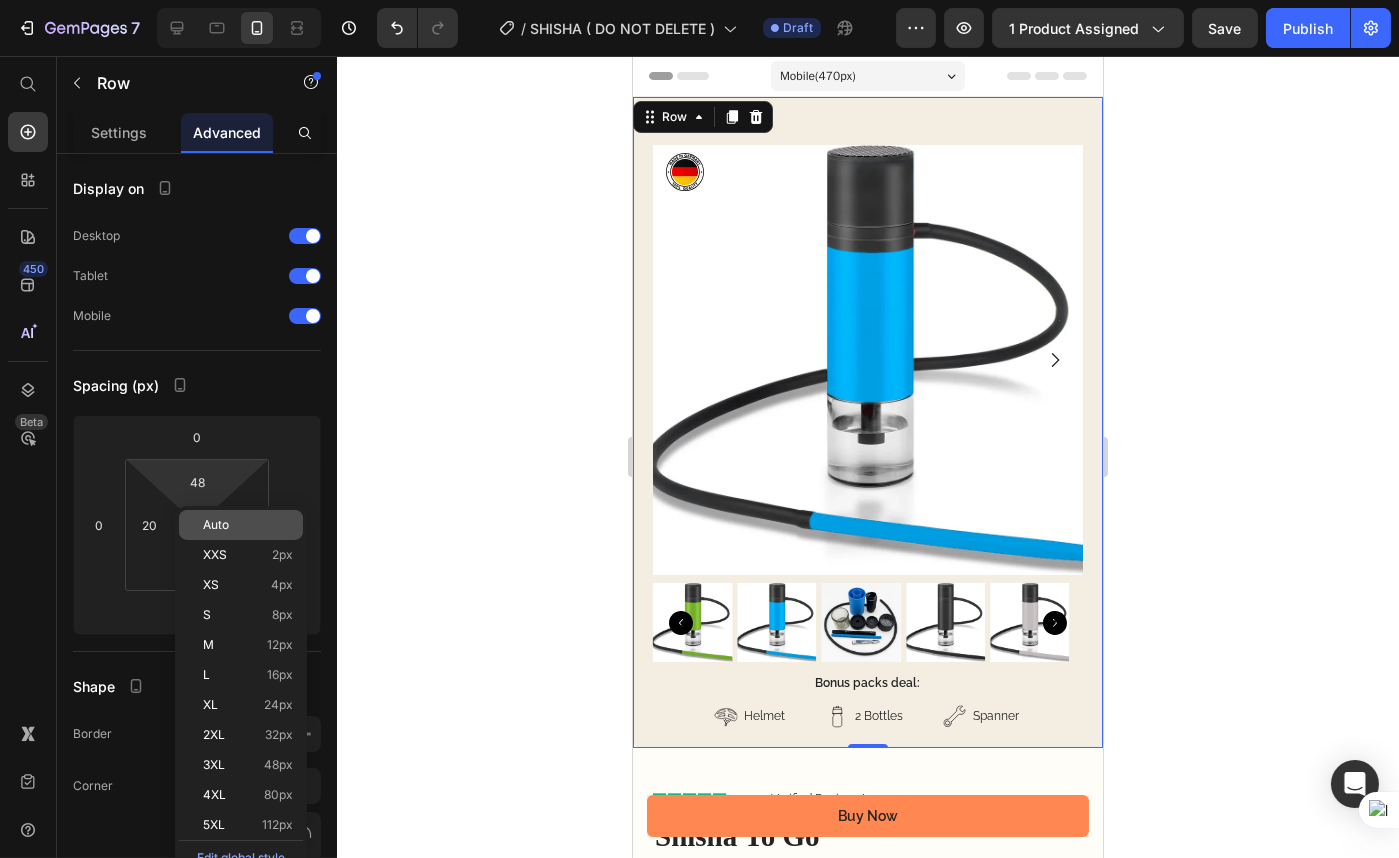click on "Auto" at bounding box center (216, 525) 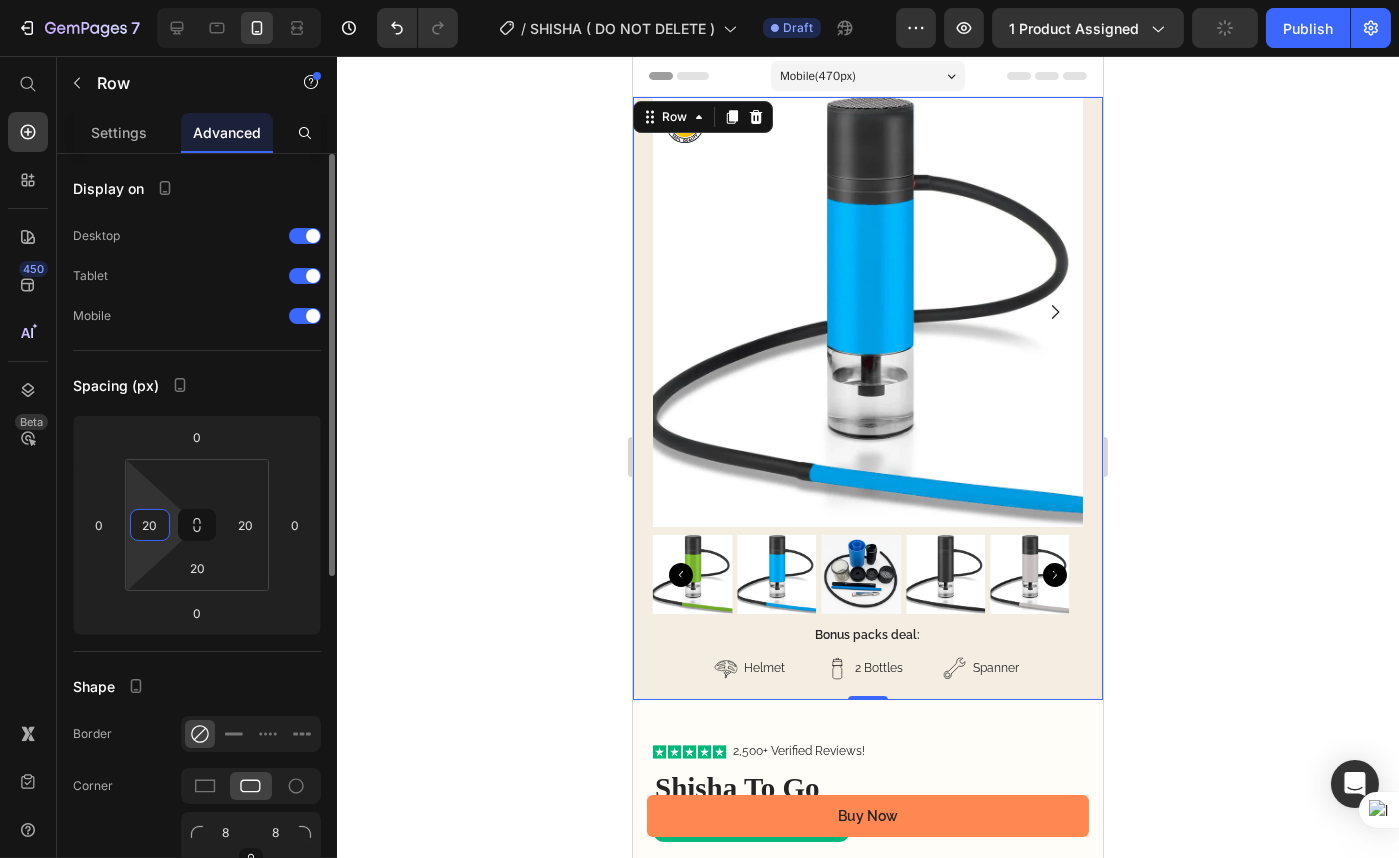 click on "20" at bounding box center [150, 525] 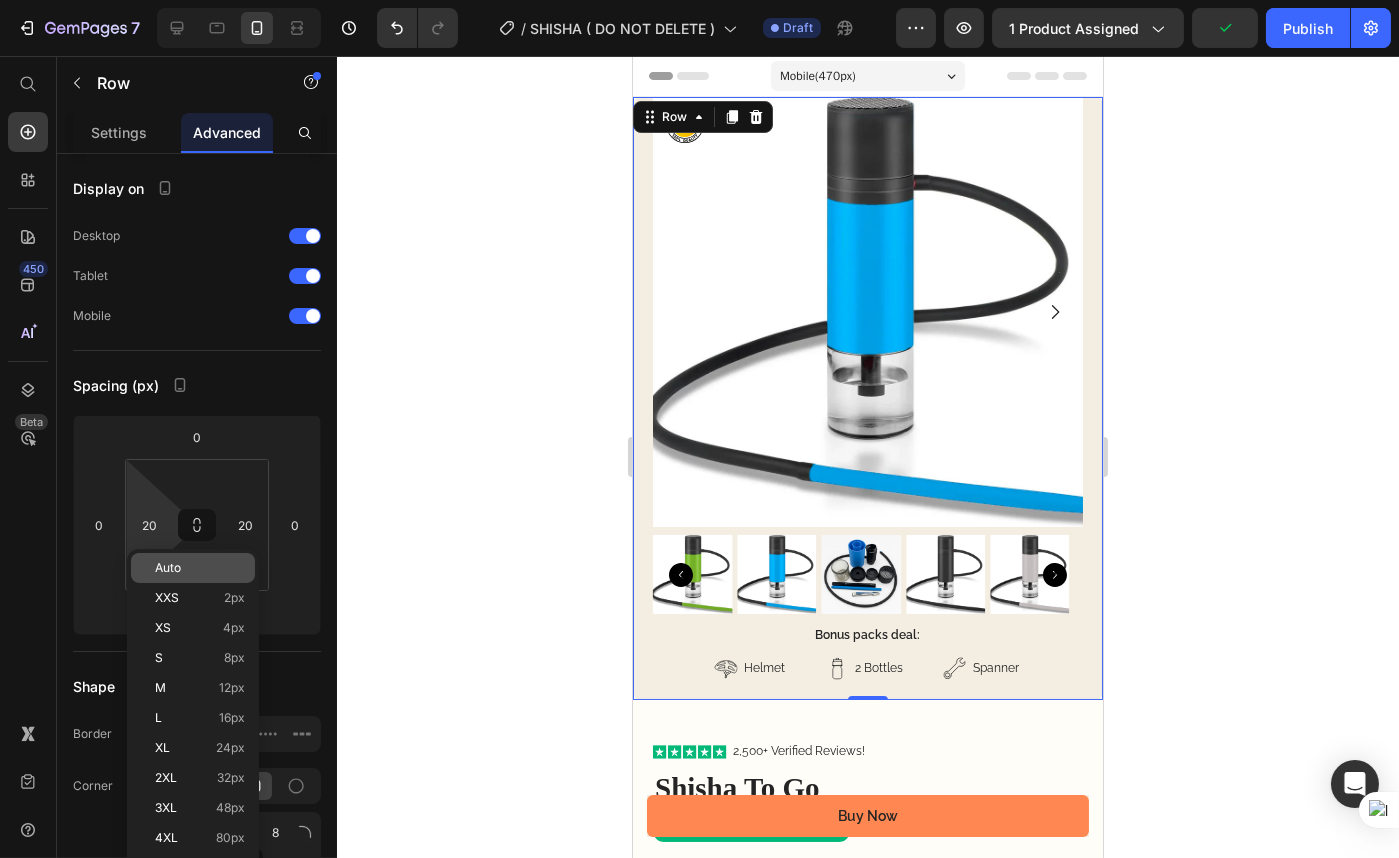 click on "Auto" at bounding box center [168, 568] 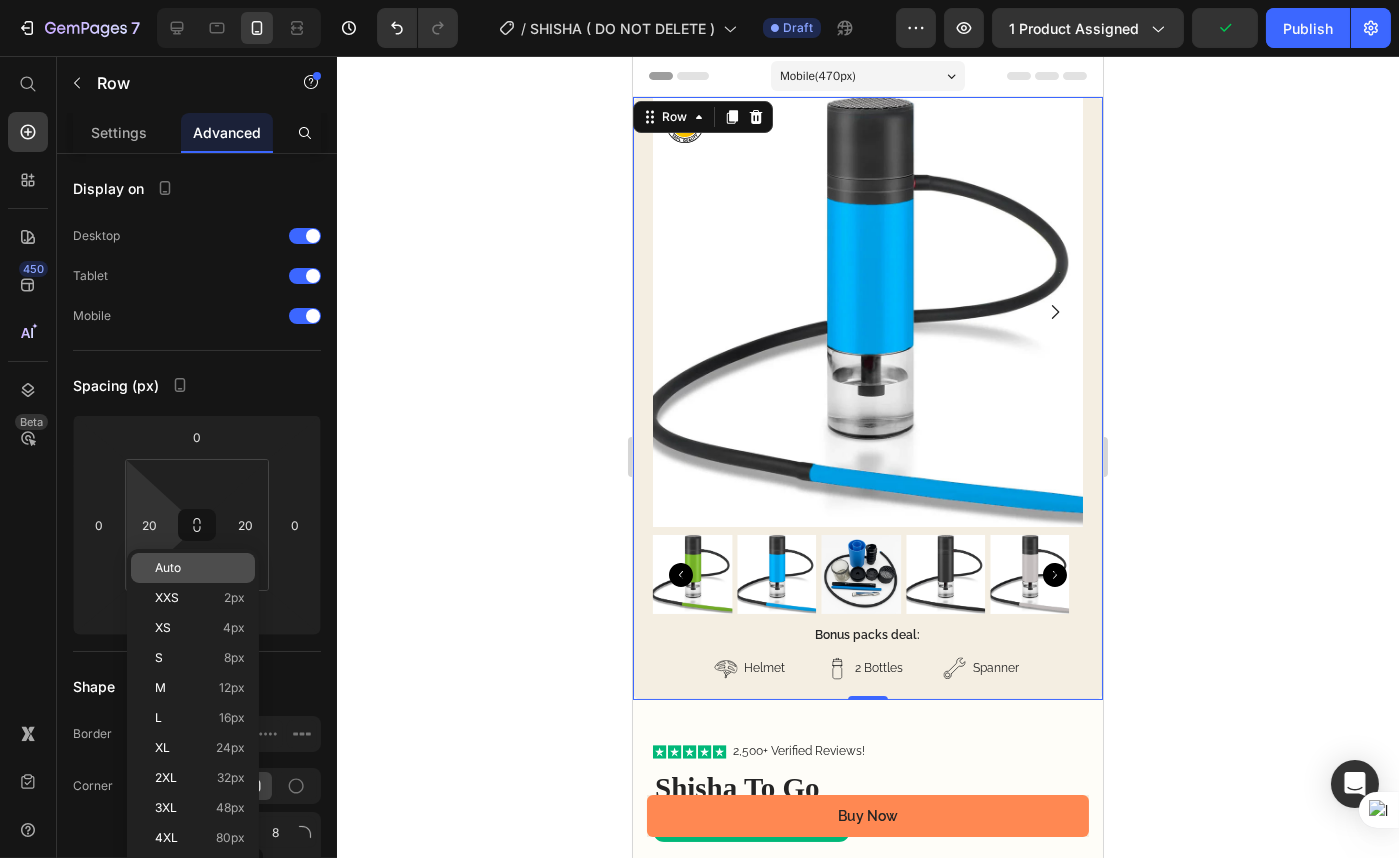 type 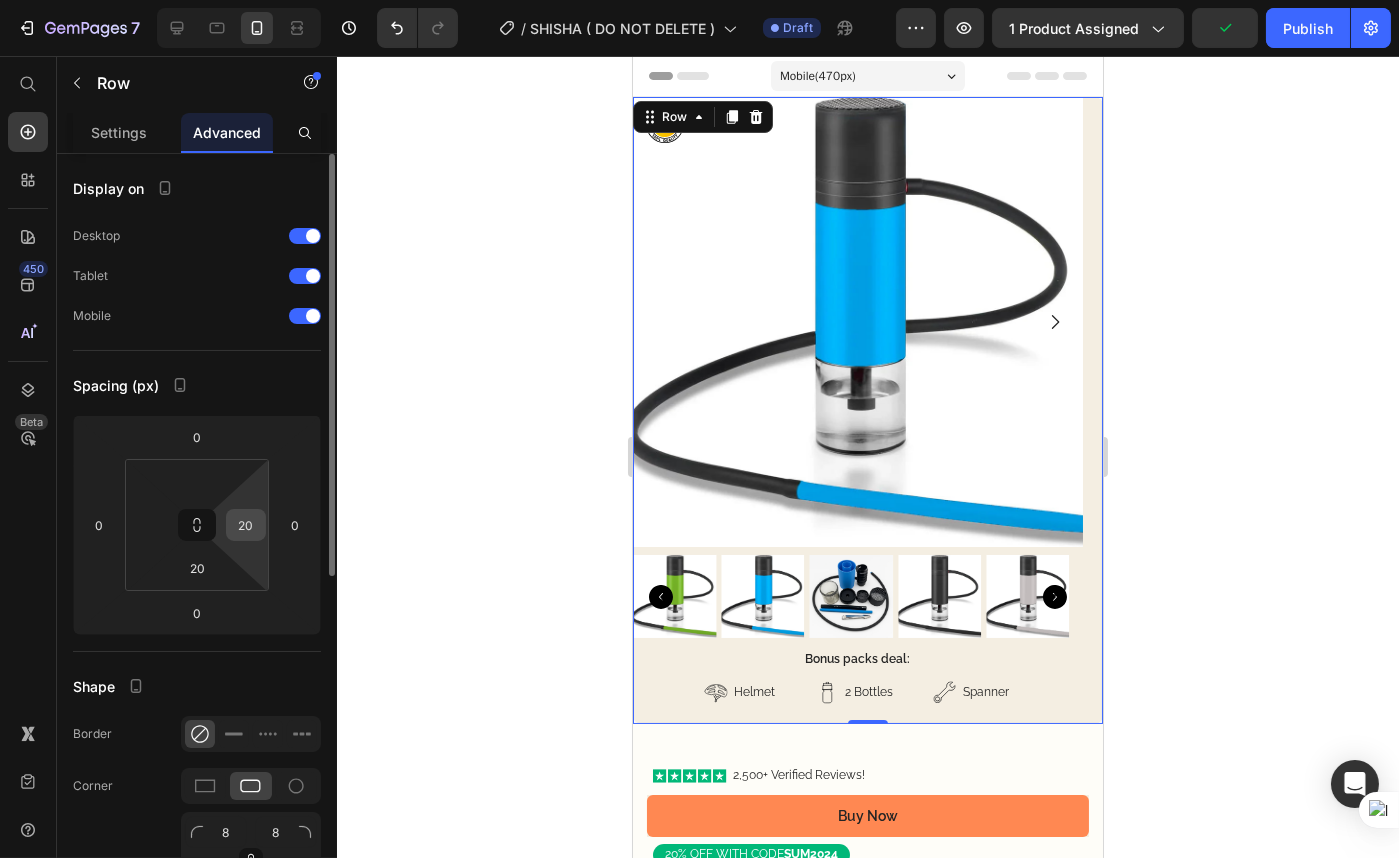 click on "20" at bounding box center (246, 525) 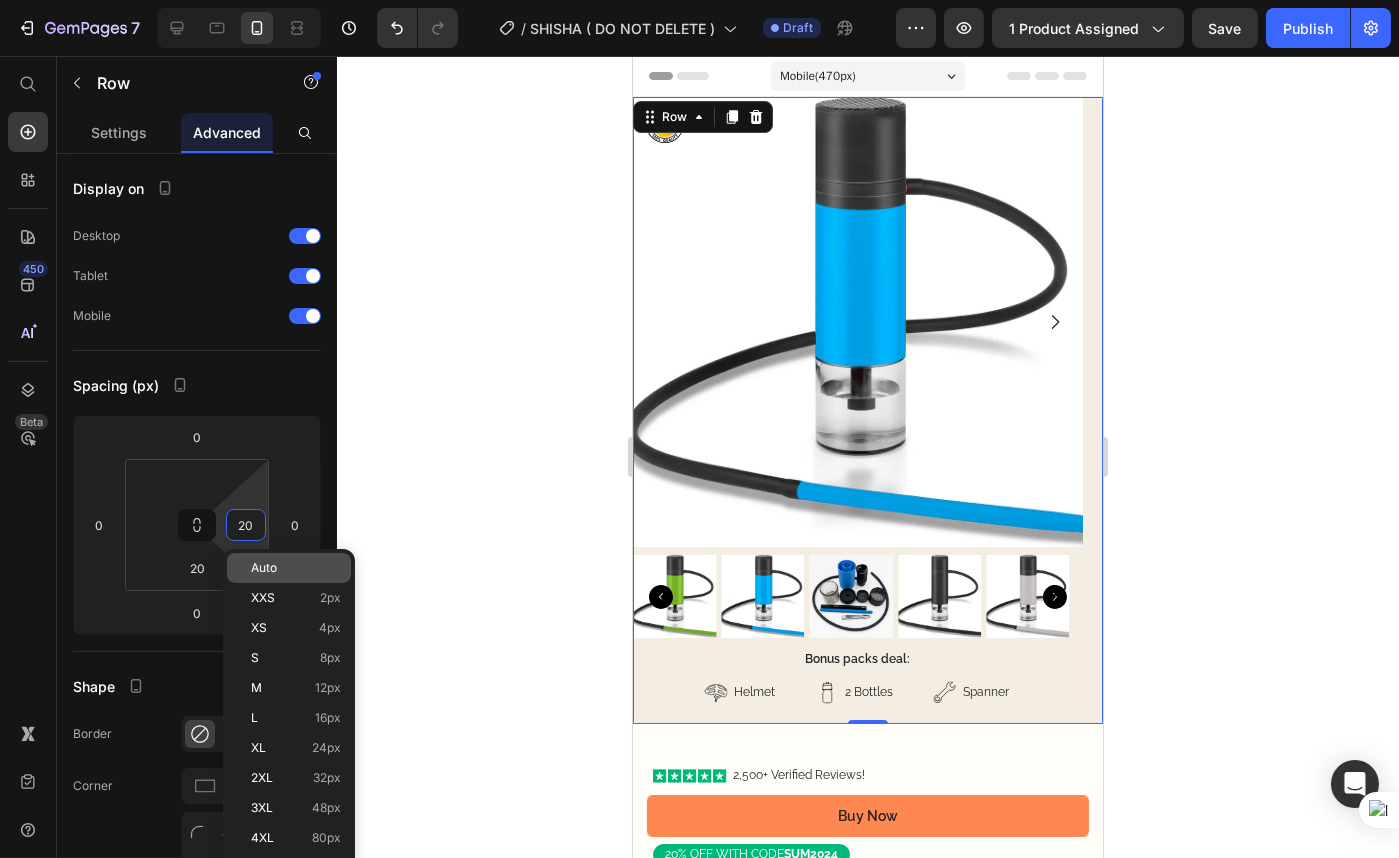 drag, startPoint x: 284, startPoint y: 564, endPoint x: 249, endPoint y: 570, distance: 35.510563 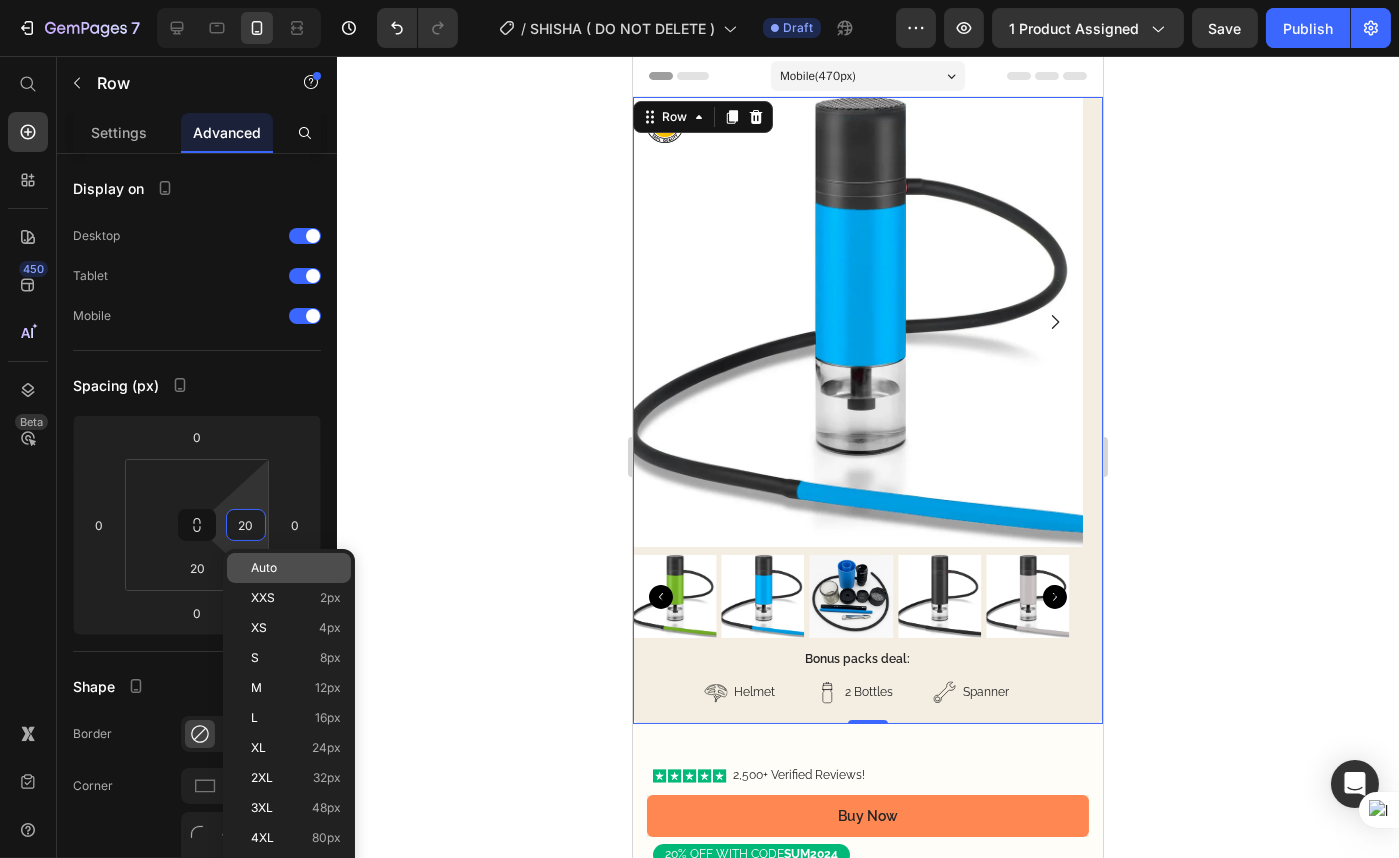 click on "Auto" at bounding box center [296, 568] 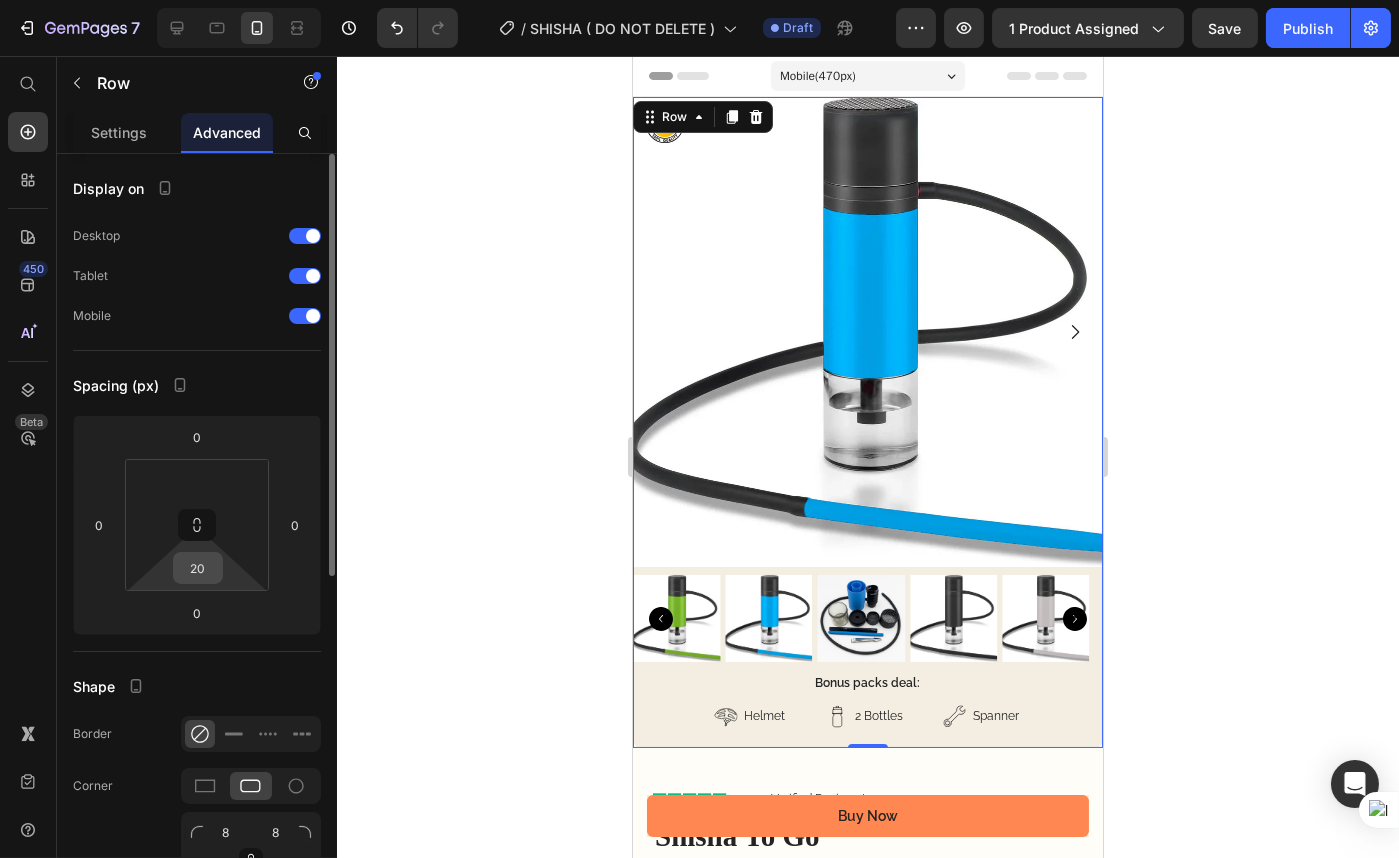 click on "20" at bounding box center [198, 568] 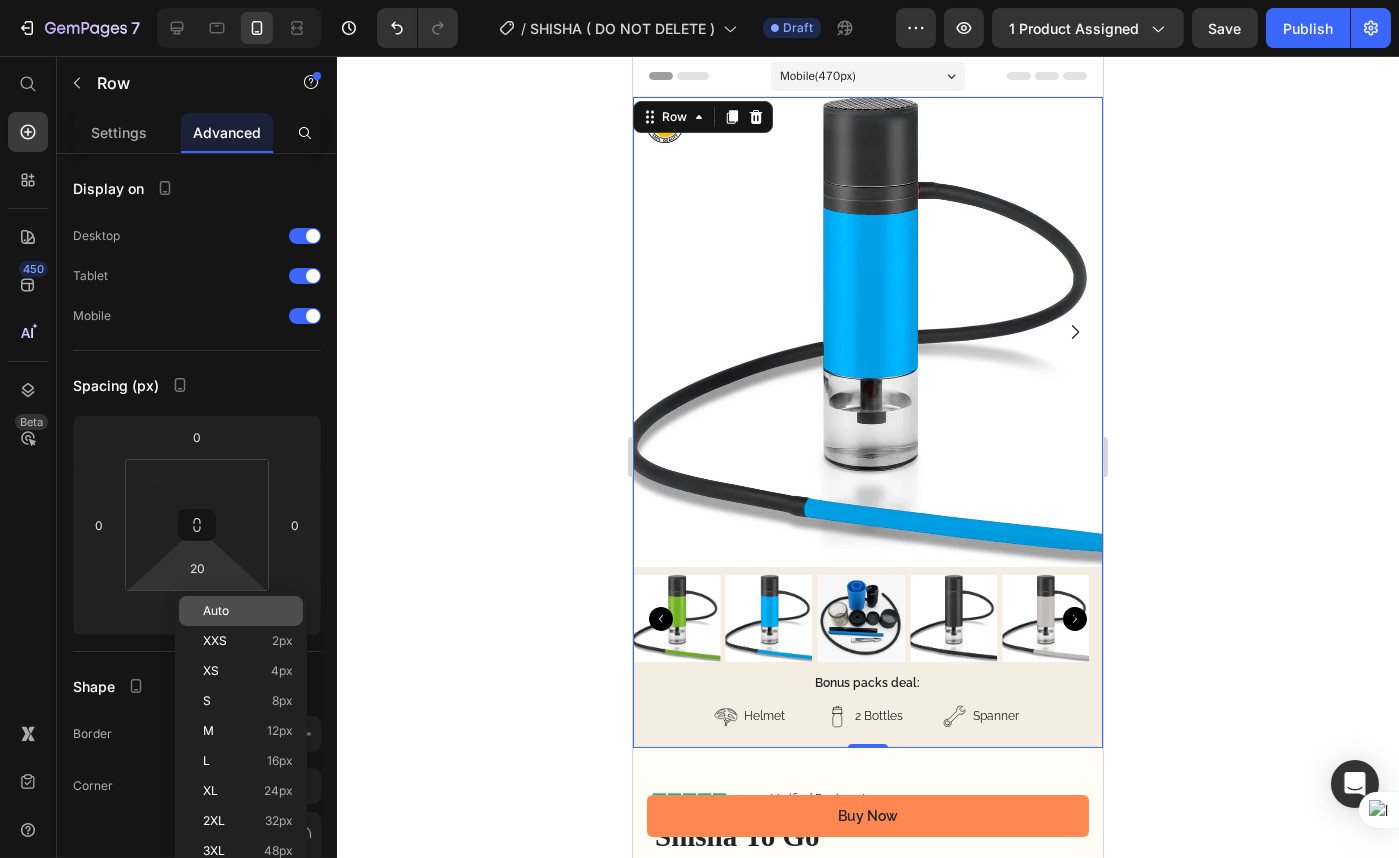 click on "Auto" at bounding box center [216, 611] 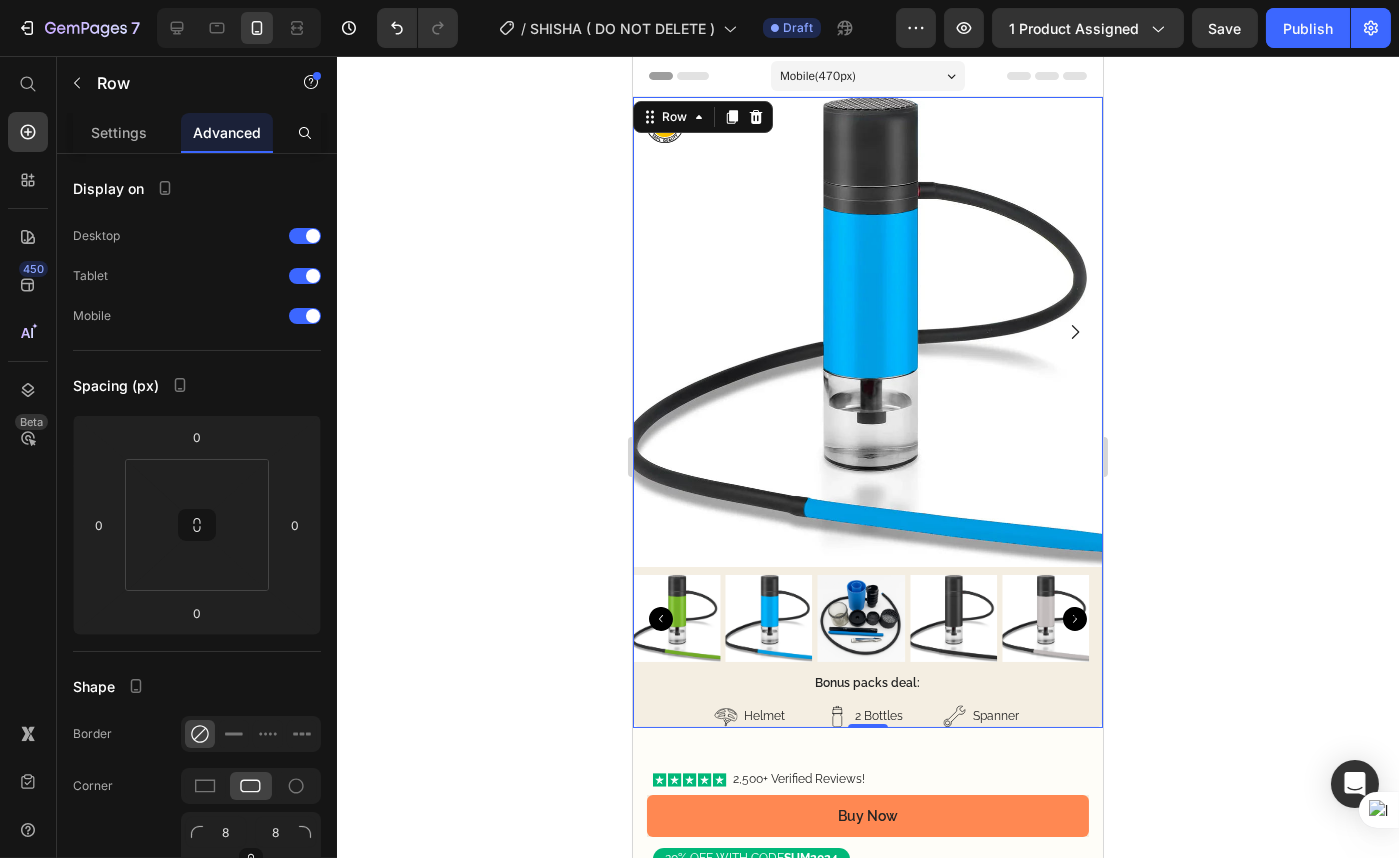 click 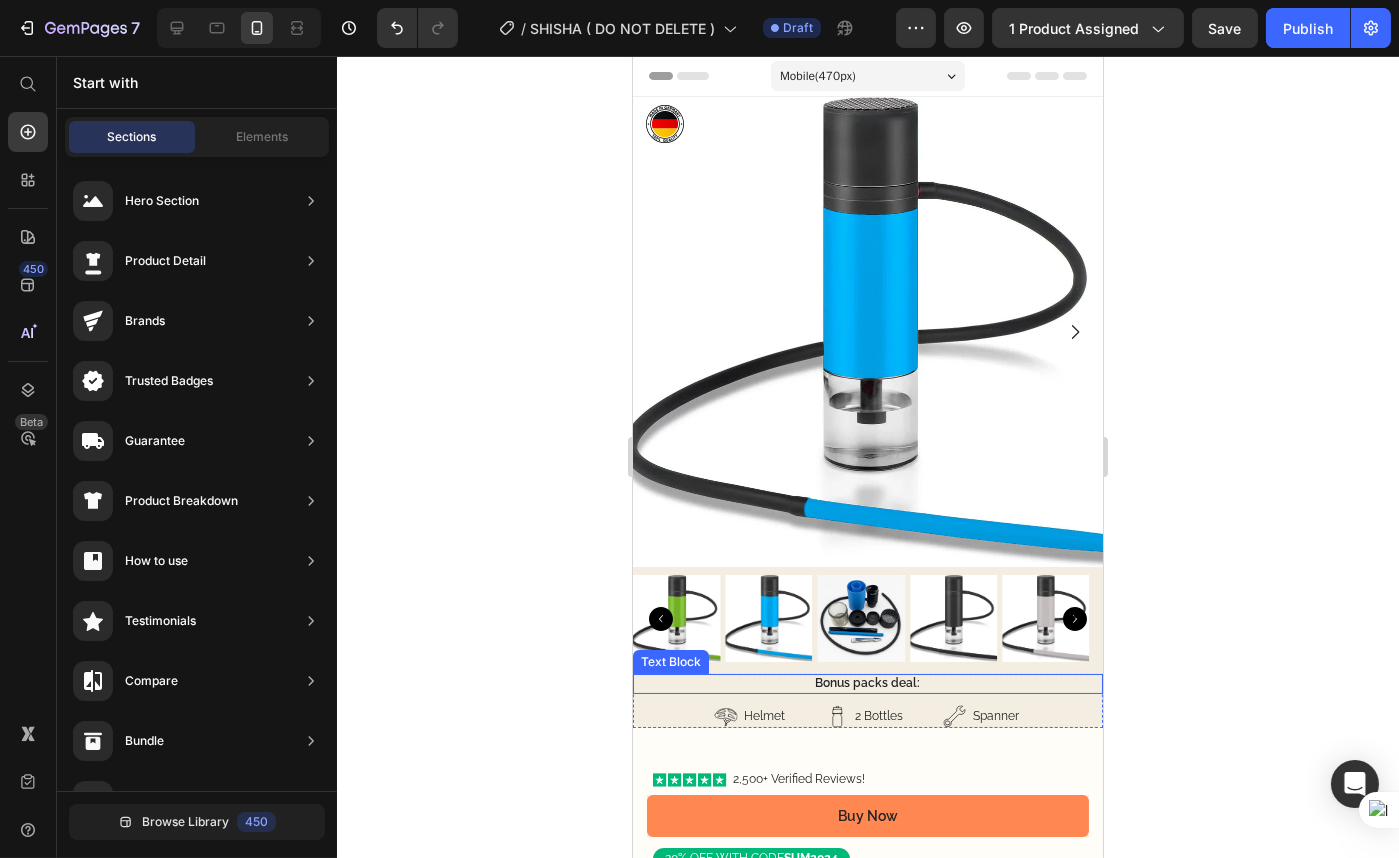 click on "Bonus packs deal:" at bounding box center (867, 684) 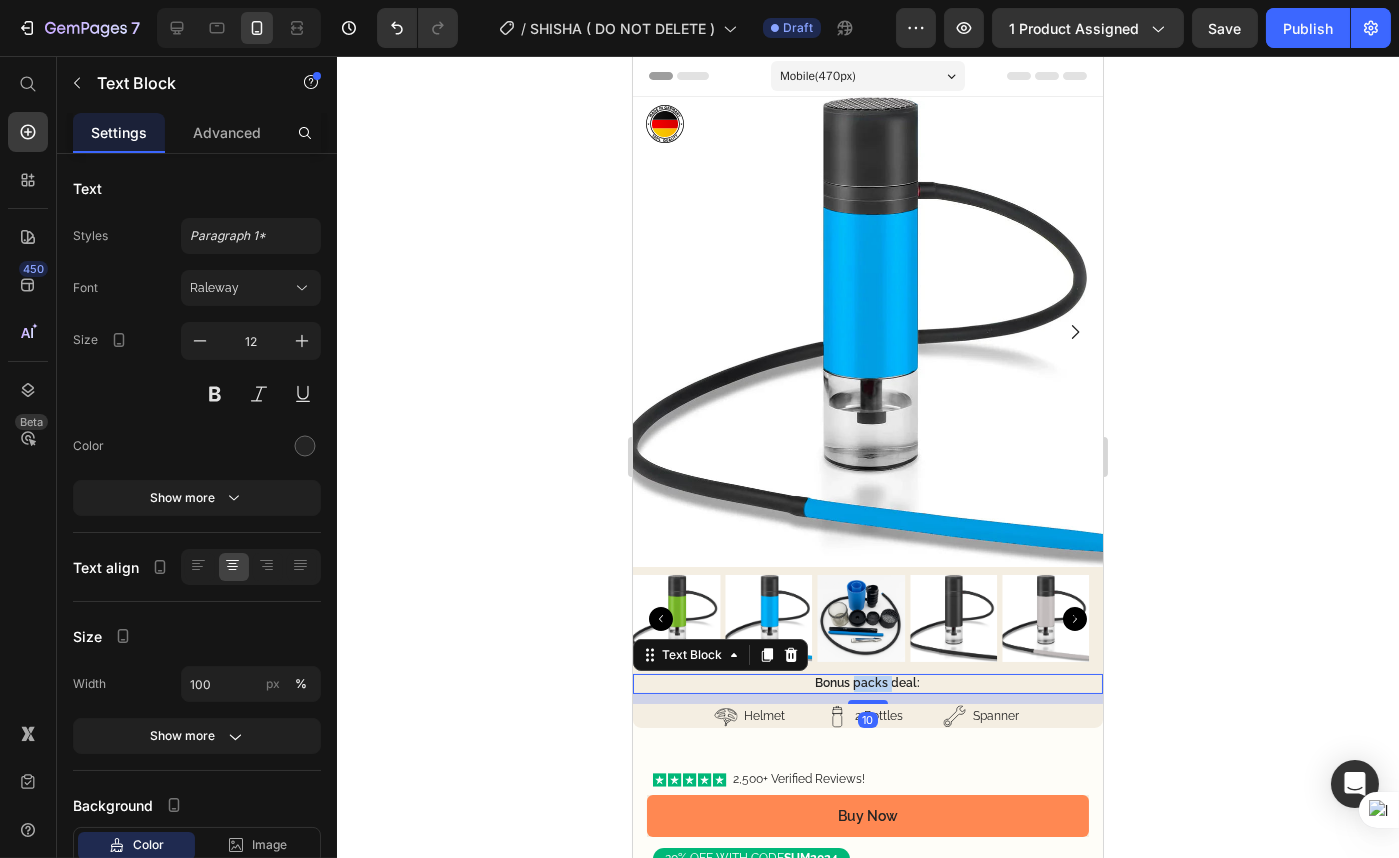 click on "Bonus packs deal:" at bounding box center (867, 684) 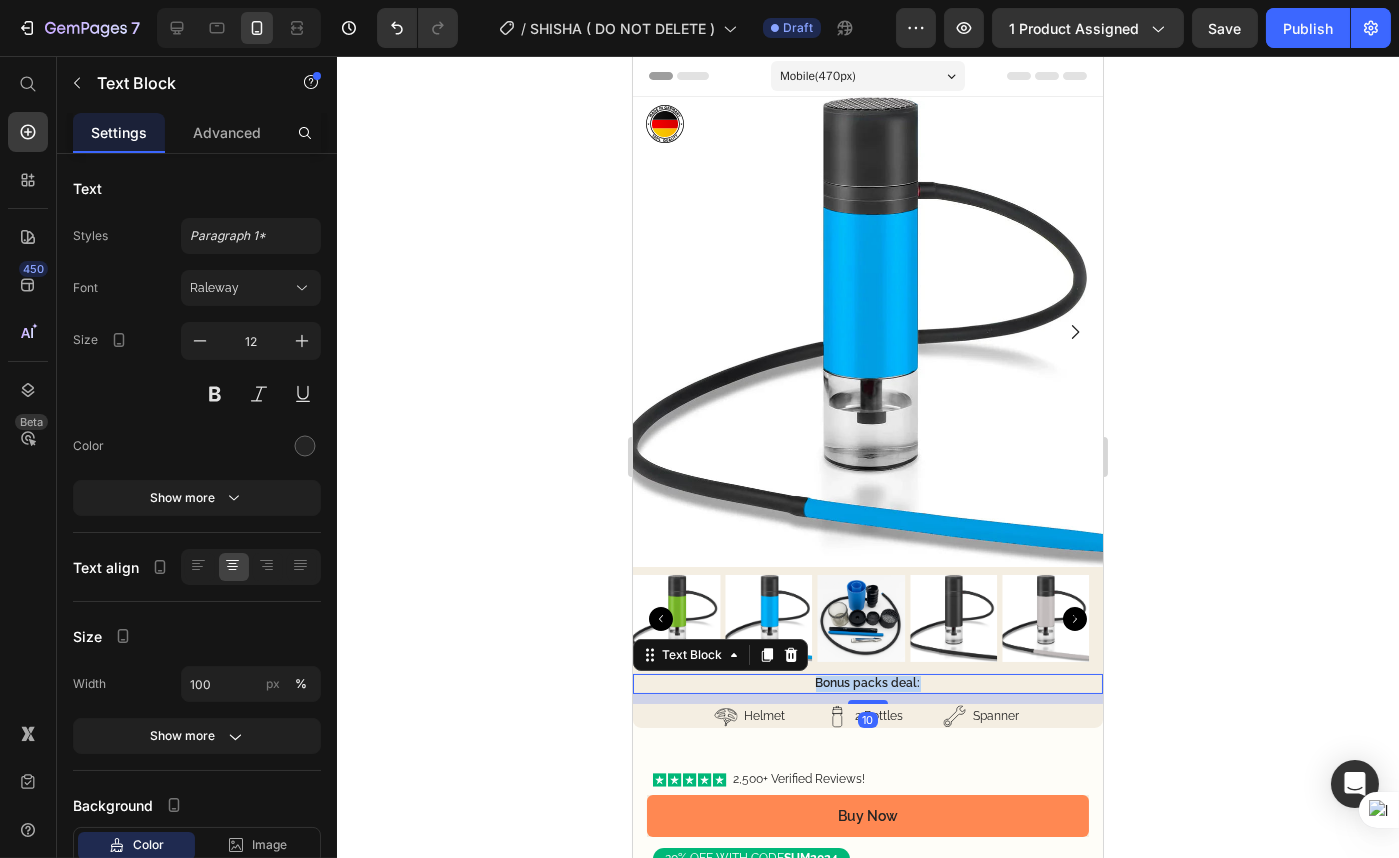click on "Bonus packs deal:" at bounding box center (867, 684) 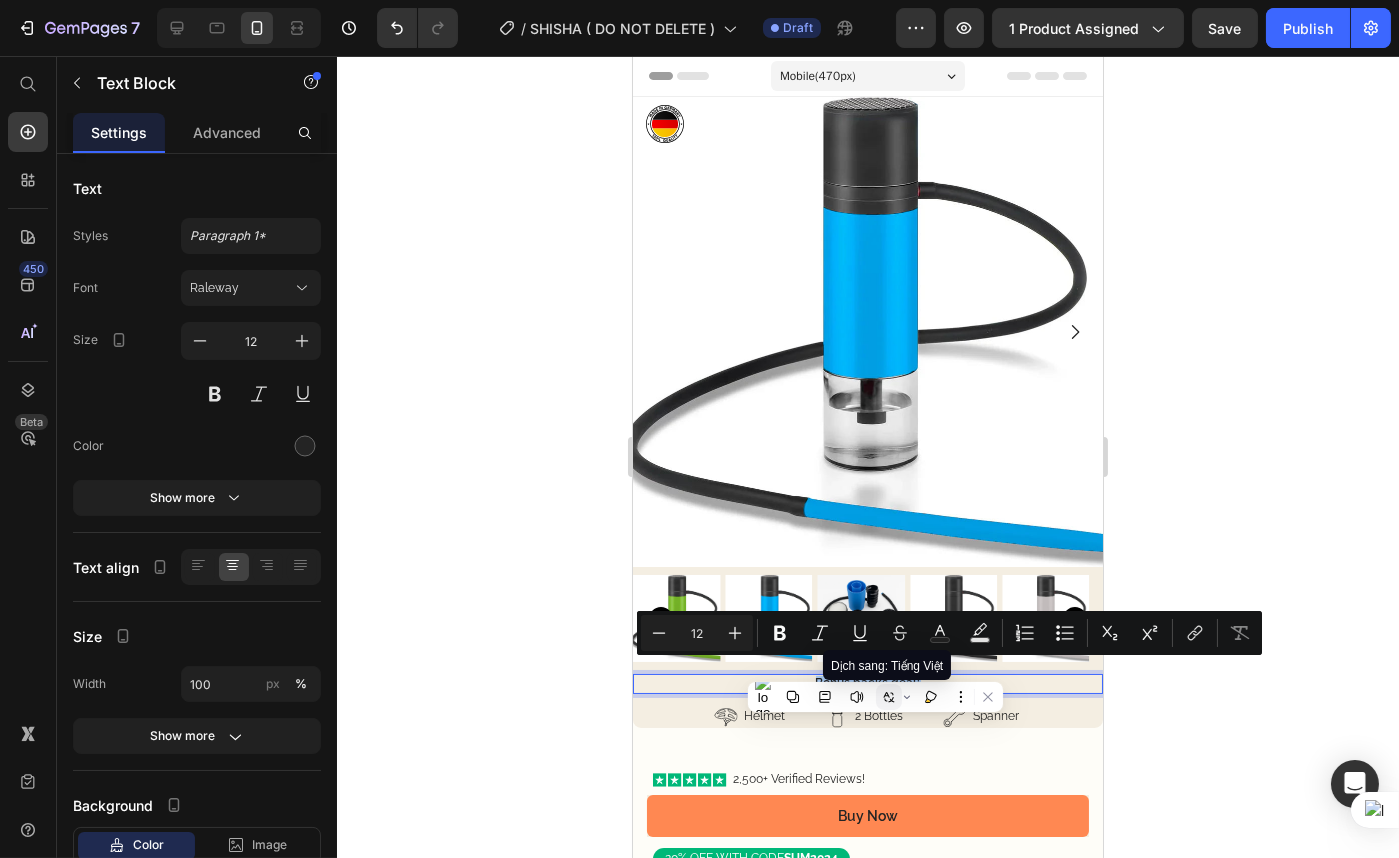 click at bounding box center (889, 697) 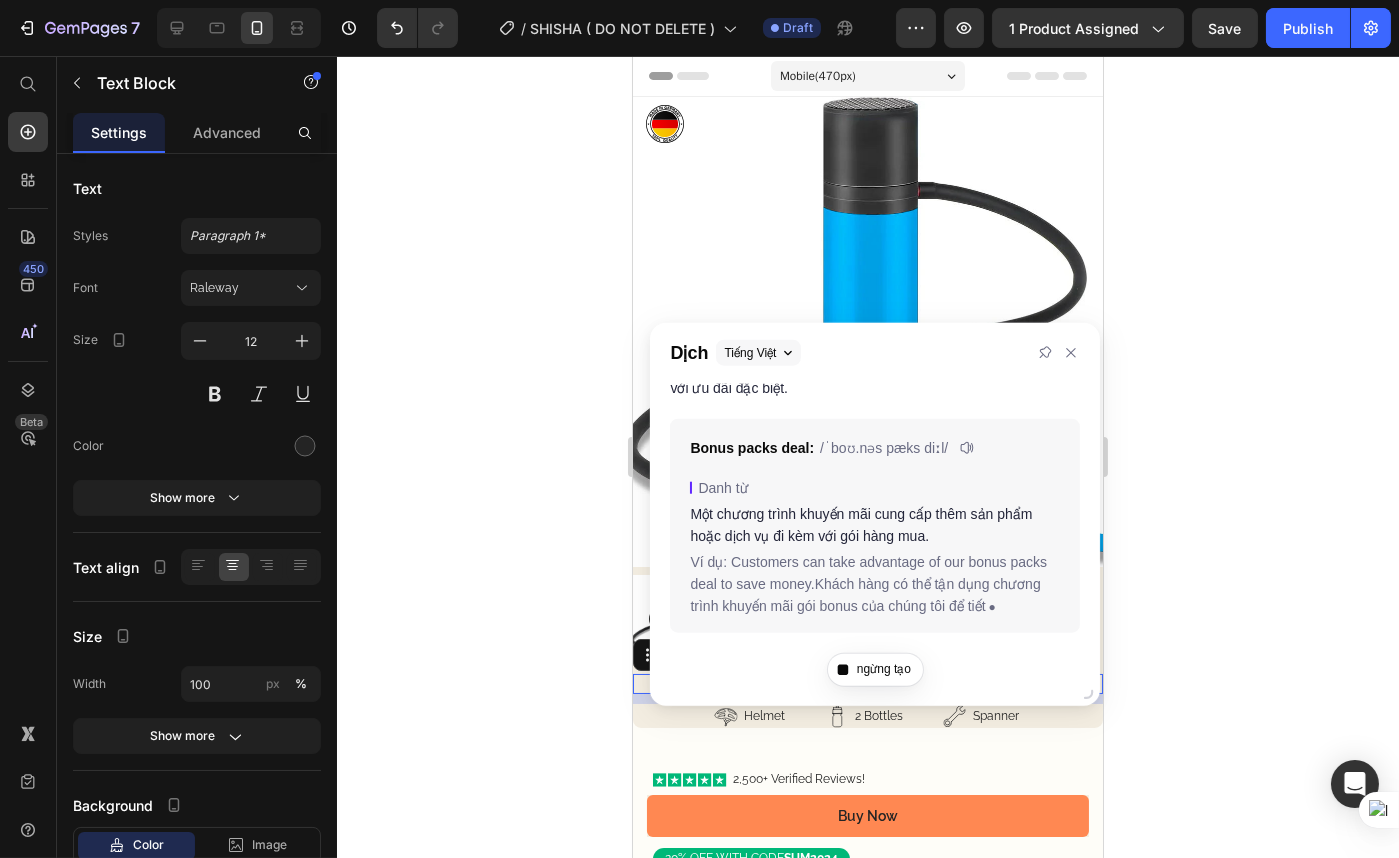 scroll, scrollTop: 101, scrollLeft: 0, axis: vertical 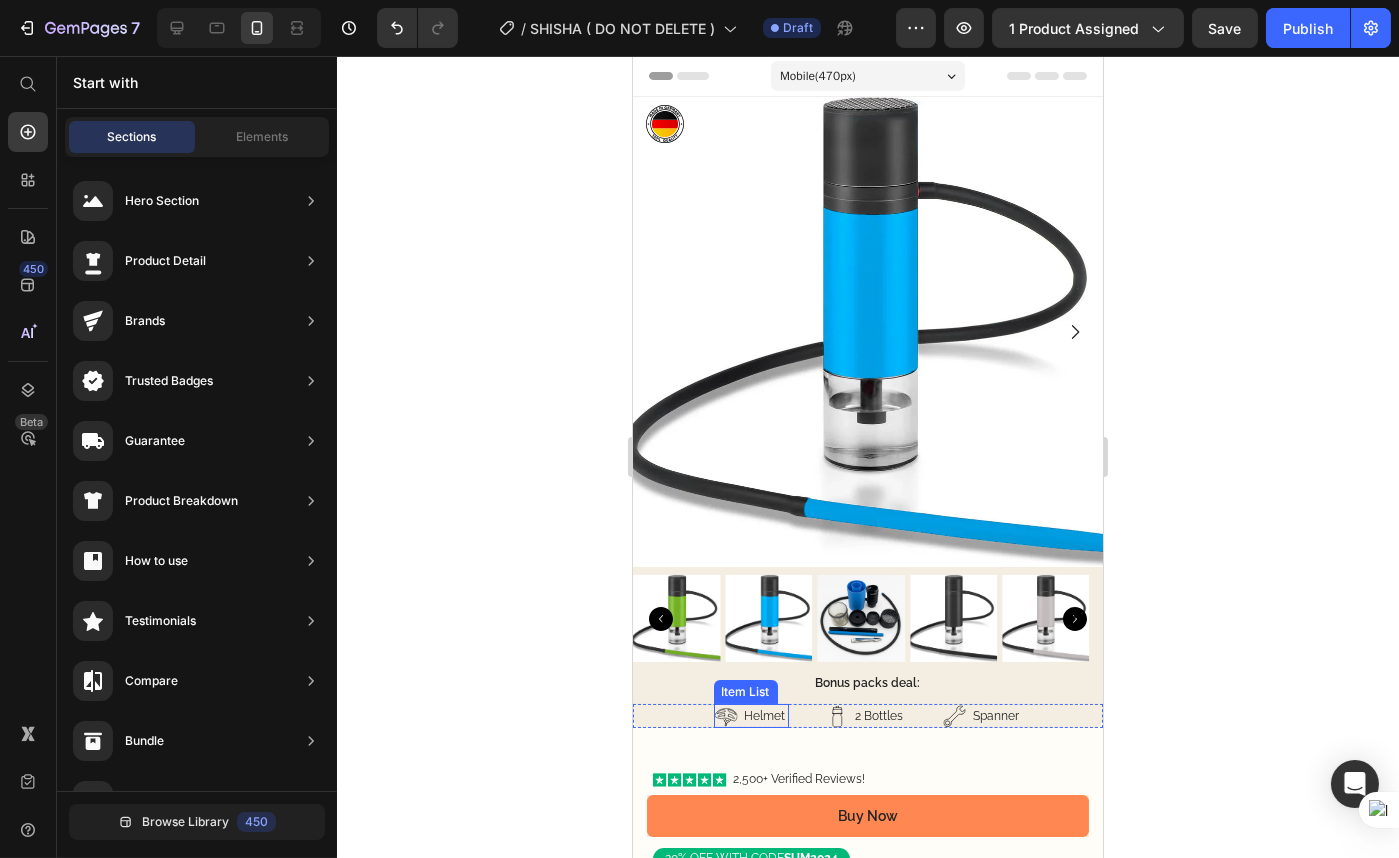 click on "Helmet" at bounding box center [764, 716] 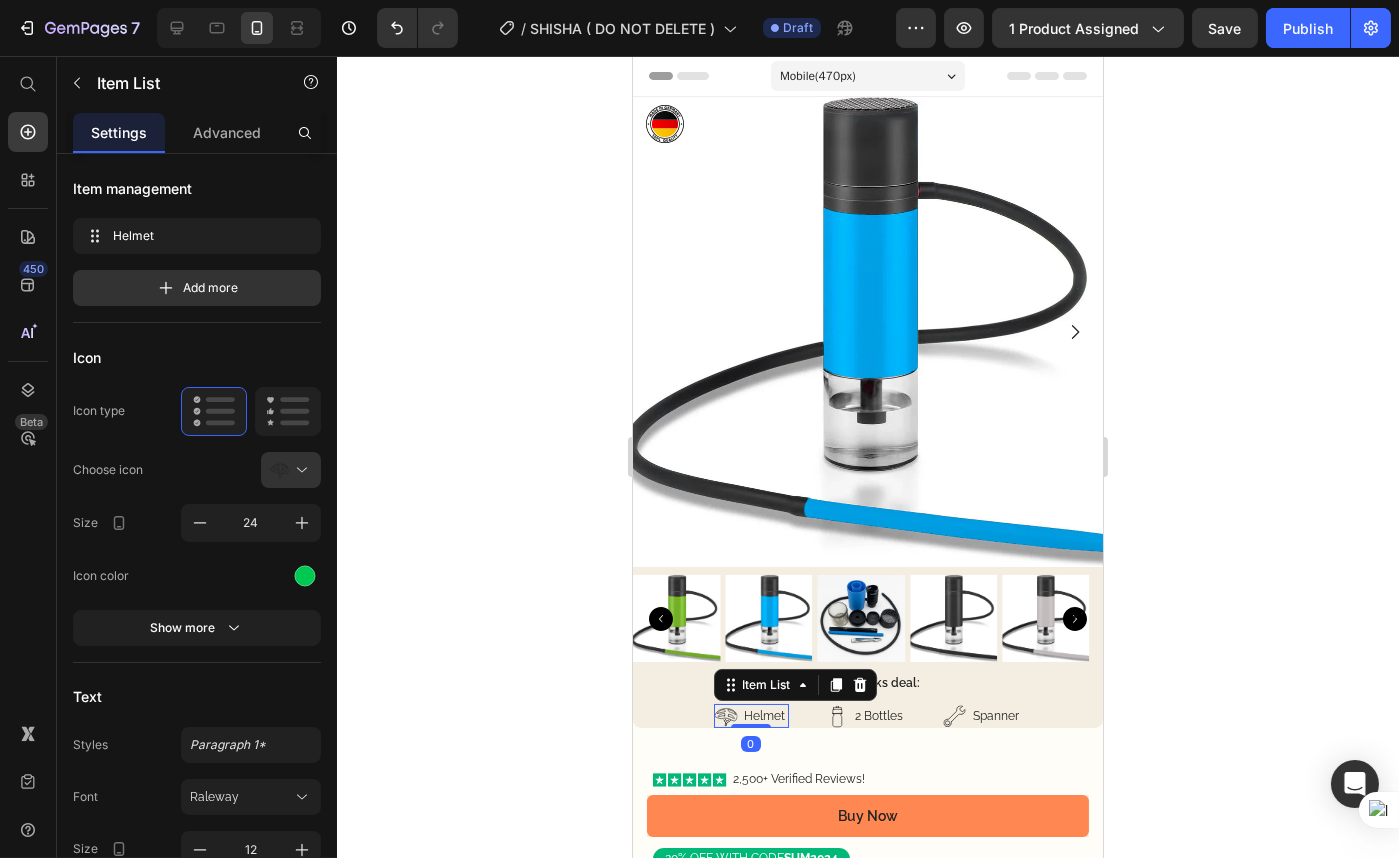 click on "Helmet" at bounding box center [764, 716] 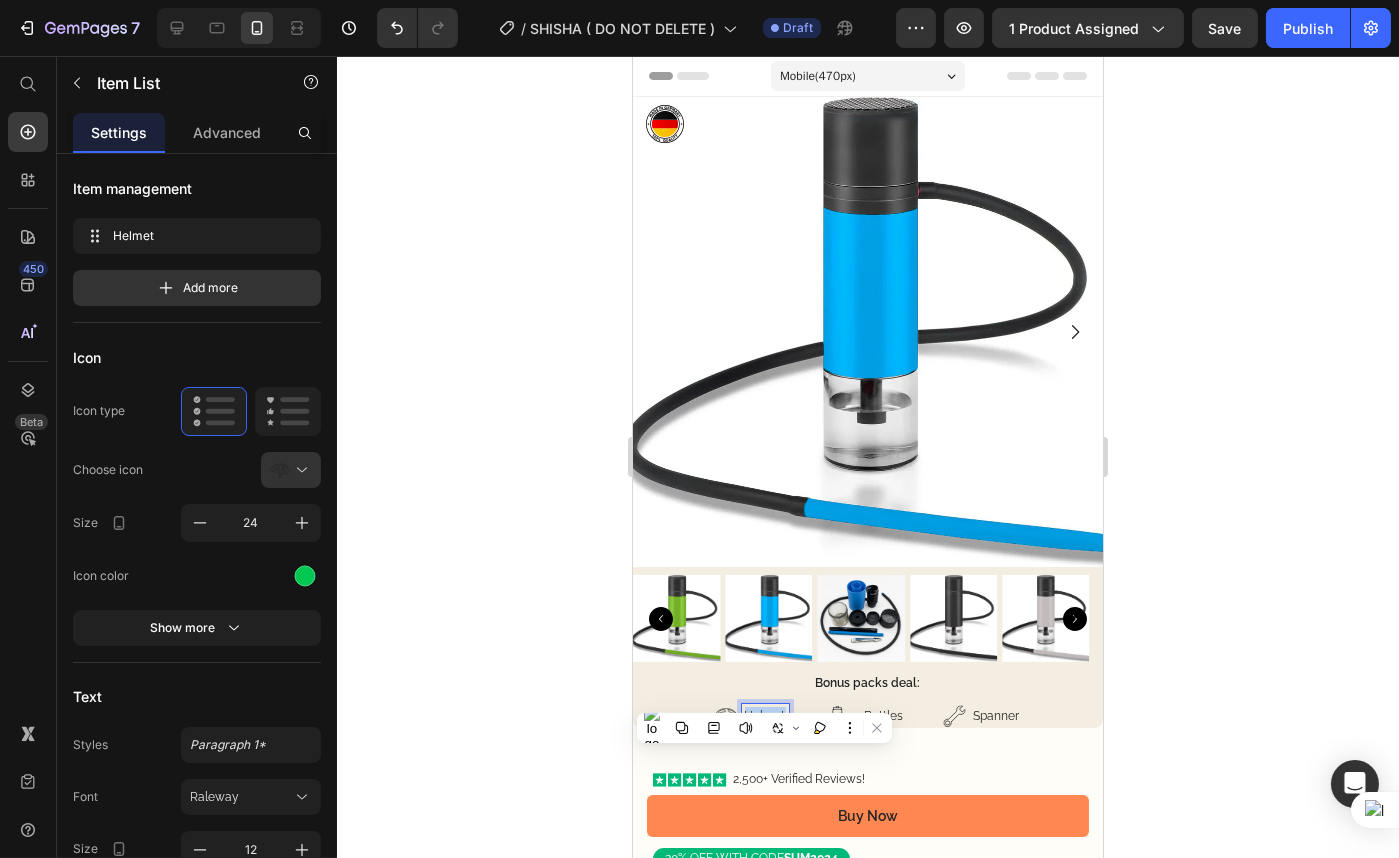 click on "Helmet" at bounding box center (764, 716) 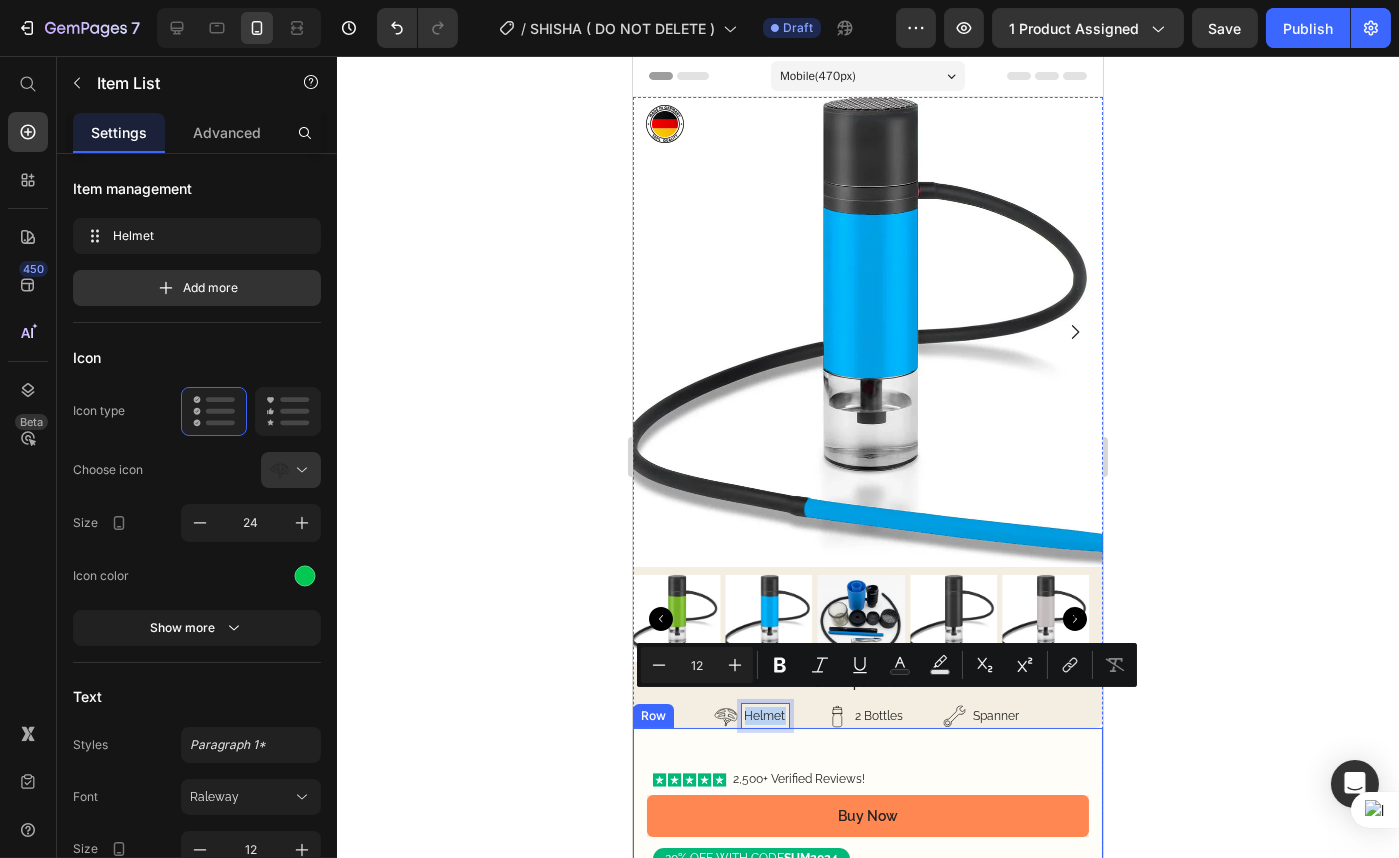 click on "Icon
Icon
Icon
Icon
Icon Icon List 2,500+ Verified Reviews! Text Block Row Shisha To Go Product Title 20% OFF WITH CODE  SUM2024 Text Block $46.77 Product Price $81.86 Product Price Row Free Shipping Text Block End In  Text Block 00 Days 14 Hrs 24 Mins 37 Secs Countdown Timer Extra $250  Off for 2 Bikes Text Block Automatic  Code Text Block Row Experience the exceptional performance of the Gem Road Bike - order yours today! Text Block
Crankset Item List
Disc brake Item List Row
Brake Item List" at bounding box center [867, 1115] 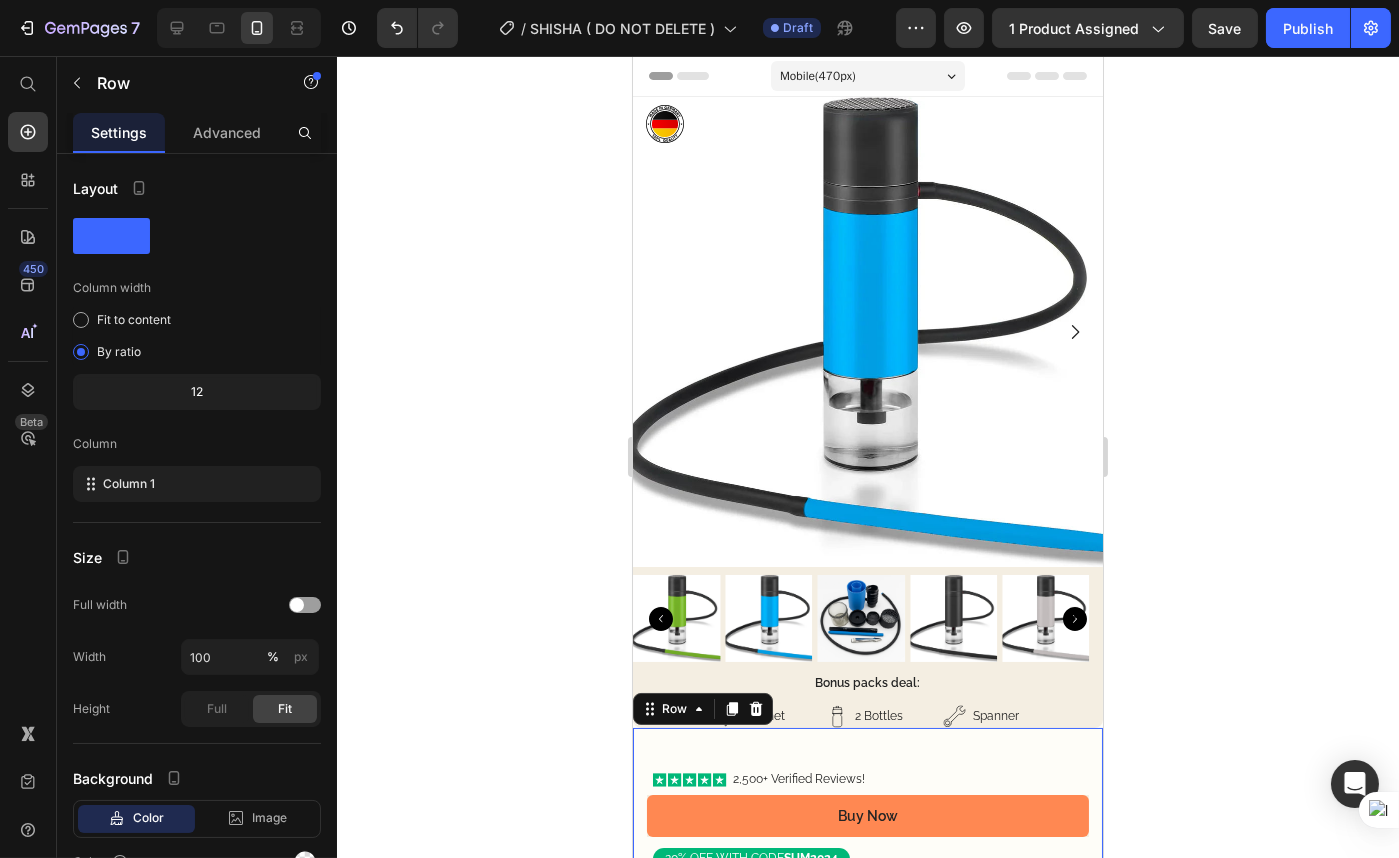 drag, startPoint x: 1175, startPoint y: 667, endPoint x: 1130, endPoint y: 663, distance: 45.17743 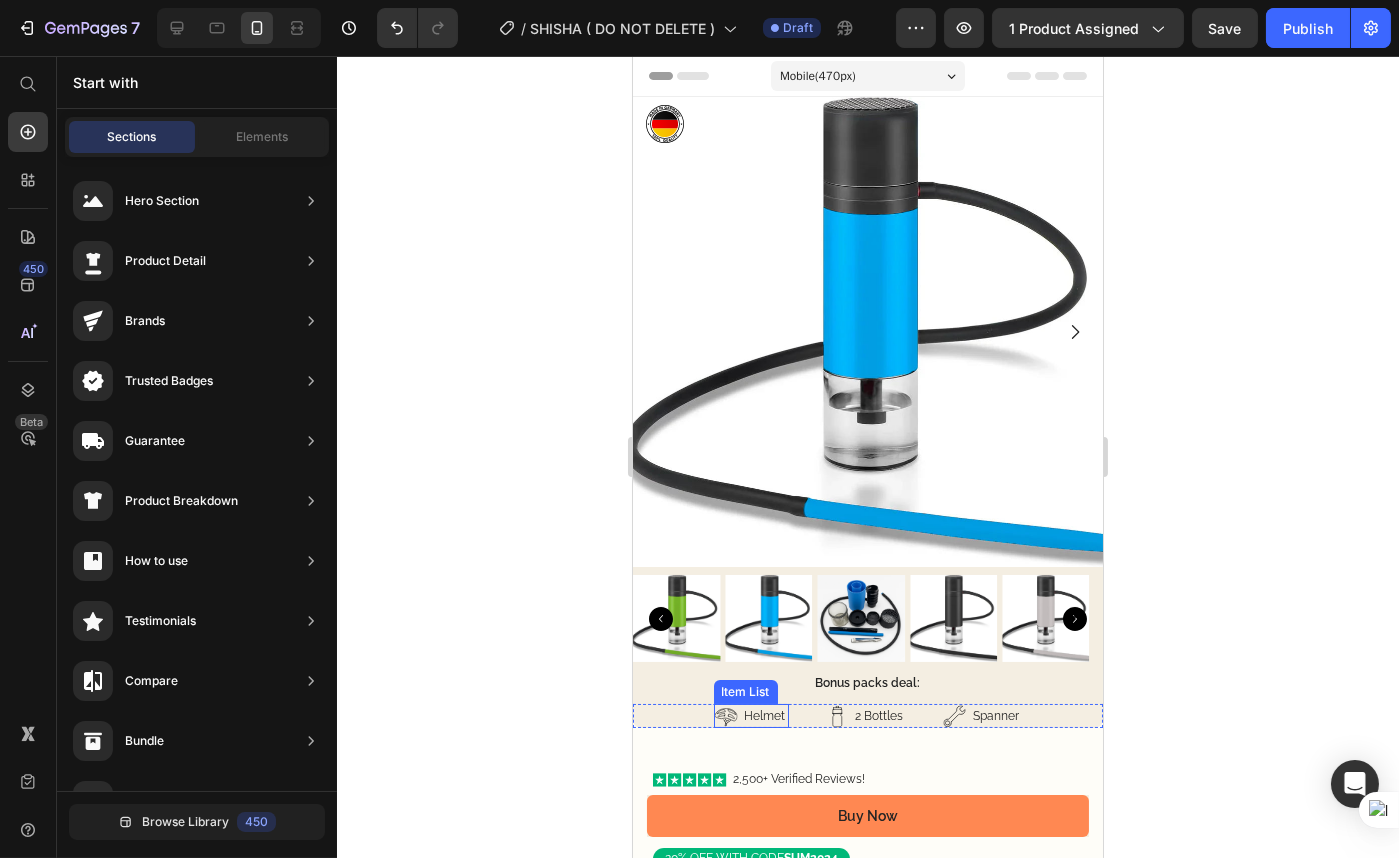 click on "Helmet" at bounding box center (764, 716) 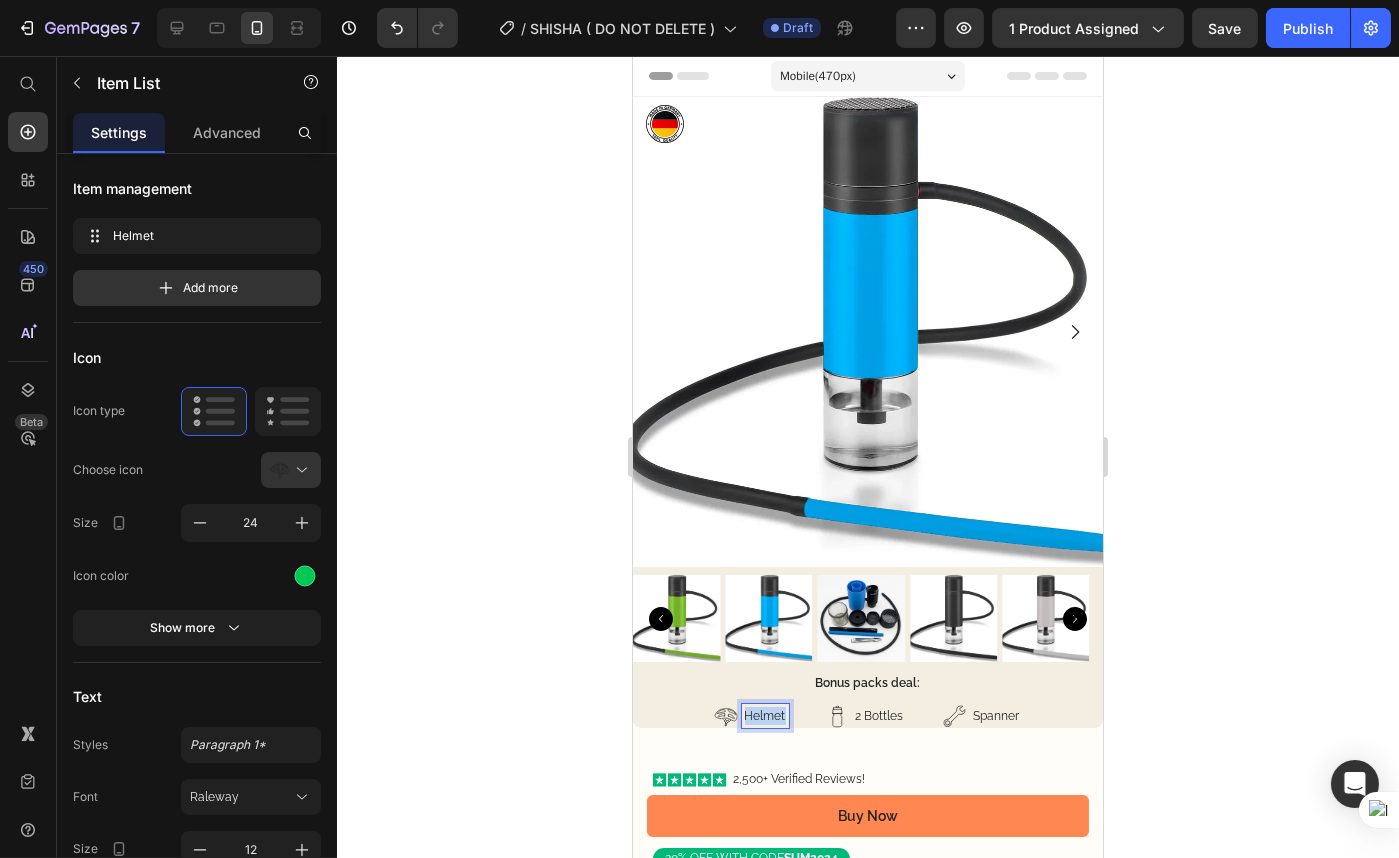 click on "Helmet" at bounding box center [764, 716] 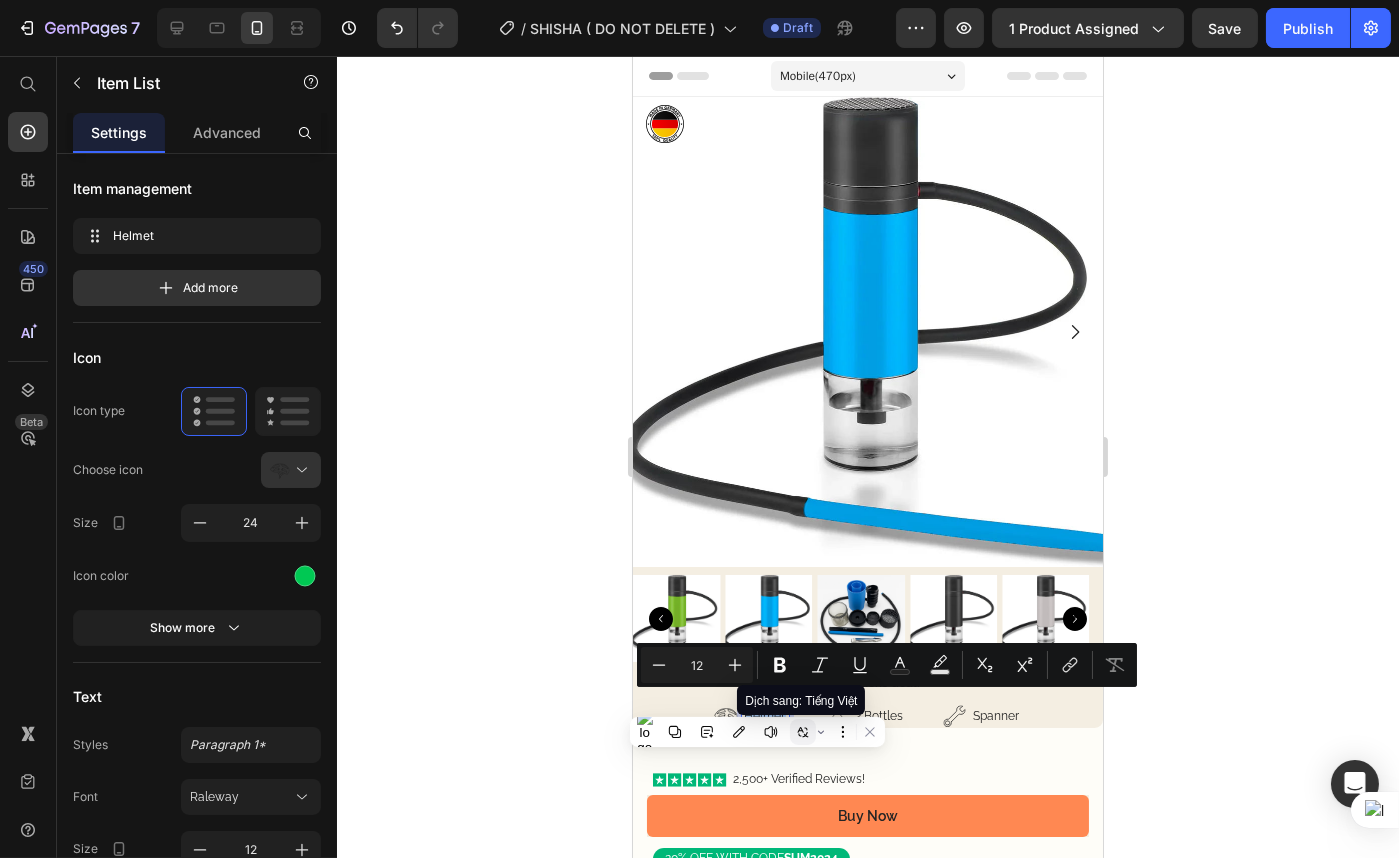 click 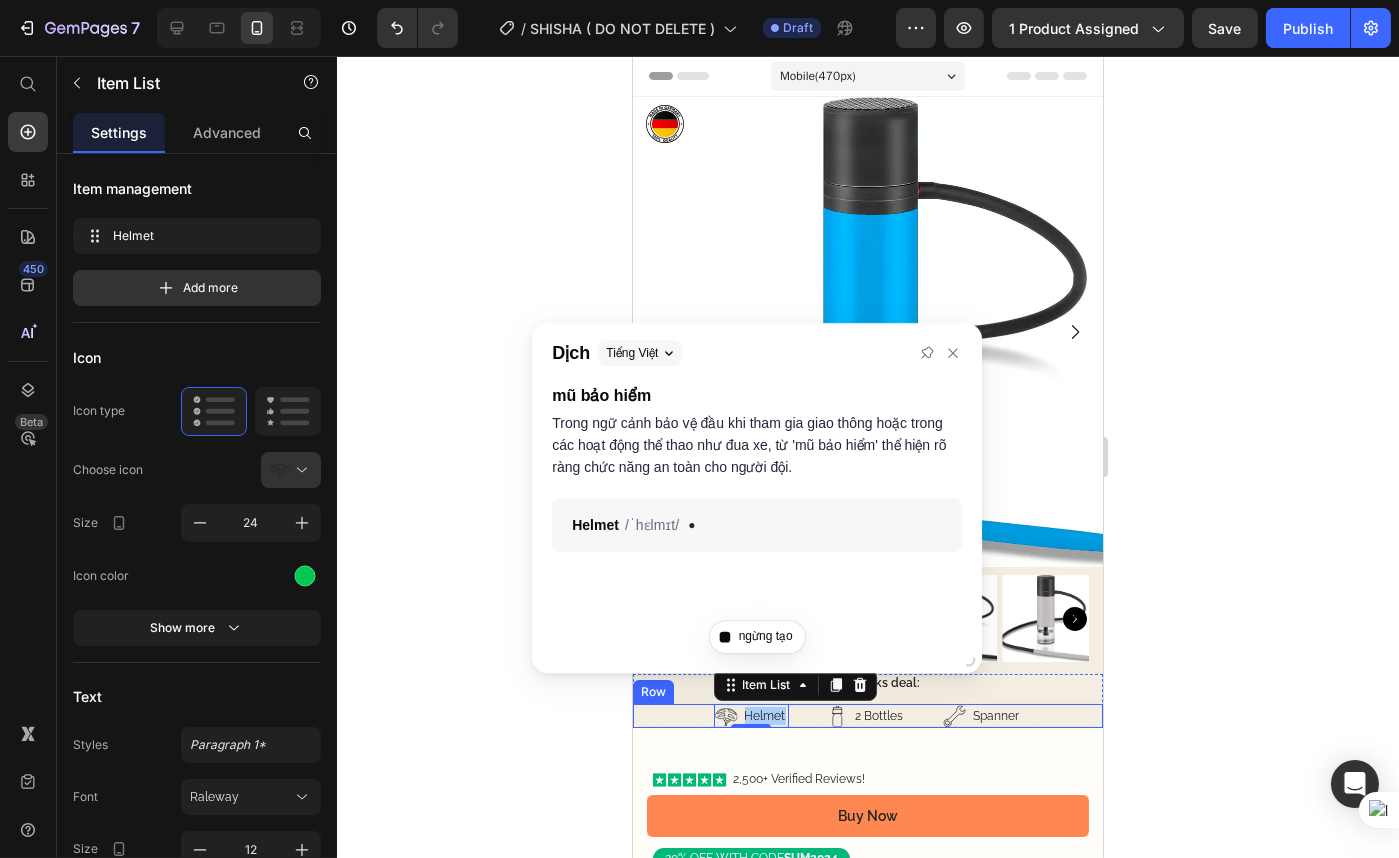 click 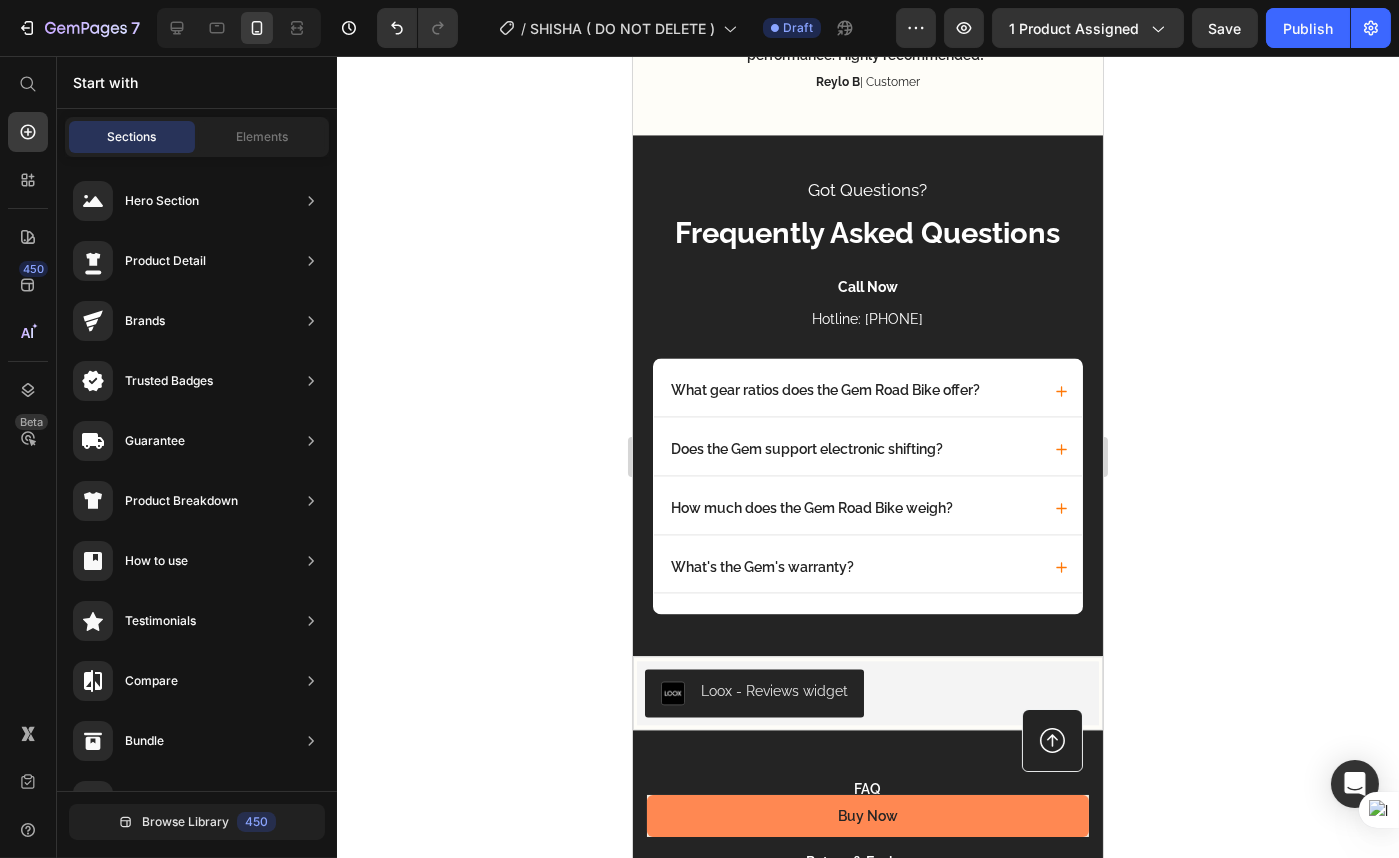 scroll, scrollTop: 8545, scrollLeft: 0, axis: vertical 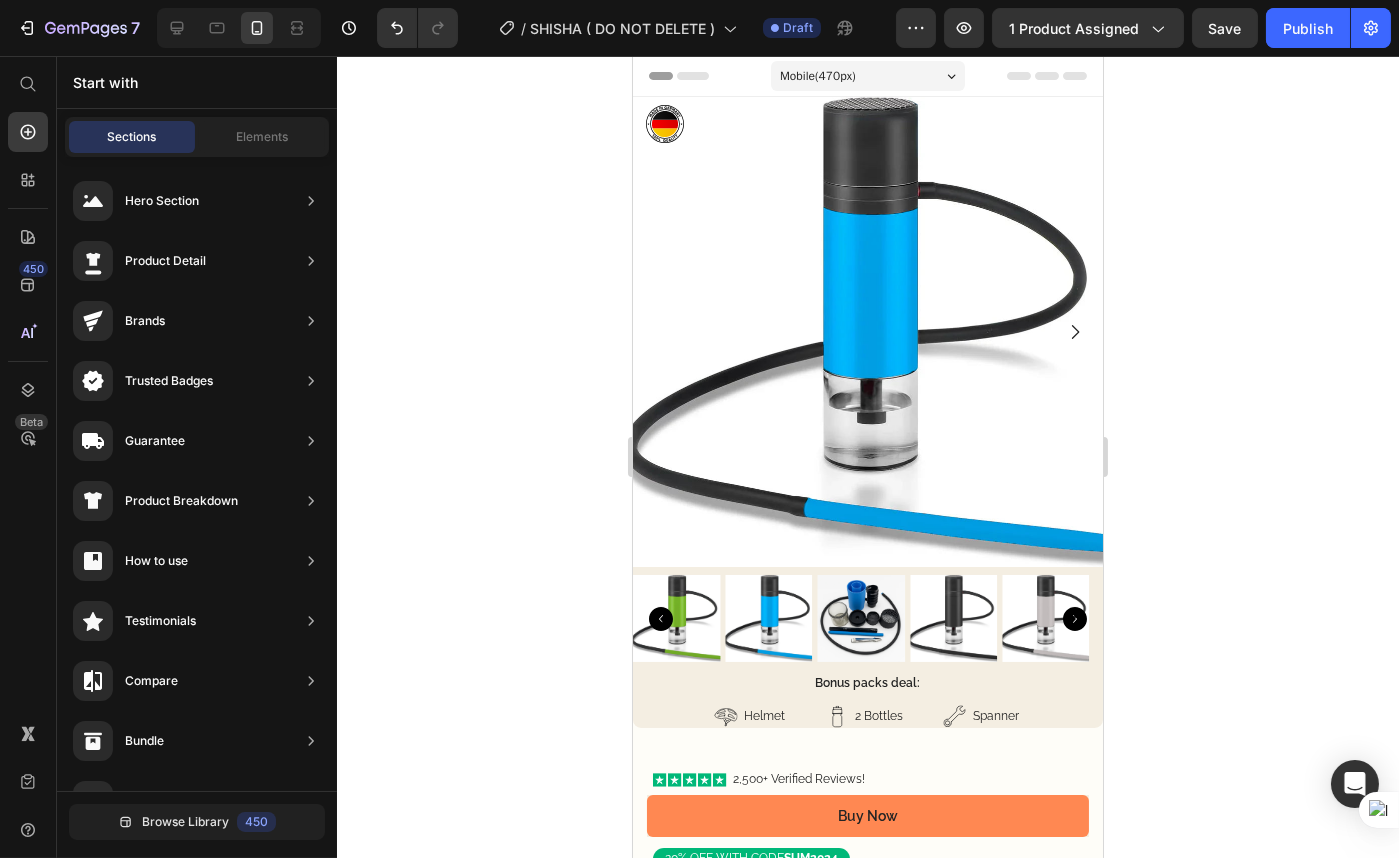 drag, startPoint x: 1098, startPoint y: 733, endPoint x: 1750, endPoint y: 89, distance: 916.42786 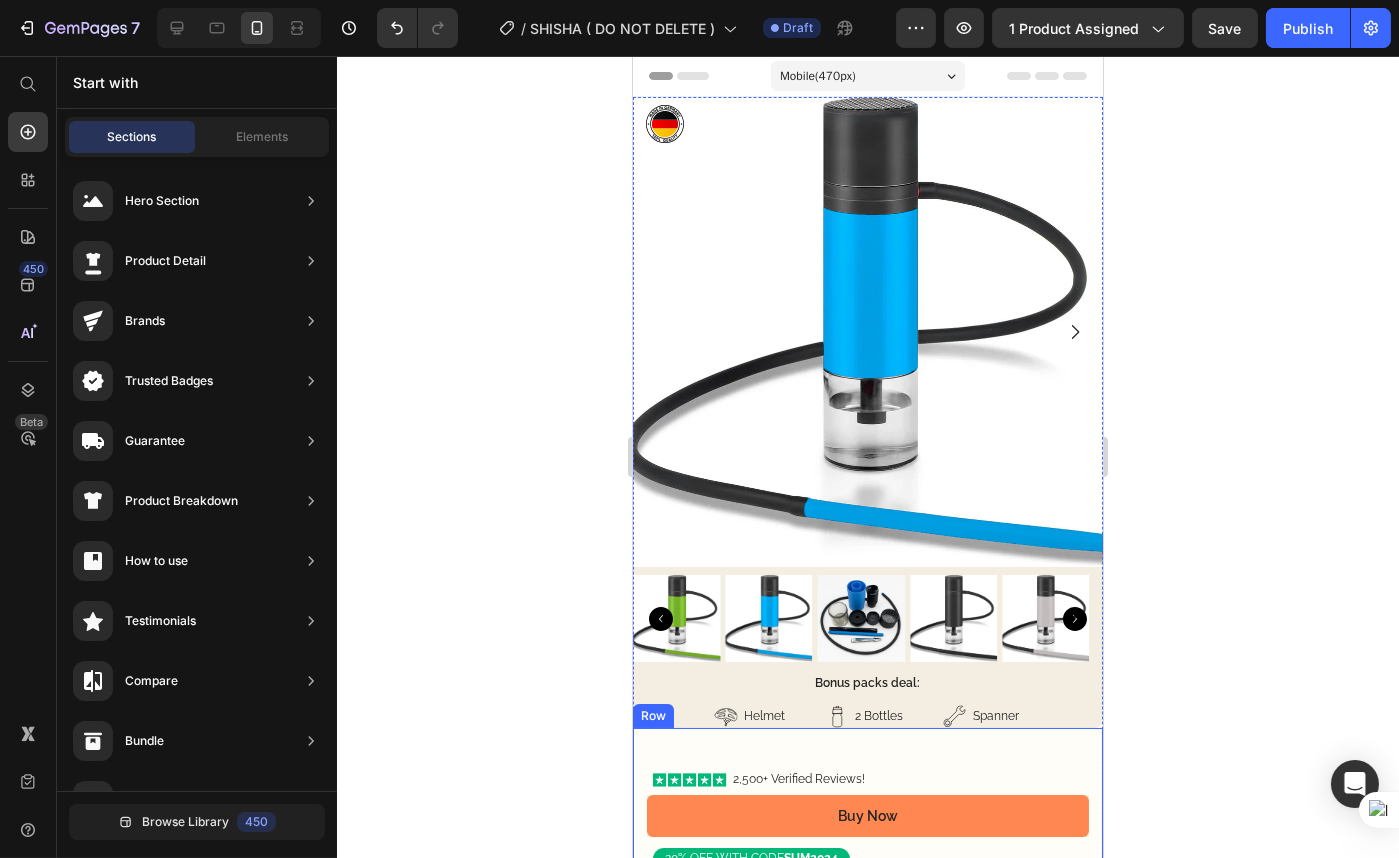 scroll, scrollTop: 181, scrollLeft: 0, axis: vertical 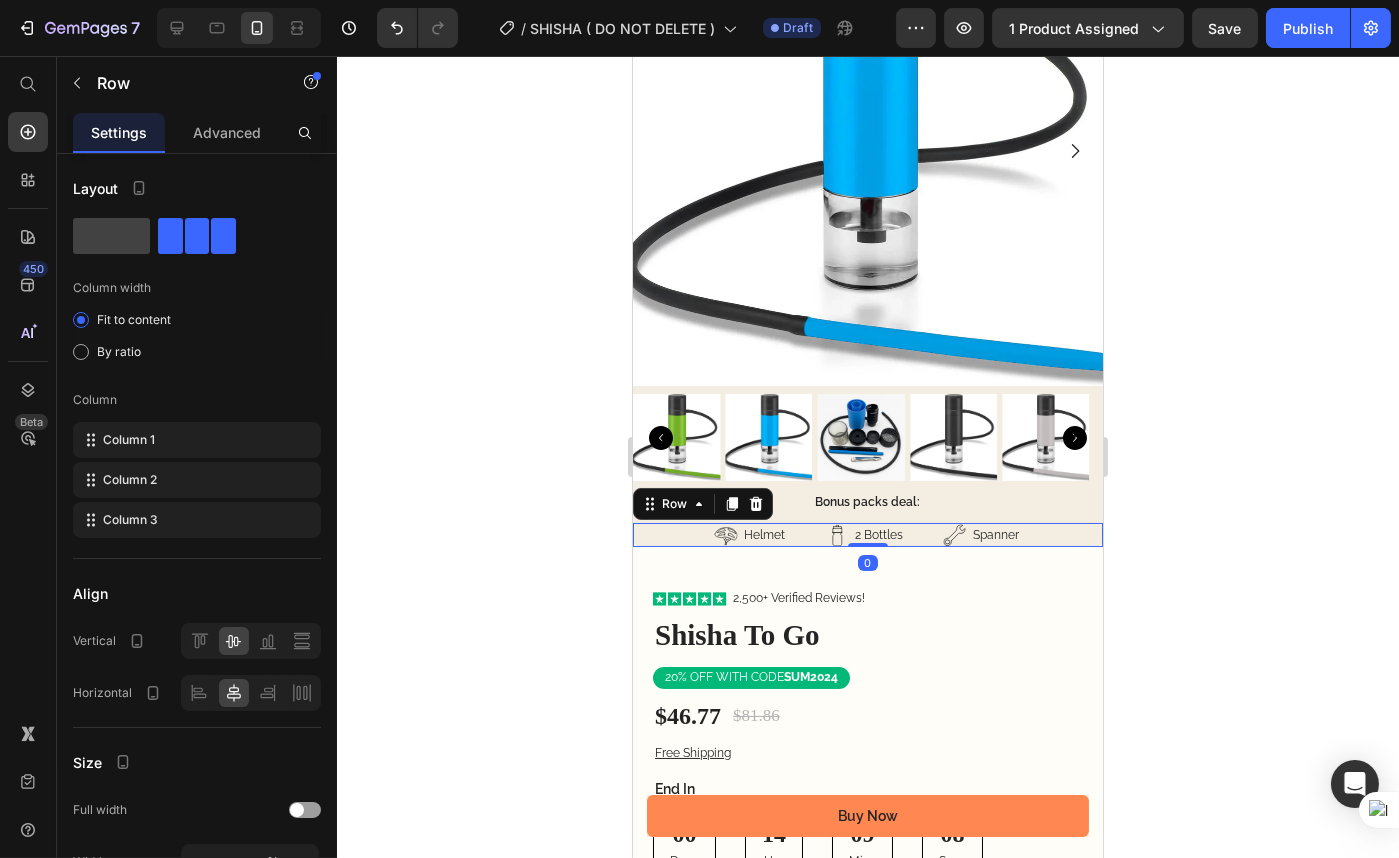 click on "Helmet Item List
2 Bottles Item List
Spanner Item List Row   0" at bounding box center (867, 535) 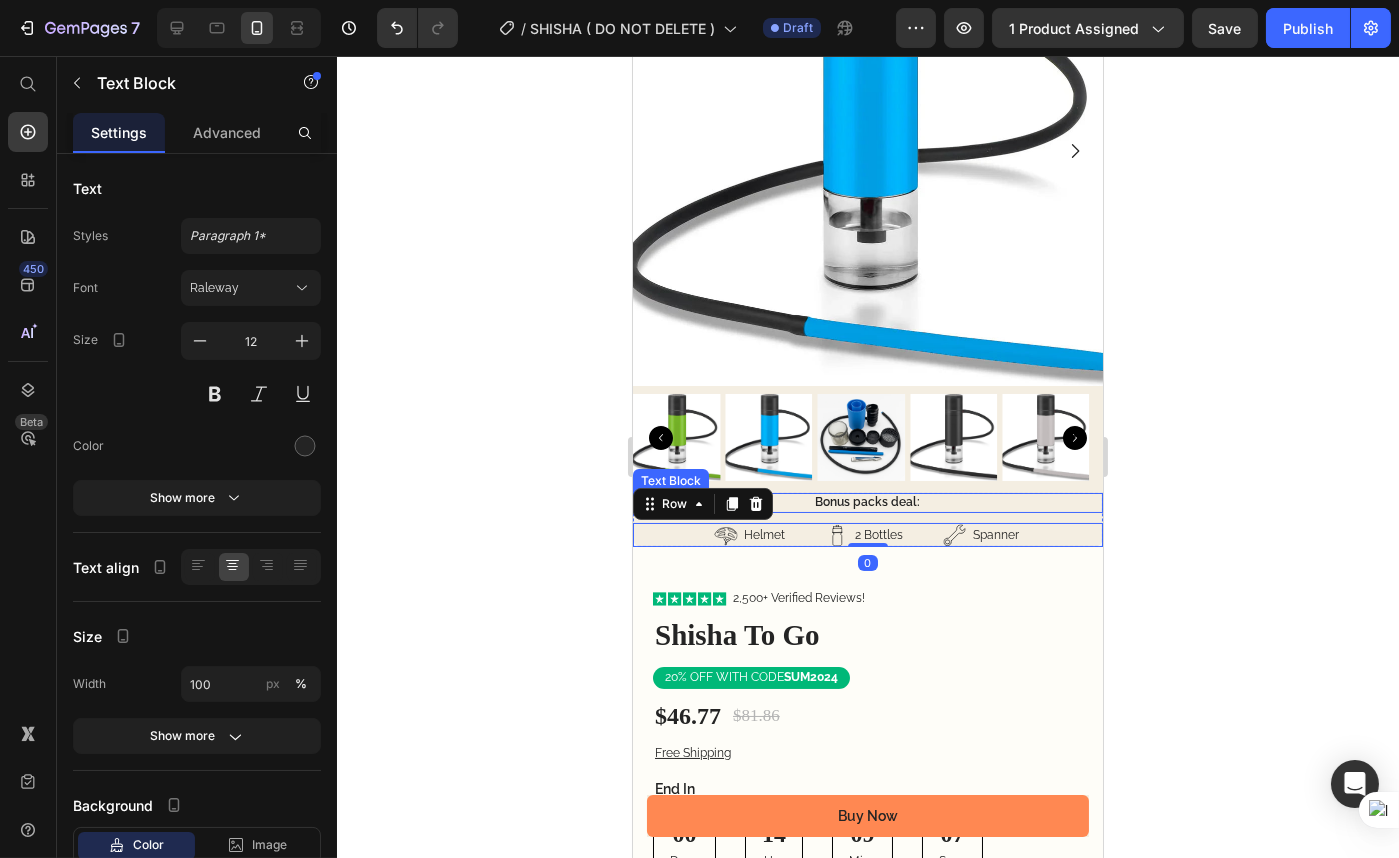 click on "Bonus packs deal:" at bounding box center (867, 503) 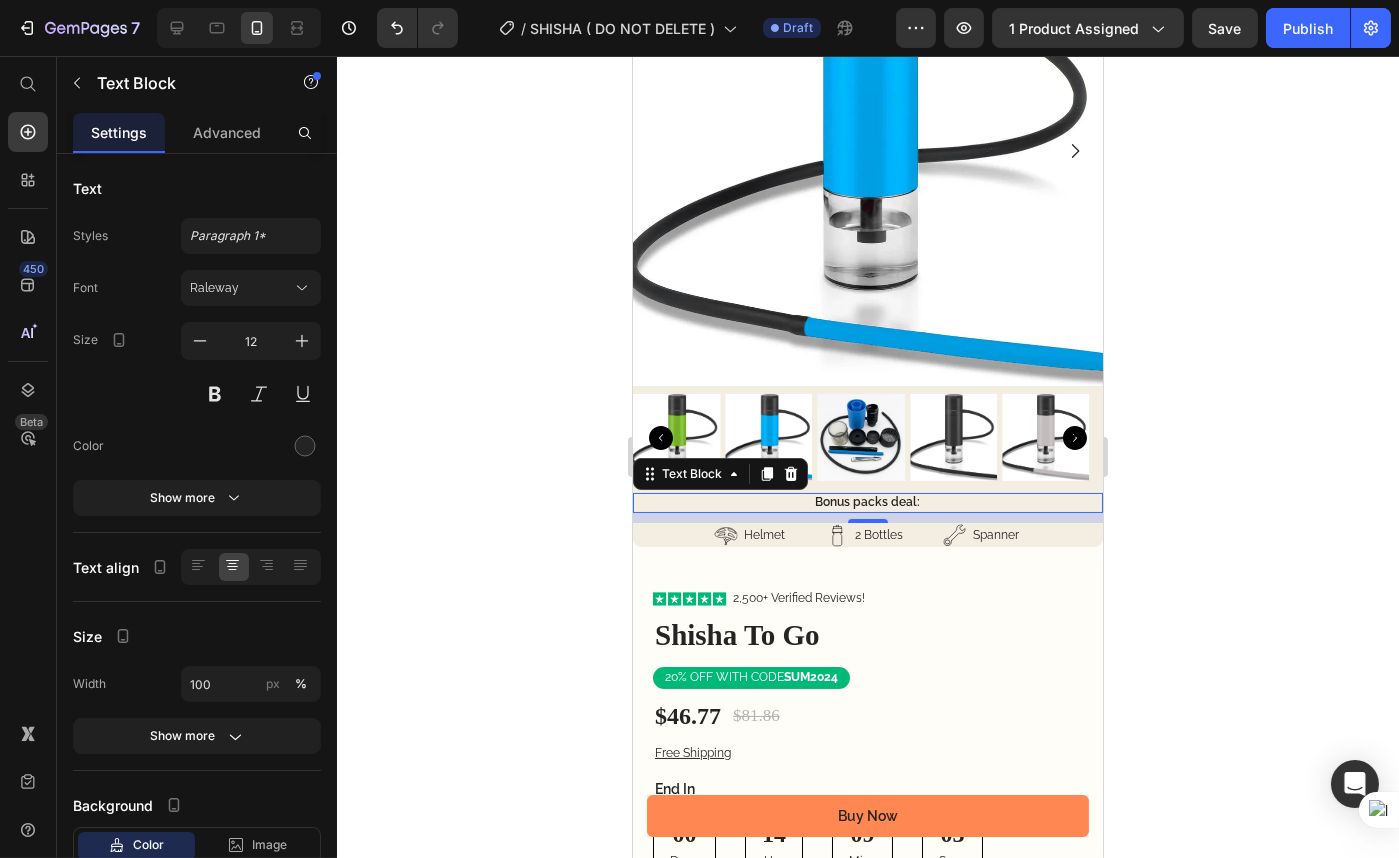 click 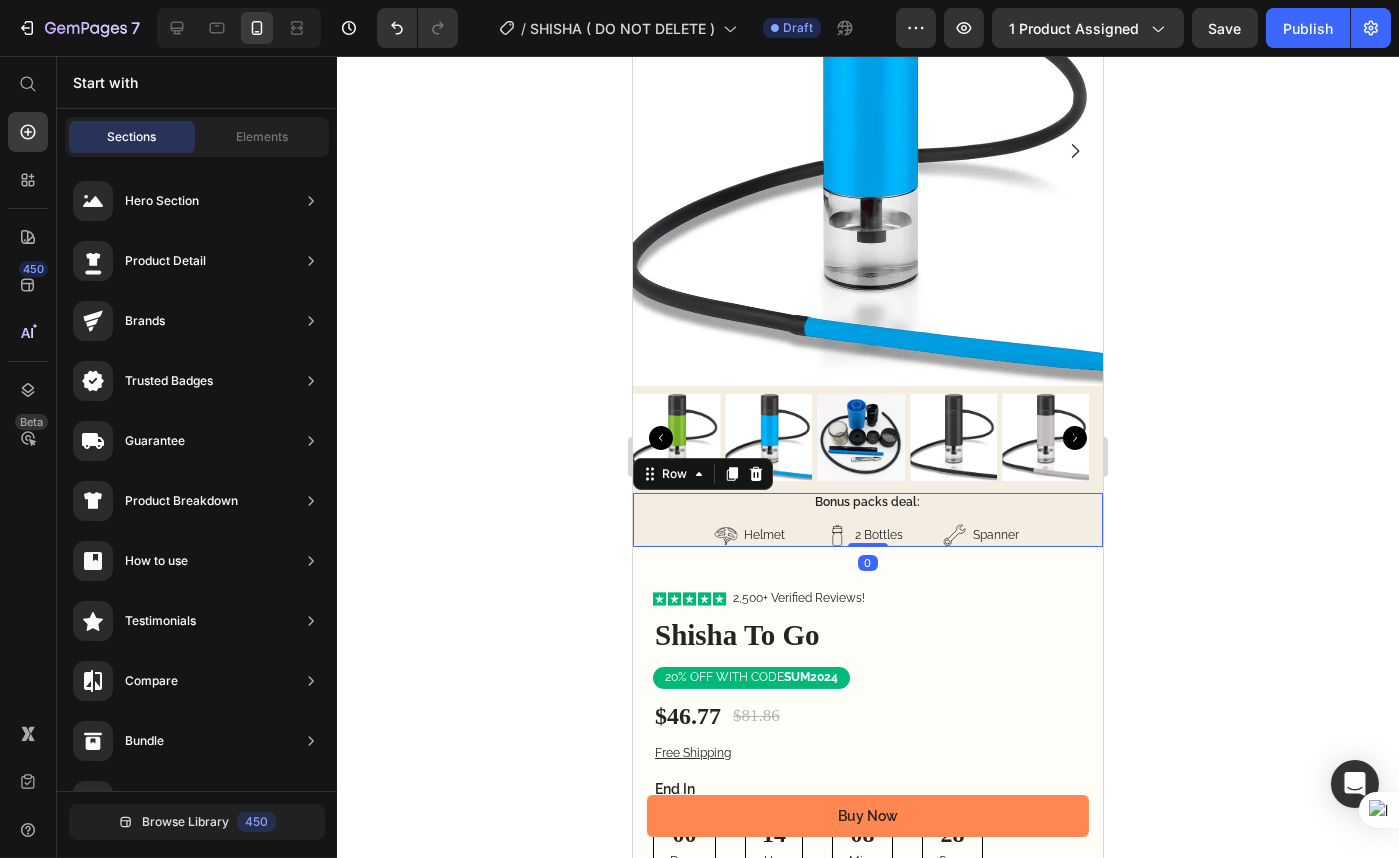 click on "Bonus packs deal: Text Block" at bounding box center [867, 508] 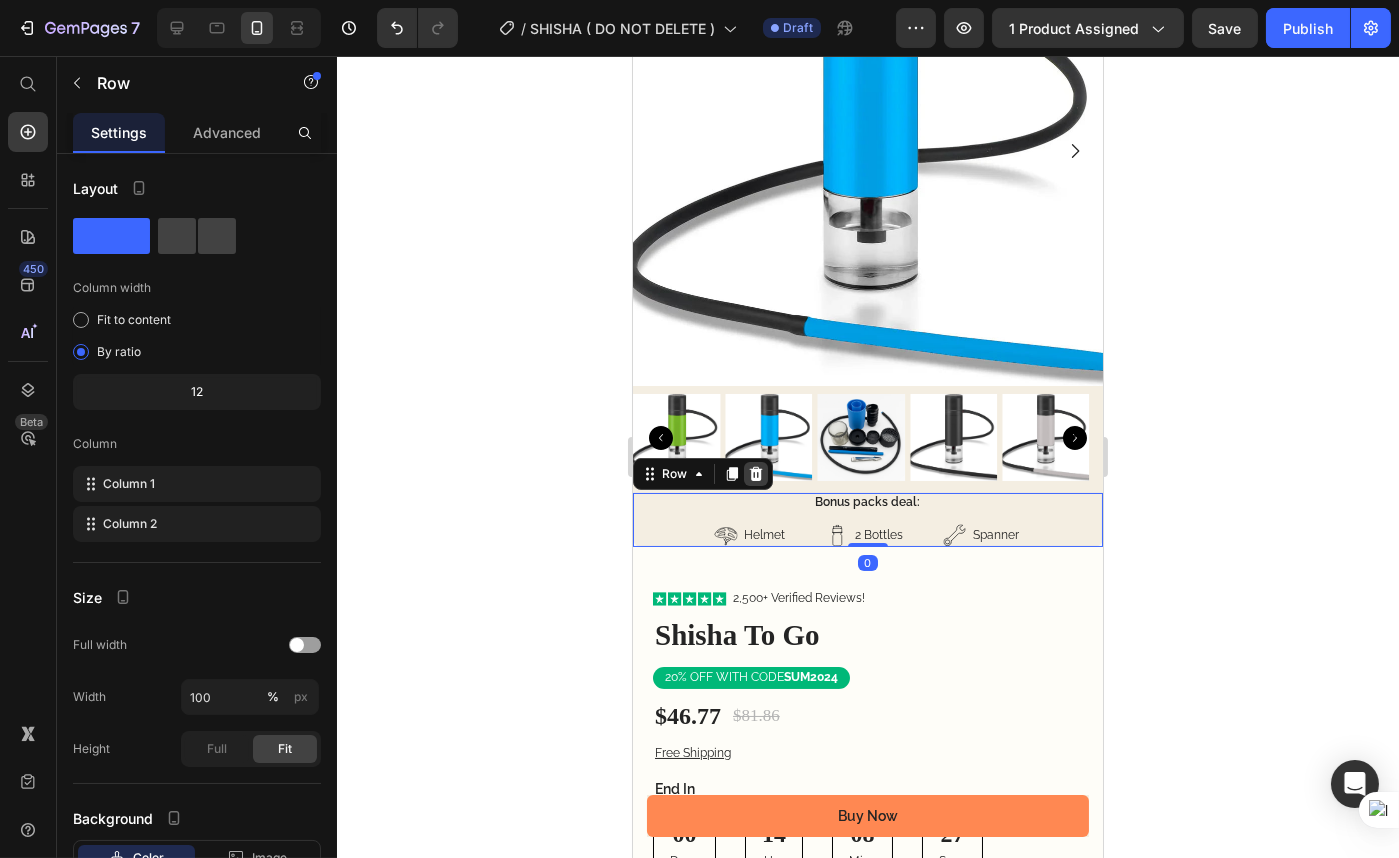 click 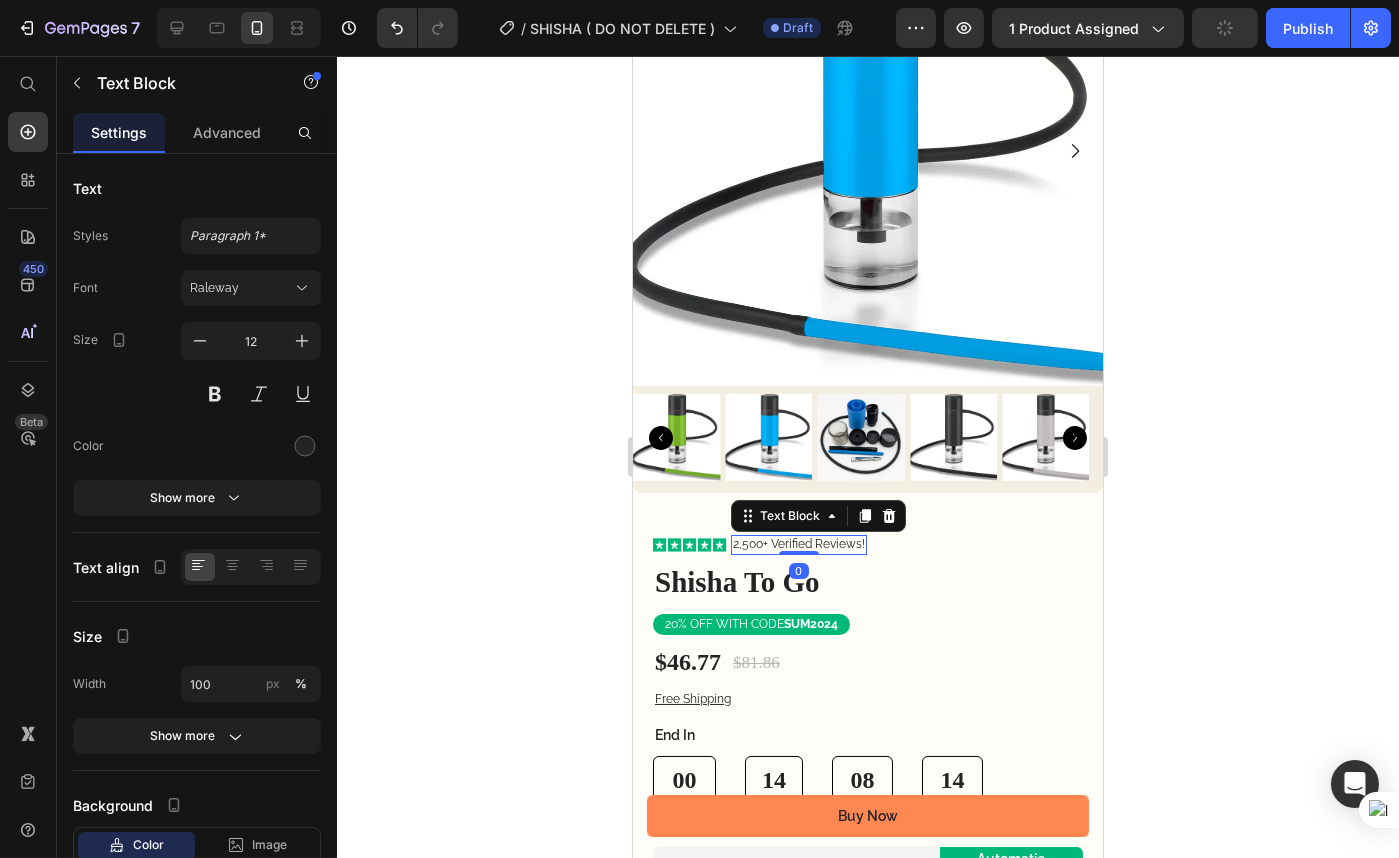 click on "2,500+ Verified Reviews!" at bounding box center [798, 545] 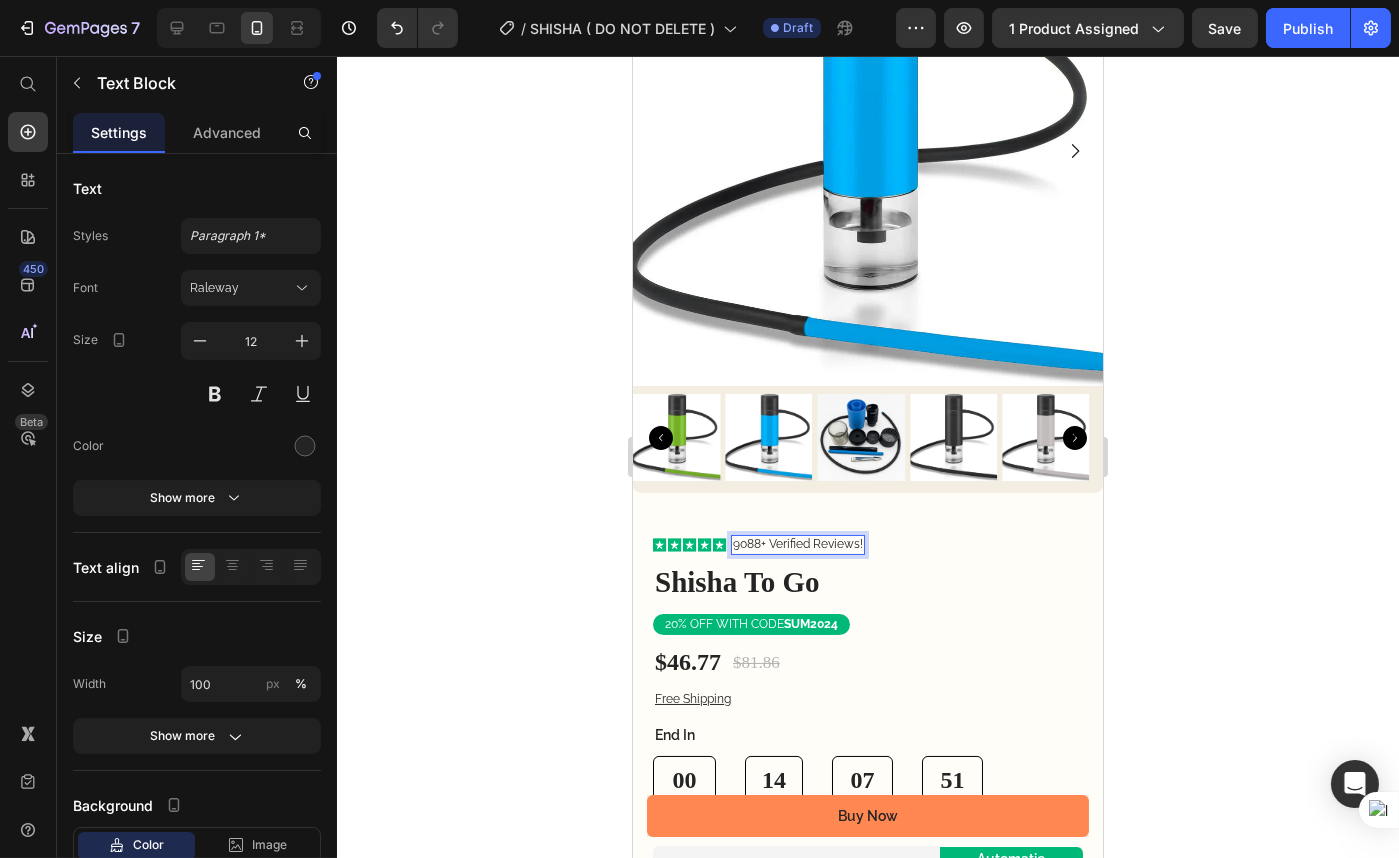 click 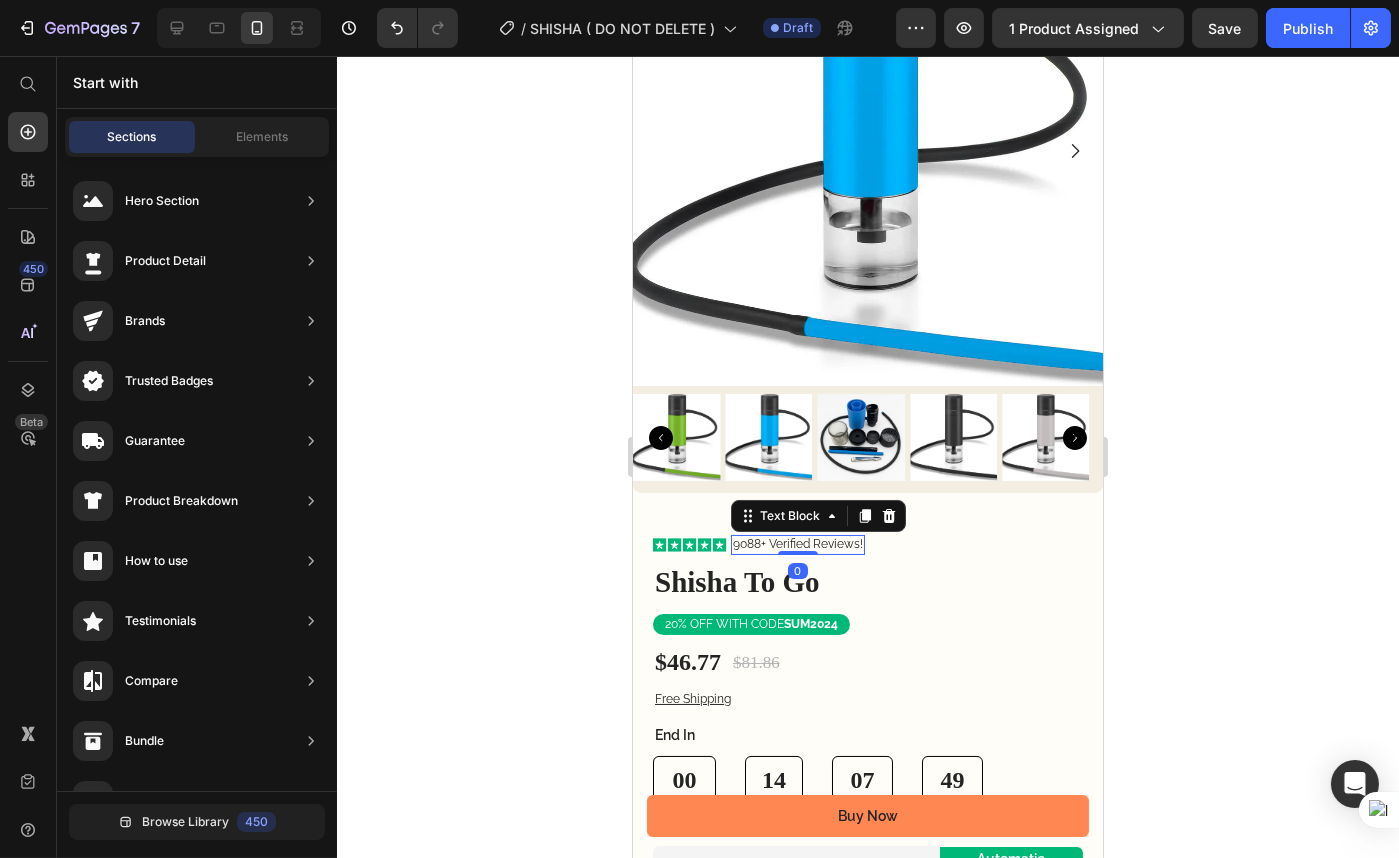 click on "9088+ Verified Reviews!" at bounding box center (797, 545) 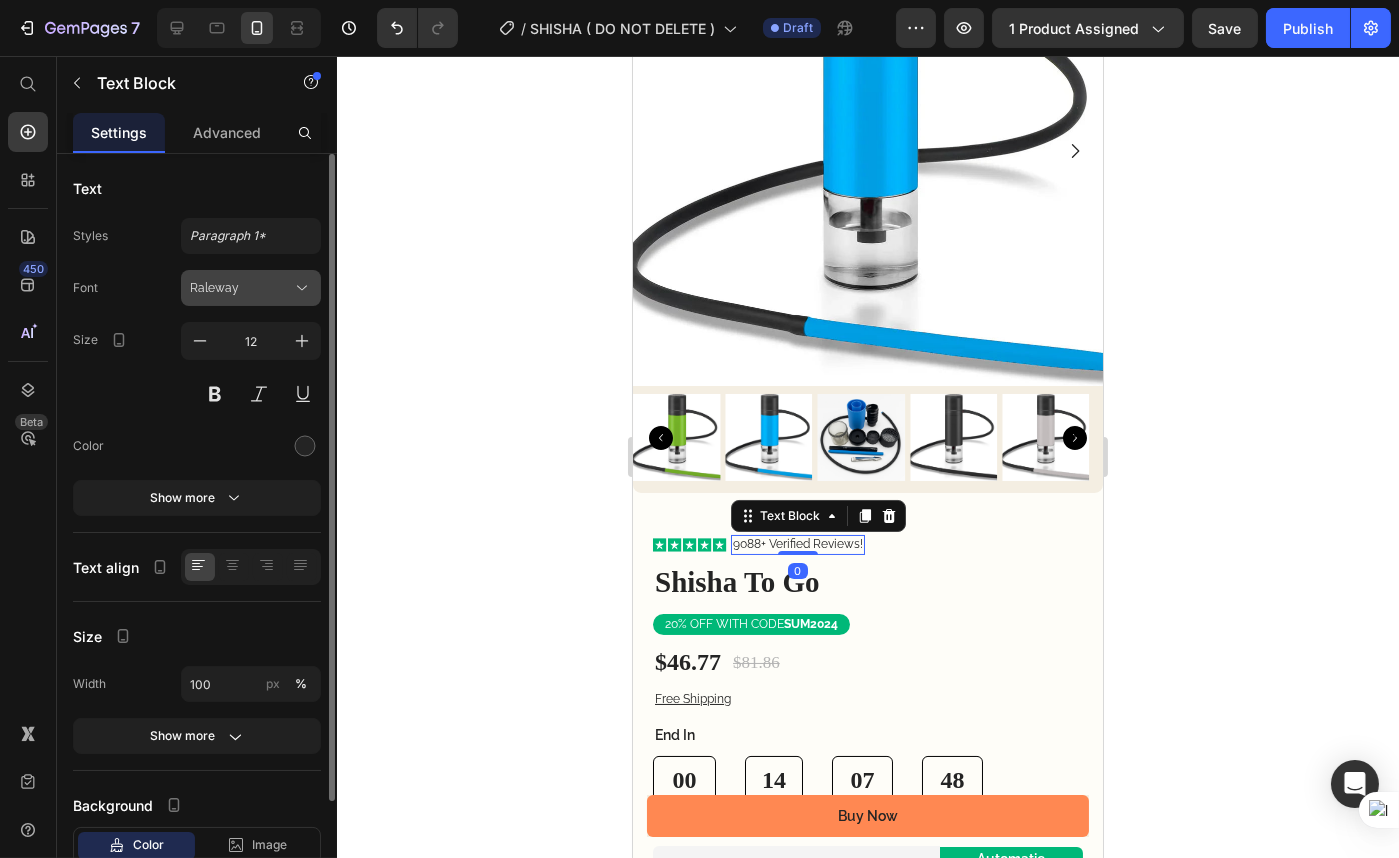 click on "Raleway" at bounding box center [241, 288] 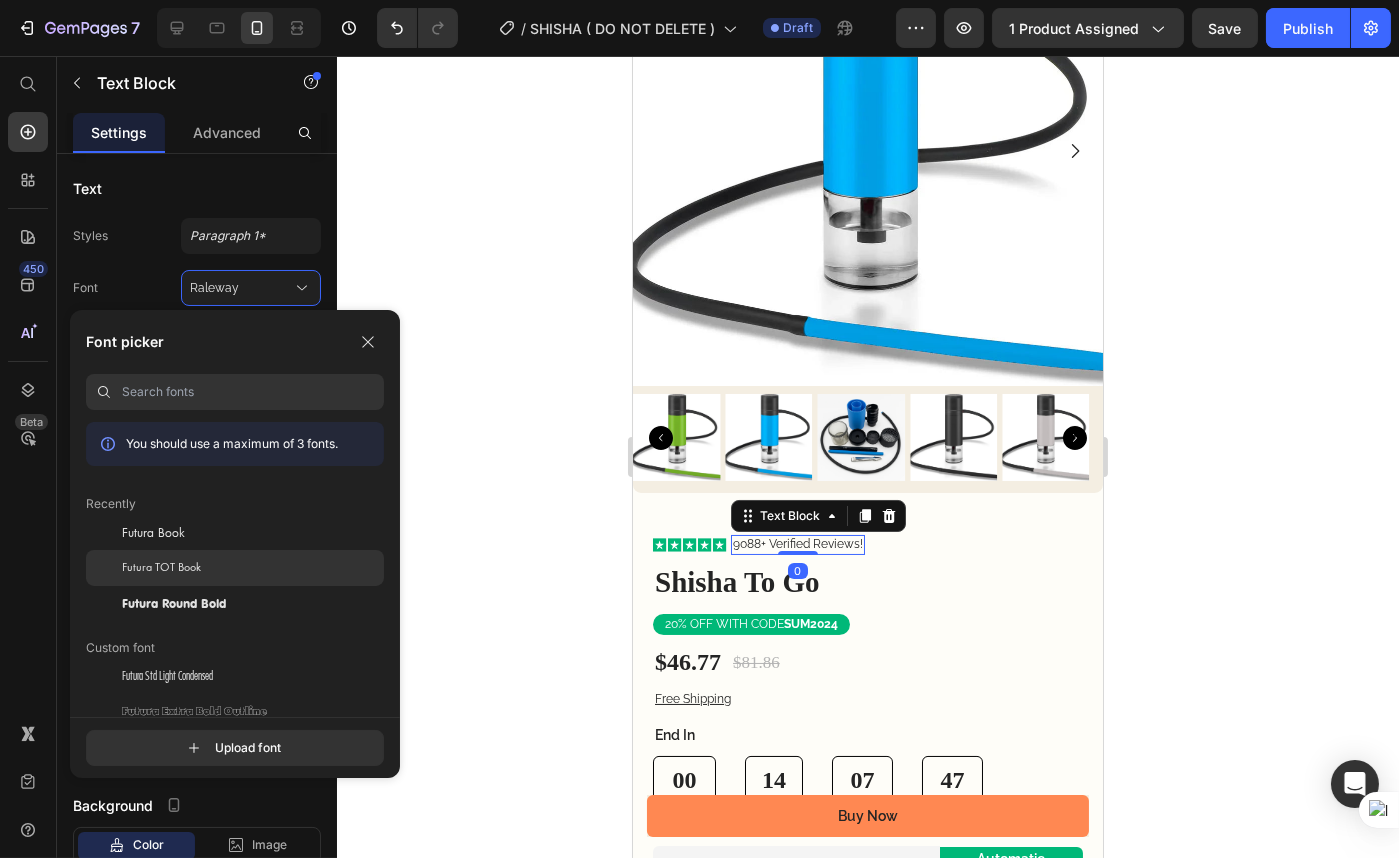 click on "Futura TOT Book" at bounding box center (161, 568) 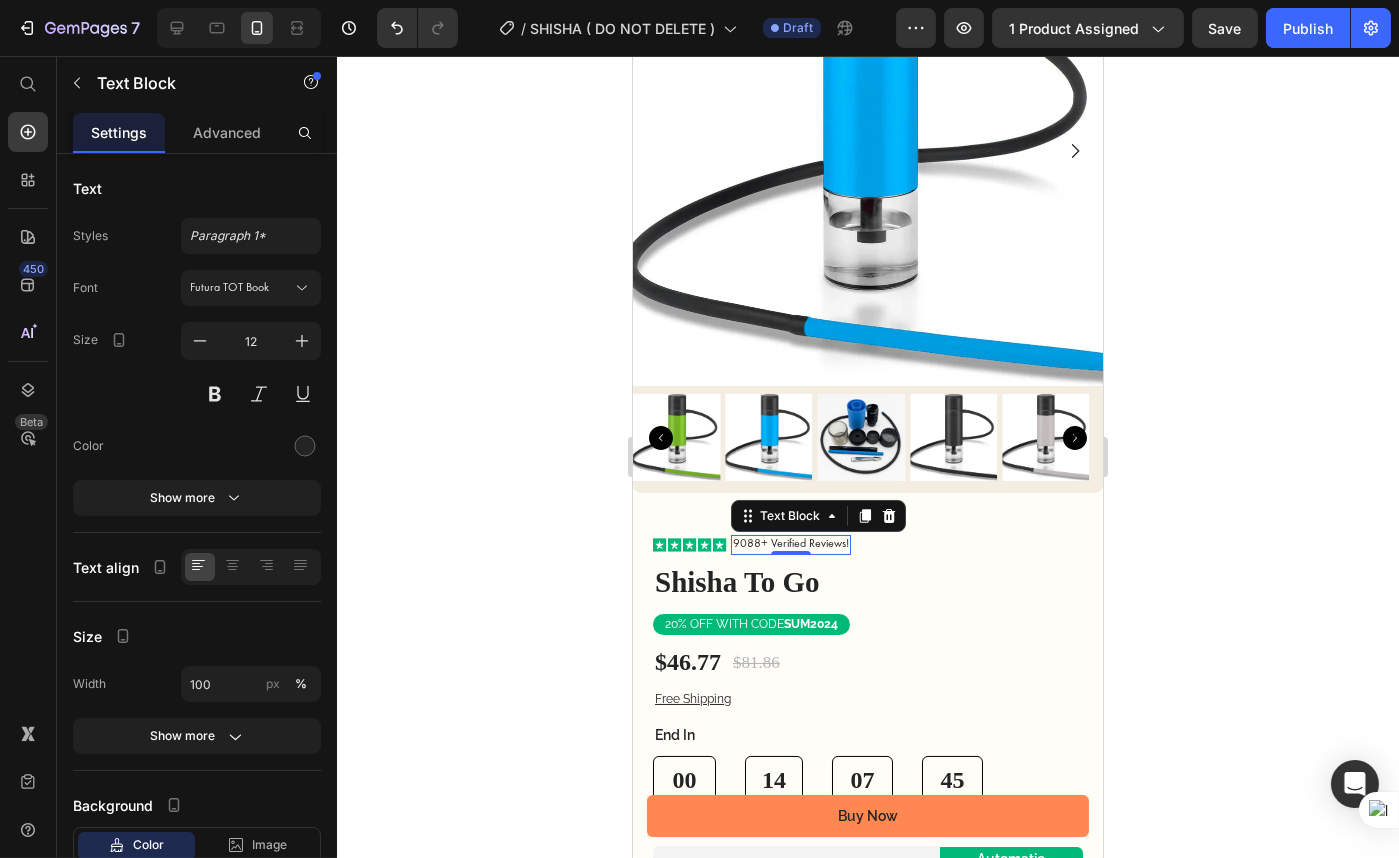 click 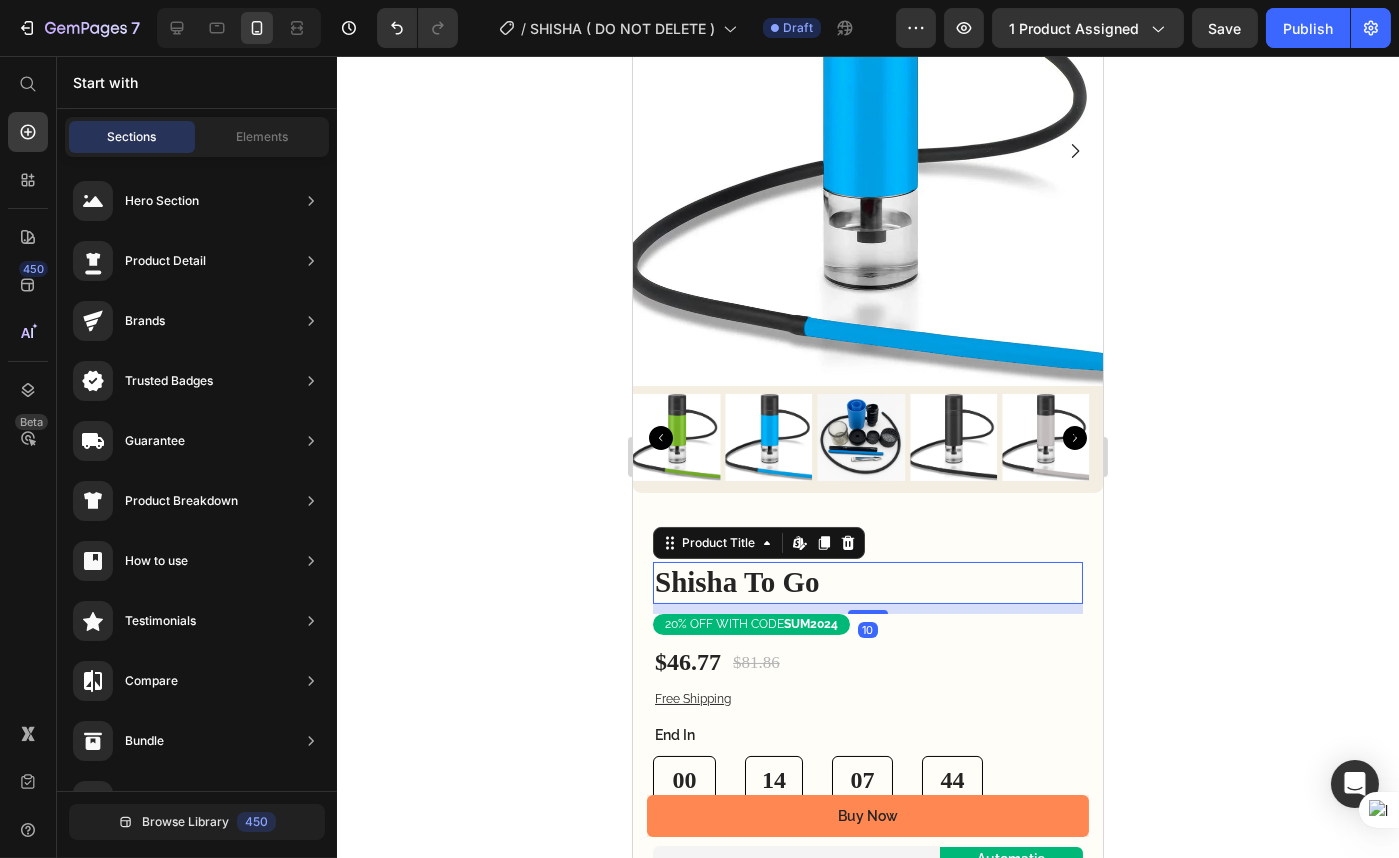 click on "Shisha To Go" at bounding box center [867, 583] 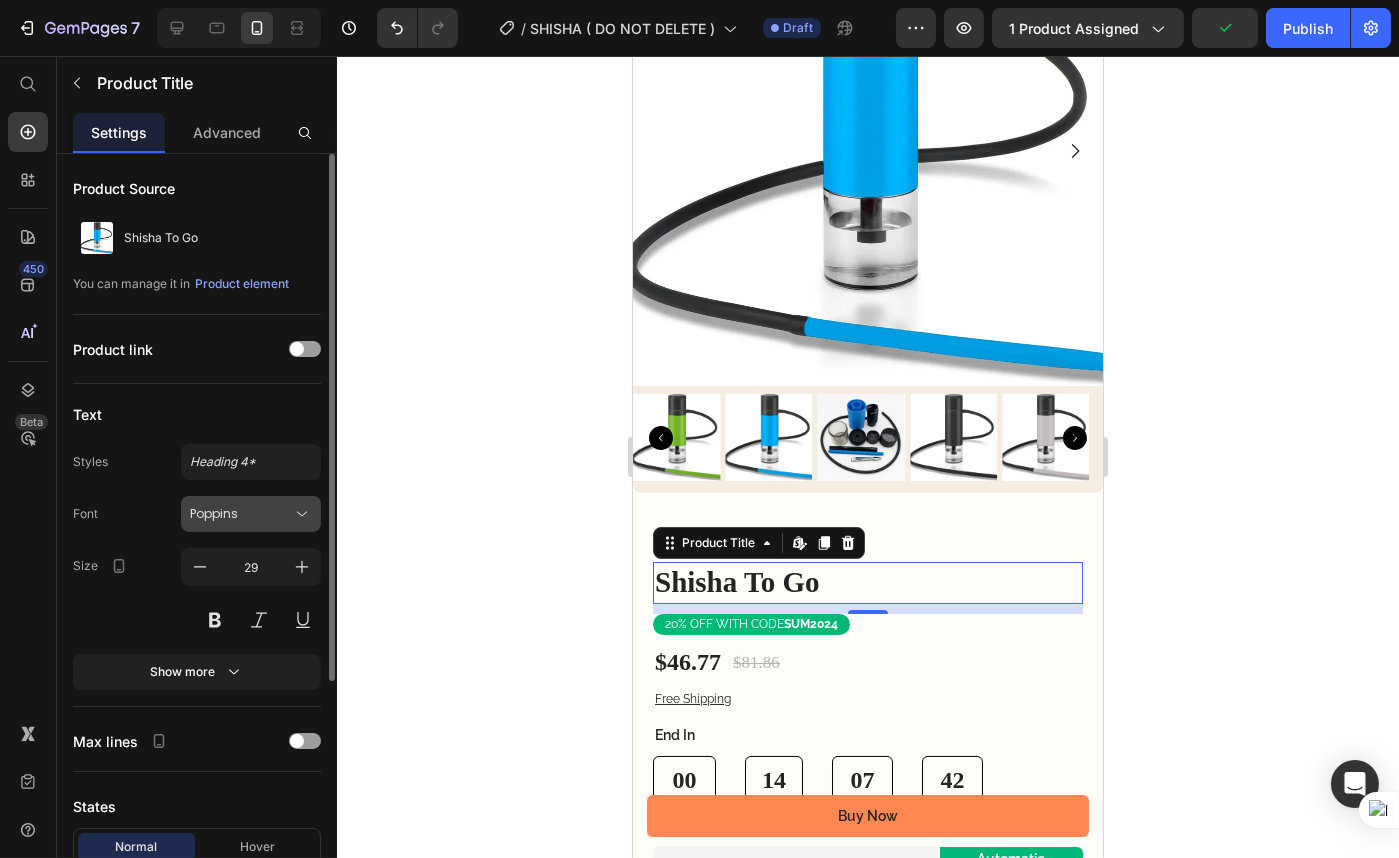 click on "Poppins" at bounding box center (241, 514) 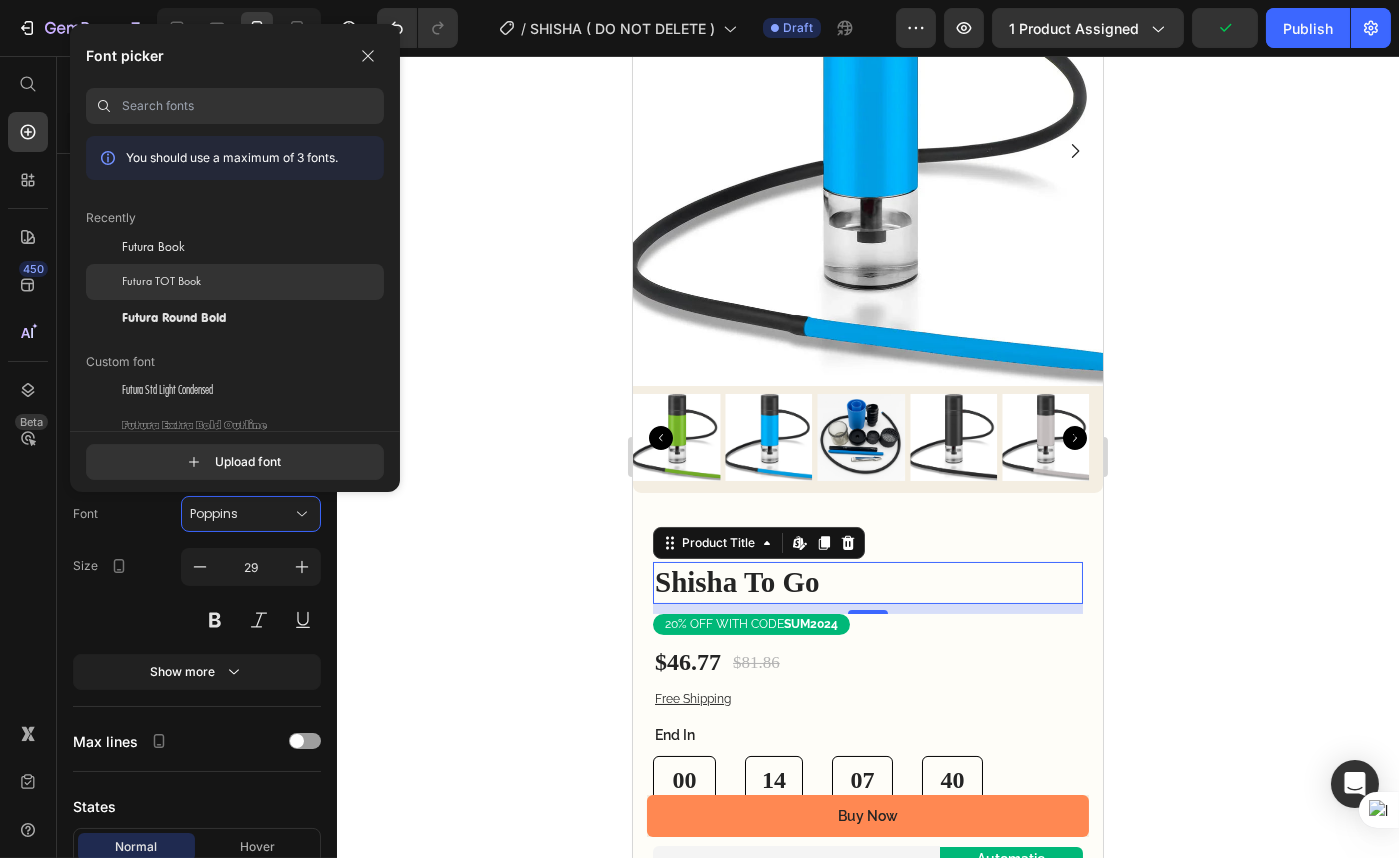click on "Futura TOT Book" 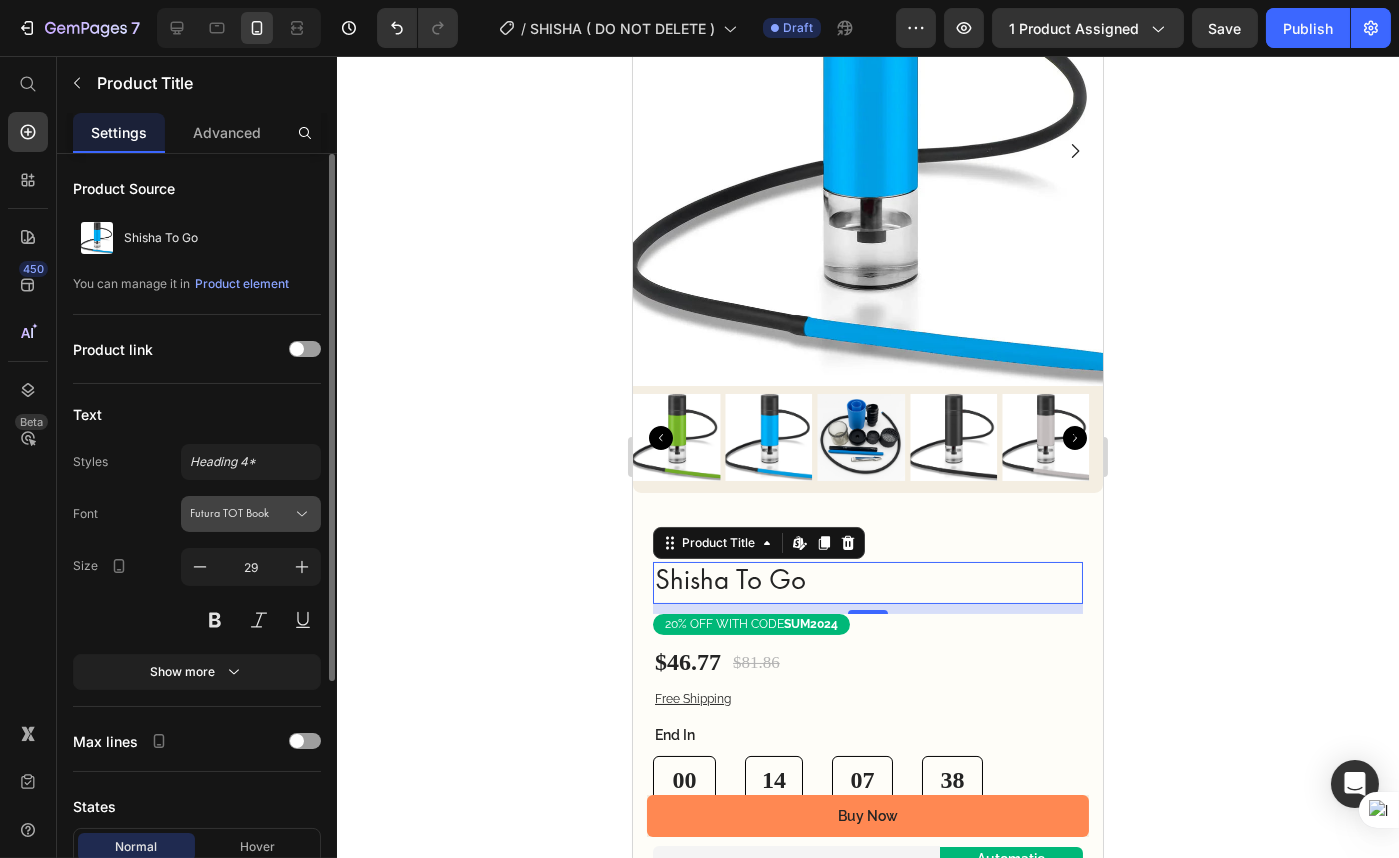 click on "Futura TOT Book" at bounding box center (241, 514) 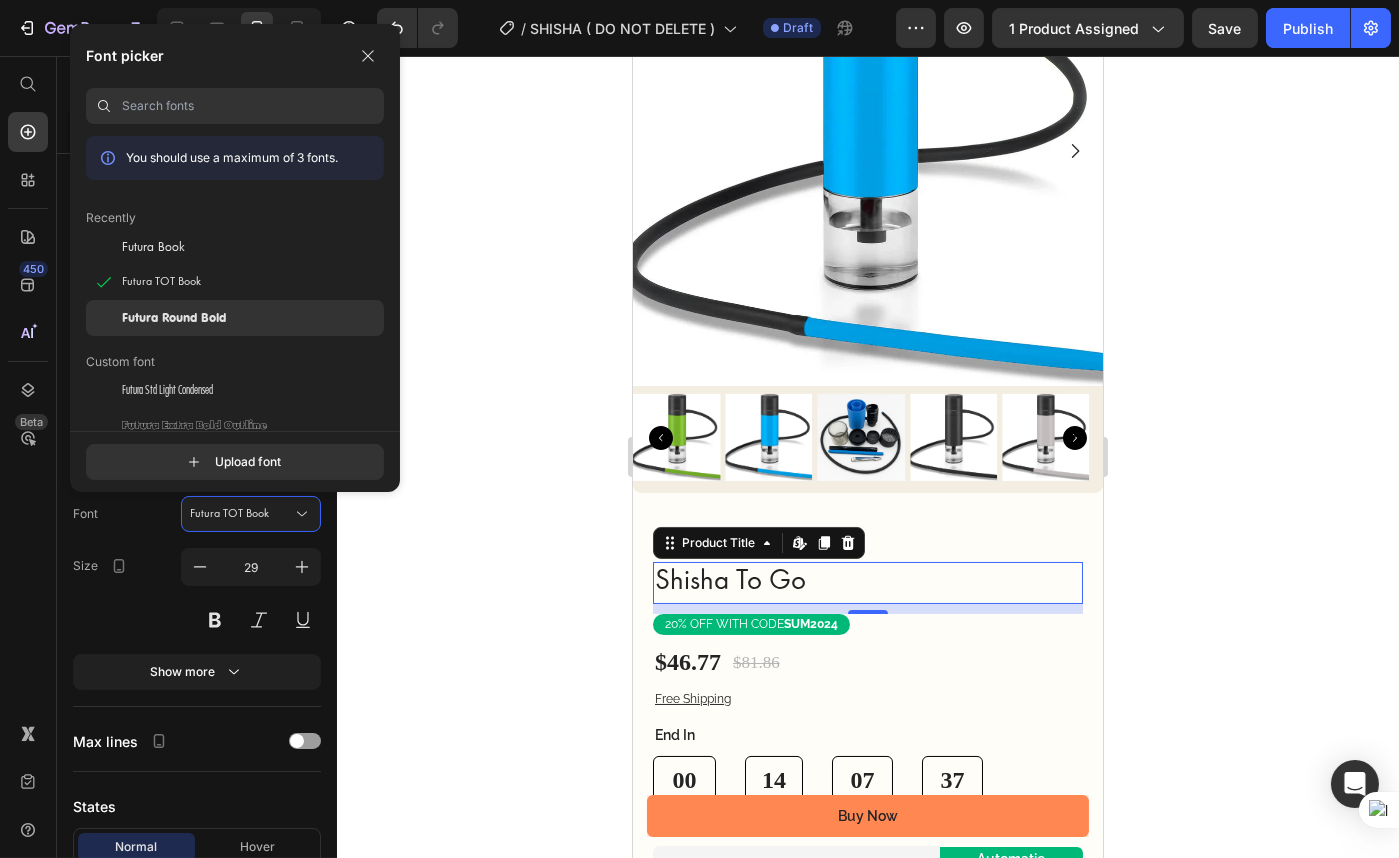 click on "Futura Round Bold" 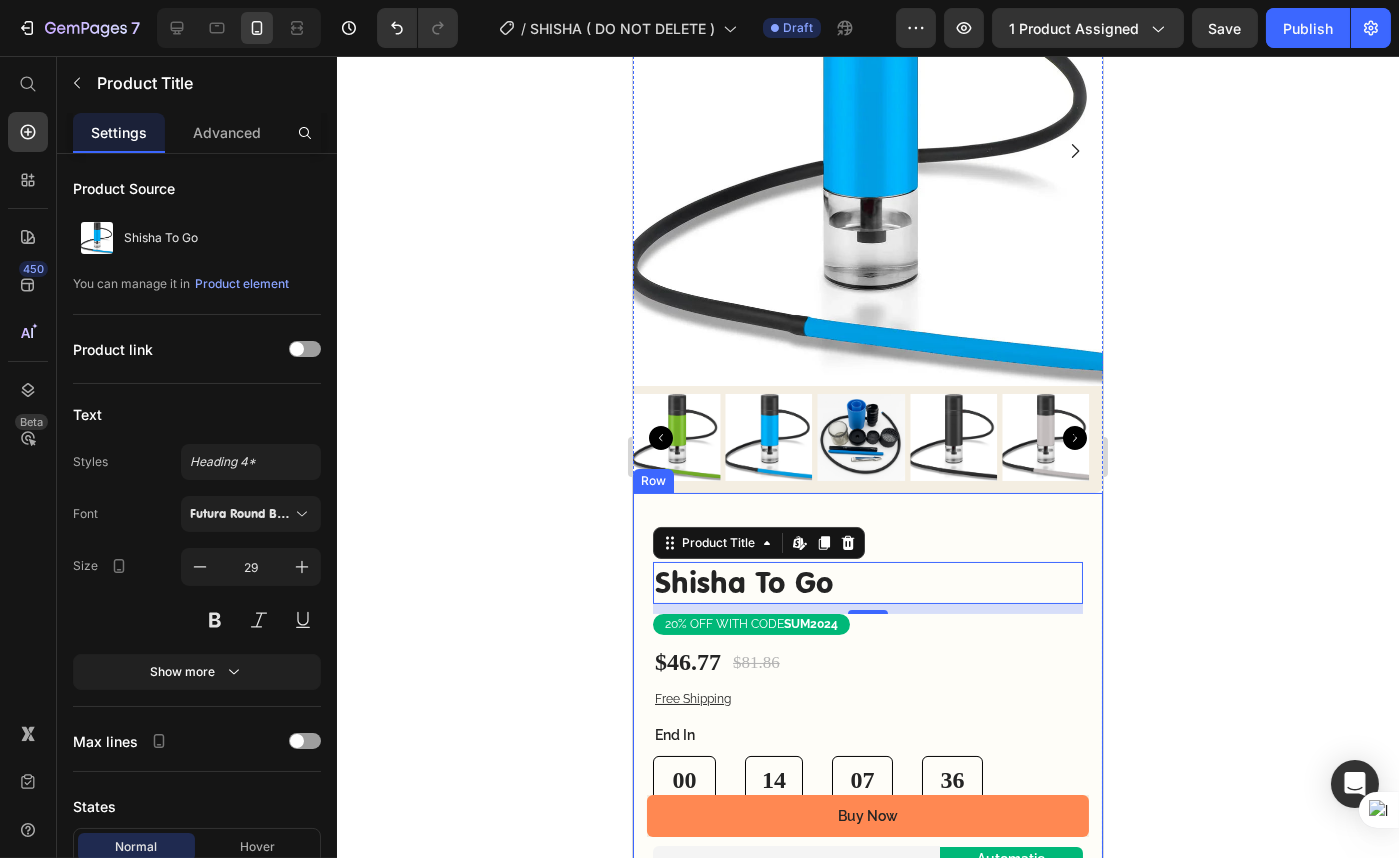 click 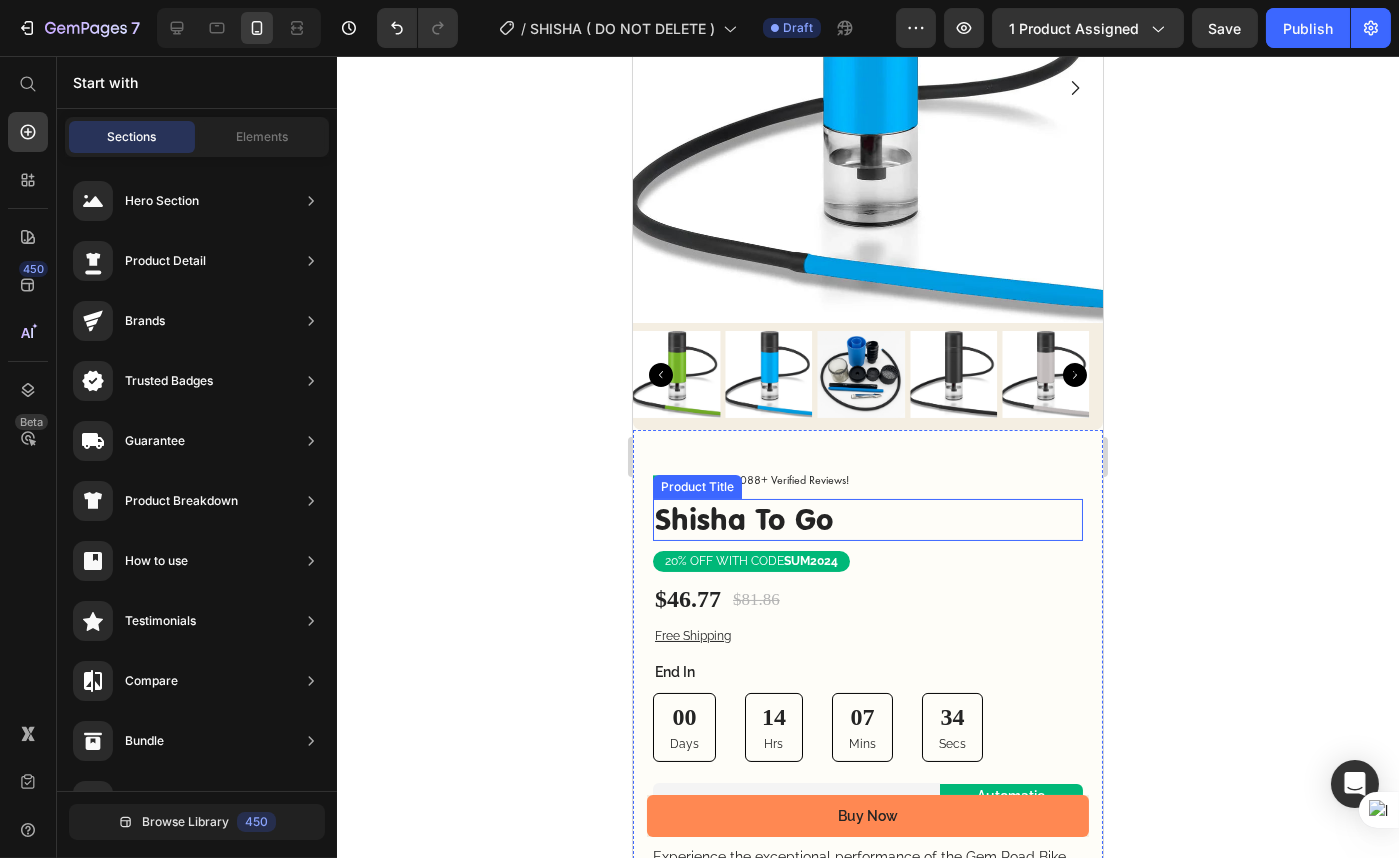 scroll, scrollTop: 272, scrollLeft: 0, axis: vertical 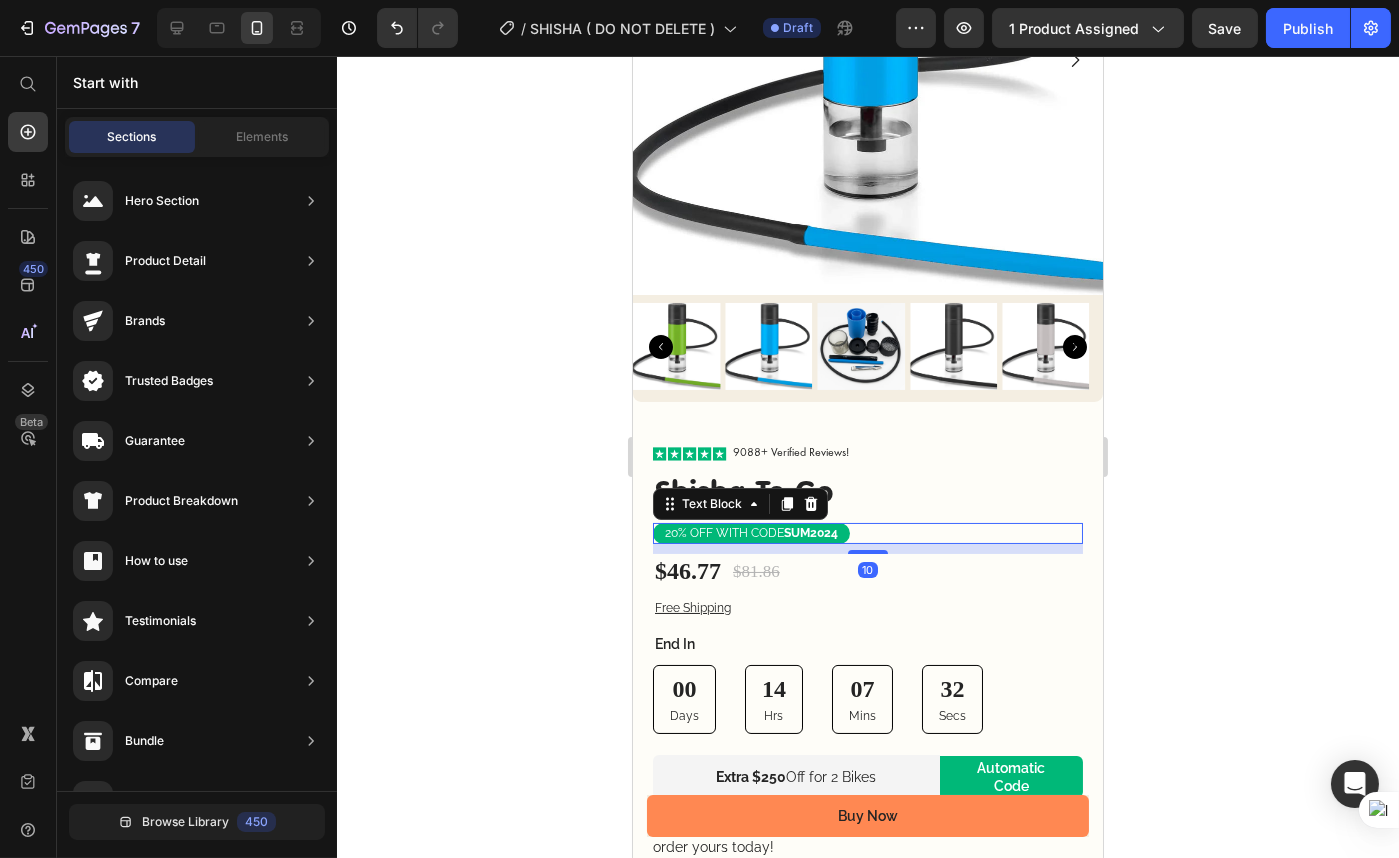 click on "20% OFF WITH CODE  SUM2024" at bounding box center [750, 534] 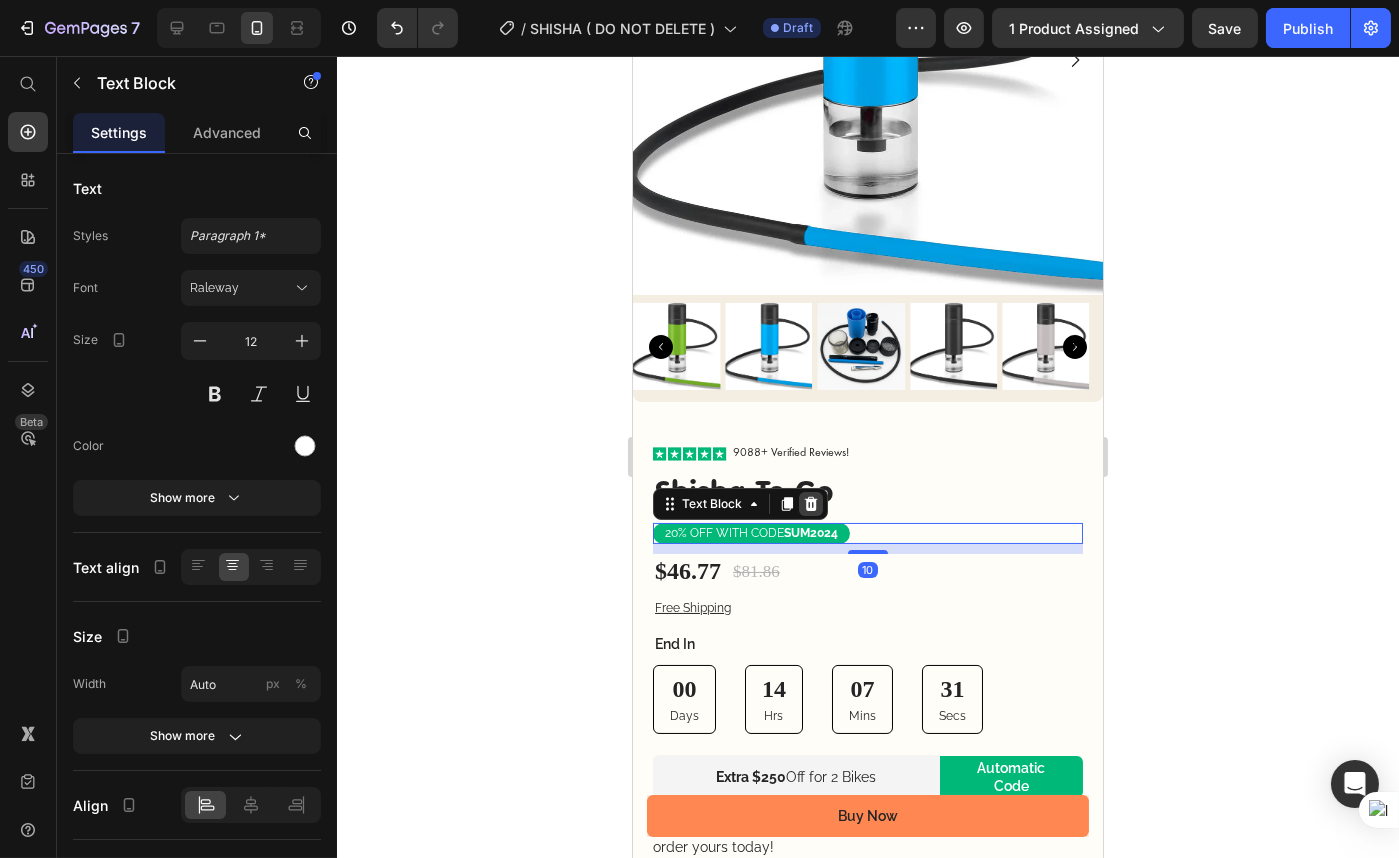 click at bounding box center [810, 504] 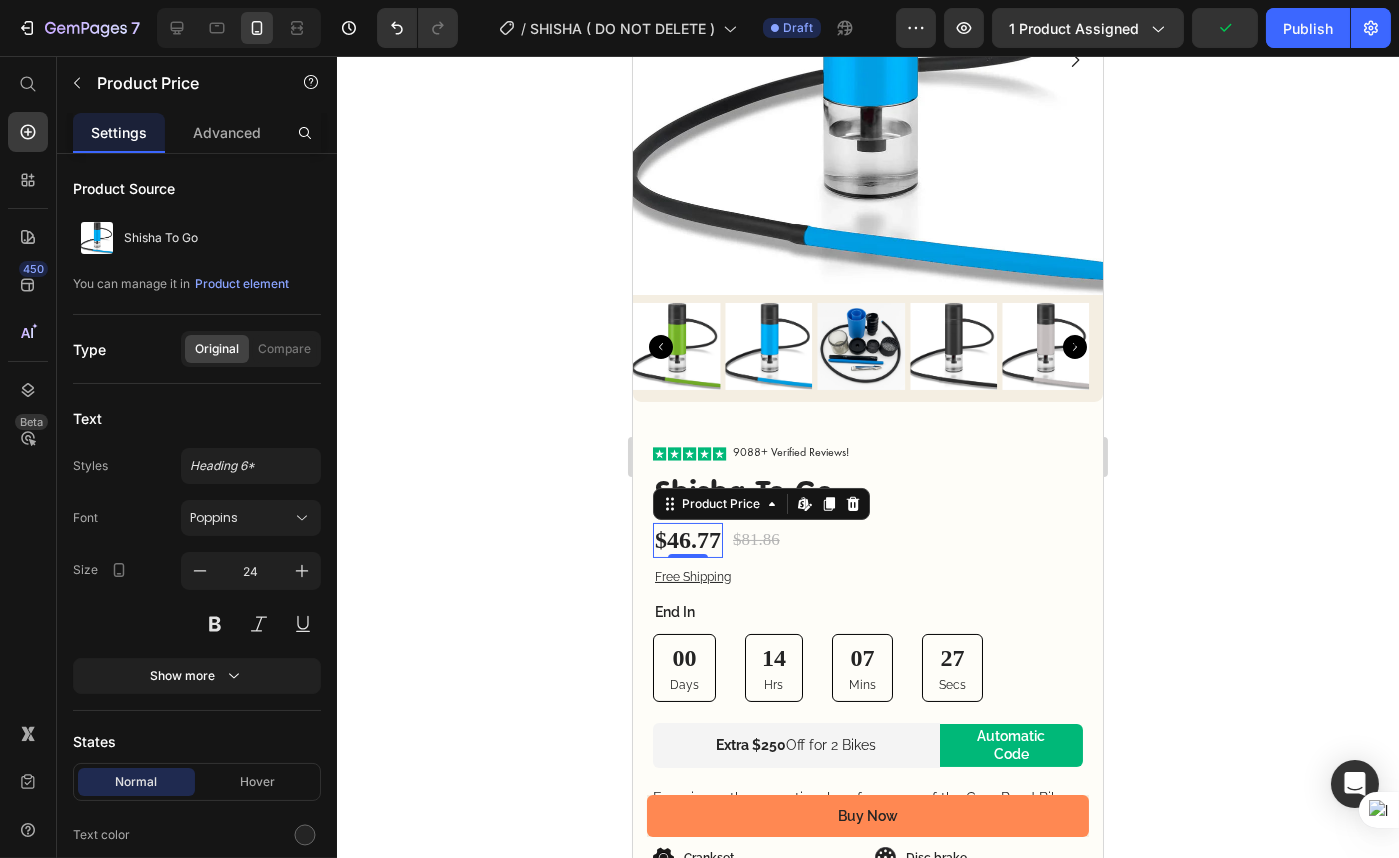 click on "$46.77" at bounding box center (687, 540) 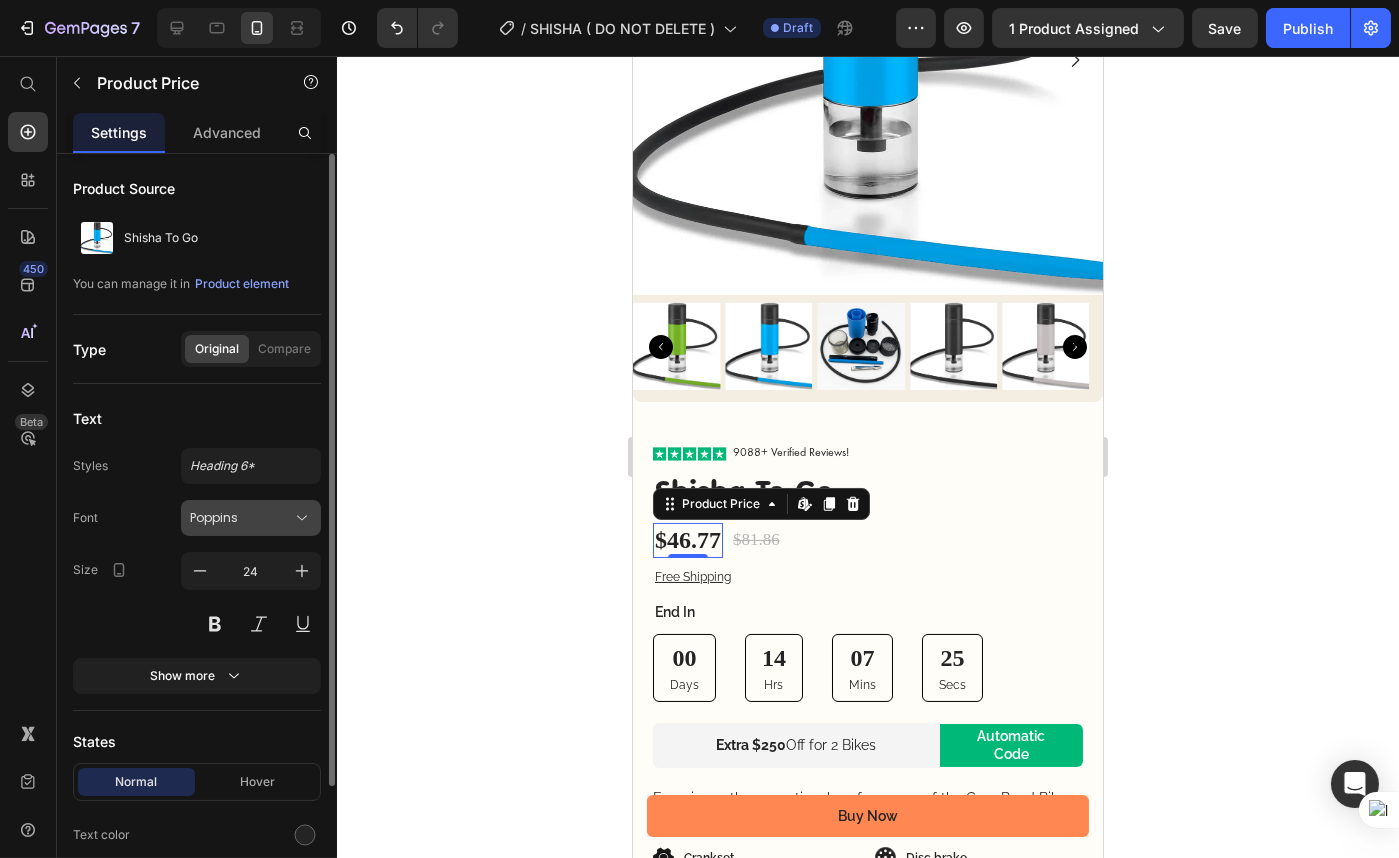 click on "Poppins" at bounding box center [241, 518] 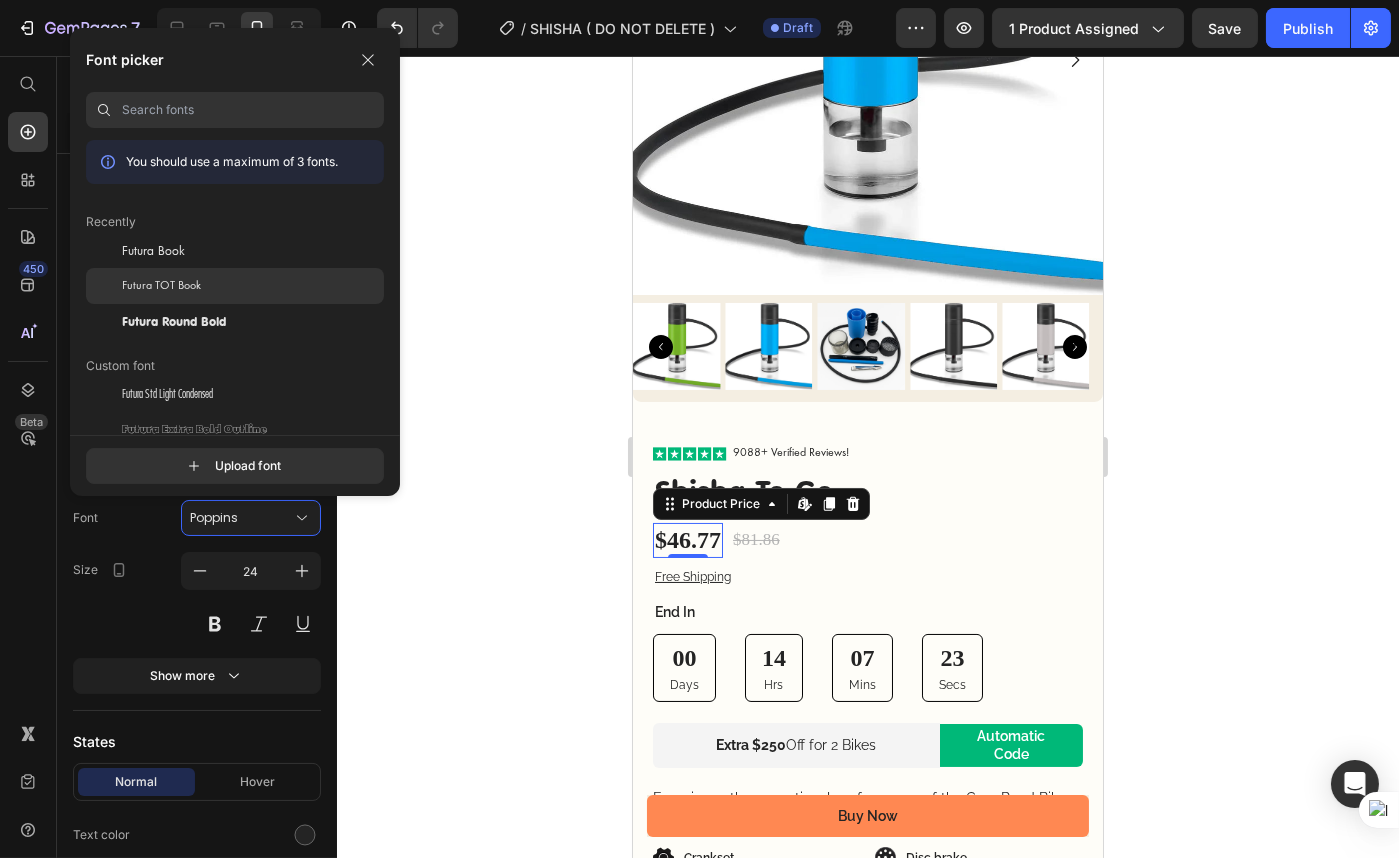click on "Futura TOT Book" at bounding box center (161, 286) 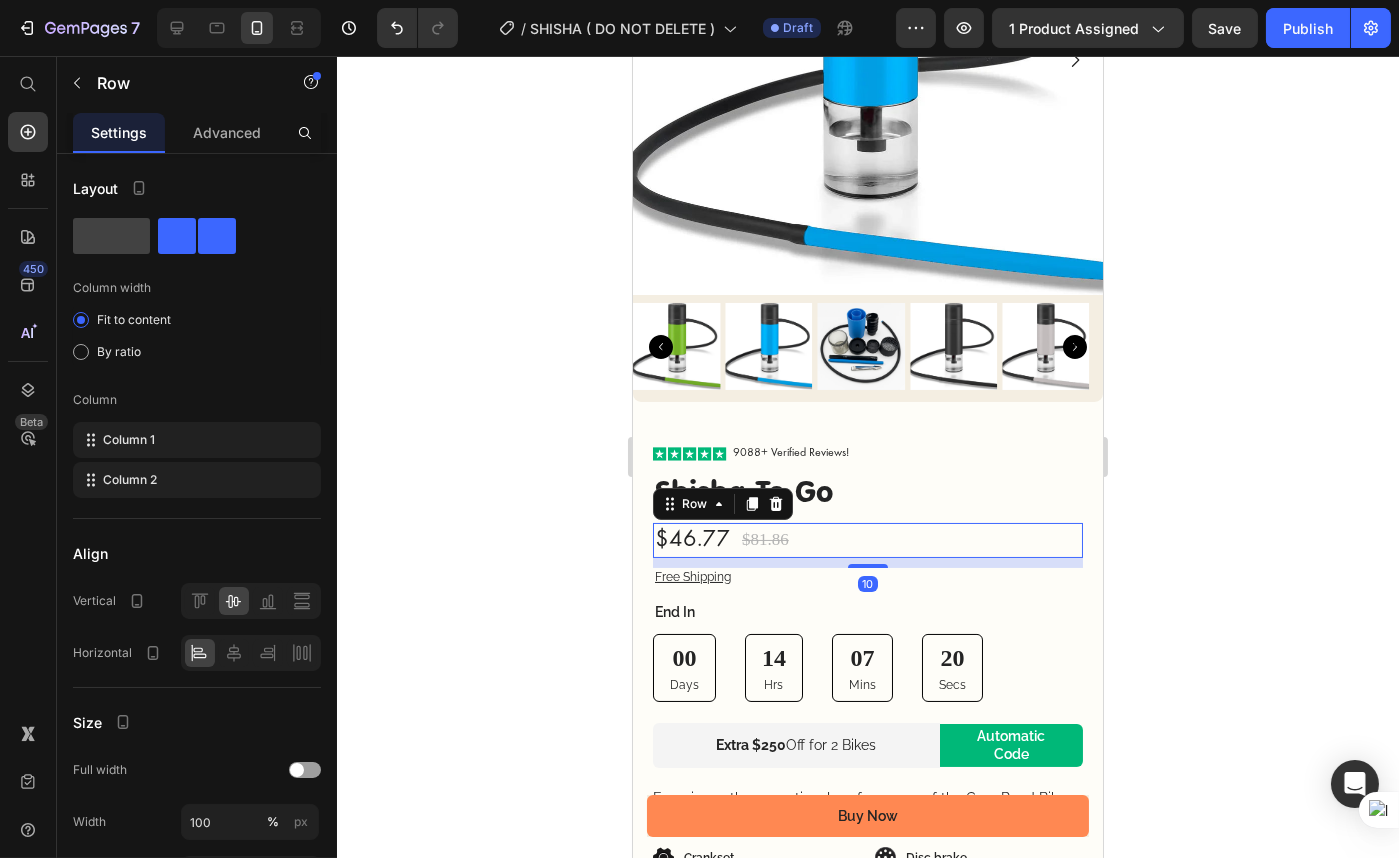 click on "$46.77 Product Price $81.86 Product Price Row   10" at bounding box center [867, 540] 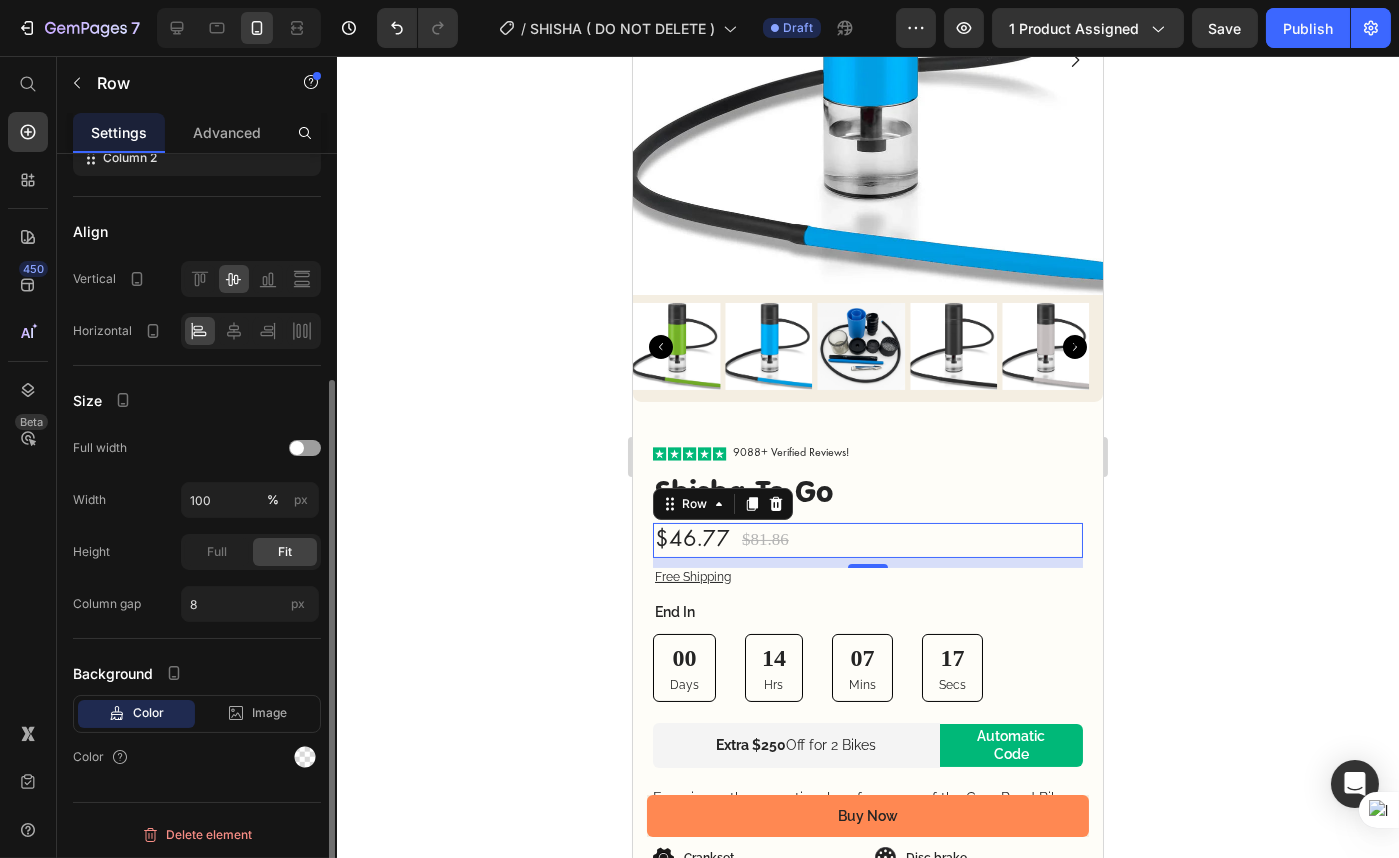 scroll, scrollTop: 0, scrollLeft: 0, axis: both 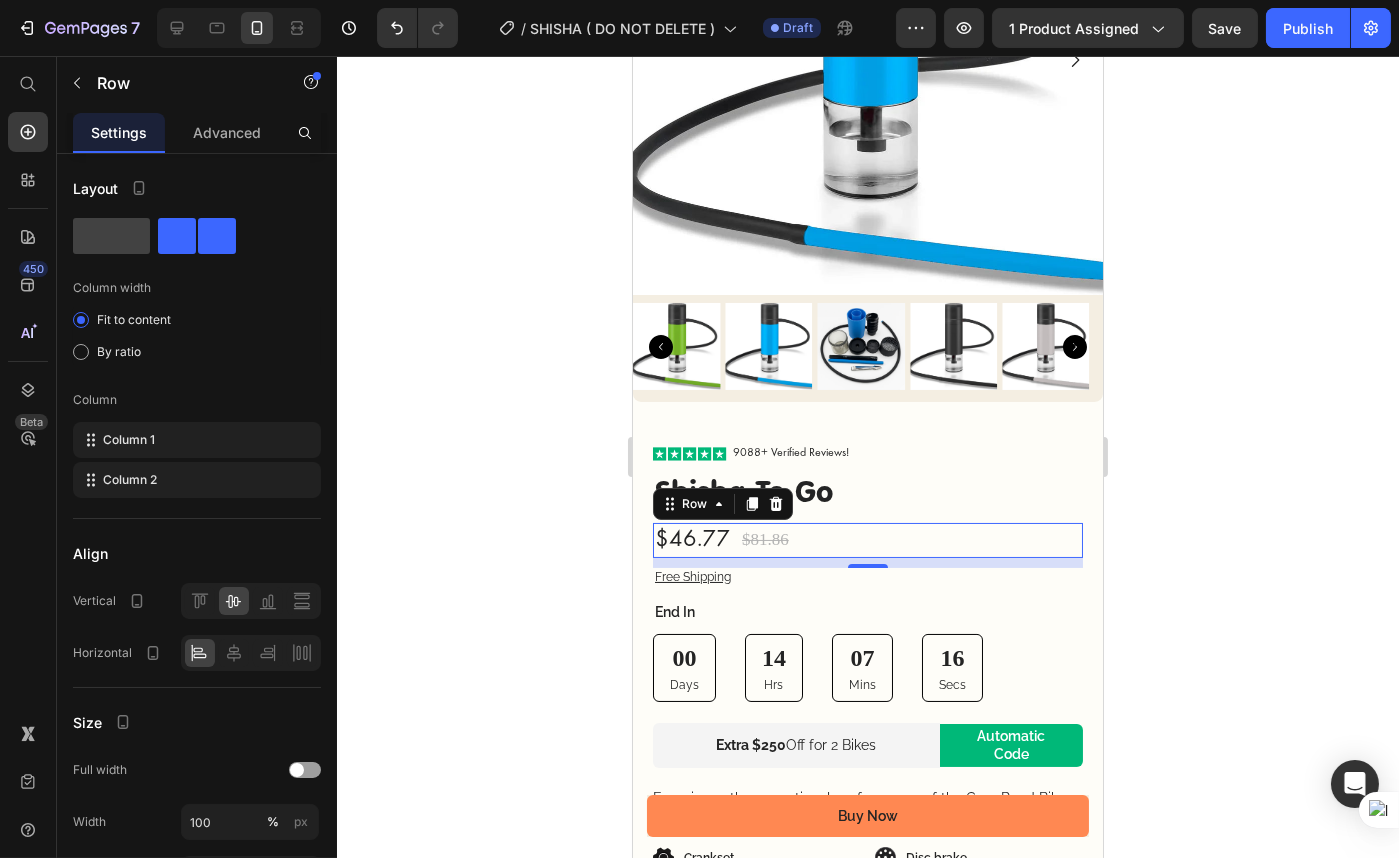 click on "Settings" at bounding box center [119, 132] 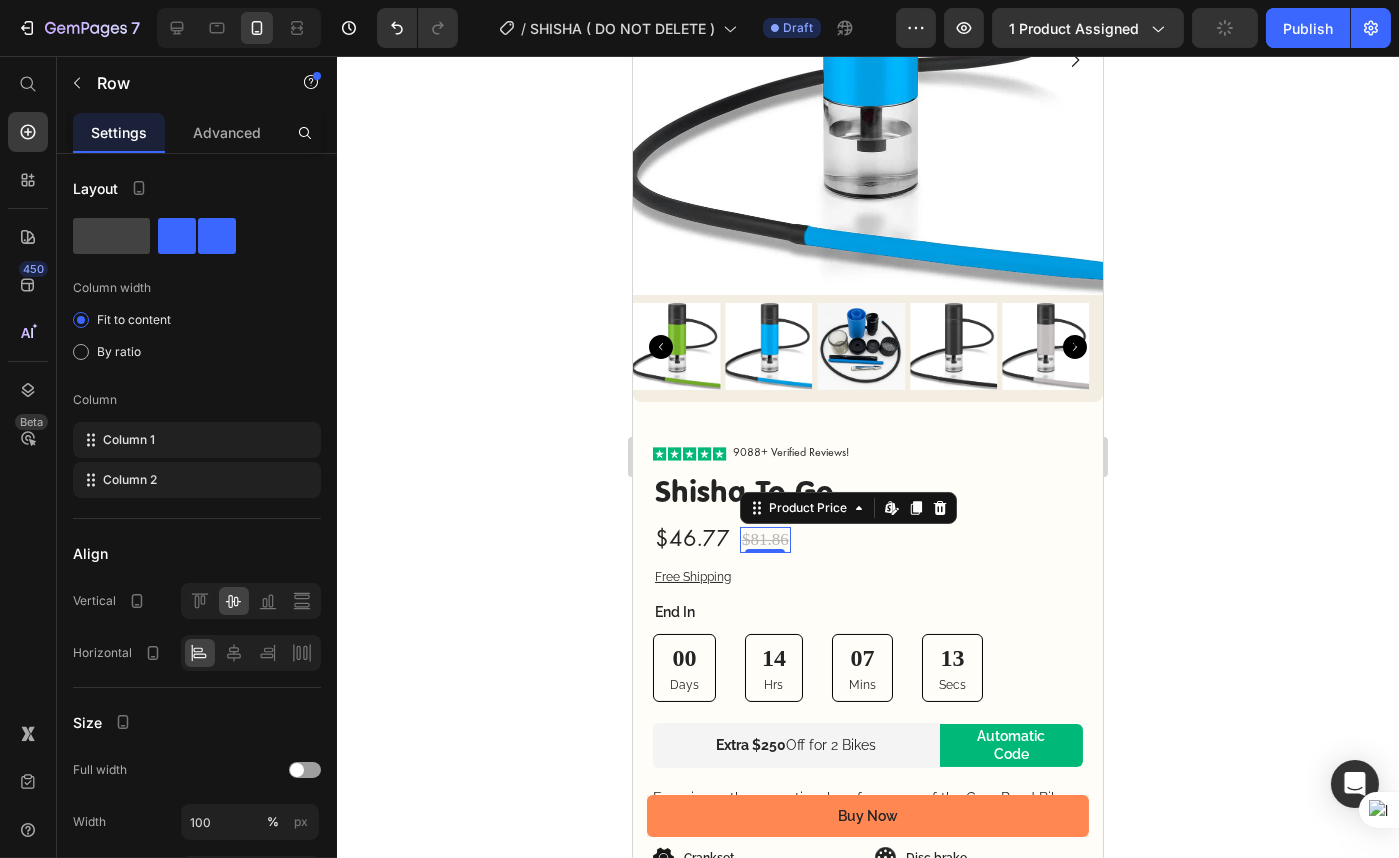 click on "$81.86" at bounding box center [764, 539] 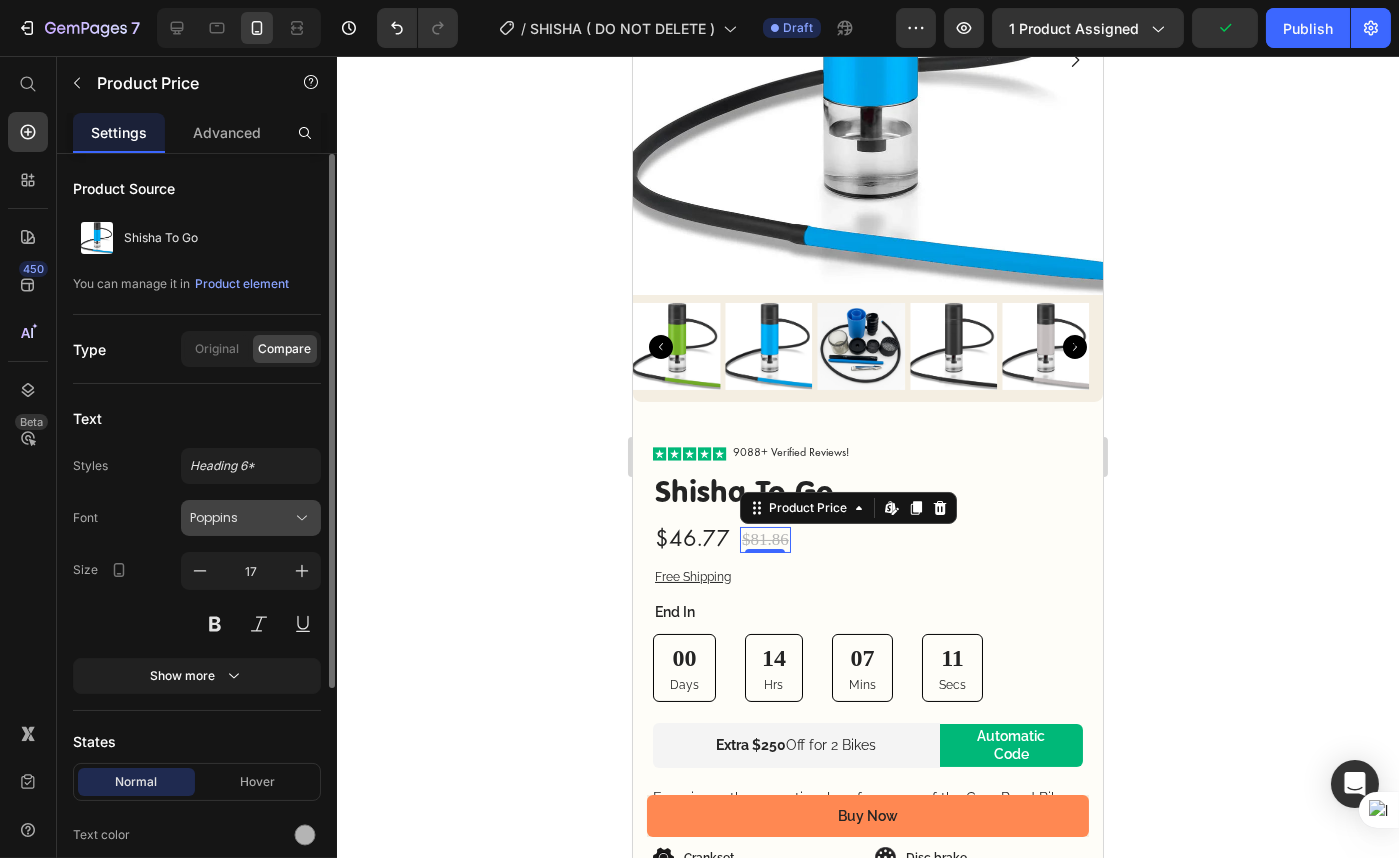 click on "Poppins" at bounding box center [241, 518] 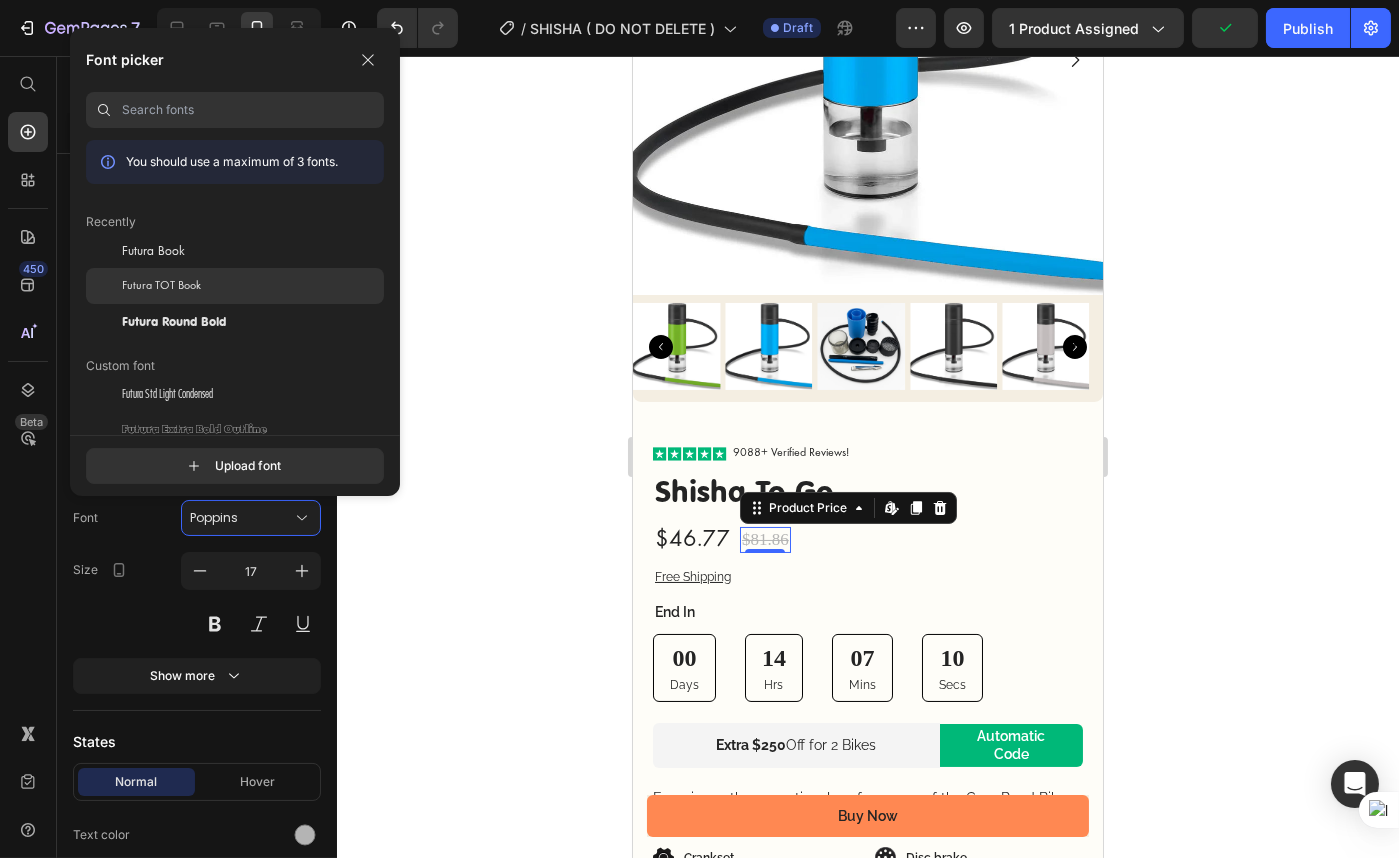 click on "Futura TOT Book" at bounding box center (161, 286) 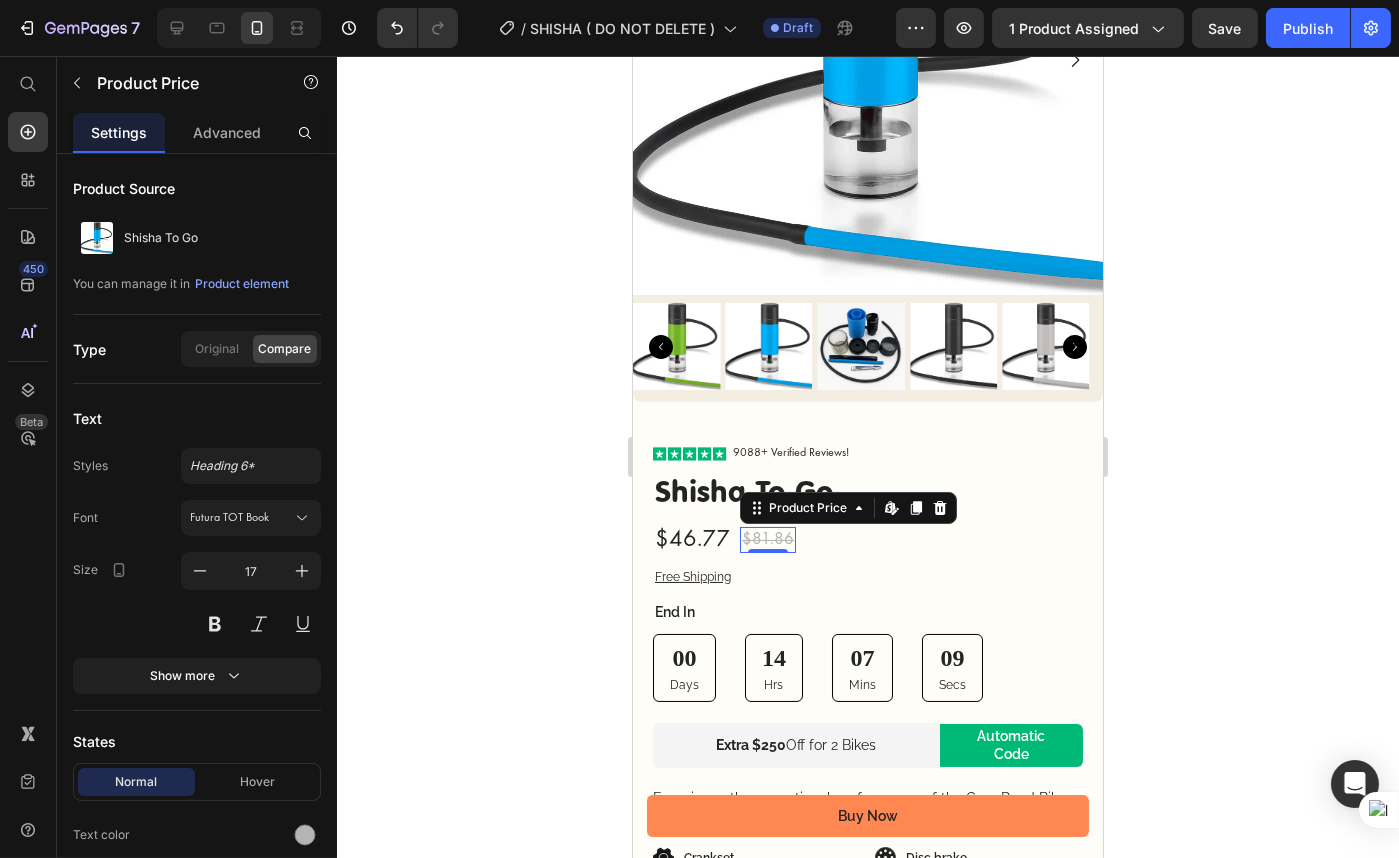 click 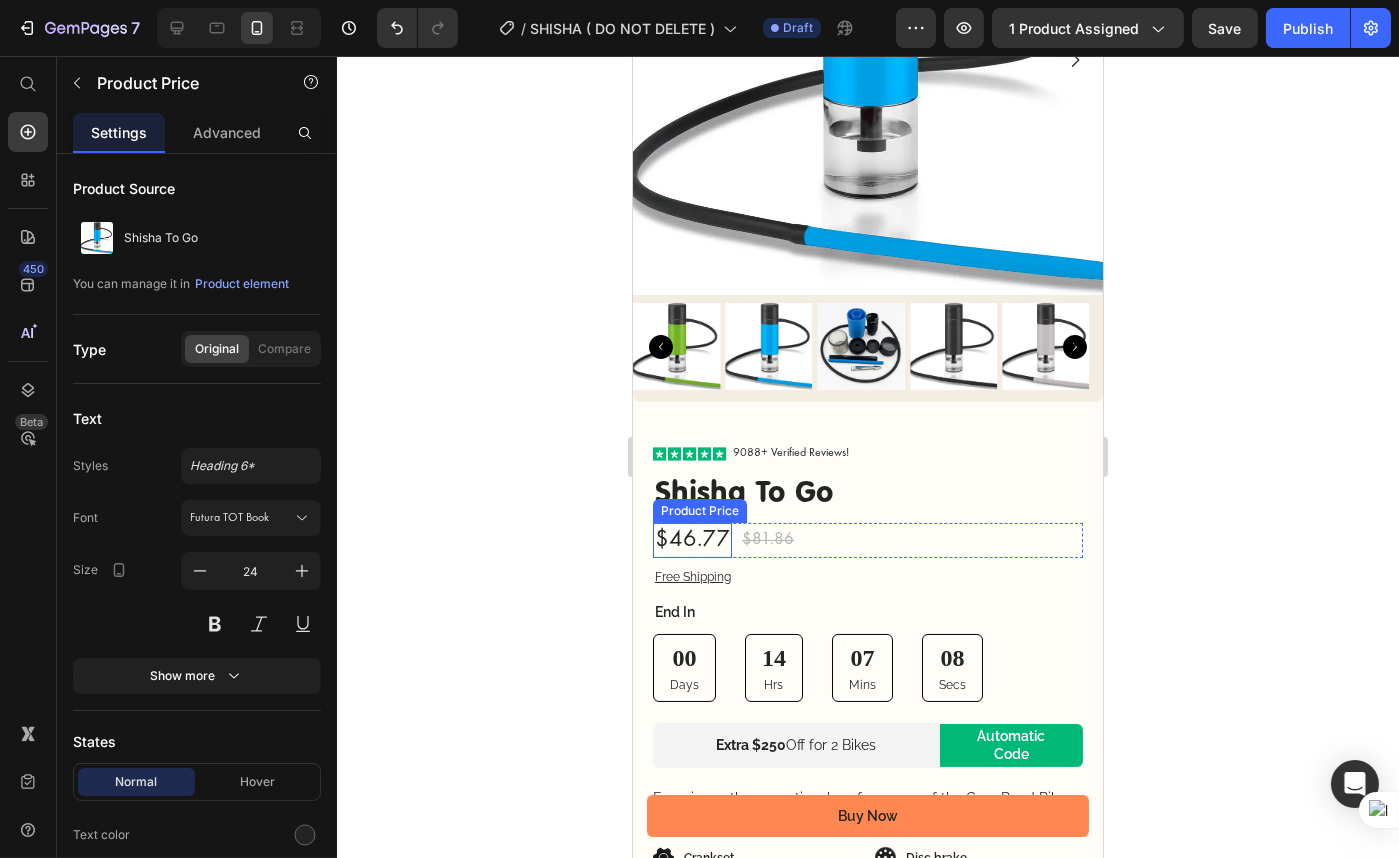 click on "$46.77" at bounding box center (691, 540) 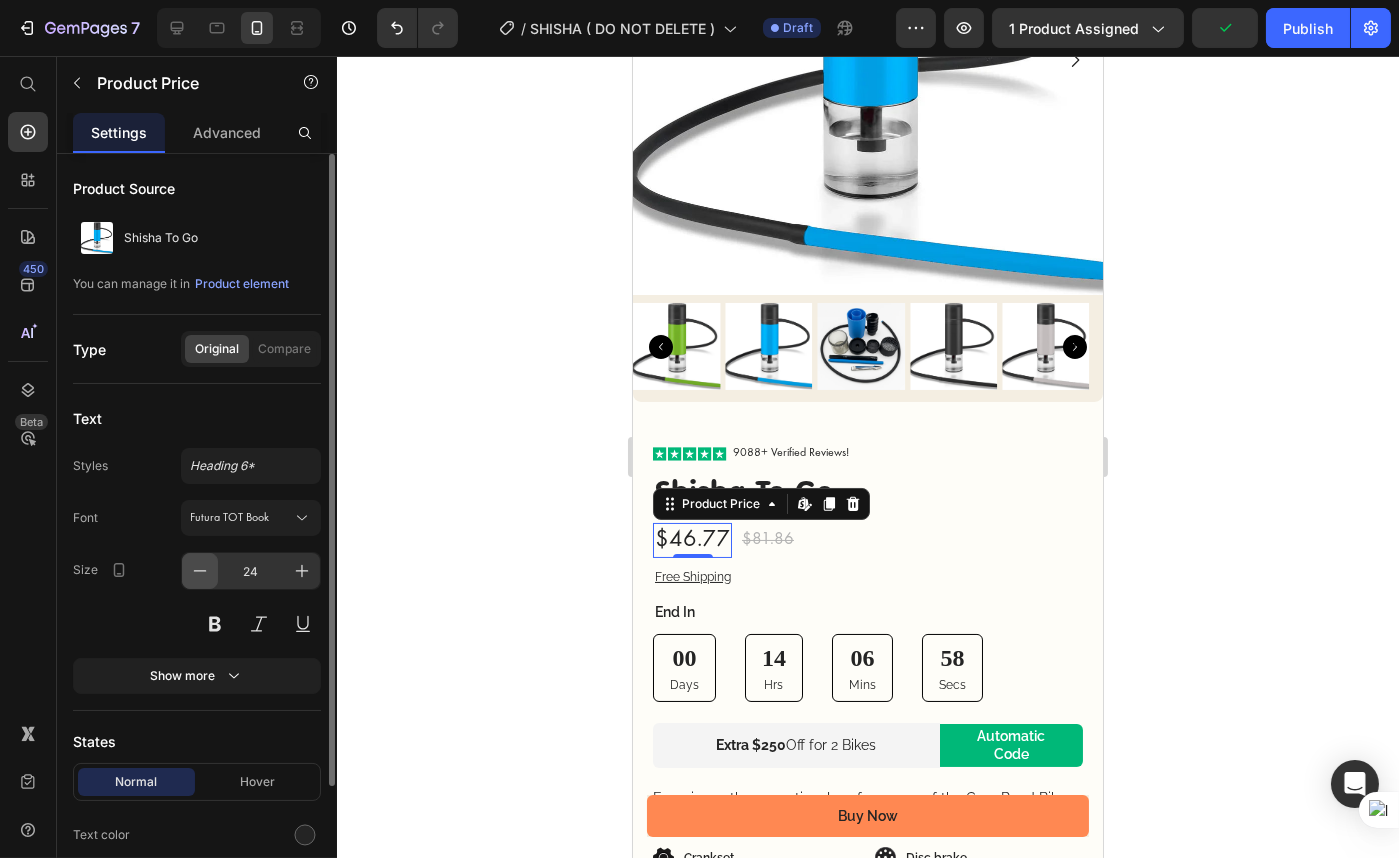 scroll, scrollTop: 153, scrollLeft: 0, axis: vertical 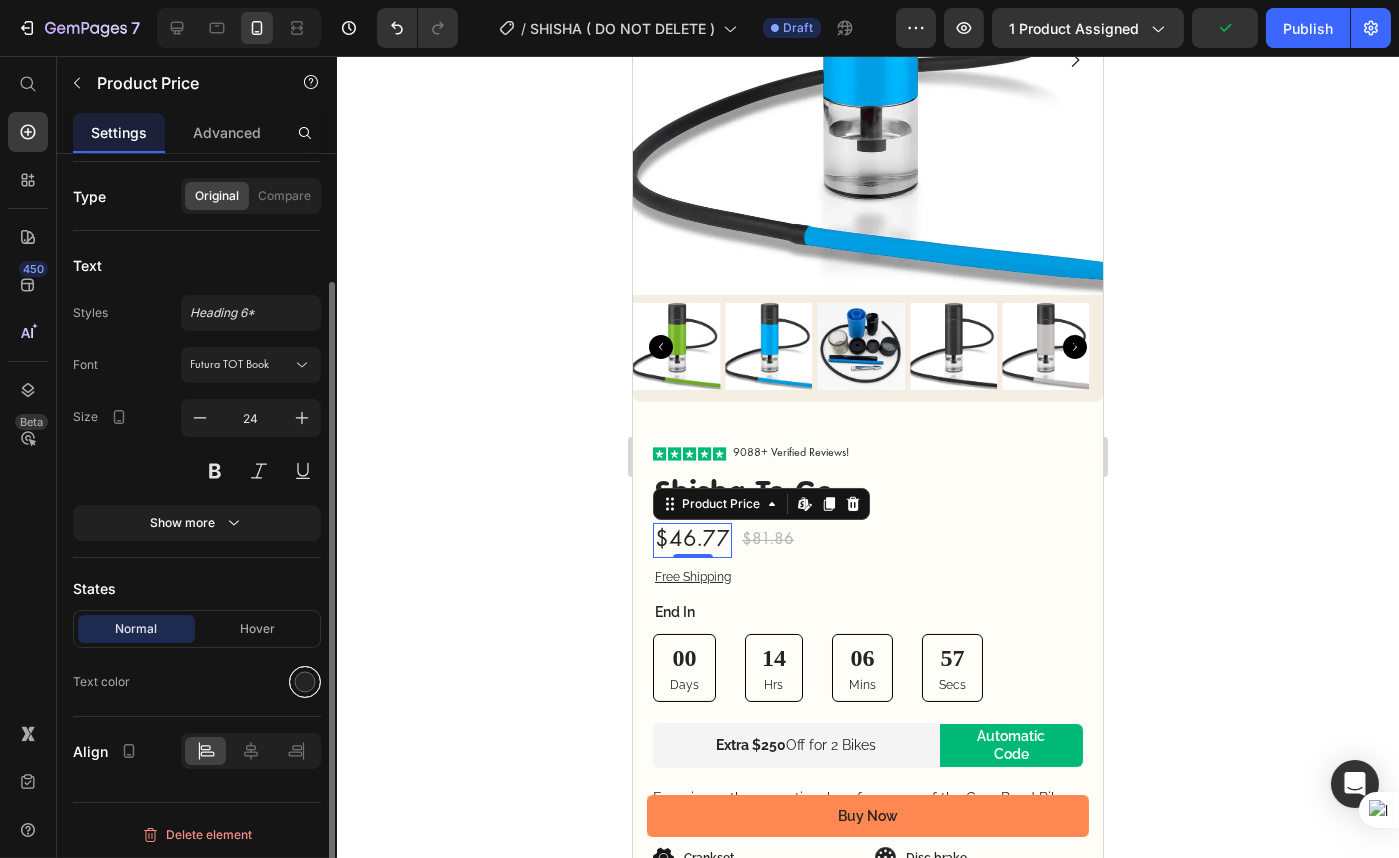 click at bounding box center (305, 682) 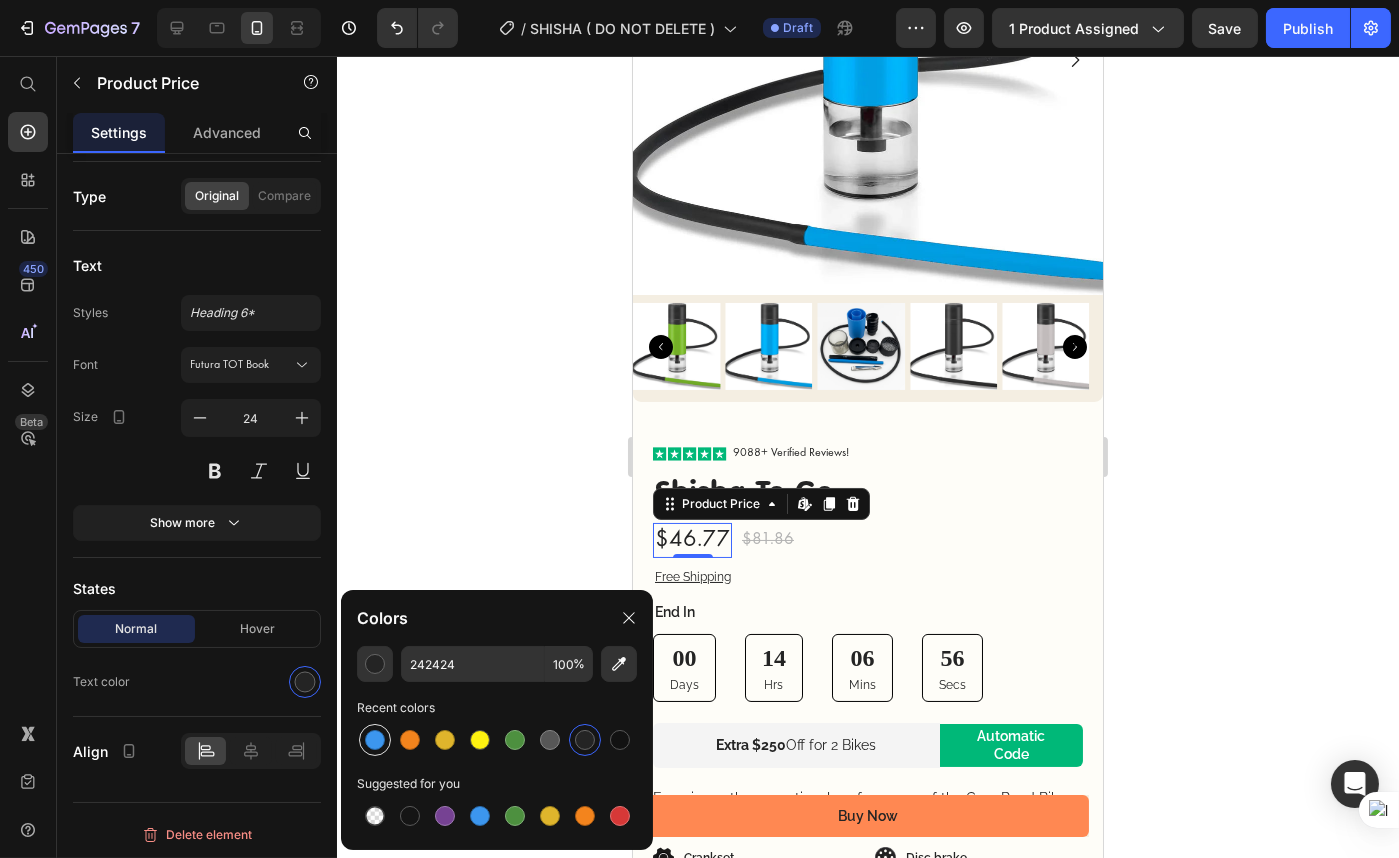 click at bounding box center [375, 740] 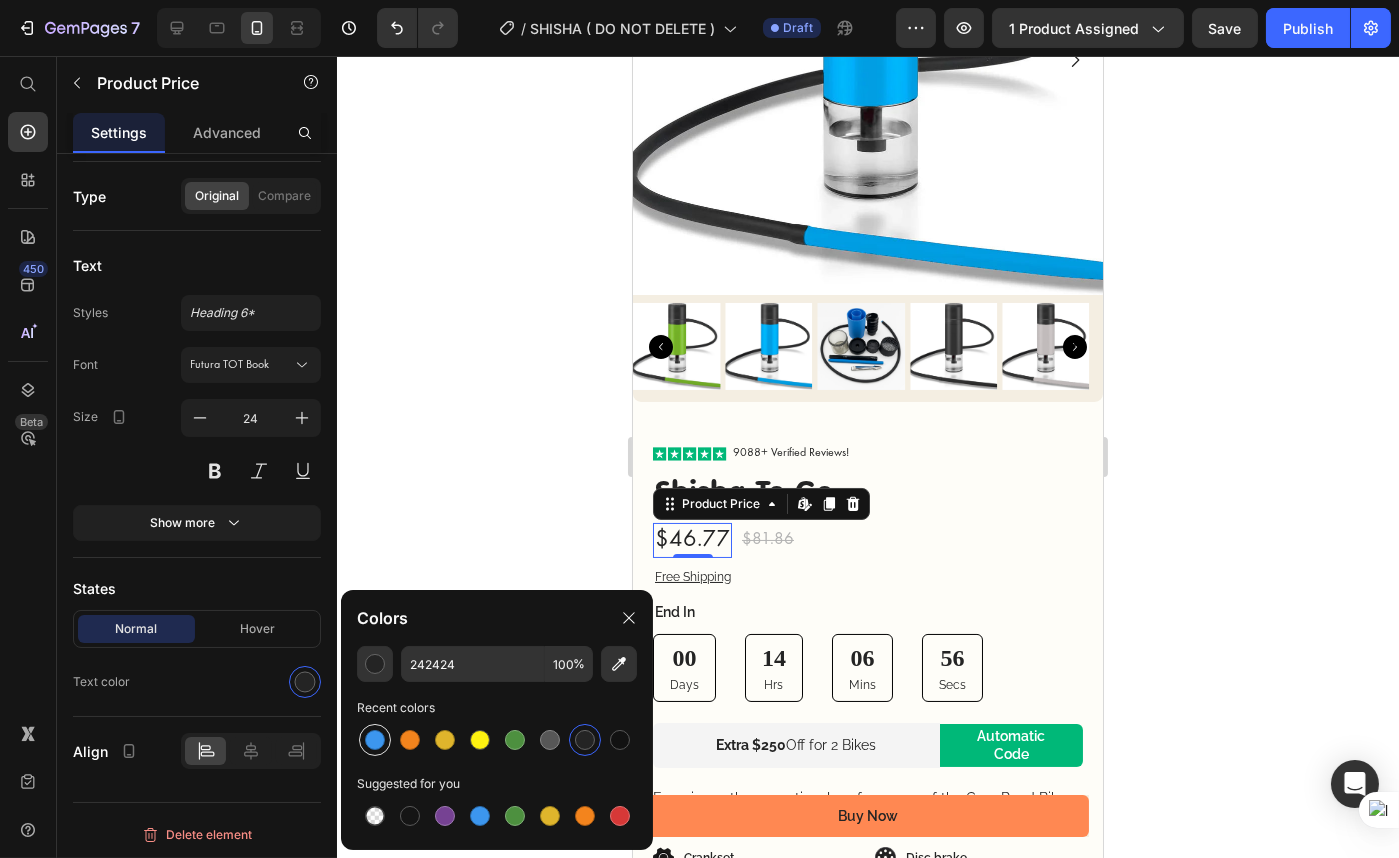 type on "3C96EE" 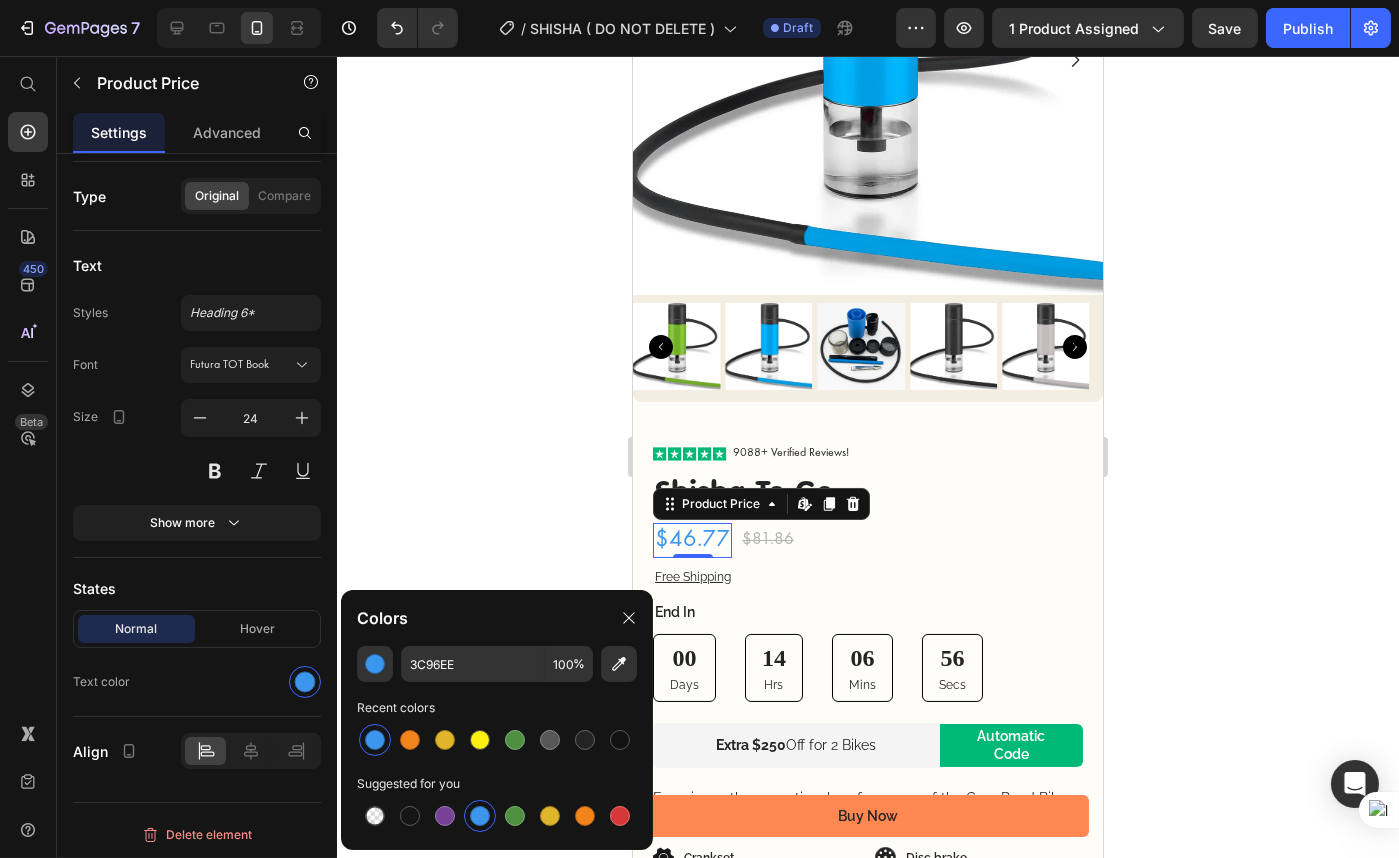 click 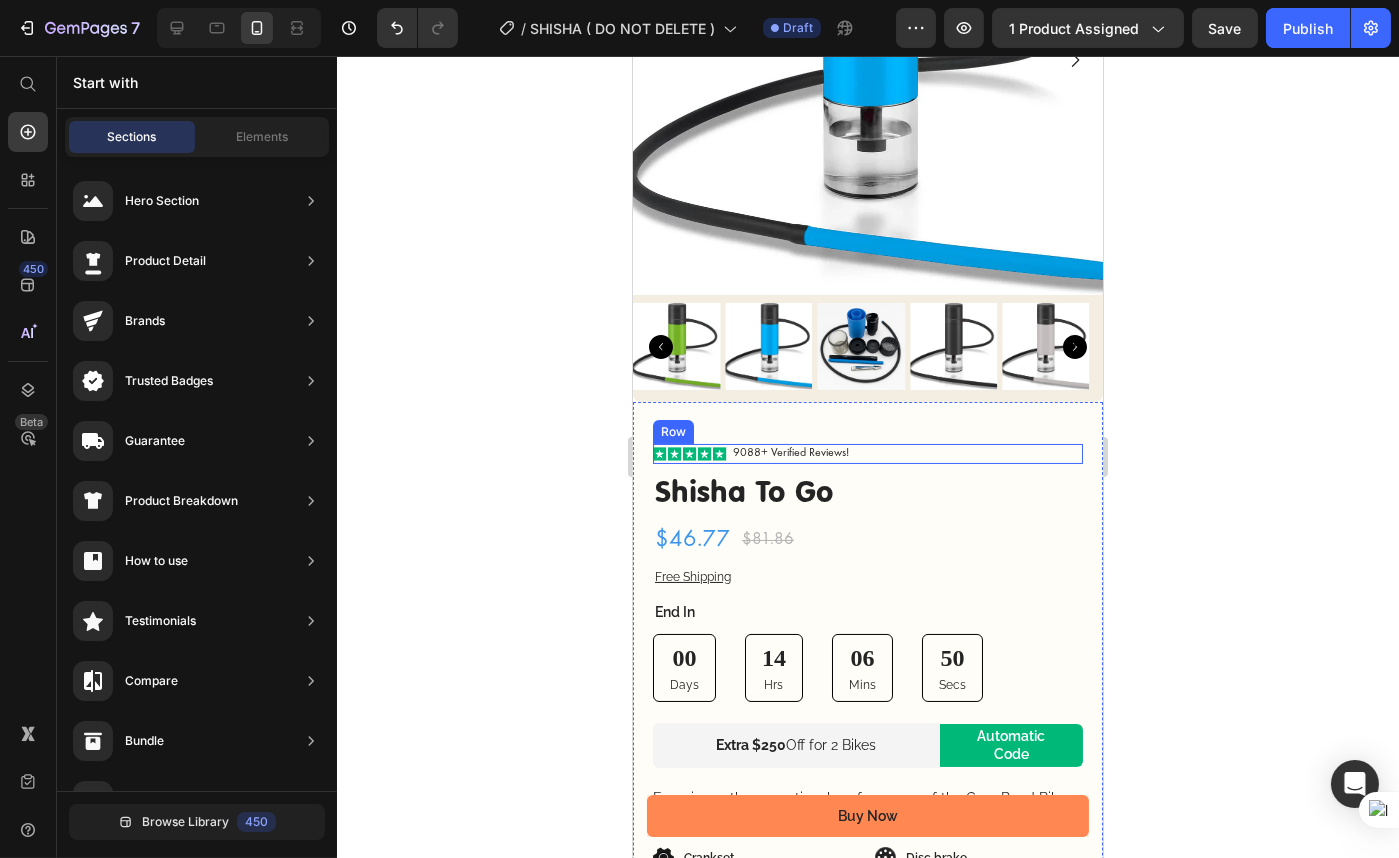 click on "Icon
Icon
Icon
Icon
Icon Icon List 9088+ Verified Reviews! Text Block Row" at bounding box center (867, 454) 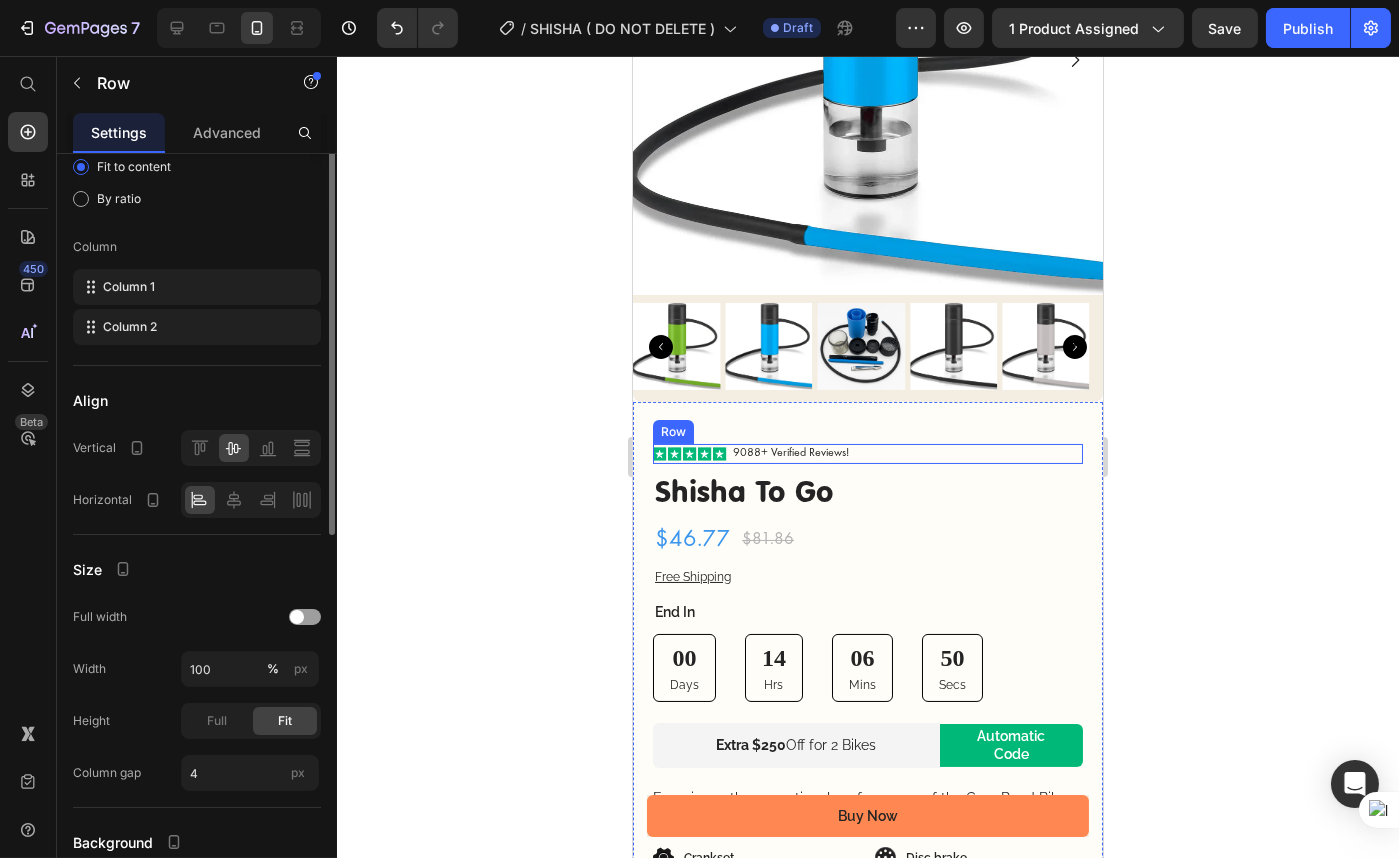 scroll, scrollTop: 0, scrollLeft: 0, axis: both 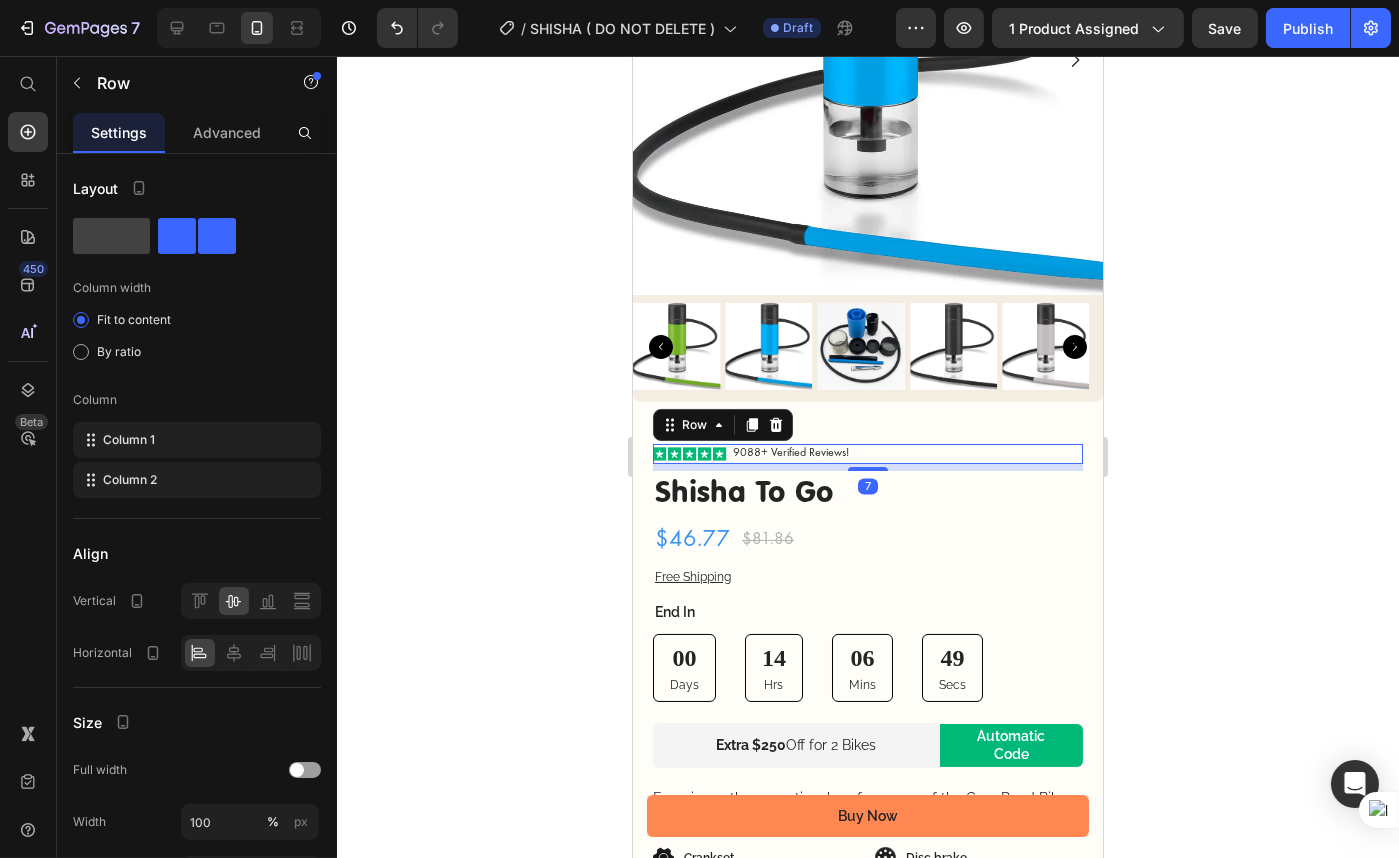 click 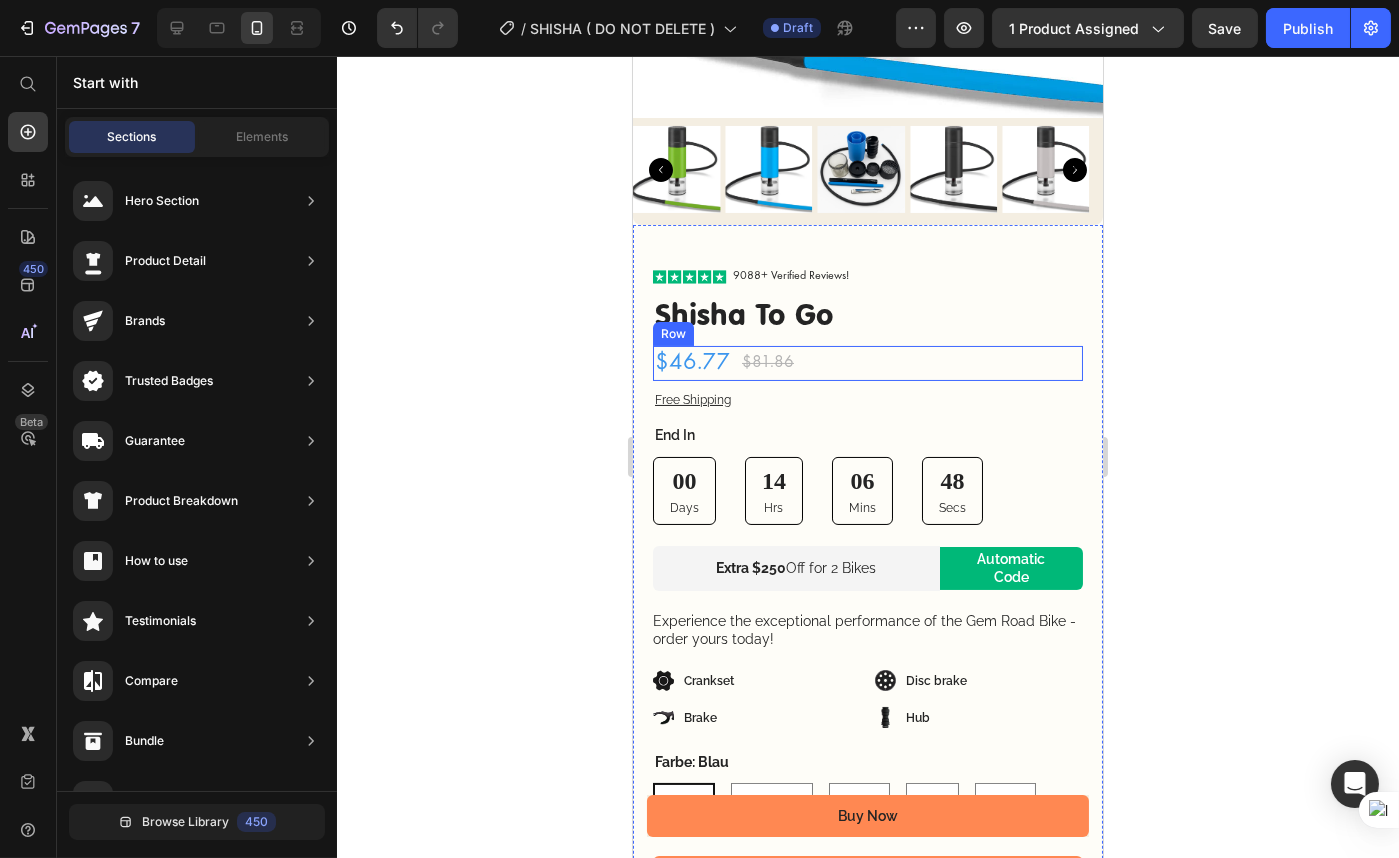 scroll, scrollTop: 454, scrollLeft: 0, axis: vertical 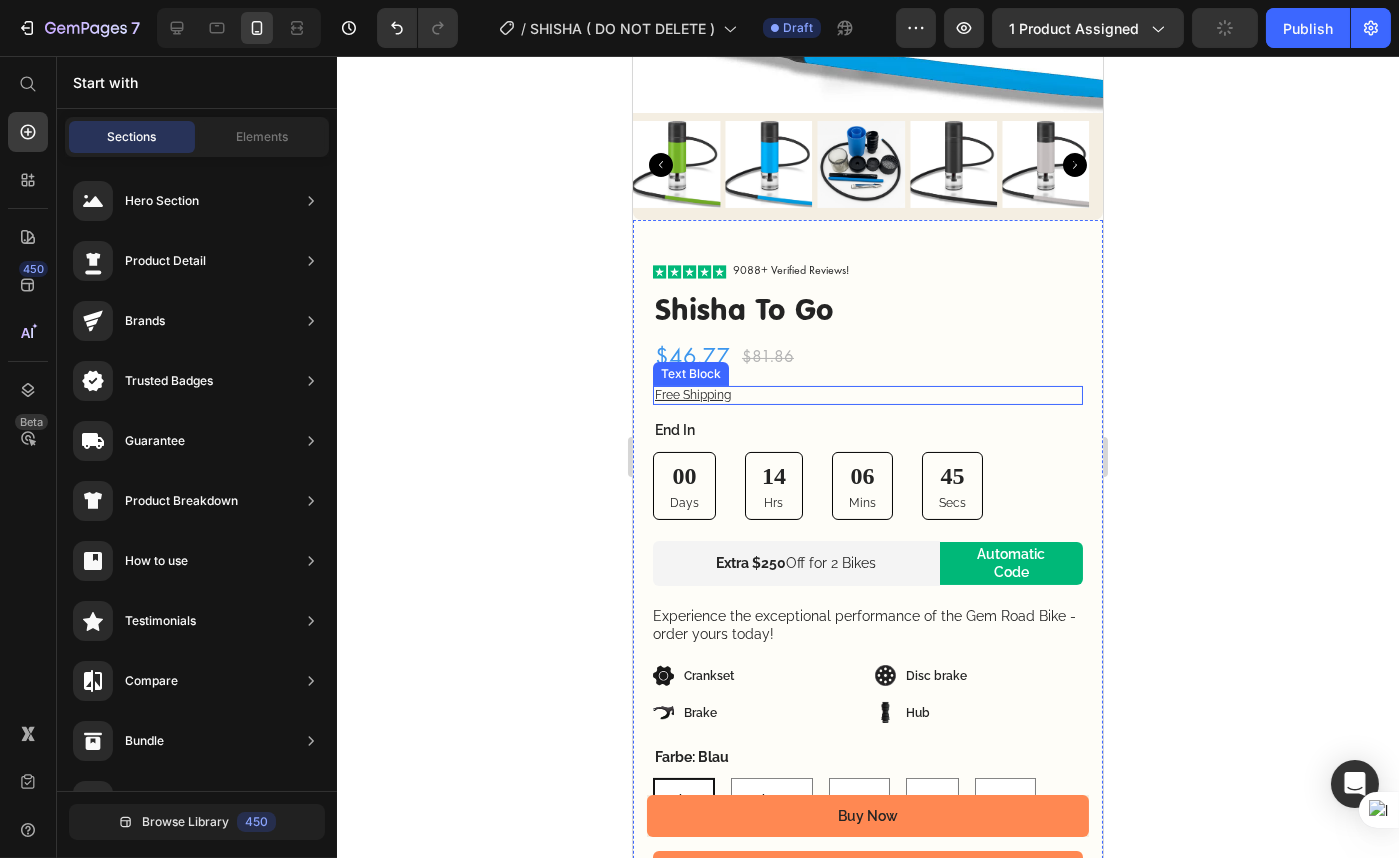 click on "Free Shipping" at bounding box center [867, 396] 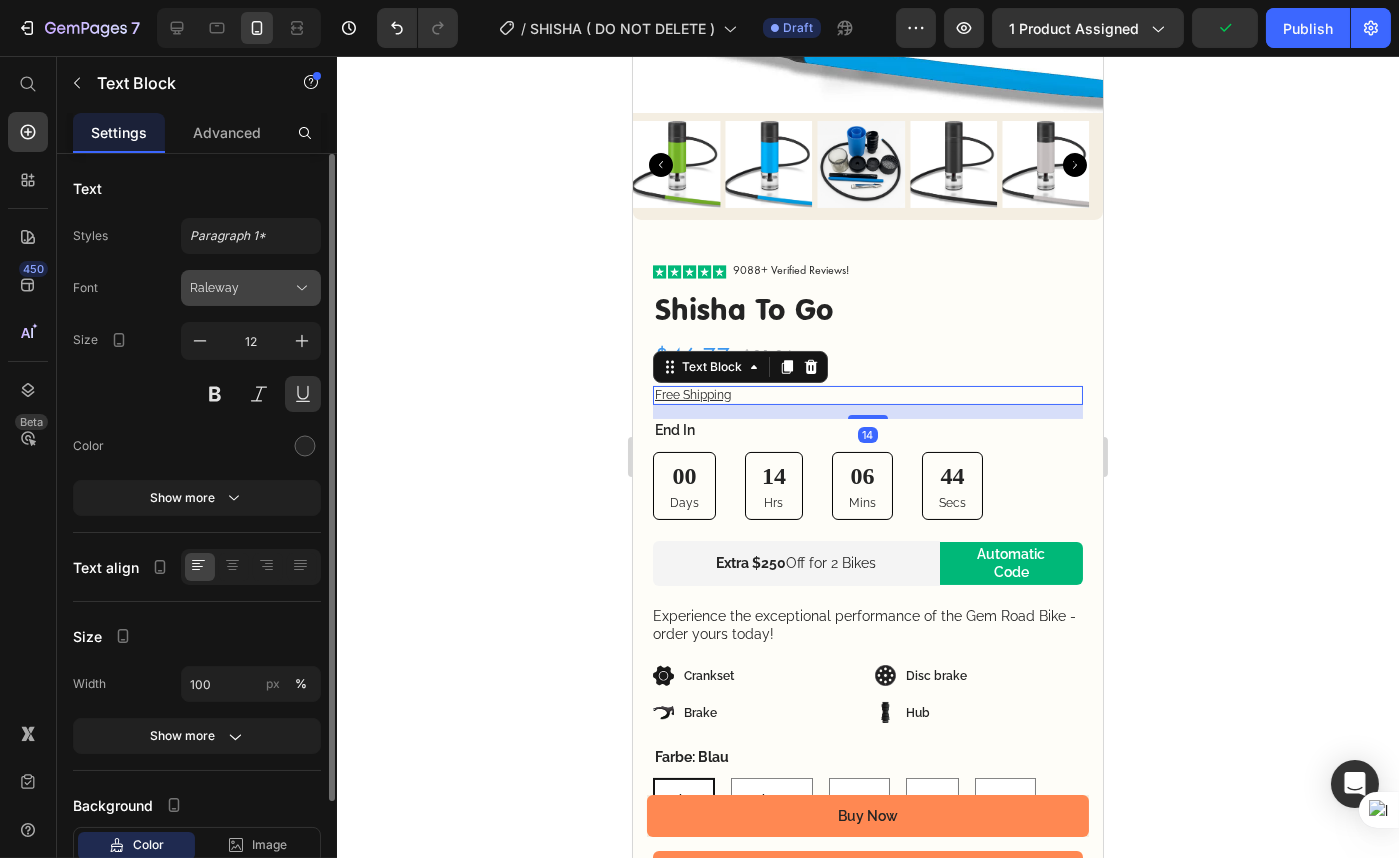 click on "Raleway" at bounding box center [241, 288] 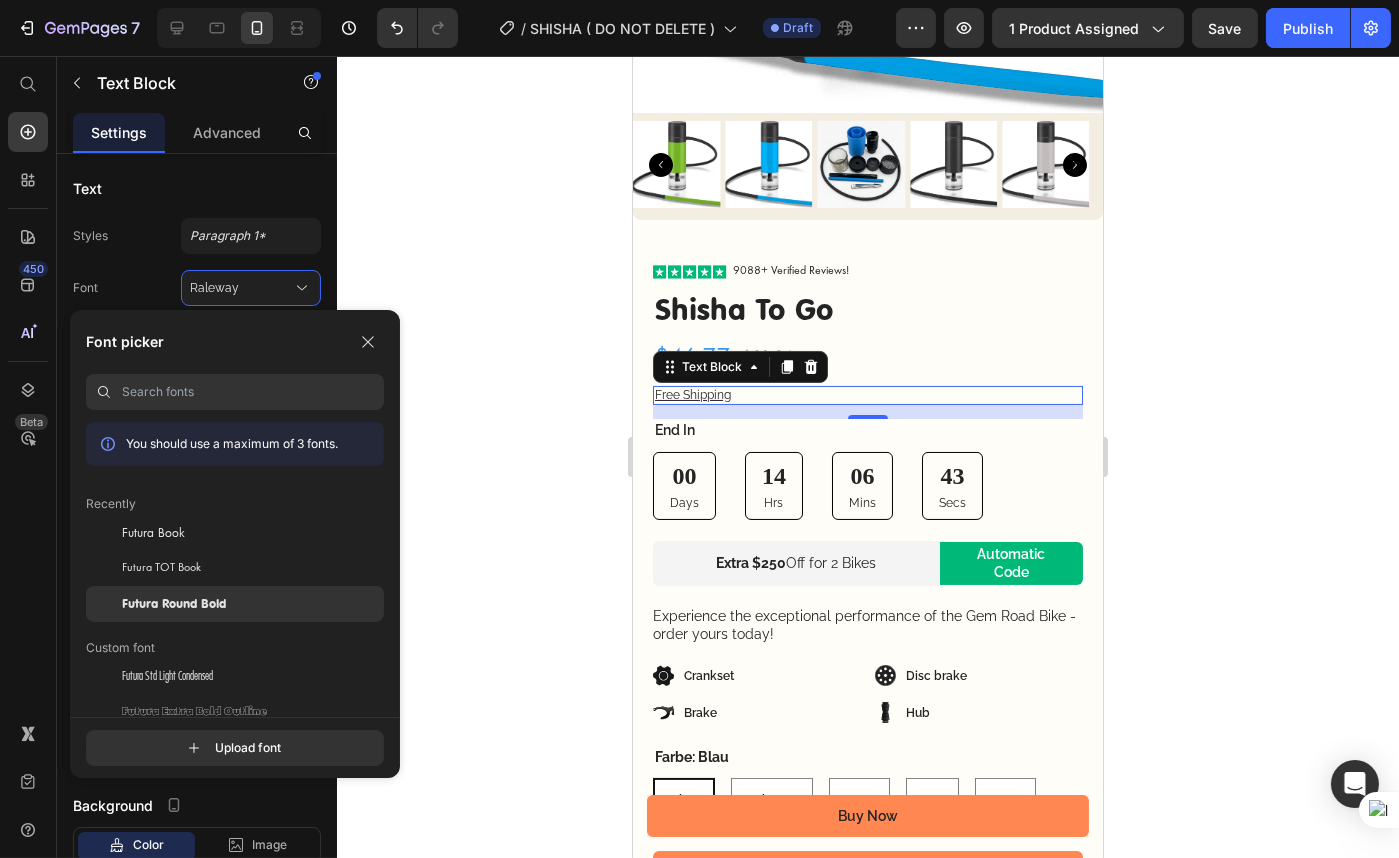 click on "Futura Round Bold" at bounding box center (174, 604) 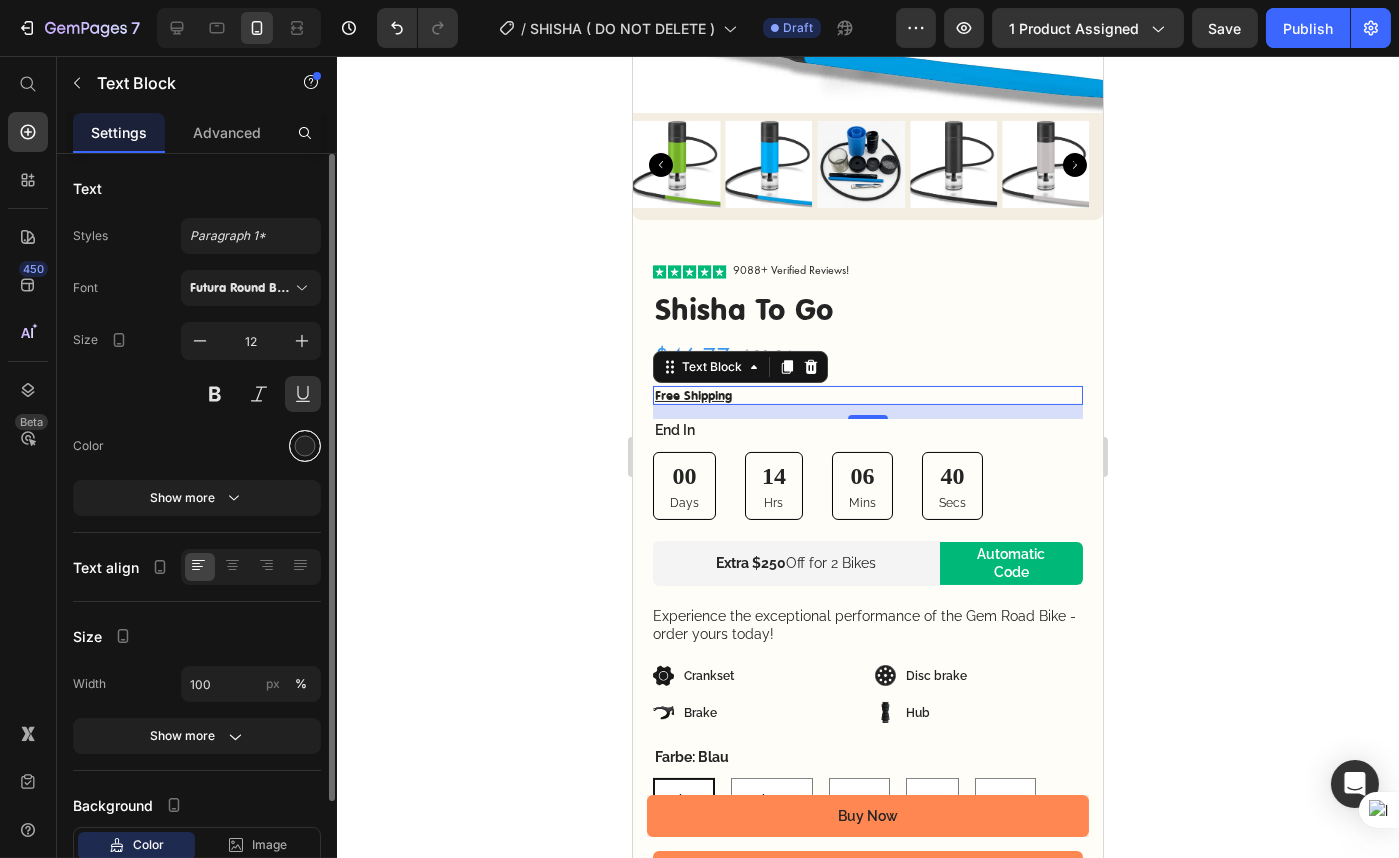 click at bounding box center [305, 446] 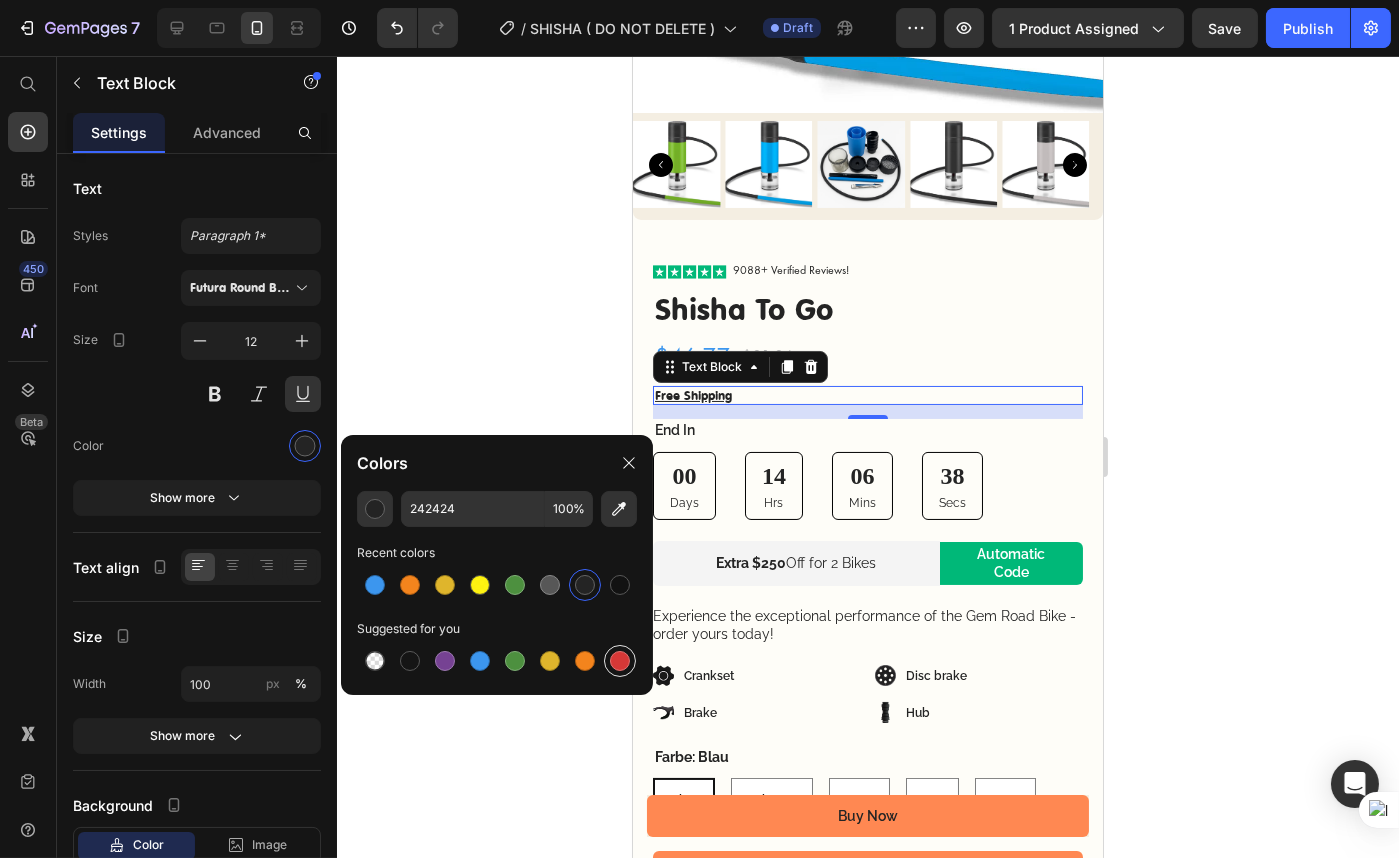 click at bounding box center [620, 661] 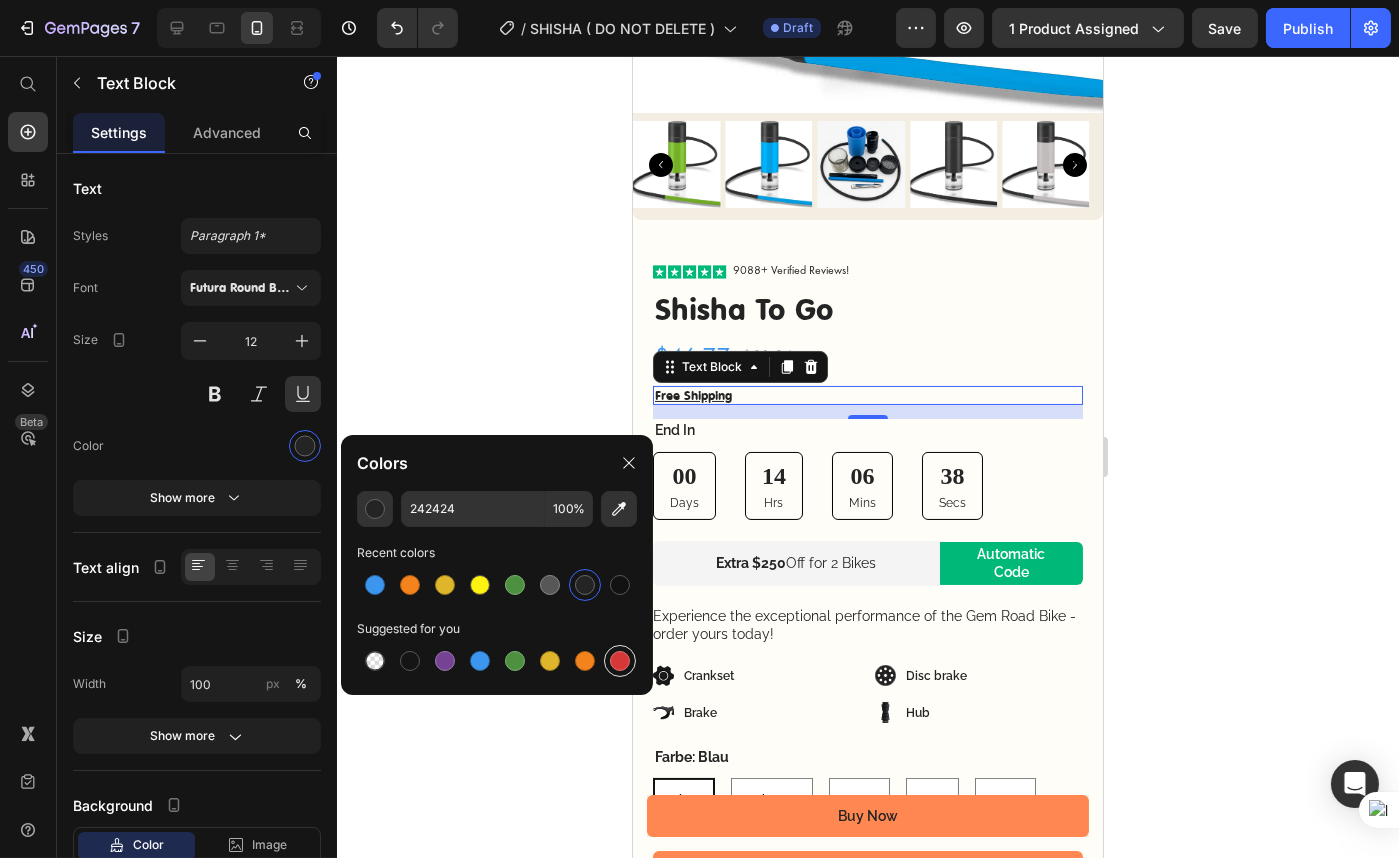 type on "D63837" 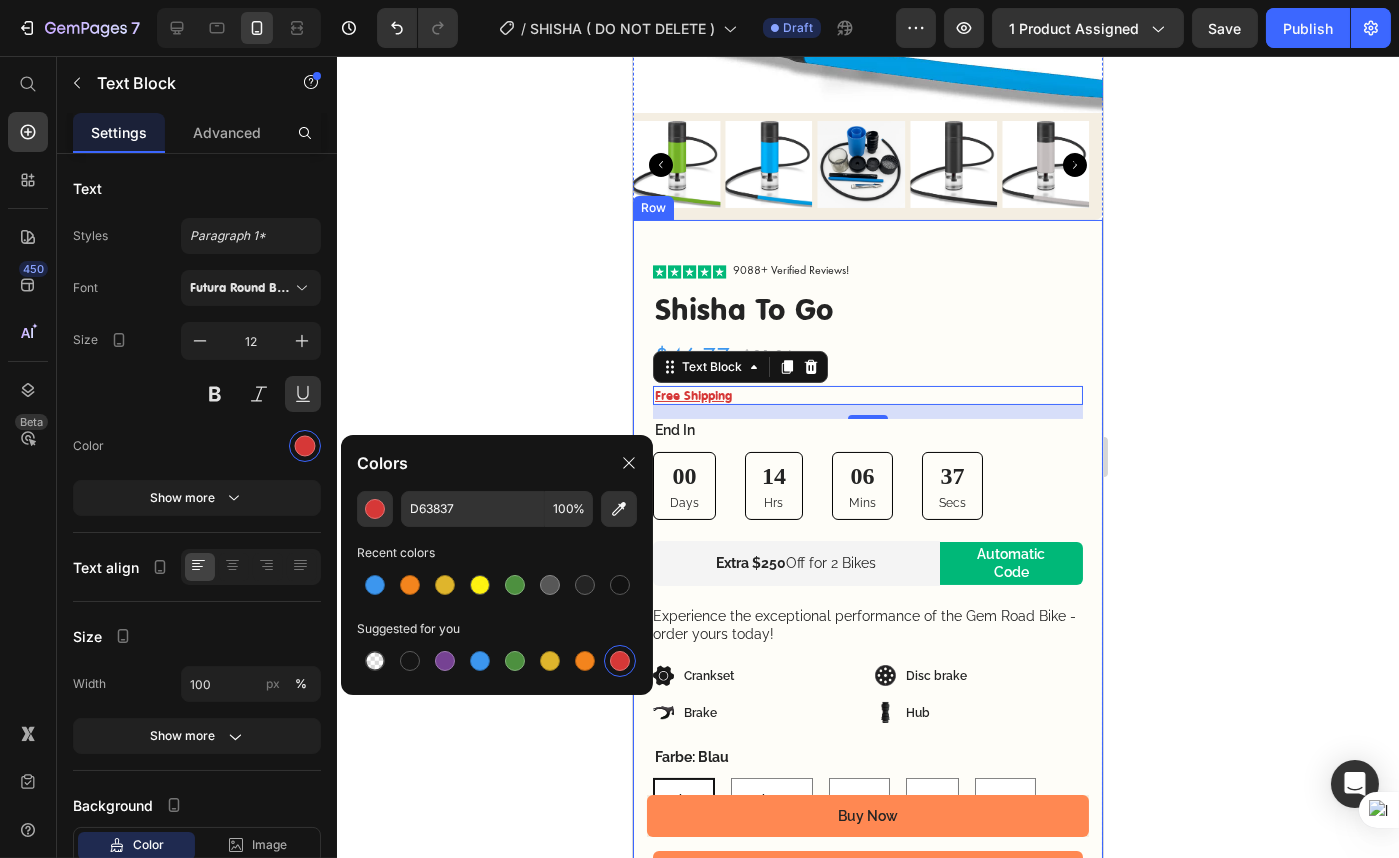 click 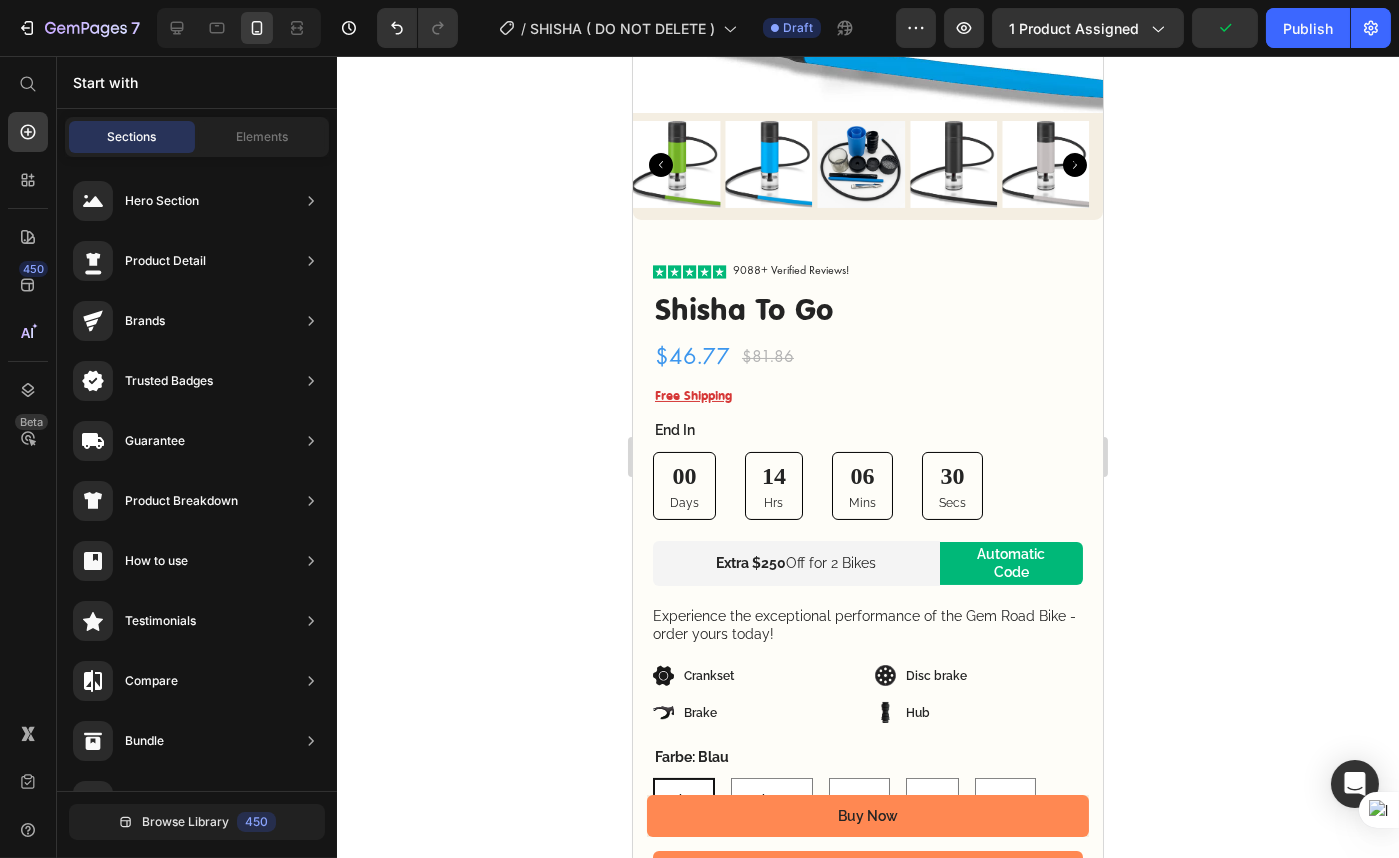 click 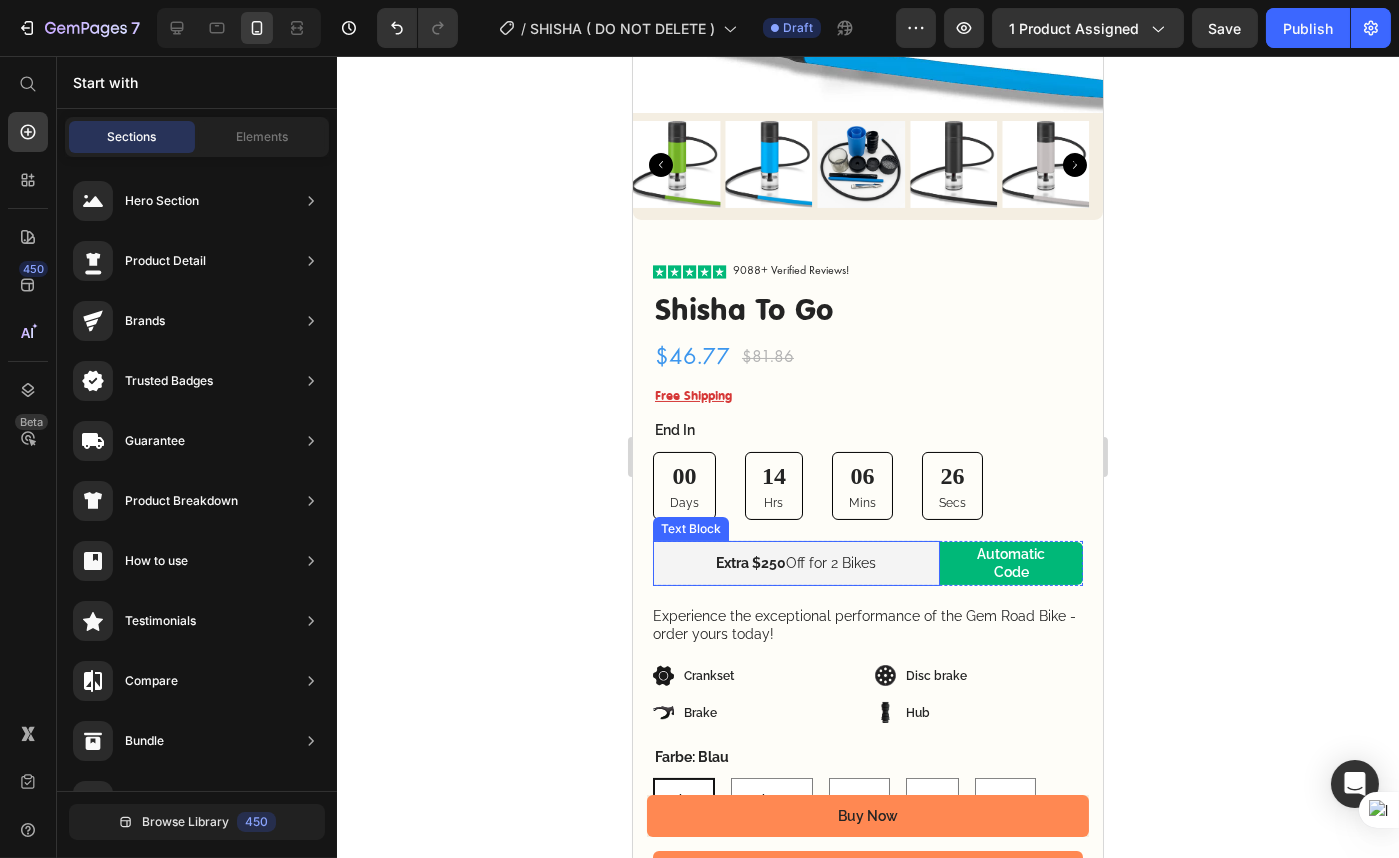 click on "Extra $250  Off for 2 Bikes" at bounding box center (795, 563) 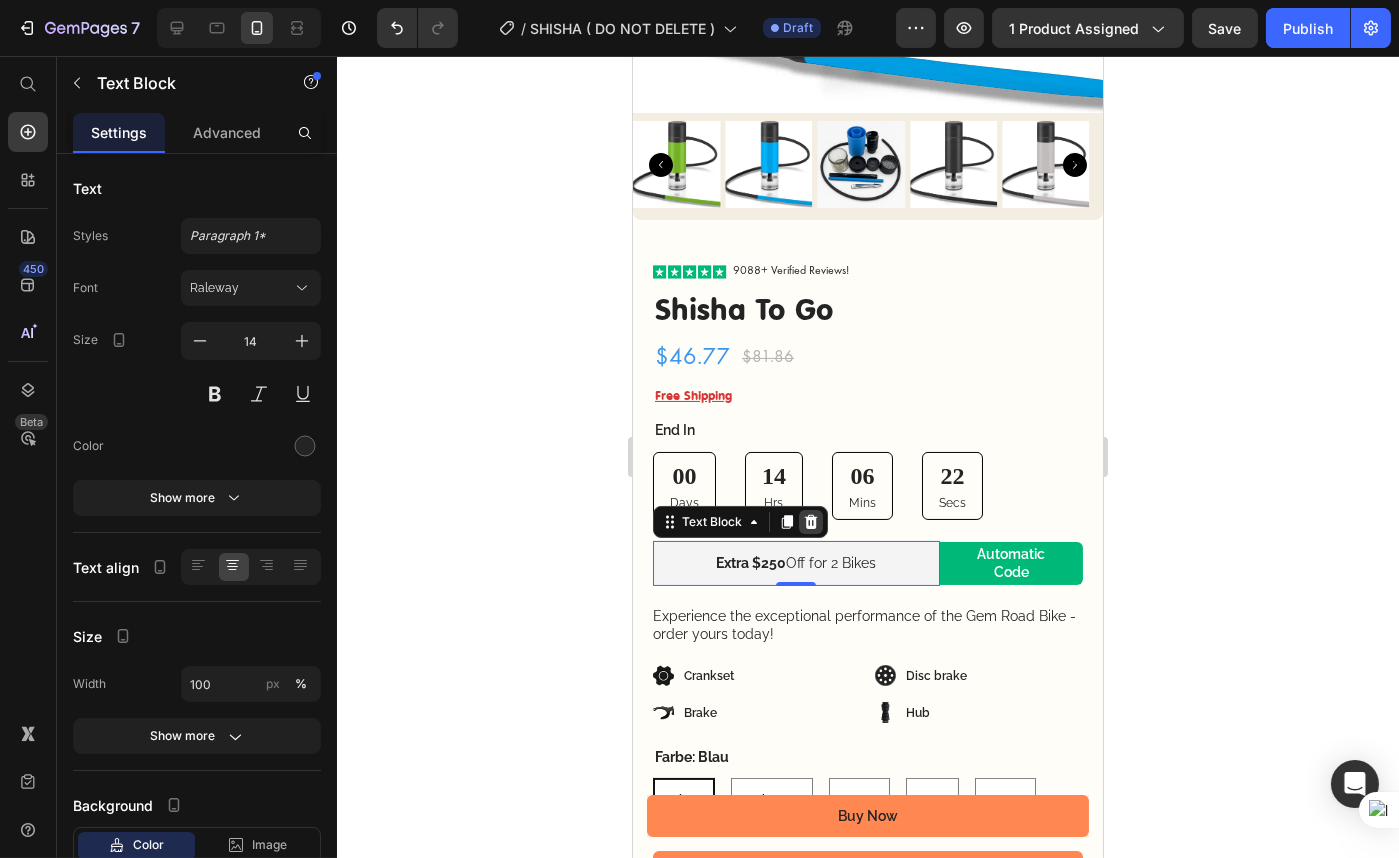 click 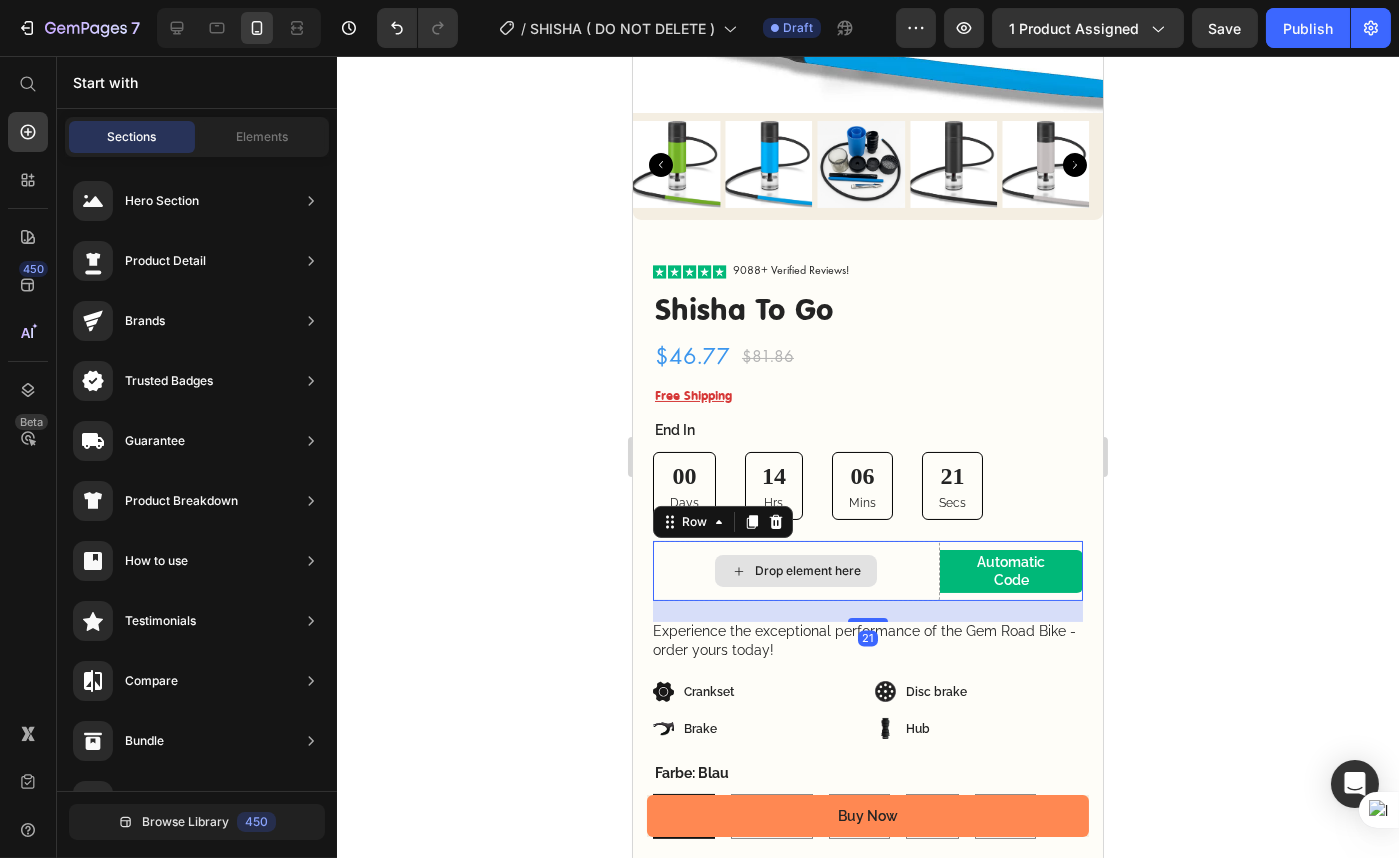 click on "Drop element here" at bounding box center [795, 571] 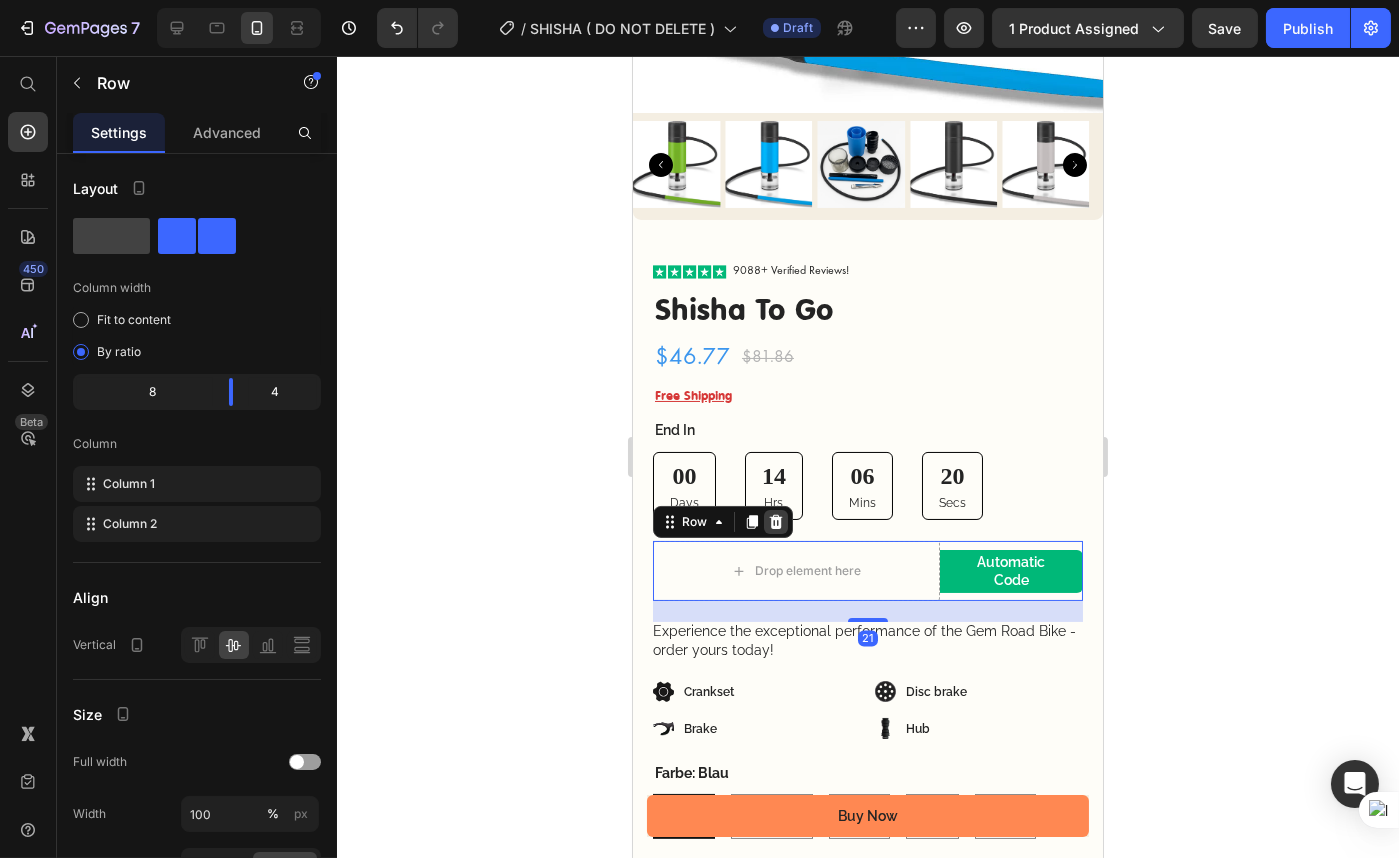 click 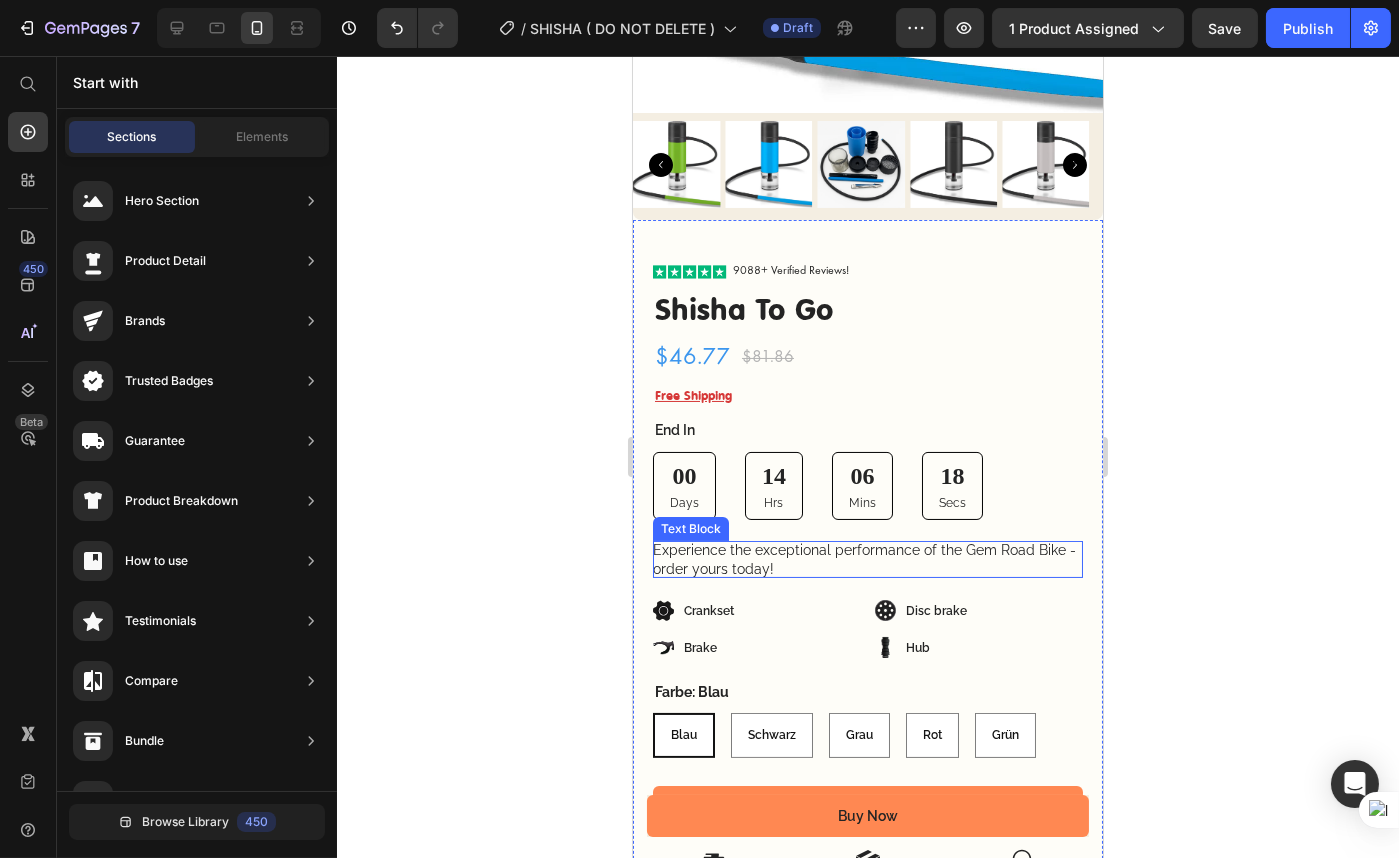 click on "Experience the exceptional performance of the Gem Road Bike - order yours today!" at bounding box center (867, 559) 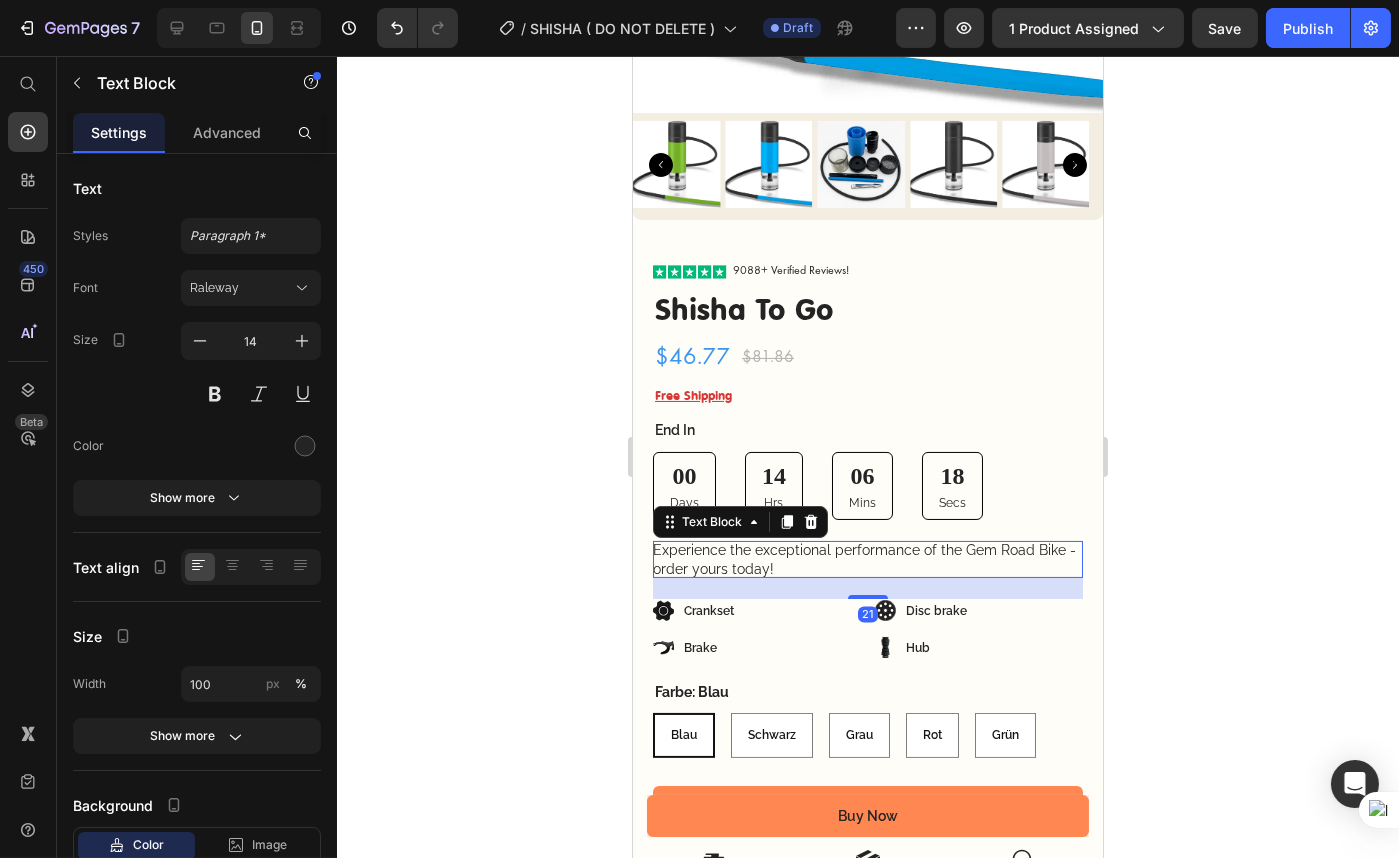 click on "Experience the exceptional performance of the Gem Road Bike - order yours today!" at bounding box center [867, 559] 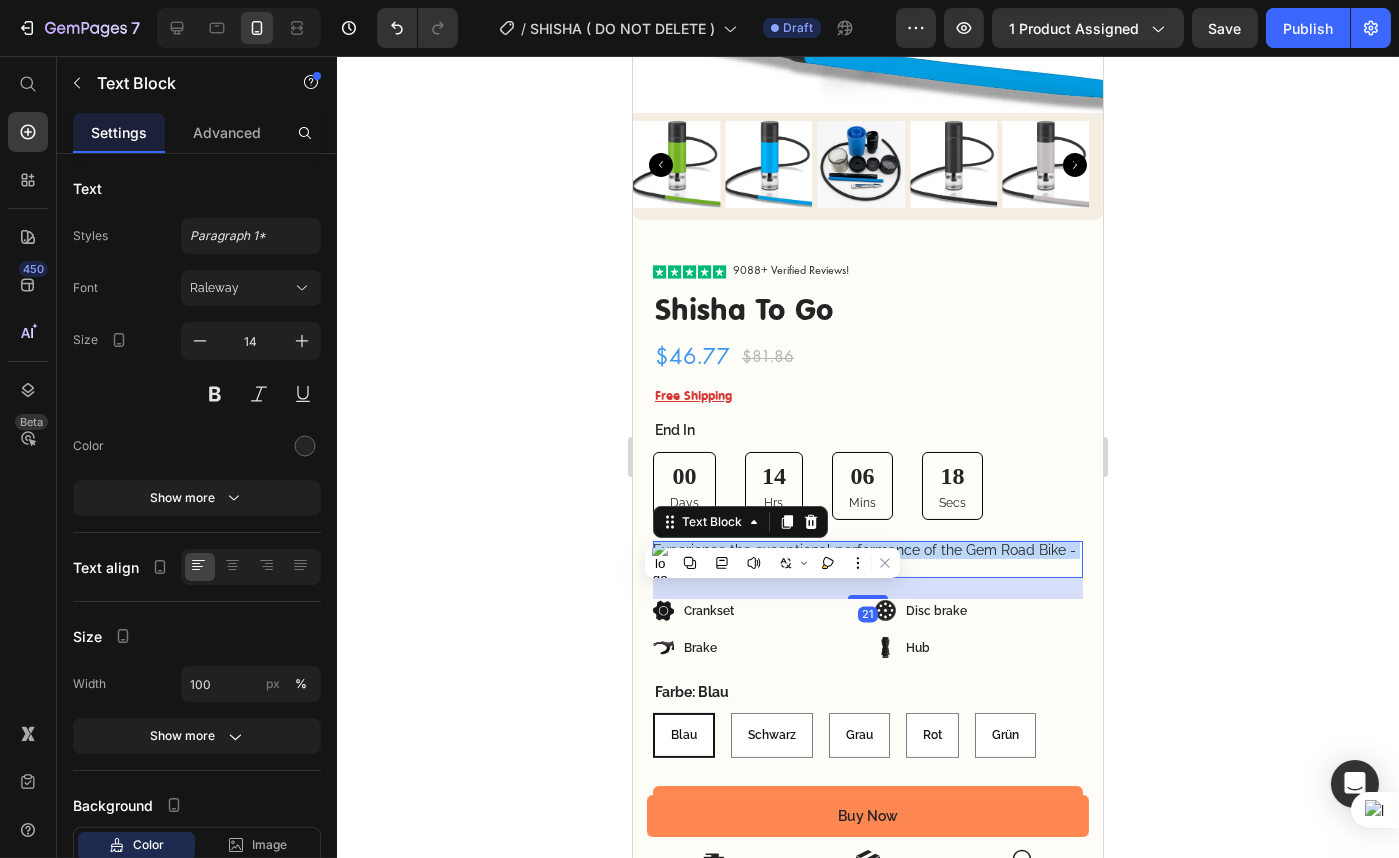 click on "Experience the exceptional performance of the Gem Road Bike - order yours today!" at bounding box center (867, 559) 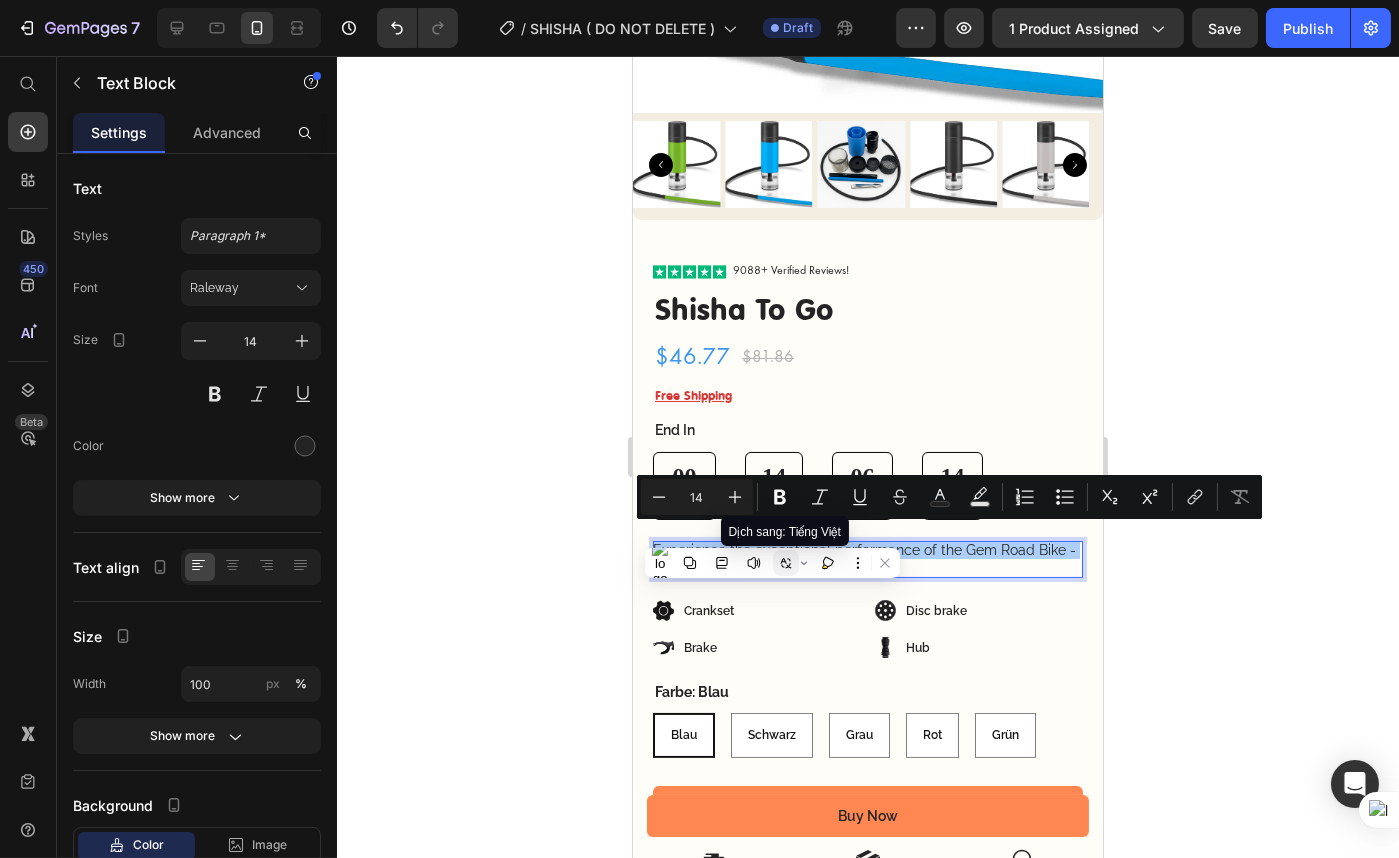 click 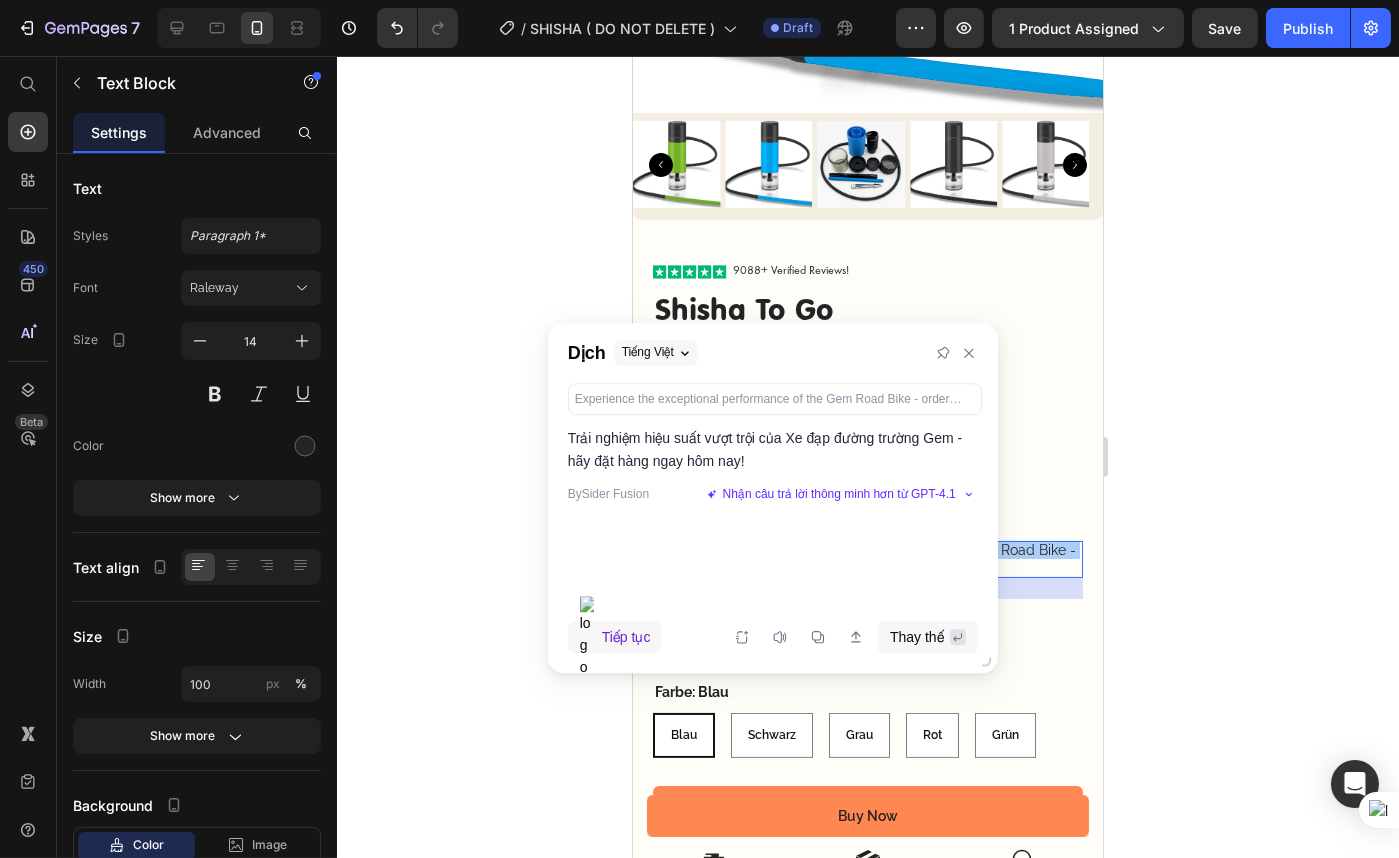 click 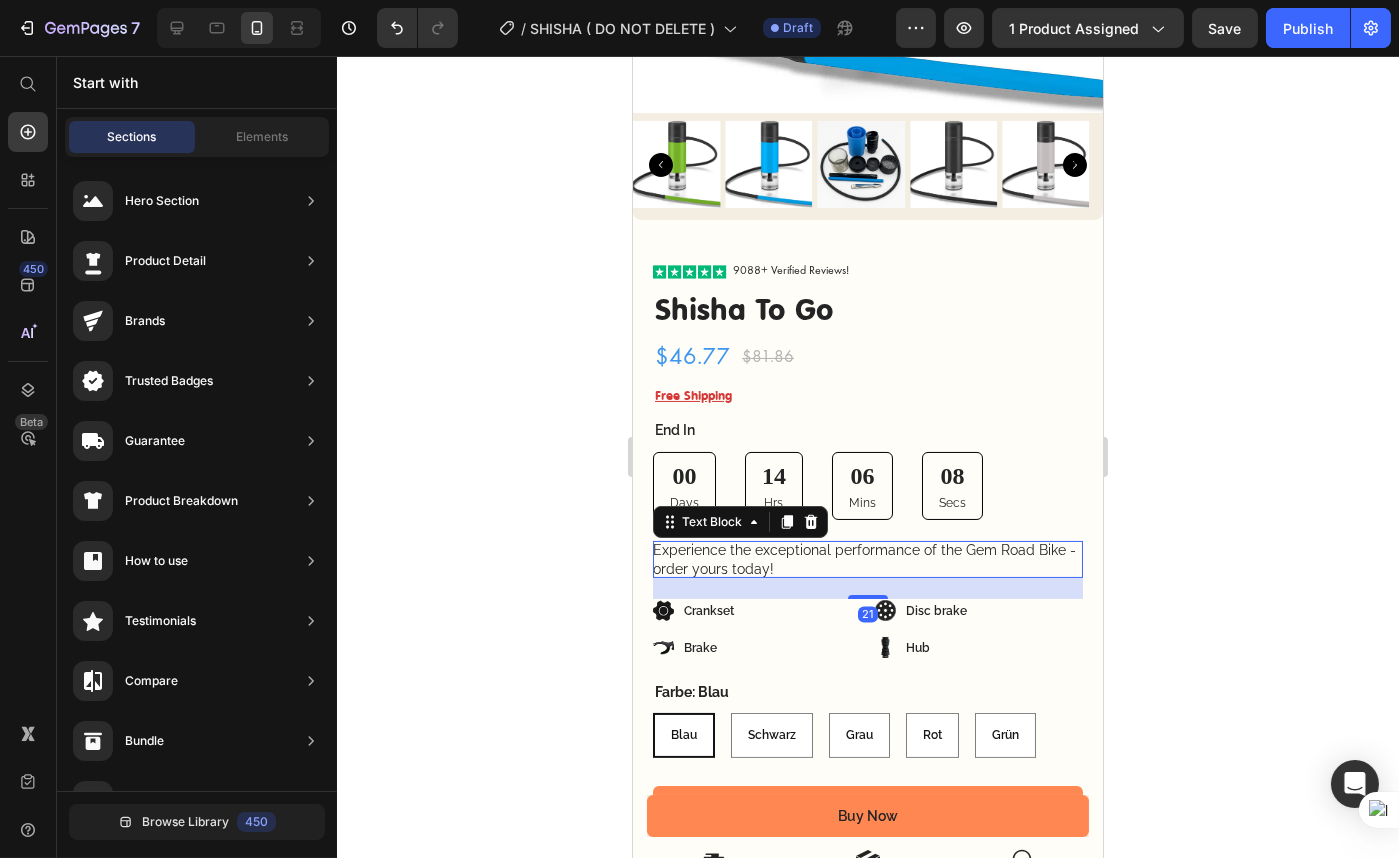 click on "Experience the exceptional performance of the Gem Road Bike - order yours today!" at bounding box center (867, 559) 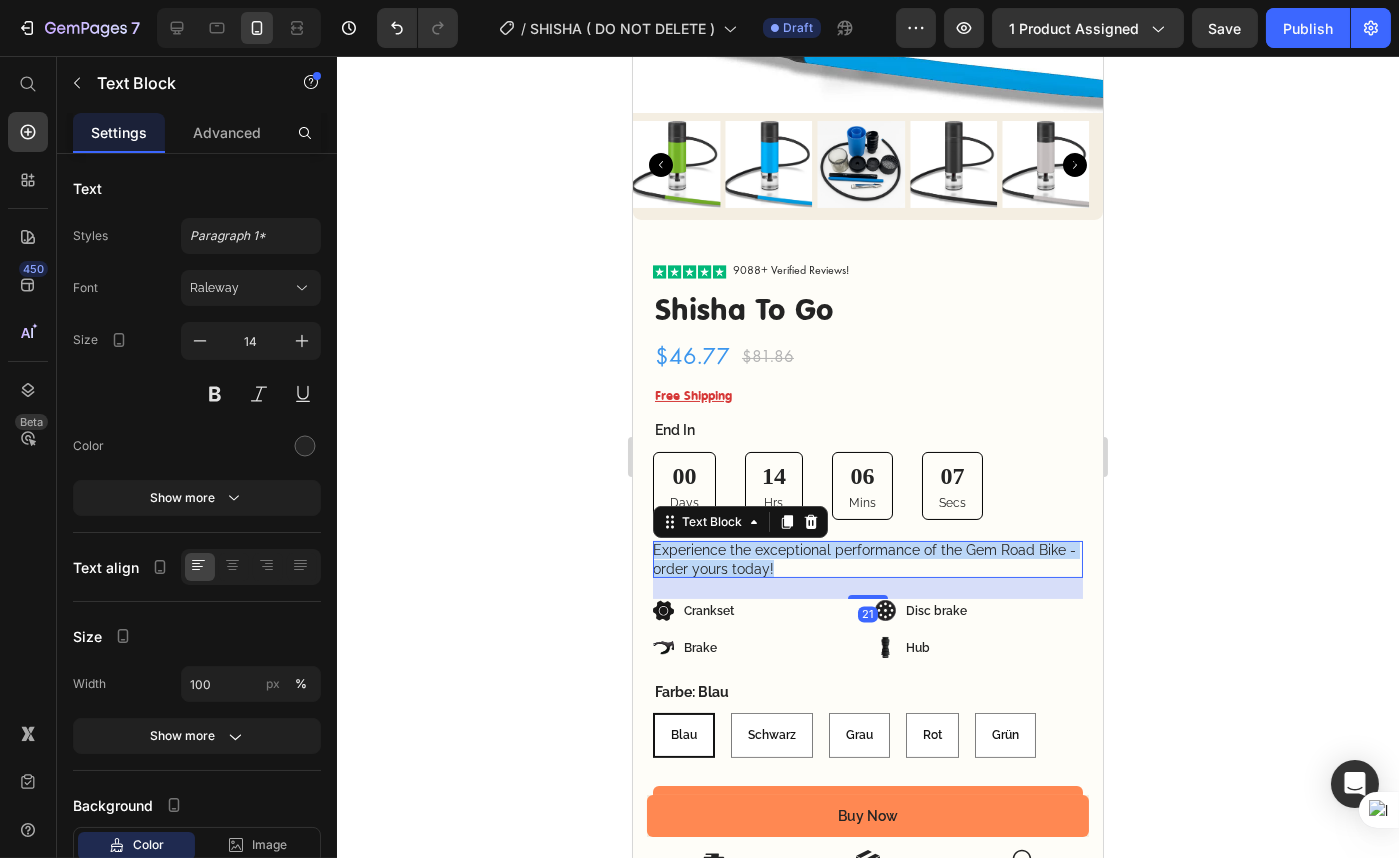 click on "Experience the exceptional performance of the Gem Road Bike - order yours today!" at bounding box center [867, 559] 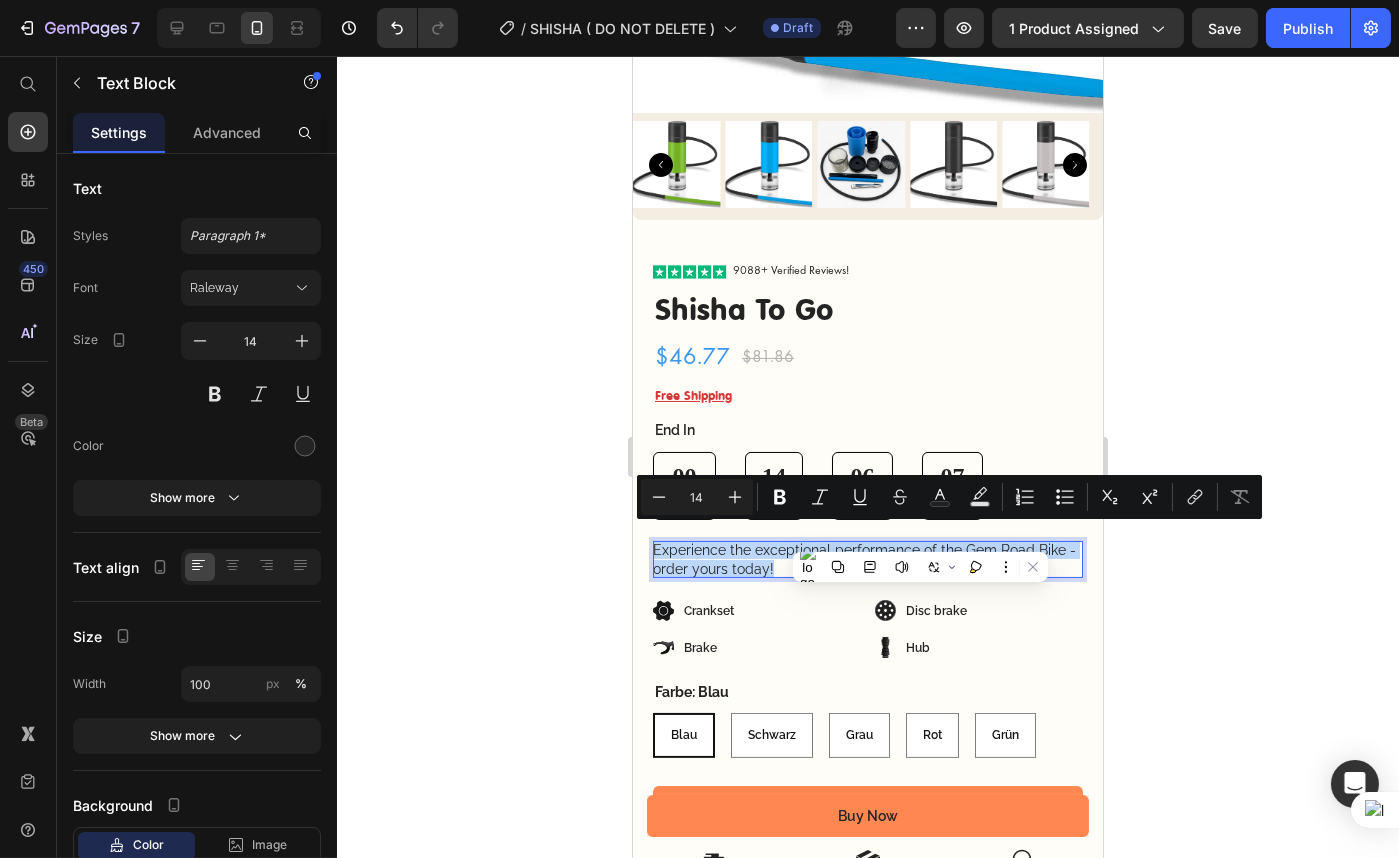 copy on "Experience the exceptional performance of the Gem Road Bike - order yours today!" 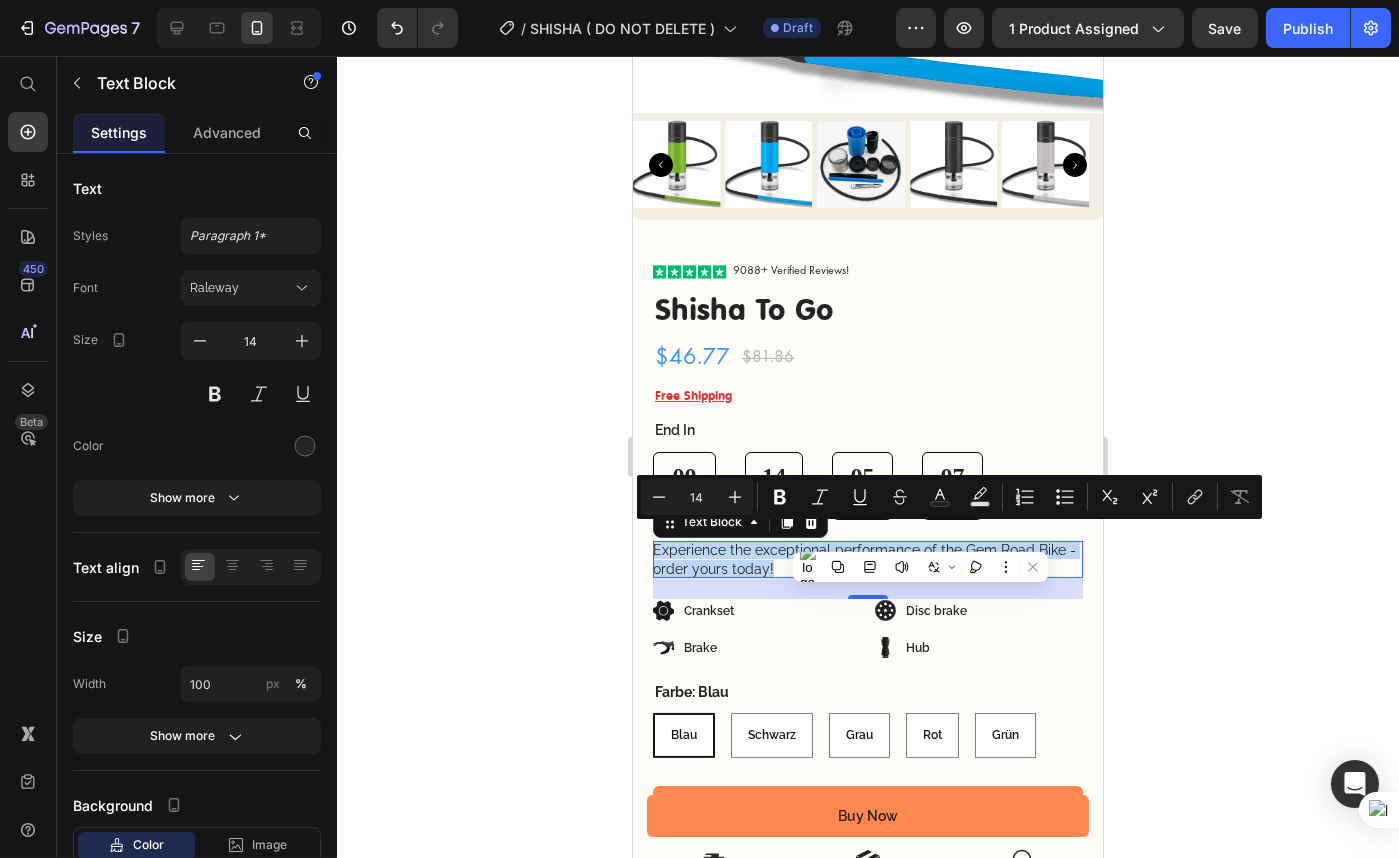 click on "Experience the exceptional performance of the Gem Road Bike - order yours today!" at bounding box center (867, 559) 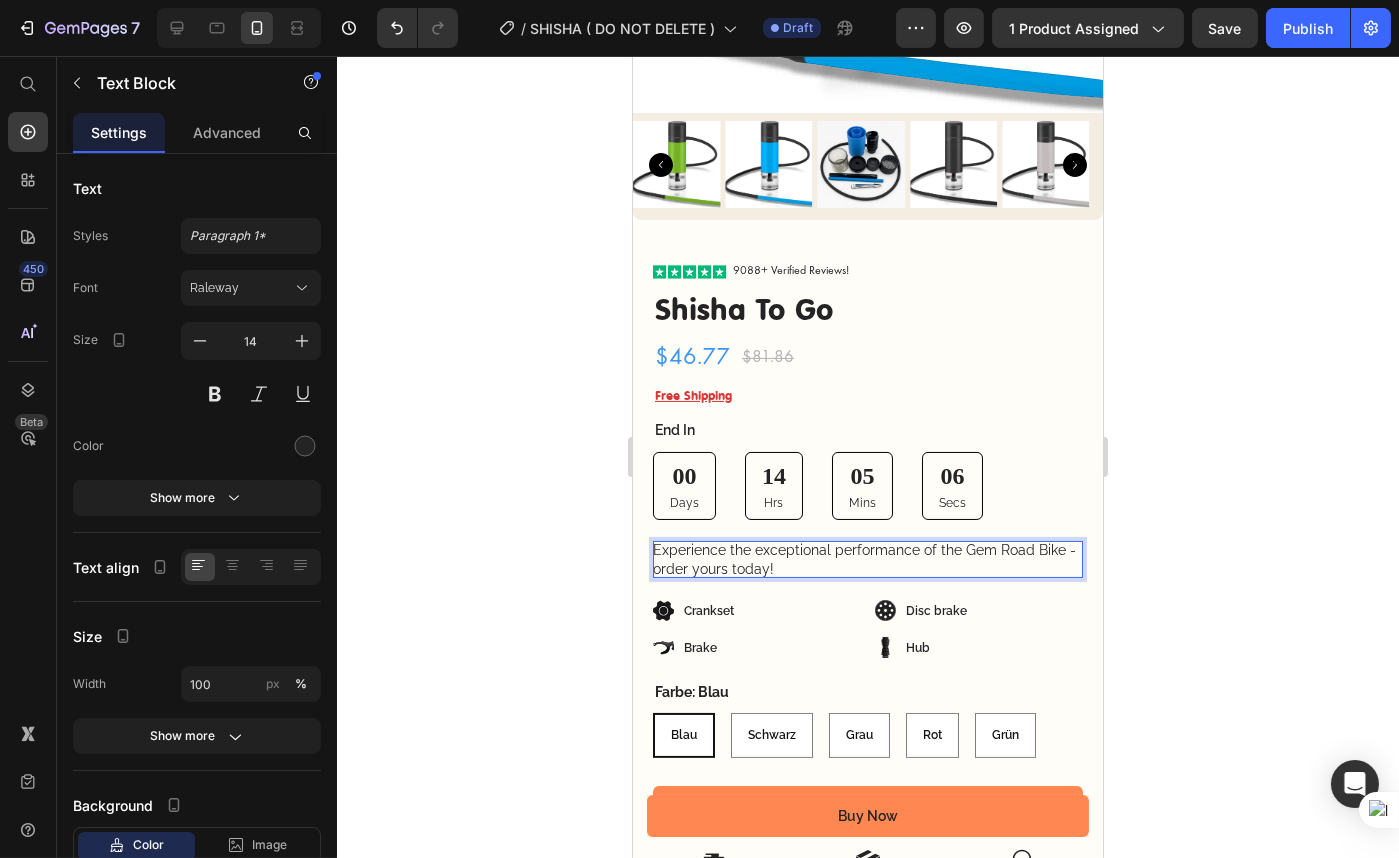 click on "Experience the exceptional performance of the Gem Road Bike - order yours today!" at bounding box center [867, 559] 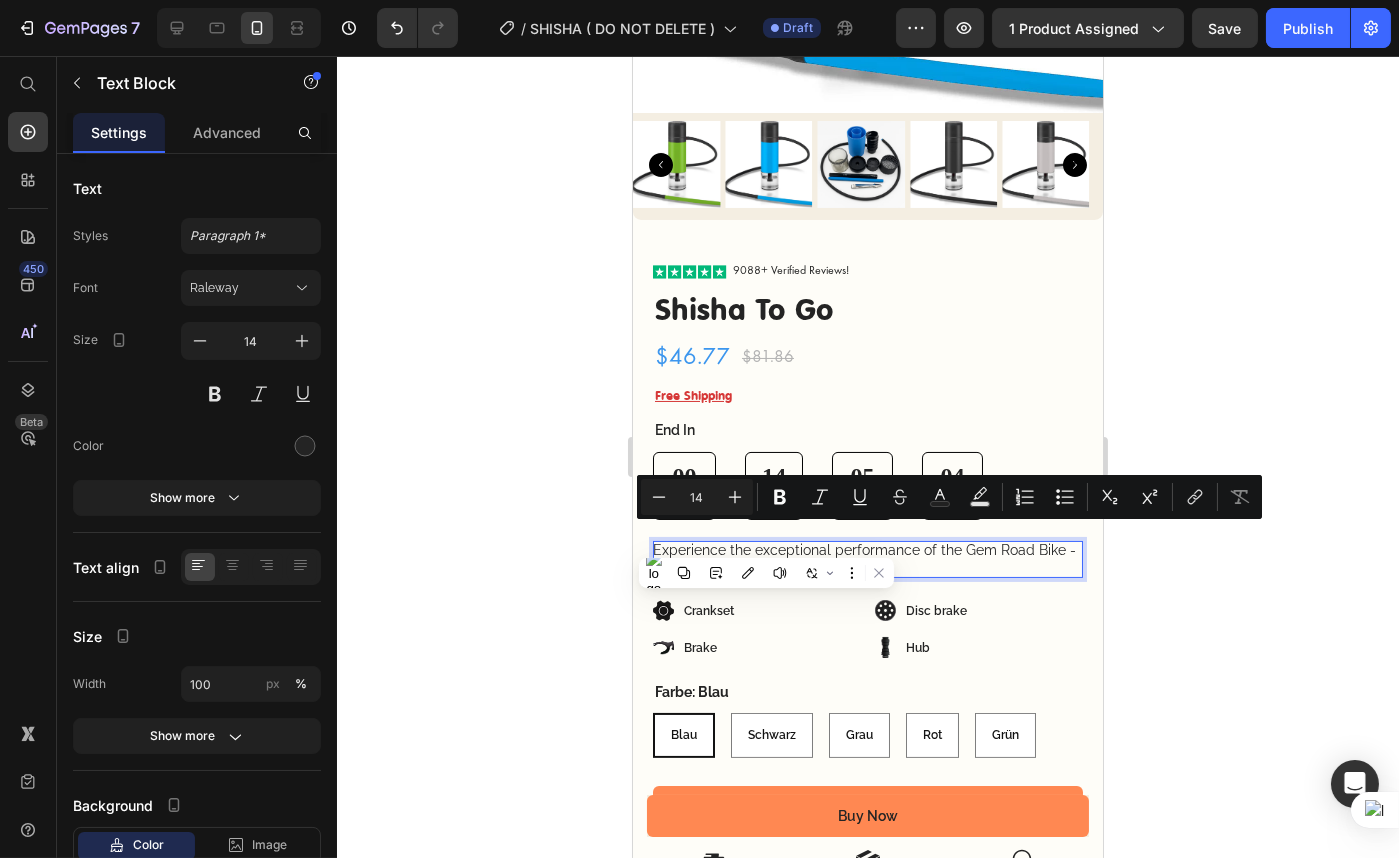 click on "Experience the exceptional performance of the Gem Road Bike - order yours today!" at bounding box center (867, 559) 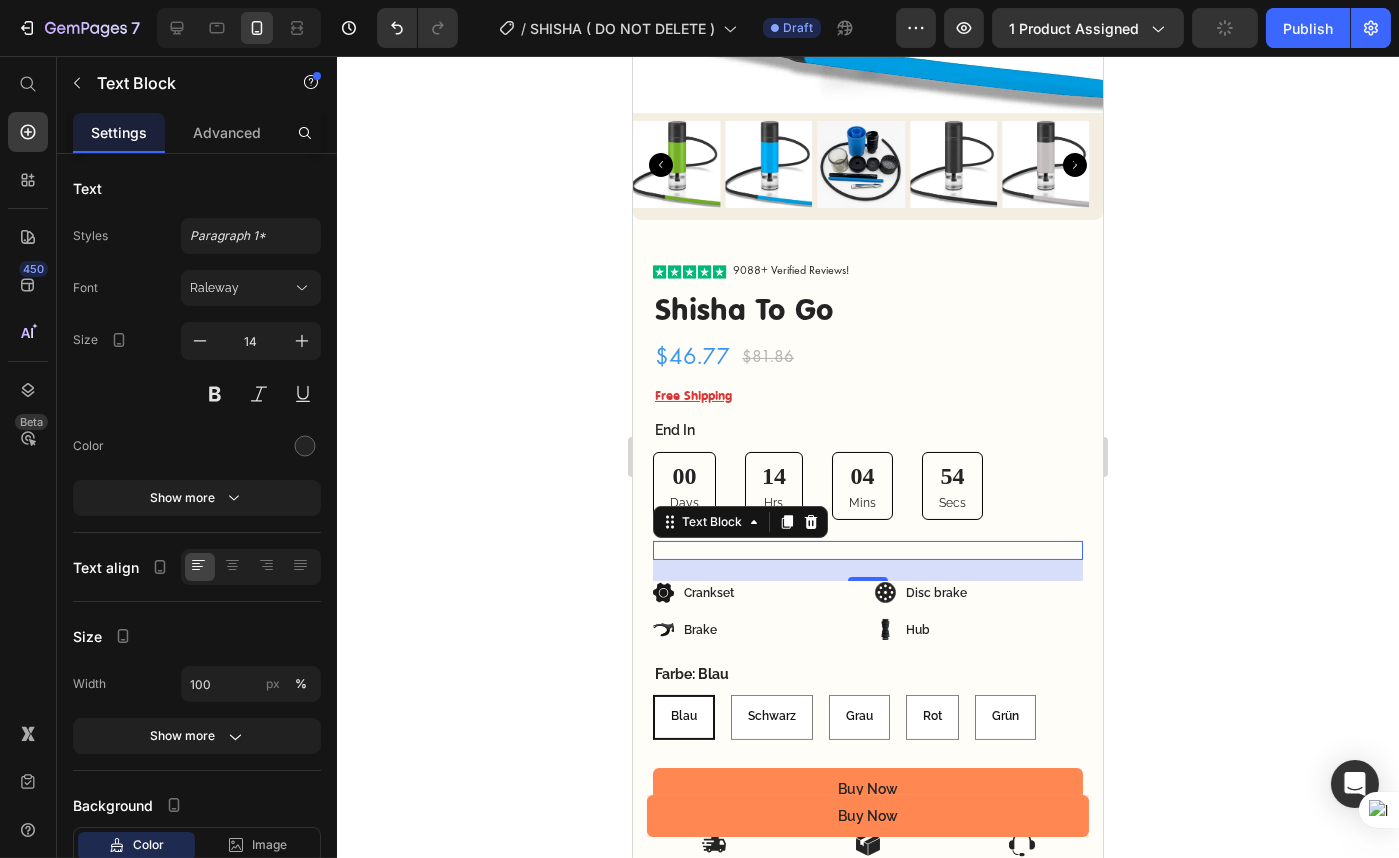 click at bounding box center (867, 550) 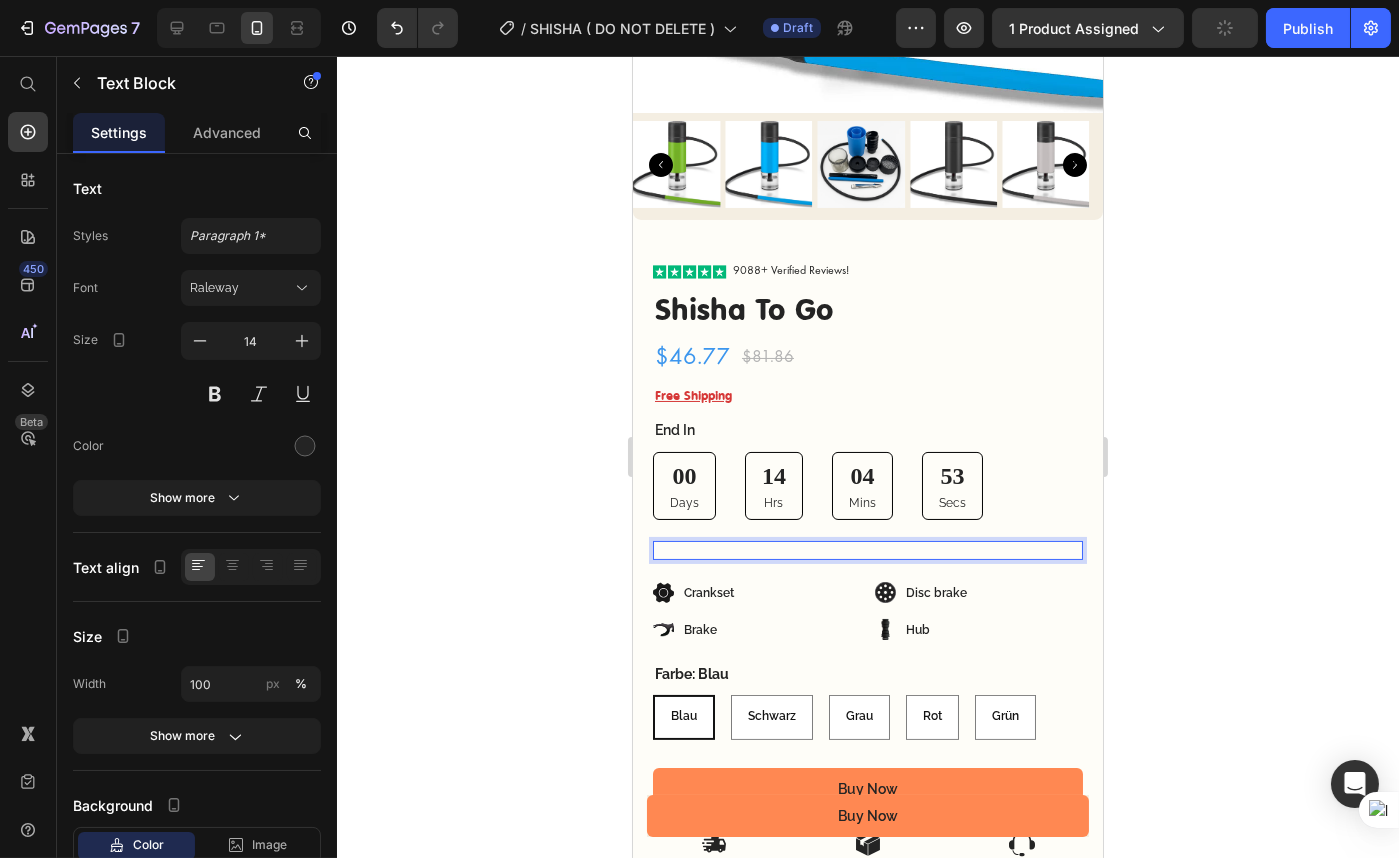 click at bounding box center [867, 550] 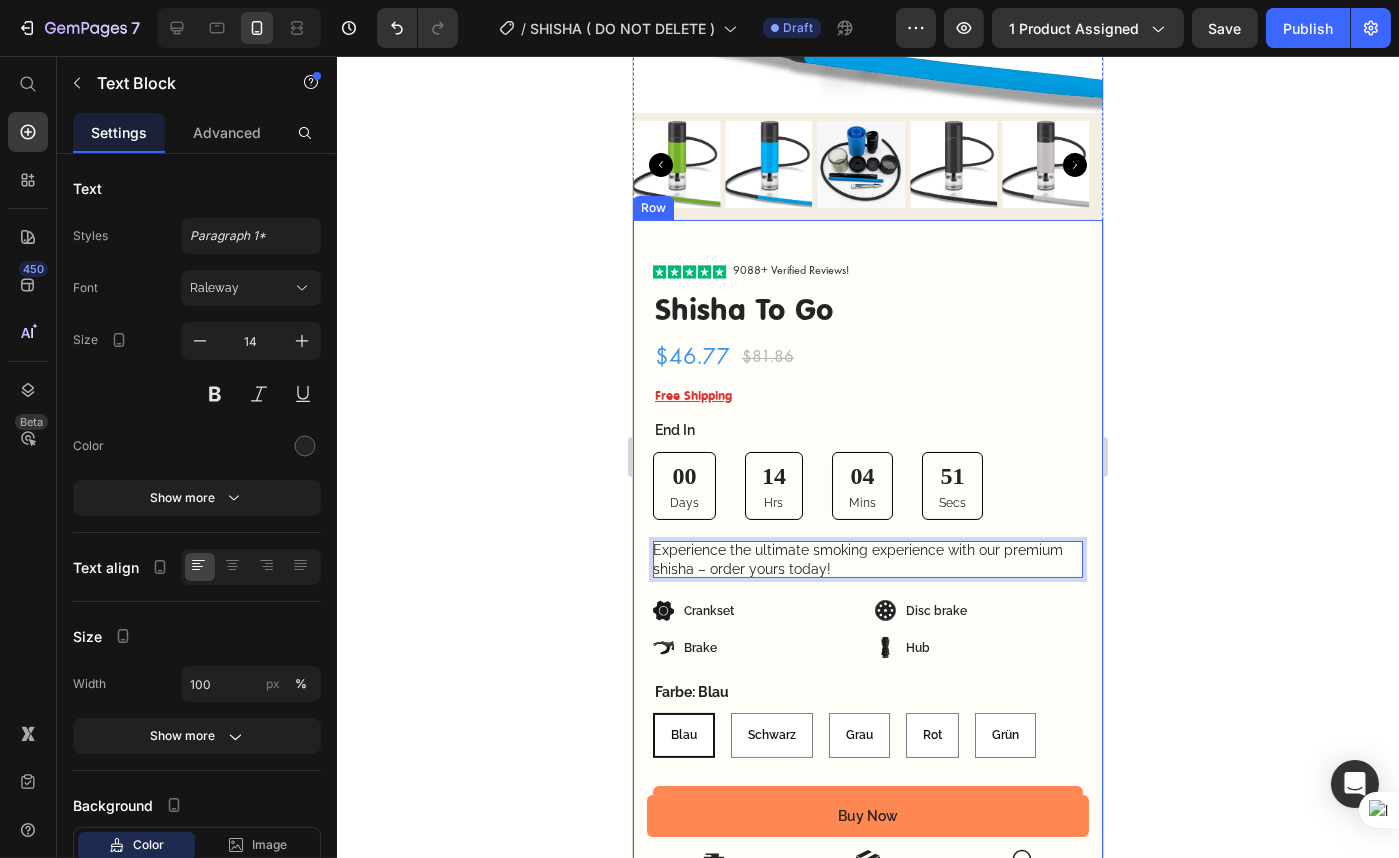 click 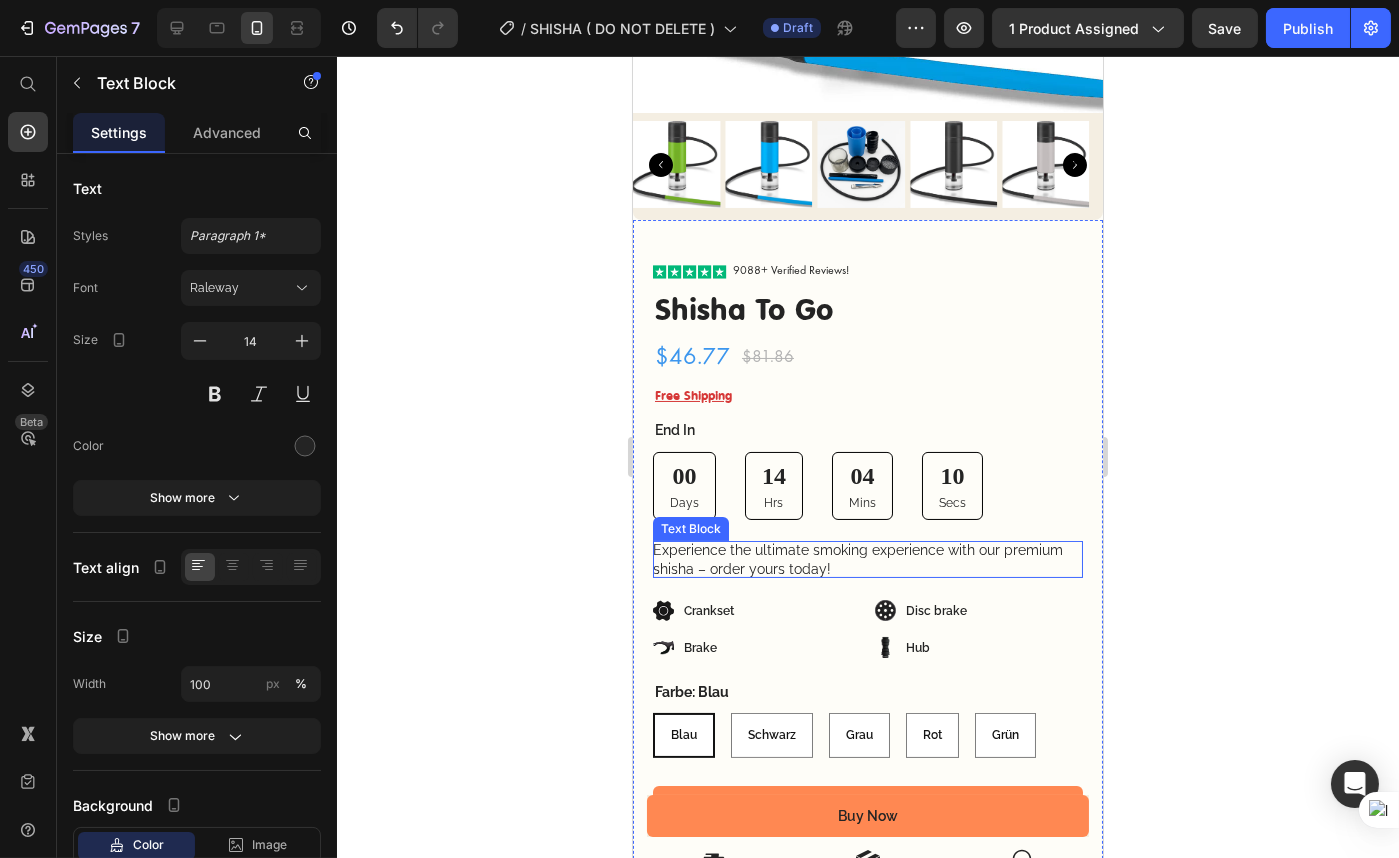 click on "Experience the ultimate smoking experience with our premium shisha – order yours today!" at bounding box center [867, 559] 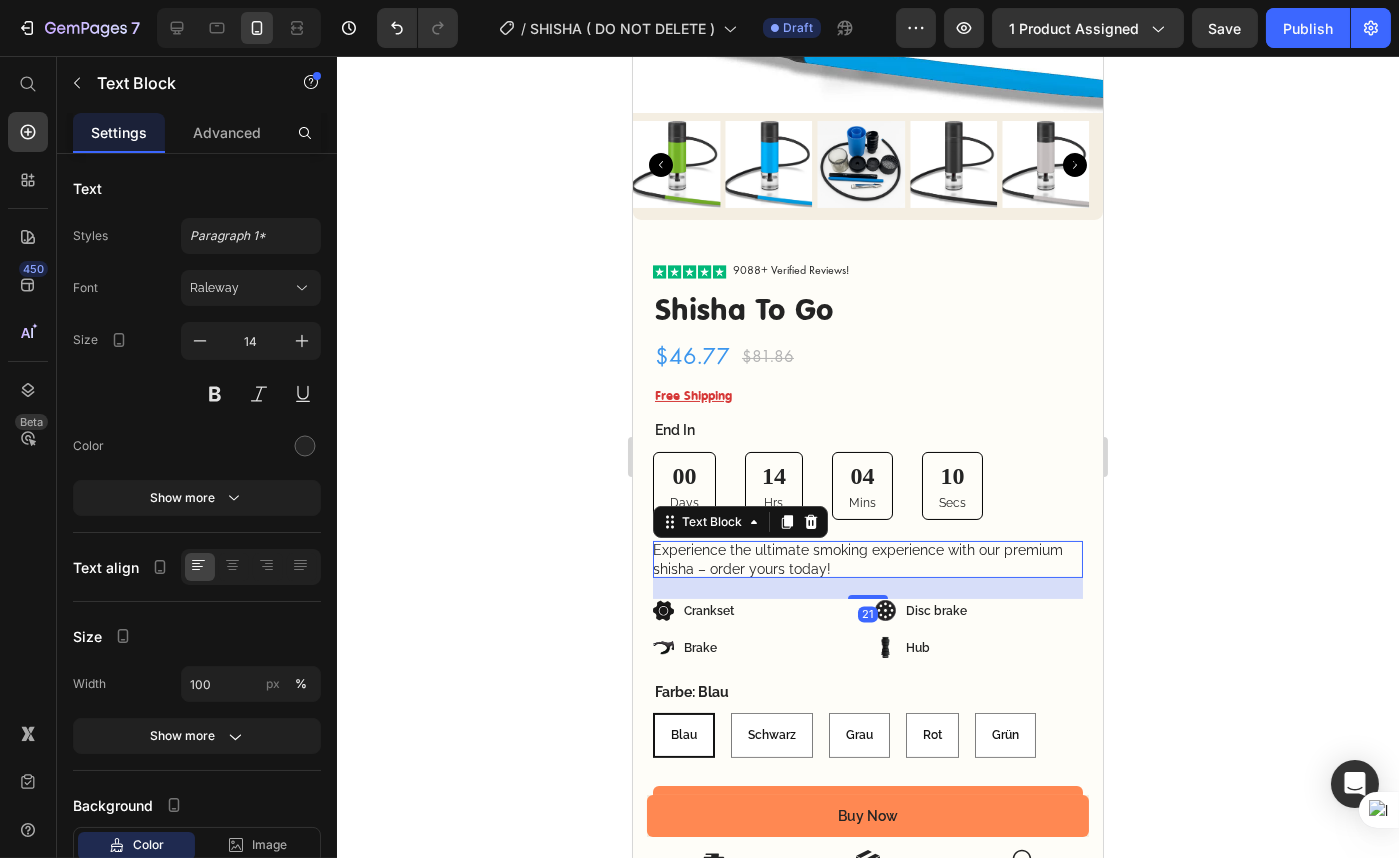drag, startPoint x: 799, startPoint y: 539, endPoint x: 878, endPoint y: 550, distance: 79.762146 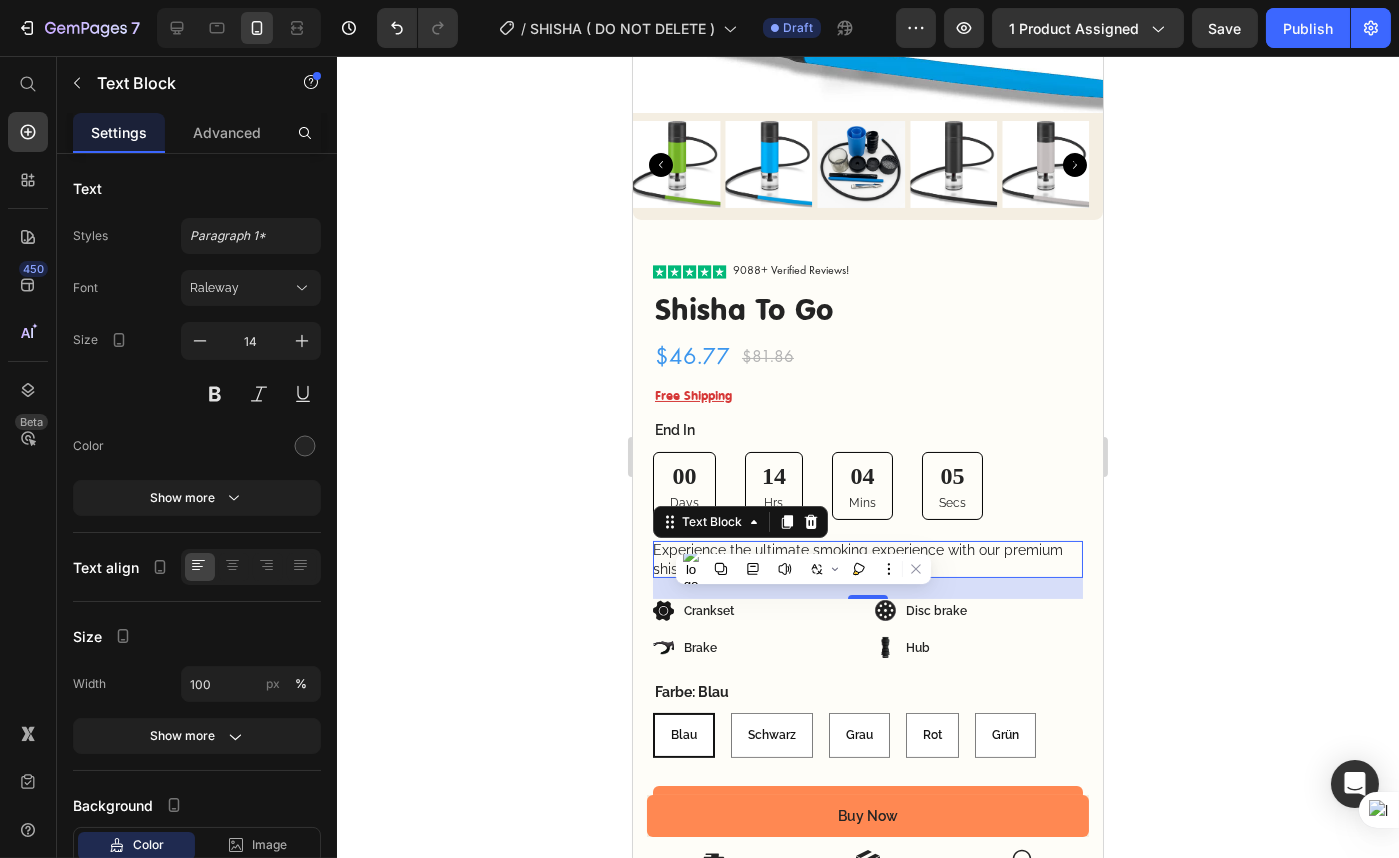 click on "Experience the ultimate smoking experience with our premium shisha – order yours today!" at bounding box center [867, 559] 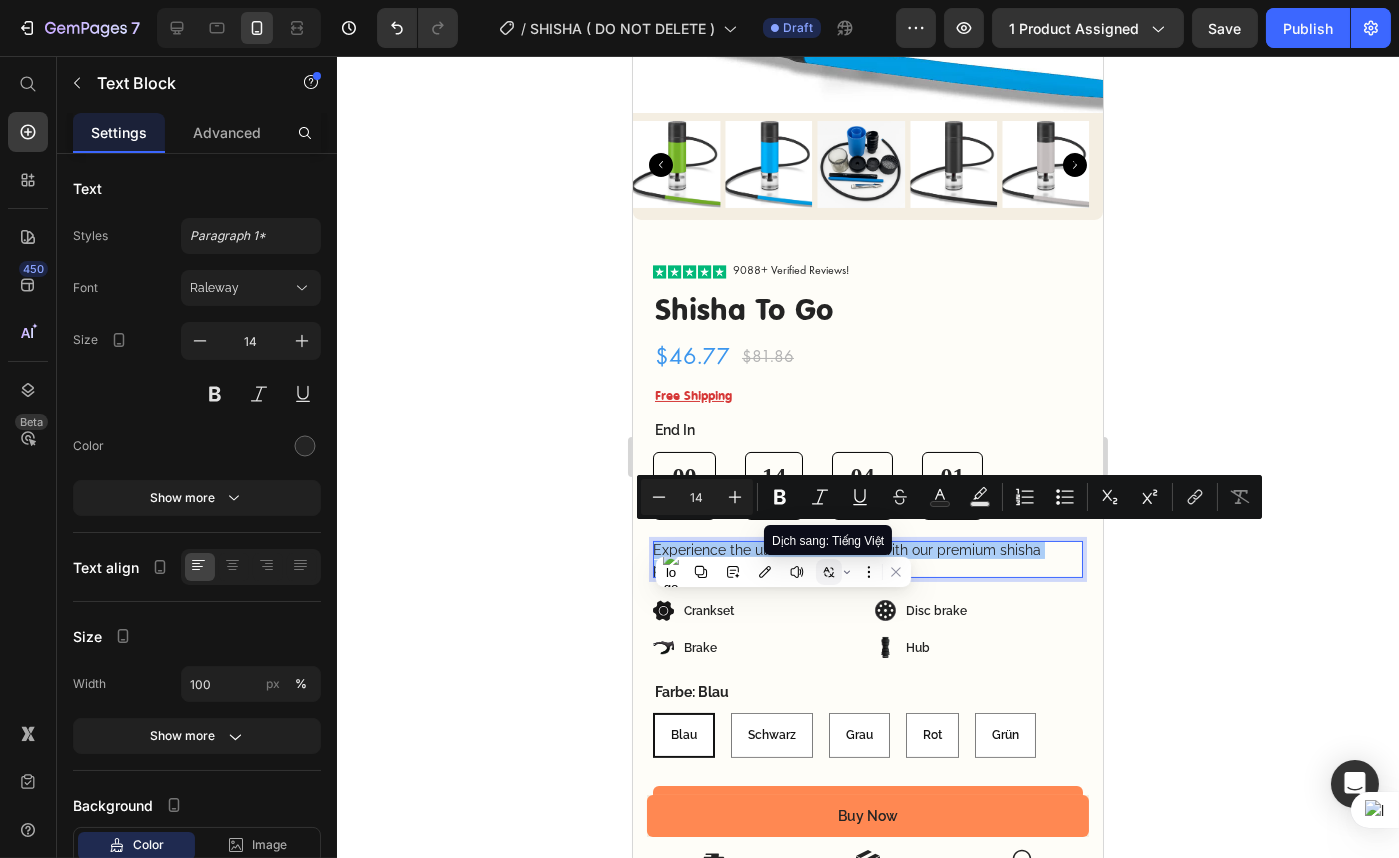 click at bounding box center [829, 572] 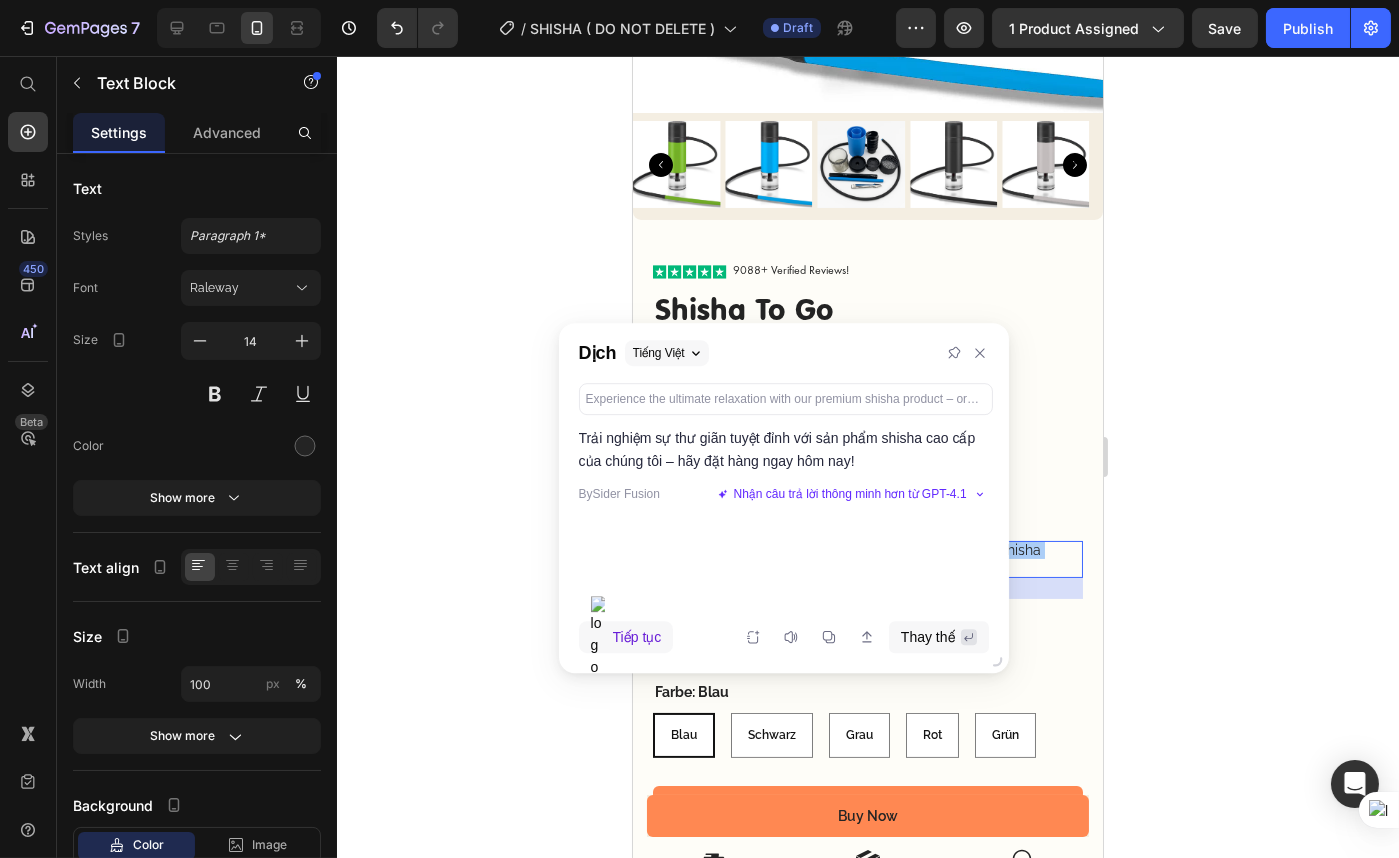 click 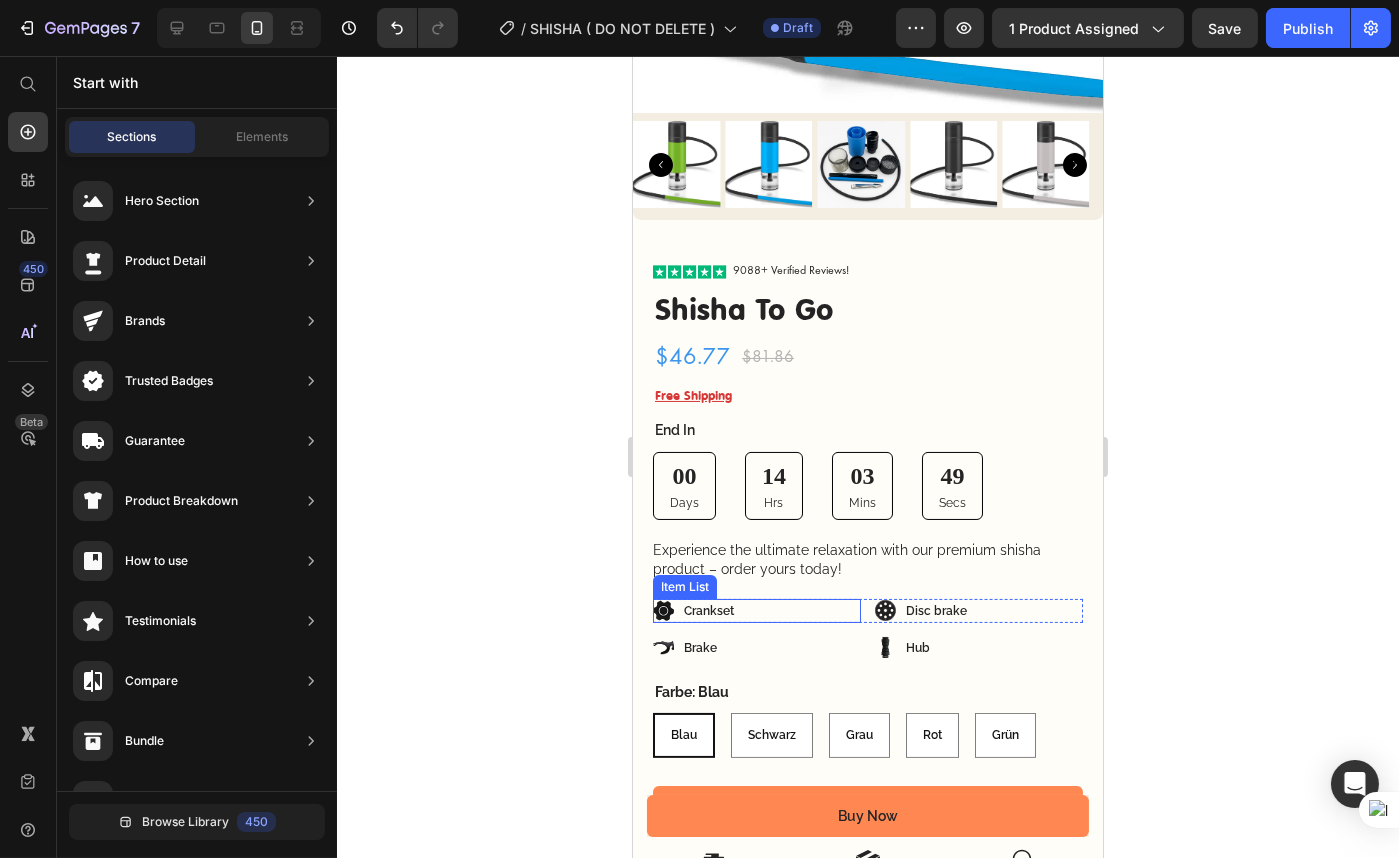 click on "Crankset" at bounding box center [708, 611] 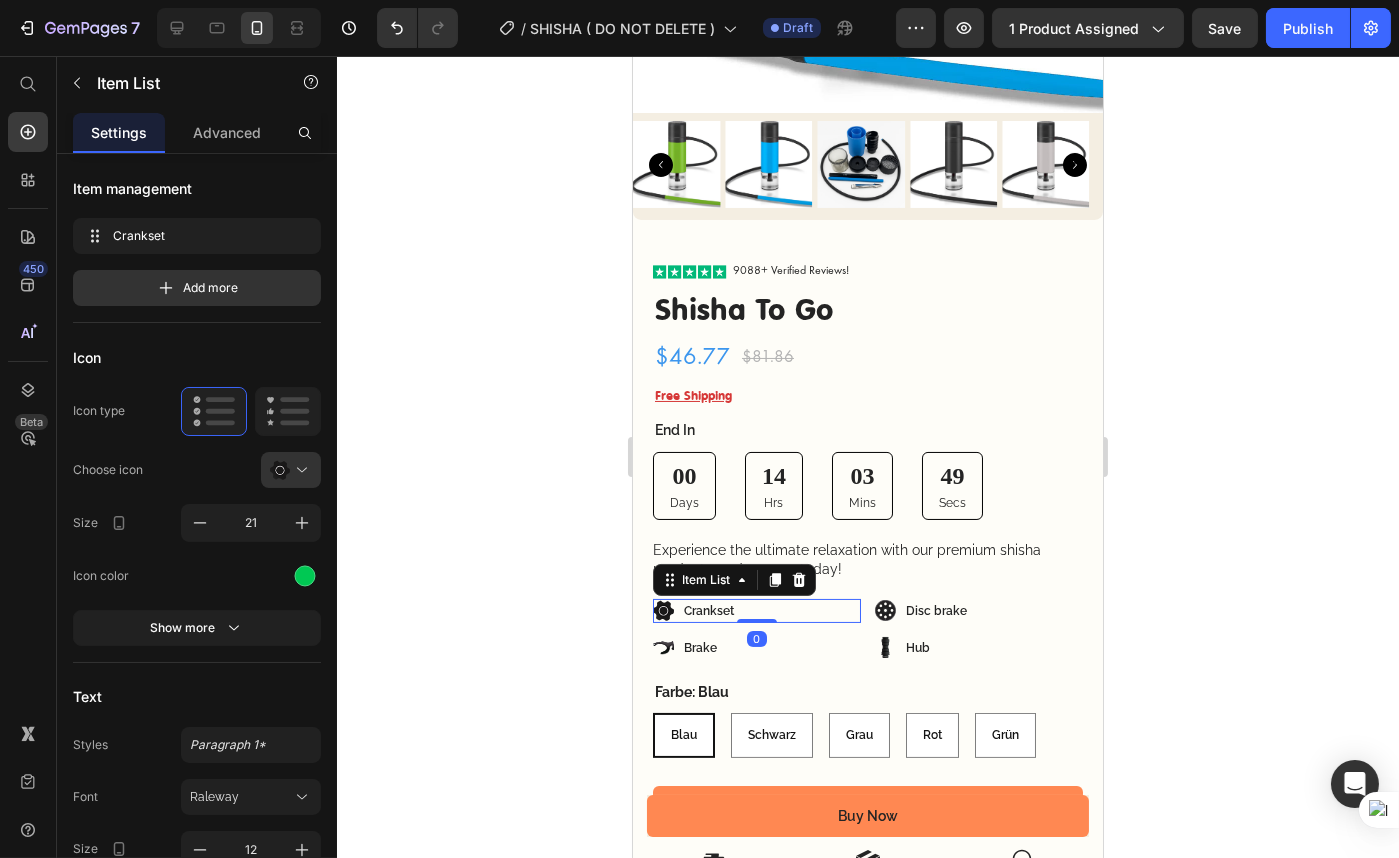 click on "Crankset" at bounding box center [708, 611] 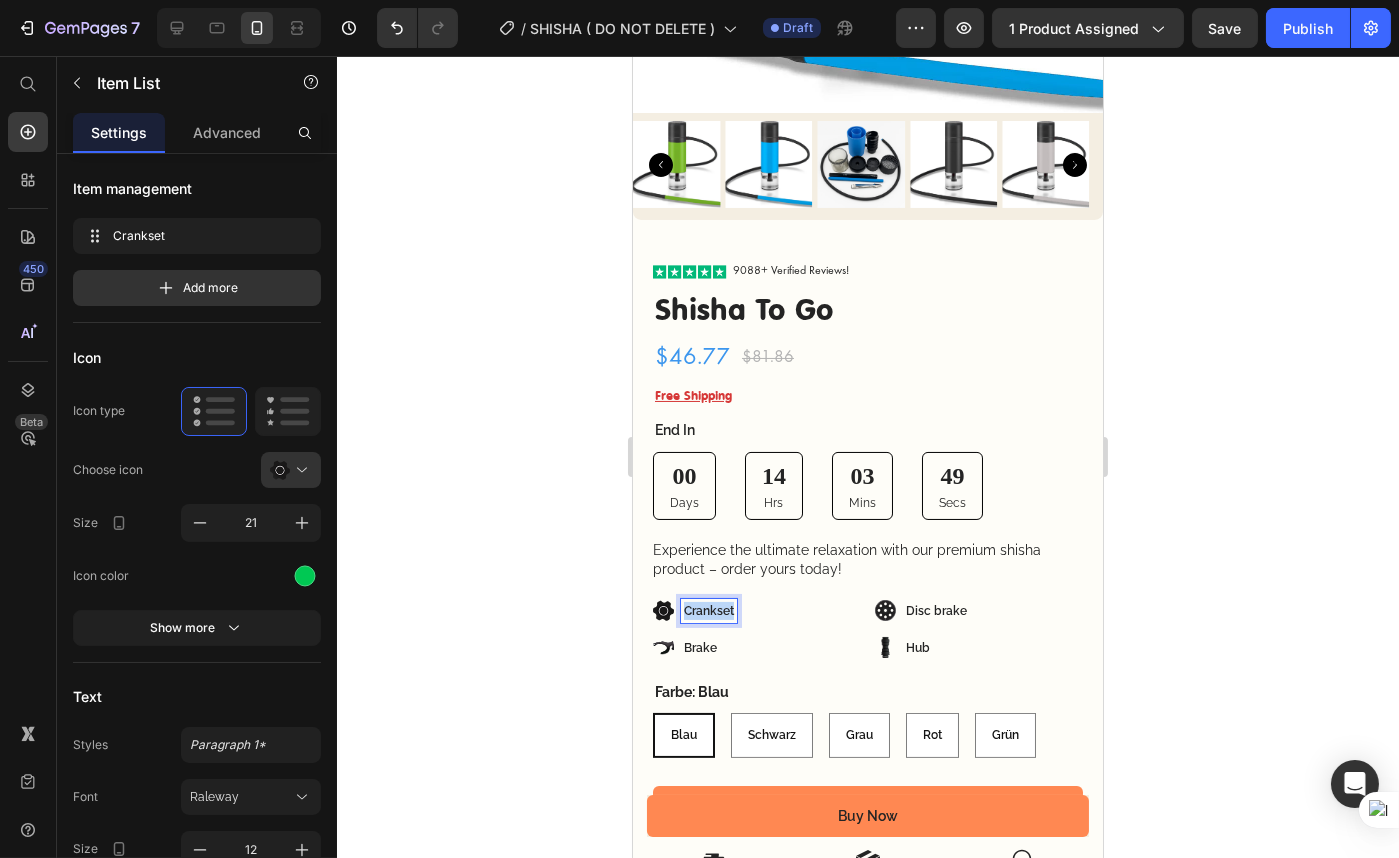 click on "Crankset" at bounding box center (708, 611) 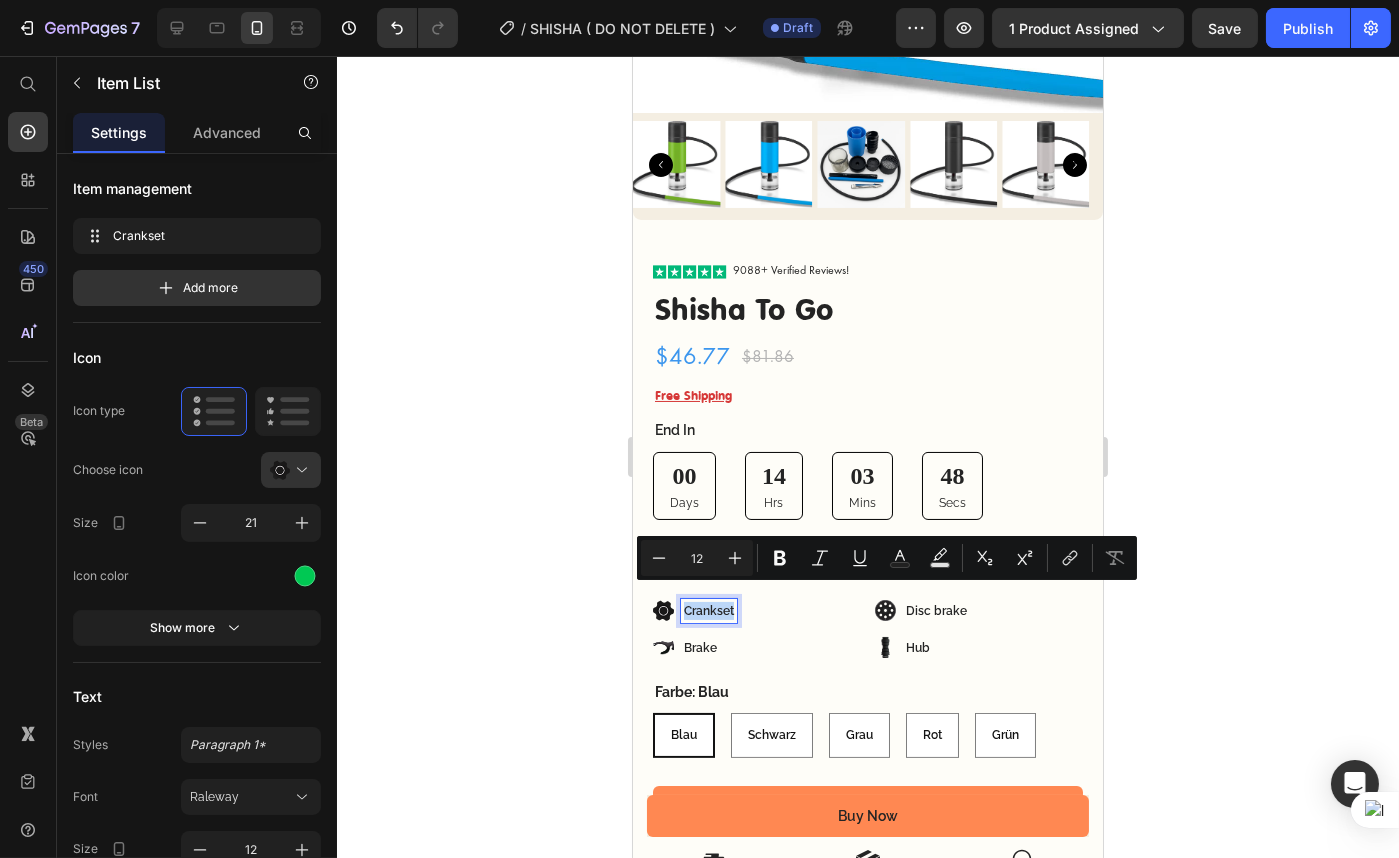 click on "Crankset" at bounding box center (708, 611) 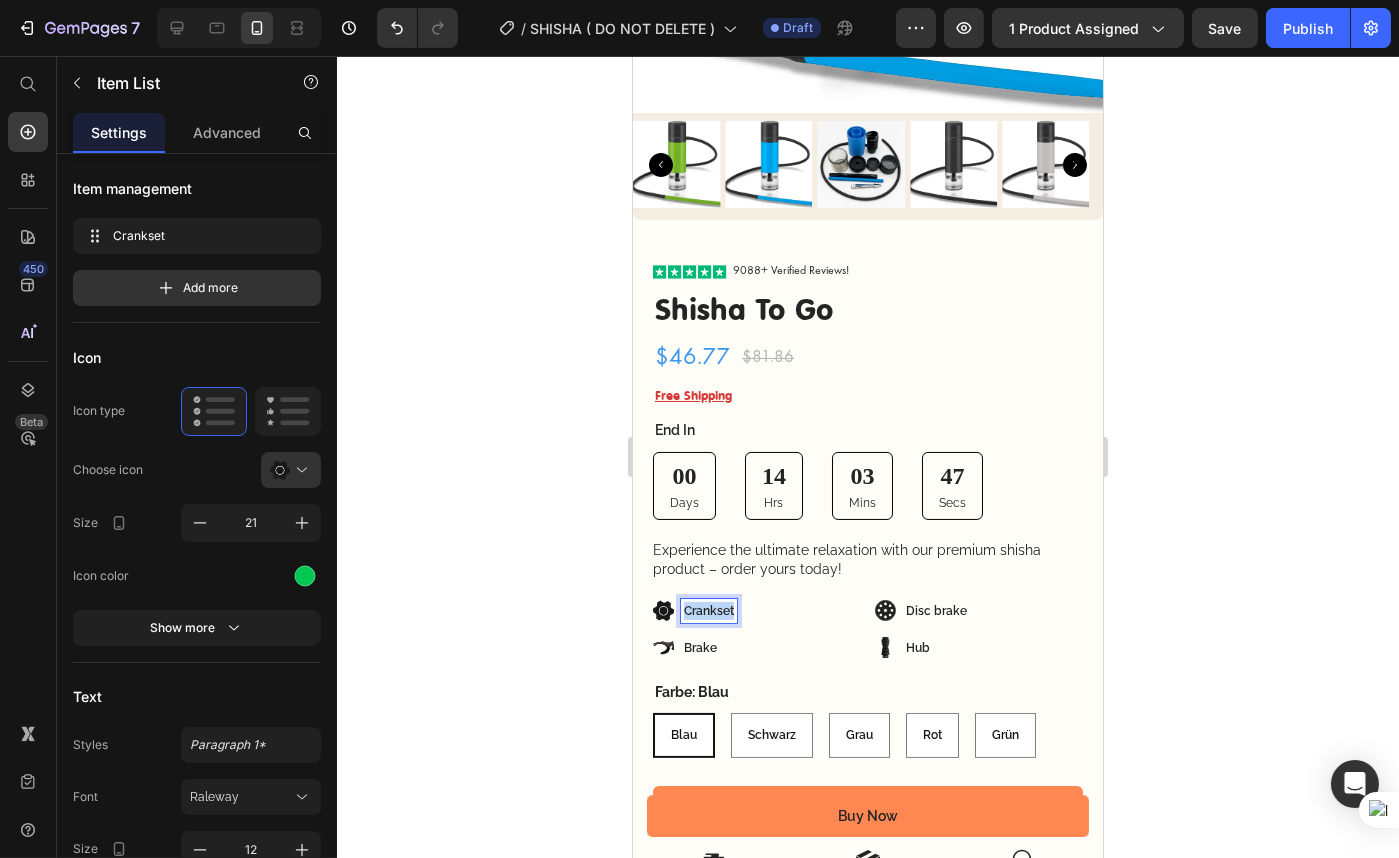 click on "Crankset" at bounding box center [708, 611] 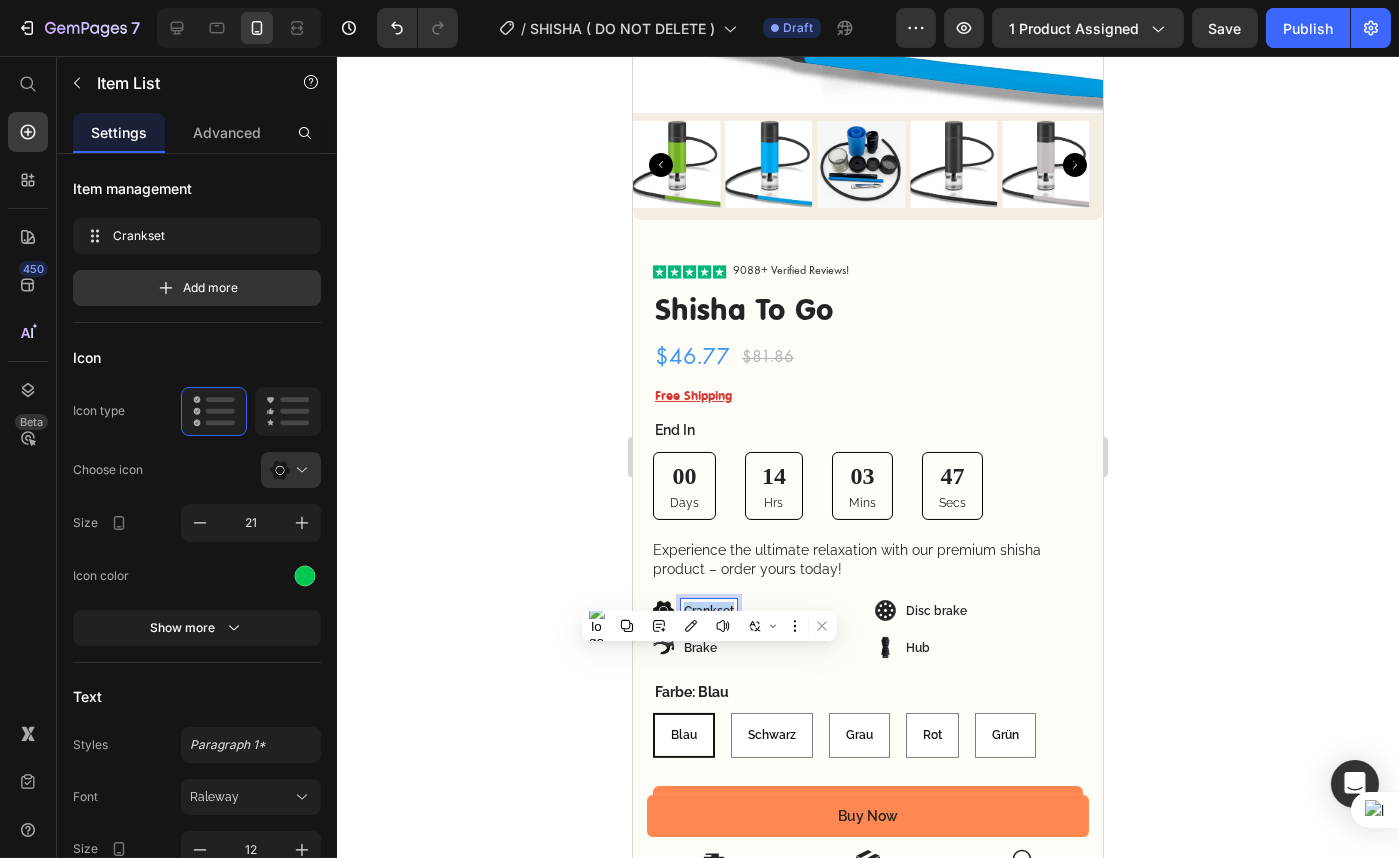 click on "Crankset" at bounding box center [708, 611] 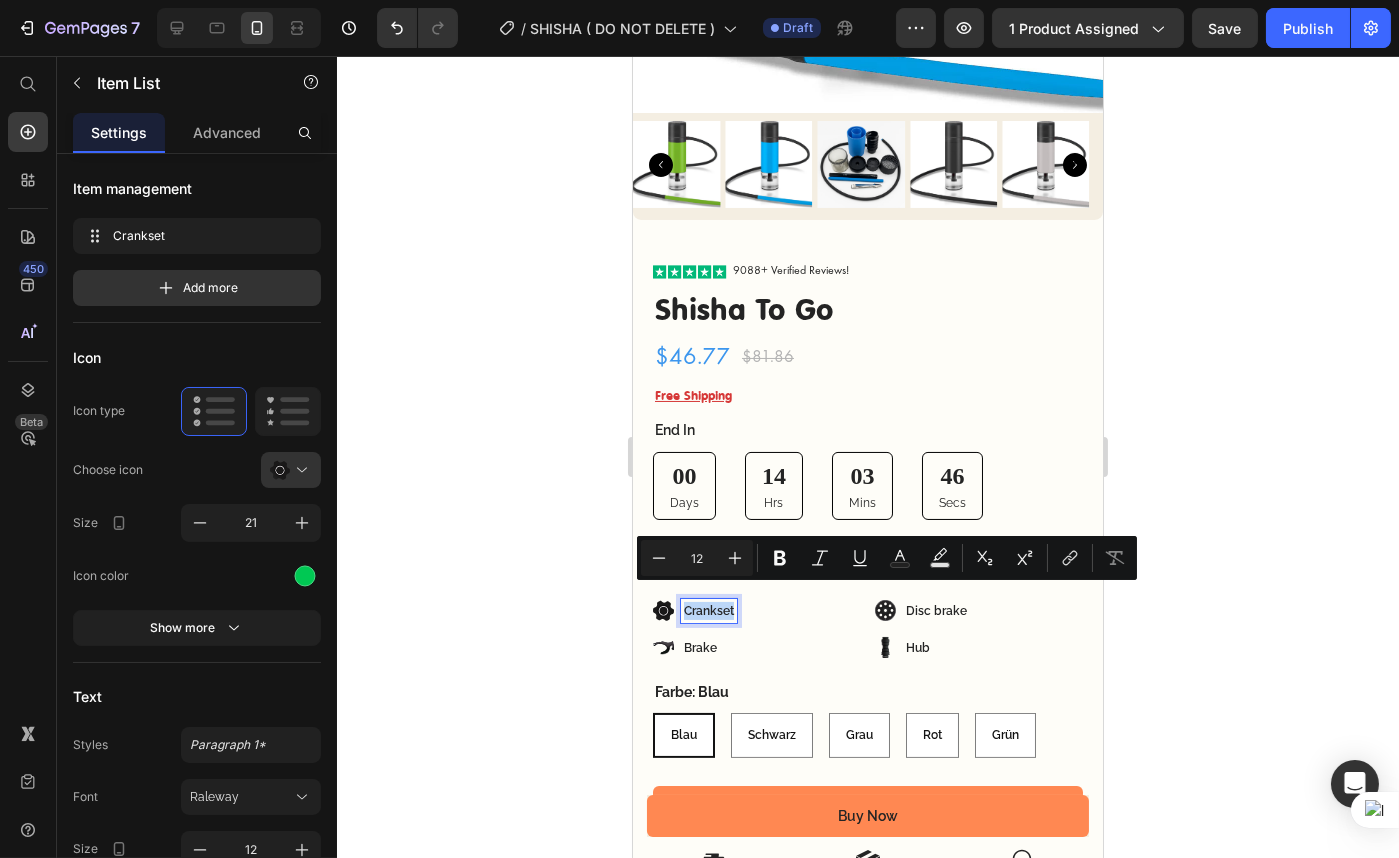 click on "Crankset" at bounding box center (708, 611) 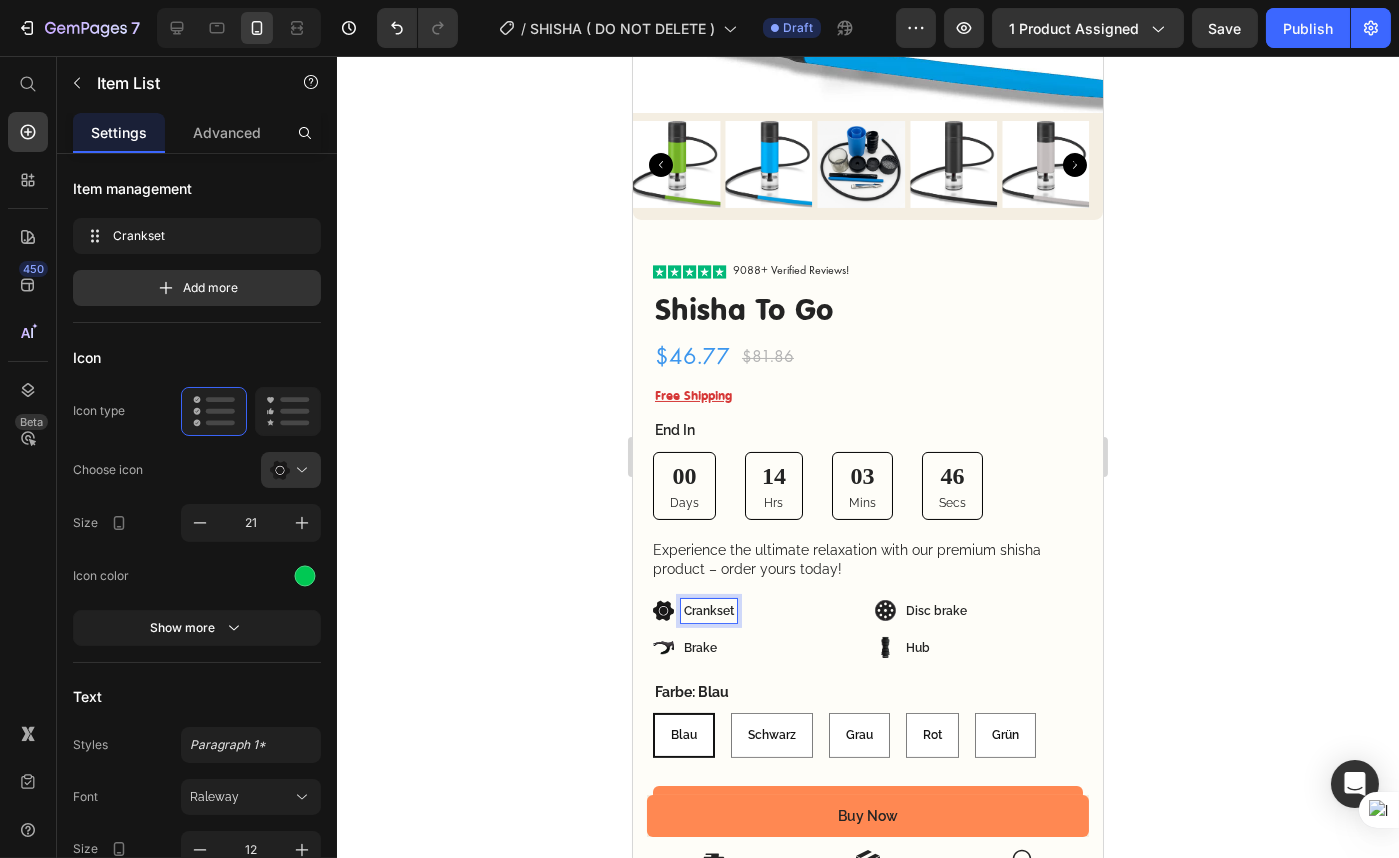 click on "Crankset" at bounding box center (708, 611) 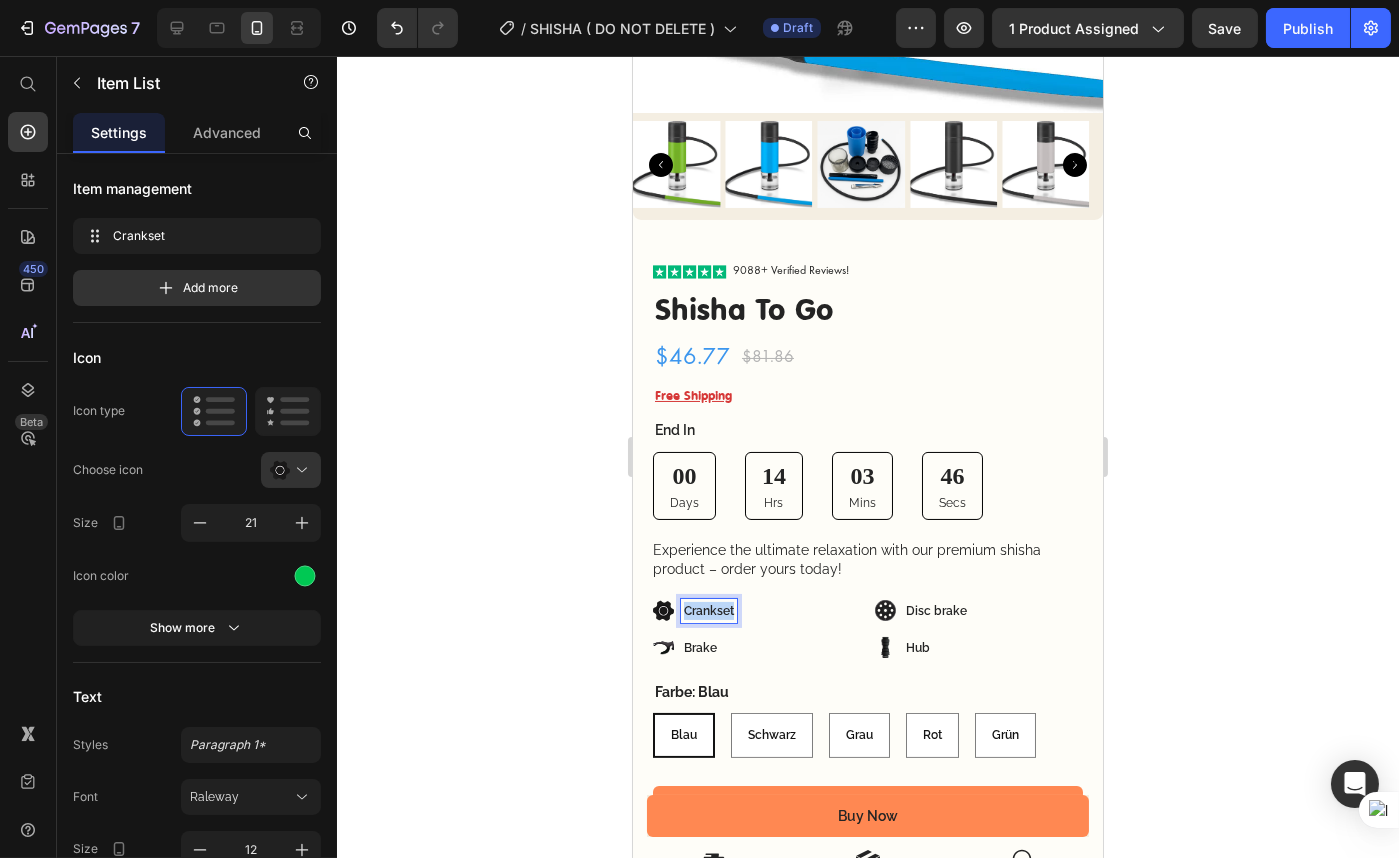 click on "Crankset" at bounding box center [708, 611] 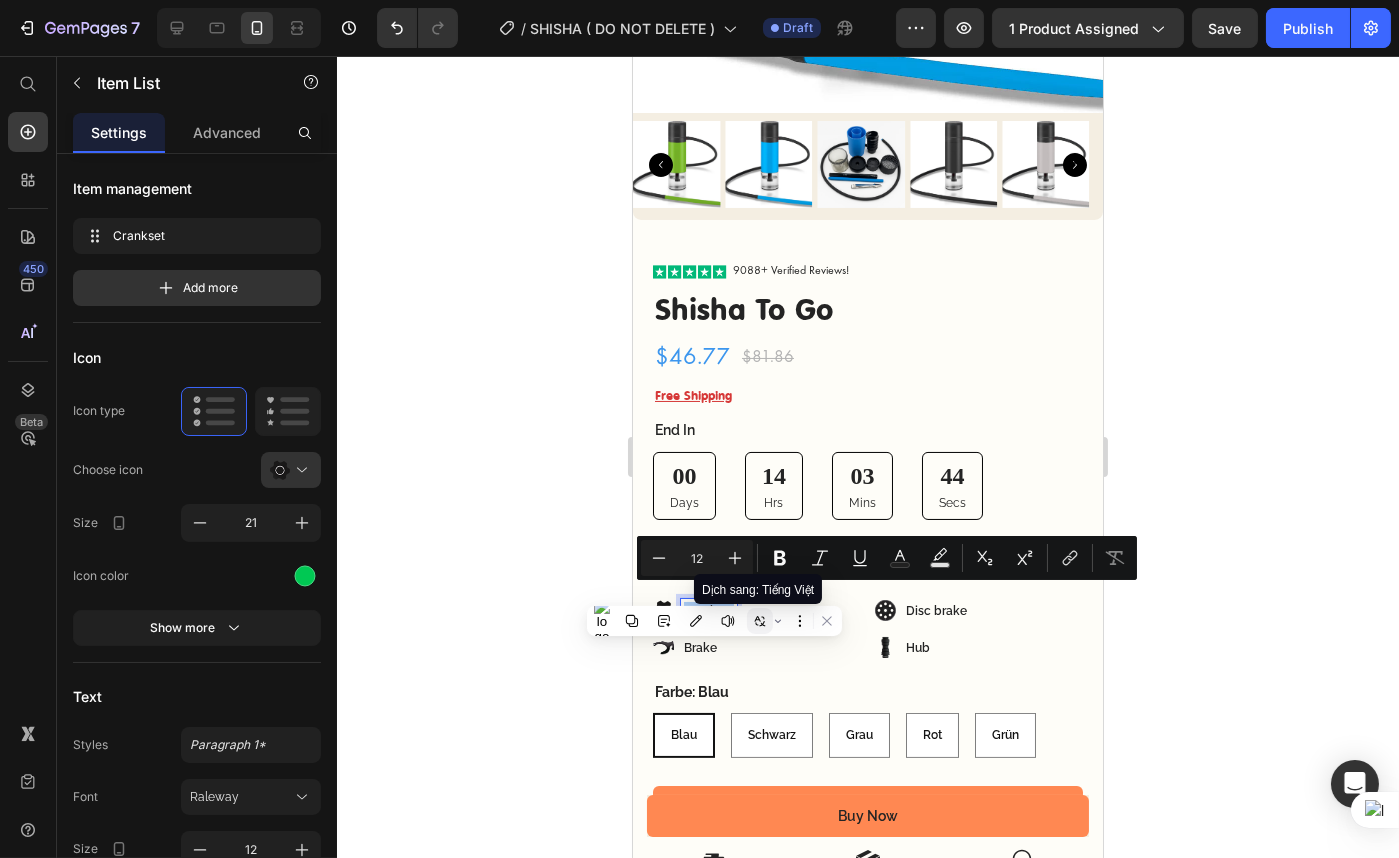 click 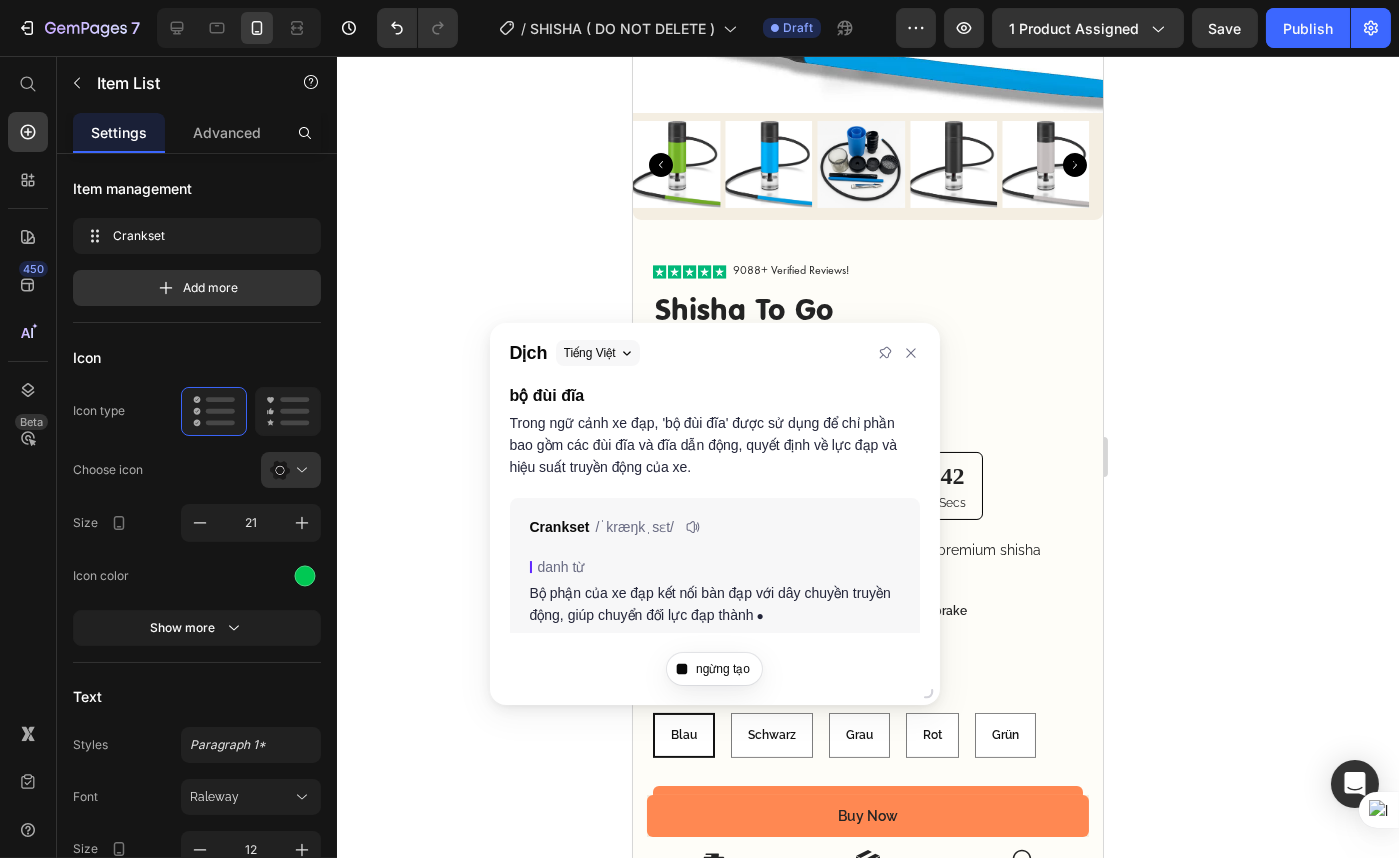 scroll, scrollTop: 10, scrollLeft: 0, axis: vertical 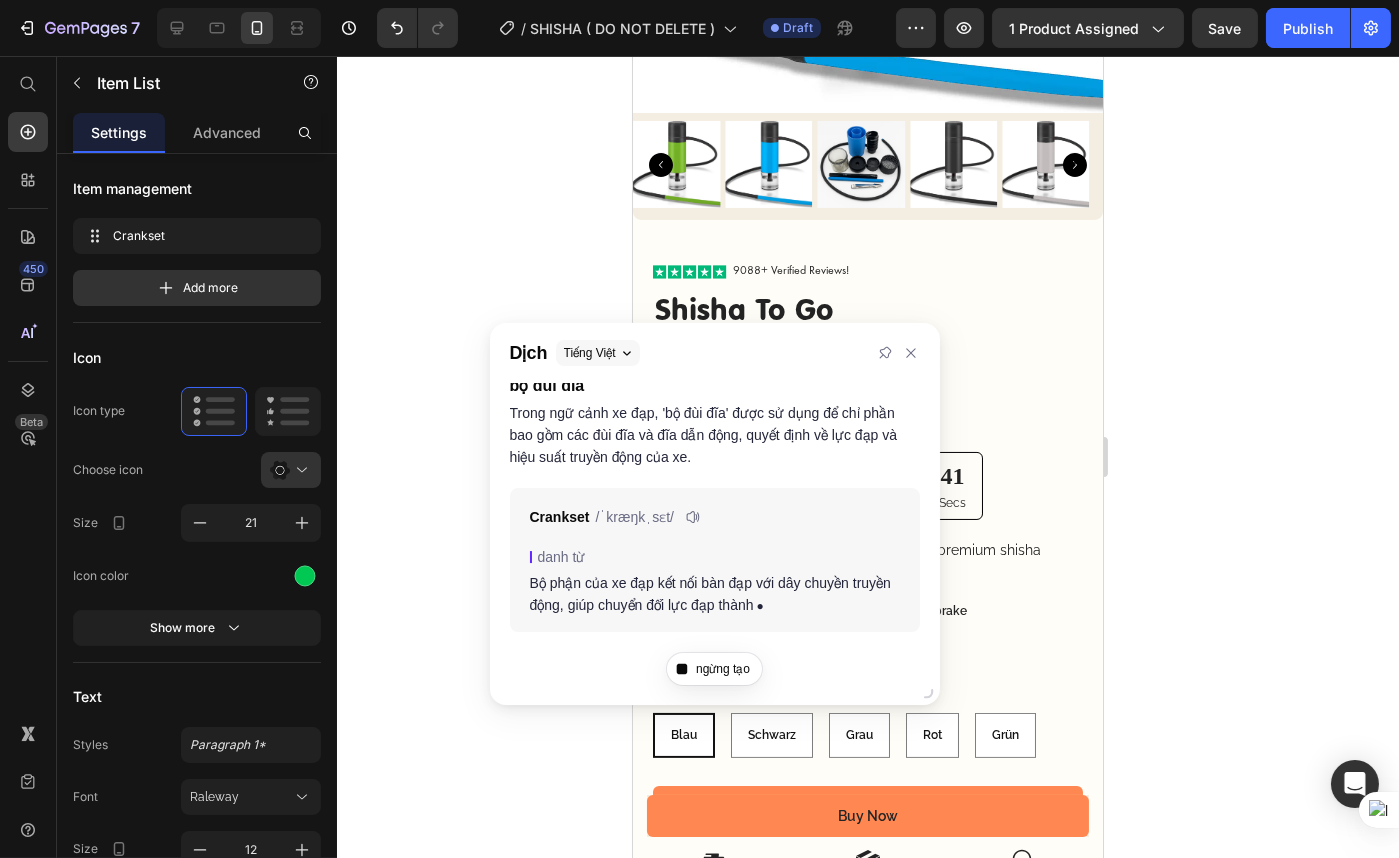 click 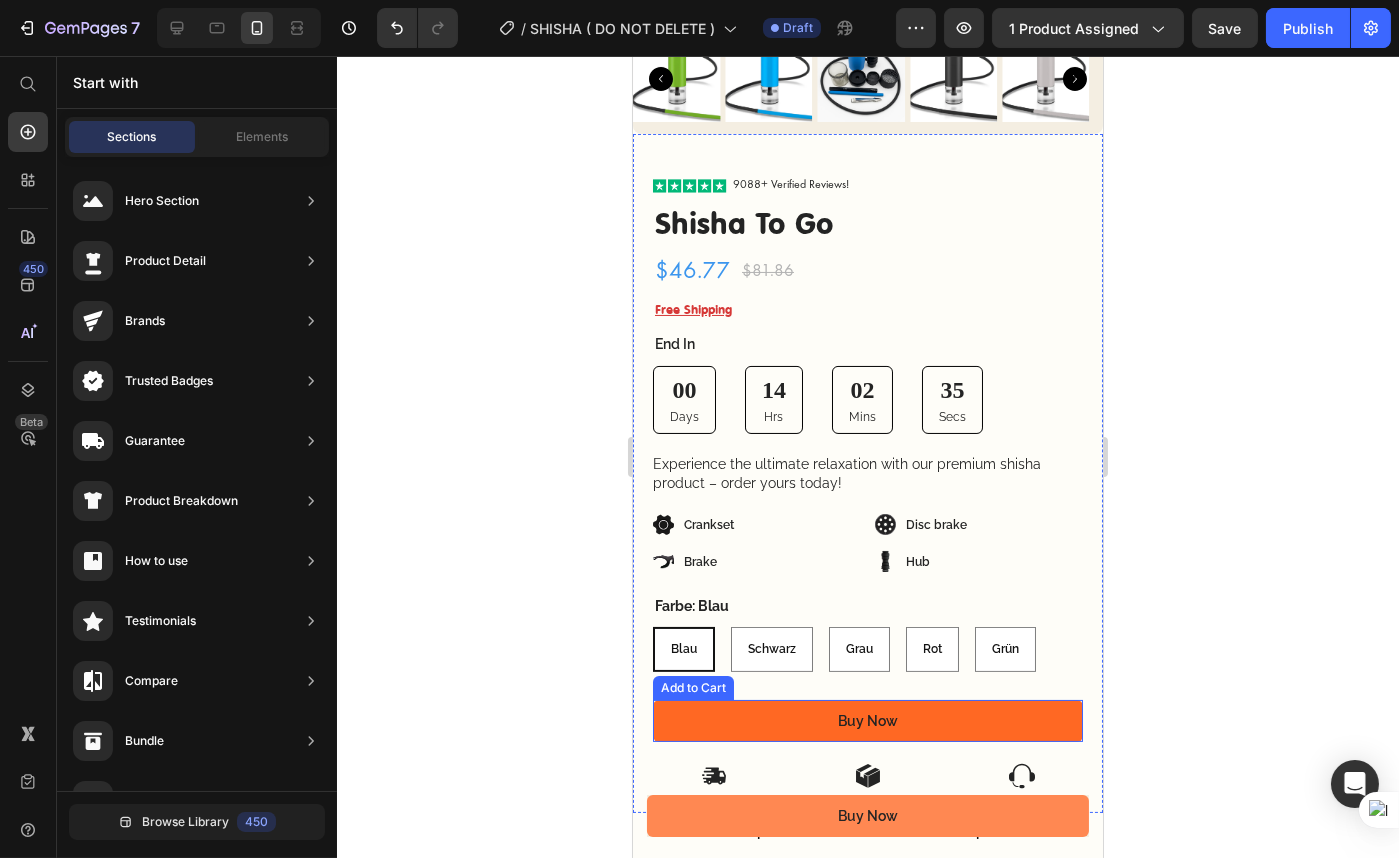 scroll, scrollTop: 545, scrollLeft: 0, axis: vertical 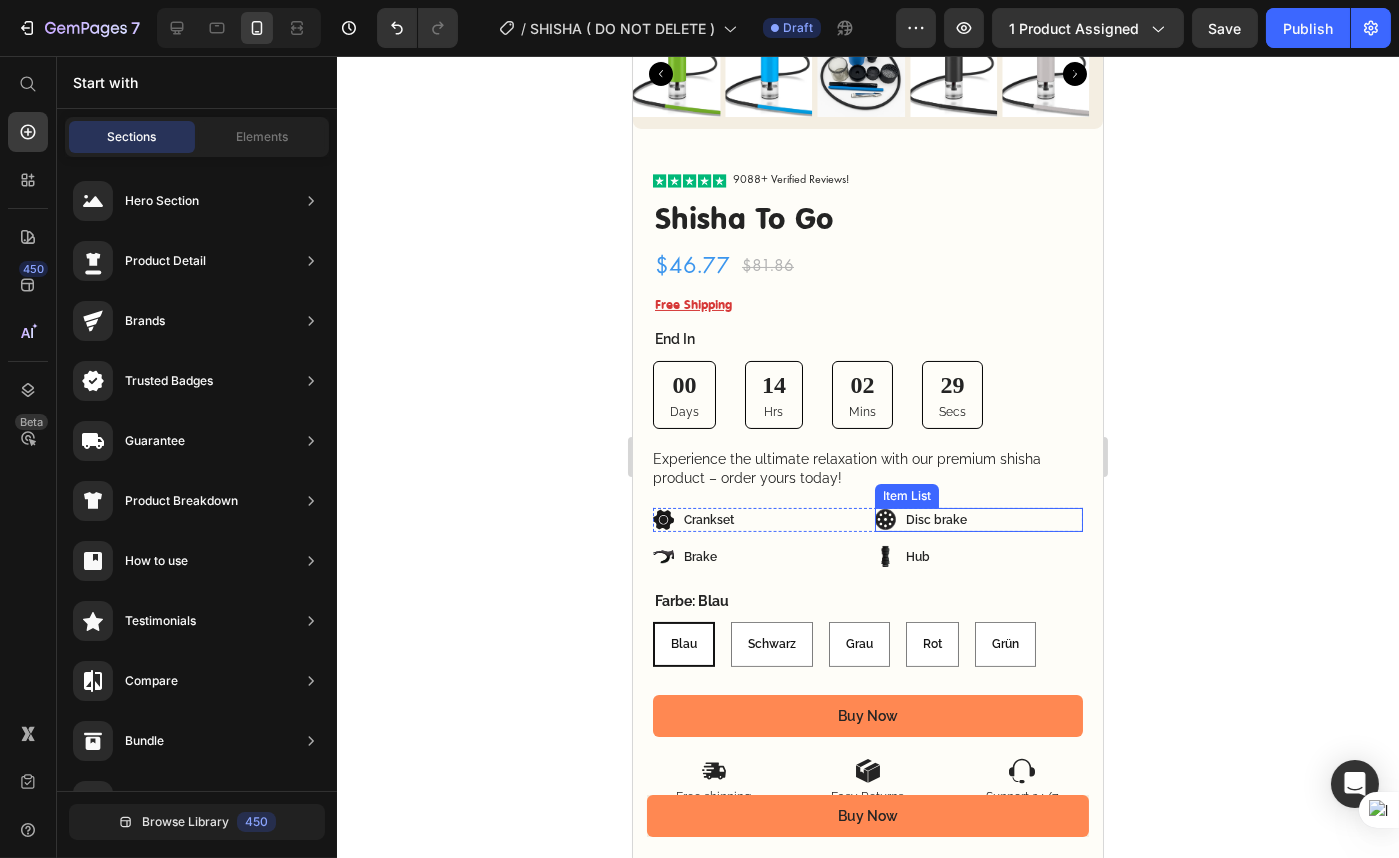 click on "Disc brake" at bounding box center (935, 520) 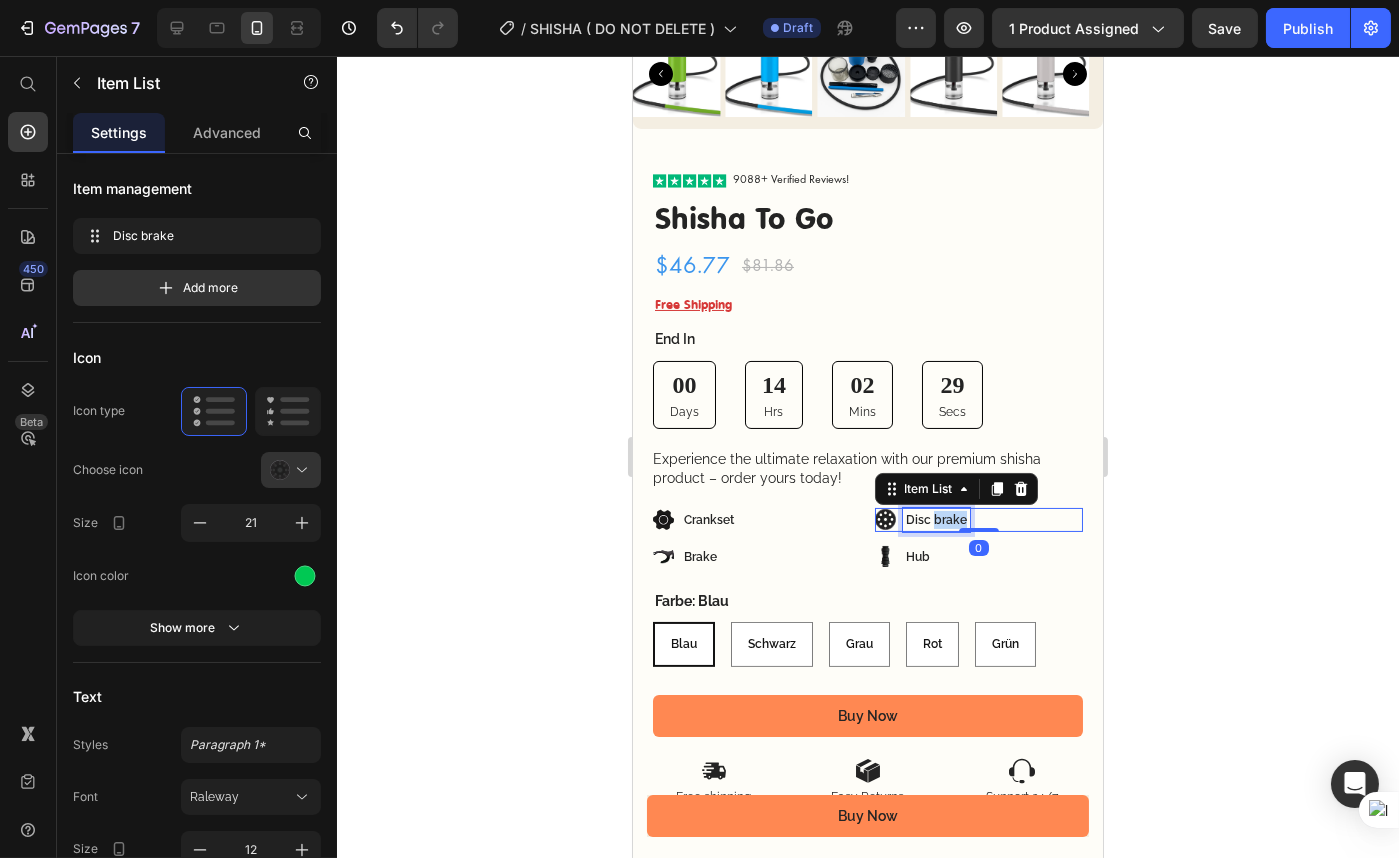 click on "Disc brake" at bounding box center [935, 520] 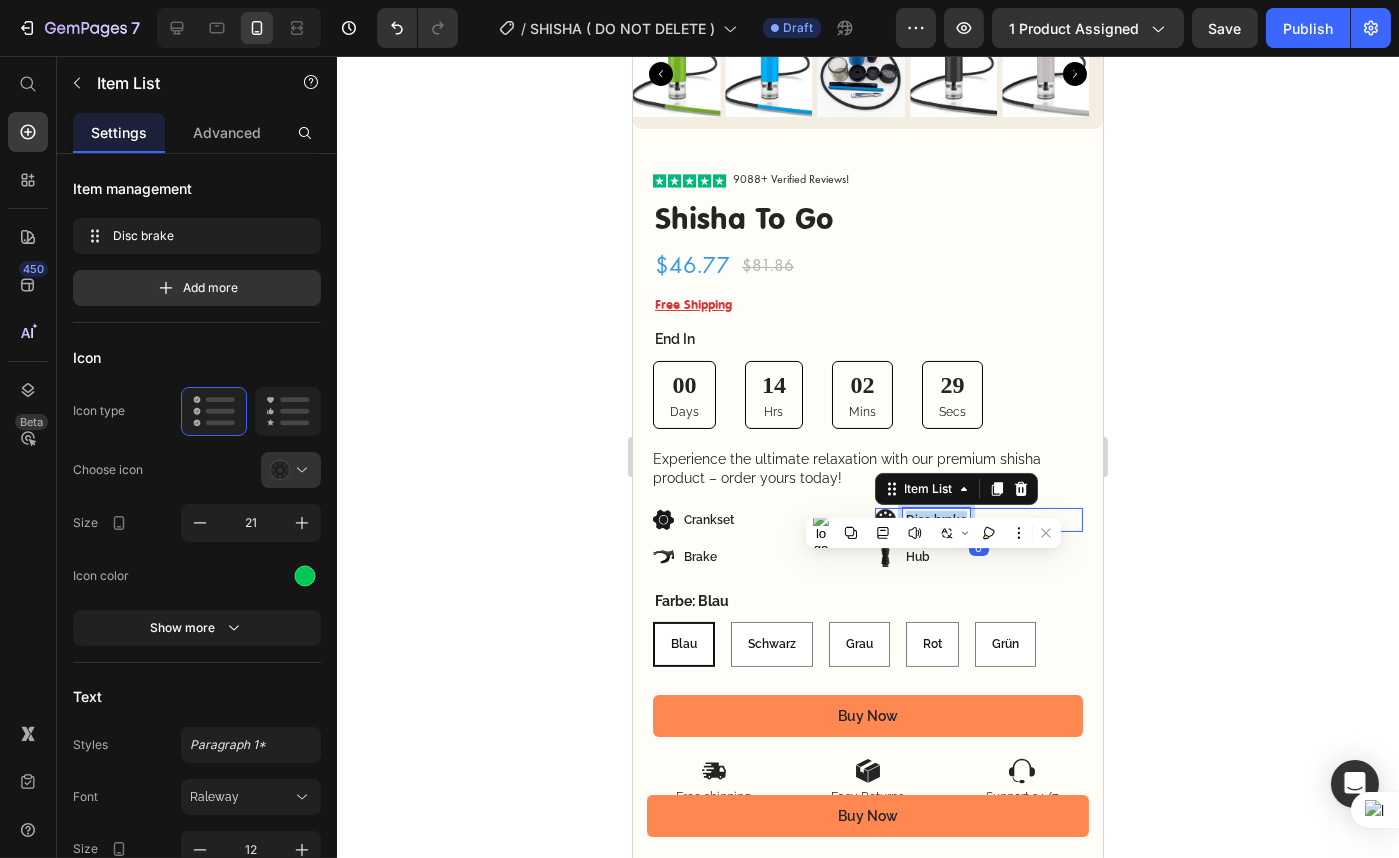 click on "Disc brake" at bounding box center (935, 520) 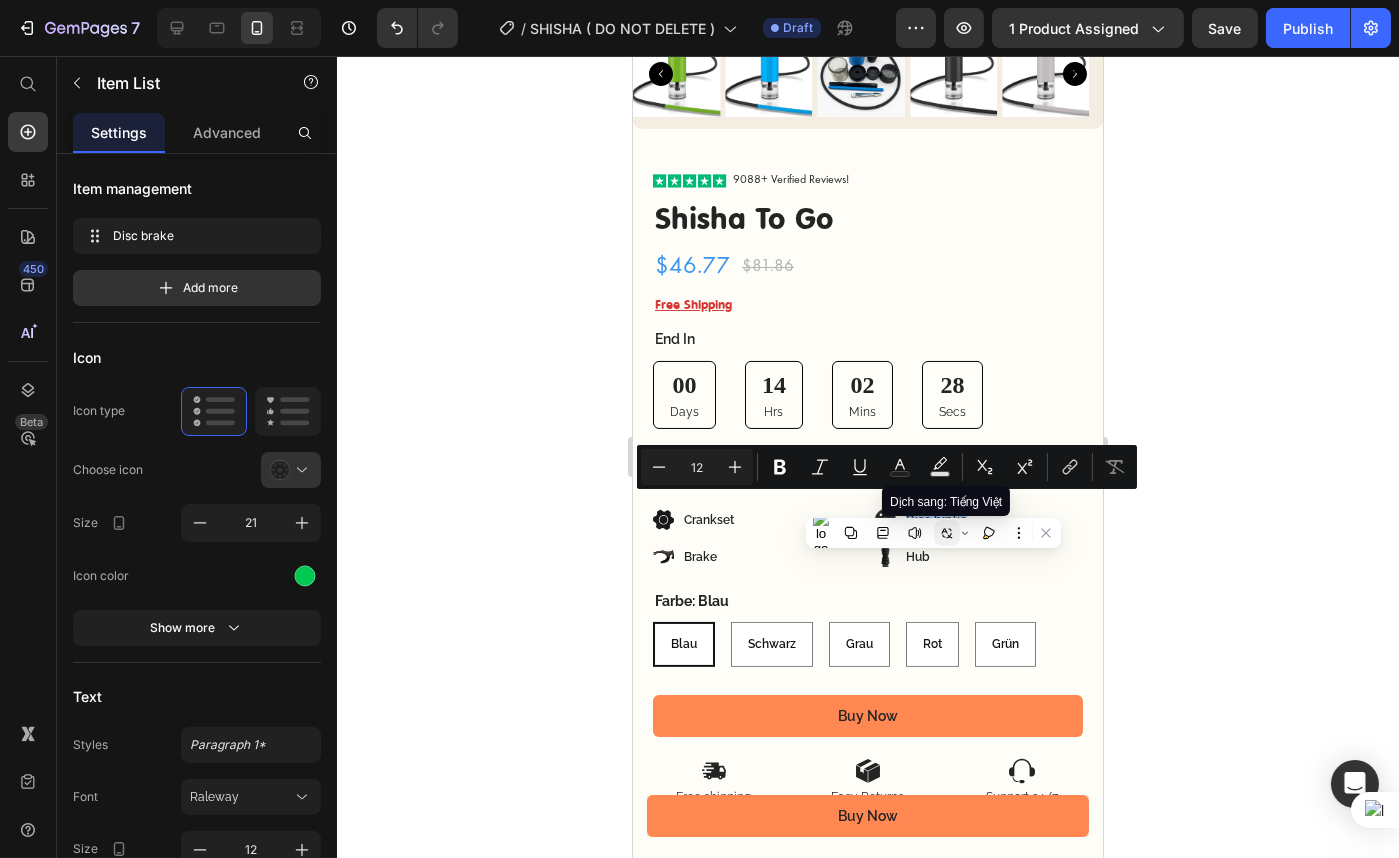 click 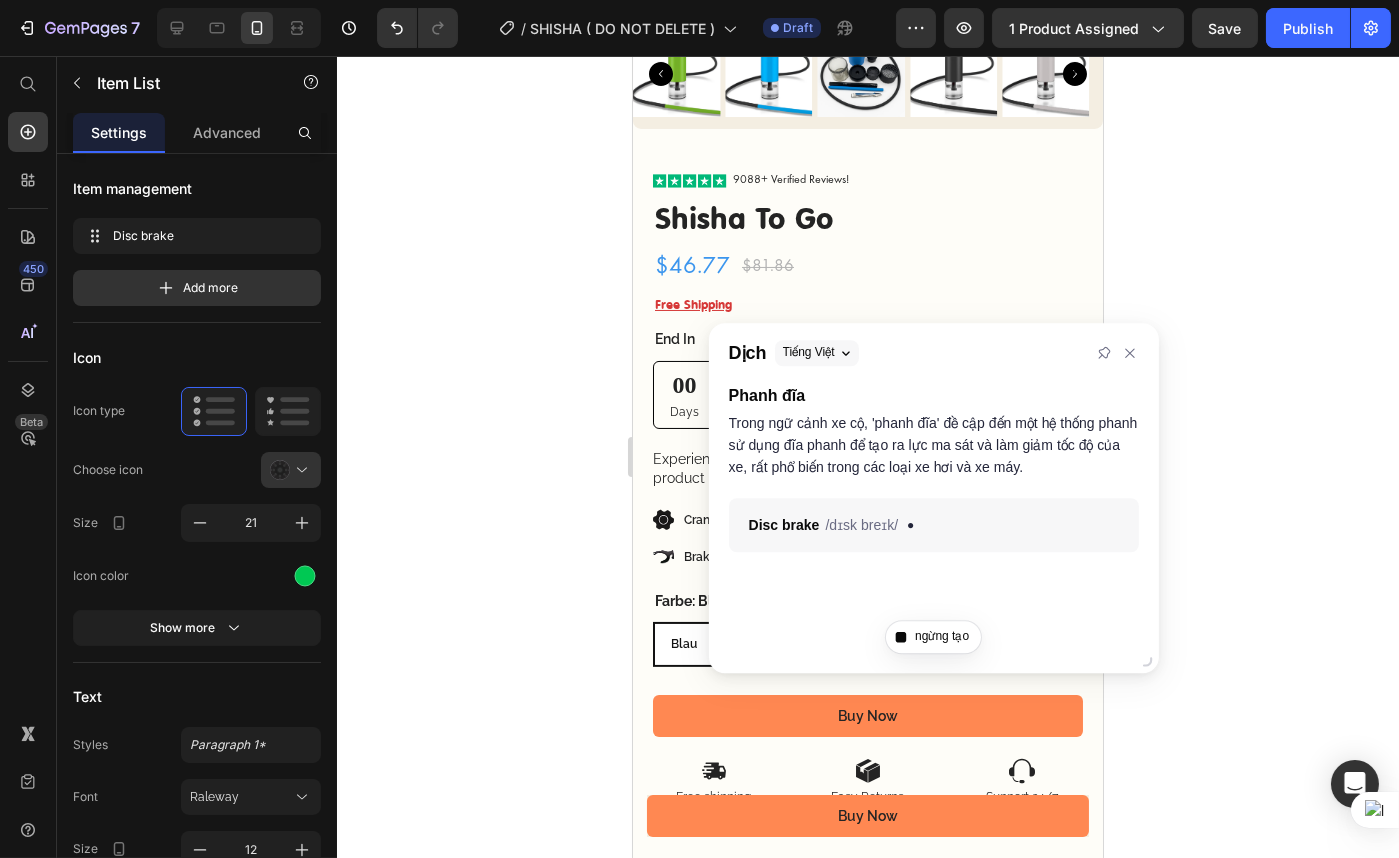 click 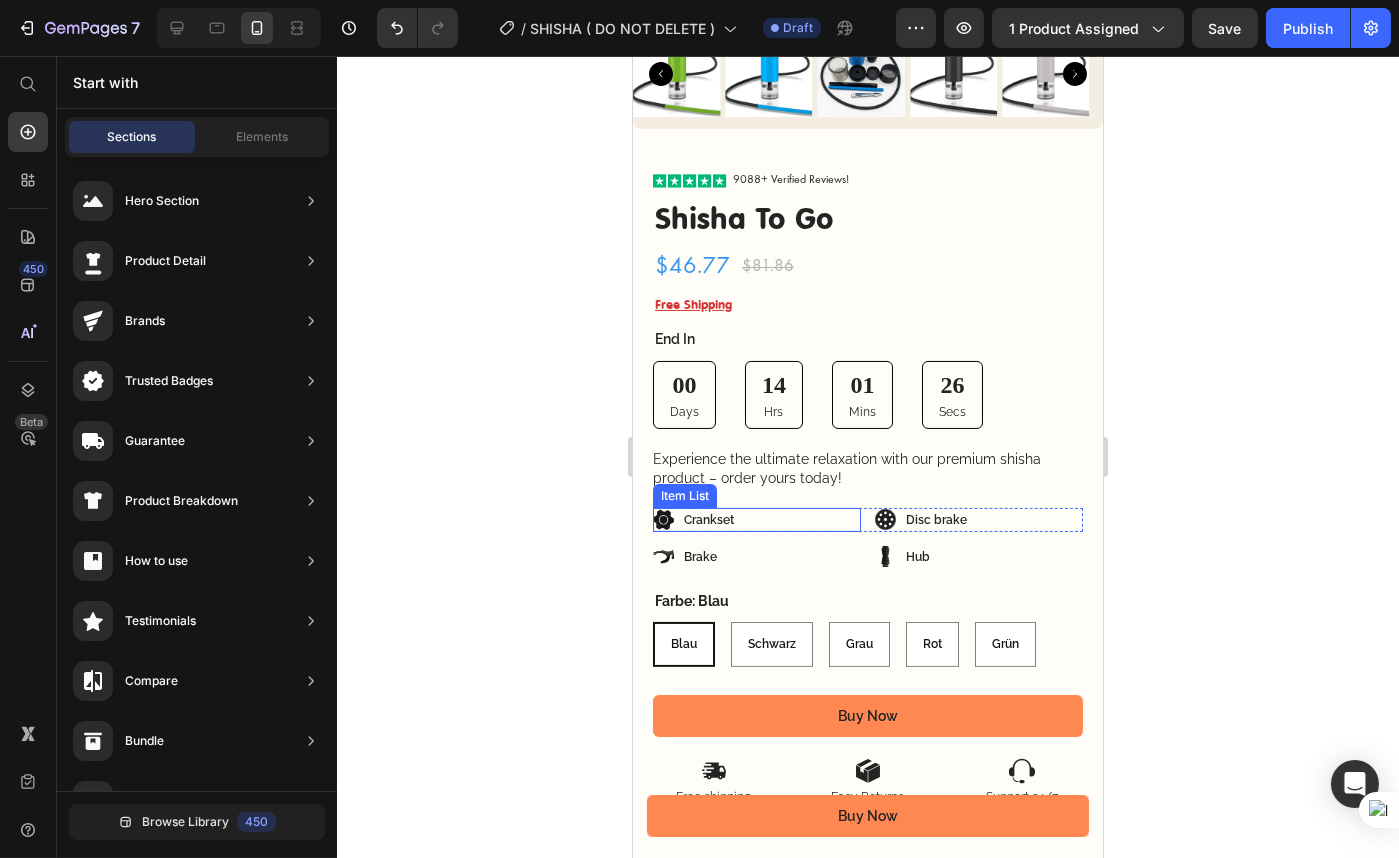 click 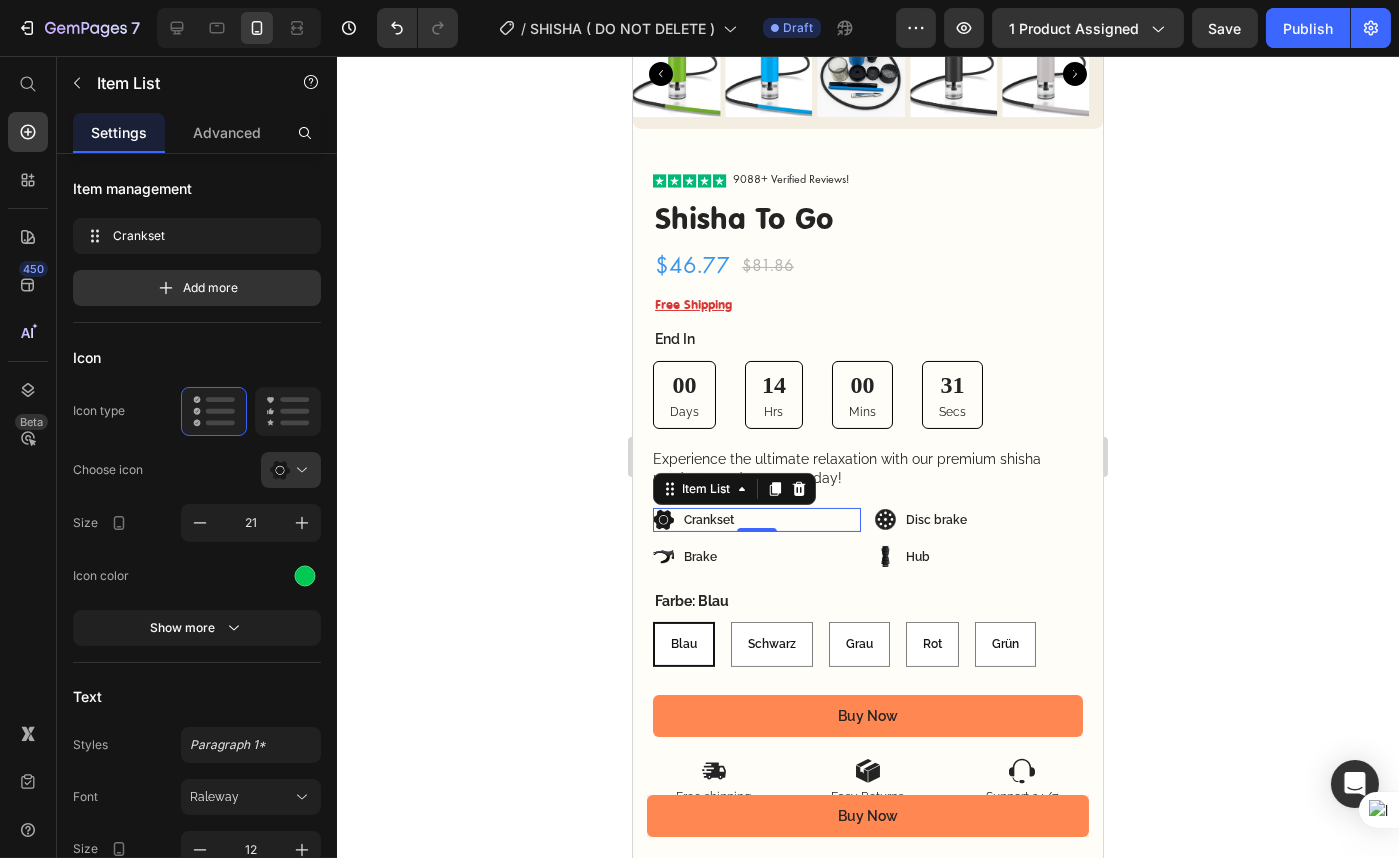 click 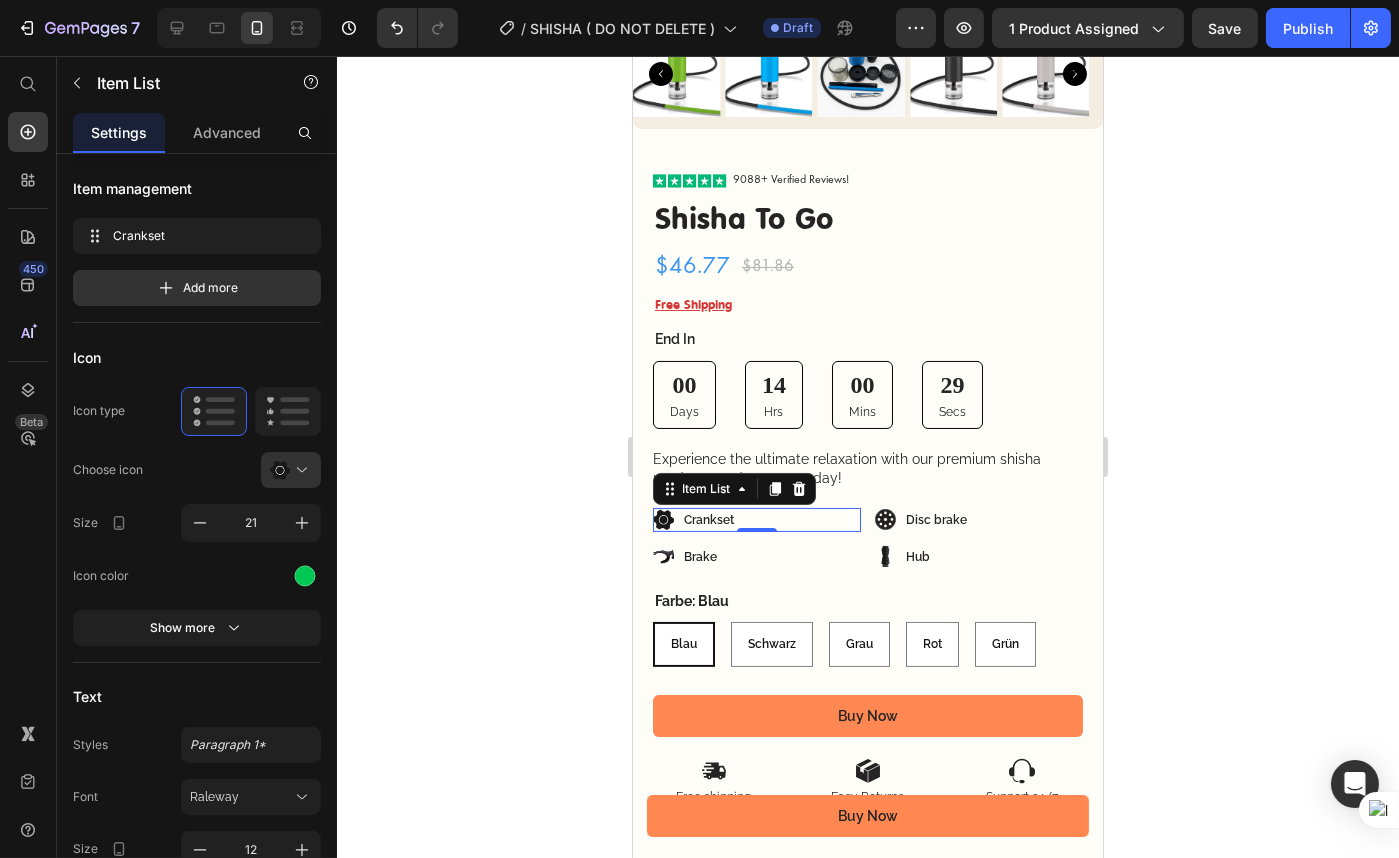 click 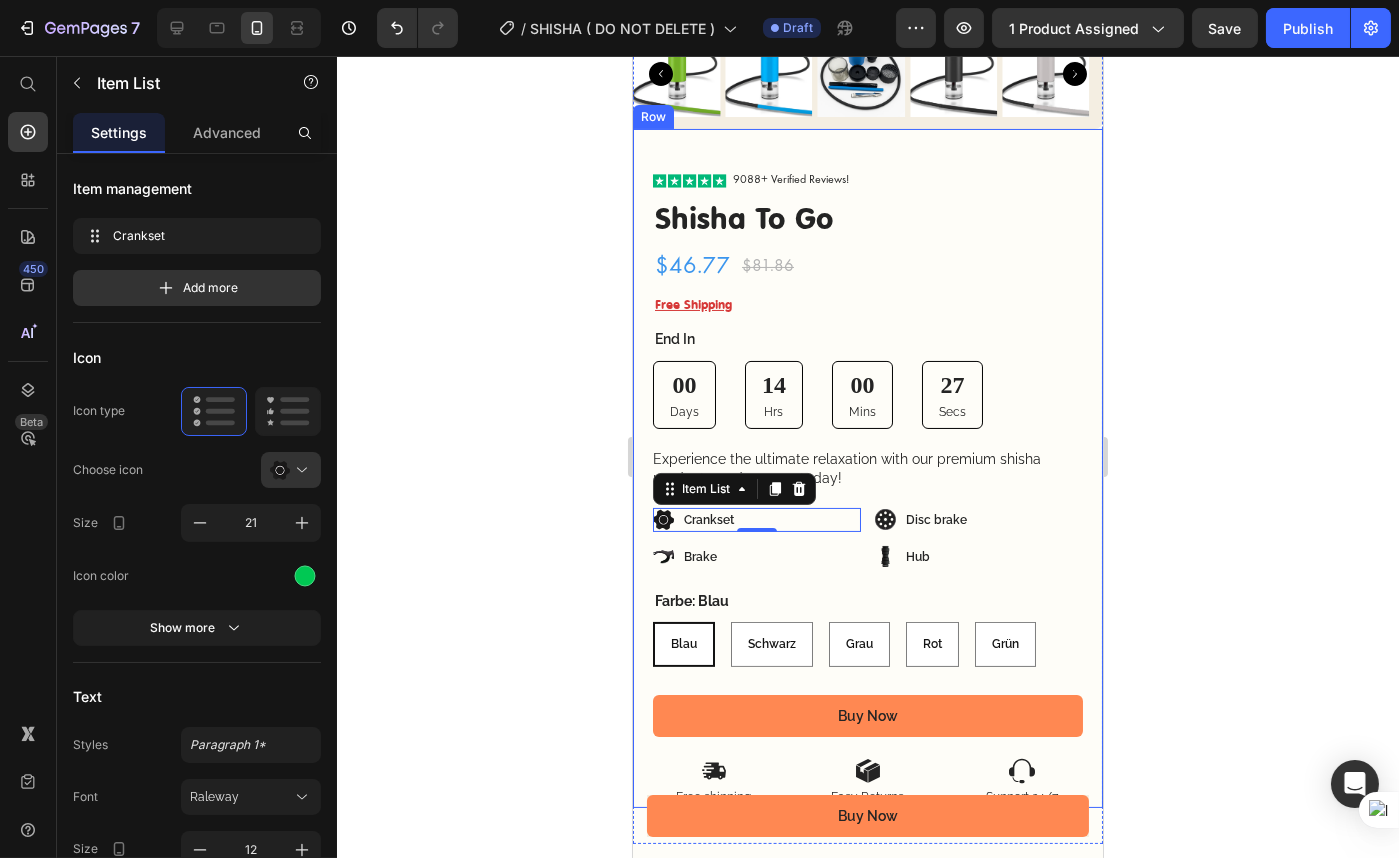 click 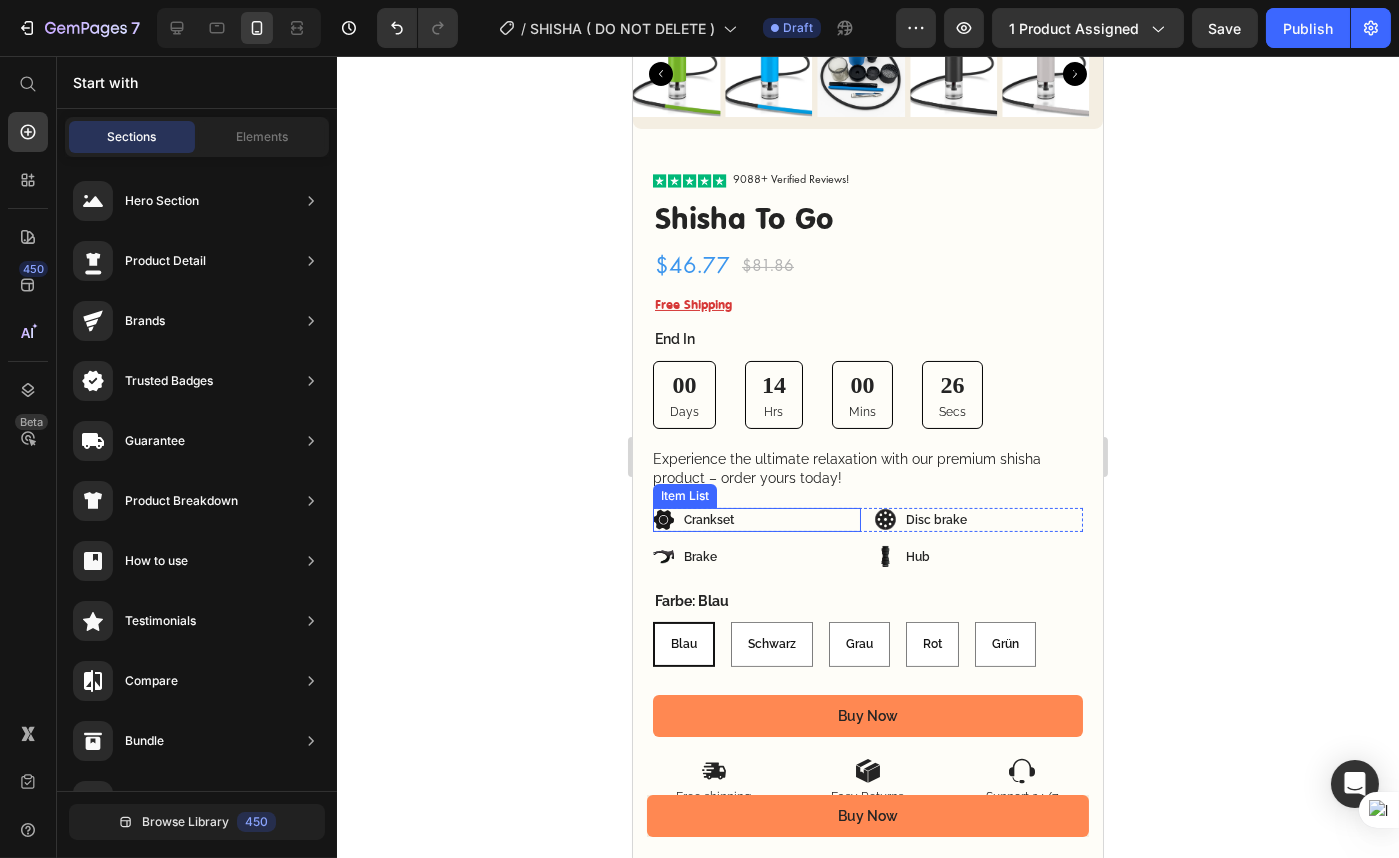 click on "Crankset" at bounding box center [756, 520] 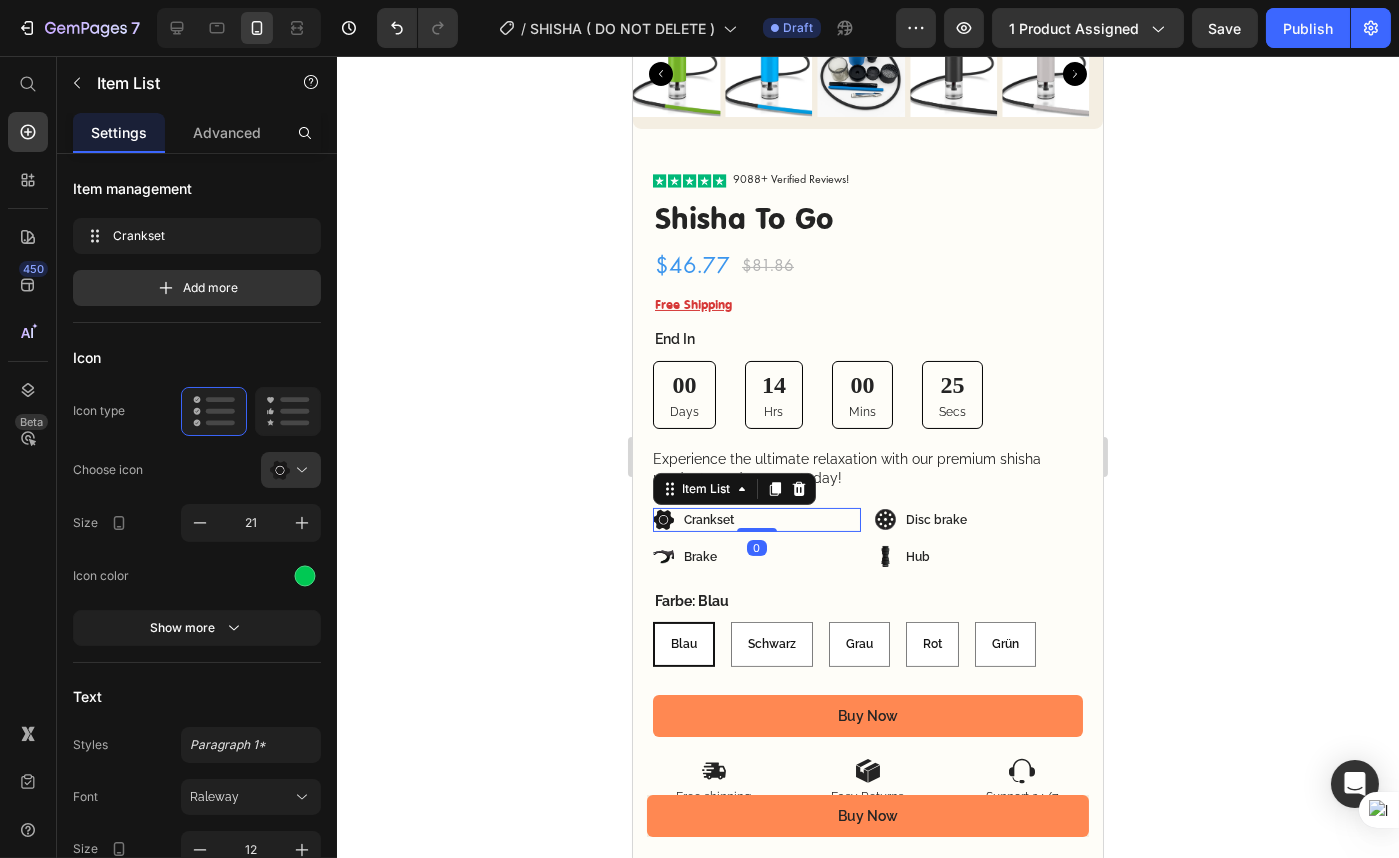 click 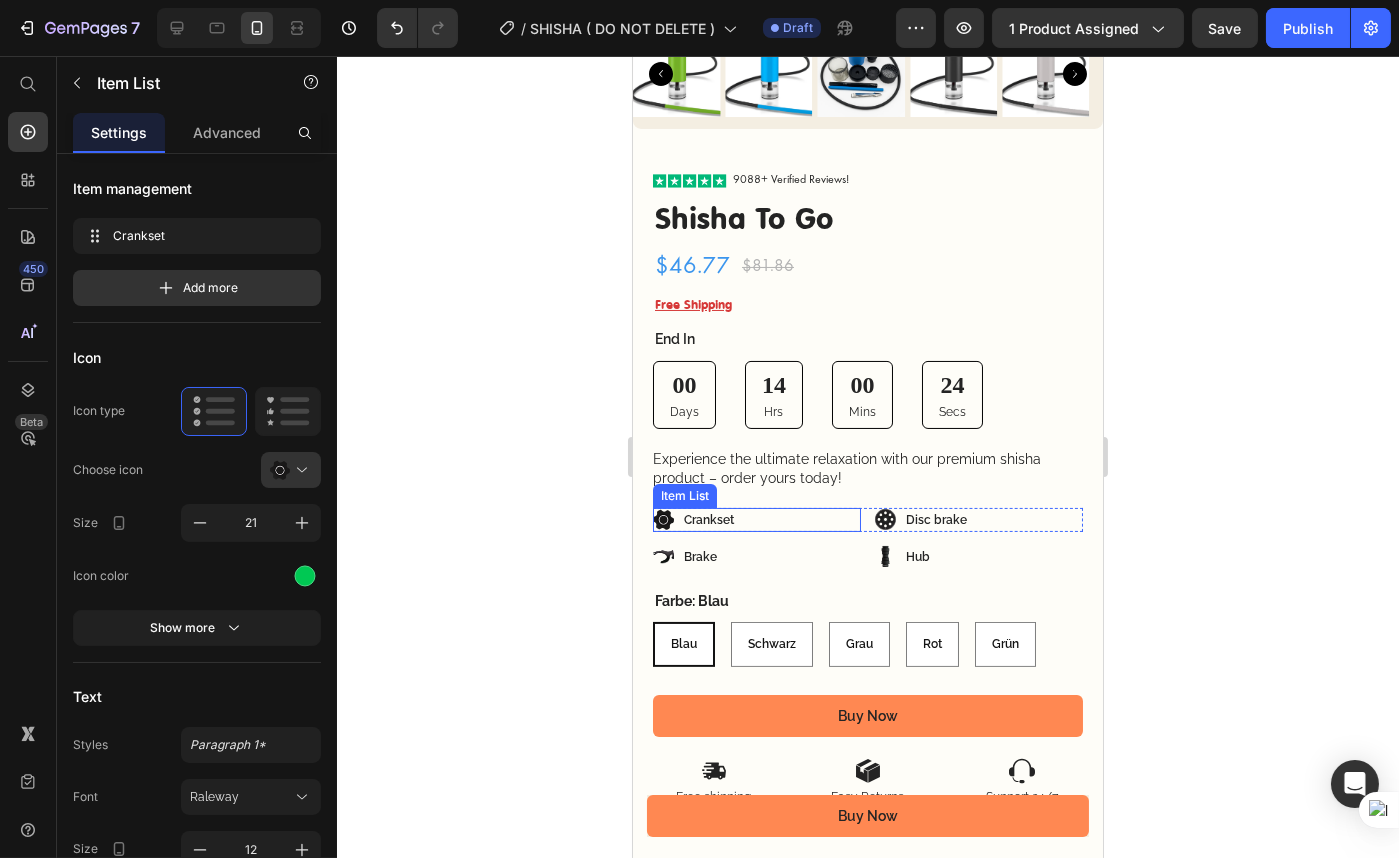 click on "Crankset Item List" at bounding box center (756, 520) 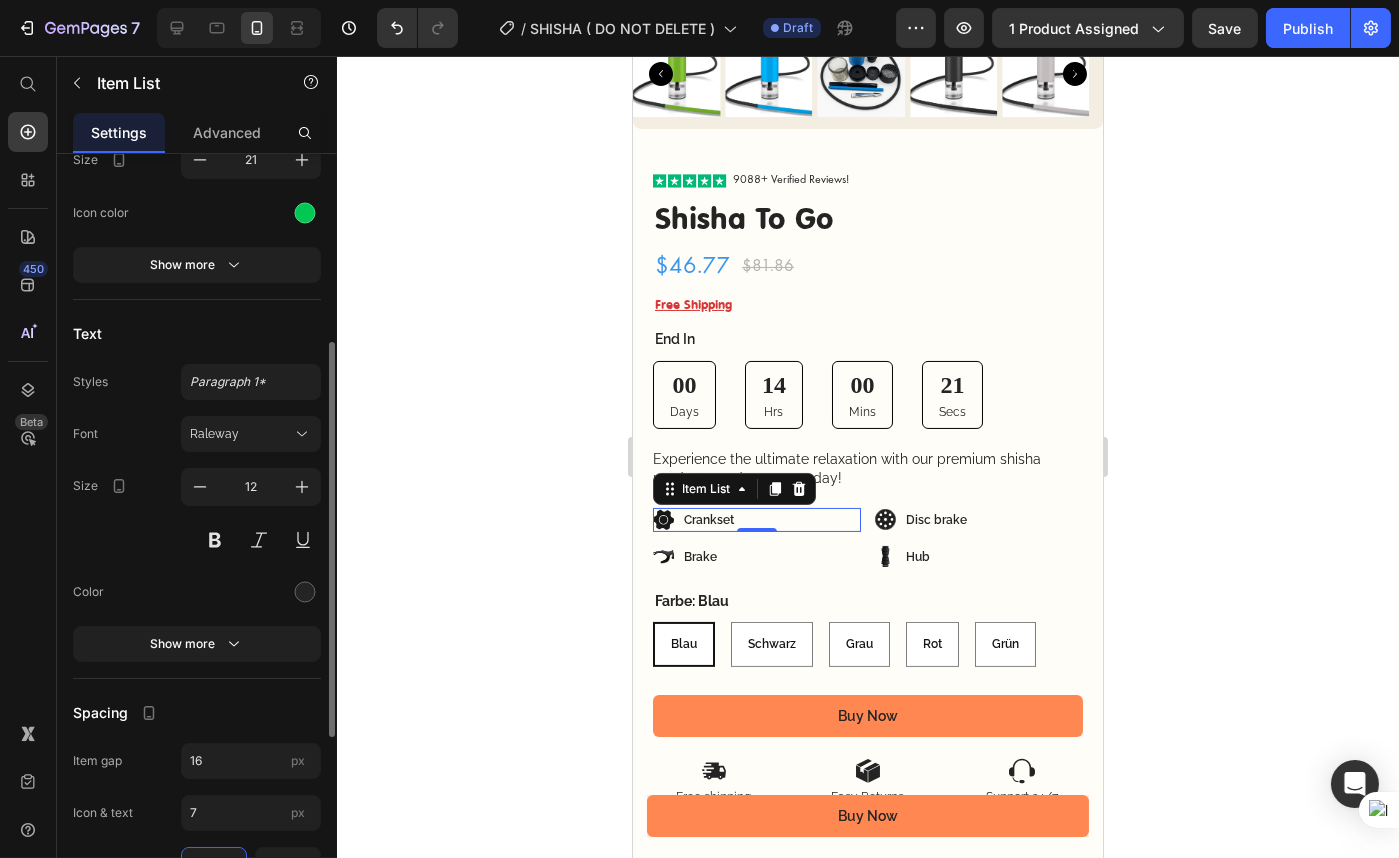 scroll, scrollTop: 0, scrollLeft: 0, axis: both 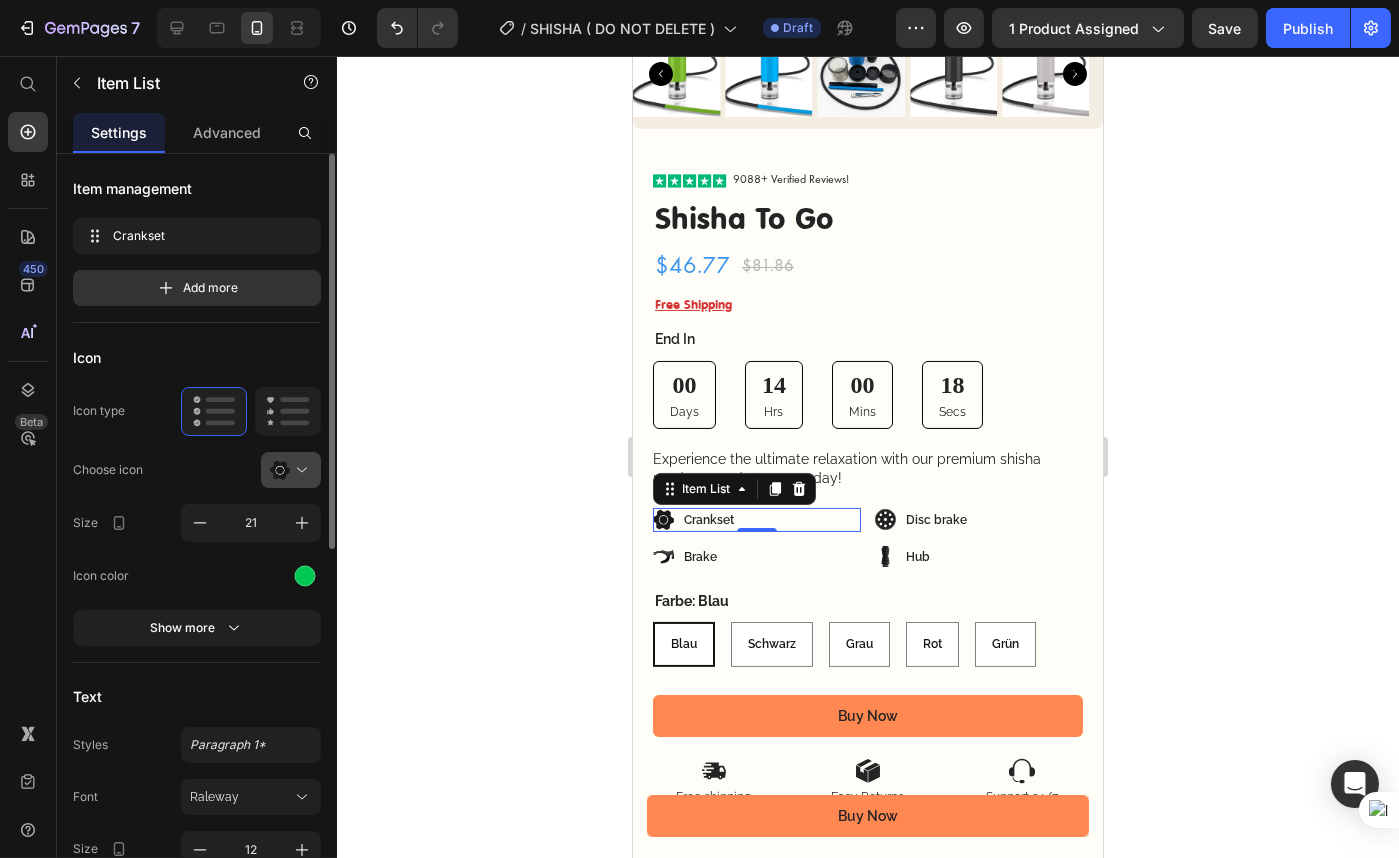 click at bounding box center [299, 470] 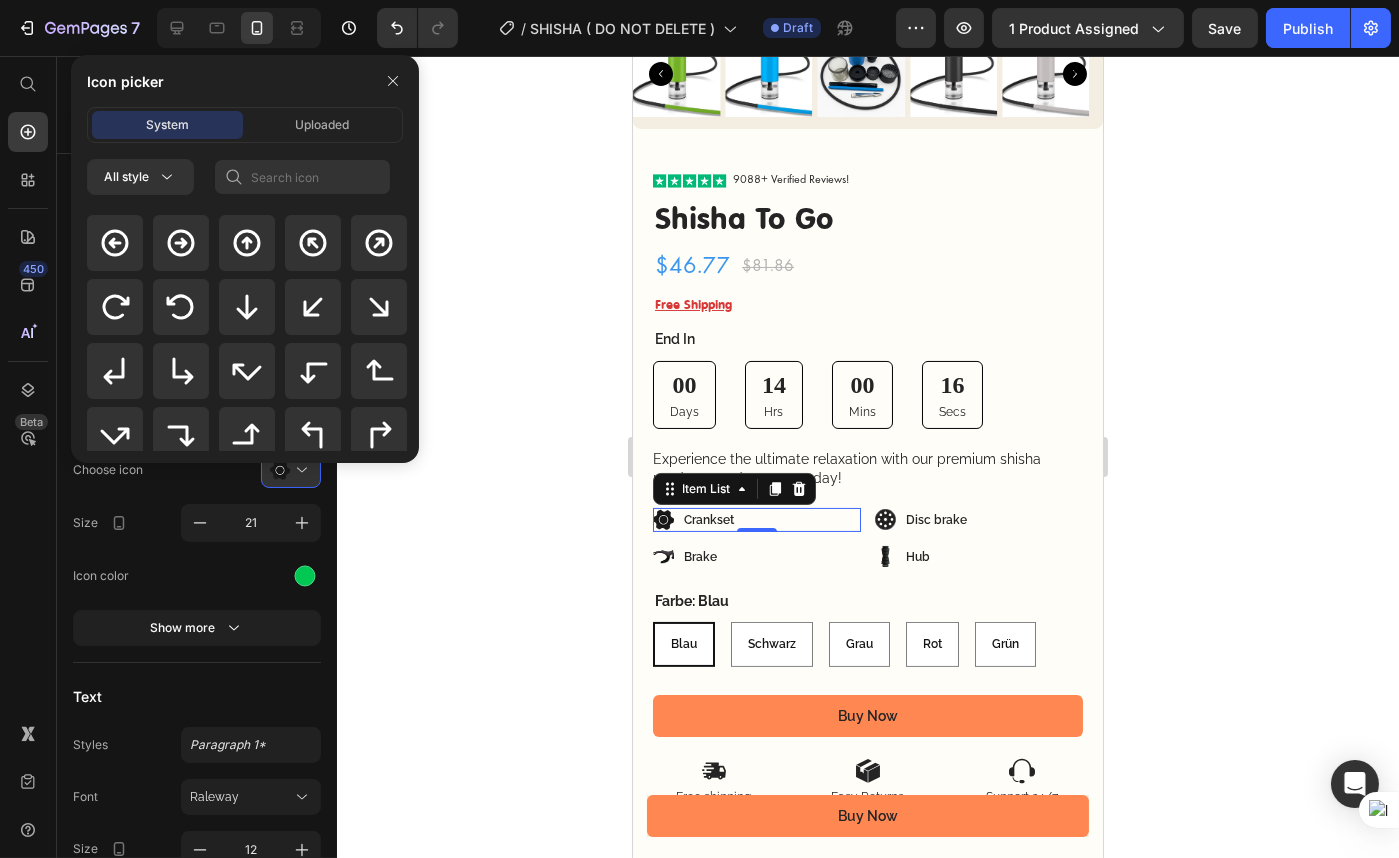 scroll, scrollTop: 928, scrollLeft: 0, axis: vertical 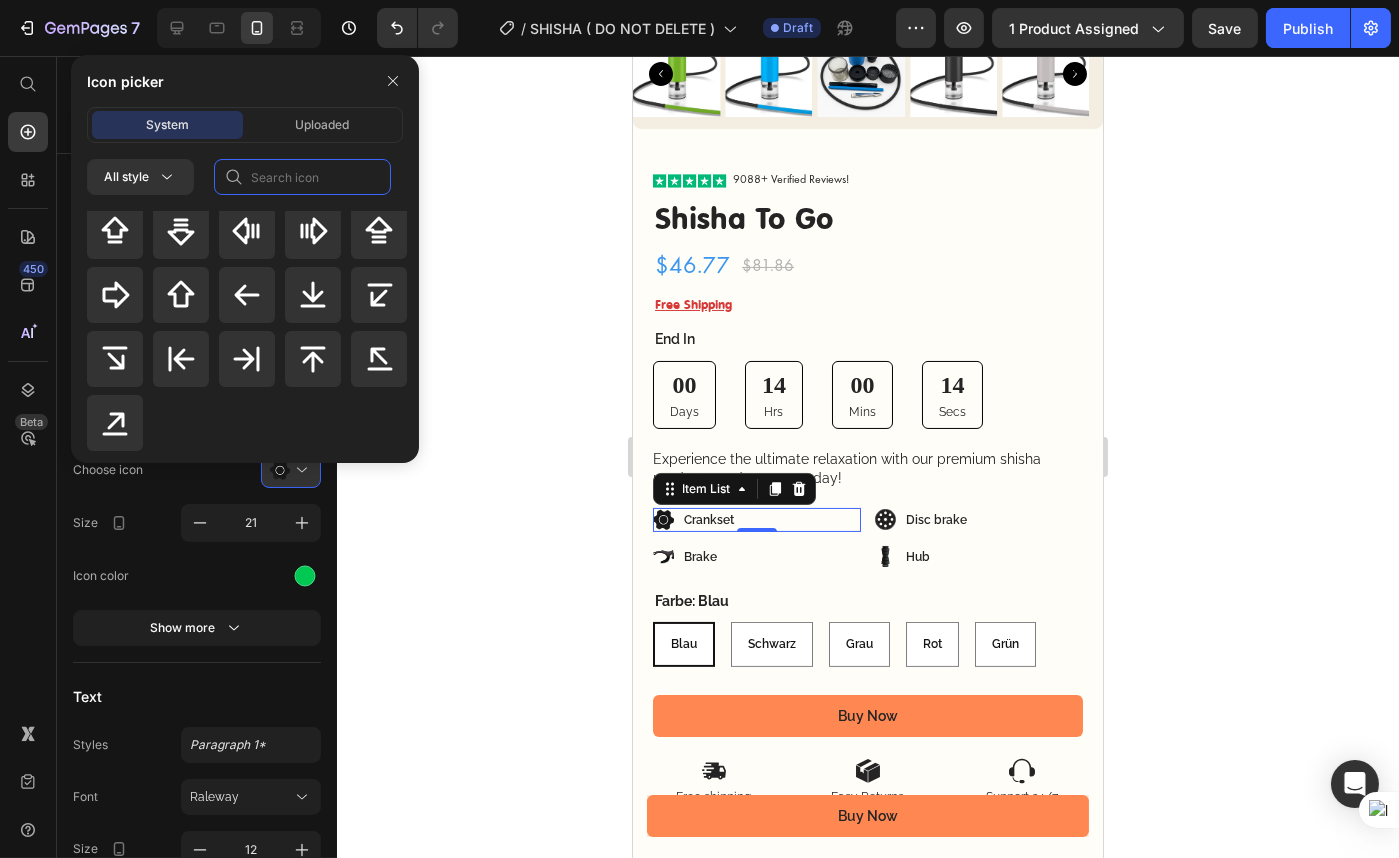 click 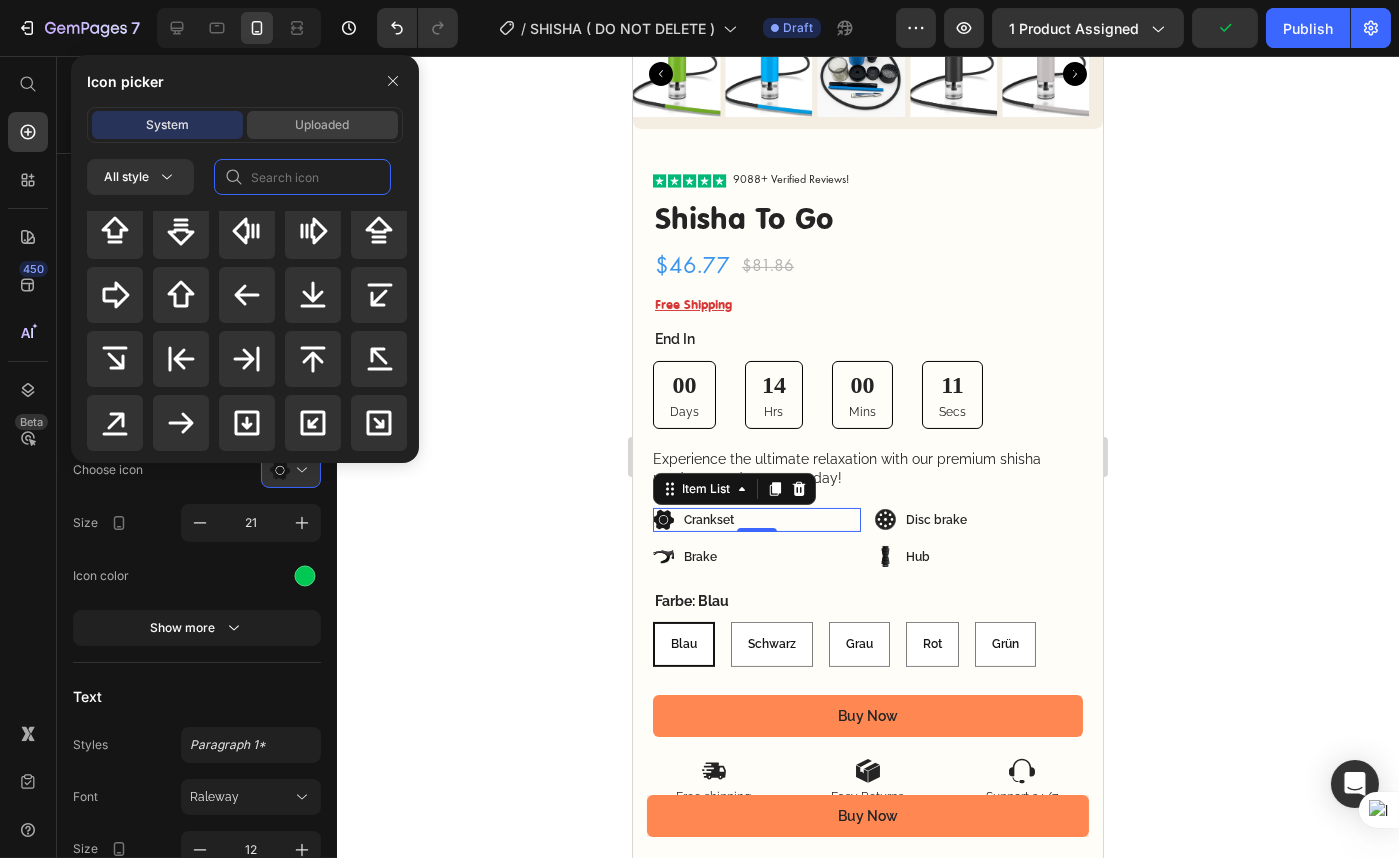 click on "Uploaded" at bounding box center [323, 125] 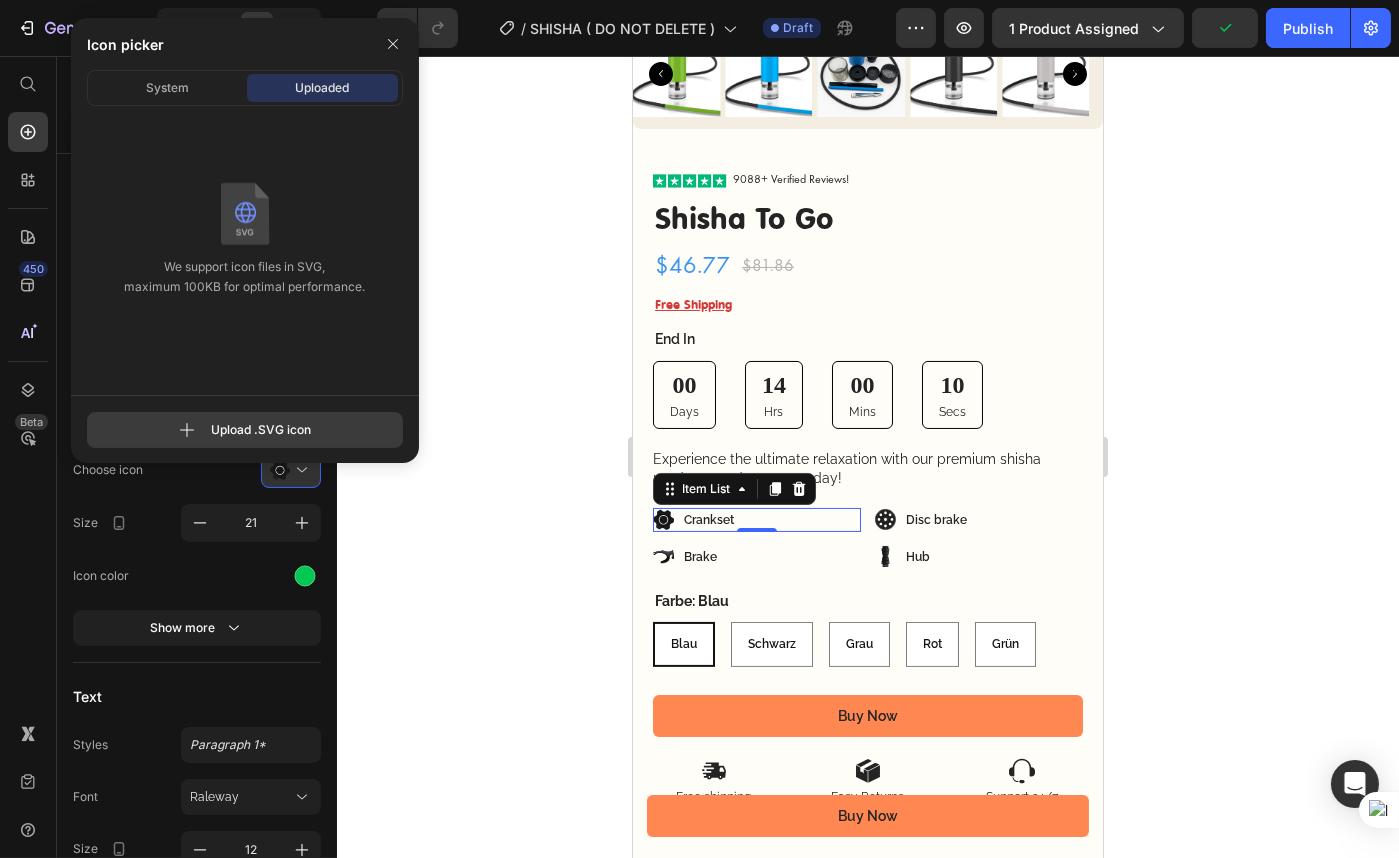 click 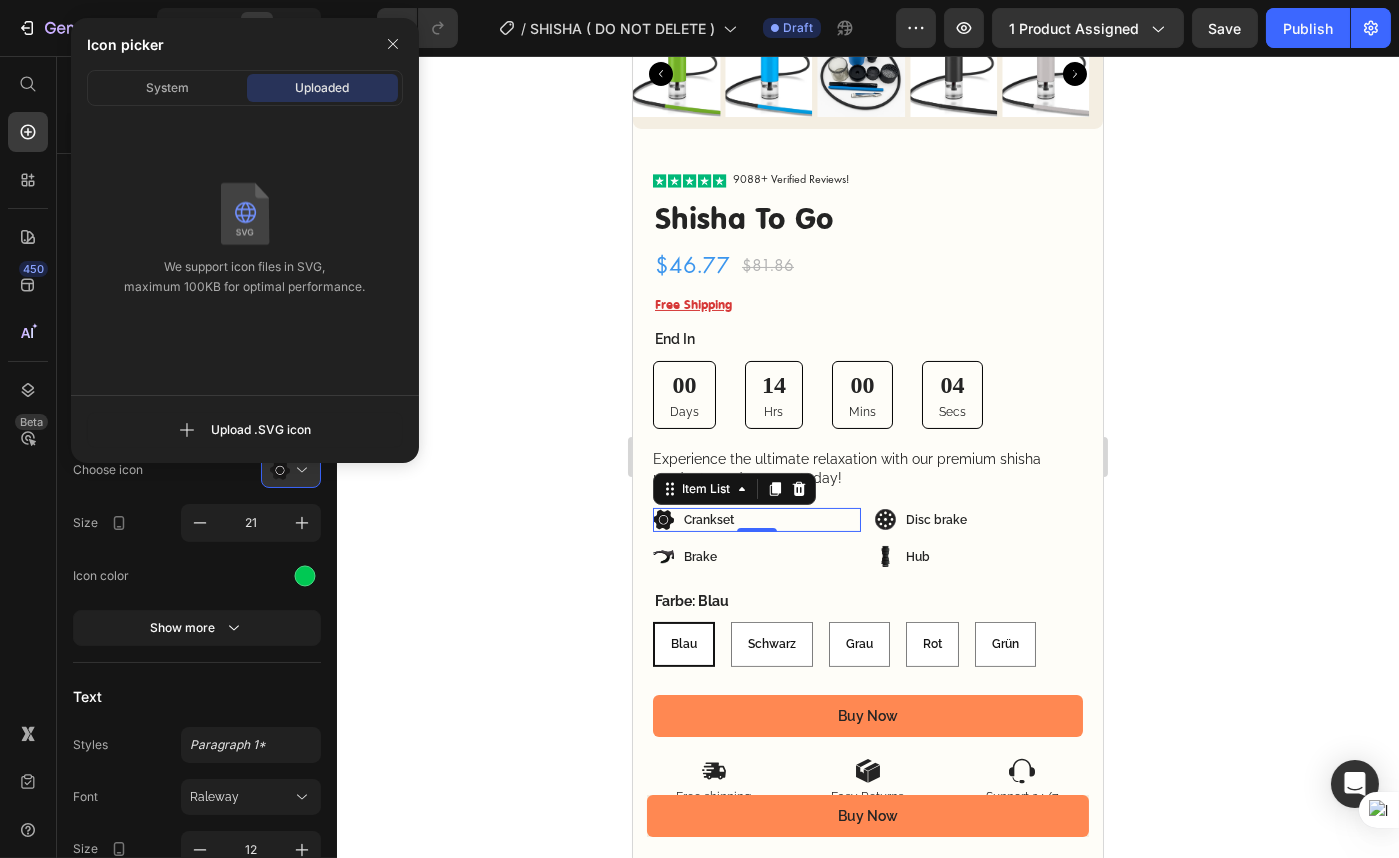 click 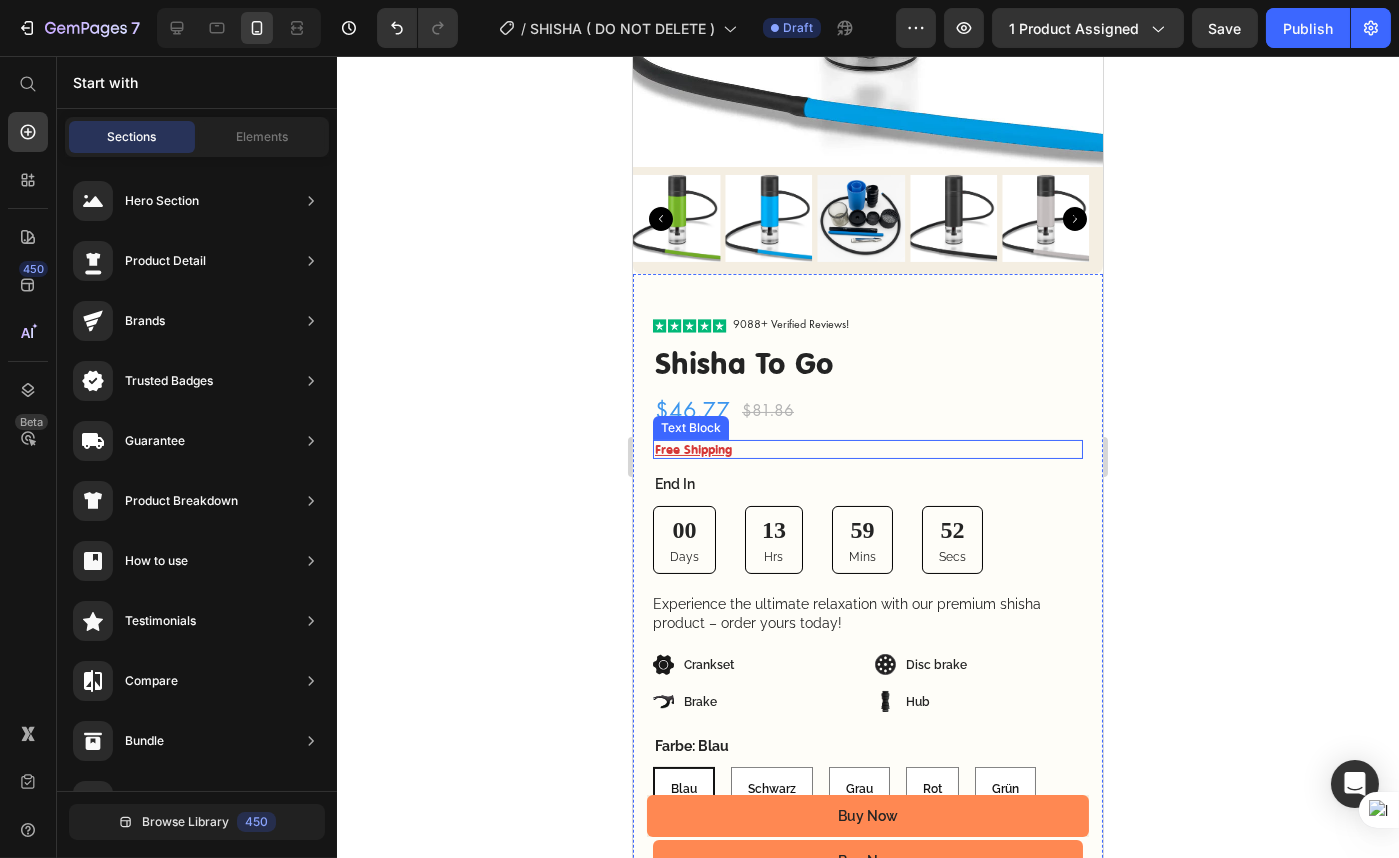 scroll, scrollTop: 454, scrollLeft: 0, axis: vertical 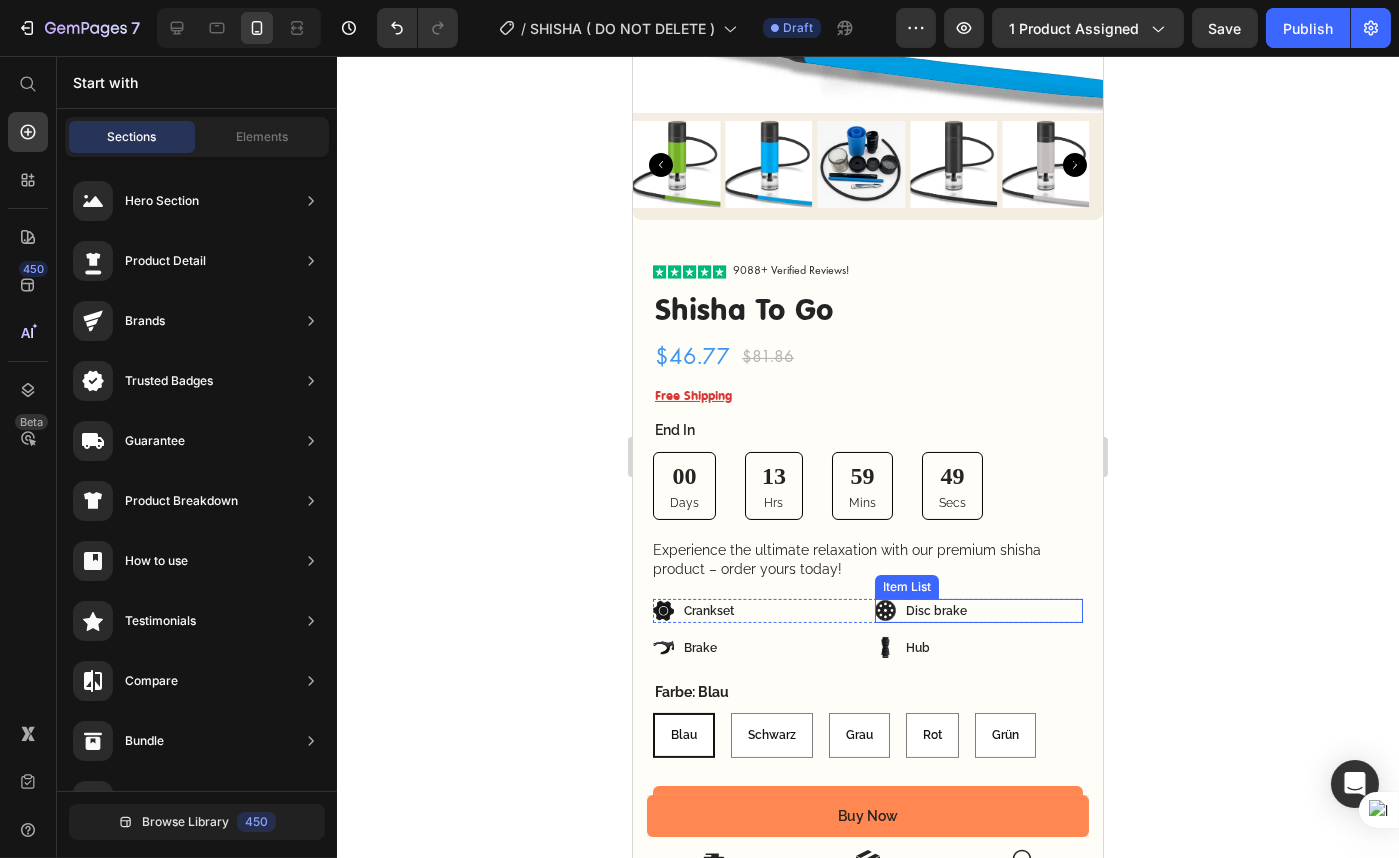 click on "Disc brake" at bounding box center (978, 611) 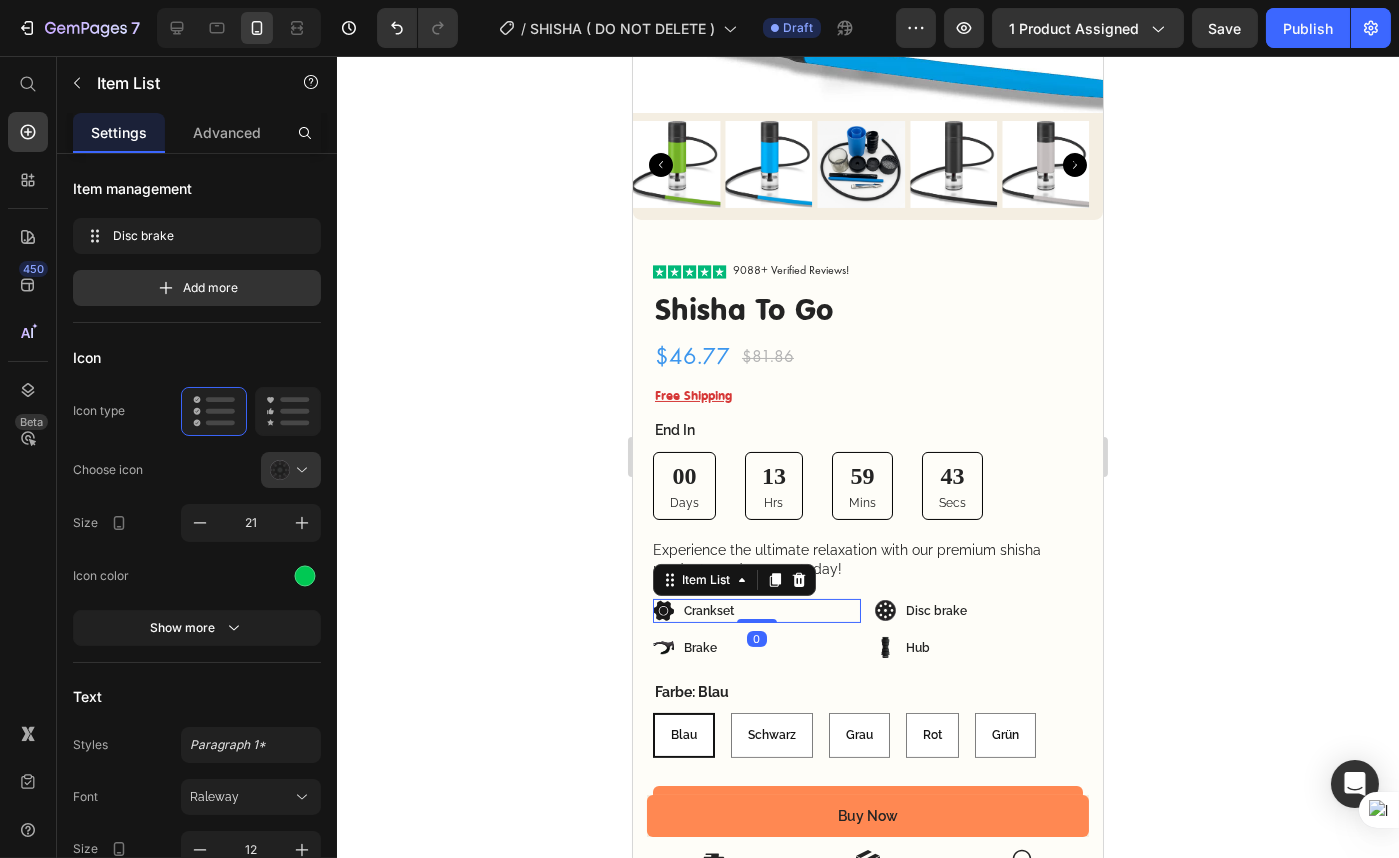 click on "Crankset" at bounding box center [756, 611] 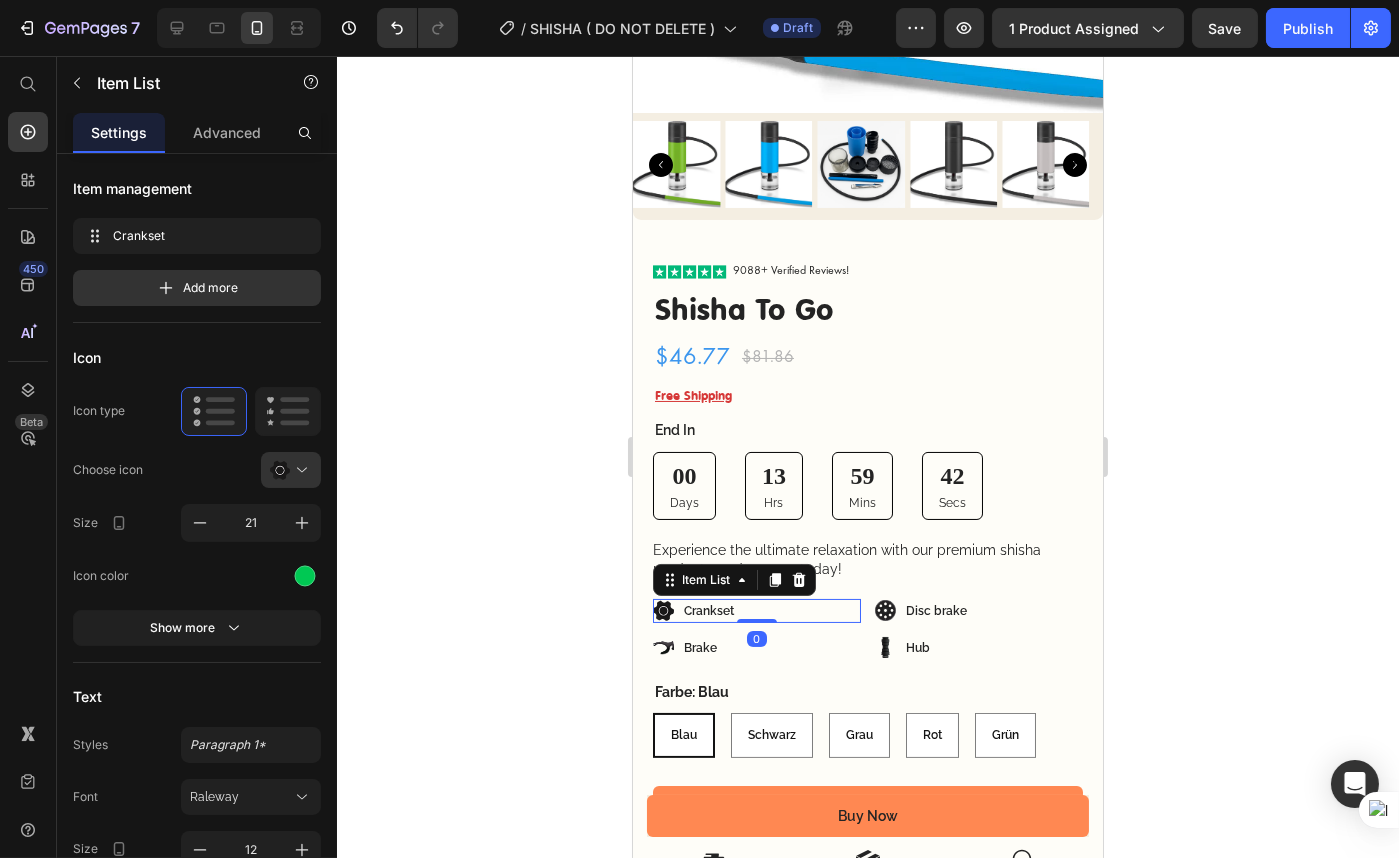 click 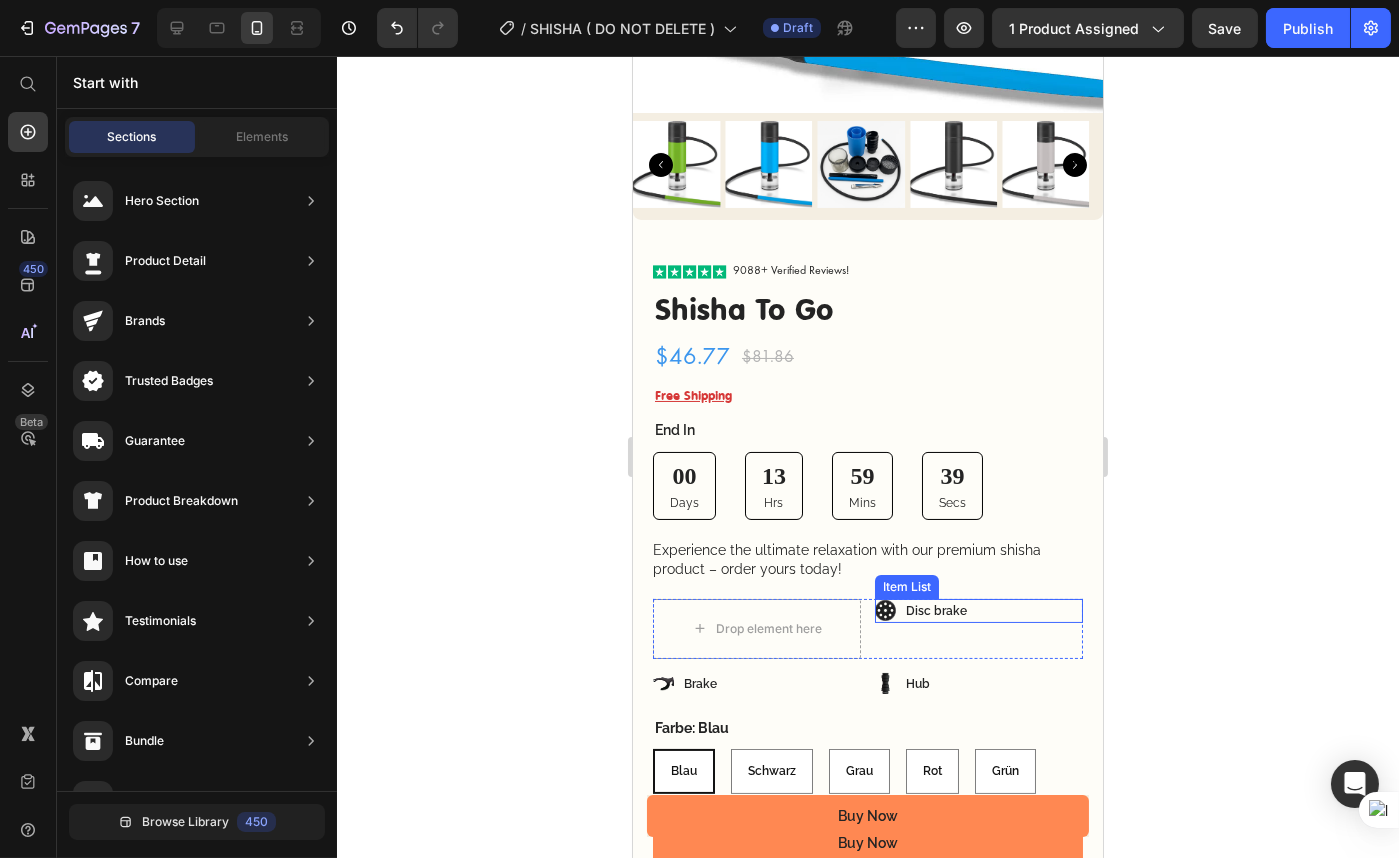 click on "Disc brake" at bounding box center (935, 611) 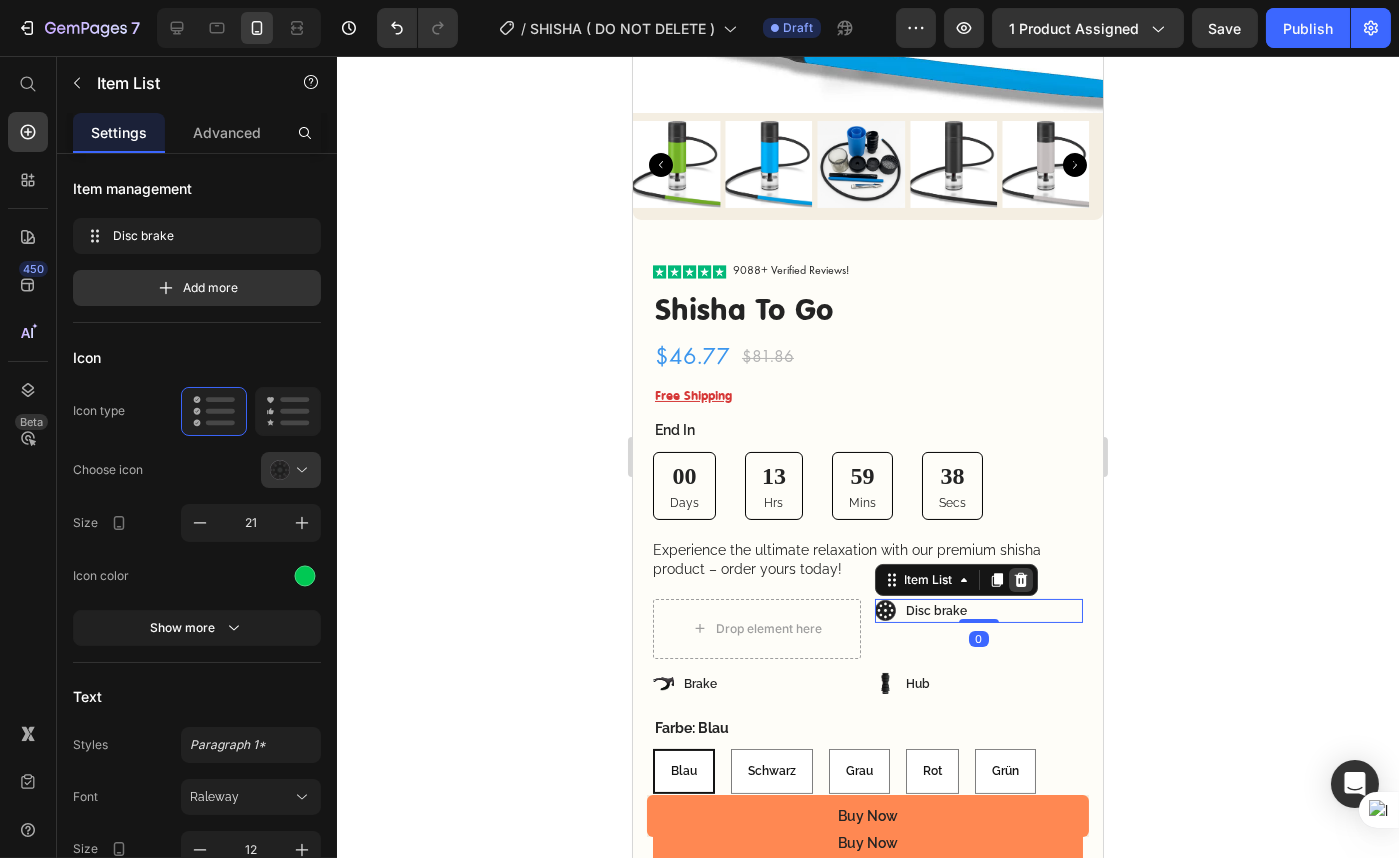 click 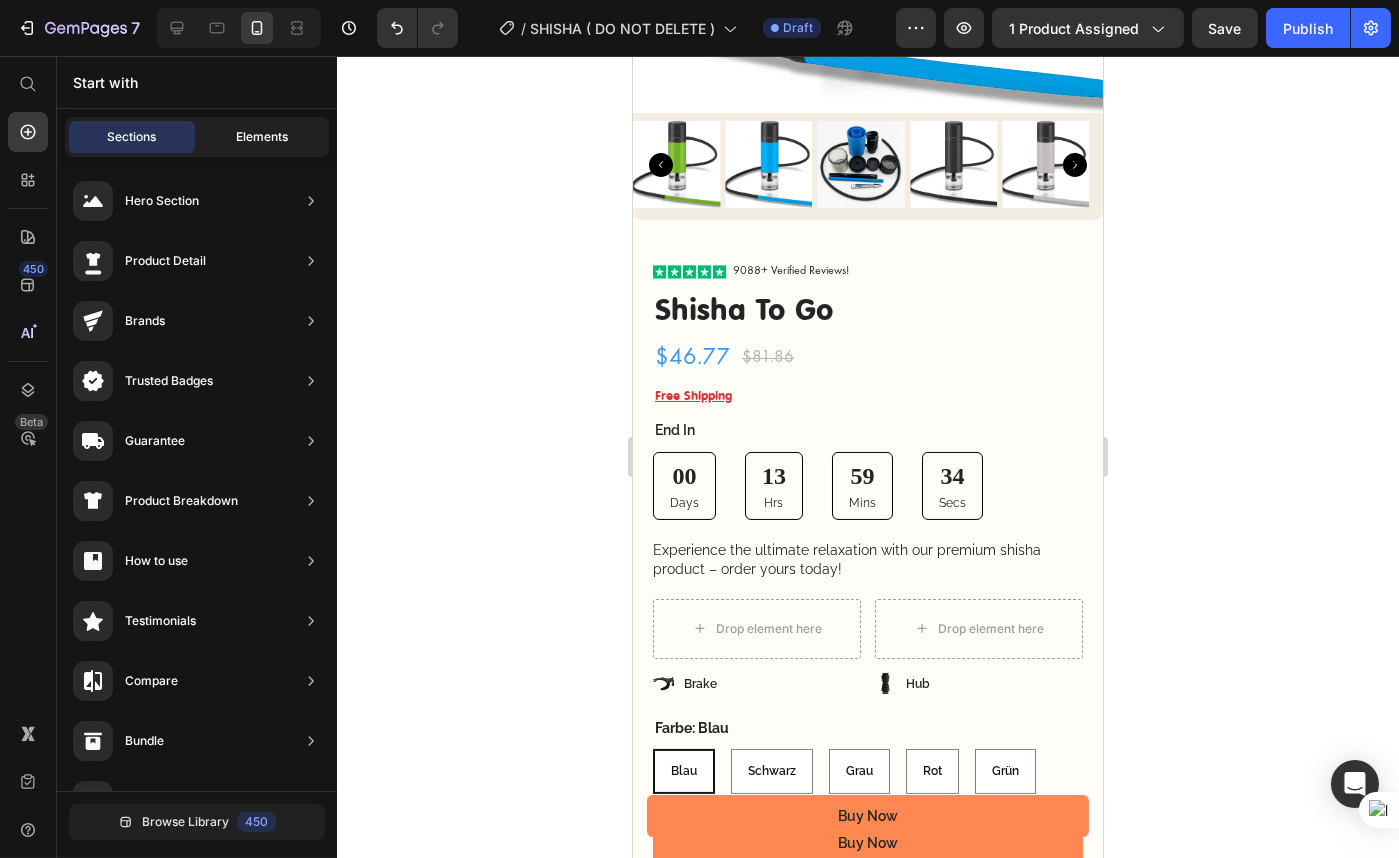 click on "Elements" at bounding box center (262, 137) 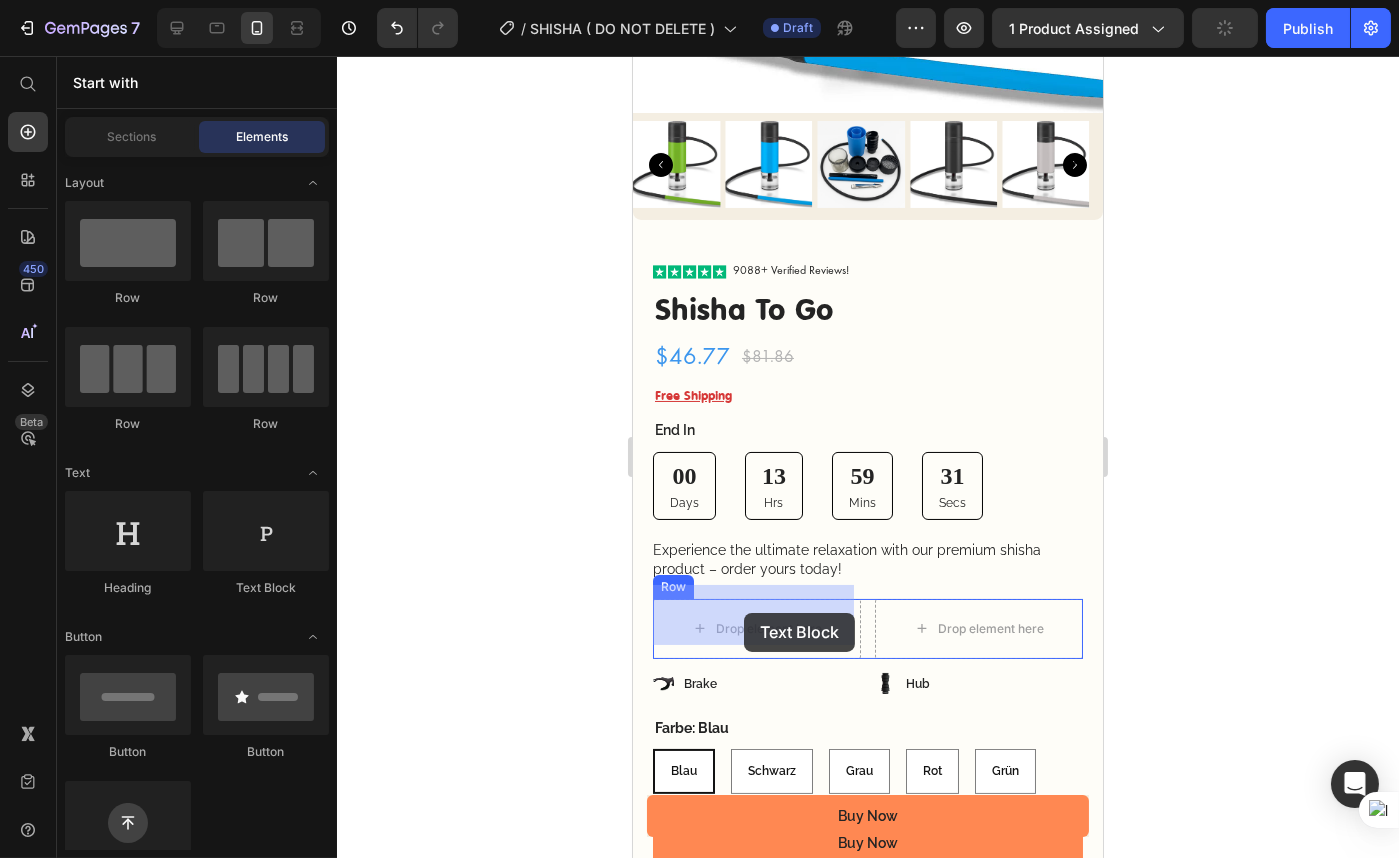 drag, startPoint x: 887, startPoint y: 627, endPoint x: 743, endPoint y: 613, distance: 144.67896 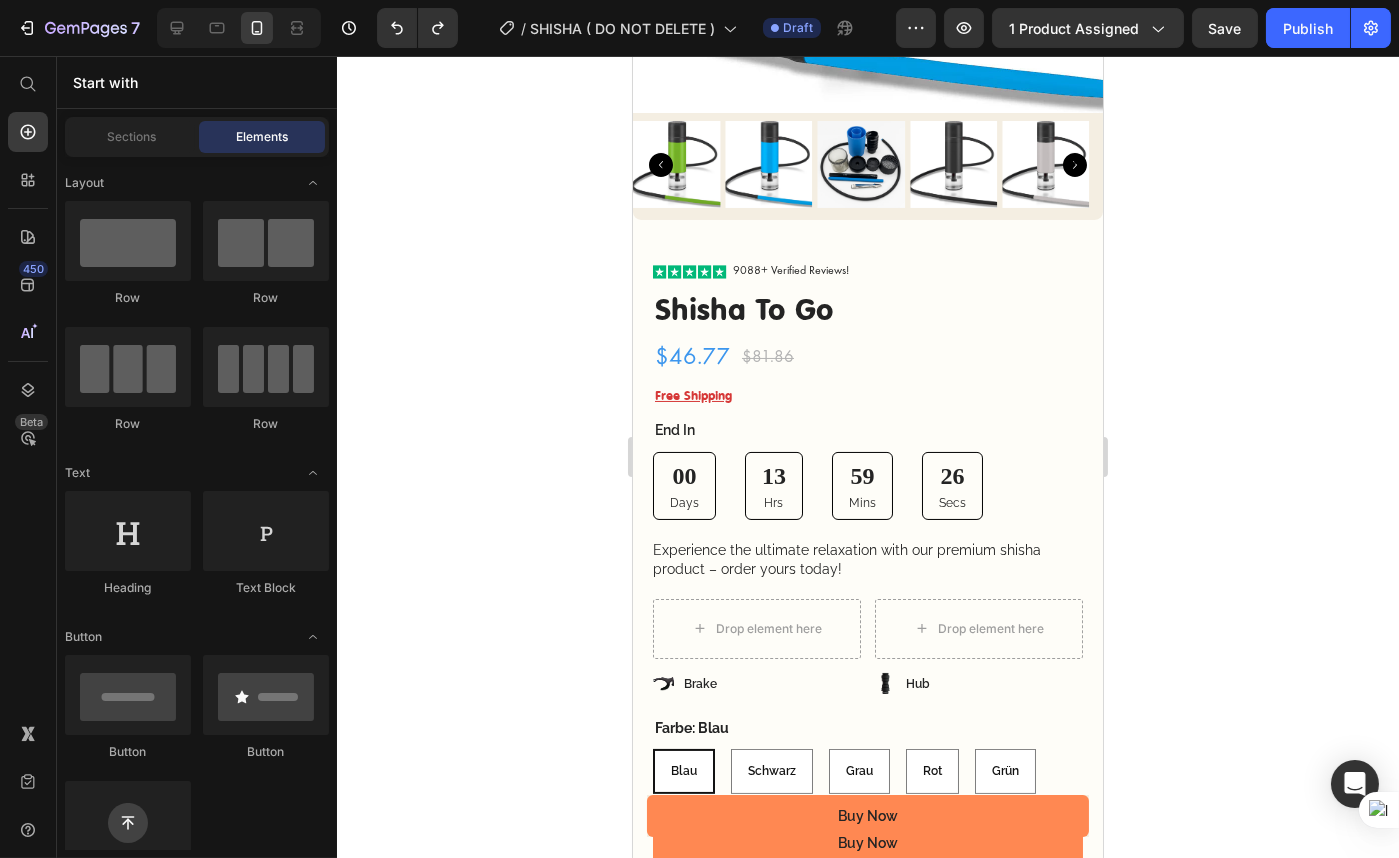 click 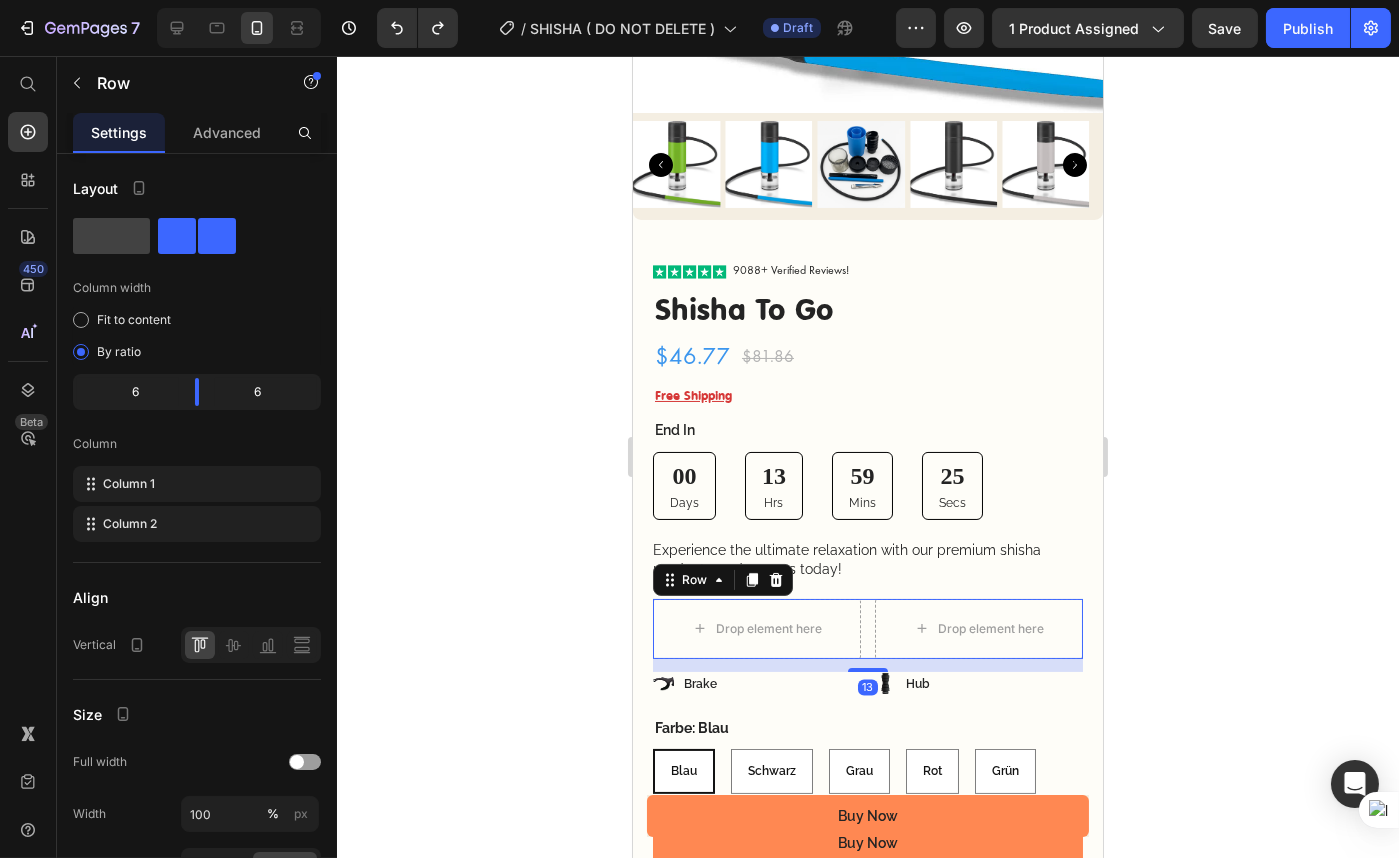 click on "Drop element here
Drop element here Row   13" at bounding box center [867, 629] 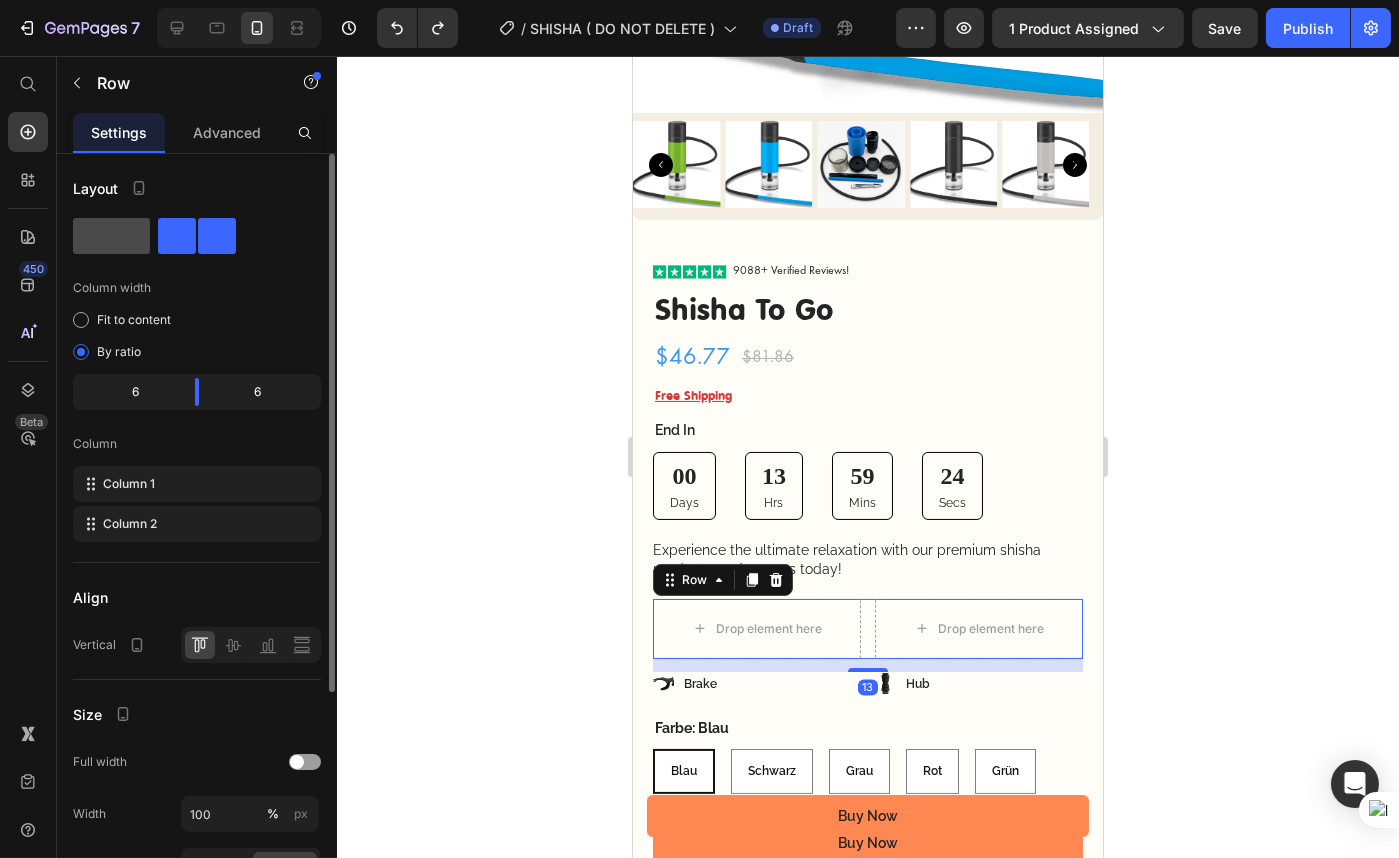 click 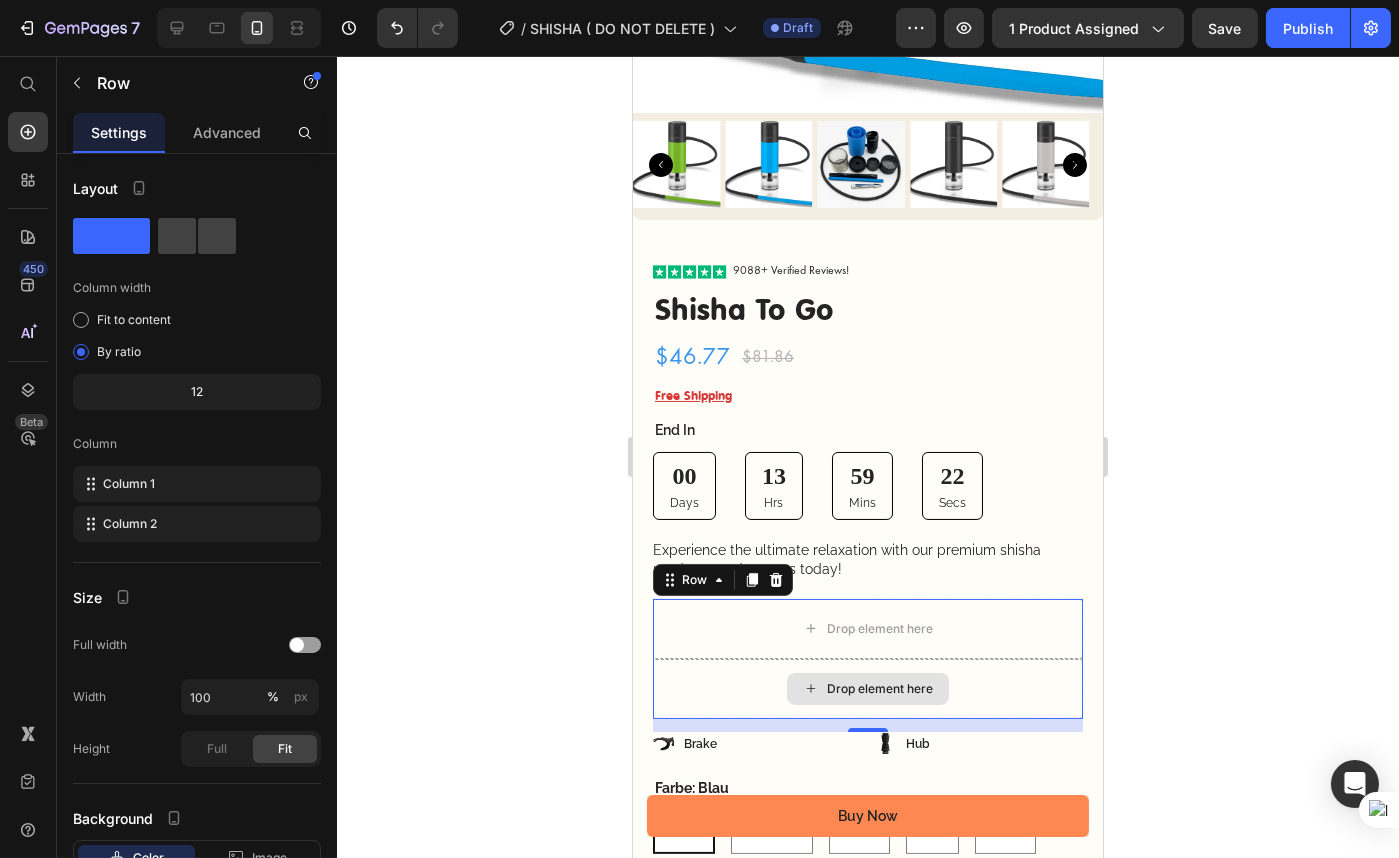 click on "Drop element here" at bounding box center (867, 689) 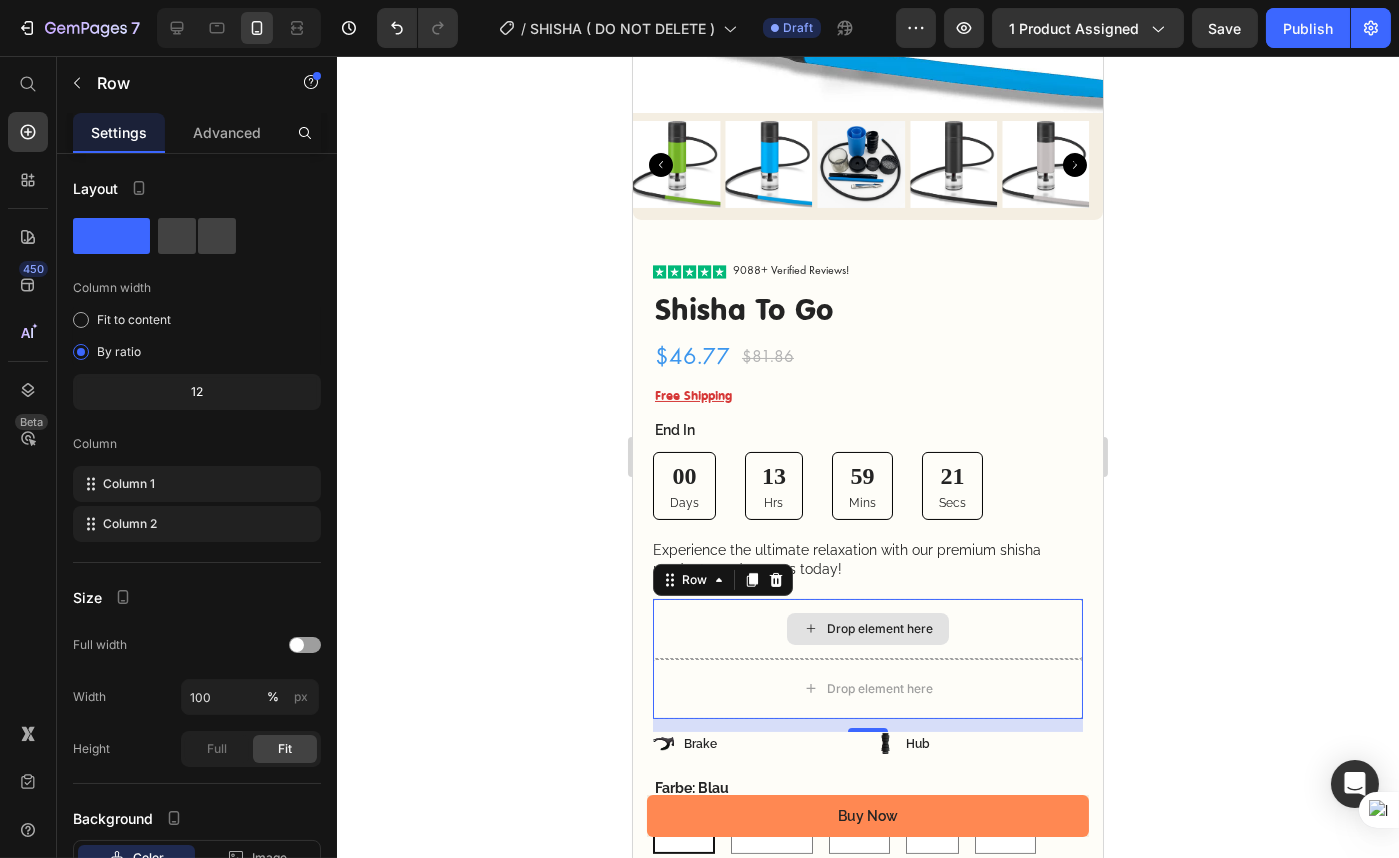click on "Drop element here" at bounding box center [867, 629] 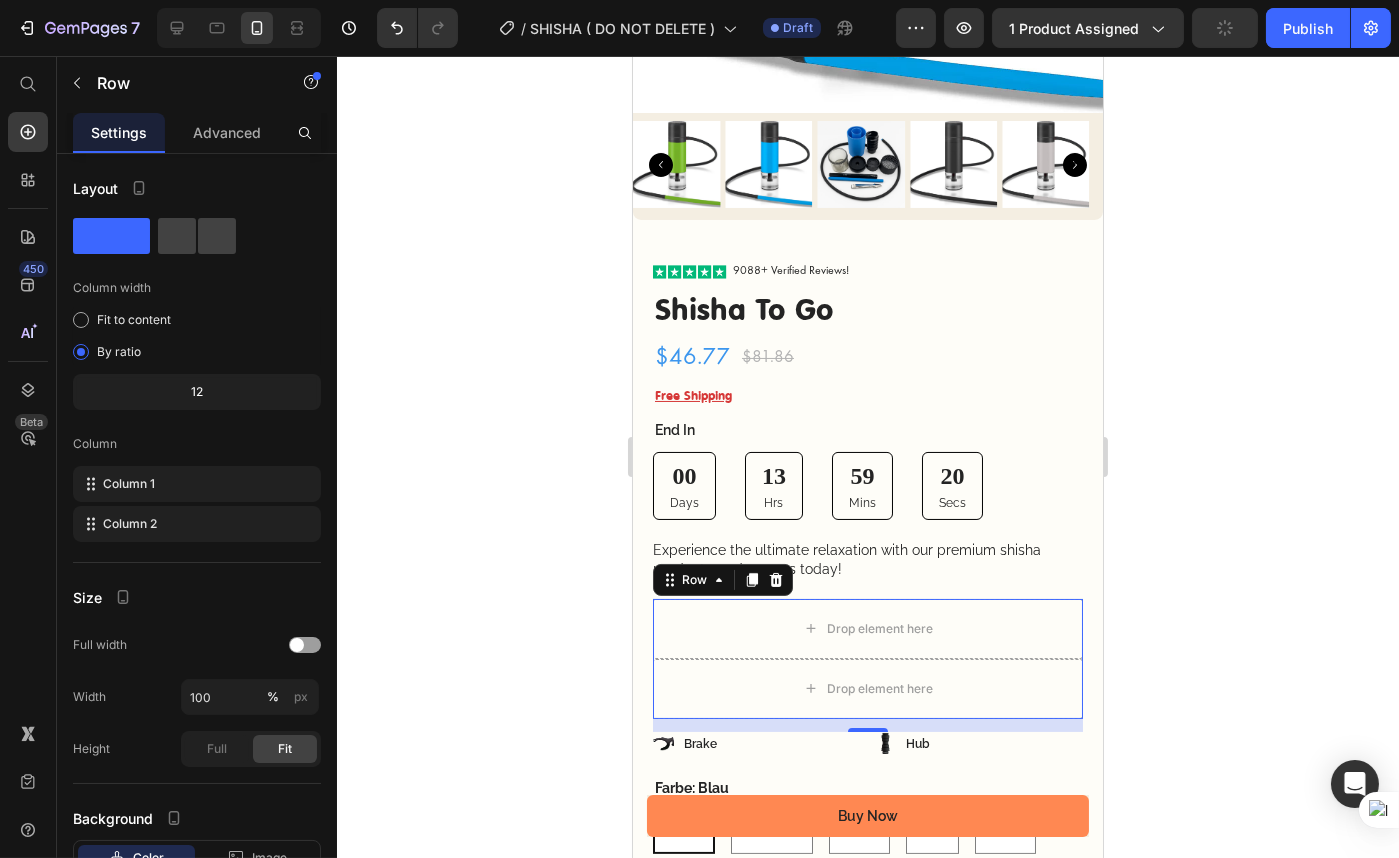 click 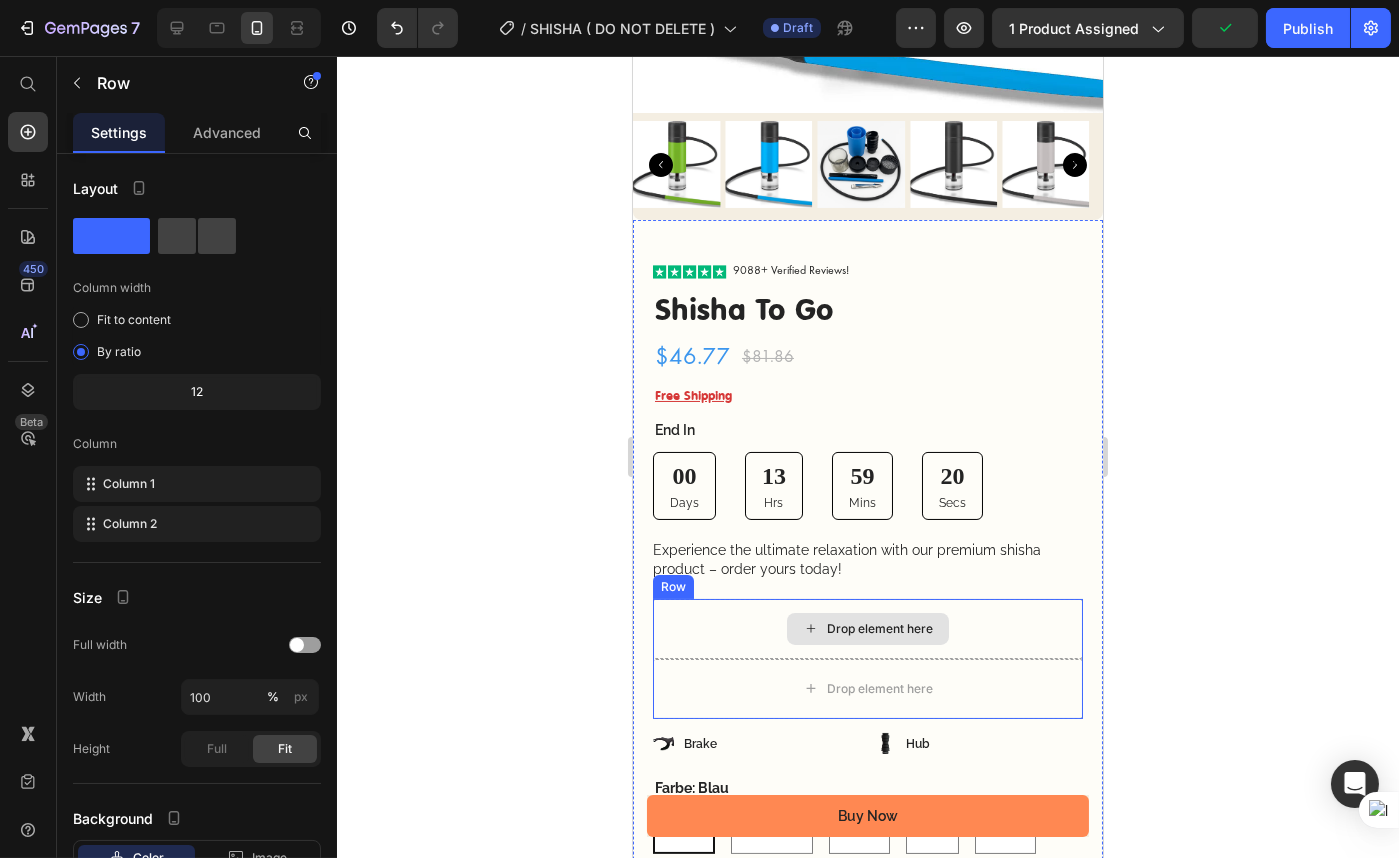 click on "Drop element here" at bounding box center [867, 629] 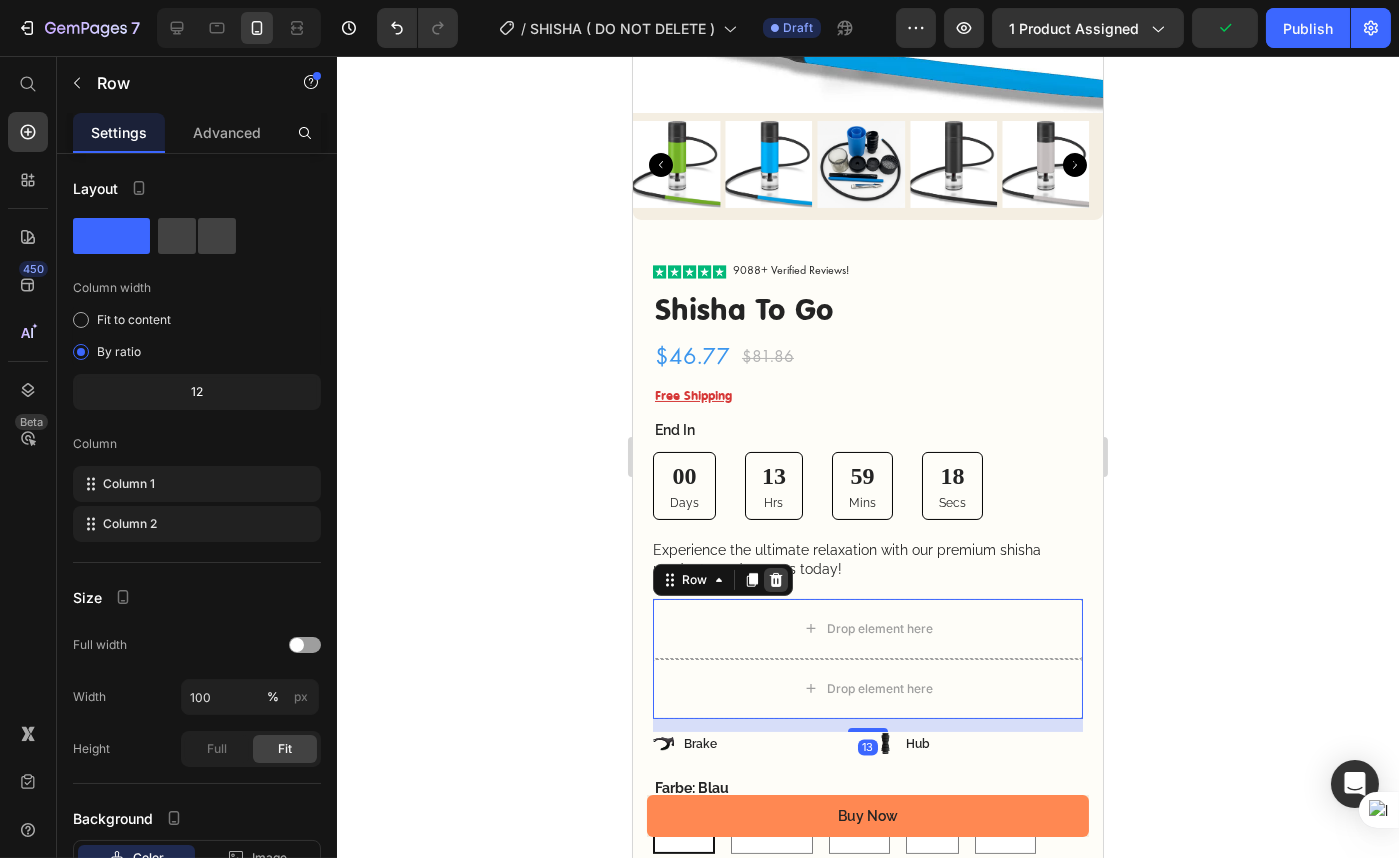 click 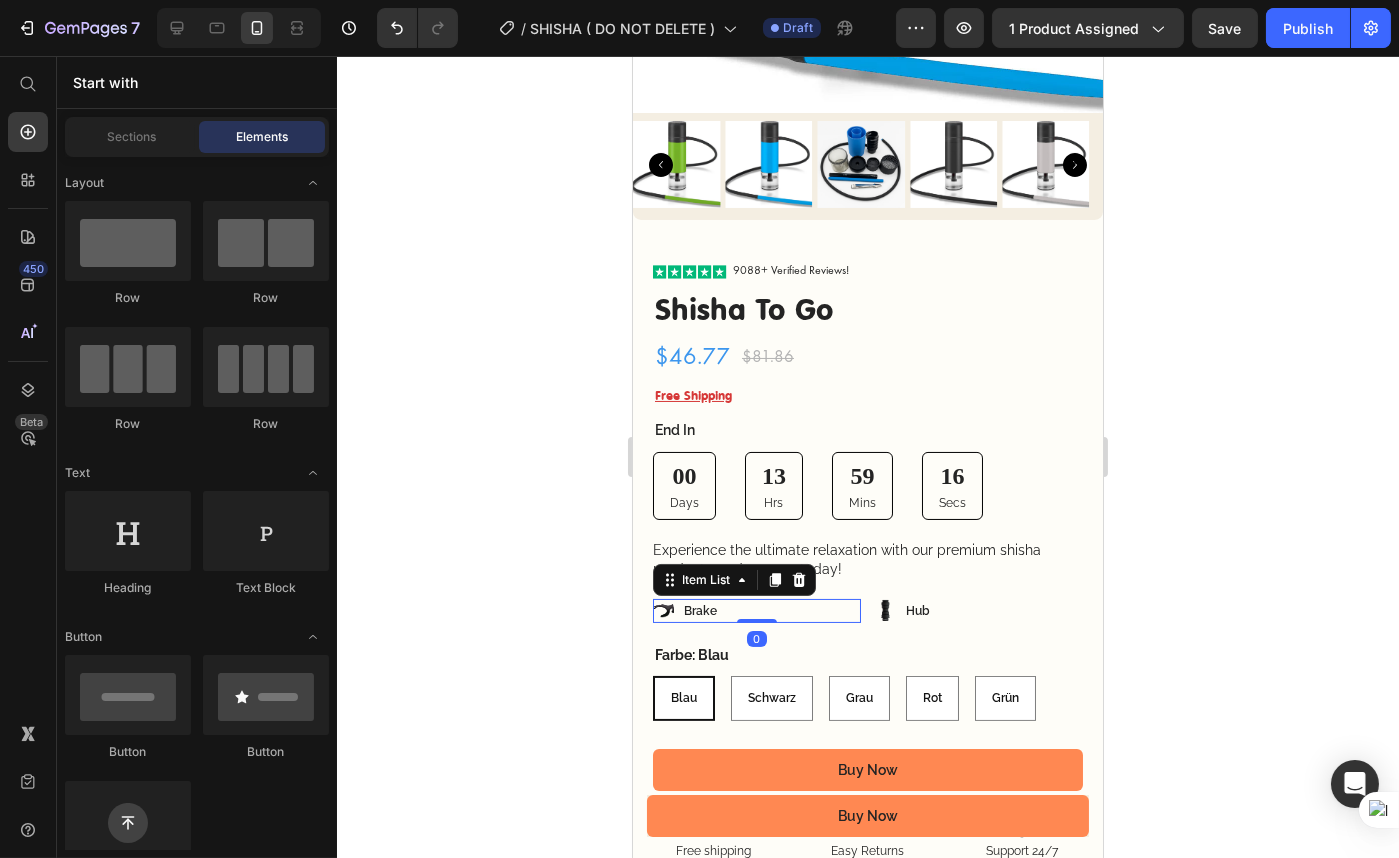 click on "Brake" at bounding box center [756, 611] 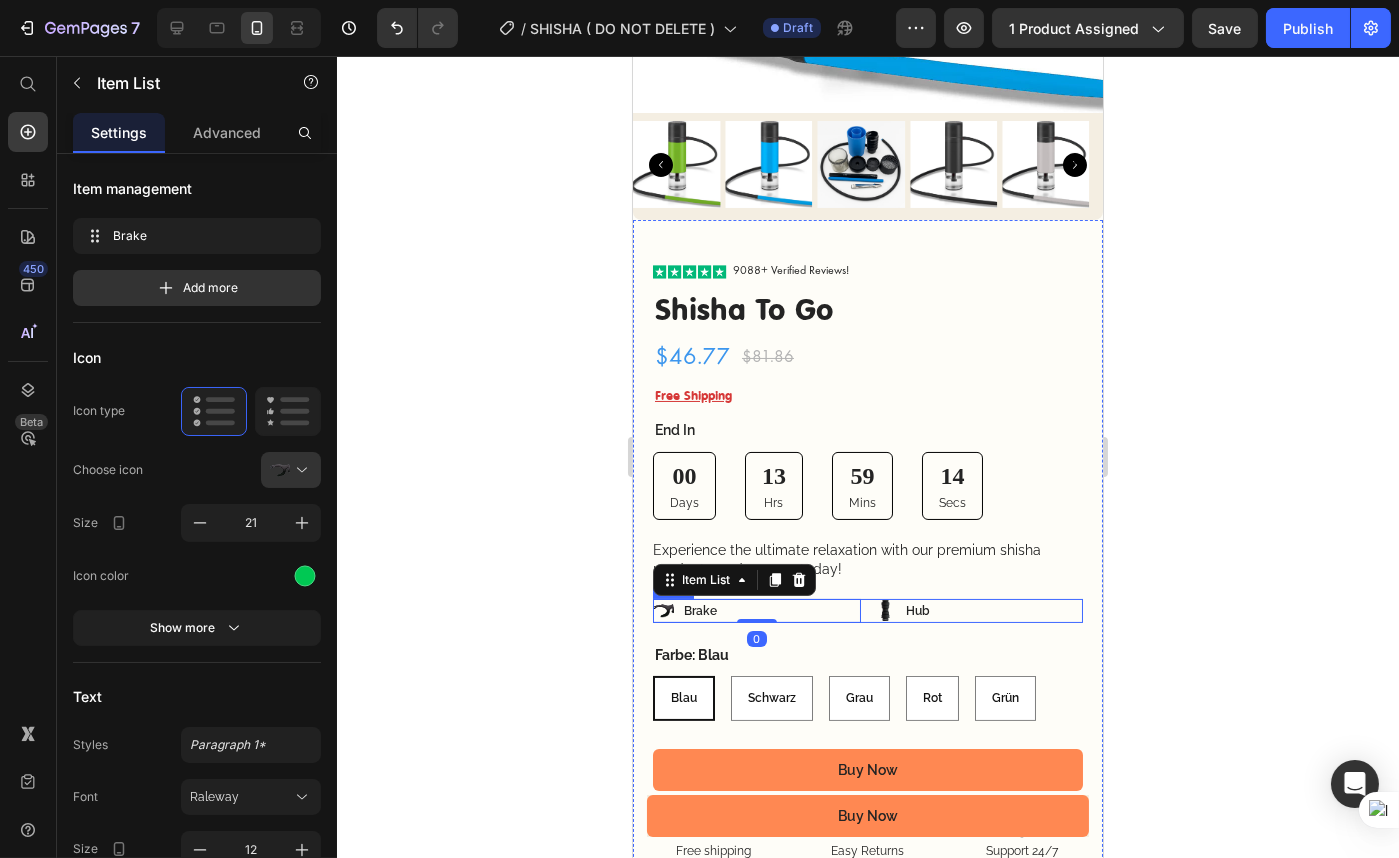 click on "Brake Item List   0
Hub Item List Row" at bounding box center [867, 611] 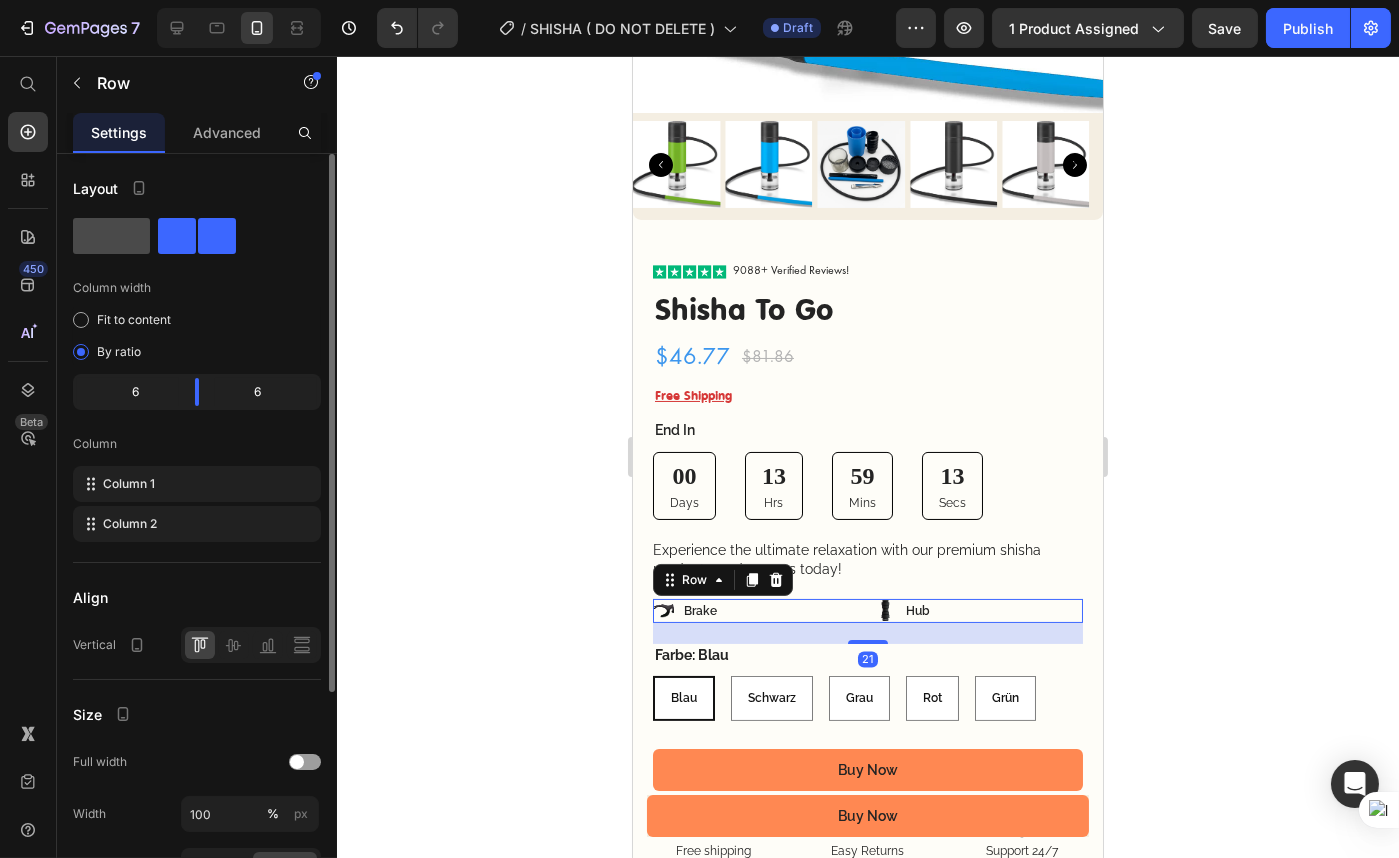 click 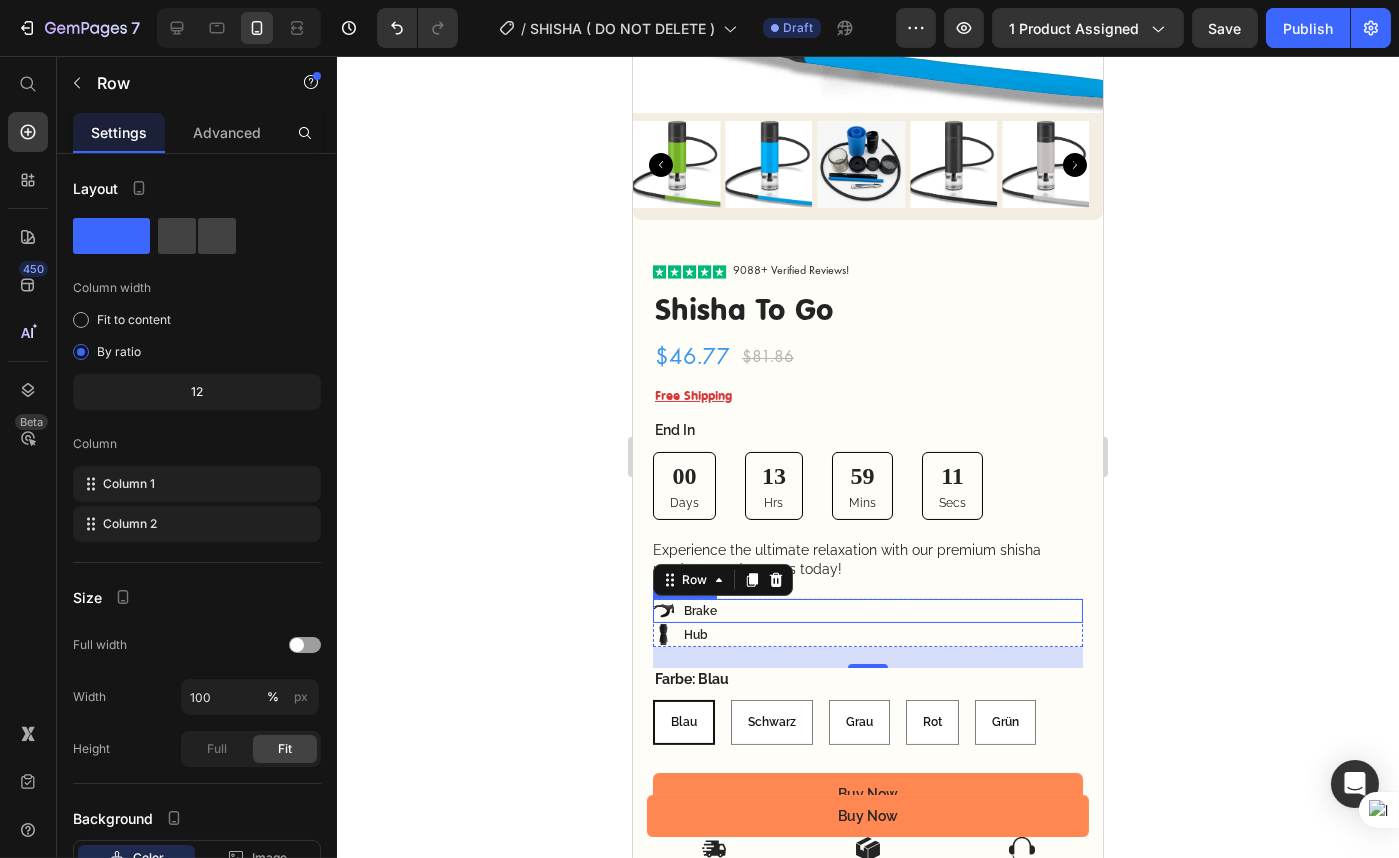 click on "Brake" at bounding box center (867, 611) 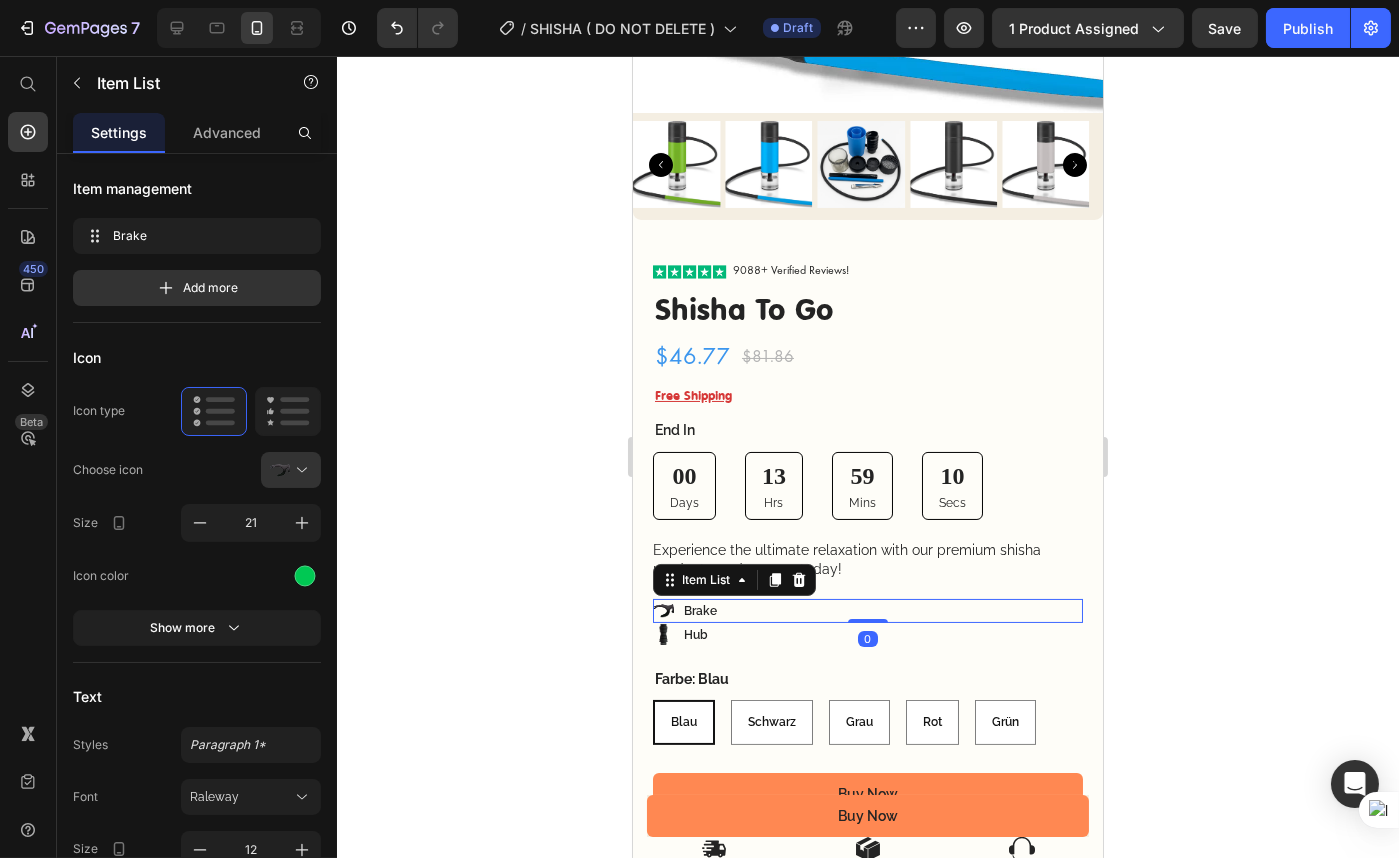 click 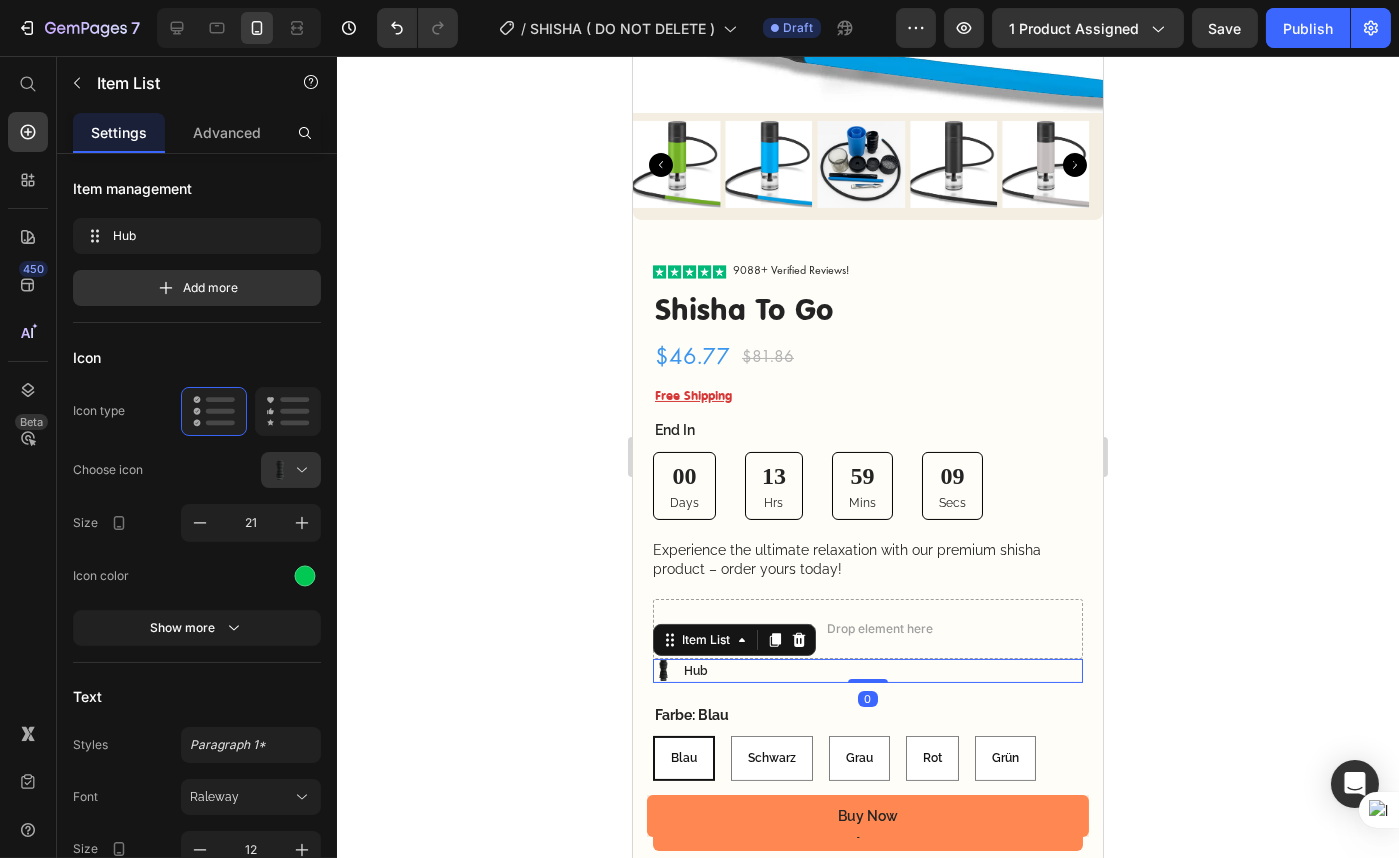 click on "Hub" at bounding box center (867, 671) 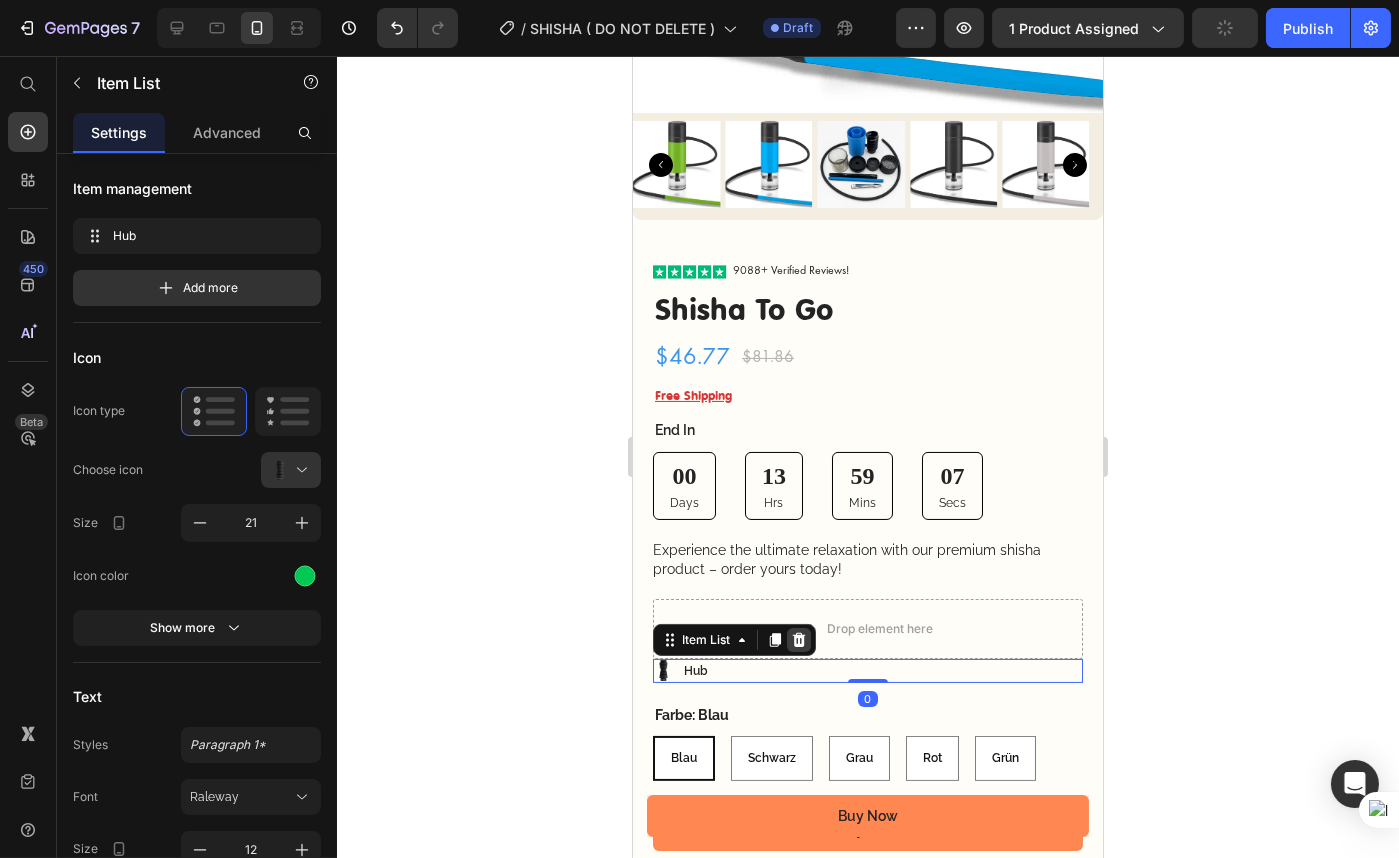 click 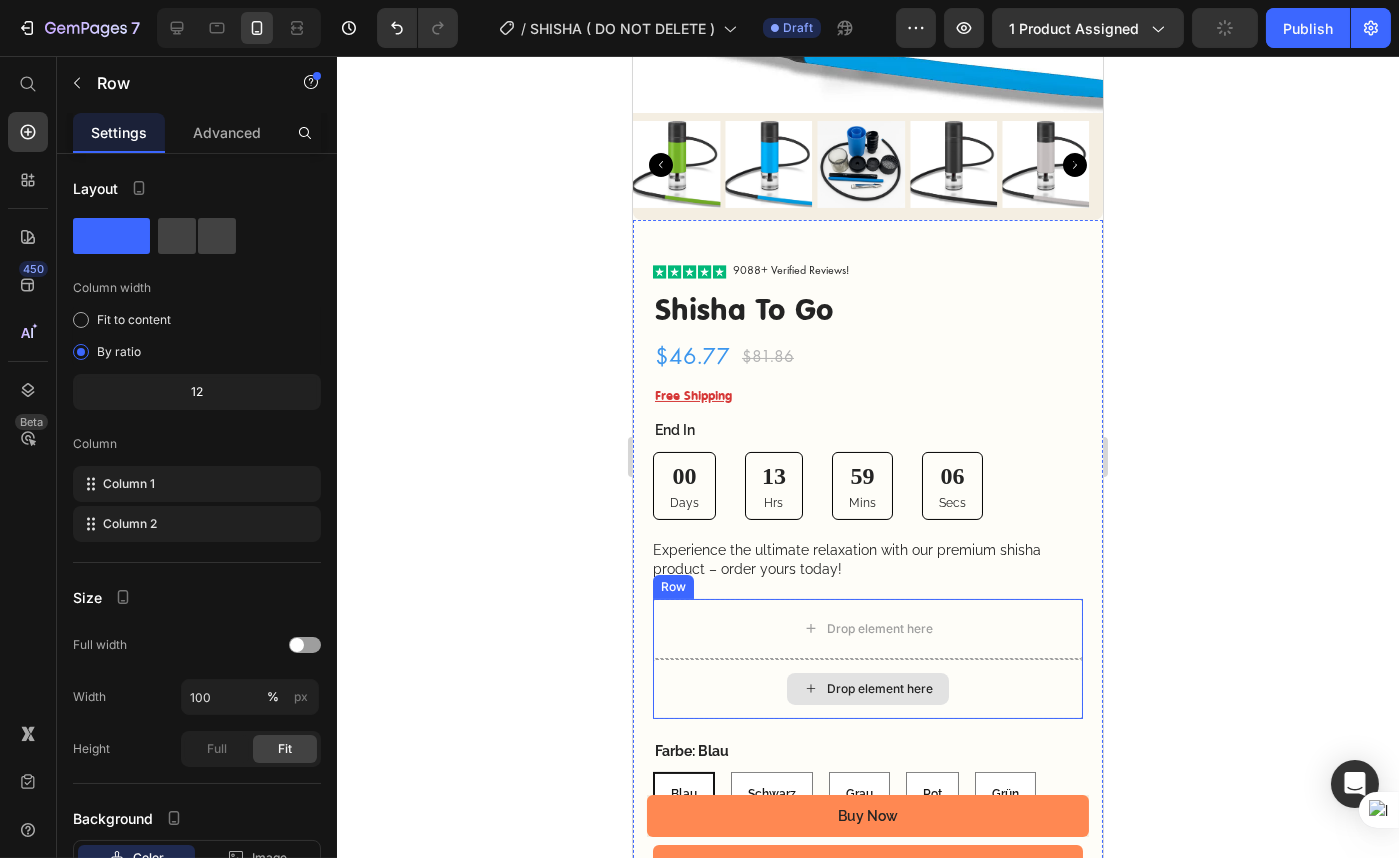 click on "Drop element here" at bounding box center [867, 689] 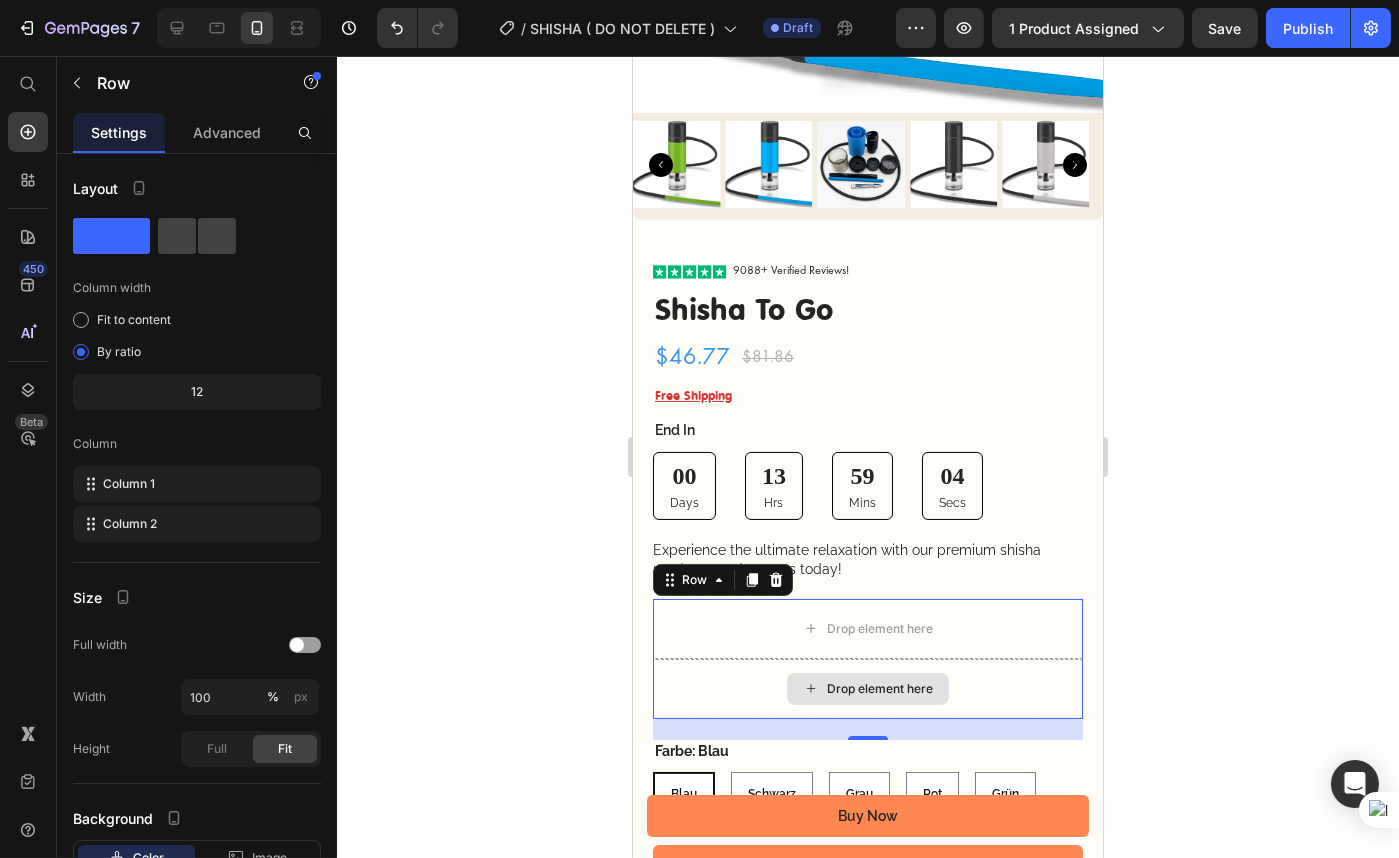 click on "Drop element here" at bounding box center [867, 689] 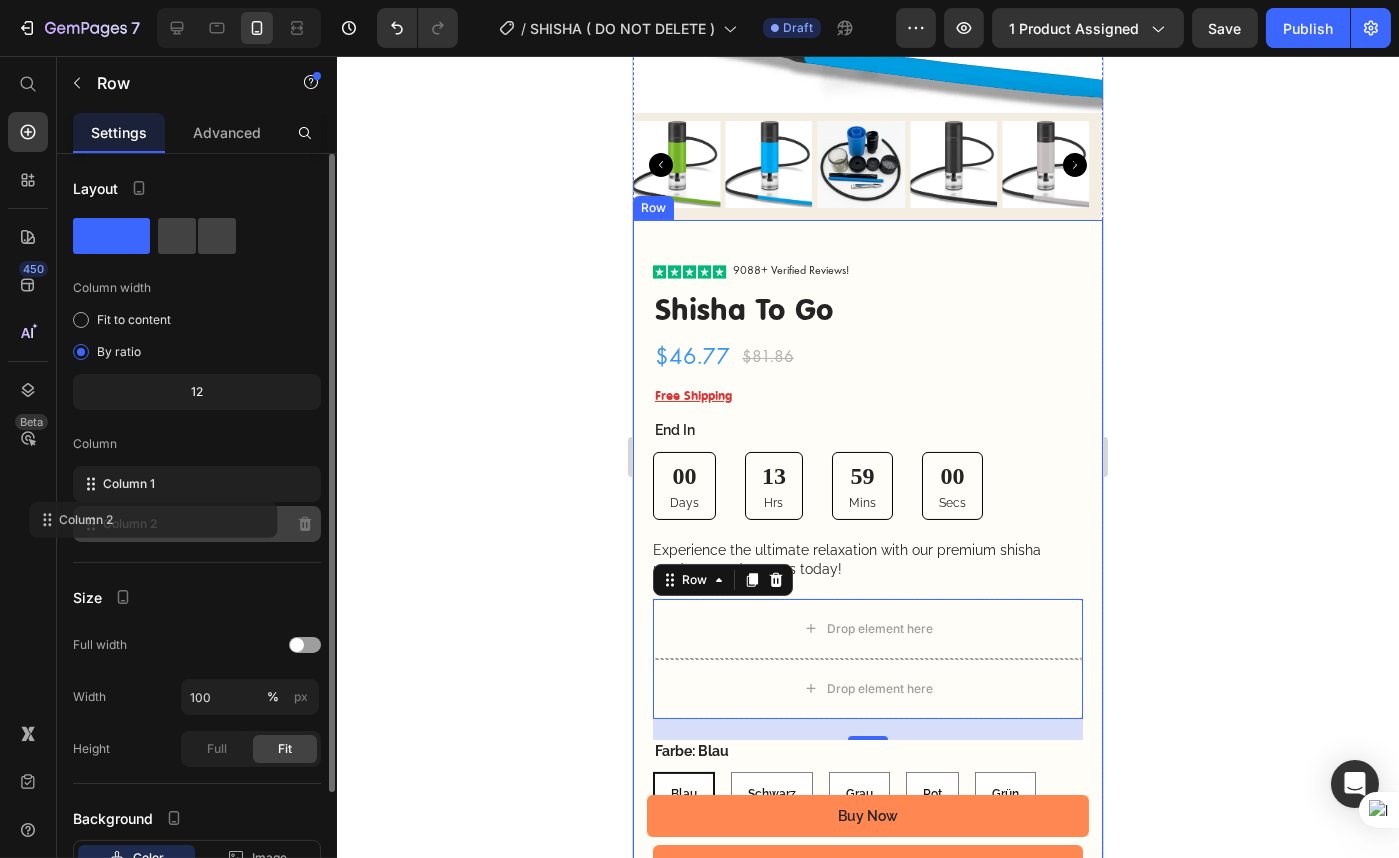 click on "Column 2" 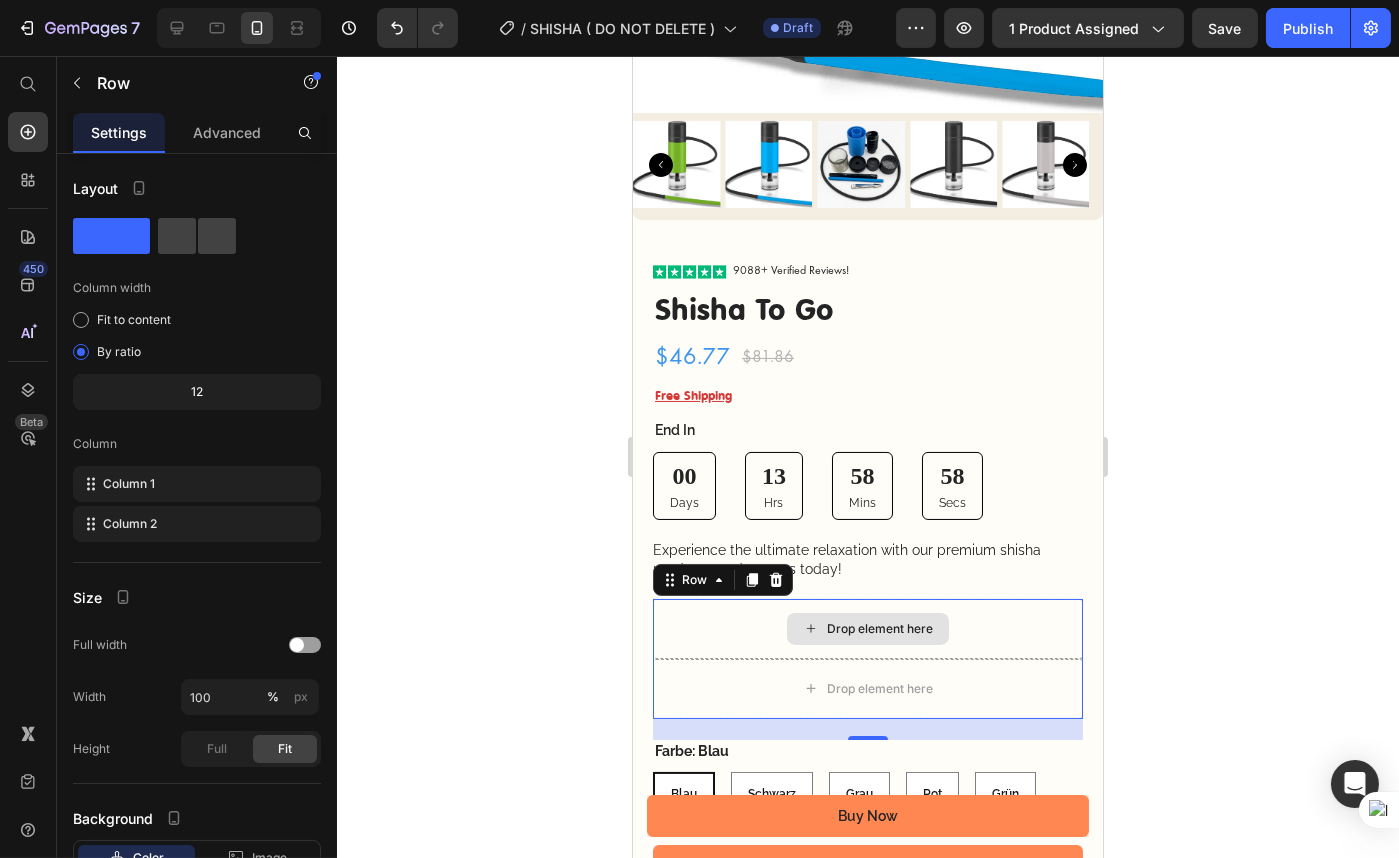 click on "Drop element here" at bounding box center (867, 629) 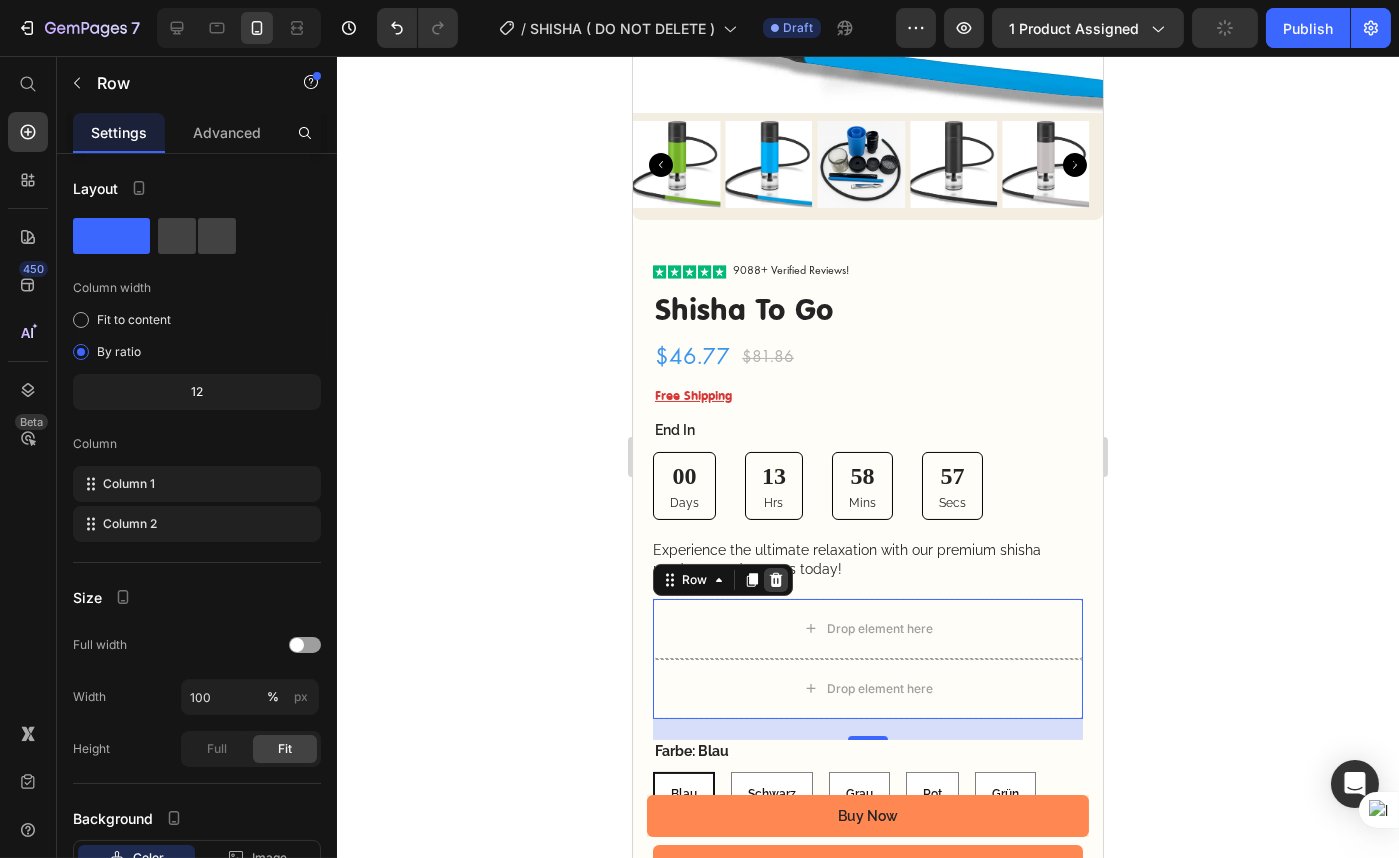 click 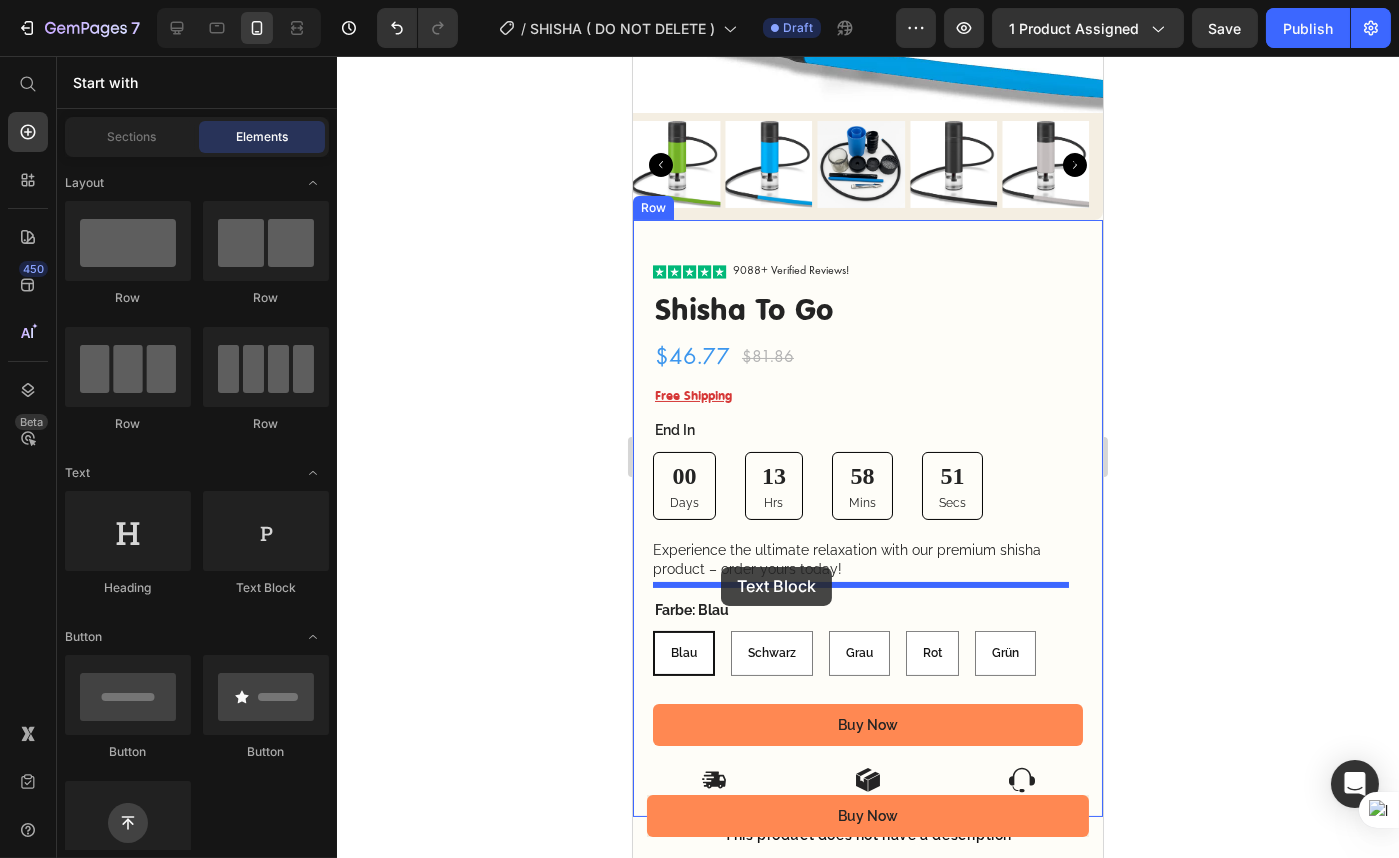 drag, startPoint x: 904, startPoint y: 602, endPoint x: 720, endPoint y: 567, distance: 187.29922 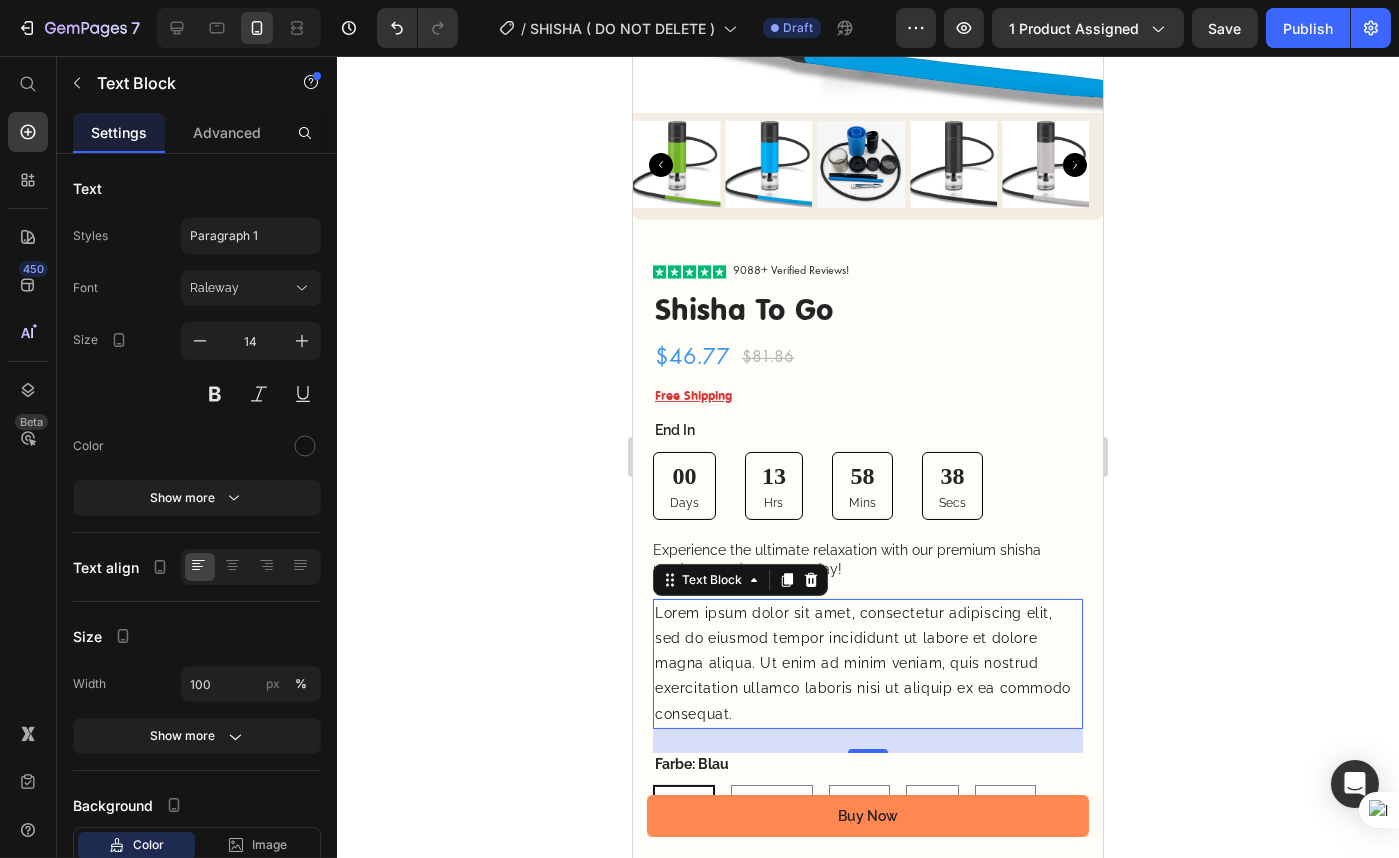 click on "Lorem ipsum dolor sit amet, consectetur adipiscing elit, sed do eiusmod tempor incididunt ut labore et dolore magna aliqua. Ut enim ad minim veniam, quis nostrud exercitation ullamco laboris nisi ut aliquip ex ea commodo consequat." at bounding box center [867, 664] 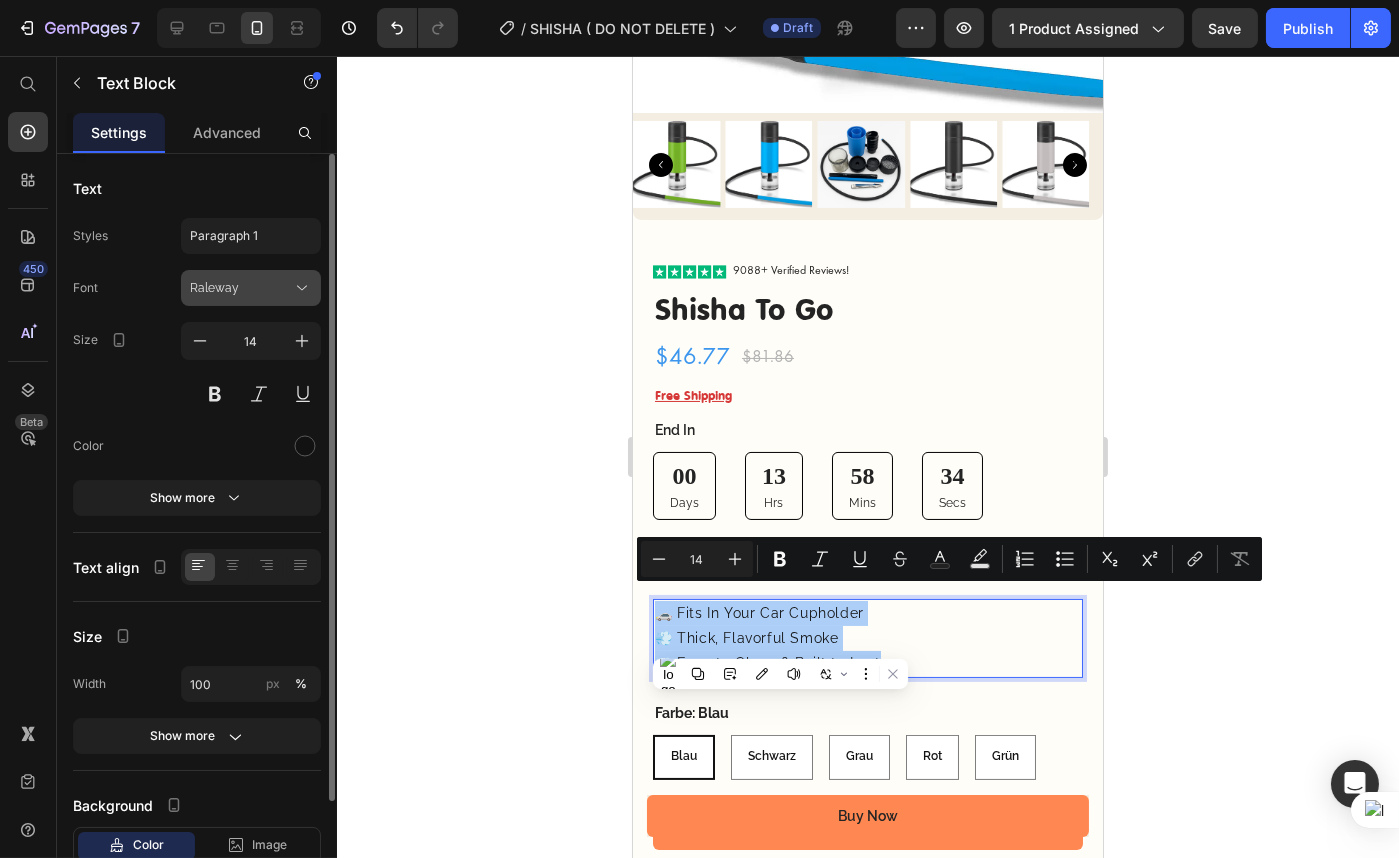 click on "Raleway" at bounding box center (241, 288) 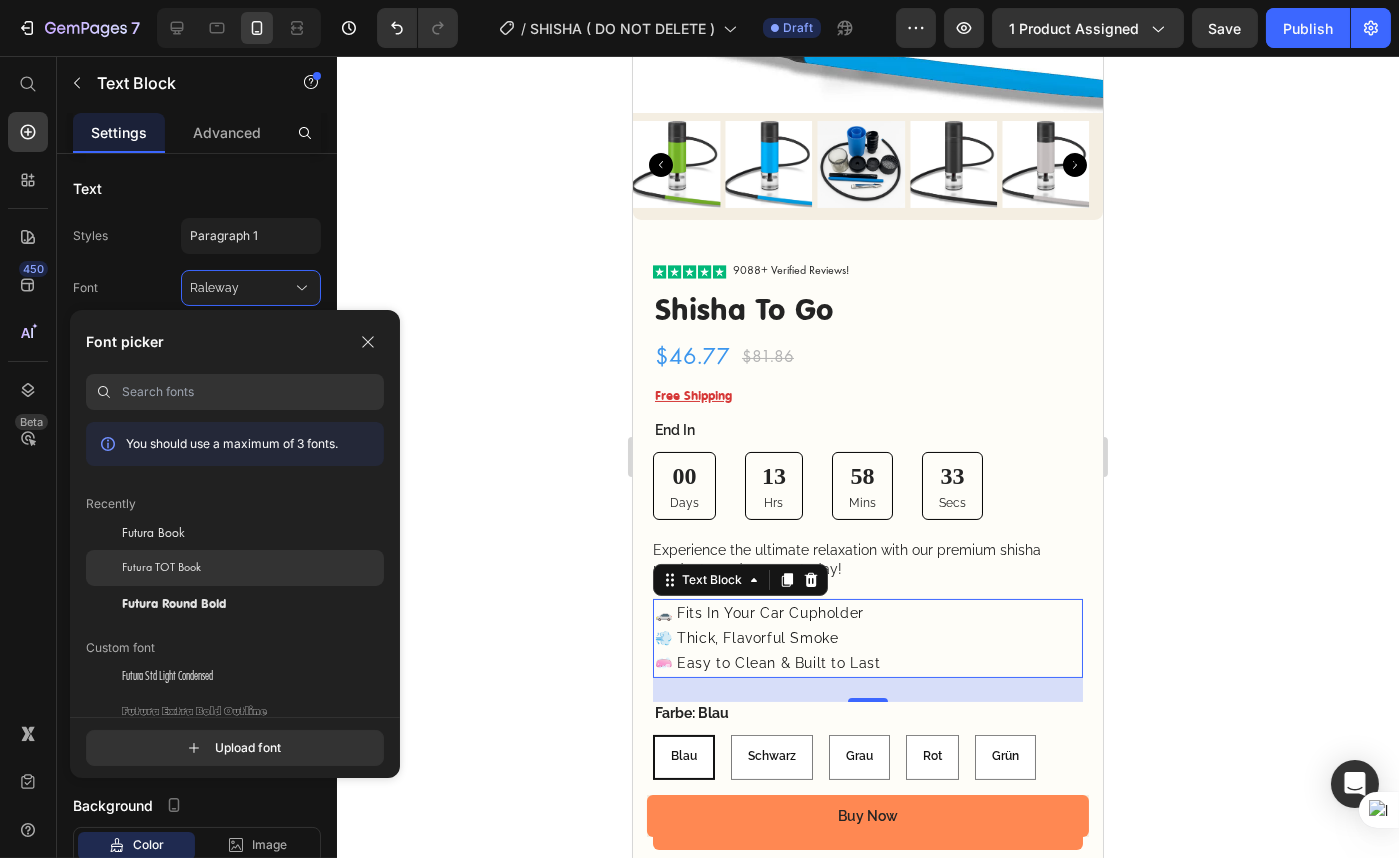 click on "Futura TOT Book" 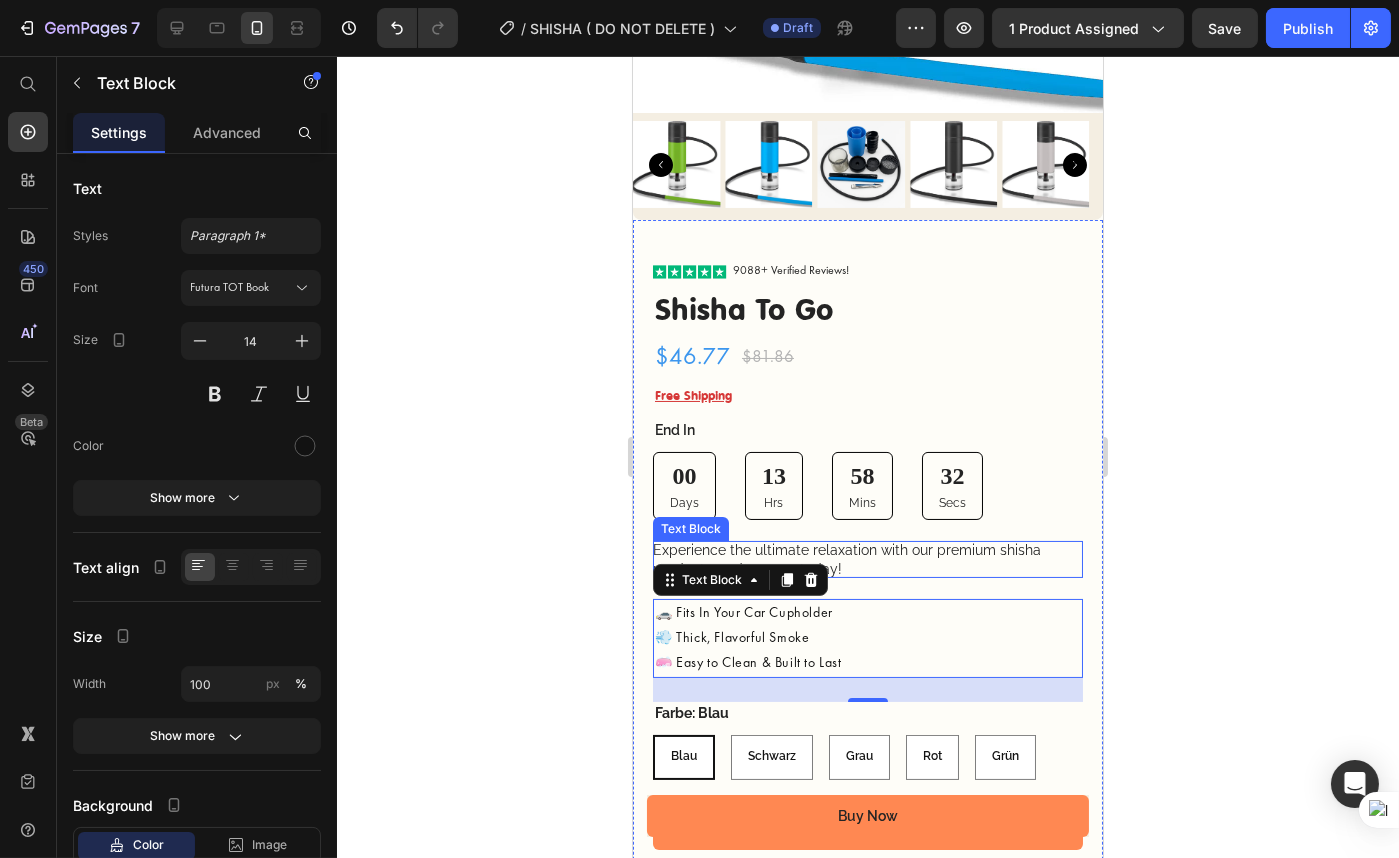 click on "Experience the ultimate relaxation with our premium shisha product – order yours today!" at bounding box center (867, 559) 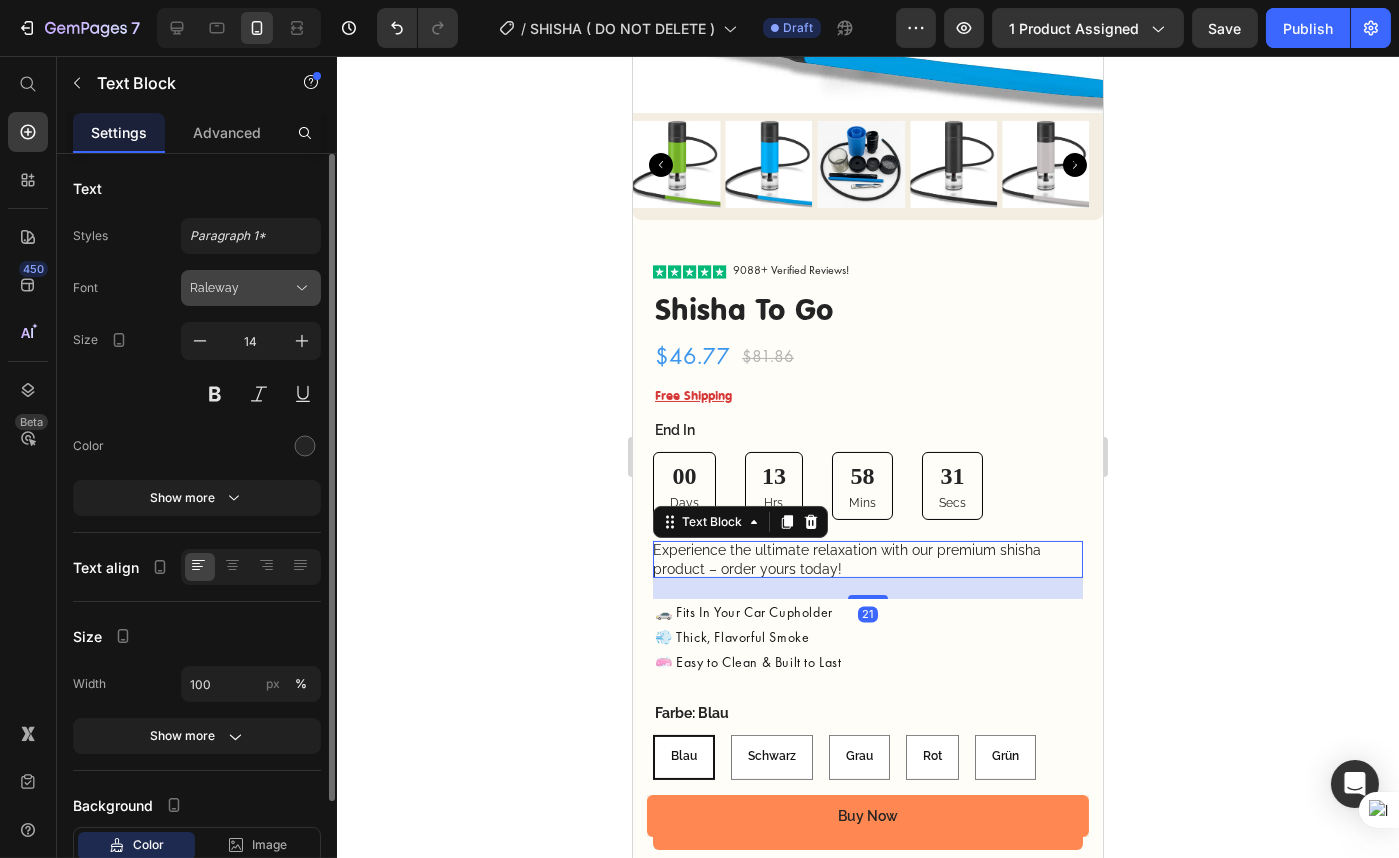 click on "Raleway" at bounding box center (241, 288) 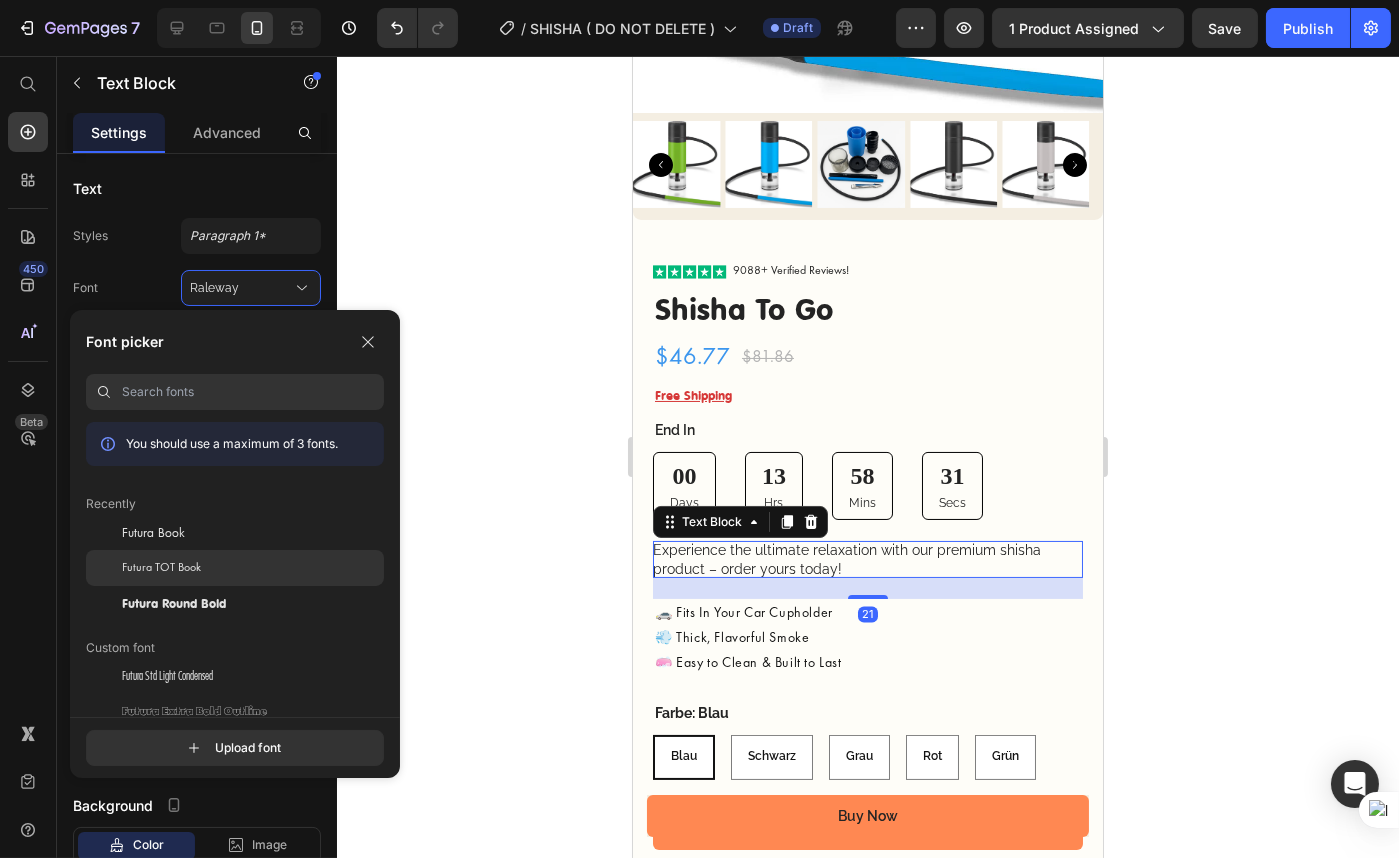 click on "Futura TOT Book" at bounding box center (161, 568) 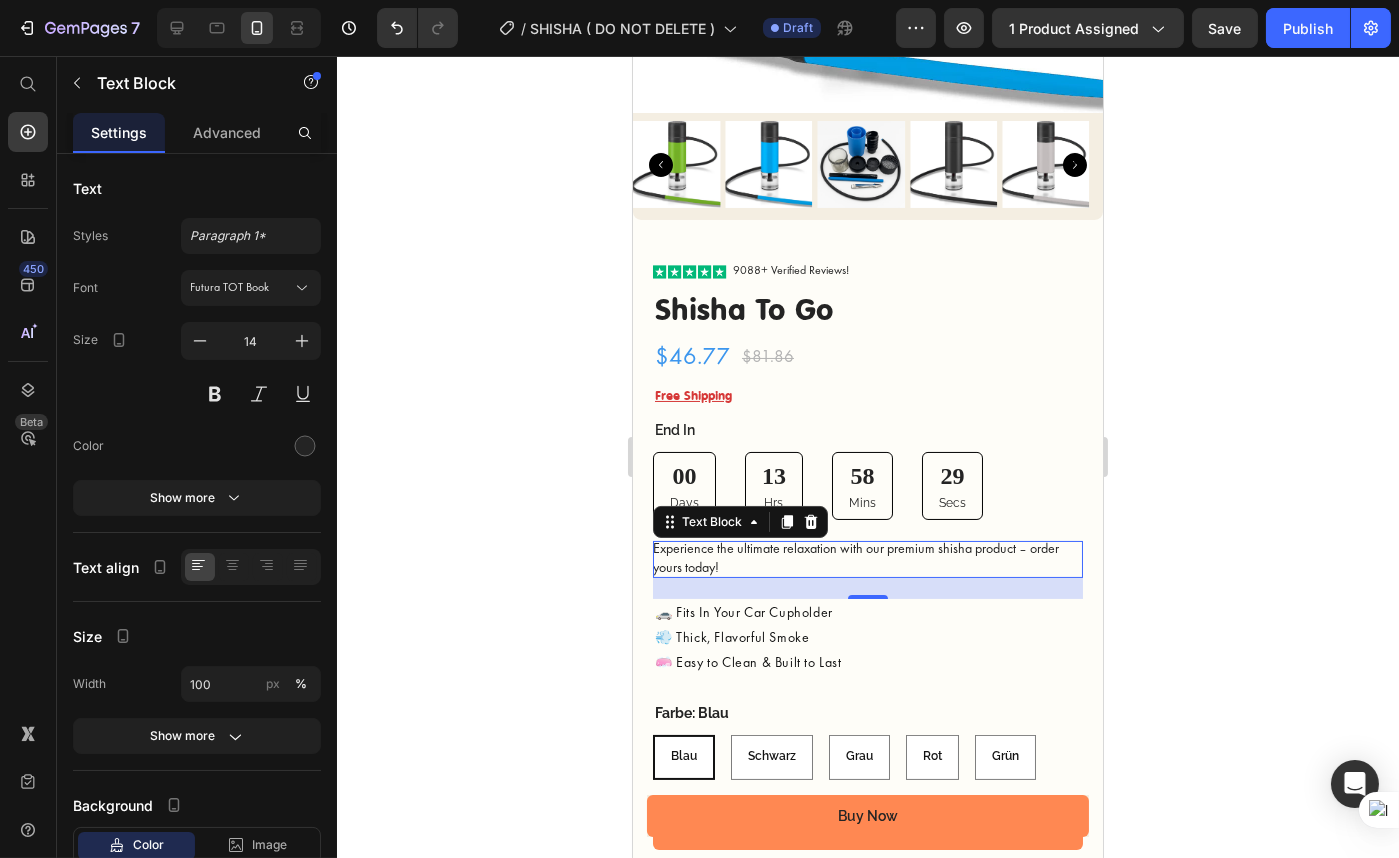 click 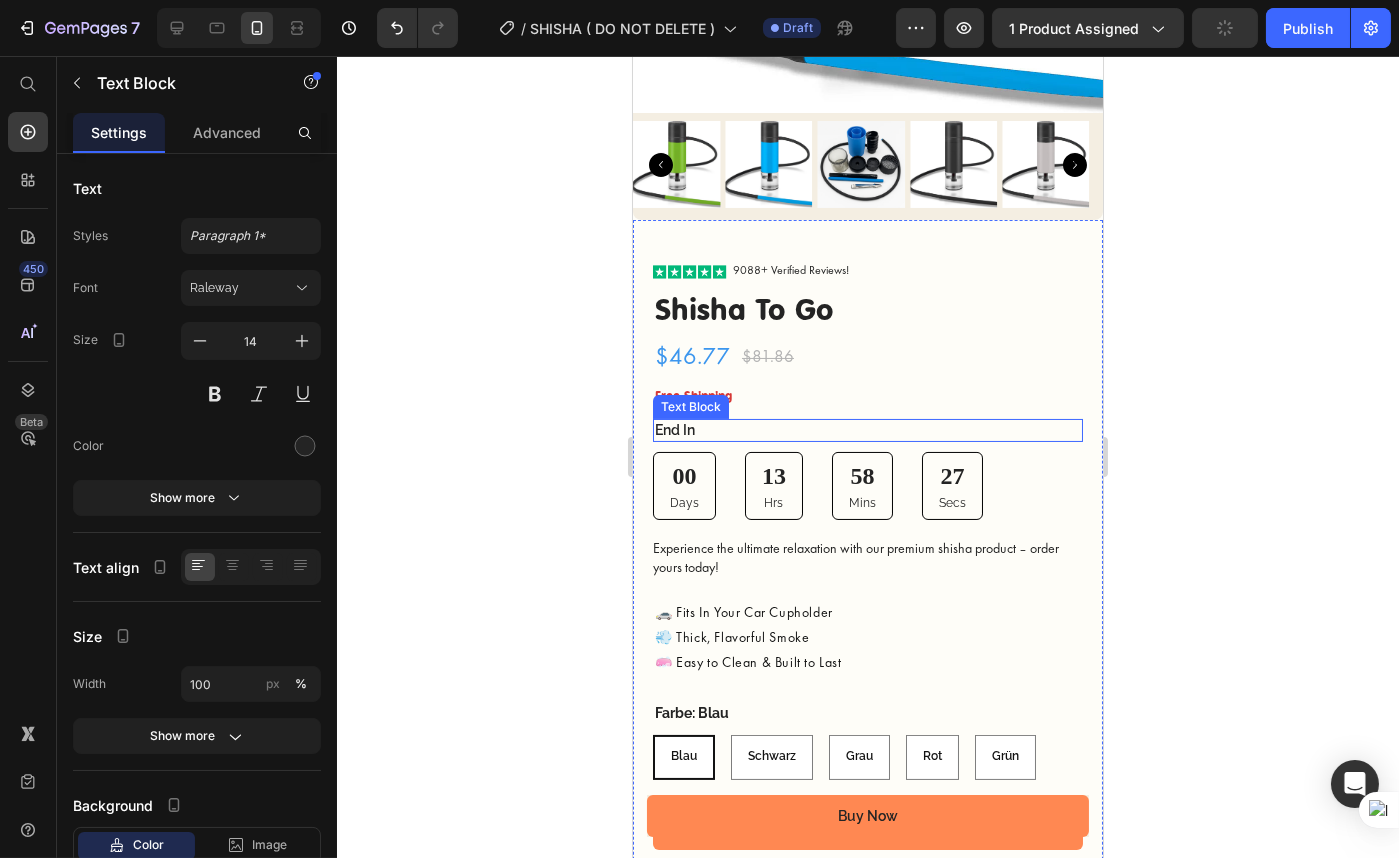 click on "End In" at bounding box center (867, 430) 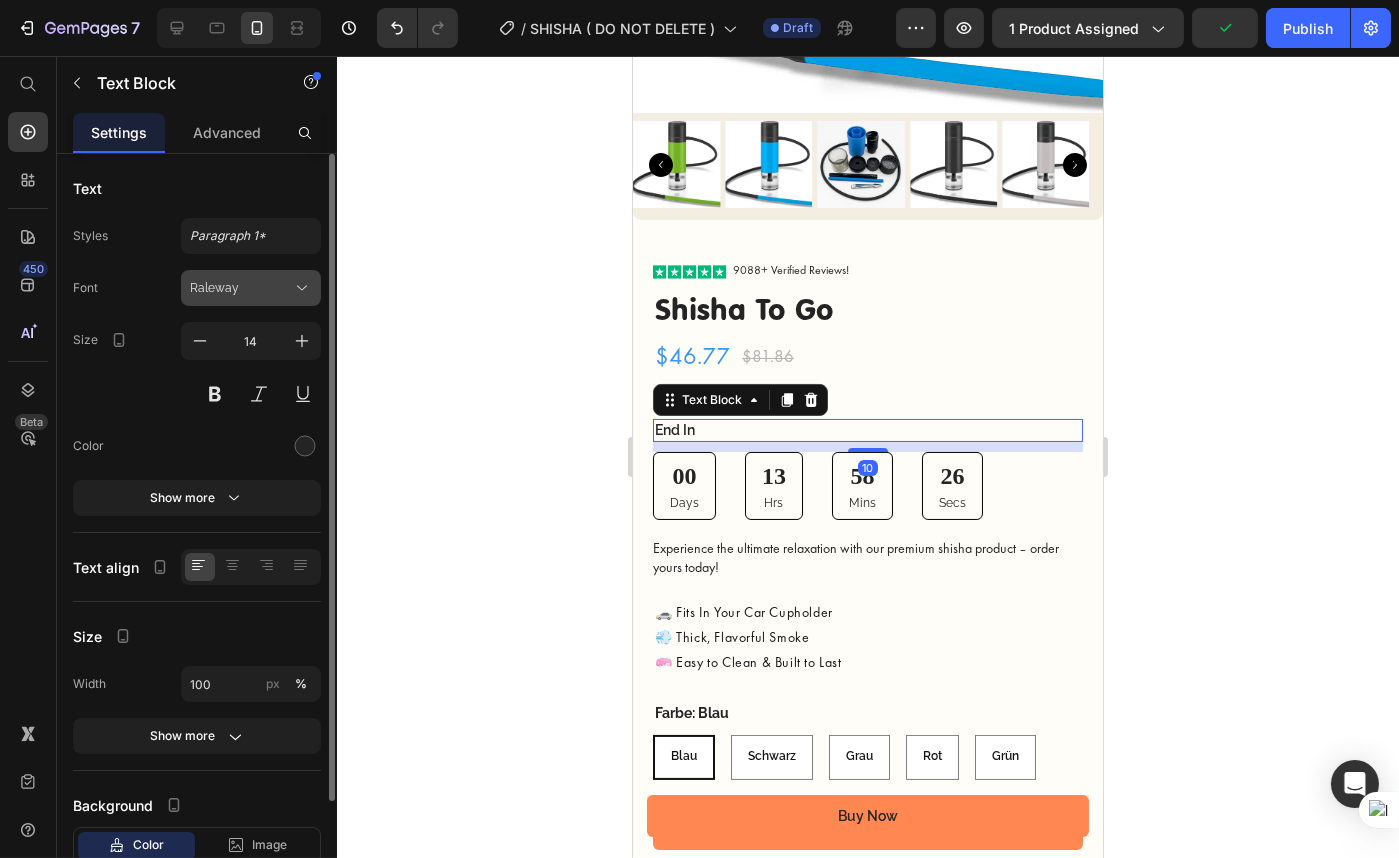 click on "Raleway" at bounding box center (241, 288) 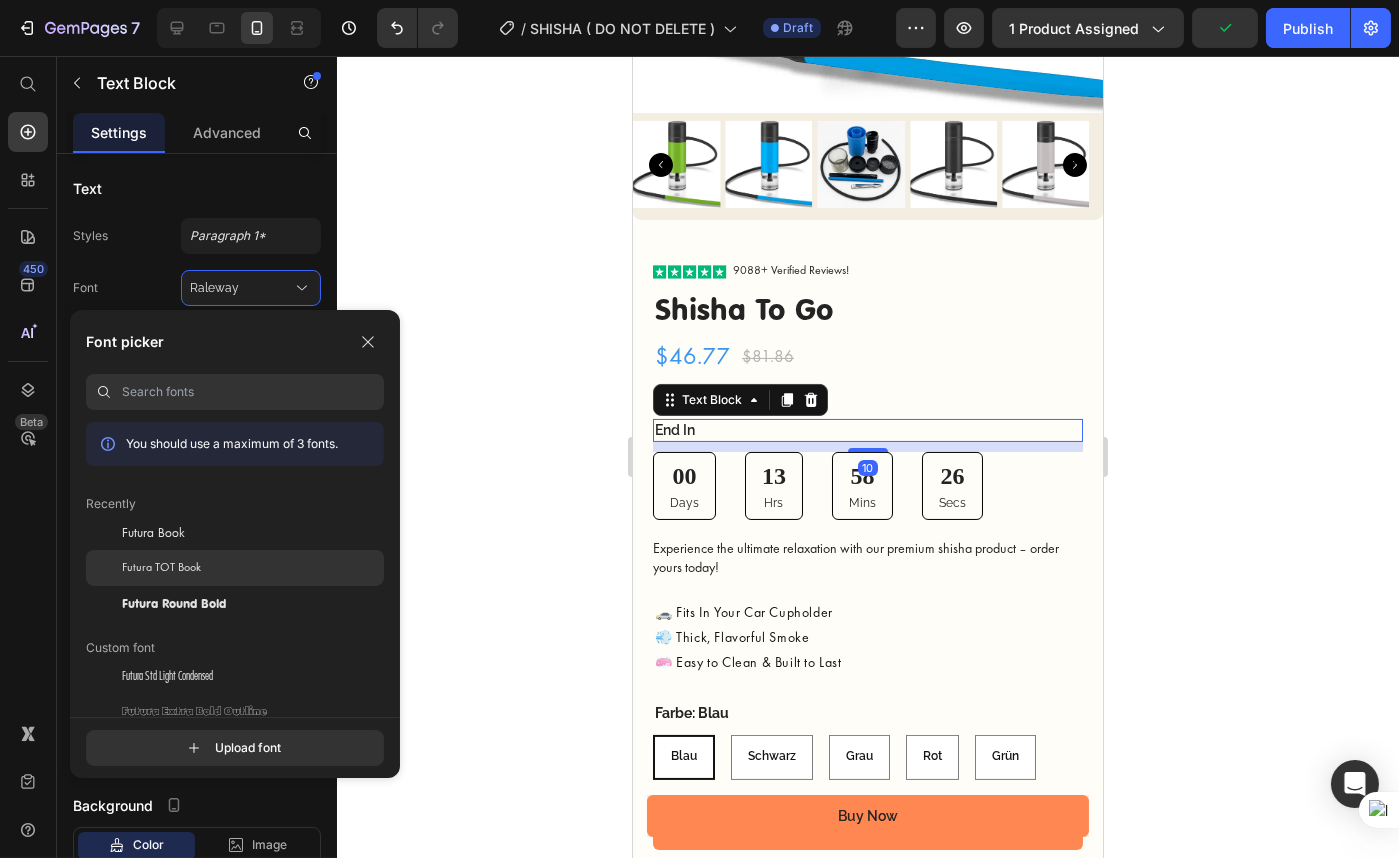 click on "Futura TOT Book" at bounding box center [161, 568] 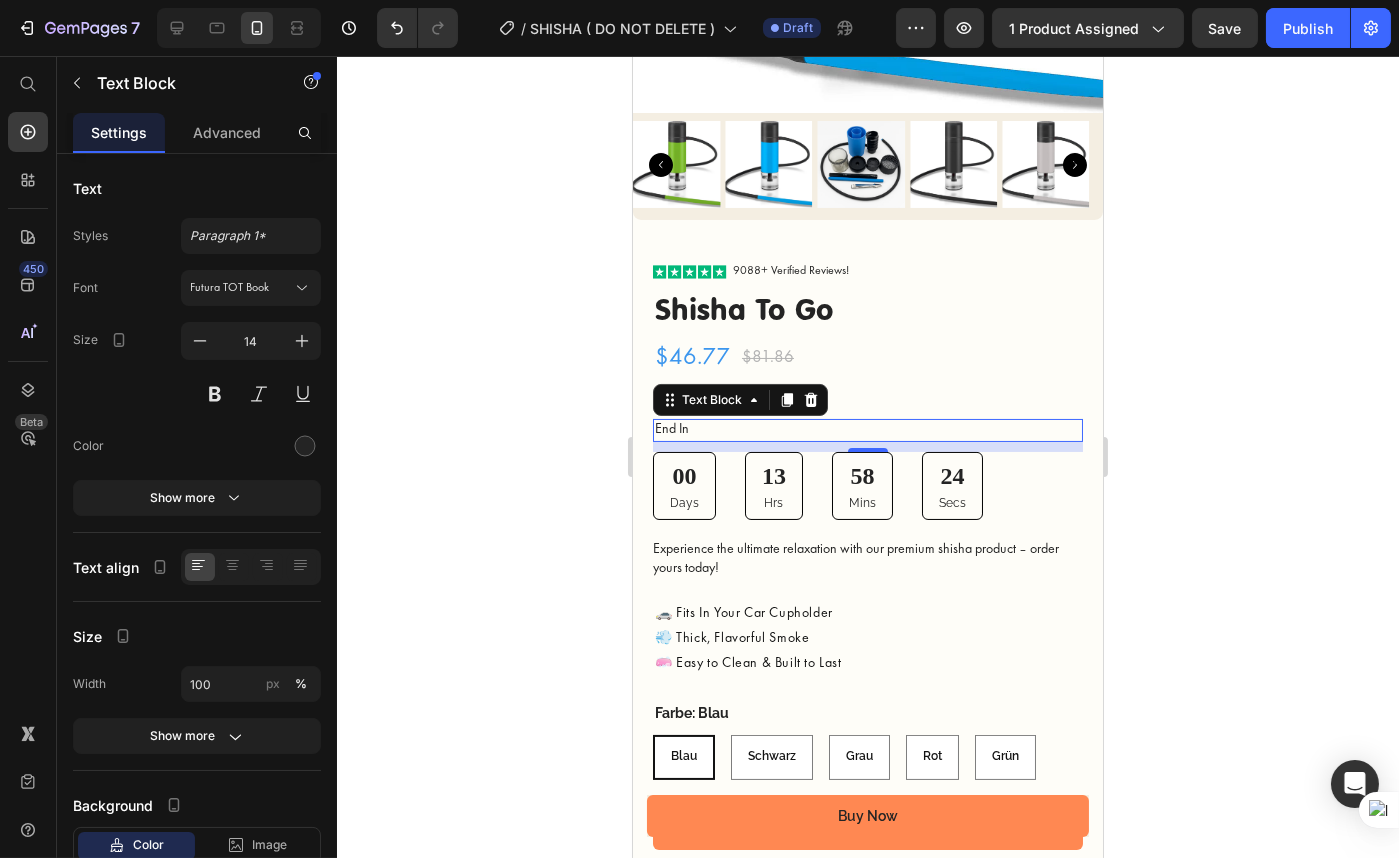 click 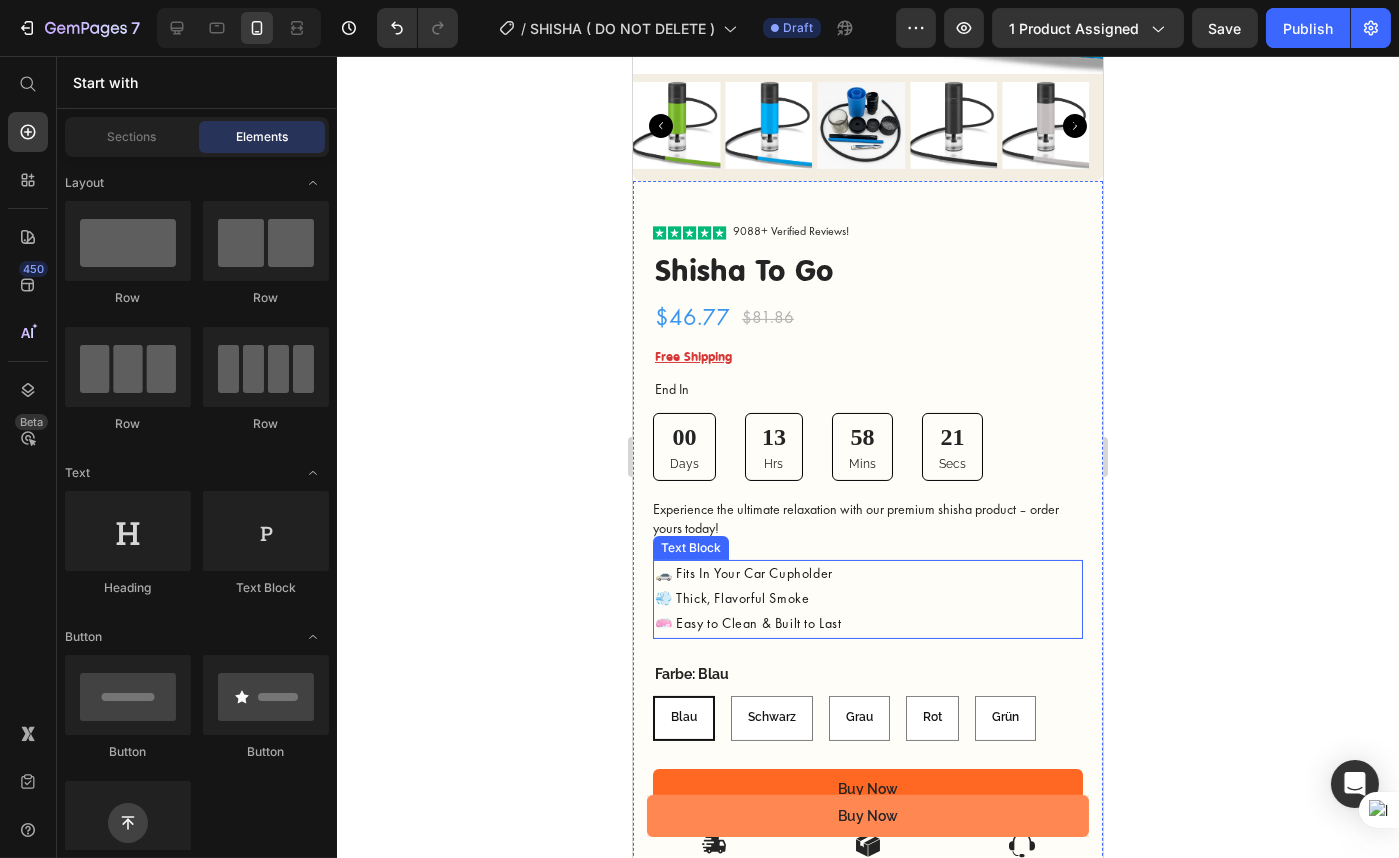 scroll, scrollTop: 636, scrollLeft: 0, axis: vertical 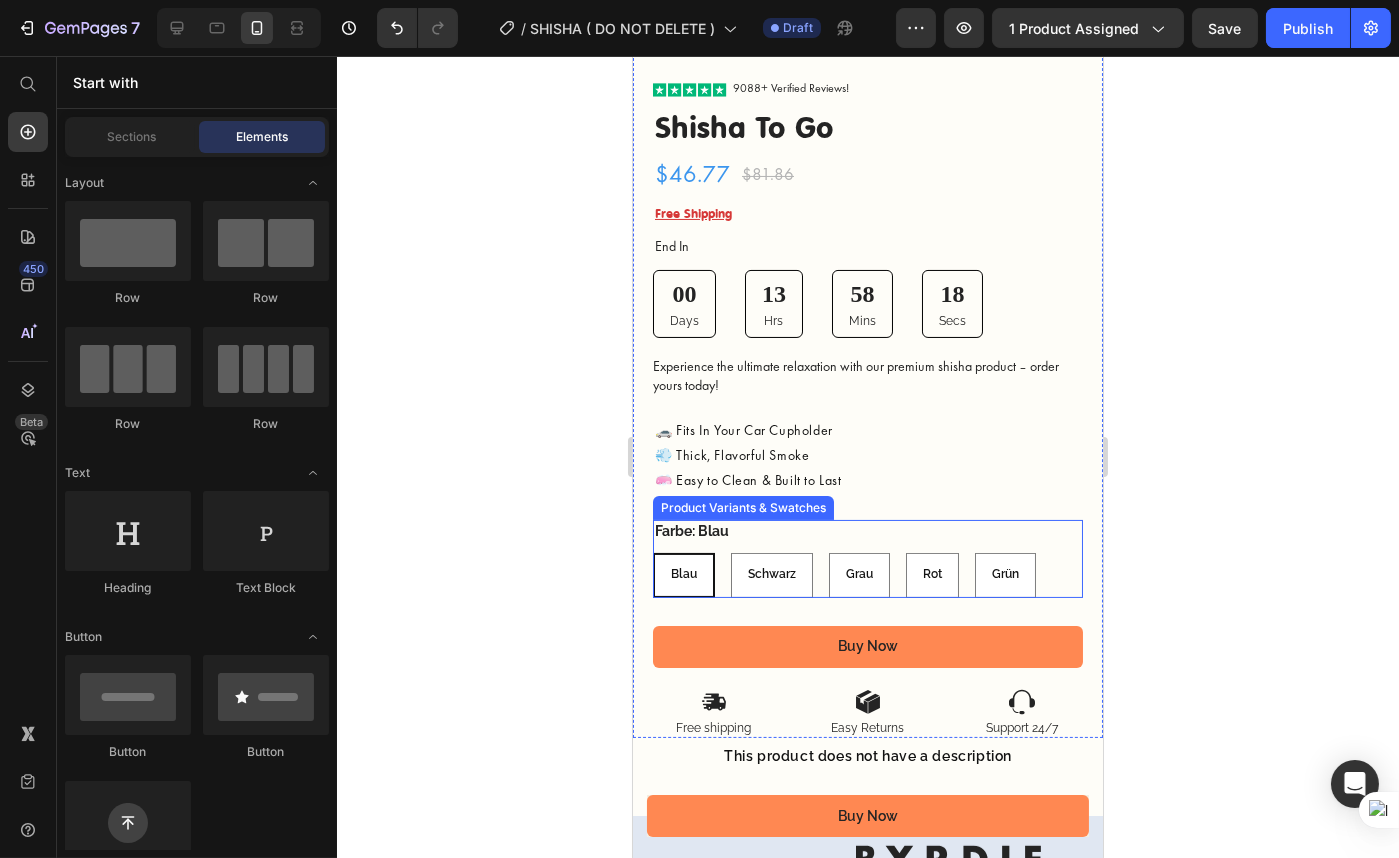 click on "Farbe: Blau Blau Blau Blau Schwarz Schwarz Schwarz Grau Grau Grau Rot Rot Rot Grün Grün Grün" at bounding box center (867, 558) 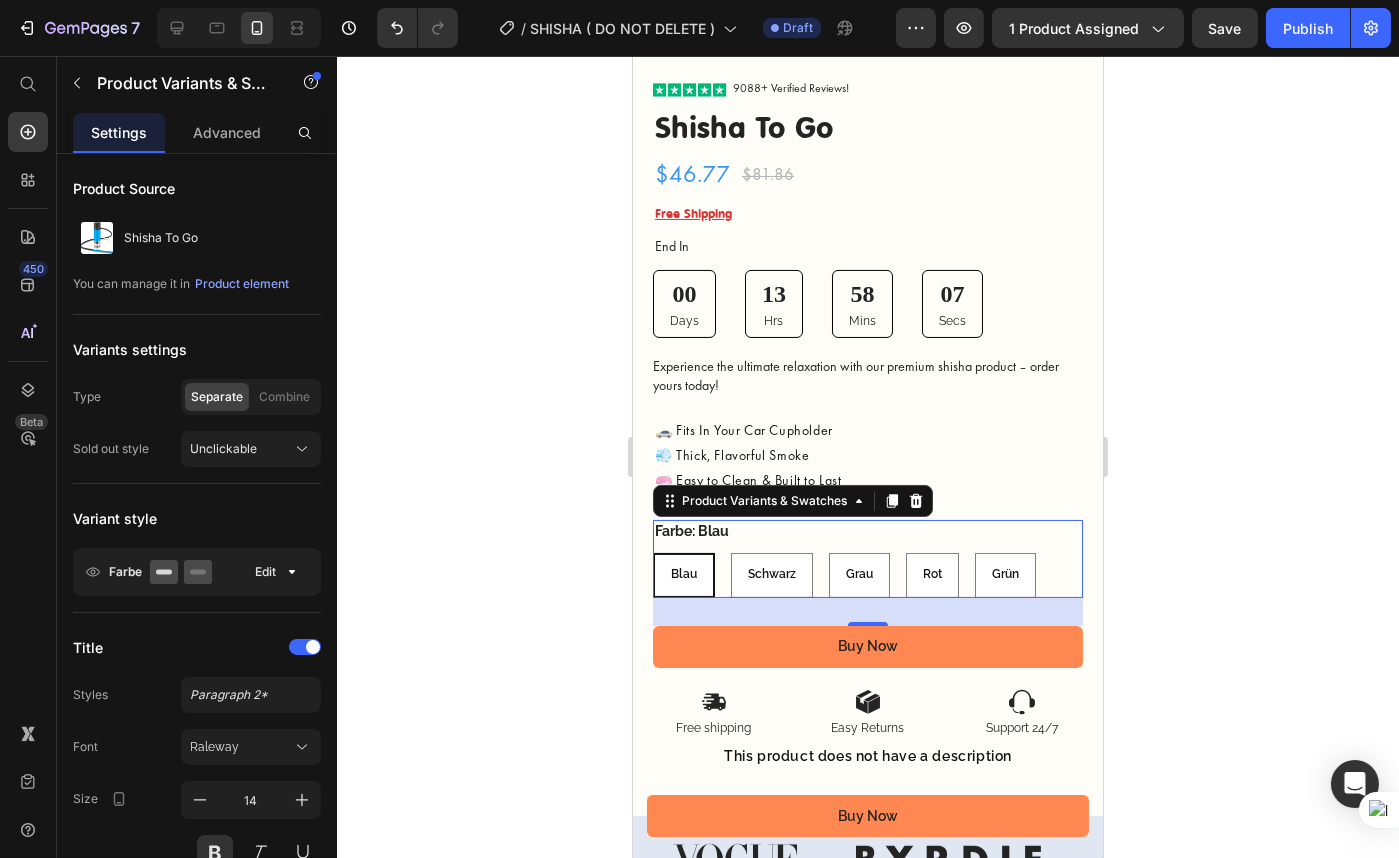 click 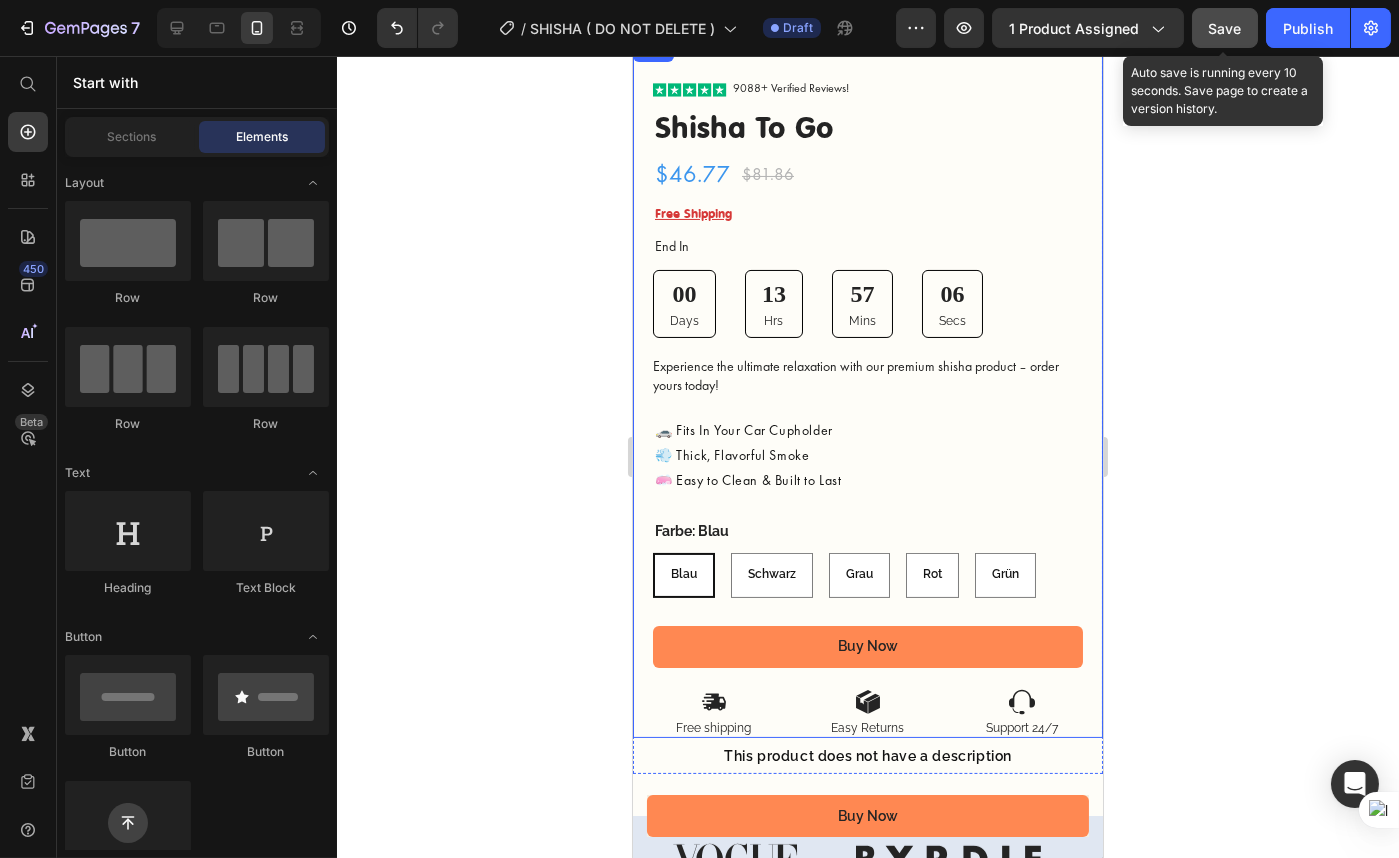 click on "Save" at bounding box center [1225, 28] 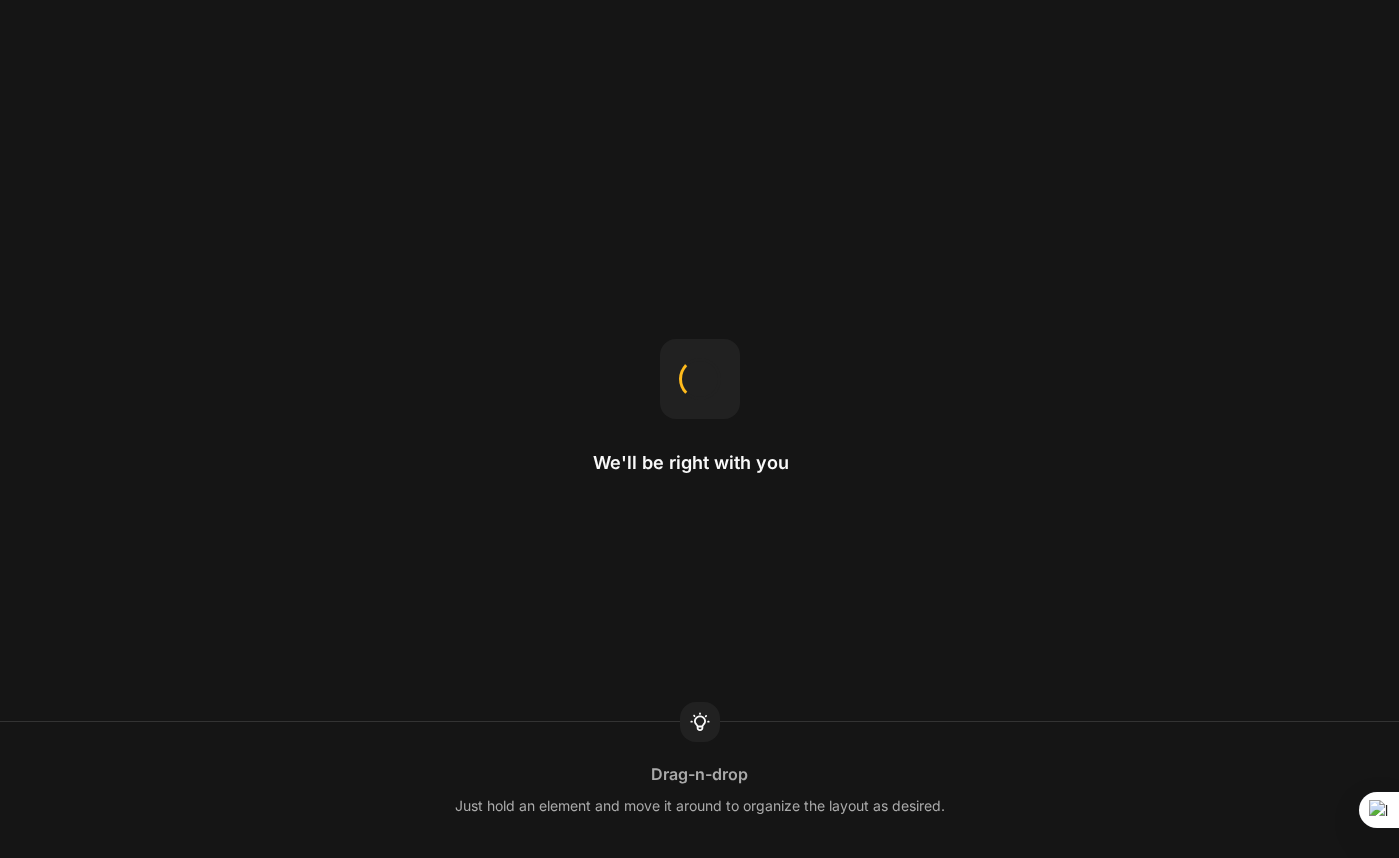 scroll, scrollTop: 0, scrollLeft: 0, axis: both 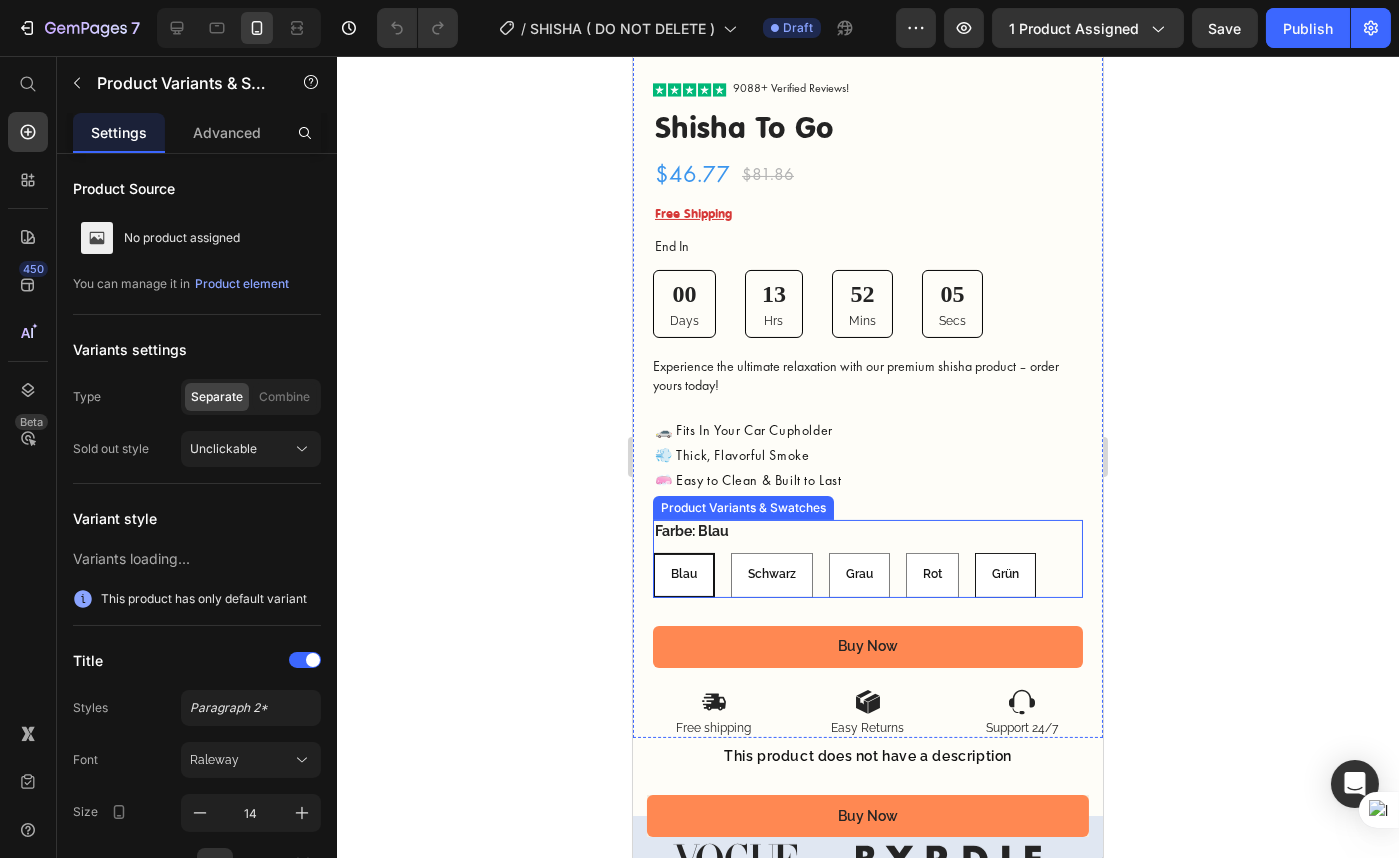 click on "Grün" at bounding box center (1004, 575) 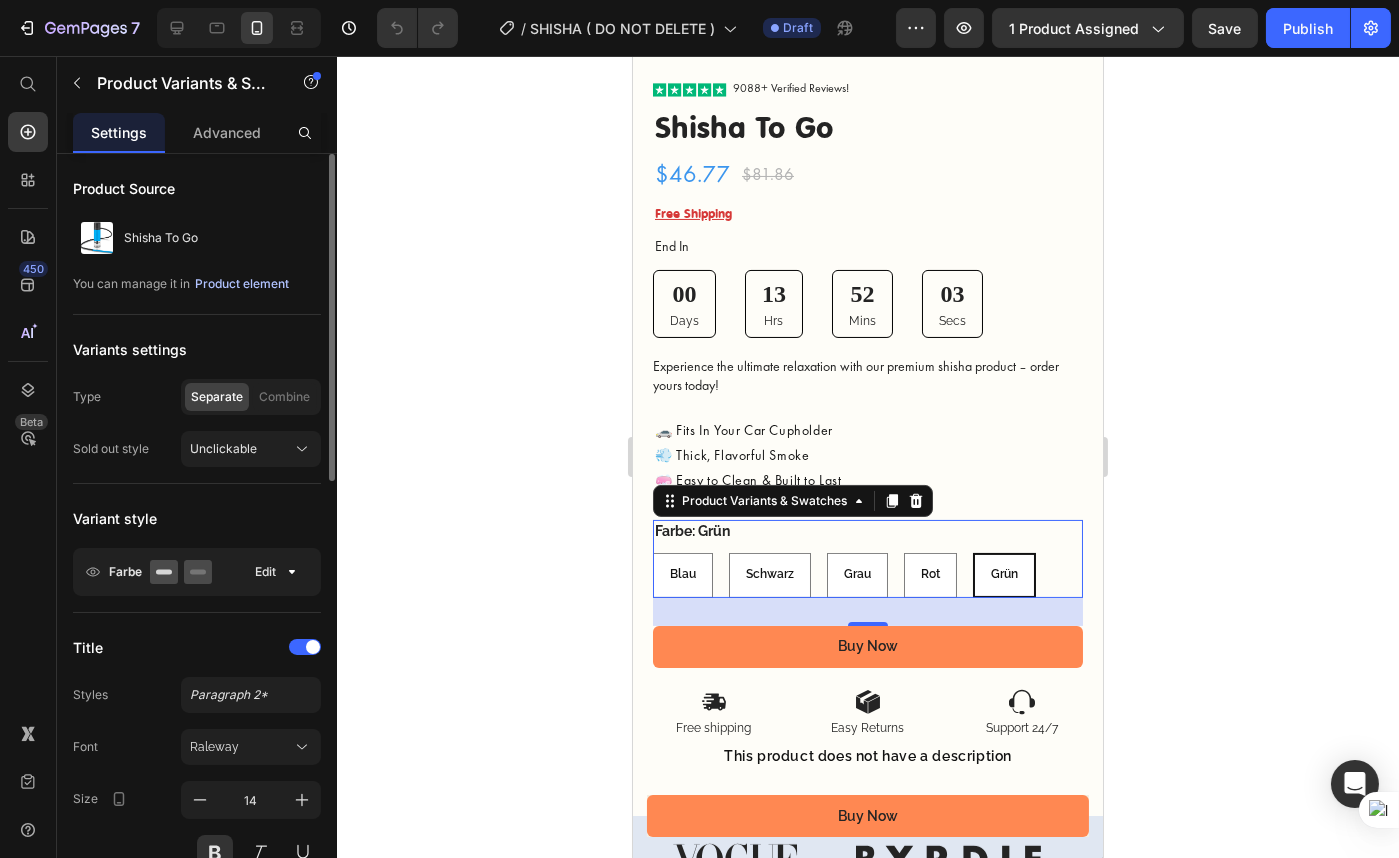 click on "Product element" at bounding box center (242, 284) 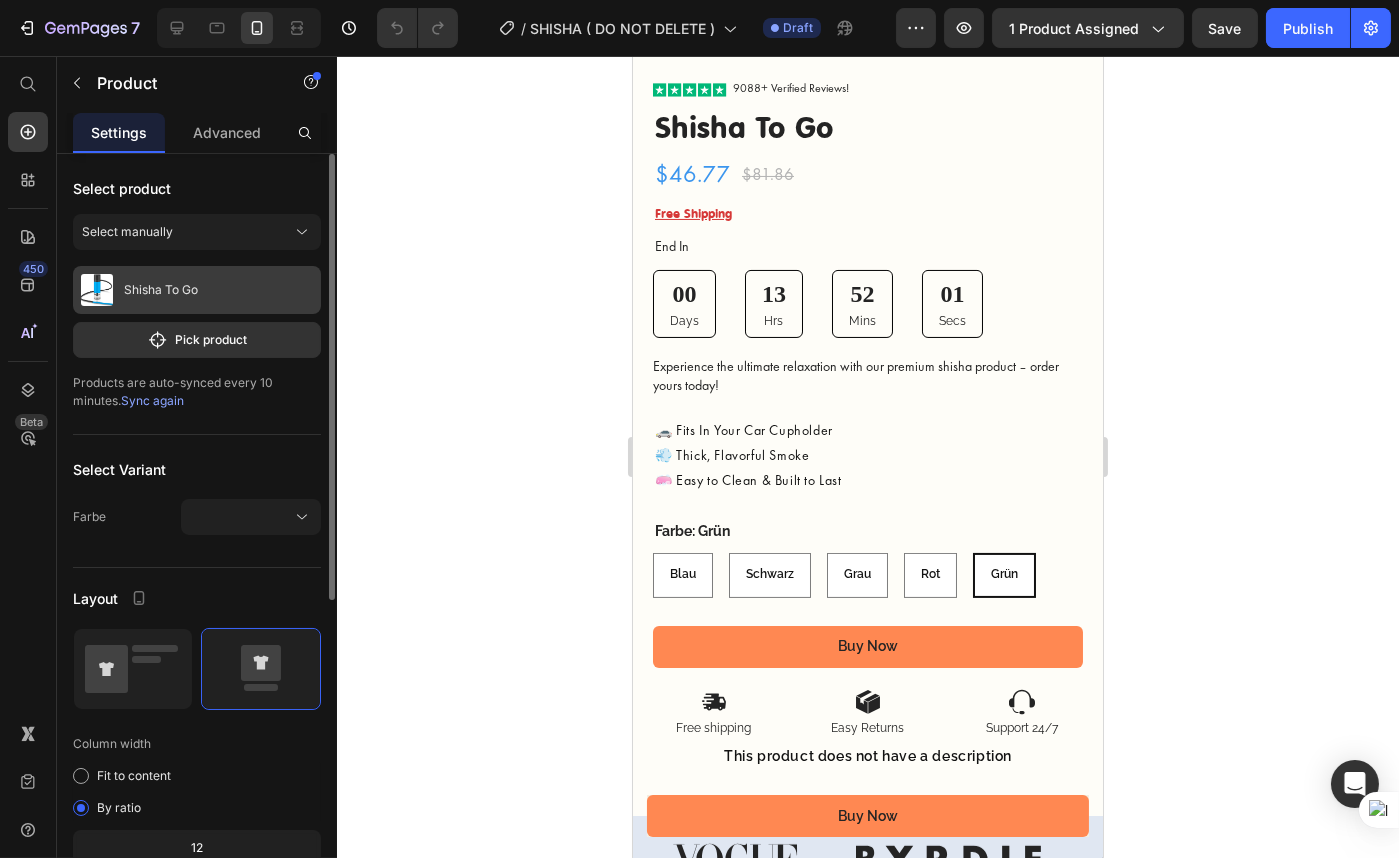 click on "Shisha To Go" at bounding box center [197, 290] 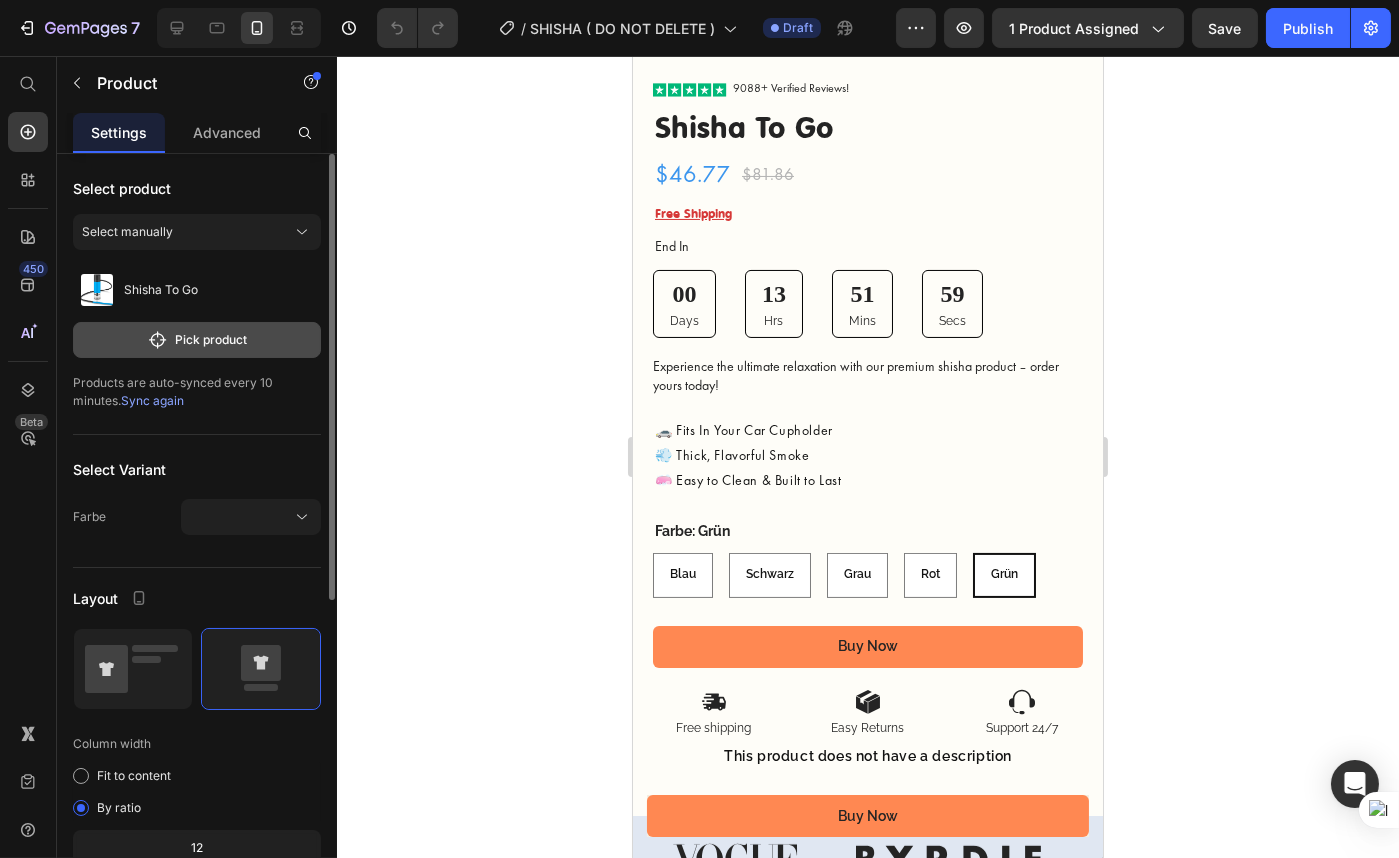 click on "Pick product" at bounding box center (197, 340) 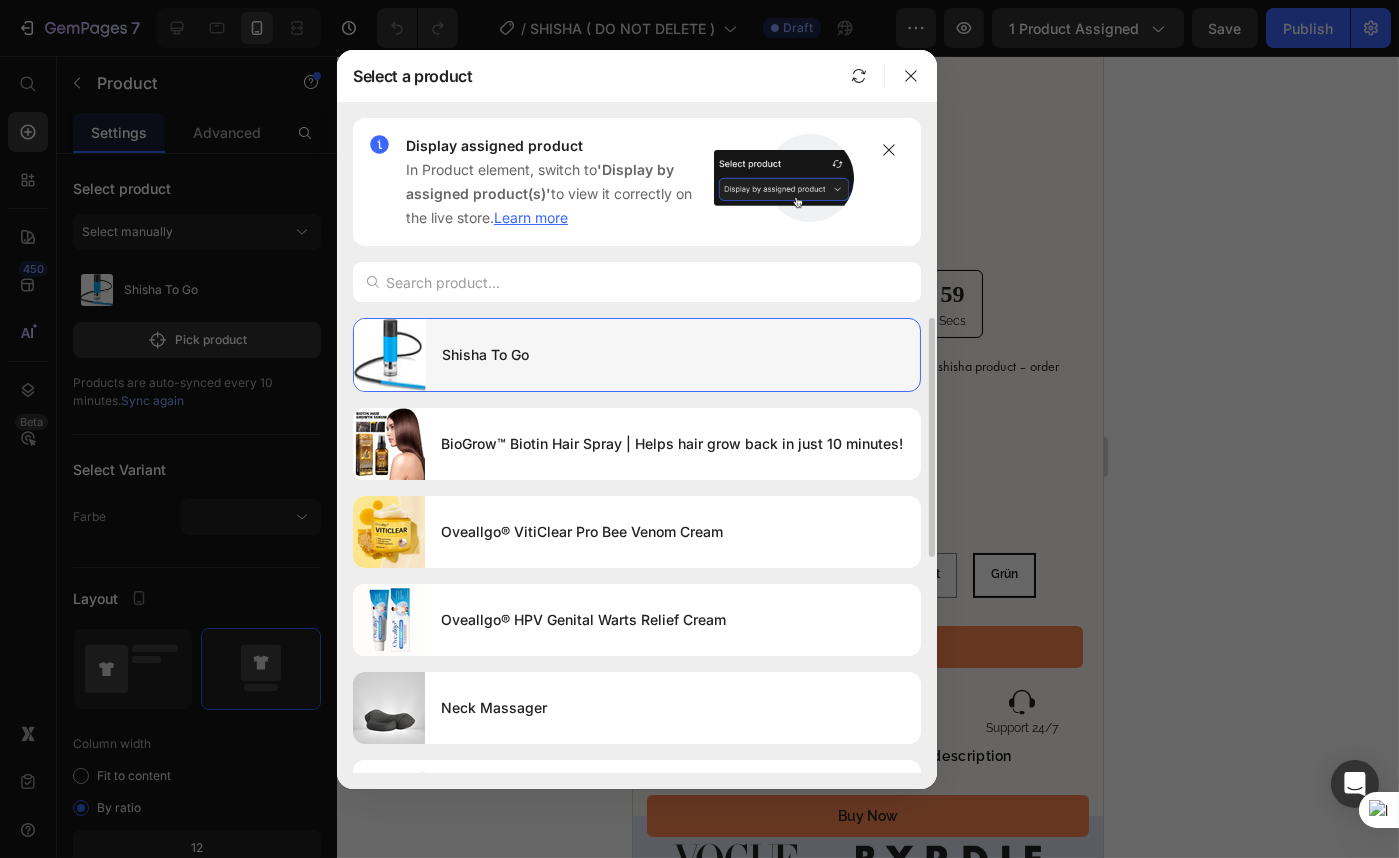 click on "Shisha To Go" at bounding box center (673, 355) 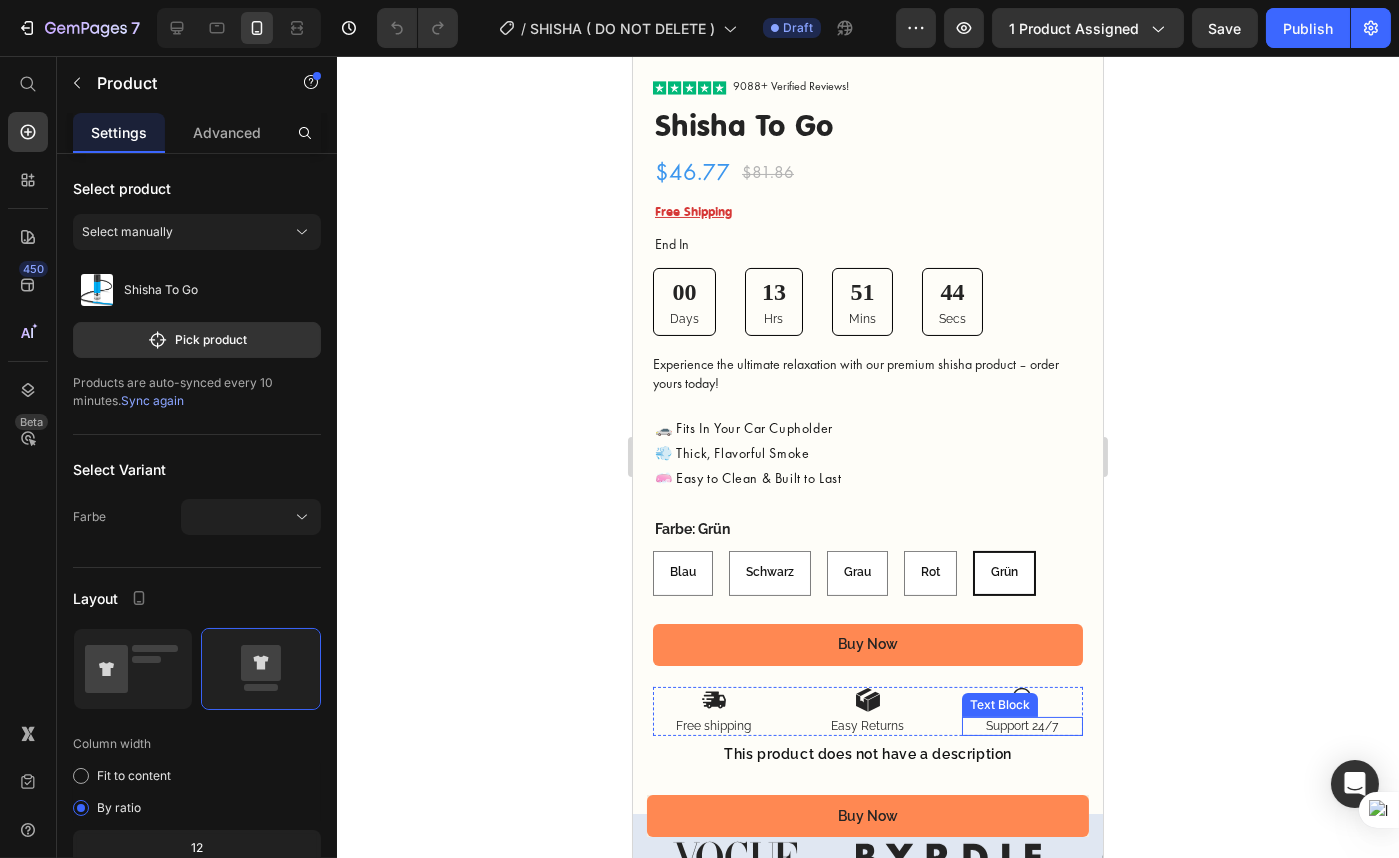 scroll, scrollTop: 727, scrollLeft: 0, axis: vertical 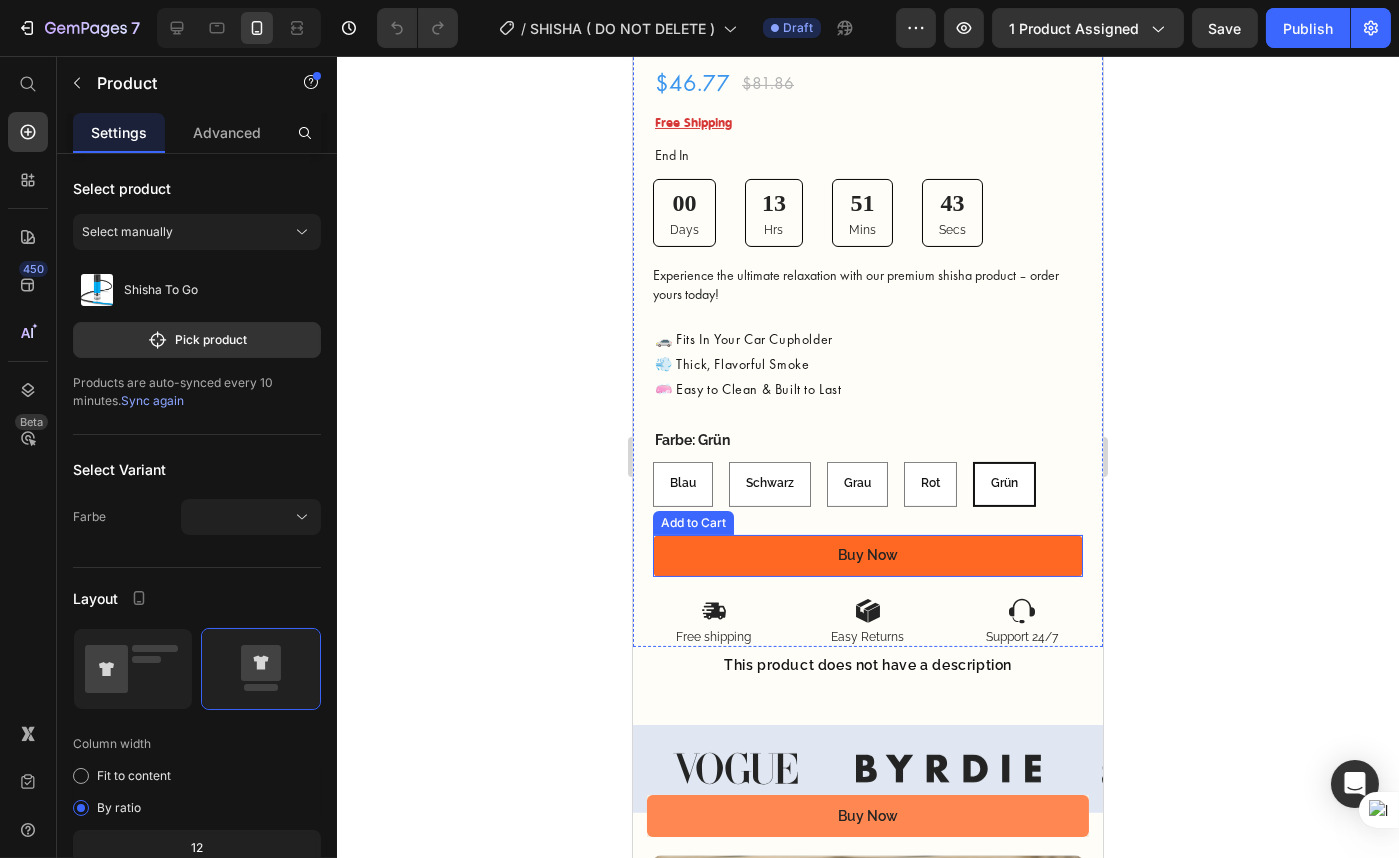 click on "Buy Now" at bounding box center (867, 556) 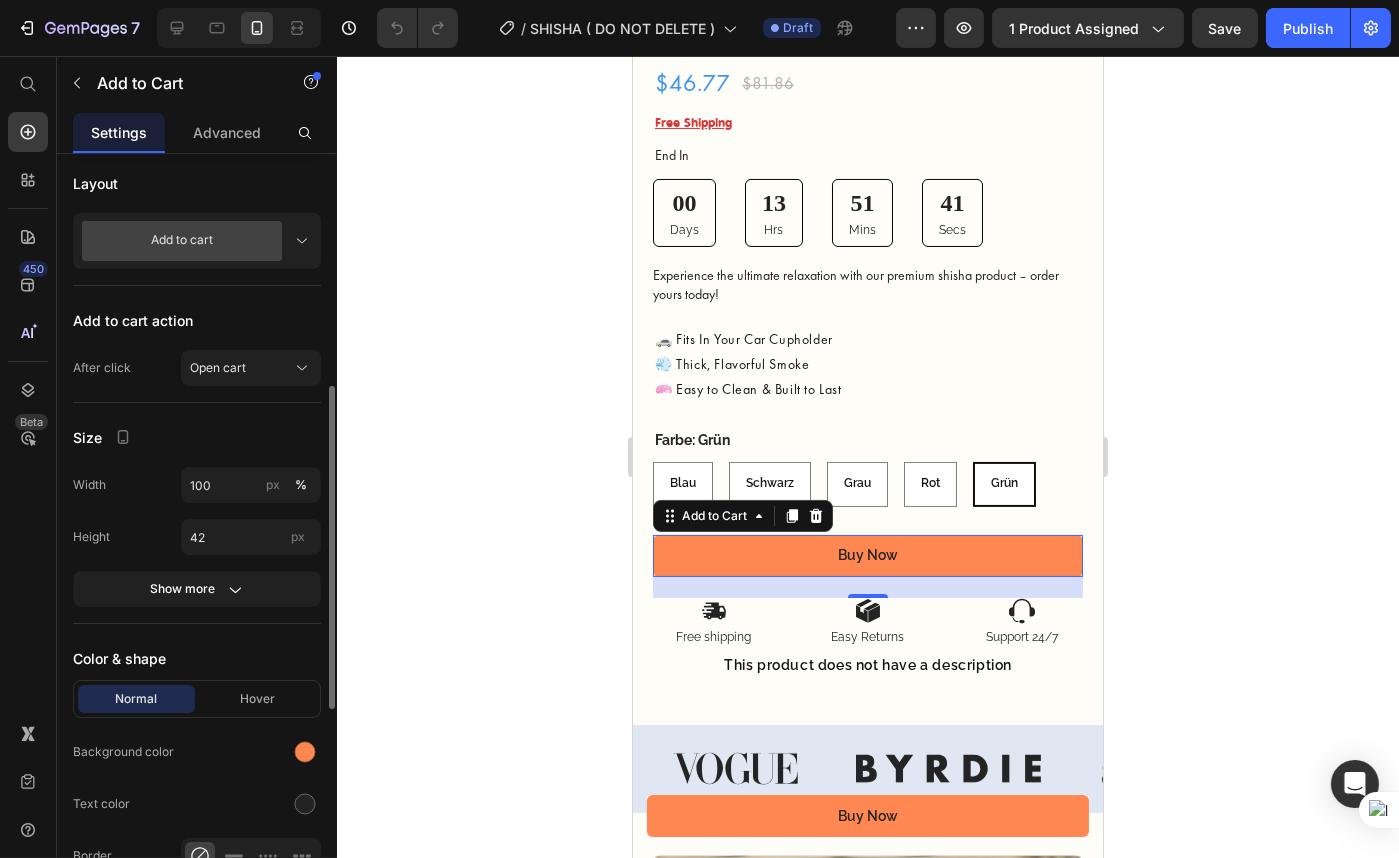 scroll, scrollTop: 727, scrollLeft: 0, axis: vertical 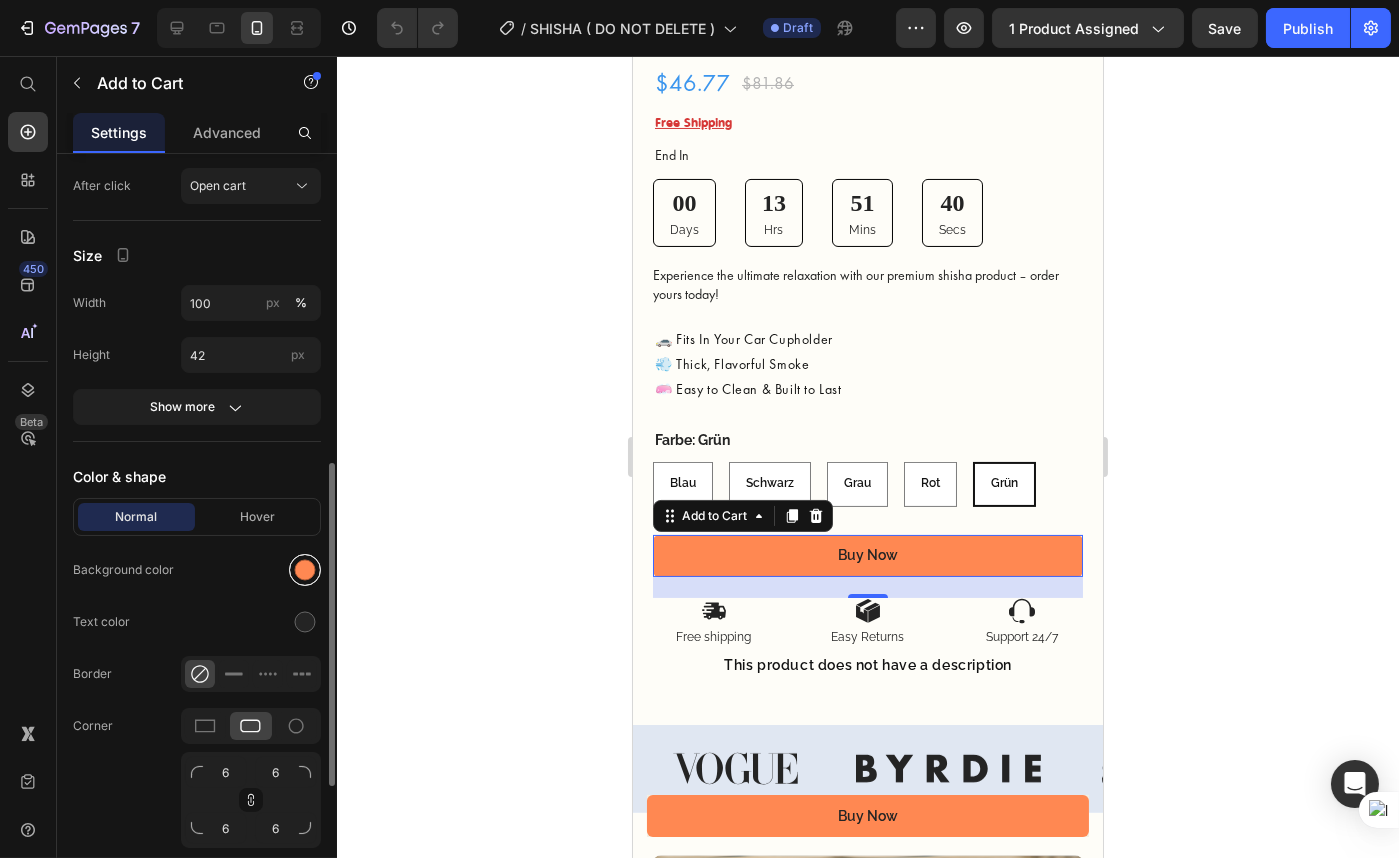 click at bounding box center (305, 570) 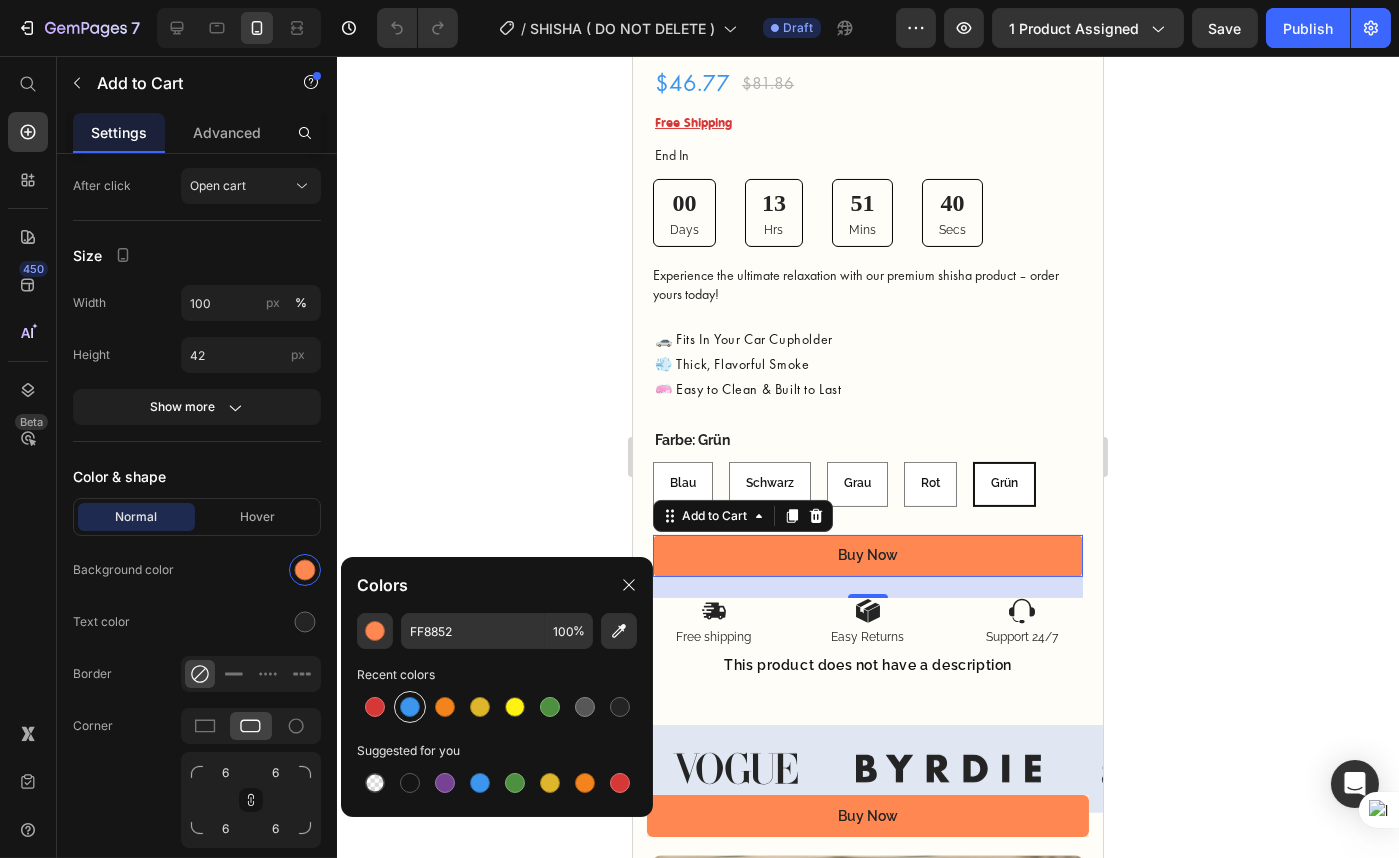click at bounding box center (410, 707) 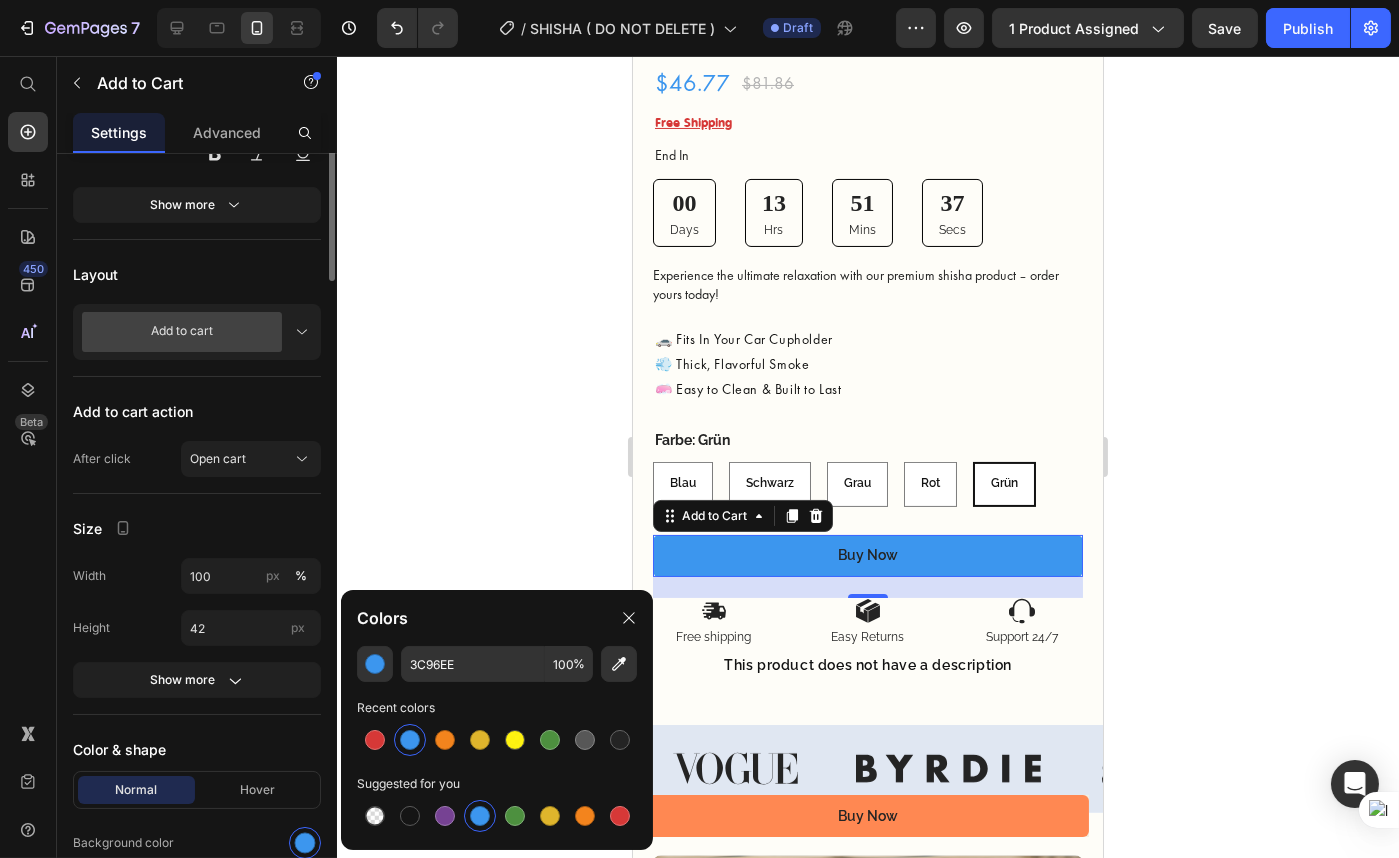 scroll, scrollTop: 90, scrollLeft: 0, axis: vertical 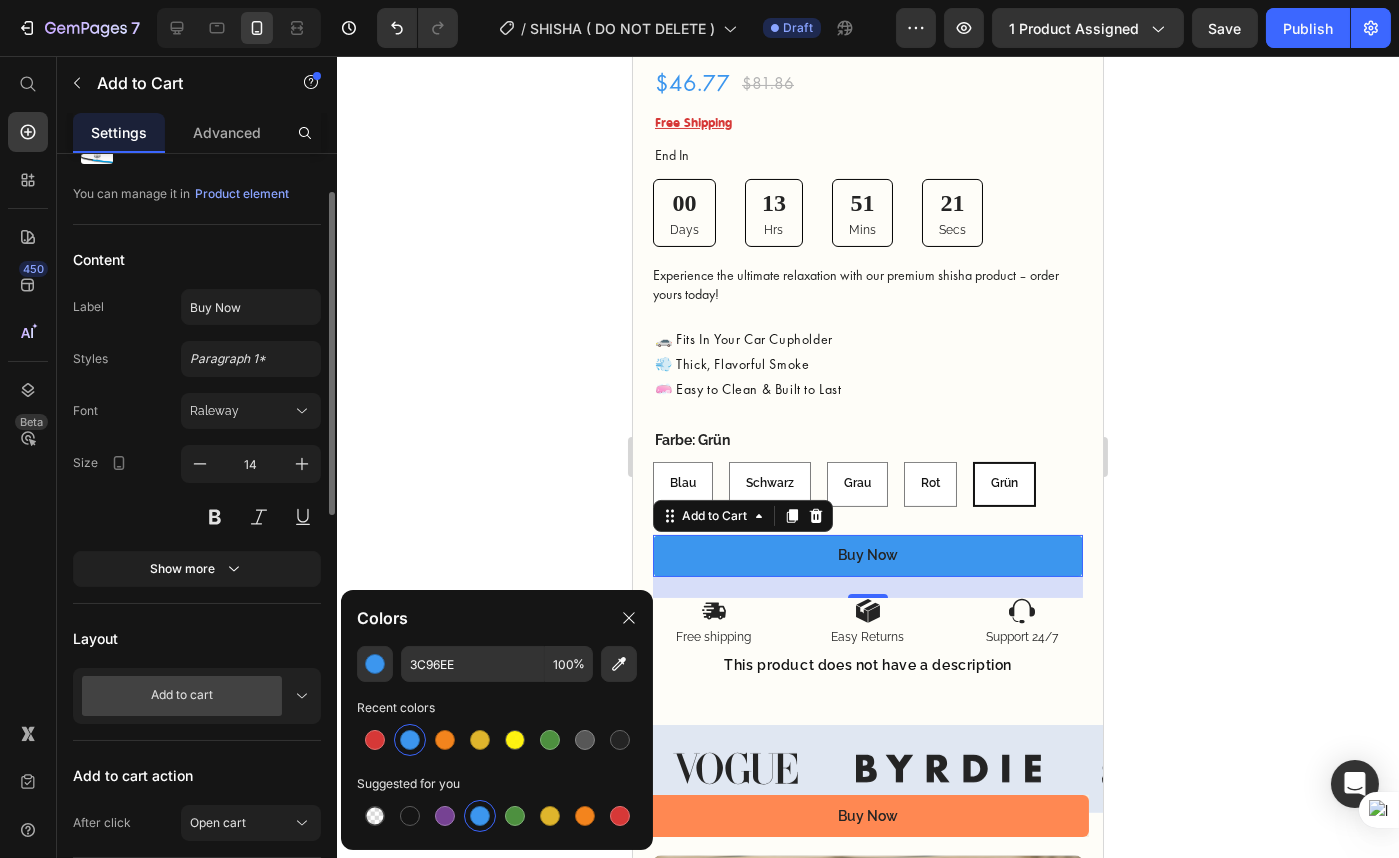 click on "Add to cart" at bounding box center (197, 696) 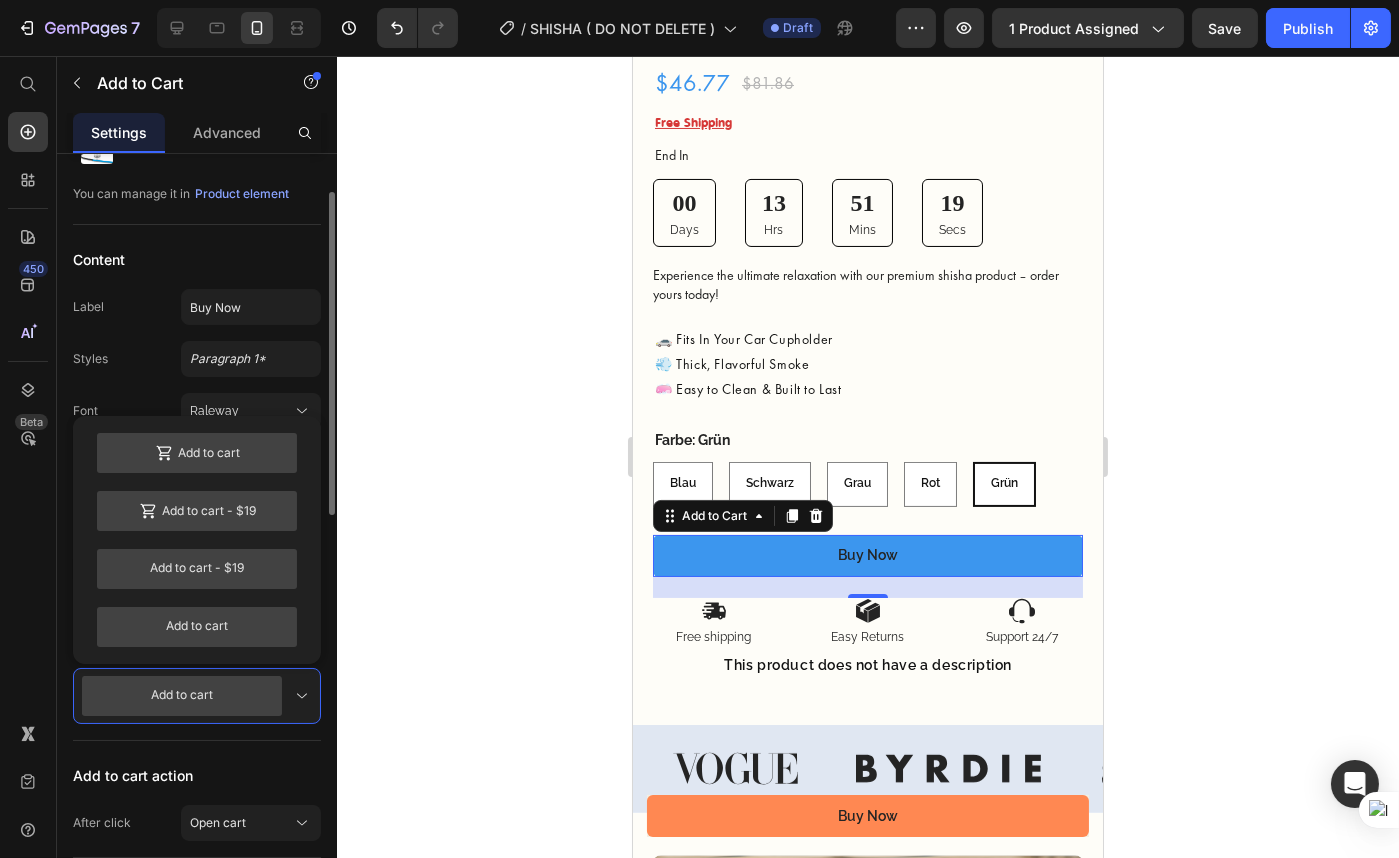 click on "Add to cart" at bounding box center (182, 696) 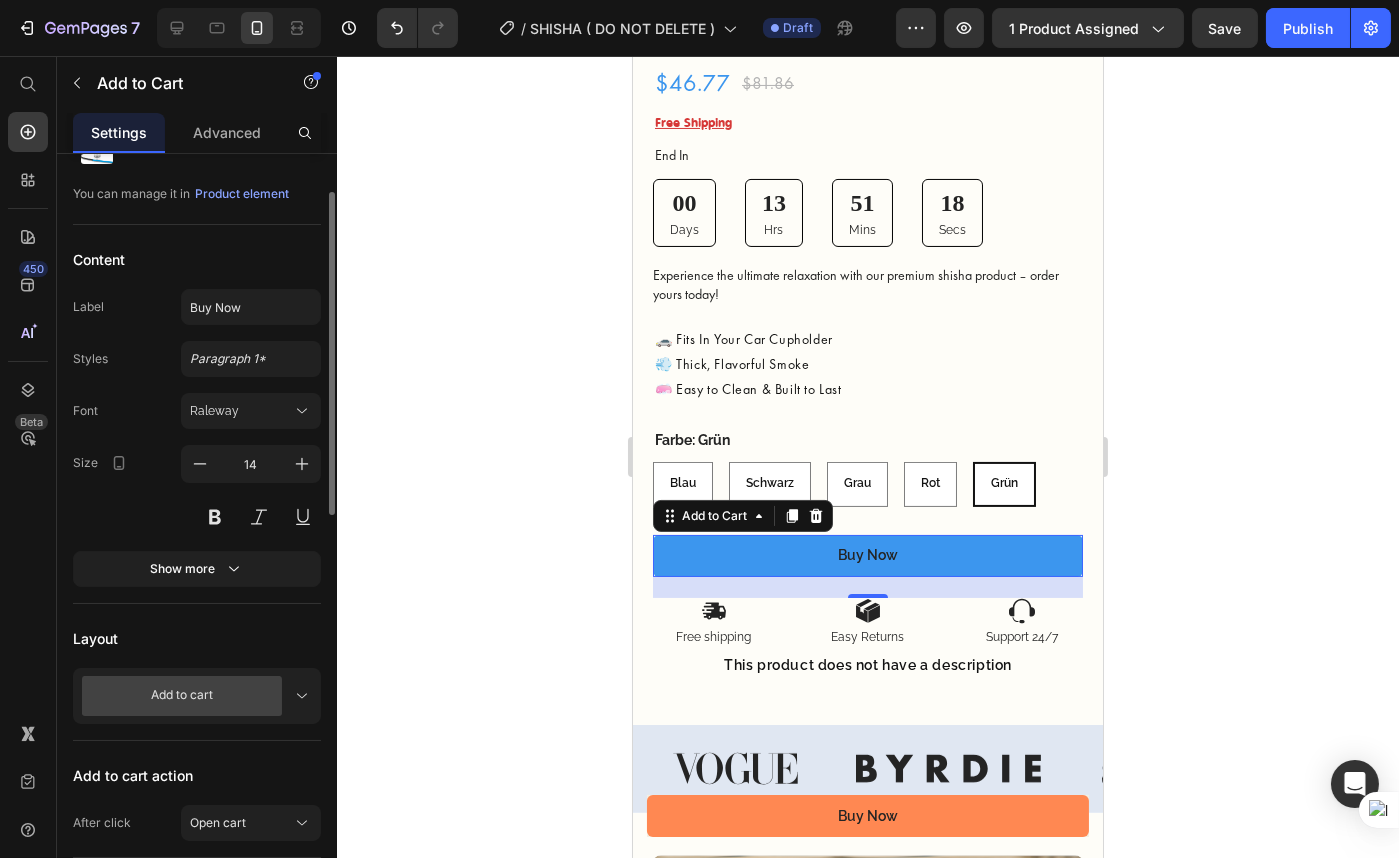 click 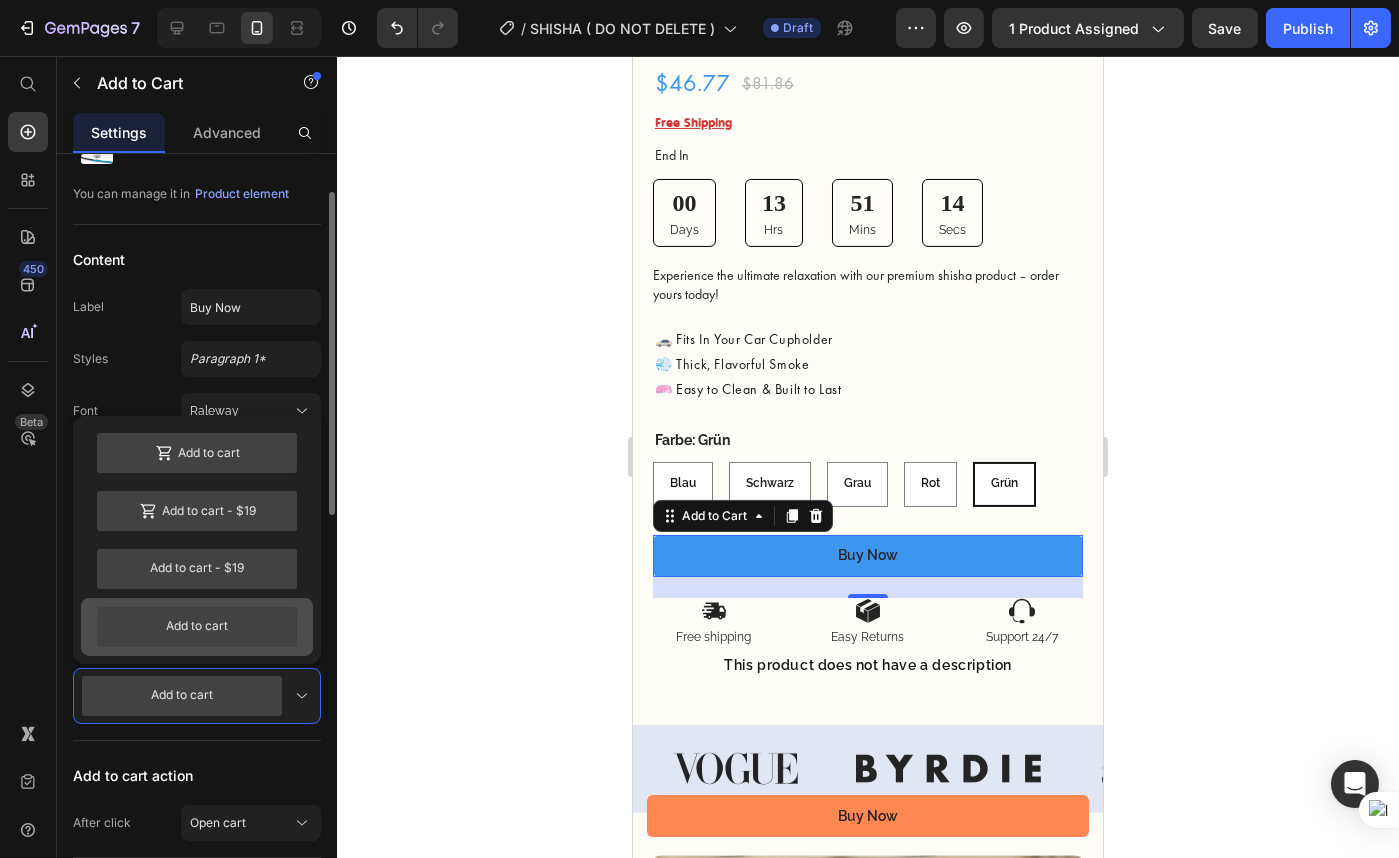 click on "Add to cart" at bounding box center (197, 627) 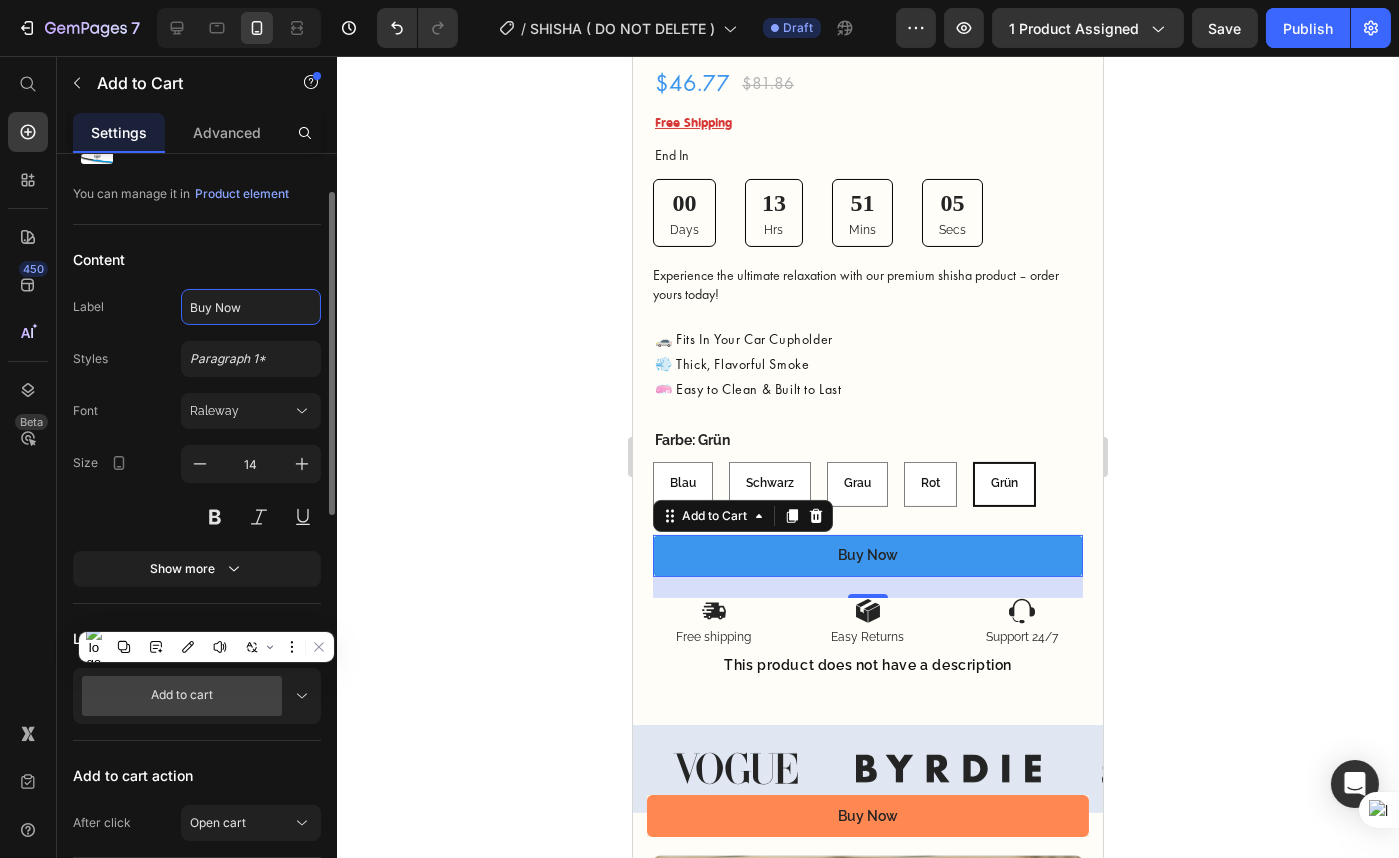 click on "Buy Now" 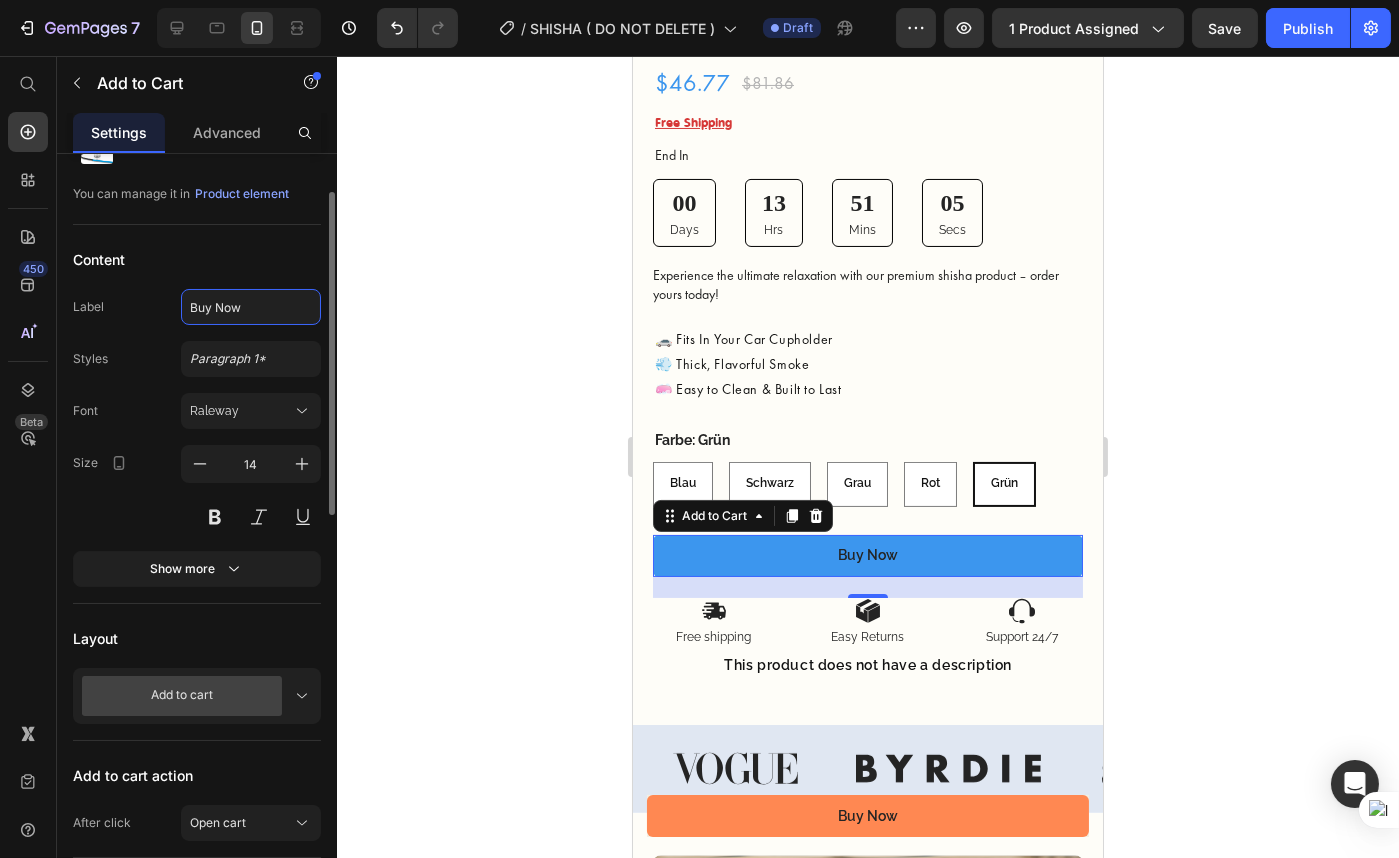 click on "Buy Now" 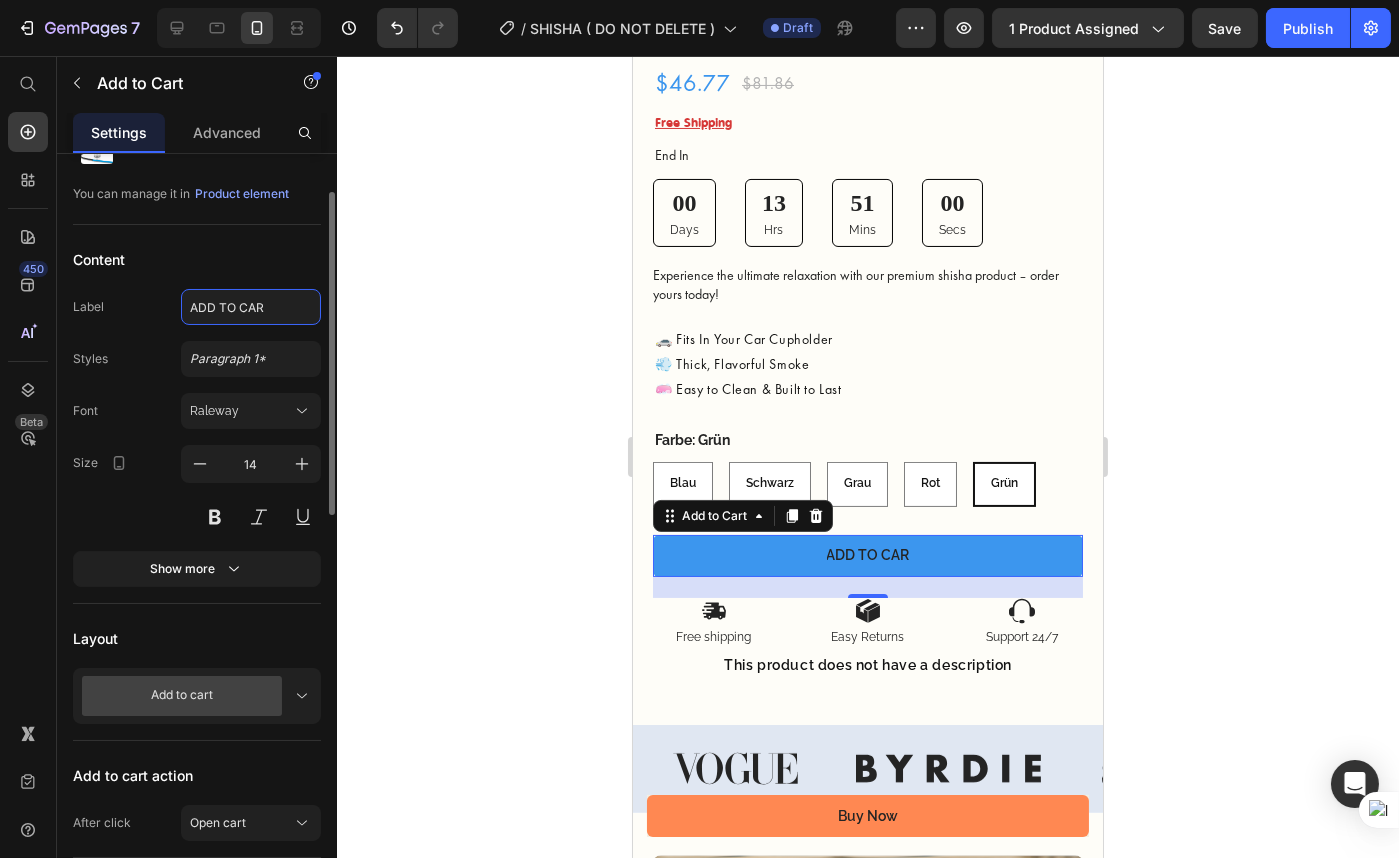 type on "ADD TO CART" 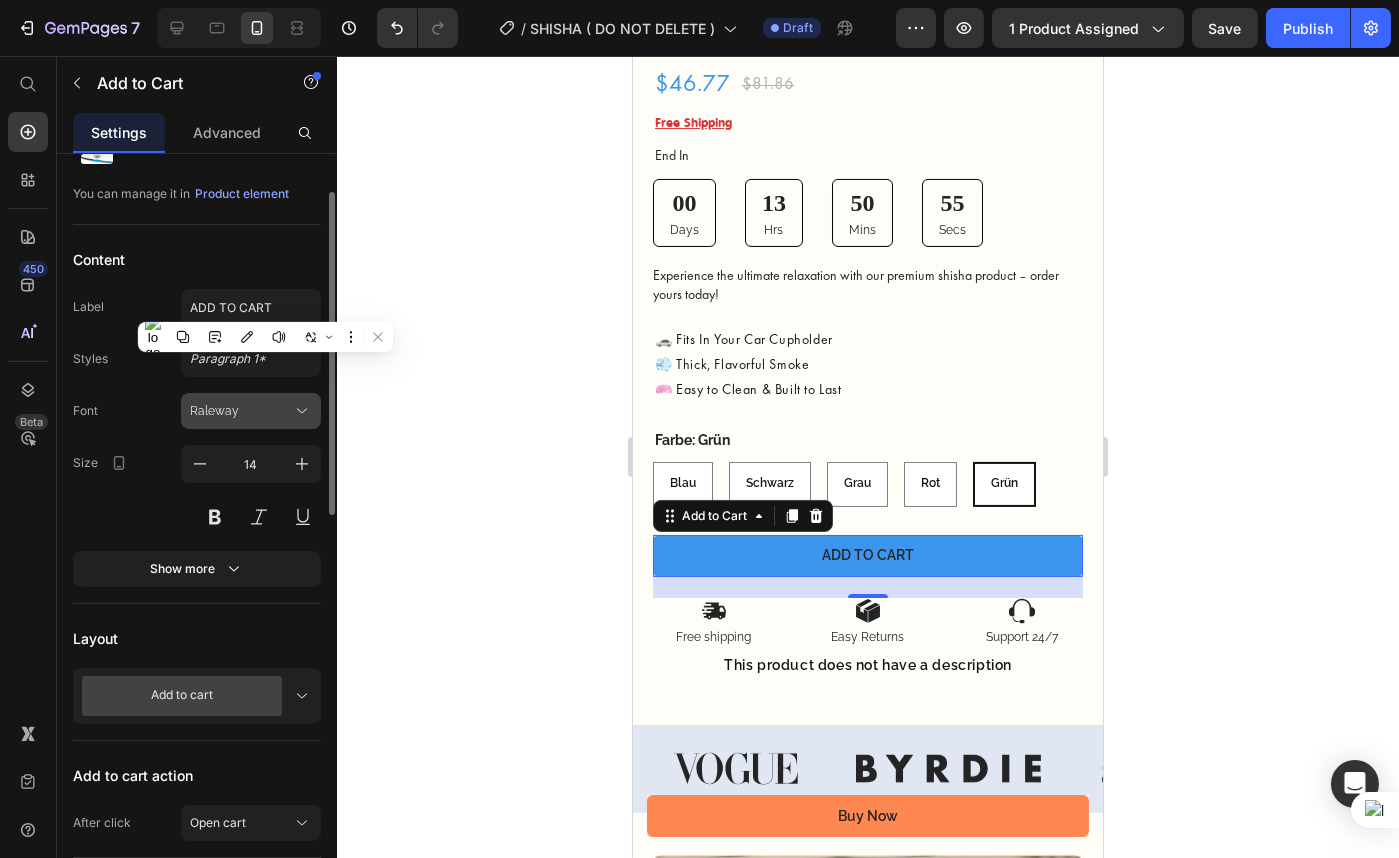 click on "Raleway" at bounding box center [241, 411] 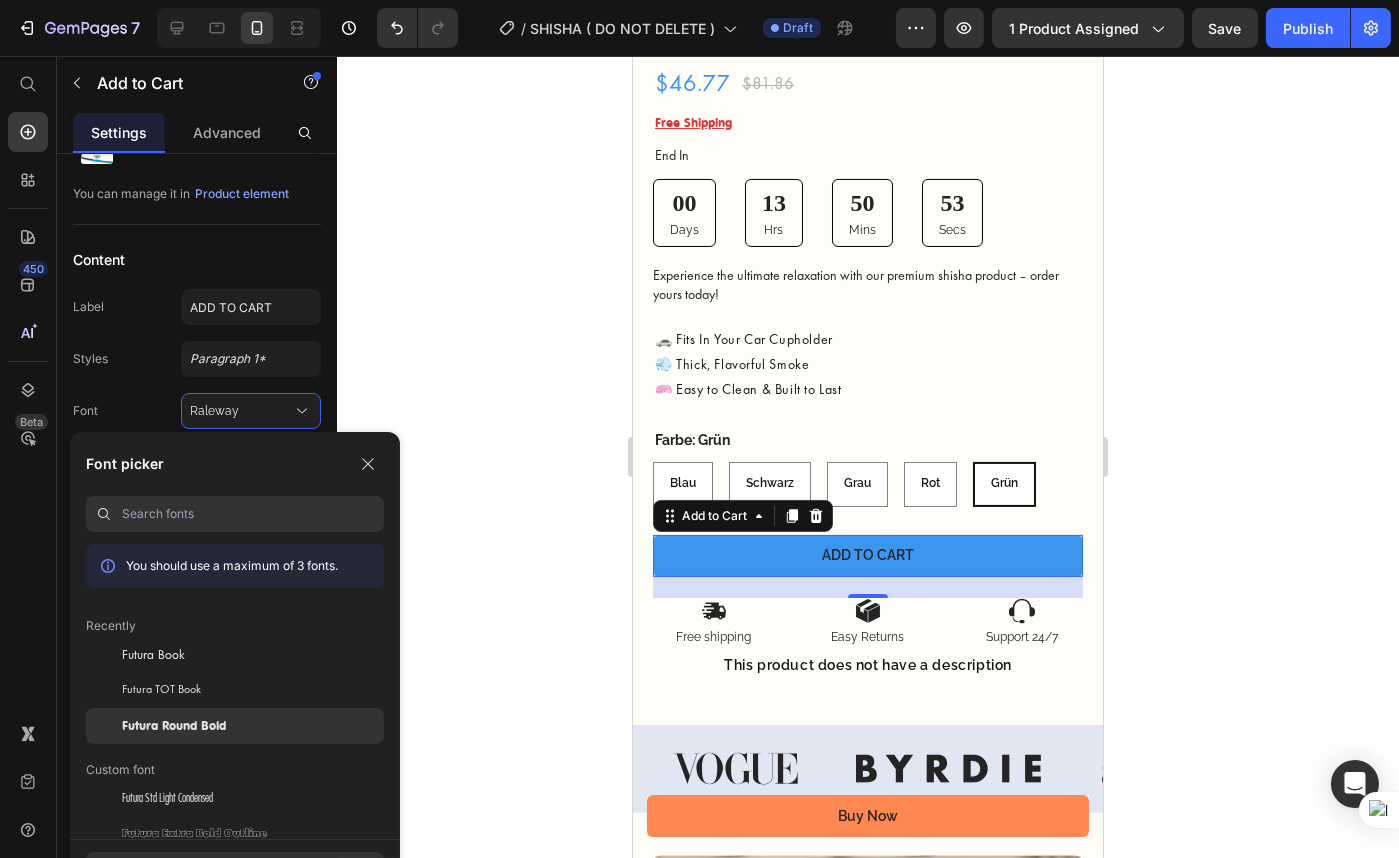 click on "Futura Round Bold" at bounding box center (174, 726) 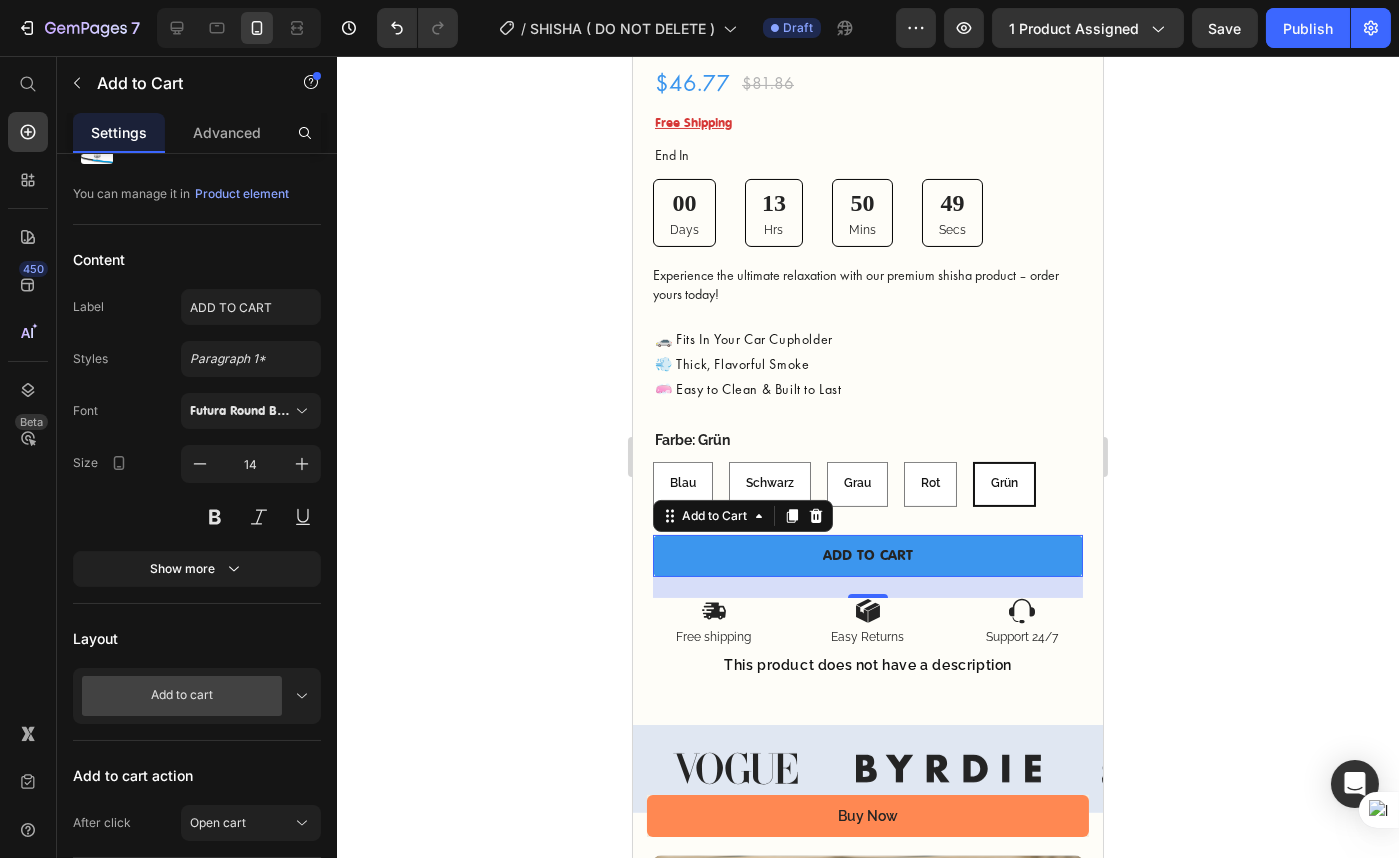 click 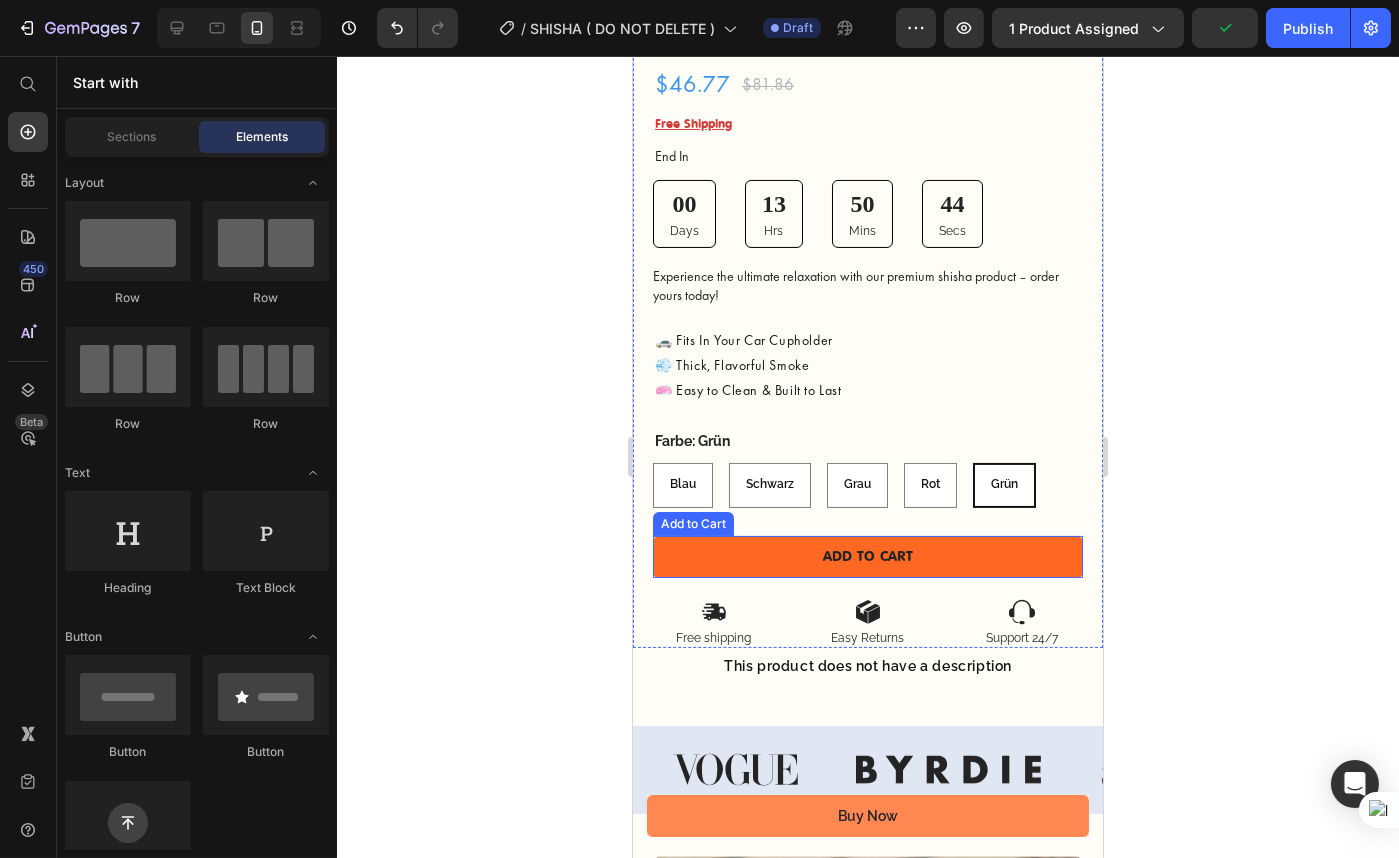 scroll, scrollTop: 727, scrollLeft: 0, axis: vertical 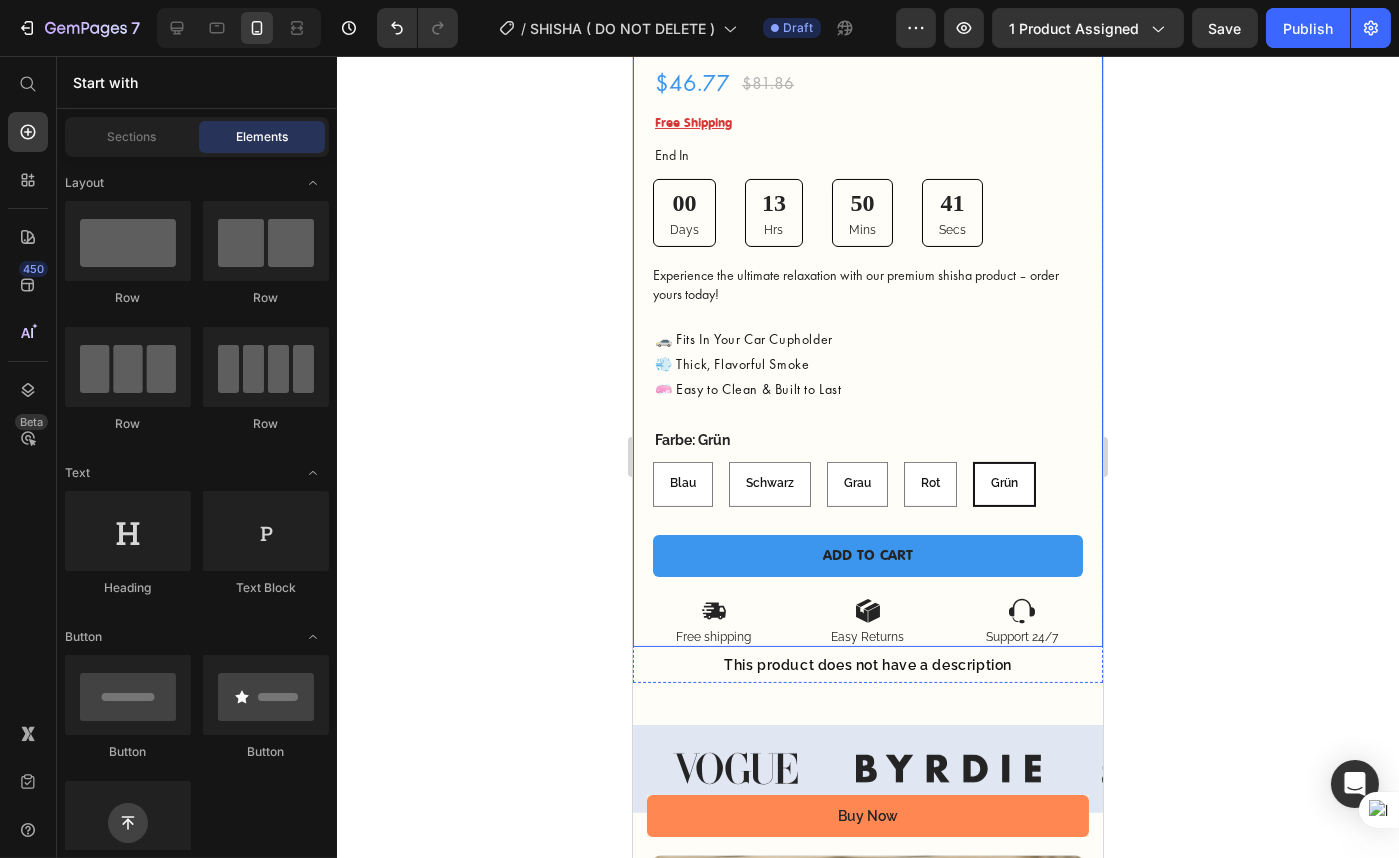 click 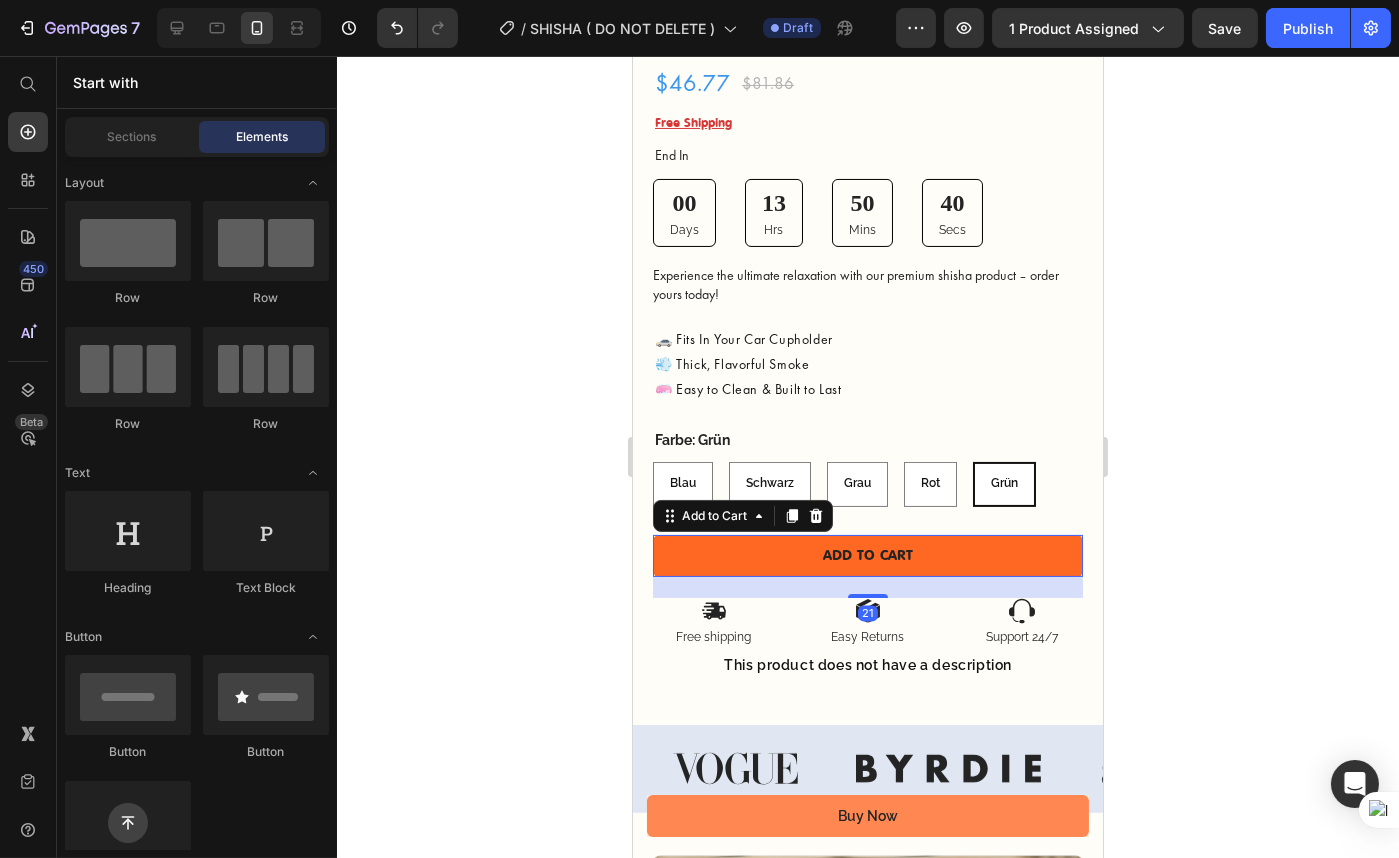 click on "ADD TO CART" at bounding box center (867, 556) 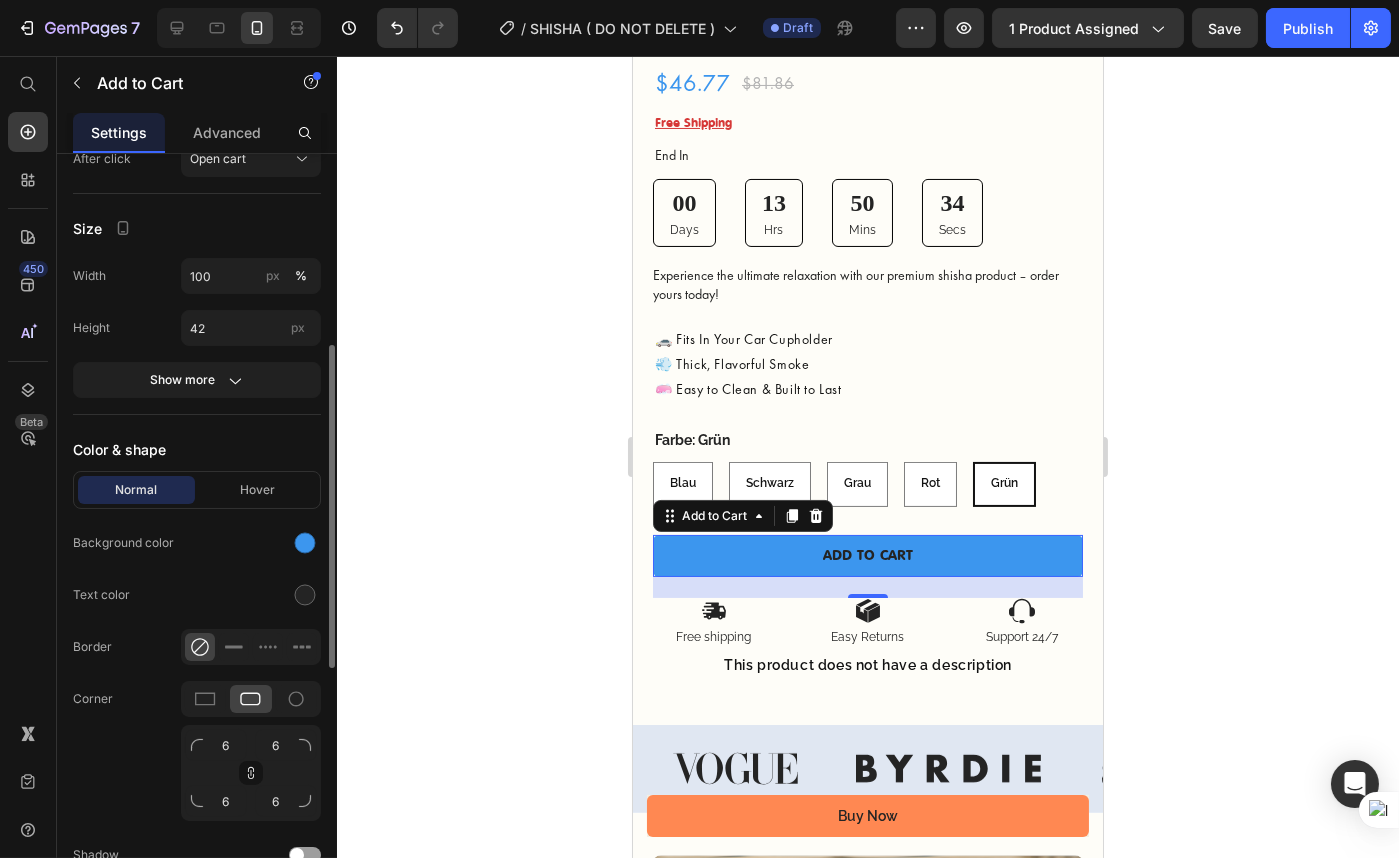 scroll, scrollTop: 663, scrollLeft: 0, axis: vertical 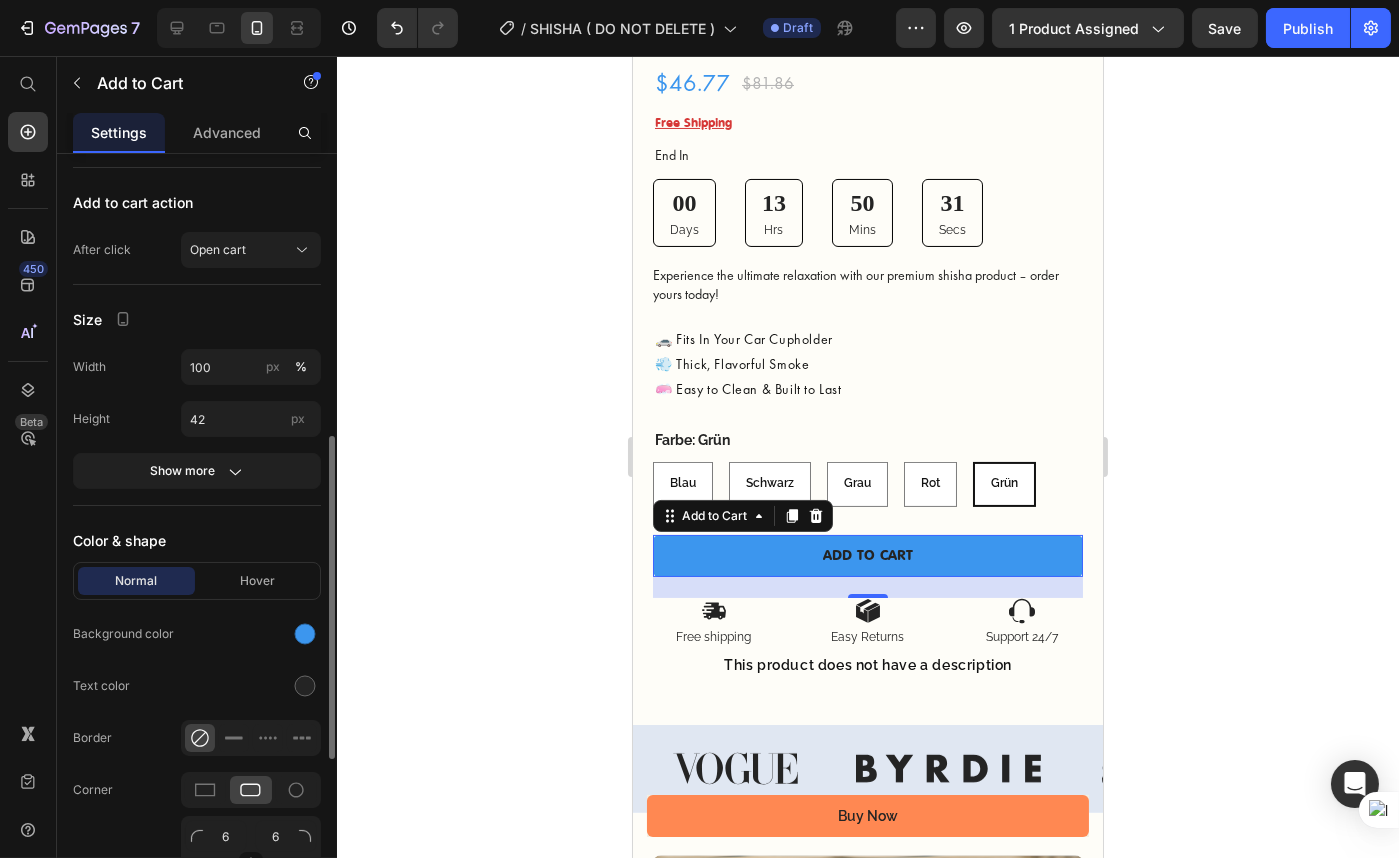 click on "Background color" 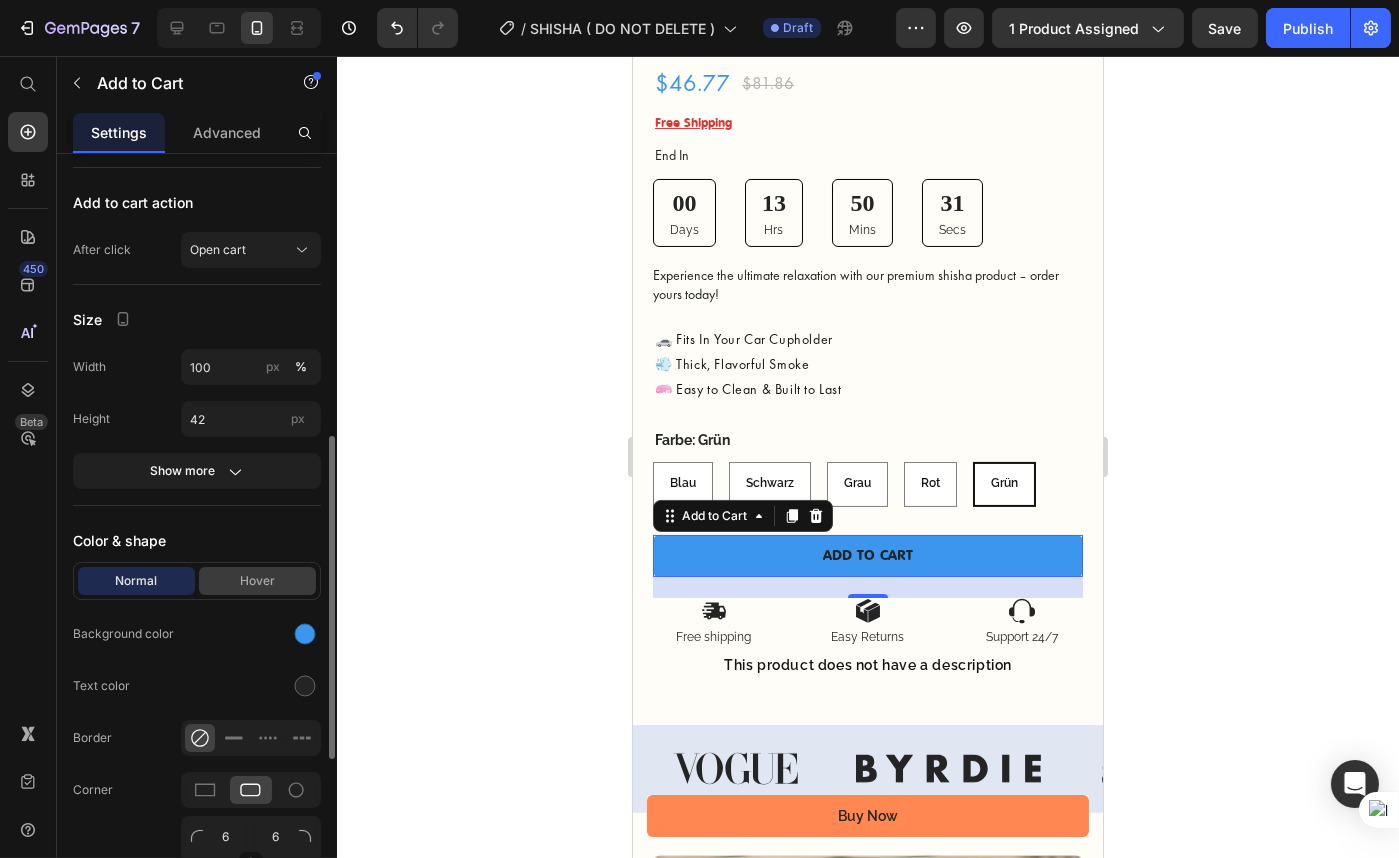 click on "Hover" at bounding box center (257, 581) 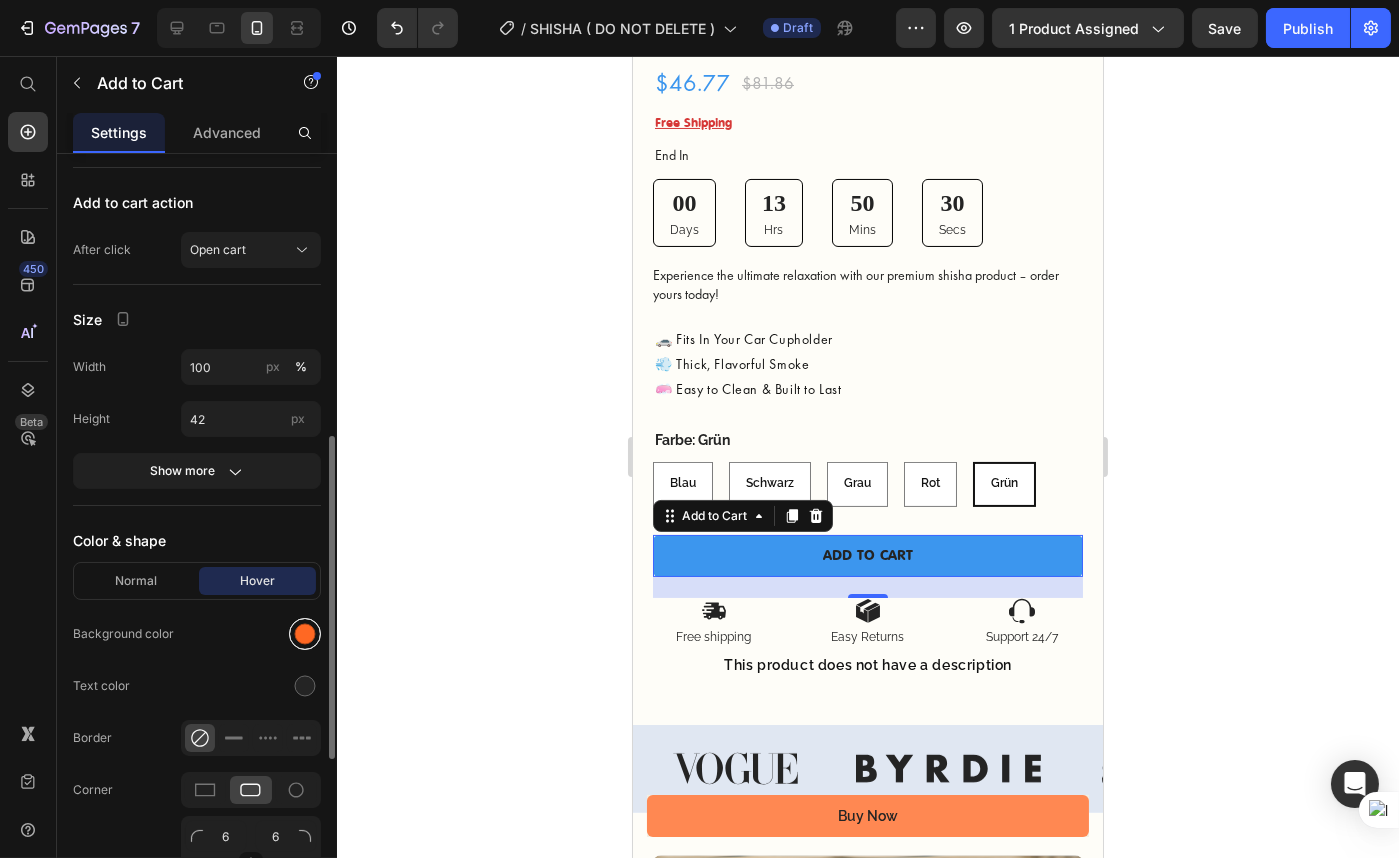 click at bounding box center [305, 634] 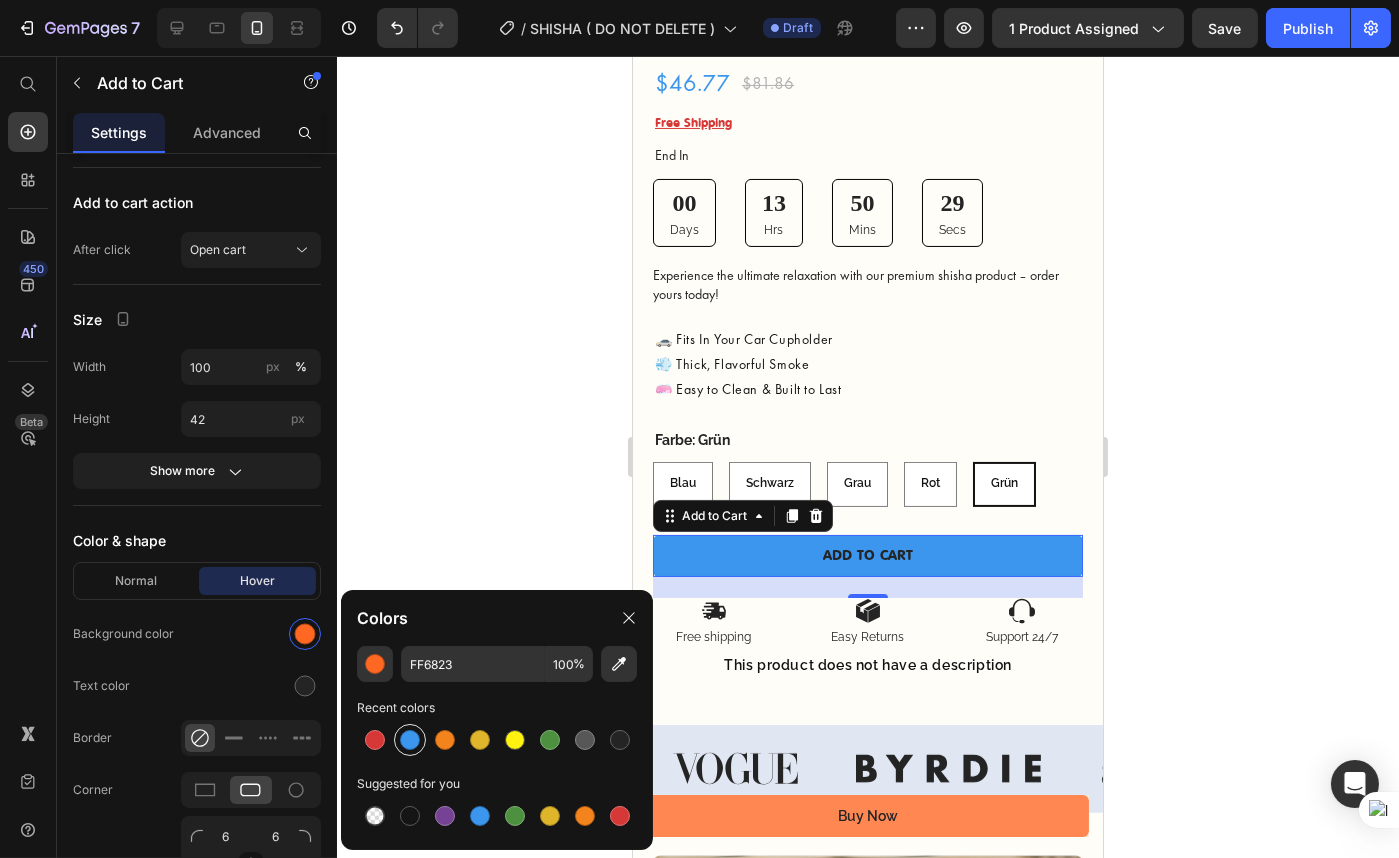 click at bounding box center (410, 740) 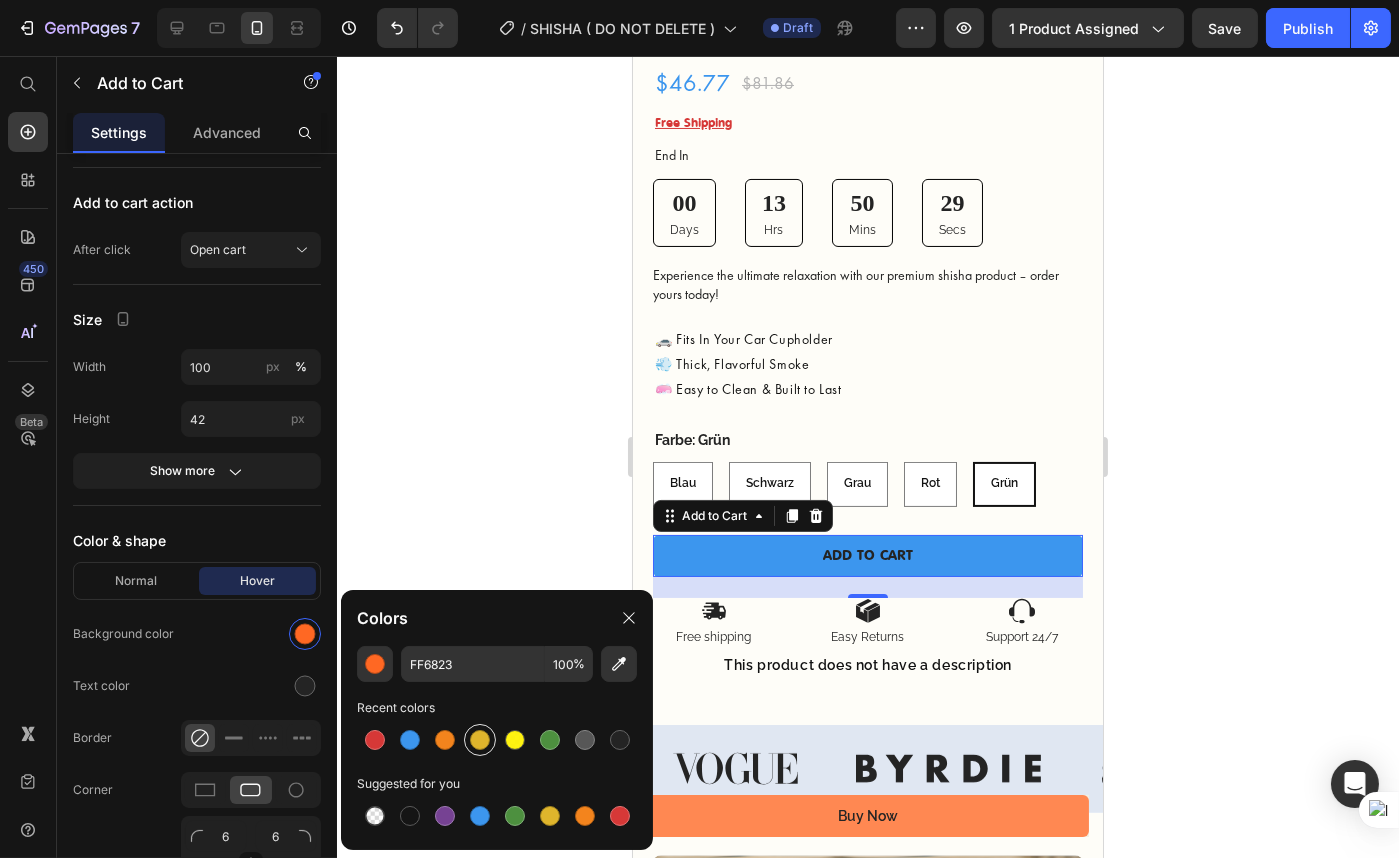 type on "3C96EE" 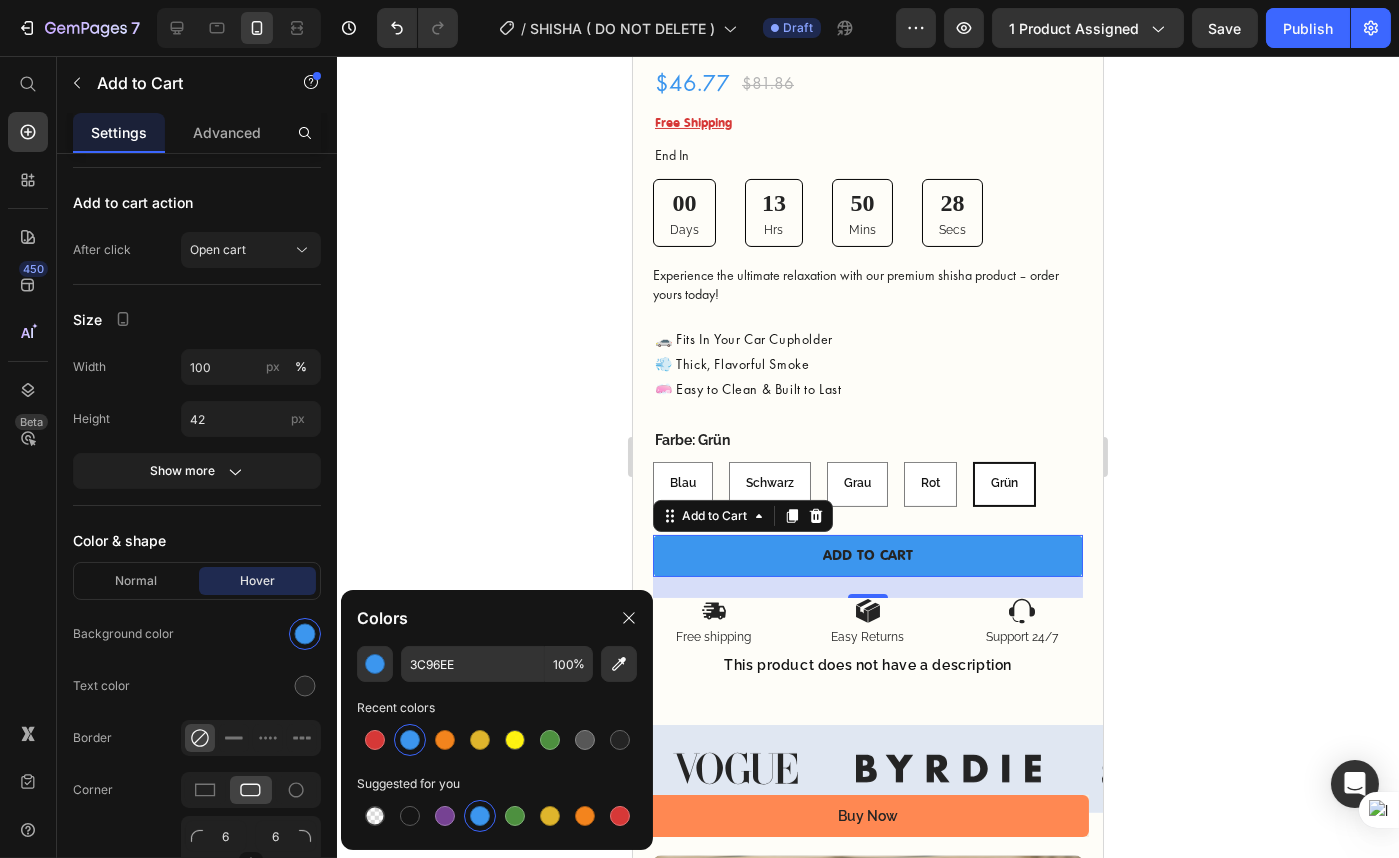 click 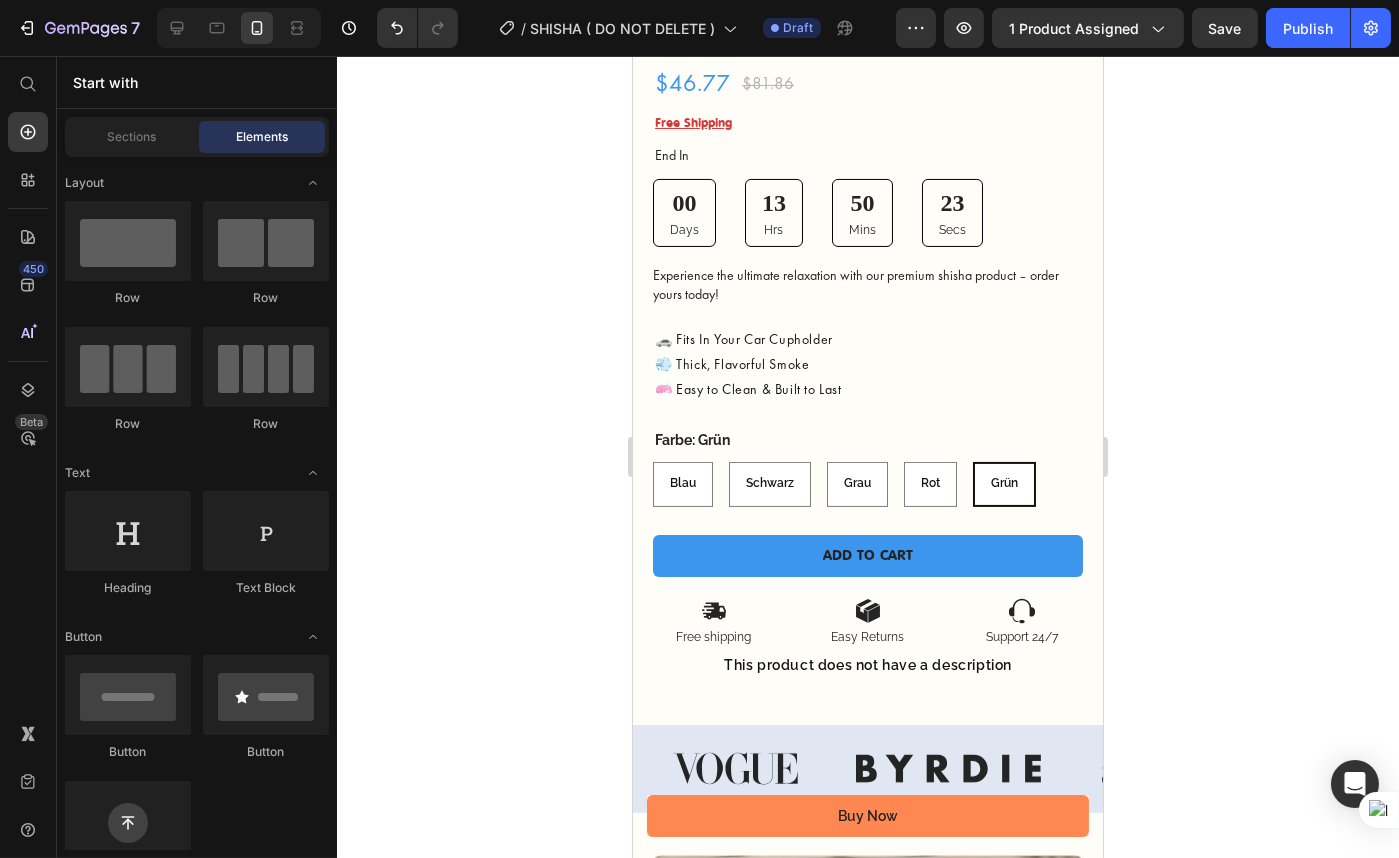 click 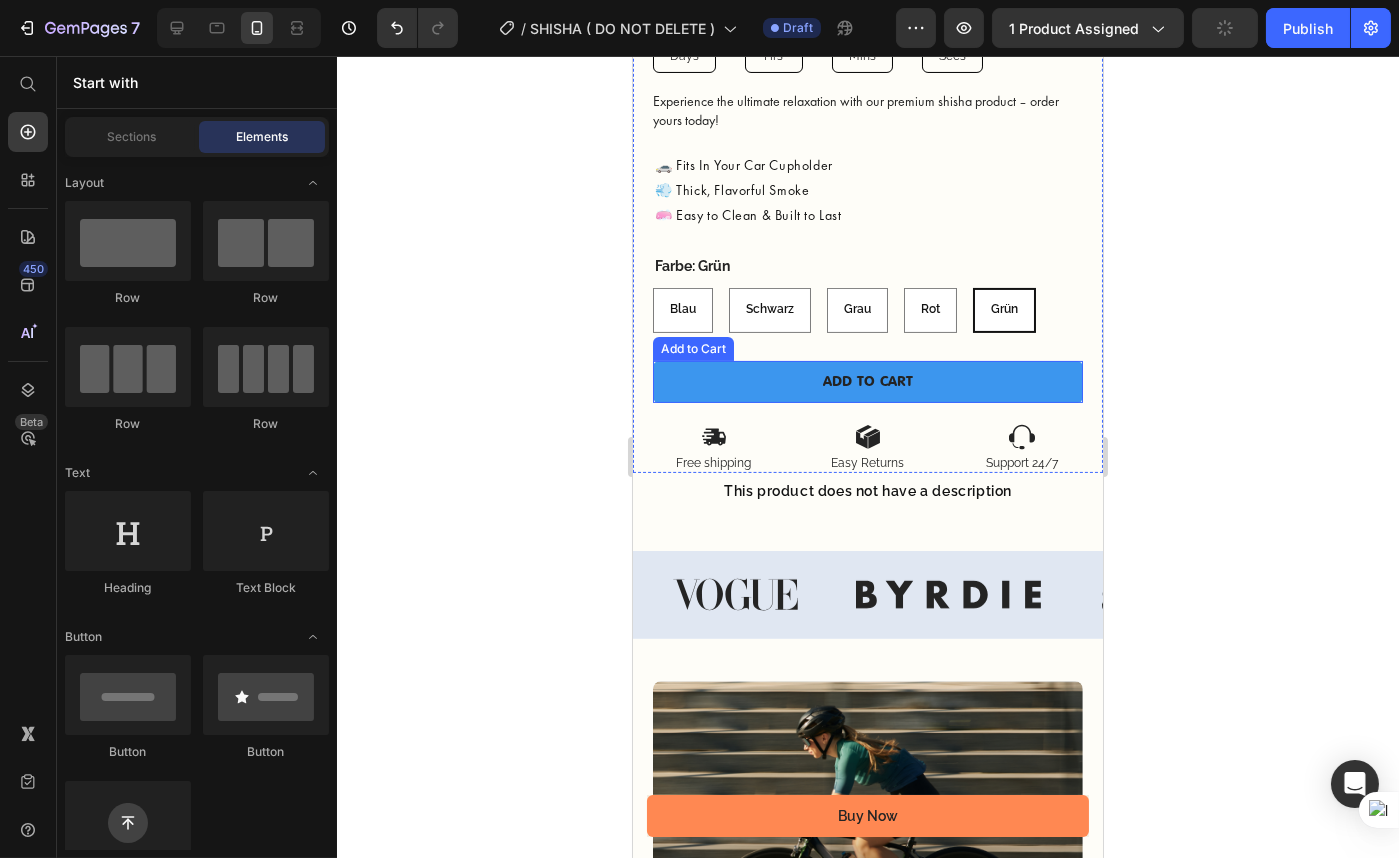 scroll, scrollTop: 909, scrollLeft: 0, axis: vertical 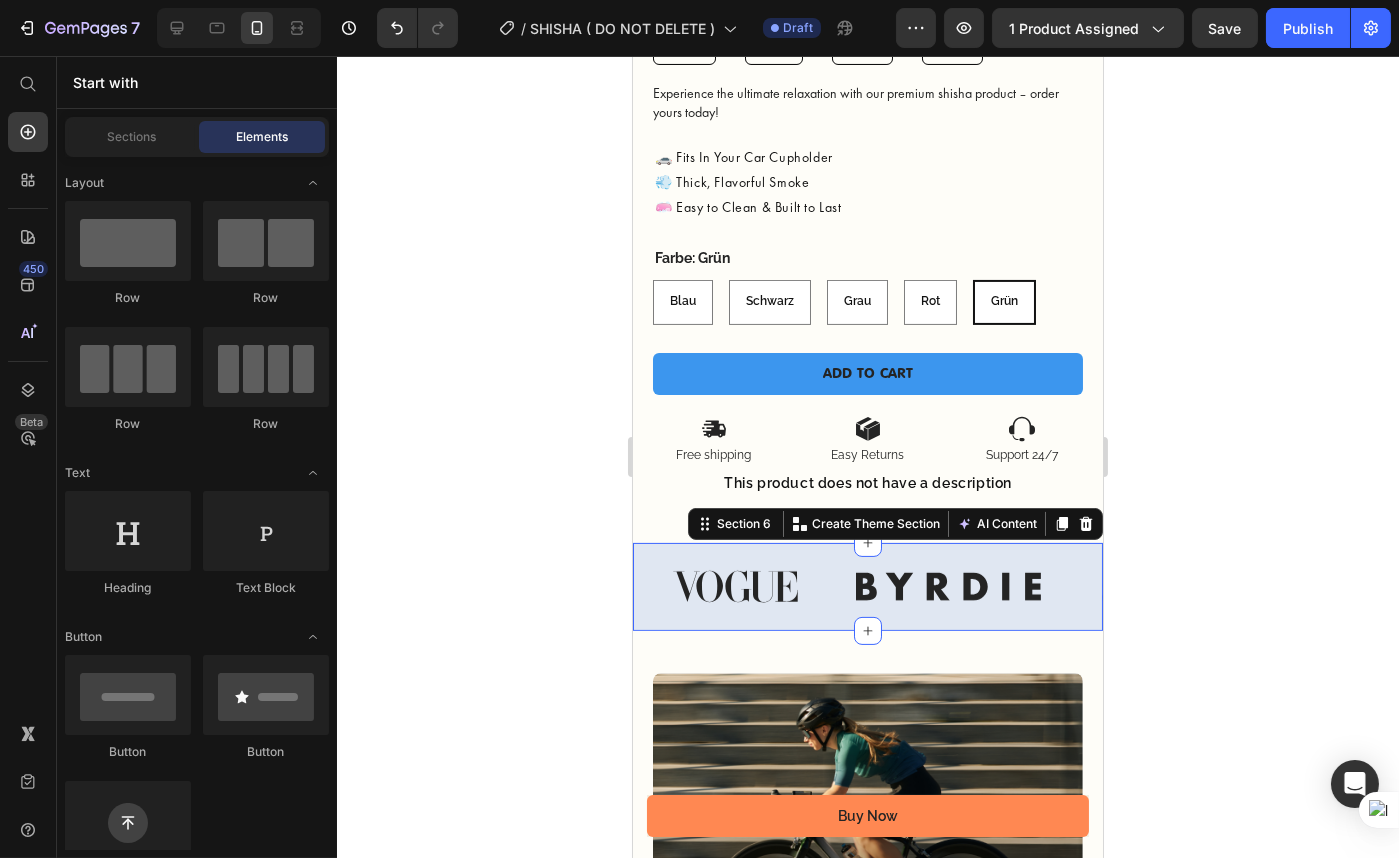 click on "Image Image Image Image Image Image Image Image Carousel Section 6   You can create reusable sections Create Theme Section AI Content Write with GemAI What would you like to describe here? Tone and Voice Persuasive Product Getting products... Show more Generate" at bounding box center (867, 587) 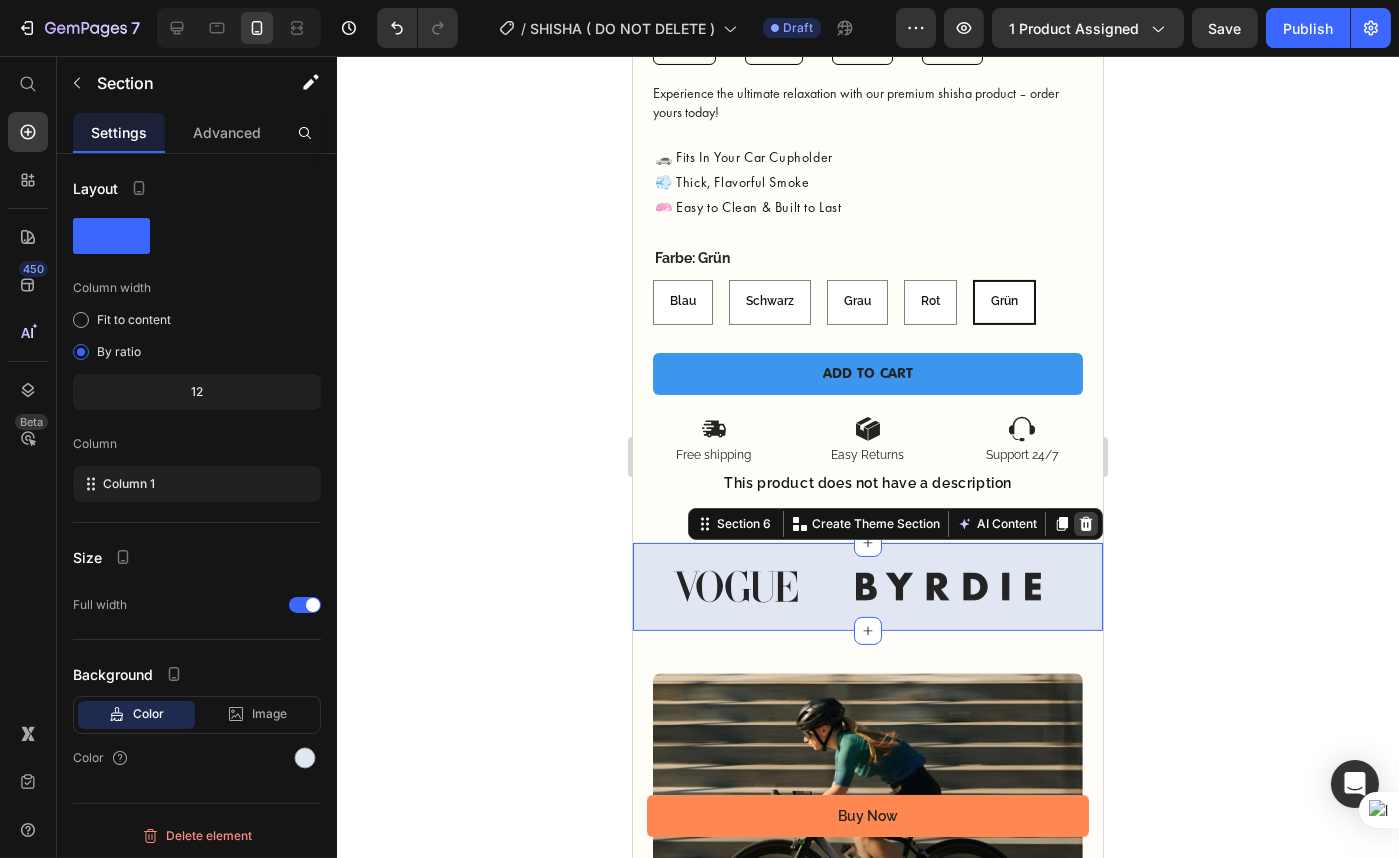 click 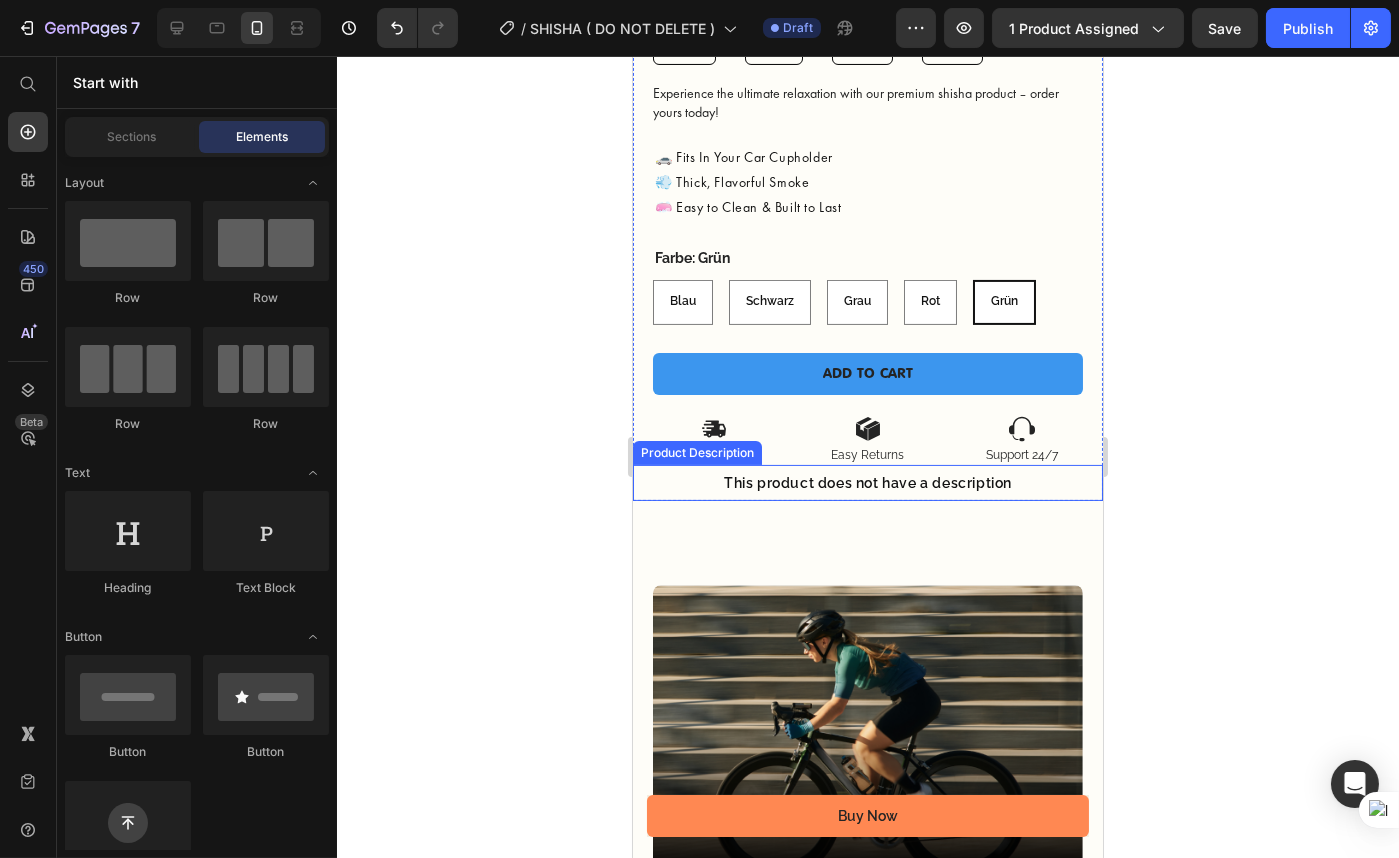 click on "This product does not have a description" at bounding box center [867, 483] 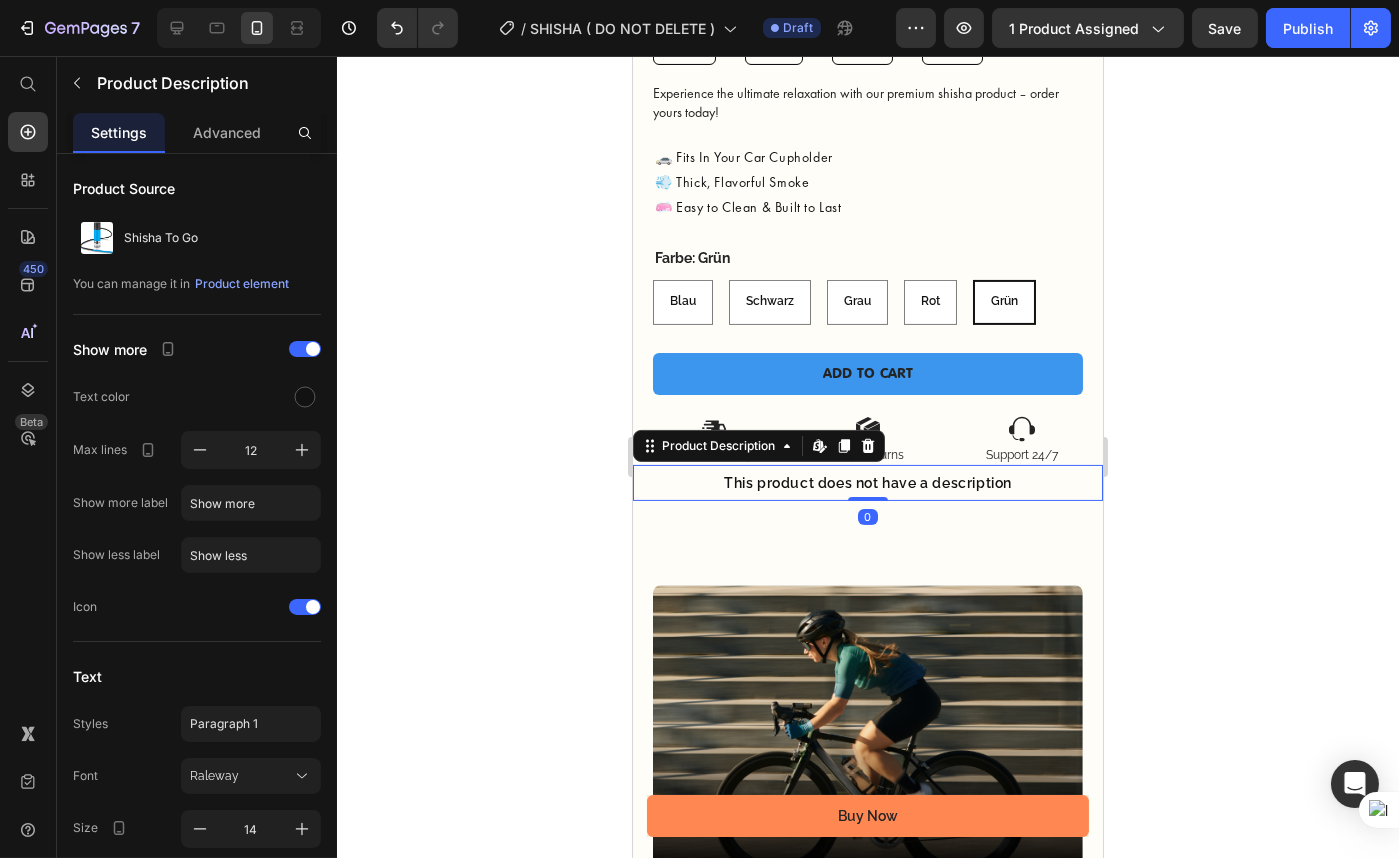 click on "This product does not have a description" at bounding box center [867, 483] 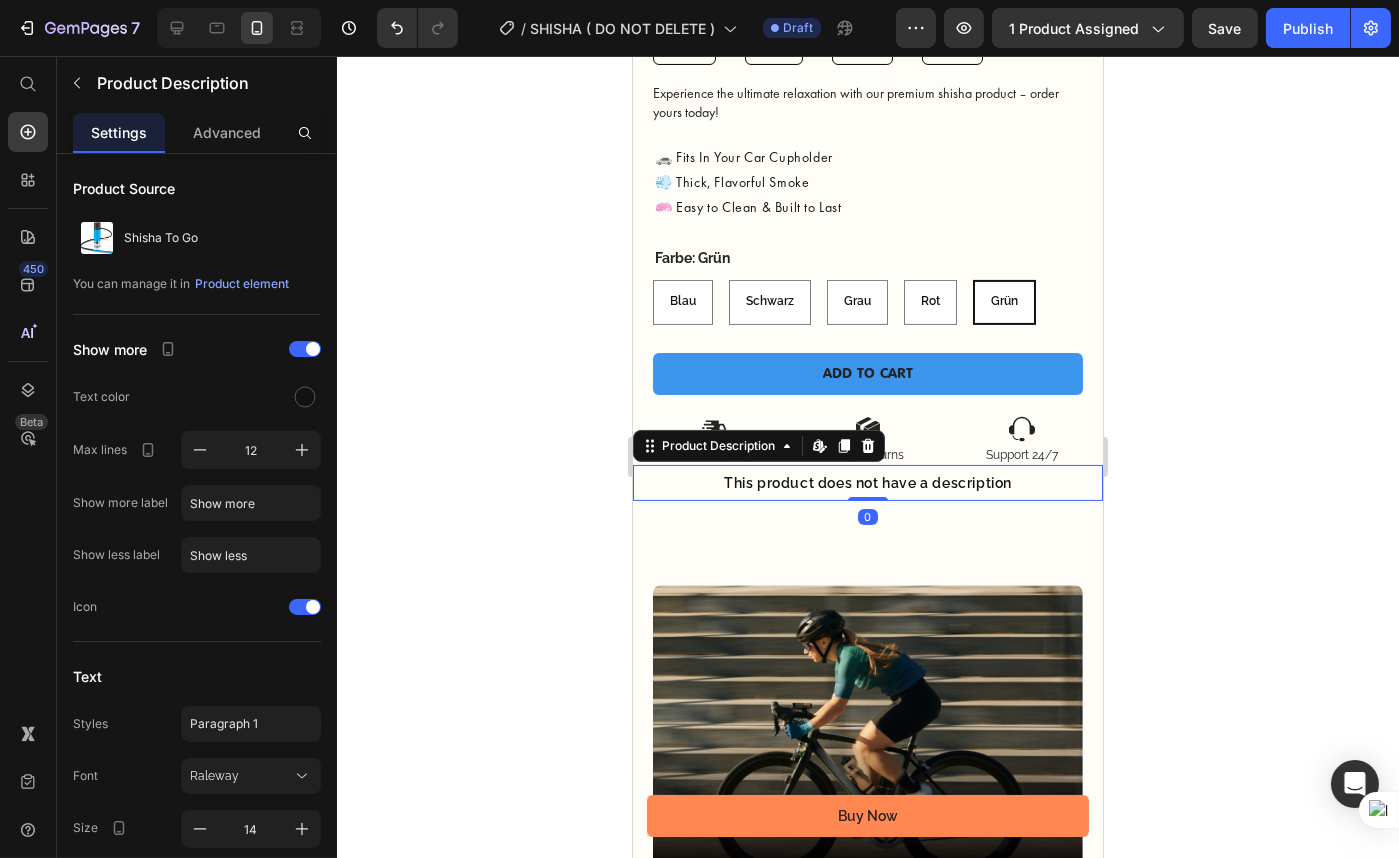 click on "This product does not have a description" at bounding box center [867, 483] 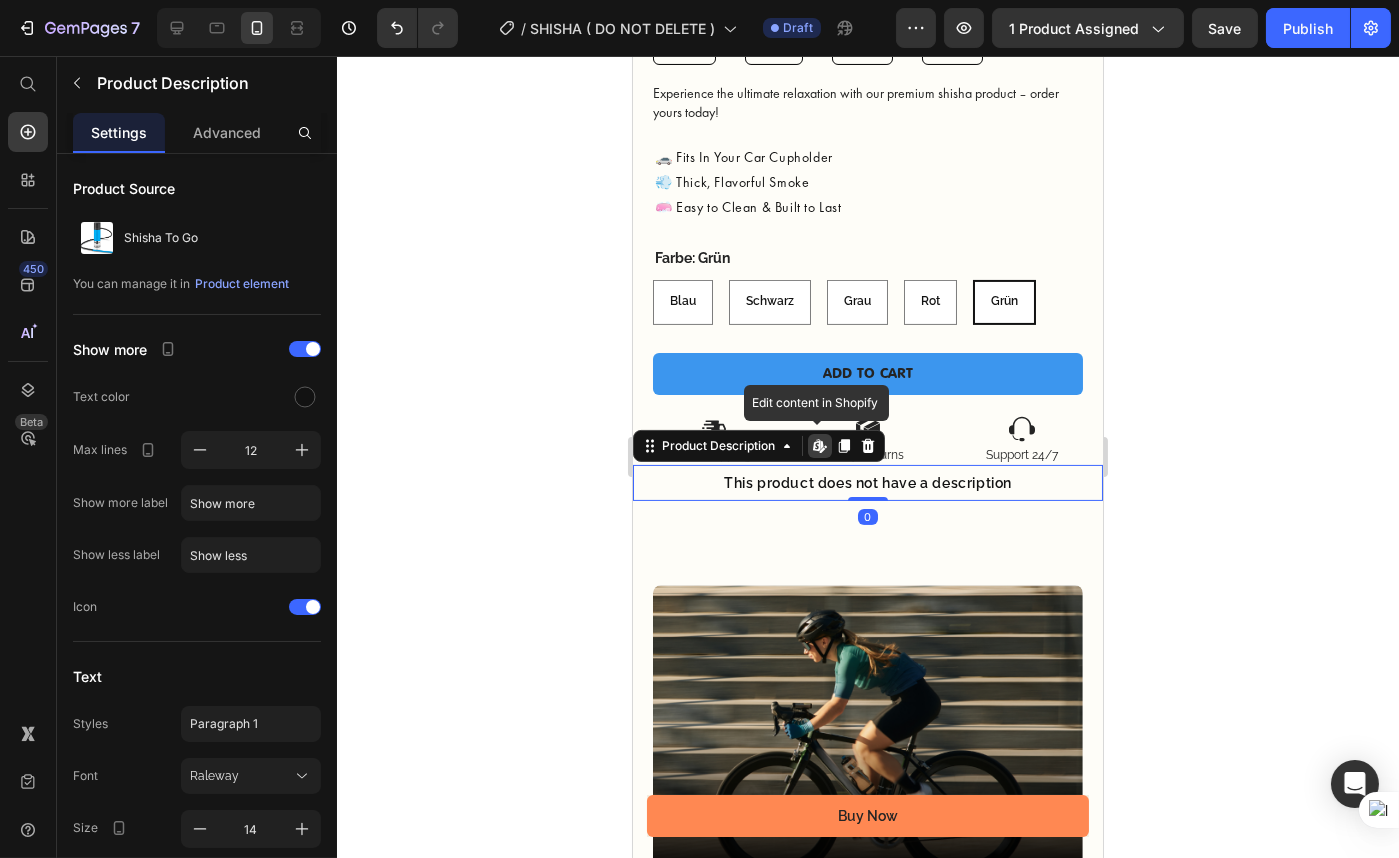 click 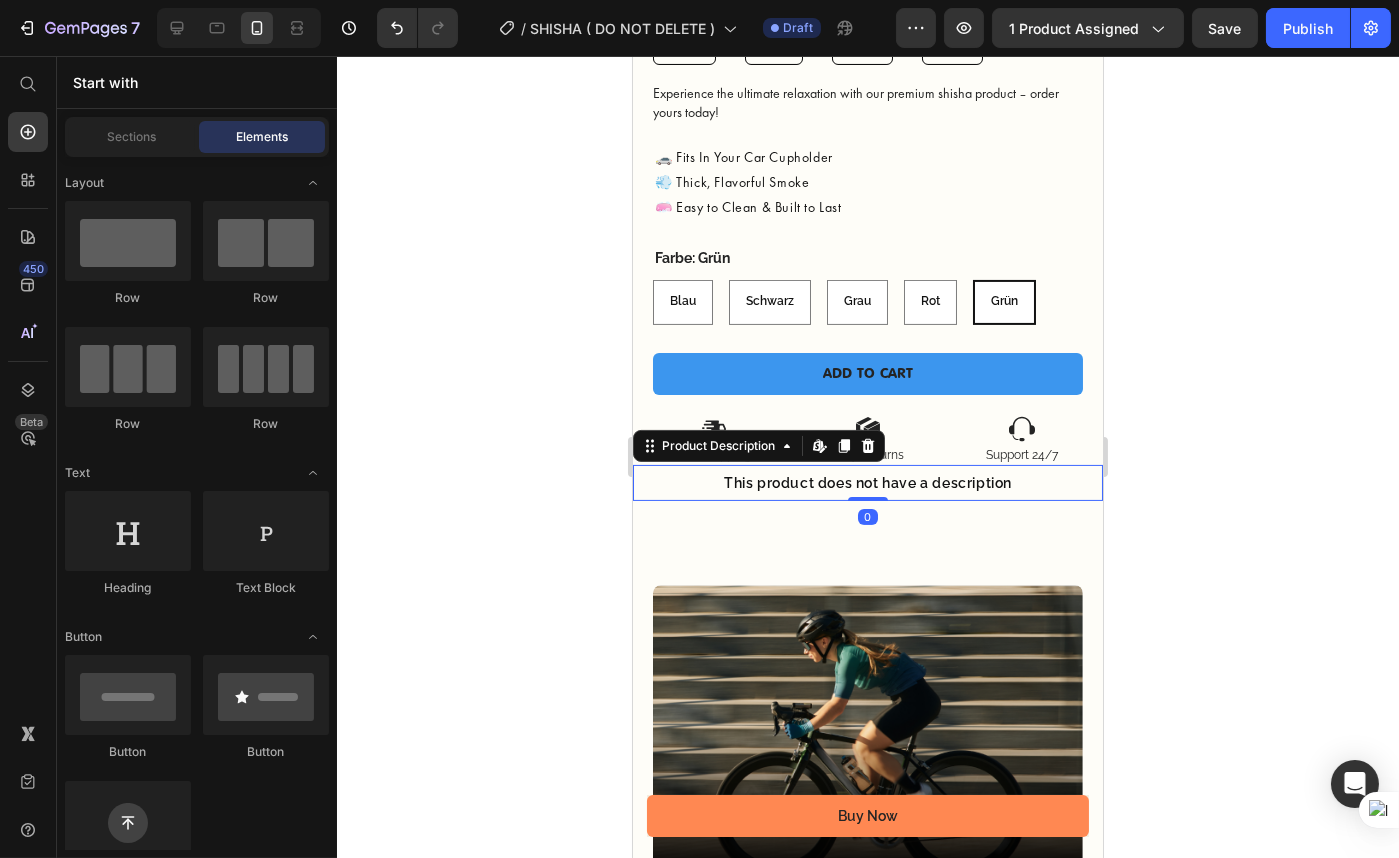 click on "This product does not have a description" at bounding box center (867, 483) 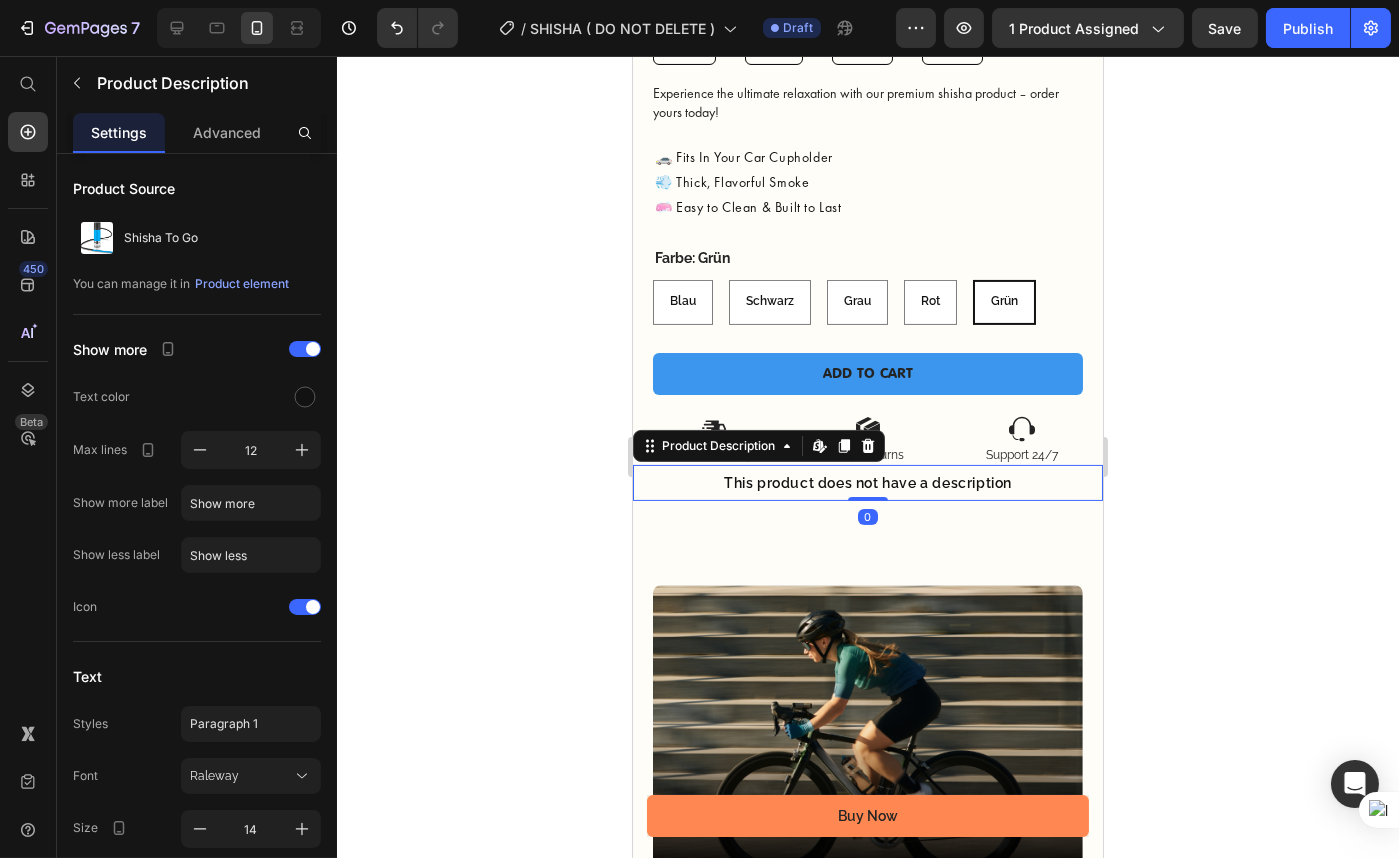 click on "This product does not have a description" at bounding box center (867, 483) 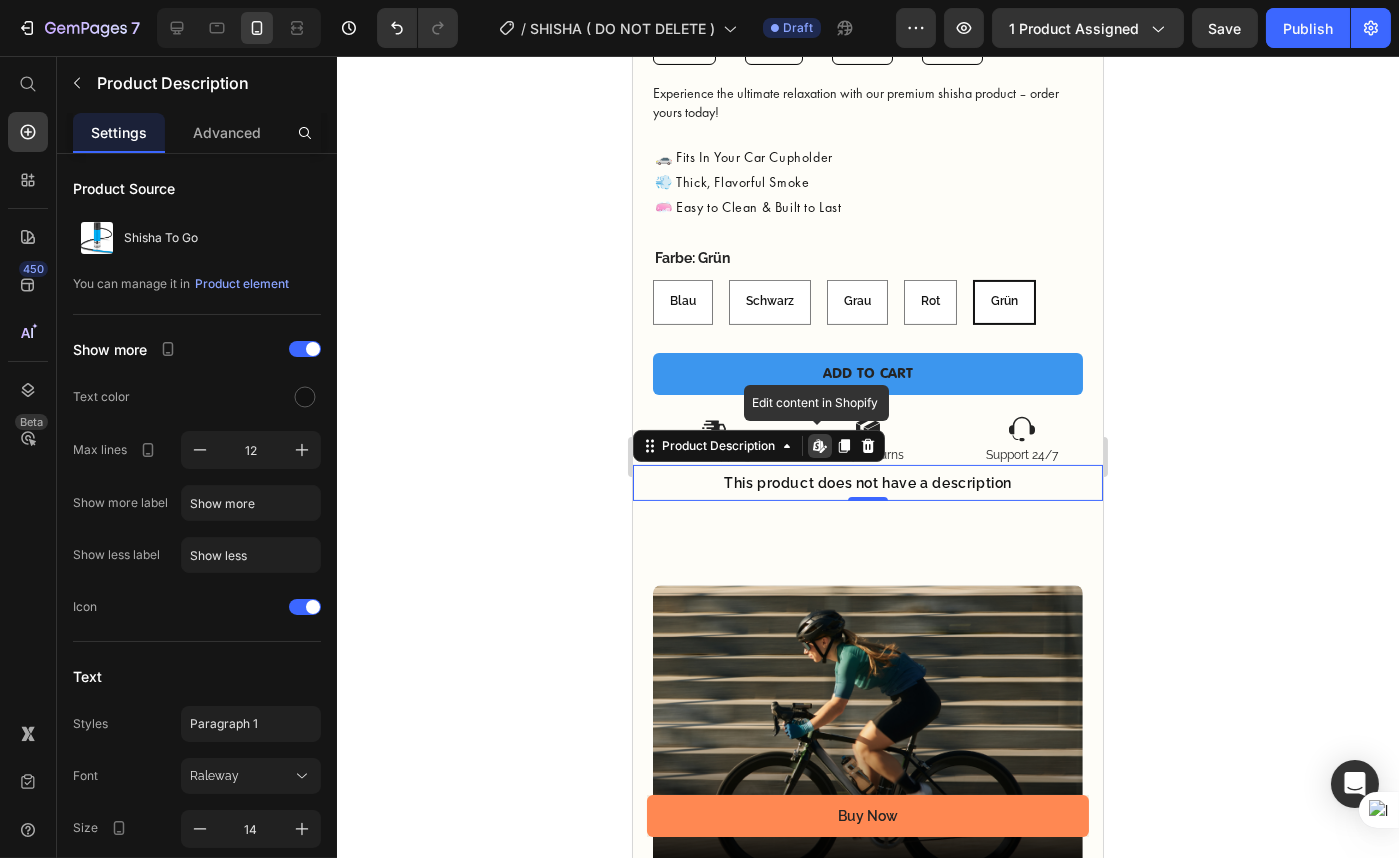 click 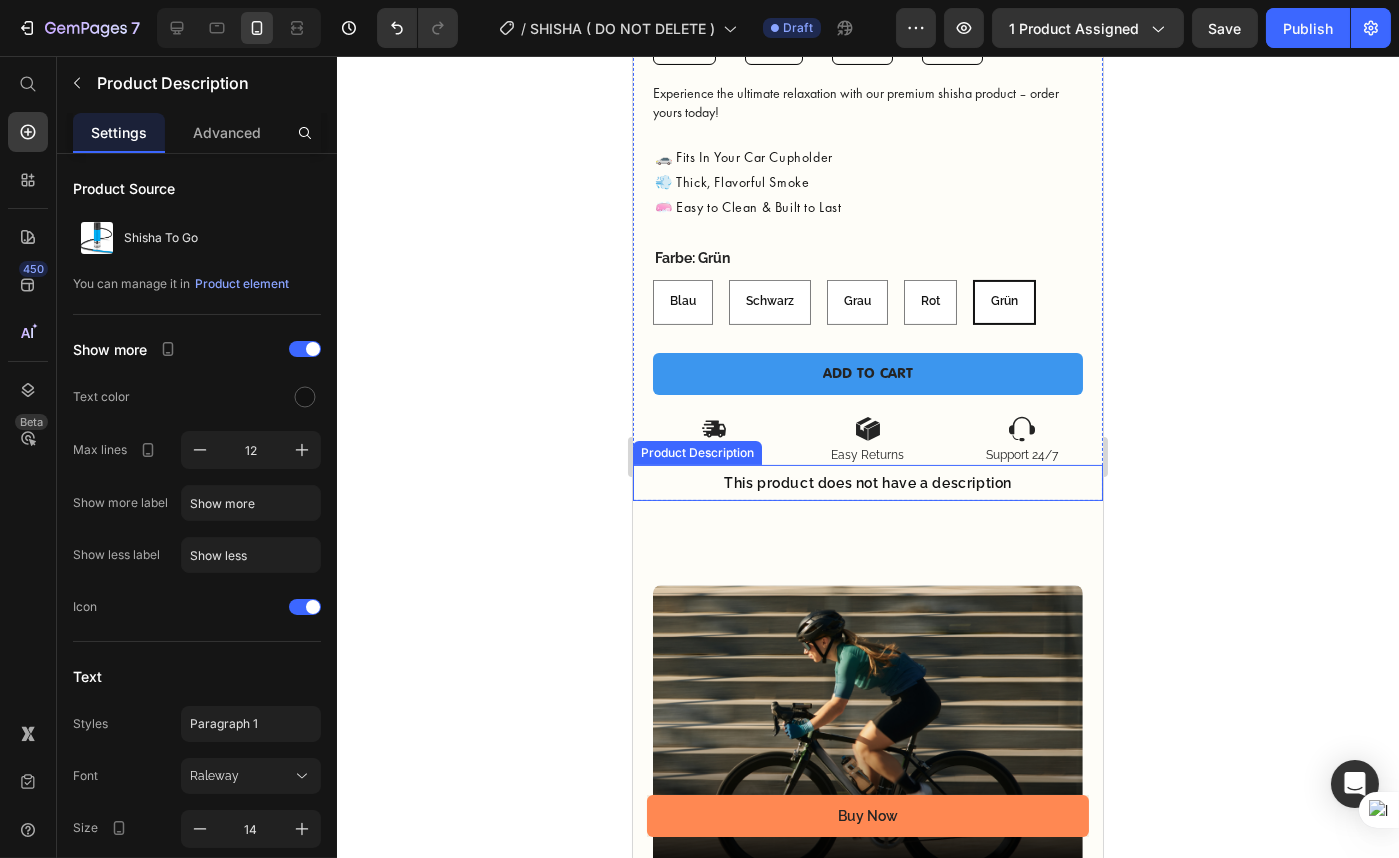 click on "This product does not have a description" at bounding box center [867, 483] 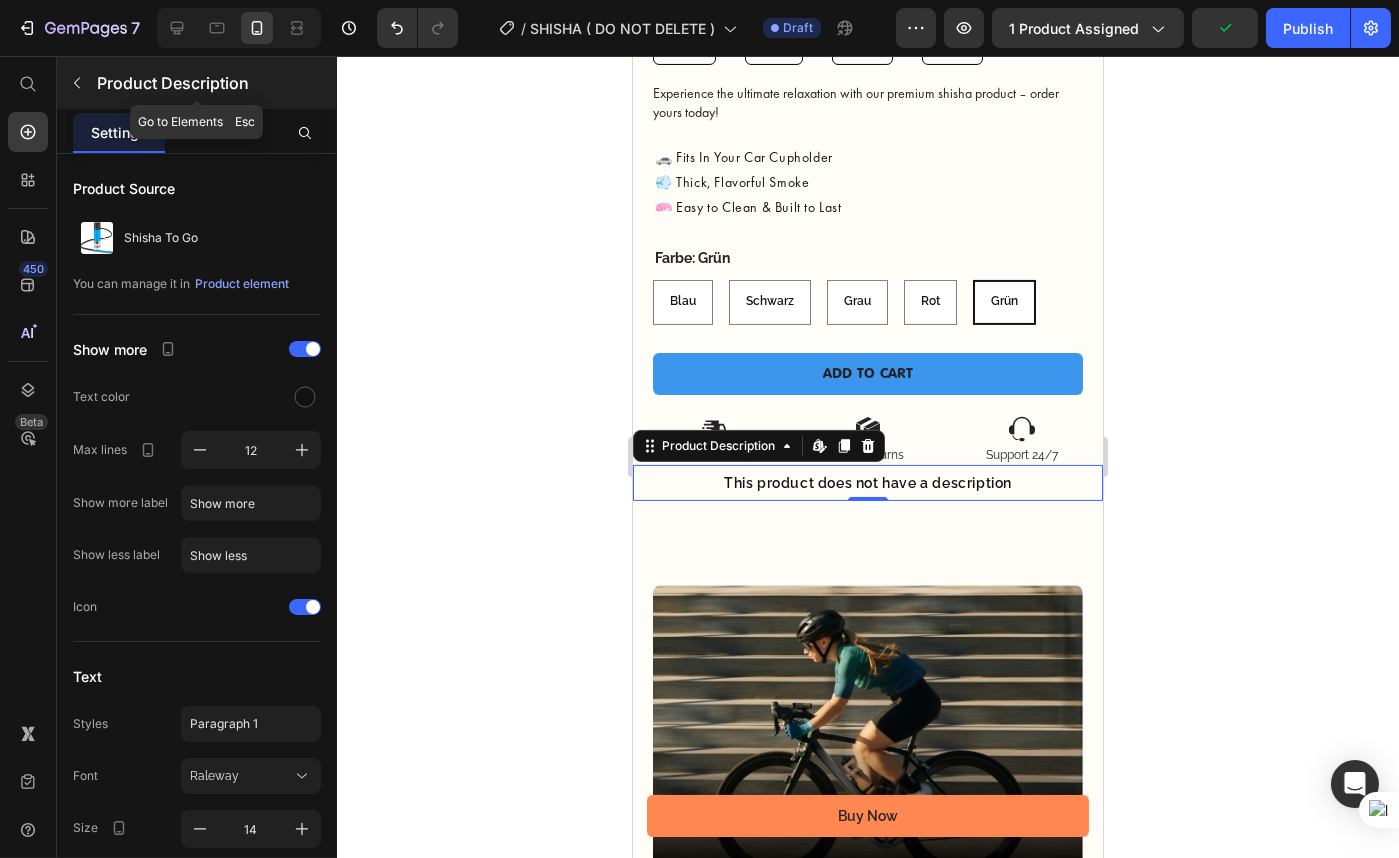 click 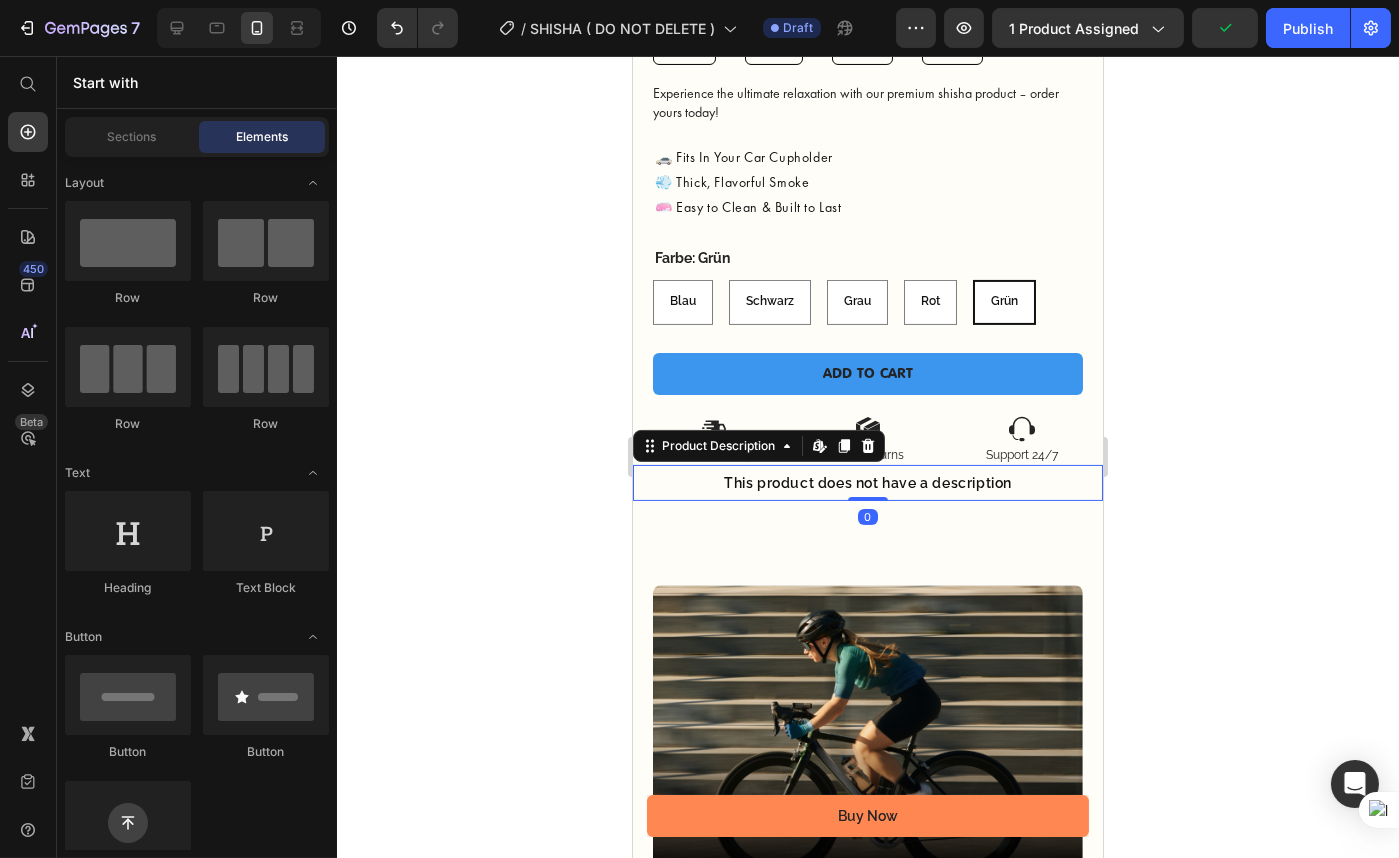 click on "This product does not have a description" at bounding box center [867, 483] 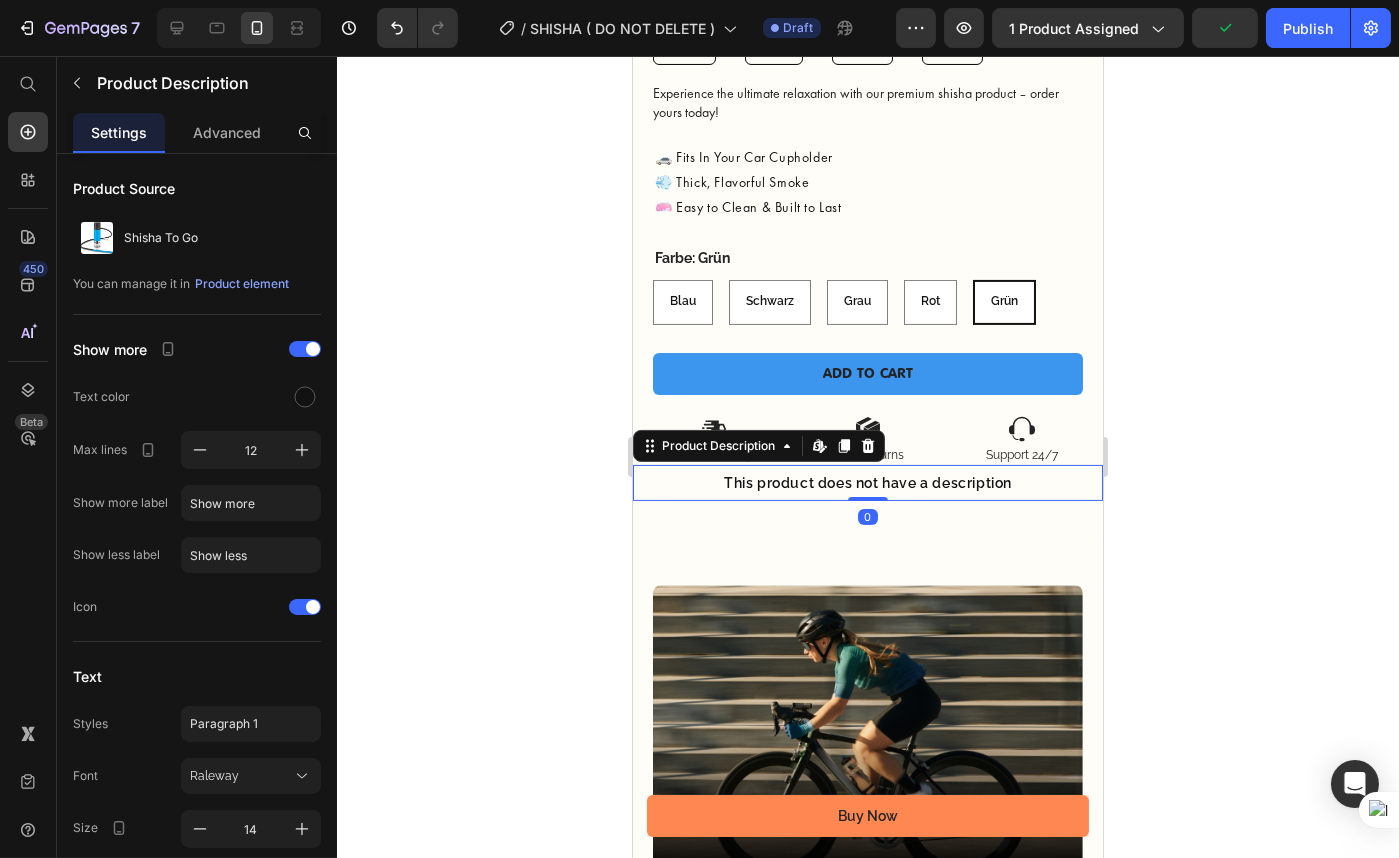 click on "This product does not have a description" at bounding box center (867, 483) 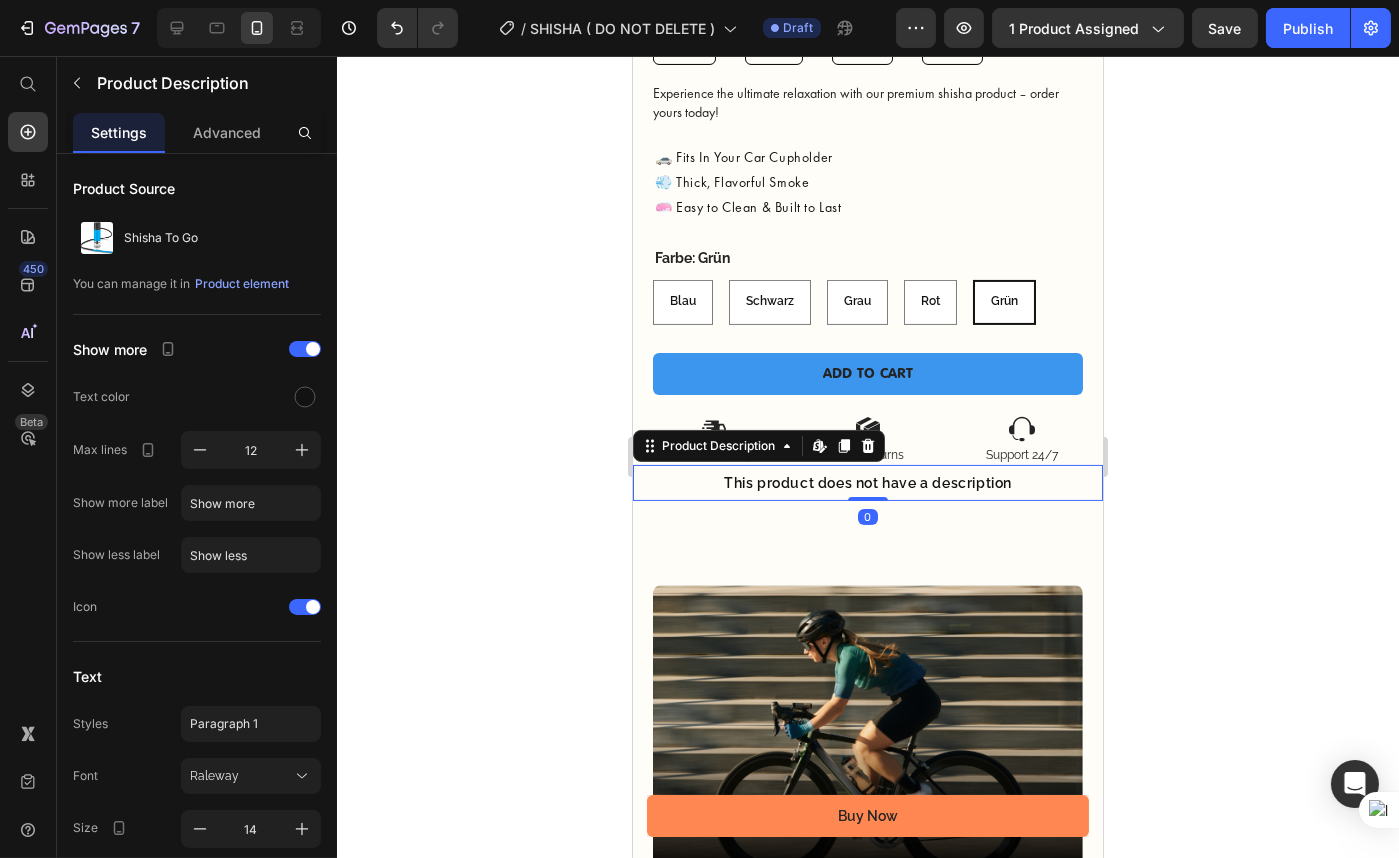 click on "This product does not have a description" at bounding box center (867, 483) 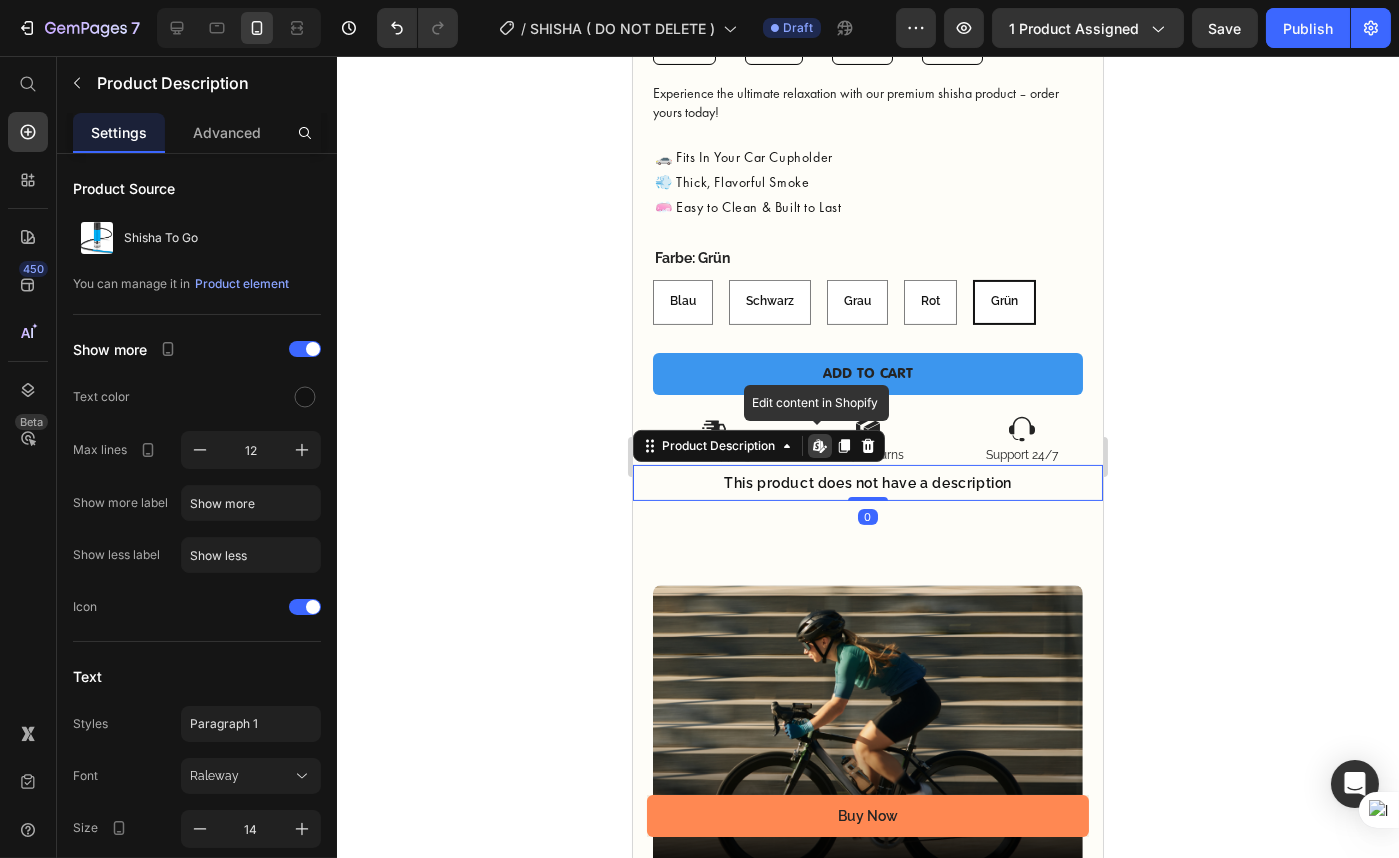 click on "This product does not have a description" at bounding box center [867, 483] 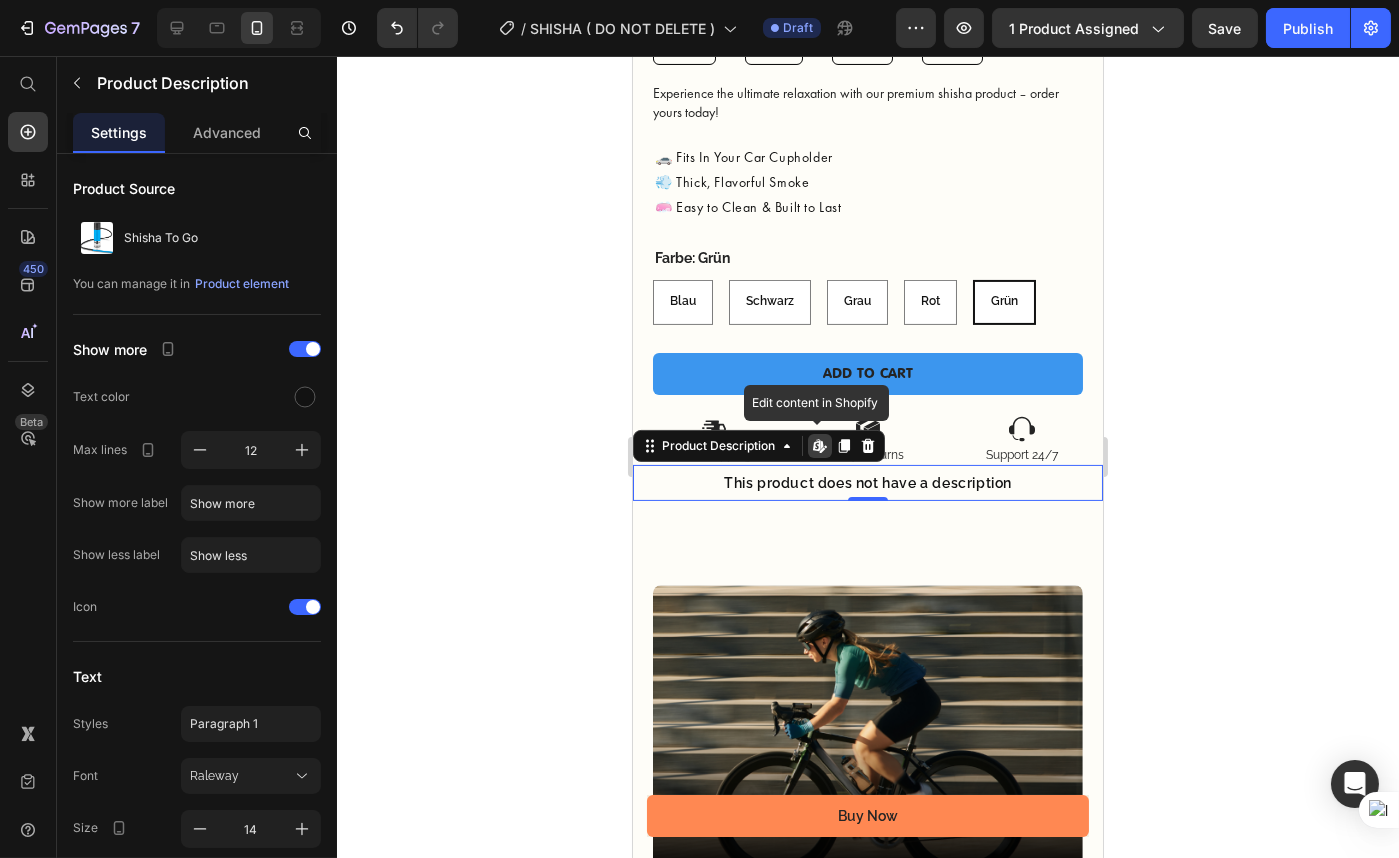 click 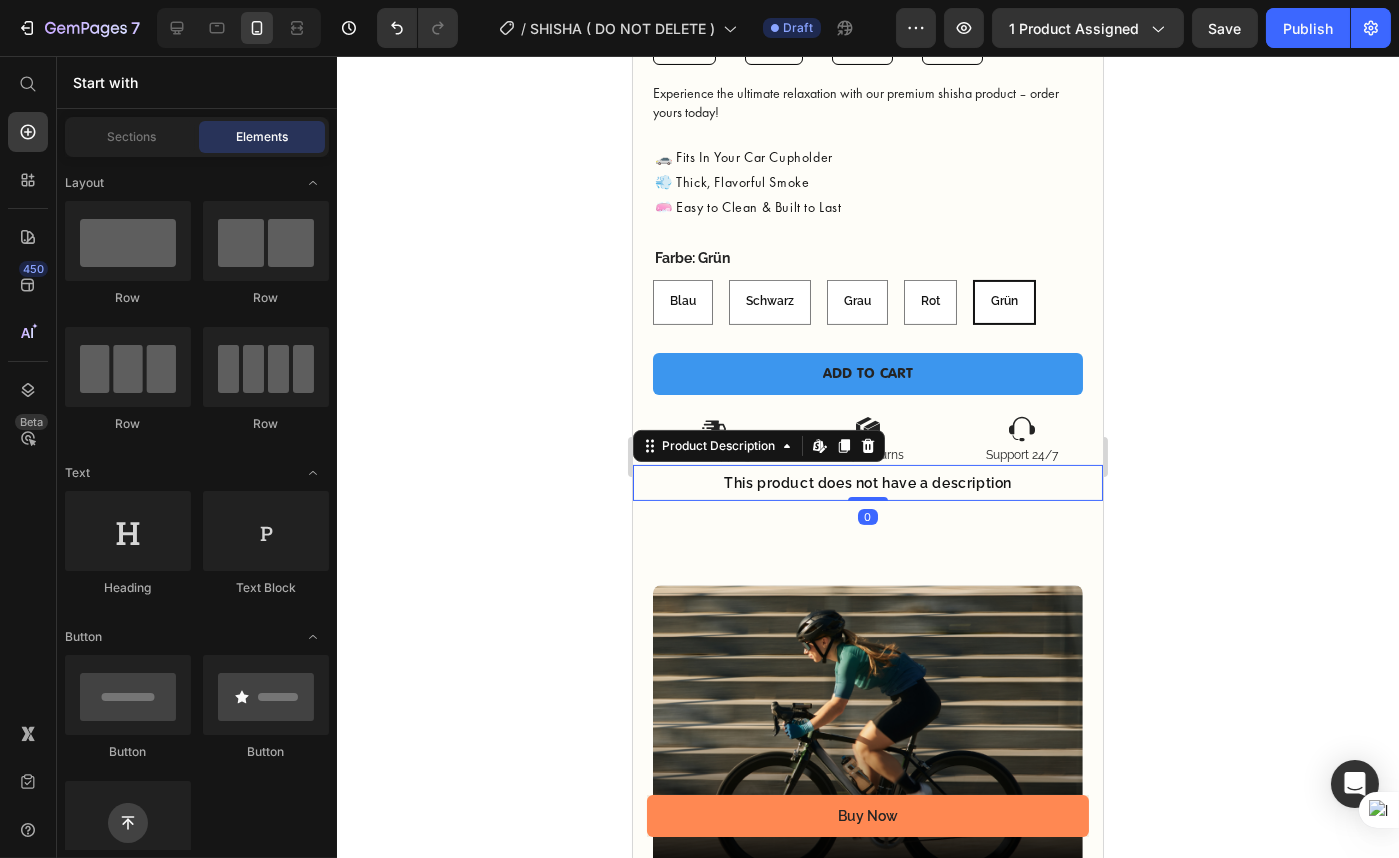 click on "This product does not have a description" at bounding box center [867, 483] 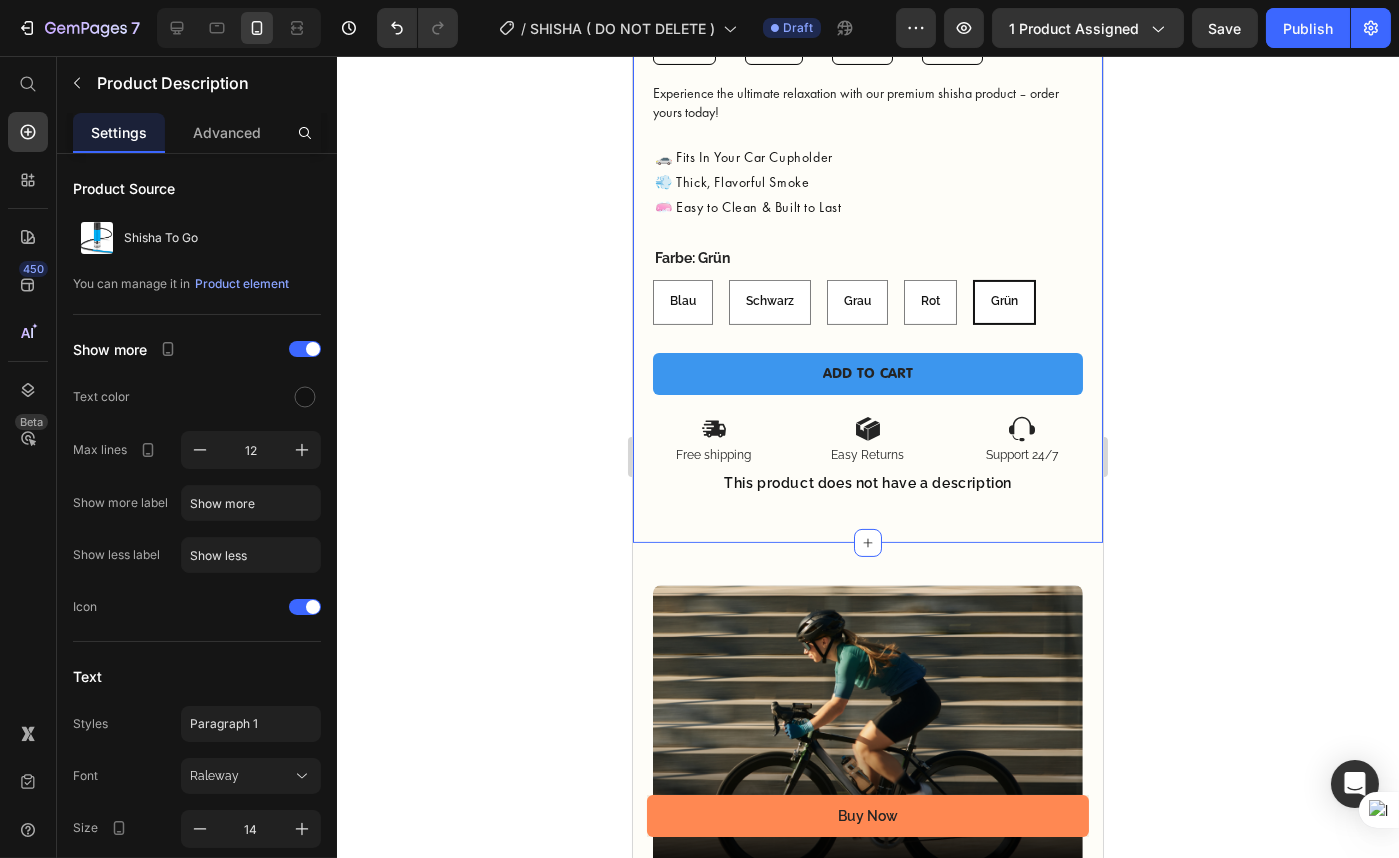 click on "Product Images Product Images Image Row Row
Icon
Icon
Icon
Icon
Icon Icon List 9088+ Verified Reviews! Text Block Row Shisha To Go Product Title $46.77 Product Price $81.86 Product Price Row Free Shipping Text Block End In  Text Block 00 Days 13 Hrs 49 Mins 46 Secs Countdown Timer Experience the ultimate relaxation with our premium shisha product – order yours today! Text Block 🚗 Fits In Your Car Cupholder 💨 Thick, Flavorful Smoke 🧼 Easy to Clean & Built to Last Text Block Farbe: Grün Blau Blau Blau Schwarz Schwarz Schwarz Grau Grau Grau Rot Rot Rot Grün Grün Grün Product Variants & Swatches ADD TO CART Add to Cart
Icon Free shipping  Text Block
Icon Easy Returns Text Block
Icon Support 24/7 Text Block Row Row This product does not have a description Product Description Product Row Section 5   You can create reusable sections Create Theme Section AI Content Write with GemAI" at bounding box center (867, -135) 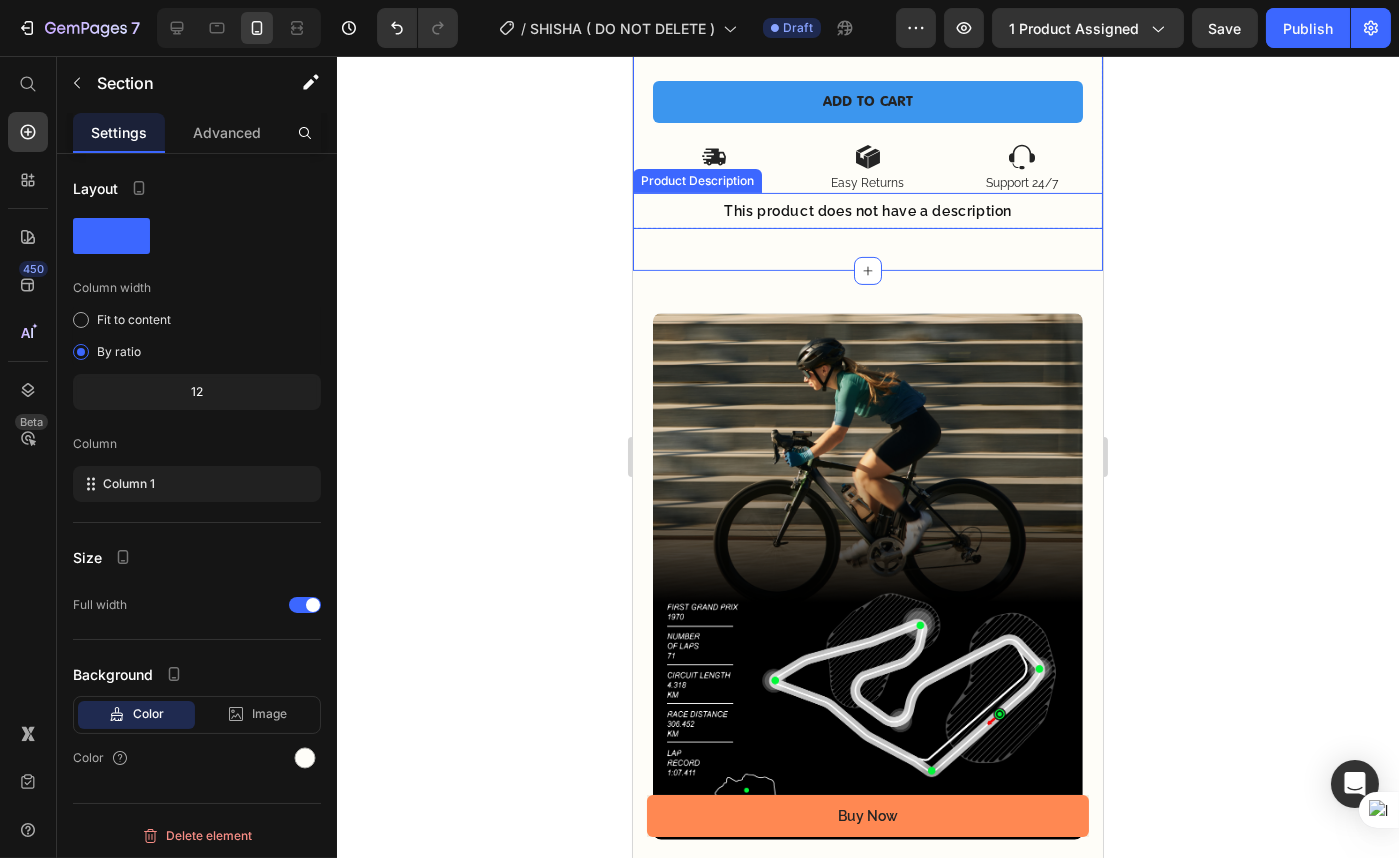scroll, scrollTop: 1363, scrollLeft: 0, axis: vertical 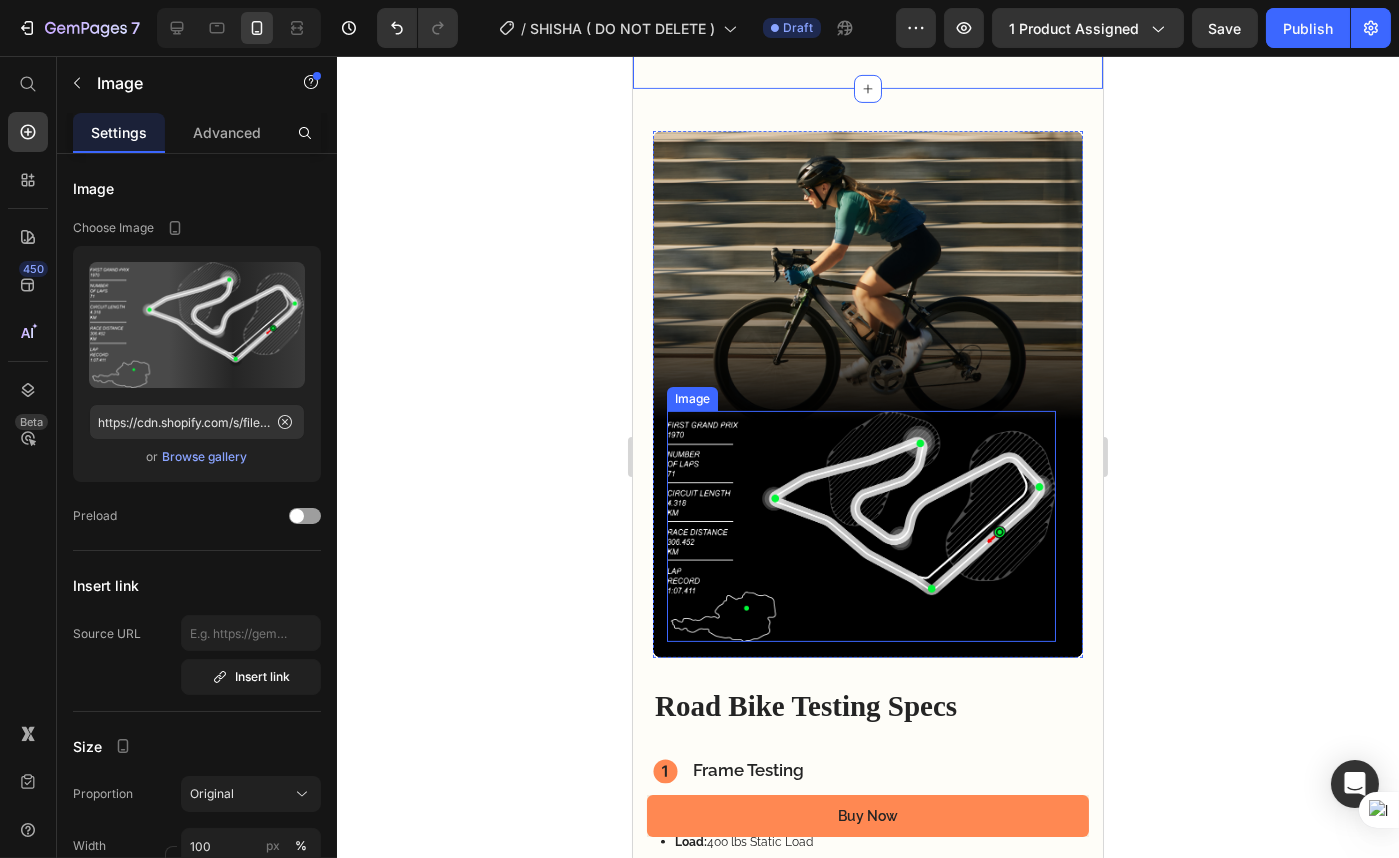 click at bounding box center (860, 526) 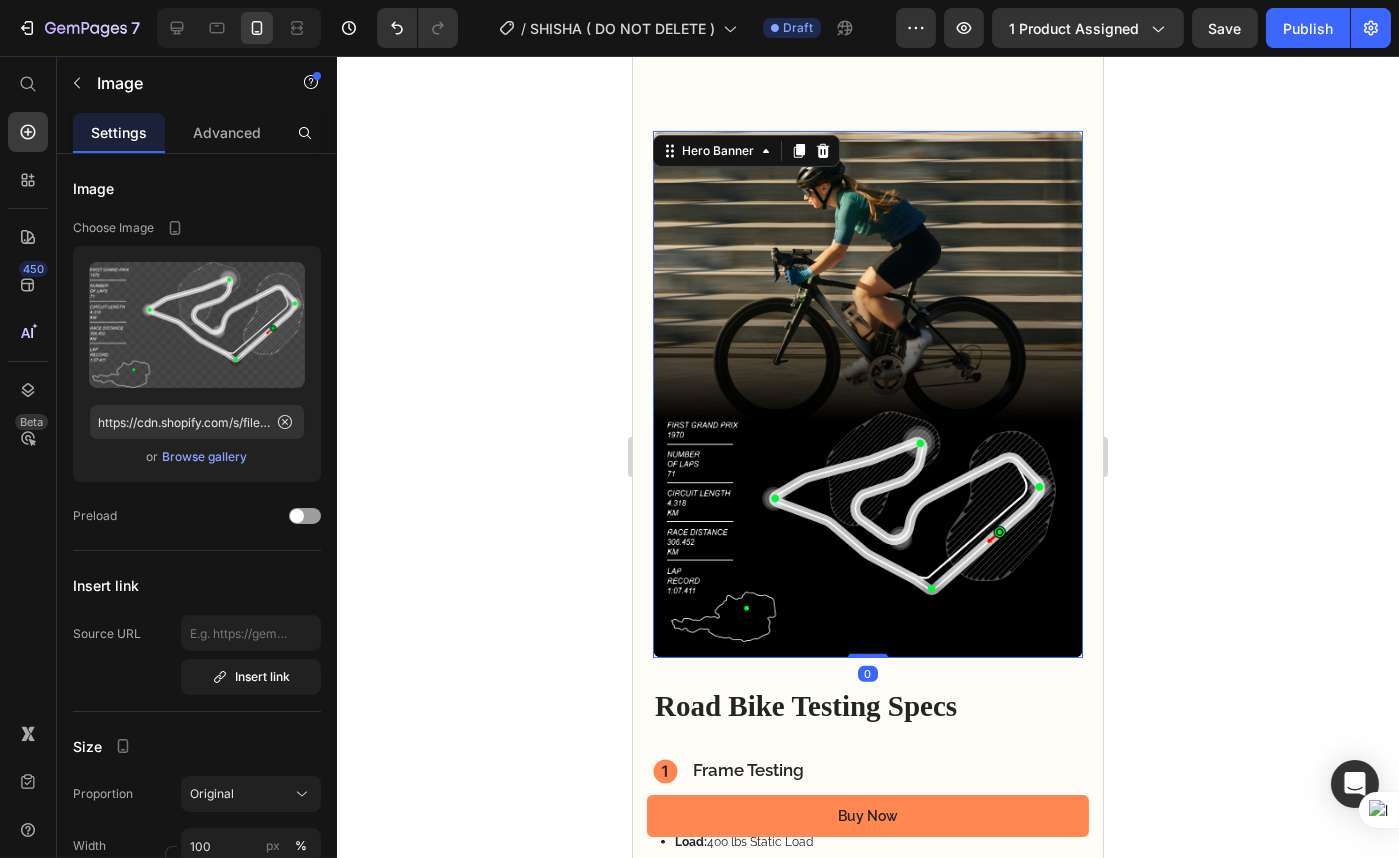 click at bounding box center (867, 394) 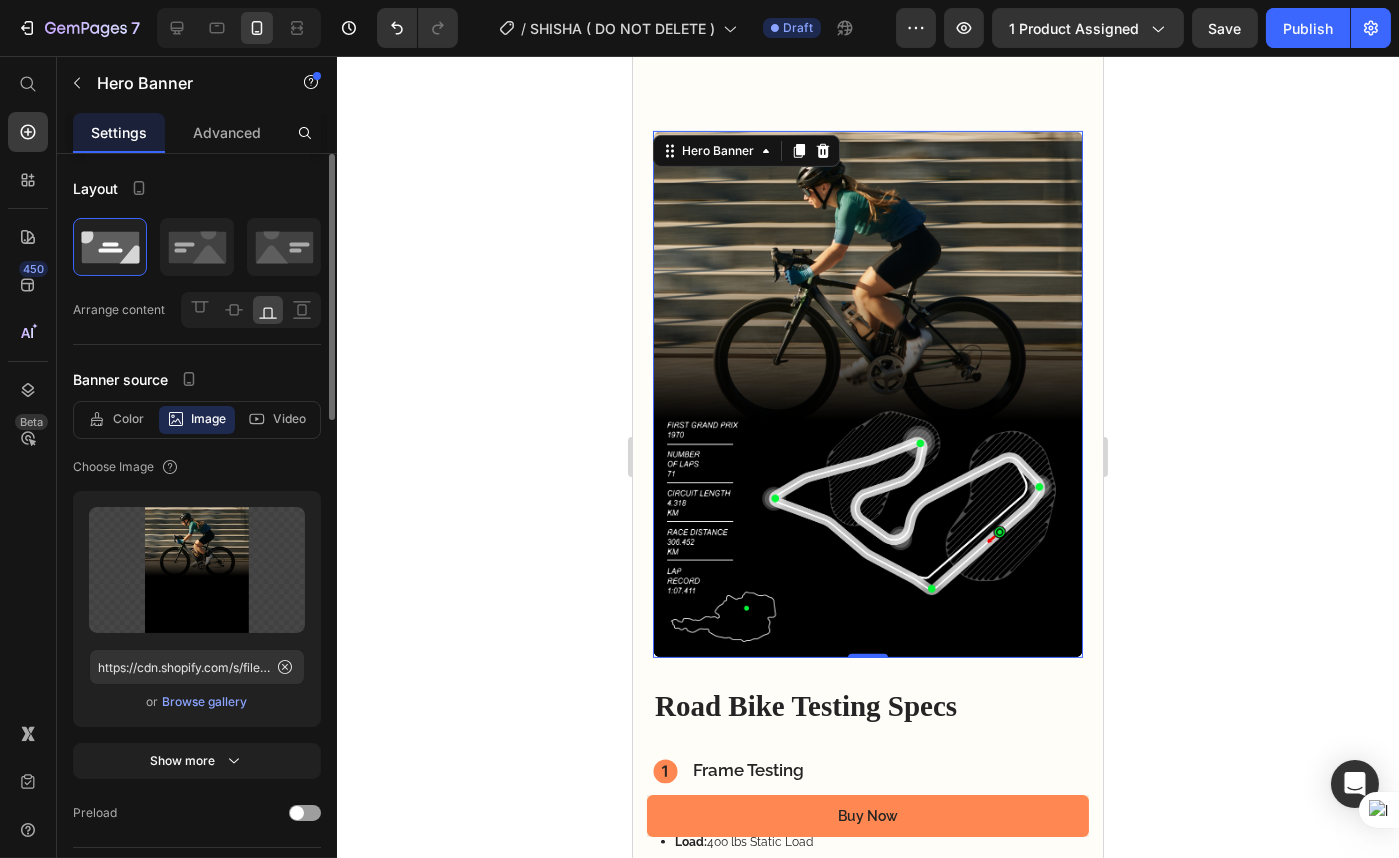 click on "Browse gallery" at bounding box center (205, 702) 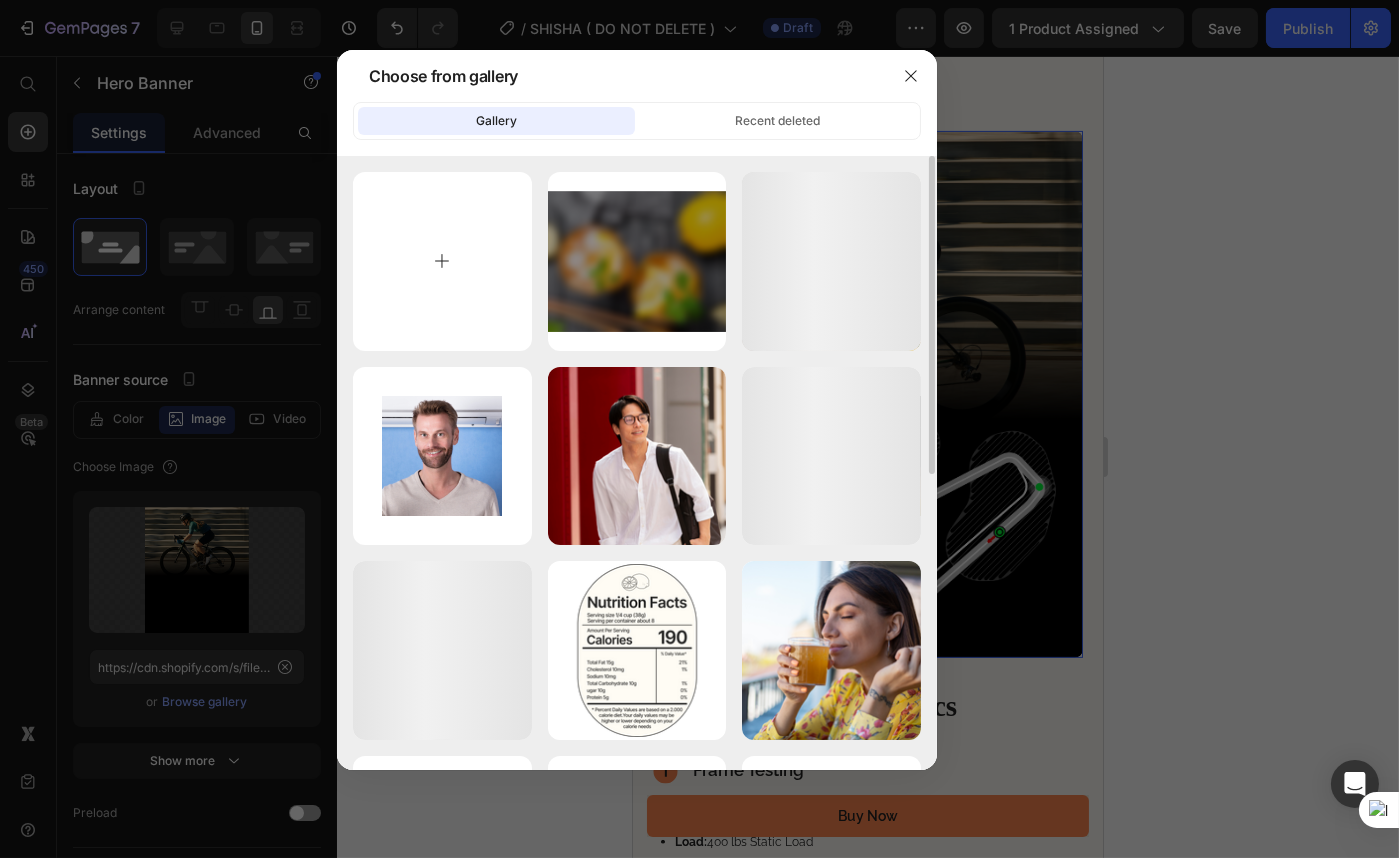 click at bounding box center (442, 261) 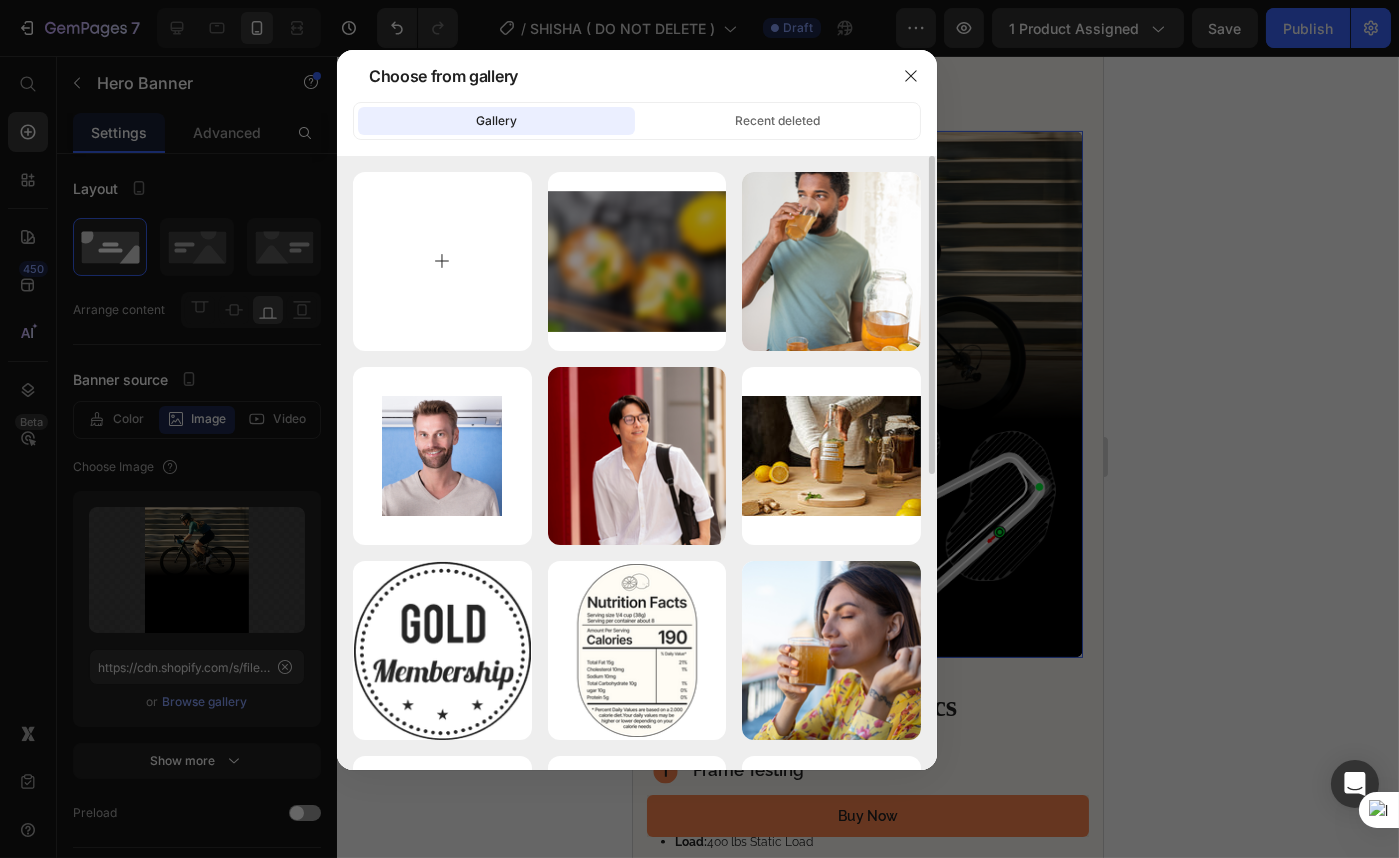 type on "C:\fakepath\IMG_3036.webp" 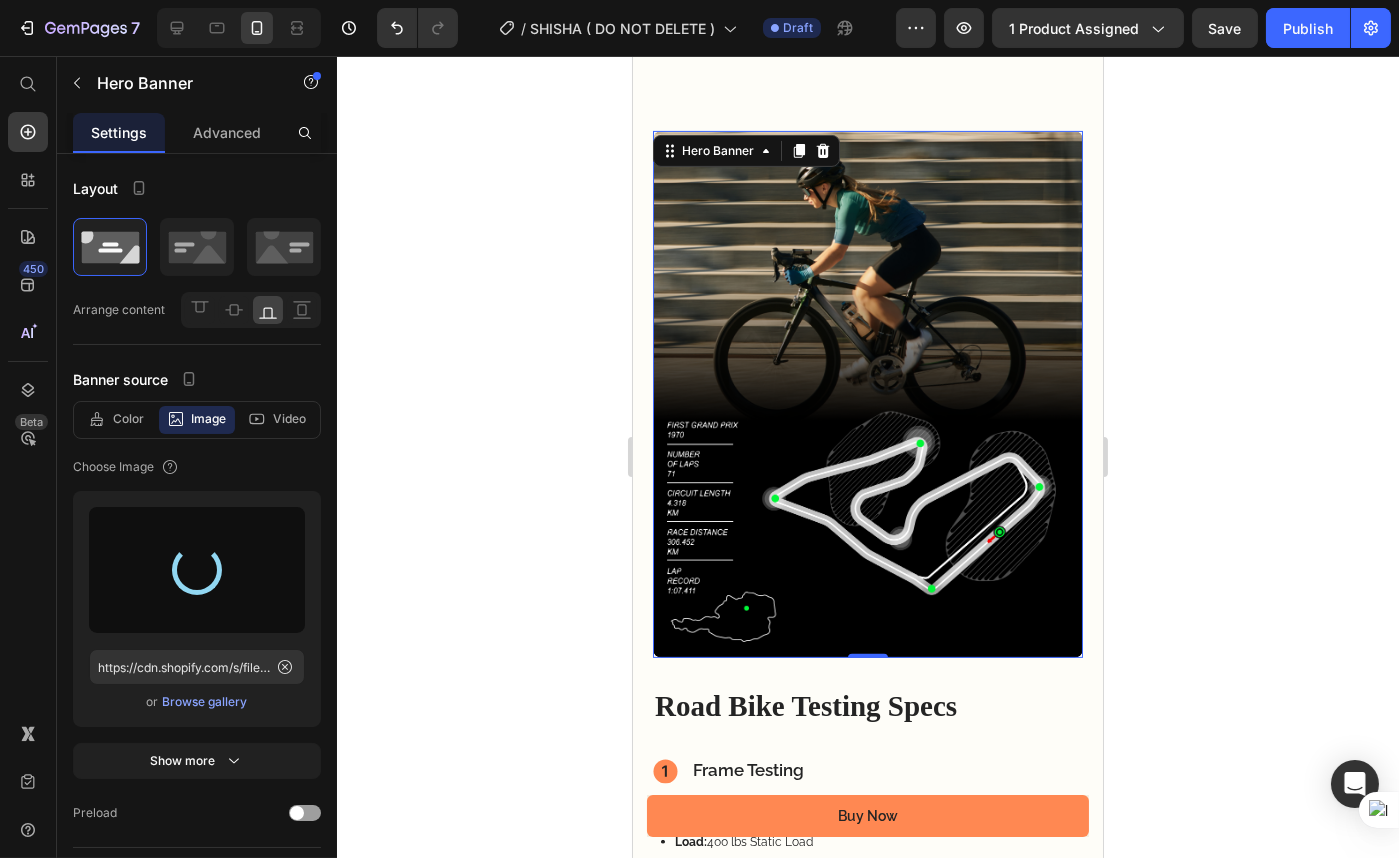 type on "https://cdn.shopify.com/s/files/1/0570/6317/8319/files/gempages_486076584118191358-af5a602e-f220-489f-aee8-dc762eadea8a.webp" 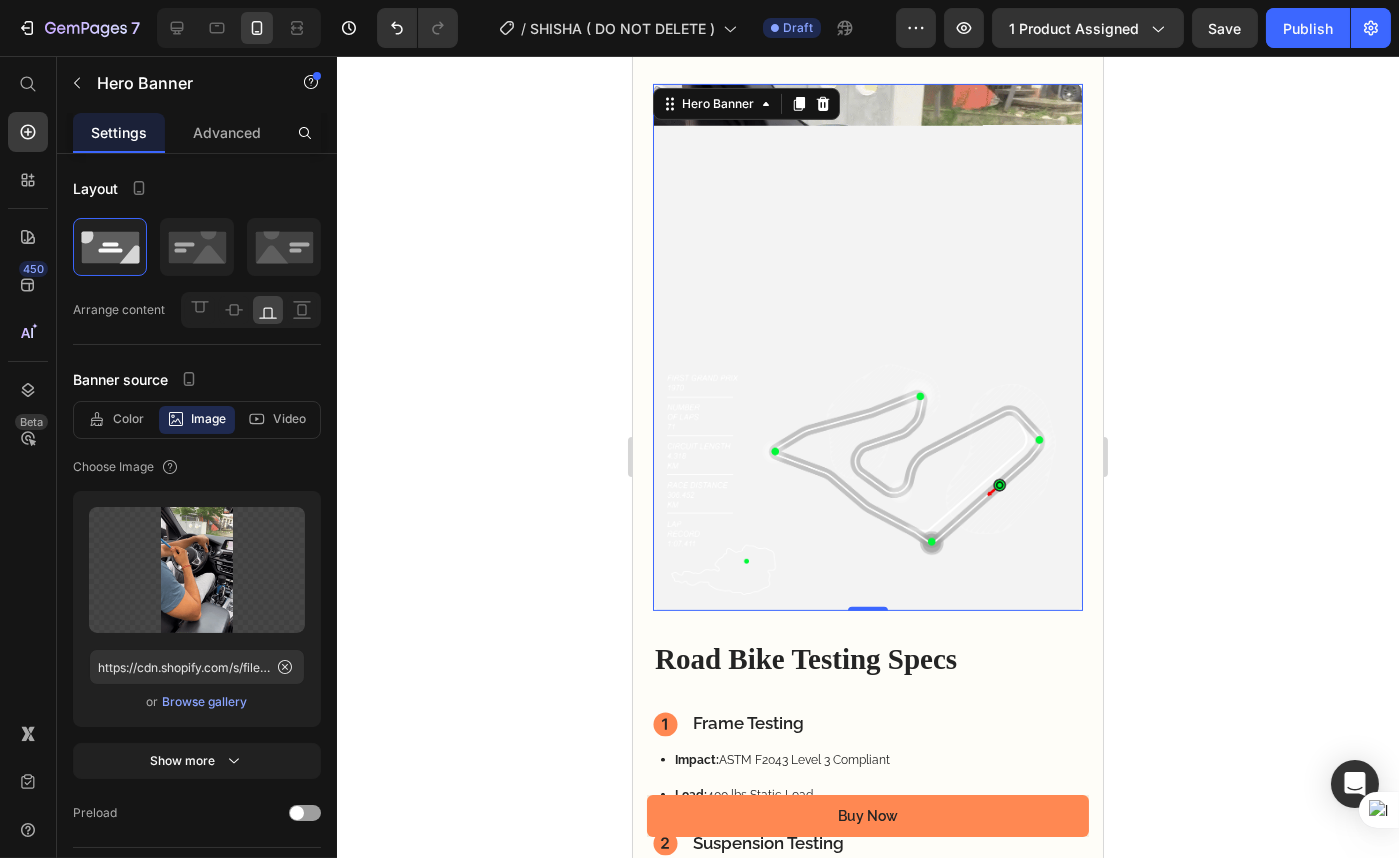 scroll, scrollTop: 1454, scrollLeft: 0, axis: vertical 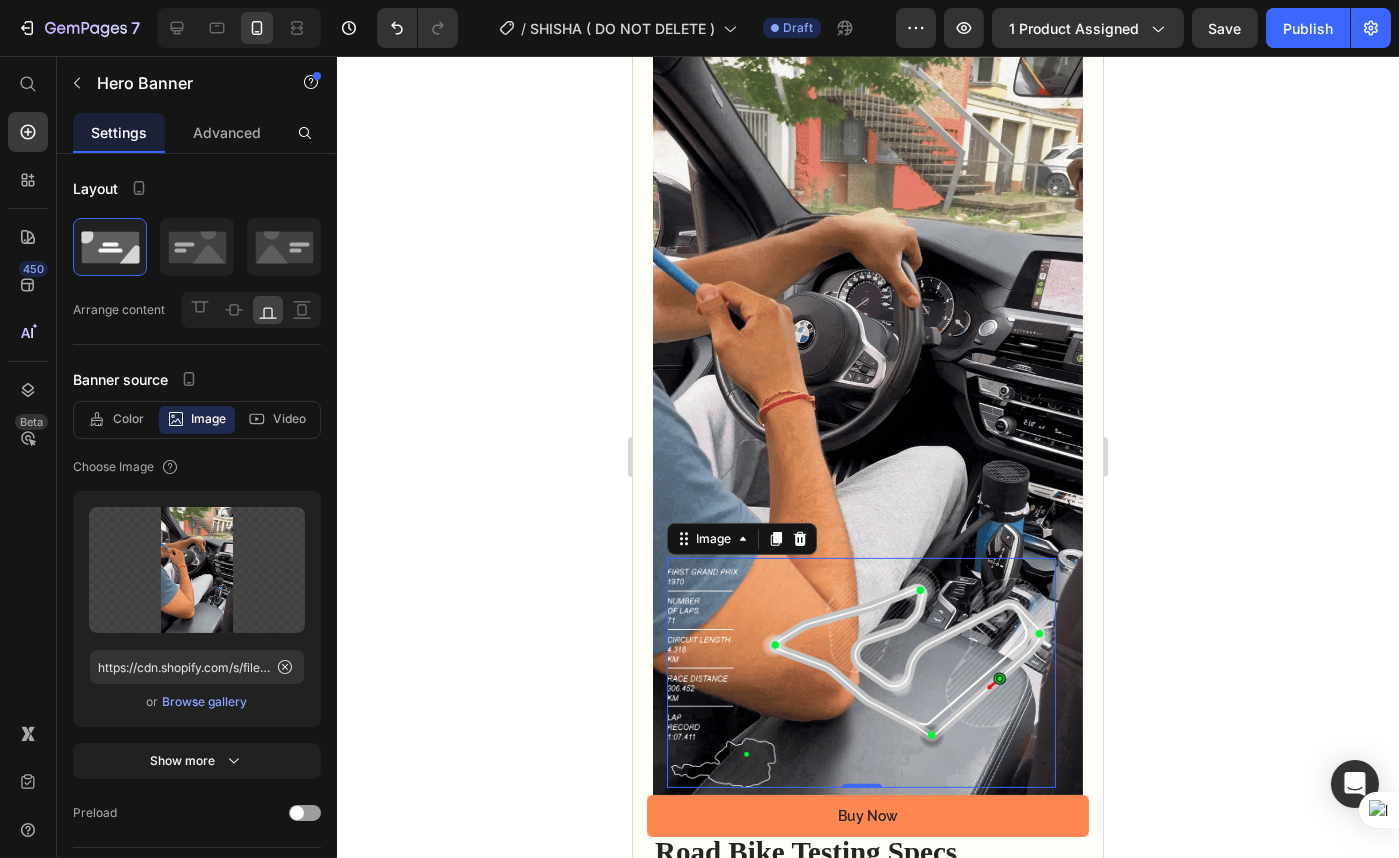 click at bounding box center (860, 673) 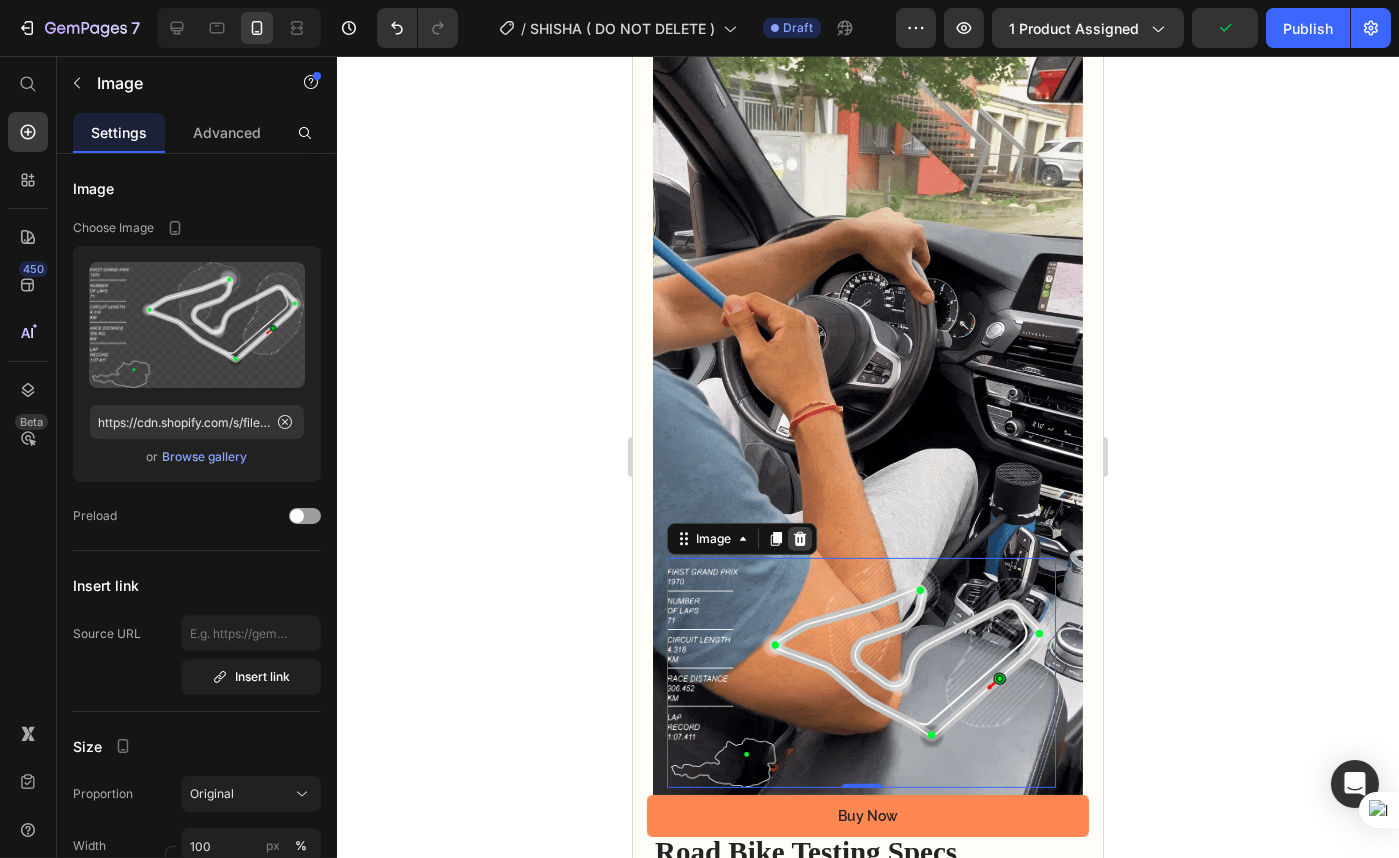 click at bounding box center [799, 539] 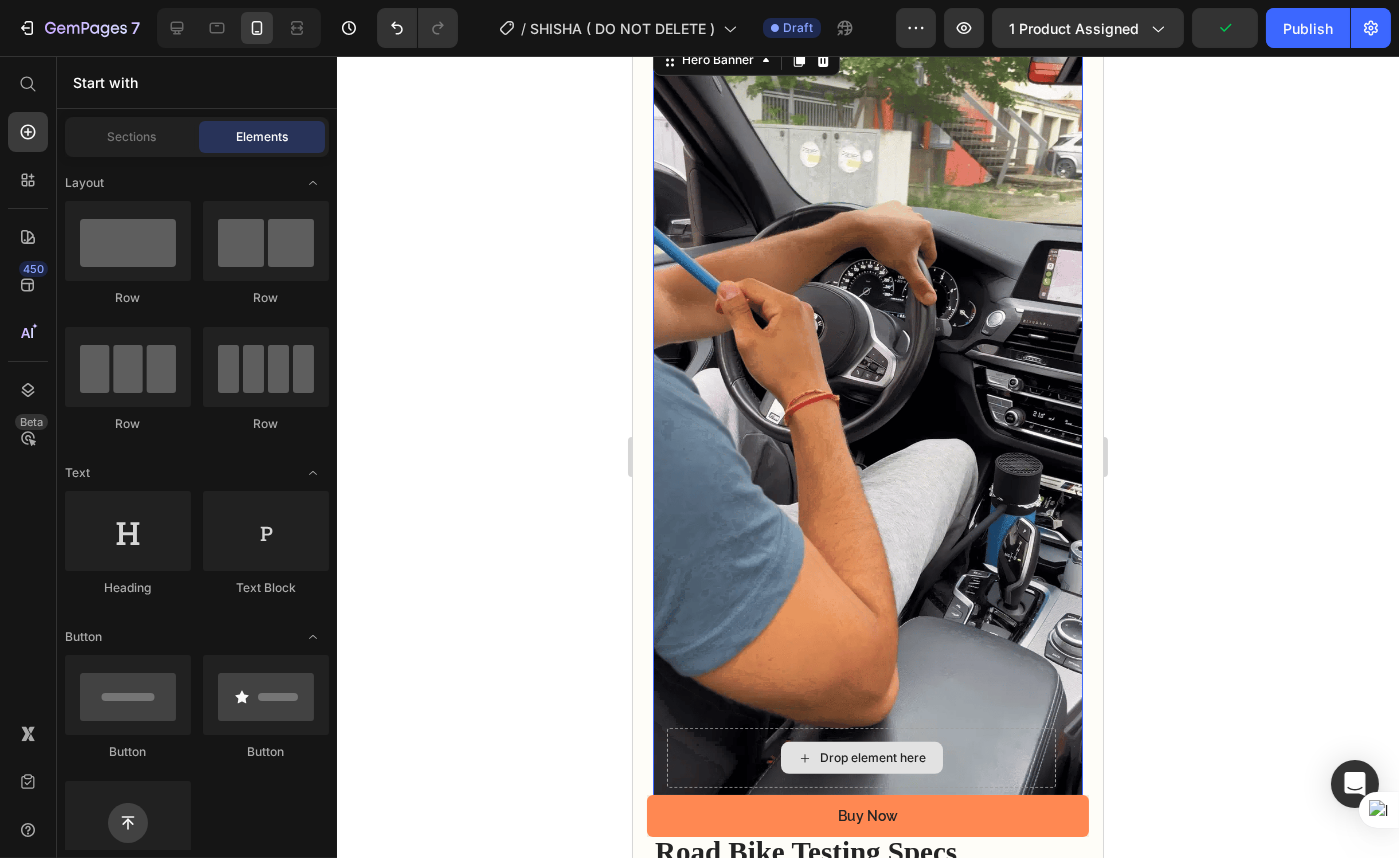 click on "Drop element here" at bounding box center (860, 758) 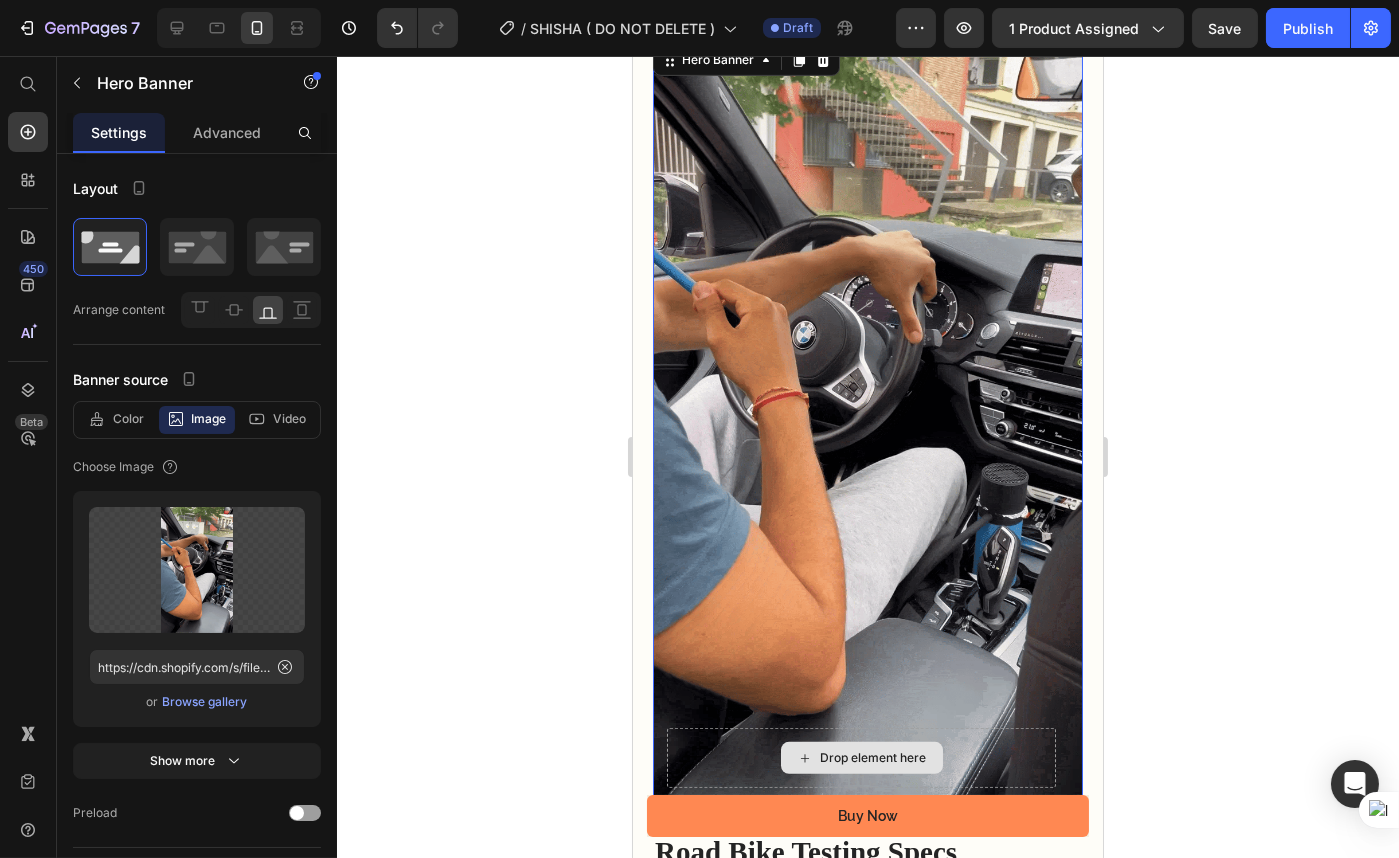 click on "Image
Drop element here" at bounding box center [867, 758] 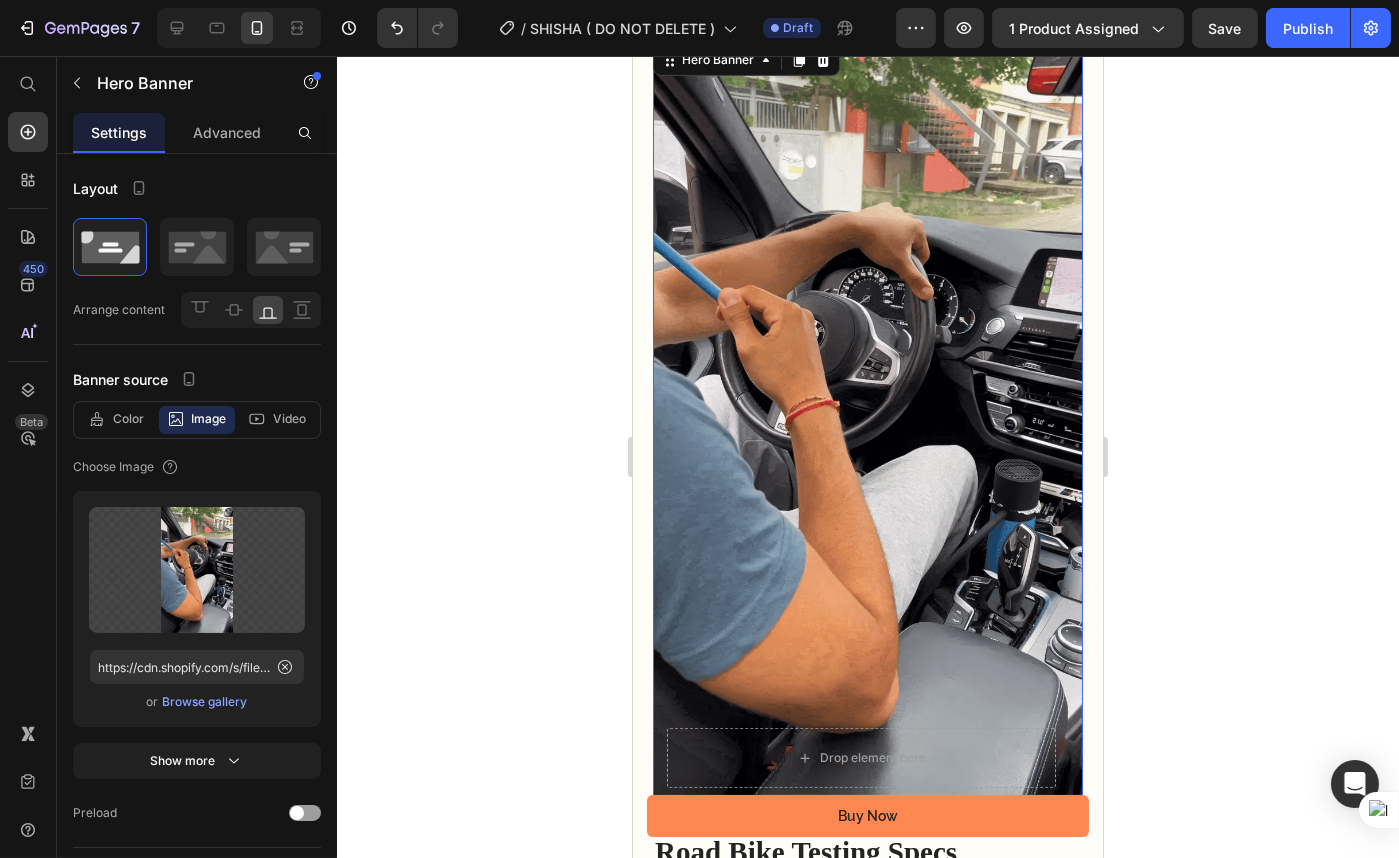 click on "Image
Drop element here" at bounding box center (867, 758) 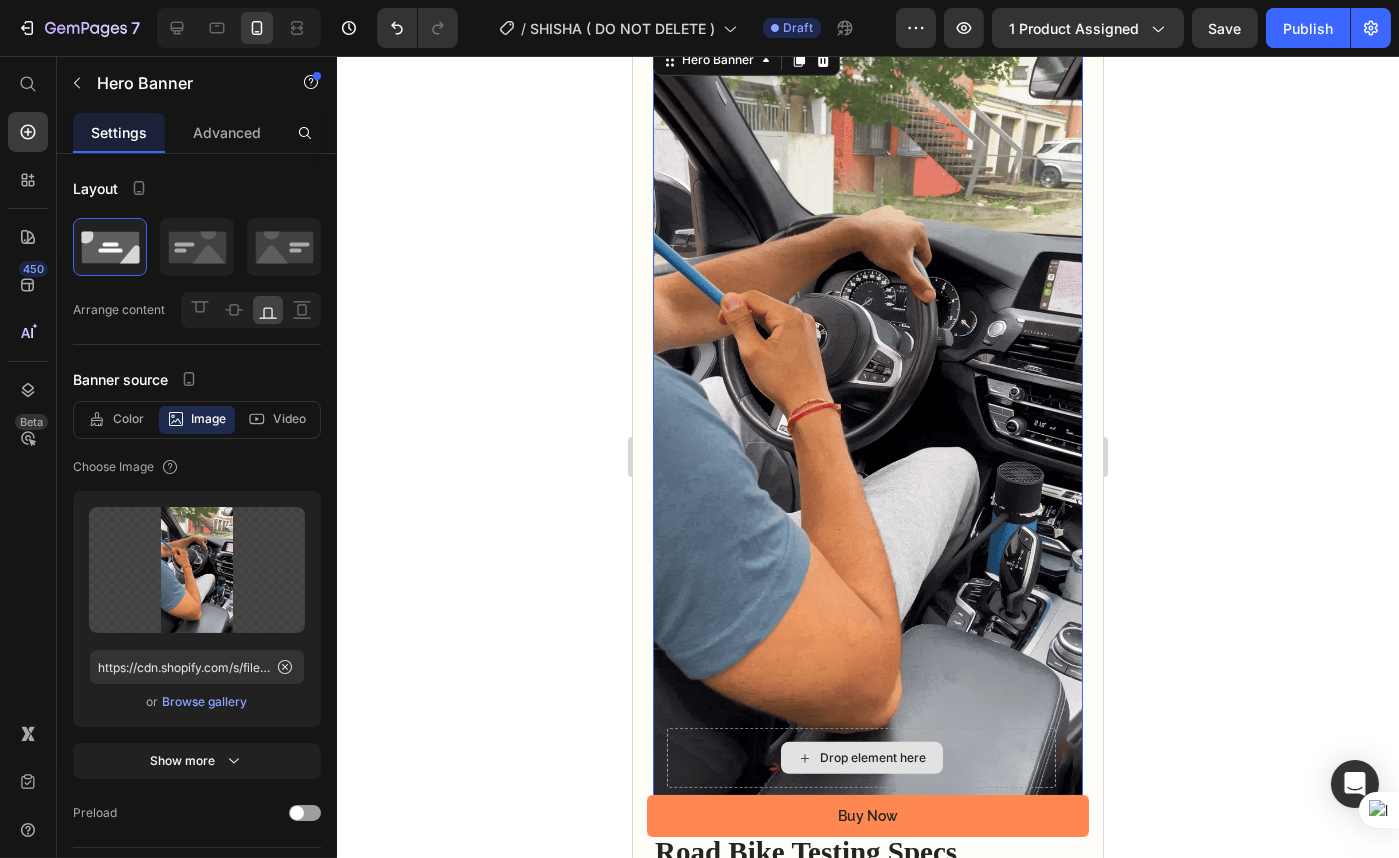 click on "Drop element here" at bounding box center (860, 758) 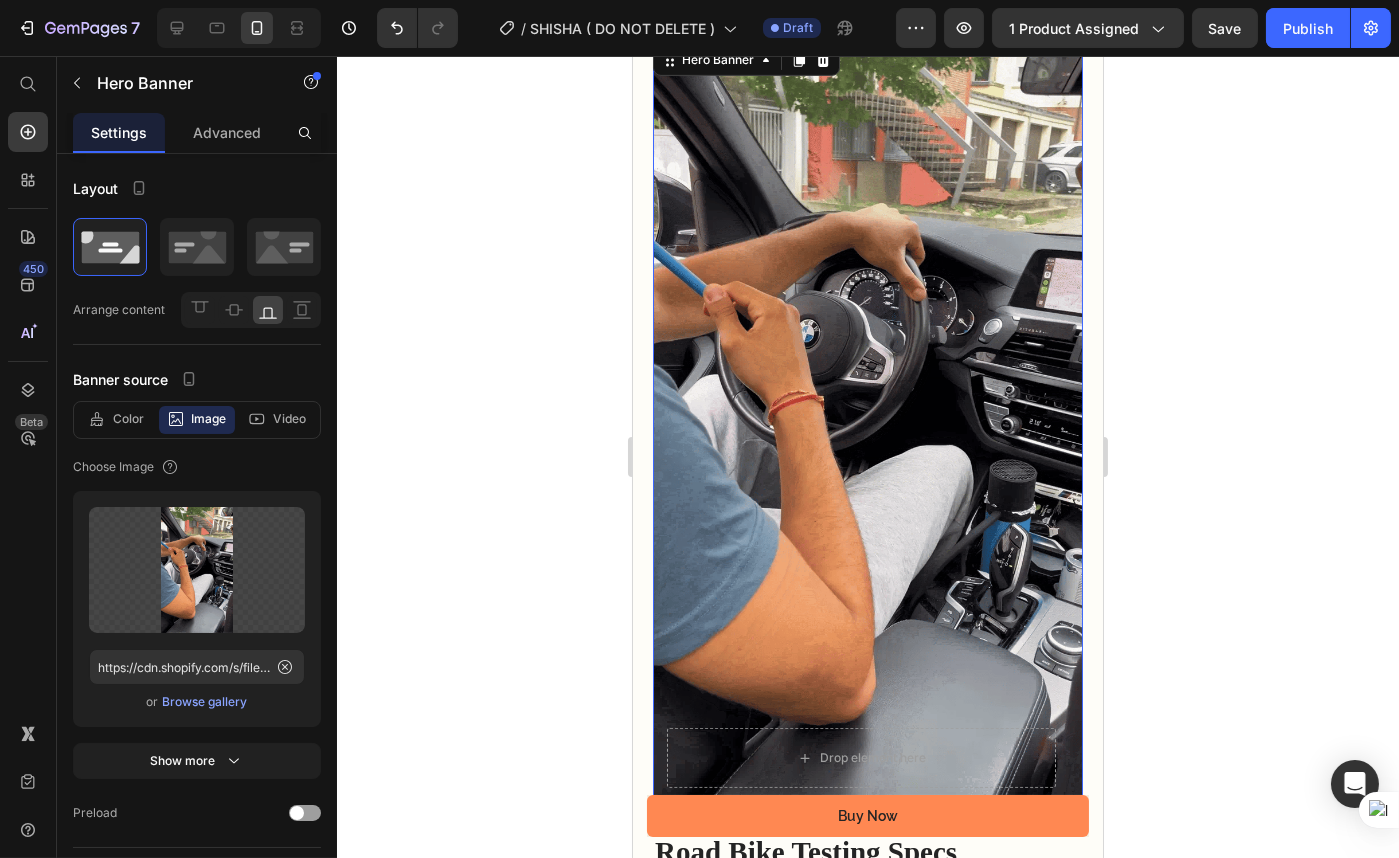 click 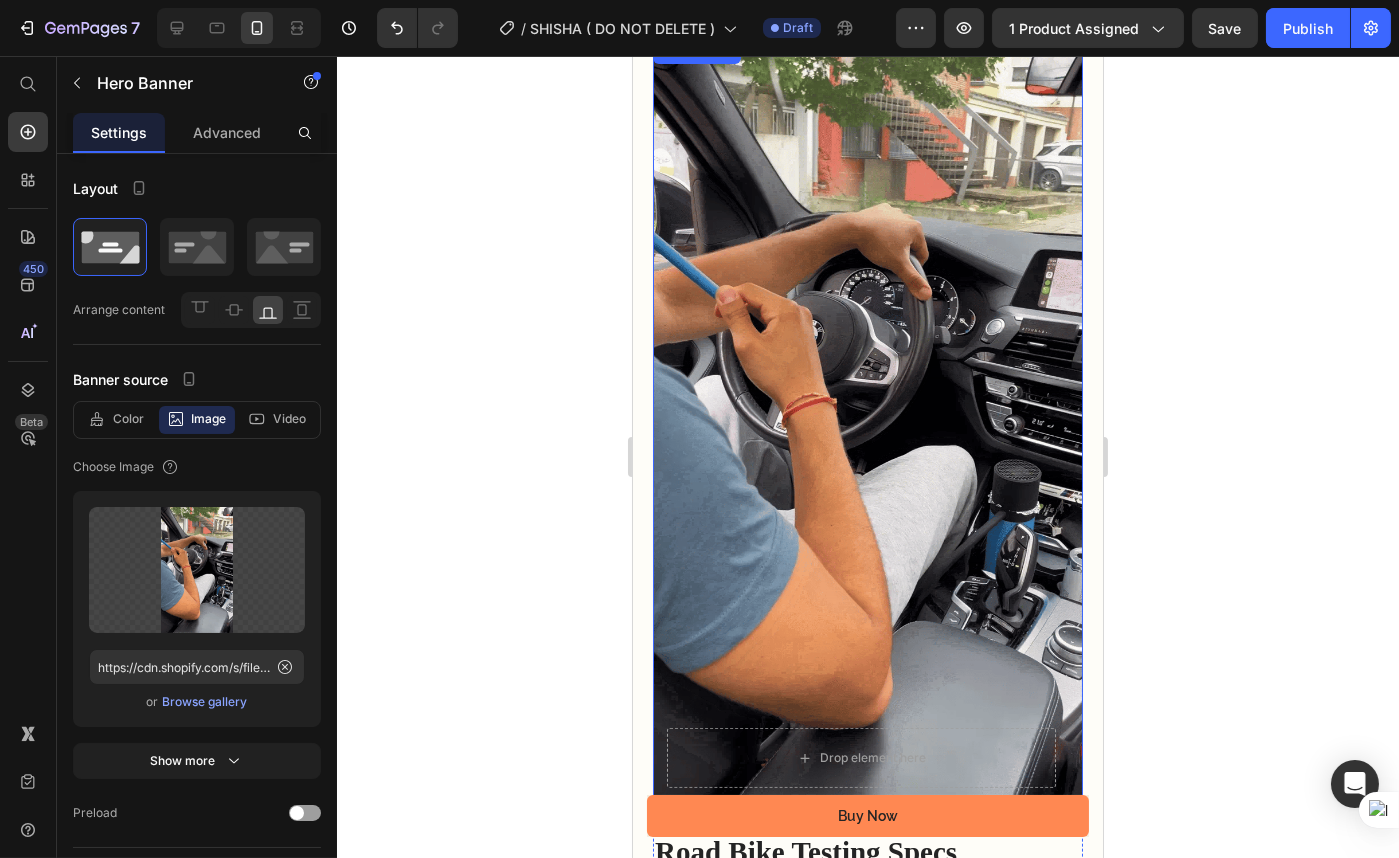 click at bounding box center [867, 422] 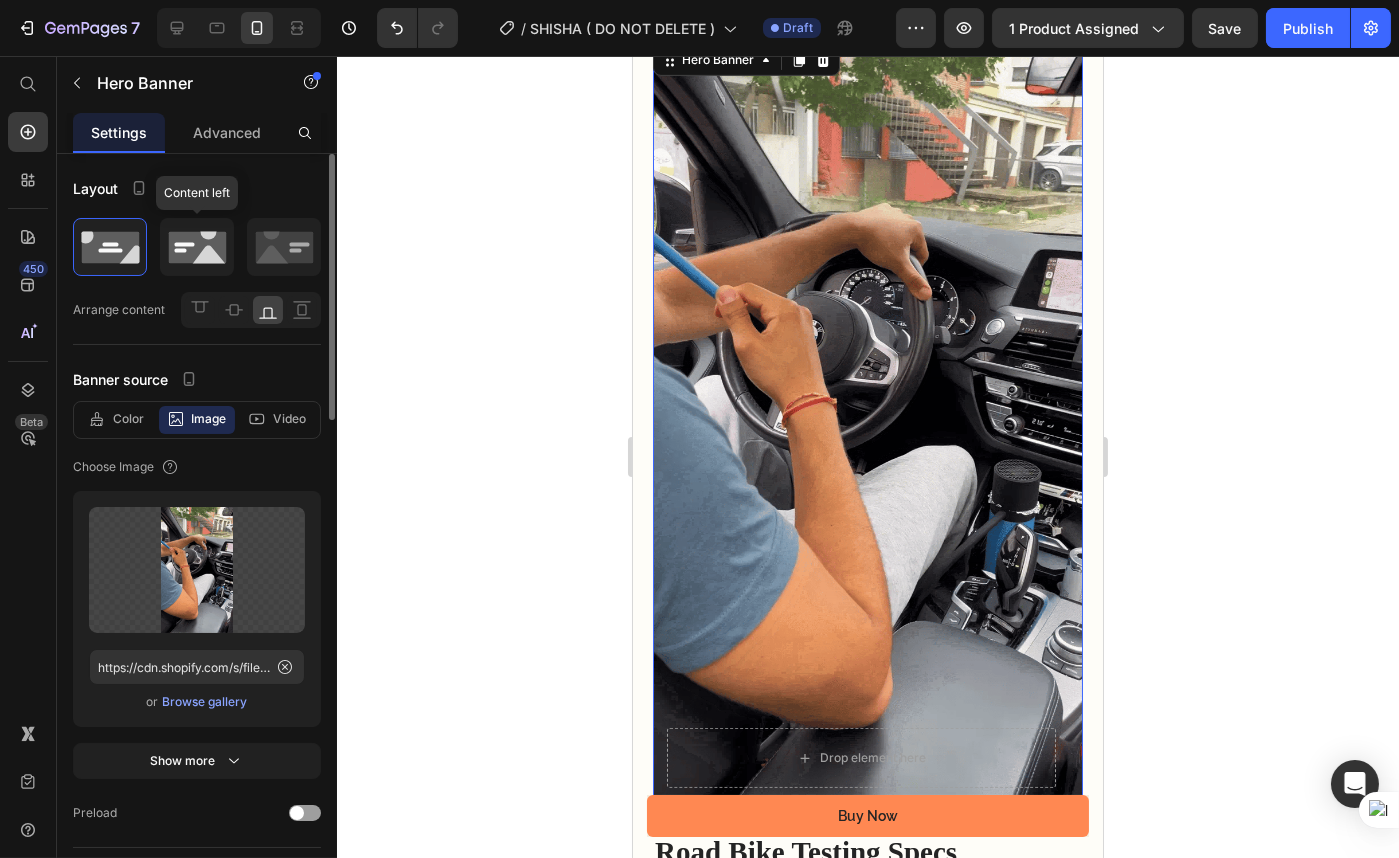click 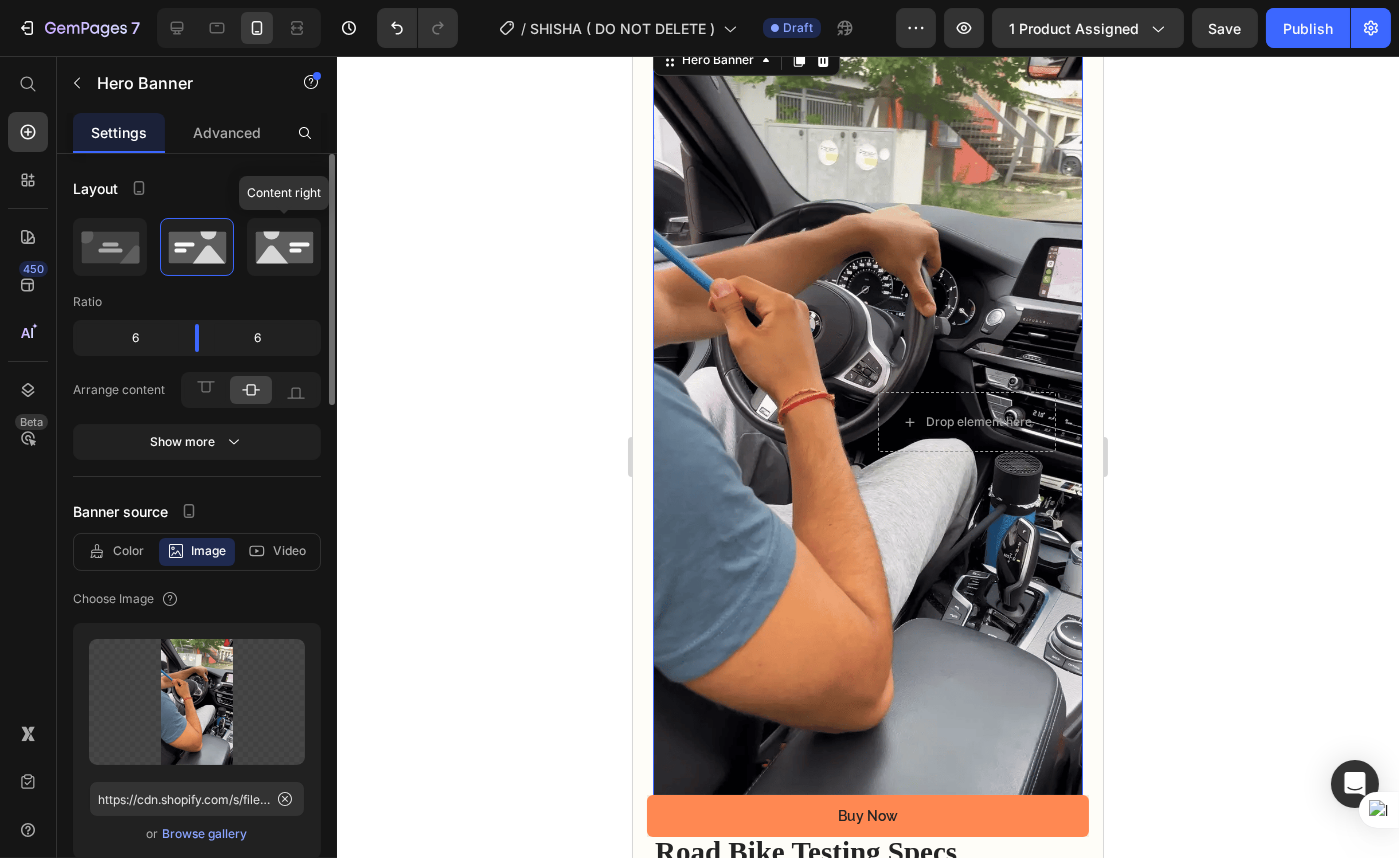 click 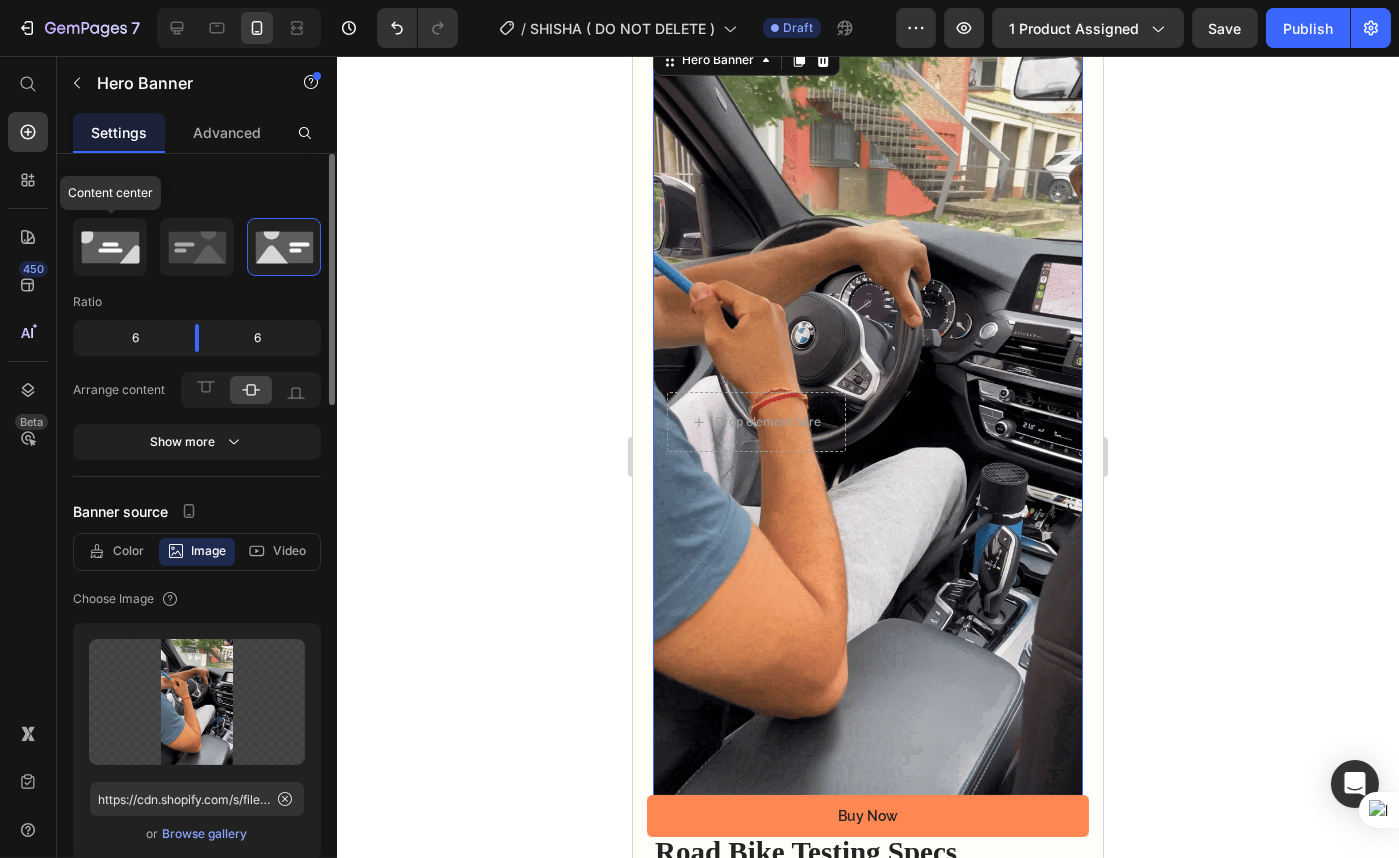 click 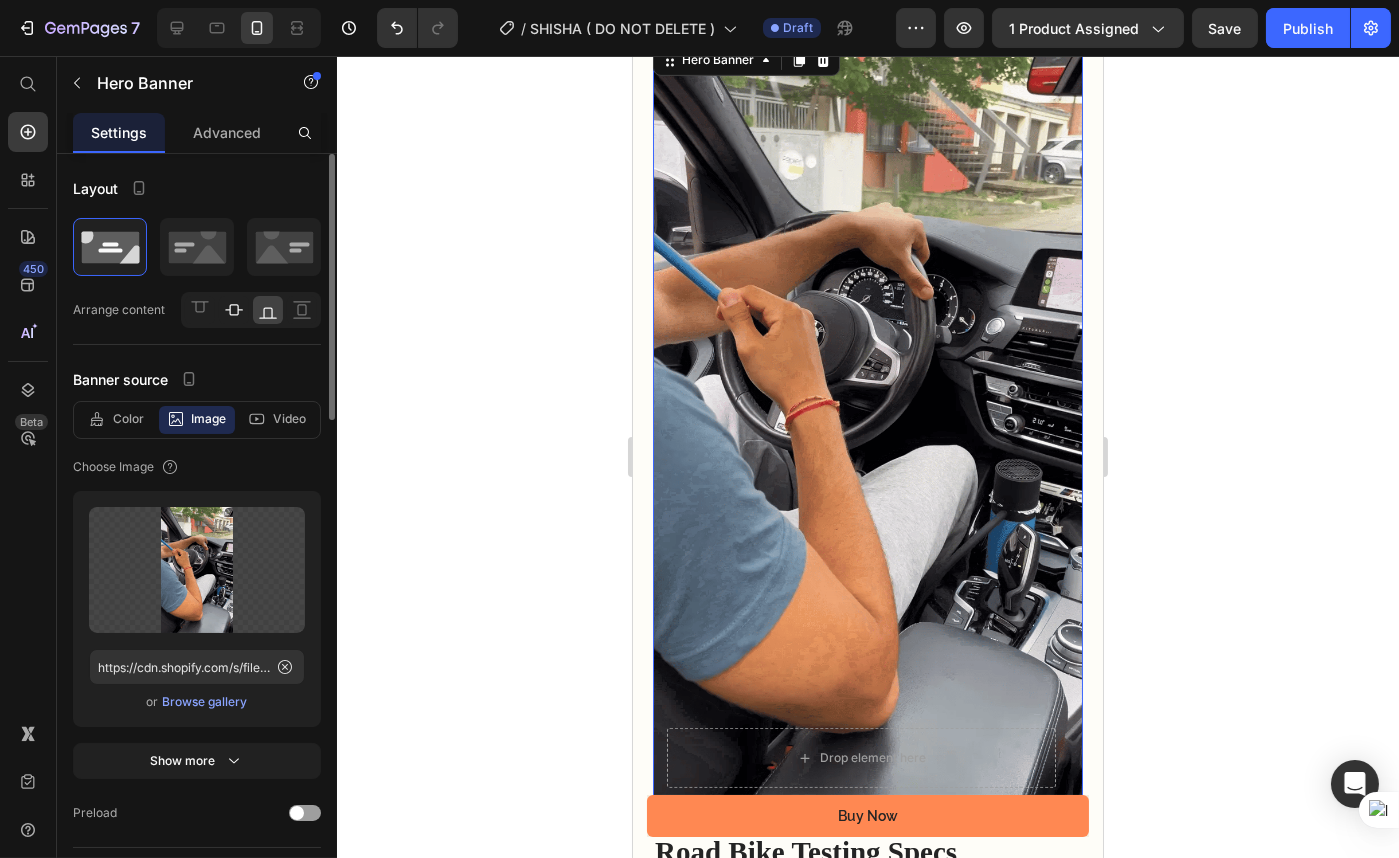 click 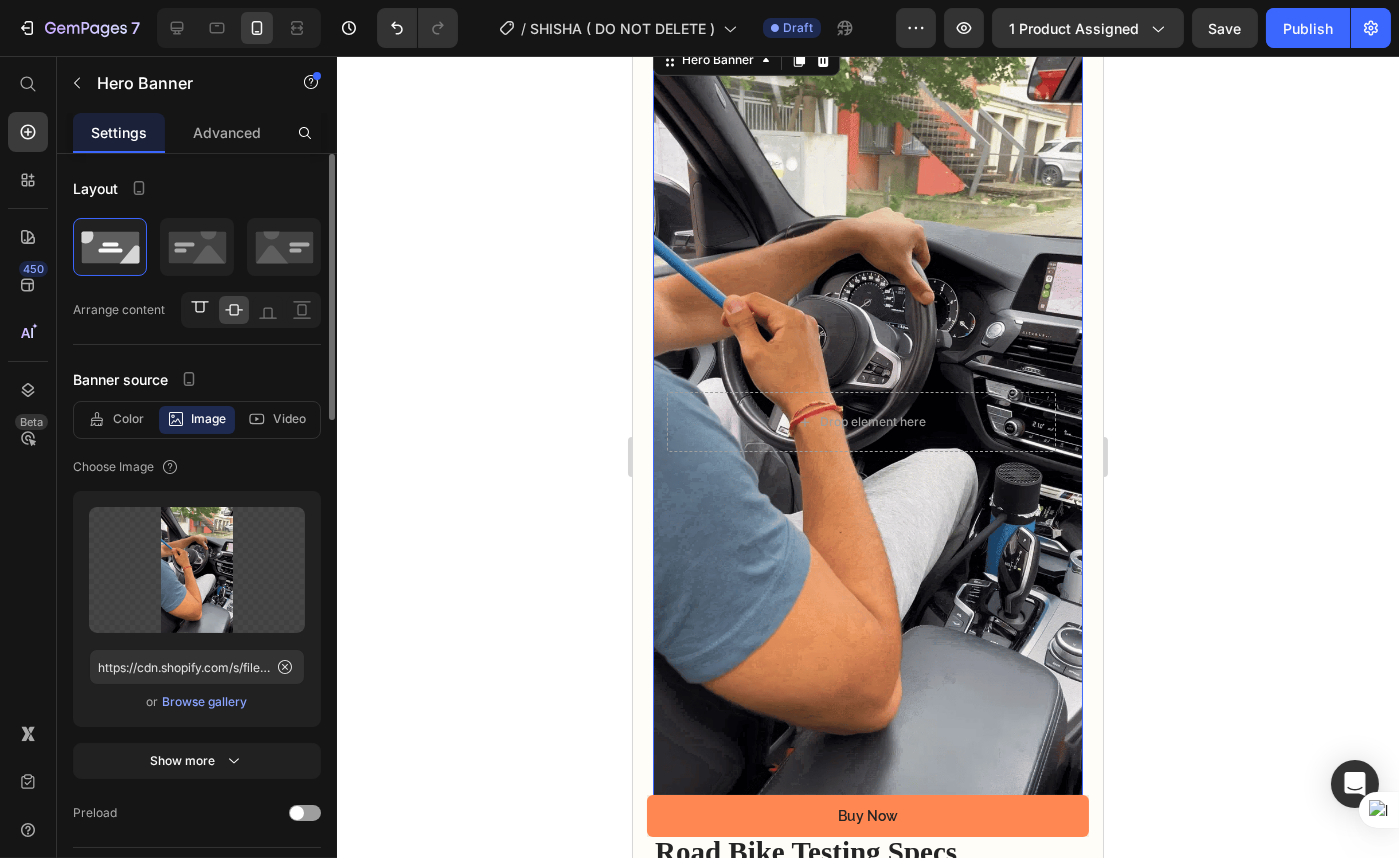 click 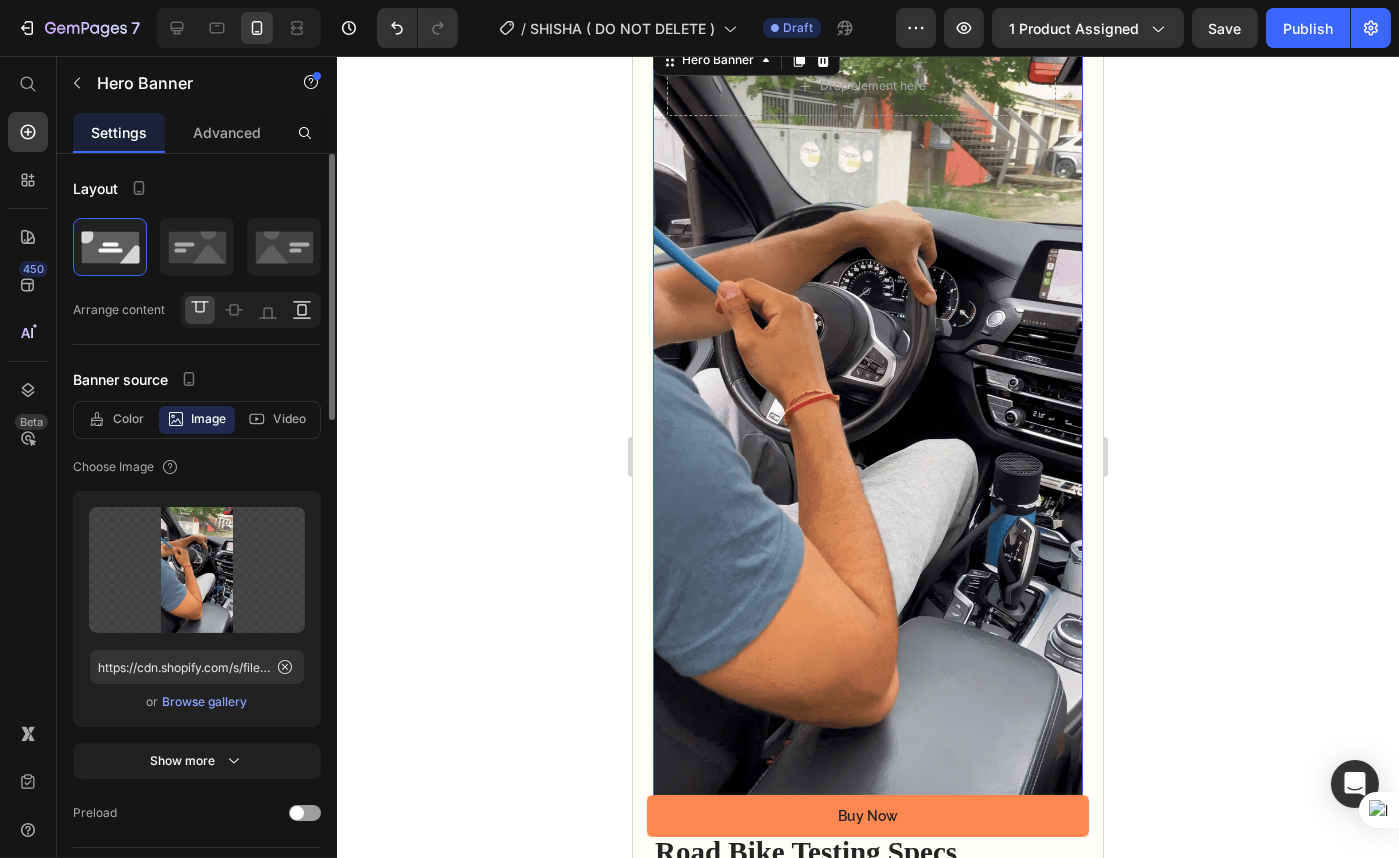 click 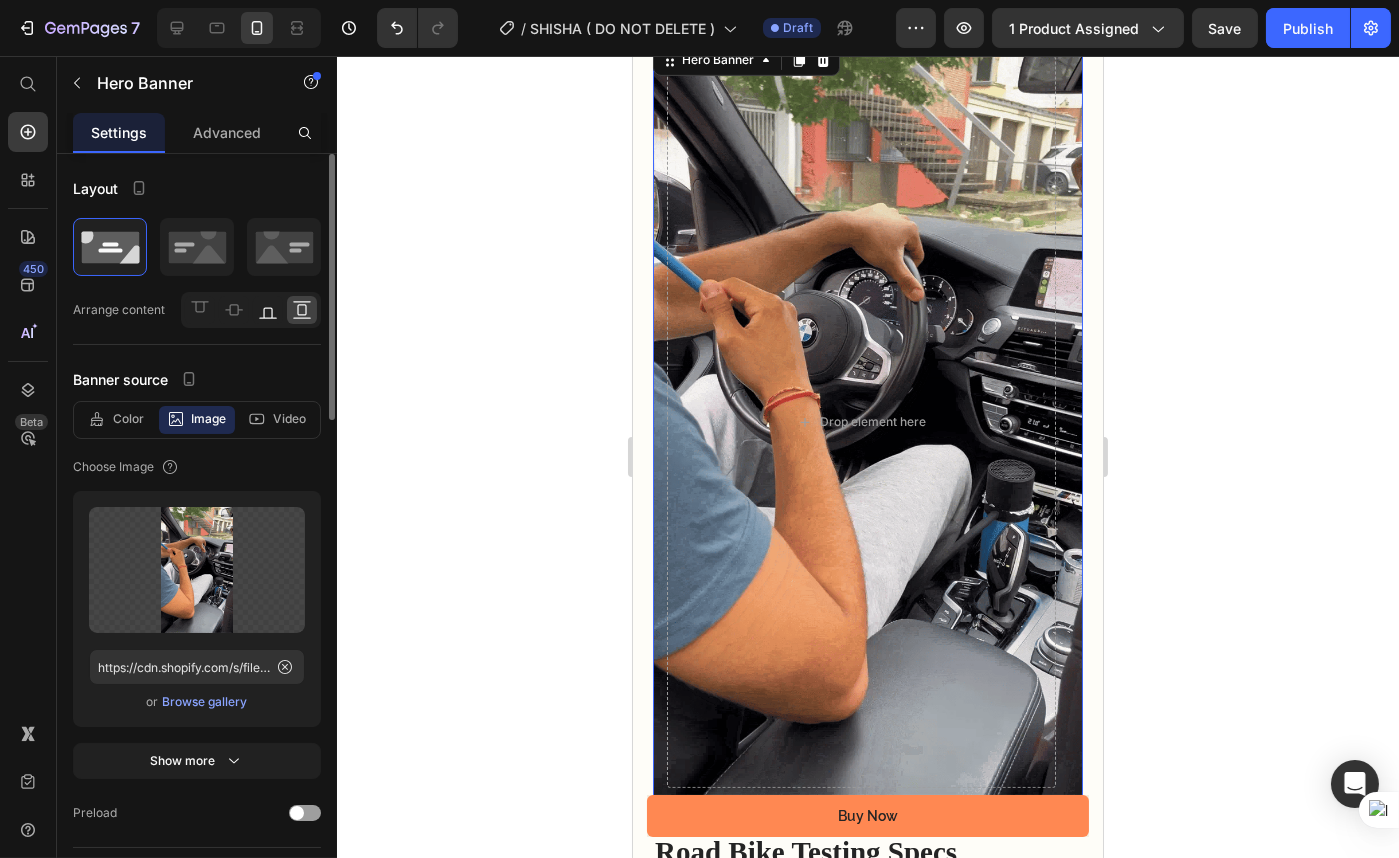 click 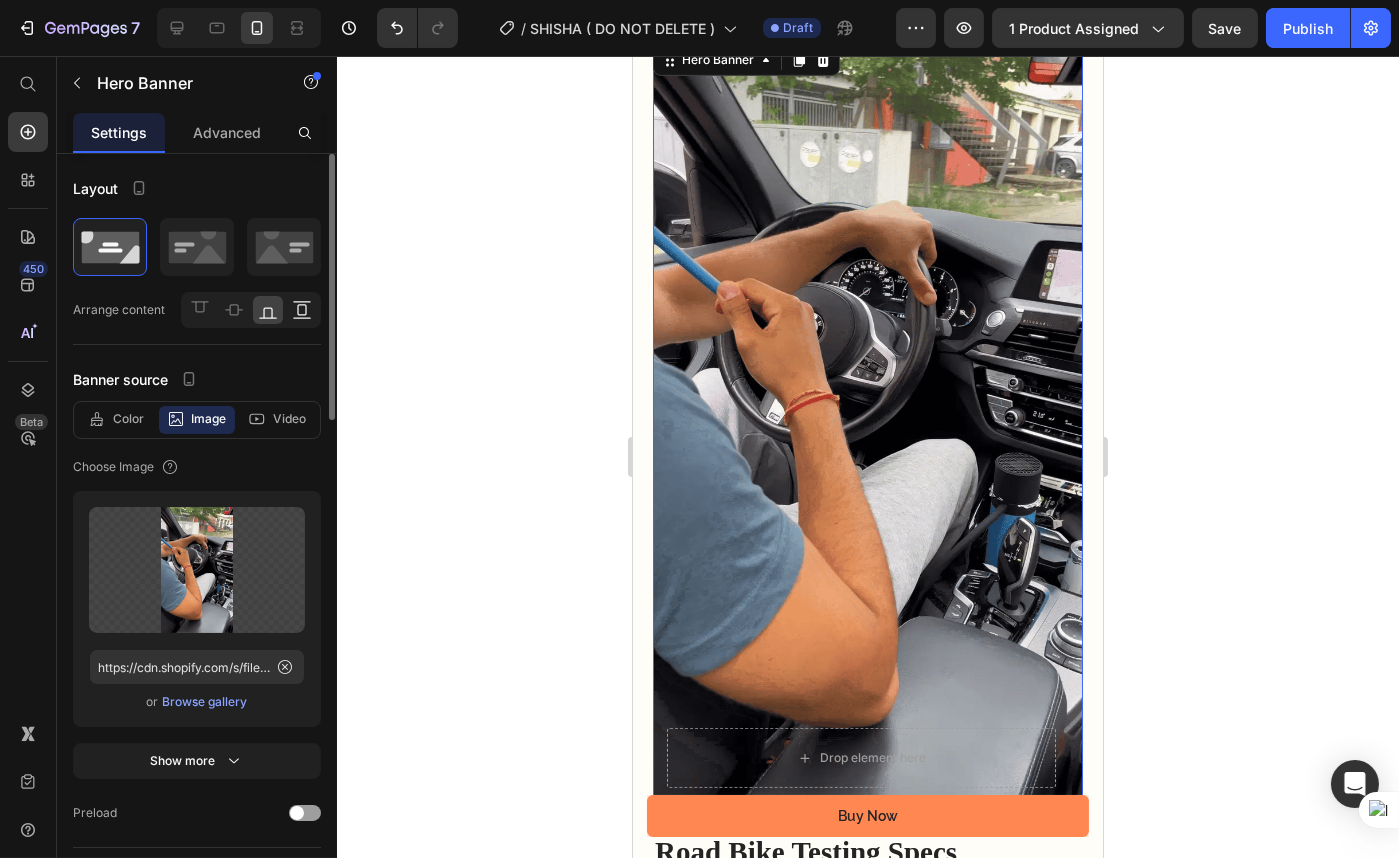 click 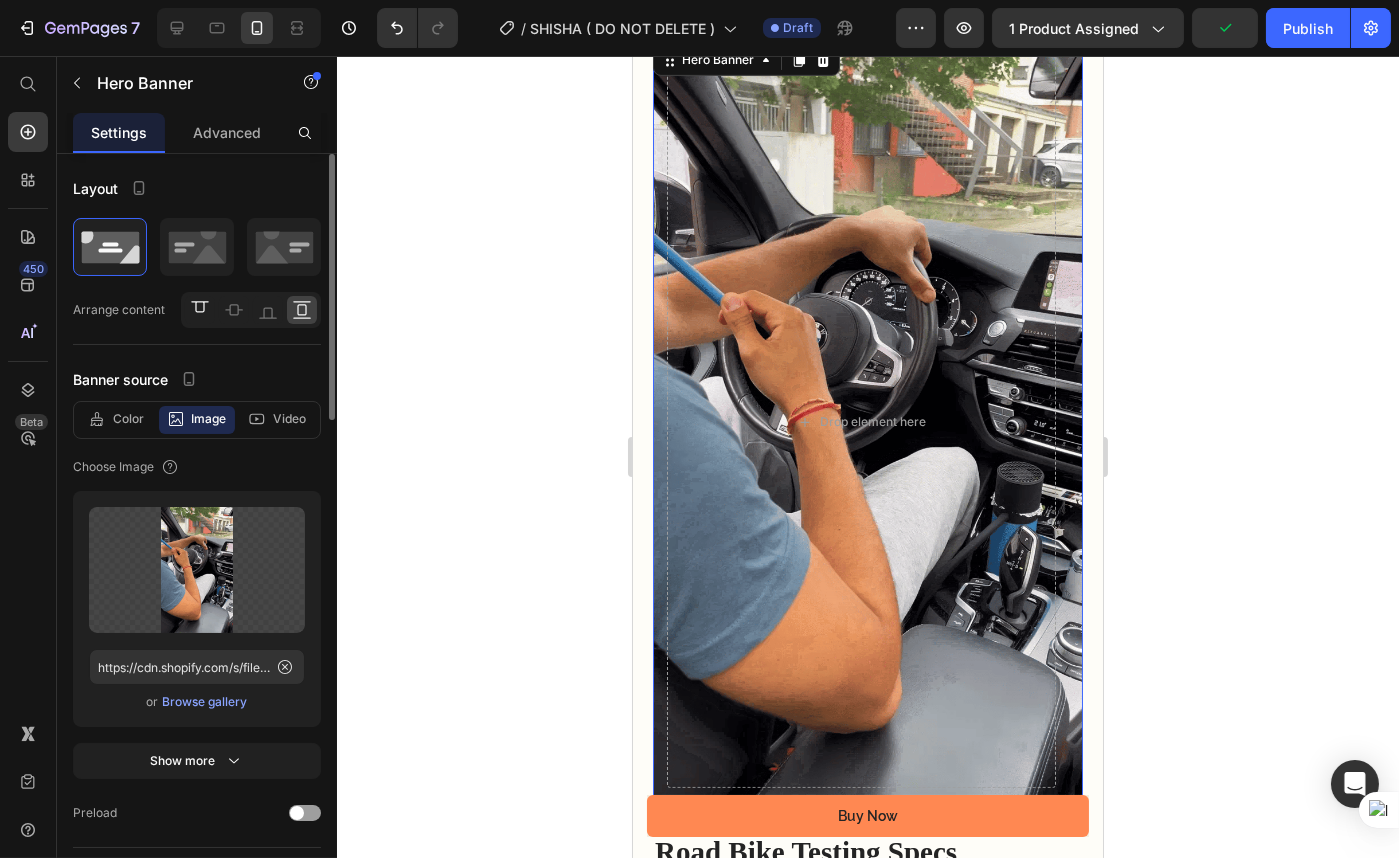 click 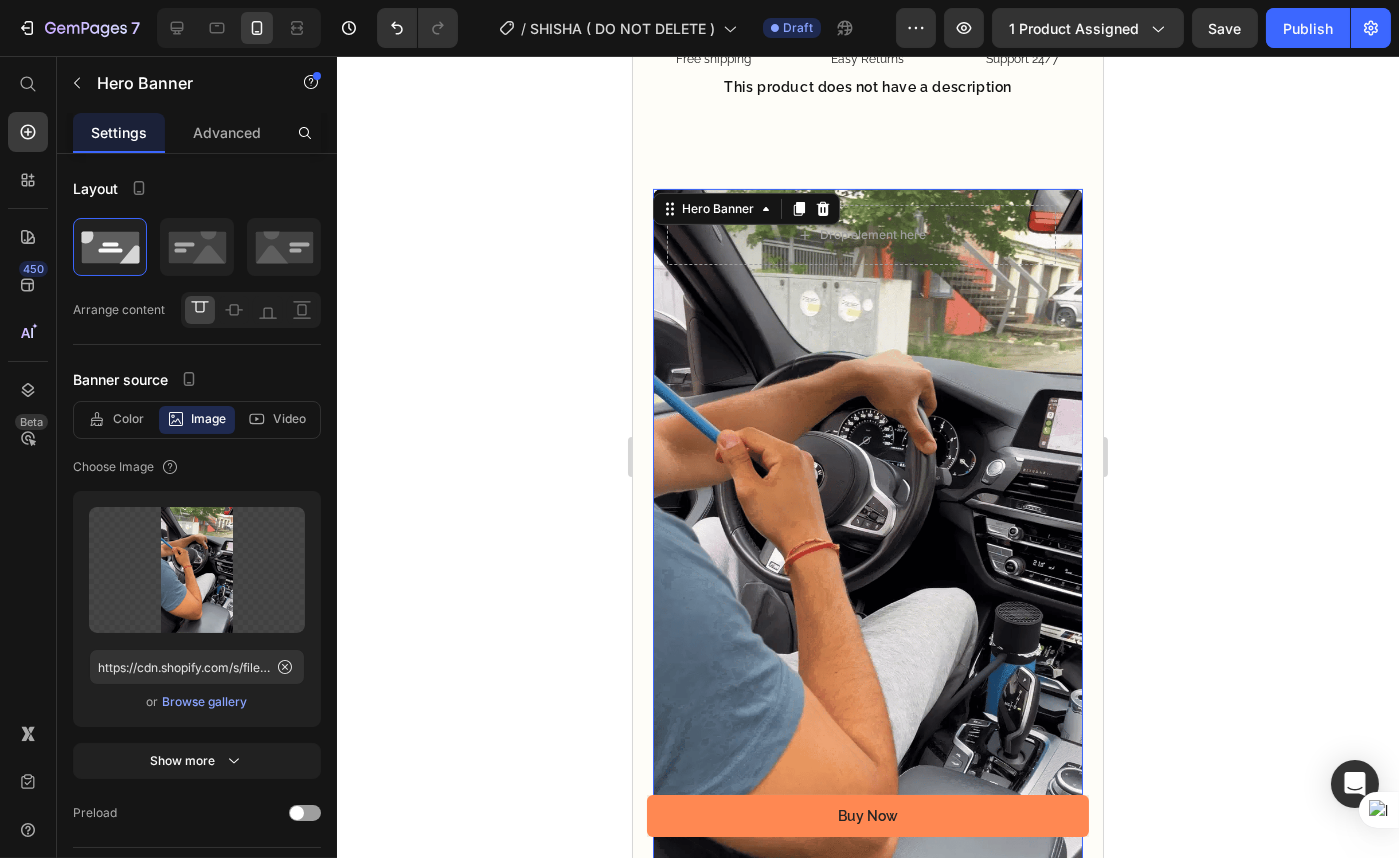 scroll, scrollTop: 1363, scrollLeft: 0, axis: vertical 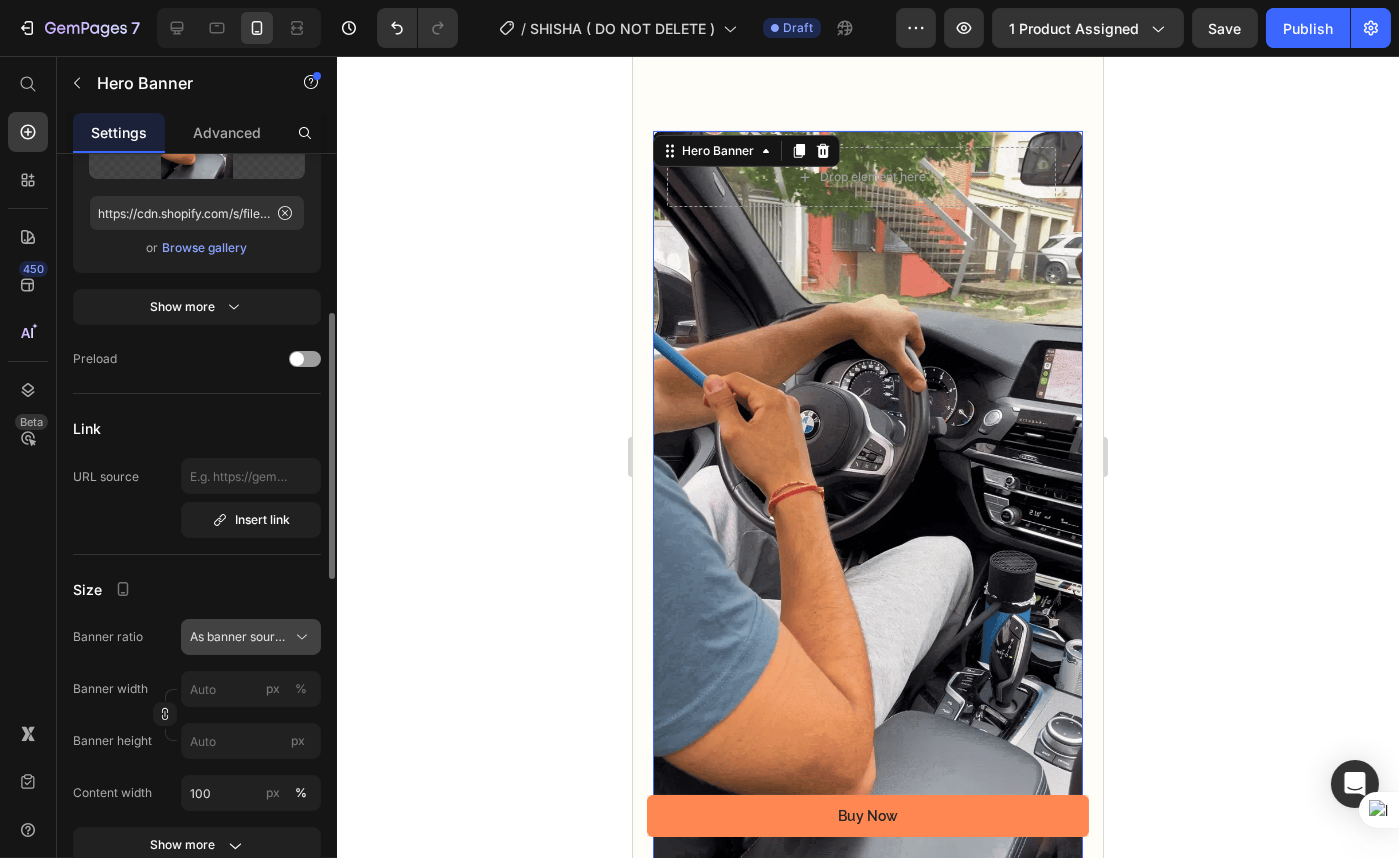 click on "As banner source" at bounding box center (239, 637) 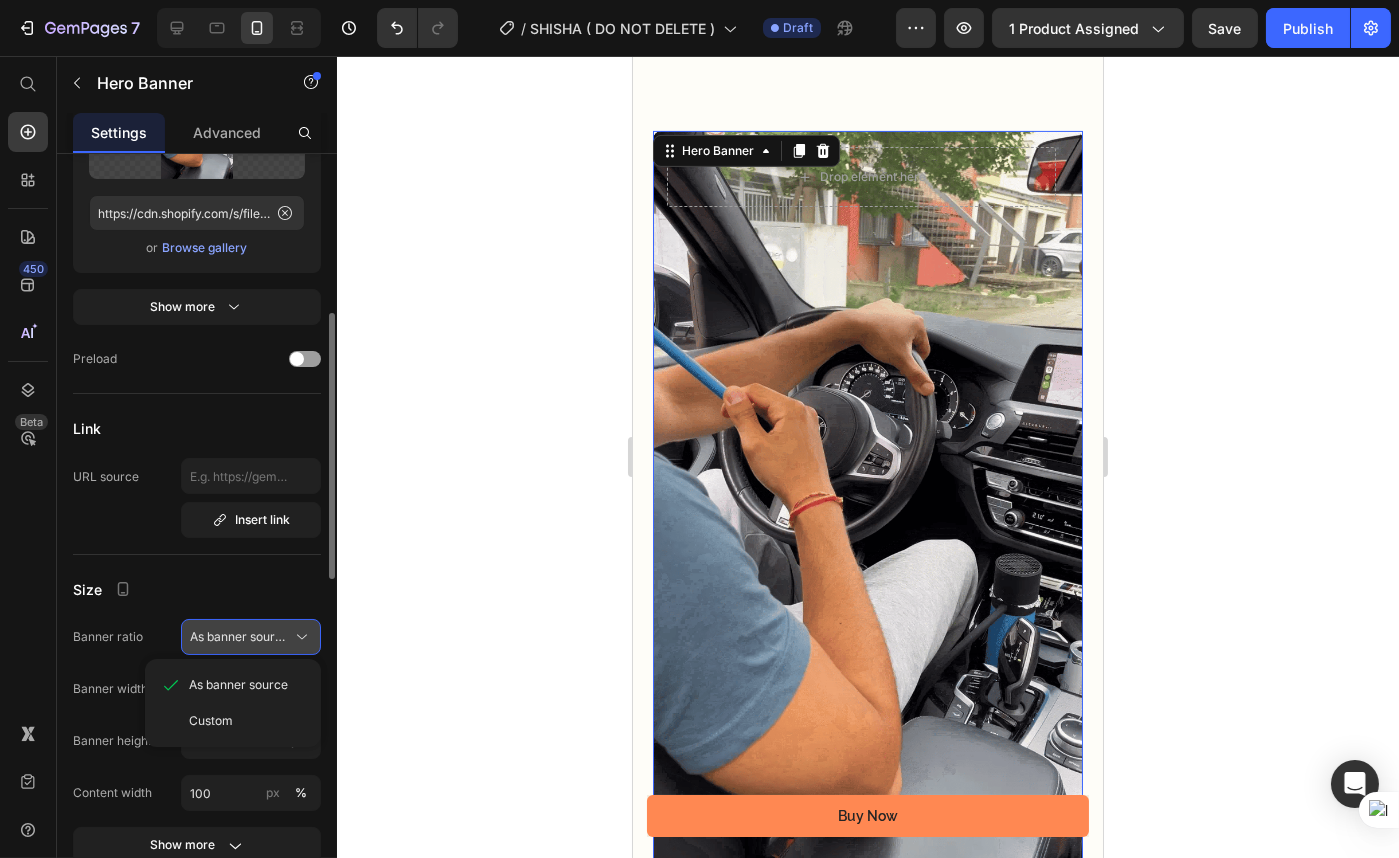 click on "As banner source" at bounding box center [239, 637] 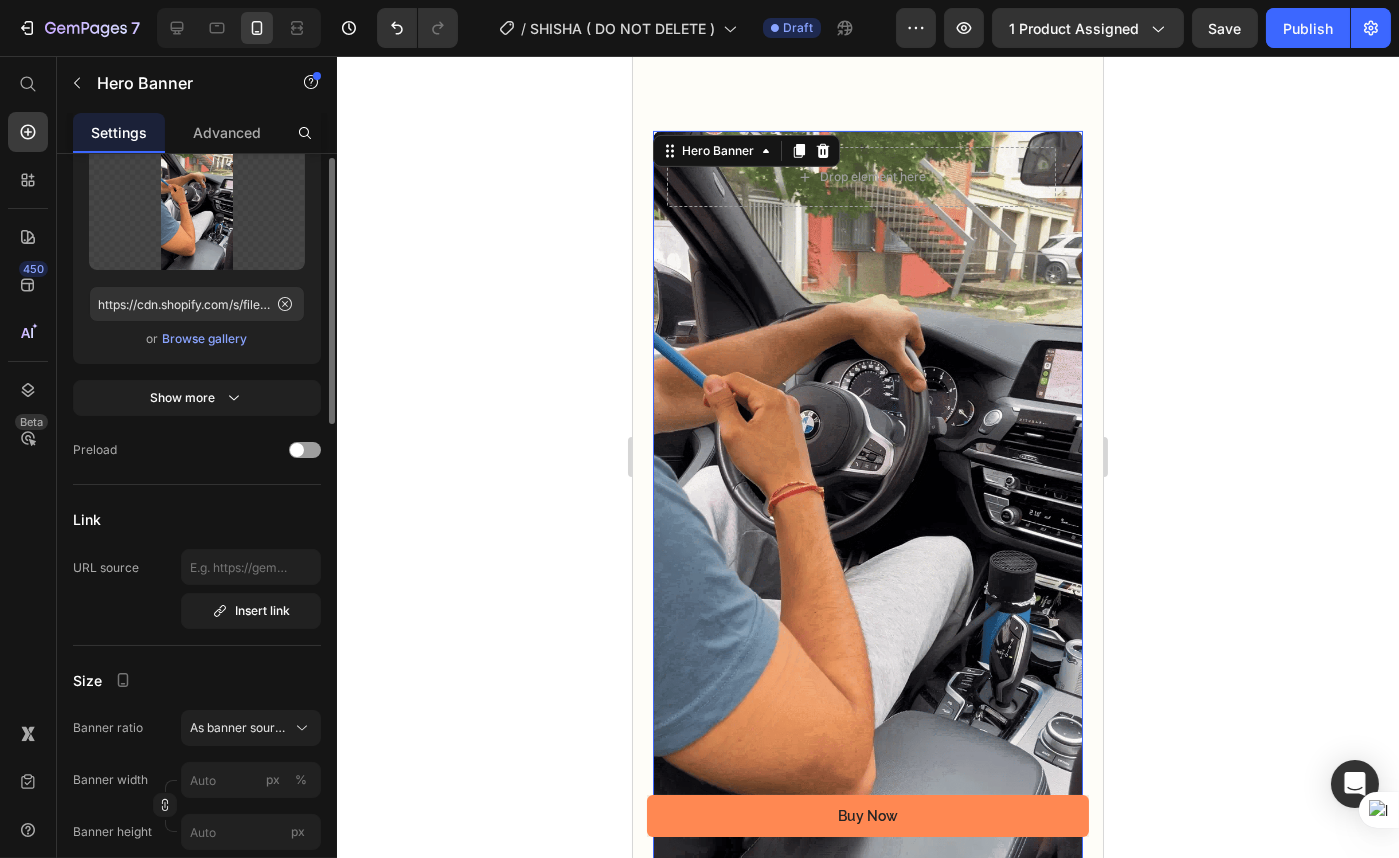 scroll, scrollTop: 181, scrollLeft: 0, axis: vertical 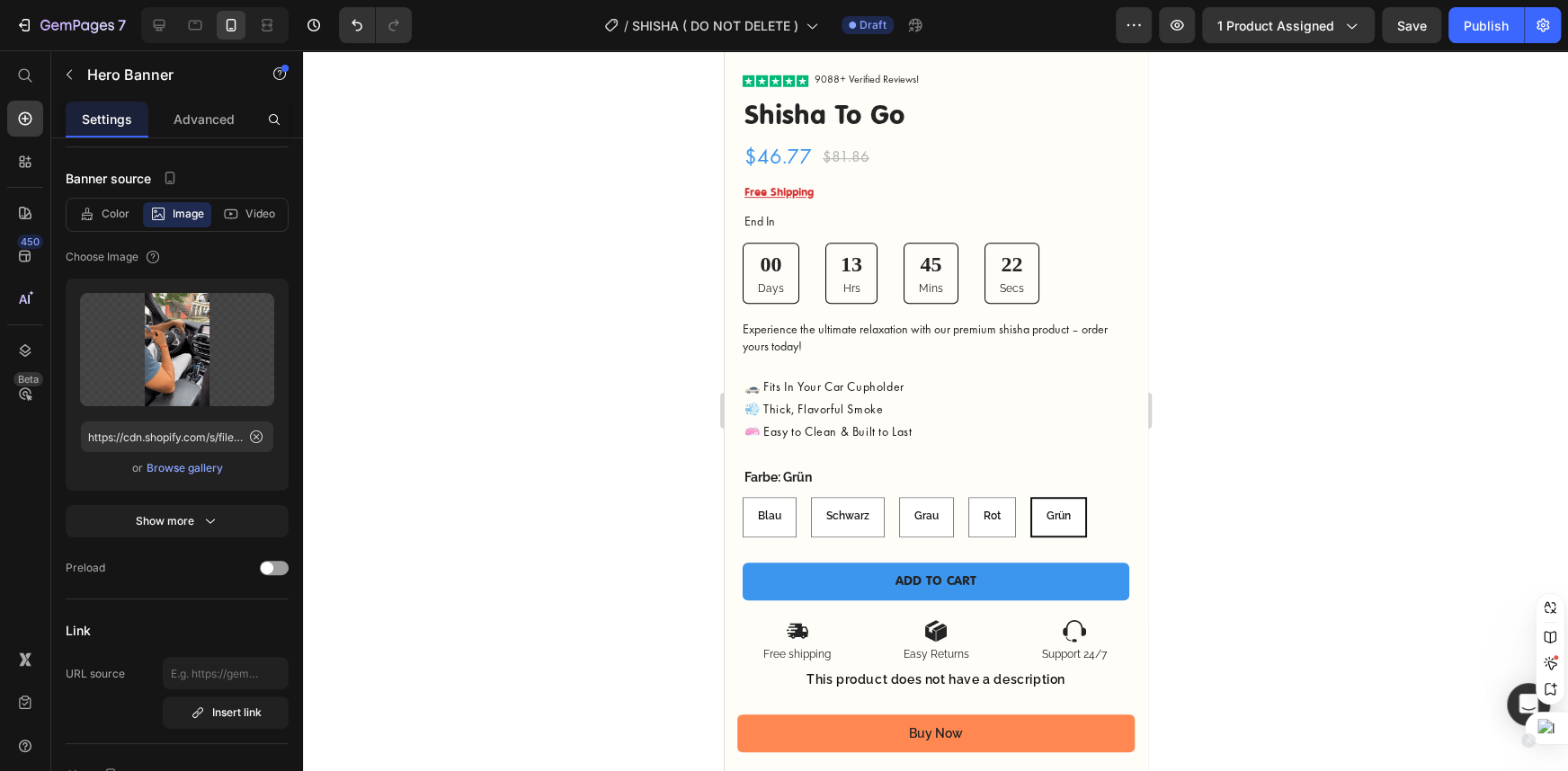 click at bounding box center [1546, 728] 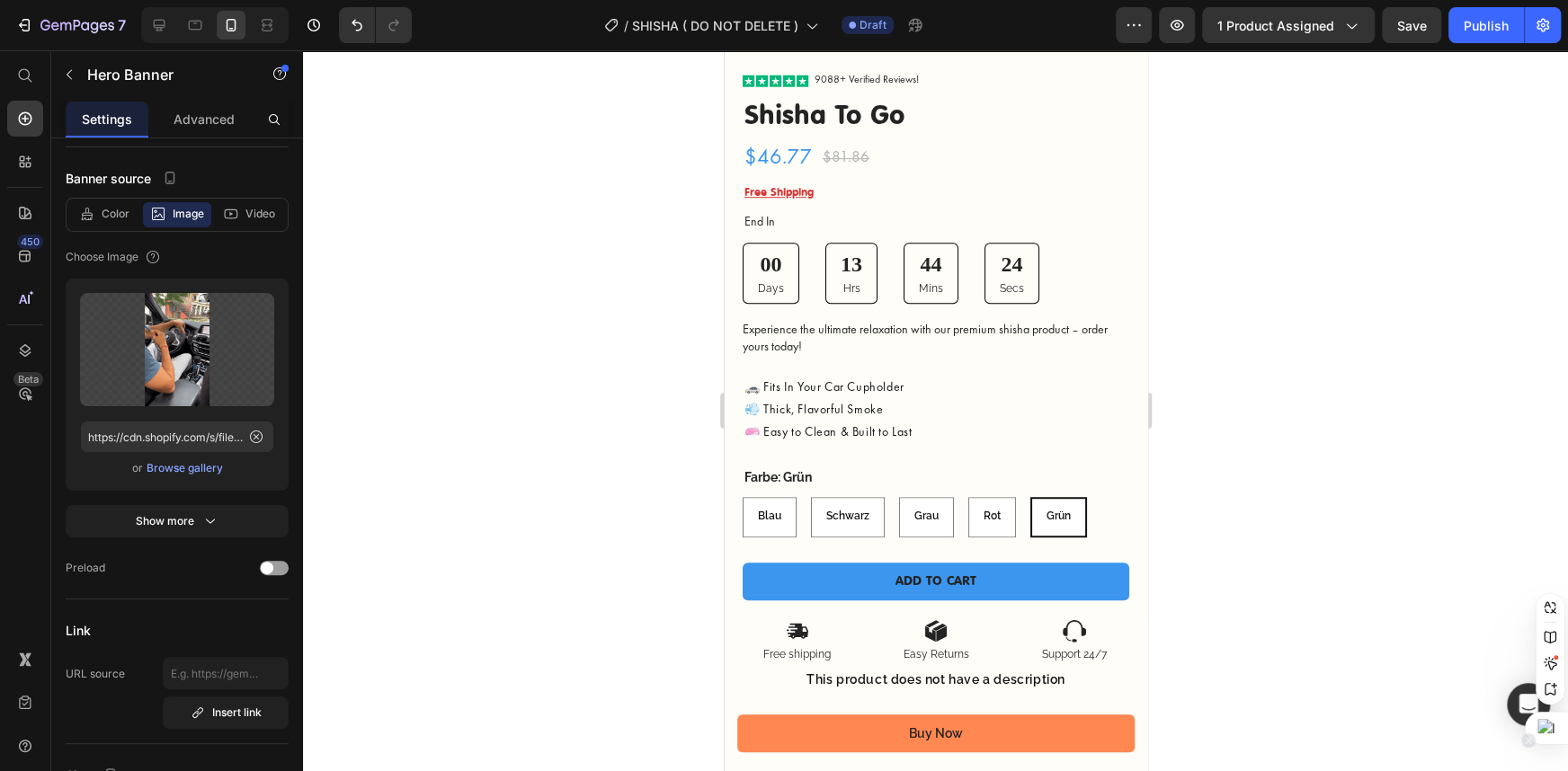 click at bounding box center (1546, 728) 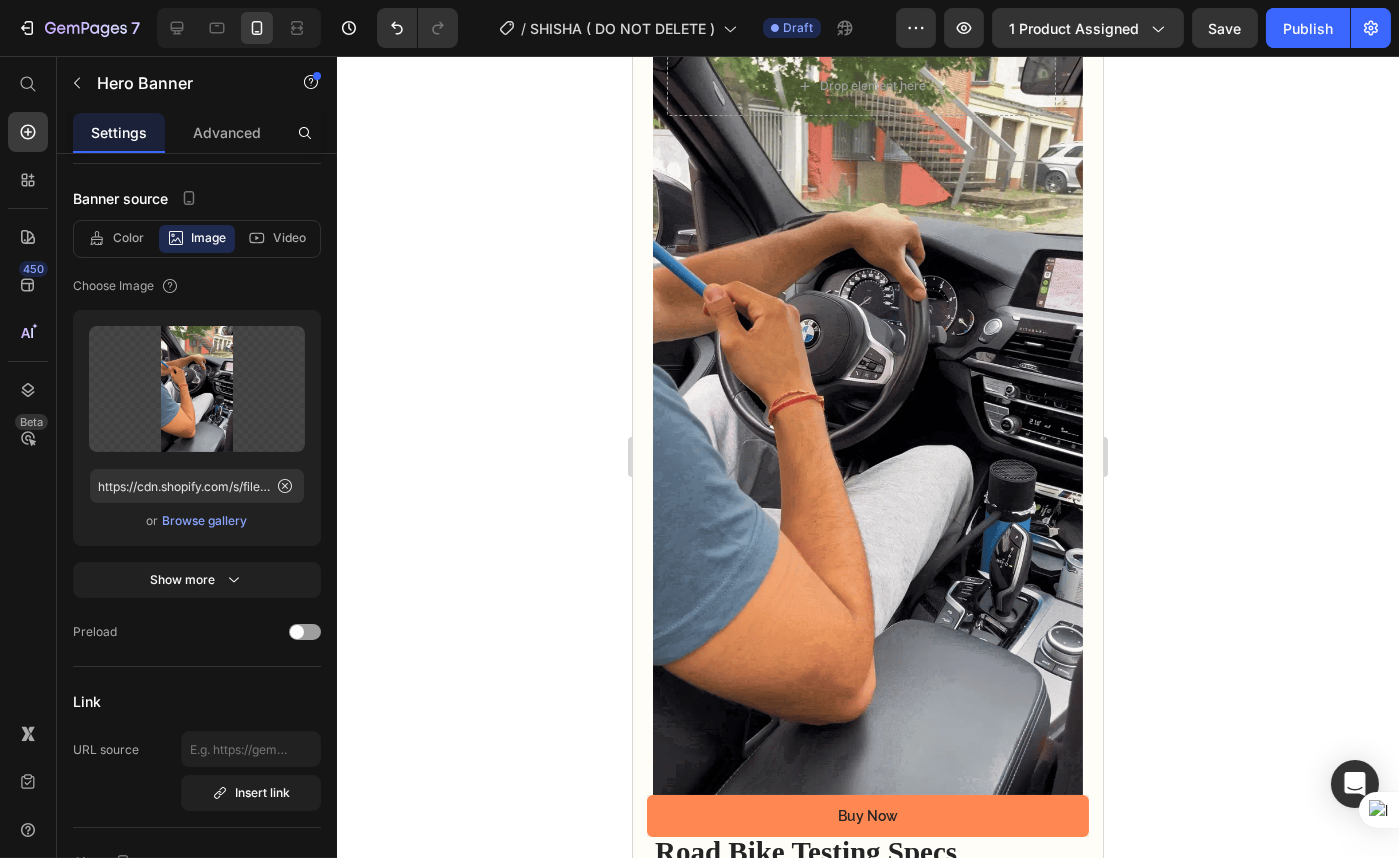 click at bounding box center (867, 422) 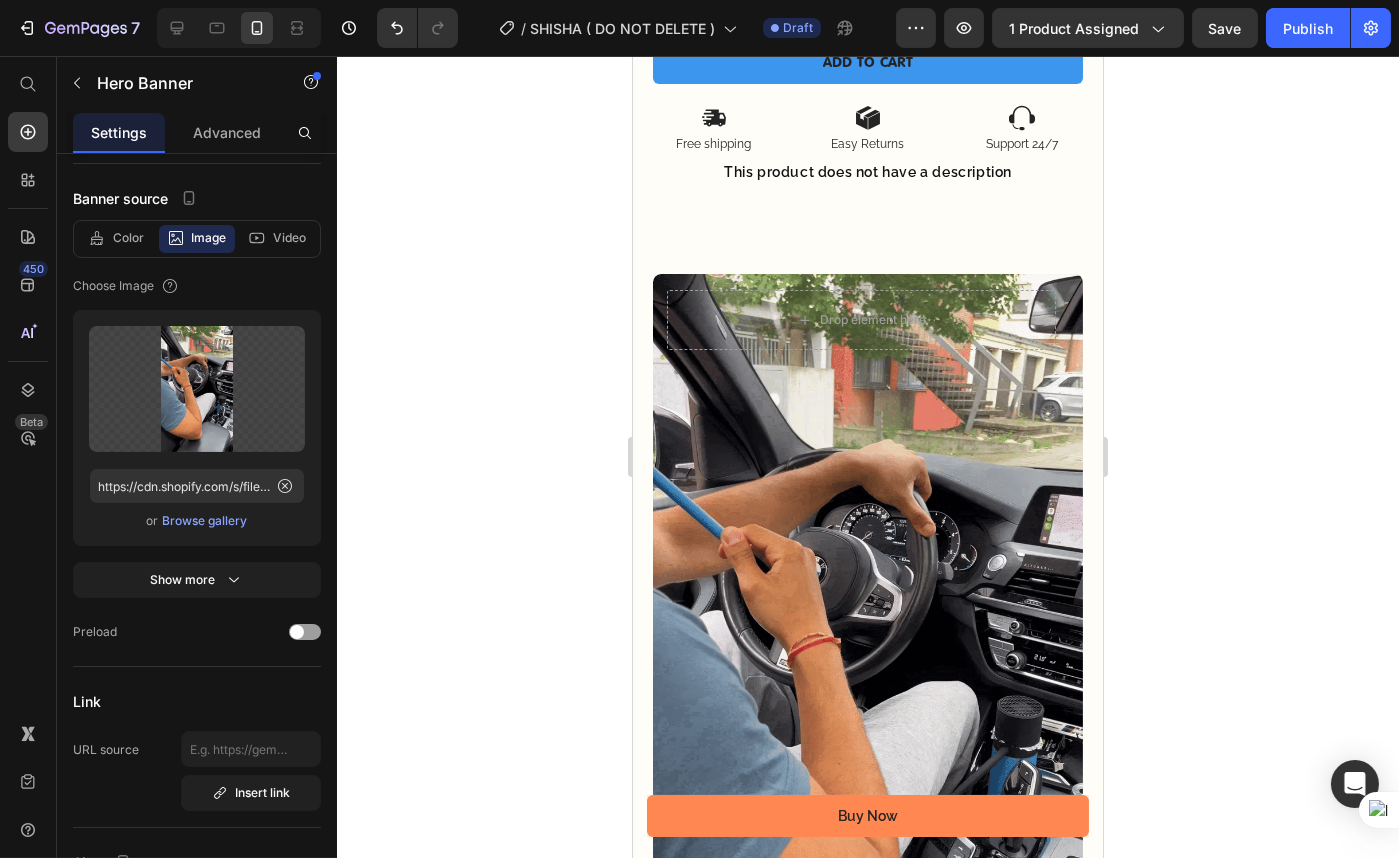 scroll, scrollTop: 1181, scrollLeft: 0, axis: vertical 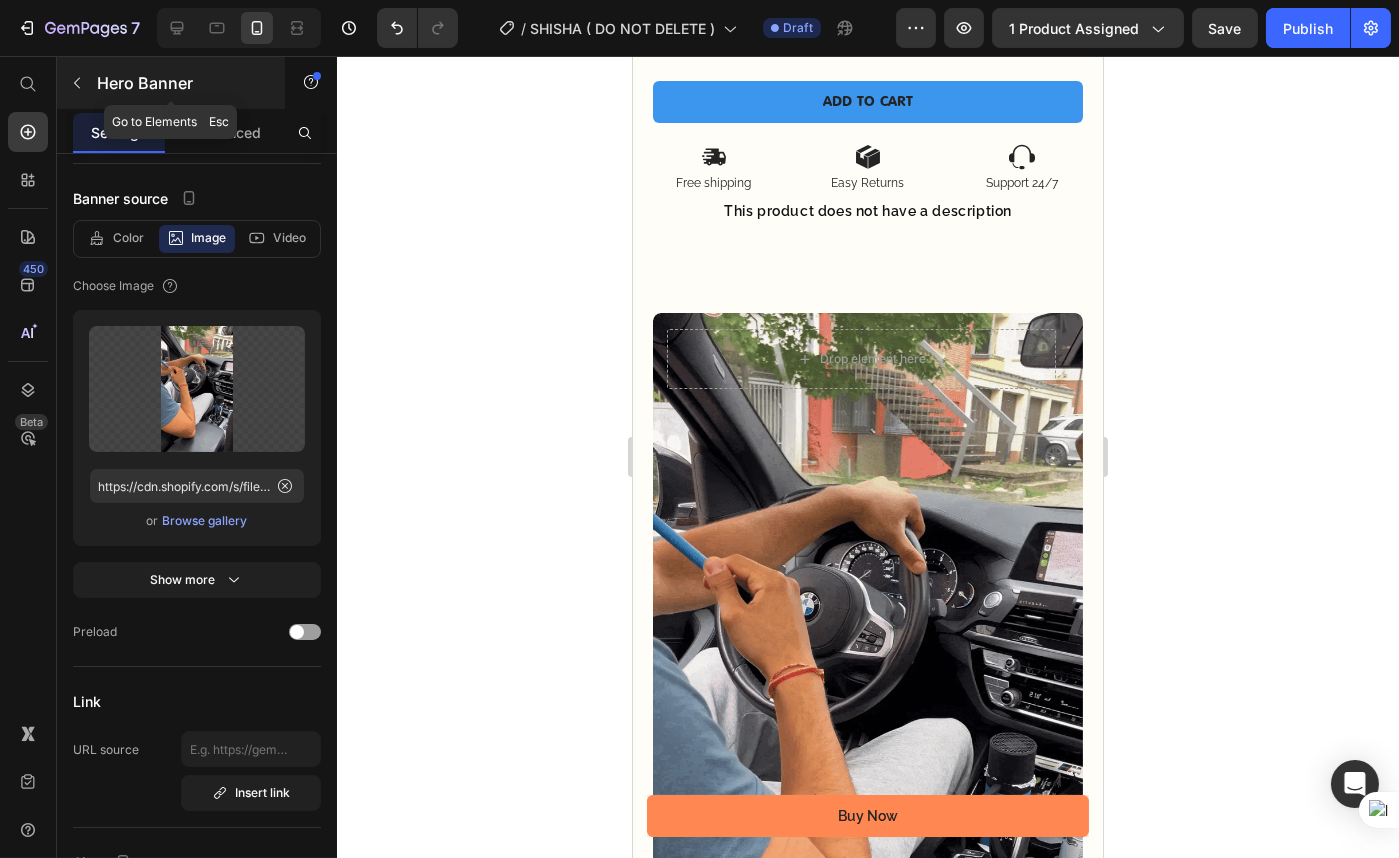 click 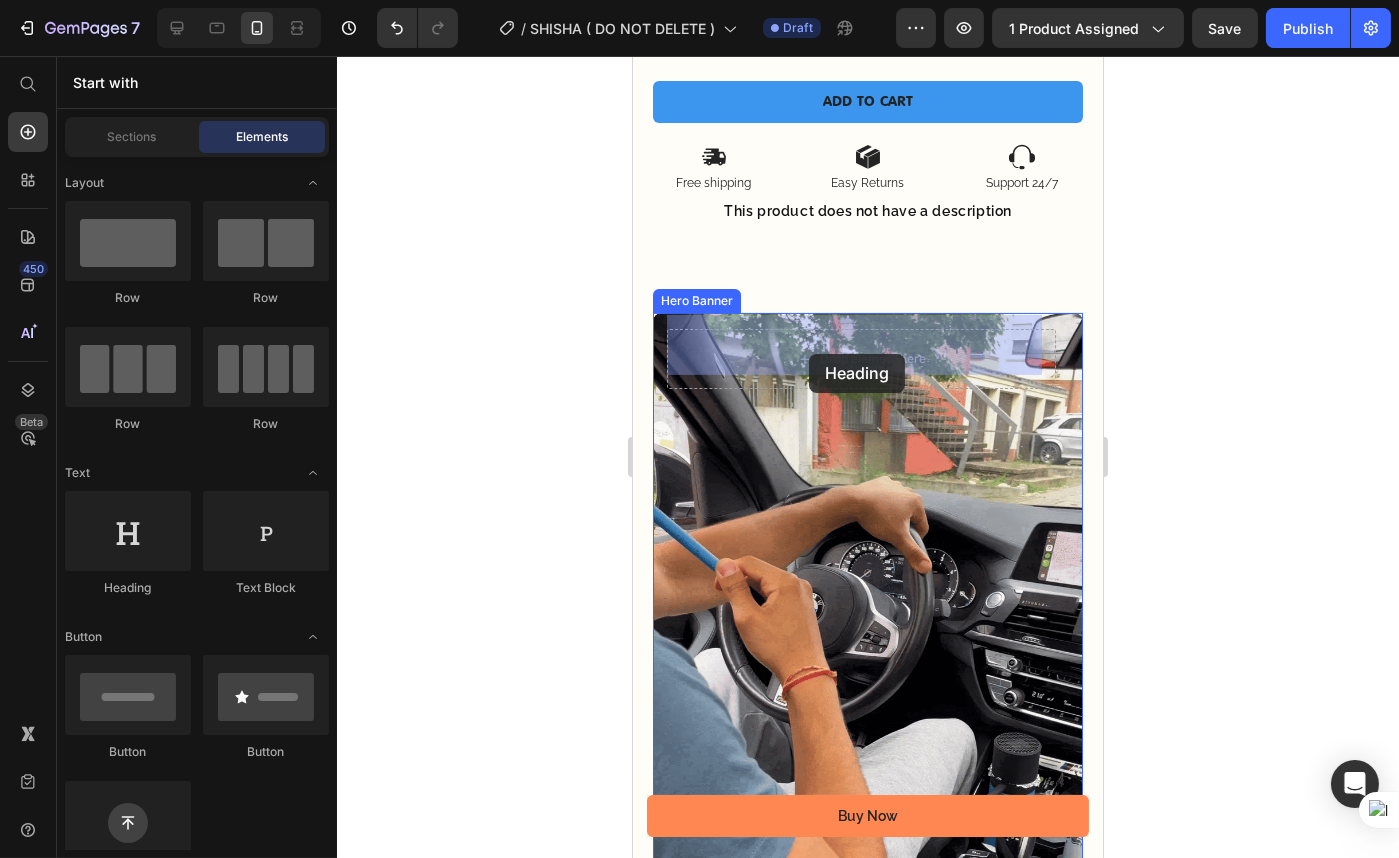 drag, startPoint x: 765, startPoint y: 599, endPoint x: 808, endPoint y: 354, distance: 248.74484 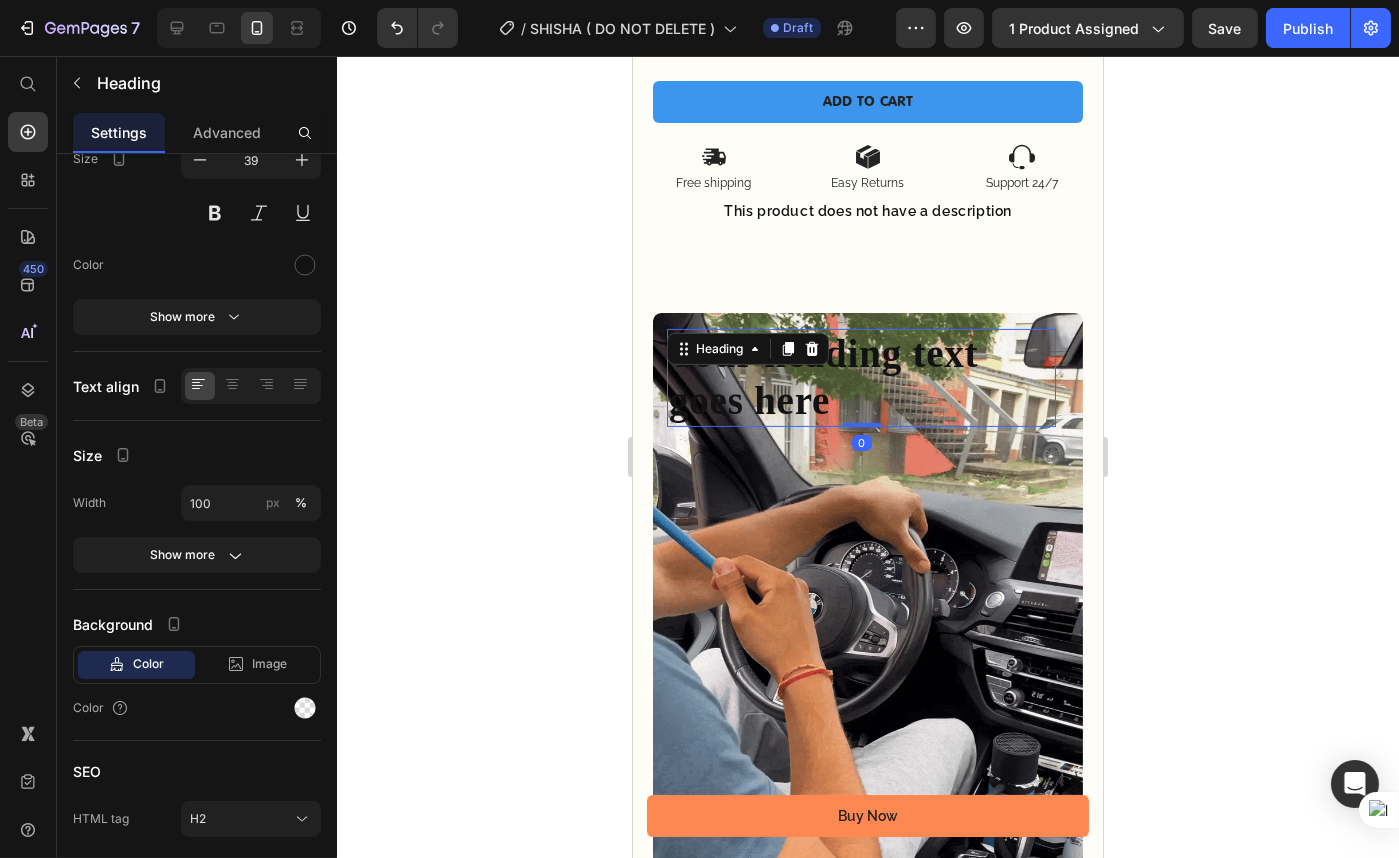 scroll, scrollTop: 0, scrollLeft: 0, axis: both 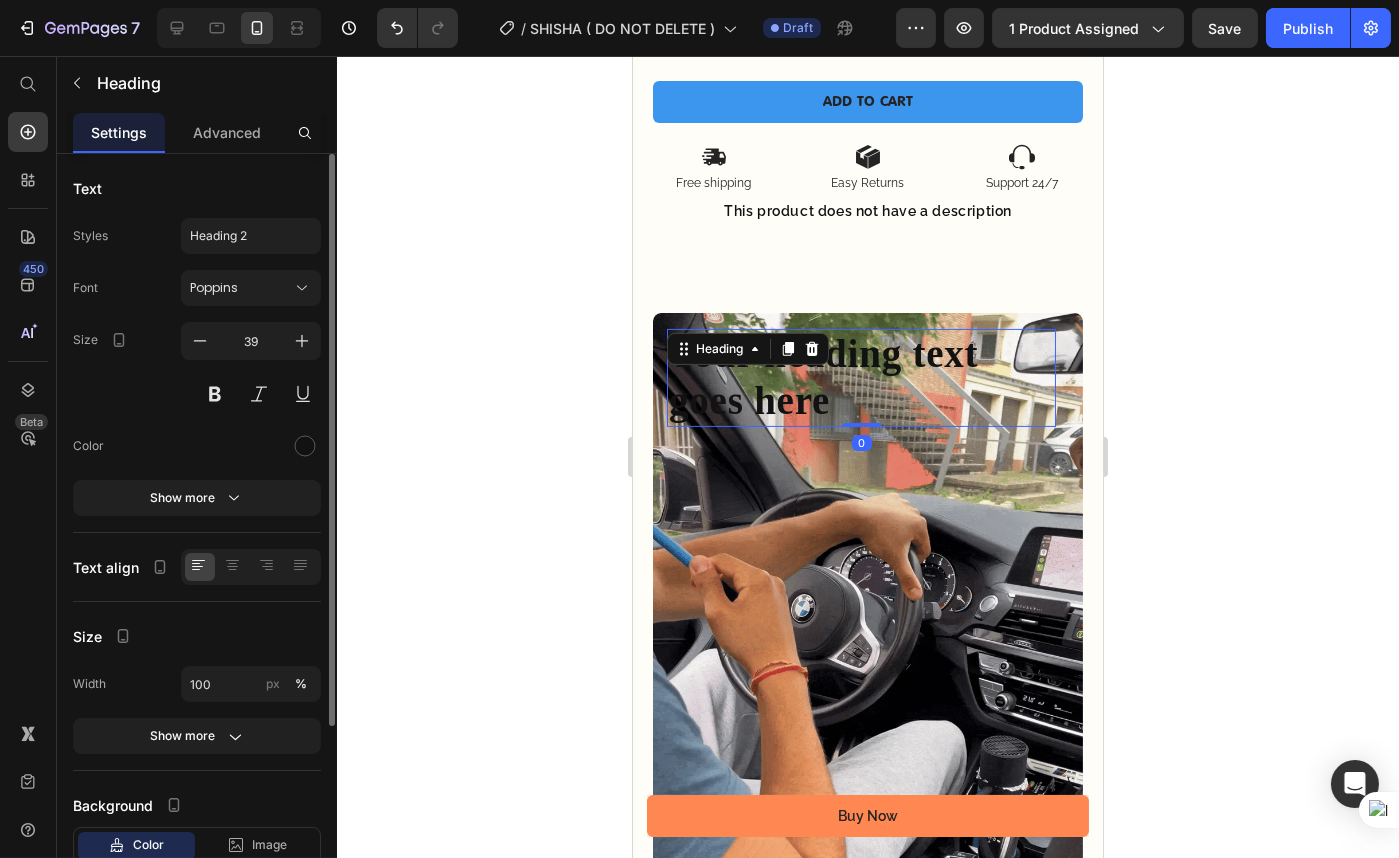 click on "Your heading text goes here" at bounding box center (860, 378) 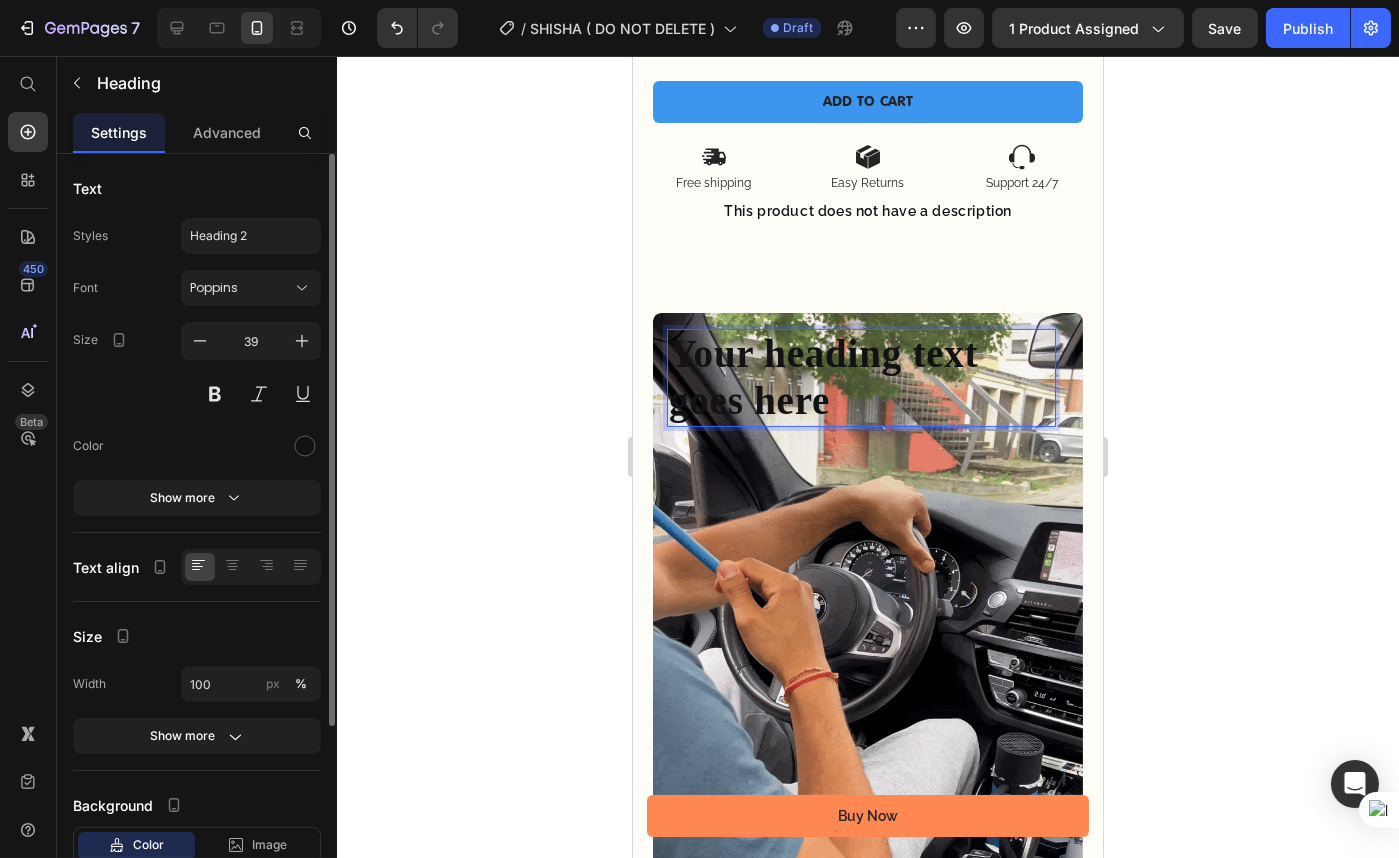 click on "Your heading text goes here" at bounding box center (860, 378) 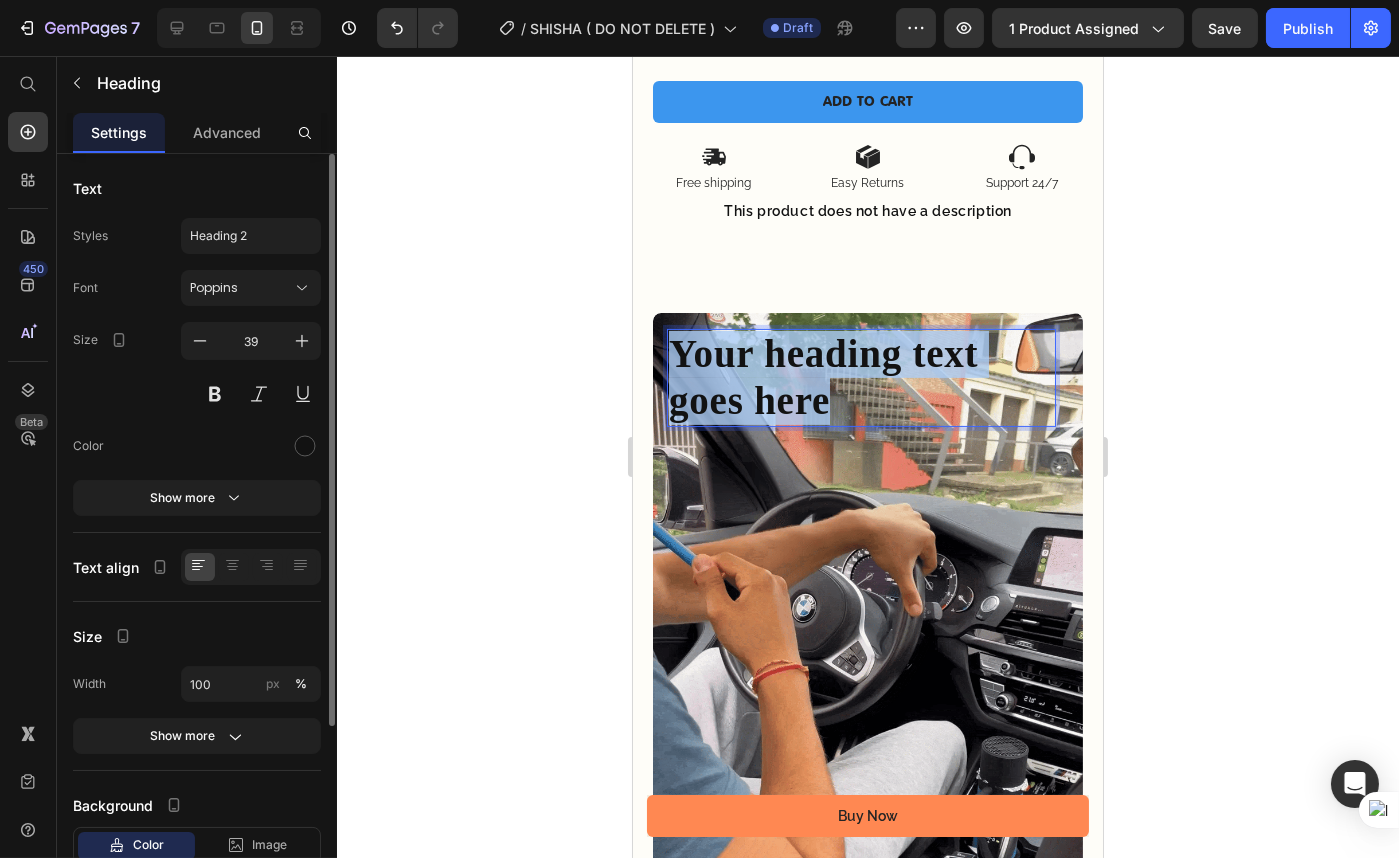 click on "Your heading text goes here" at bounding box center [860, 378] 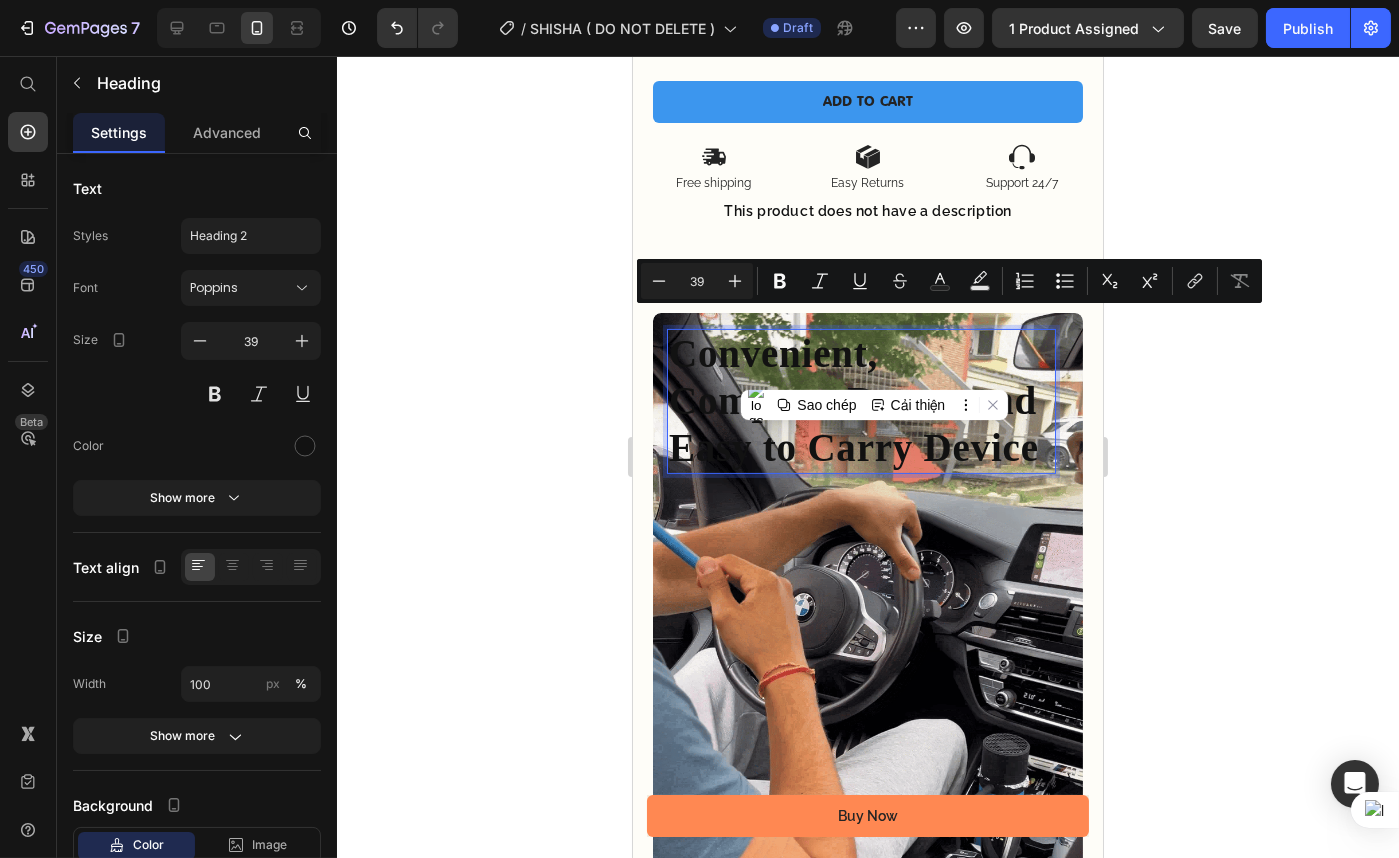 scroll, scrollTop: 1, scrollLeft: 0, axis: vertical 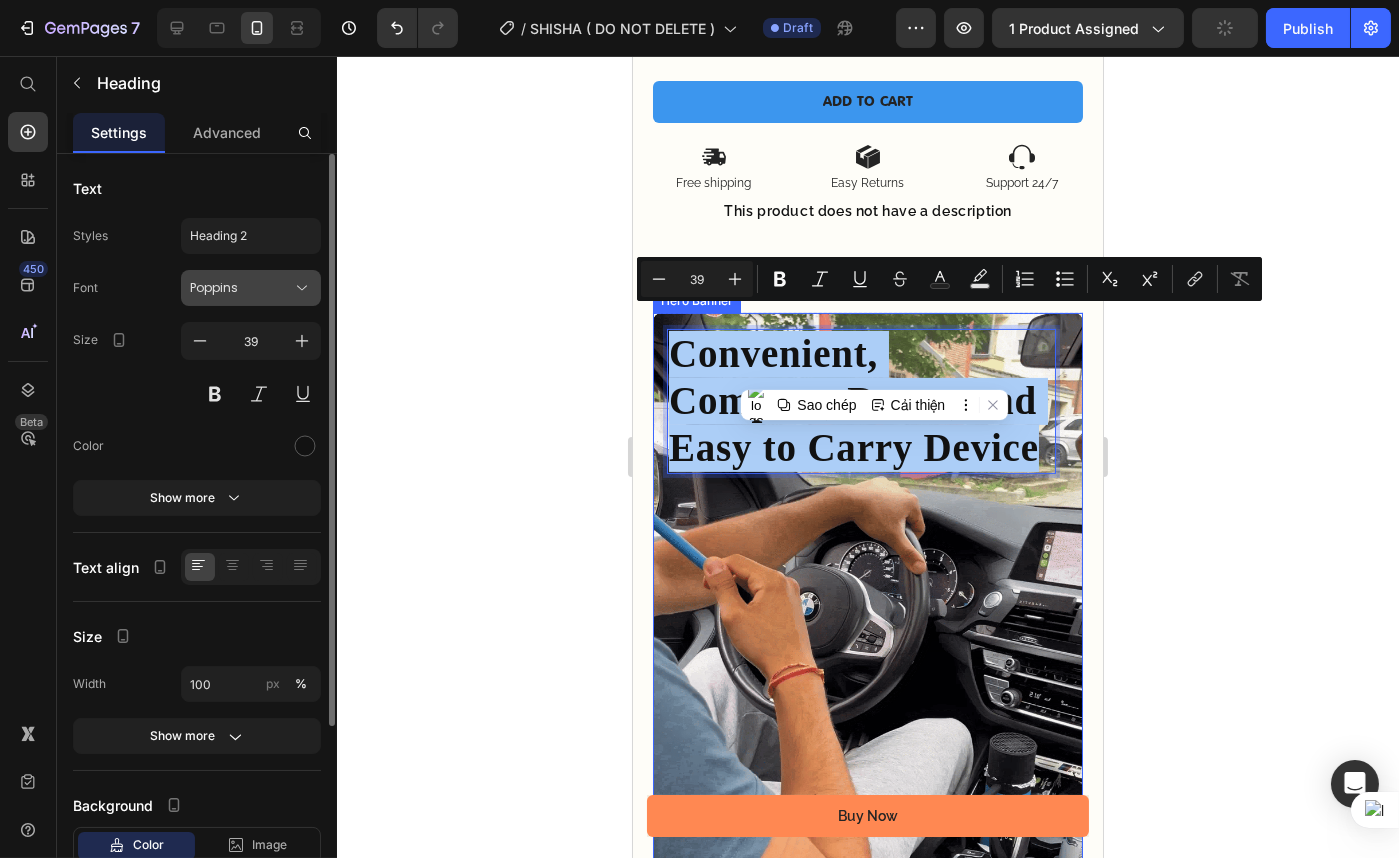click on "Poppins" at bounding box center (251, 288) 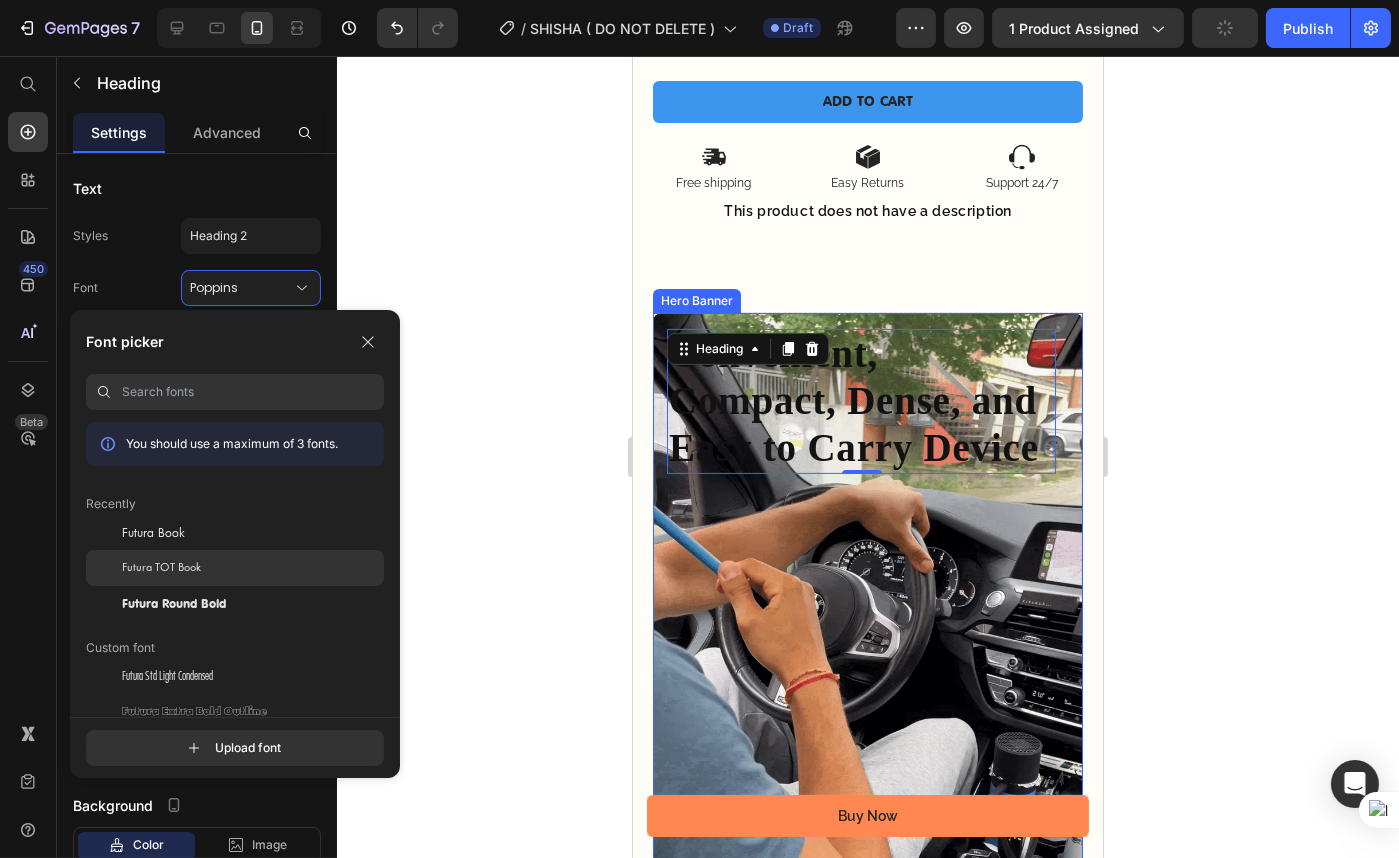 click on "Futura TOT Book" at bounding box center [161, 568] 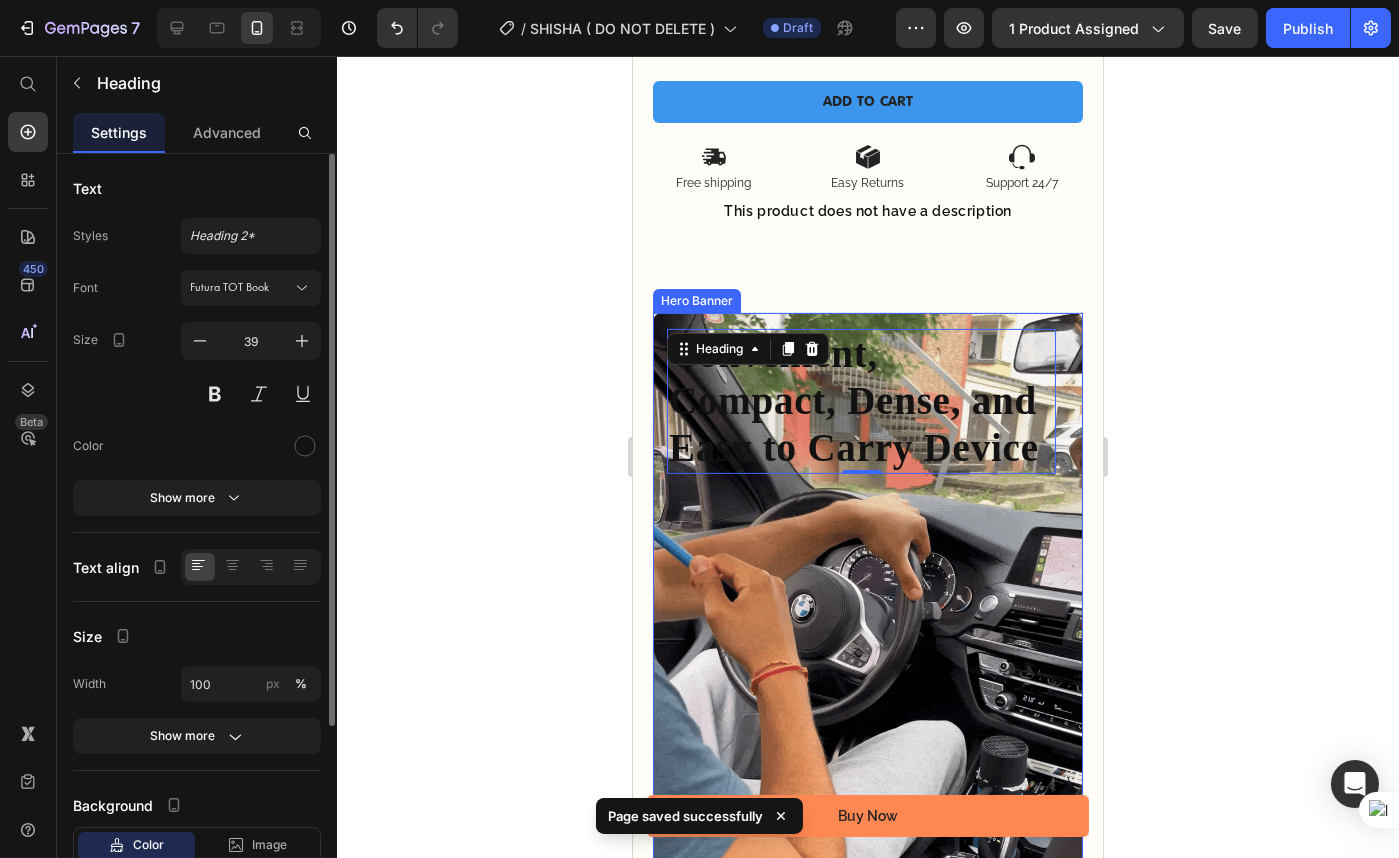 scroll, scrollTop: 0, scrollLeft: 0, axis: both 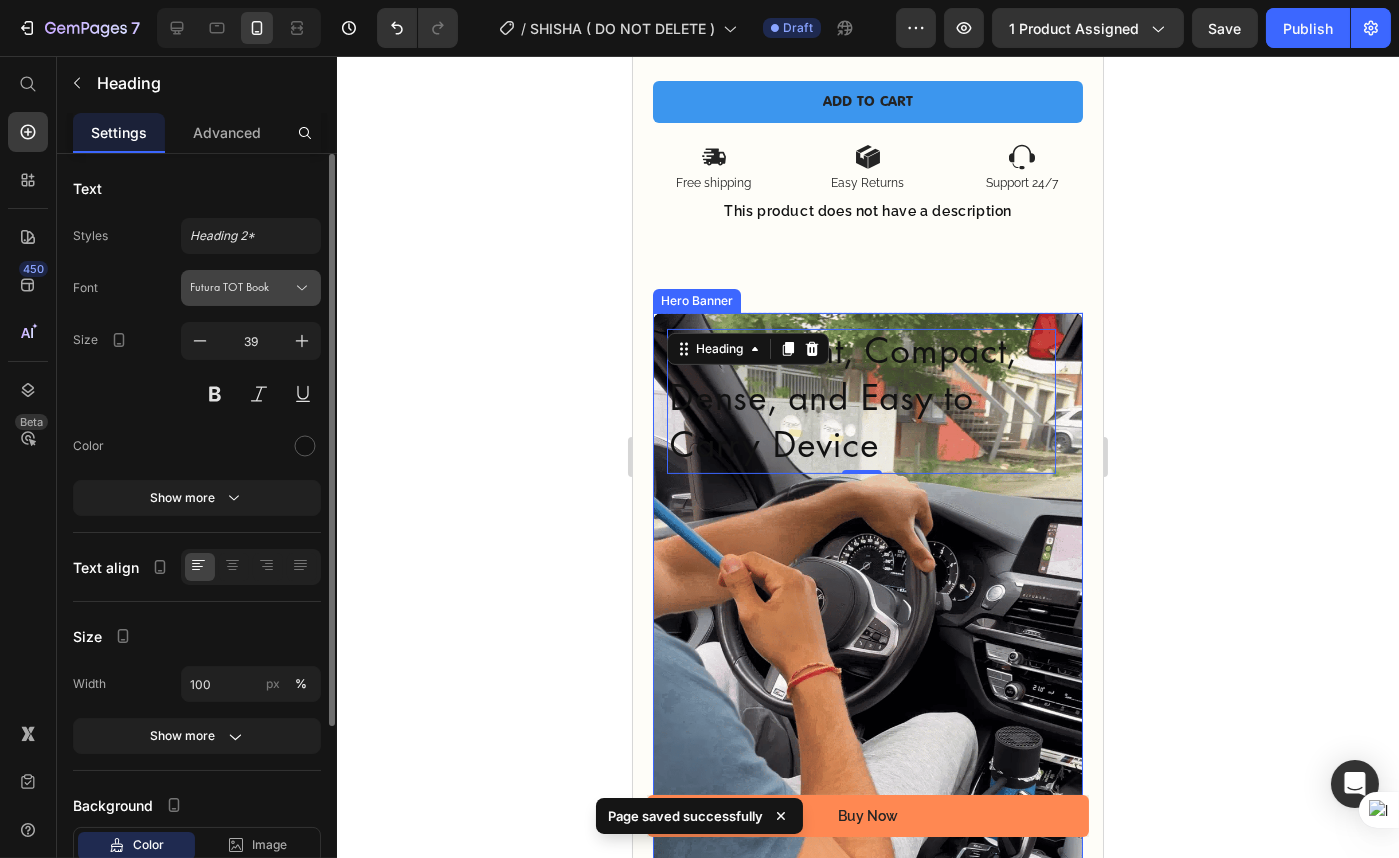 click on "Futura TOT Book" at bounding box center [241, 288] 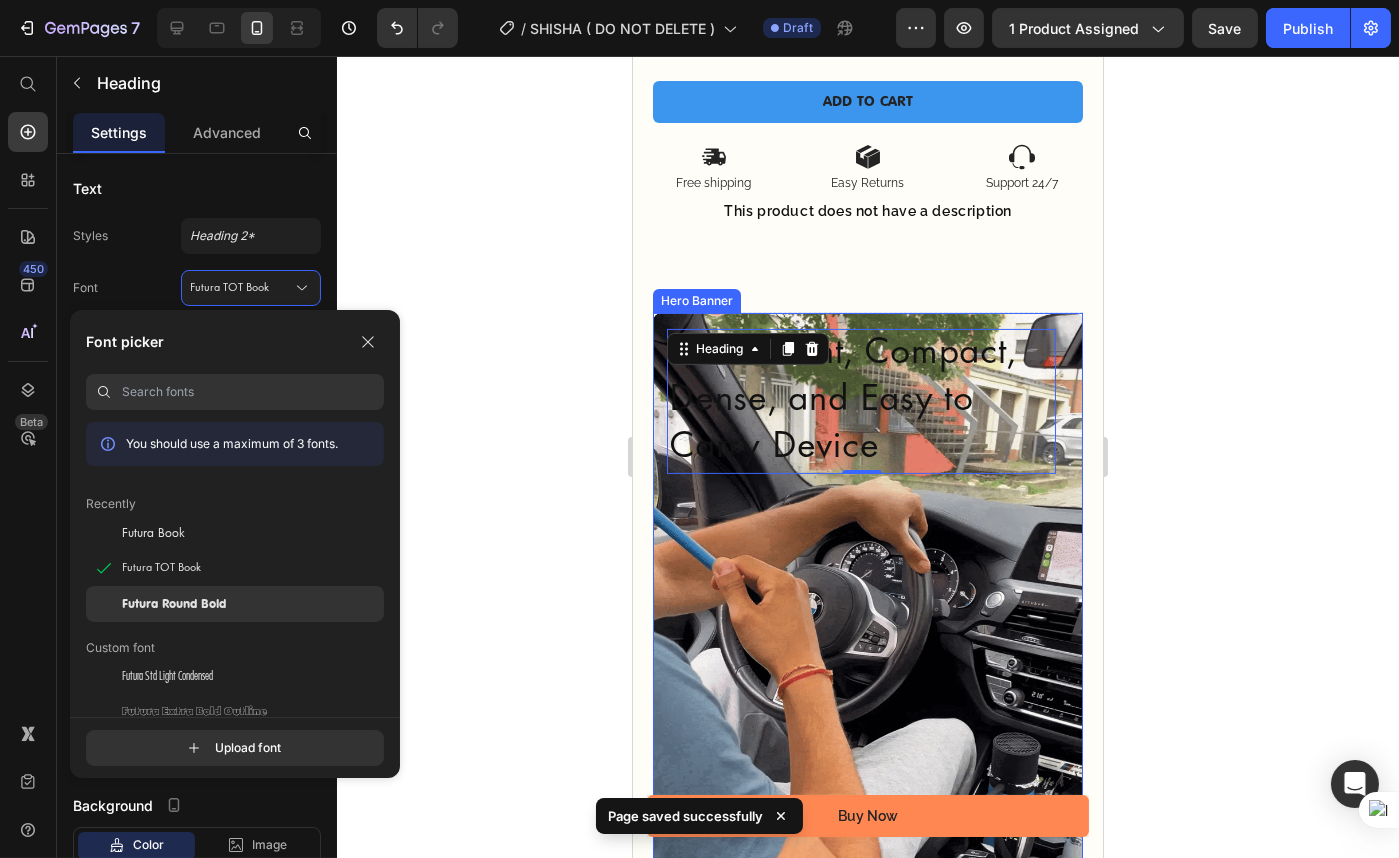 click on "Futura Round Bold" at bounding box center [174, 604] 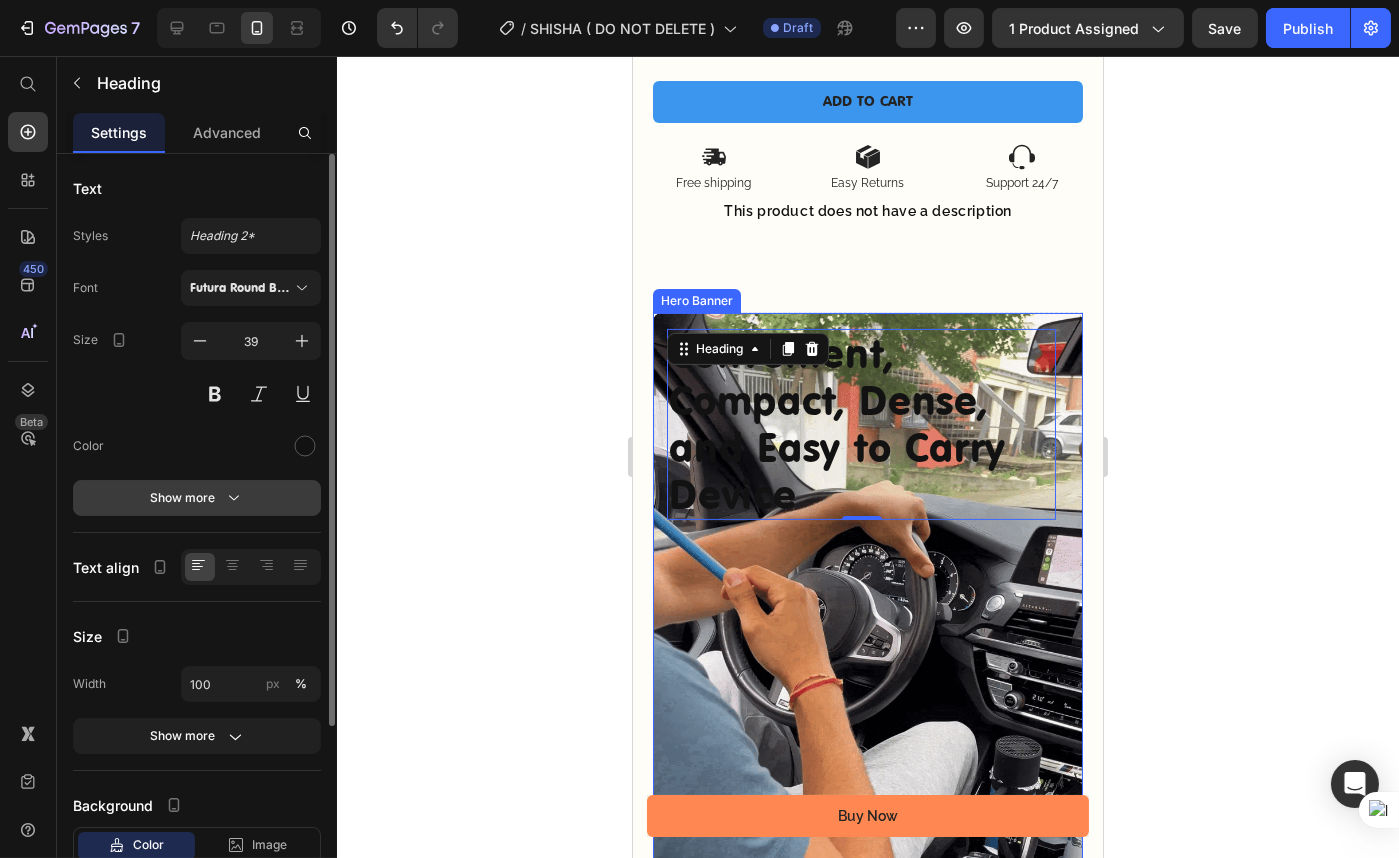 click on "Show more" at bounding box center [197, 498] 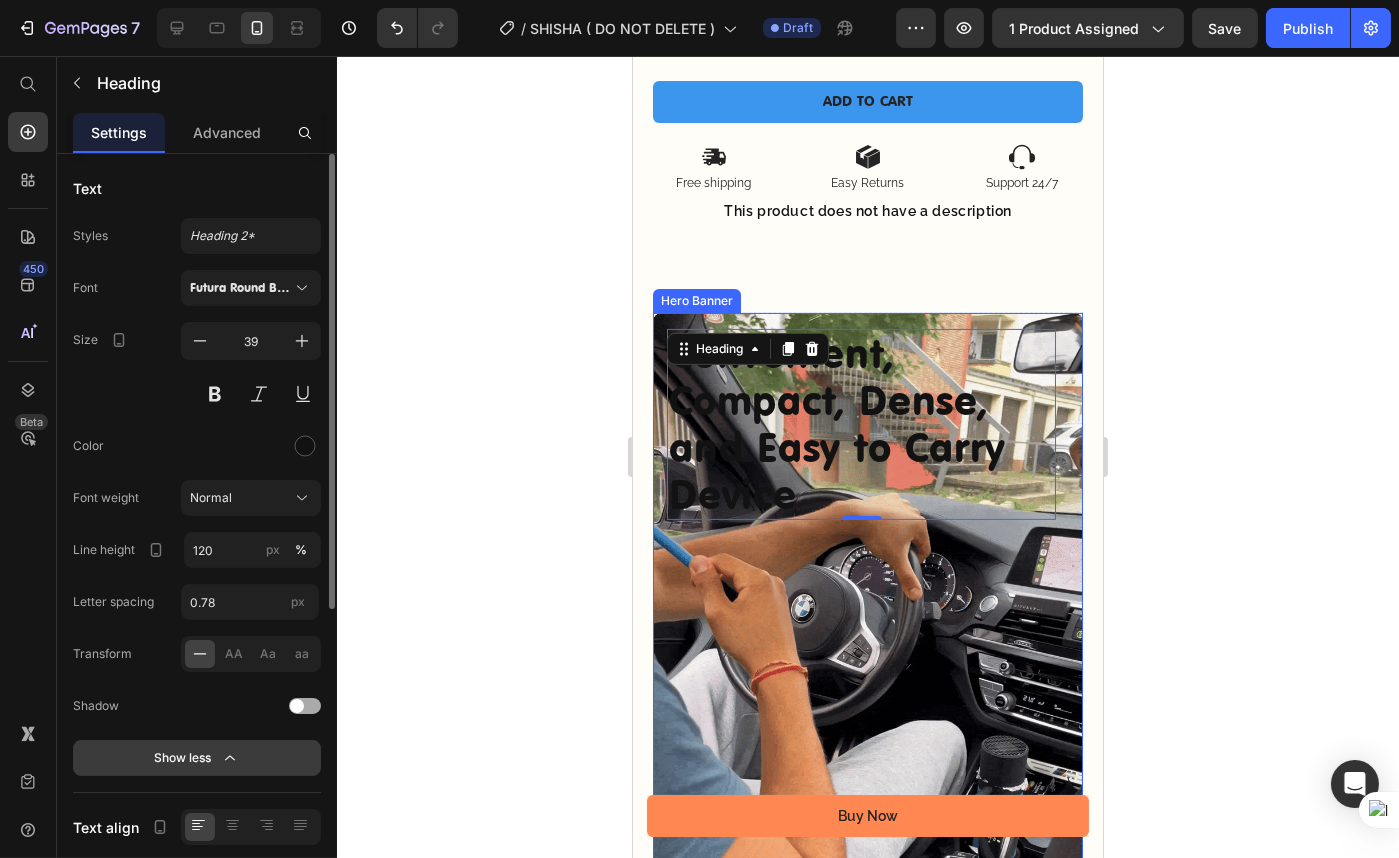 click on "Normal" at bounding box center [211, 498] 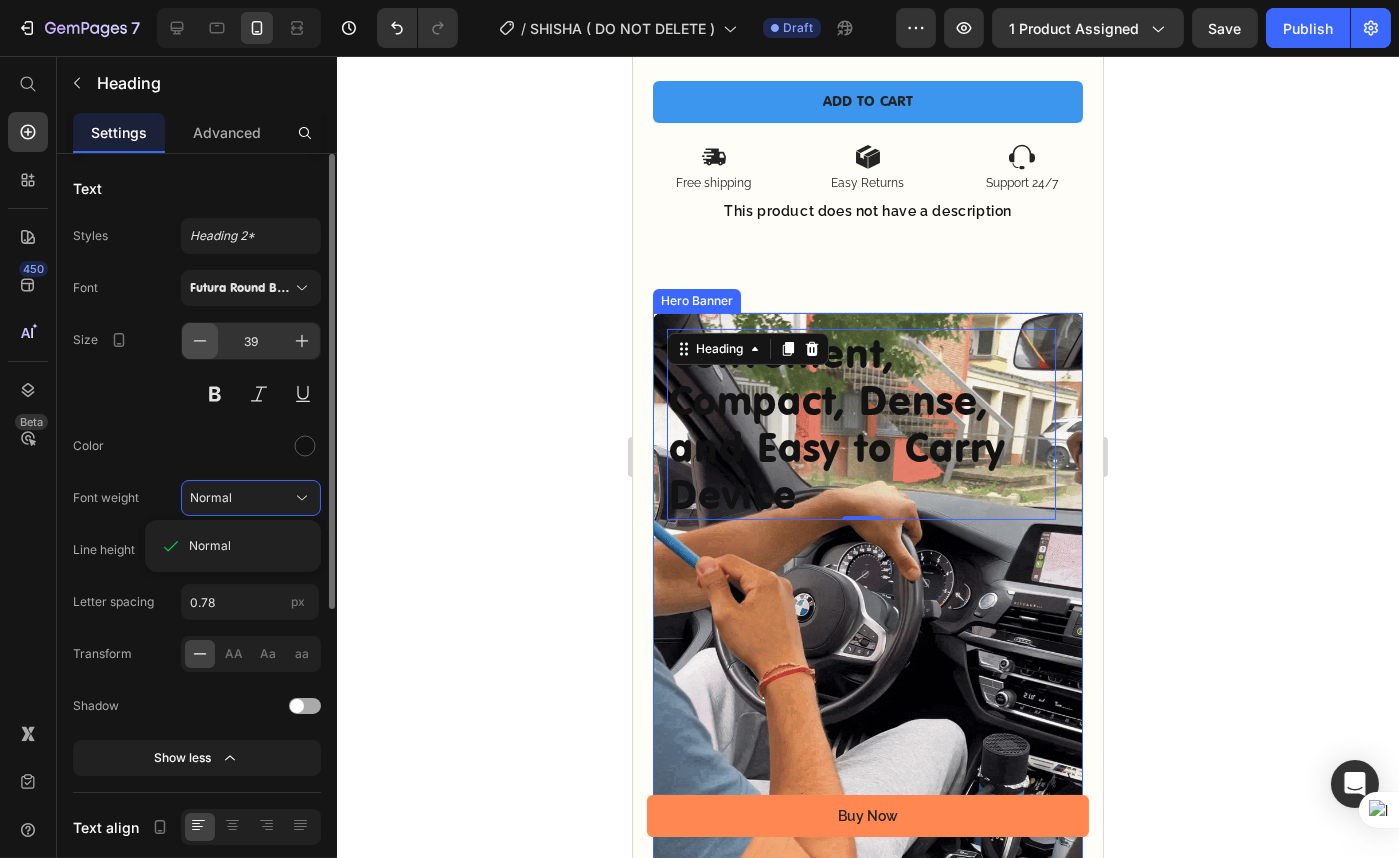 click 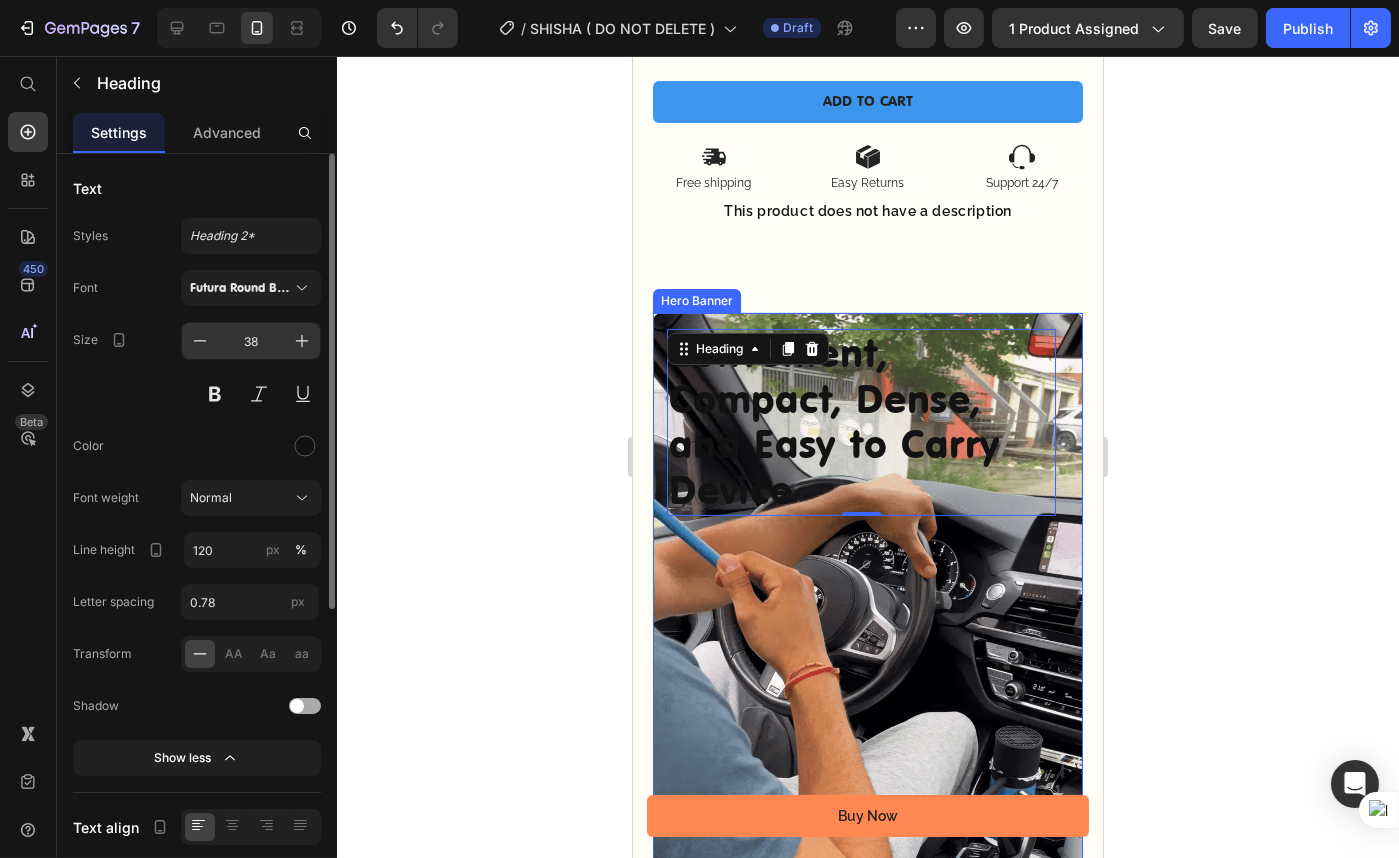click on "38" at bounding box center (251, 341) 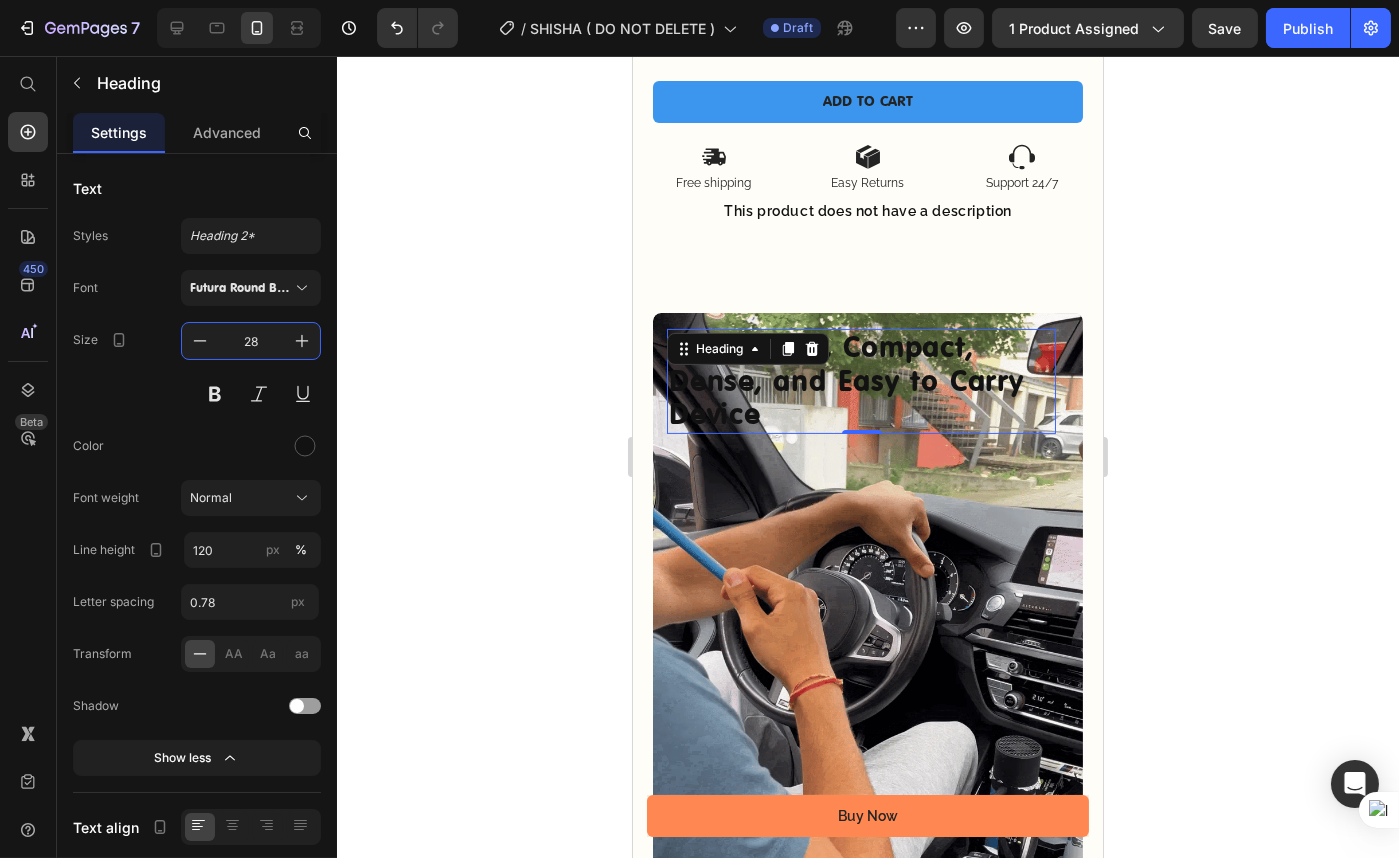 type on "28" 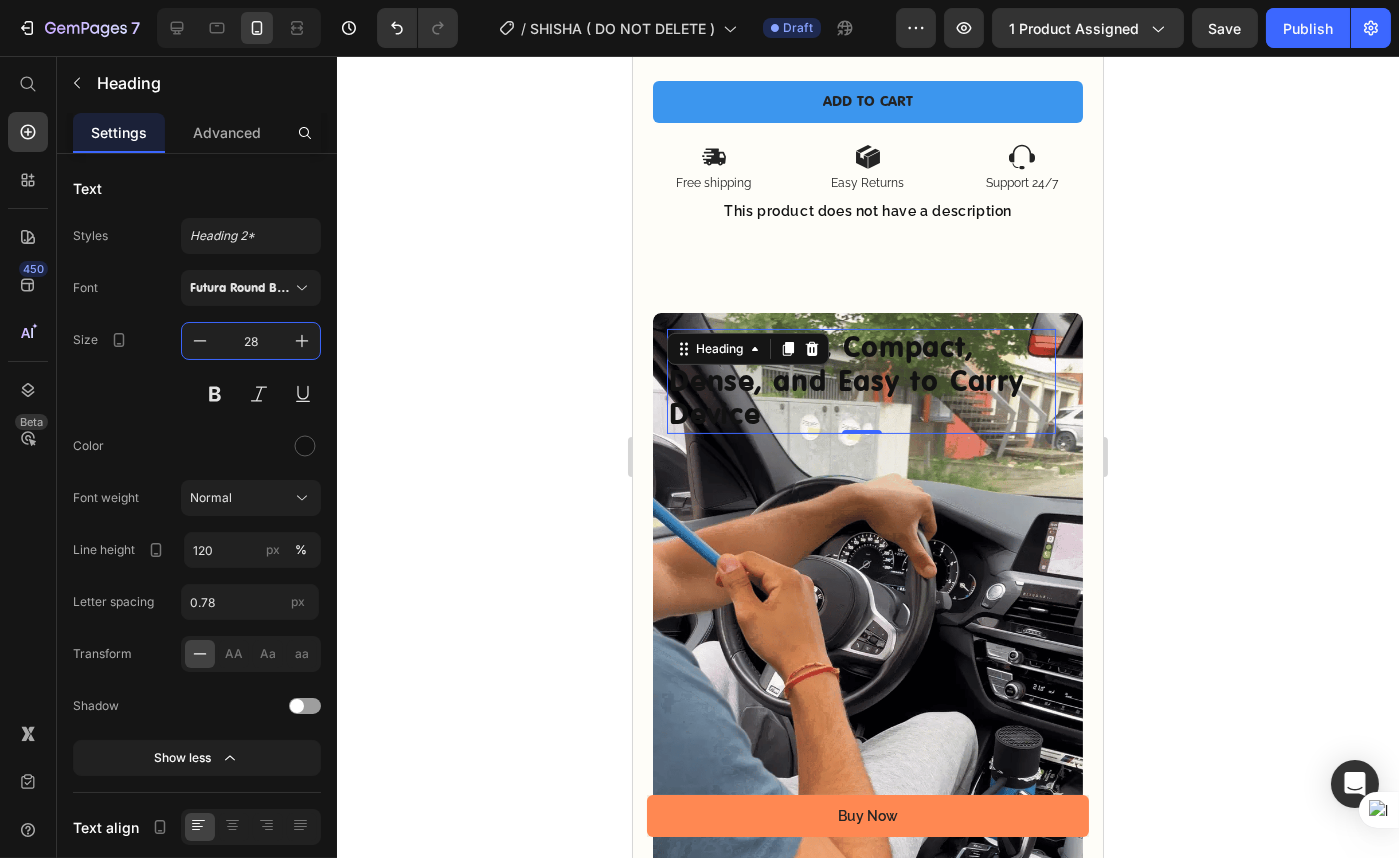 click 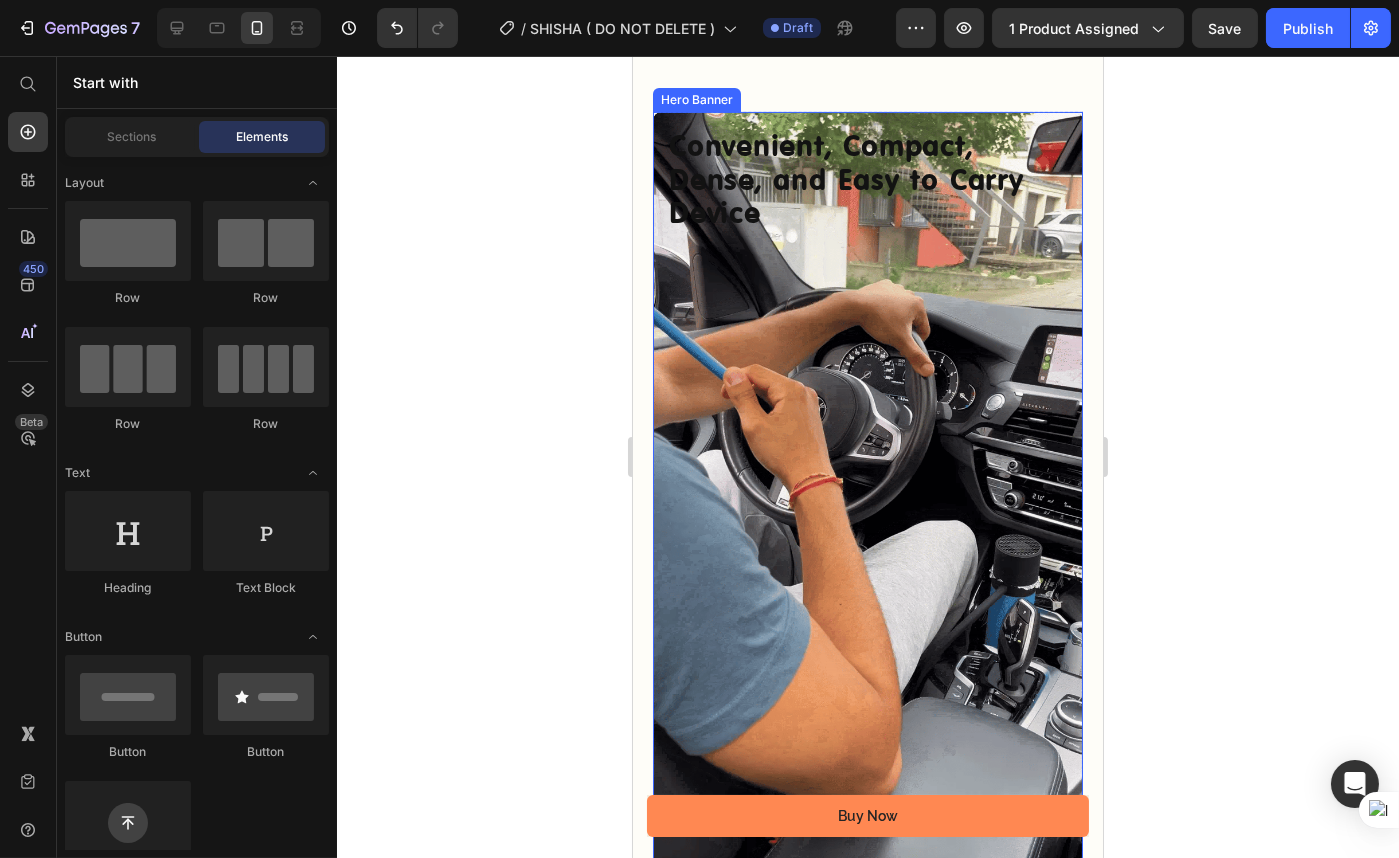 scroll, scrollTop: 1272, scrollLeft: 0, axis: vertical 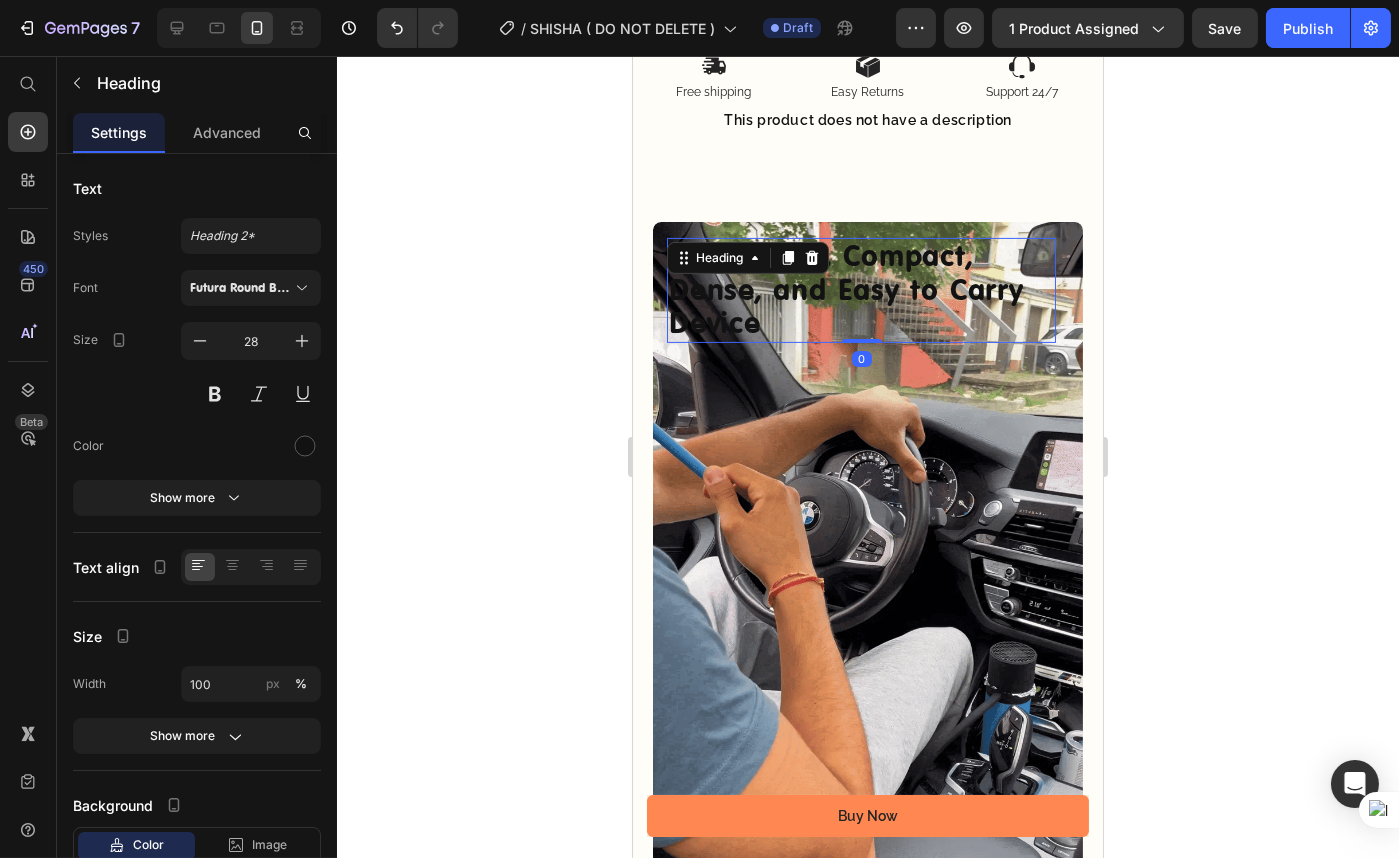 click on "Convenient, Compact, Dense, and Easy to Carry Device" at bounding box center (860, 290) 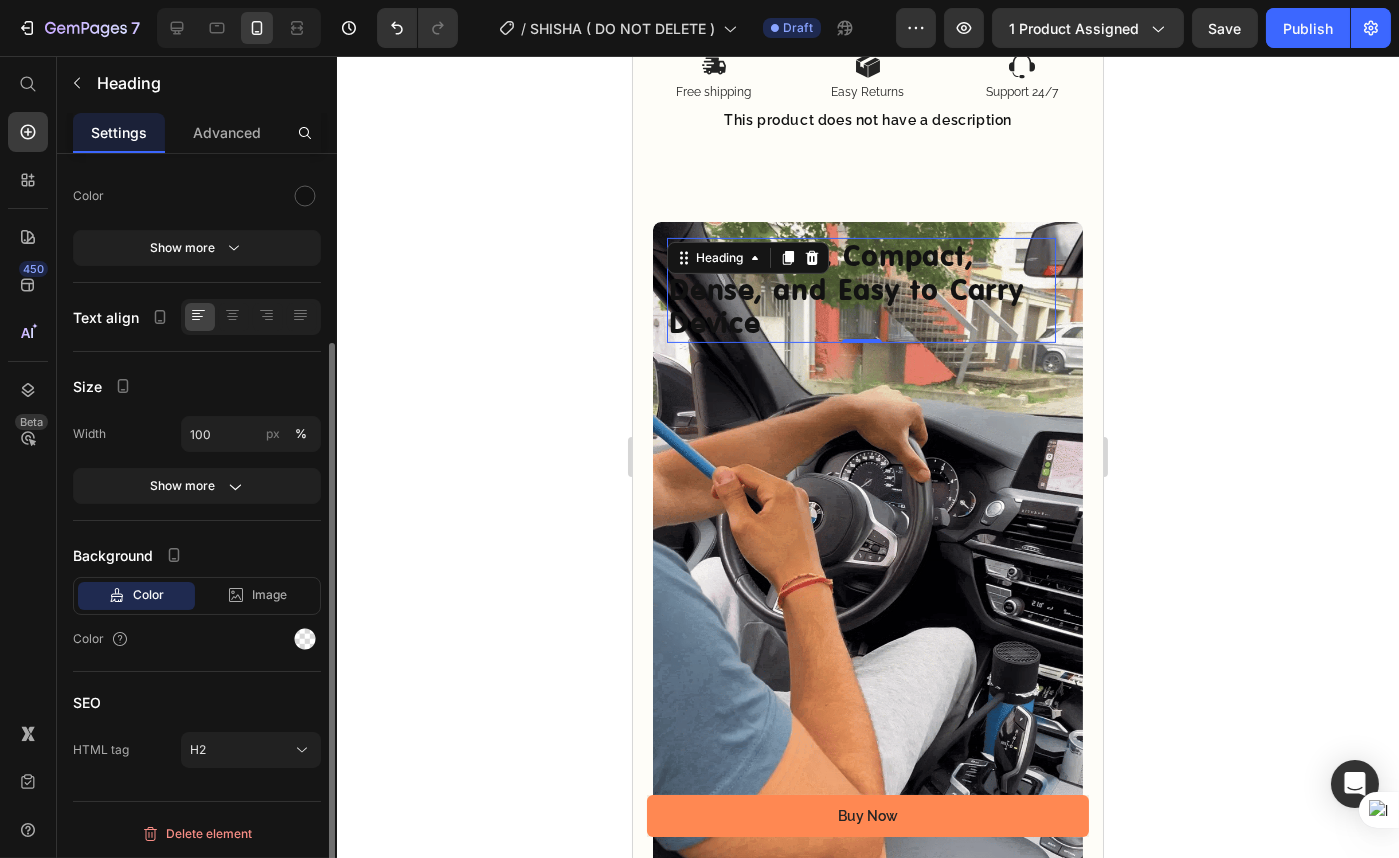 scroll, scrollTop: 0, scrollLeft: 0, axis: both 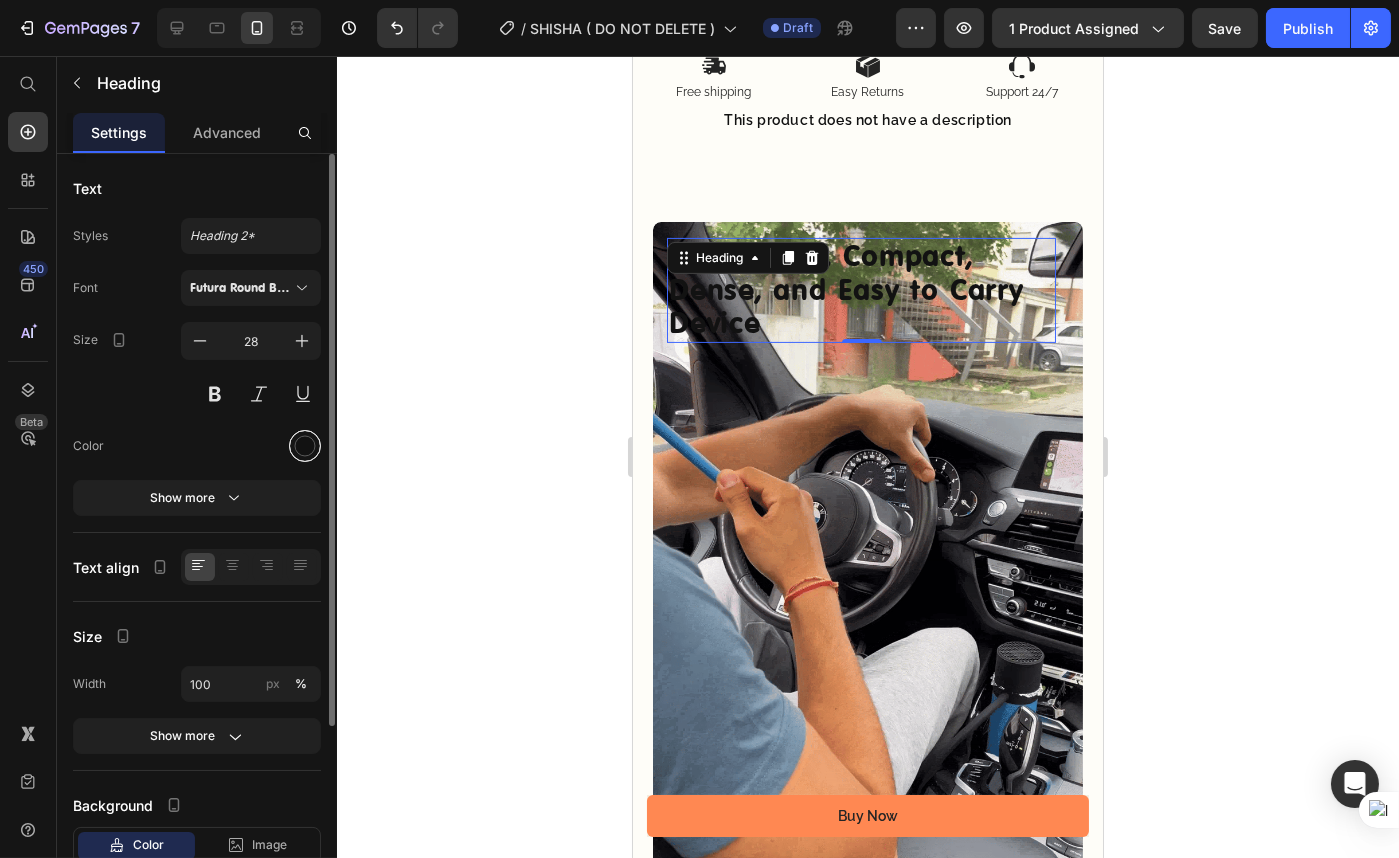 click at bounding box center (305, 446) 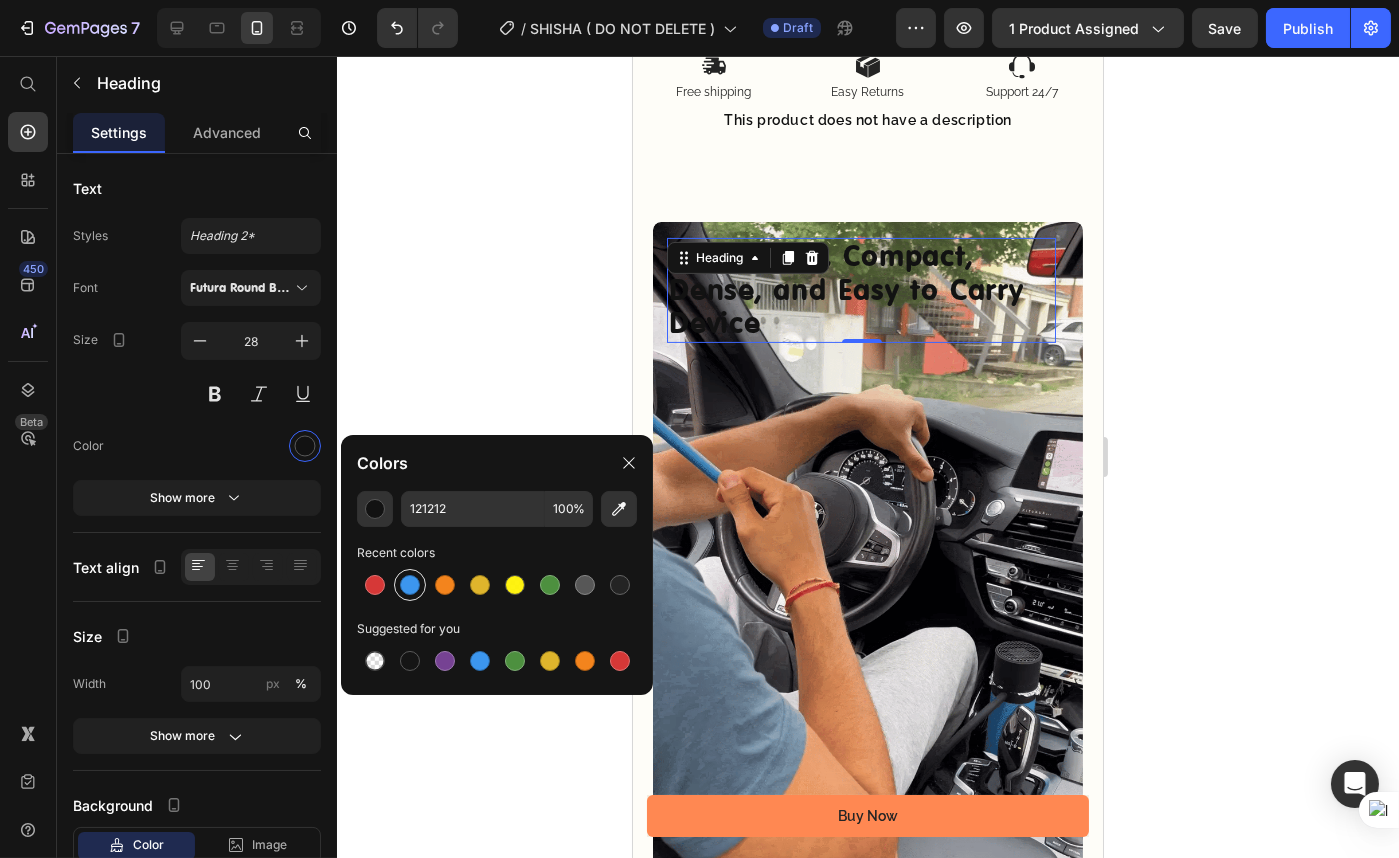 click at bounding box center (410, 585) 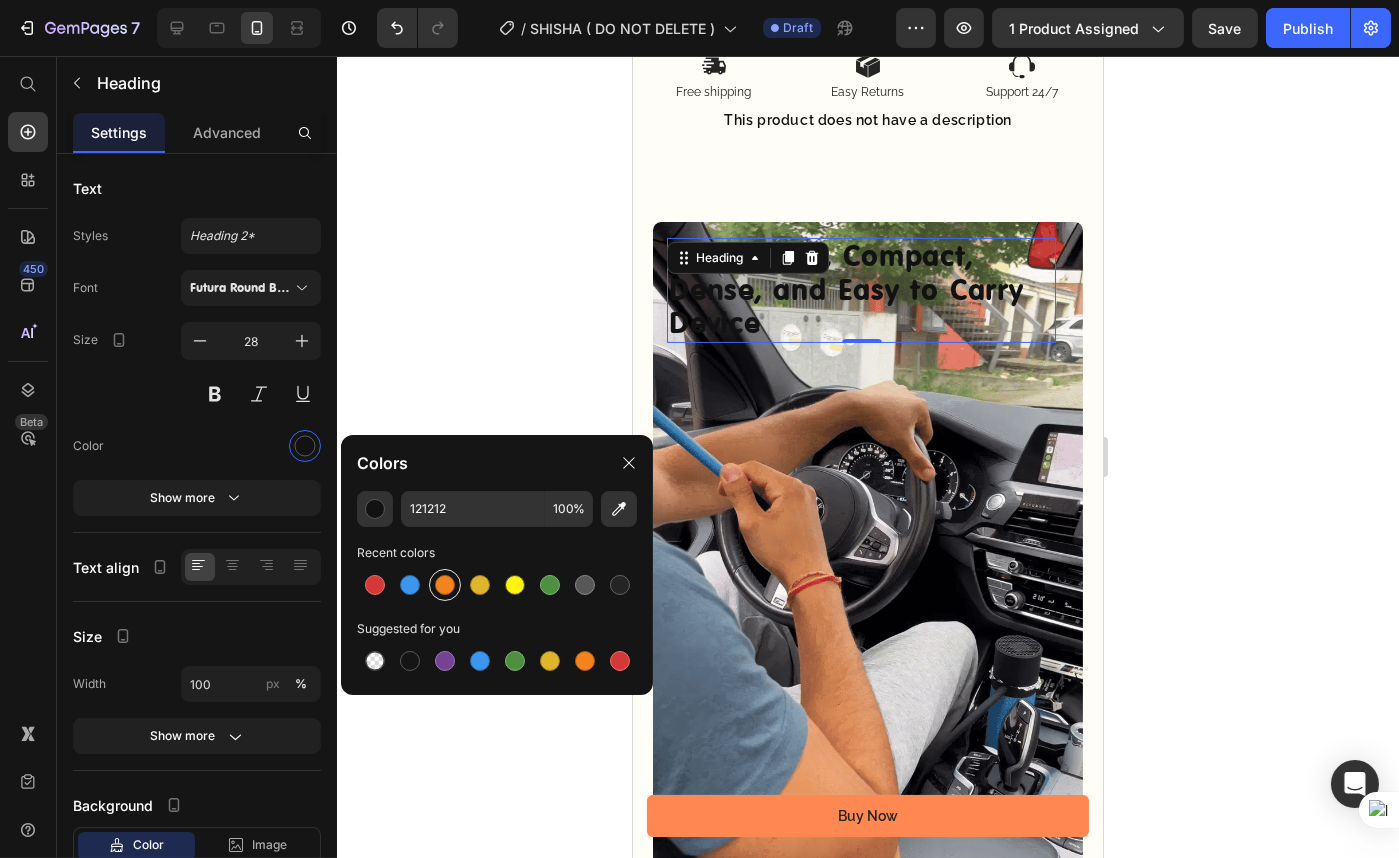 type on "3C96EE" 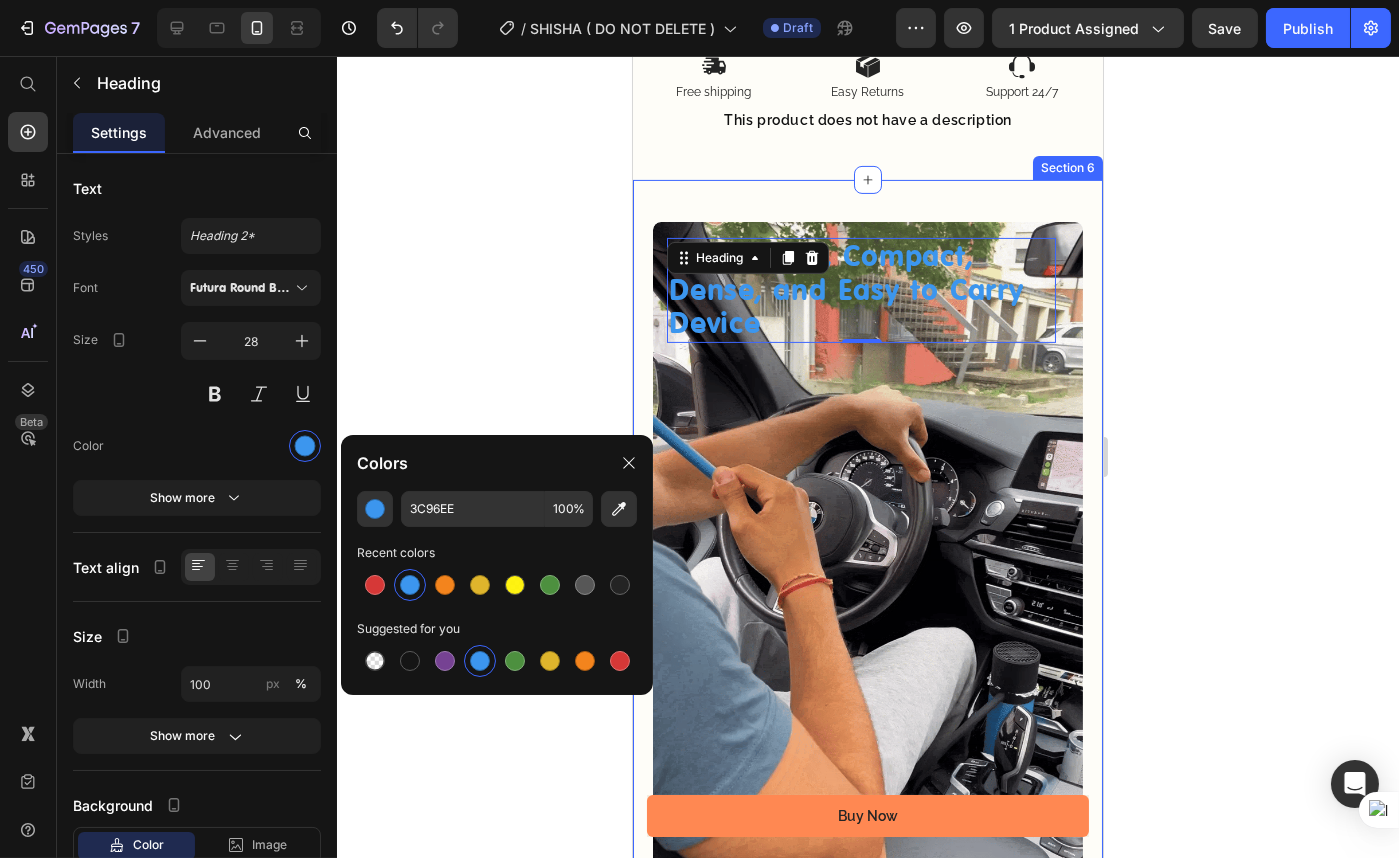 click 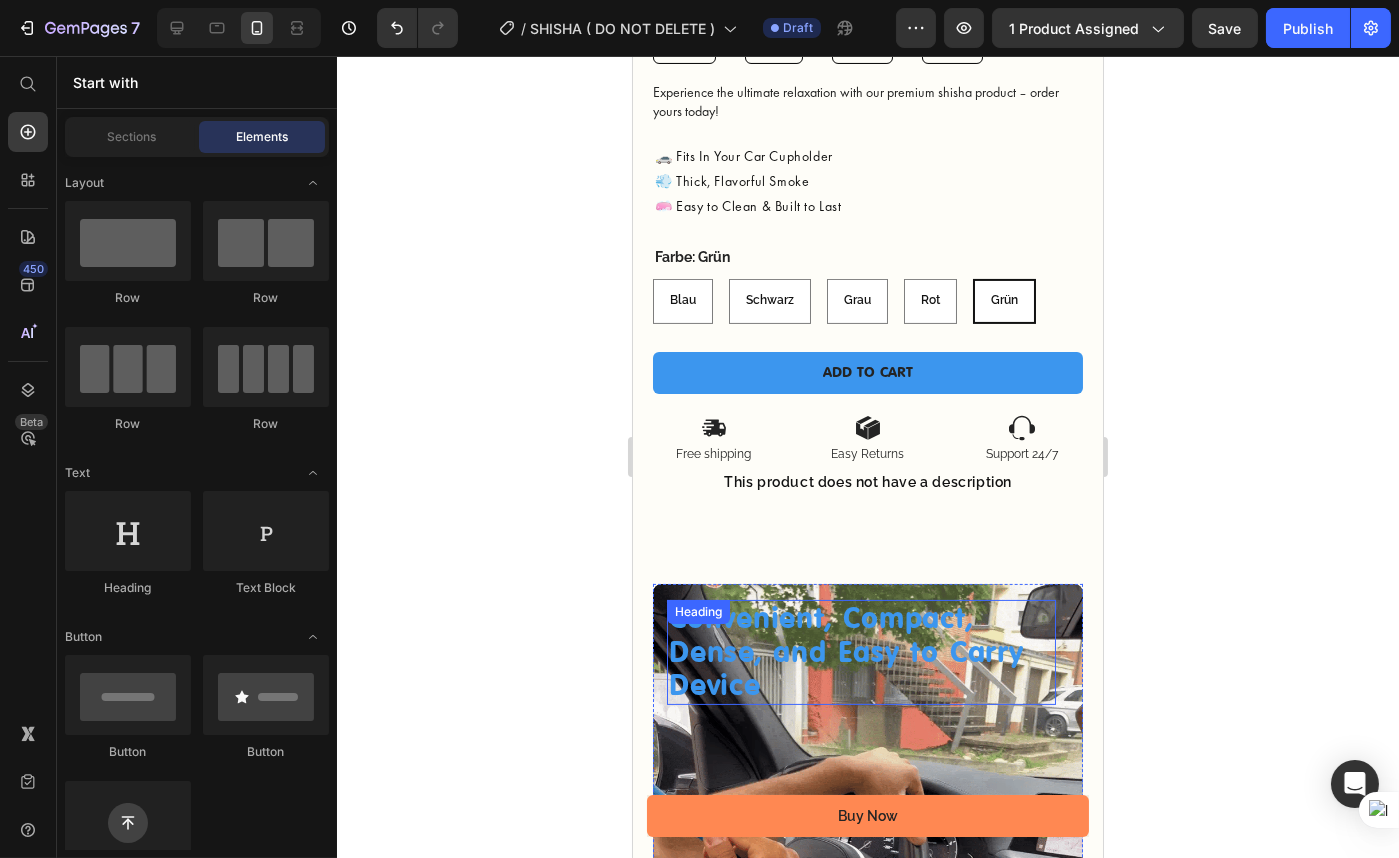 scroll, scrollTop: 909, scrollLeft: 0, axis: vertical 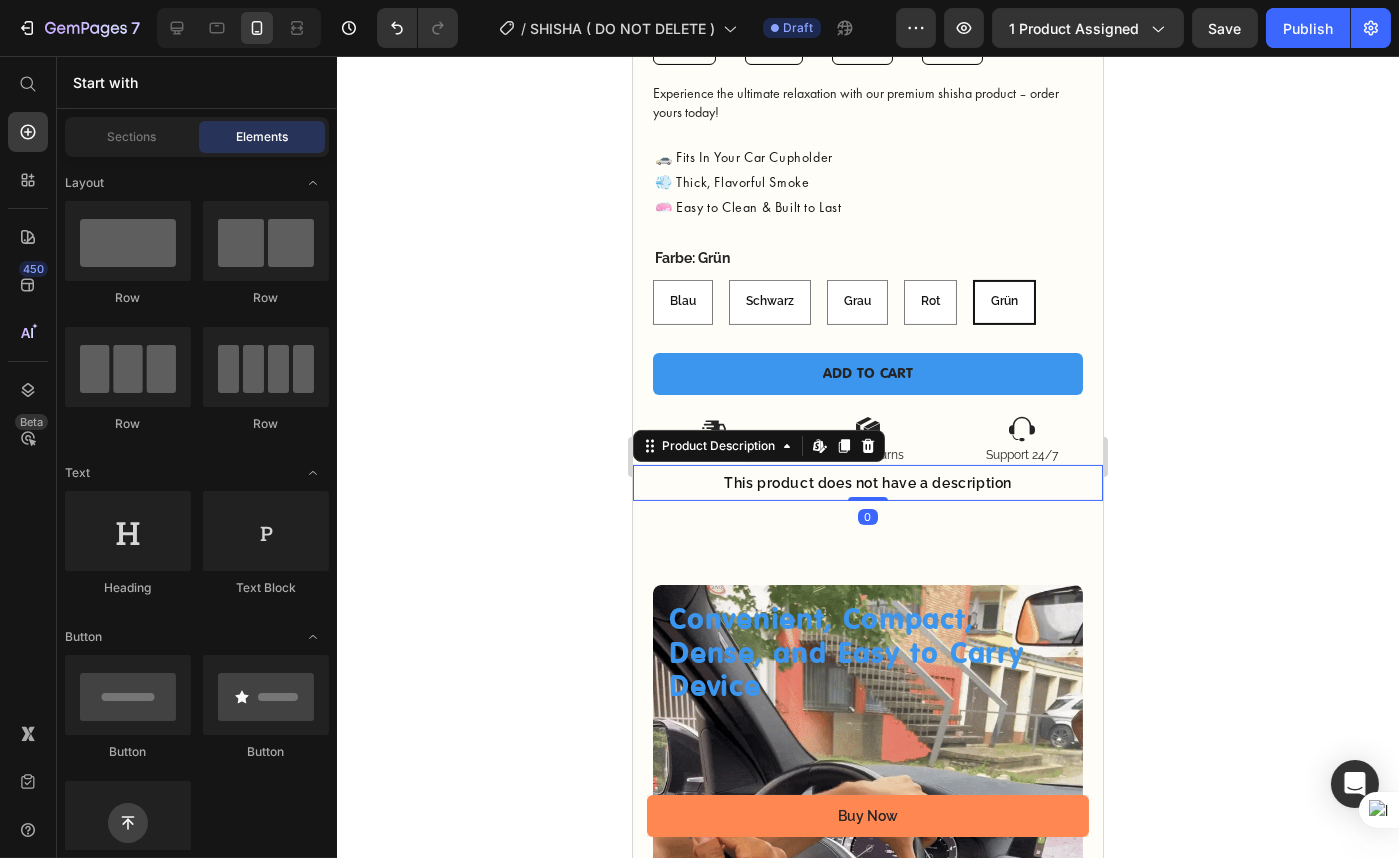 click on "This product does not have a description" at bounding box center [867, 483] 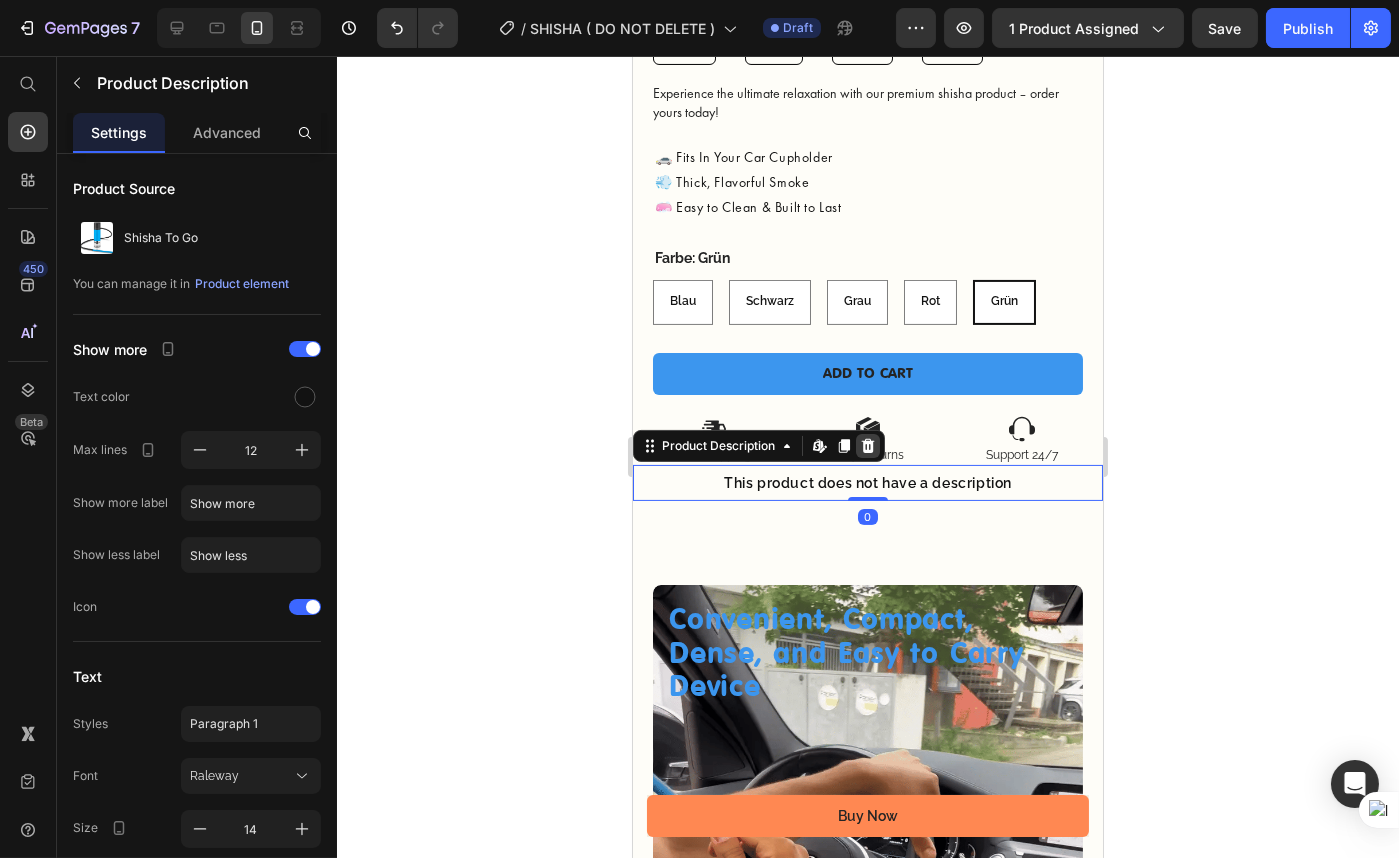 click 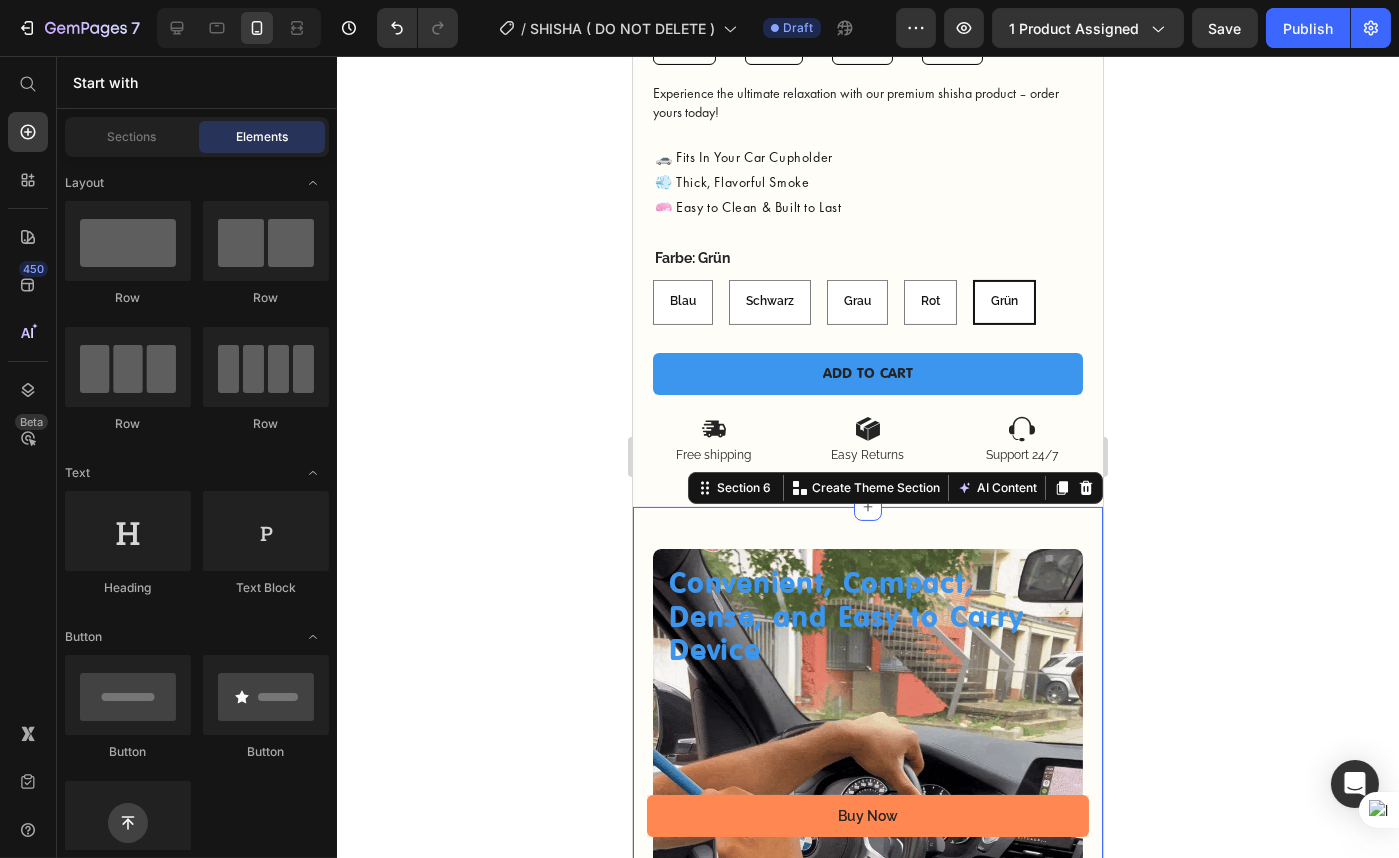 click on "Image Convenient, Compact, Dense, and Easy to Carry Device Heading Hero Banner Road Bike Testing Specs Heading
Frame Testing Item List
Impact:  ASTM F2043 Level 3 Compliant
Load:  400 lbs Static Load Item List
Suspension Testing Item List
Shock Durability:  500,000 Compression
Bump Sensitivity:  95% Compliance Item List
Wheelset Testing Item List
Rim Impact:  ASTM F2043 Lvl 2
Lateral Stiffness:  75 N/mm Item List
Brake Testing Item List
Pad Wear:  < 0.5mm/500 Miles
Heat Dissipation:  < 200°C Max Braking Item List Row Row                Title Line Section 6   You can create reusable sections Create Theme Section AI Content Write with GemAI What would you like to describe here? Tone and Voice Persuasive Product Shisha To Go Show more Generate" at bounding box center [867, 1209] 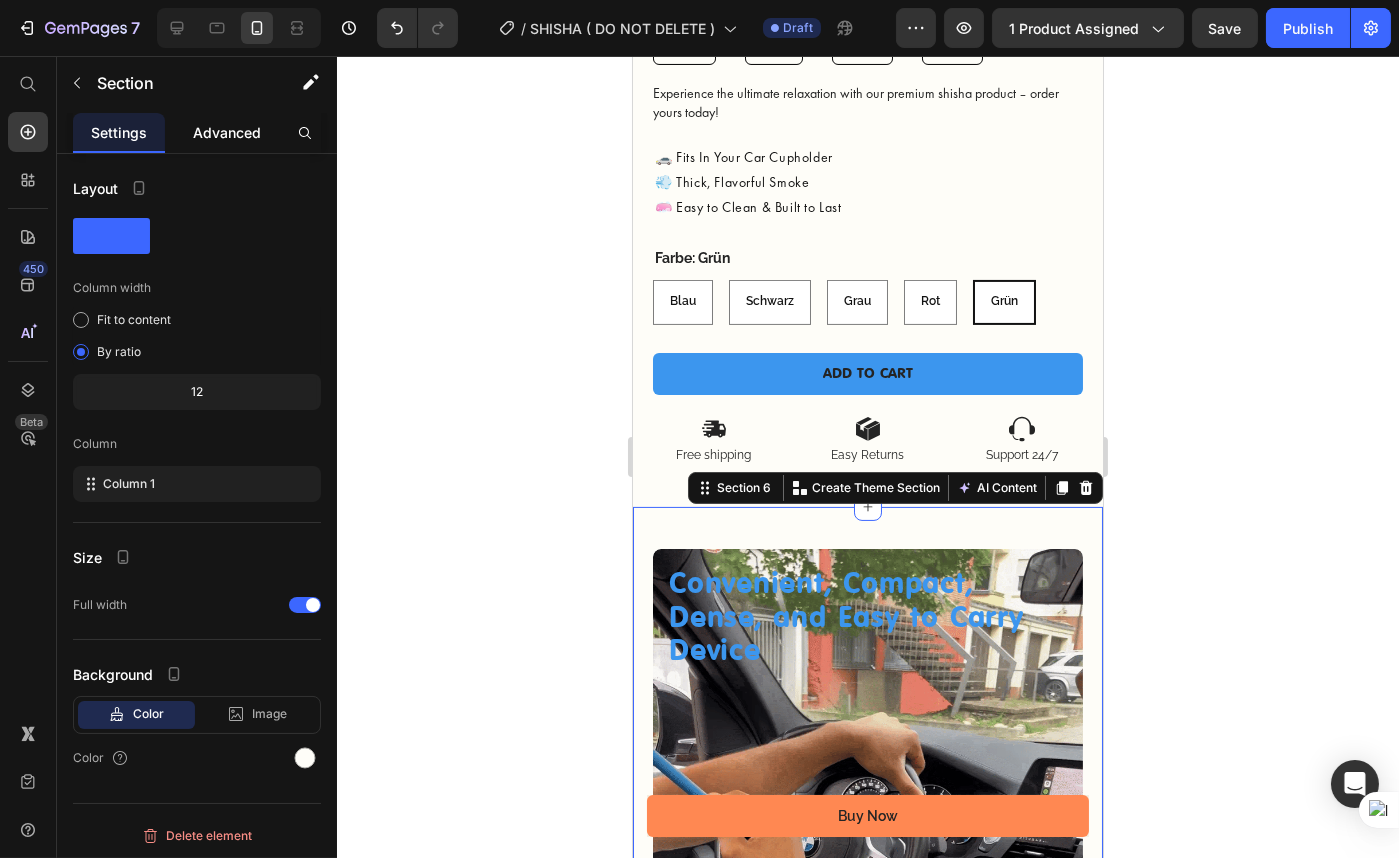 click on "Advanced" at bounding box center (227, 132) 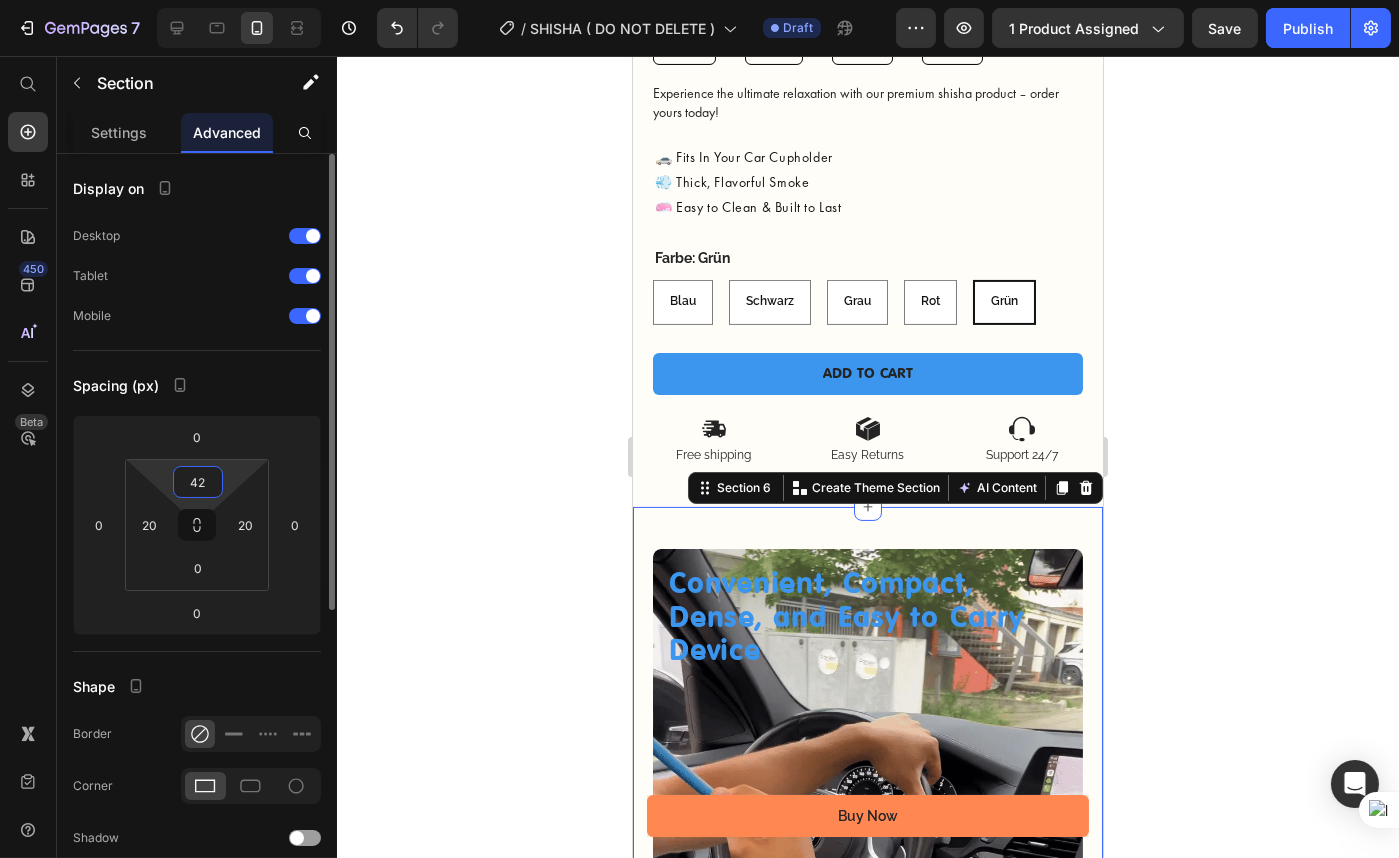 click on "42" at bounding box center [198, 482] 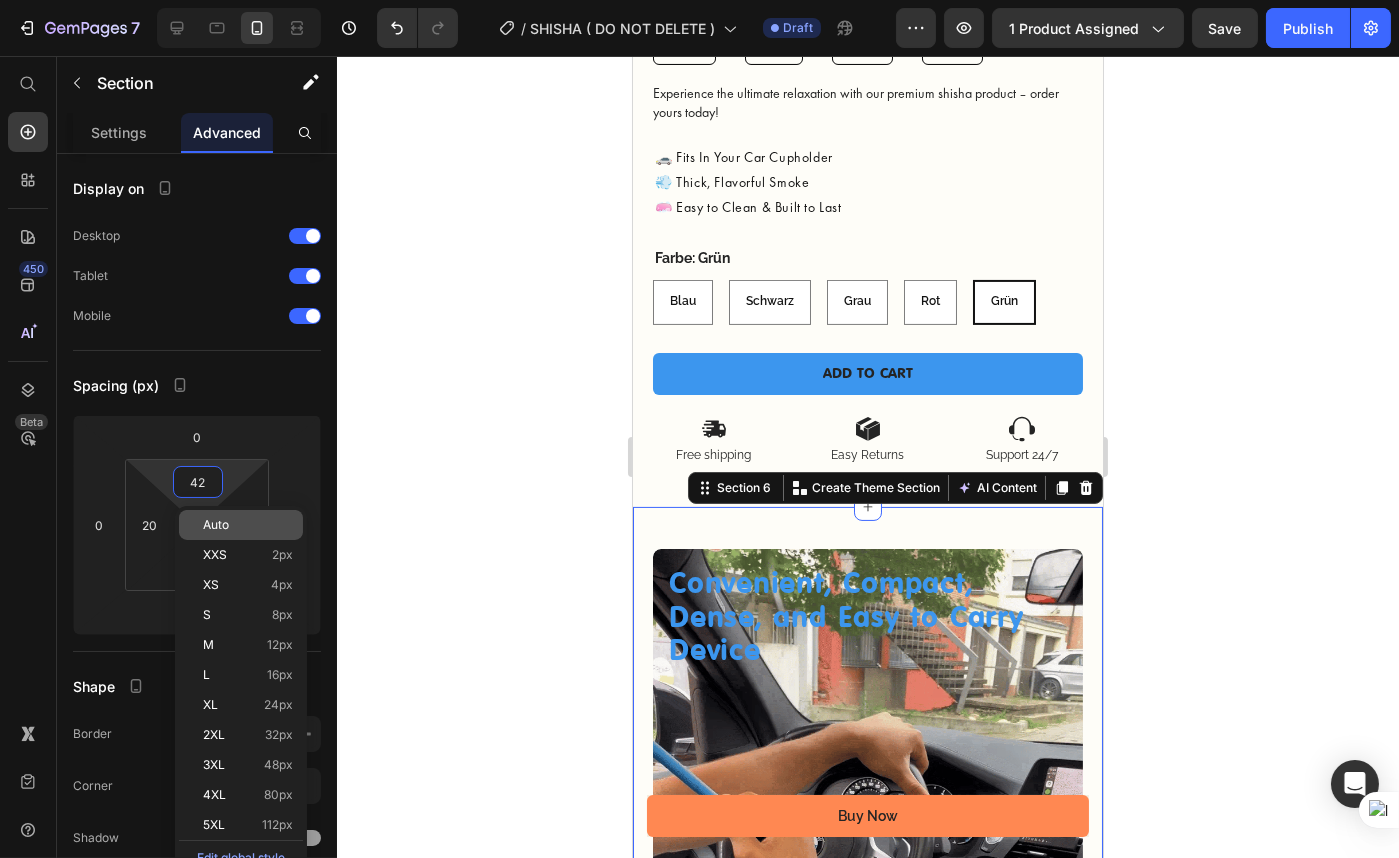 click on "Auto" at bounding box center (216, 525) 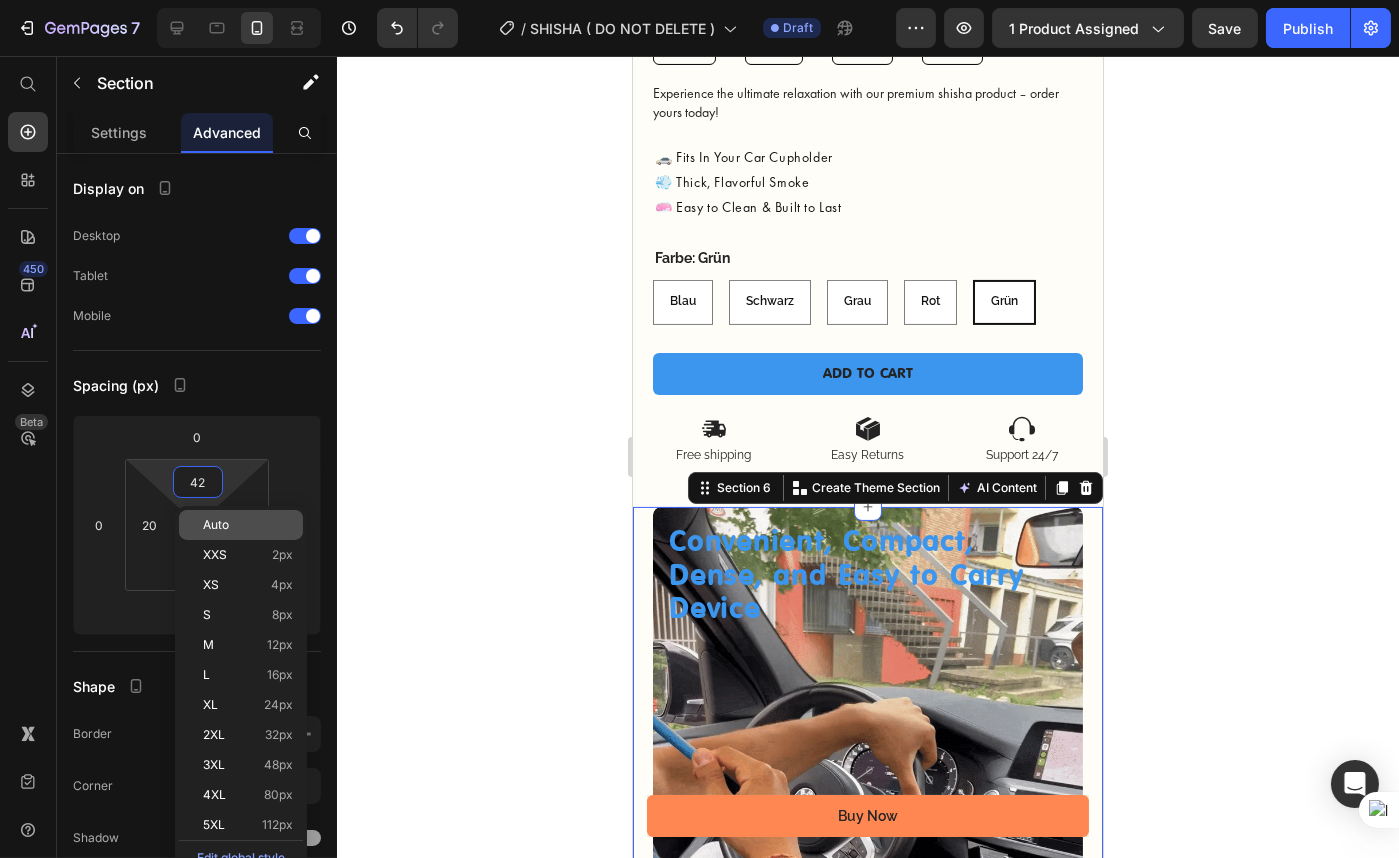 type 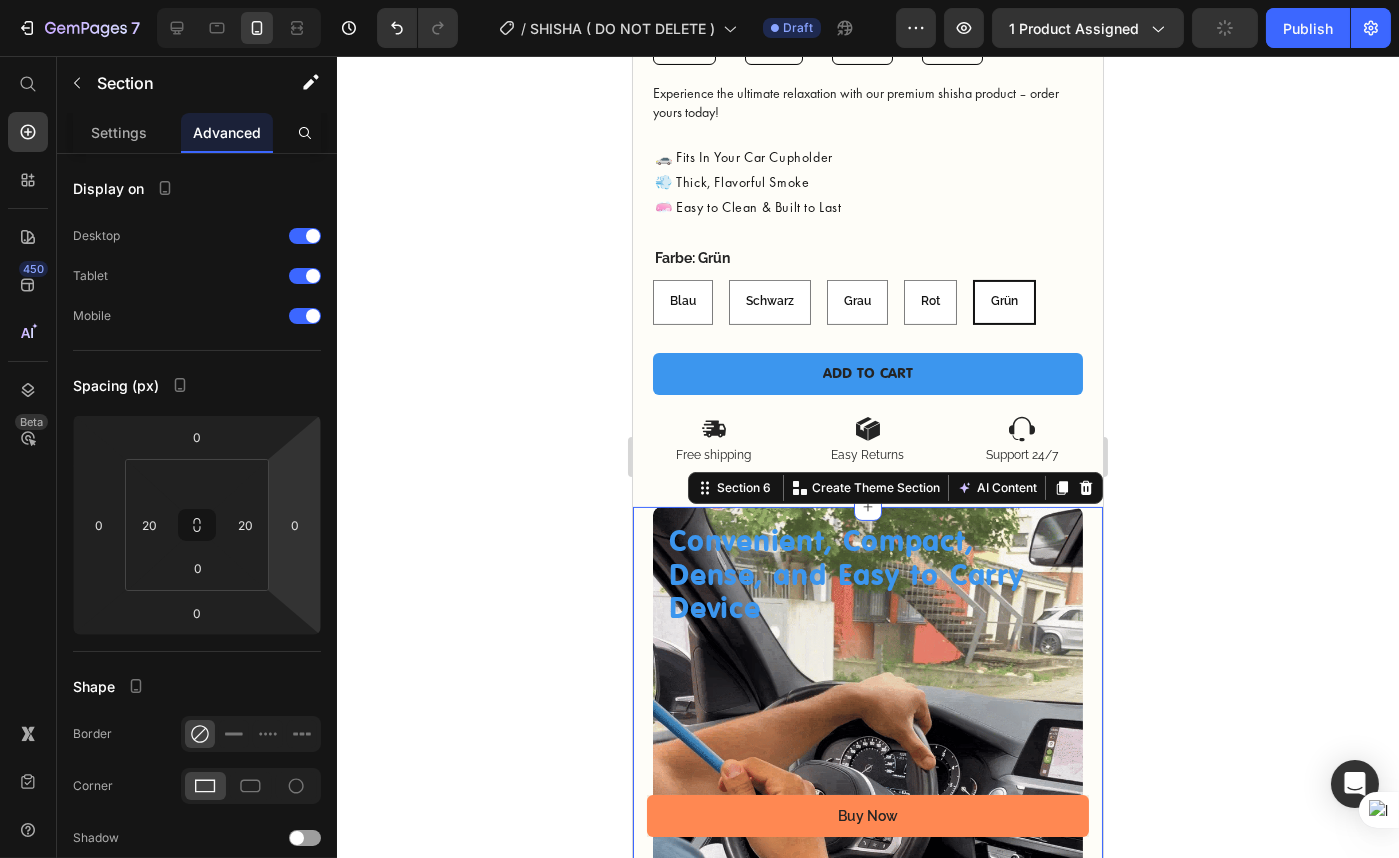 click 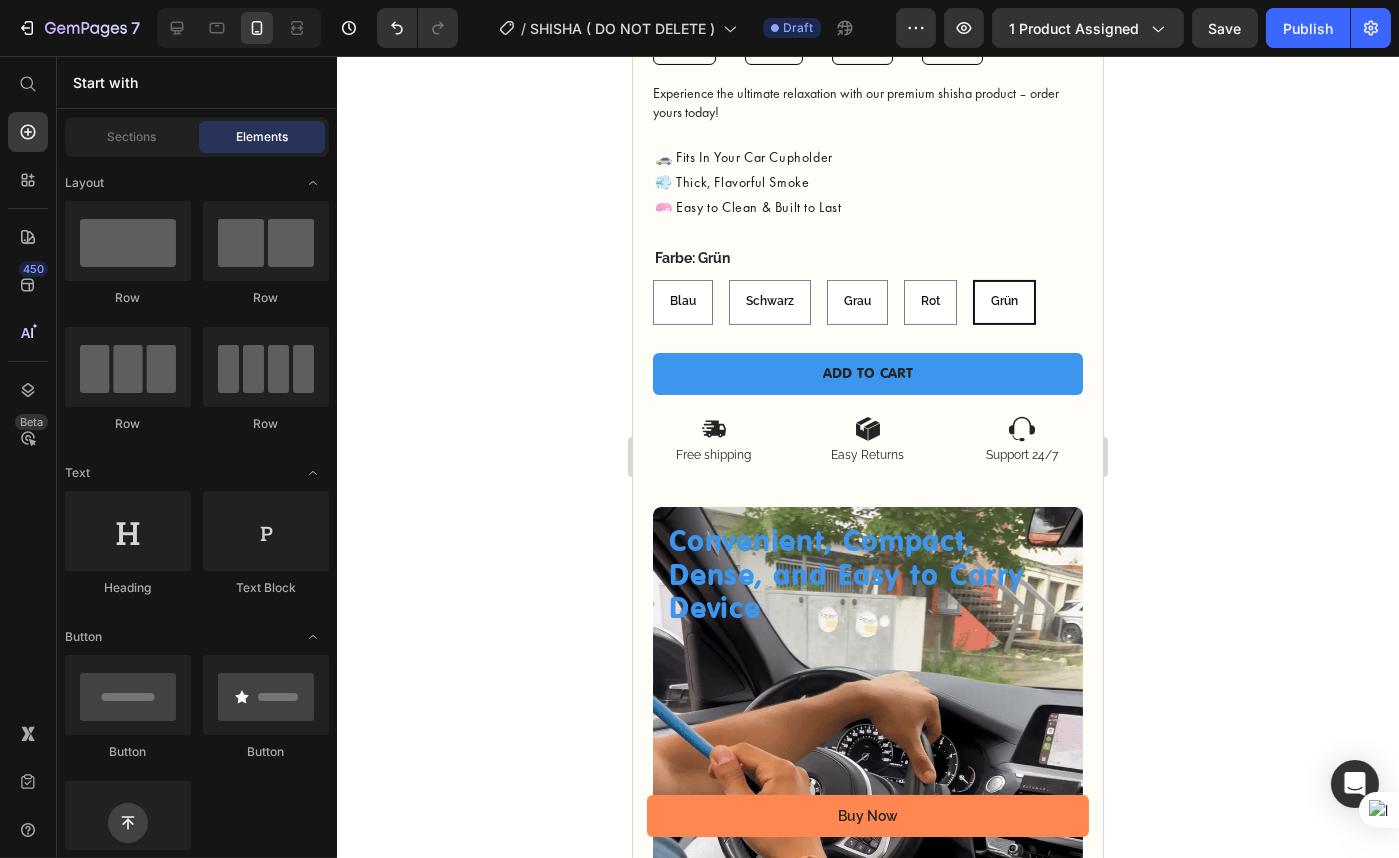 click 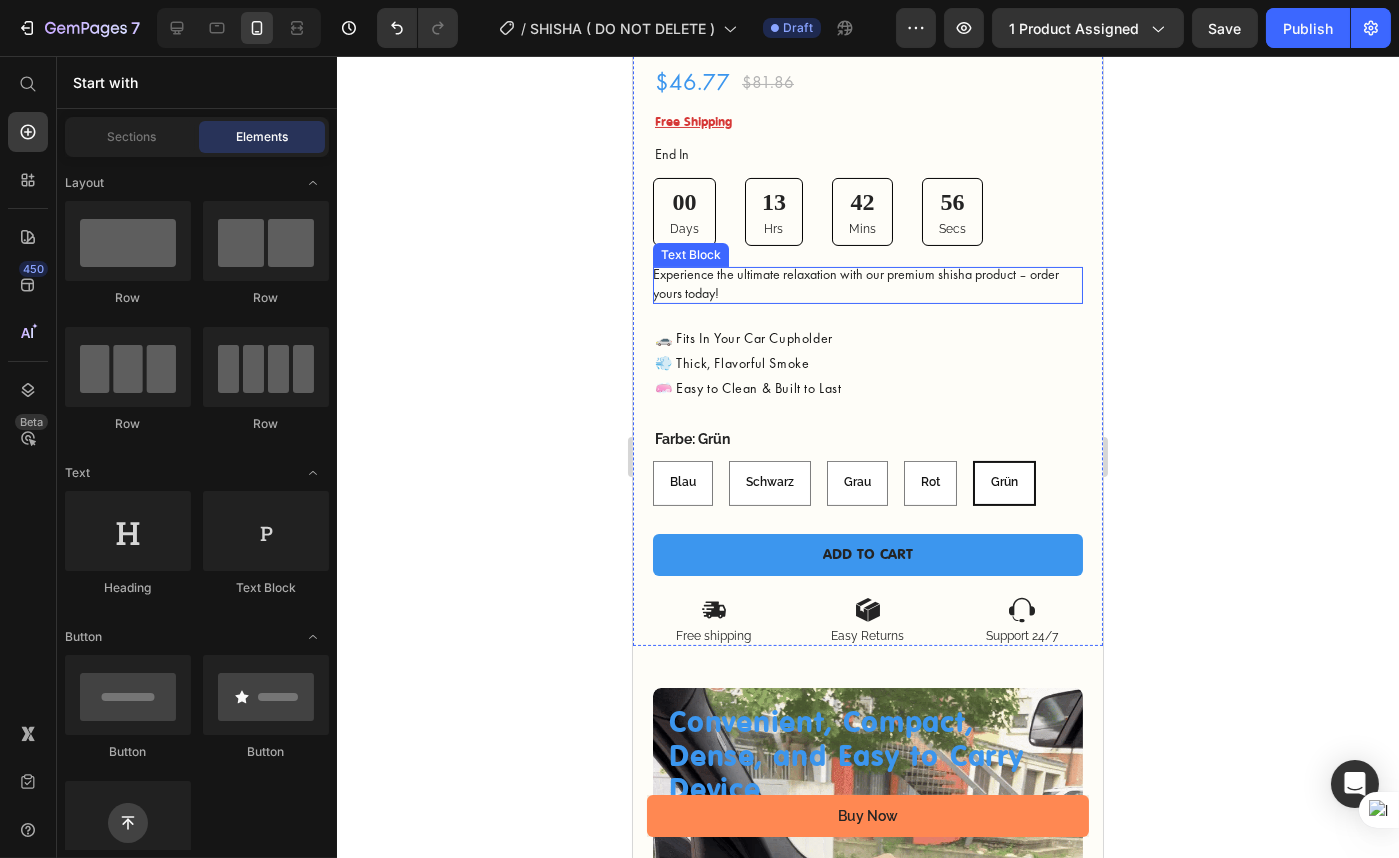 scroll, scrollTop: 727, scrollLeft: 0, axis: vertical 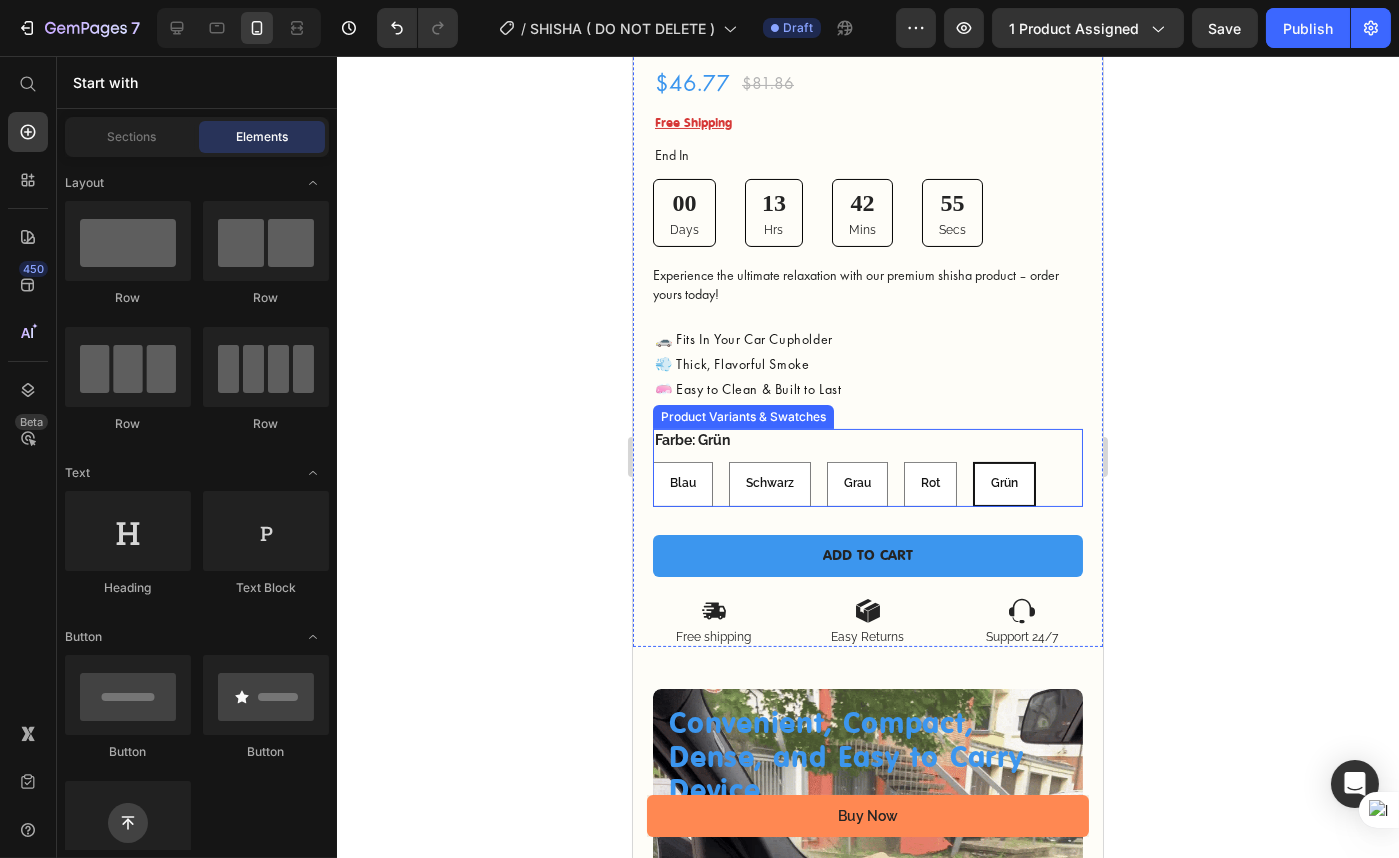 click on "Farbe: Grün Blau Blau Blau Schwarz Schwarz Schwarz Grau Grau Grau Rot Rot Rot Grün Grün Grün" at bounding box center [867, 467] 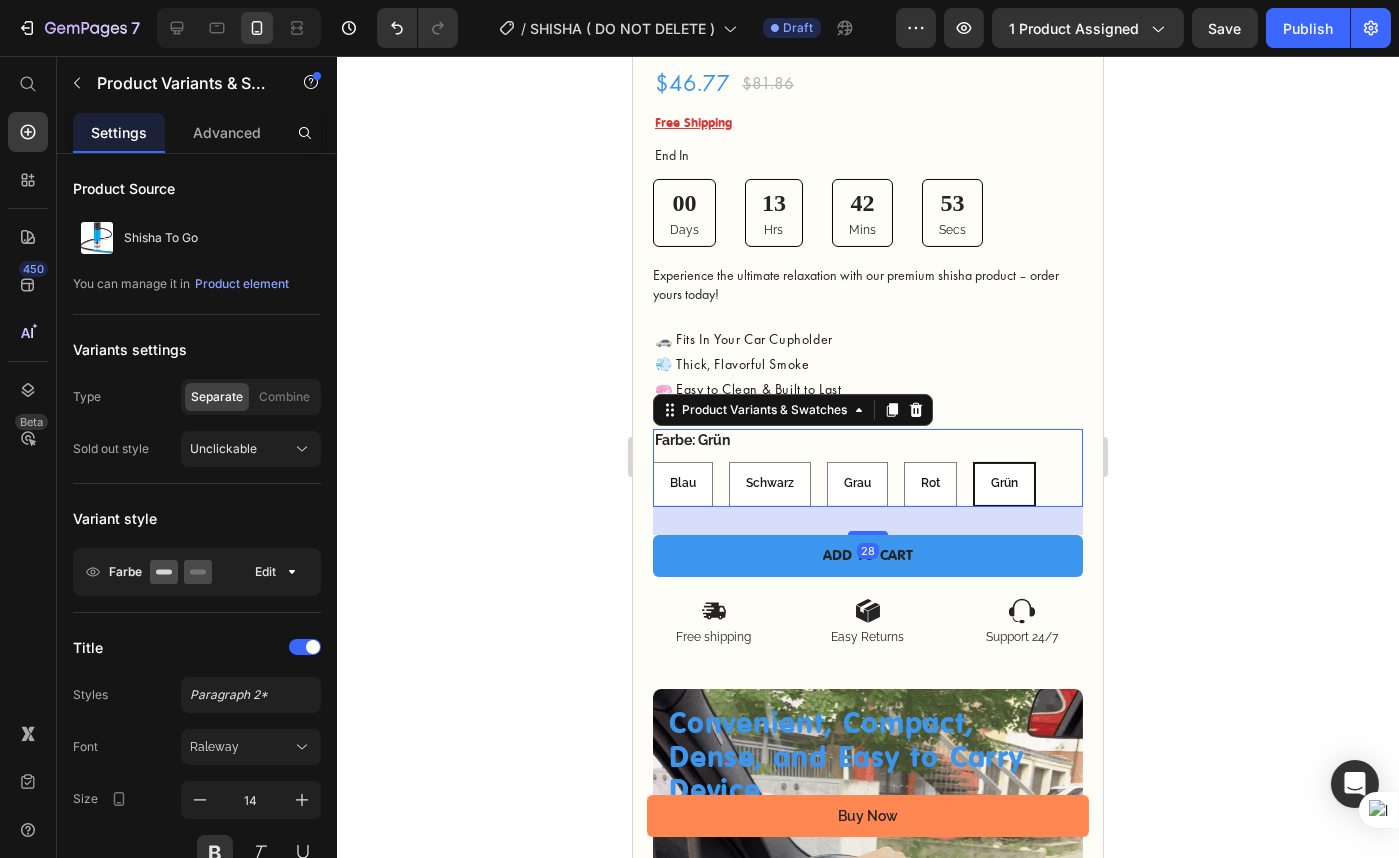 click 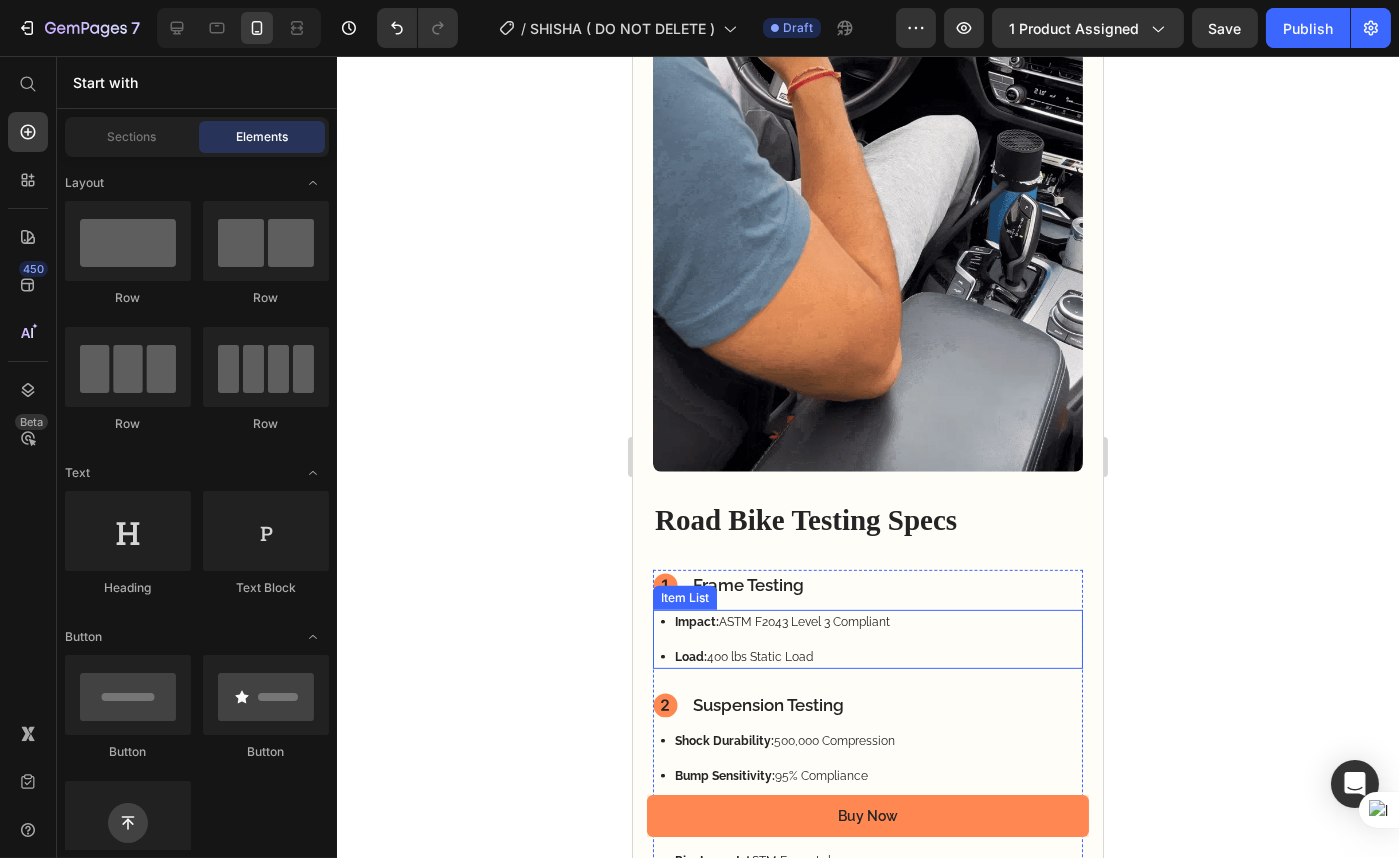 scroll, scrollTop: 1727, scrollLeft: 0, axis: vertical 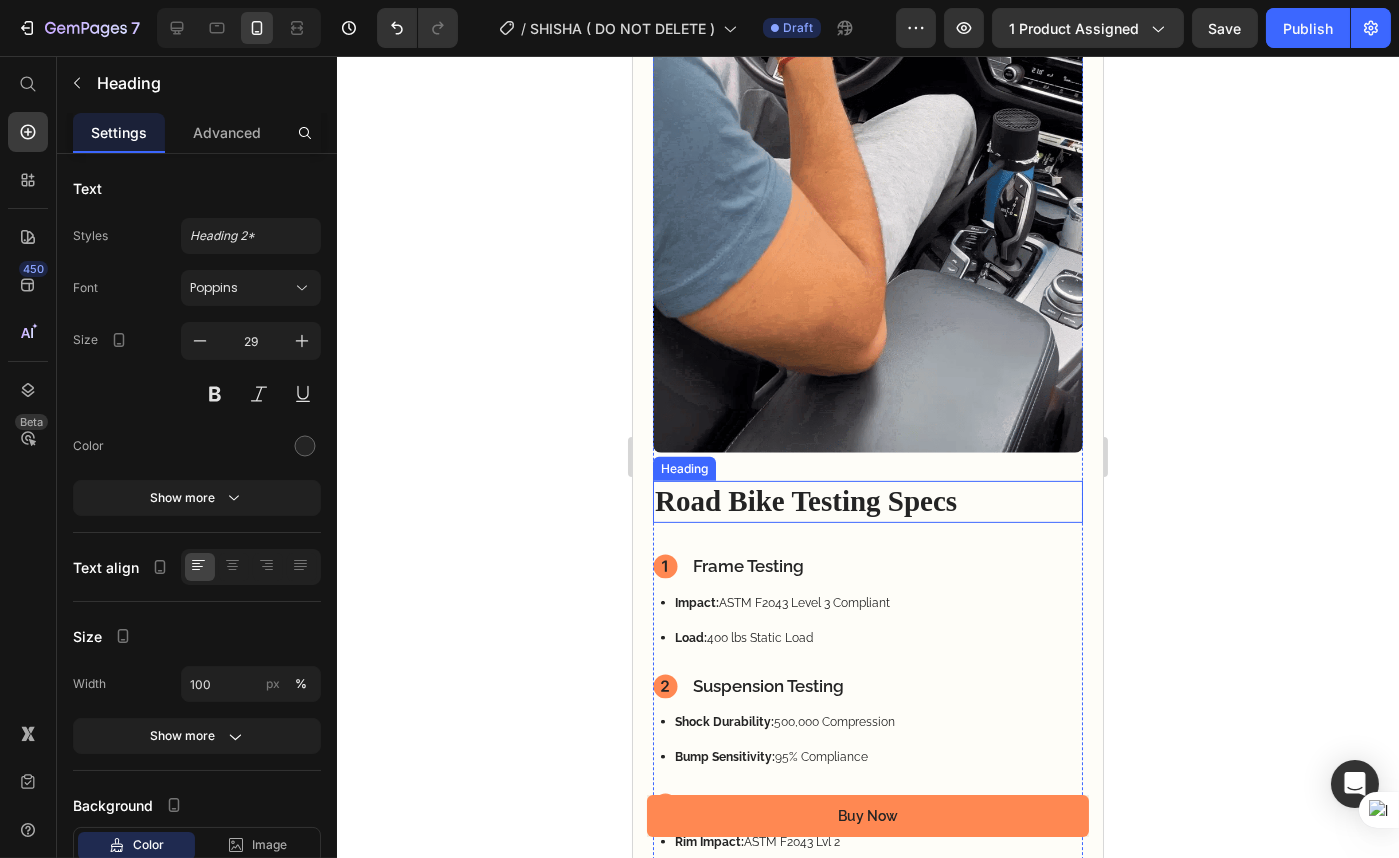 click on "Road Bike Testing Specs" at bounding box center [867, 502] 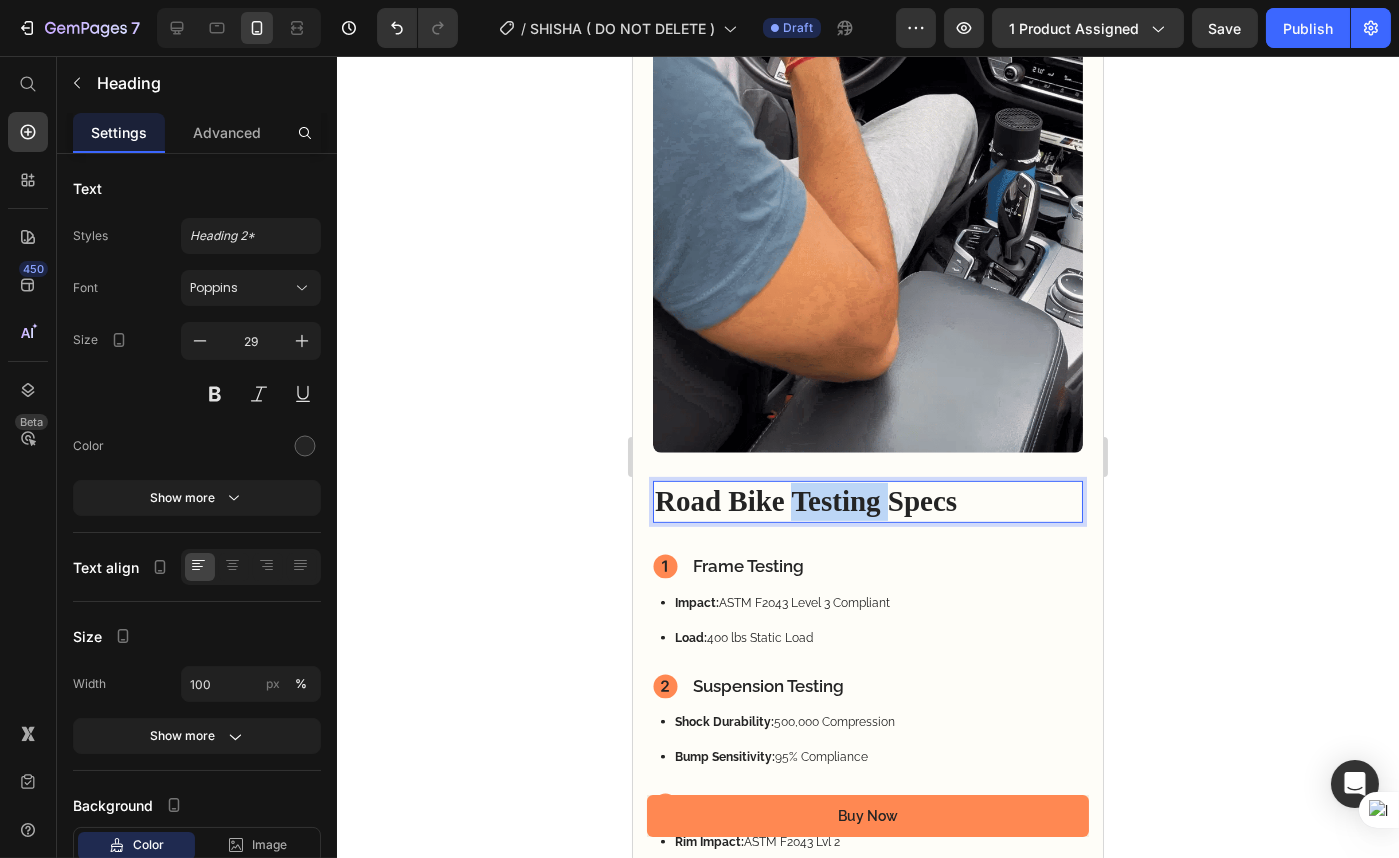 click on "Road Bike Testing Specs" at bounding box center (867, 502) 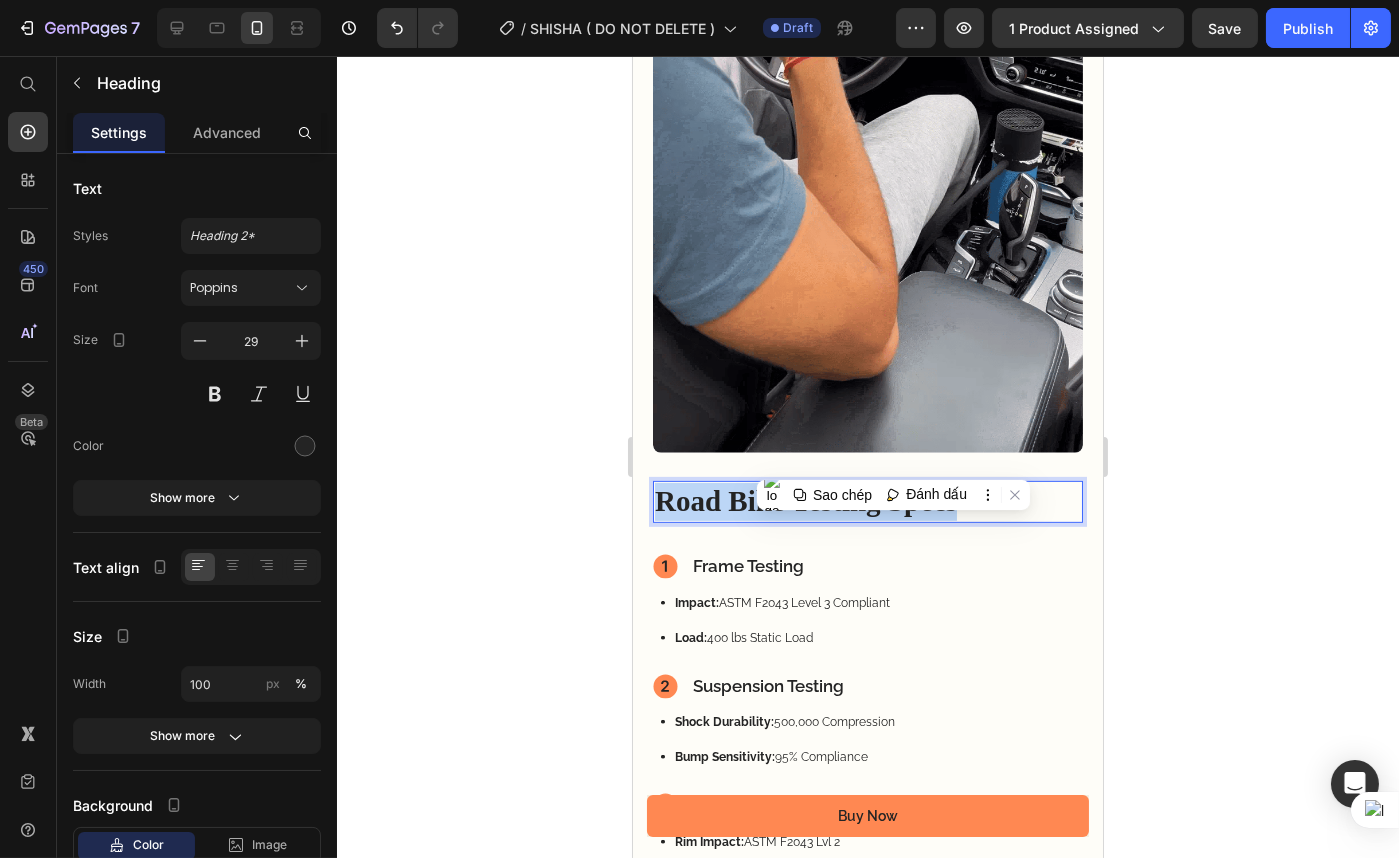 click on "Road Bike Testing Specs" at bounding box center (867, 502) 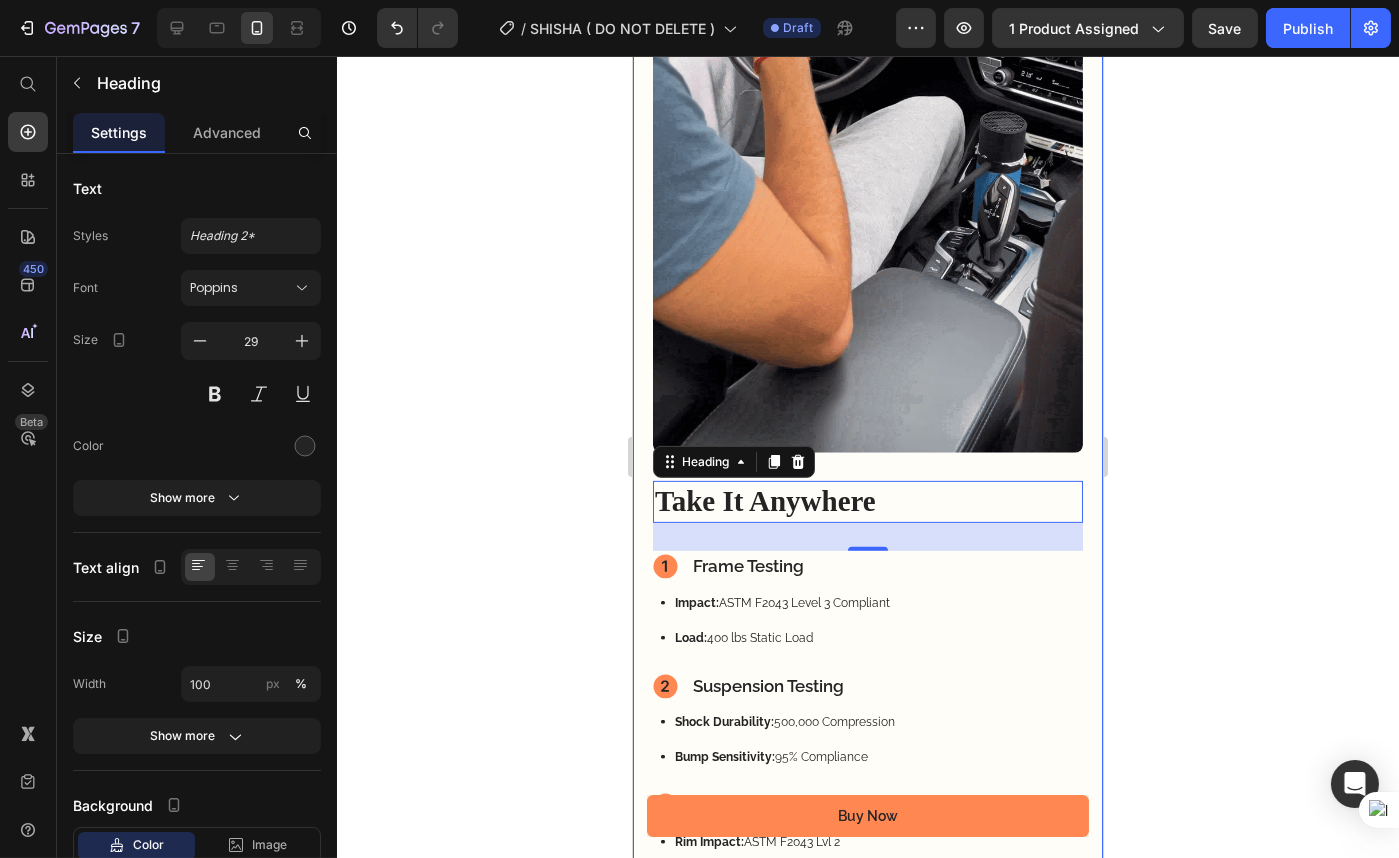 click 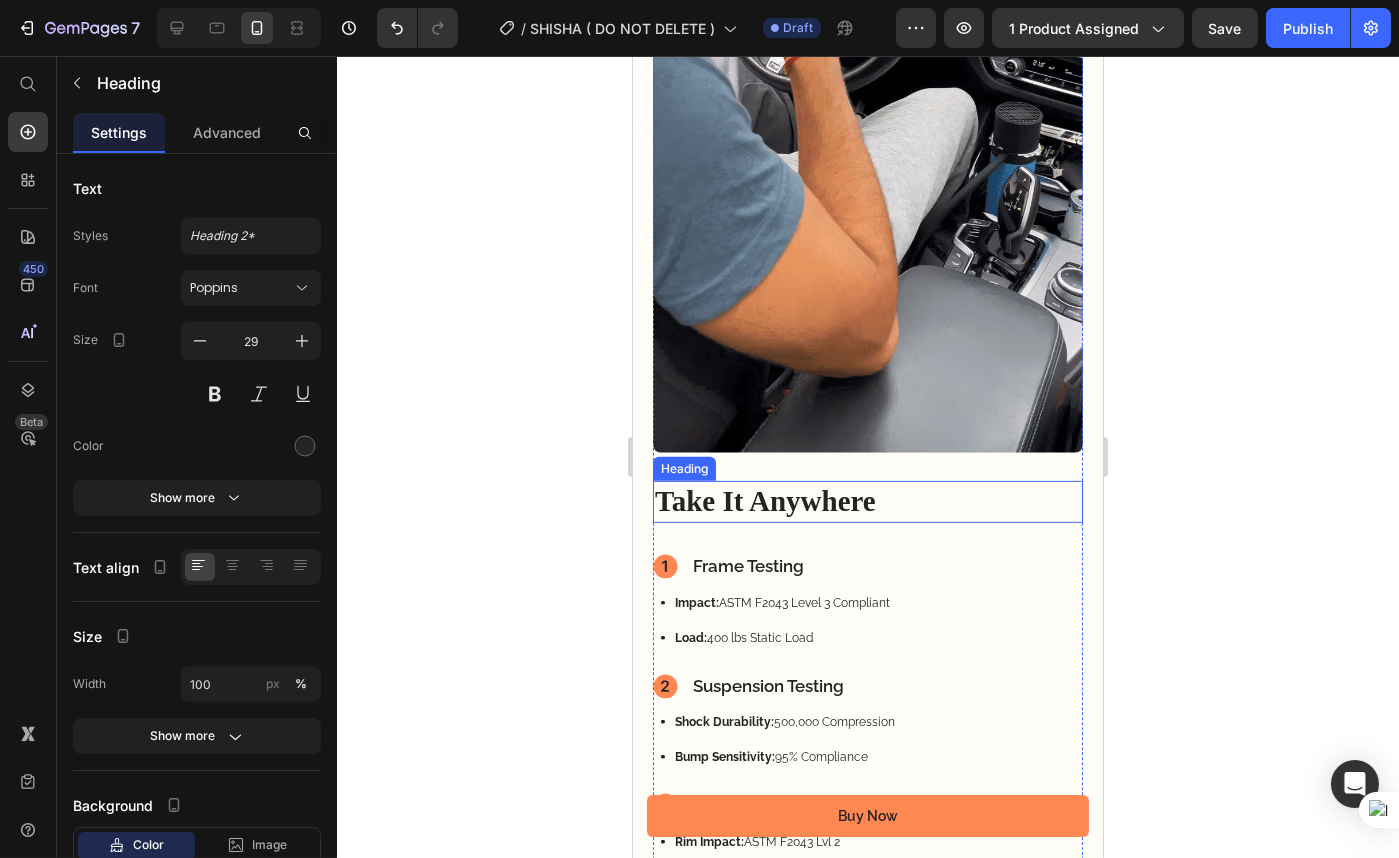 click on "⁠⁠⁠⁠⁠⁠⁠ Take It Anywhere" at bounding box center [867, 502] 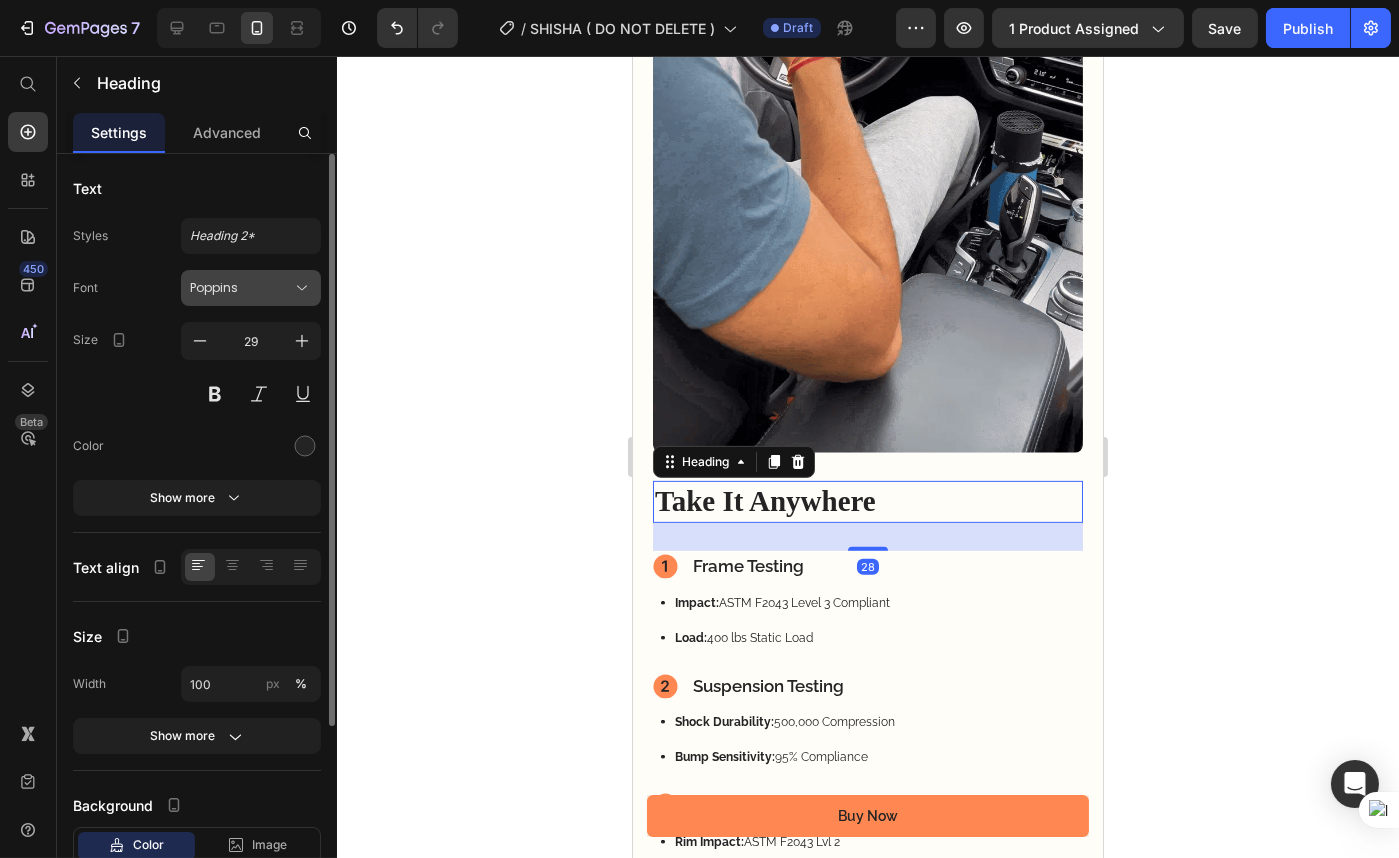 click on "Poppins" at bounding box center (251, 288) 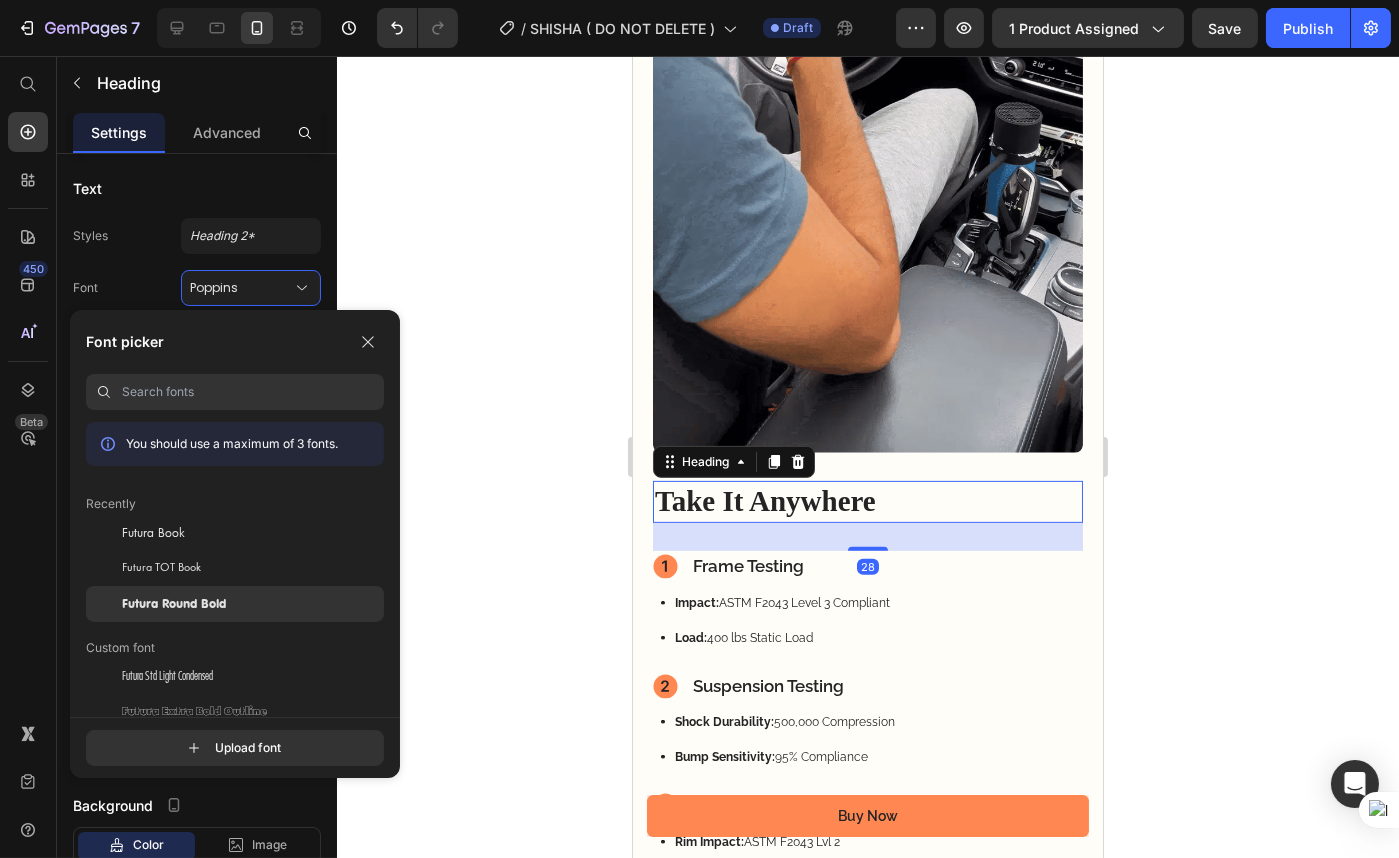 click on "Futura Round Bold" 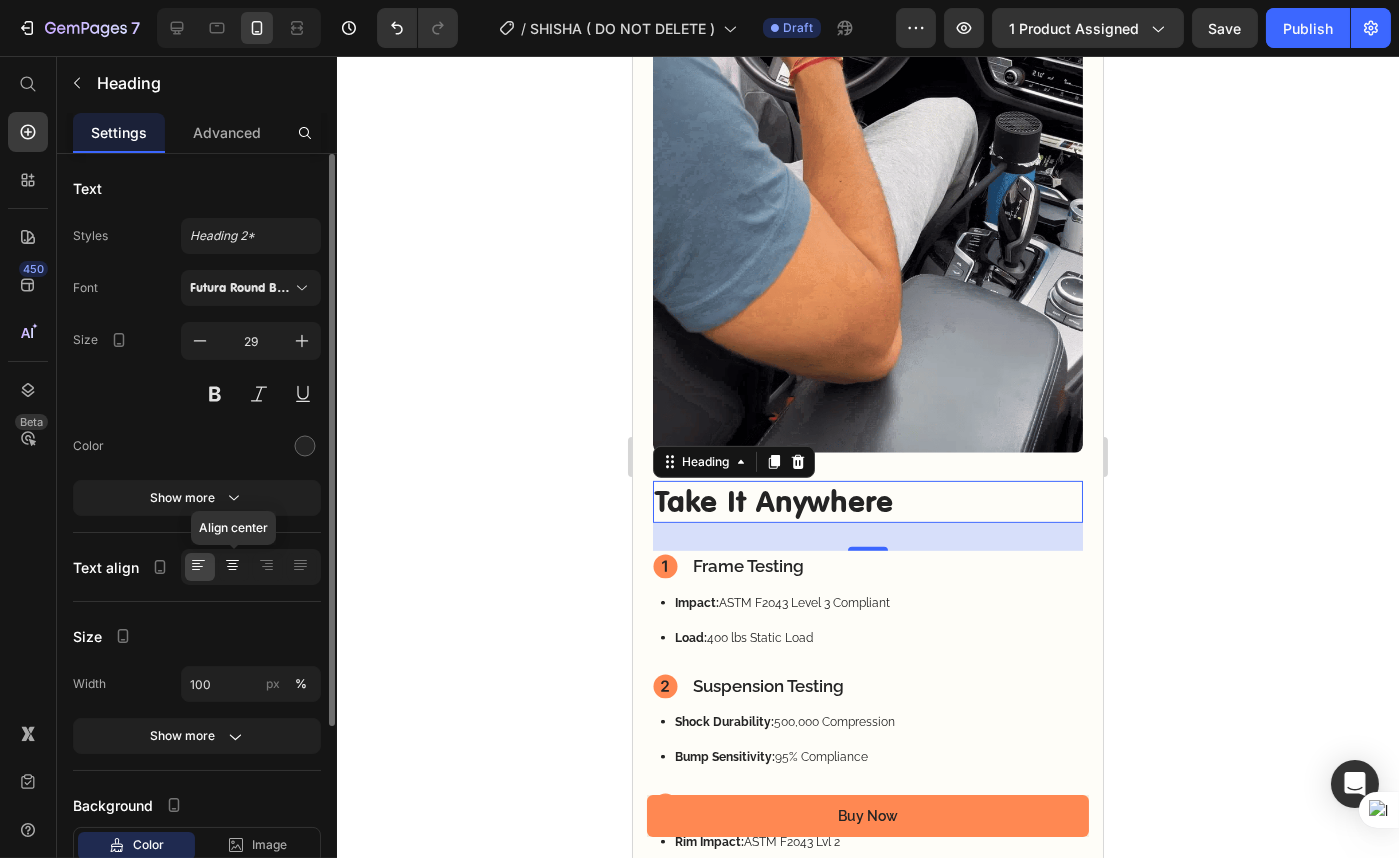 click 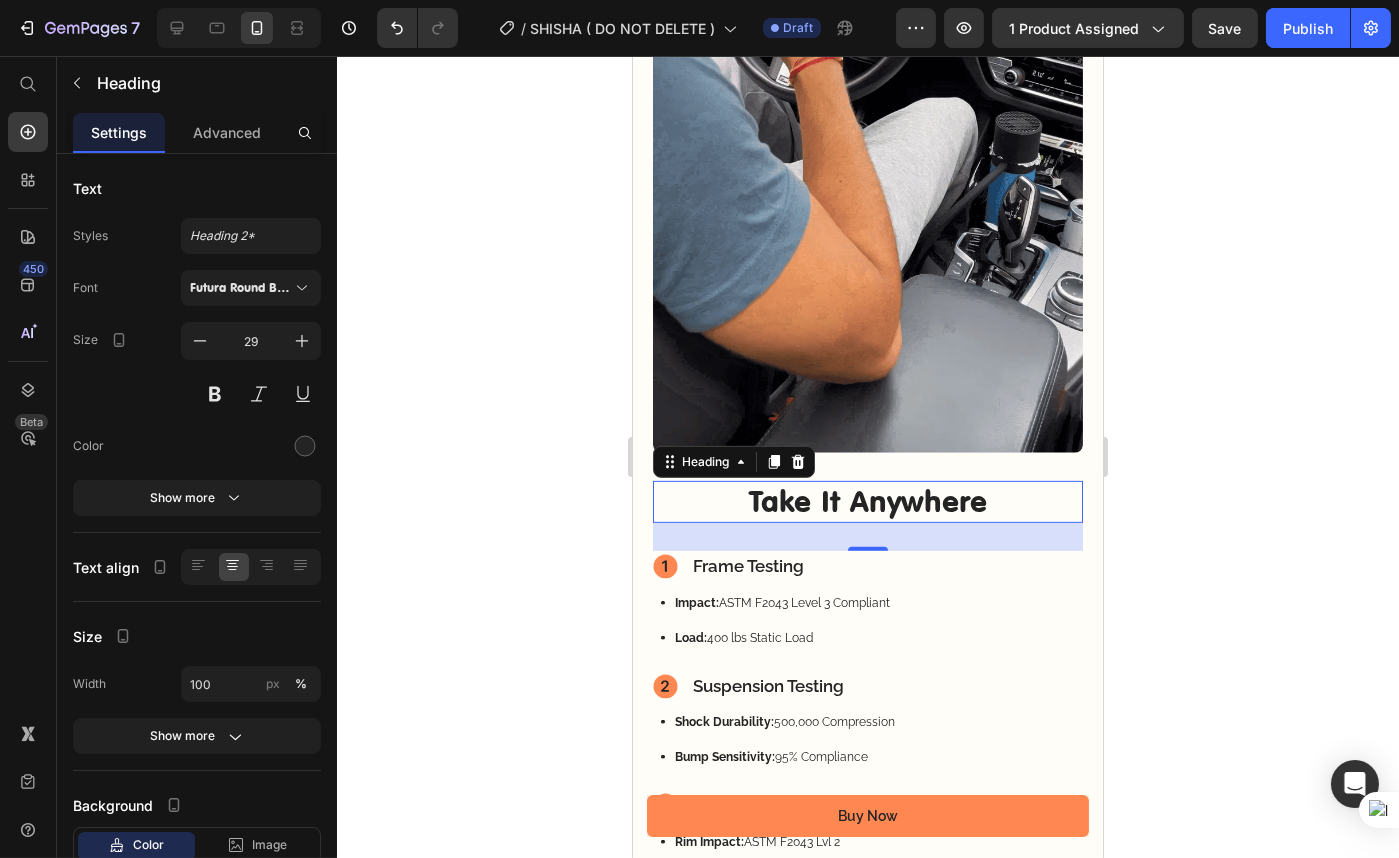 click 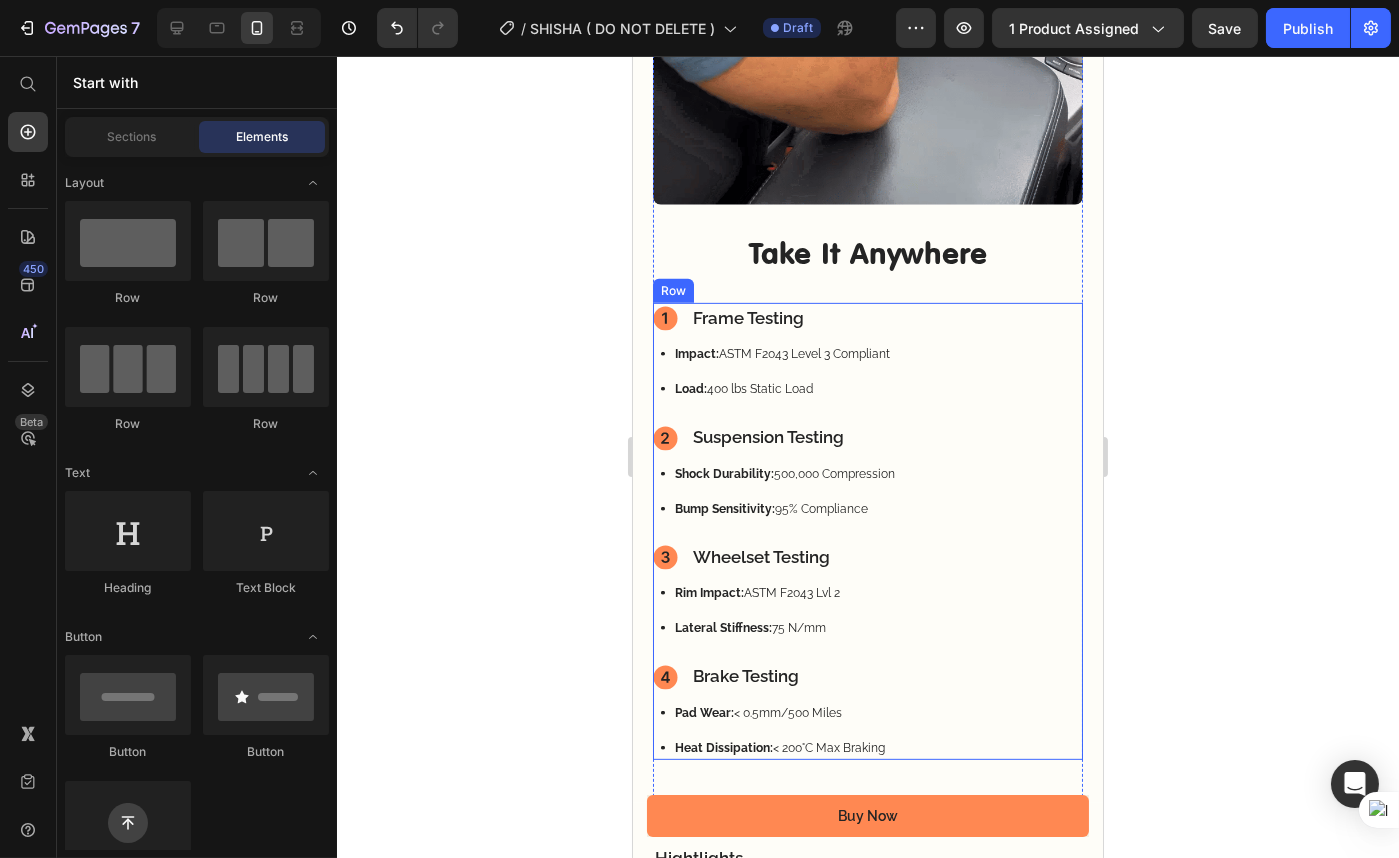 scroll, scrollTop: 1909, scrollLeft: 0, axis: vertical 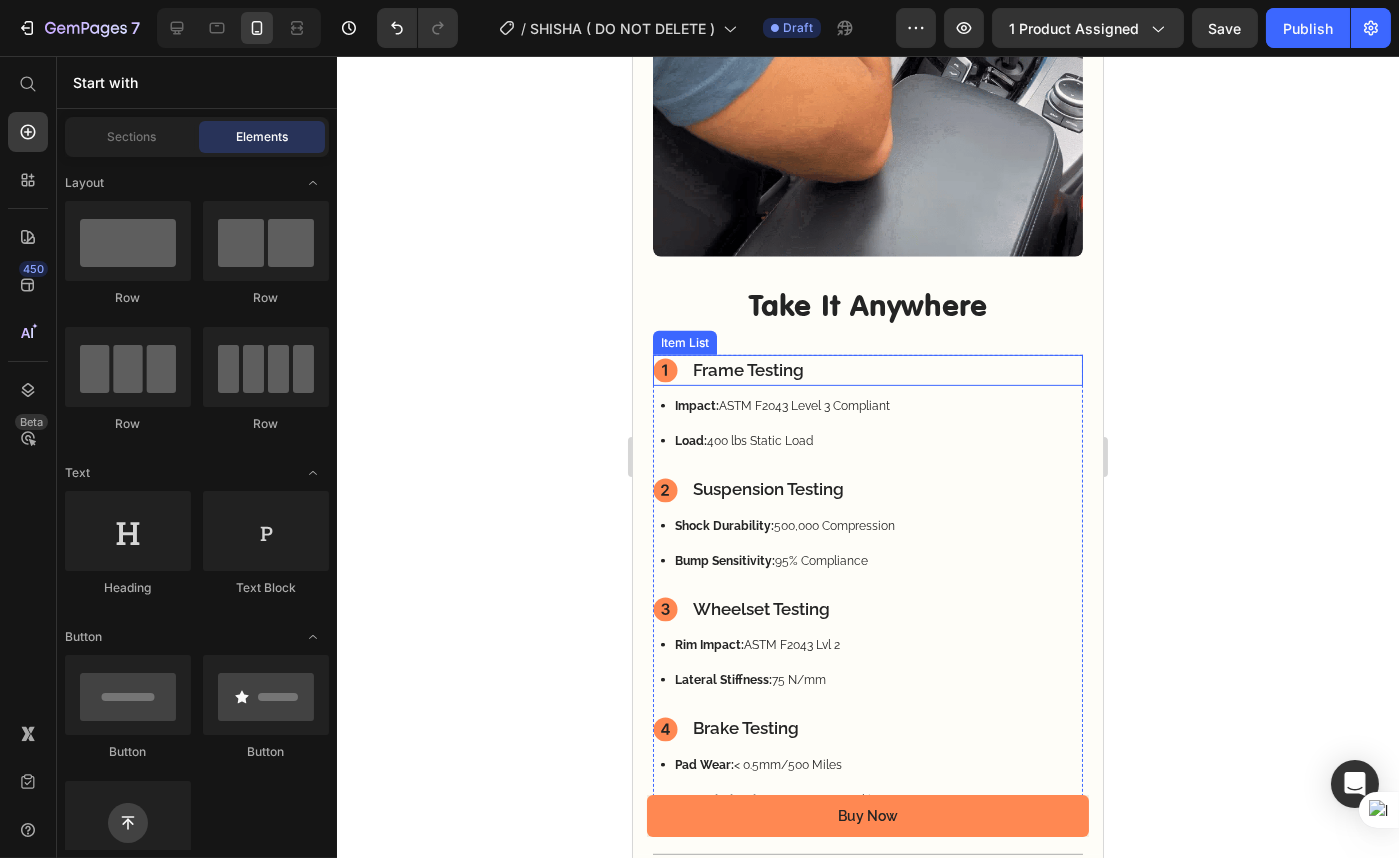 click on "Frame Testing" at bounding box center (867, 371) 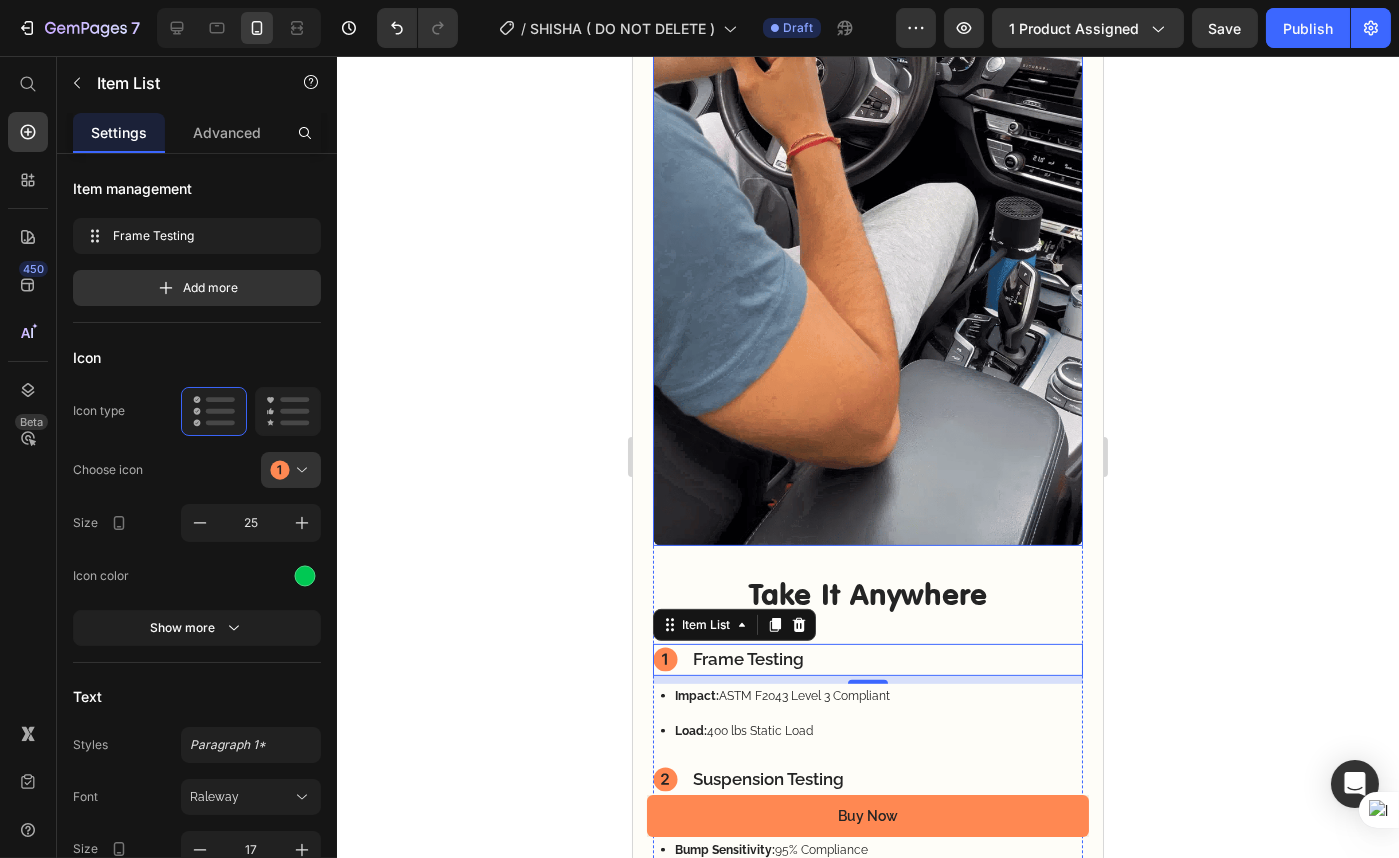 scroll, scrollTop: 1818, scrollLeft: 0, axis: vertical 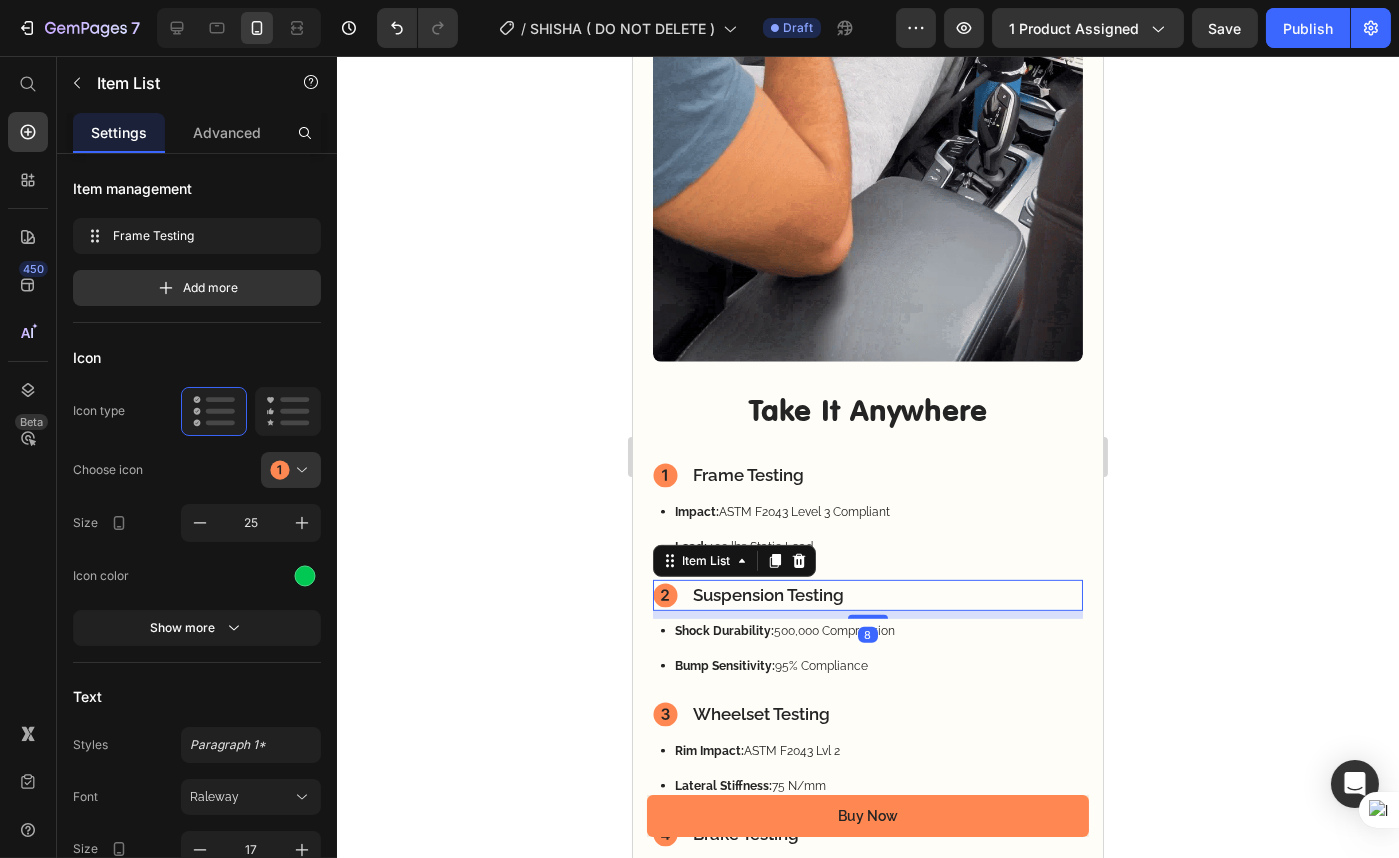 click on "Suspension Testing" at bounding box center [767, 596] 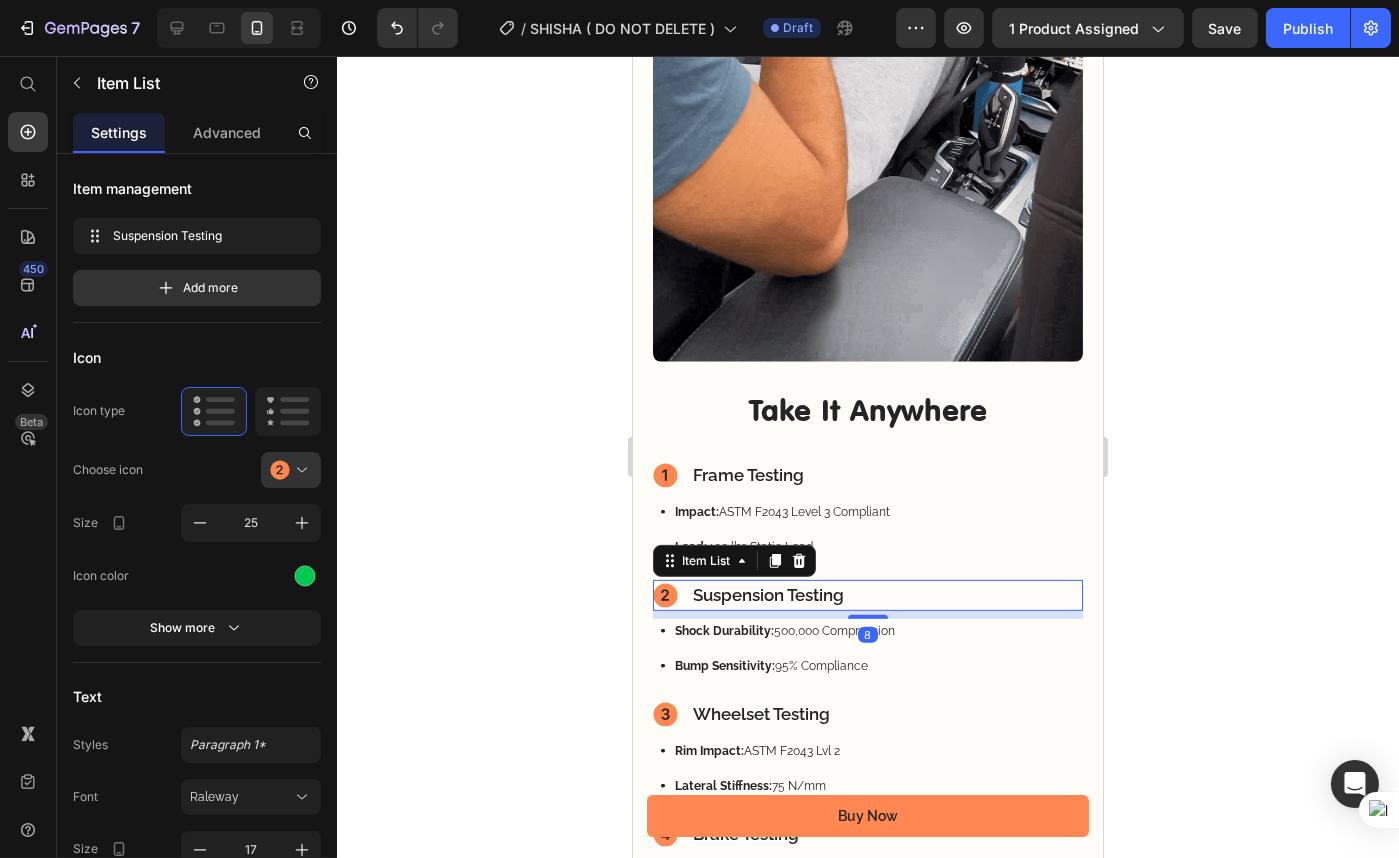 click on "Suspension Testing" at bounding box center (767, 596) 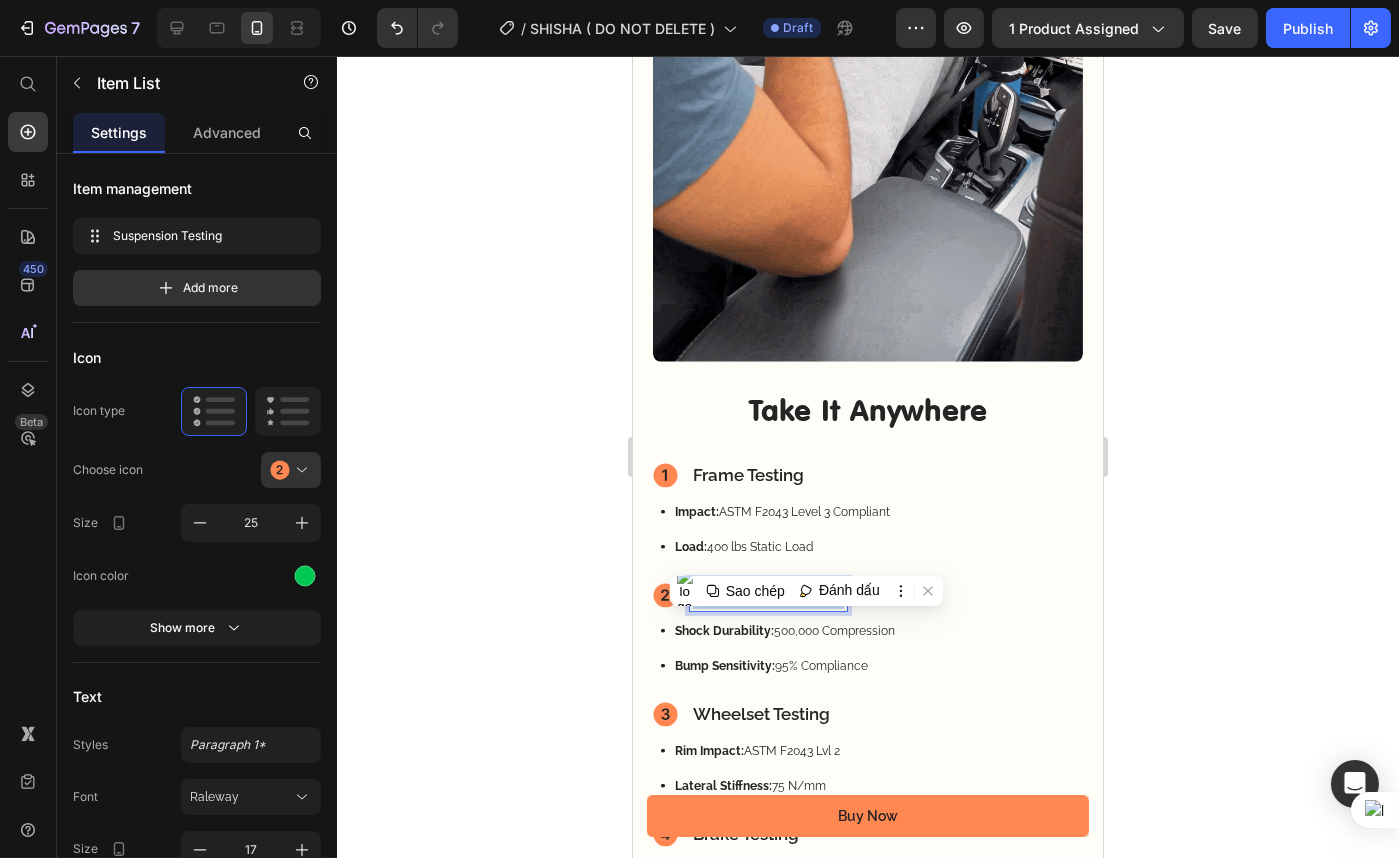click on "Suspension Testing" at bounding box center [767, 596] 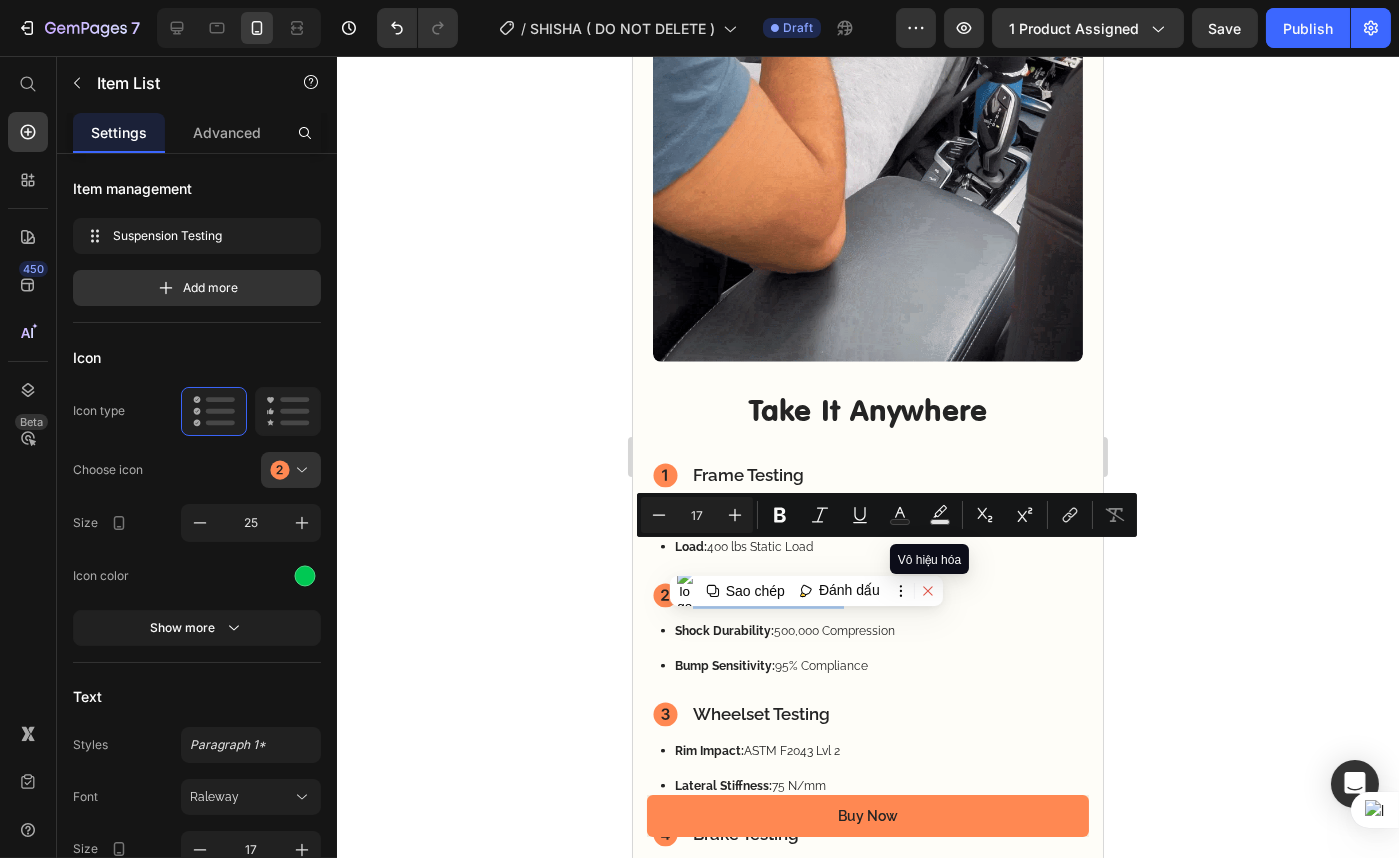 click 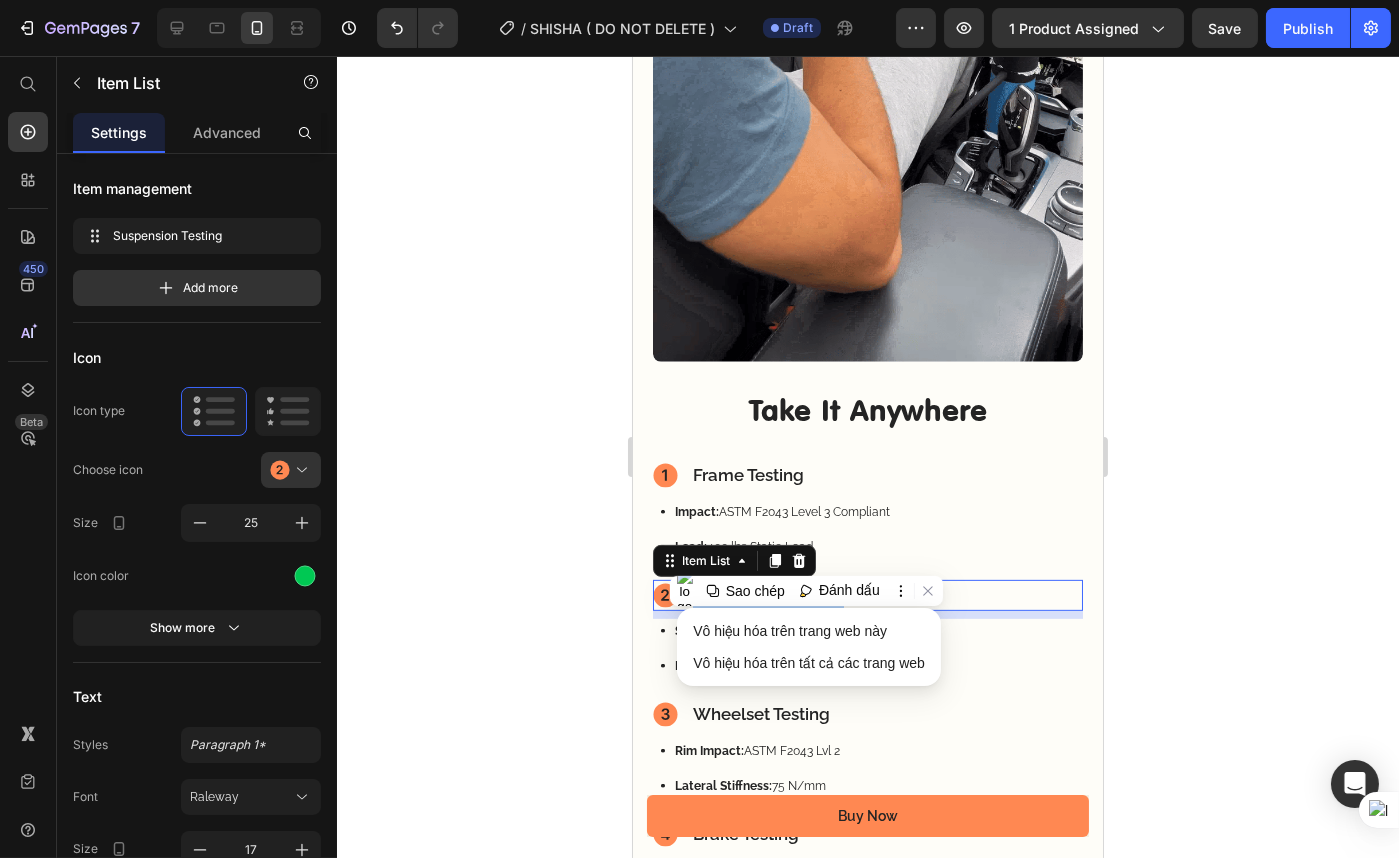 click 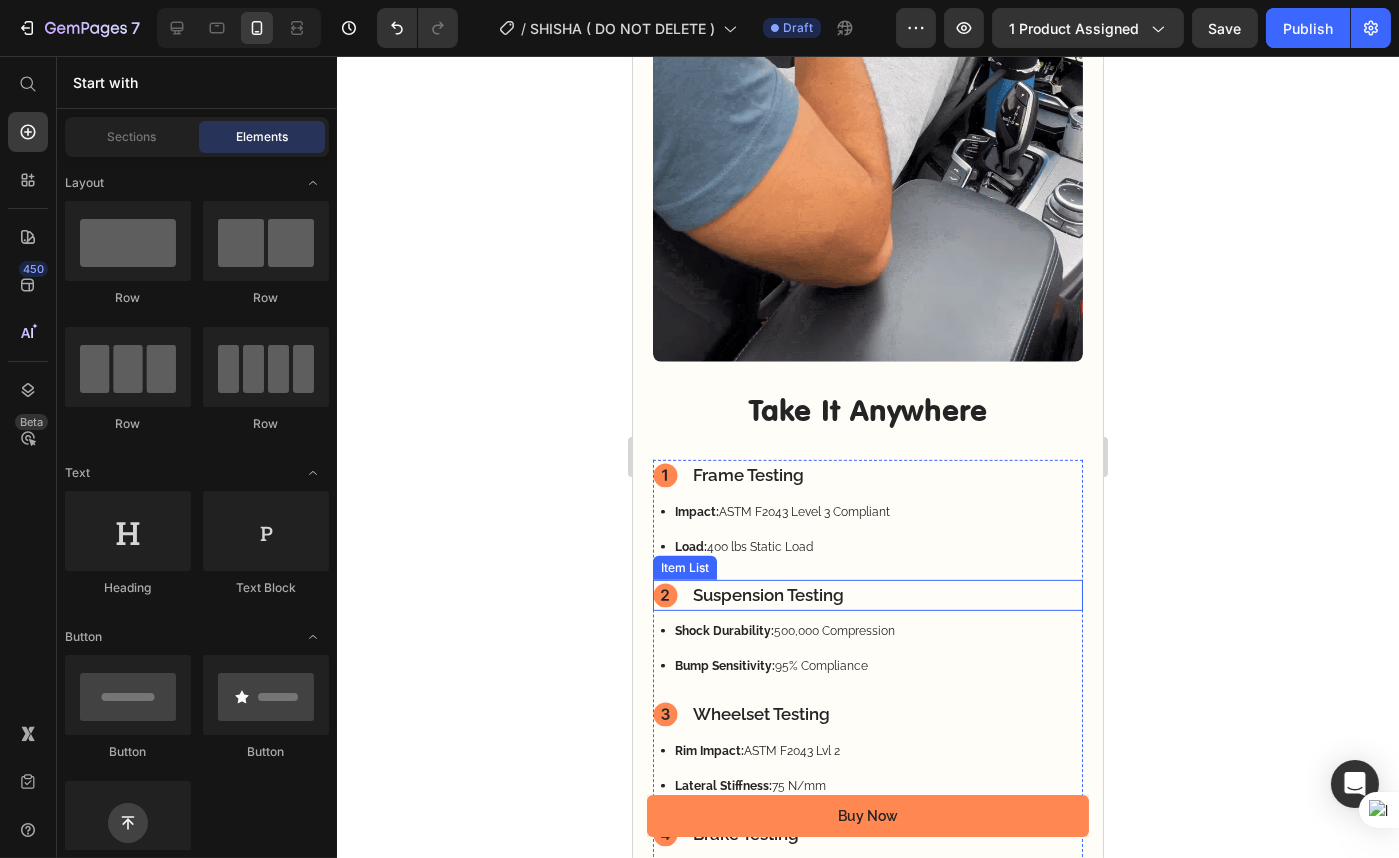 click on "Suspension Testing" at bounding box center [767, 596] 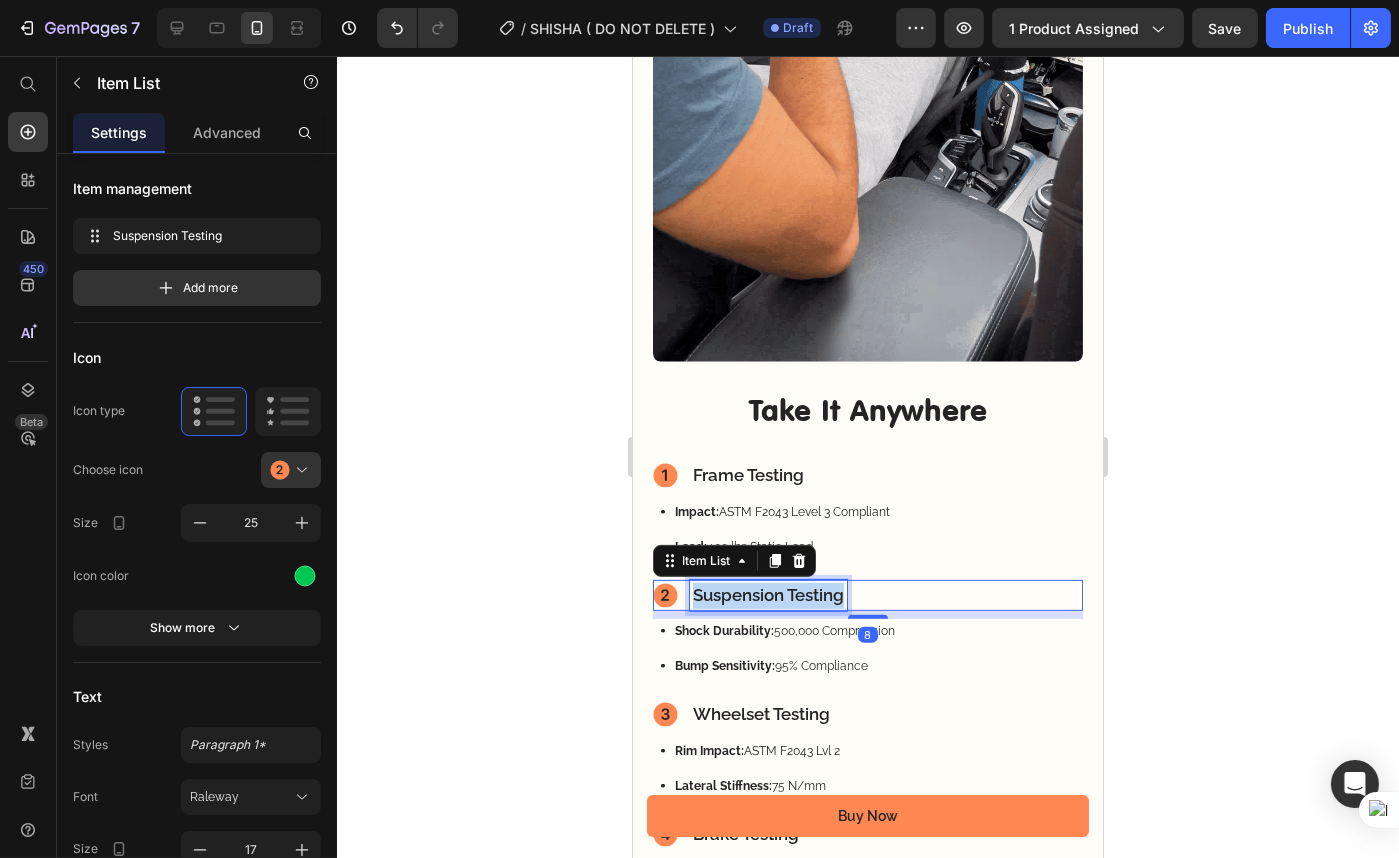 click on "Suspension Testing" at bounding box center [767, 596] 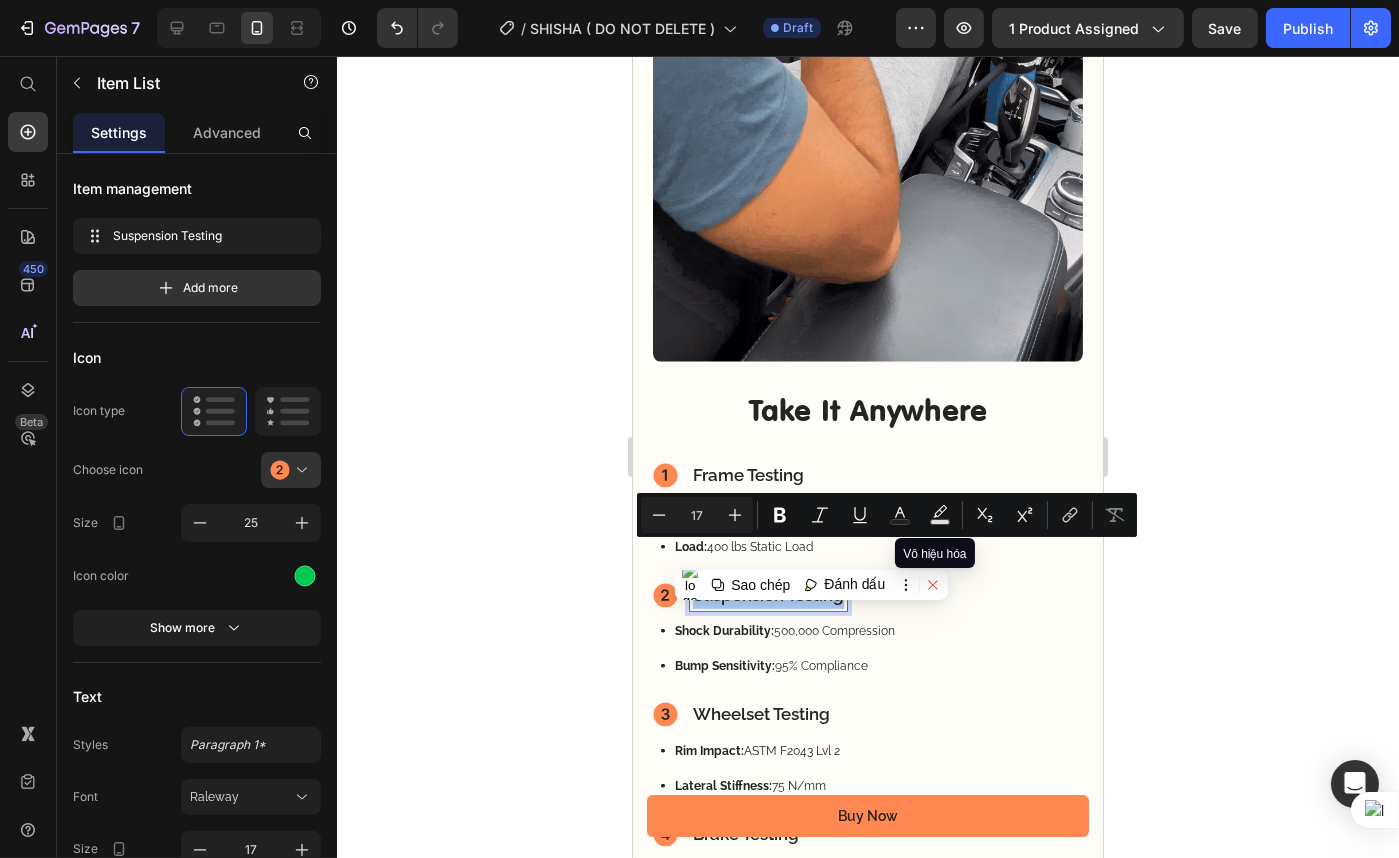 click 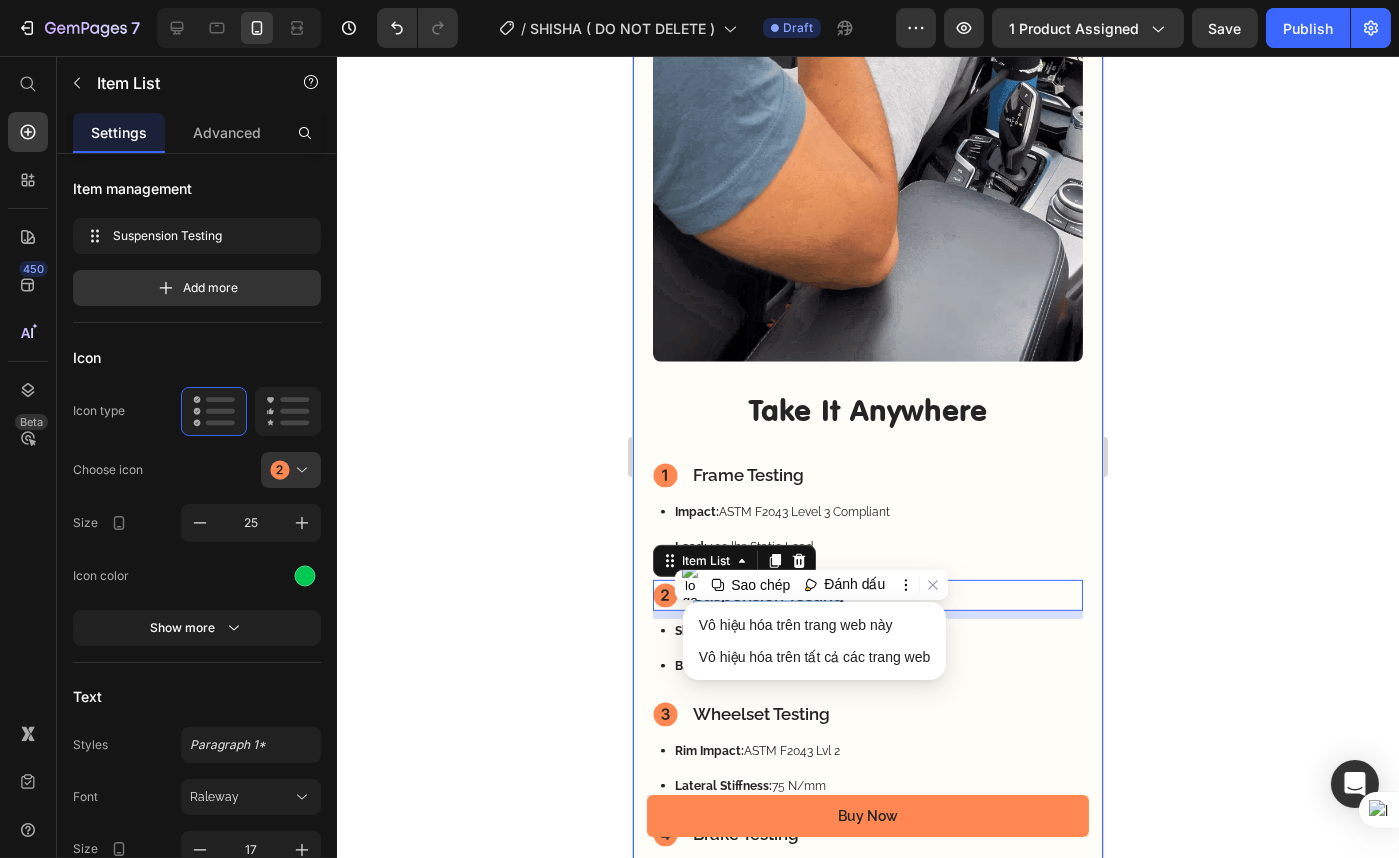 click 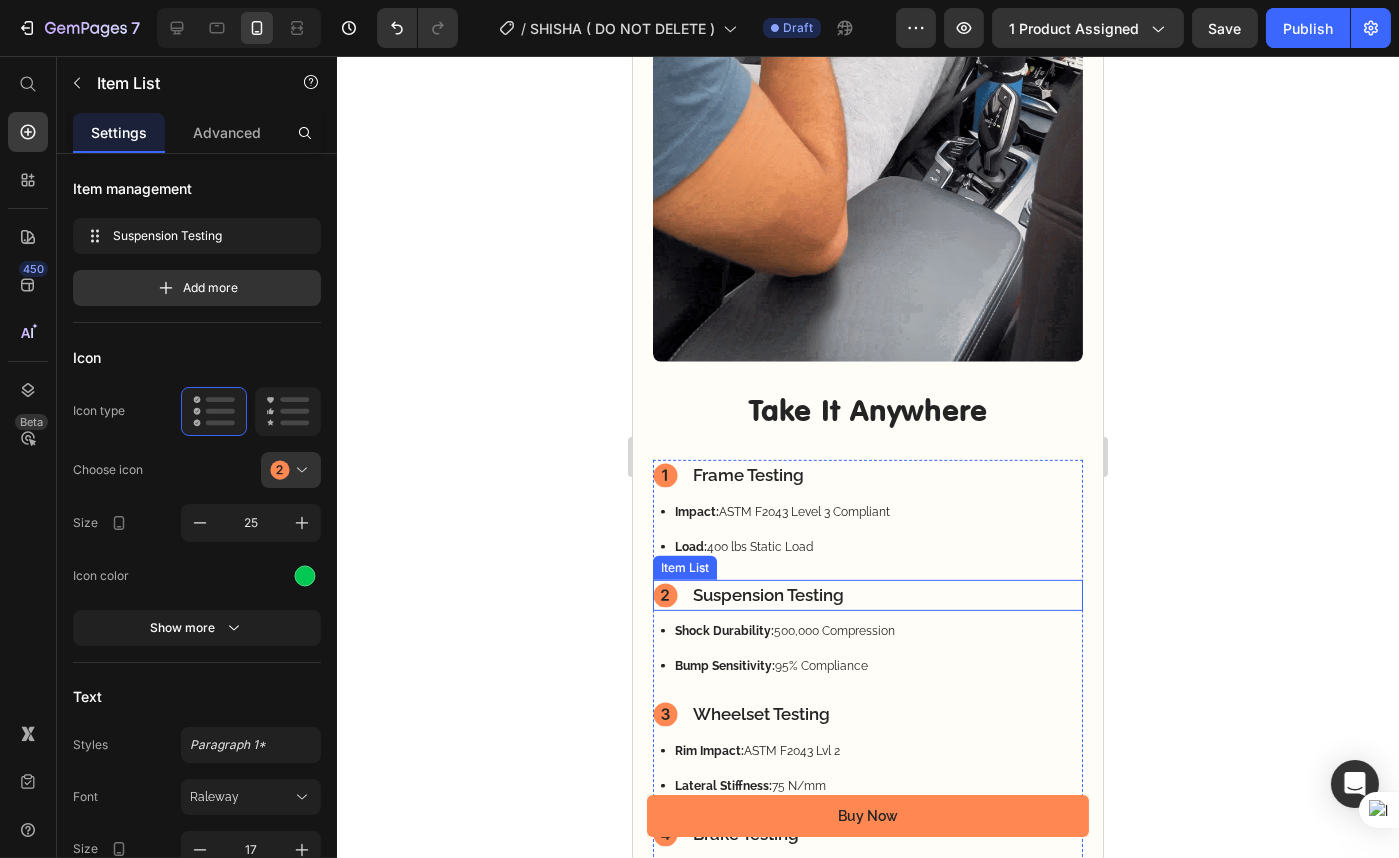 click on "Suspension Testing" at bounding box center (767, 596) 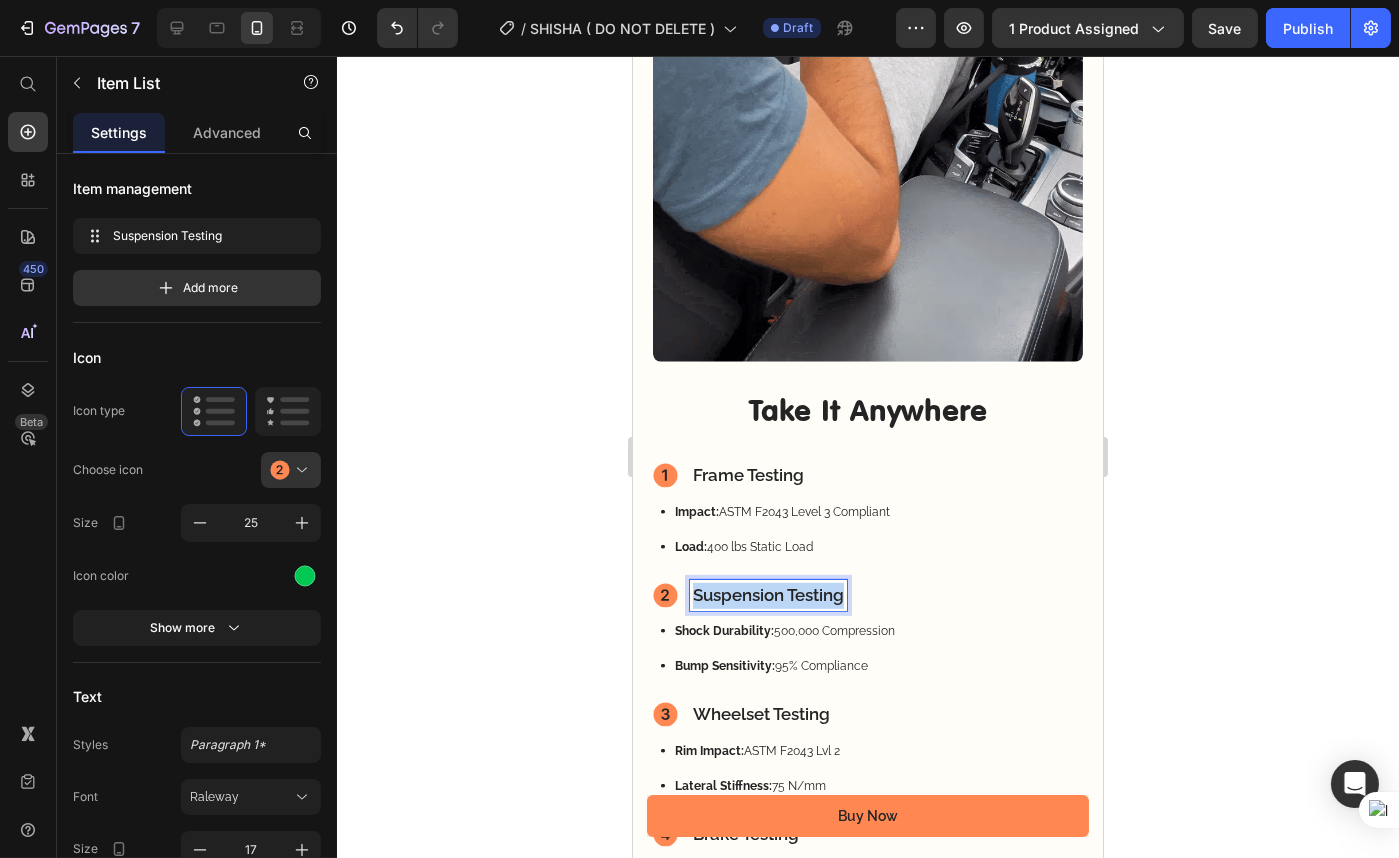 drag, startPoint x: 692, startPoint y: 555, endPoint x: 846, endPoint y: 570, distance: 154.72879 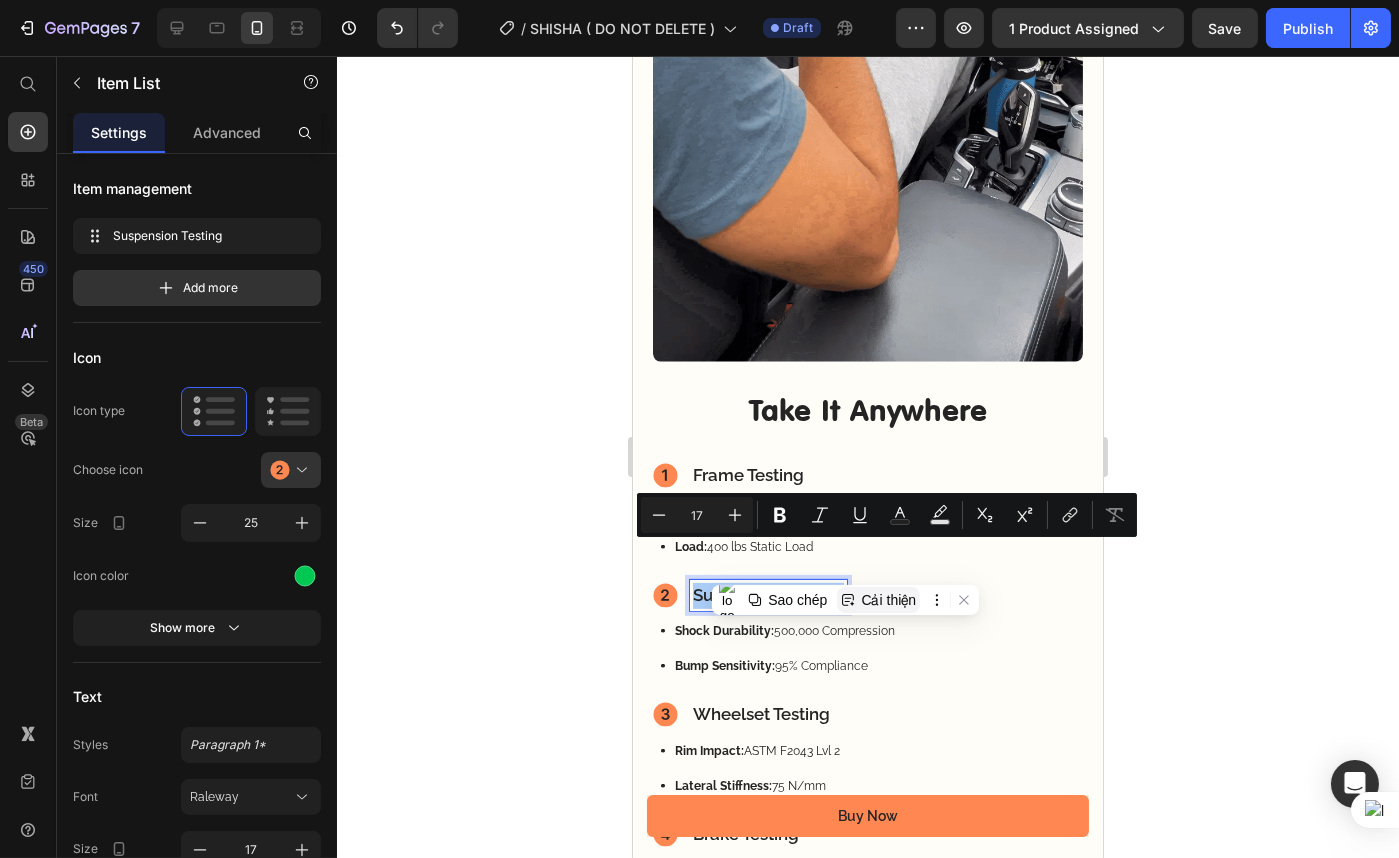 click on "Cải thiện" at bounding box center (888, 600) 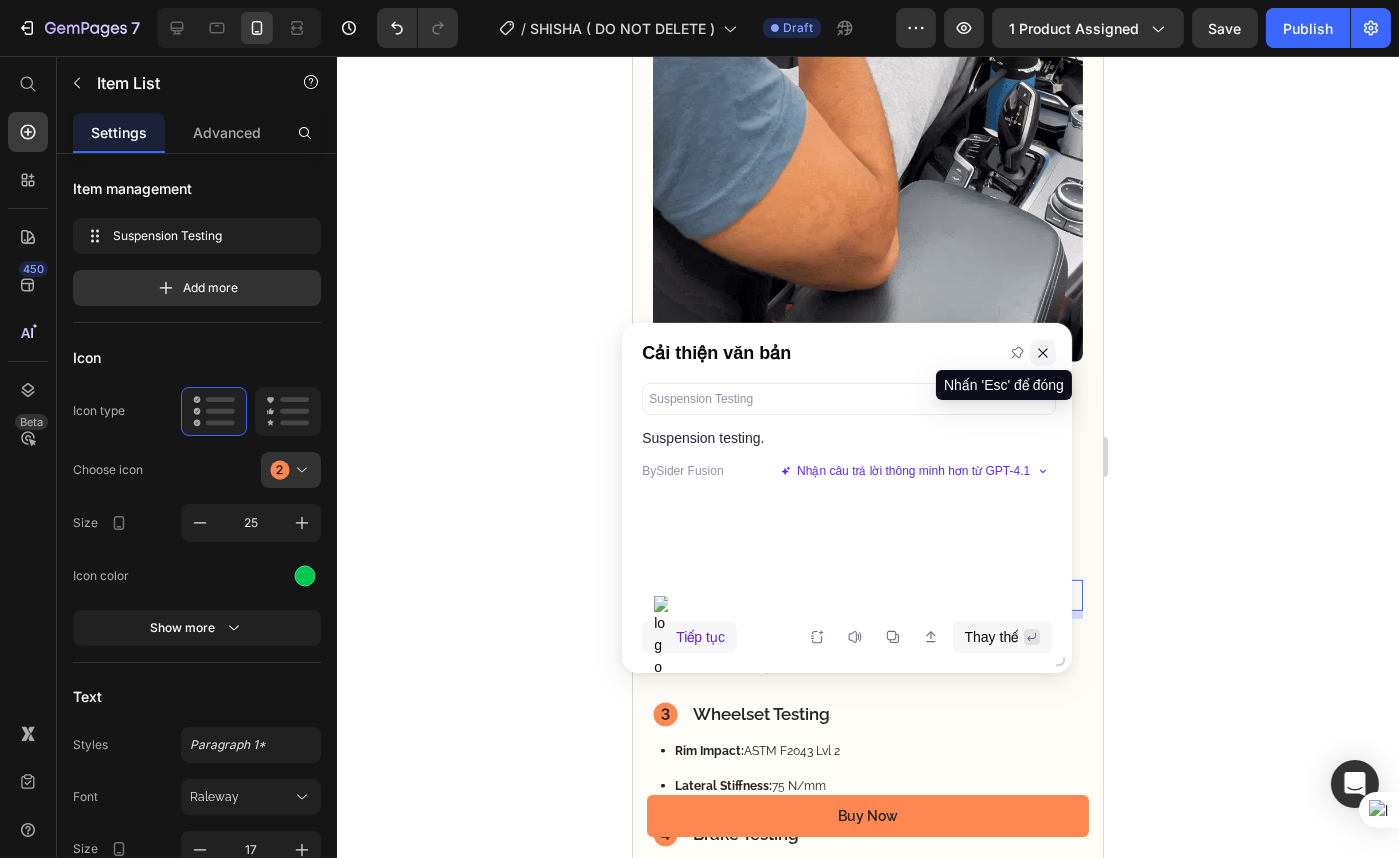 drag, startPoint x: 1039, startPoint y: 357, endPoint x: 405, endPoint y: 304, distance: 636.2114 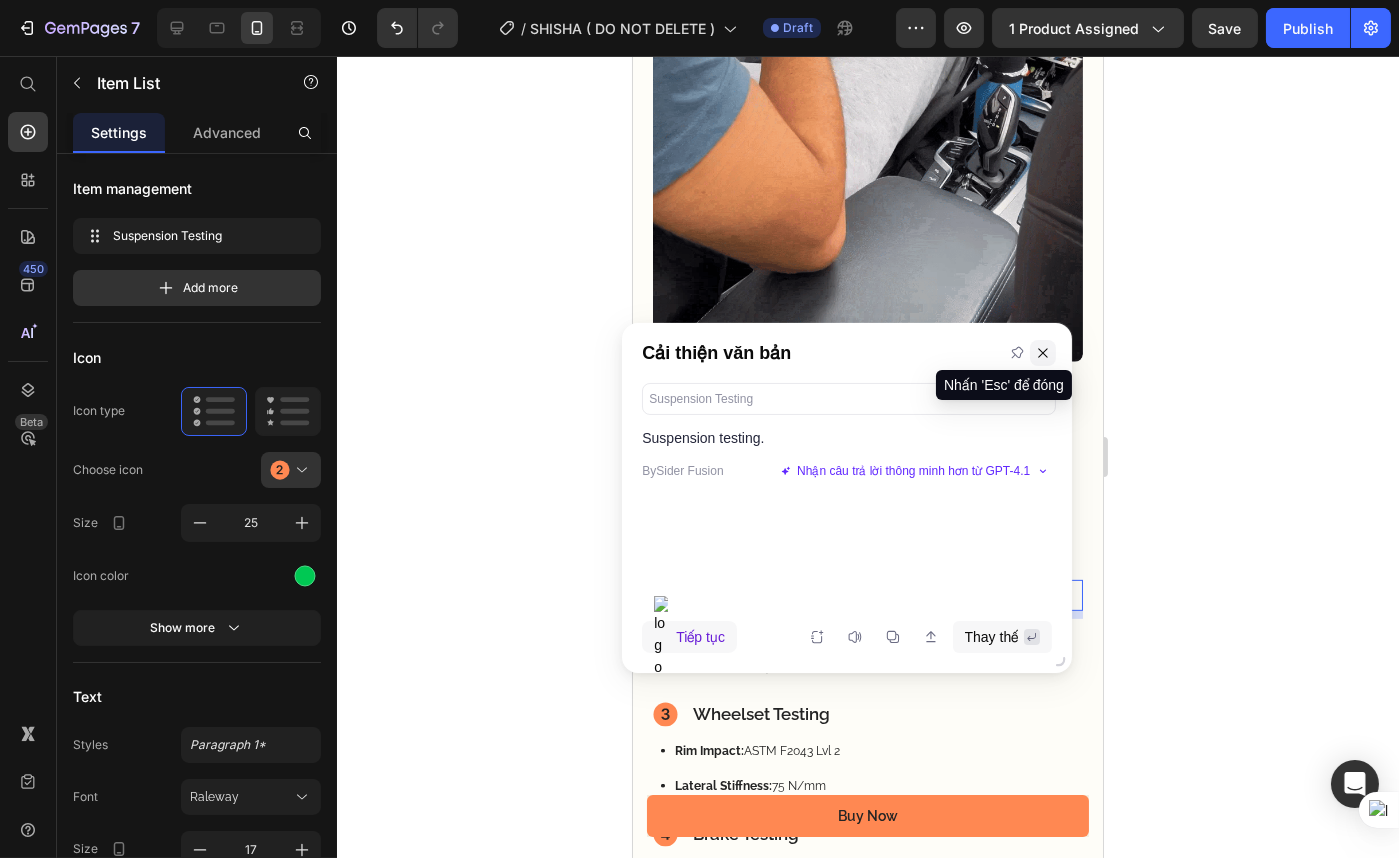 click 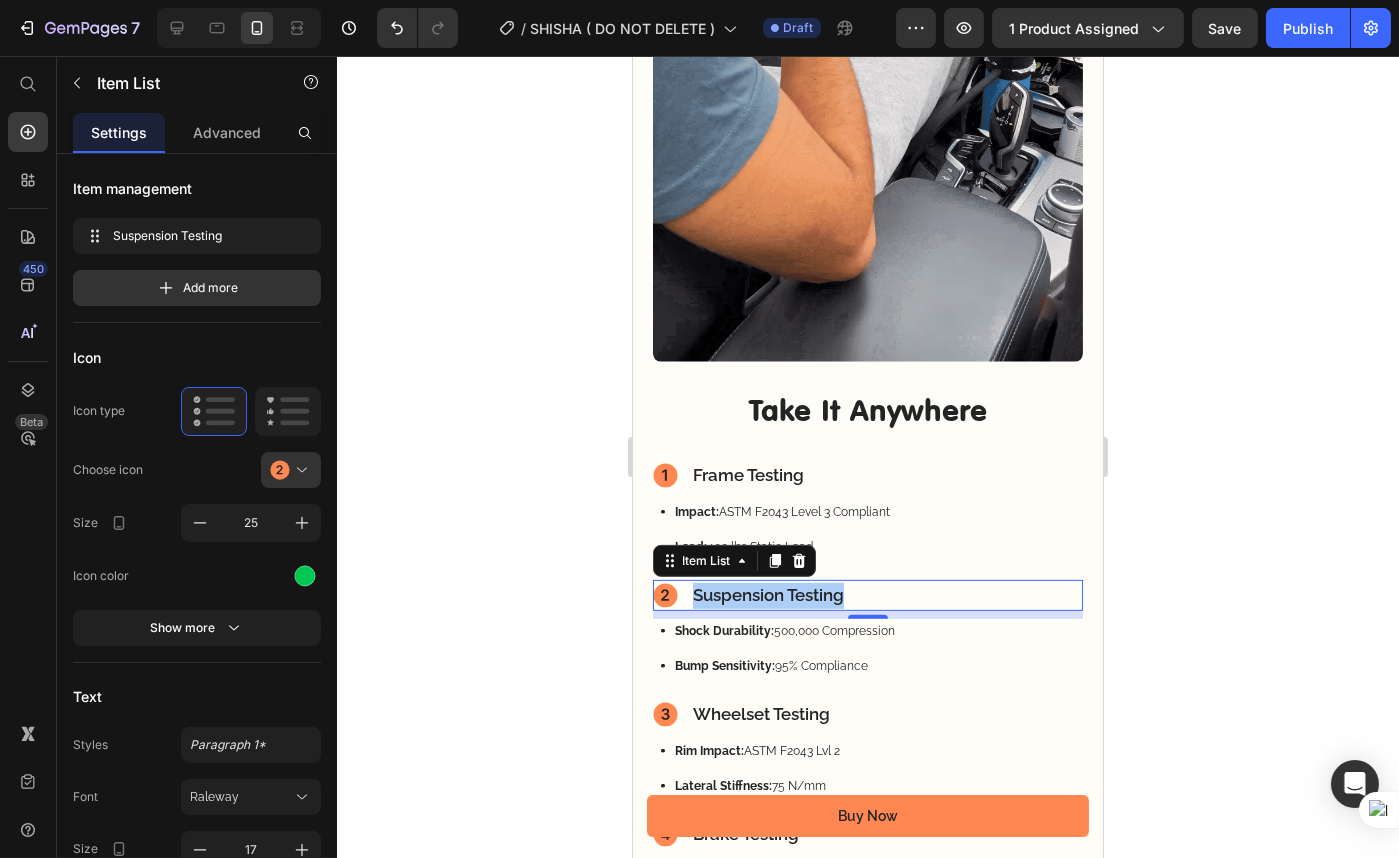 click 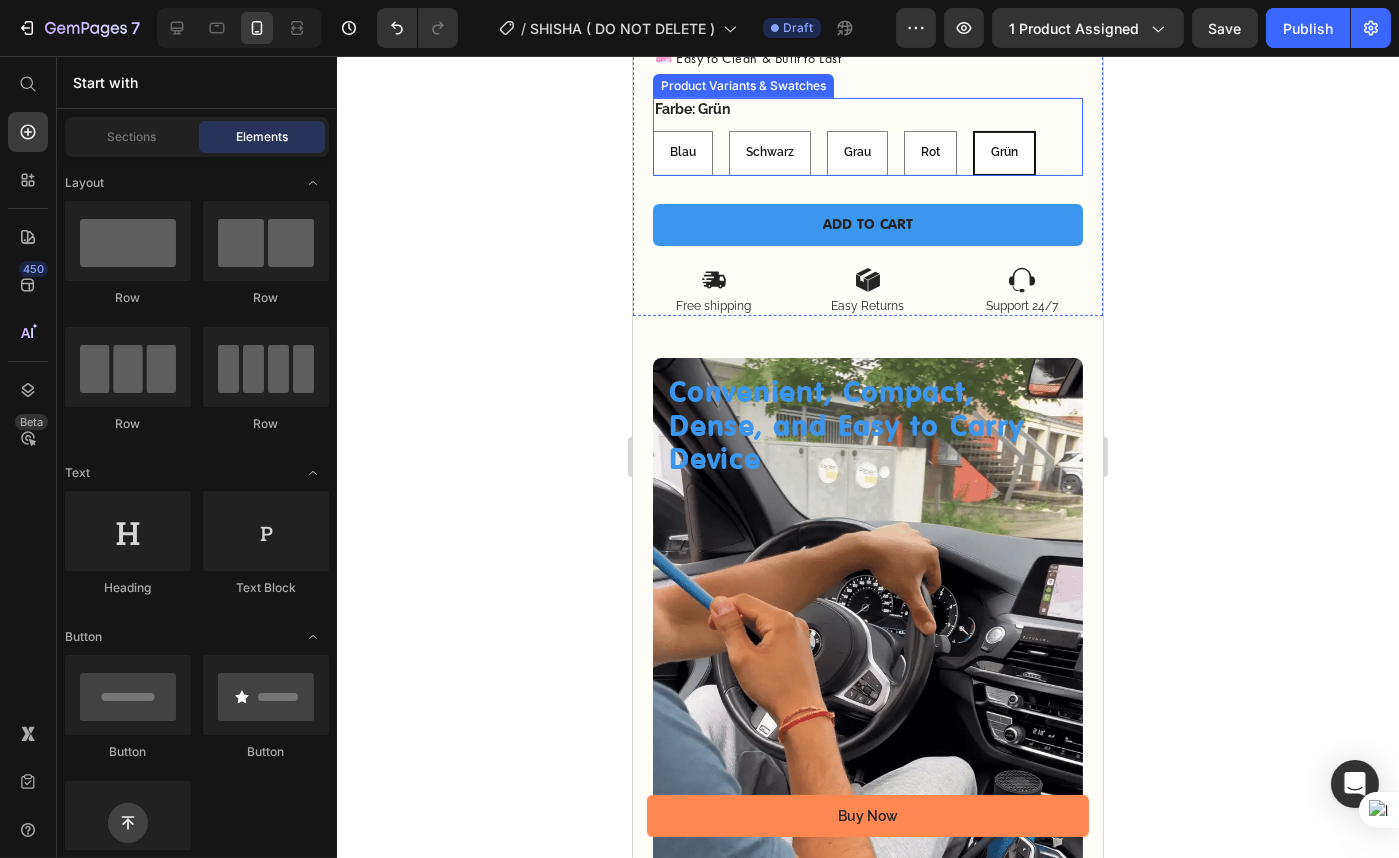 scroll, scrollTop: 1090, scrollLeft: 0, axis: vertical 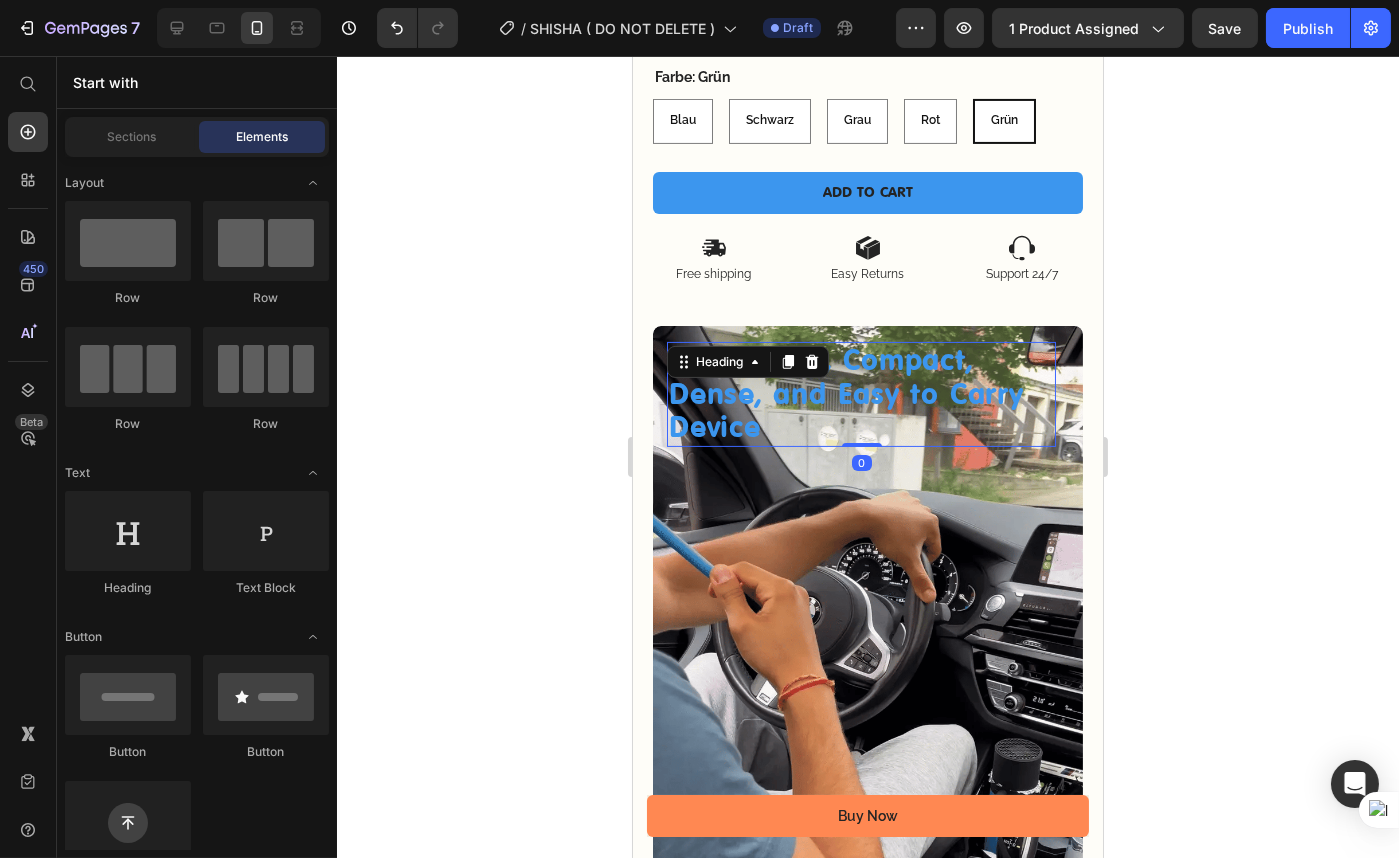click on "Convenient, Compact, Dense, and Easy to Carry Device" at bounding box center (860, 394) 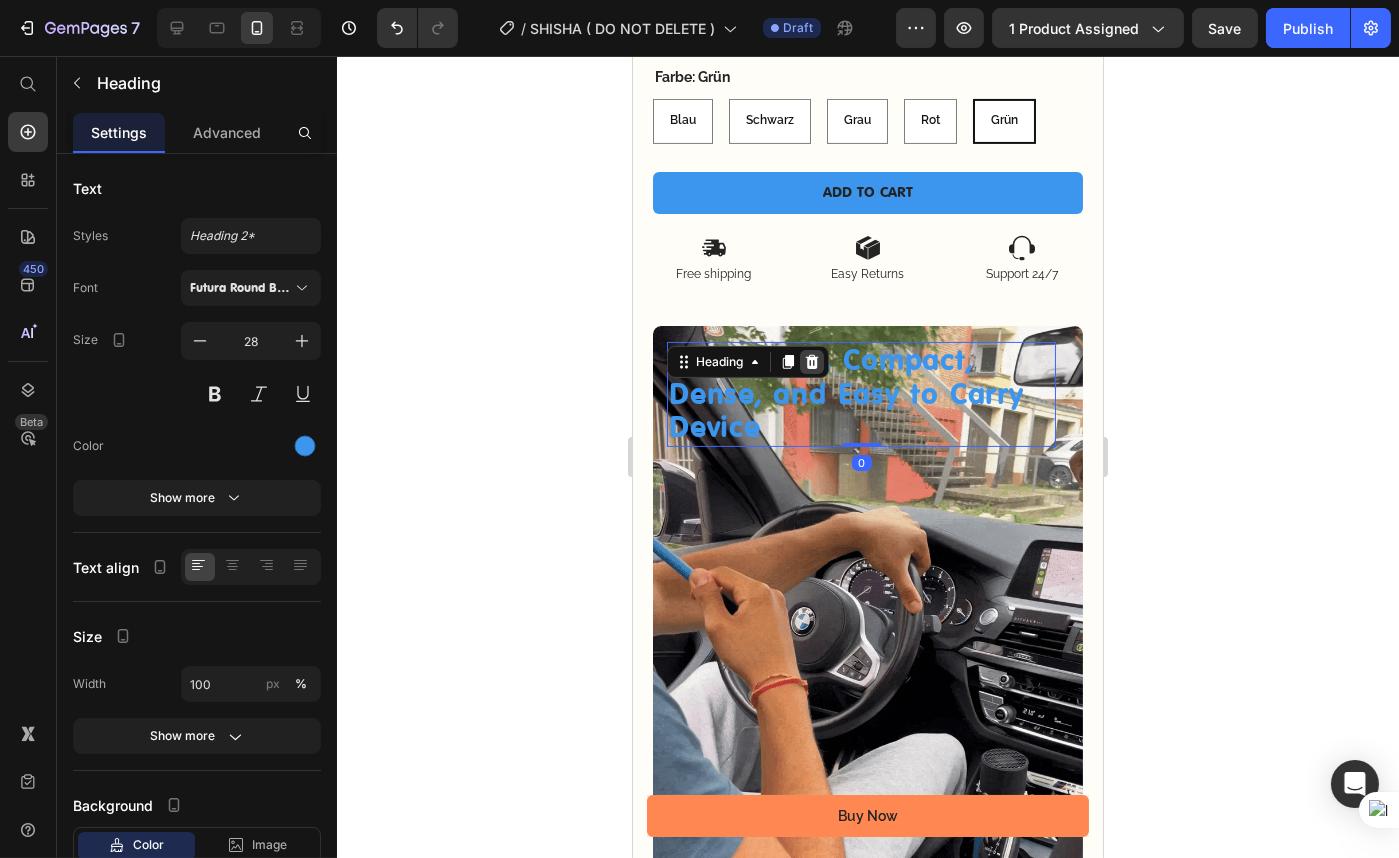 click 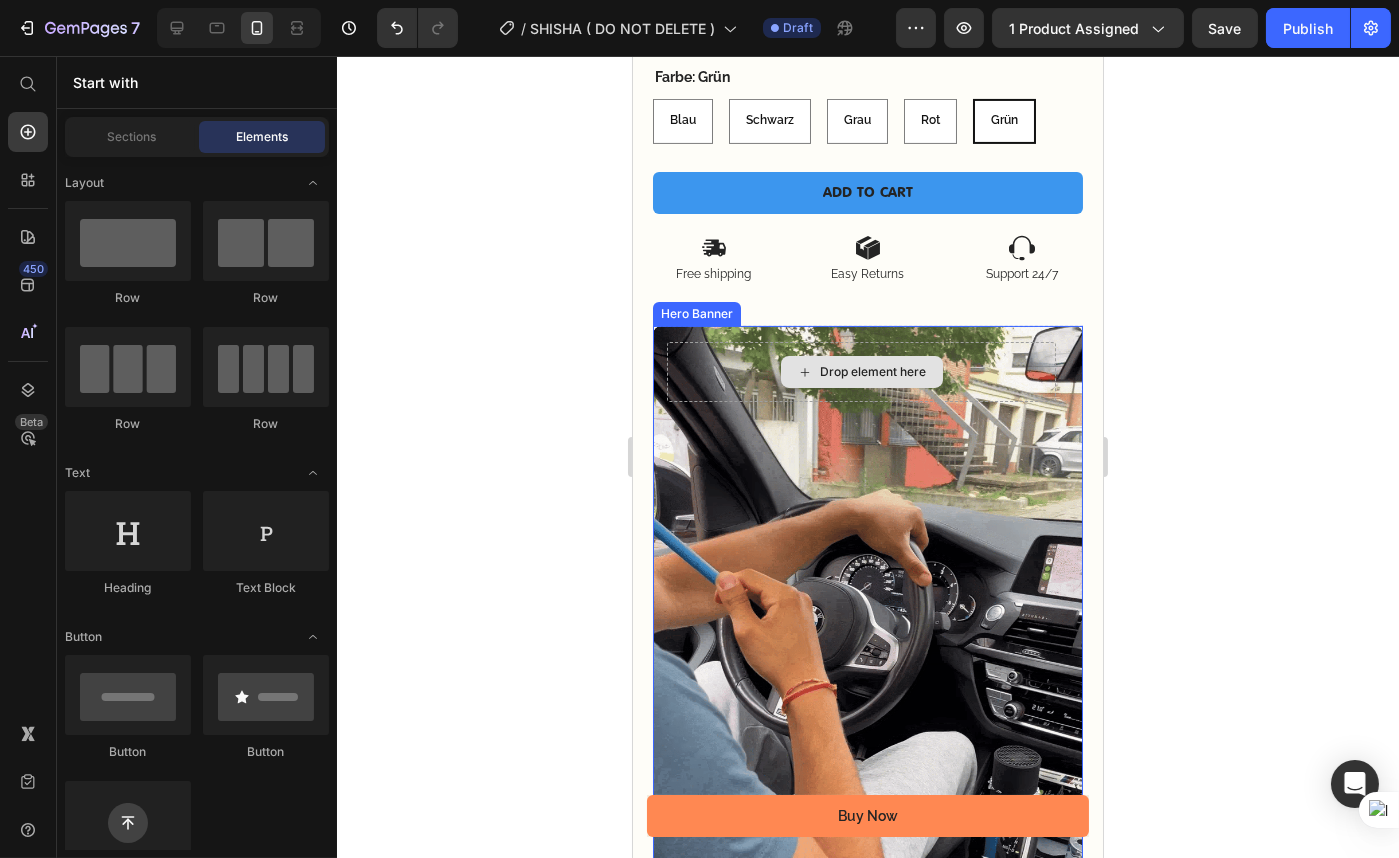 click on "Drop element here" at bounding box center [860, 372] 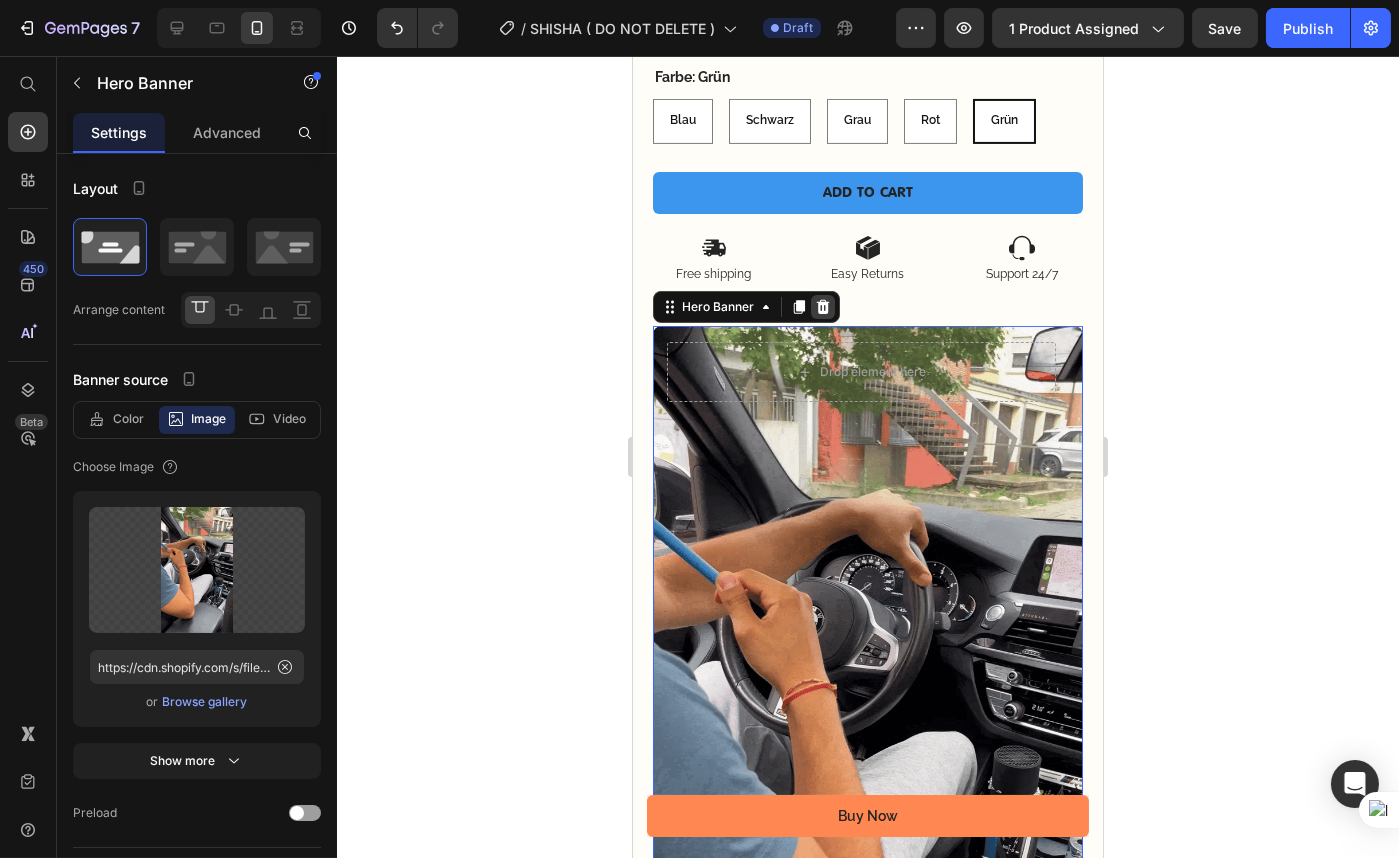 click 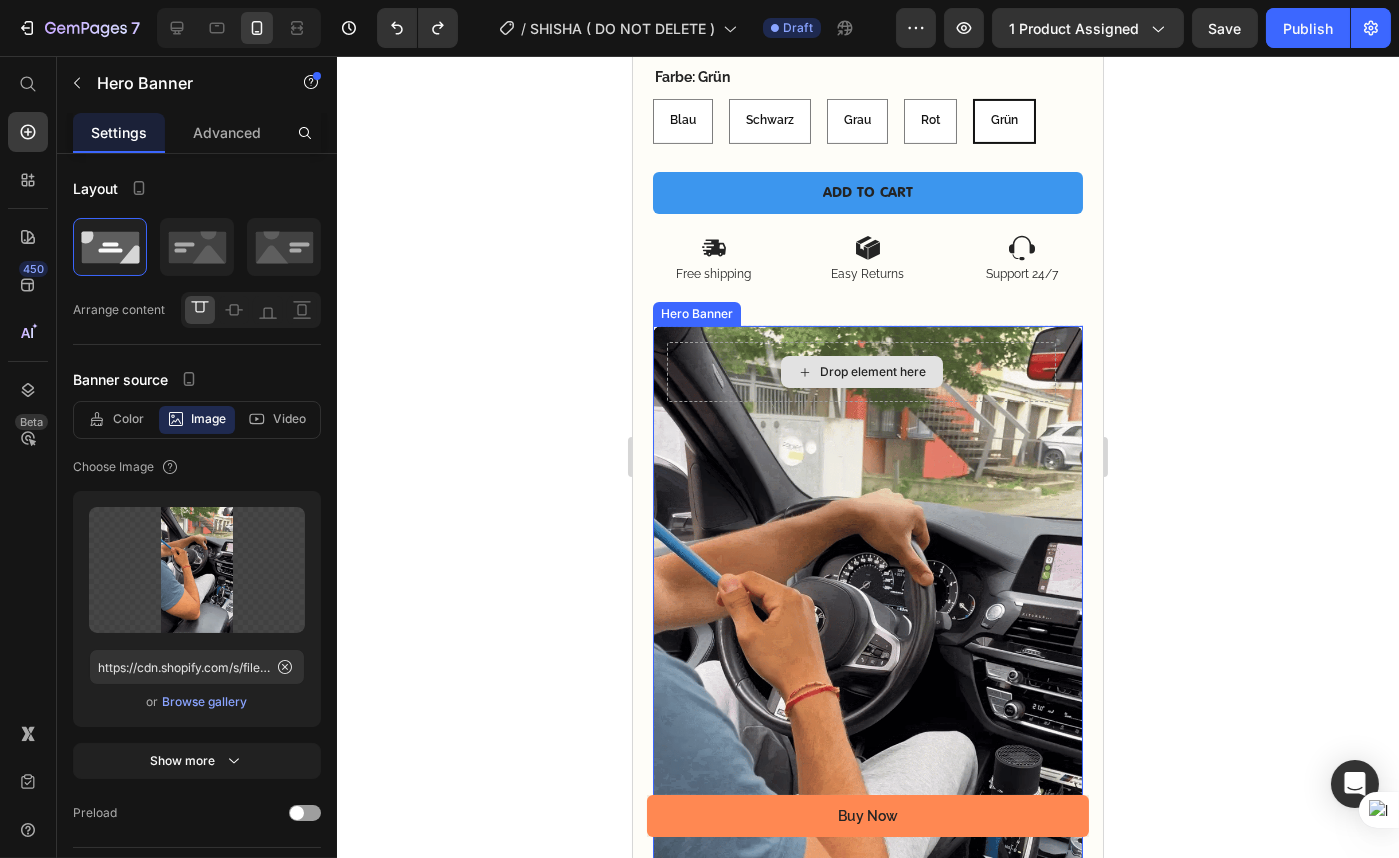 click on "Drop element here" at bounding box center [860, 372] 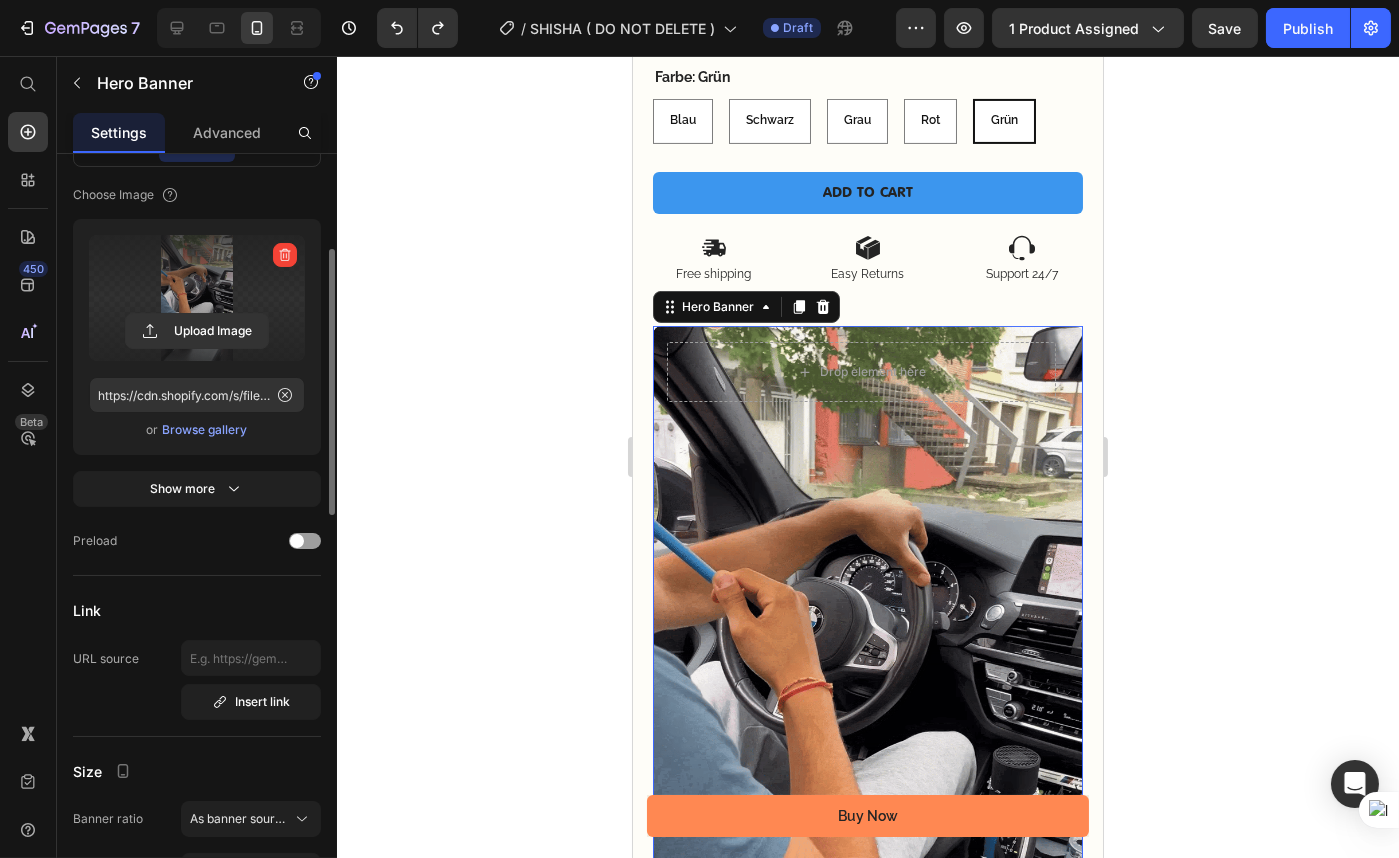 scroll, scrollTop: 90, scrollLeft: 0, axis: vertical 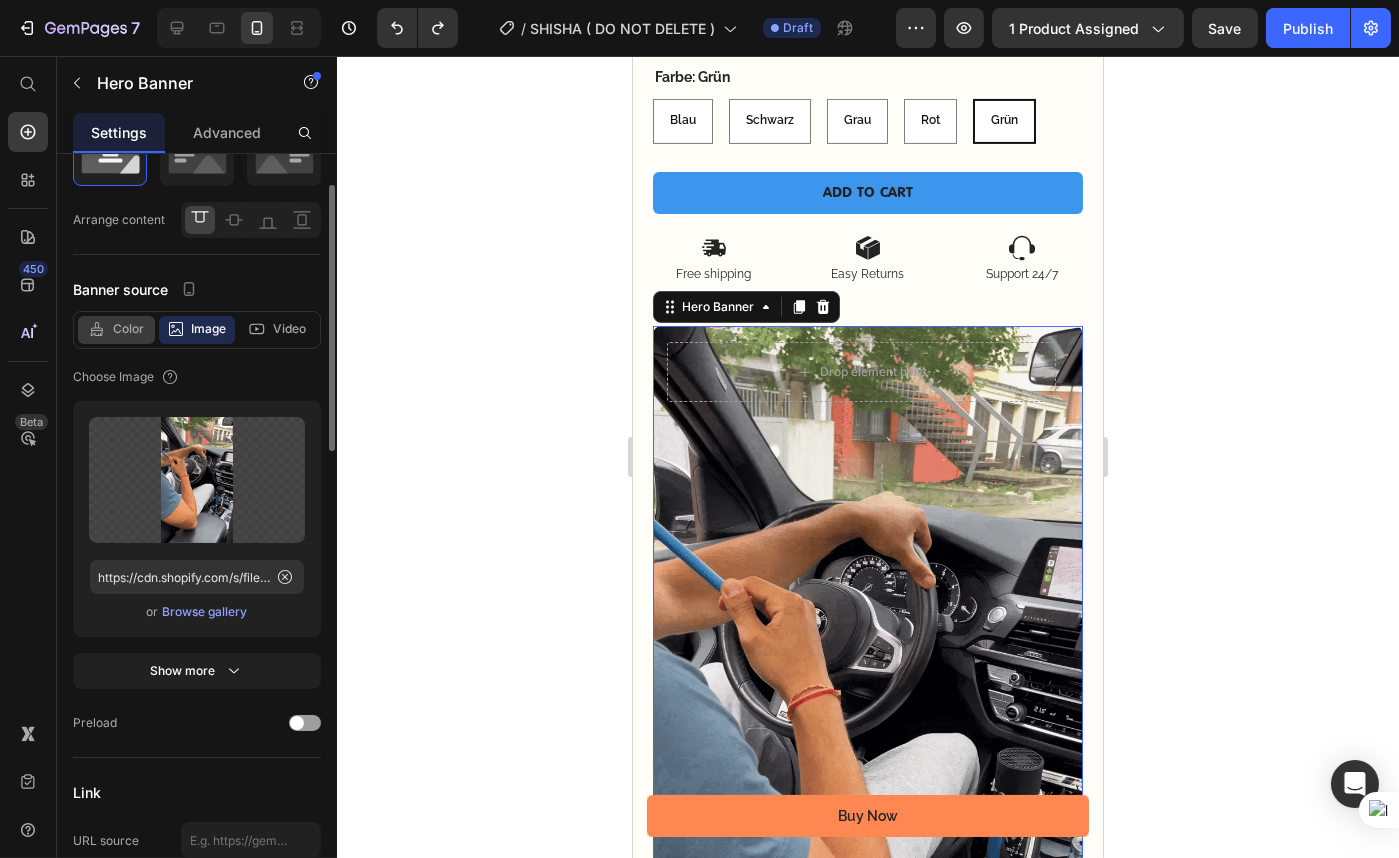 click on "Color" at bounding box center (128, 329) 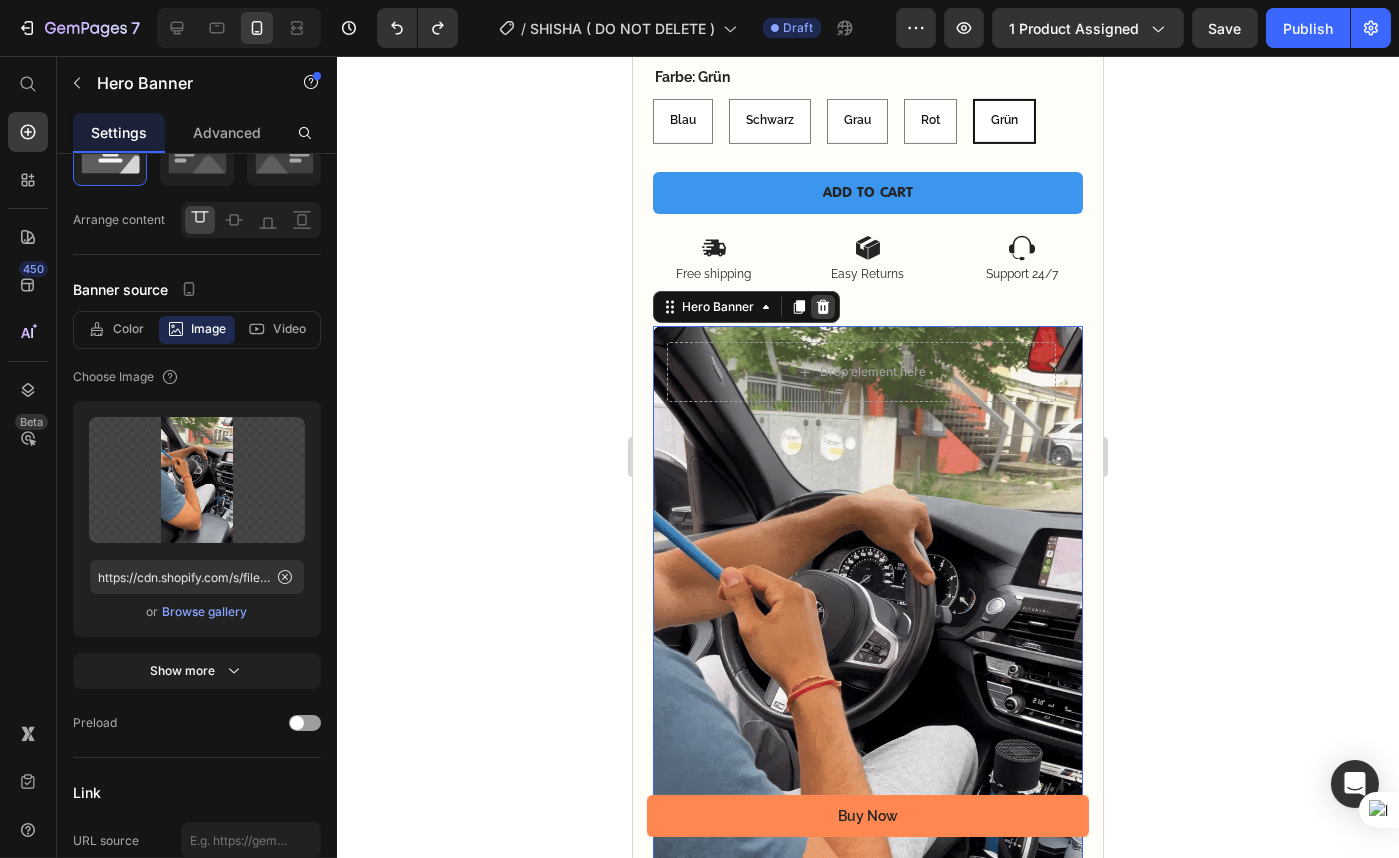 click 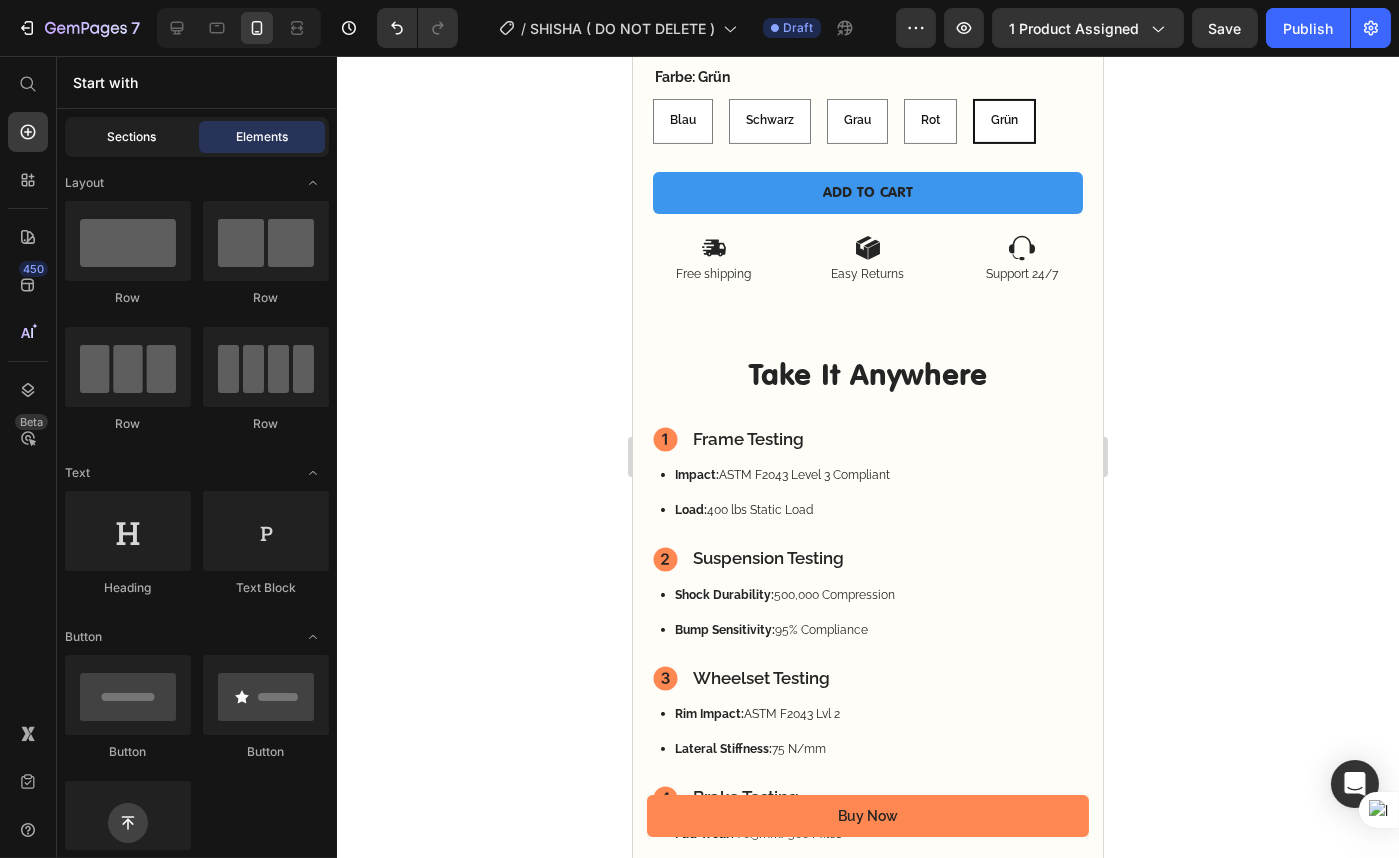 click on "Sections" at bounding box center (132, 137) 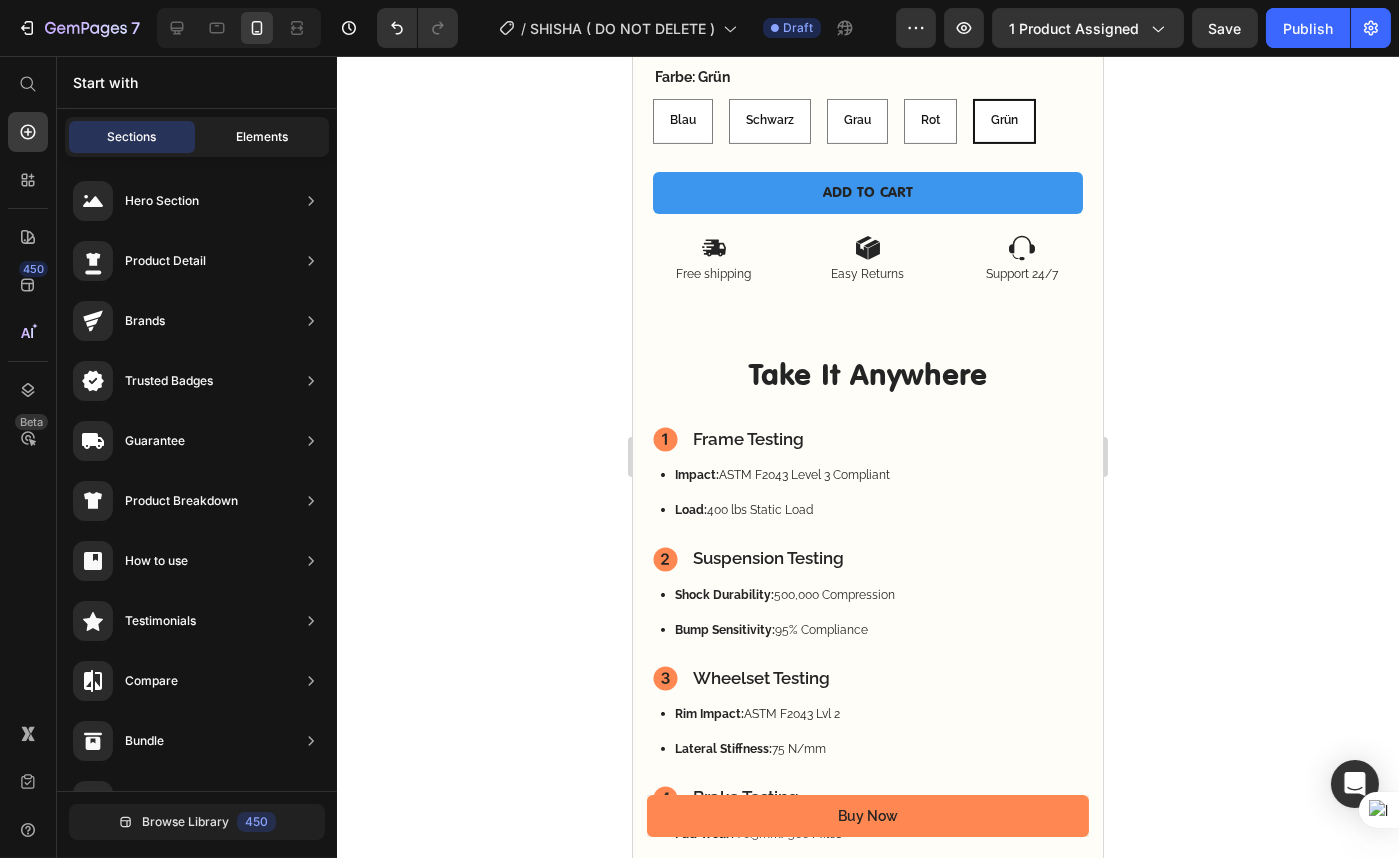 click on "Elements" at bounding box center [262, 137] 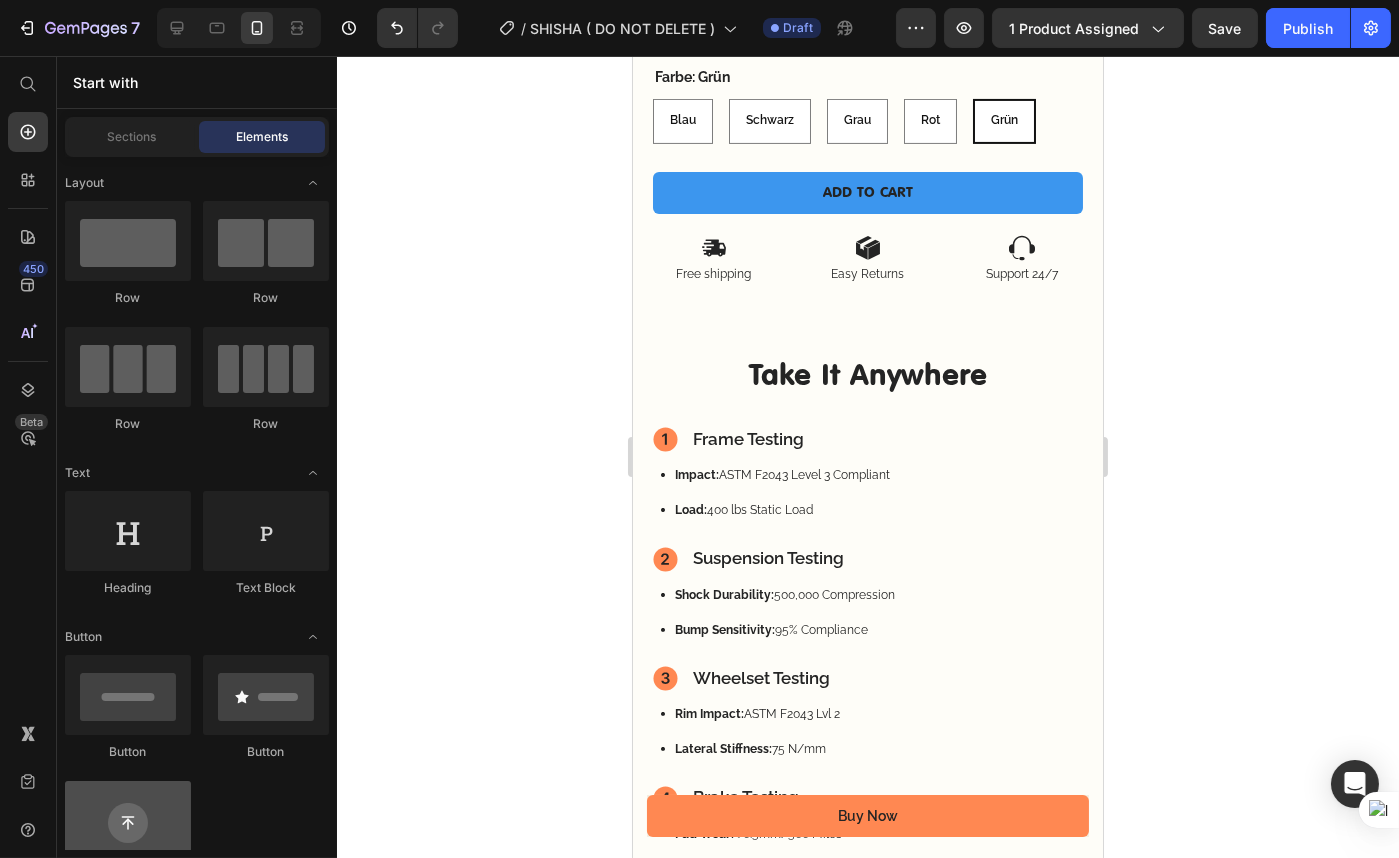 scroll, scrollTop: 272, scrollLeft: 0, axis: vertical 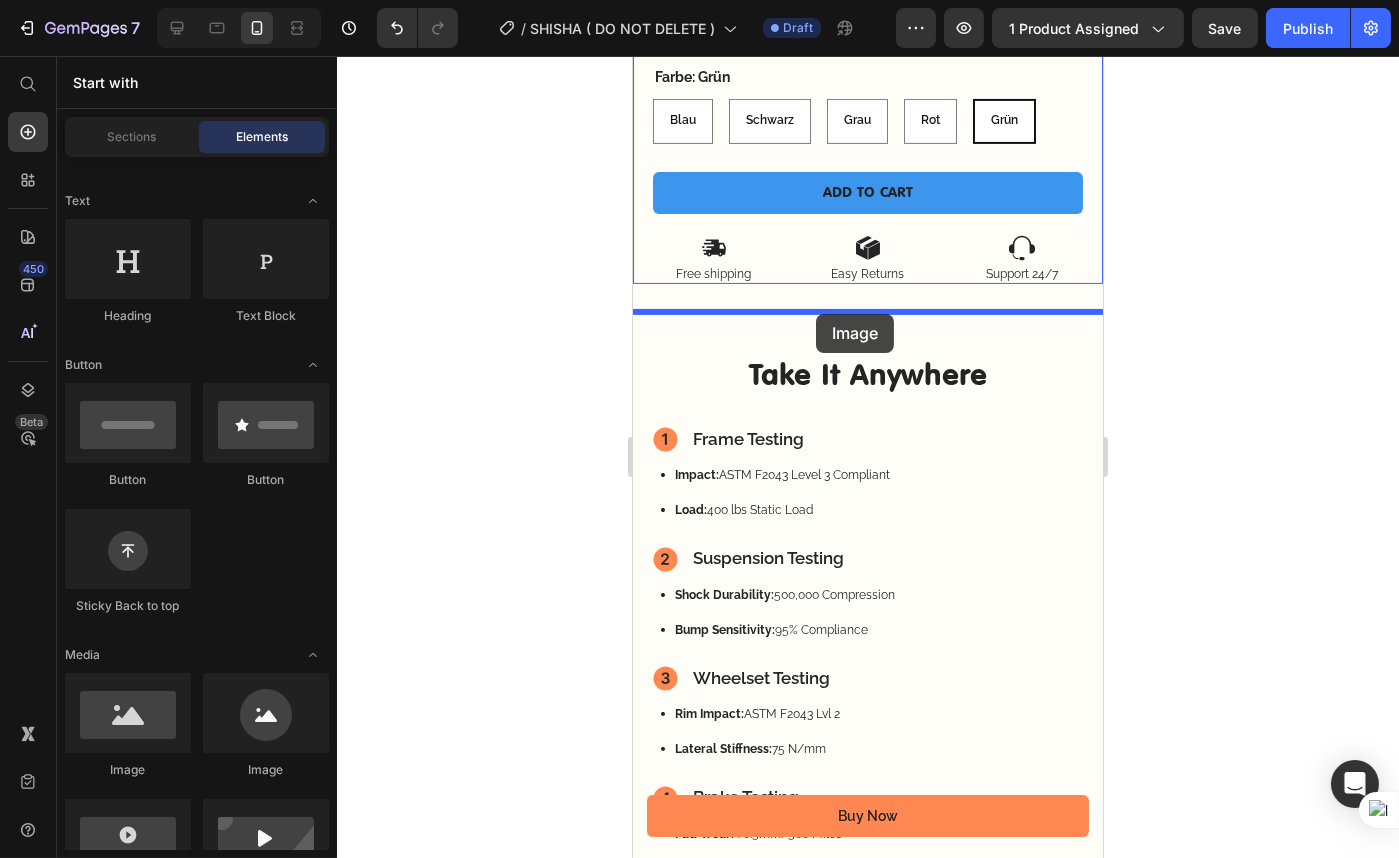 drag, startPoint x: 786, startPoint y: 791, endPoint x: 815, endPoint y: 314, distance: 477.88074 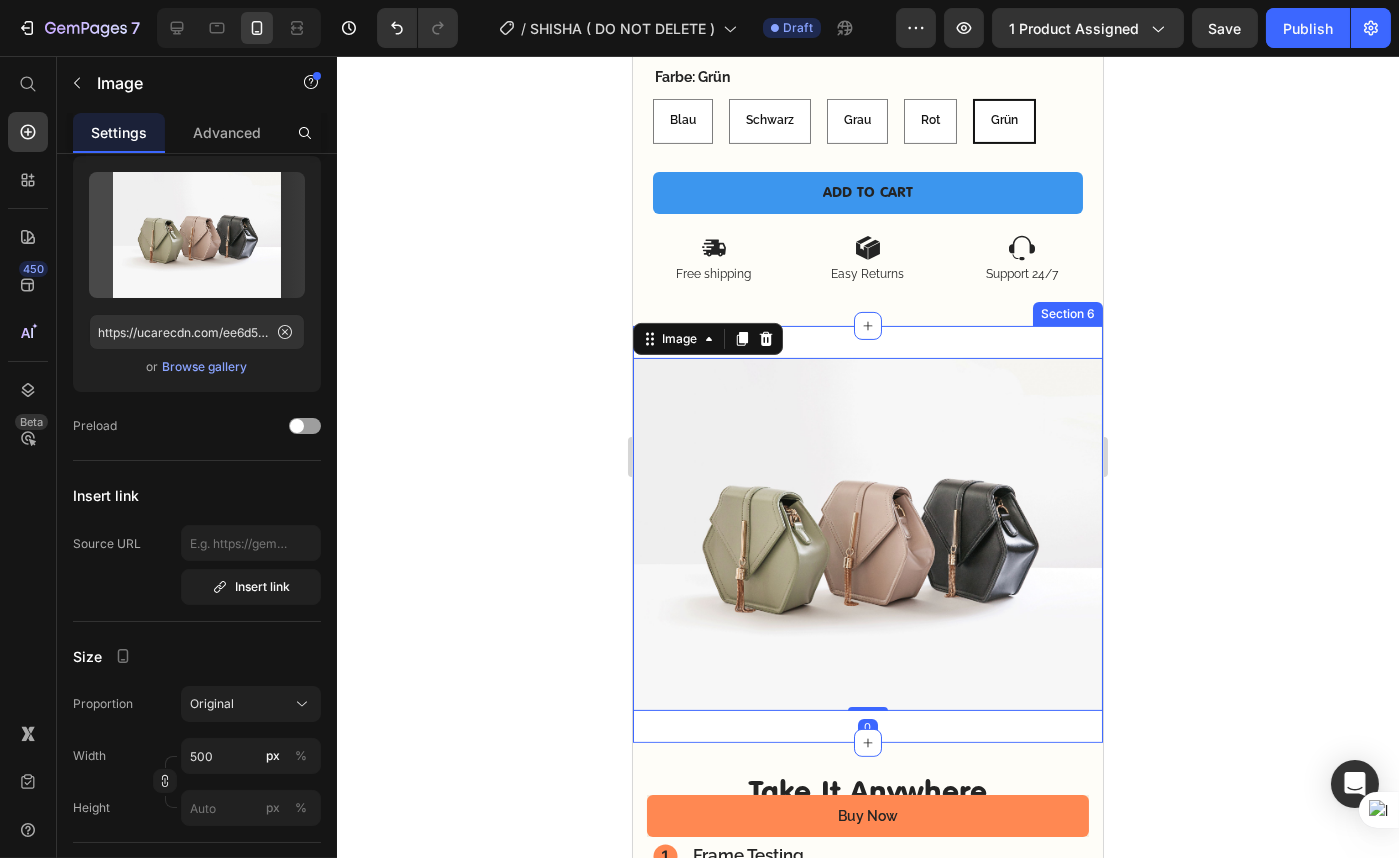 scroll, scrollTop: 0, scrollLeft: 0, axis: both 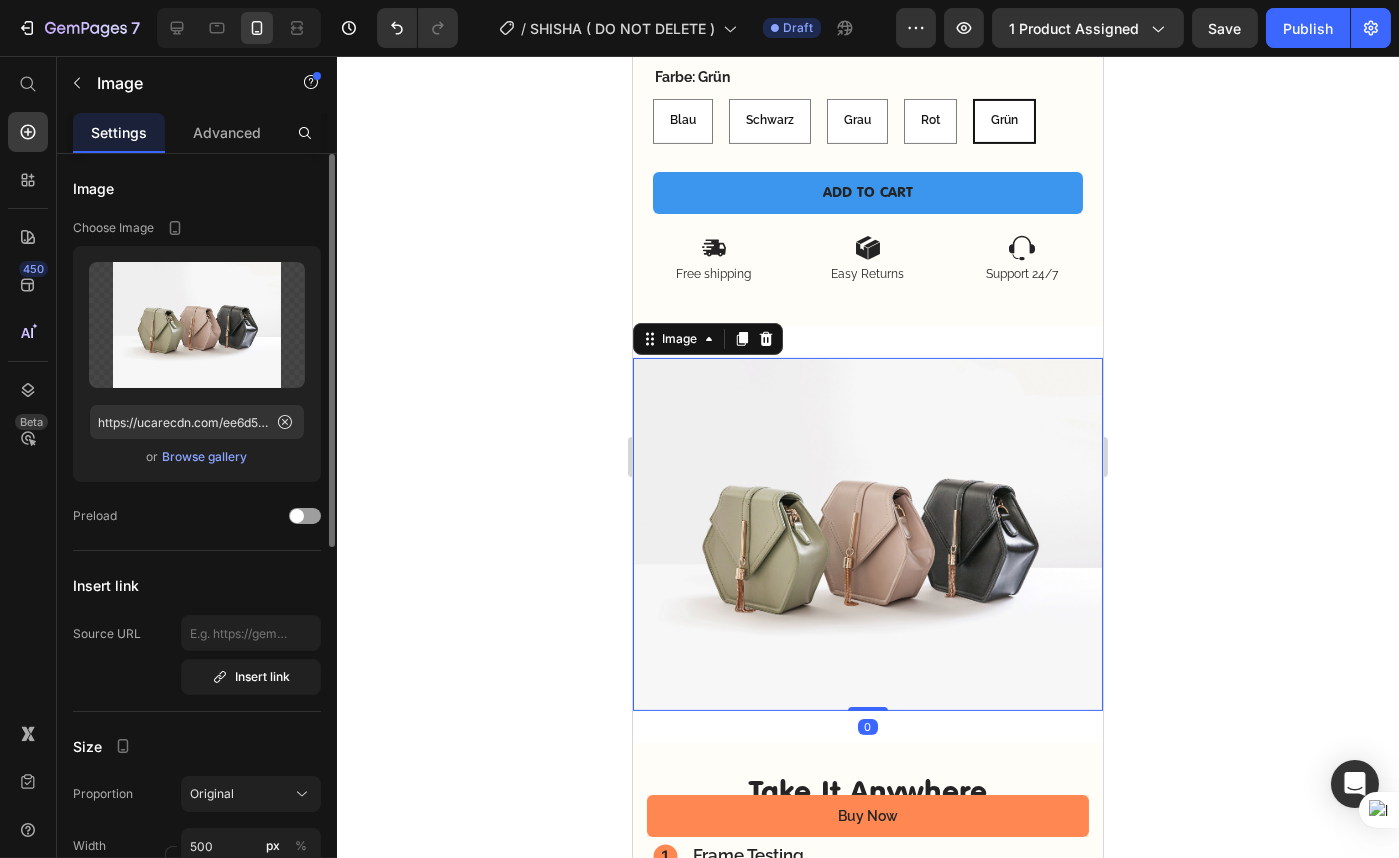 click on "Browse gallery" at bounding box center [205, 457] 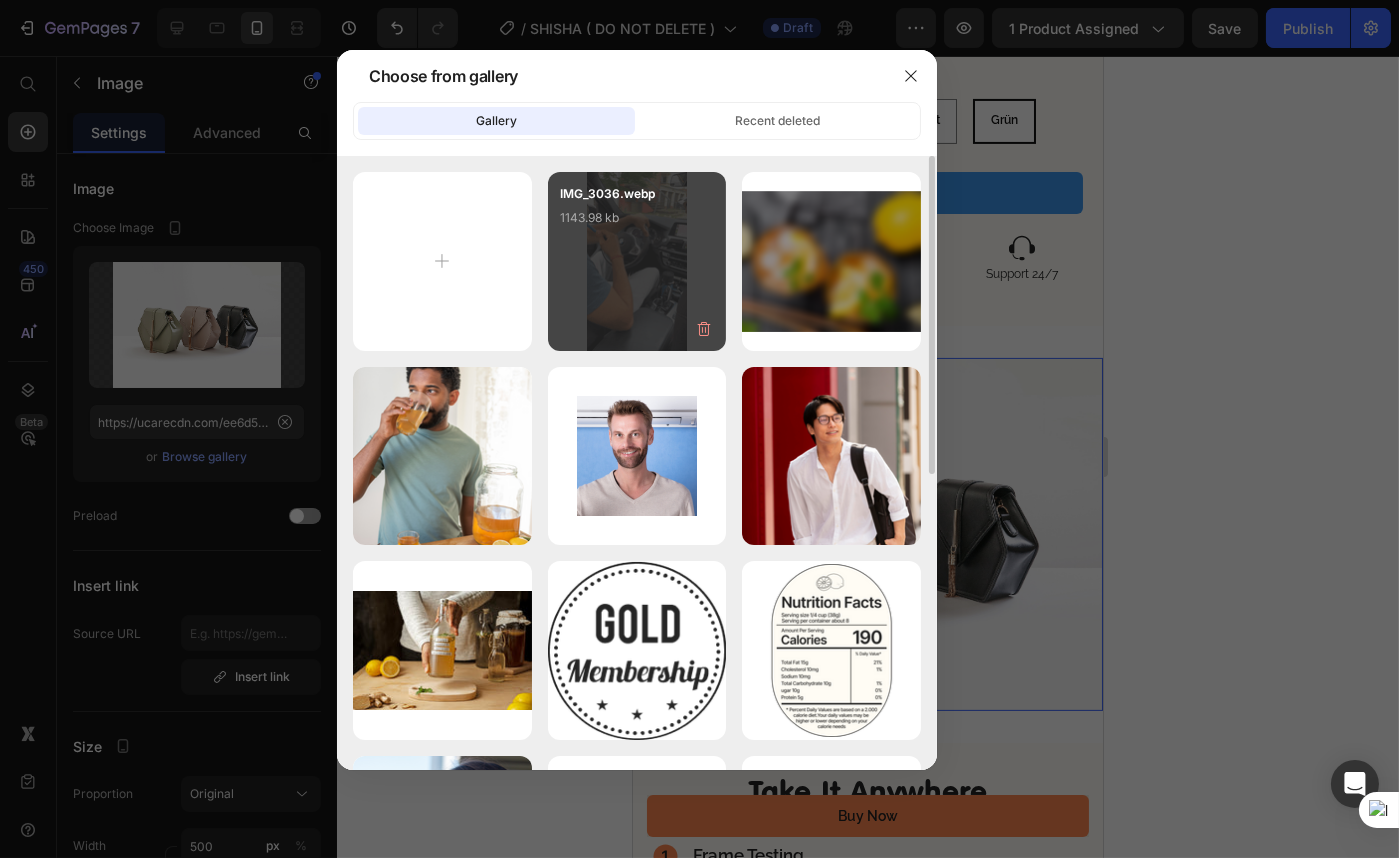click on "IMG_3036.webp 1143.98 kb" at bounding box center [637, 261] 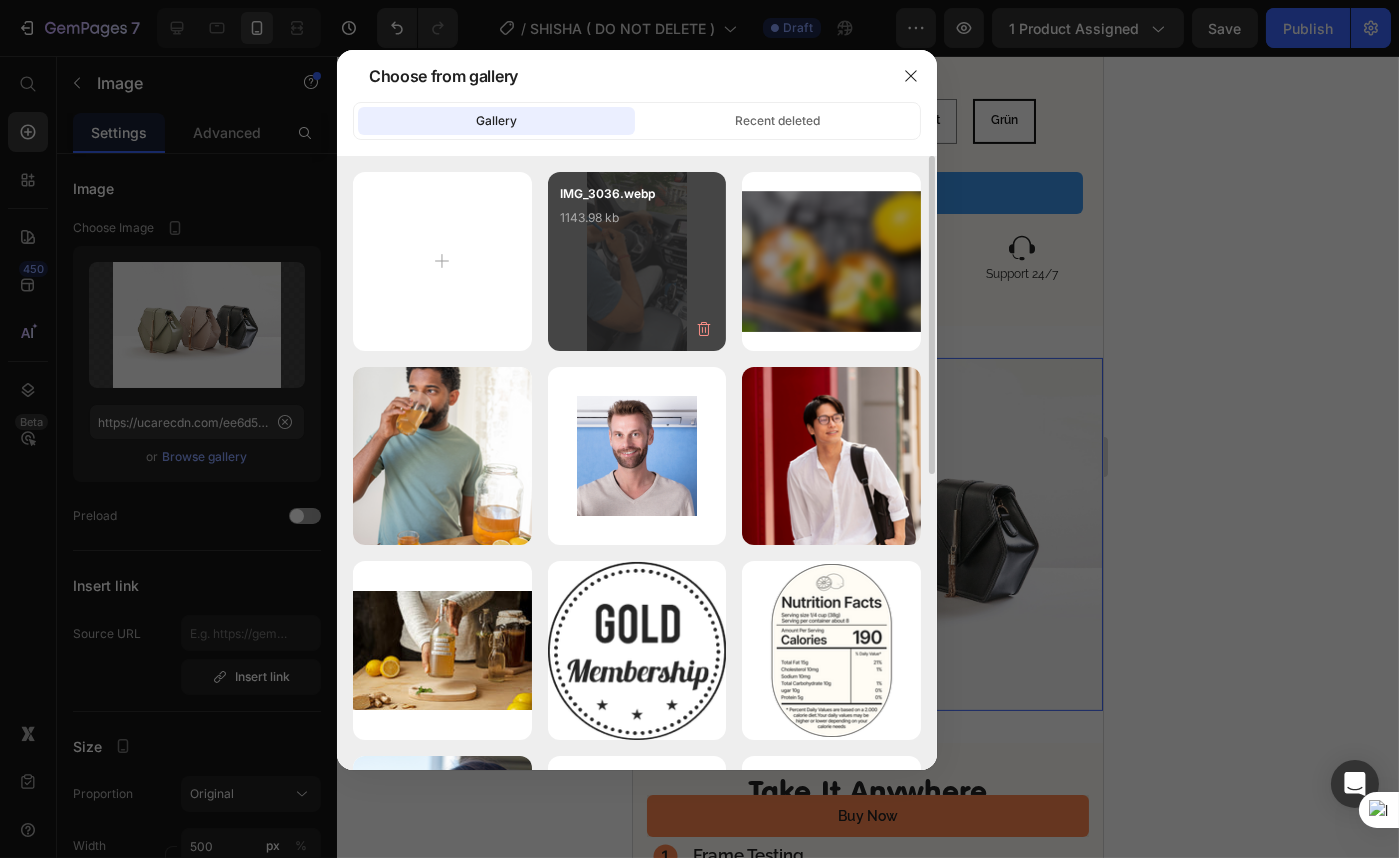 type on "https://cdn.shopify.com/s/files/1/0570/6317/8319/files/gempages_486076584118191358-af5a602e-f220-489f-aee8-dc762eadea8a.webp" 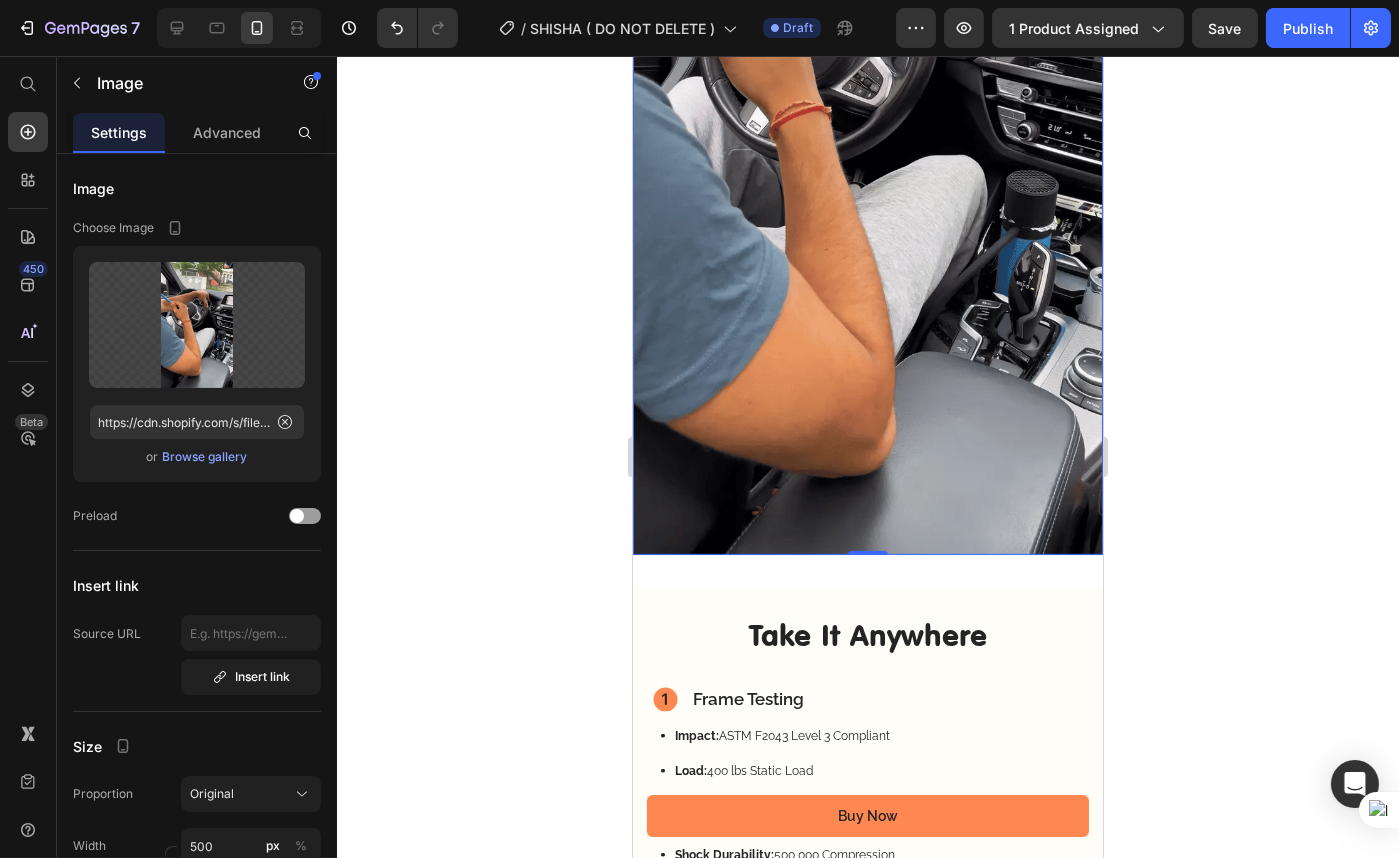 scroll, scrollTop: 1818, scrollLeft: 0, axis: vertical 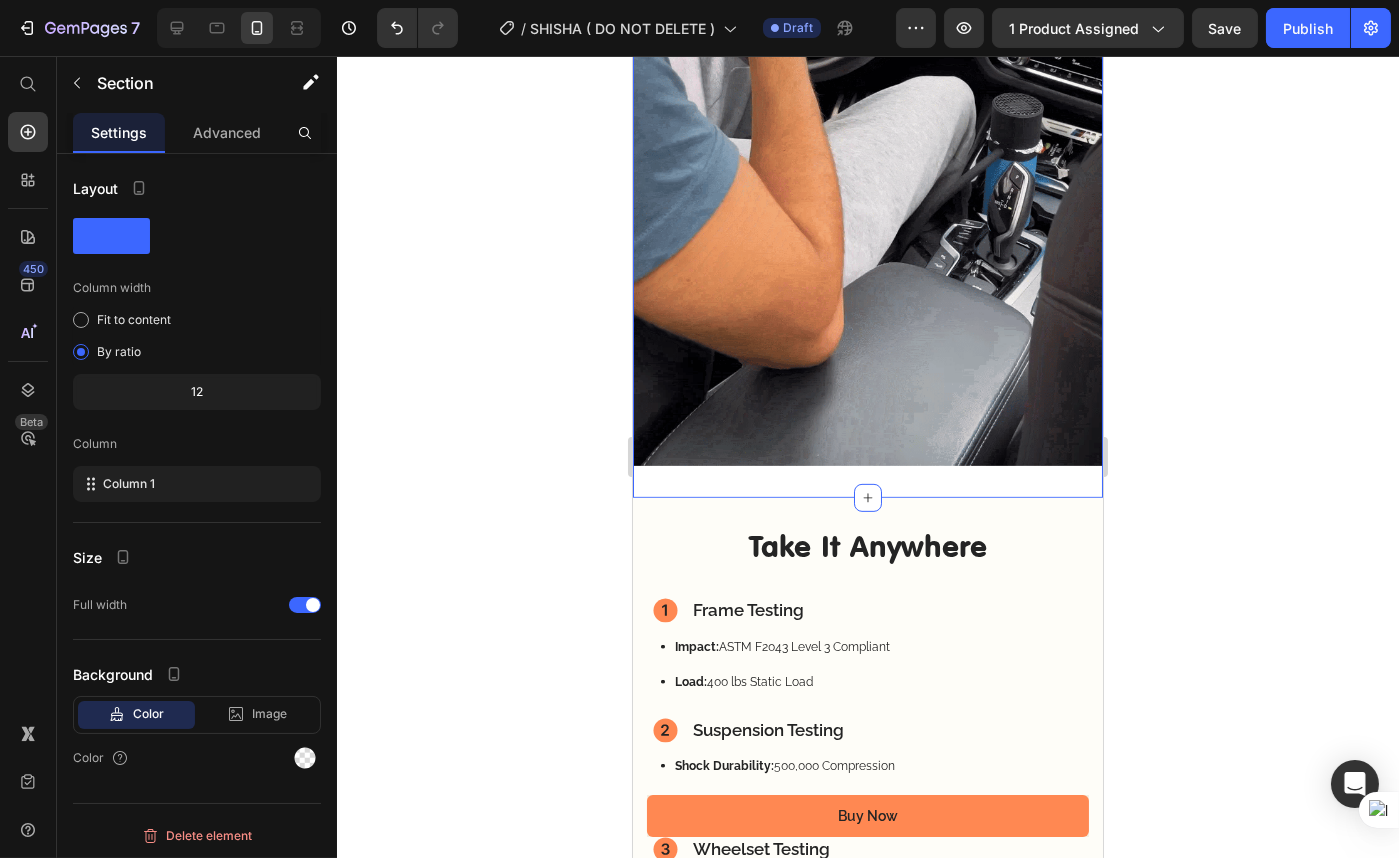 click on "Image Section 6   You can create reusable sections Create Theme Section AI Content Write with GemAI What would you like to describe here? Tone and Voice Persuasive Product Shisha To Go Show more Generate" at bounding box center [867, 47] 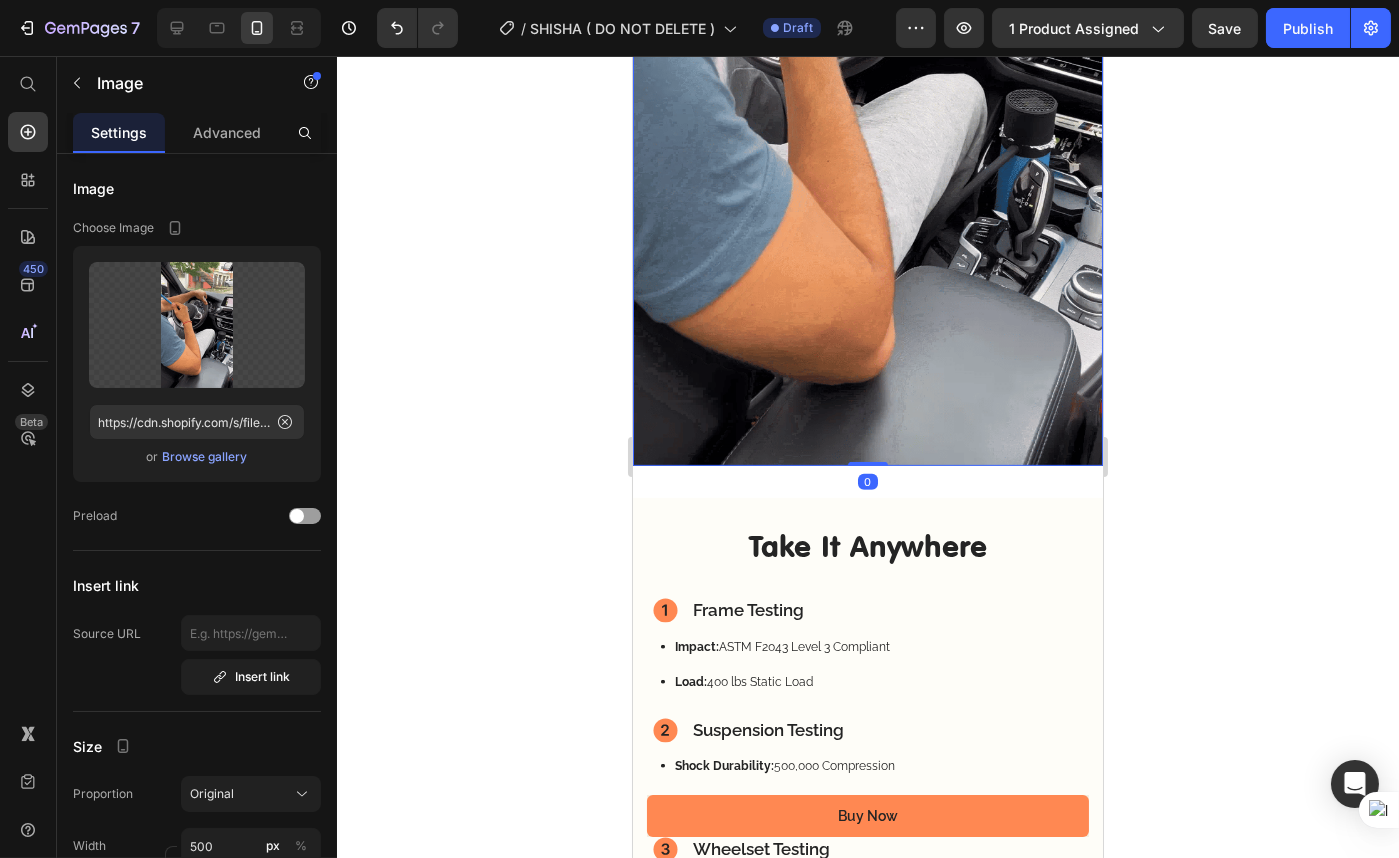 click at bounding box center (867, 47) 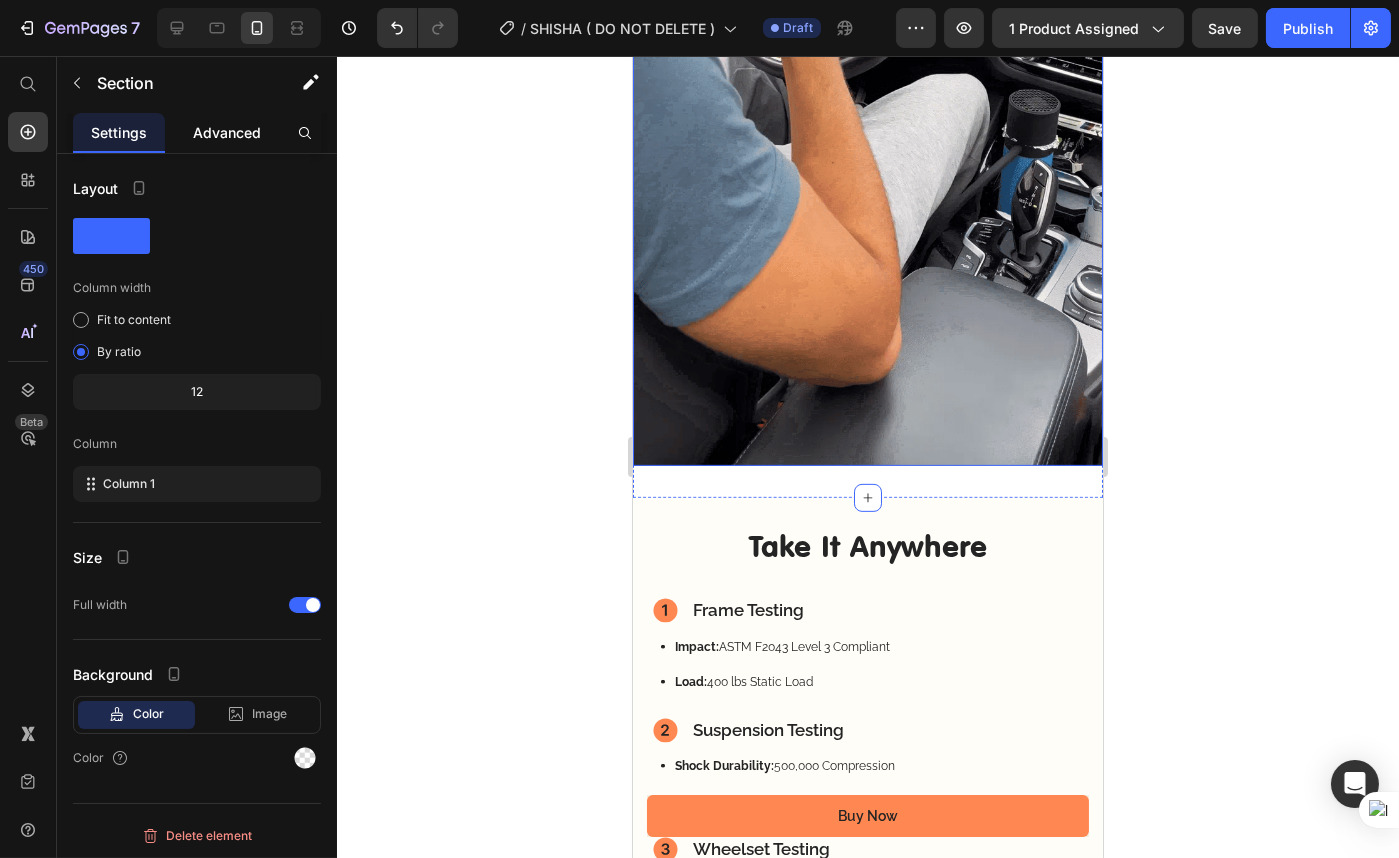 click on "Advanced" at bounding box center (227, 132) 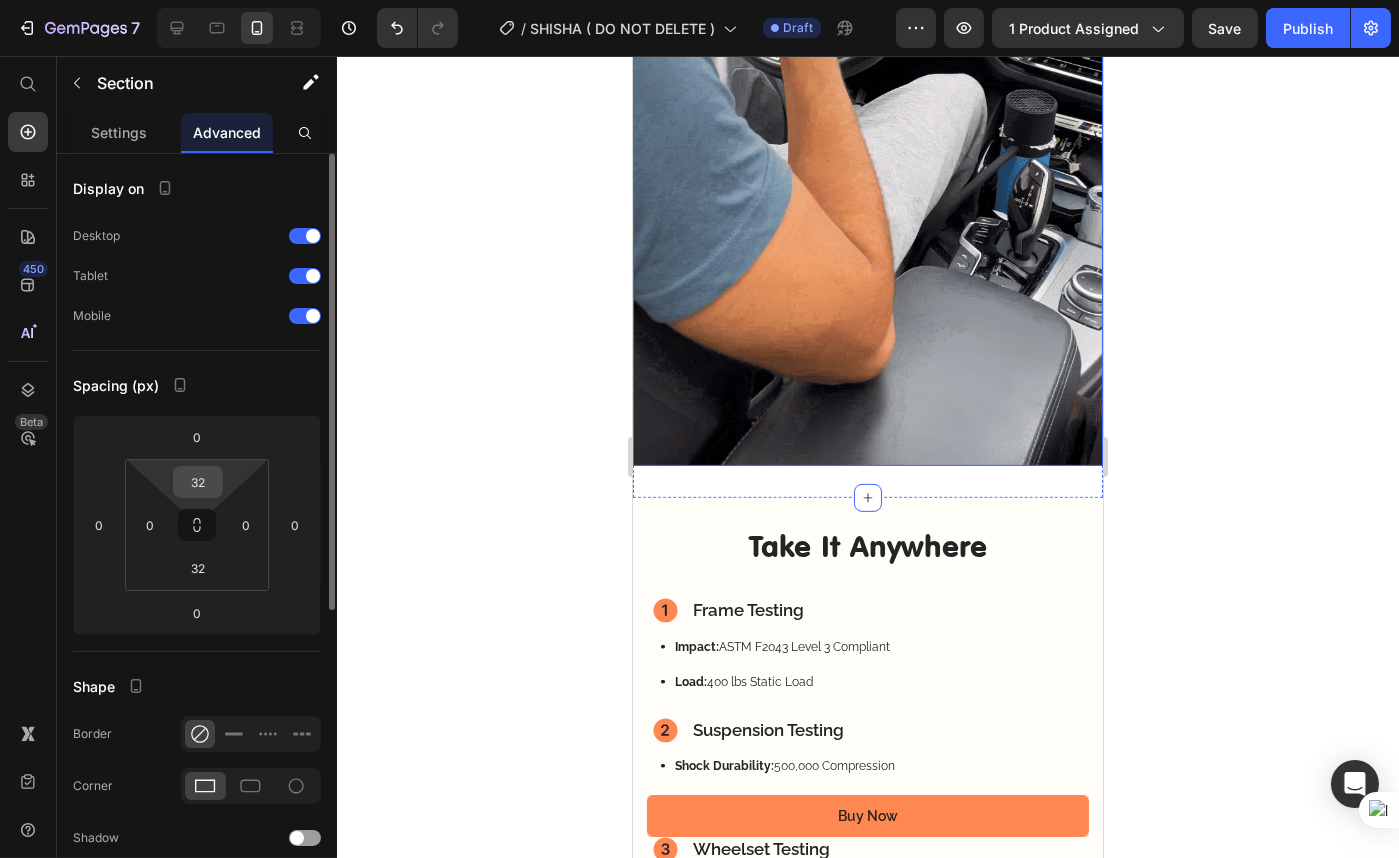 click on "32" at bounding box center [198, 482] 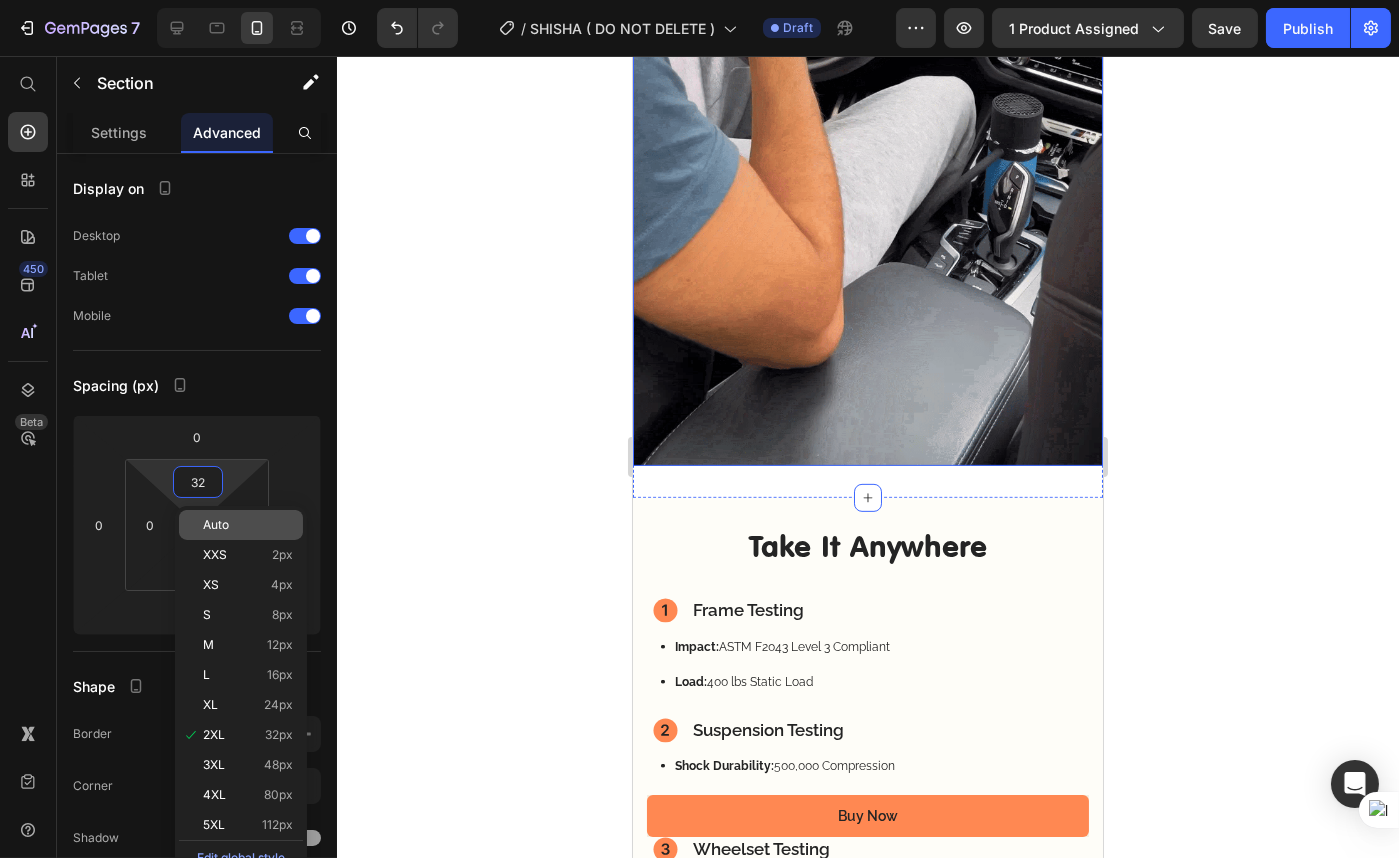type on "2" 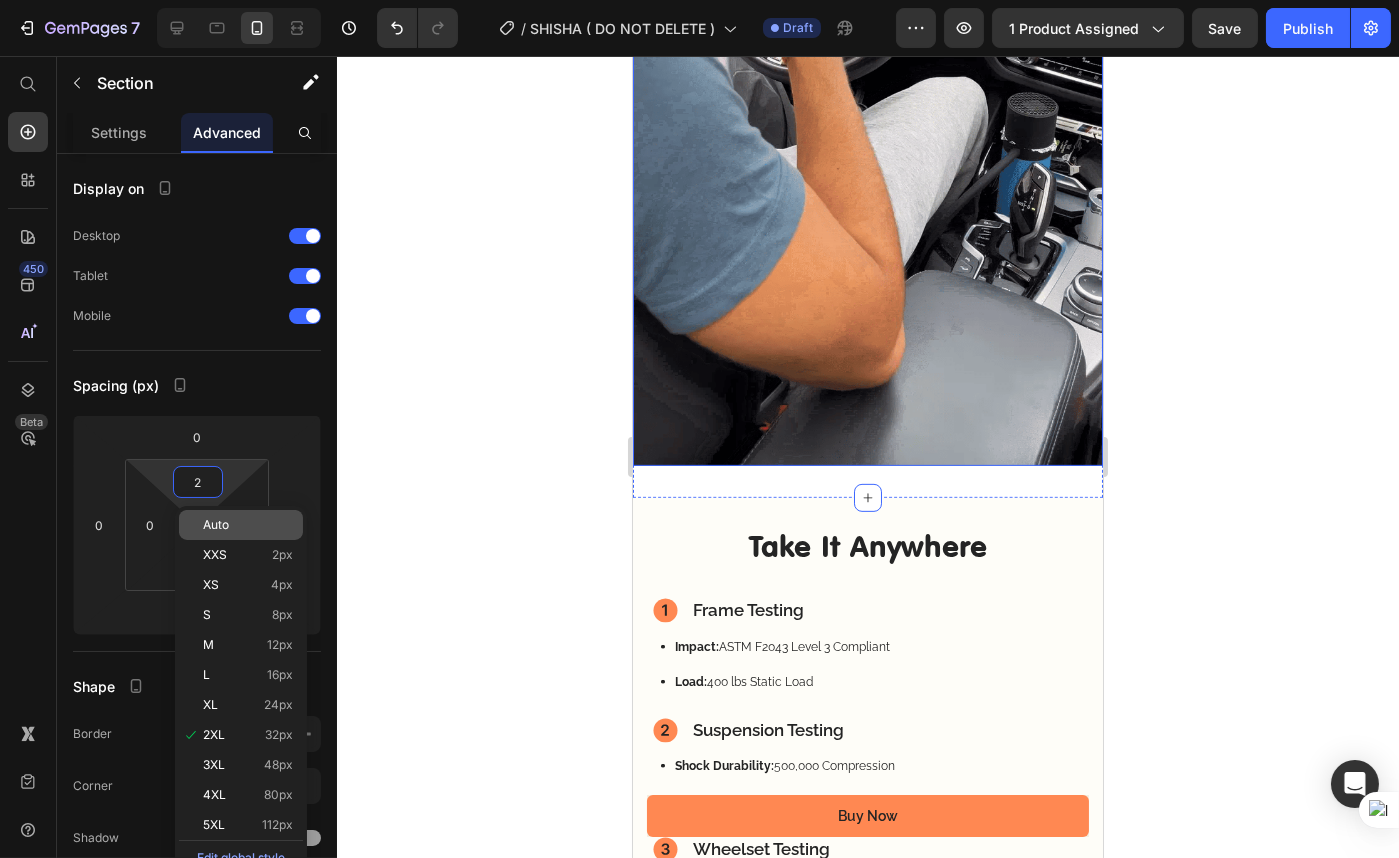 click on "Auto" at bounding box center [248, 525] 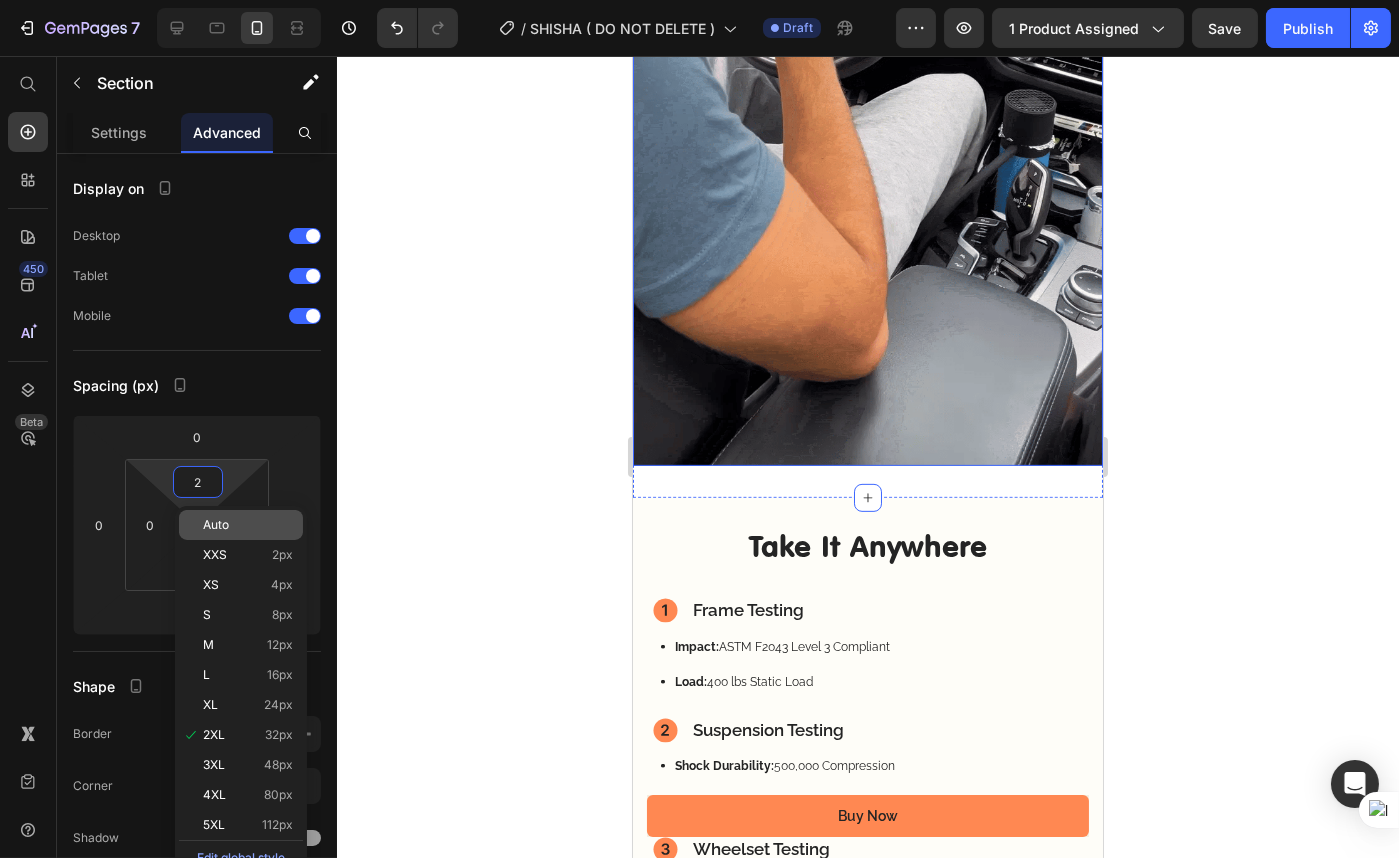 type 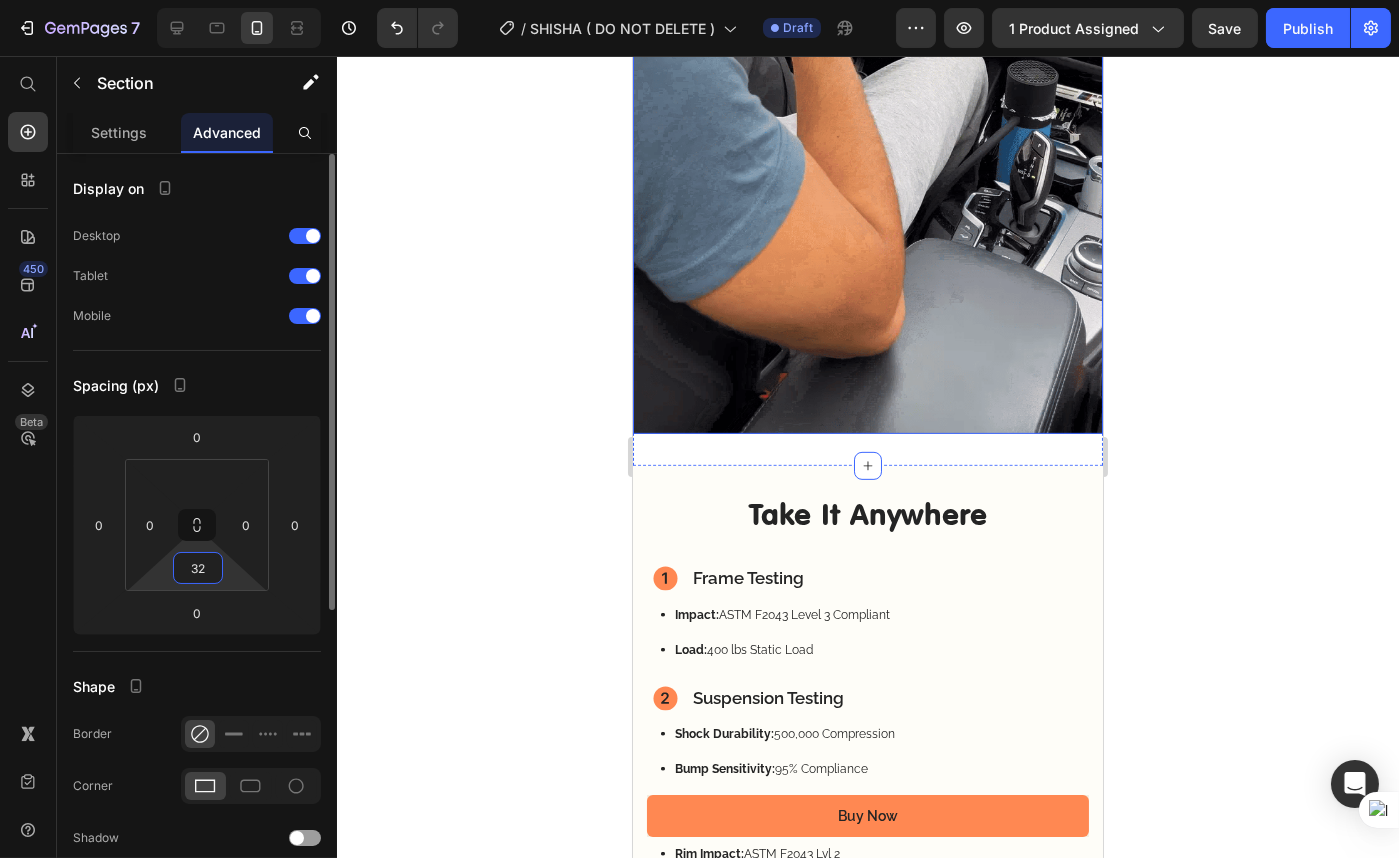 click on "32" at bounding box center [198, 568] 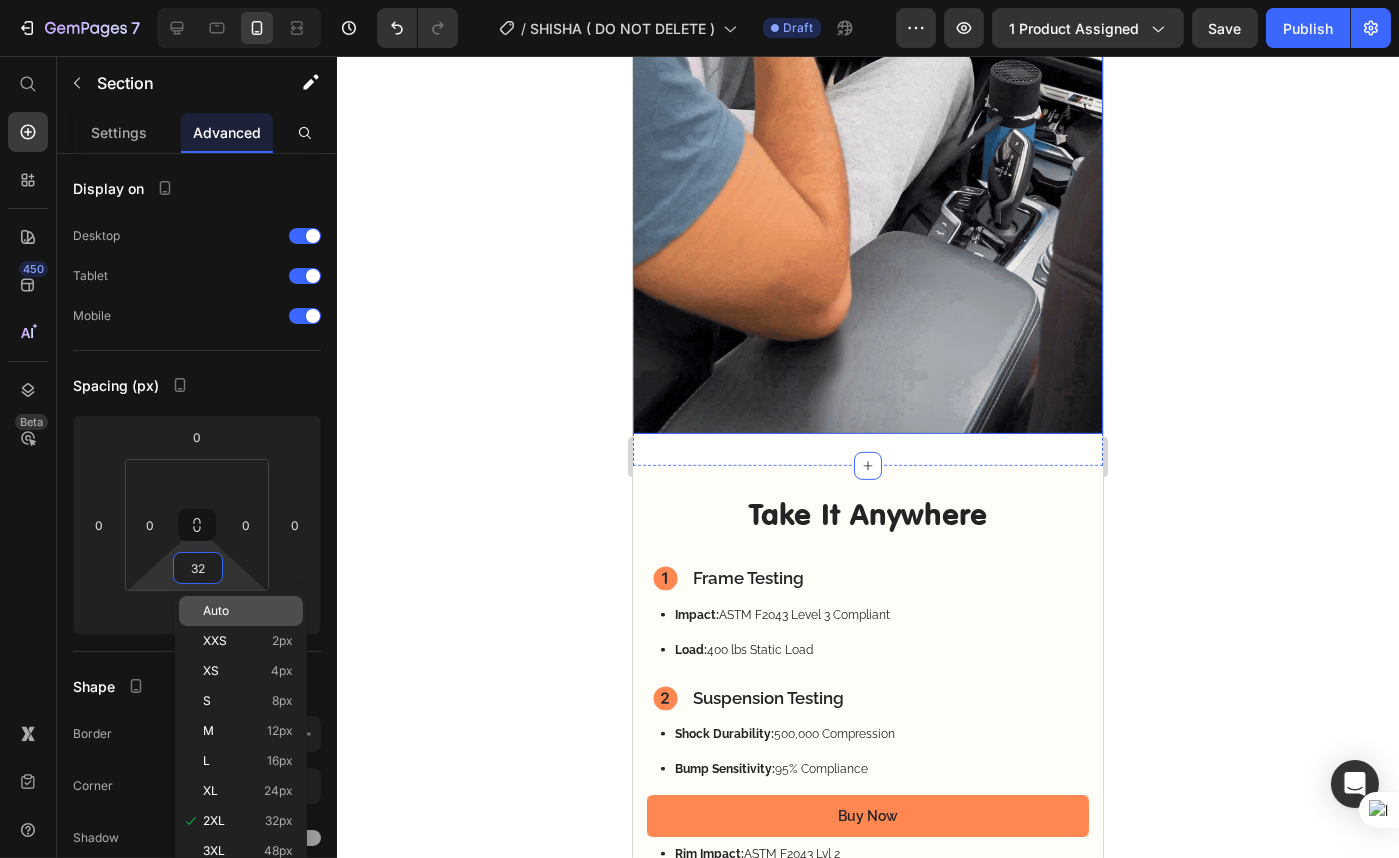 type on "2" 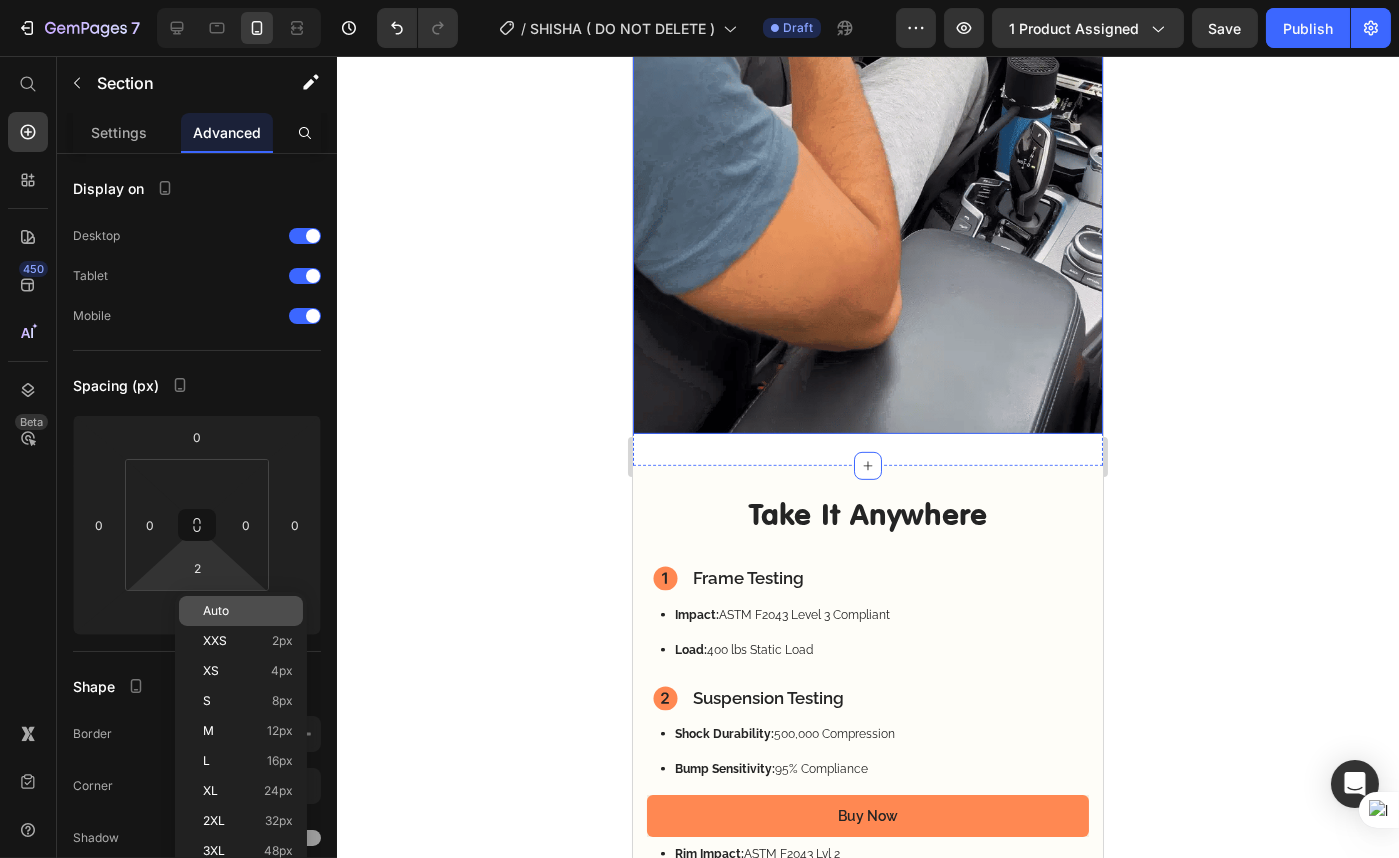 click on "Auto" at bounding box center [216, 611] 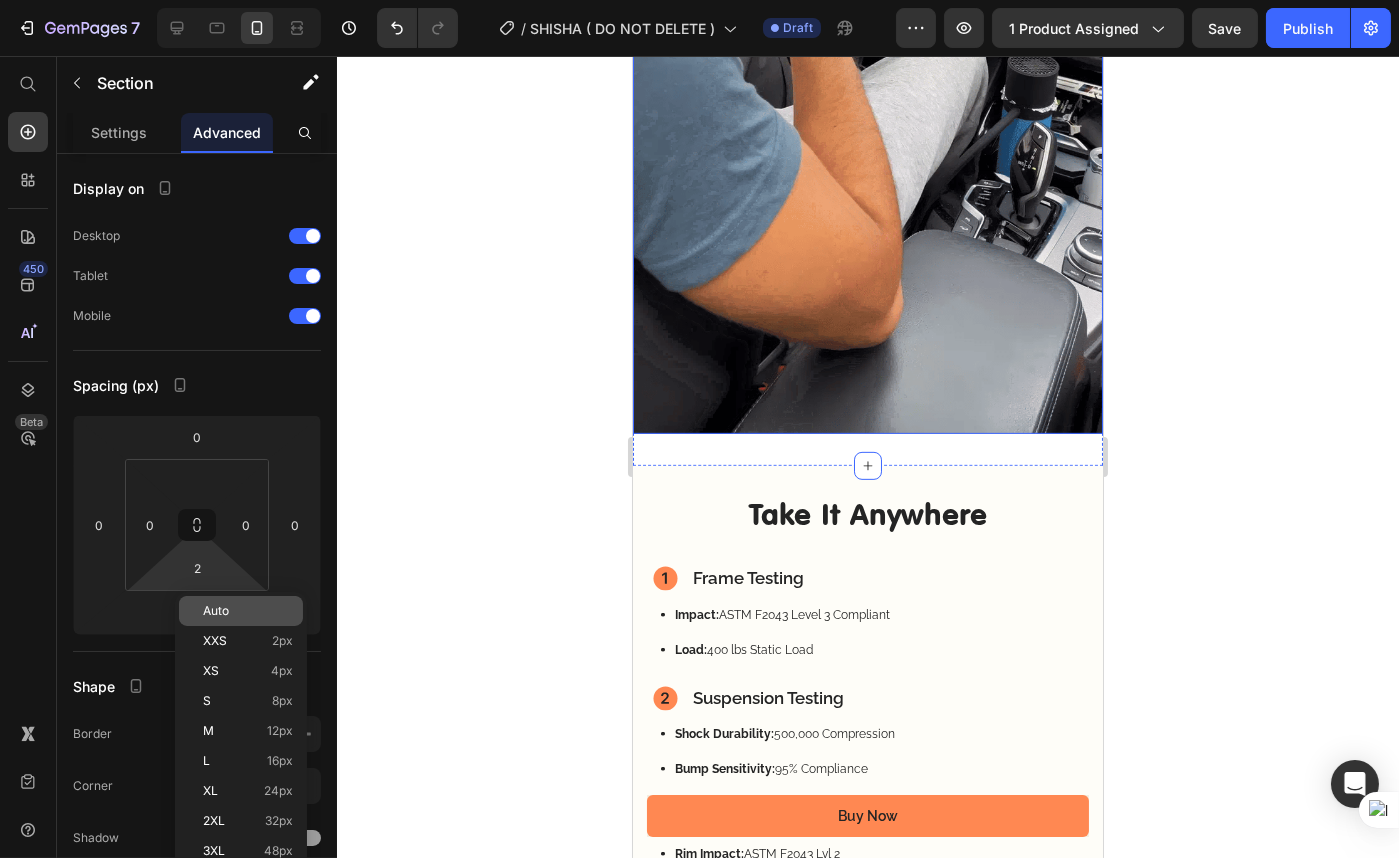 type 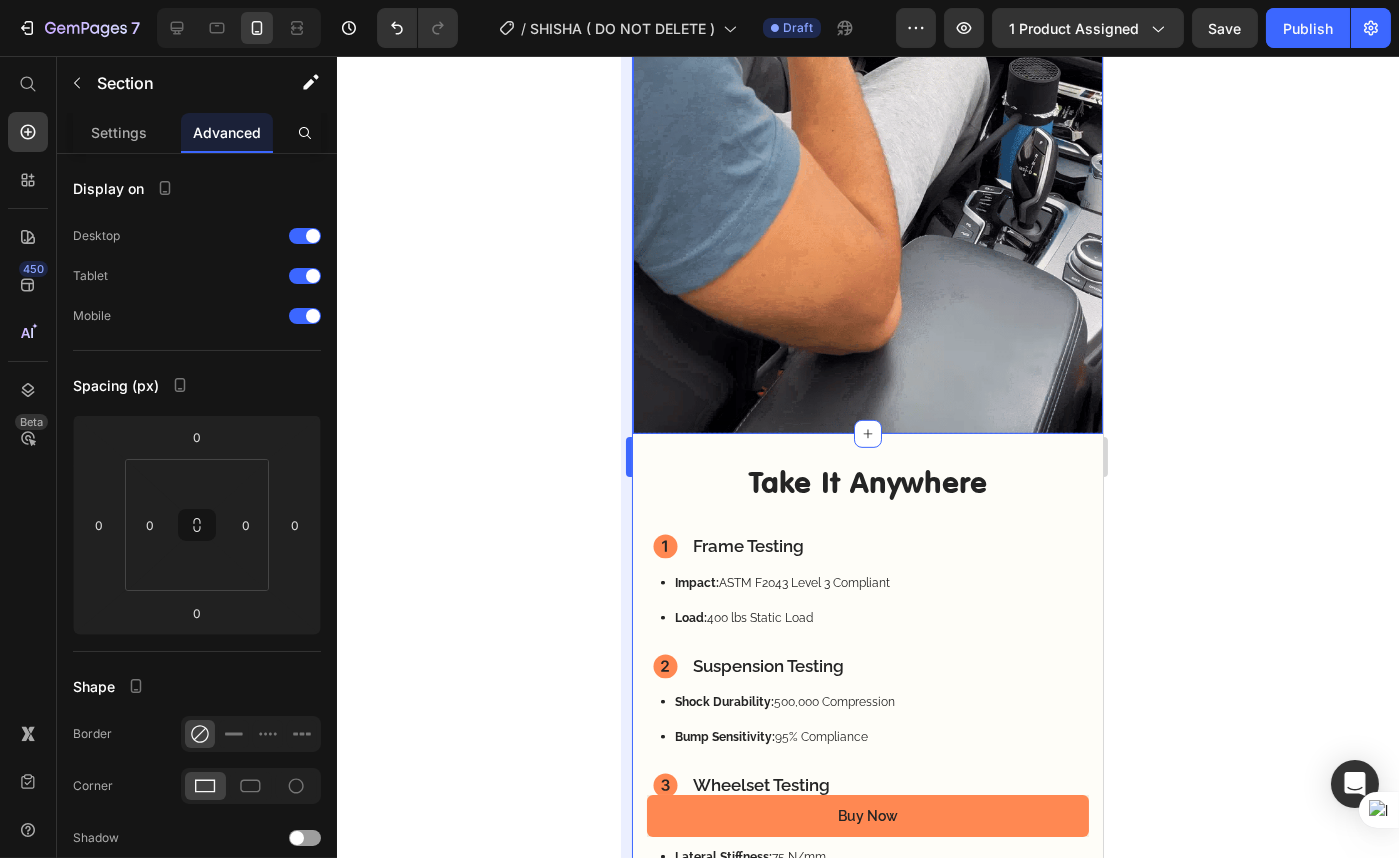 drag, startPoint x: 529, startPoint y: 422, endPoint x: 629, endPoint y: 418, distance: 100.07997 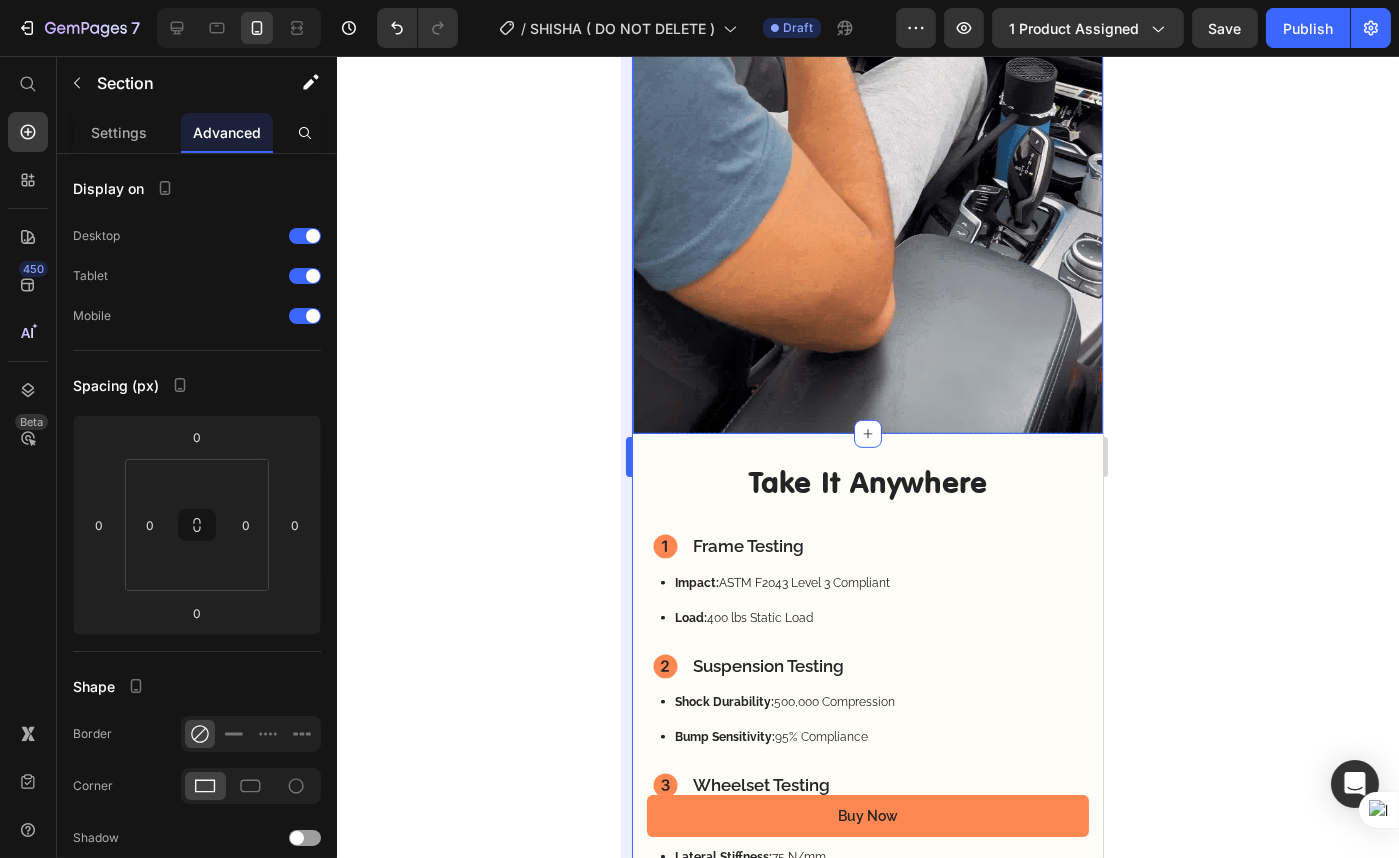 click 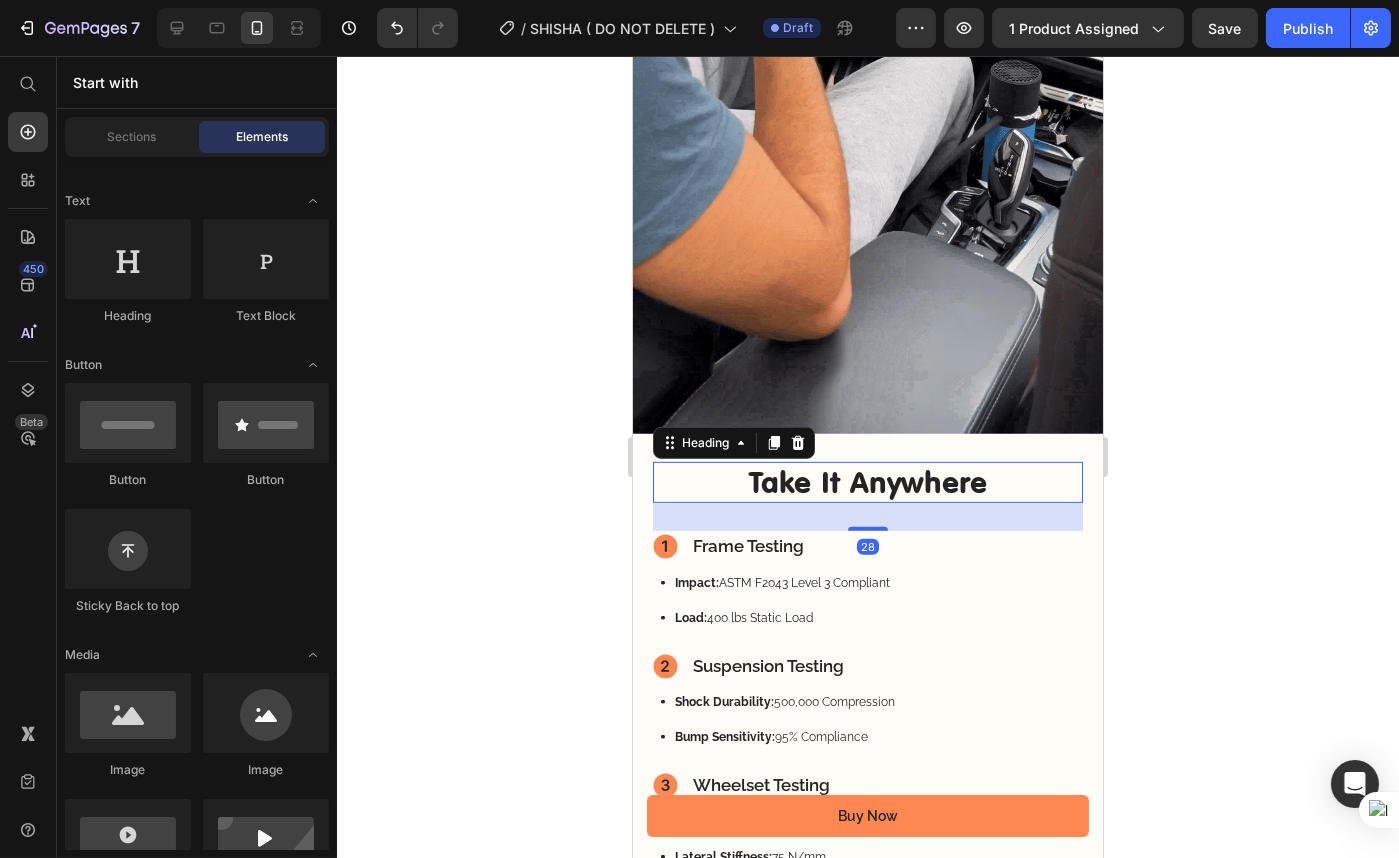 click on "Take It Anywhere" at bounding box center (867, 482) 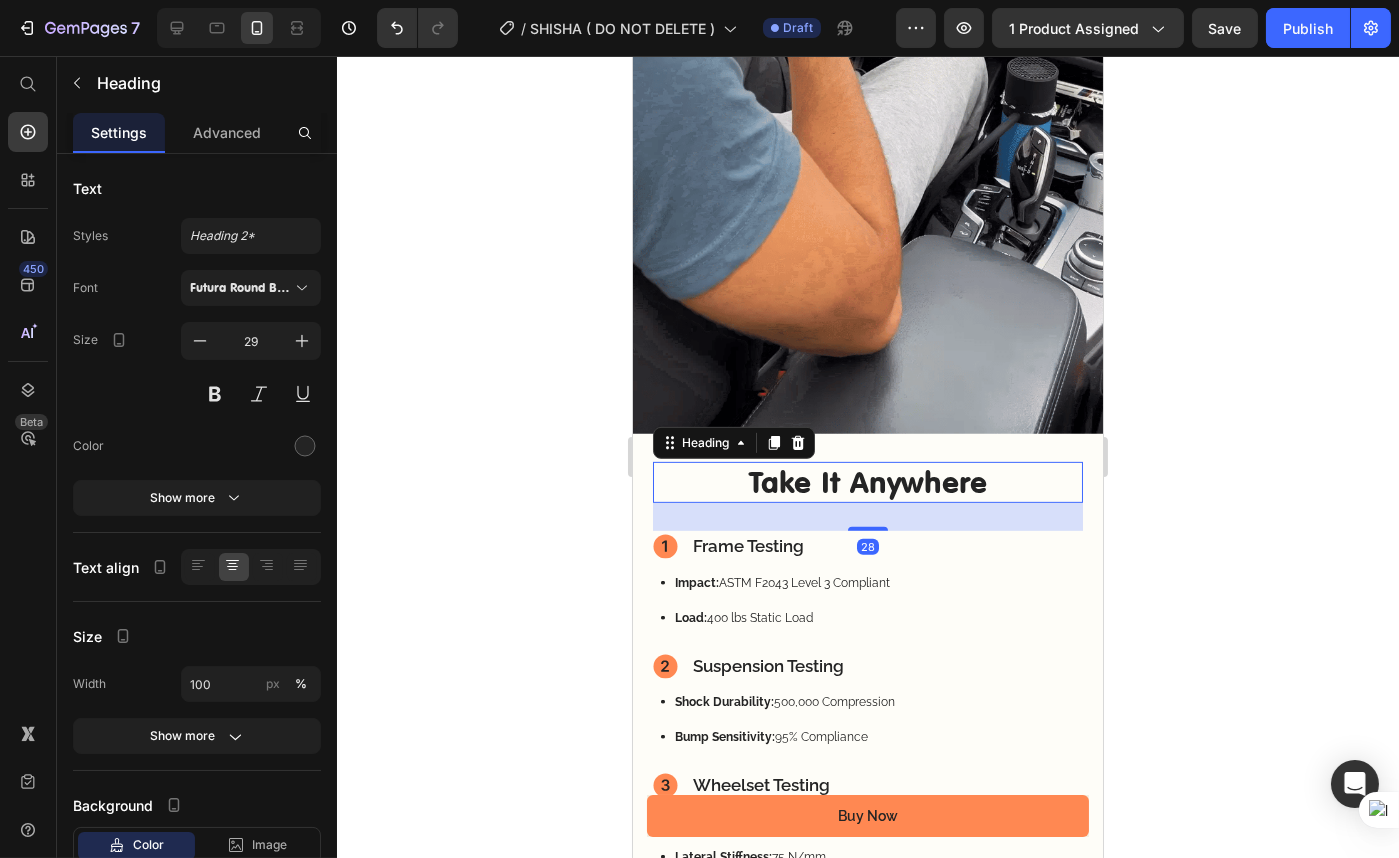 click 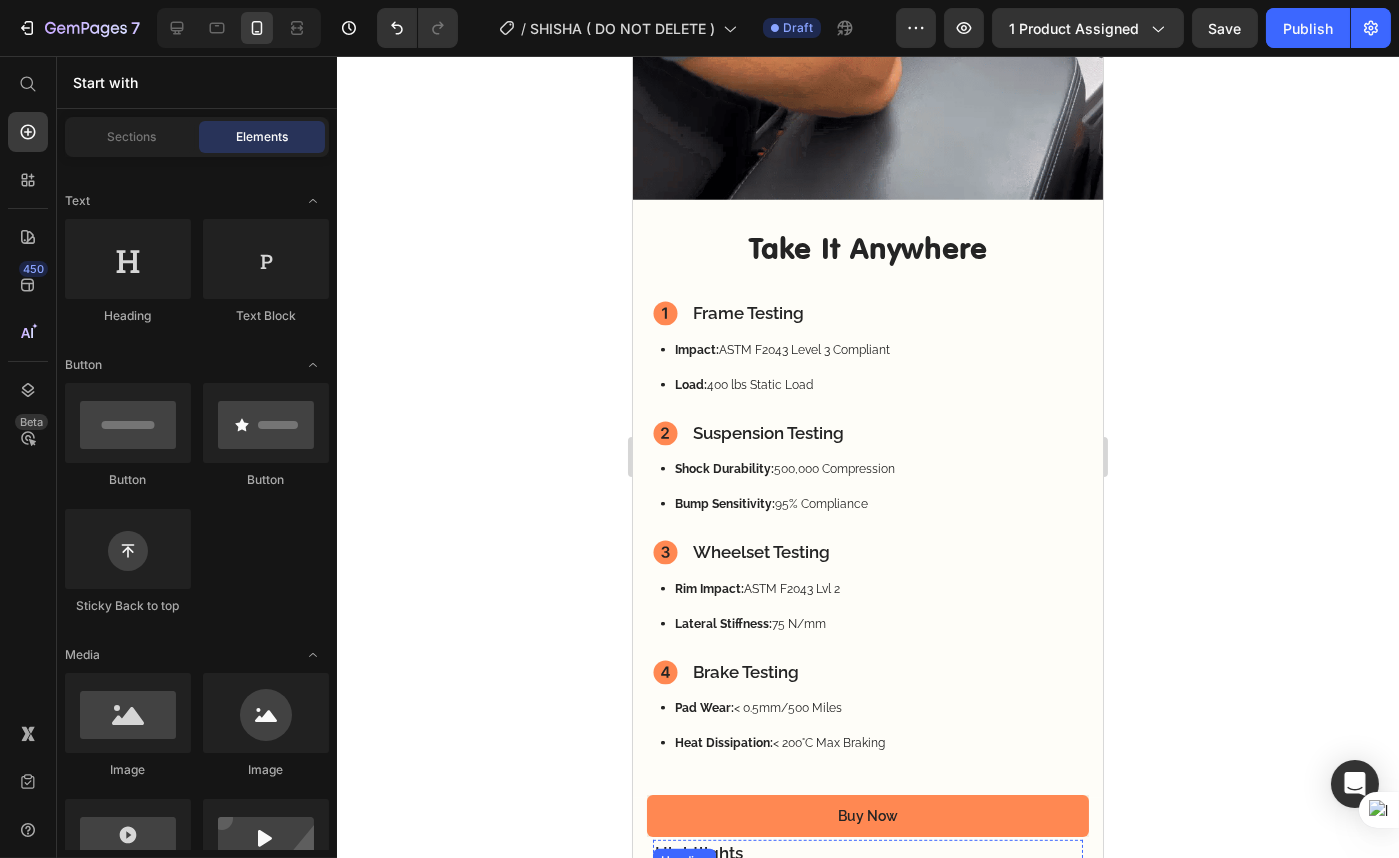 scroll, scrollTop: 2000, scrollLeft: 0, axis: vertical 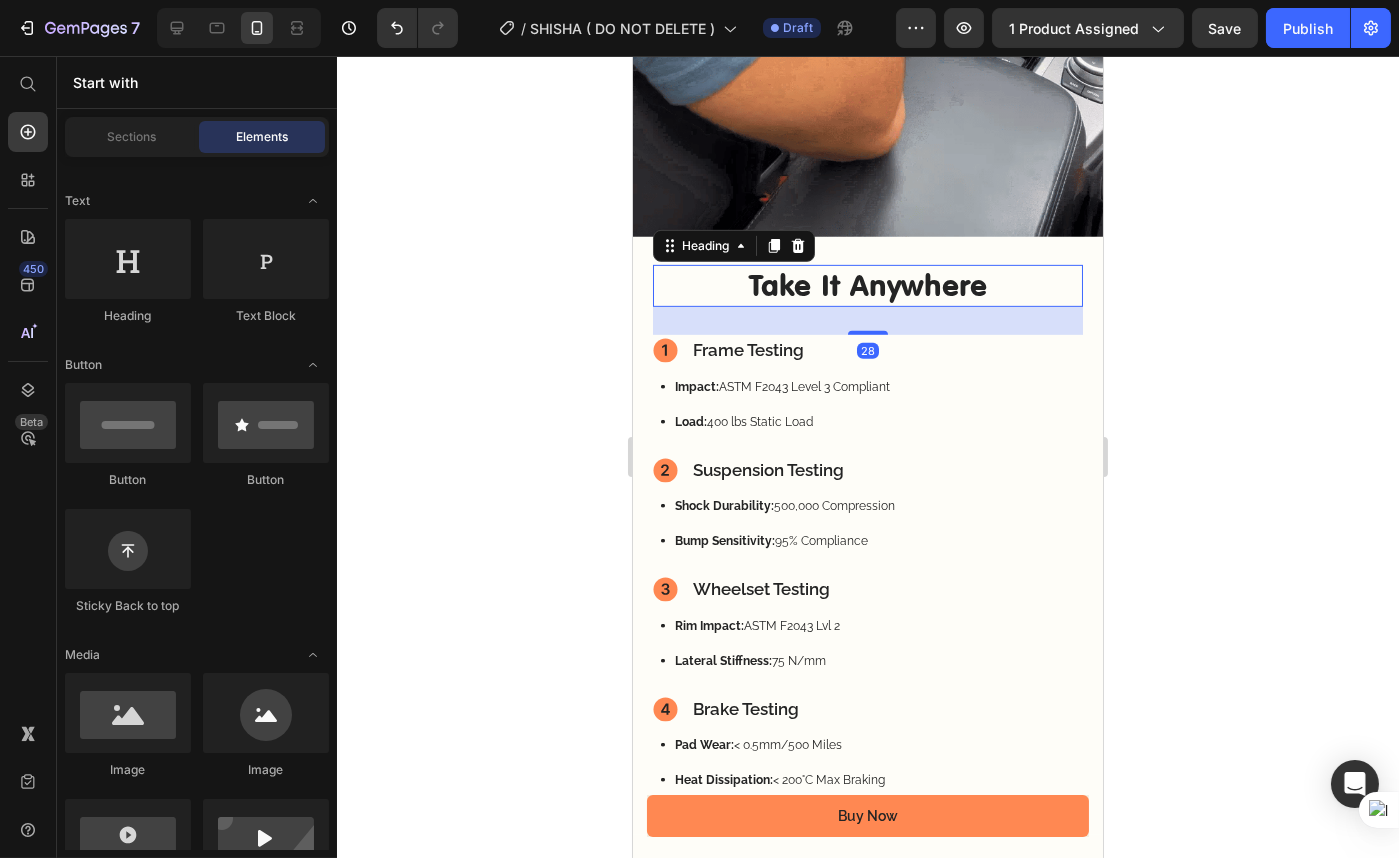 click on "Take It Anywhere" at bounding box center [867, 285] 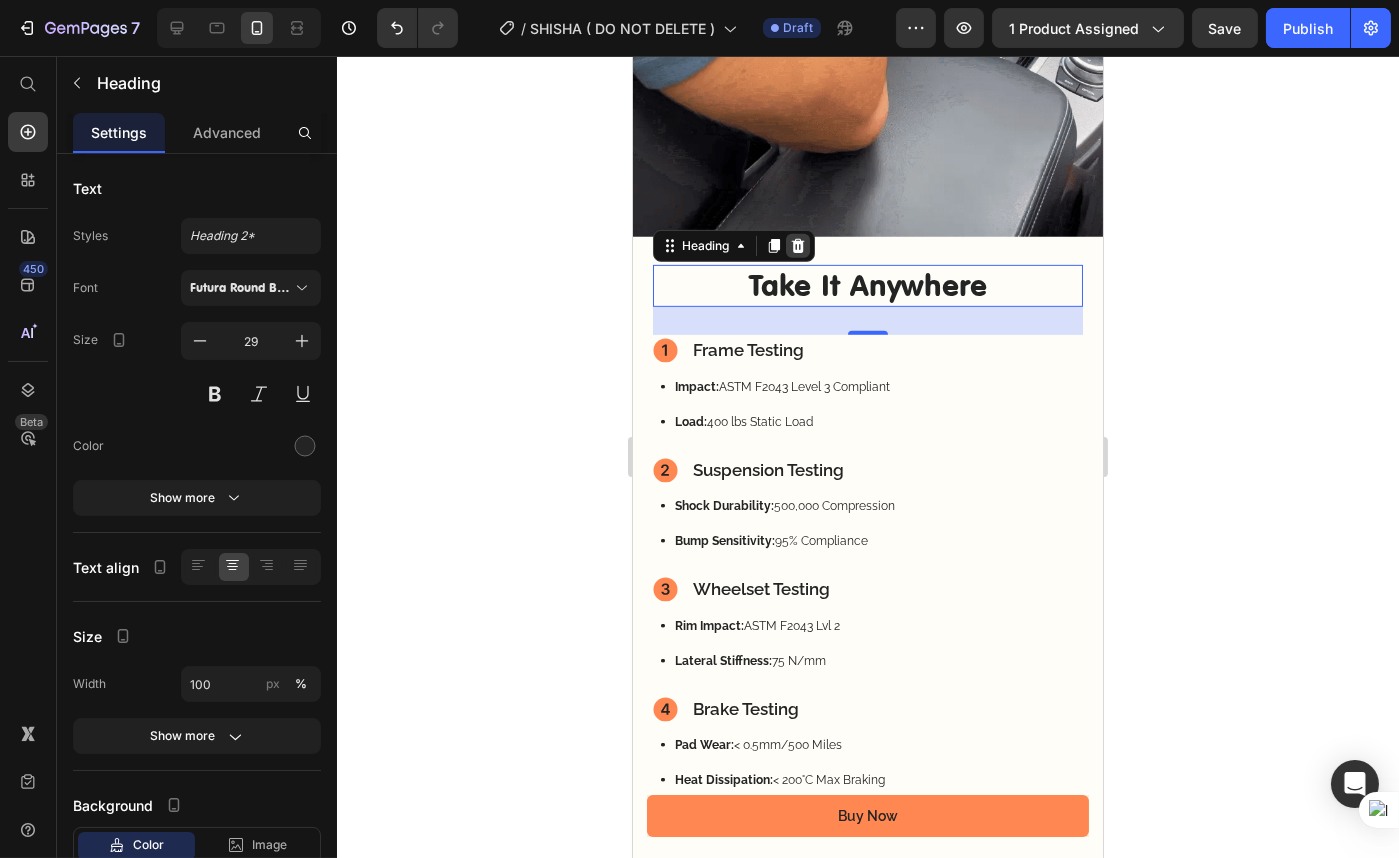 click 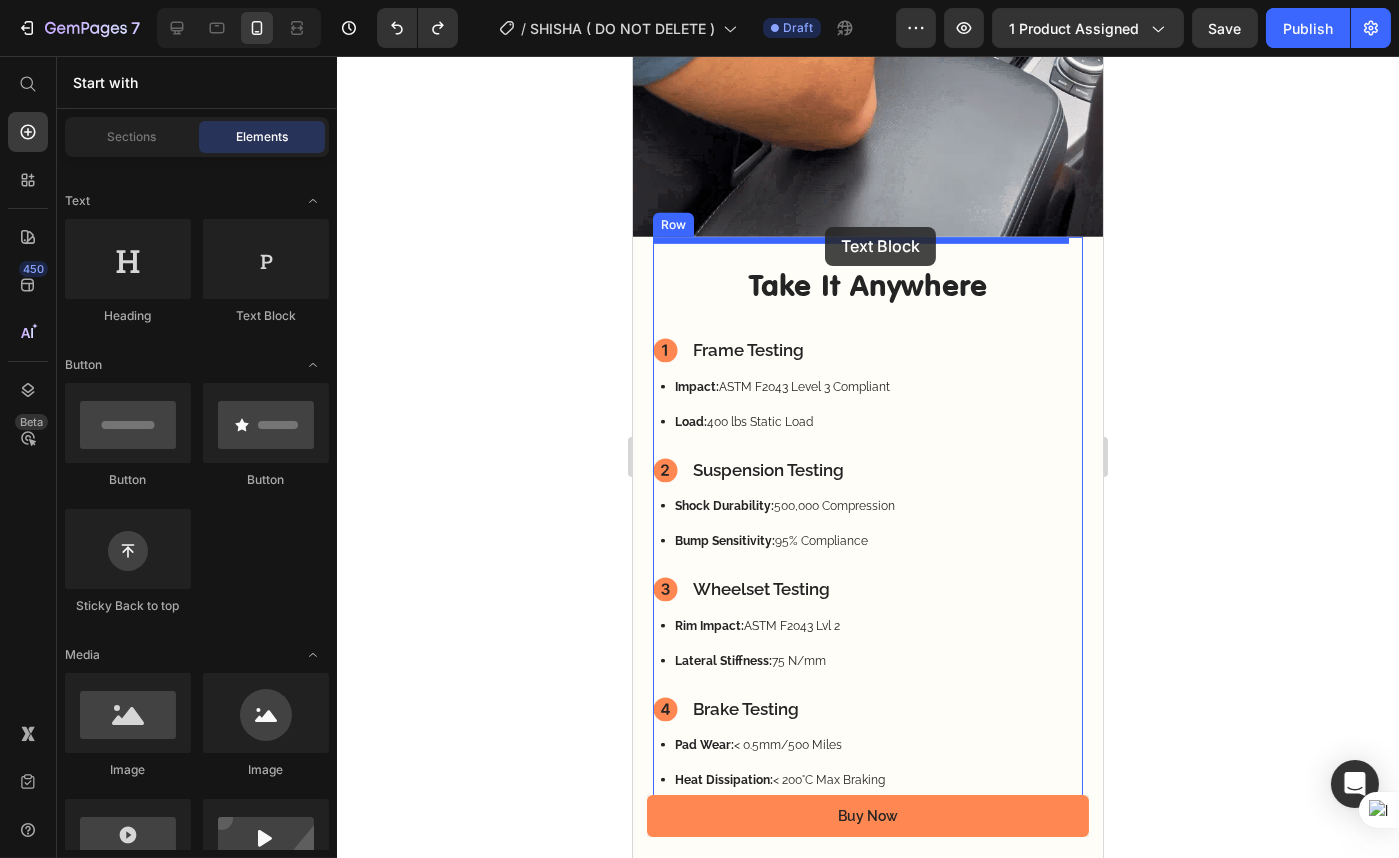 drag, startPoint x: 871, startPoint y: 322, endPoint x: 824, endPoint y: 227, distance: 105.99056 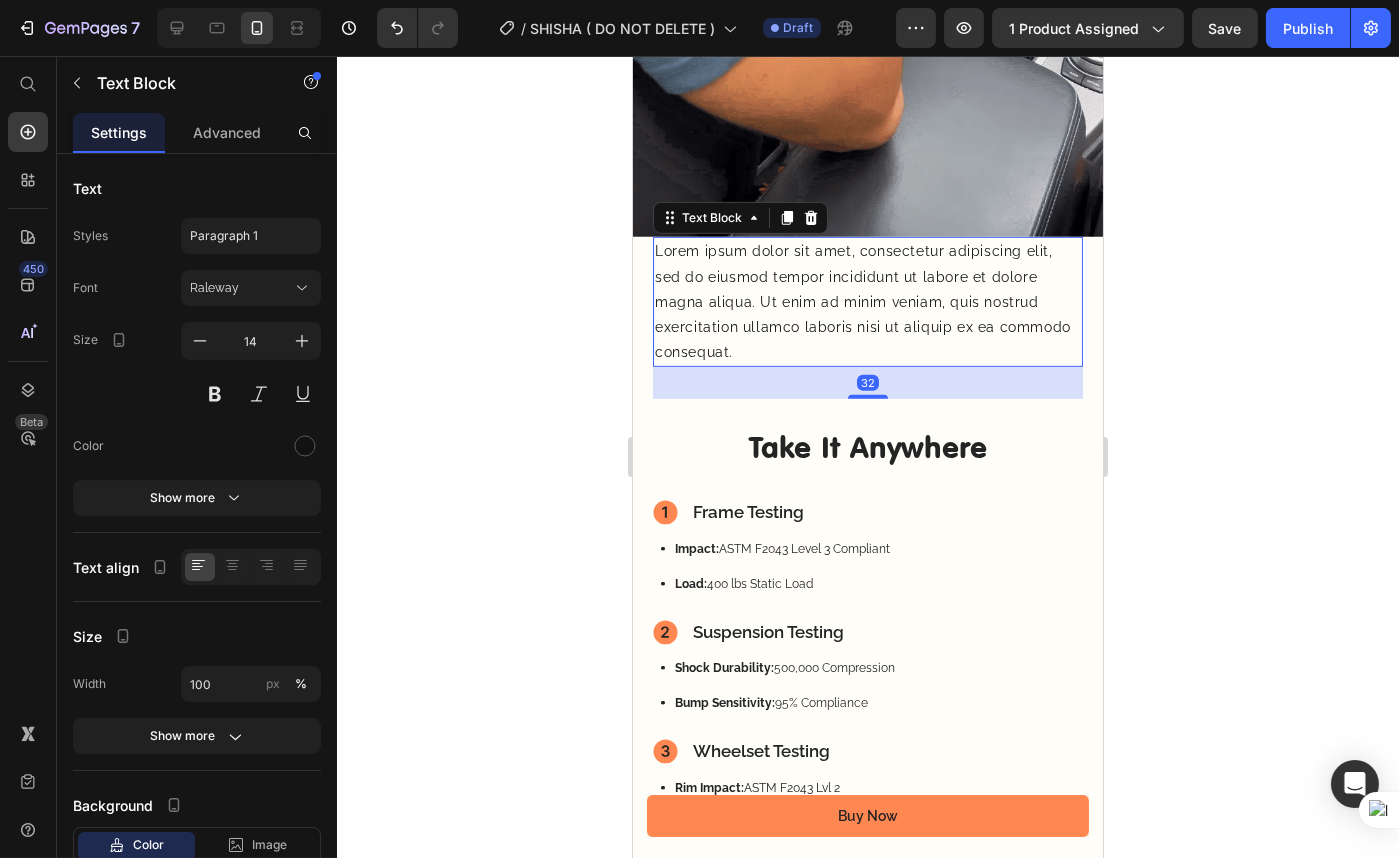 click on "Lorem ipsum dolor sit amet, consectetur adipiscing elit, sed do eiusmod tempor incididunt ut labore et dolore magna aliqua. Ut enim ad minim veniam, quis nostrud exercitation ullamco laboris nisi ut aliquip ex ea commodo consequat." at bounding box center (867, 302) 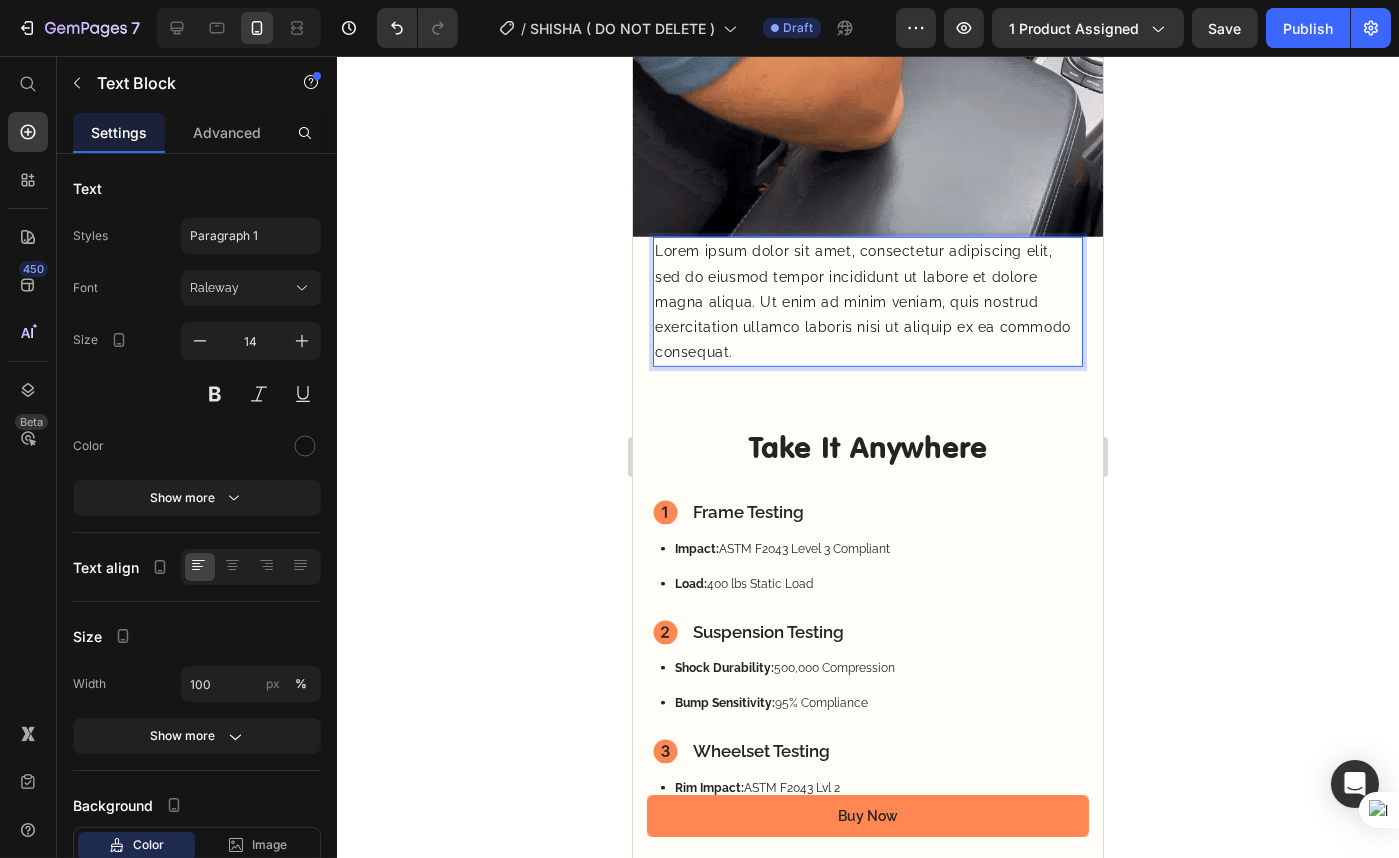 click on "Lorem ipsum dolor sit amet, consectetur adipiscing elit, sed do eiusmod tempor incididunt ut labore et dolore magna aliqua. Ut enim ad minim veniam, quis nostrud exercitation ullamco laboris nisi ut aliquip ex ea commodo consequat." at bounding box center [867, 302] 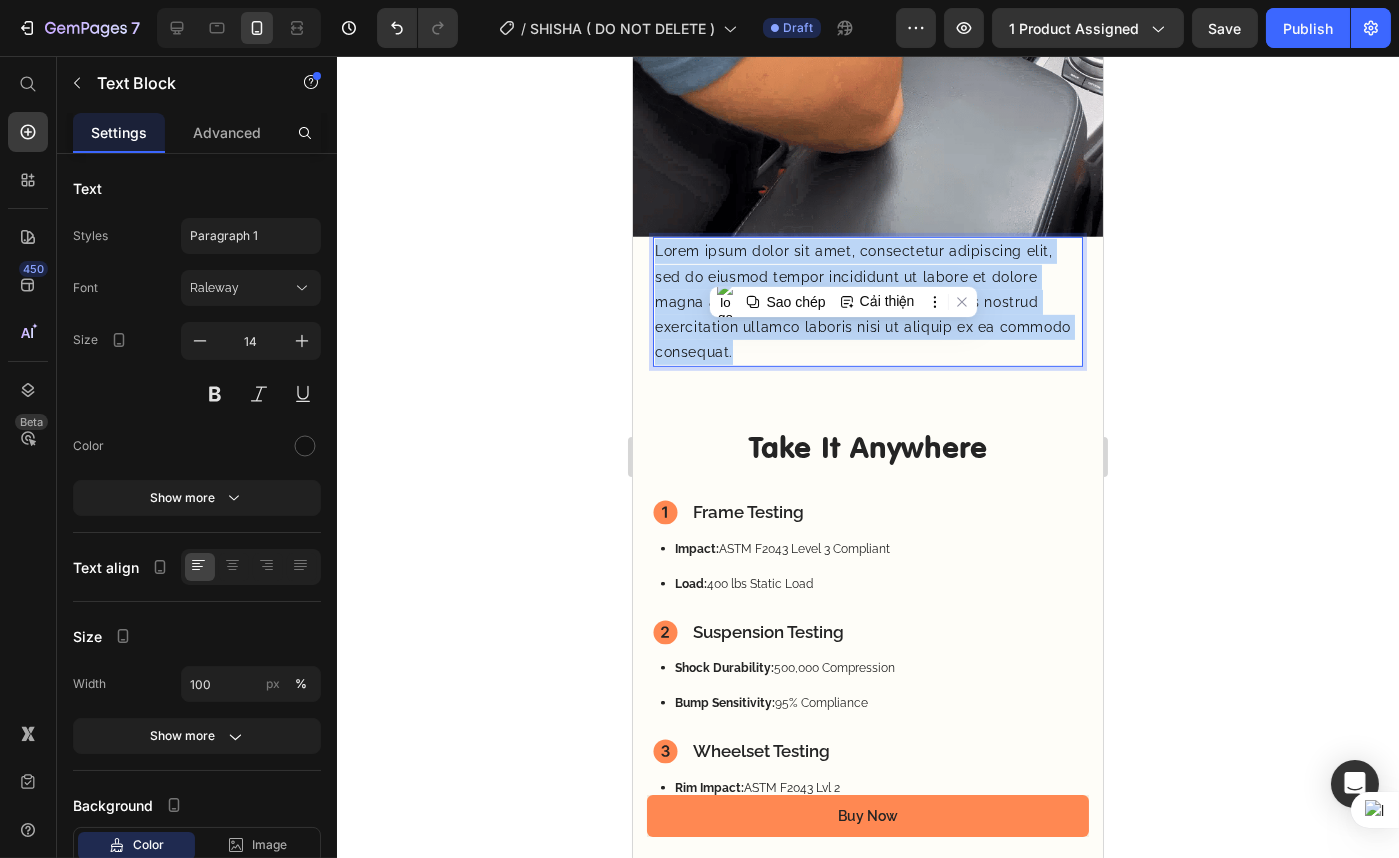 click on "Lorem ipsum dolor sit amet, consectetur adipiscing elit, sed do eiusmod tempor incididunt ut labore et dolore magna aliqua. Ut enim ad minim veniam, quis nostrud exercitation ullamco laboris nisi ut aliquip ex ea commodo consequat." at bounding box center [867, 302] 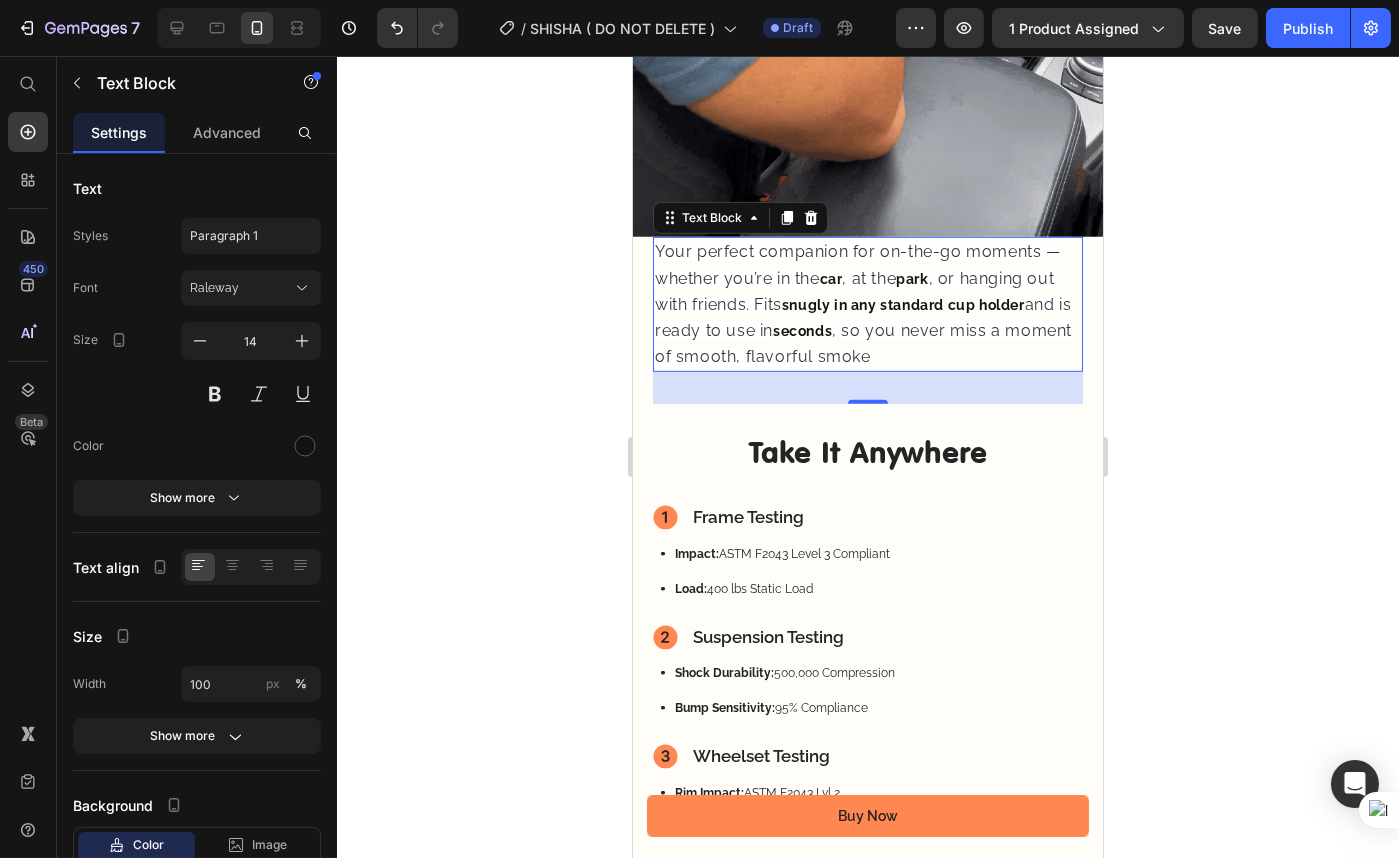 click 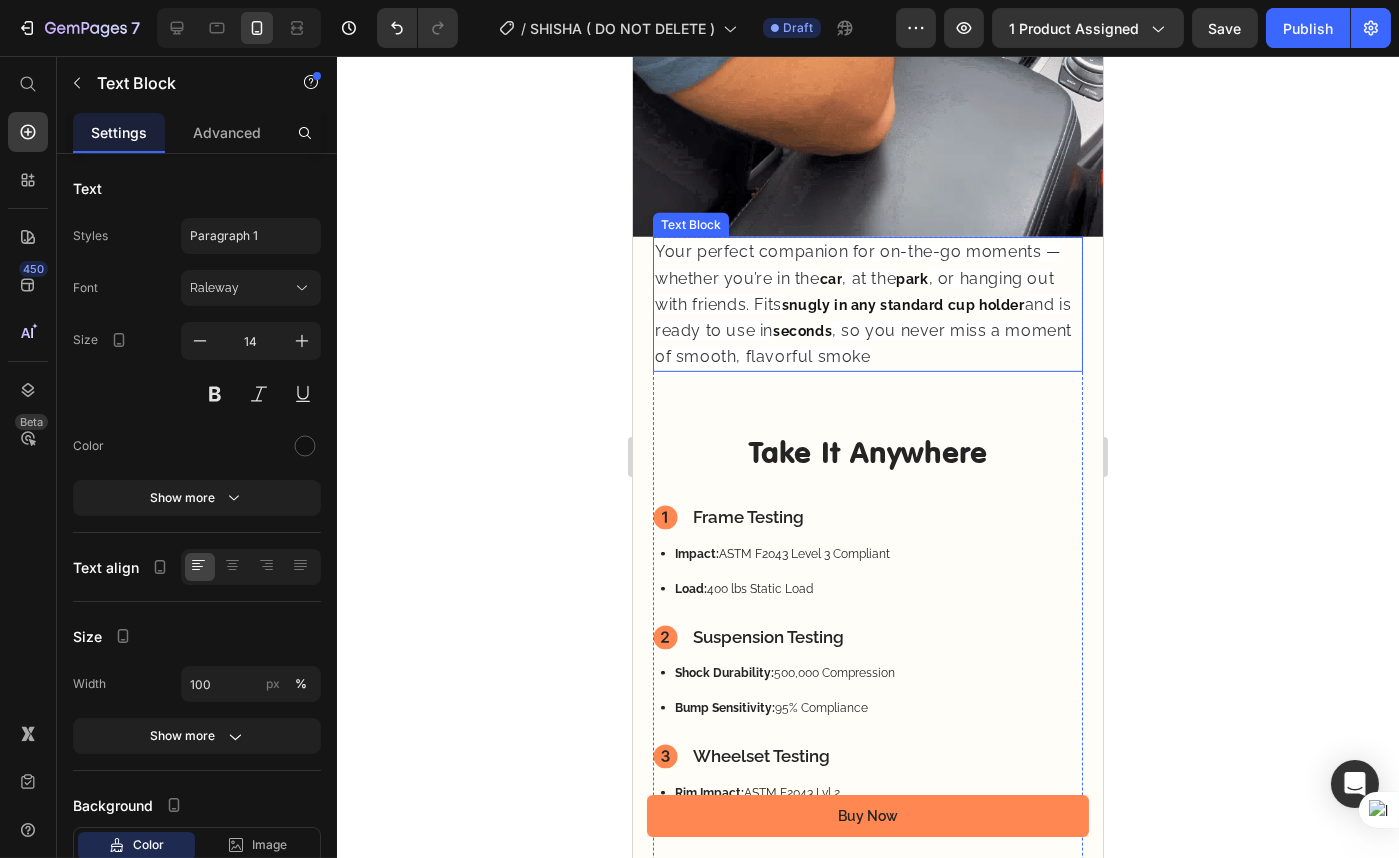 click on "snugly in any standard cup holder" at bounding box center [902, 305] 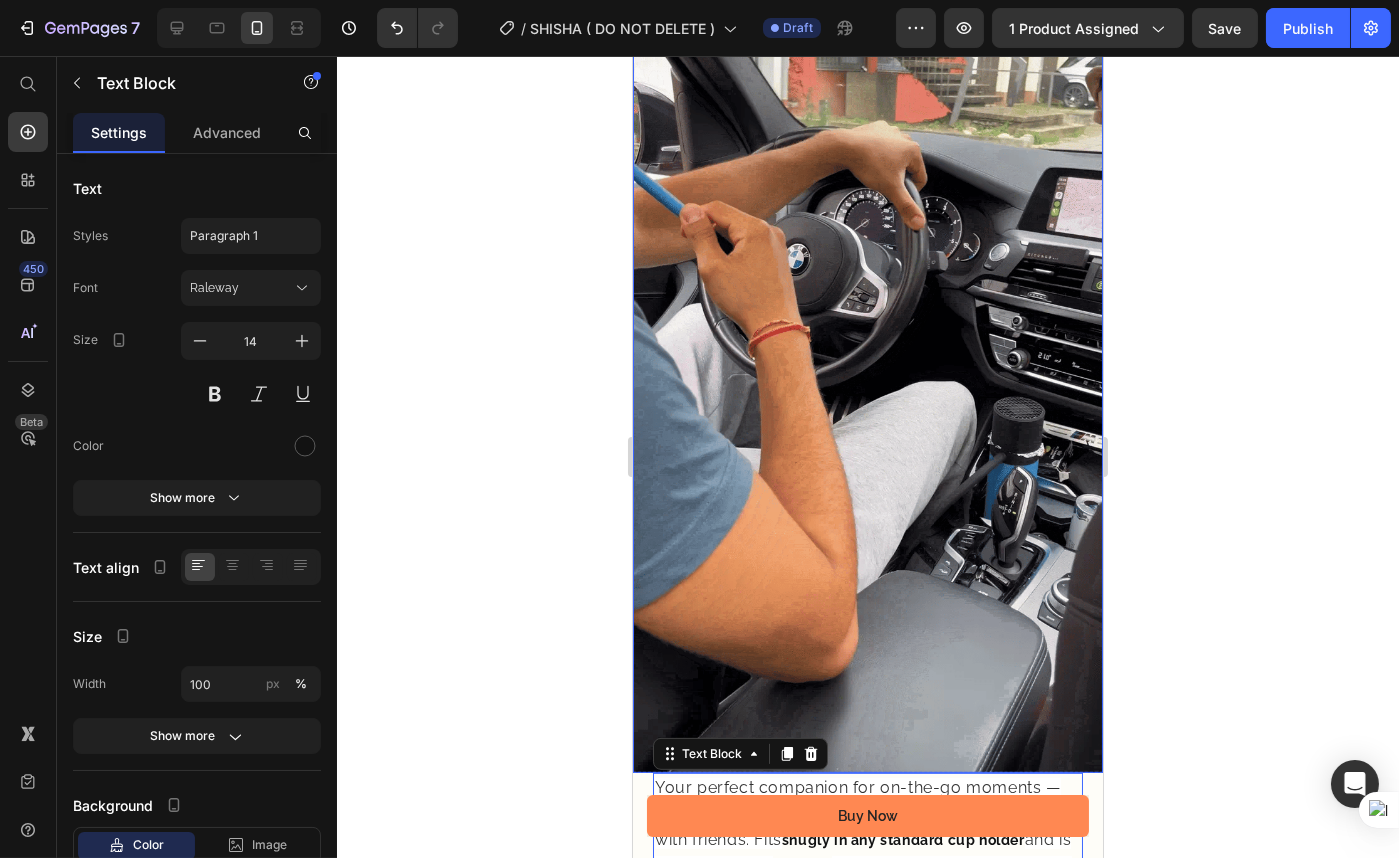 scroll, scrollTop: 1727, scrollLeft: 0, axis: vertical 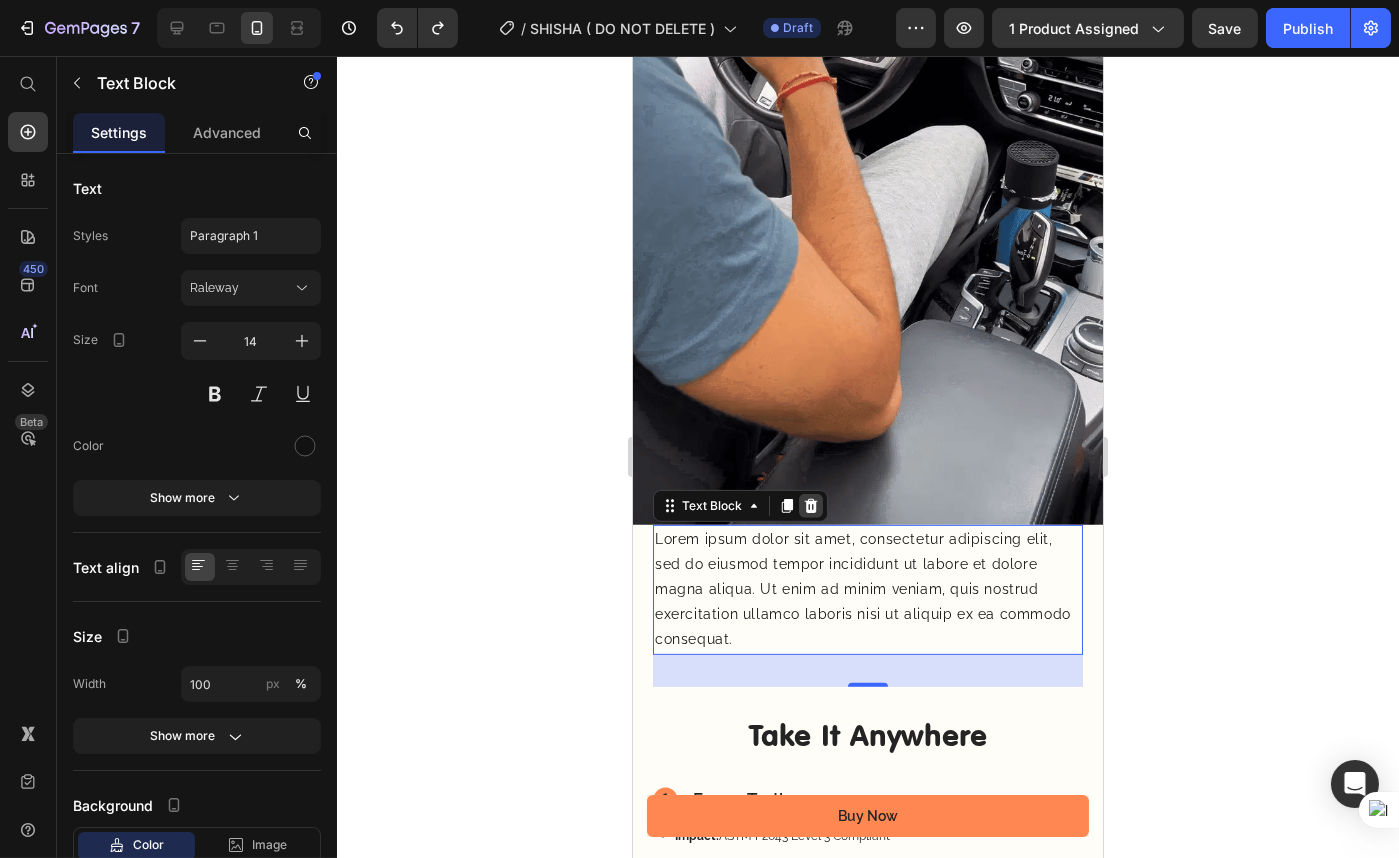 click 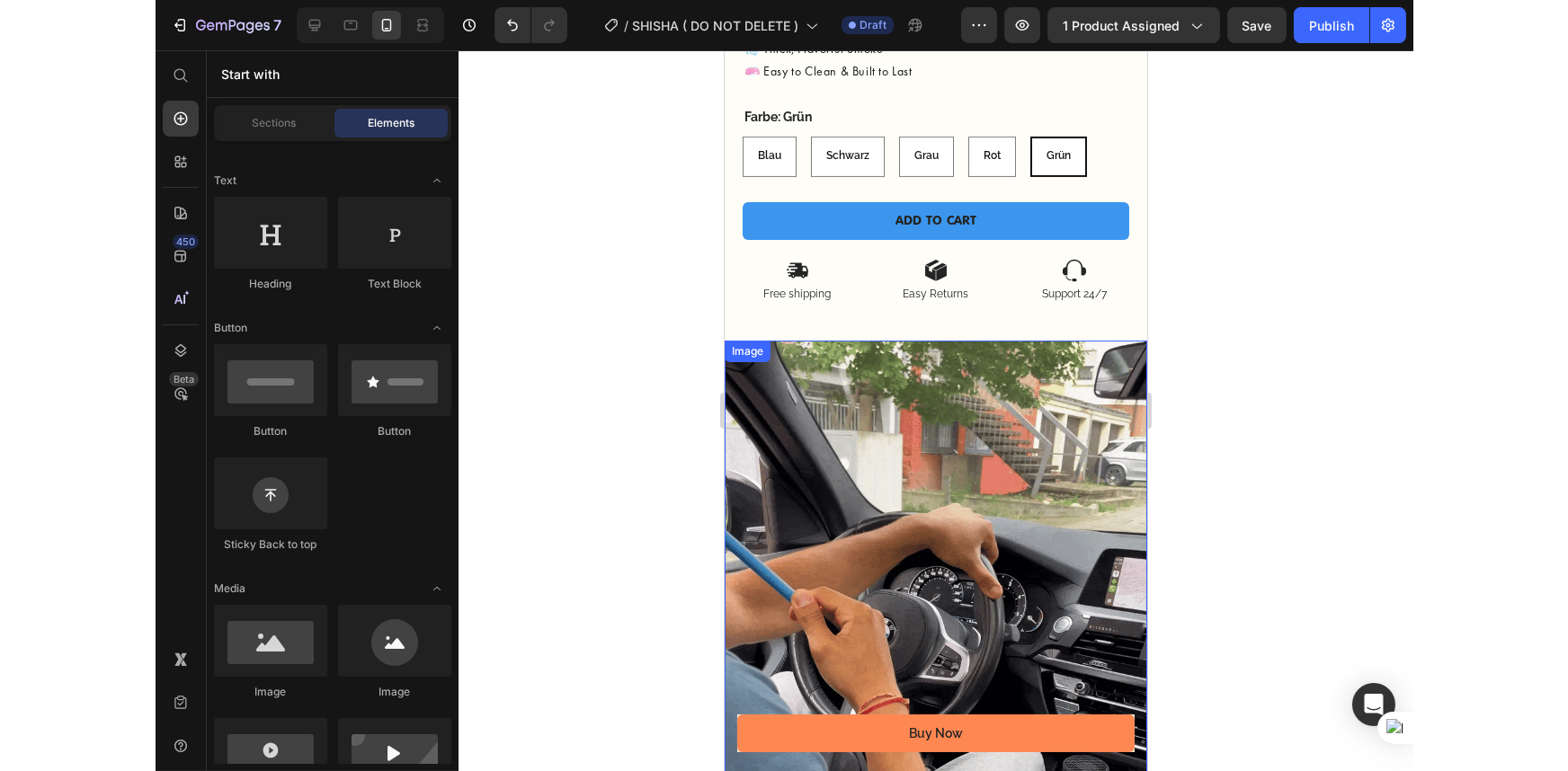 scroll, scrollTop: 899, scrollLeft: 0, axis: vertical 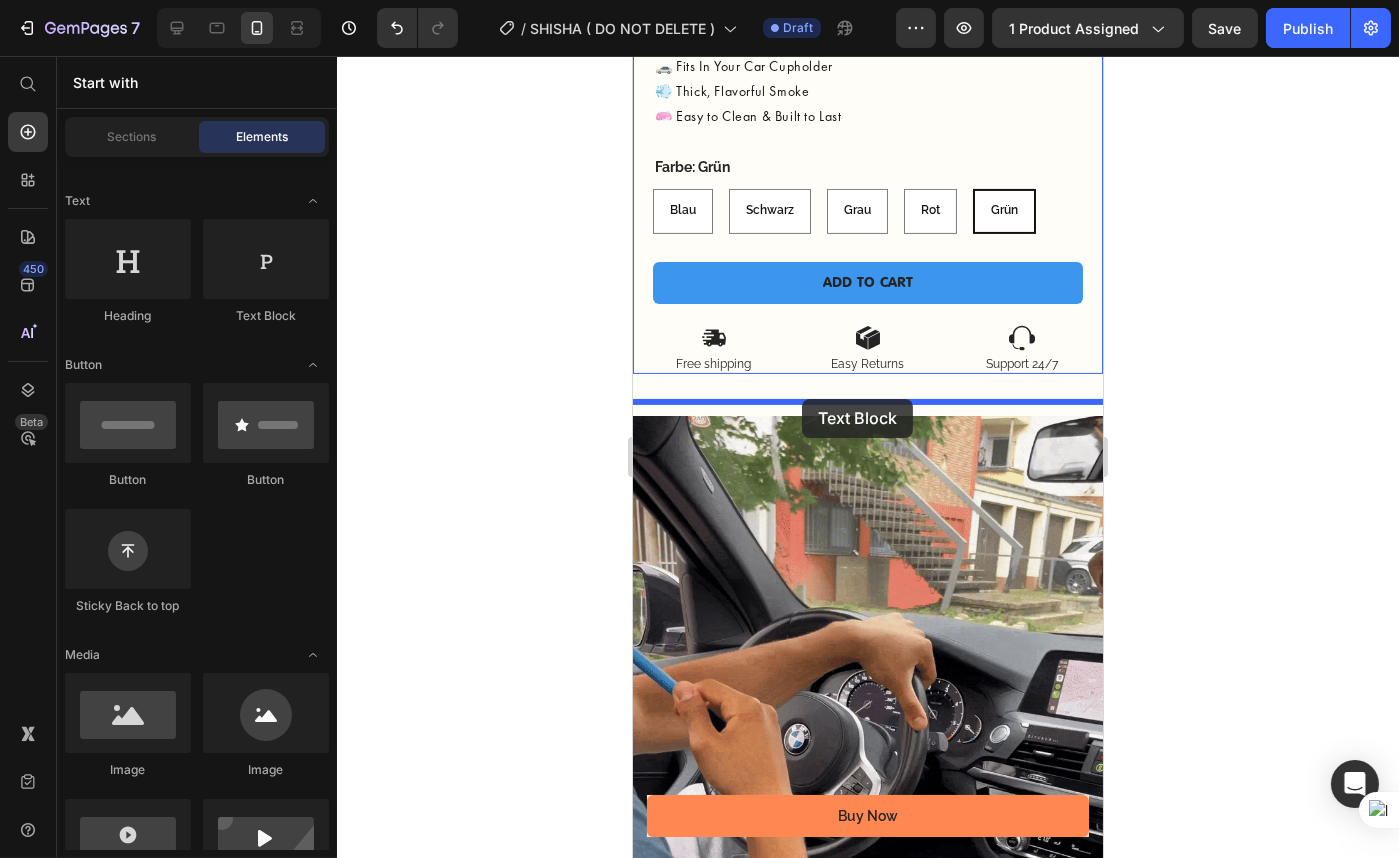 drag, startPoint x: 941, startPoint y: 347, endPoint x: 801, endPoint y: 399, distance: 149.34523 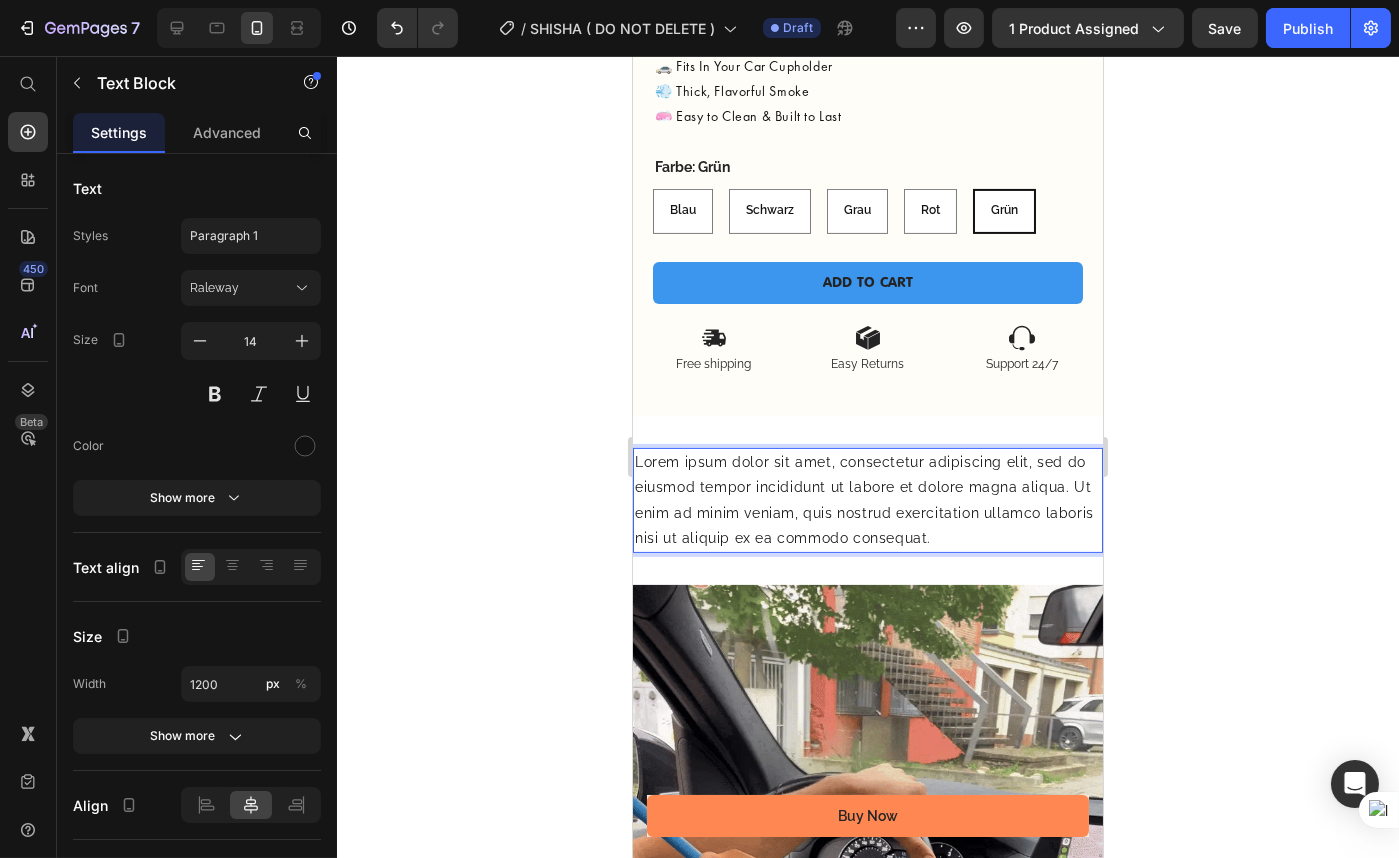 click on "Lorem ipsum dolor sit amet, consectetur adipiscing elit, sed do eiusmod tempor incididunt ut labore et dolore magna aliqua. Ut enim ad minim veniam, quis nostrud exercitation ullamco laboris nisi ut aliquip ex ea commodo consequat." at bounding box center [867, 500] 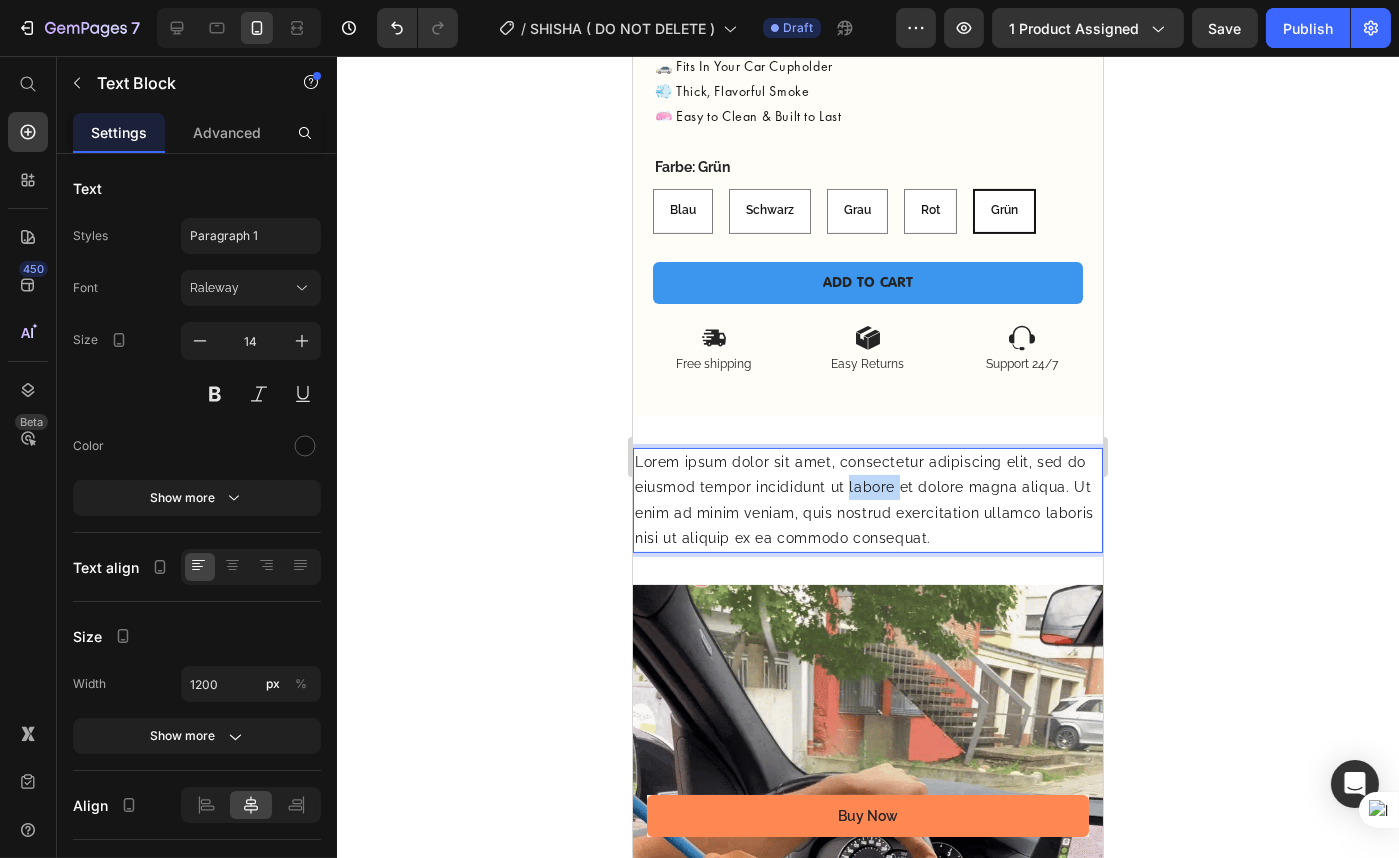 click on "Lorem ipsum dolor sit amet, consectetur adipiscing elit, sed do eiusmod tempor incididunt ut labore et dolore magna aliqua. Ut enim ad minim veniam, quis nostrud exercitation ullamco laboris nisi ut aliquip ex ea commodo consequat." at bounding box center (867, 500) 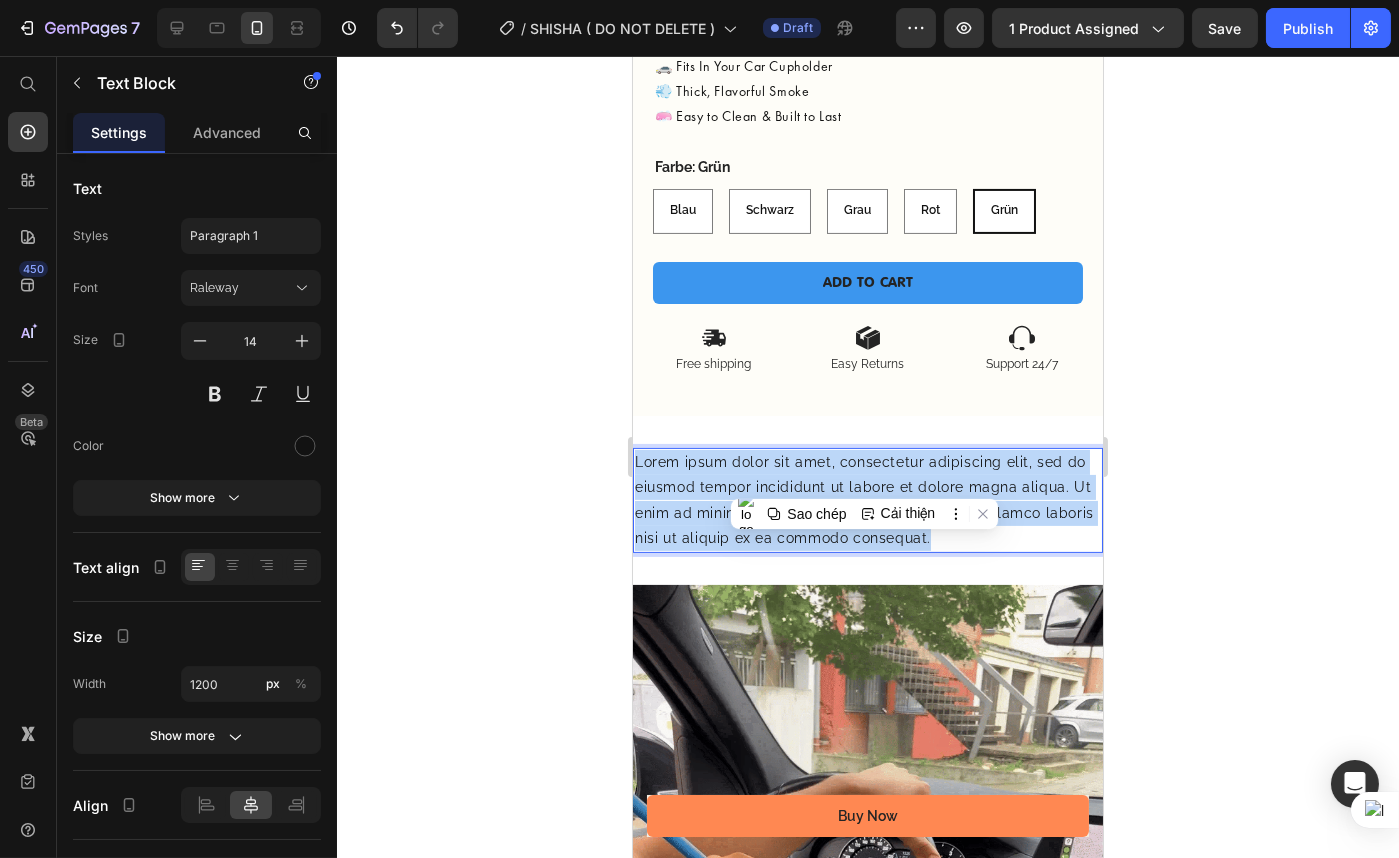 click on "Lorem ipsum dolor sit amet, consectetur adipiscing elit, sed do eiusmod tempor incididunt ut labore et dolore magna aliqua. Ut enim ad minim veniam, quis nostrud exercitation ullamco laboris nisi ut aliquip ex ea commodo consequat." at bounding box center (867, 500) 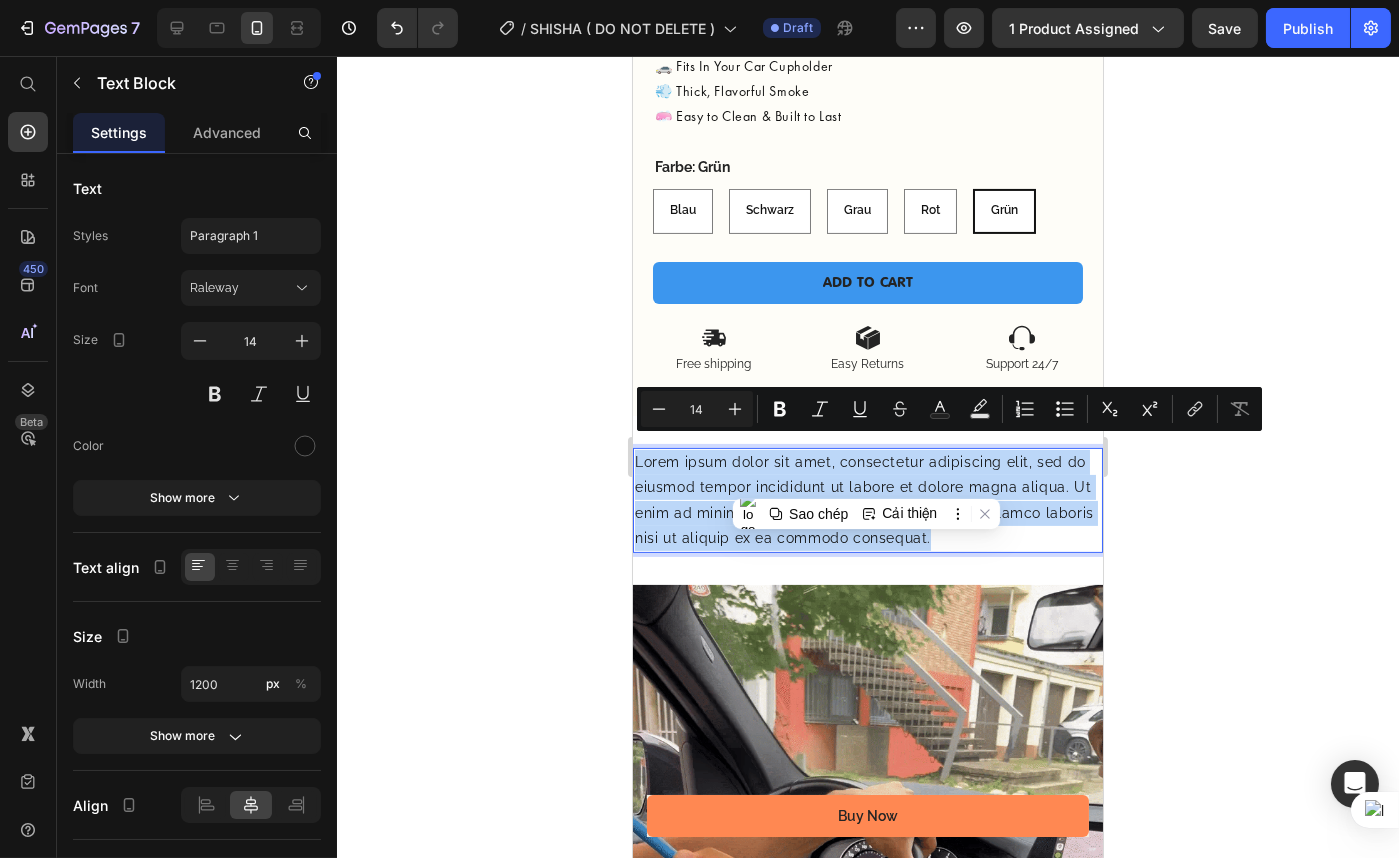 type on "16" 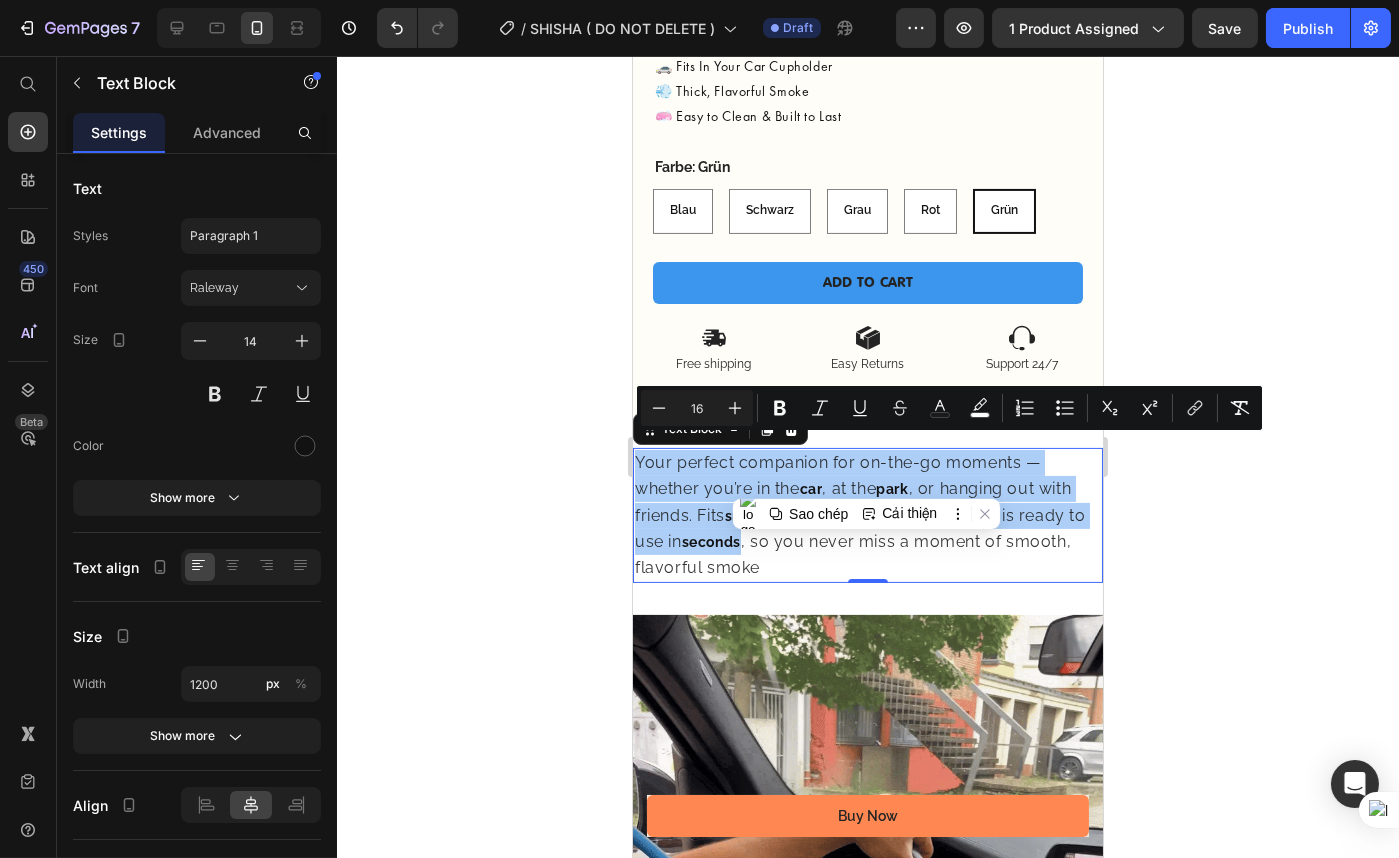 click 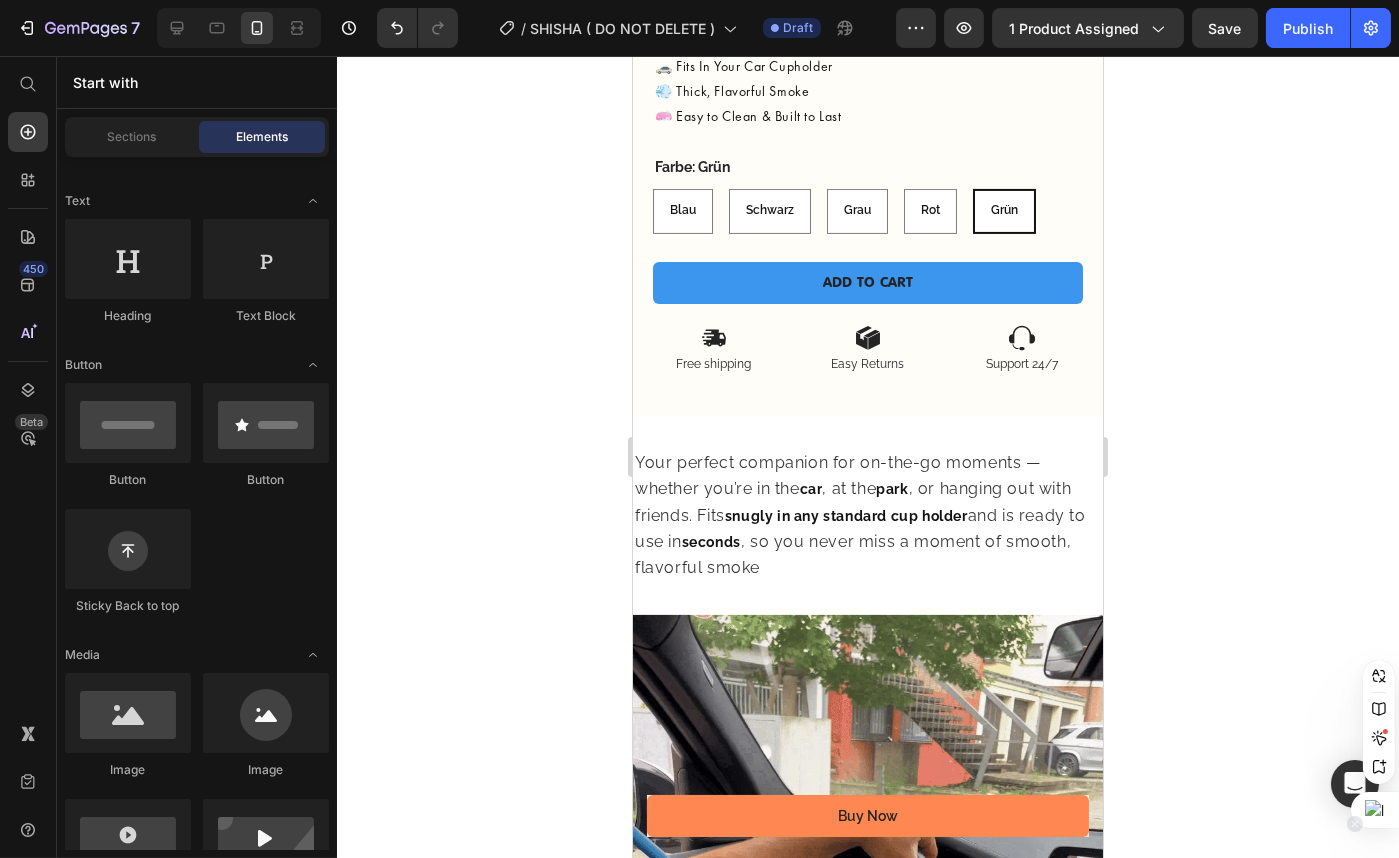 click at bounding box center [1375, 810] 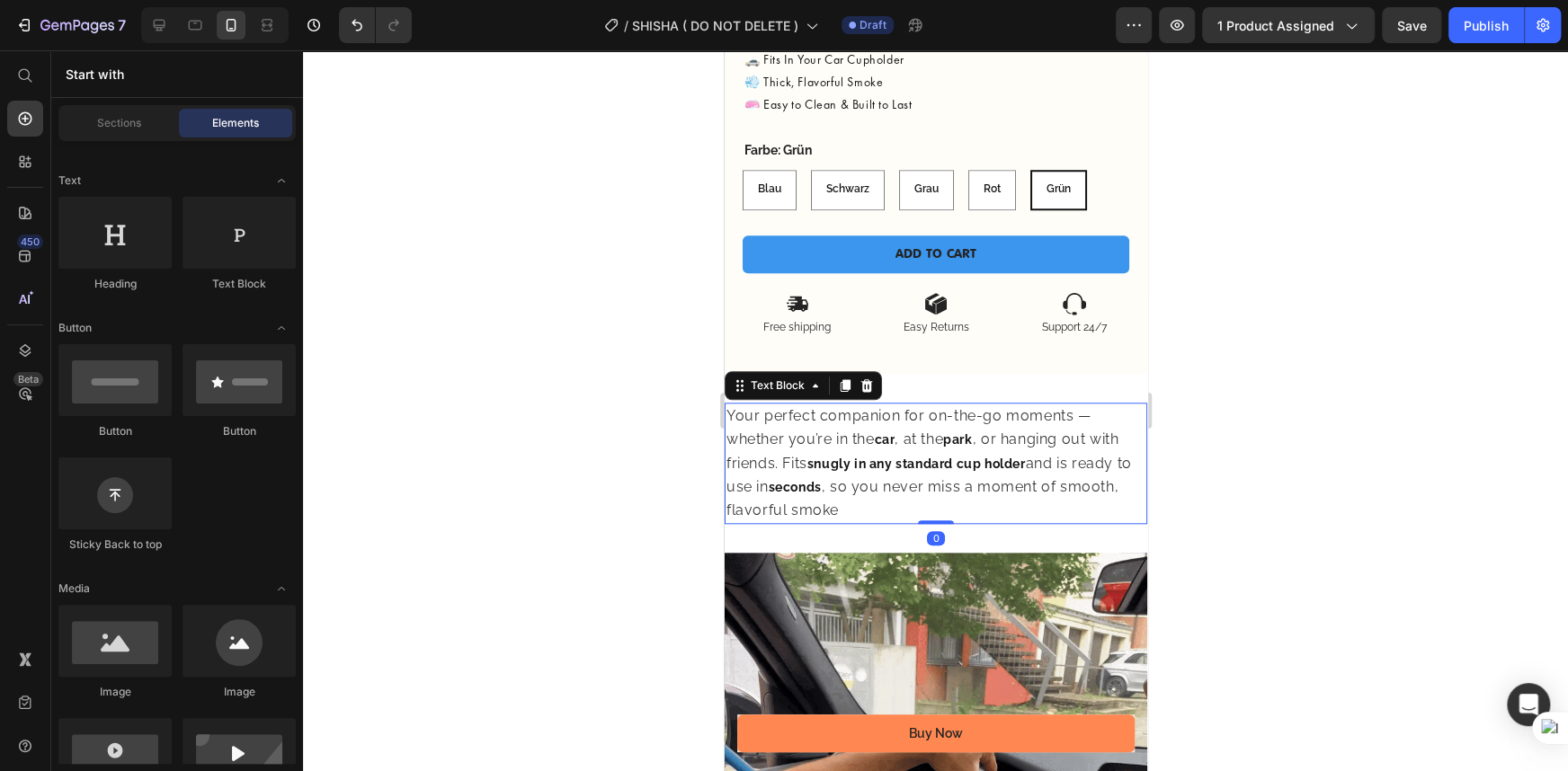 click on "snugly in any standard cup holder" at bounding box center [915, 464] 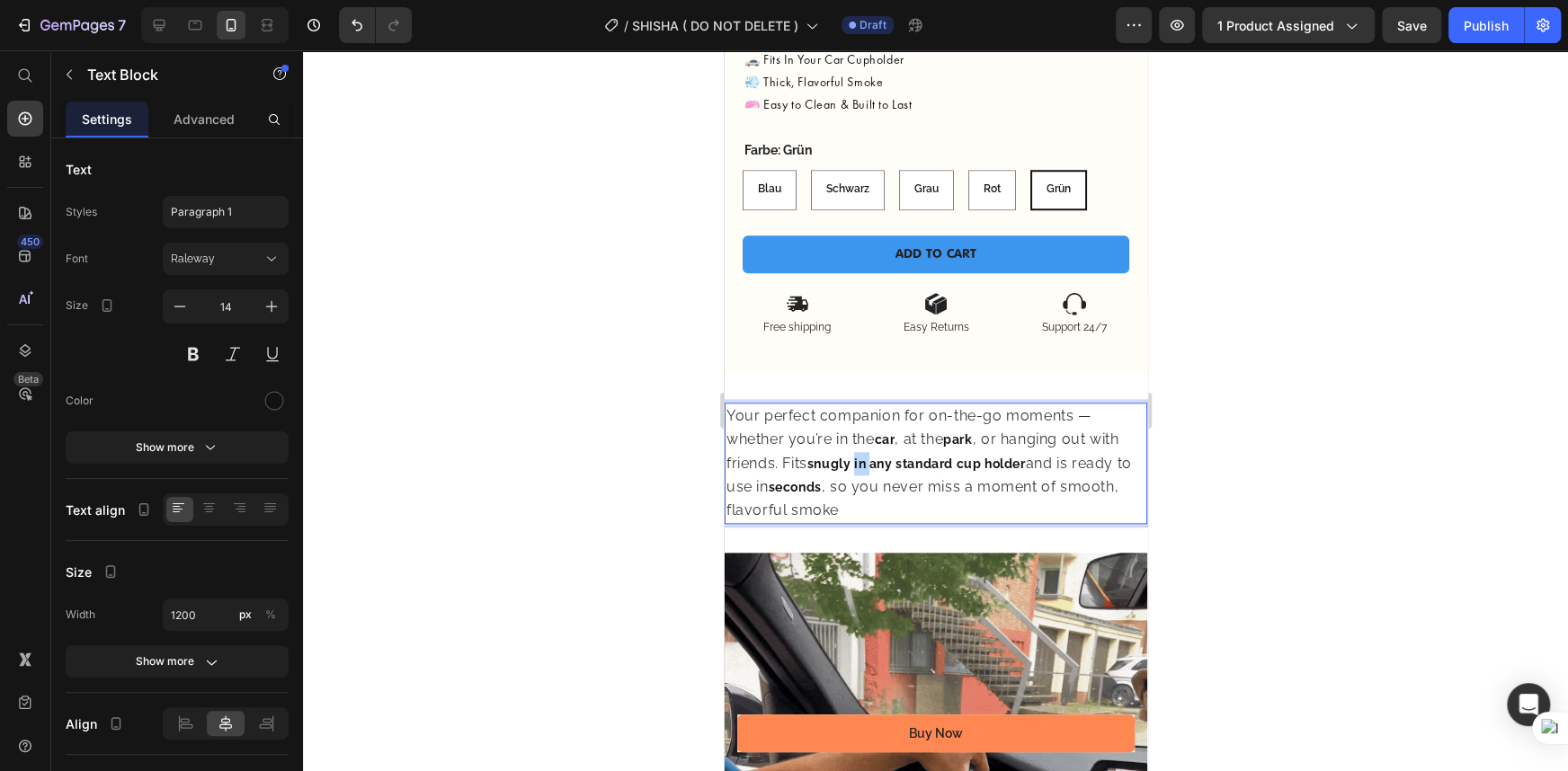 click on "Your perfect companion for on-the-go moments — whether you’re in the  car , at the  park , or hanging out with friends. Fits  snugly in any standard cup holder  and is ready to use in  seconds , so you never miss a moment of smooth, flavorful smoke" at bounding box center [935, 463] 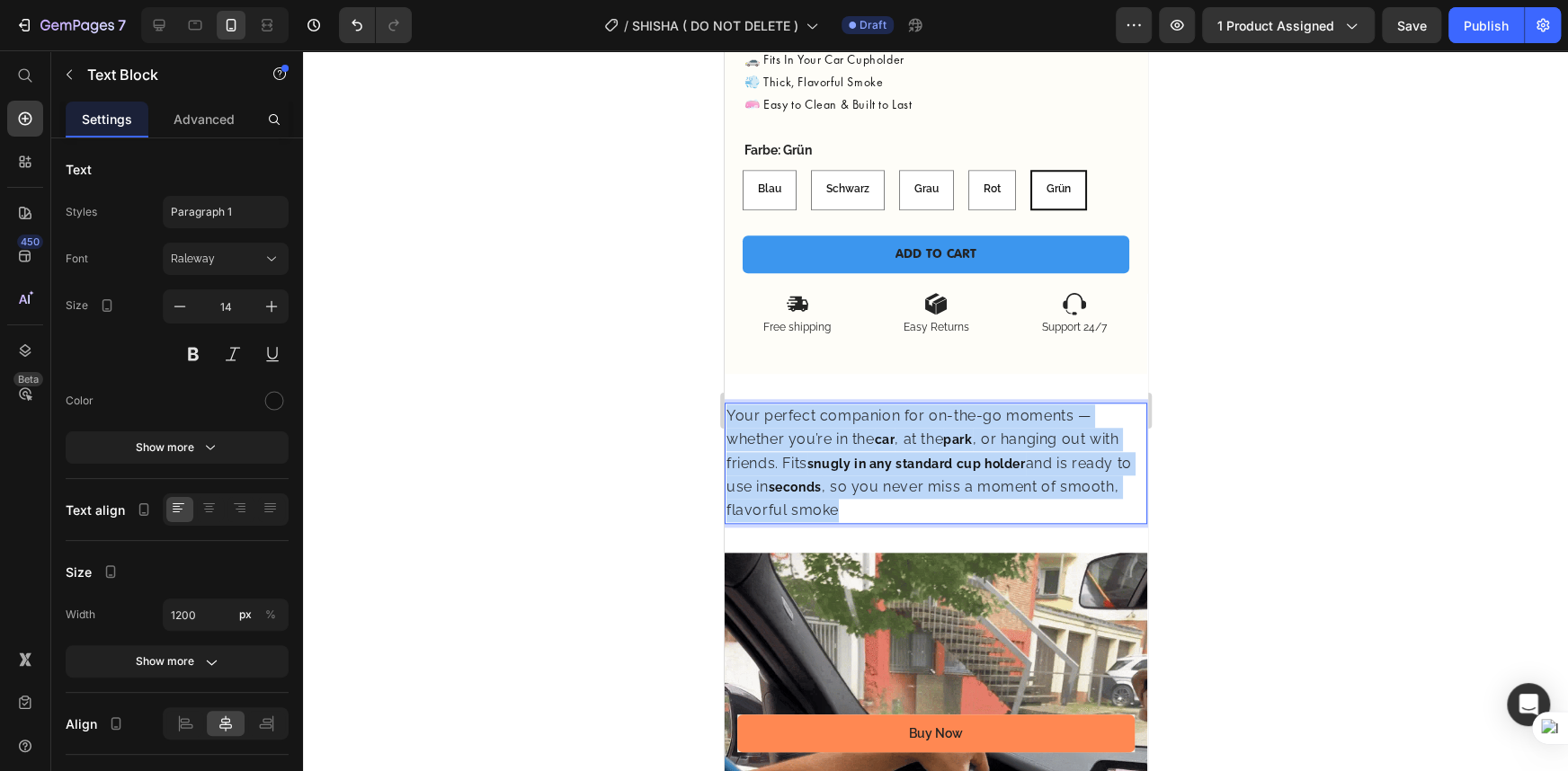 click on "Your perfect companion for on-the-go moments — whether you’re in the  car , at the  park , or hanging out with friends. Fits  snugly in any standard cup holder  and is ready to use in  seconds , so you never miss a moment of smooth, flavorful smoke" at bounding box center [935, 463] 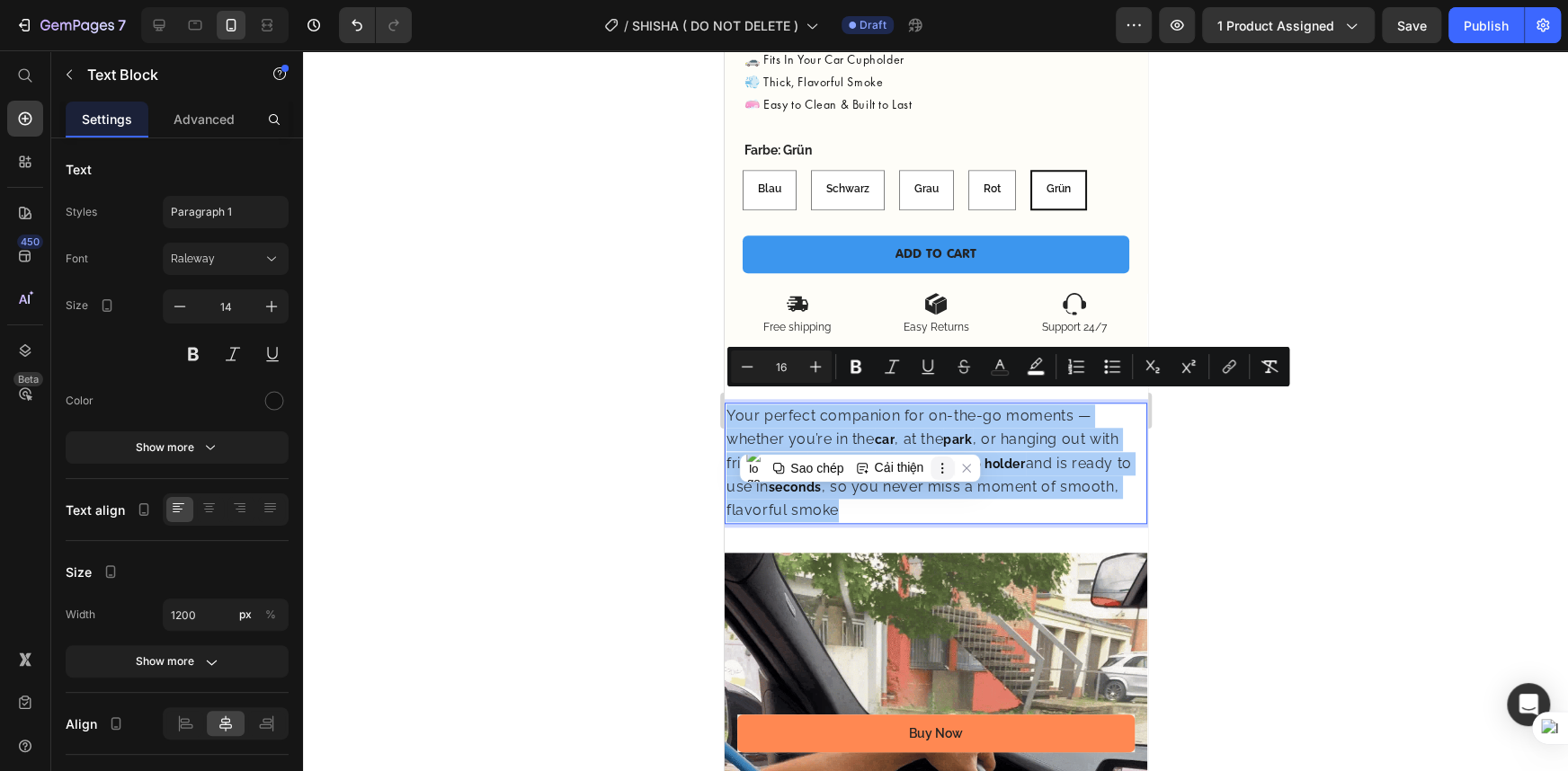 click 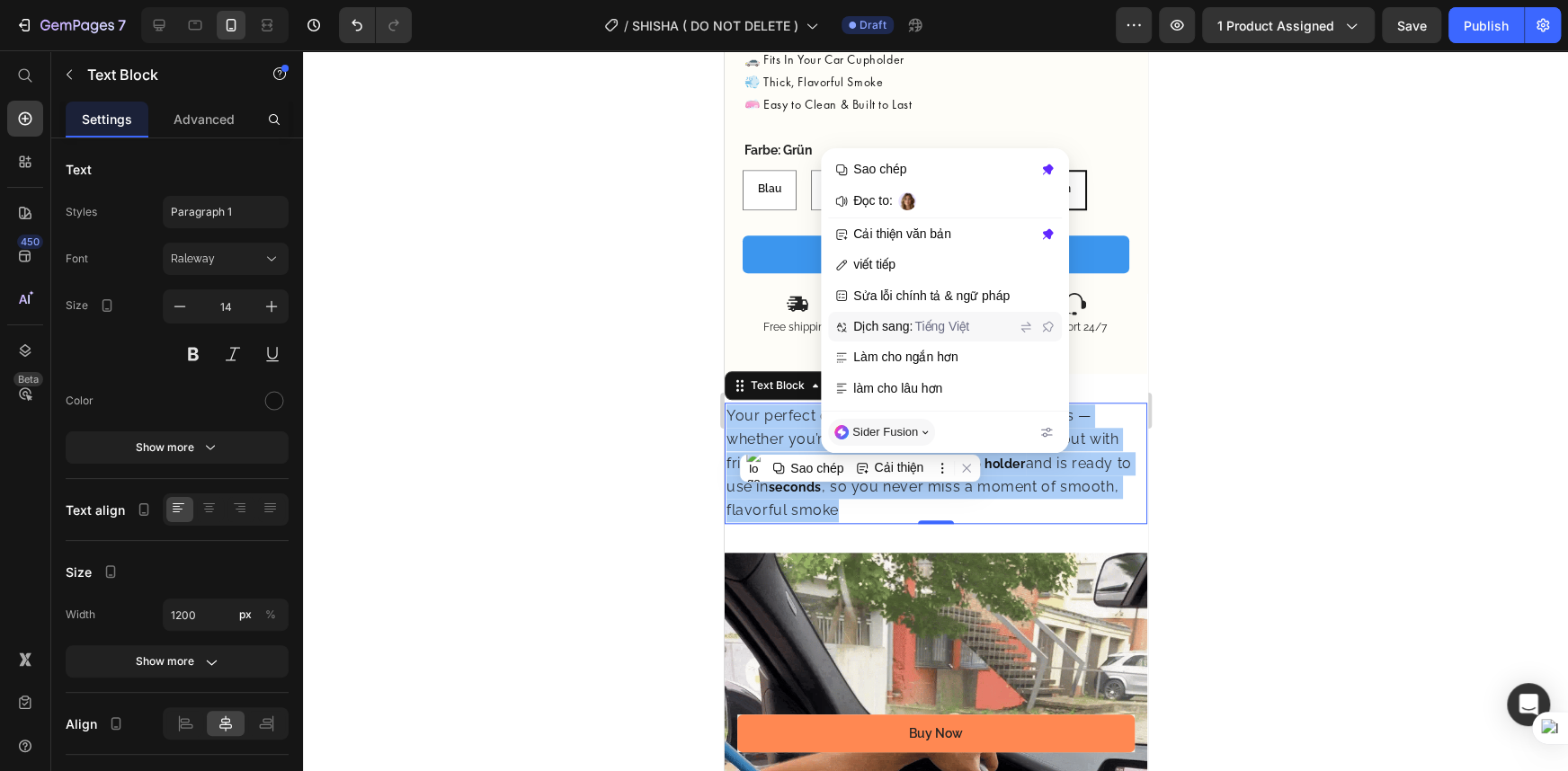 click on "Tiếng Việt" at bounding box center [941, 326] 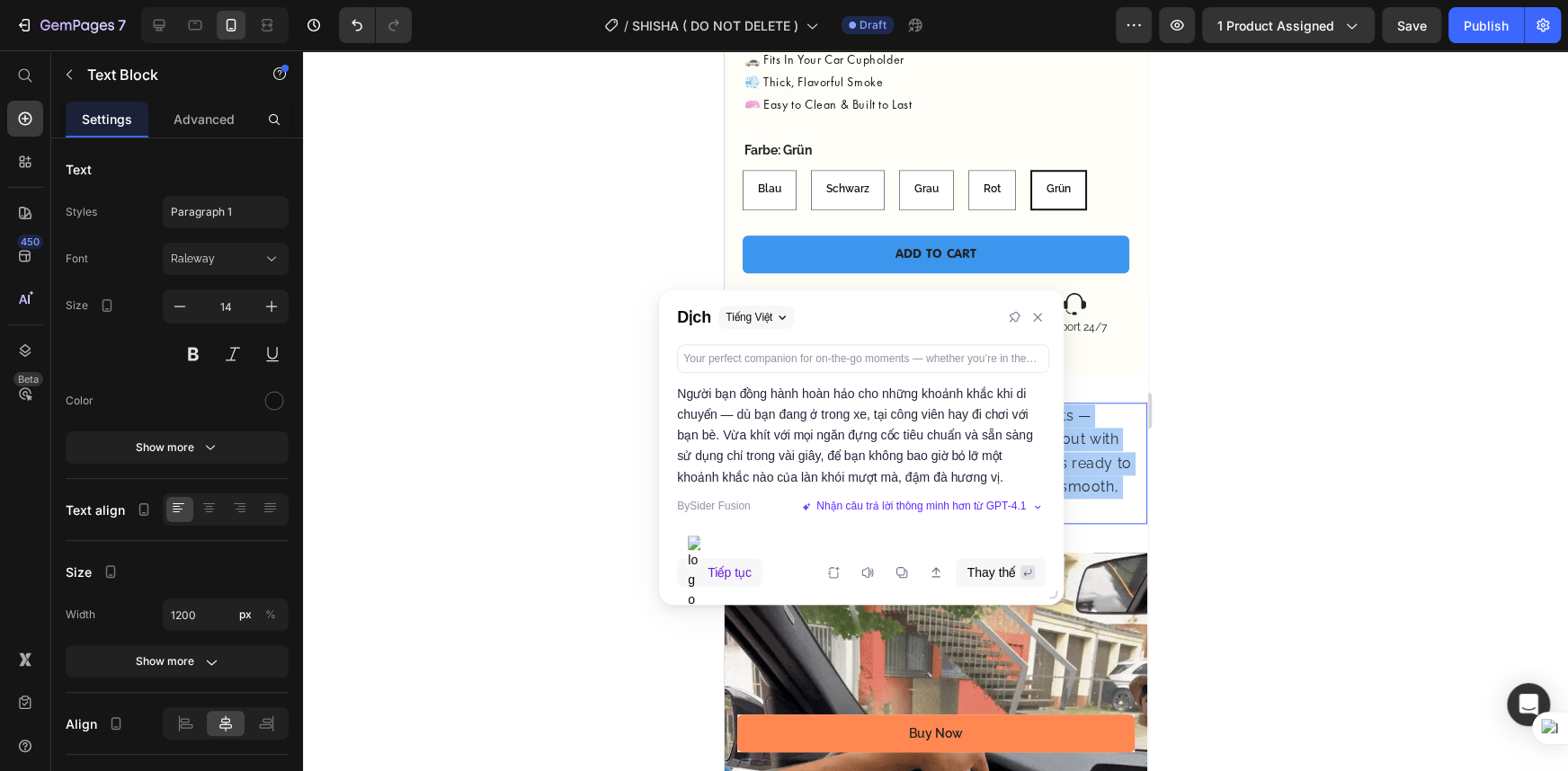click 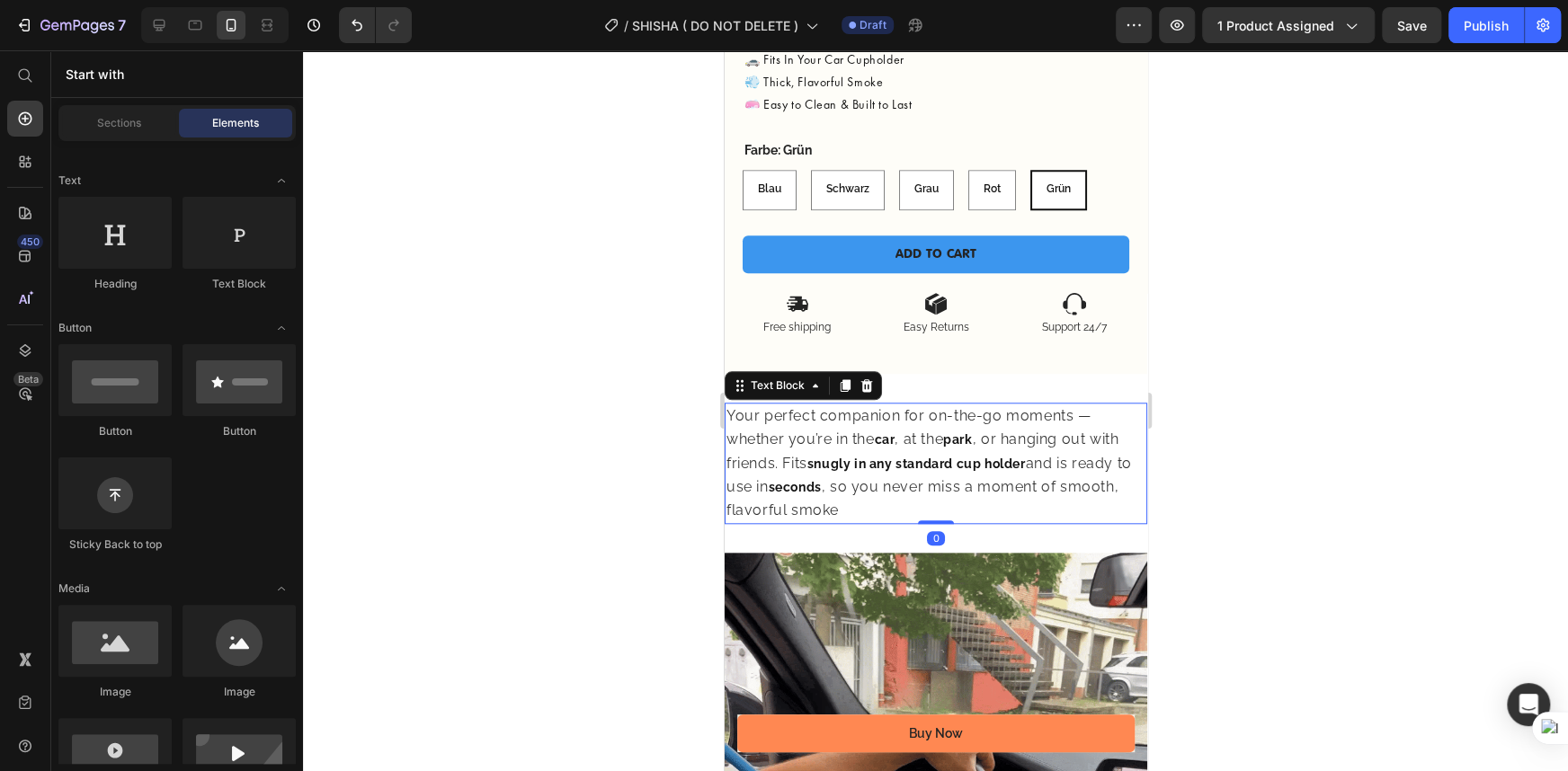 click on "Your perfect companion for on-the-go moments — whether you’re in the  car , at the  park , or hanging out with friends. Fits  snugly in any standard cup holder  and is ready to use in  seconds , so you never miss a moment of smooth, flavorful smoke" at bounding box center [935, 463] 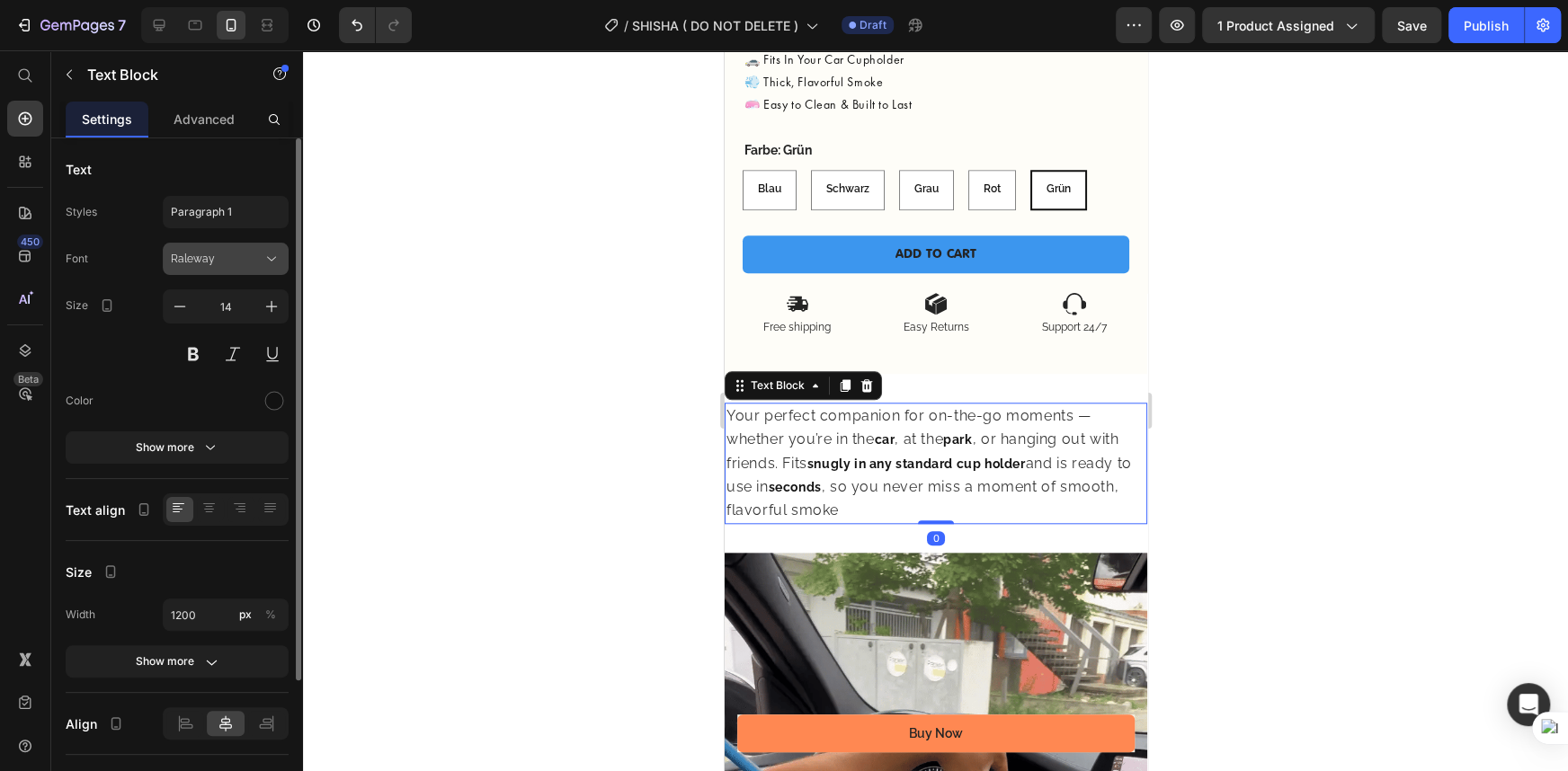 click on "Raleway" at bounding box center (217, 259) 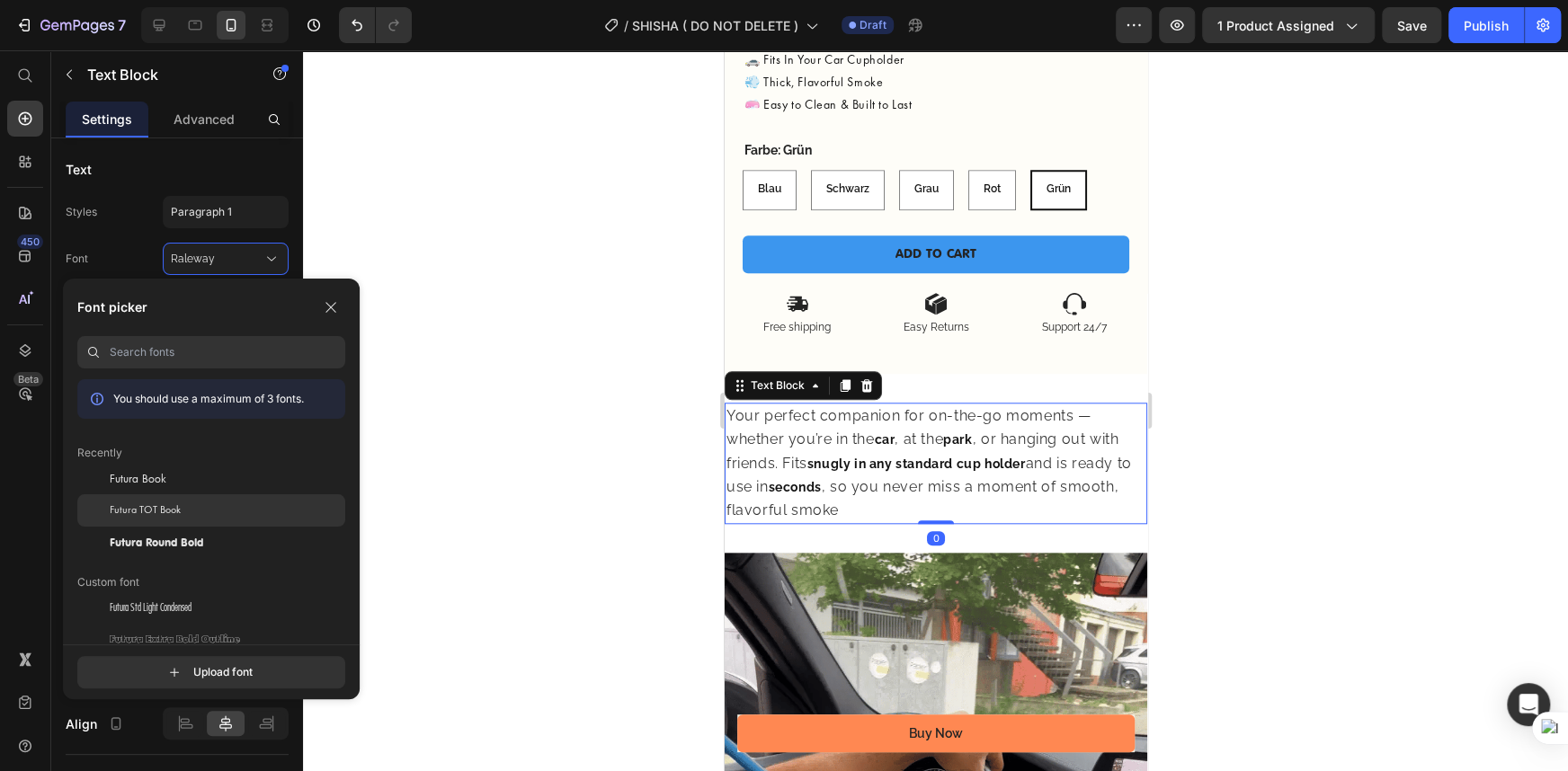 click on "Futura TOT Book" at bounding box center (145, 510) 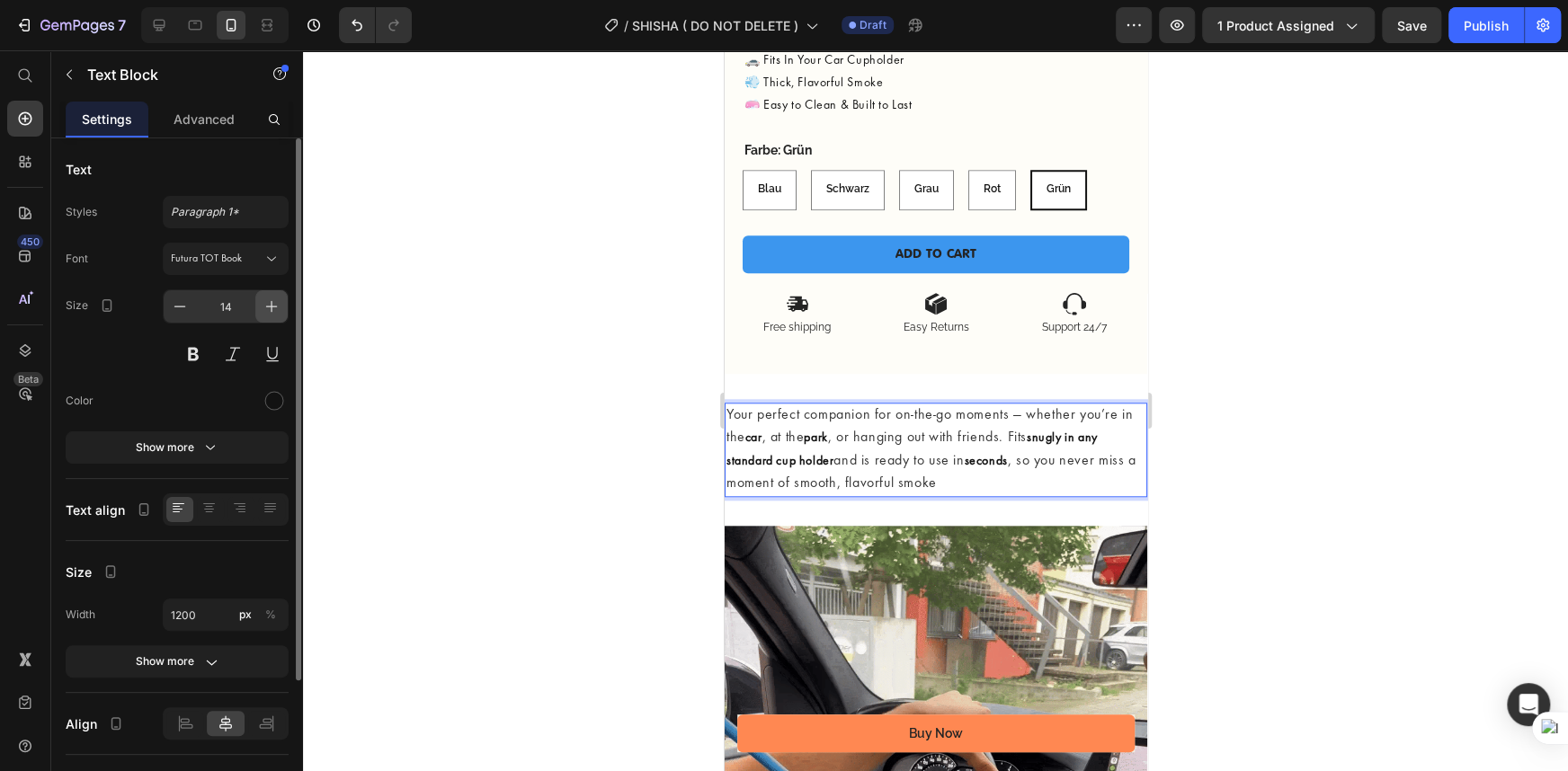 click 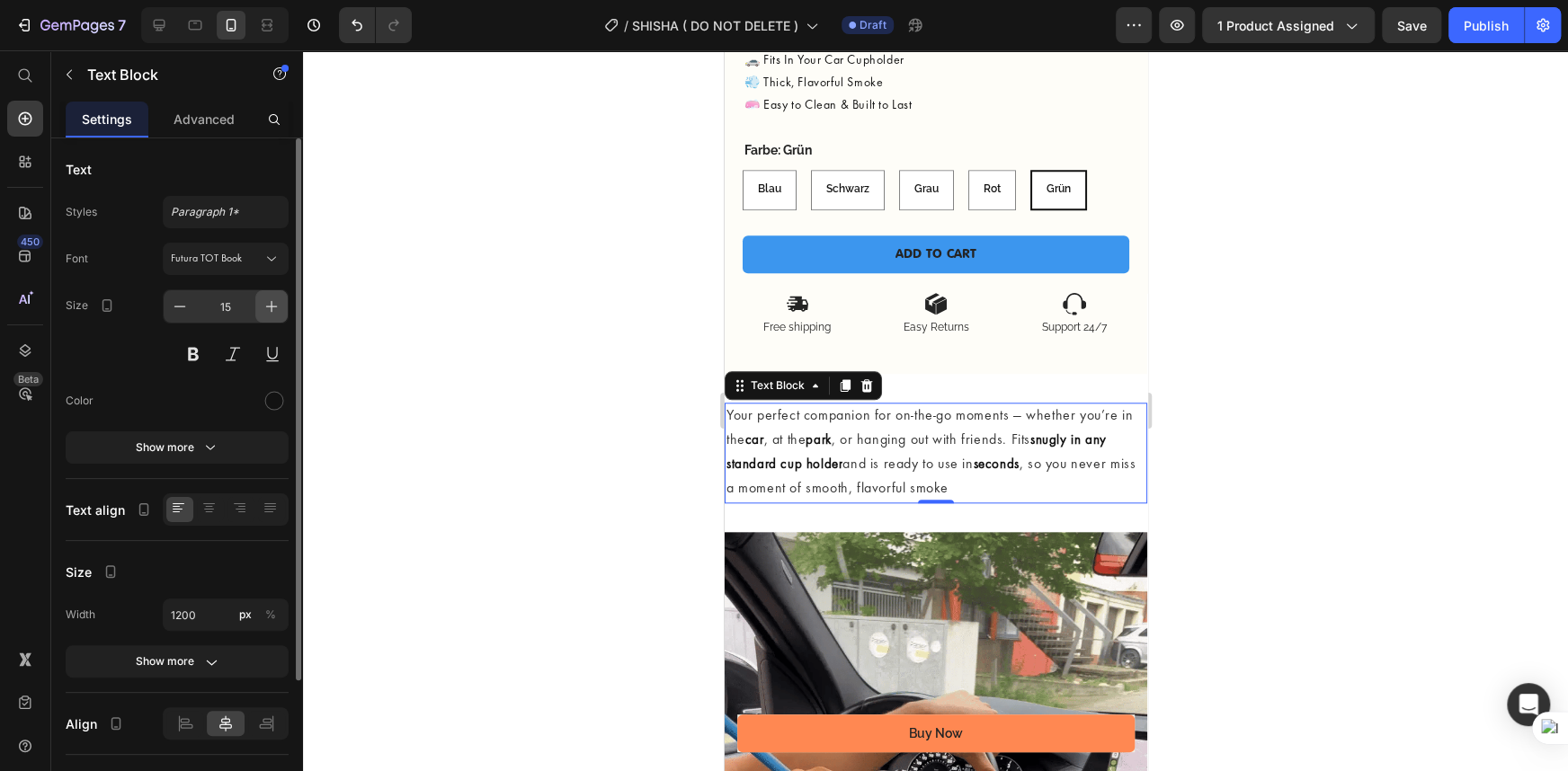 click 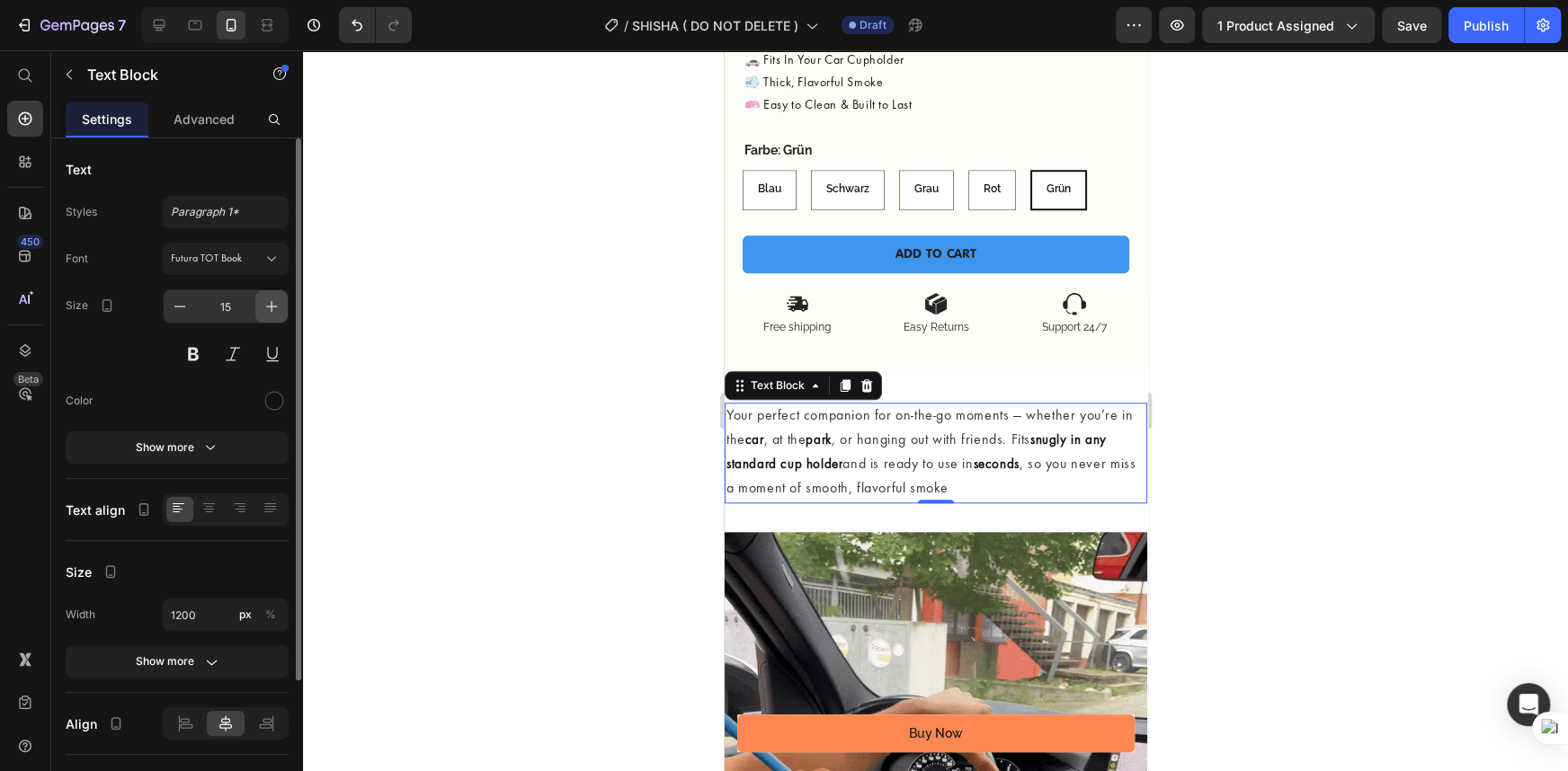 type on "16" 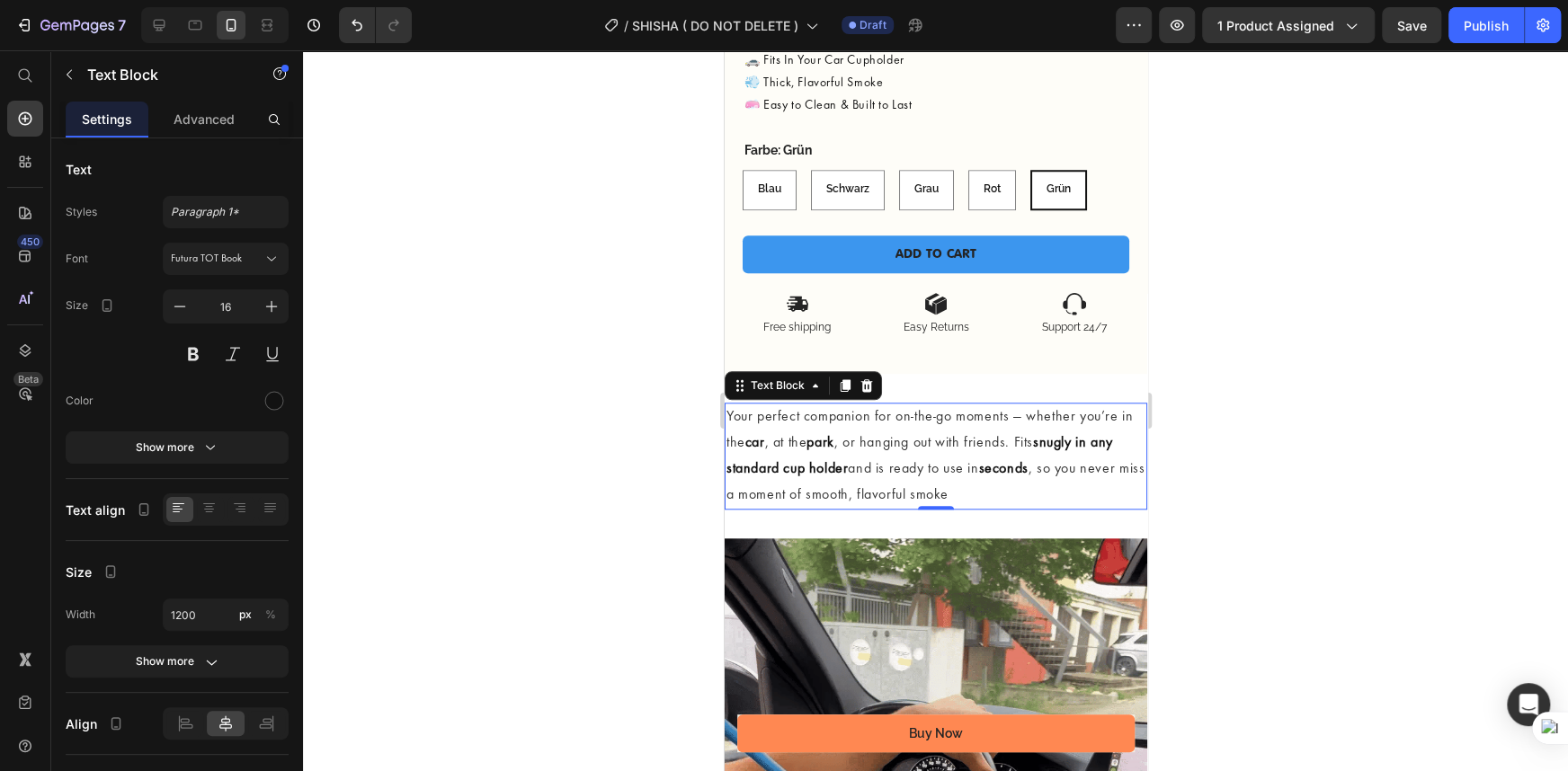 click 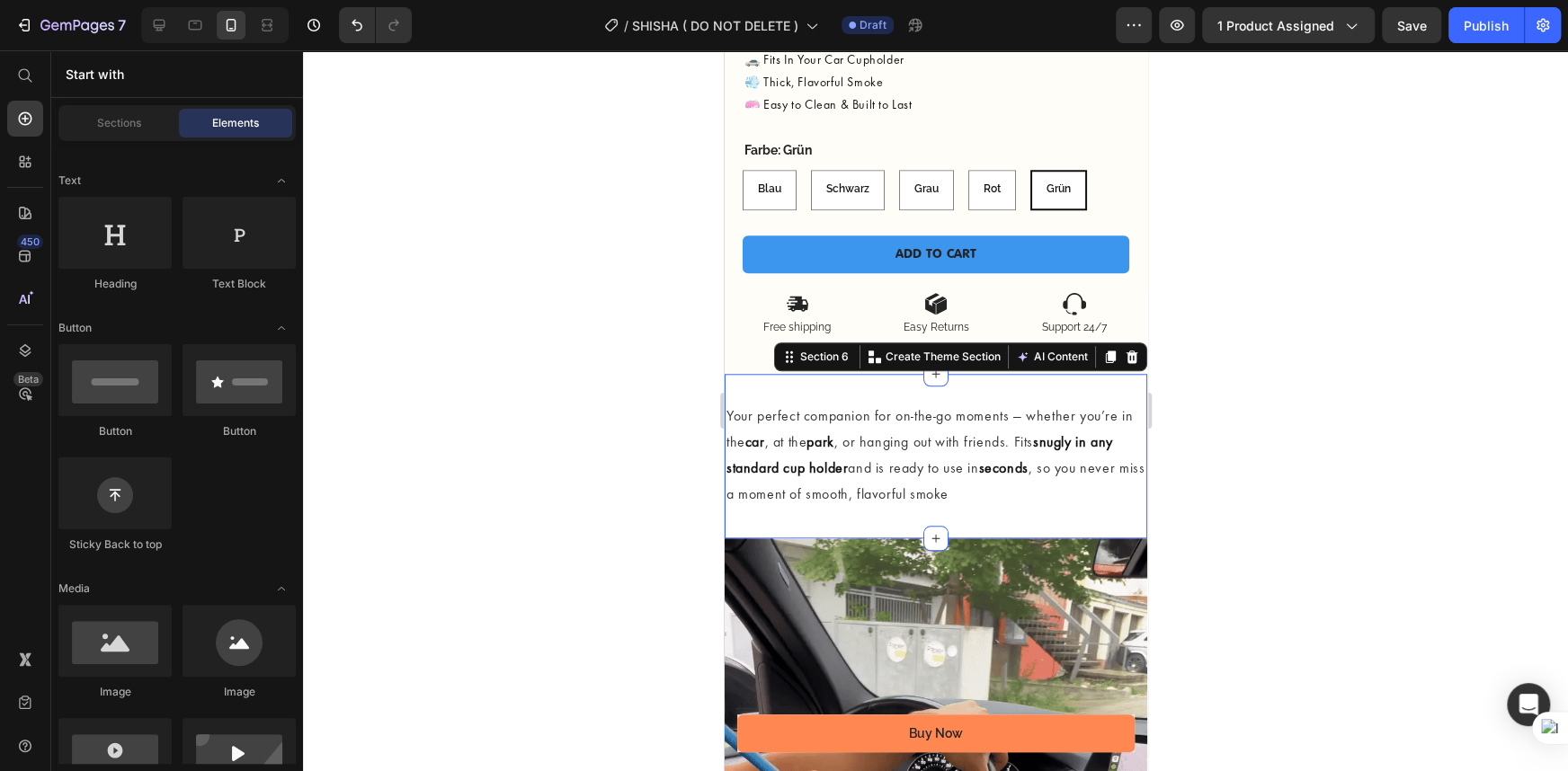 click on "Your perfect companion for on-the-go moments — whether you’re in the  car , at the  park , or hanging out with friends. Fits  snugly in any standard cup holder  and is ready to use in  seconds , so you never miss a moment of smooth, flavorful smoke Text Block Section 6   You can create reusable sections Create Theme Section AI Content Write with GemAI What would you like to describe here? Tone and Voice Persuasive Product Shisha To Go Show more Generate" at bounding box center [935, 456] 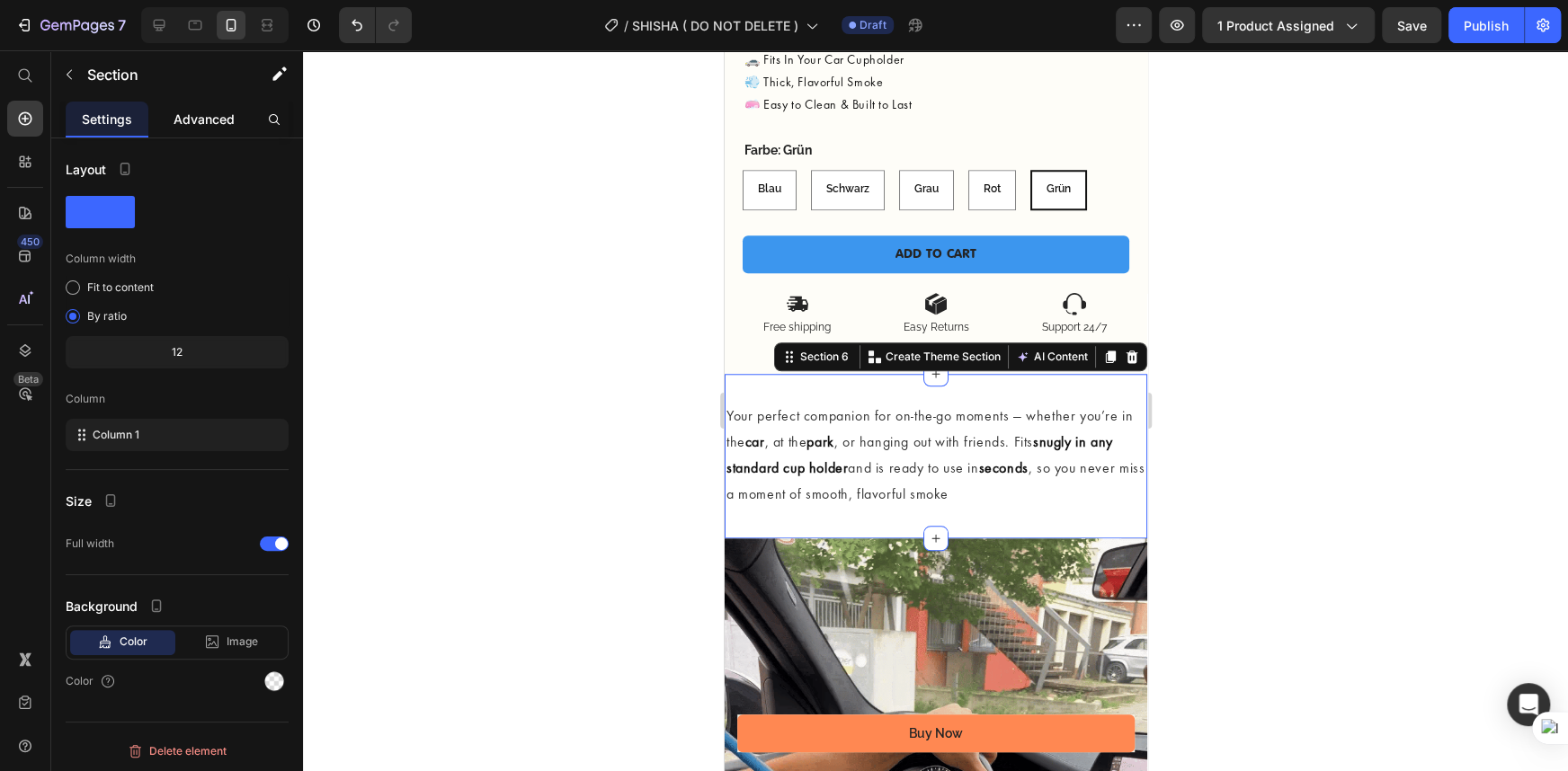 click on "Advanced" at bounding box center [204, 119] 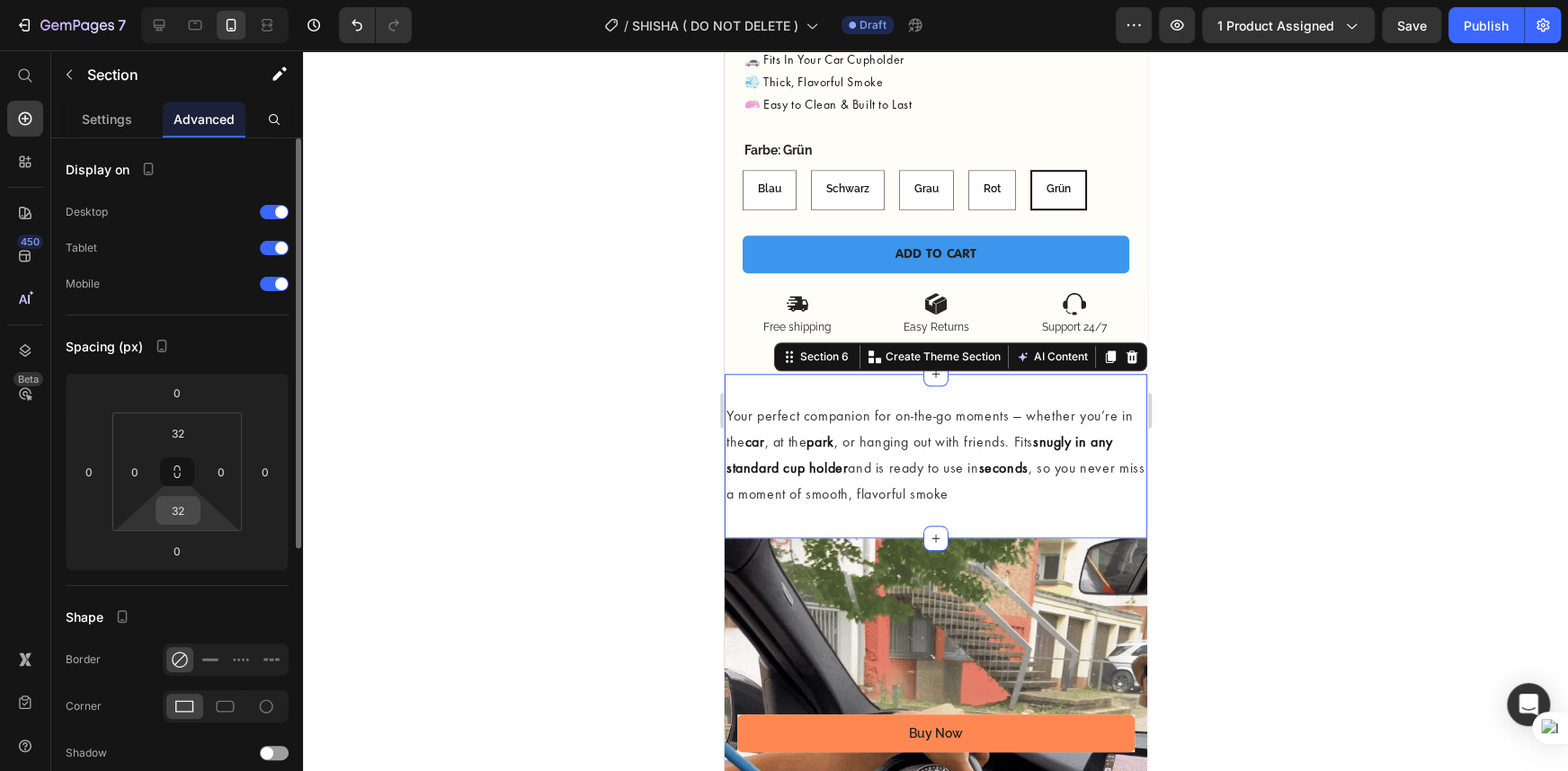 click on "32" at bounding box center (178, 510) 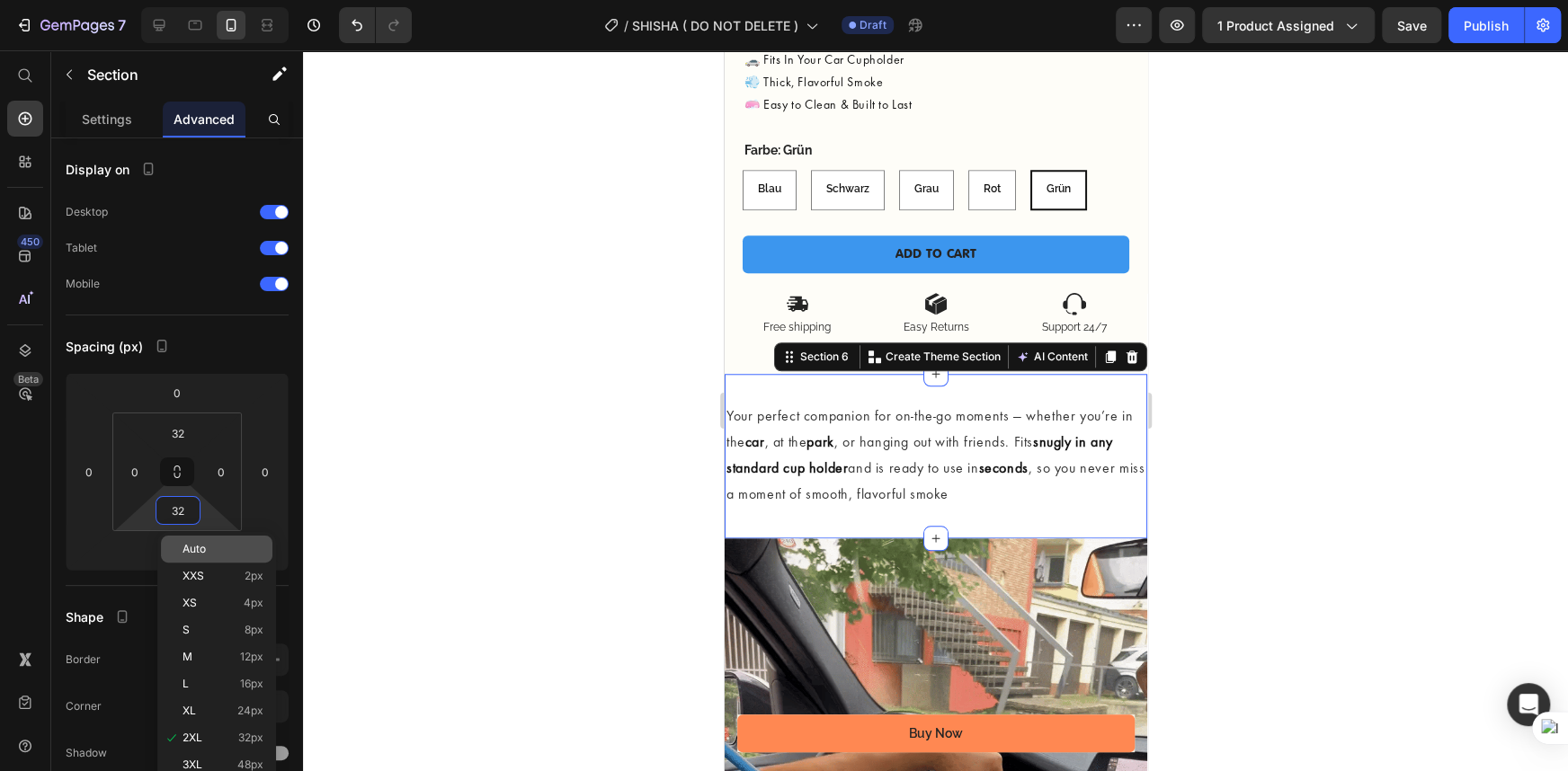 type on "2" 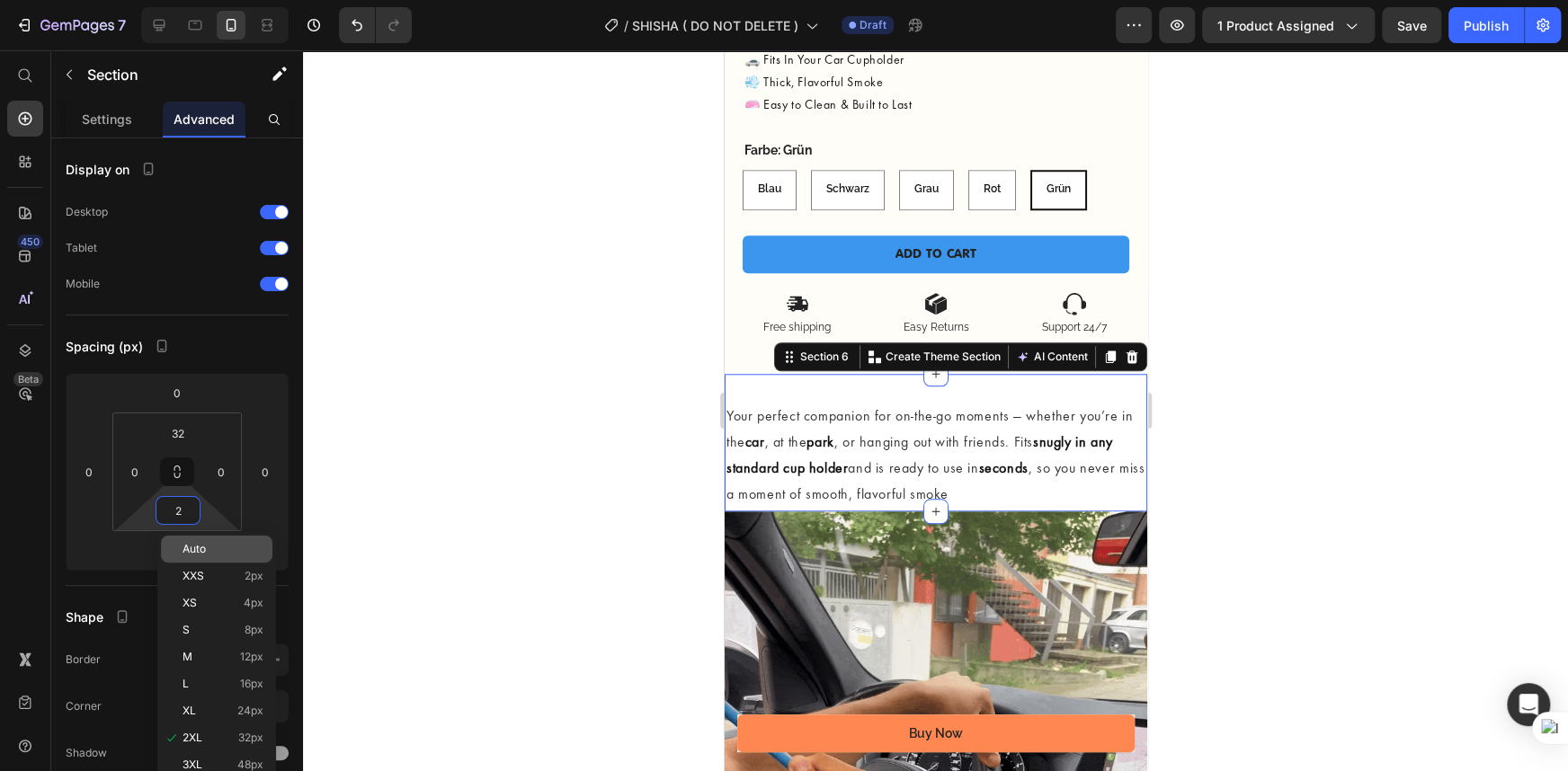 click on "Auto" at bounding box center (194, 549) 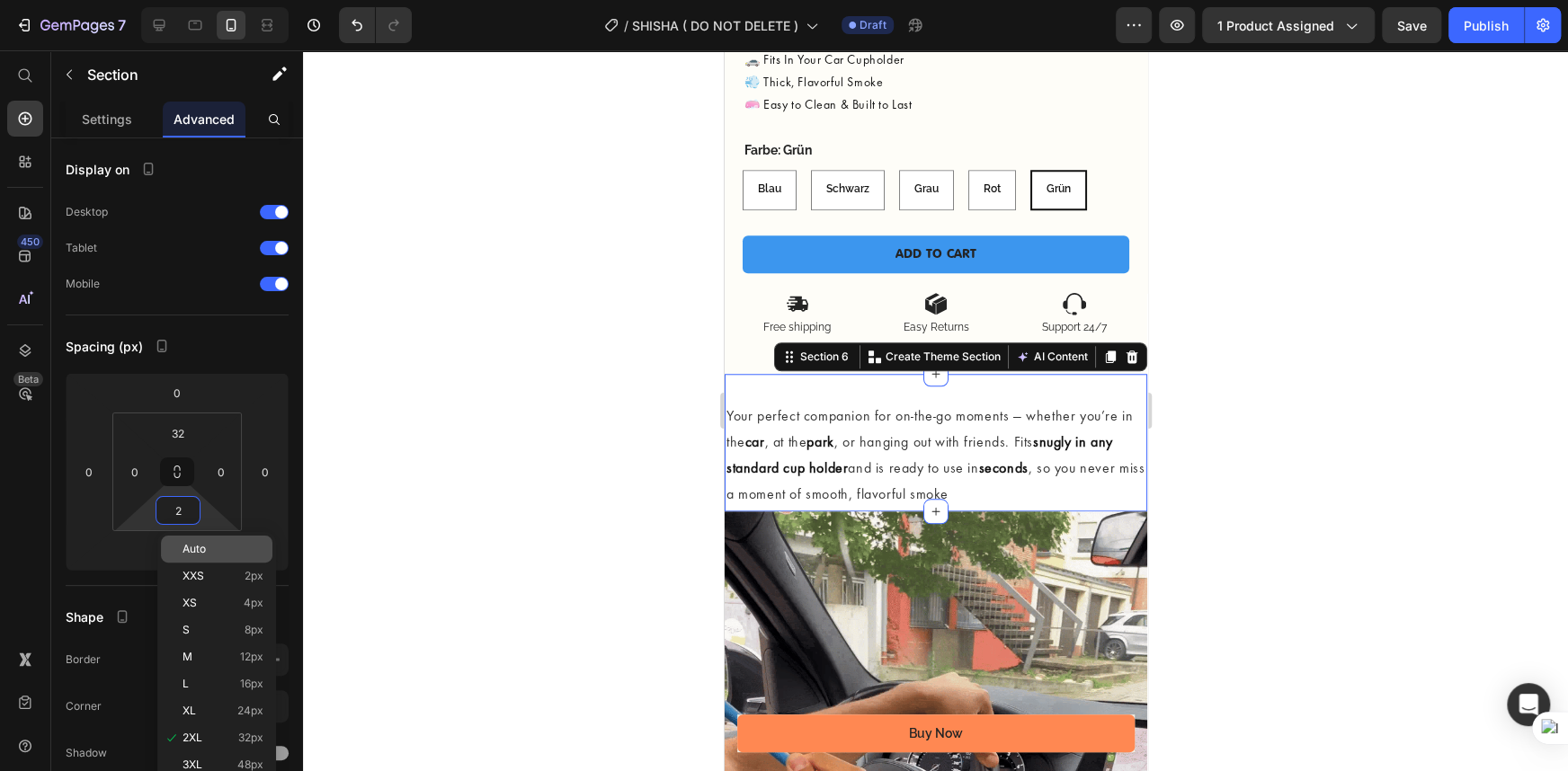 type 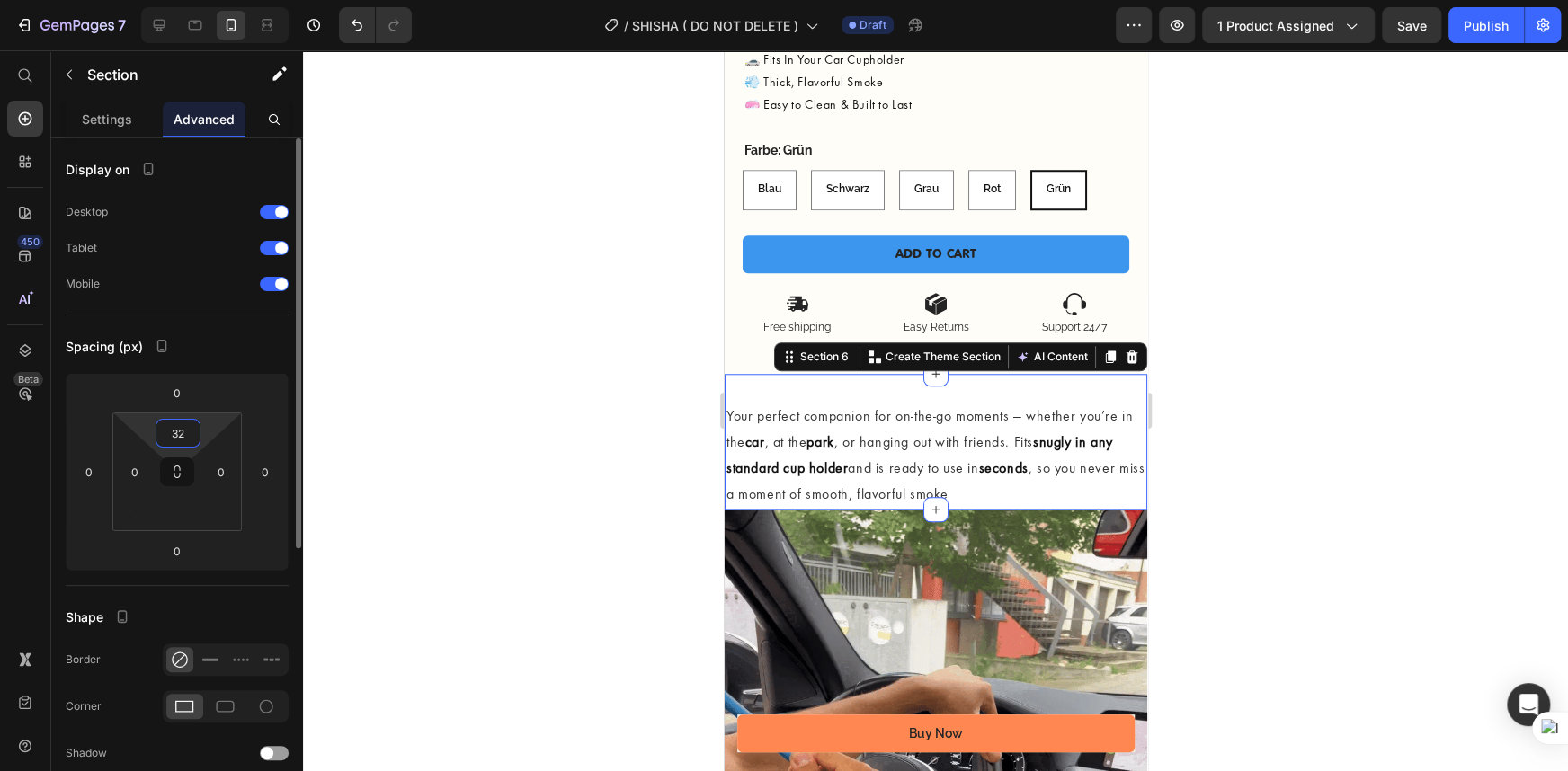 click on "32" at bounding box center (178, 433) 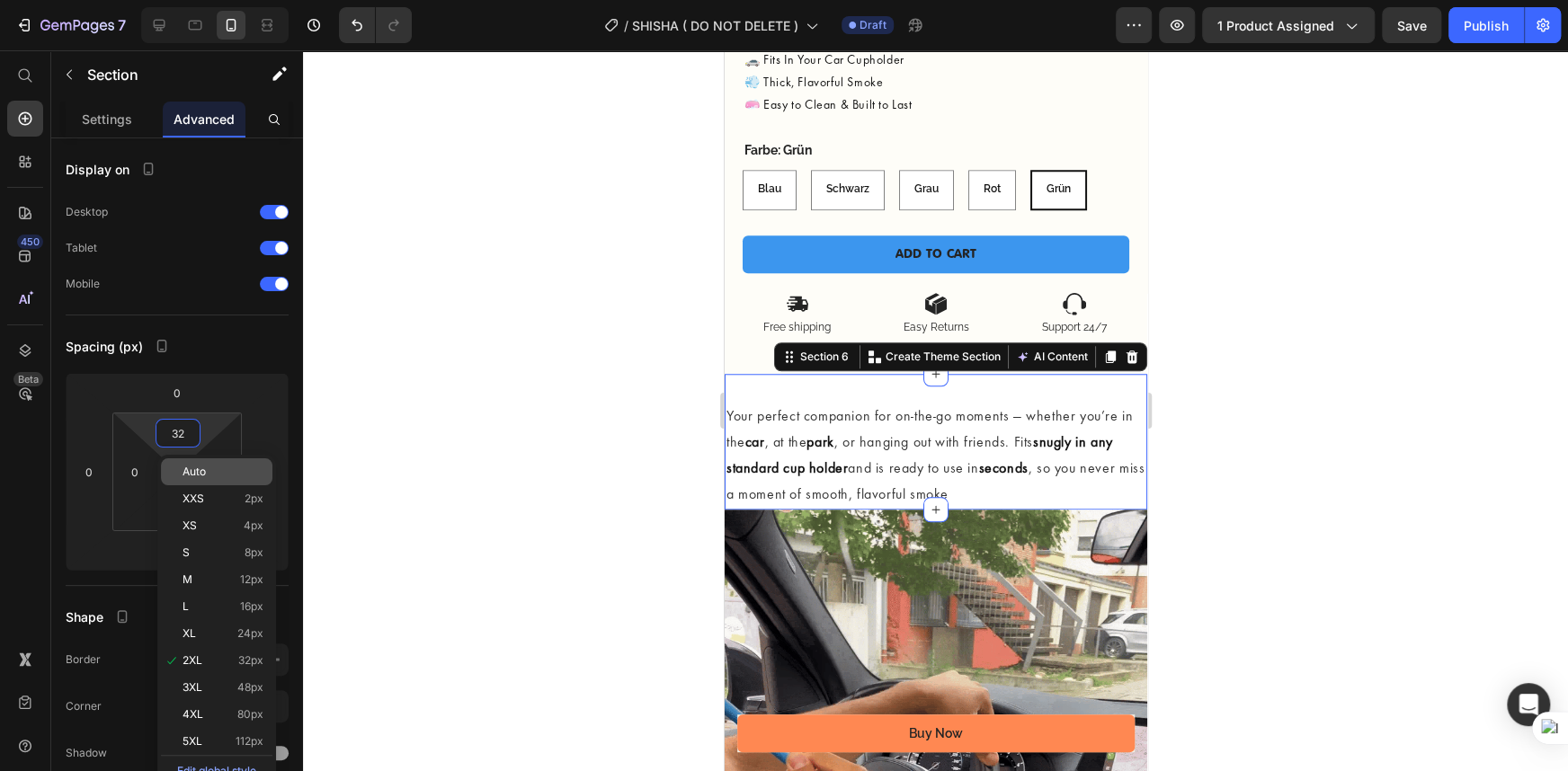 type on "2" 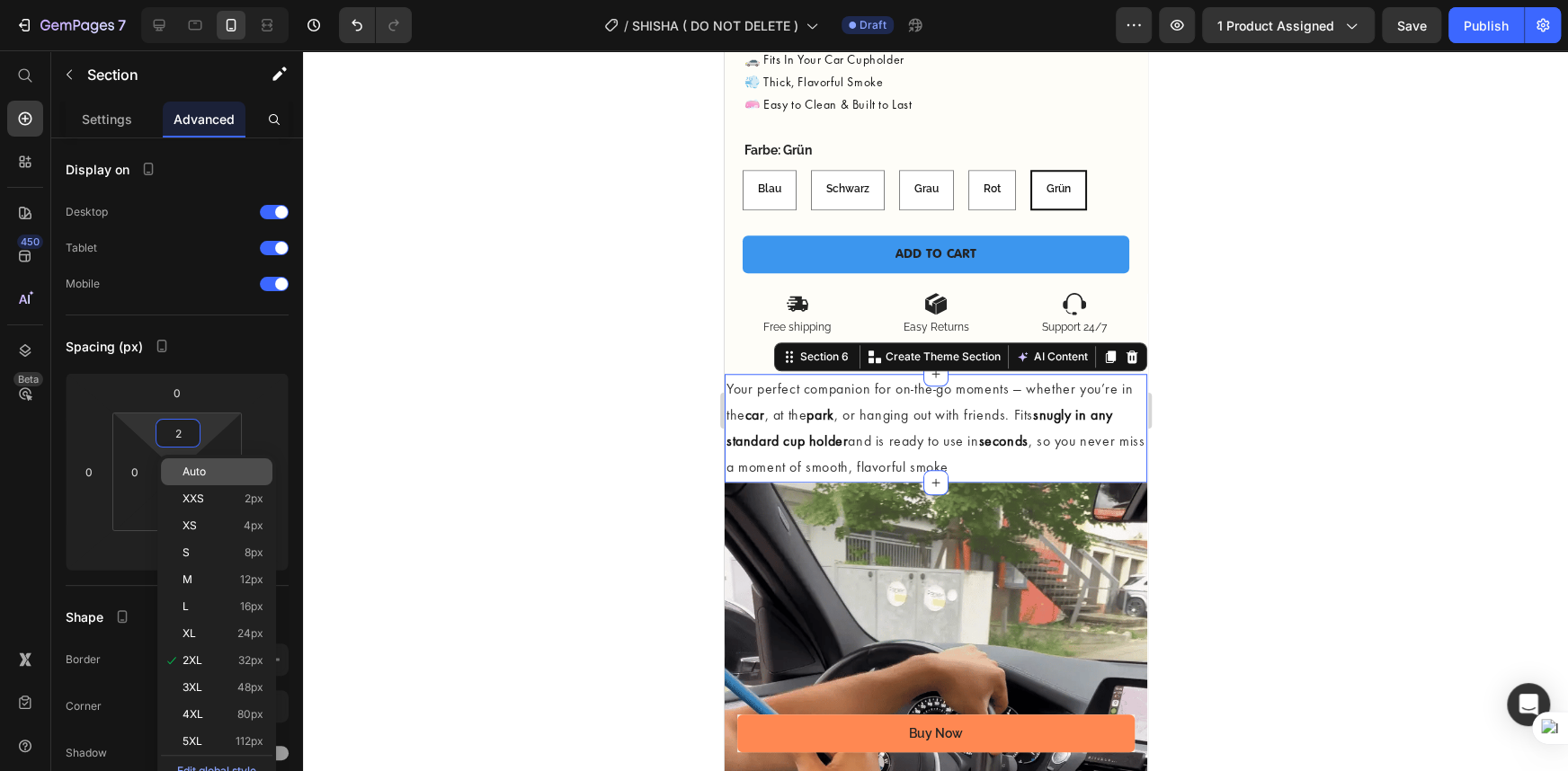 click on "Auto" at bounding box center [194, 472] 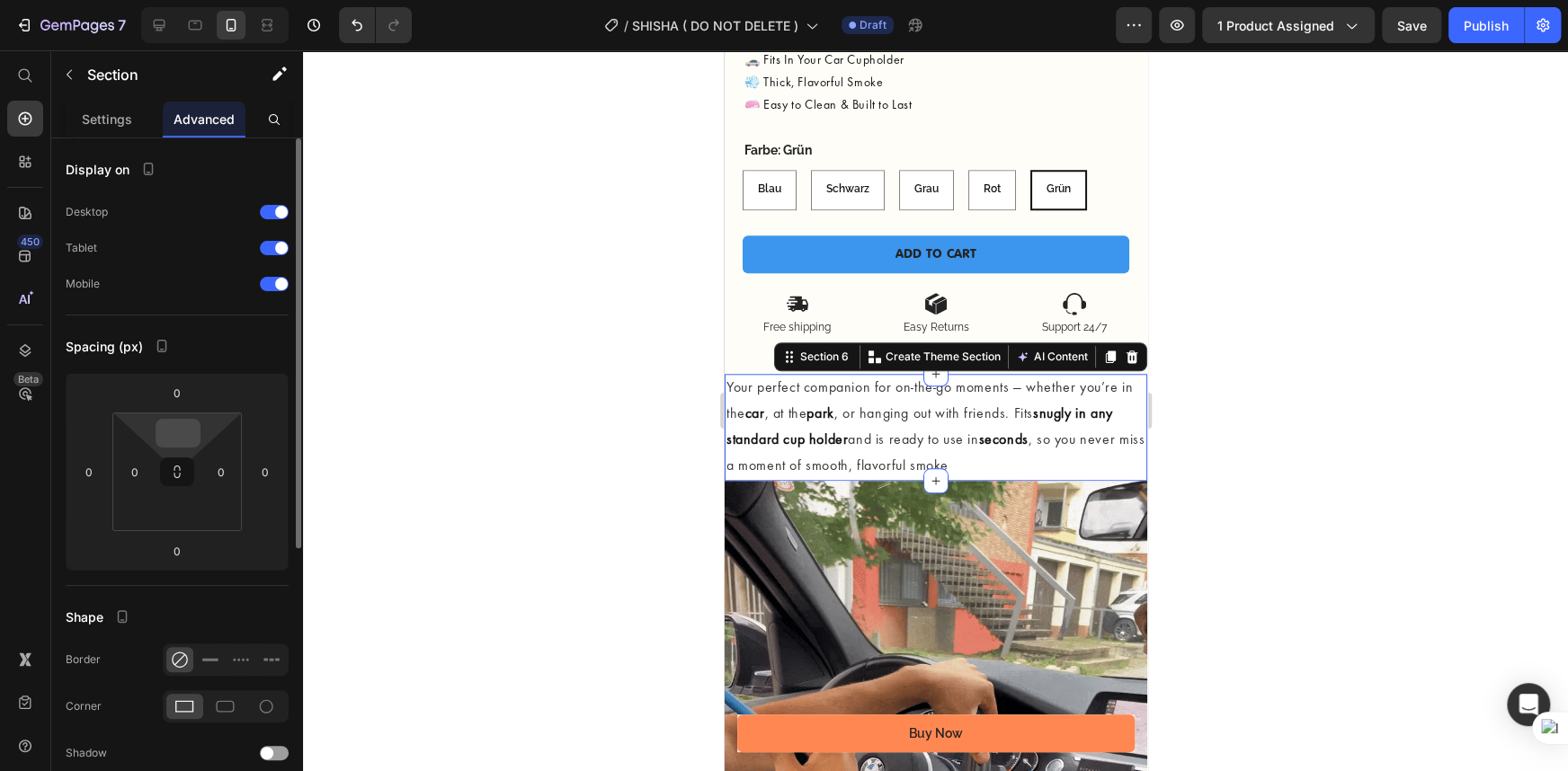 click at bounding box center (178, 433) 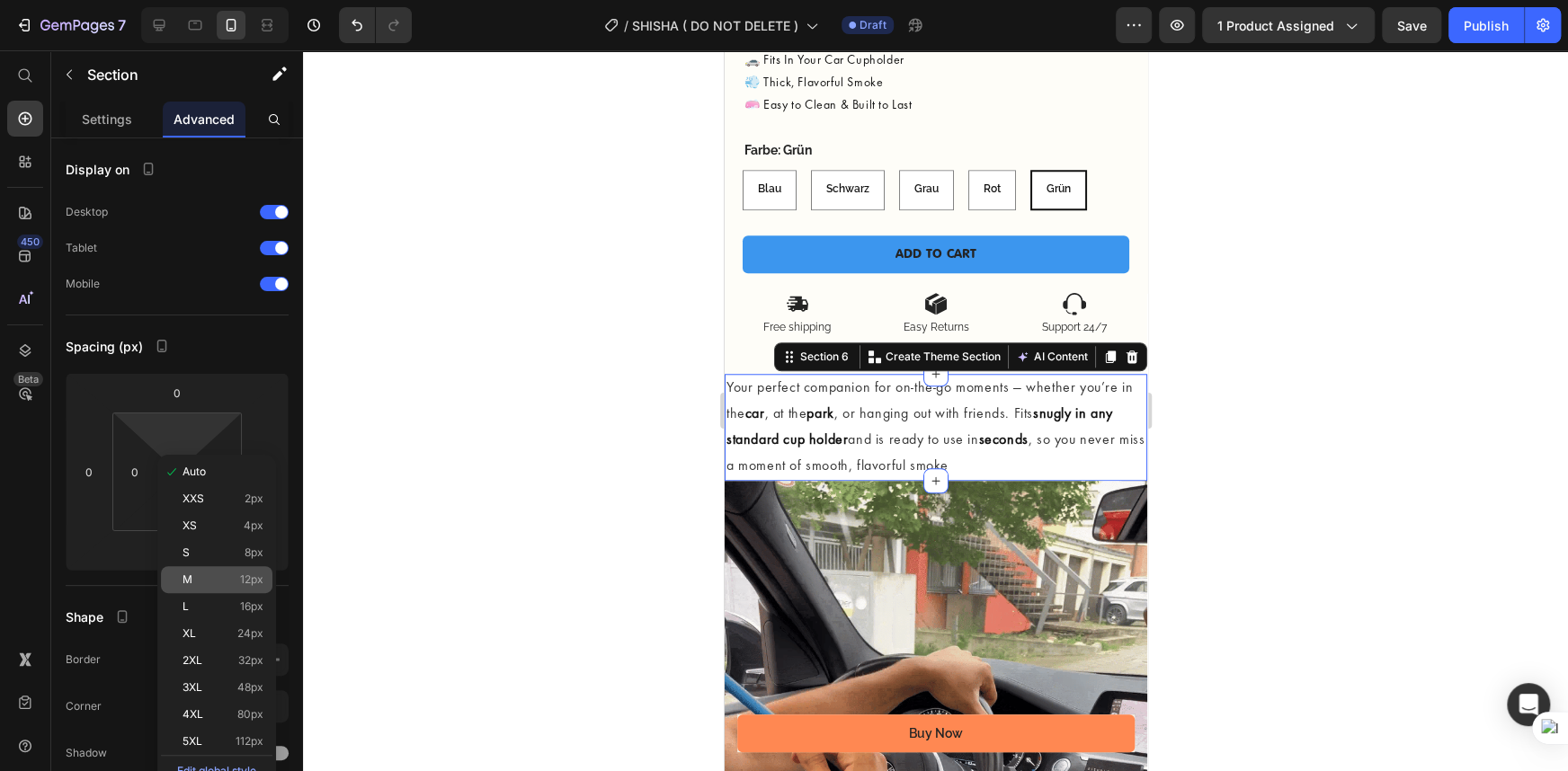 click on "M 12px" at bounding box center (223, 580) 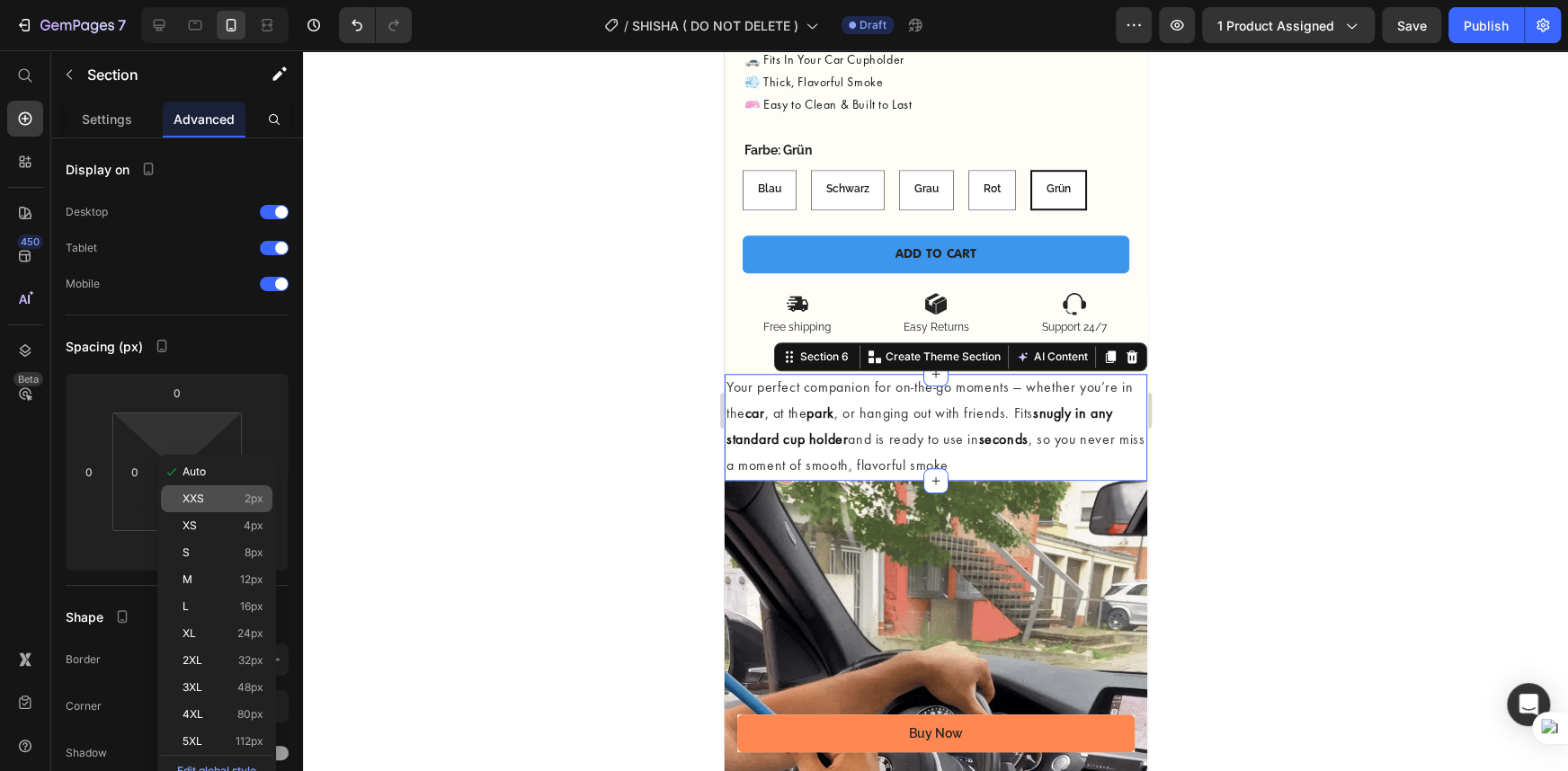 type on "12" 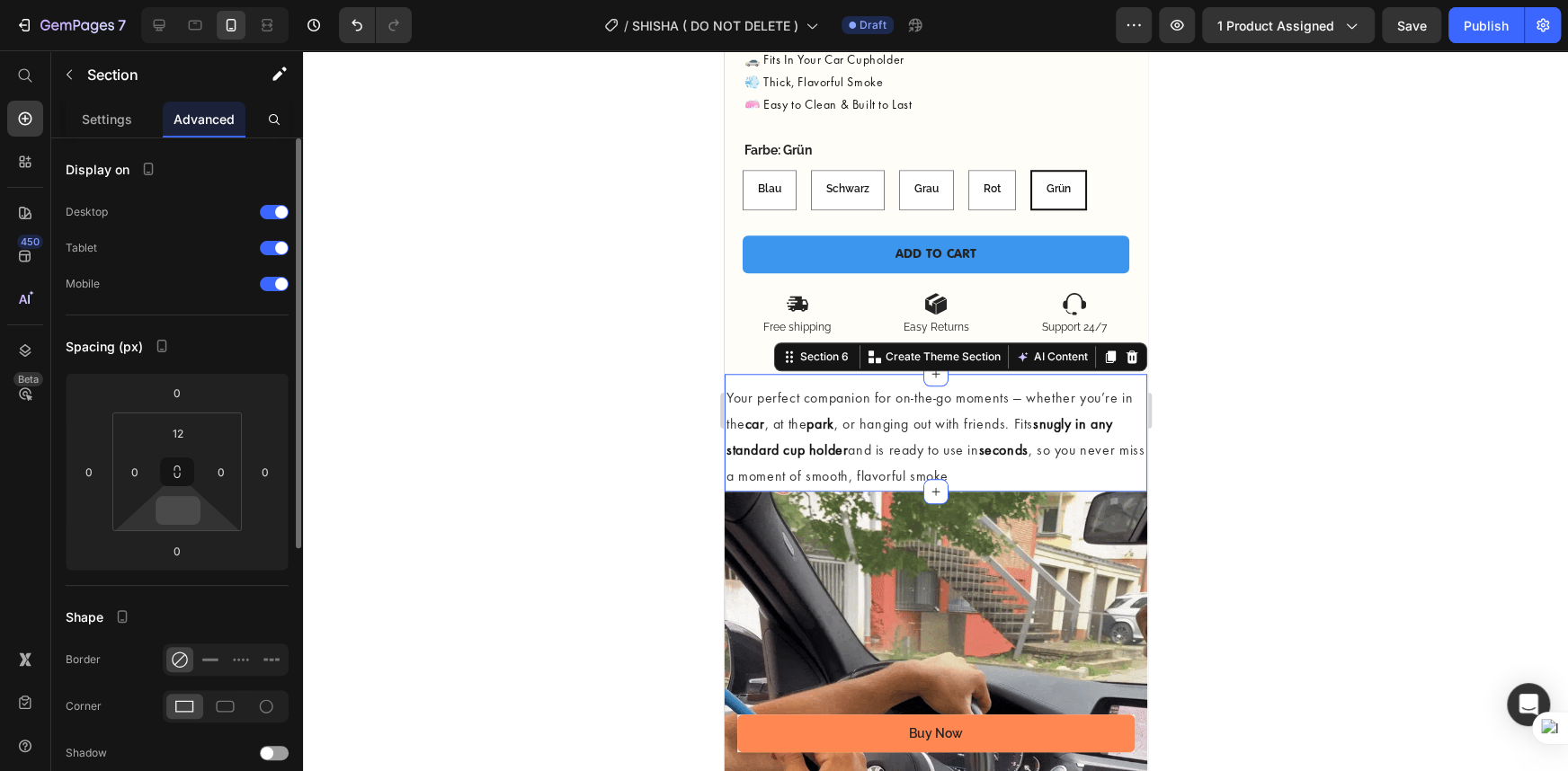 click at bounding box center [178, 510] 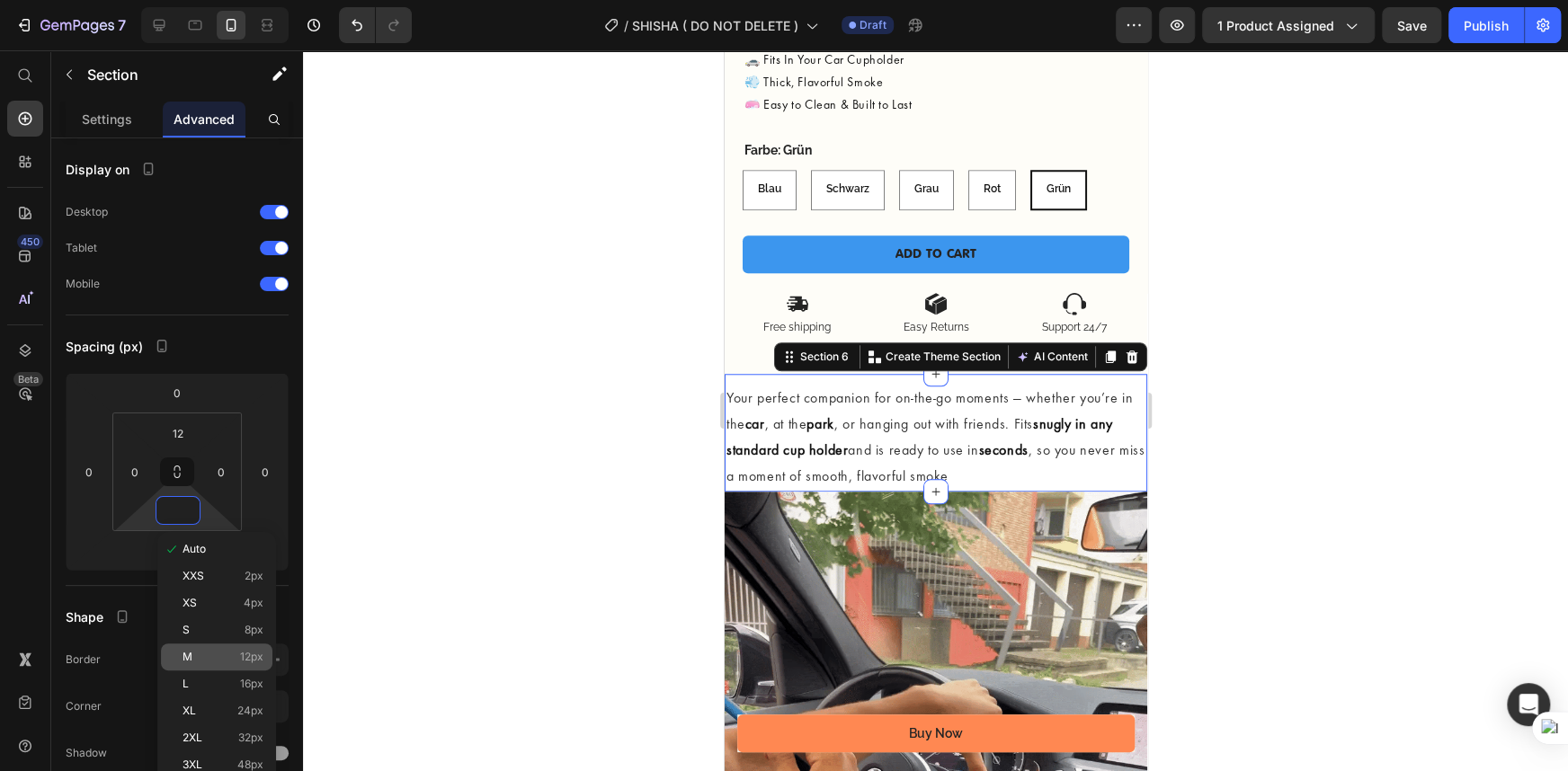 click on "M 12px" at bounding box center [223, 657] 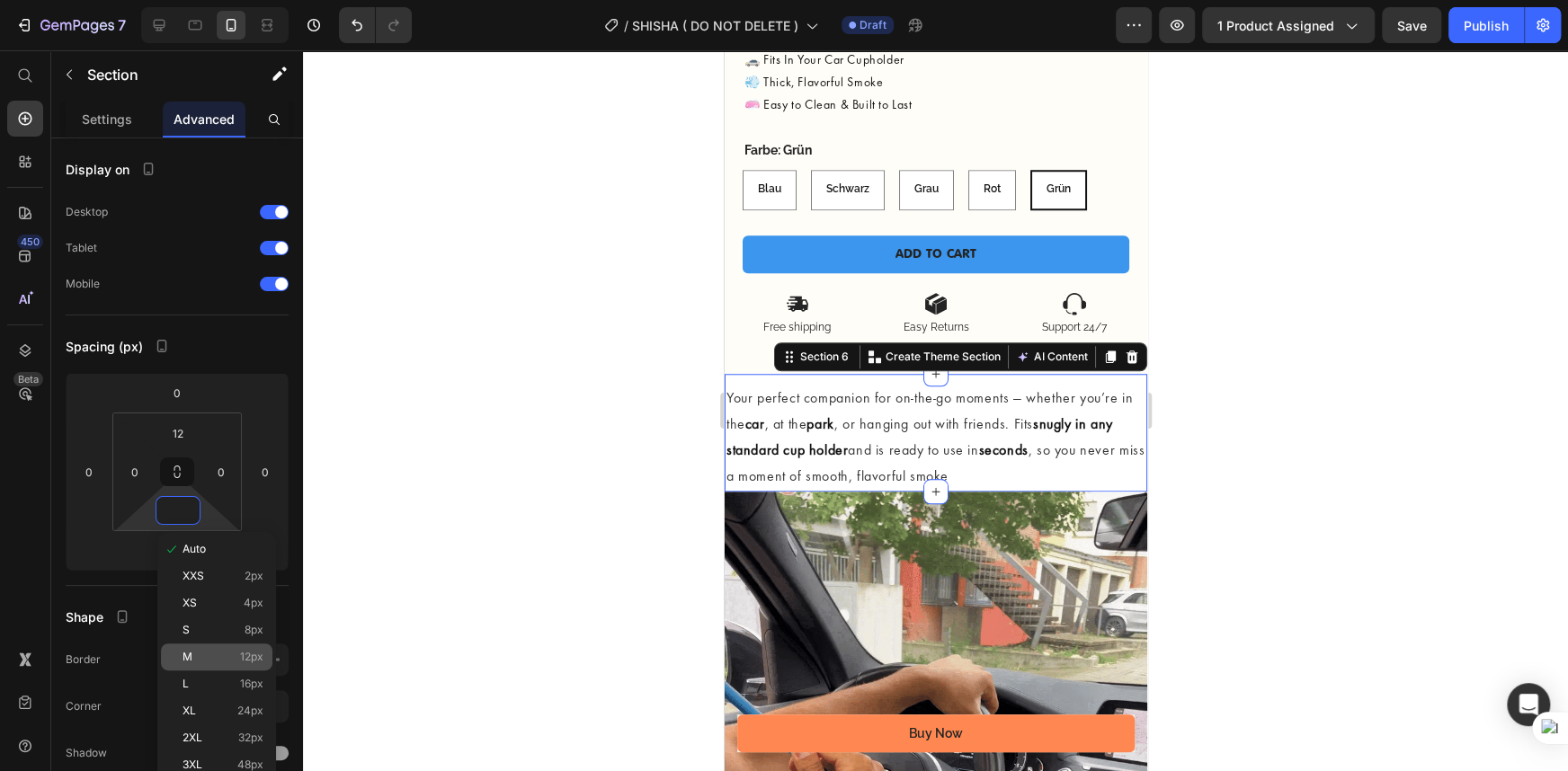type on "12" 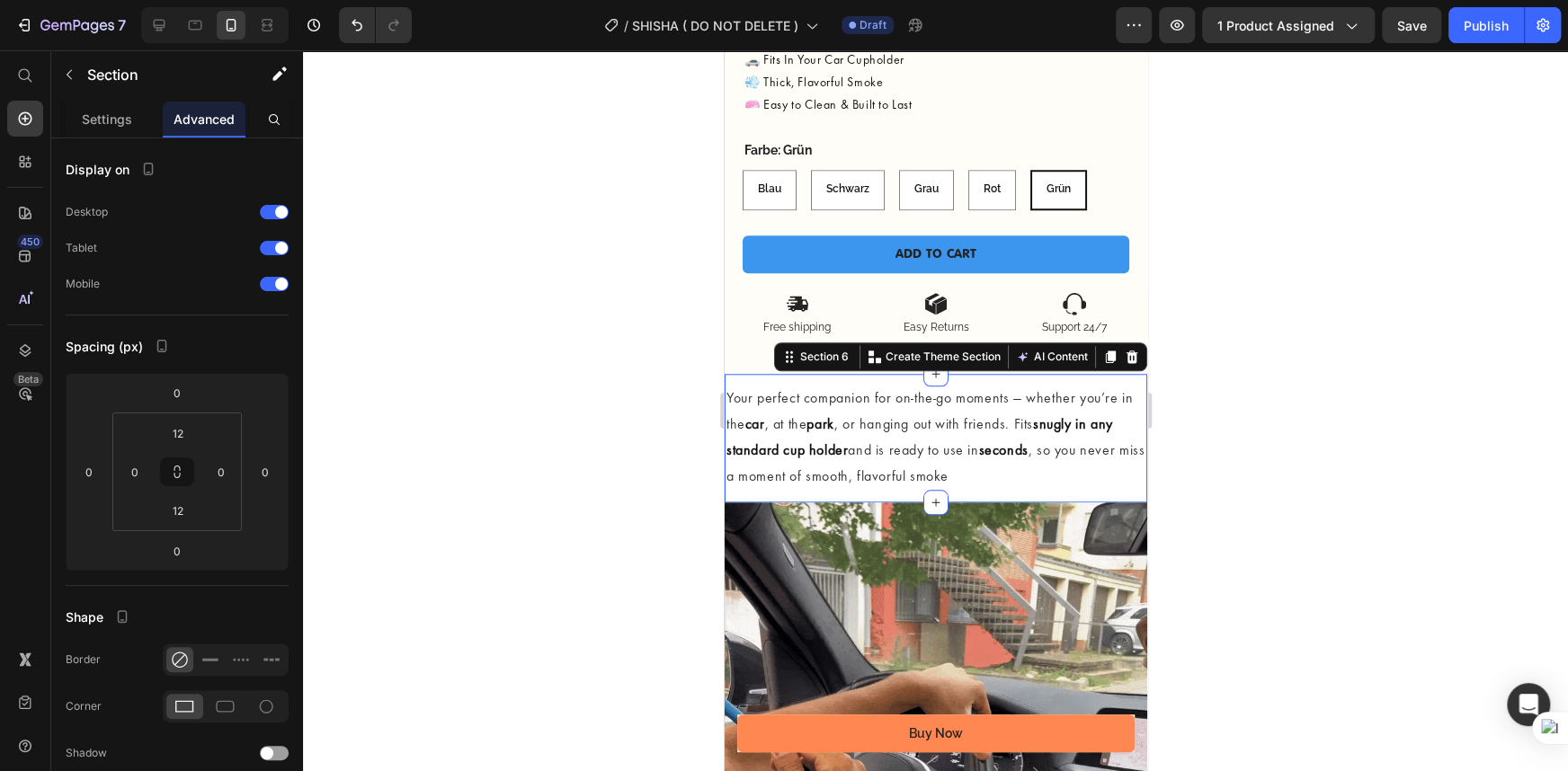click 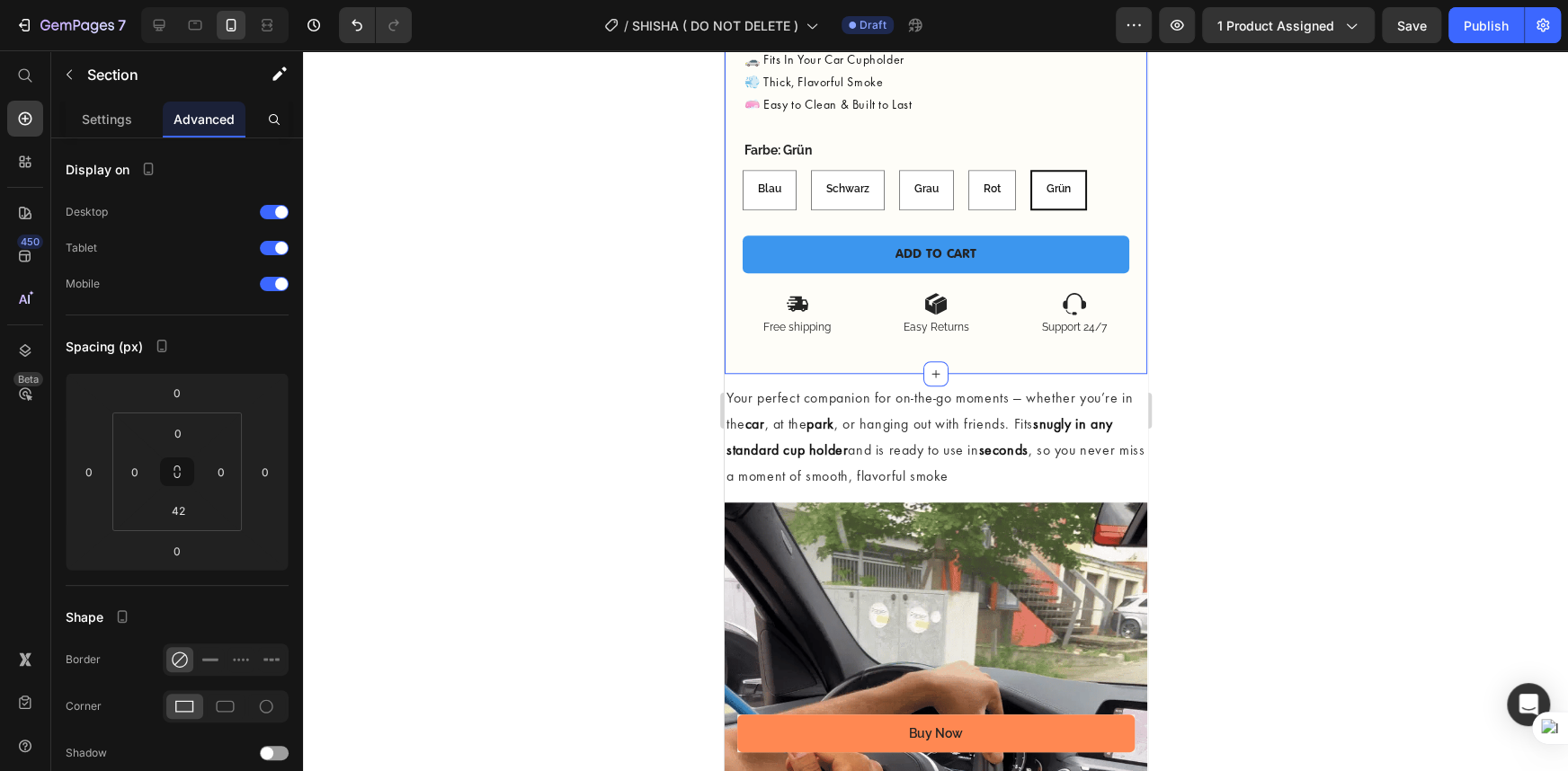 click on "Product Images Product Images Image Row Row
Icon
Icon
Icon
Icon
Icon Icon List 9088+ Verified Reviews! Text Block Row Shisha To Go Product Title $46.77 Product Price $81.86 Product Price Row Free Shipping Text Block End In  Text Block 00 Days 13 Hrs 20 Mins 57 Secs Countdown Timer Experience the ultimate relaxation with our premium shisha product – order yours today! Text Block 🚗 Fits In Your Car Cupholder 💨 Thick, Flavorful Smoke 🧼 Easy to Clean & Built to Last Text Block Farbe: Grün Blau Blau Blau Schwarz Schwarz Schwarz Grau Grau Grau Rot Rot Rot Grün Grün Grün Product Variants & Swatches ADD TO CART Add to Cart
Icon Free shipping  Text Block
Icon Easy Returns Text Block
Icon Support 24/7 Text Block Row Row Product Row Section 5" at bounding box center (935, -219) 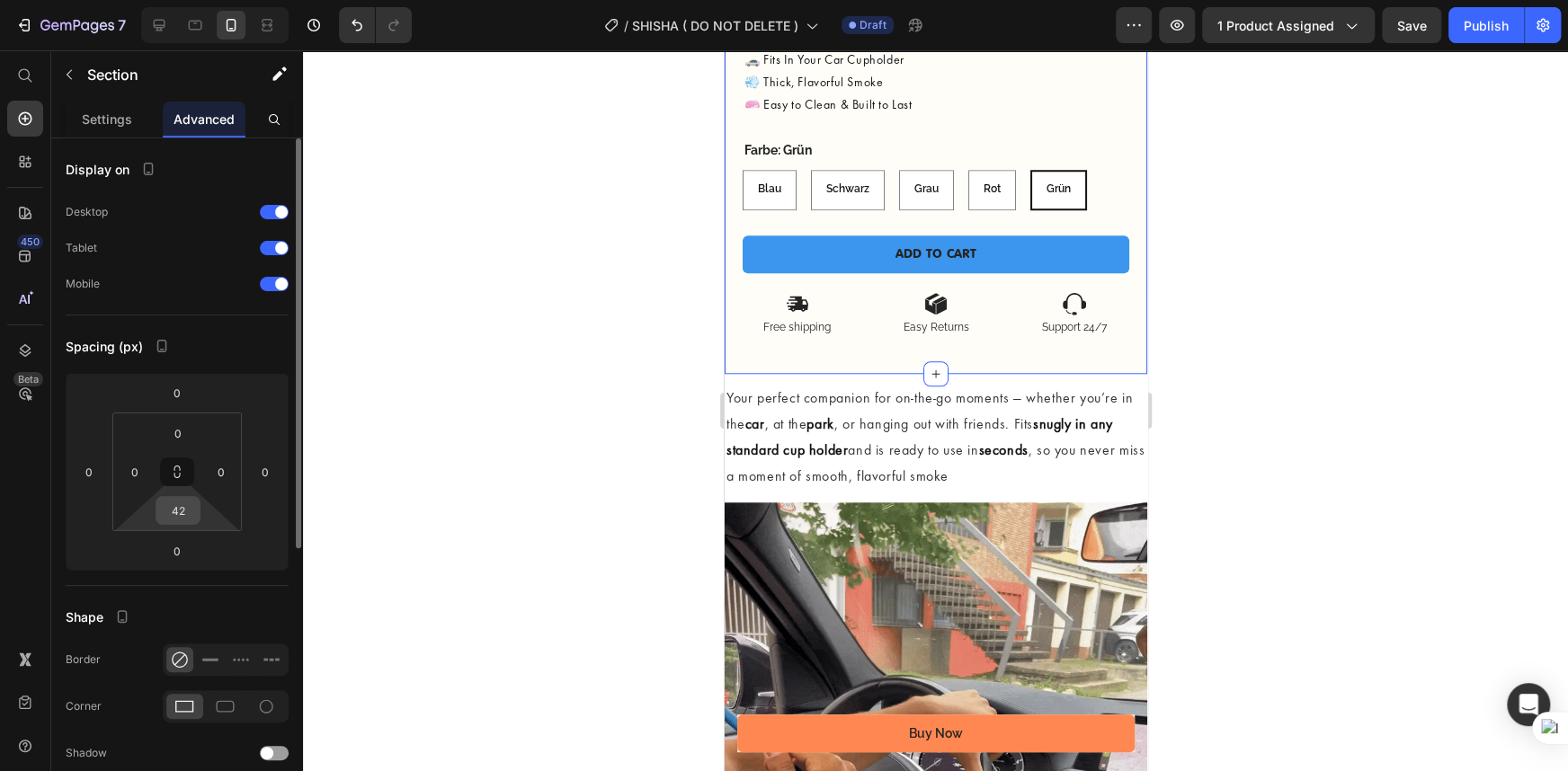click on "42" at bounding box center [178, 510] 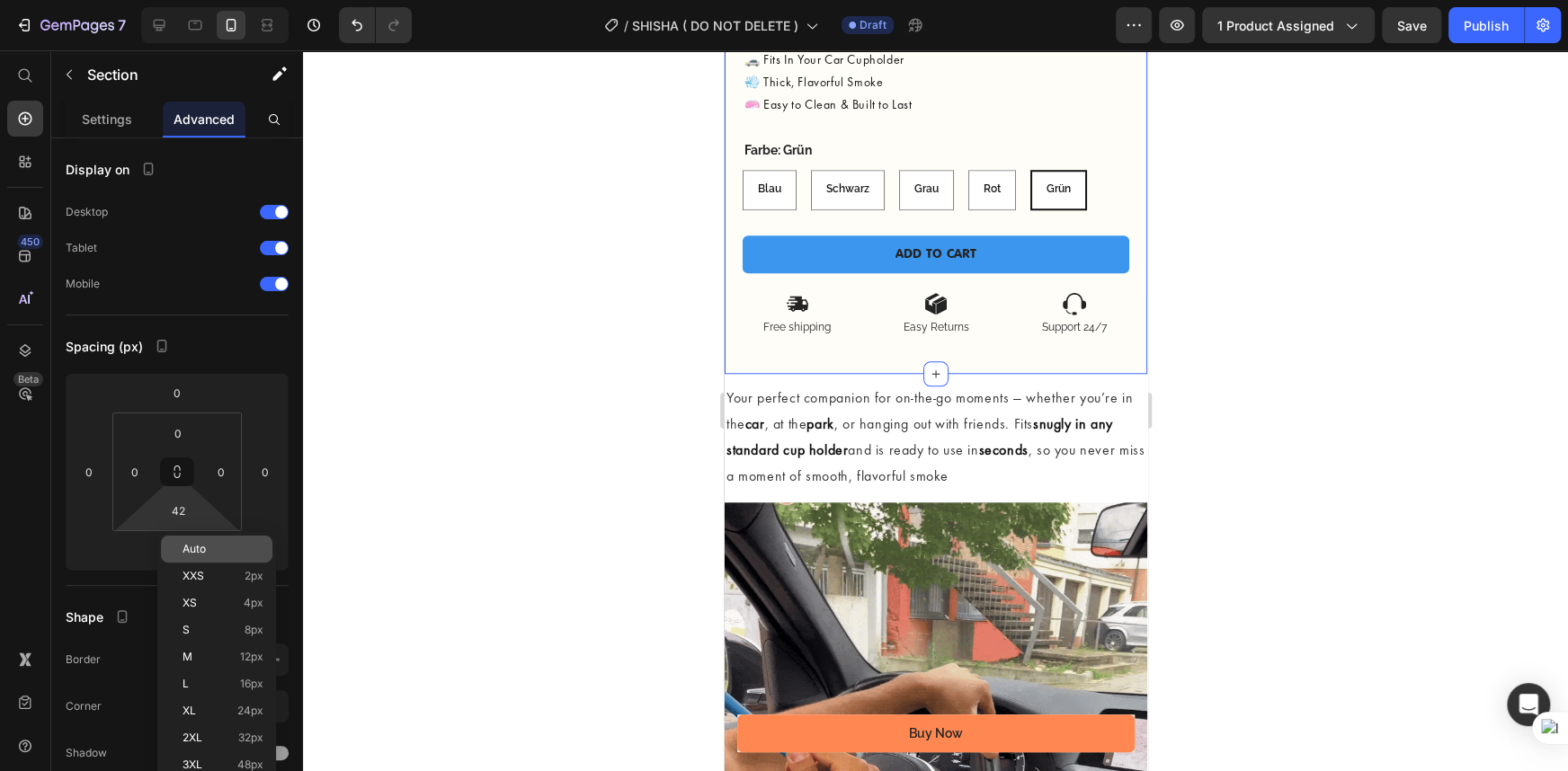 click on "Auto" at bounding box center [194, 549] 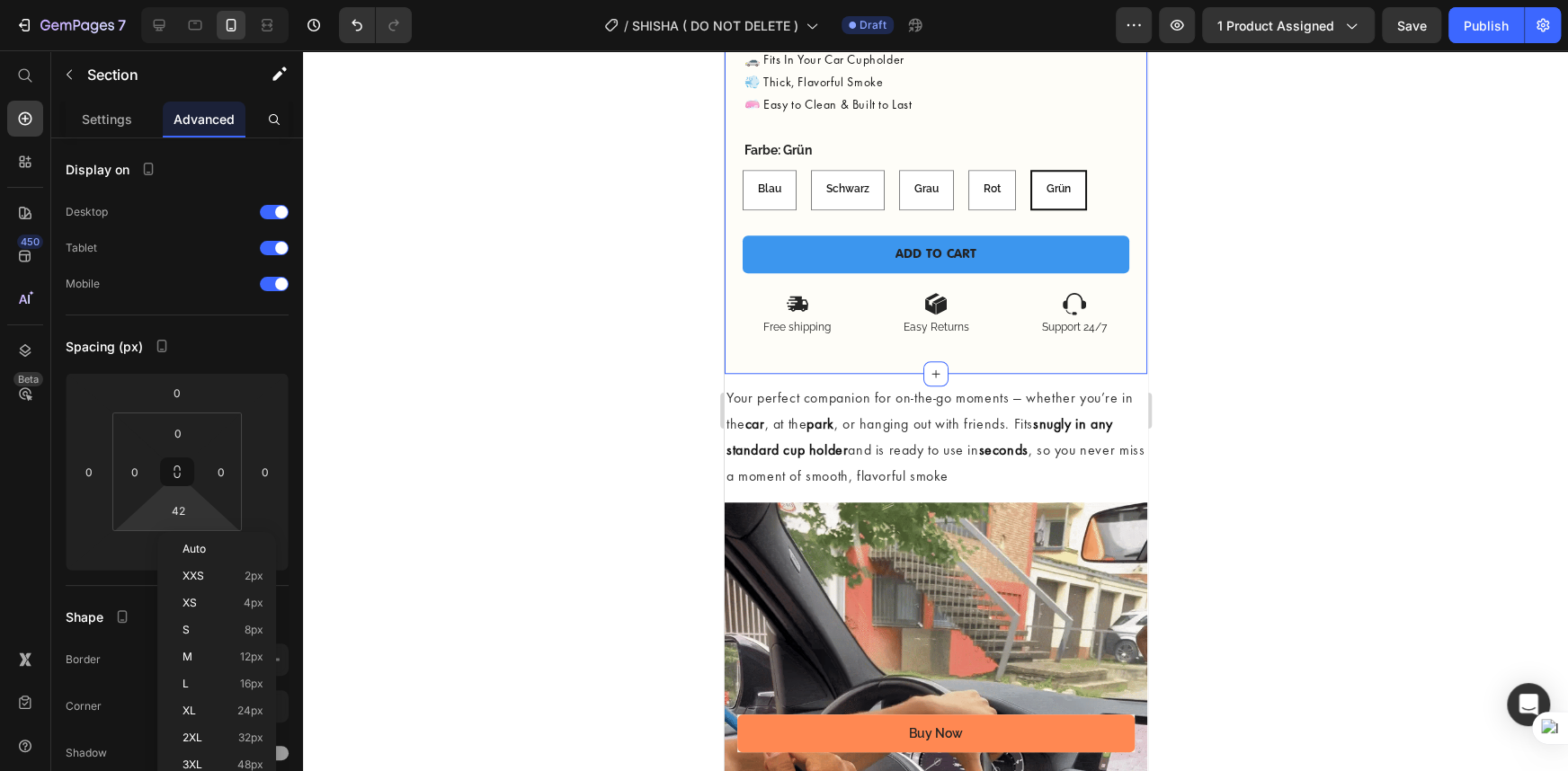 type 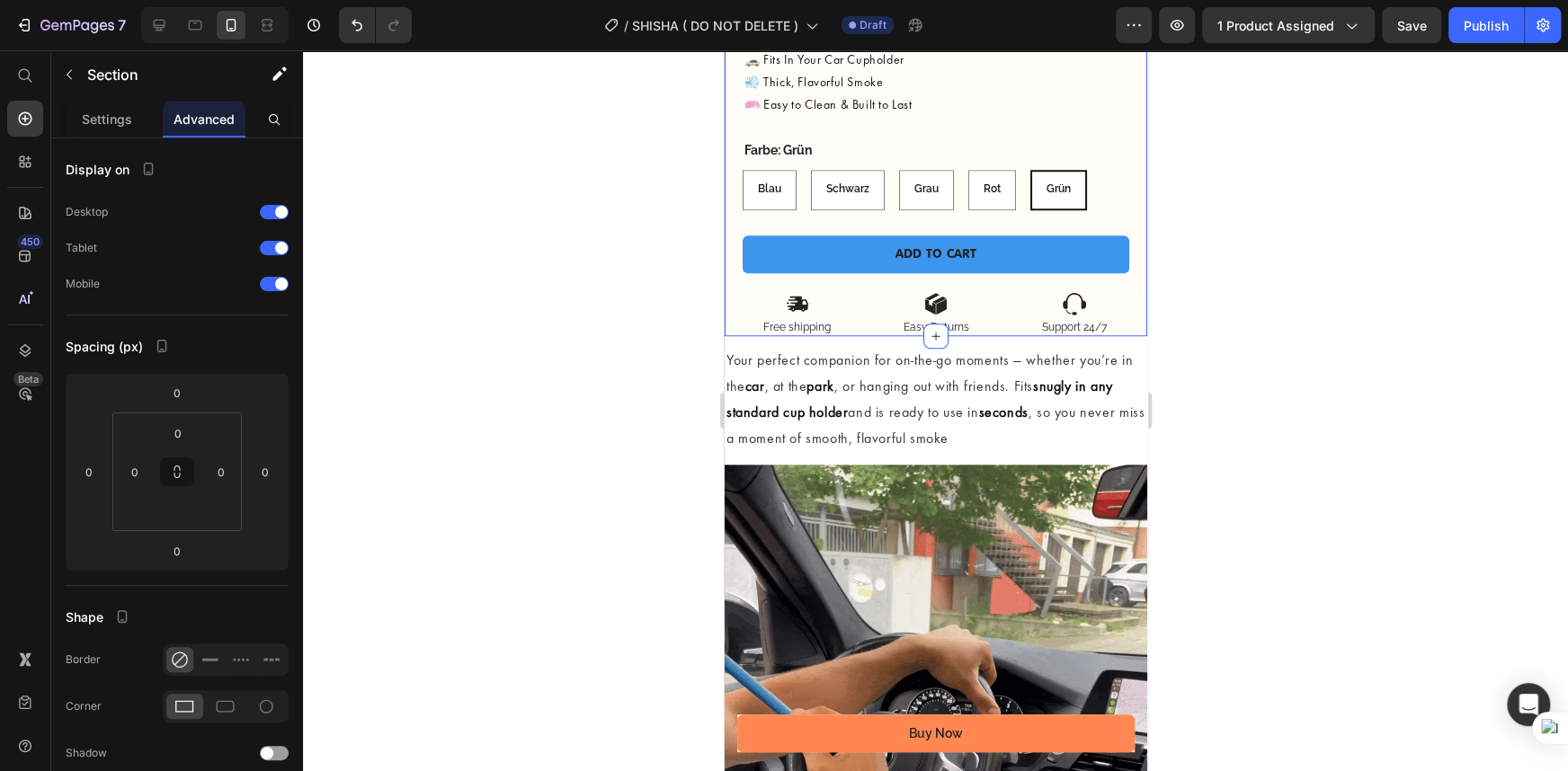 click 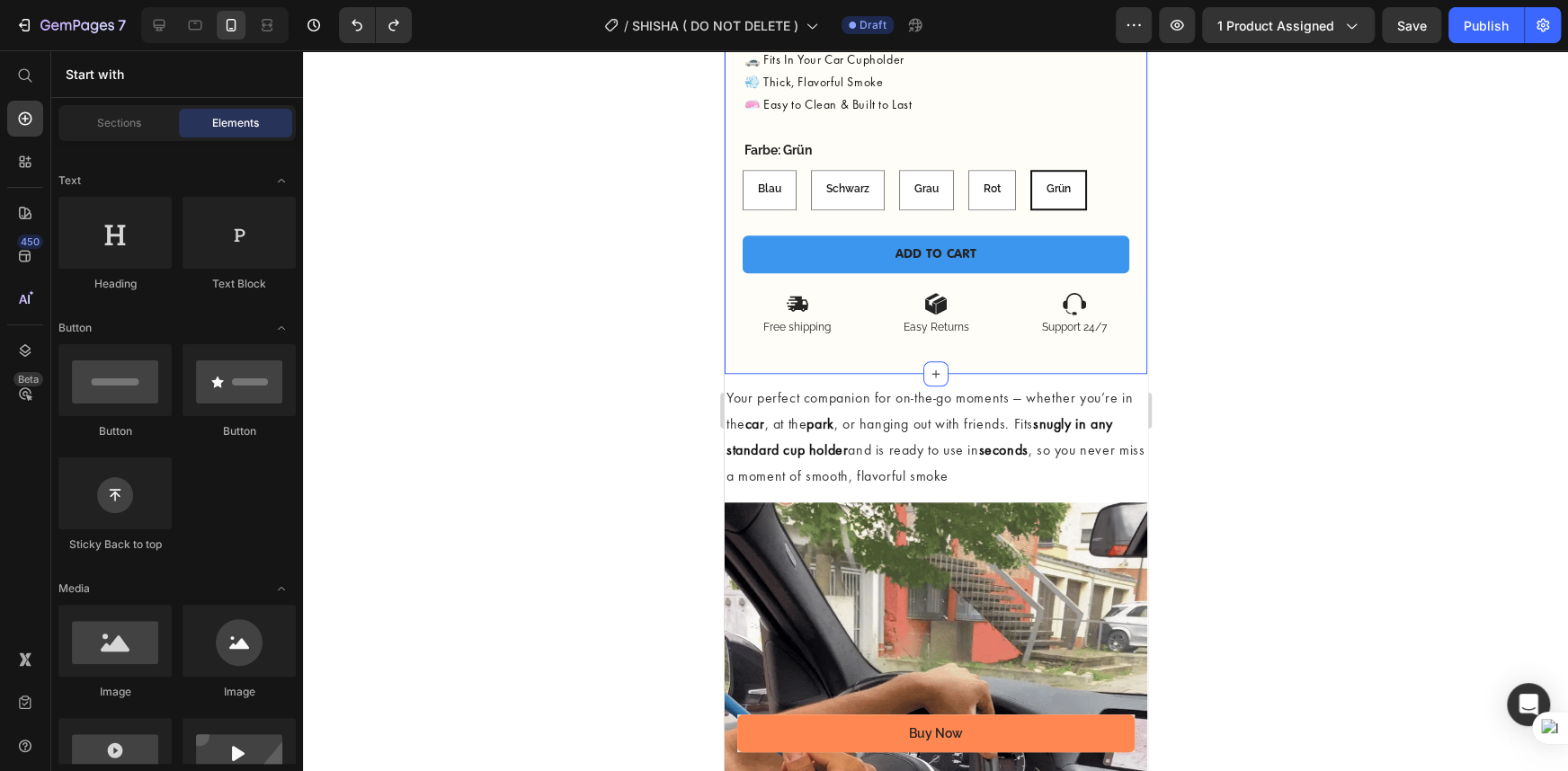 click on "Product Images Product Images Image Row Row
Icon
Icon
Icon
Icon
Icon Icon List 9088+ Verified Reviews! Text Block Row Shisha To Go Product Title $46.77 Product Price $81.86 Product Price Row Free Shipping Text Block End In  Text Block 00 Days 13 Hrs 20 Mins 49 Secs Countdown Timer Experience the ultimate relaxation with our premium shisha product – order yours today! Text Block 🚗 Fits In Your Car Cupholder 💨 Thick, Flavorful Smoke 🧼 Easy to Clean & Built to Last Text Block Farbe: Grün Blau Blau Blau Schwarz Schwarz Schwarz Grau Grau Grau Rot Rot Rot Grün Grün Grün Product Variants & Swatches ADD TO CART Add to Cart
Icon Free shipping  Text Block
Icon Easy Returns Text Block
Icon Support 24/7 Text Block Row Row Product Row Section 5   You can create reusable sections Create Theme Section AI Content Write with GemAI What would you like to describe here? Tone and Voice Product" at bounding box center (935, -219) 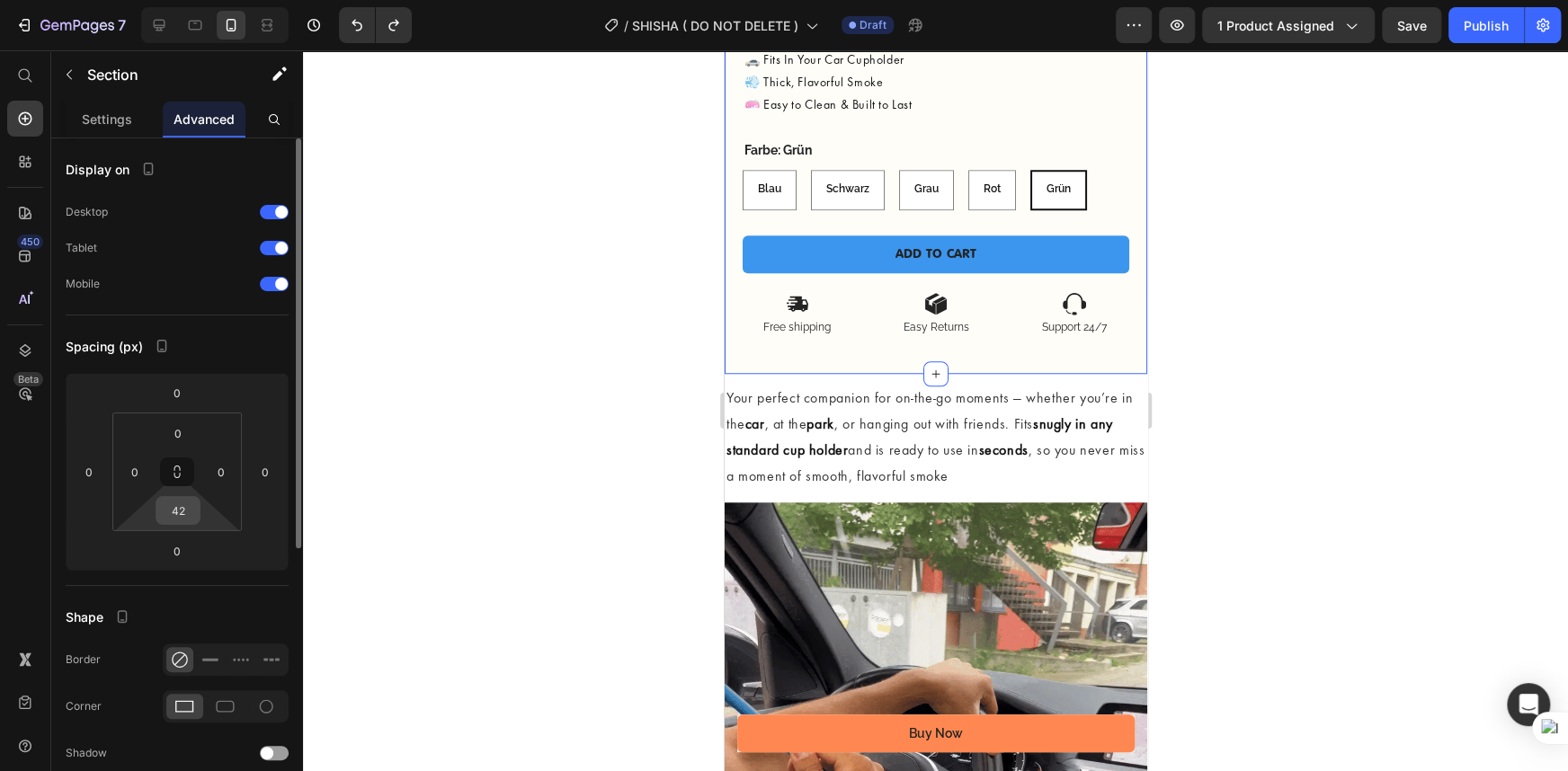click on "42" at bounding box center (178, 510) 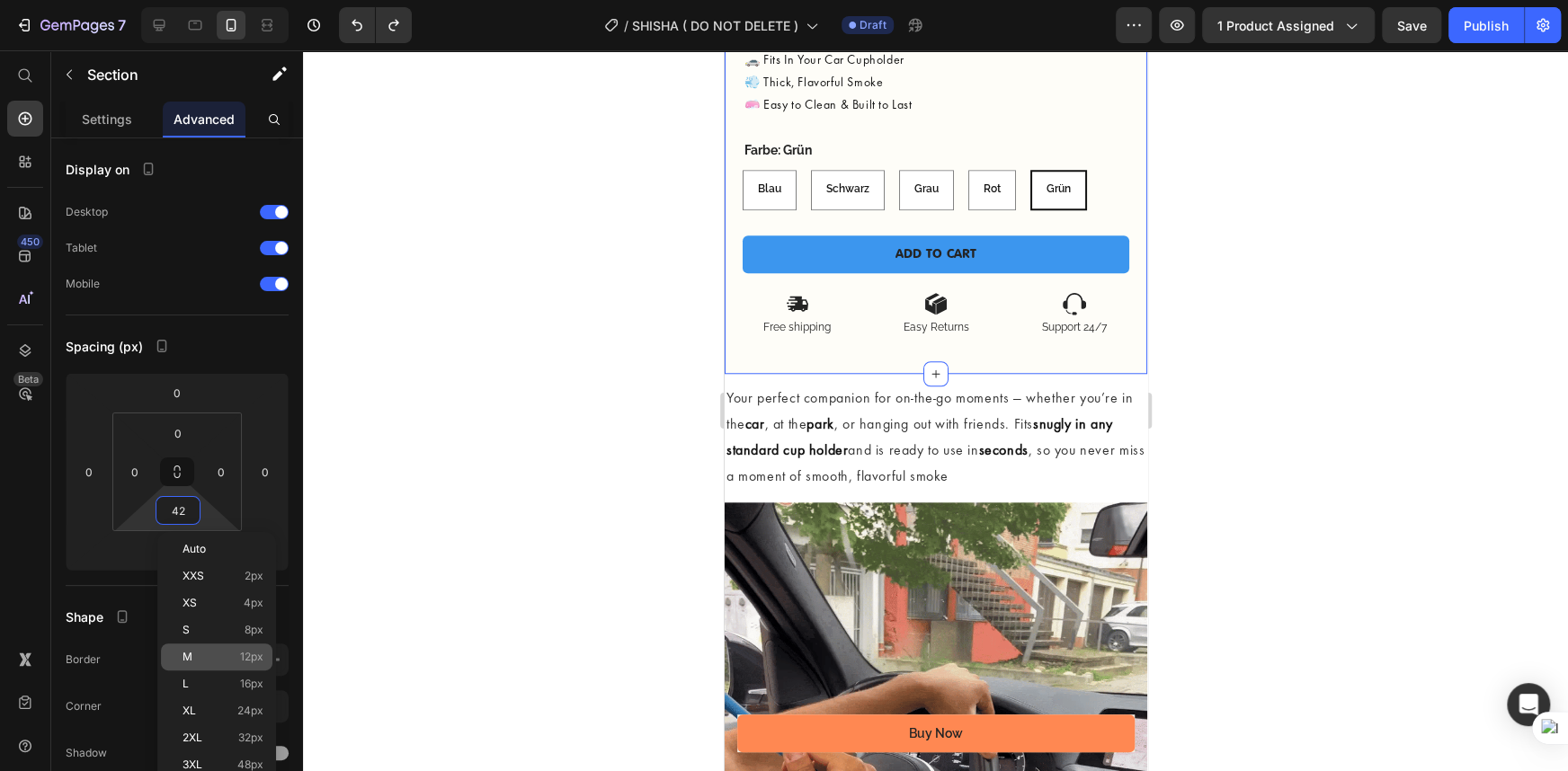 click on "M 12px" at bounding box center (223, 657) 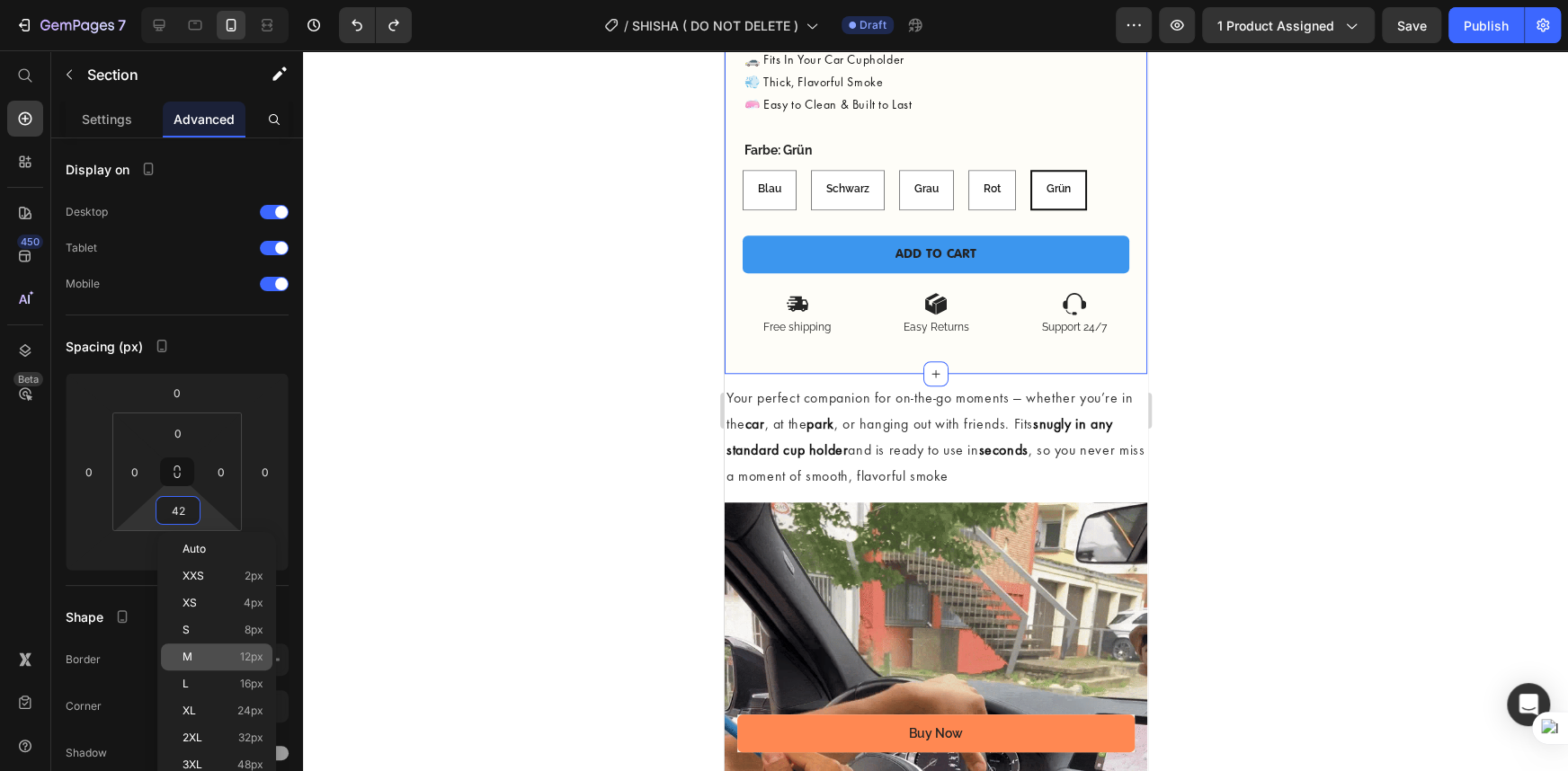 type on "12" 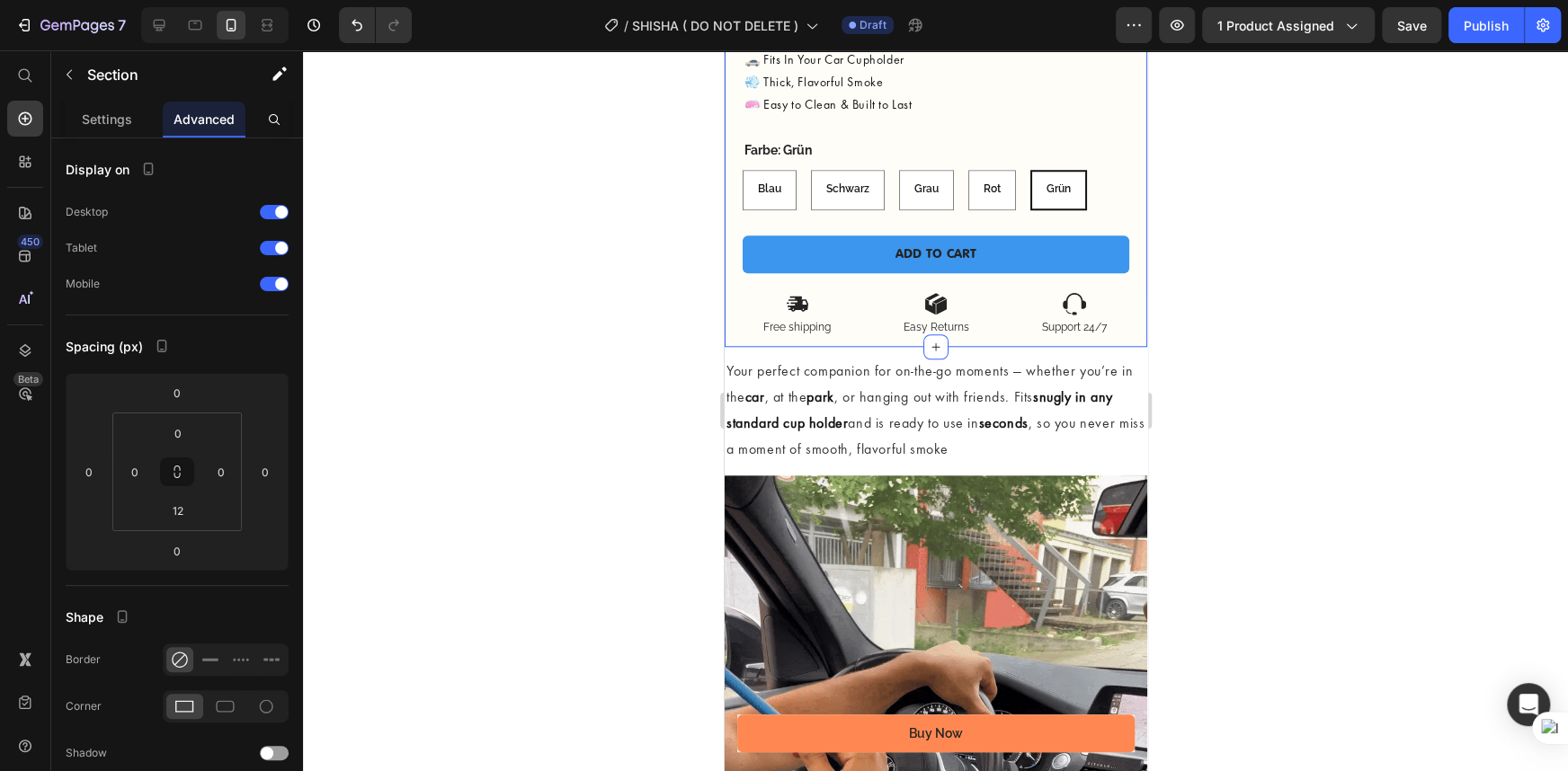 click 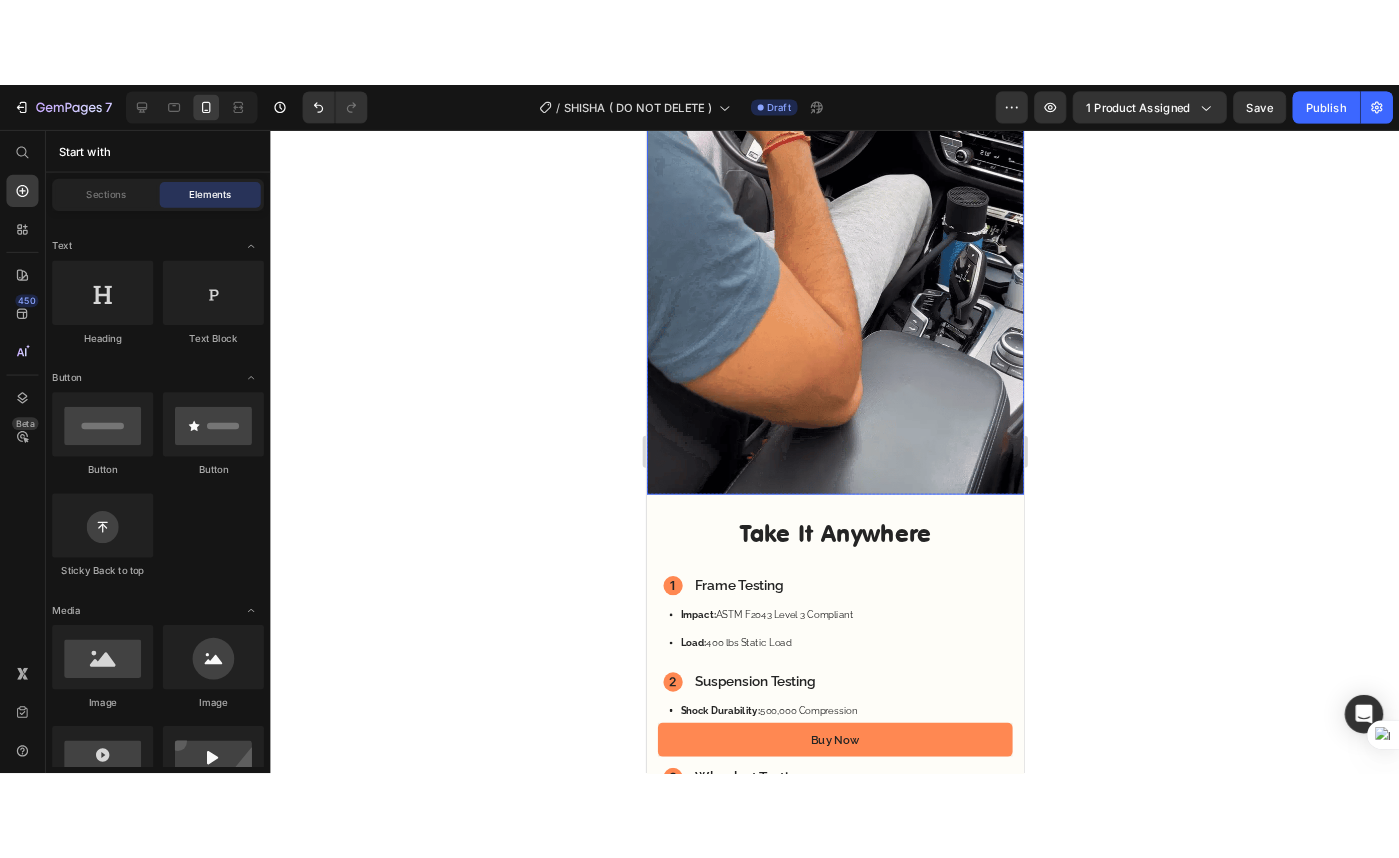 scroll, scrollTop: 2090, scrollLeft: 0, axis: vertical 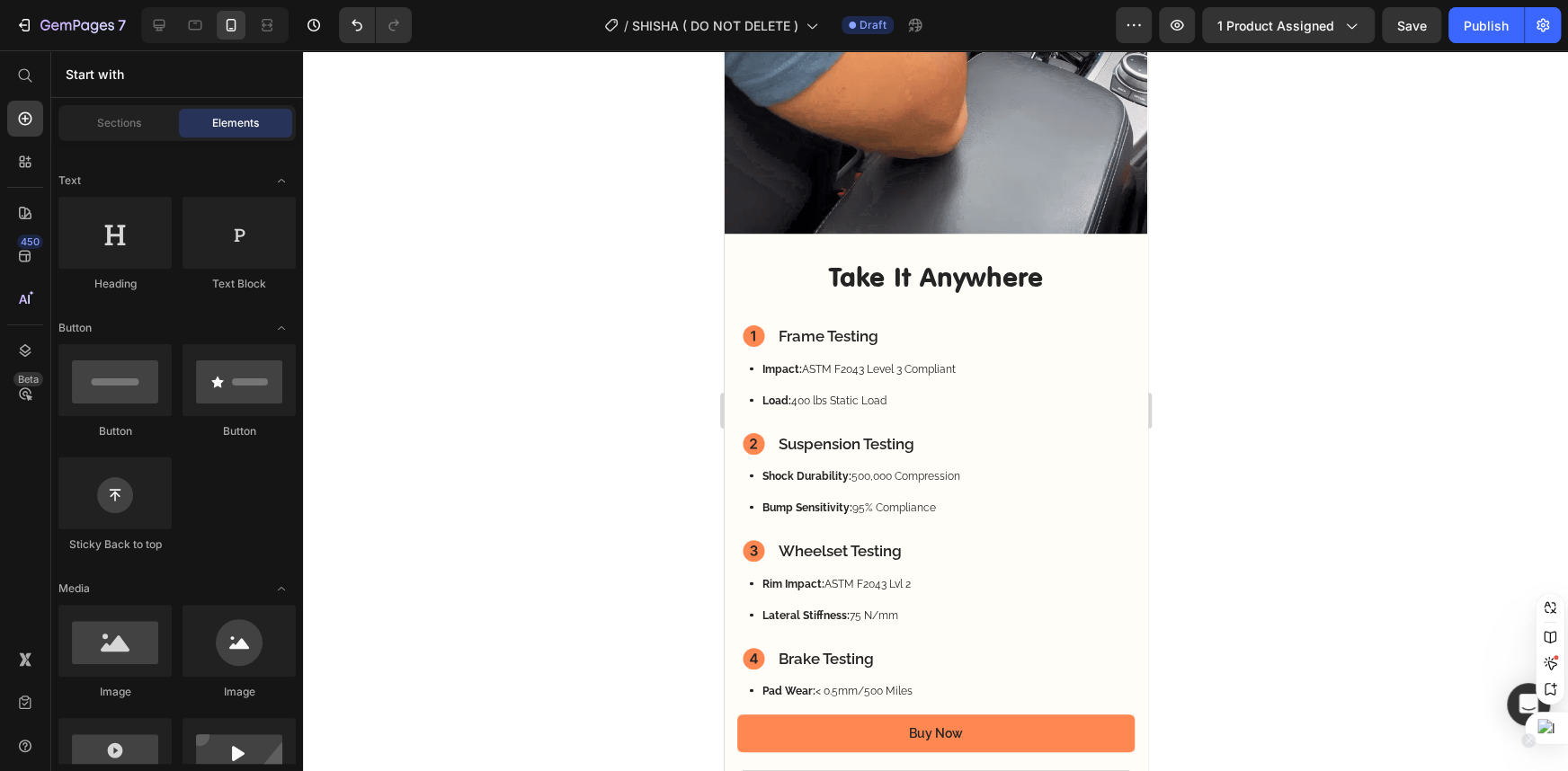 click at bounding box center (1546, 728) 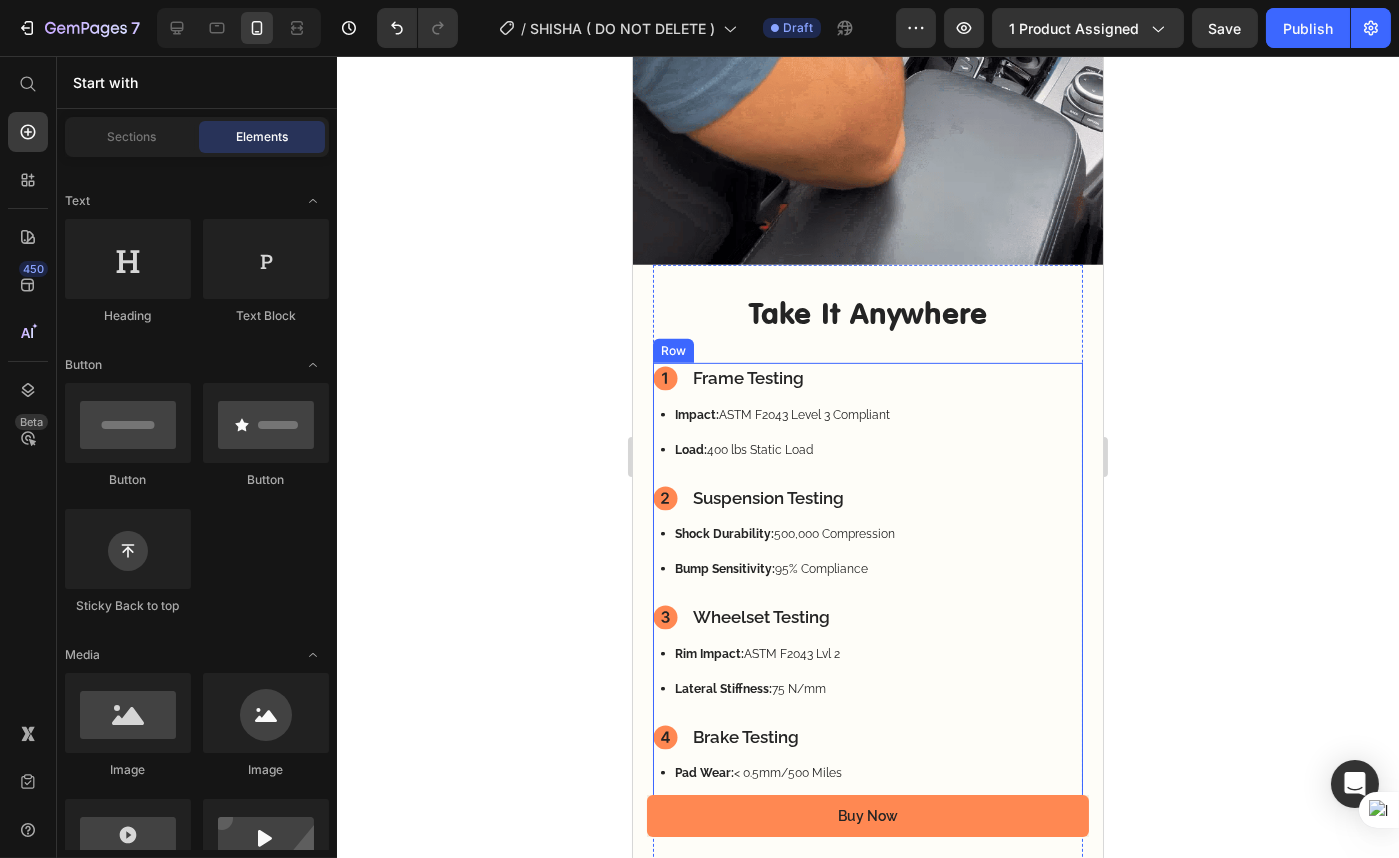 scroll, scrollTop: 2090, scrollLeft: 0, axis: vertical 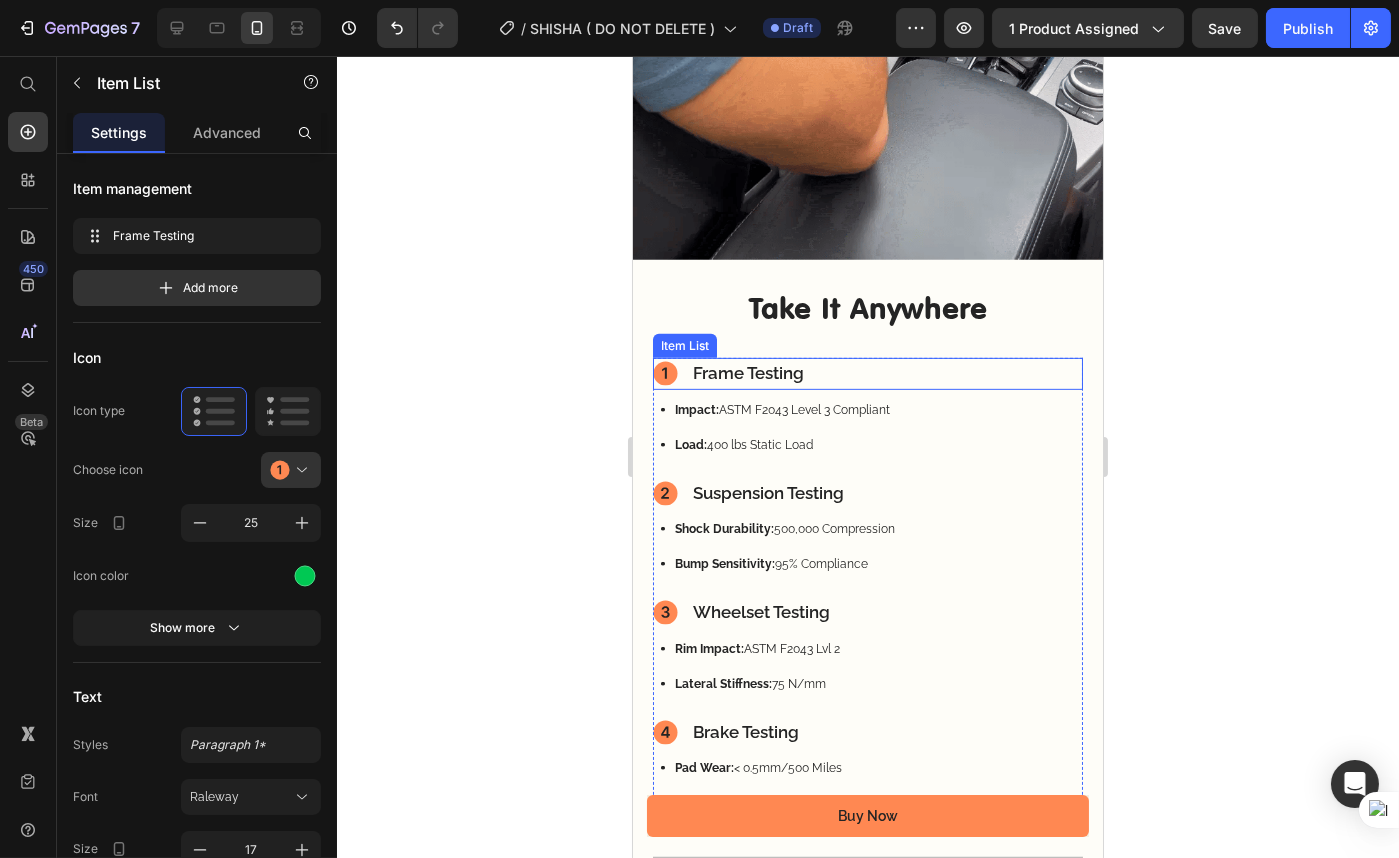 click on "Frame Testing" at bounding box center (747, 374) 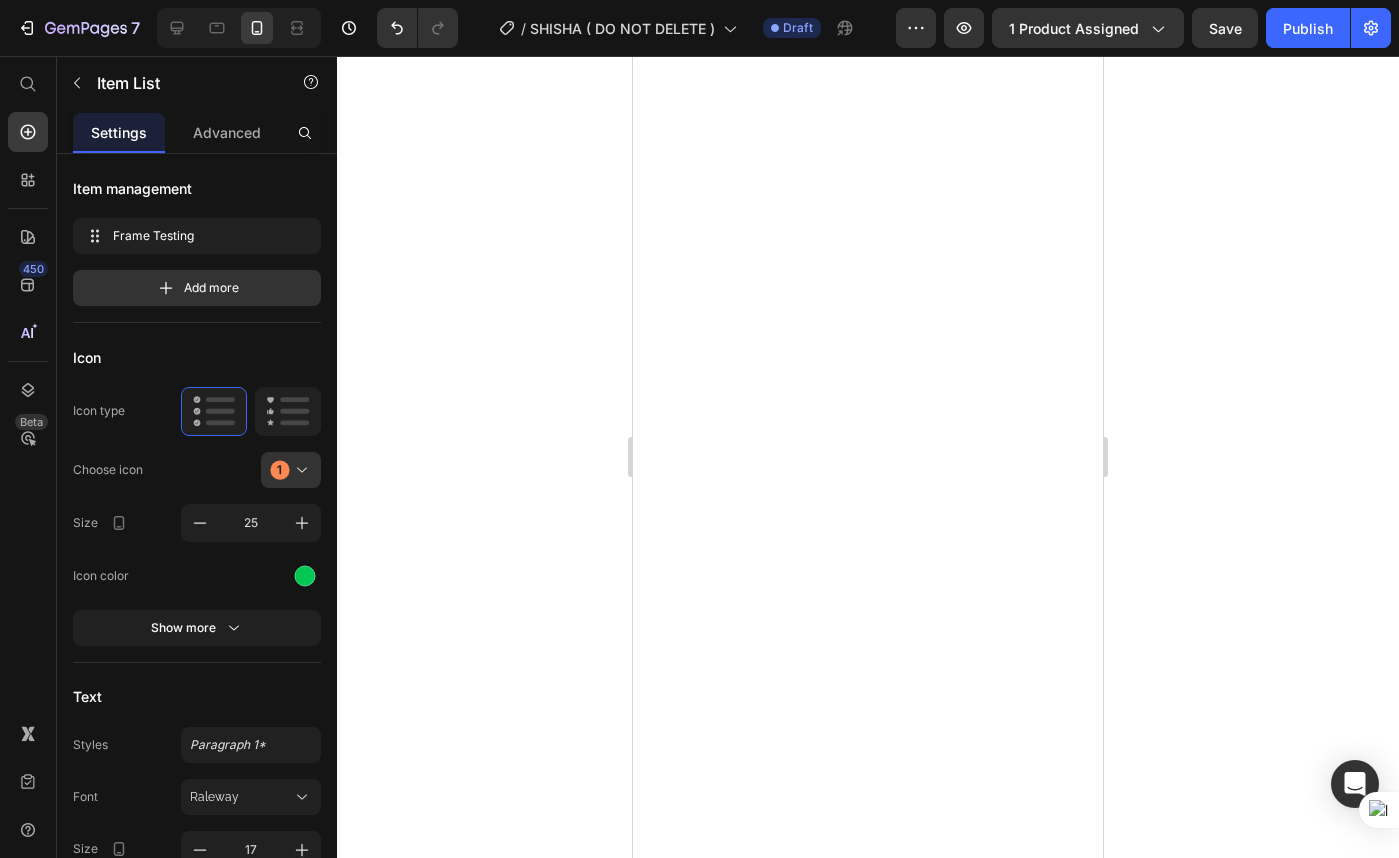 scroll, scrollTop: 0, scrollLeft: 0, axis: both 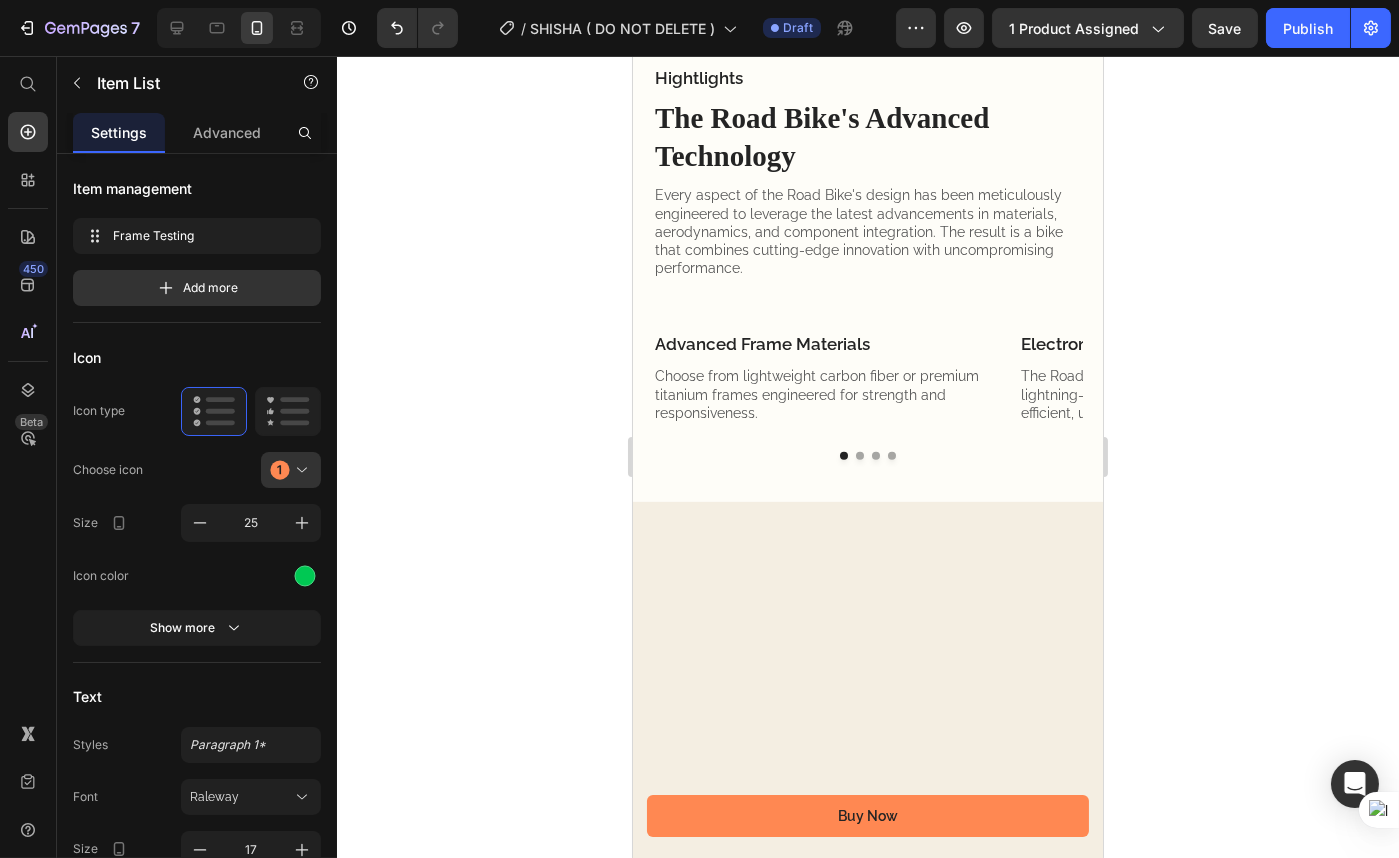click on "Frame Testing" at bounding box center [747, -461] 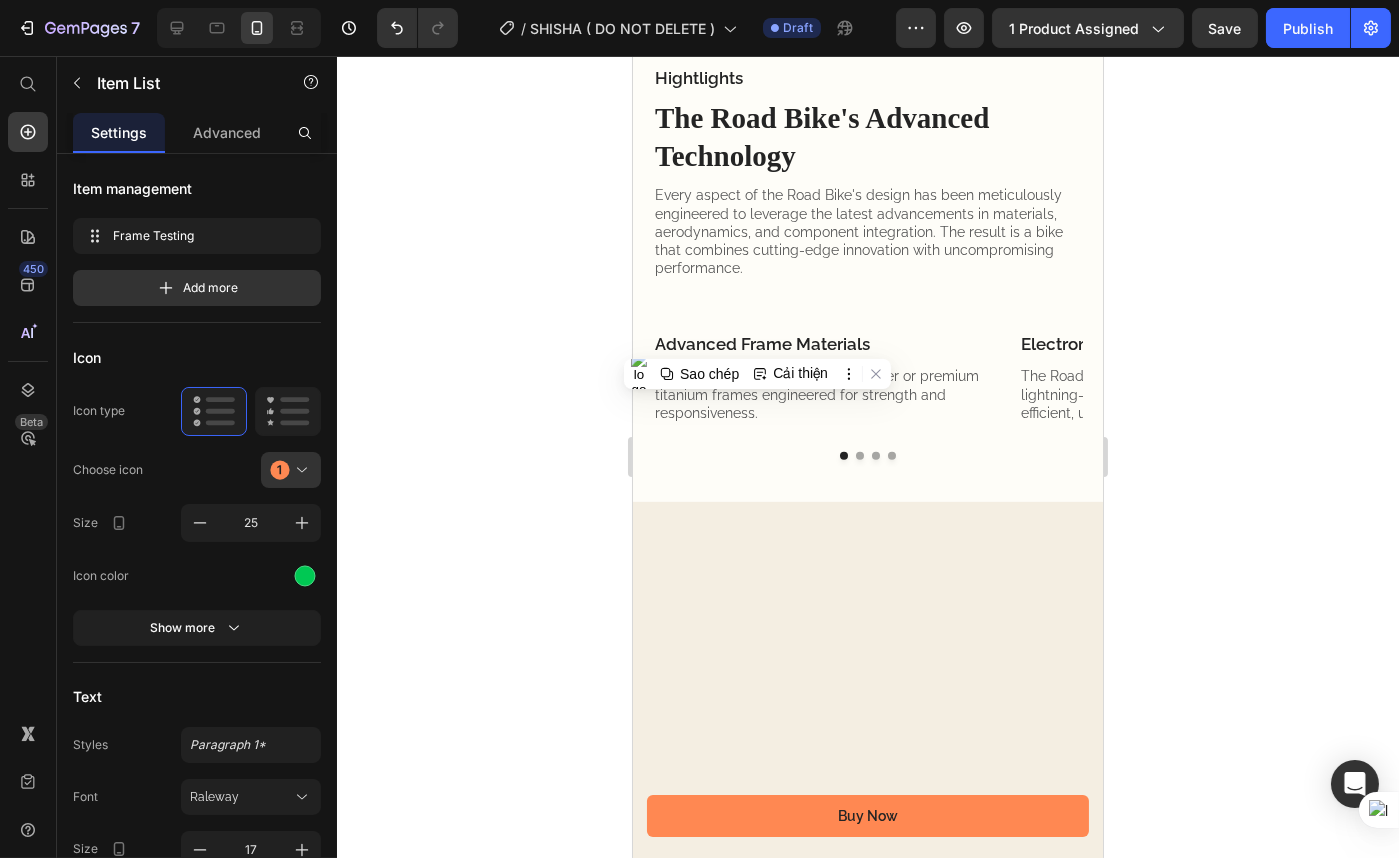 click on "Frame Testing" at bounding box center [747, -461] 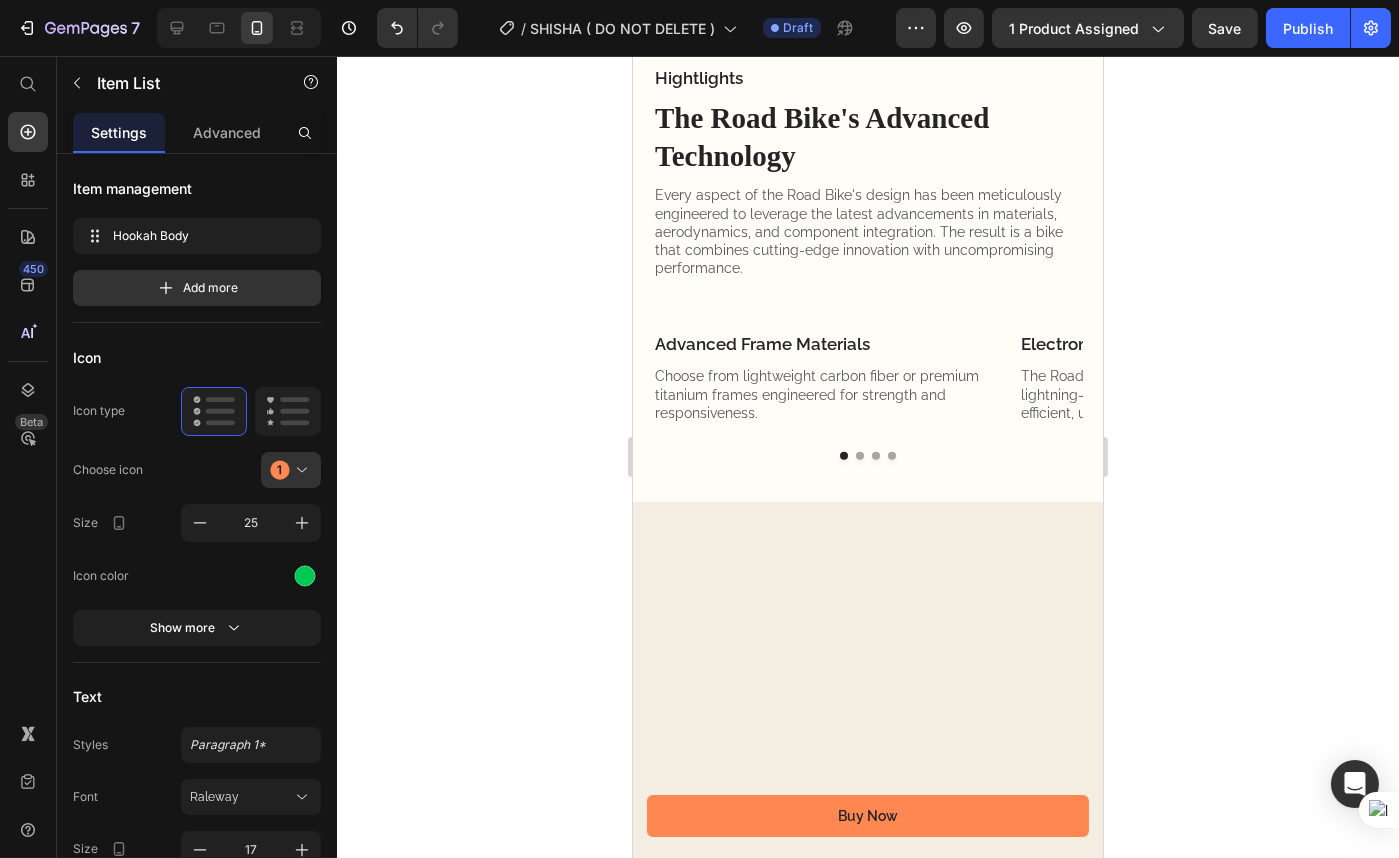 click on "Impact:  ASTM F2043 Level 3 Compliant
Load:  400 lbs Static Load" at bounding box center [871, -409] 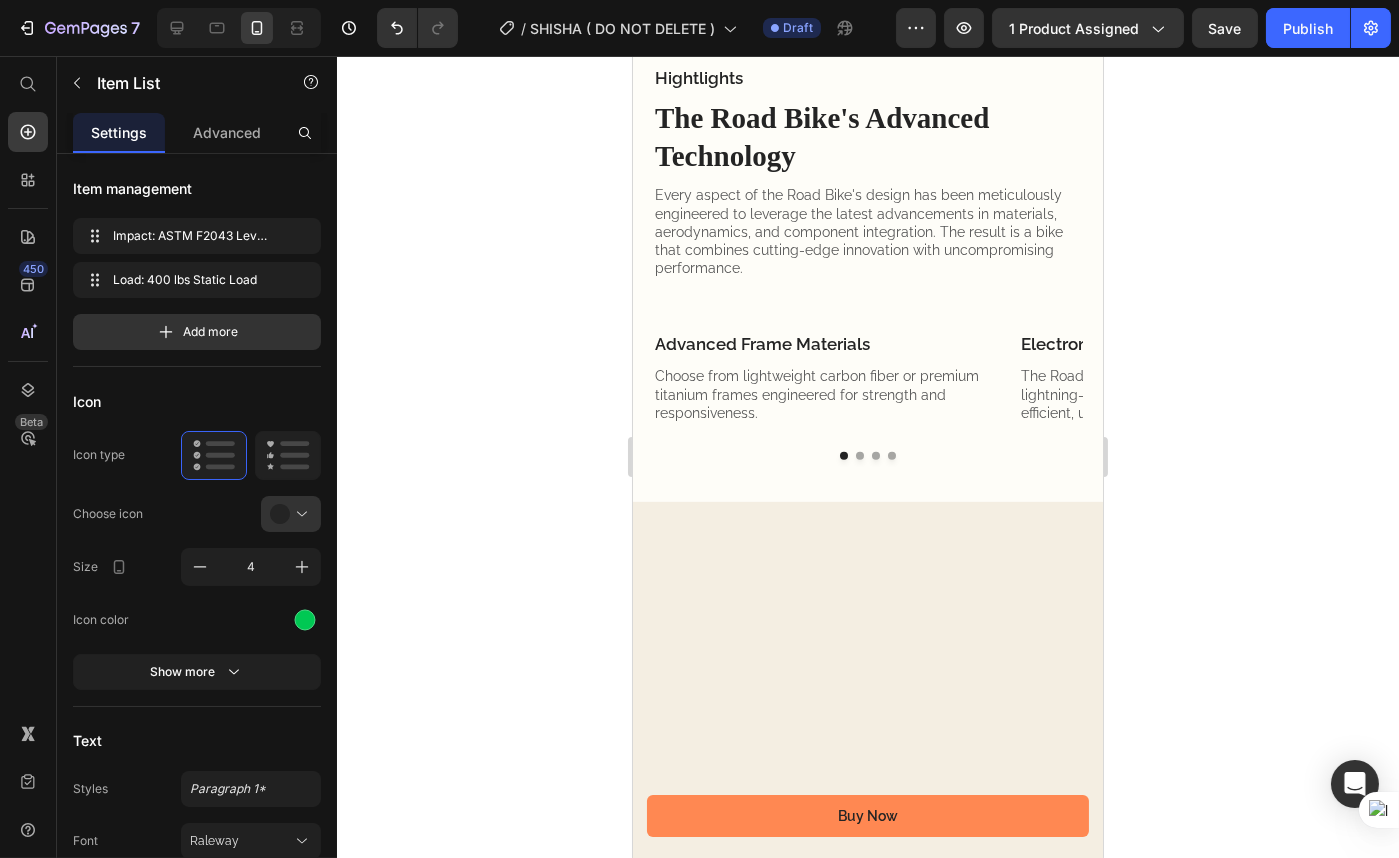 click on "Impact:" at bounding box center [696, -426] 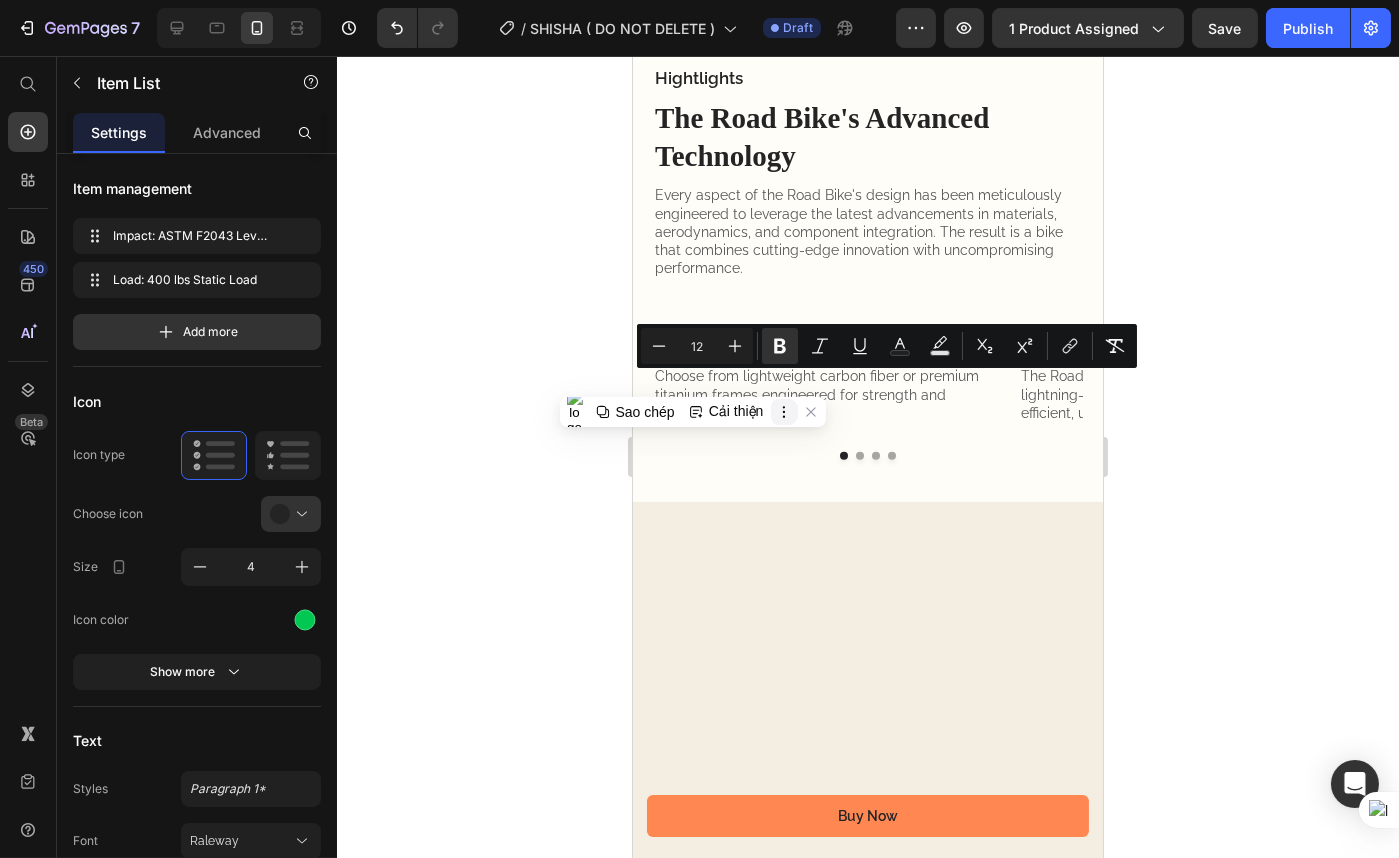 click 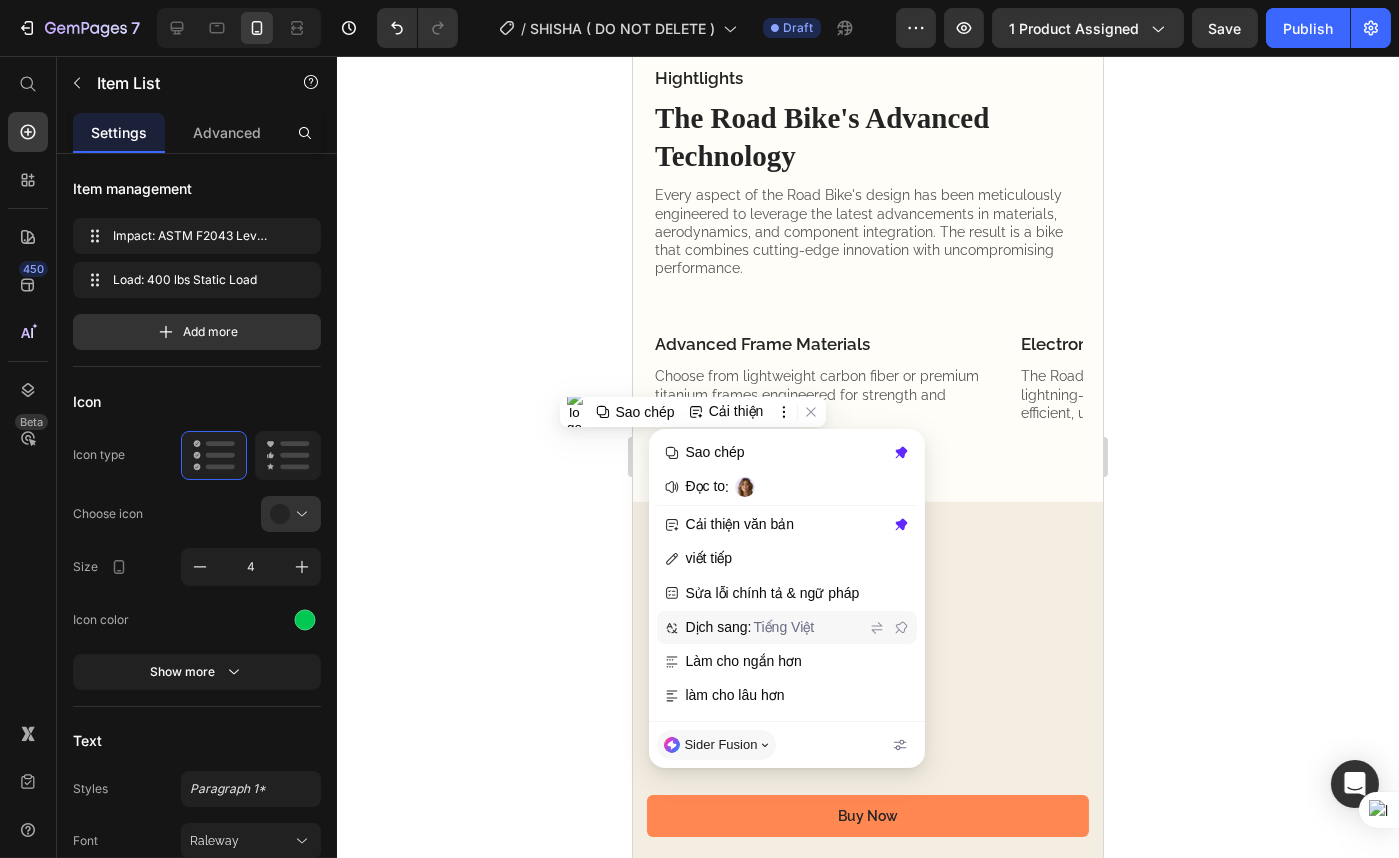 click on "Dịch sang:  Tiếng Việt" at bounding box center (789, 628) 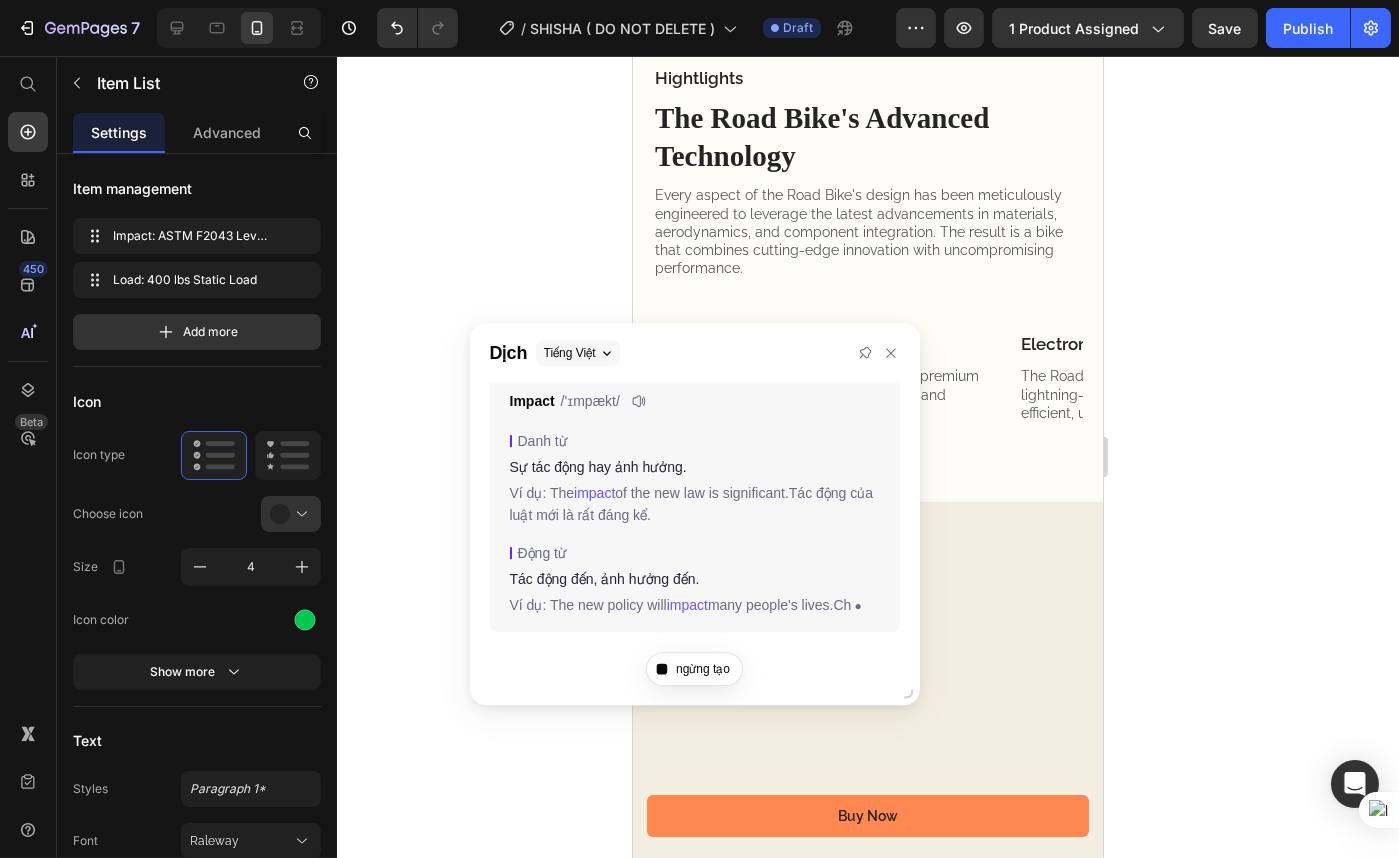 scroll, scrollTop: 170, scrollLeft: 0, axis: vertical 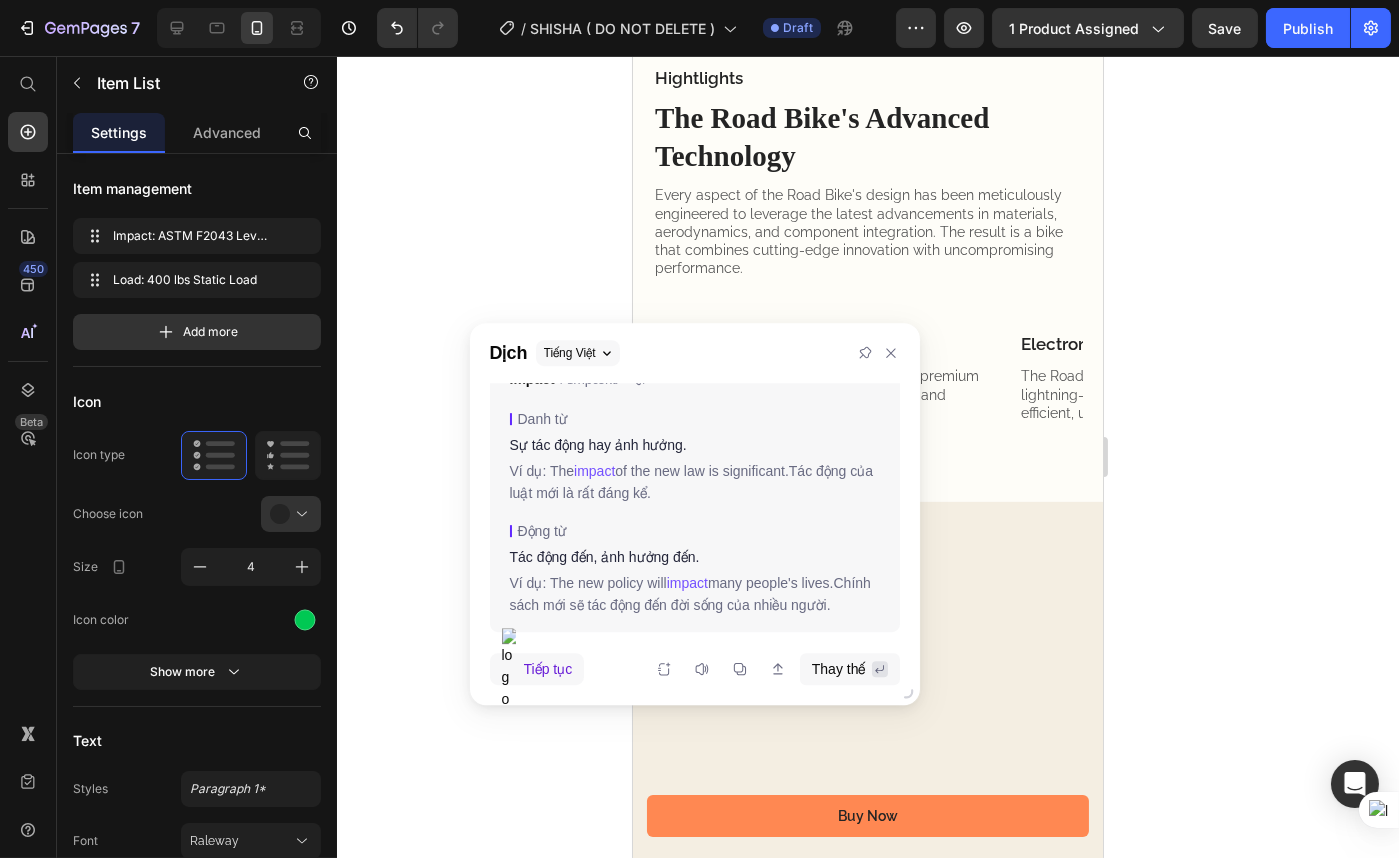 click 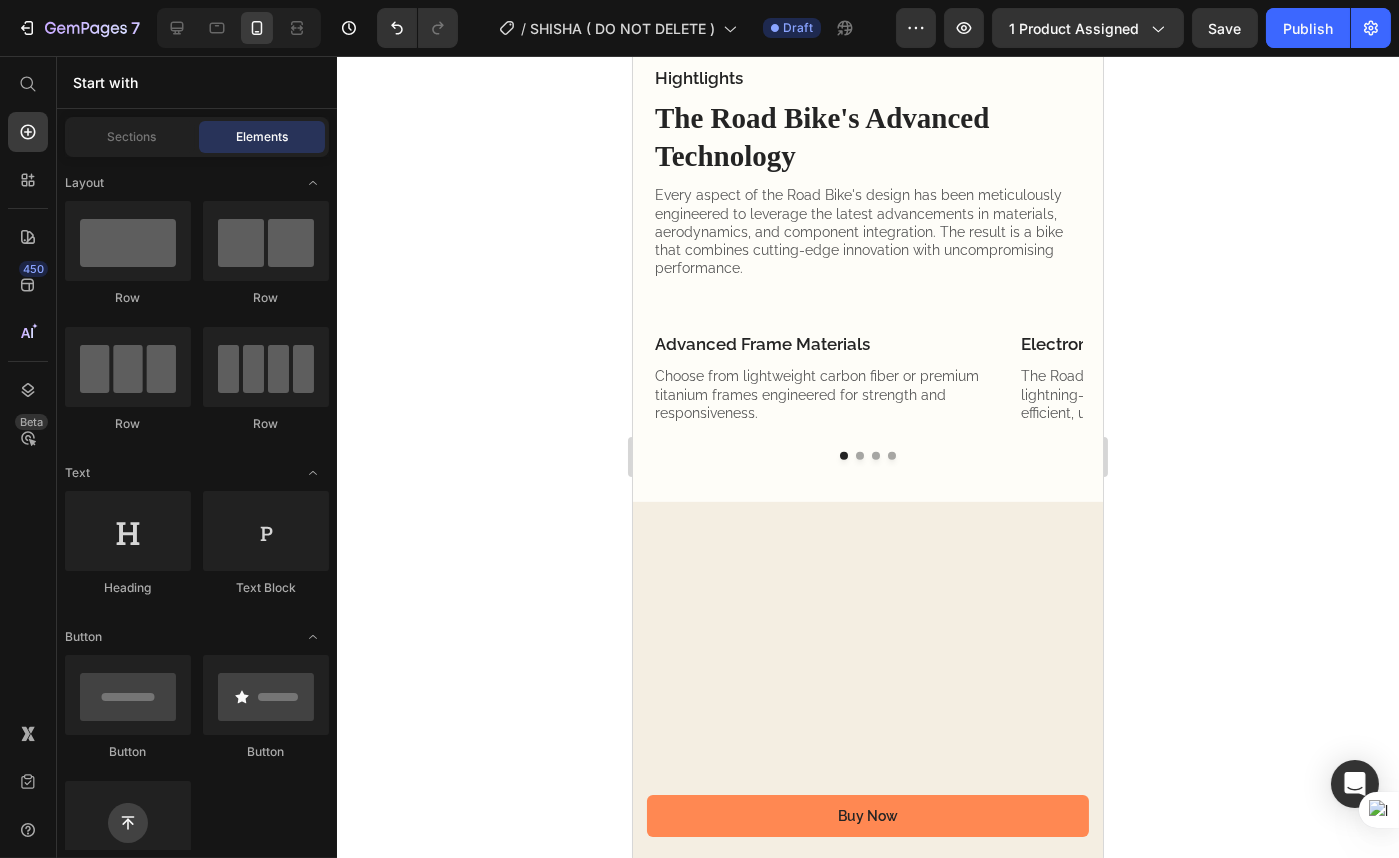 click on "Suspension Testing" at bounding box center [767, -342] 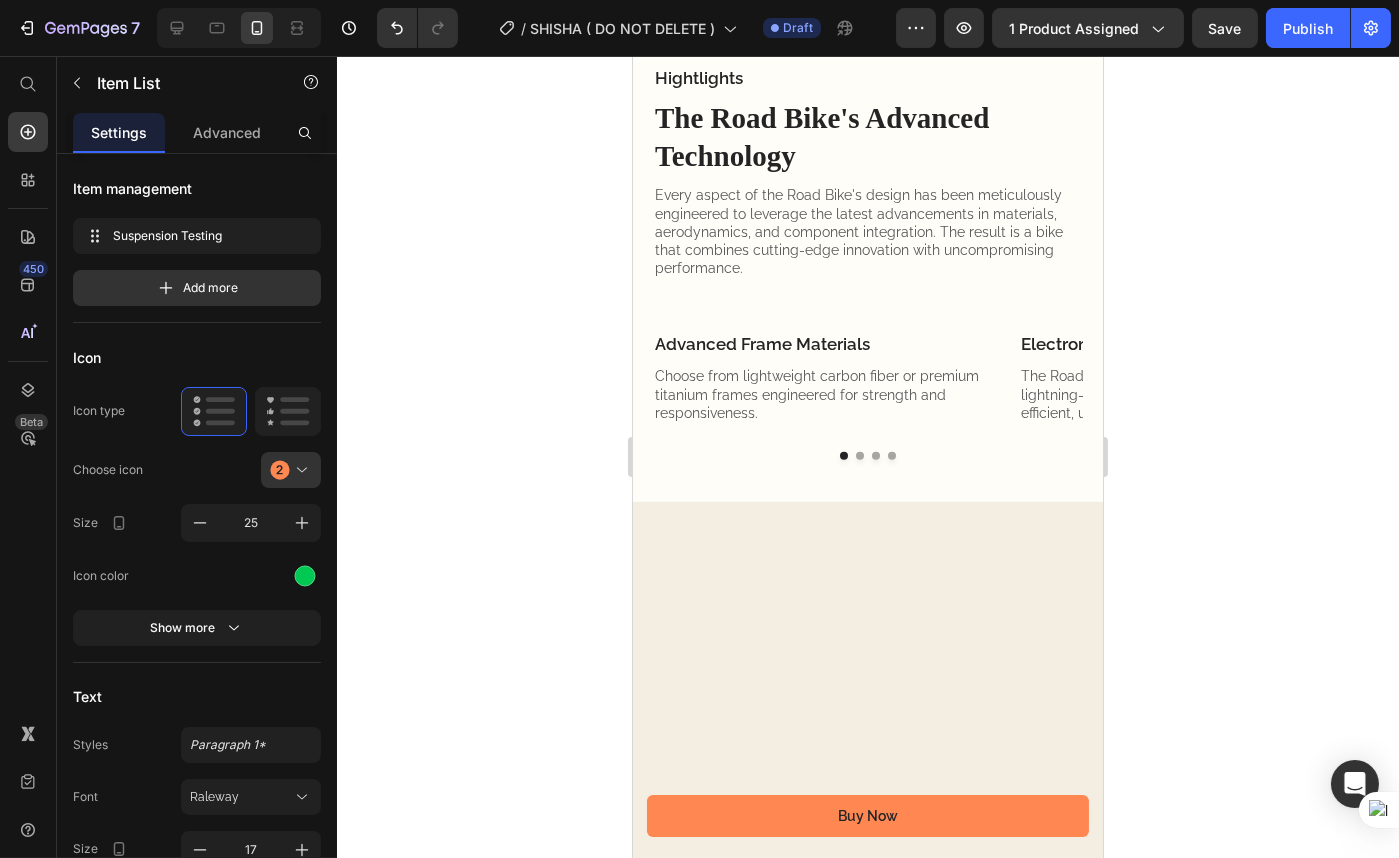click on "Suspension Testing" at bounding box center (767, -342) 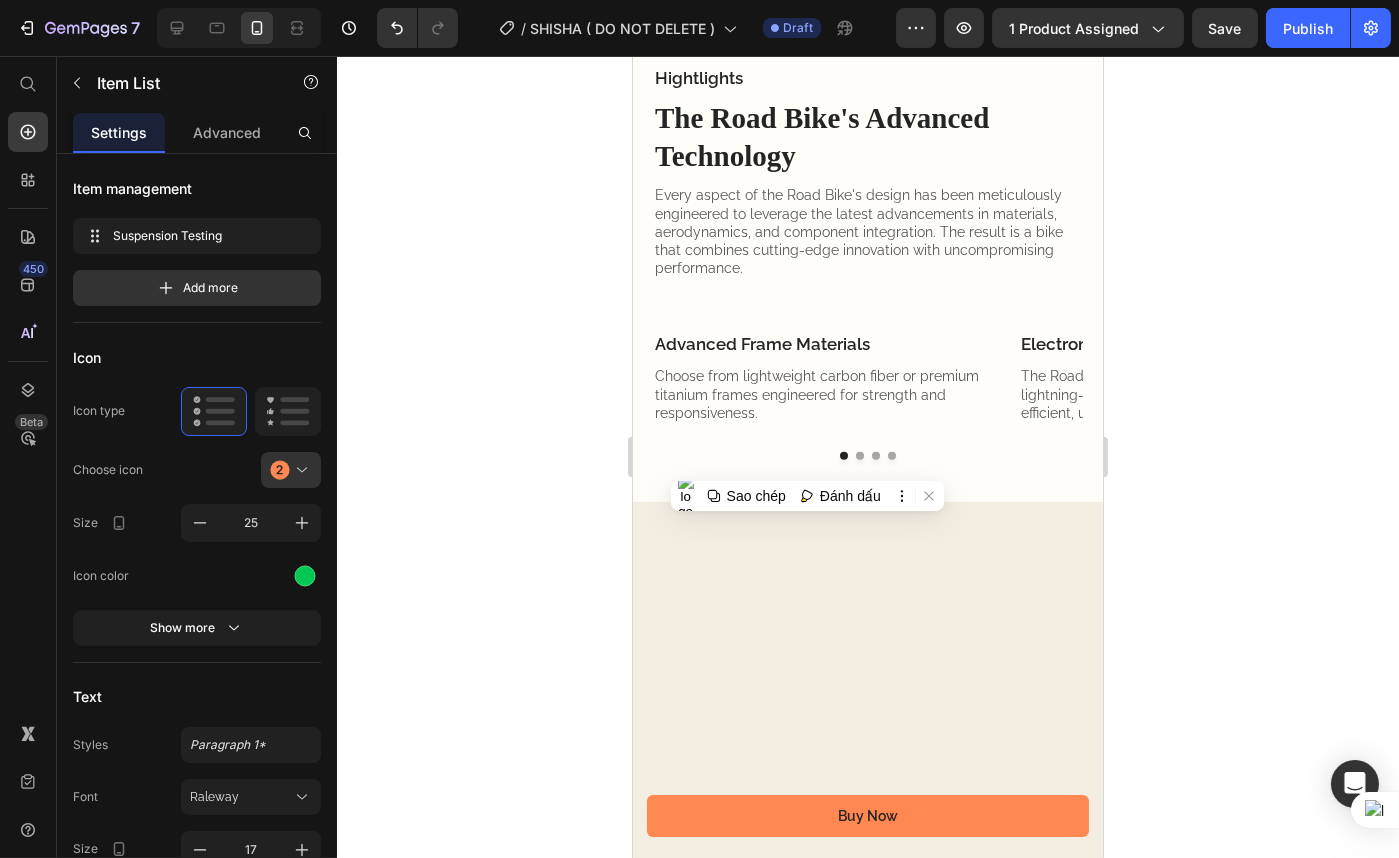 click on "Suspension Testing" at bounding box center [767, -342] 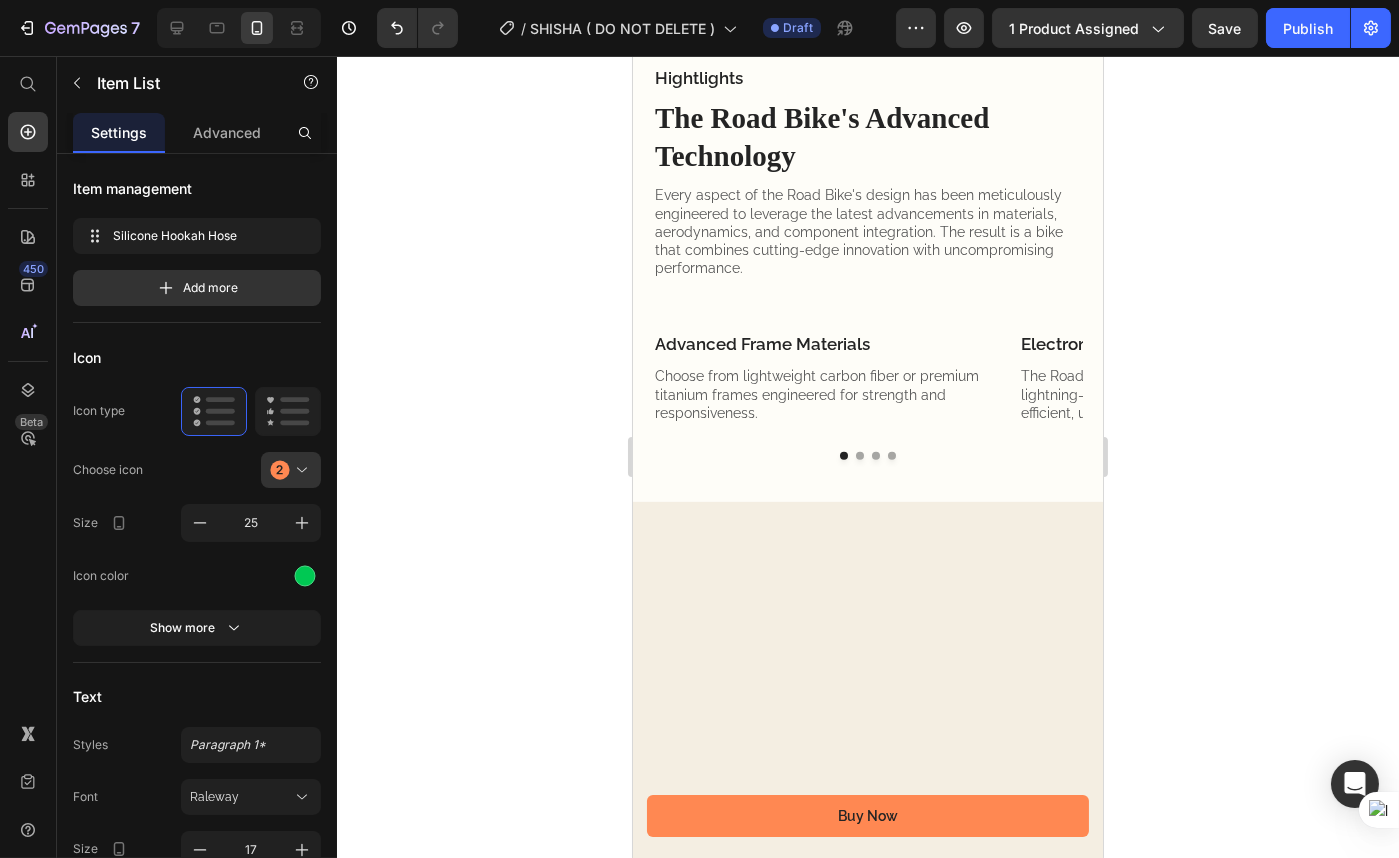 click on "Wheelset Testing" at bounding box center (760, -222) 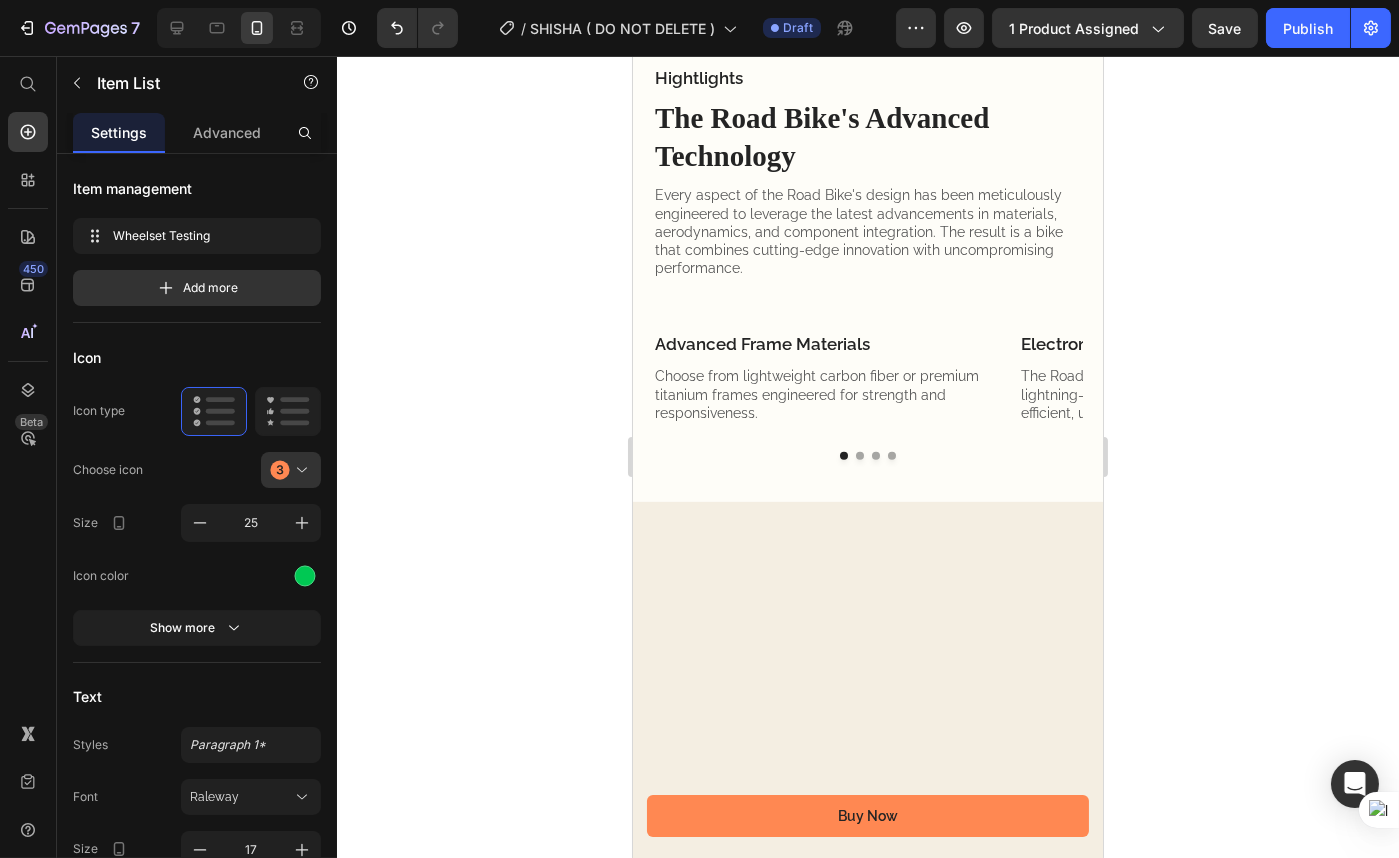 click on "Wheelset Testing" at bounding box center (760, -222) 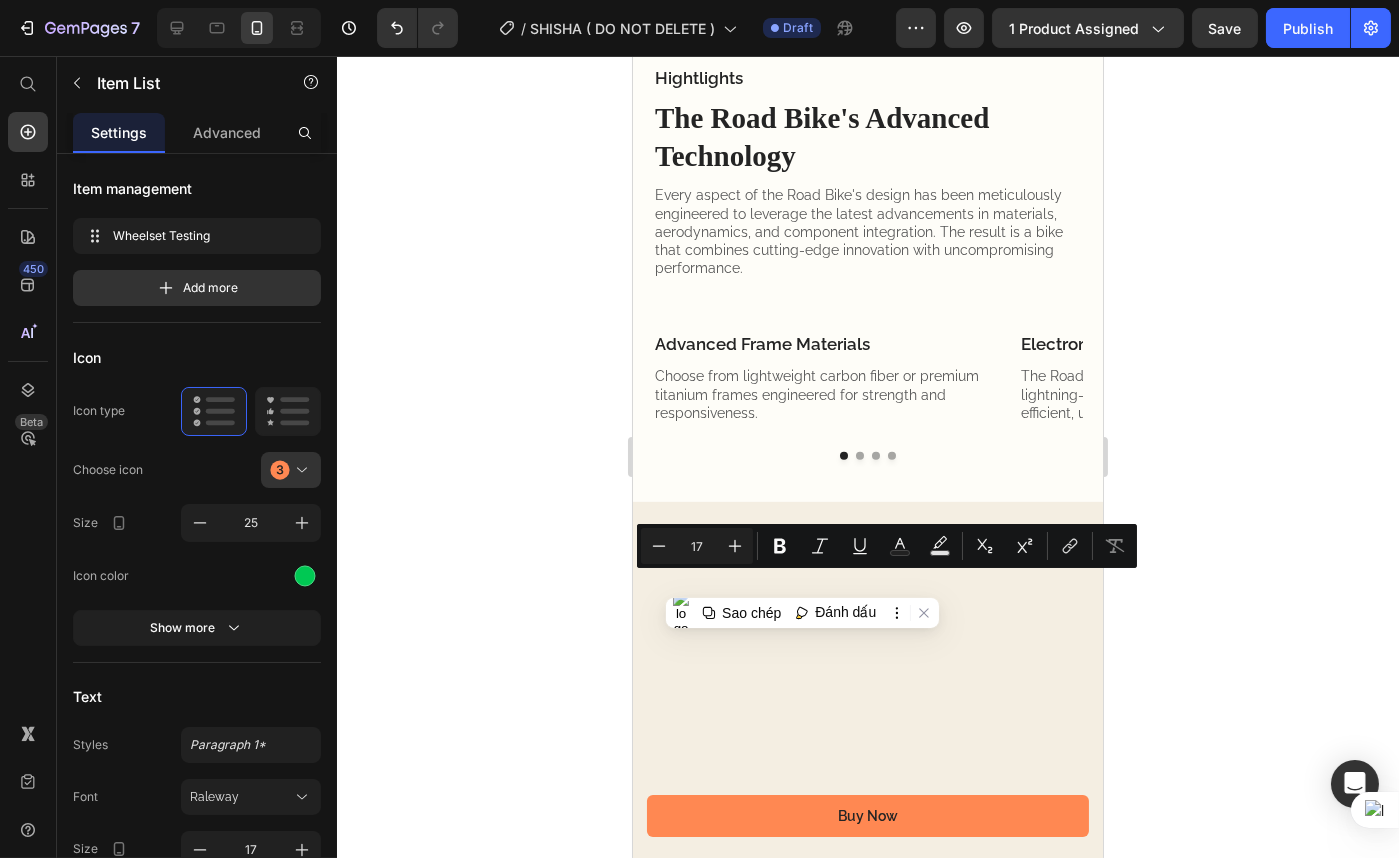 click on "Wheelset Testing" at bounding box center [760, -222] 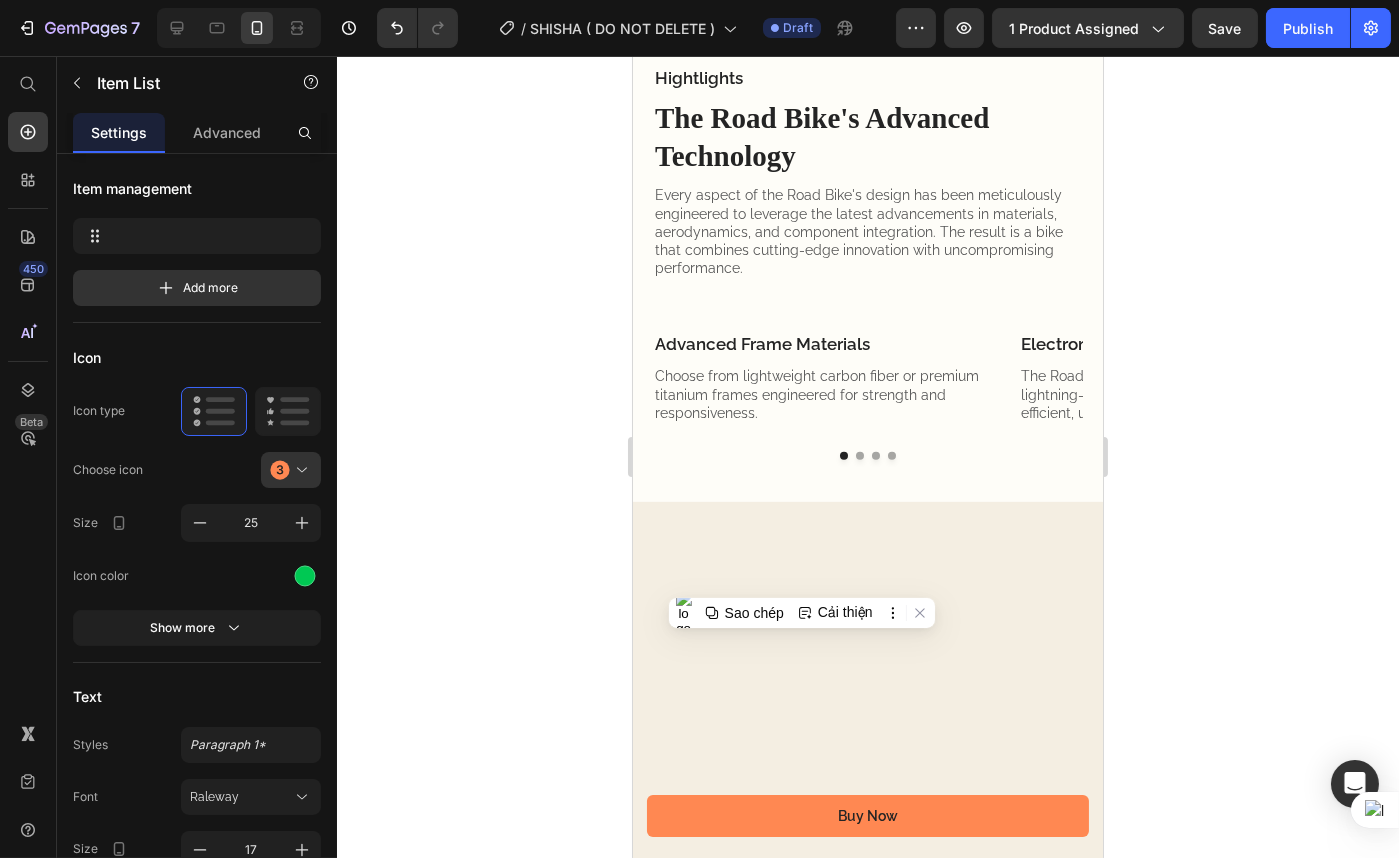 scroll, scrollTop: 2080, scrollLeft: 0, axis: vertical 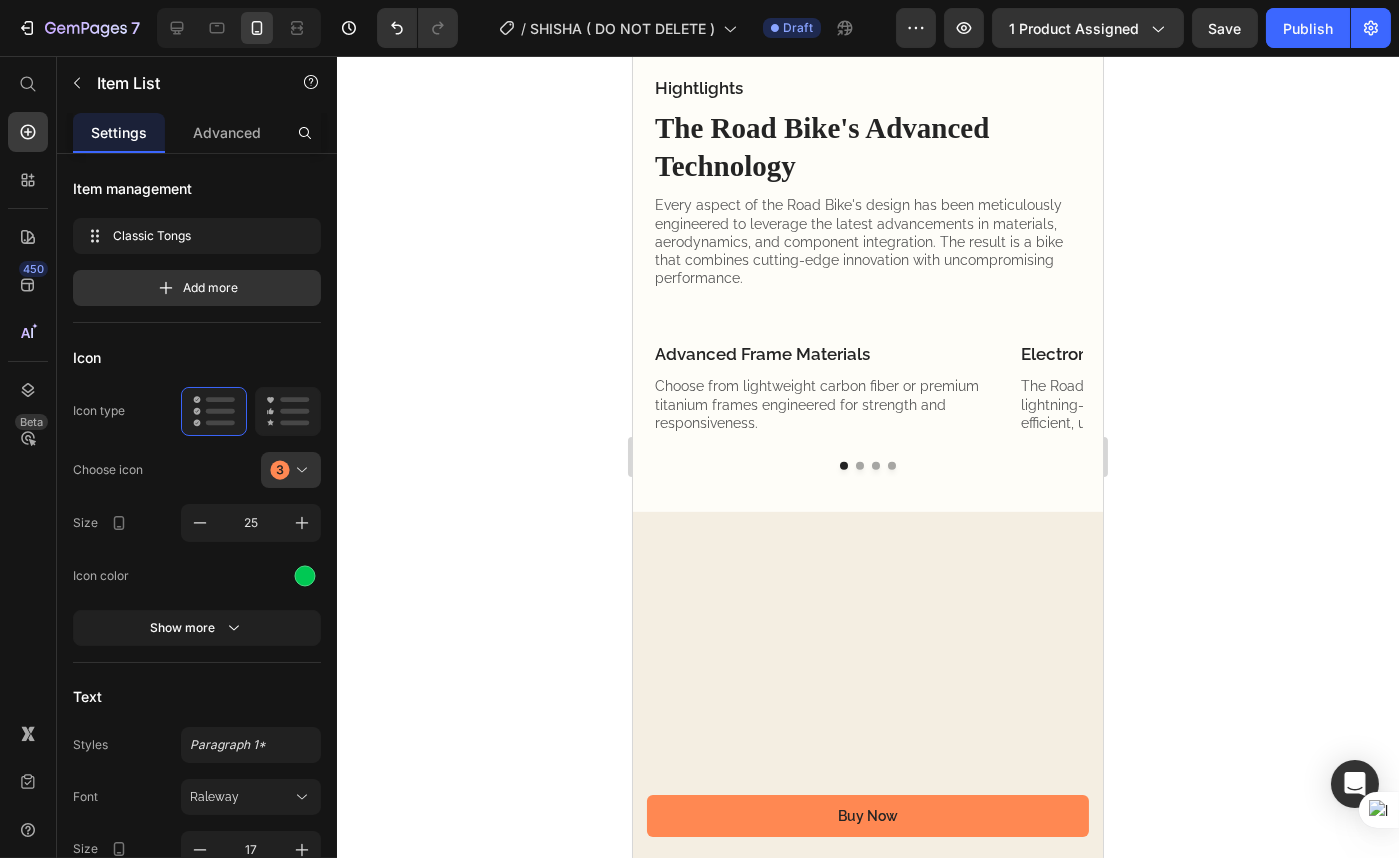 click on "Shock Durability:  500,000 Compression
Bump Sensitivity:  95% Compliance" at bounding box center (871, -279) 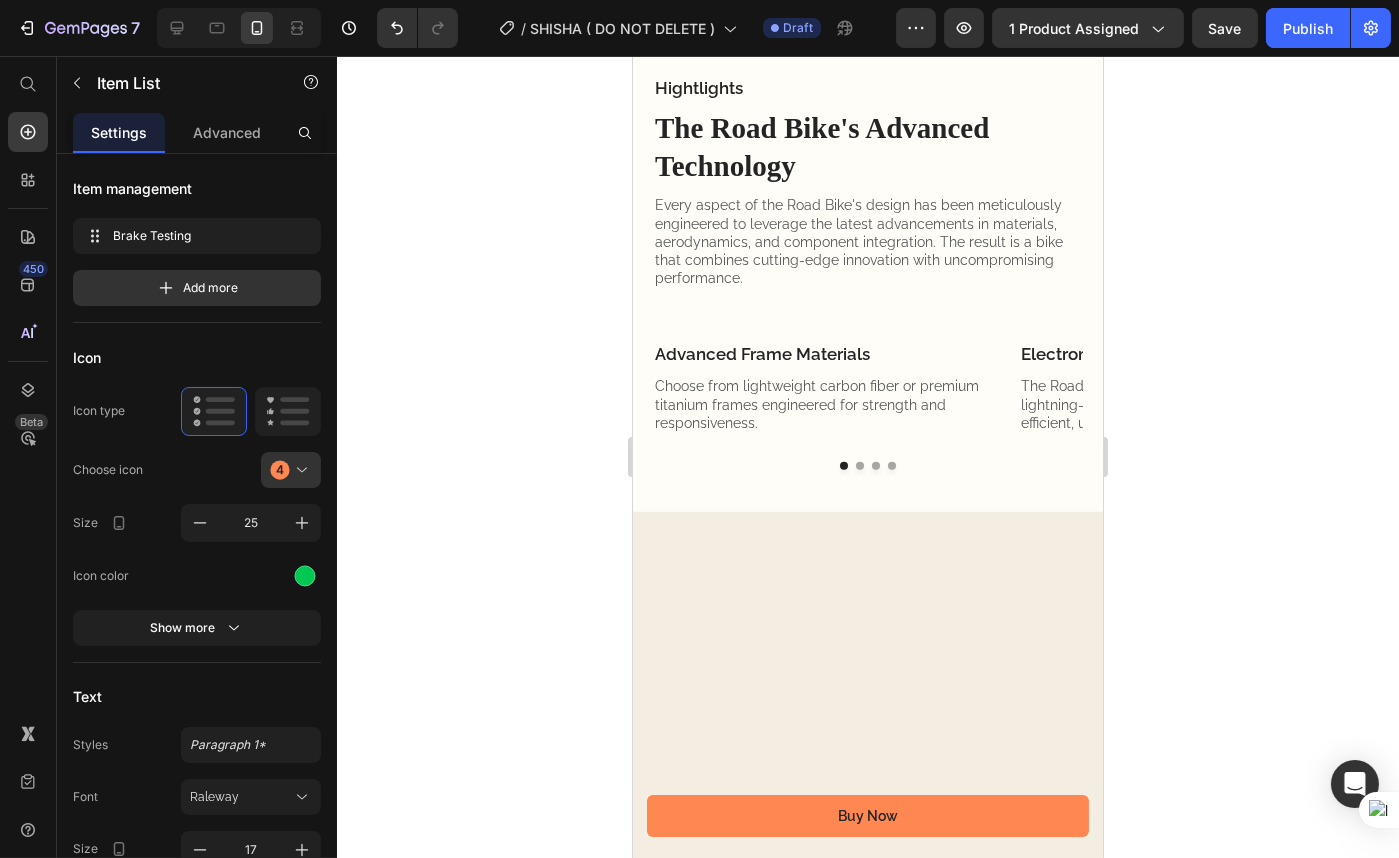 click on "Brake Testing" at bounding box center (745, -93) 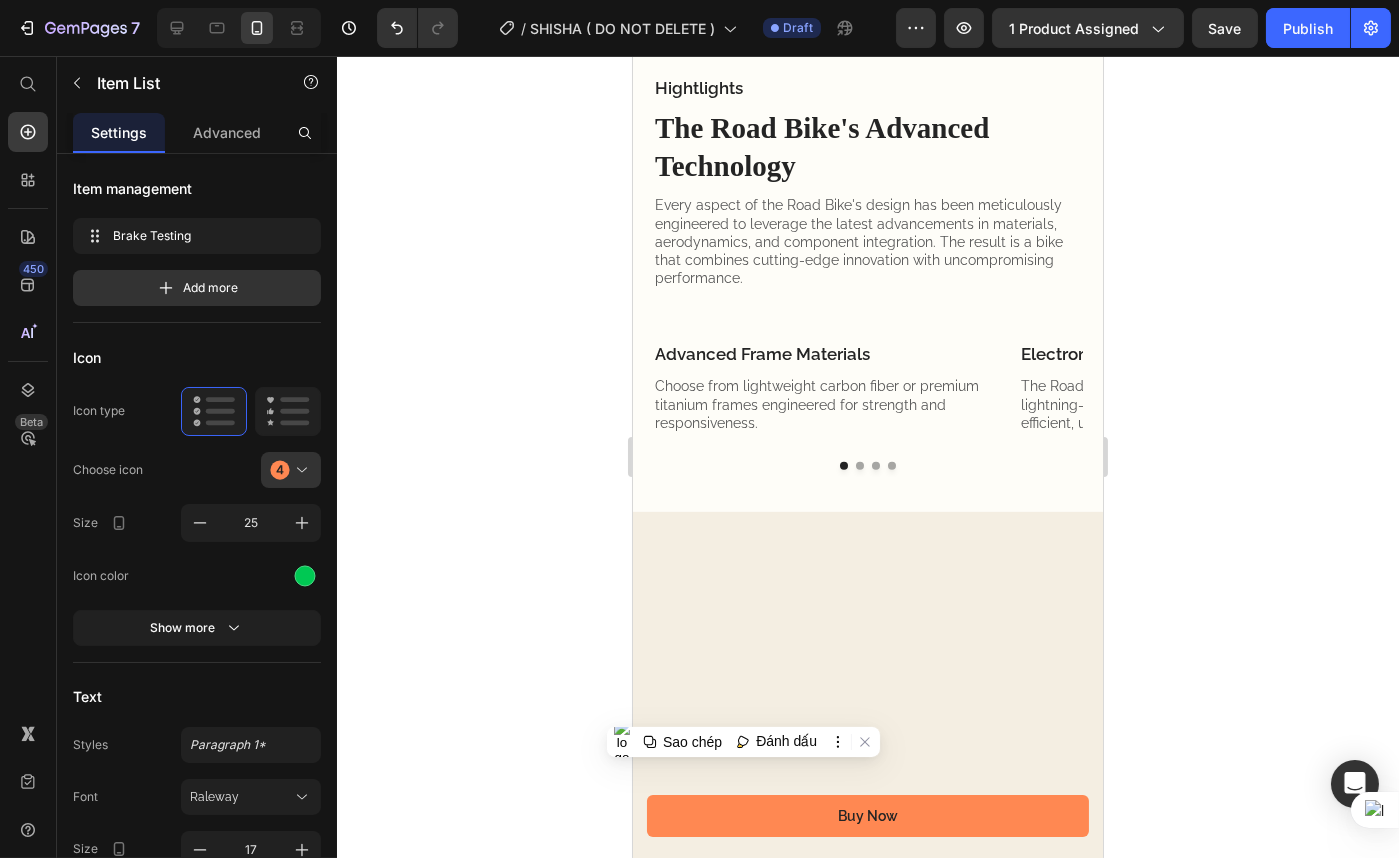 click on "Brake Testing" at bounding box center [745, -93] 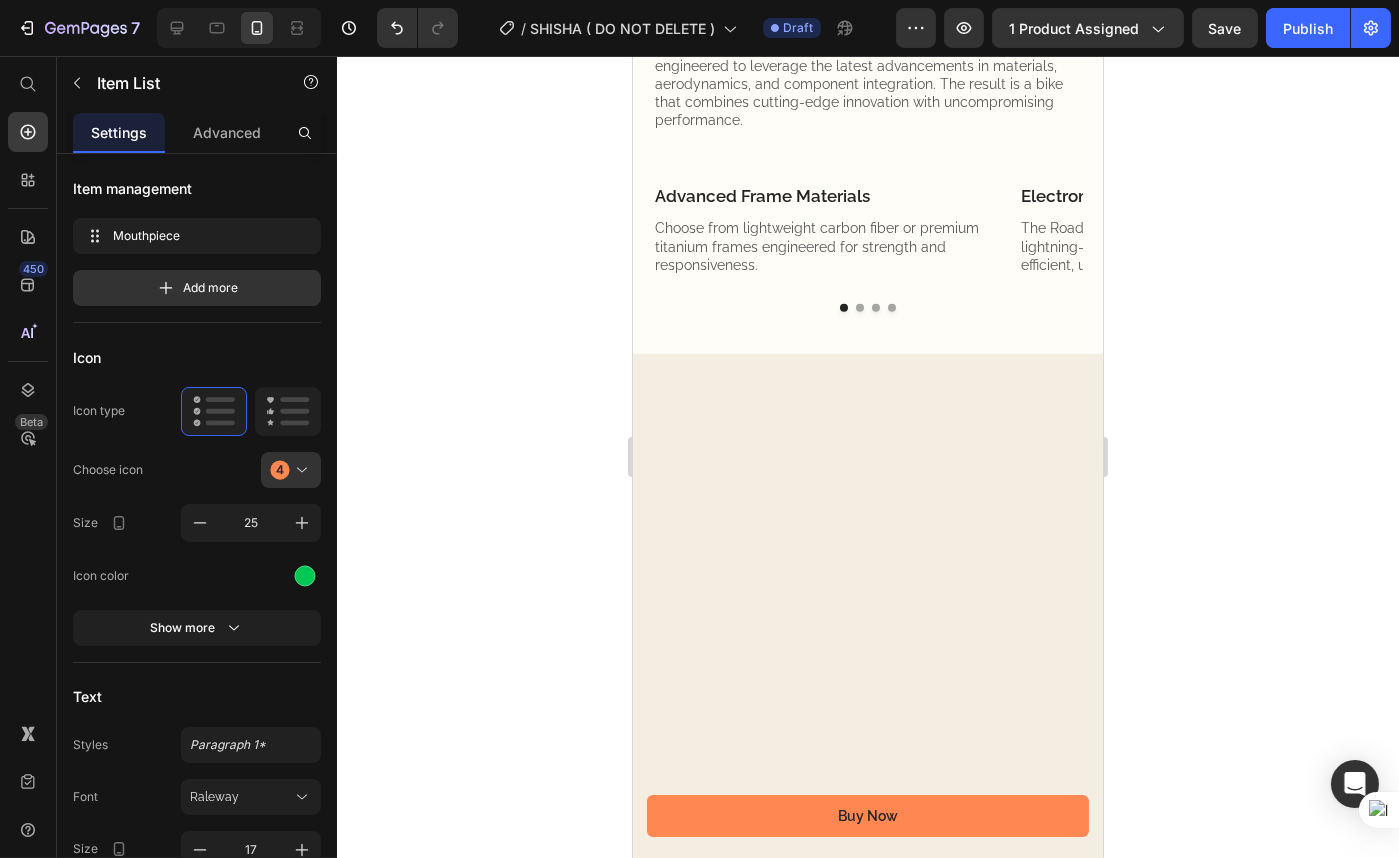 scroll, scrollTop: 2253, scrollLeft: 0, axis: vertical 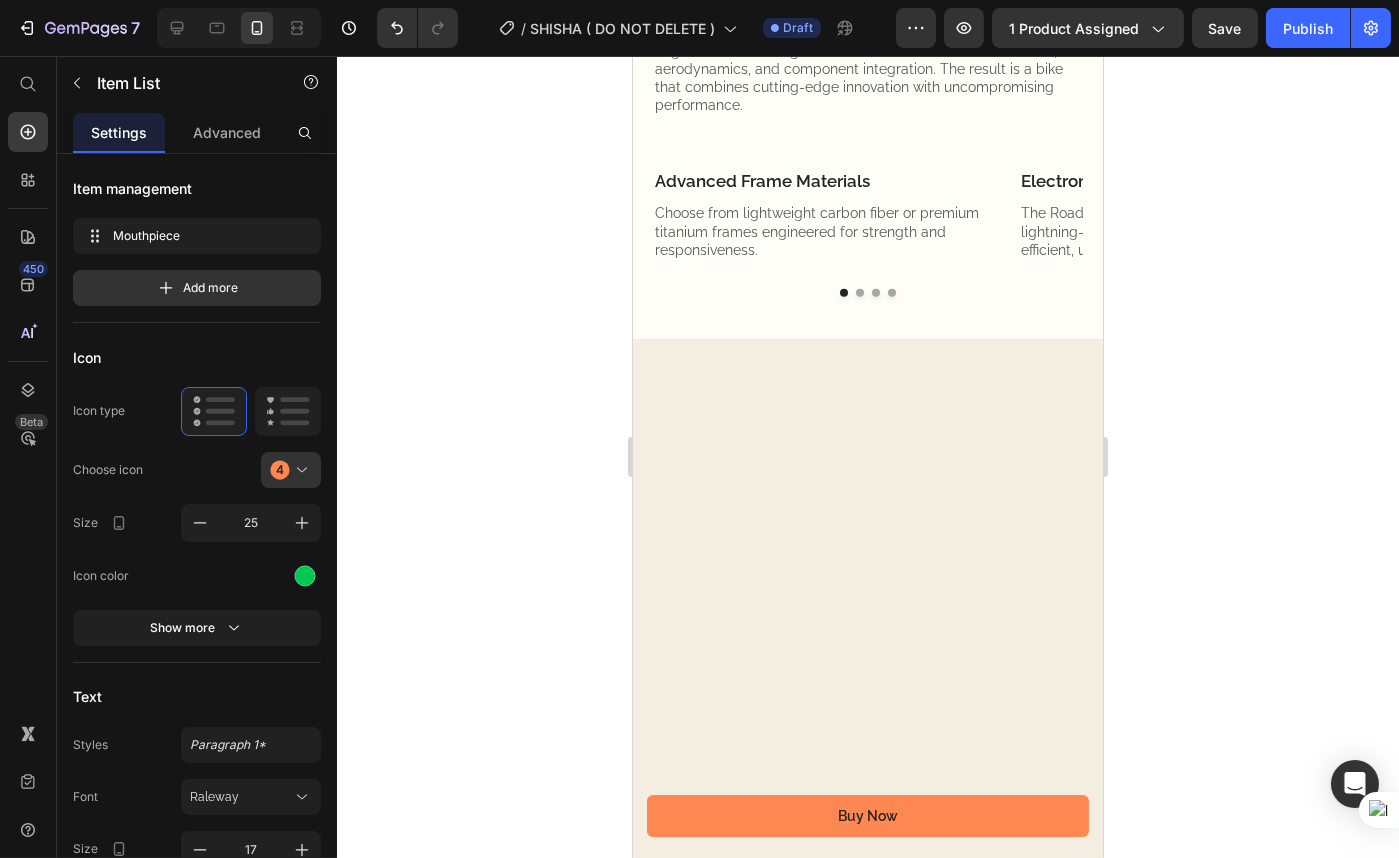 click on "Impact:  ASTM F2043 Level 3 Compliant" at bounding box center [781, -589] 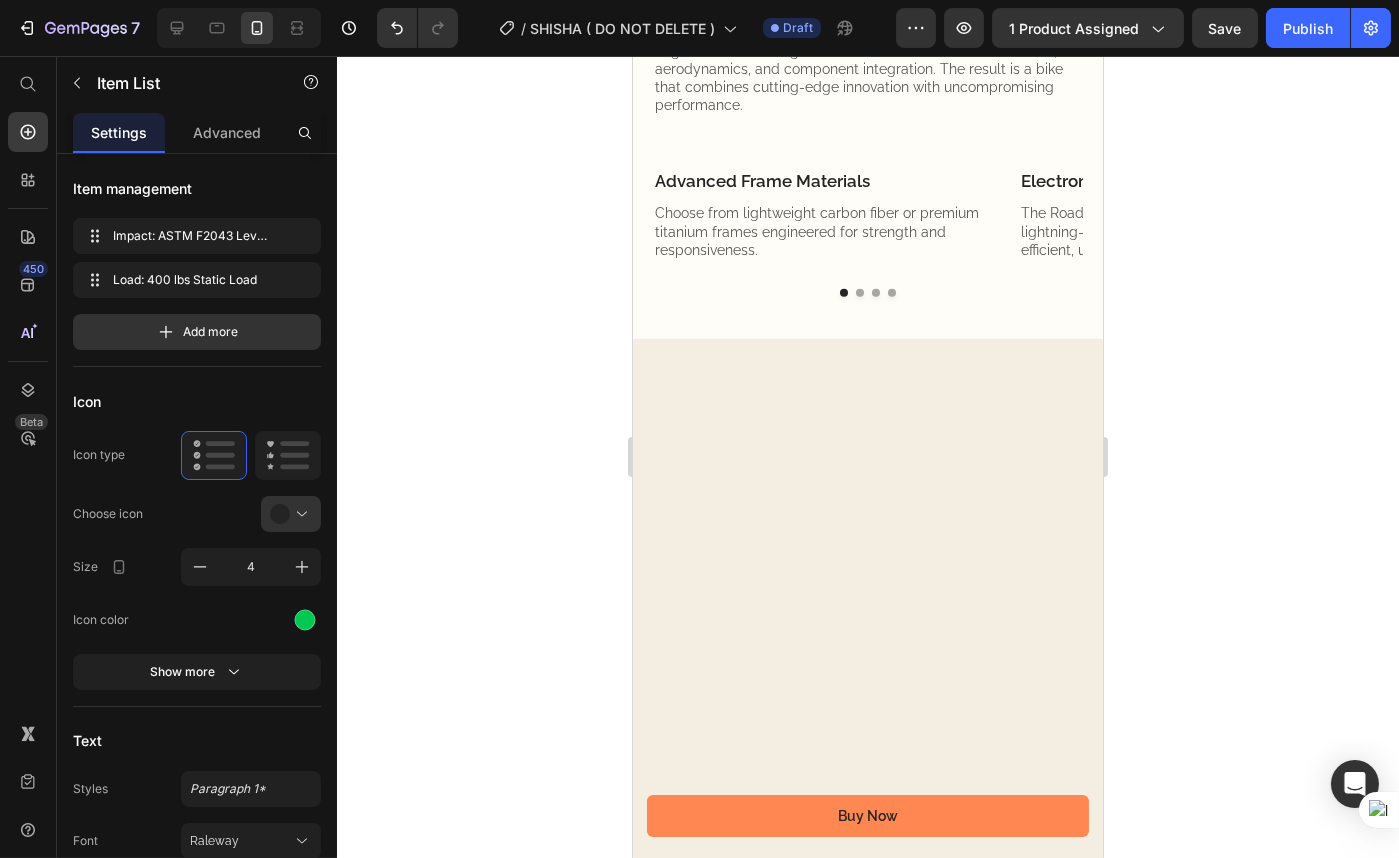 click on "Impact:  ASTM F2043 Level 3 Compliant" at bounding box center (781, -589) 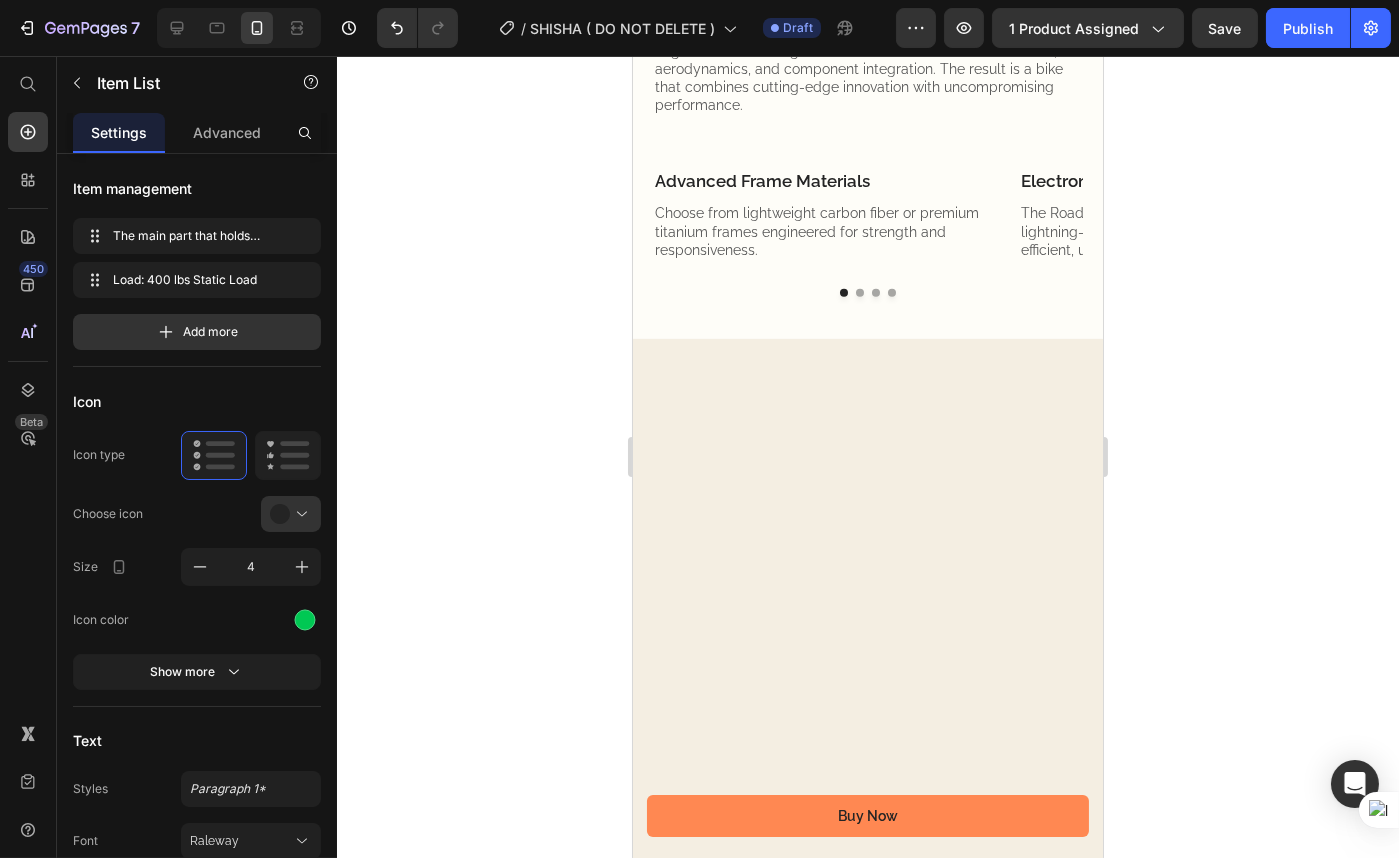 click 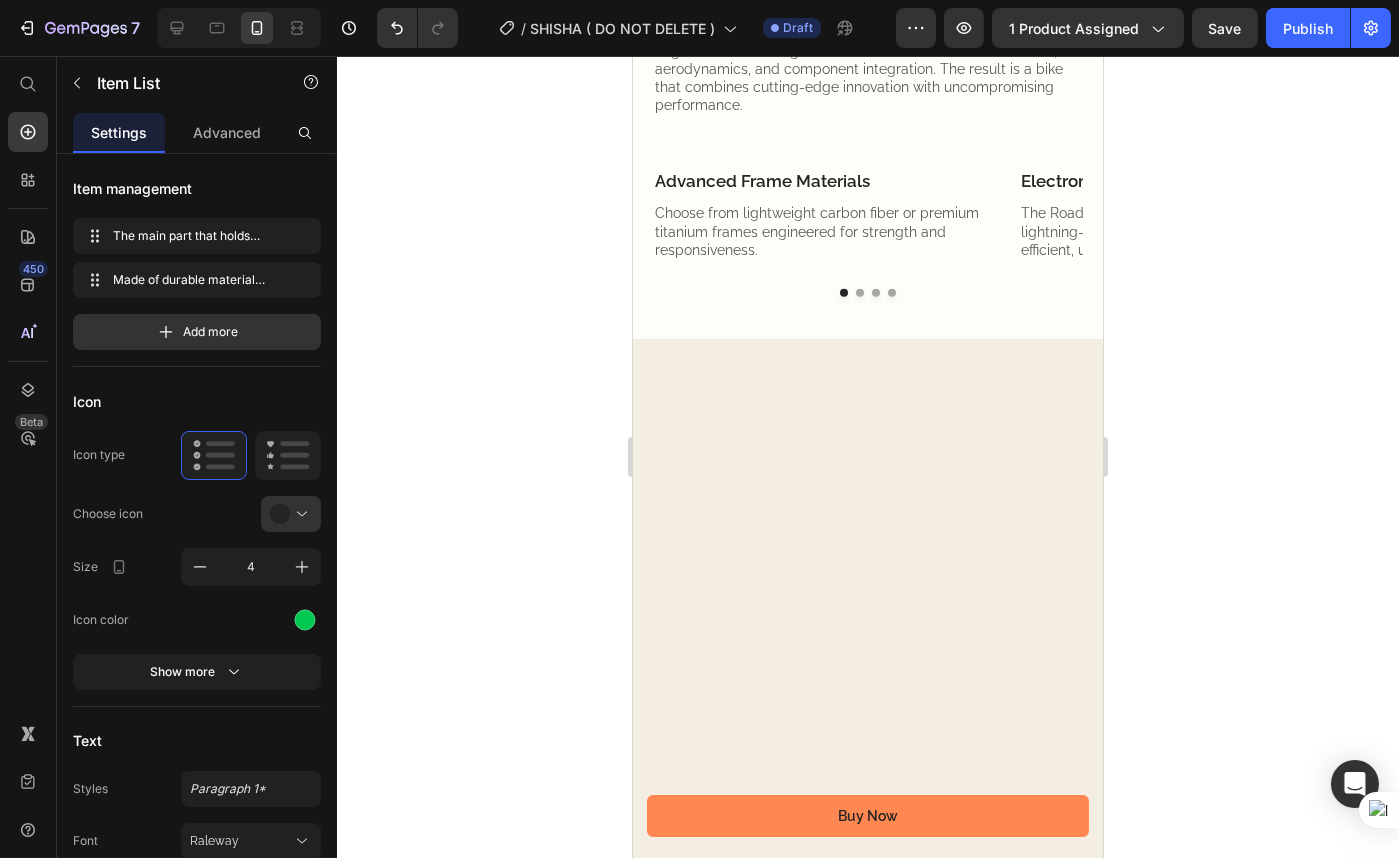 click on "Shock Durability:" at bounding box center [723, -469] 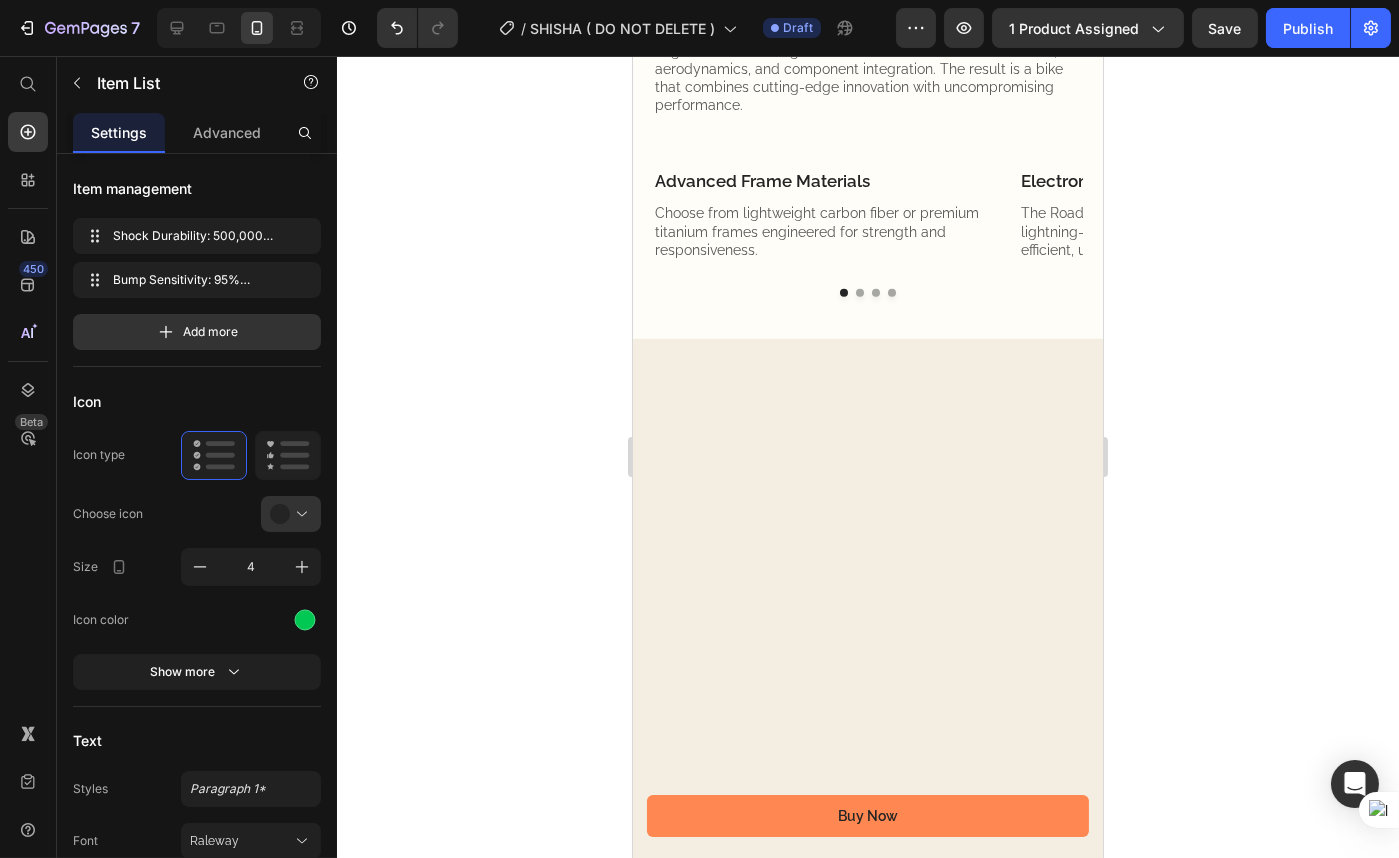 click on "Shock Durability:" at bounding box center (723, -469) 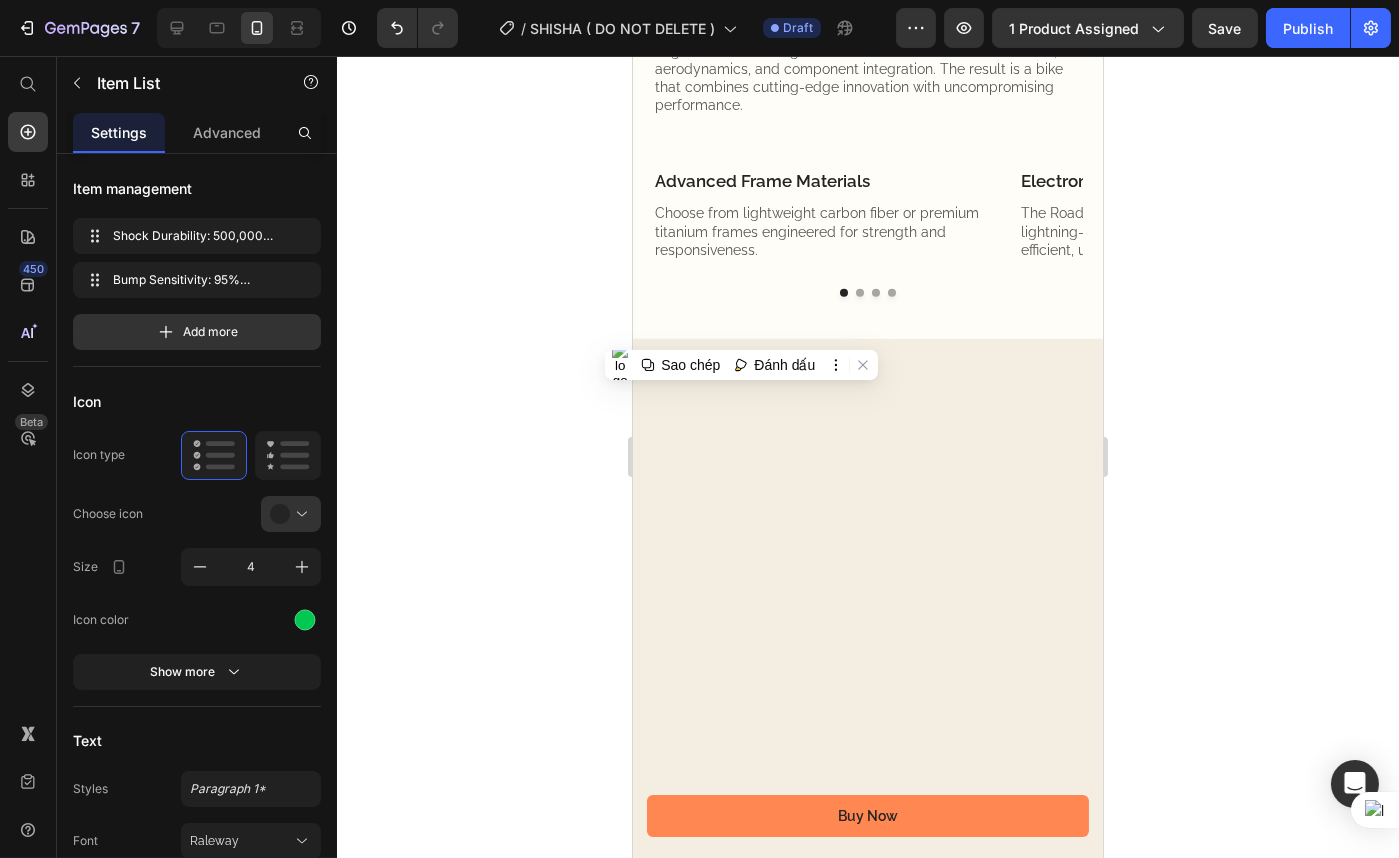click on "Shock Durability:" at bounding box center [723, -469] 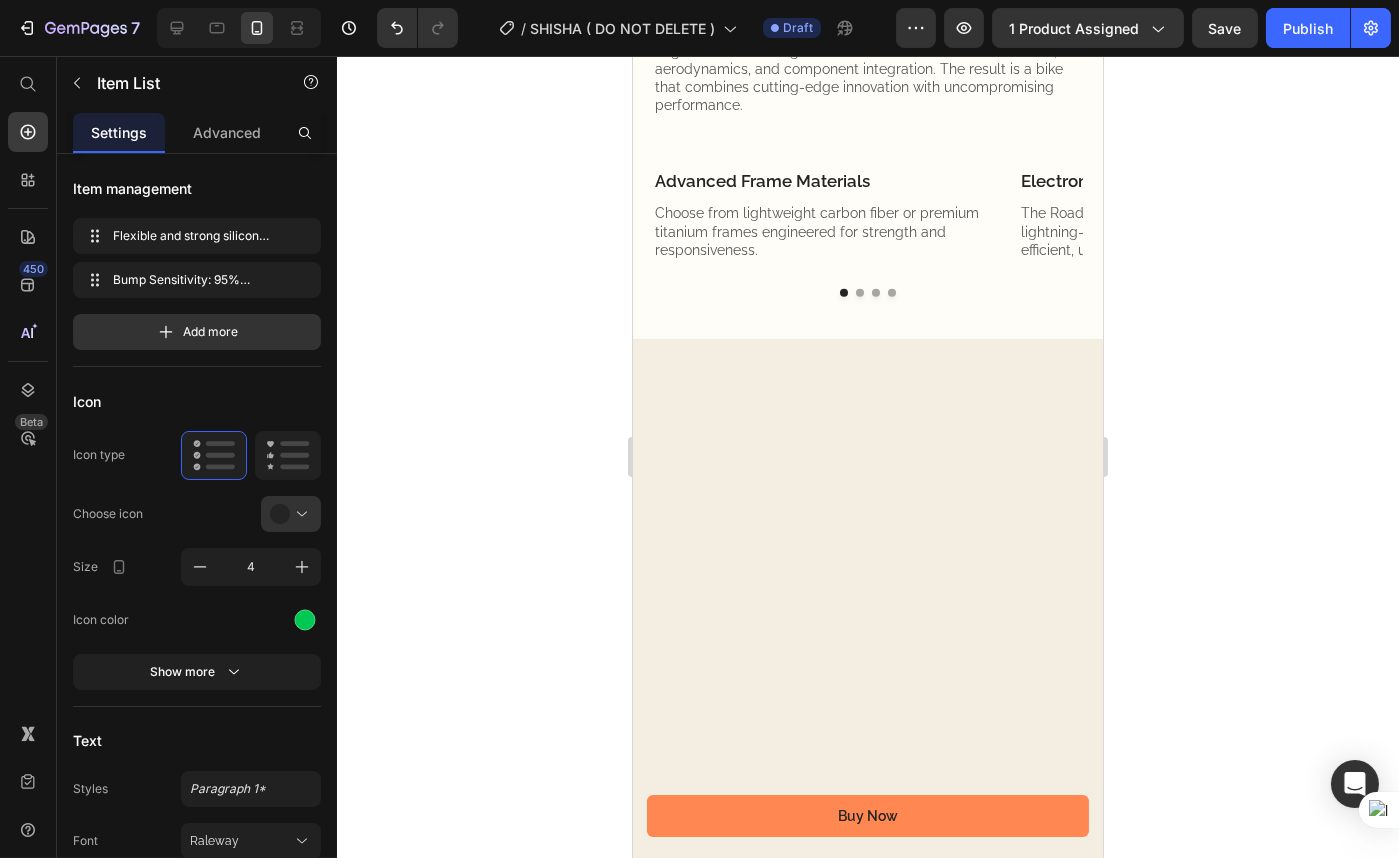 click on "Bump Sensitivity:  95% Compliance" at bounding box center [770, -434] 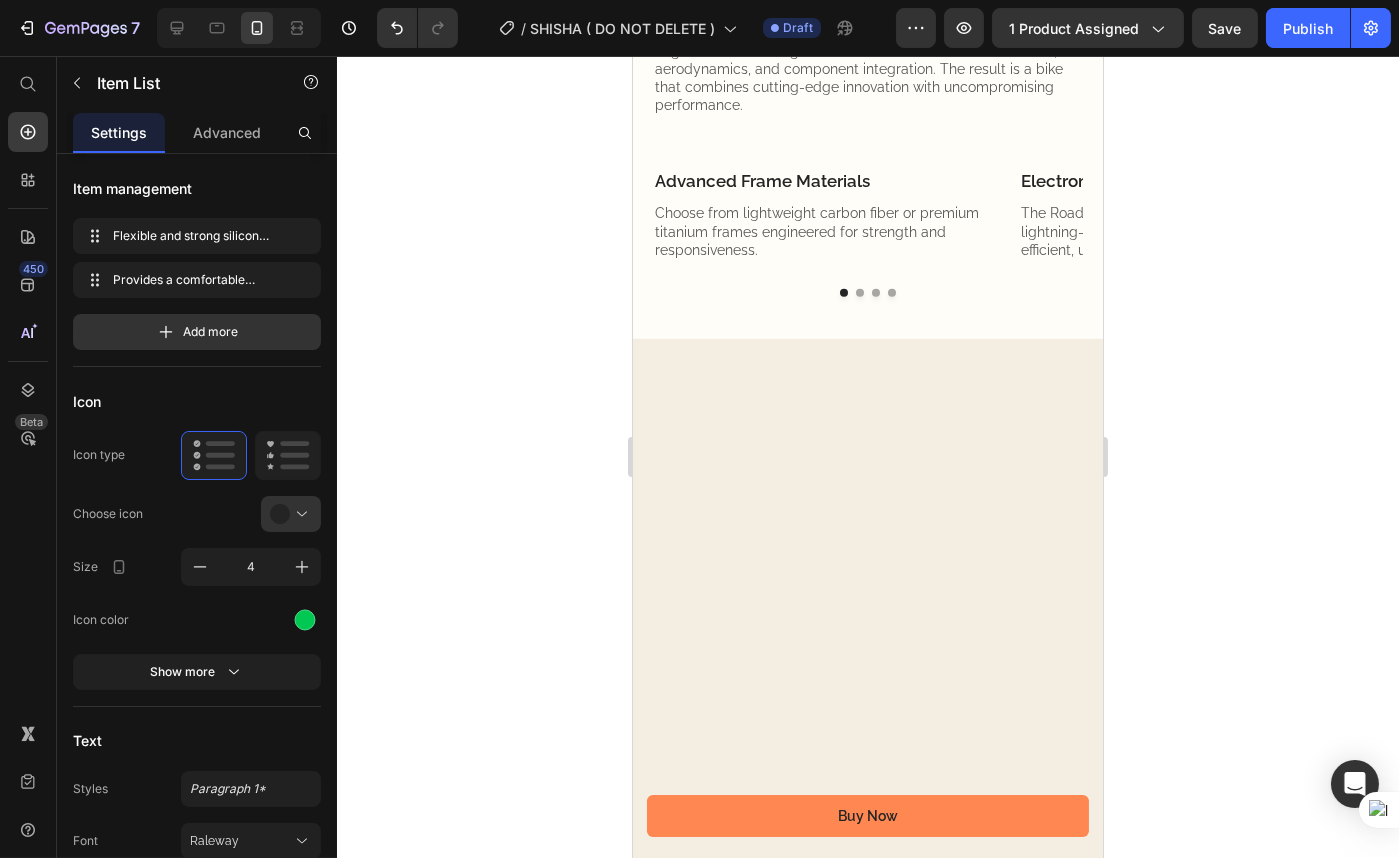 click on "Rim Impact:  ASTM F2043 Lvl 2" at bounding box center (756, -350) 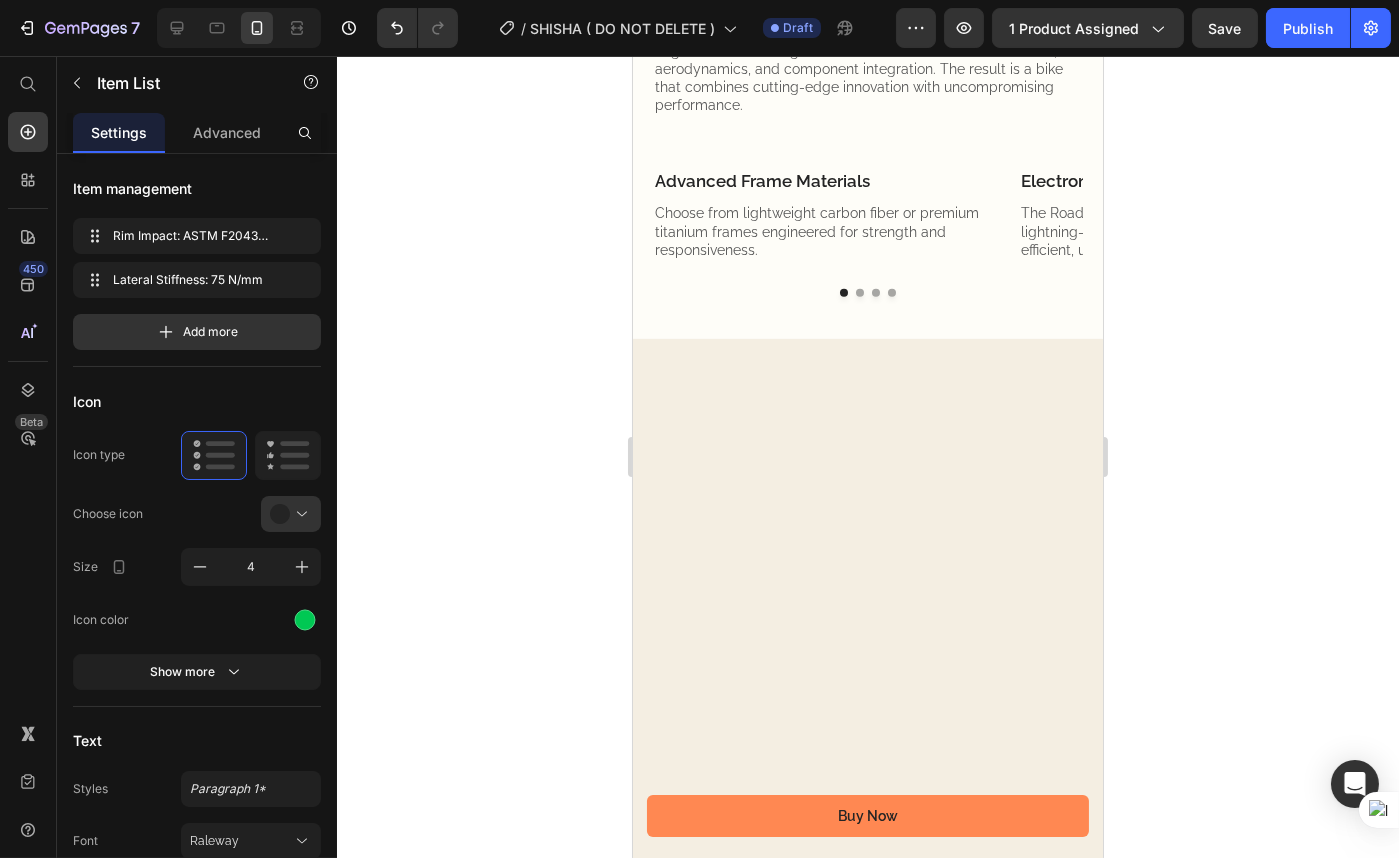 click on "Rim Impact:  ASTM F2043 Lvl 2" at bounding box center (756, -350) 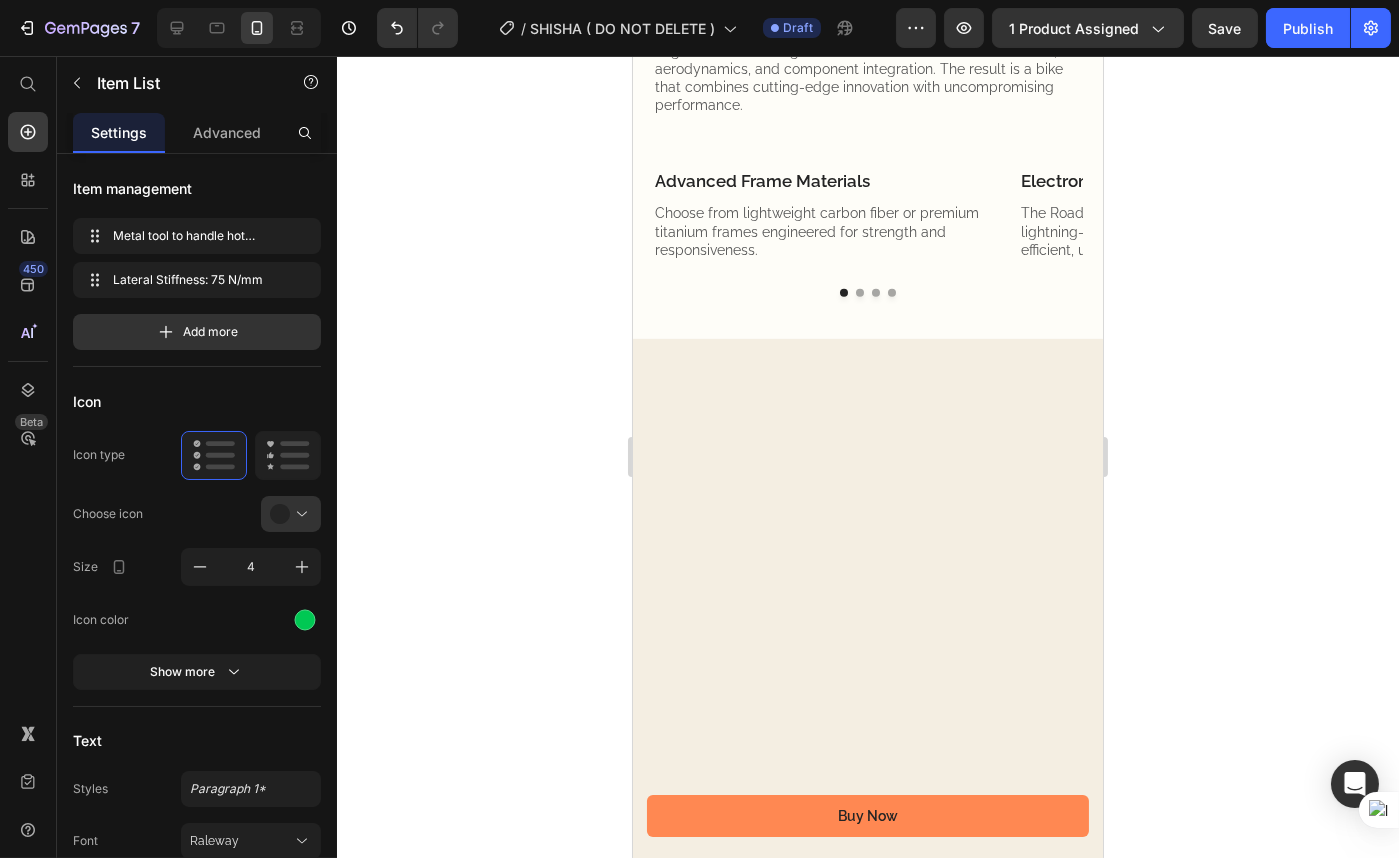 click on "Lateral Stiffness:" at bounding box center (722, -315) 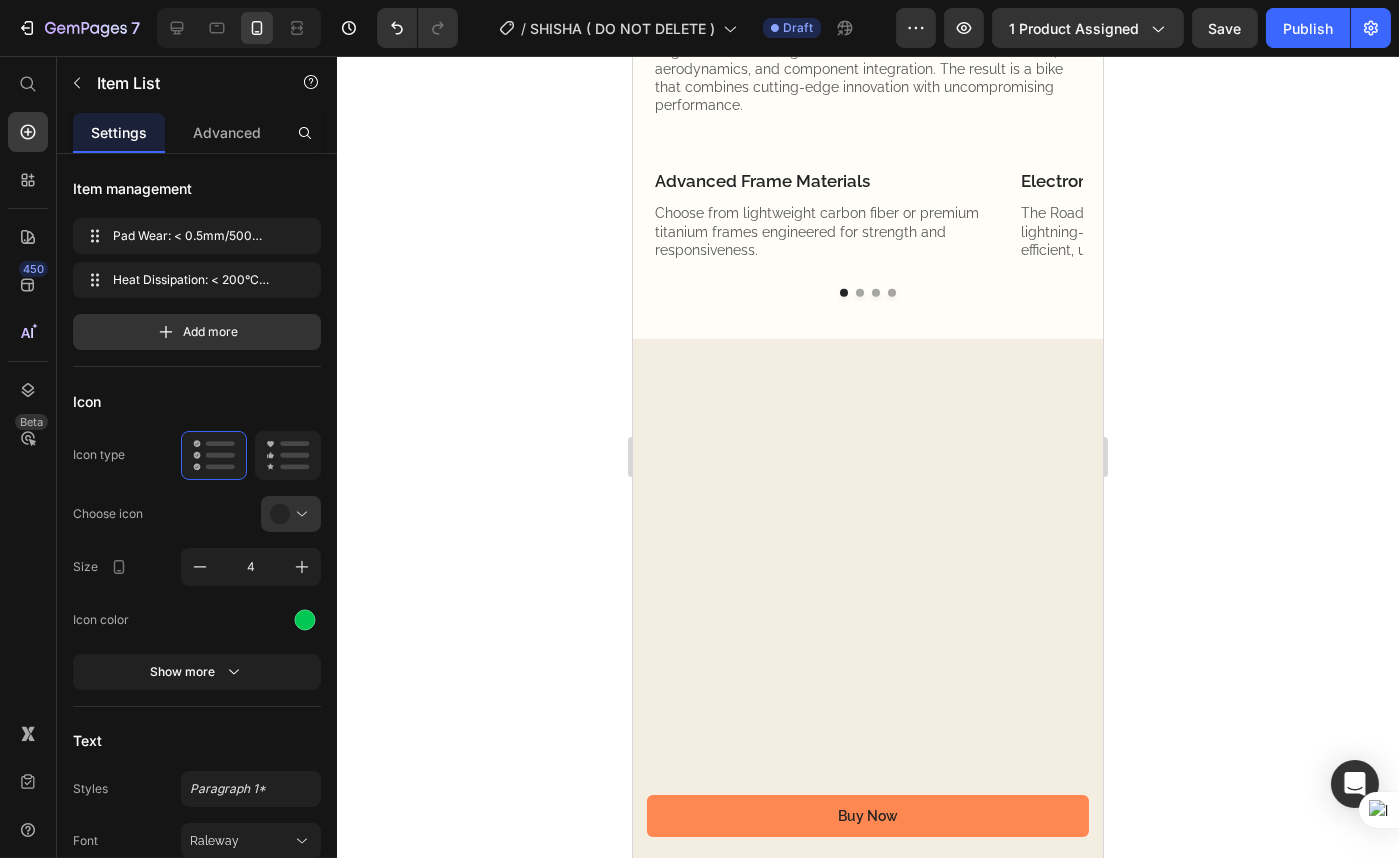 click on "Pad Wear:  < 0.5mm/500 Miles" at bounding box center (779, -230) 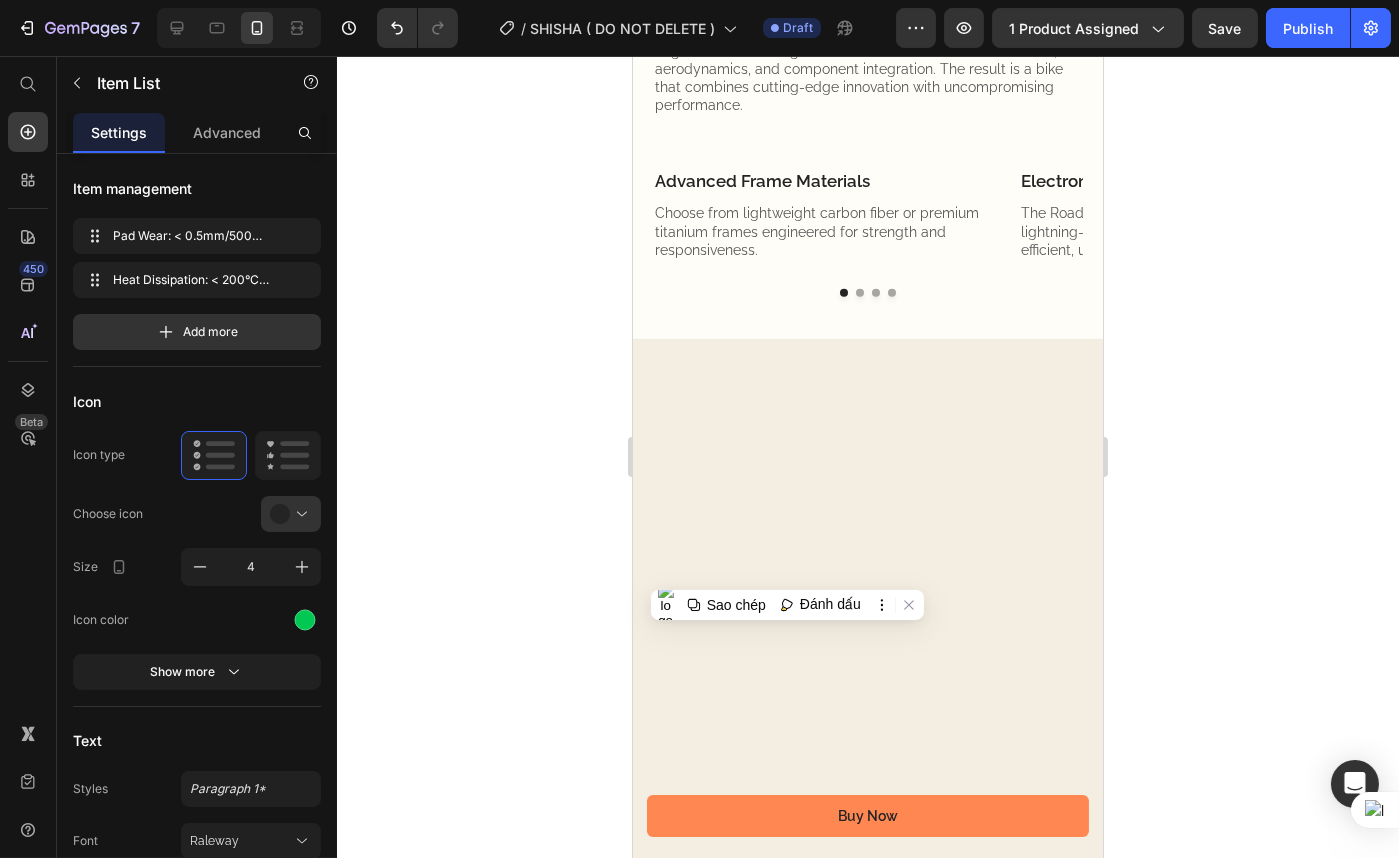 click on "Pad Wear:  < 0.5mm/500 Miles" at bounding box center [779, -230] 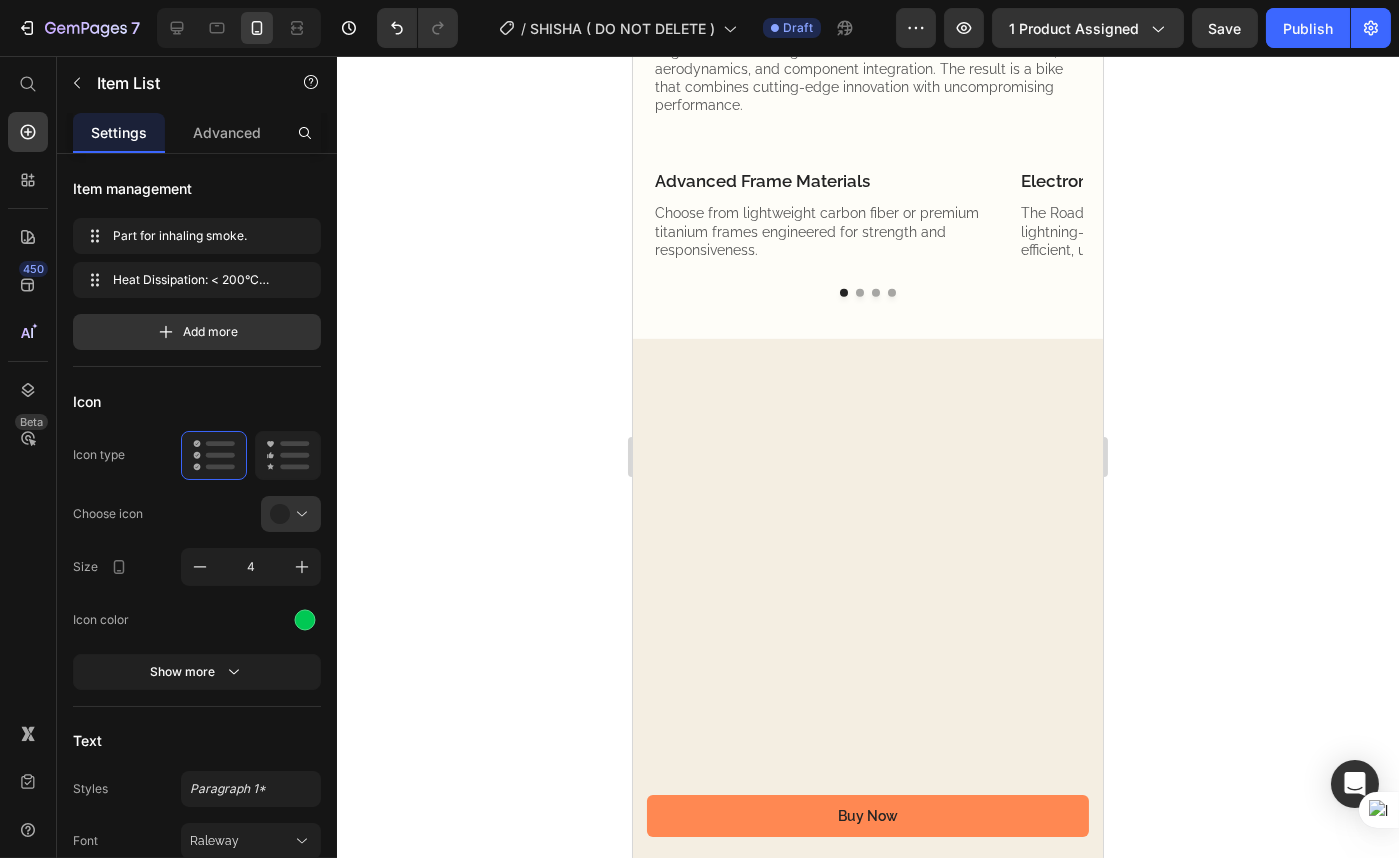 click on "Heat Dissipation:  < 200°C Max Braking" at bounding box center (779, -195) 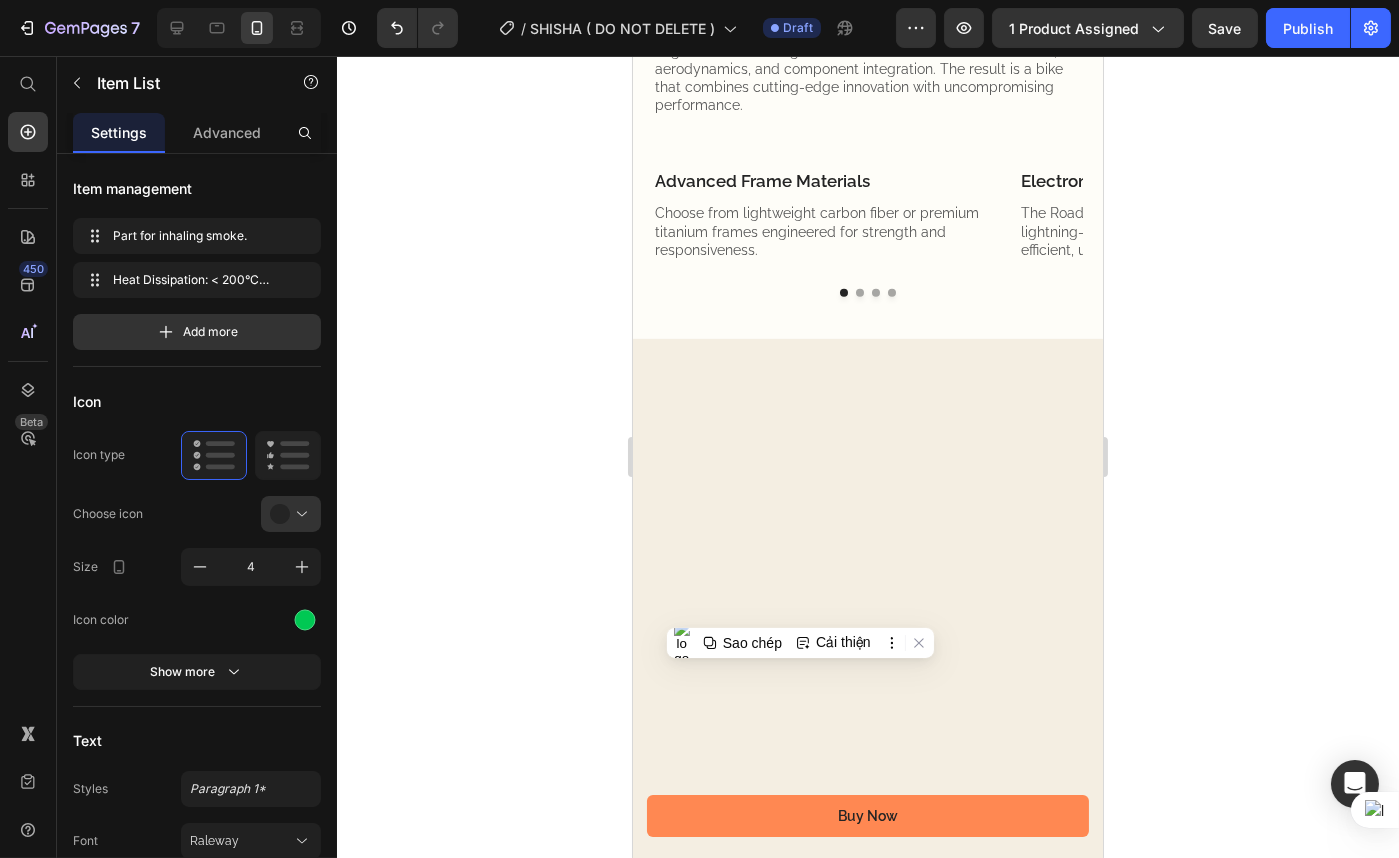 click on "Heat Dissipation:  < 200°C Max Braking" at bounding box center (779, -195) 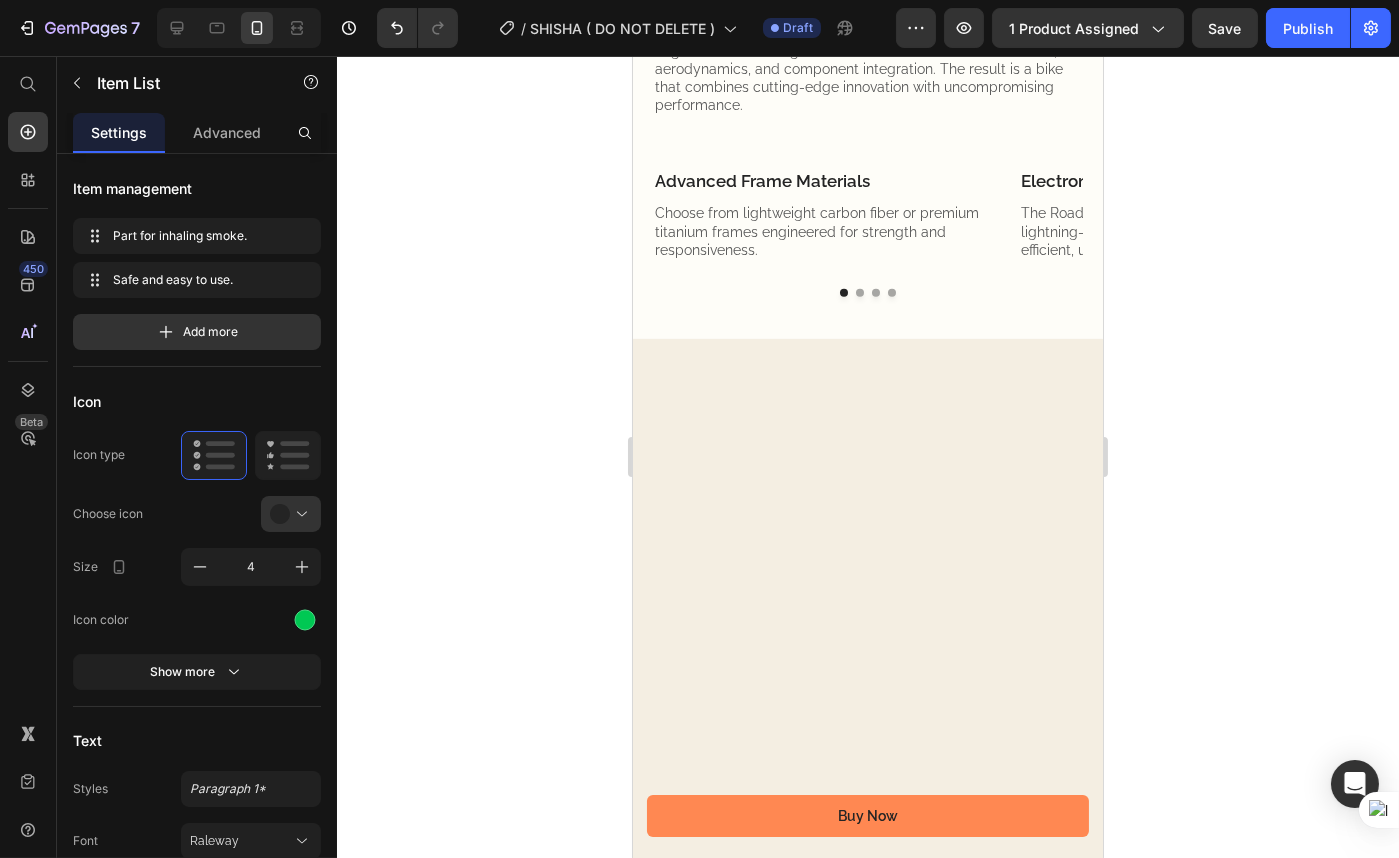 click 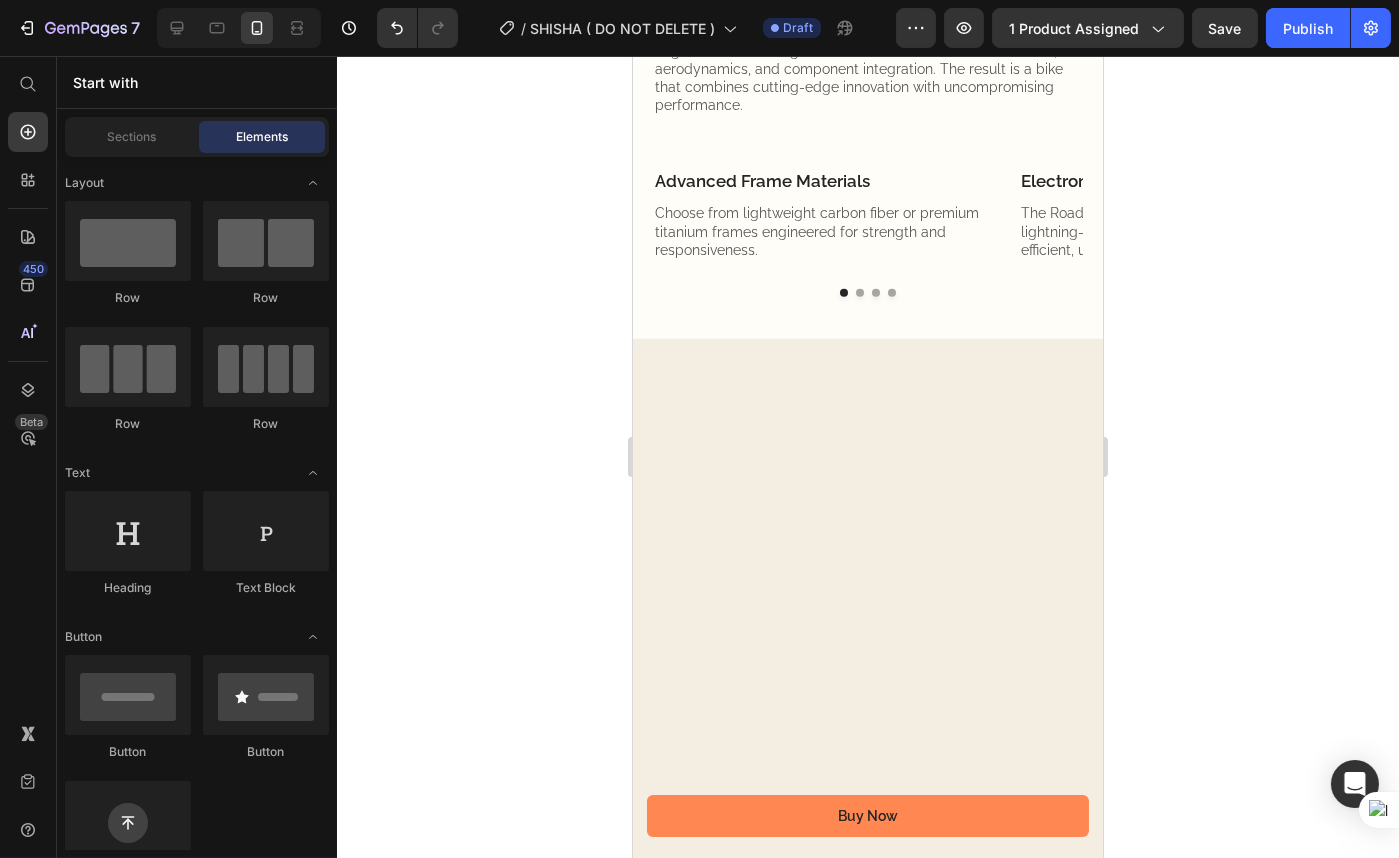 click 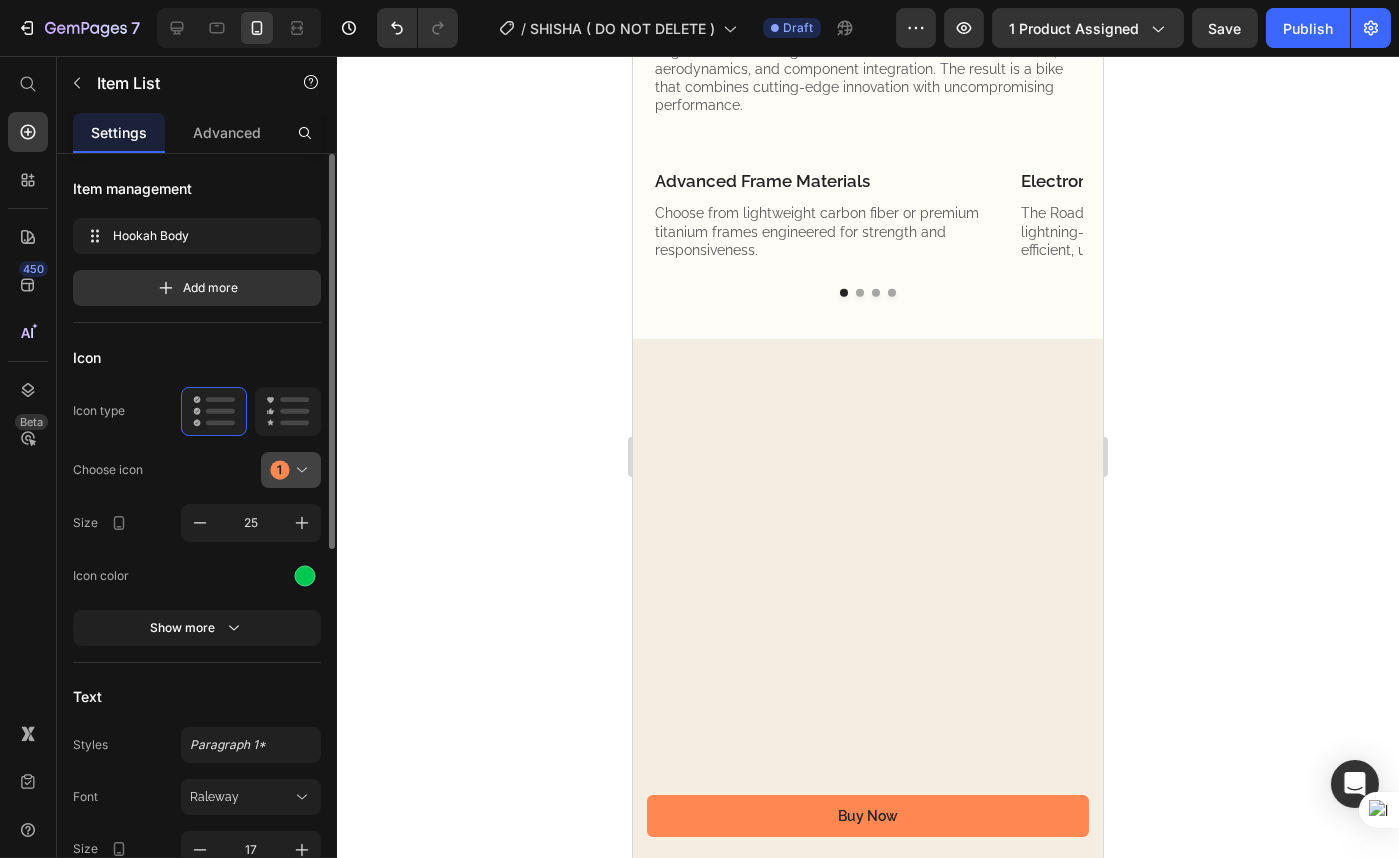 click at bounding box center (299, 470) 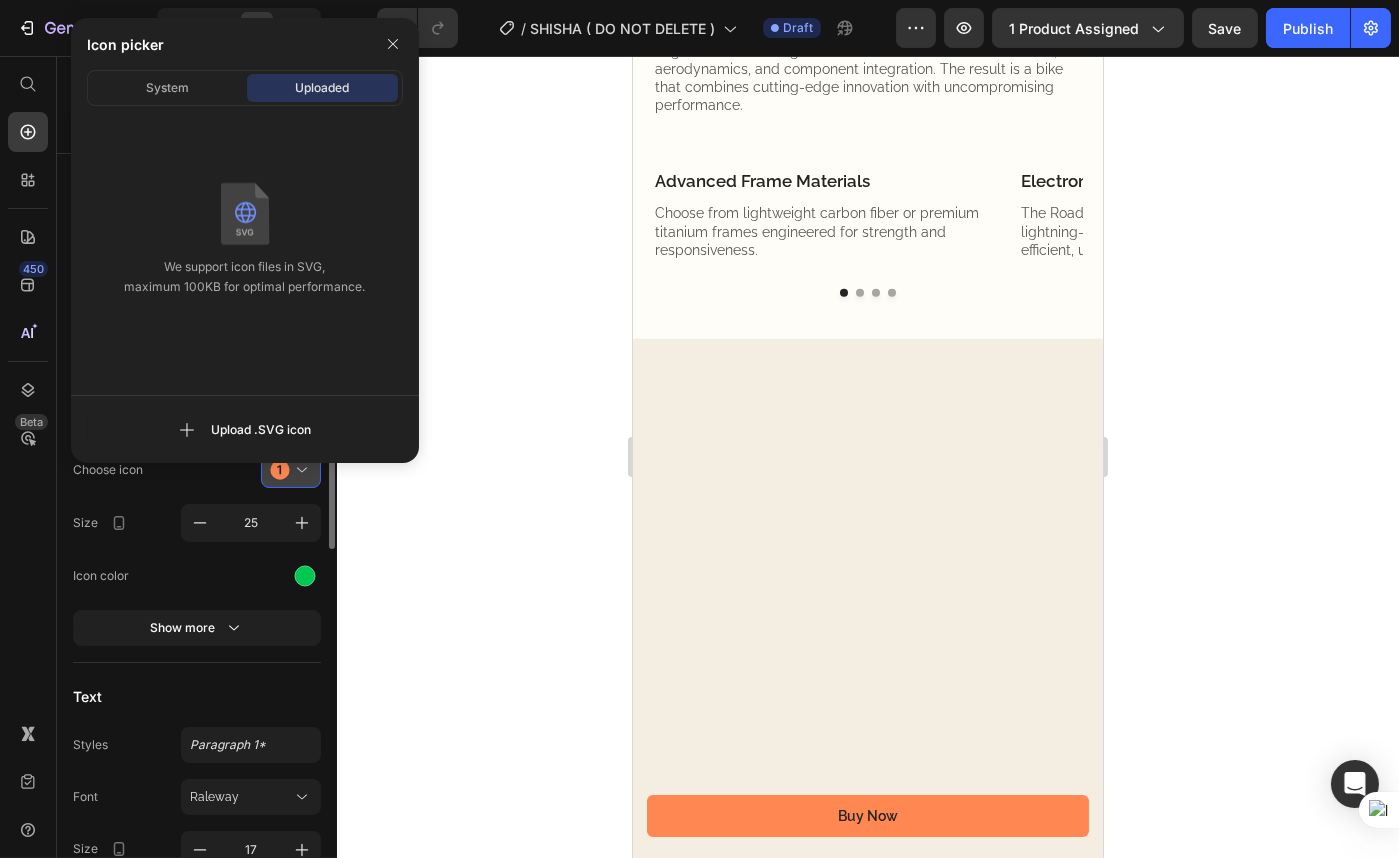 click at bounding box center [299, 470] 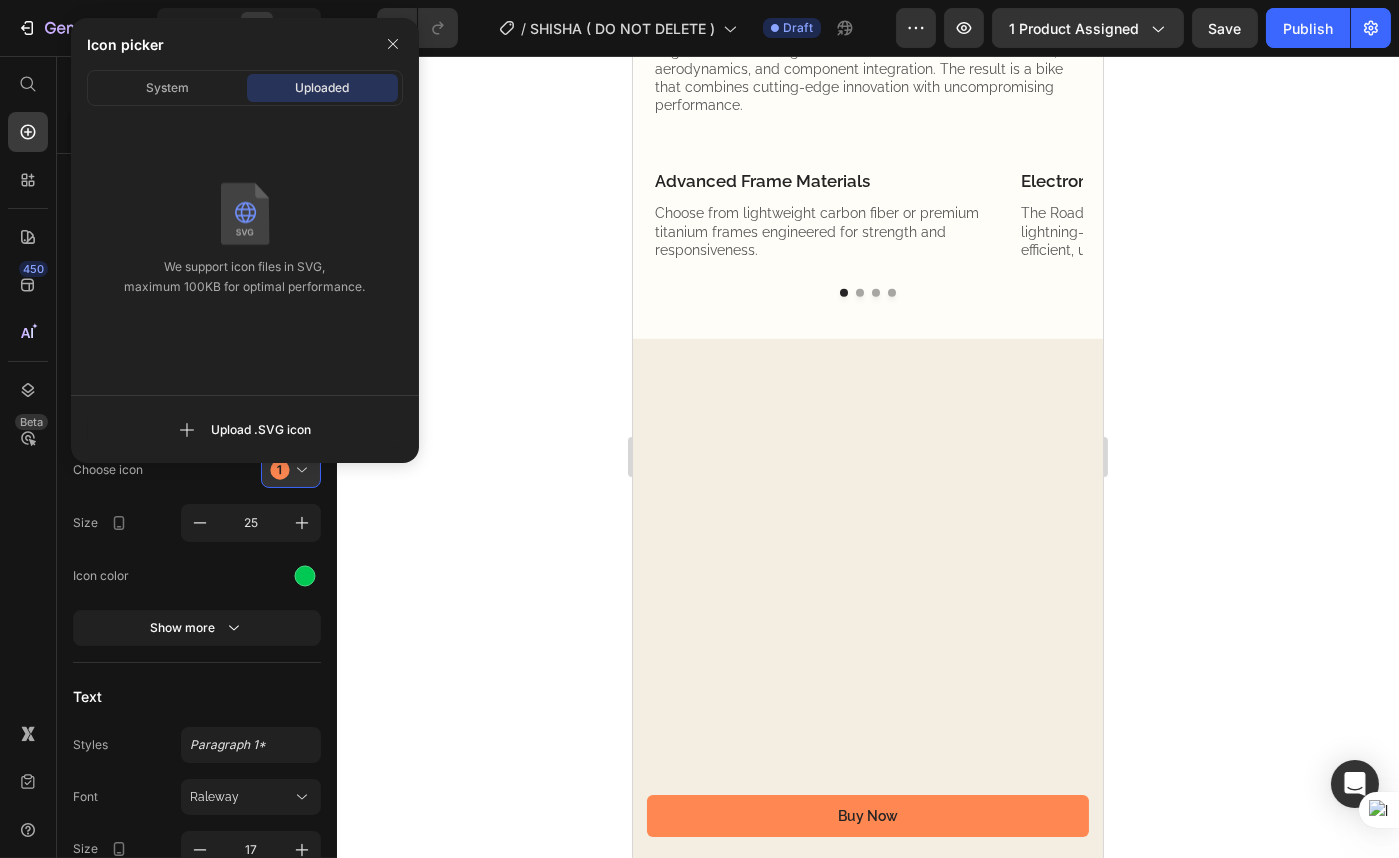 click on "Icon picker System Uploaded  We support icon files in SVG,  maximum 100KB for optimal performance.   Upload .SVG icon" at bounding box center [237, 240] 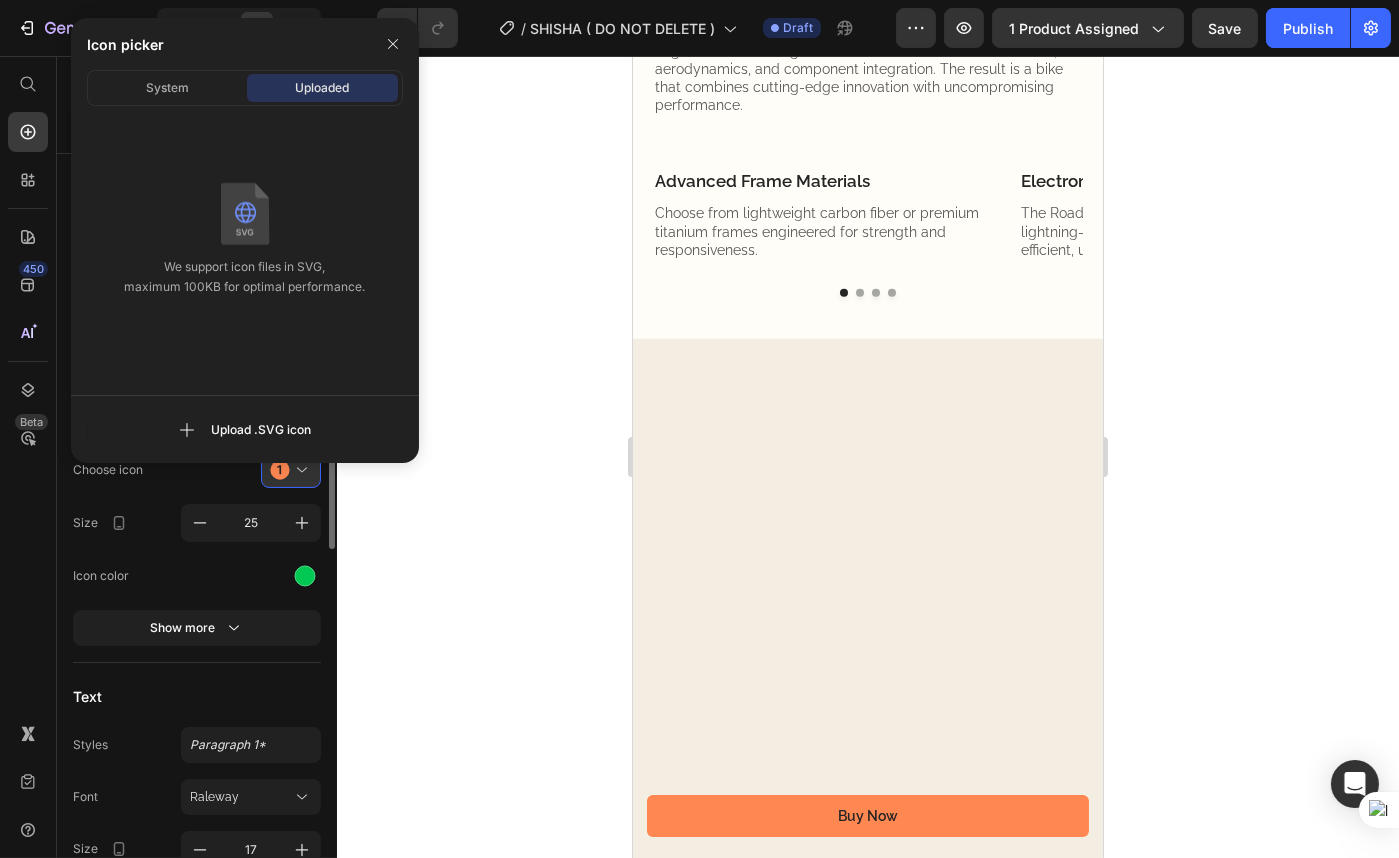 click on "Choose icon" 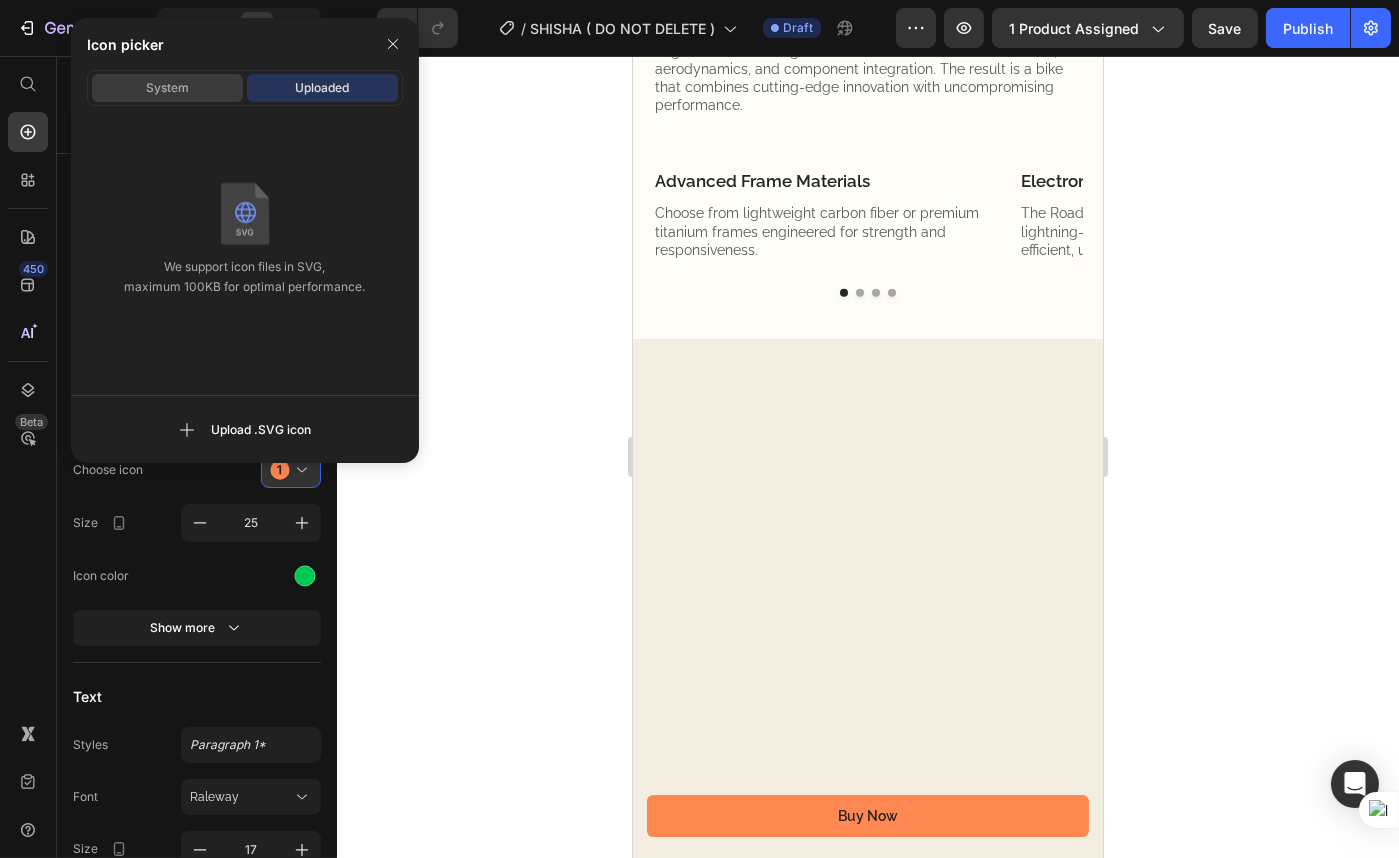 click on "System" at bounding box center (167, 88) 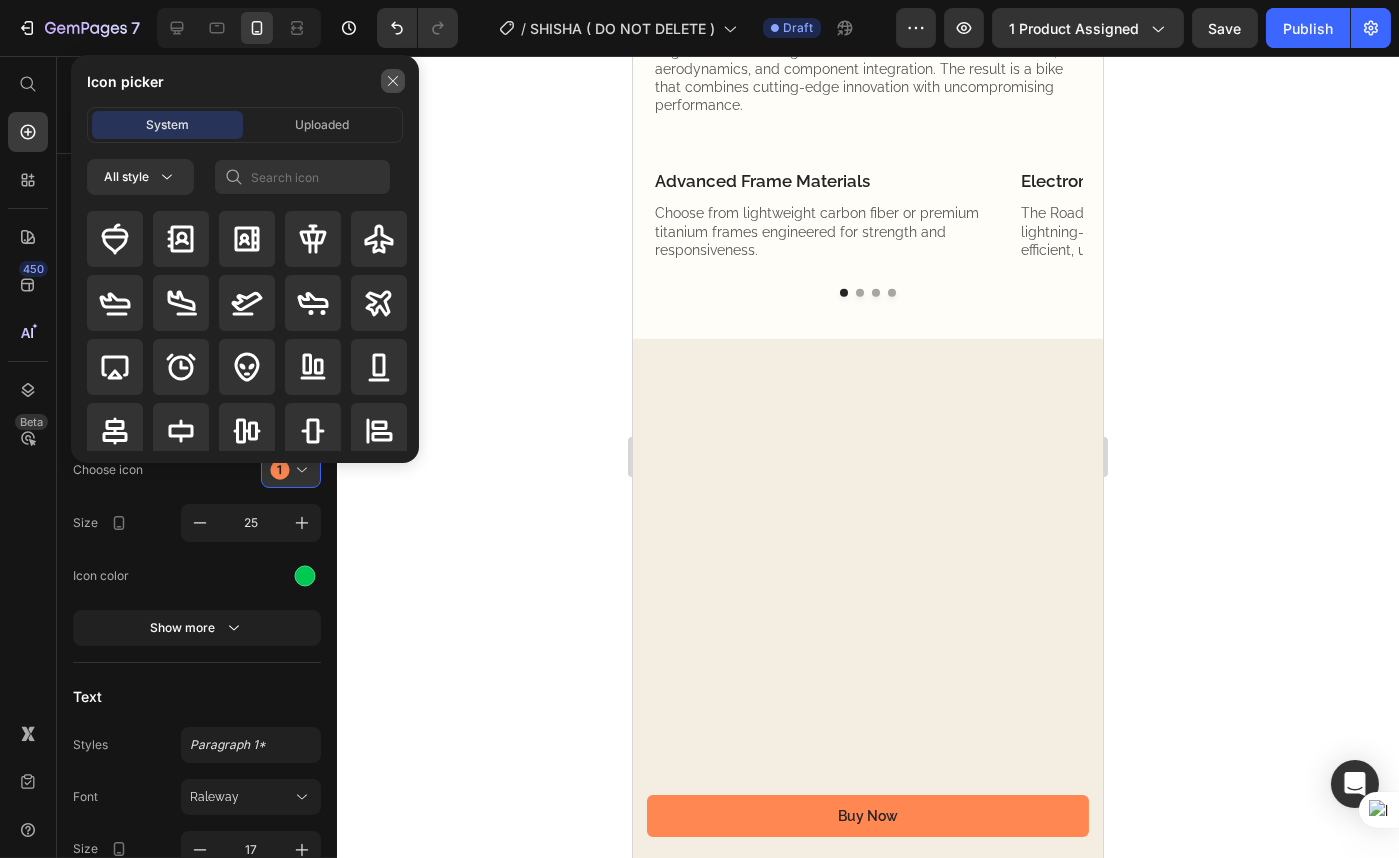 click at bounding box center (393, 81) 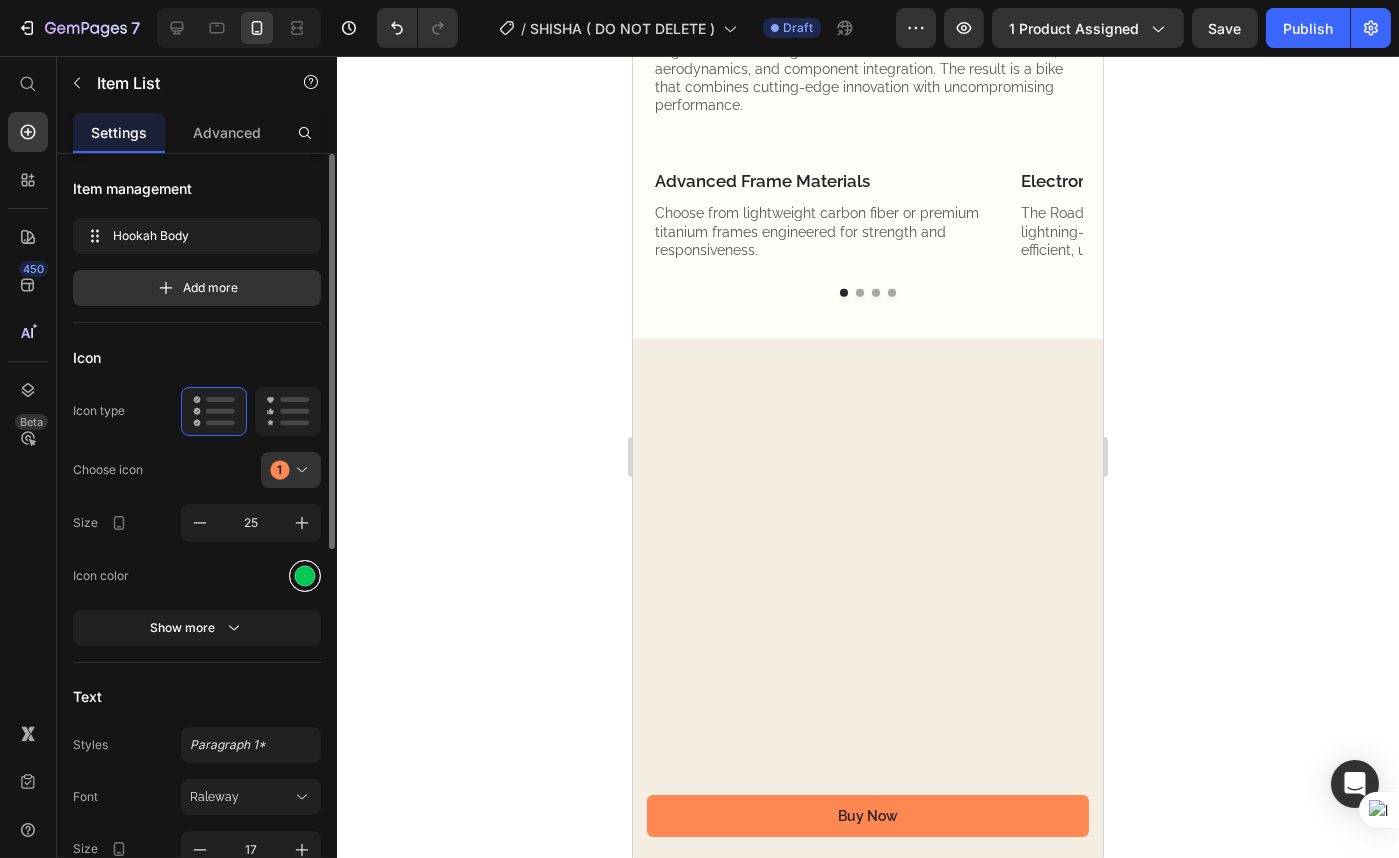 click at bounding box center (305, 575) 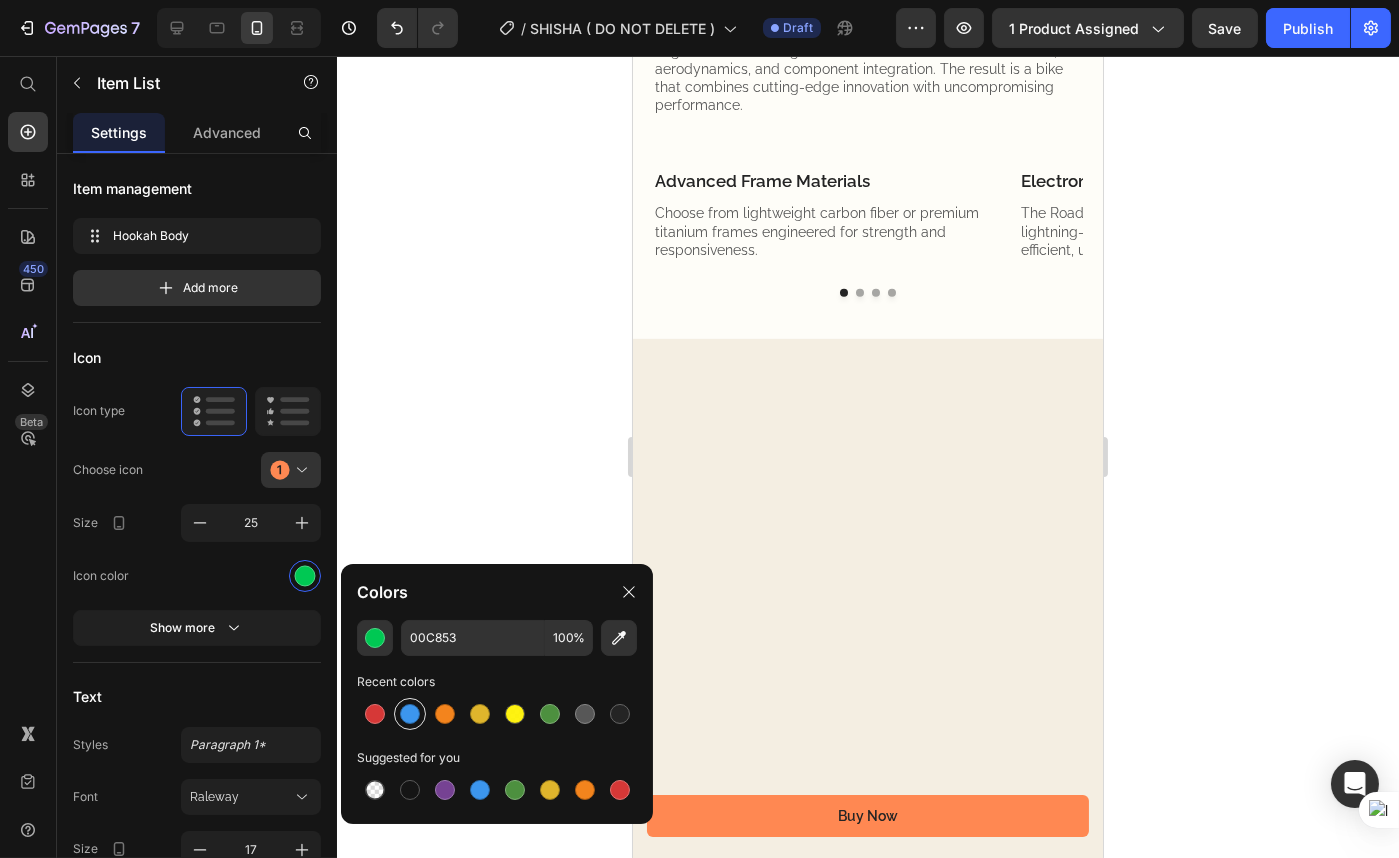 click at bounding box center (410, 714) 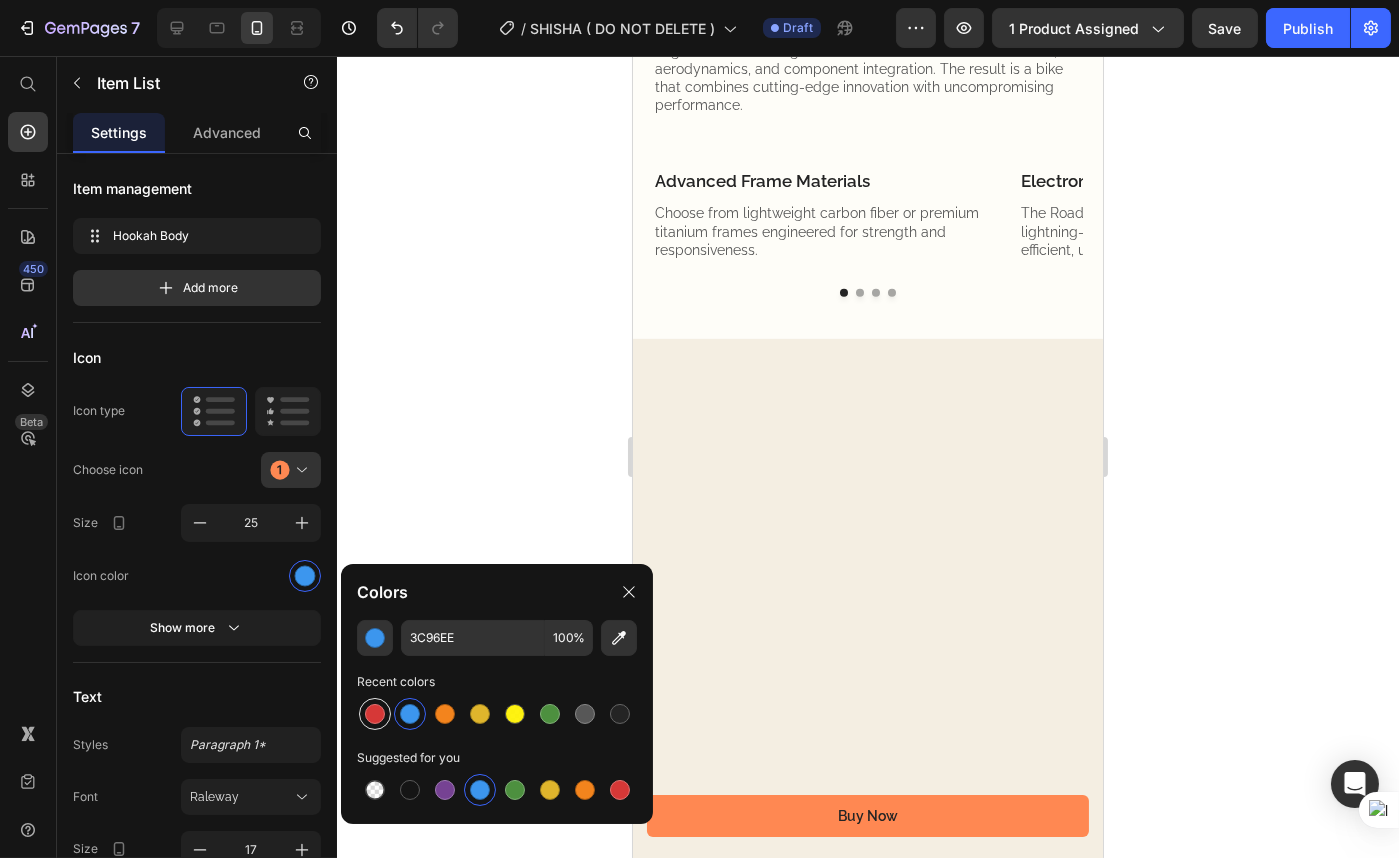 click at bounding box center [375, 714] 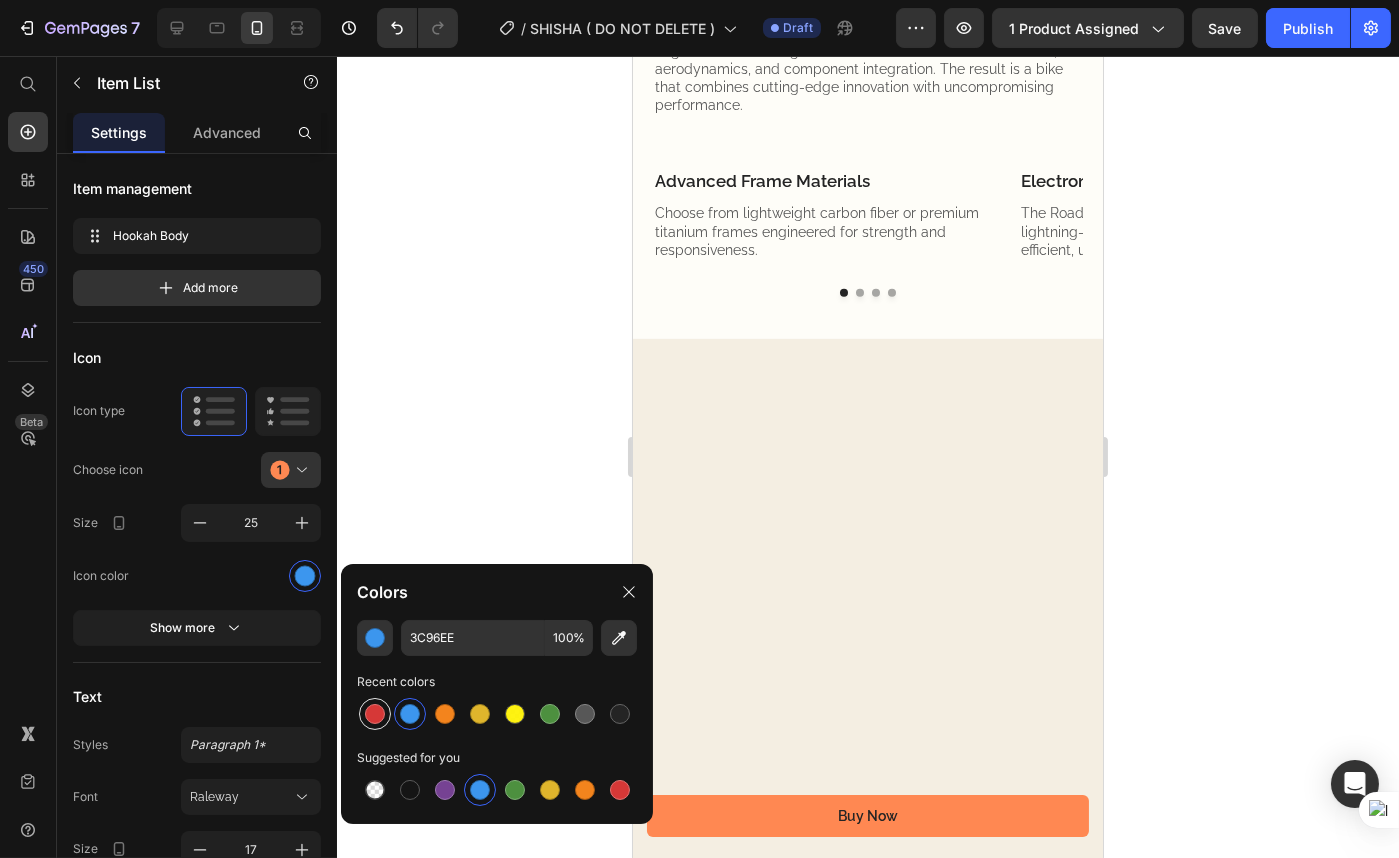 type on "D63837" 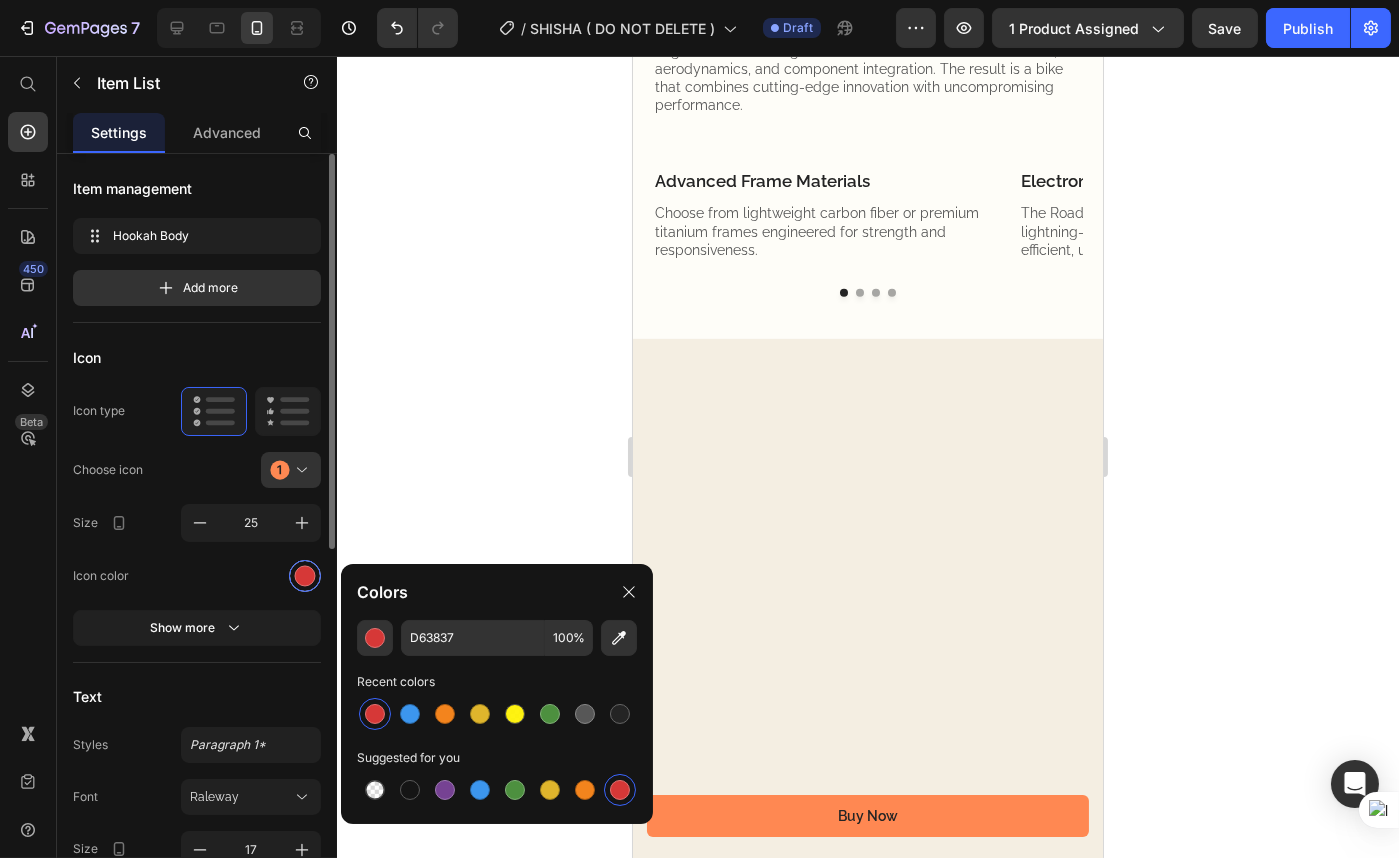 click at bounding box center (305, 575) 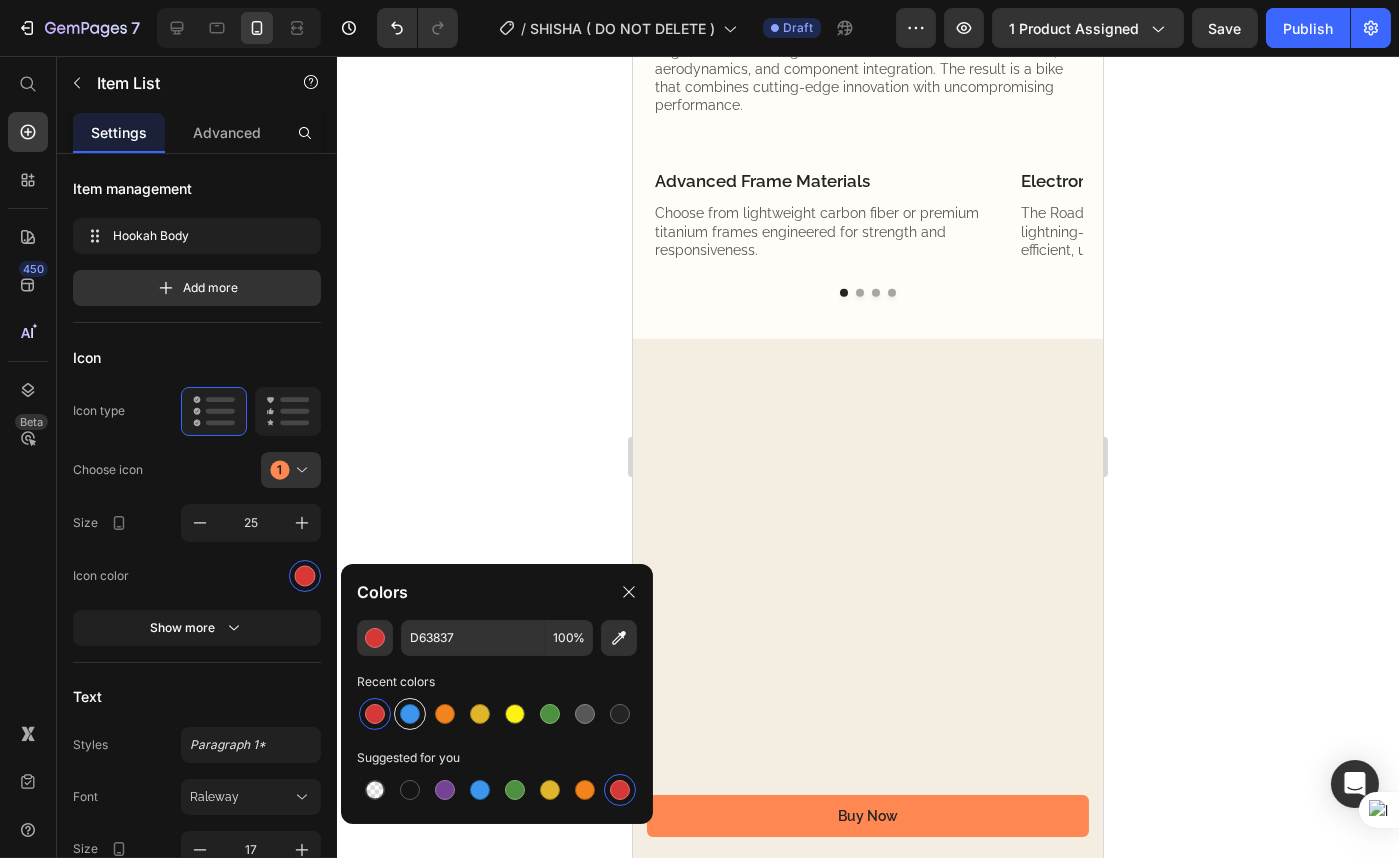click at bounding box center (410, 714) 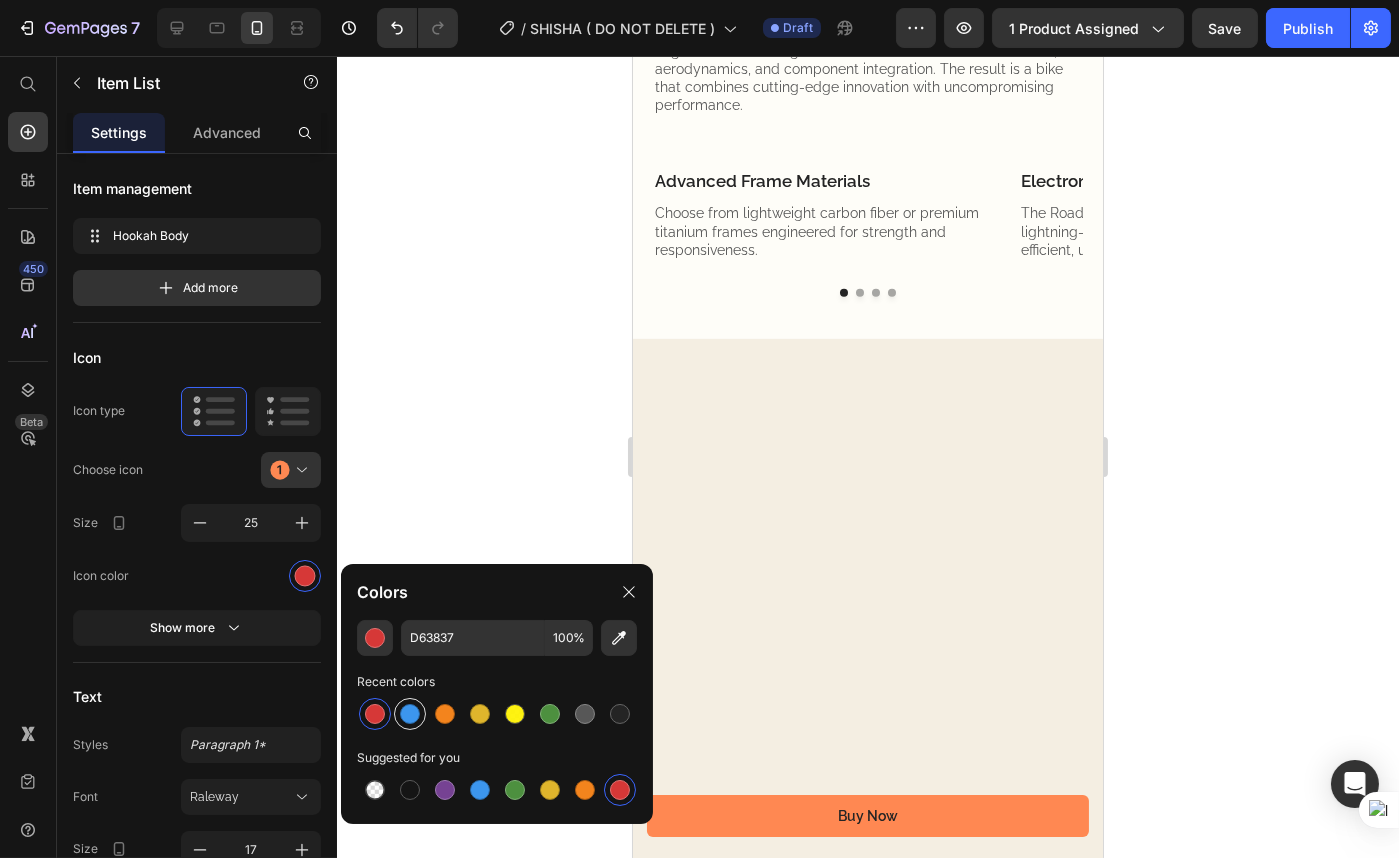 type on "3C96EE" 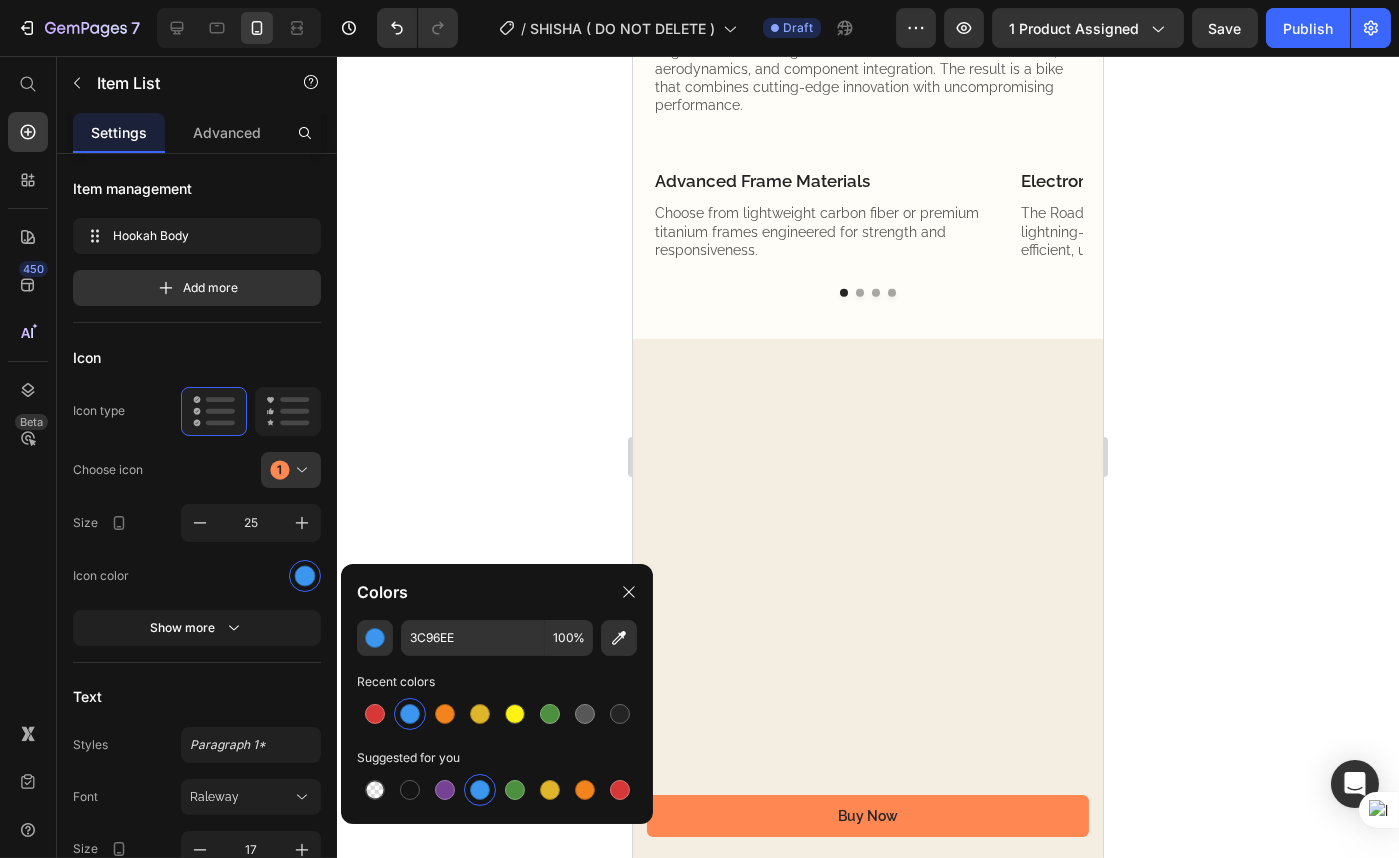 click 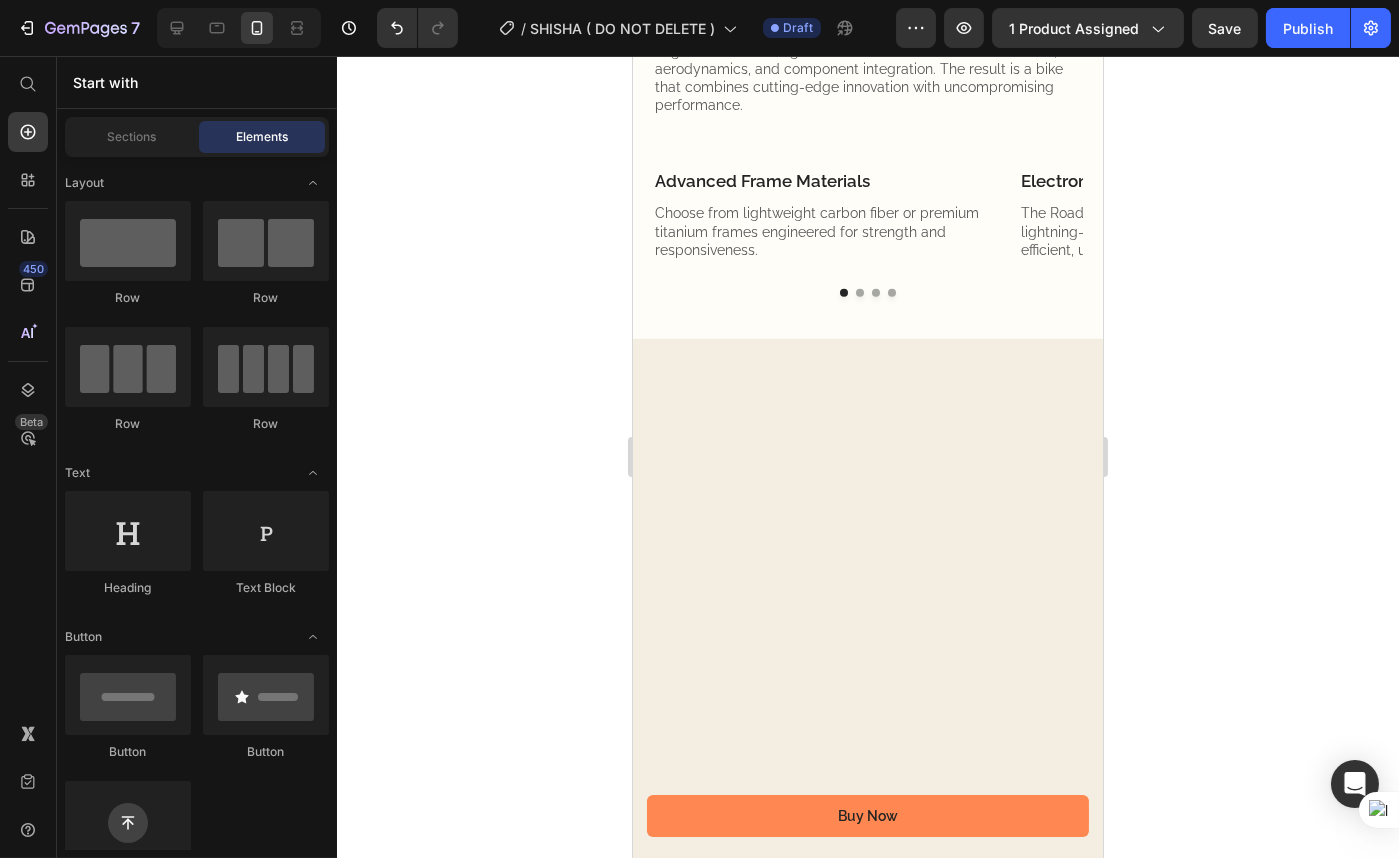 click 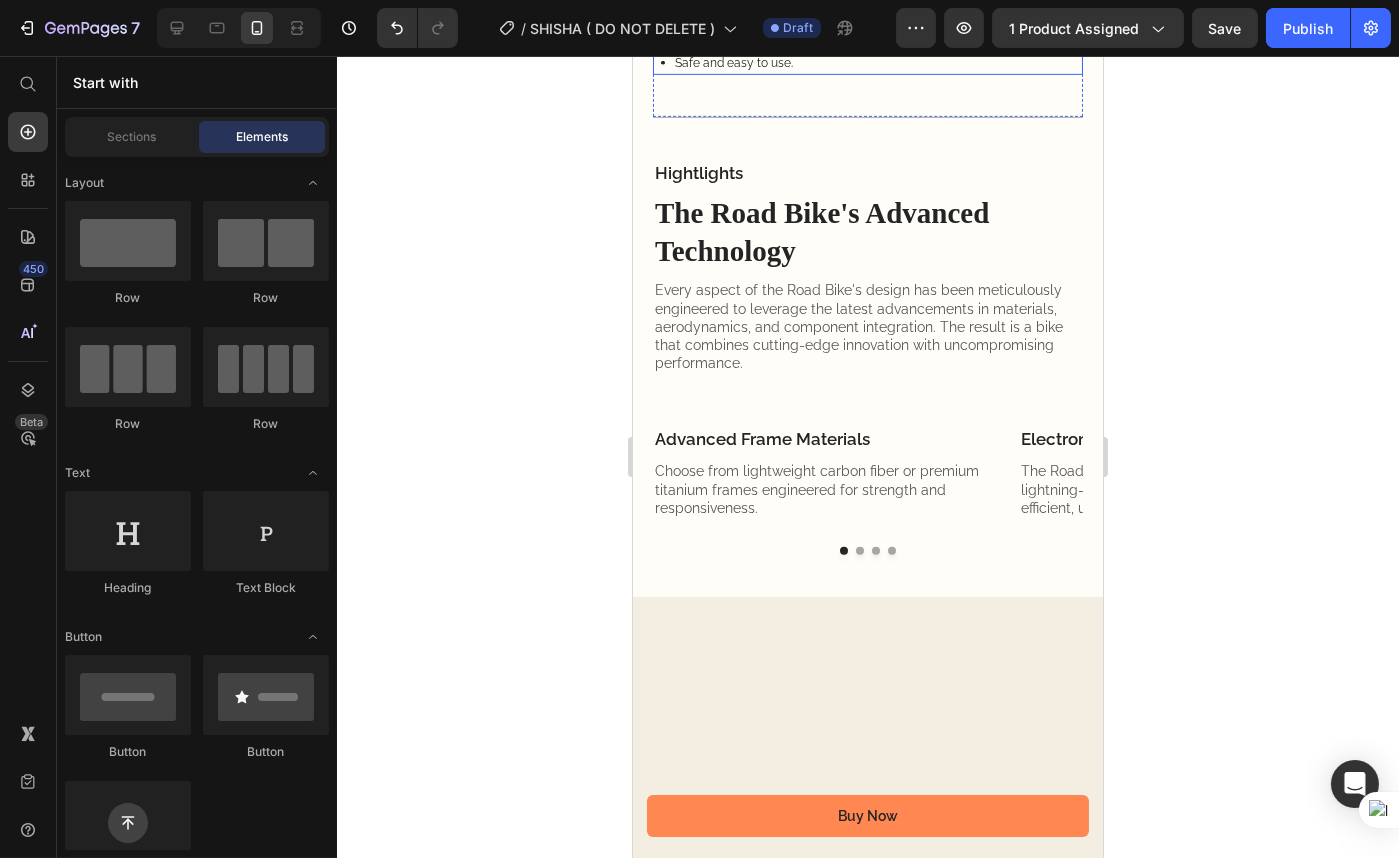 scroll, scrollTop: 1980, scrollLeft: 0, axis: vertical 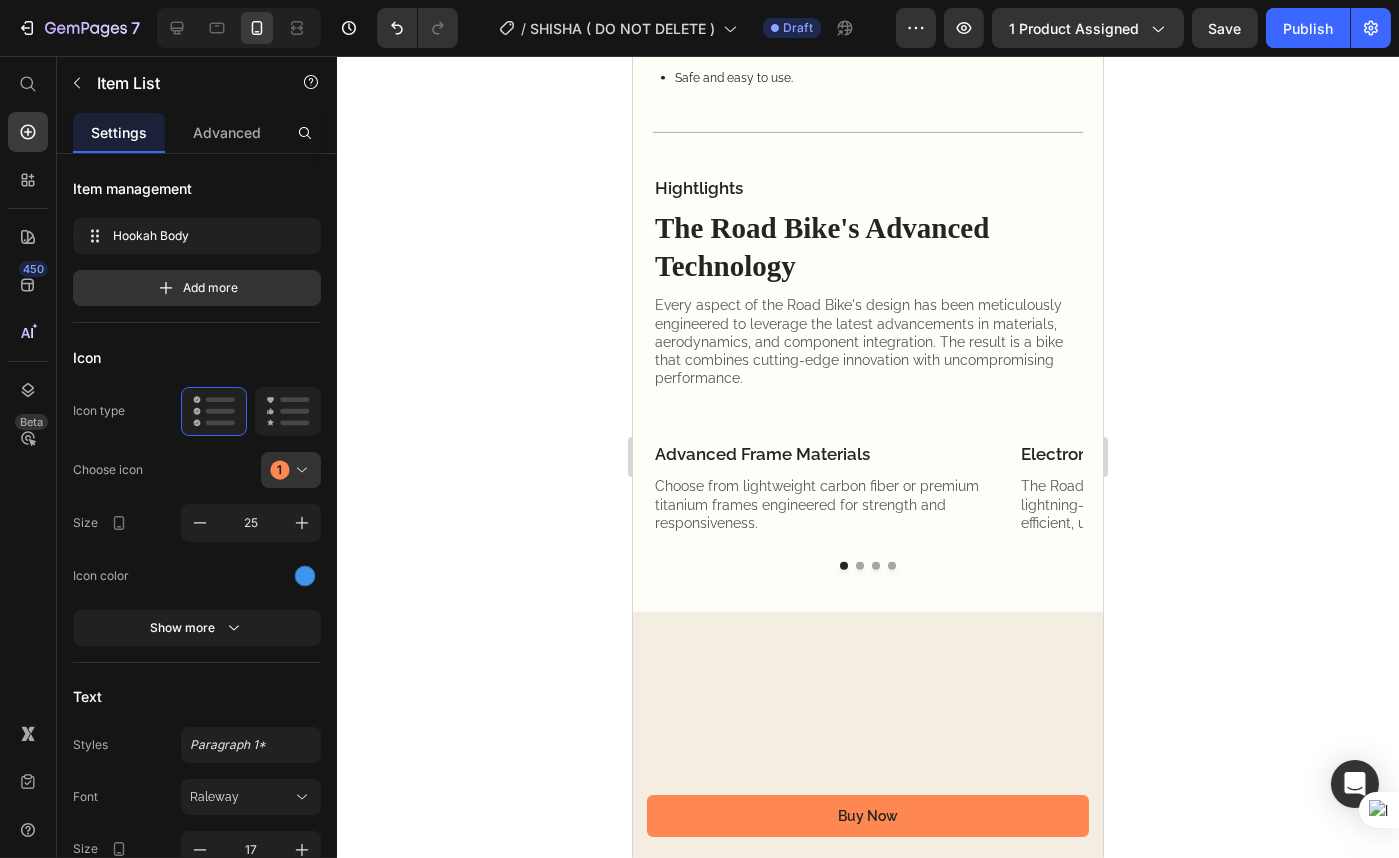 click on "Hookah Body" at bounding box center (867, -351) 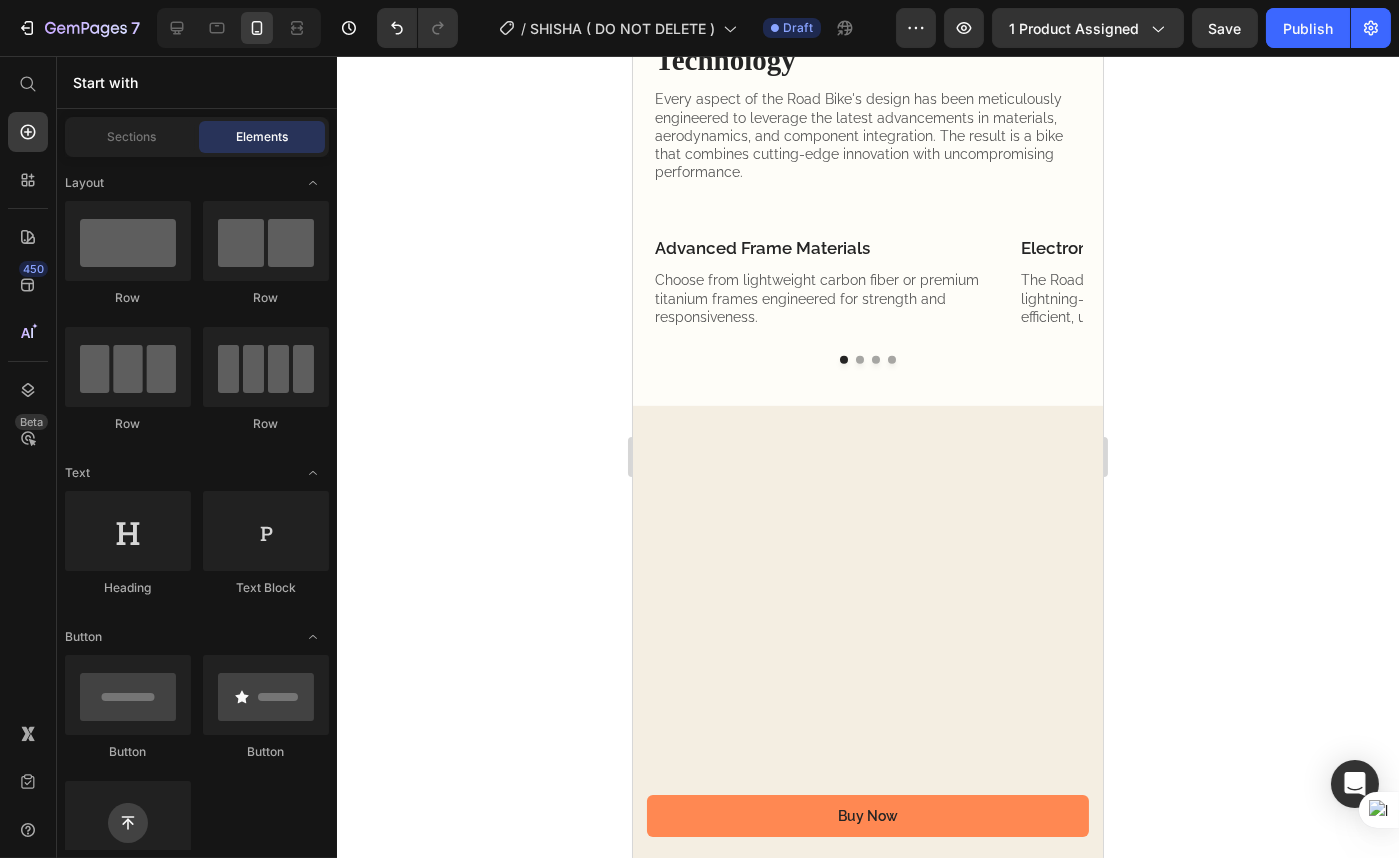 scroll, scrollTop: 2253, scrollLeft: 0, axis: vertical 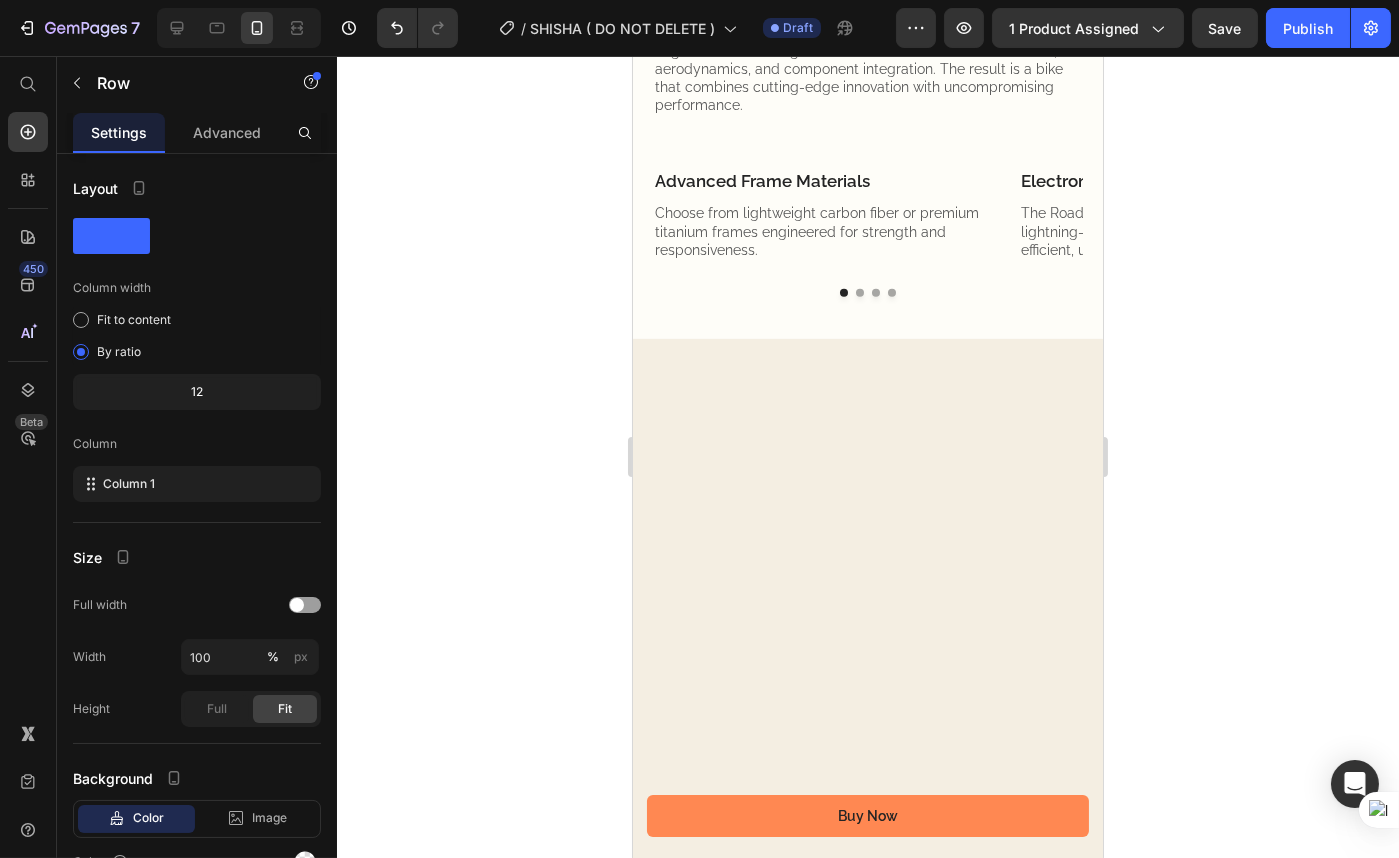 click on "Take It Anywhere Heading
Hookah Body Item List
The main part that holds everything together.
Made of durable material for easy cleaning. Item List
Silicone Hookah Hose Item List
Flexible and strong silicone tube.
Provides a comfortable smoking experience. Item List
Classic Tongs Item List
Metal tool to handle hot parts.
Used for assembly and safety. Item List
Mouthpiece Item List
Part for inhaling smoke.
Safe and easy to use. Item List Row" at bounding box center (867, -440) 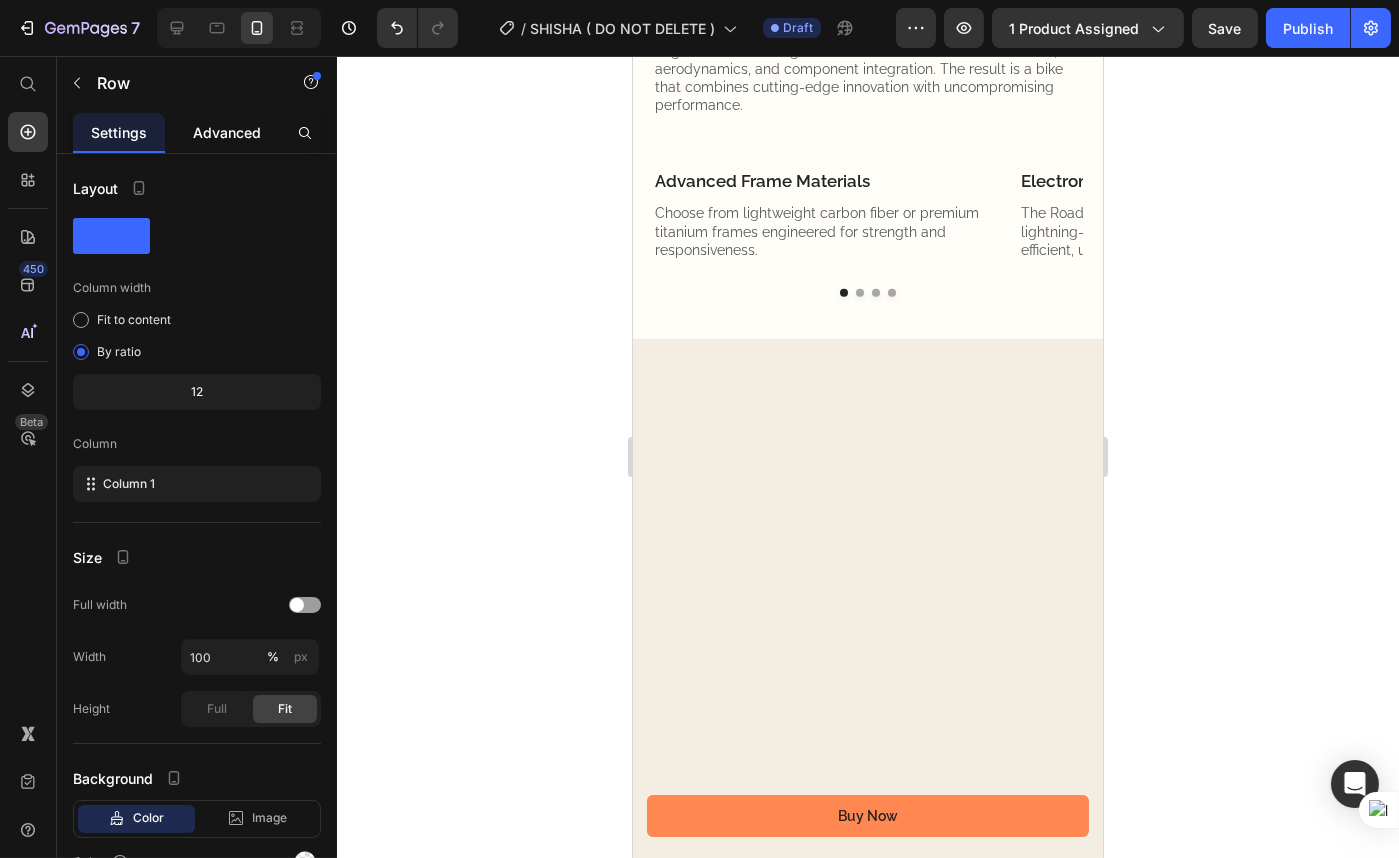 click on "Advanced" at bounding box center [227, 132] 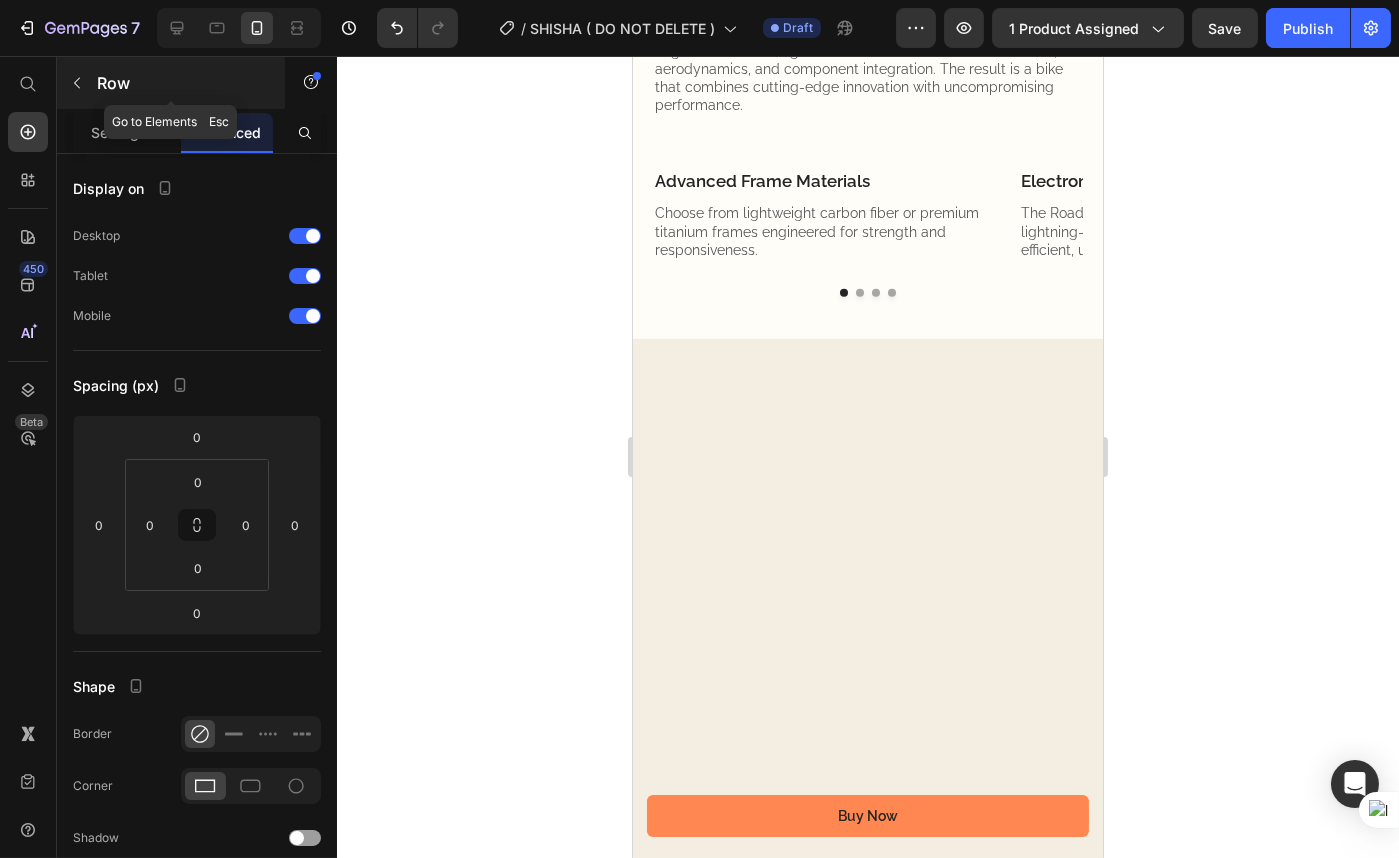 click 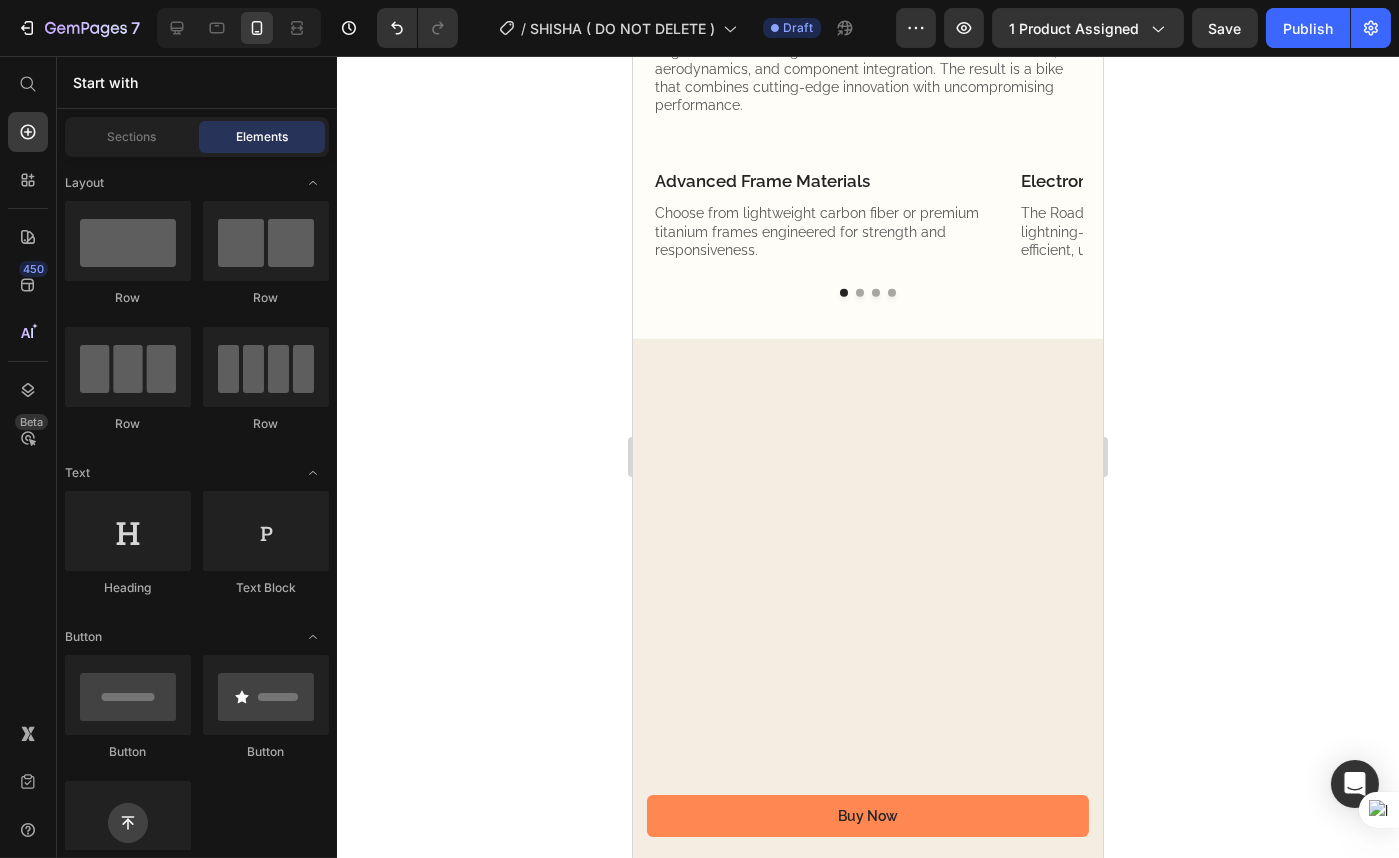 scroll, scrollTop: 454, scrollLeft: 0, axis: vertical 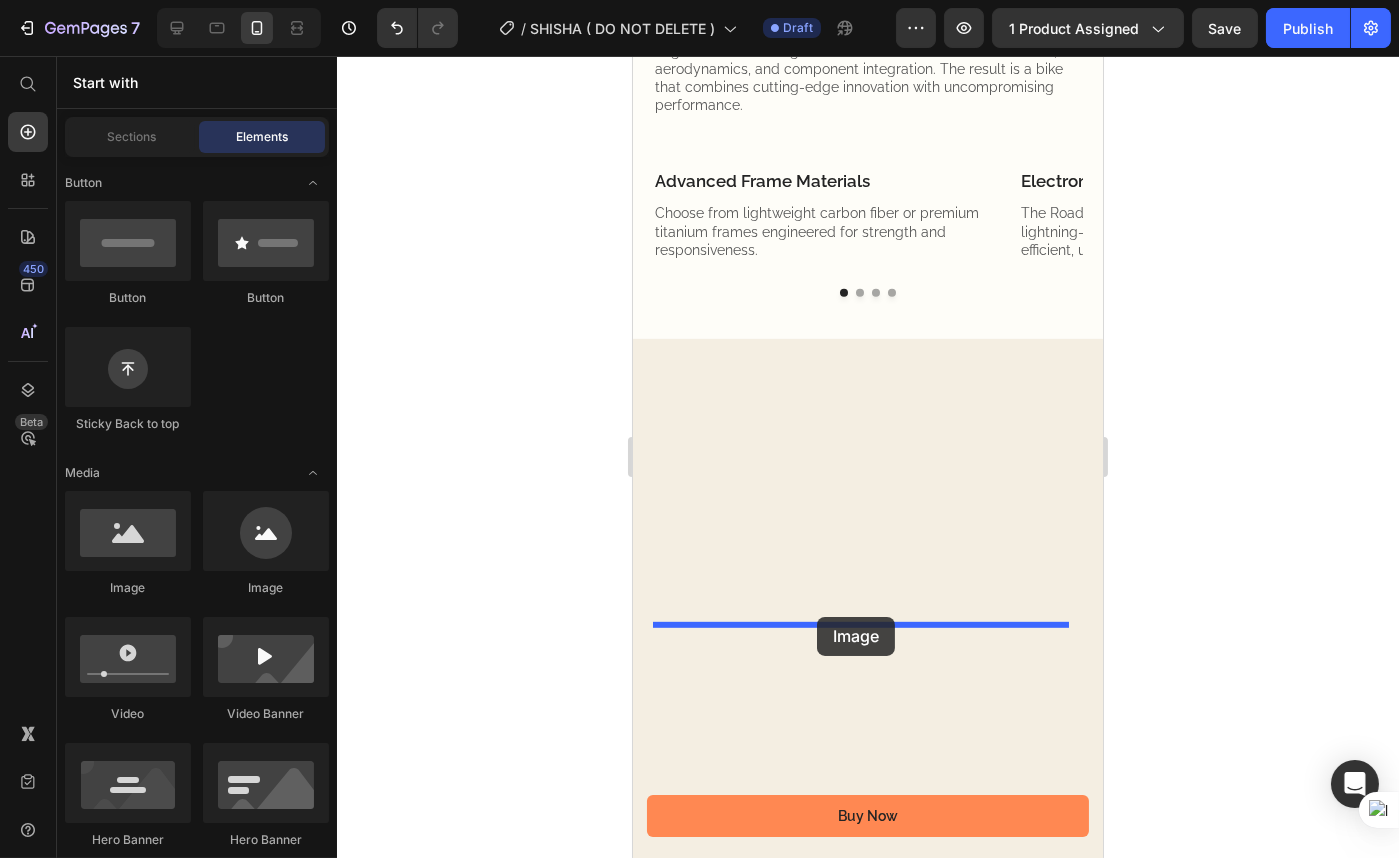 drag, startPoint x: 768, startPoint y: 600, endPoint x: 816, endPoint y: 617, distance: 50.92151 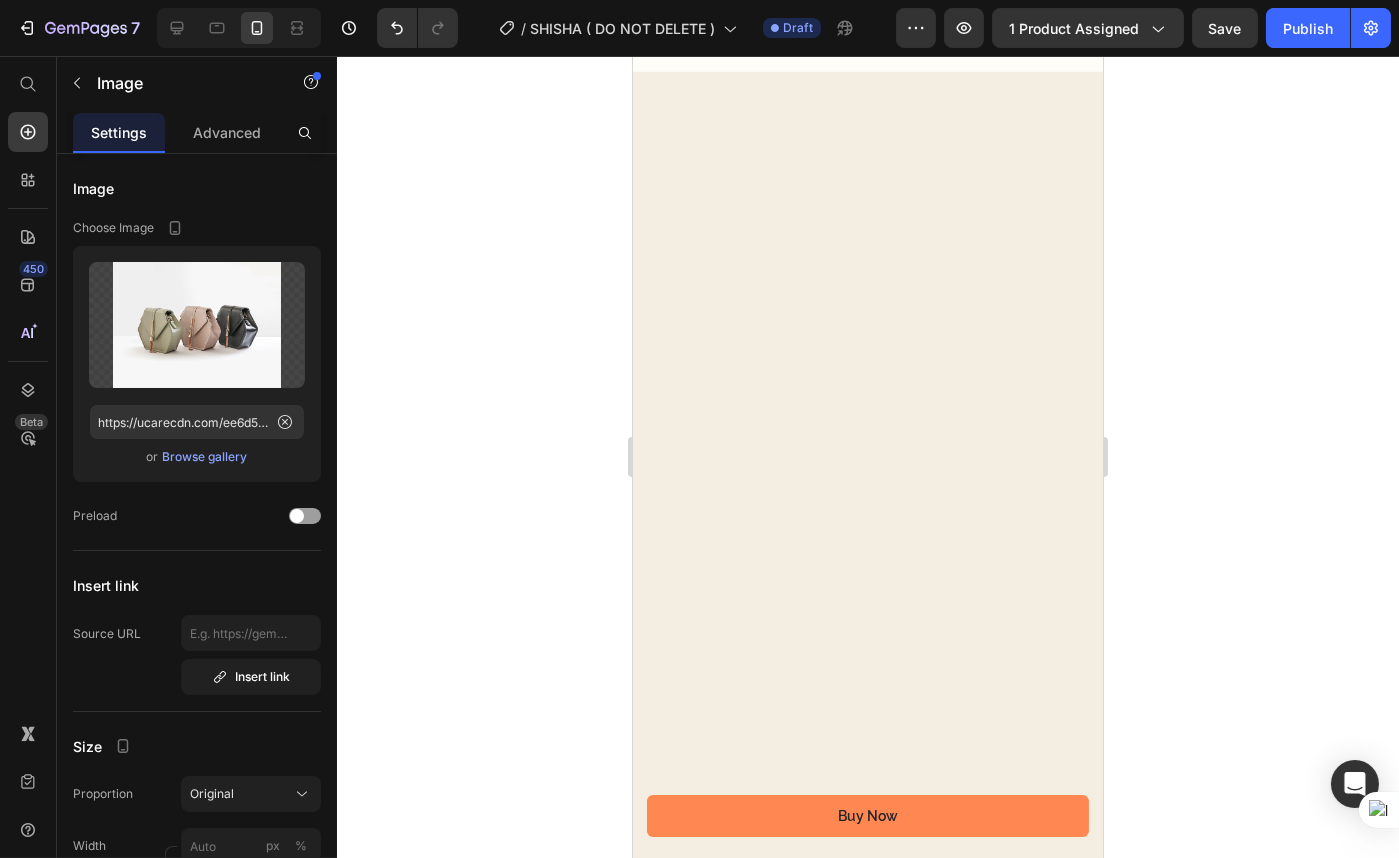 scroll, scrollTop: 2526, scrollLeft: 0, axis: vertical 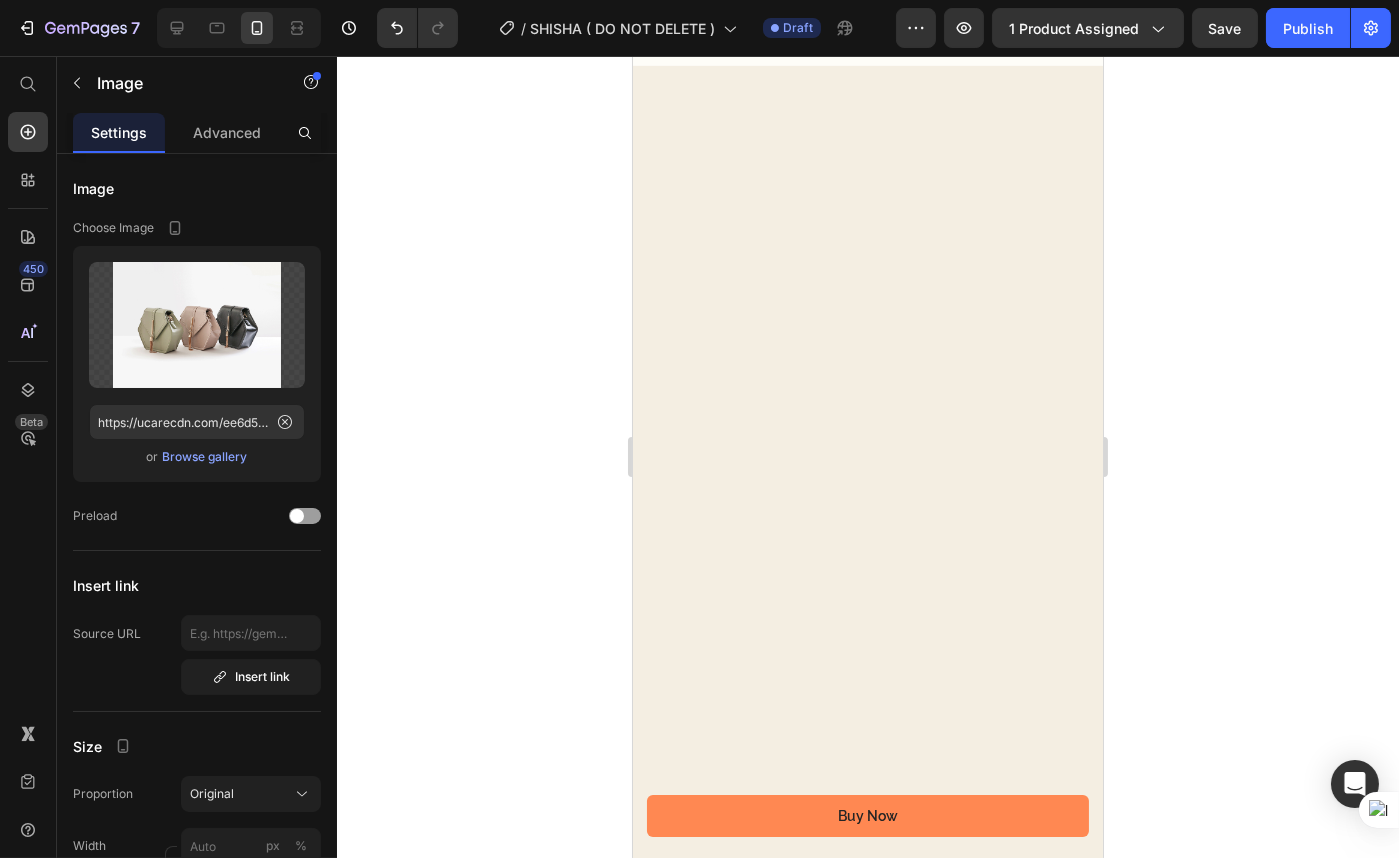 click at bounding box center [867, -456] 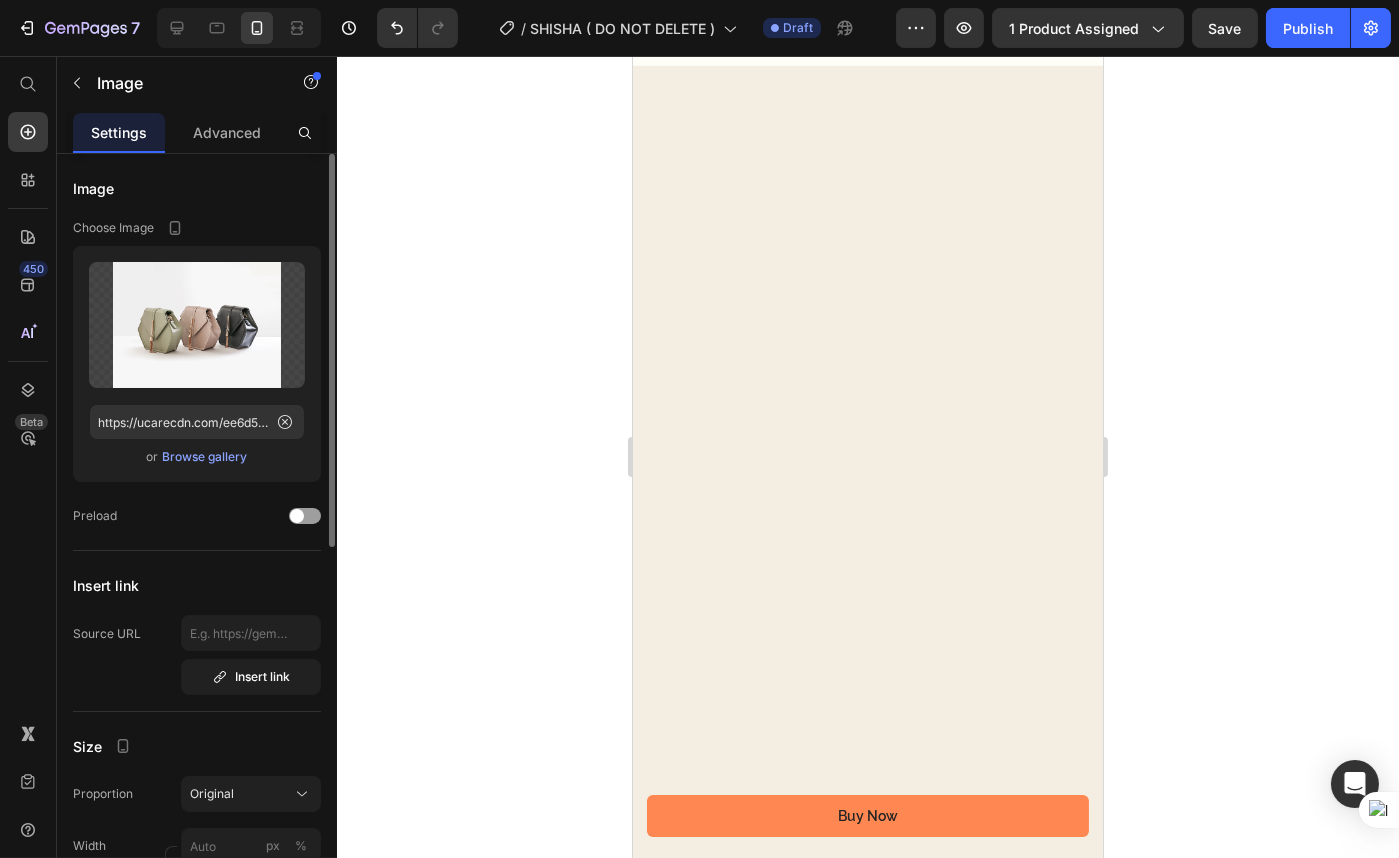 click on "Browse gallery" at bounding box center [205, 457] 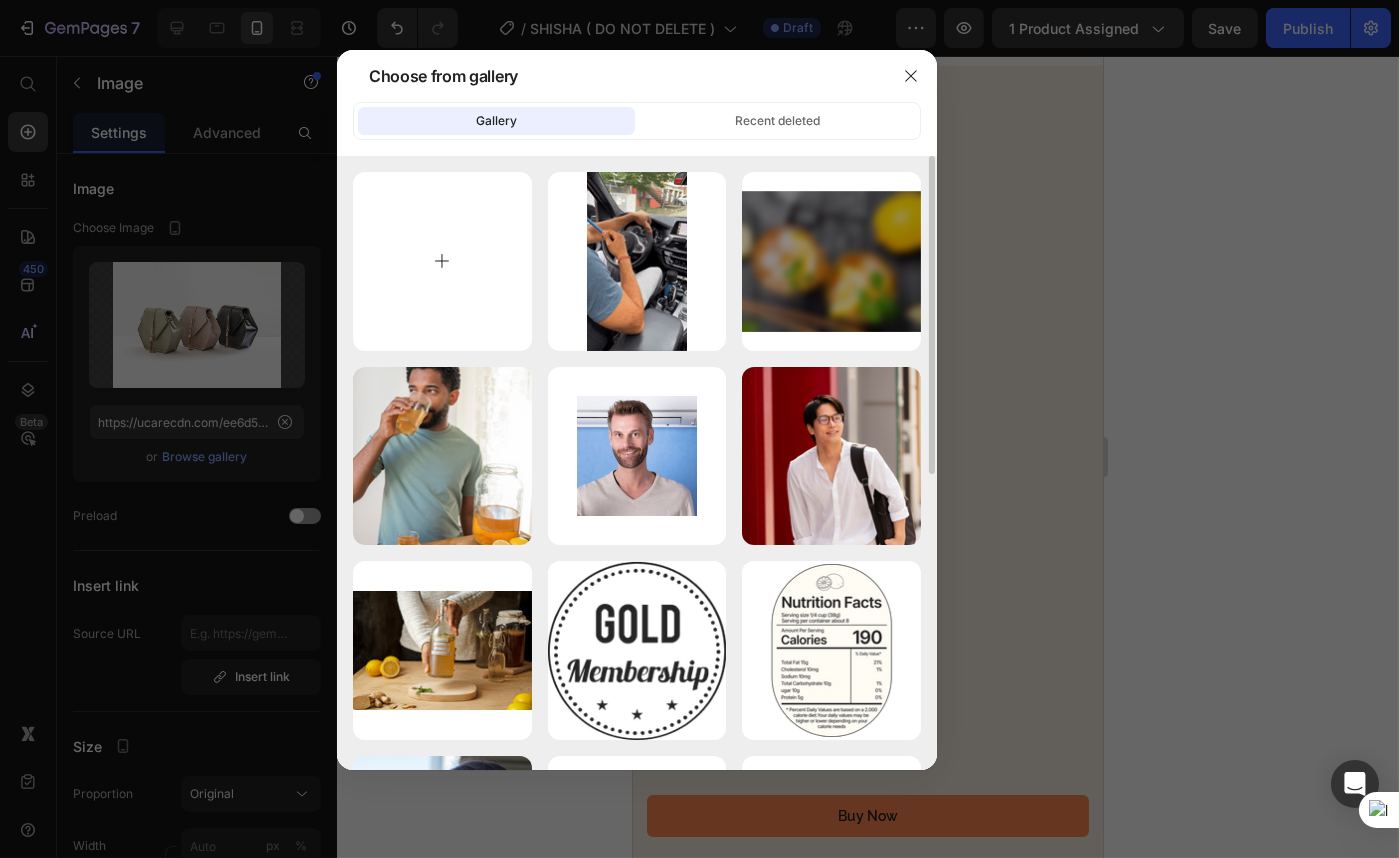 click at bounding box center (442, 261) 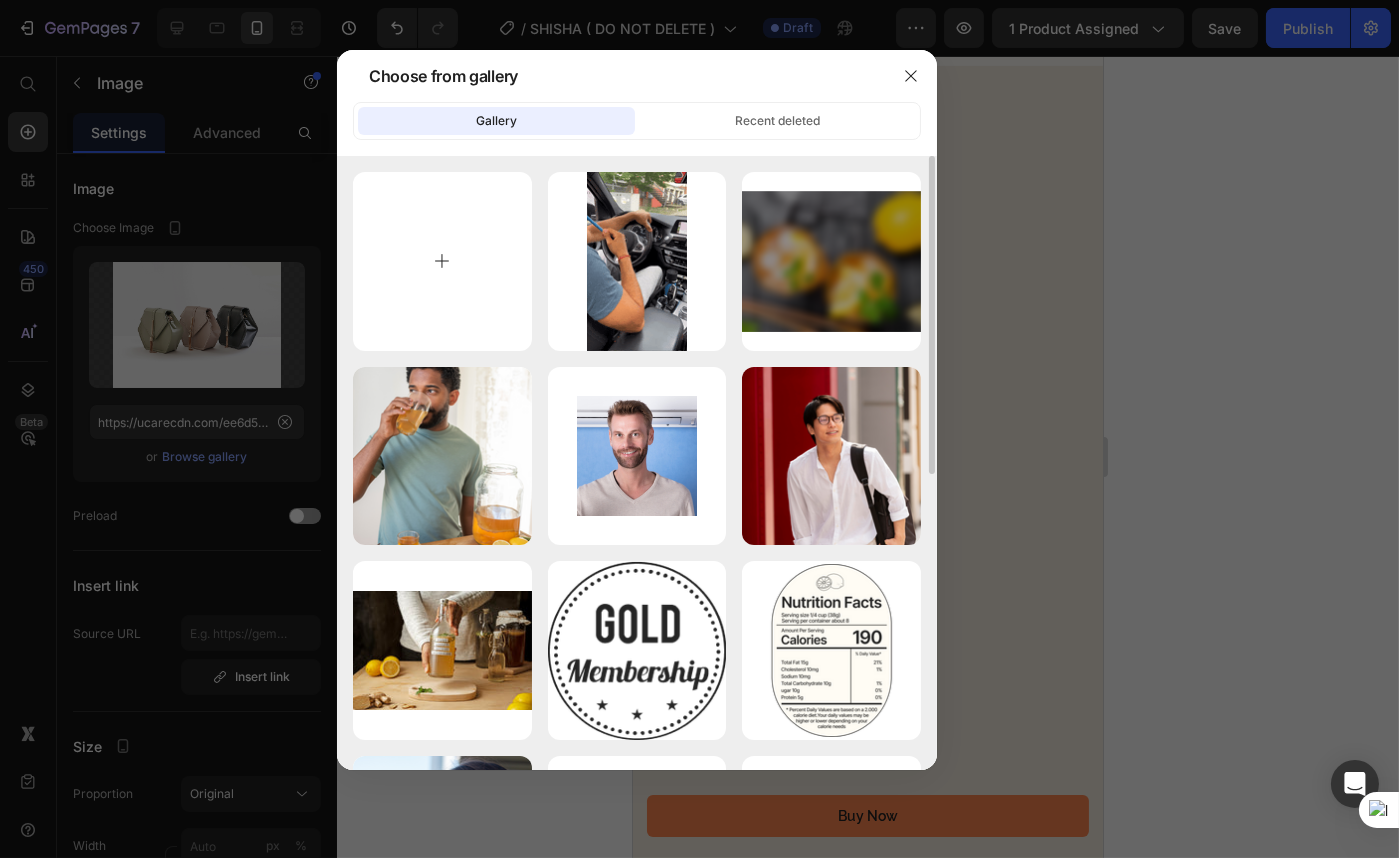 click at bounding box center (442, 261) 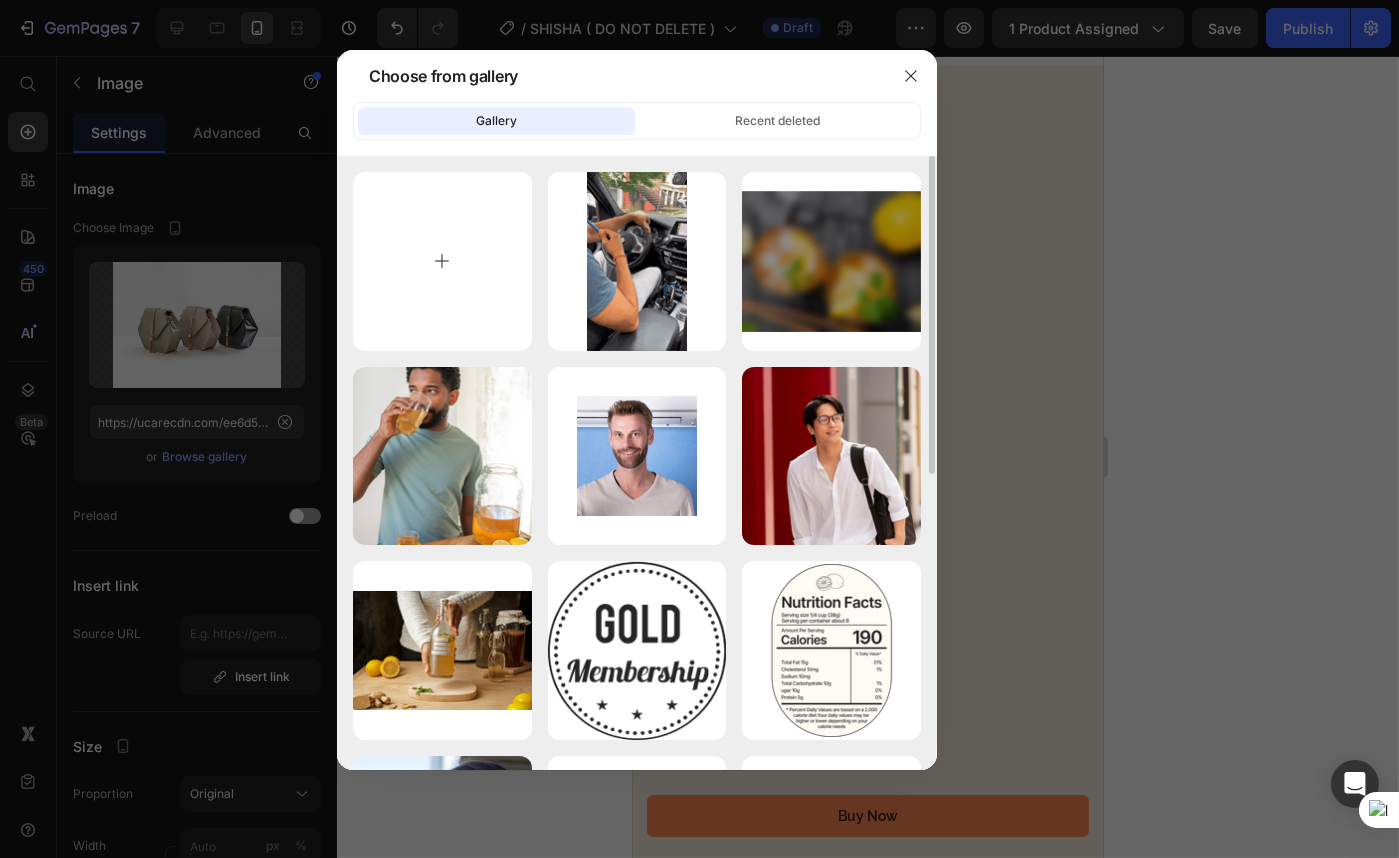 type on "C:\fakepath\Sa2e81be0b0c74bae8c91279a105a397a2.jpg_220x220q75.jpg_.avif" 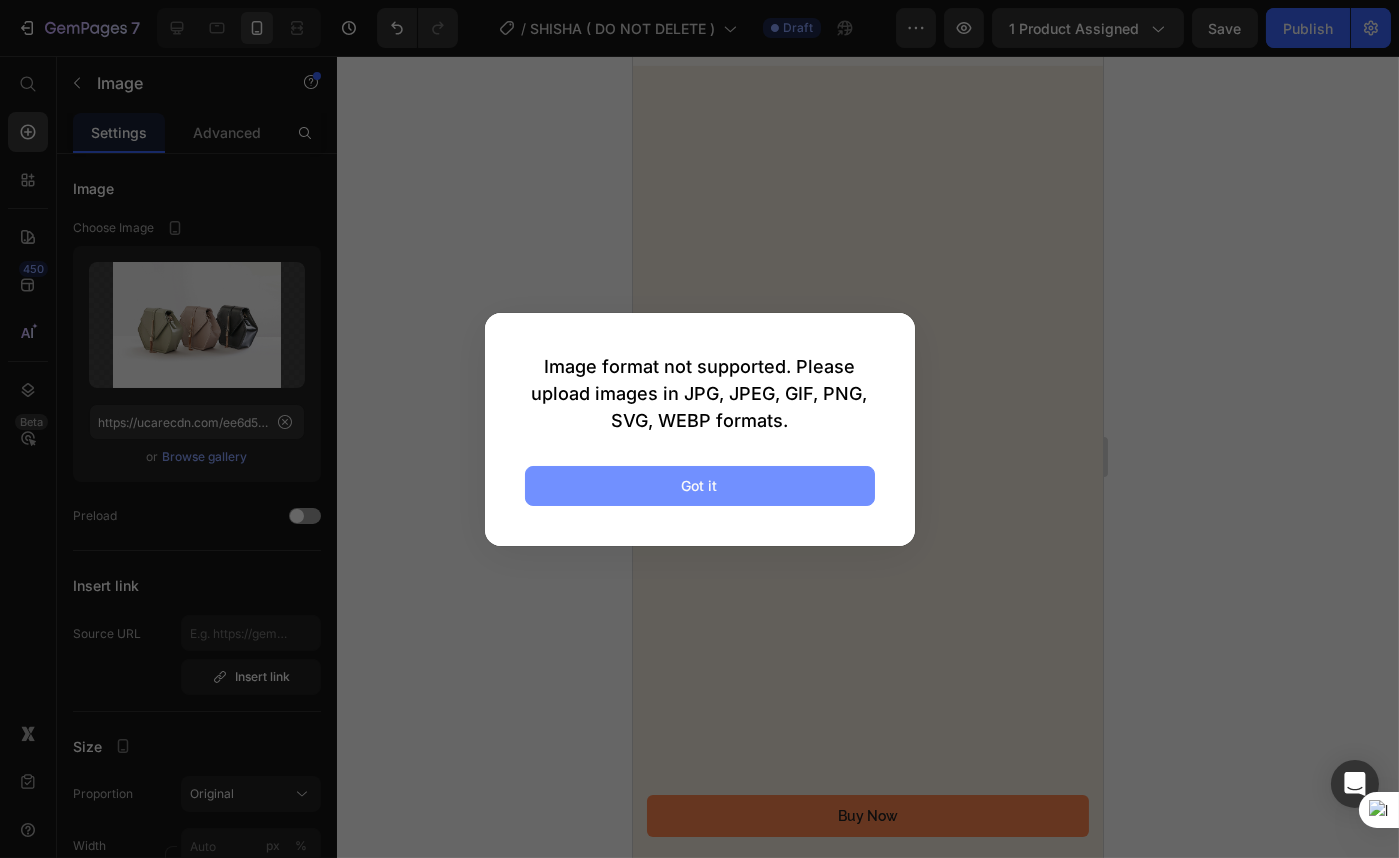 click on "Got it" at bounding box center (700, 485) 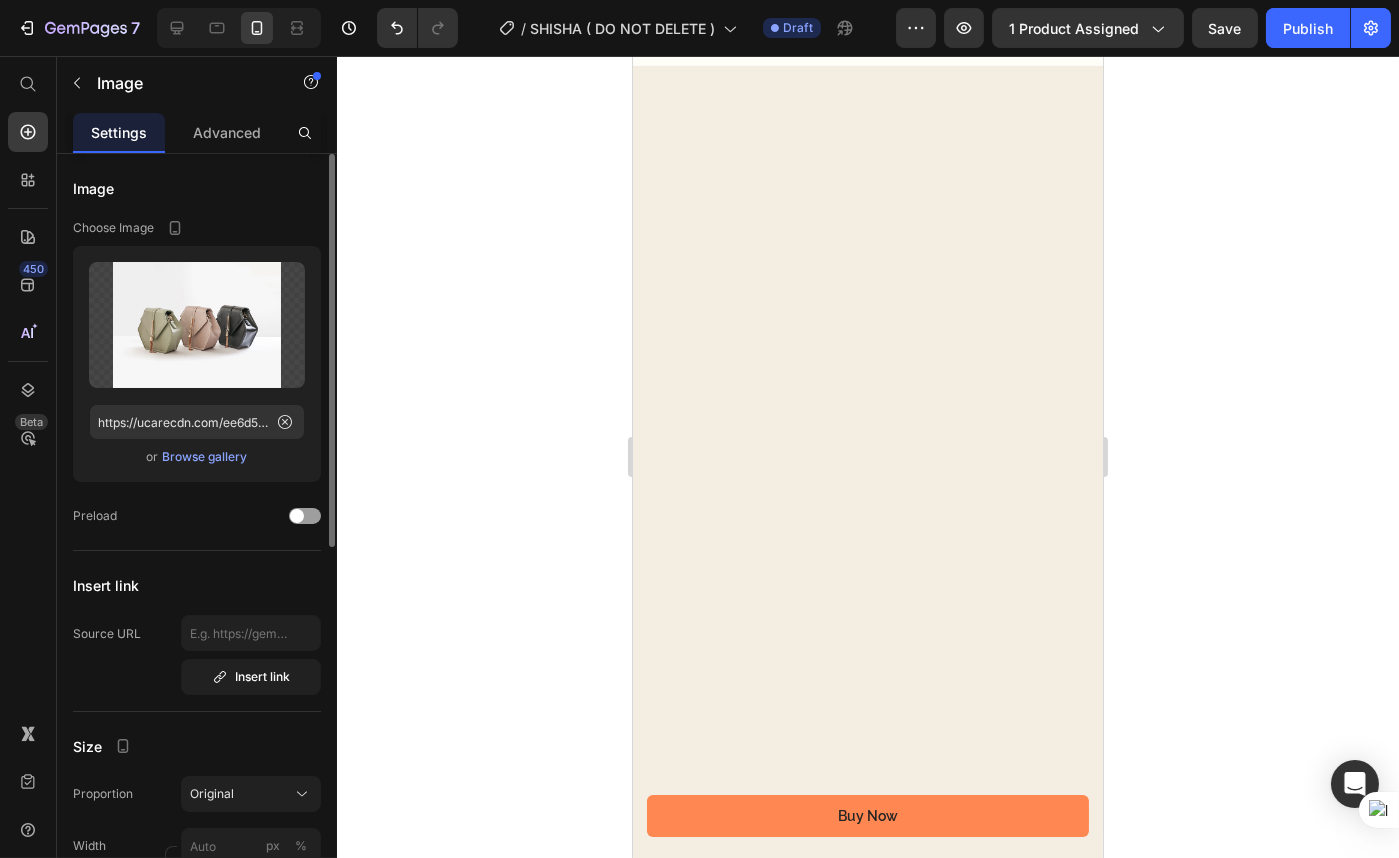 click on "Browse gallery" at bounding box center (205, 457) 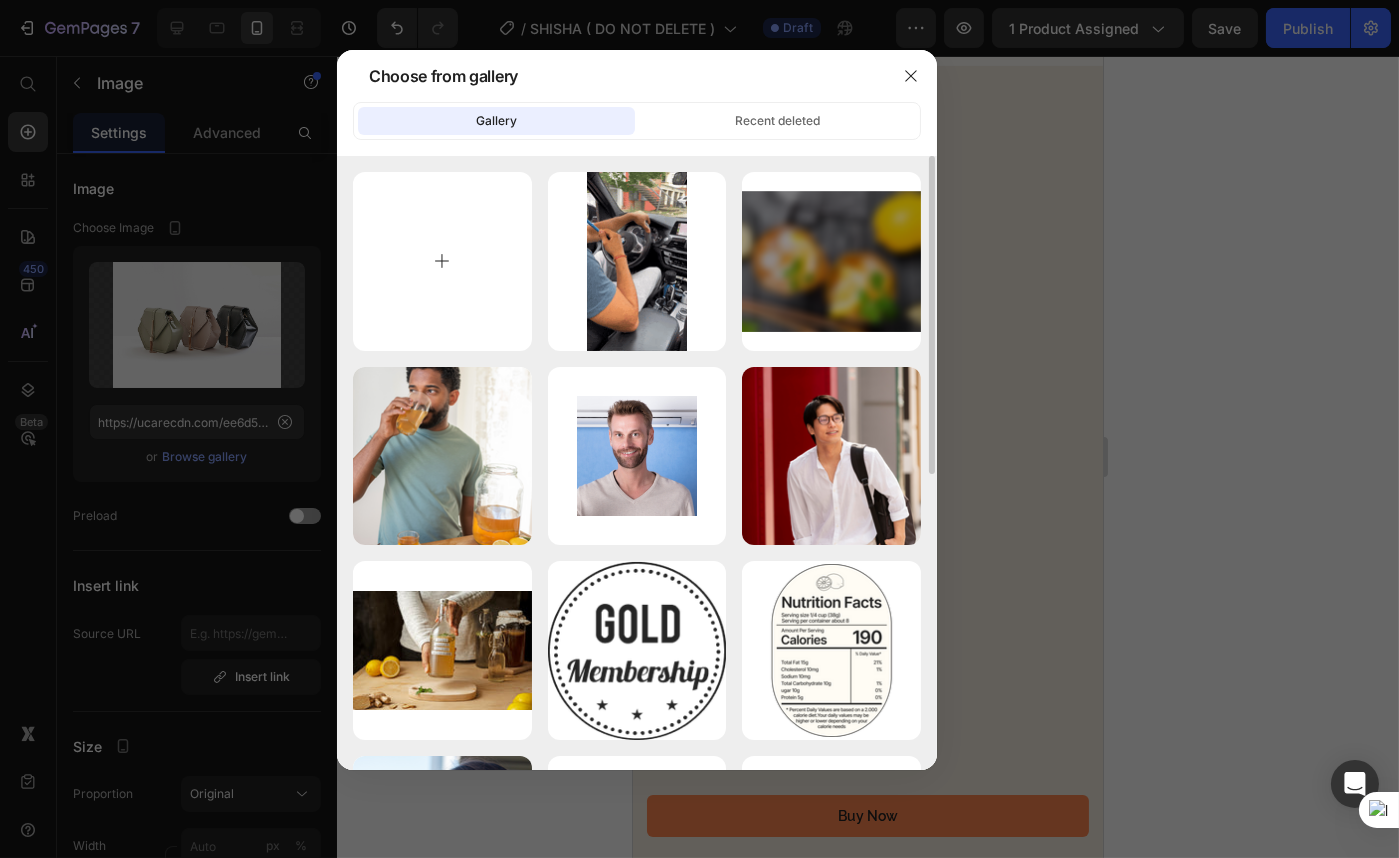 click at bounding box center [442, 261] 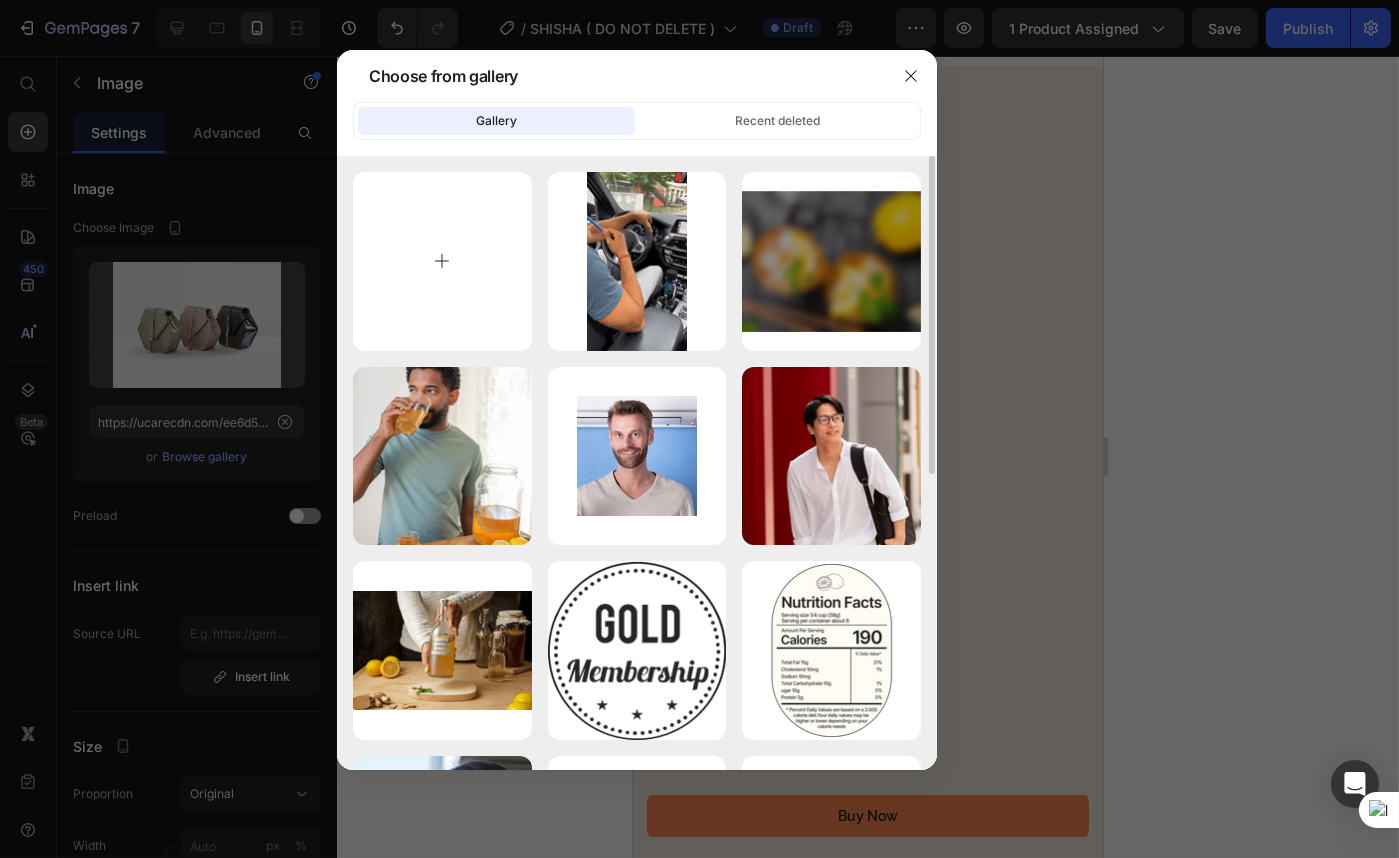 type on "C:\fakepath\Sa2e81be0b0c74bae8c91279a105a397a2.jpg_220x220q75.jpg_.jpg" 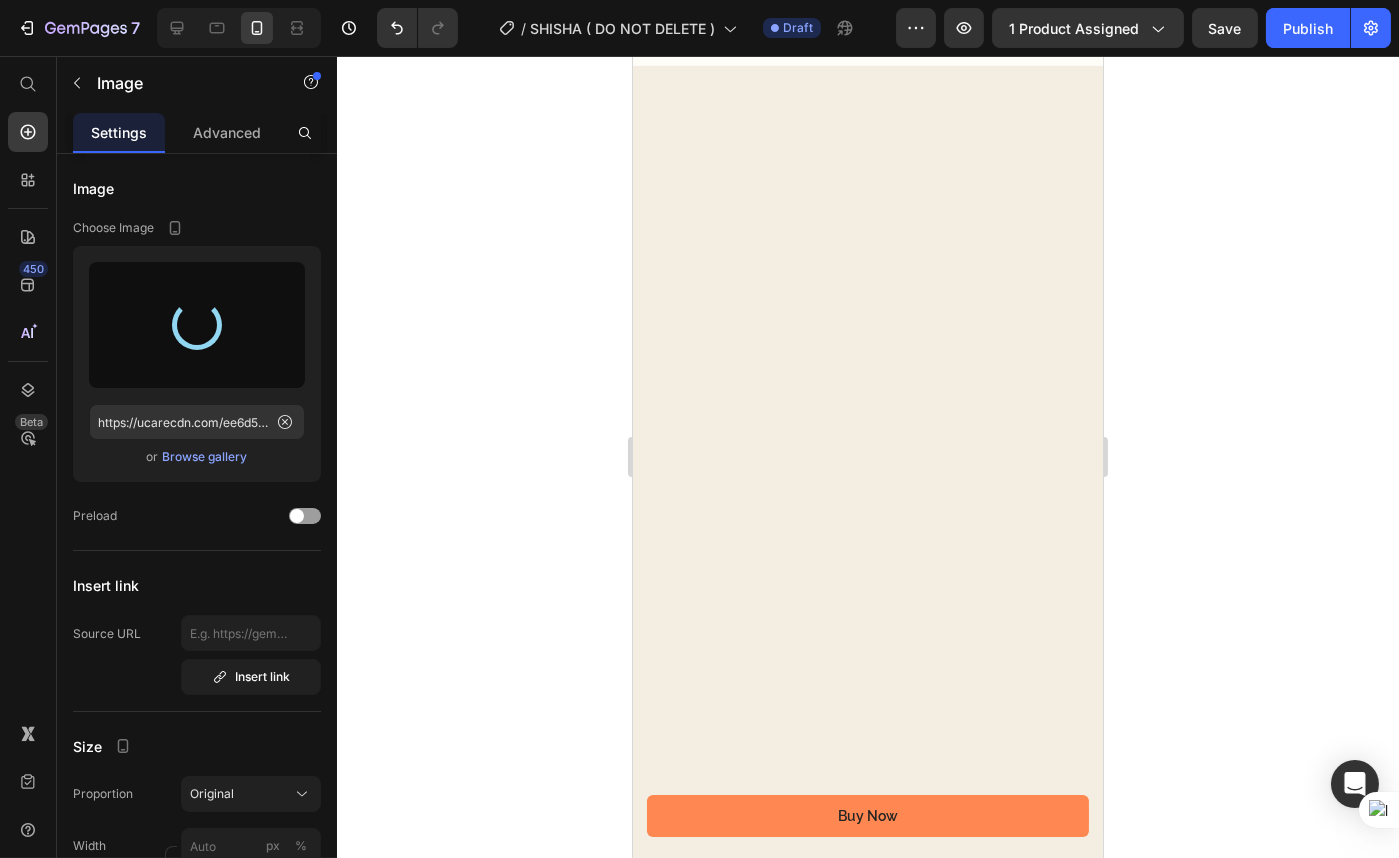 type on "https://cdn.shopify.com/s/files/1/0570/6317/8319/files/gempages_486076584118191358-e8ddecdf-9ea1-4702-bcce-681b87e8d8e9.jpg" 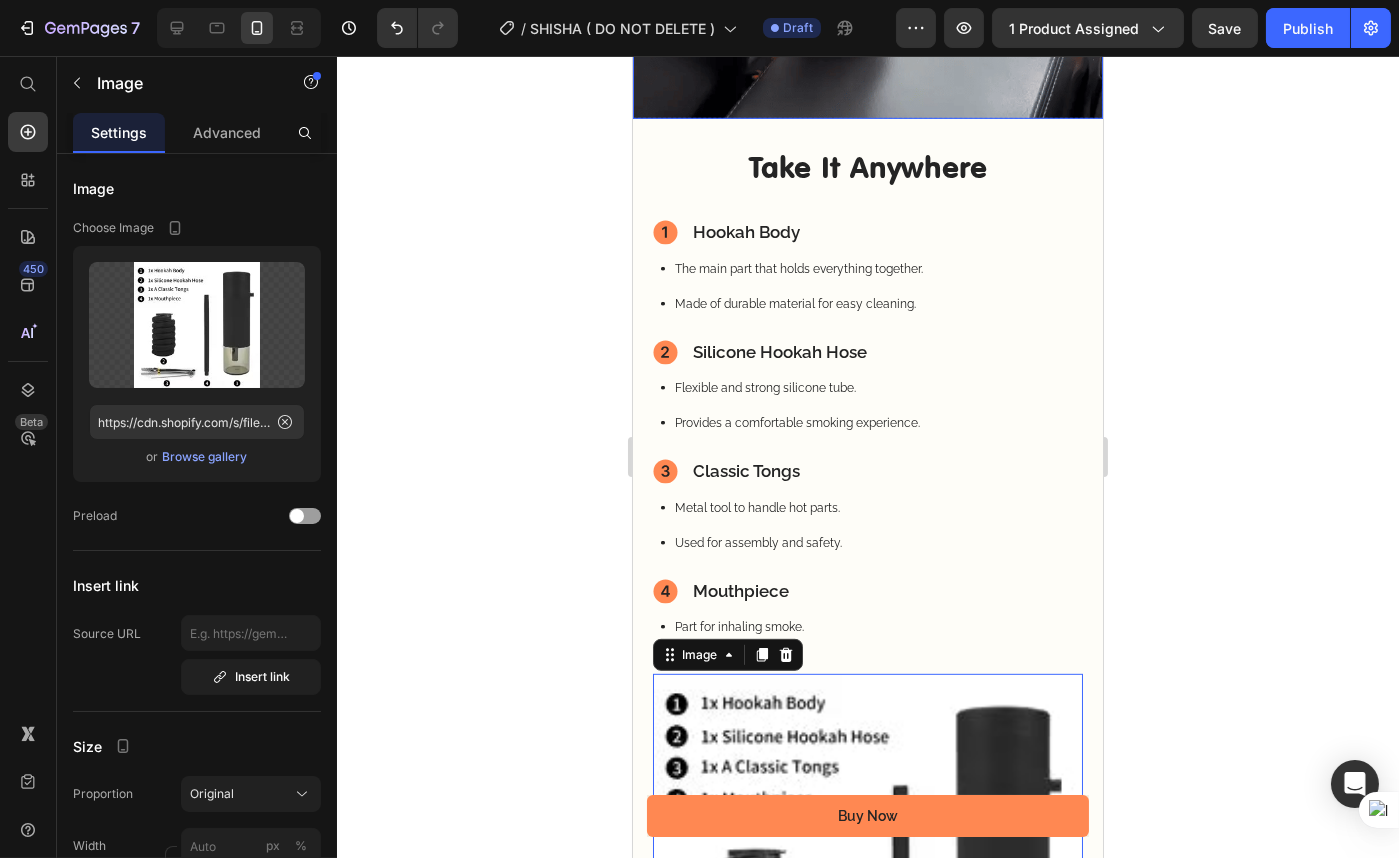 scroll, scrollTop: 2435, scrollLeft: 0, axis: vertical 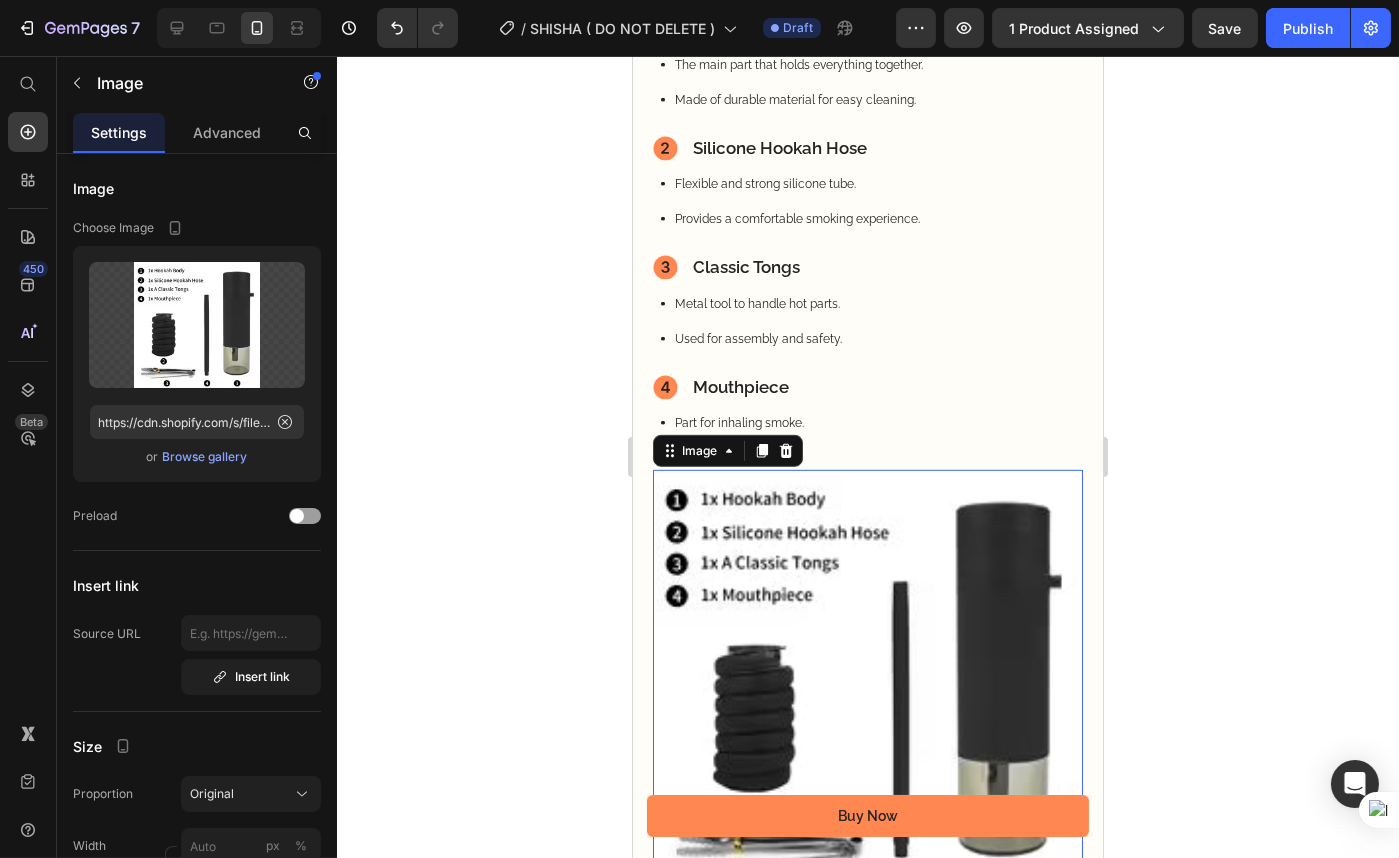 click at bounding box center [867, 685] 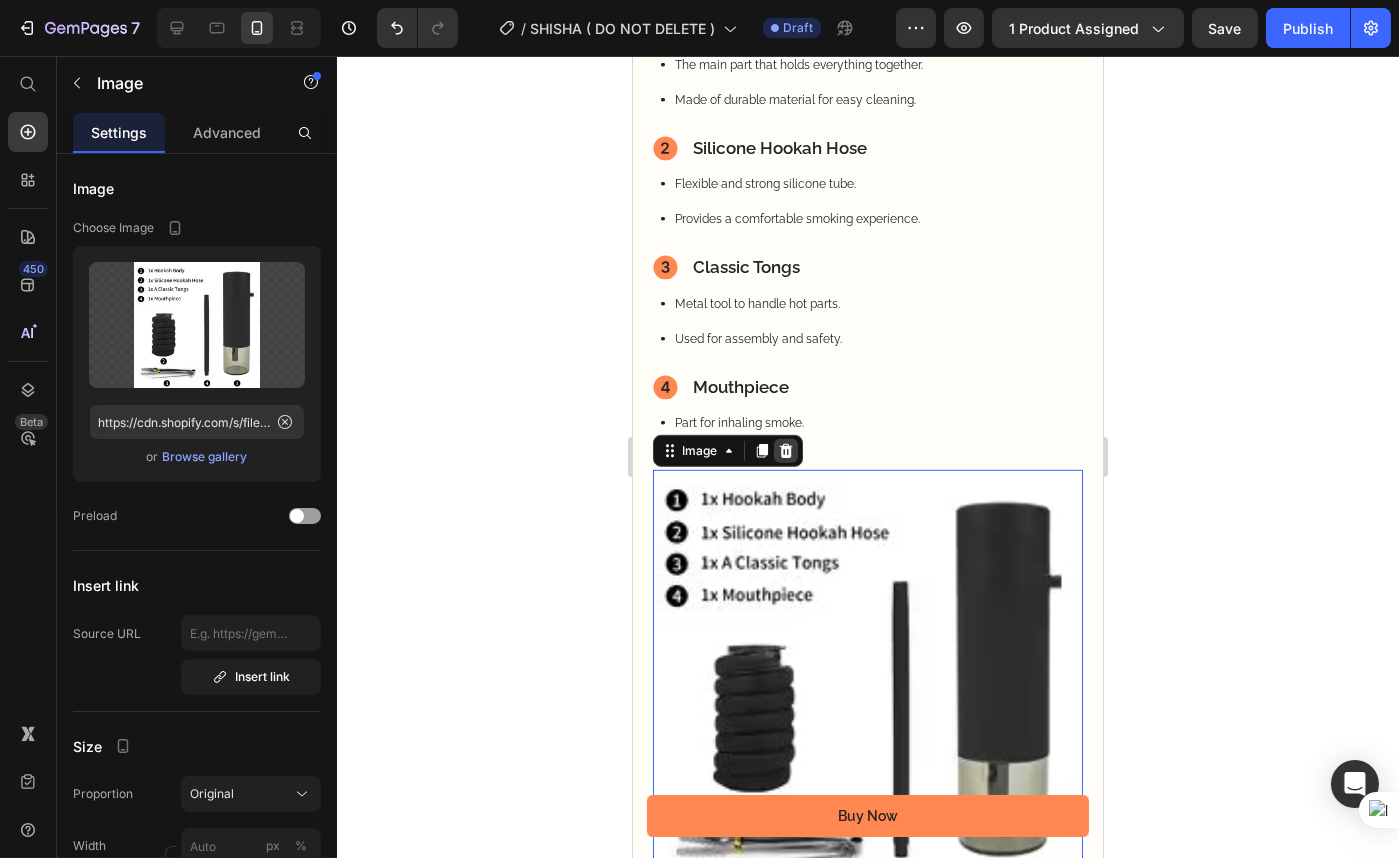 click 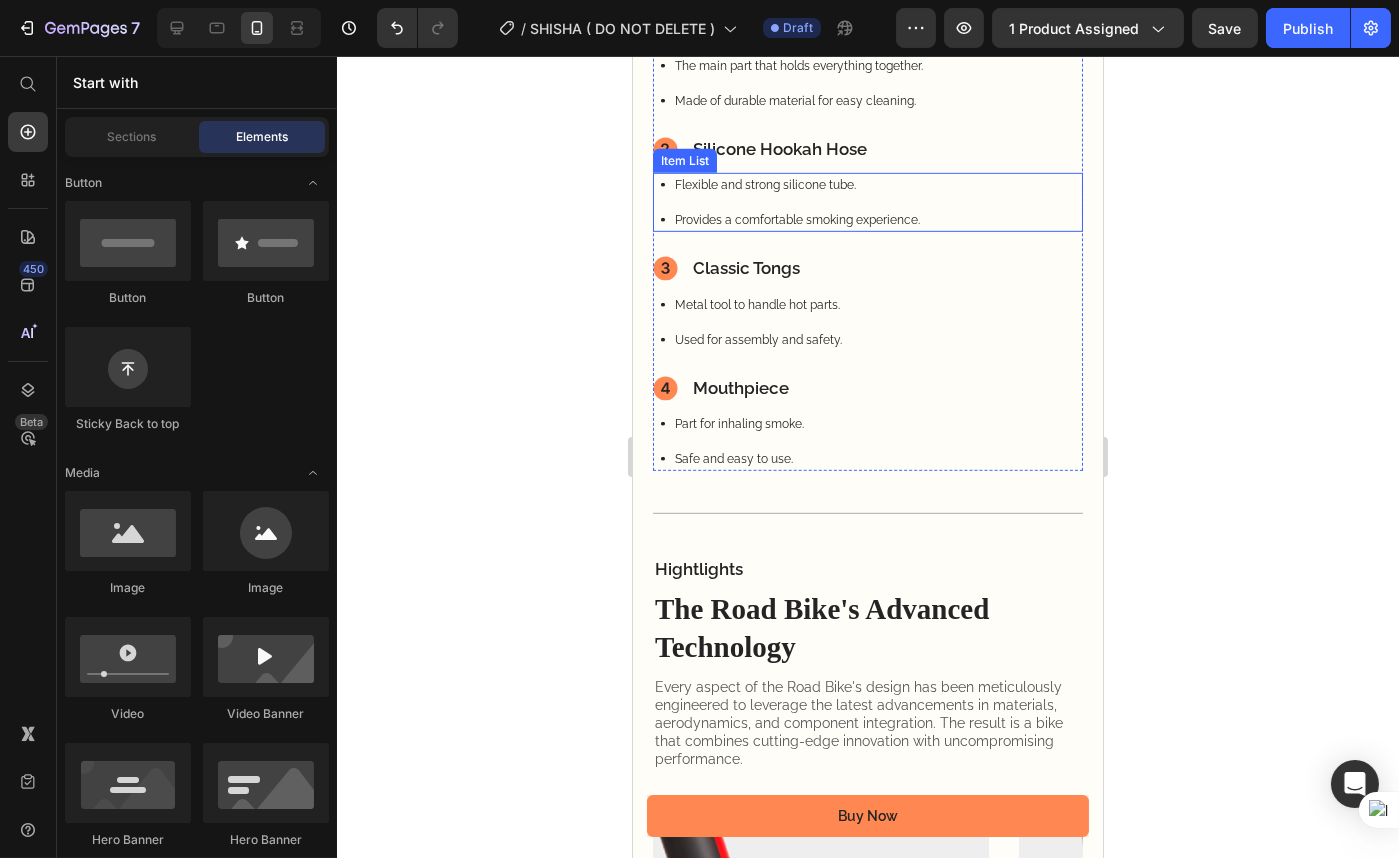 scroll, scrollTop: 2435, scrollLeft: 0, axis: vertical 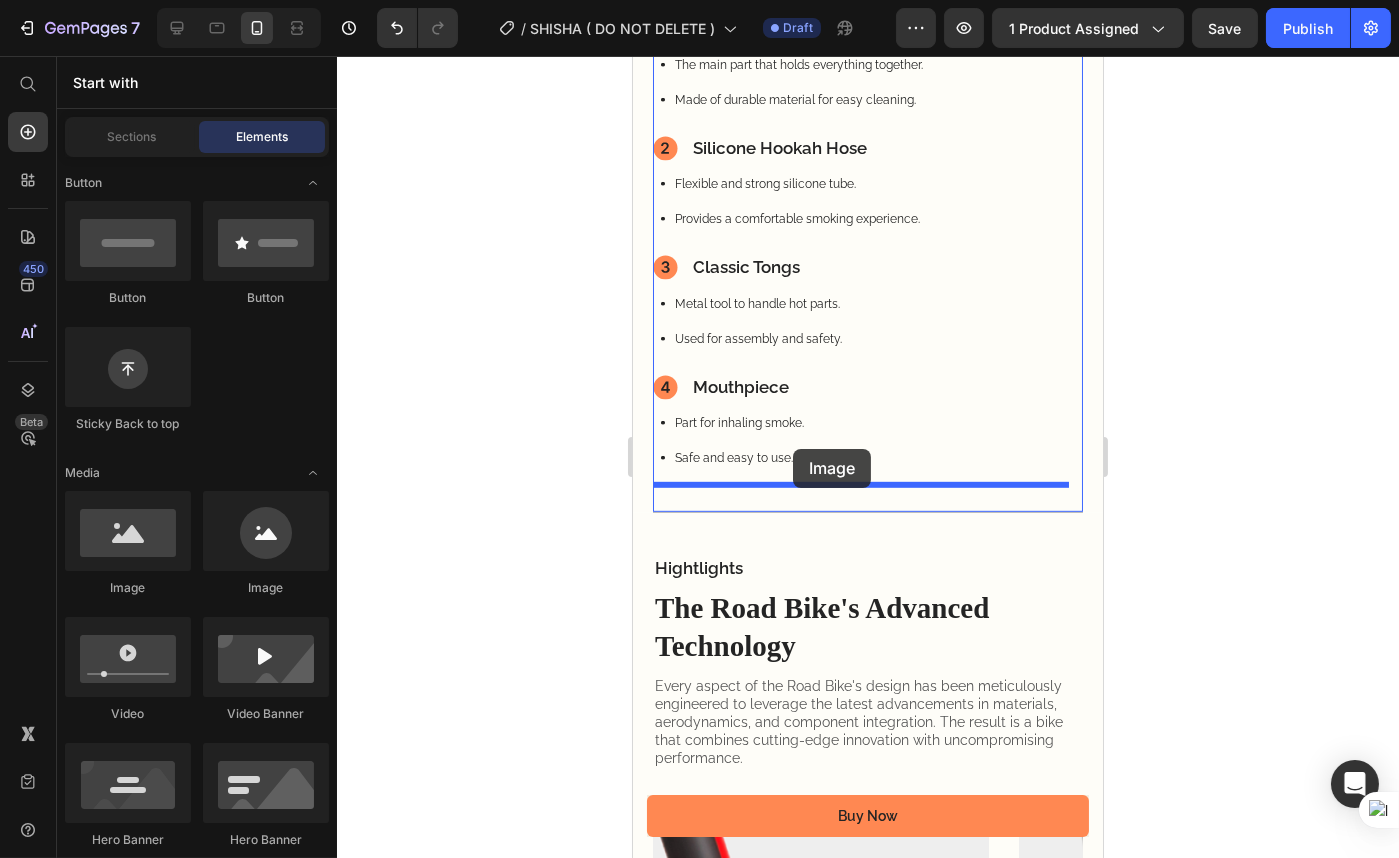 drag, startPoint x: 781, startPoint y: 601, endPoint x: 792, endPoint y: 449, distance: 152.3975 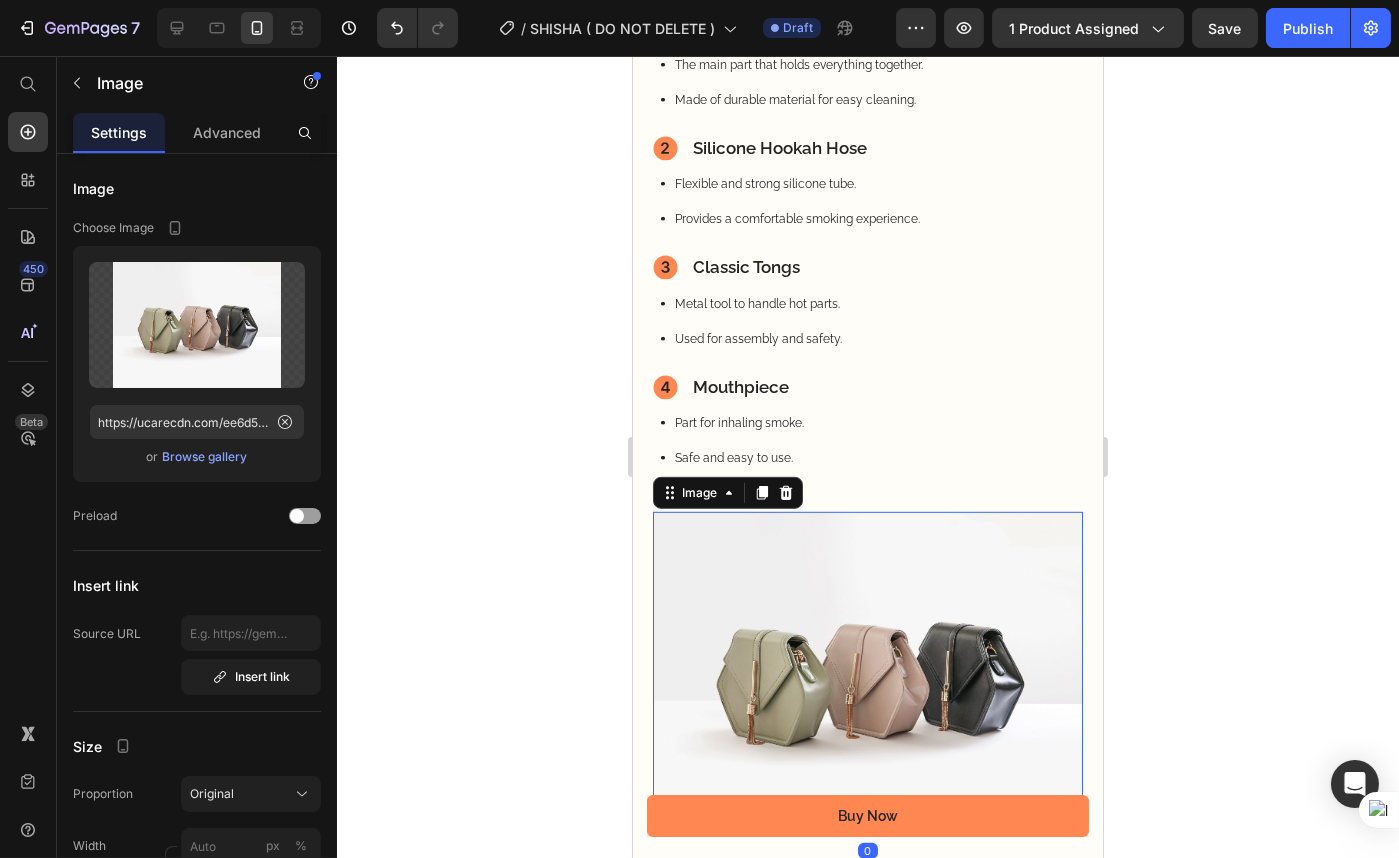 click 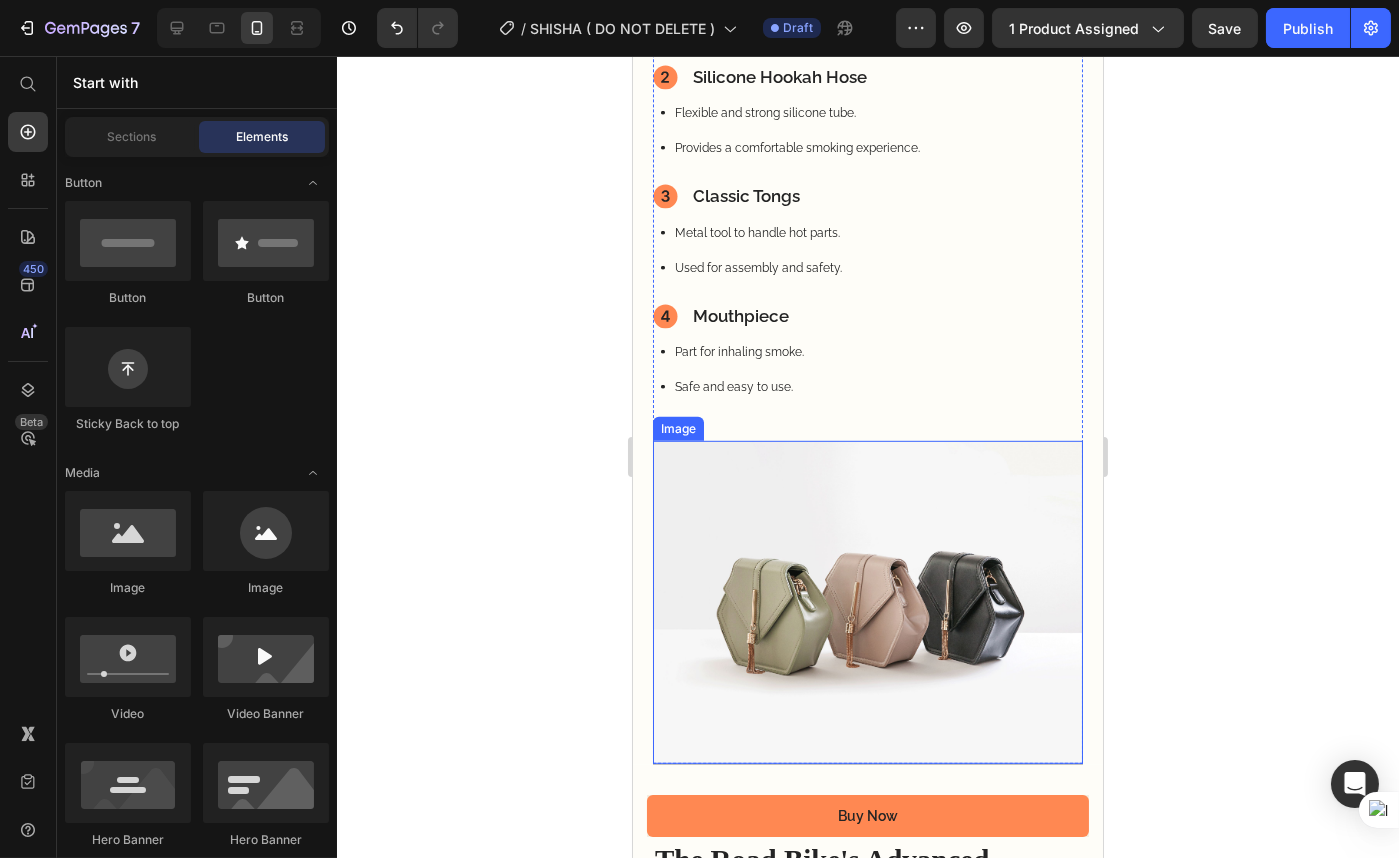 scroll, scrollTop: 2708, scrollLeft: 0, axis: vertical 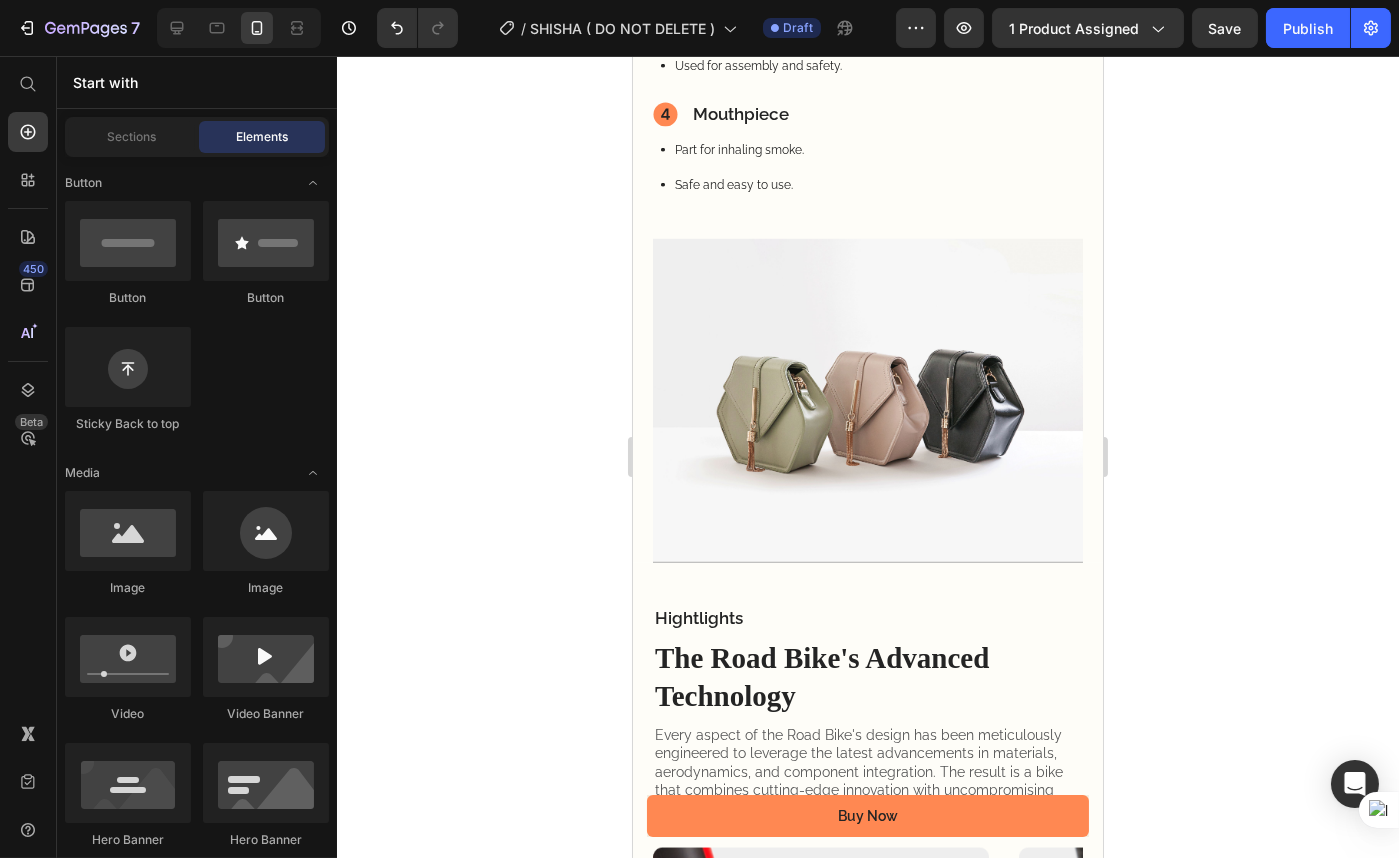click 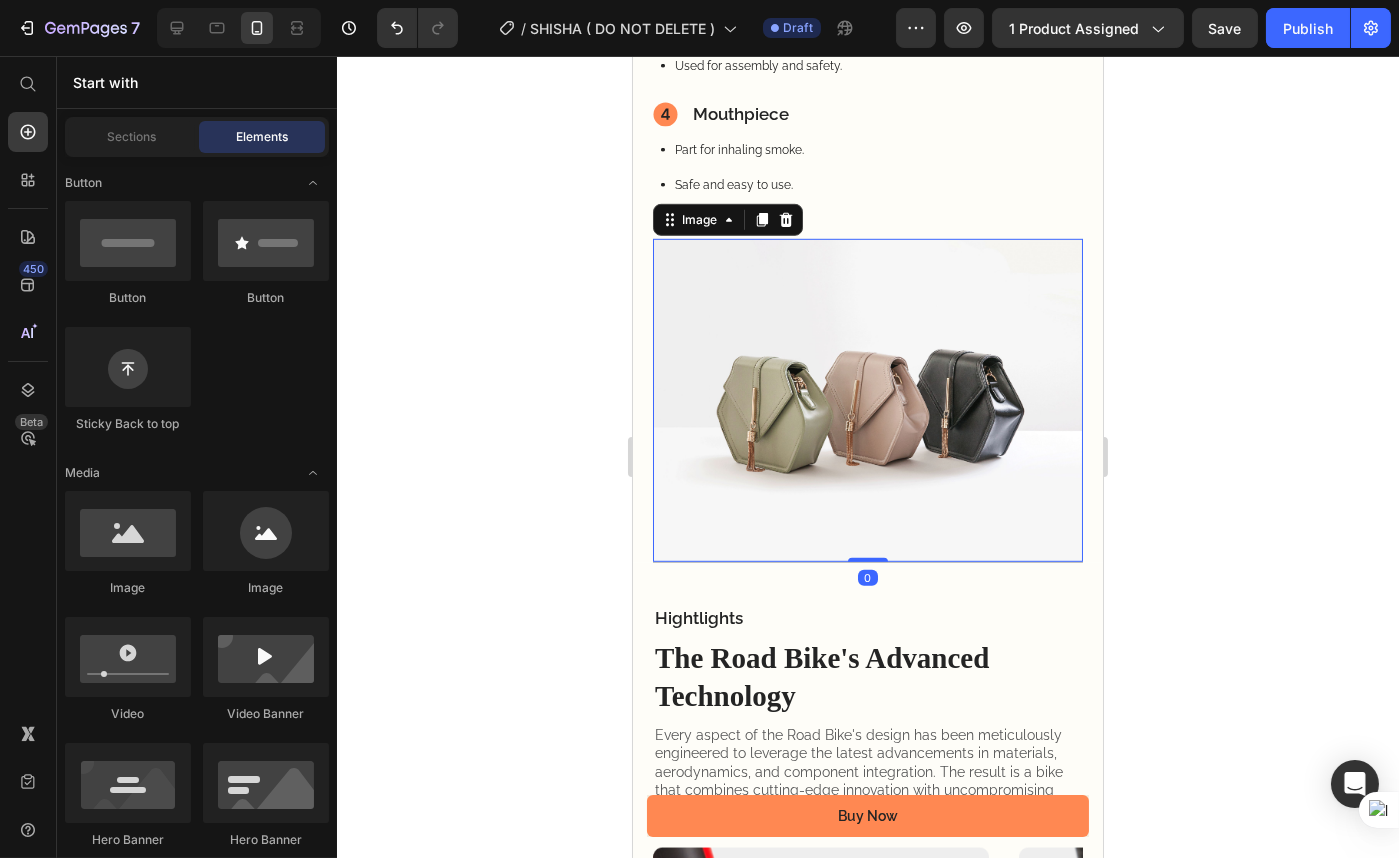 click at bounding box center (867, 400) 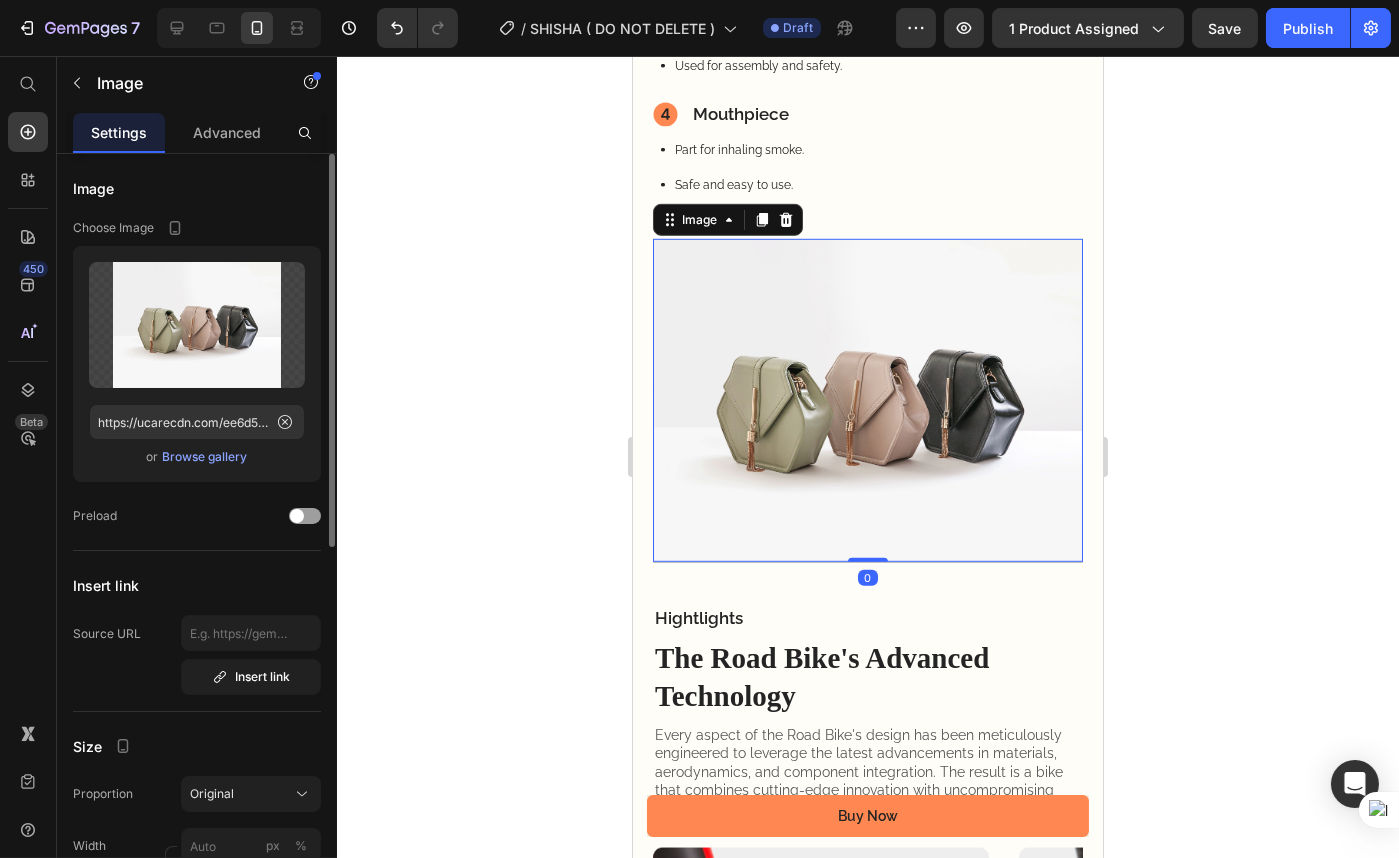 click on "Browse gallery" at bounding box center (205, 457) 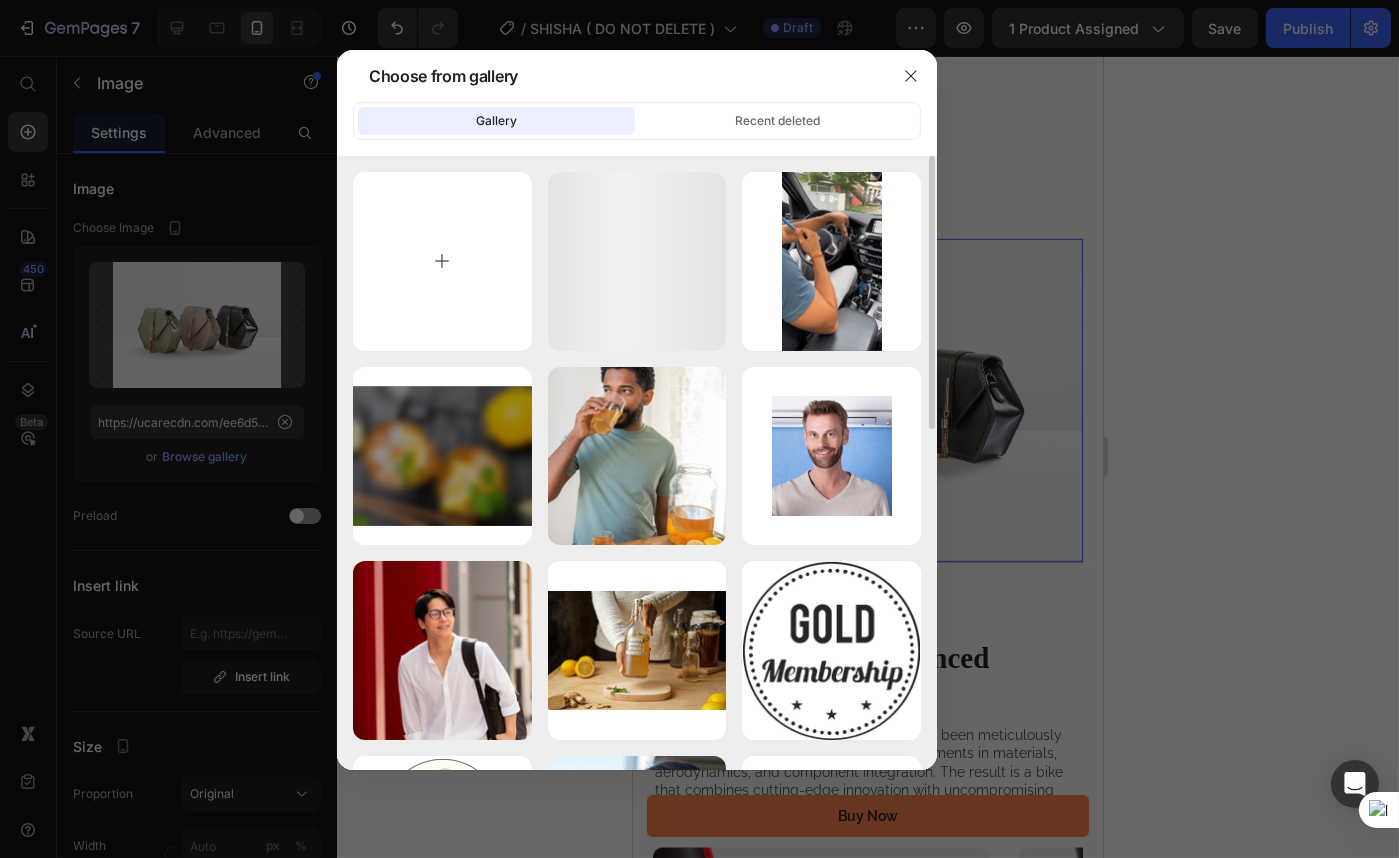 click at bounding box center [442, 261] 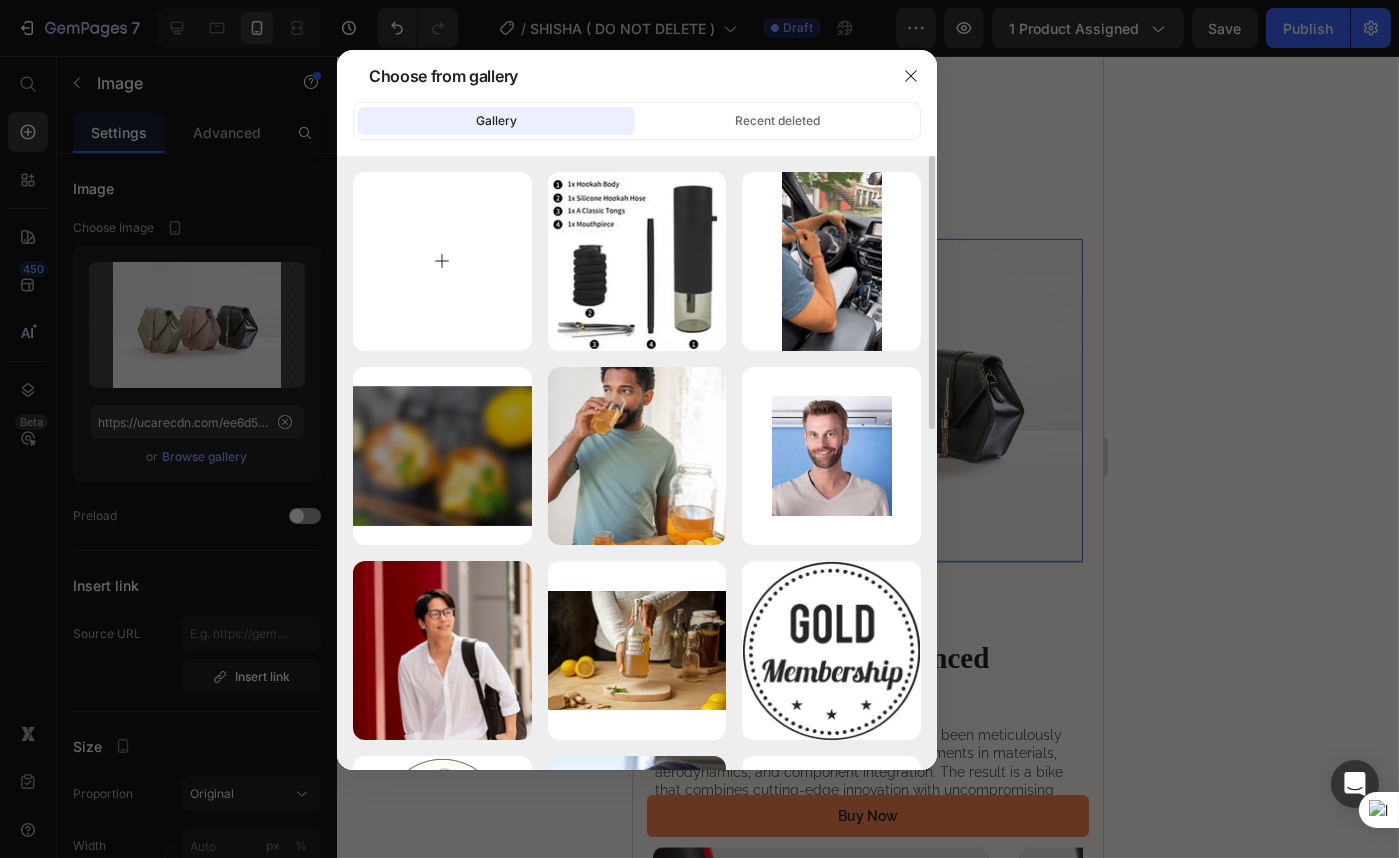 type on "C:\fakepath\Video_de_WhatsApp_2025-06-24_a_las_15.08.27_78a64a0c_2.webp" 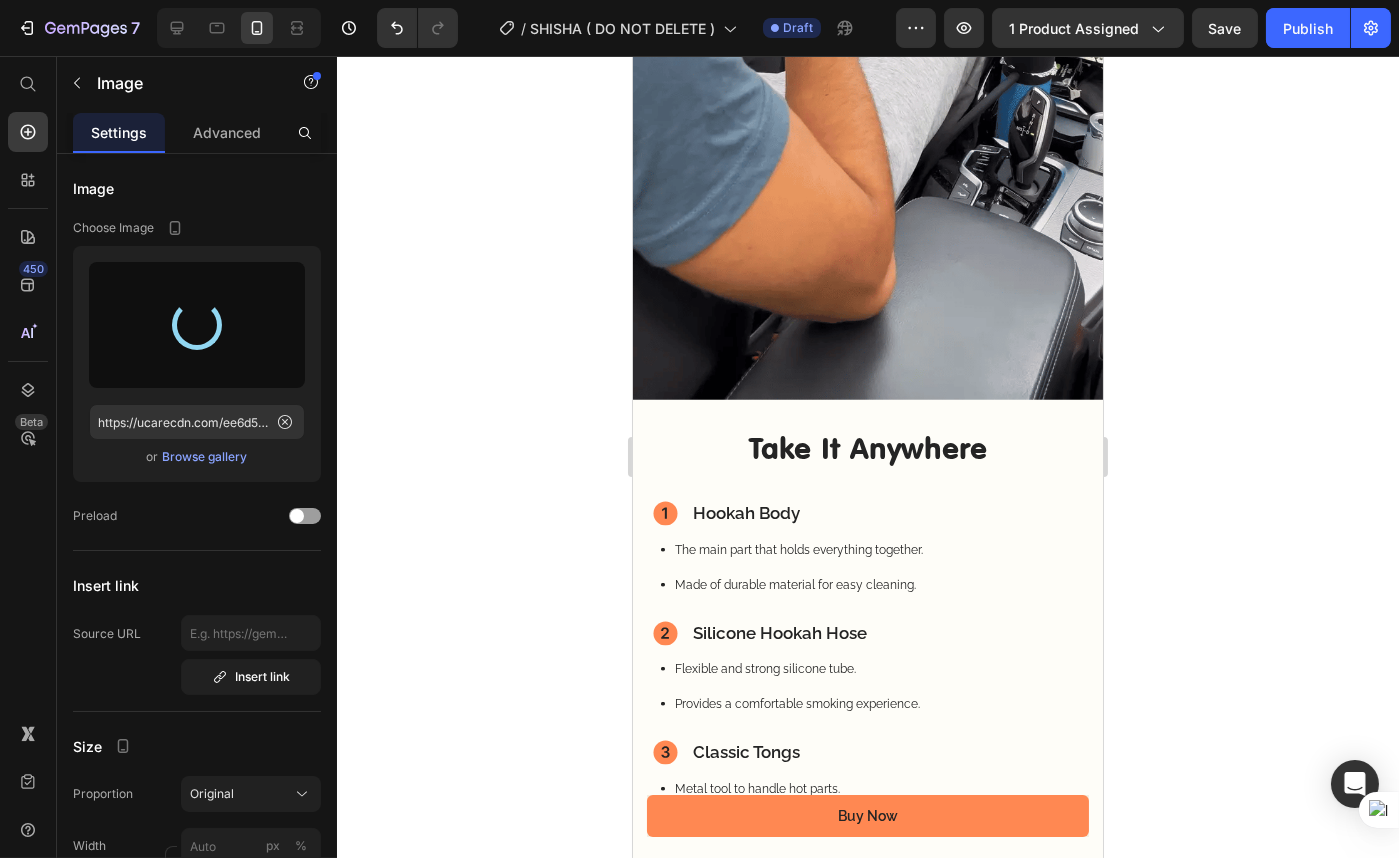 scroll, scrollTop: 1890, scrollLeft: 0, axis: vertical 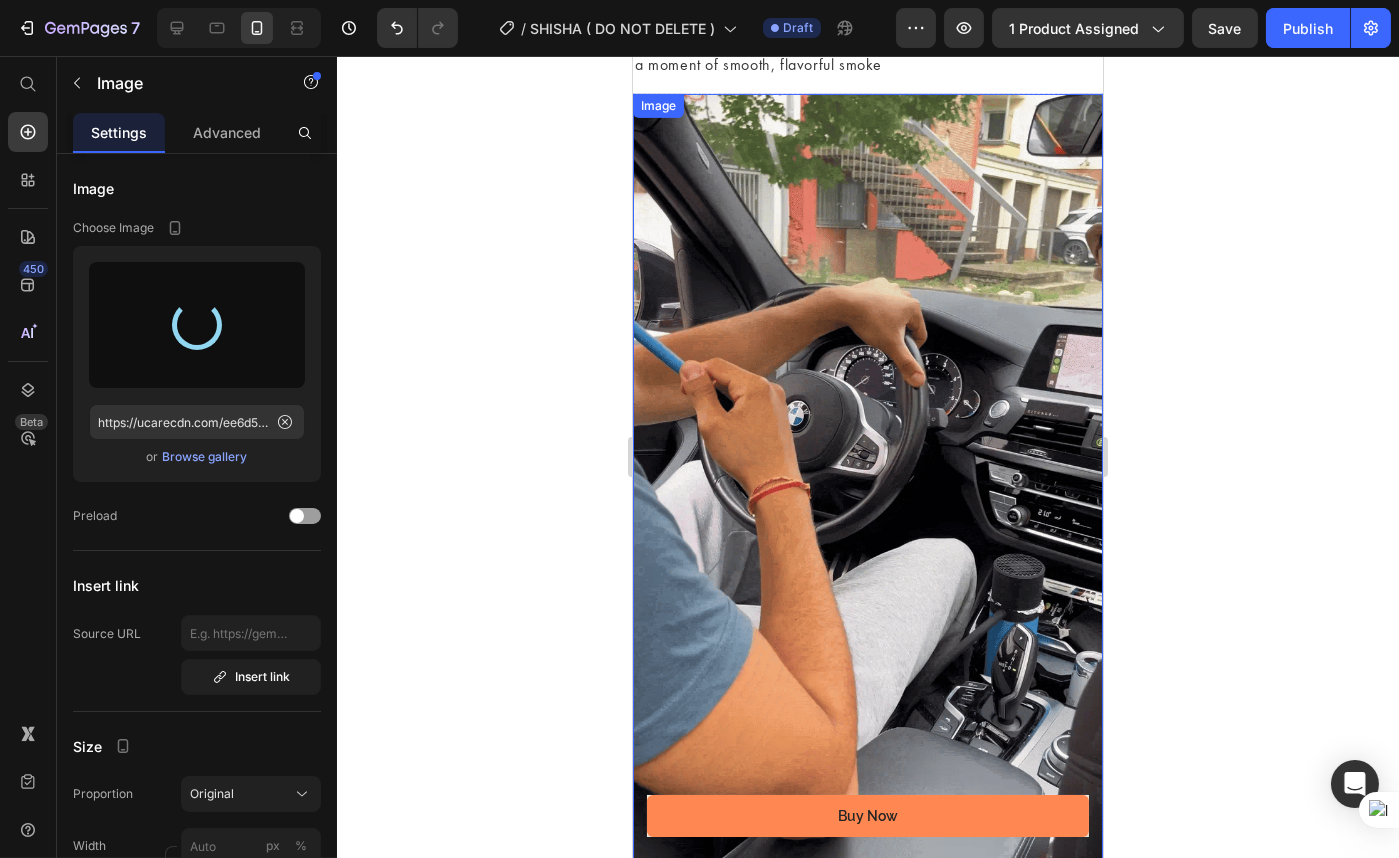 type on "https://cdn.shopify.com/s/files/1/0570/6317/8319/files/gempages_486076584118191358-c420e71a-6204-4698-b5f6-2df91dd88637.webp" 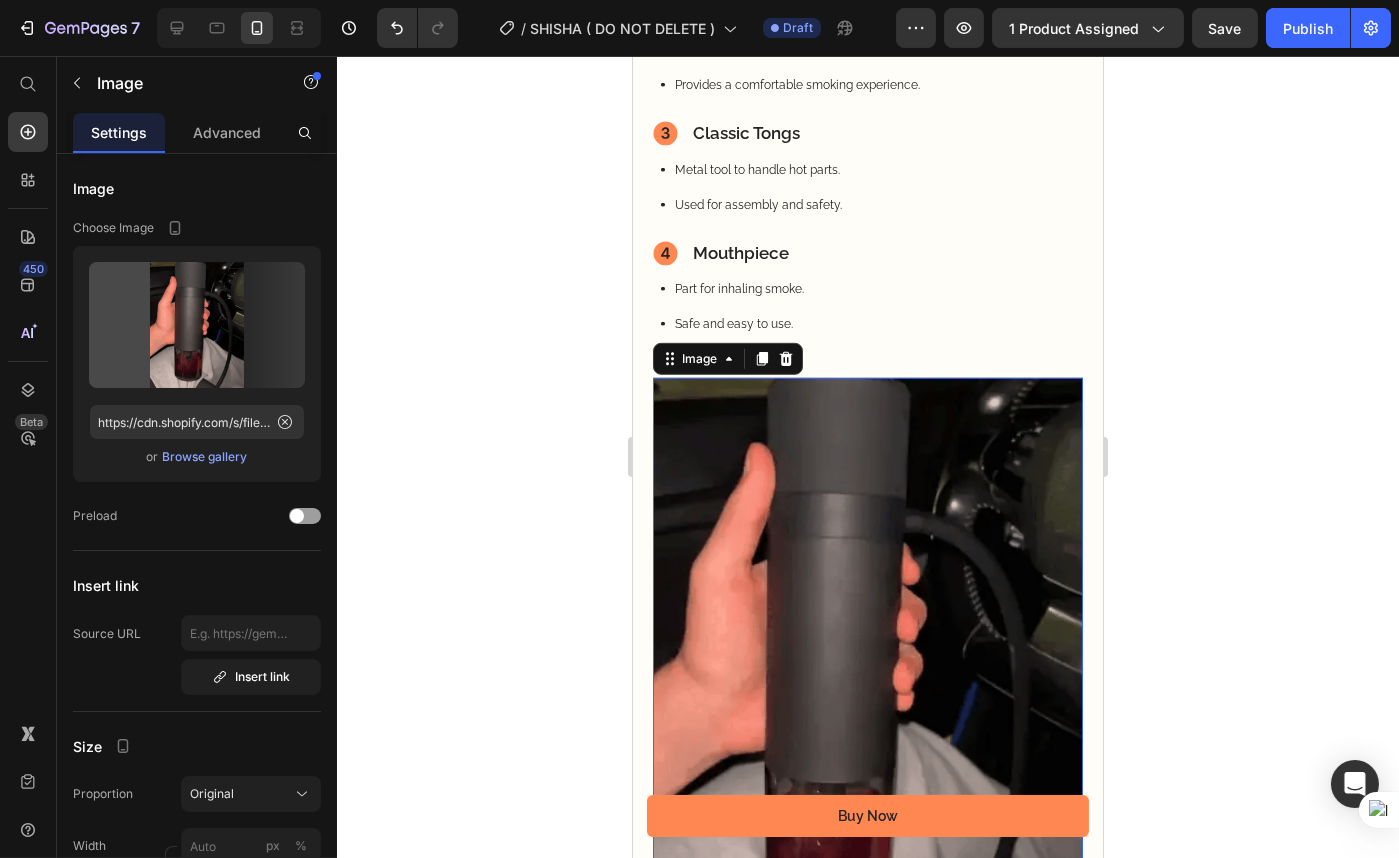 scroll, scrollTop: 2526, scrollLeft: 0, axis: vertical 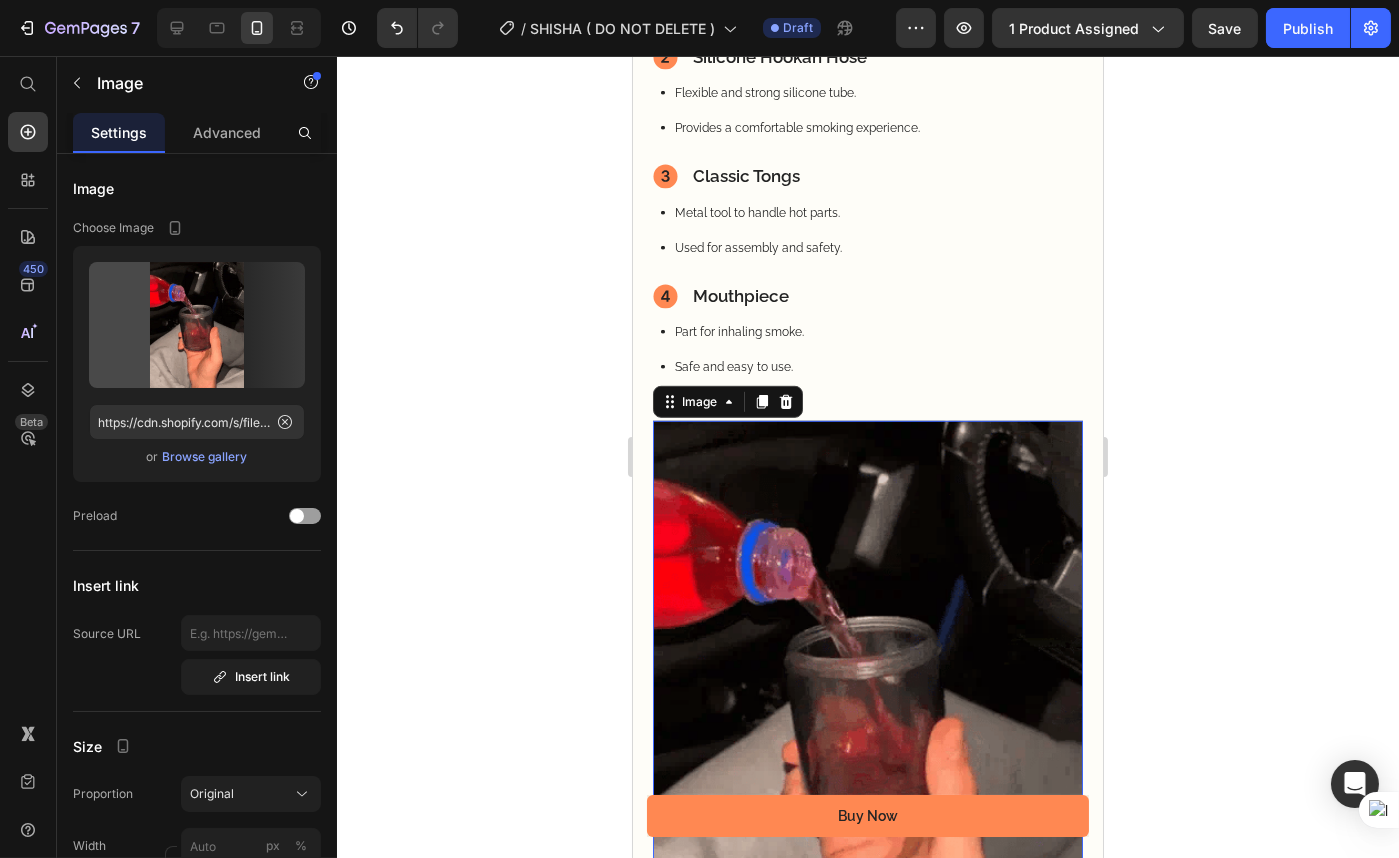 click 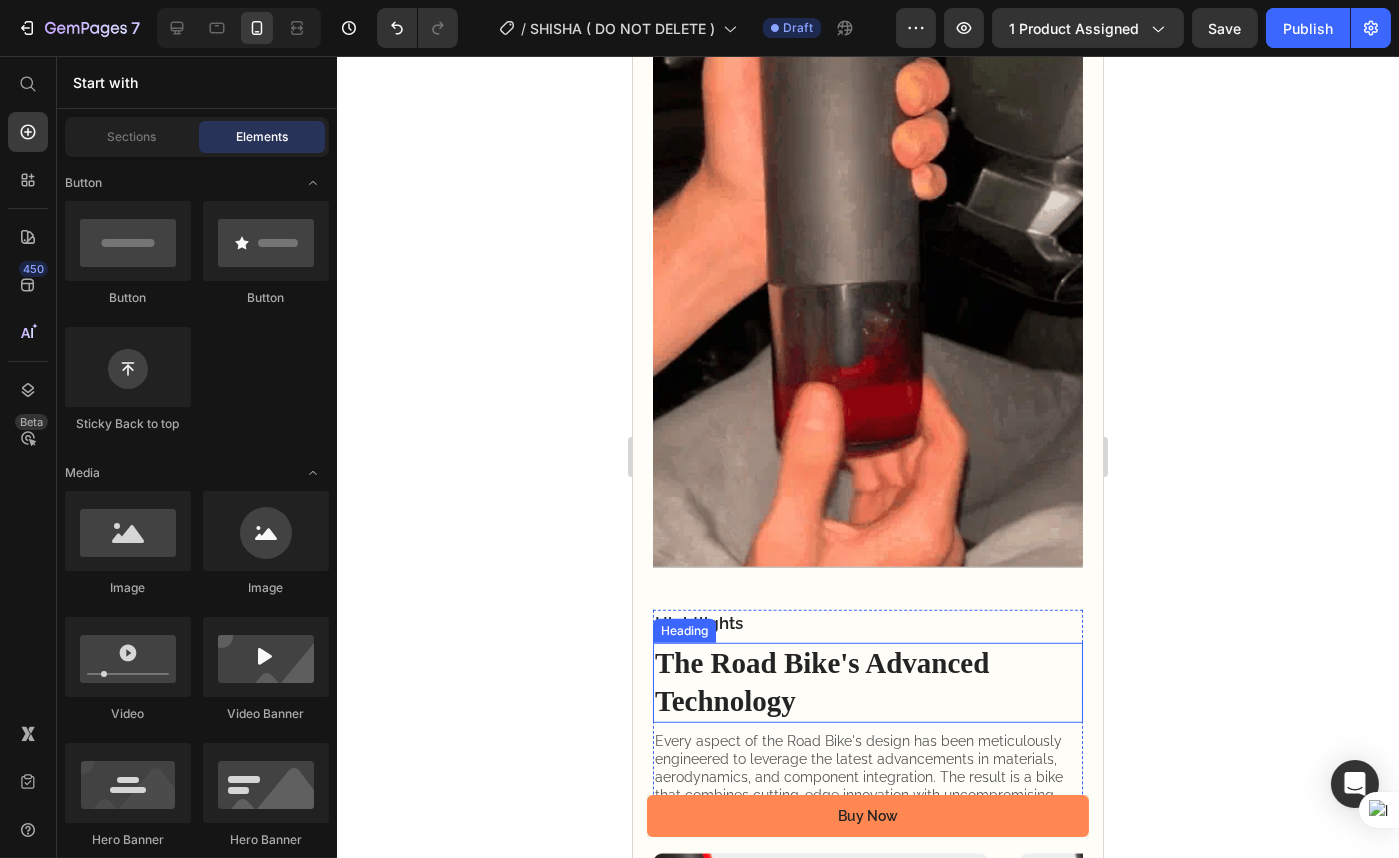 scroll, scrollTop: 2980, scrollLeft: 0, axis: vertical 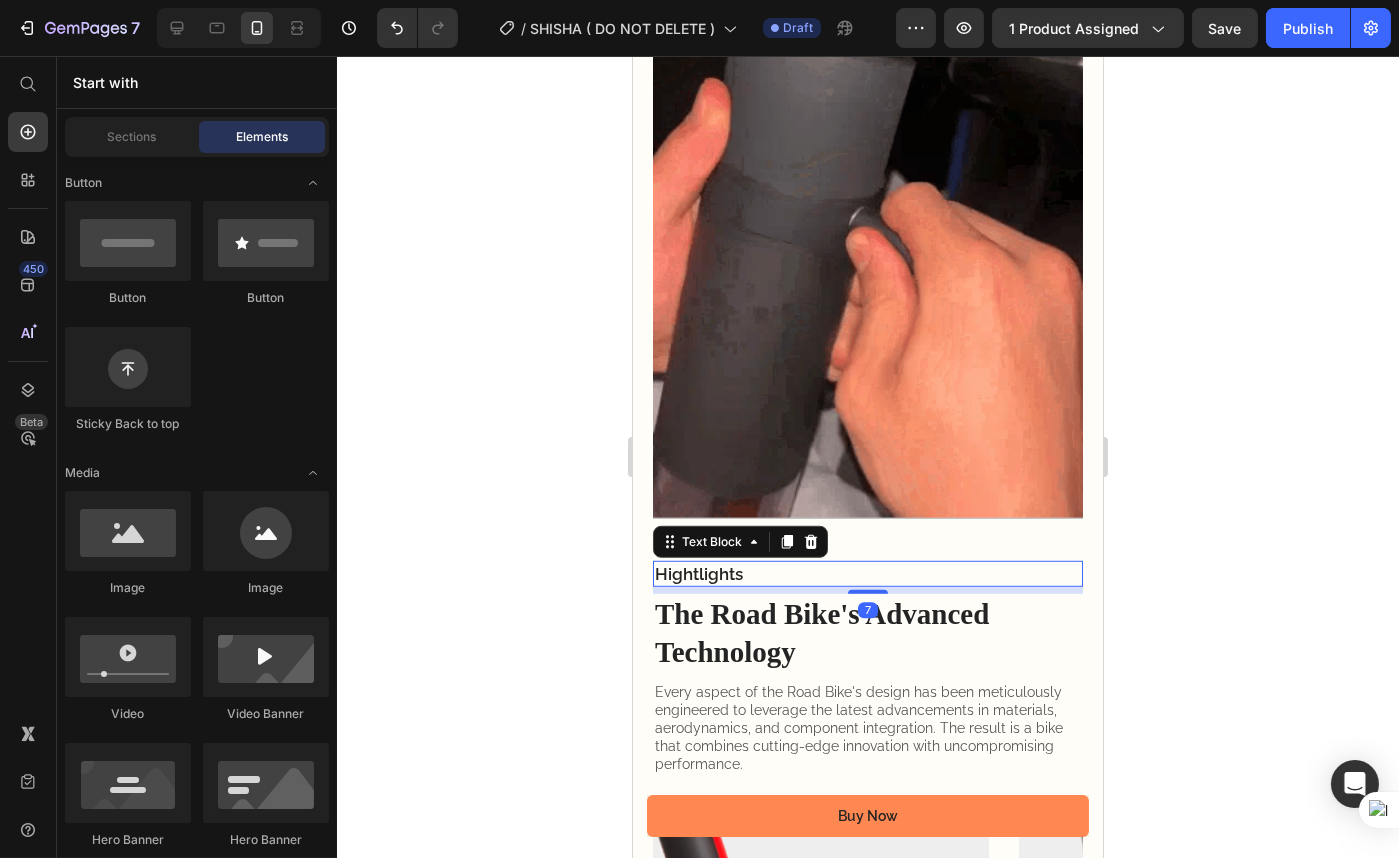 click on "Hightlights" at bounding box center (867, 574) 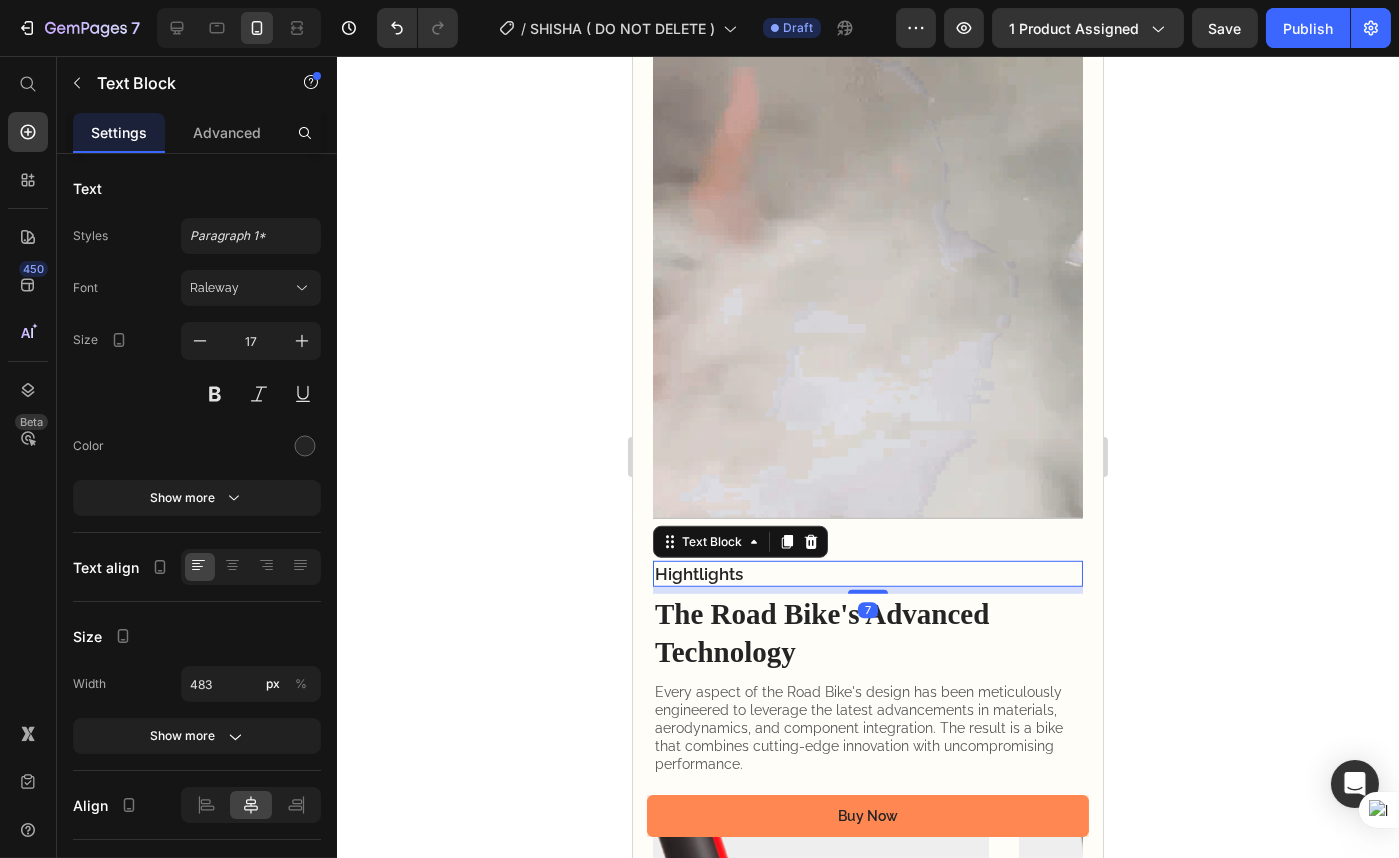 click on "Hightlights" at bounding box center [867, 574] 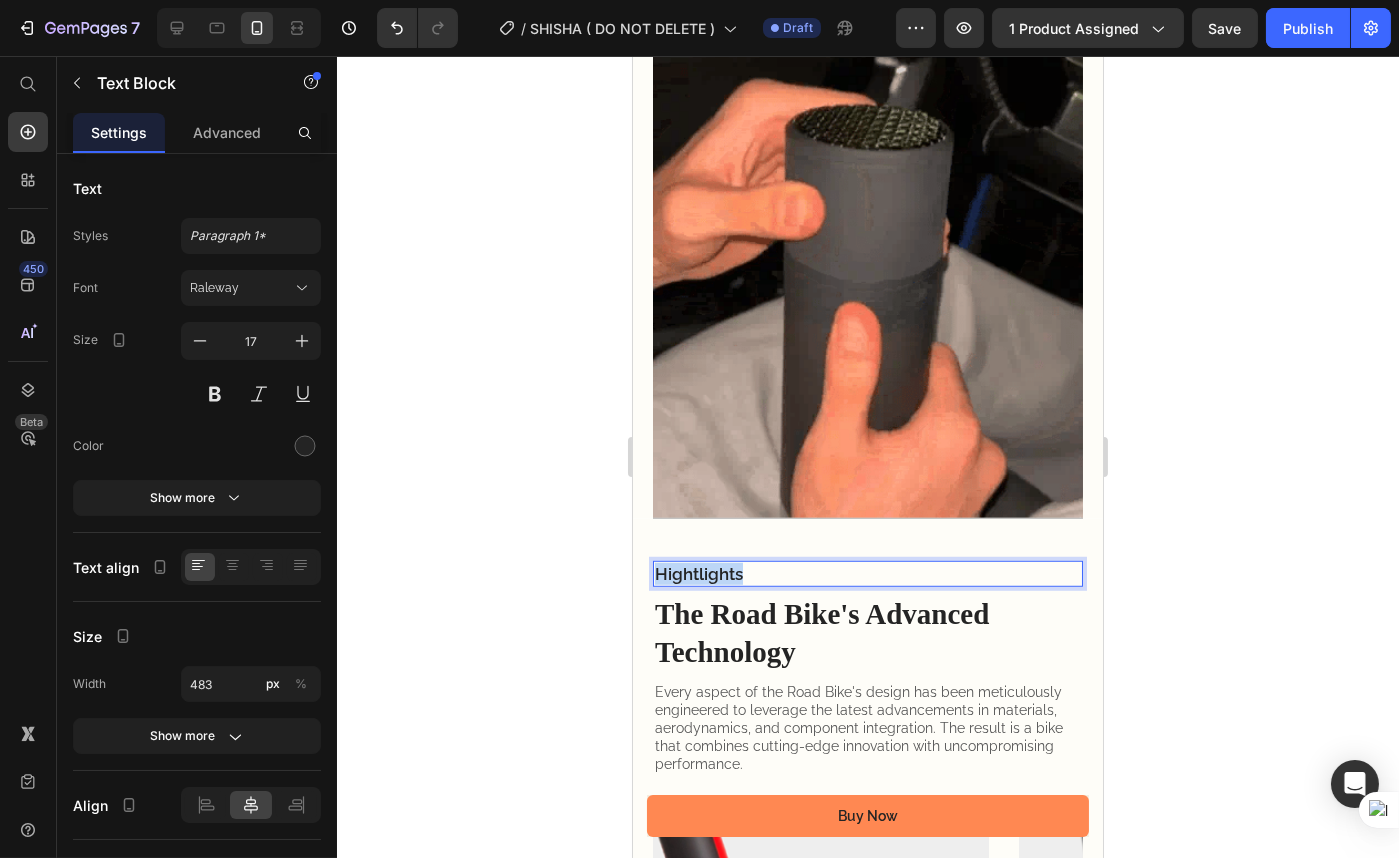 click on "Hightlights" at bounding box center (867, 574) 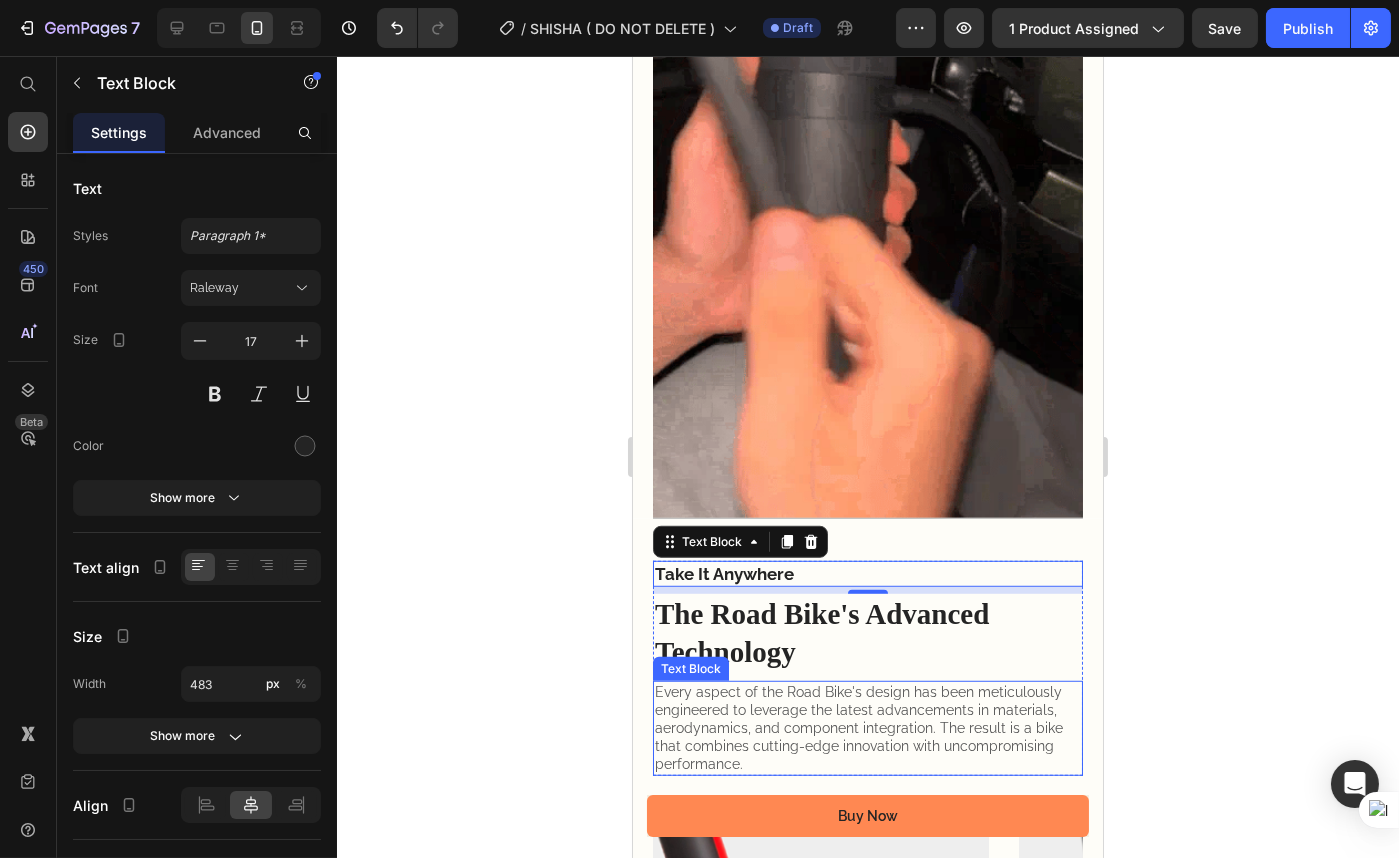 click on "Every aspect of the Road Bike's design has been meticulously engineered to leverage the latest advancements in materials, aerodynamics, and component integration. The result is a bike that combines cutting-edge innovation with uncompromising performance." at bounding box center [867, 728] 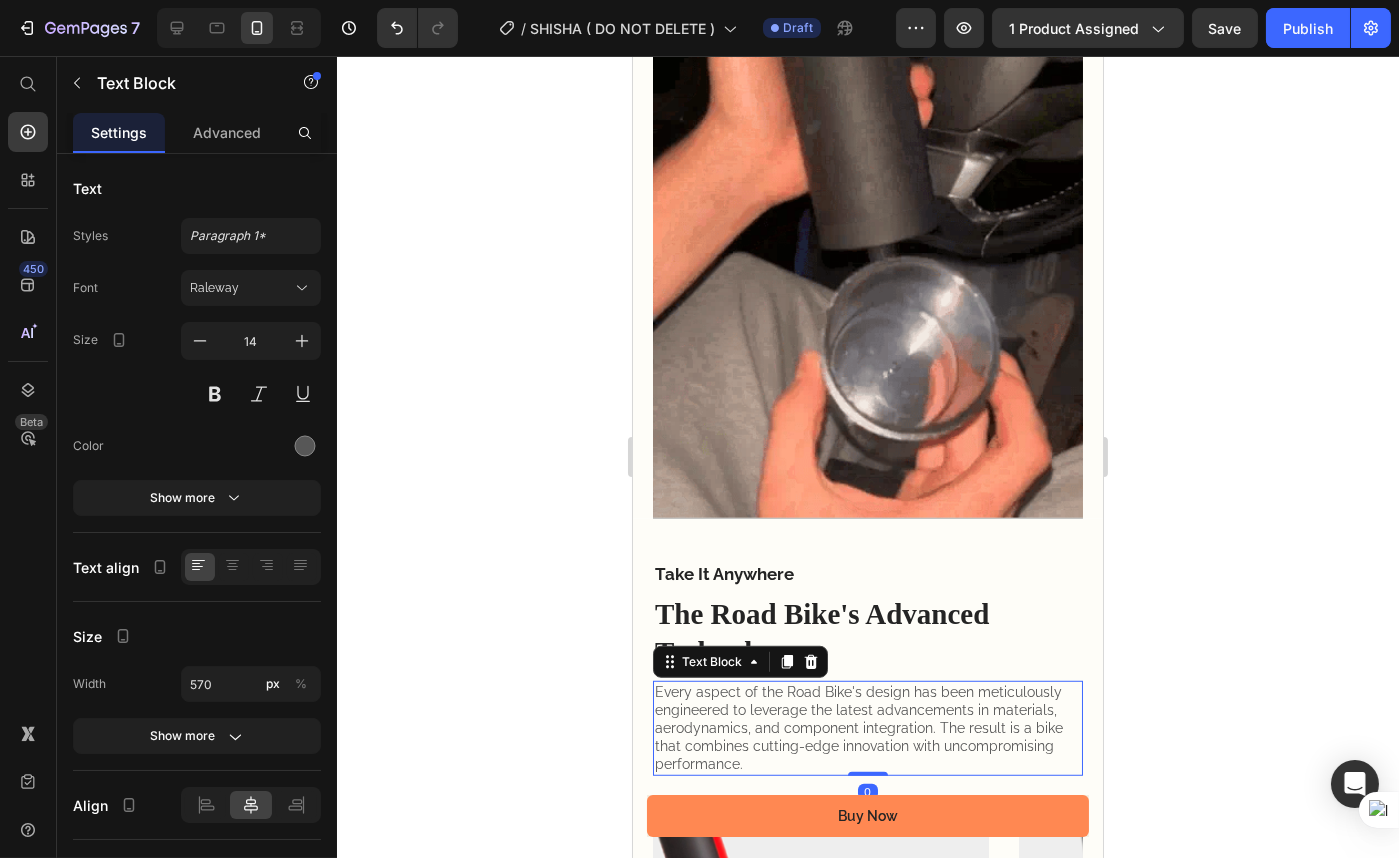 click on "Every aspect of the Road Bike's design has been meticulously engineered to leverage the latest advancements in materials, aerodynamics, and component integration. The result is a bike that combines cutting-edge innovation with uncompromising performance." at bounding box center [867, 728] 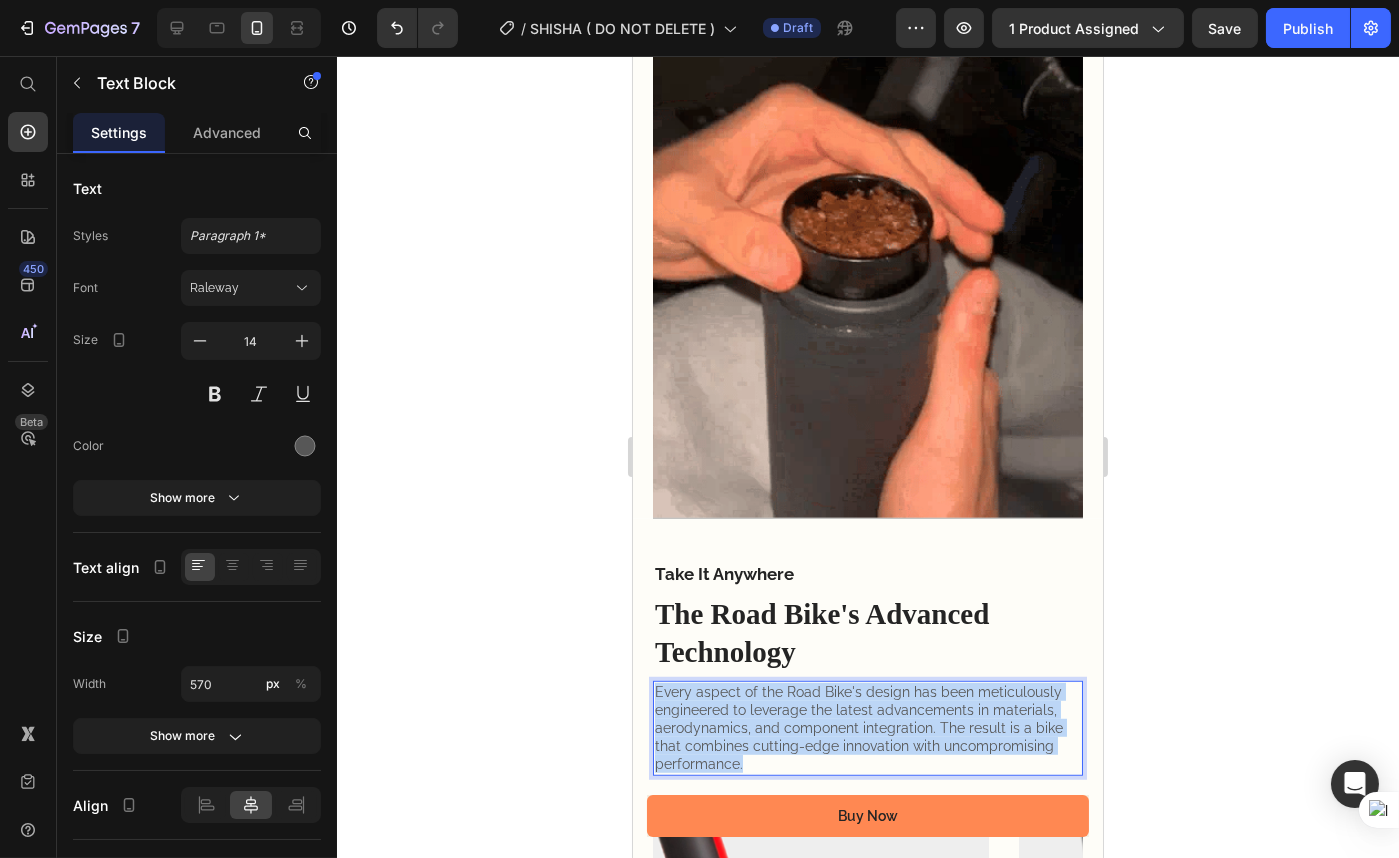 click on "Every aspect of the Road Bike's design has been meticulously engineered to leverage the latest advancements in materials, aerodynamics, and component integration. The result is a bike that combines cutting-edge innovation with uncompromising performance." at bounding box center (867, 728) 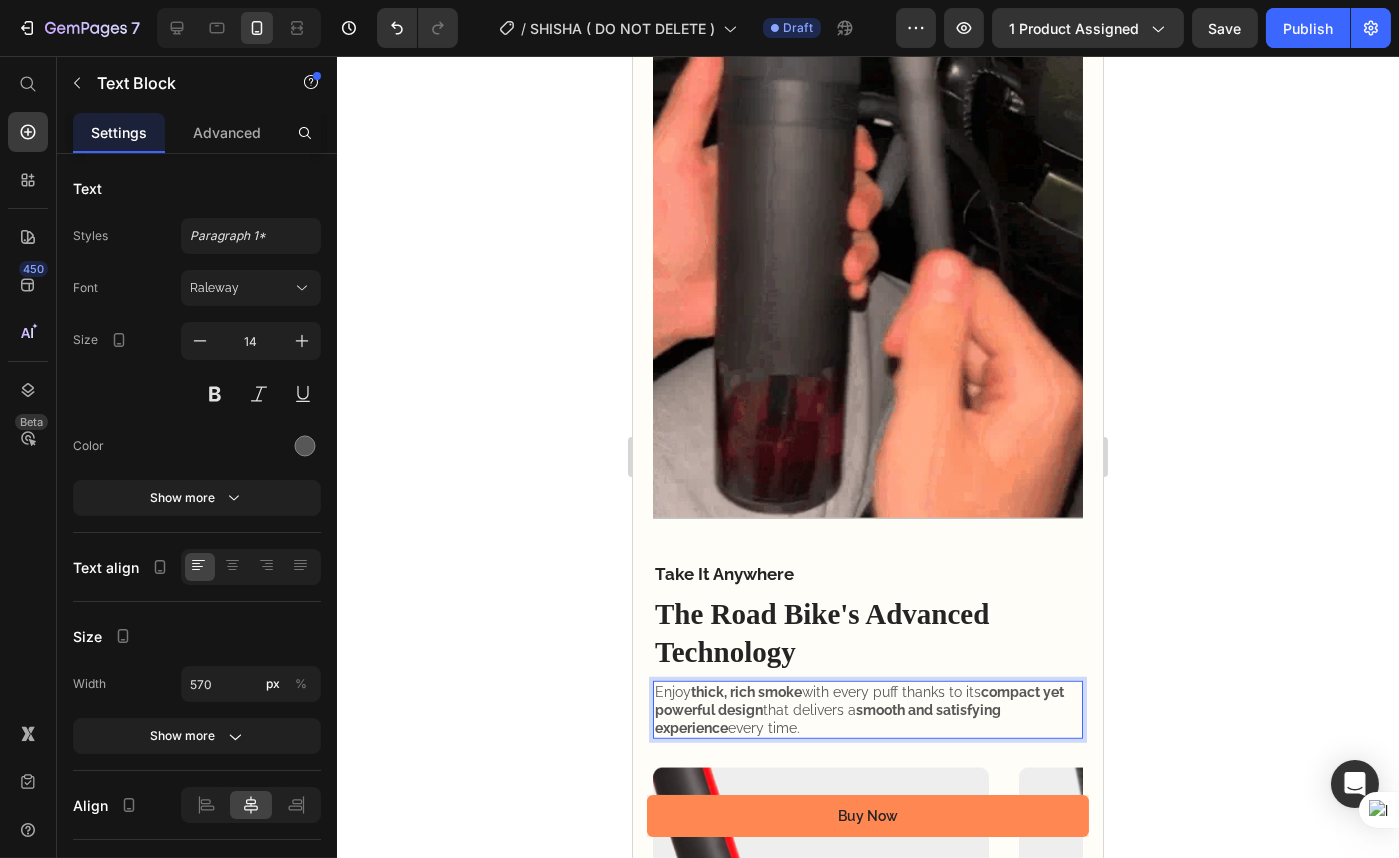 click 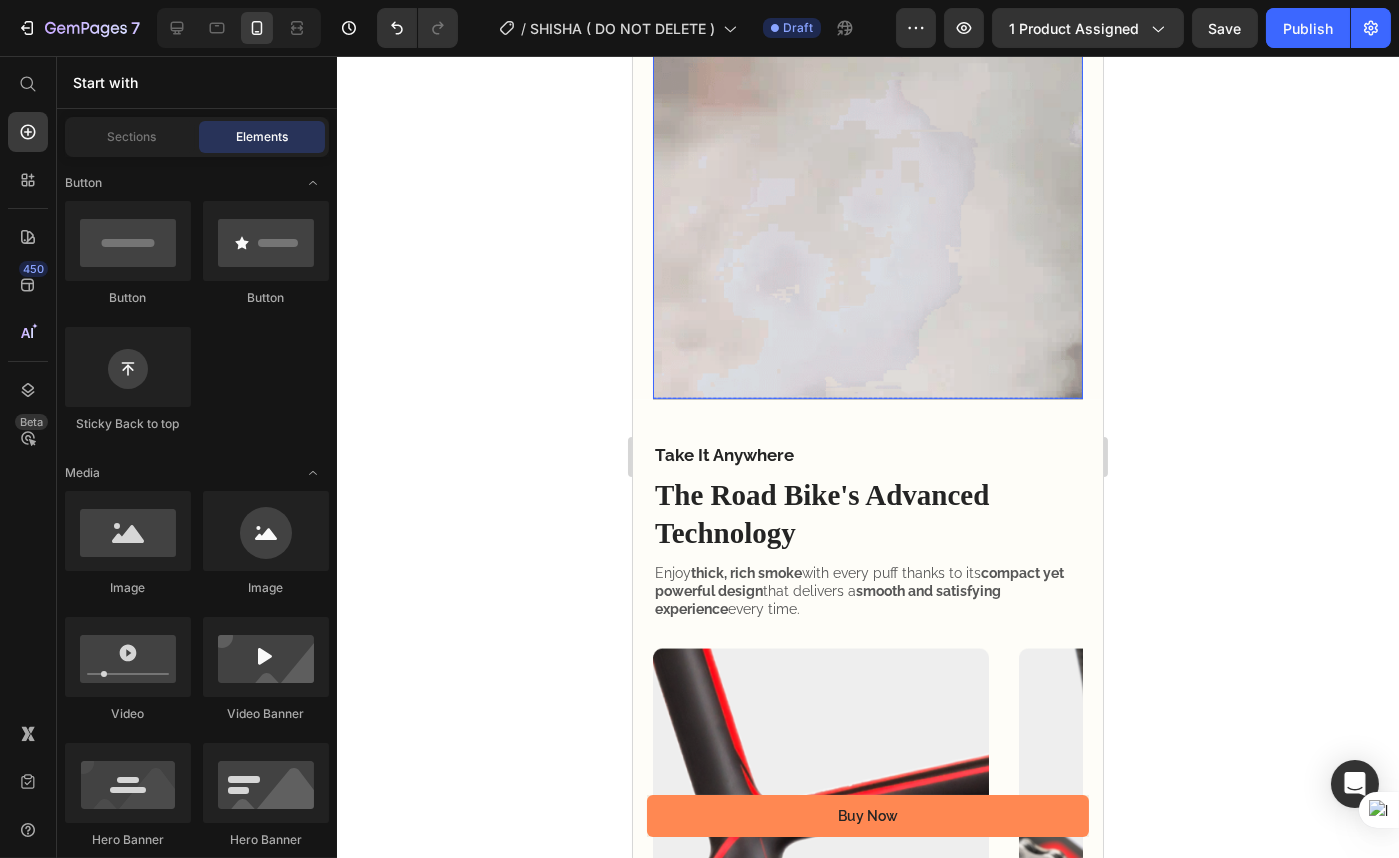 scroll, scrollTop: 3253, scrollLeft: 0, axis: vertical 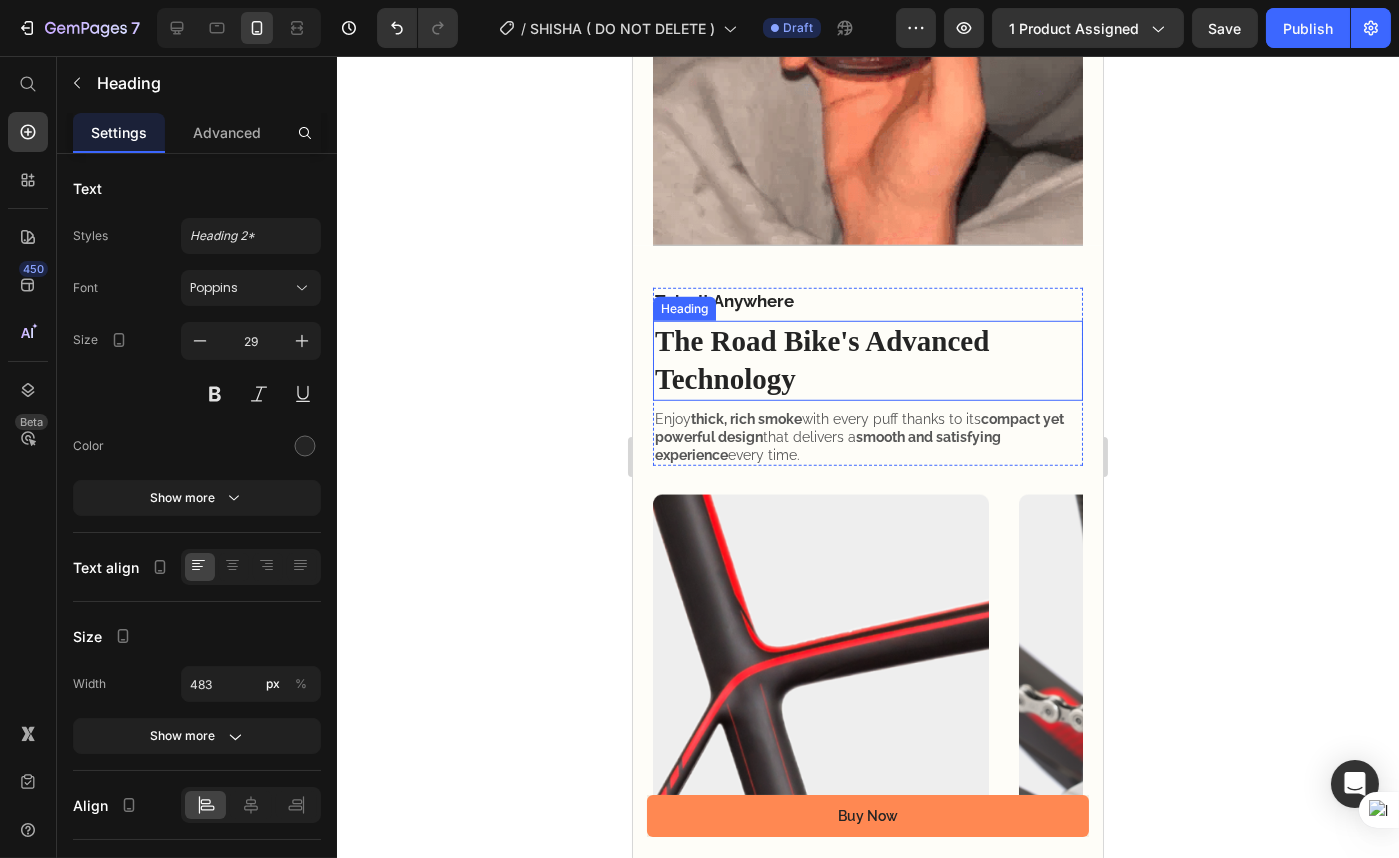 click on "The Road Bike's Advanced Technology" at bounding box center [867, 360] 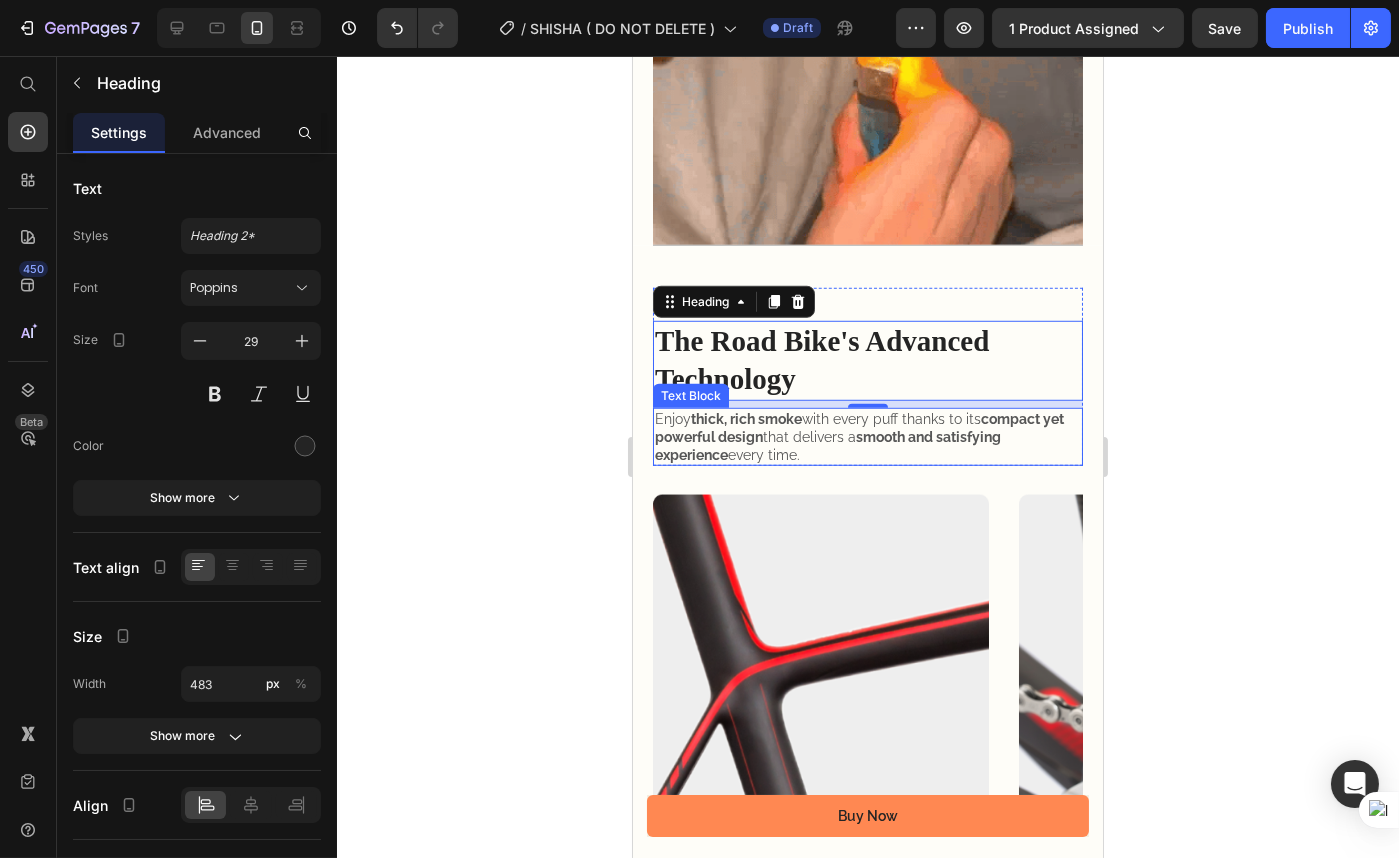 click on "Enjoy  thick, rich smoke  with every puff thanks to its  compact yet powerful design  that delivers a  smooth and satisfying experience  every time." at bounding box center [867, 437] 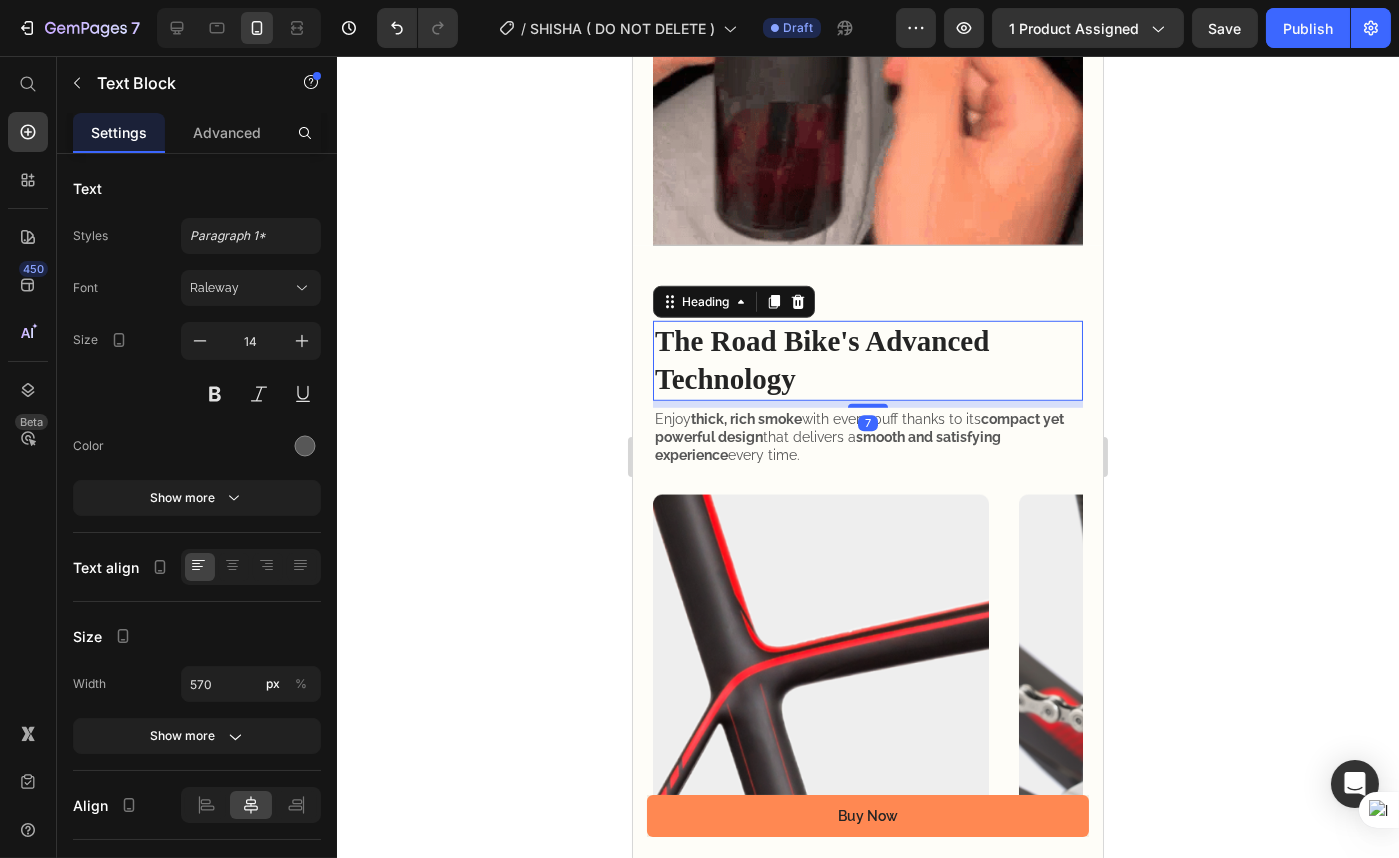 click on "The Road Bike's Advanced Technology" at bounding box center (867, 360) 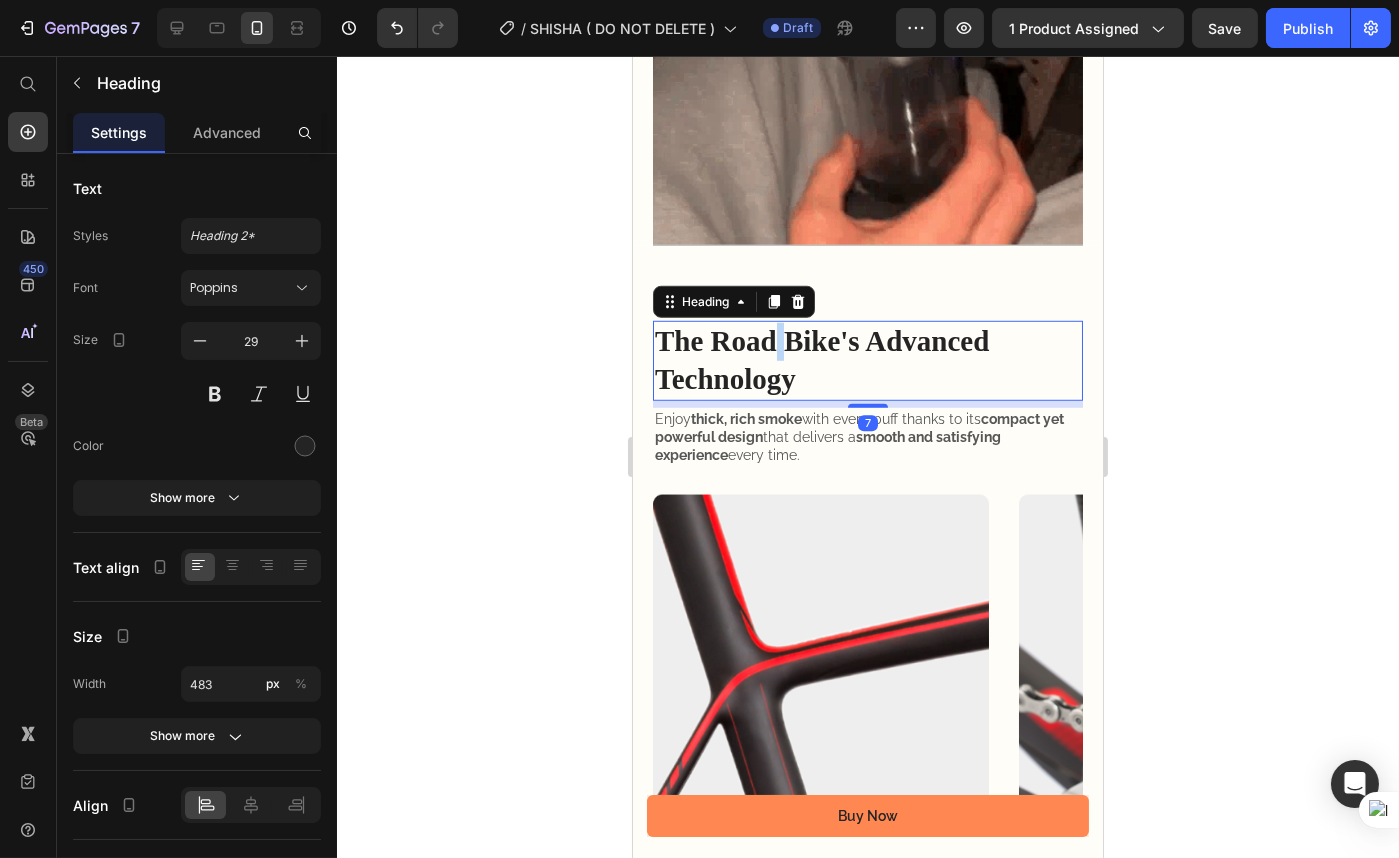 click on "The Road Bike's Advanced Technology" at bounding box center (867, 360) 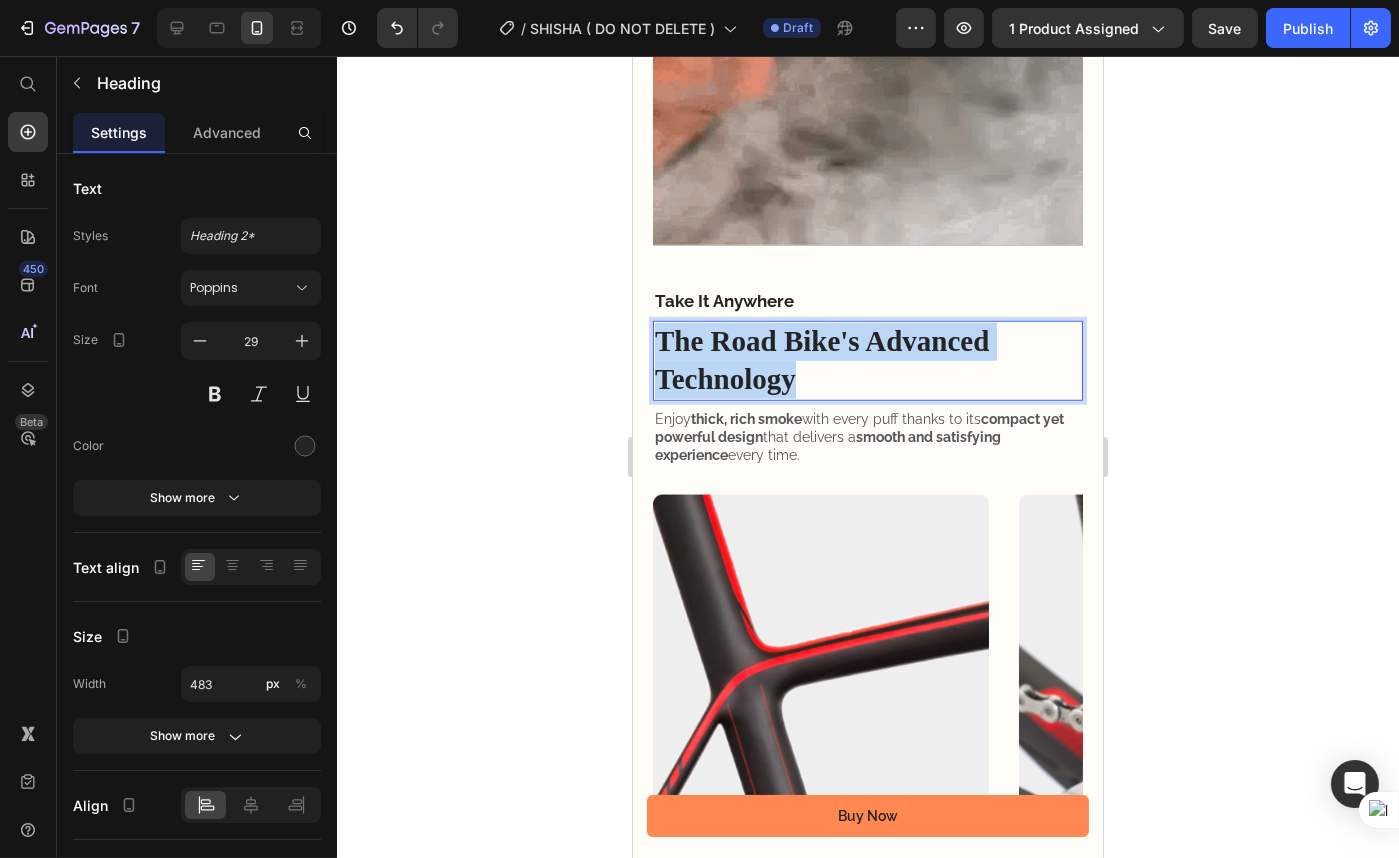 click on "The Road Bike's Advanced Technology" at bounding box center (867, 360) 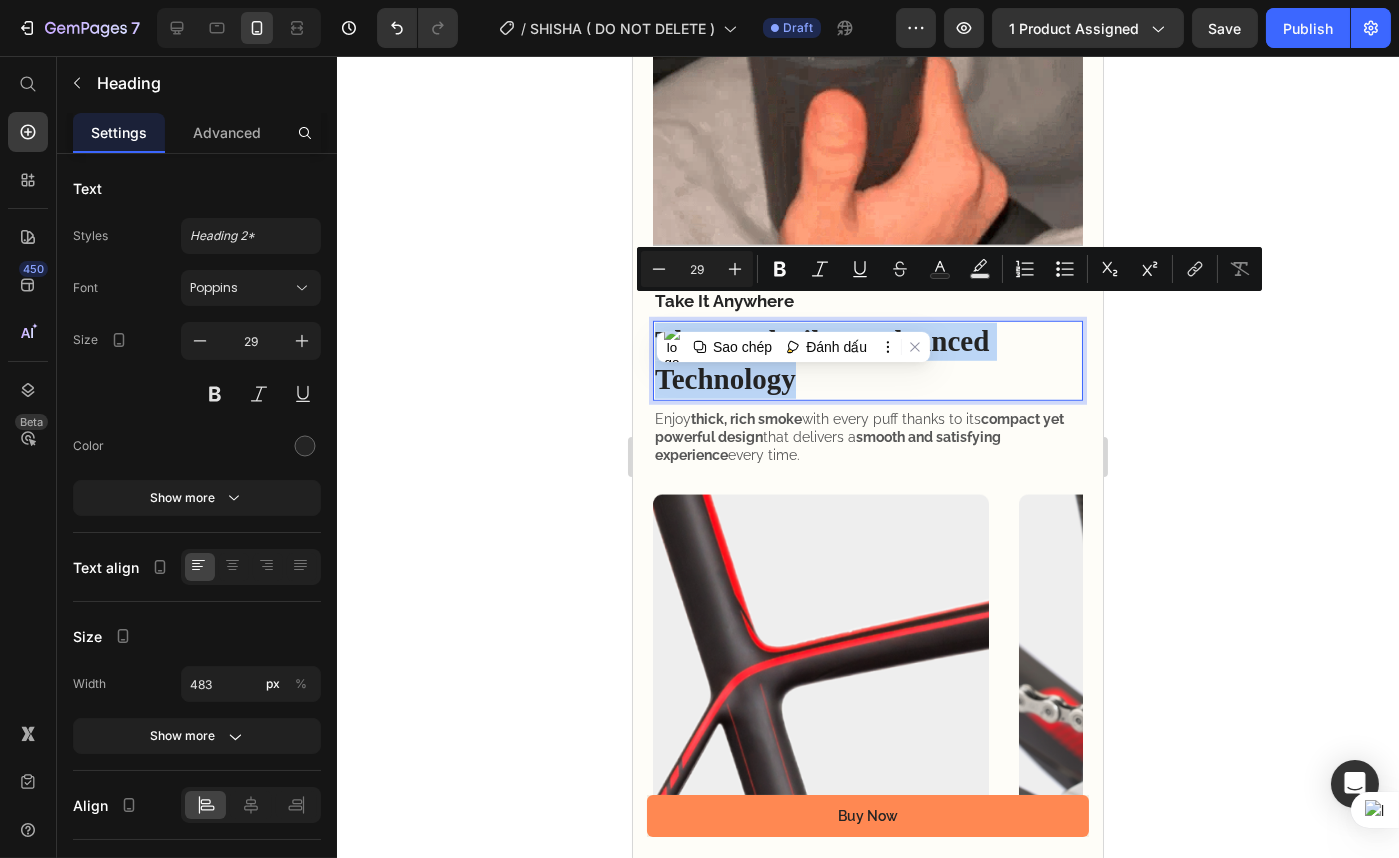 click on "The Road Bike's Advanced Technology" at bounding box center [867, 360] 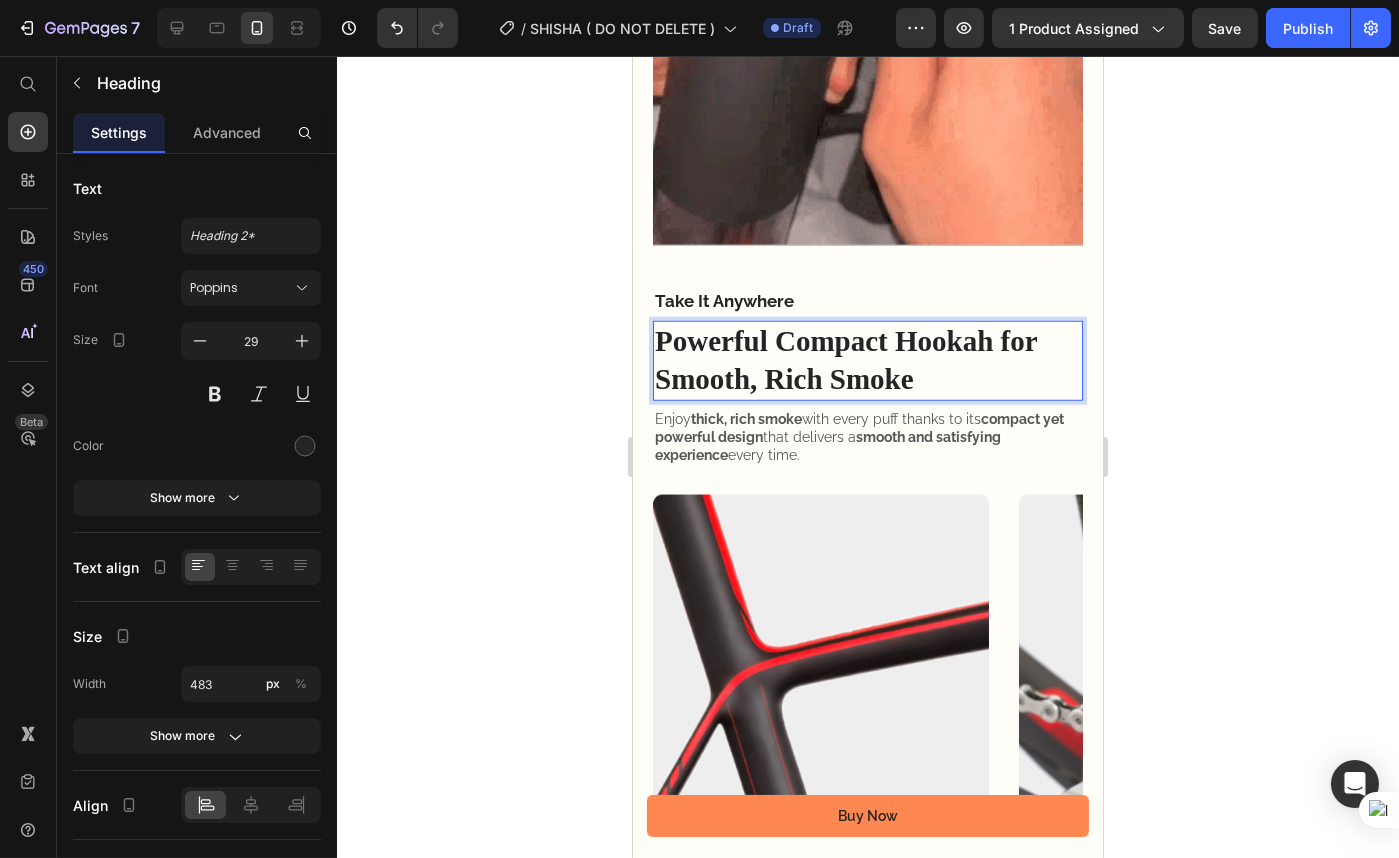 click 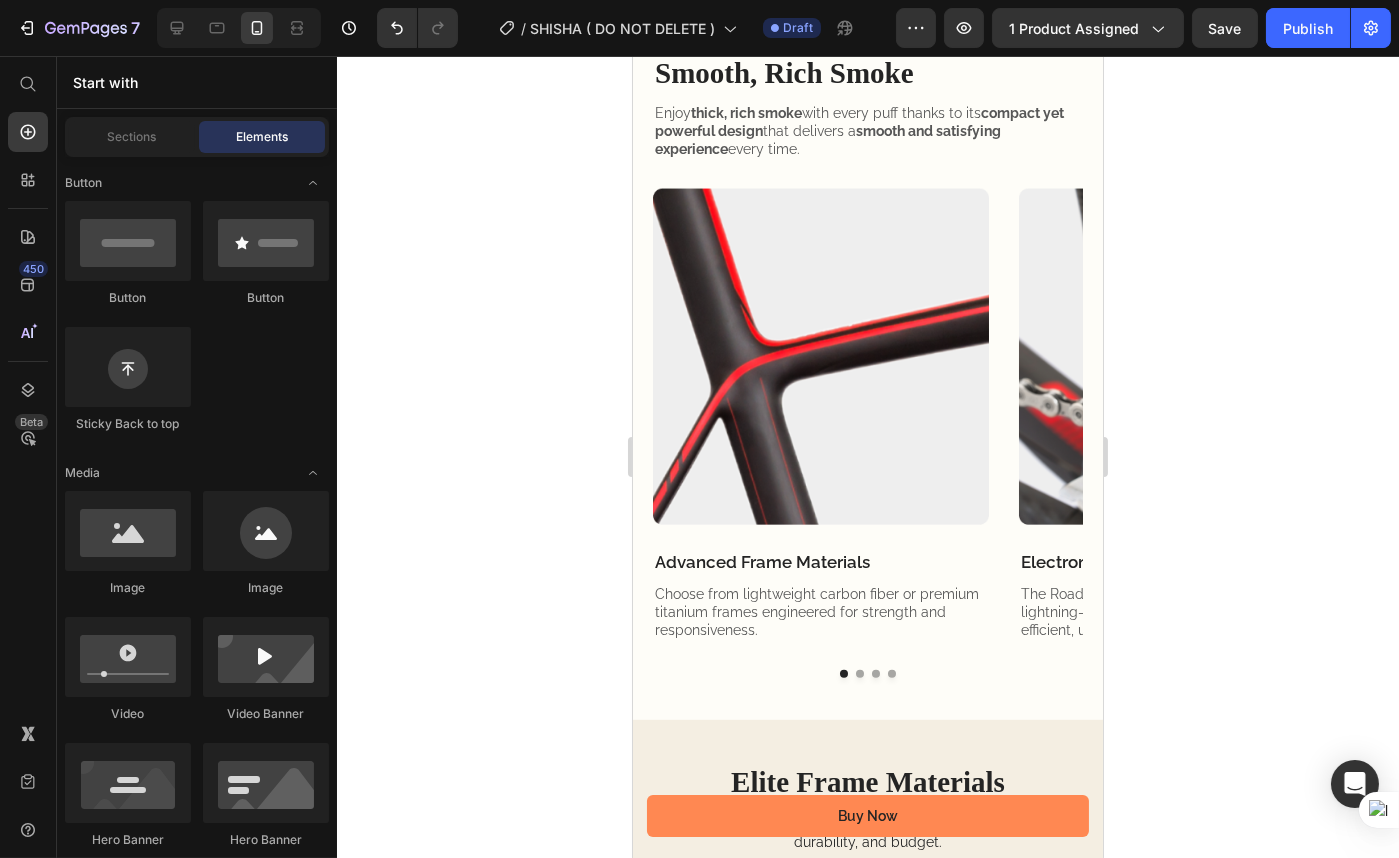 scroll, scrollTop: 3526, scrollLeft: 0, axis: vertical 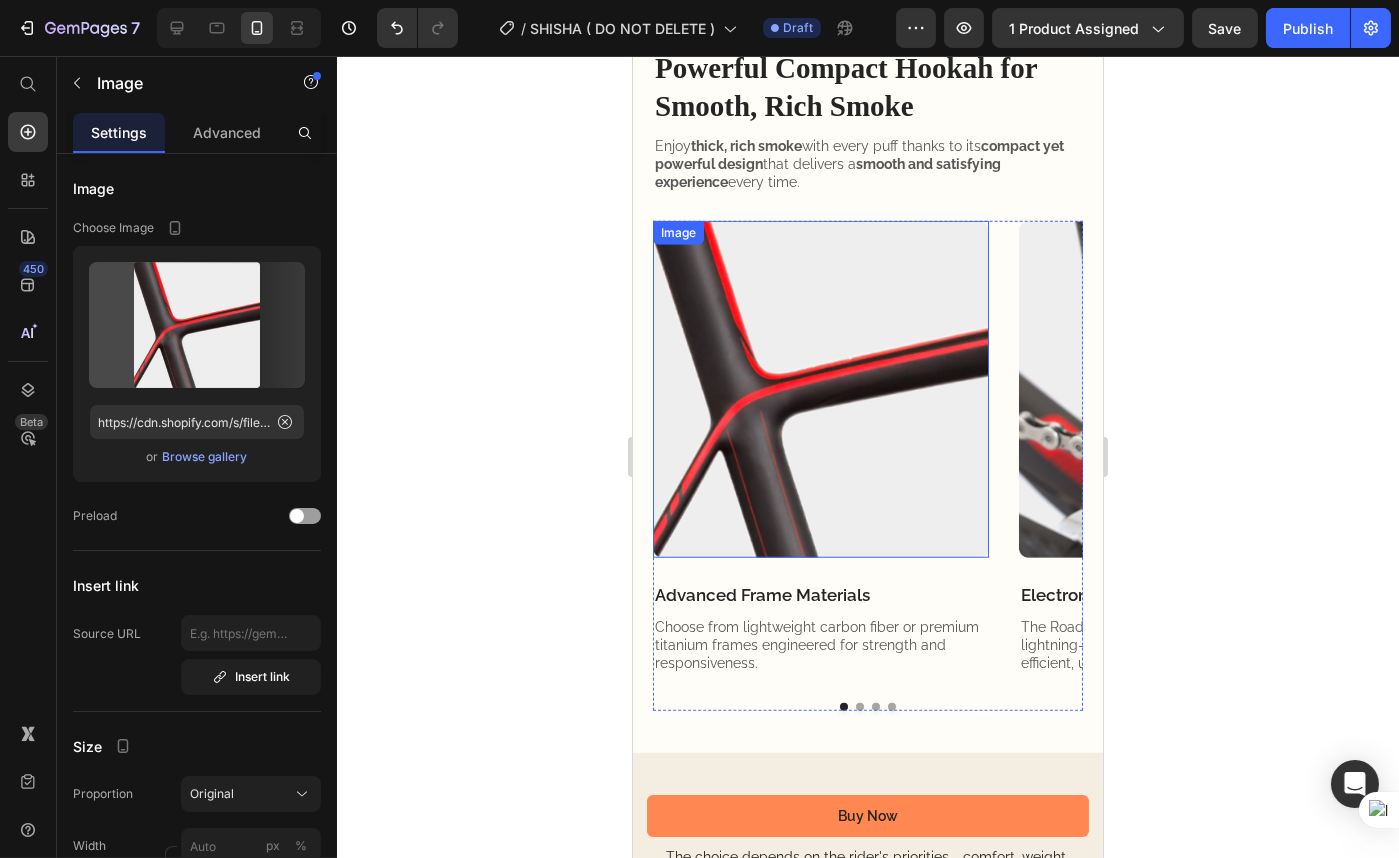click at bounding box center [820, 389] 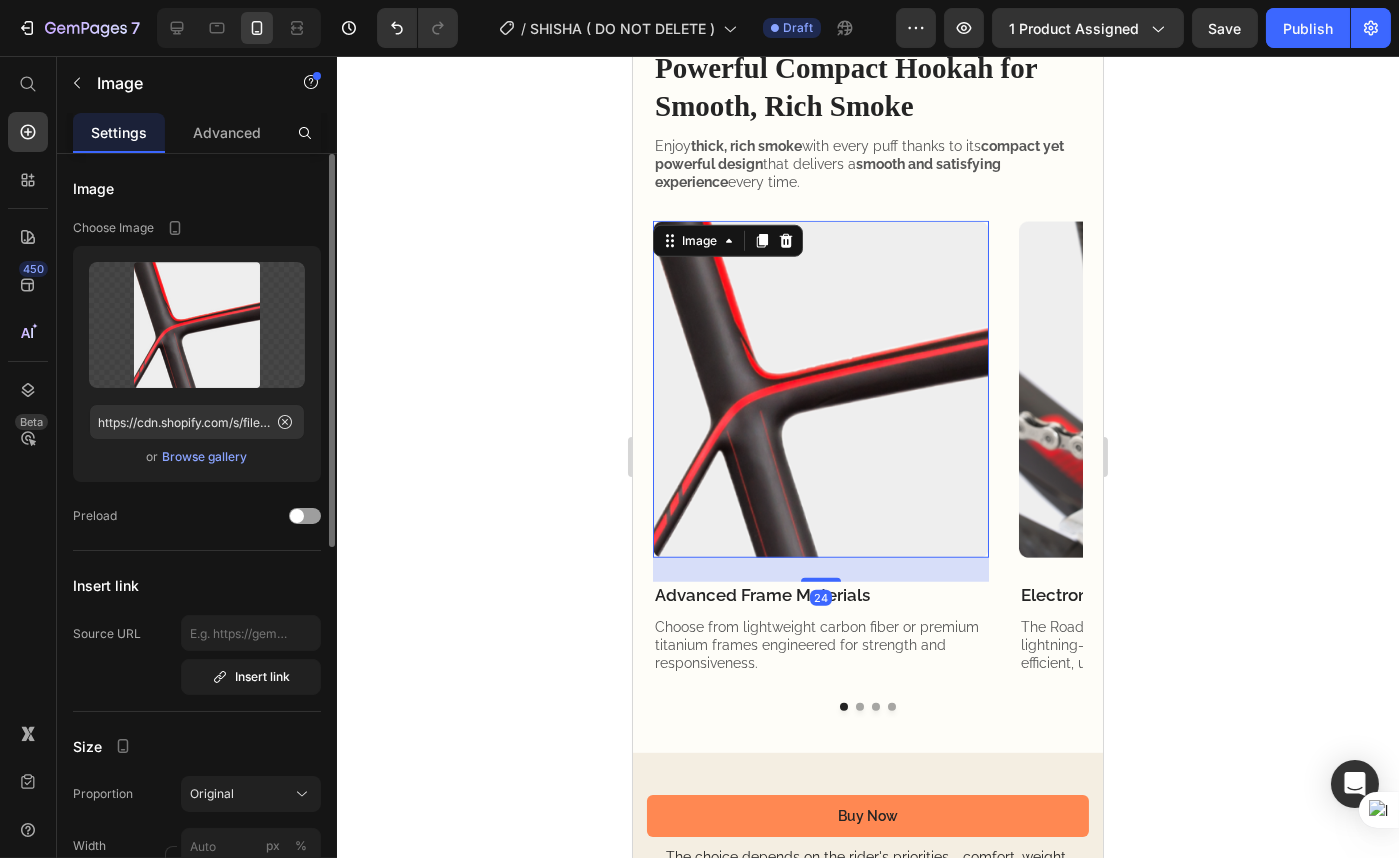 click on "Browse gallery" at bounding box center [205, 457] 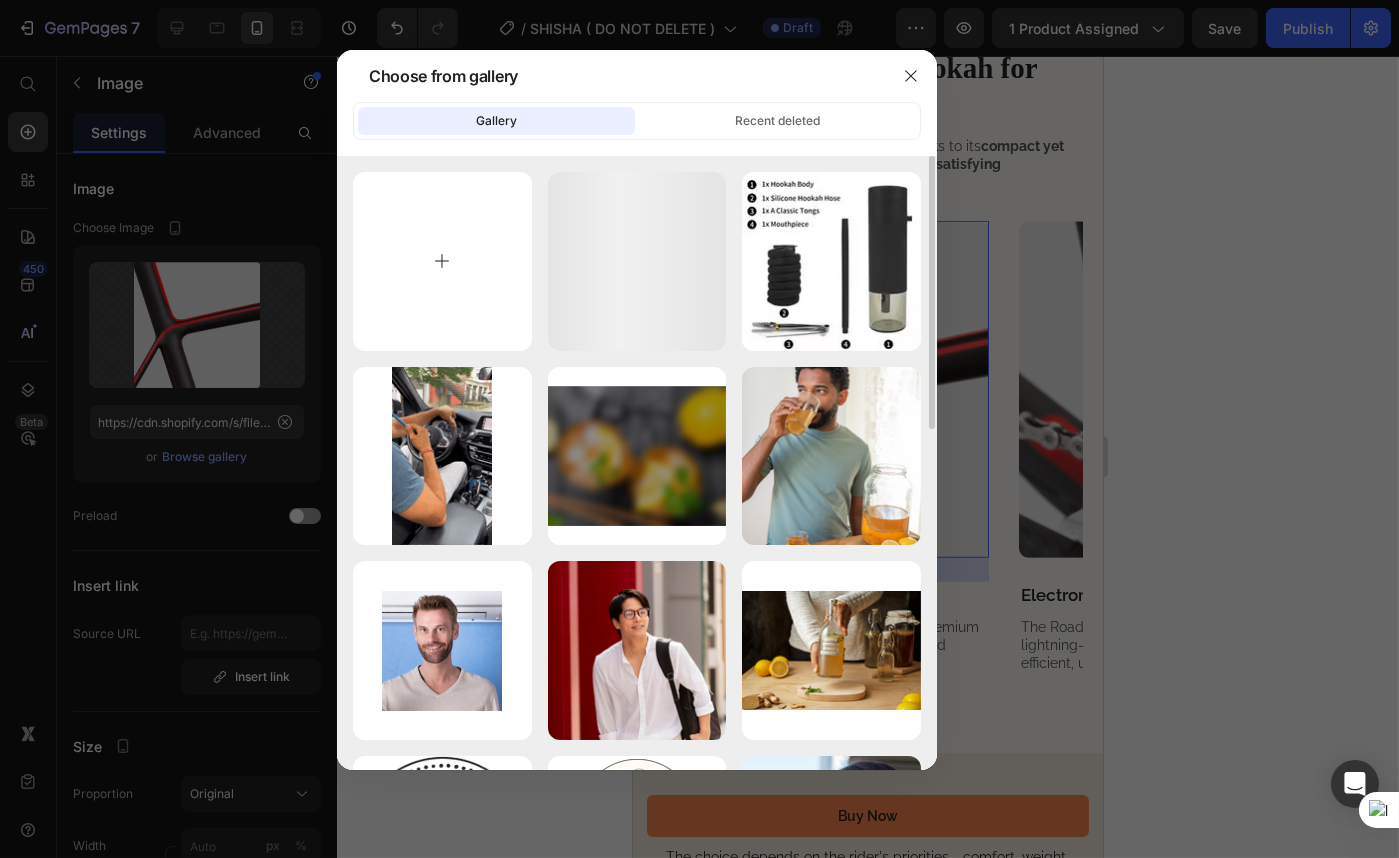 click at bounding box center (442, 261) 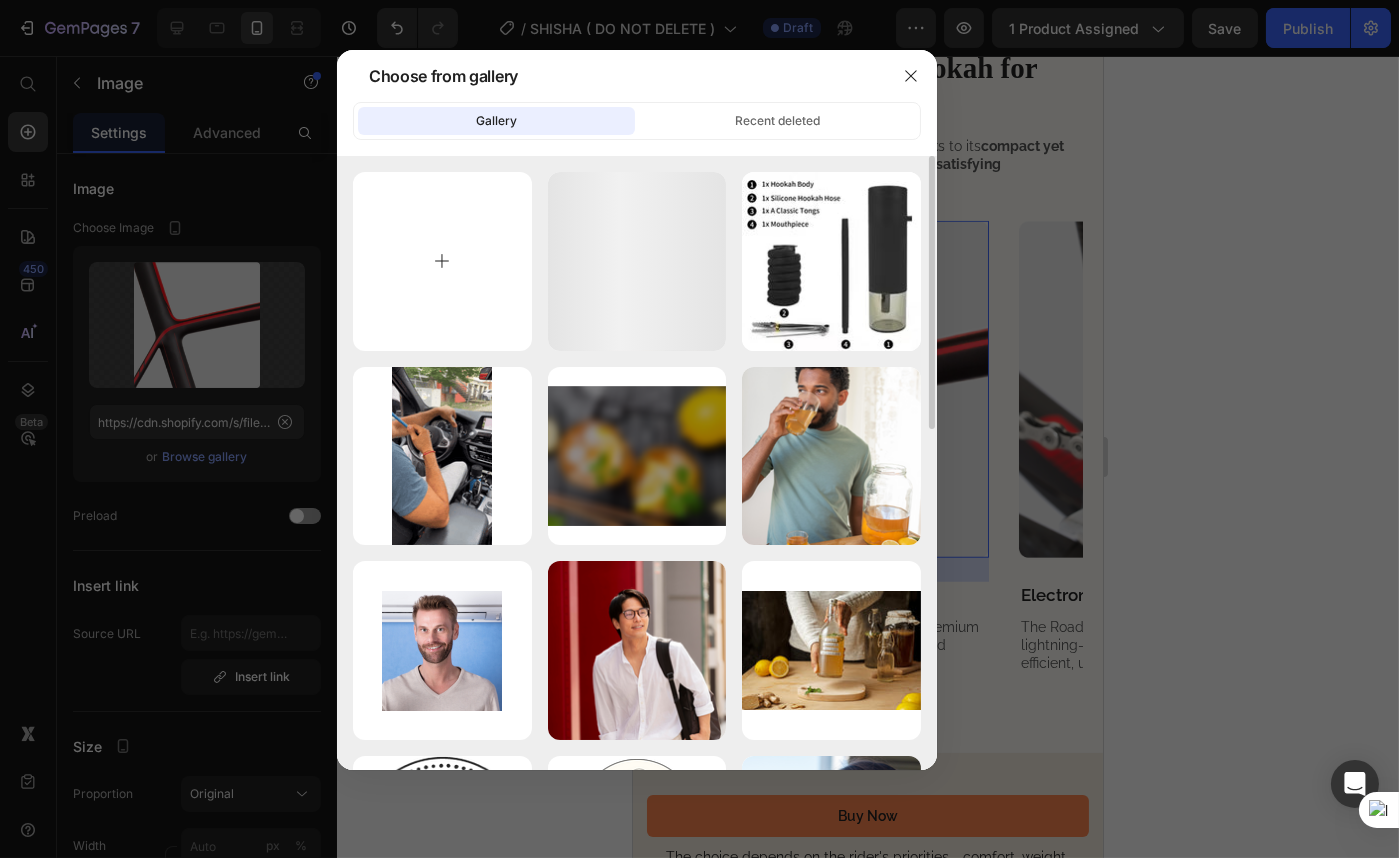 type on "C:\fakepath\IMG_3457.webp" 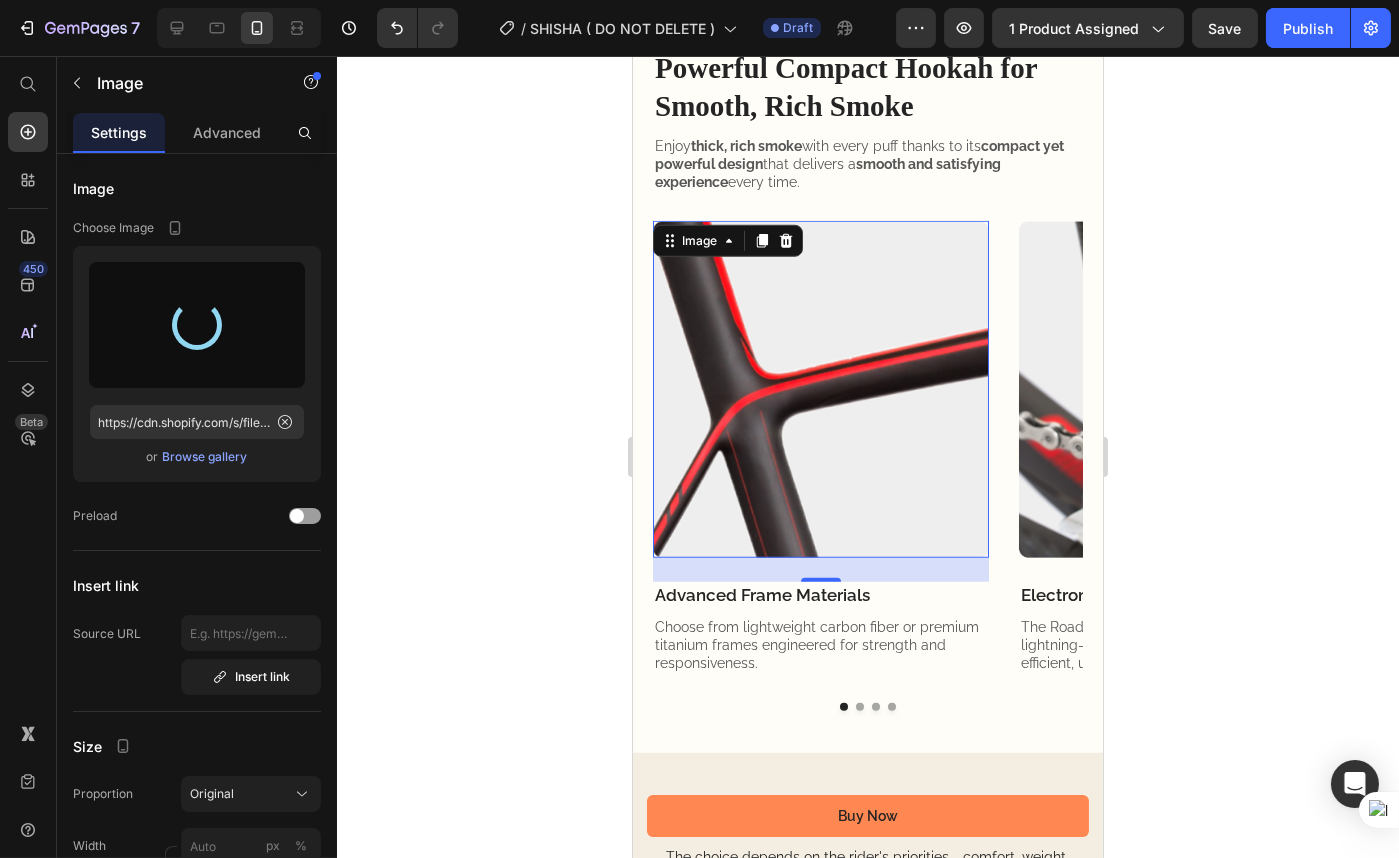 type on "https://cdn.shopify.com/s/files/1/0570/6317/8319/files/gempages_486076584118191358-0e3fbf6f-444e-4c91-b5d9-b21ab9c188a7.webp" 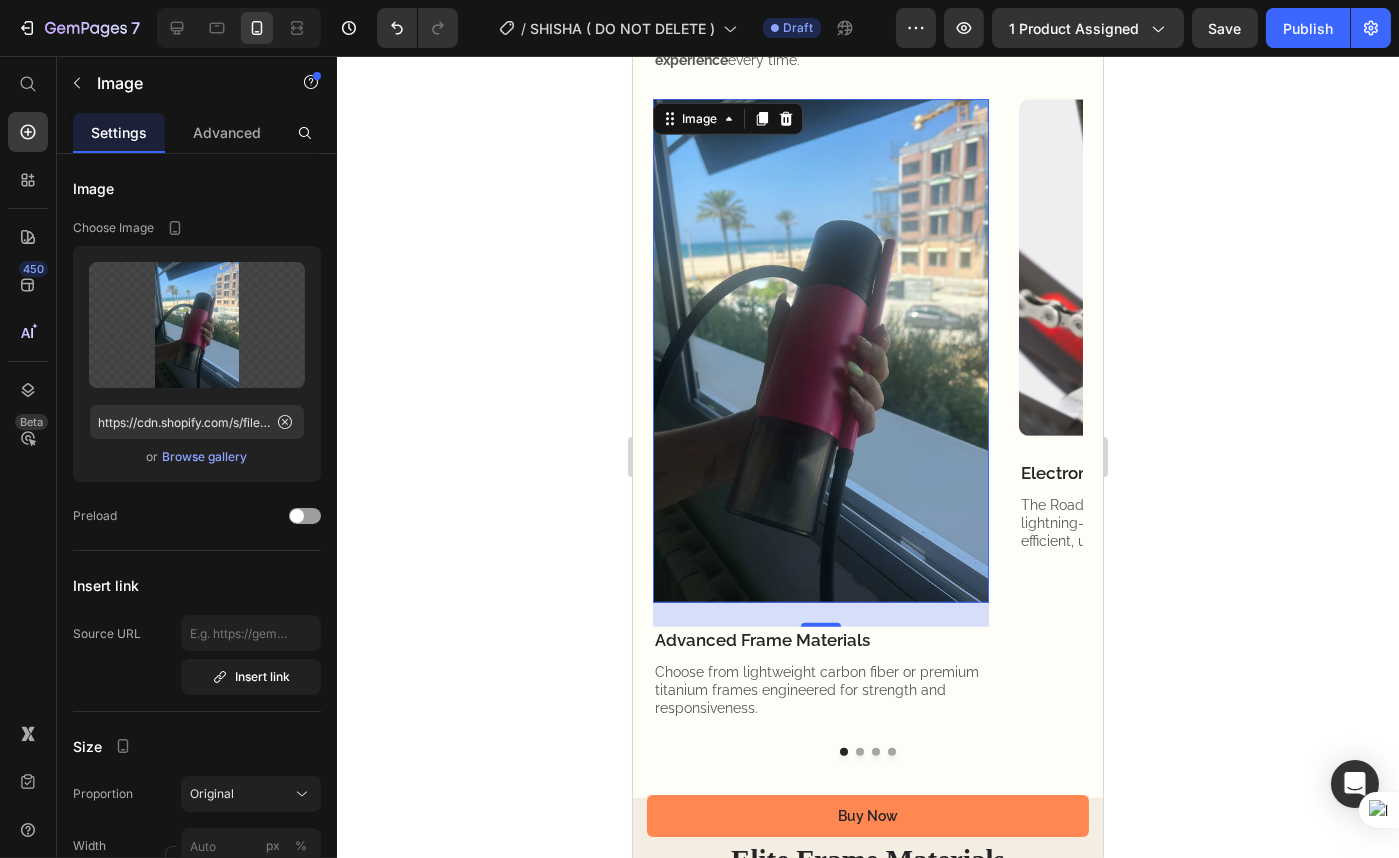 scroll, scrollTop: 3708, scrollLeft: 0, axis: vertical 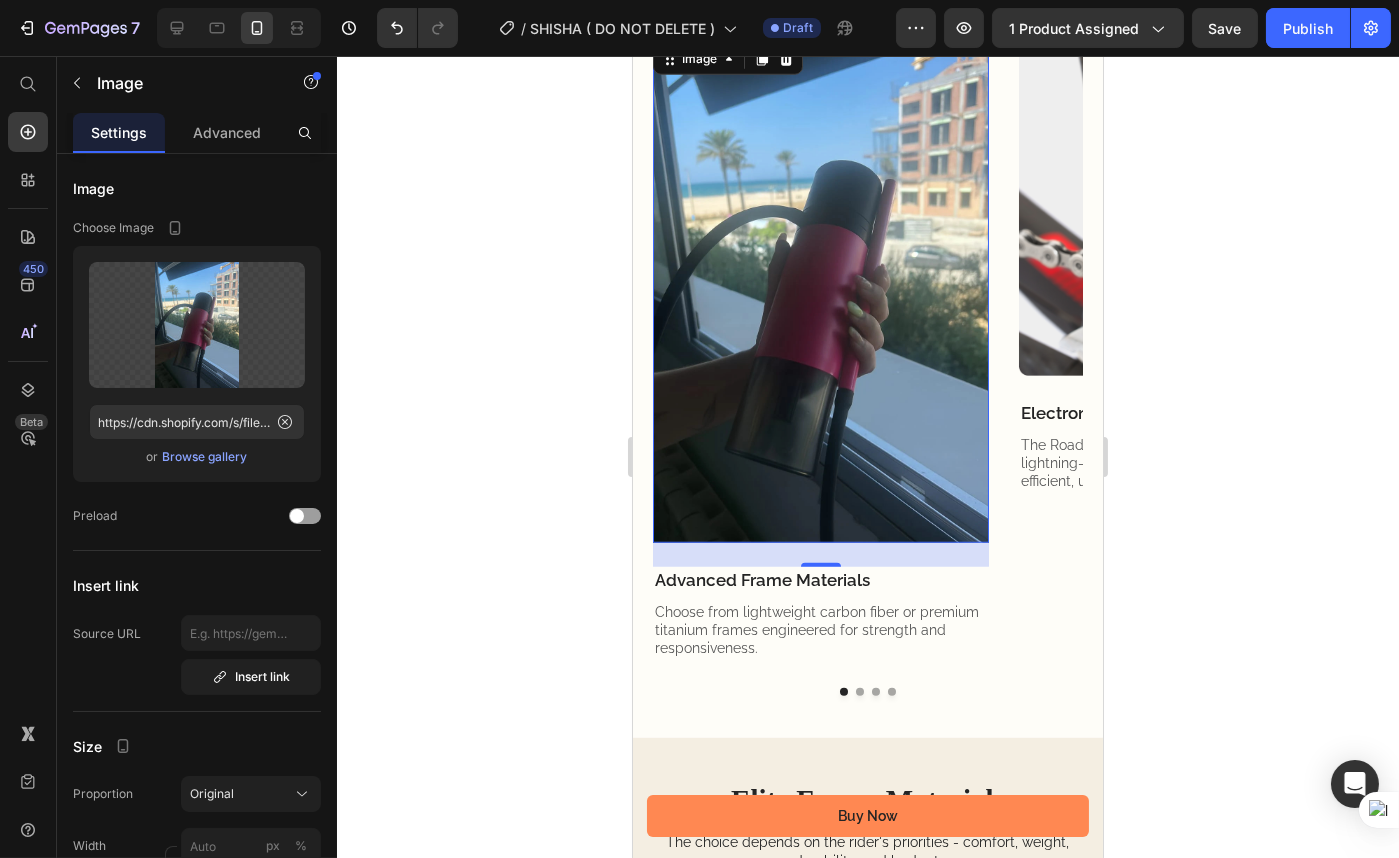 click on "24" at bounding box center (820, 583) 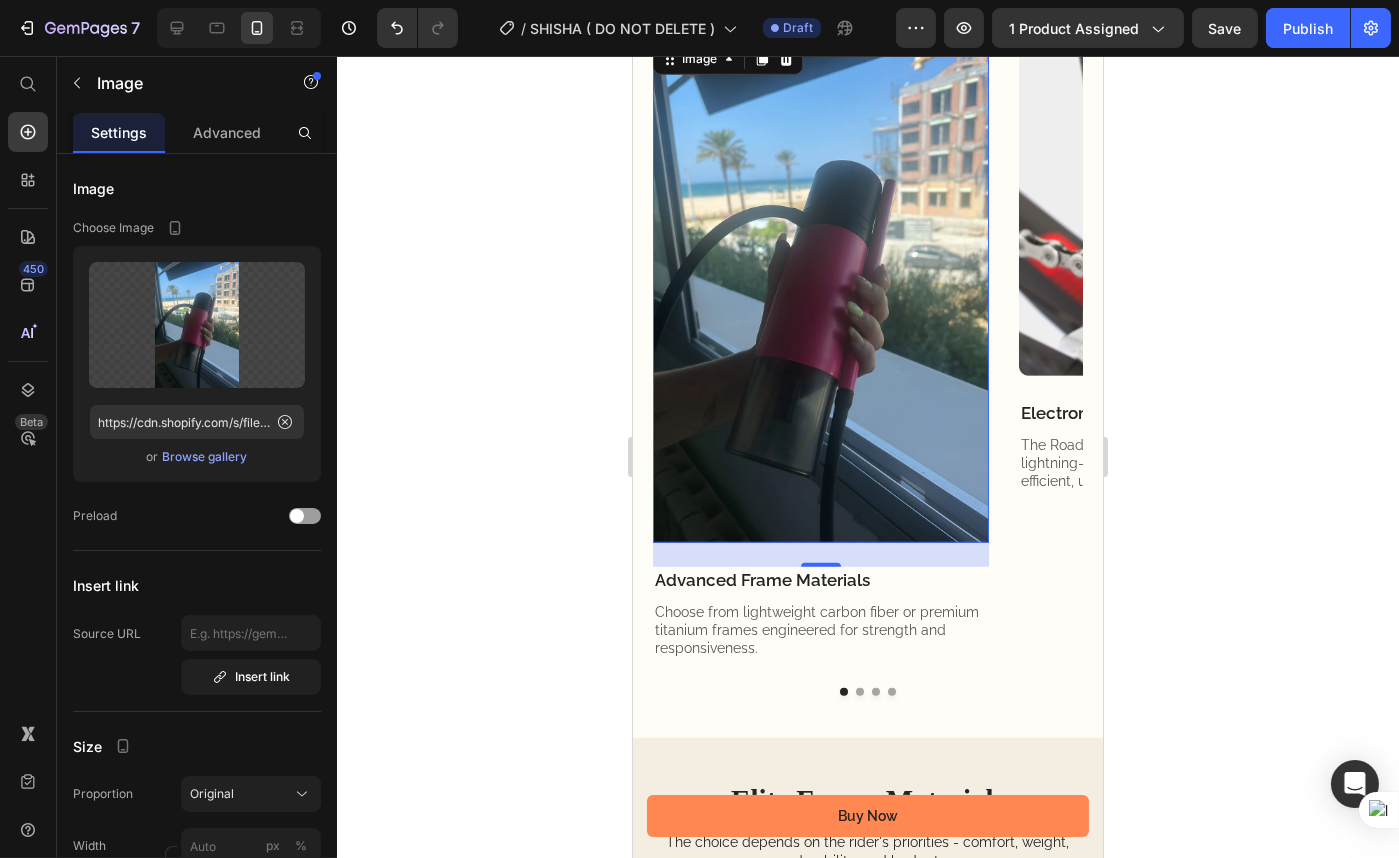 click on "24" at bounding box center (820, 583) 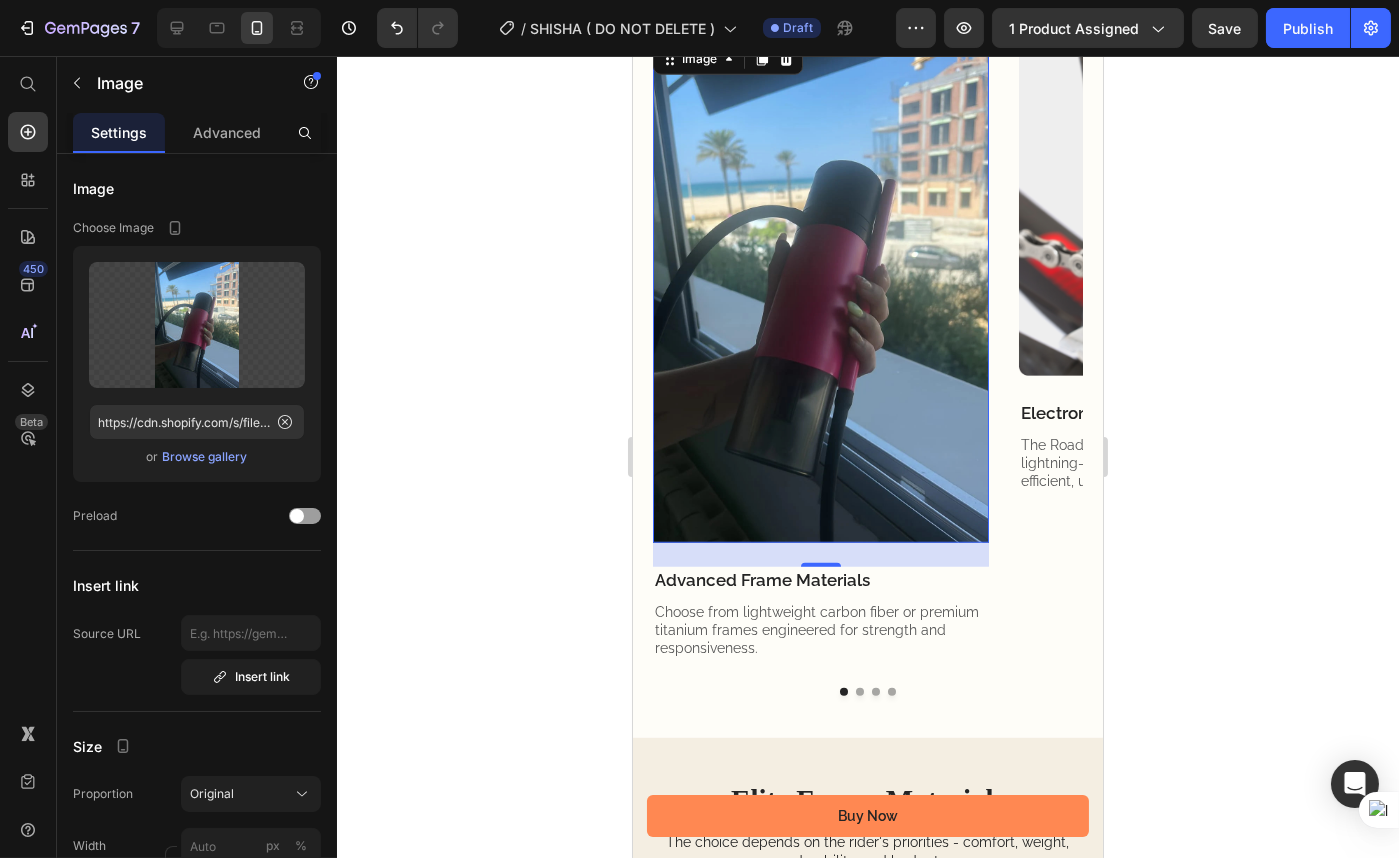 click on "24" at bounding box center [820, 583] 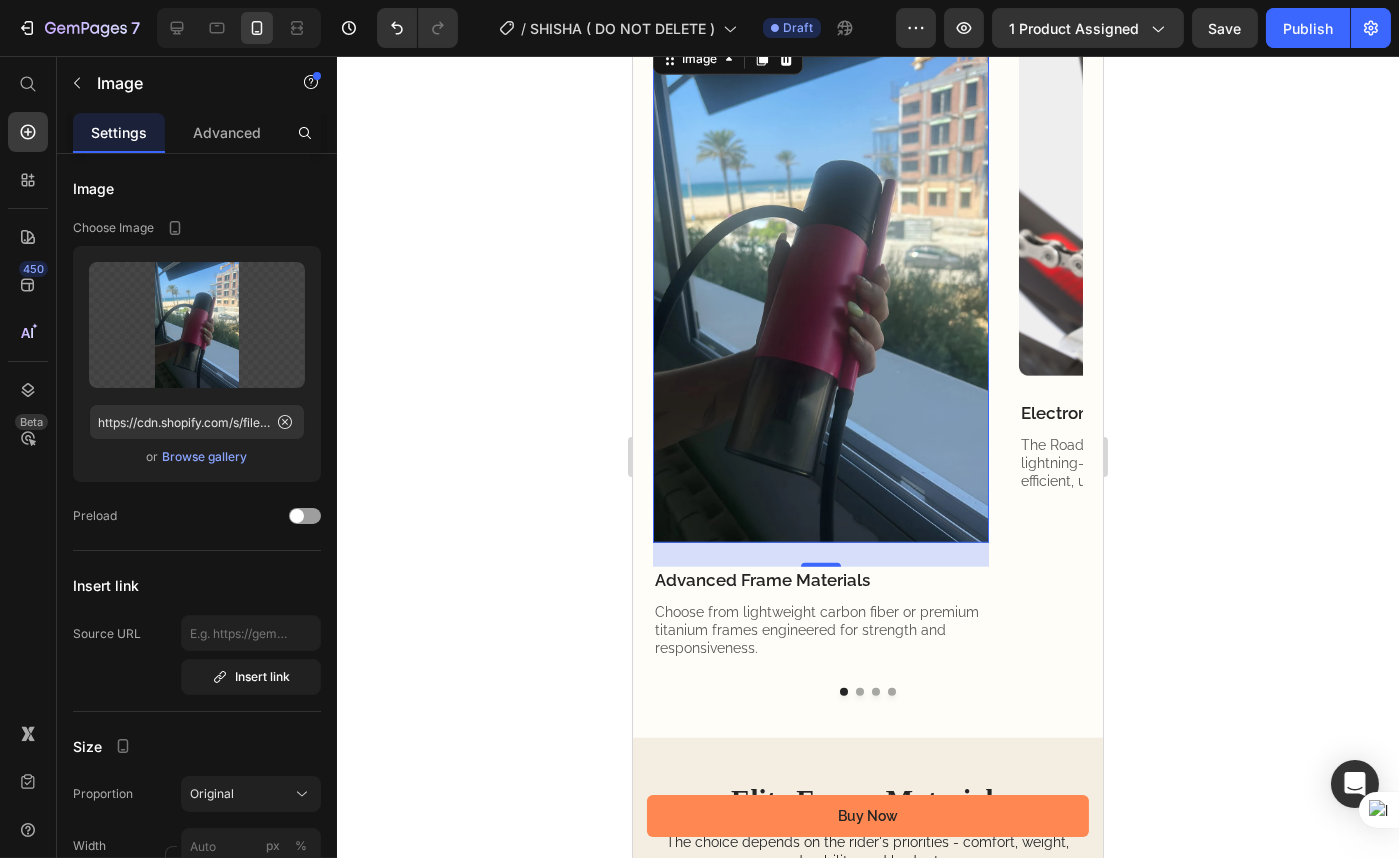 click 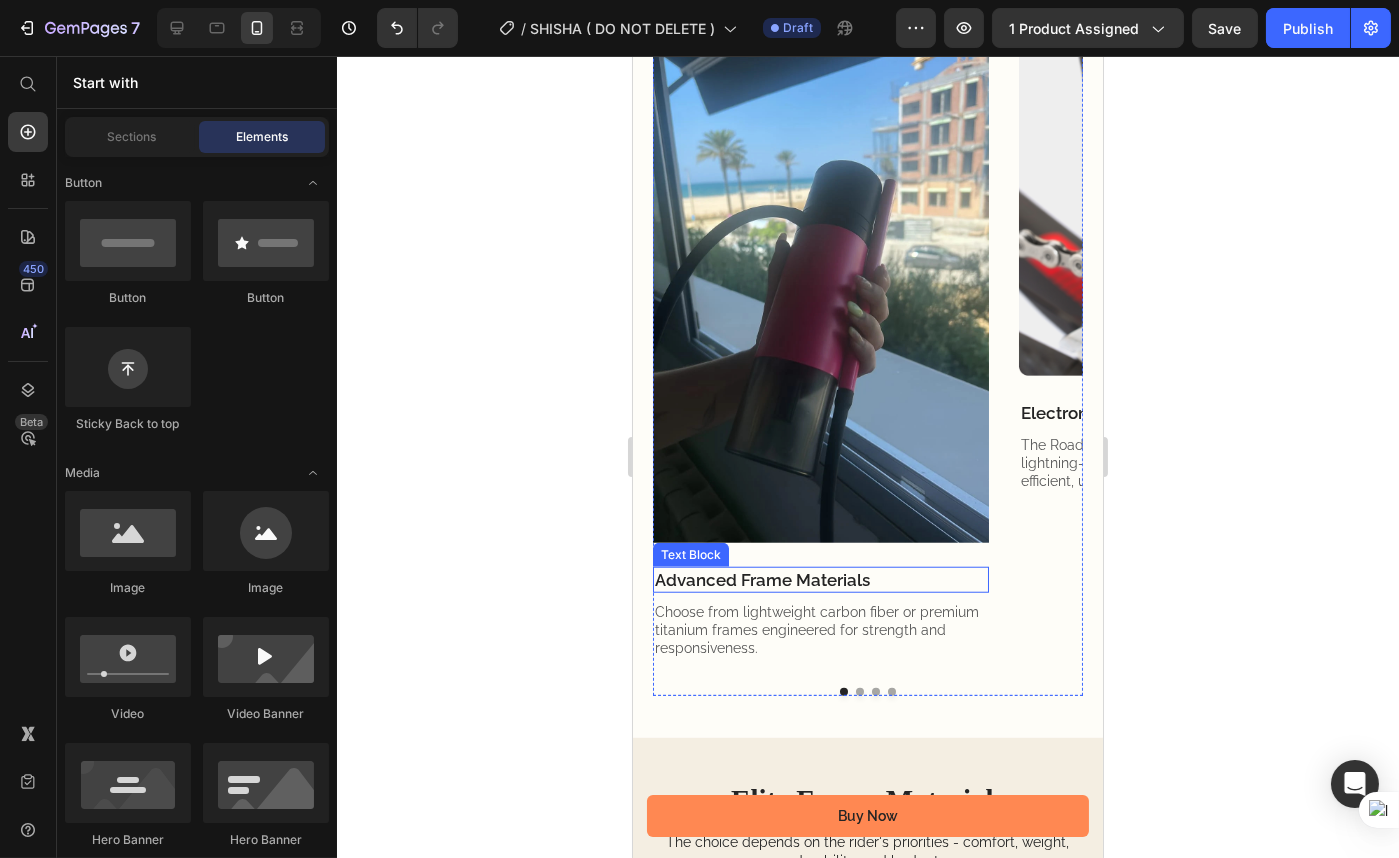 click on "Advanced Frame Materials" at bounding box center [820, 580] 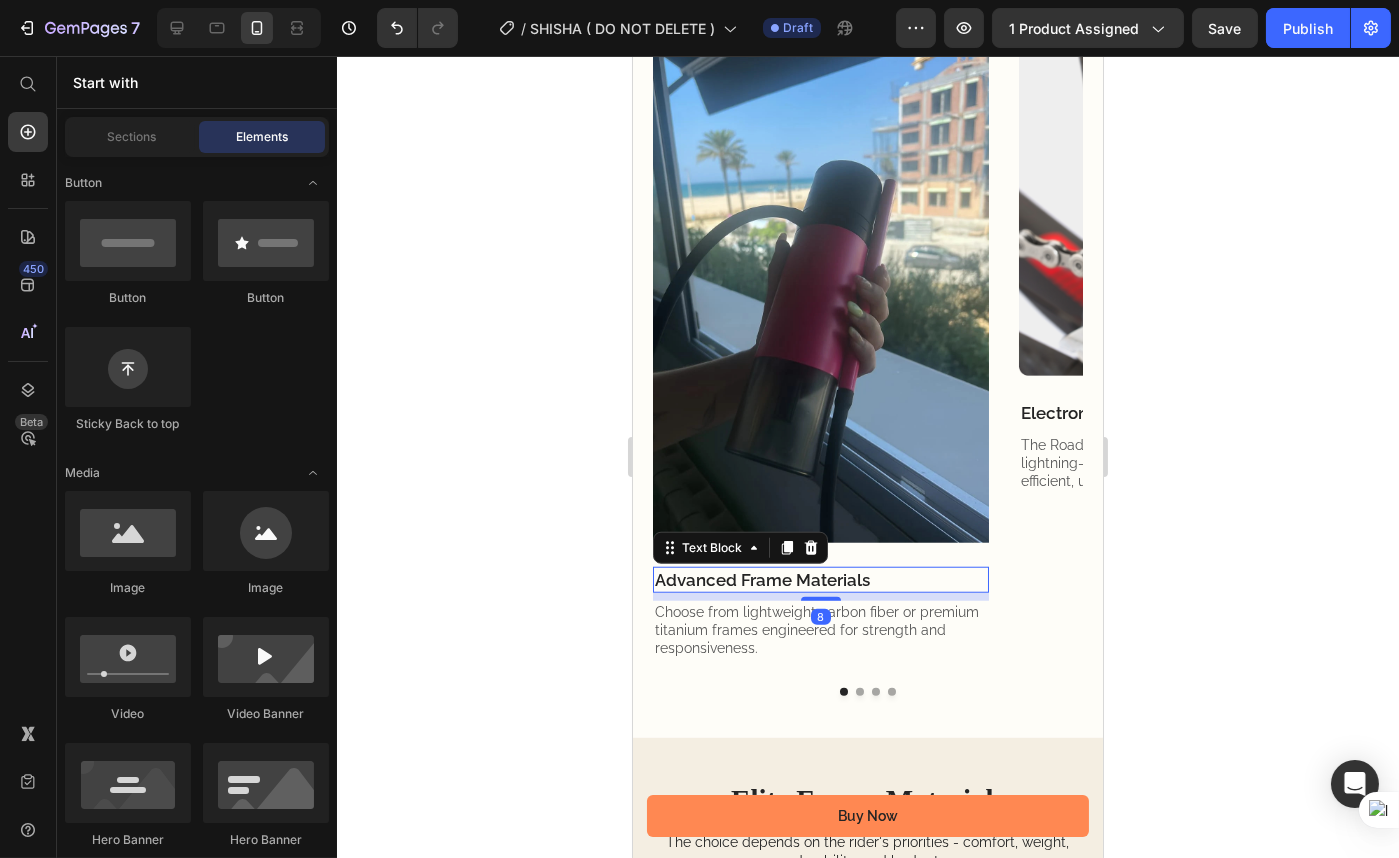 click on "Advanced Frame Materials" at bounding box center [820, 580] 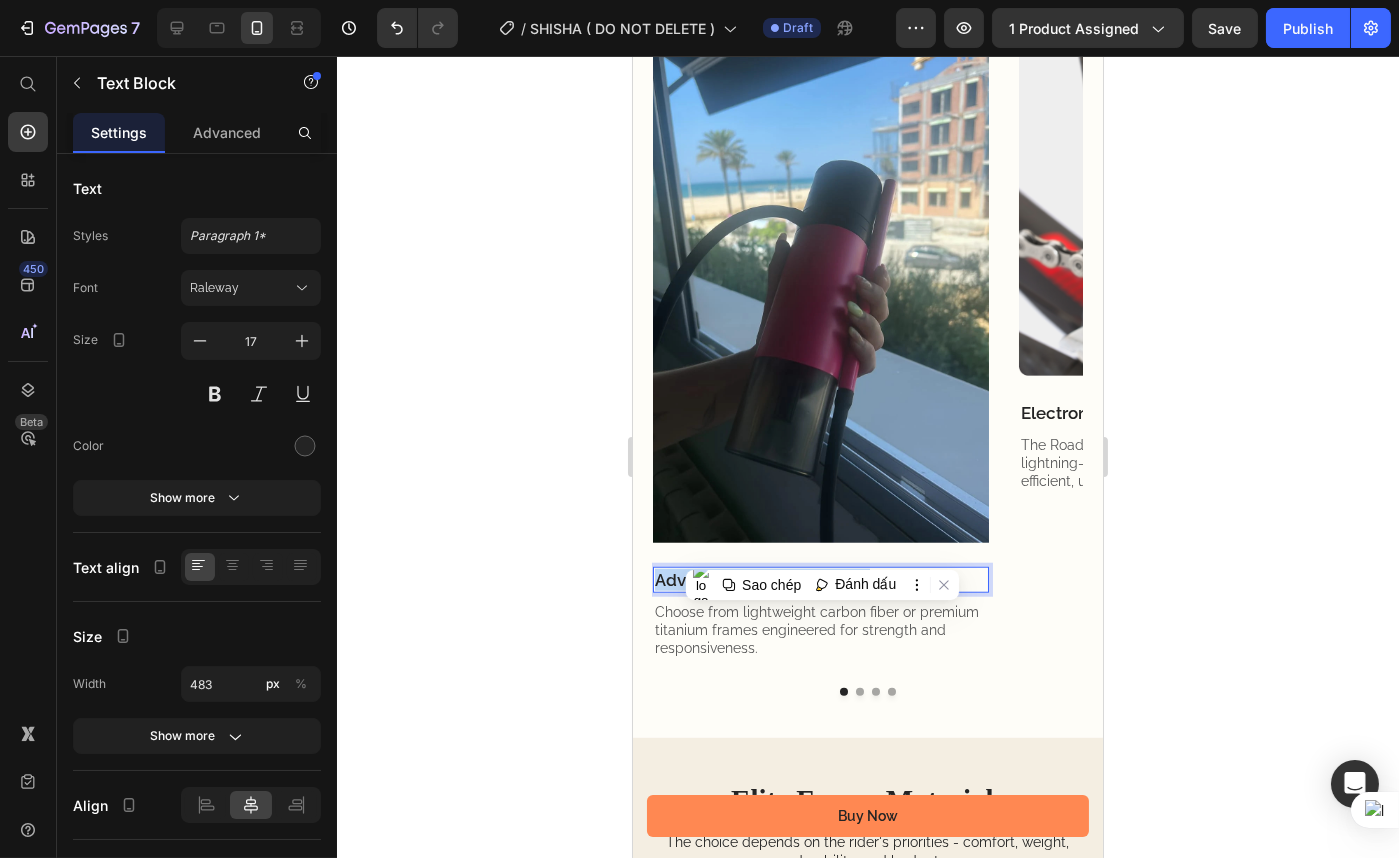 click on "Advanced Frame Materials" at bounding box center (820, 580) 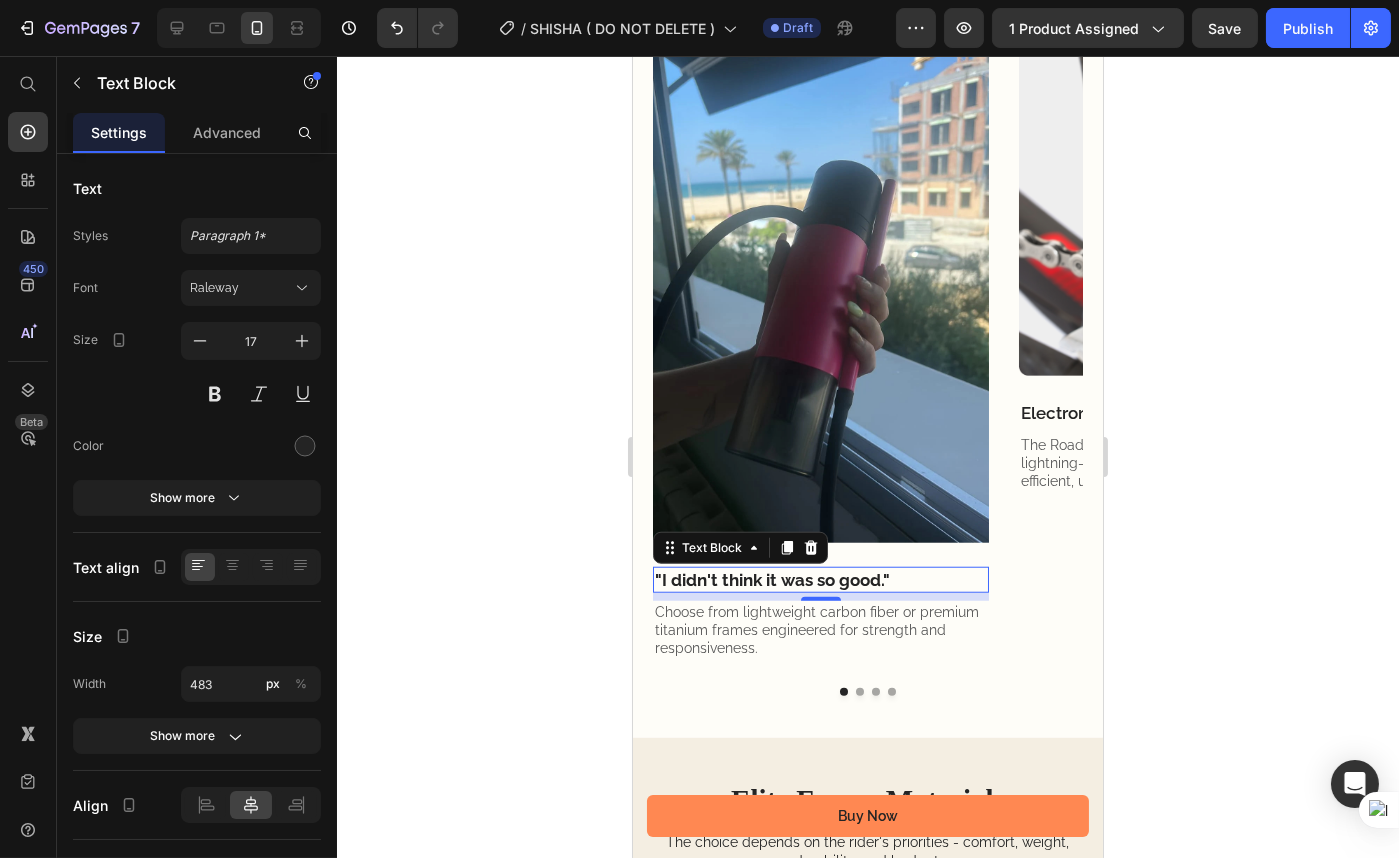 click 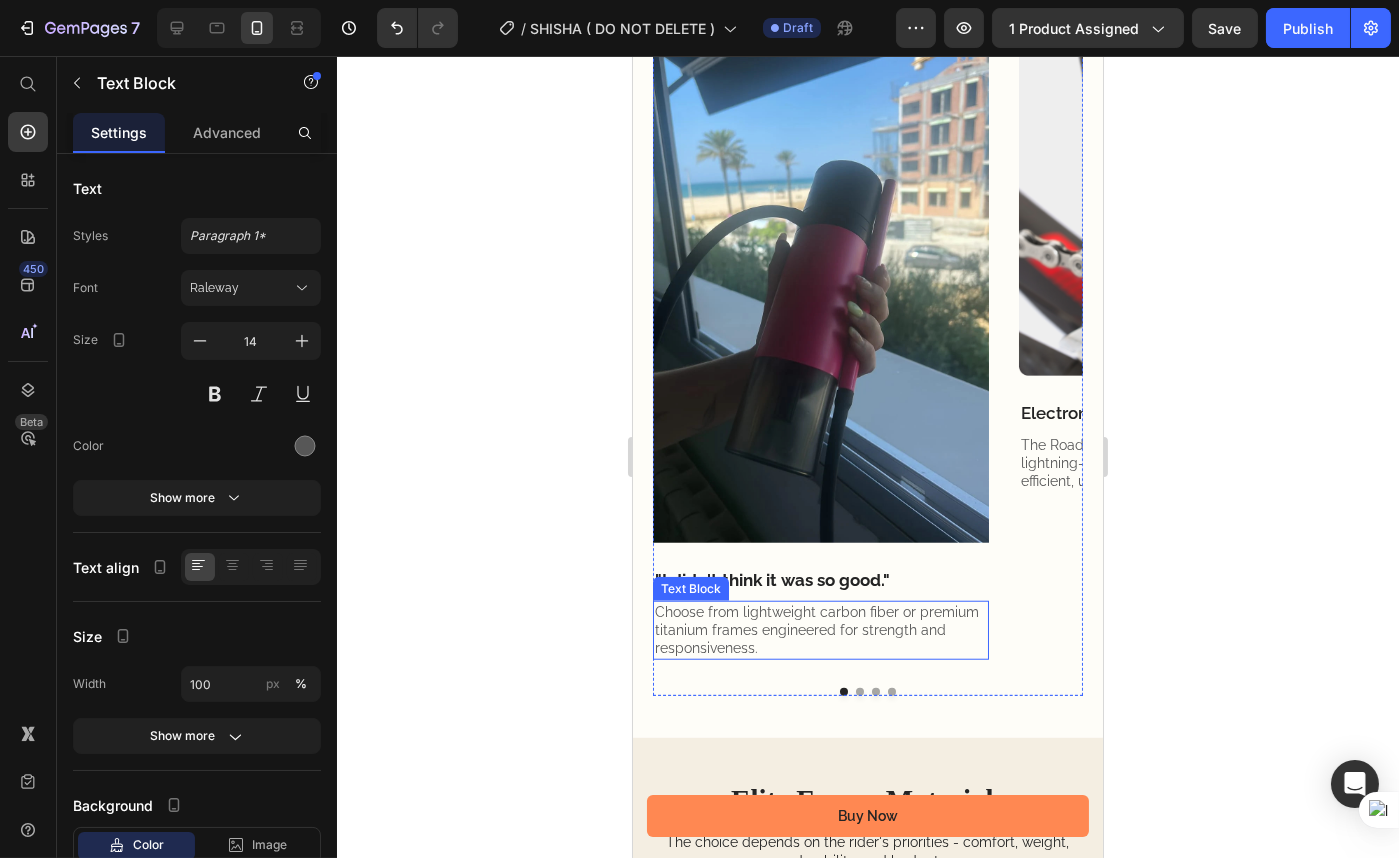 click on "Choose from lightweight carbon fiber or premium titanium frames engineered for strength and responsiveness." at bounding box center [820, 630] 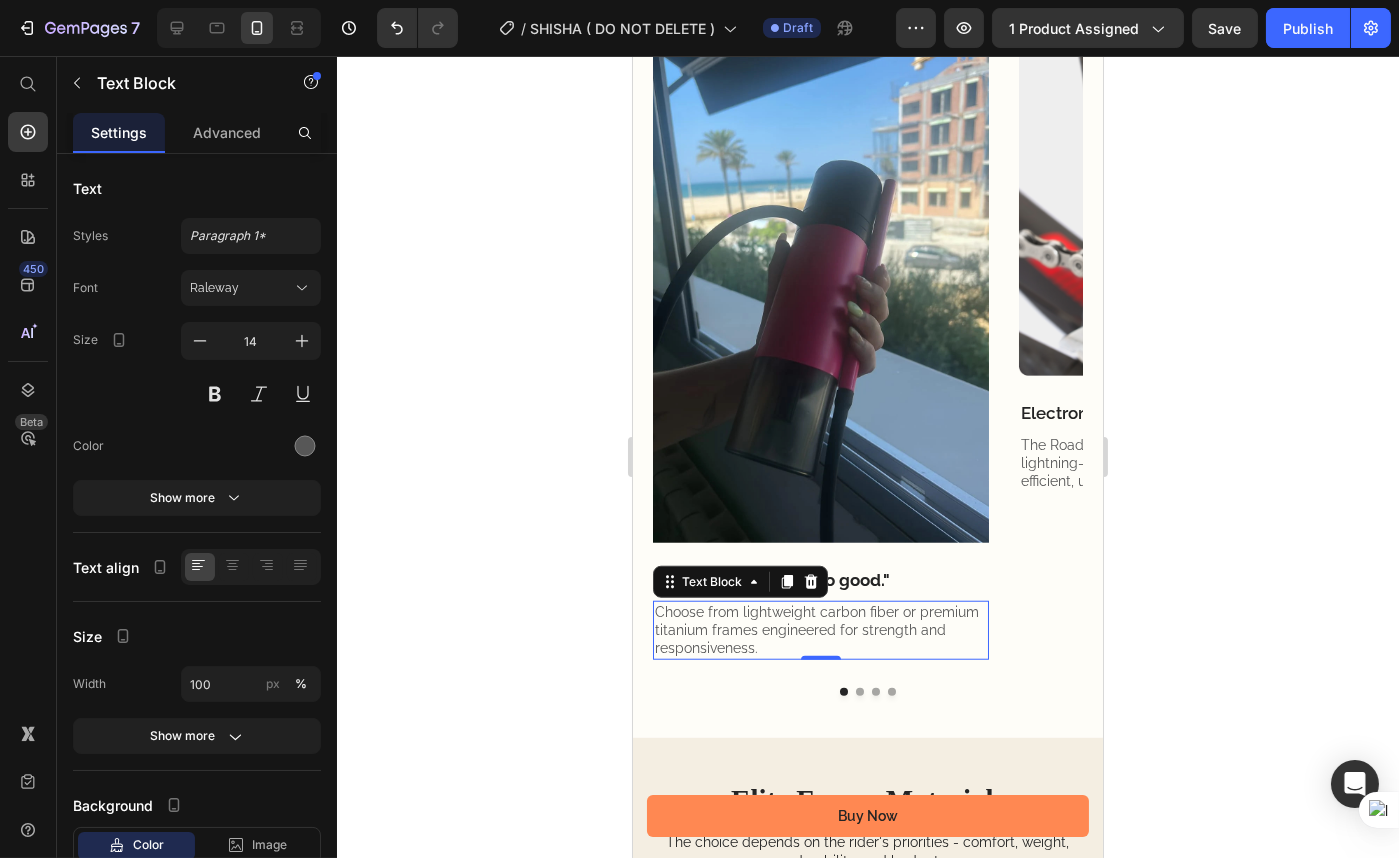 click on "Choose from lightweight carbon fiber or premium titanium frames engineered for strength and responsiveness." at bounding box center [820, 630] 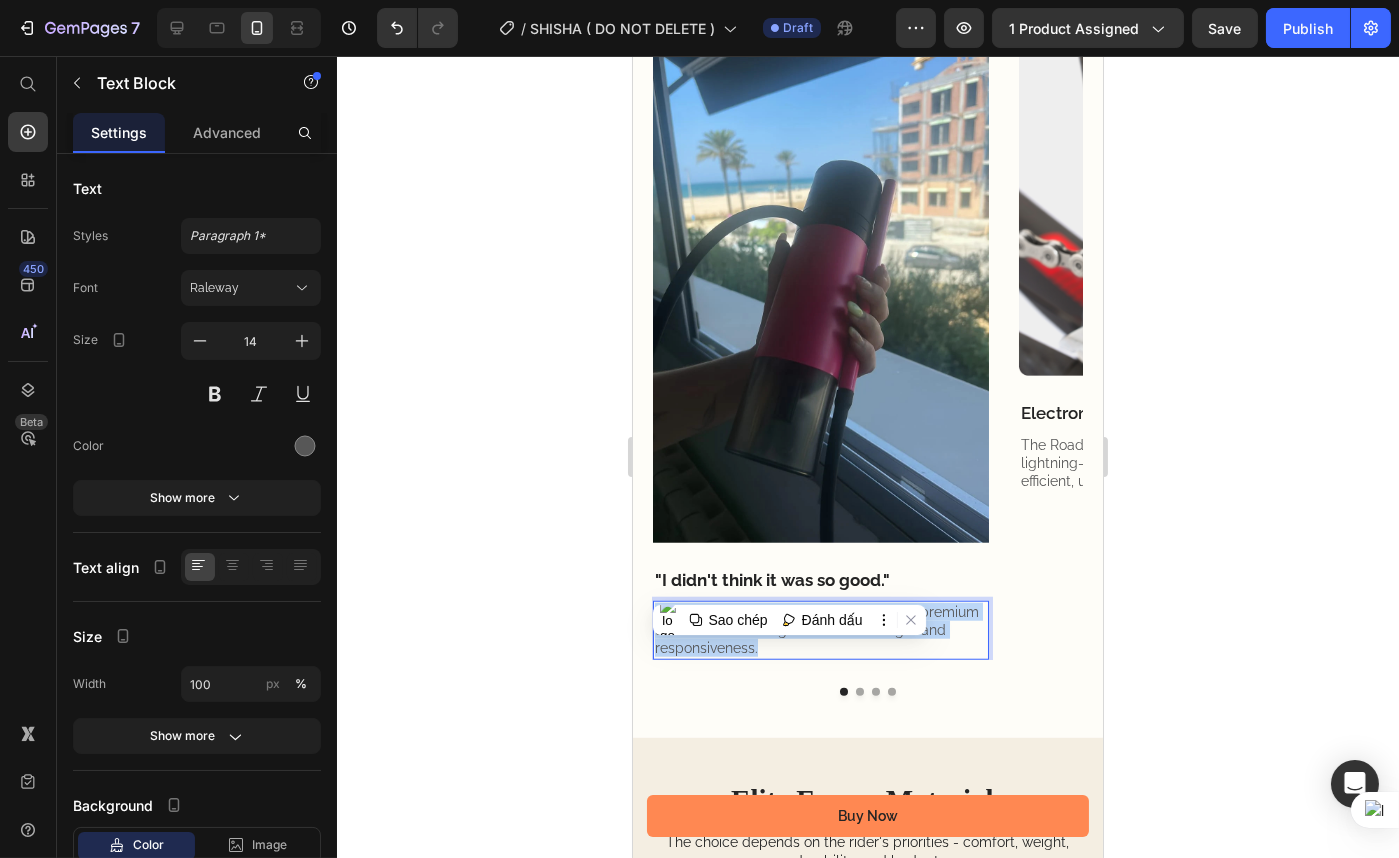 click on "Choose from lightweight carbon fiber or premium titanium frames engineered for strength and responsiveness." at bounding box center [820, 630] 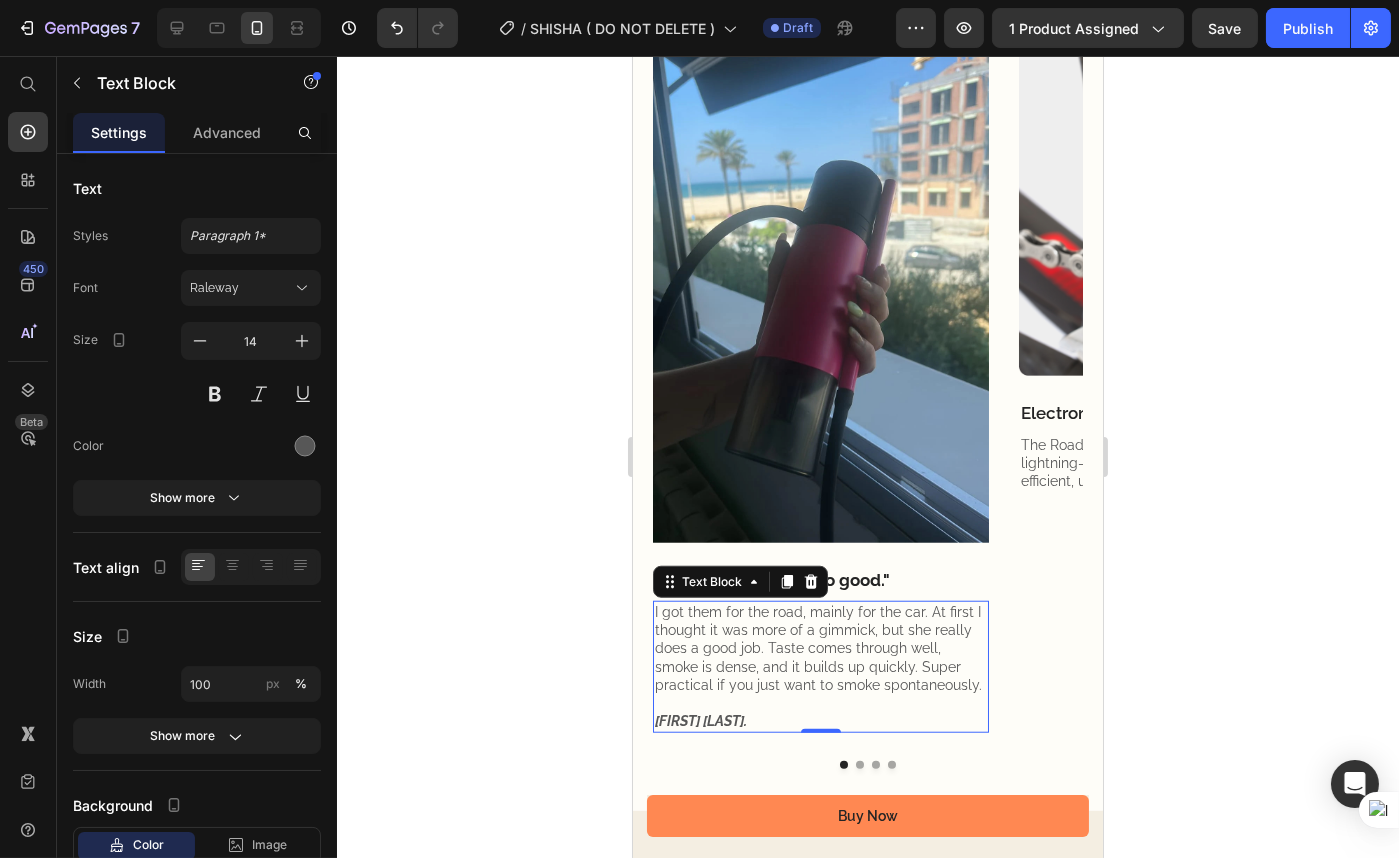 click 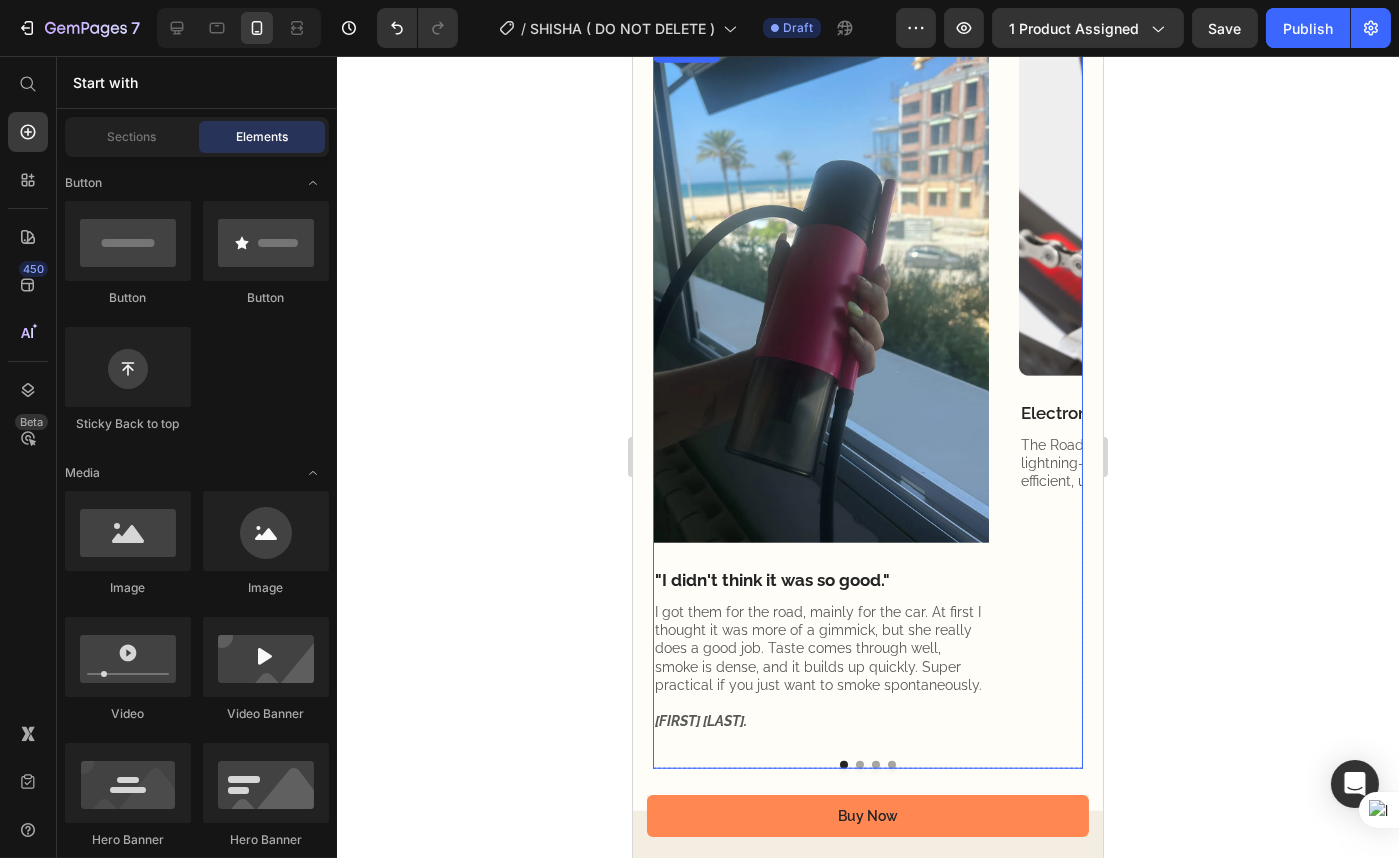 click at bounding box center (859, 765) 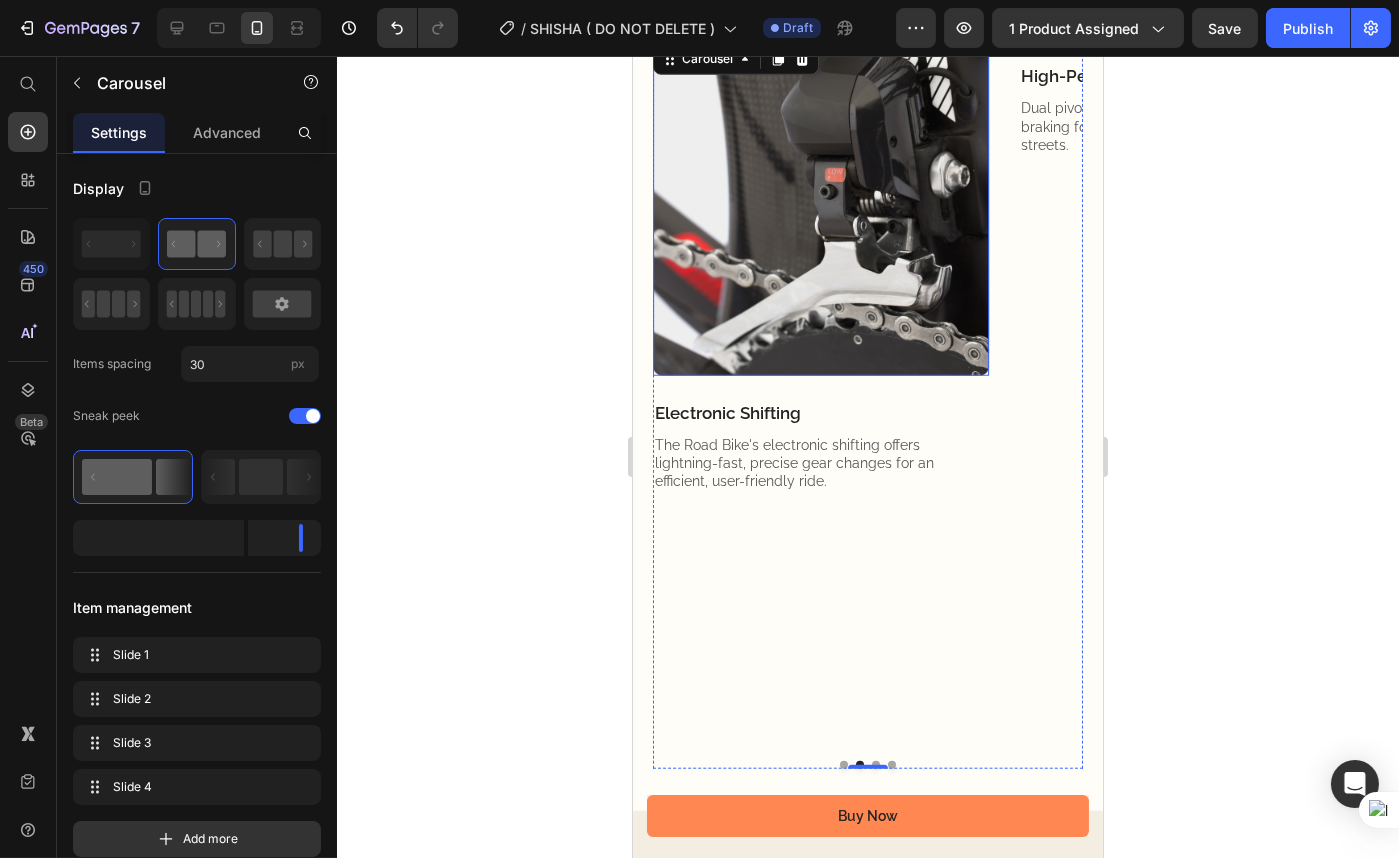 click at bounding box center (820, 207) 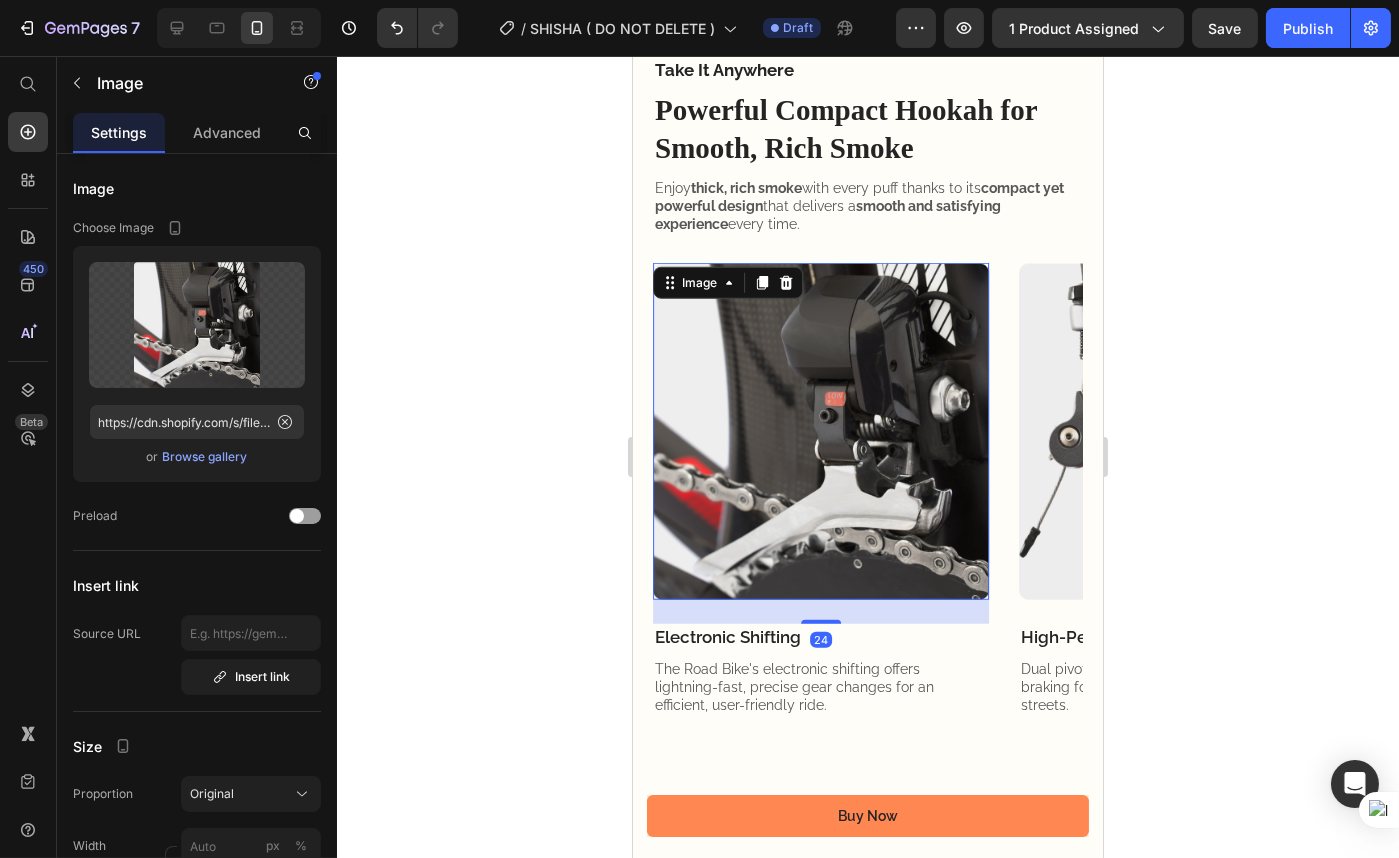 scroll, scrollTop: 3435, scrollLeft: 0, axis: vertical 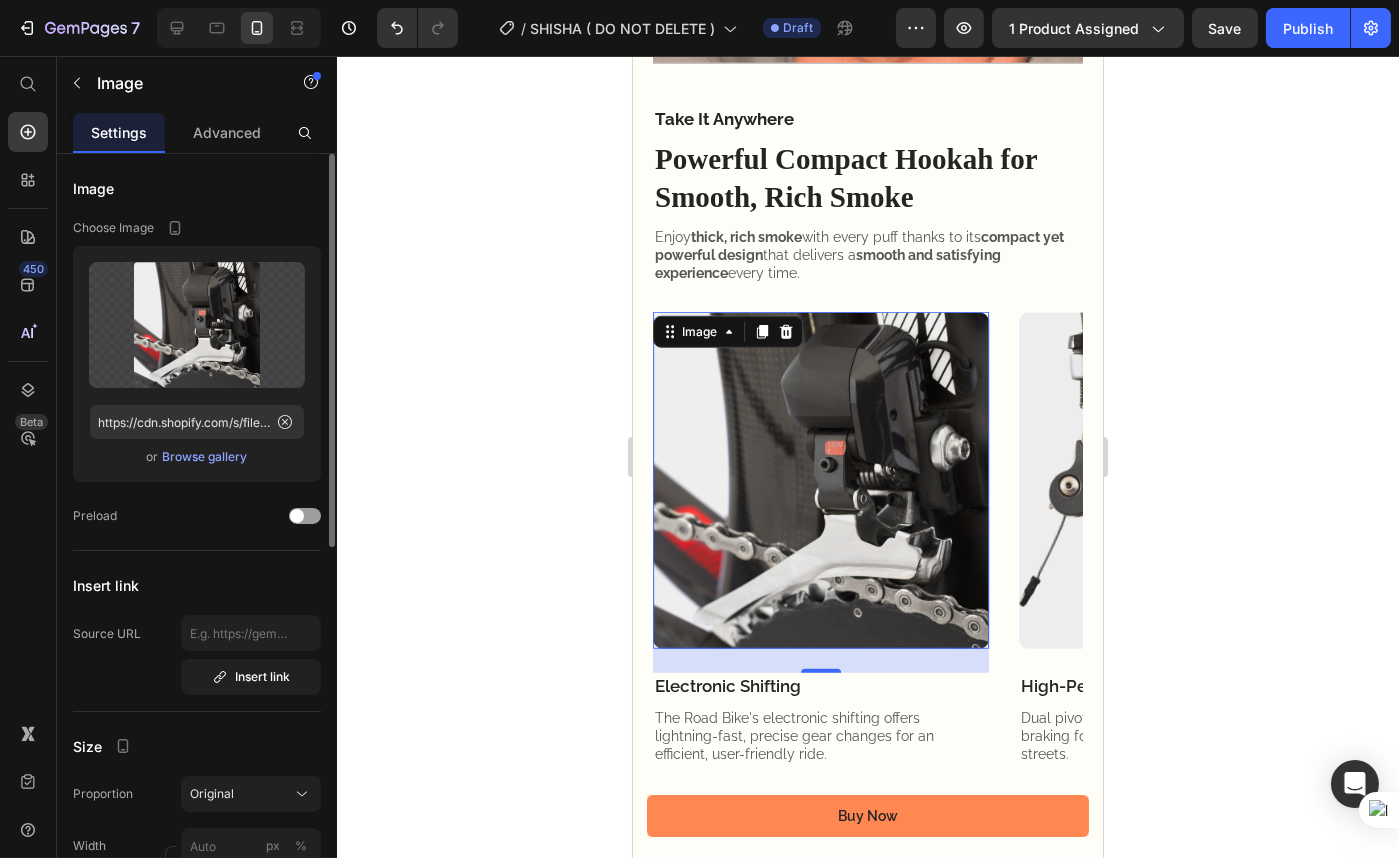 click on "Browse gallery" at bounding box center (205, 457) 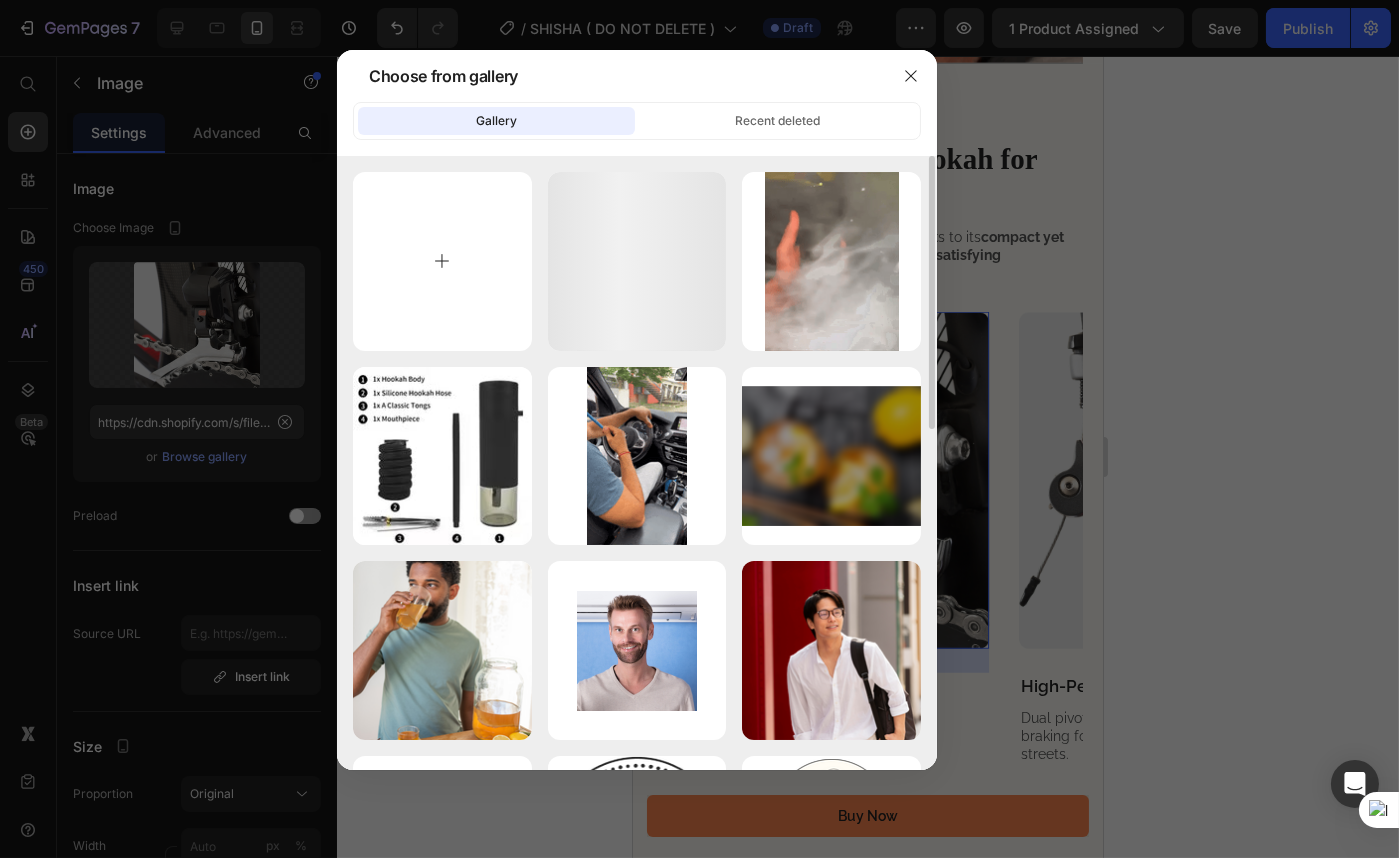 click at bounding box center (442, 261) 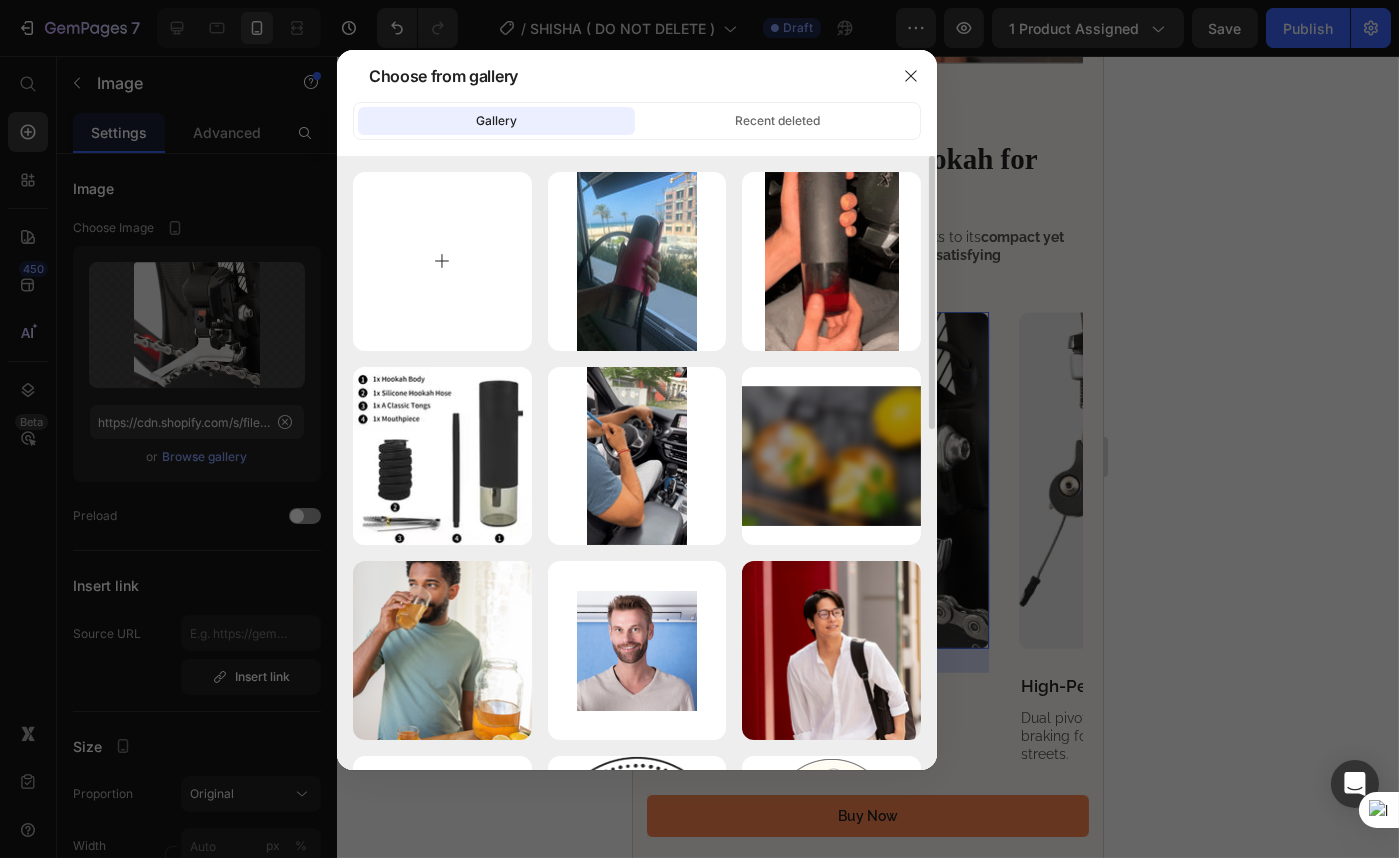 type on "C:\fakepath\IMG_3455.webp" 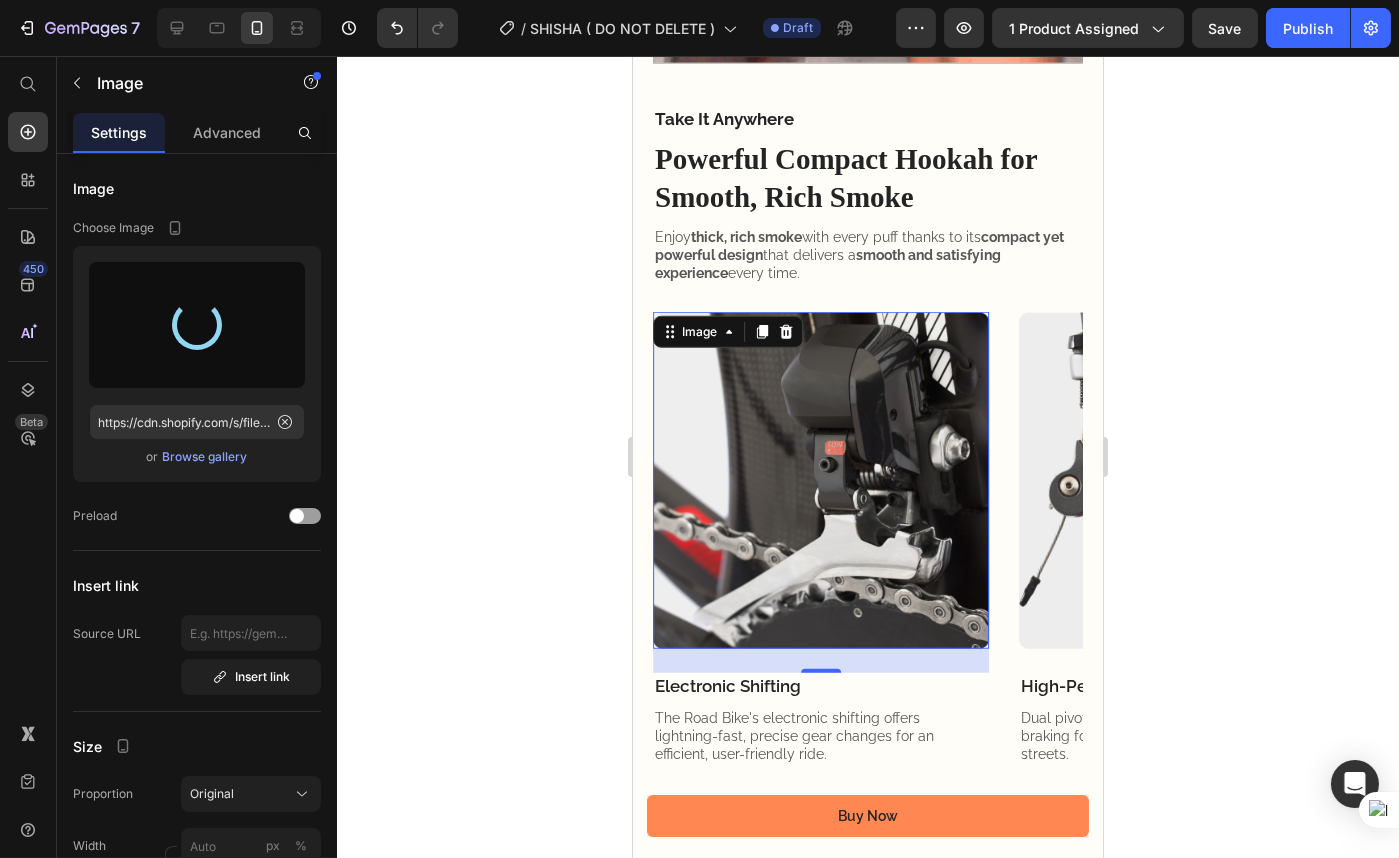 type on "https://cdn.shopify.com/s/files/1/0570/6317/8319/files/gempages_486076584118191358-ec25600f-f6b6-4fc7-a0b1-d3c10f015111.webp" 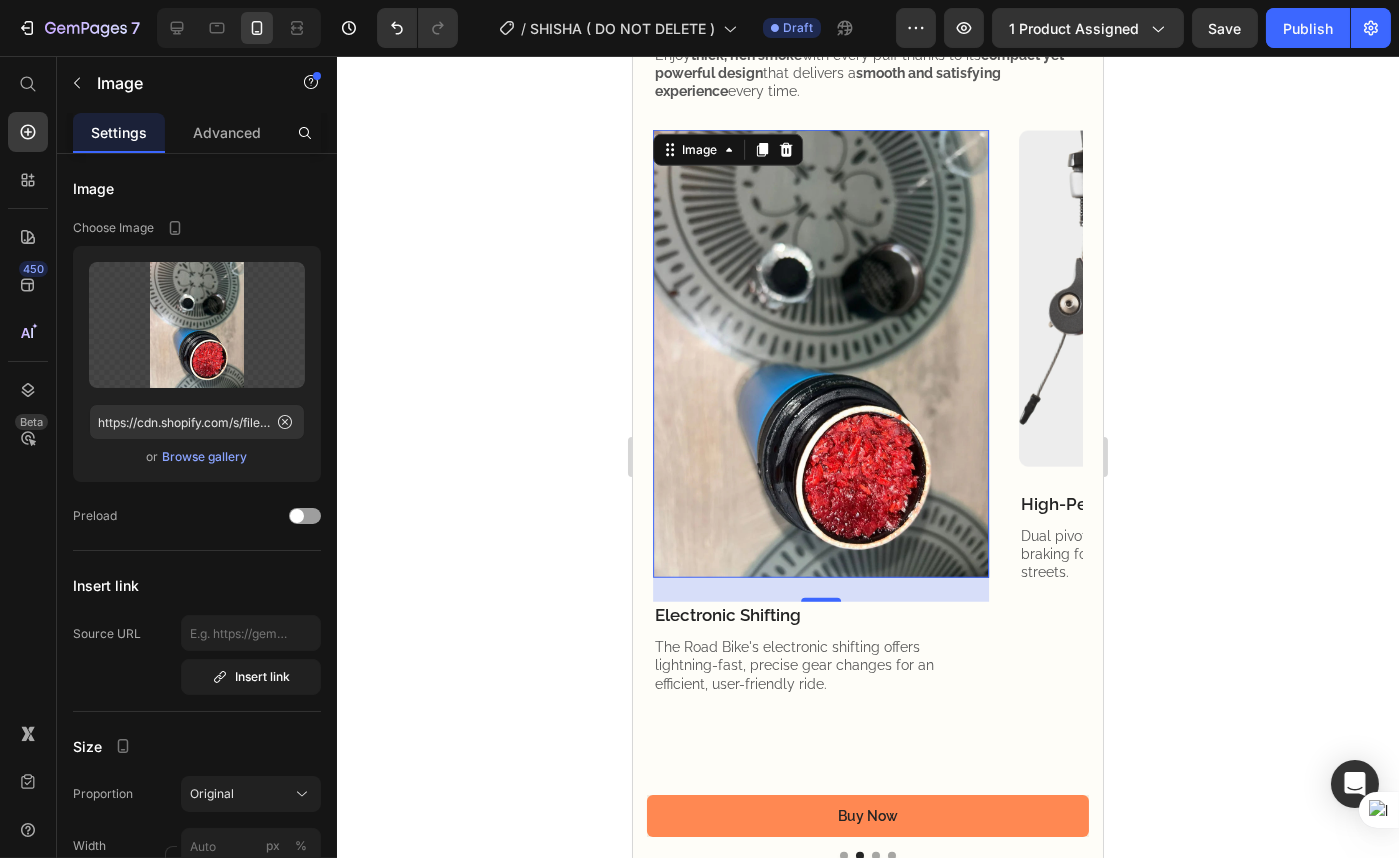 scroll, scrollTop: 3708, scrollLeft: 0, axis: vertical 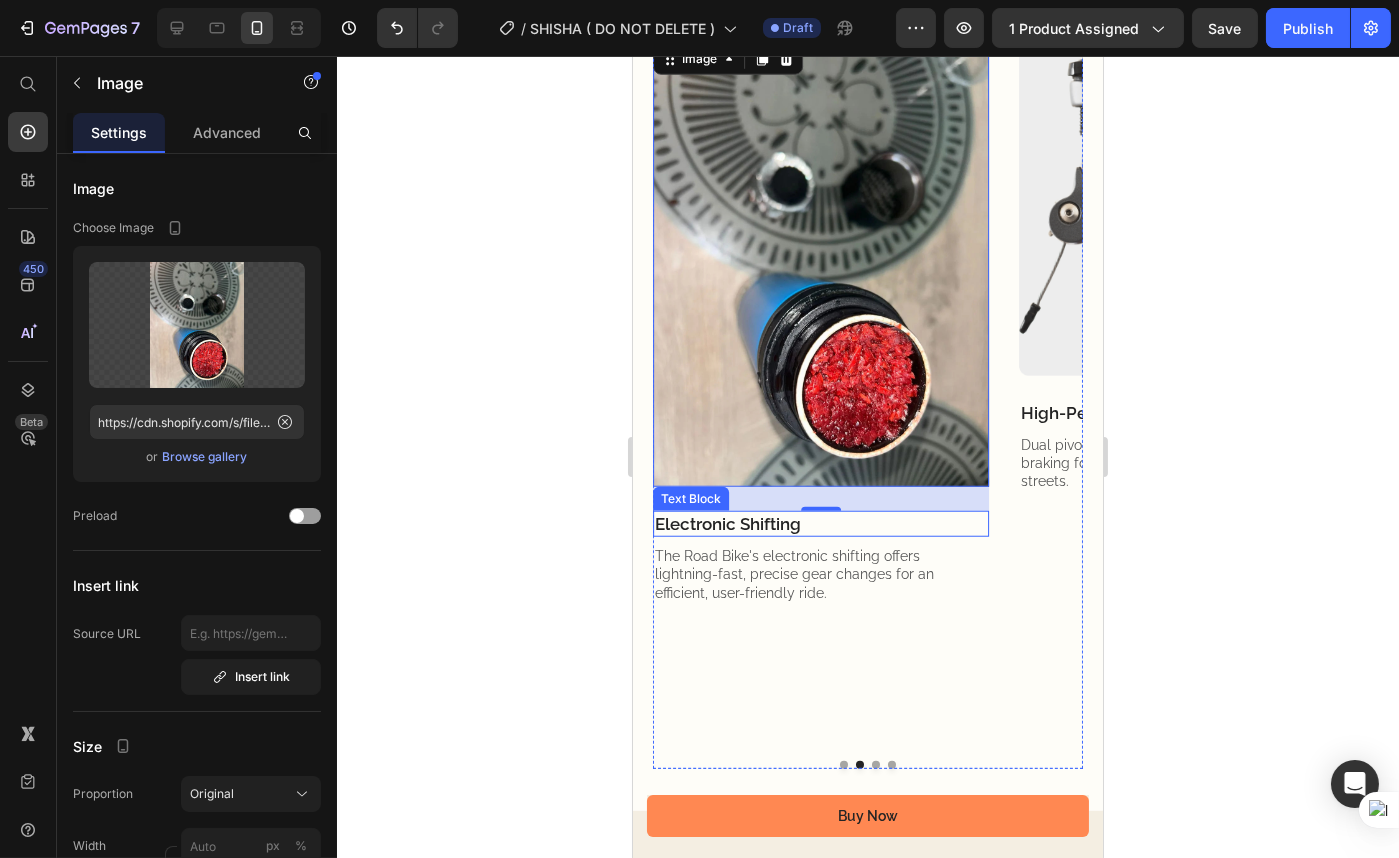 click on "Electronic Shifting" at bounding box center (820, 524) 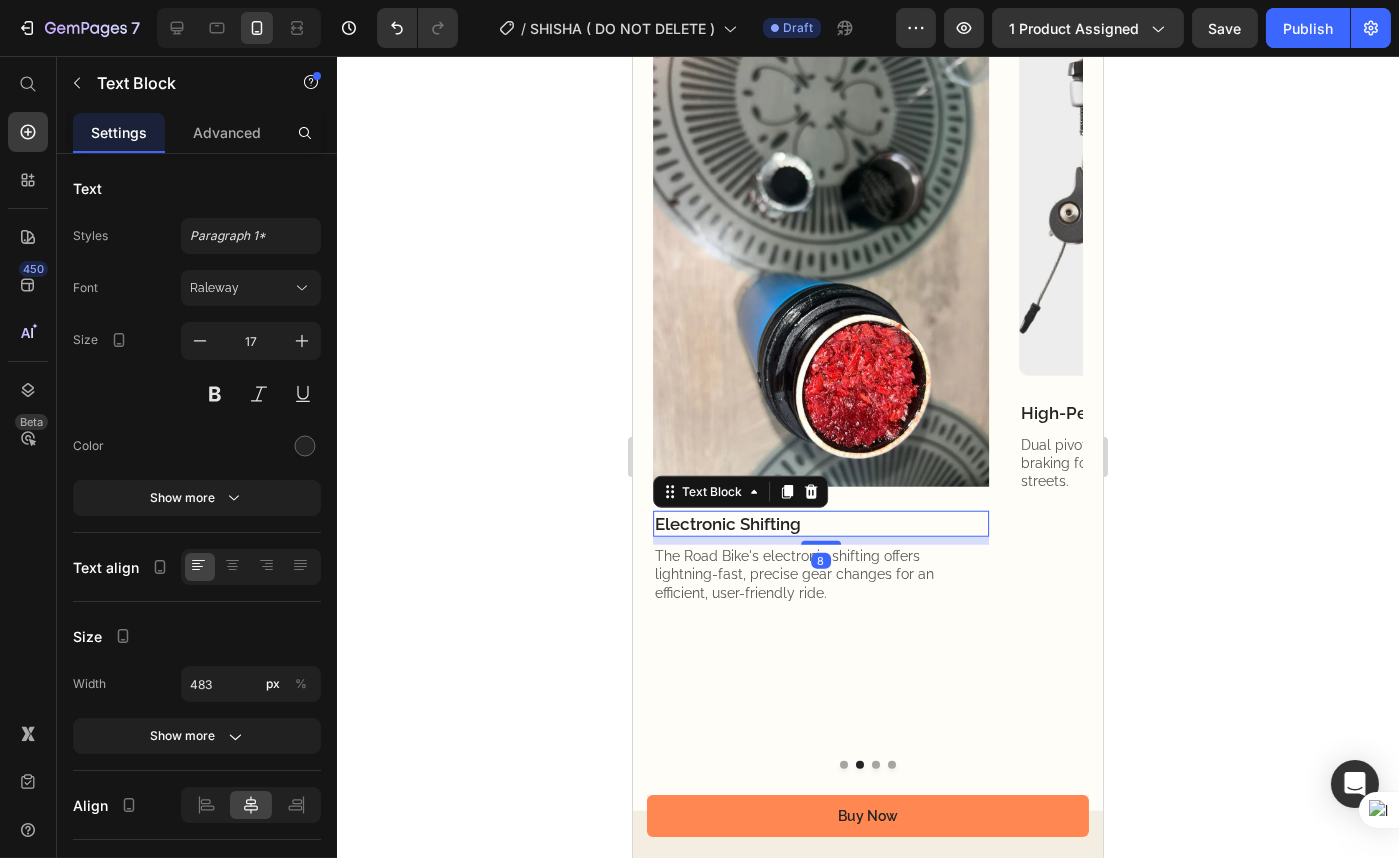 click on "Electronic Shifting" at bounding box center (820, 524) 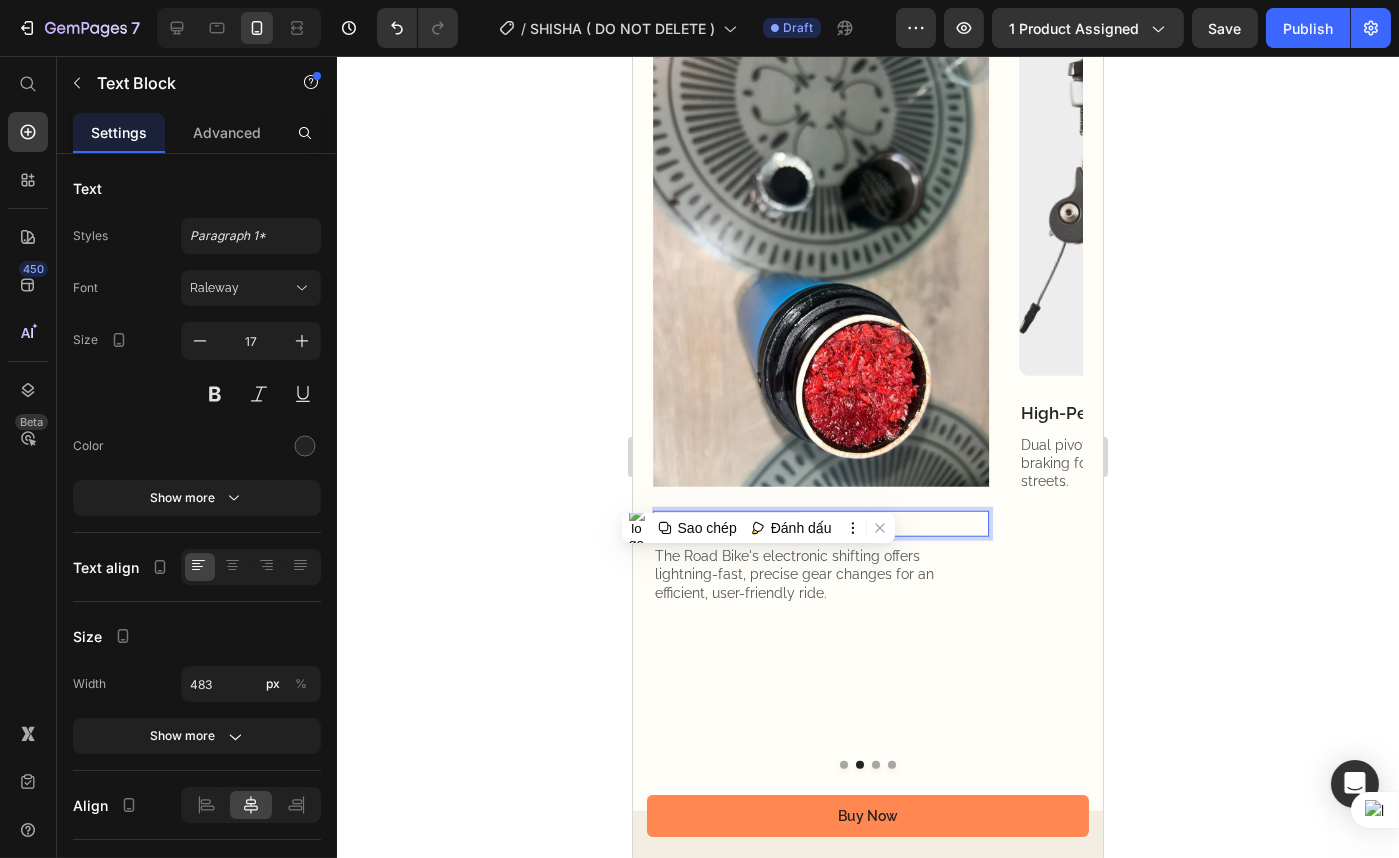 click on "Electronic Shifting" at bounding box center [820, 524] 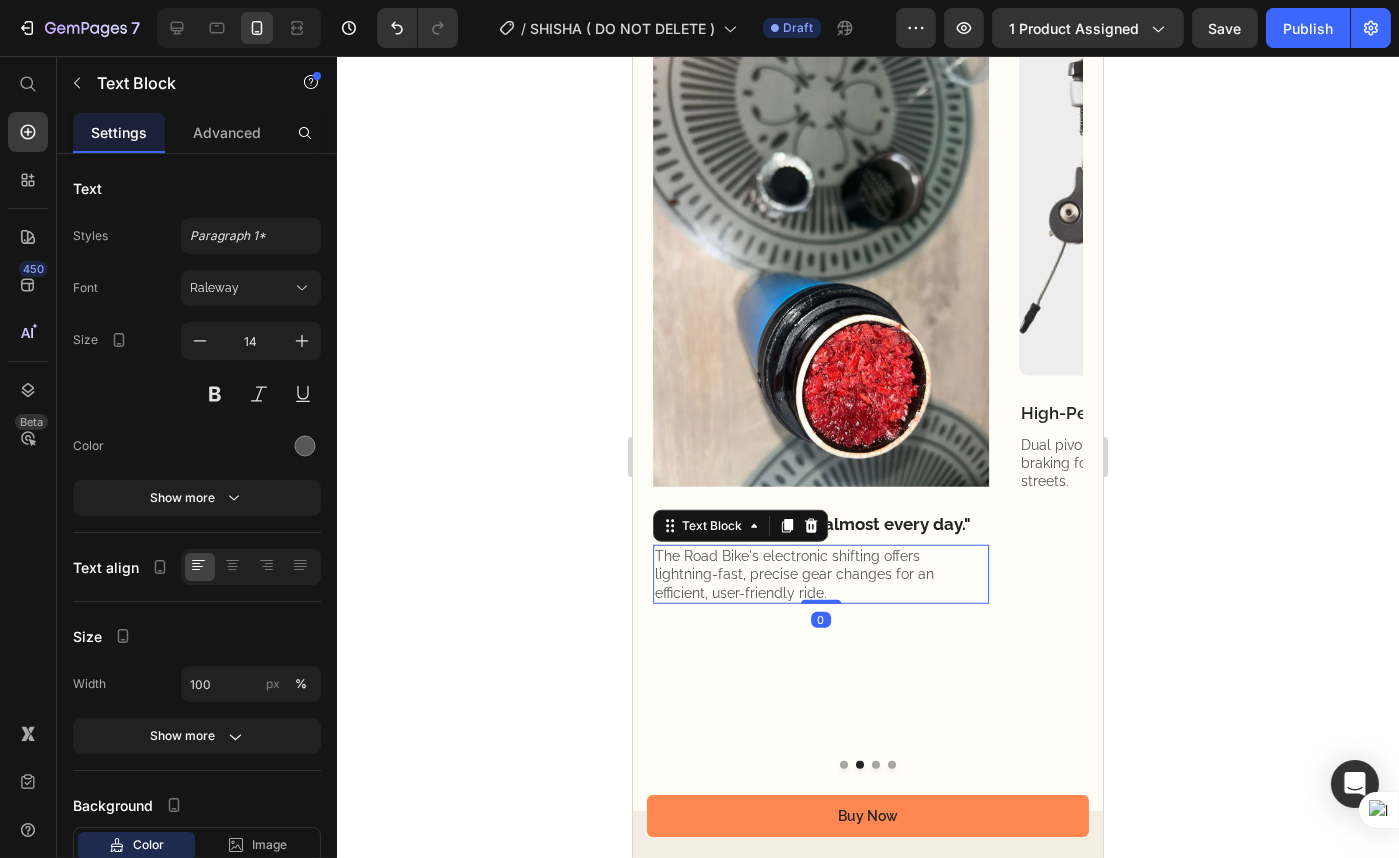 click on "The Road Bike's electronic shifting offers lightning-fast, precise gear changes for an efficient, user-friendly ride." at bounding box center [820, 574] 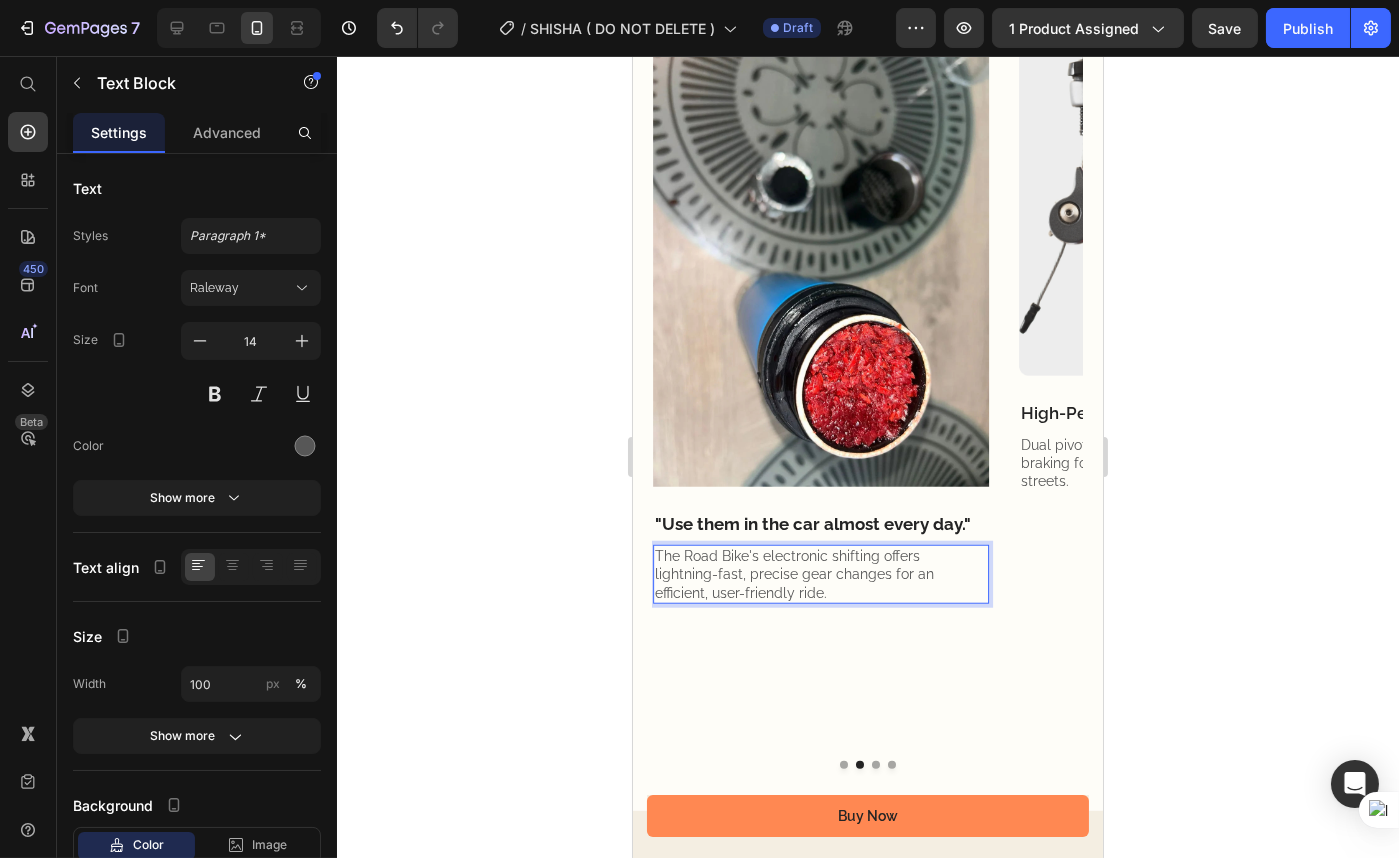 click on "The Road Bike's electronic shifting offers lightning-fast, precise gear changes for an efficient, user-friendly ride." at bounding box center [820, 574] 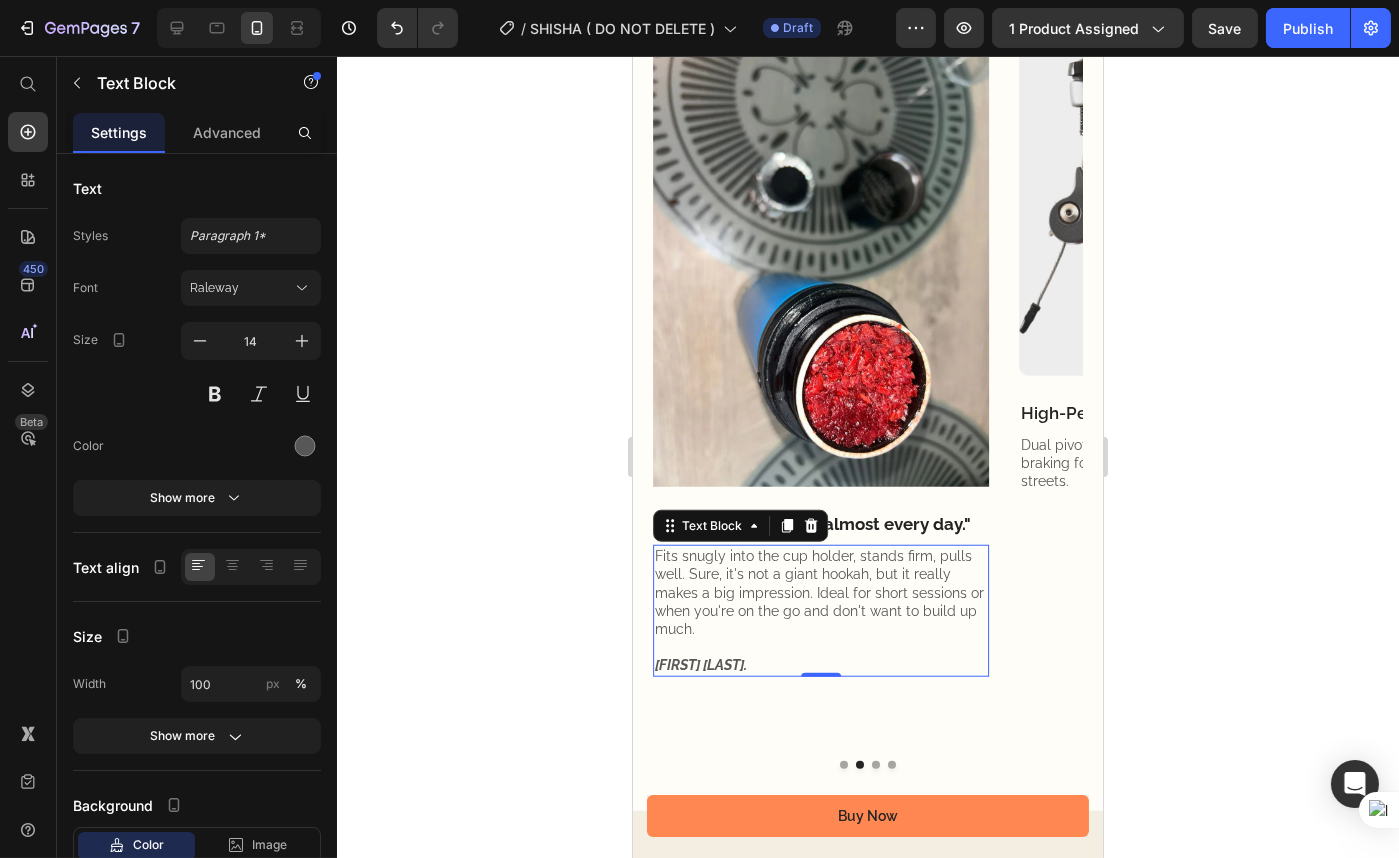 click 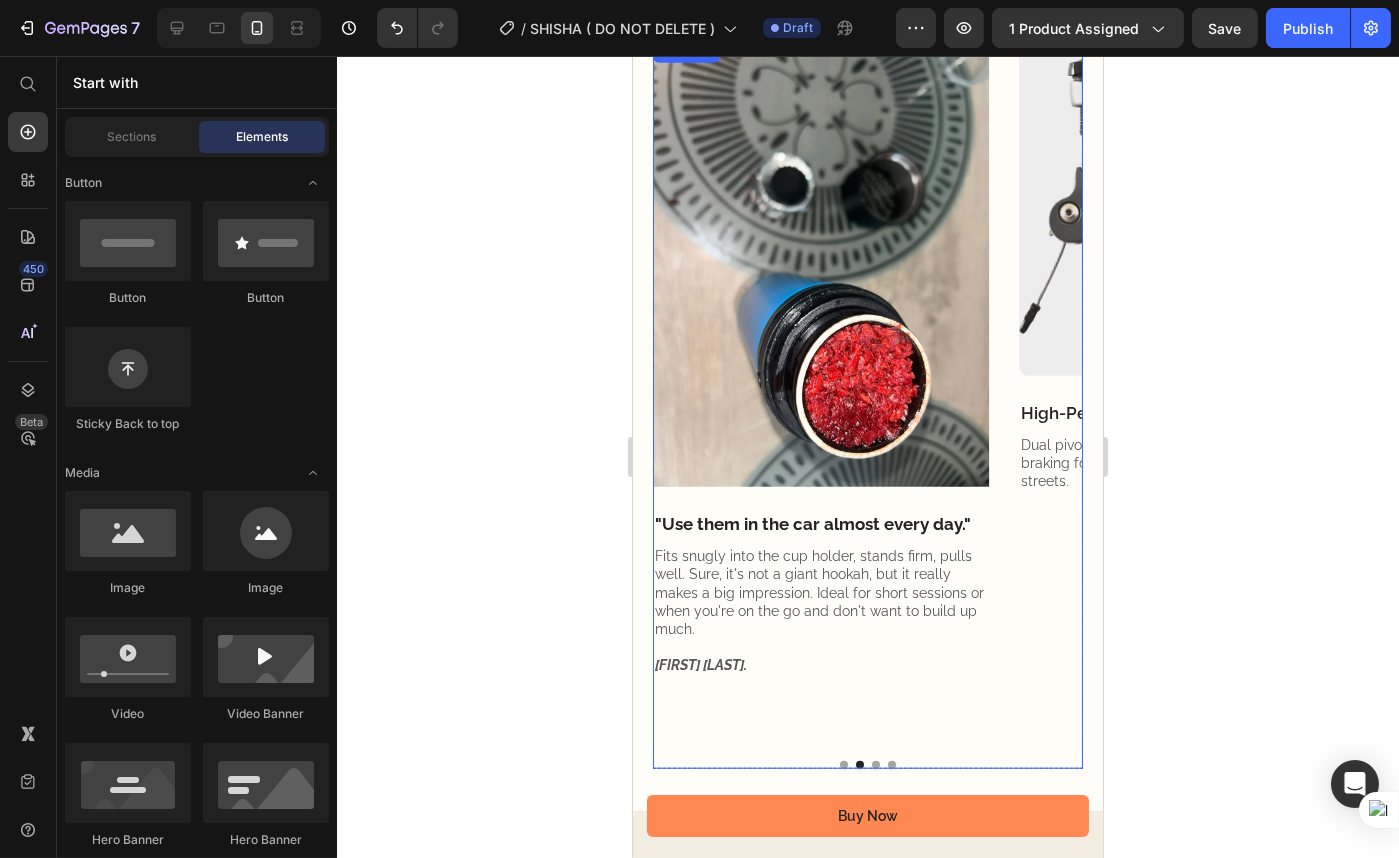click at bounding box center (843, 765) 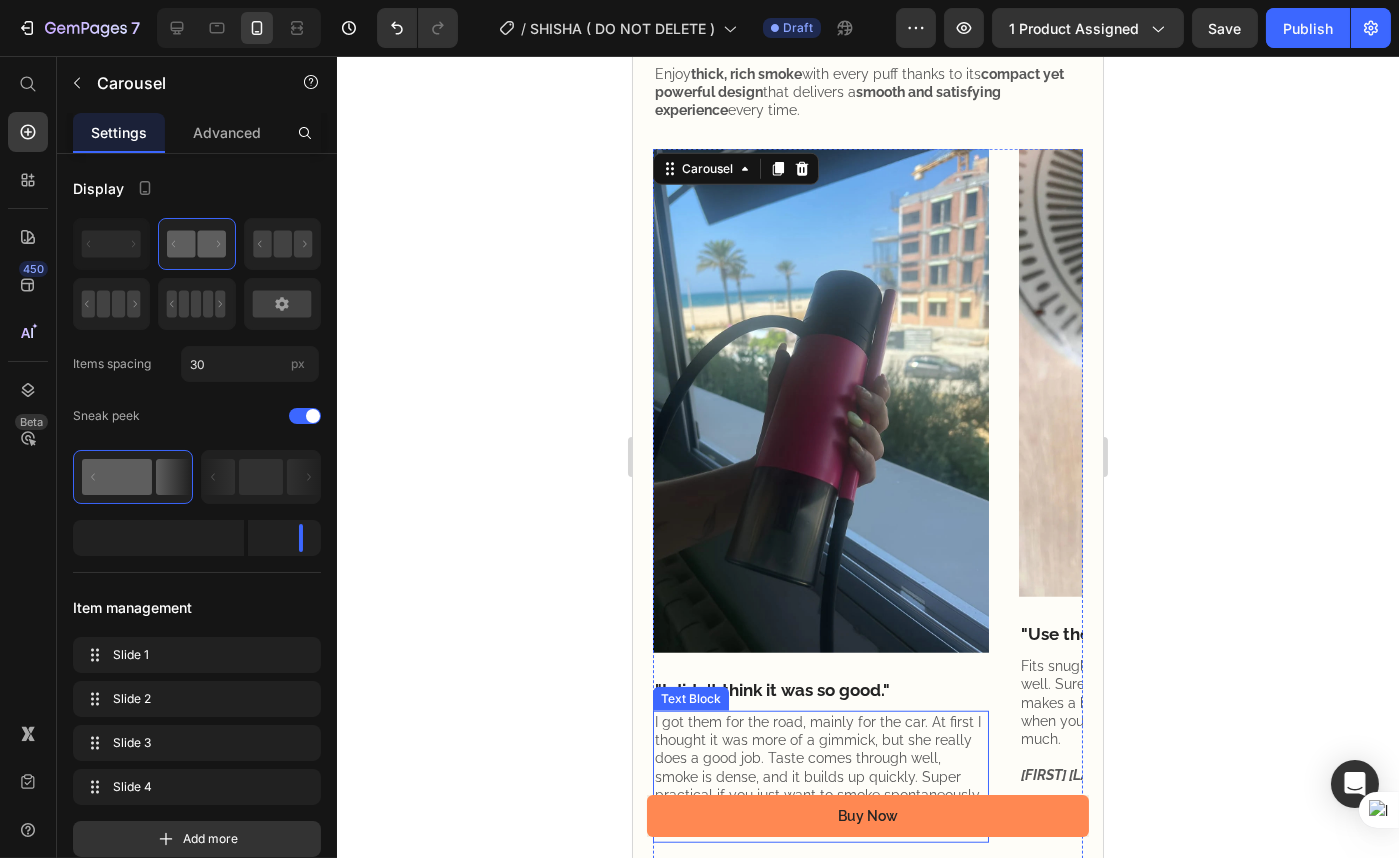 scroll, scrollTop: 3708, scrollLeft: 0, axis: vertical 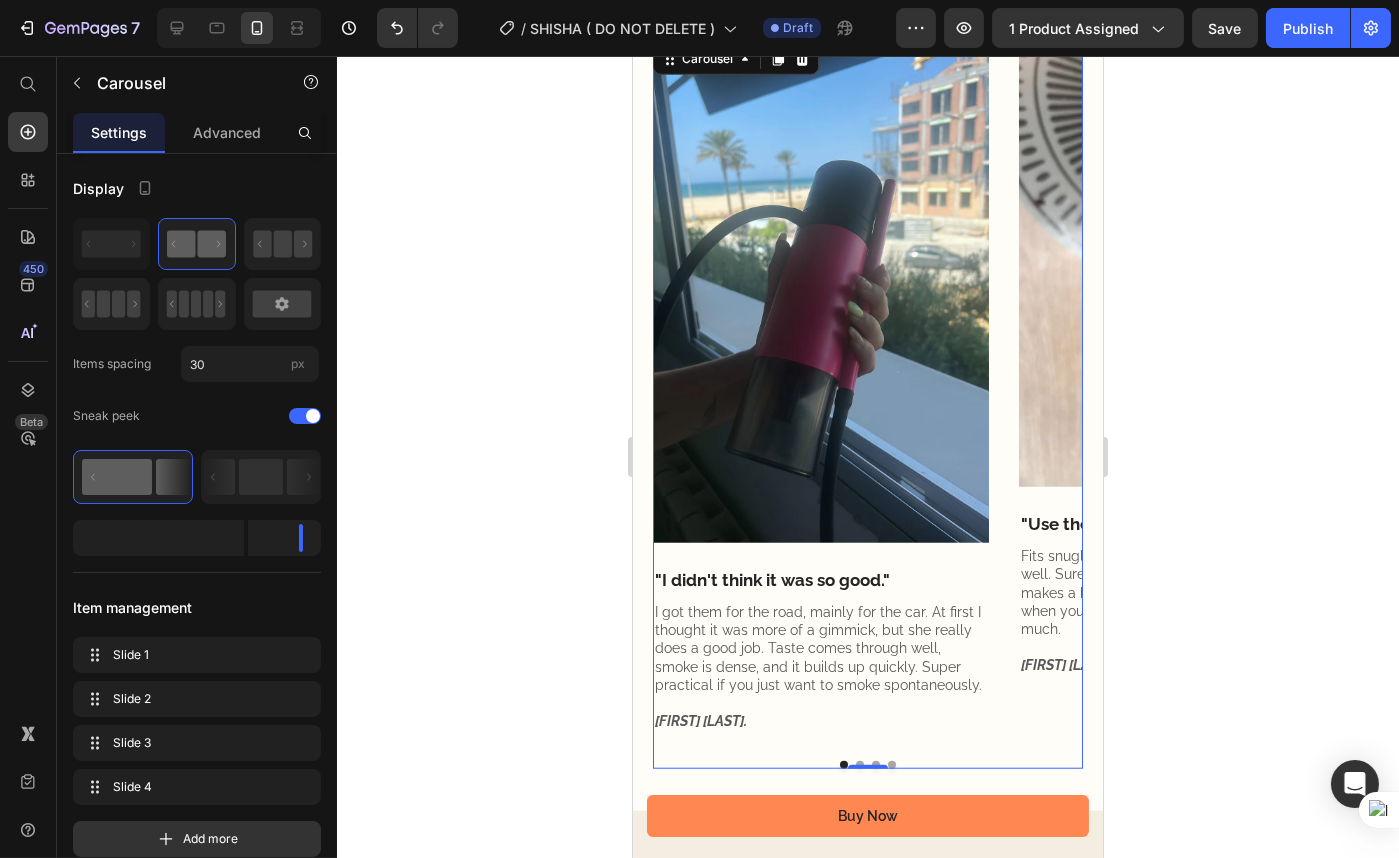 click at bounding box center (859, 765) 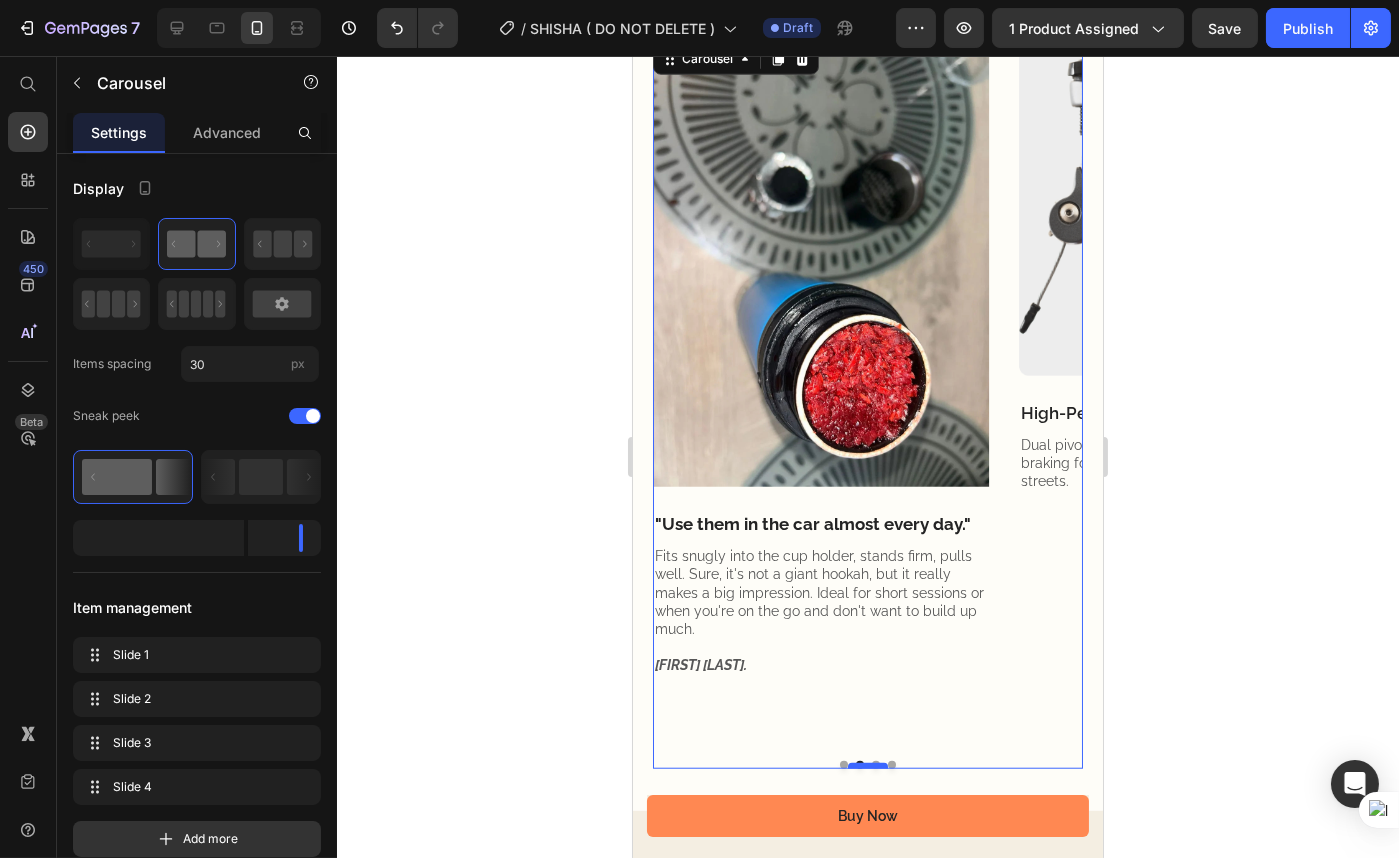 click at bounding box center [867, 766] 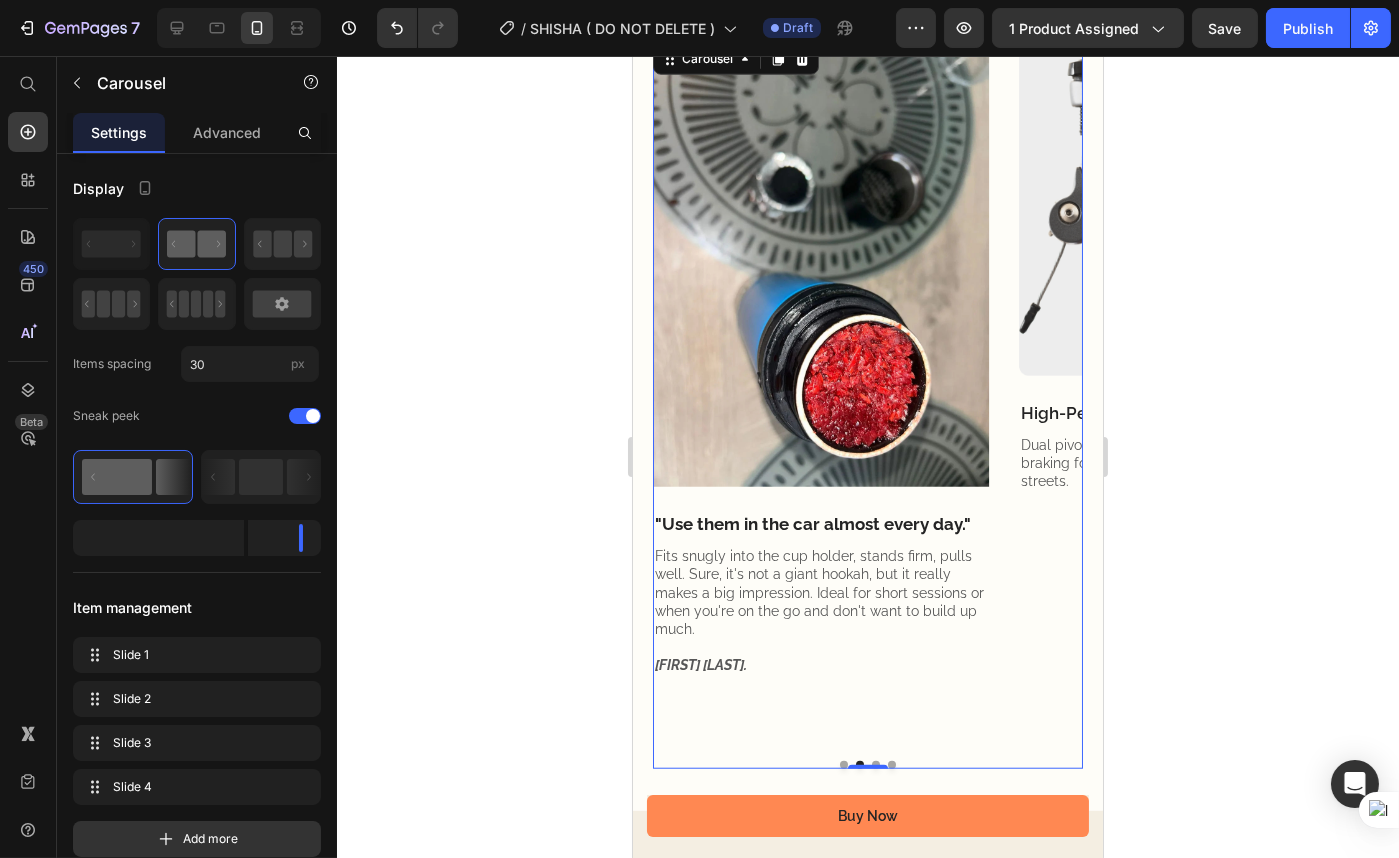 click at bounding box center (875, 765) 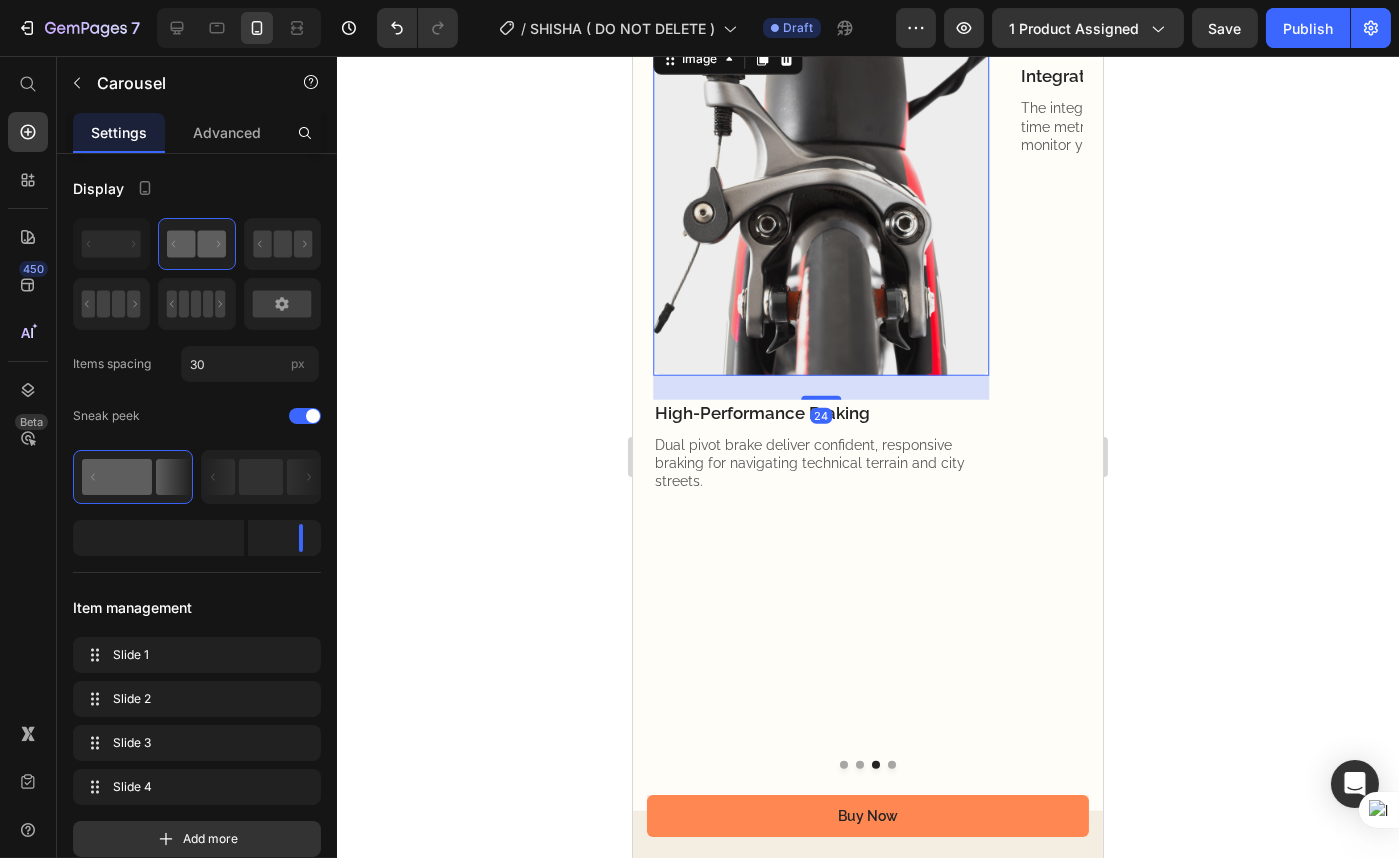 click at bounding box center [820, 207] 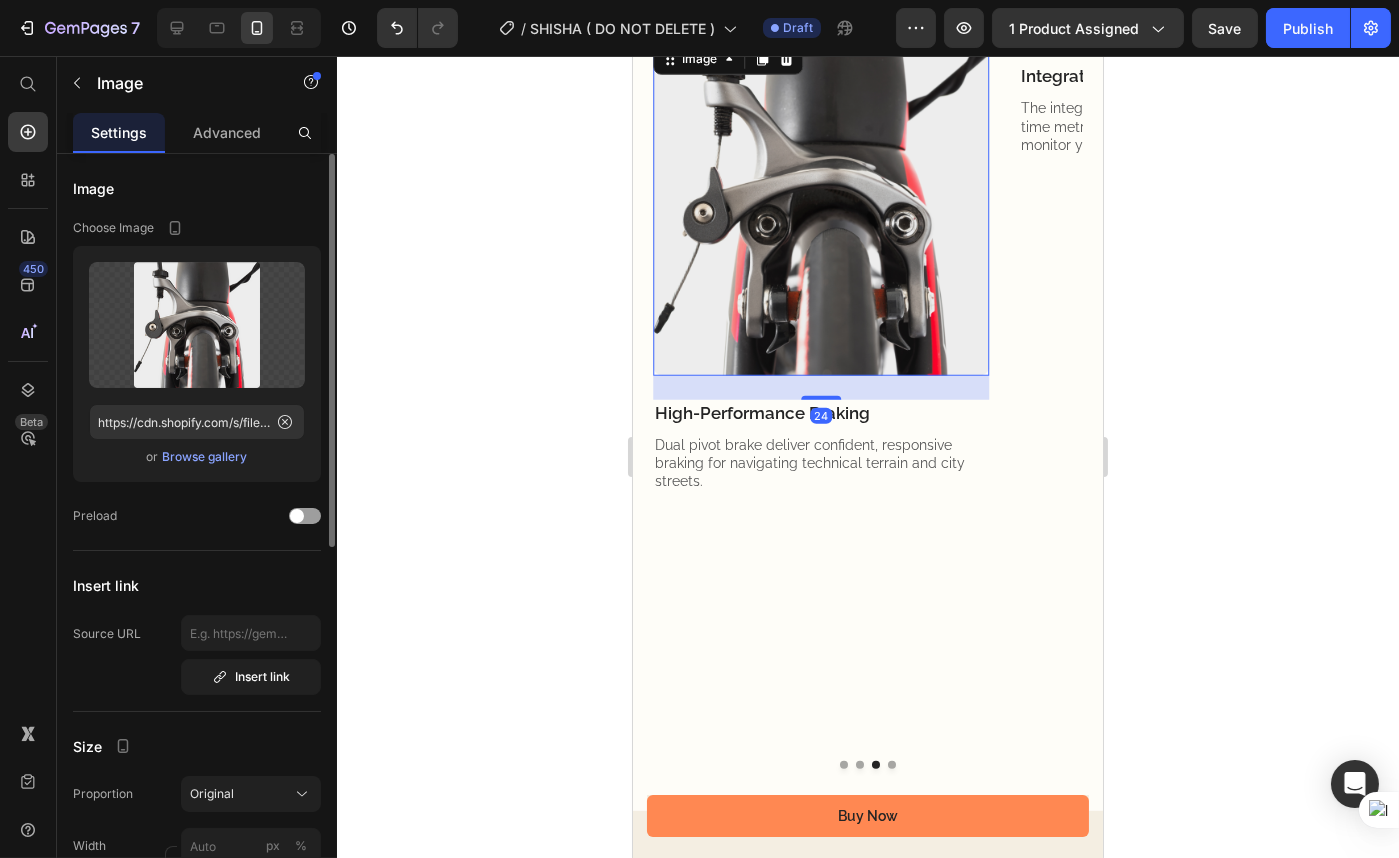 click on "Browse gallery" at bounding box center [205, 457] 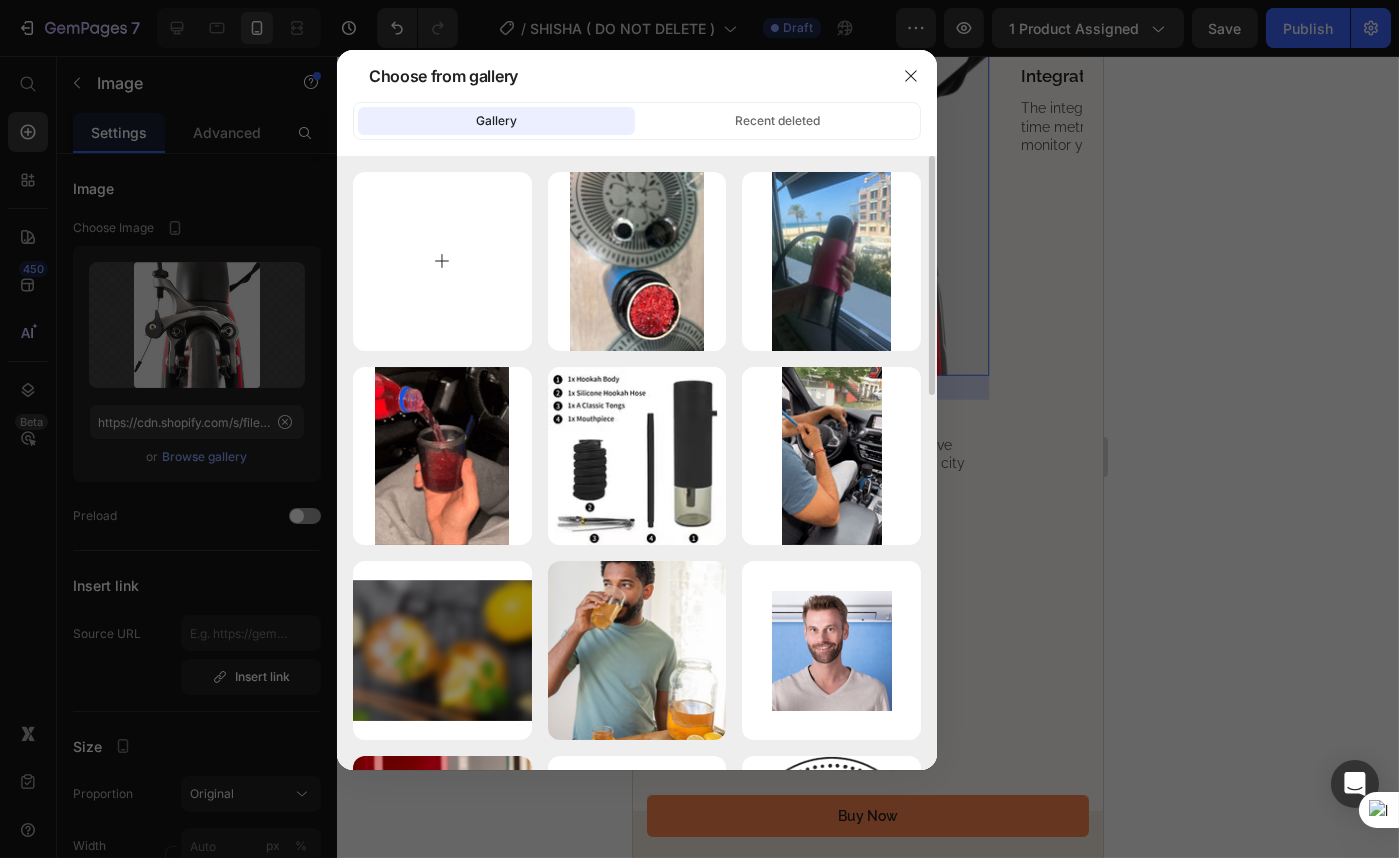 click at bounding box center (442, 261) 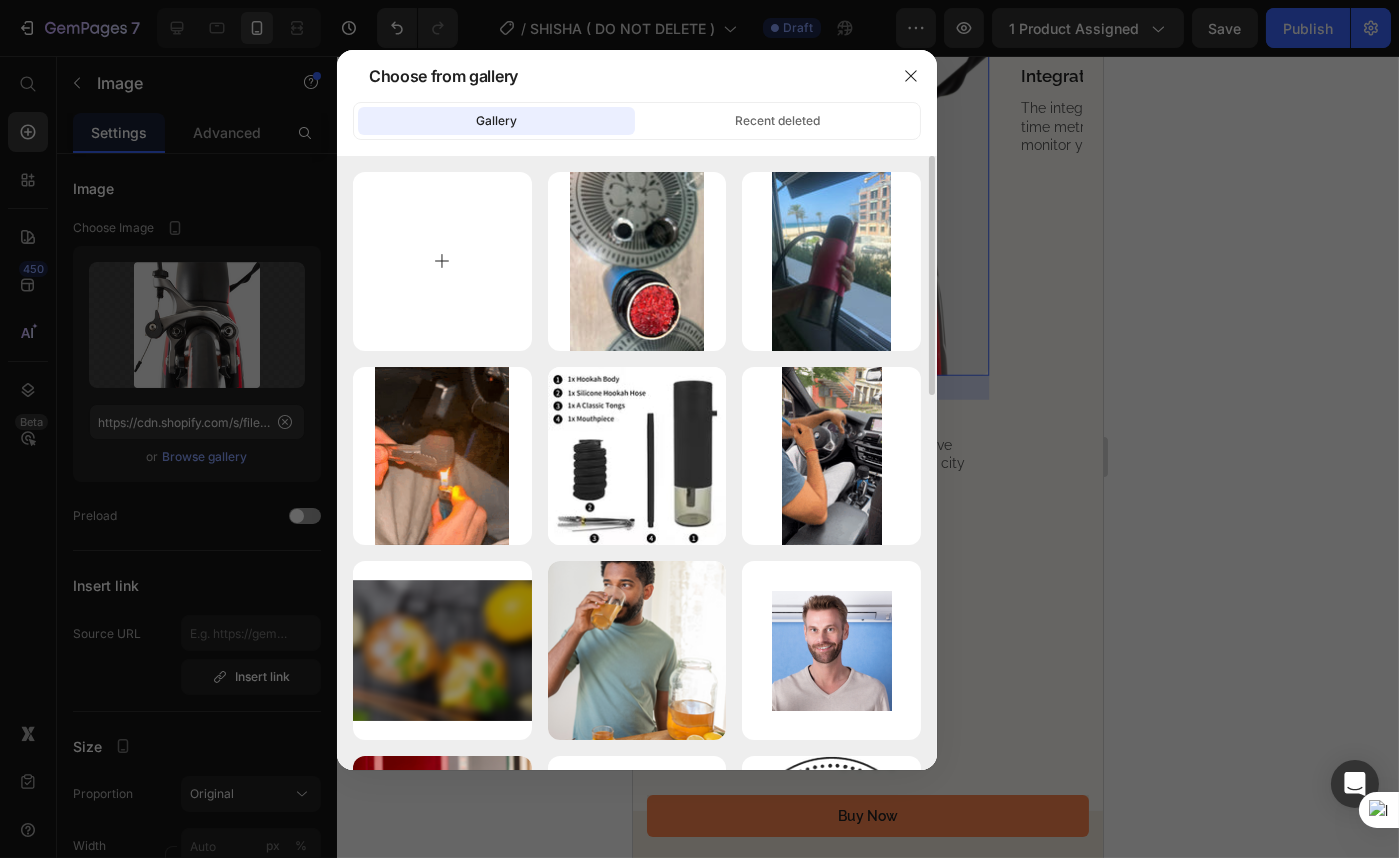 type on "C:\fakepath\ED062C8D-3EA1-4080-99F5-0C5A8EB634FF.webp" 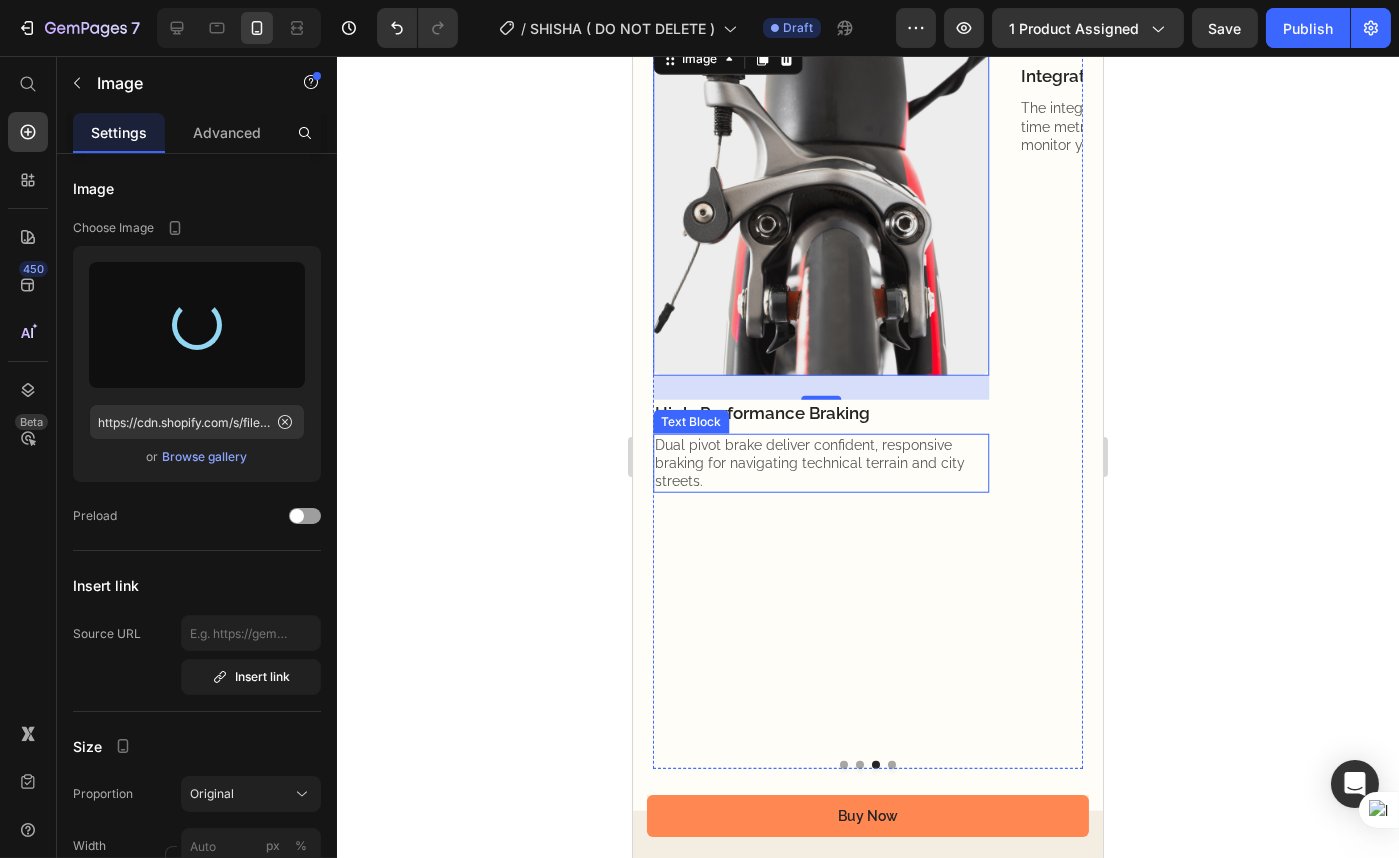 type on "https://cdn.shopify.com/s/files/1/0570/6317/8319/files/gempages_486076584118191358-99d0aec2-80dc-44b7-a8fc-f44556331e83.webp" 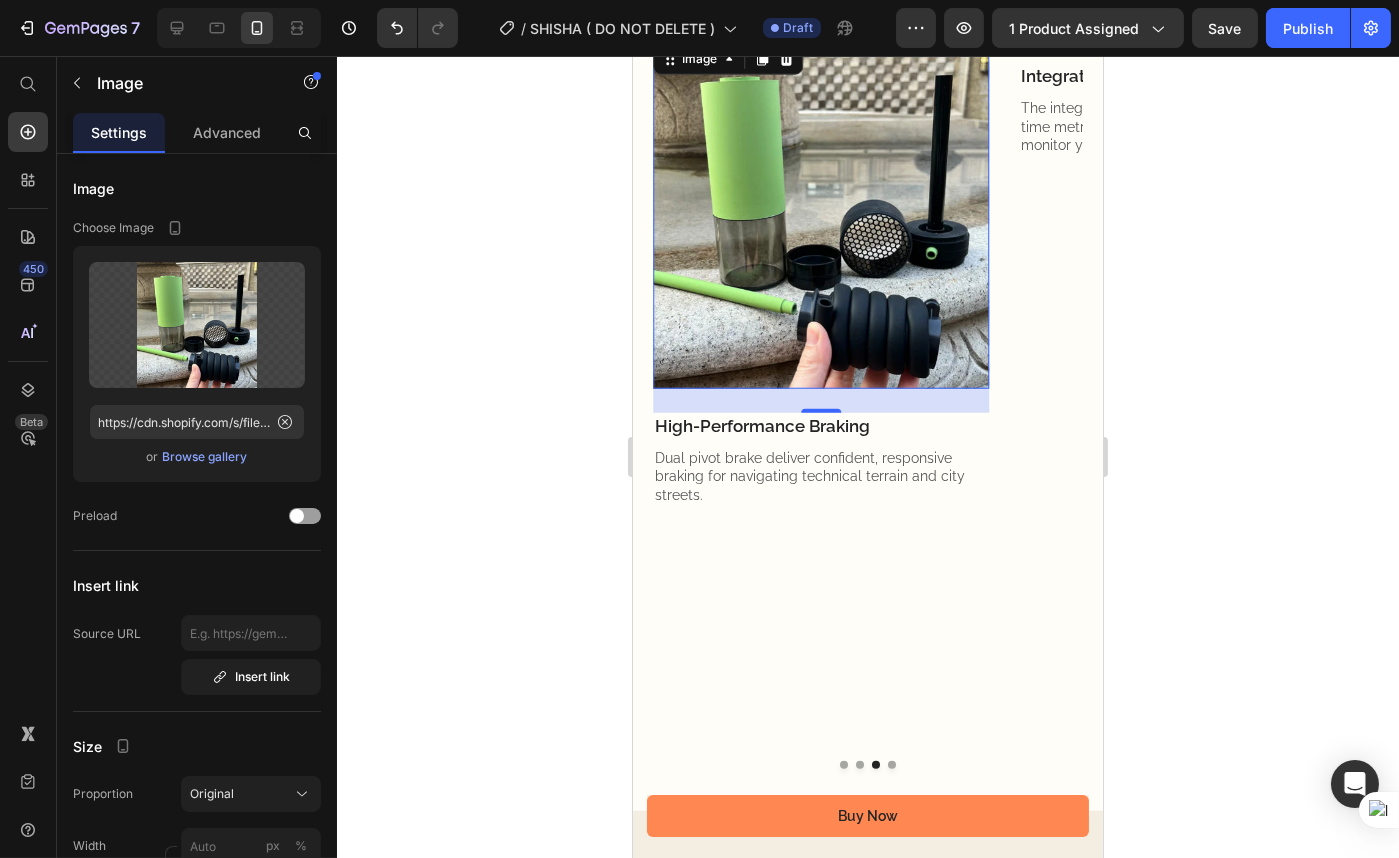 click on "24" at bounding box center (820, 429) 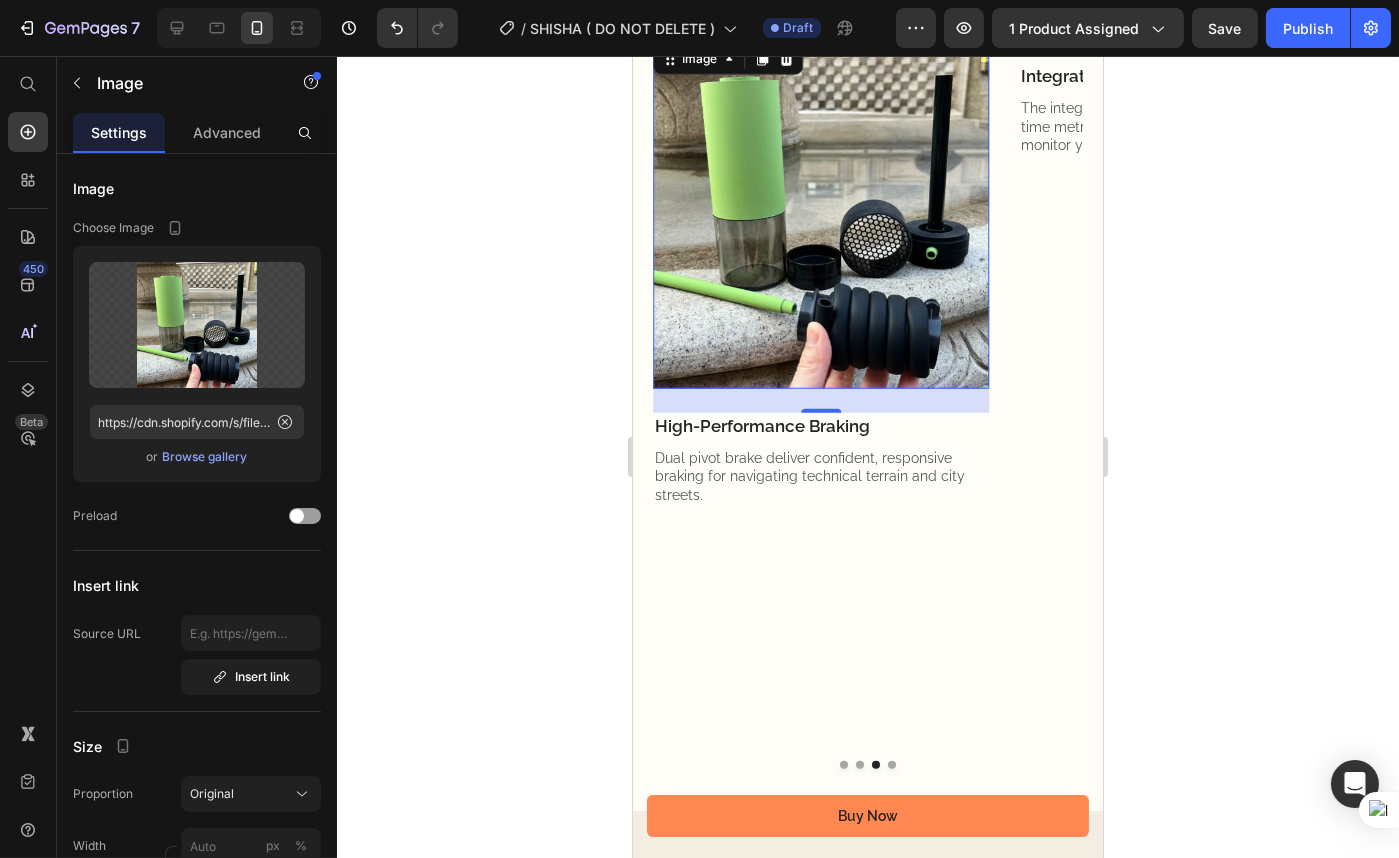 click on "24" at bounding box center [820, 429] 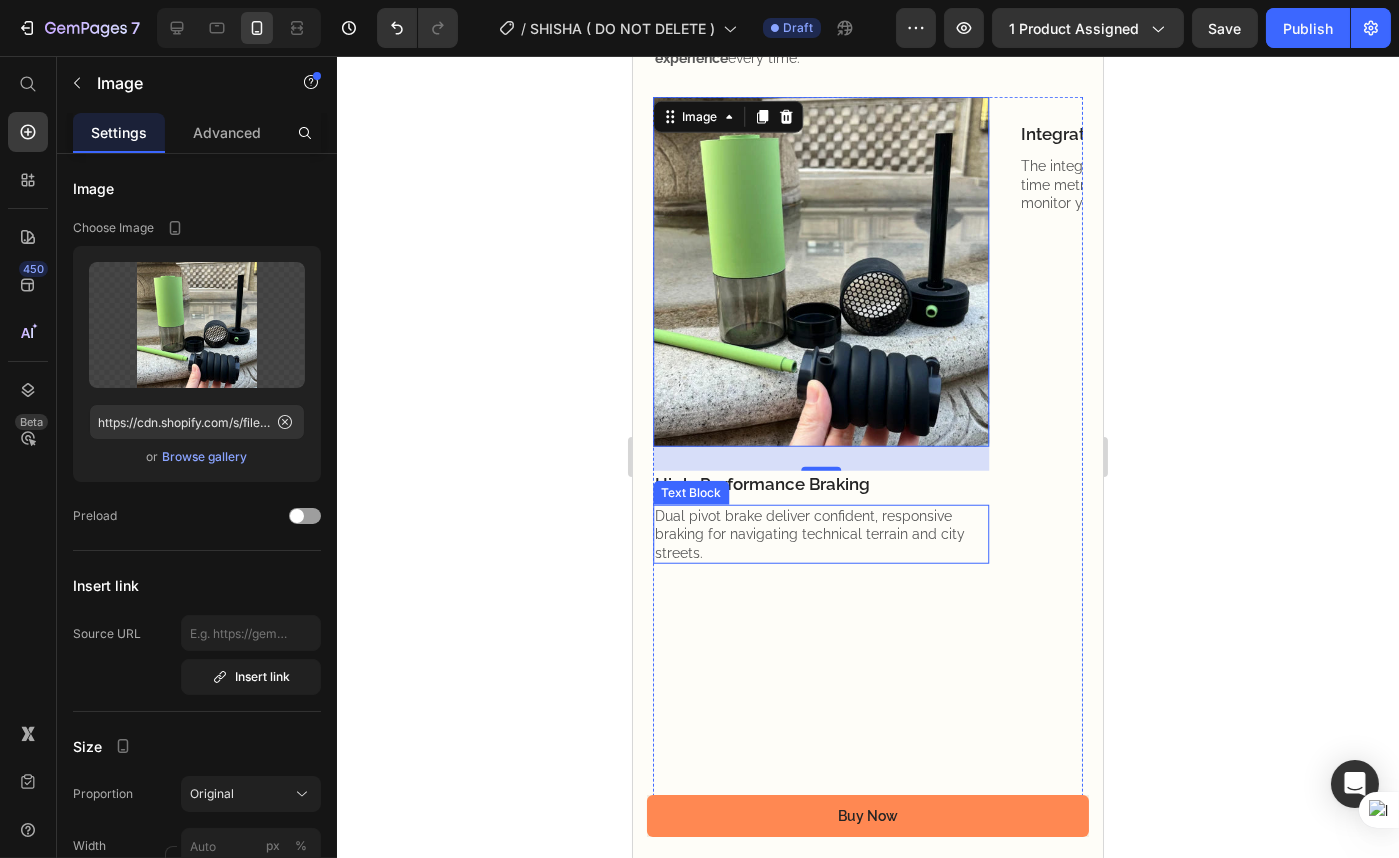 scroll, scrollTop: 3617, scrollLeft: 0, axis: vertical 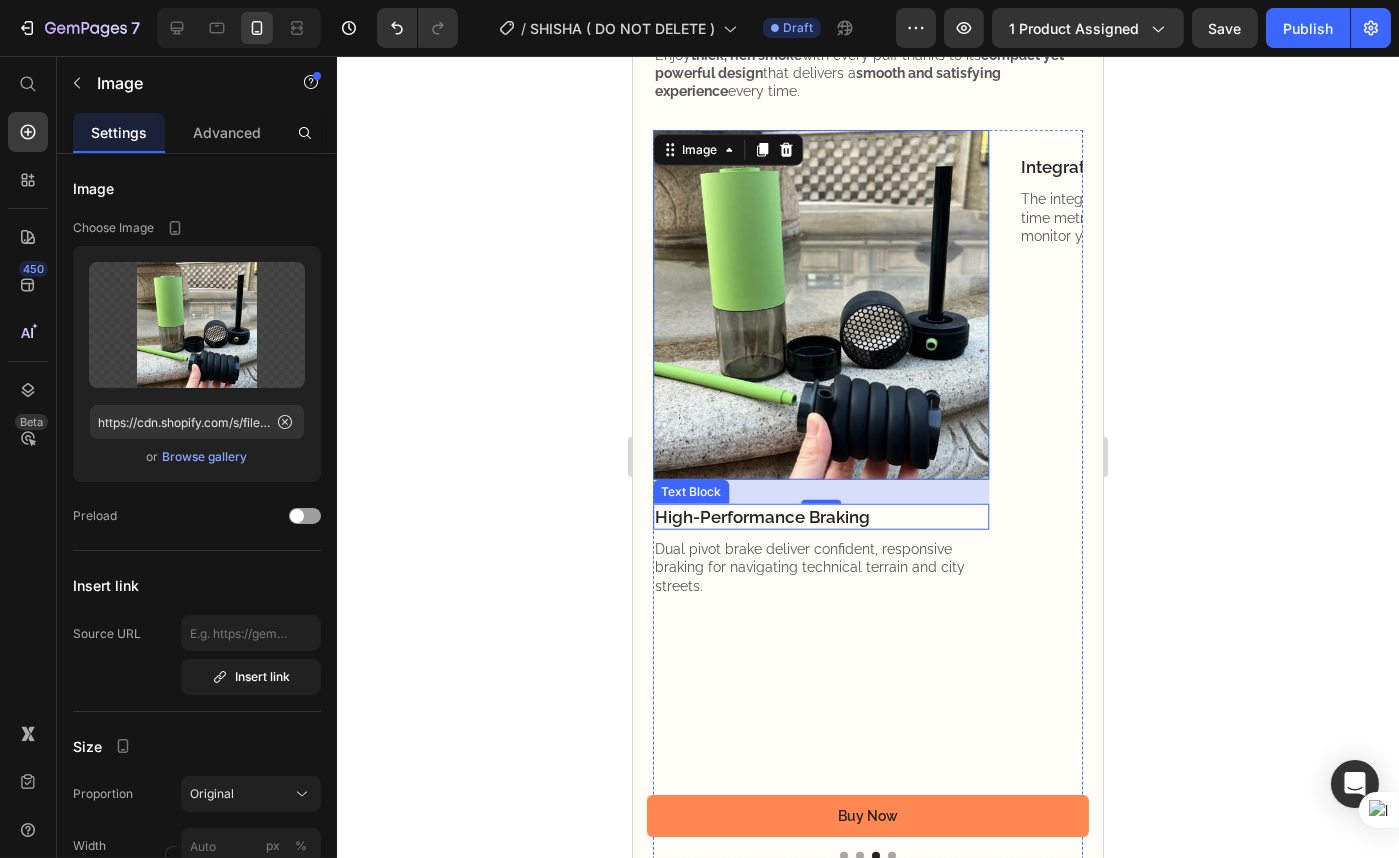 click on "High-Performance Braking" at bounding box center (820, 517) 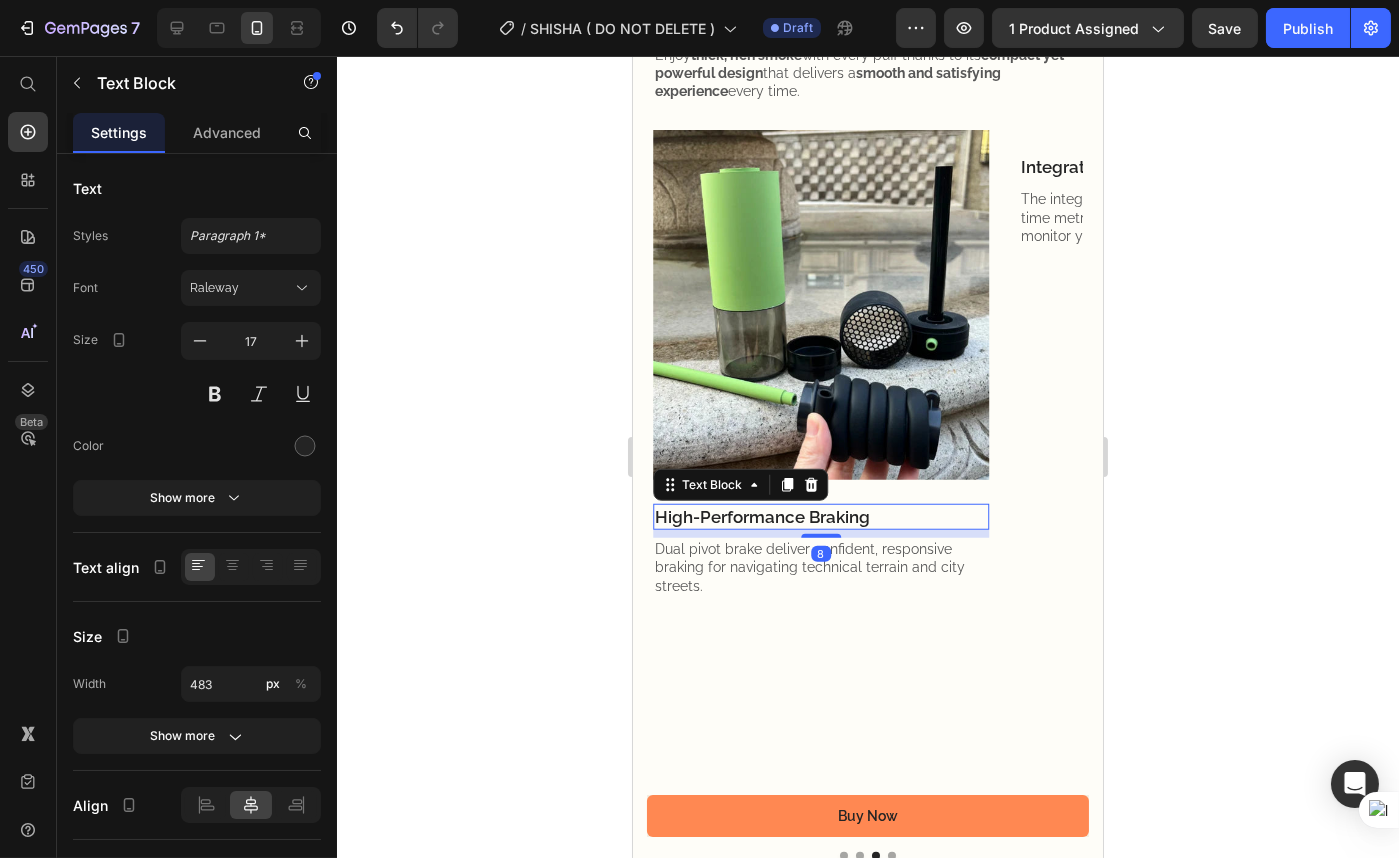 click on "High-Performance Braking" at bounding box center [820, 517] 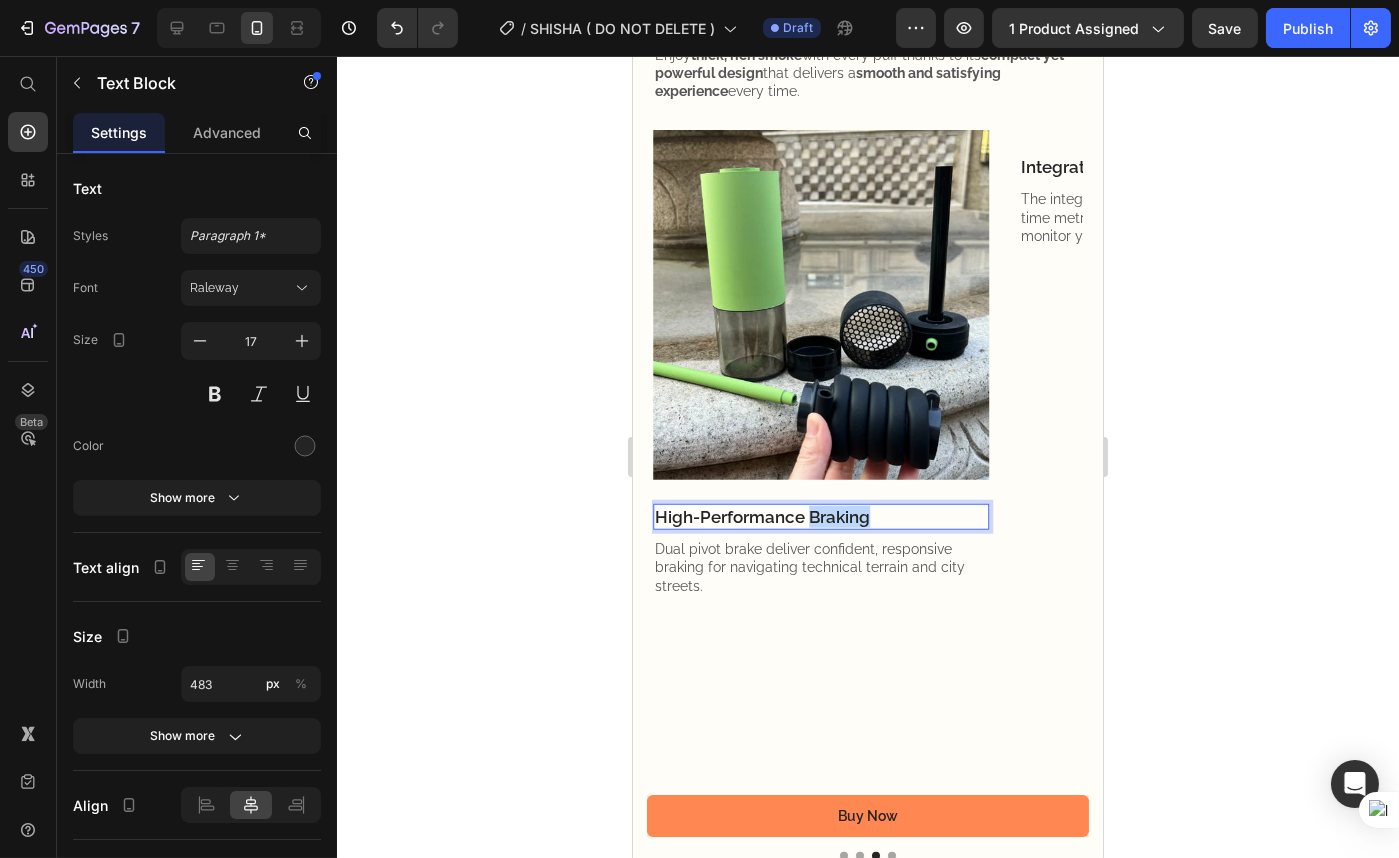 click on "High-Performance Braking" at bounding box center (820, 517) 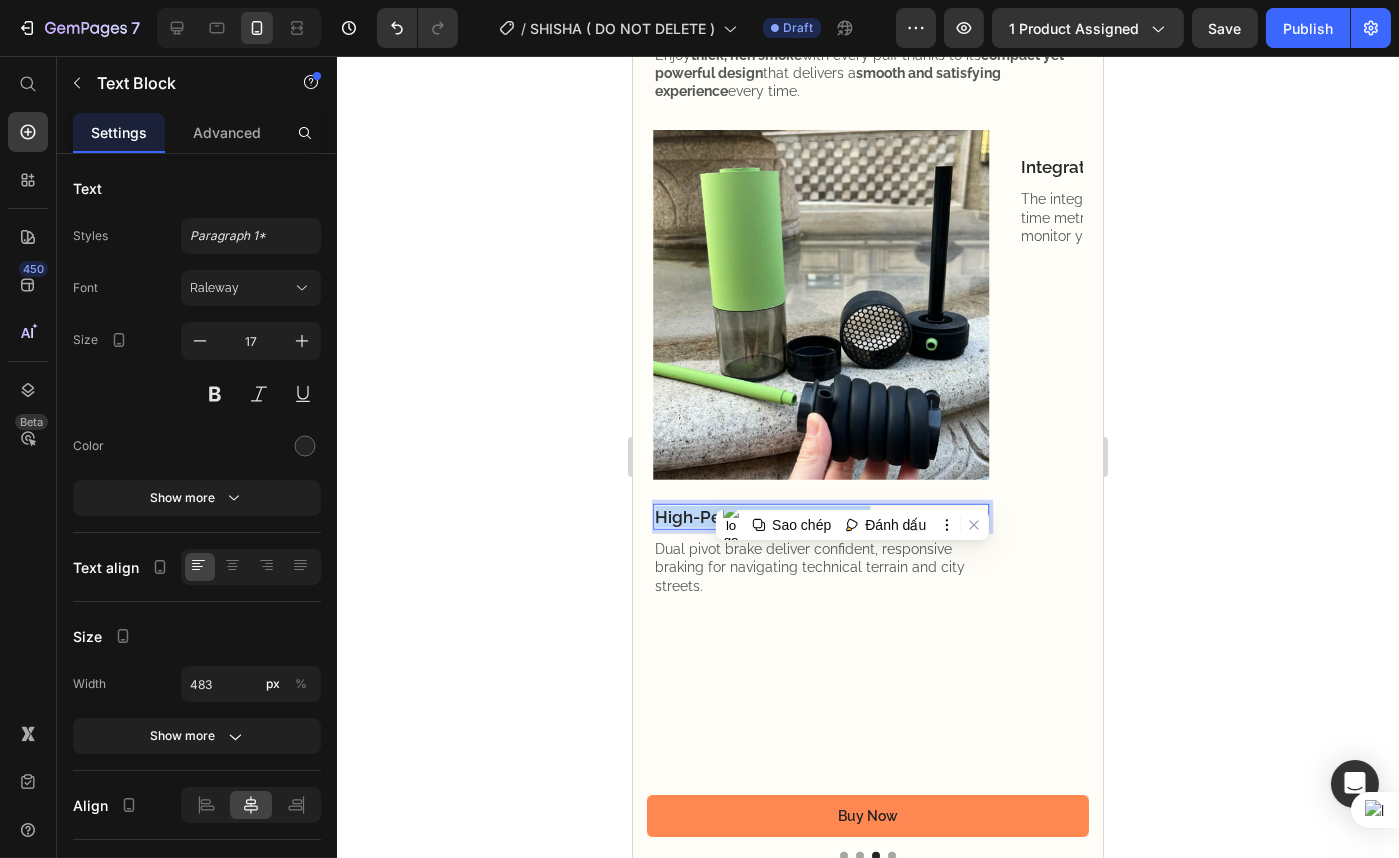 click on "High-Performance Braking" at bounding box center (820, 517) 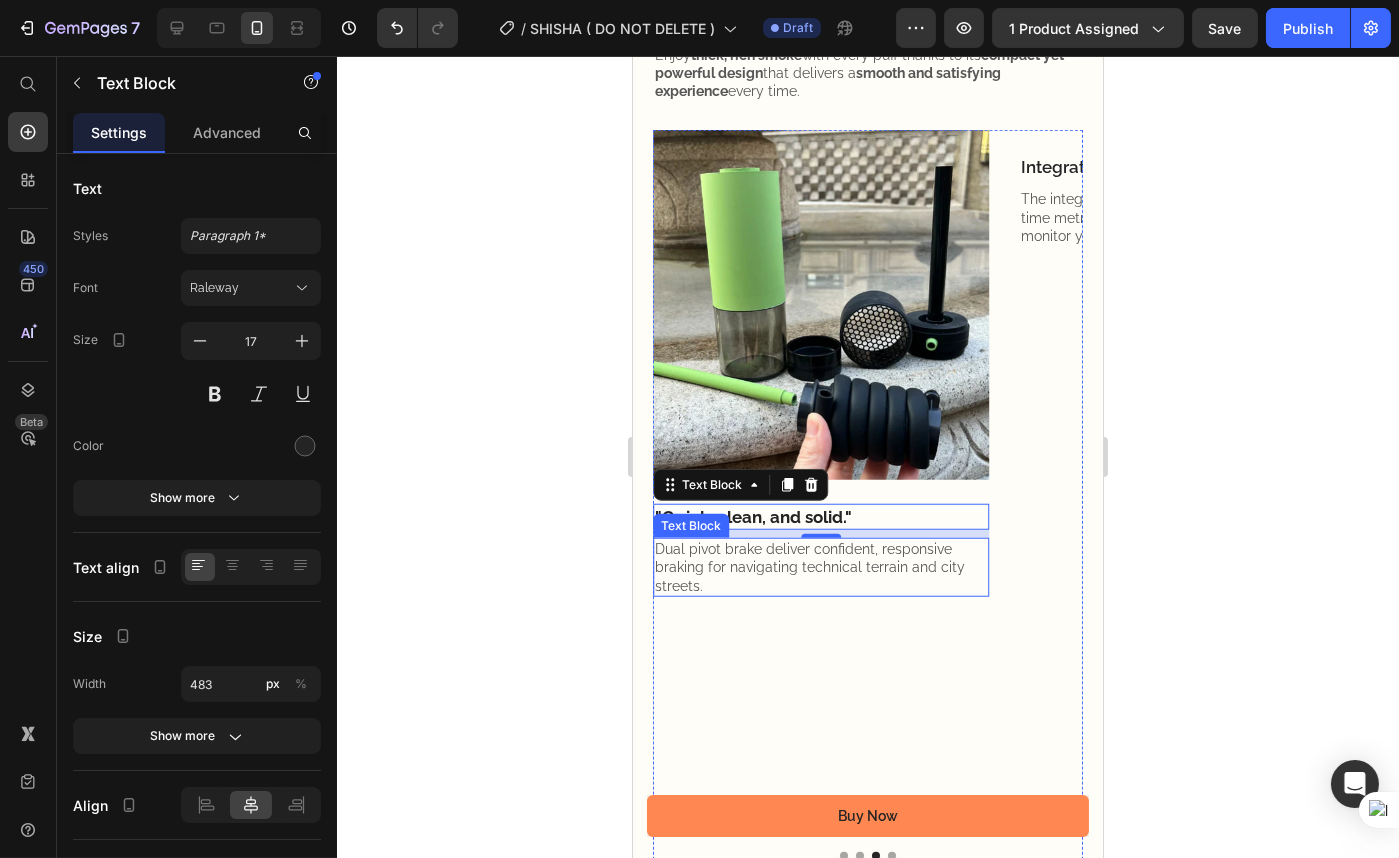 click on "Dual pivot brake deliver confident, responsive braking for navigating technical terrain and city streets." at bounding box center (820, 567) 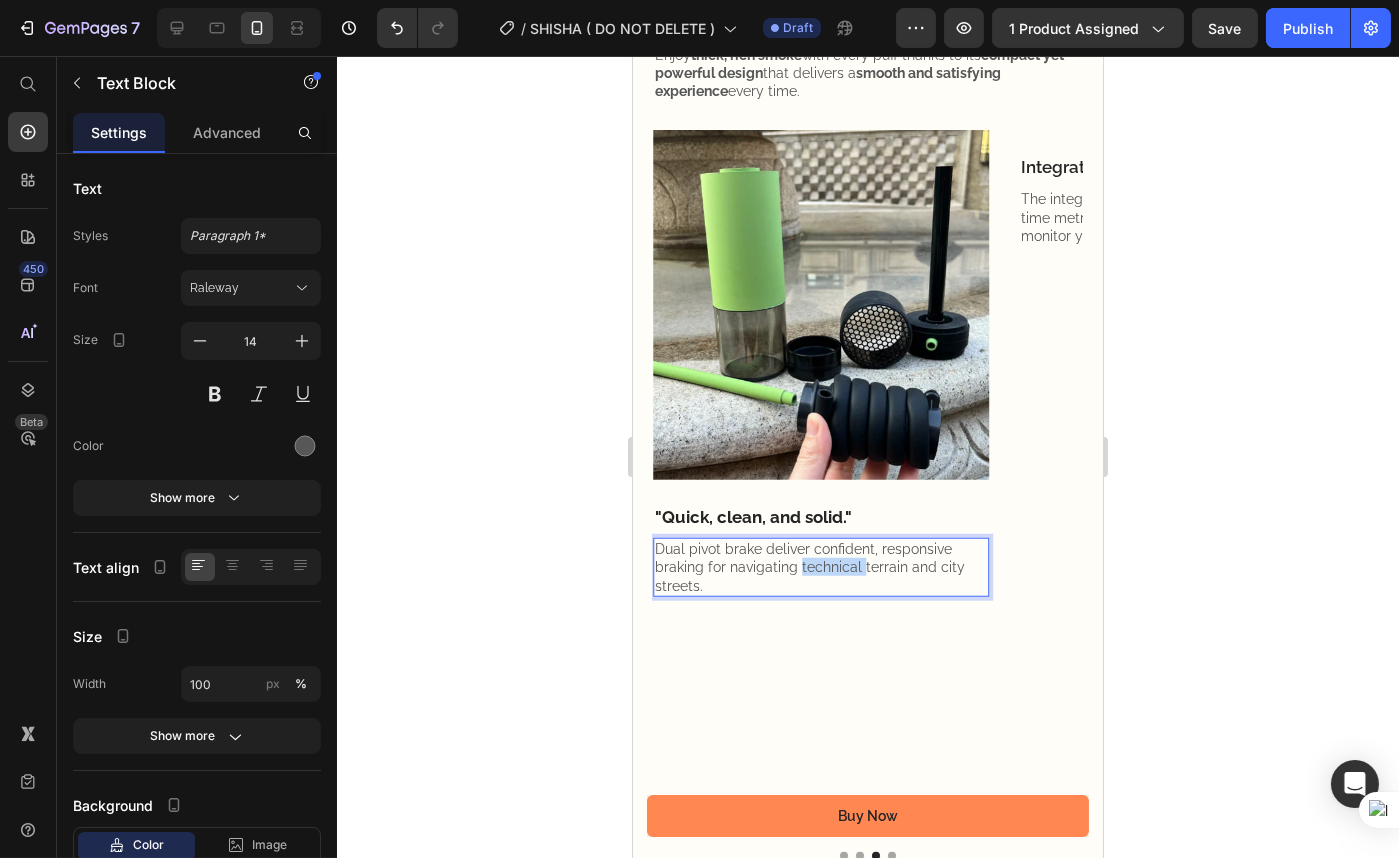 click on "Dual pivot brake deliver confident, responsive braking for navigating technical terrain and city streets." at bounding box center (820, 567) 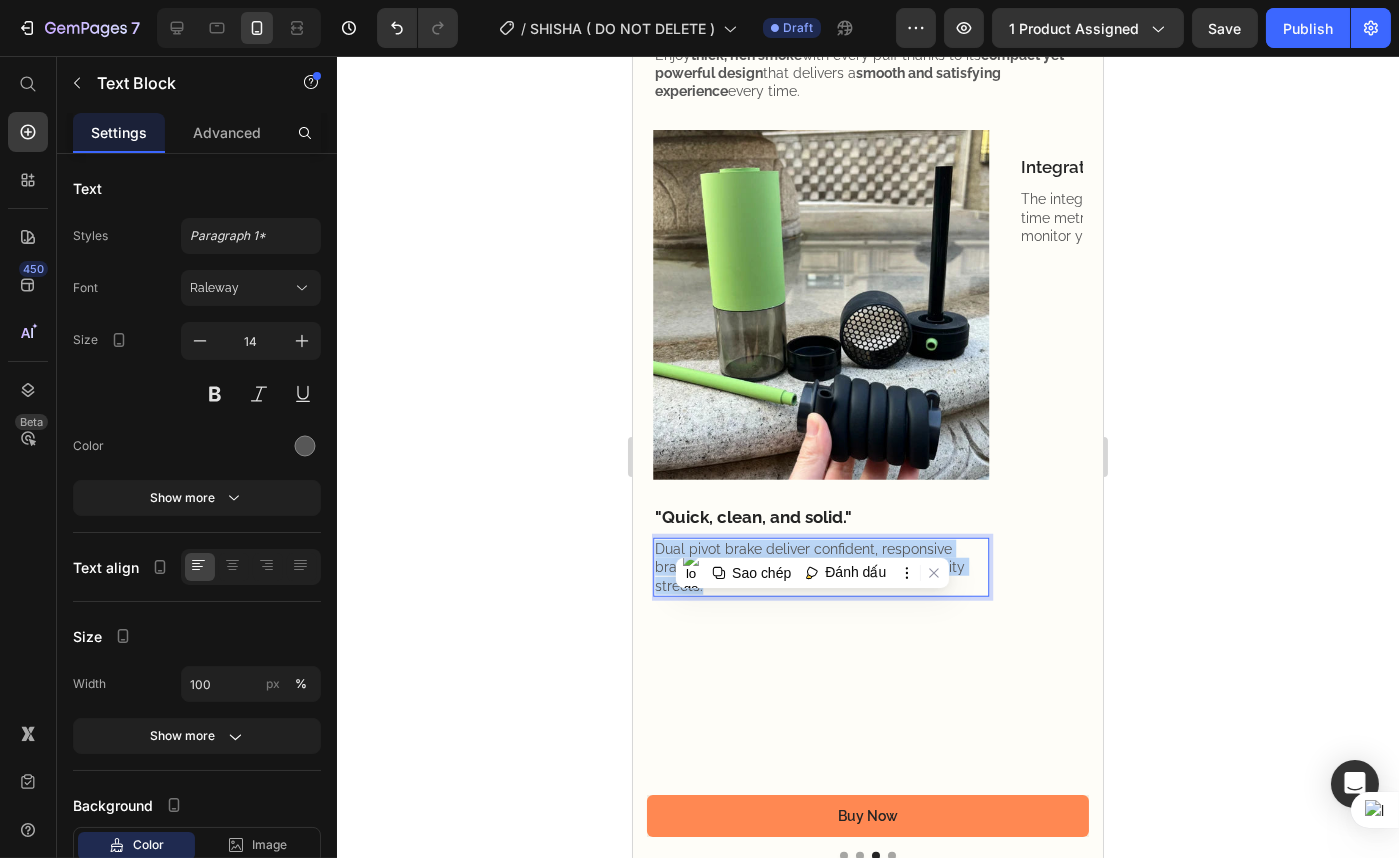 click on "Dual pivot brake deliver confident, responsive braking for navigating technical terrain and city streets." at bounding box center [820, 567] 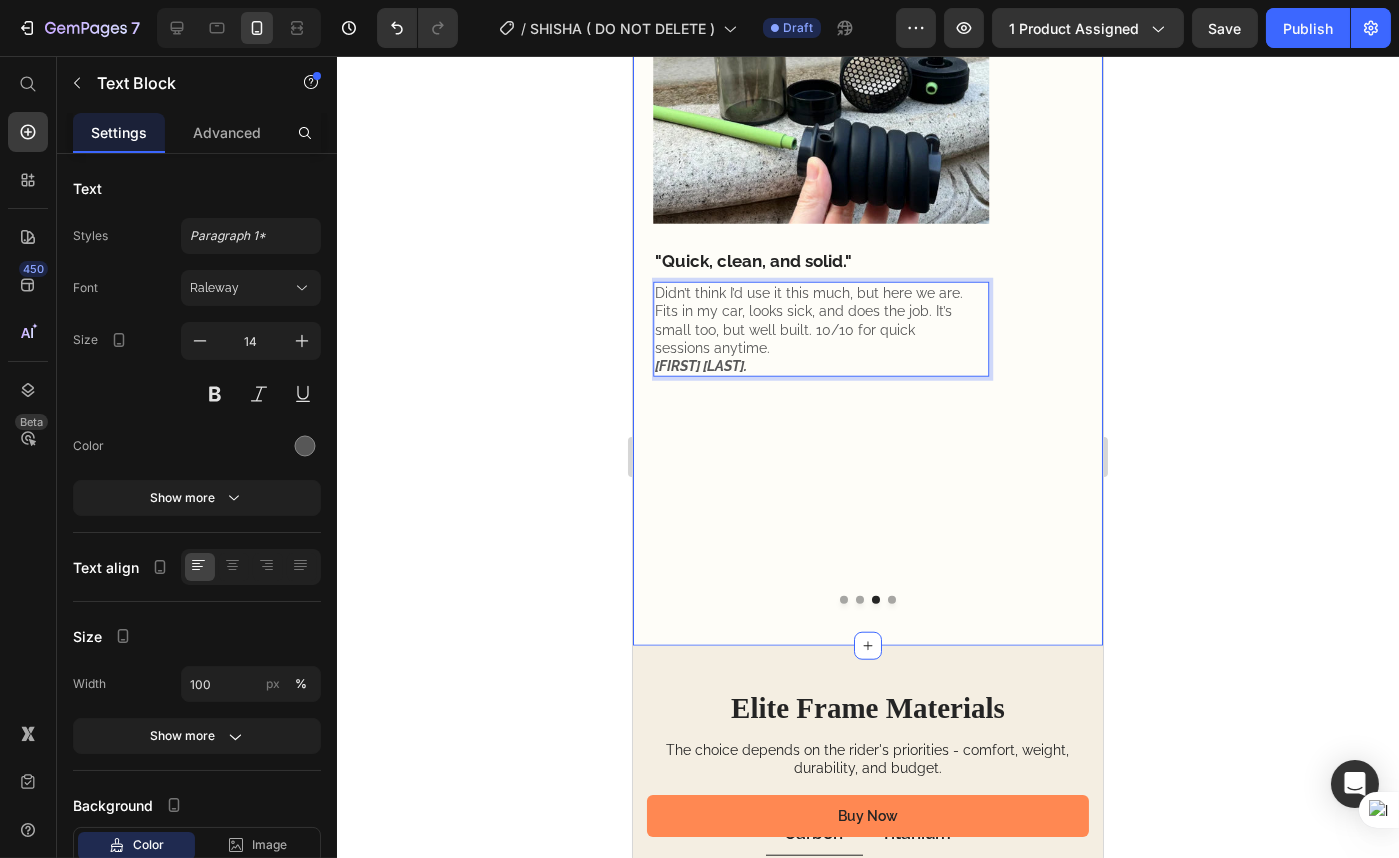 scroll, scrollTop: 3890, scrollLeft: 0, axis: vertical 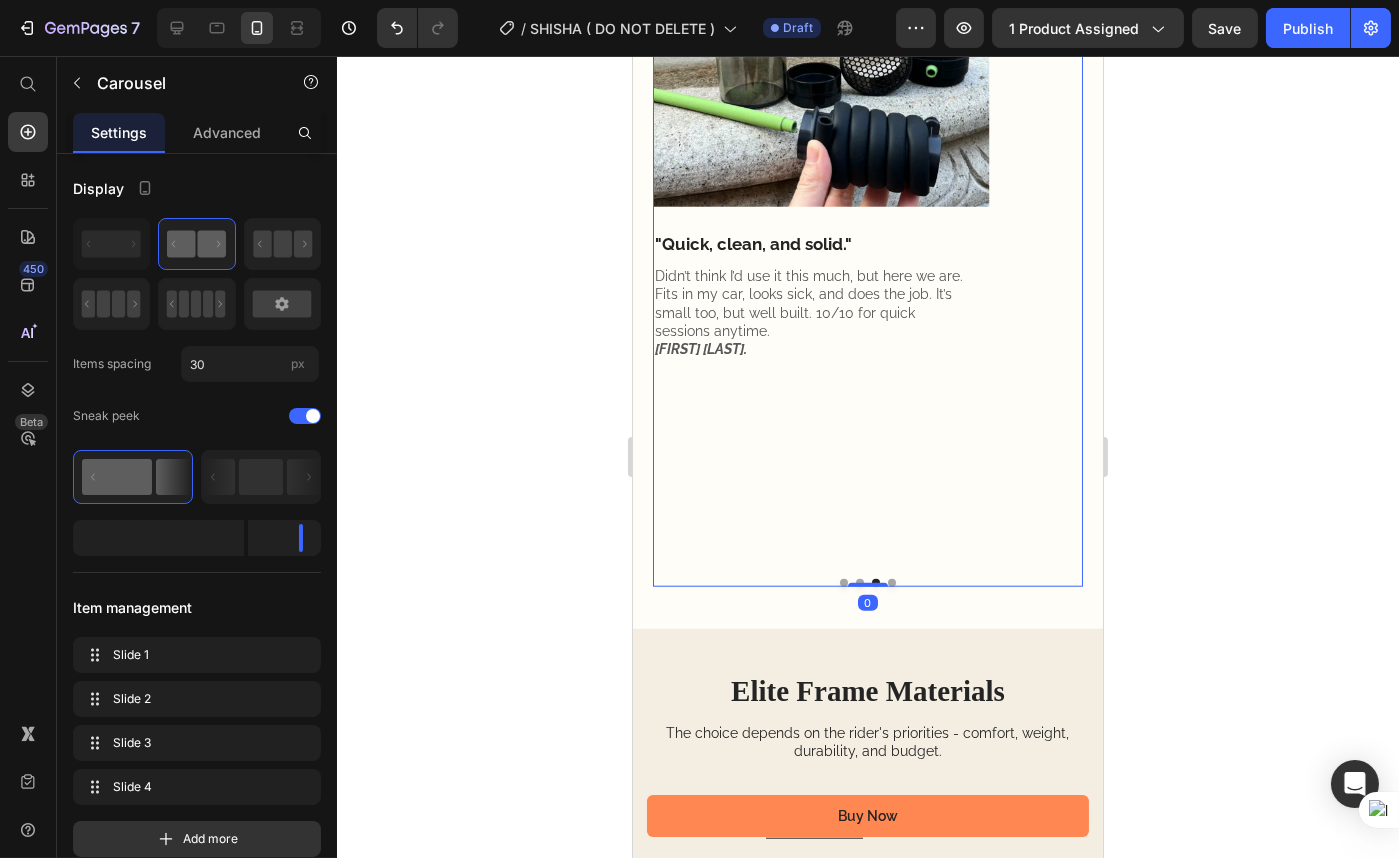 click on "Image "I didn't think it was so good." Text Block I got them for the road, mainly for the car. At first I thought it was more of a gimmick, but she really does a good job. Taste comes through well, smoke is dense, and it builds up quickly. Super practical if you just want to smoke spontaneously. Marie L. Text Block Image "Use them in the car almost every day." Text Block Fits snugly into the cup holder, stands firm, pulls well. Sure, it's not a giant hookah, but it really makes a big impression. Ideal for short sessions or when you're on the go and don't want to build up much. Marec O. Text Block Image "Quick, clean, and solid." Text Block Didn’t think I’d use it this much, but here we are. Fits in my car, looks sick, and does the job. It’s small too, but well built. 10/10 for quick sessions anytime. Tyler J. Text Block Image Integrated Cyclist Monitor Text Block The integrated handlebar display provides real-time metrics like speed, distance and time to monitor your ride. Text Block" at bounding box center (867, 221) 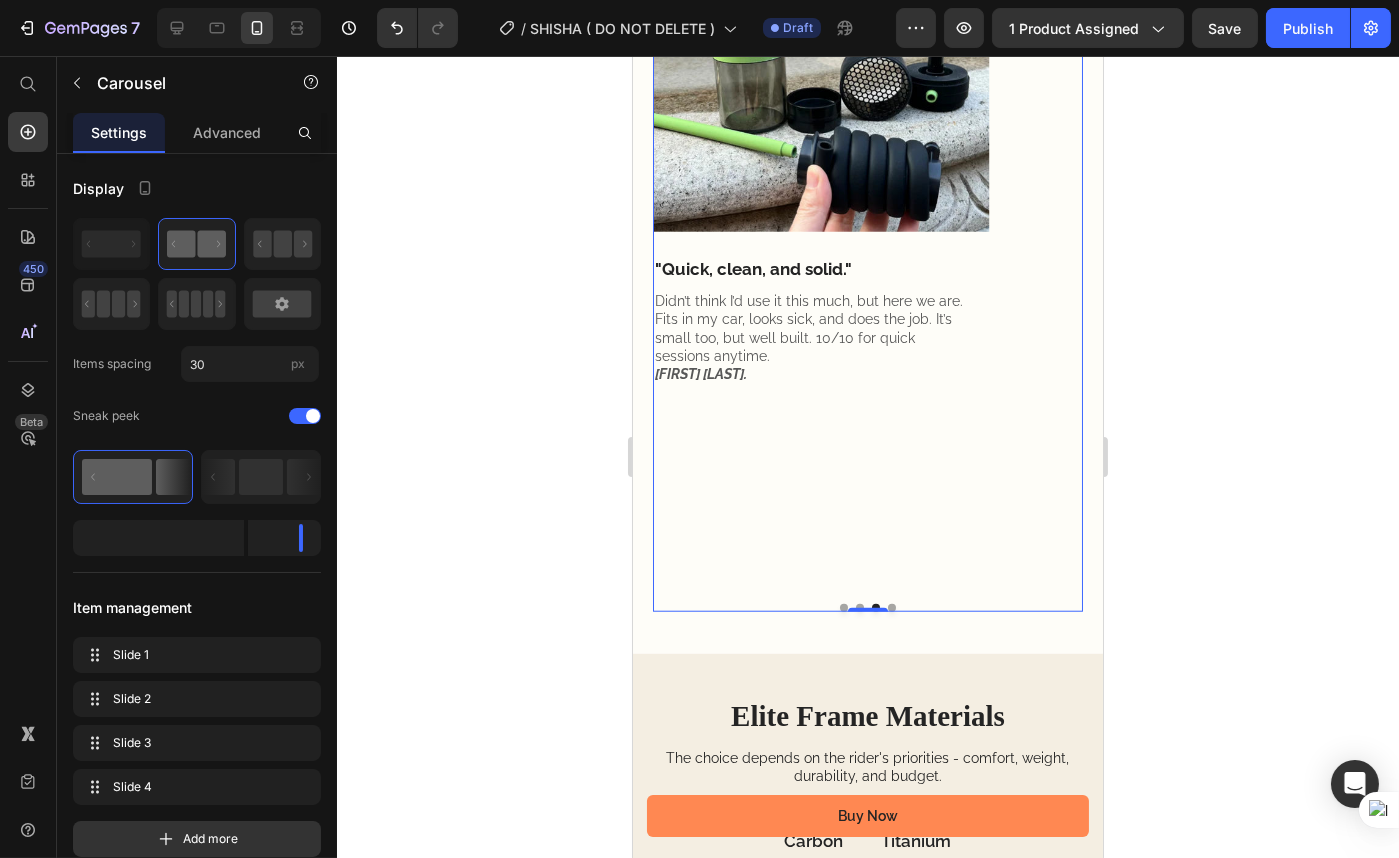 scroll, scrollTop: 3890, scrollLeft: 0, axis: vertical 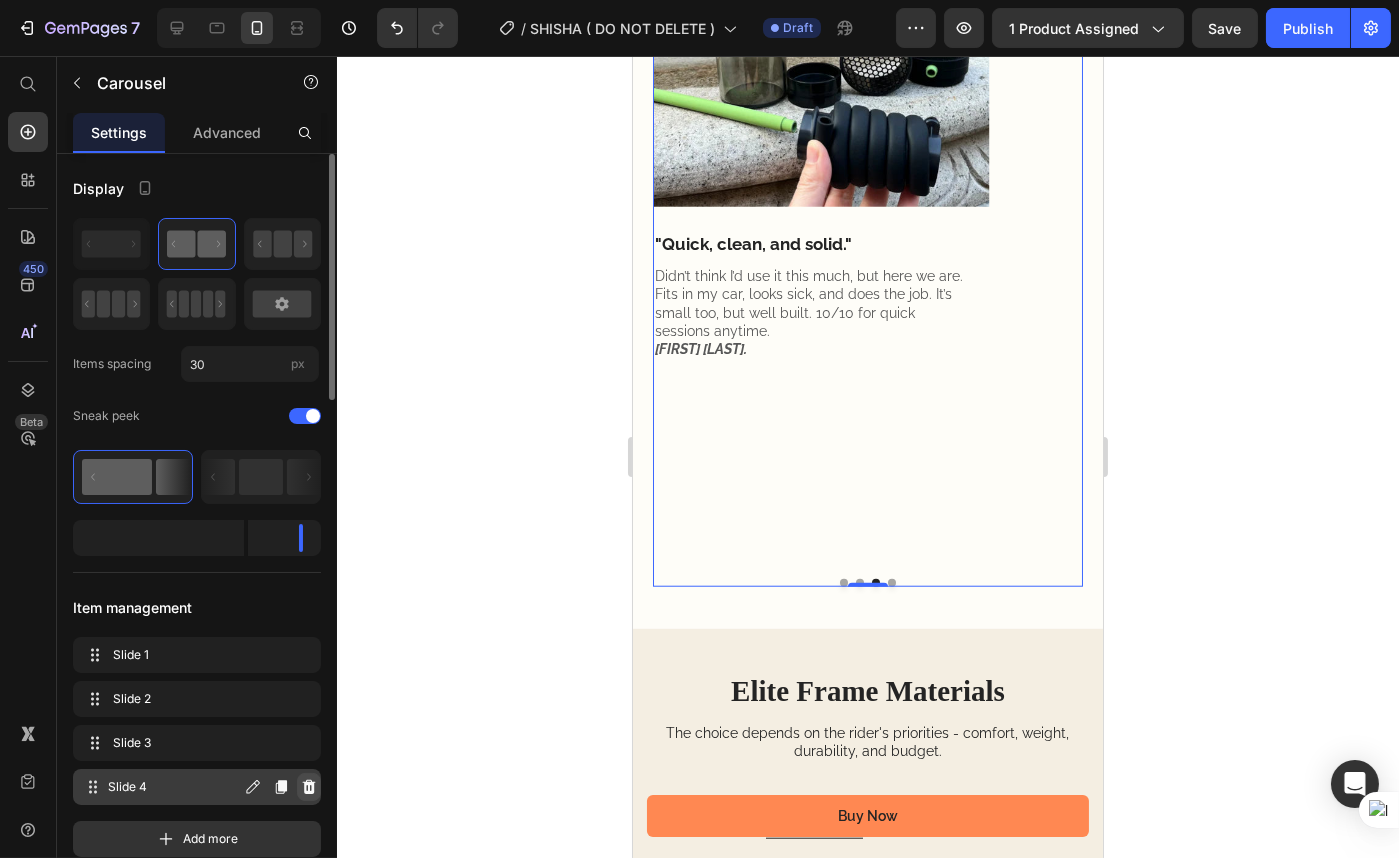 click 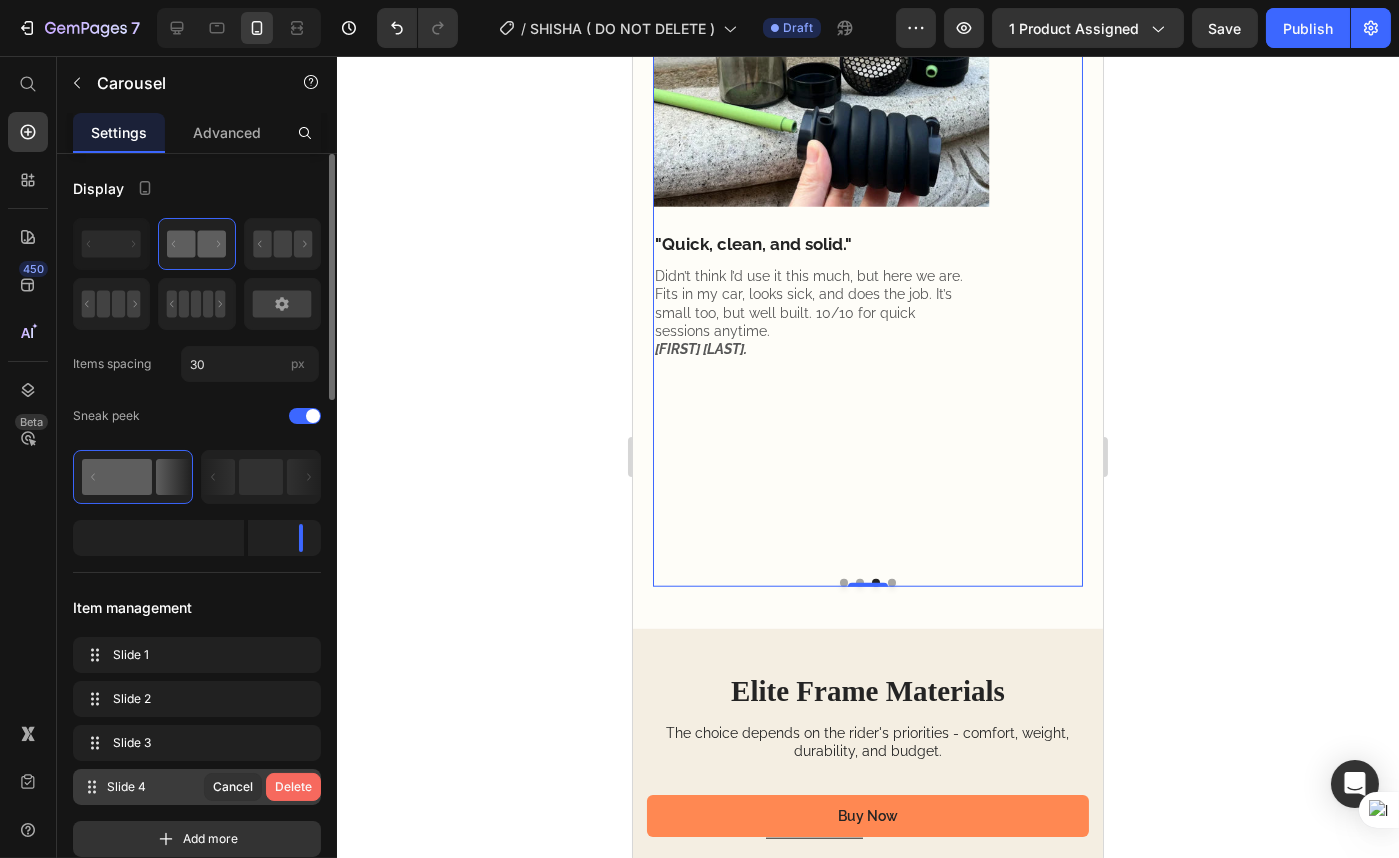 click on "Delete" at bounding box center [293, 787] 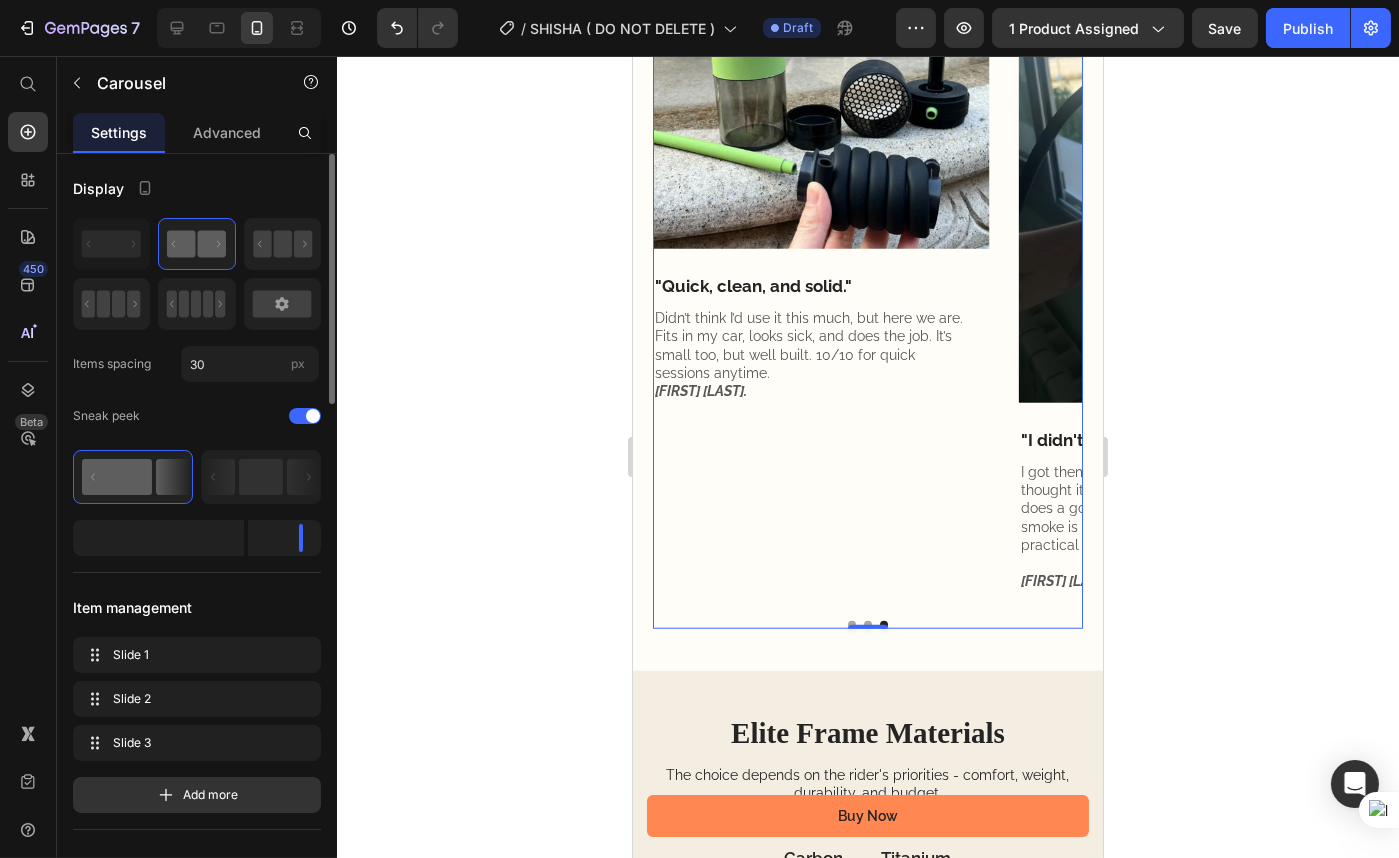 scroll, scrollTop: 3890, scrollLeft: 0, axis: vertical 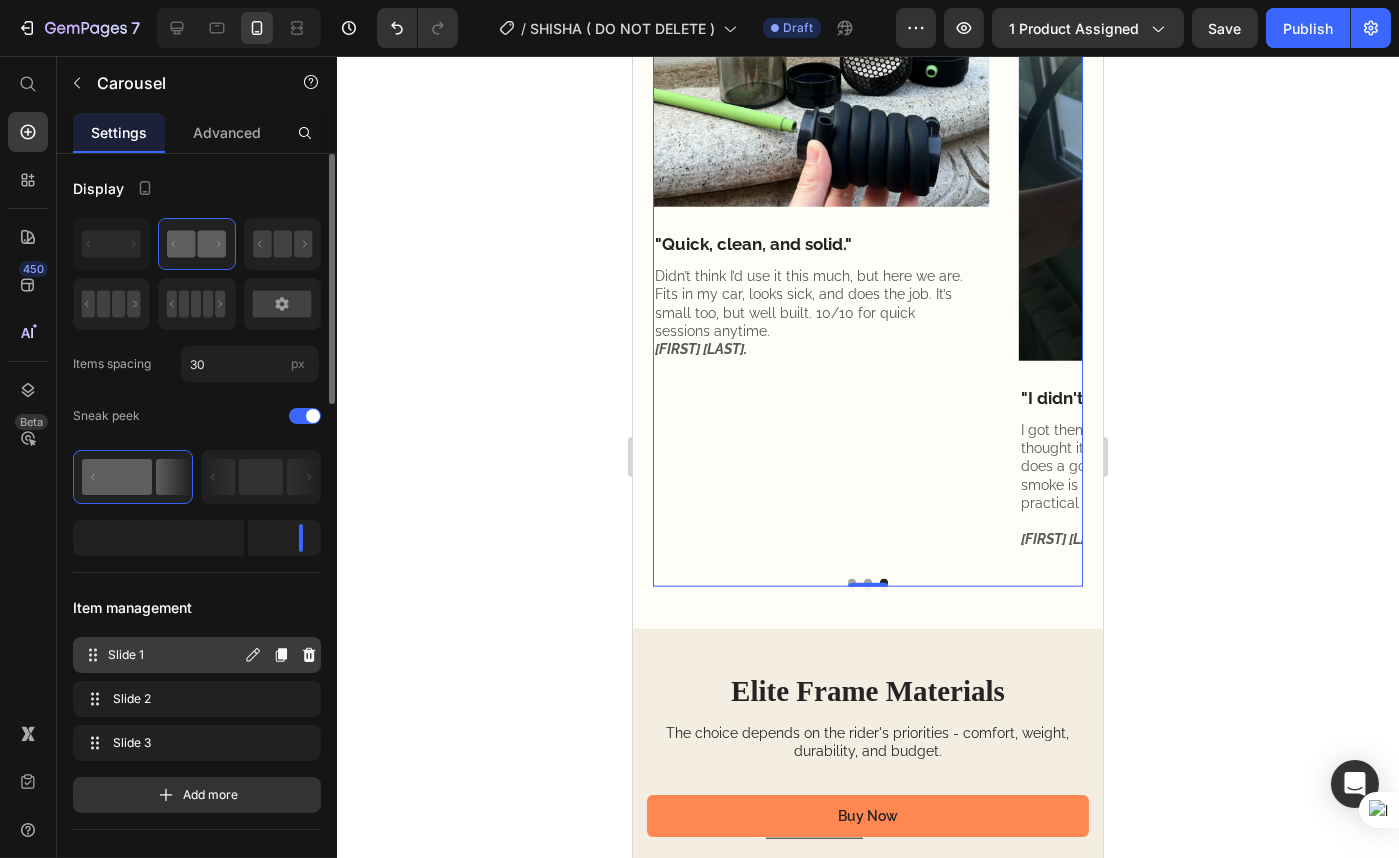 click on "Slide 1" at bounding box center (174, 655) 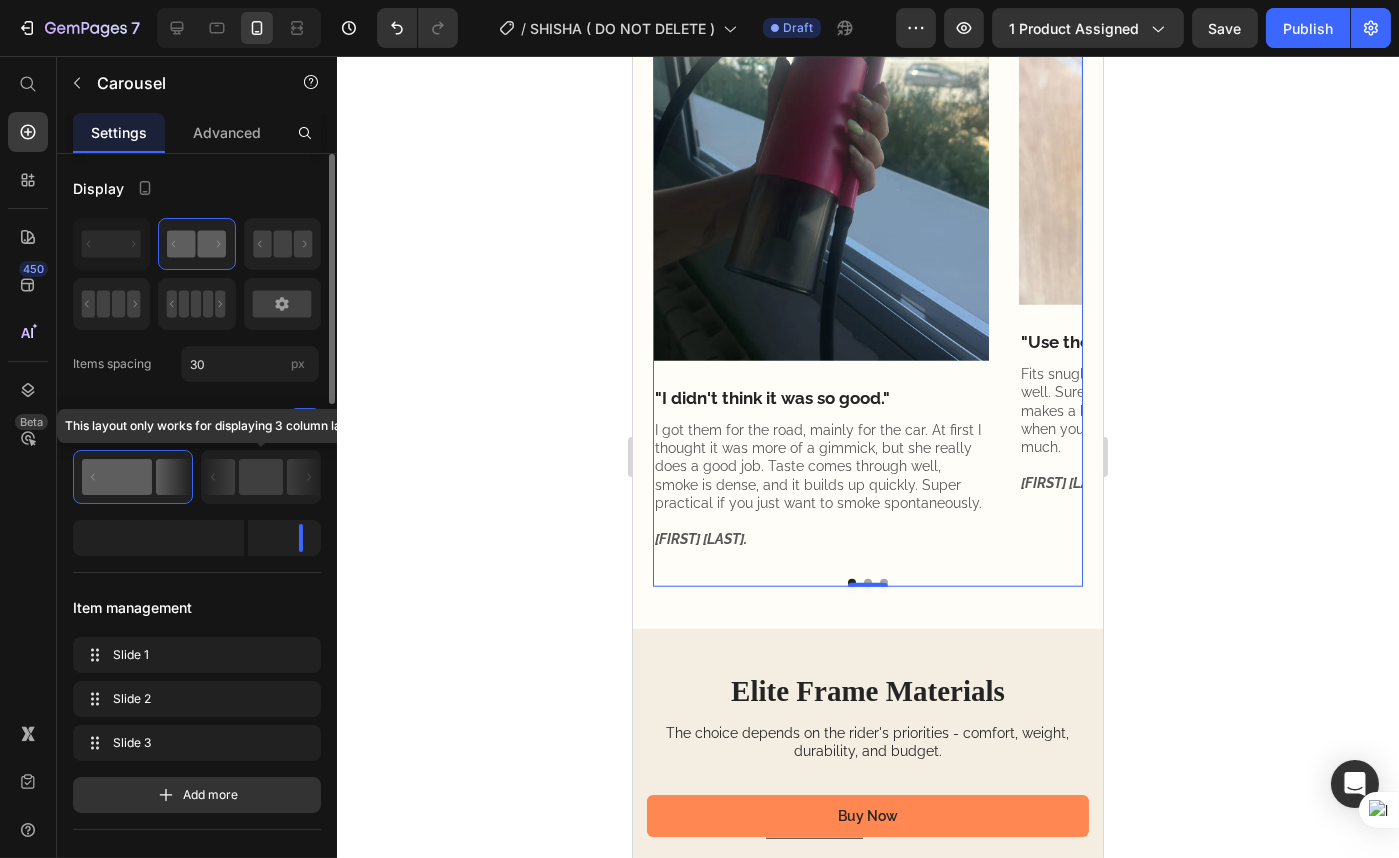 click 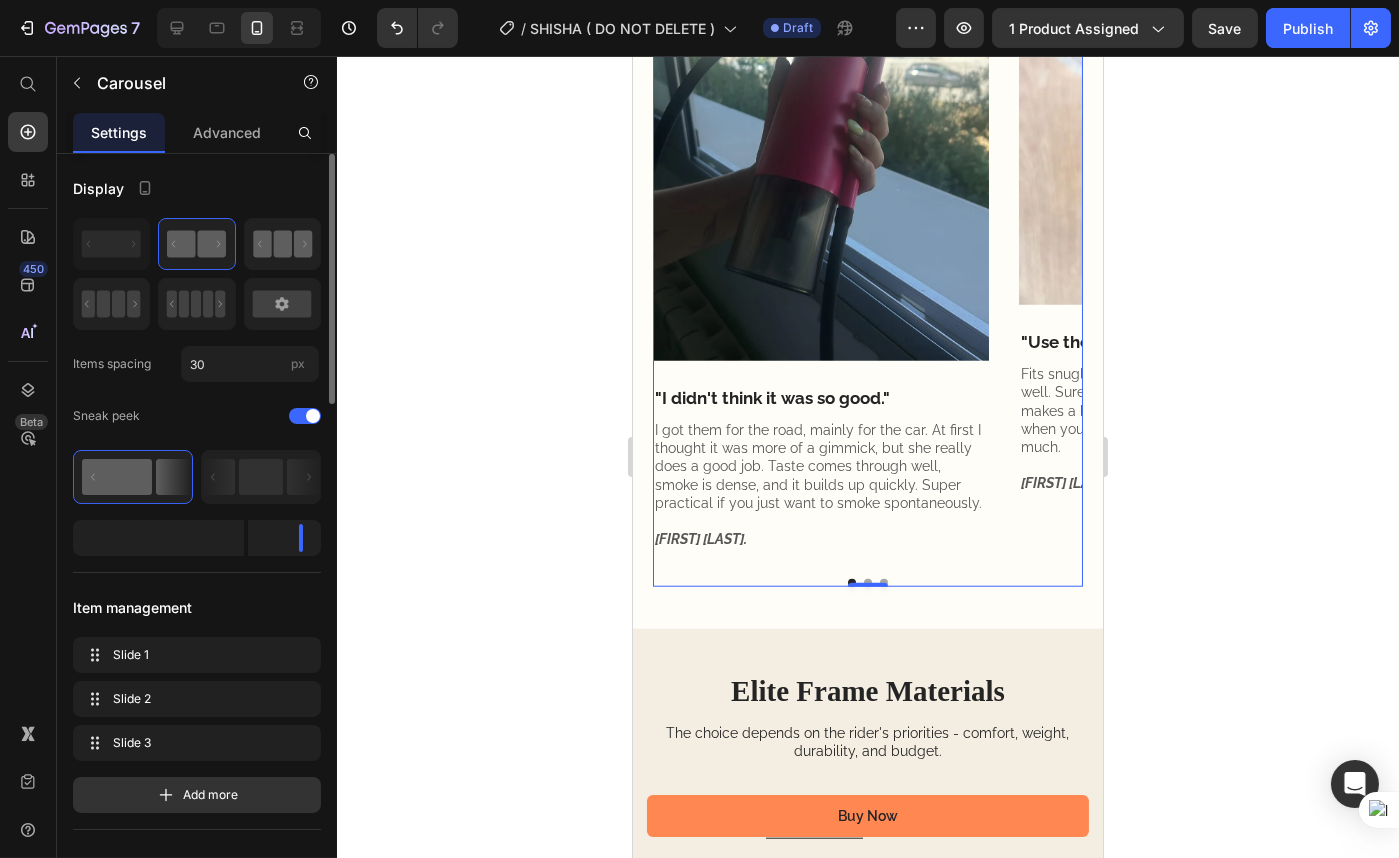 click 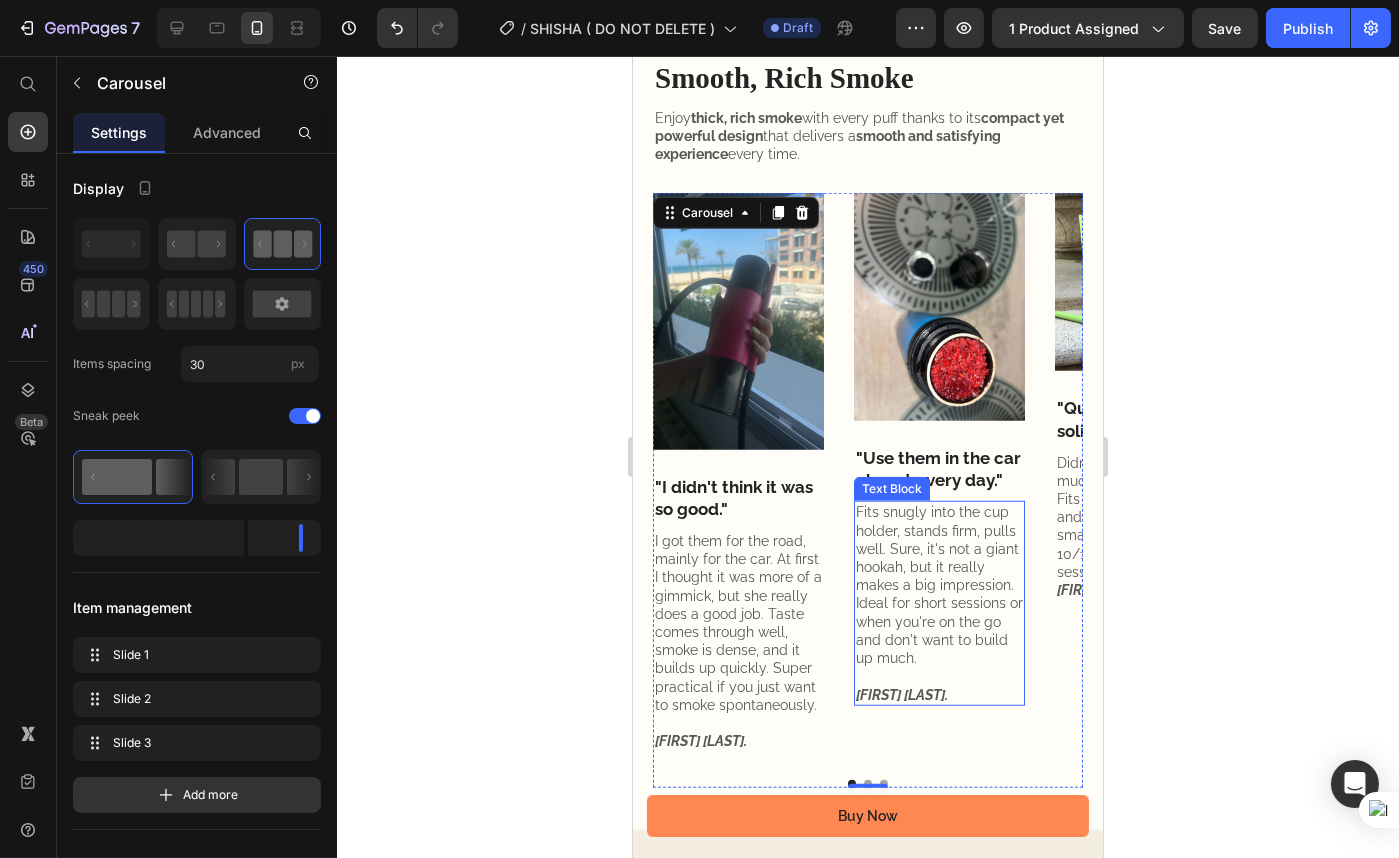 scroll, scrollTop: 3526, scrollLeft: 0, axis: vertical 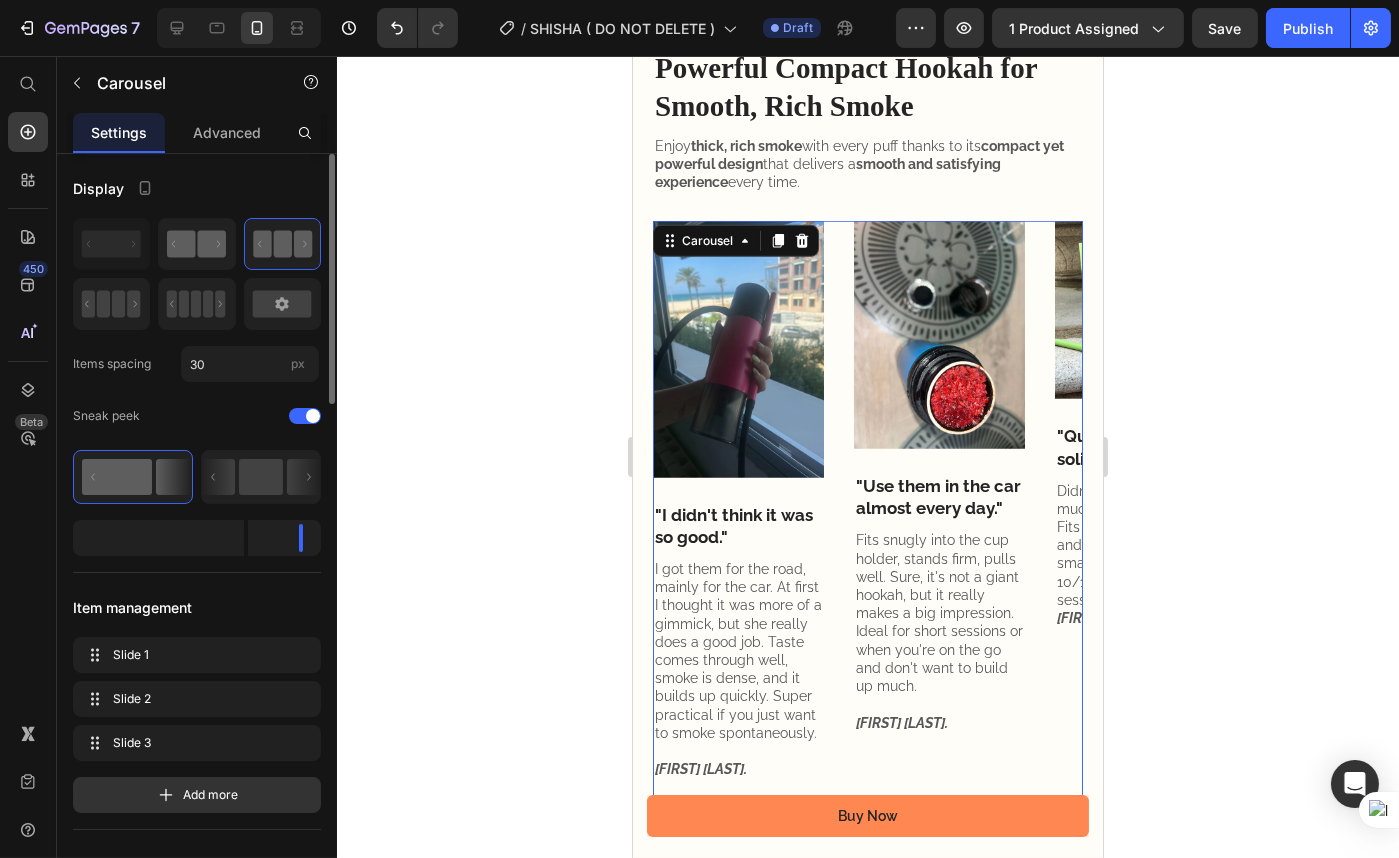 click 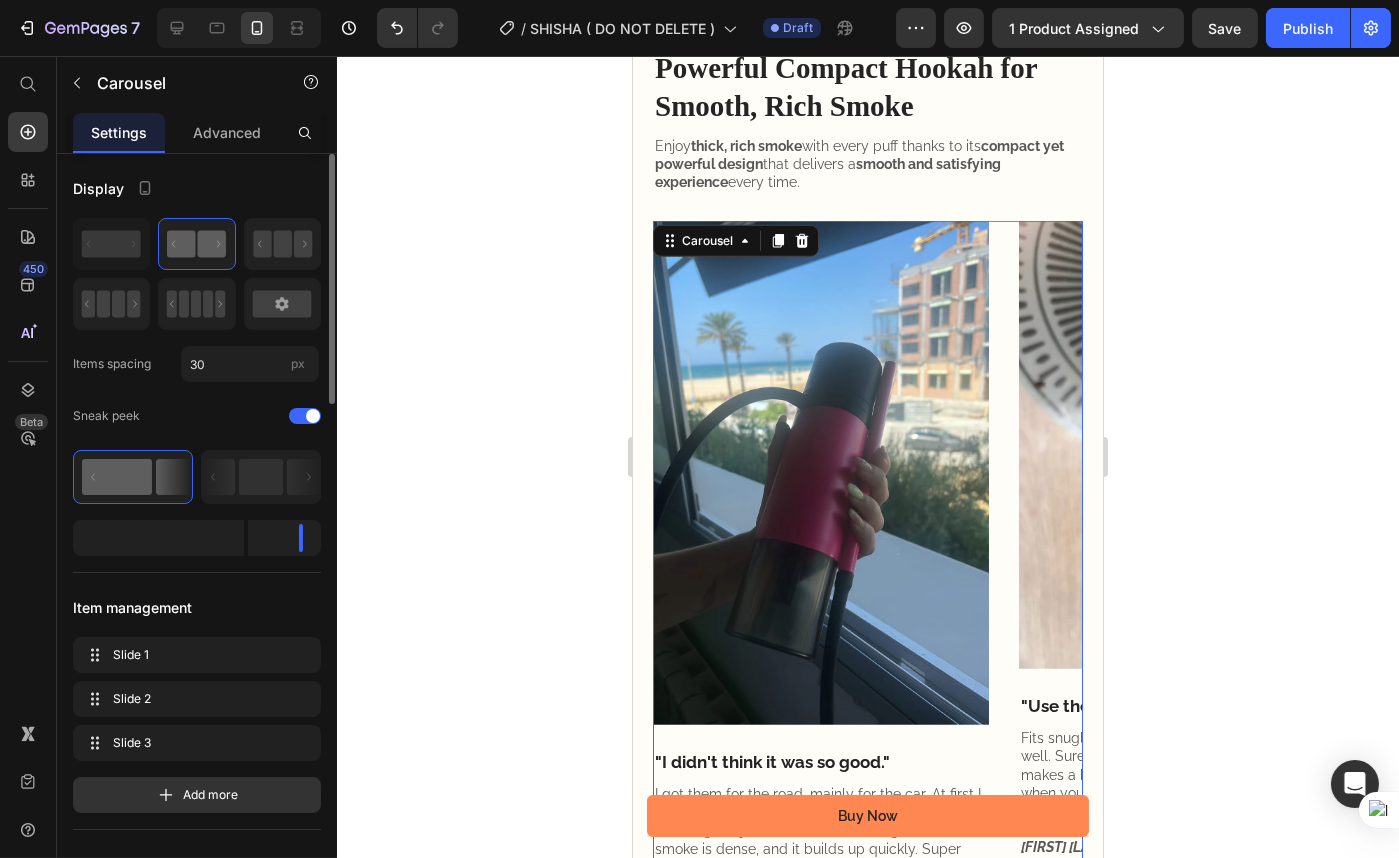click 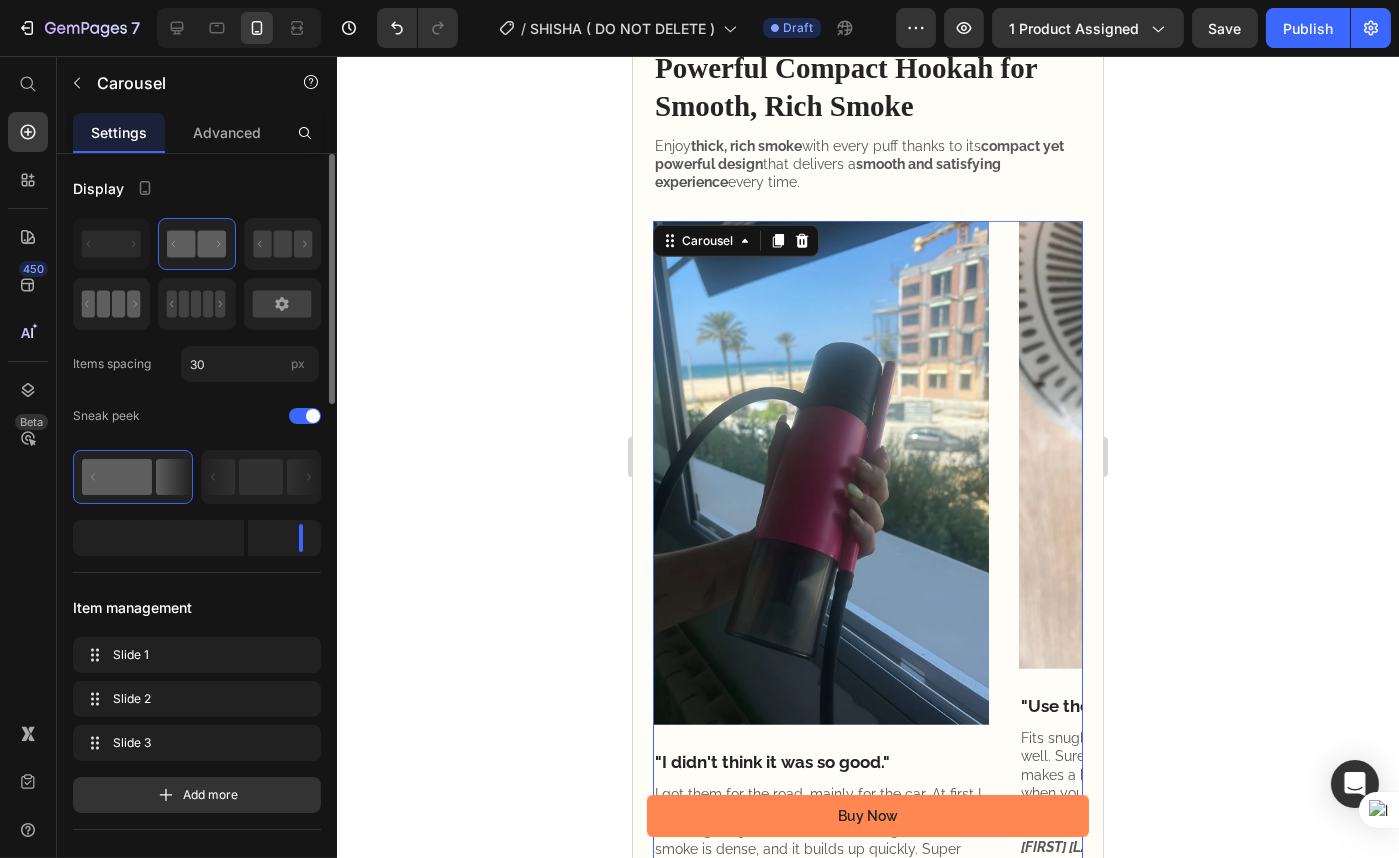 click 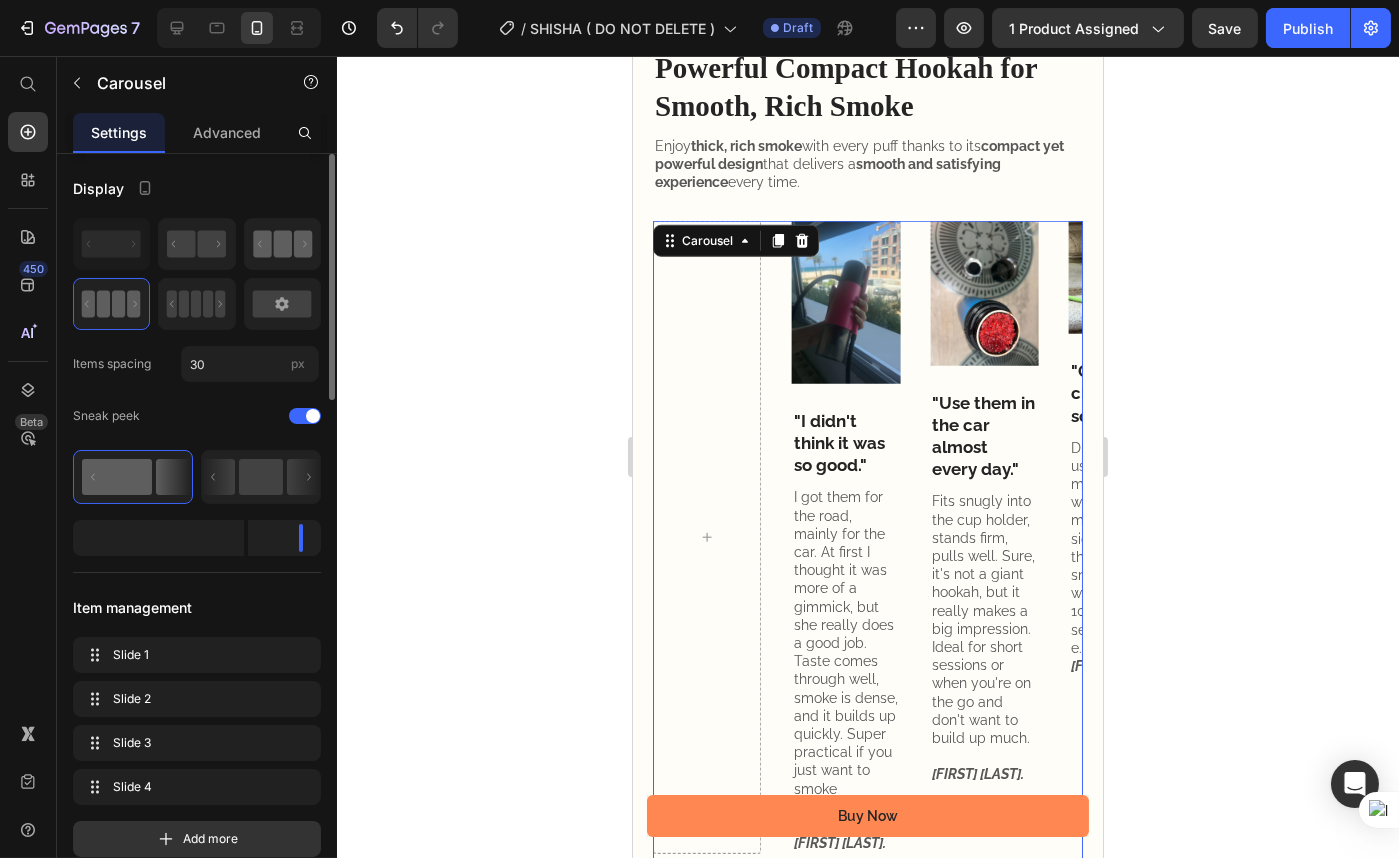 click 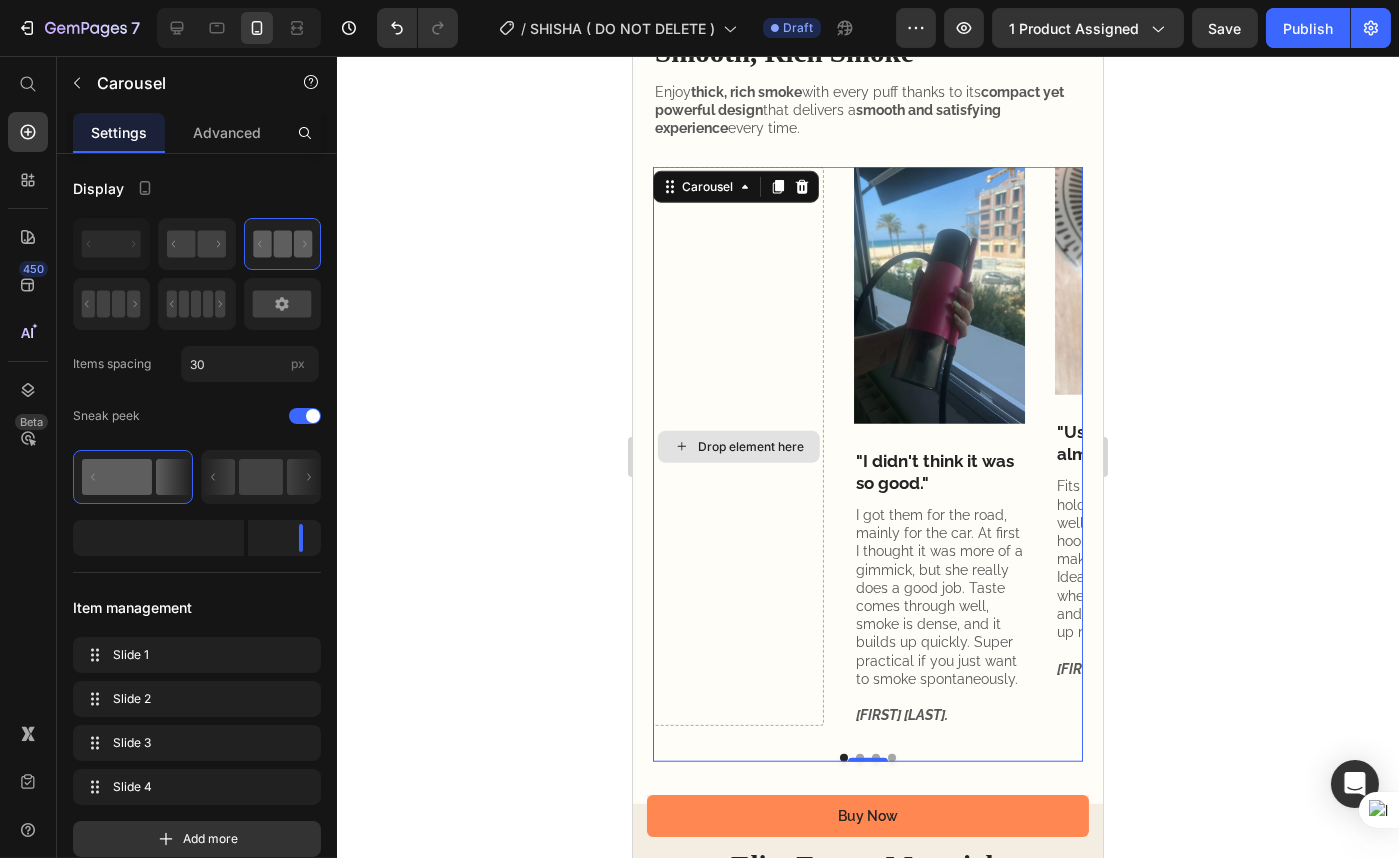 scroll, scrollTop: 3526, scrollLeft: 0, axis: vertical 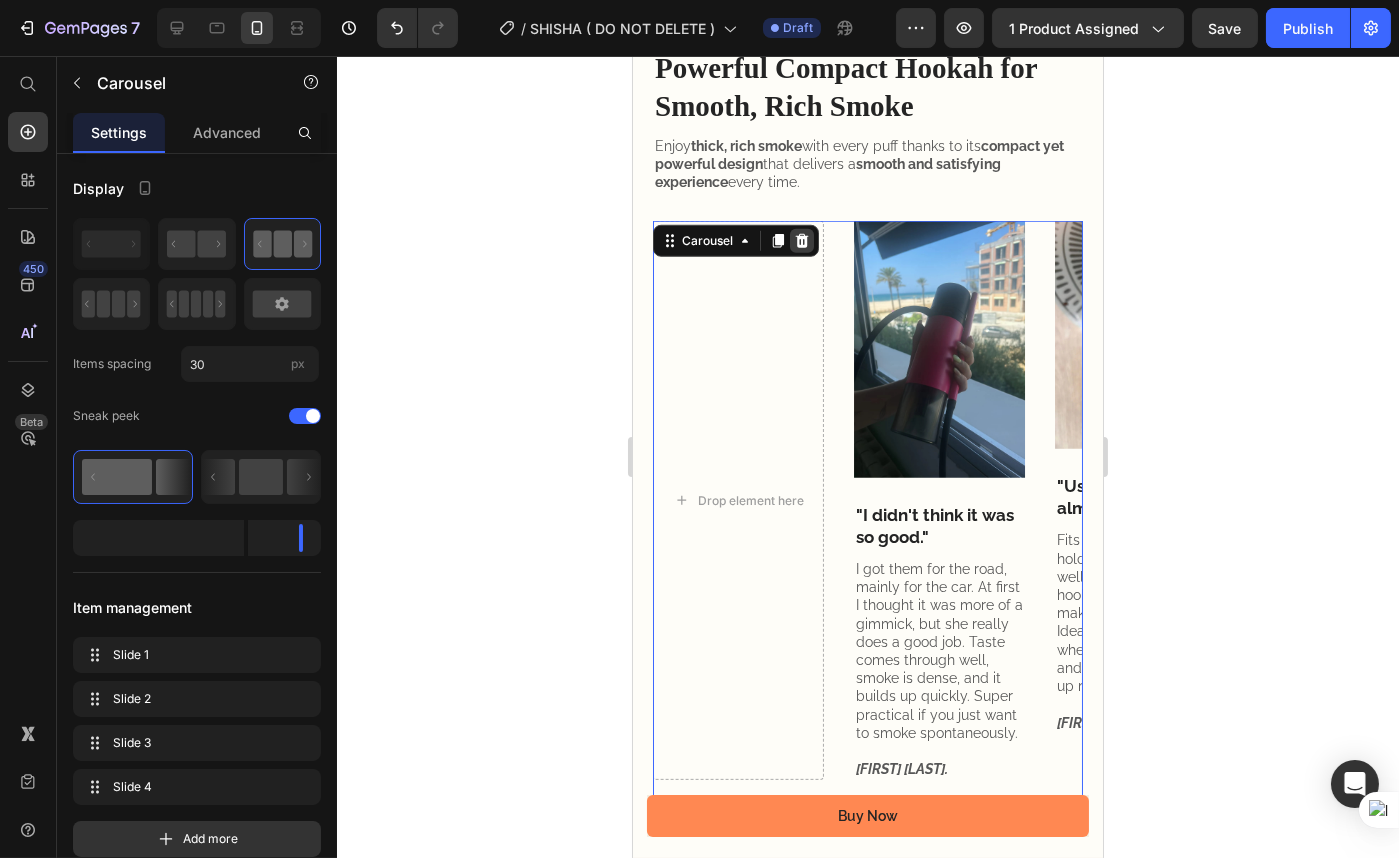 click 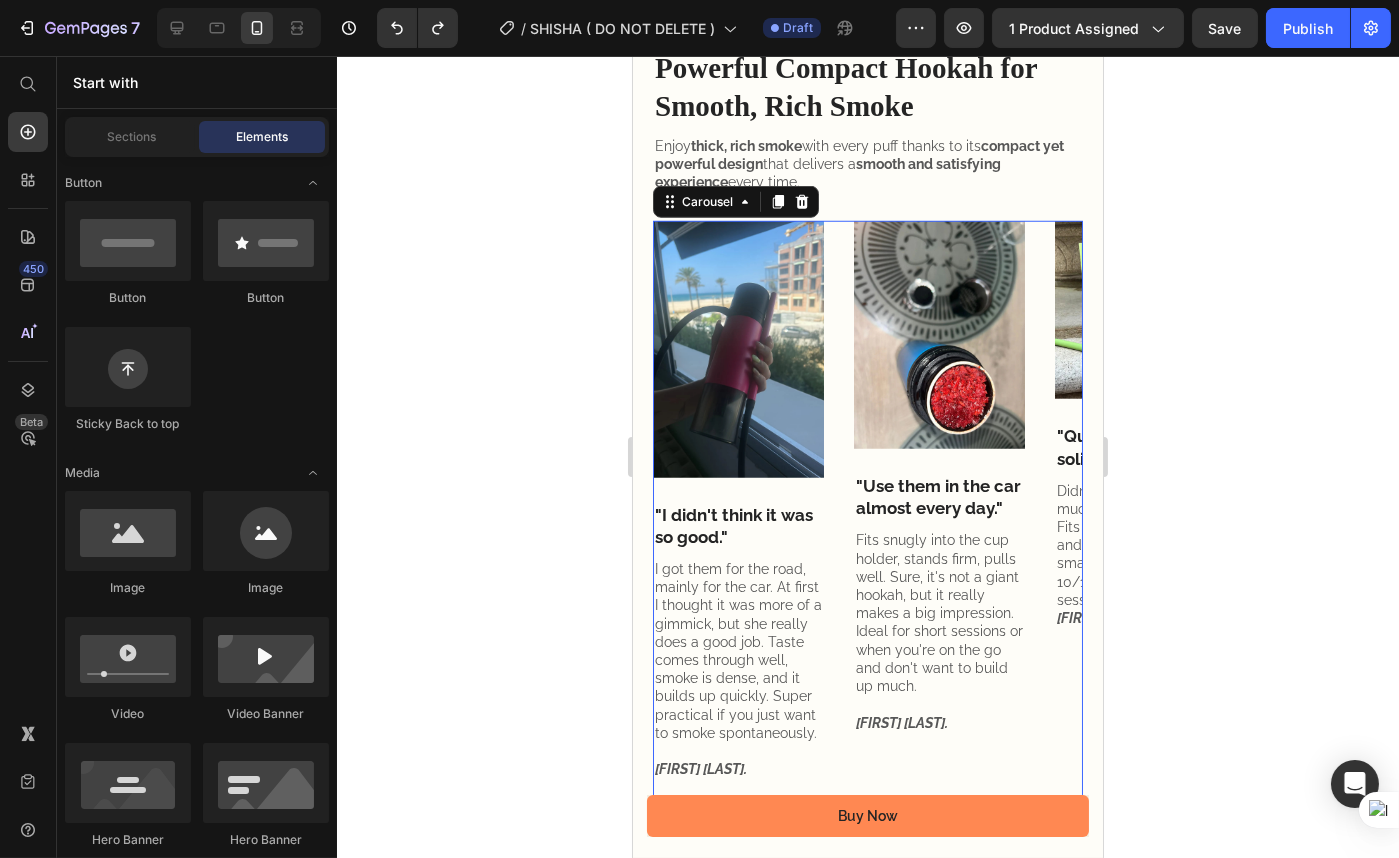 click on "Image "I didn't think it was so good." Text Block I got them for the road, mainly for the car. At first I thought it was more of a gimmick, but she really does a good job. Taste comes through well, smoke is dense, and it builds up quickly. Super practical if you just want to smoke spontaneously.   Marie L. Text Block Image "Use them in the car almost every day." Text Block Fits snugly into the cup holder, stands firm, pulls well. Sure, it's not a giant hookah, but it really makes a big impression. Ideal for short sessions or when you're on the go and don't want to build up much.   Marec O. Text Block Image "Quick, clean, and solid." Text Block Didn’t think I’d use it this much, but here we are. Fits in my car, looks sick, and does the job. It’s small too, but well built. 10/10 for quick sessions anytime. Tyler J. Text Block
Drop element here" at bounding box center [867, 518] 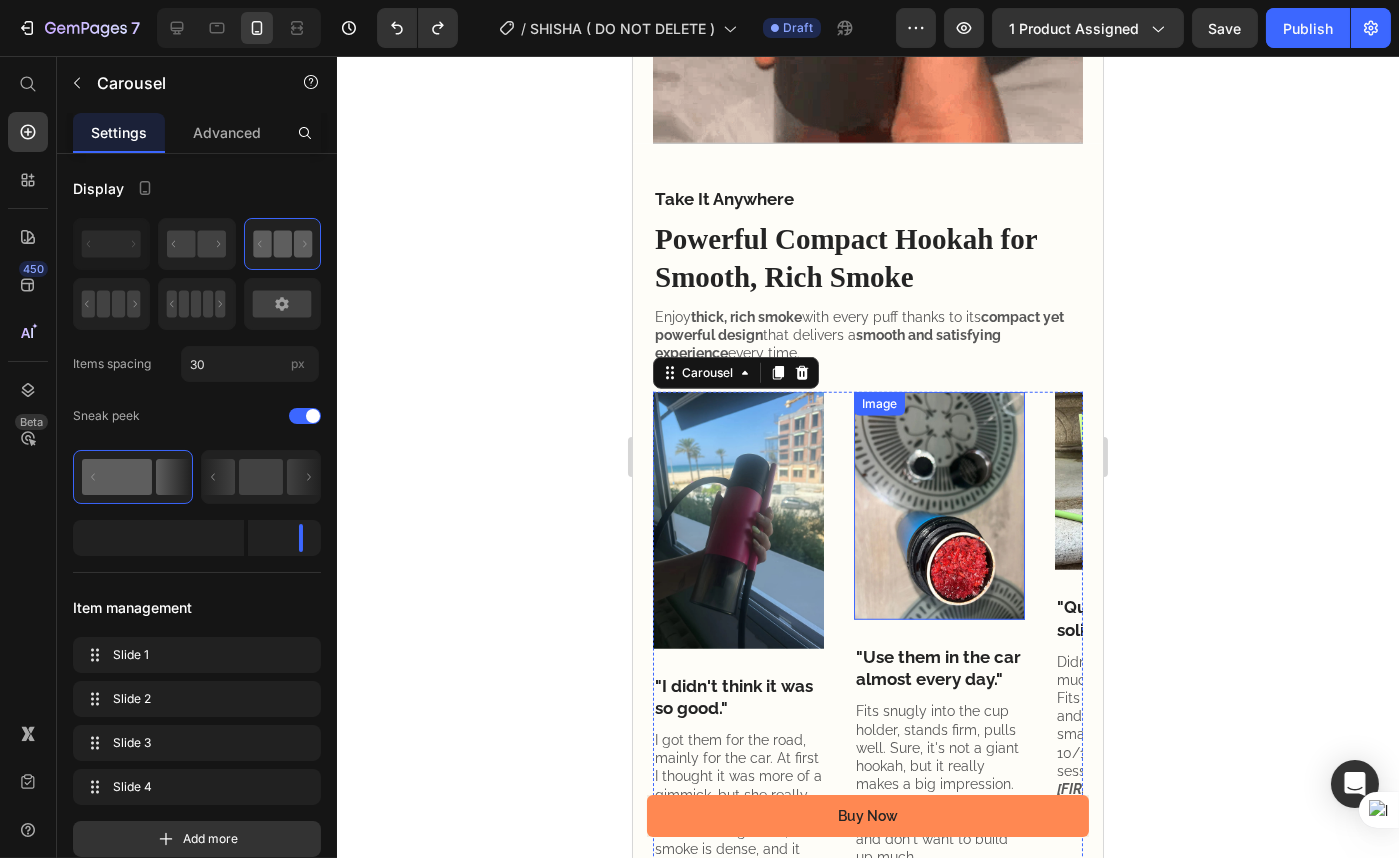 scroll, scrollTop: 3617, scrollLeft: 0, axis: vertical 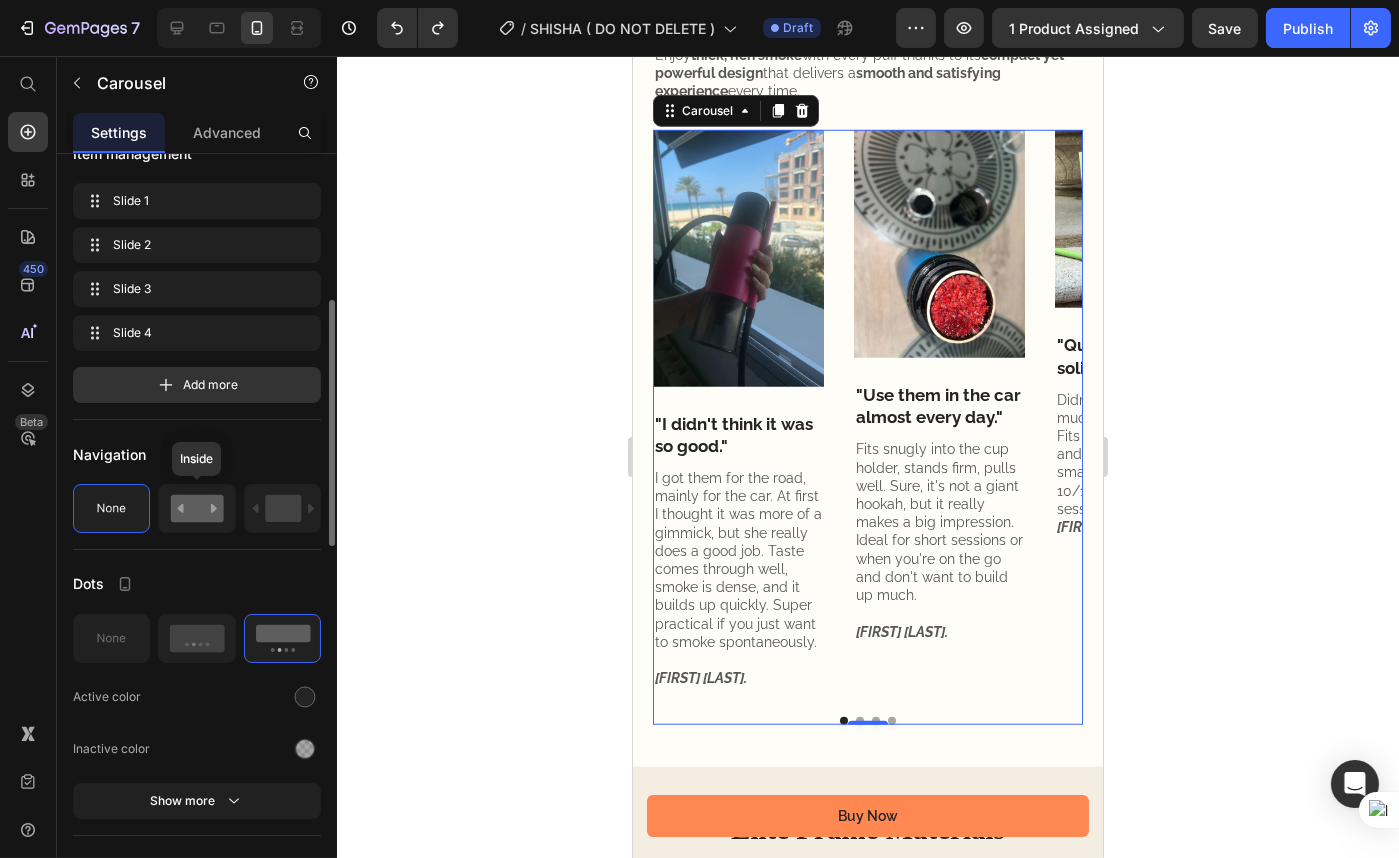 click 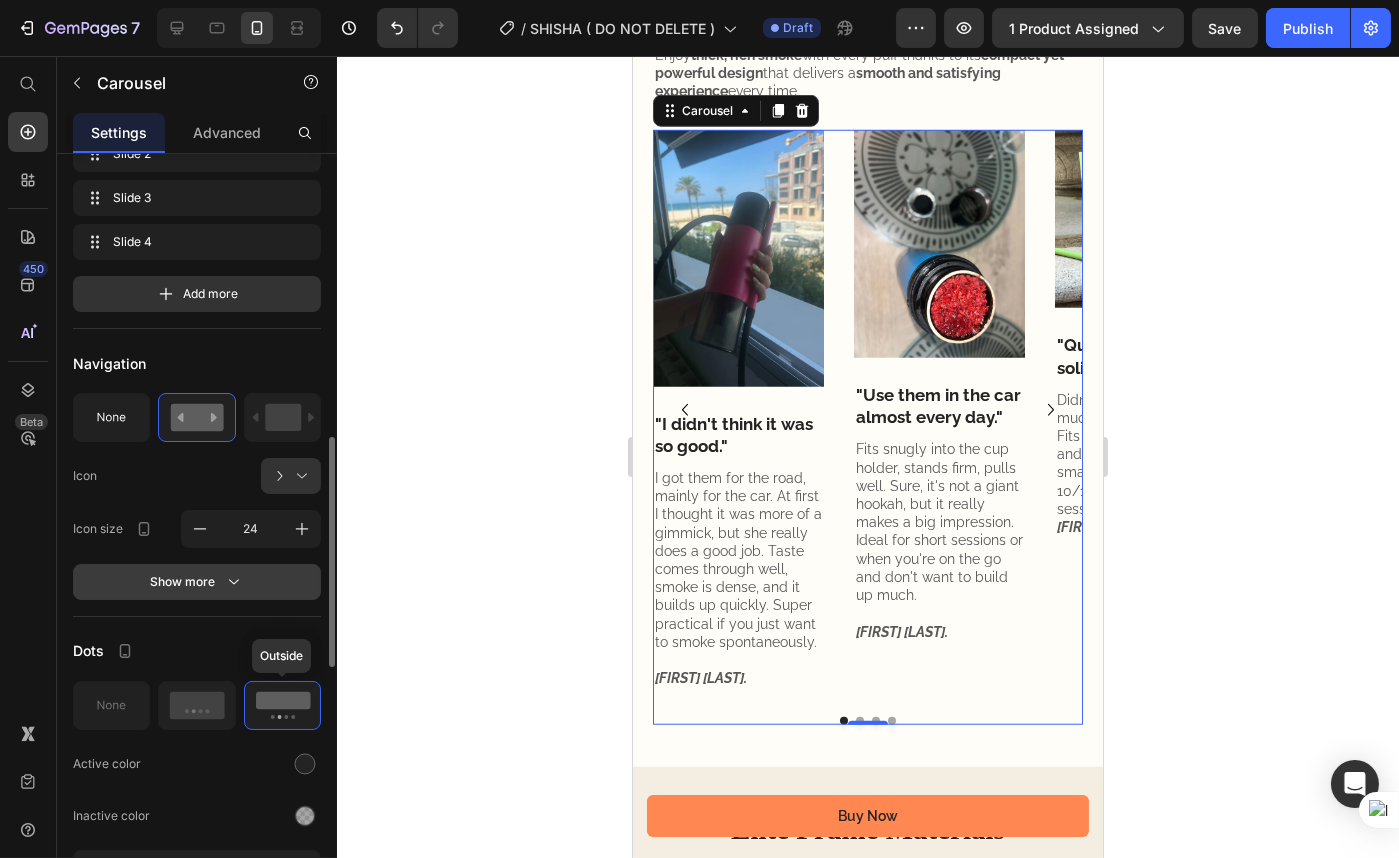scroll, scrollTop: 636, scrollLeft: 0, axis: vertical 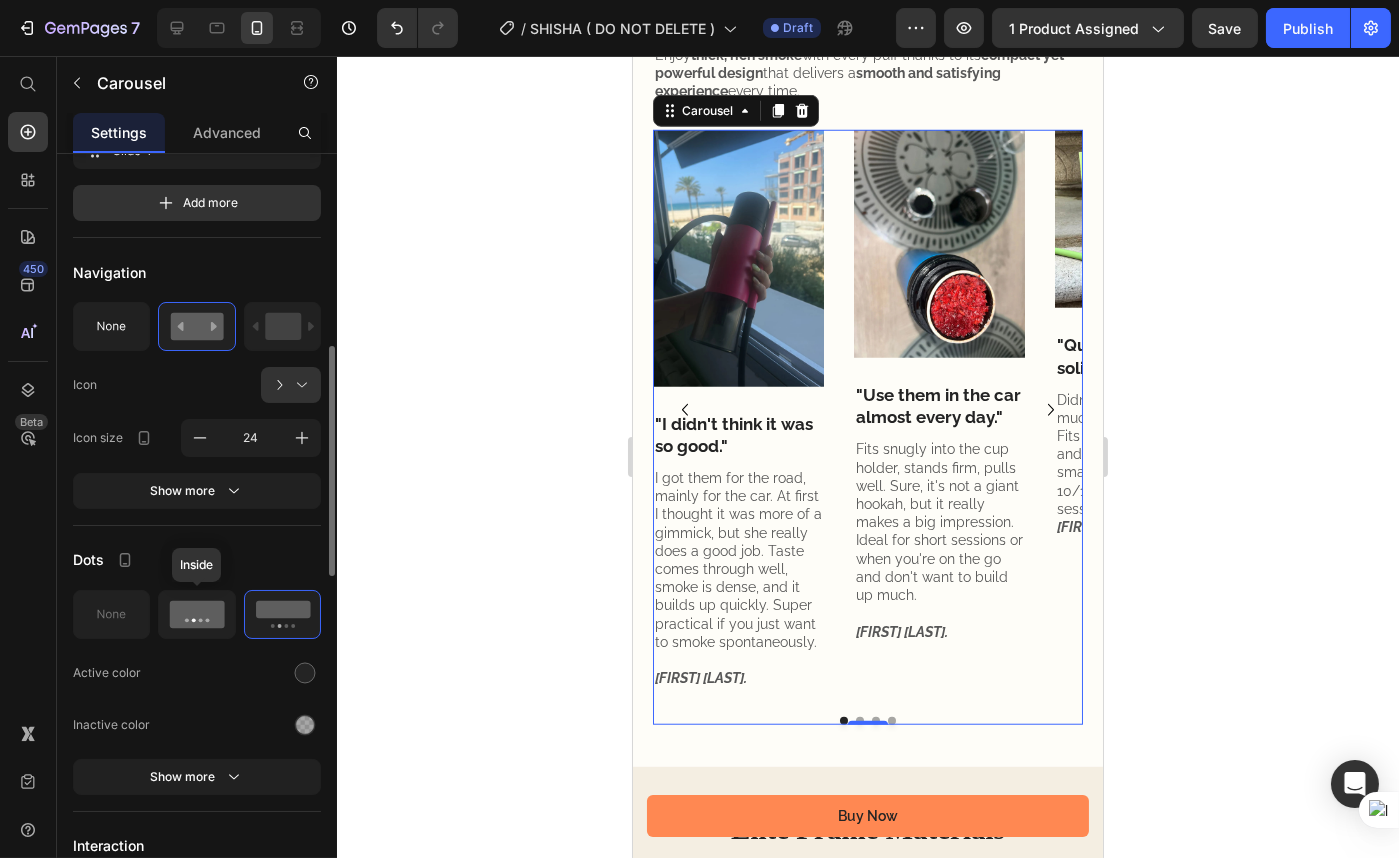 click 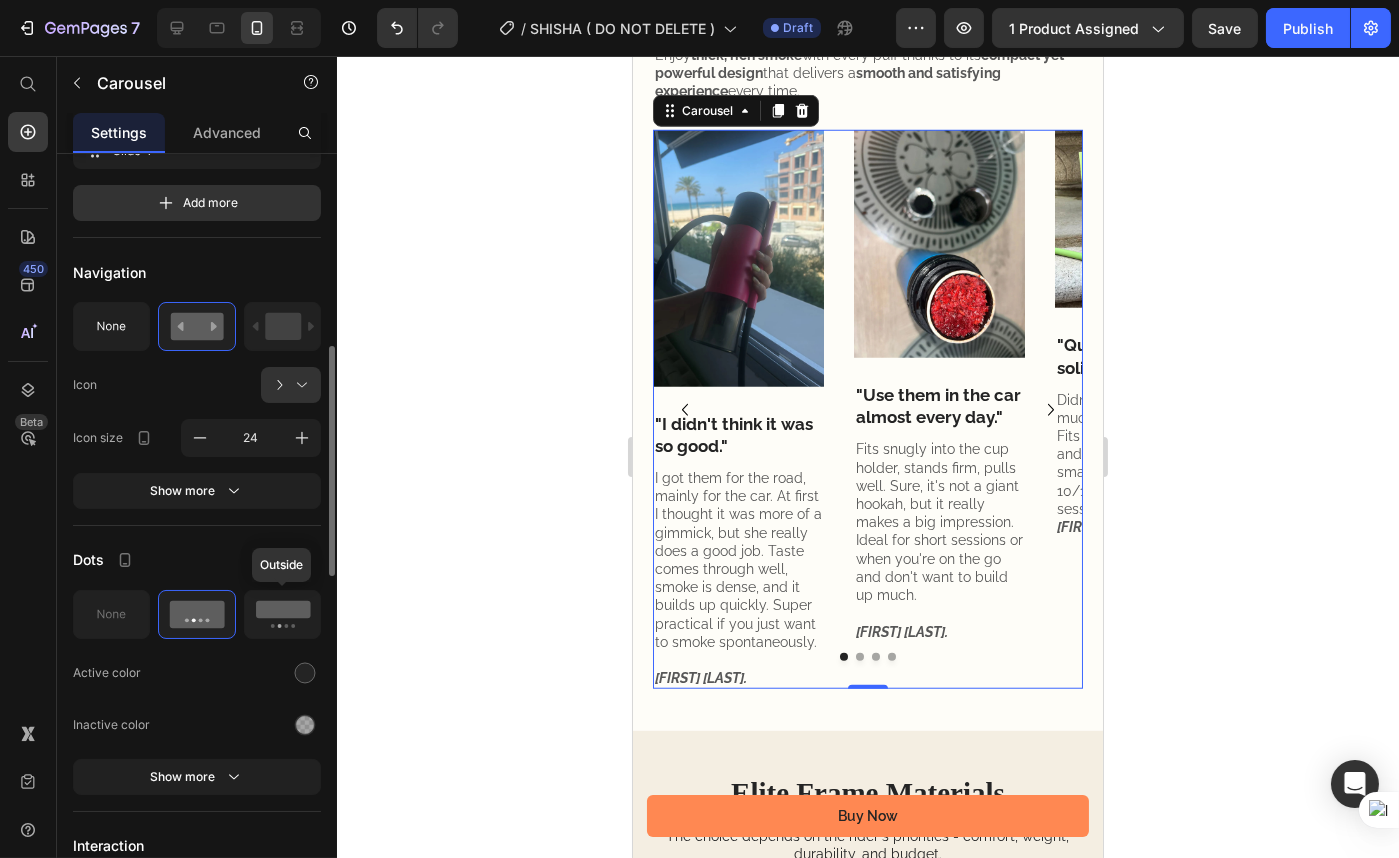 click 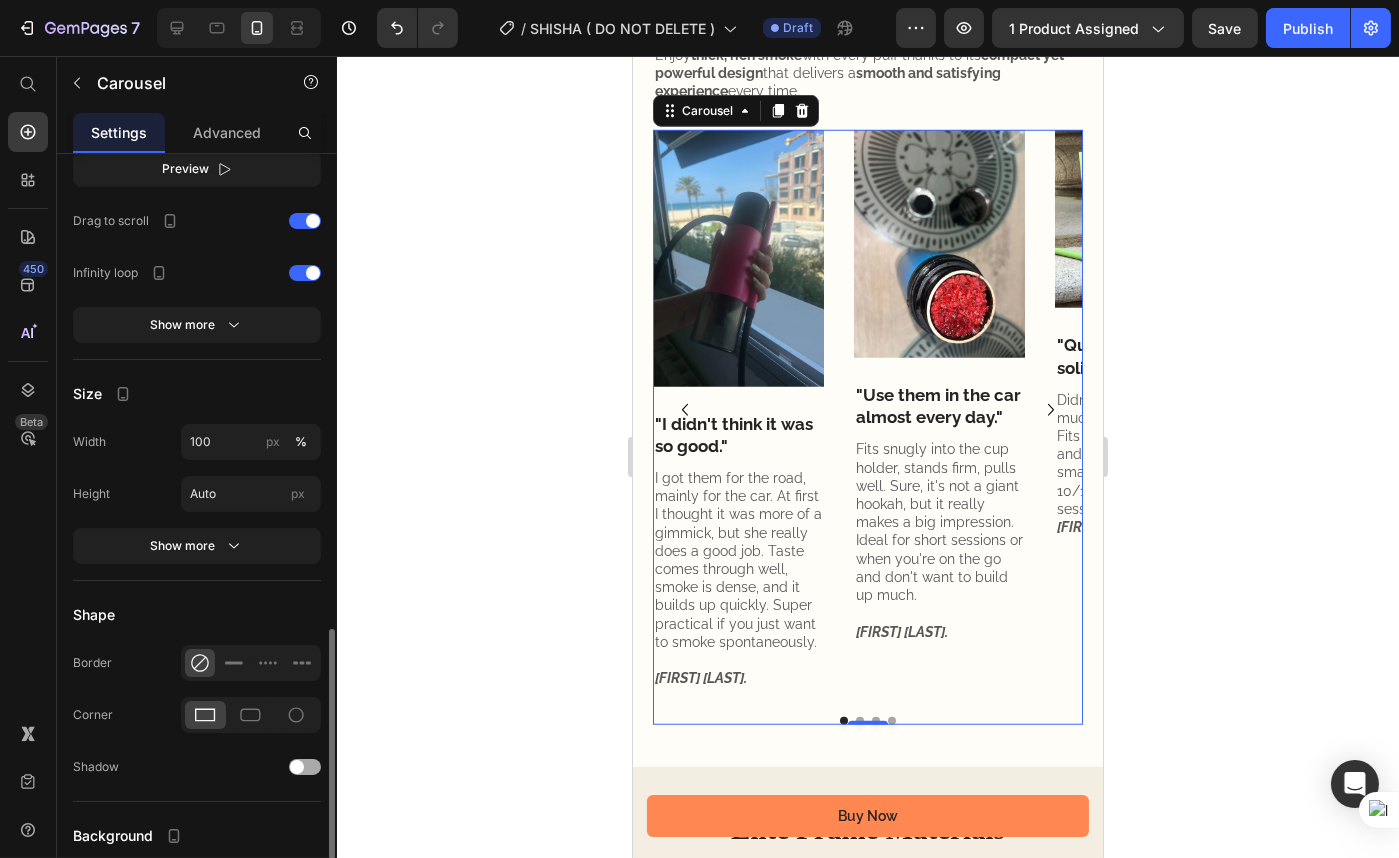scroll, scrollTop: 1387, scrollLeft: 0, axis: vertical 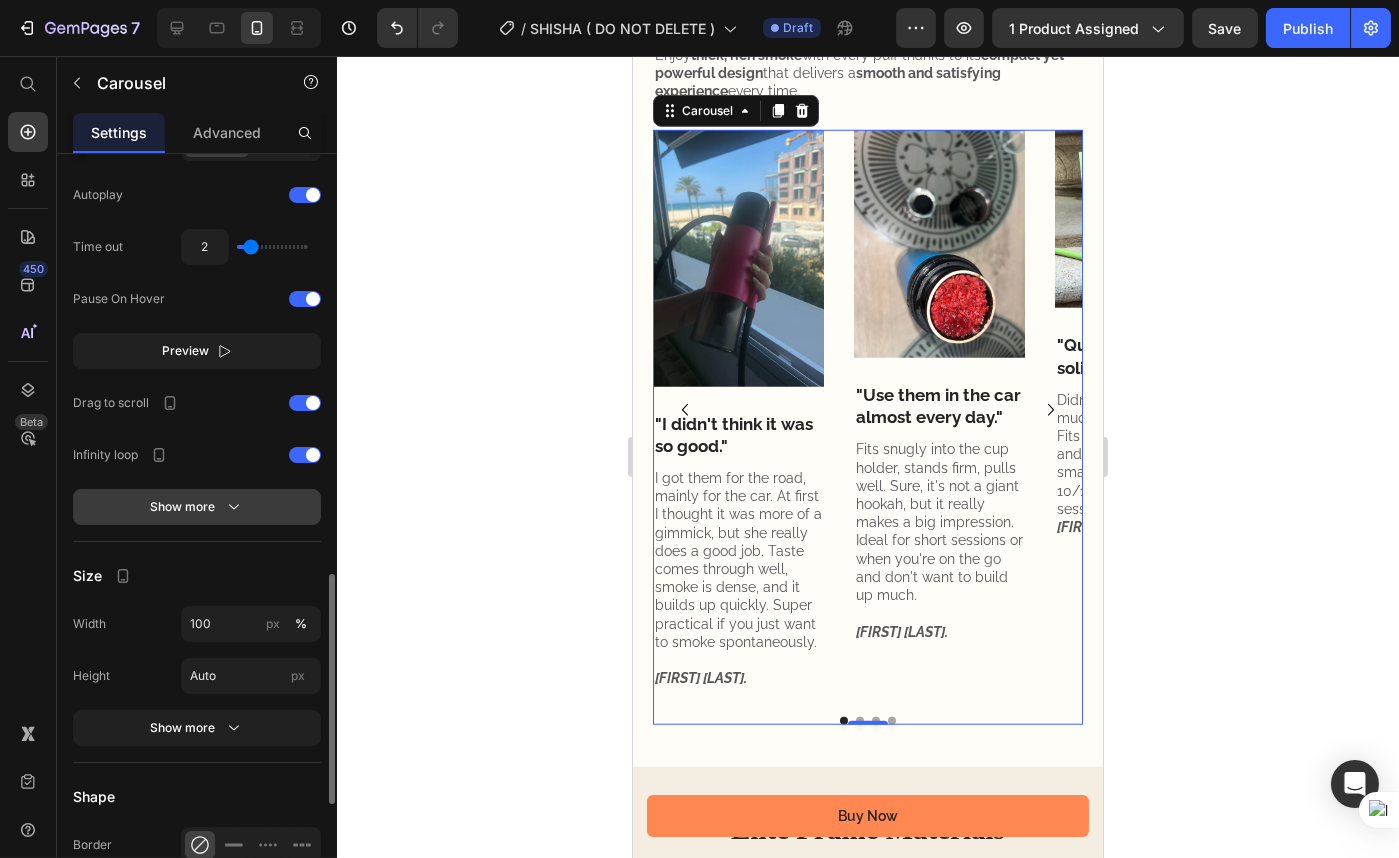 click 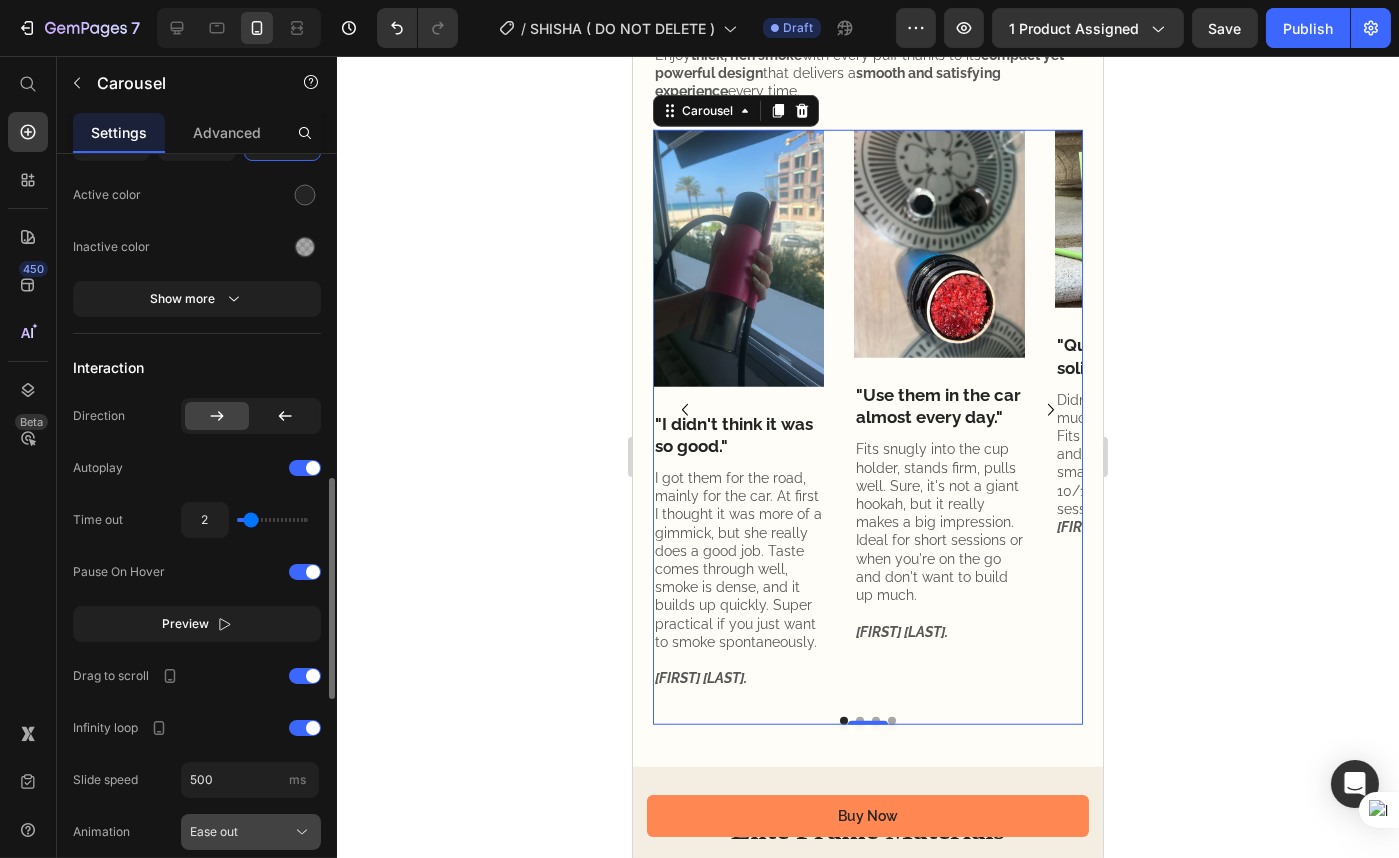 scroll, scrollTop: 932, scrollLeft: 0, axis: vertical 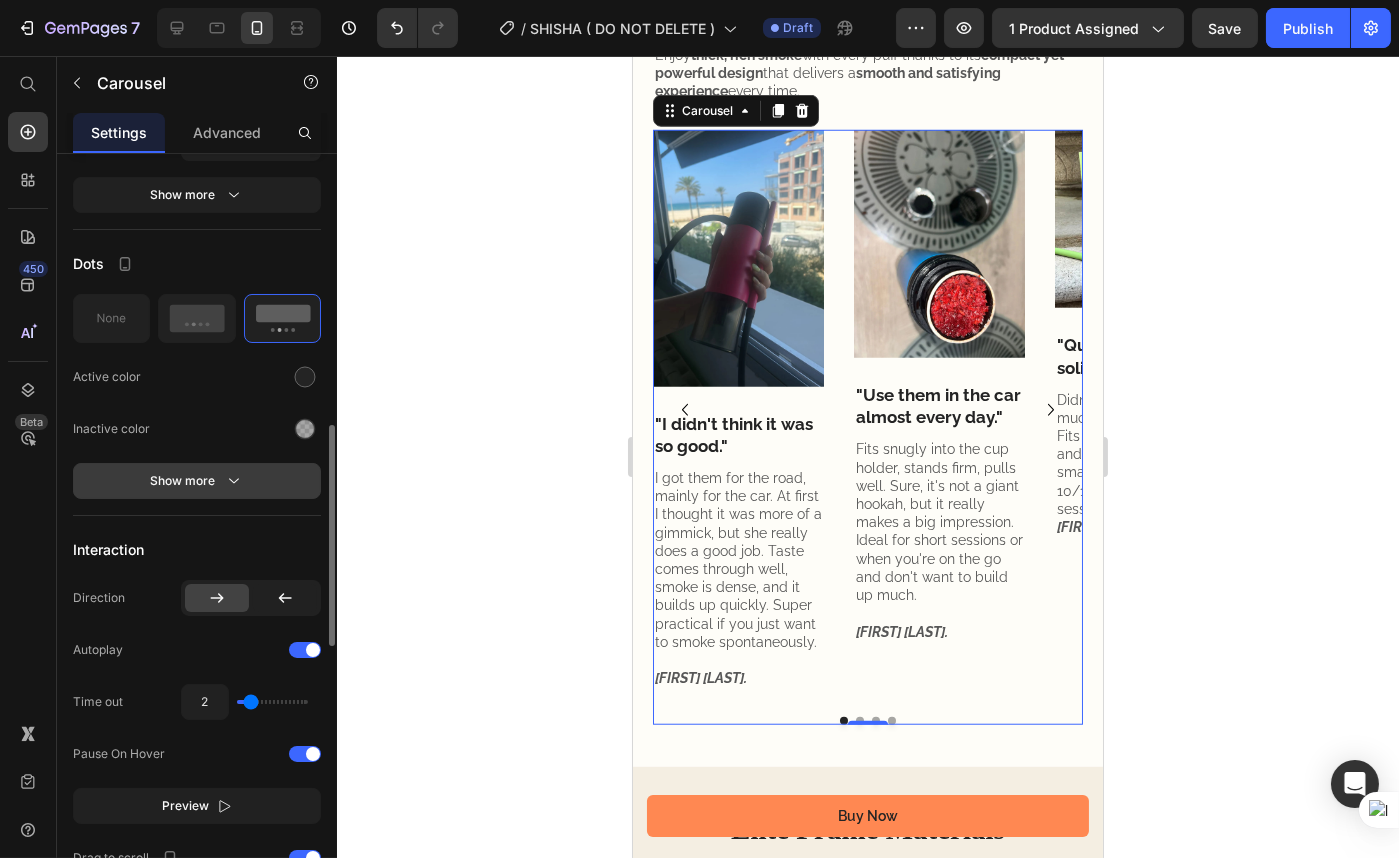 click 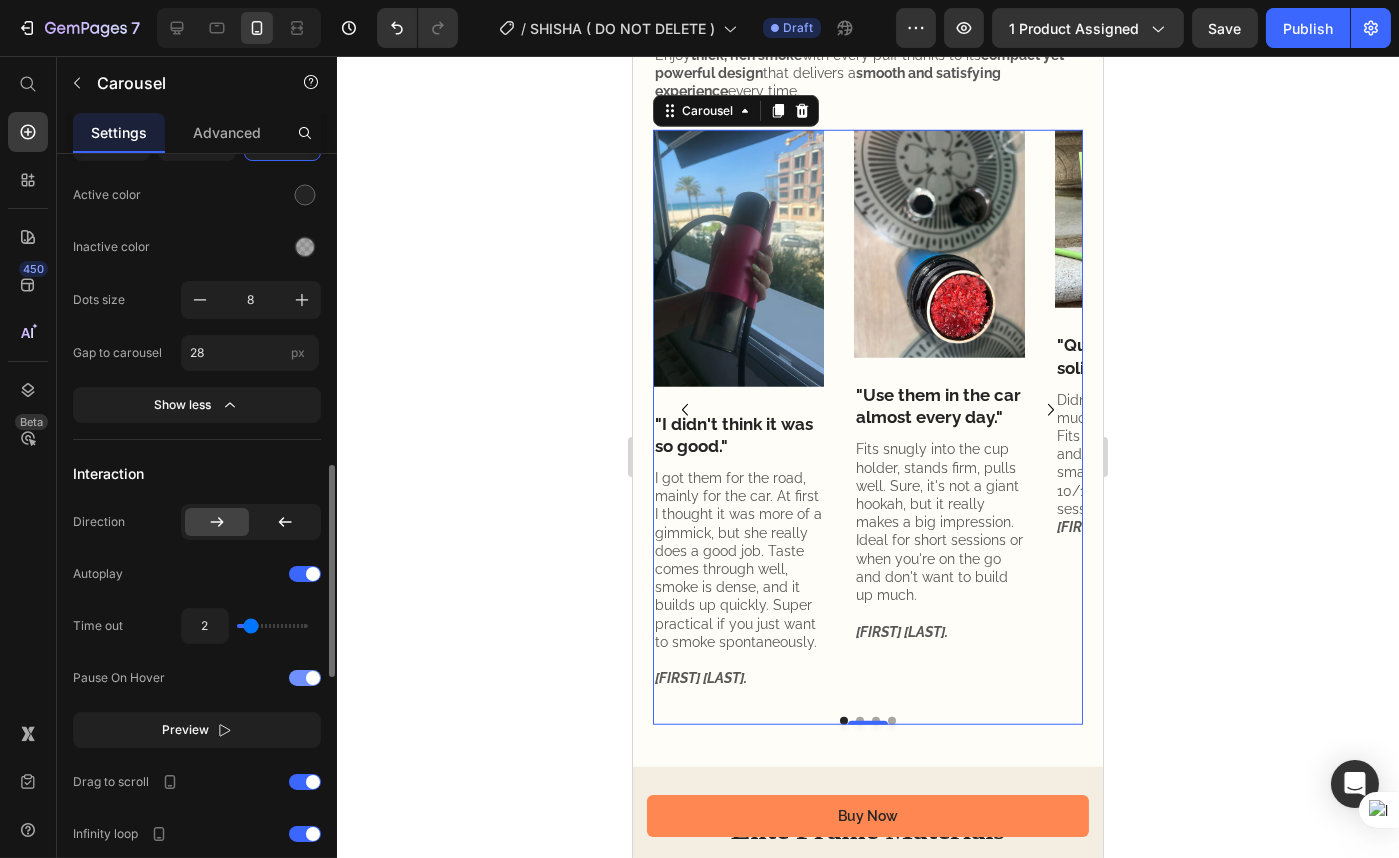 scroll, scrollTop: 1205, scrollLeft: 0, axis: vertical 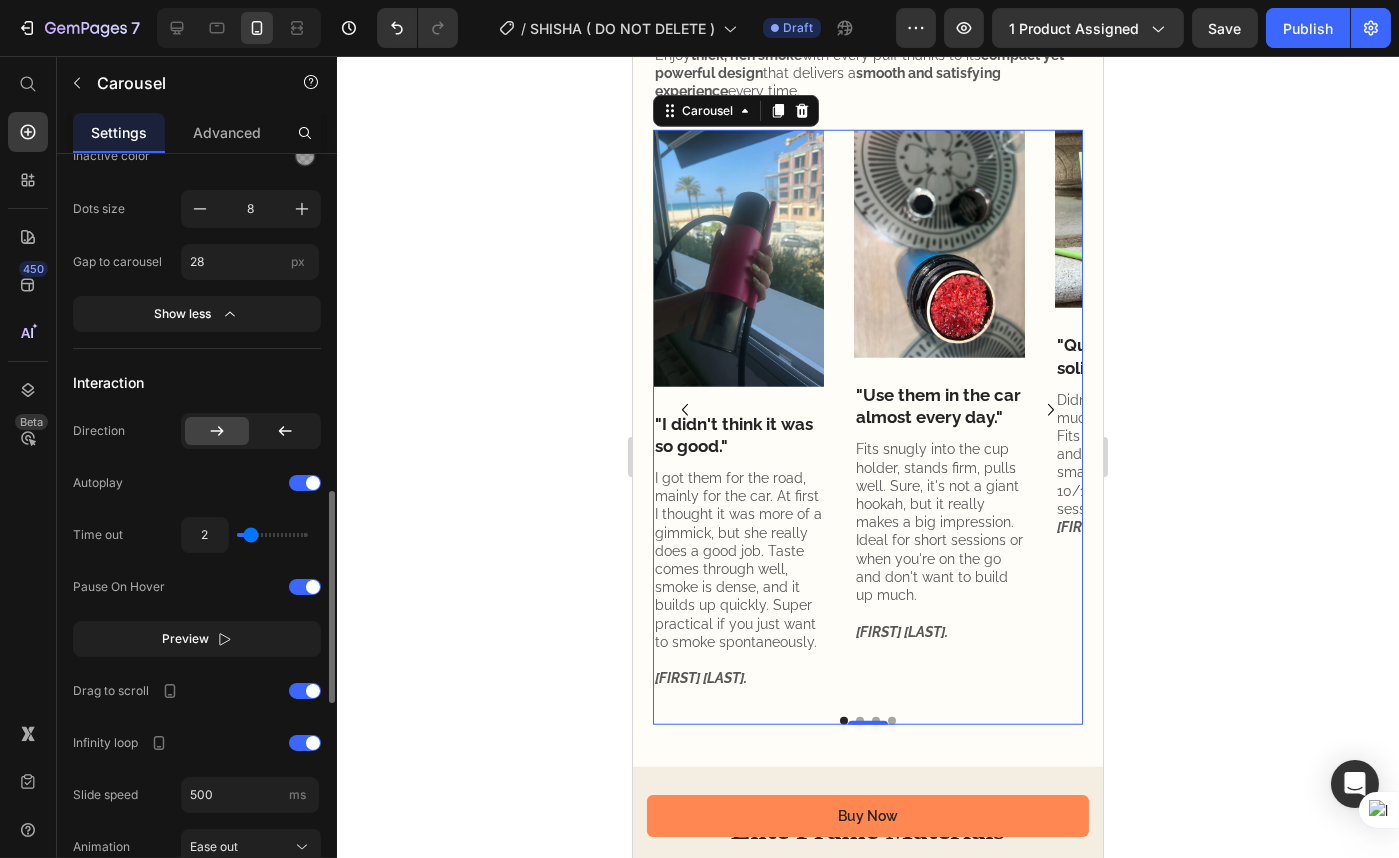 type on "2.7" 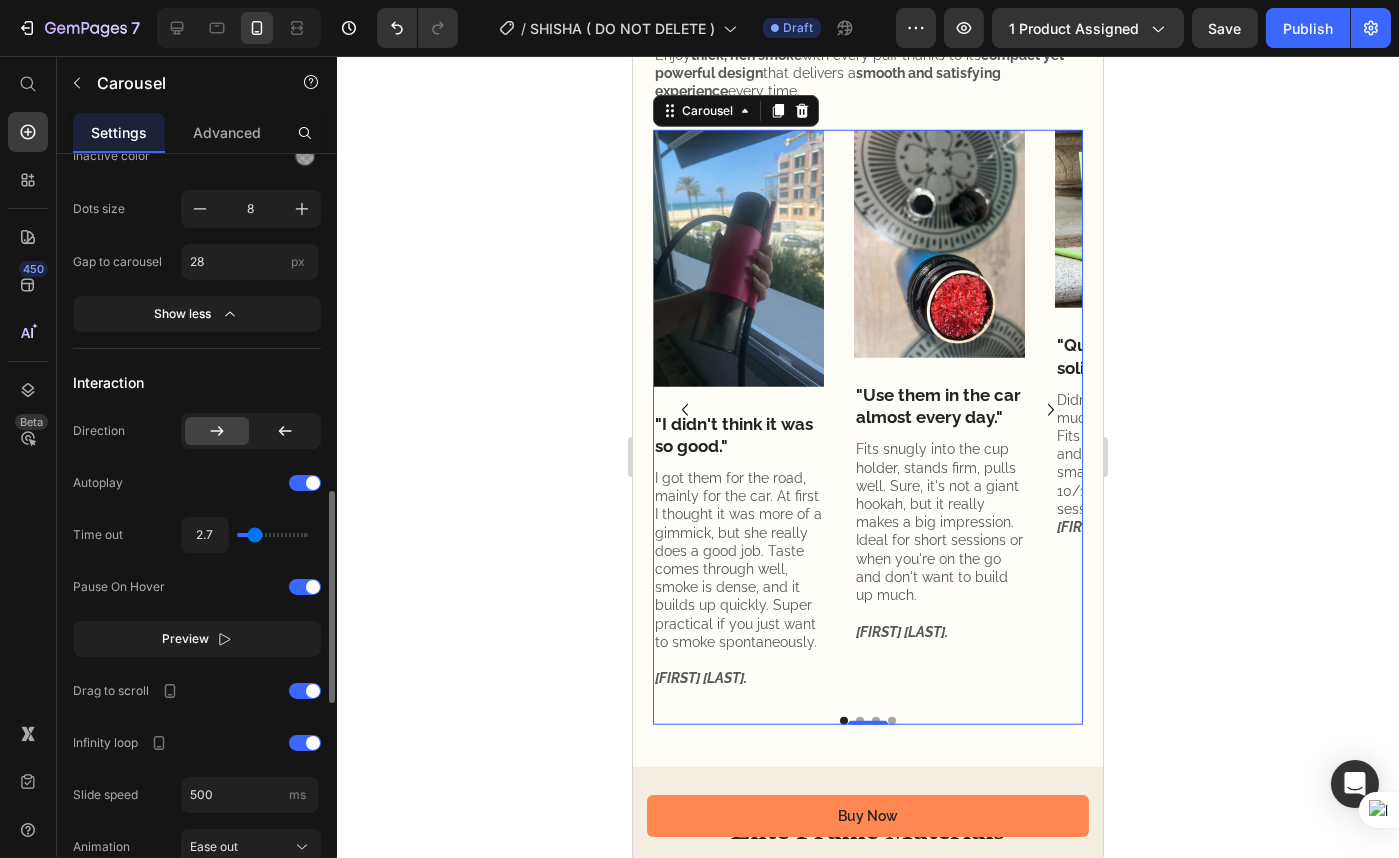 type on "2.6" 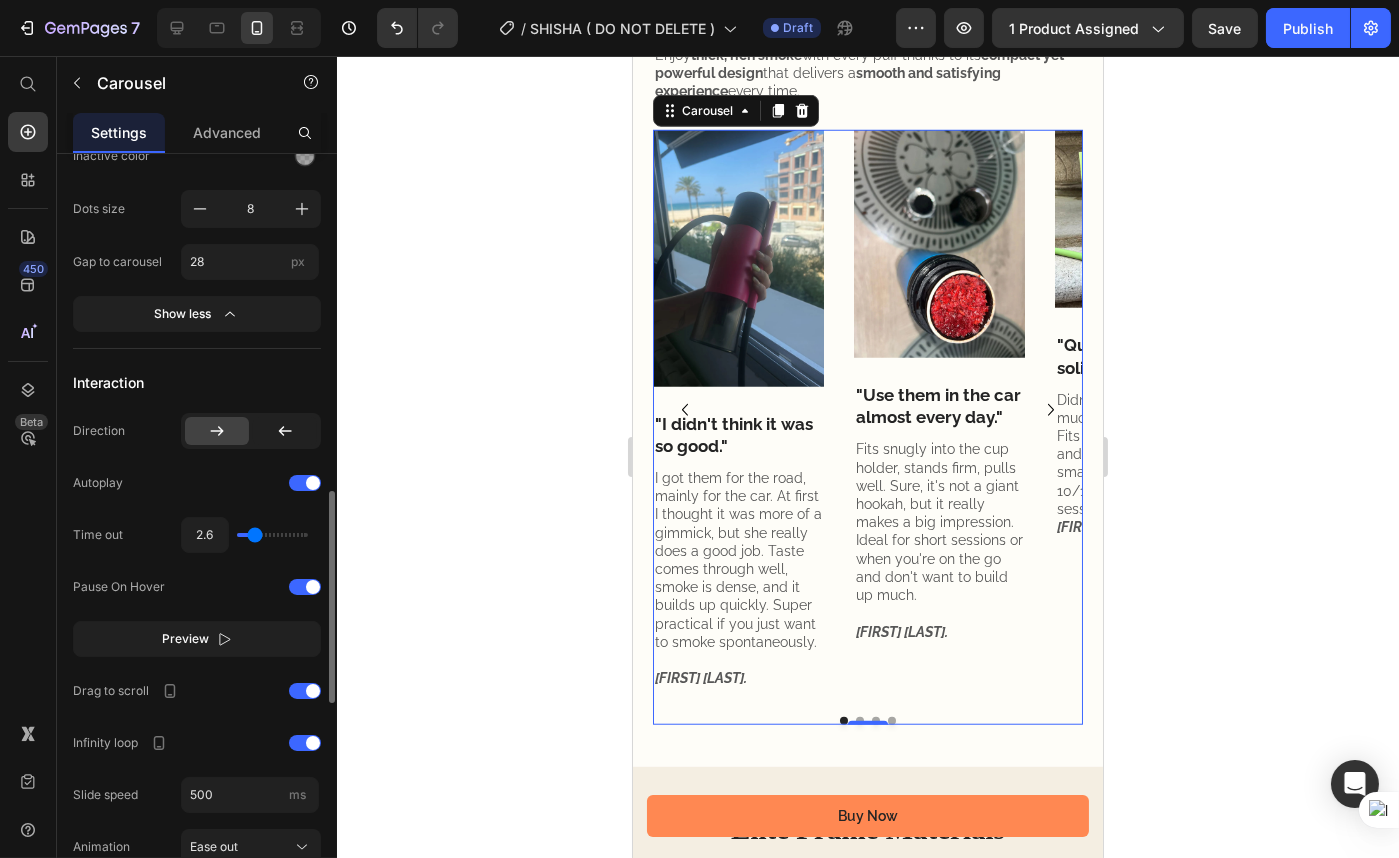 type on "2.4" 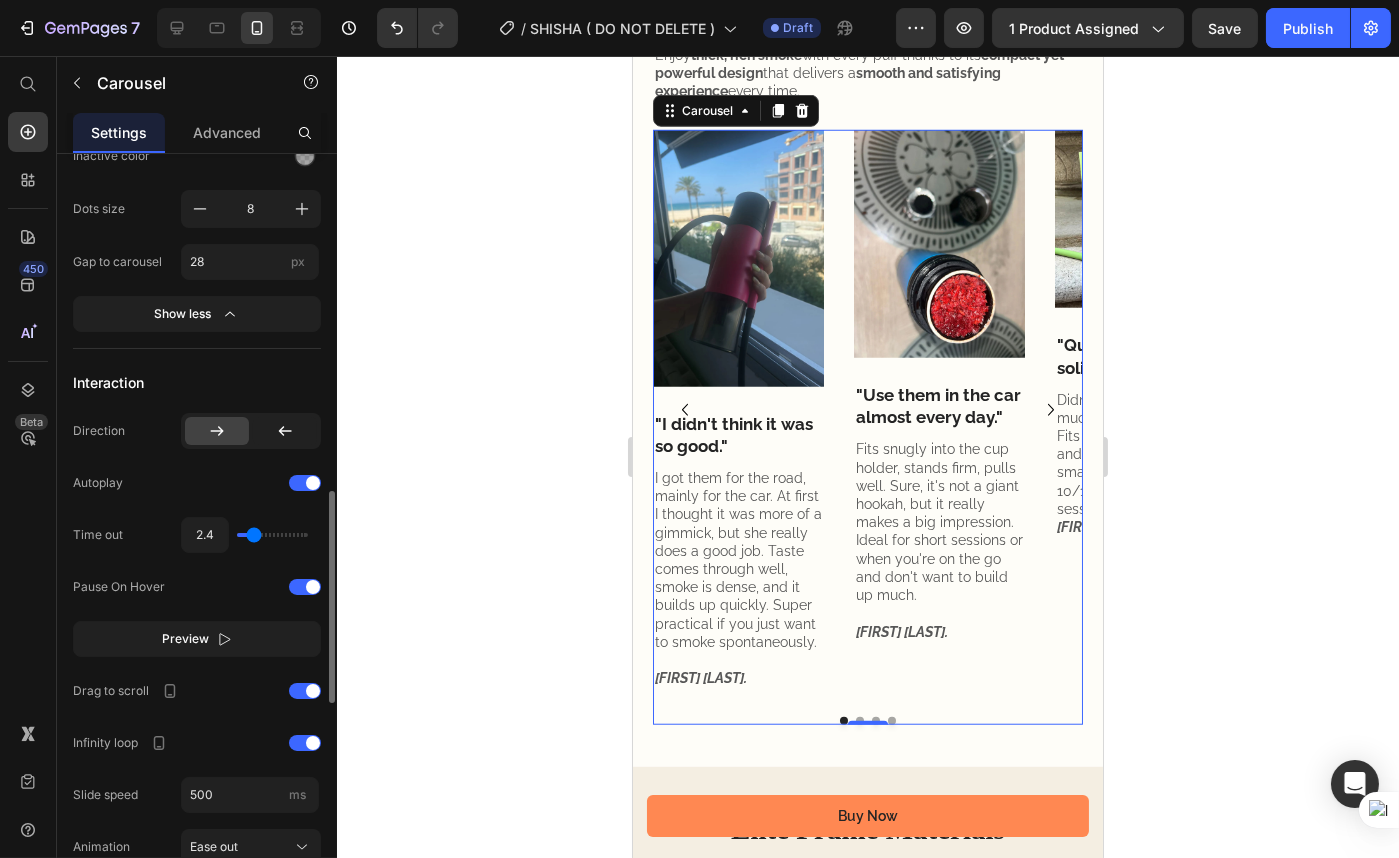 type on "2.3" 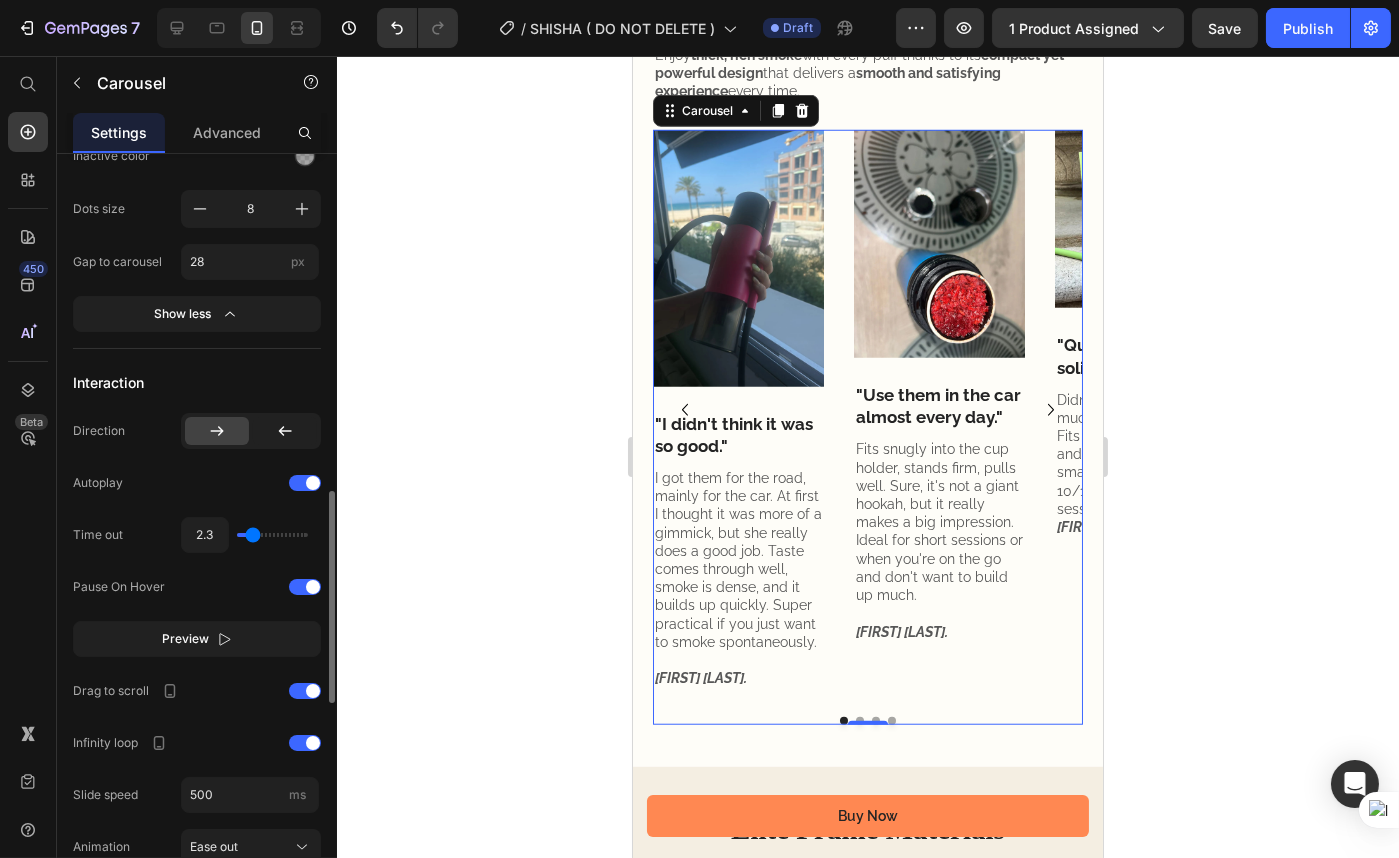 type on "2.1" 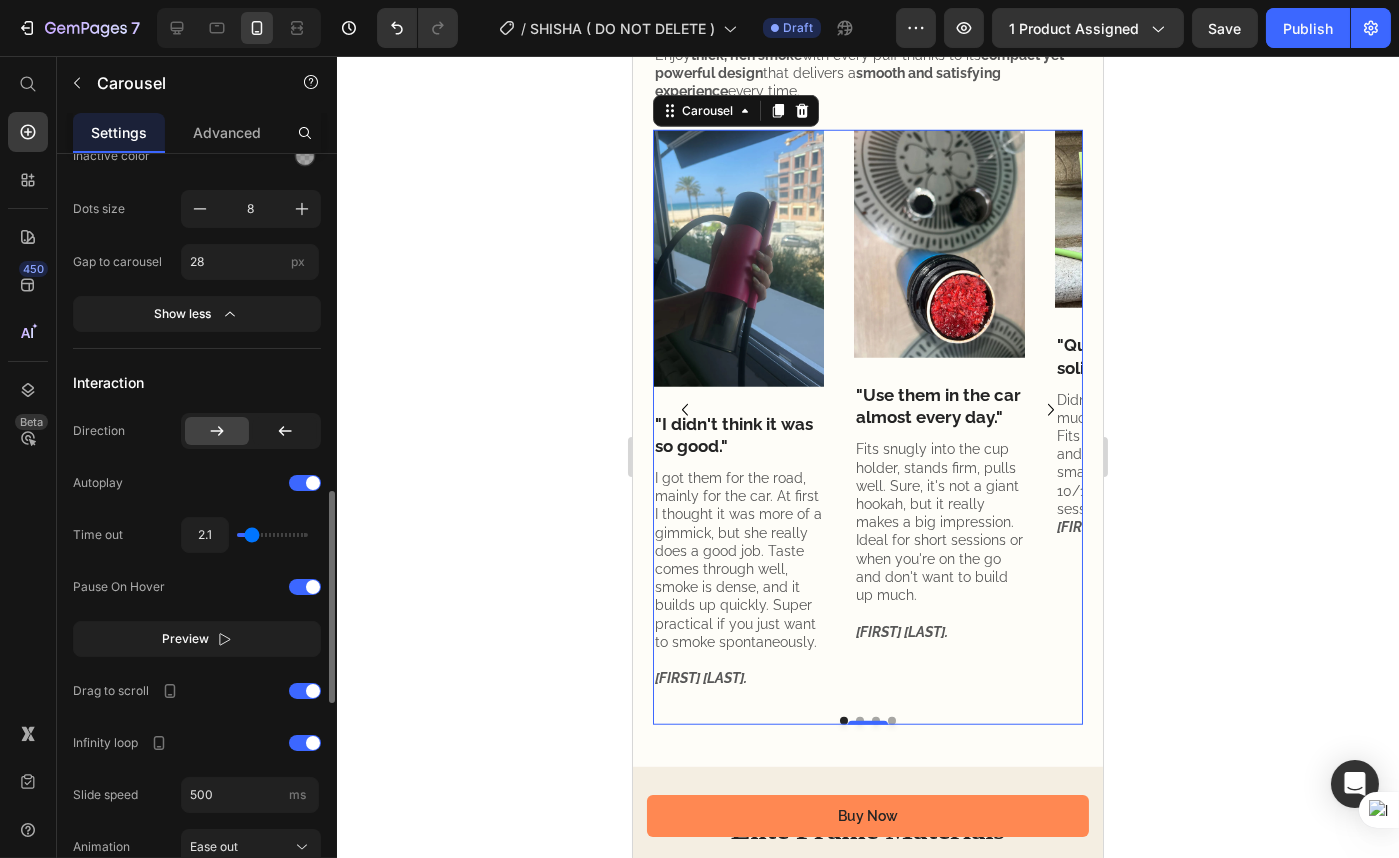 type on "1.8" 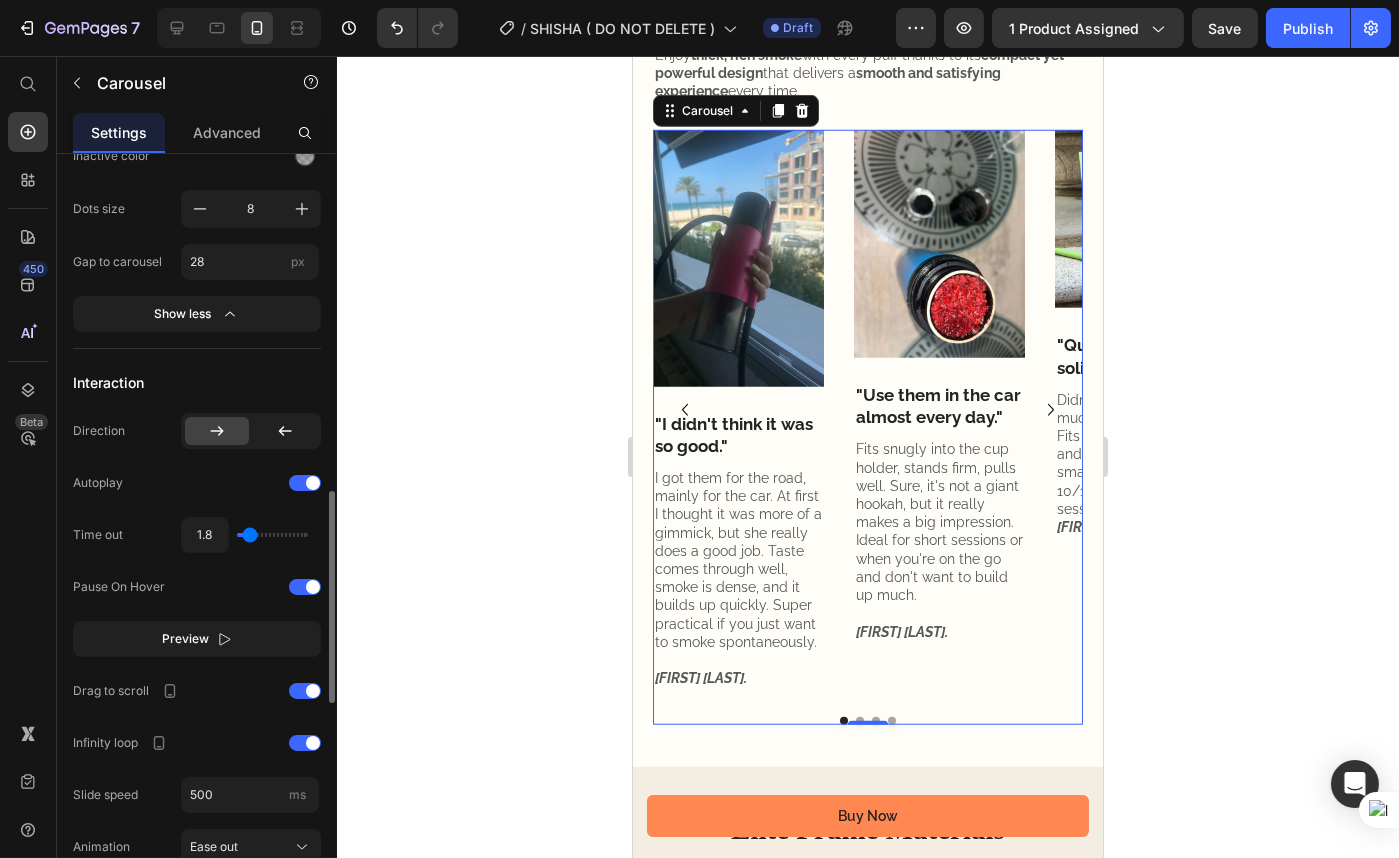 type on "1.7" 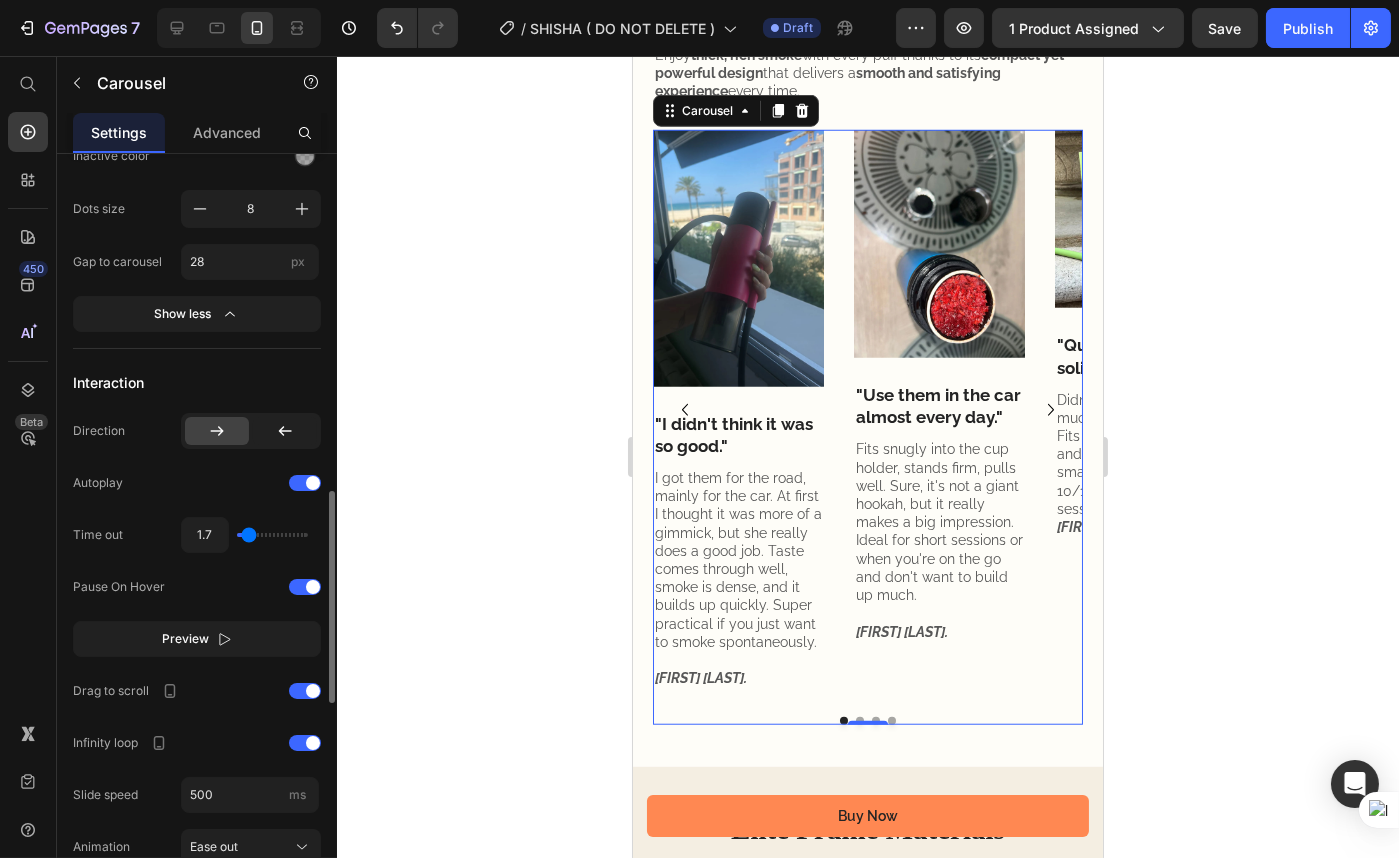 type on "1.5" 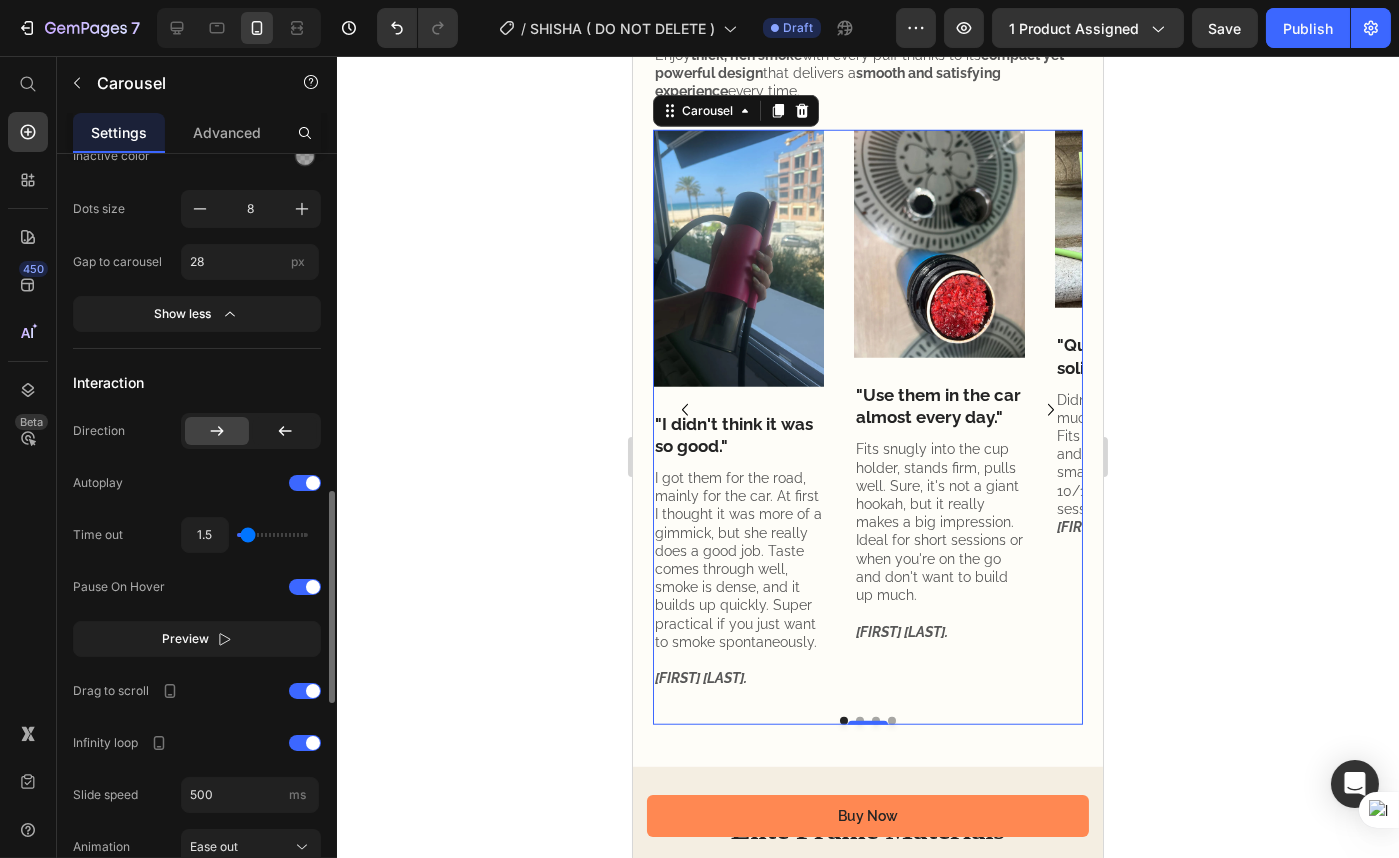 type on "1.4" 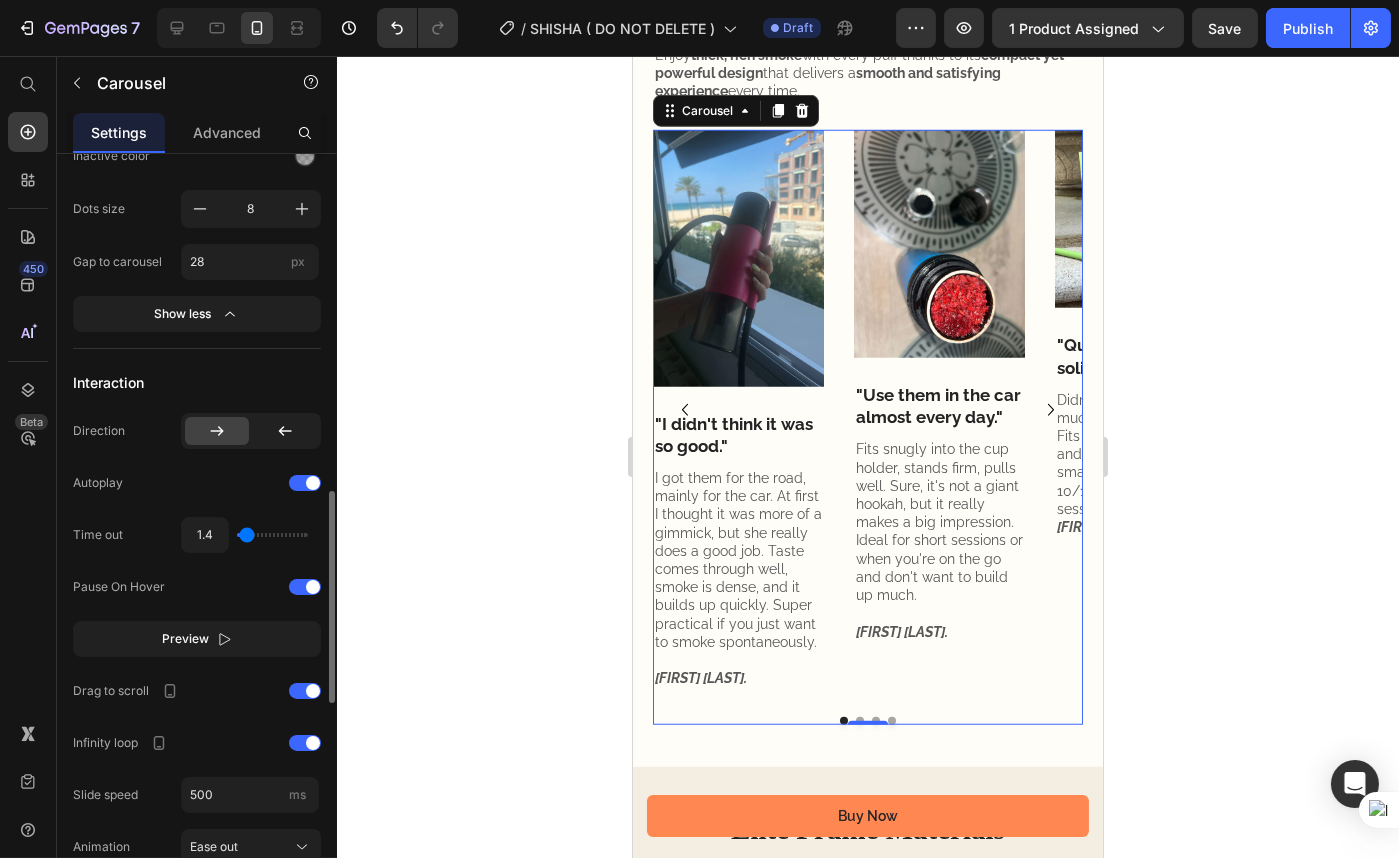 type on "1.4" 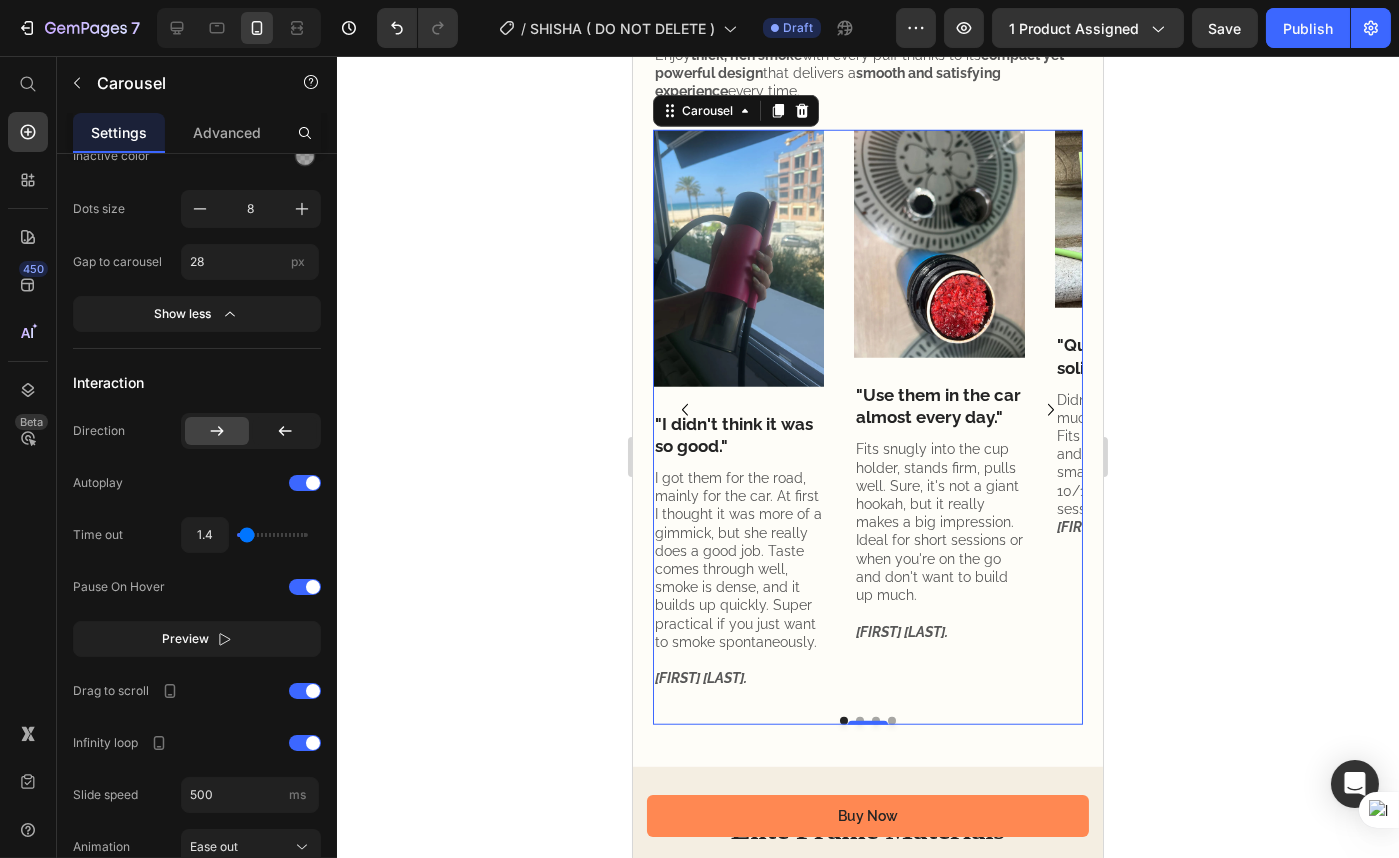 click 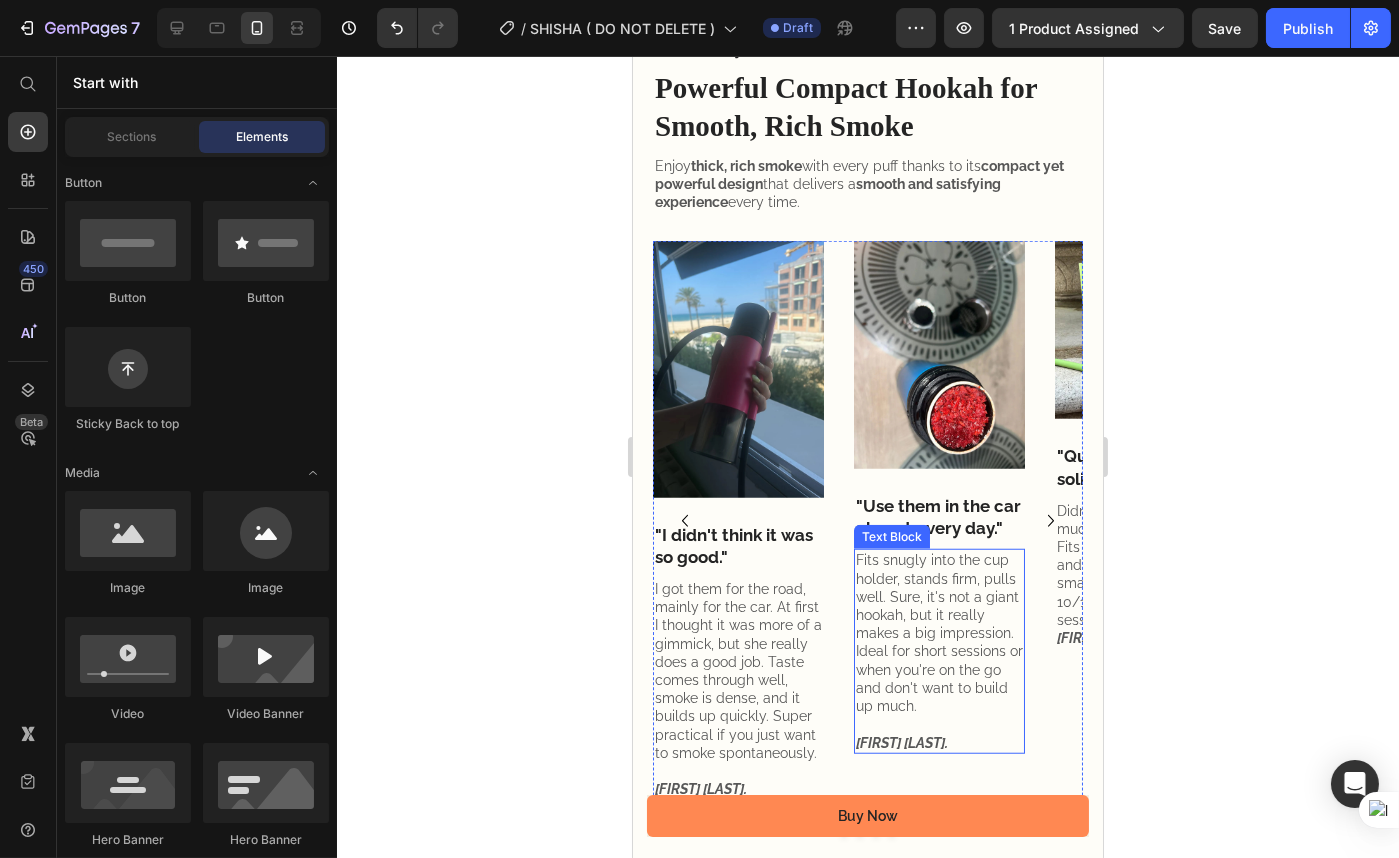 scroll, scrollTop: 3617, scrollLeft: 0, axis: vertical 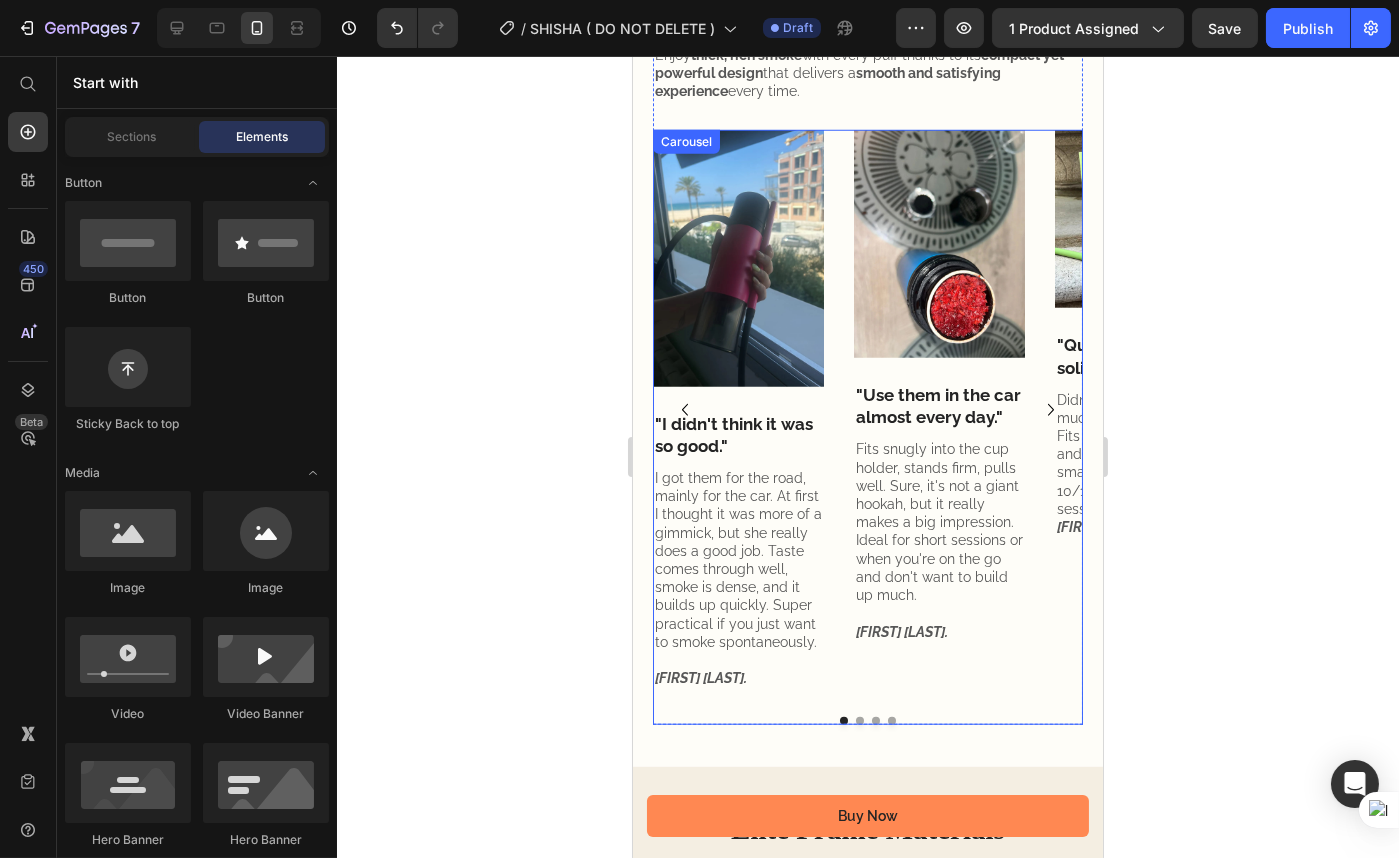 click on "Image "I didn't think it was so good." Text Block I got them for the road, mainly for the car. At first I thought it was more of a gimmick, but she really does a good job. Taste comes through well, smoke is dense, and it builds up quickly. Super practical if you just want to smoke spontaneously.   Marie L. Text Block Image "Use them in the car almost every day." Text Block Fits snugly into the cup holder, stands firm, pulls well. Sure, it's not a giant hookah, but it really makes a big impression. Ideal for short sessions or when you're on the go and don't want to build up much.   Marec O. Text Block Image "Quick, clean, and solid." Text Block Didn’t think I’d use it this much, but here we are. Fits in my car, looks sick, and does the job. It’s small too, but well built. 10/10 for quick sessions anytime. Tyler J. Text Block
Drop element here" at bounding box center (867, 427) 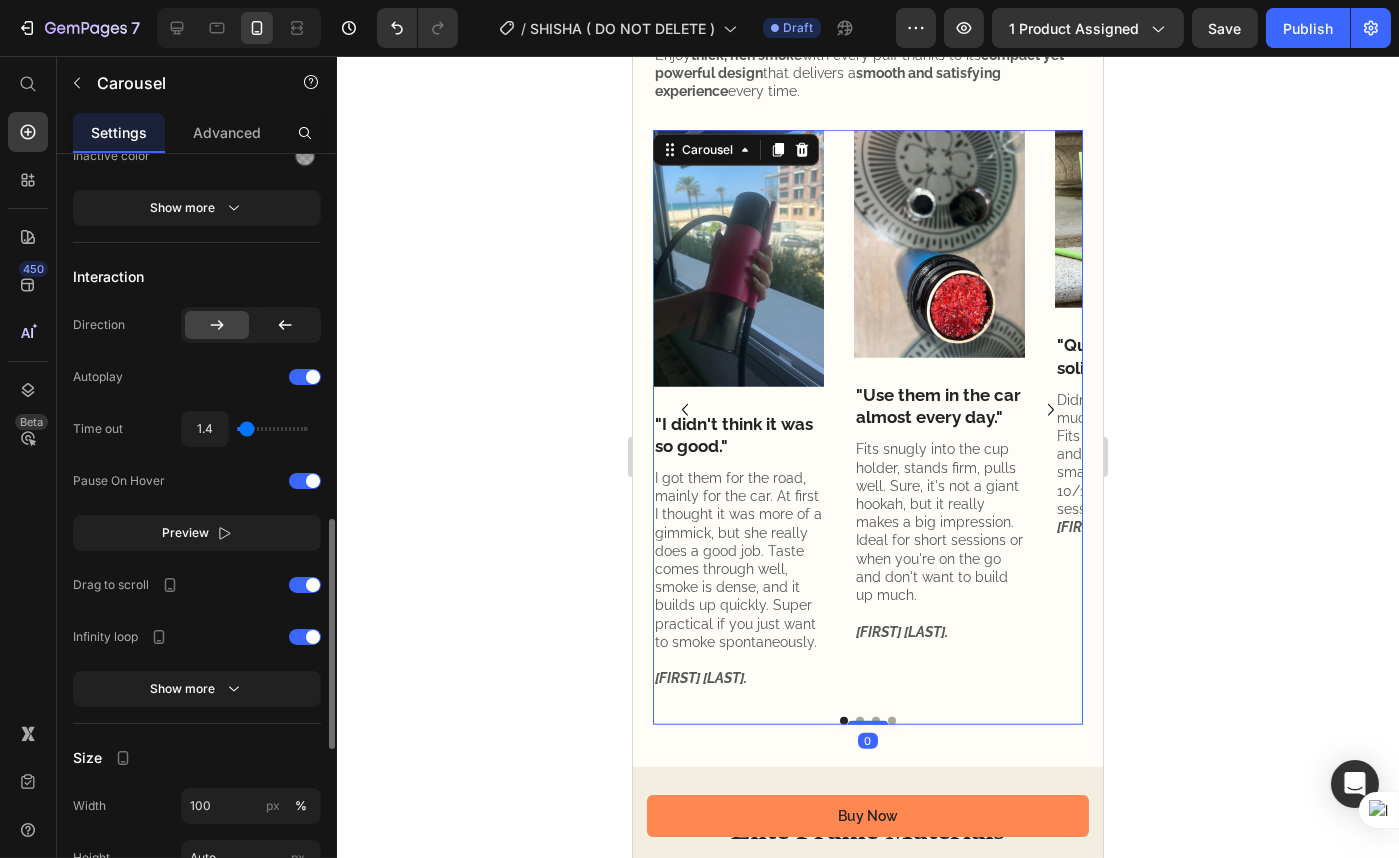 type on "1.8" 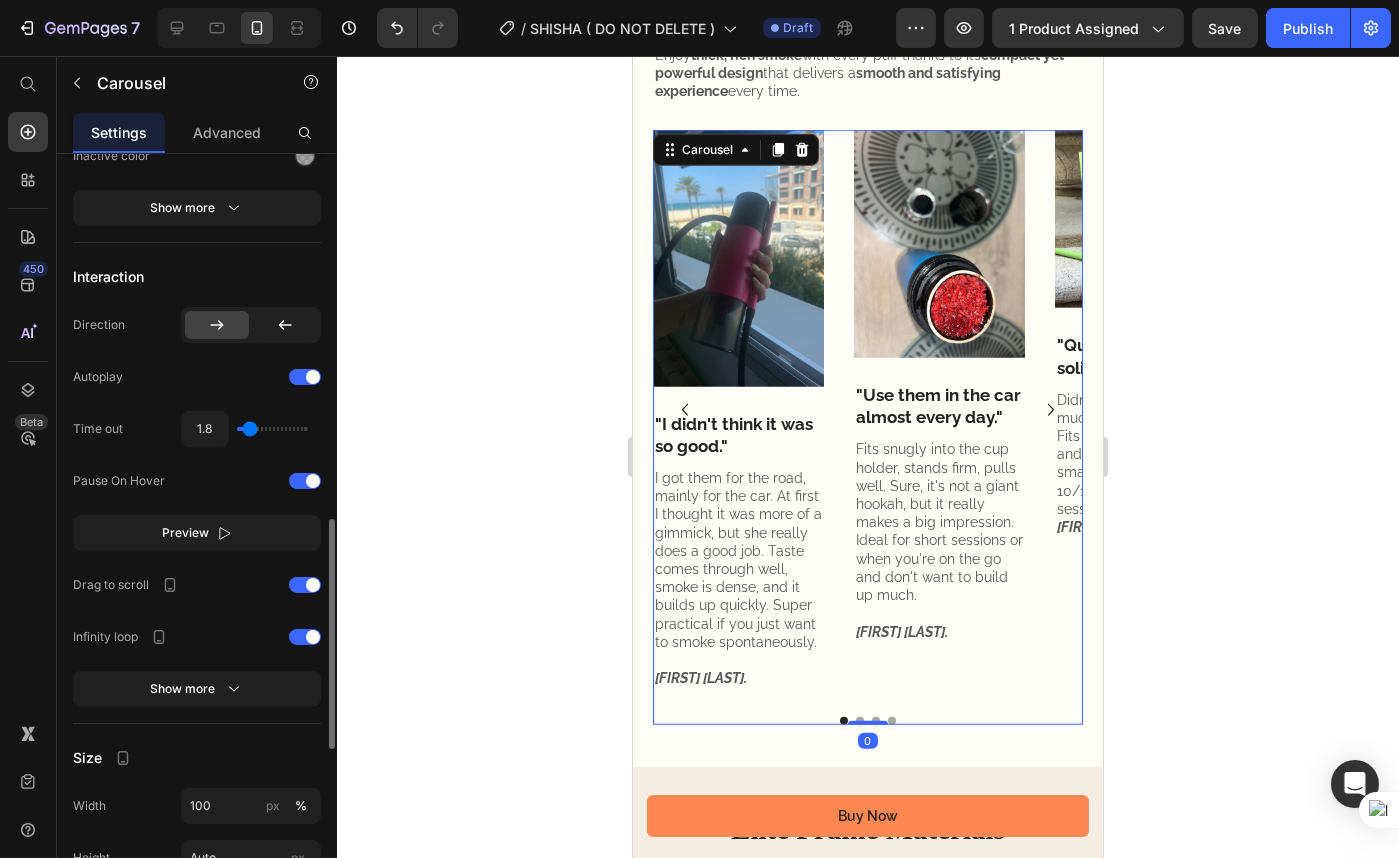 type on "2" 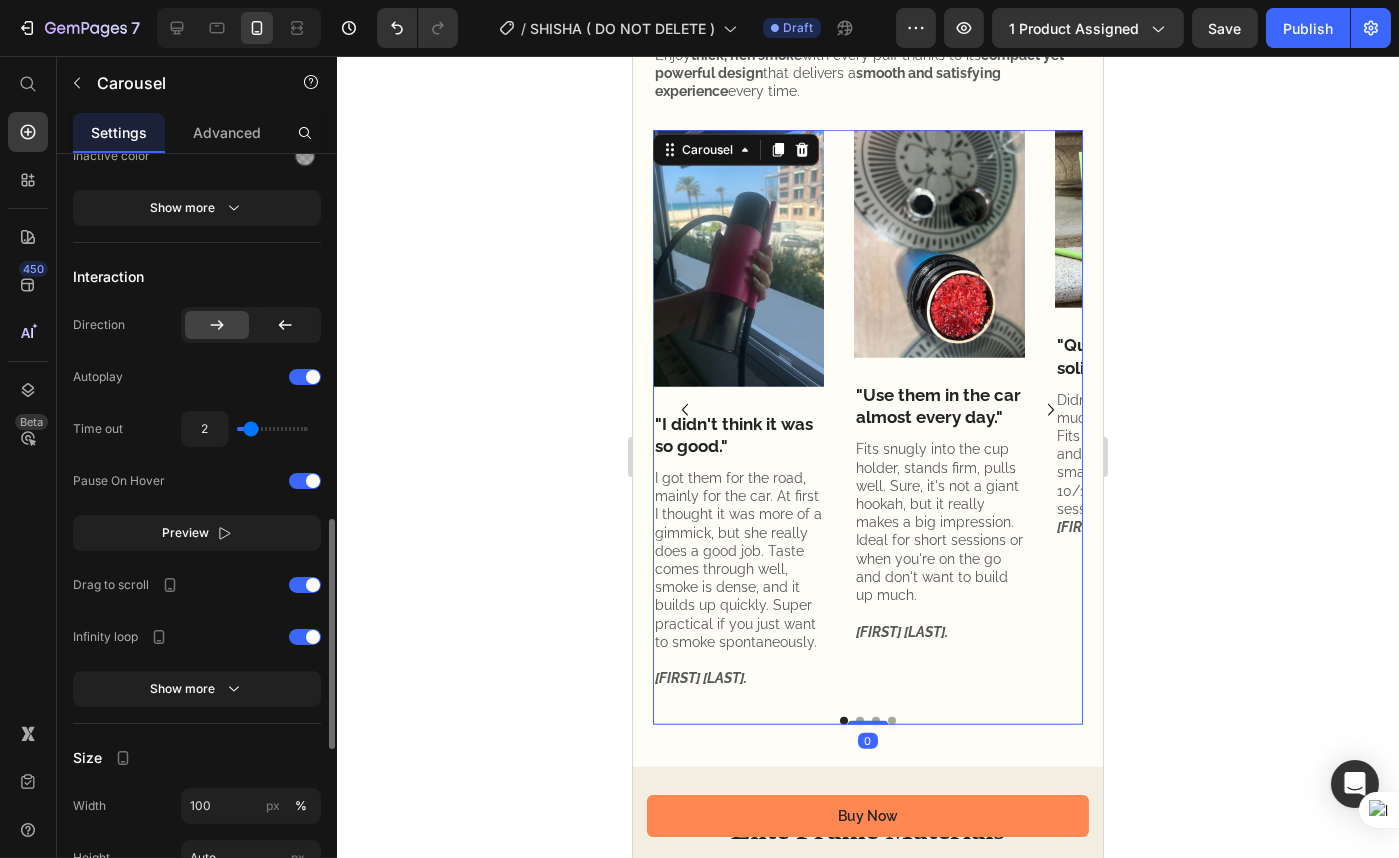 type on "2.1" 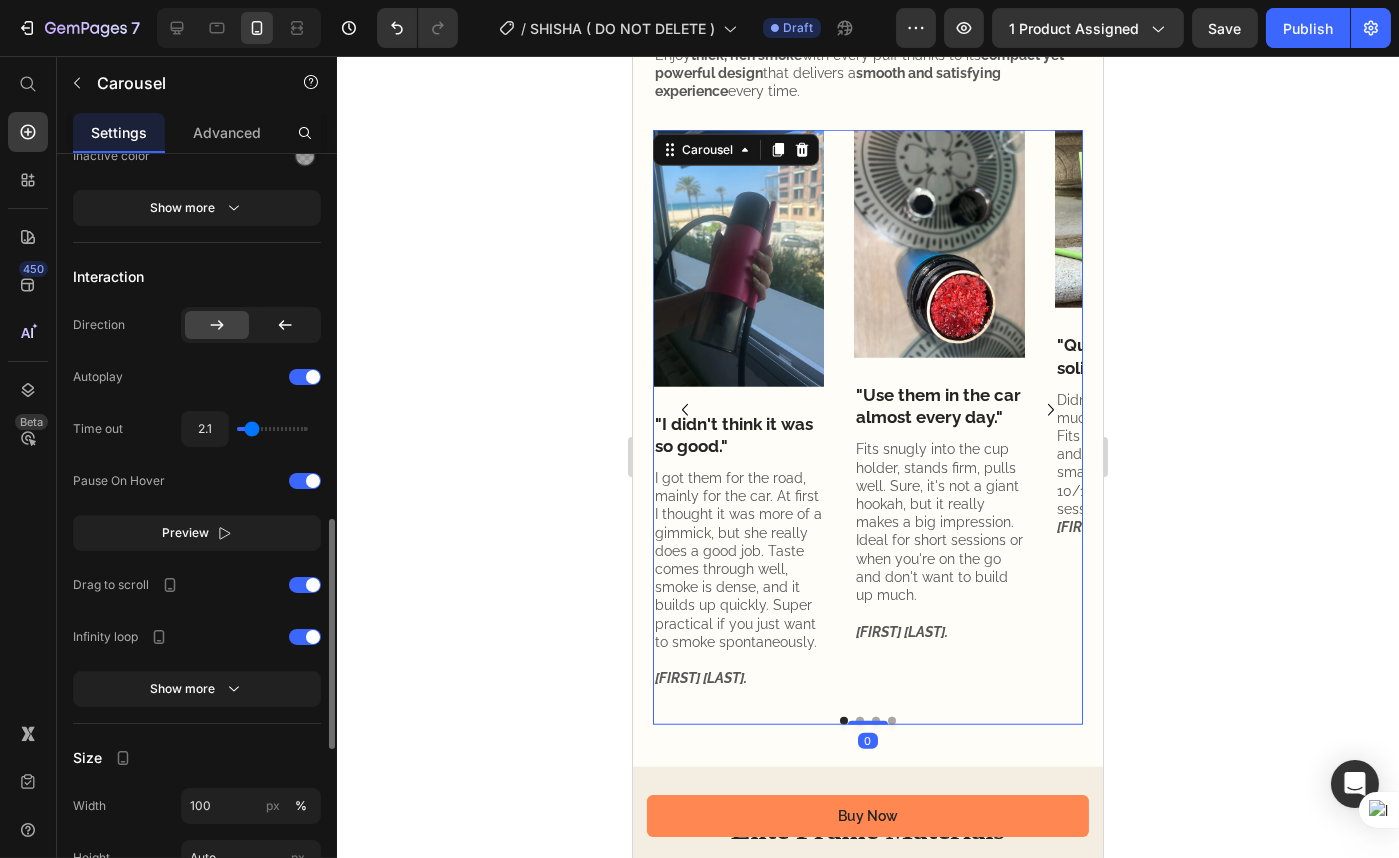 type on "2.3" 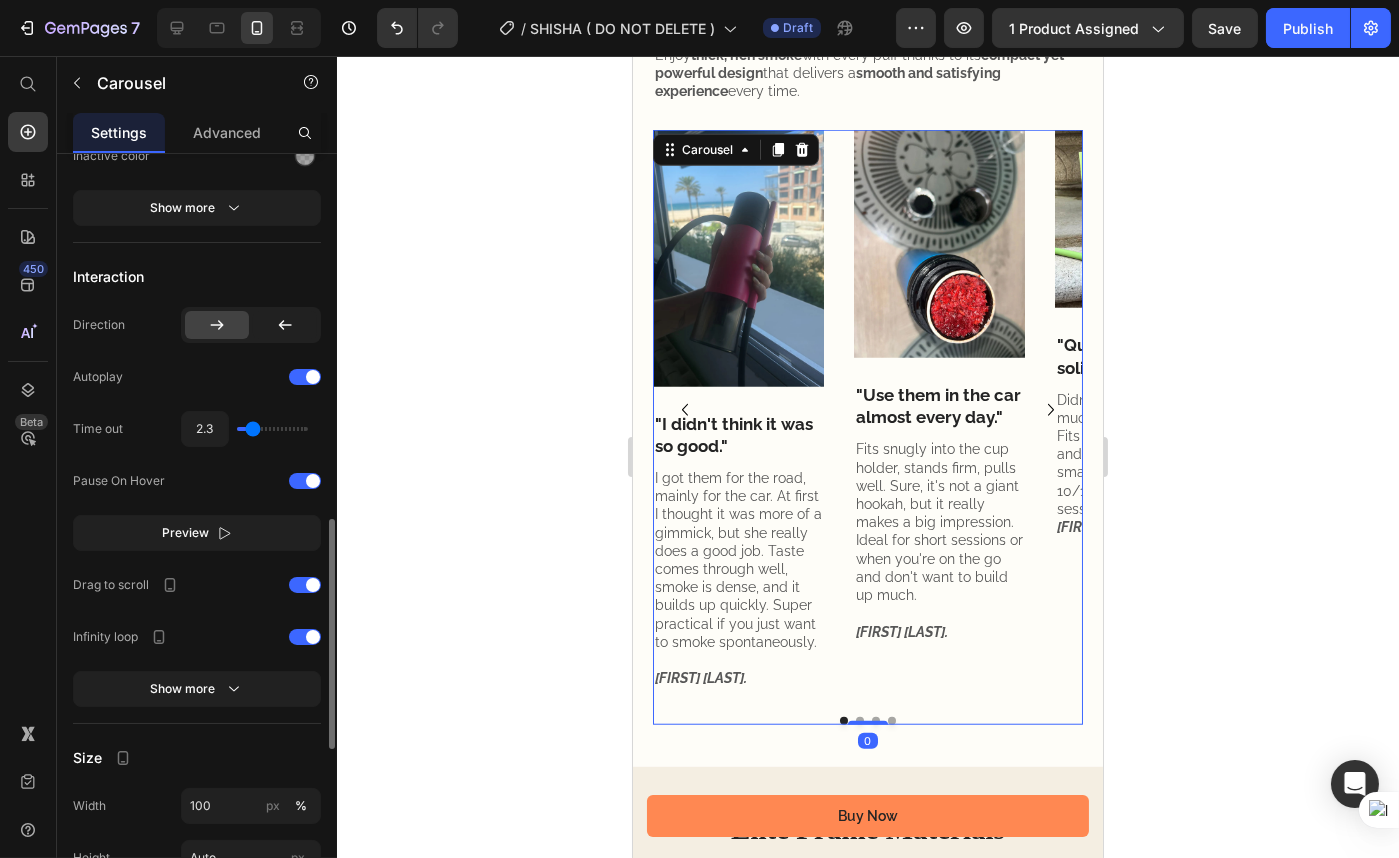 type on "2.4" 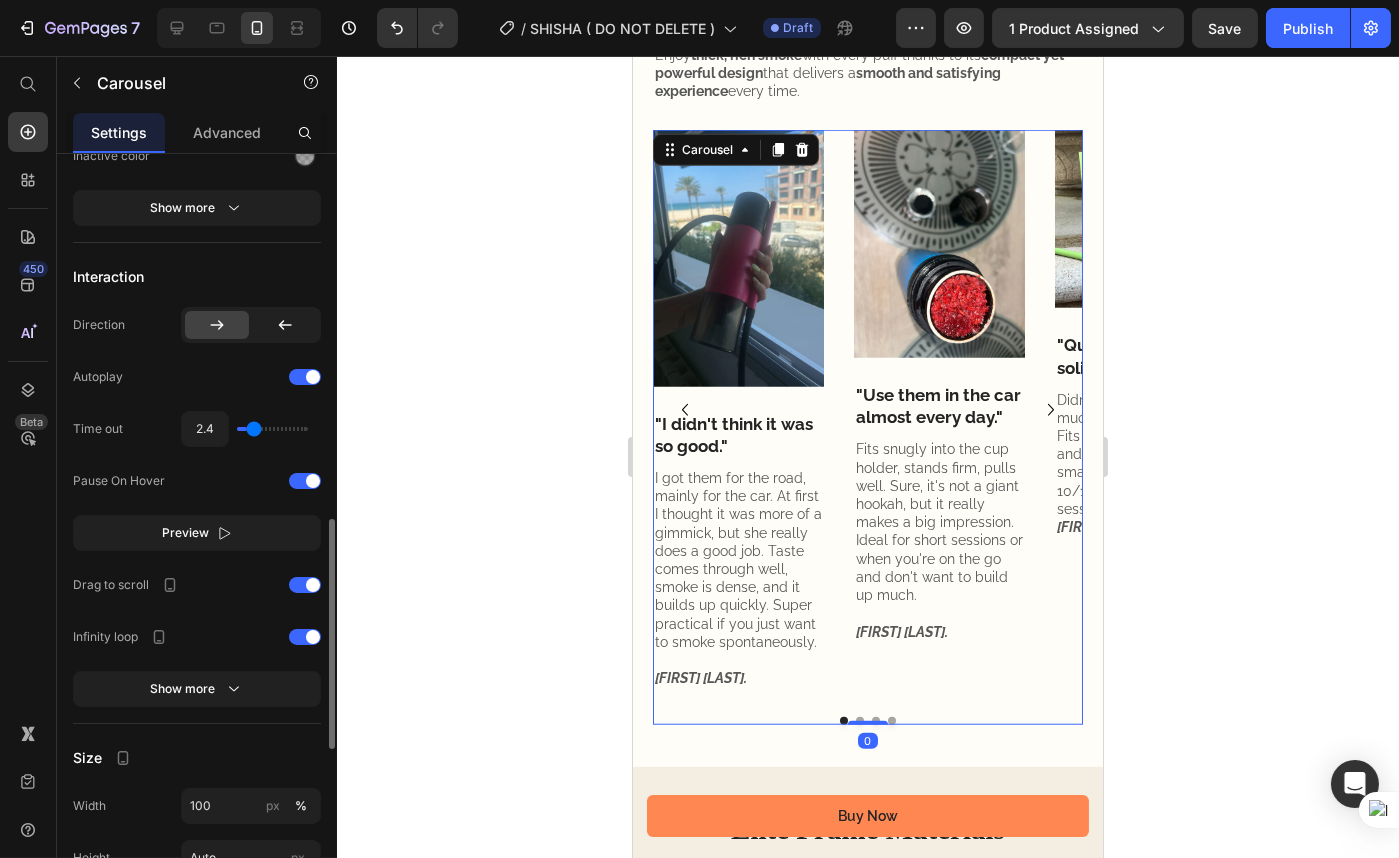 type on "2.6" 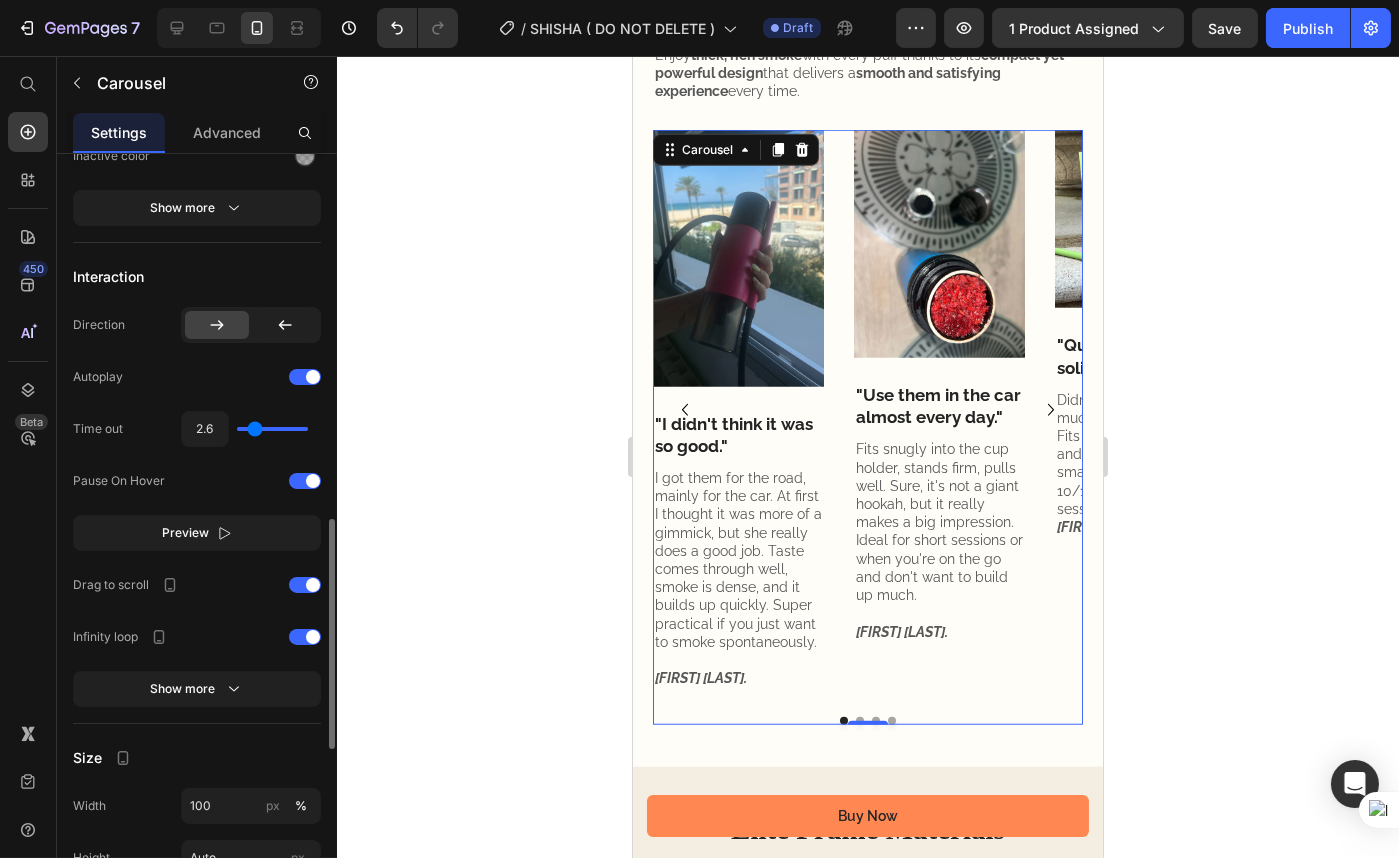 type on "2.4" 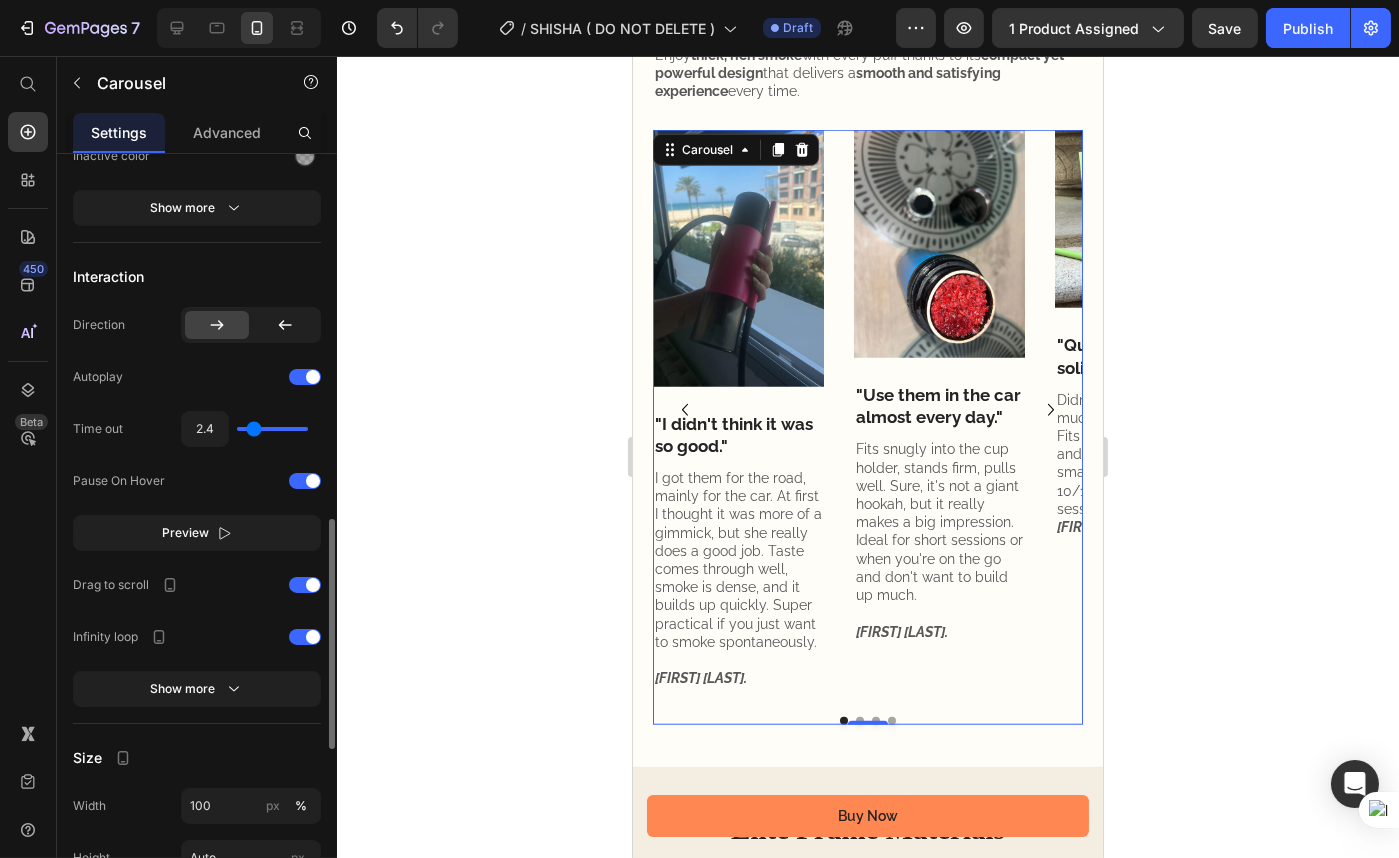 type on "2.3" 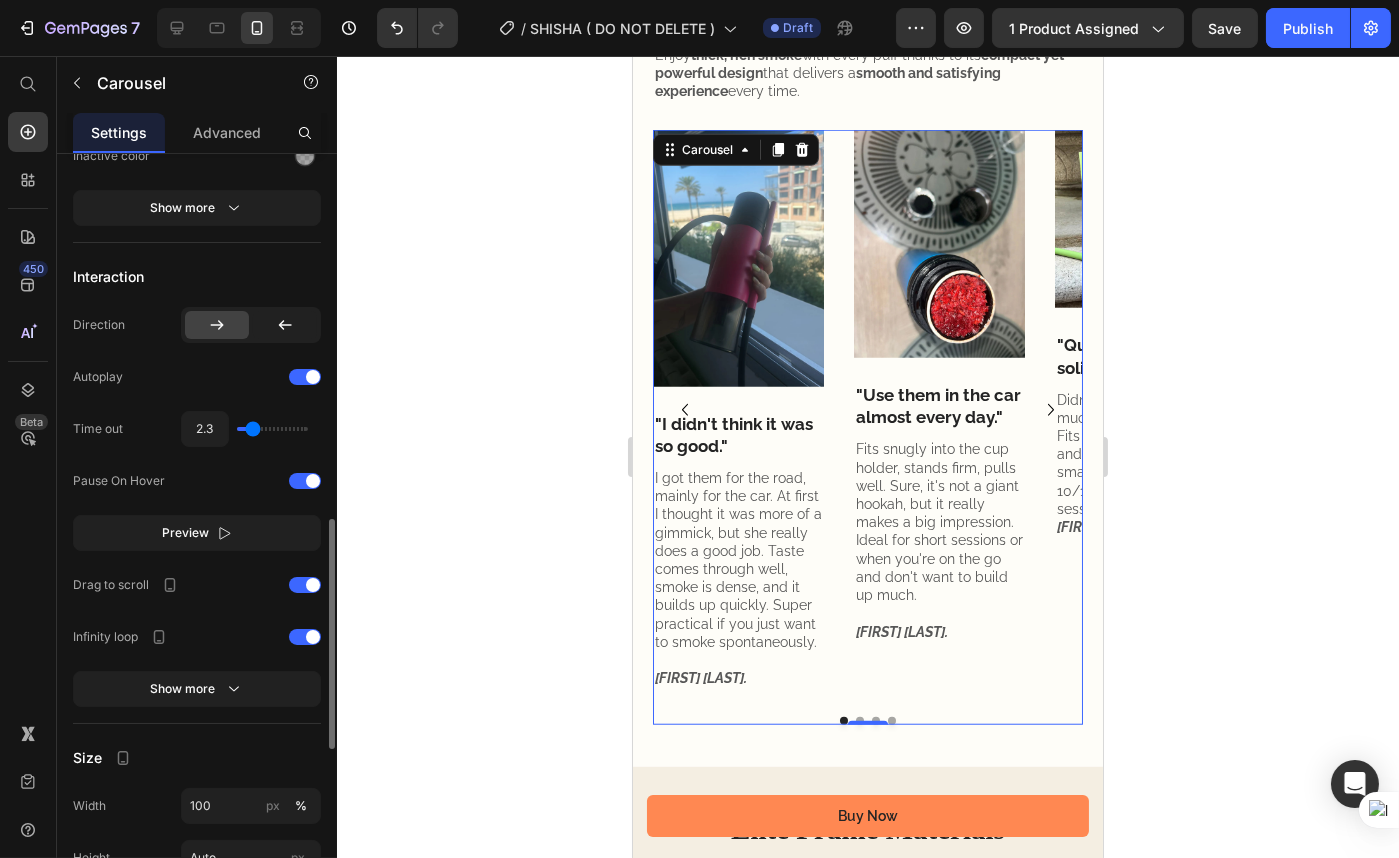 type on "2.1" 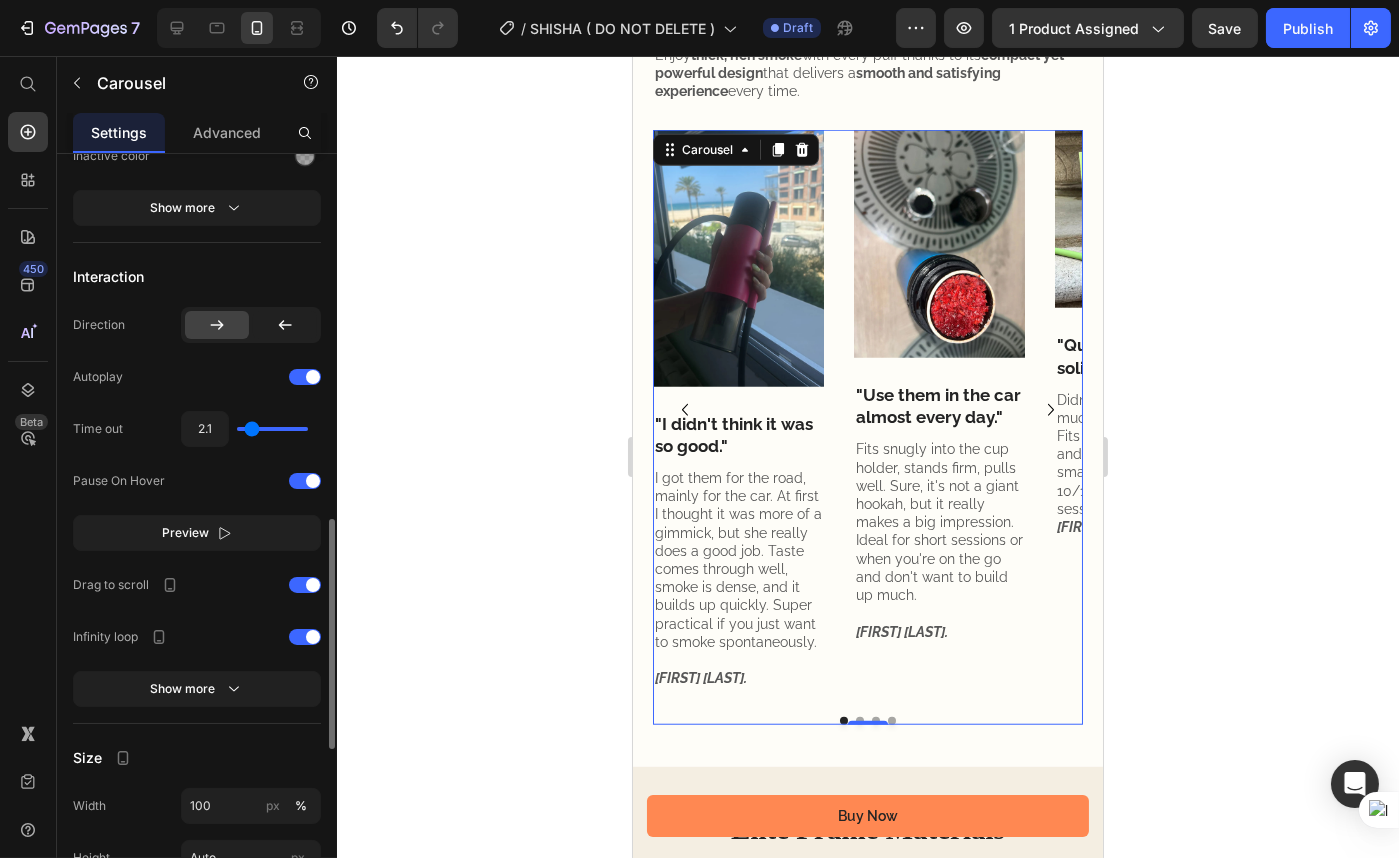 type on "2" 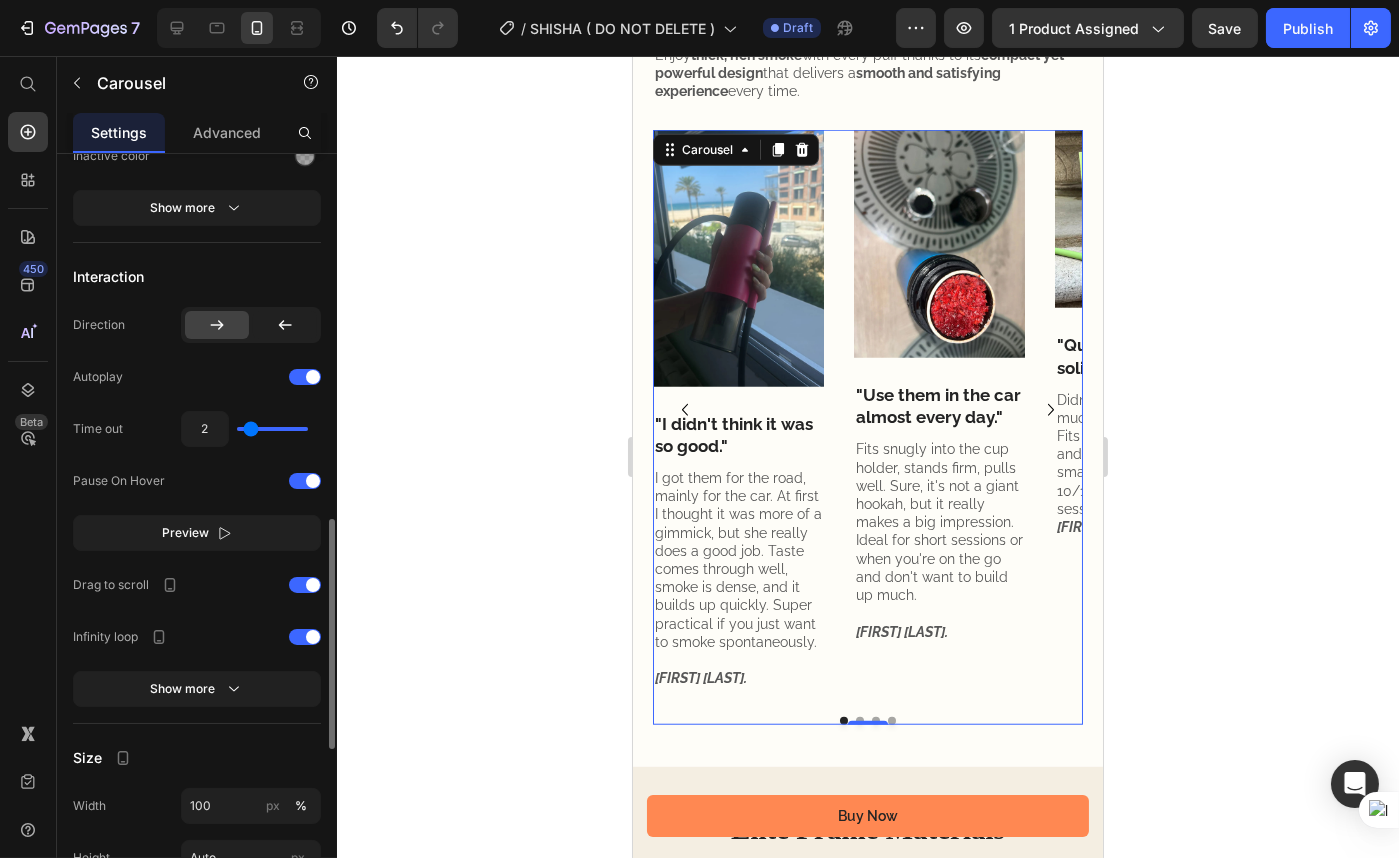 type on "2" 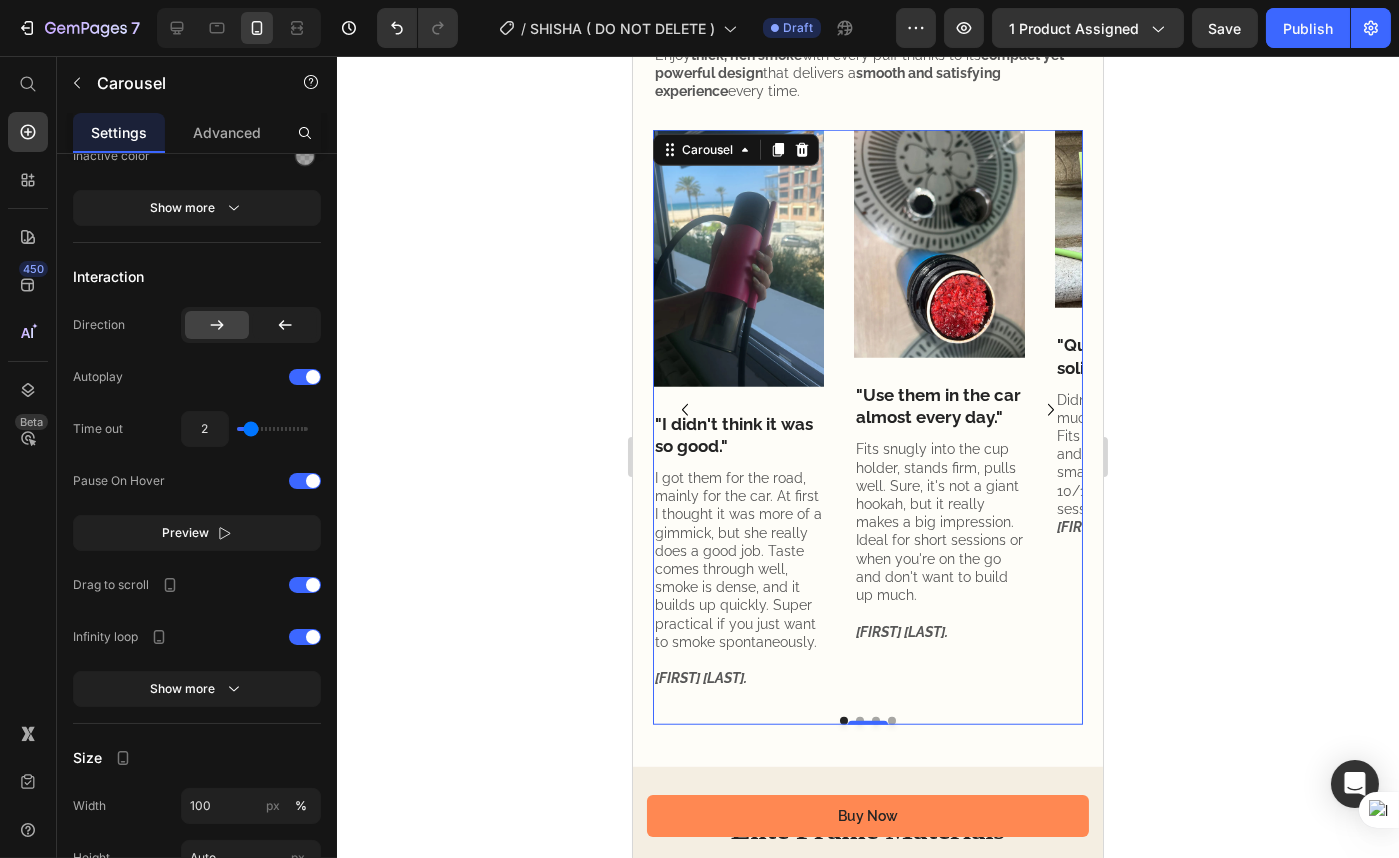 click 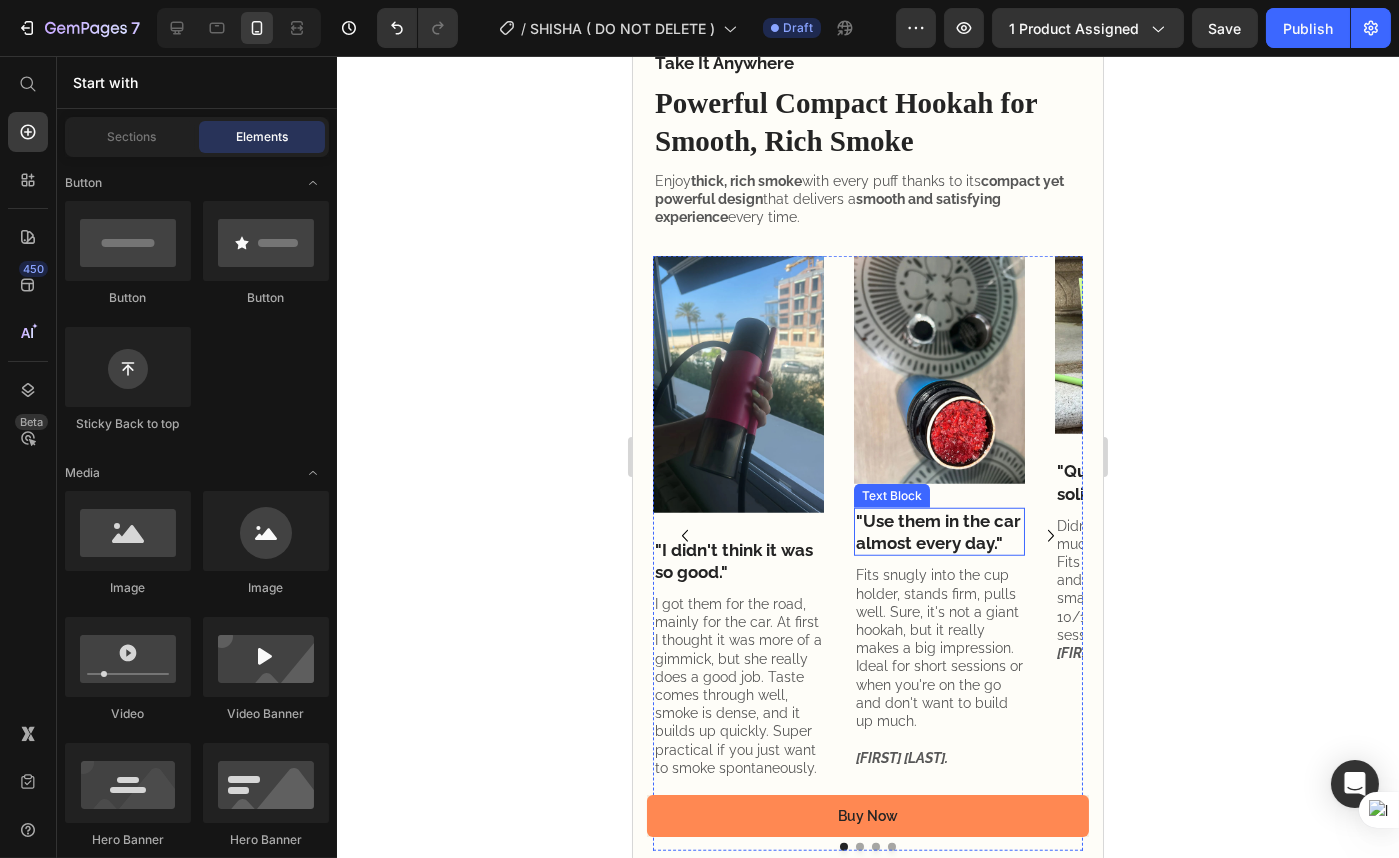 scroll, scrollTop: 3617, scrollLeft: 0, axis: vertical 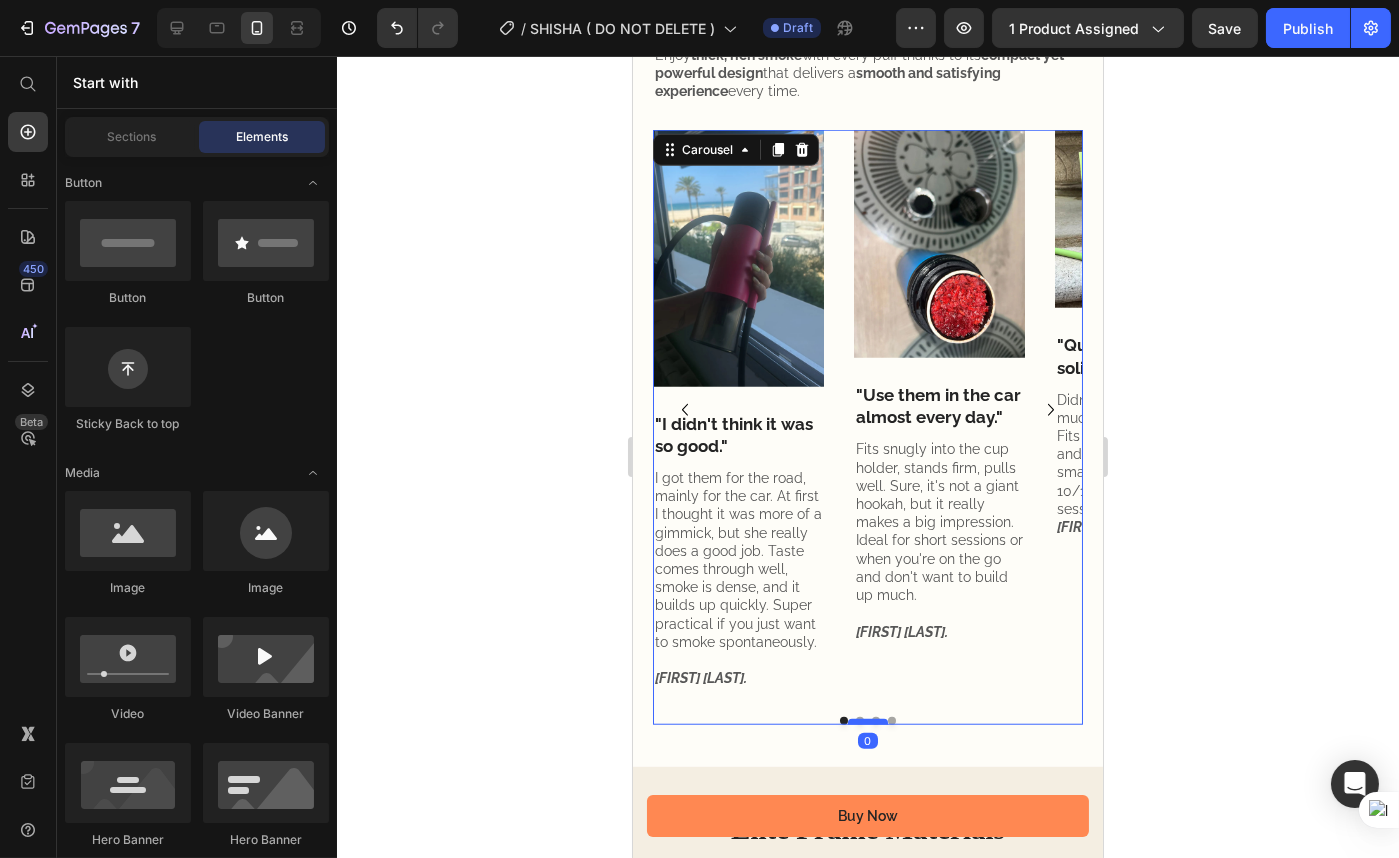 click on "Image "I didn't think it was so good." Text Block I got them for the road, mainly for the car. At first I thought it was more of a gimmick, but she really does a good job. Taste comes through well, smoke is dense, and it builds up quickly. Super practical if you just want to smoke spontaneously.   Marie L. Text Block Image "Use them in the car almost every day." Text Block Fits snugly into the cup holder, stands firm, pulls well. Sure, it's not a giant hookah, but it really makes a big impression. Ideal for short sessions or when you're on the go and don't want to build up much.   Marec O. Text Block Image "Quick, clean, and solid." Text Block Didn’t think I’d use it this much, but here we are. Fits in my car, looks sick, and does the job. It’s small too, but well built. 10/10 for quick sessions anytime. Tyler J. Text Block
Drop element here
Carousel   0" at bounding box center [867, 427] 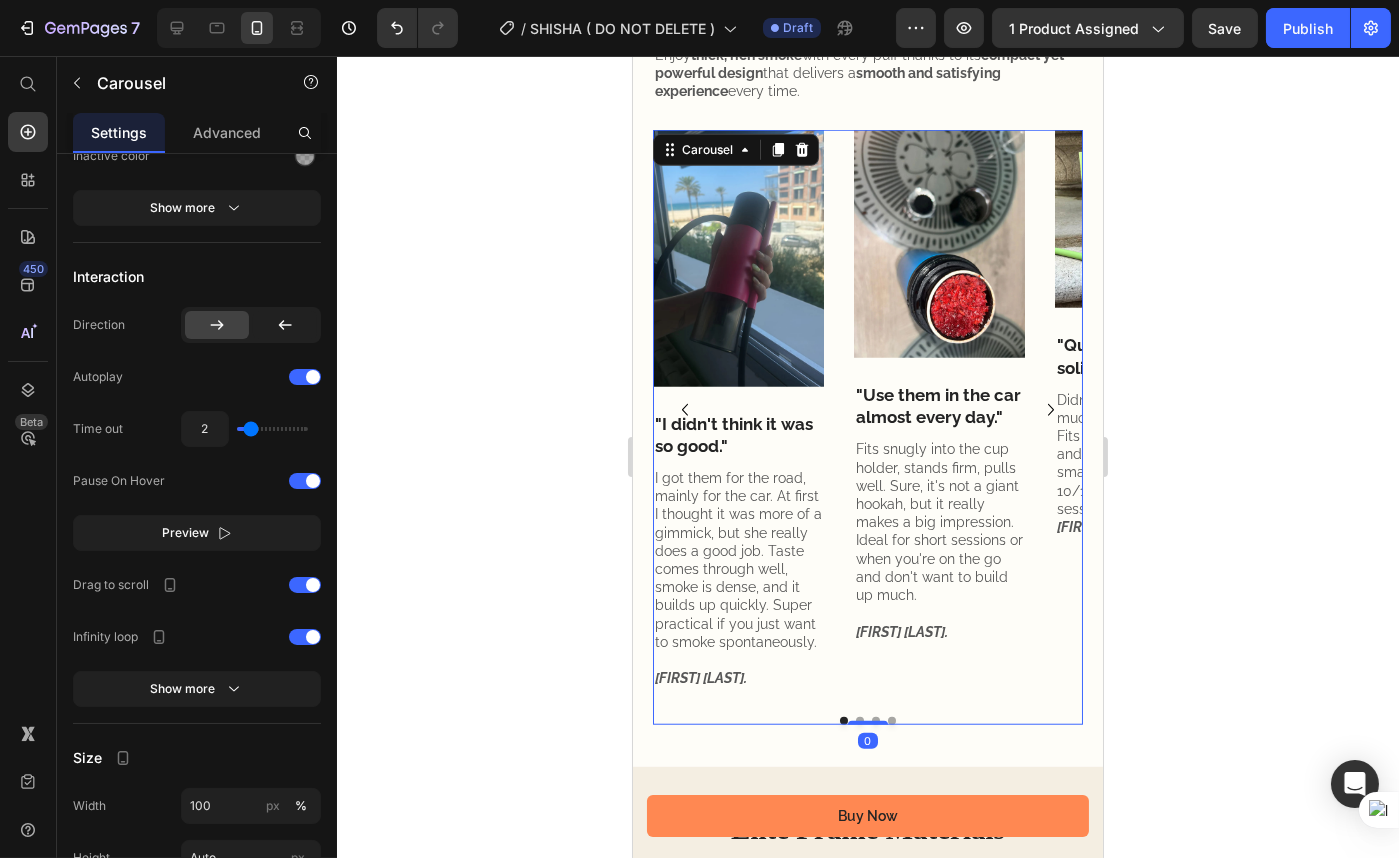 click at bounding box center [891, 721] 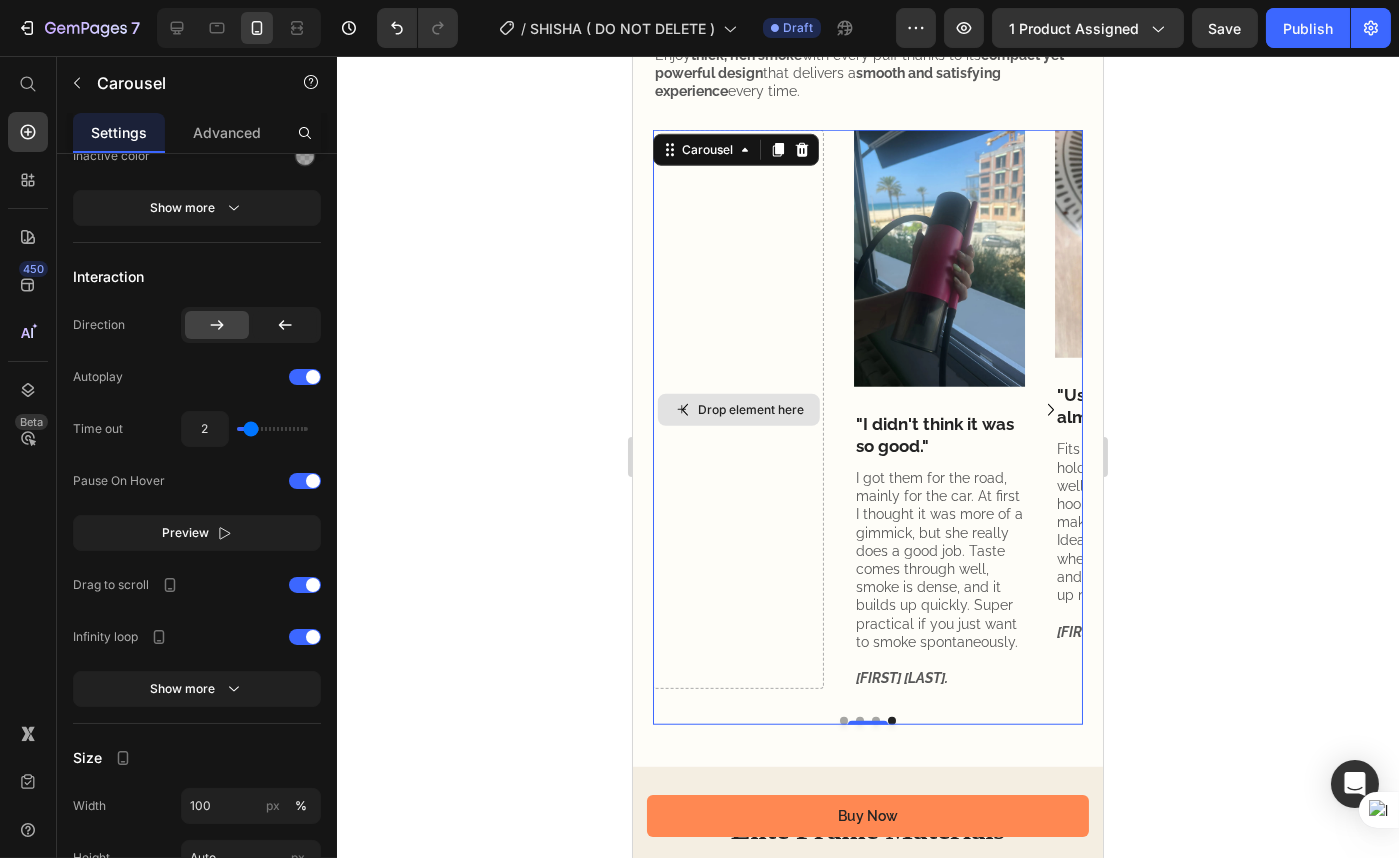 click on "Drop element here" at bounding box center (737, 409) 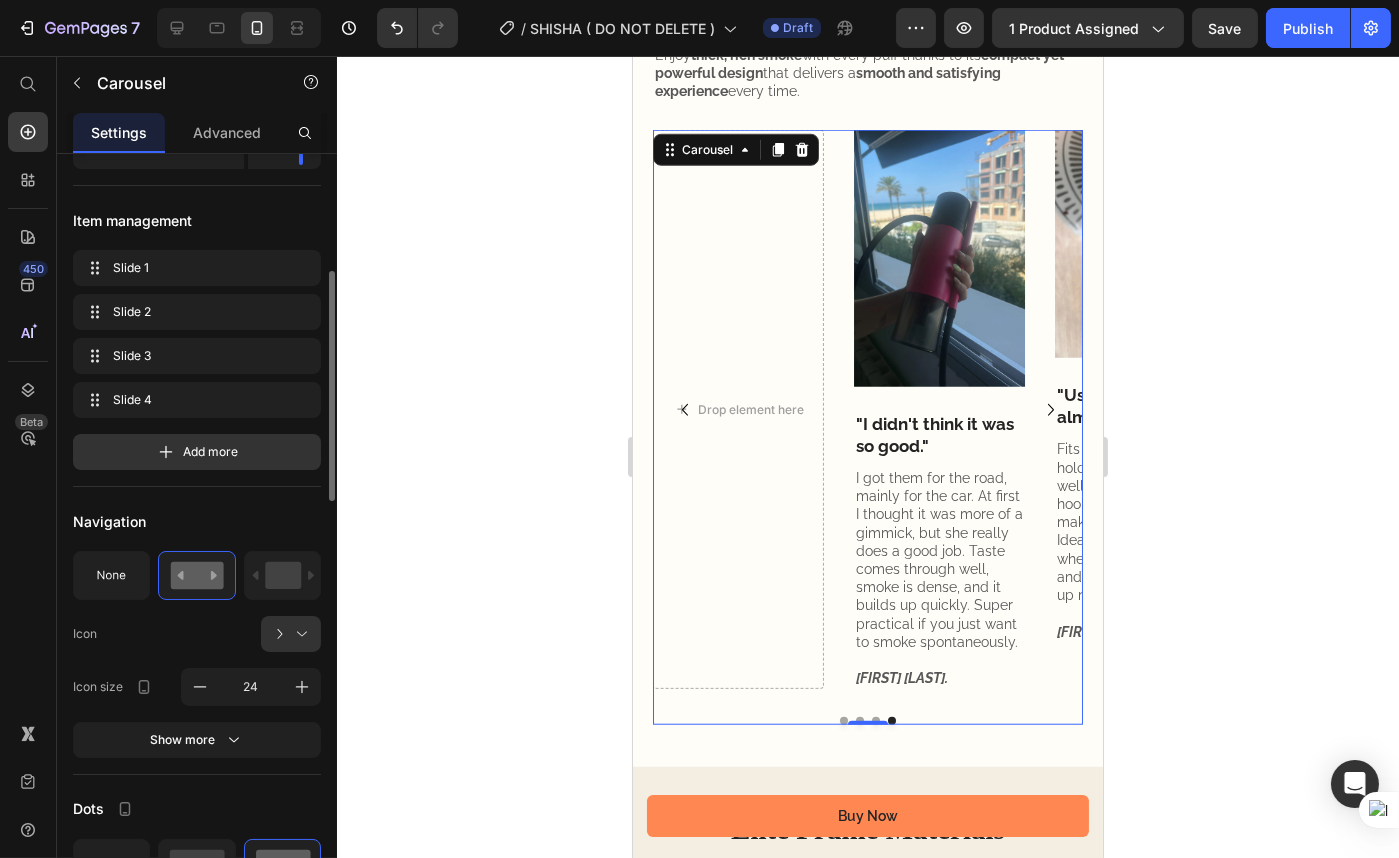 scroll, scrollTop: 296, scrollLeft: 0, axis: vertical 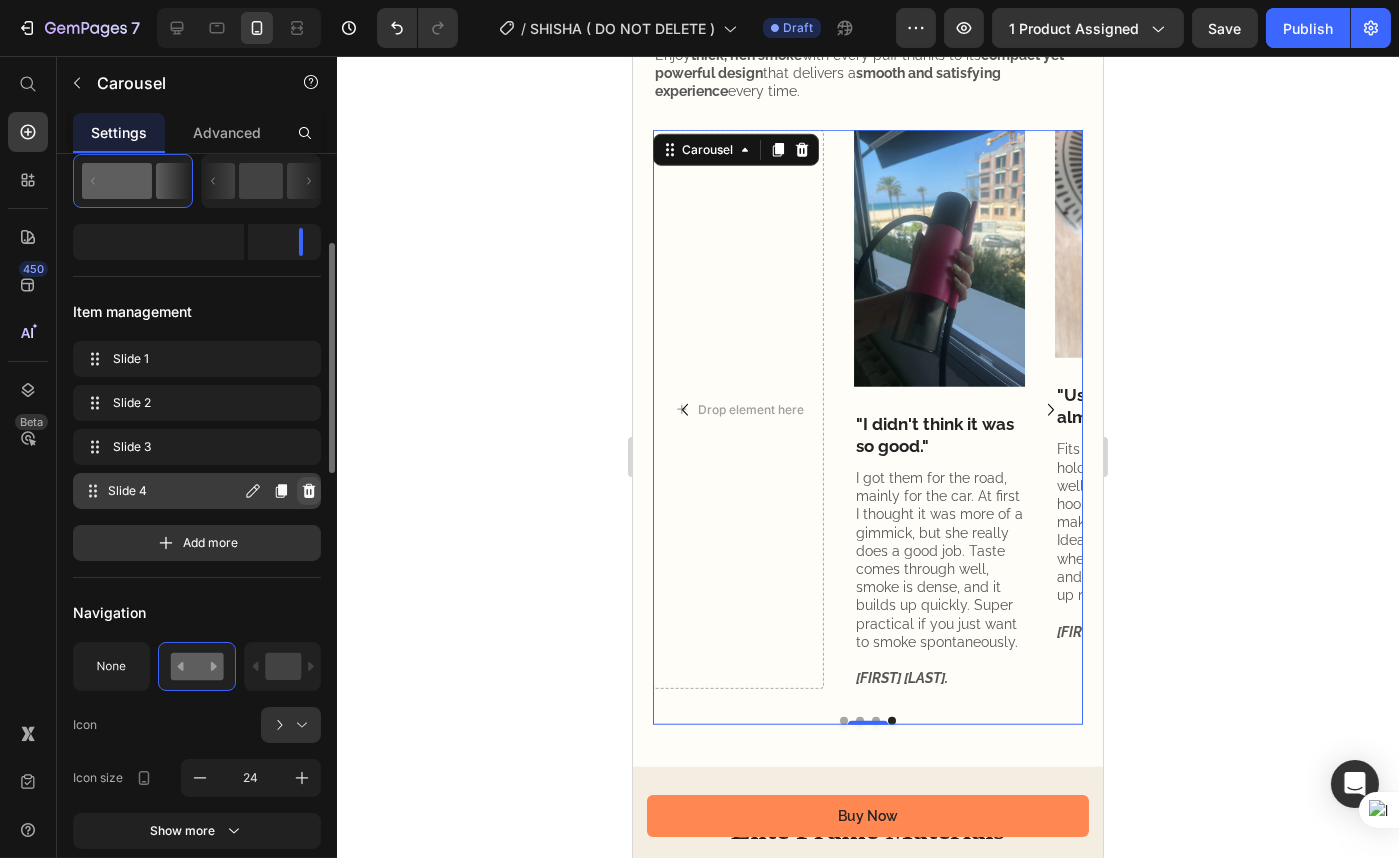 click 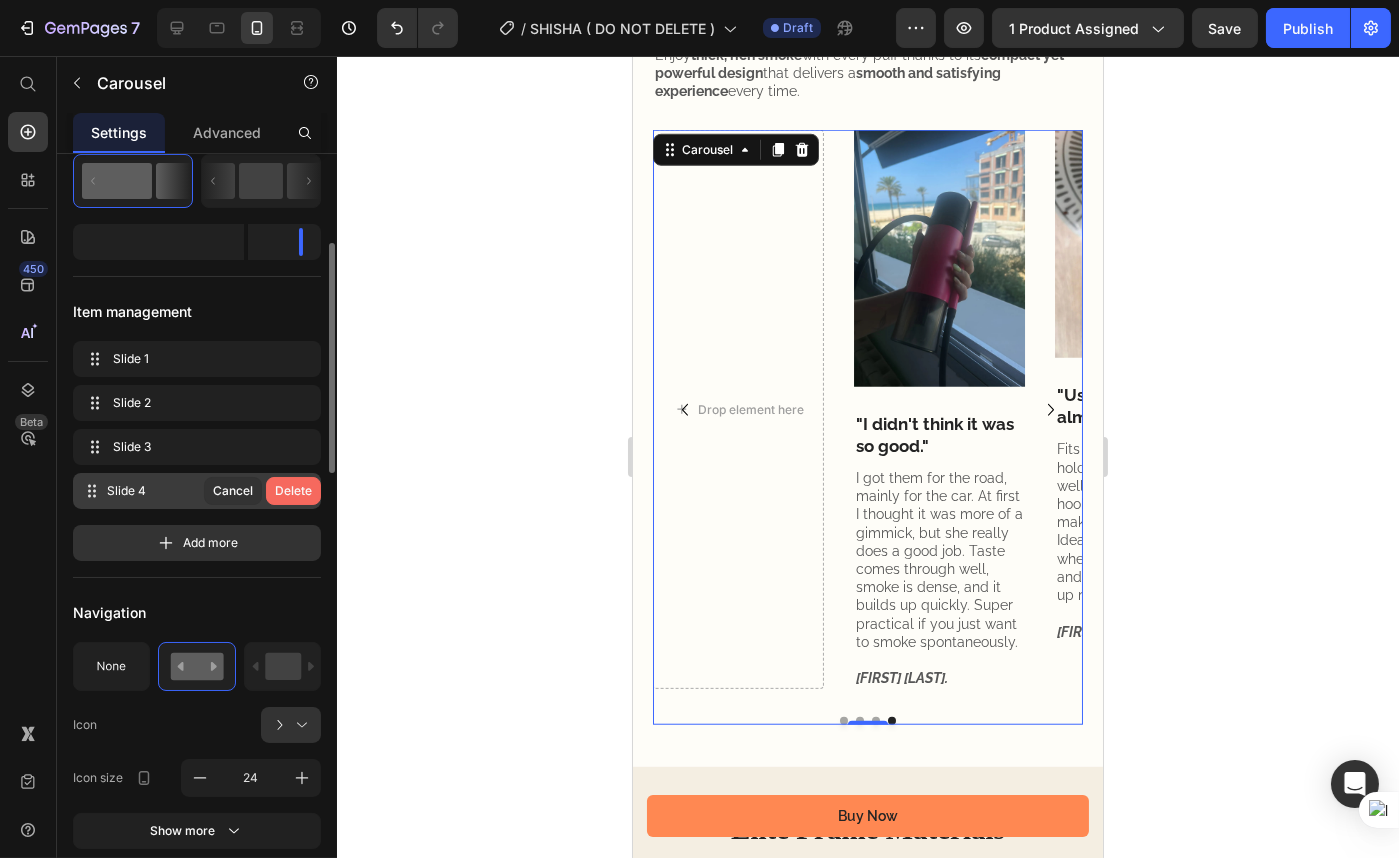 click on "Delete" at bounding box center [293, 491] 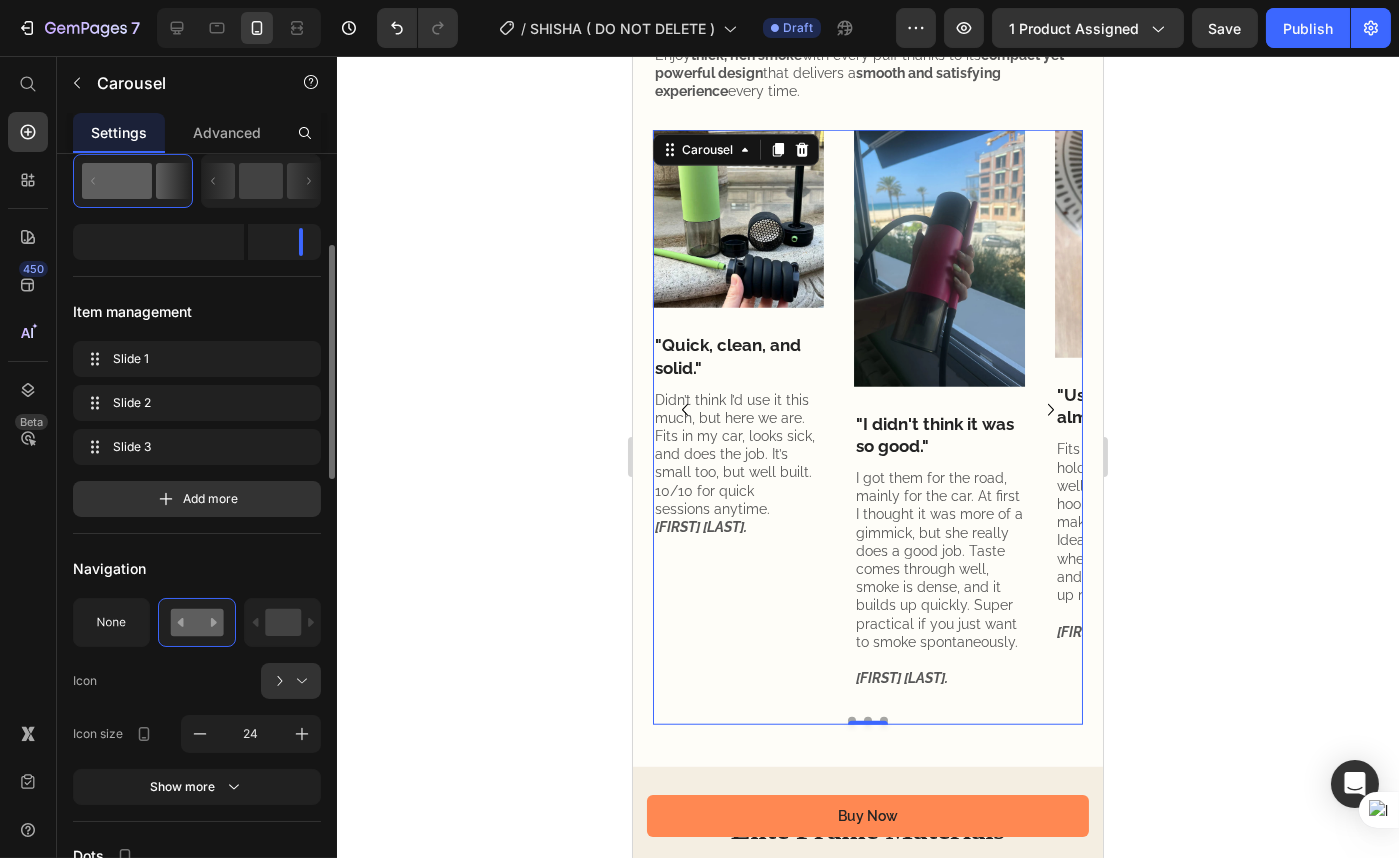 click 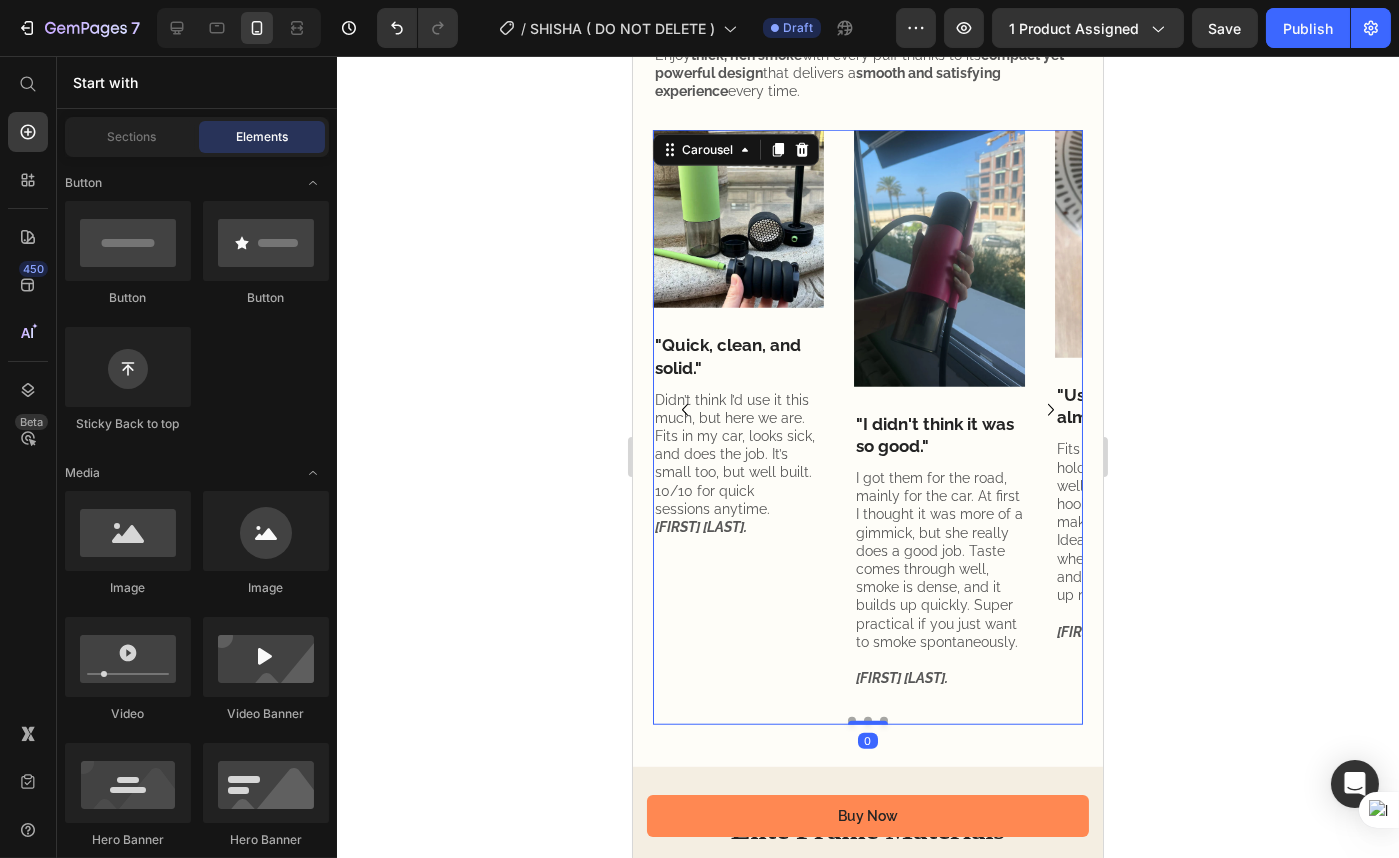 click on "Image "I didn't think it was so good." Text Block I got them for the road, mainly for the car. At first I thought it was more of a gimmick, but she really does a good job. Taste comes through well, smoke is dense, and it builds up quickly. Super practical if you just want to smoke spontaneously.   Marie L. Text Block Image "Use them in the car almost every day." Text Block Fits snugly into the cup holder, stands firm, pulls well. Sure, it's not a giant hookah, but it really makes a big impression. Ideal for short sessions or when you're on the go and don't want to build up much.   Marec O. Text Block Image "Quick, clean, and solid." Text Block Didn’t think I’d use it this much, but here we are. Fits in my car, looks sick, and does the job. It’s small too, but well built. 10/10 for quick sessions anytime. Tyler J. Text Block
Carousel   0" at bounding box center (867, 427) 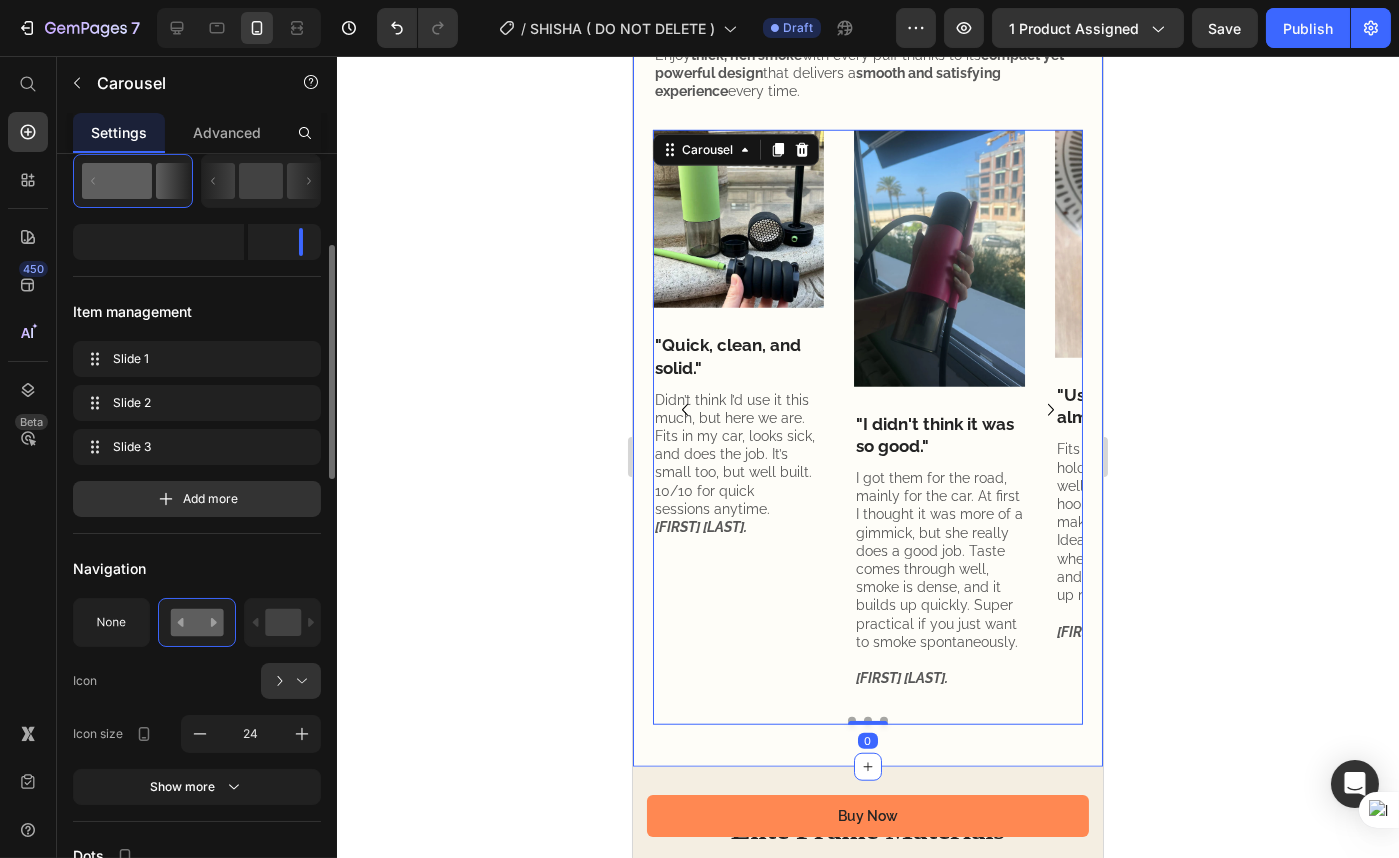 click 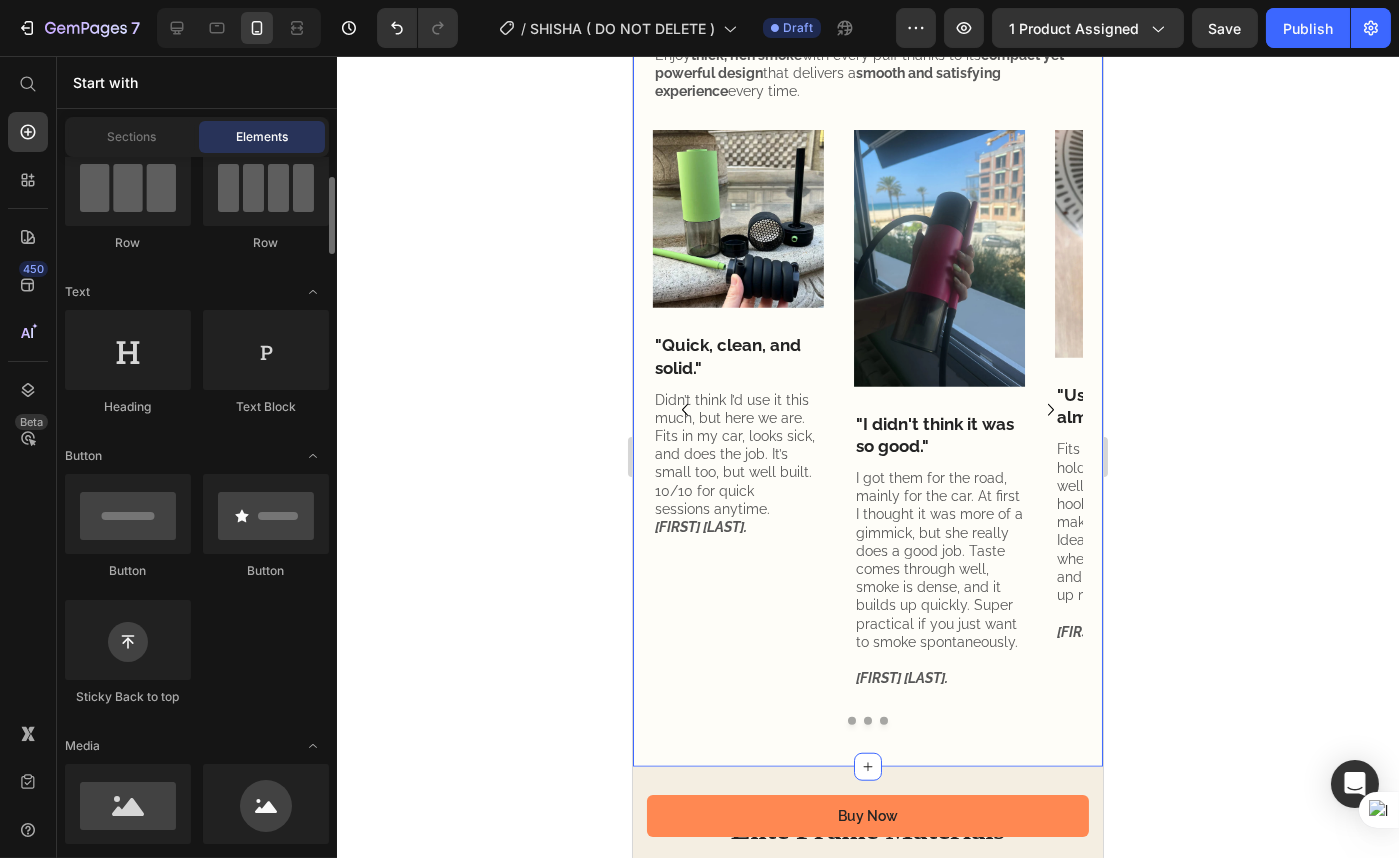 scroll, scrollTop: 0, scrollLeft: 0, axis: both 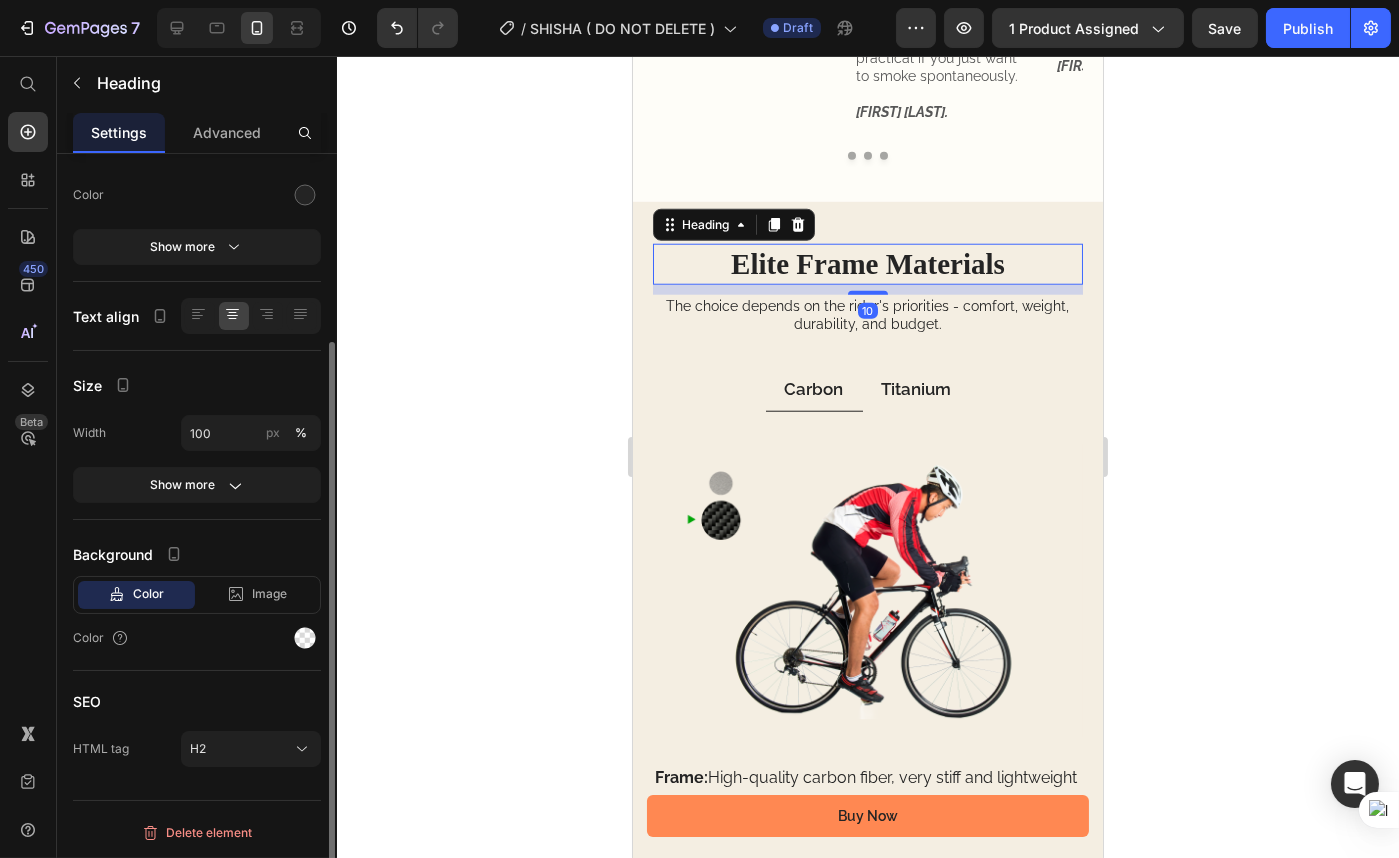 click on "Elite Frame Materials" at bounding box center [867, 265] 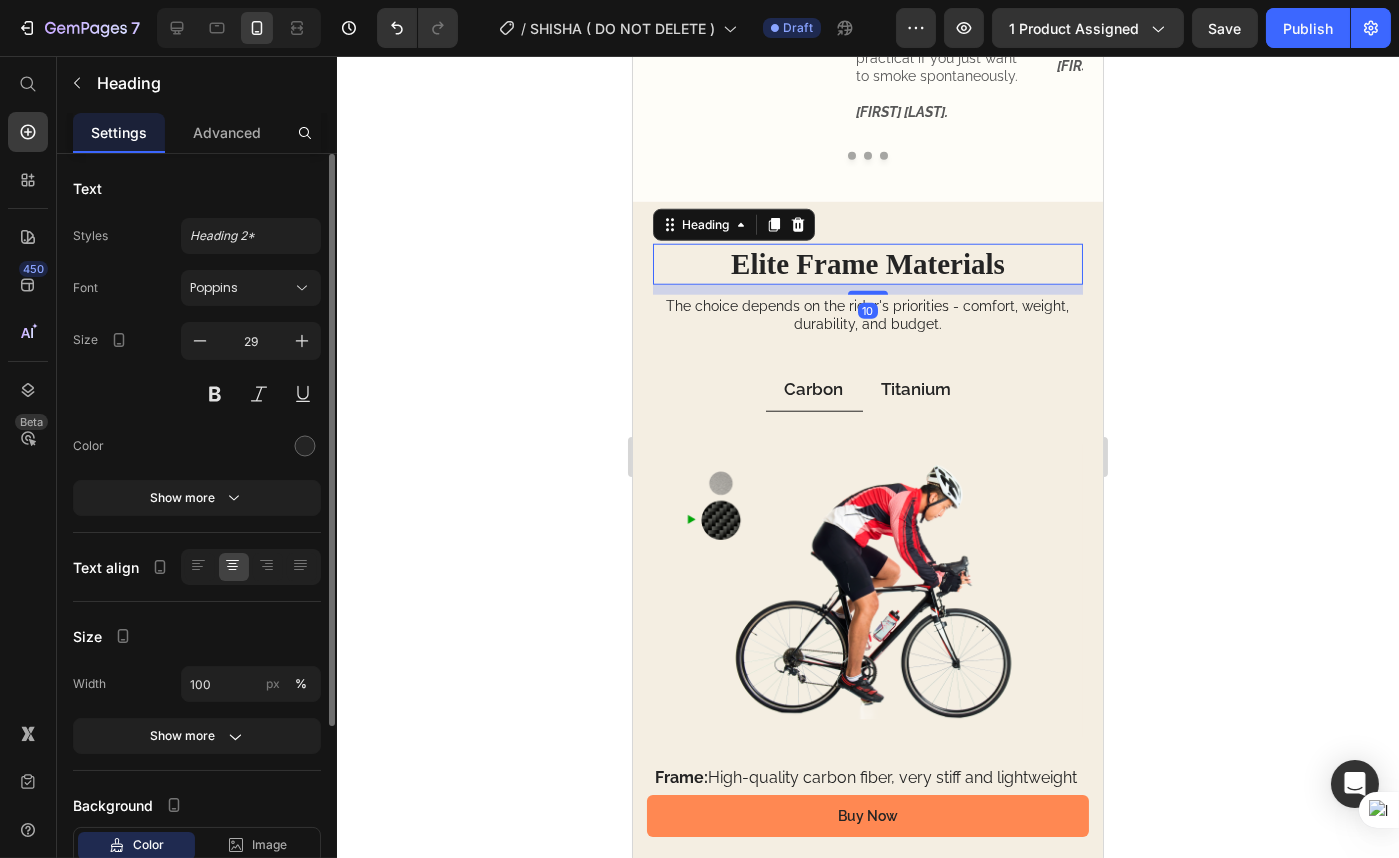 click on "Elite Frame Materials" at bounding box center [867, 265] 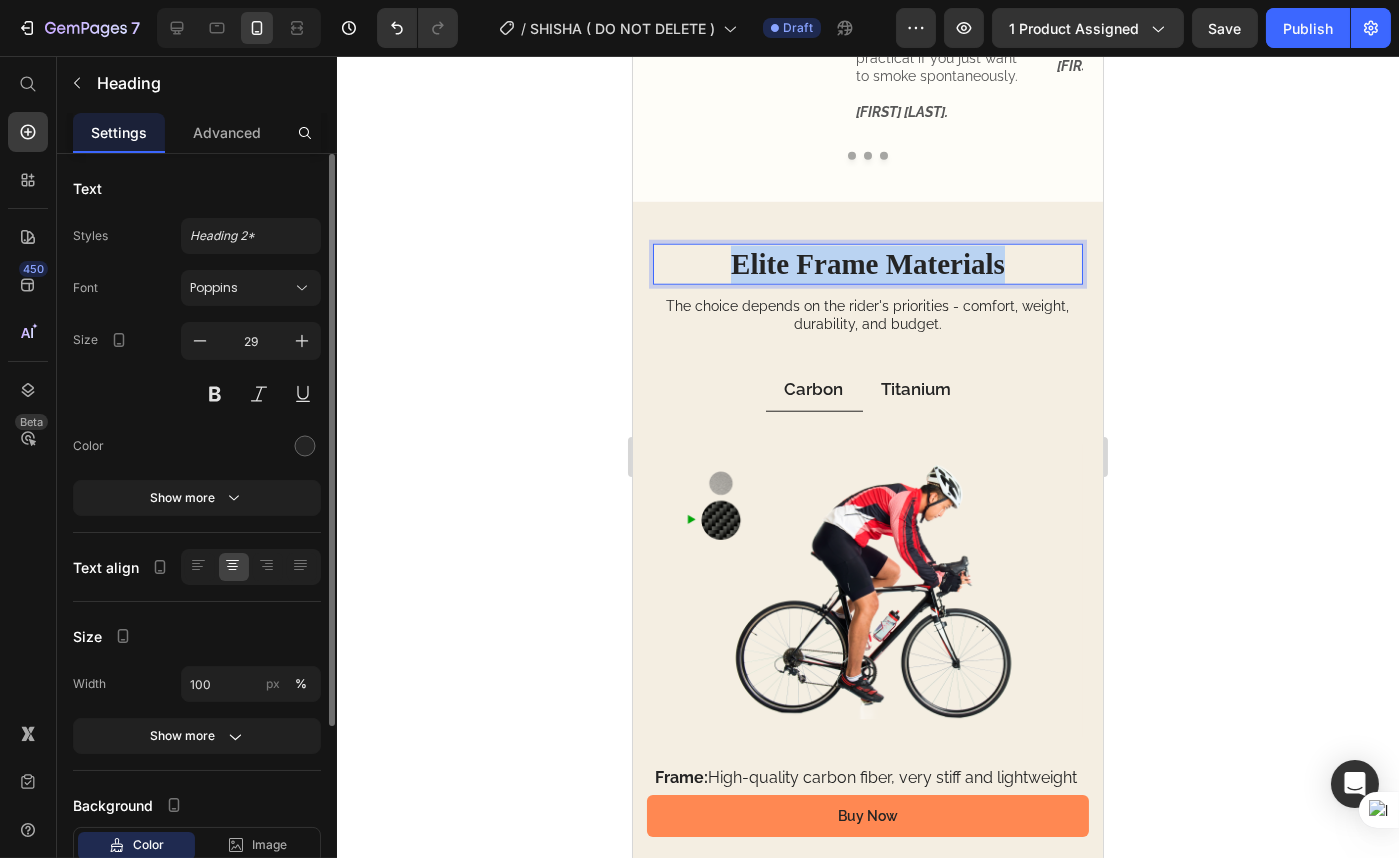 click on "Elite Frame Materials" at bounding box center [867, 265] 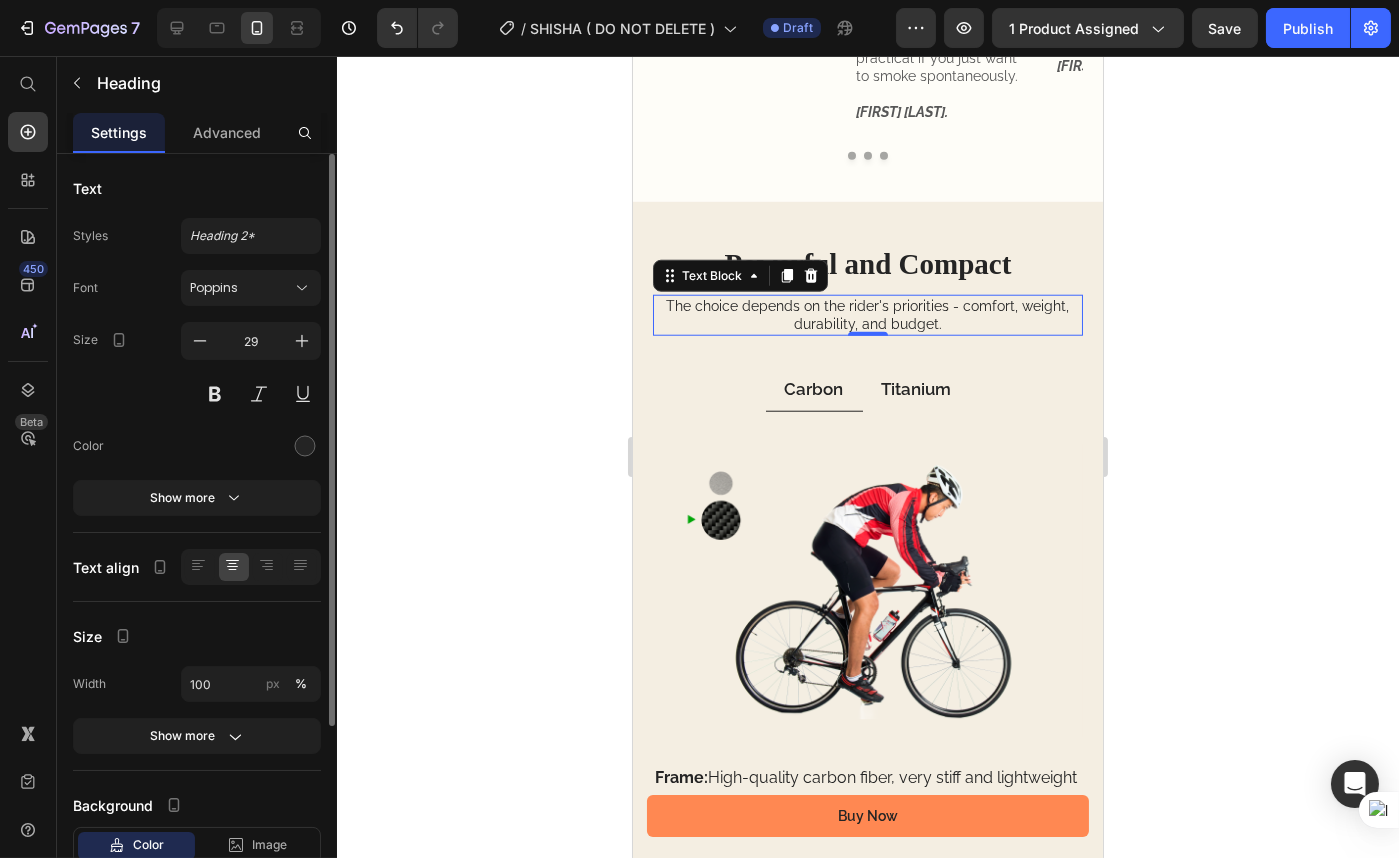 click on "The choice depends on the rider's priorities - comfort, weight, durability, and budget." at bounding box center [867, 315] 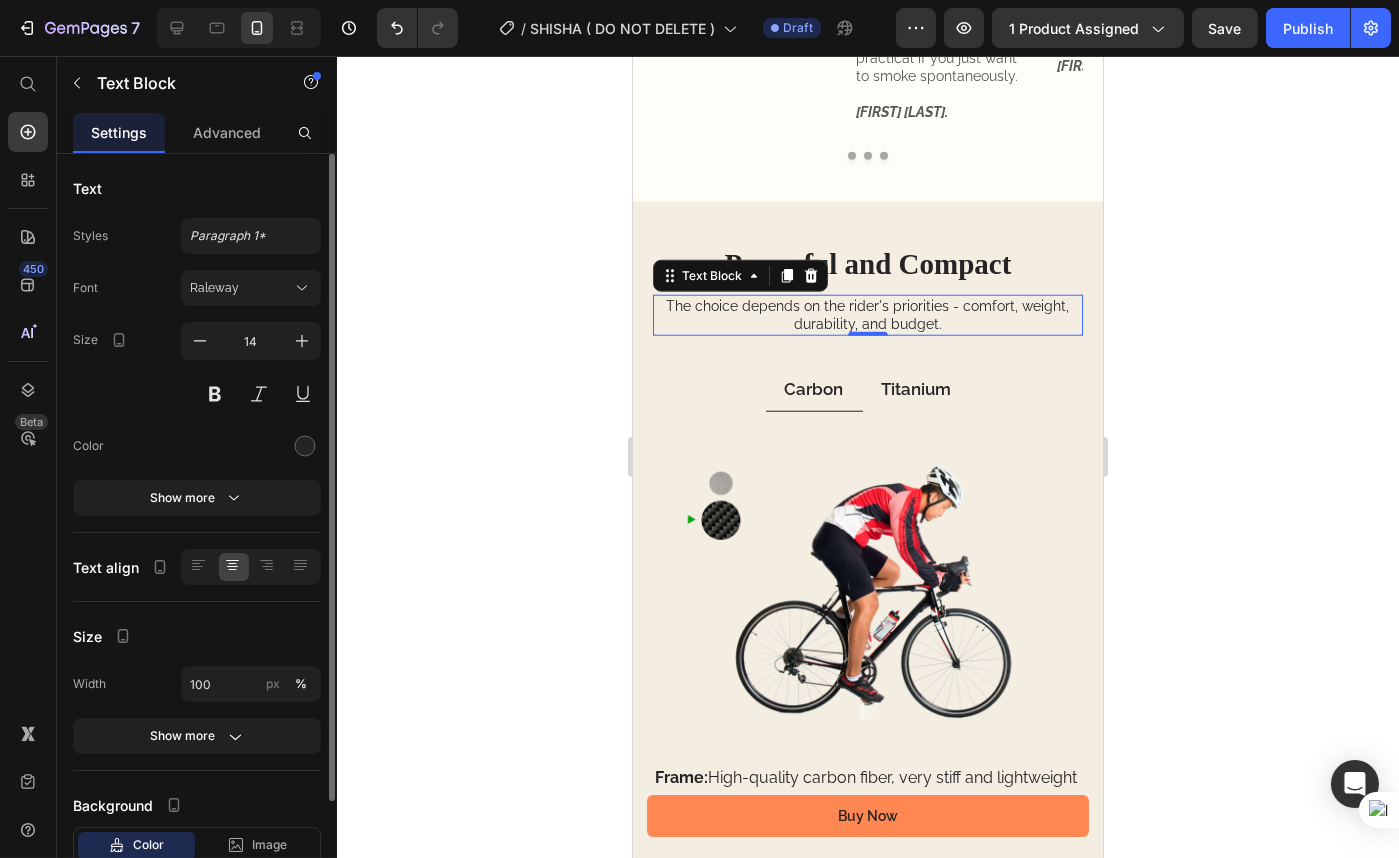 click on "The choice depends on the rider's priorities - comfort, weight, durability, and budget." at bounding box center [867, 315] 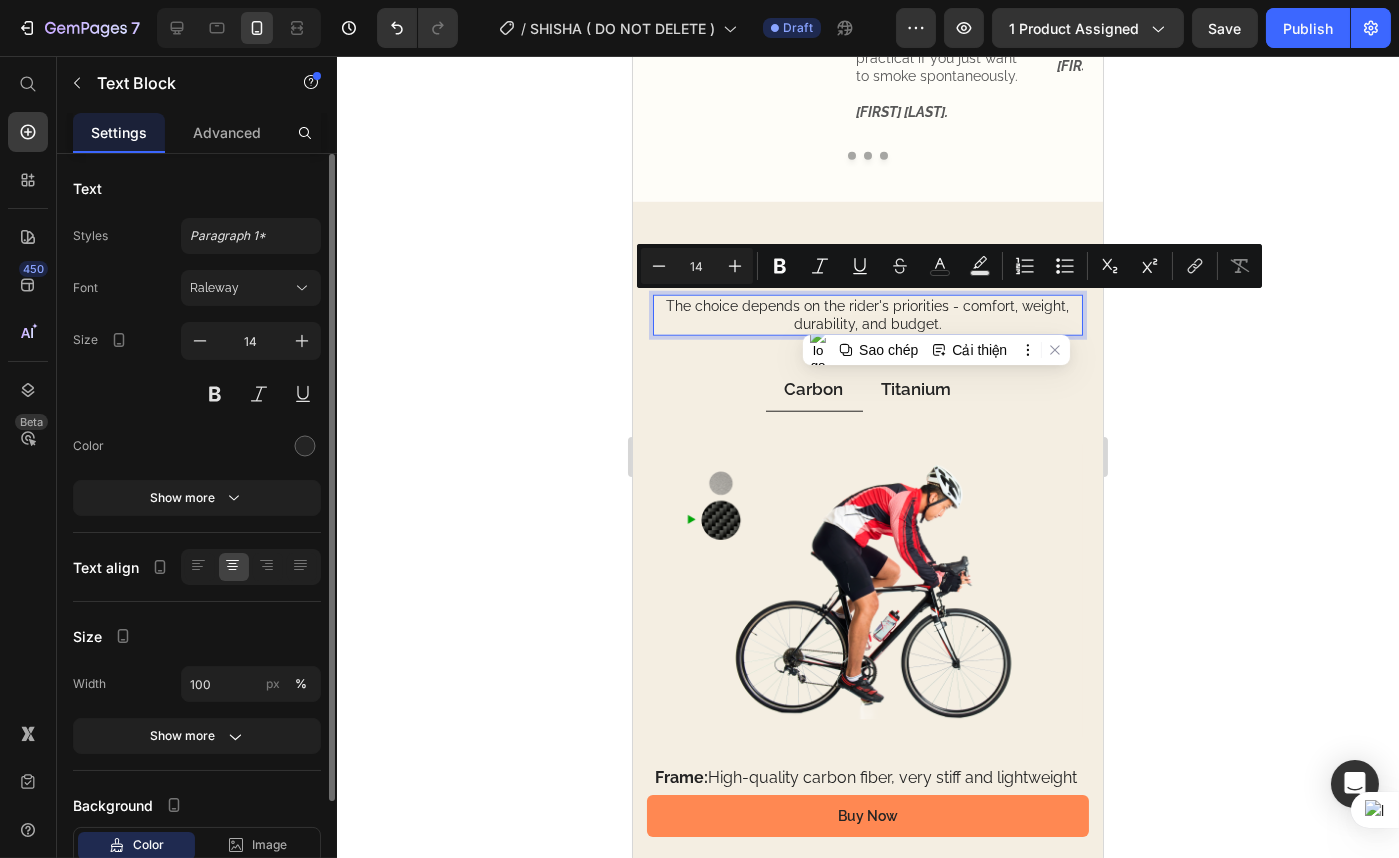 click 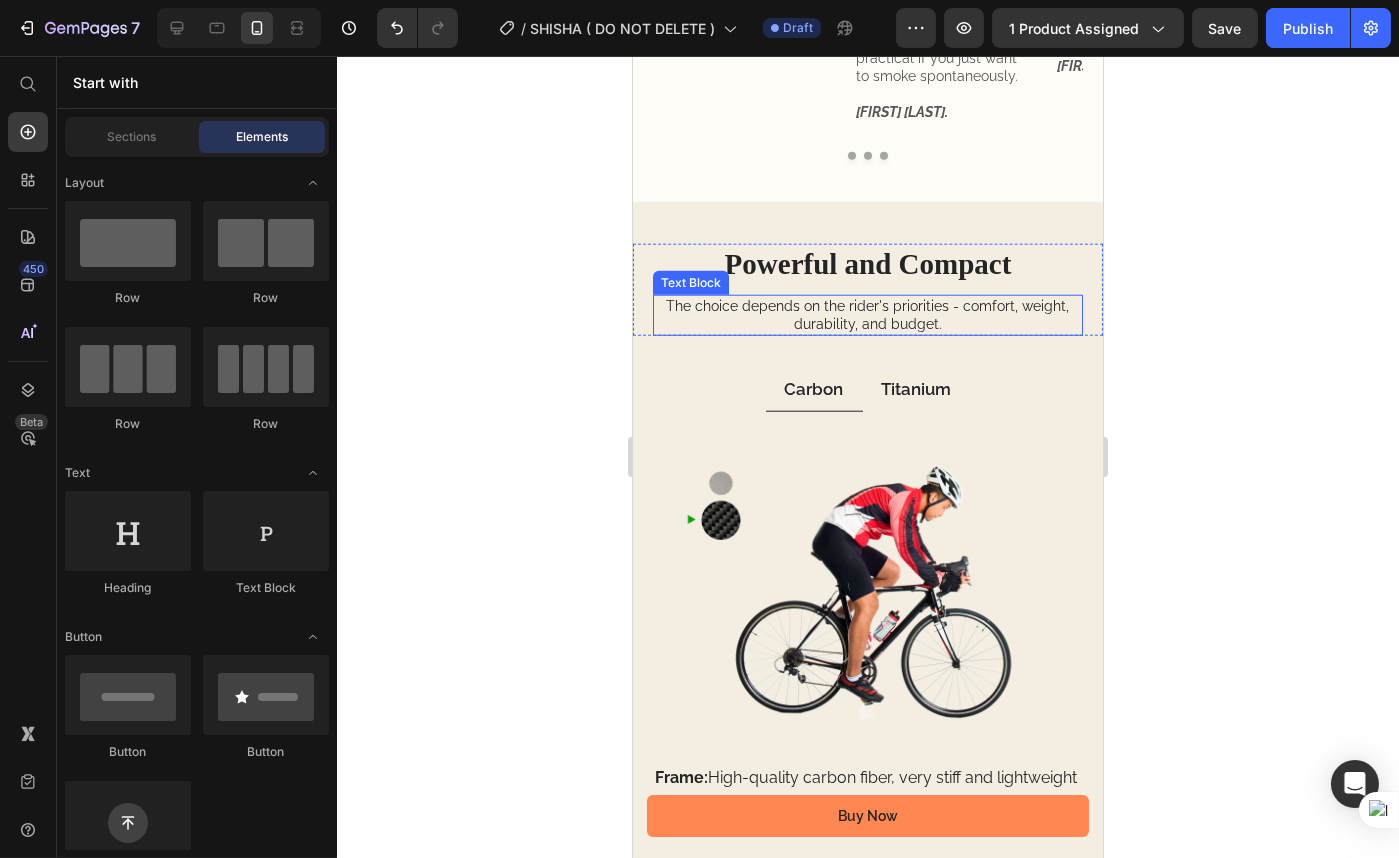 click on "The choice depends on the rider's priorities - comfort, weight, durability, and budget." at bounding box center (867, 315) 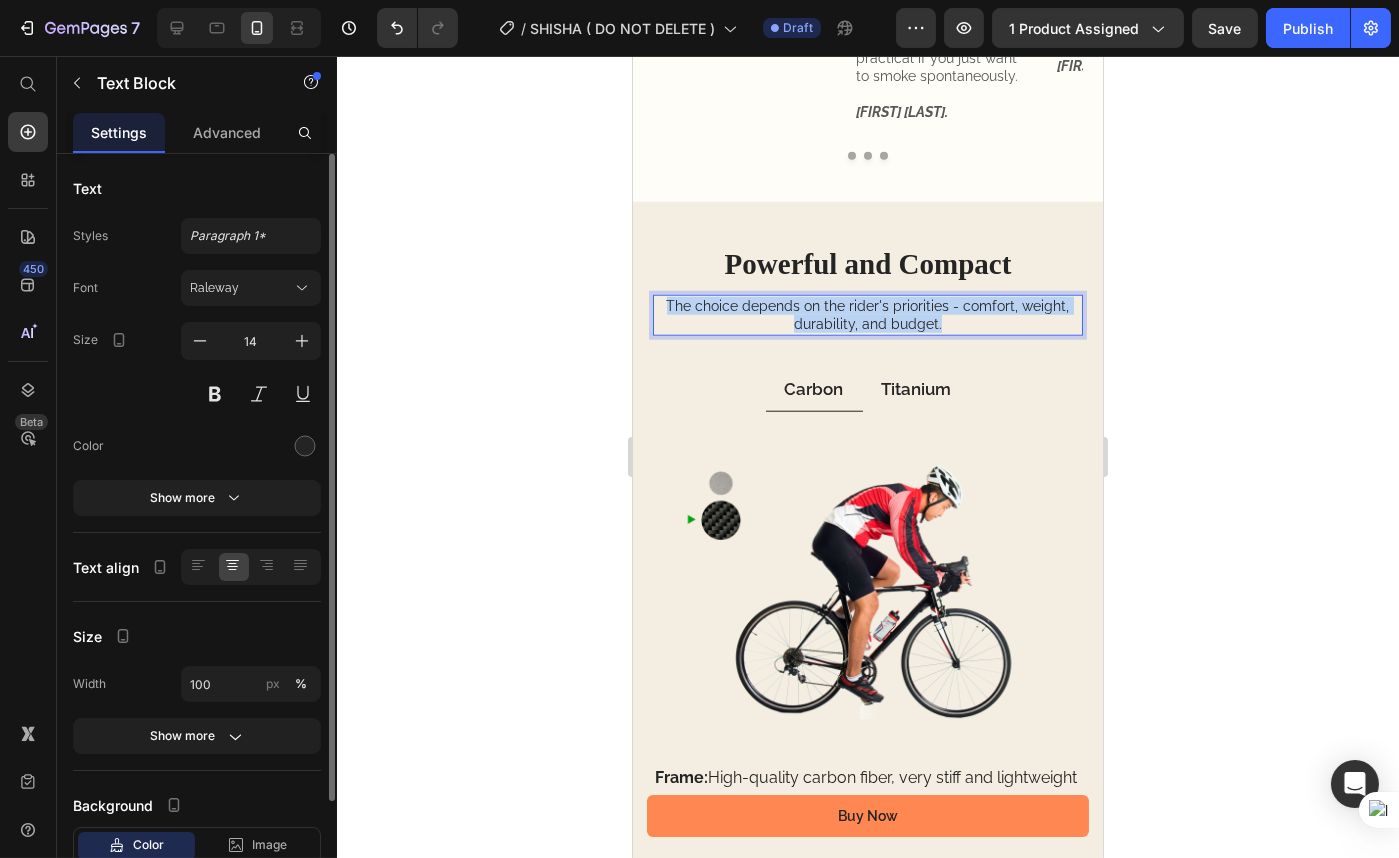 click on "The choice depends on the rider's priorities - comfort, weight, durability, and budget." at bounding box center [867, 315] 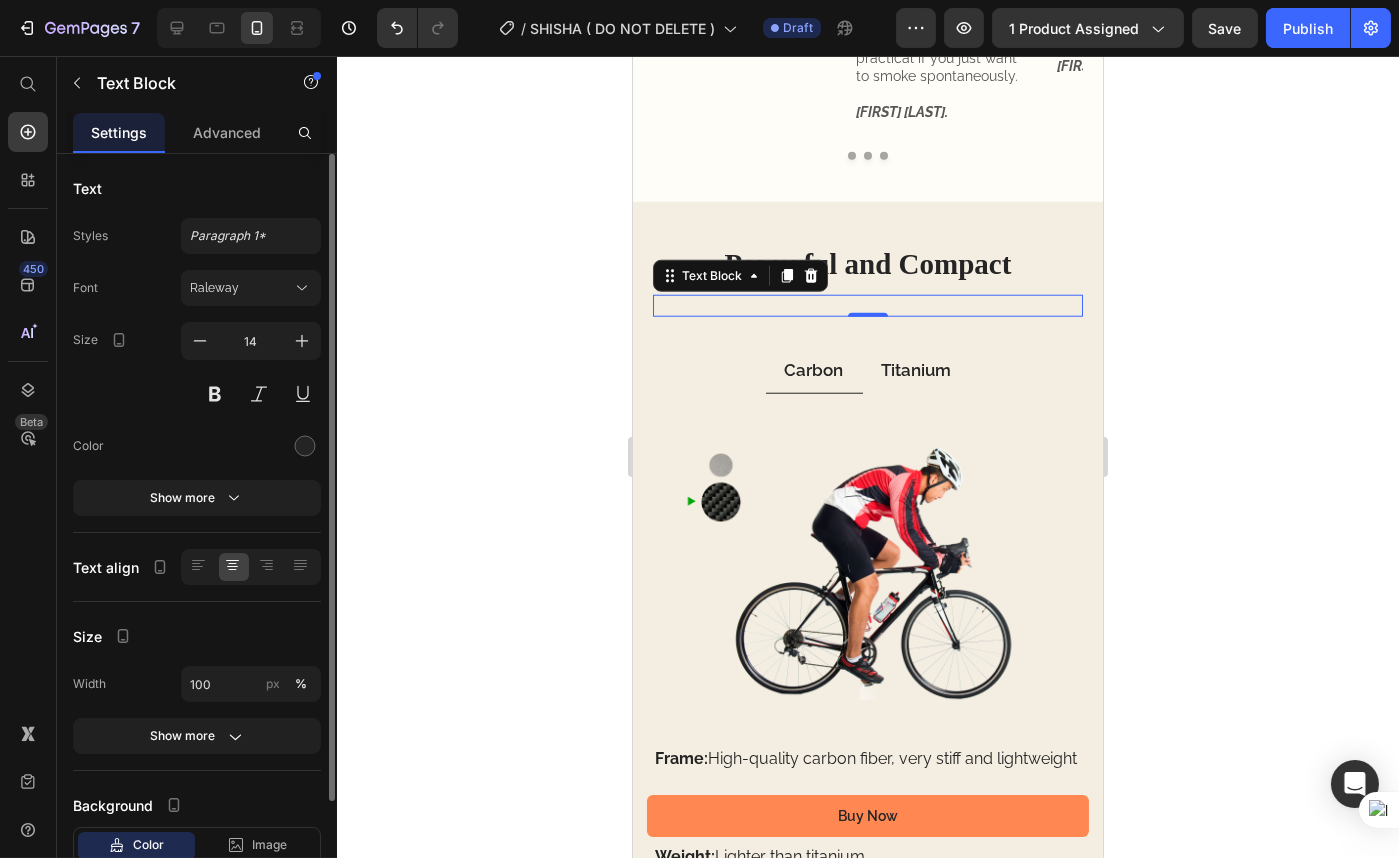 click at bounding box center [867, 306] 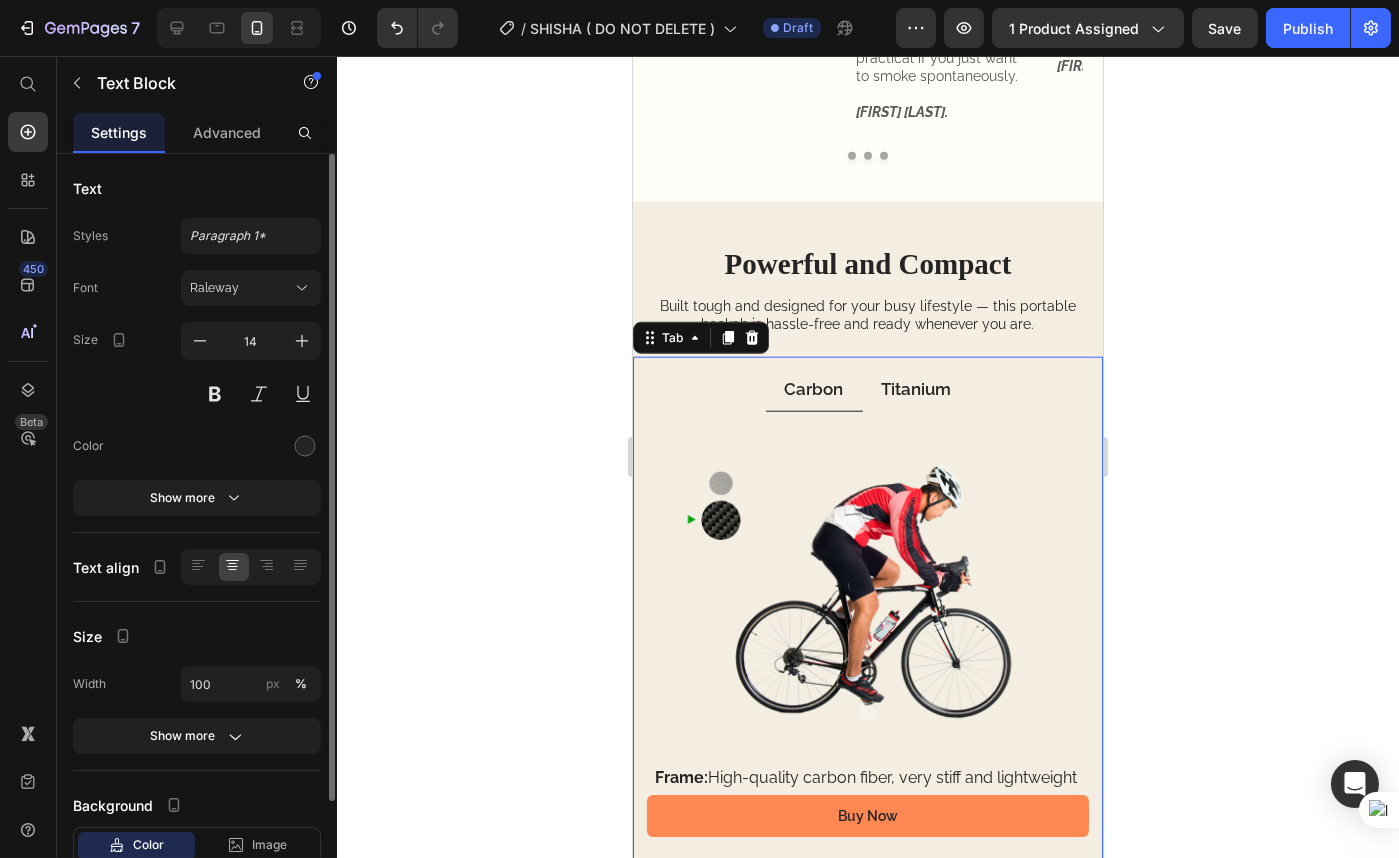 click on "Carbon" at bounding box center [813, 389] 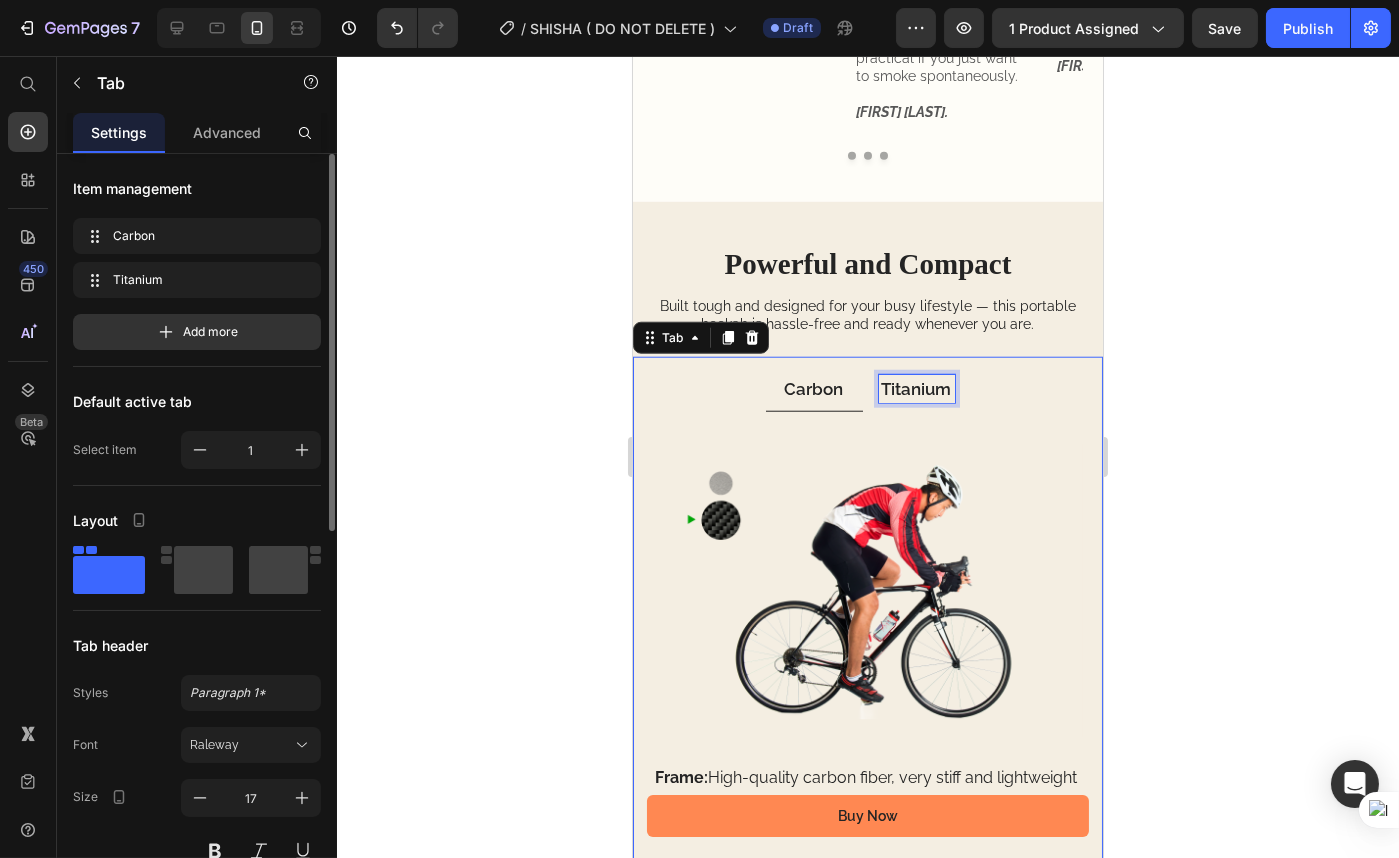 click on "Titanium" at bounding box center [916, 389] 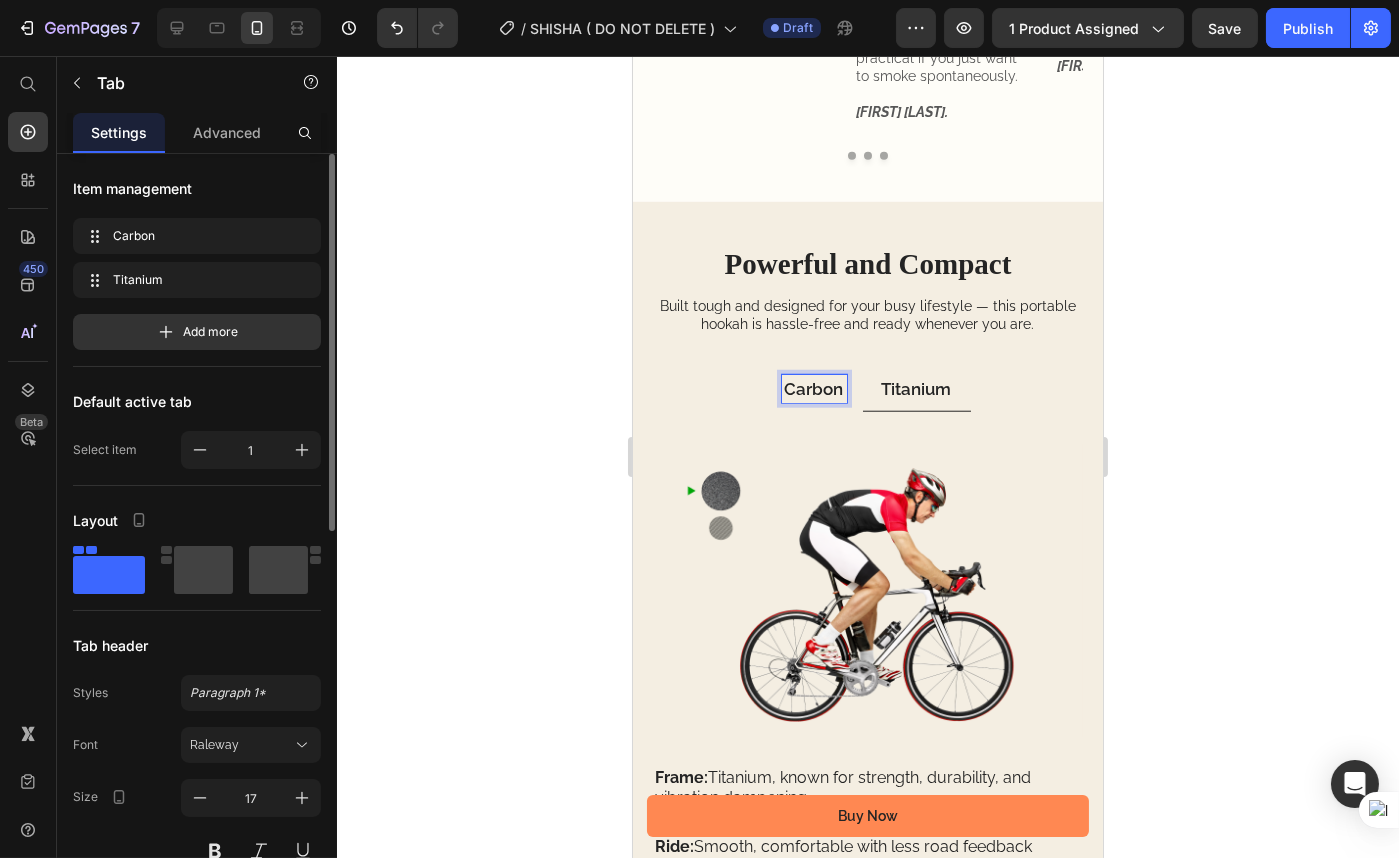 click on "Carbon" at bounding box center [813, 389] 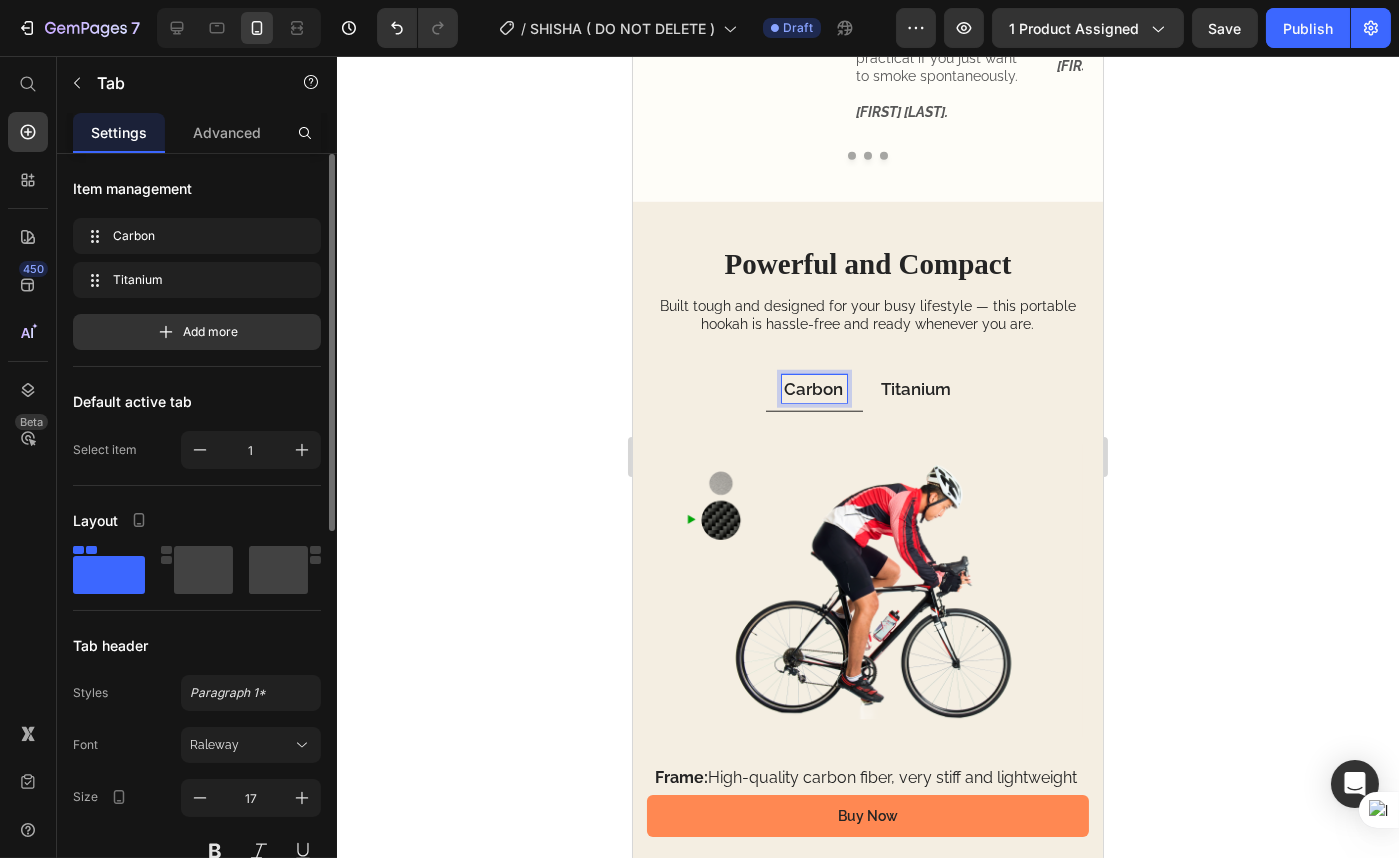 click 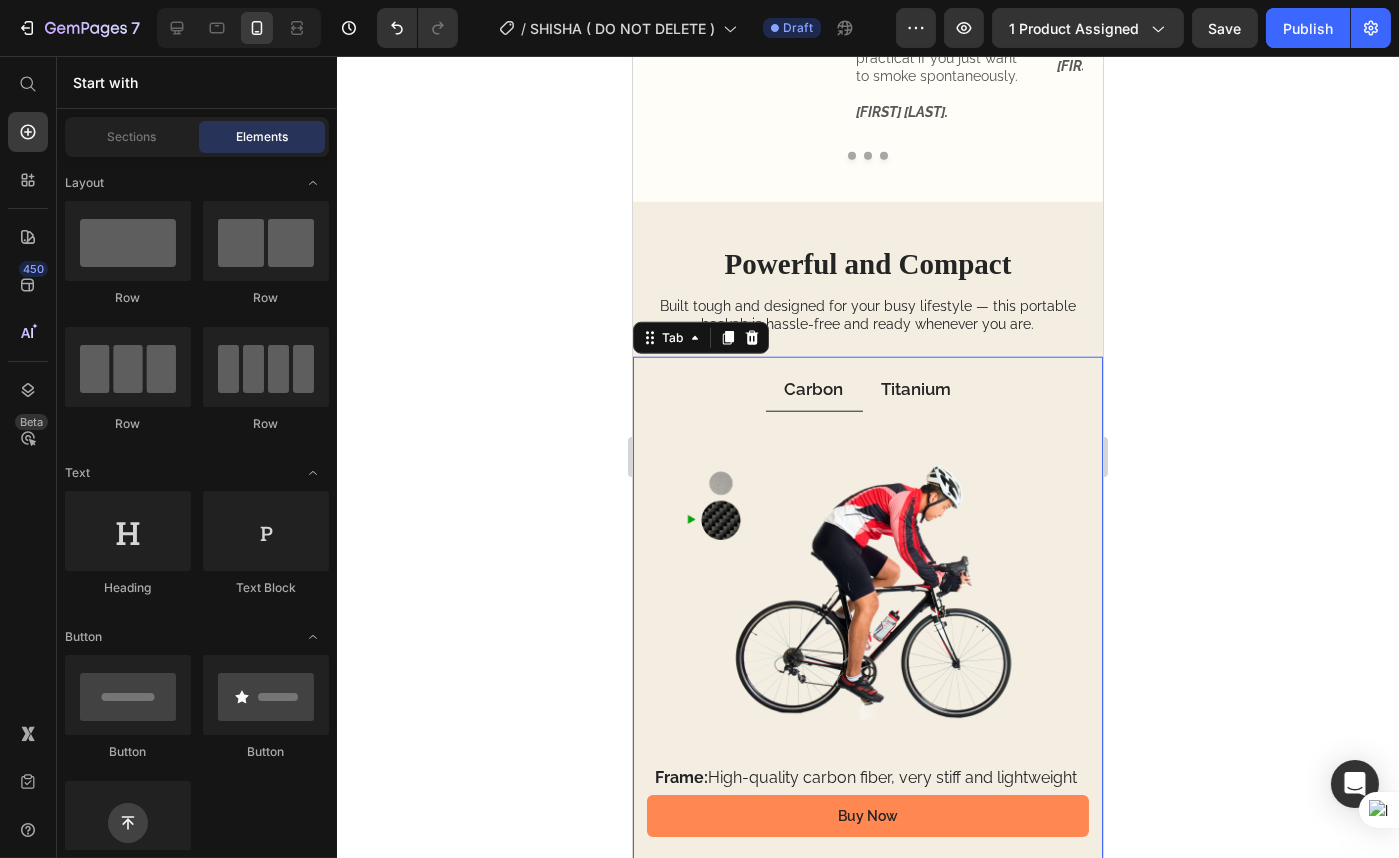 click on "Titanium" at bounding box center (916, 389) 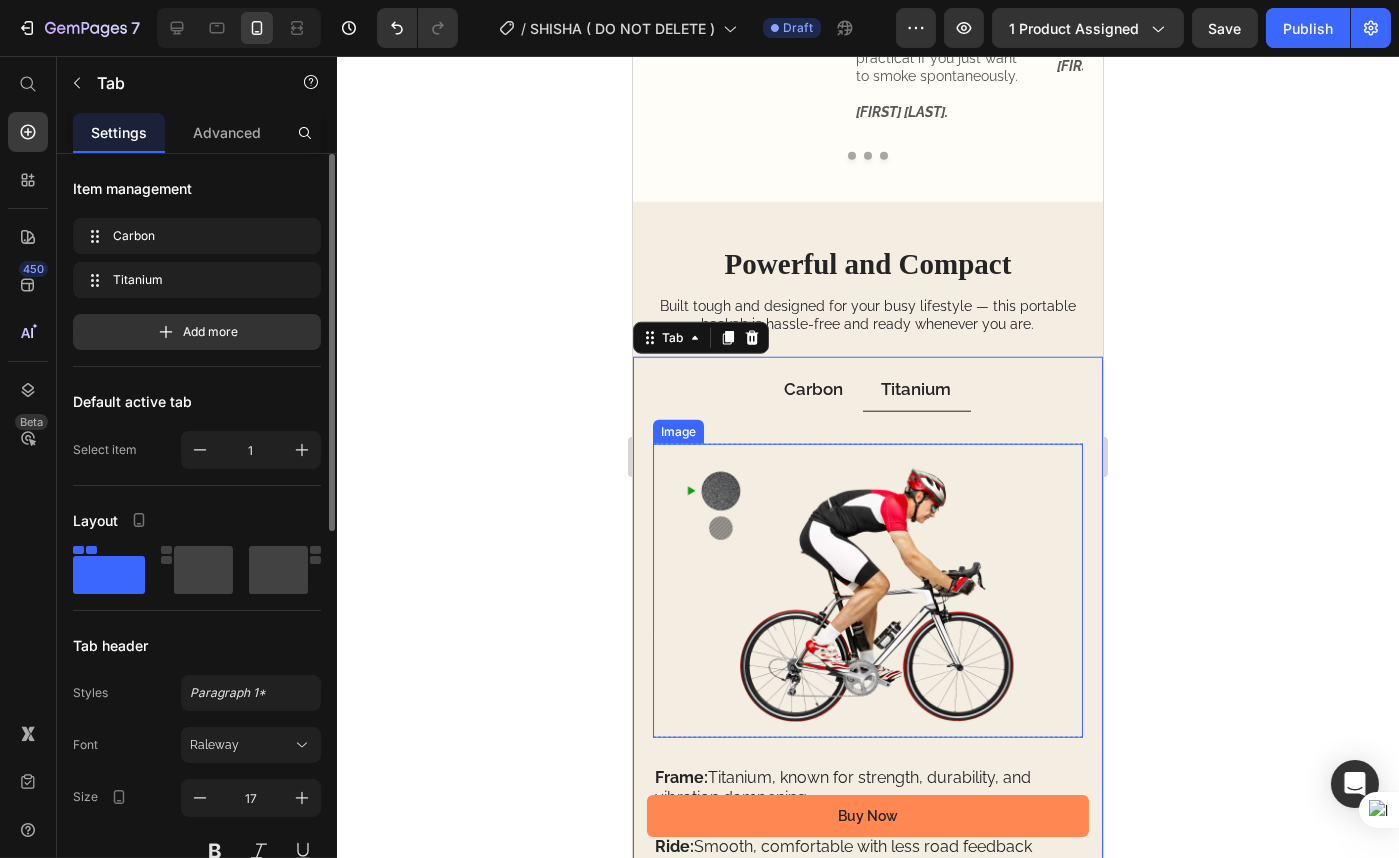 click at bounding box center (867, 591) 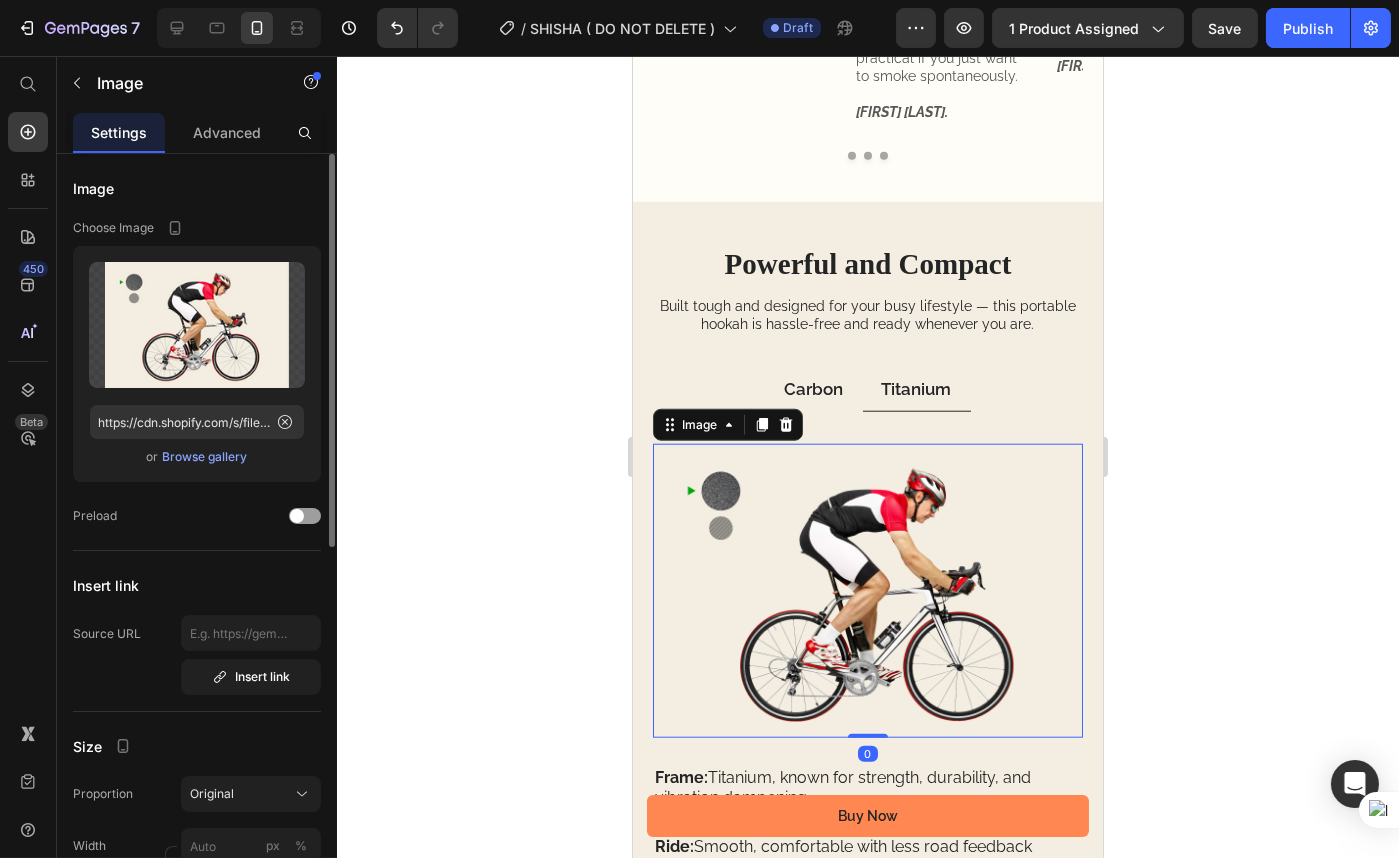 click on "Browse gallery" at bounding box center (205, 457) 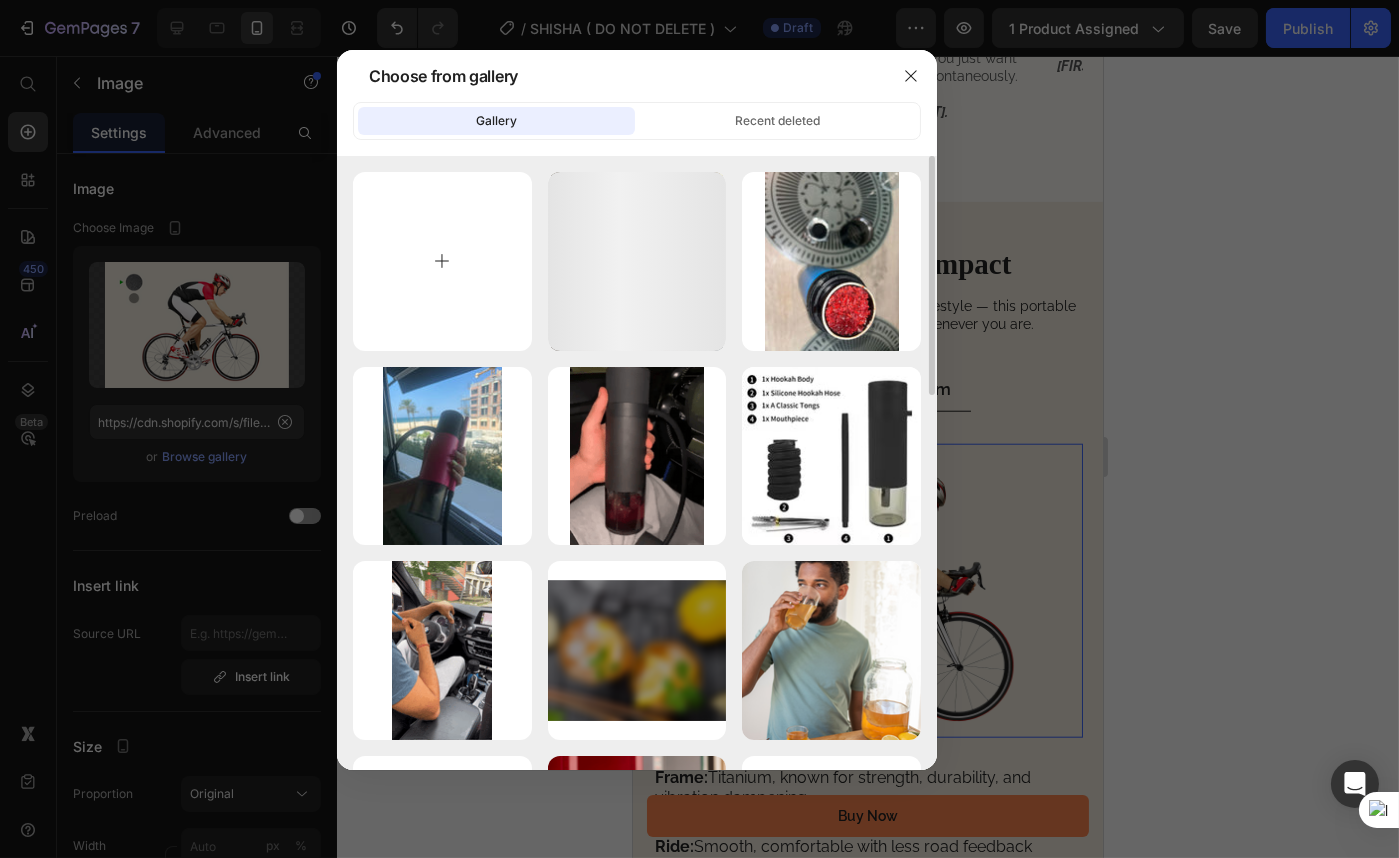 click at bounding box center [442, 261] 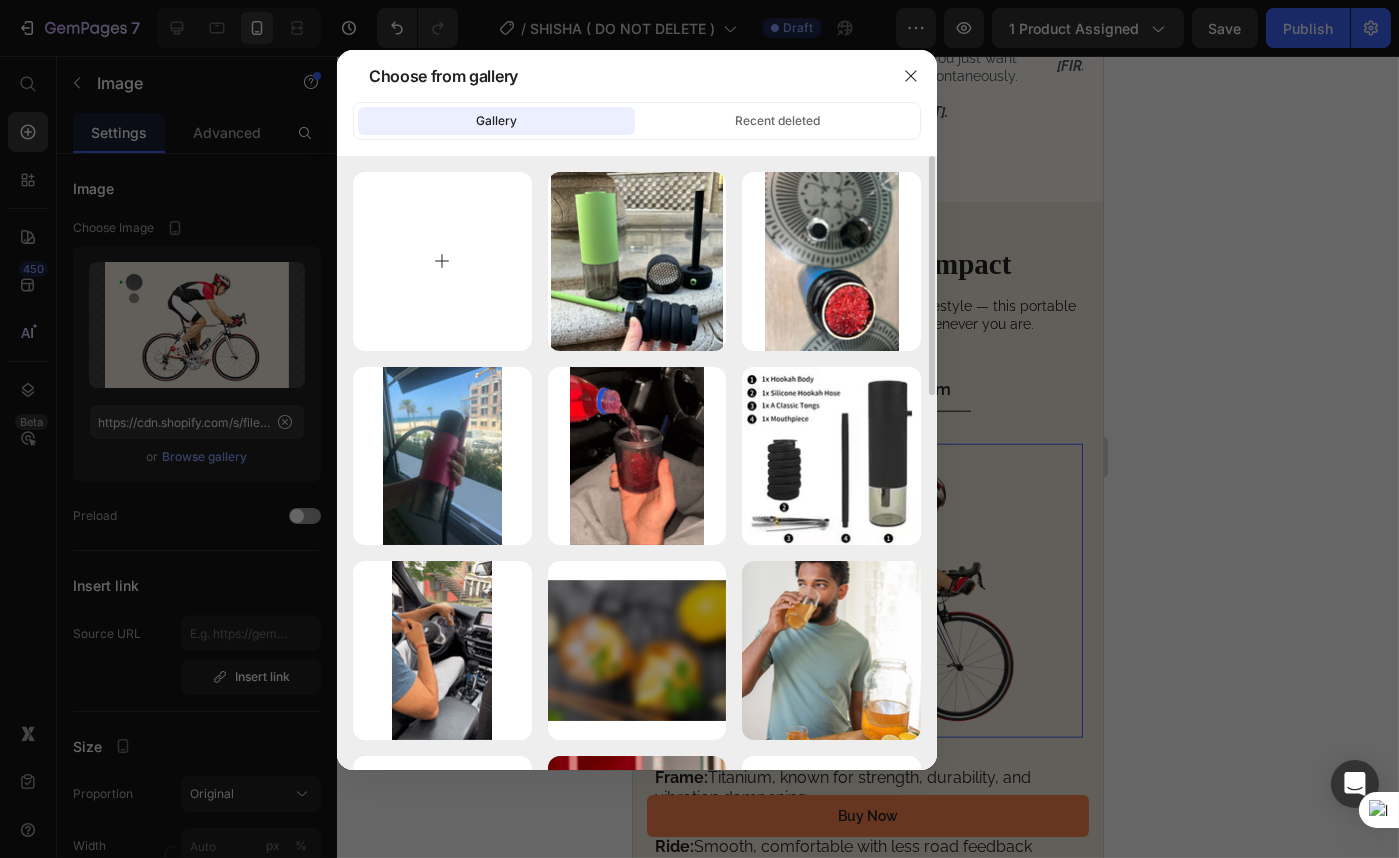 type on "C:\fakepath\Imagen_de_WhatsApp_2025-07-10_a_las_04.05.46_be28f891.webp" 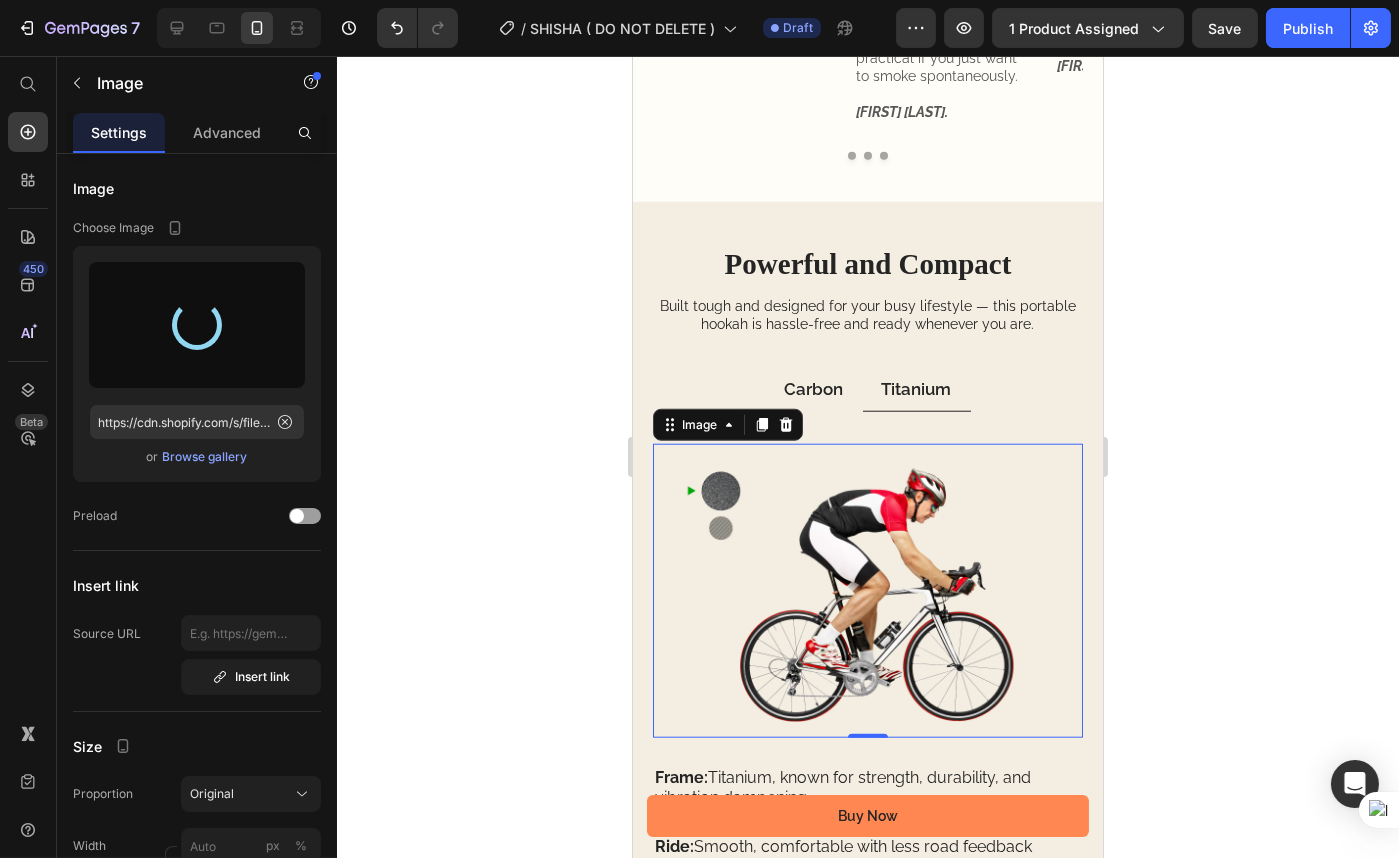 type on "https://cdn.shopify.com/s/files/1/0570/6317/8319/files/gempages_486076584118191358-573824cf-b8e3-47e1-bdf8-2f87f7c394bf.webp" 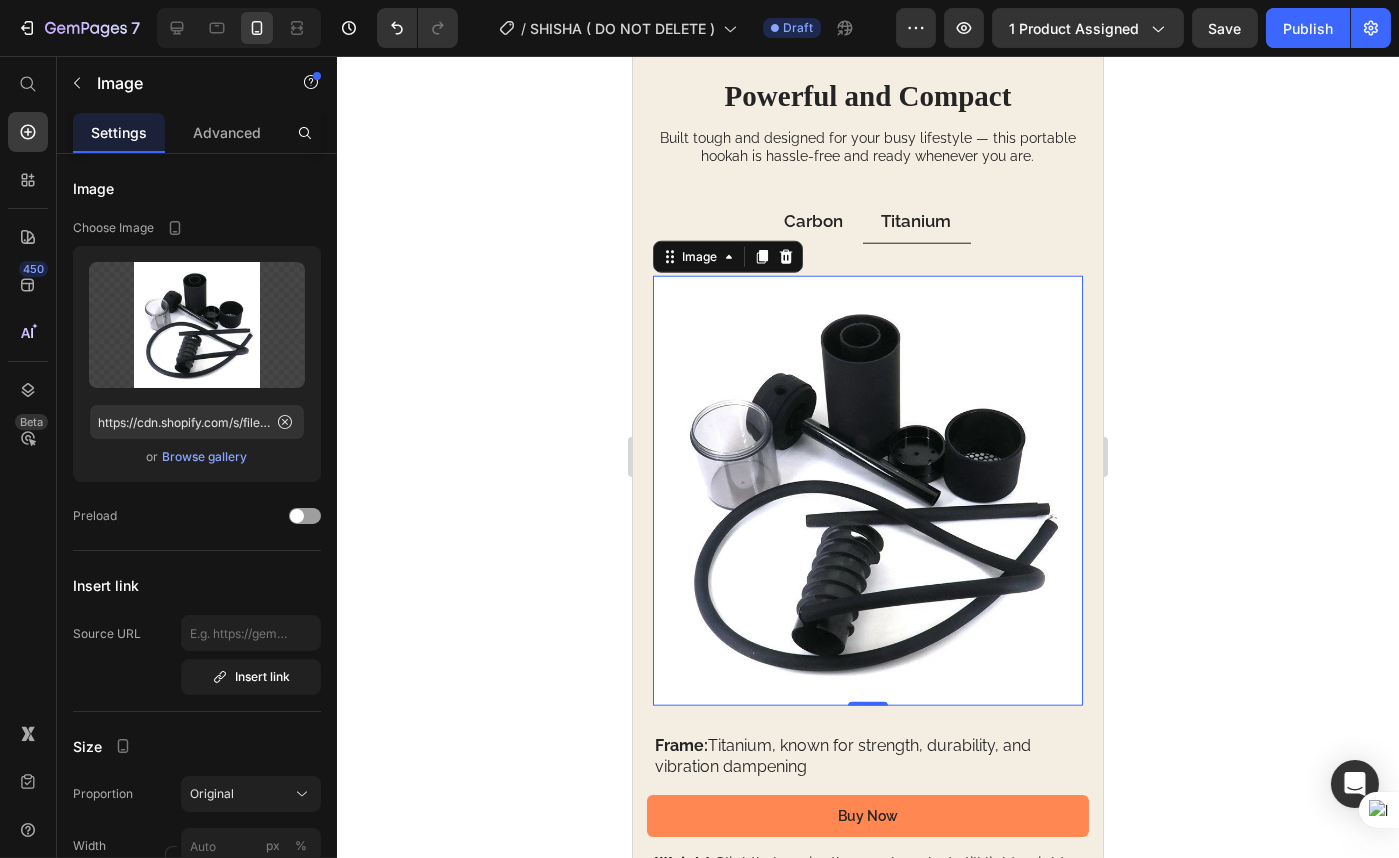 scroll, scrollTop: 4344, scrollLeft: 0, axis: vertical 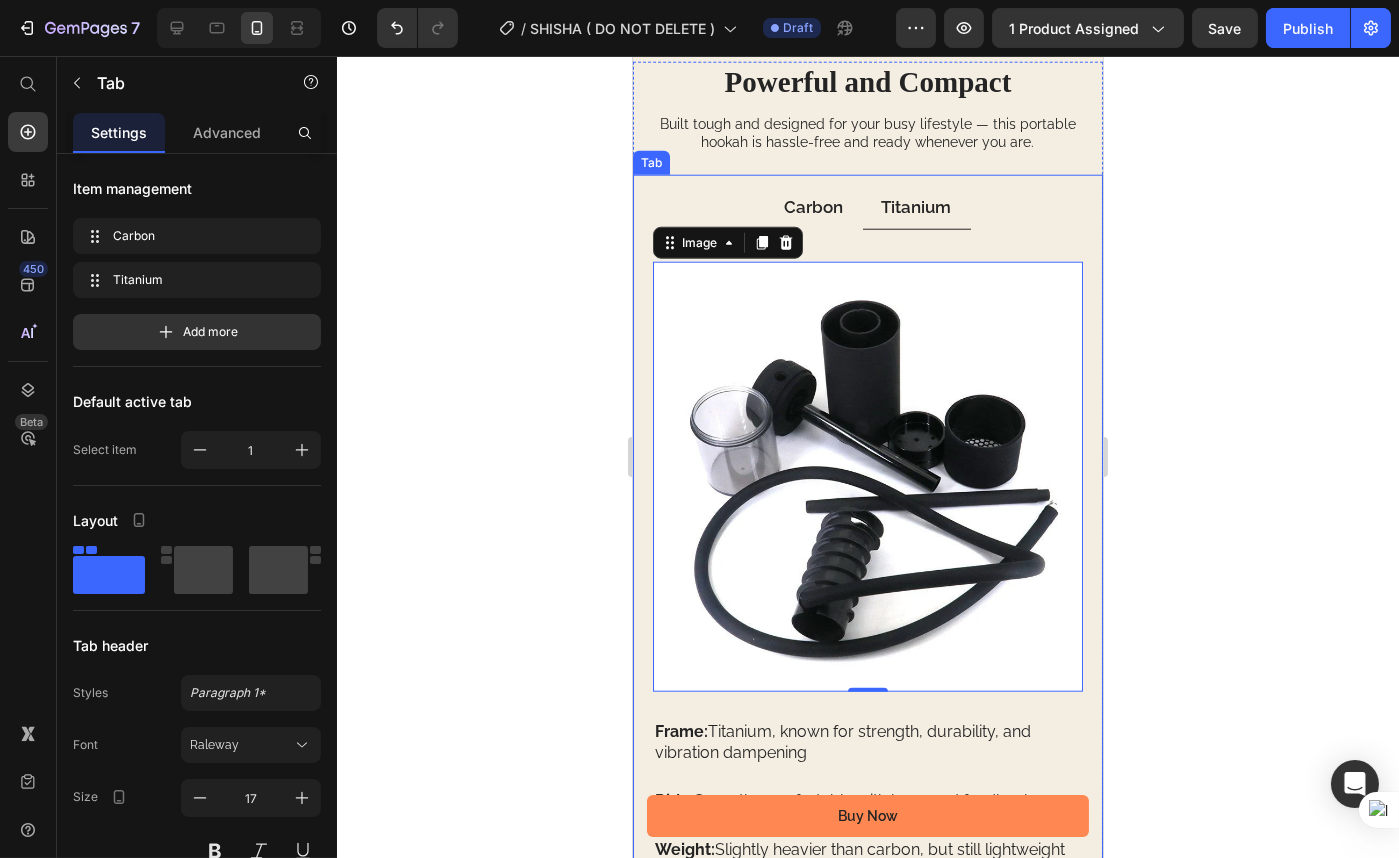 click on "Carbon" at bounding box center (813, 207) 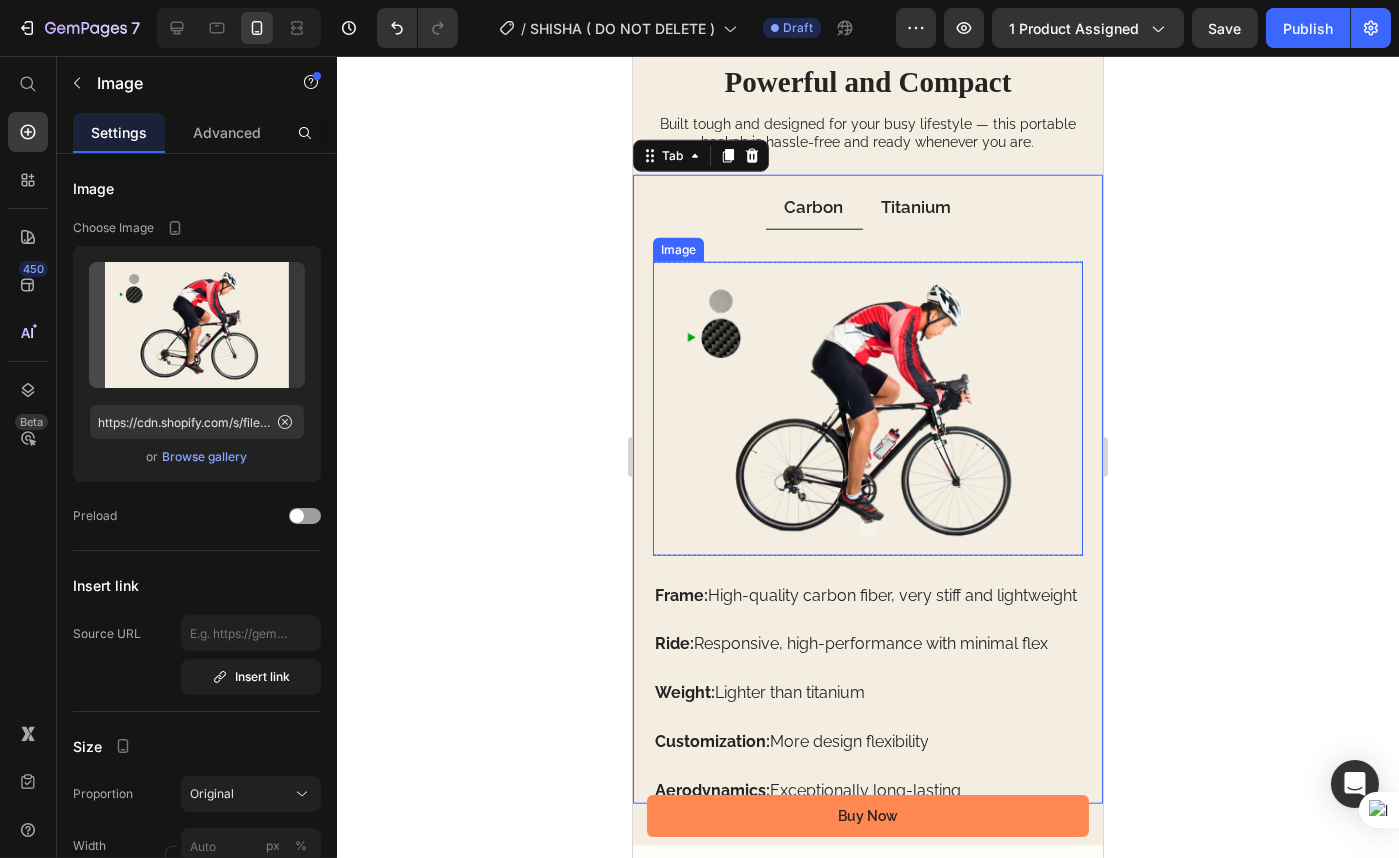 click at bounding box center [867, 409] 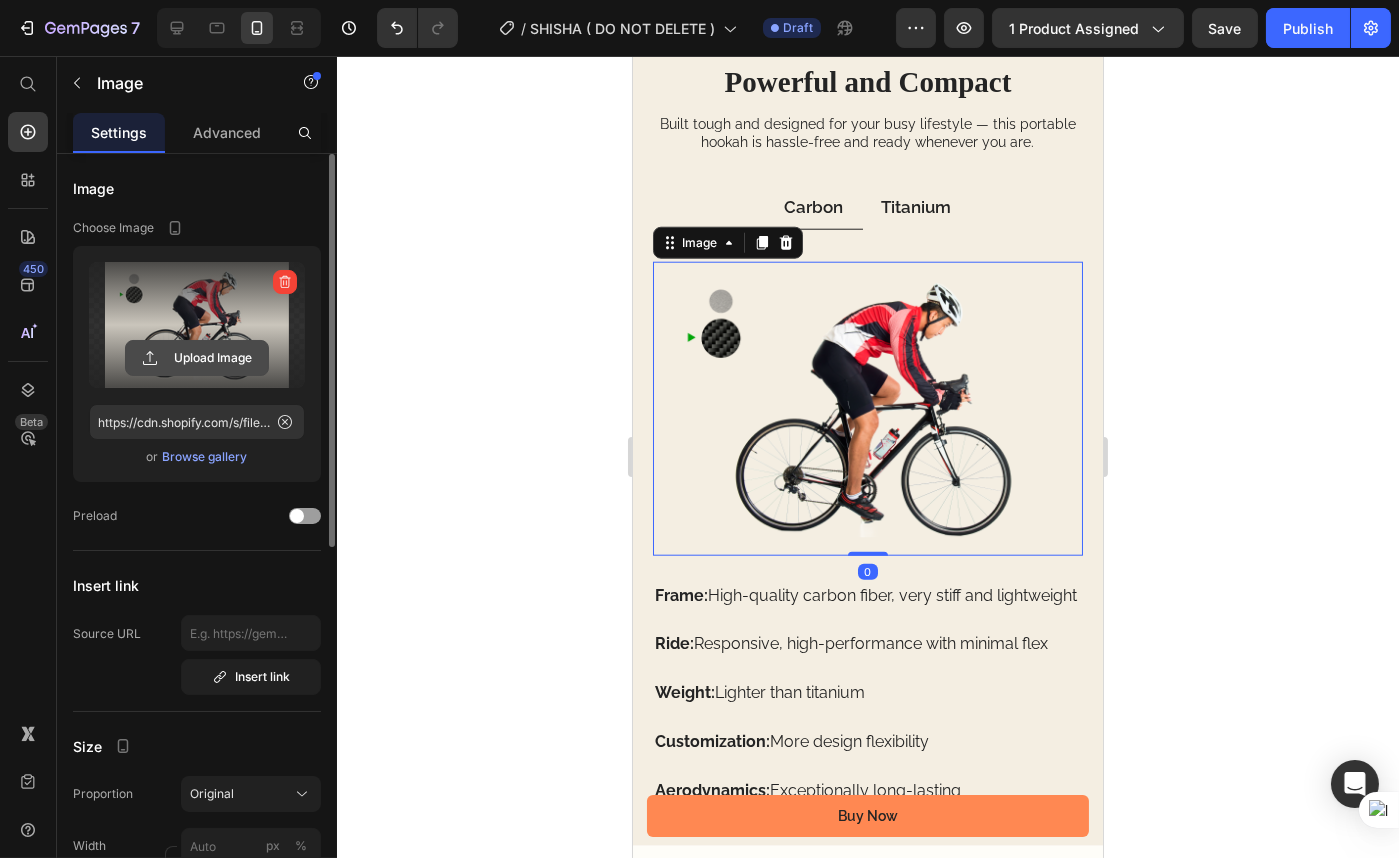 click 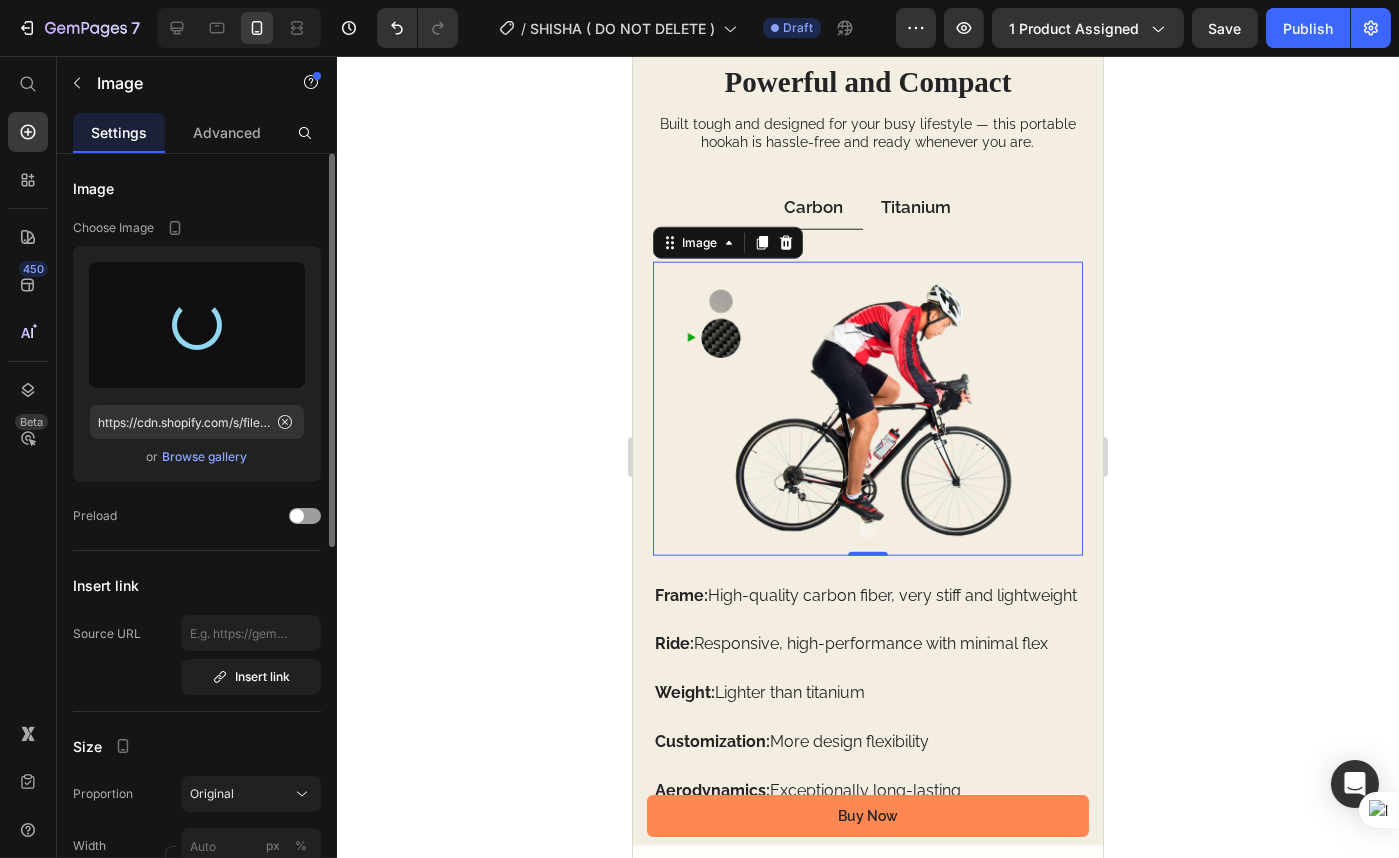 type on "https://cdn.shopify.com/s/files/1/0570/6317/8319/files/gempages_486076584118191358-727e0920-e1f6-467f-a5b6-2b70b652d990.webp" 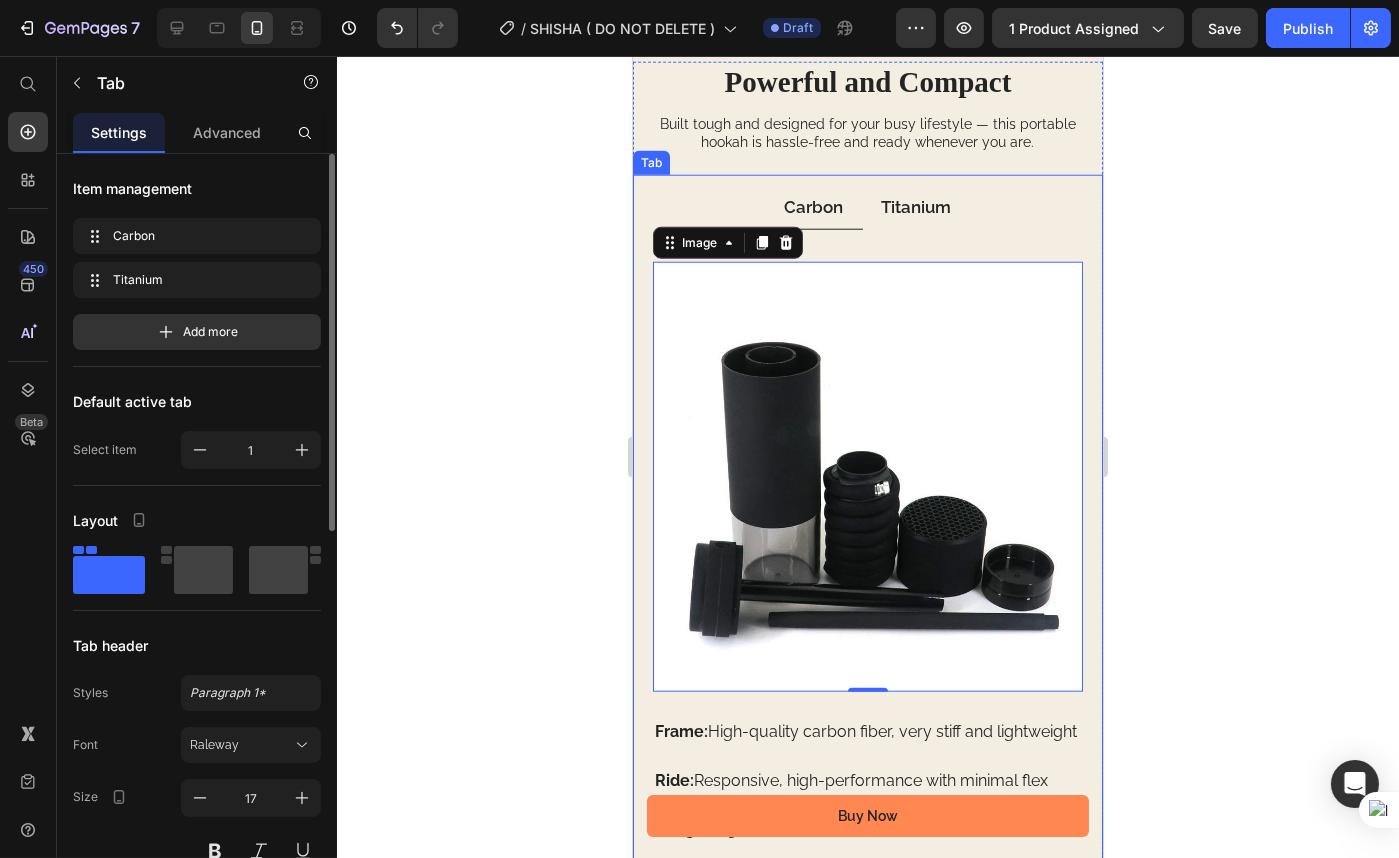 click on "Titanium" at bounding box center [916, 207] 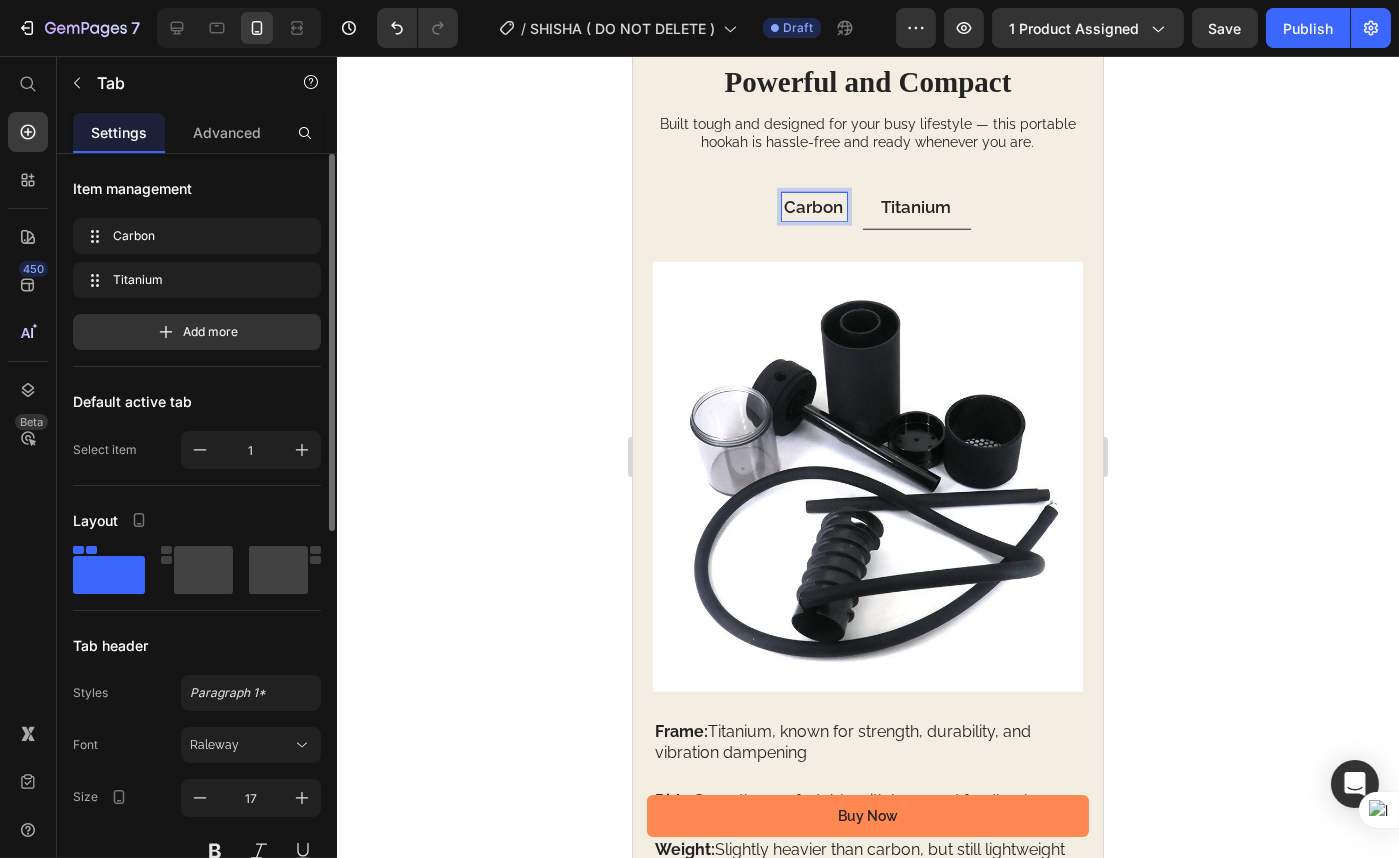 click on "Titanium" at bounding box center (916, 207) 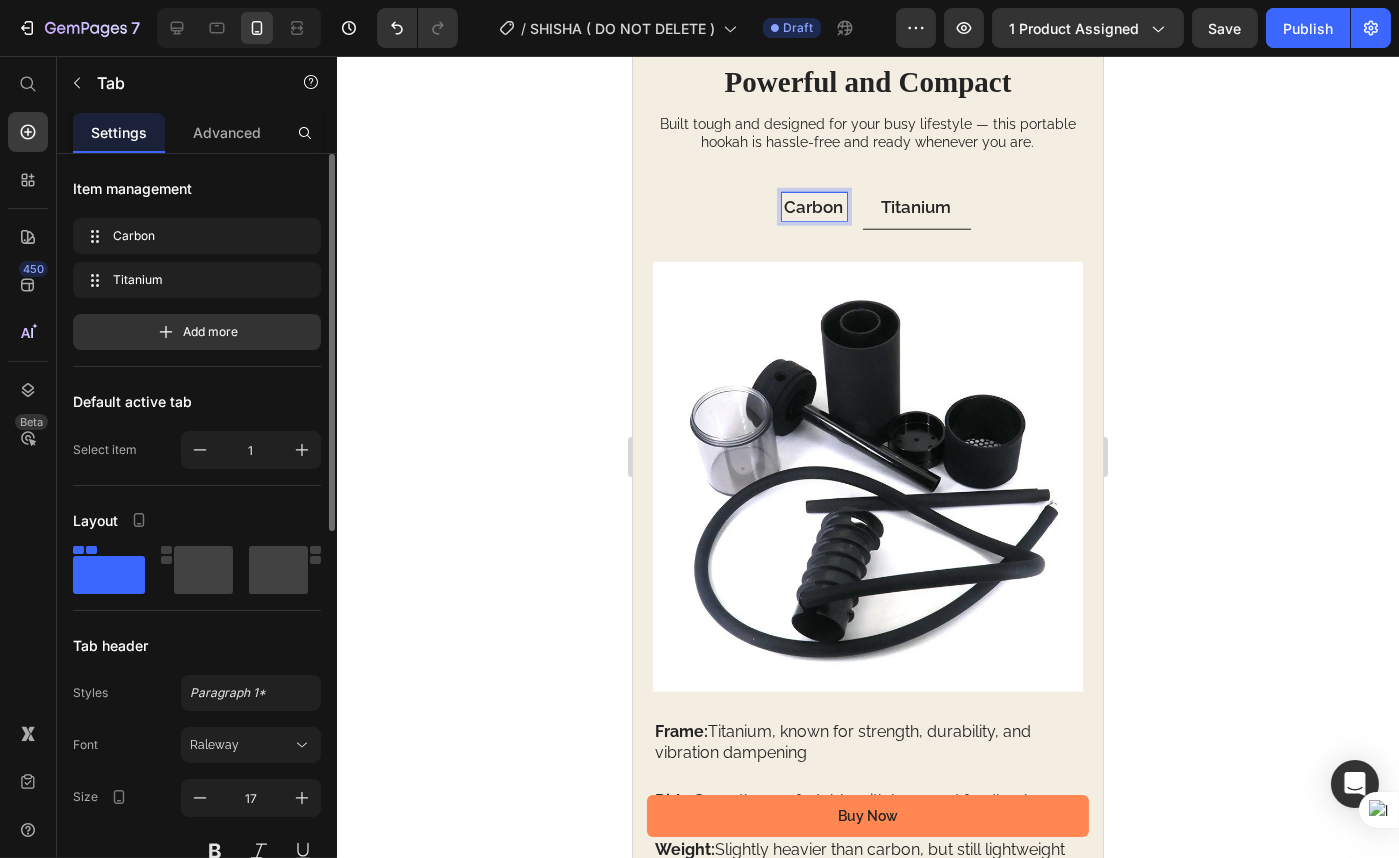 click on "Carbon" at bounding box center [813, 207] 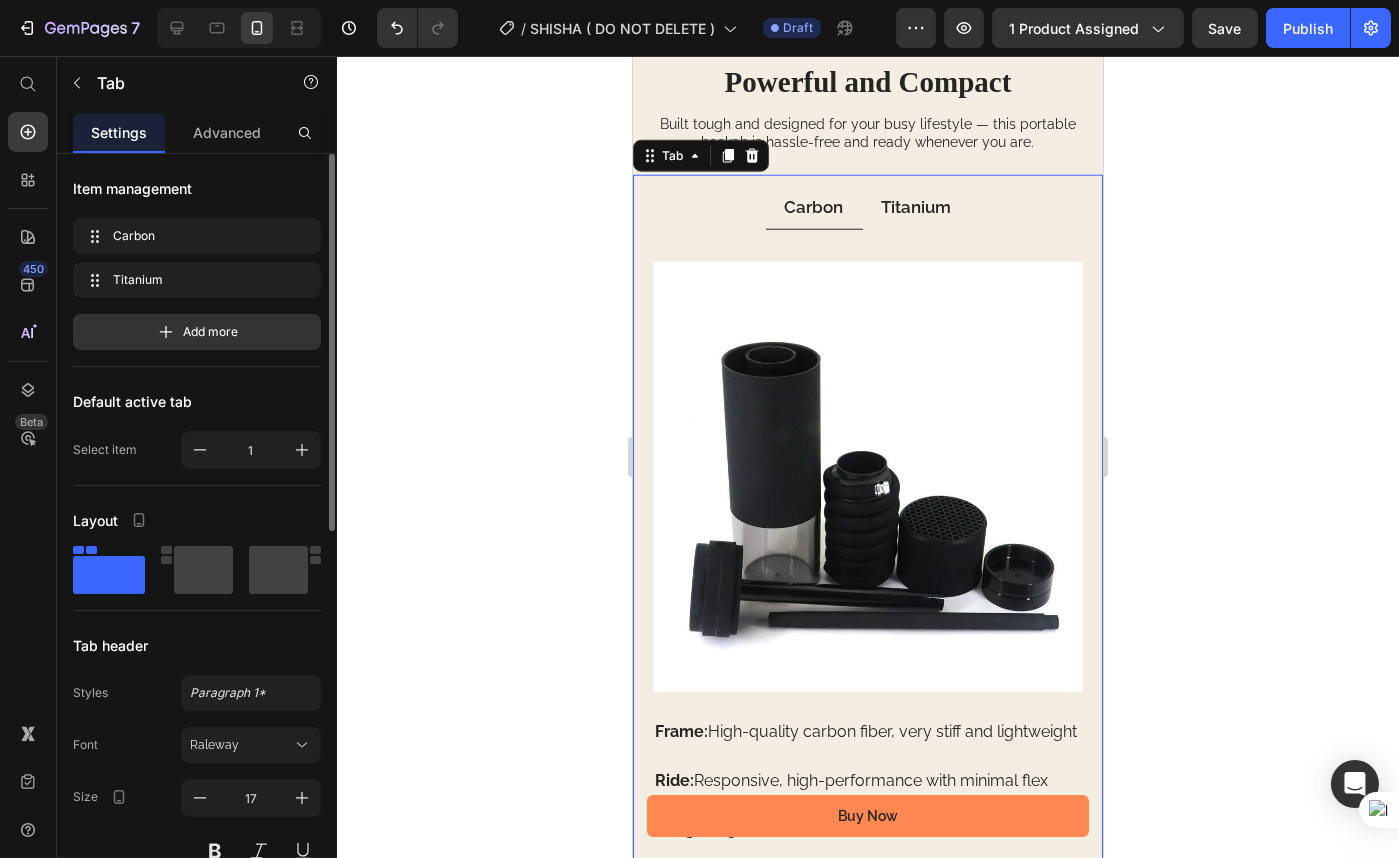 click on "Image Image Row Frame:  High-quality carbon fiber, very stiff and lightweight Text Block Ride:  Responsive, high-performance with minimal flex Text Block Weight:  Lighter than titanium Text Block Customization:  More design flexibility Text Block Aerodynamics:  Exceptionally long-lasting Text Block Row Row Image Image Row Frame:  Titanium, known for strength, durability, and vibration dampening Text Block Ride:  Smooth, comfortable with less road feedback Text Block Weight:  Slightly heavier than carbon, but still lightweight Text Block Corrosion Resistance:  Highly corrosion-resistant Text Block Lifespan:  Exceptionally long-lasting Text Block Row Row" at bounding box center (867, 585) 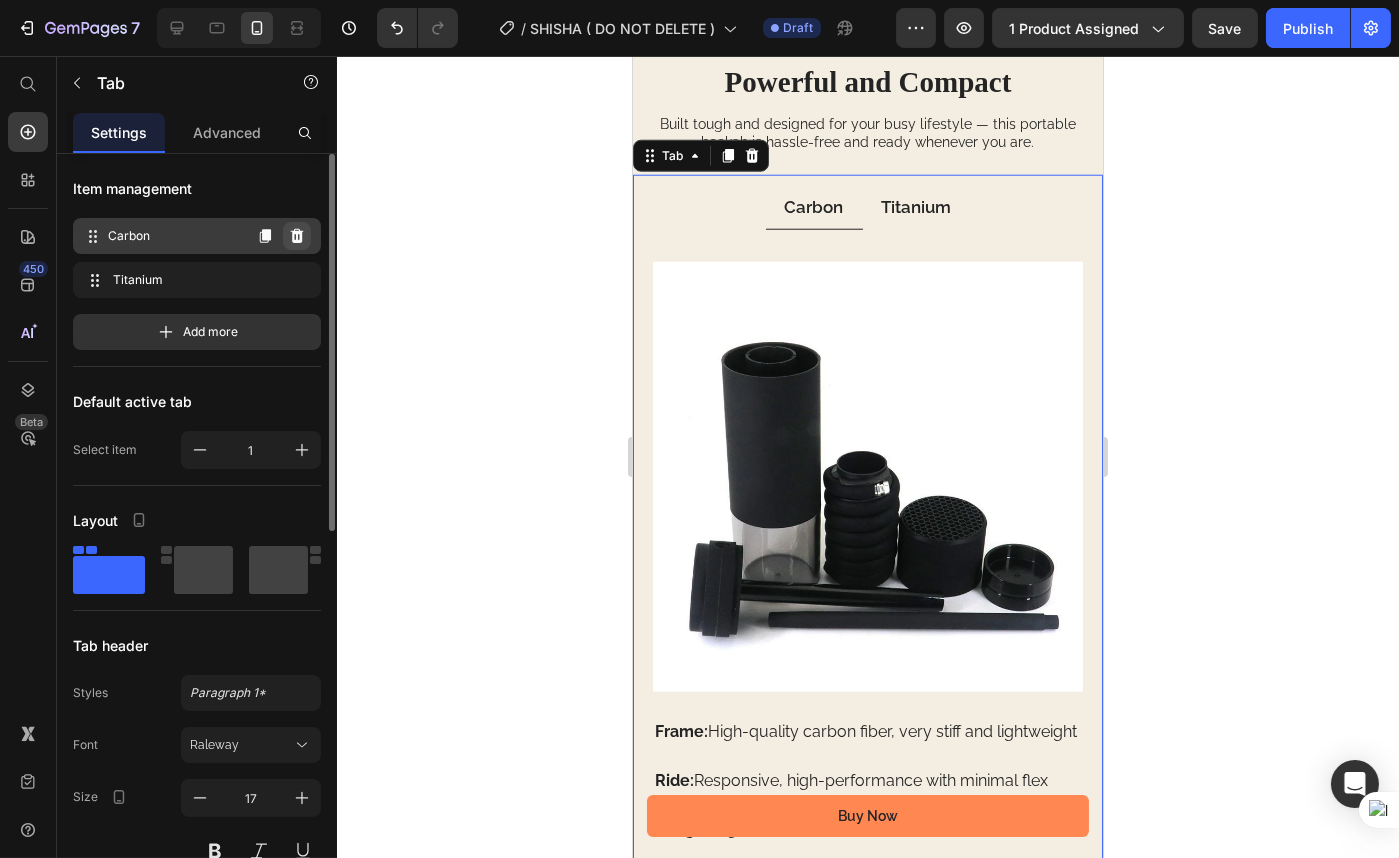 click 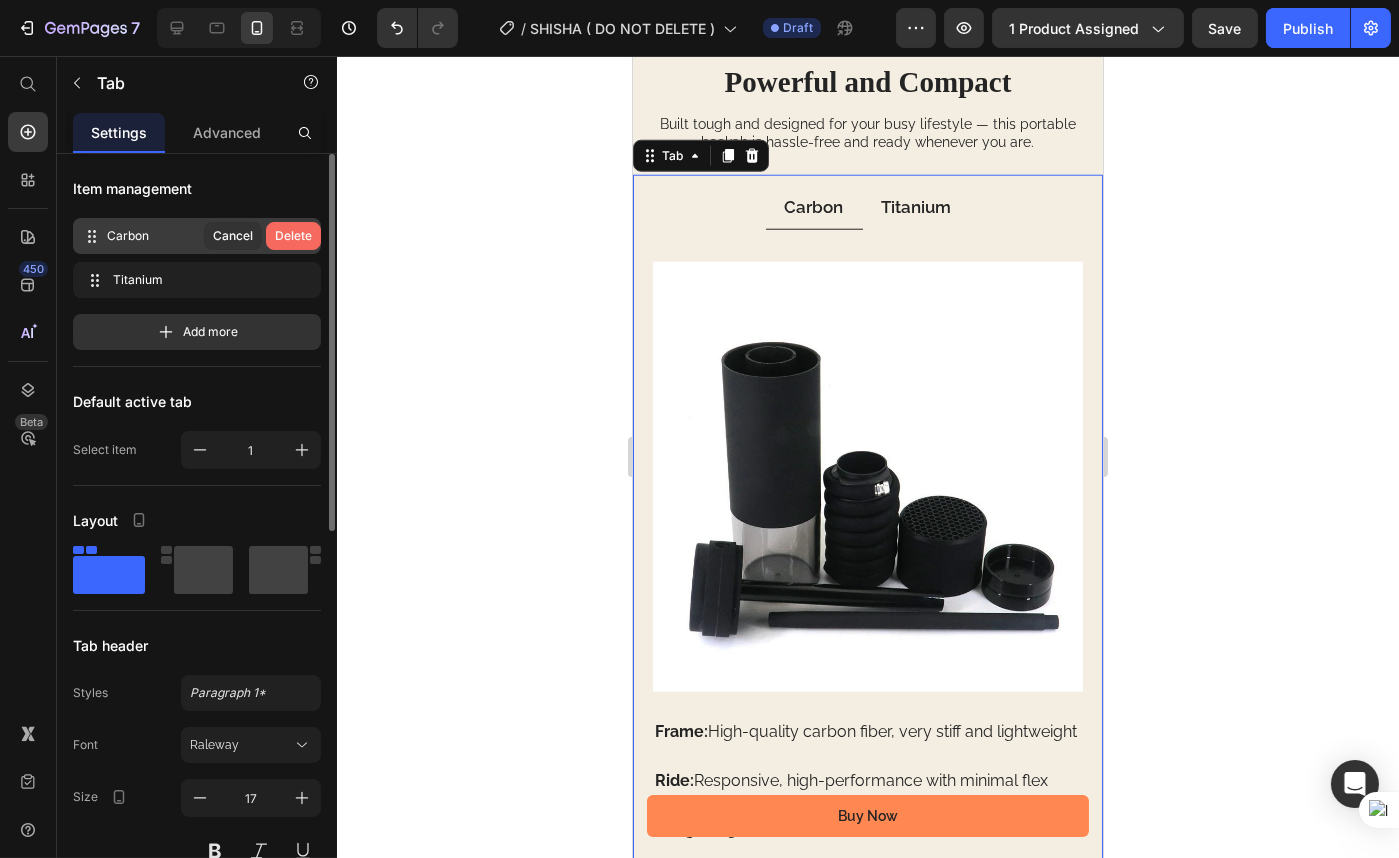 click on "Delete" at bounding box center (293, 236) 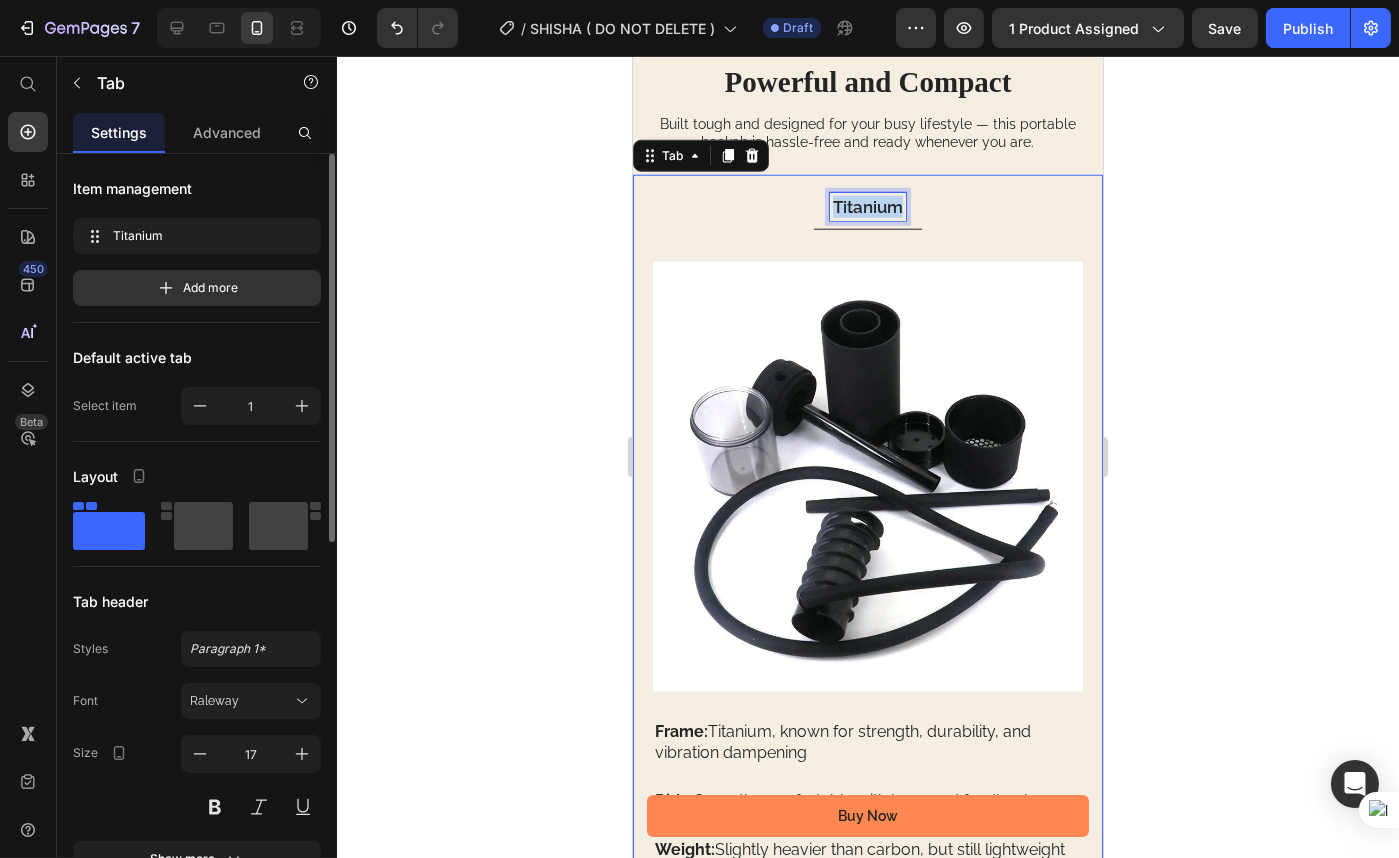 click on "Titanium" at bounding box center [867, 207] 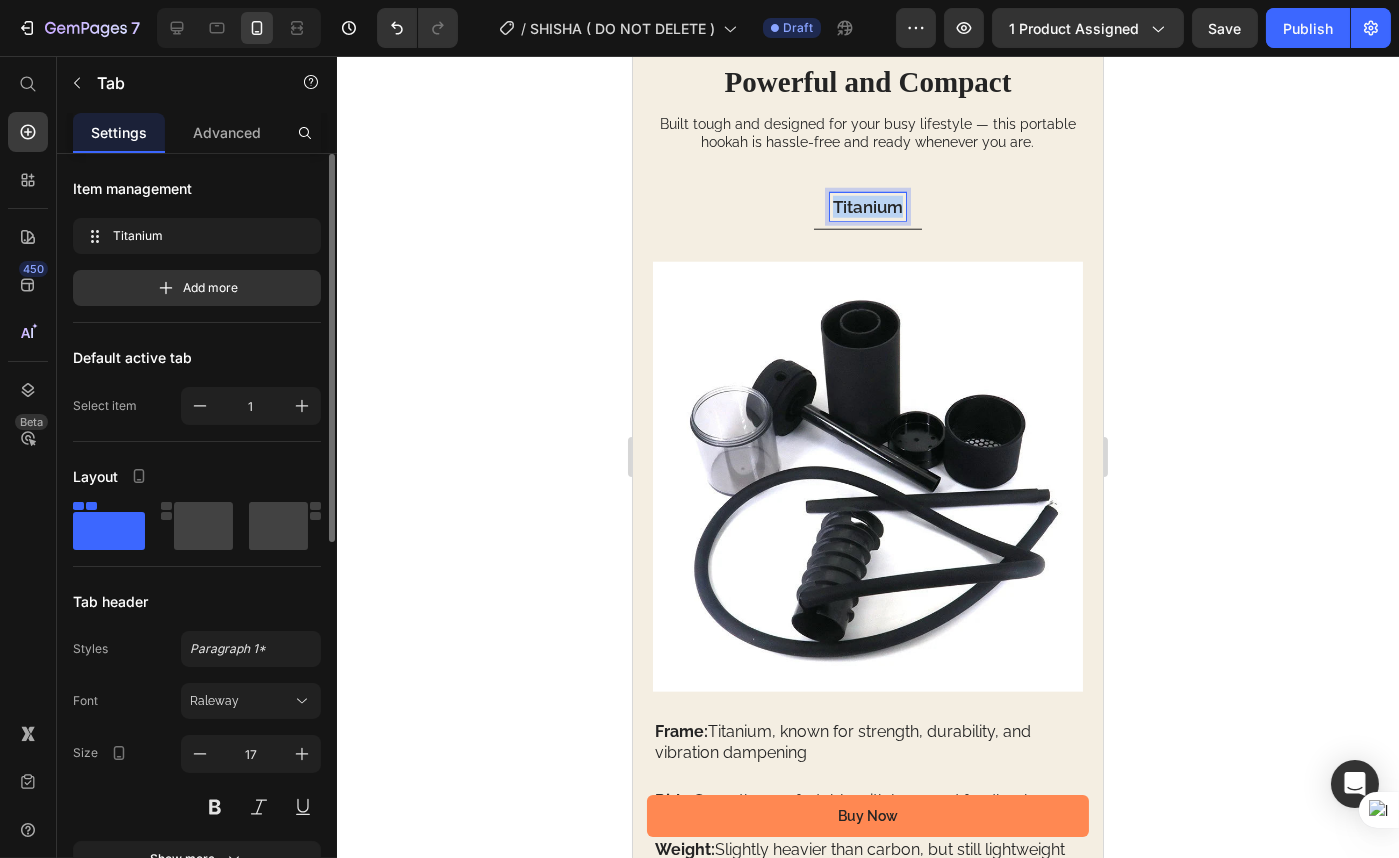 click on "Titanium" at bounding box center [867, 207] 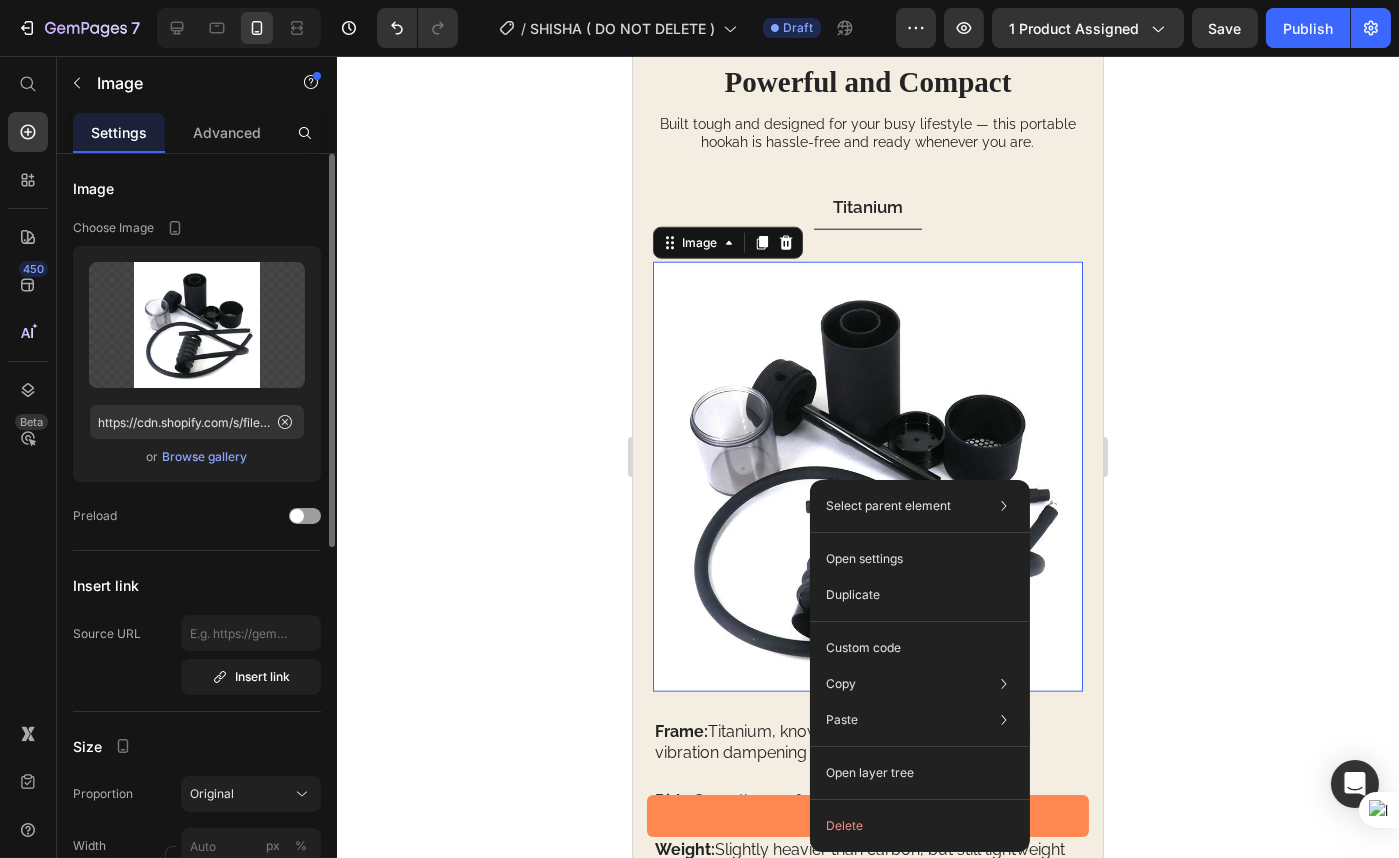 click 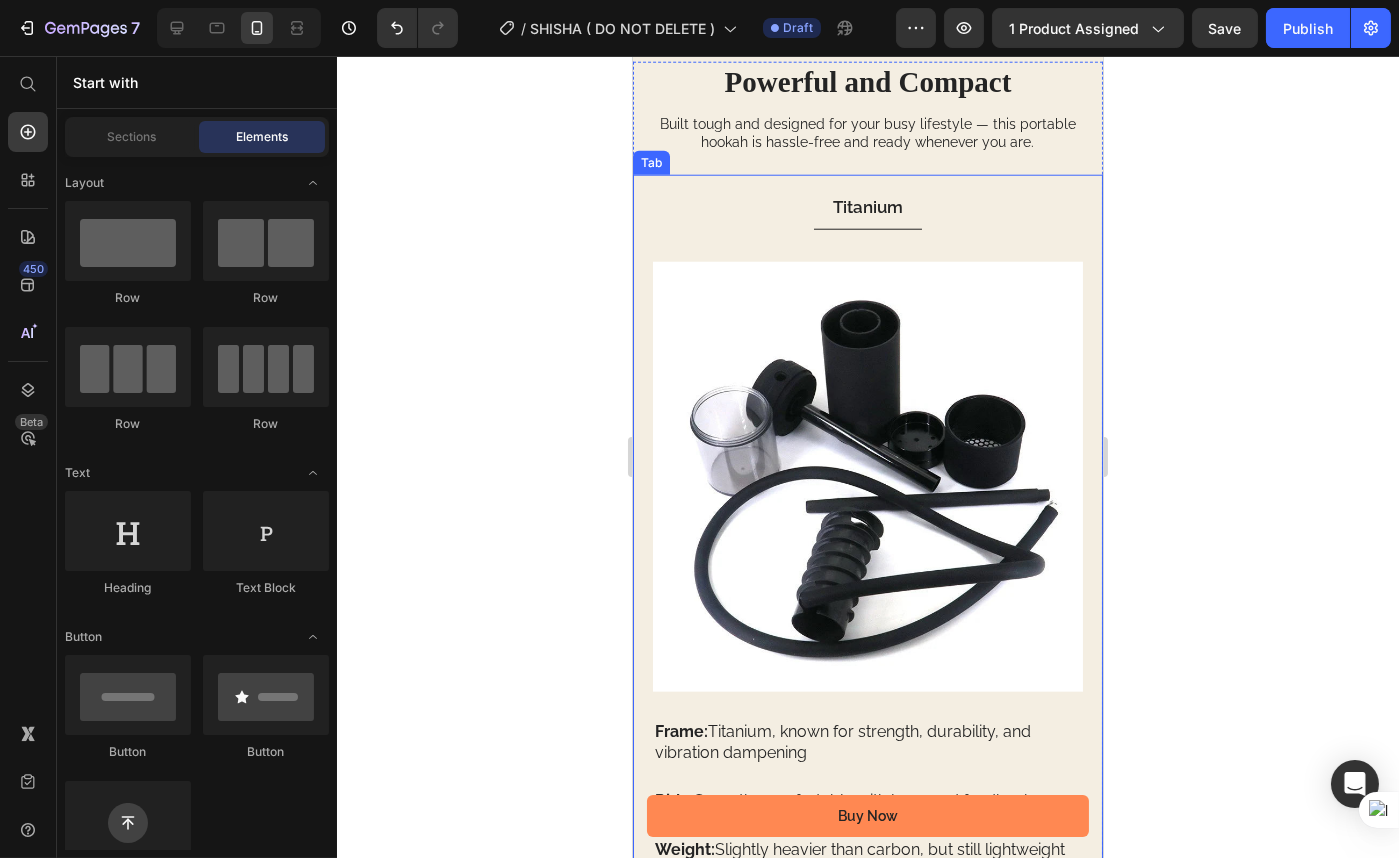 click on "Titanium" at bounding box center (867, 207) 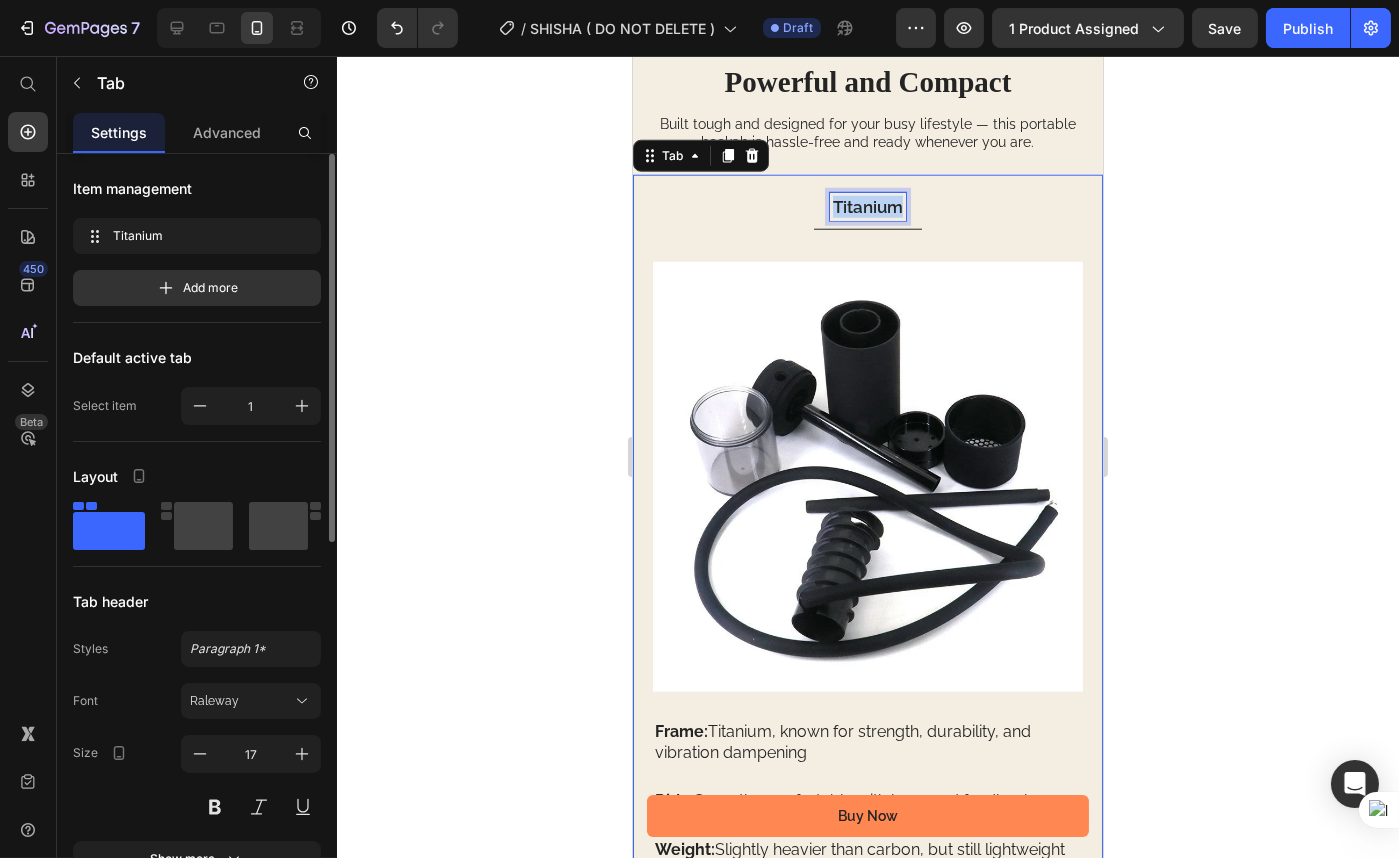 click on "Titanium" at bounding box center (867, 207) 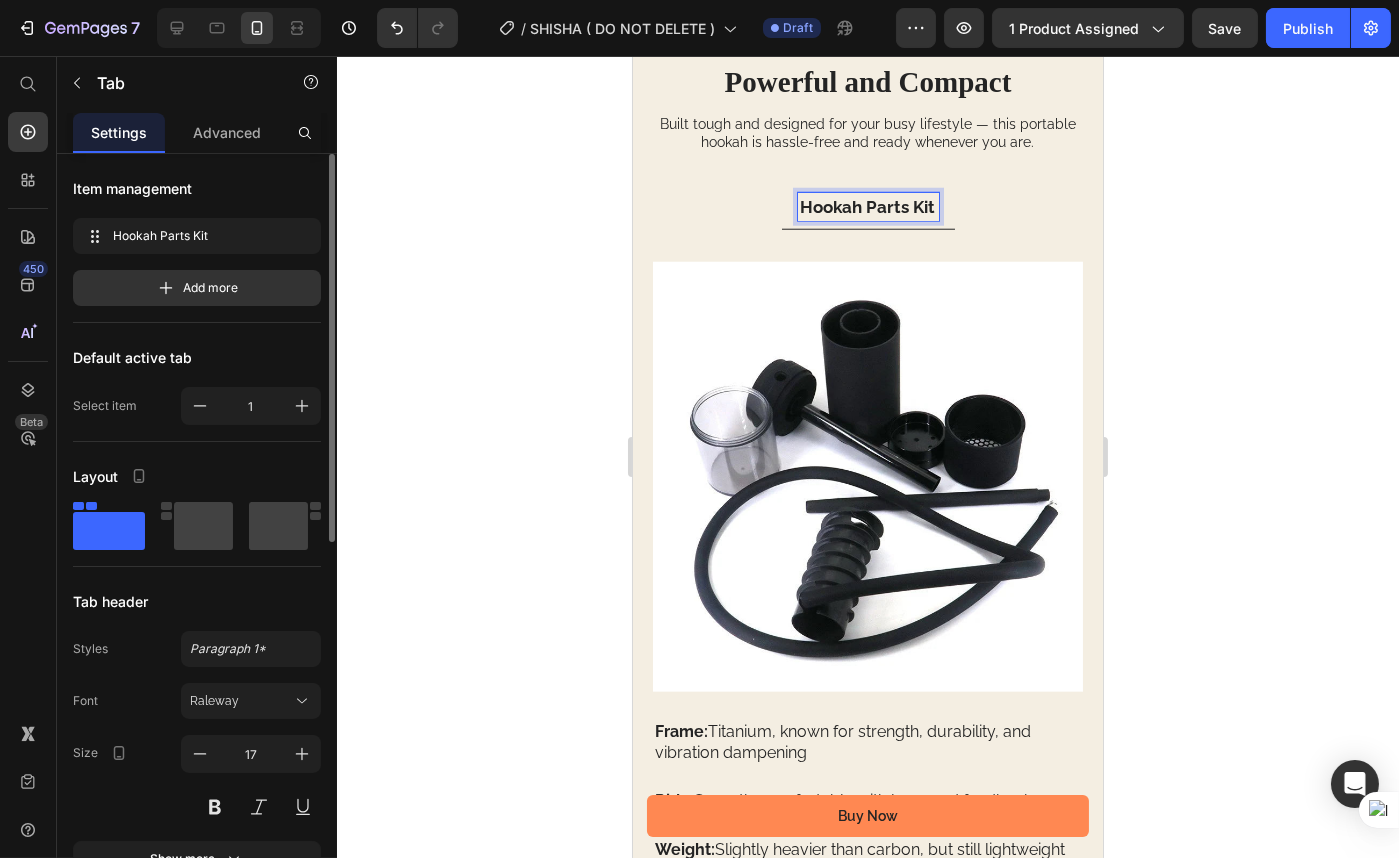 click 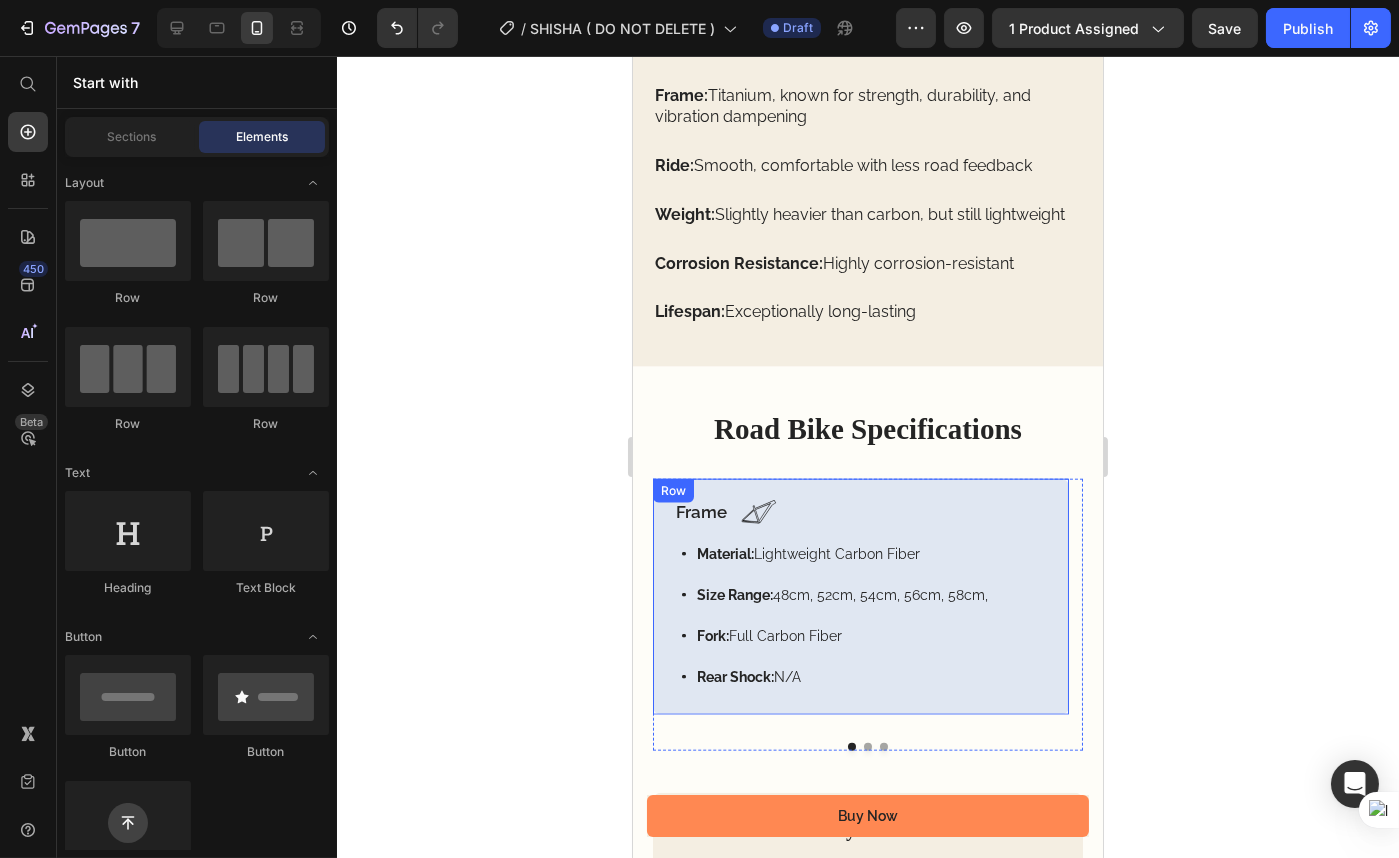 scroll, scrollTop: 4980, scrollLeft: 0, axis: vertical 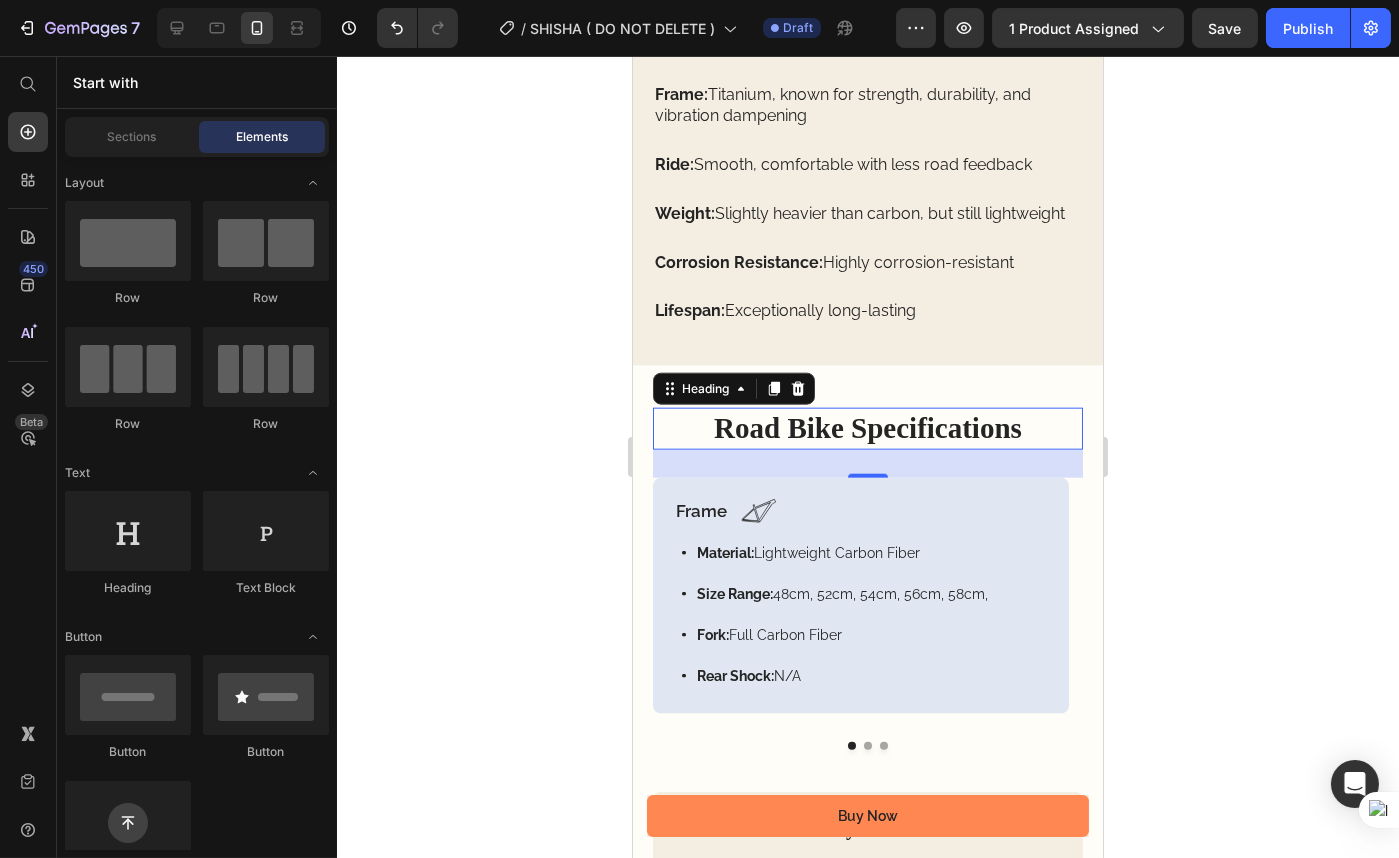 click on "Road Bike Specifications" at bounding box center (867, 429) 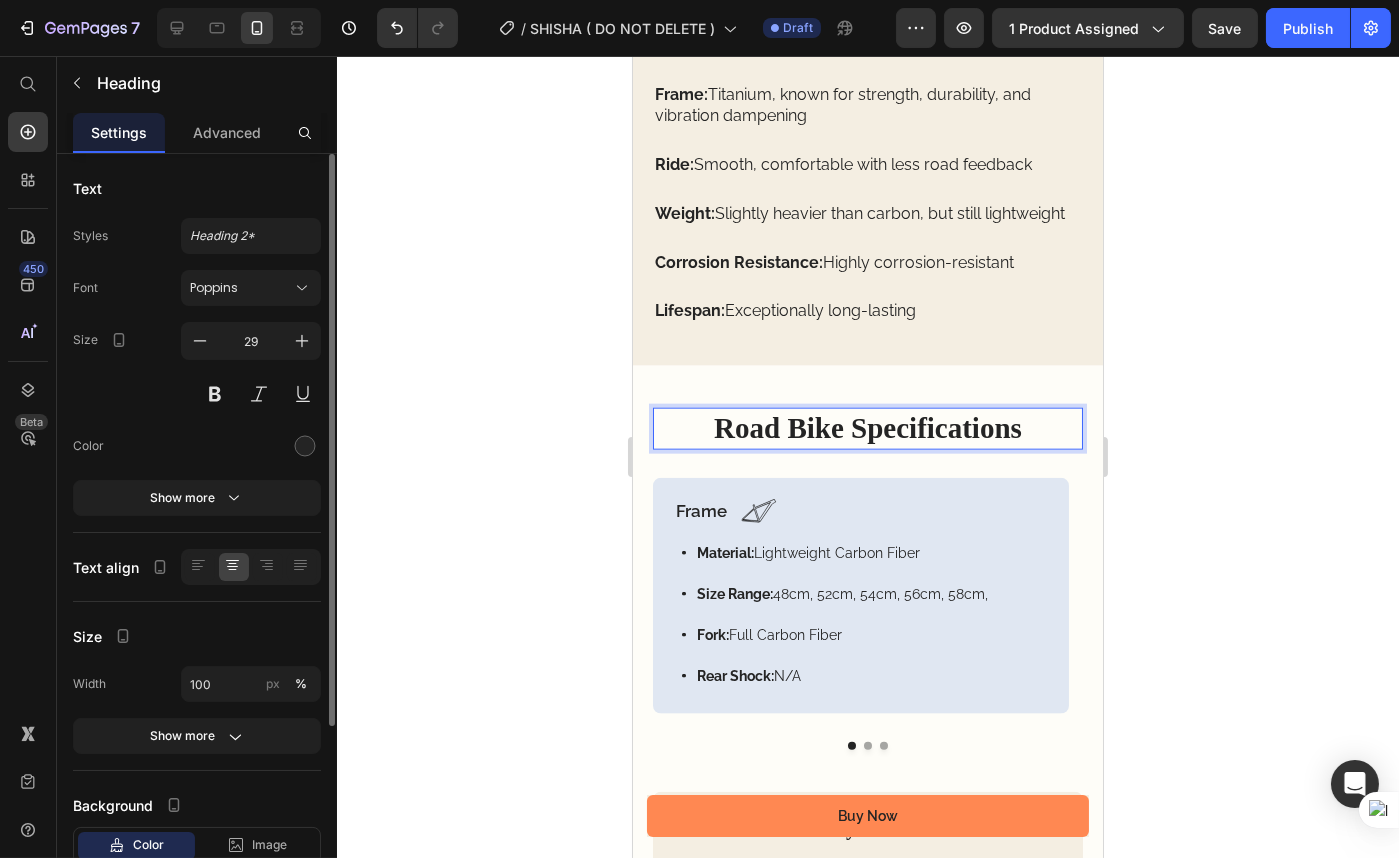 click on "Road Bike Specifications" at bounding box center [867, 429] 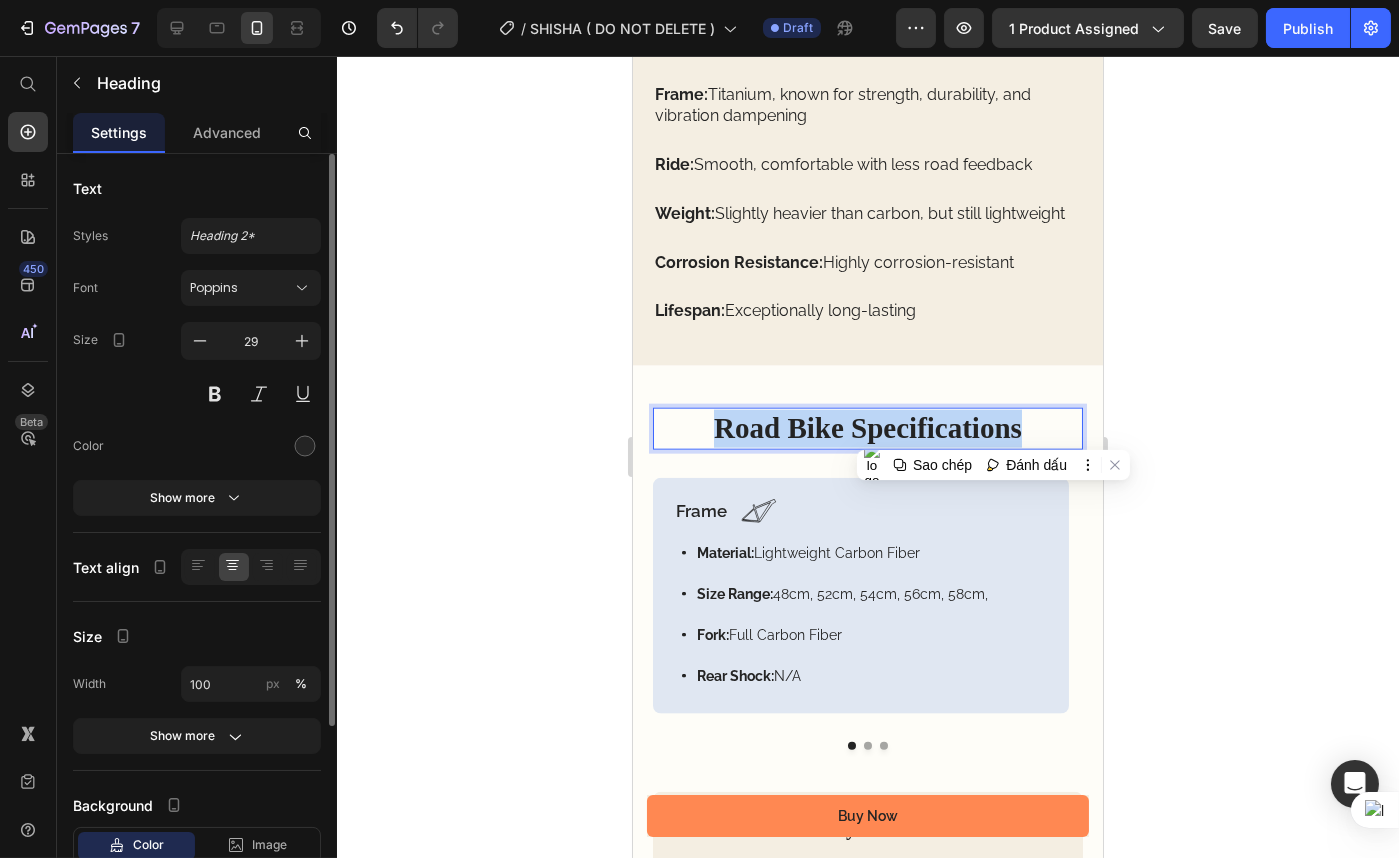 click on "Road Bike Specifications" at bounding box center [867, 429] 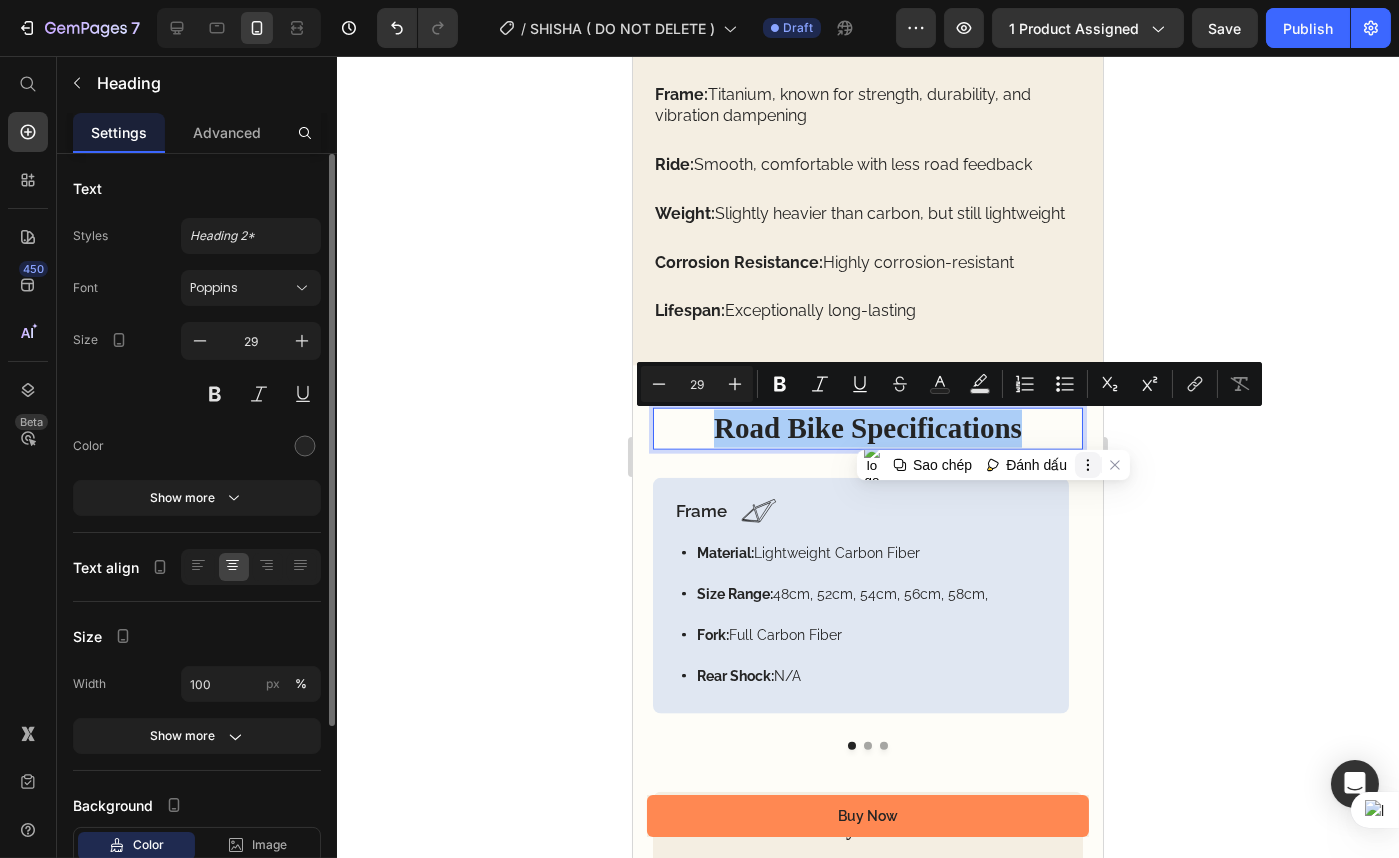click 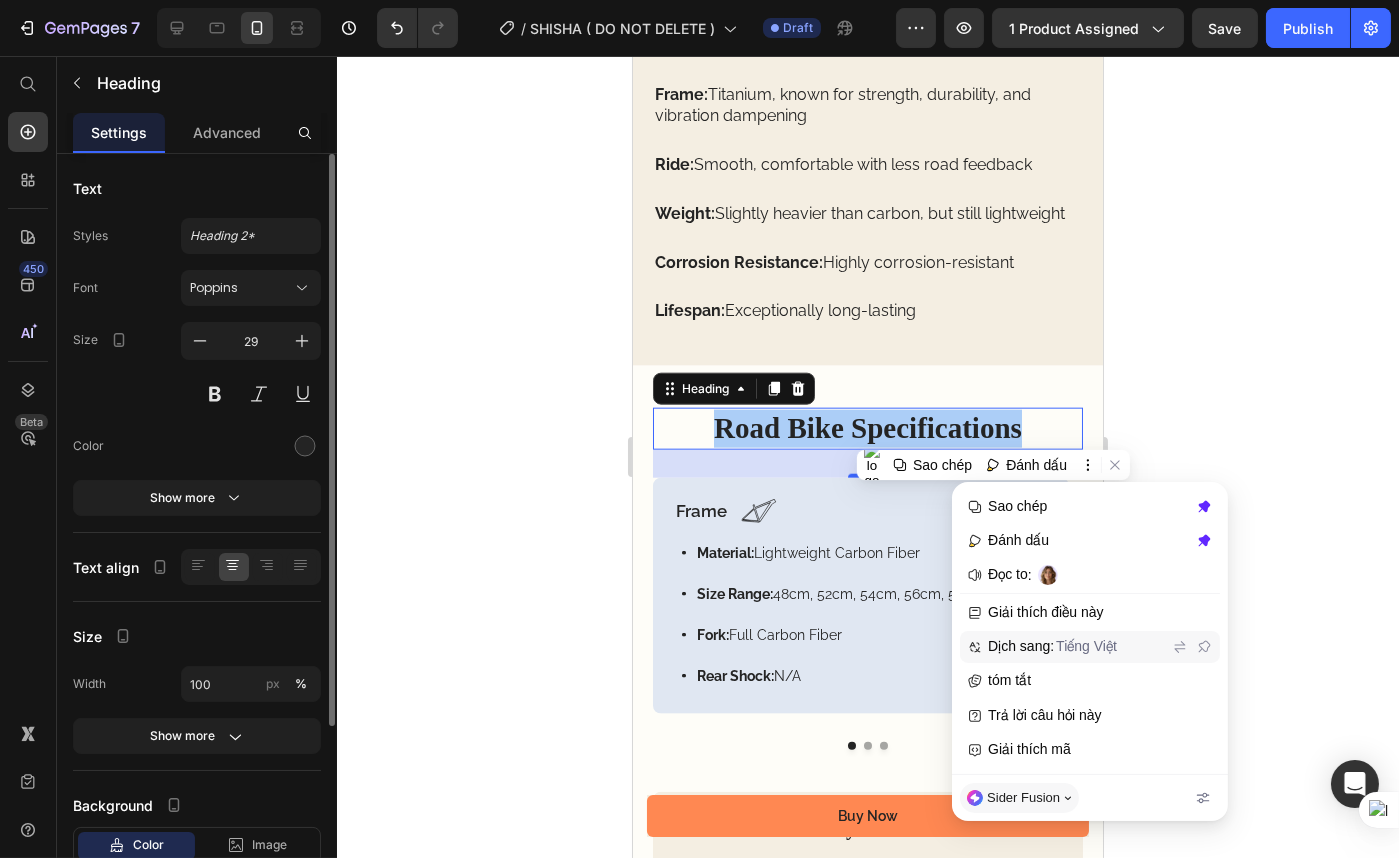 click on "Dịch sang:  Tiếng Việt" at bounding box center (1090, 647) 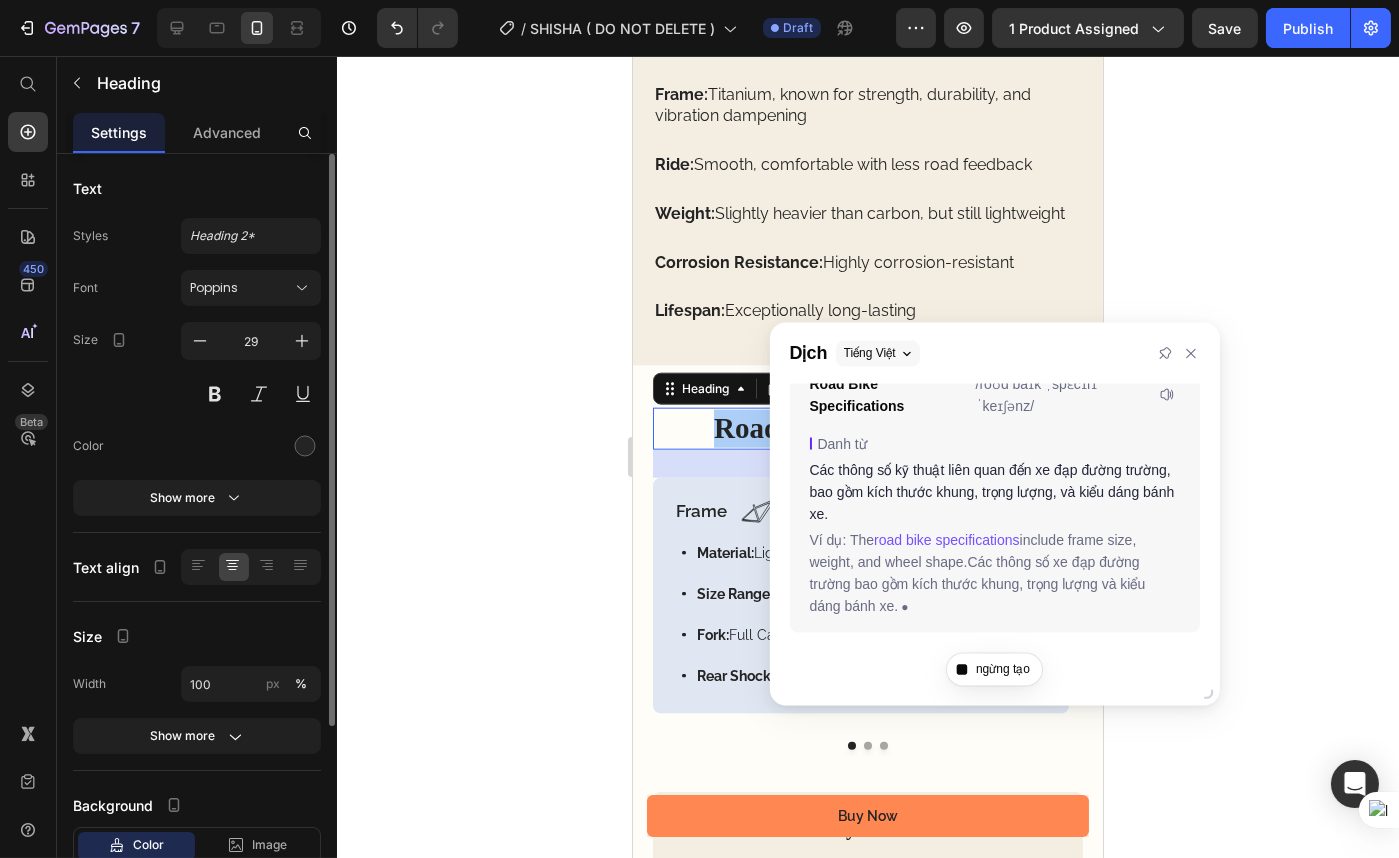 scroll, scrollTop: 141, scrollLeft: 0, axis: vertical 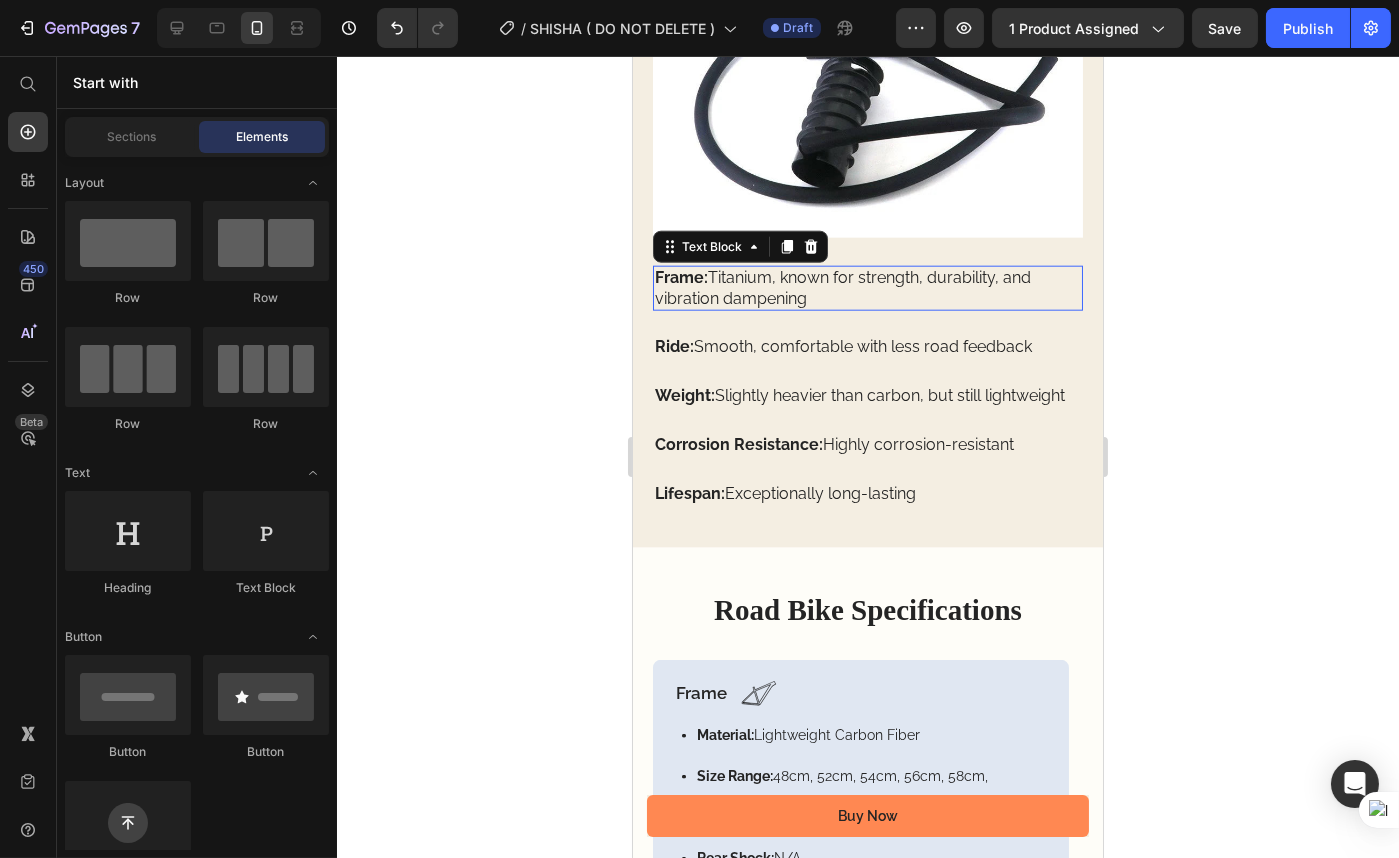 click on "Frame:  Titanium, known for strength, durability, and vibration dampening" at bounding box center (867, 289) 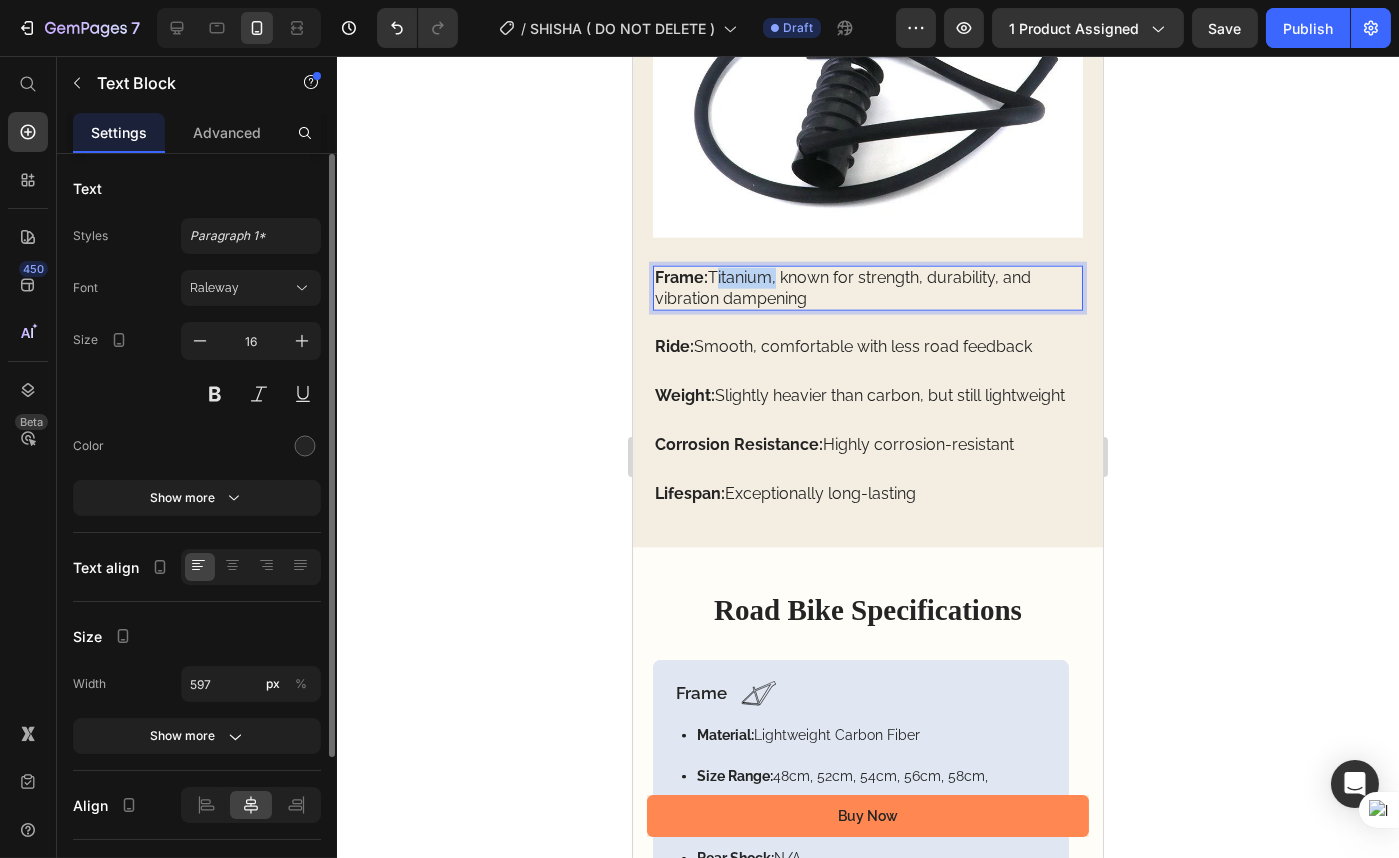 click on "Frame:  Titanium, known for strength, durability, and vibration dampening" at bounding box center [867, 289] 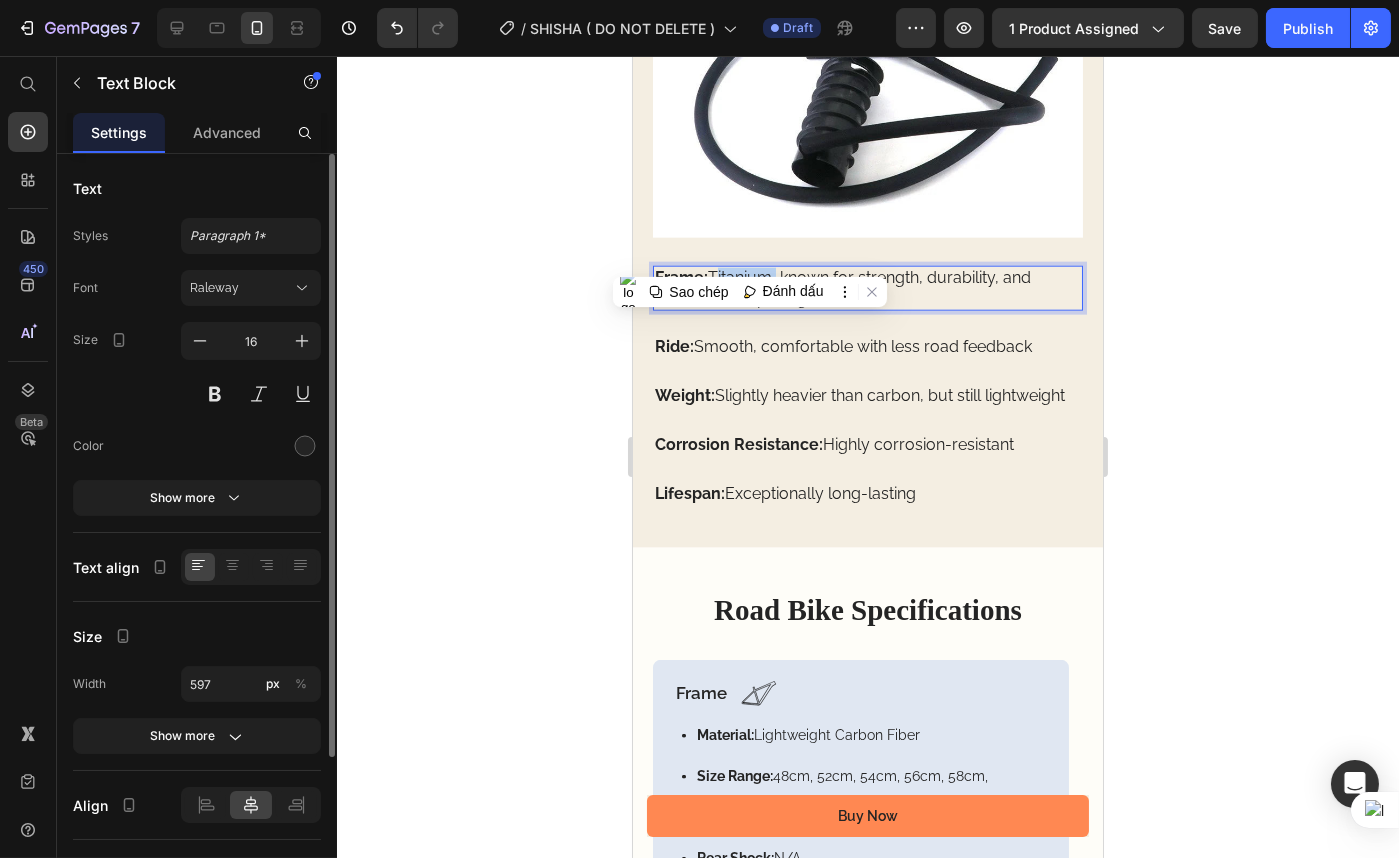click on "Frame:  Titanium, known for strength, durability, and vibration dampening" at bounding box center [867, 289] 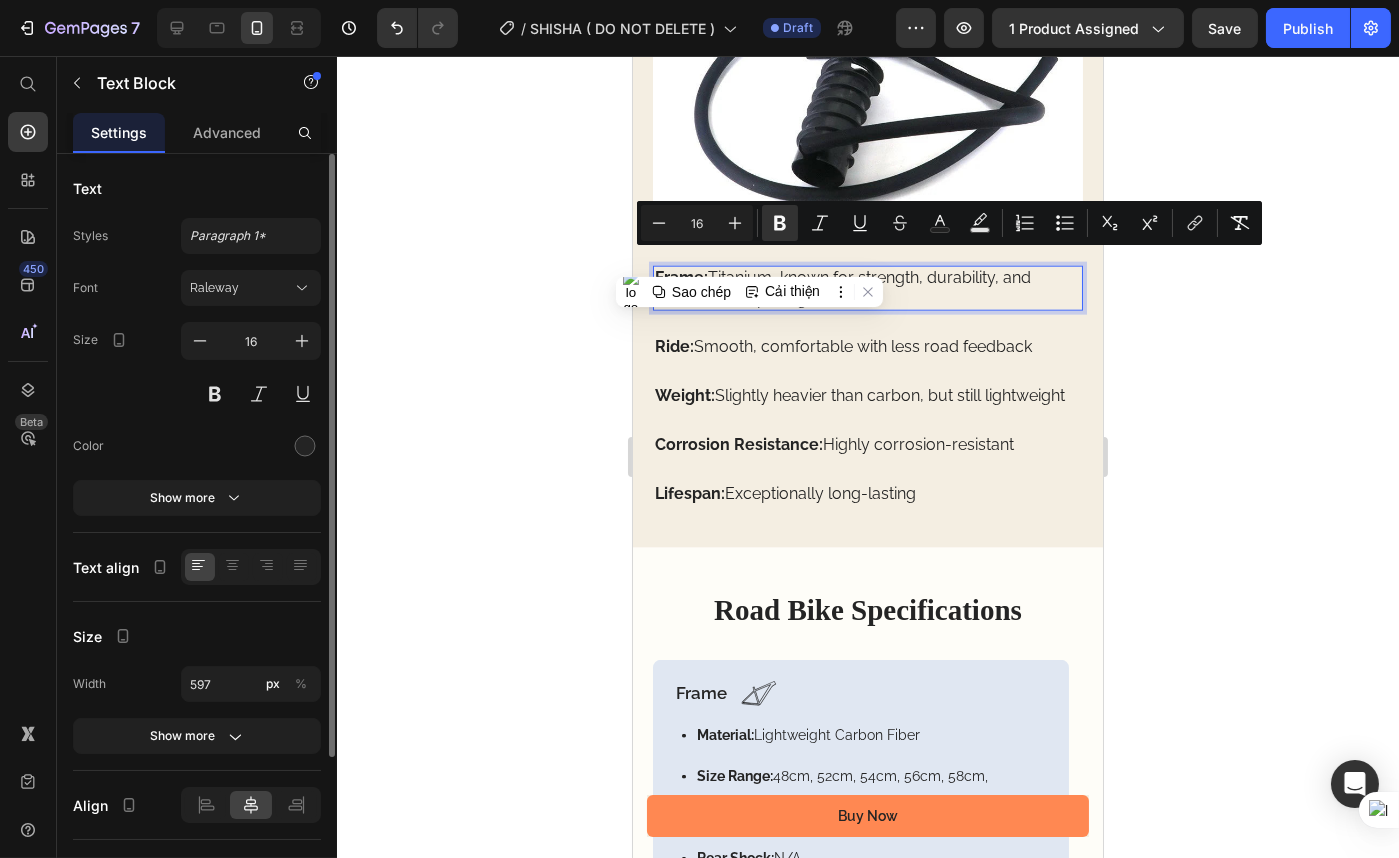 click on "Frame:  Titanium, known for strength, durability, and vibration dampening" at bounding box center [867, 289] 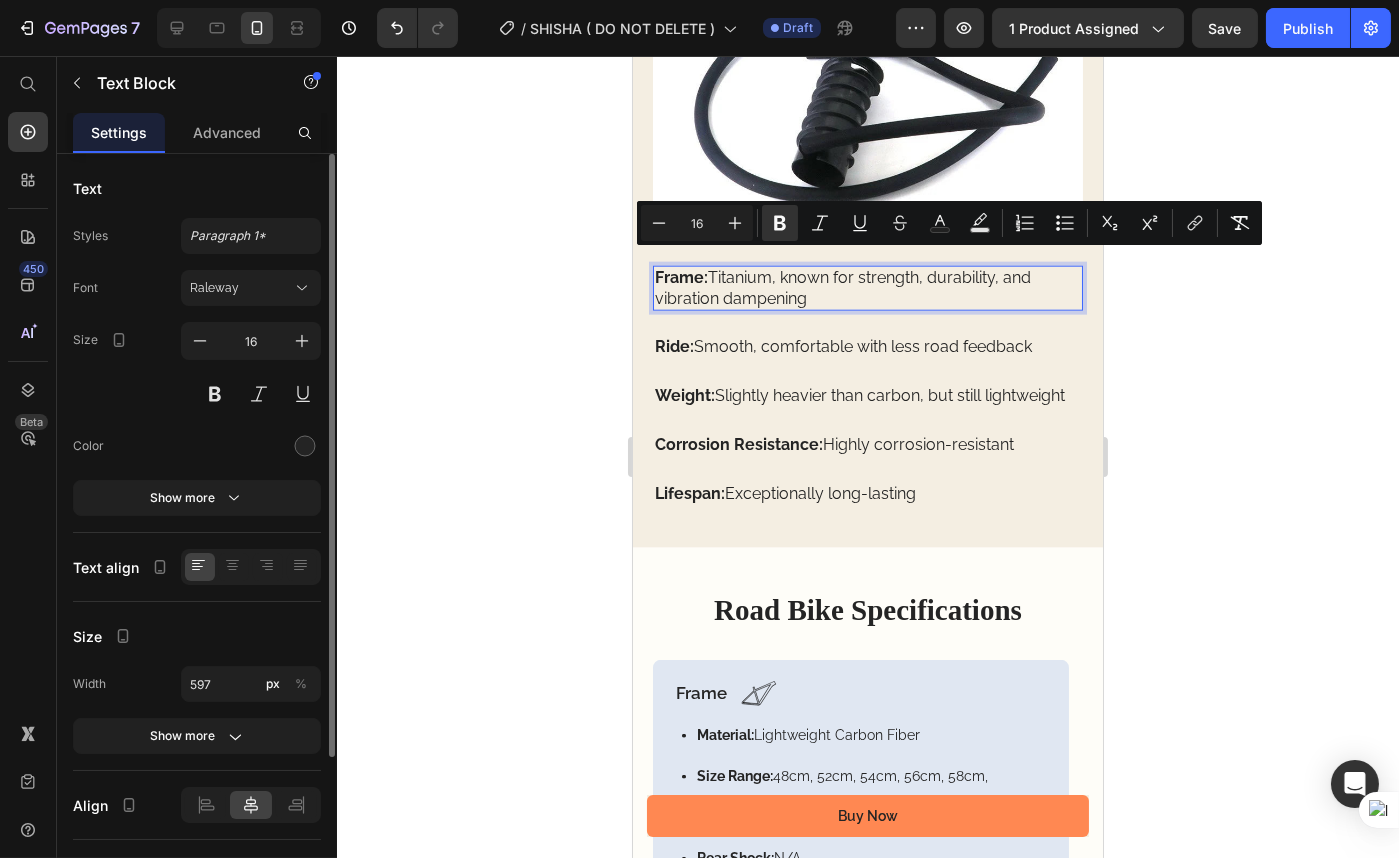 click on "Frame:  Titanium, known for strength, durability, and vibration dampening" at bounding box center (867, 289) 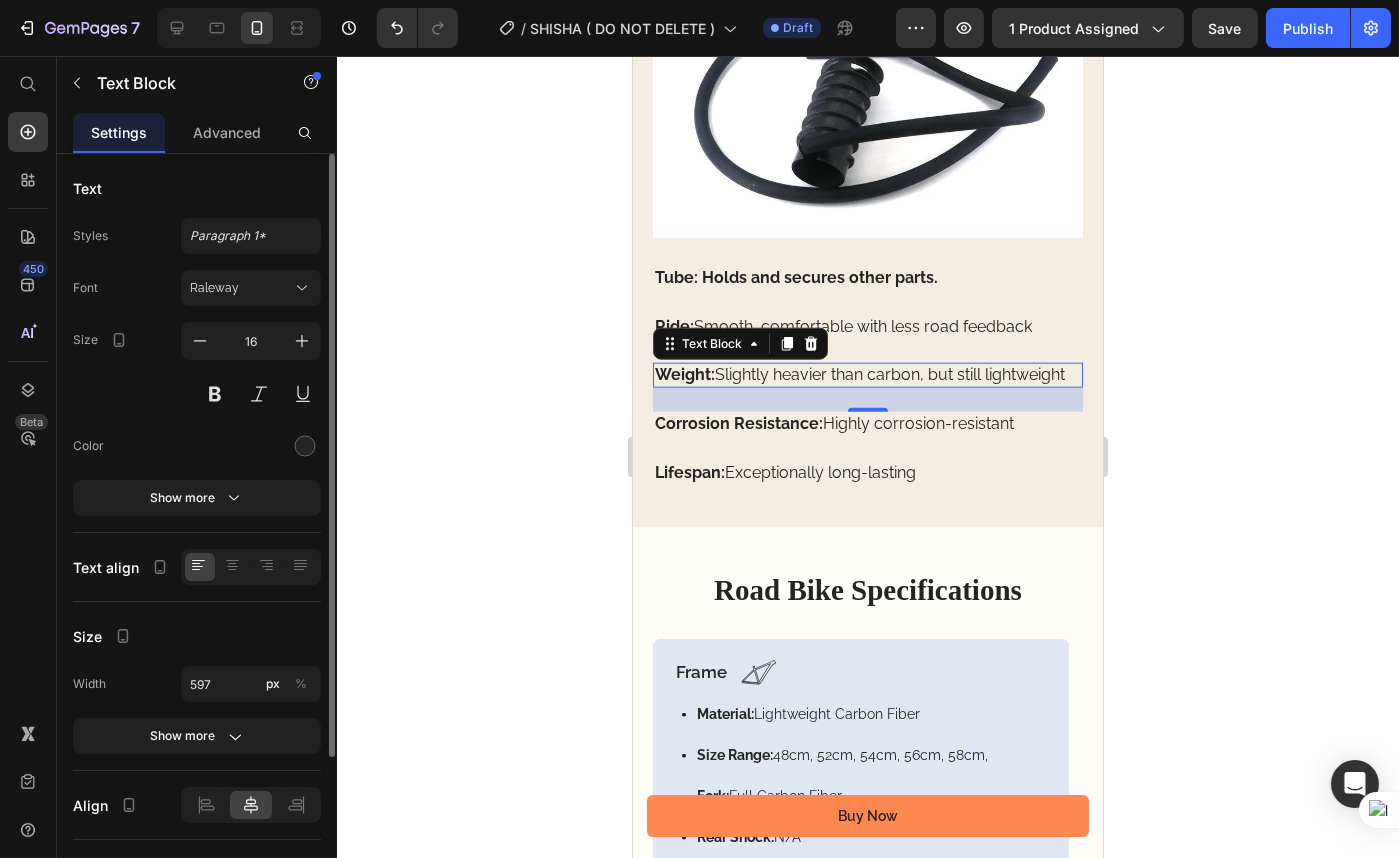click on "Weight:  Slightly heavier than carbon, but still lightweight" at bounding box center [867, 375] 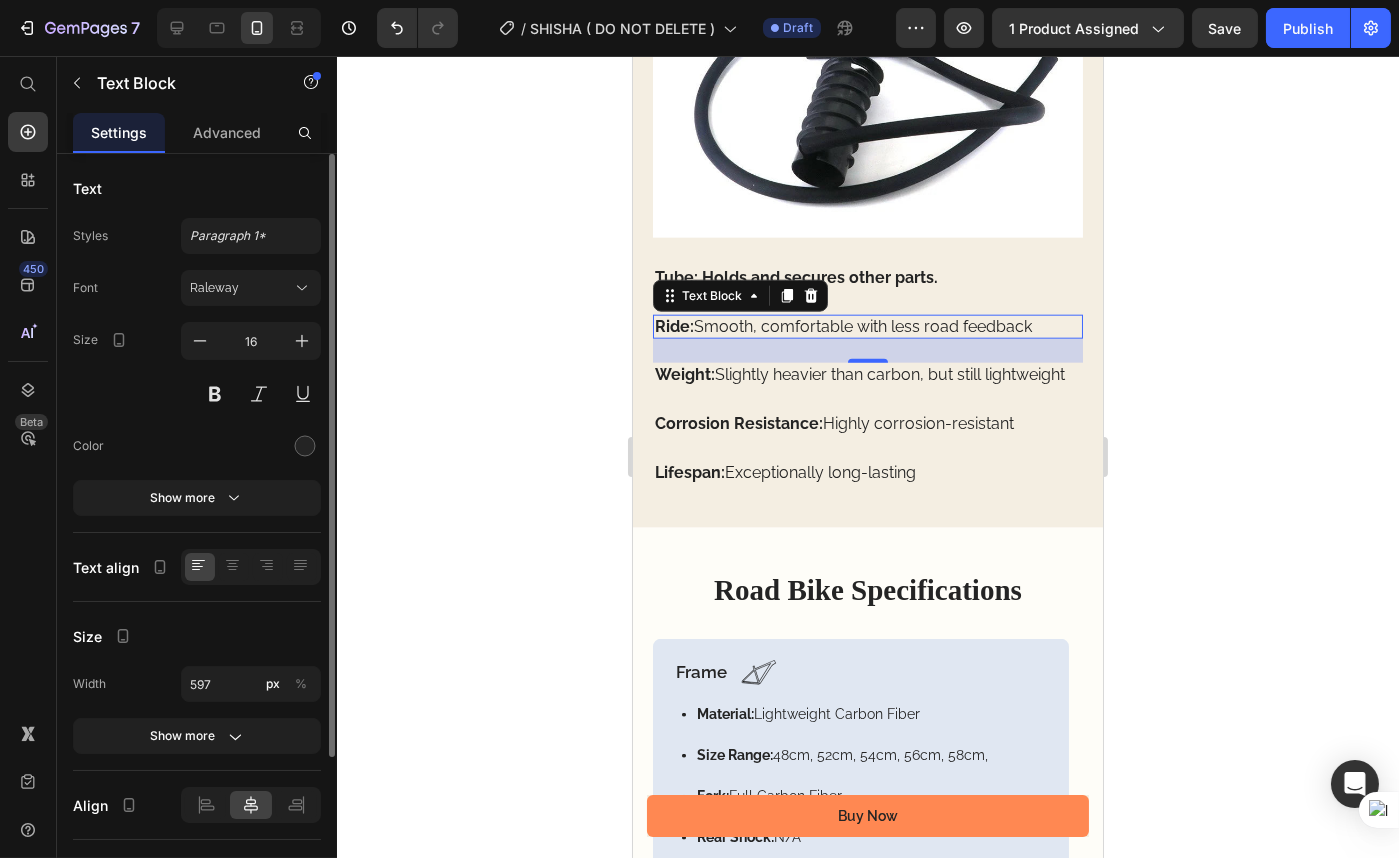 click on "Ride:  Smooth, comfortable with less road feedback" at bounding box center (867, 327) 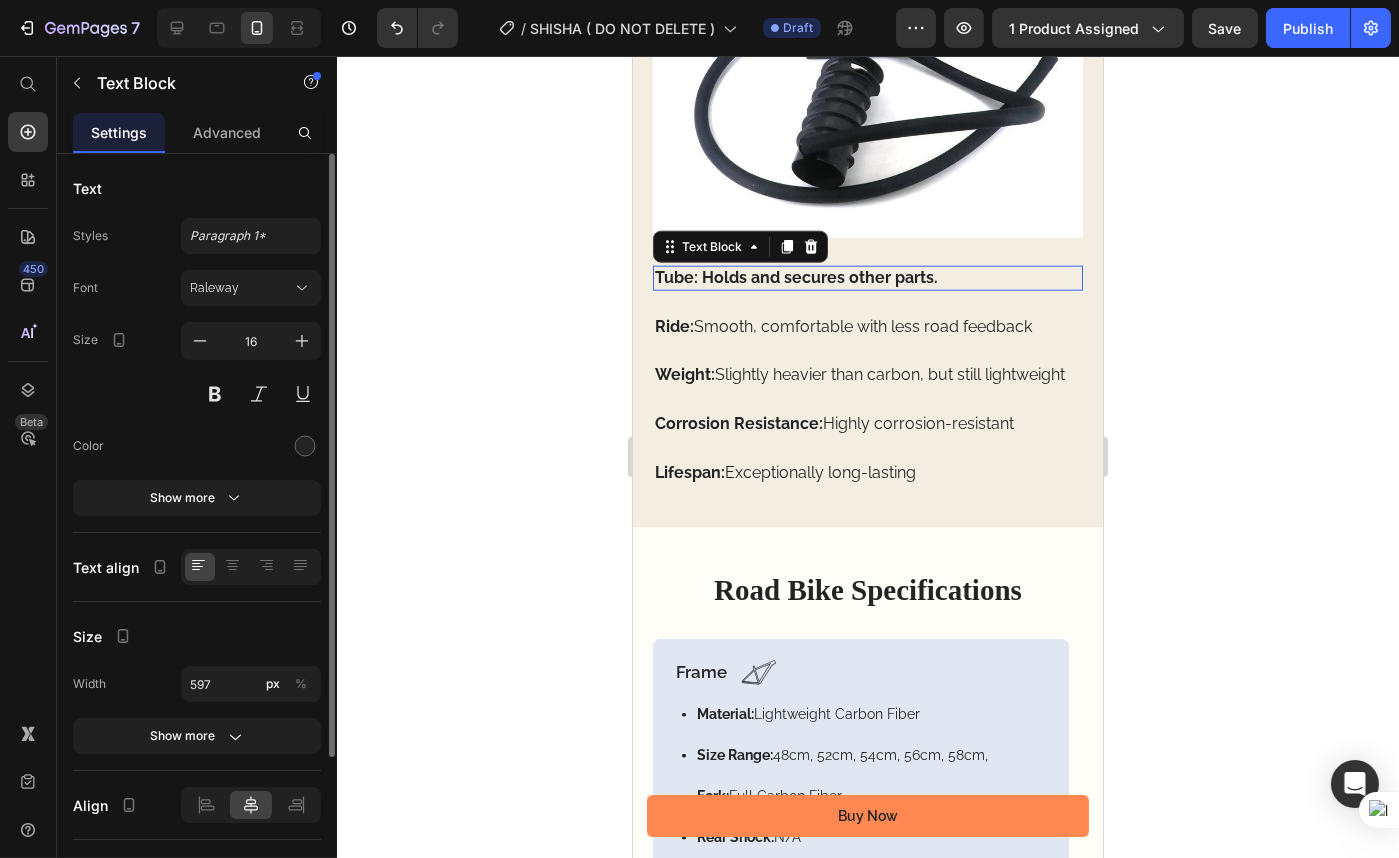click on "Tube: Holds and secures other parts." at bounding box center (867, 278) 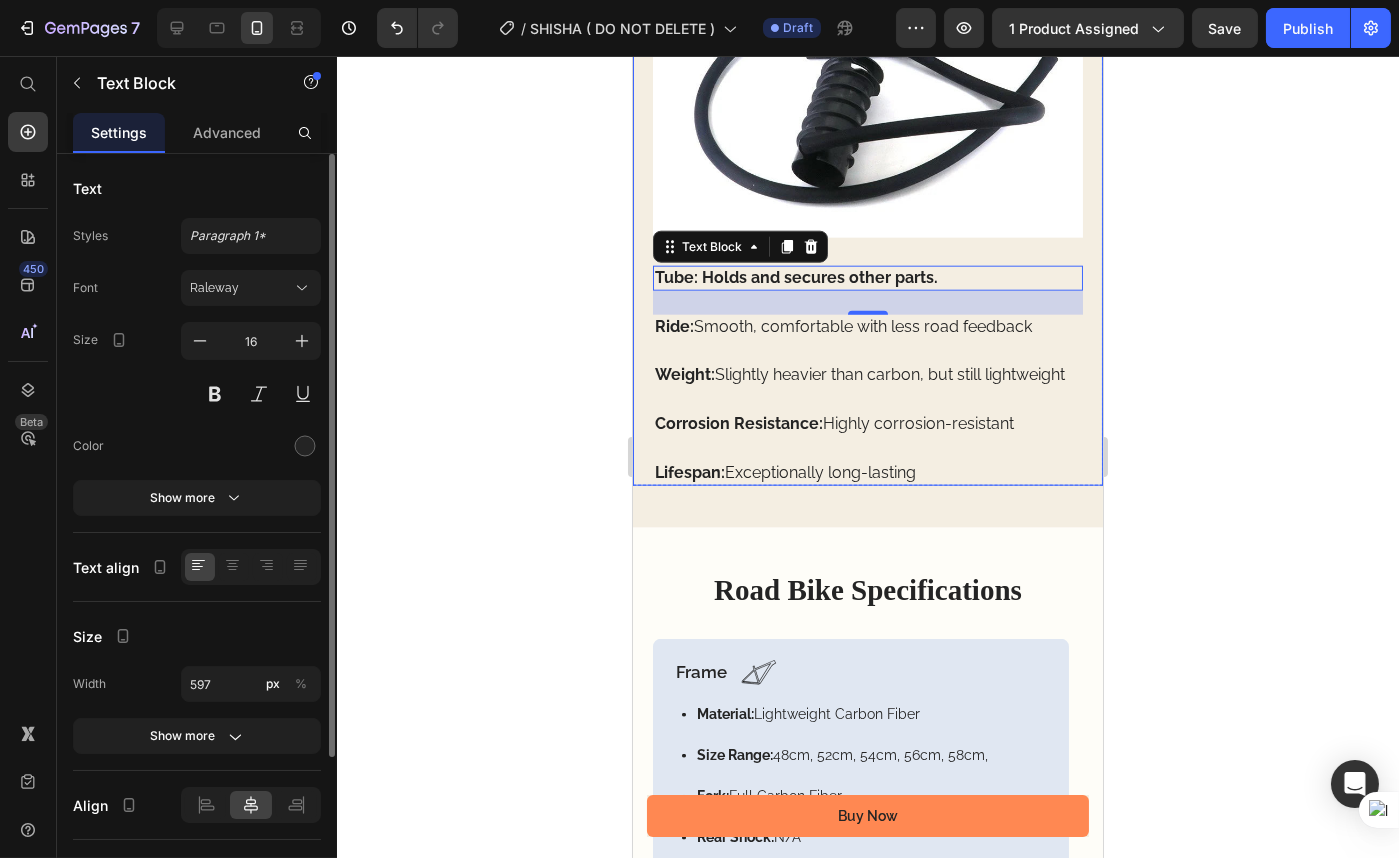 click 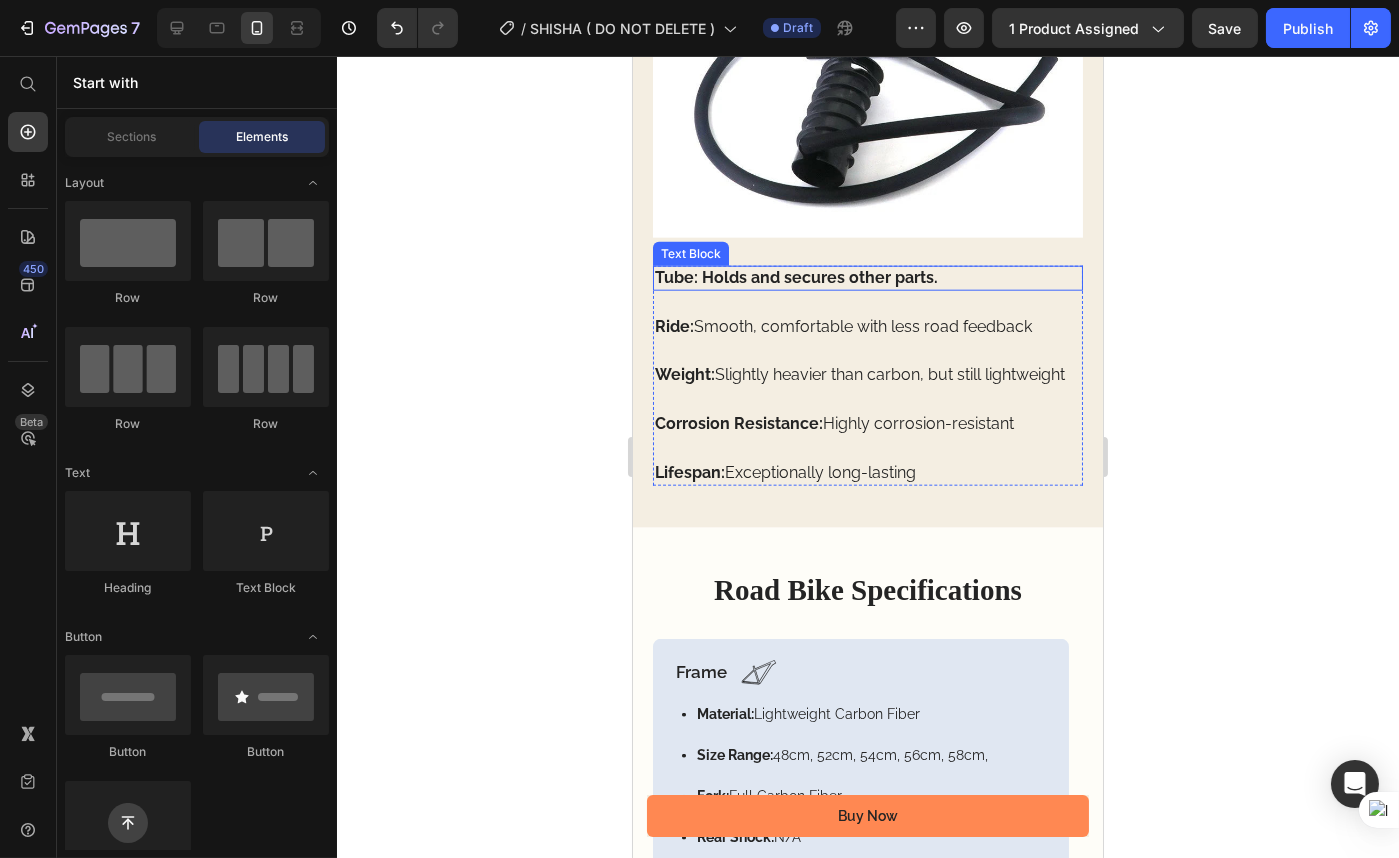 click on "Tube: Holds and secures other parts." at bounding box center [795, 277] 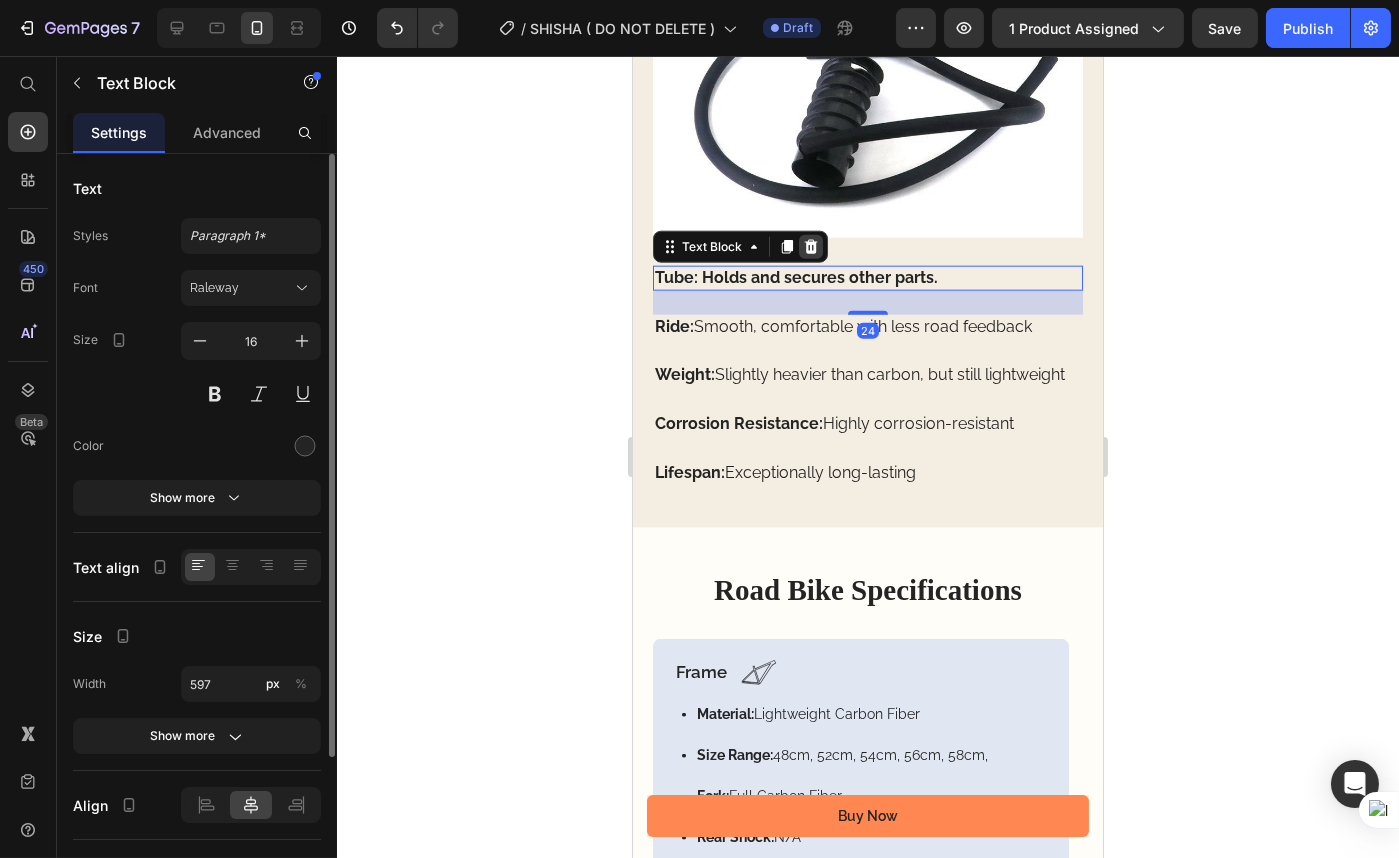 click 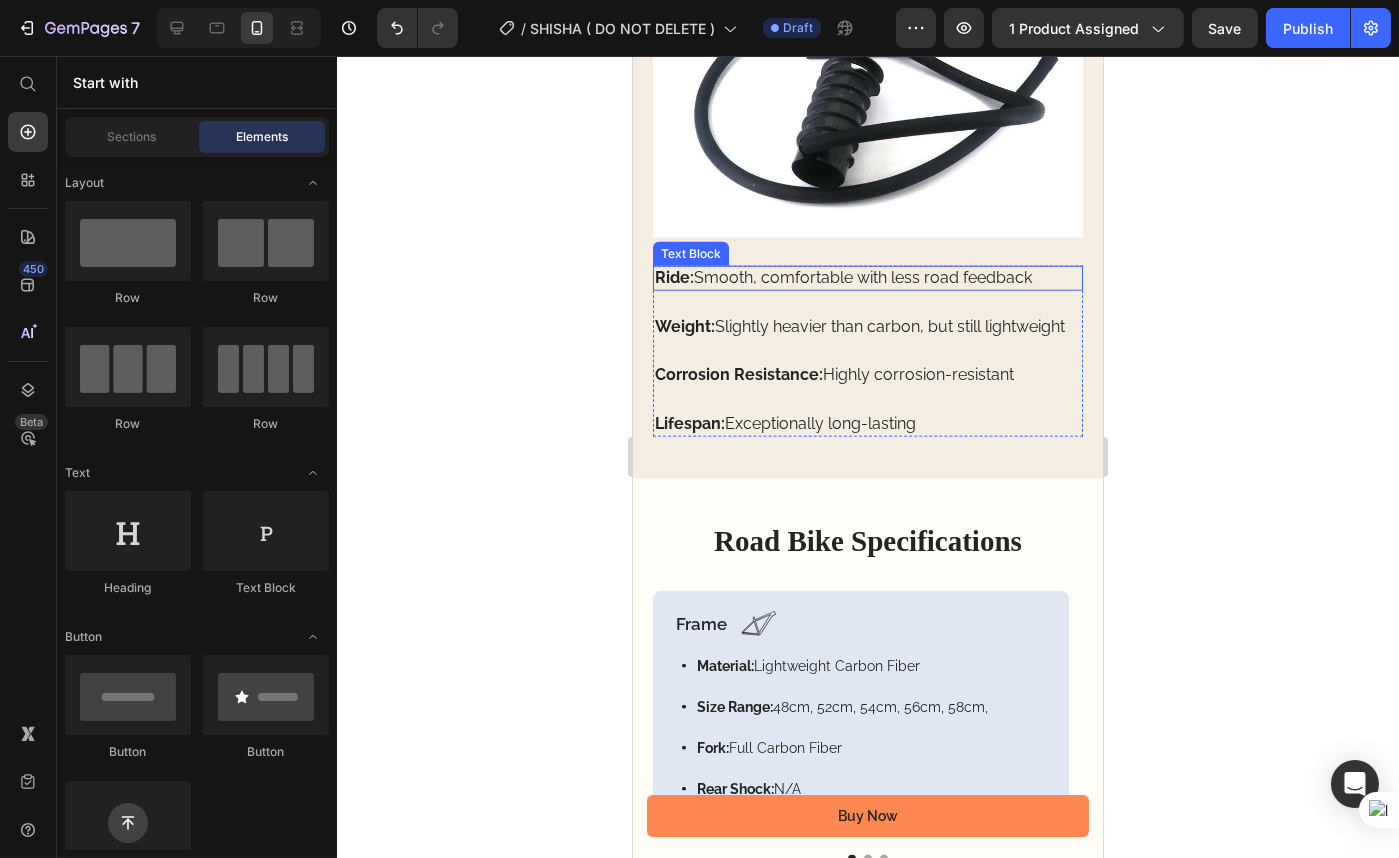 click on "Ride:" at bounding box center (673, 277) 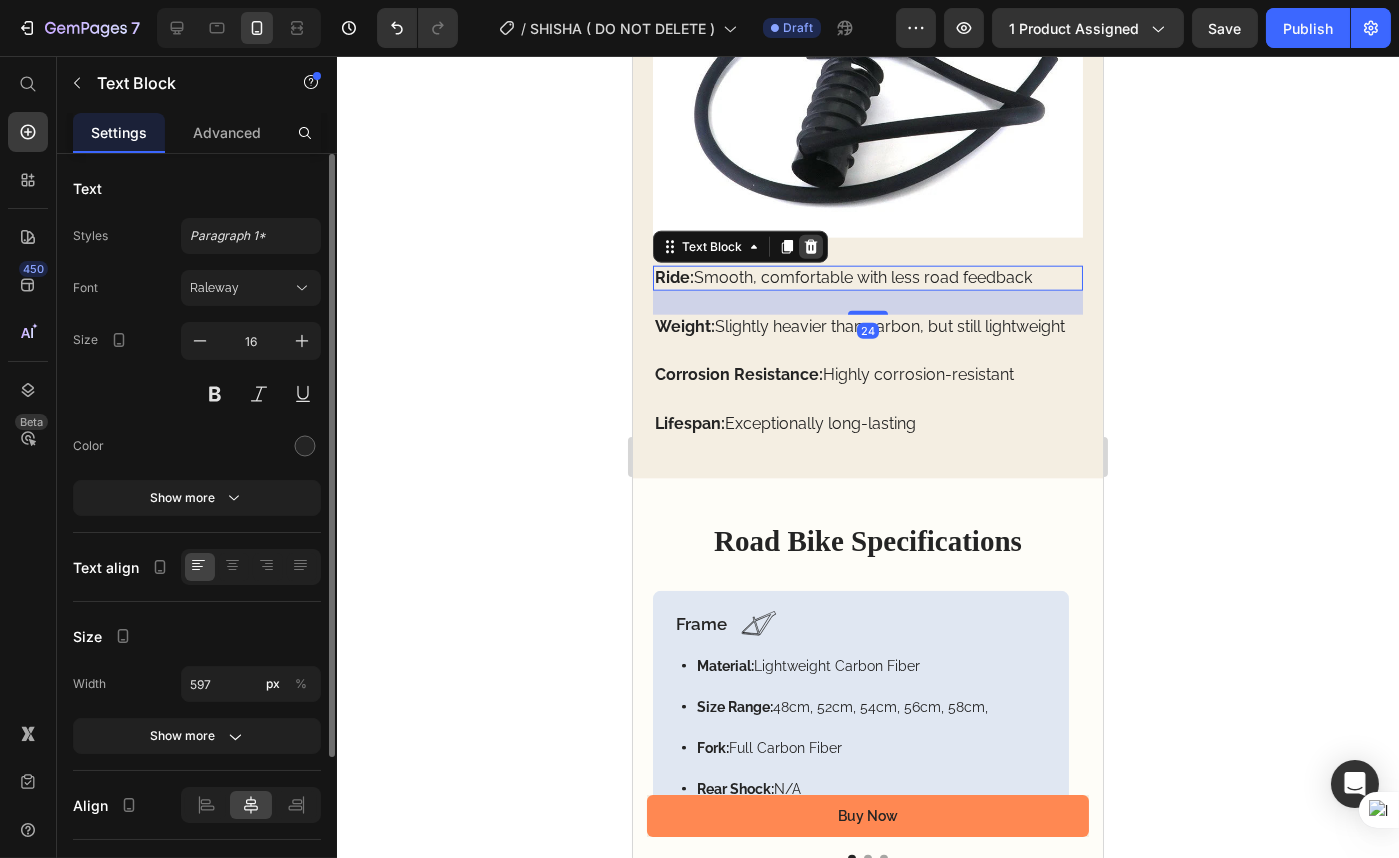 click 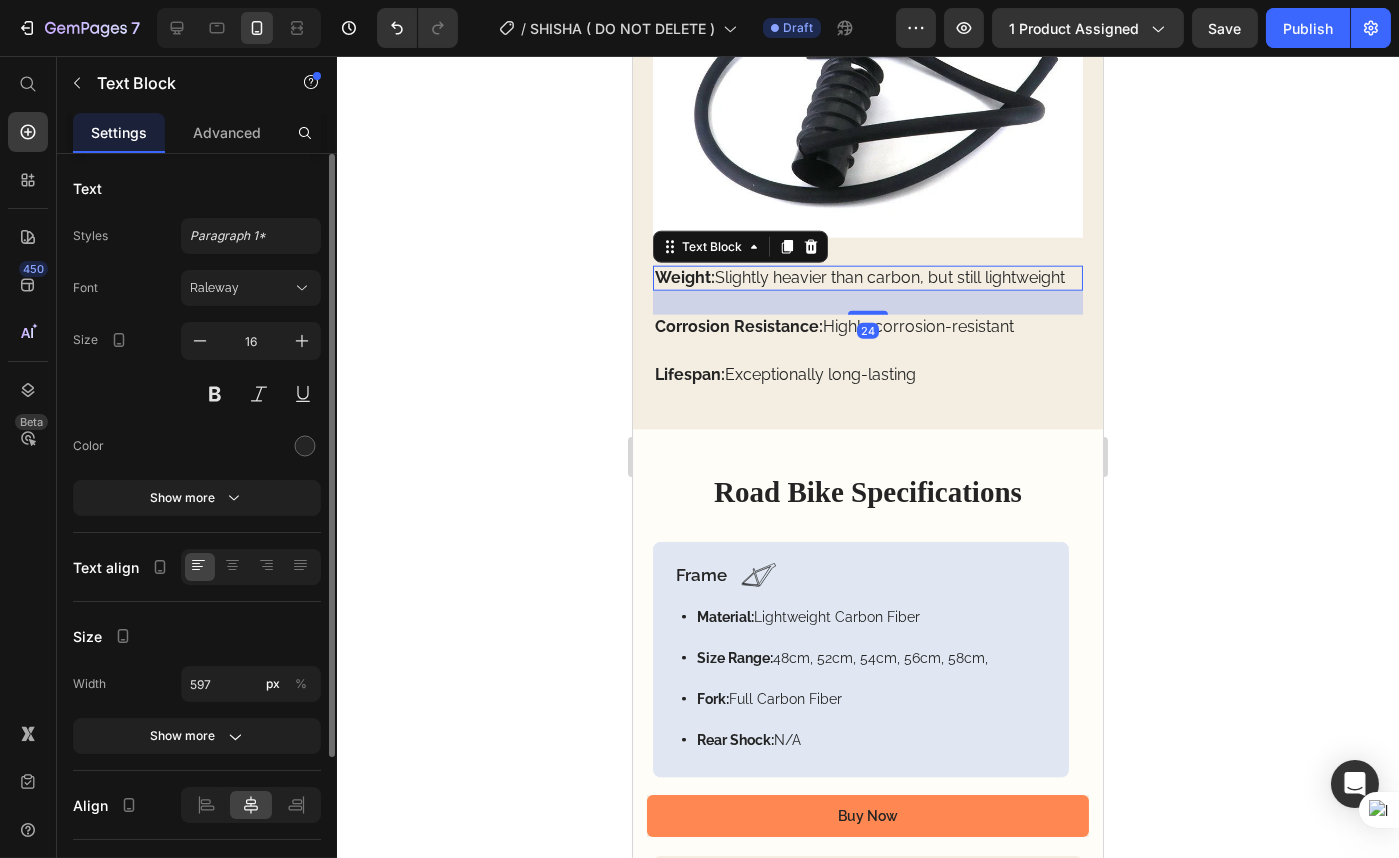 click on "Weight:" at bounding box center [684, 277] 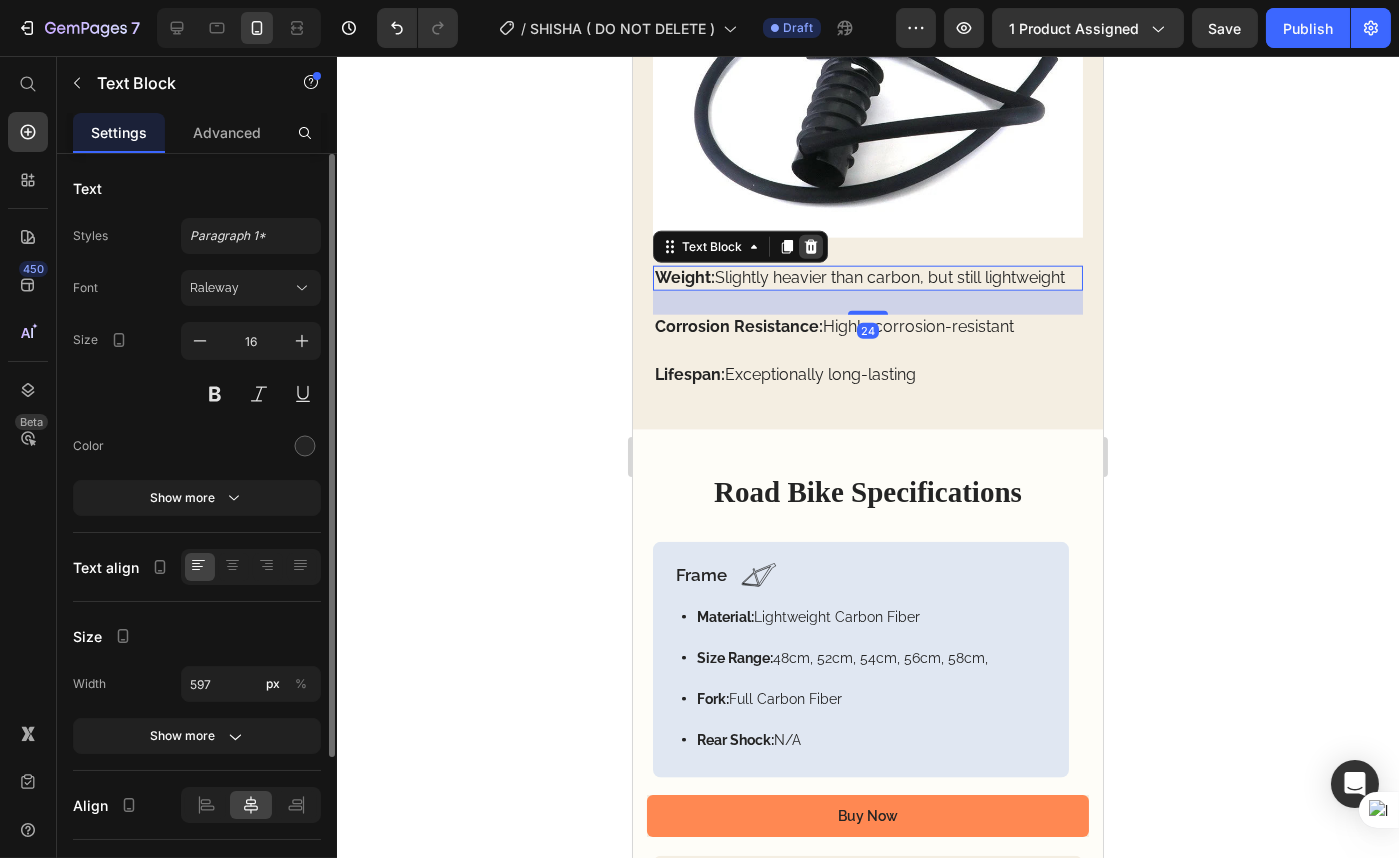 click 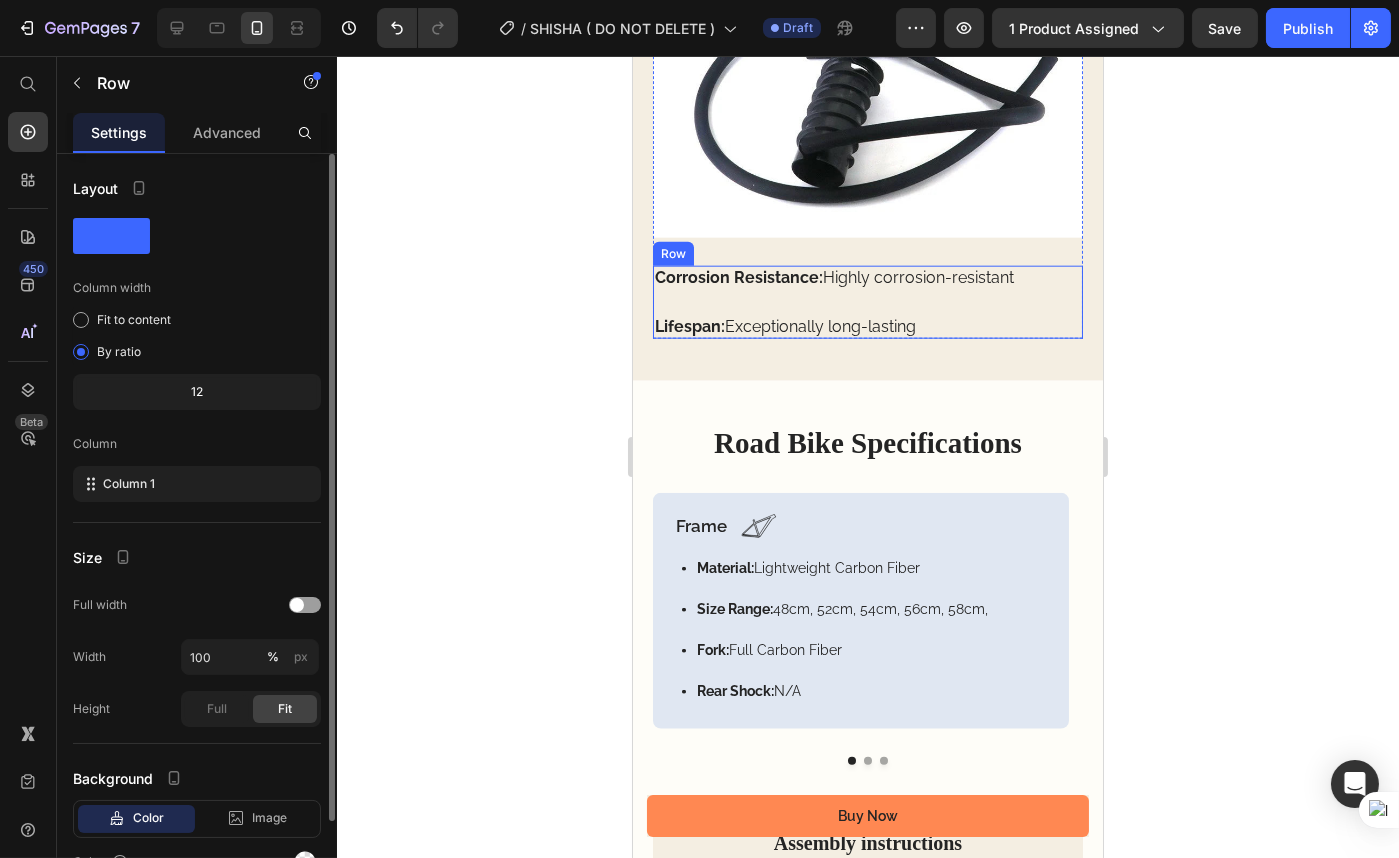 click on "Corrosion Resistance:  Highly corrosion-resistant Text Block Lifespan:  Exceptionally long-lasting Text Block" at bounding box center (867, 303) 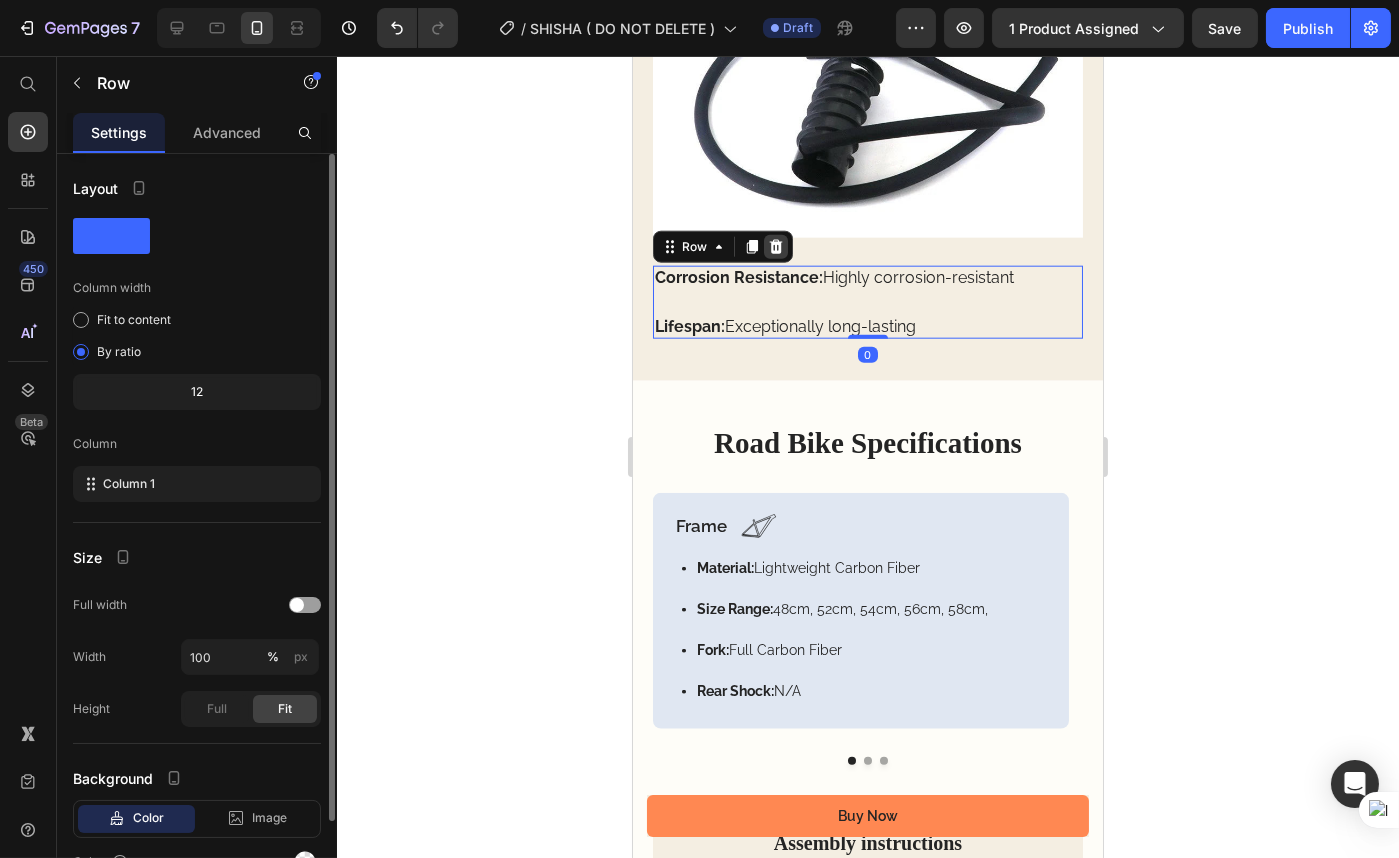 click 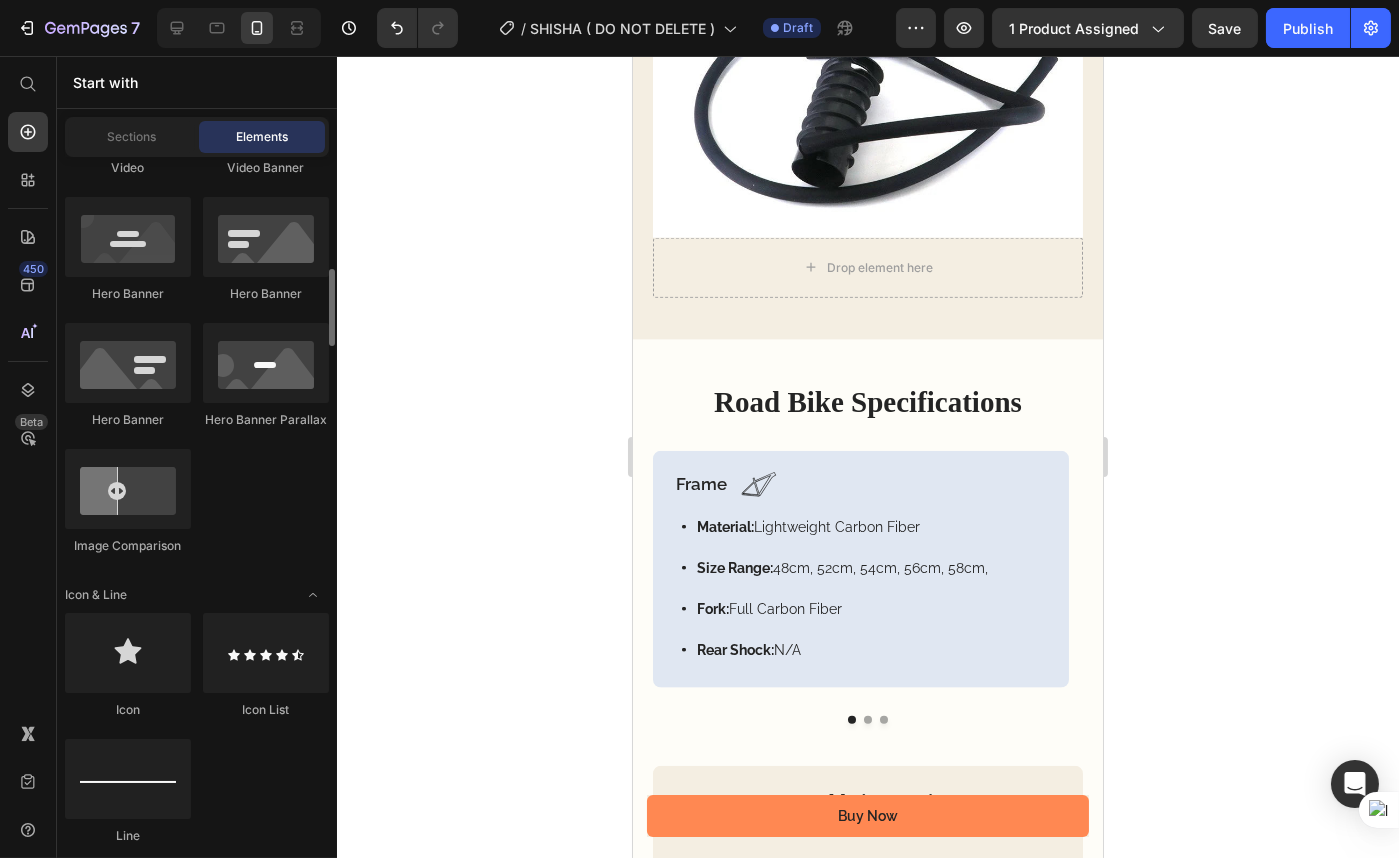 scroll, scrollTop: 1363, scrollLeft: 0, axis: vertical 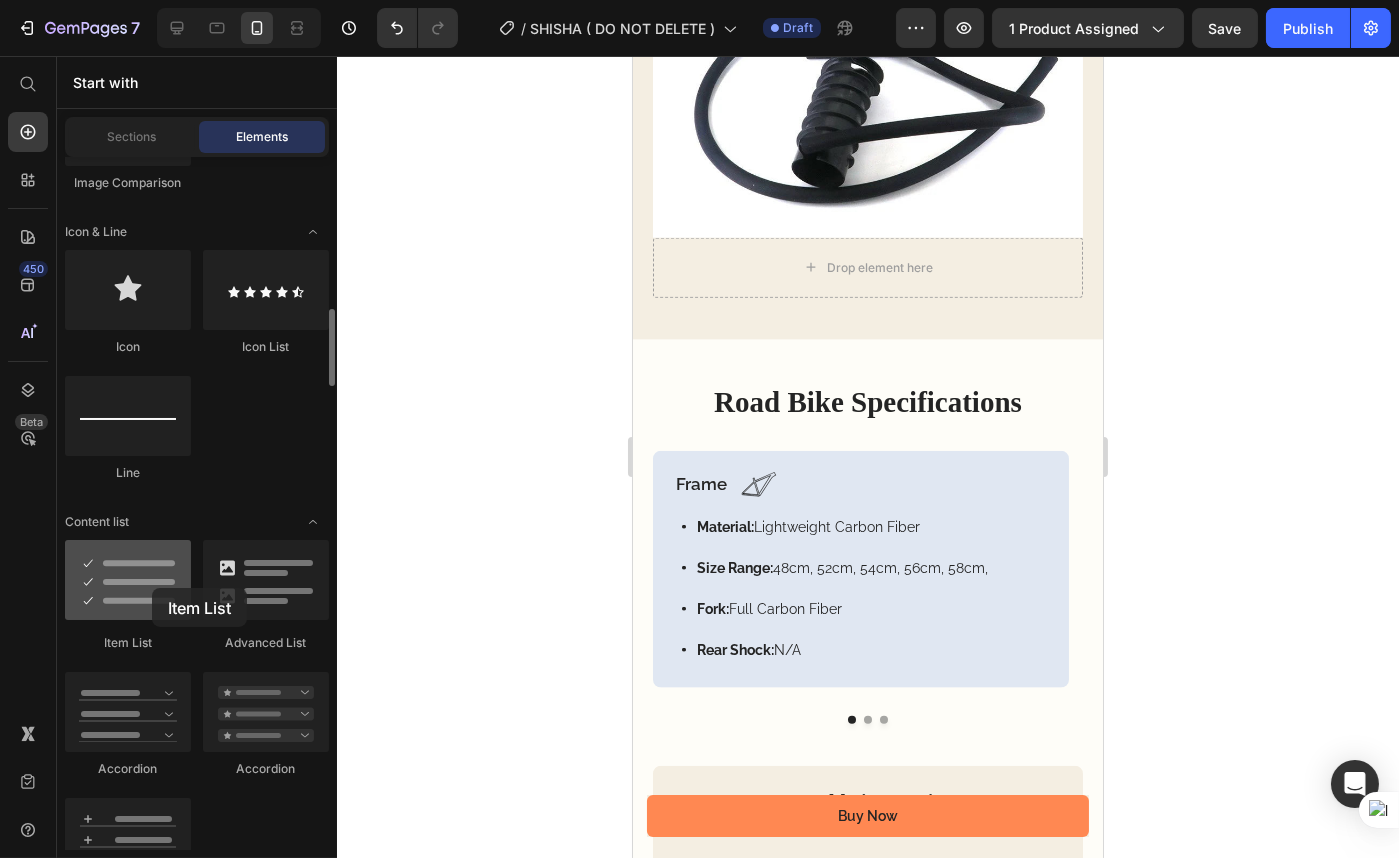 drag, startPoint x: 144, startPoint y: 598, endPoint x: 154, endPoint y: 585, distance: 16.40122 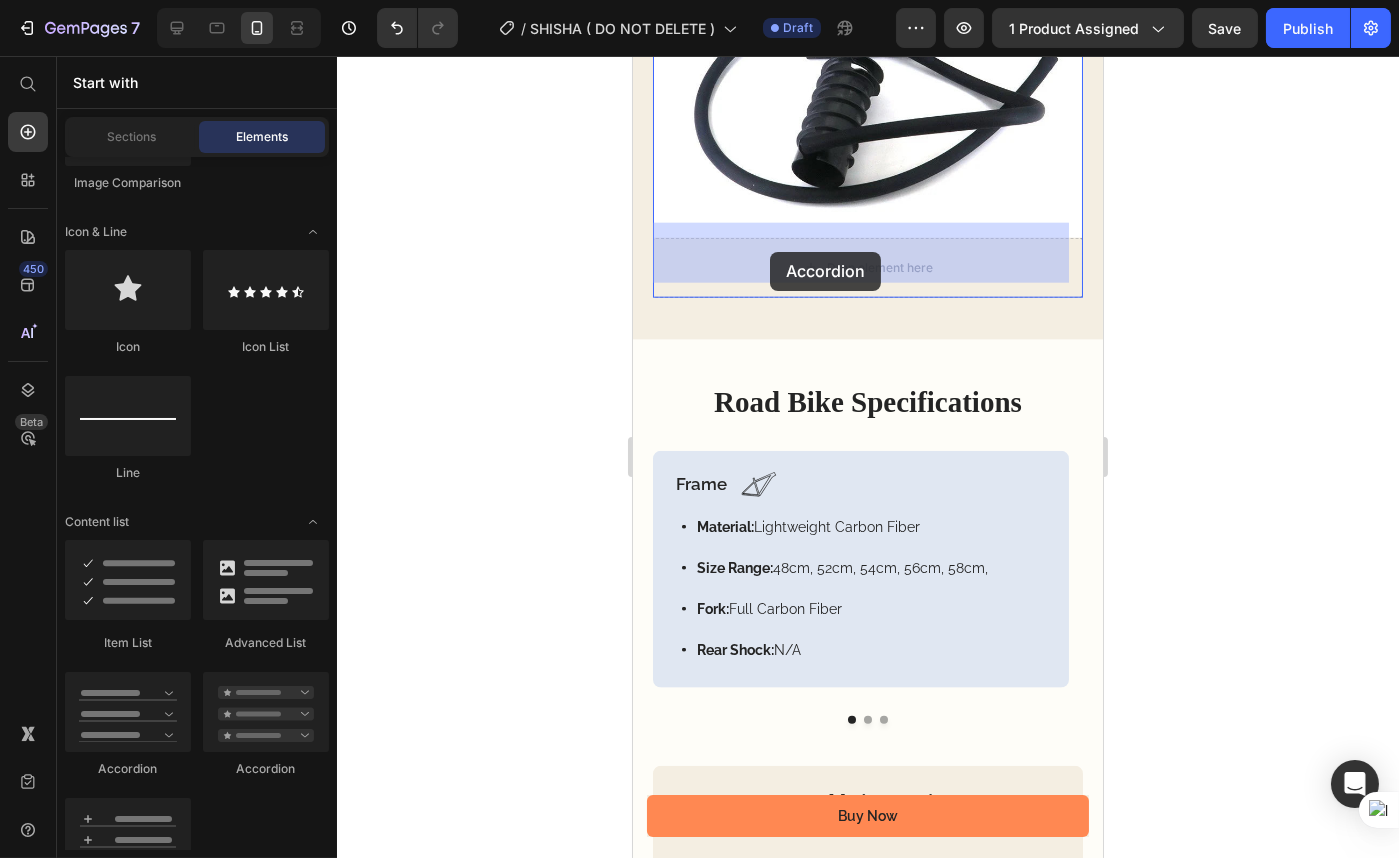 drag, startPoint x: 772, startPoint y: 781, endPoint x: 664, endPoint y: 274, distance: 518.37537 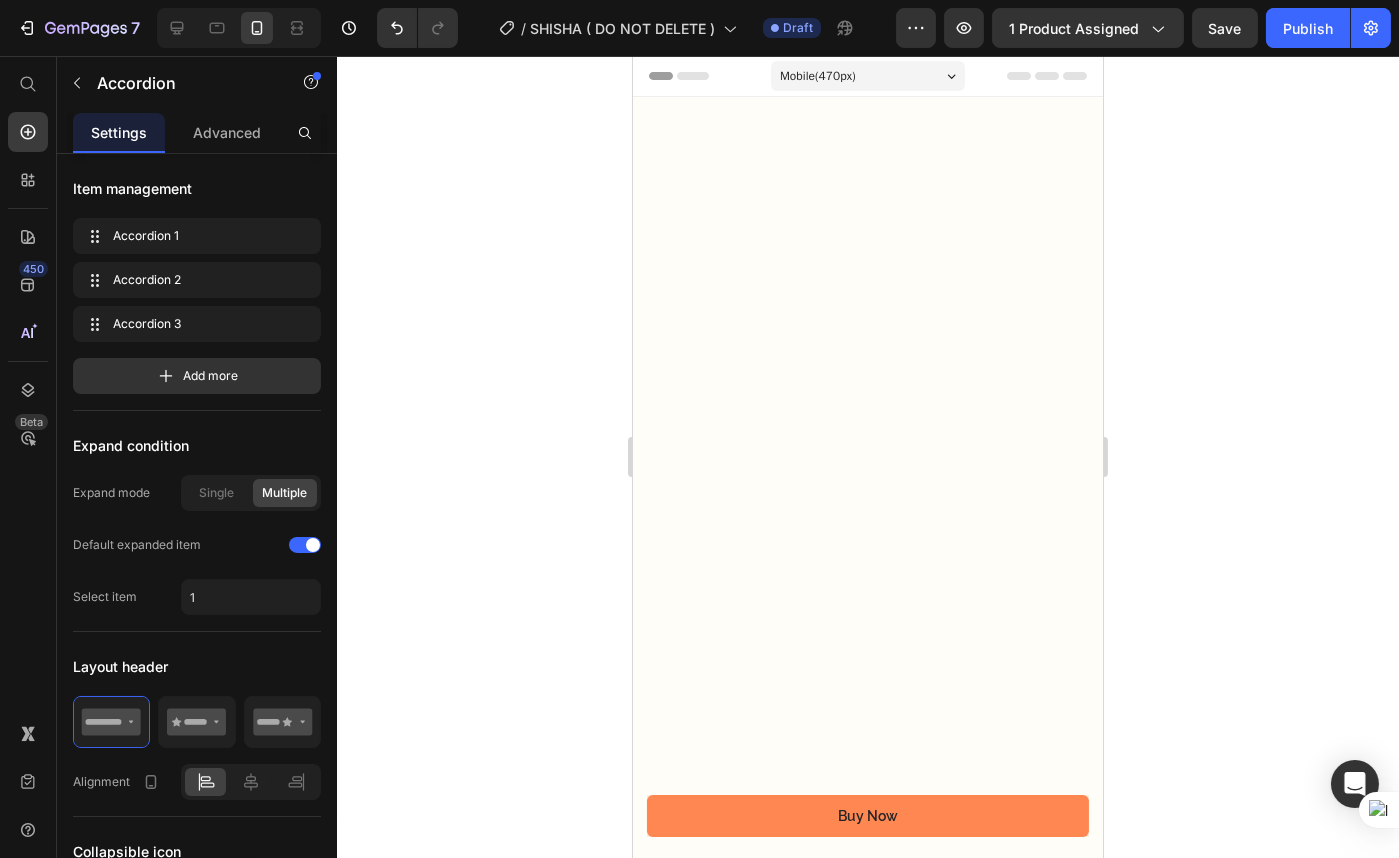 scroll, scrollTop: 4798, scrollLeft: 0, axis: vertical 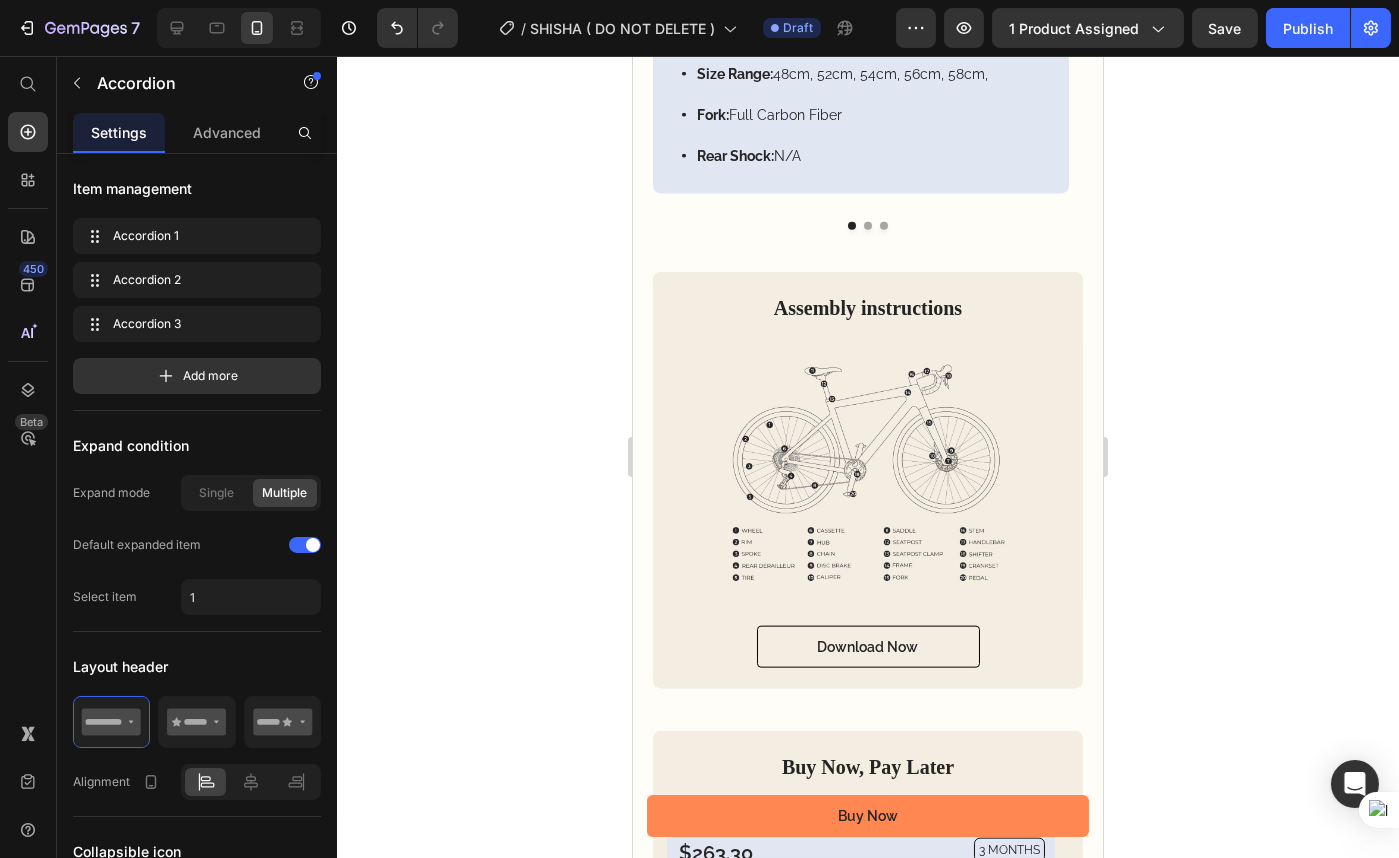 click on "Accordion 1" at bounding box center (721, -426) 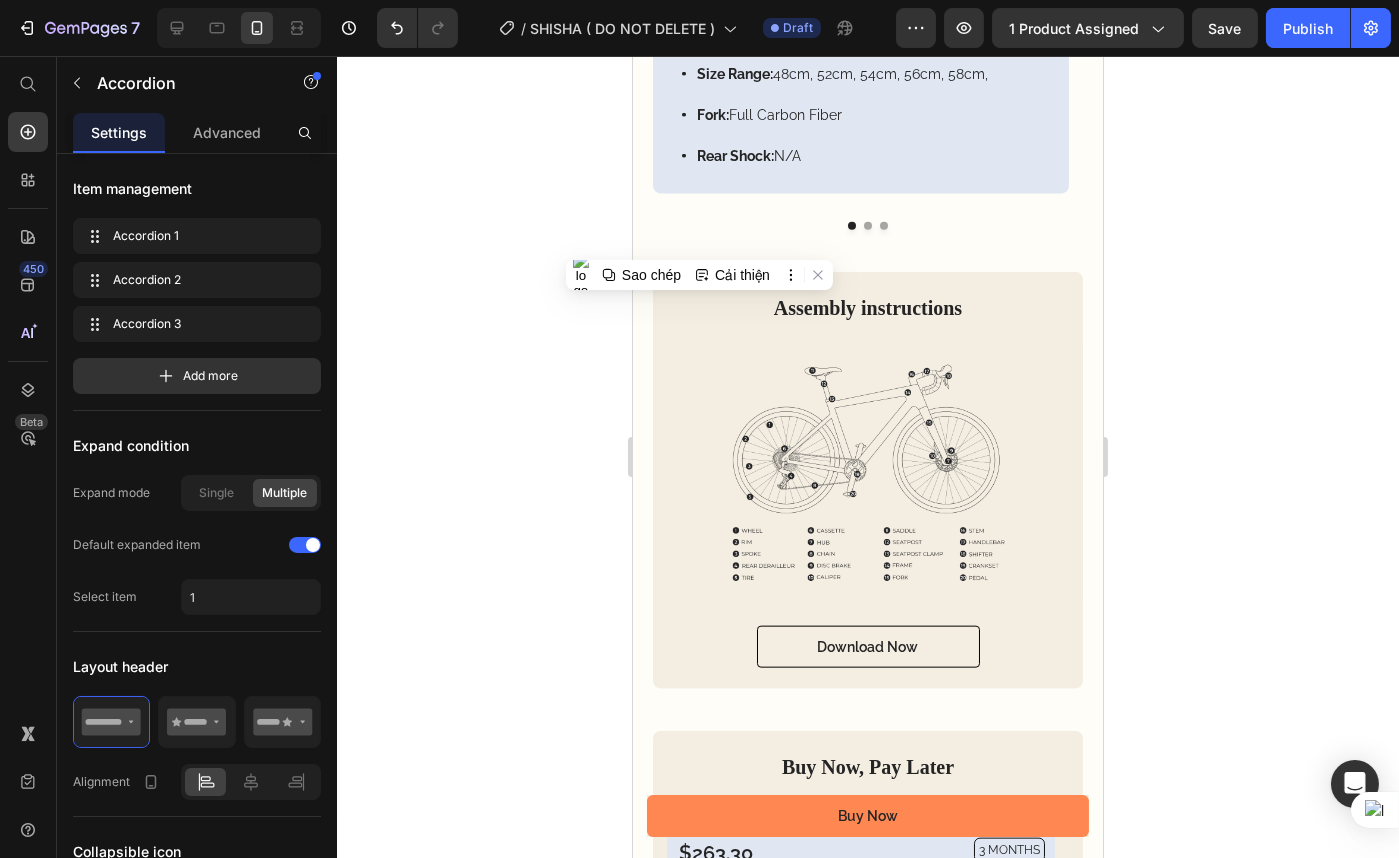 click on "Accordion 1" at bounding box center (721, -426) 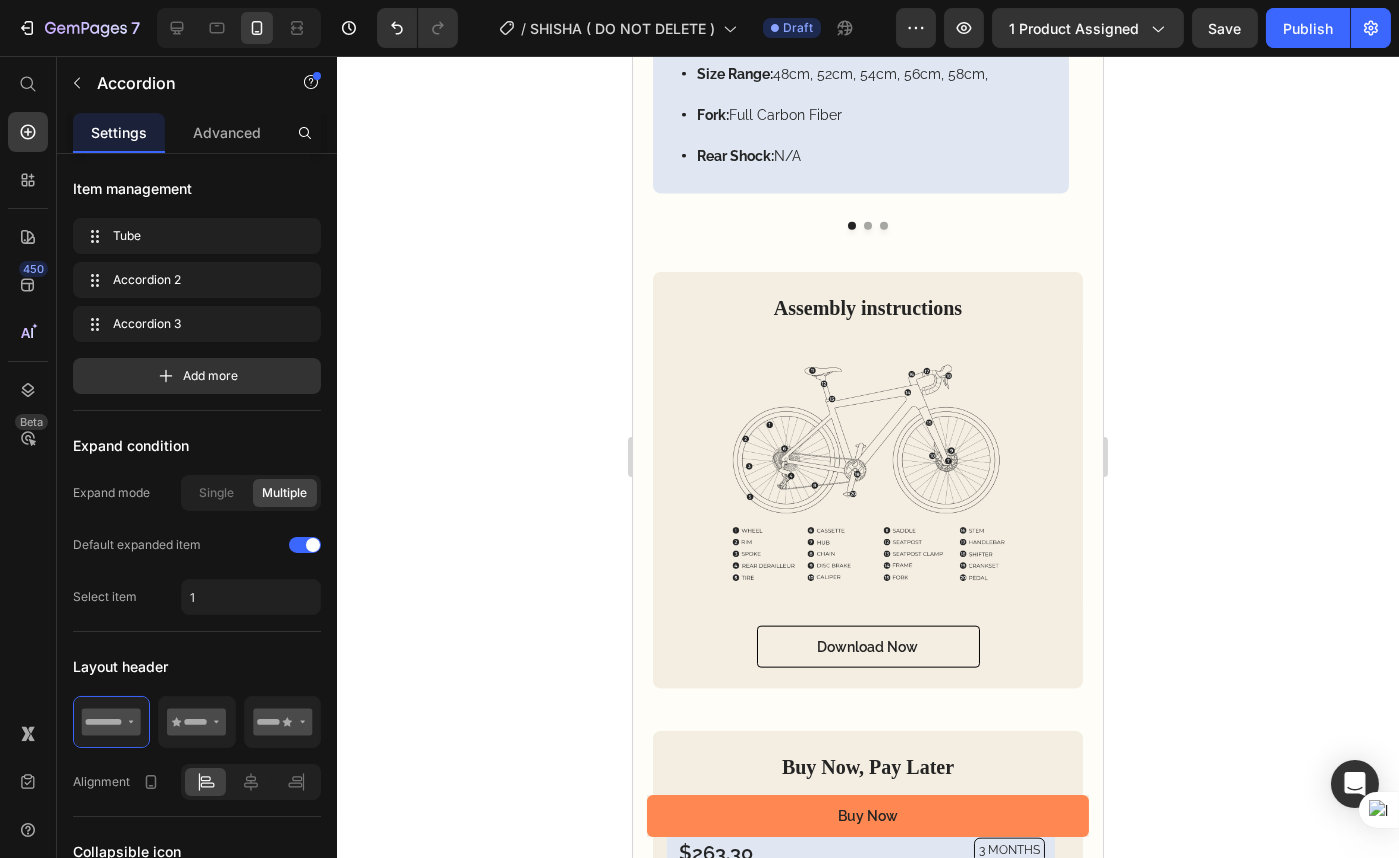 click 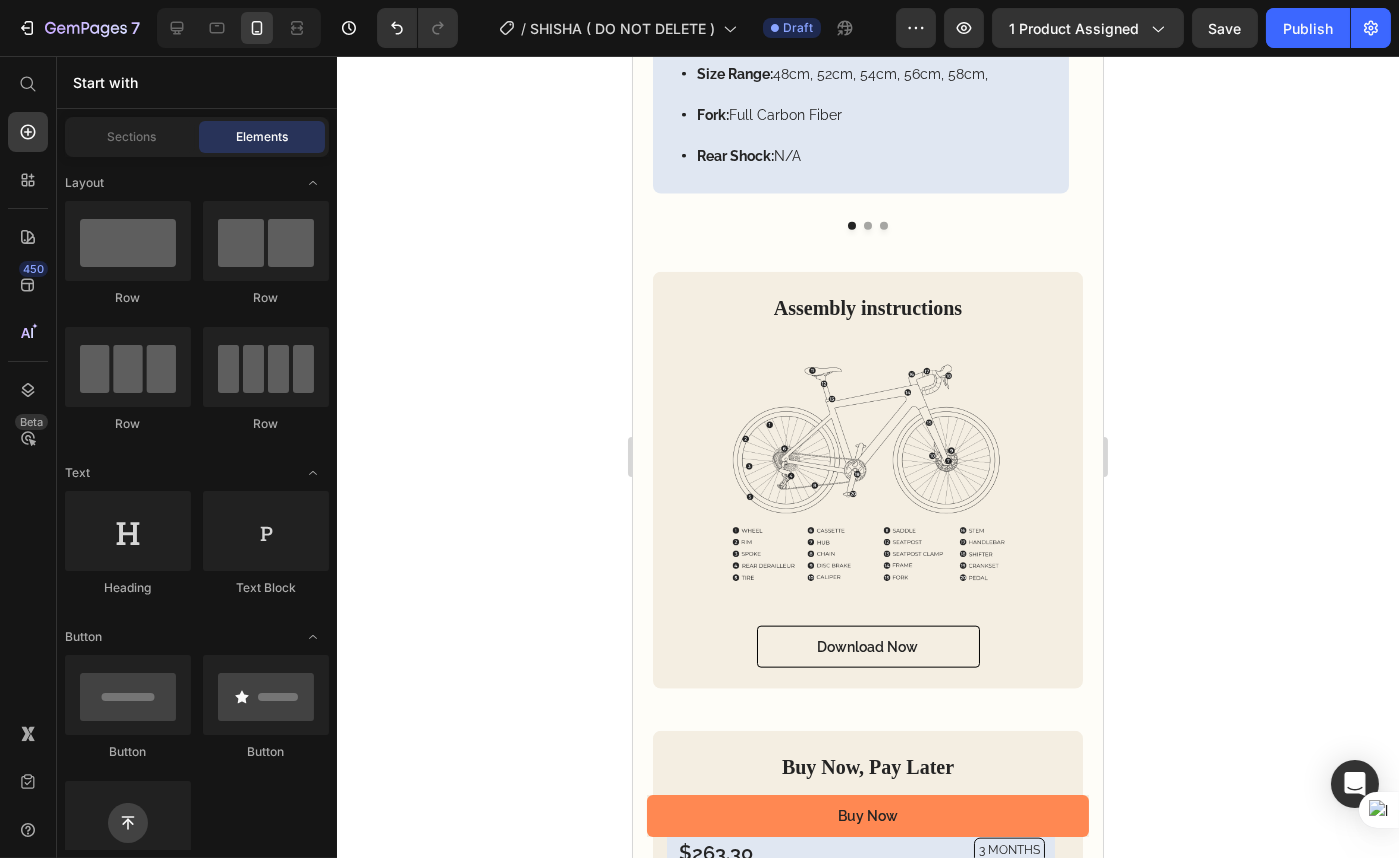 click 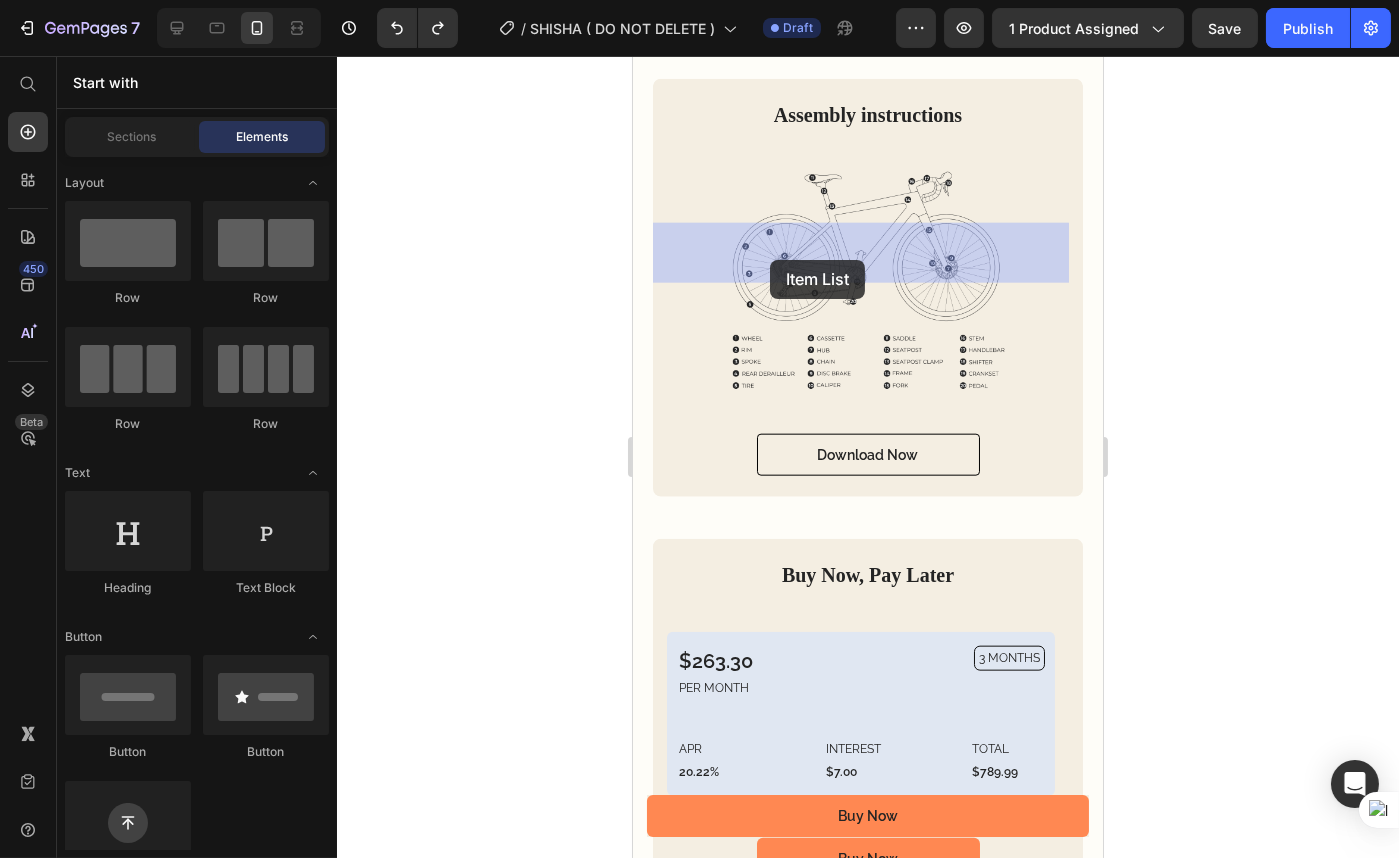 drag, startPoint x: 780, startPoint y: 640, endPoint x: 769, endPoint y: 260, distance: 380.15918 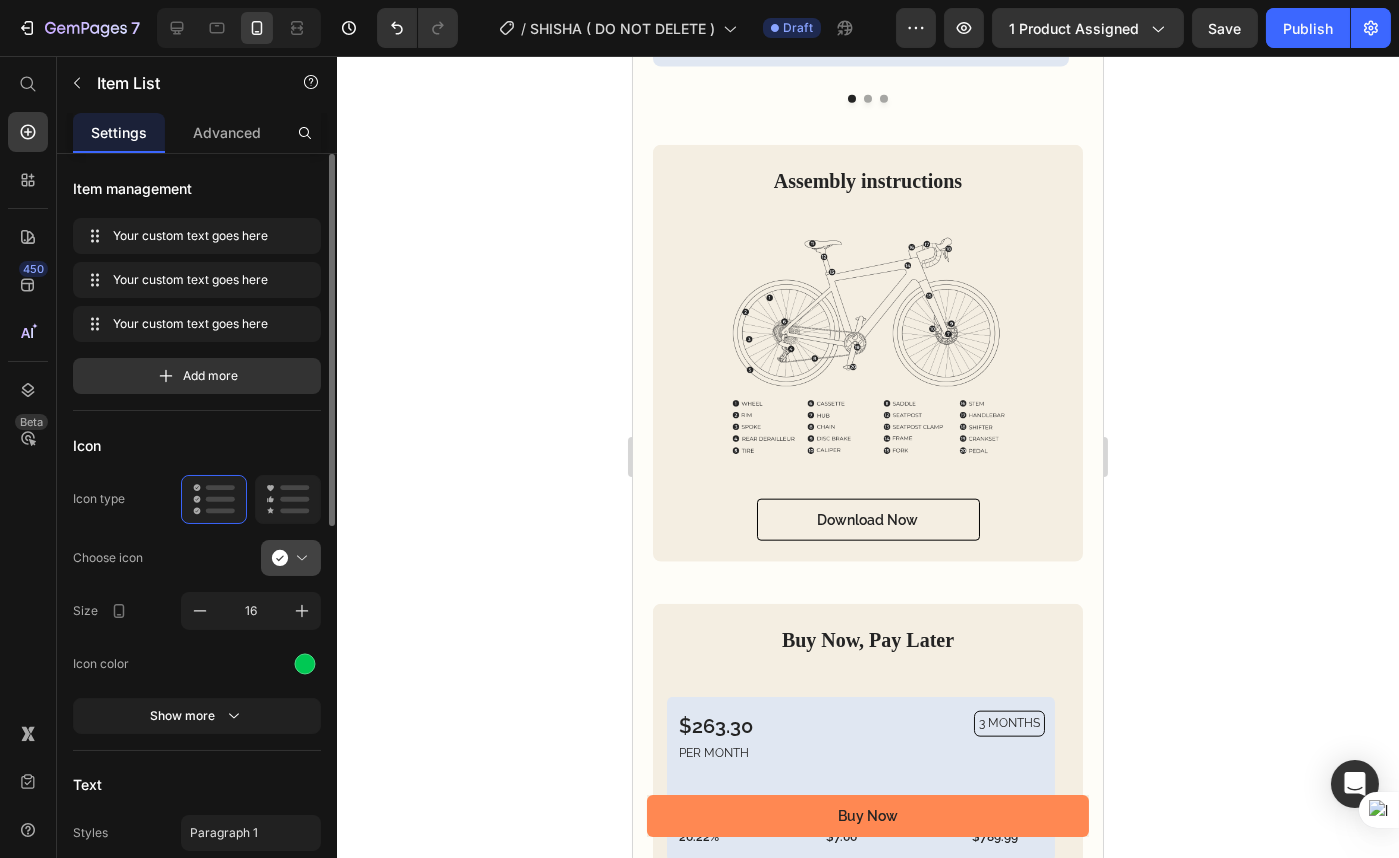 click at bounding box center (299, 558) 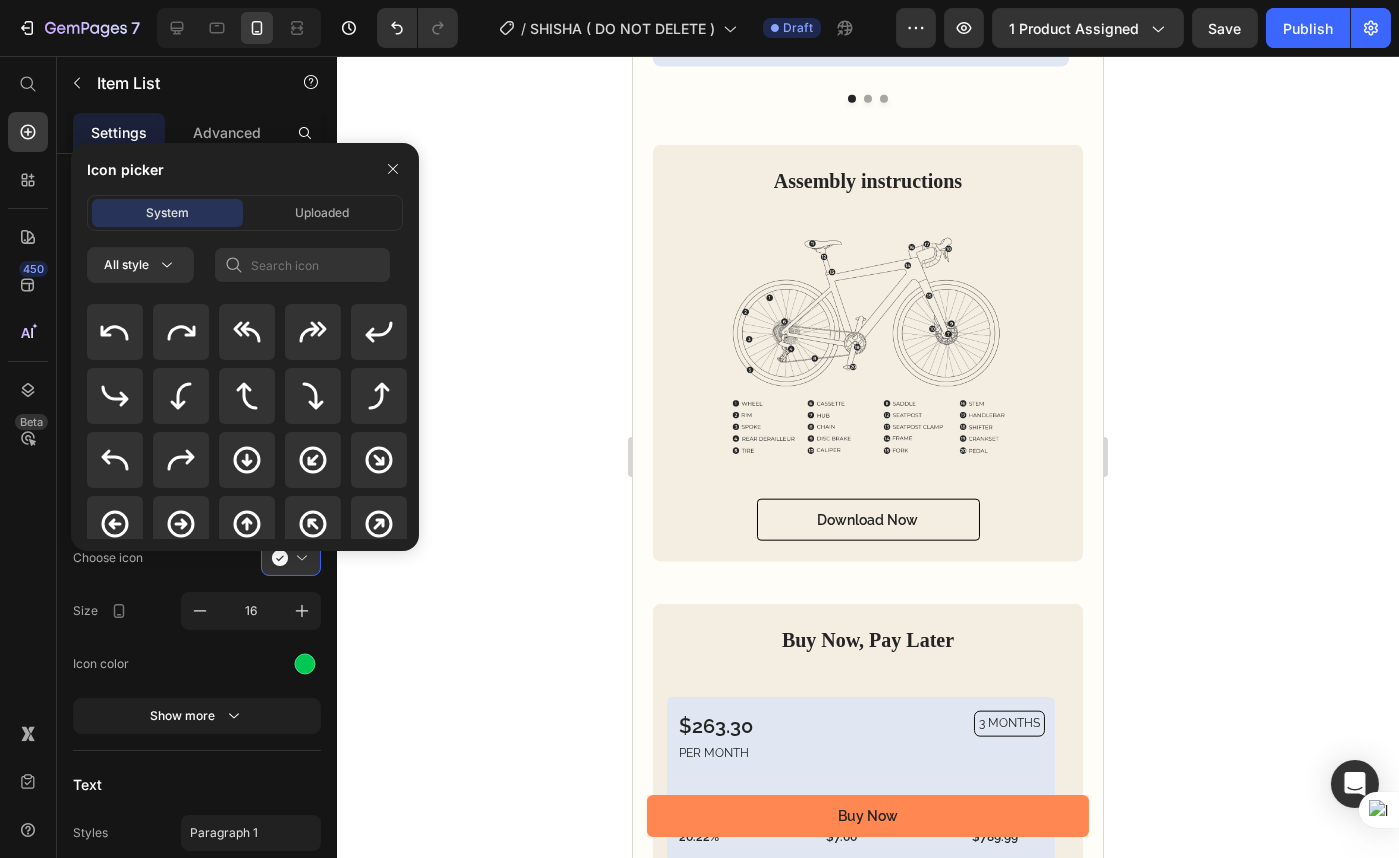 scroll, scrollTop: 636, scrollLeft: 0, axis: vertical 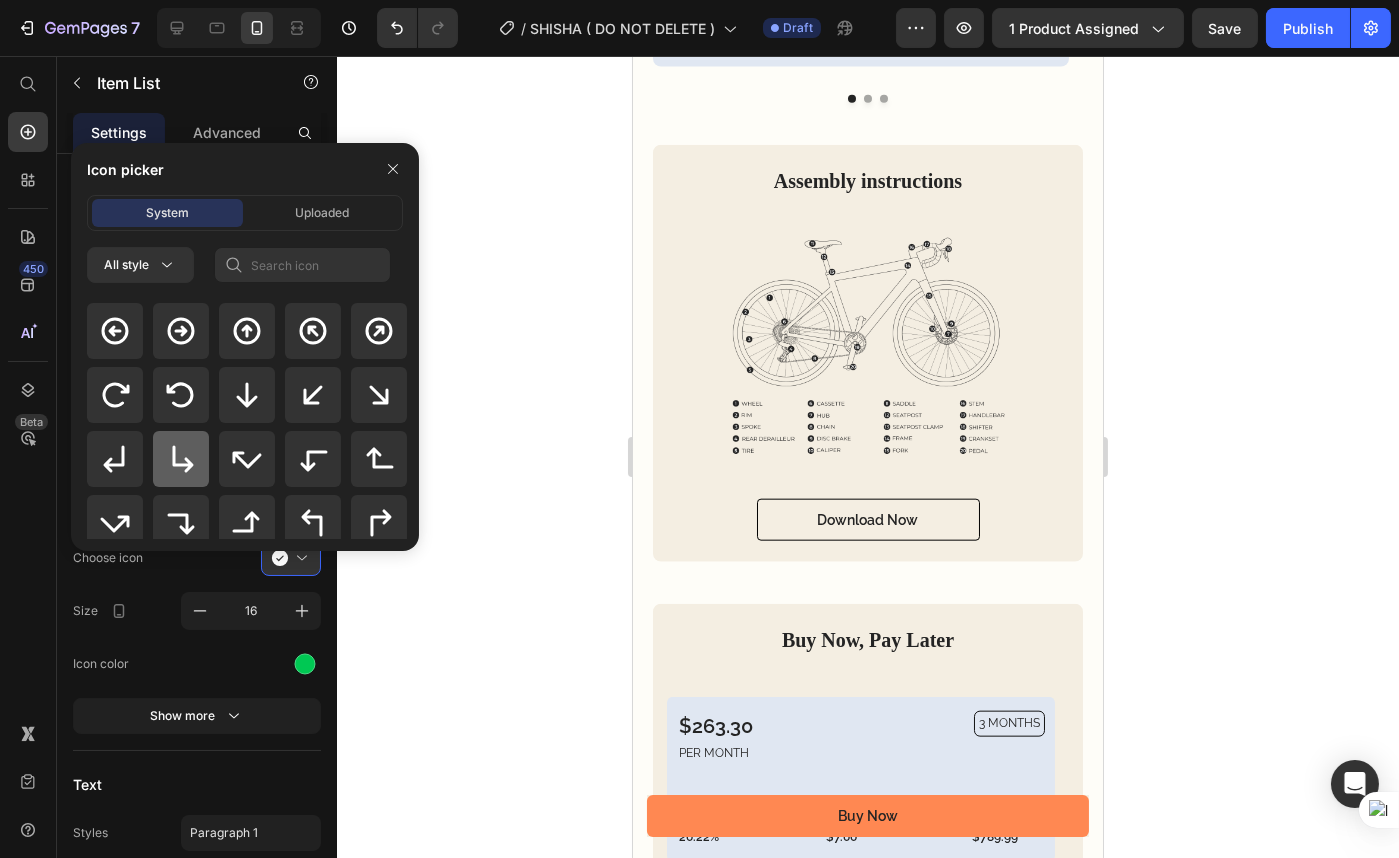click 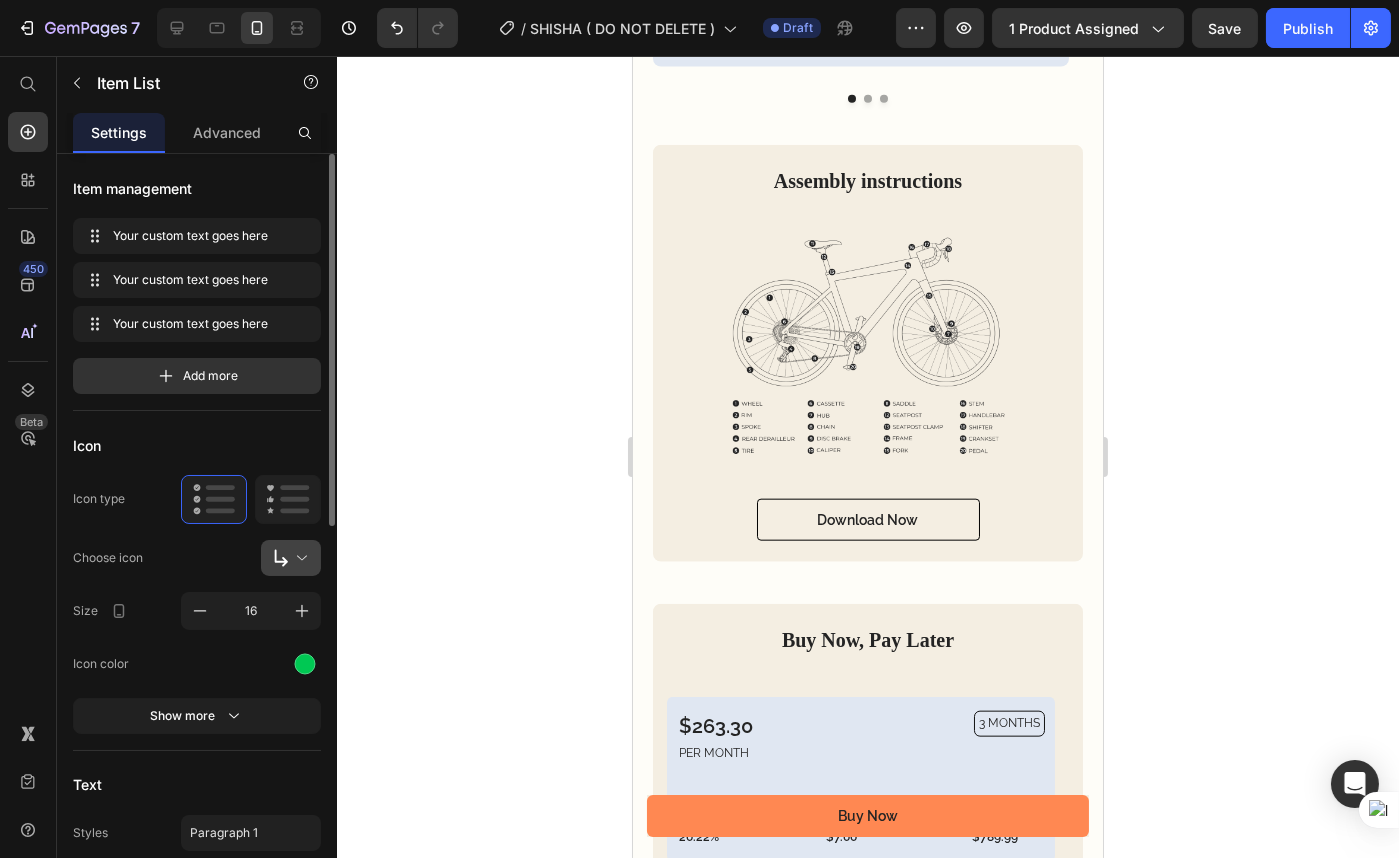 click at bounding box center [299, 558] 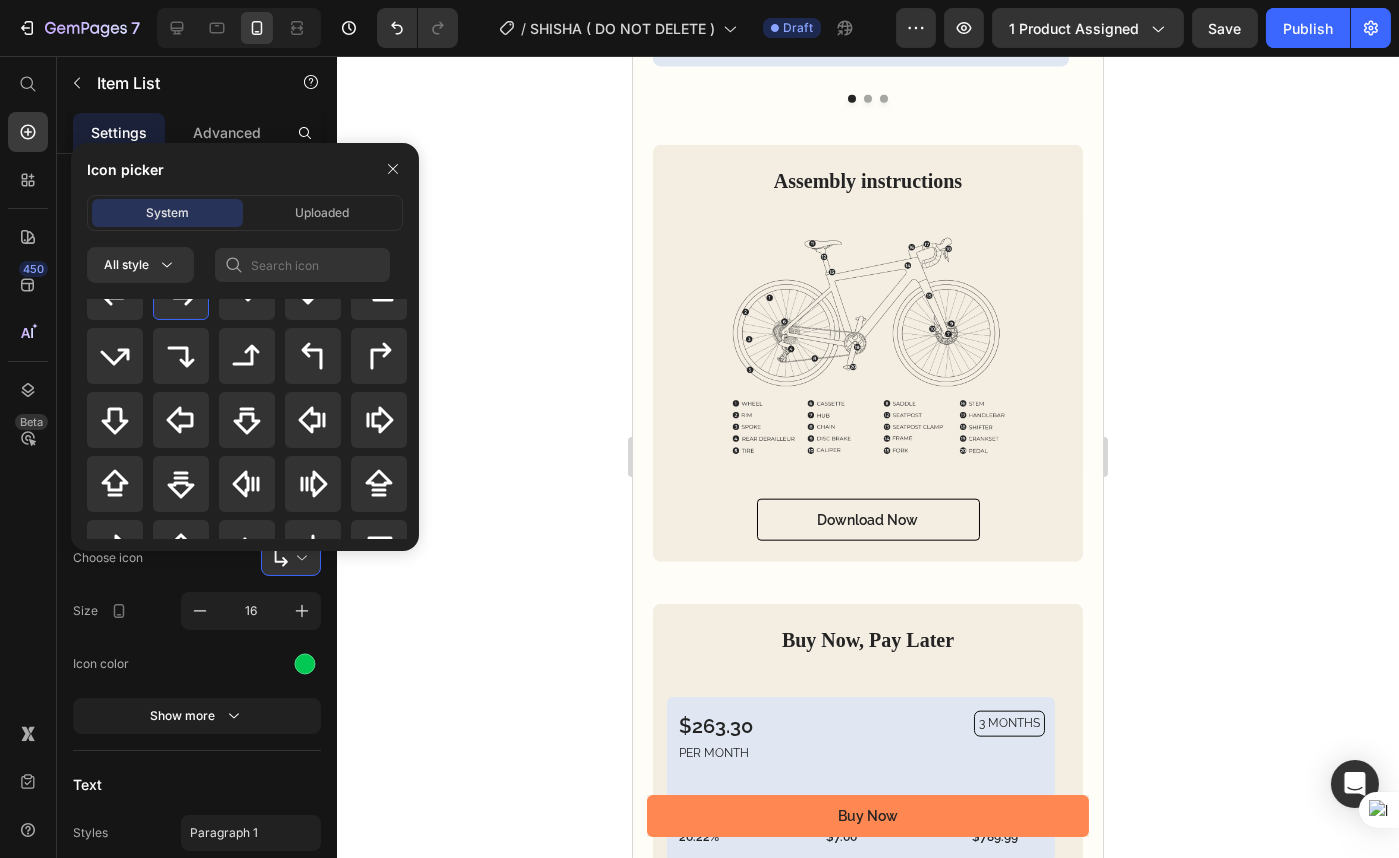 scroll, scrollTop: 909, scrollLeft: 0, axis: vertical 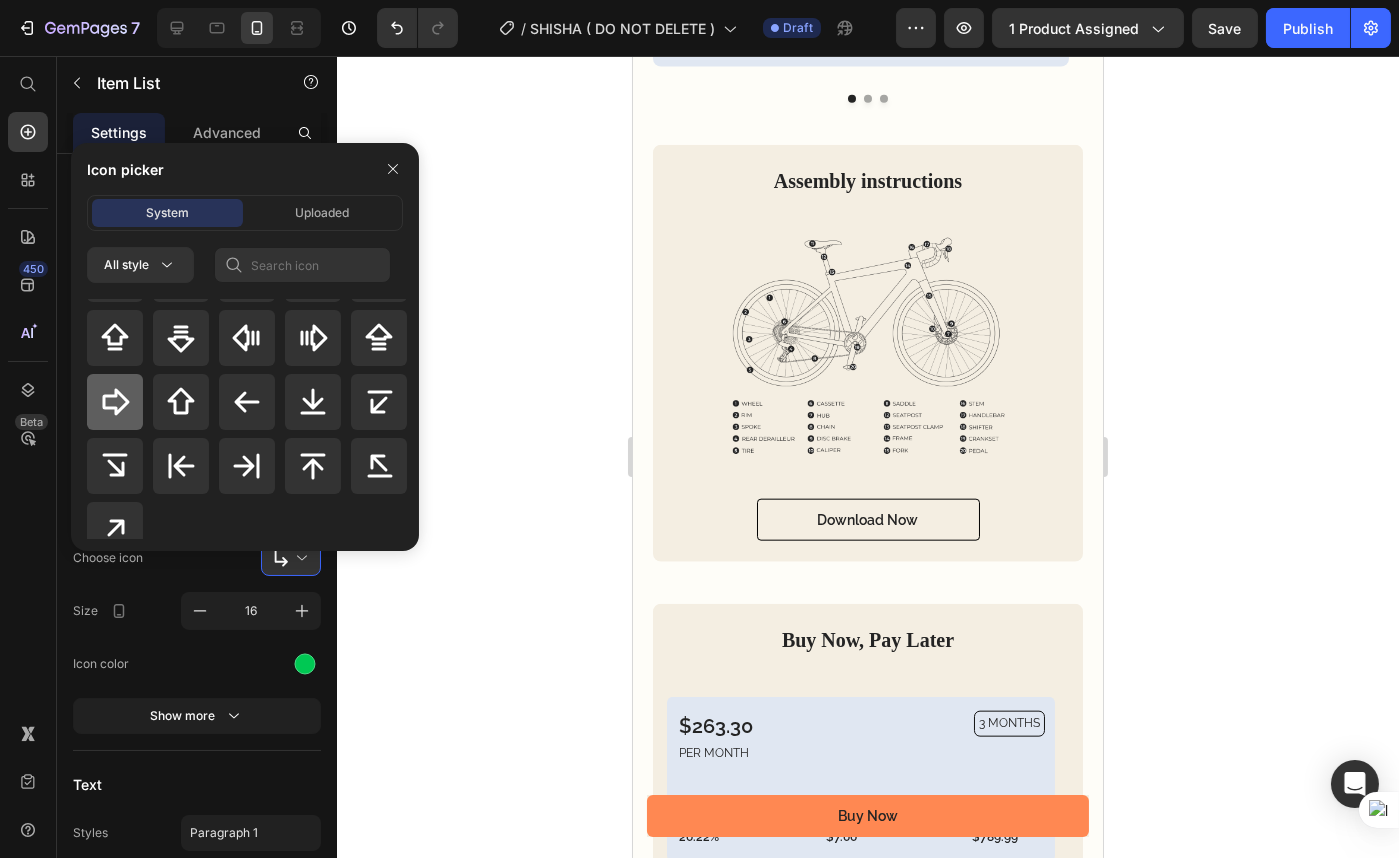 click 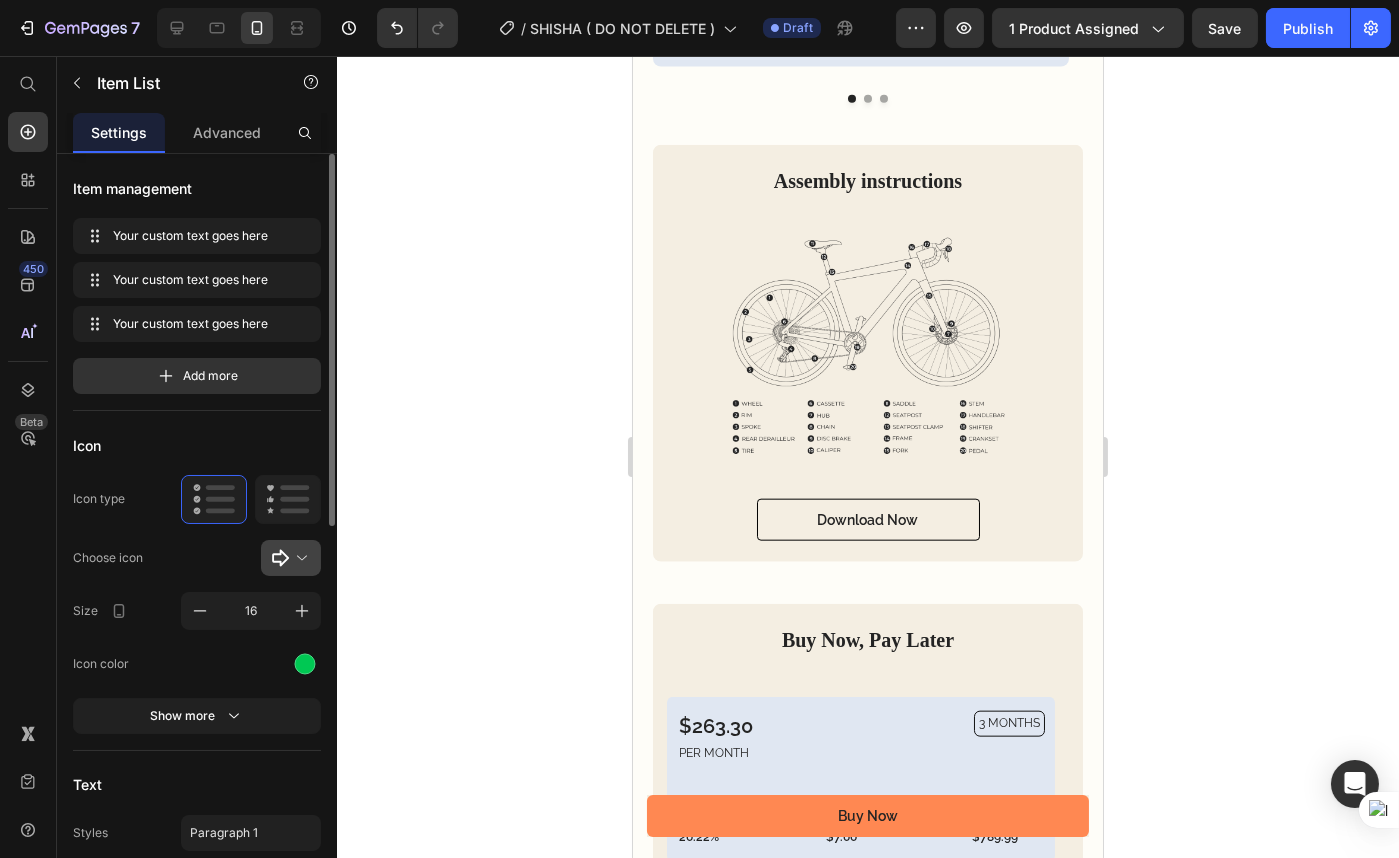 click at bounding box center (299, 558) 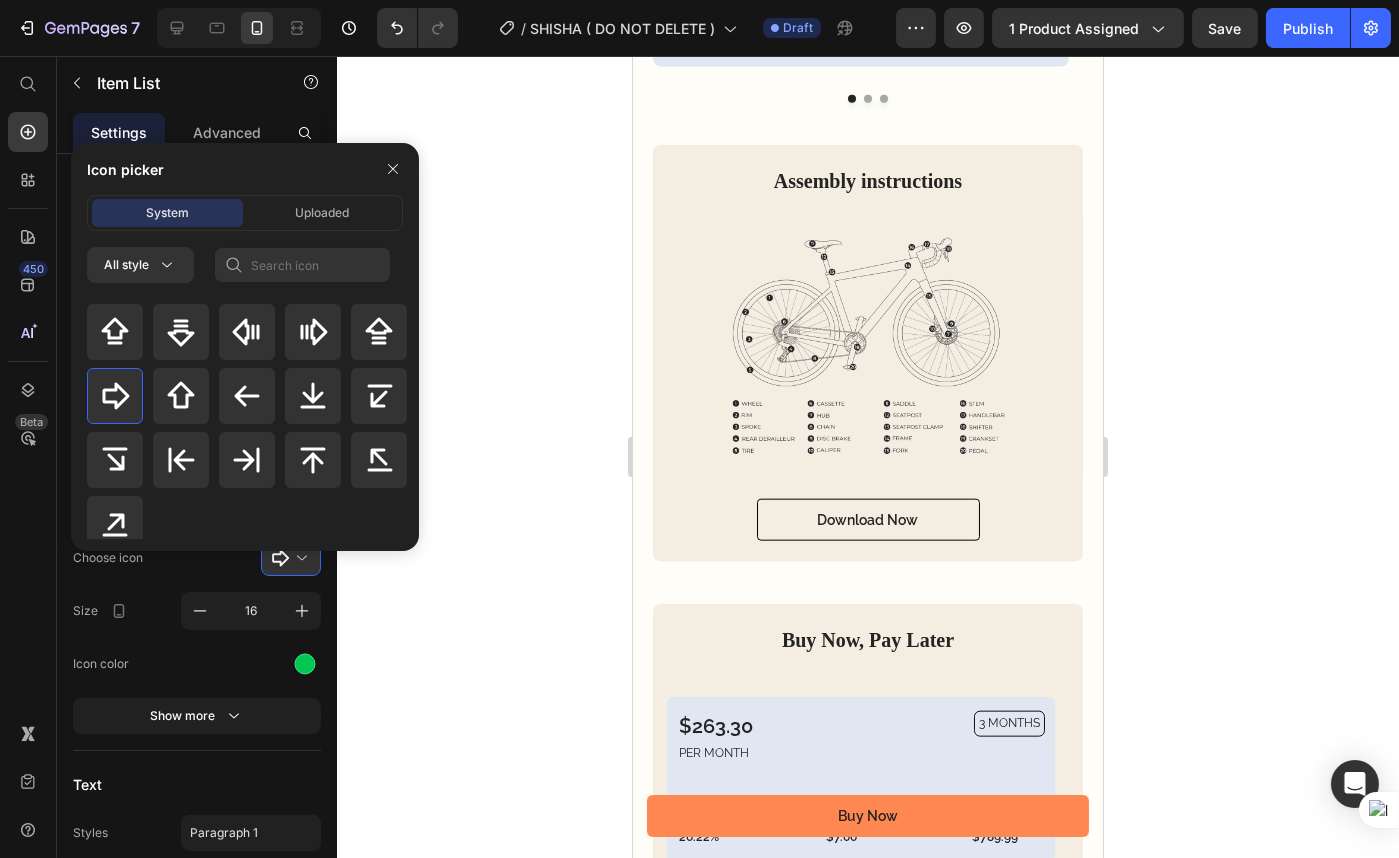 scroll, scrollTop: 928, scrollLeft: 0, axis: vertical 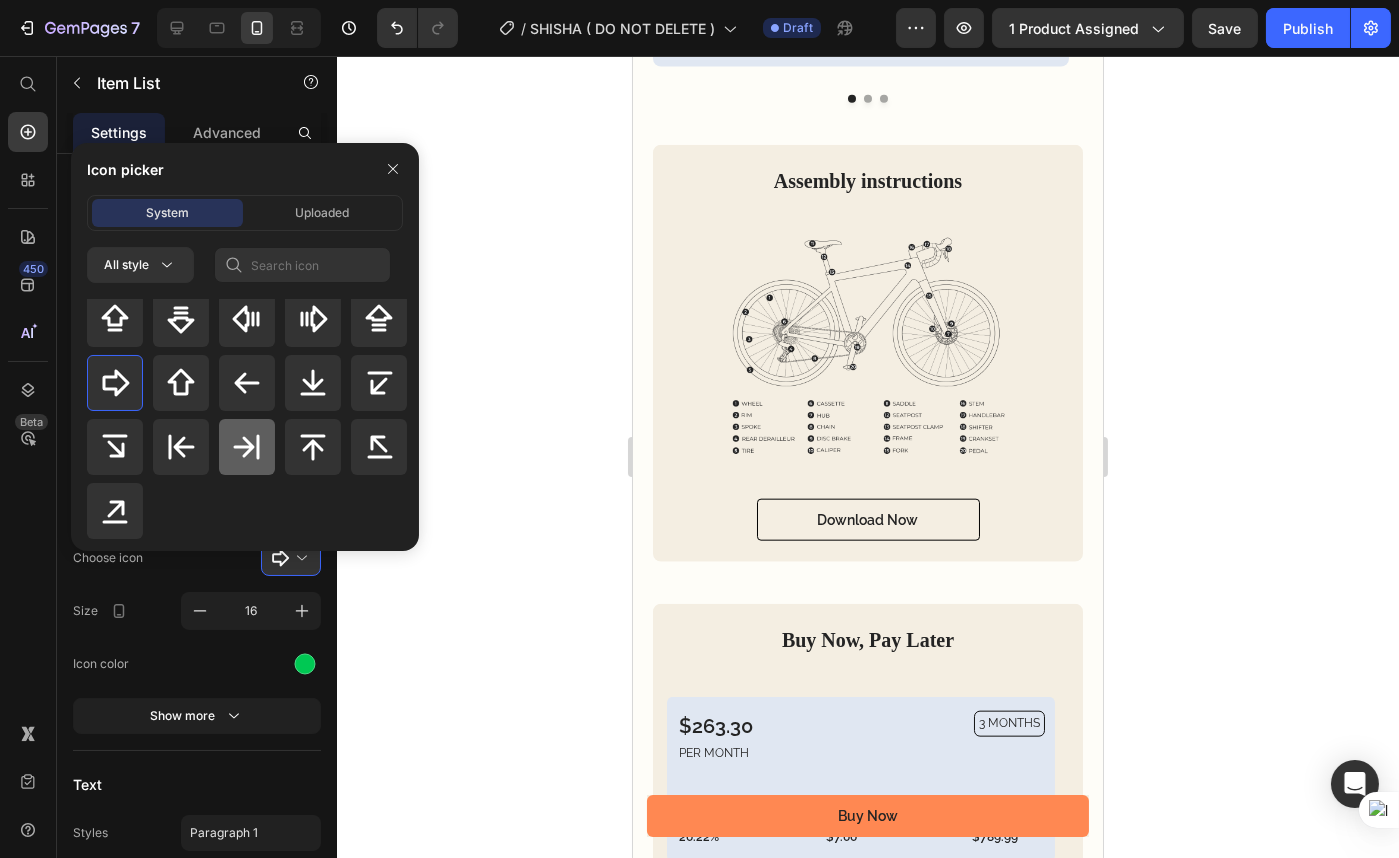 click 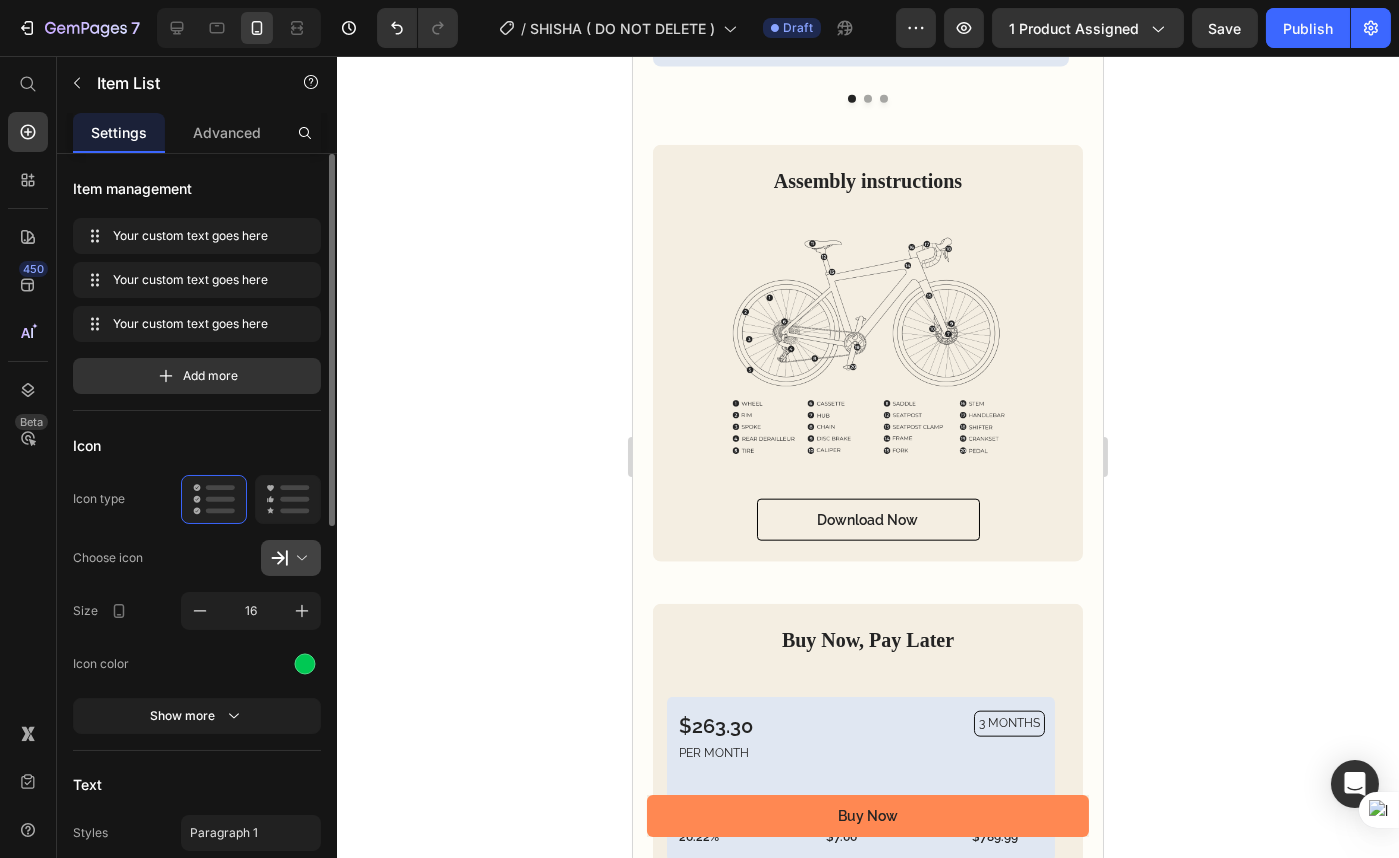 click at bounding box center [299, 558] 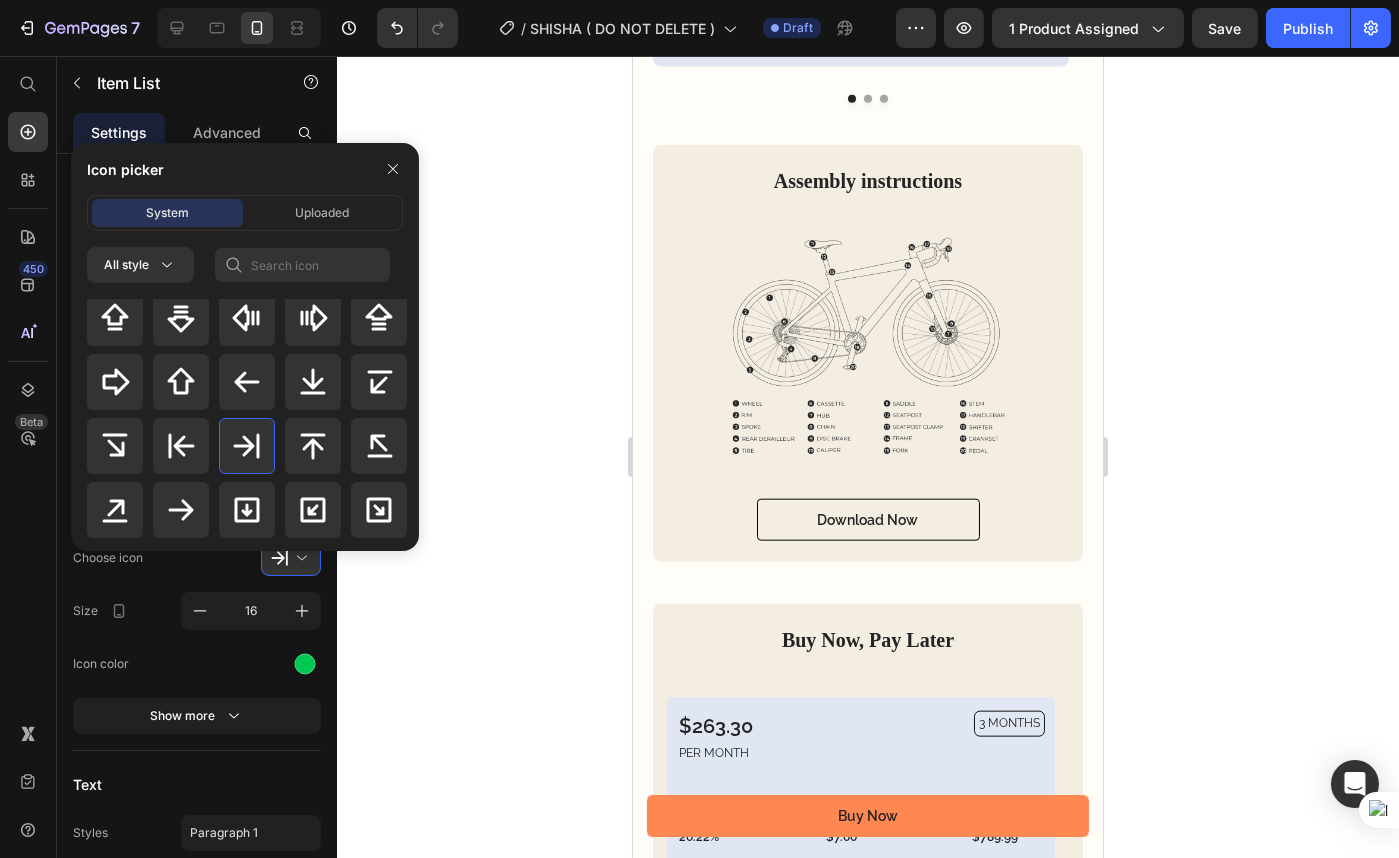 scroll, scrollTop: 928, scrollLeft: 0, axis: vertical 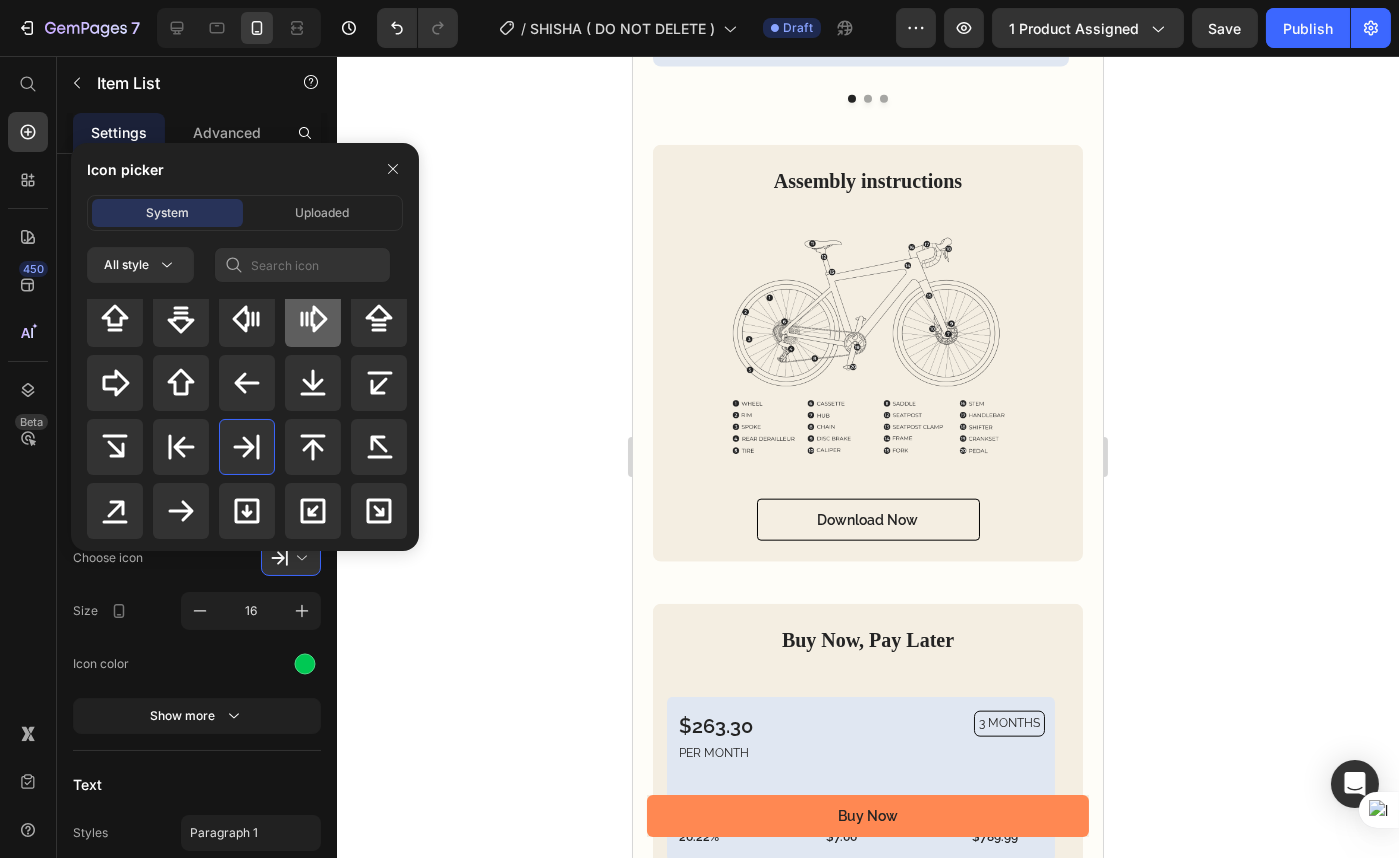 click 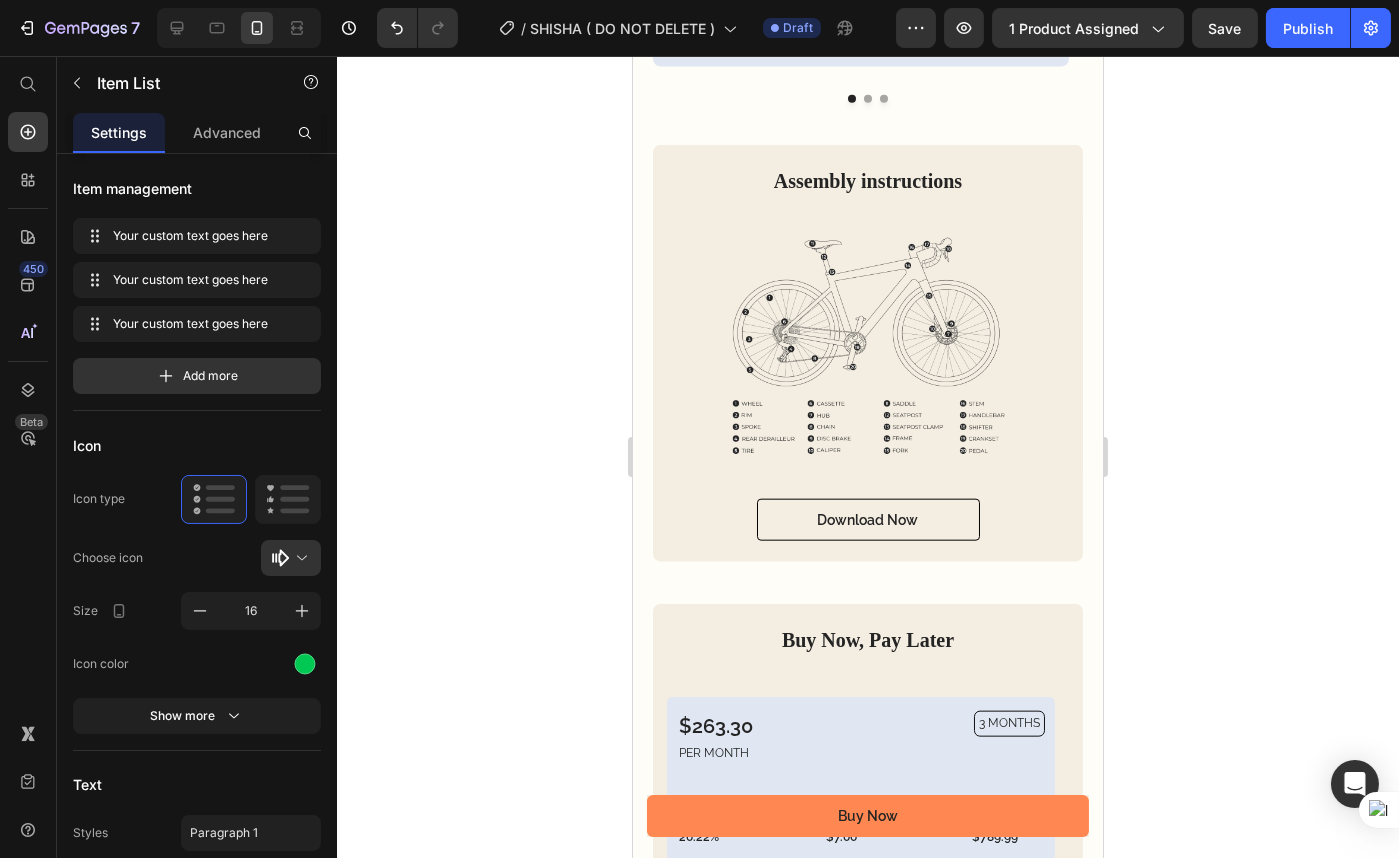 click on "Your custom text goes here" at bounding box center (777, -434) 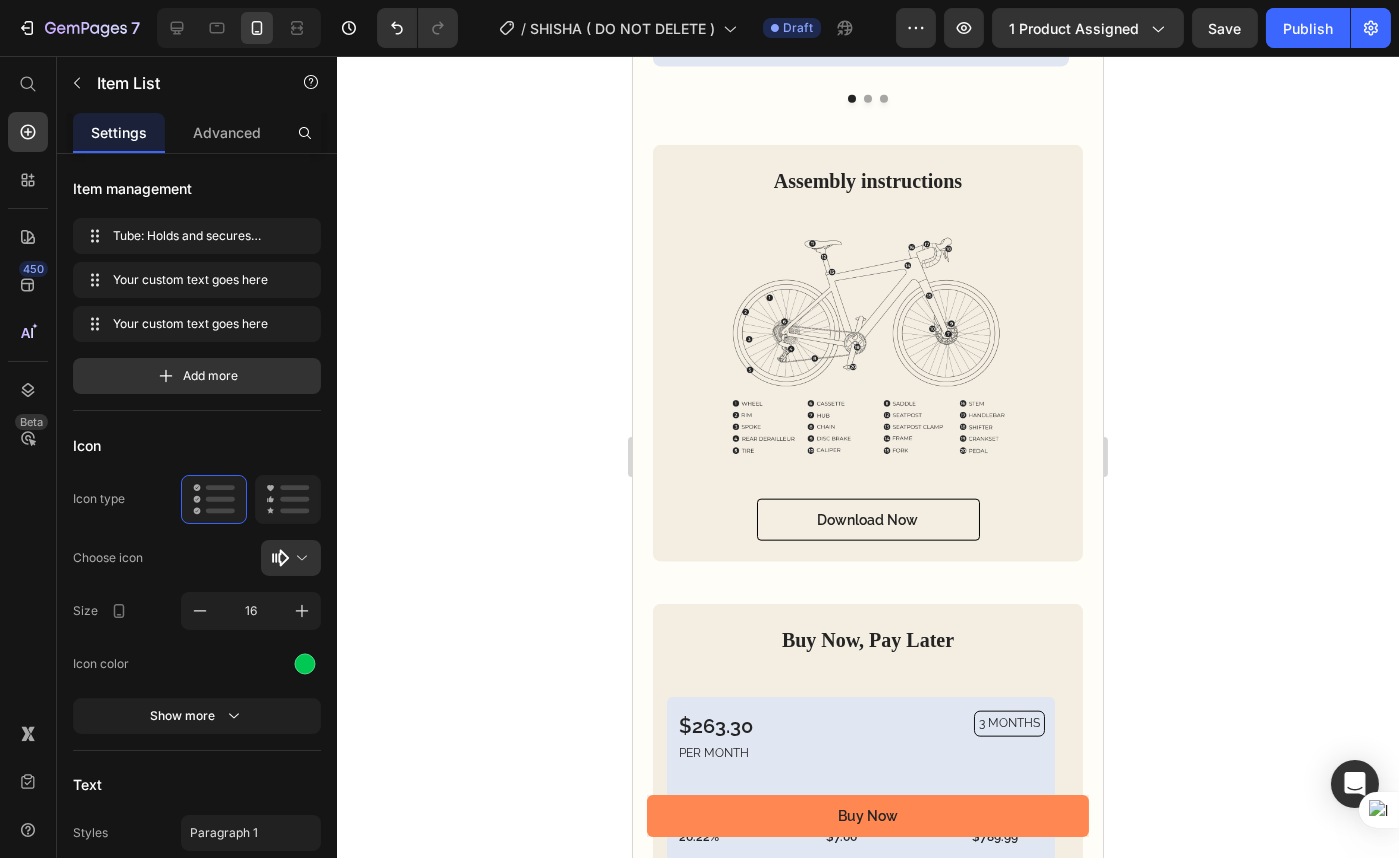 click on "Your custom text goes here" at bounding box center [808, -387] 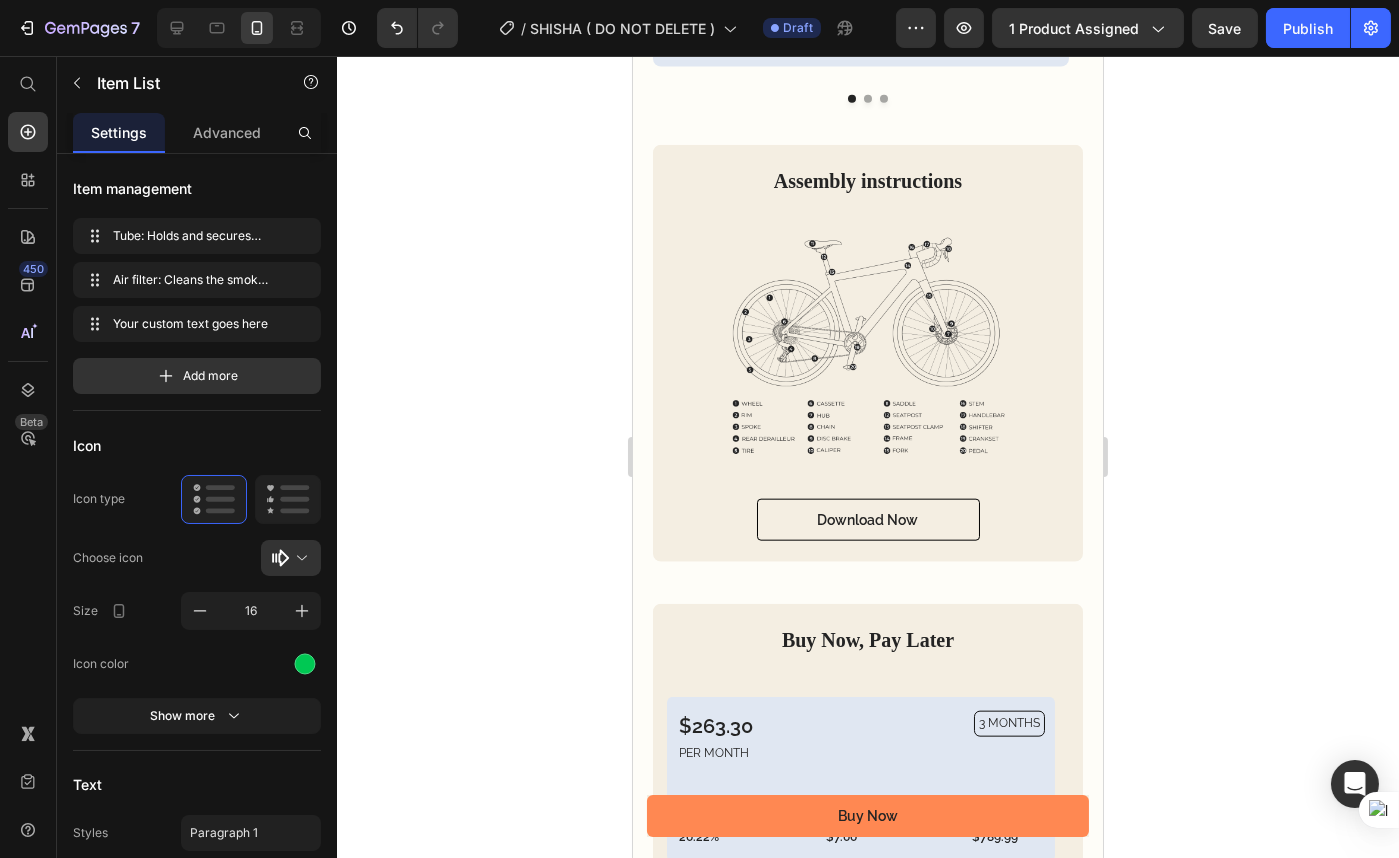 click on "Your custom text goes here" at bounding box center [830, -339] 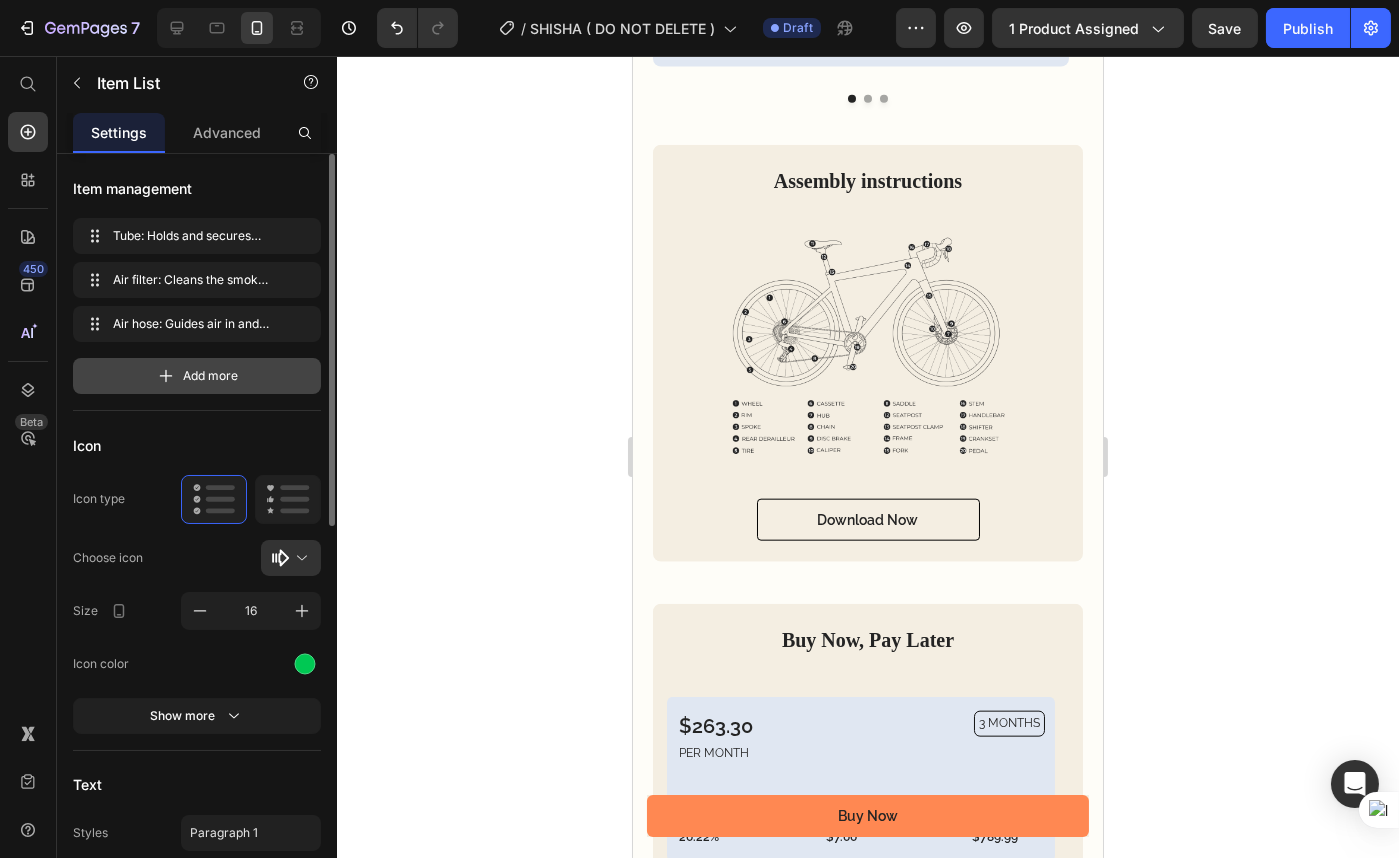 click on "Add more" at bounding box center (197, 376) 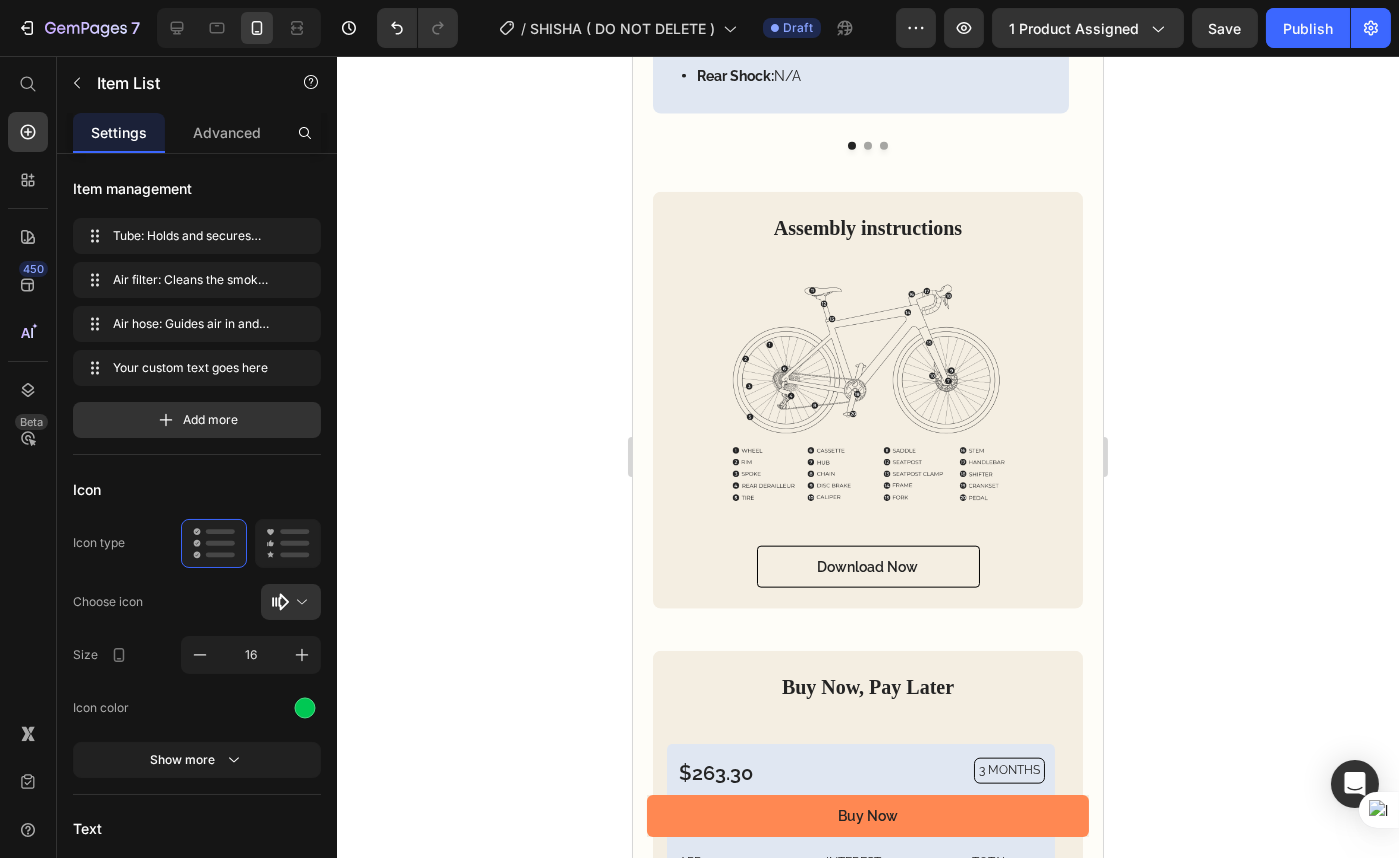 click on "Your custom text goes here" at bounding box center (830, -292) 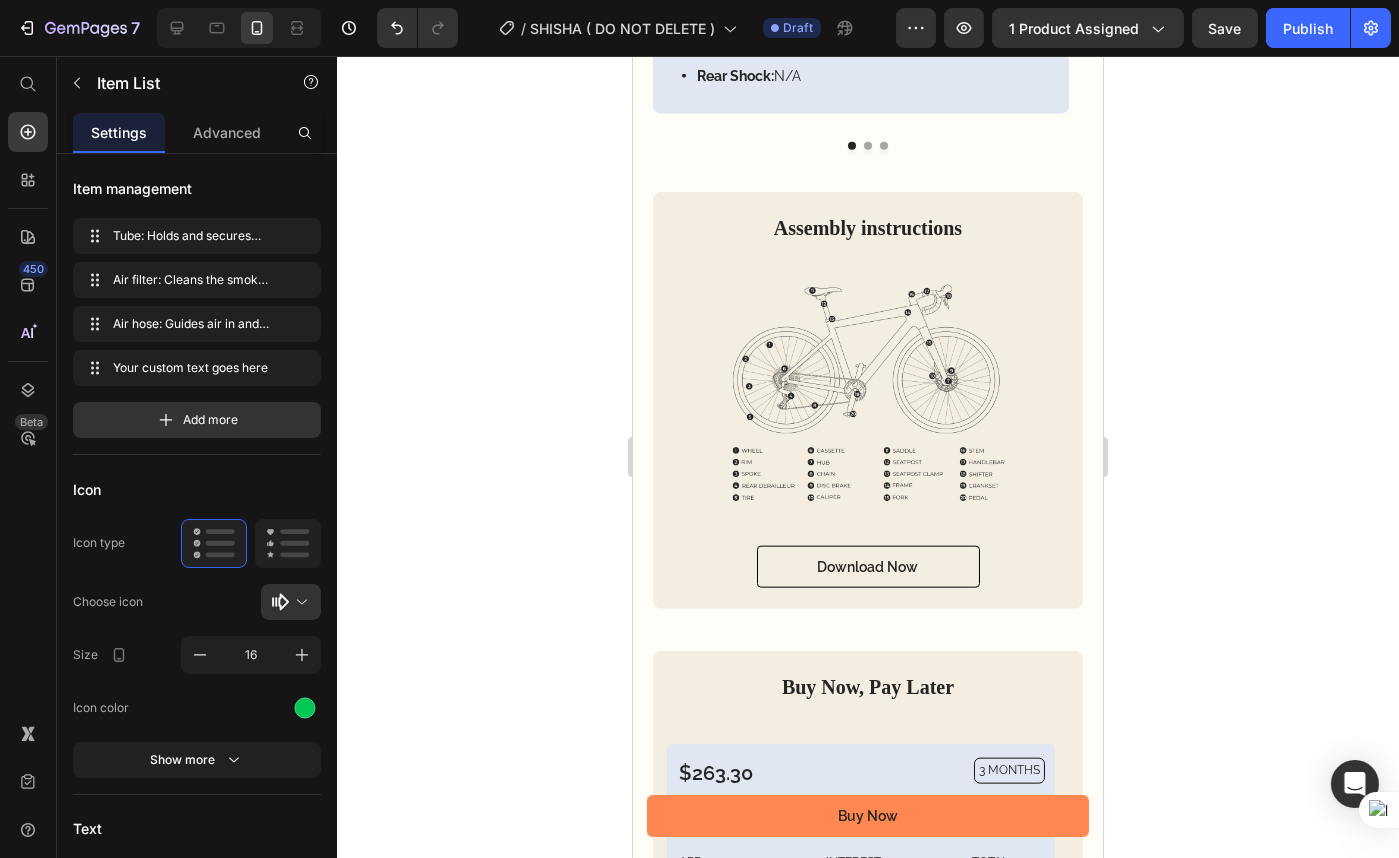 click on "Your custom text goes here" at bounding box center (830, -292) 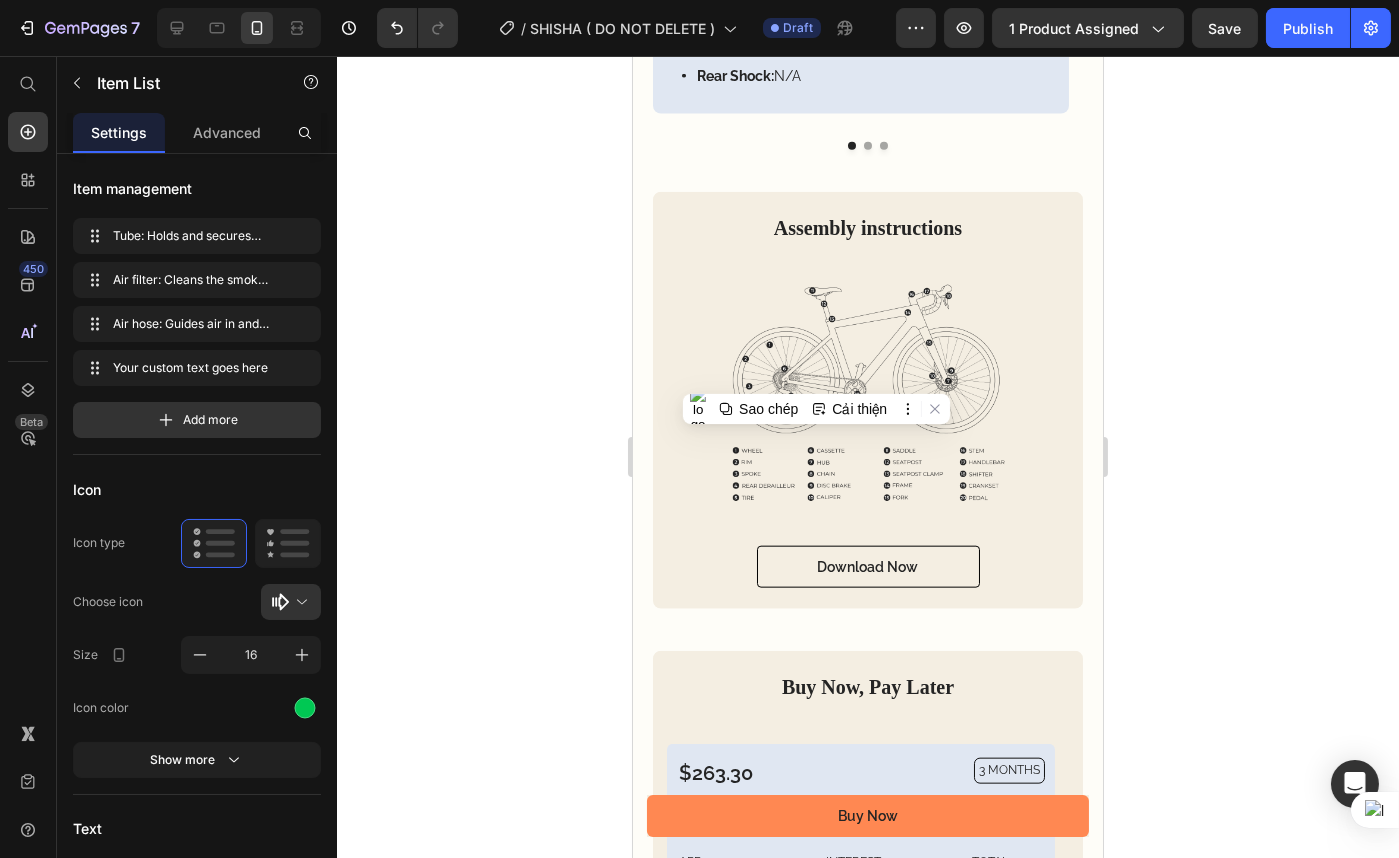 click on "Your custom text goes here" at bounding box center [830, -292] 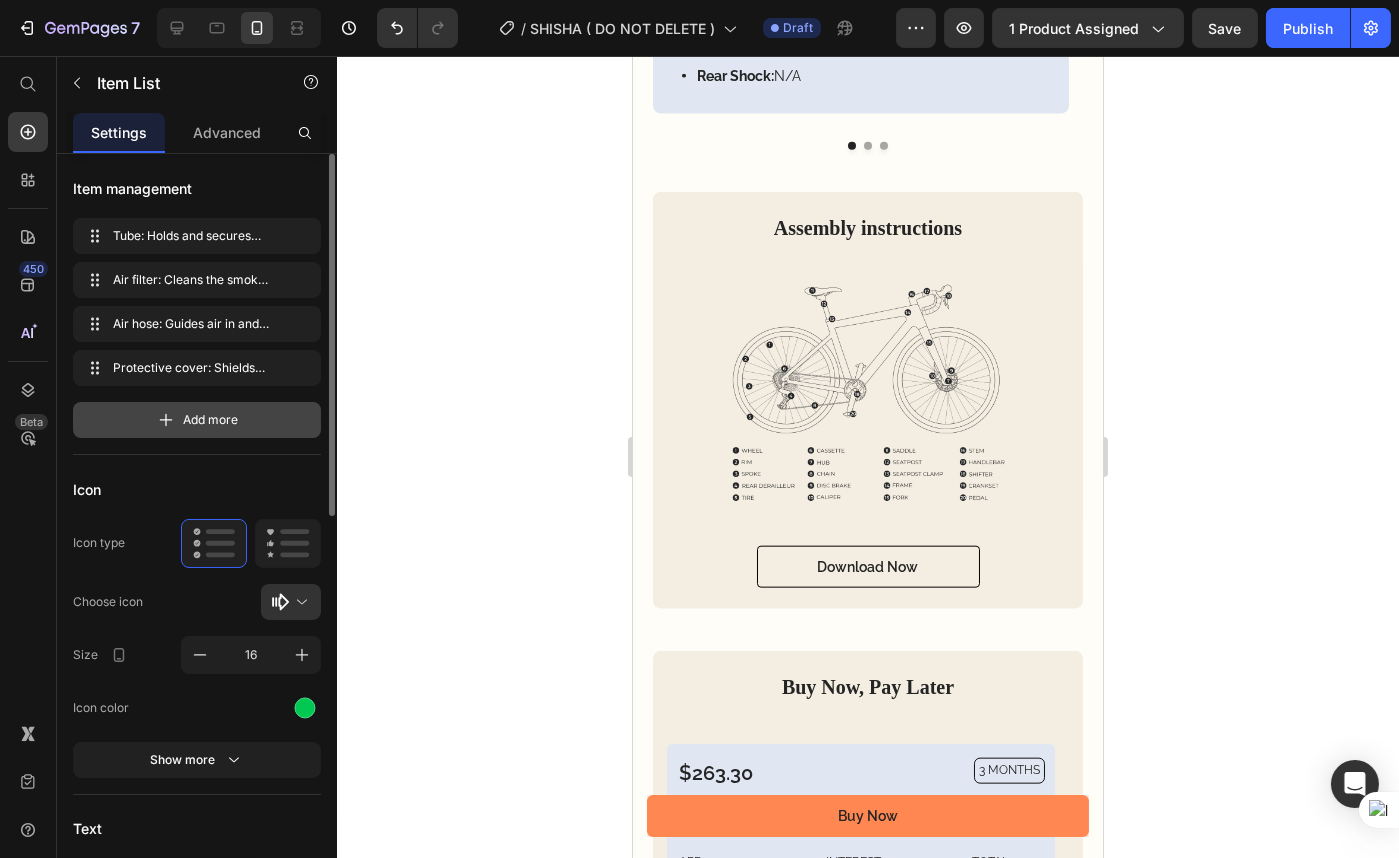 click on "Add more" at bounding box center (197, 420) 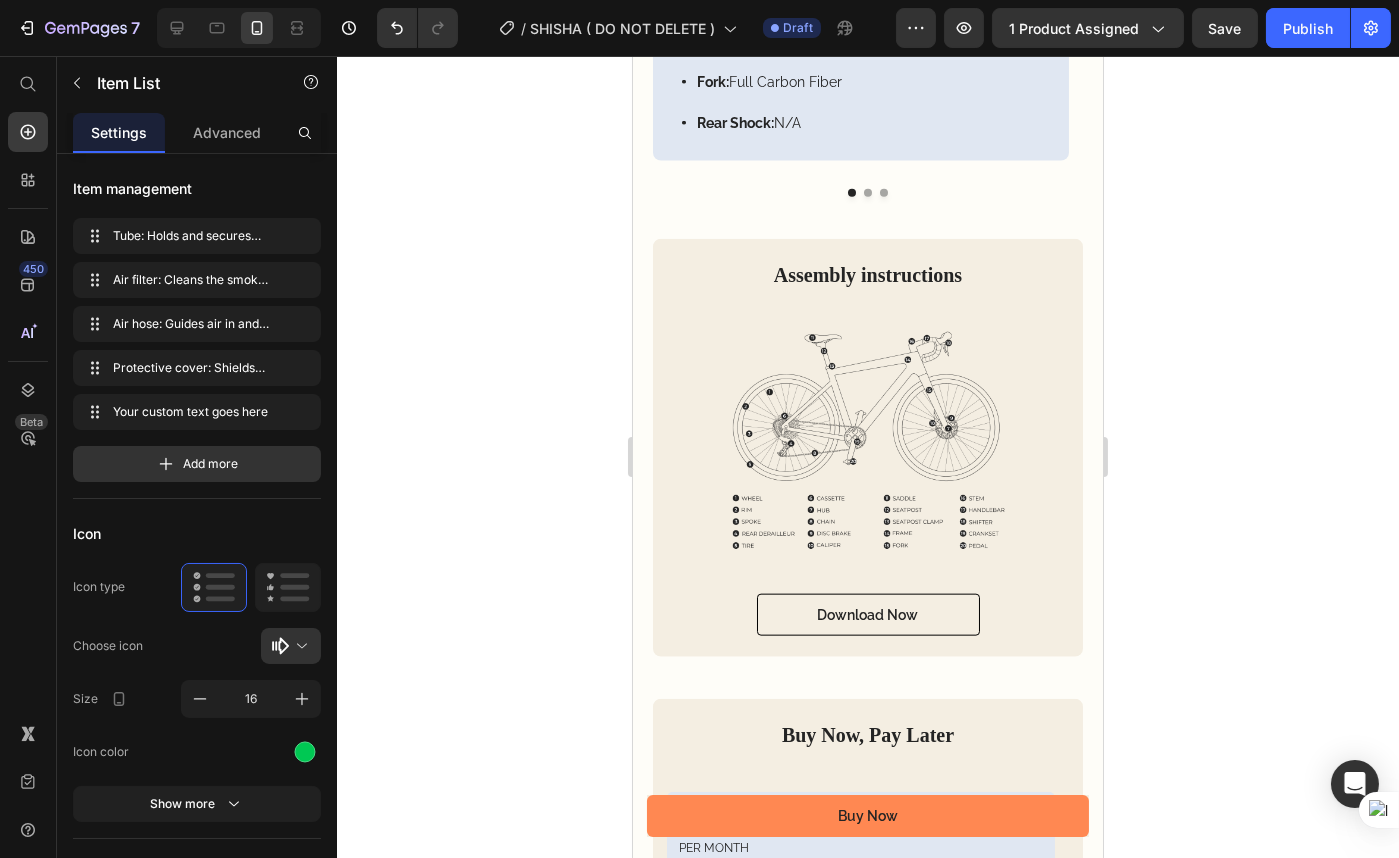 click on "Your custom text goes here" at bounding box center (830, -245) 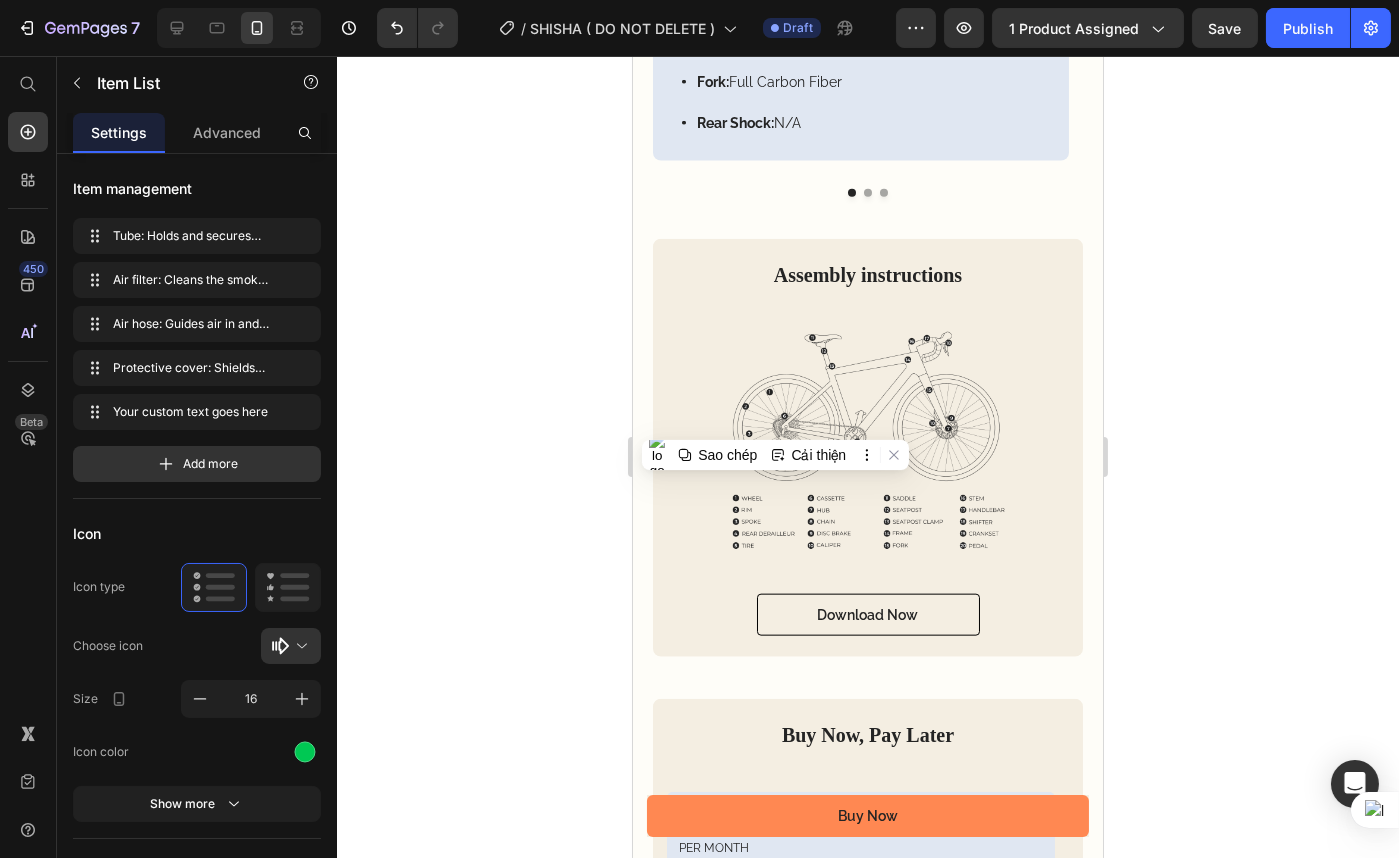 click on "Your custom text goes here" at bounding box center (830, -245) 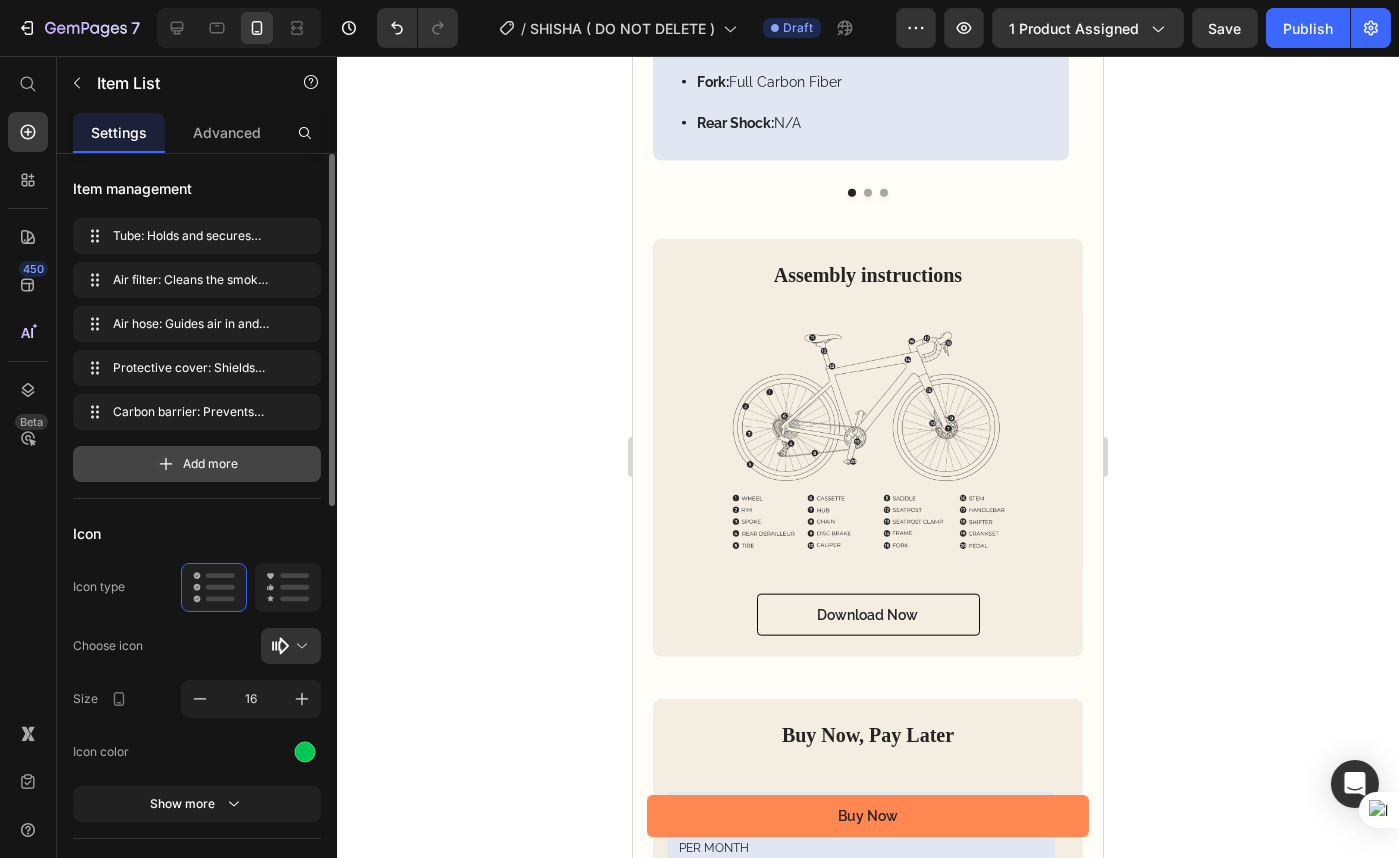click on "Add more" at bounding box center (197, 464) 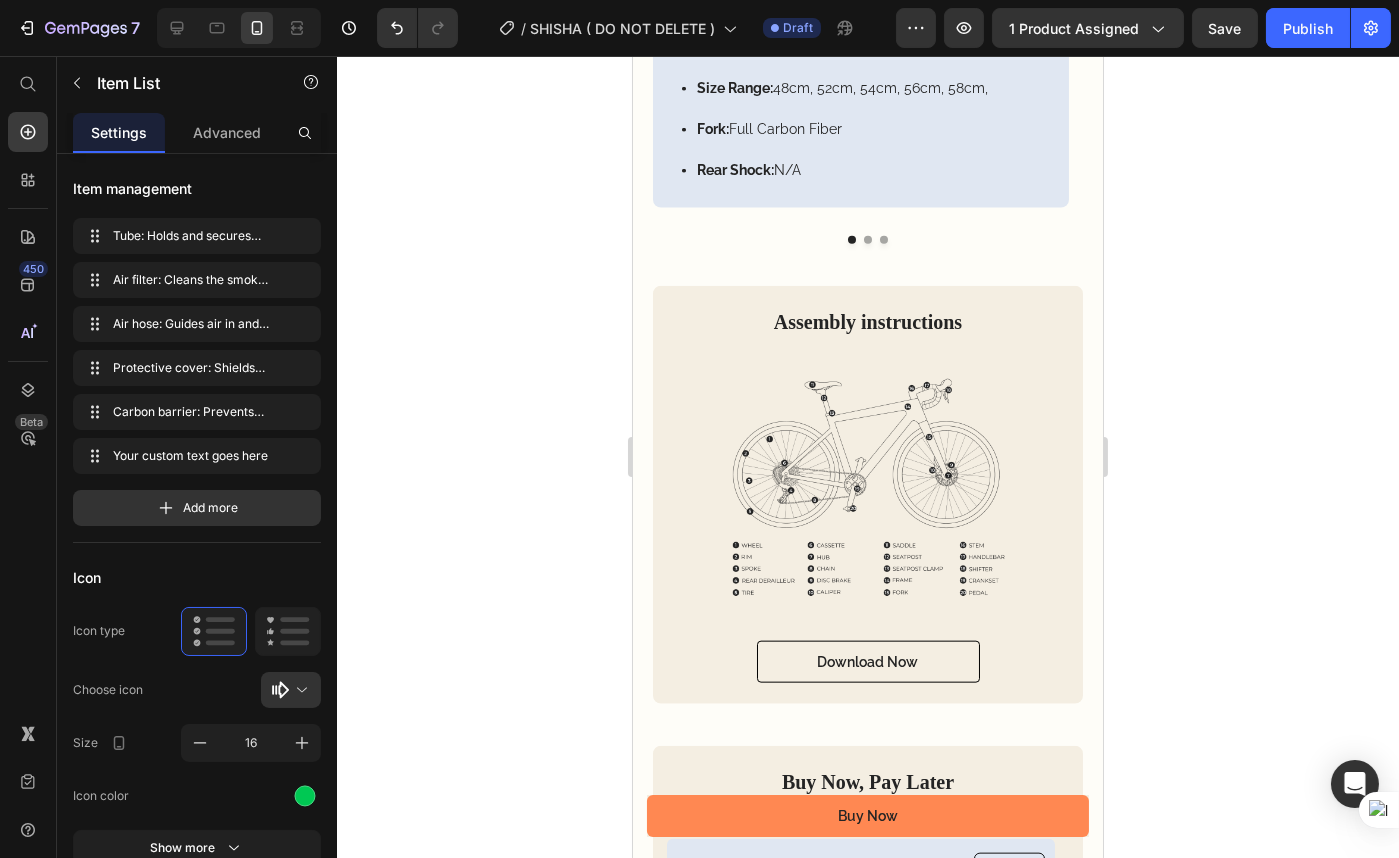 click on "Your custom text goes here" at bounding box center (877, -198) 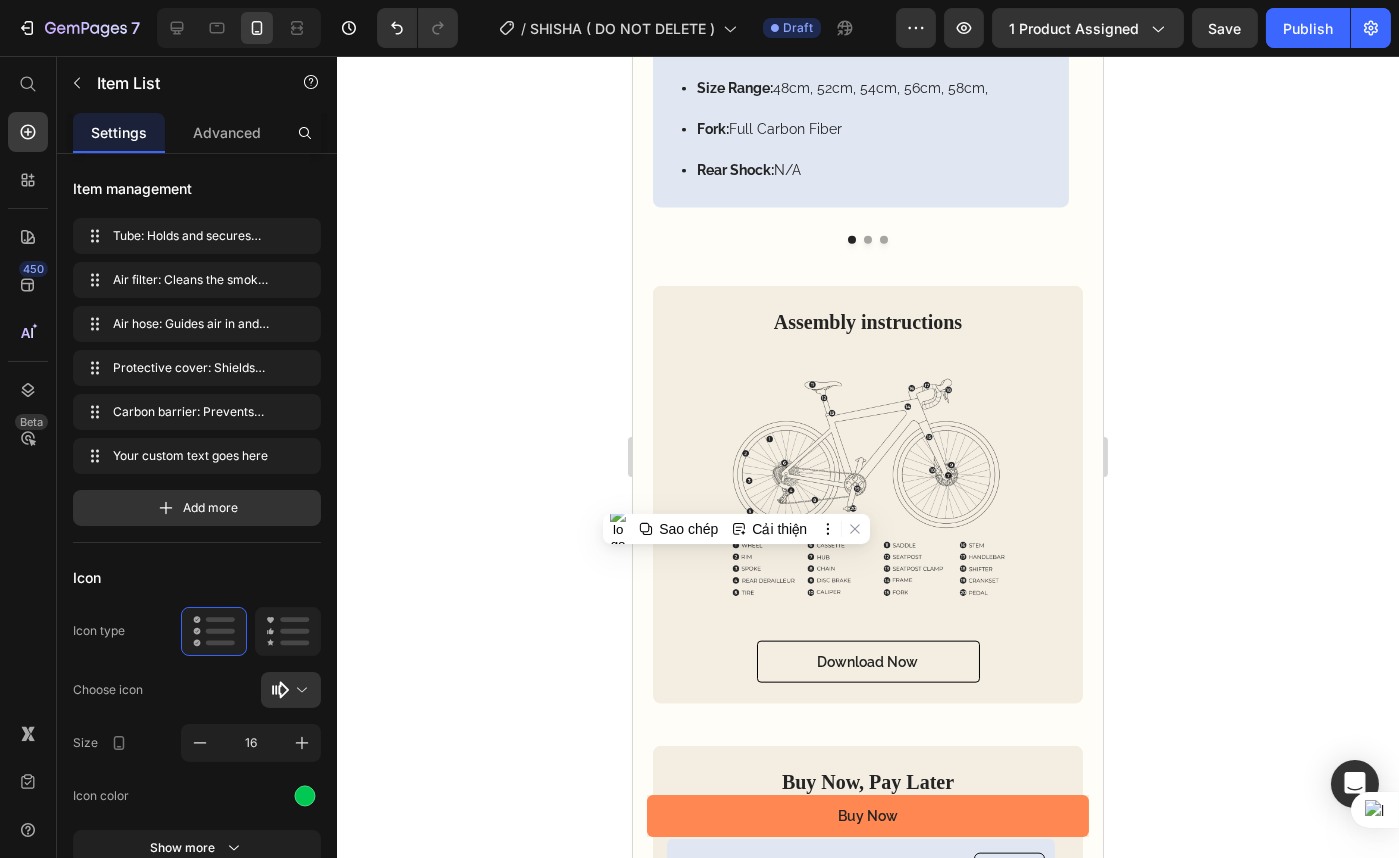 click on "Your custom text goes here" at bounding box center [877, -198] 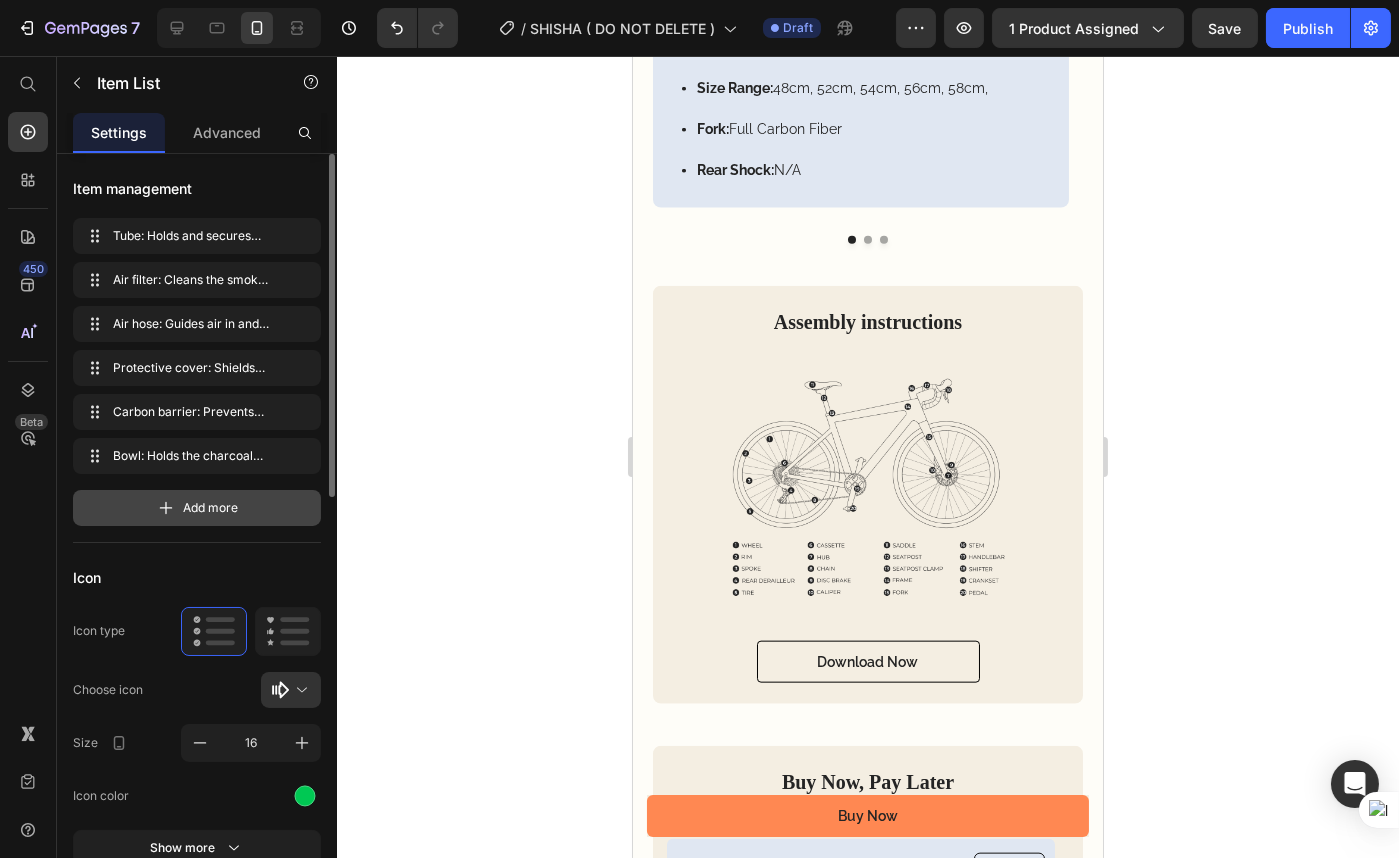 click on "Add more" at bounding box center (211, 508) 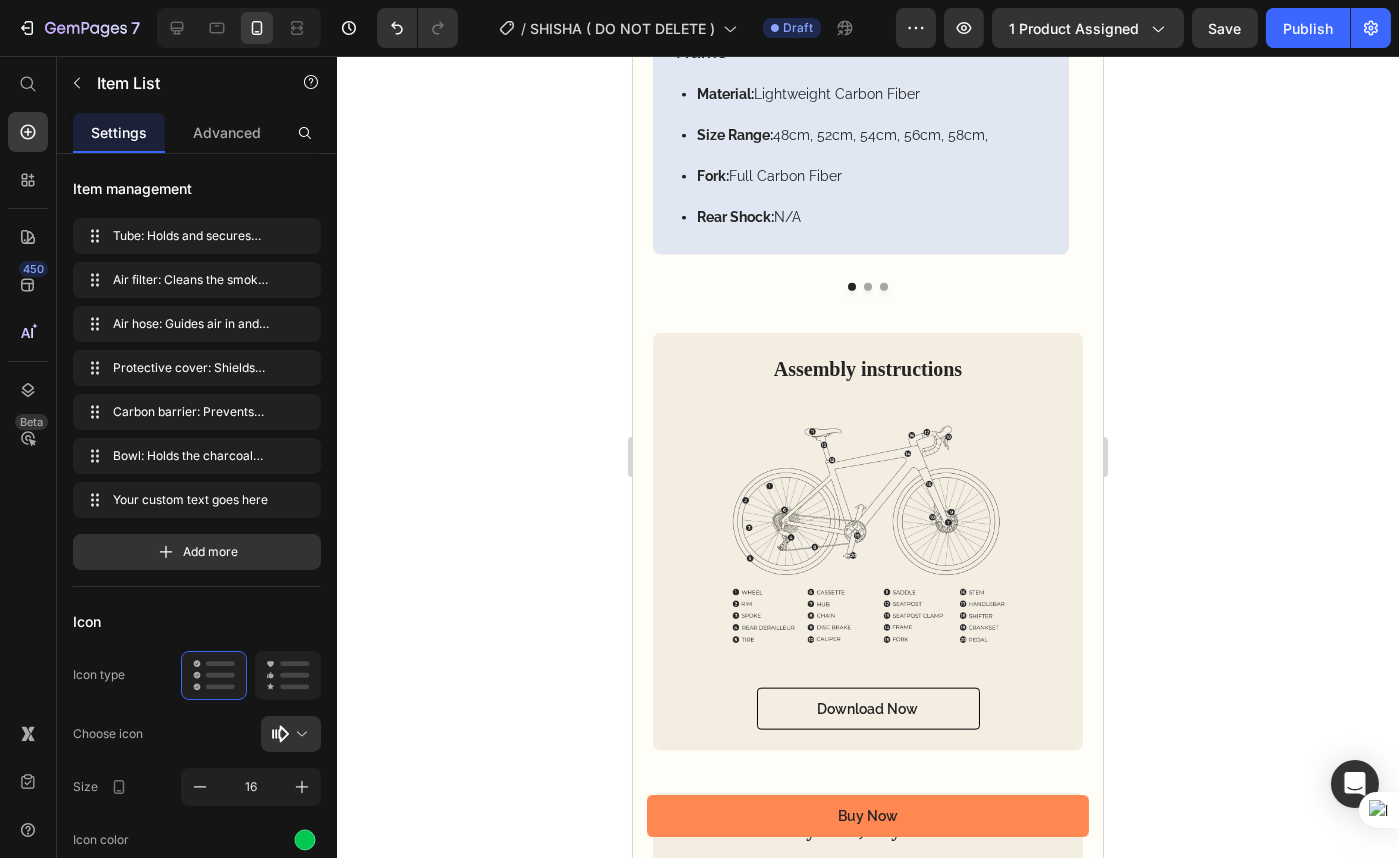 click on "Your custom text goes here" at bounding box center (877, -151) 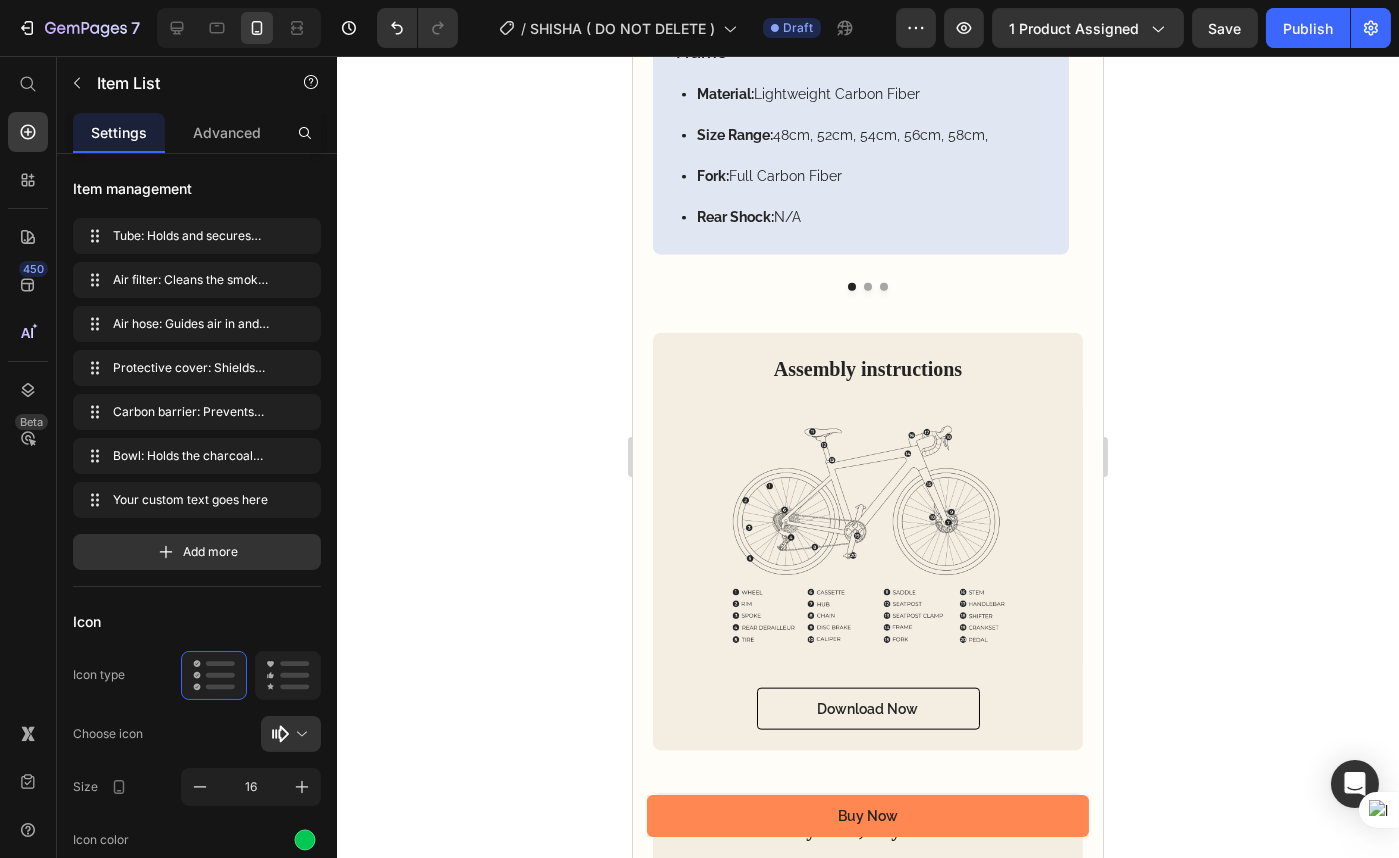 click on "Your custom text goes here" at bounding box center [877, -151] 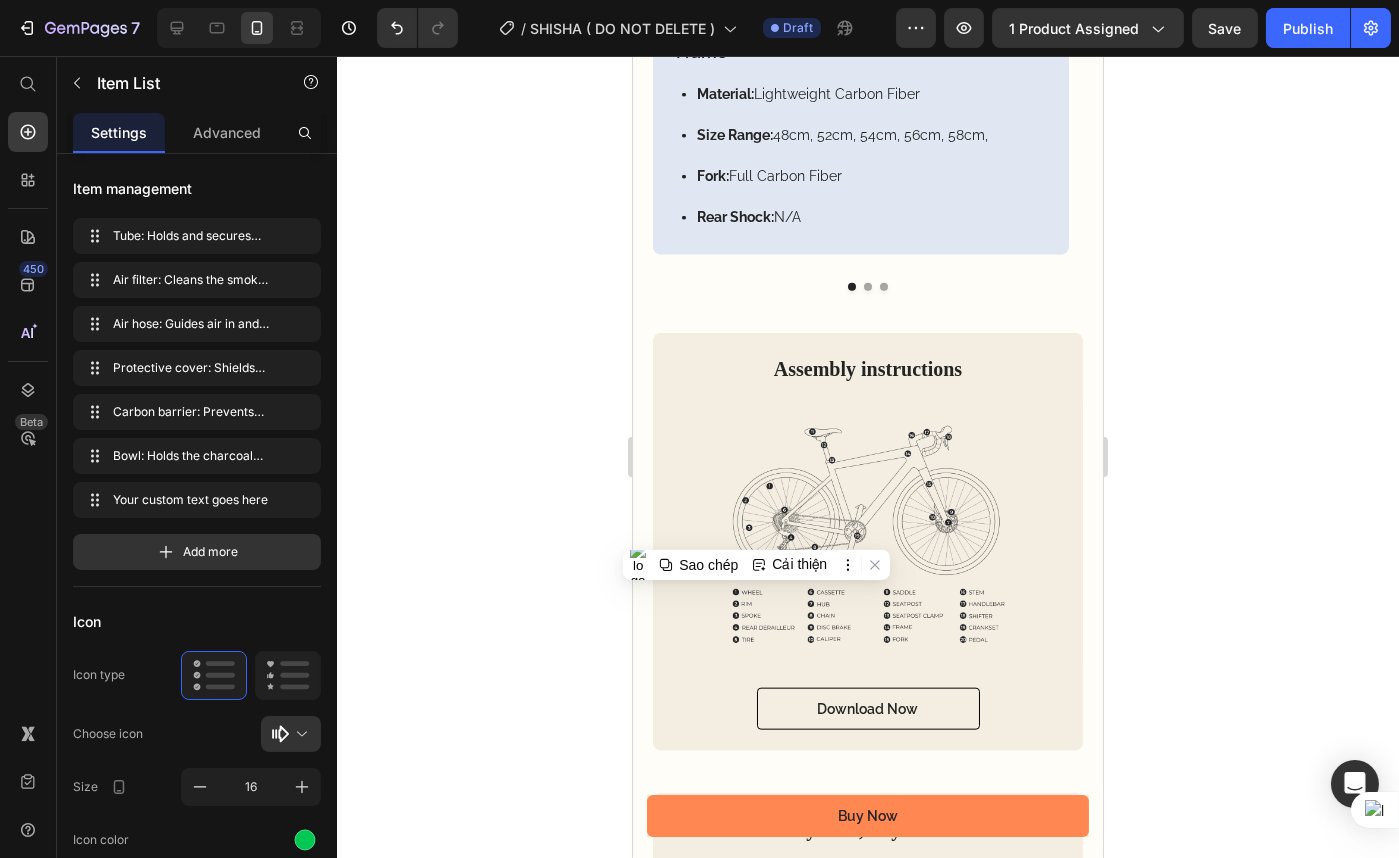 click on "Your custom text goes here" at bounding box center [877, -151] 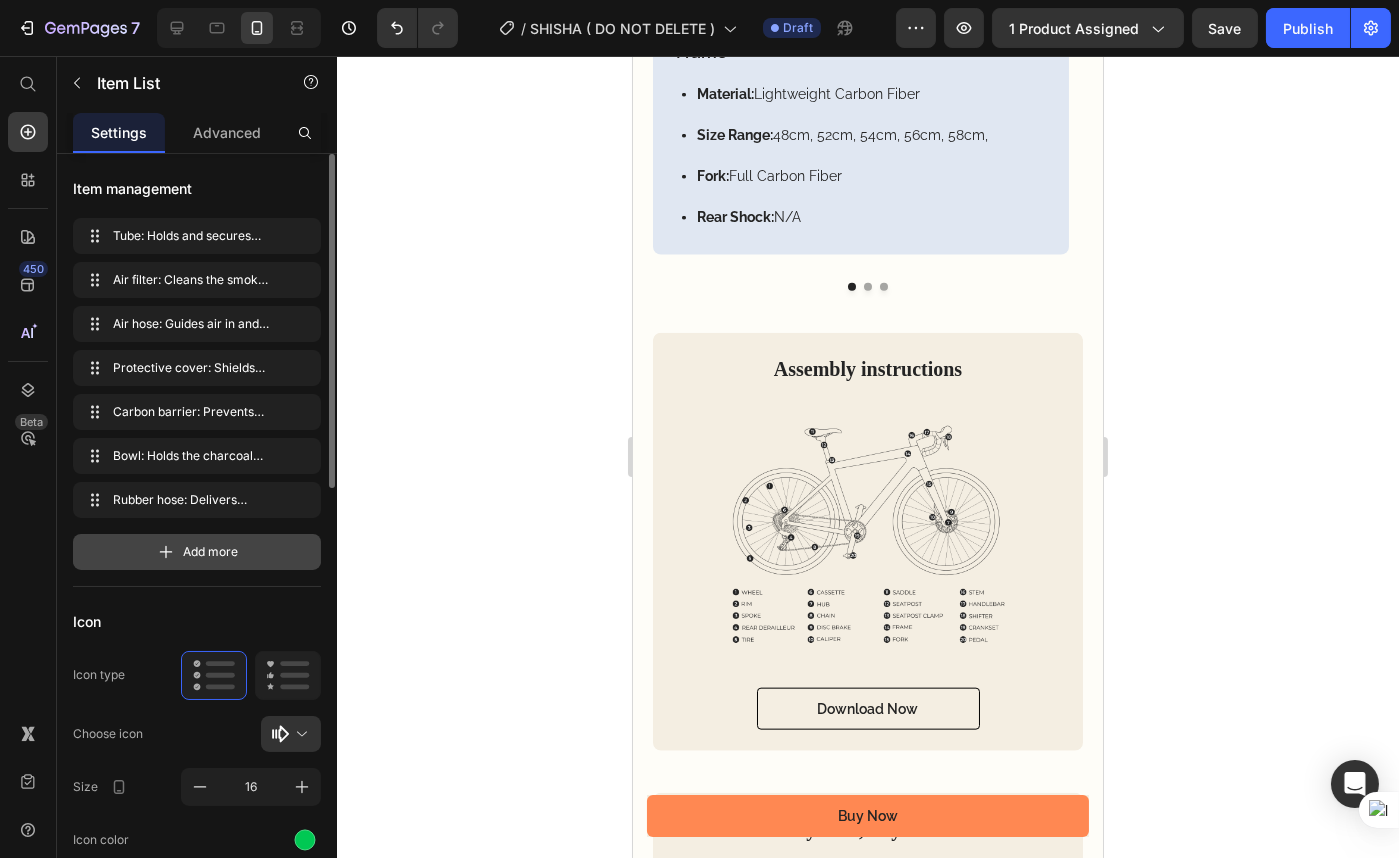 click on "Add more" at bounding box center [197, 552] 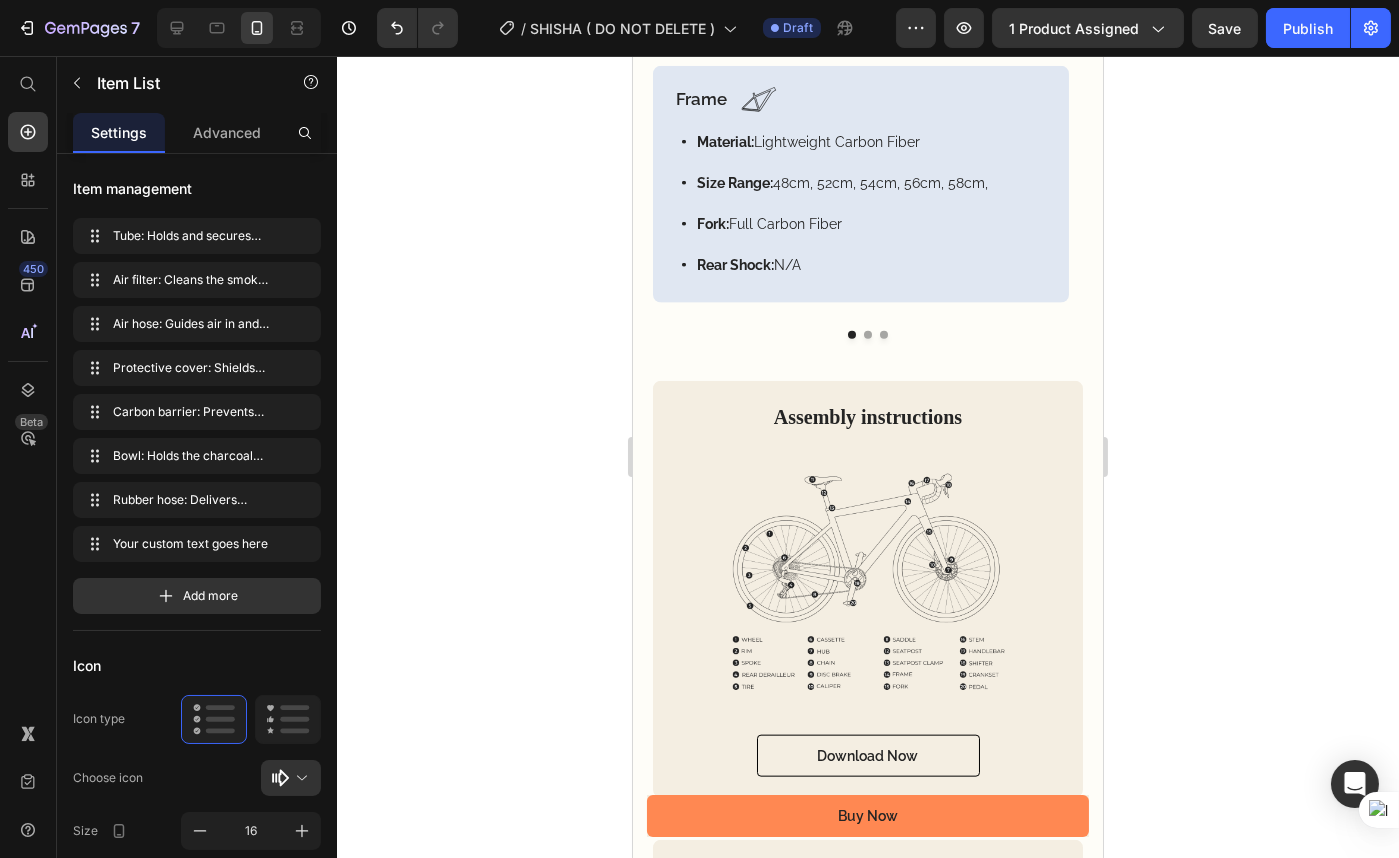 click on "Your custom text goes here" at bounding box center (877, -103) 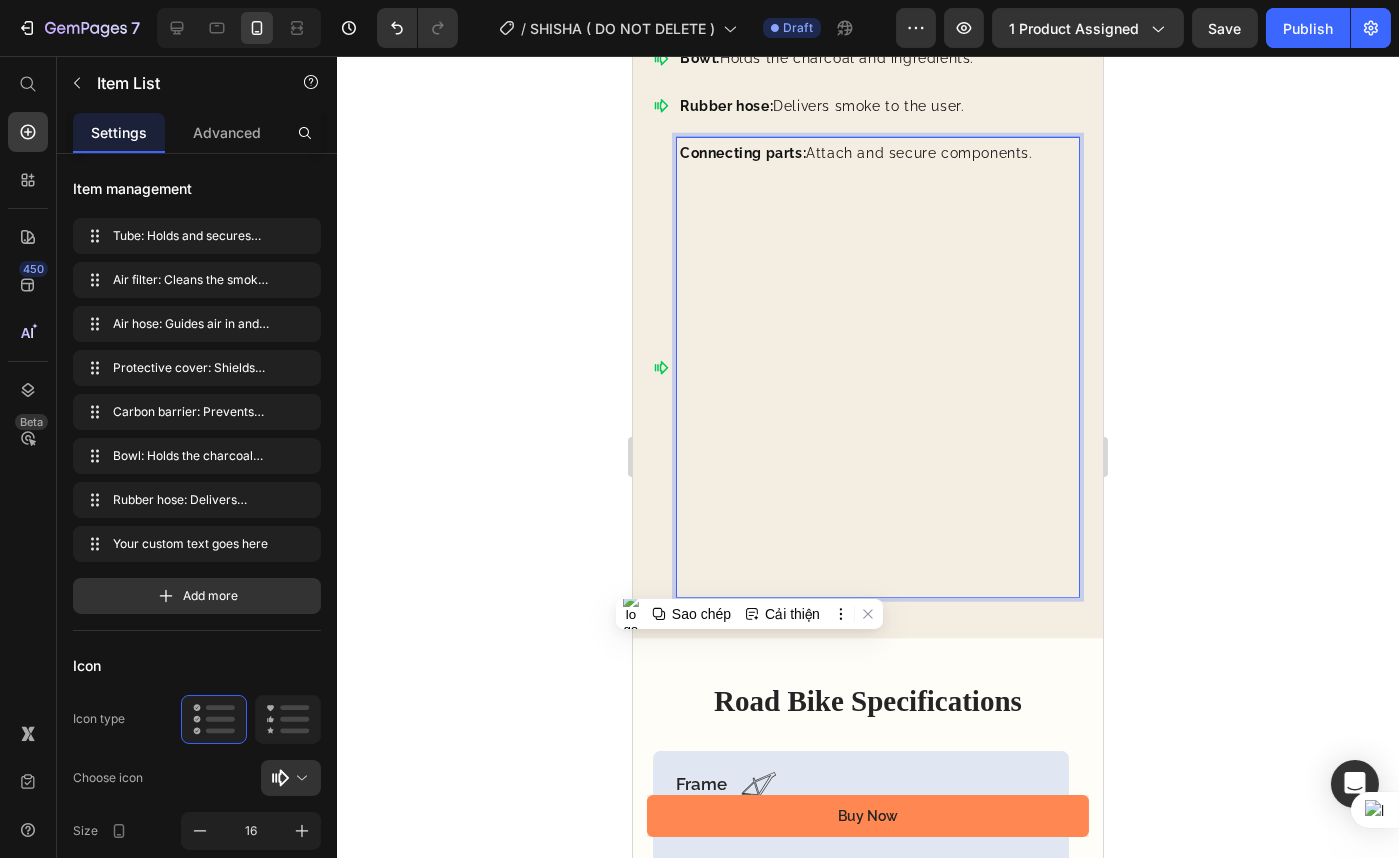 scroll, scrollTop: 4993, scrollLeft: 0, axis: vertical 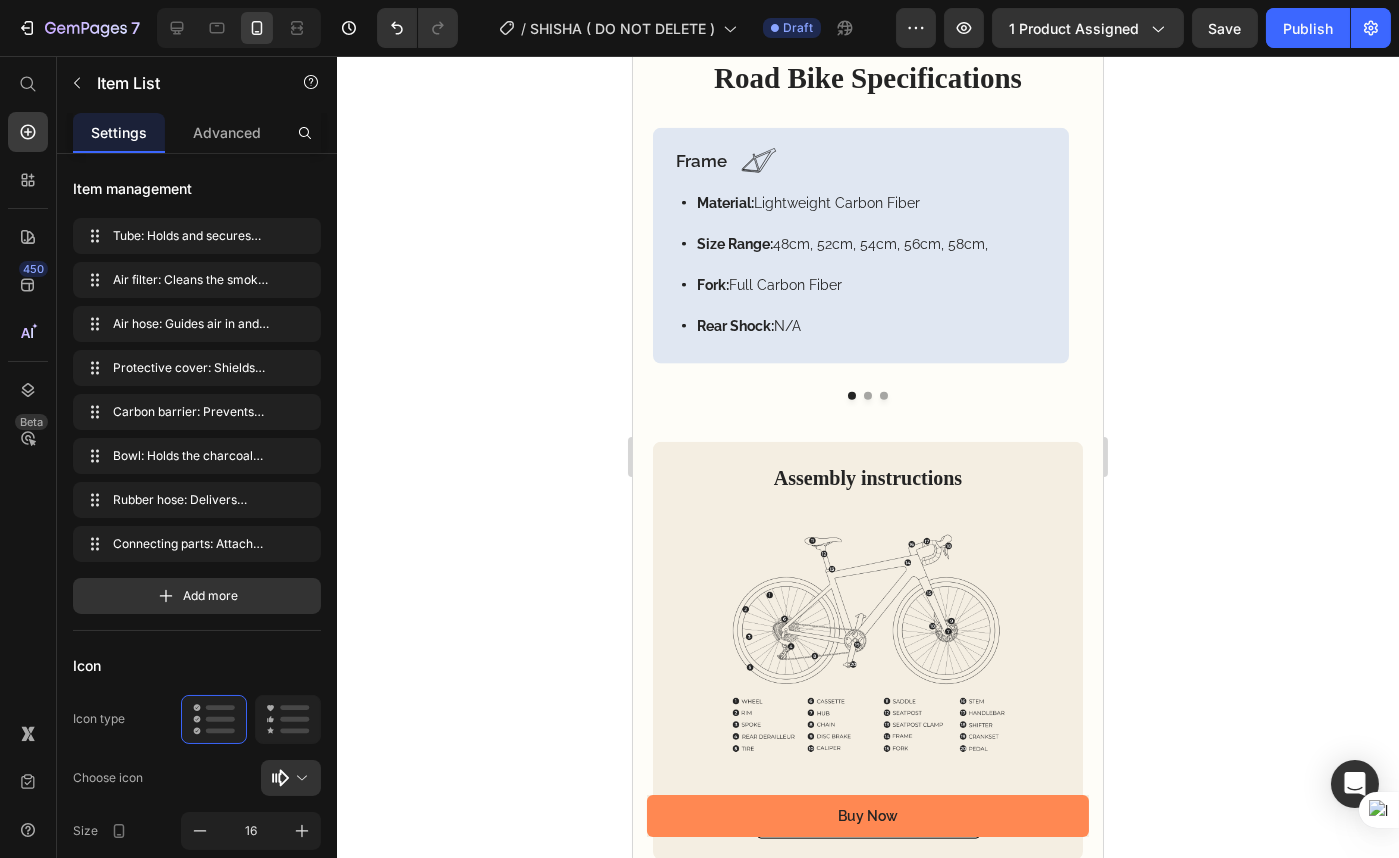 click 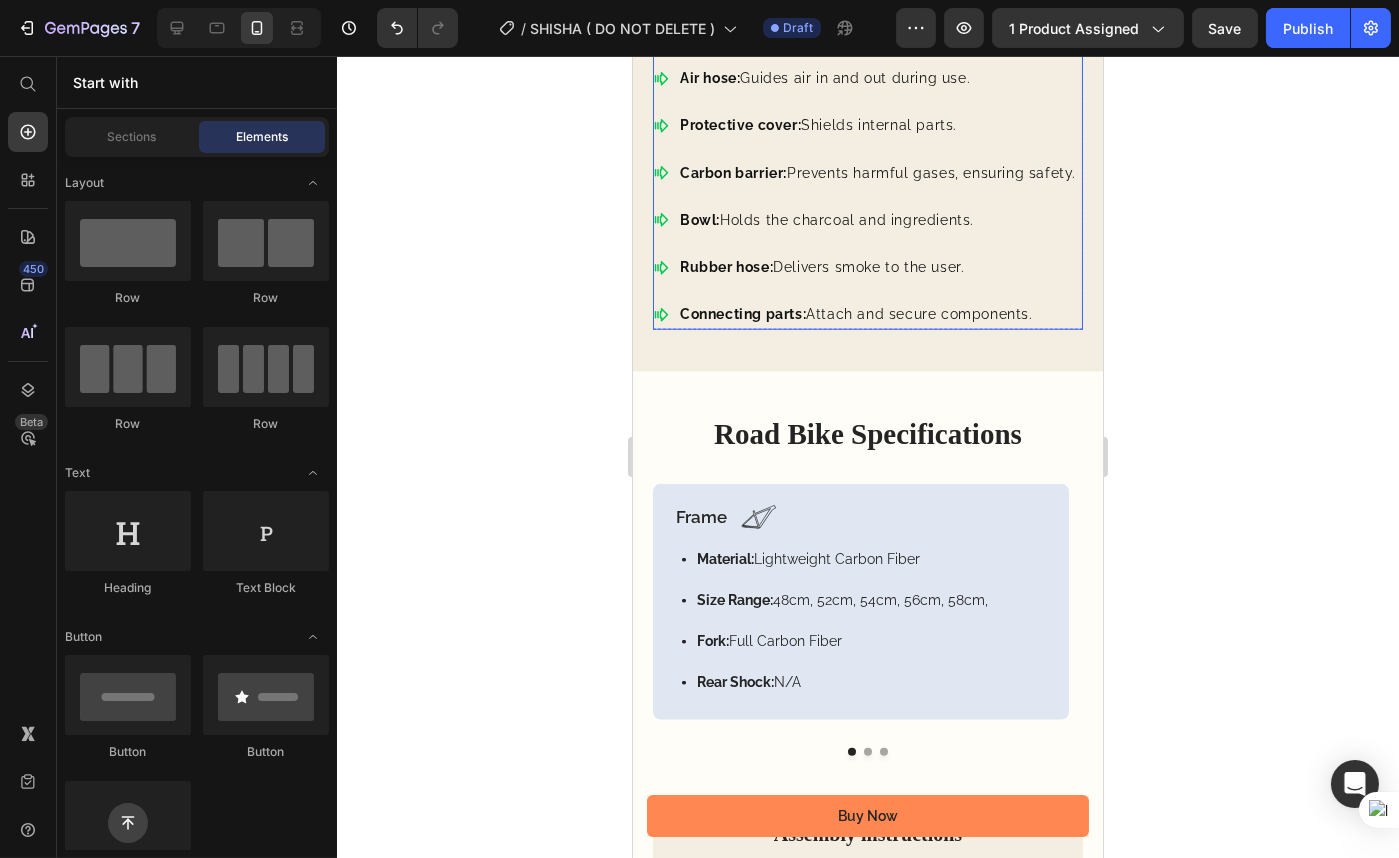 scroll, scrollTop: 4630, scrollLeft: 0, axis: vertical 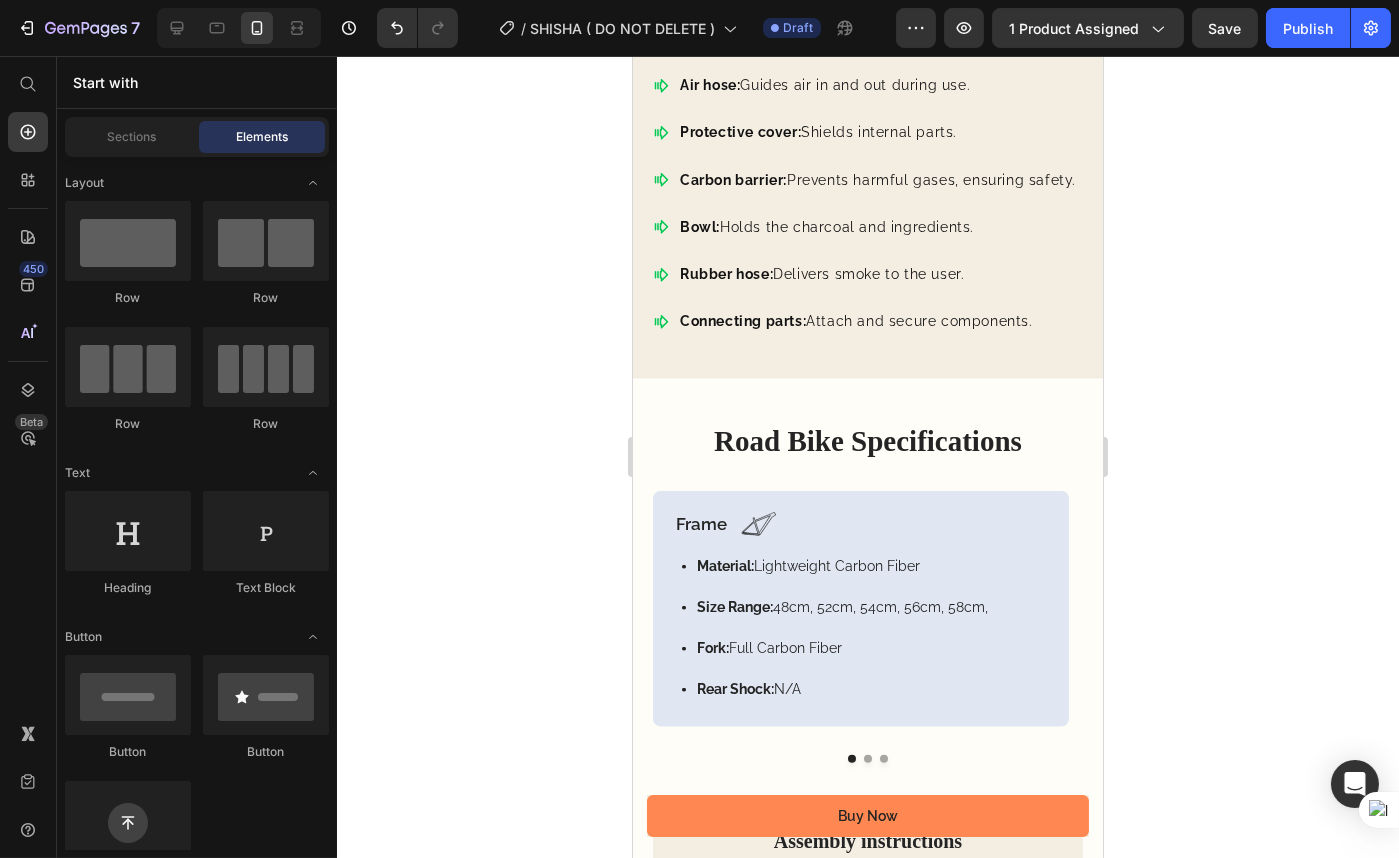 click 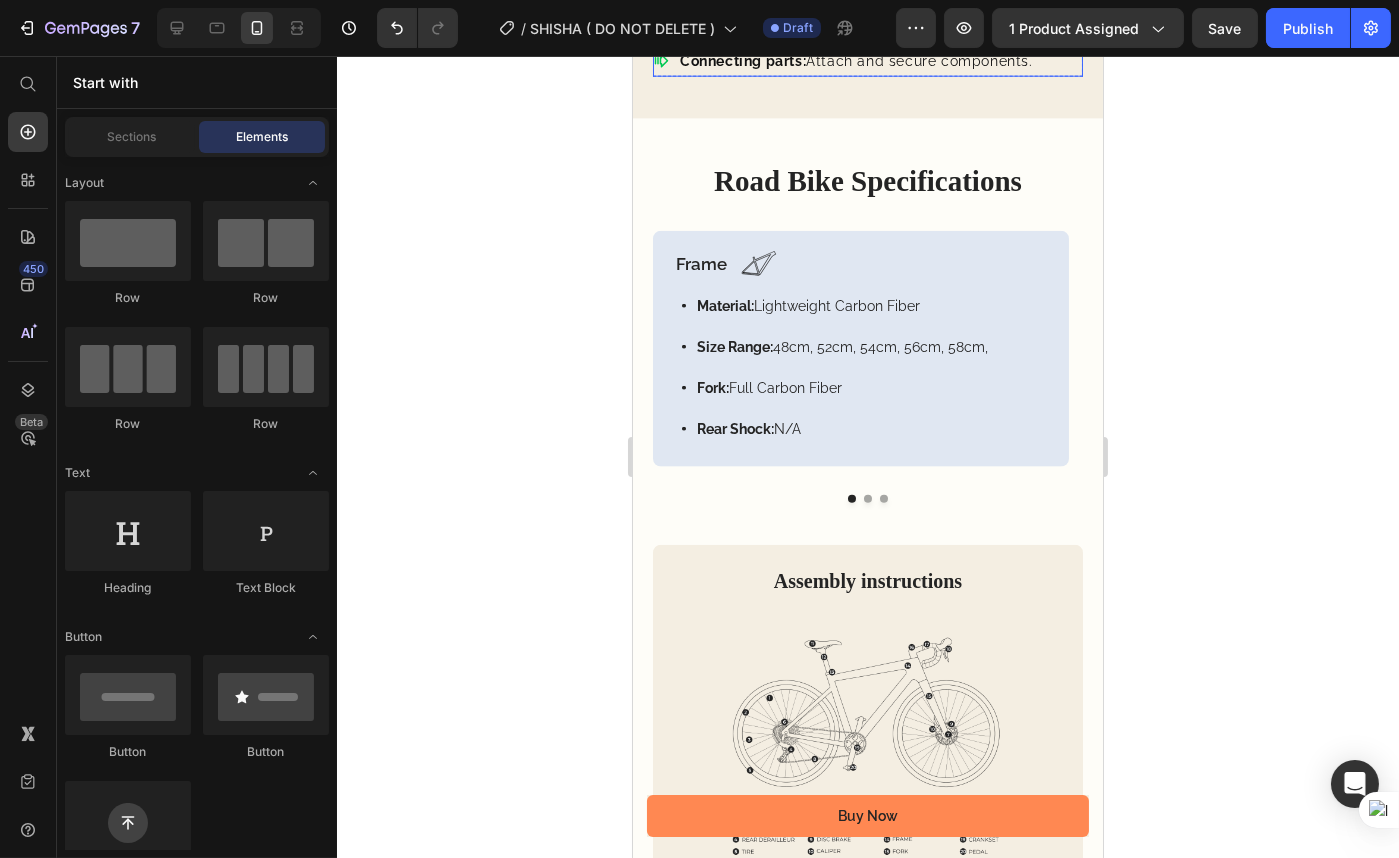 scroll, scrollTop: 4902, scrollLeft: 0, axis: vertical 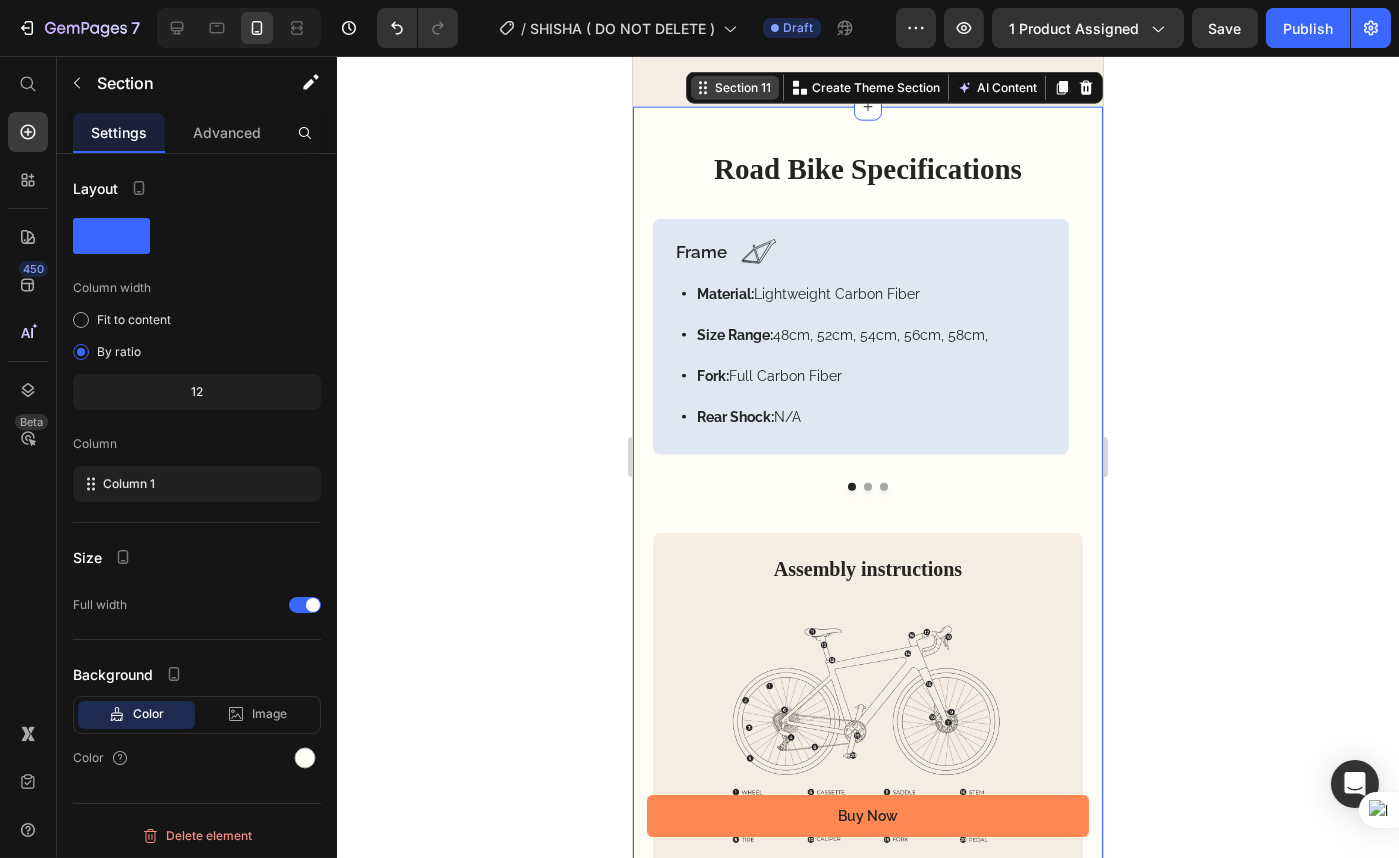 click on "Section 11   You can create reusable sections Create Theme Section AI Content Write with GemAI What would you like to describe here? Tone and Voice Persuasive Product Shisha To Go Show more Generate" at bounding box center [893, 88] 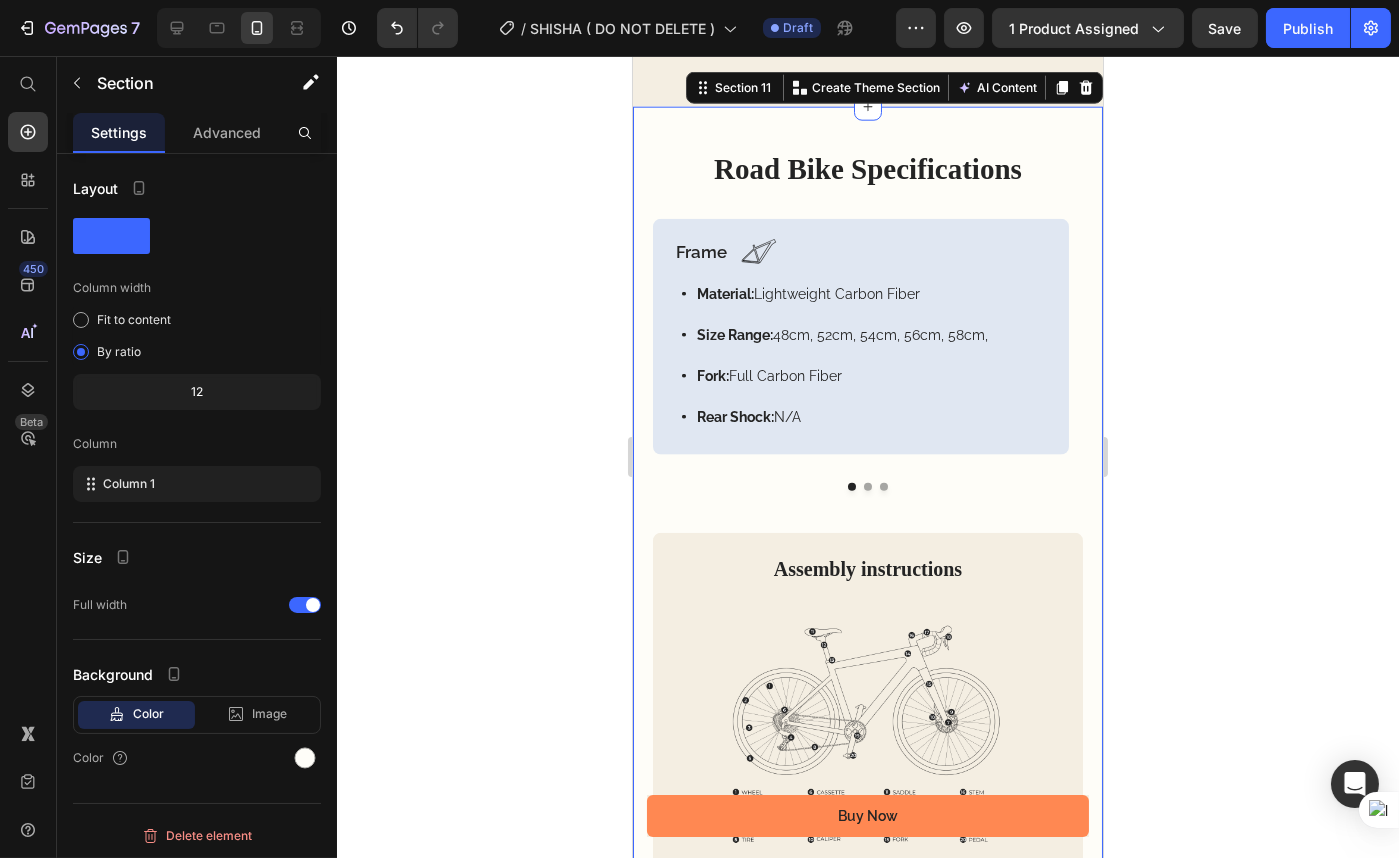 click 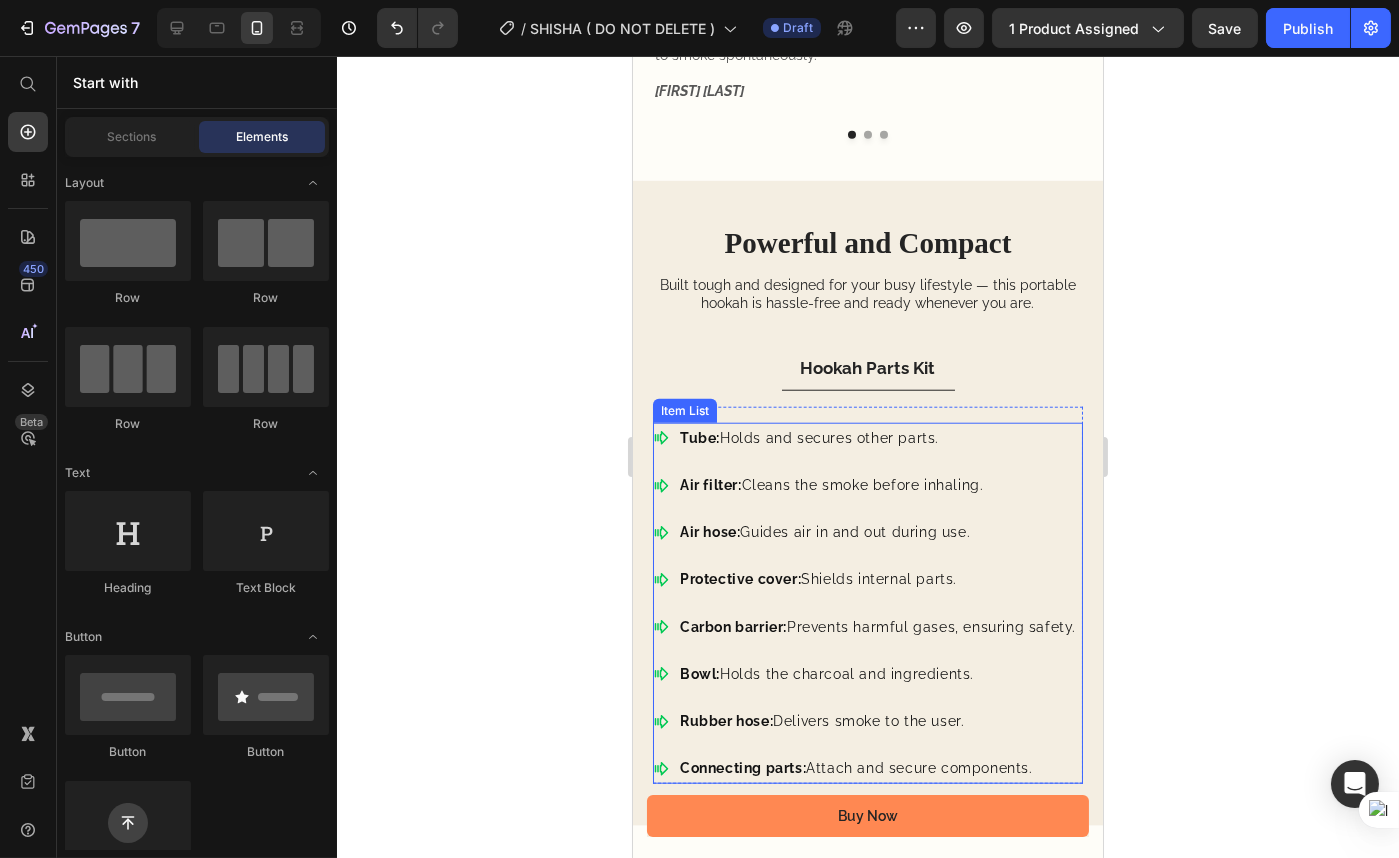 scroll, scrollTop: 4175, scrollLeft: 0, axis: vertical 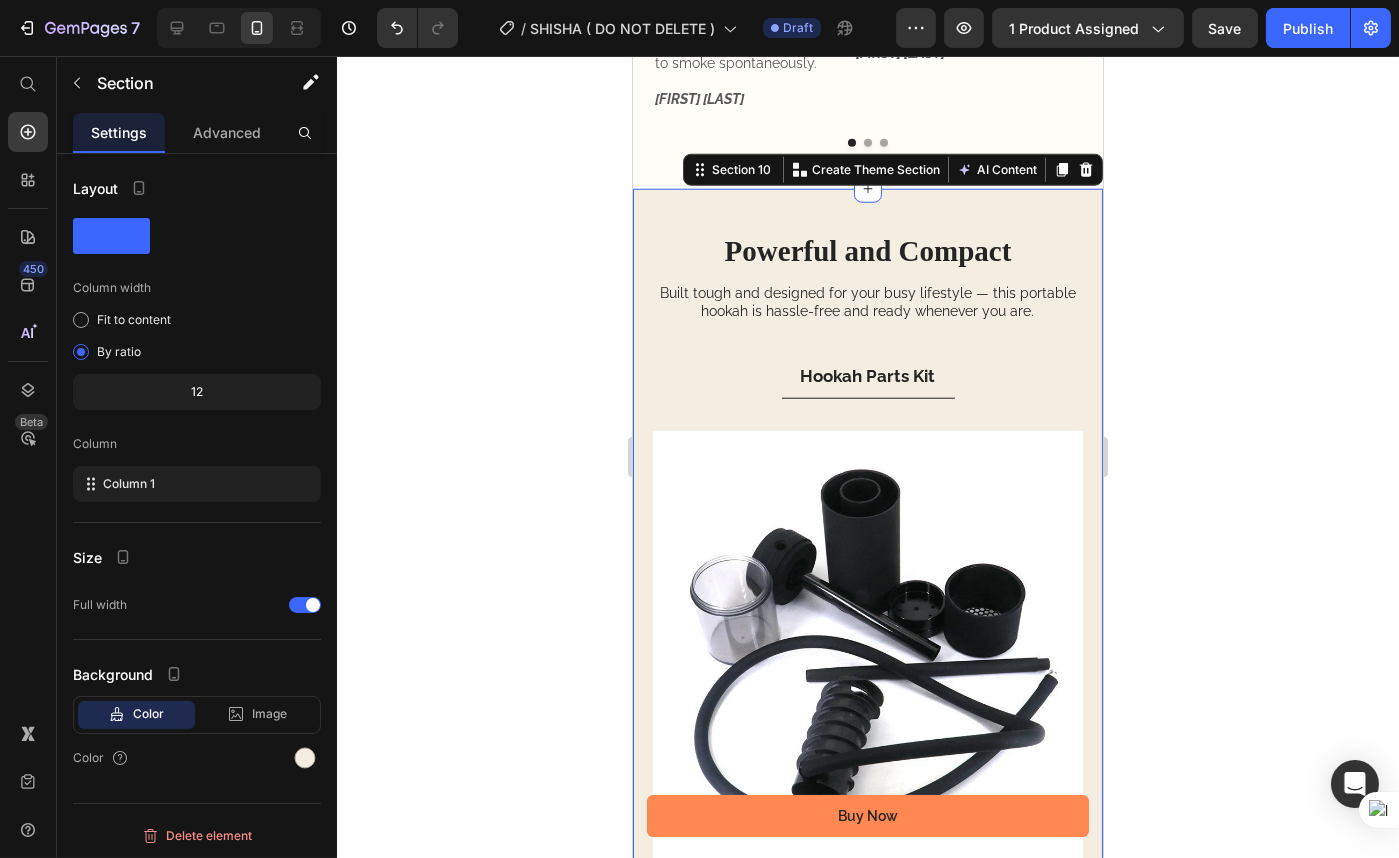 click on "Powerful and Compact Heading Built tough and designed for your busy lifestyle — this portable hookah is hassle-free and ready whenever you are. Text Block Row Hookah Parts Kit Image Image Row
Tube:  Holds and secures other parts.
Air filter:  Cleans the smoke before inhaling.
Air hose:  Guides air in and out during use.
Protective cover:  Shields internal parts.
Carbon barrier:  Prevents harmful gases, ensuring safety.
Bowl:  Holds the charcoal and ingredients.
Rubber hose:  Delivers smoke to the user.
Connecting parts:  Attach and secure components. Item List Row Tab Row Section 10   You can create reusable sections Create Theme Section AI Content Write with GemAI What would you like to describe here? Tone and Voice Persuasive Product Shisha To Go Show more Generate" at bounding box center [867, 727] 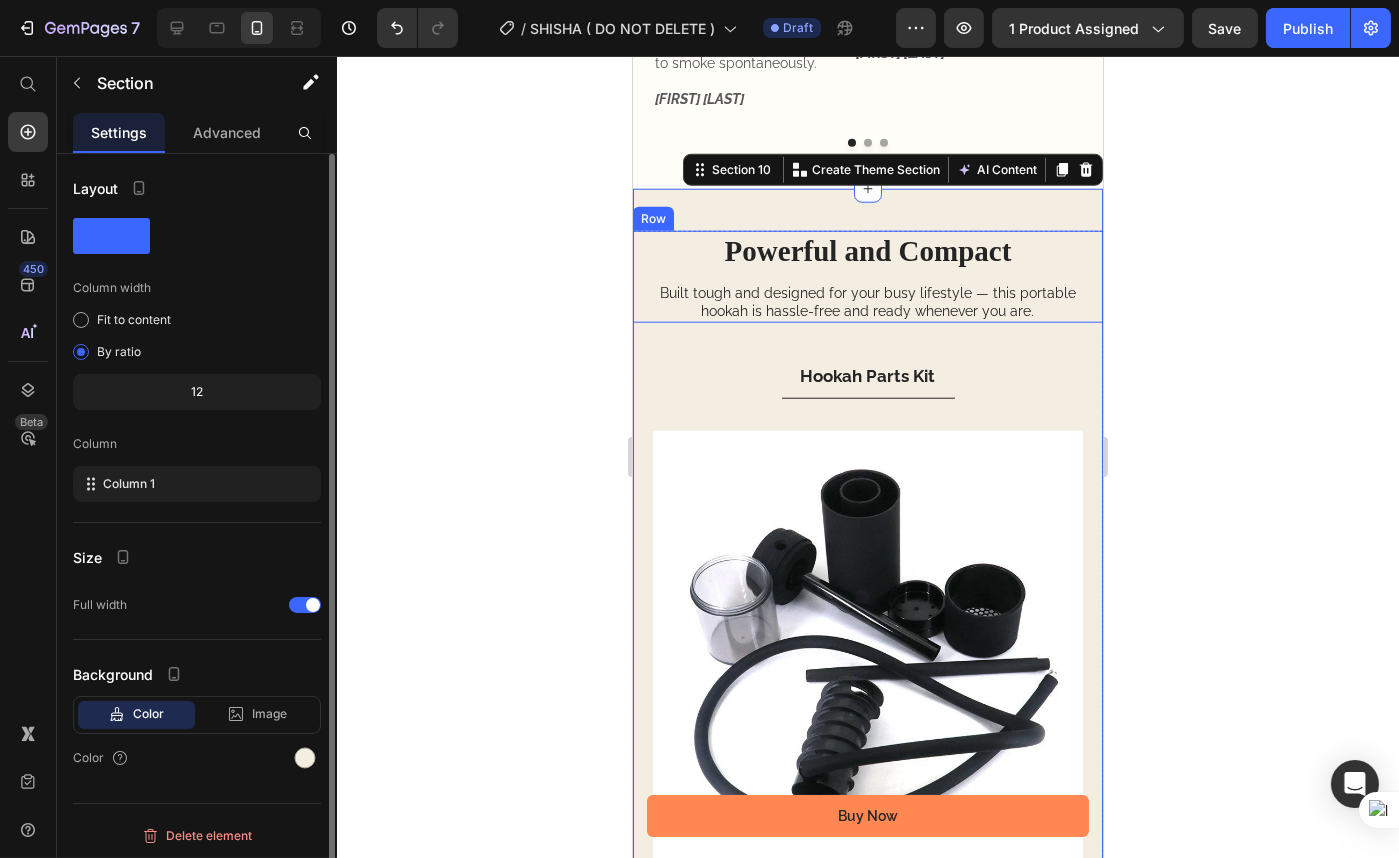 scroll, scrollTop: 1, scrollLeft: 0, axis: vertical 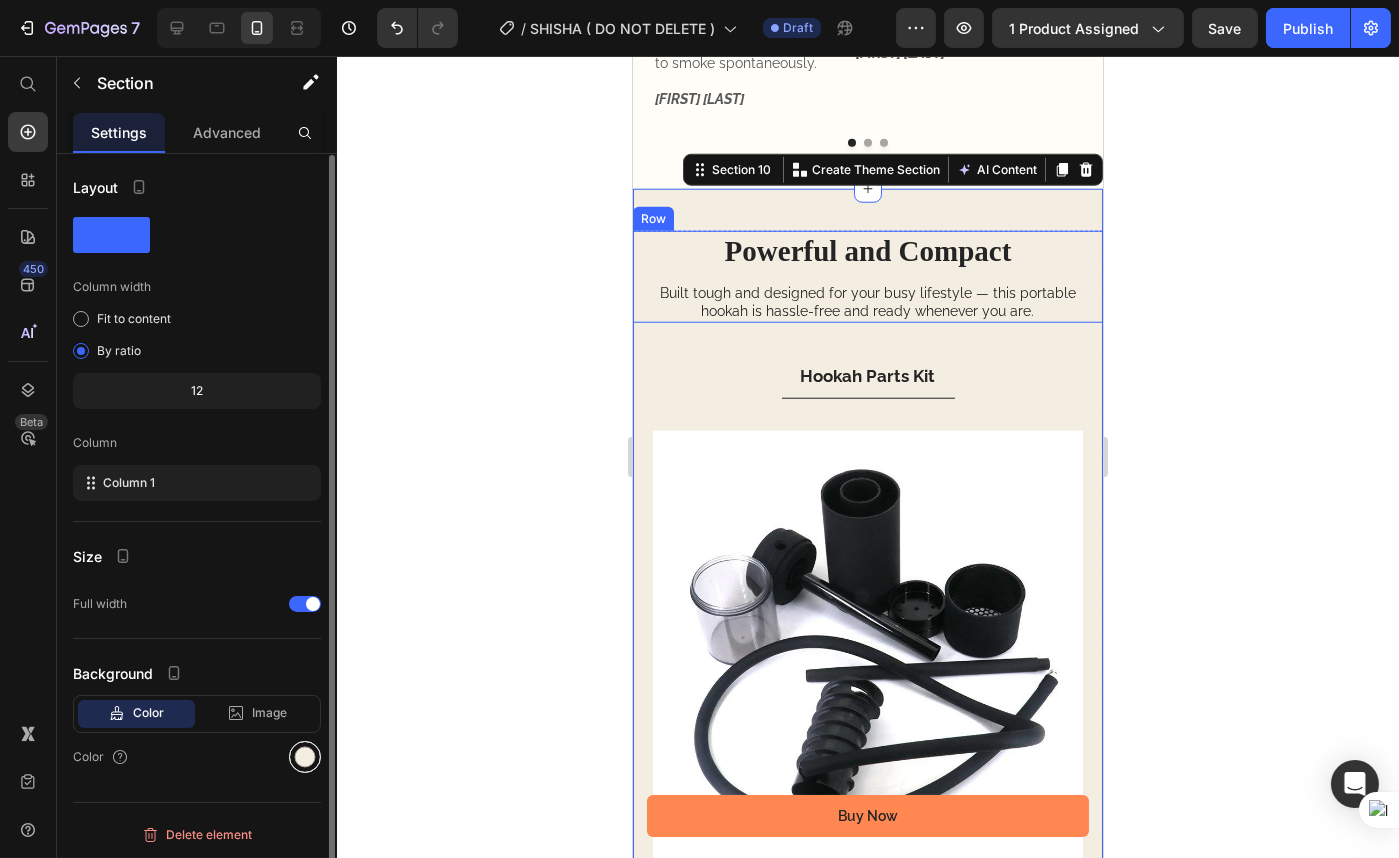 click at bounding box center [305, 757] 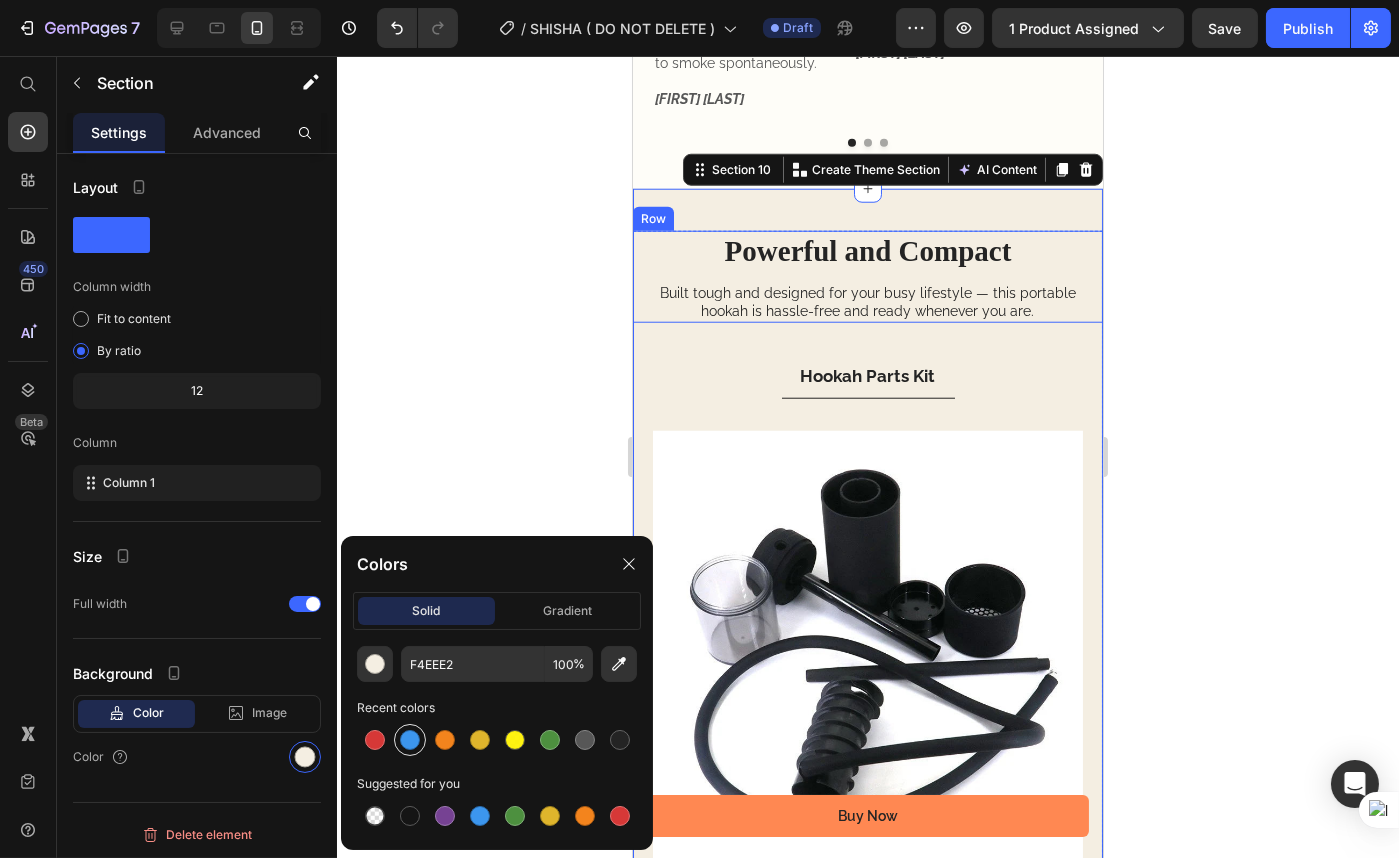 click at bounding box center (410, 740) 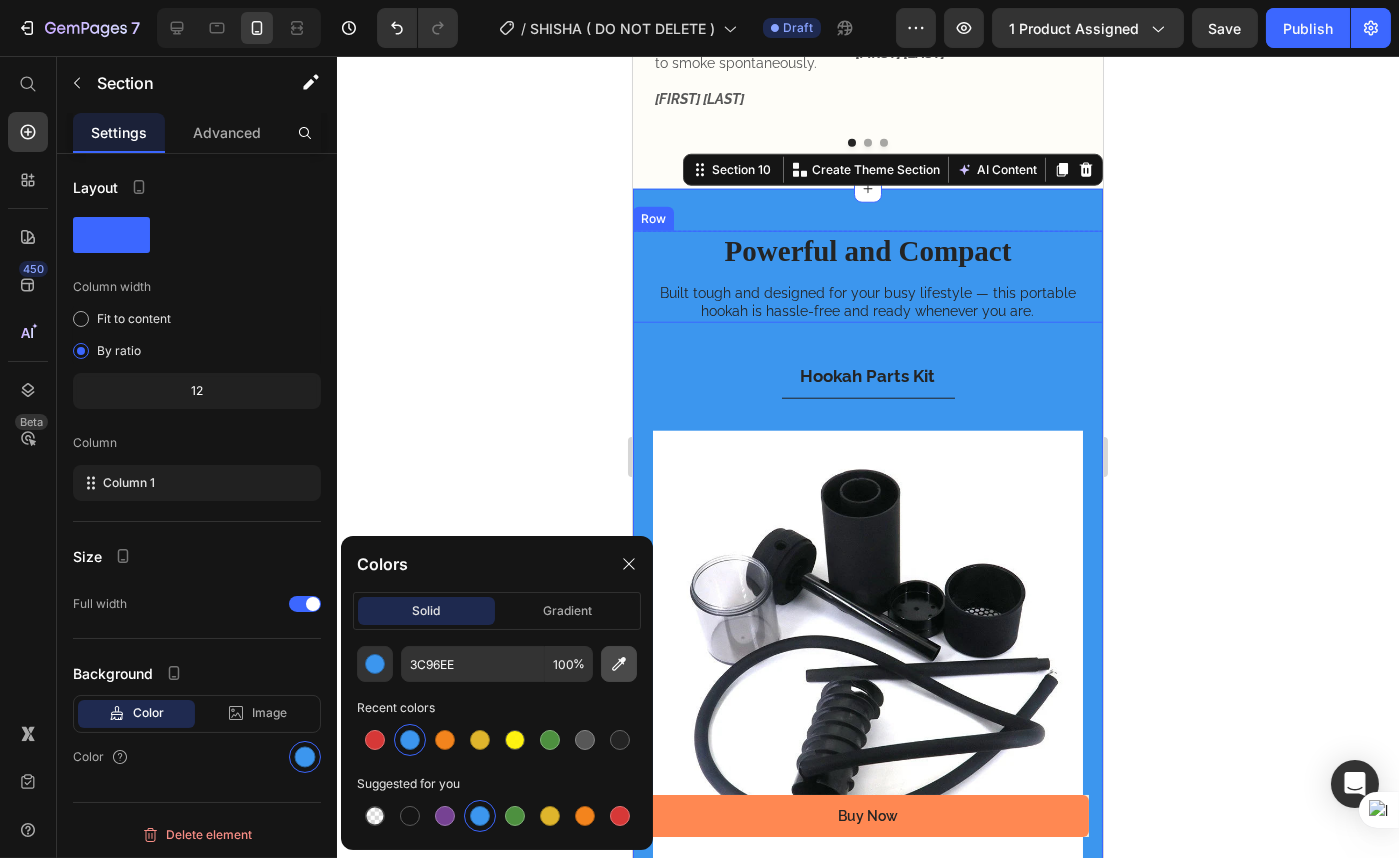 click 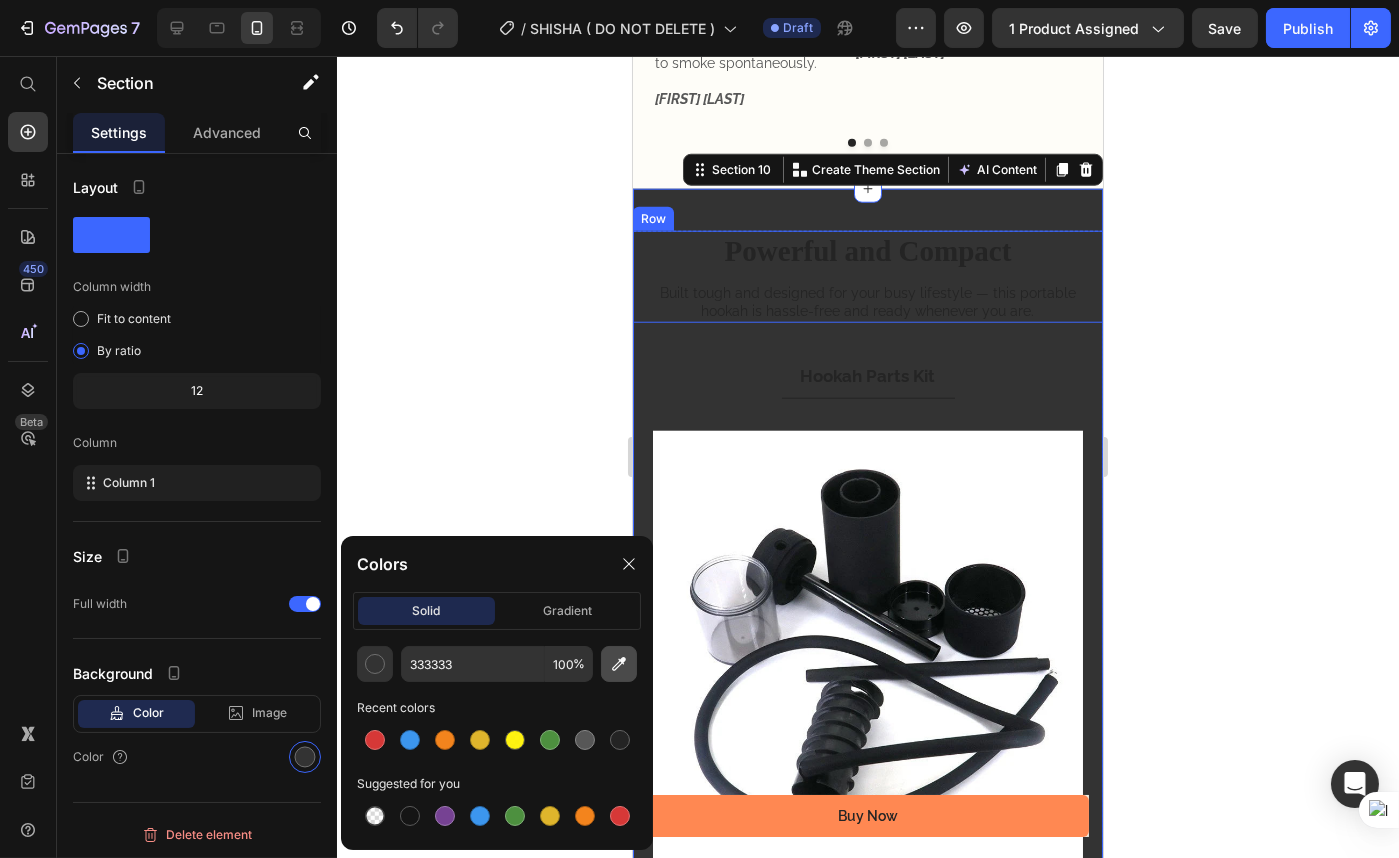click 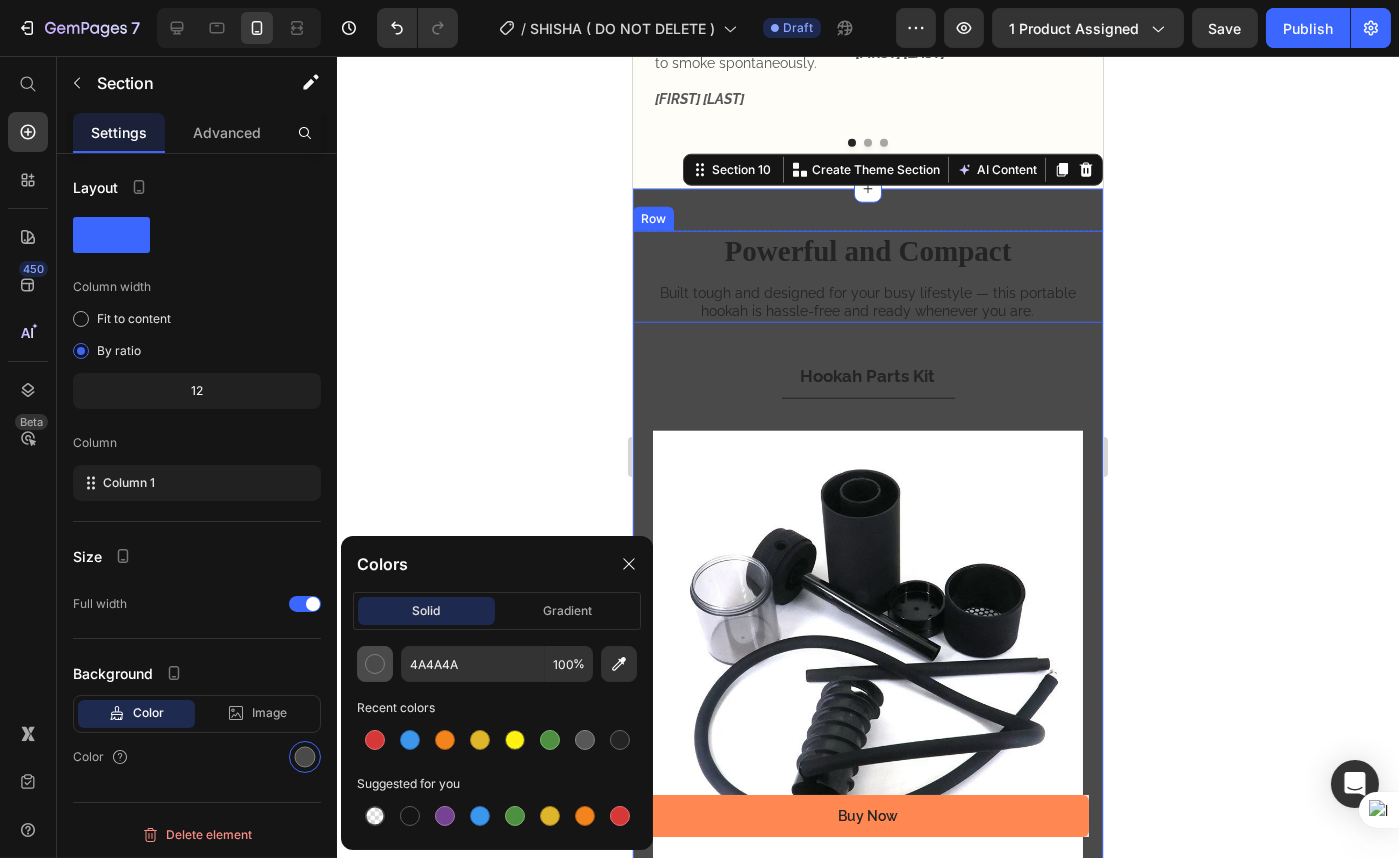 click at bounding box center (375, 664) 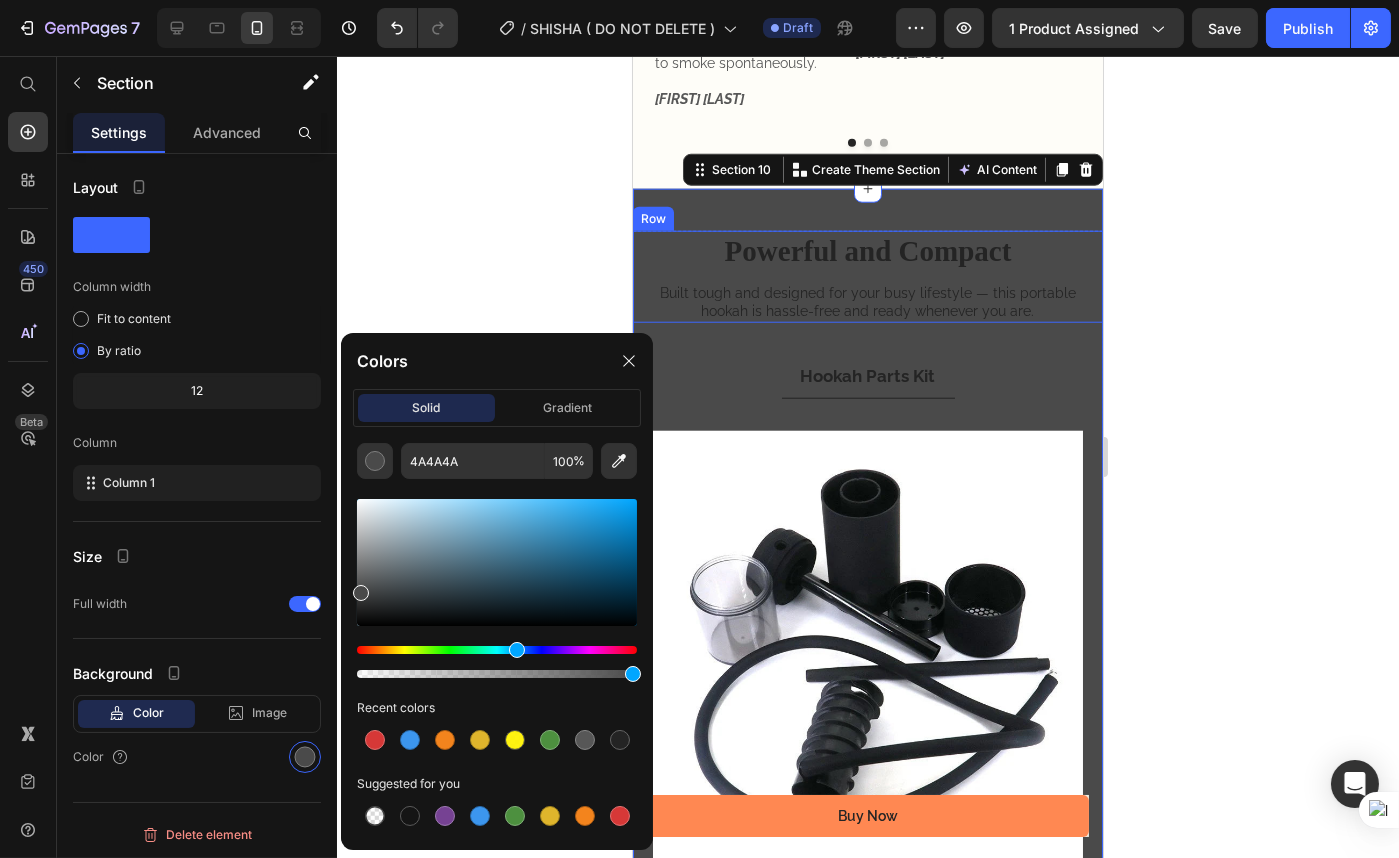 click at bounding box center (497, 650) 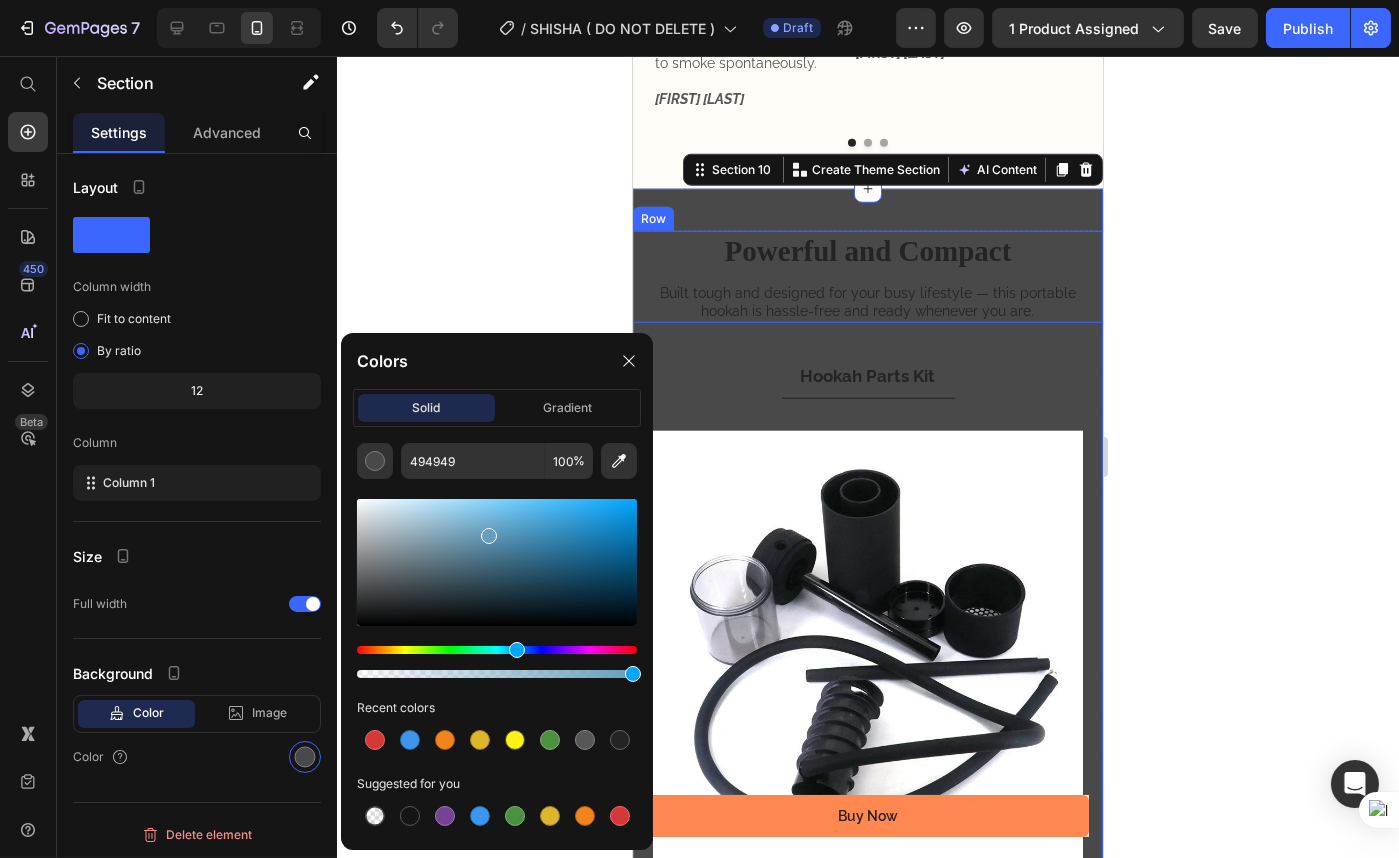 click at bounding box center (497, 562) 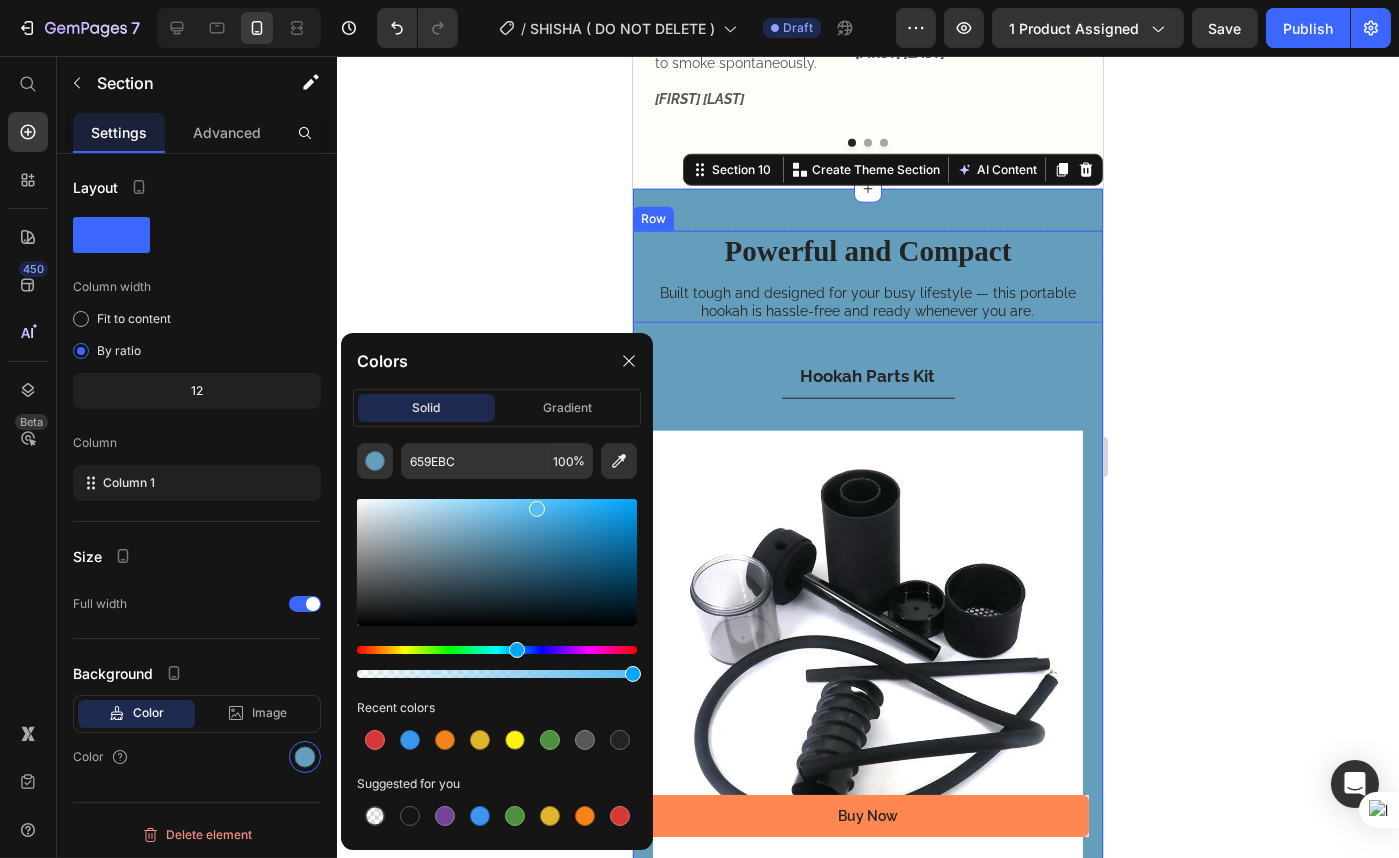 click at bounding box center (497, 562) 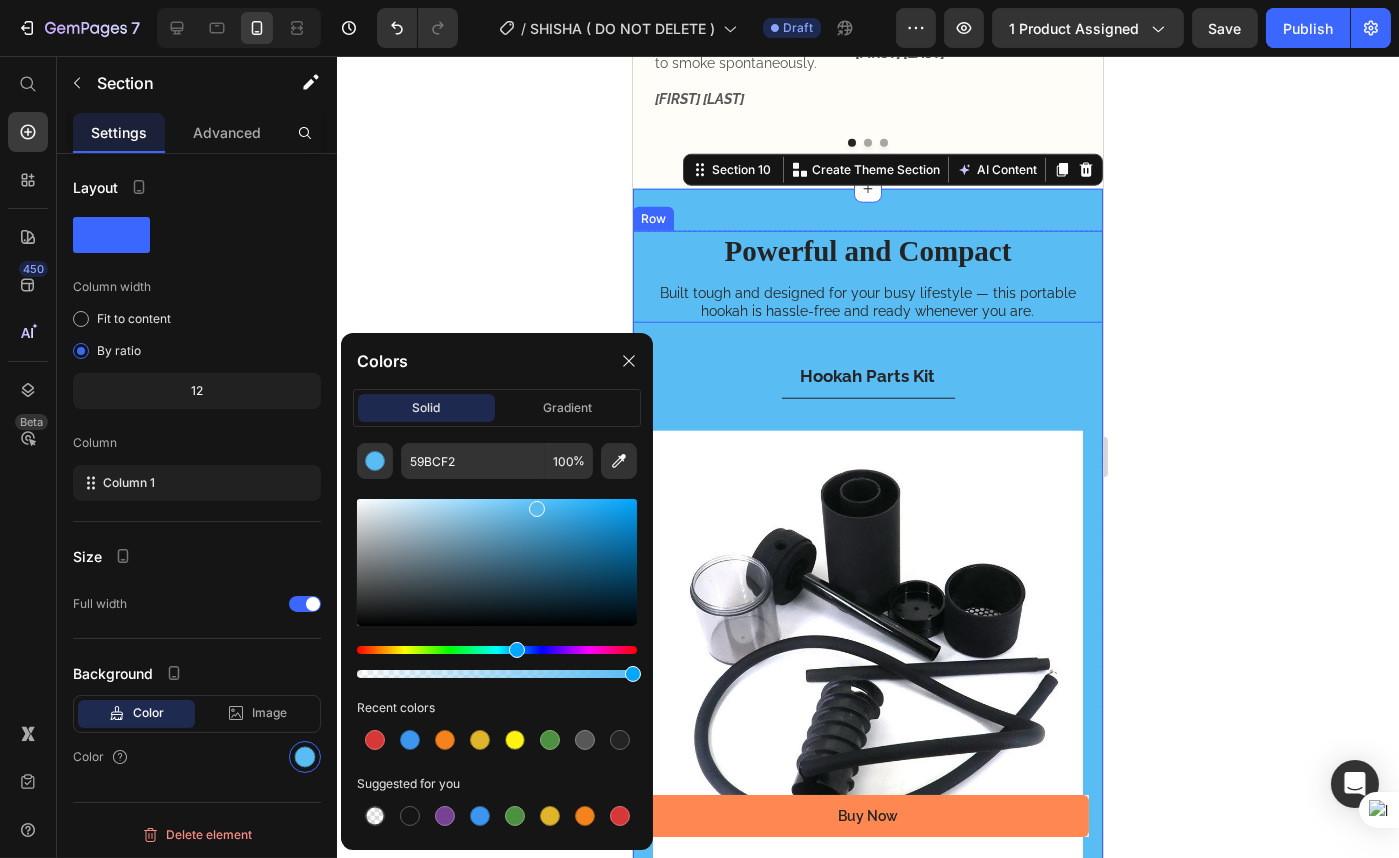 click at bounding box center [497, 562] 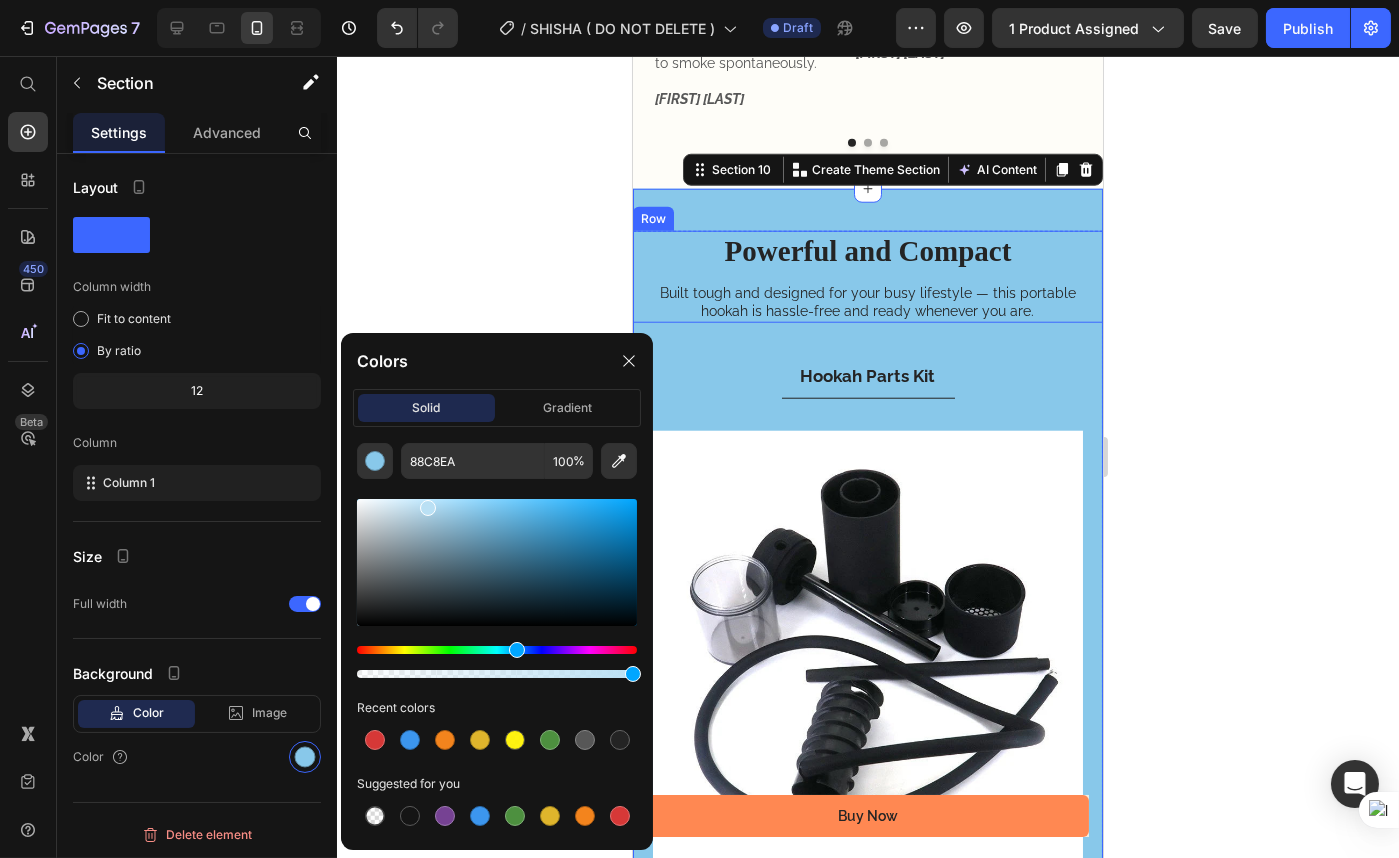 drag, startPoint x: 479, startPoint y: 509, endPoint x: 425, endPoint y: 503, distance: 54.33231 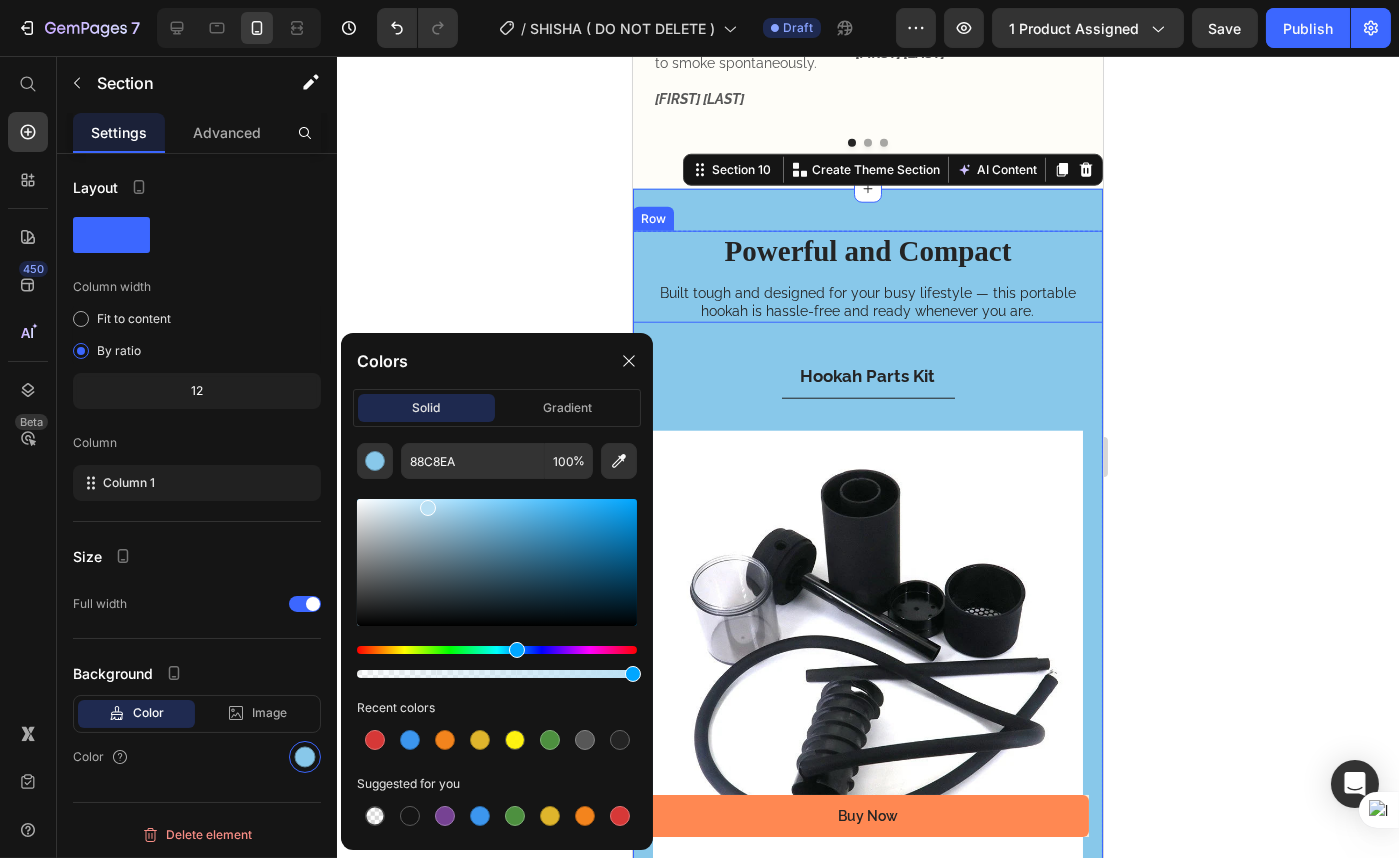 click at bounding box center (428, 508) 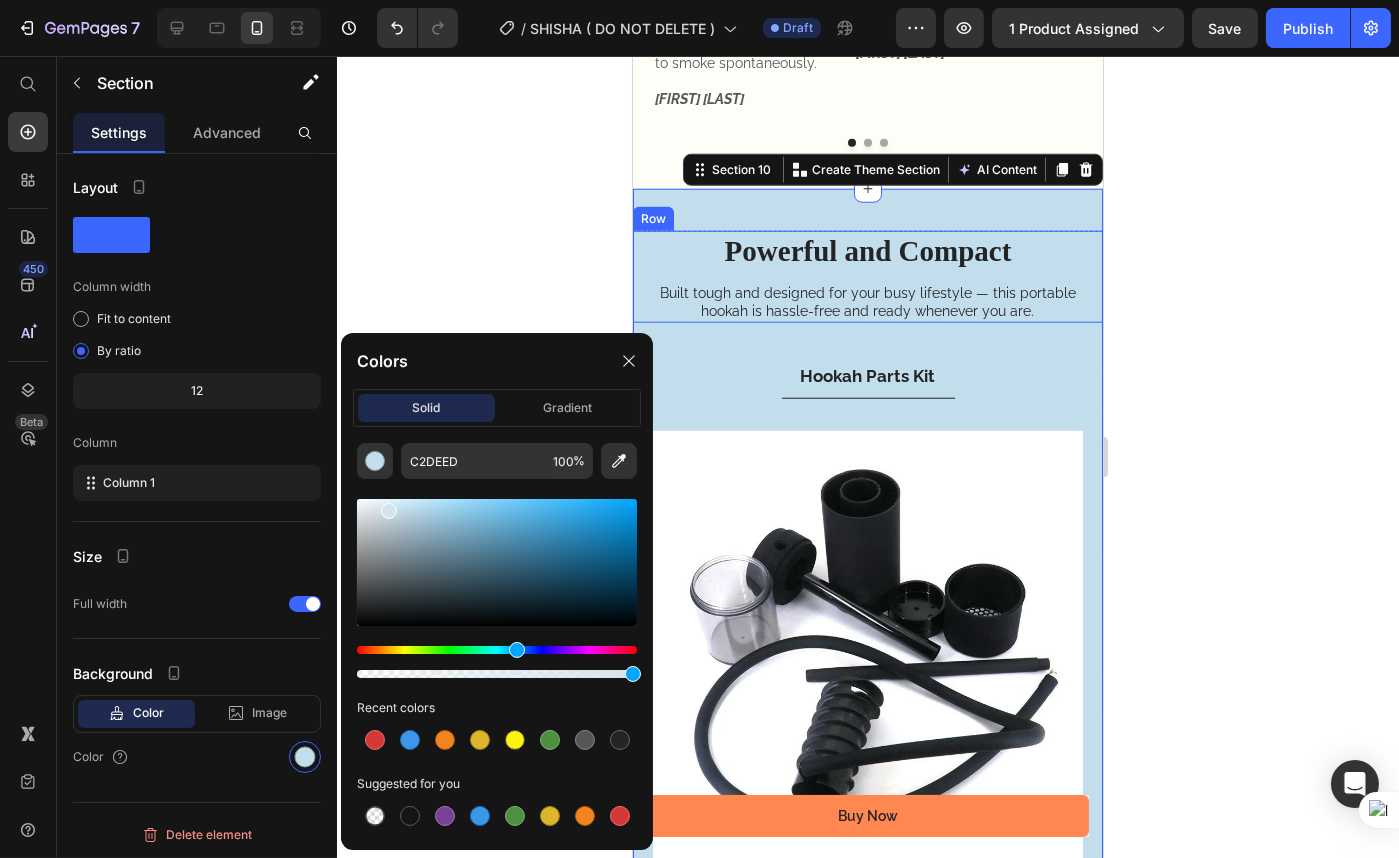 drag, startPoint x: 410, startPoint y: 507, endPoint x: 387, endPoint y: 507, distance: 23 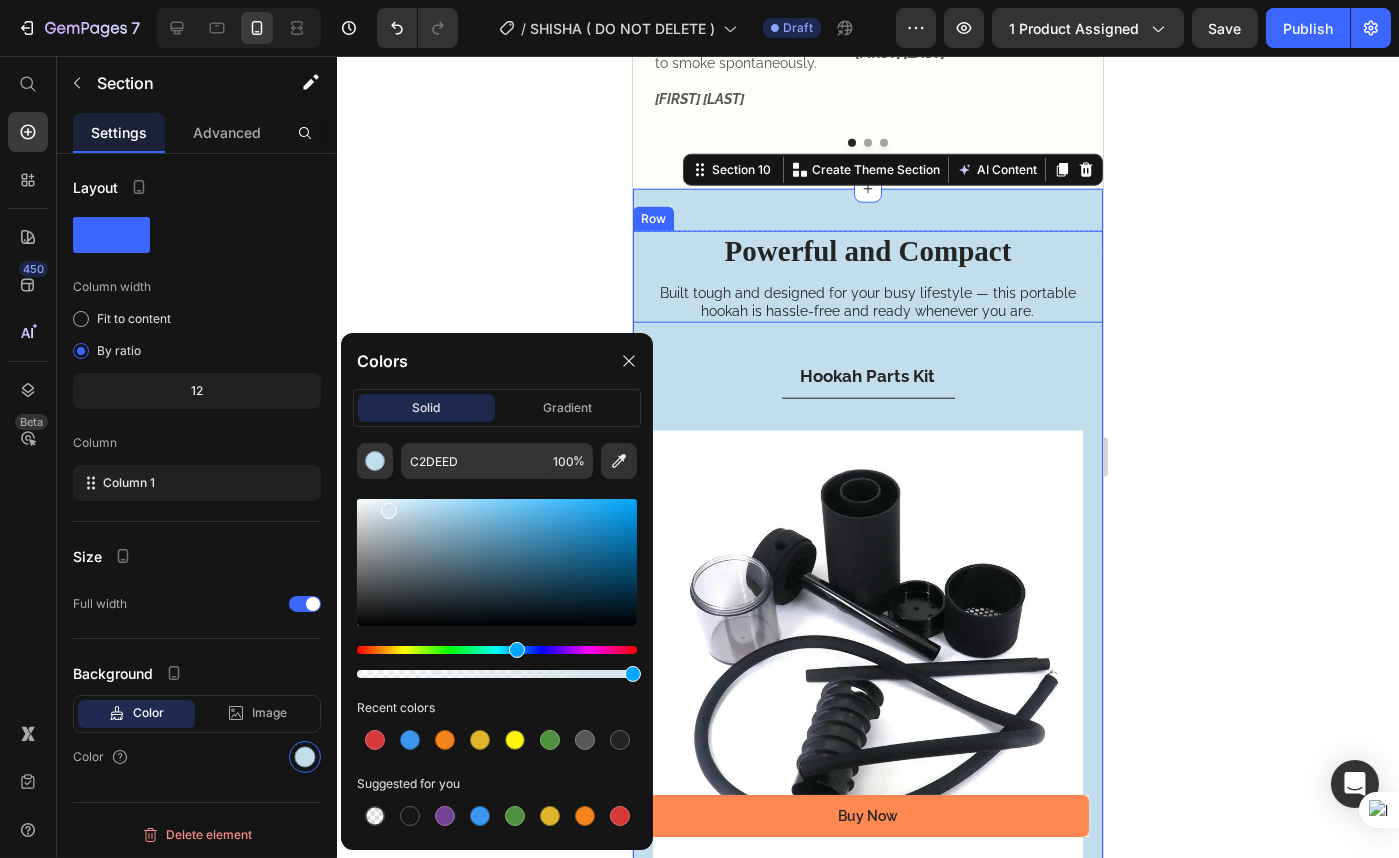 click at bounding box center (497, 562) 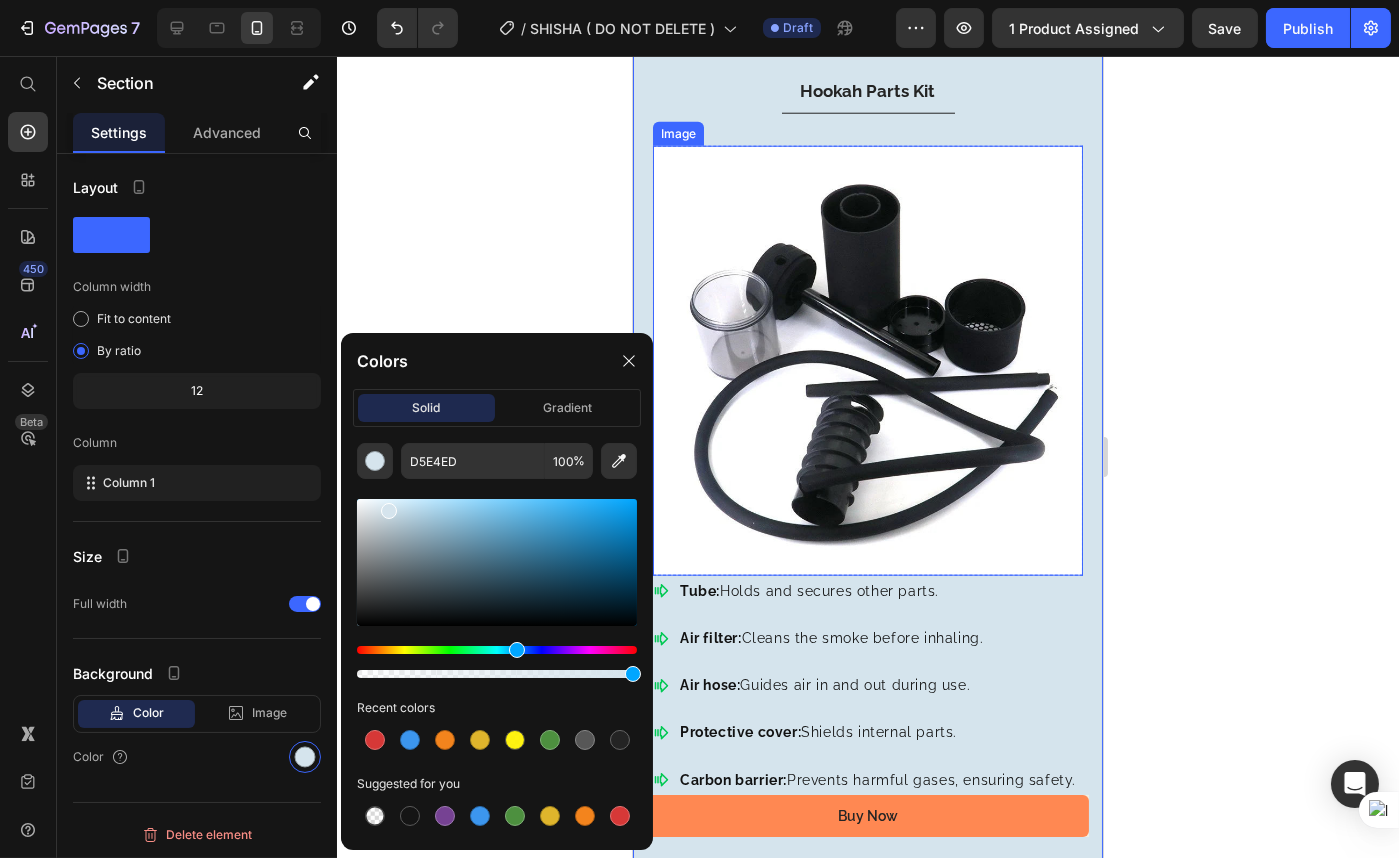 scroll, scrollTop: 4539, scrollLeft: 0, axis: vertical 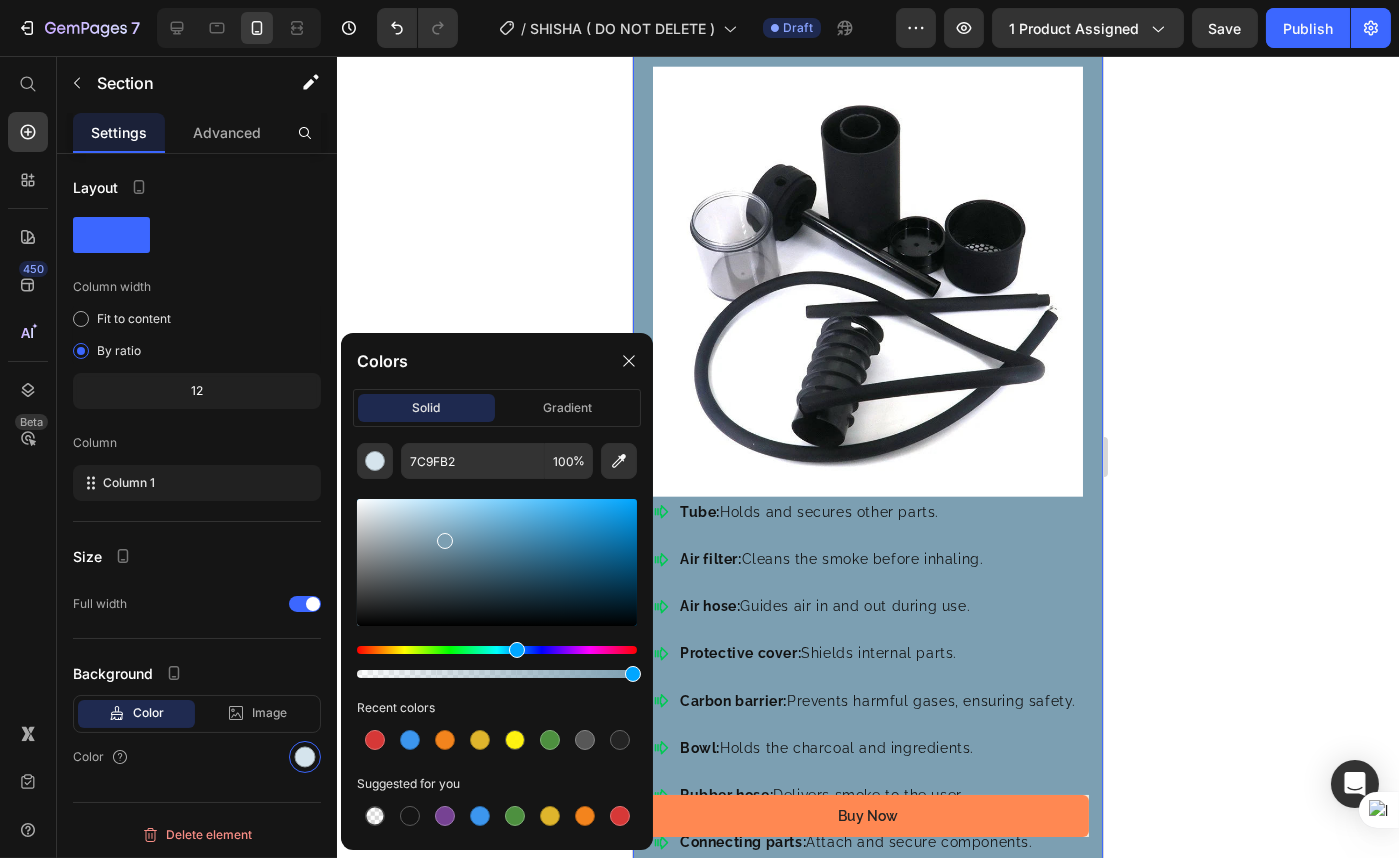 drag, startPoint x: 405, startPoint y: 512, endPoint x: 443, endPoint y: 536, distance: 44.94441 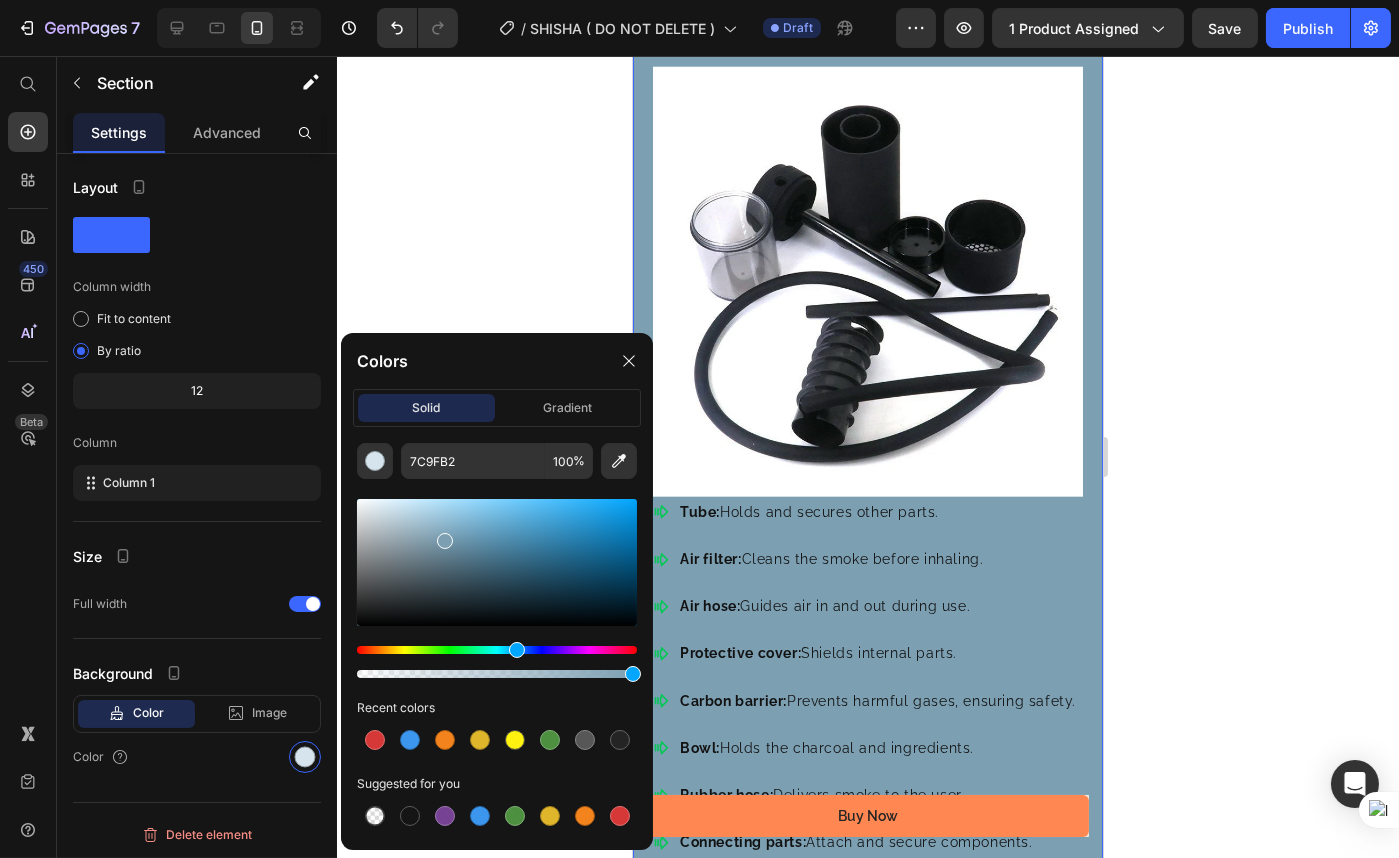 click at bounding box center (497, 562) 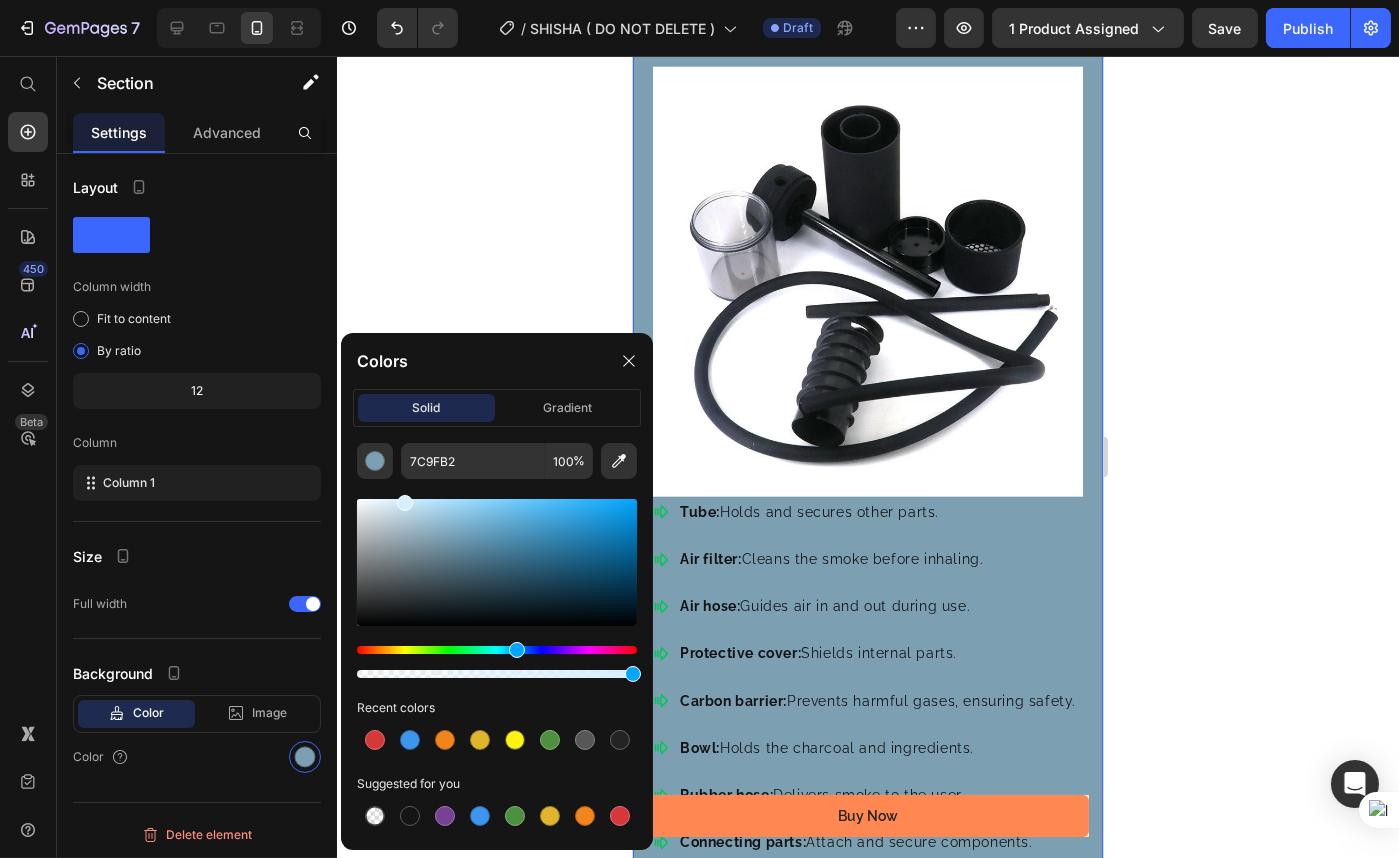 drag, startPoint x: 439, startPoint y: 531, endPoint x: 403, endPoint y: 484, distance: 59.20304 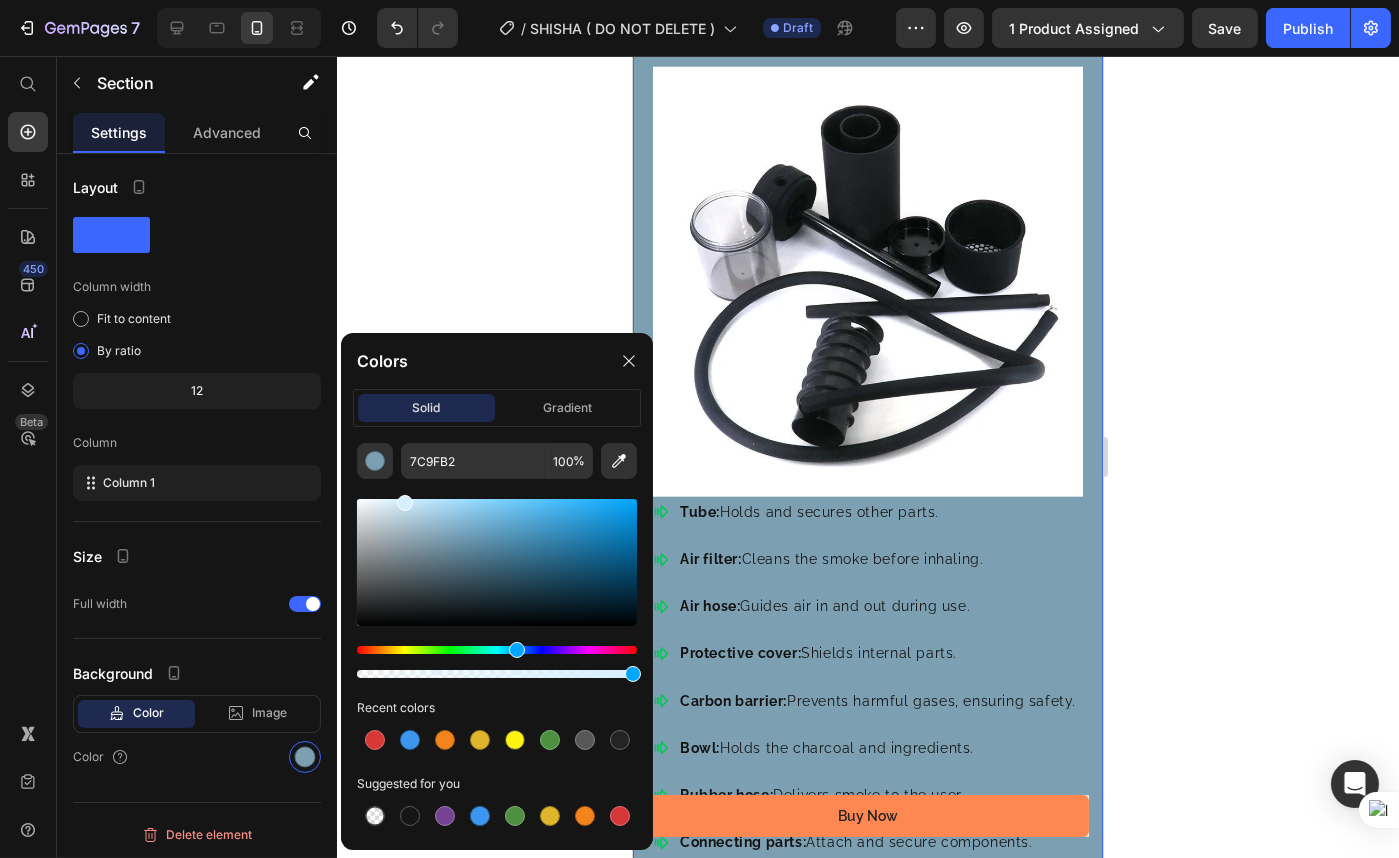 click 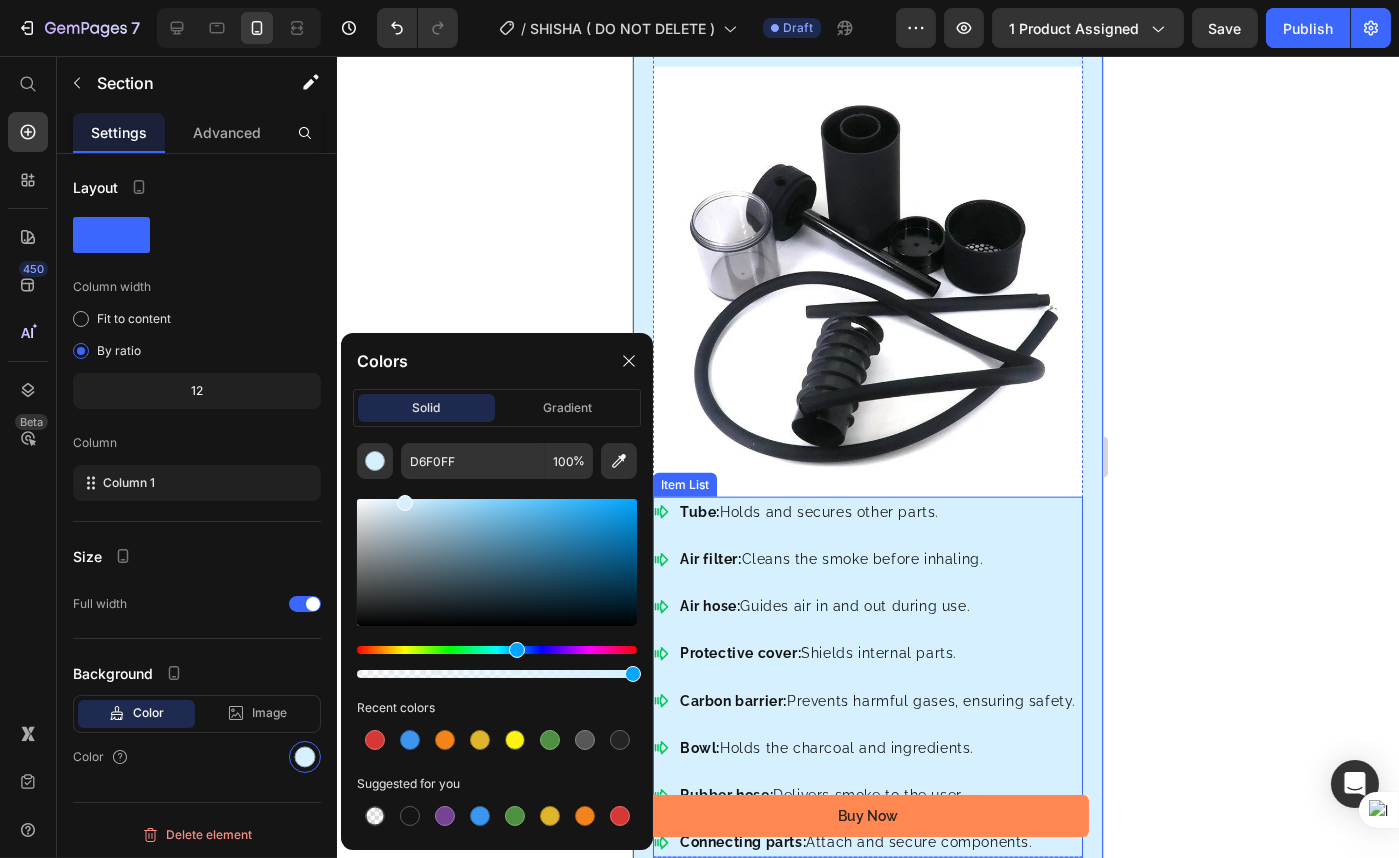 click 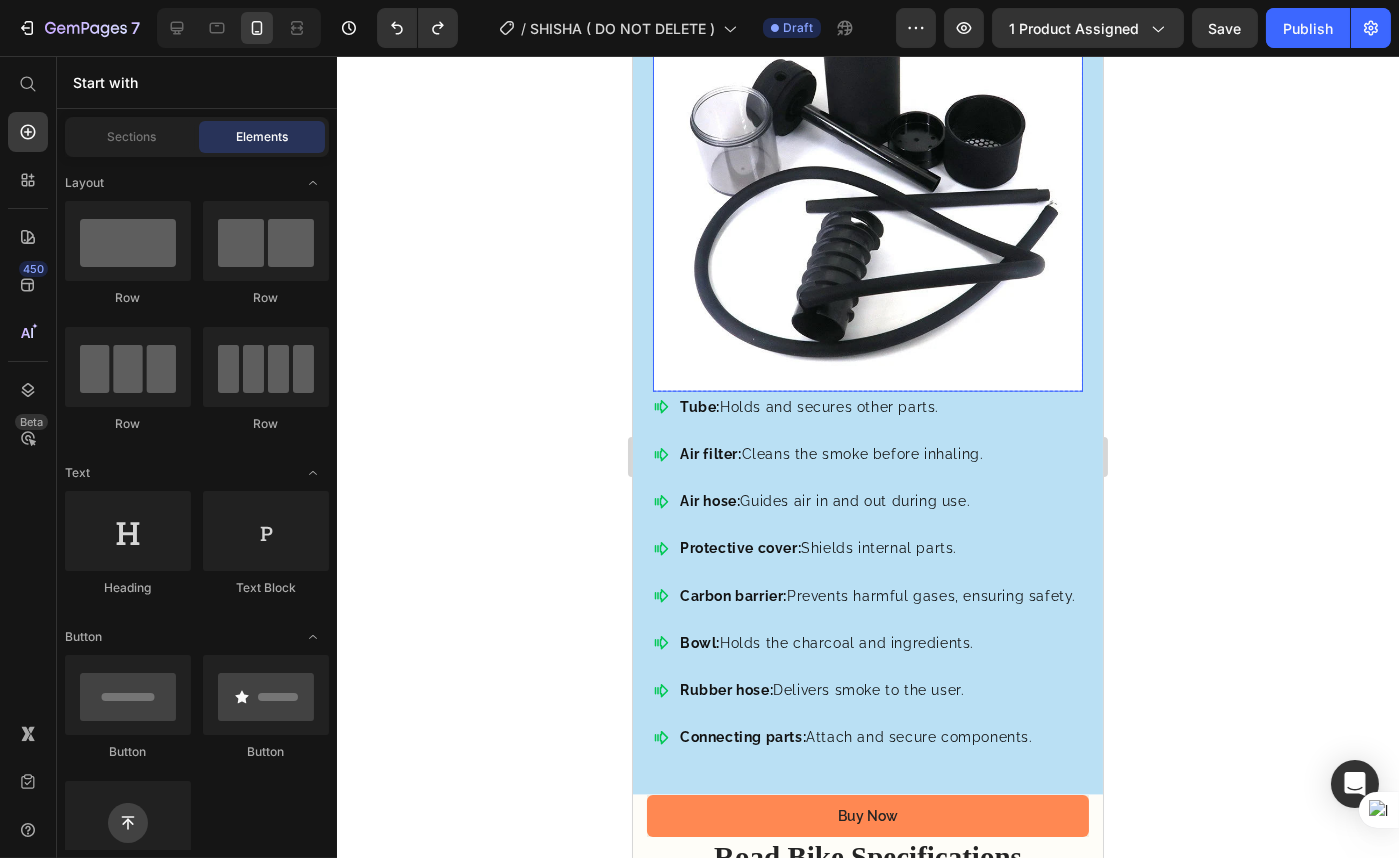 scroll, scrollTop: 4811, scrollLeft: 0, axis: vertical 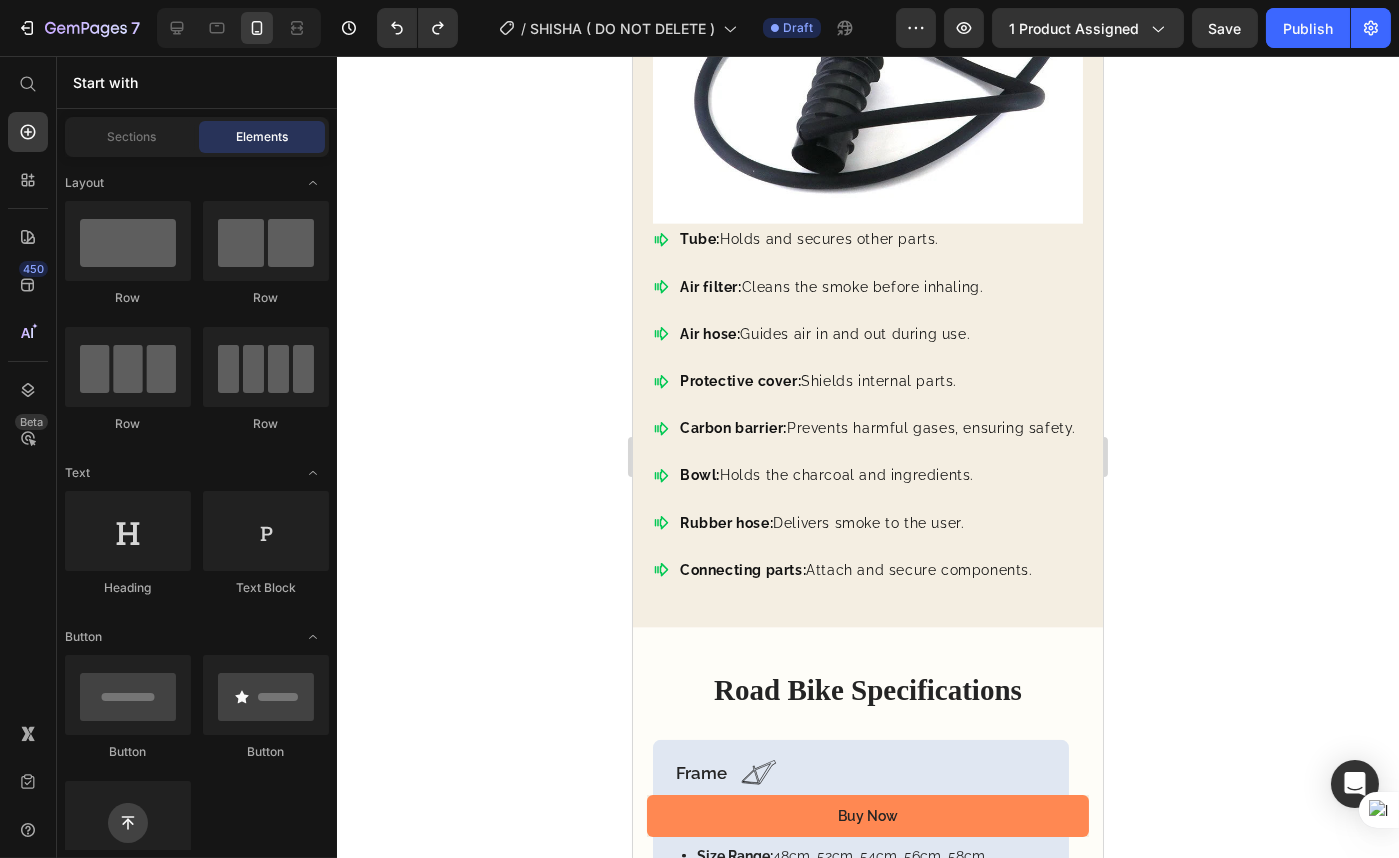 click 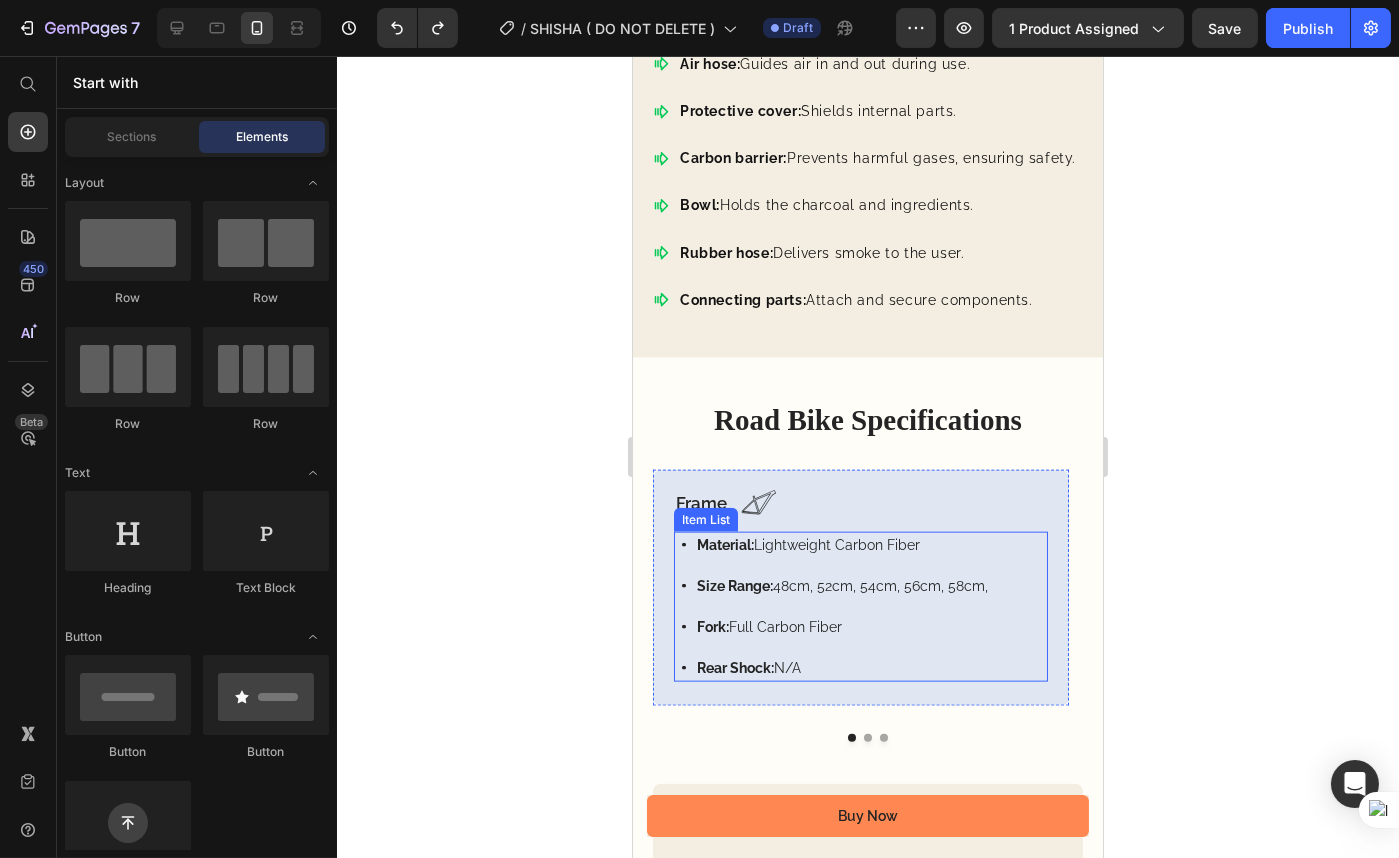 scroll, scrollTop: 5084, scrollLeft: 0, axis: vertical 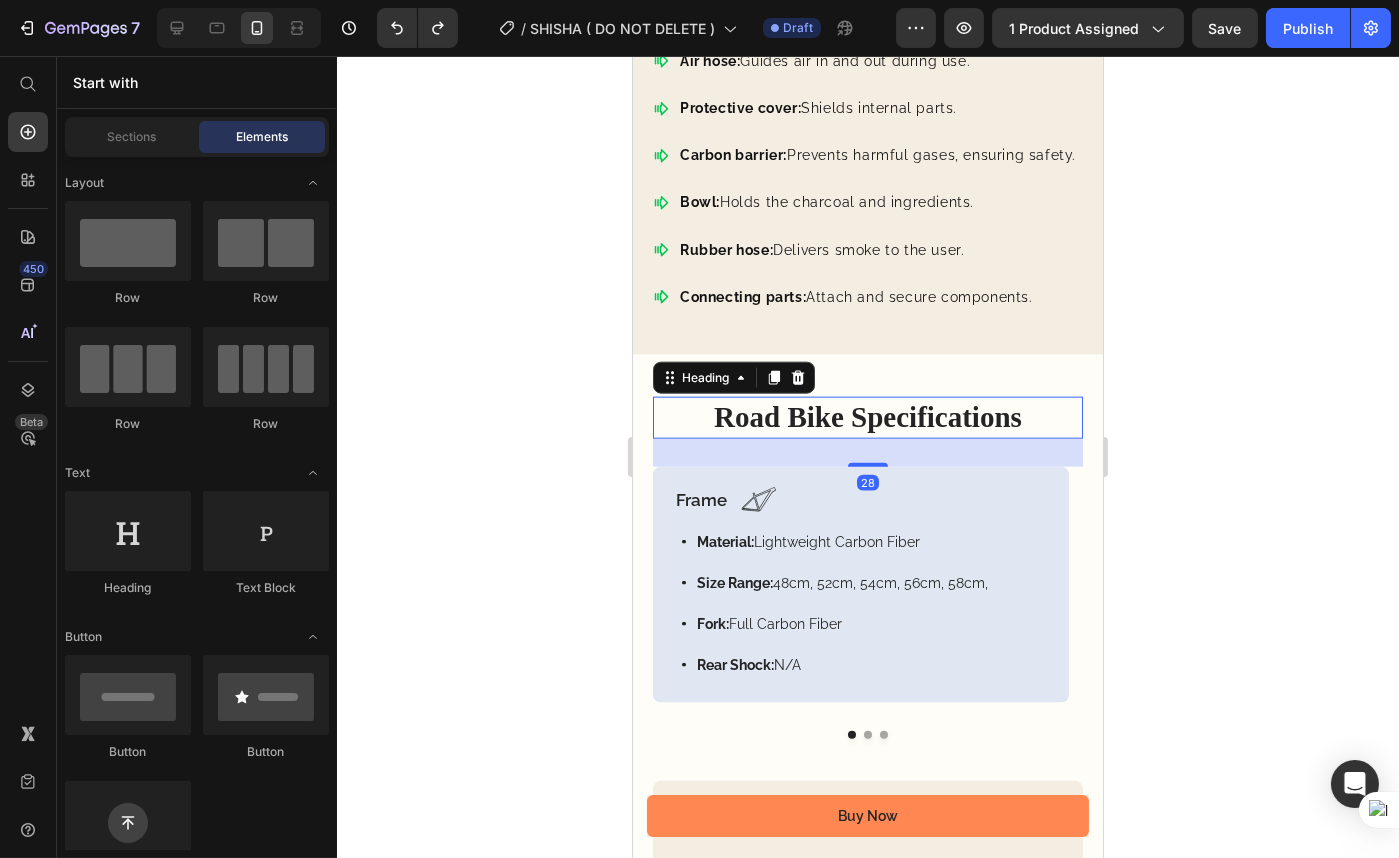 click on "Road Bike Specifications" at bounding box center (867, 418) 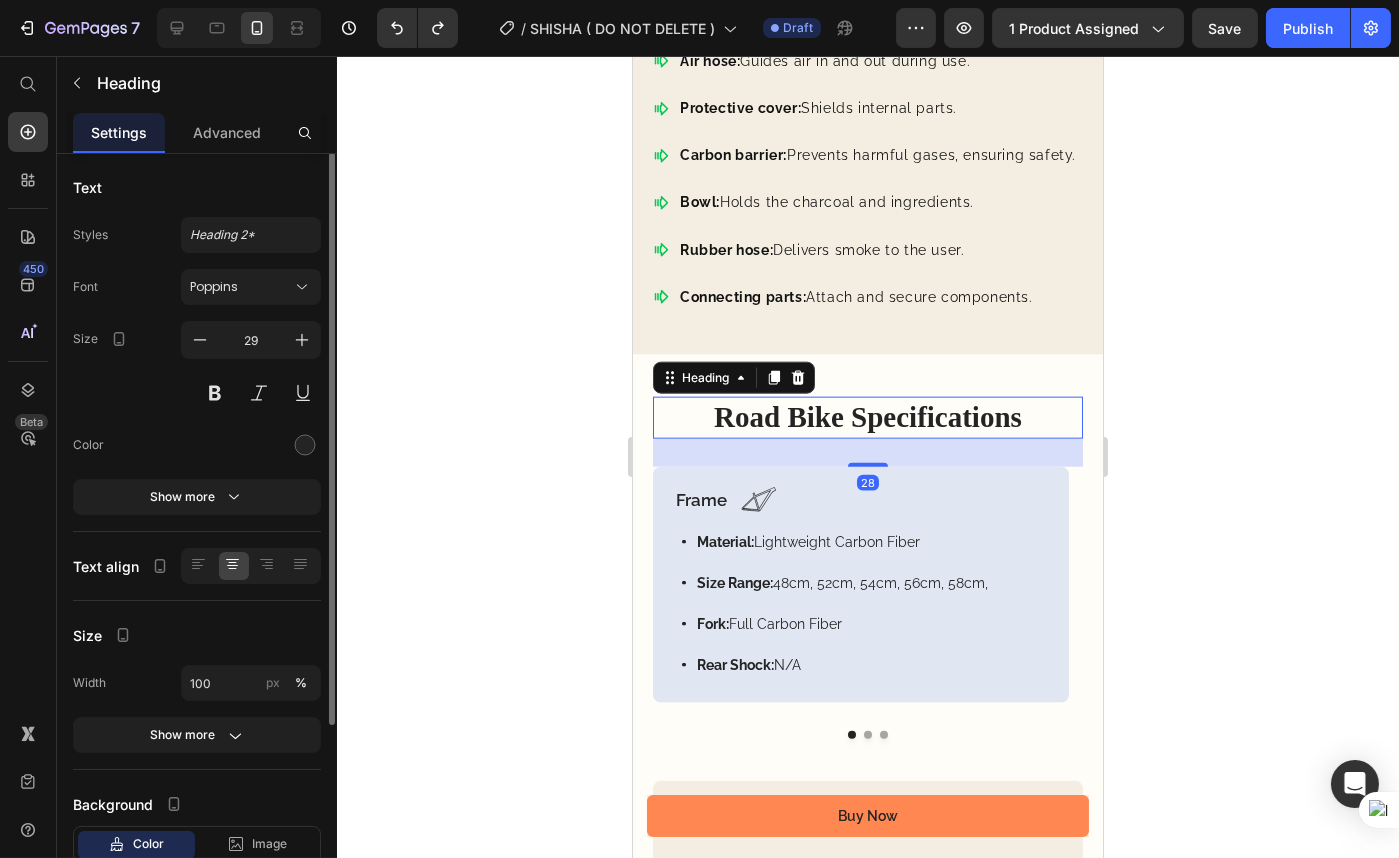 scroll, scrollTop: 0, scrollLeft: 0, axis: both 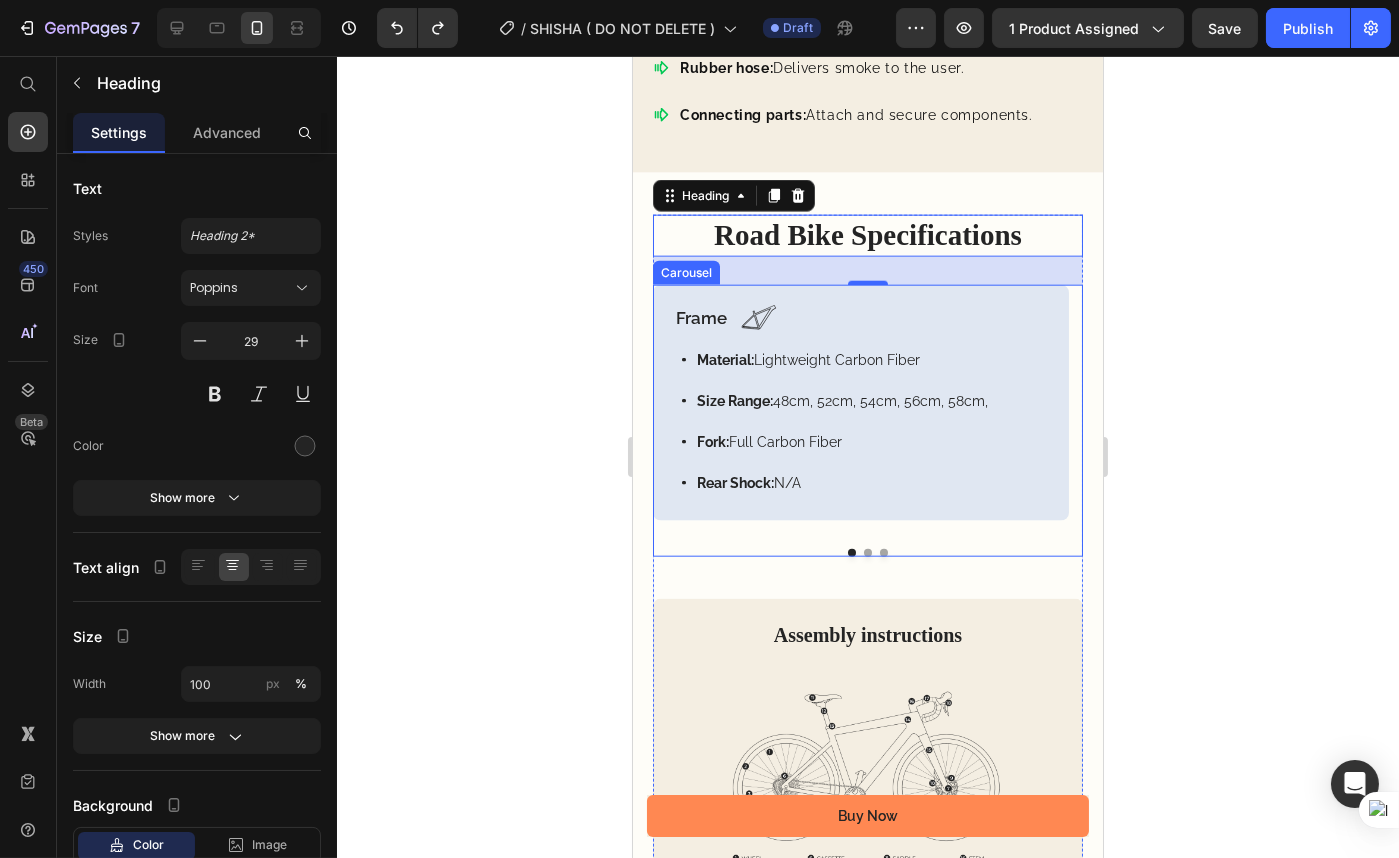 click at bounding box center [867, 553] 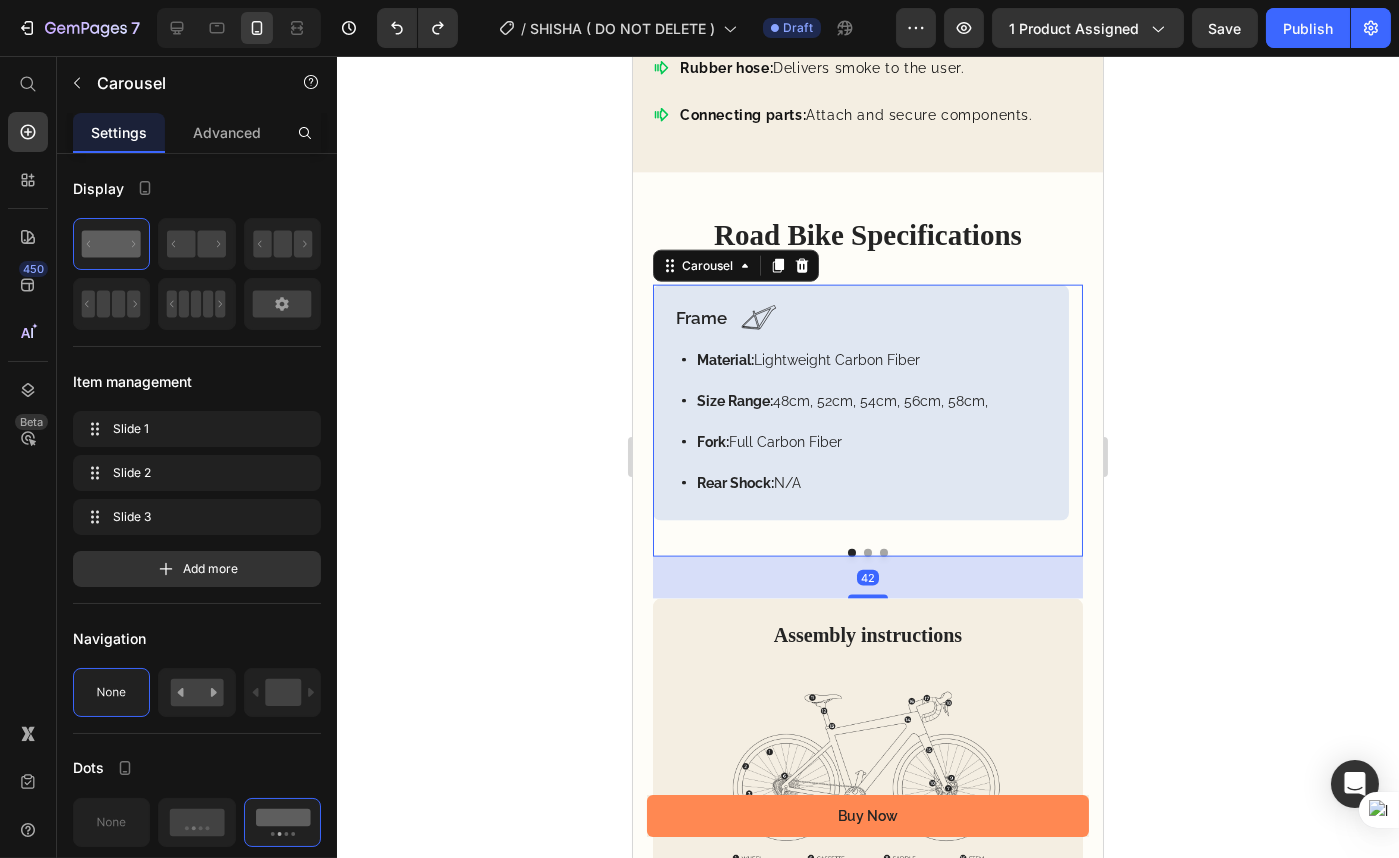 click at bounding box center (867, 553) 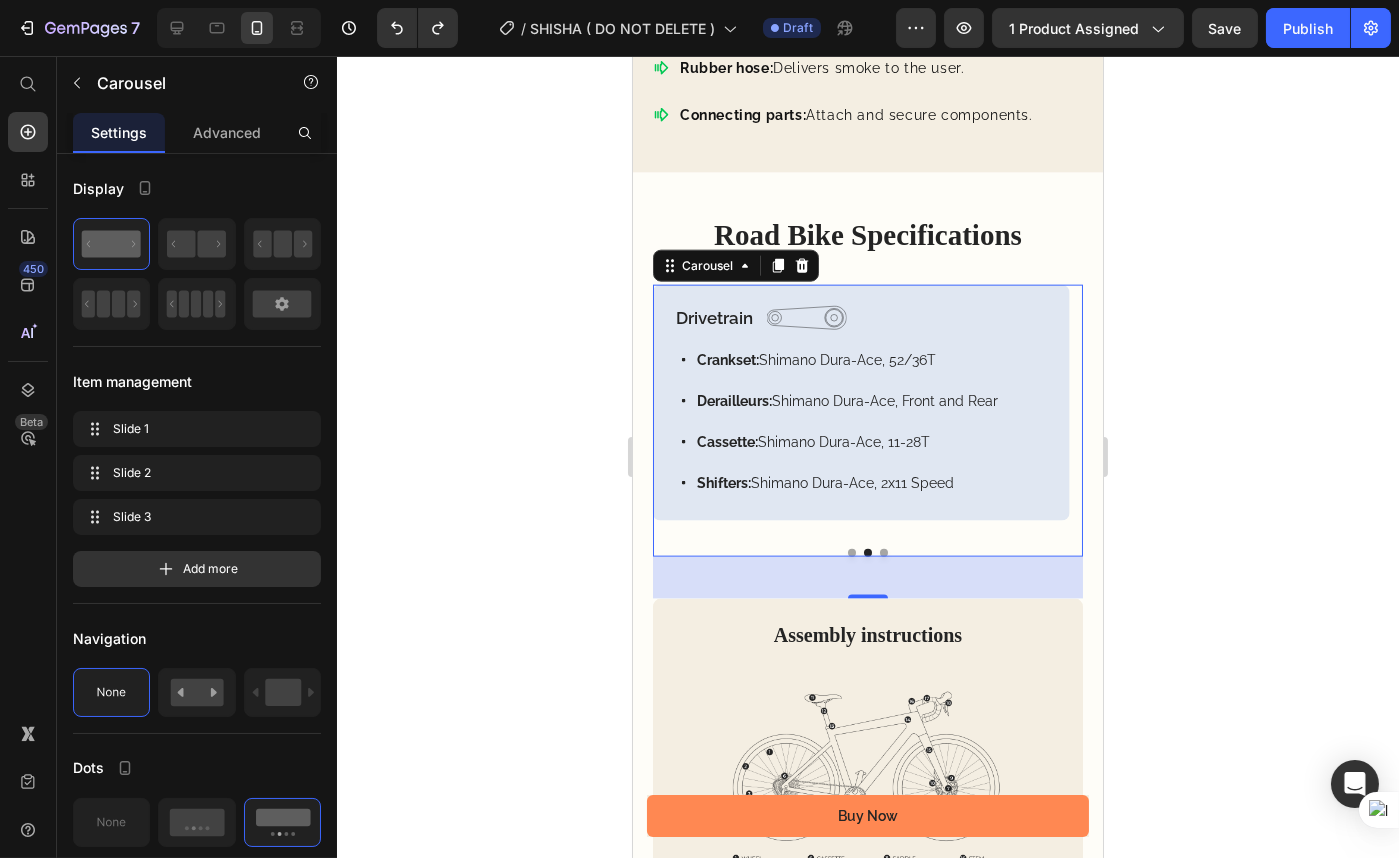 click at bounding box center (883, 553) 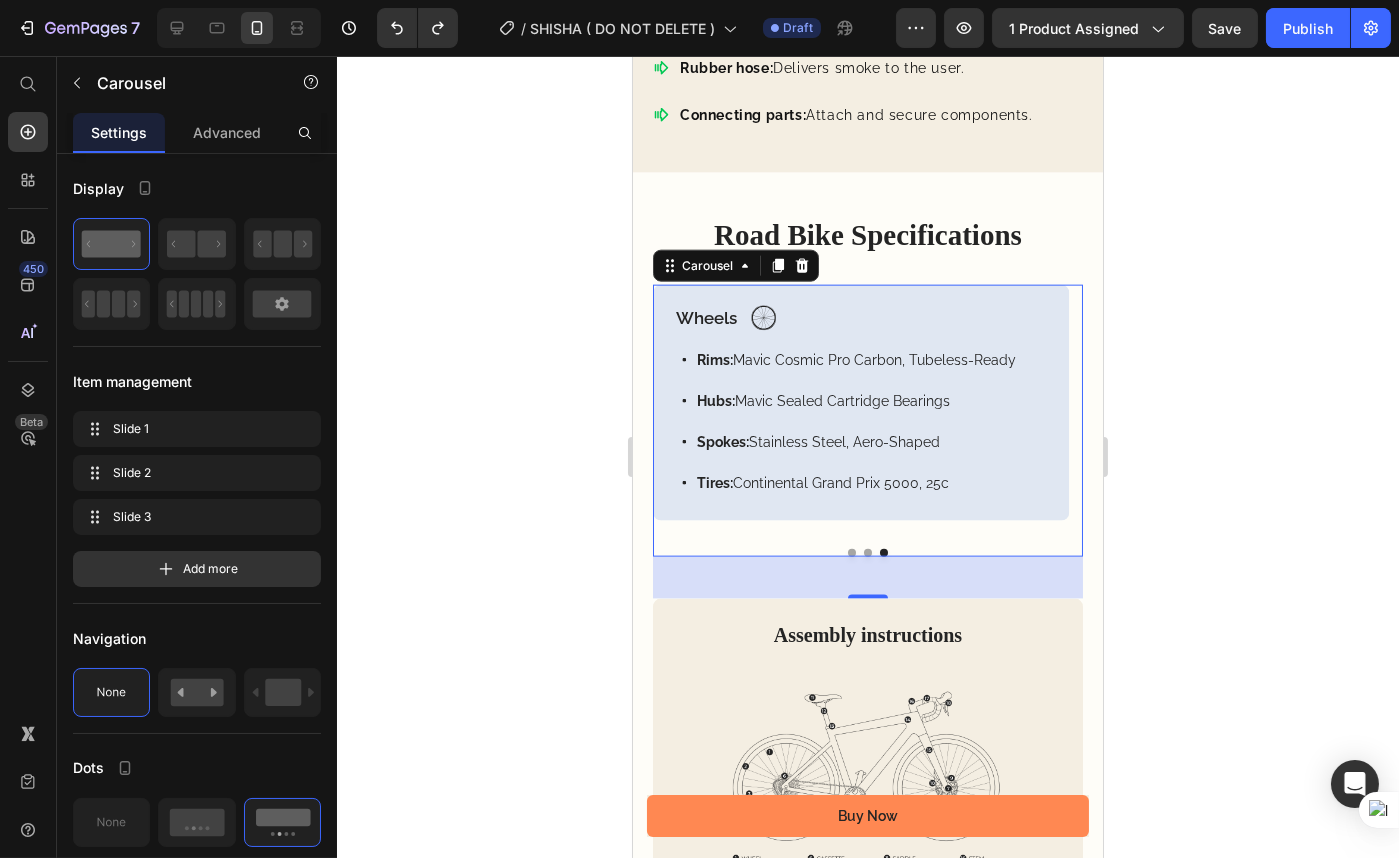 click at bounding box center (851, 553) 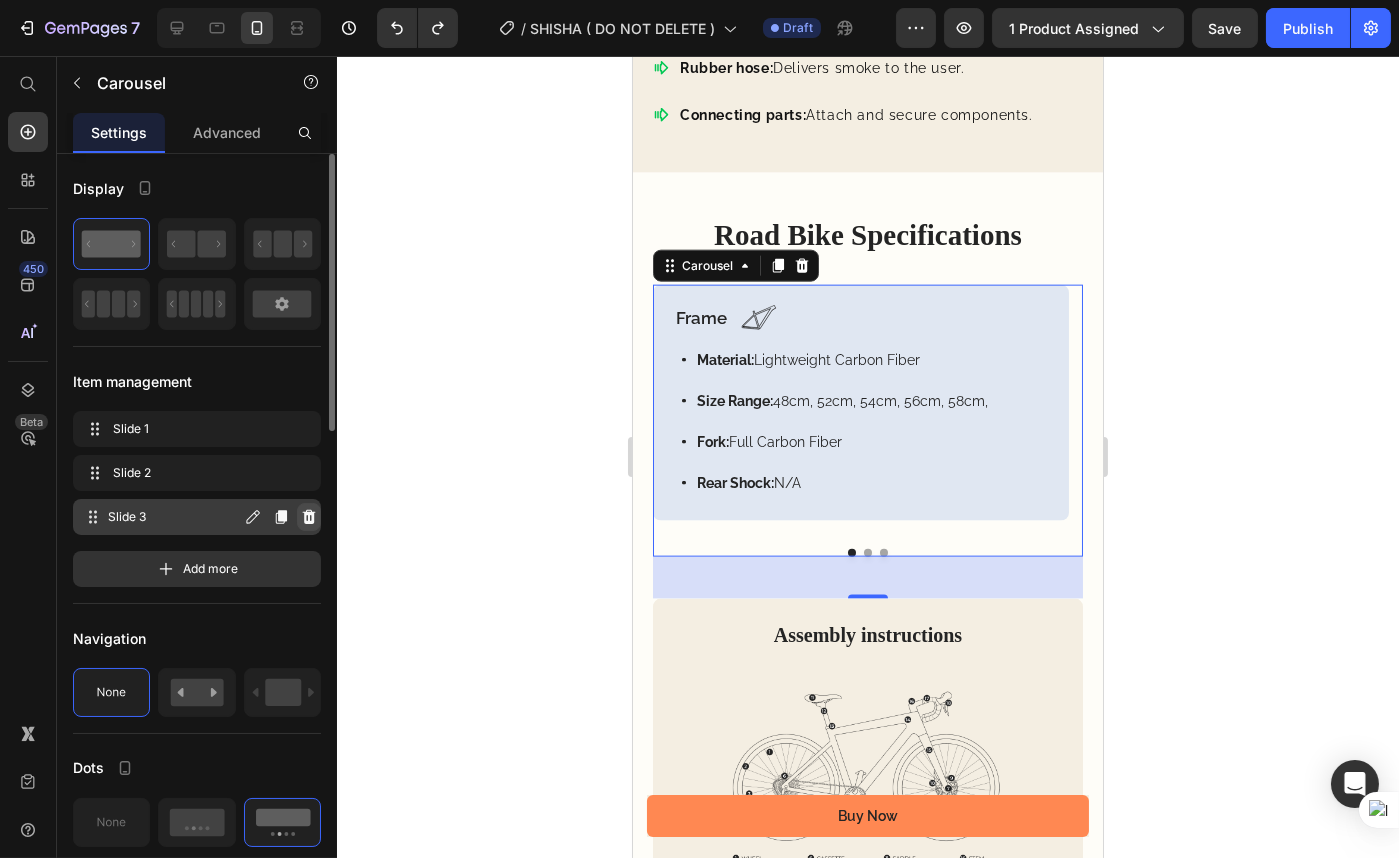 click 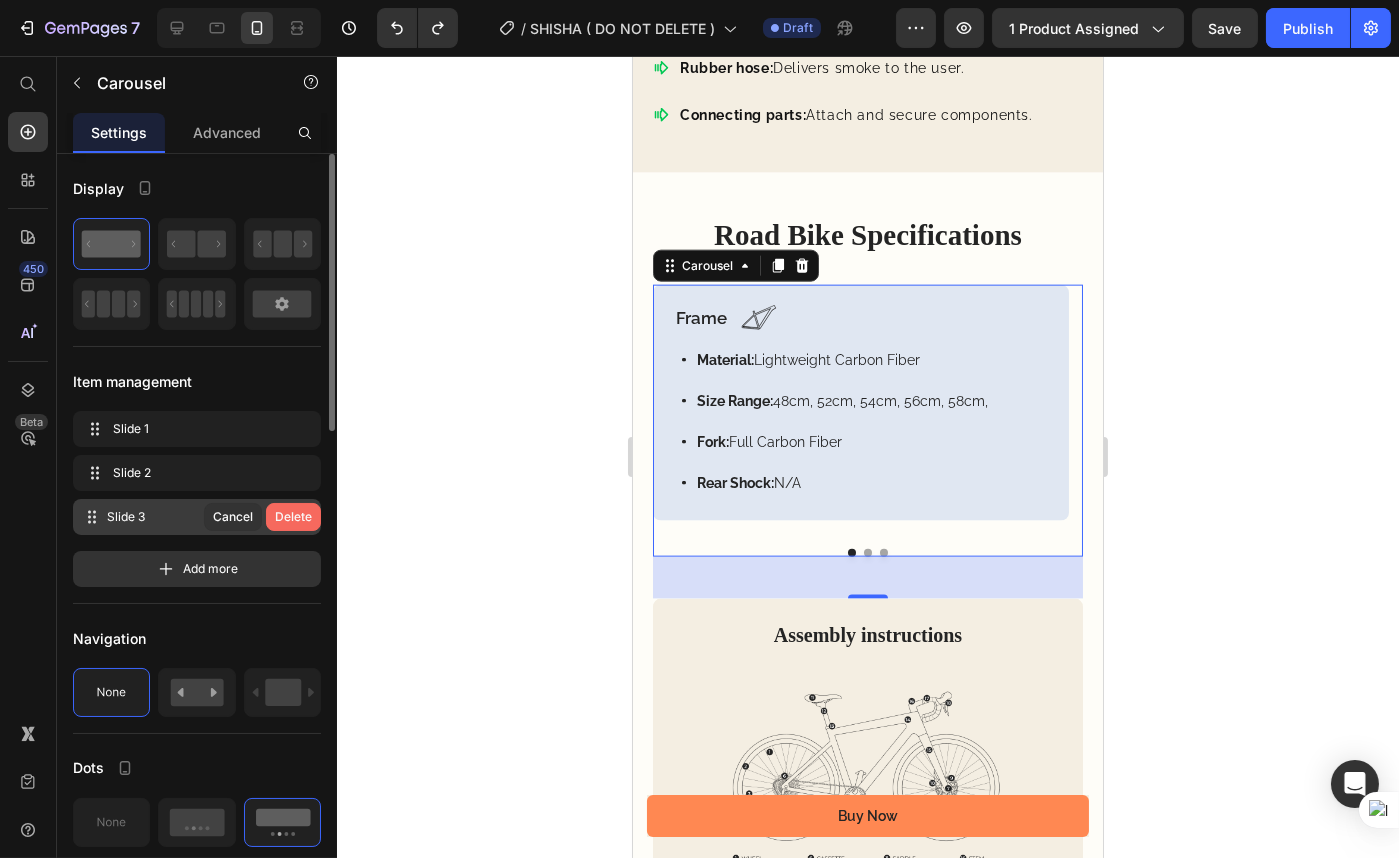 click on "Delete" at bounding box center (293, 517) 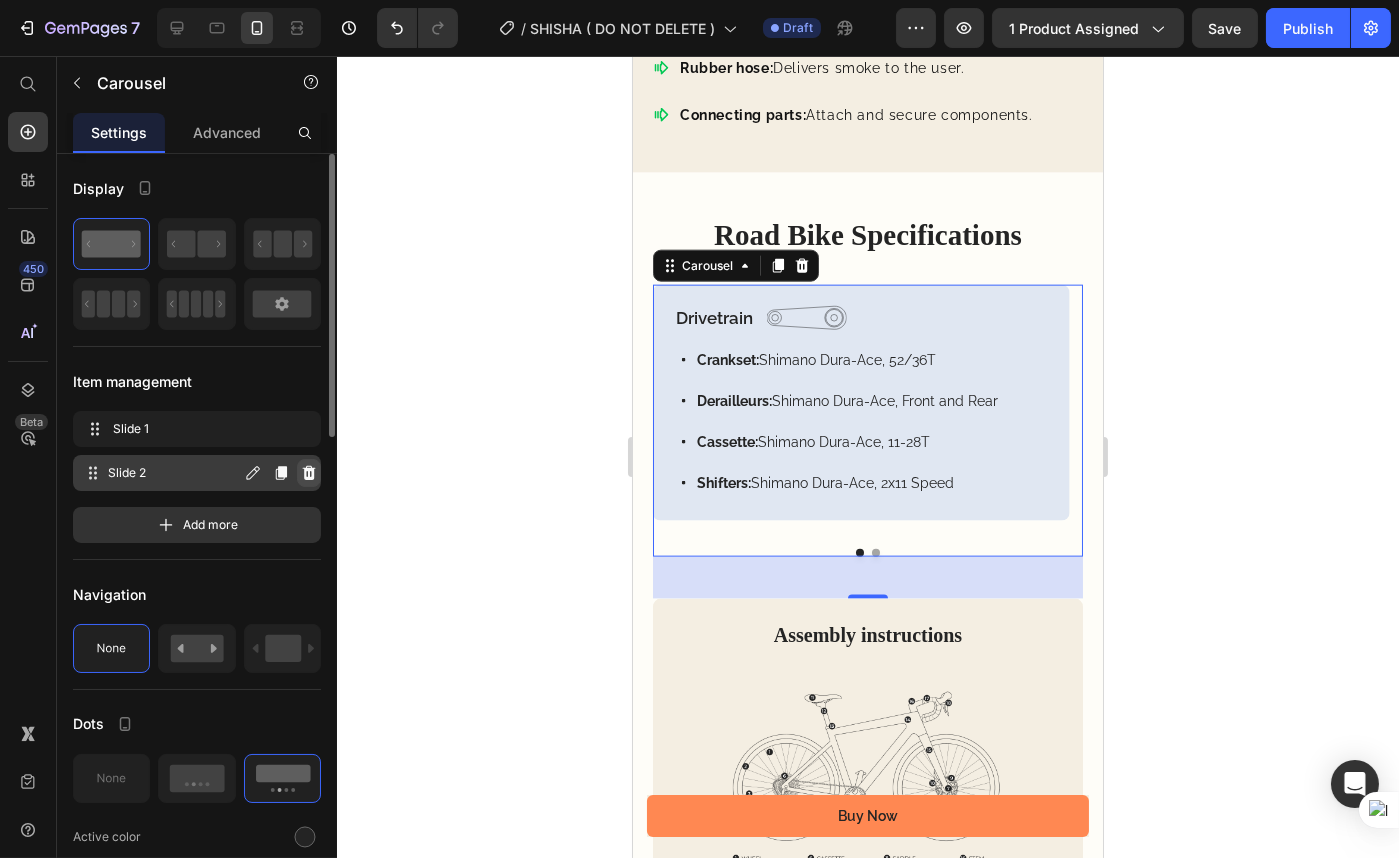 click 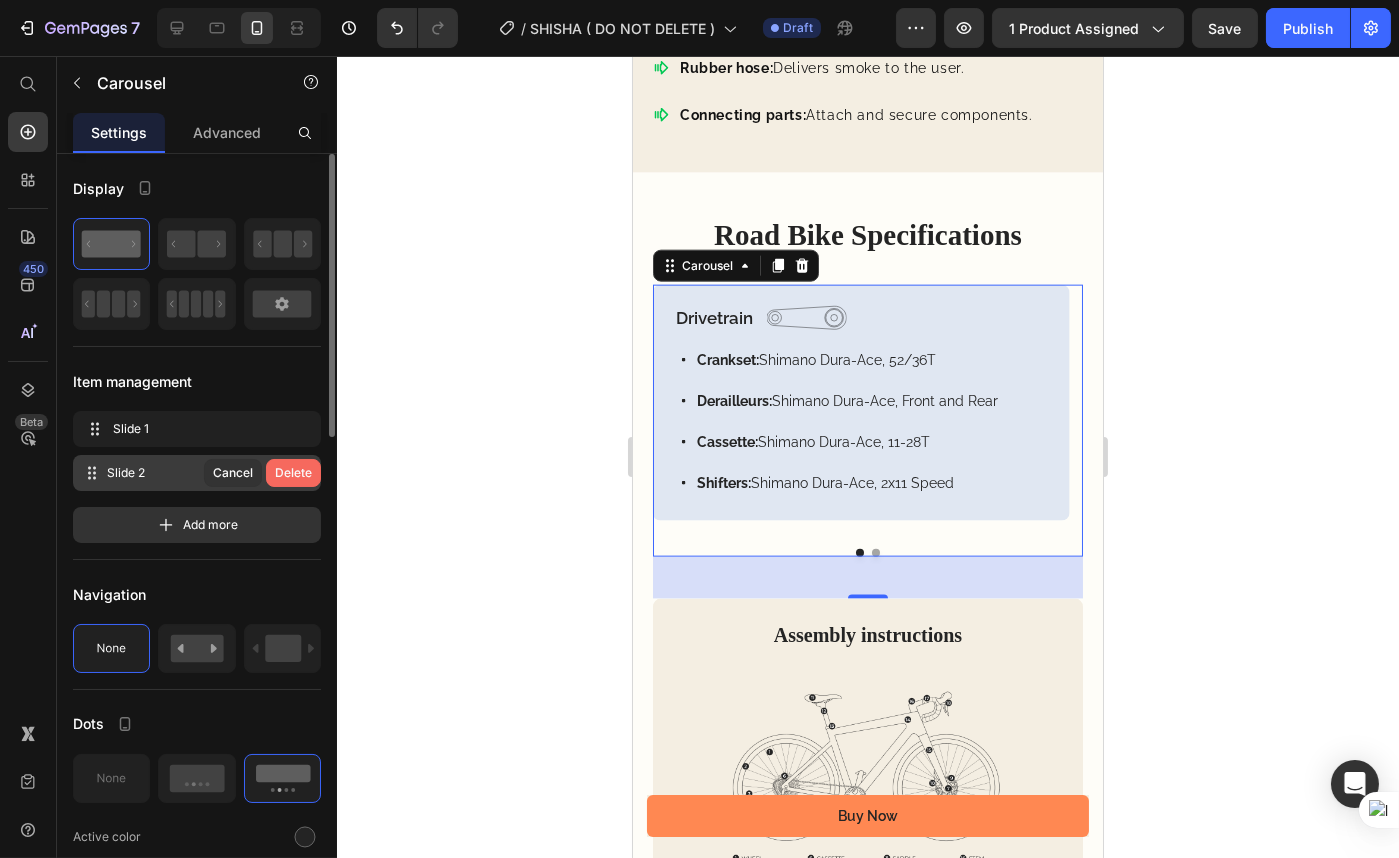 click on "Delete" at bounding box center (293, 473) 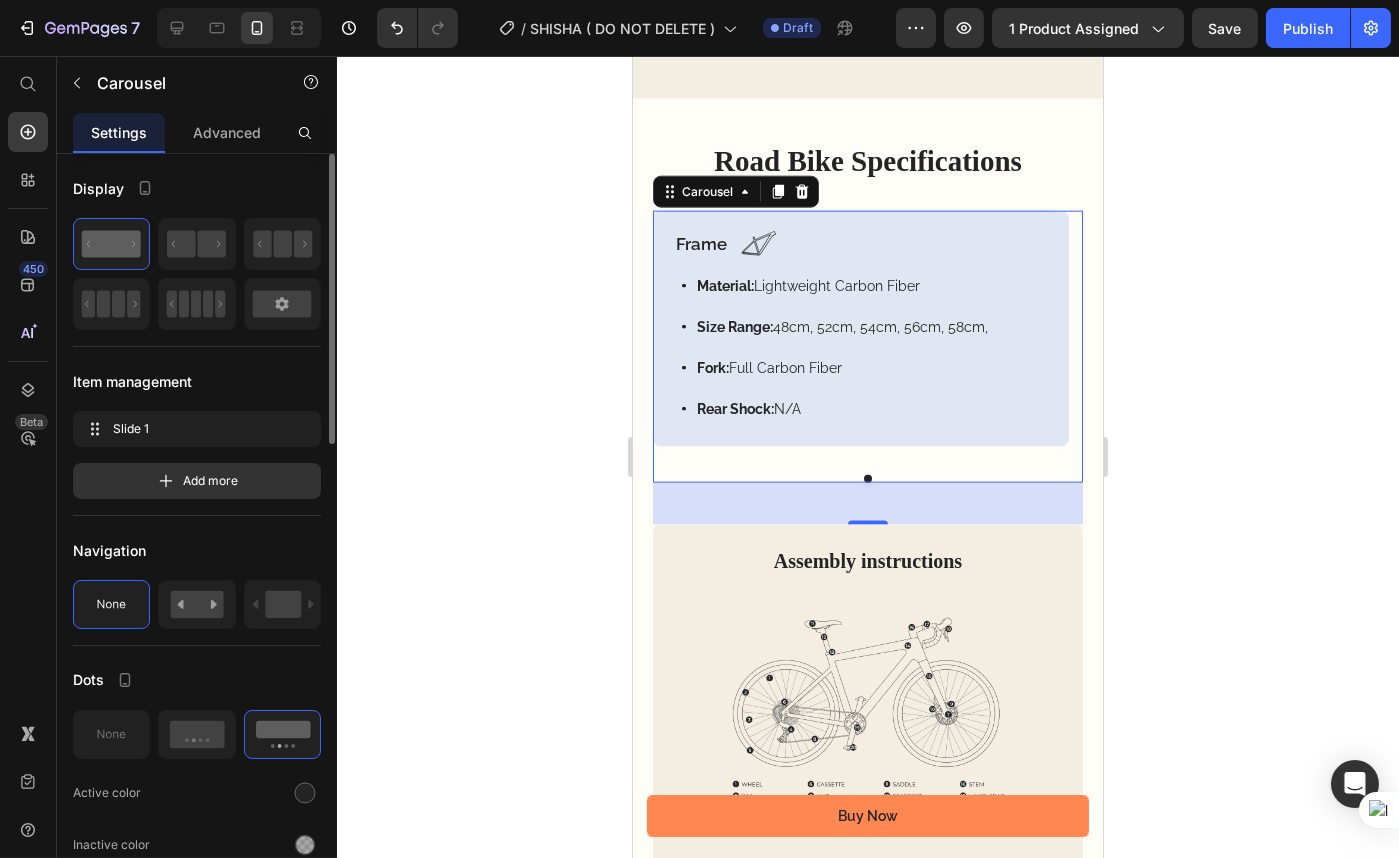 scroll, scrollTop: 5448, scrollLeft: 0, axis: vertical 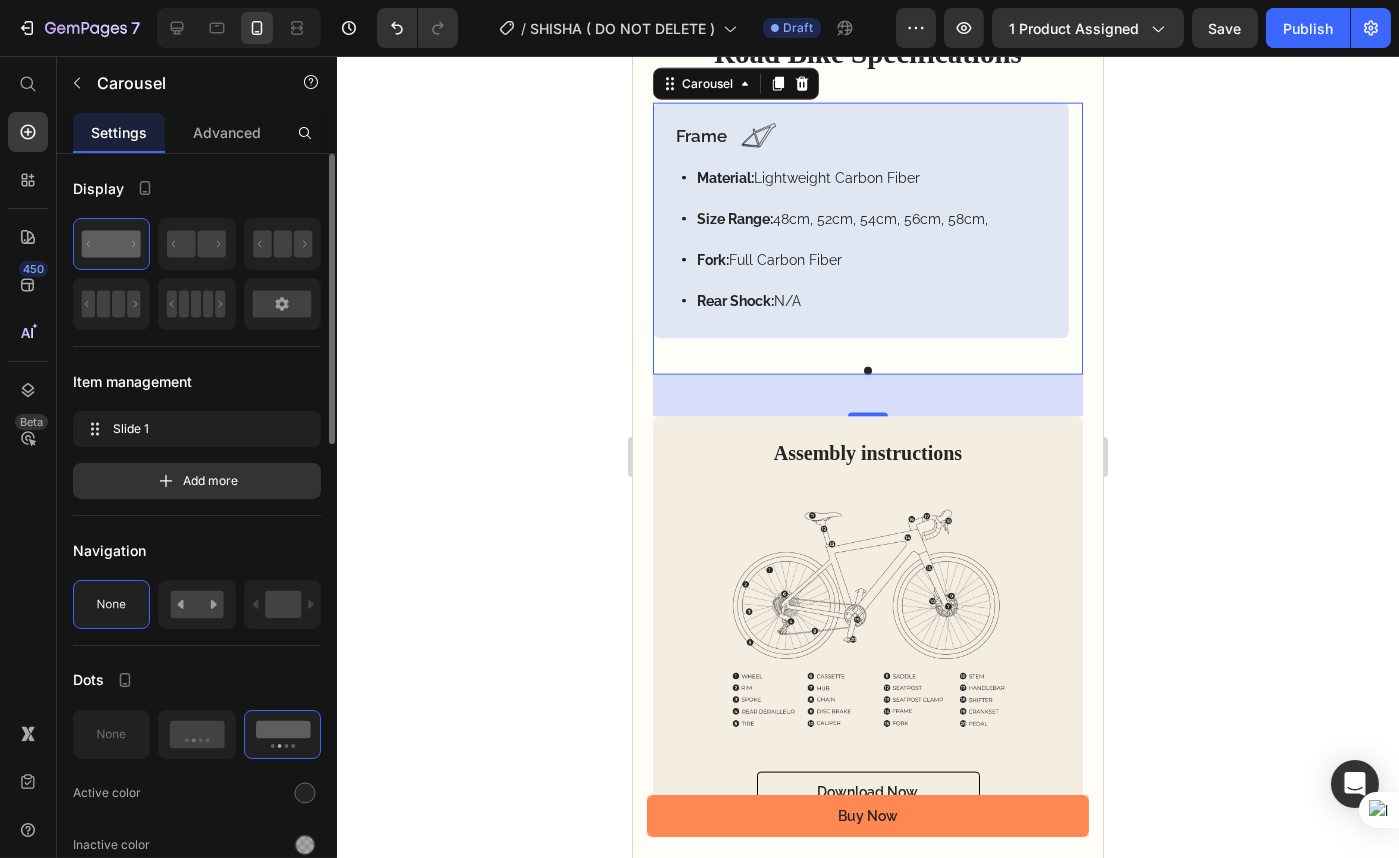 click 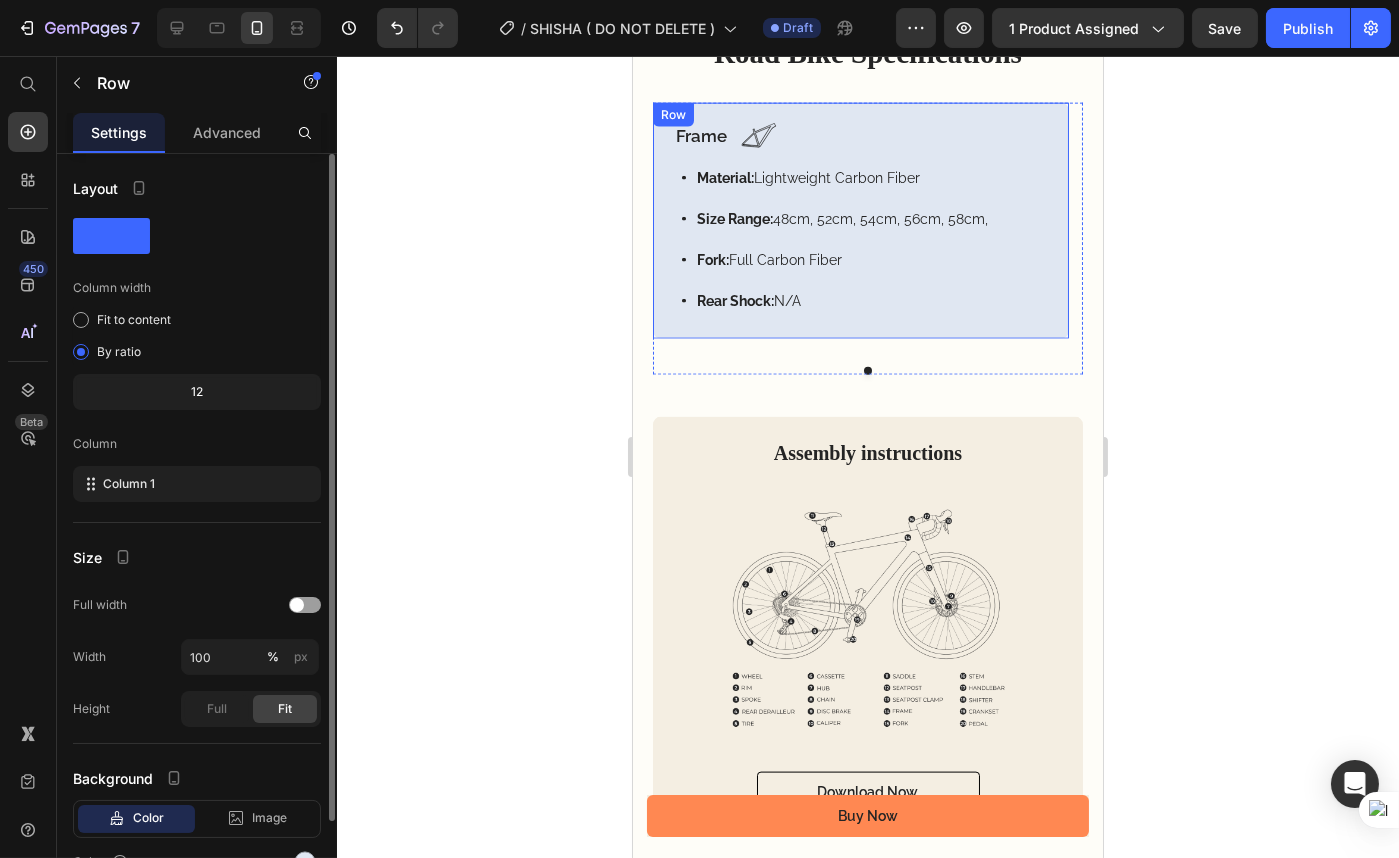 click on "Frame Text Block Image Row
Material:  Lightweight Carbon Fiber
Size Range:  48cm, 52cm, 54cm, 56cm, 58cm,
Fork:  Full Carbon Fiber
Rear Shock:  N/A Item List Row" at bounding box center [860, 221] 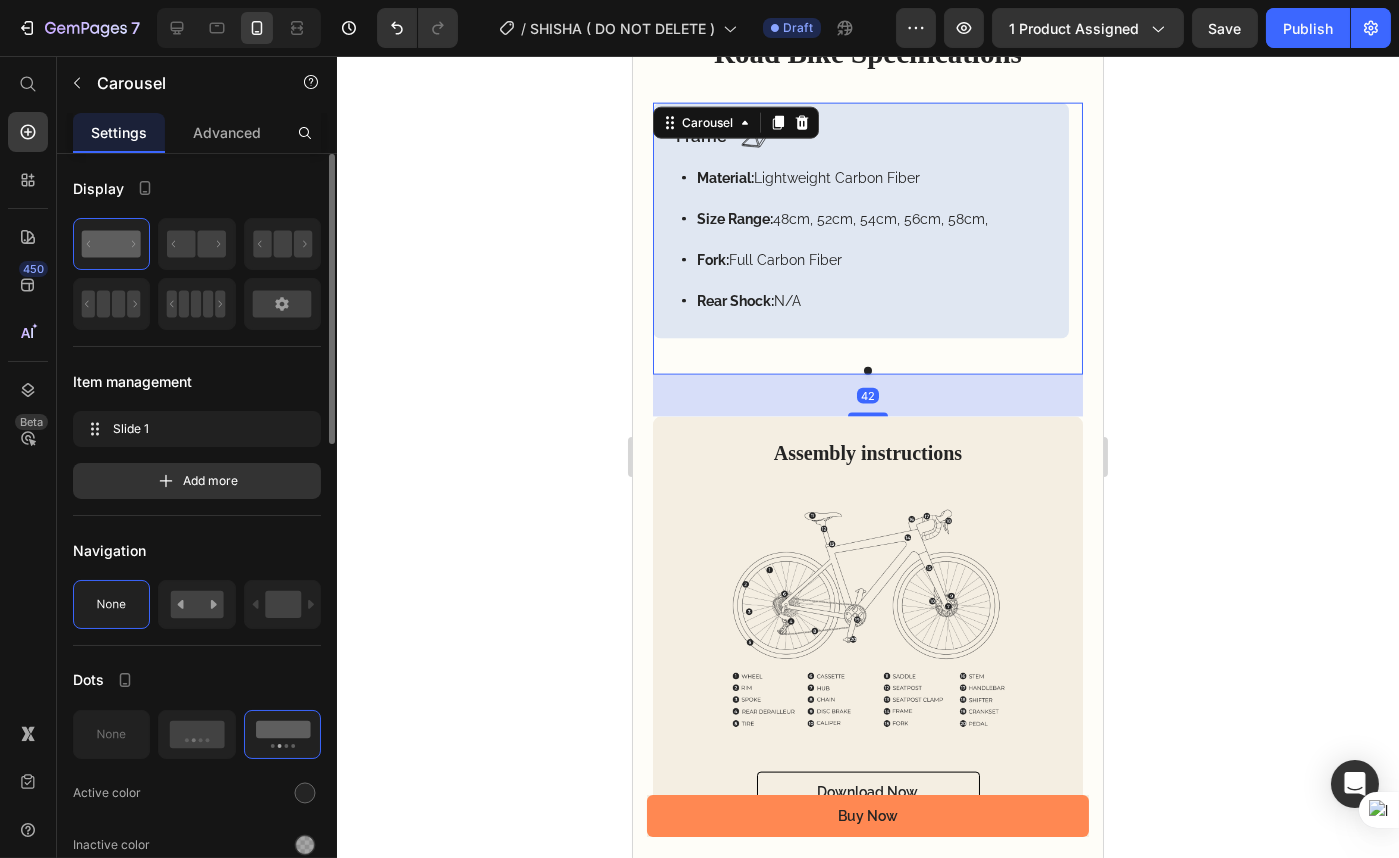click on "Frame Text Block Image Row
Material:  Lightweight Carbon Fiber
Size Range:  48cm, 52cm, 54cm, 56cm, 58cm,
Fork:  Full Carbon Fiber
Rear Shock:  N/A Item List Row Carousel   42" at bounding box center [867, 239] 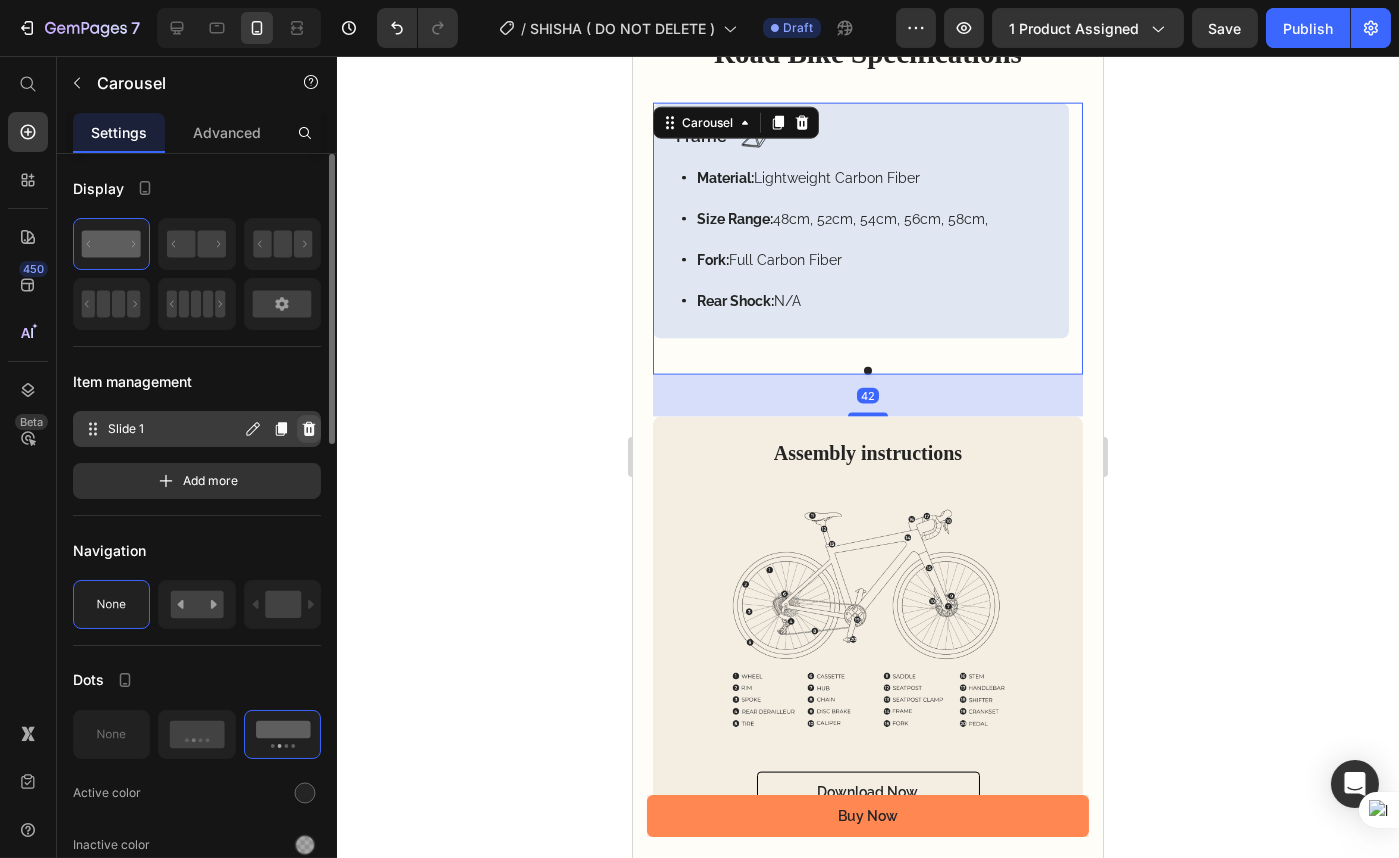 click 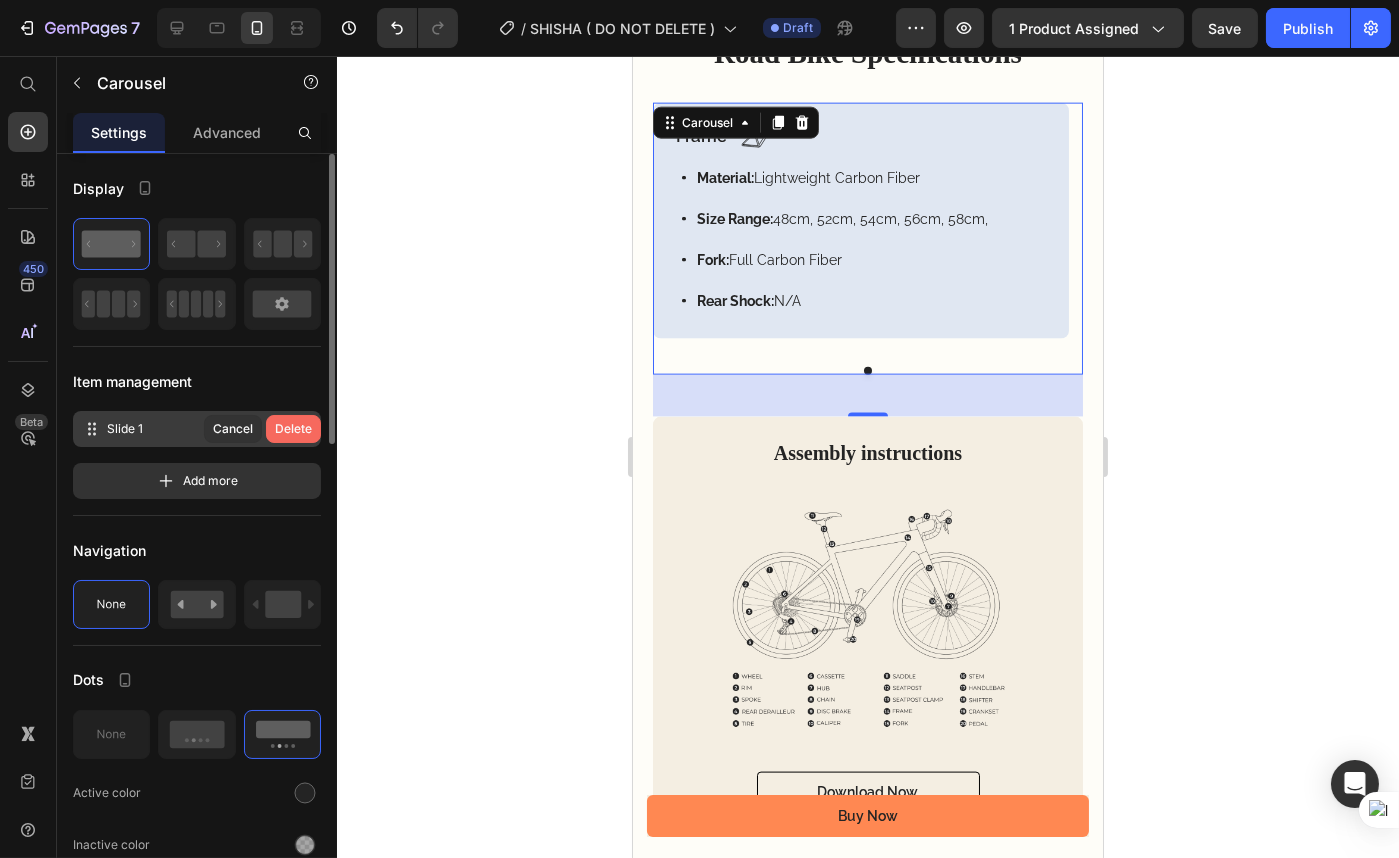 click on "Delete" at bounding box center (293, 429) 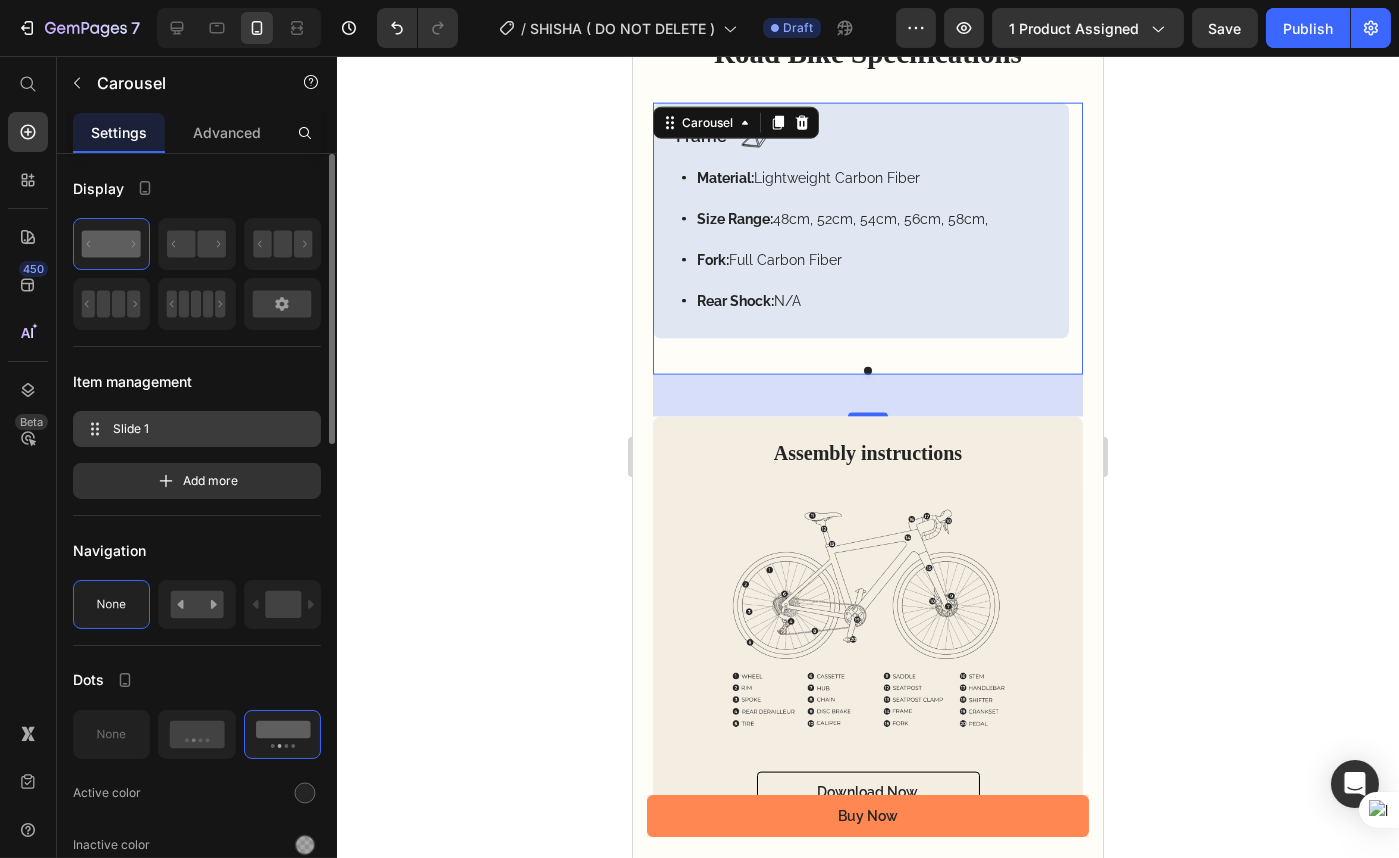 click at bounding box center [867, 371] 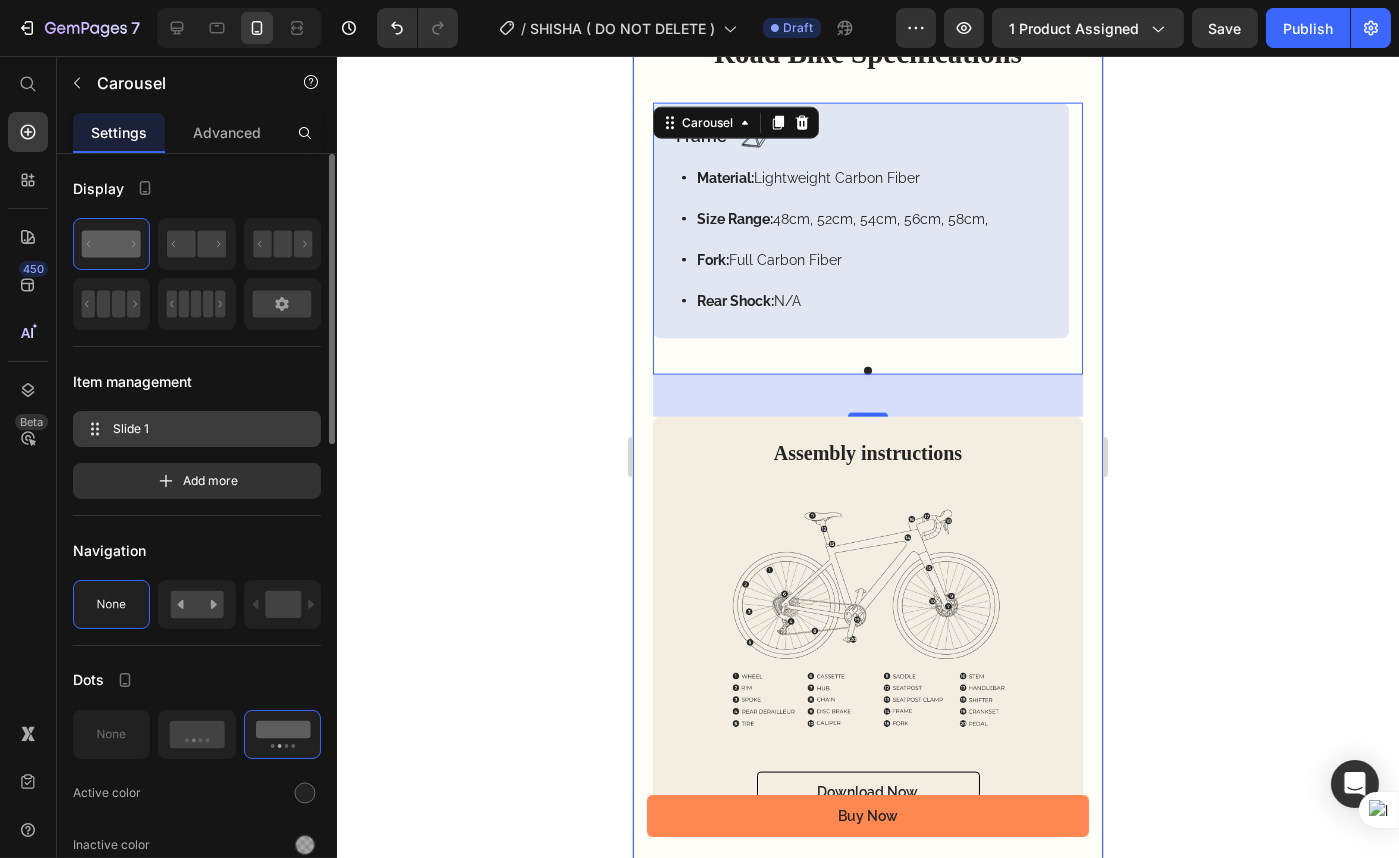 click 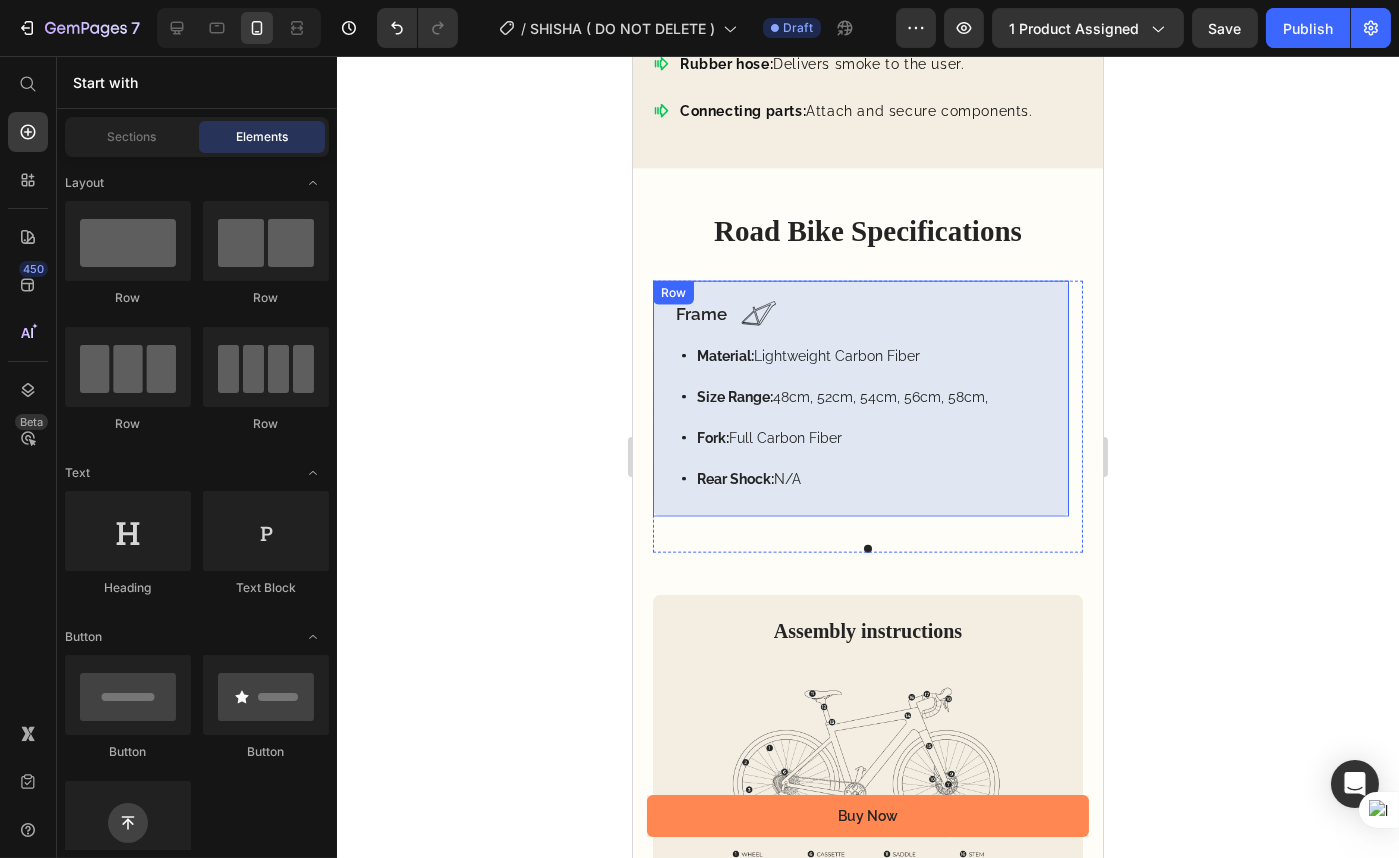 scroll, scrollTop: 5266, scrollLeft: 0, axis: vertical 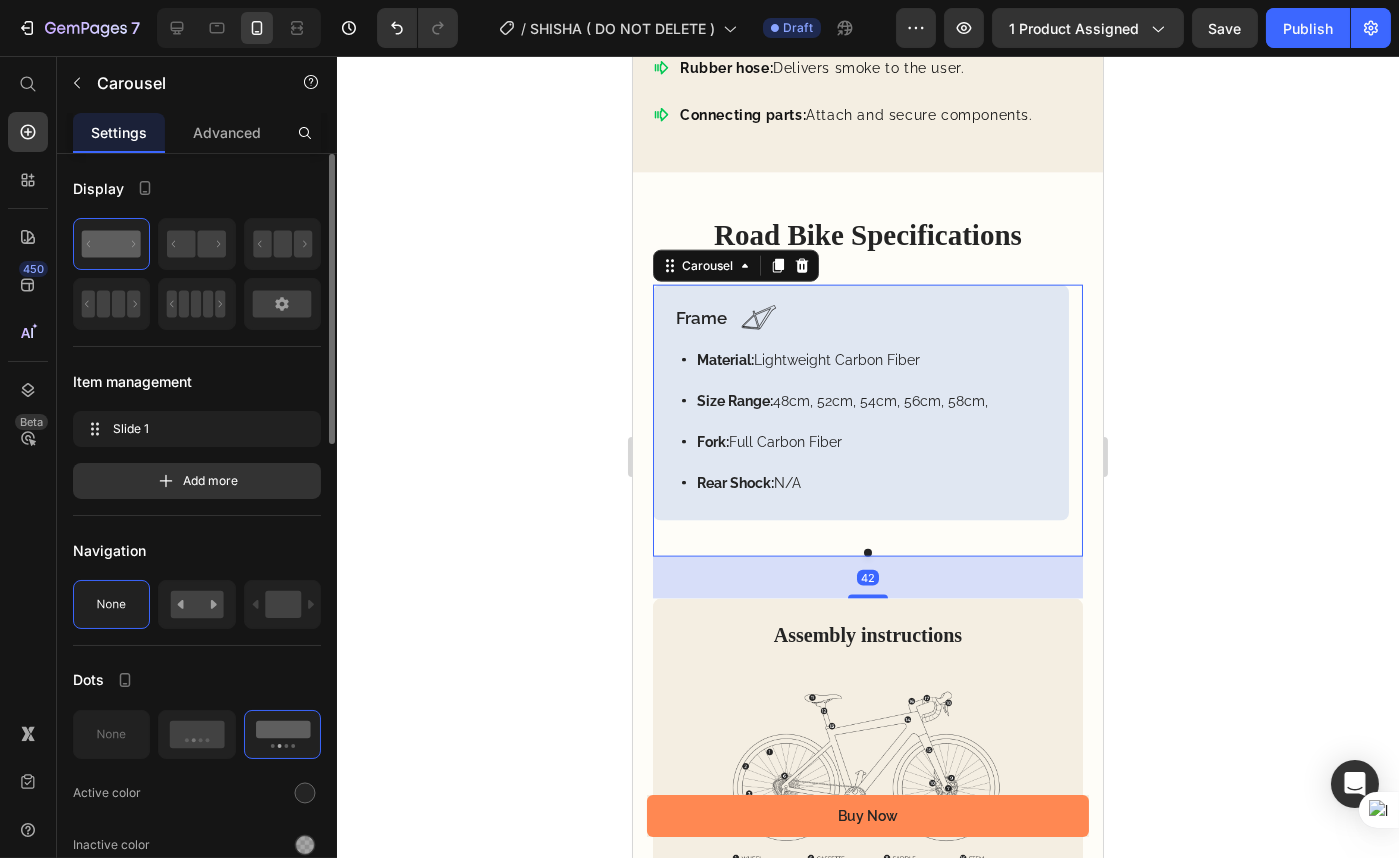 click at bounding box center (867, 553) 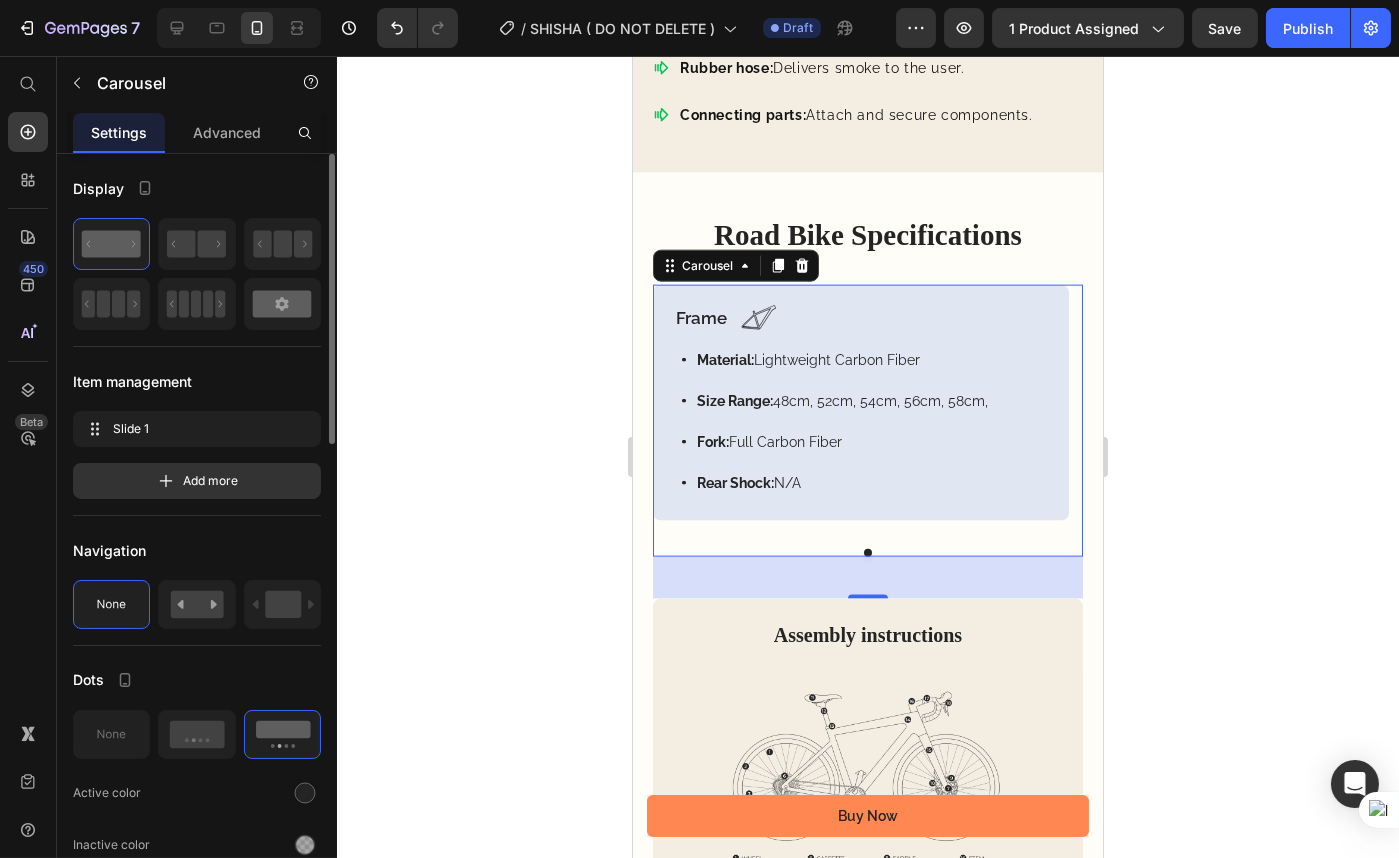 click 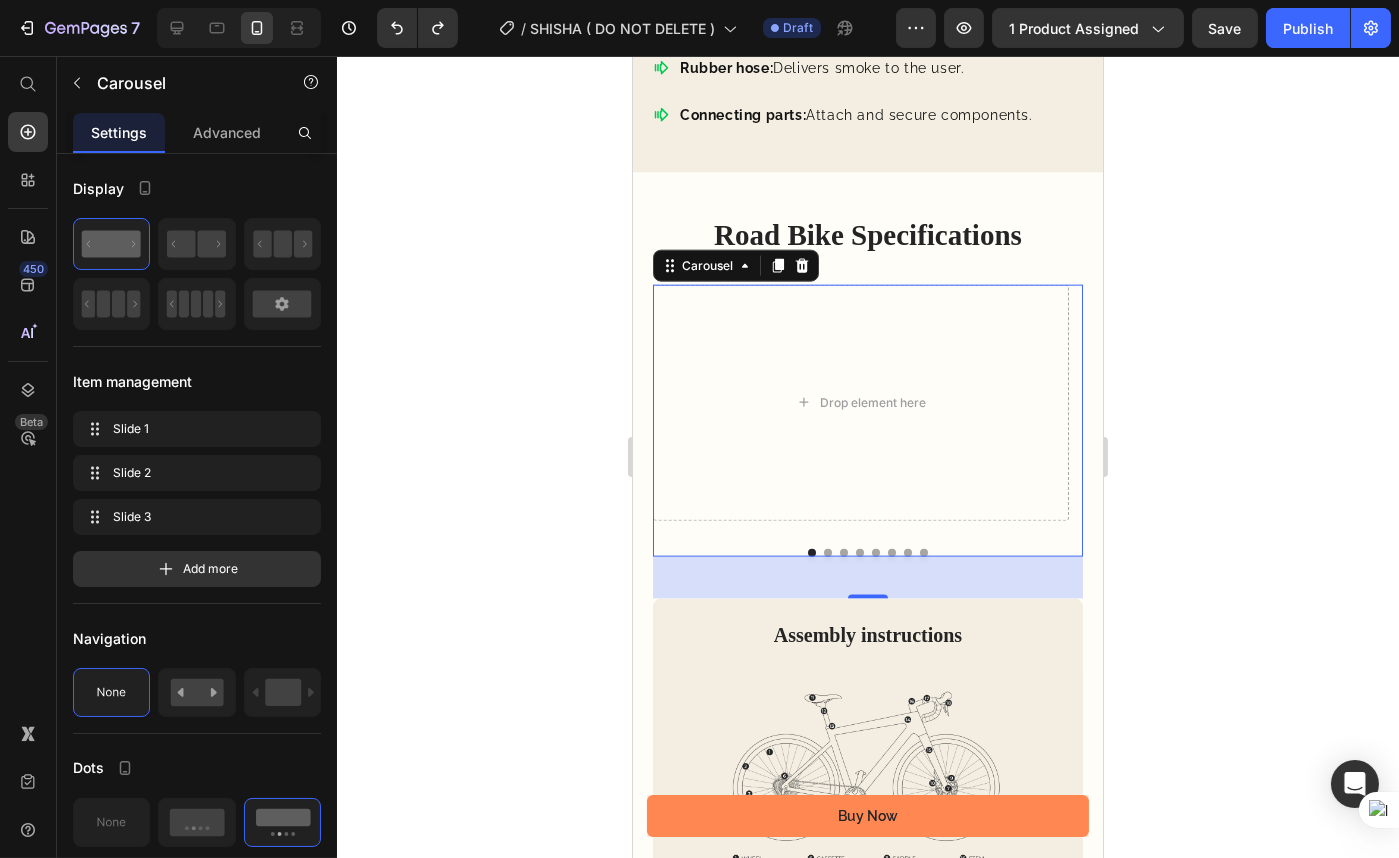 click 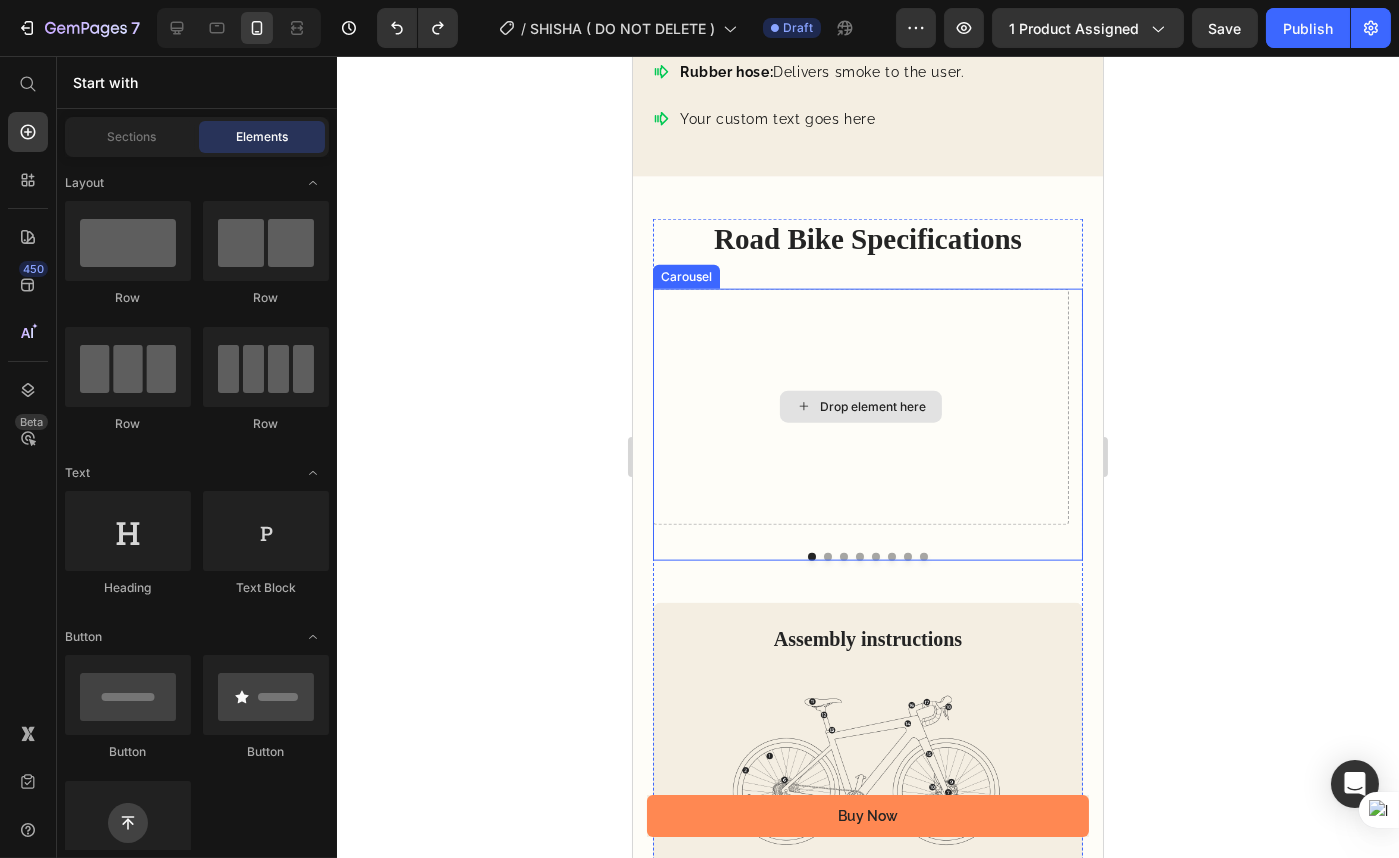 scroll, scrollTop: 5175, scrollLeft: 0, axis: vertical 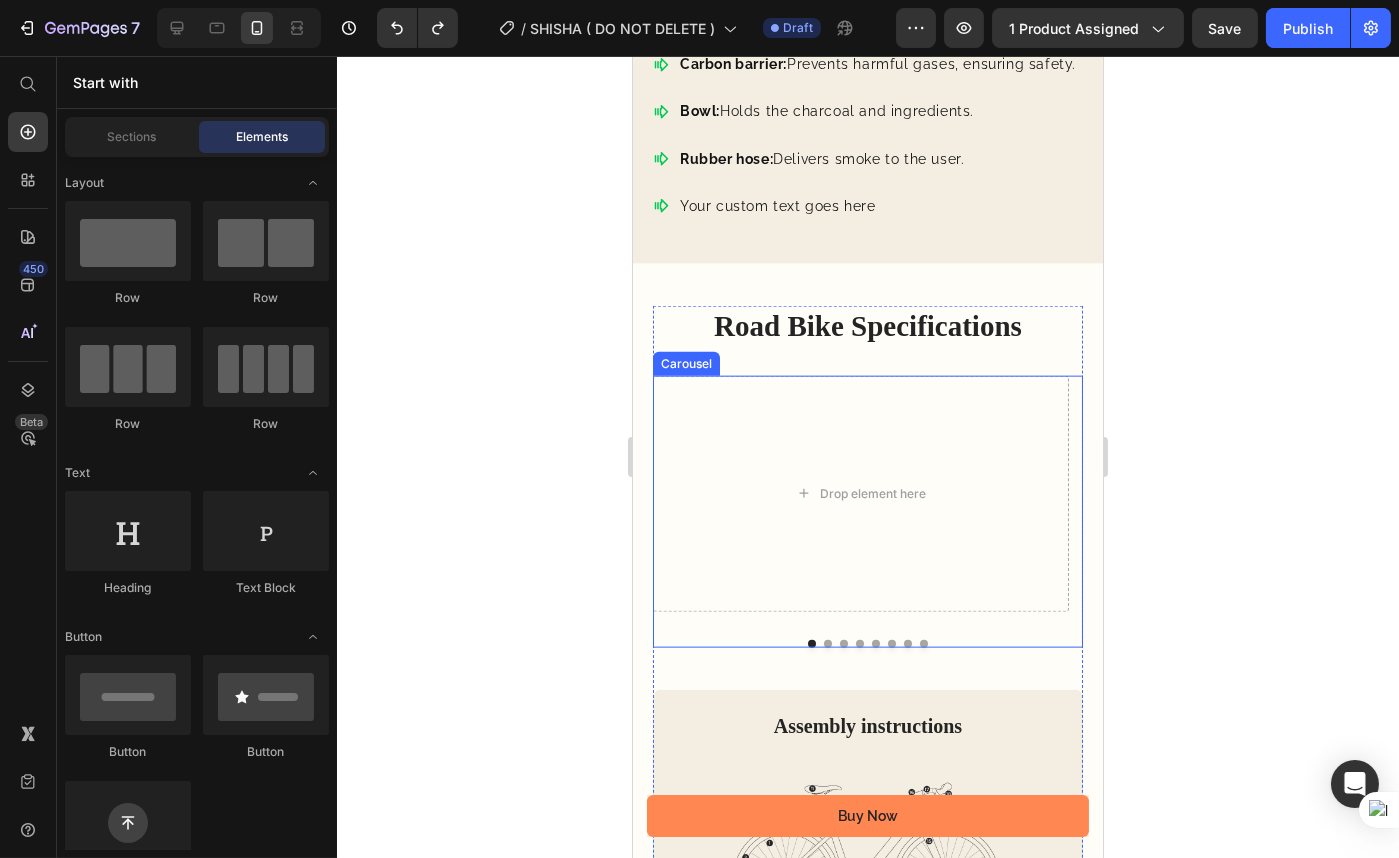 click on "Frame Text Block Image Row
Material:  Lightweight Carbon Fiber
Size Range:  48cm, 52cm, 54cm, 56cm, 58cm,
Fork:  Full Carbon Fiber
Rear Shock:  N/A Item List Row Drivetrain Text Block Image Row
Crankset:  Shimano Dura-Ace, 52/36T
Derailleurs:  Shimano Dura-Ace, Front and Rear
Cassette:  Shimano Dura-Ace, 11-28T
Shifters:  Shimano Dura-Ace, 2x11 Speed Item List Row Wheels Text Block Image Row
Rims:  Mavic Cosmic Pro Carbon, Tubeless-Ready
Hubs:  Mavic Sealed Cartridge Bearings
Spokes:  Stainless Steel, Aero-Shaped
Tires:  Continental Grand Prix 5000, 25c Item List Row
Drop element here
Drop element here
Drop element here
Drop element here
Drop element here" at bounding box center [867, 512] 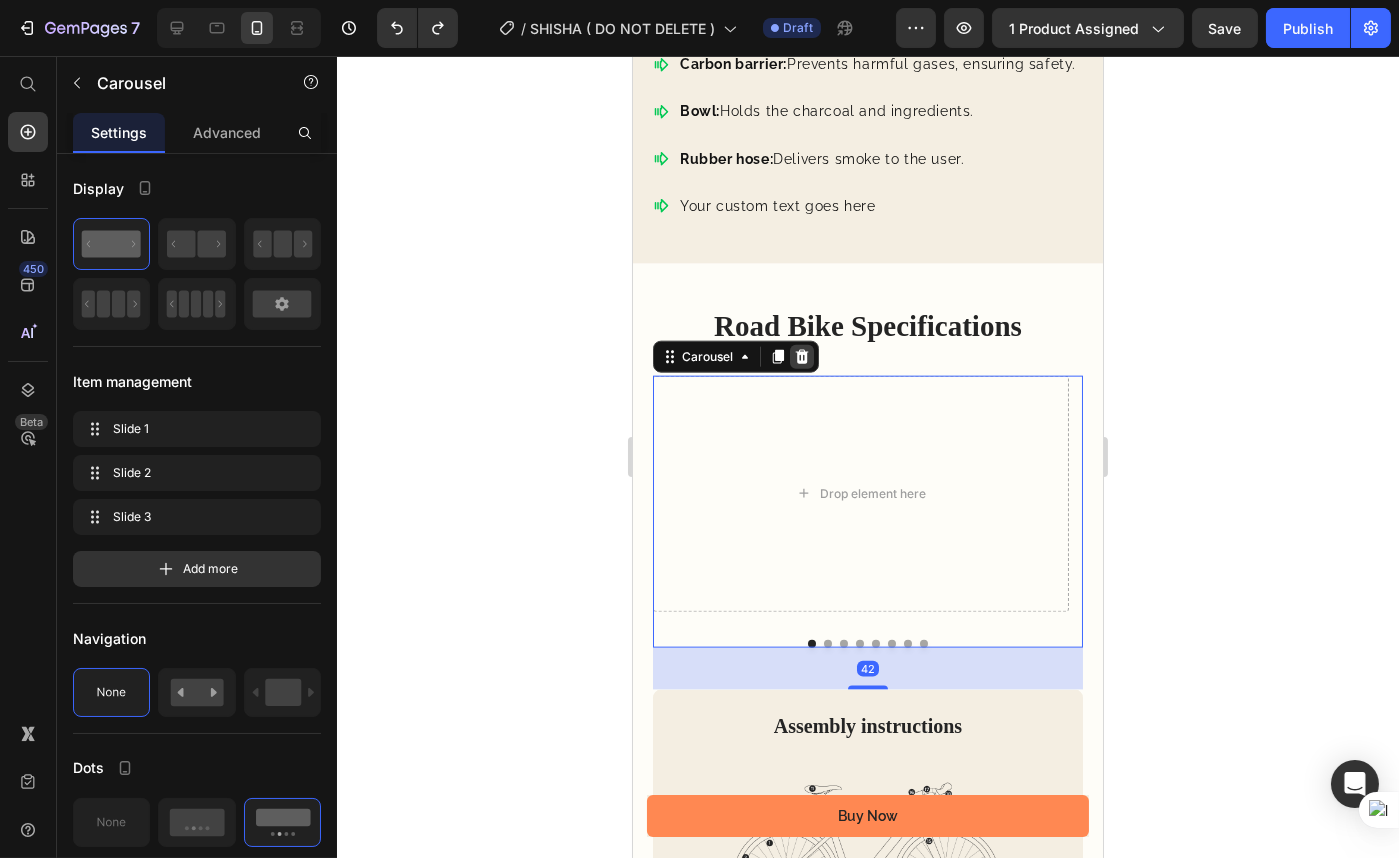 click 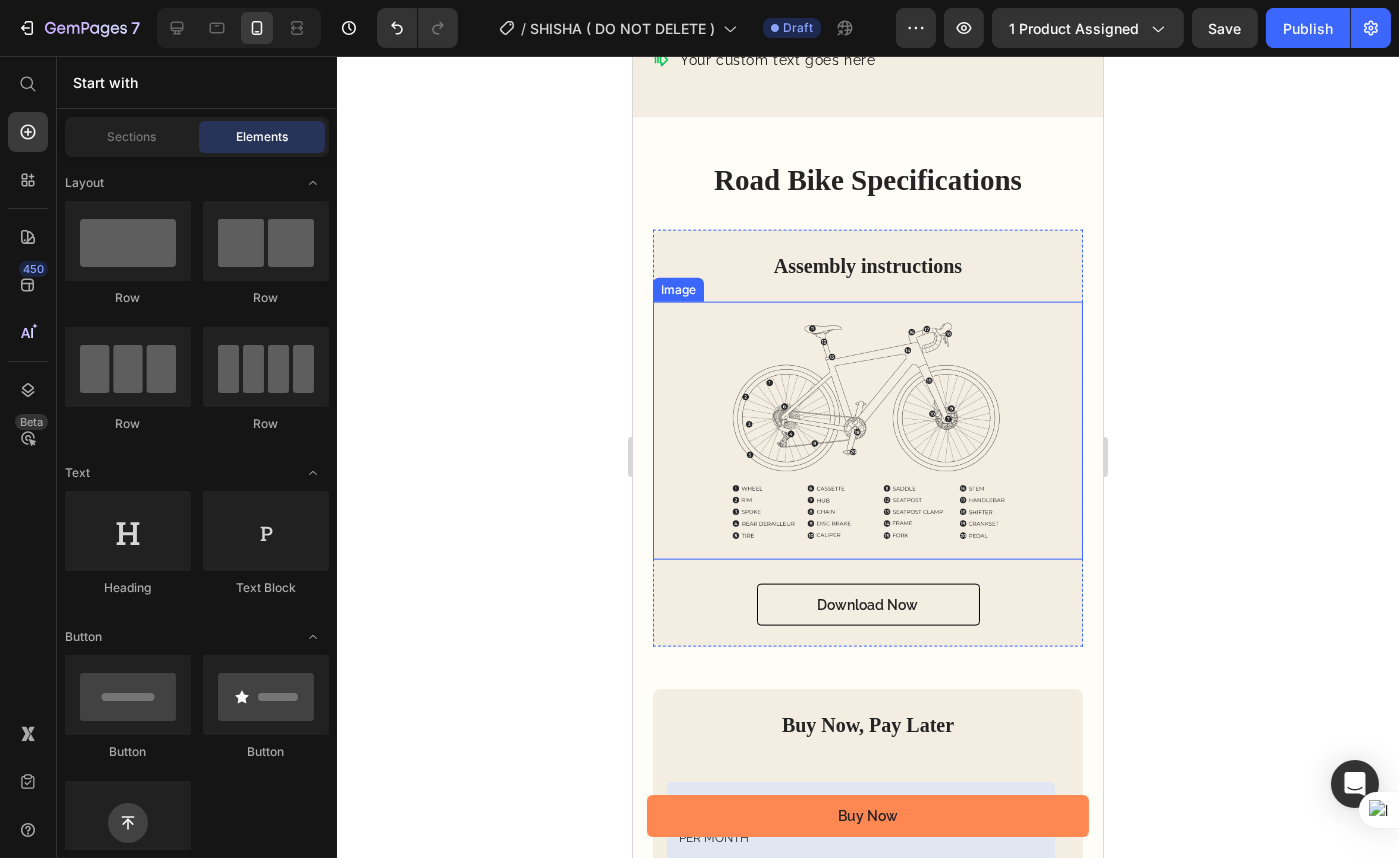 scroll, scrollTop: 5357, scrollLeft: 0, axis: vertical 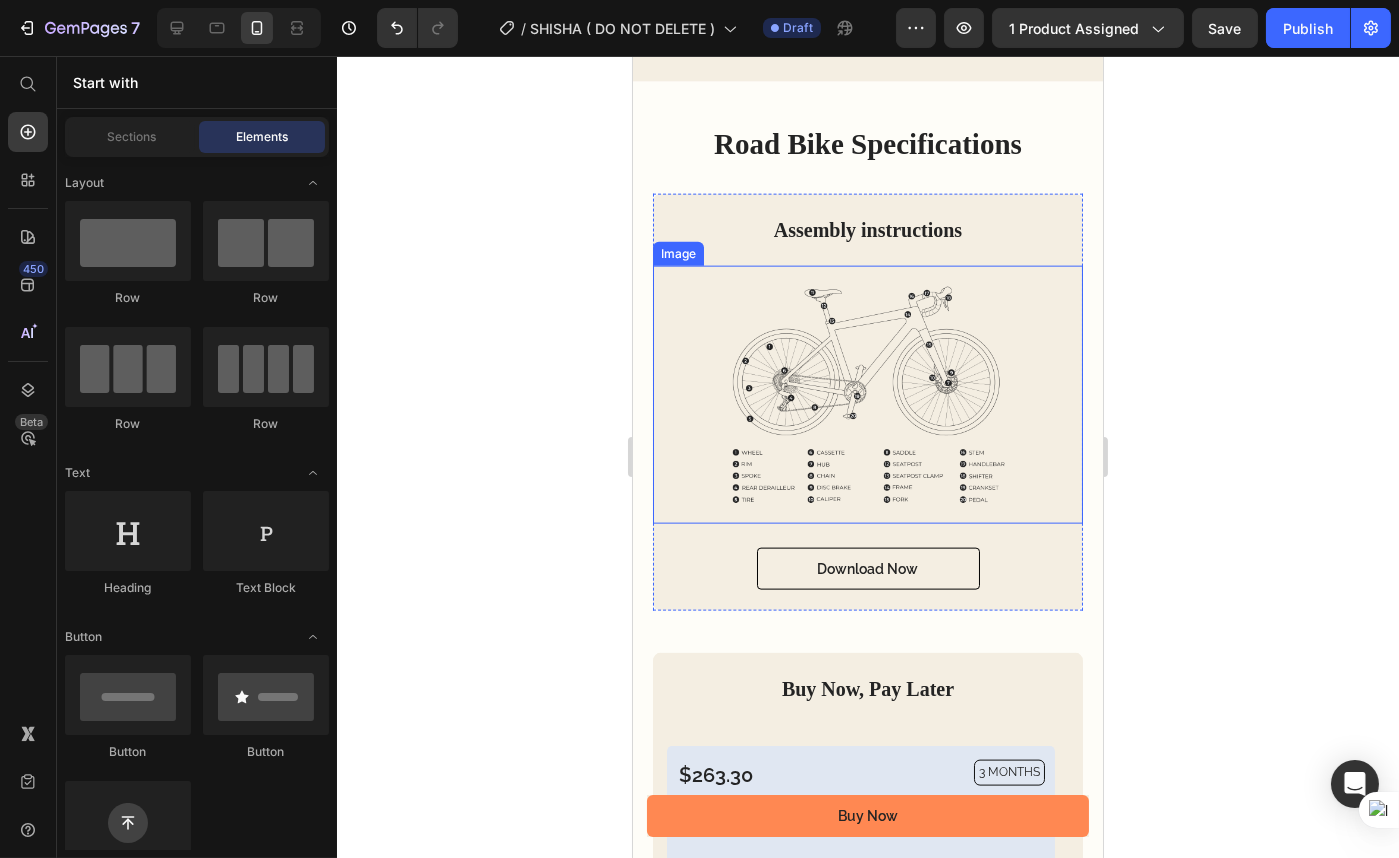 click at bounding box center [867, 395] 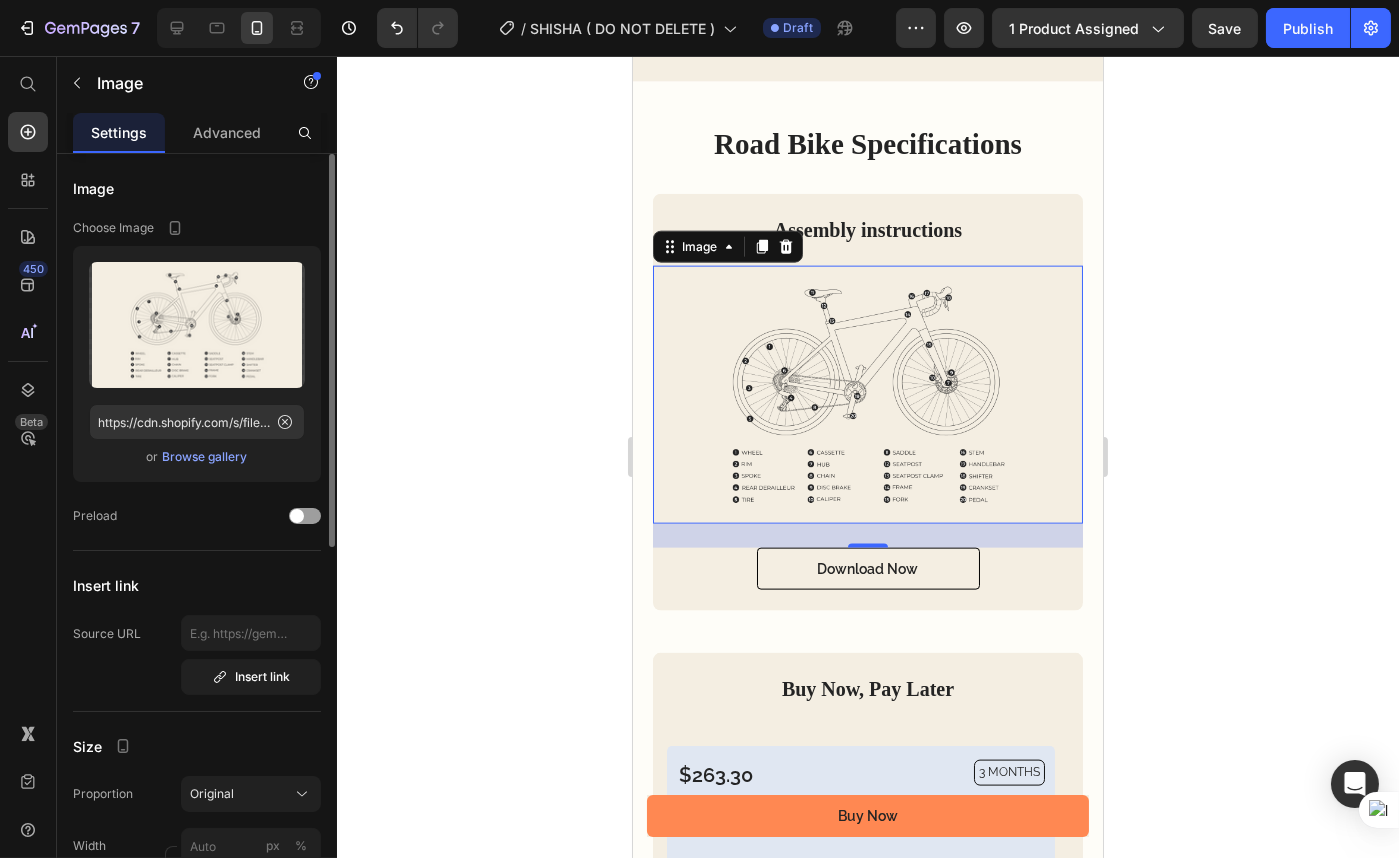 click on "Browse gallery" at bounding box center [205, 457] 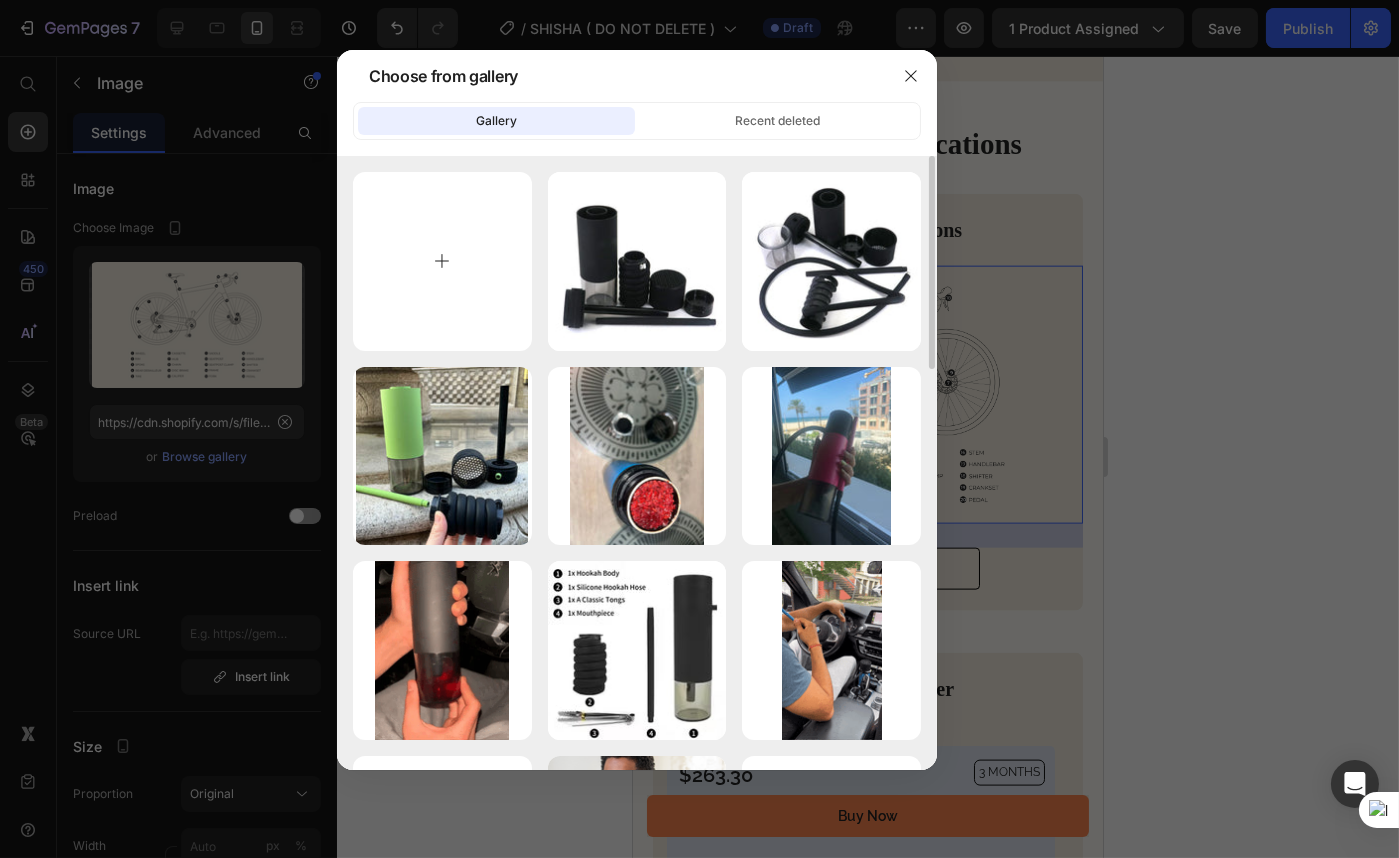 click at bounding box center (442, 261) 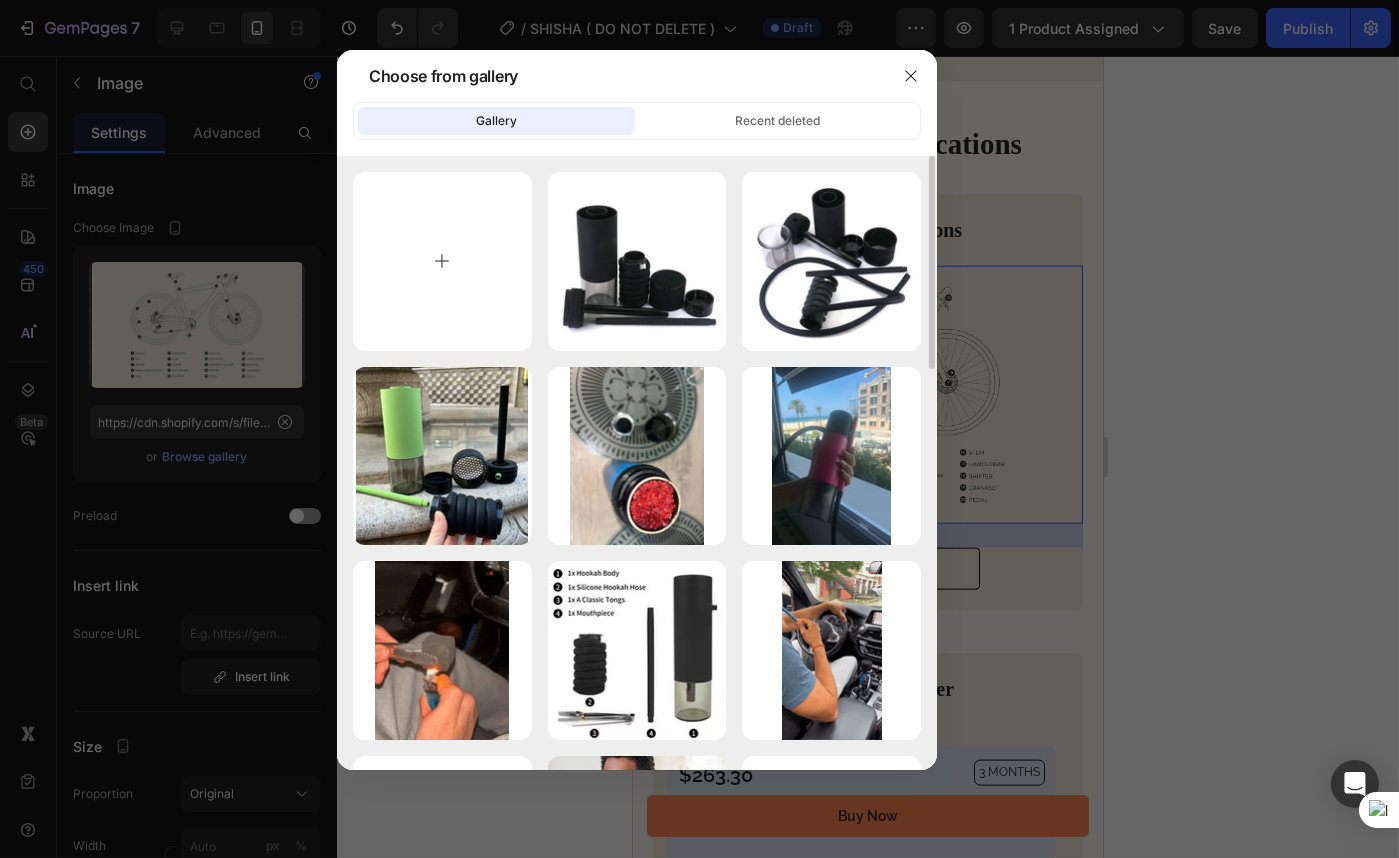 type on "C:\fakepath\Sfa048e3820d8461ea2f2f2f0133349037.webp" 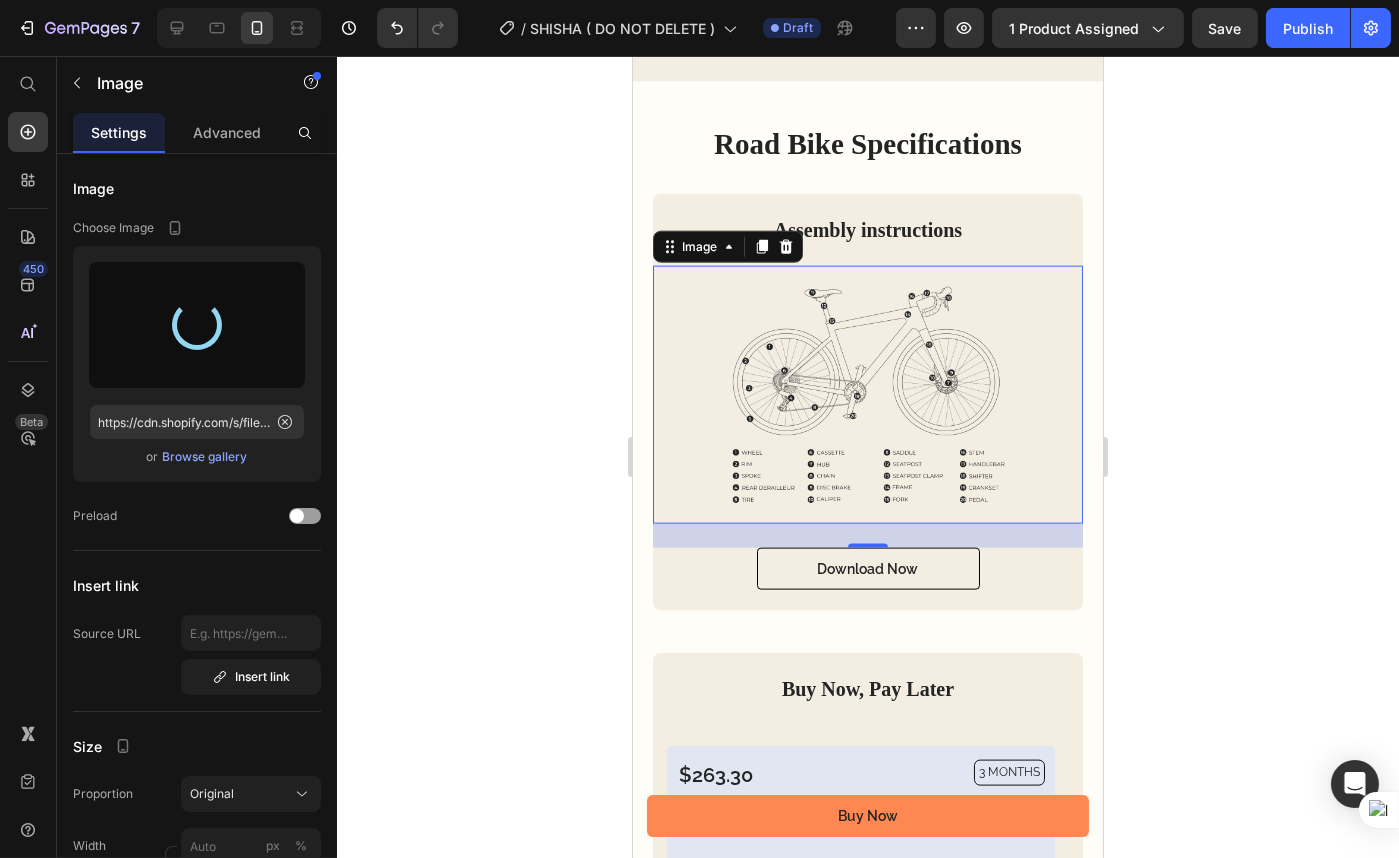 type on "https://cdn.shopify.com/s/files/1/0570/6317/8319/files/gempages_486076584118191358-2378f2ff-5ba1-4b04-a354-8a6db16aff35.webp" 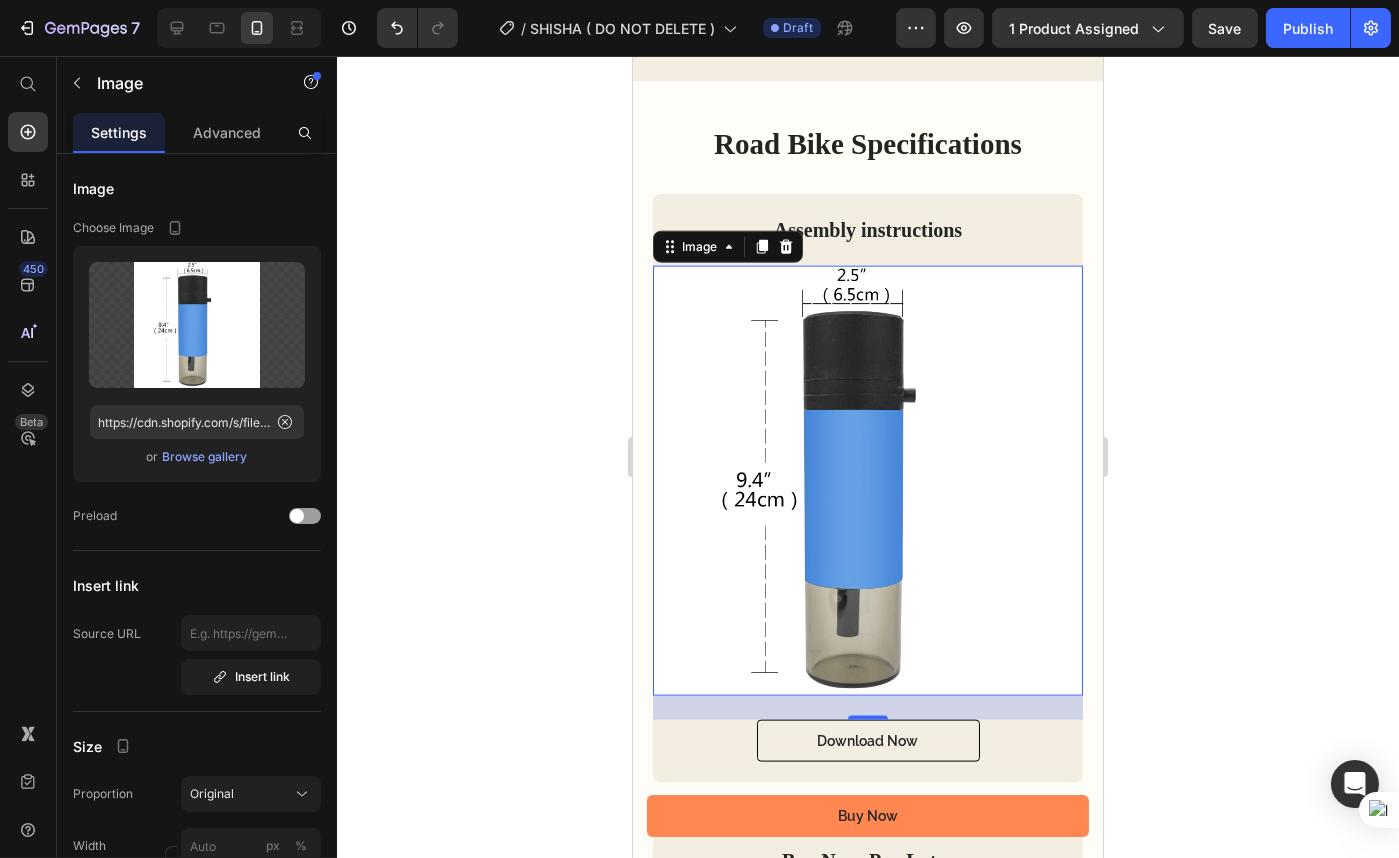 click 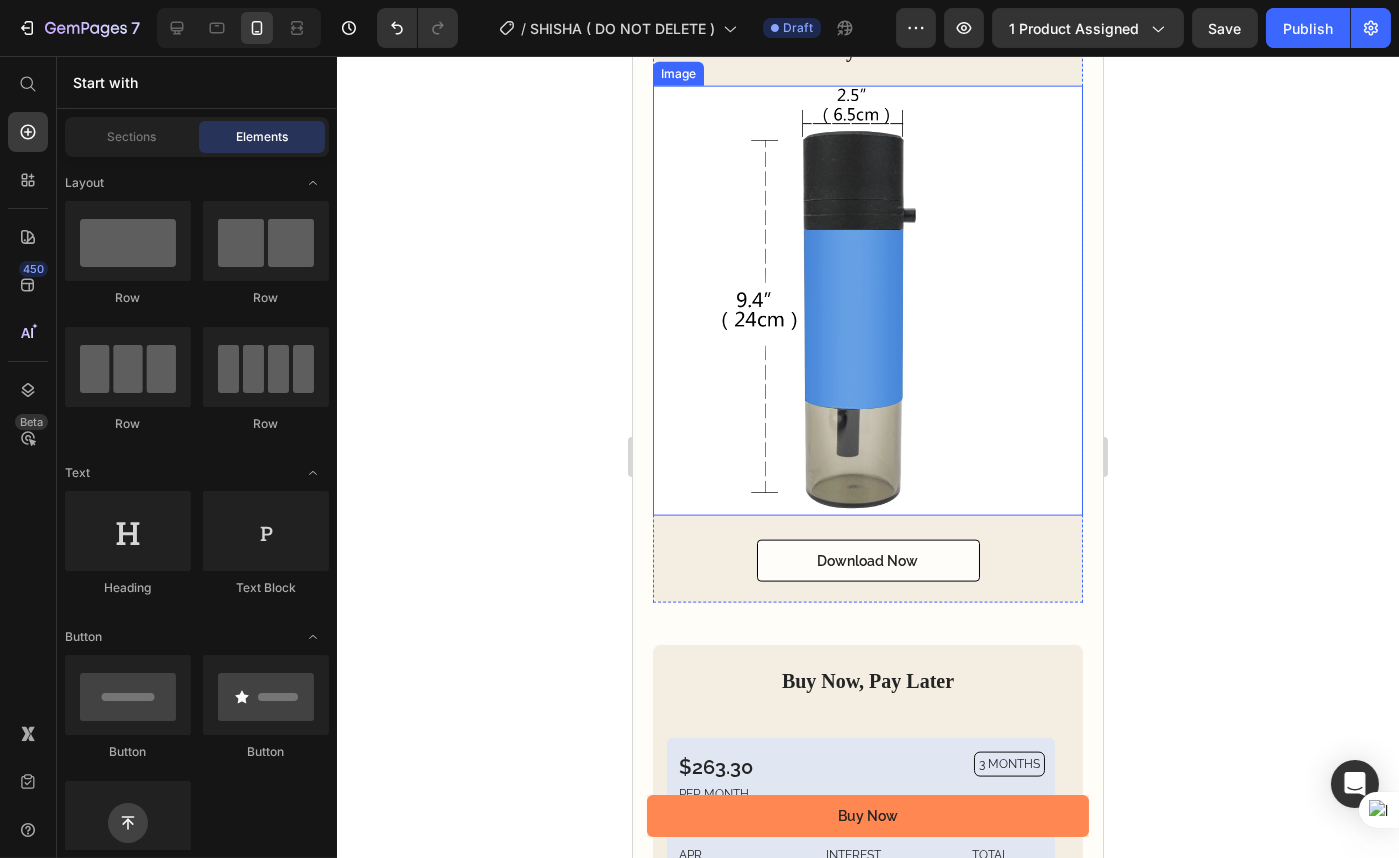 scroll, scrollTop: 5539, scrollLeft: 0, axis: vertical 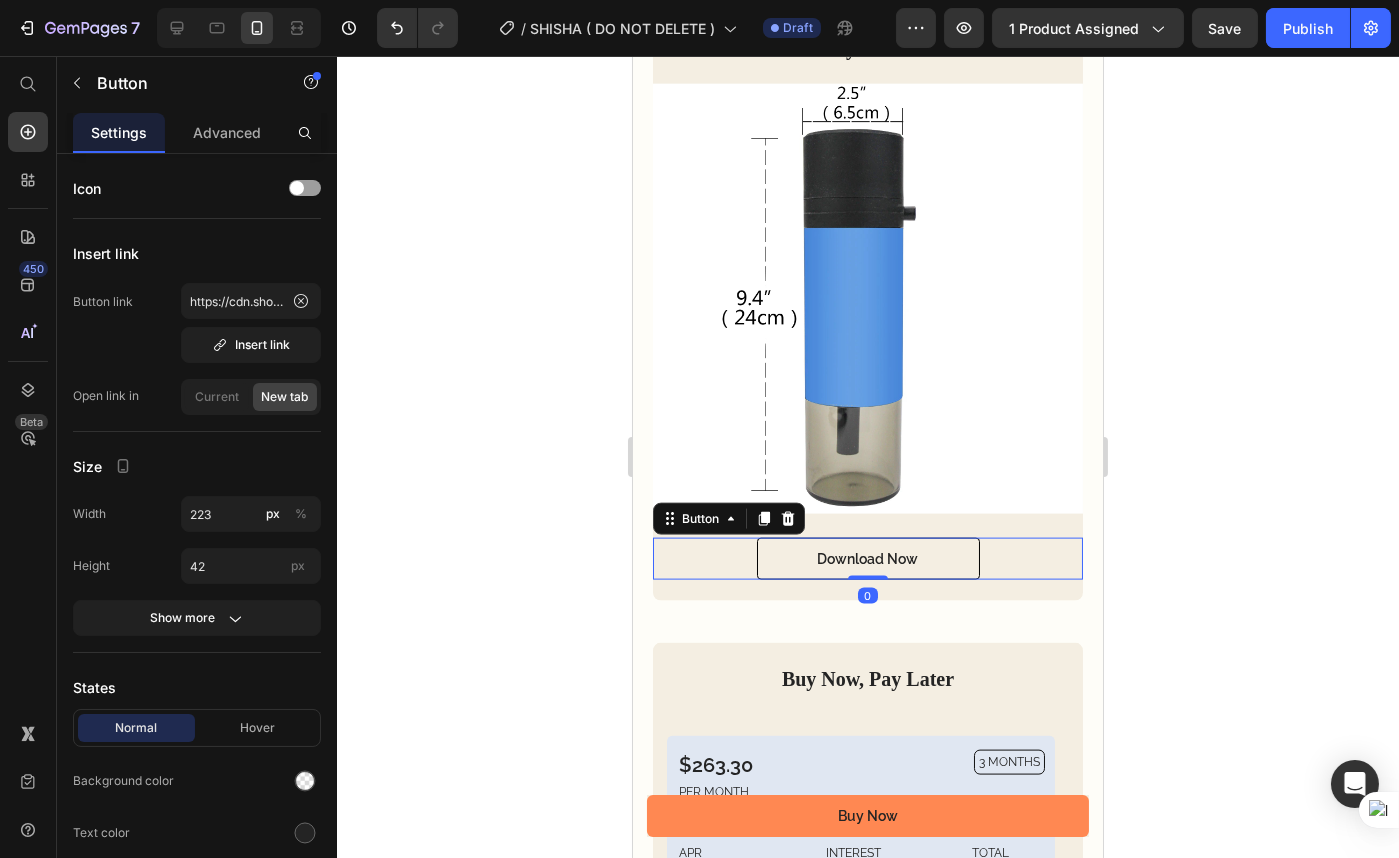 click on "Download Now Button   0" at bounding box center [867, 559] 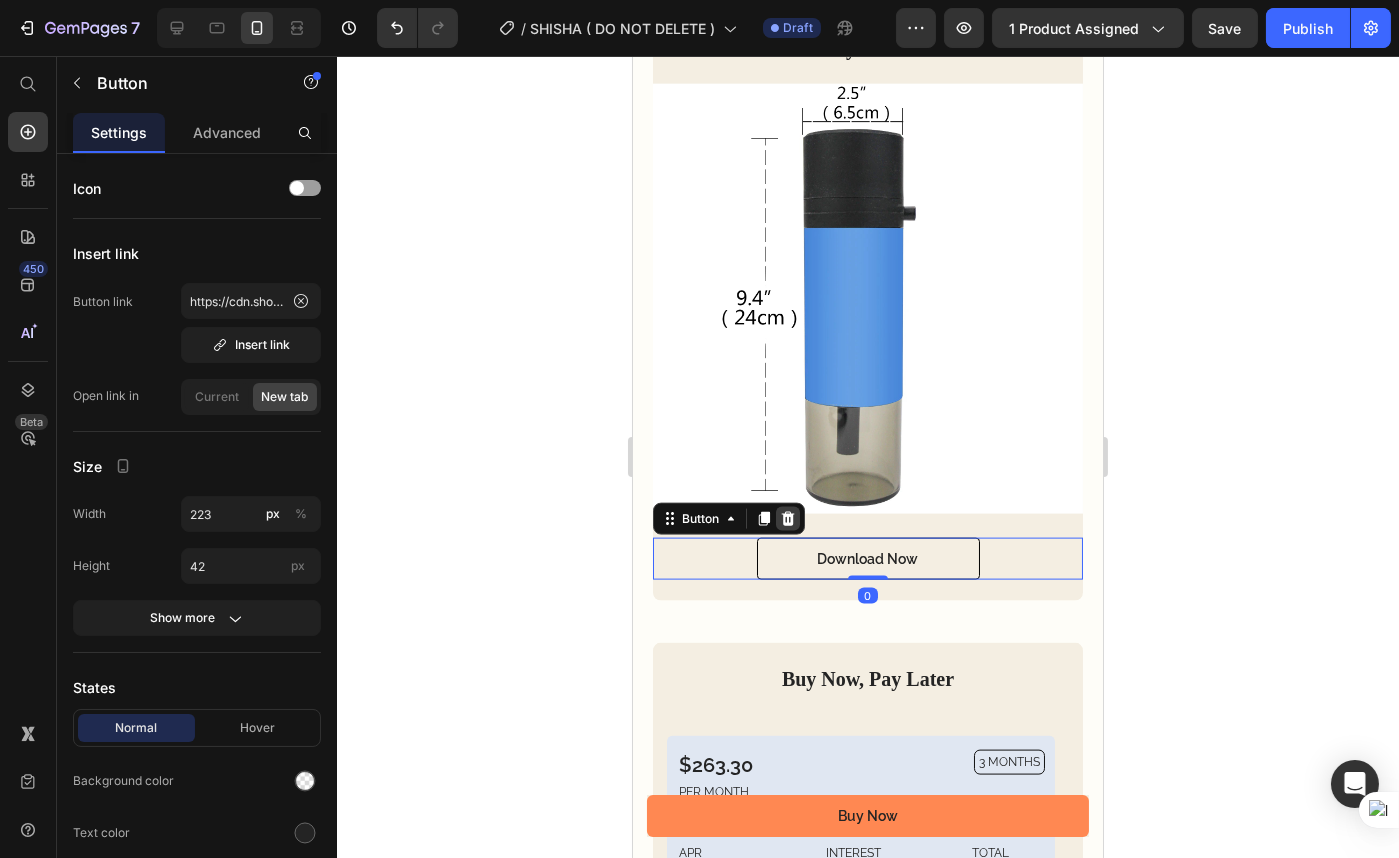 click 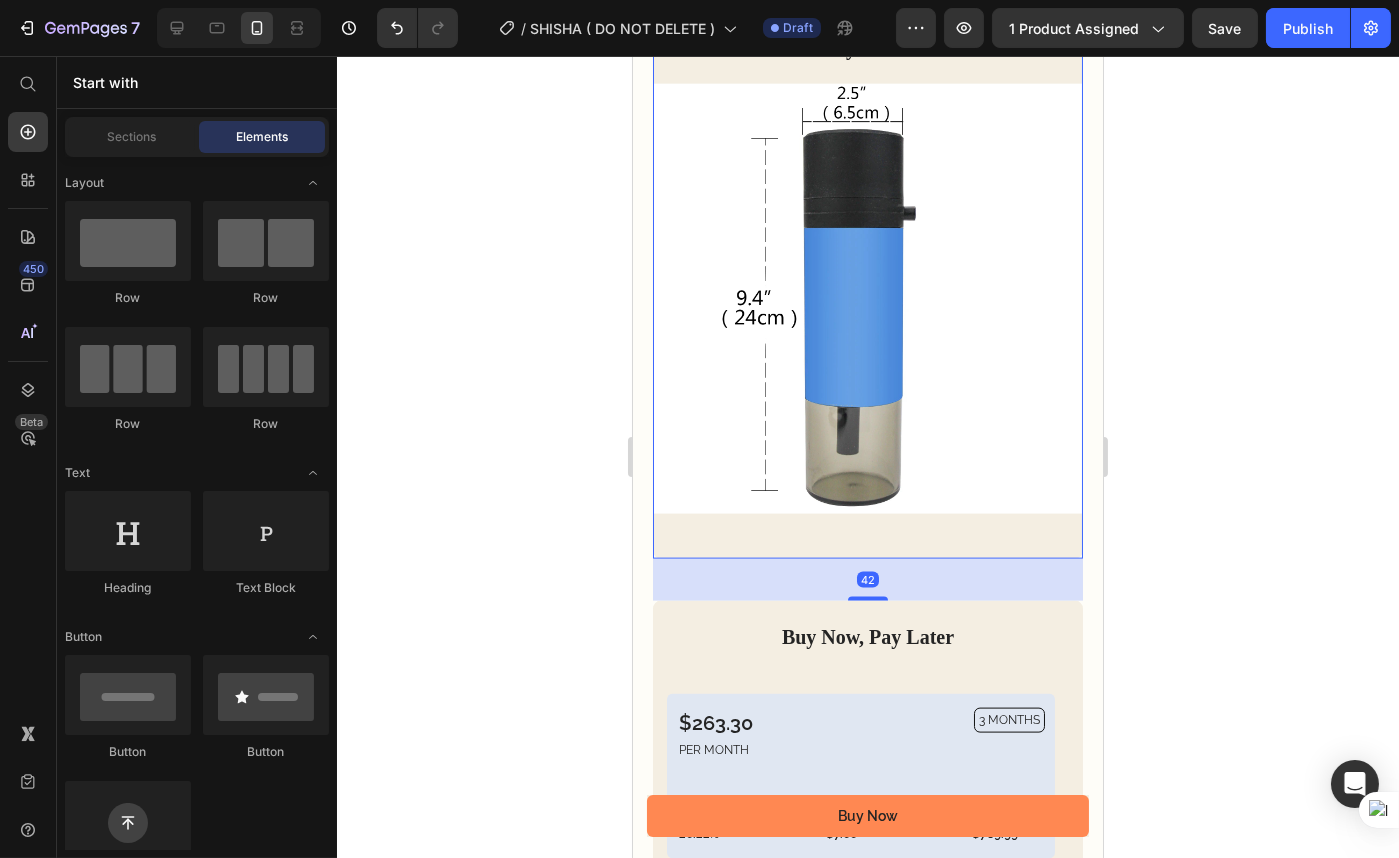 click on "Assembly instructions Heading Image" at bounding box center (867, 285) 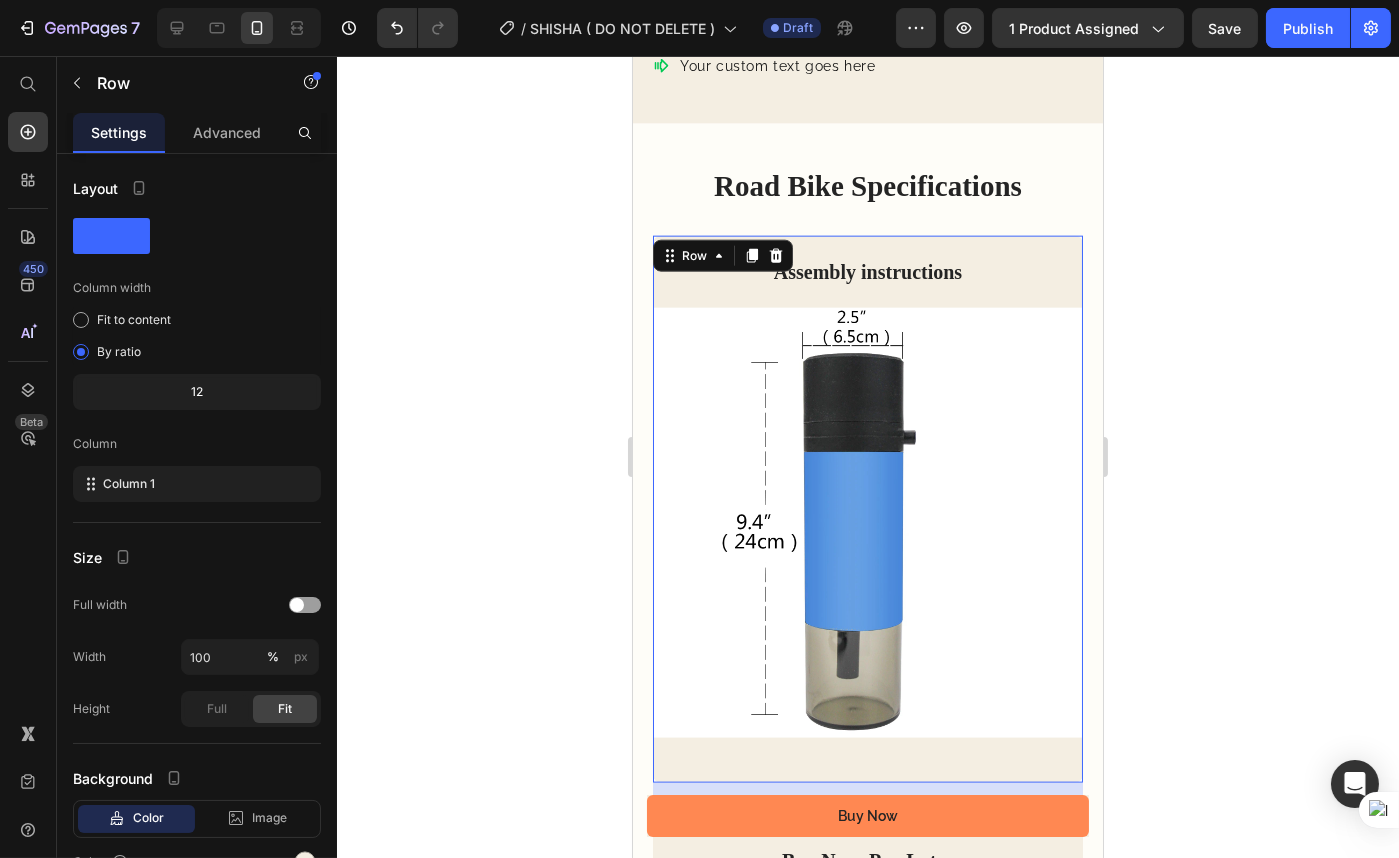 scroll, scrollTop: 5266, scrollLeft: 0, axis: vertical 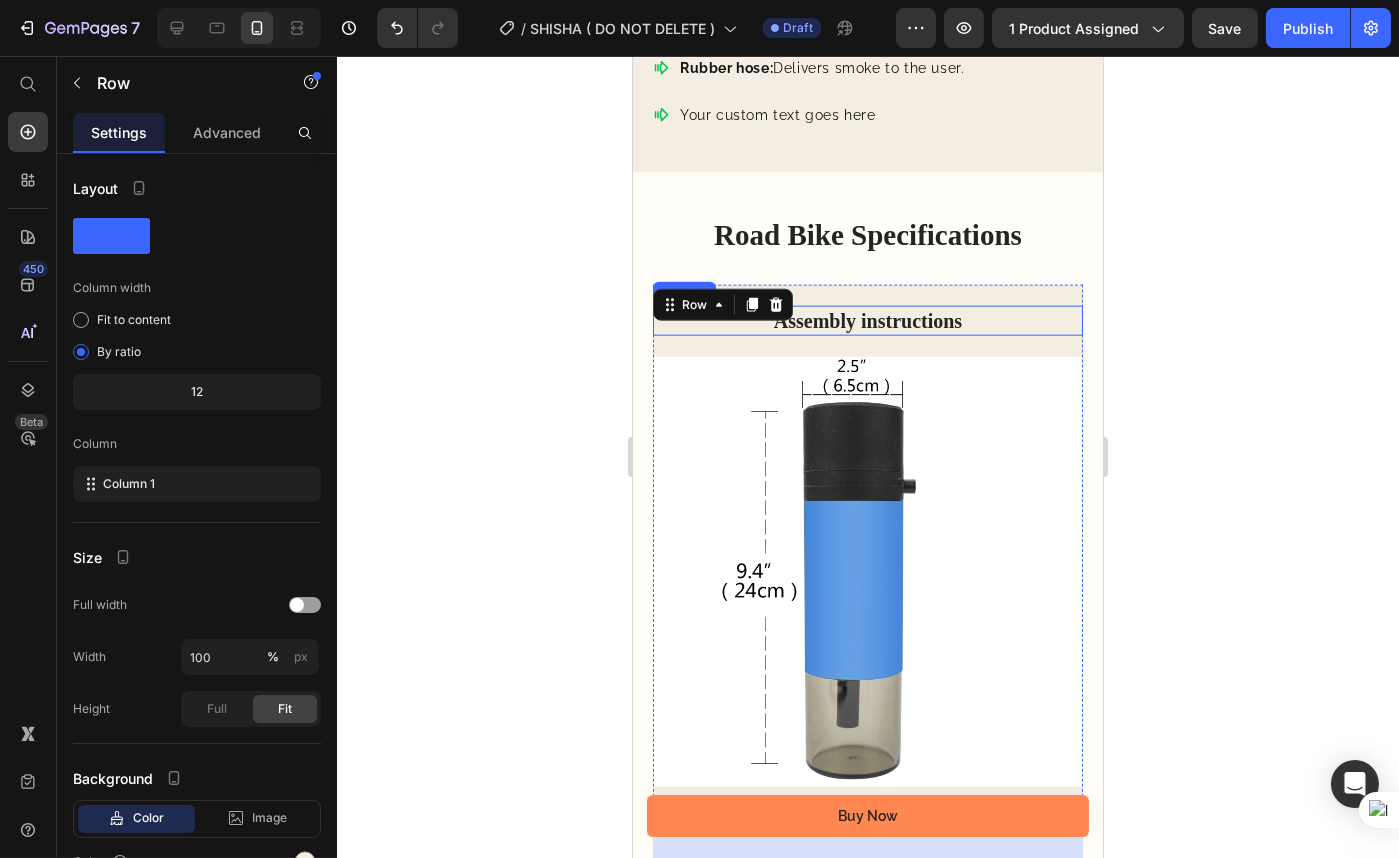 click on "Assembly instructions" at bounding box center (867, 321) 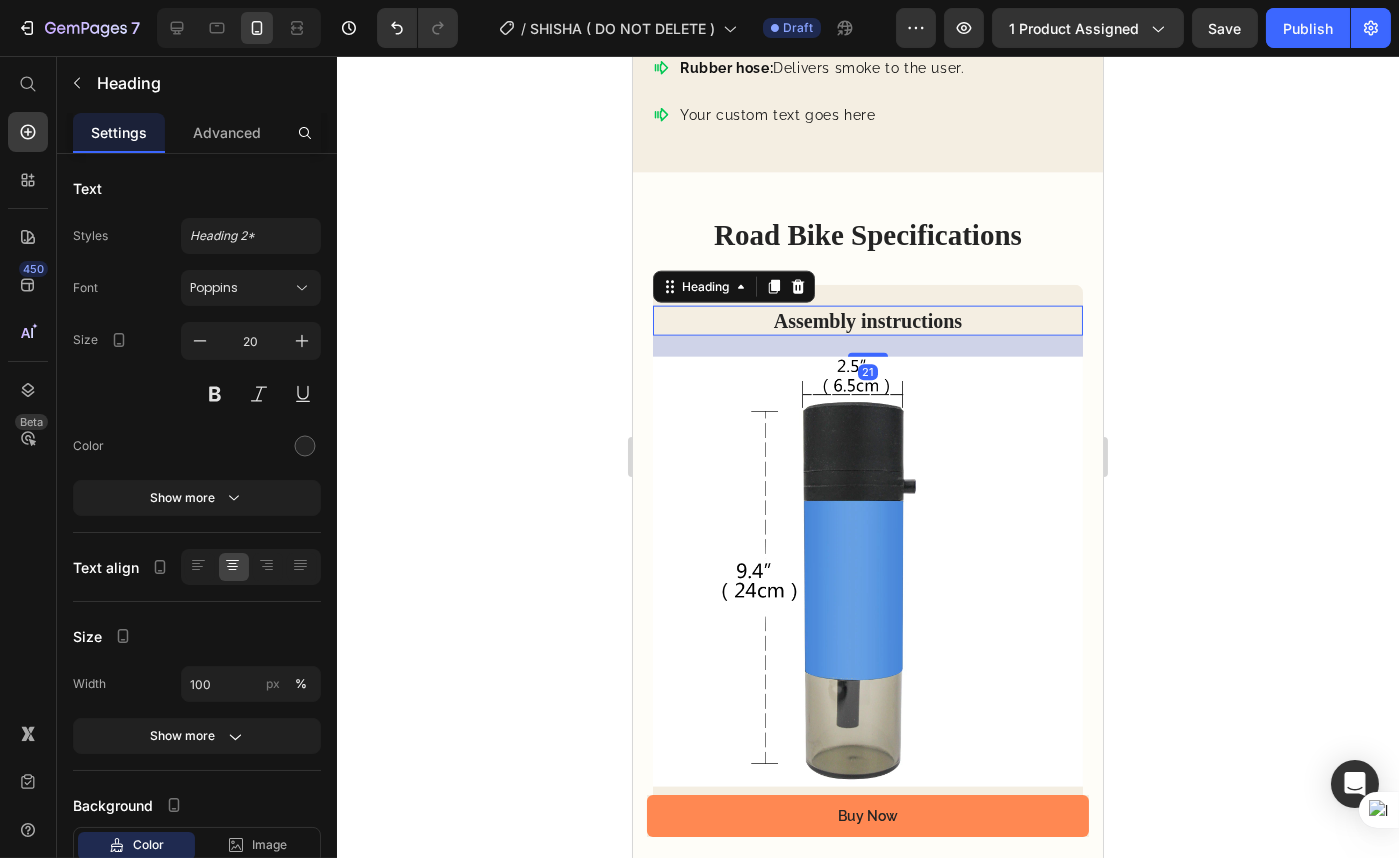click on "Assembly instructions" at bounding box center (867, 321) 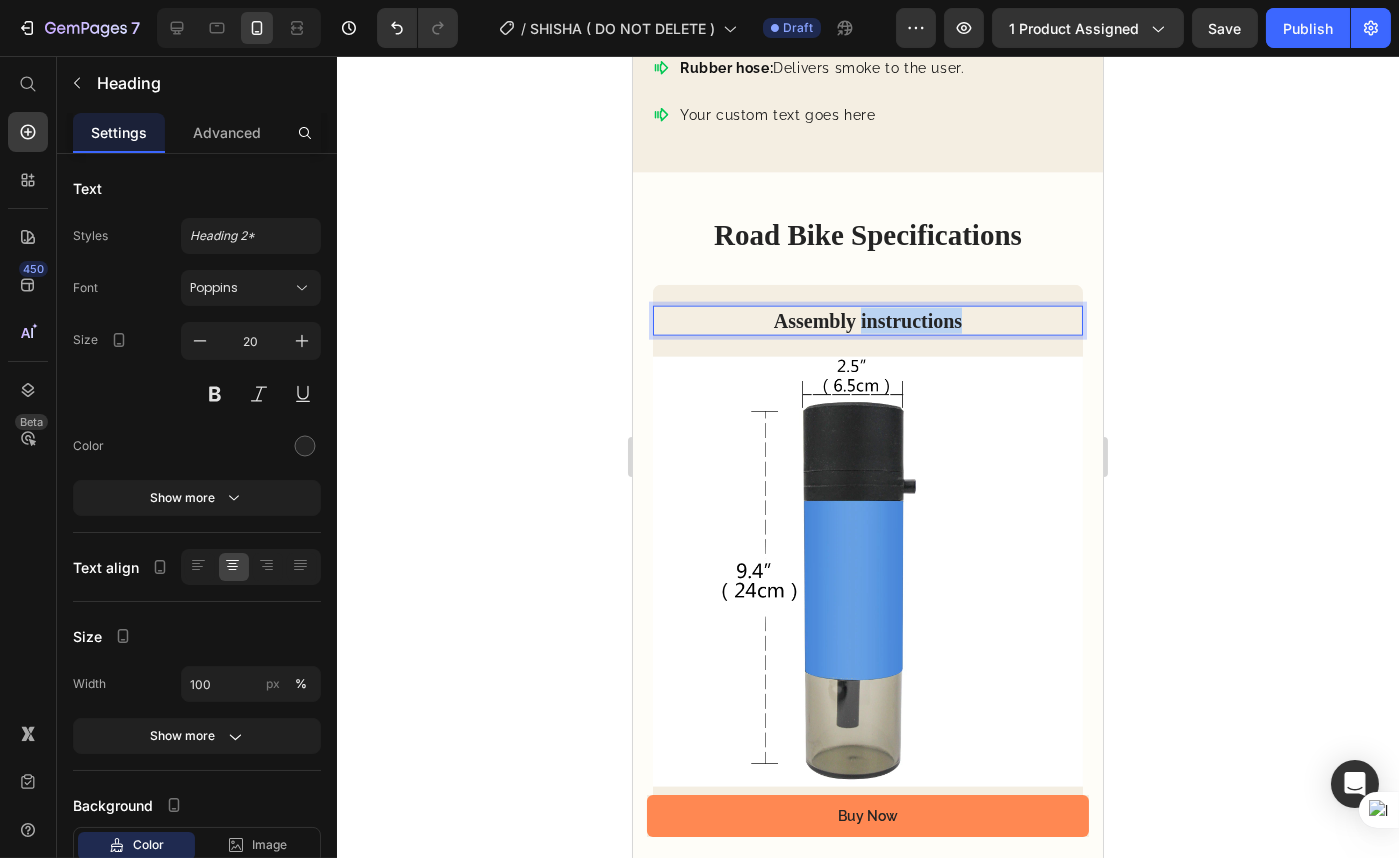click on "Assembly instructions" at bounding box center (867, 321) 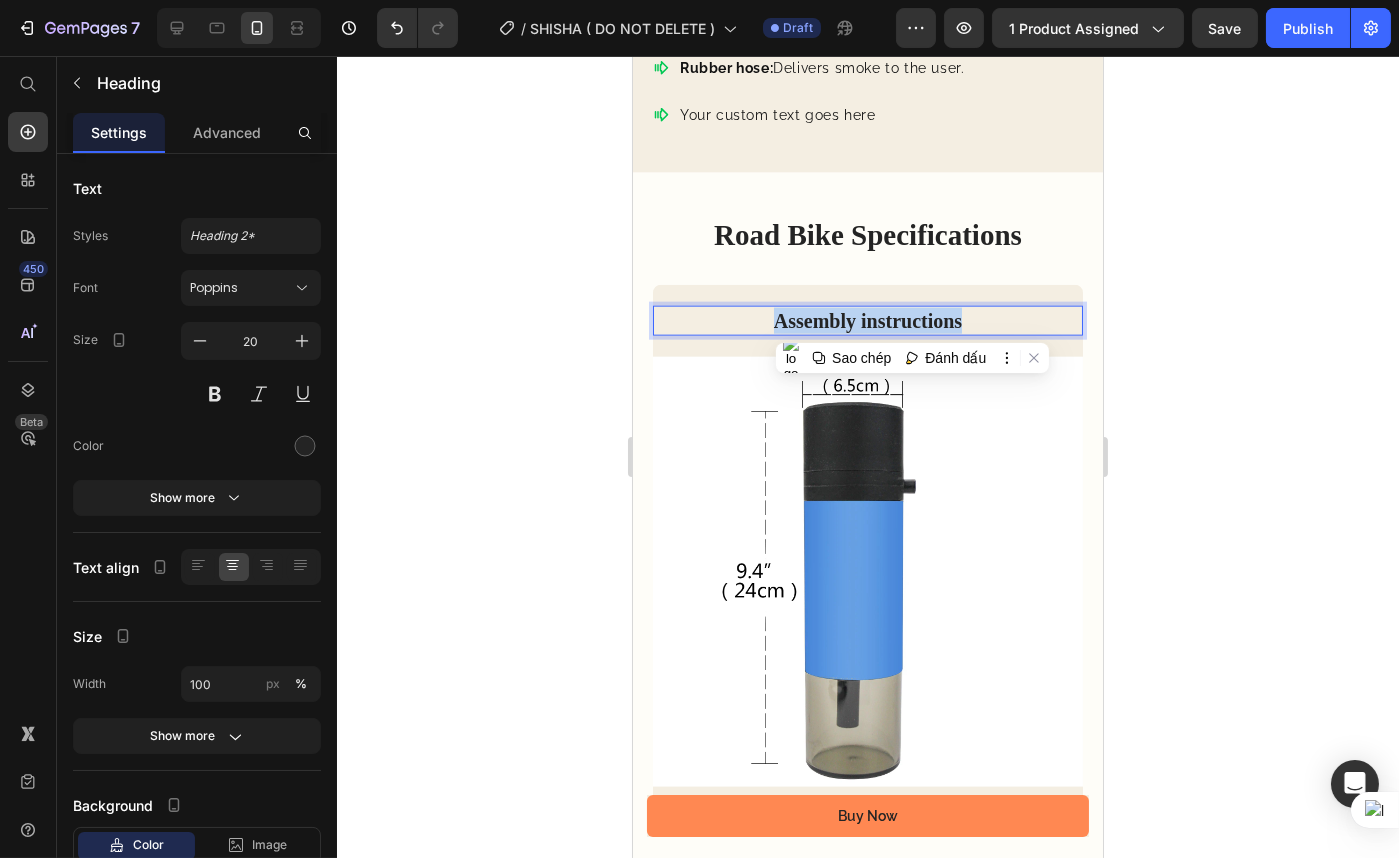 click on "Assembly instructions" at bounding box center (867, 321) 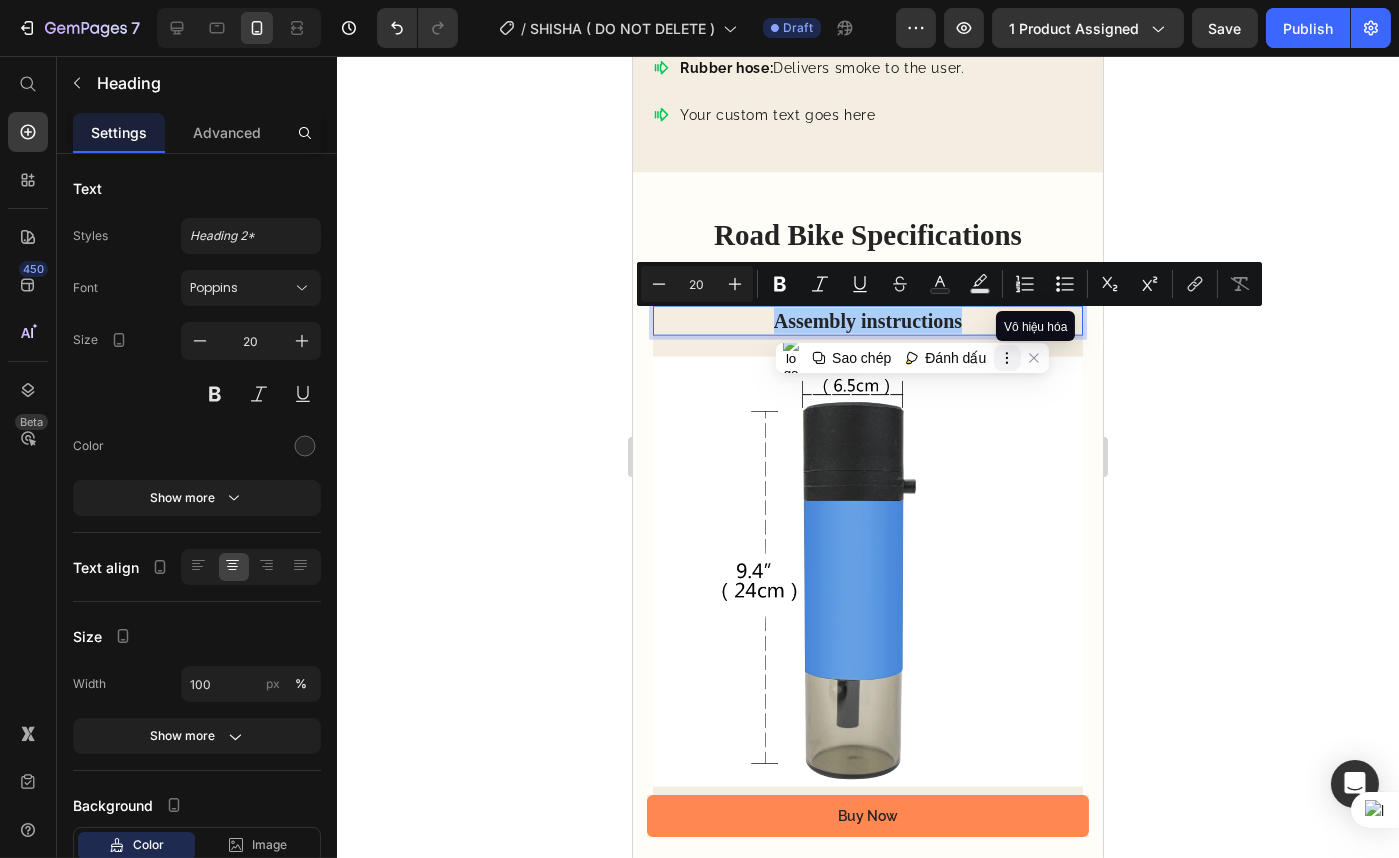click 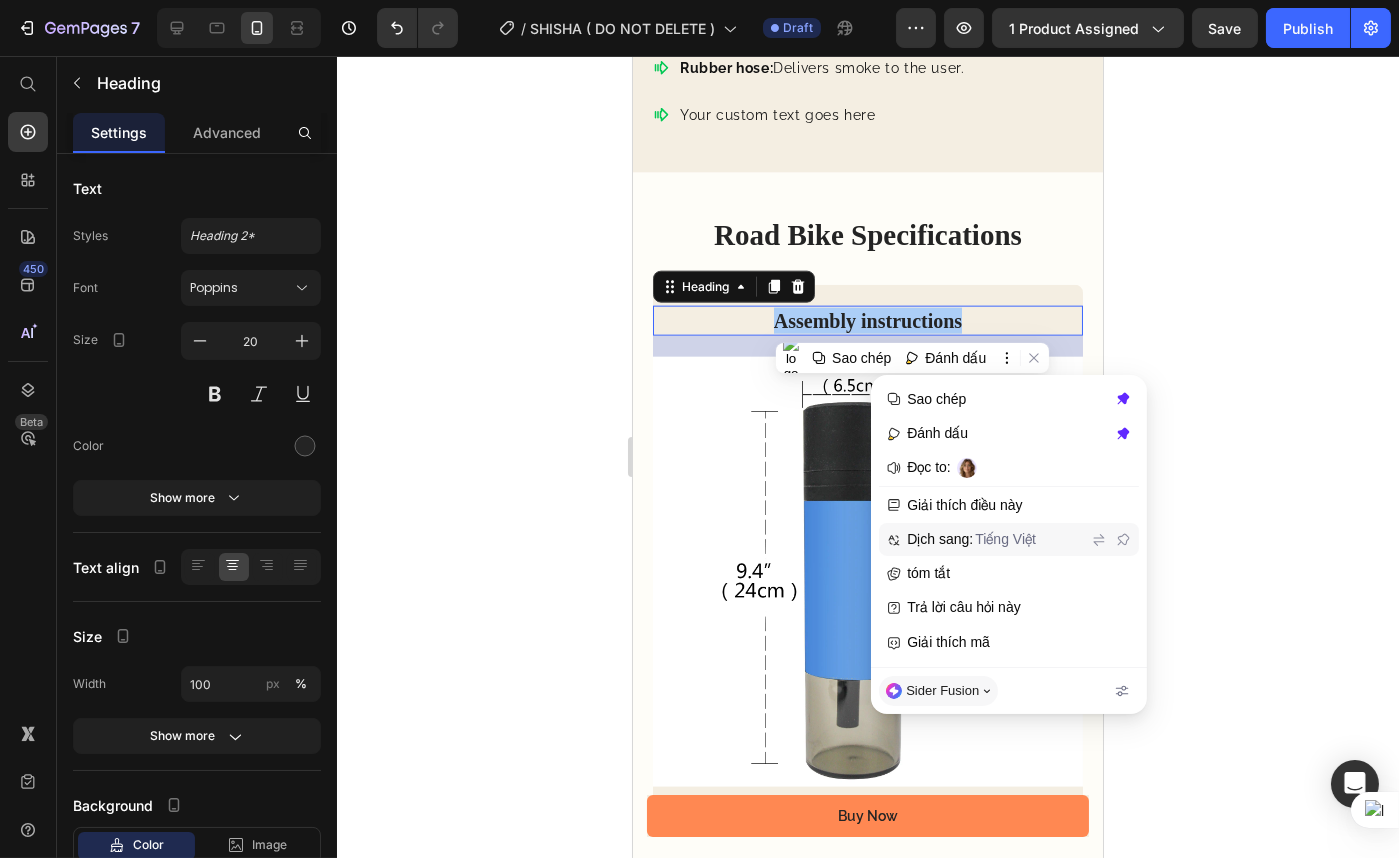 click on "Dịch sang:  Tiếng Việt" at bounding box center (997, 540) 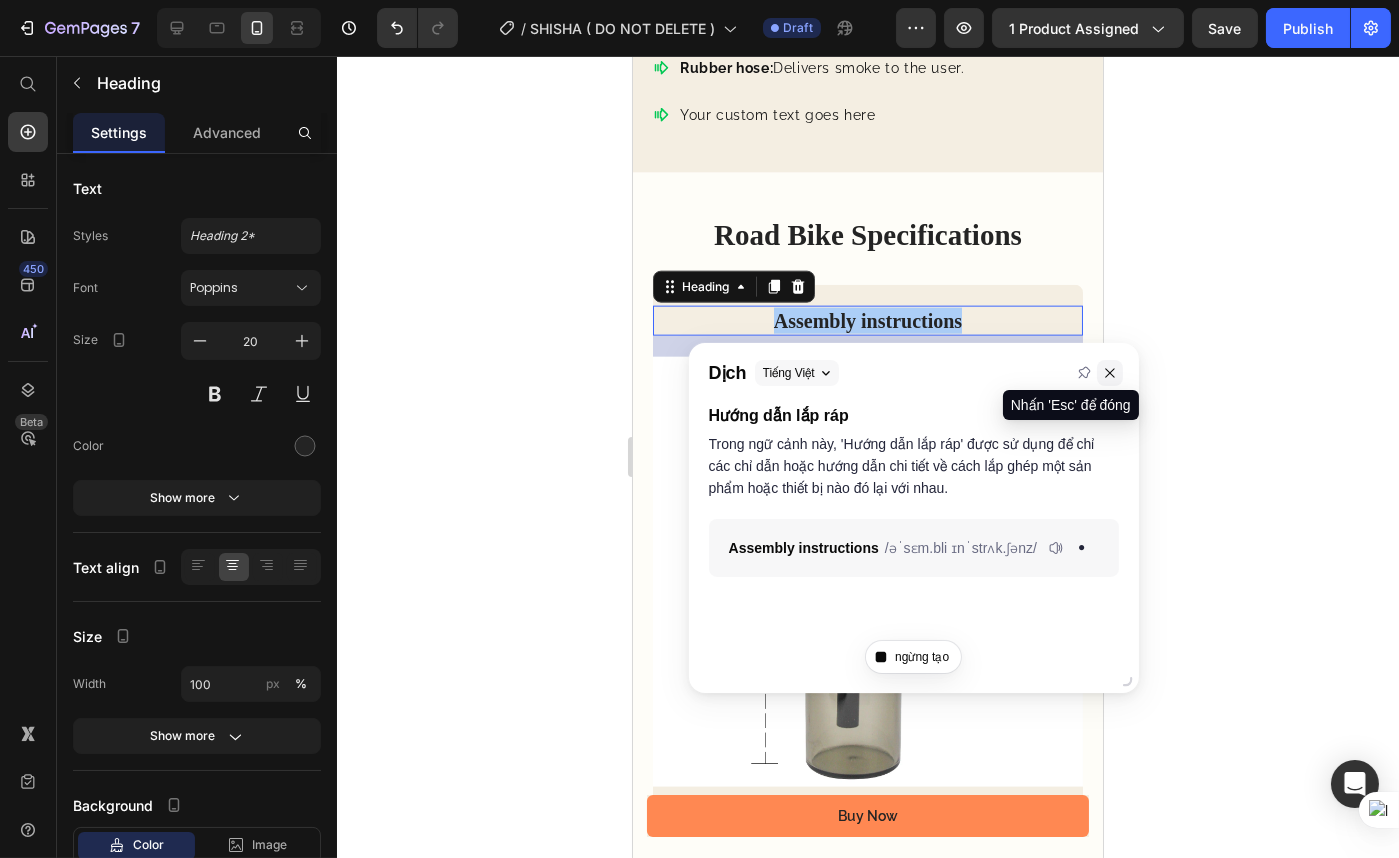click at bounding box center [1110, 373] 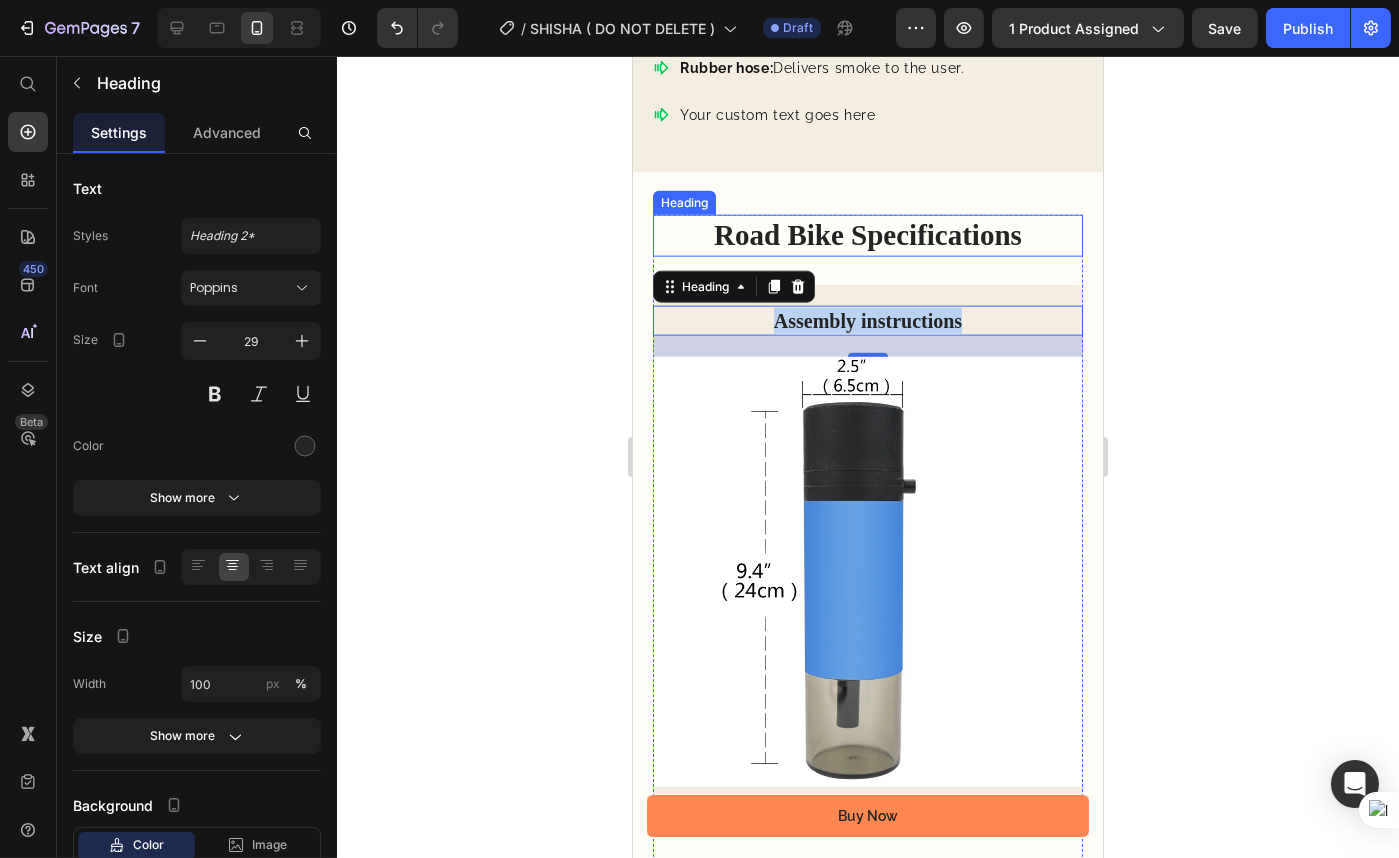 click on "Road Bike Specifications" at bounding box center (867, 236) 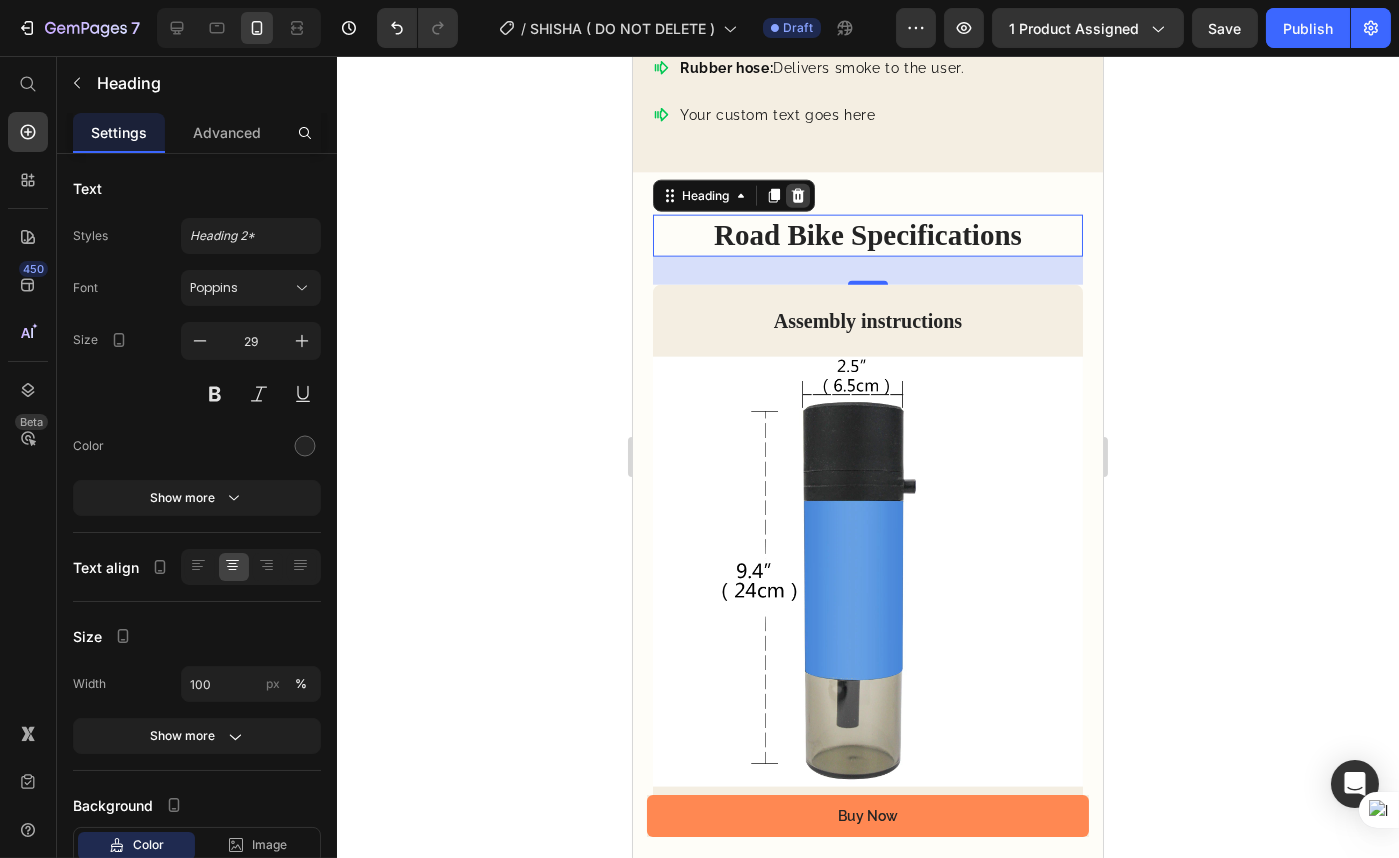 click 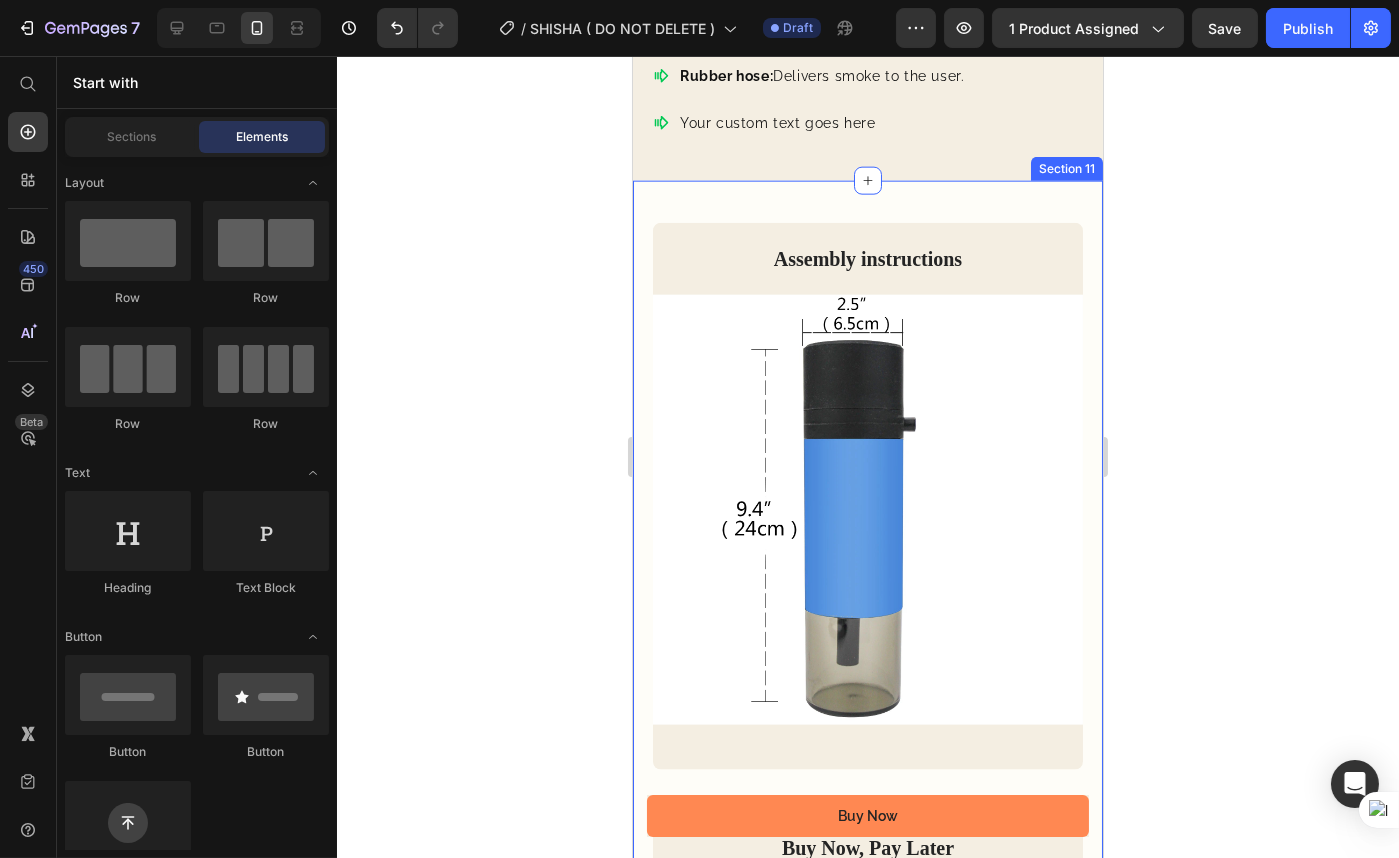 scroll, scrollTop: 5272, scrollLeft: 0, axis: vertical 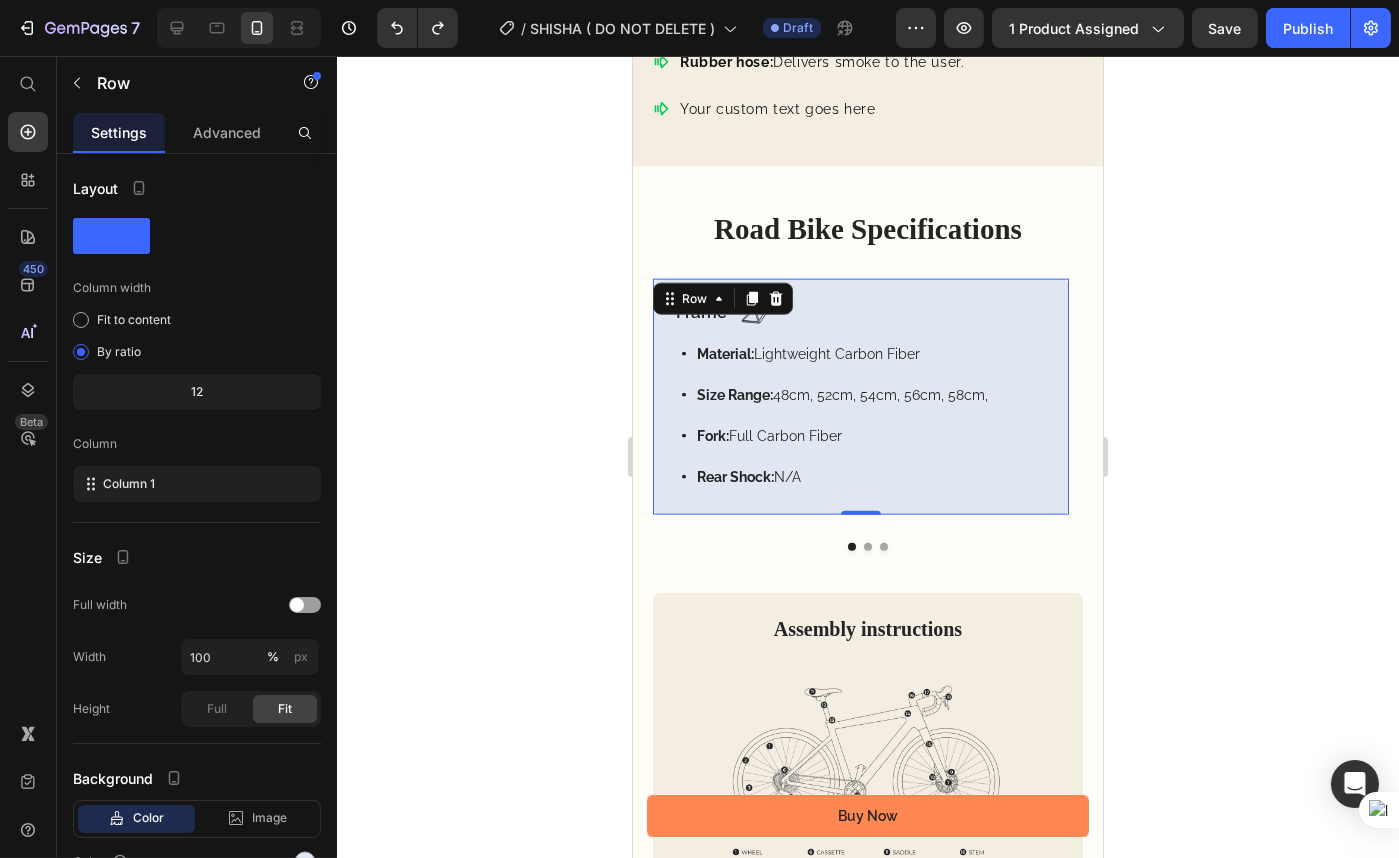 click on "Frame Text Block Image Row
Material:  Lightweight Carbon Fiber
Size Range:  48cm, 52cm, 54cm, 56cm, 58cm,
Fork:  Full Carbon Fiber
Rear Shock:  N/A Item List Row   0" at bounding box center [860, 397] 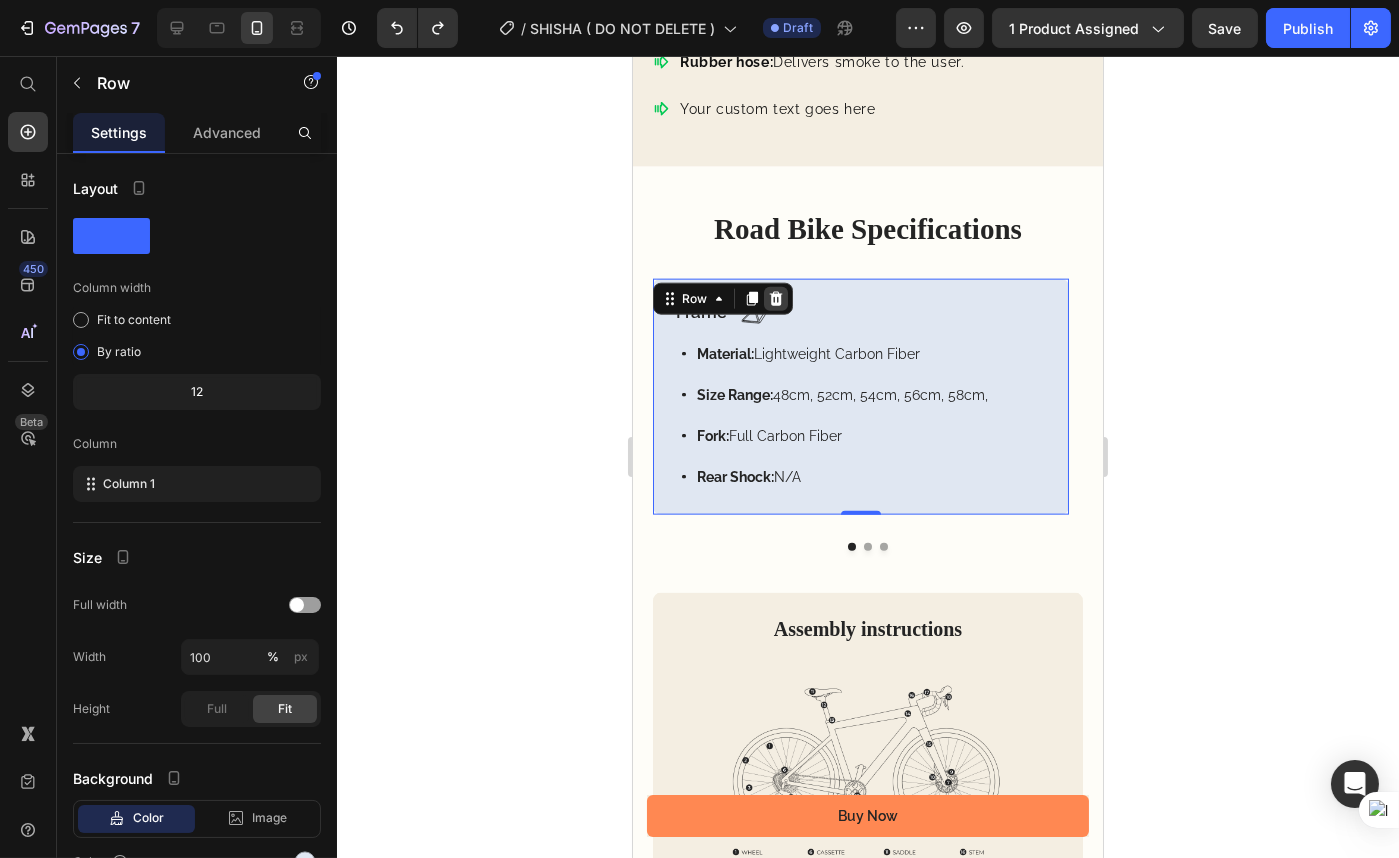 click 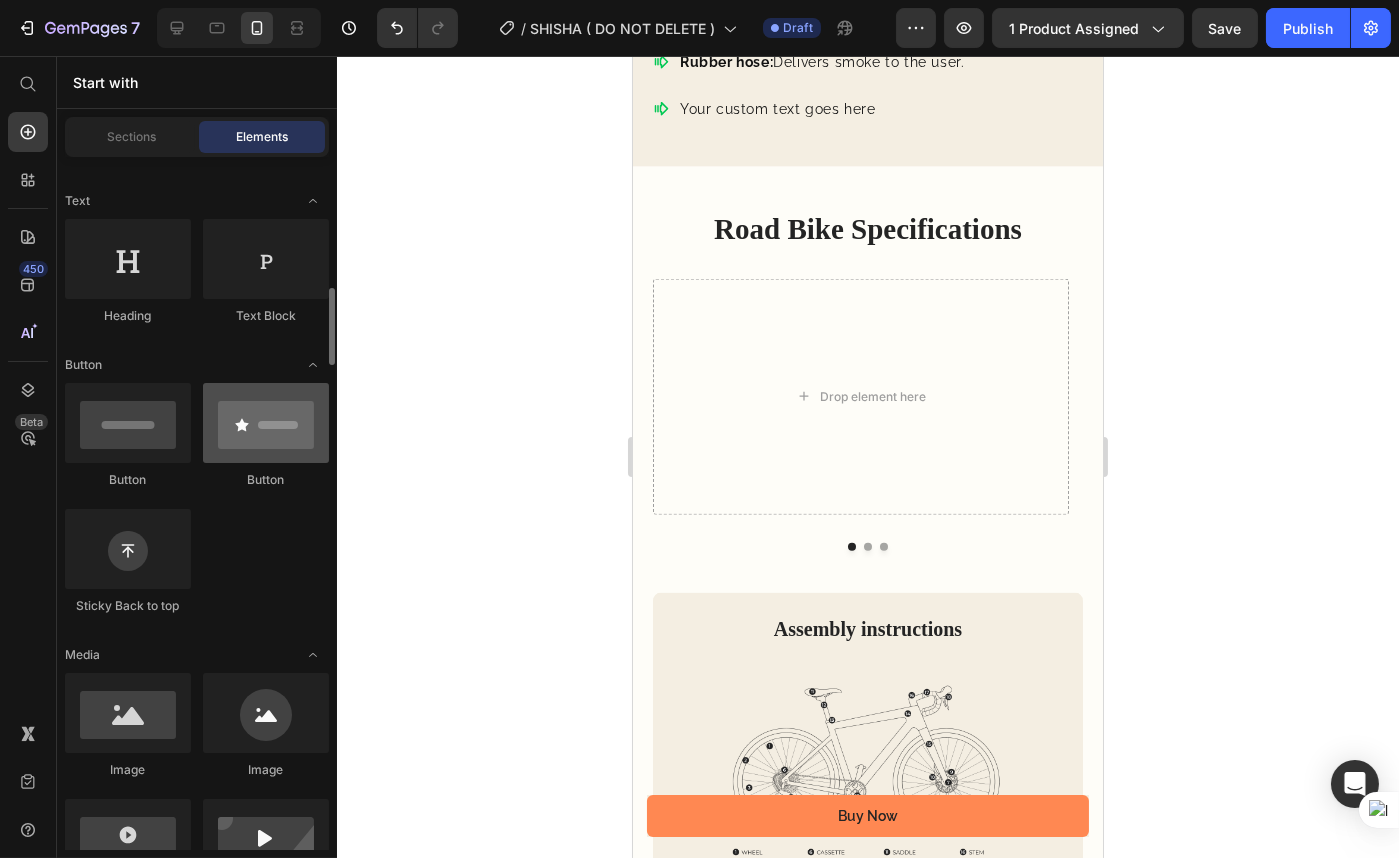 scroll, scrollTop: 363, scrollLeft: 0, axis: vertical 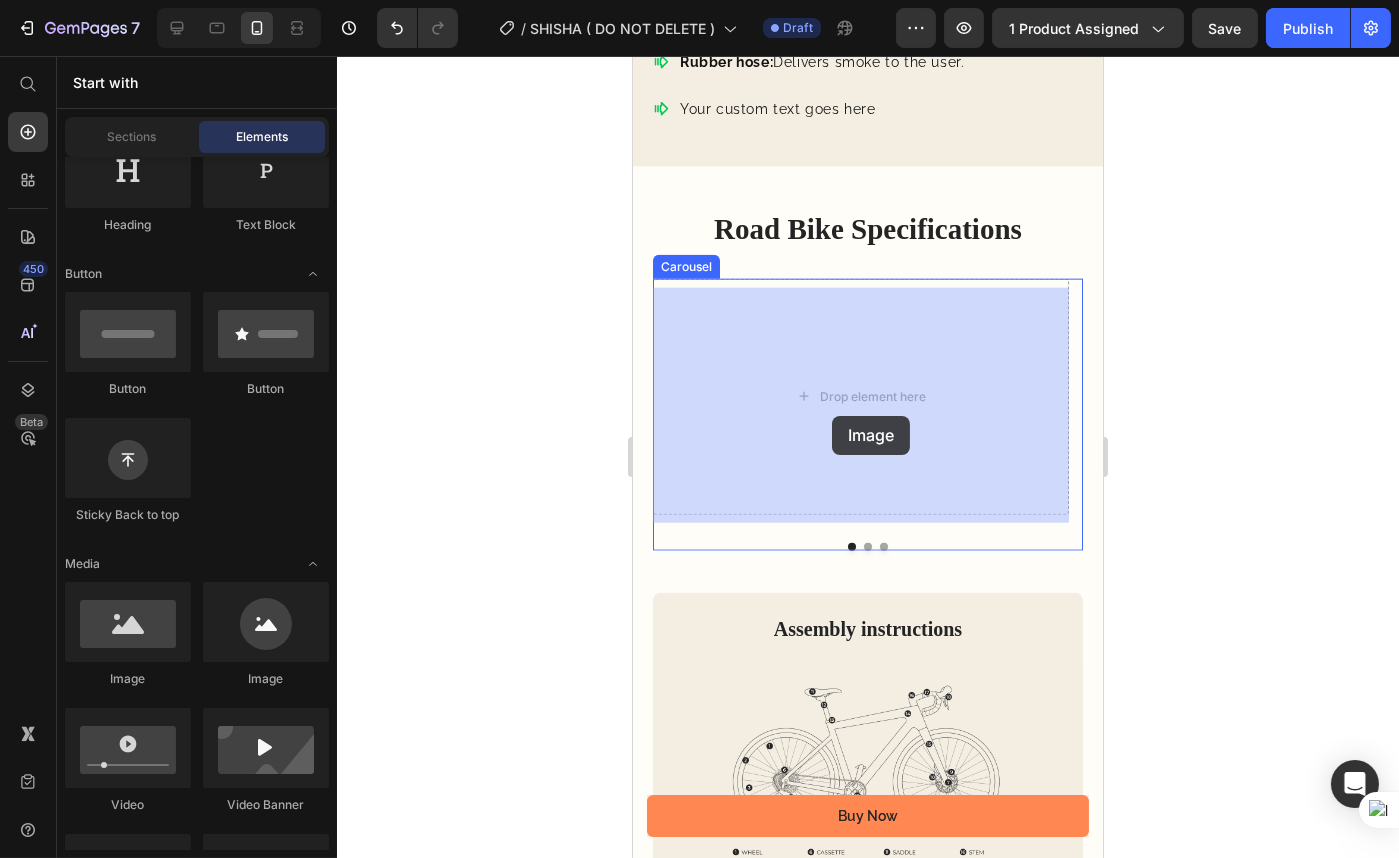 drag, startPoint x: 754, startPoint y: 706, endPoint x: 831, endPoint y: 416, distance: 300.04834 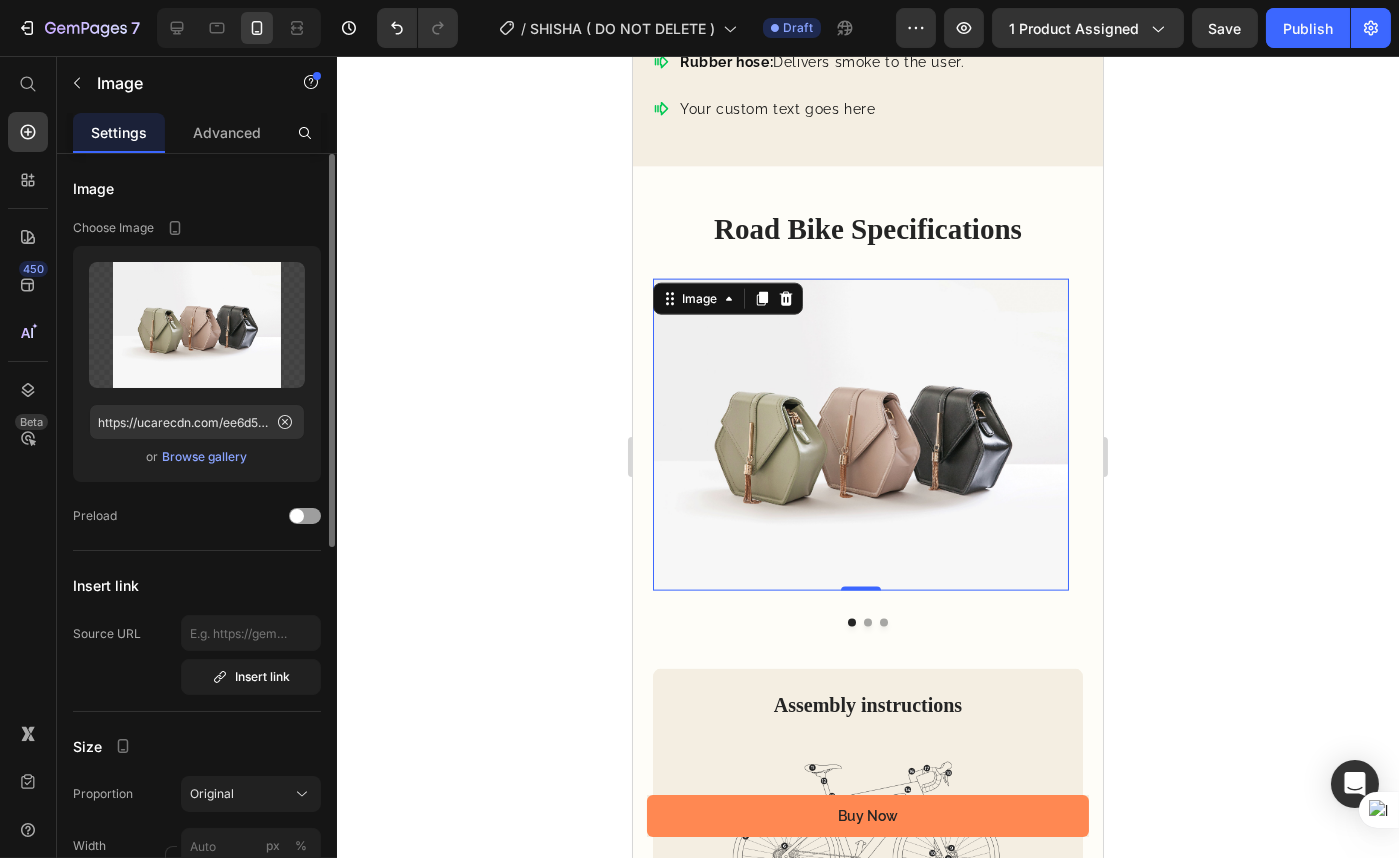 drag, startPoint x: 209, startPoint y: 440, endPoint x: 208, endPoint y: 456, distance: 16.03122 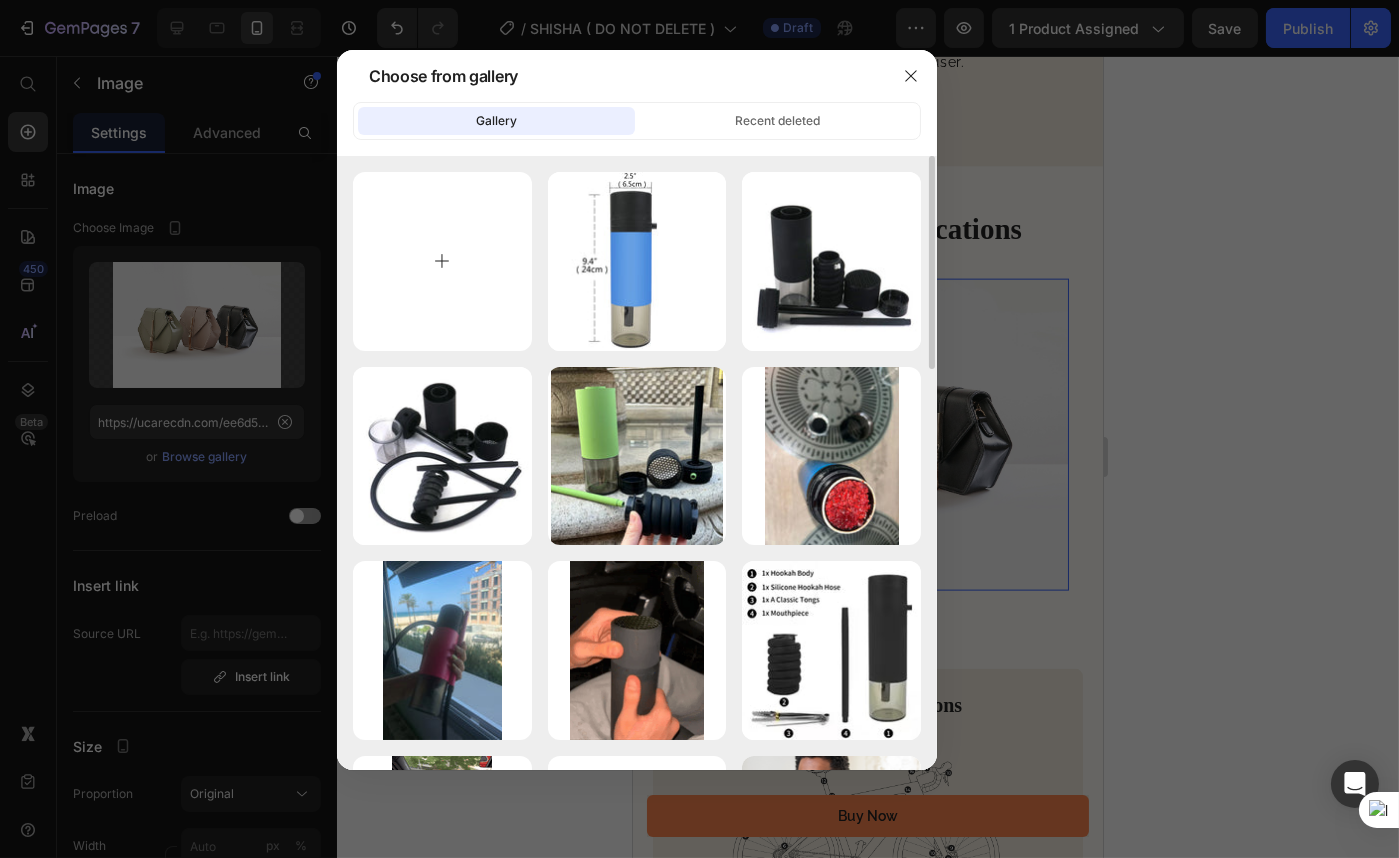 click at bounding box center (442, 261) 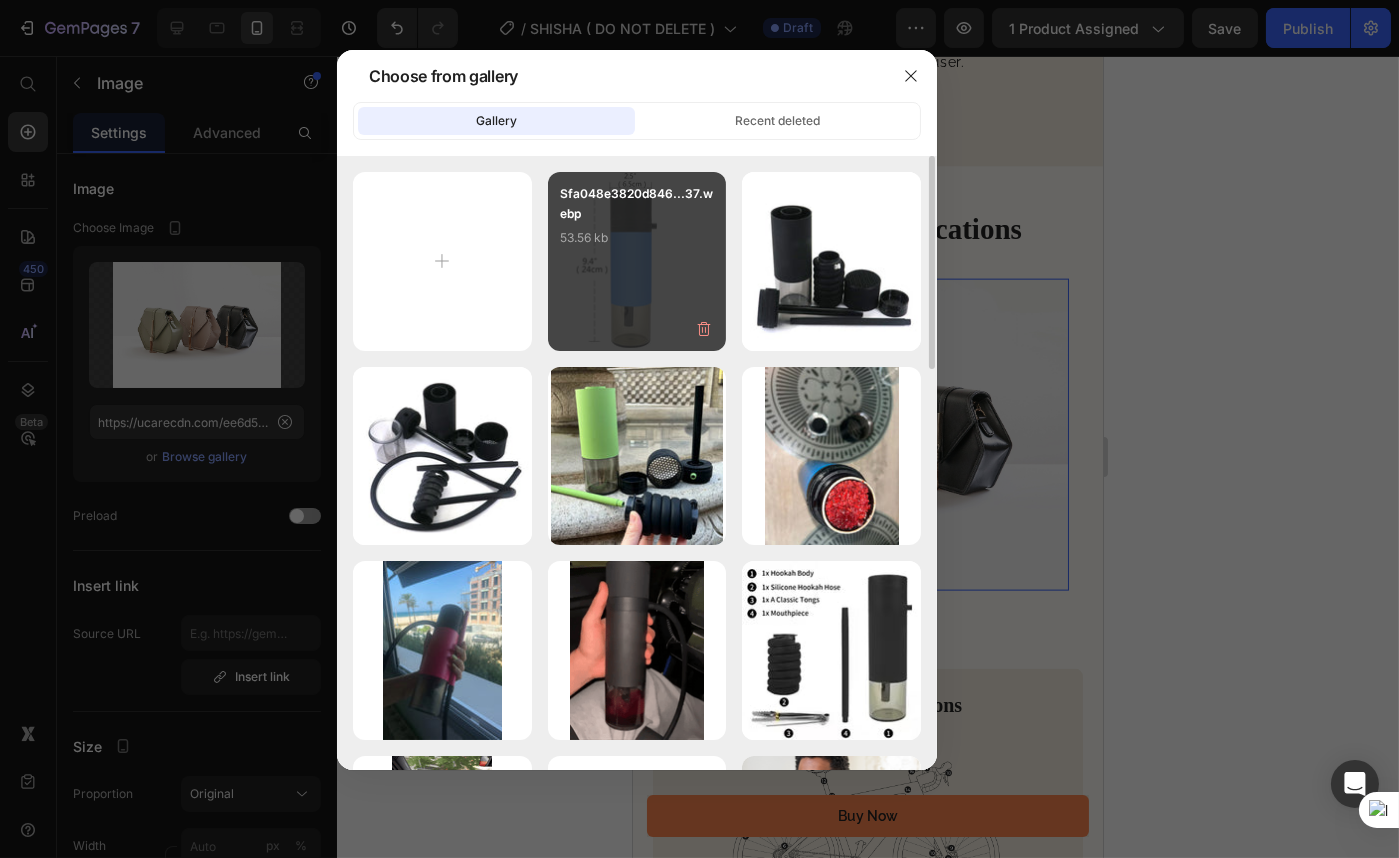 click on "Sfa048e3820d846...37.webp 53.56 kb" at bounding box center [637, 261] 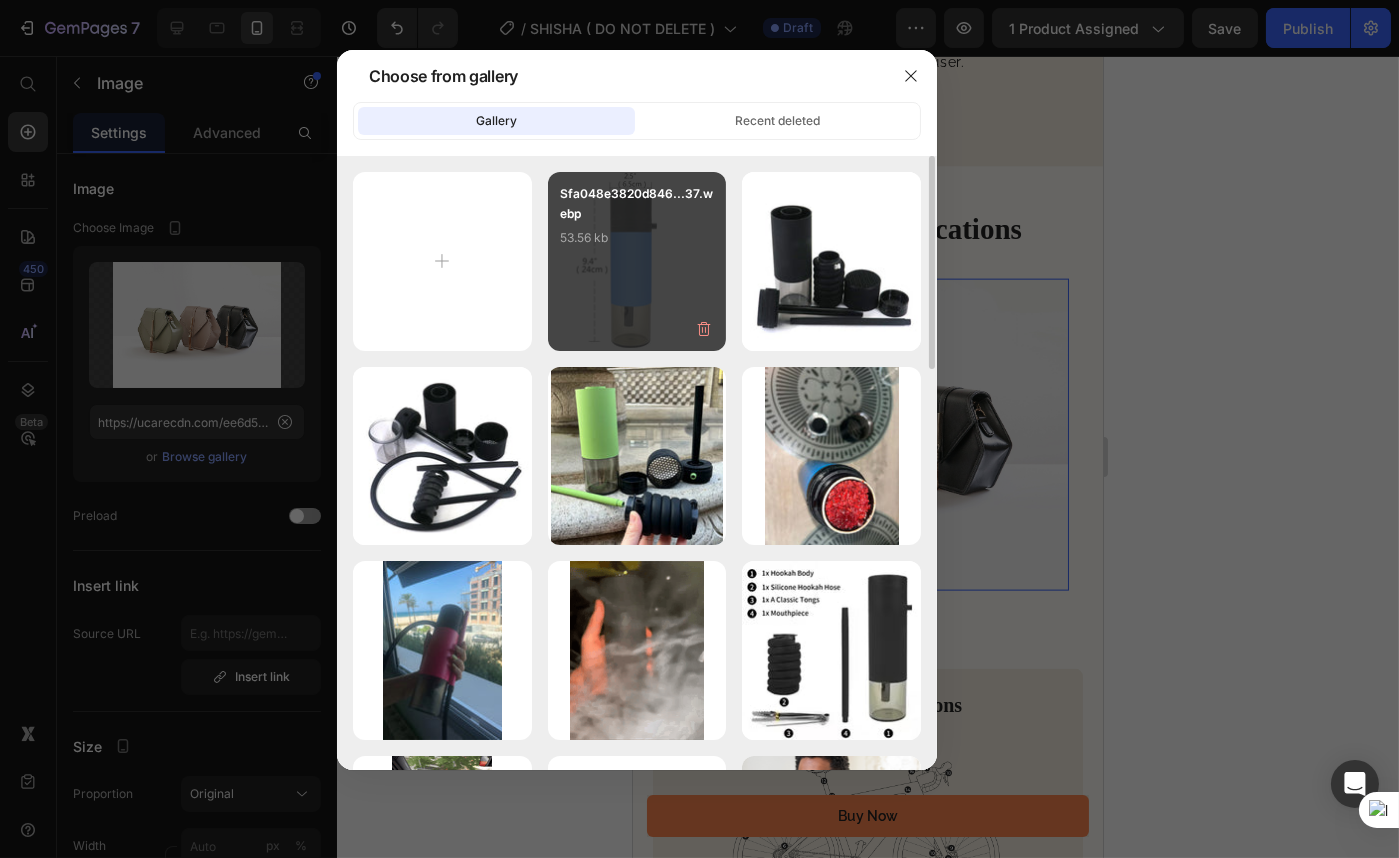 type on "https://cdn.shopify.com/s/files/1/0570/6317/8319/files/gempages_486076584118191358-2378f2ff-5ba1-4b04-a354-8a6db16aff35.webp" 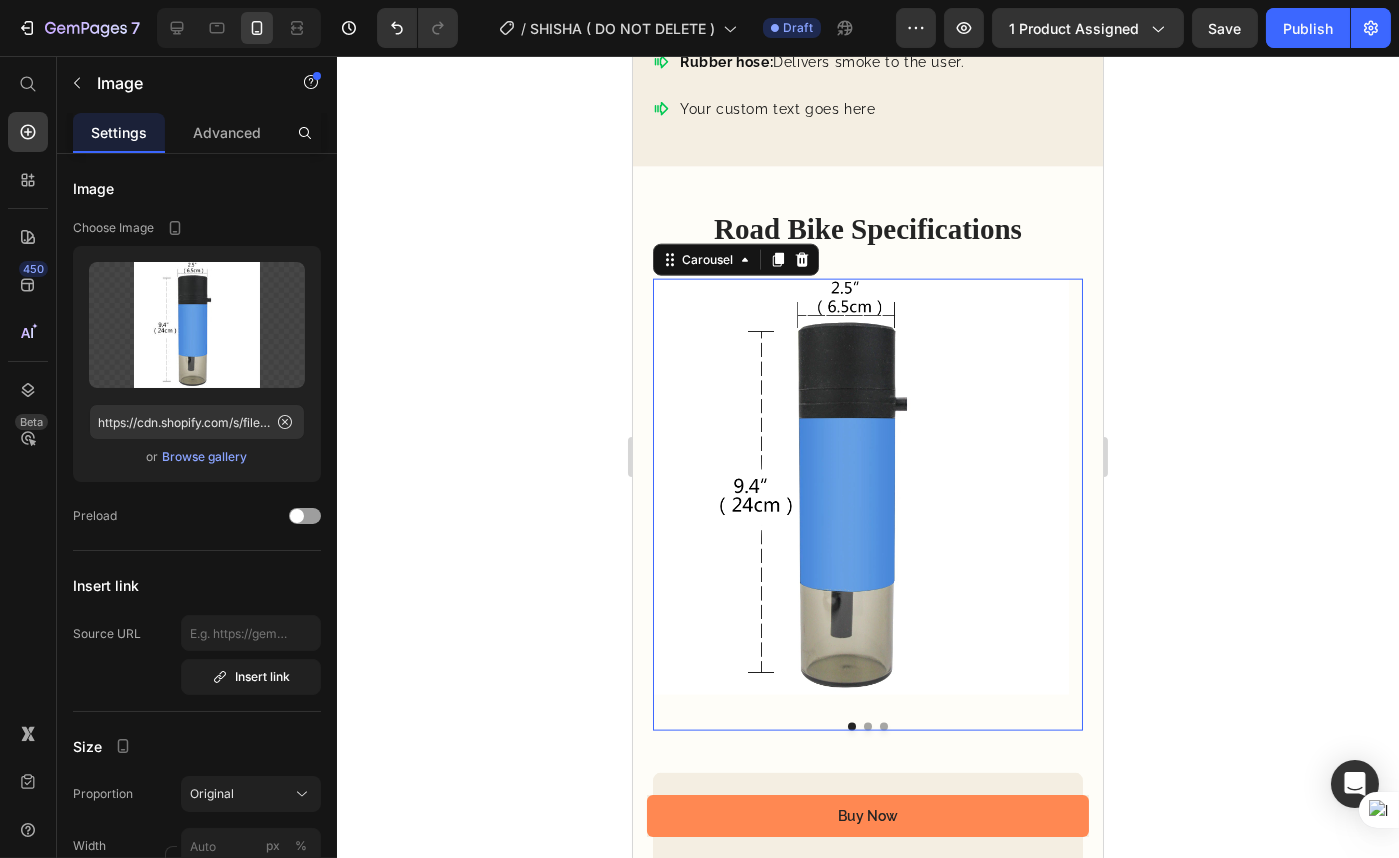 click at bounding box center (867, 727) 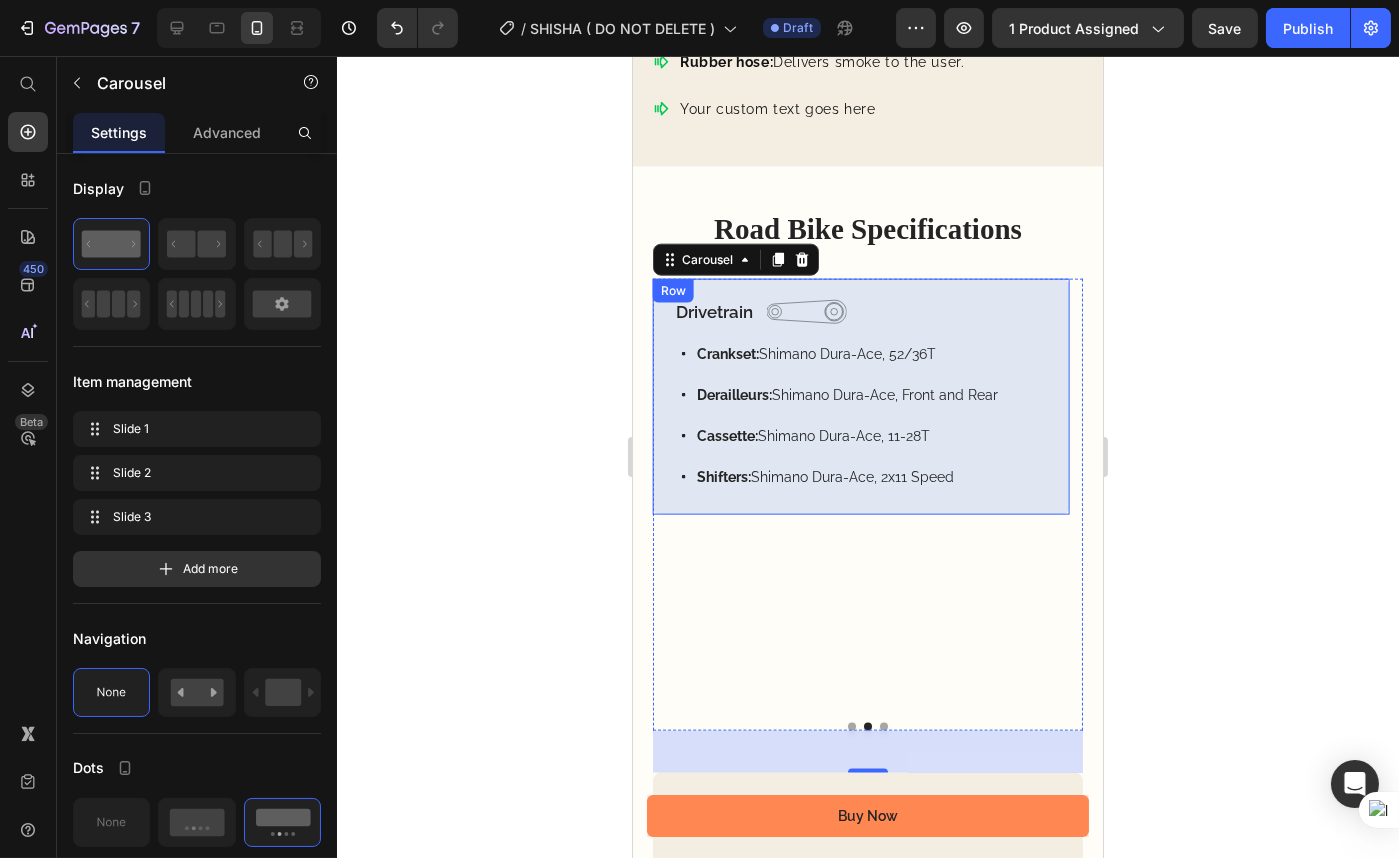 click on "Drivetrain Text Block Image Row
Crankset:  Shimano Dura-Ace, 52/36T
Derailleurs:  Shimano Dura-Ace, Front and Rear
Cassette:  Shimano Dura-Ace, 11-28T
Shifters:  Shimano Dura-Ace, 2x11 Speed Item List Row" at bounding box center [860, 397] 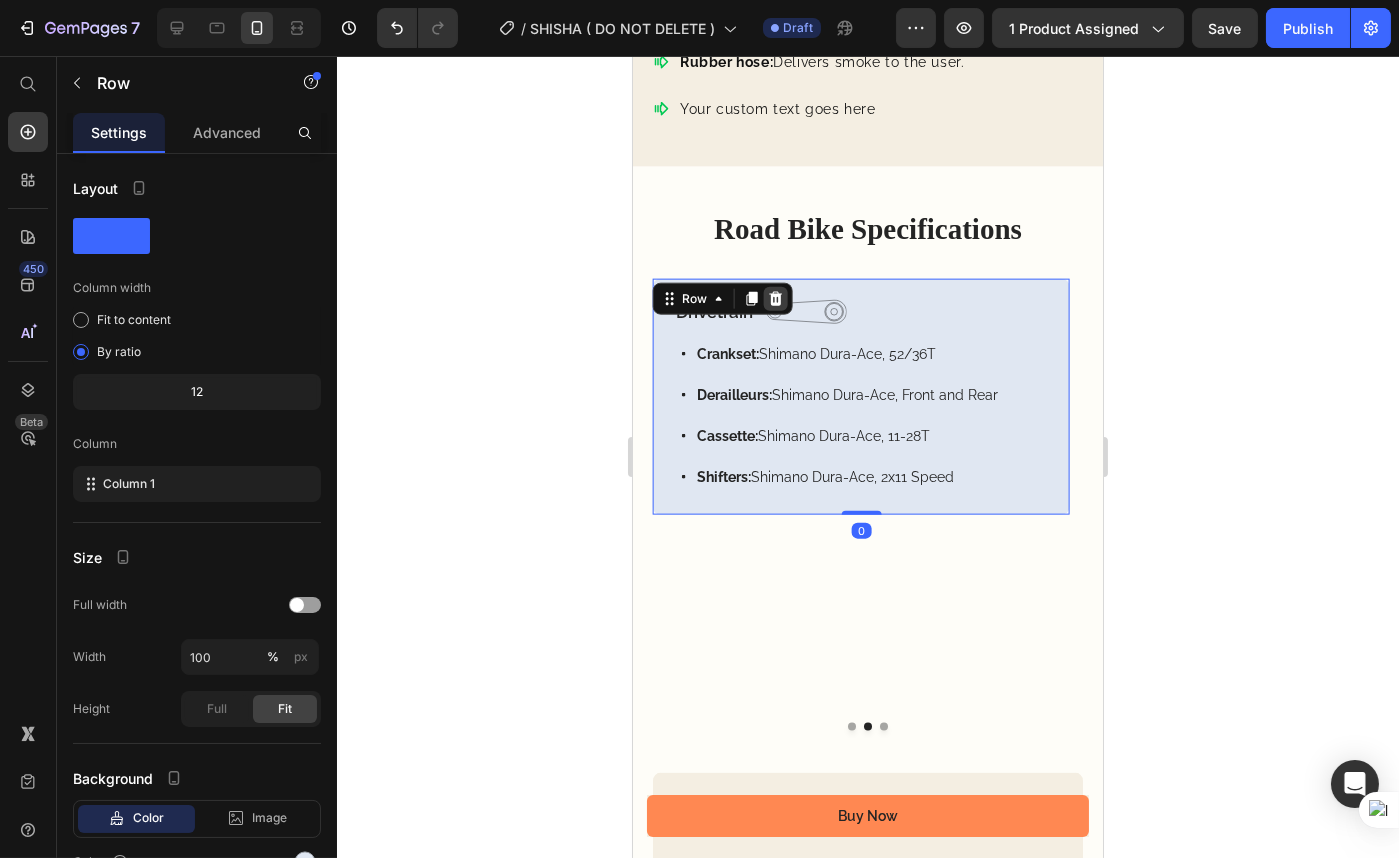 click 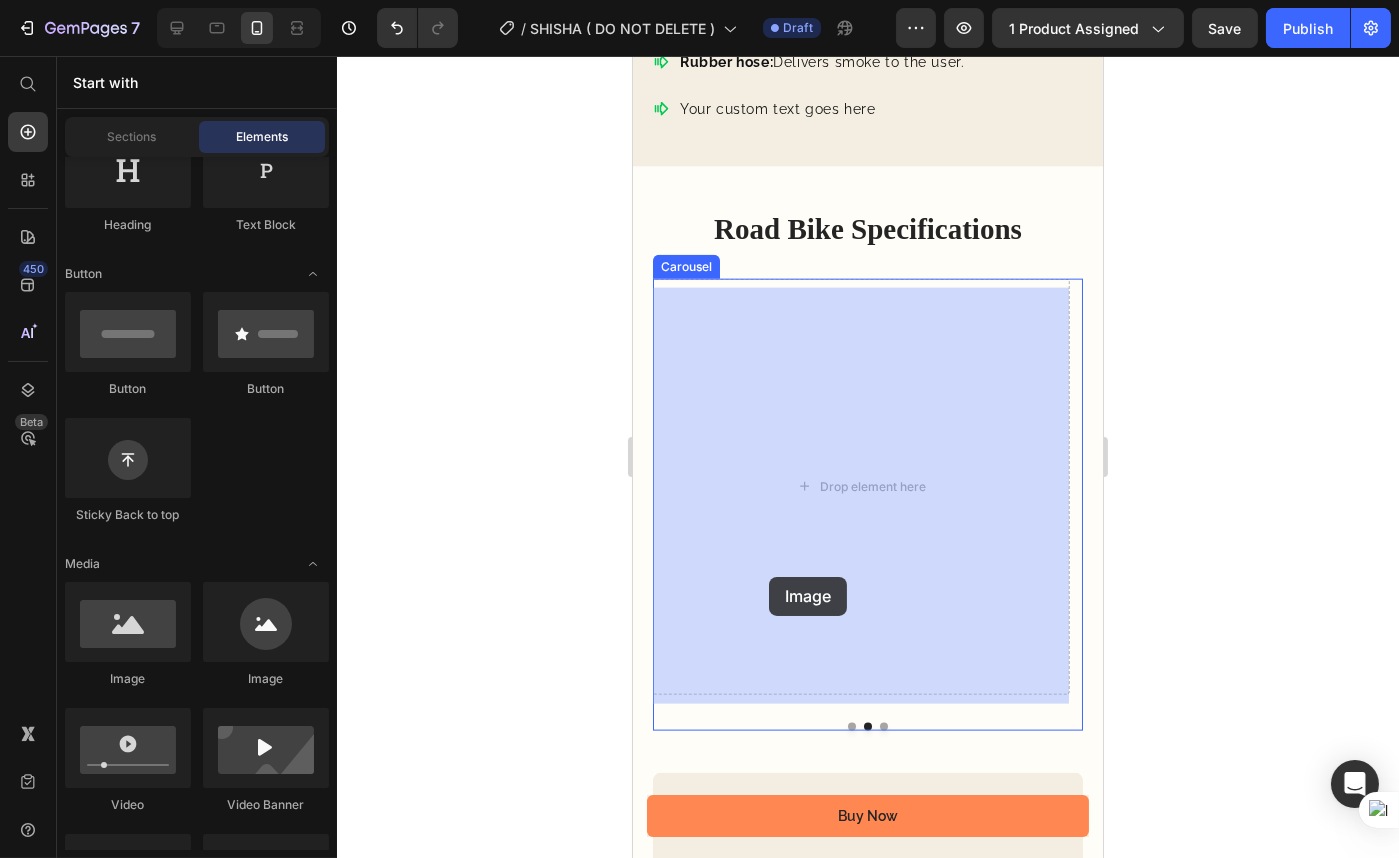 drag, startPoint x: 822, startPoint y: 718, endPoint x: 768, endPoint y: 577, distance: 150.98676 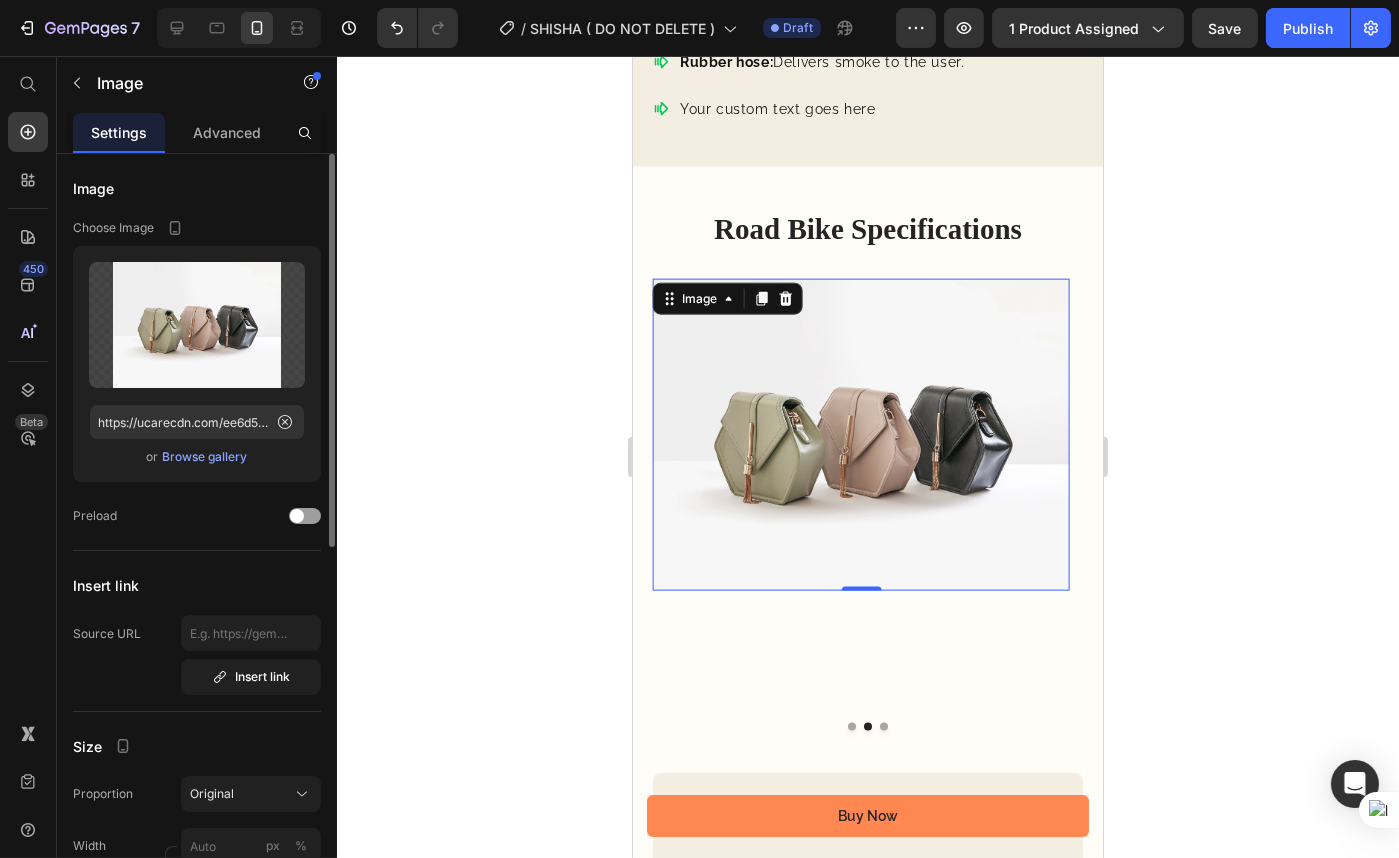 click on "Browse gallery" at bounding box center (205, 457) 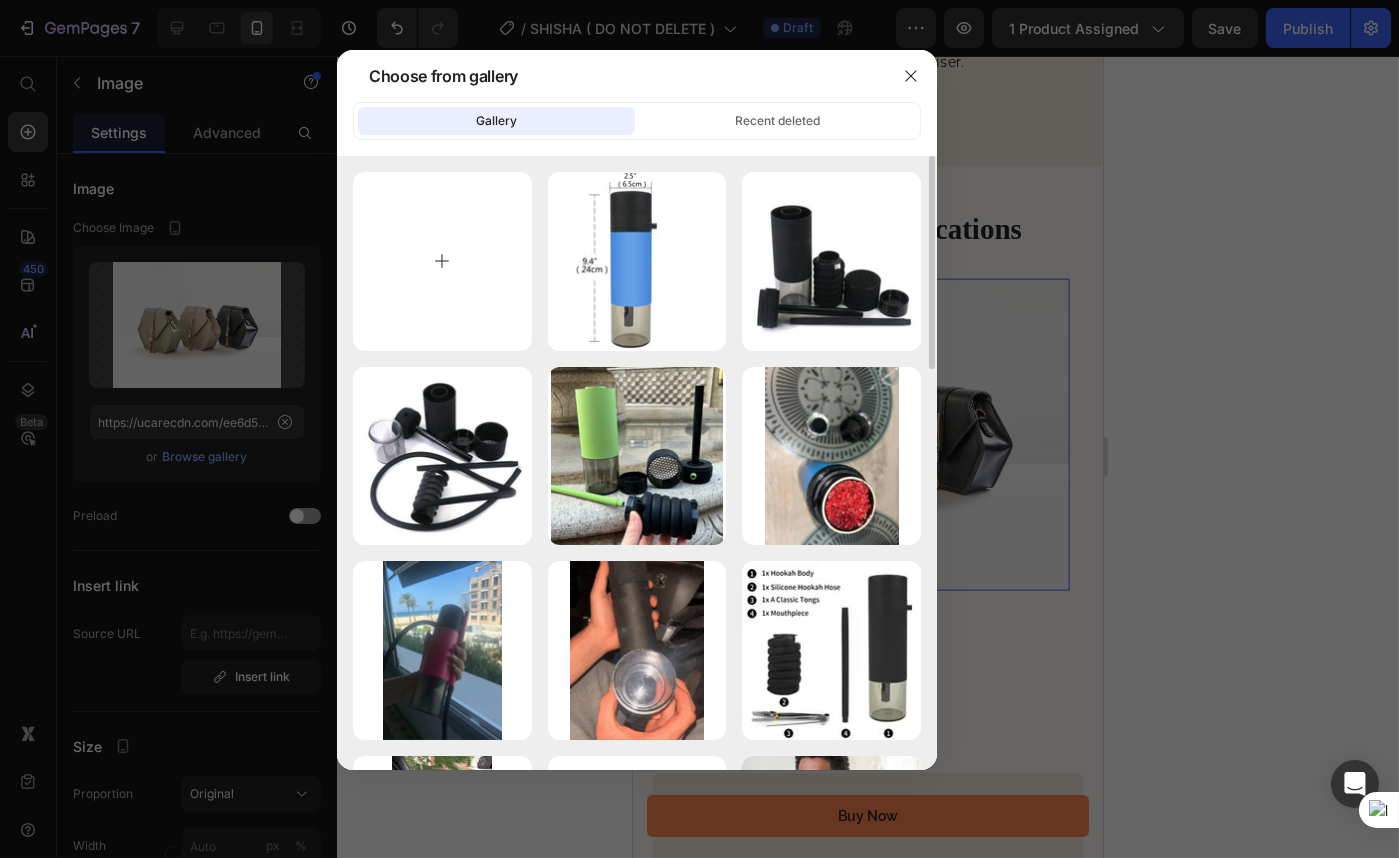click at bounding box center [442, 261] 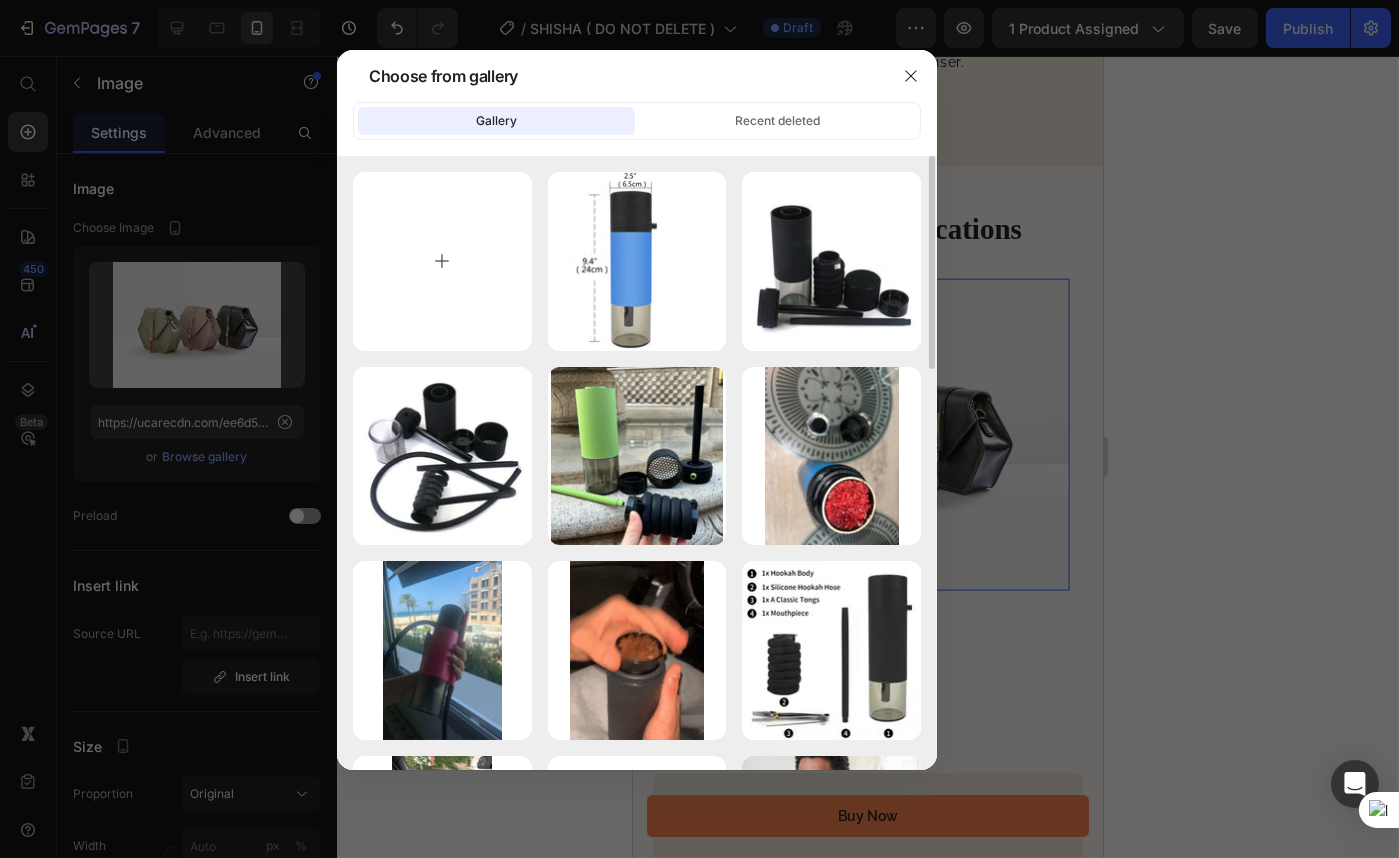 type on "C:\fakepath\S6b25d9f962674ced80435eaa007f2807P.webp" 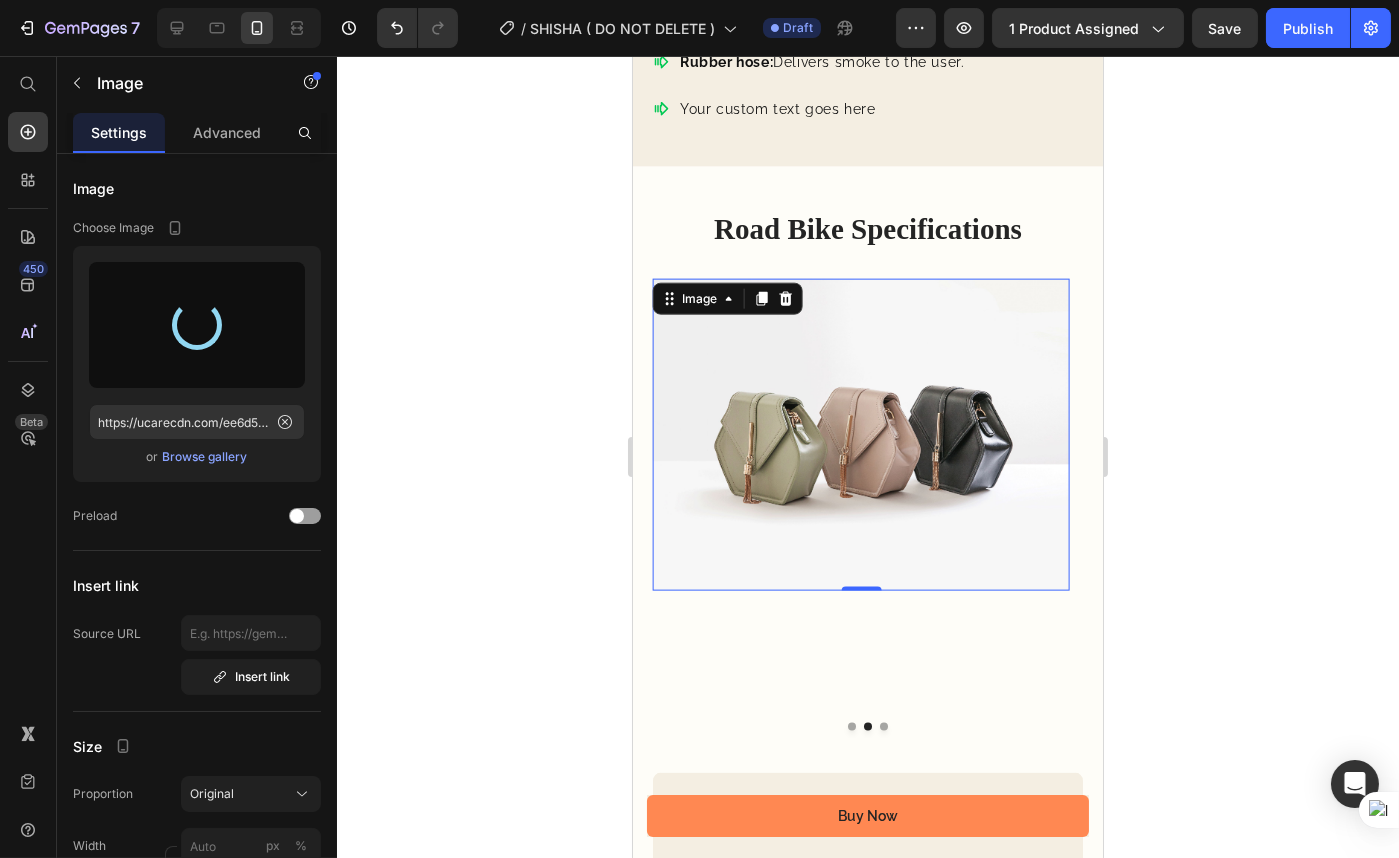 type on "https://cdn.shopify.com/s/files/1/0570/6317/8319/files/gempages_486076584118191358-ab8a29a3-36f4-4057-9ae4-81cade85877b.webp" 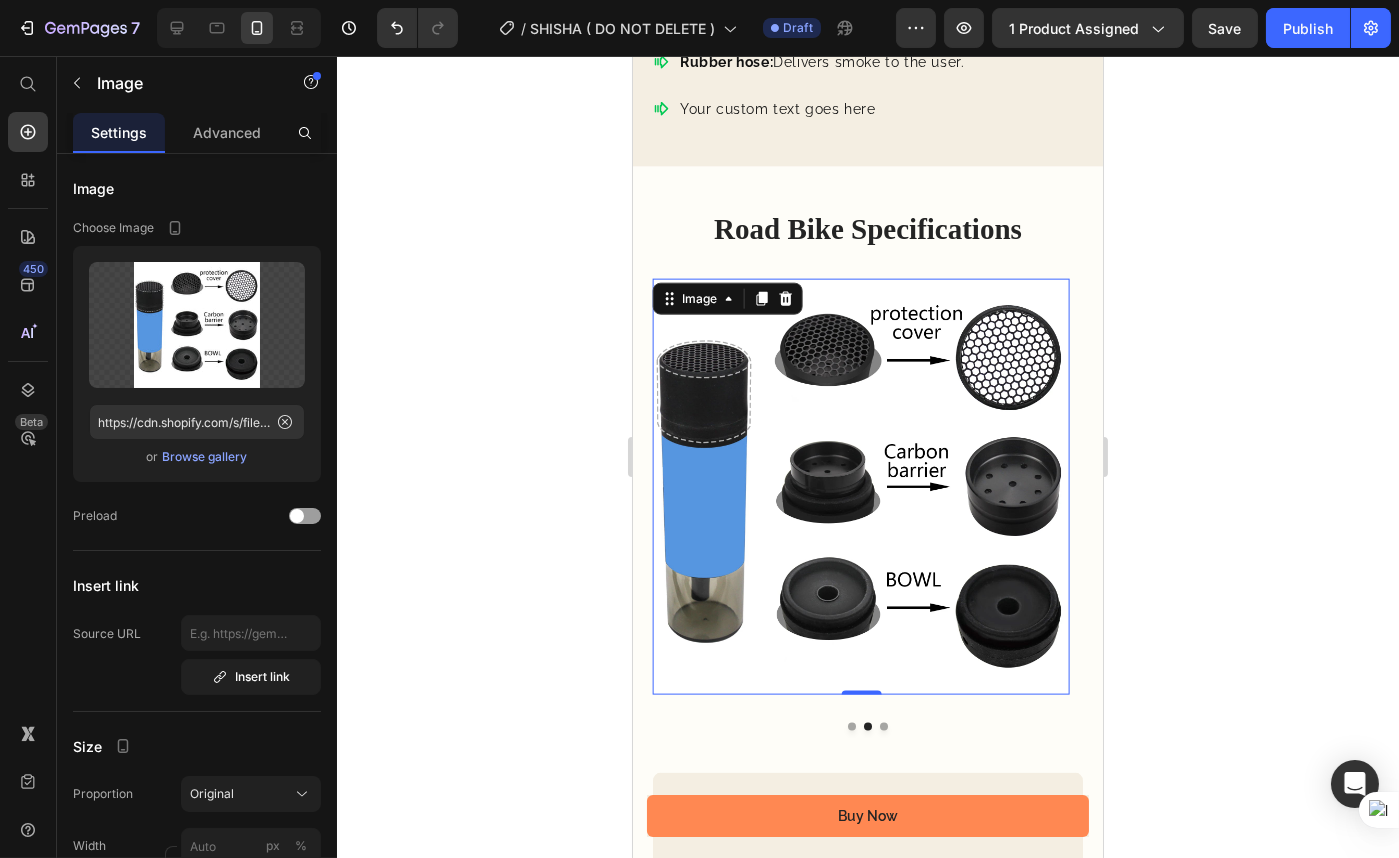 click 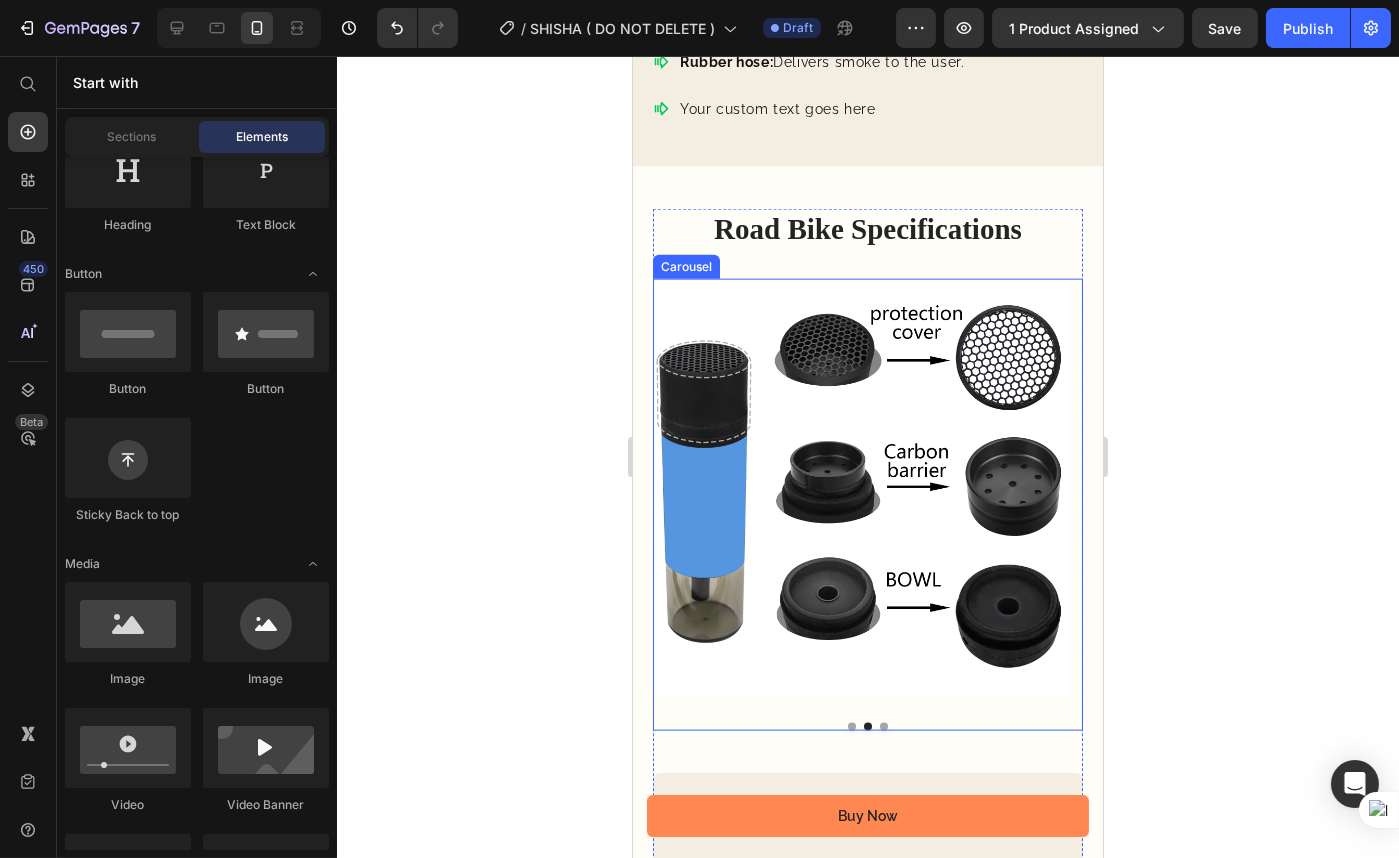 click at bounding box center [883, 727] 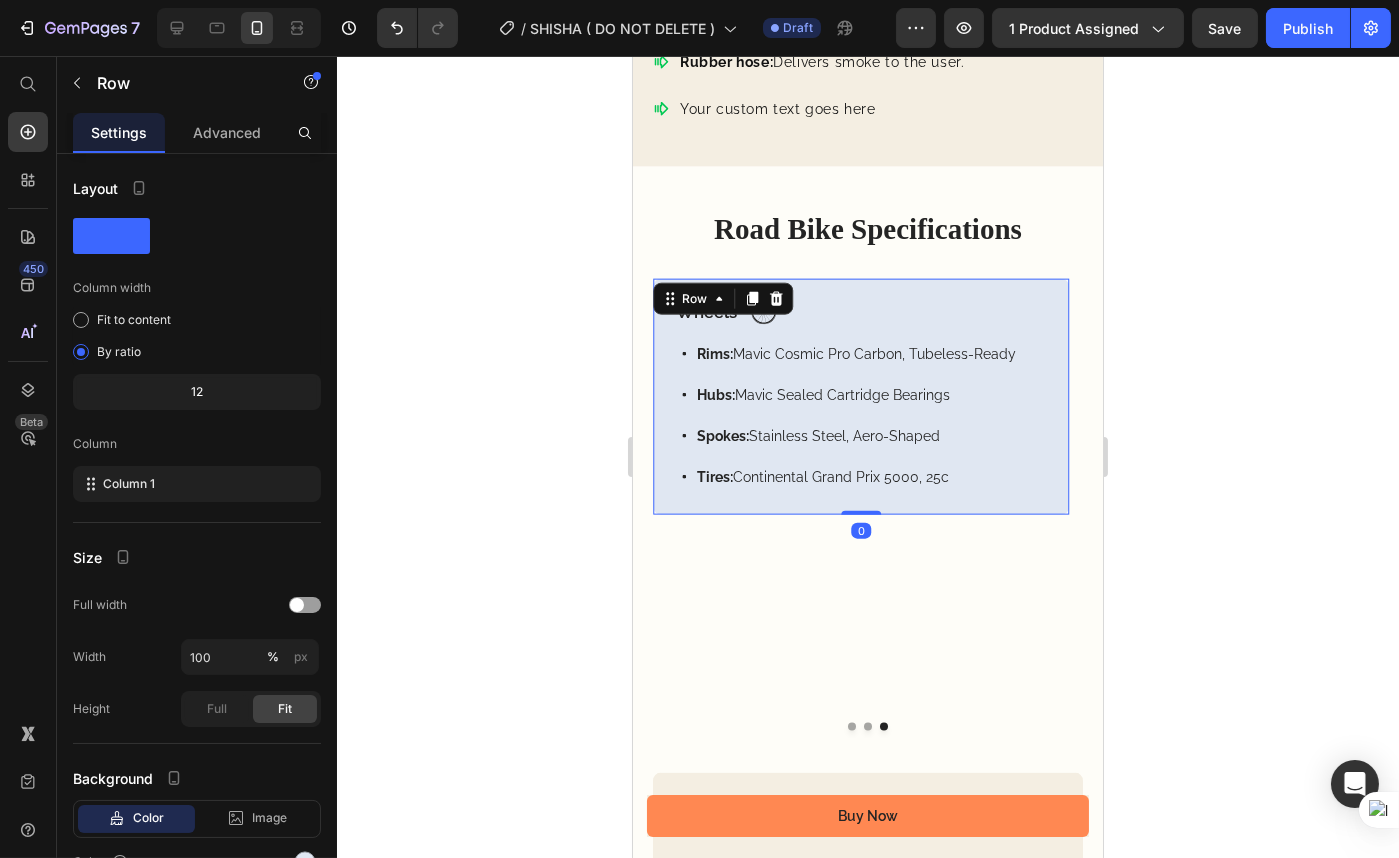 click on "Wheels Text Block Image Row
Rims:  Mavic Cosmic Pro Carbon, Tubeless-Ready
Hubs:  Mavic Sealed Cartridge Bearings
Spokes:  Stainless Steel, Aero-Shaped
Tires:  Continental Grand Prix 5000, 25c Item List Row   0" at bounding box center (860, 397) 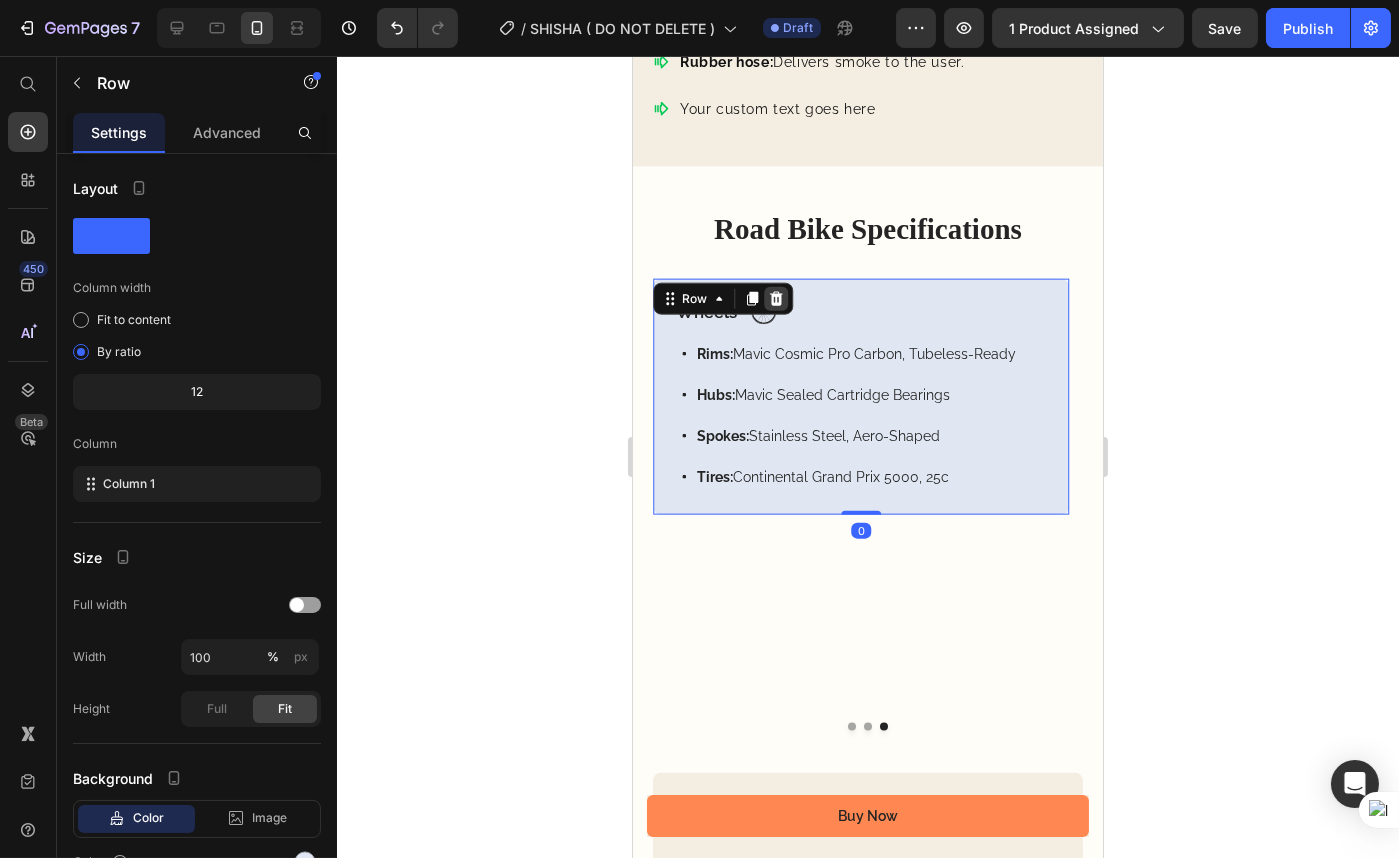 click 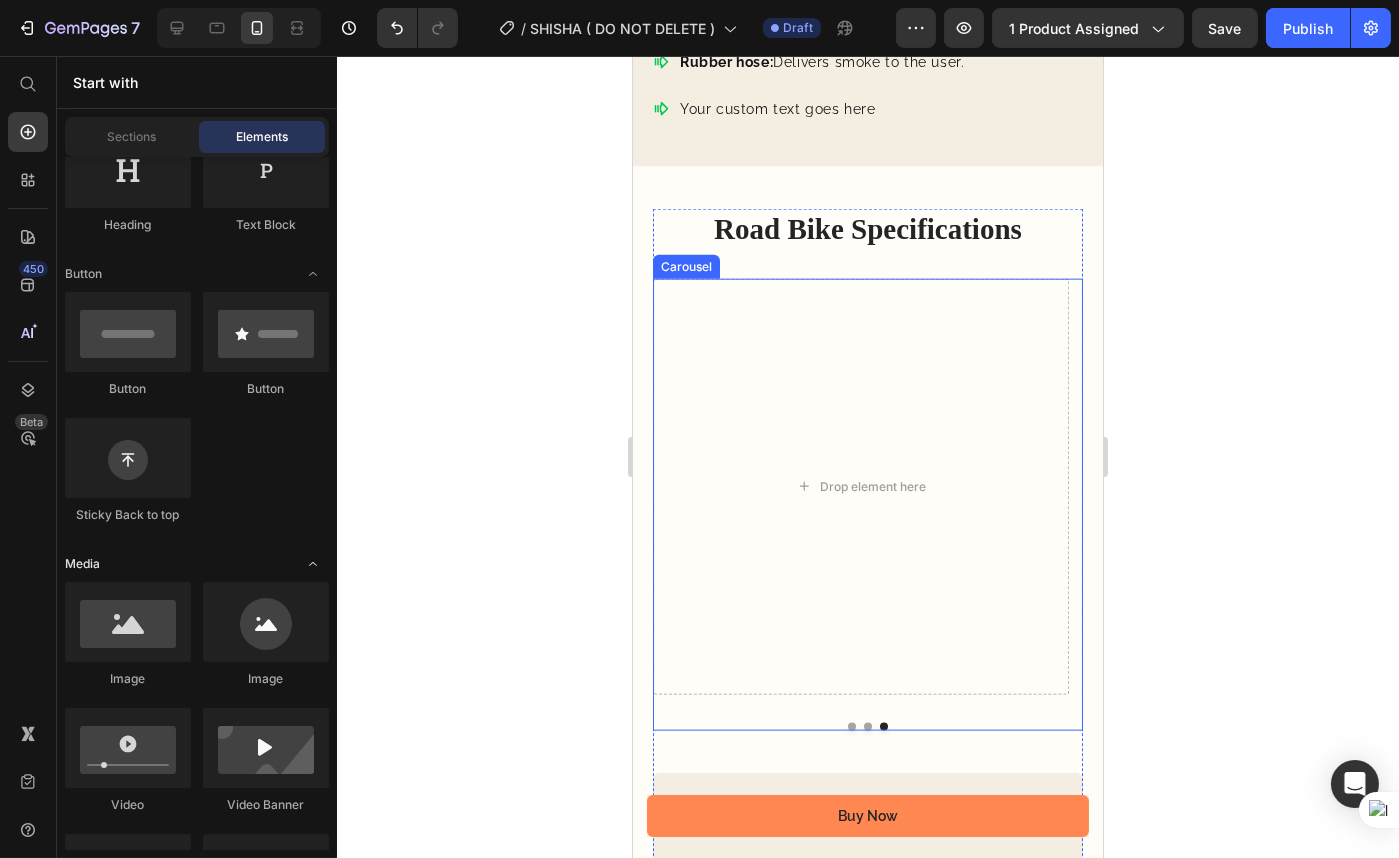 scroll, scrollTop: 454, scrollLeft: 0, axis: vertical 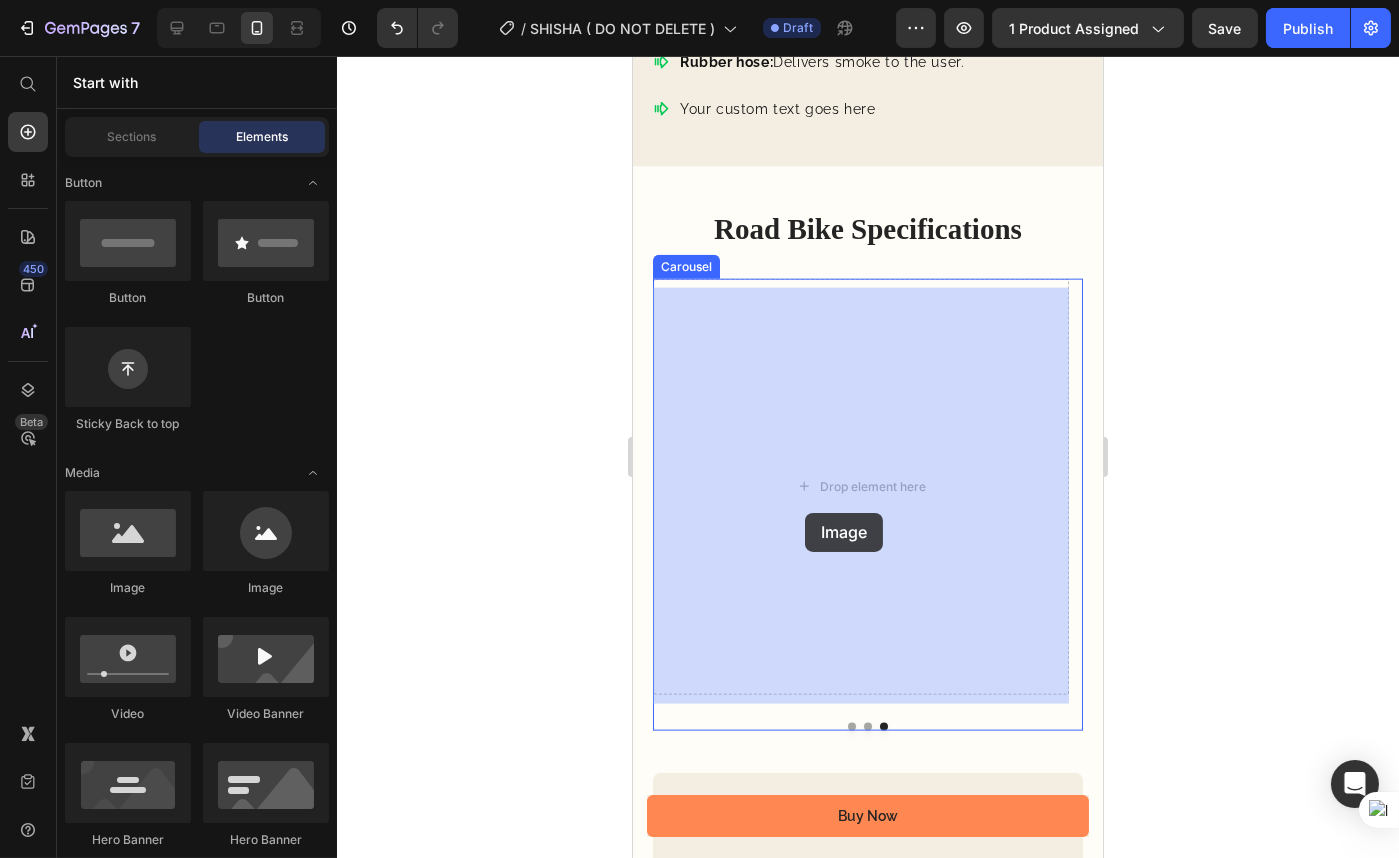 drag, startPoint x: 789, startPoint y: 616, endPoint x: 644, endPoint y: 536, distance: 165.60495 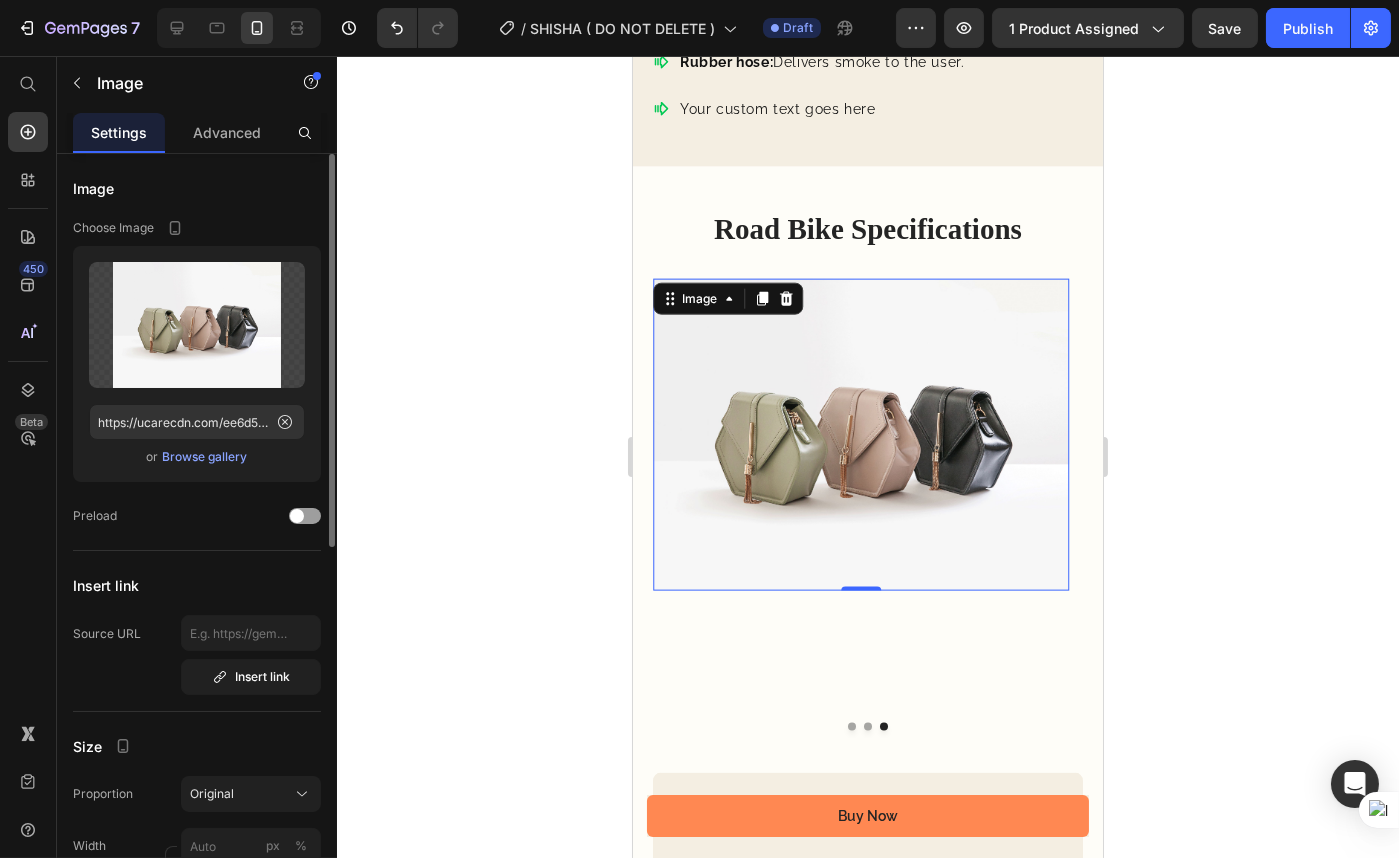 click on "Browse gallery" at bounding box center (205, 457) 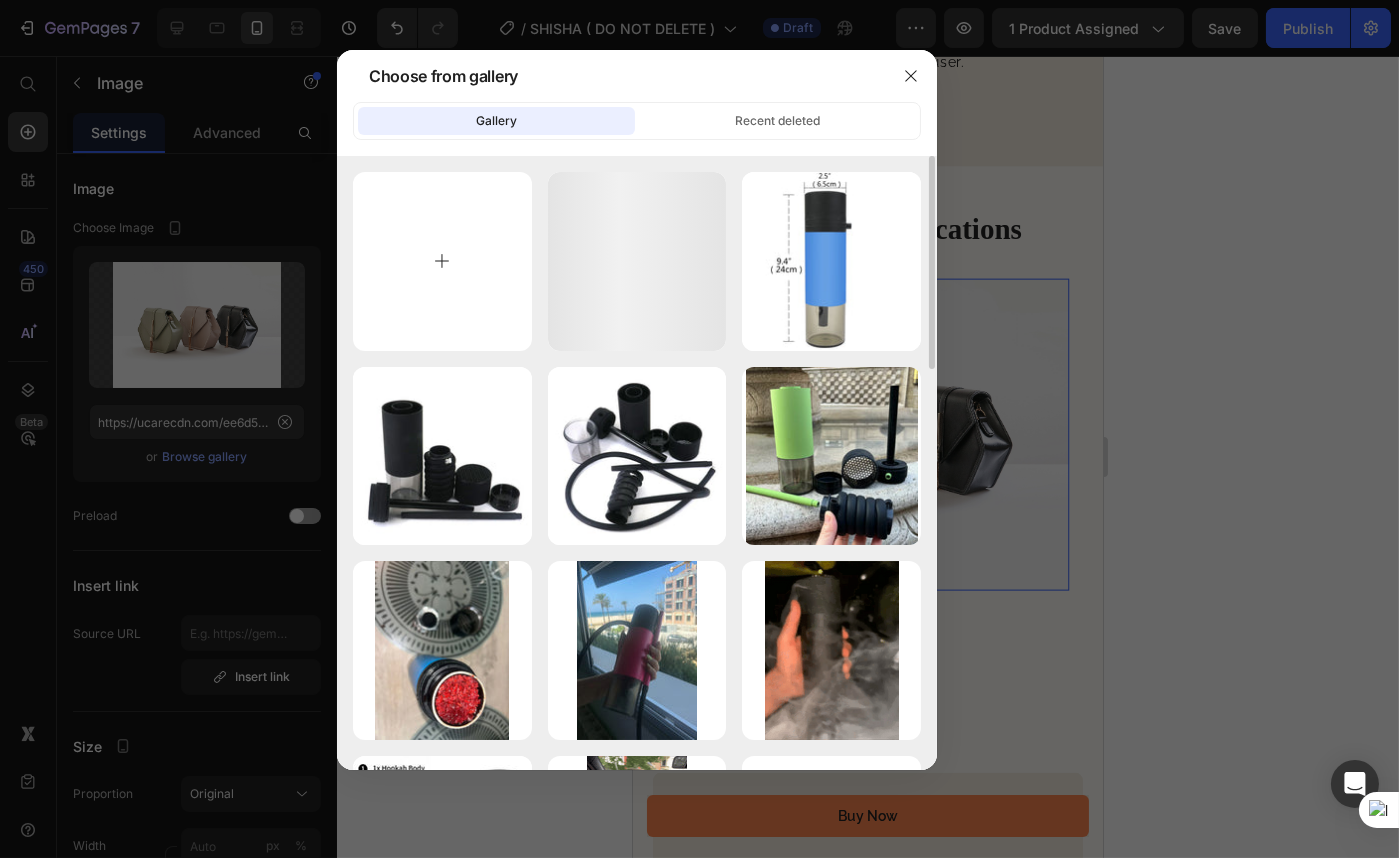 click at bounding box center (442, 261) 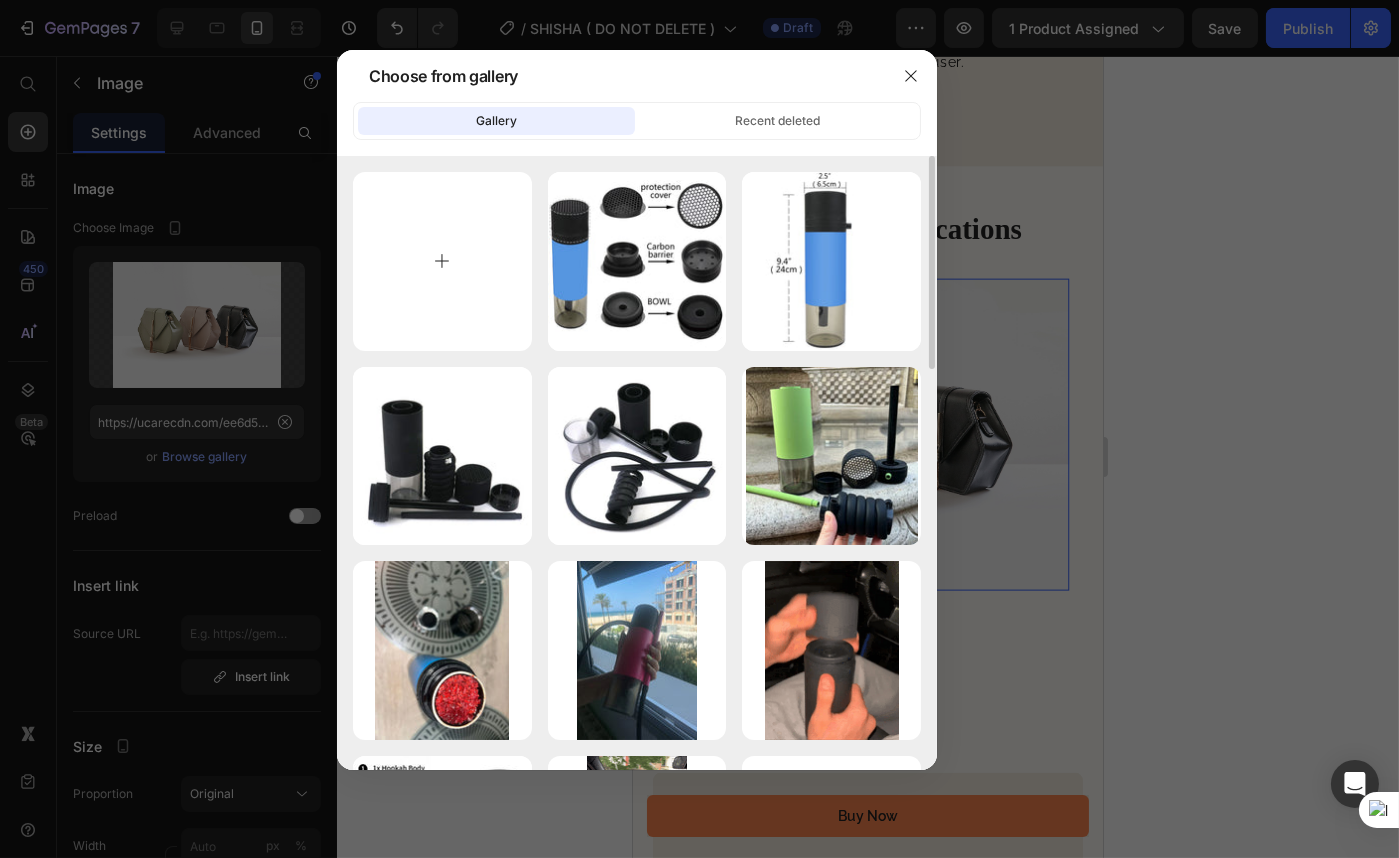 type on "C:\fakepath\Sfc6682b1421d4183882b54d2470ee4d54.webp" 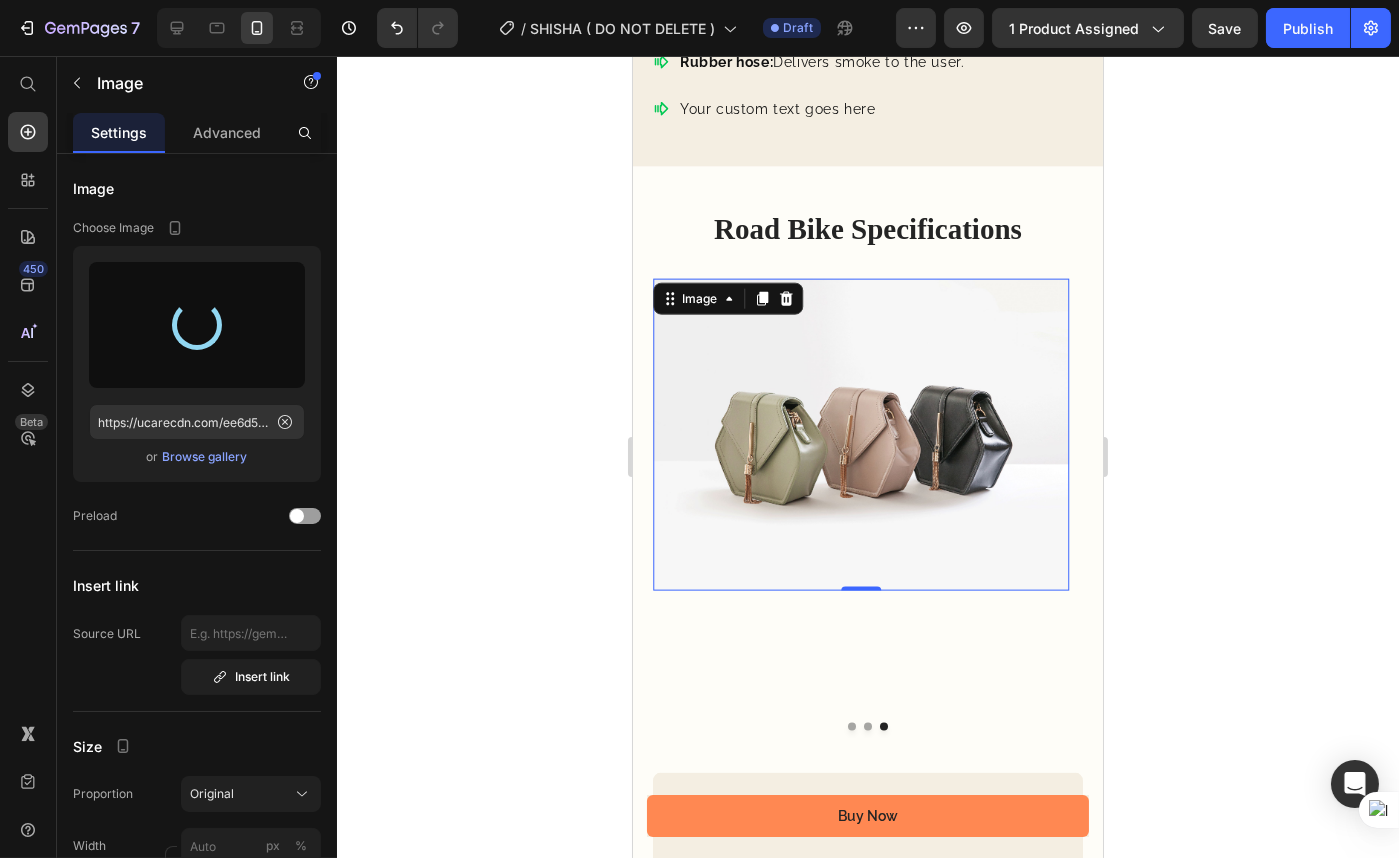 type on "https://cdn.shopify.com/s/files/1/0570/6317/8319/files/gempages_486076584118191358-26fbba87-4c9b-4162-b95e-6c0642a549a7.webp" 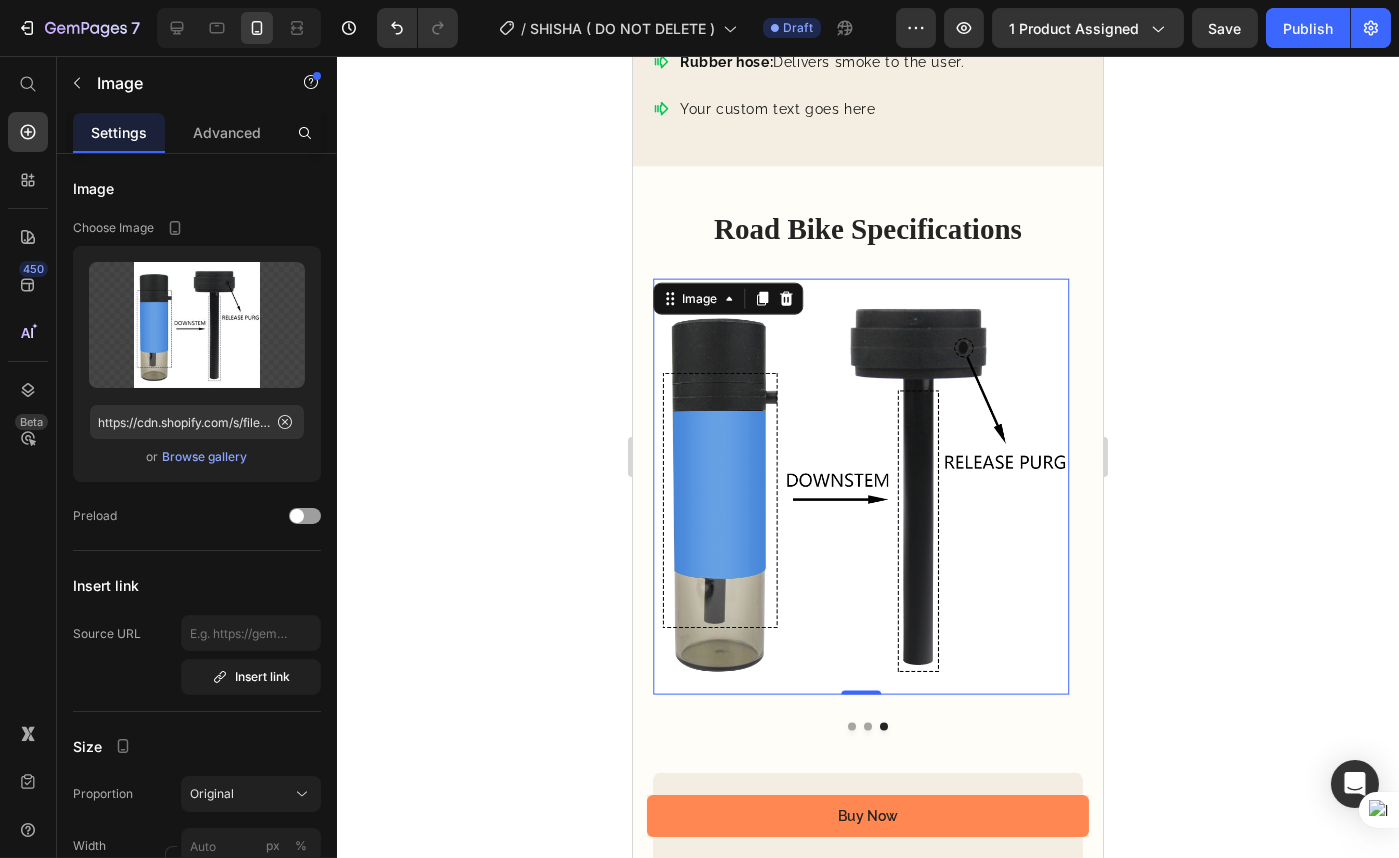 click 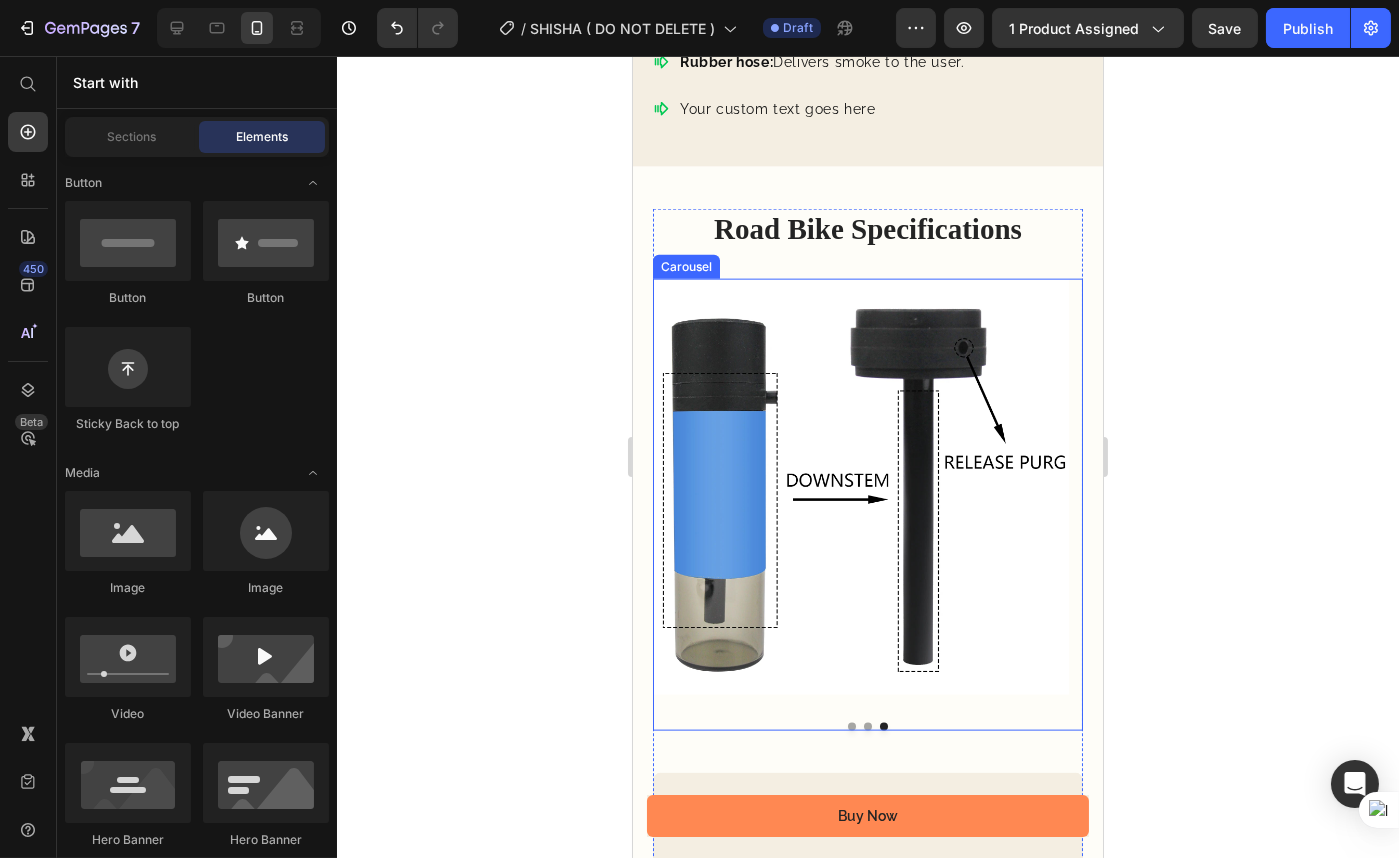 click at bounding box center (851, 727) 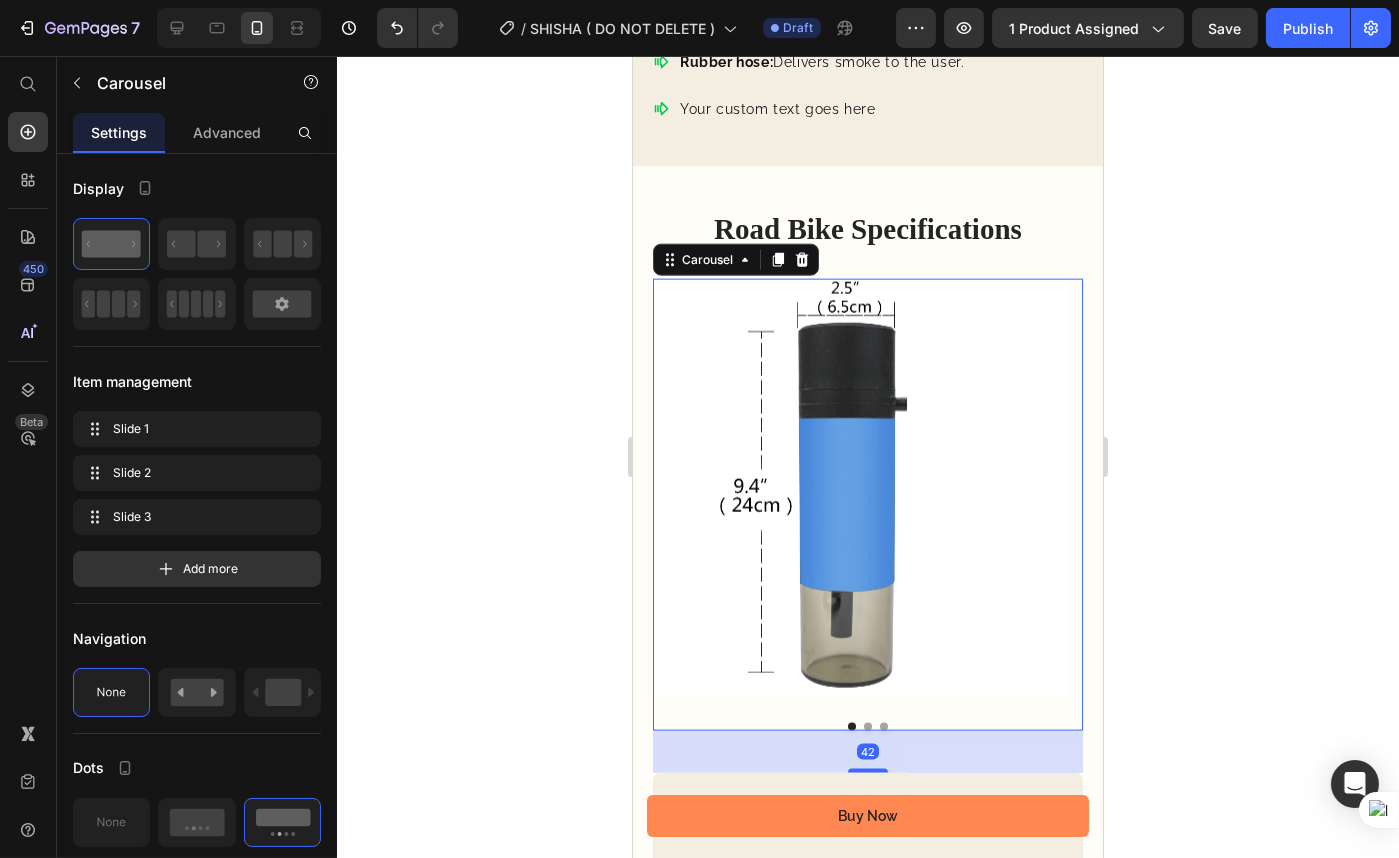 click on "42" at bounding box center (867, 752) 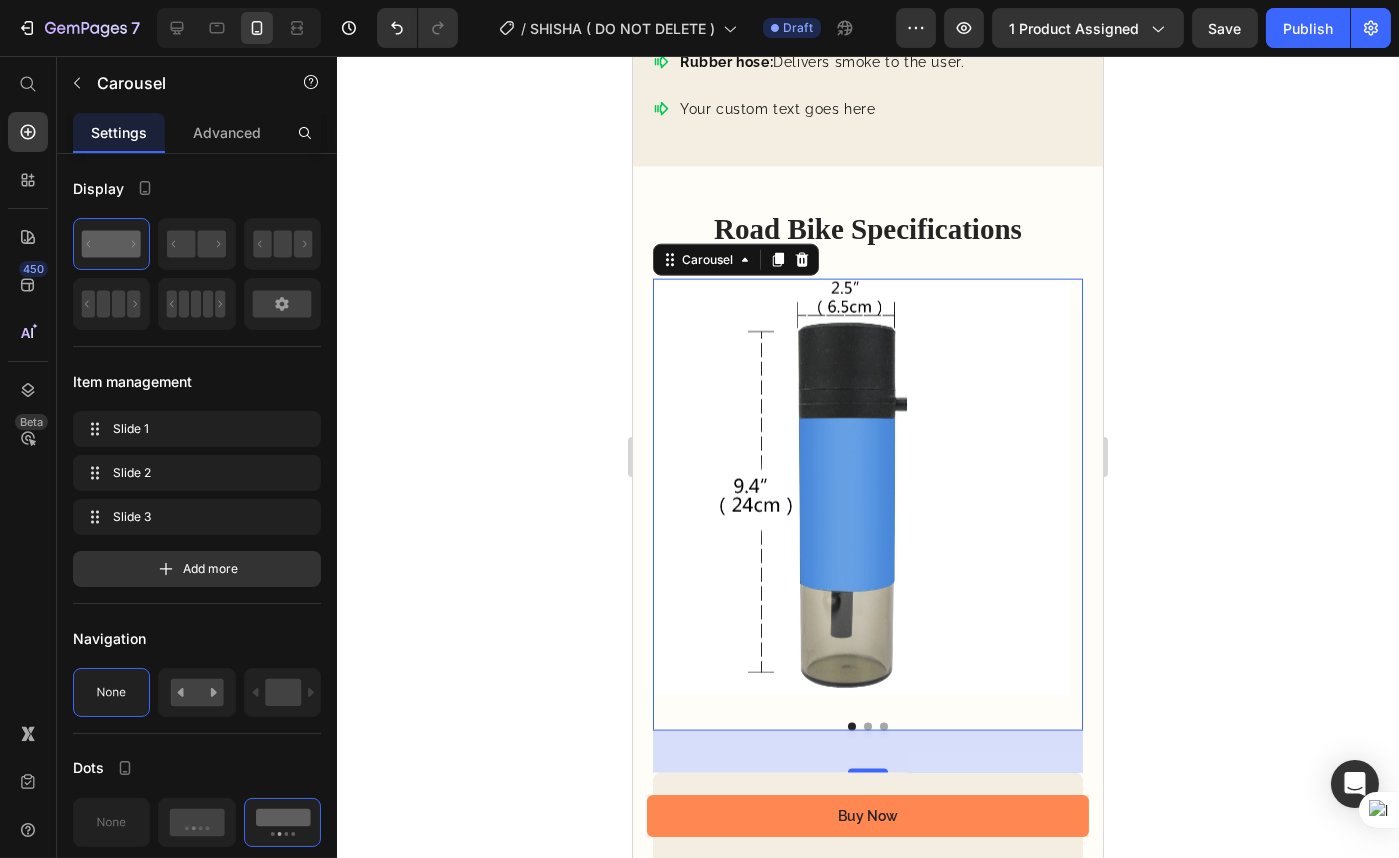 click at bounding box center (867, 727) 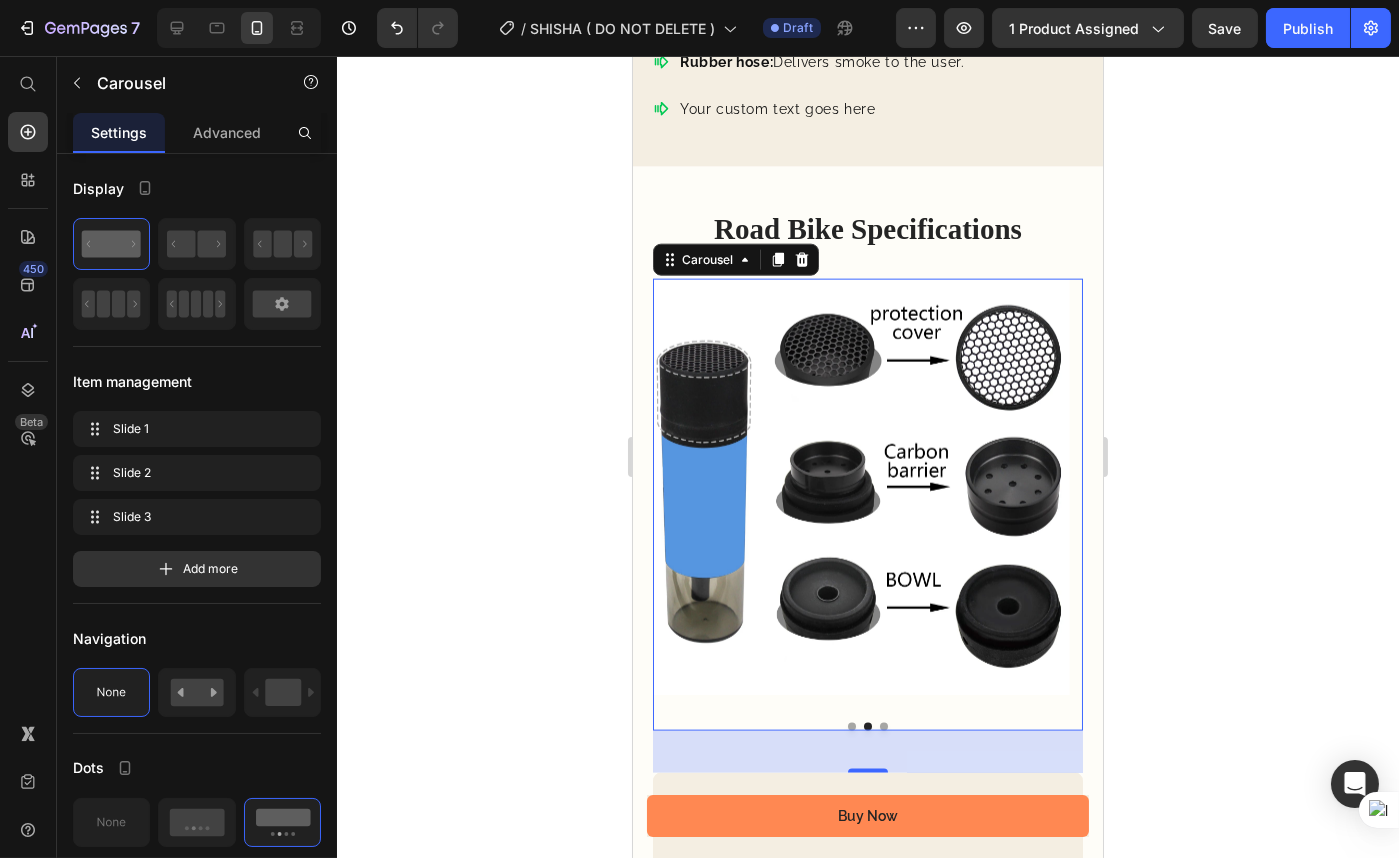 click at bounding box center [883, 727] 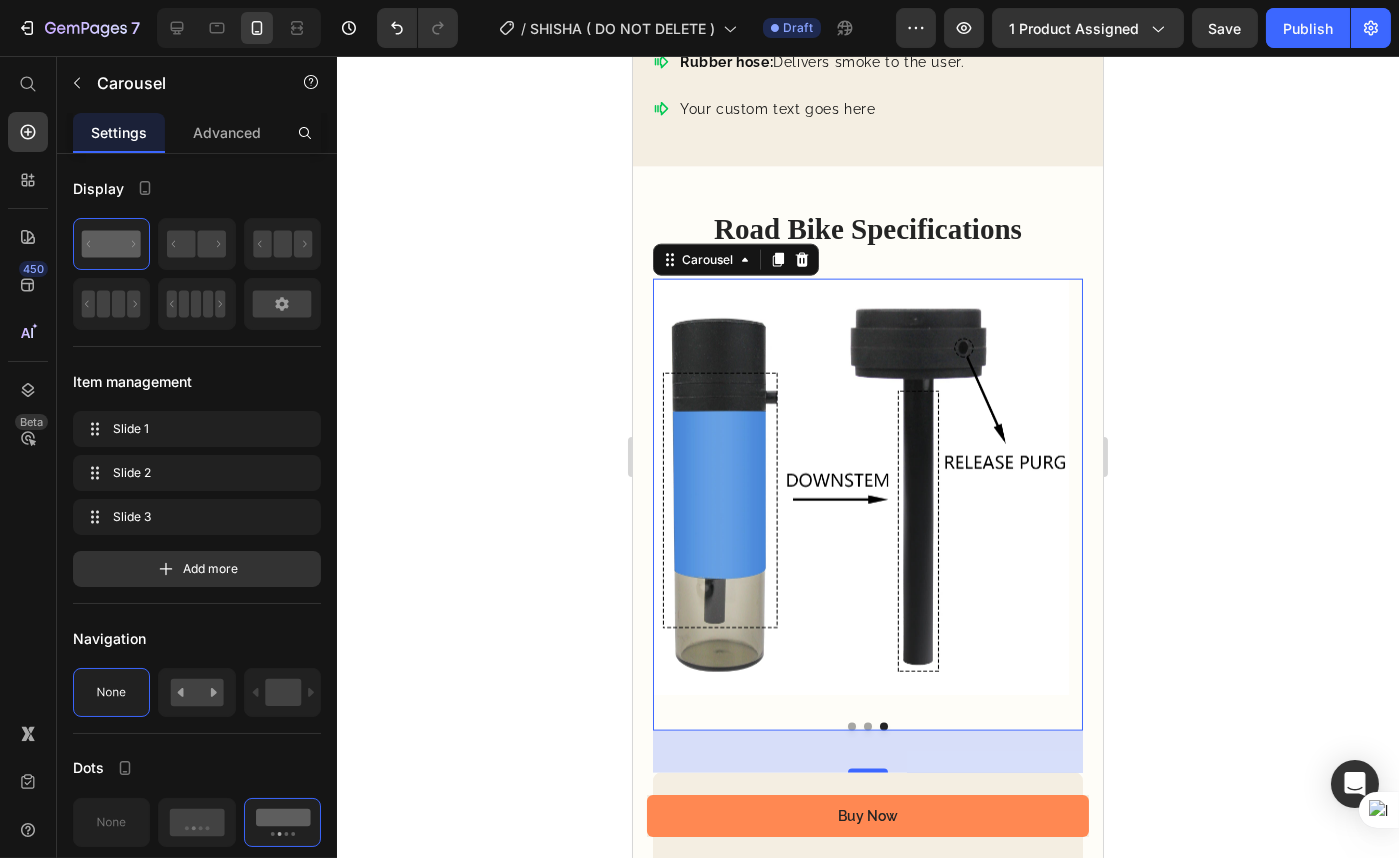 click 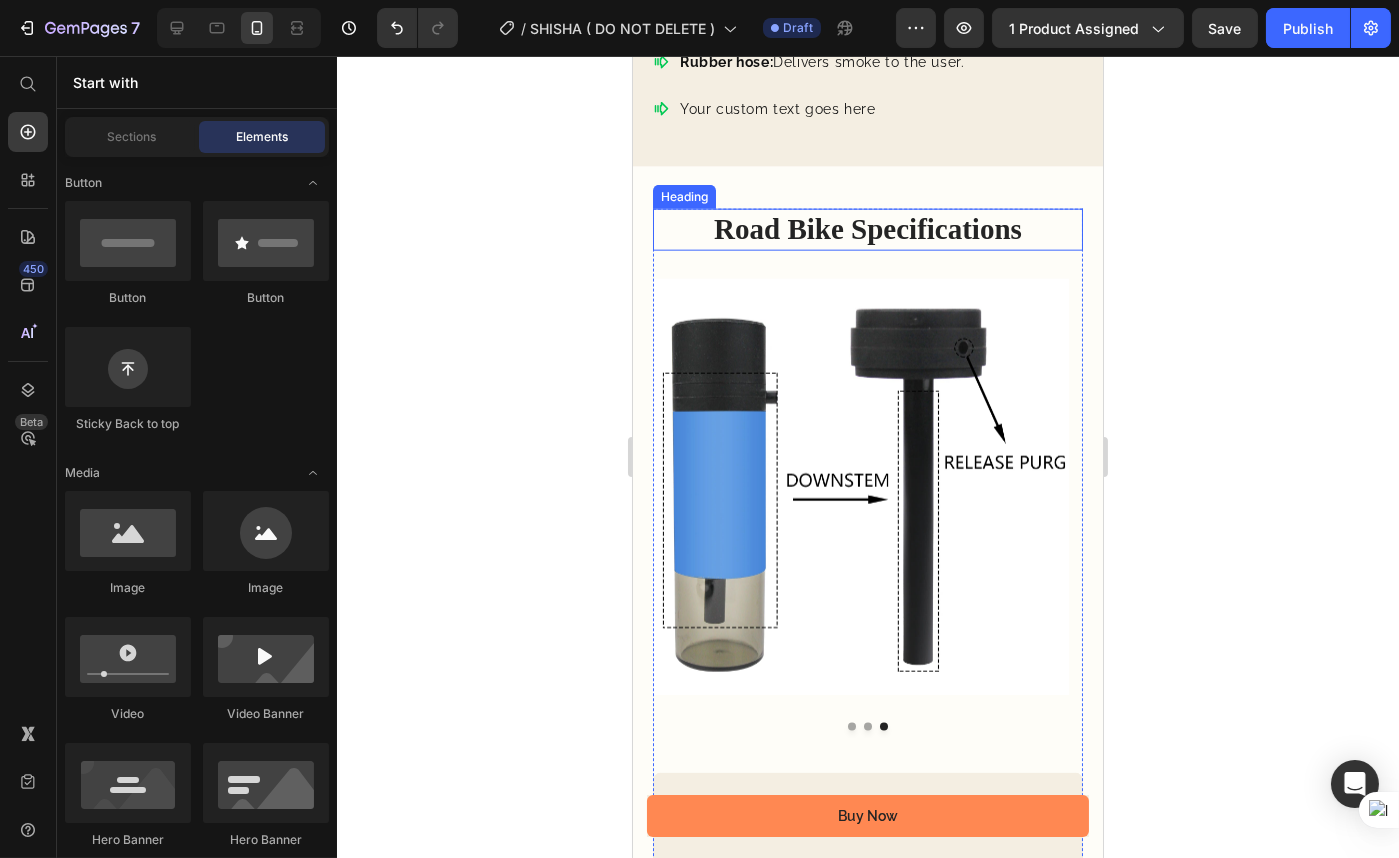 click on "Road Bike Specifications" at bounding box center [867, 230] 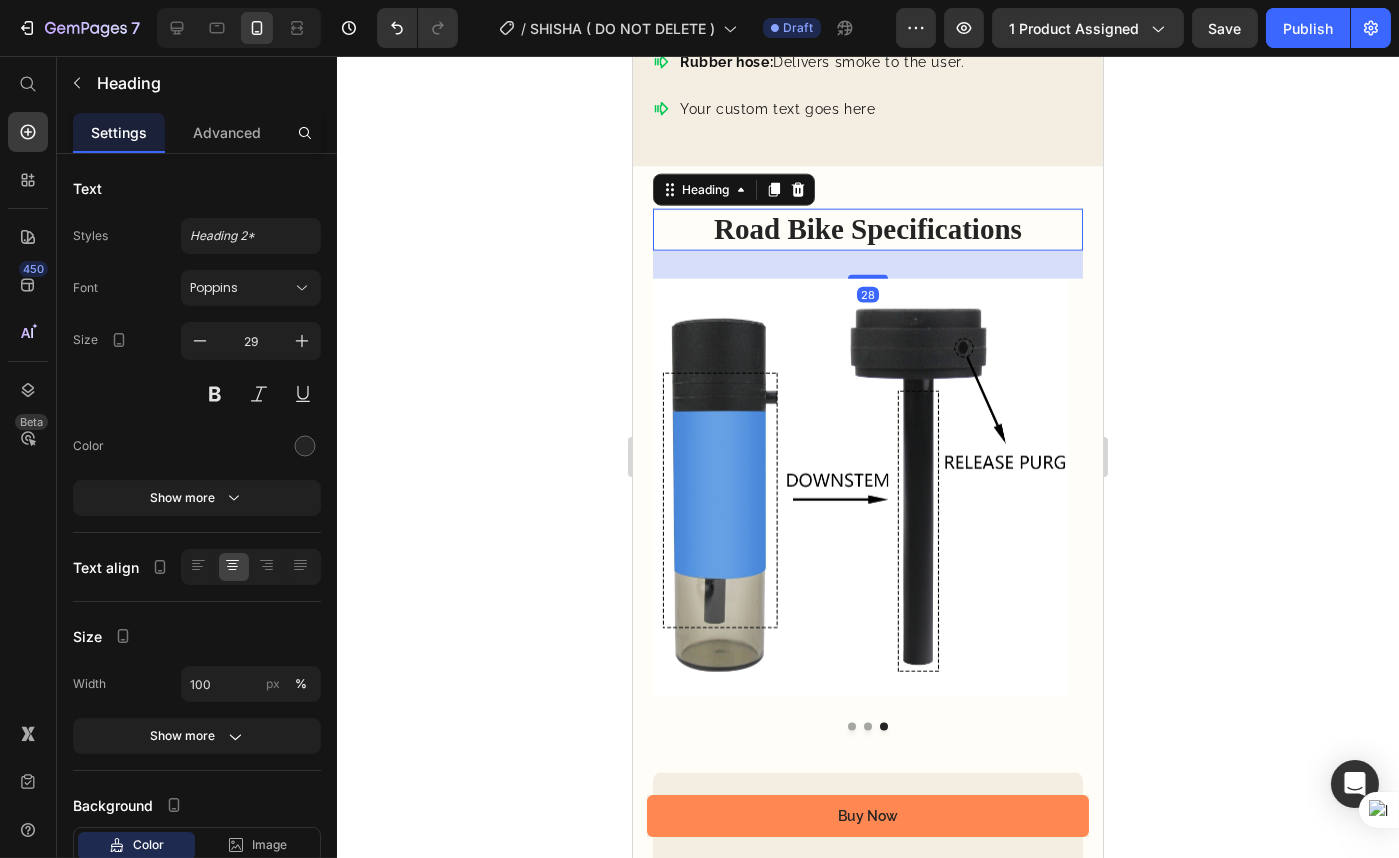click on "Road Bike Specifications" at bounding box center [867, 230] 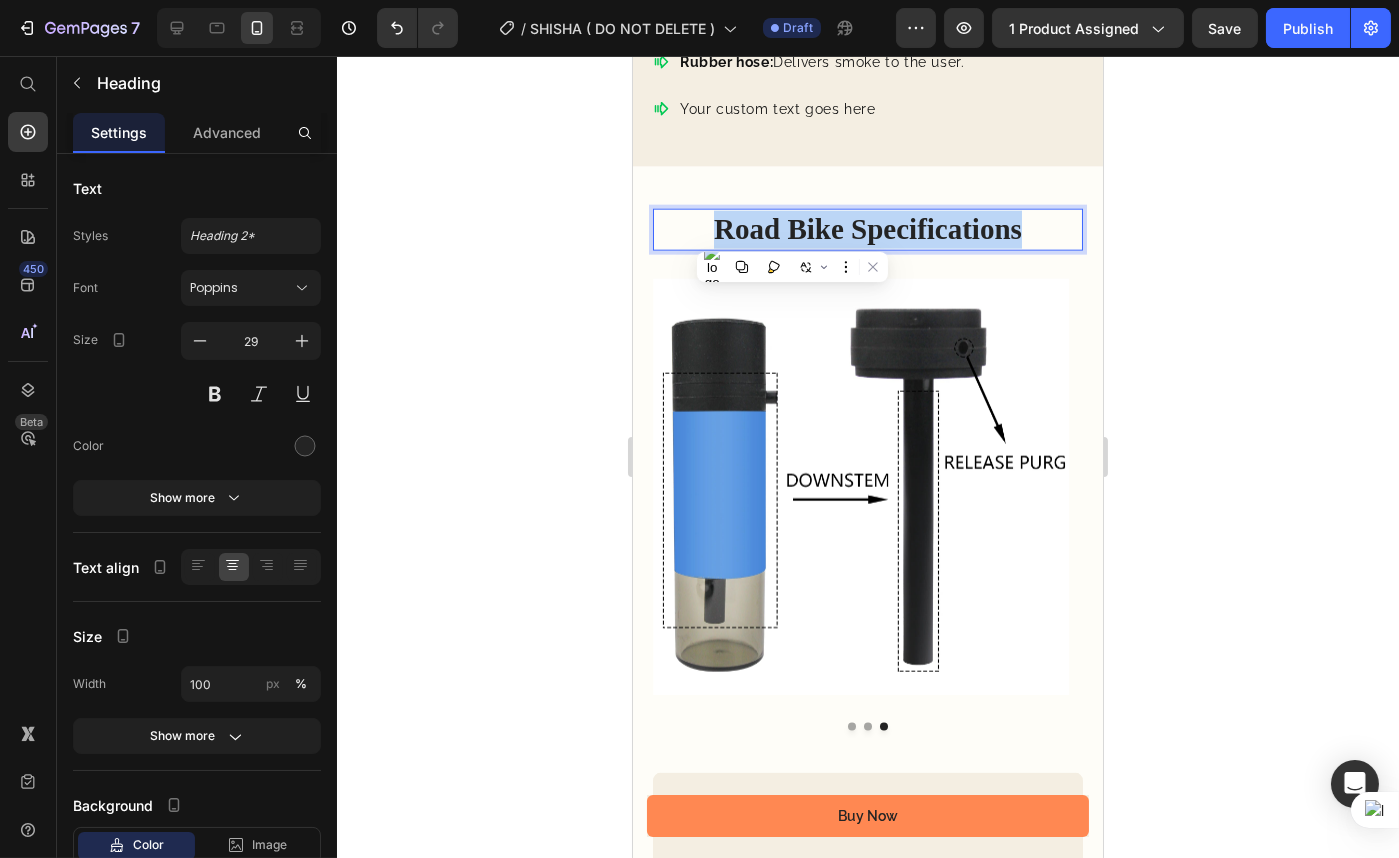 click on "Road Bike Specifications" at bounding box center (867, 230) 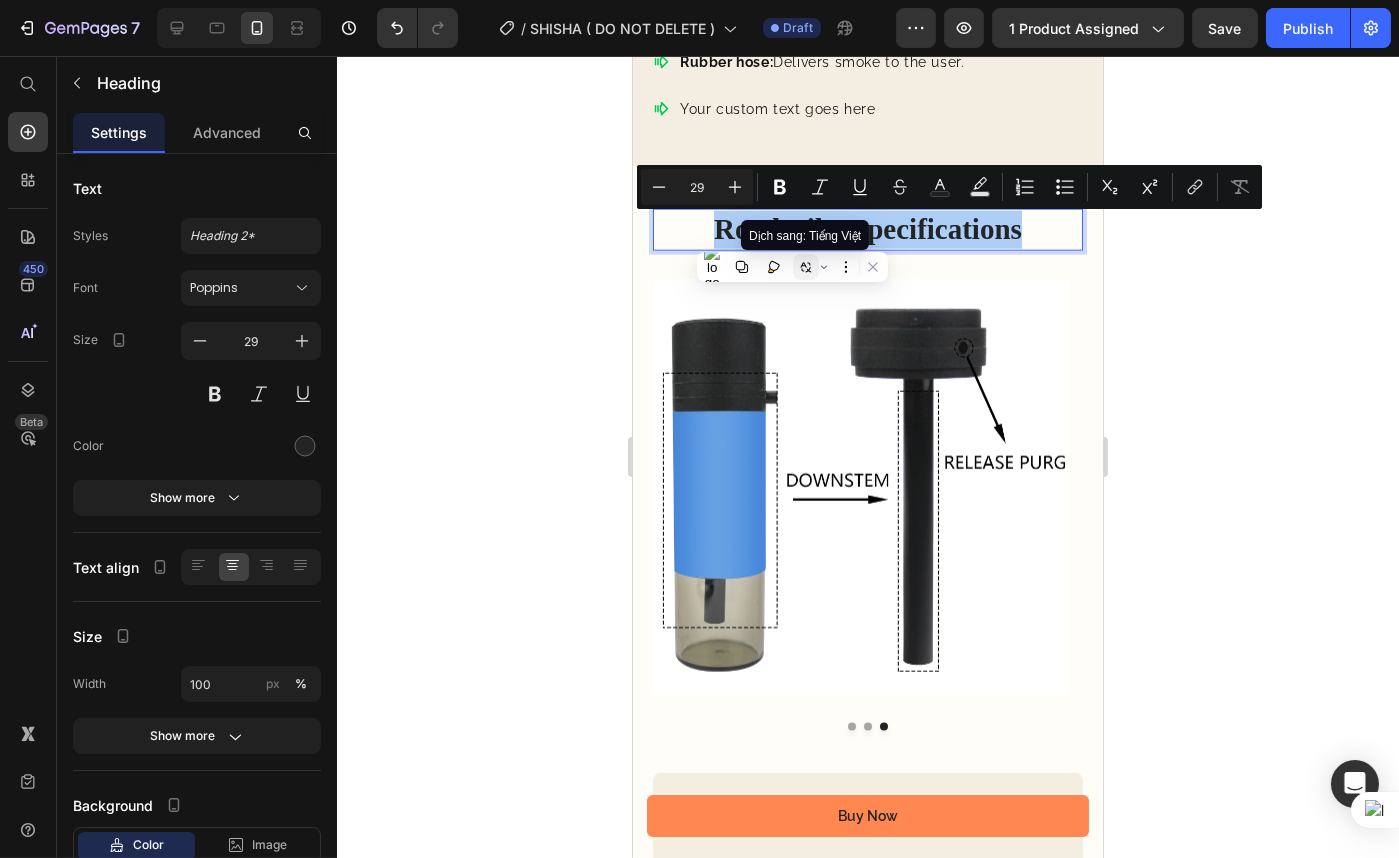 click 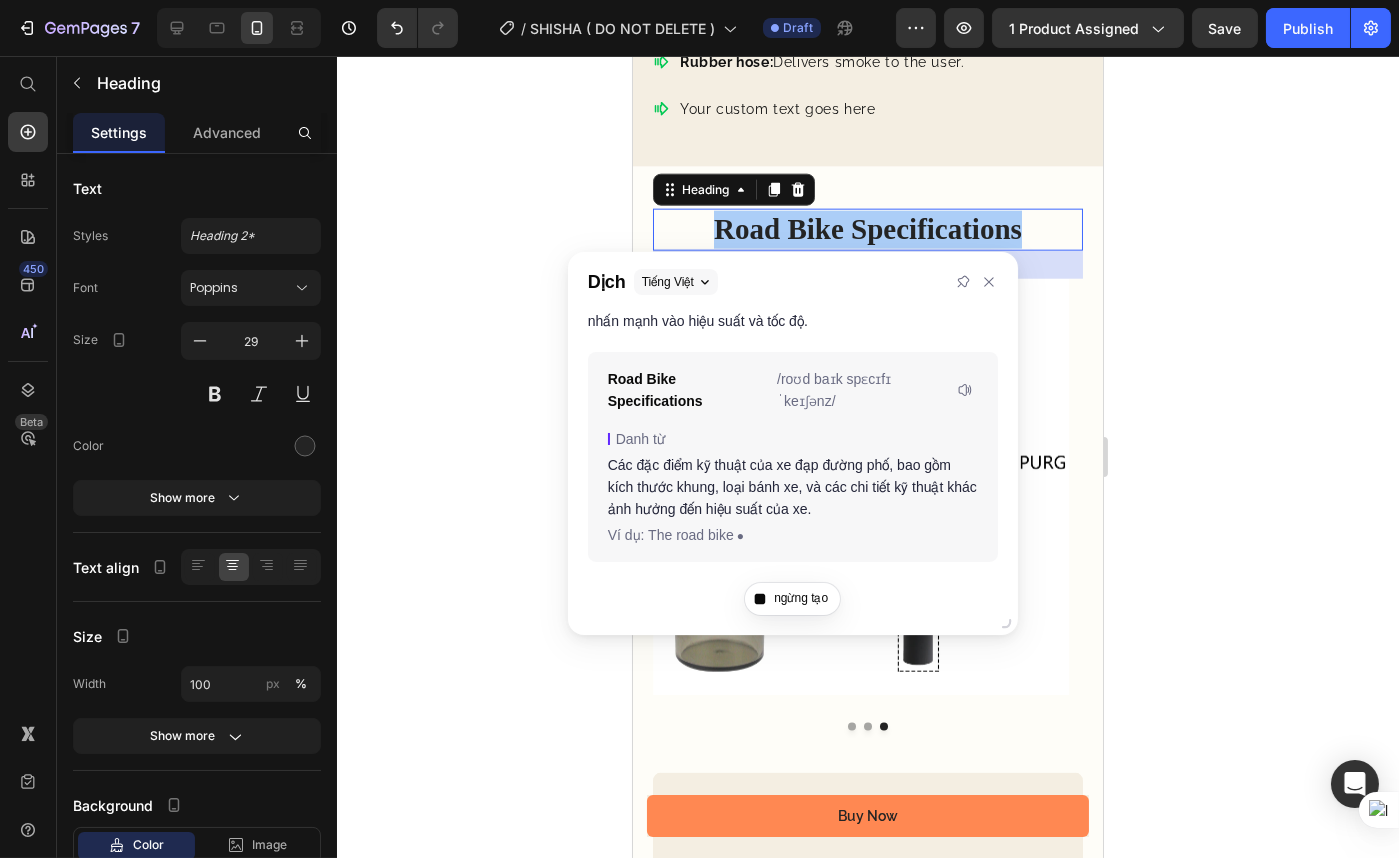 scroll, scrollTop: 120, scrollLeft: 0, axis: vertical 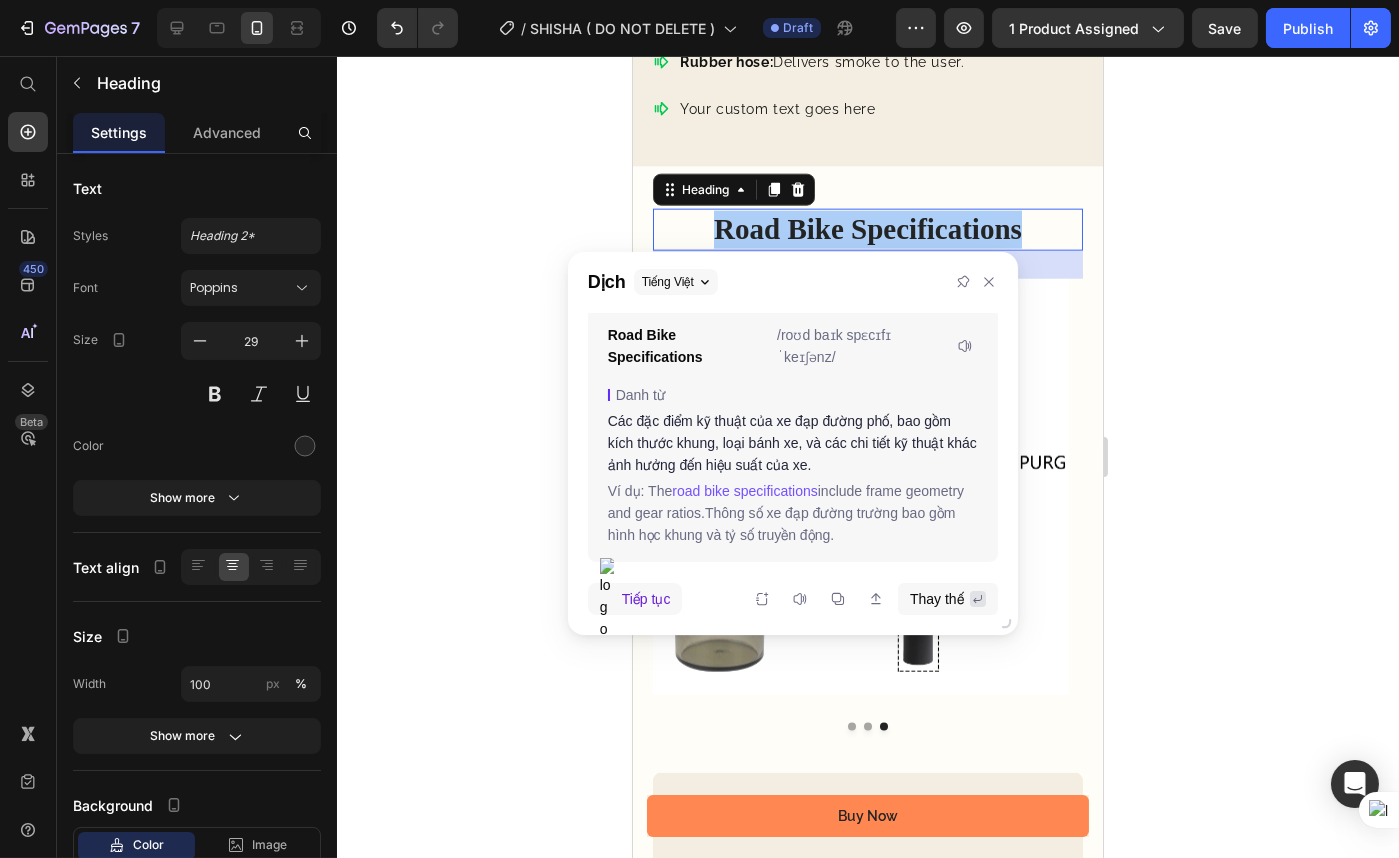 click 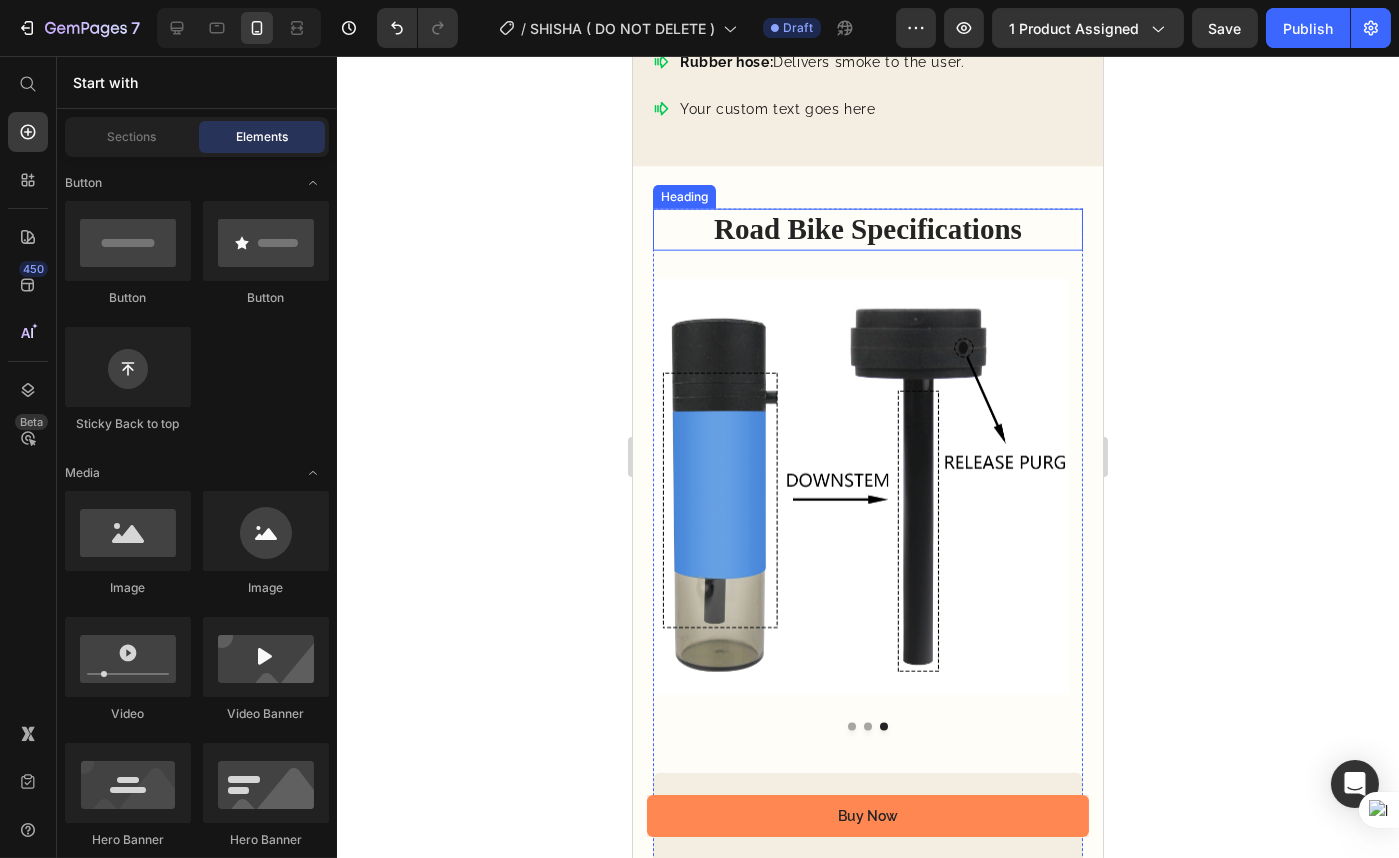click on "Road Bike Specifications" at bounding box center (867, 230) 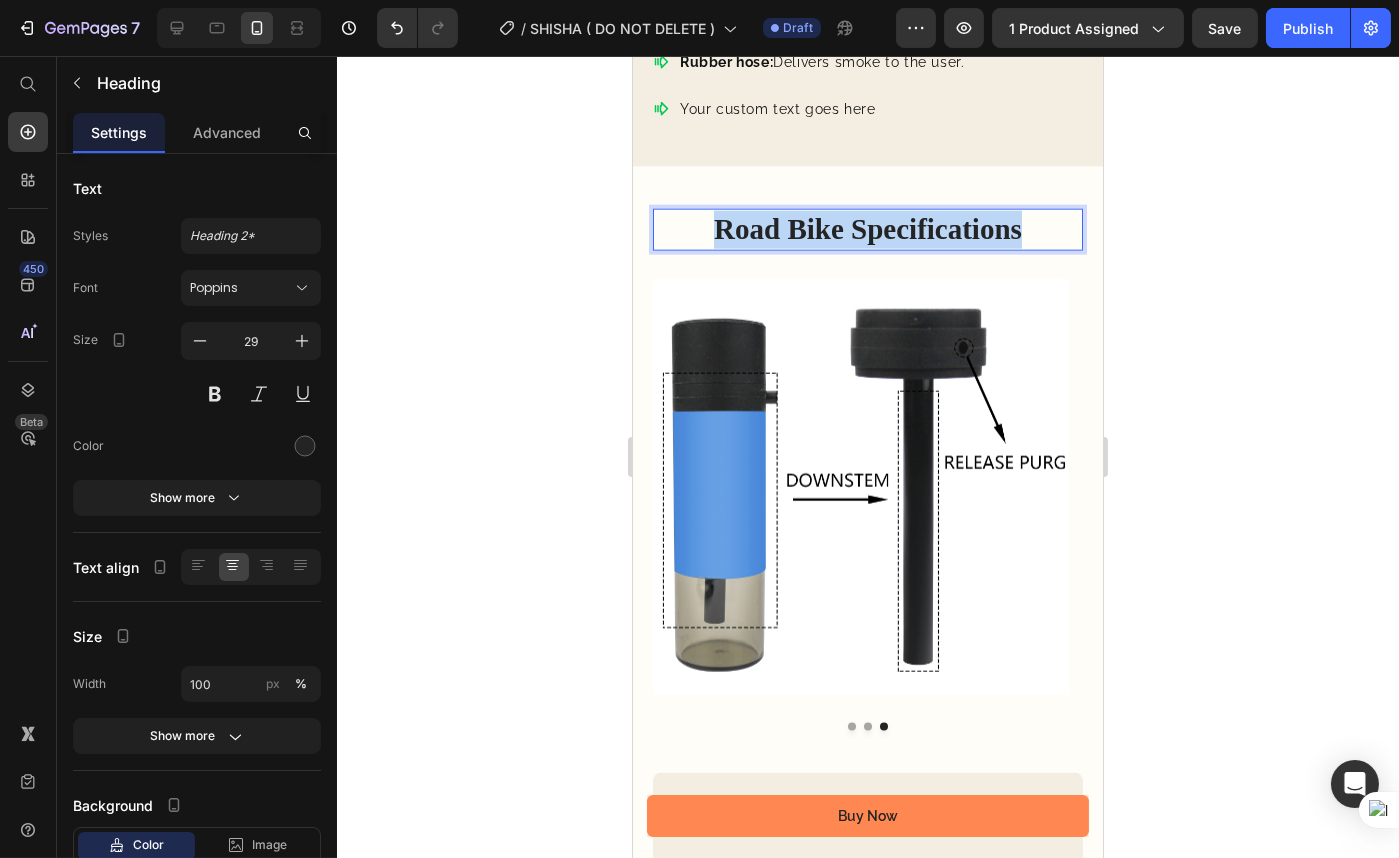 click on "Road Bike Specifications" at bounding box center (867, 230) 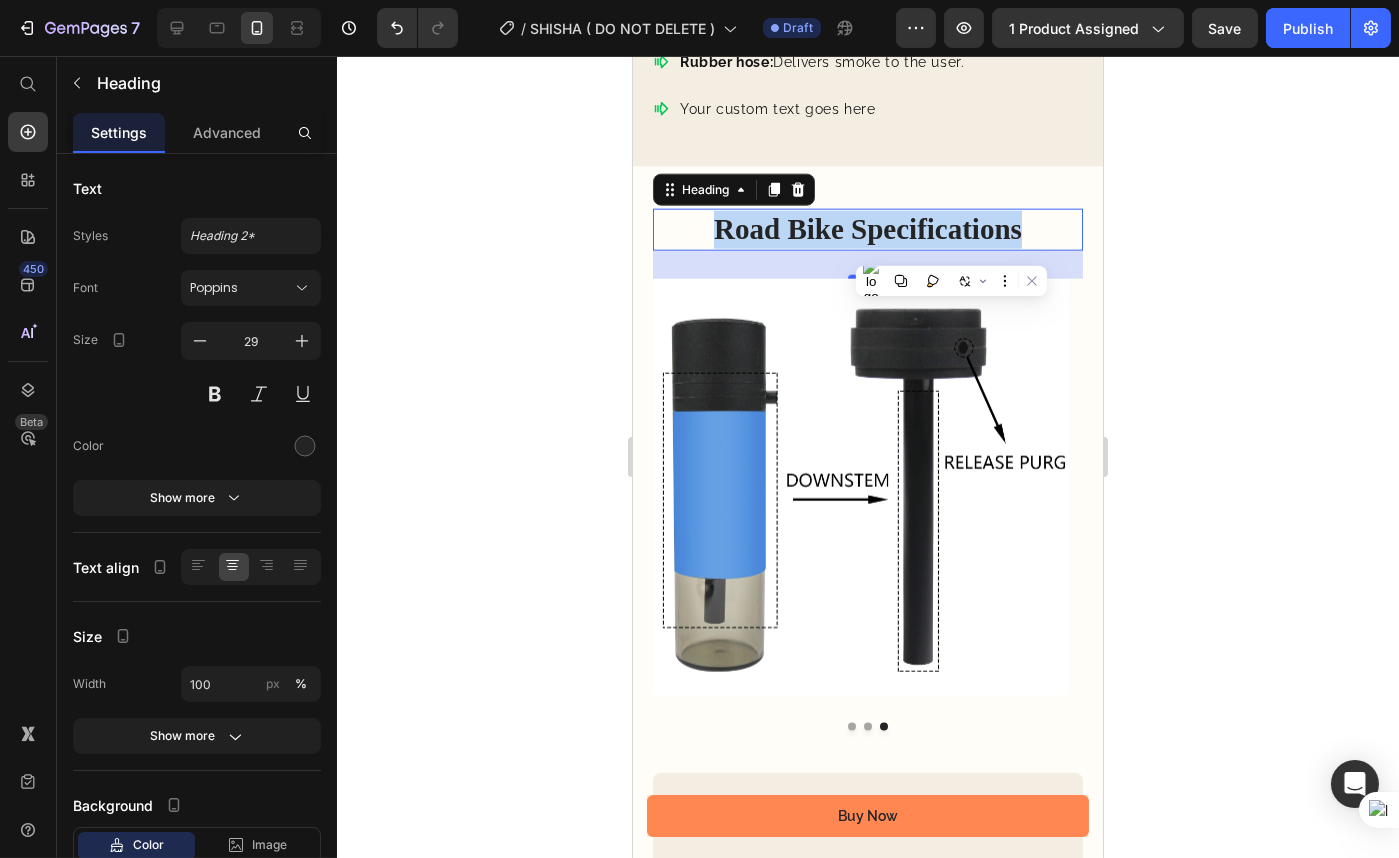 click on "Road Bike Specifications" at bounding box center [867, 230] 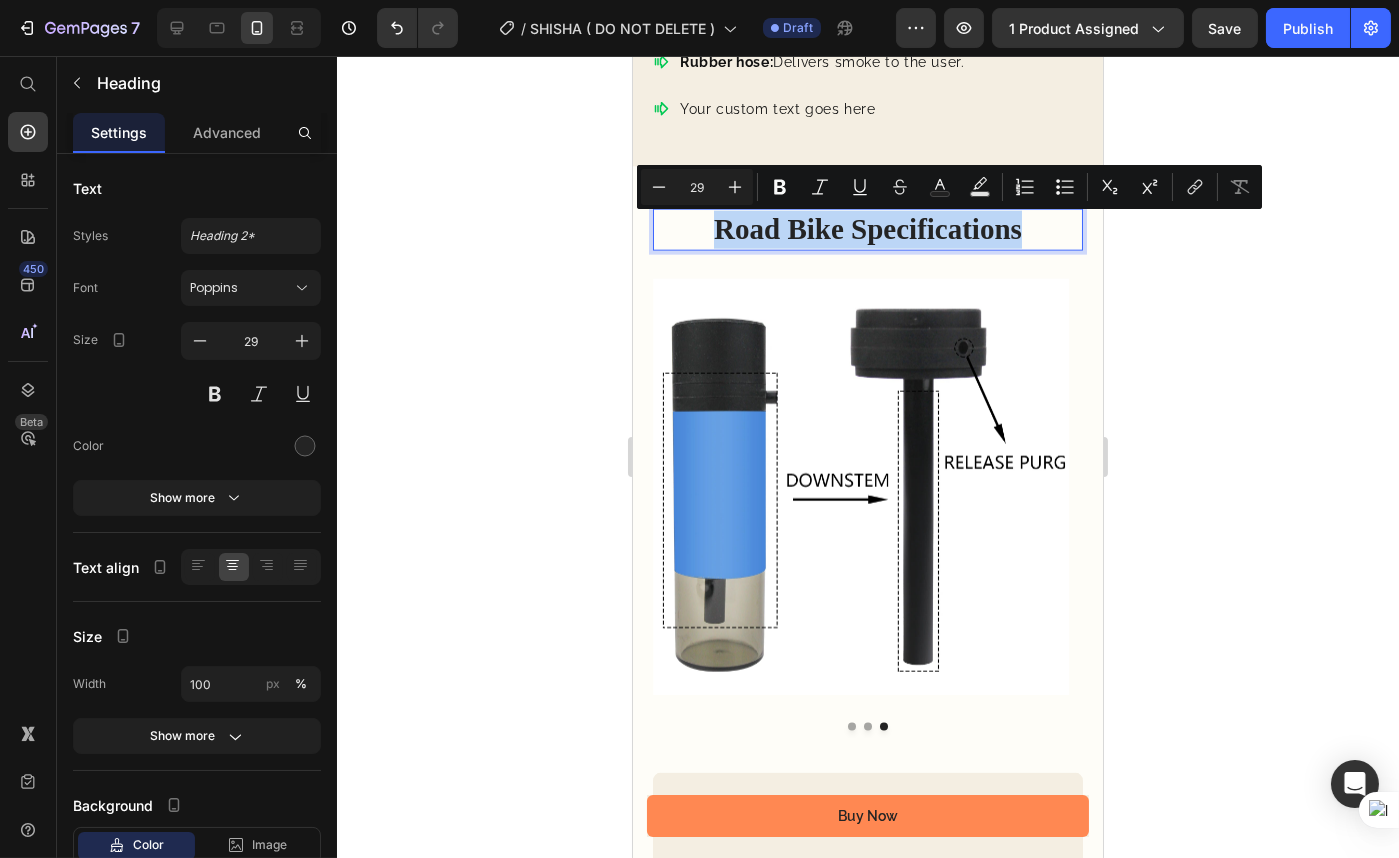 click on "Road Bike Specifications" at bounding box center (867, 230) 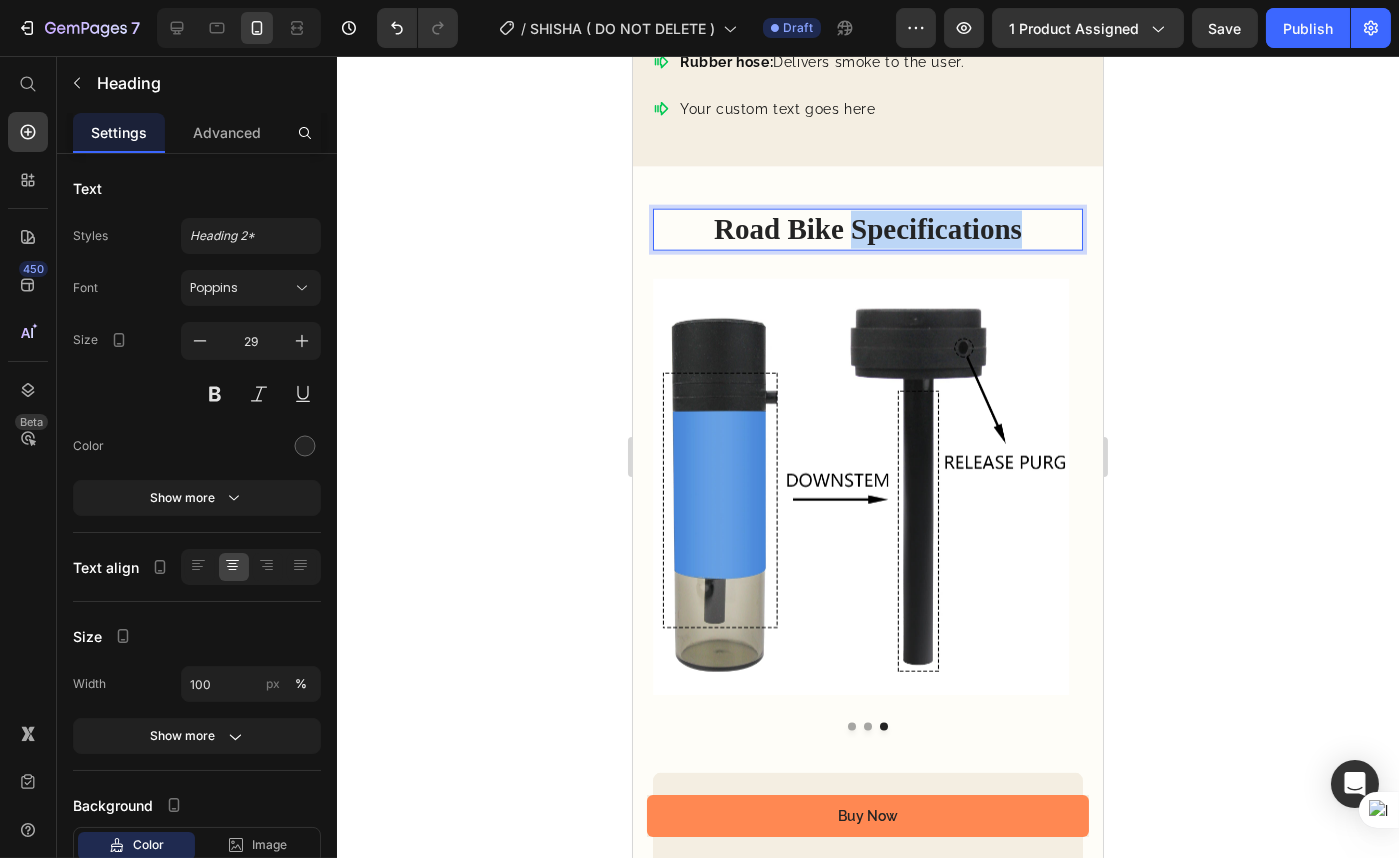 click on "Road Bike Specifications" at bounding box center [867, 230] 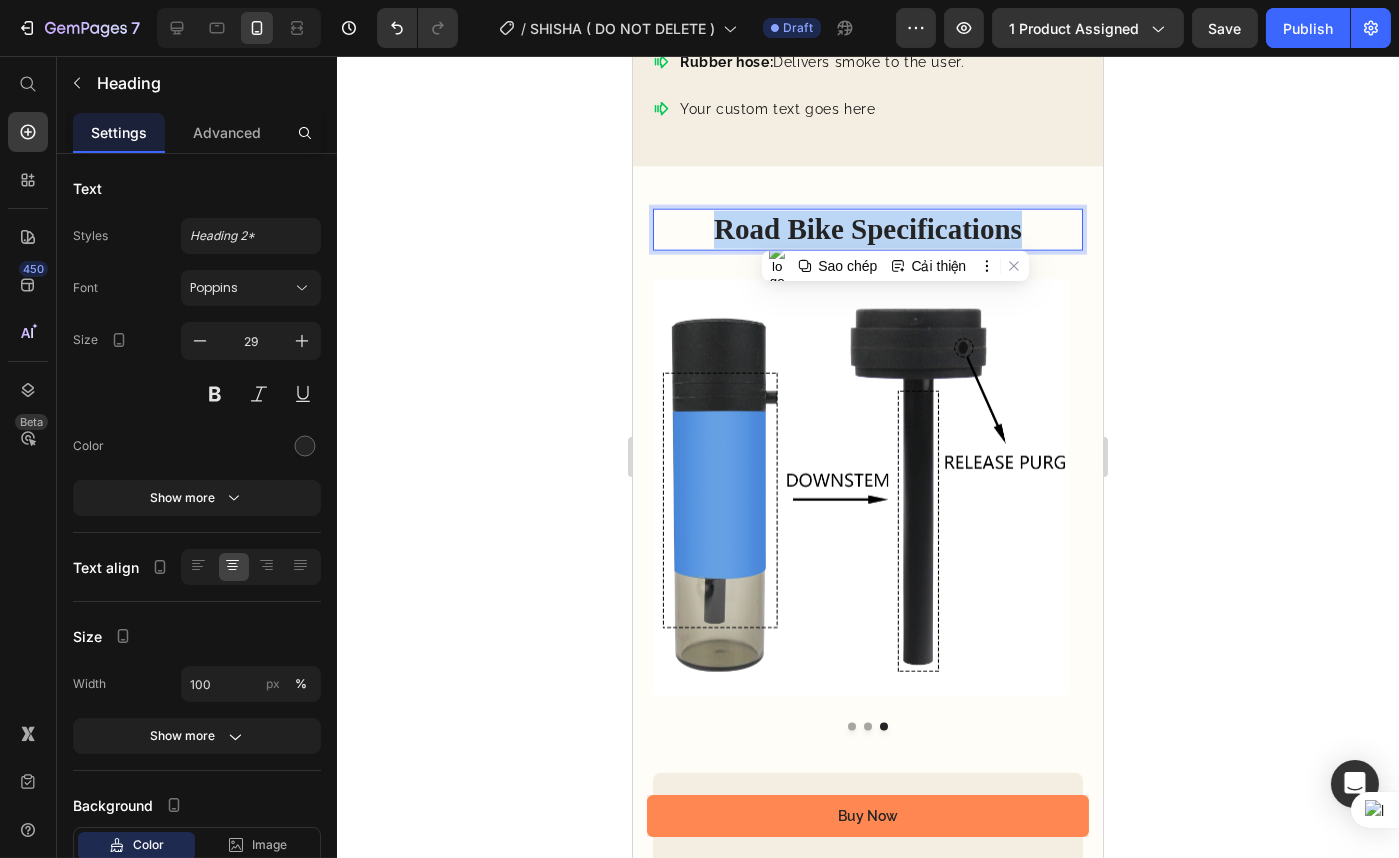 click on "Road Bike Specifications" at bounding box center [867, 230] 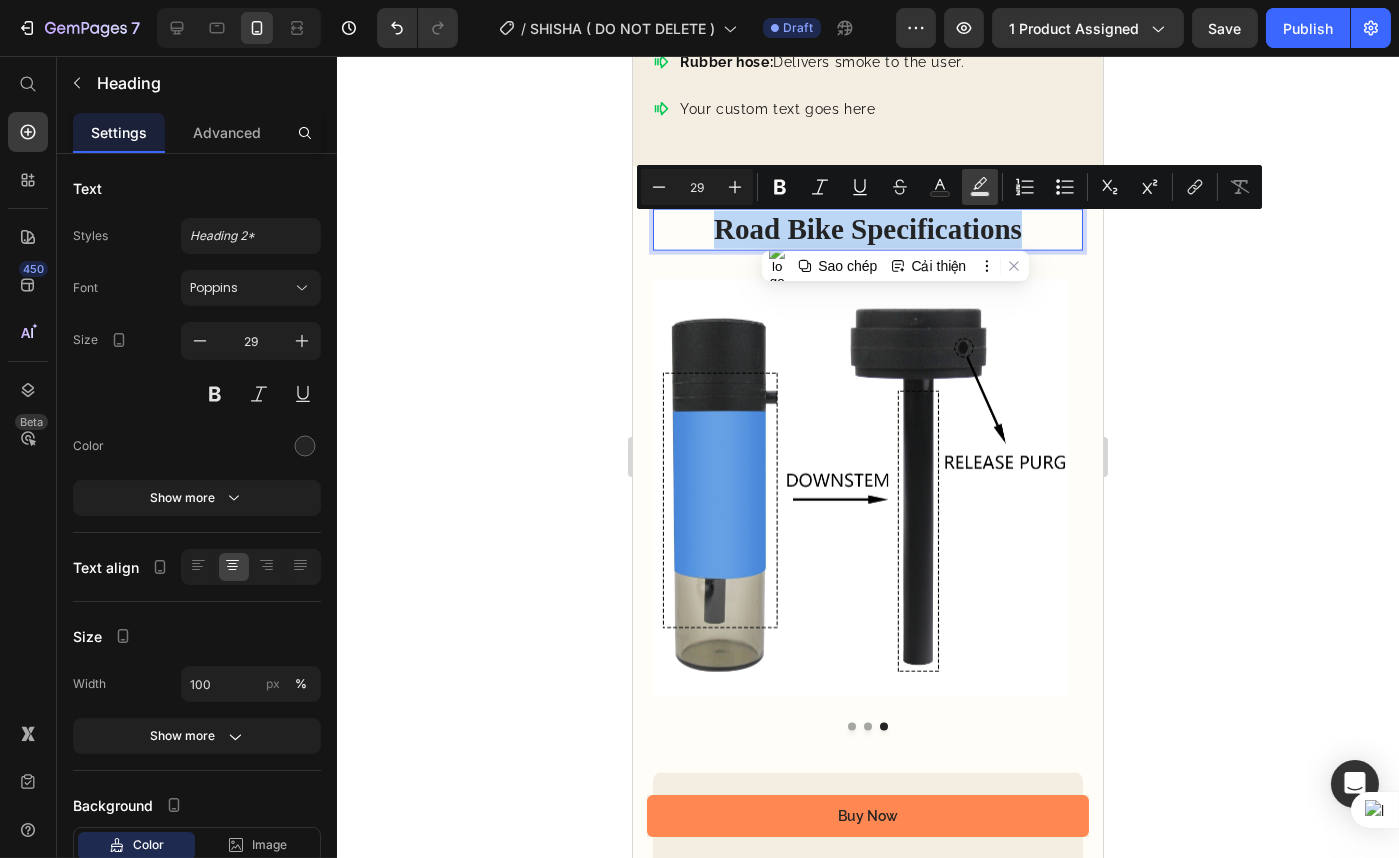 copy on "Road Bike Specifications" 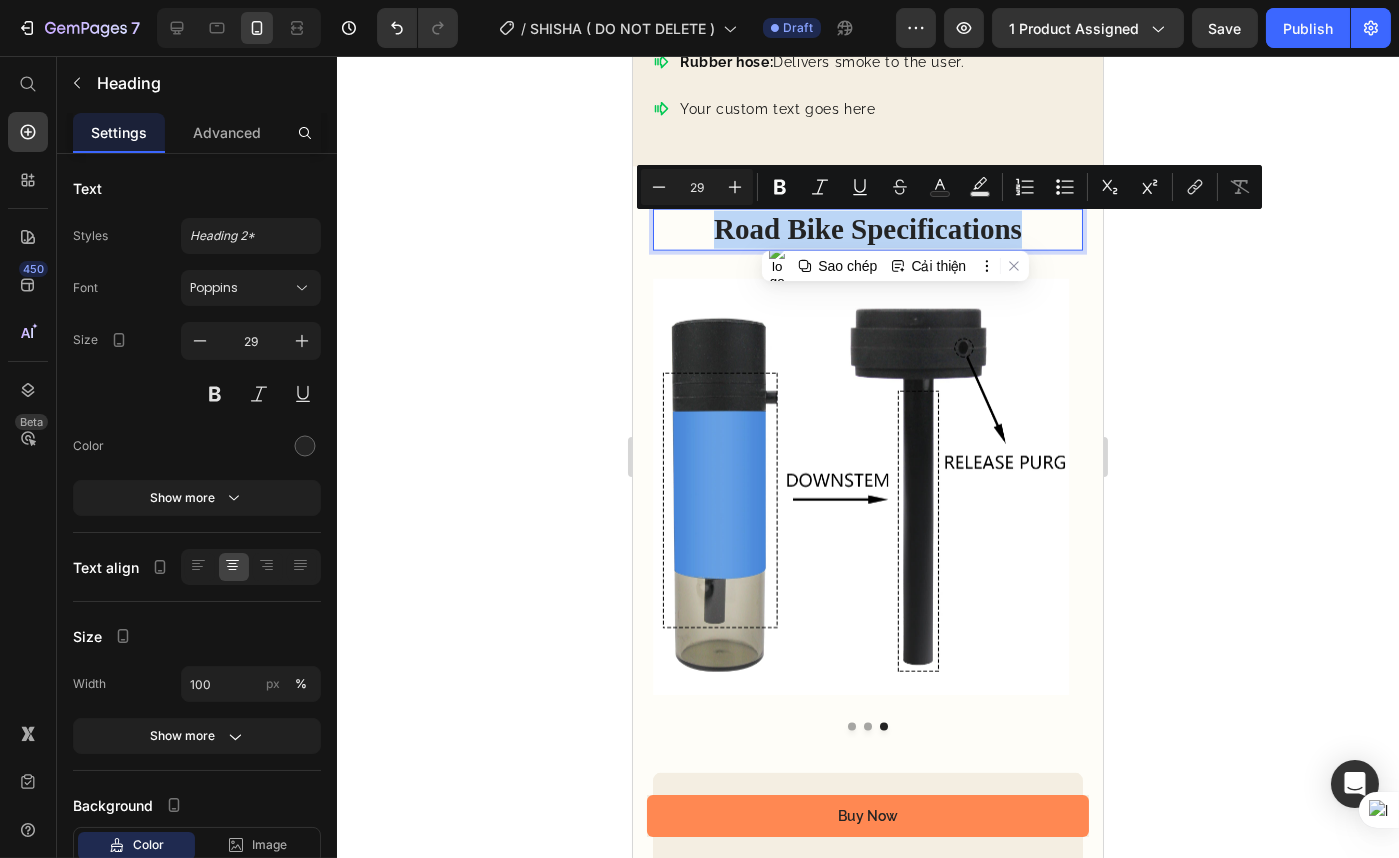 click on "Road Bike Specifications" at bounding box center [867, 230] 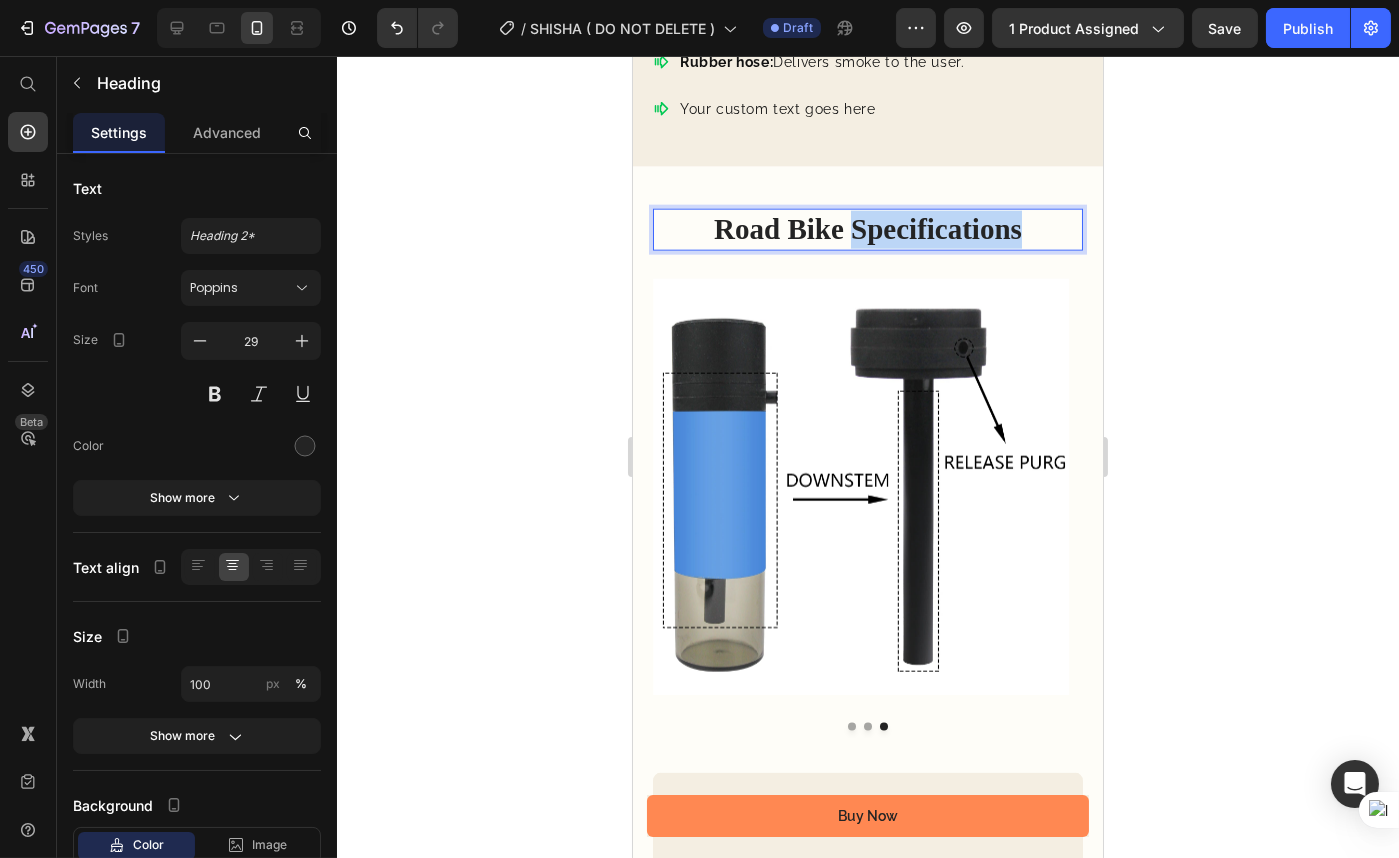 click on "Road Bike Specifications" at bounding box center [867, 230] 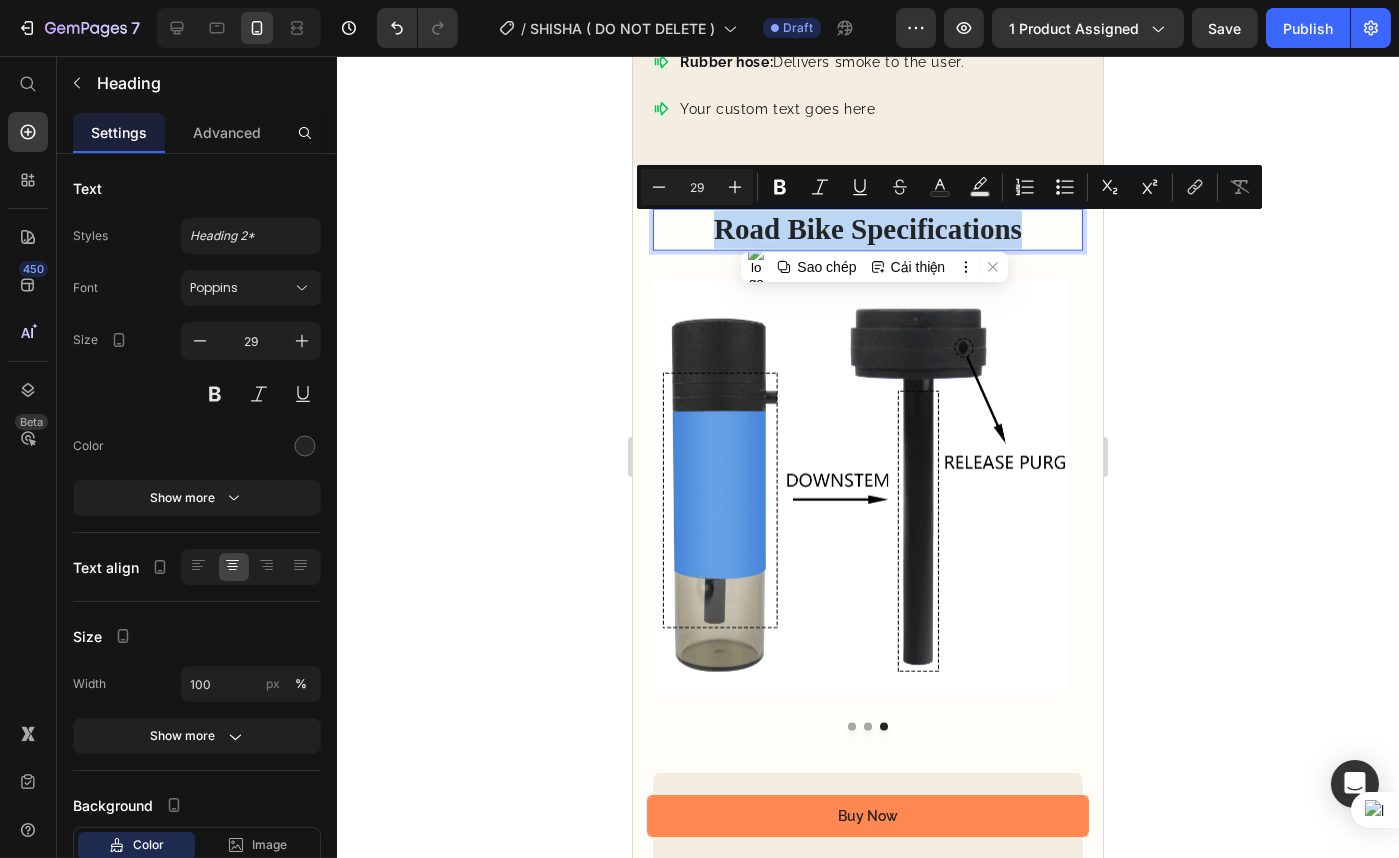 click on "Road Bike Specifications" at bounding box center [867, 230] 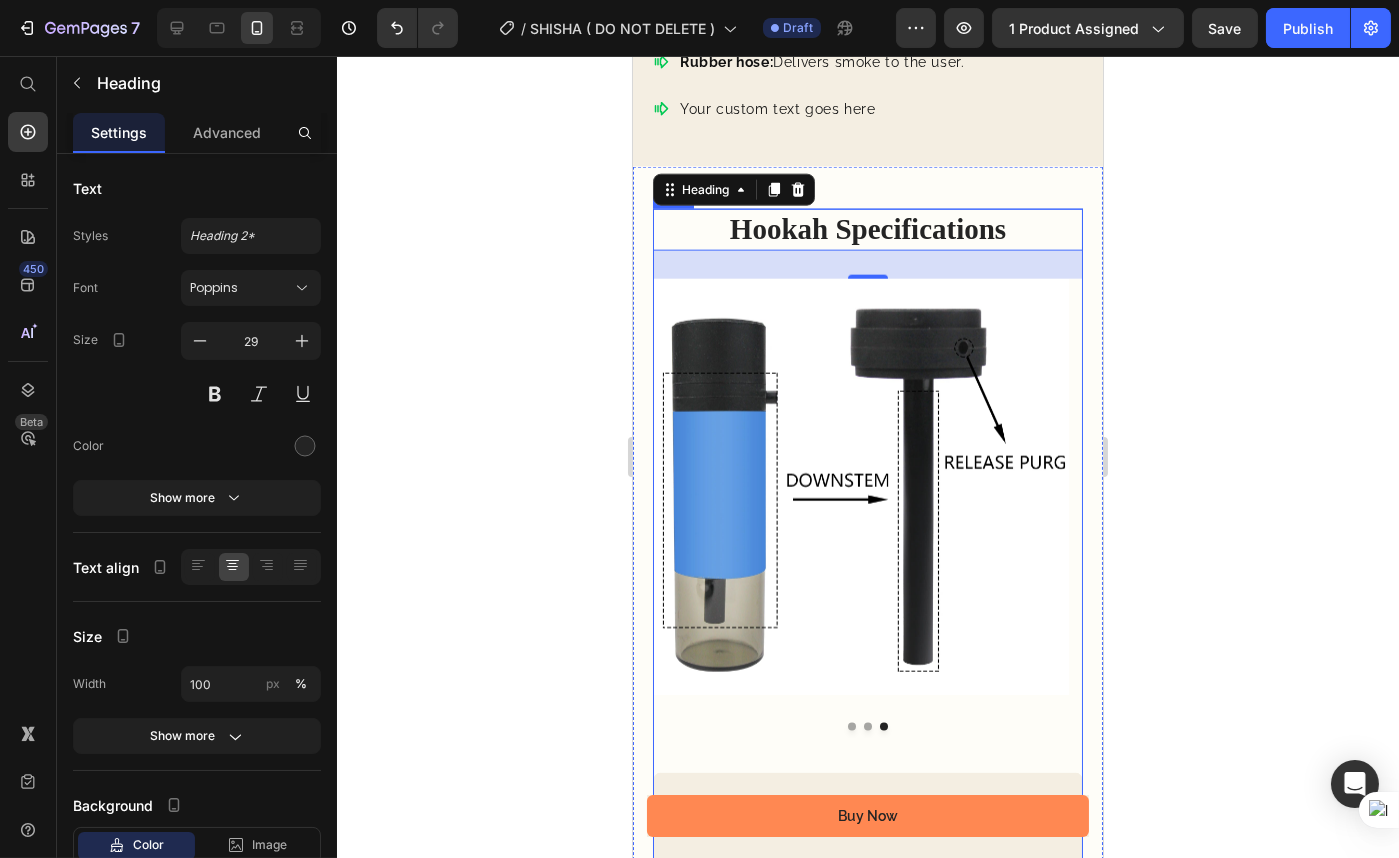 click 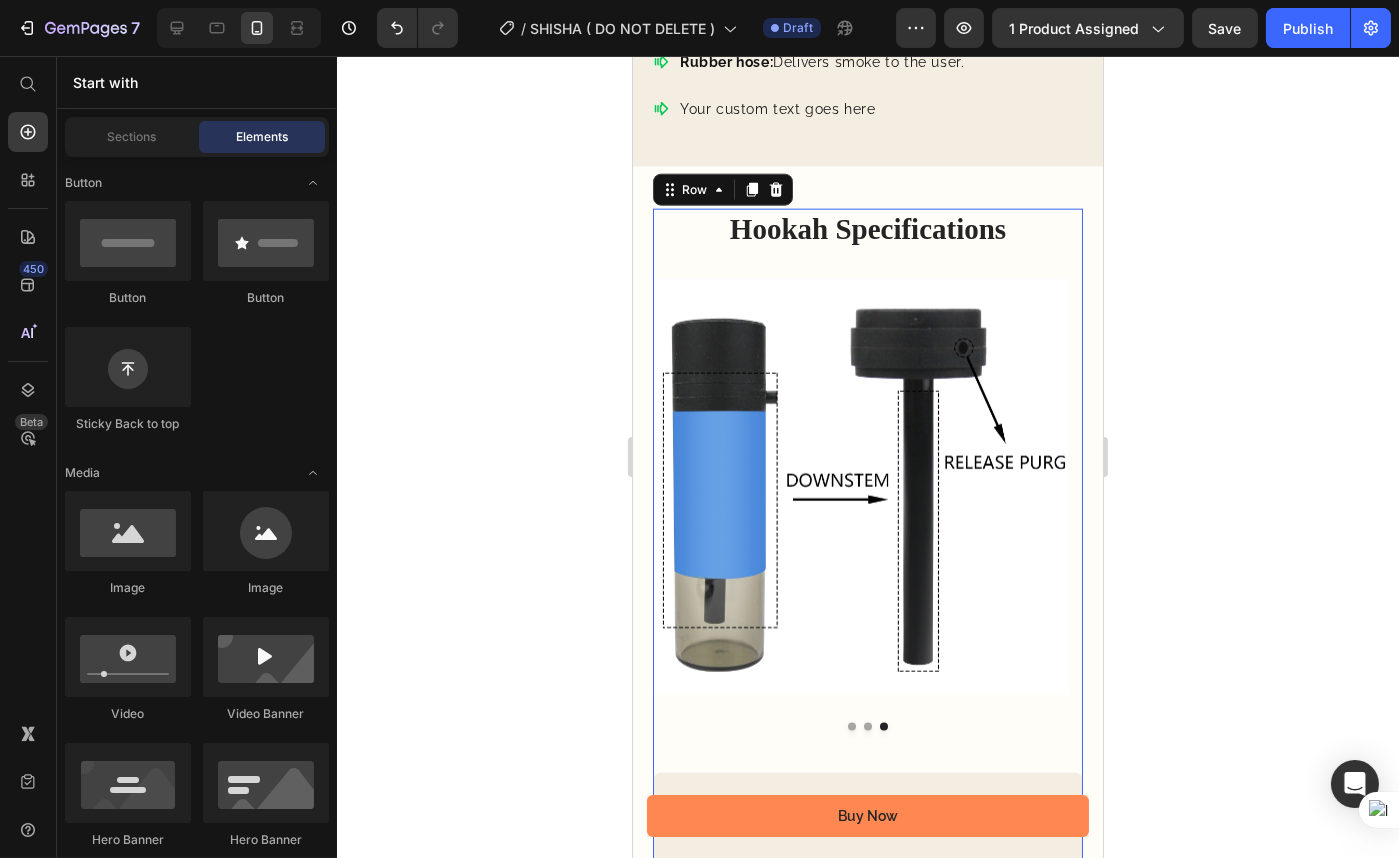 click on "Image Image Image Carousel" at bounding box center [867, 526] 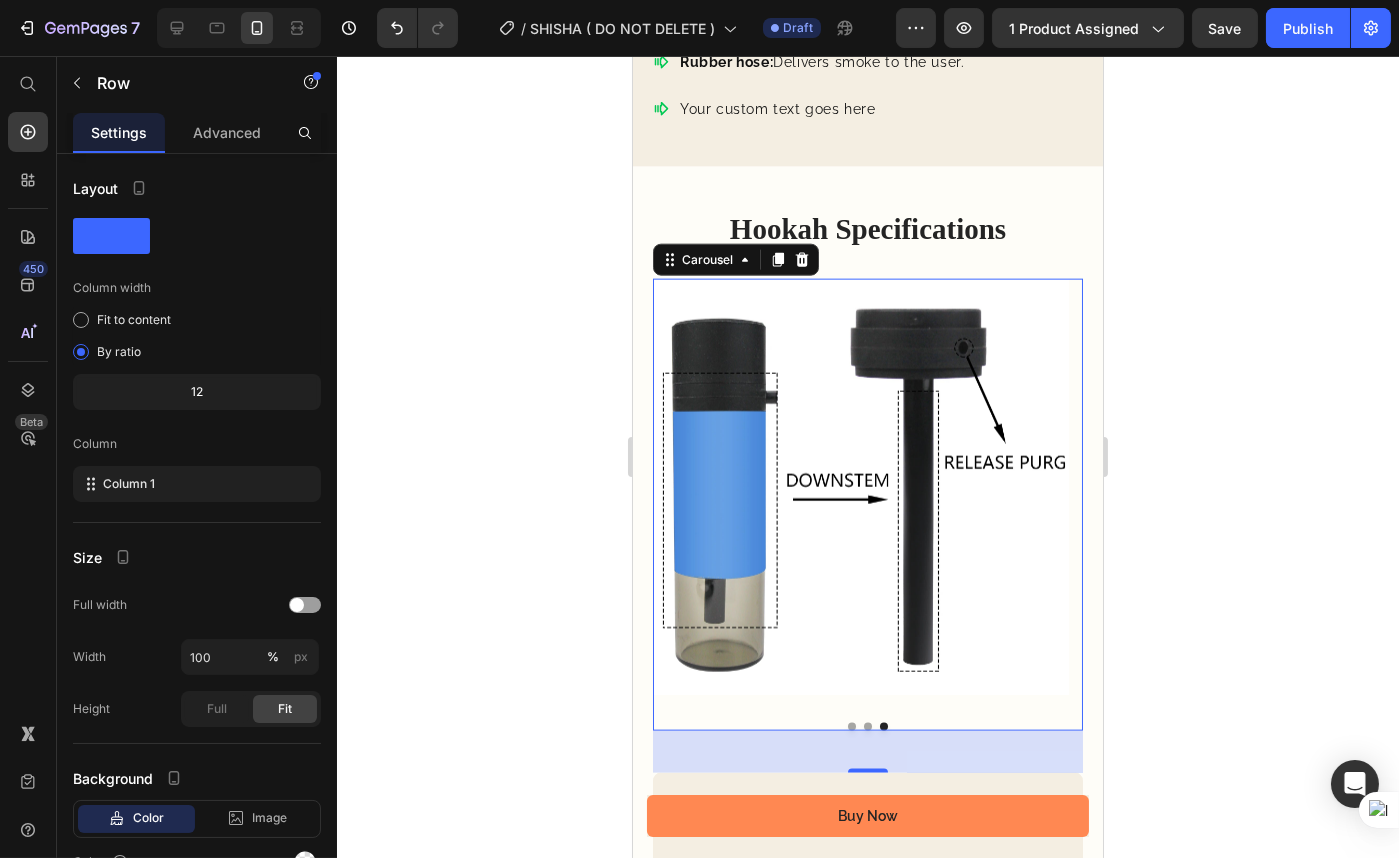 click at bounding box center (851, 727) 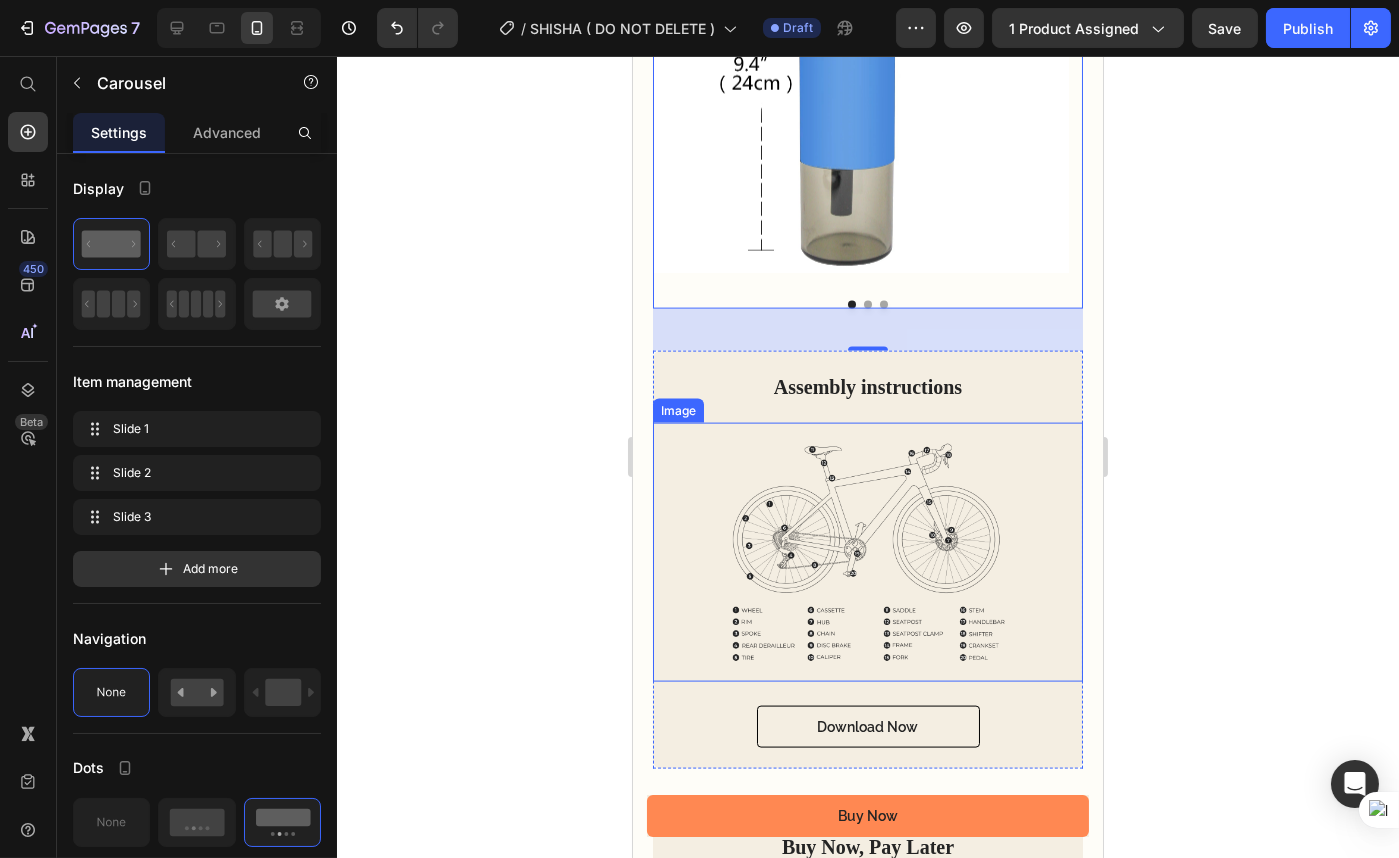 scroll, scrollTop: 5727, scrollLeft: 0, axis: vertical 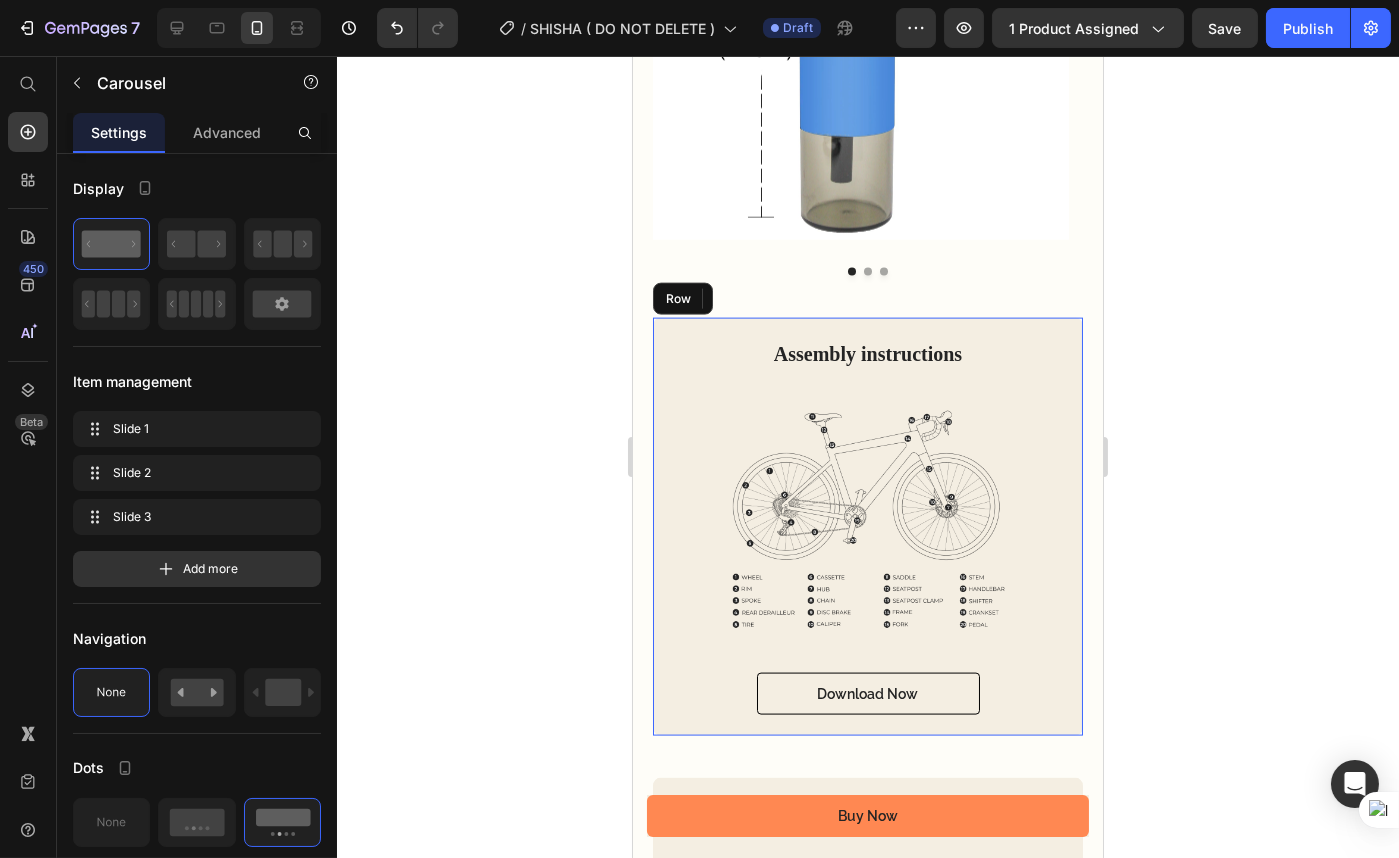 click on "Assembly instructions Heading Image Download Now Button Row" at bounding box center [867, 527] 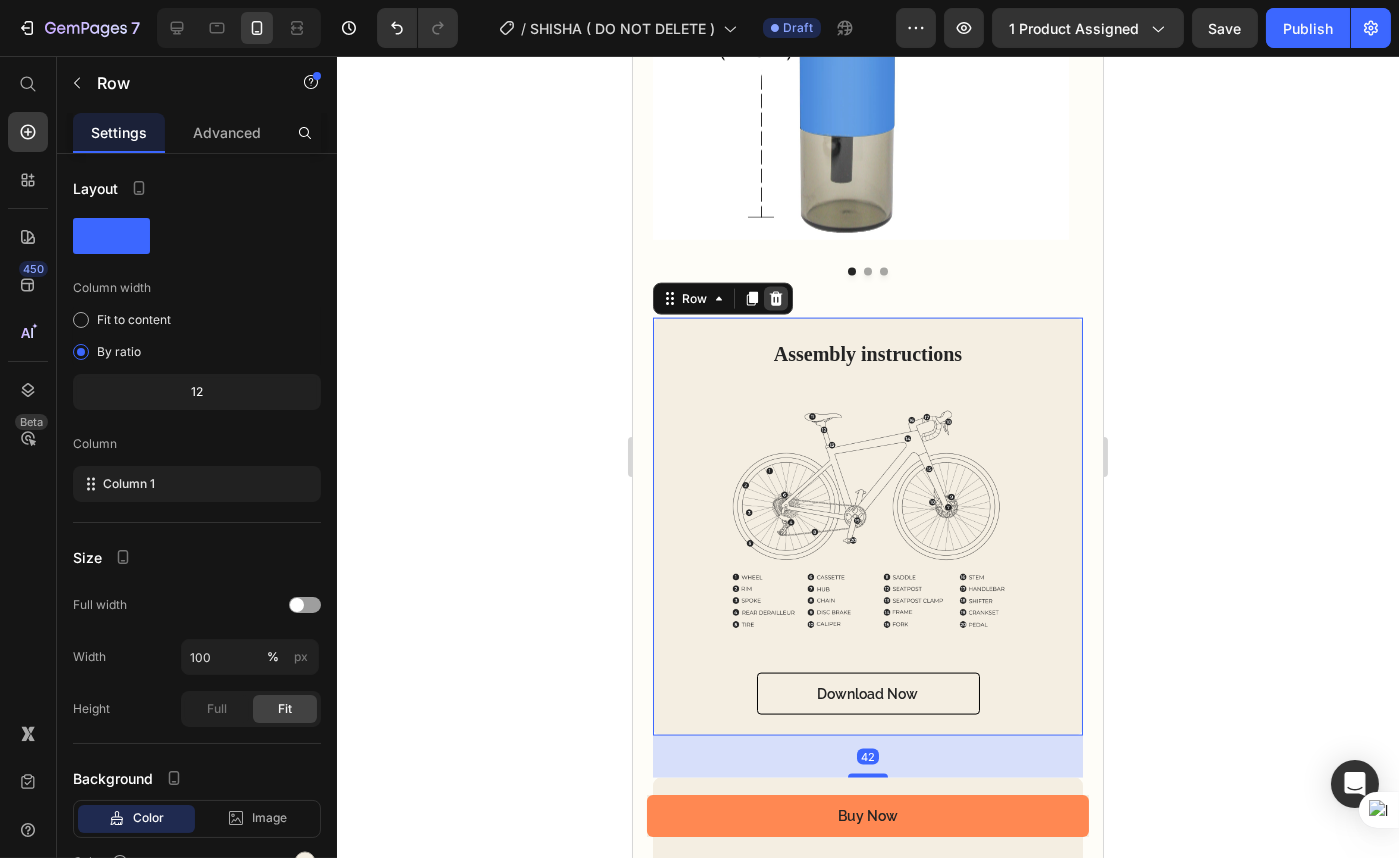 click 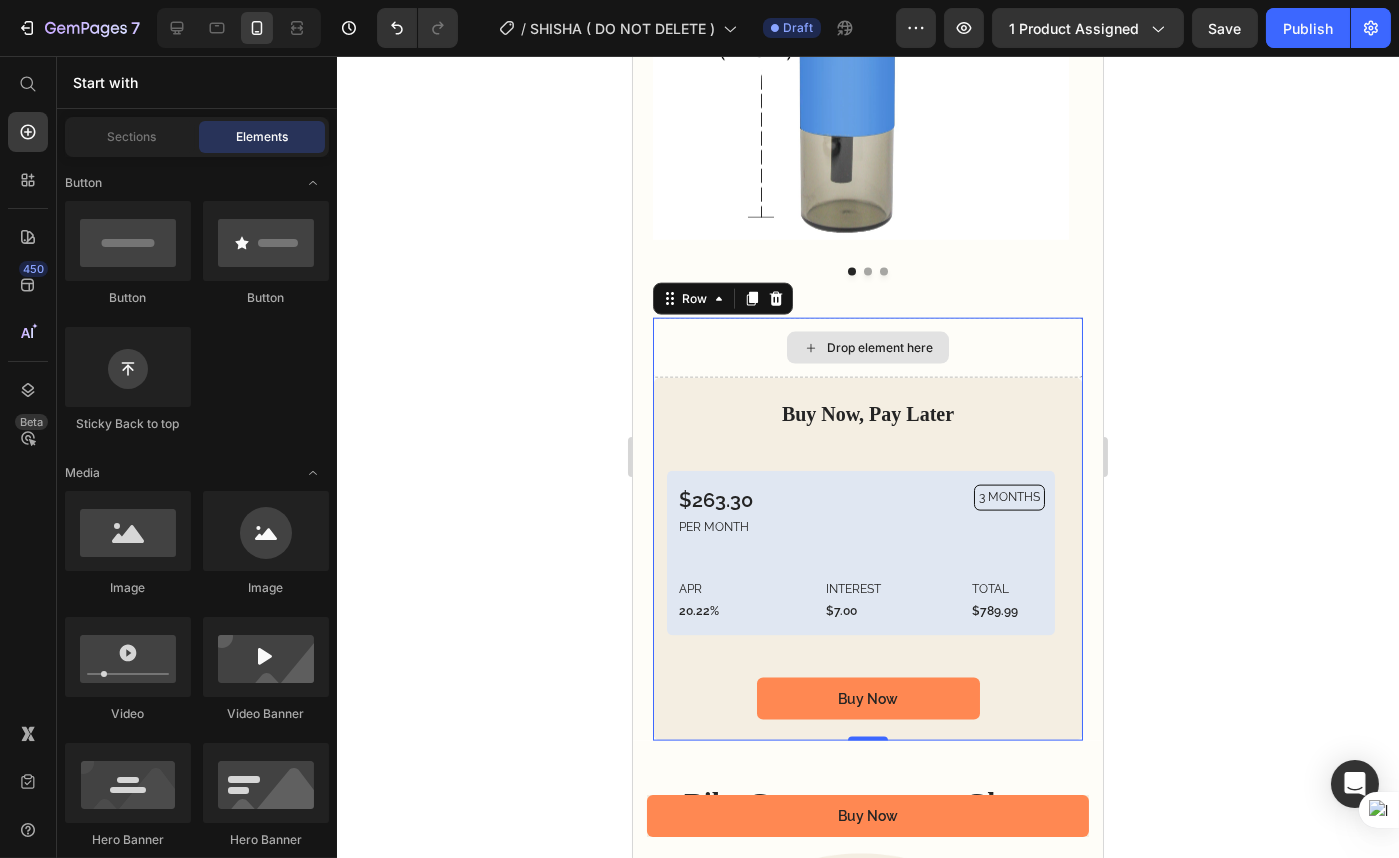 click on "Drop element here" at bounding box center [867, 348] 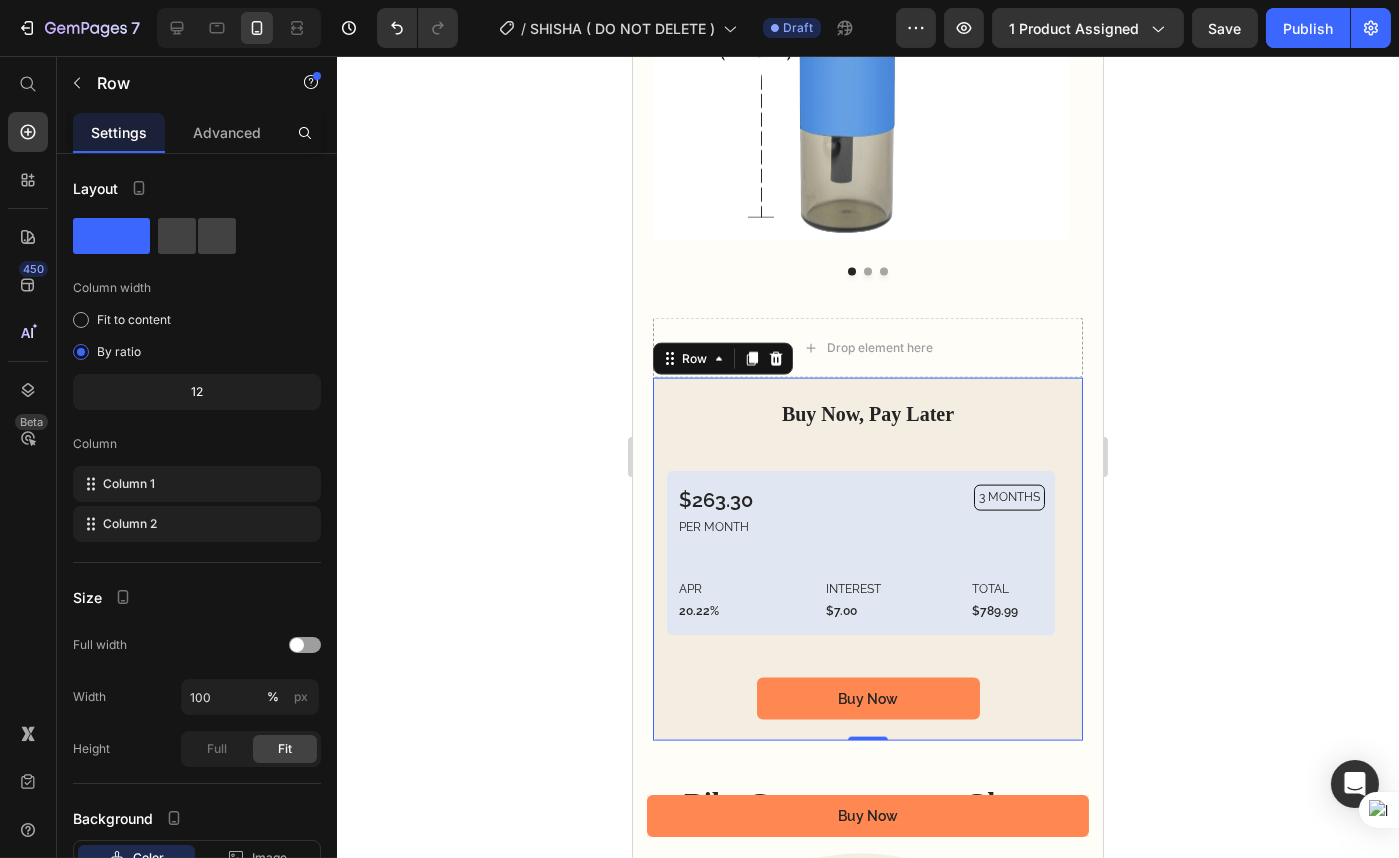 click on "Buy Now, Pay Later Heading 3 Months 6 Months 12 Months $263.30 Text Block PER MONTH Text Block 3 MONTHS Text Block Row APR Text Block 20.22% Text Block Row INTEREST Text Block $7.00 Text Block Row TOTAL Text Block $789.99 Text Block Row Row Row $131.60 Text Block PER MONTH Text Block 6 MONTHS Text Block Row APR Text Block 20.22% Text Block Row INTEREST Text Block $7.00 Text Block Row TOTAL Text Block $789.99 Text Block Row Row Row $65.80 Text Block PER MONTH Text Block 12 MONTHS Text Block Row APR Text Block 20.22% Text Block Row INTEREST Text Block $7.00 Text Block Row TOTAL Text Block $789.99 Text Block Row Row Row Tab $263.30 Text Block PER MONTH Text Block 3 MONTHS Text Block Row APR Text Block 20.22% Text Block Row INTEREST Text Block $7.00 Text Block Row TOTAL Text Block $789.99 Text Block Row Row Row $131.60 Text Block PER MONTH Text Block 6 MONTHS Text Block Row APR Text Block 20.22% Text Block Row INTEREST Text Block $7.00 Text Block Row TOTAL Text Block $789.99 Text Block Row Row Row $65.80 Row APR" at bounding box center [867, 559] 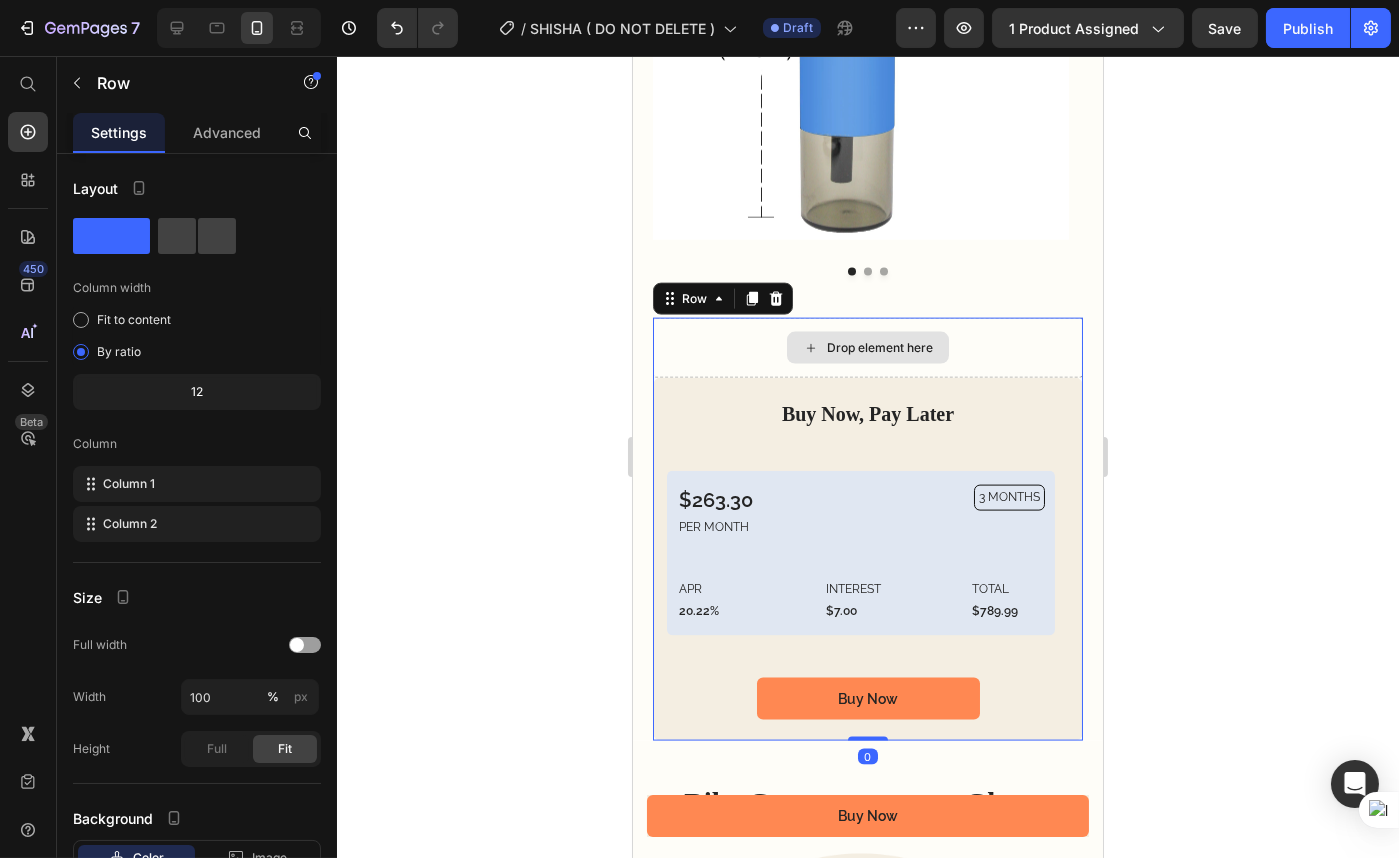 click on "Drop element here" at bounding box center (867, 348) 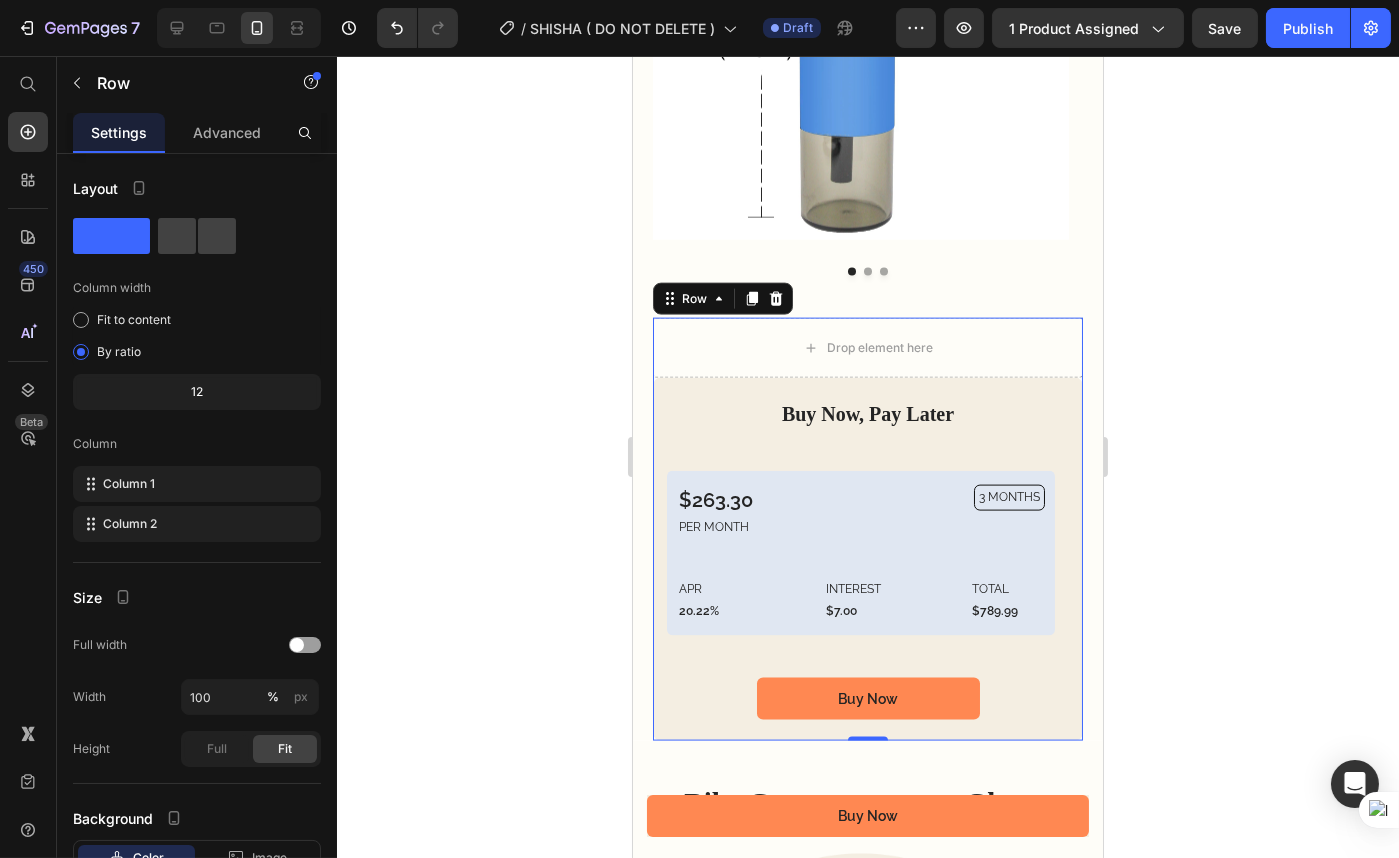 click 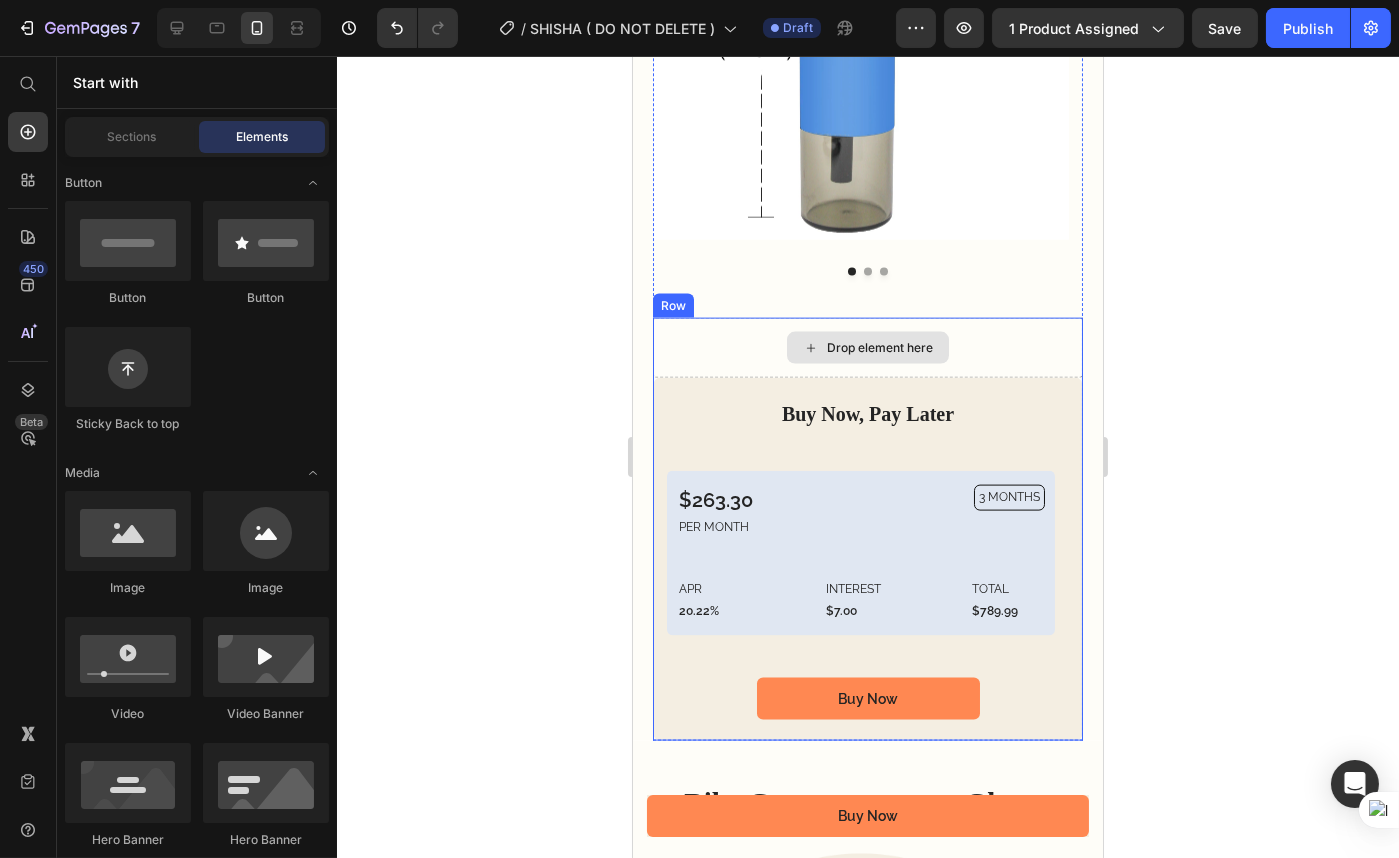 click on "Drop element here" at bounding box center [867, 348] 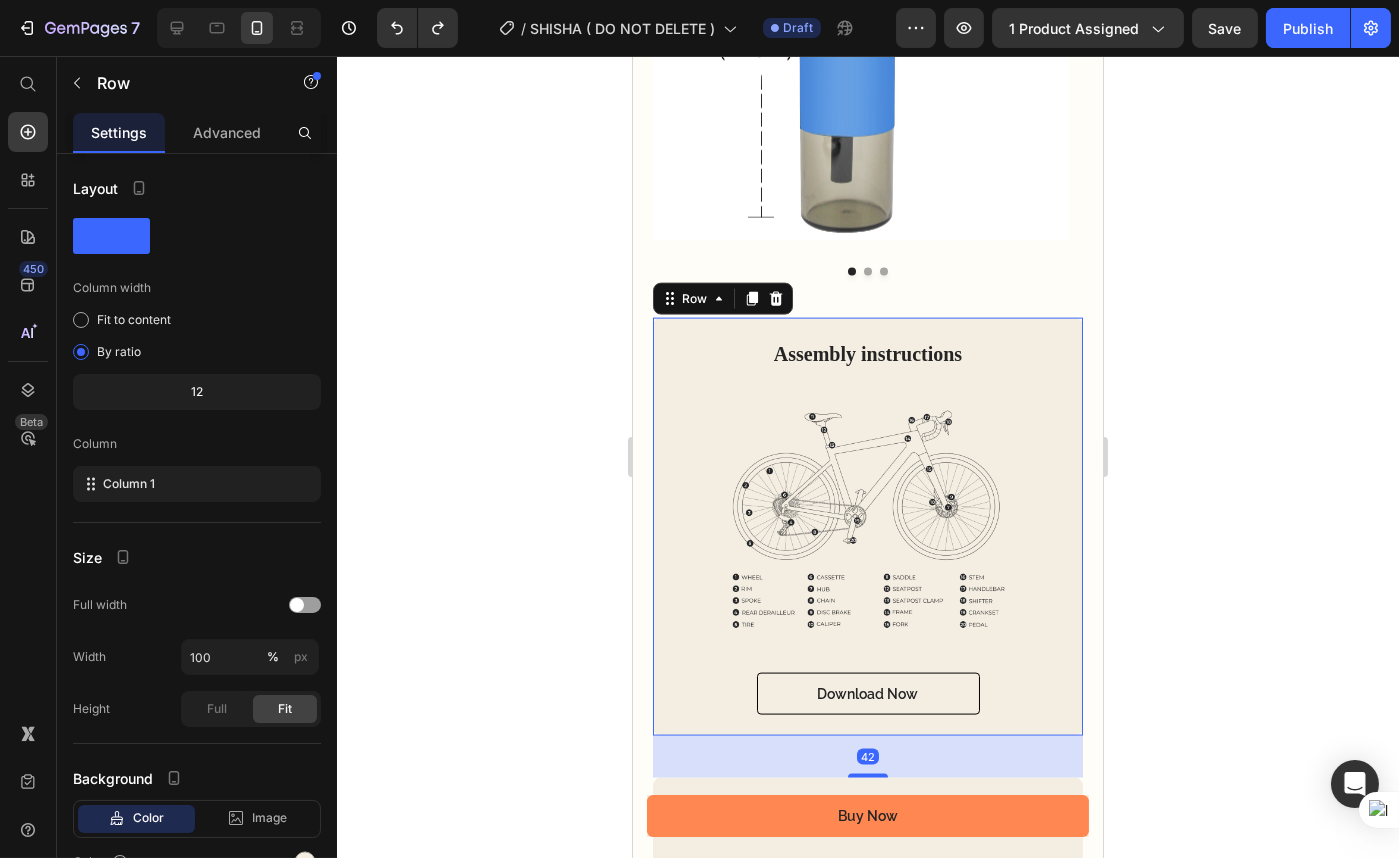 click on "Assembly instructions Heading Image Download Now Button Row   42" at bounding box center [867, 527] 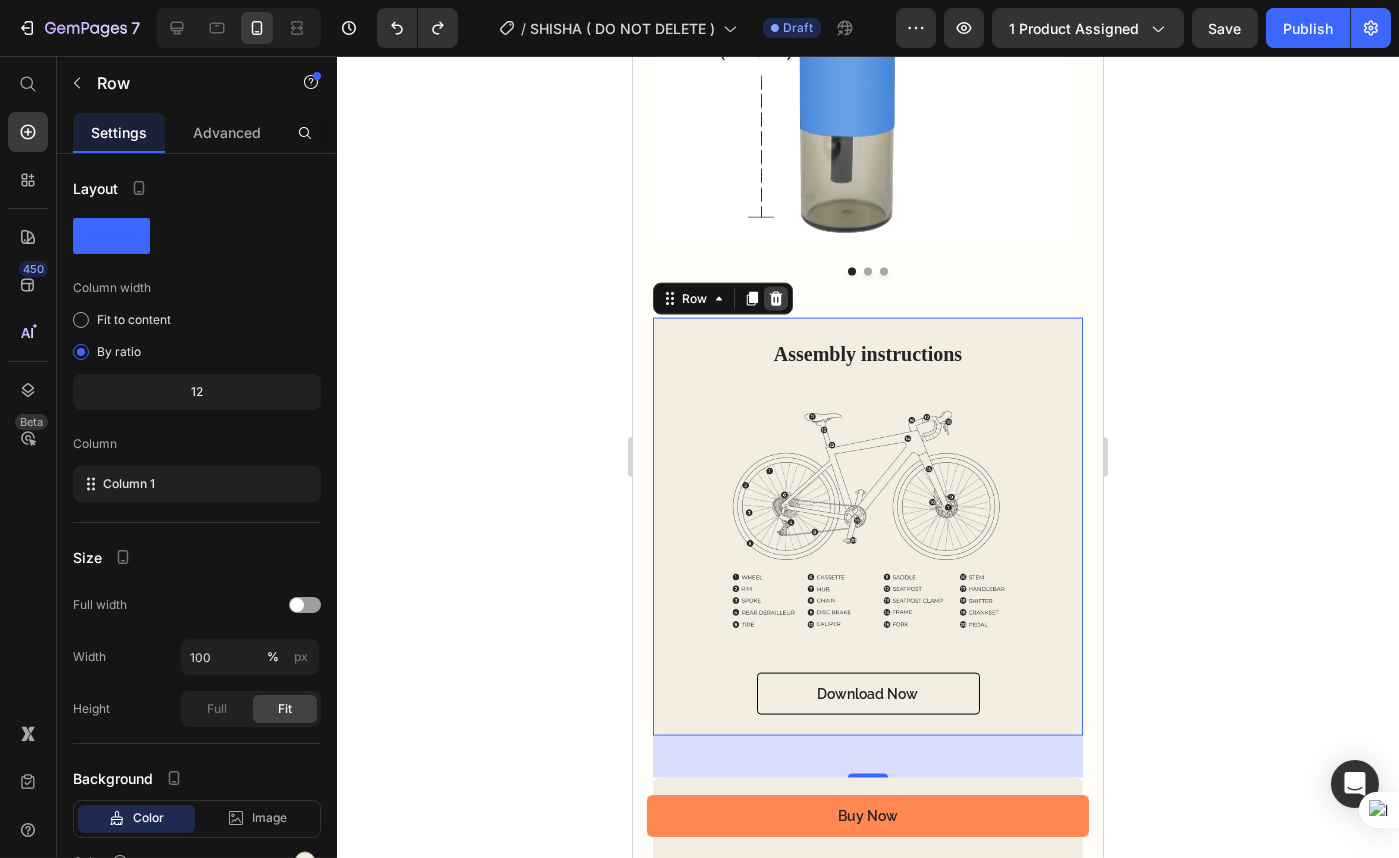 click 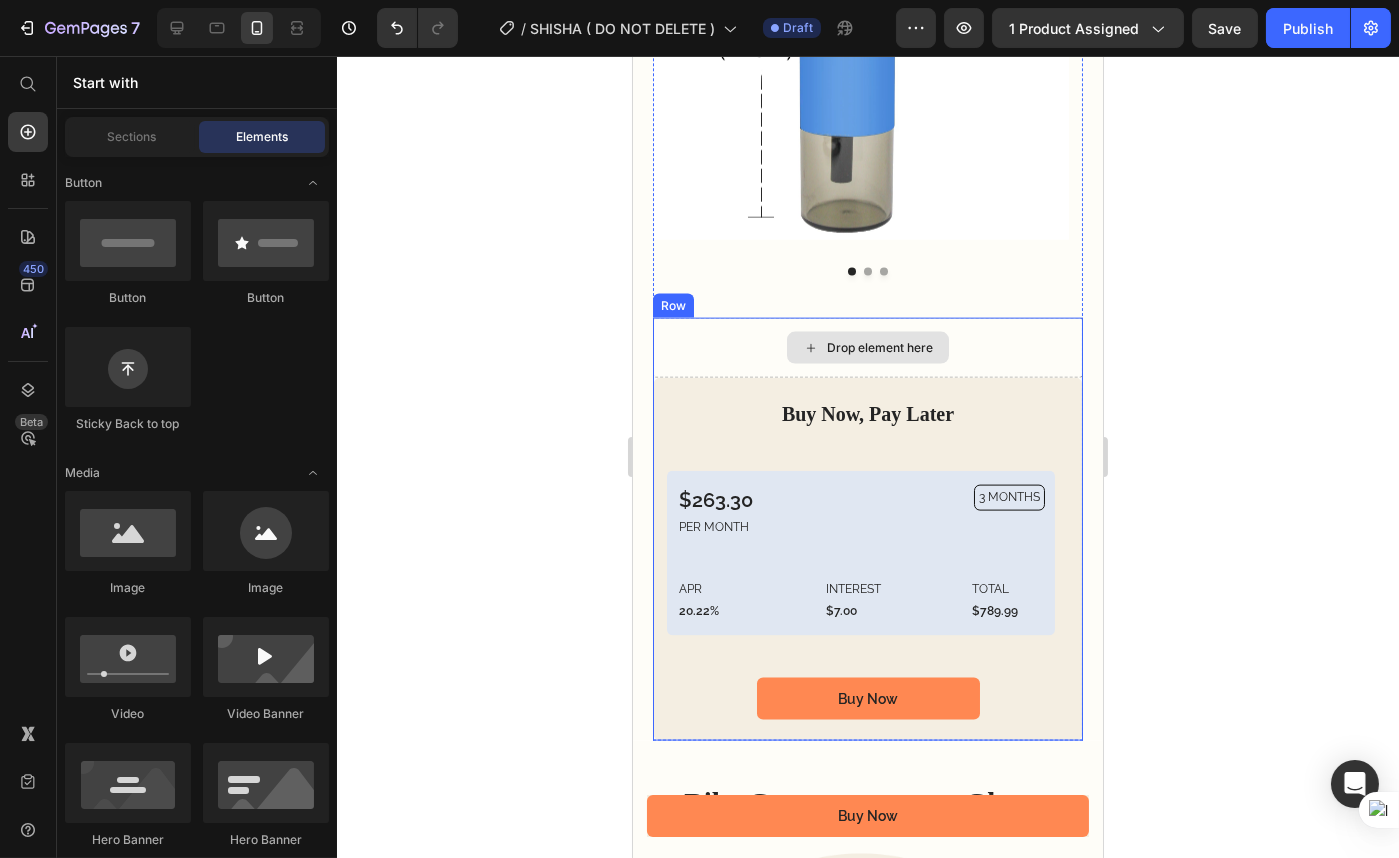 click on "Drop element here" at bounding box center (879, 348) 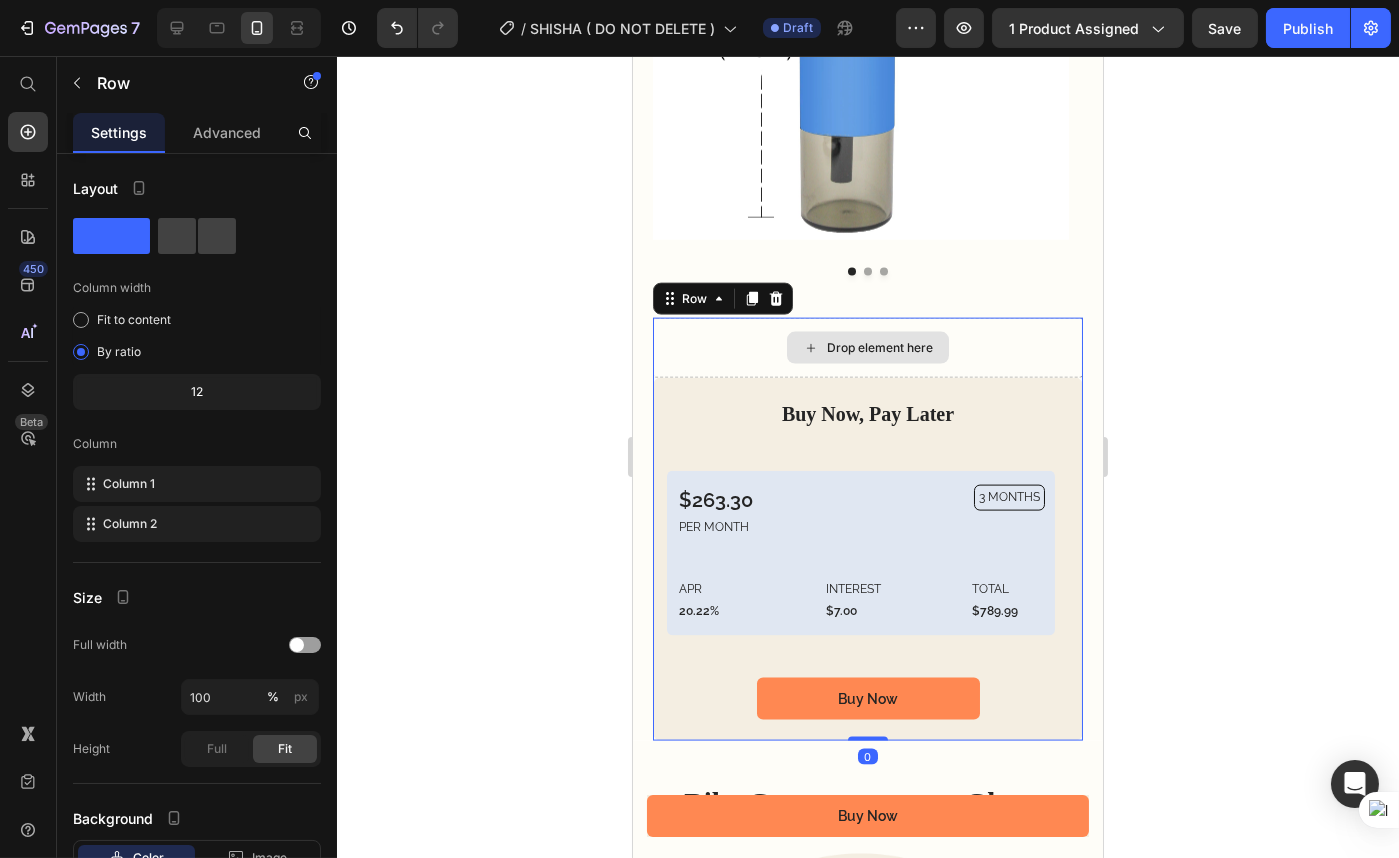 click on "Drop element here" at bounding box center [867, 348] 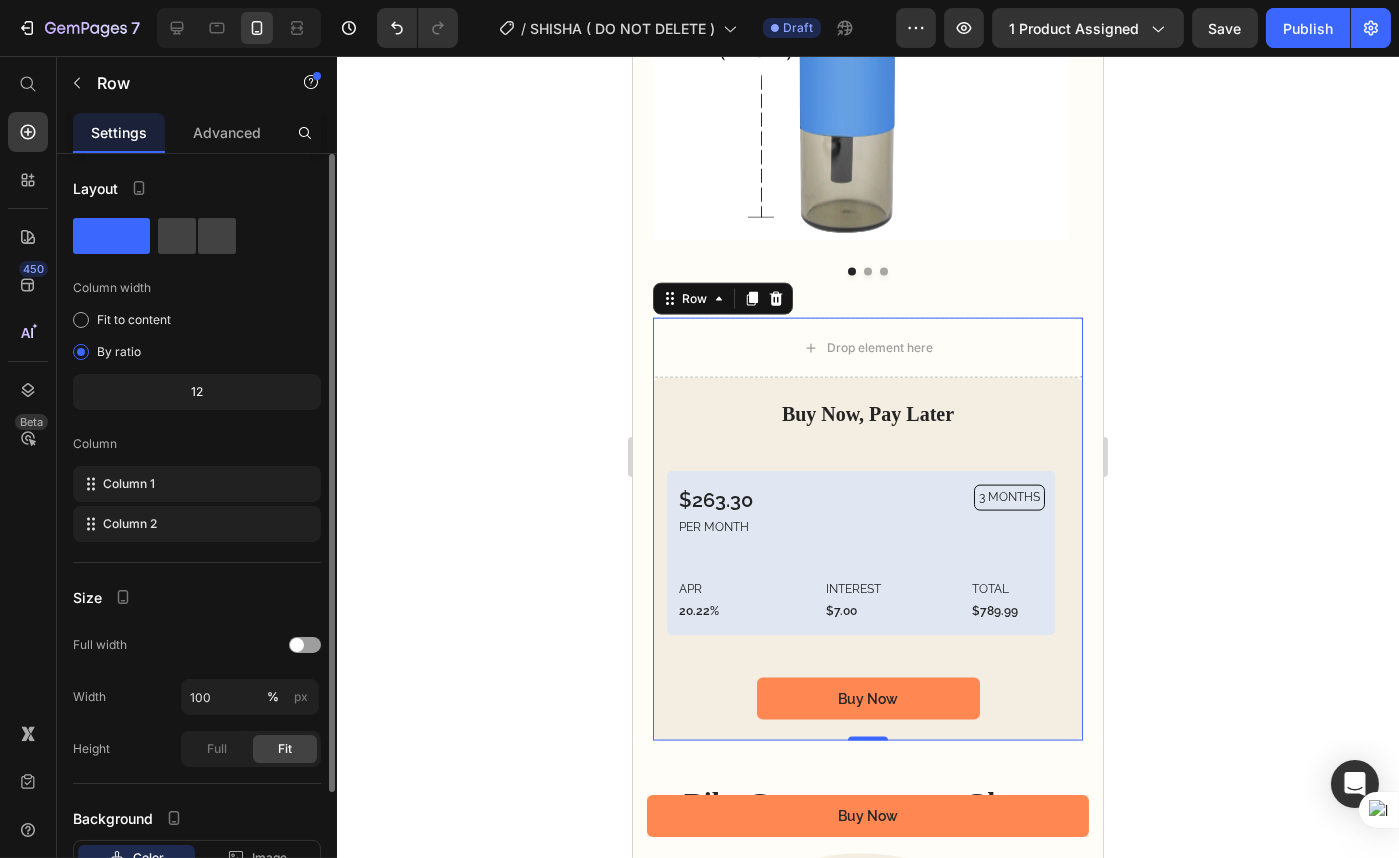 click 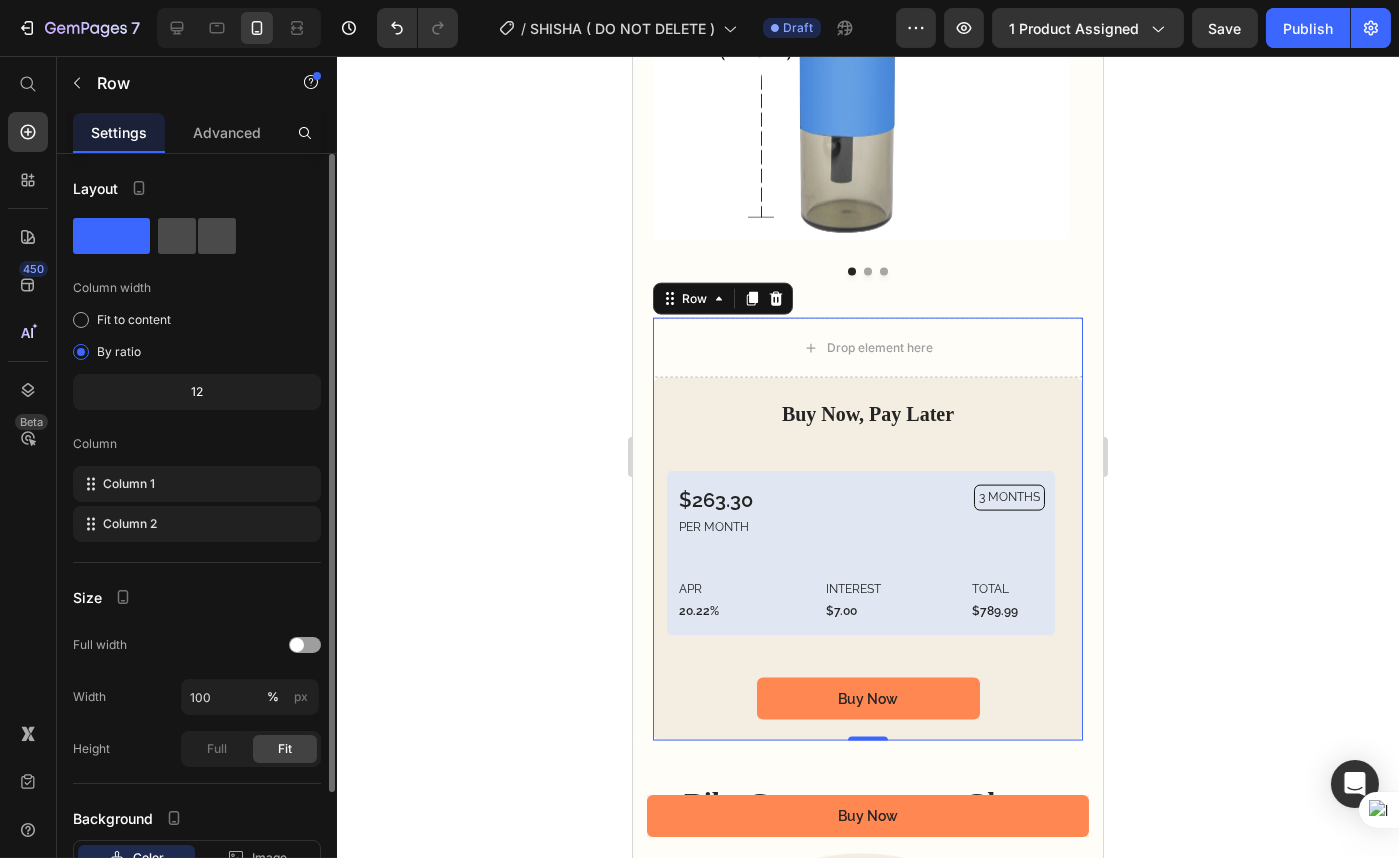click 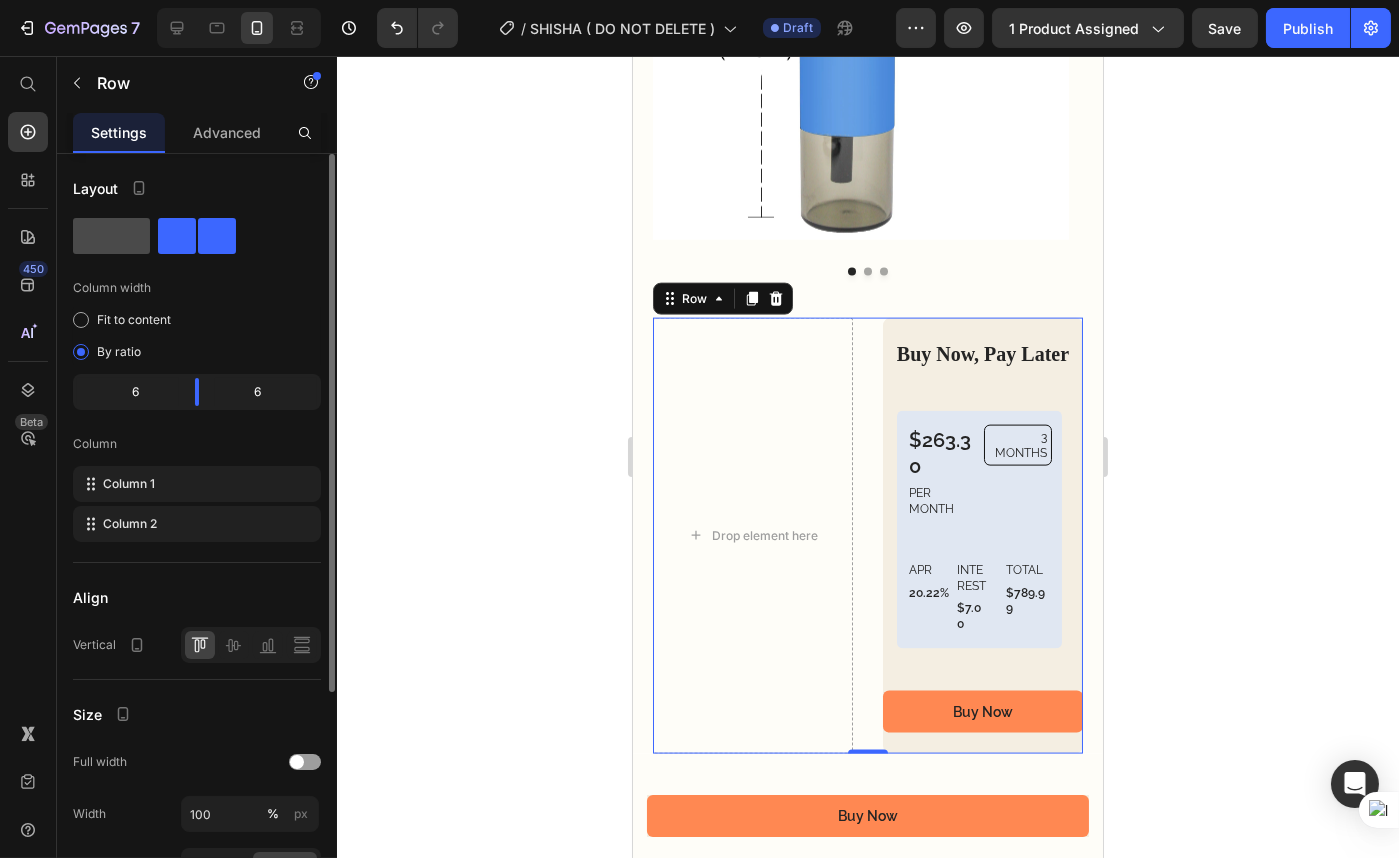 click 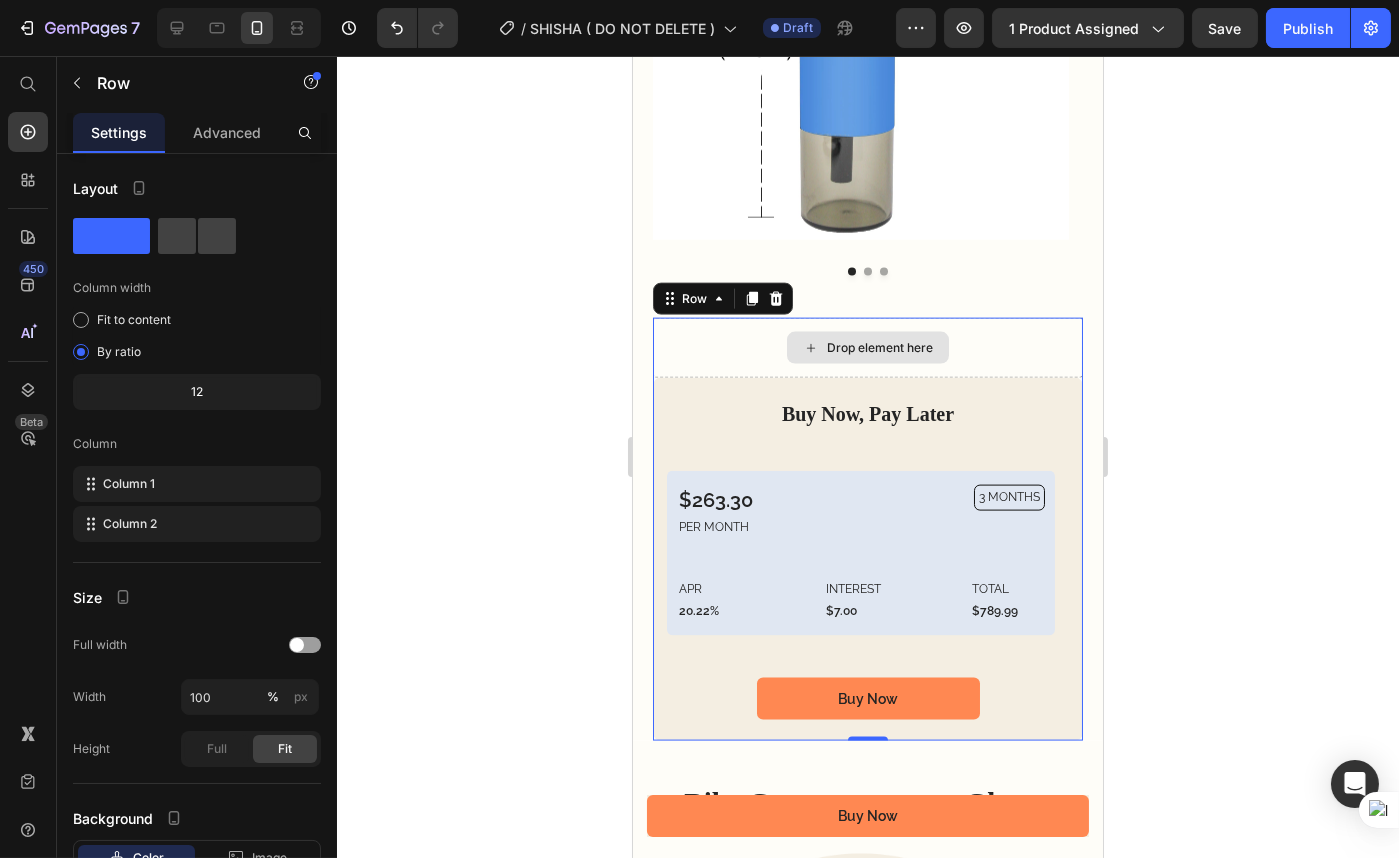 click on "Drop element here" at bounding box center (867, 348) 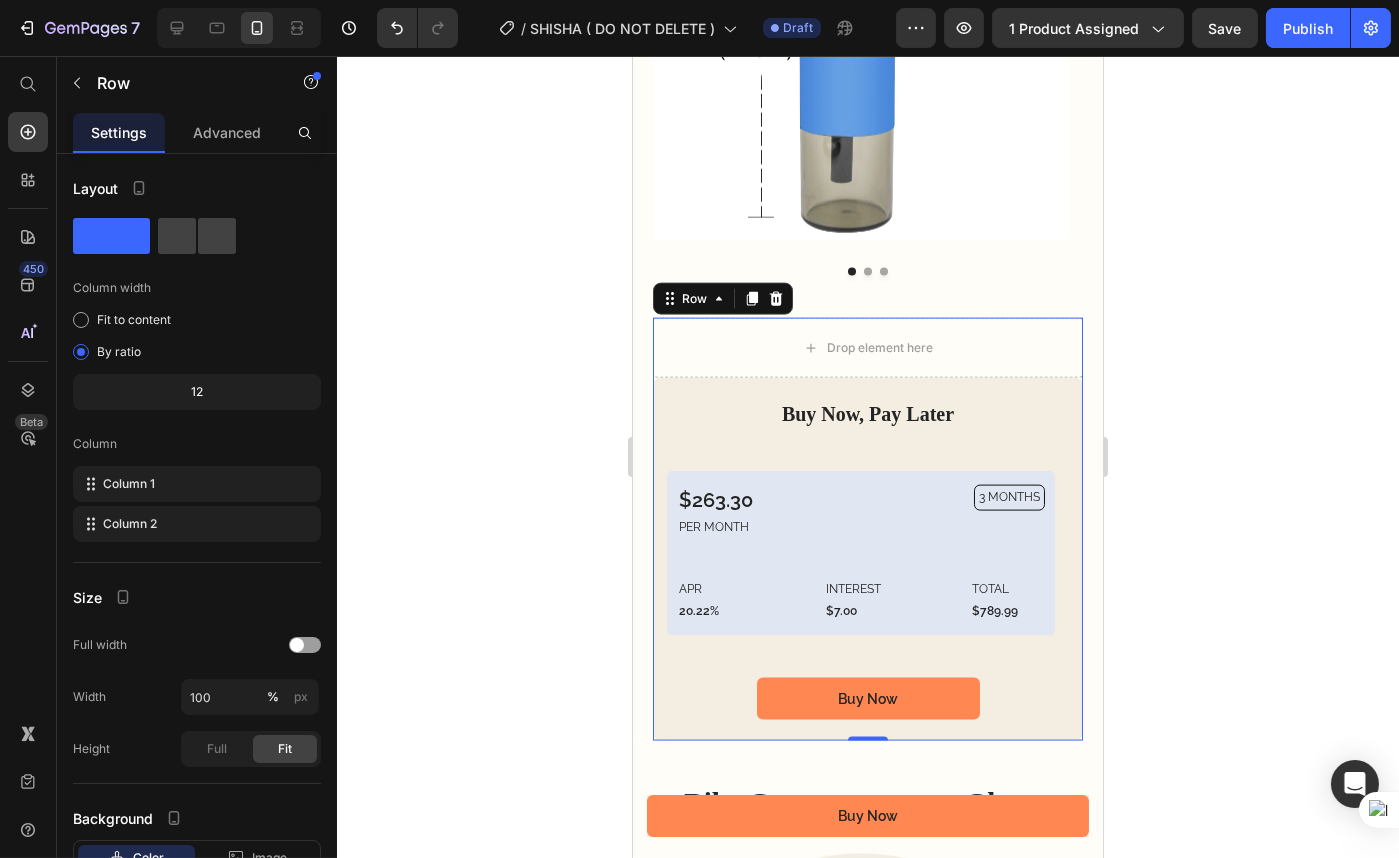 click 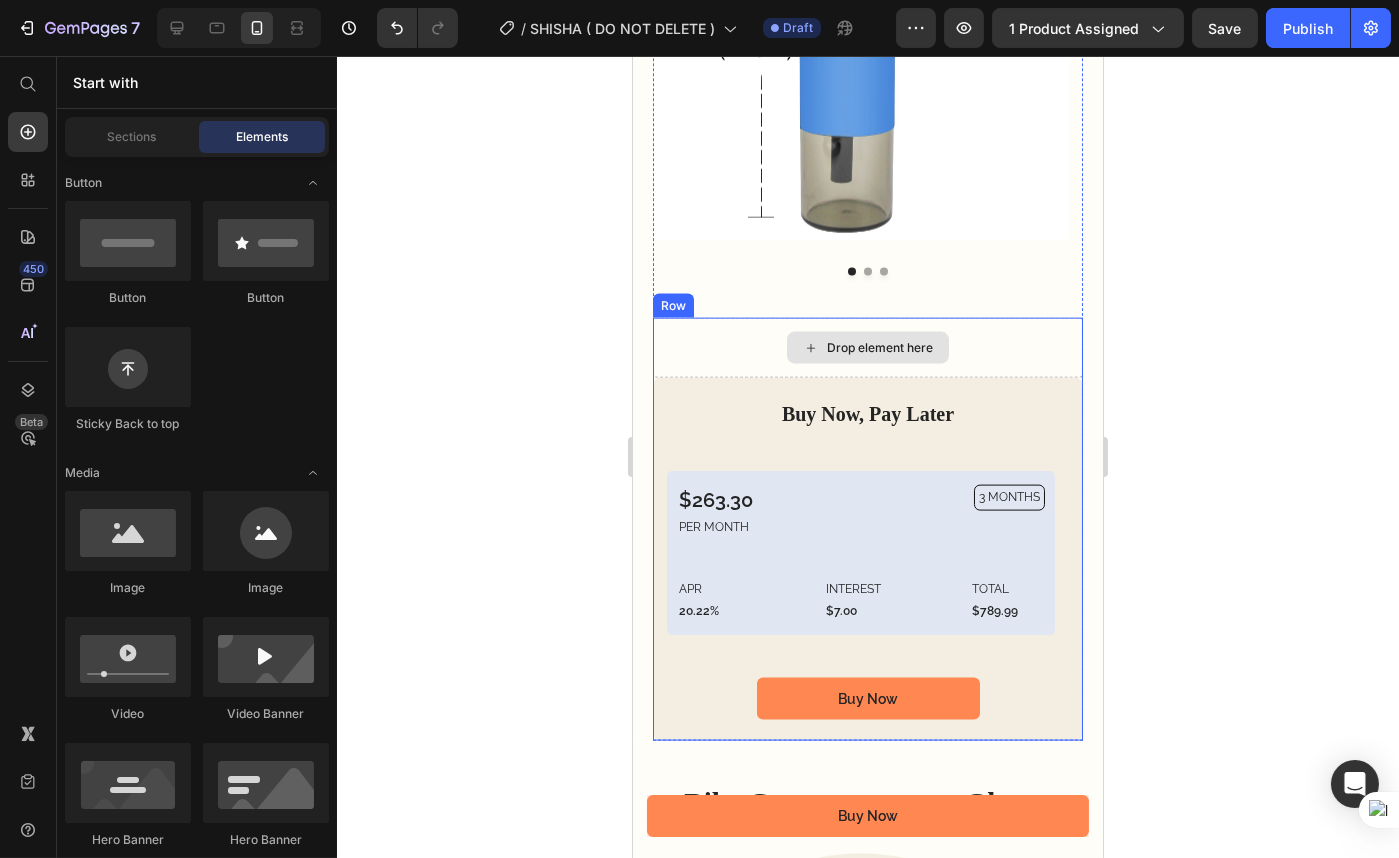 click on "Drop element here" at bounding box center (867, 348) 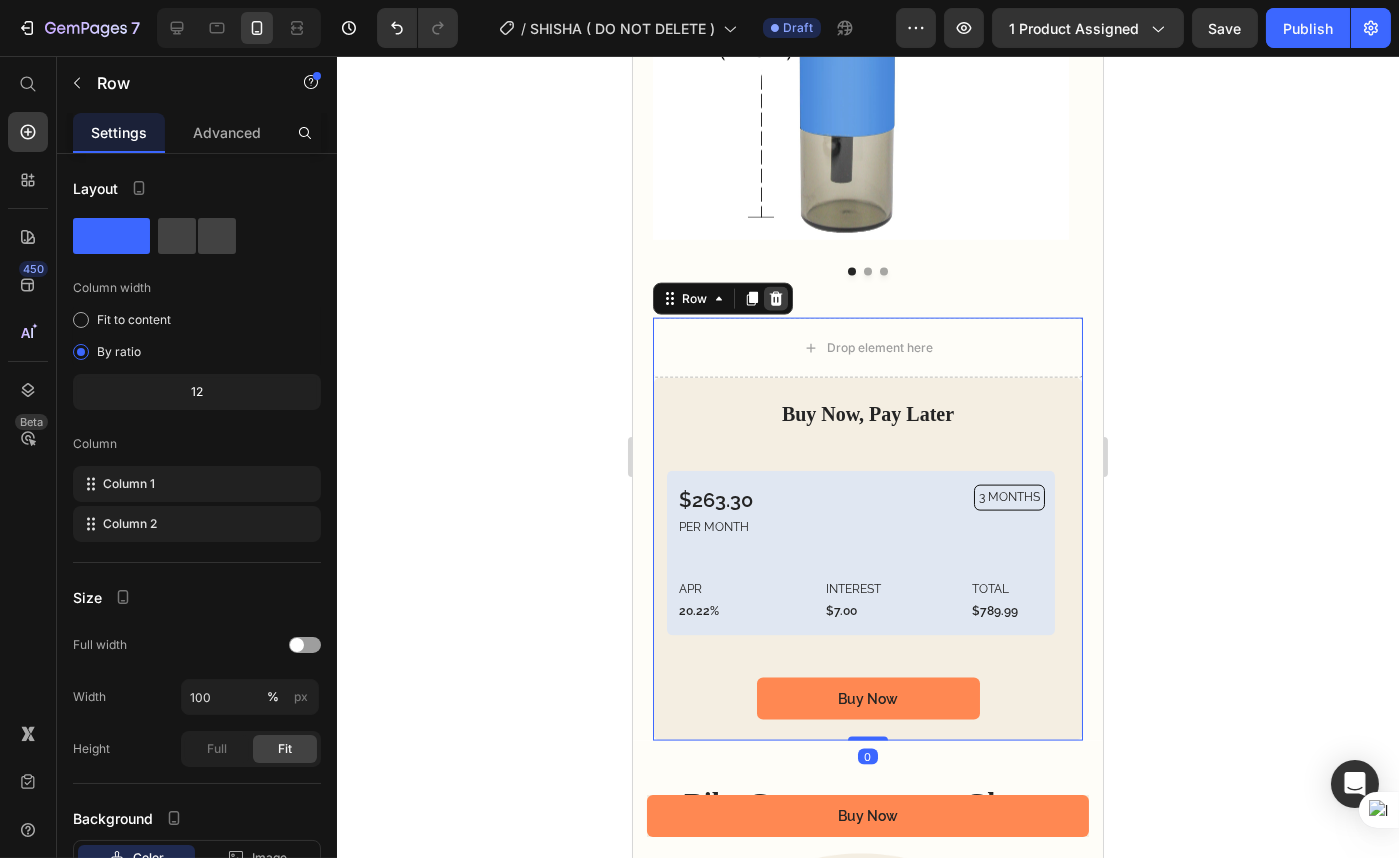 click 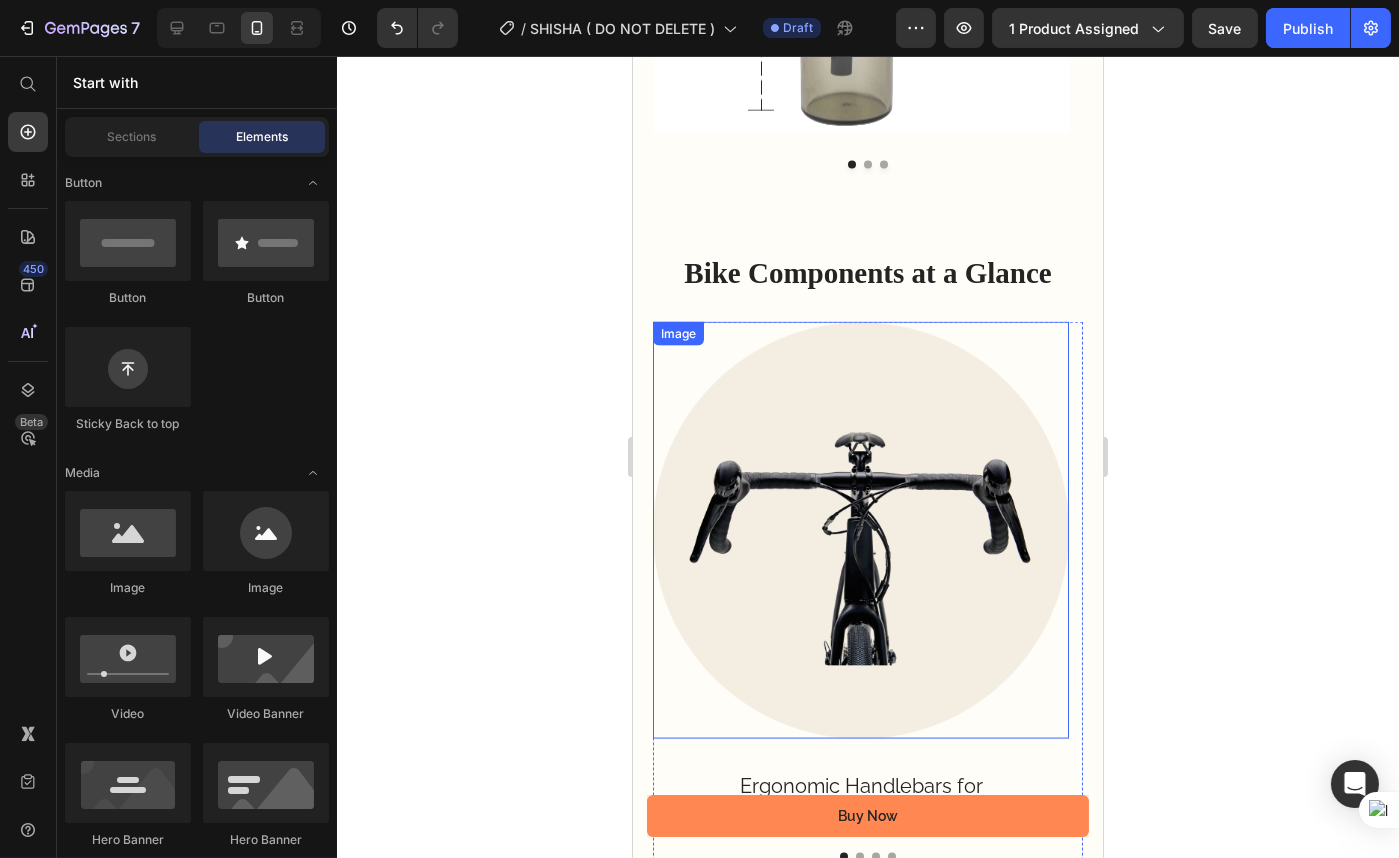 scroll, scrollTop: 5909, scrollLeft: 0, axis: vertical 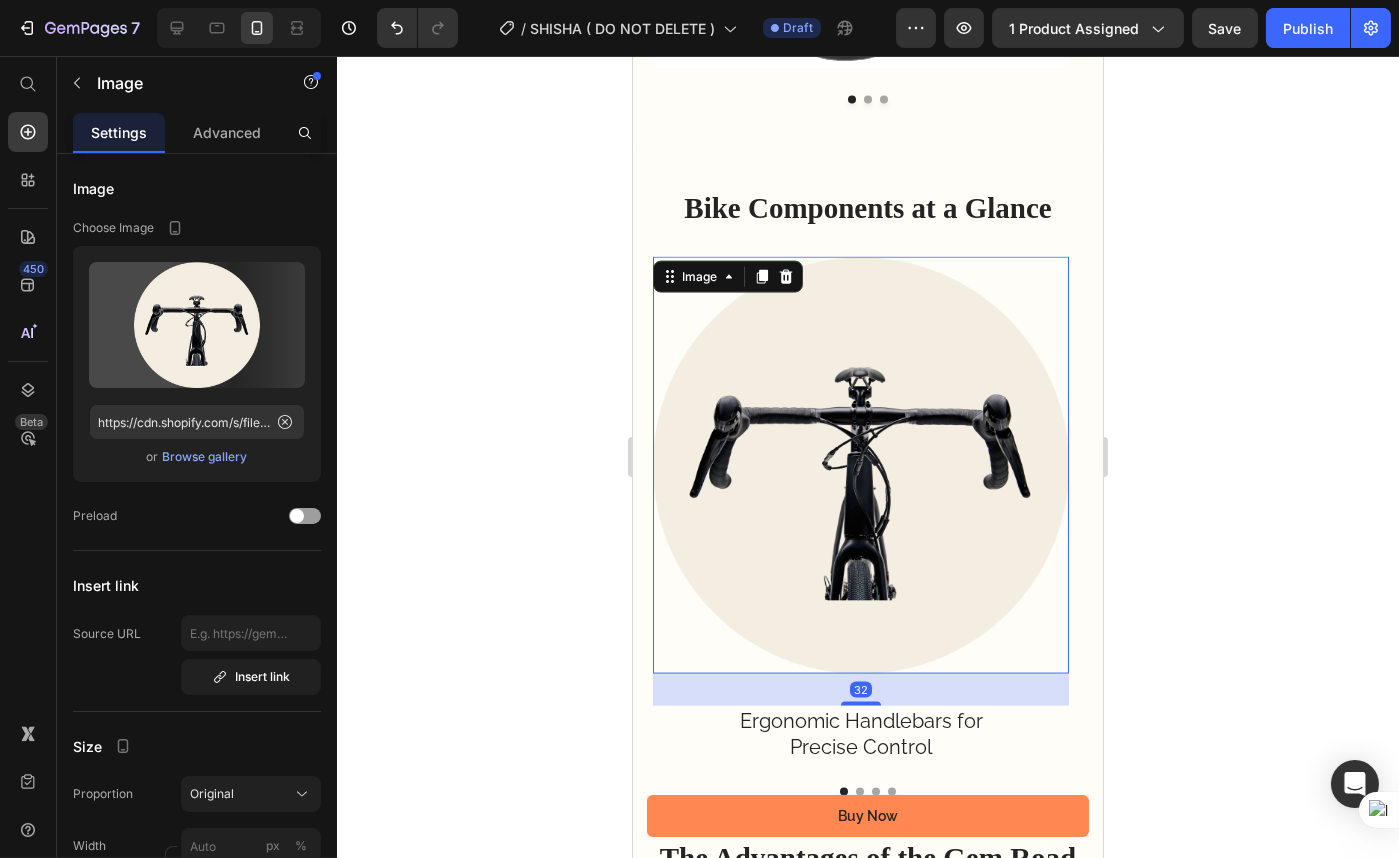 click at bounding box center (860, 465) 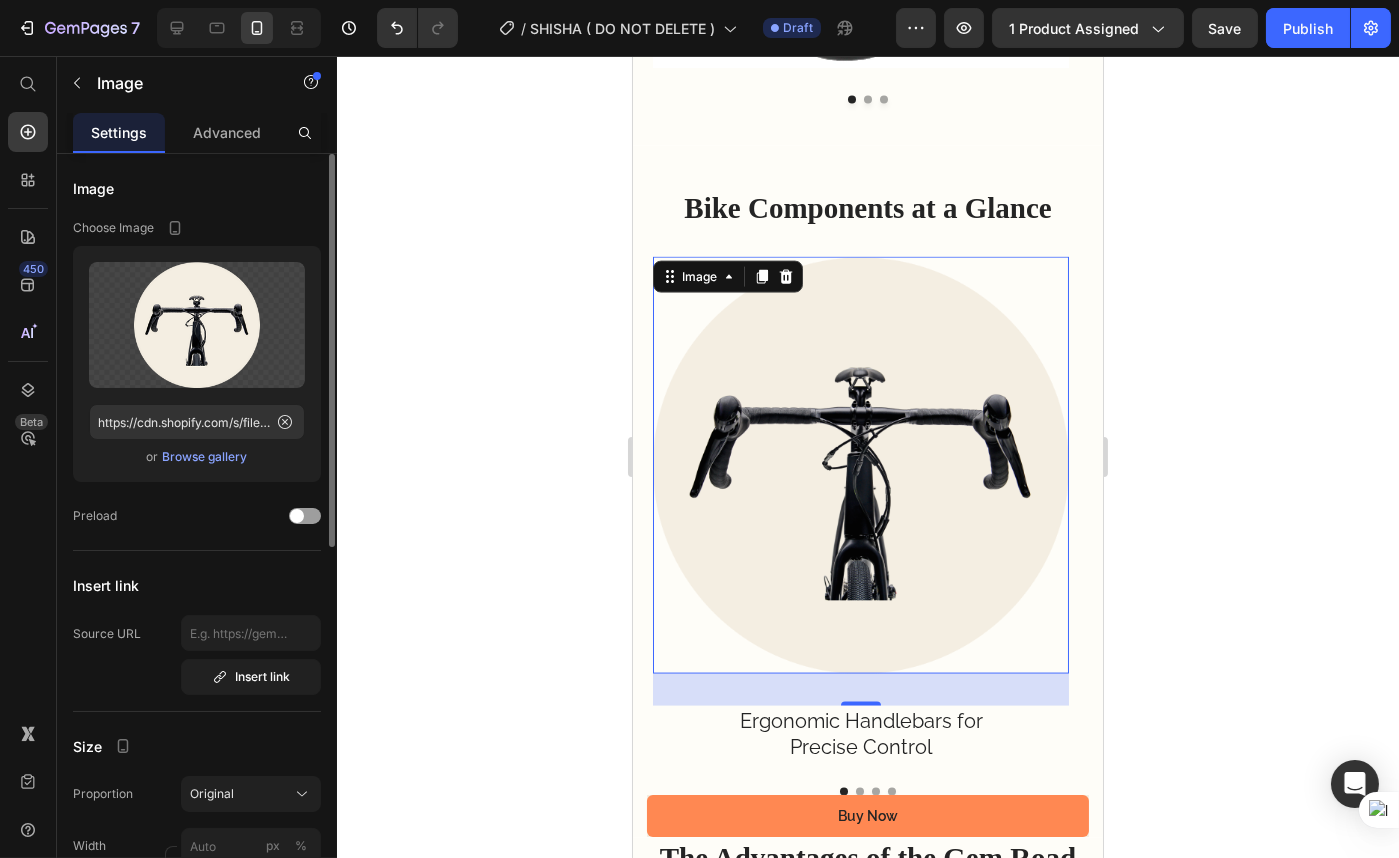 click on "Browse gallery" at bounding box center (205, 457) 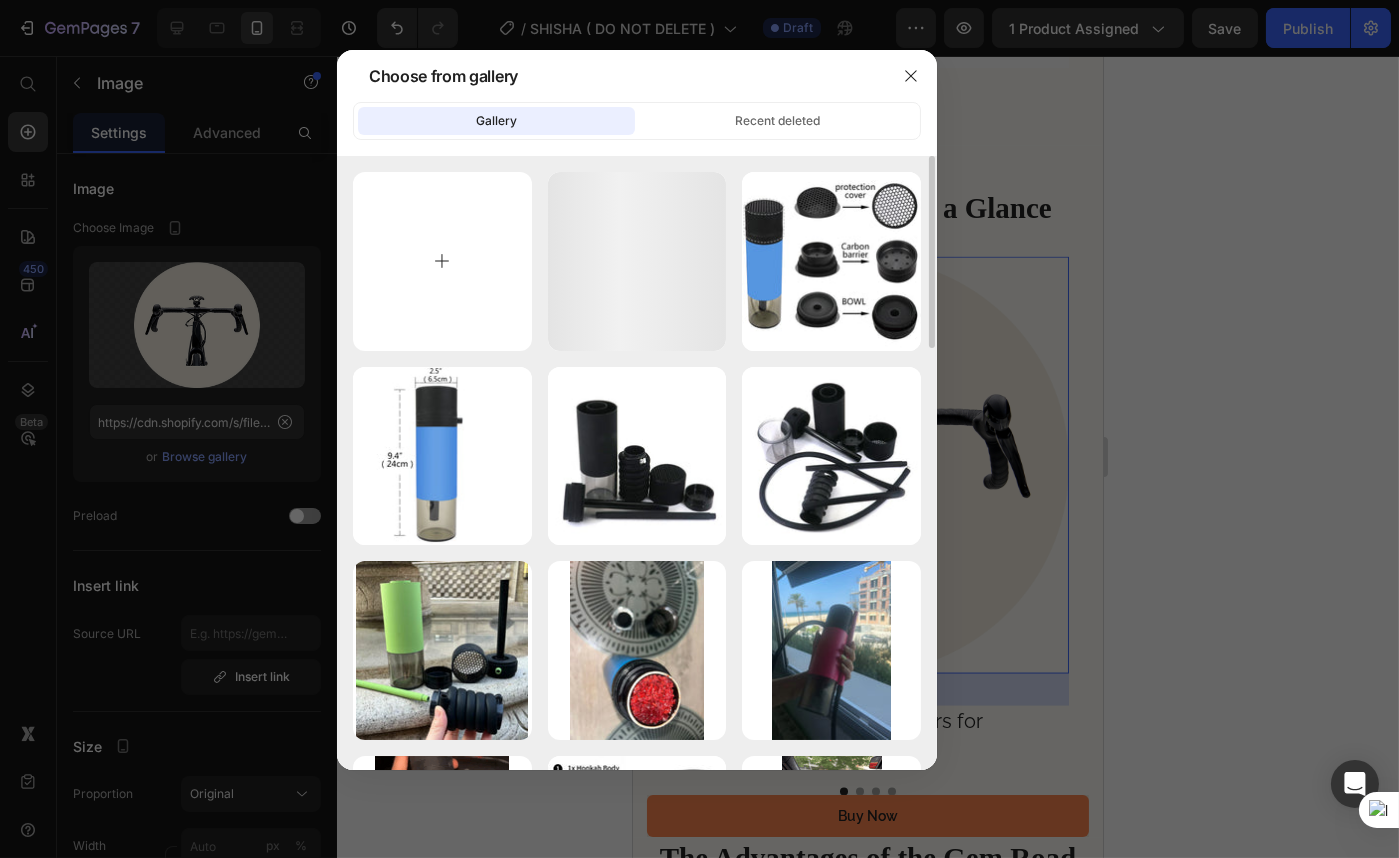 click at bounding box center (442, 261) 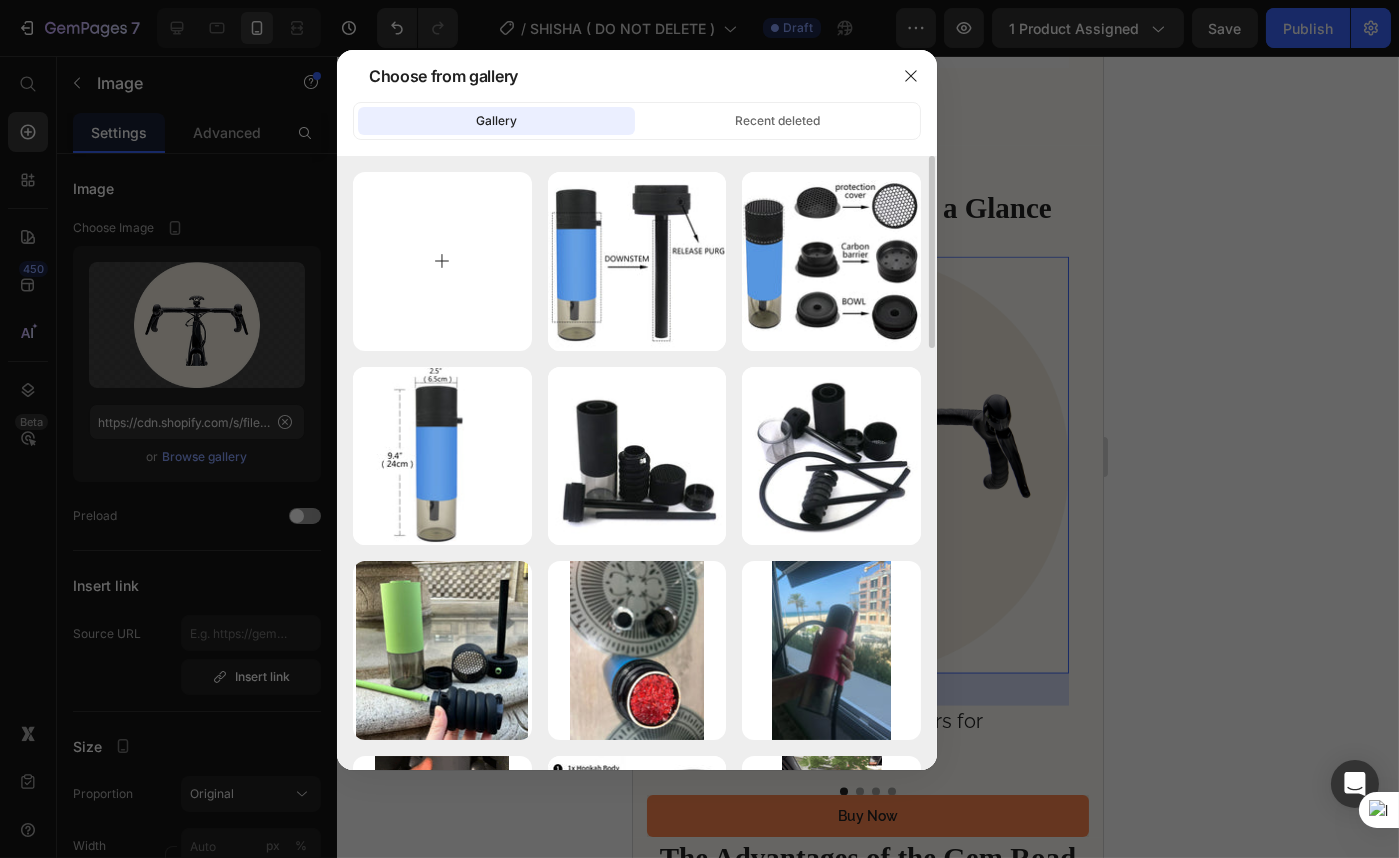 type on "C:\fakepath\Saa3b9f5a3c6443ccaf697b4c6709a66bQ.jpg_220x220q75.jpg_.avif" 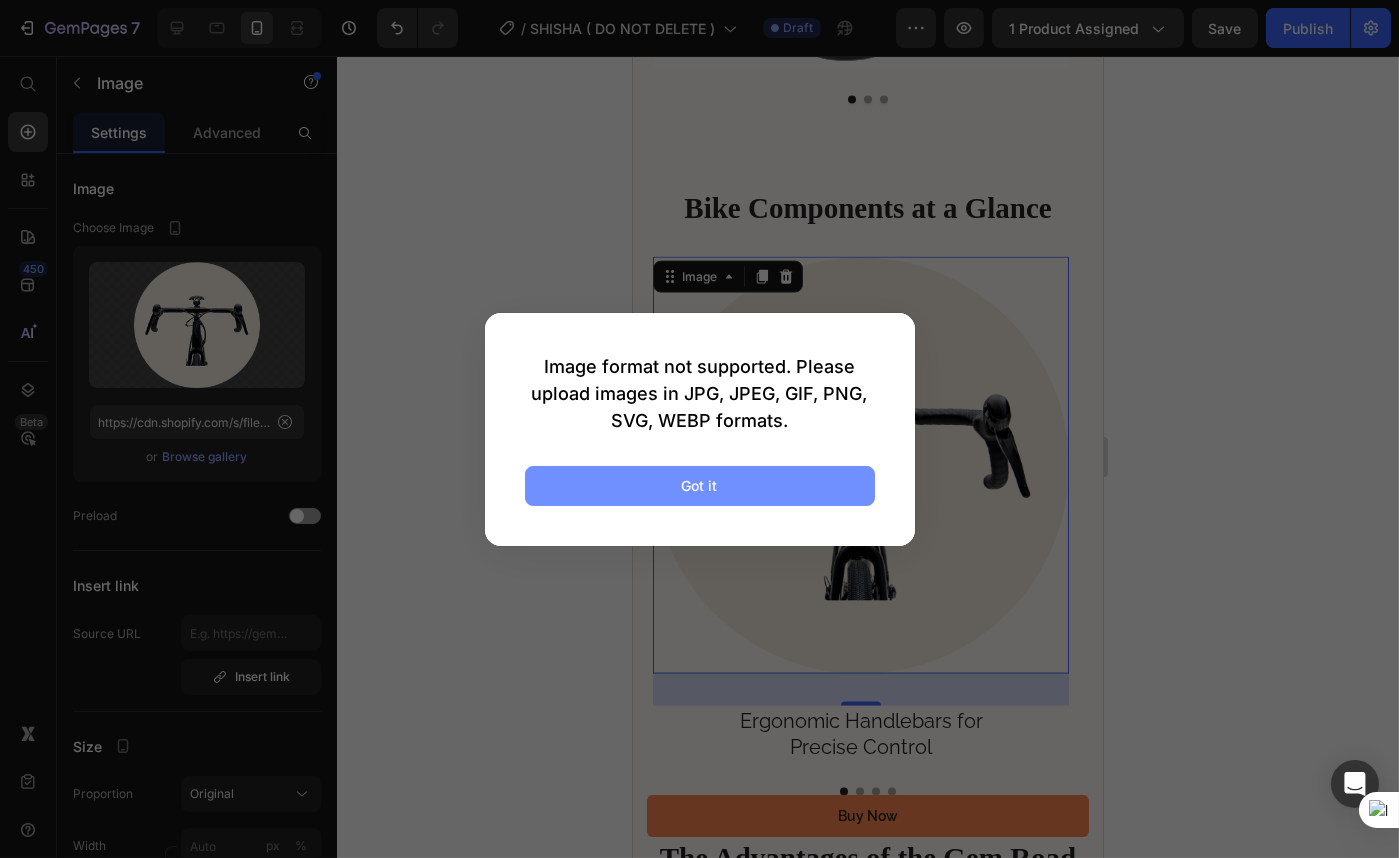 click on "Got it" at bounding box center (700, 485) 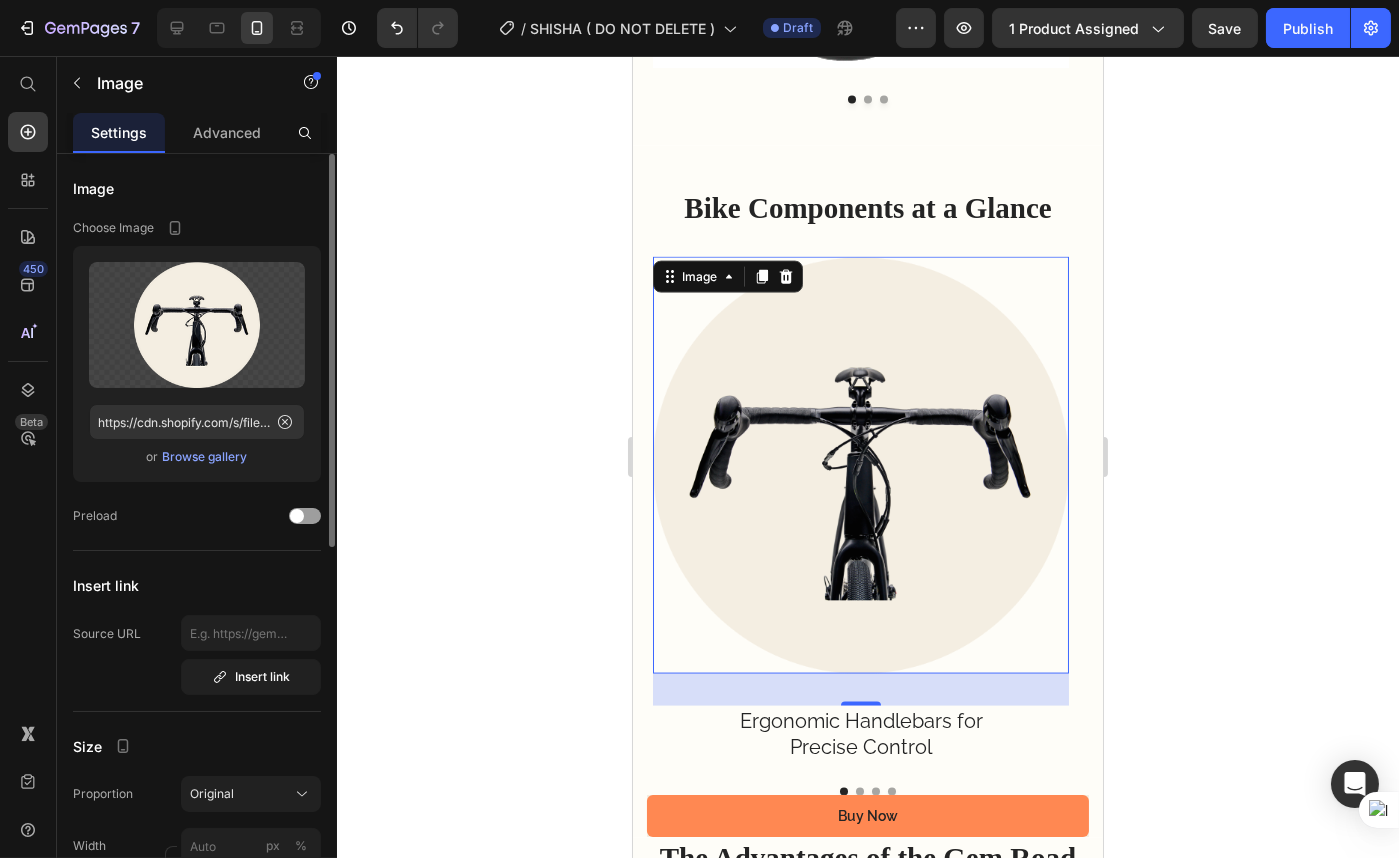 click on "Browse gallery" at bounding box center (205, 457) 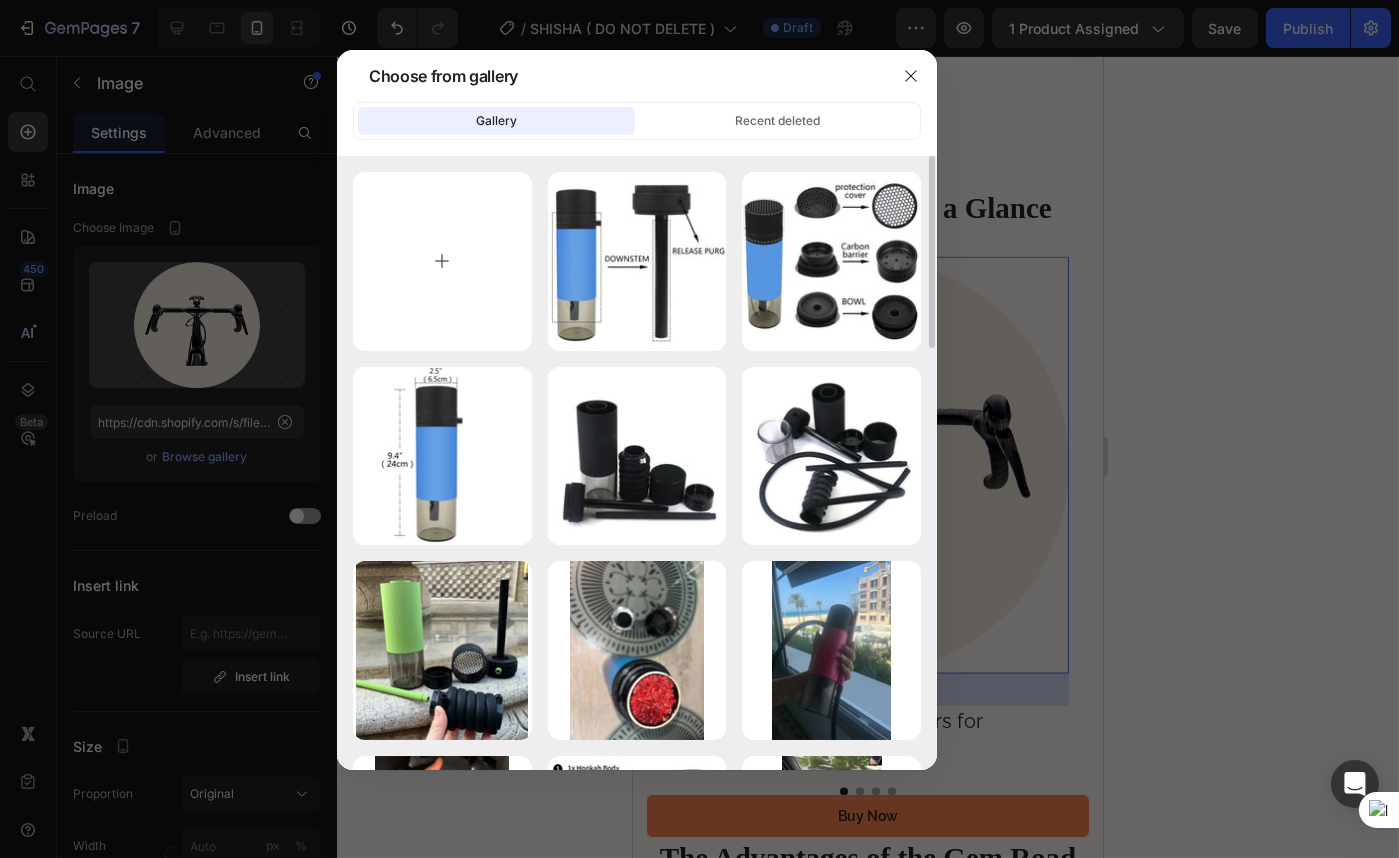 click at bounding box center [442, 261] 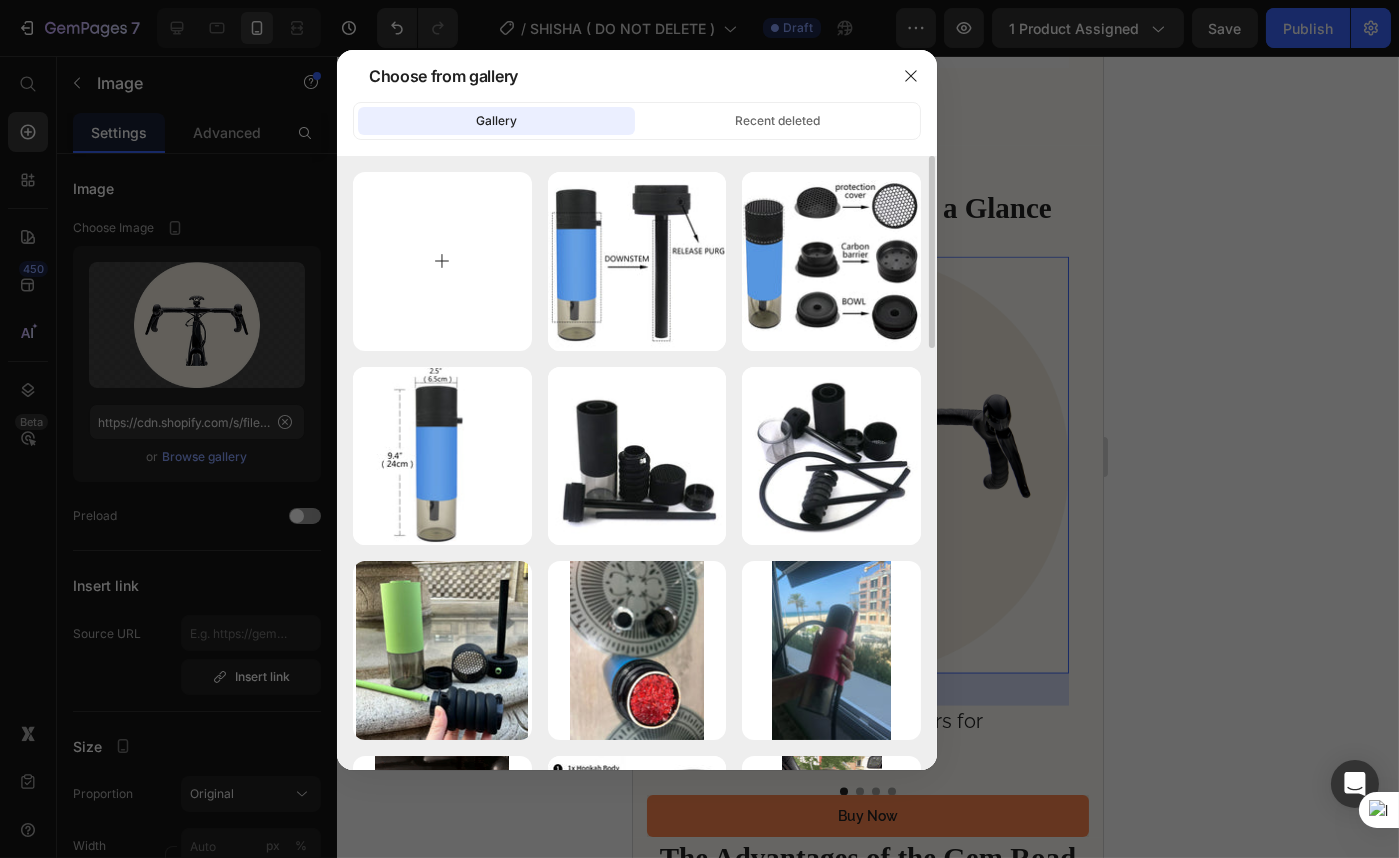 type on "C:\fakepath\Saa3b9f5a3c6443ccaf697b4c6709a66bQ.jpg_220x220q75.jpg_.jpg" 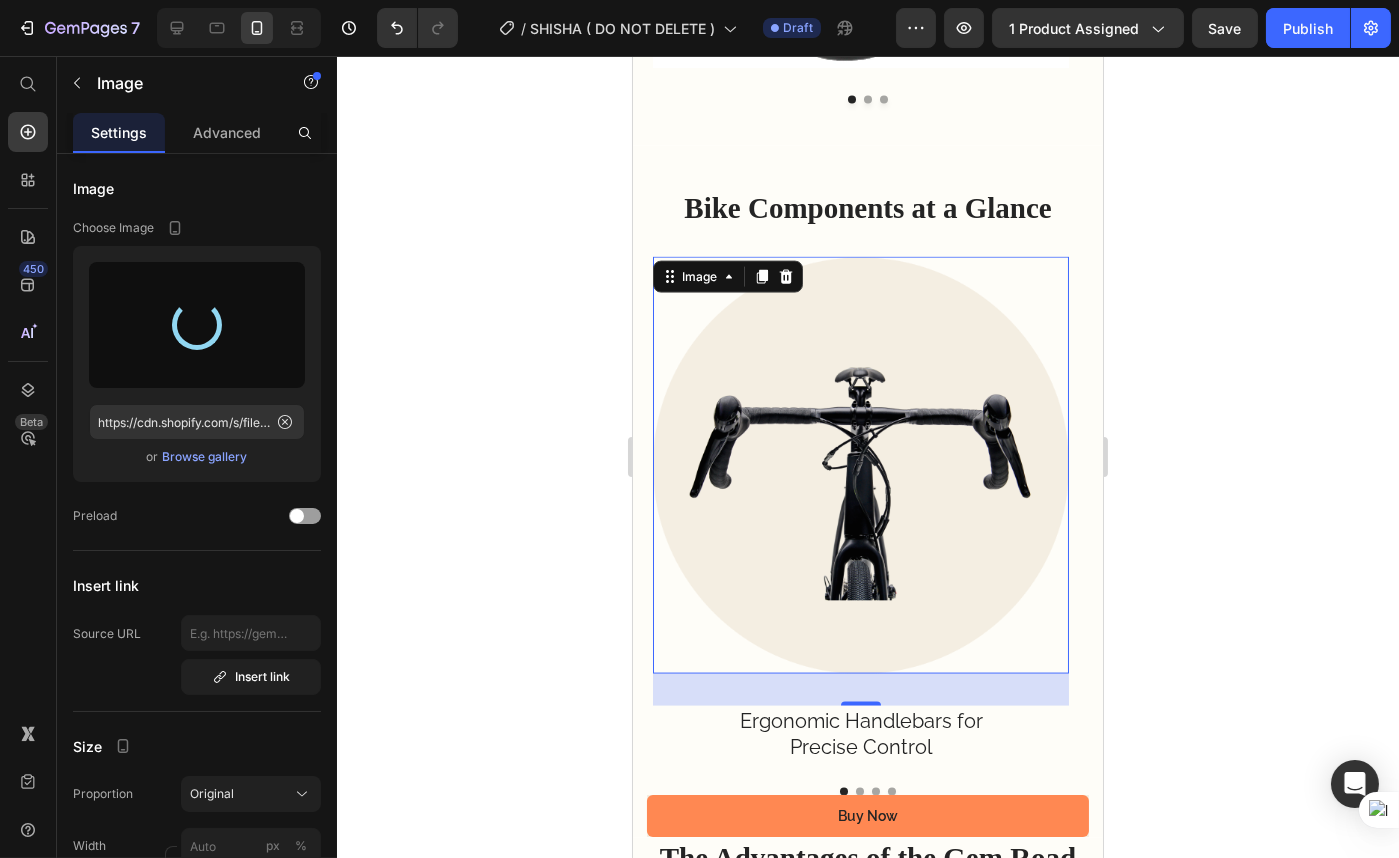 type on "https://cdn.shopify.com/s/files/1/0570/6317/8319/files/gempages_486076584118191358-4c0c0588-aeac-40af-b708-c9eea1234af2.jpg" 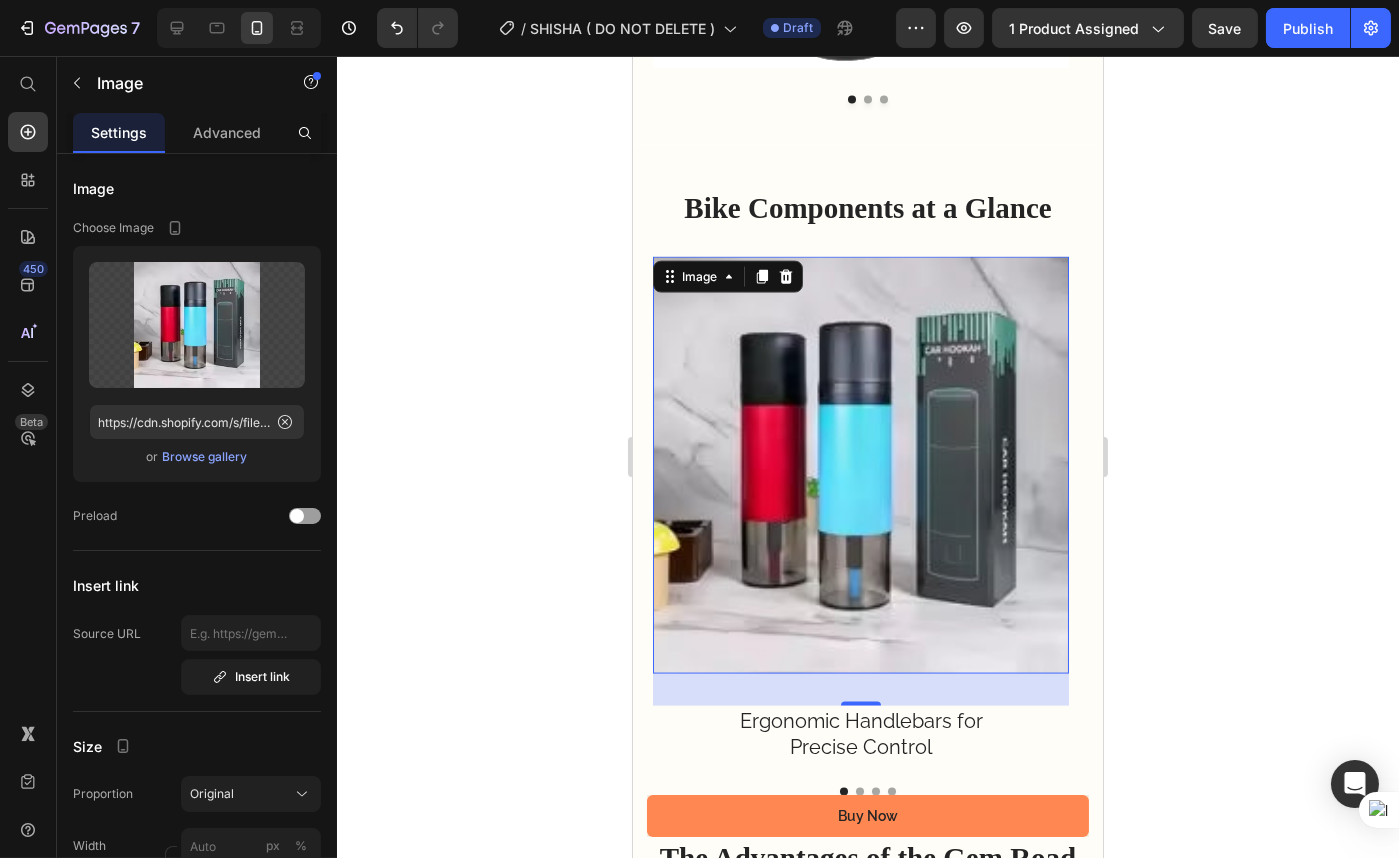 click 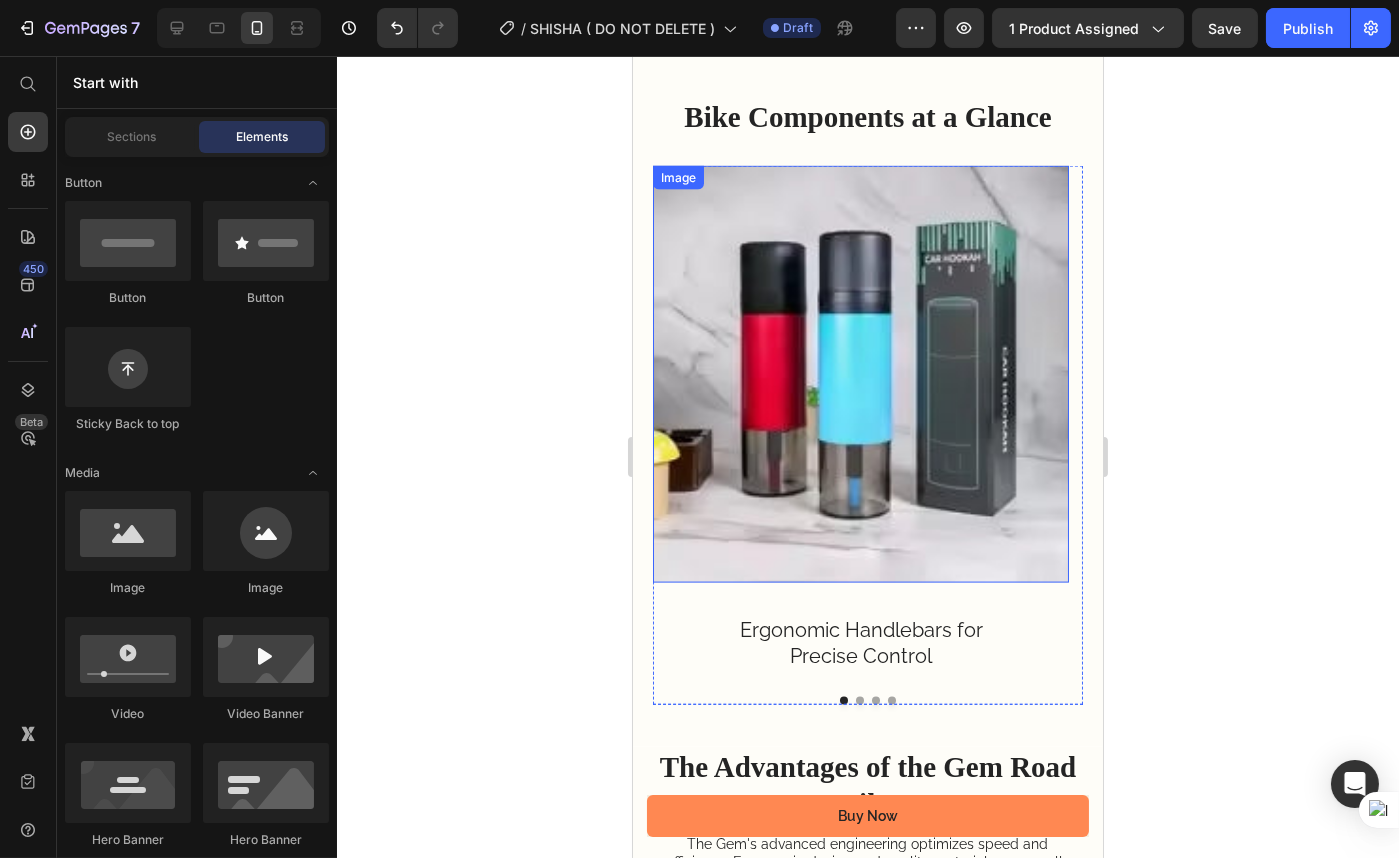 scroll, scrollTop: 6000, scrollLeft: 0, axis: vertical 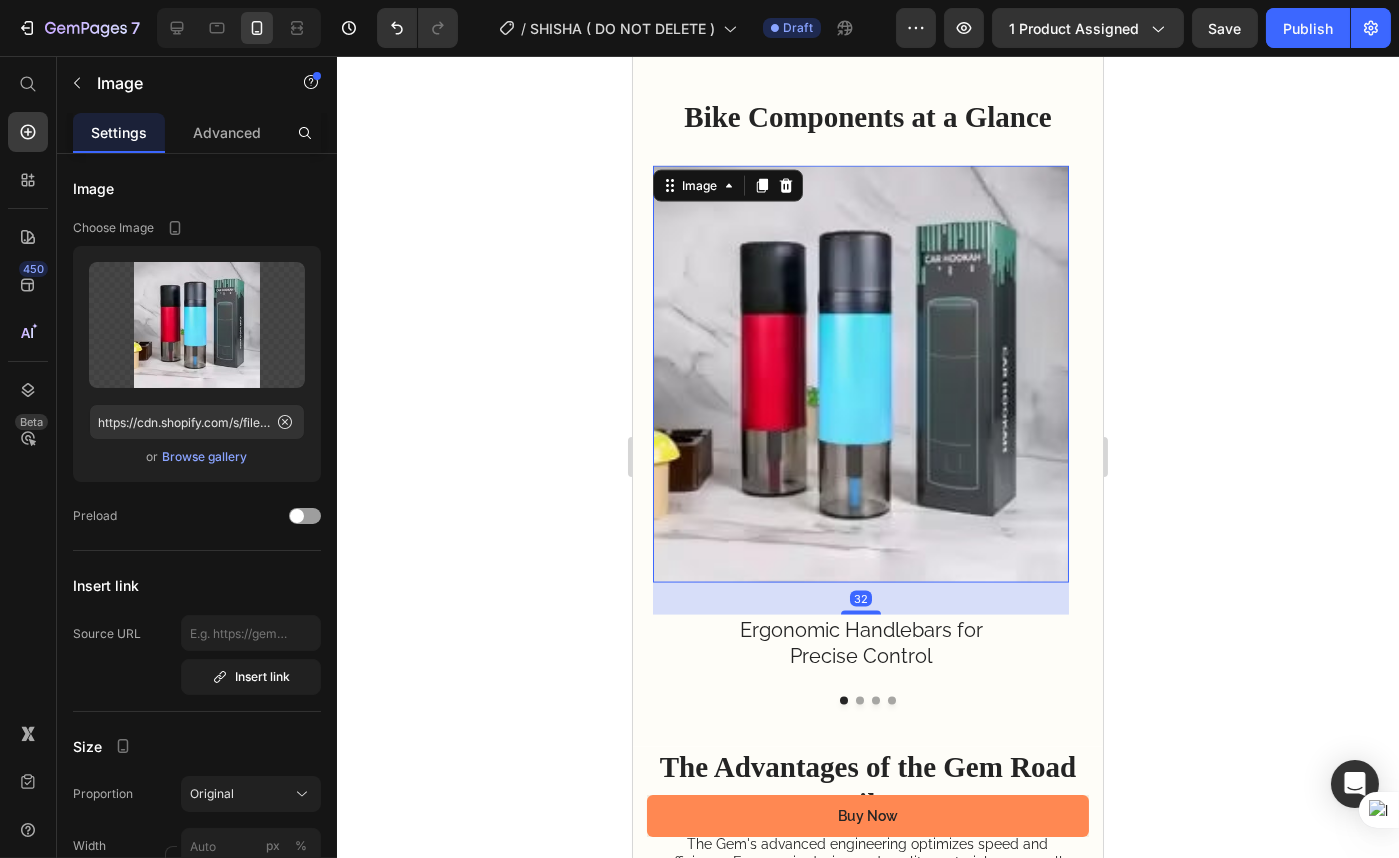 click at bounding box center (860, 374) 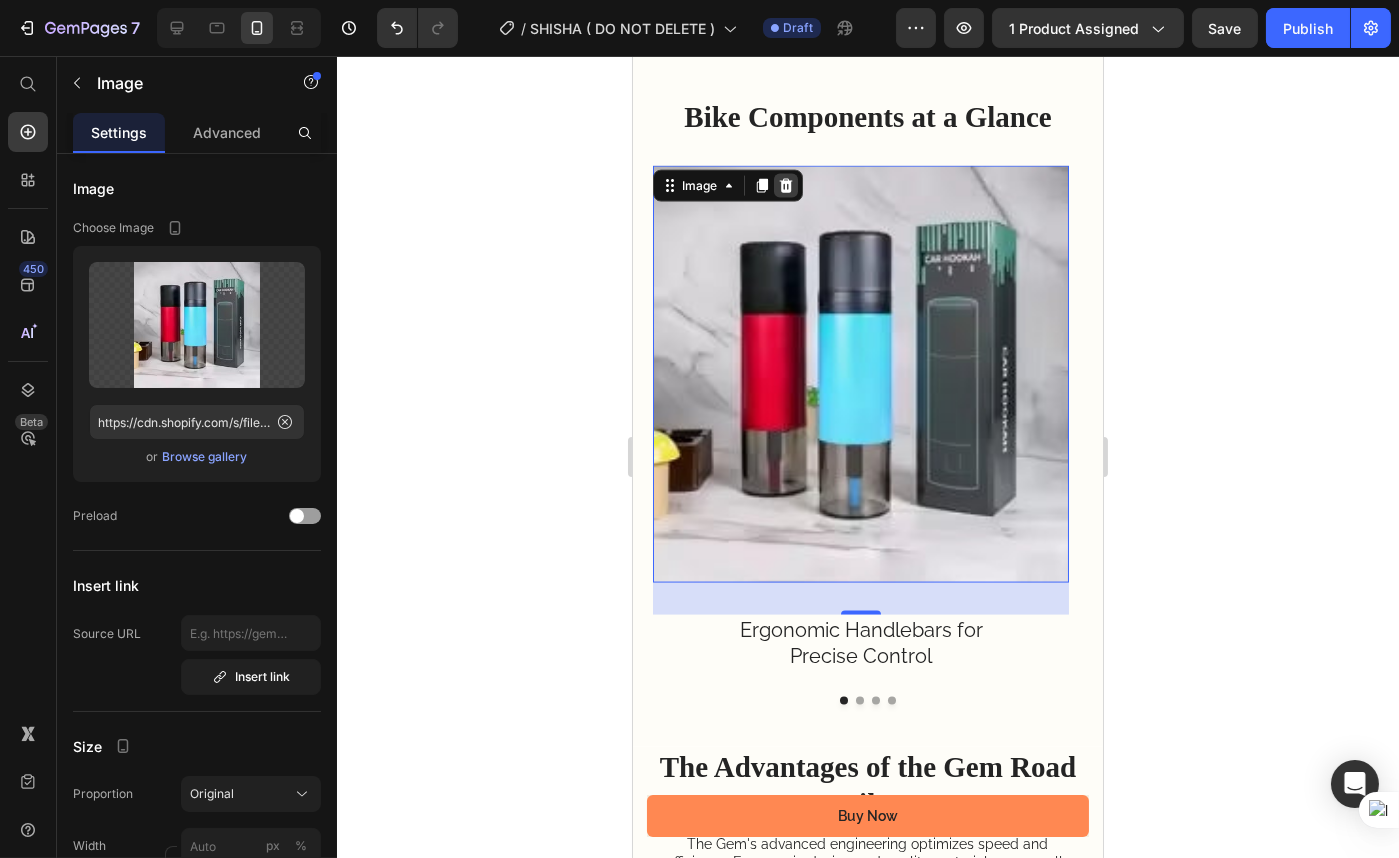 drag, startPoint x: 785, startPoint y: 217, endPoint x: 1257, endPoint y: 323, distance: 483.75613 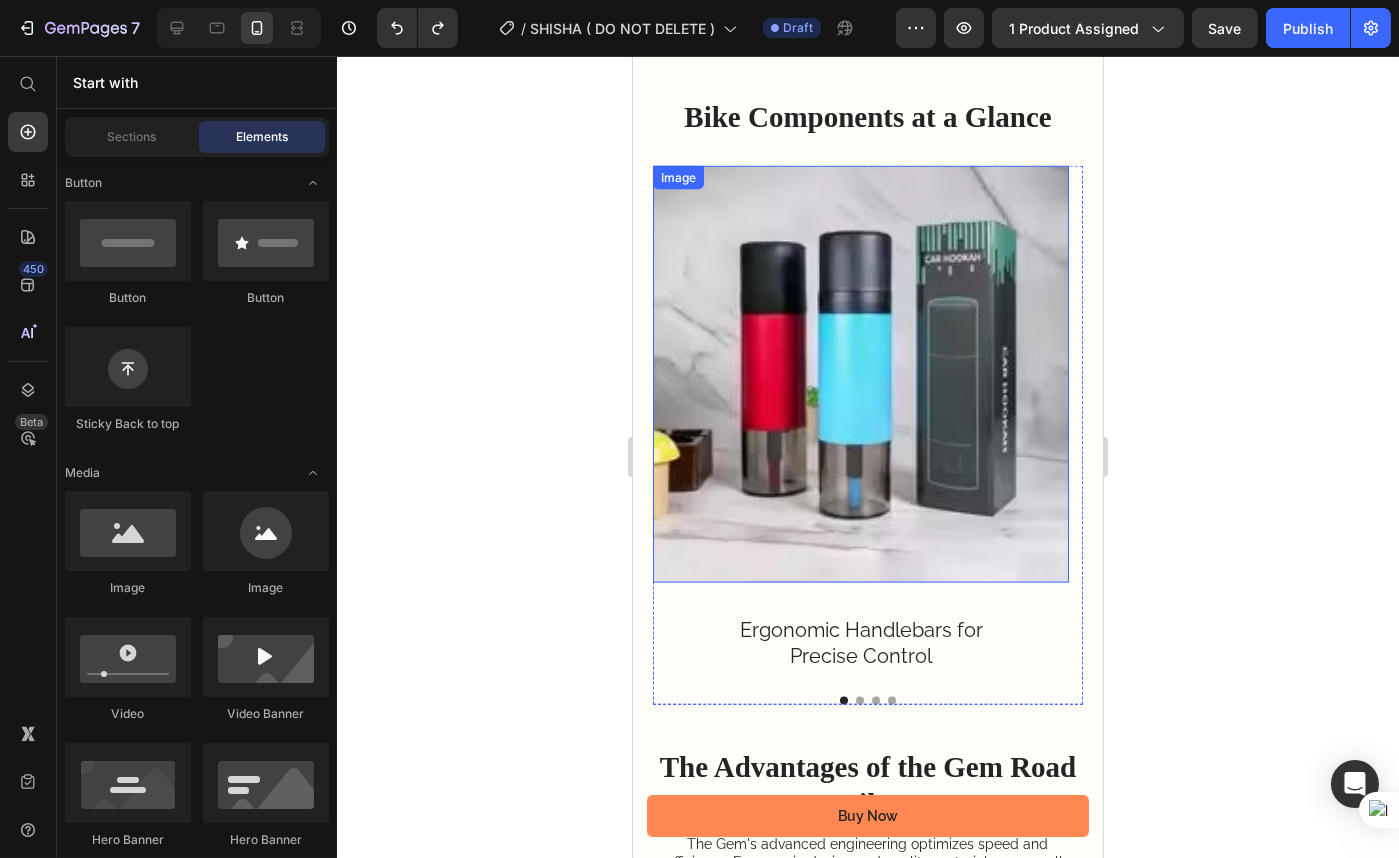 click at bounding box center (860, 374) 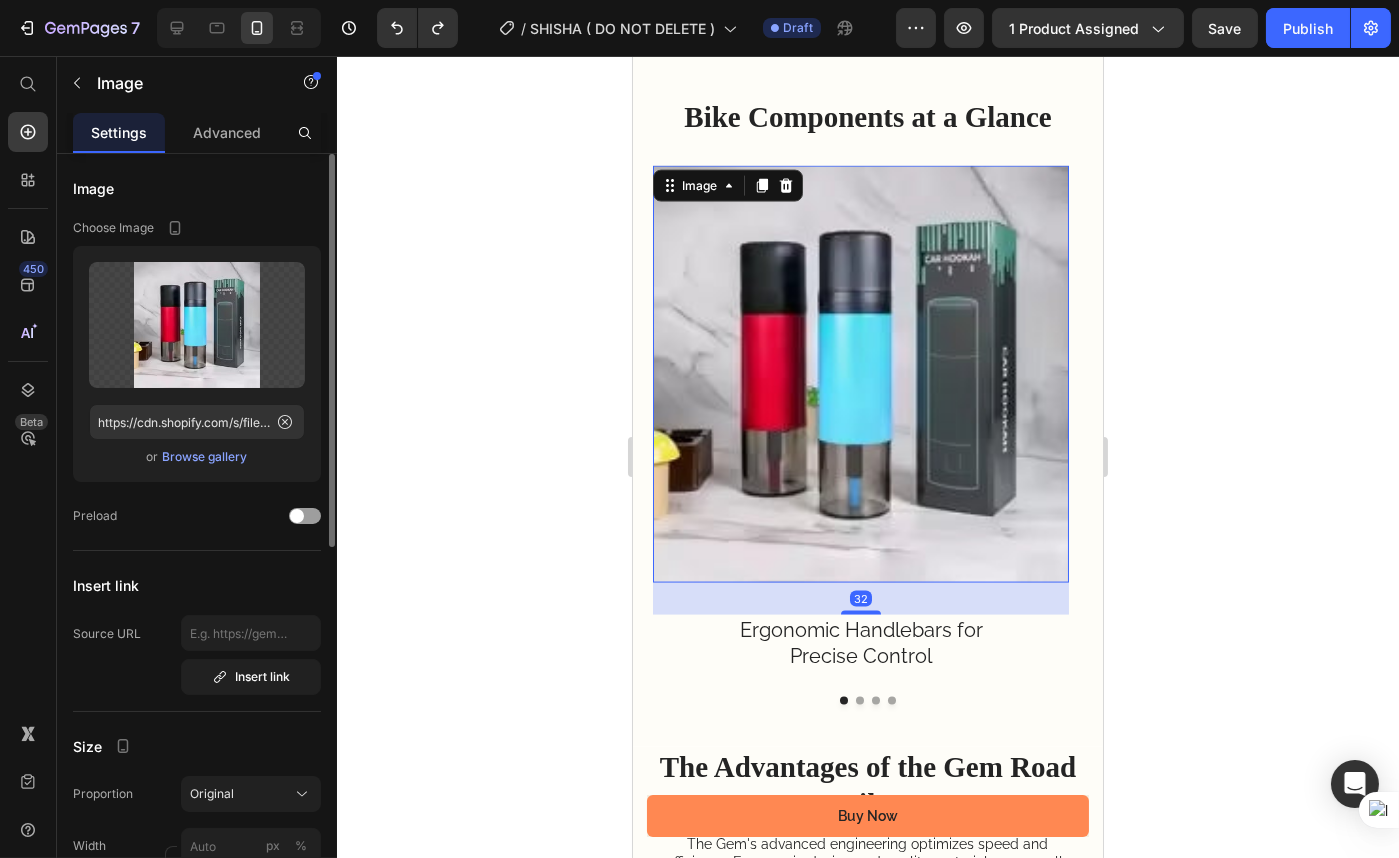 click on "Browse gallery" at bounding box center (205, 457) 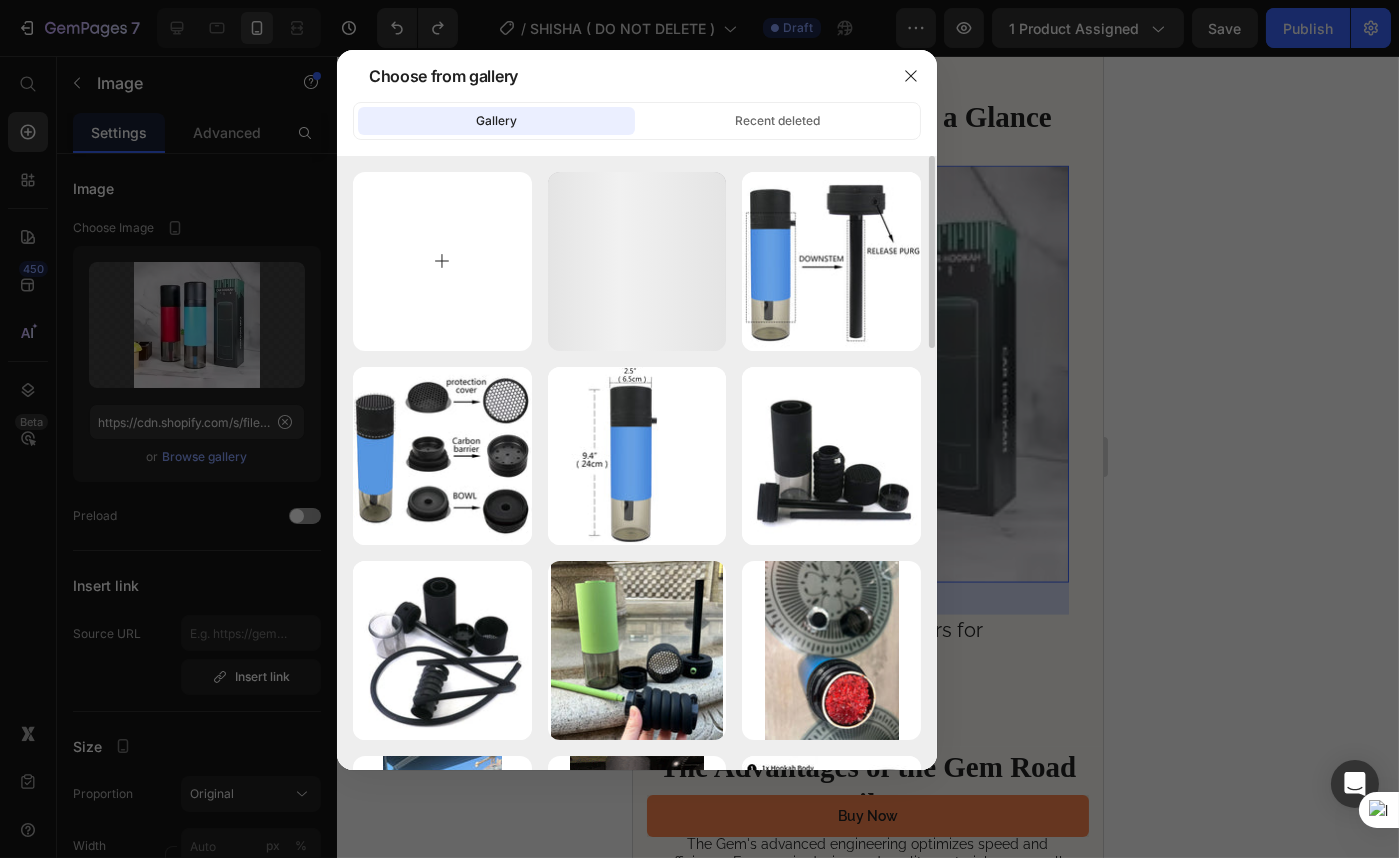 click at bounding box center [442, 261] 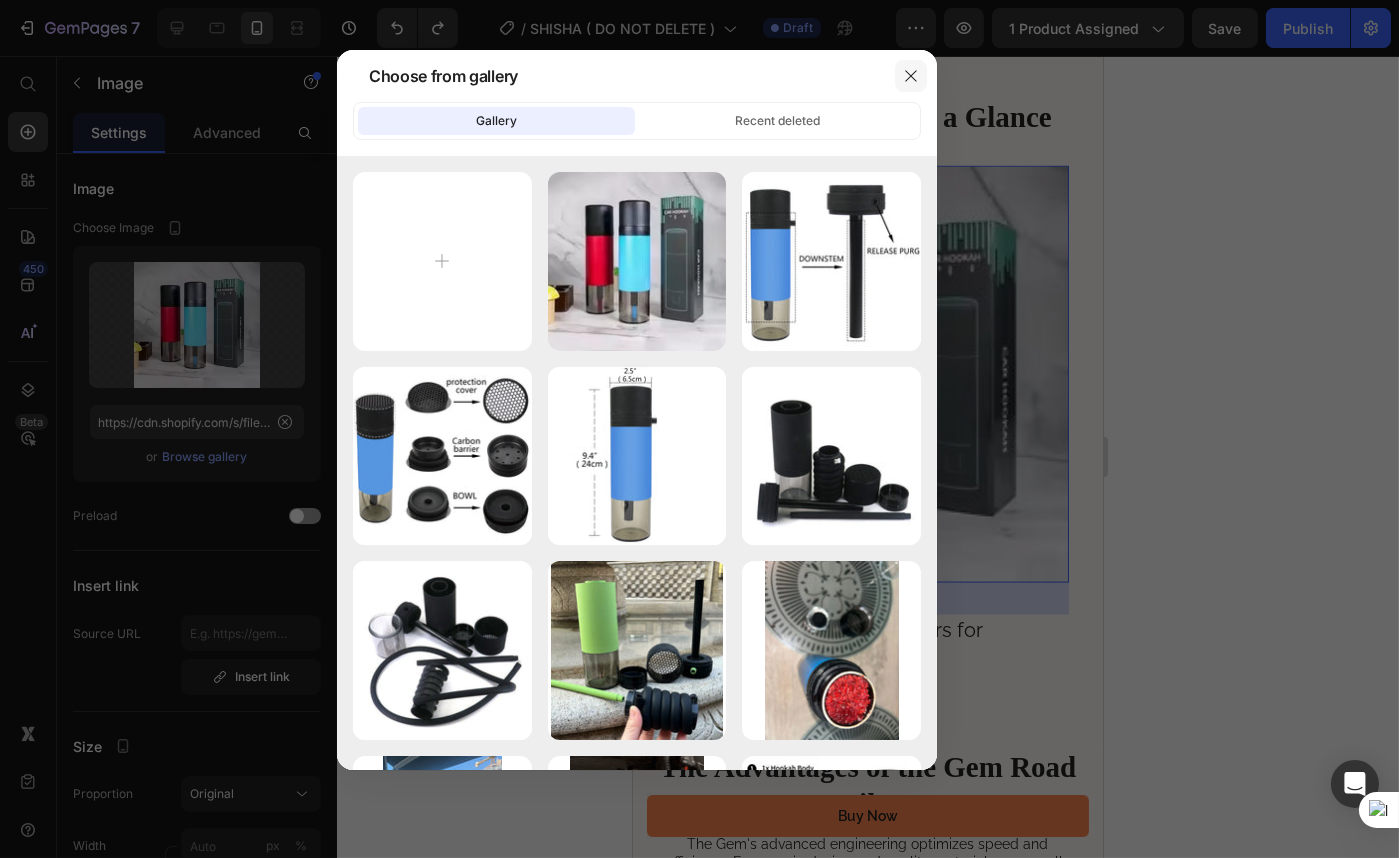 click 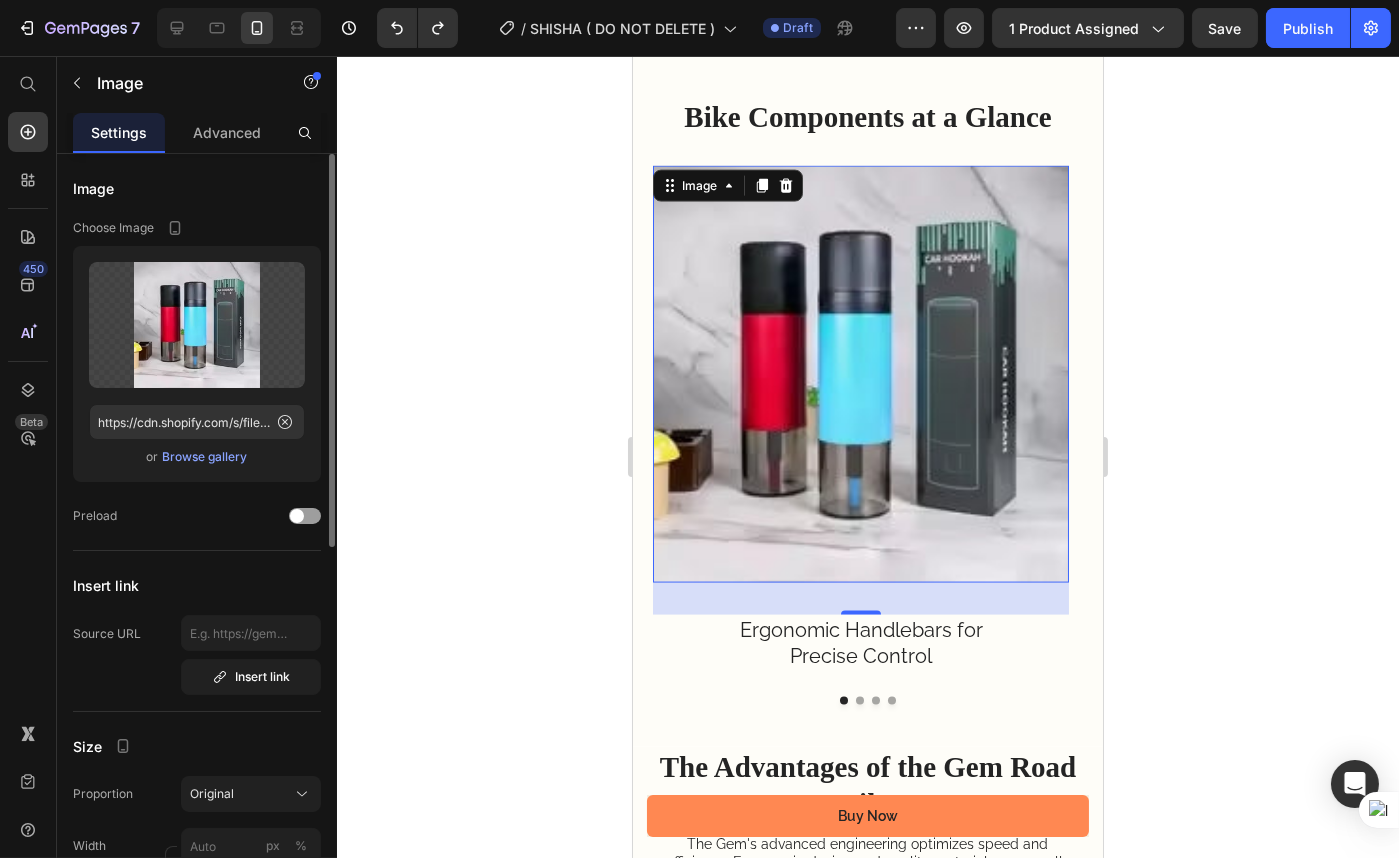 click on "Browse gallery" at bounding box center [205, 457] 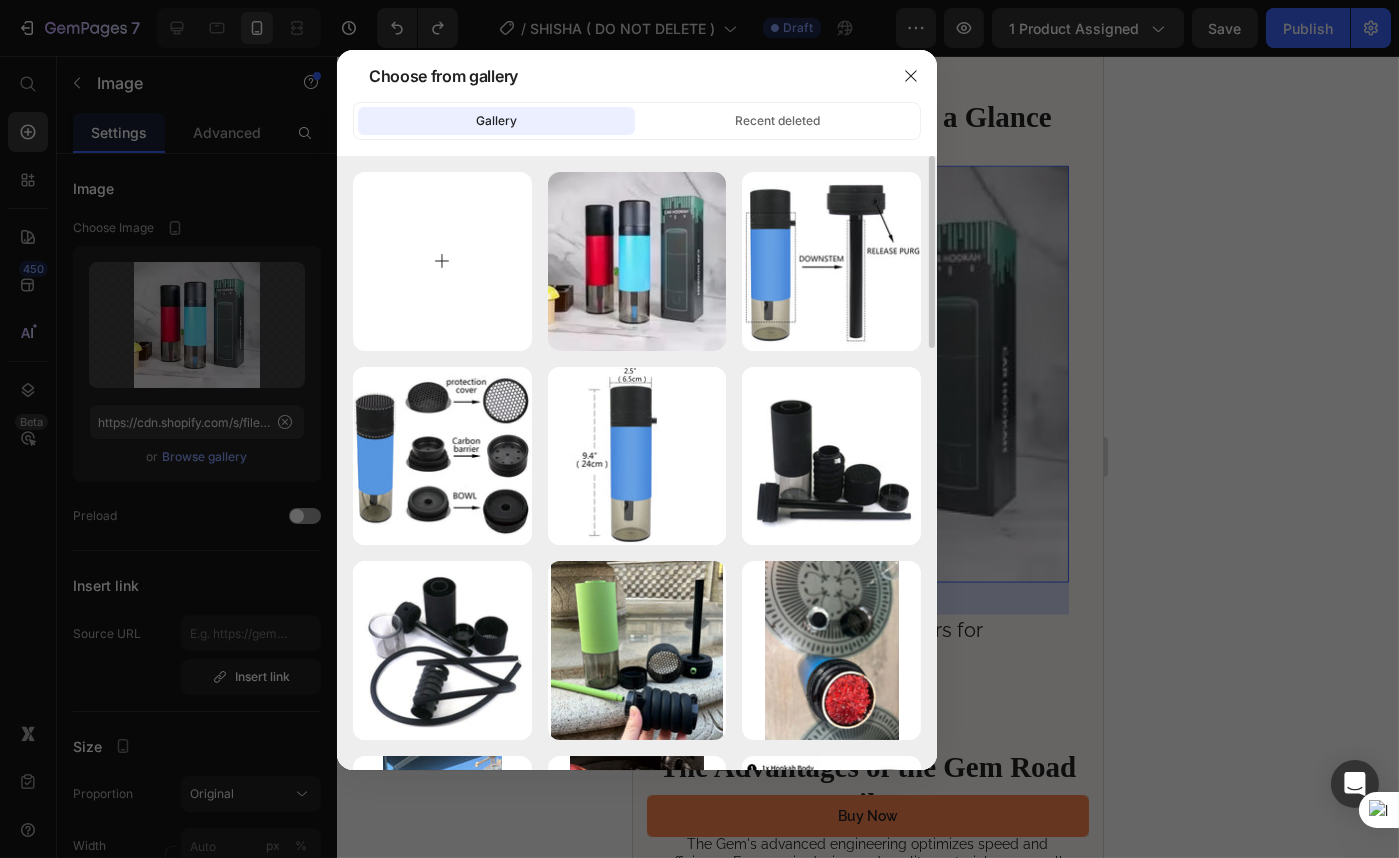 click at bounding box center [442, 261] 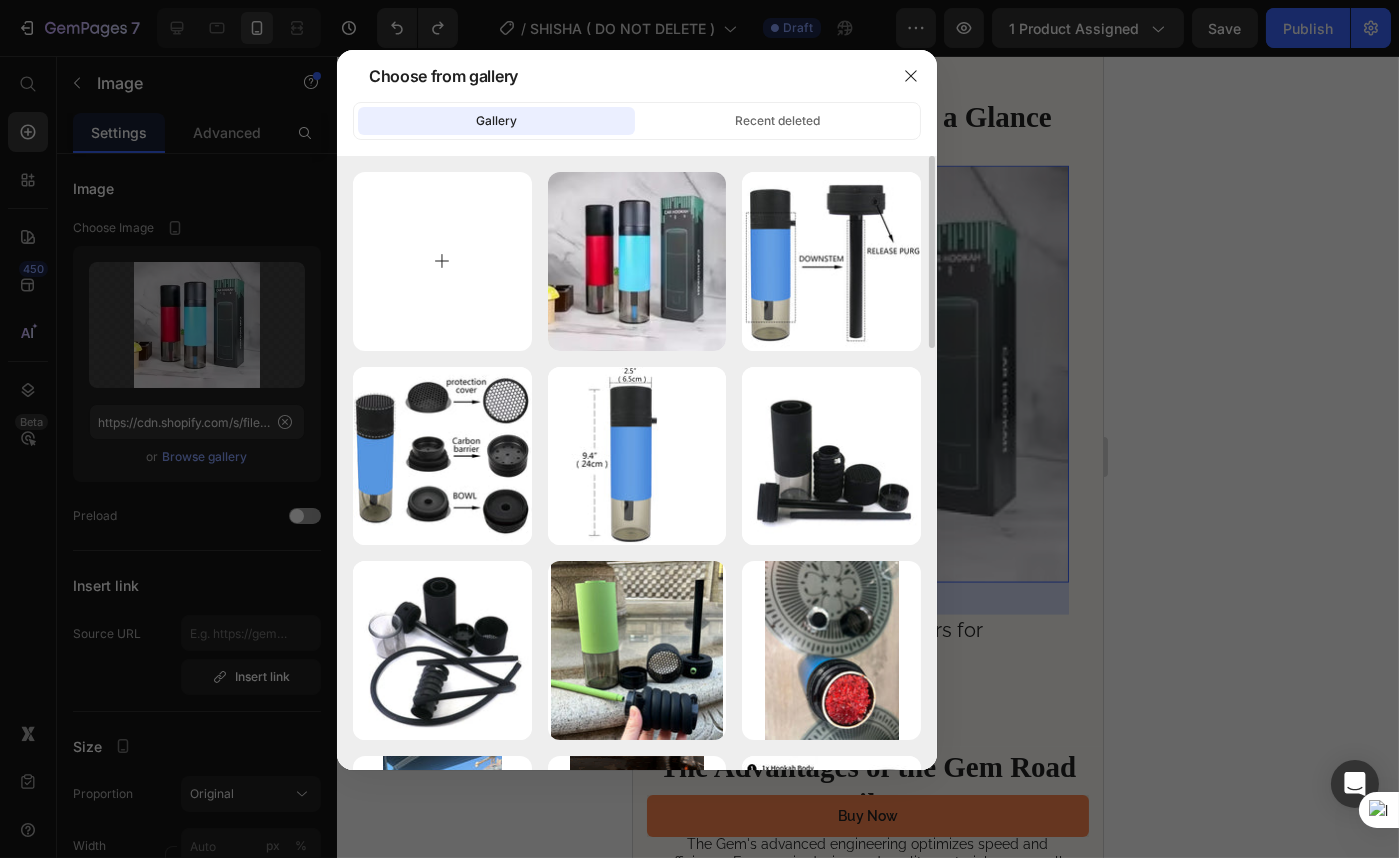 type on "C:\fakepath\Sd897873c63924daf82b8b0c8f17d109aZ.png" 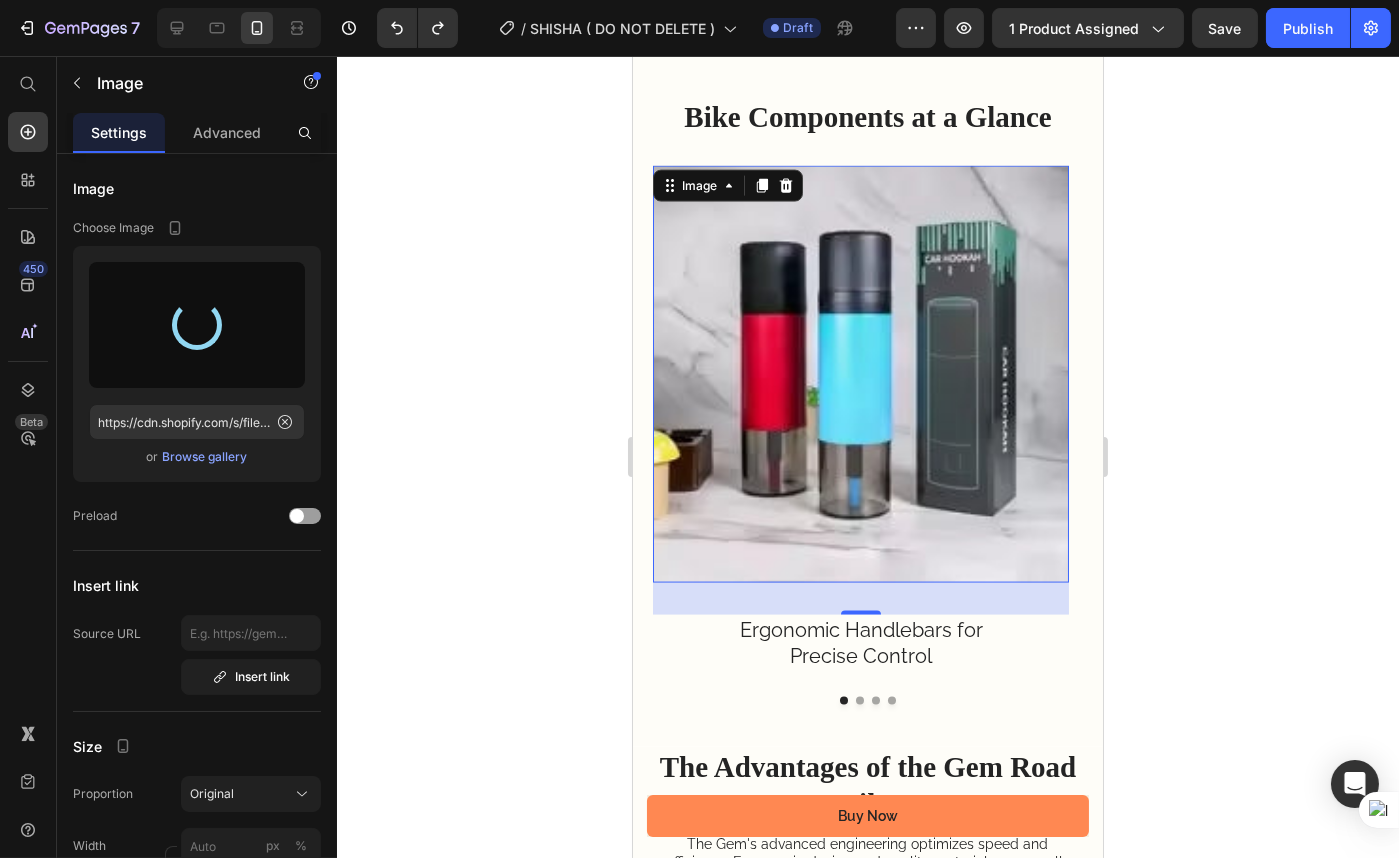 type on "https://cdn.shopify.com/s/files/1/0570/6317/8319/files/gempages_486076584118191358-2ff913ed-a9ea-4200-a4e1-8ff29617623d.webp" 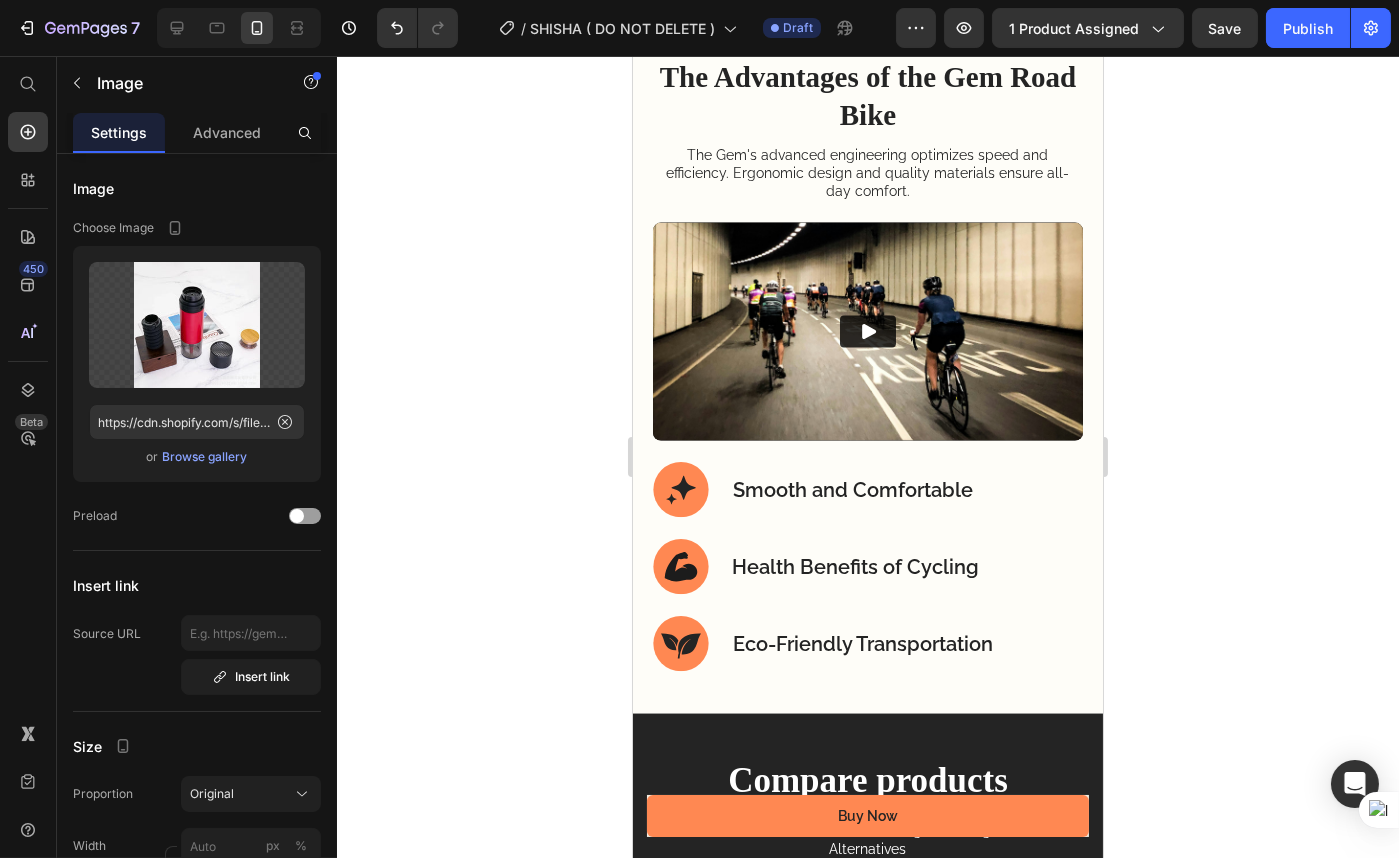 scroll, scrollTop: 6182, scrollLeft: 0, axis: vertical 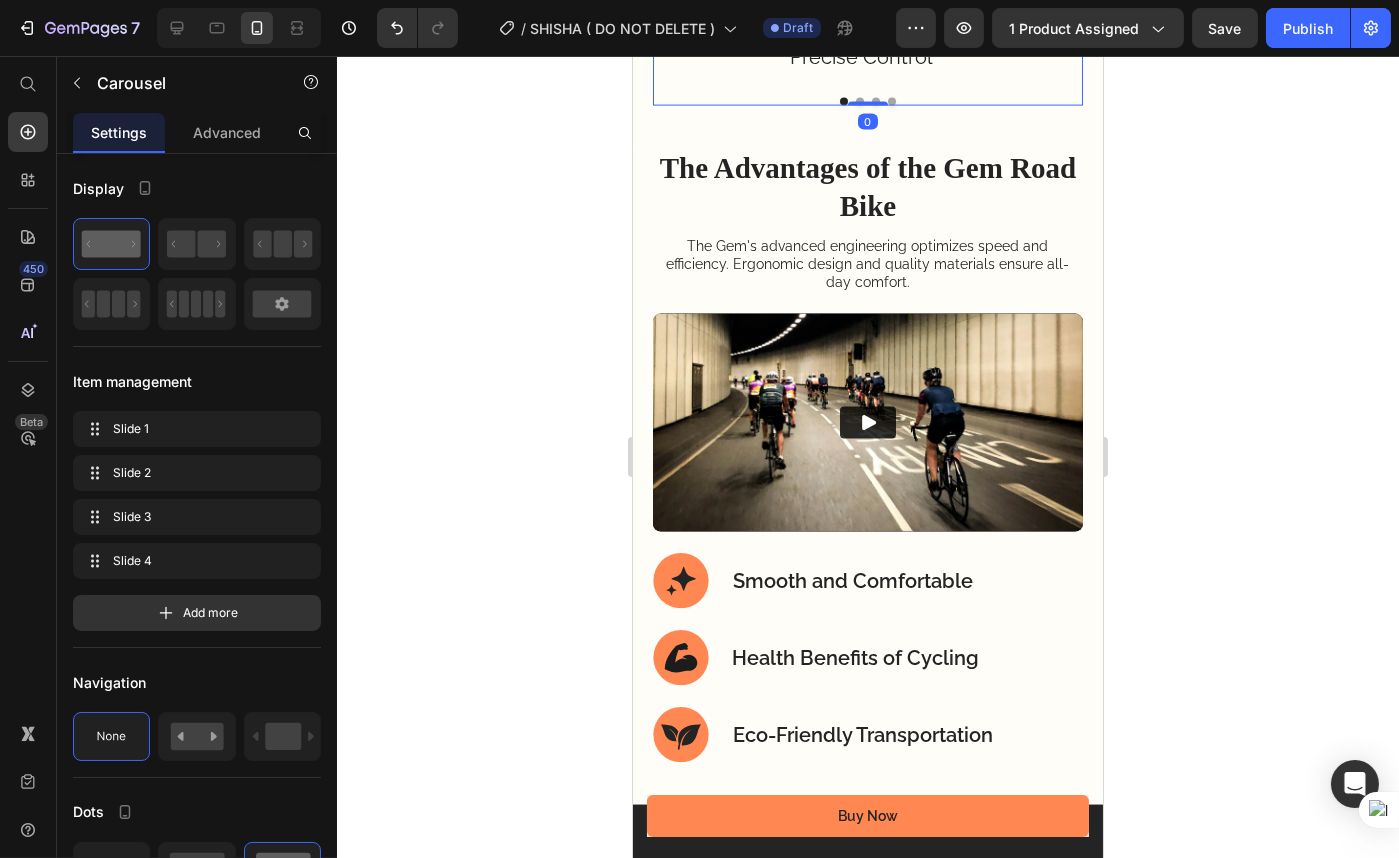 click at bounding box center [859, 102] 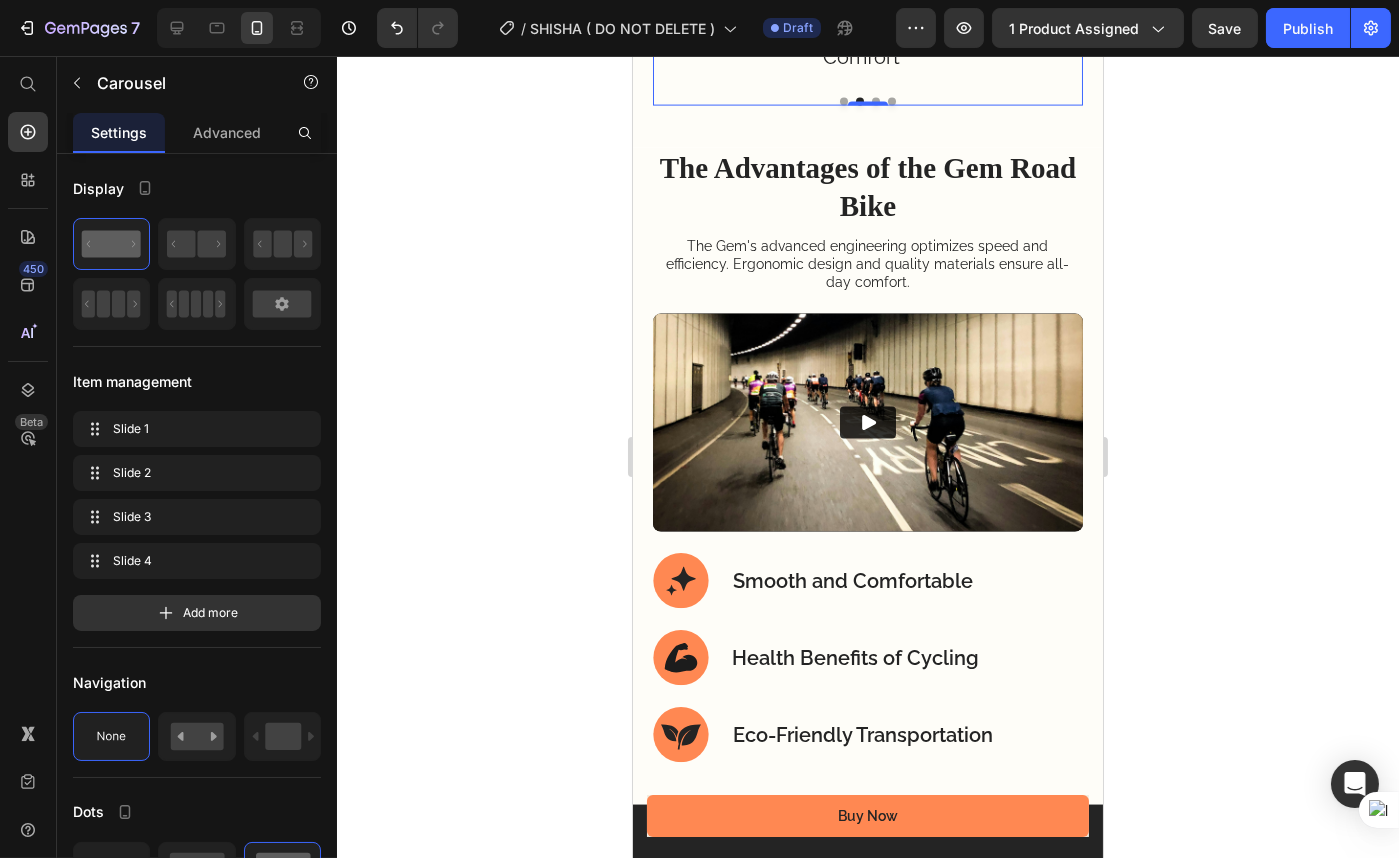click at bounding box center [843, 102] 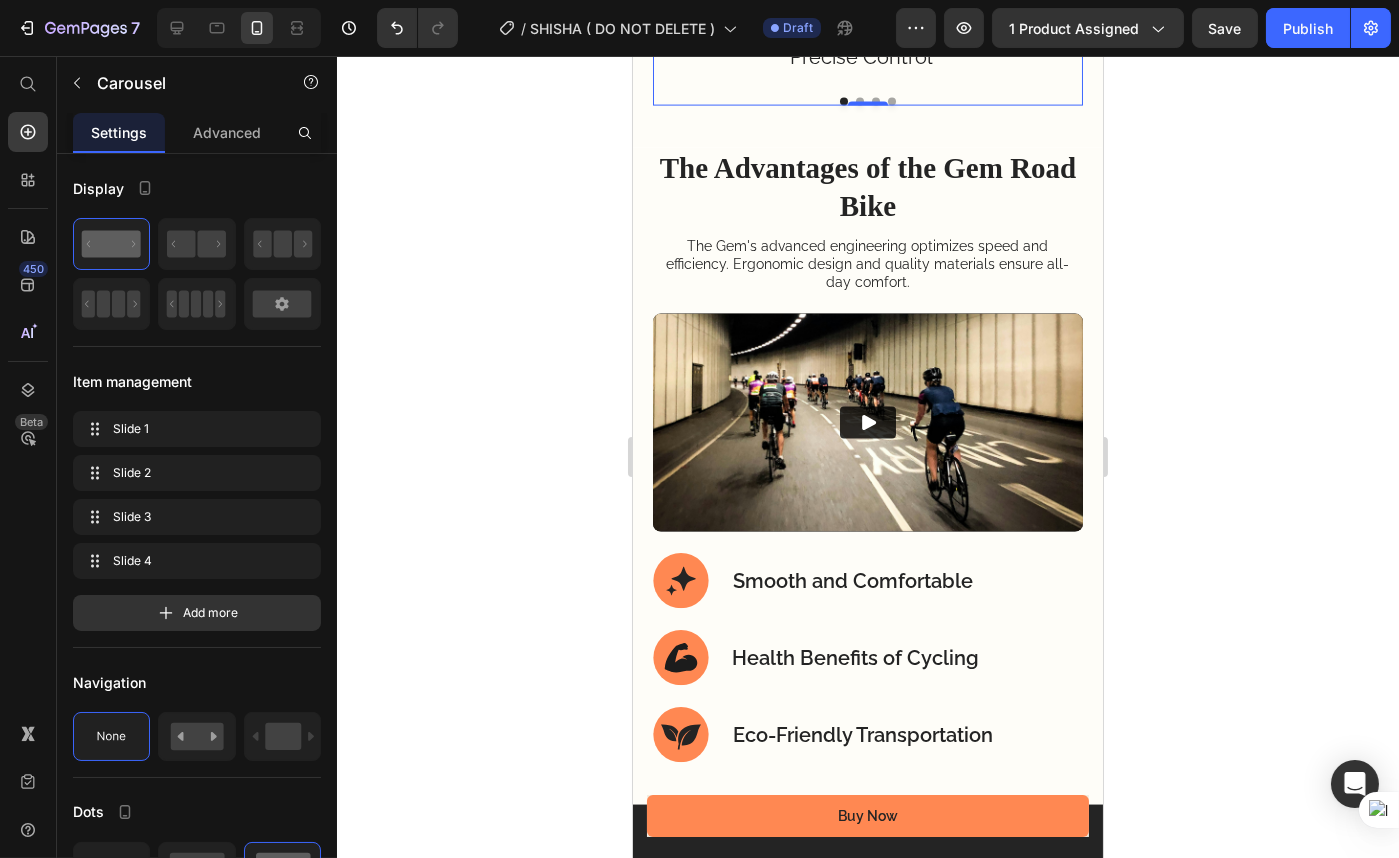 click on "Image Ergonomic Handlebars for Precise Control  Text Block Image Premium Saddle for All-Day Comfort Text Block Image Lightweight, Responsive Wheelset Text Block Image Efficient, Smooth-Shifting Drivetrain Text Block" at bounding box center (867, 45) 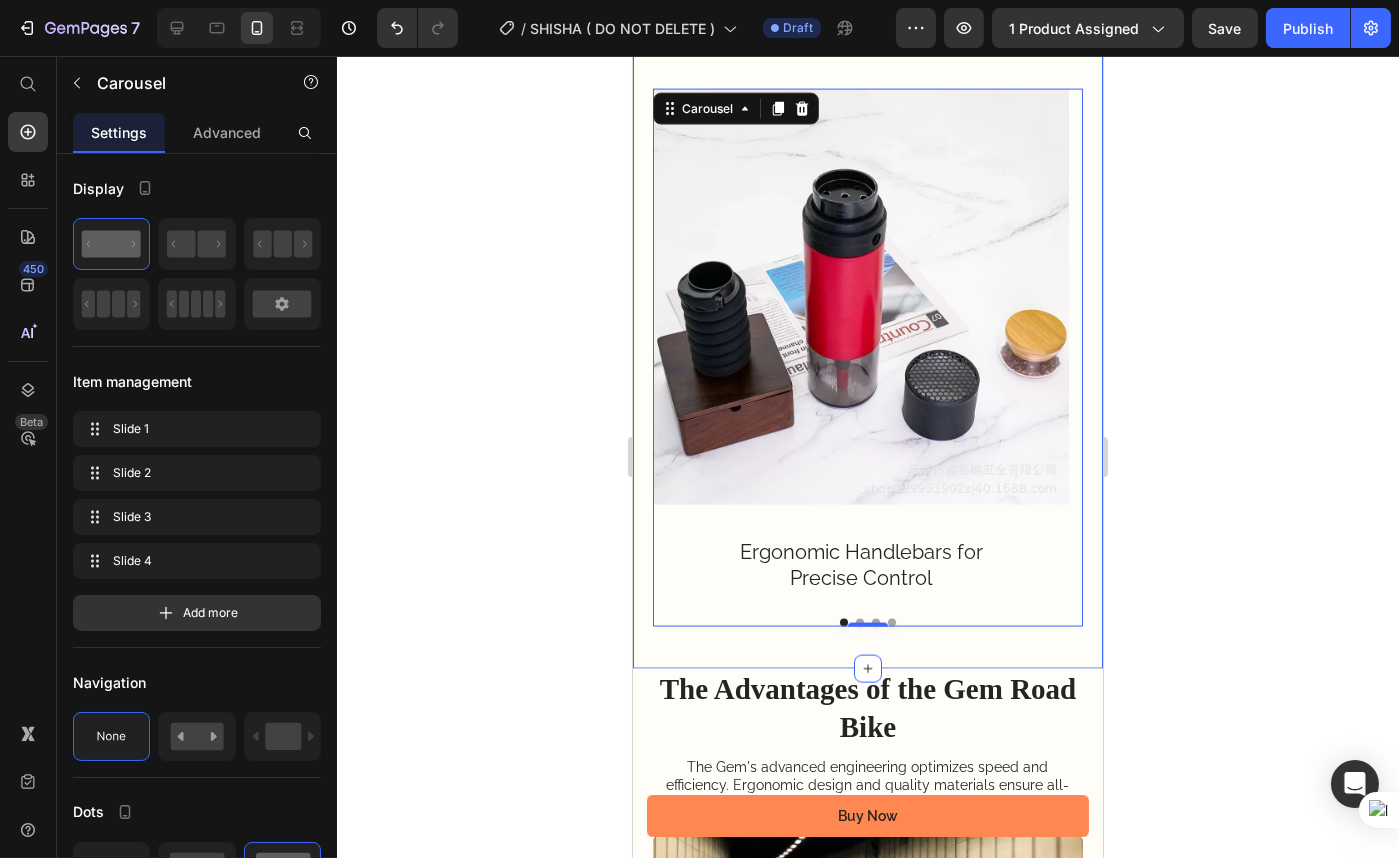 scroll, scrollTop: 5819, scrollLeft: 0, axis: vertical 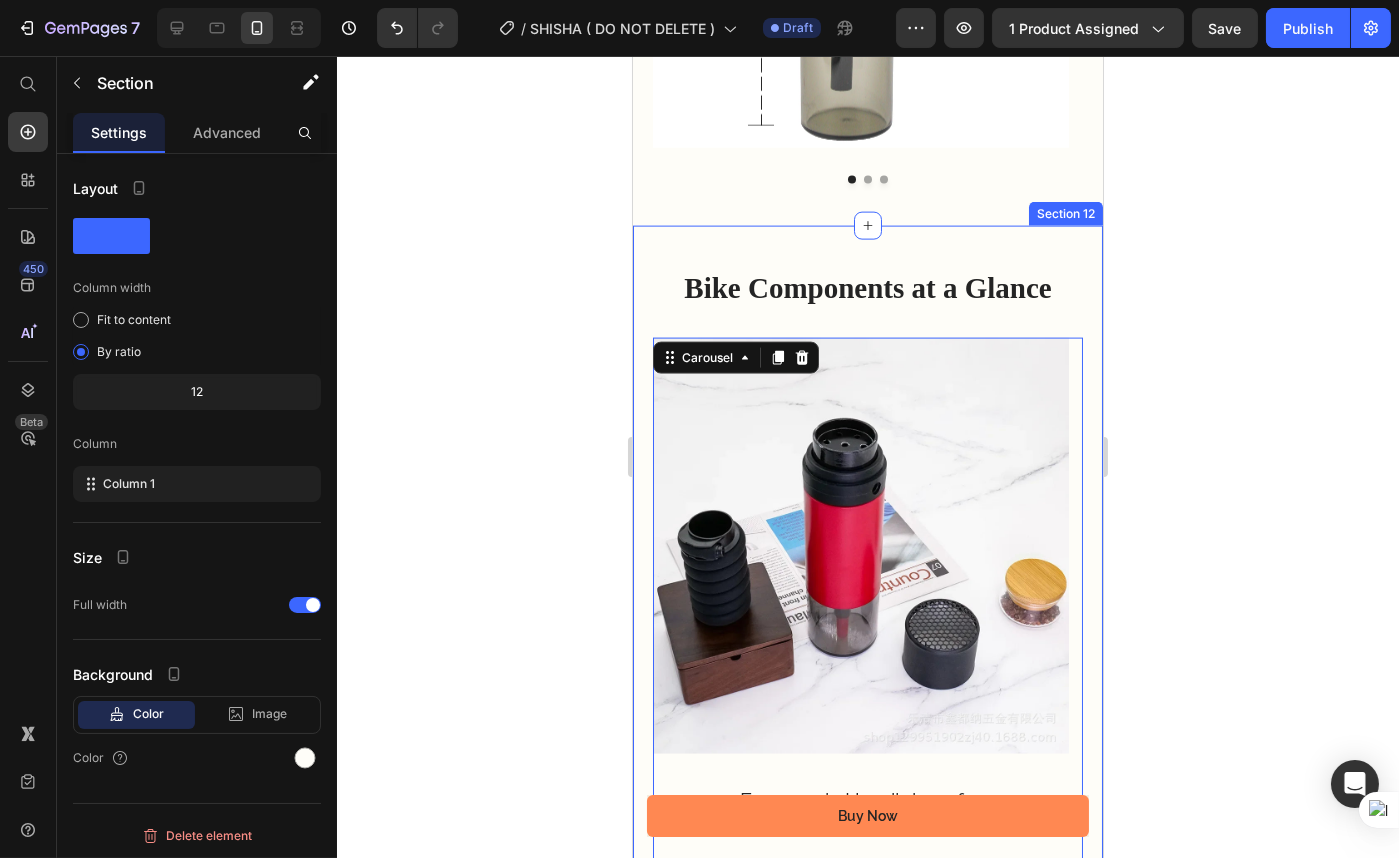 click on "Bike Components at a Glance Heading Row Image Ergonomic Handlebars for Precise Control  Text Block Image Premium Saddle for All-Day Comfort Text Block Image Lightweight, Responsive Wheelset Text Block Image Efficient, Smooth-Shifting Drivetrain Text Block Carousel   0 Section 12" at bounding box center [867, 572] 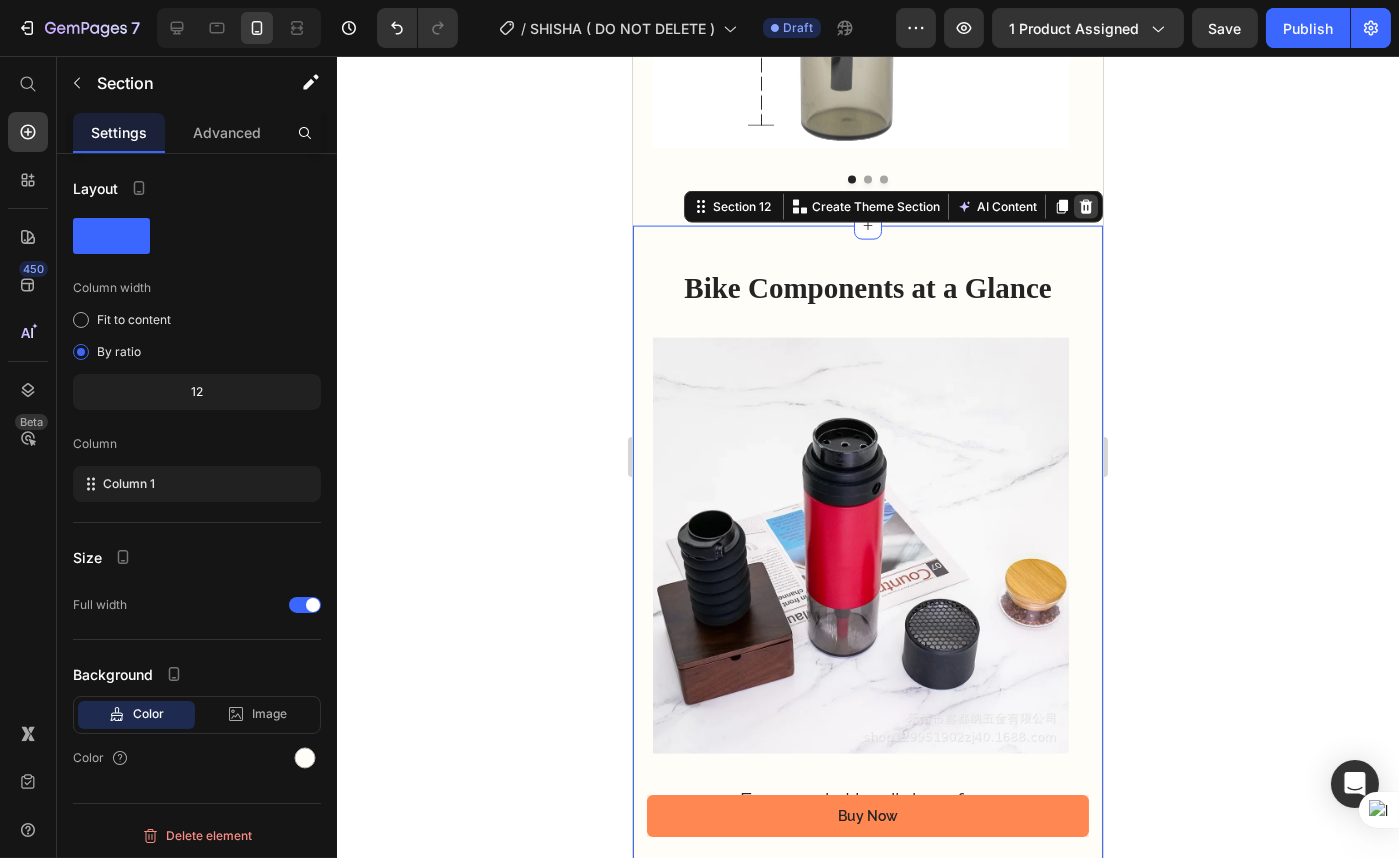 click 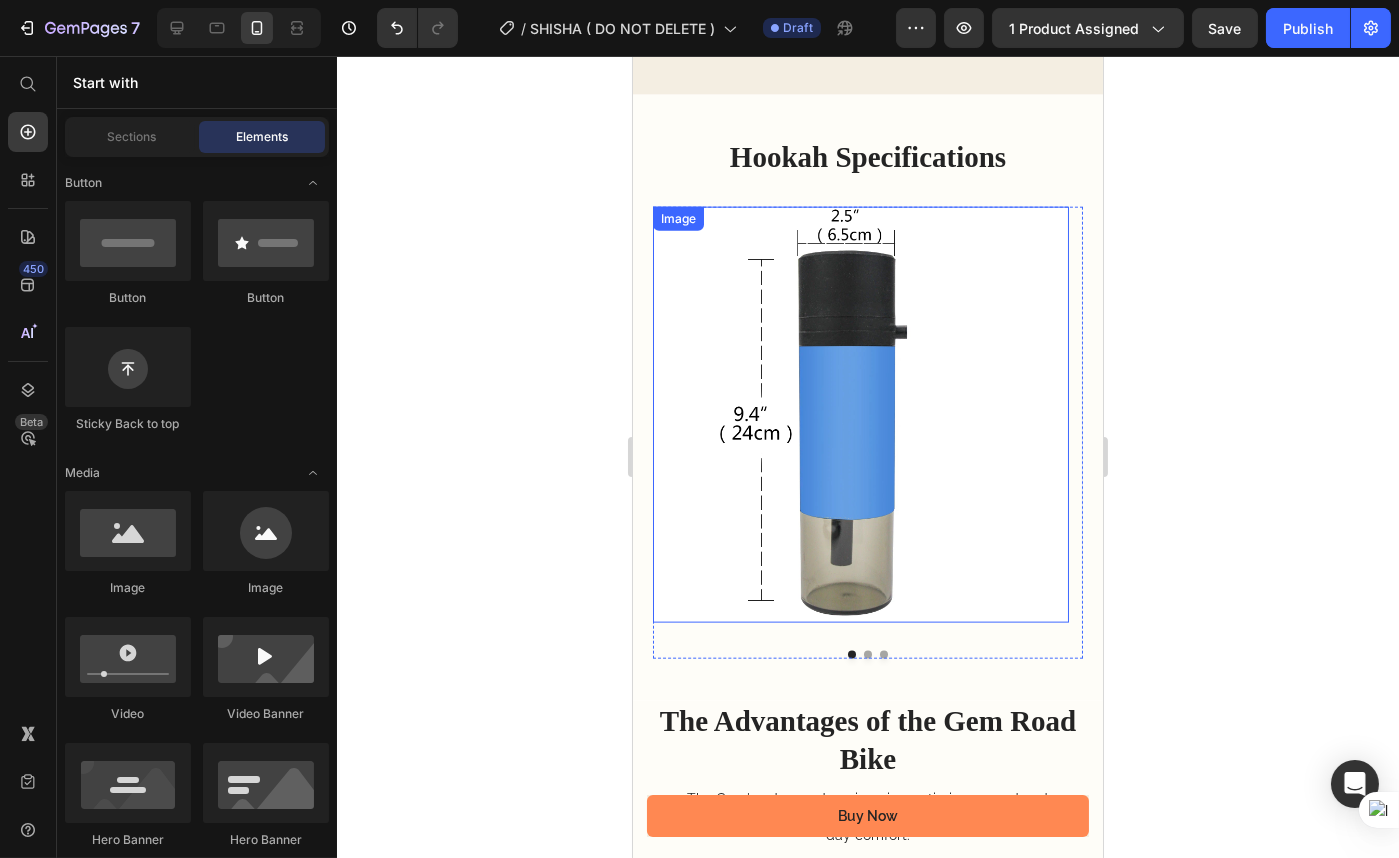 scroll, scrollTop: 5455, scrollLeft: 0, axis: vertical 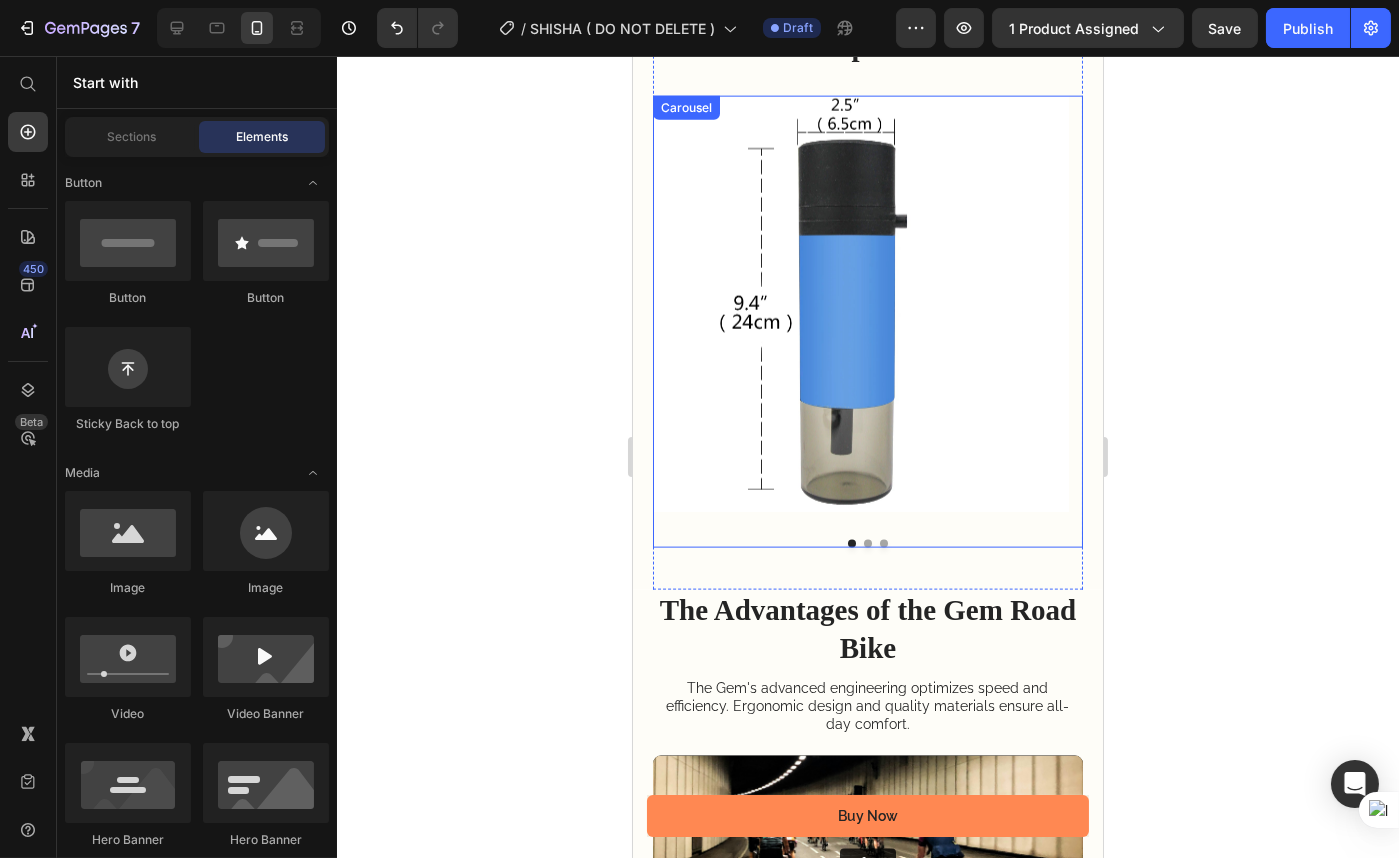 click at bounding box center [867, 544] 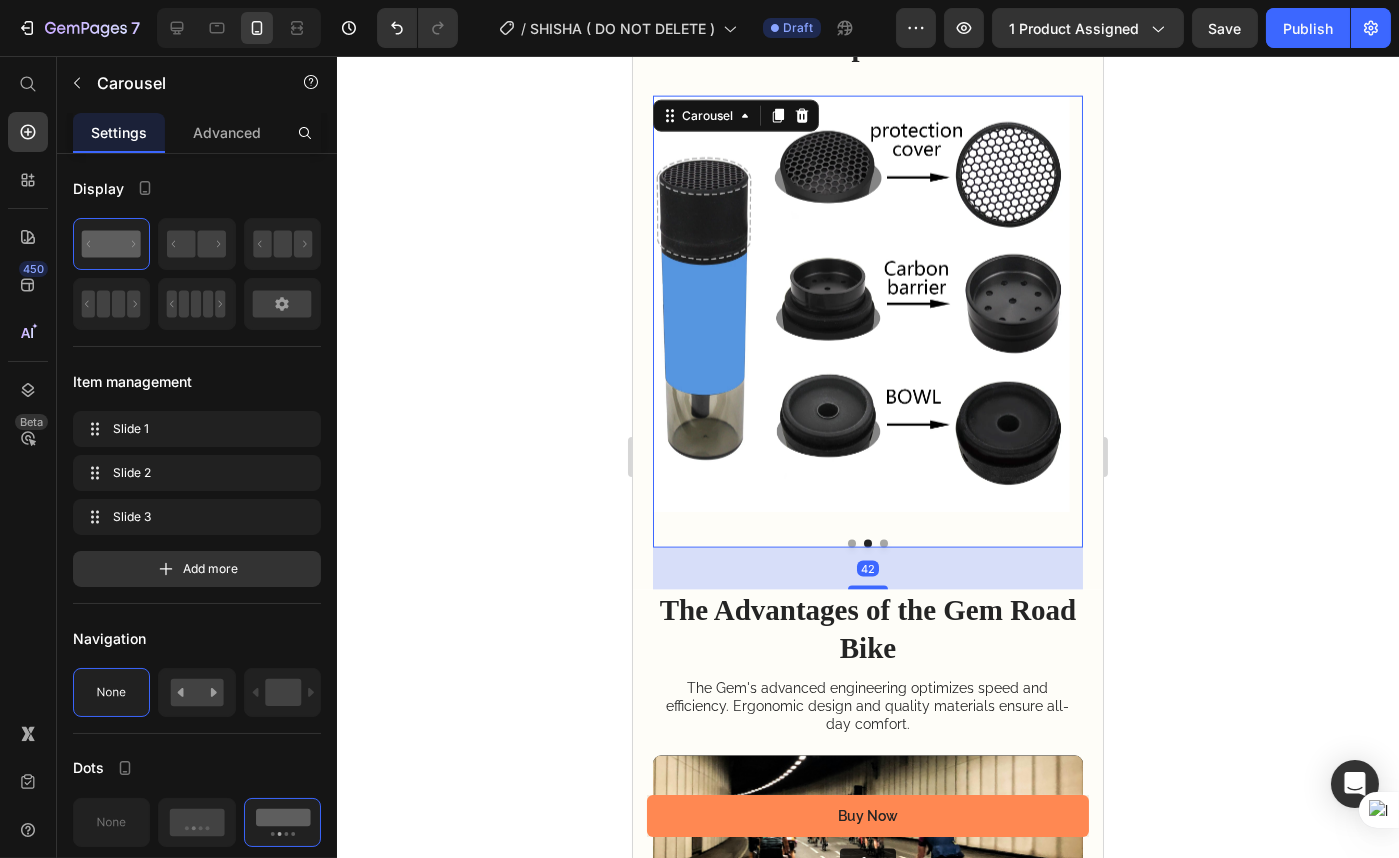 click at bounding box center [883, 544] 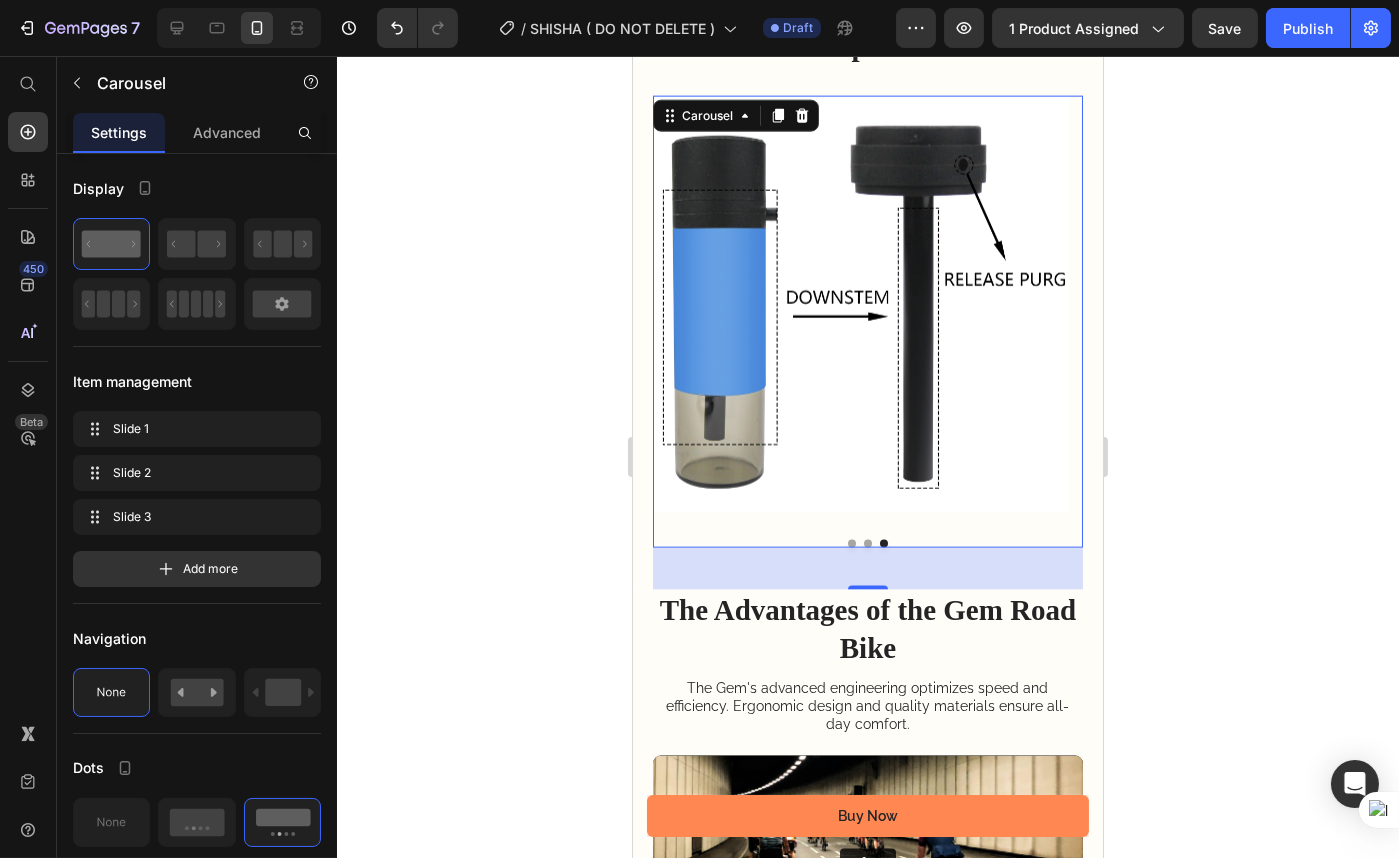 click at bounding box center (867, 544) 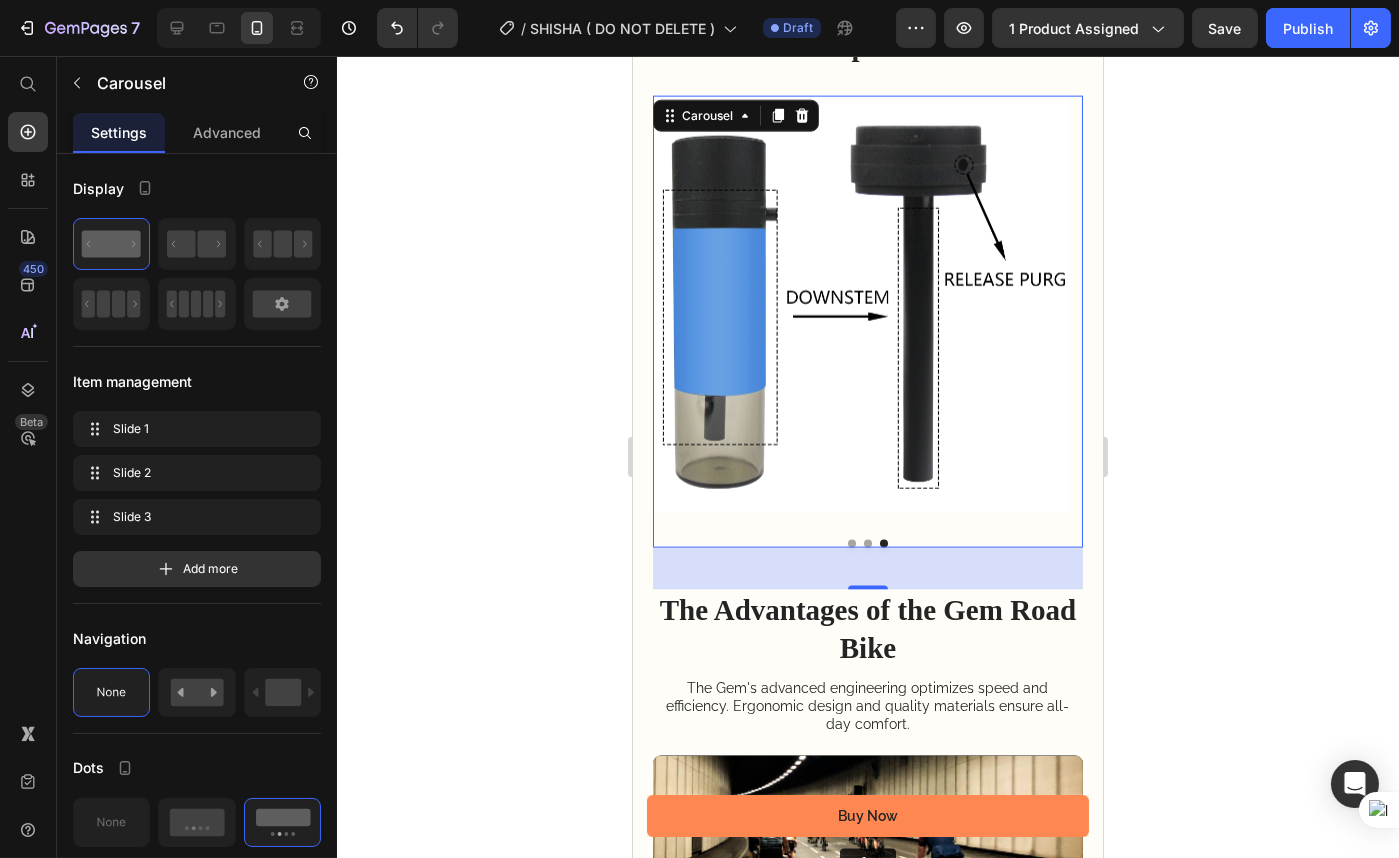 click at bounding box center (851, 544) 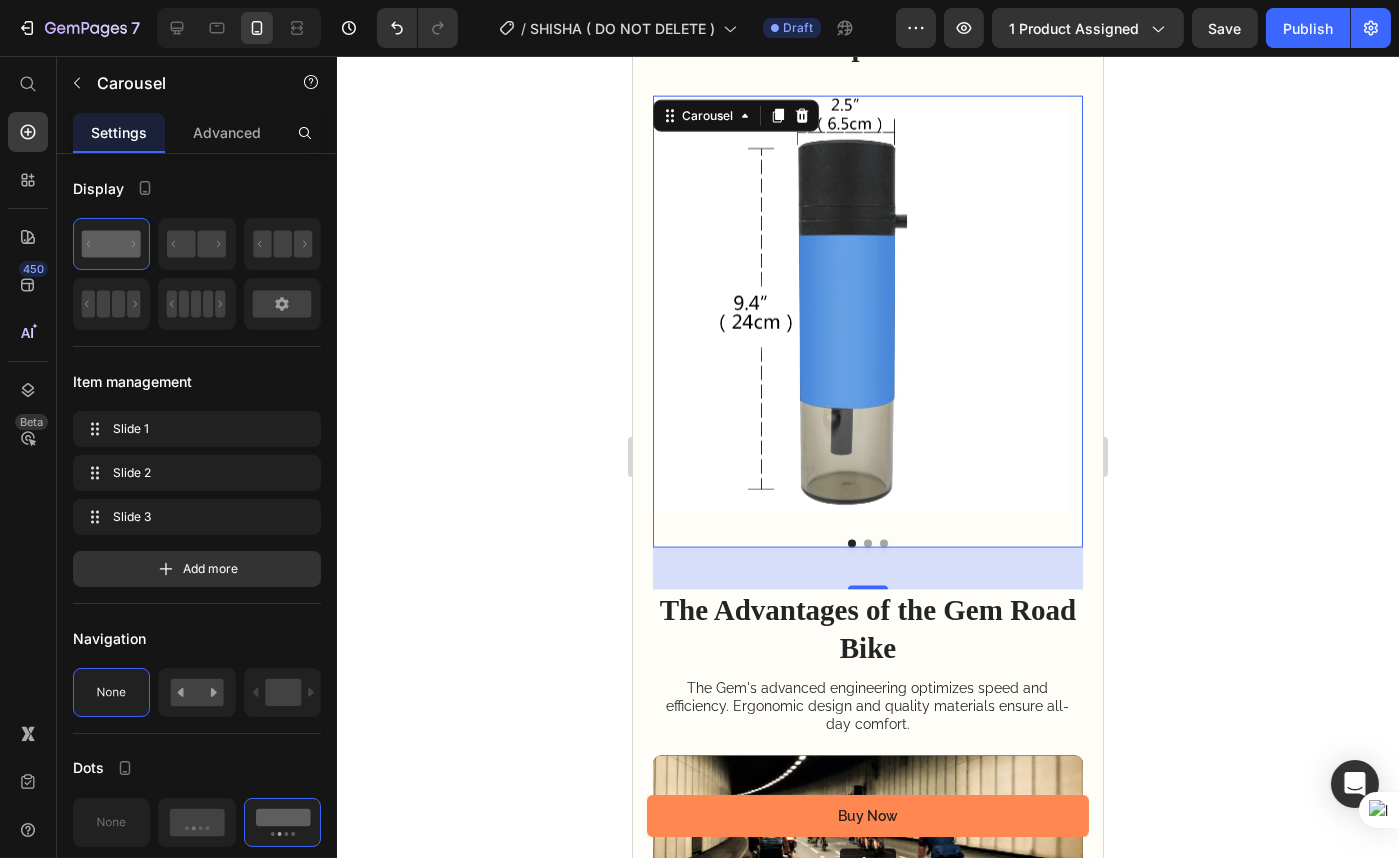 click 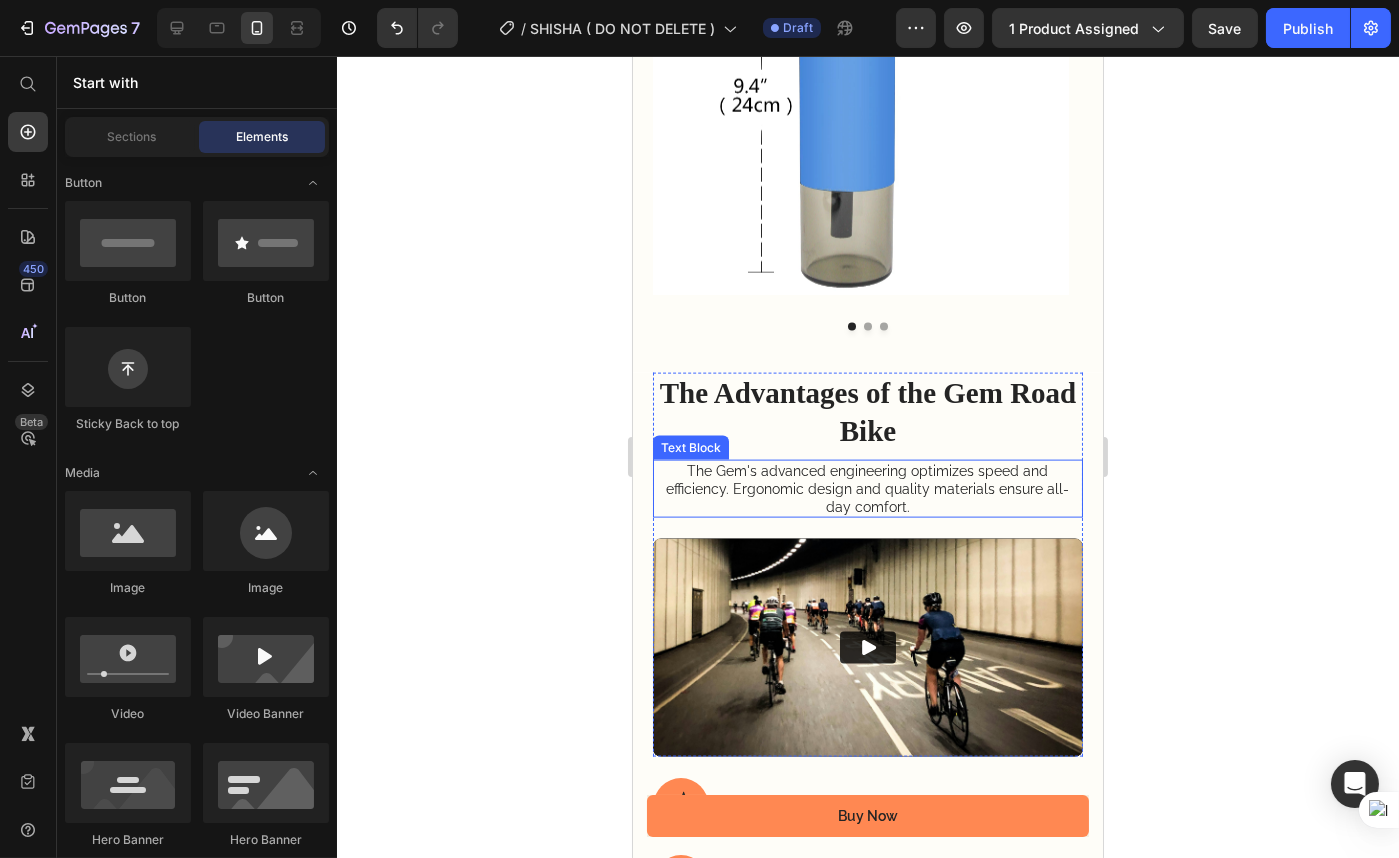 scroll, scrollTop: 5910, scrollLeft: 0, axis: vertical 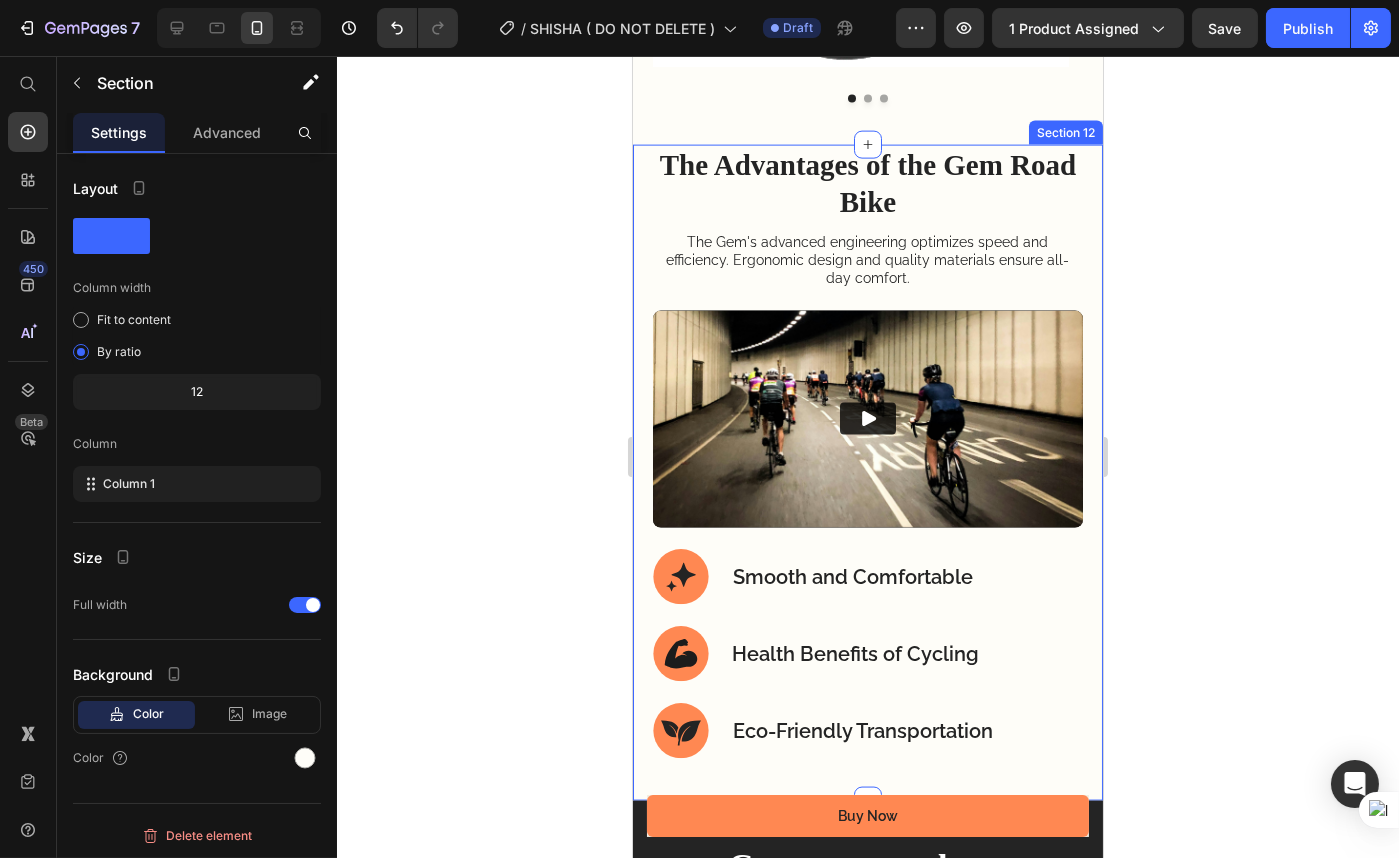 click on "The Advantages of the Gem Road Bike Heading The Gem's advanced engineering optimizes speed and efficiency. Ergonomic design and quality materials ensure all-day comfort. Text Block Video Row
Smooth and Comfortable Item List
Health Benefits of Cycling Item List
Eco-Friendly Transportation Item List Row Section 12" at bounding box center (867, 473) 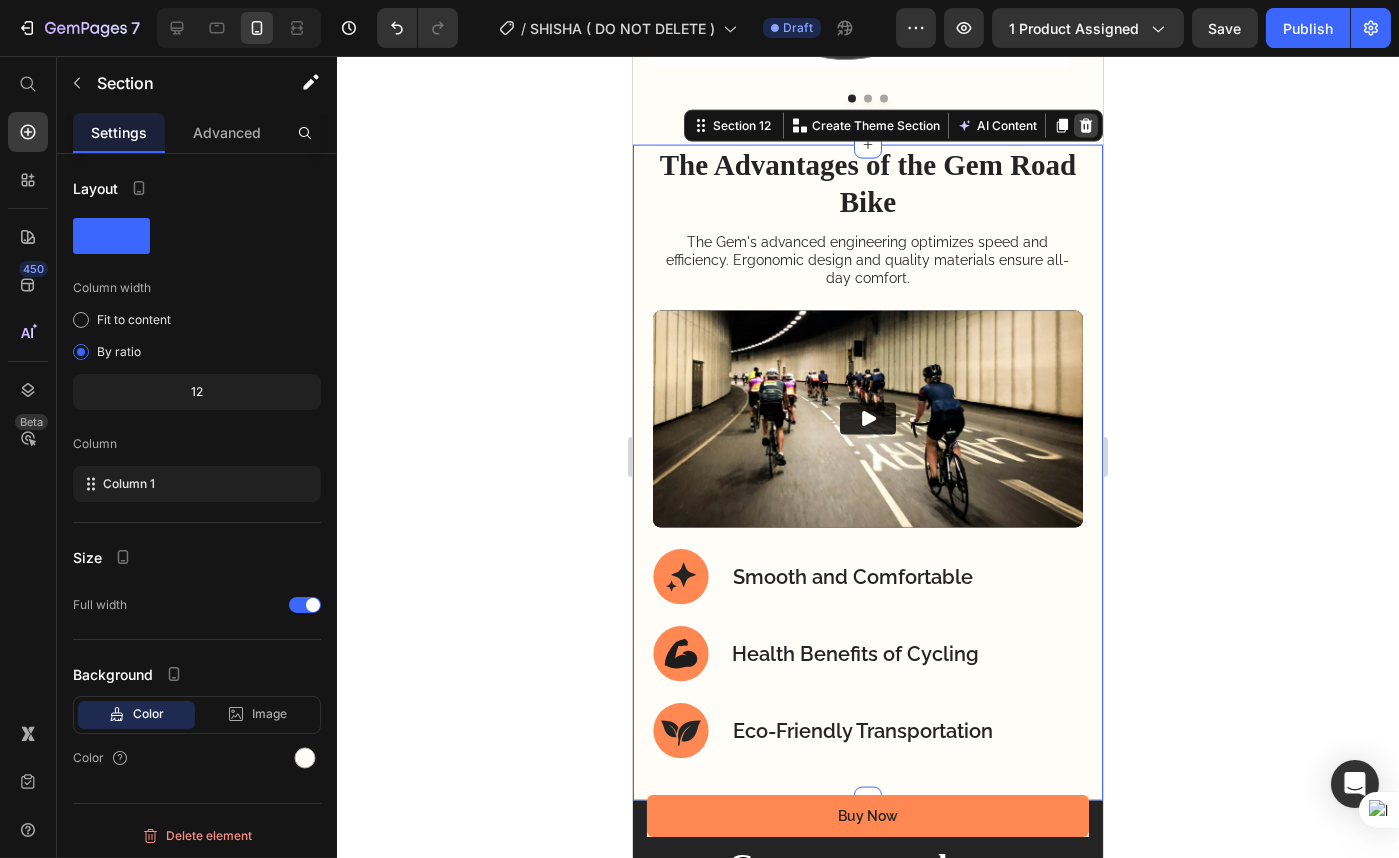 click 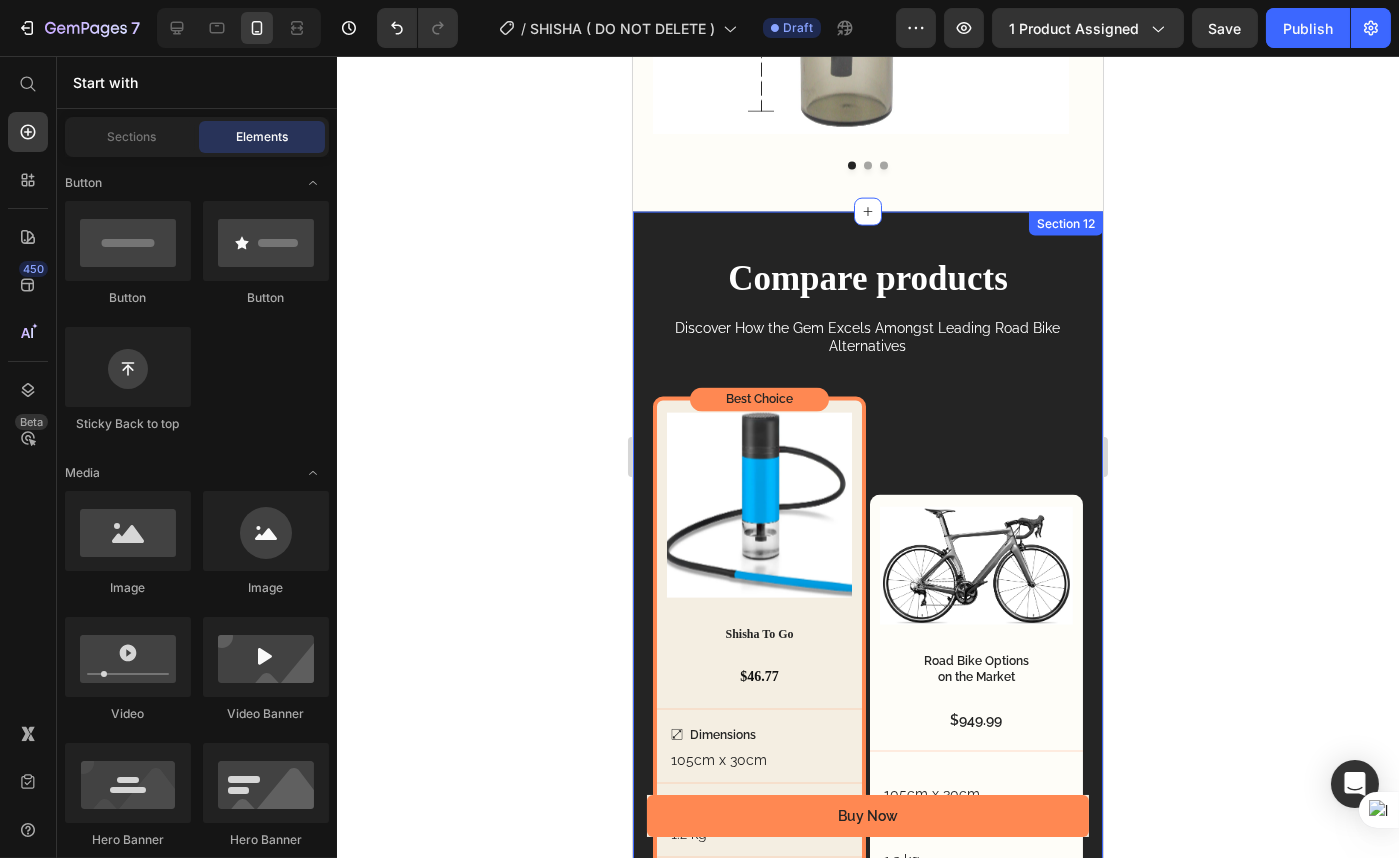 scroll, scrollTop: 5820, scrollLeft: 0, axis: vertical 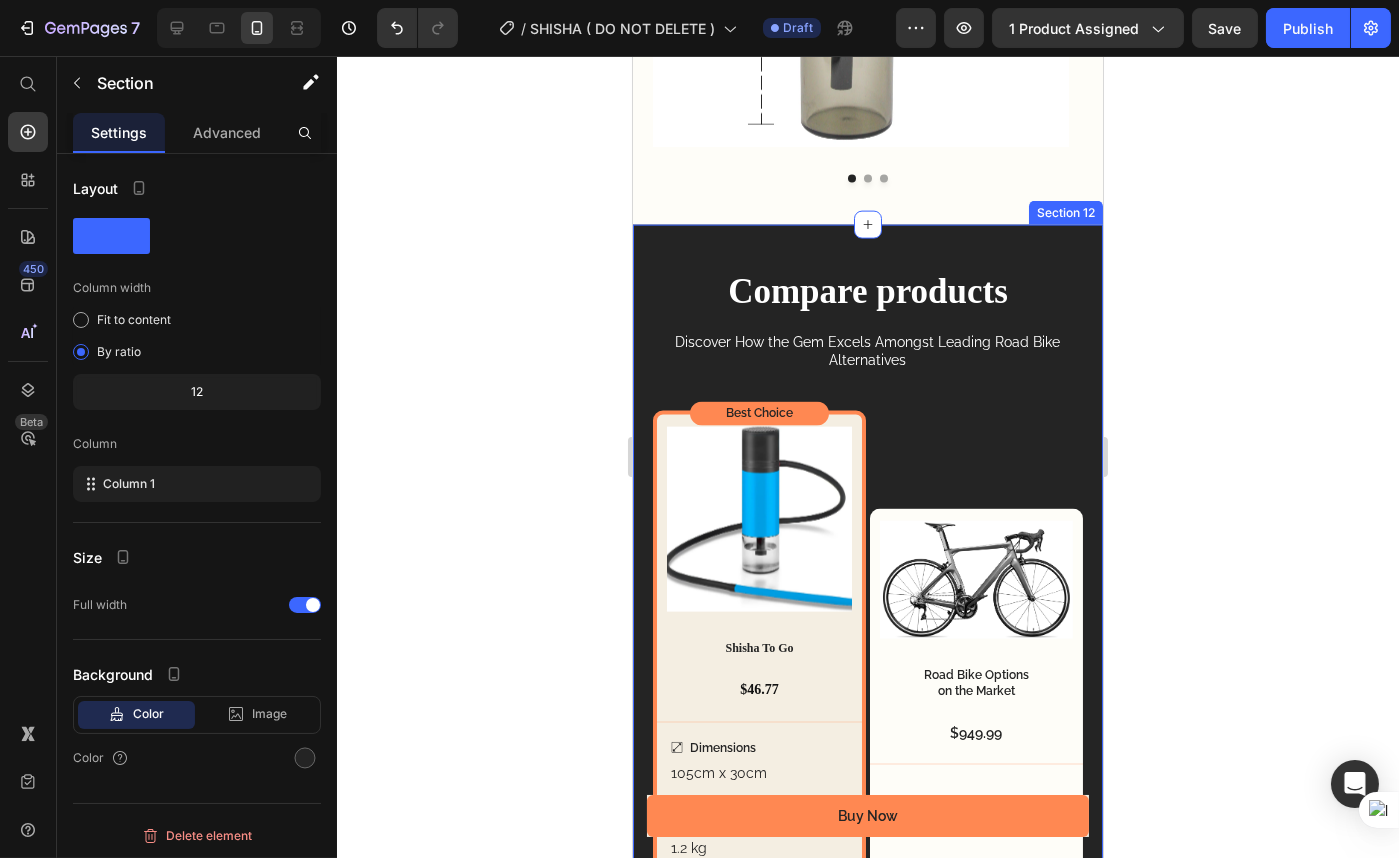 click on "Compare products Heading Discover How the Gem Excels Amongst Leading Road Bike Alternatives Text Block Row
Dimensions
Weight
Highlight
Gears
Brakes Item List Best Choice Text Block Product Images Shisha To Go Product Title $46.77 Product Price Row Product
Dimensions Item List 105cm x 30cm Text Block Row
Weight Item List 1.2 kg Text Block Row
Highlight Item List Charging Text Block Row
Gears Item List 12 Gears Text Block Row
Brakes Item List Rim brake Text Block Row Row Image Road Bike Options  on the Market Text Block $949.99 Text Block 105cm x 30cm Text Block Row 1.2 kg Text Block Row Lightweight Text Block Row 10 Gears Text Block Row Drum brakes Text Block Row Row Row Row Section 12" at bounding box center (867, 682) 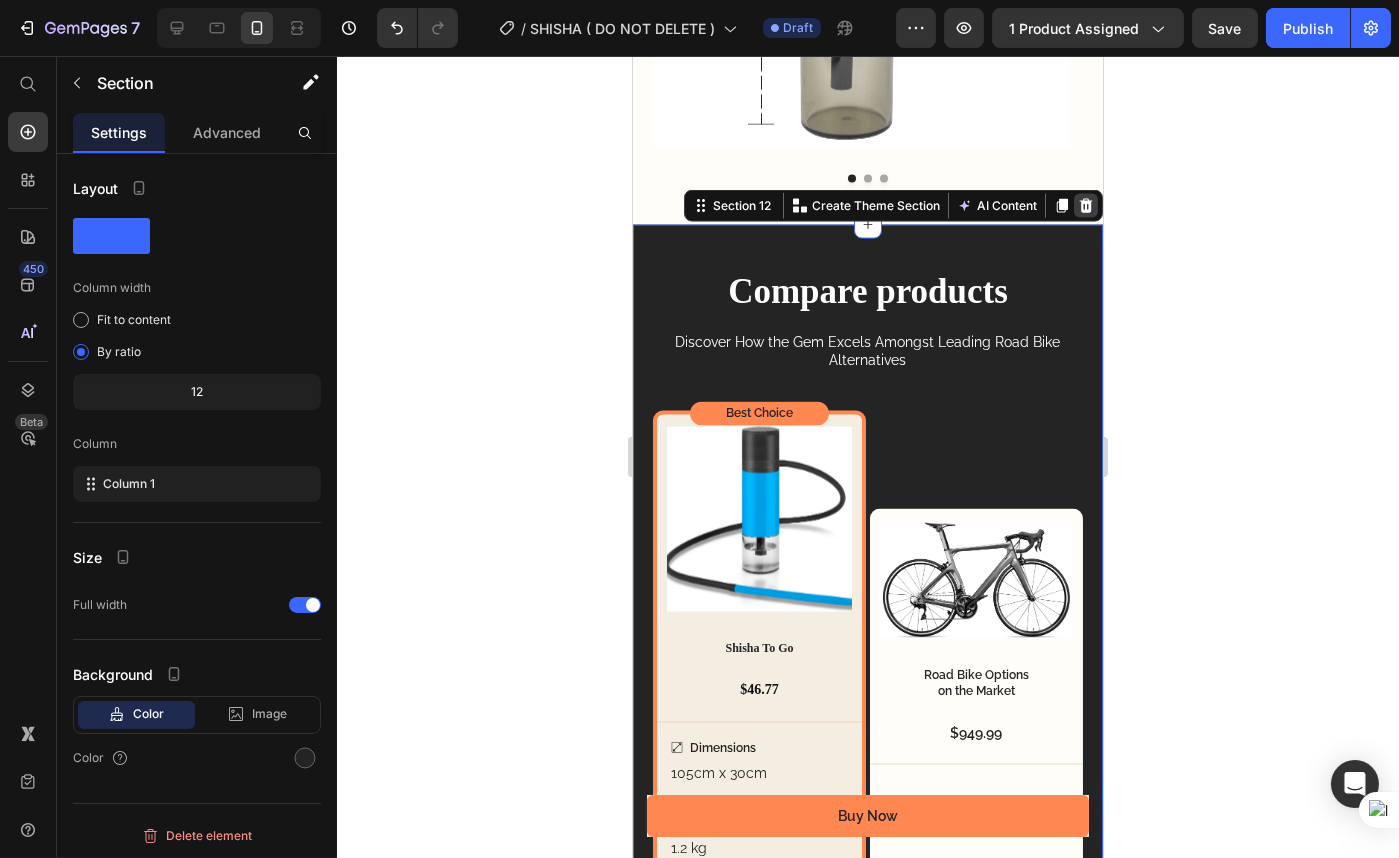 click 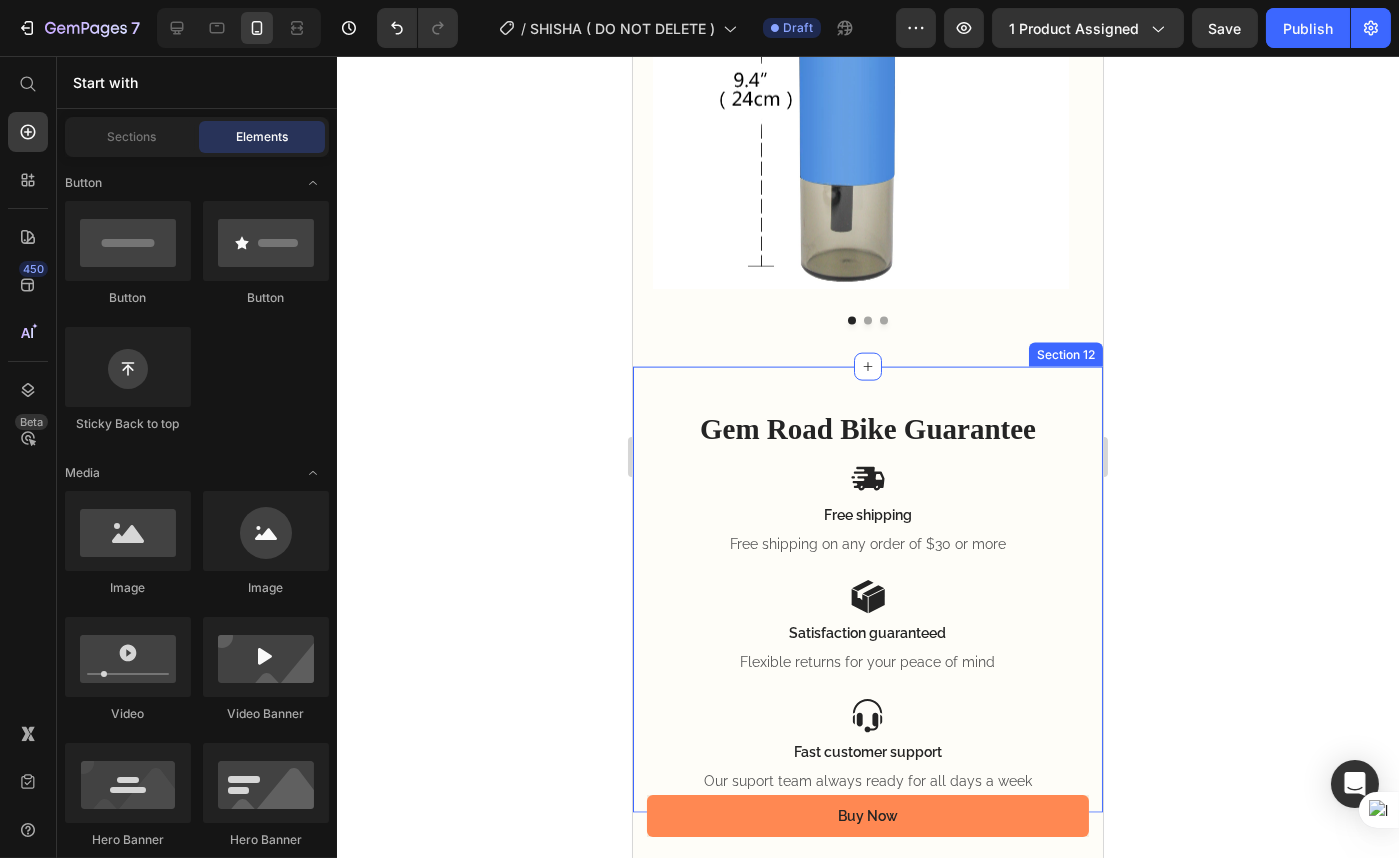 scroll, scrollTop: 5729, scrollLeft: 0, axis: vertical 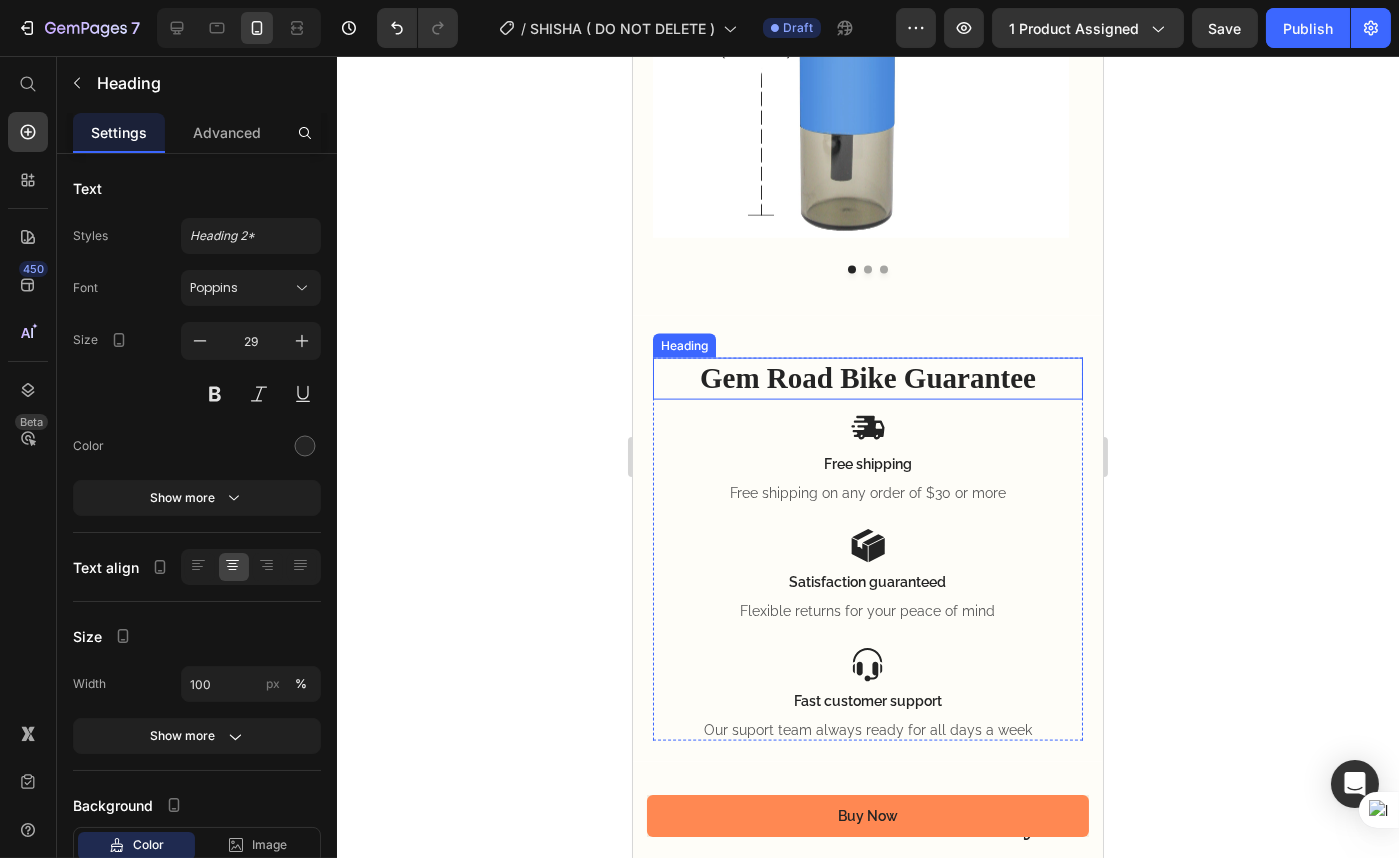 click on "Gem Road Bike Guarantee" at bounding box center [867, 379] 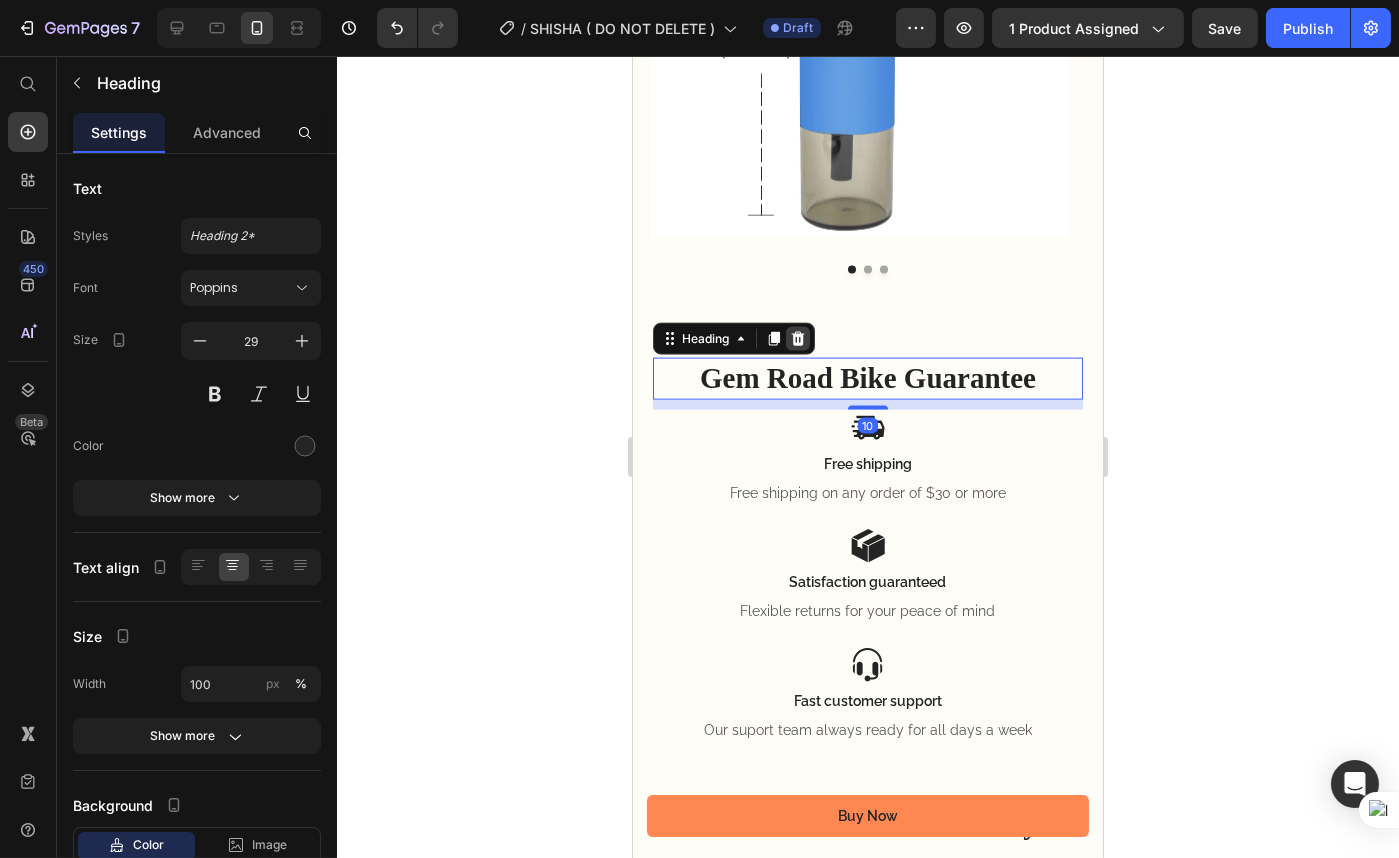 click 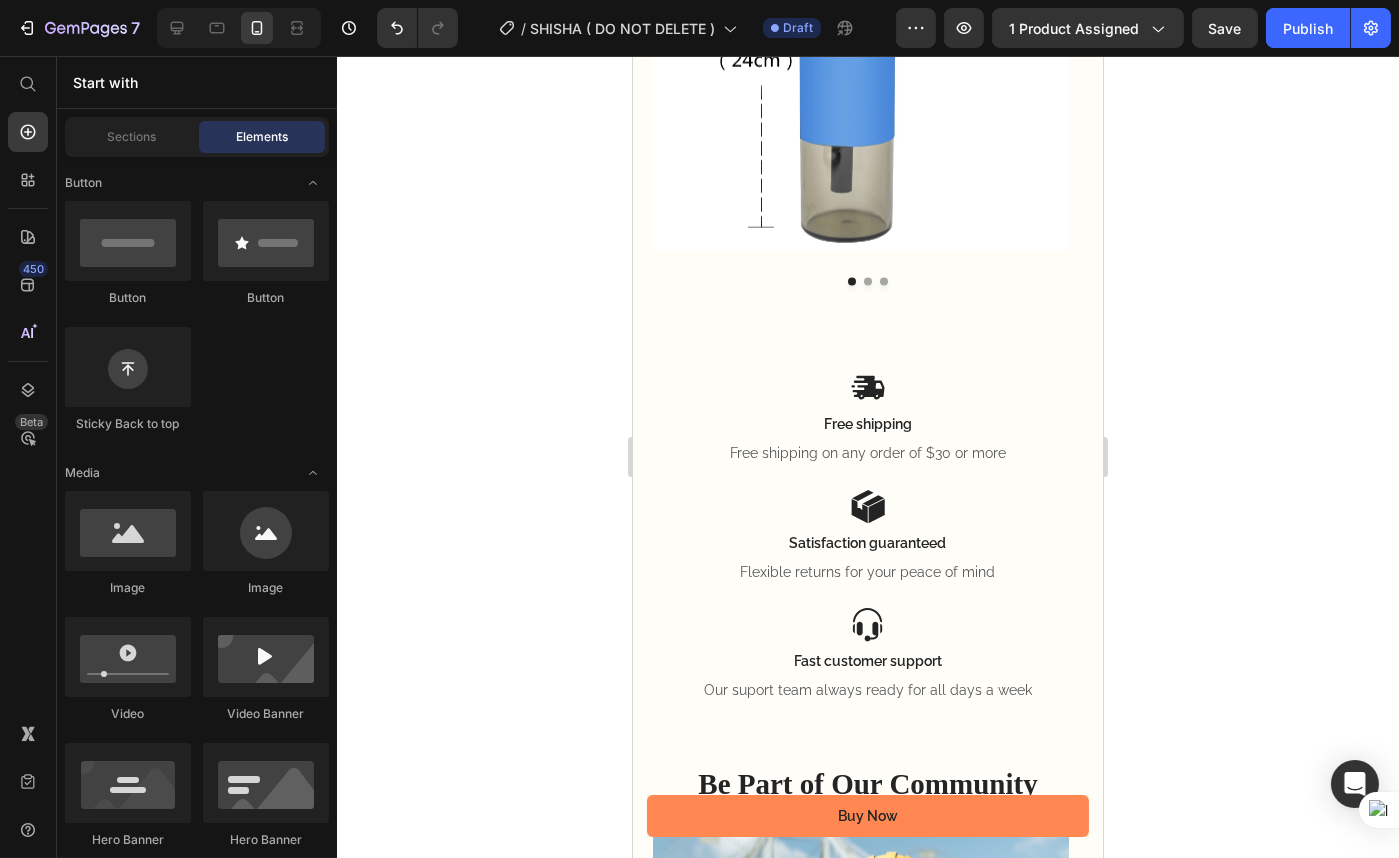 scroll, scrollTop: 5721, scrollLeft: 0, axis: vertical 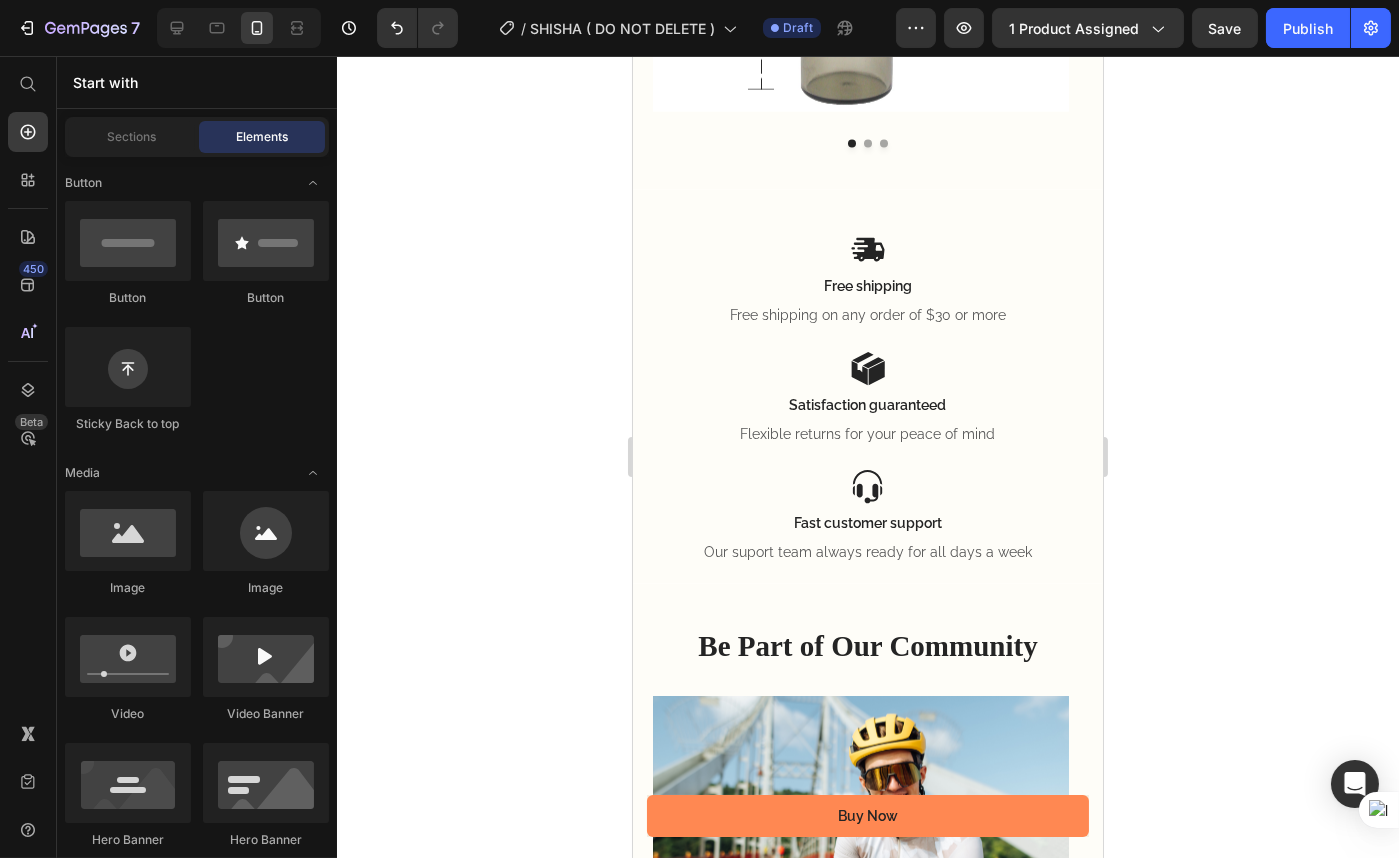 drag, startPoint x: 1097, startPoint y: 615, endPoint x: 1765, endPoint y: 644, distance: 668.6292 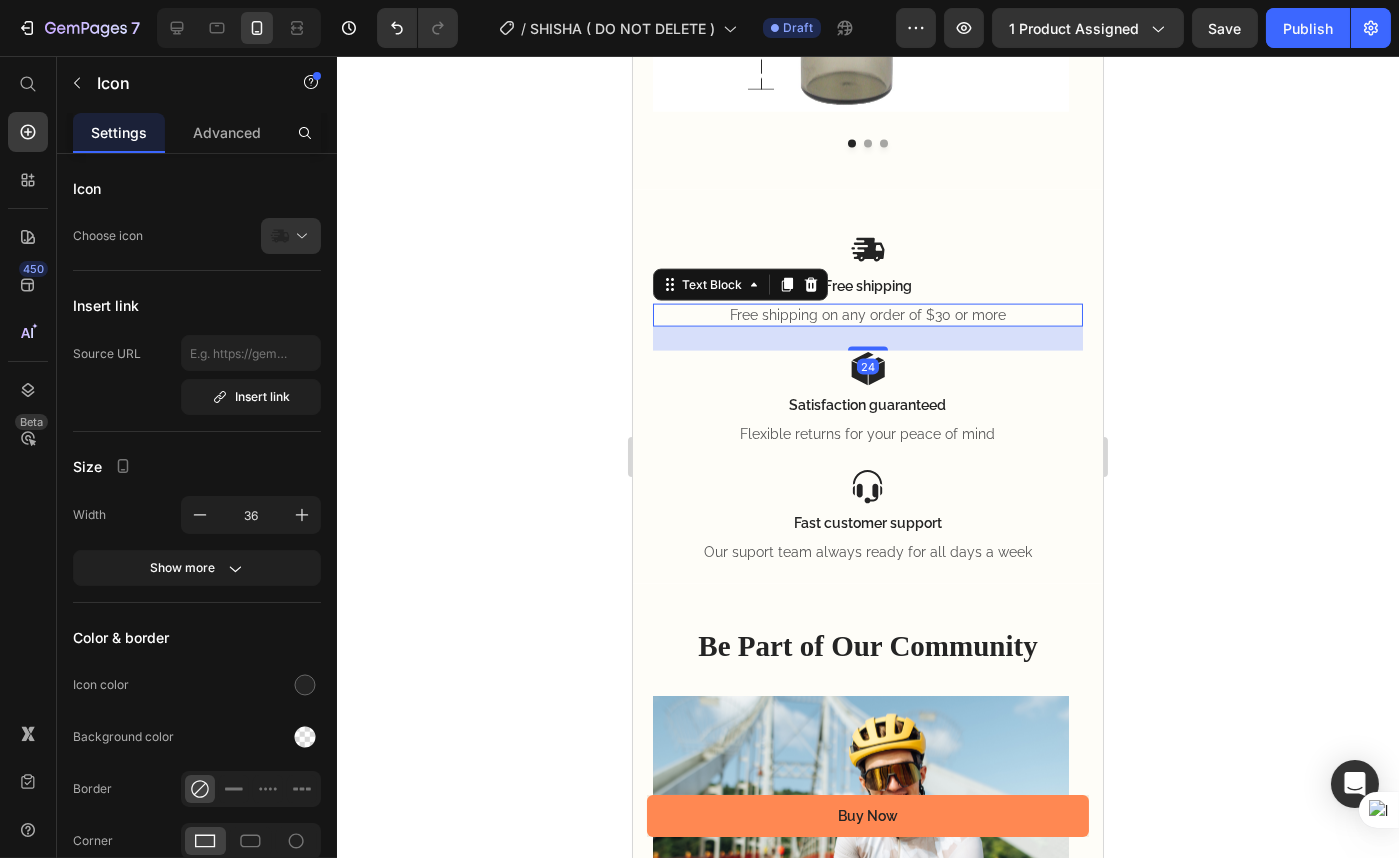 drag, startPoint x: 1048, startPoint y: 328, endPoint x: 1056, endPoint y: 342, distance: 16.124516 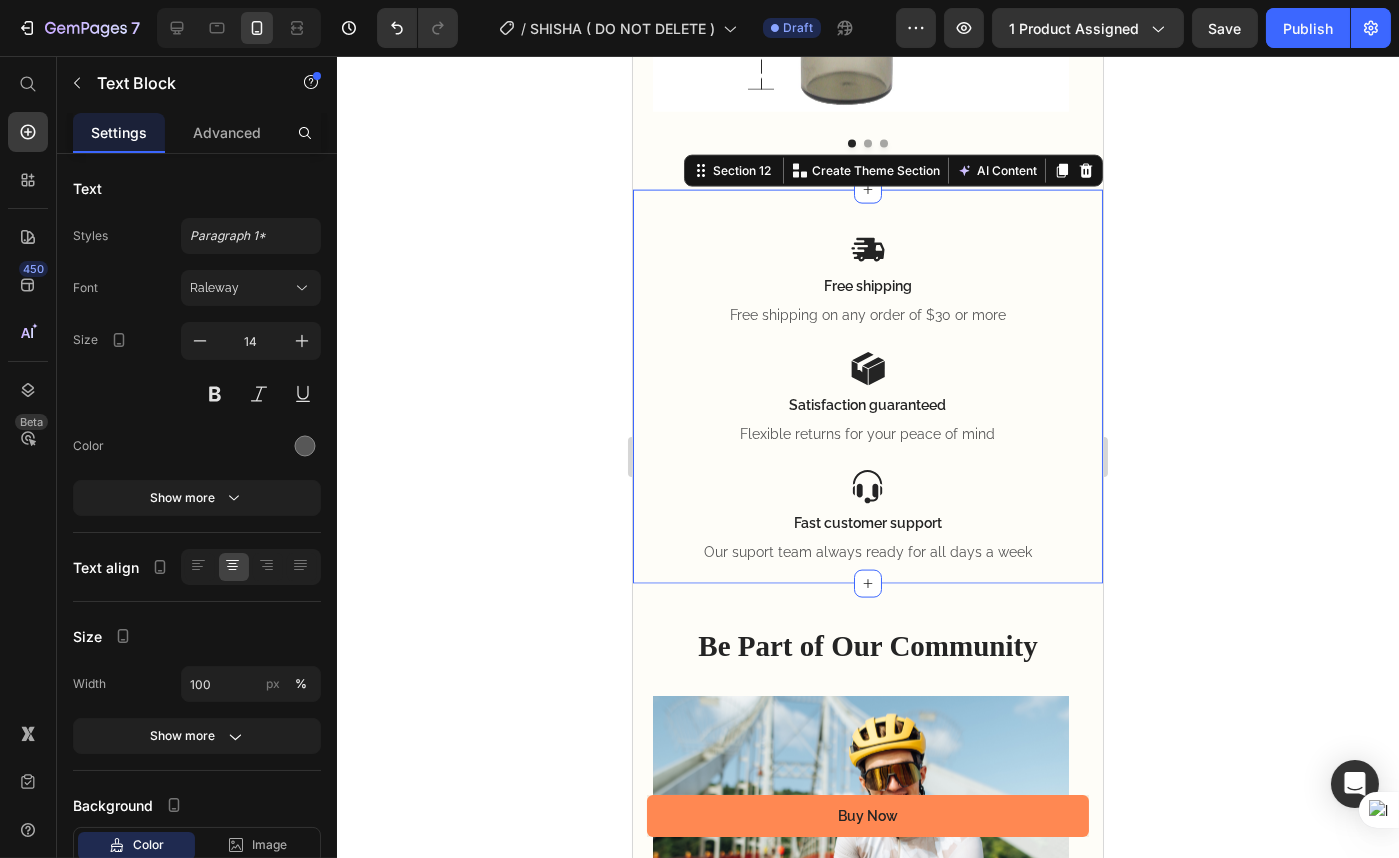 click on "Icon Free shipping Text Block Free shipping on any order of $30 or more Text Block
Icon Satisfaction guaranteed Text Block Flexible returns for your peace of mind Text Block
Icon Fast customer support Text Block Our suport team always ready for all days a week Text Block Row Row Section 12   You can create reusable sections Create Theme Section AI Content Write with GemAI What would you like to describe here? Tone and Voice Persuasive Product Shisha To Go Show more Generate" at bounding box center [867, 387] 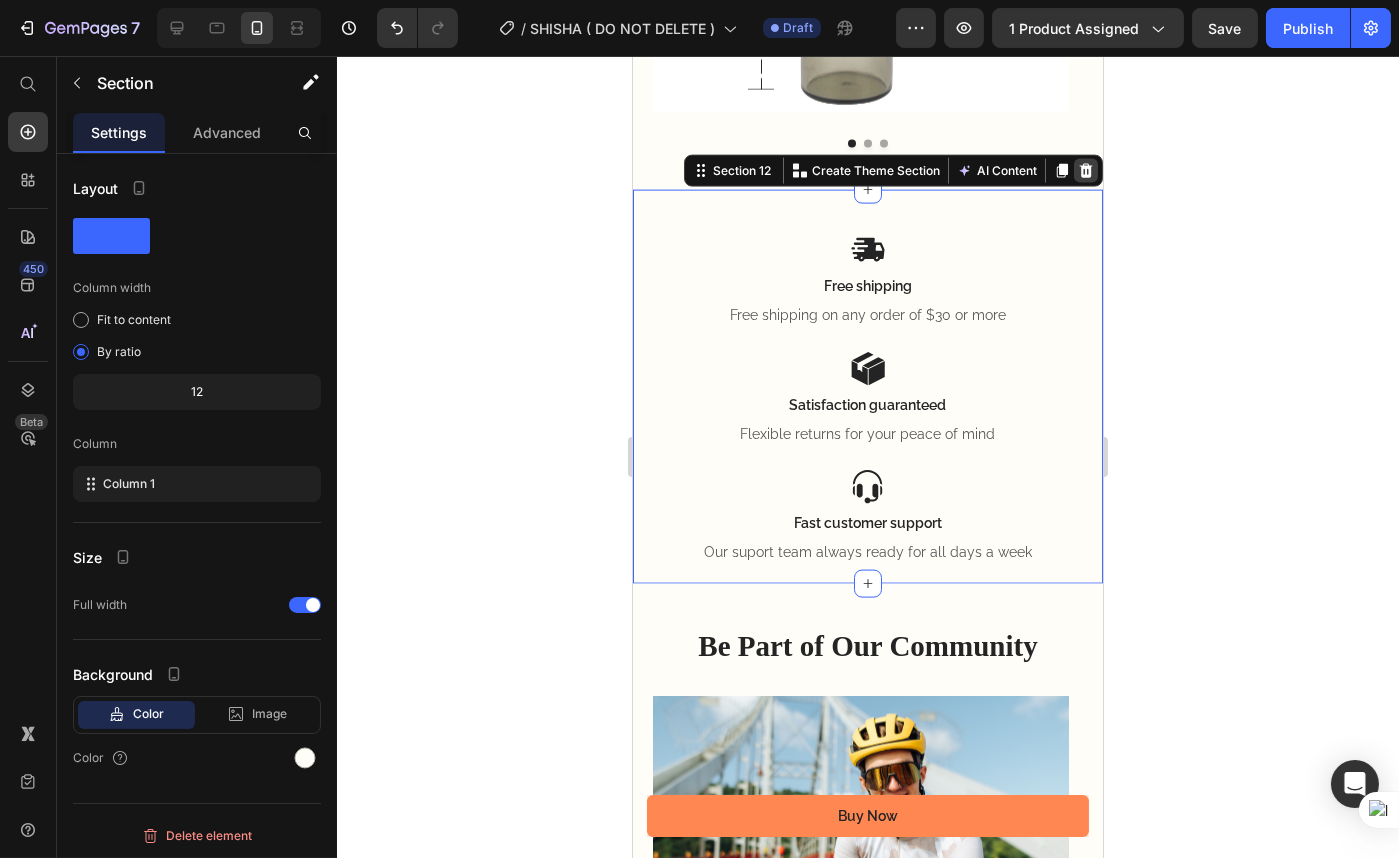click 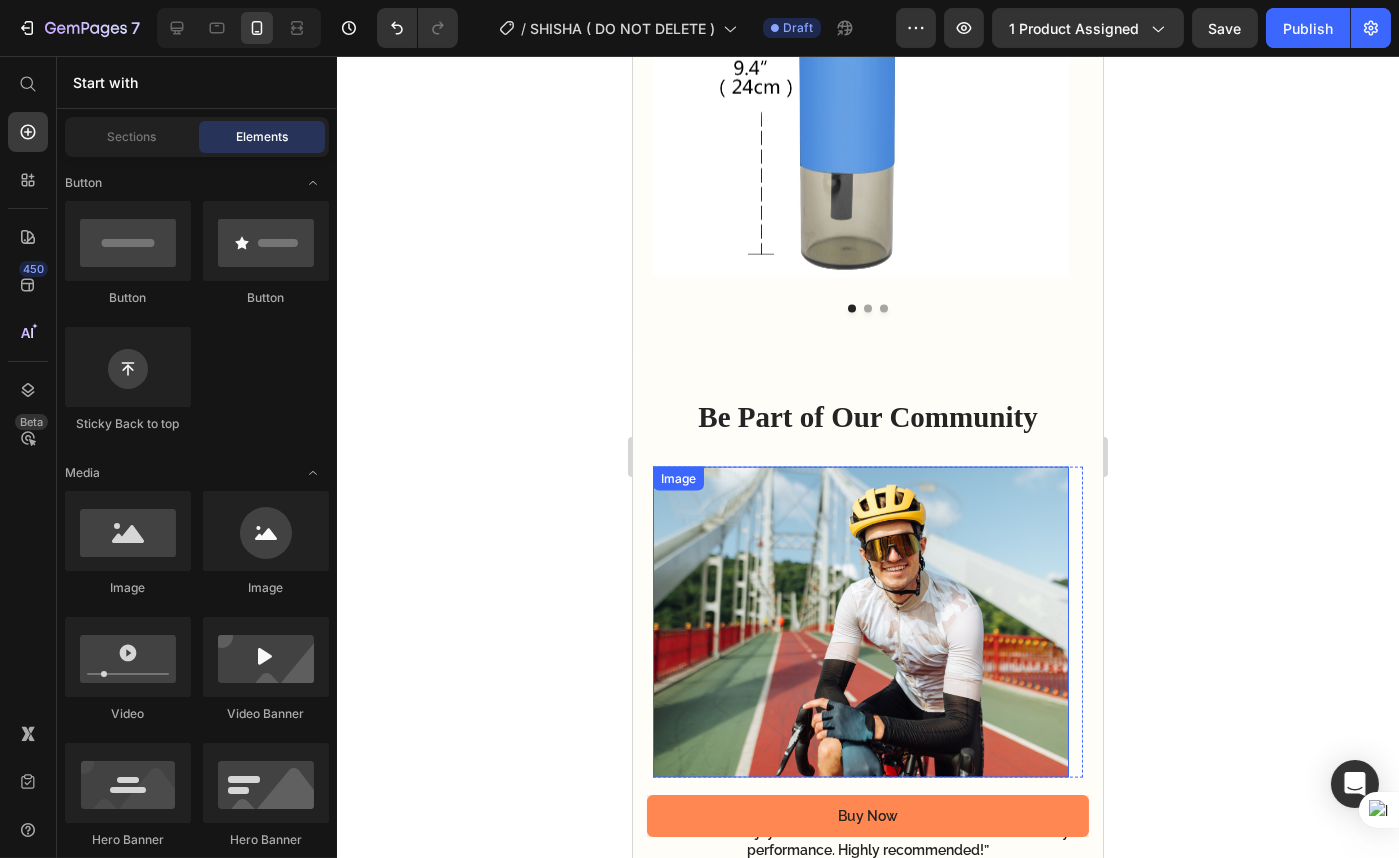 scroll, scrollTop: 5855, scrollLeft: 0, axis: vertical 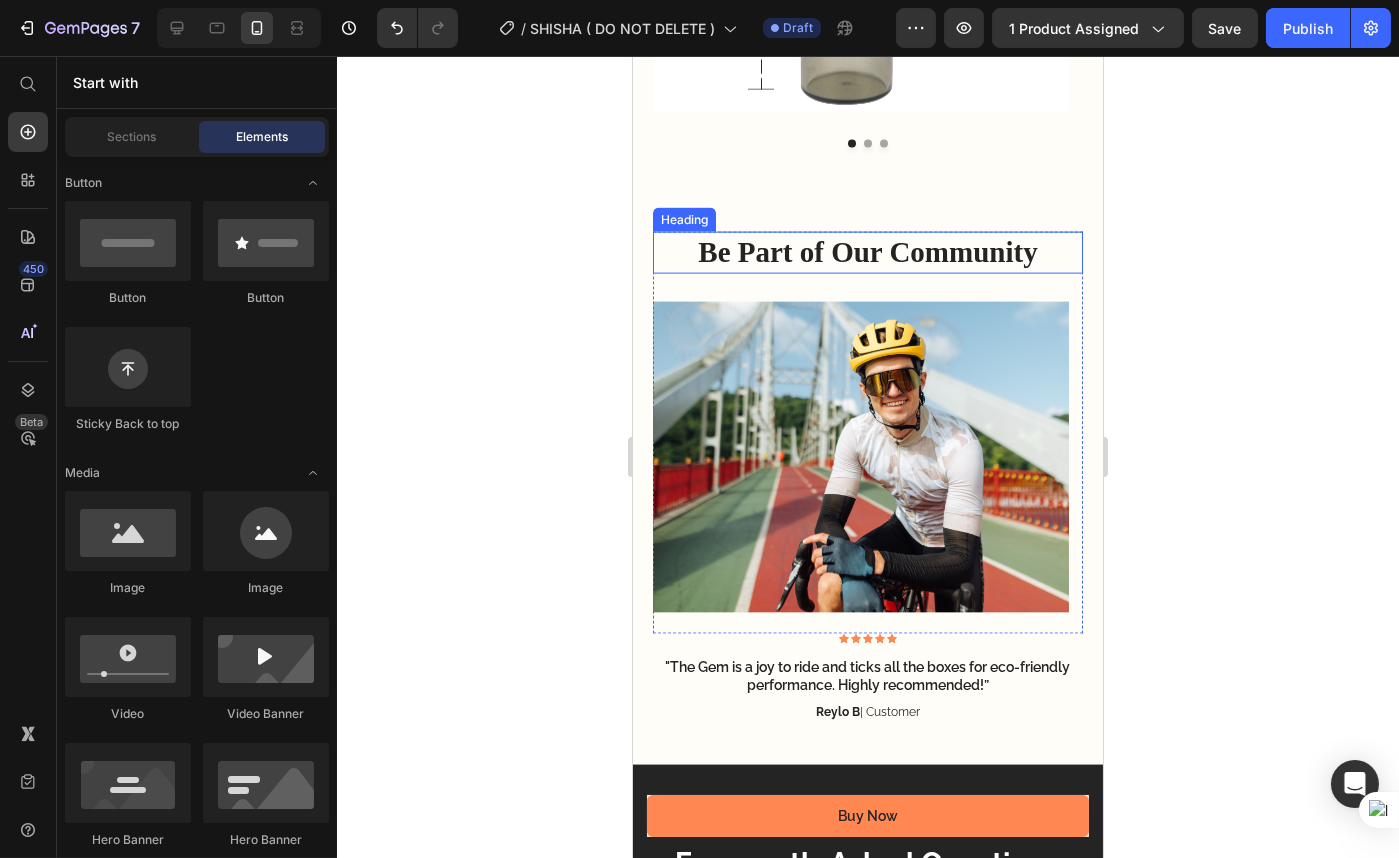 click on "Be Part of Our Community" at bounding box center (867, 253) 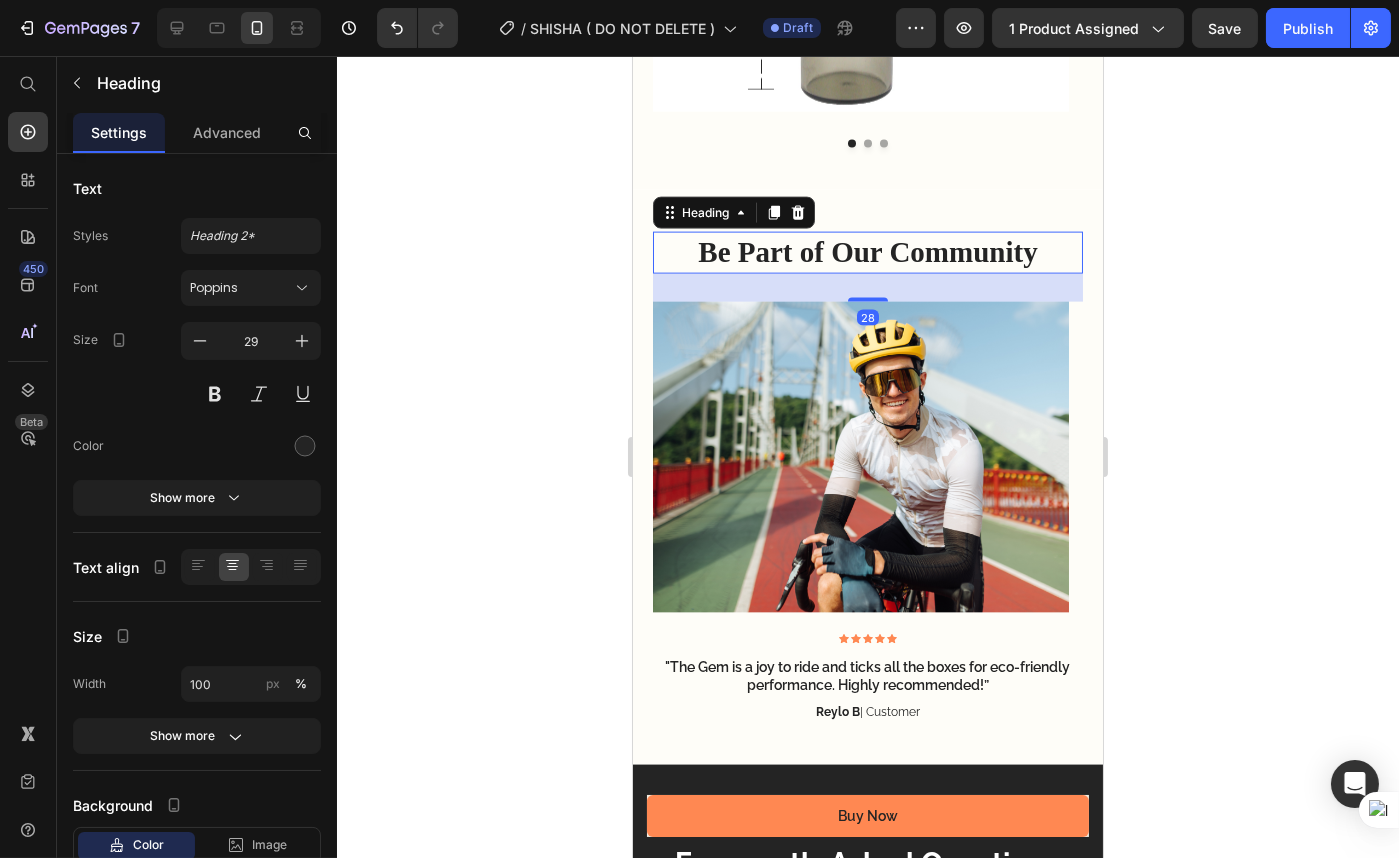 click on "Be Part of Our Community" at bounding box center [867, 253] 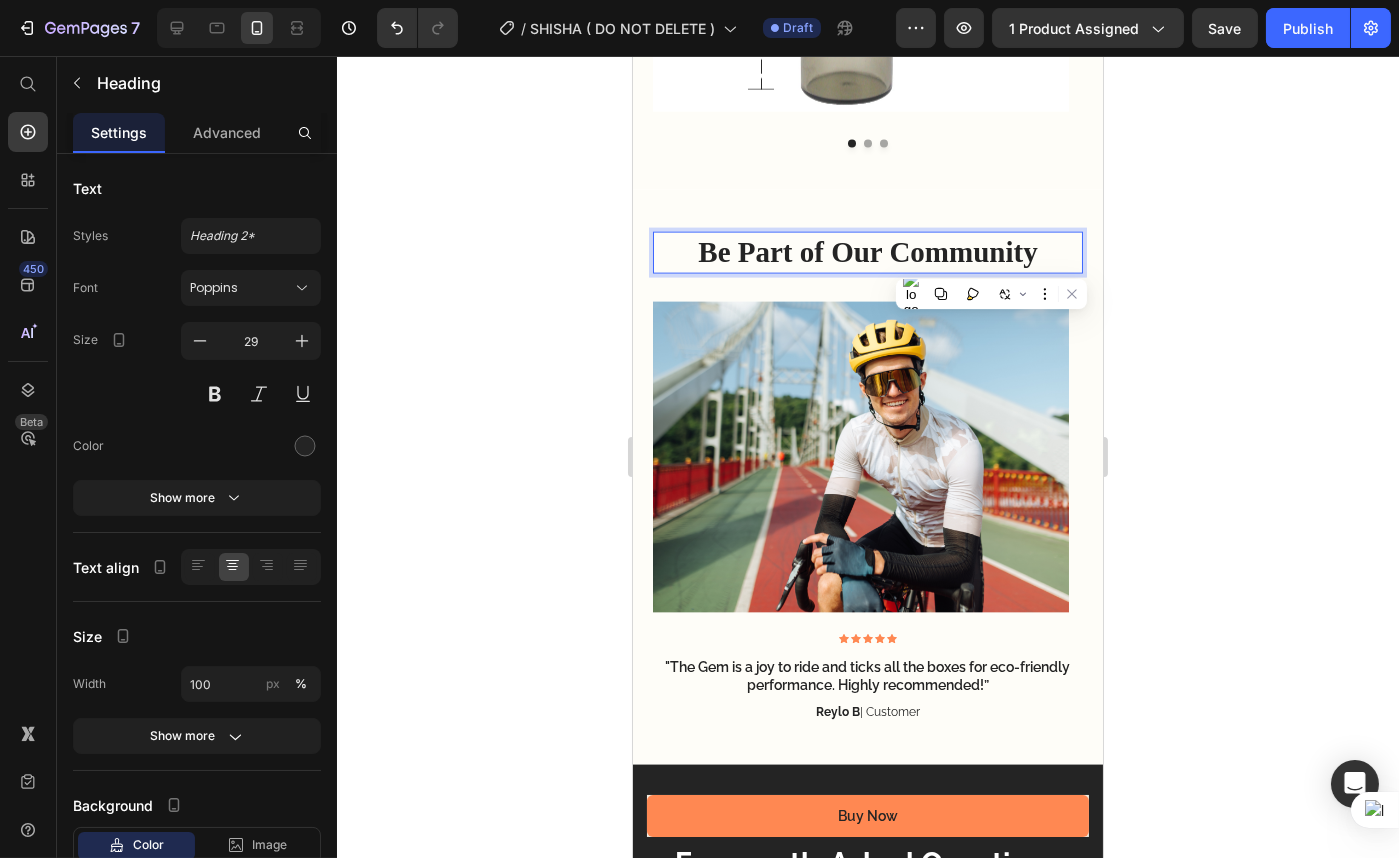 click on "Be Part of Our Community" at bounding box center (867, 253) 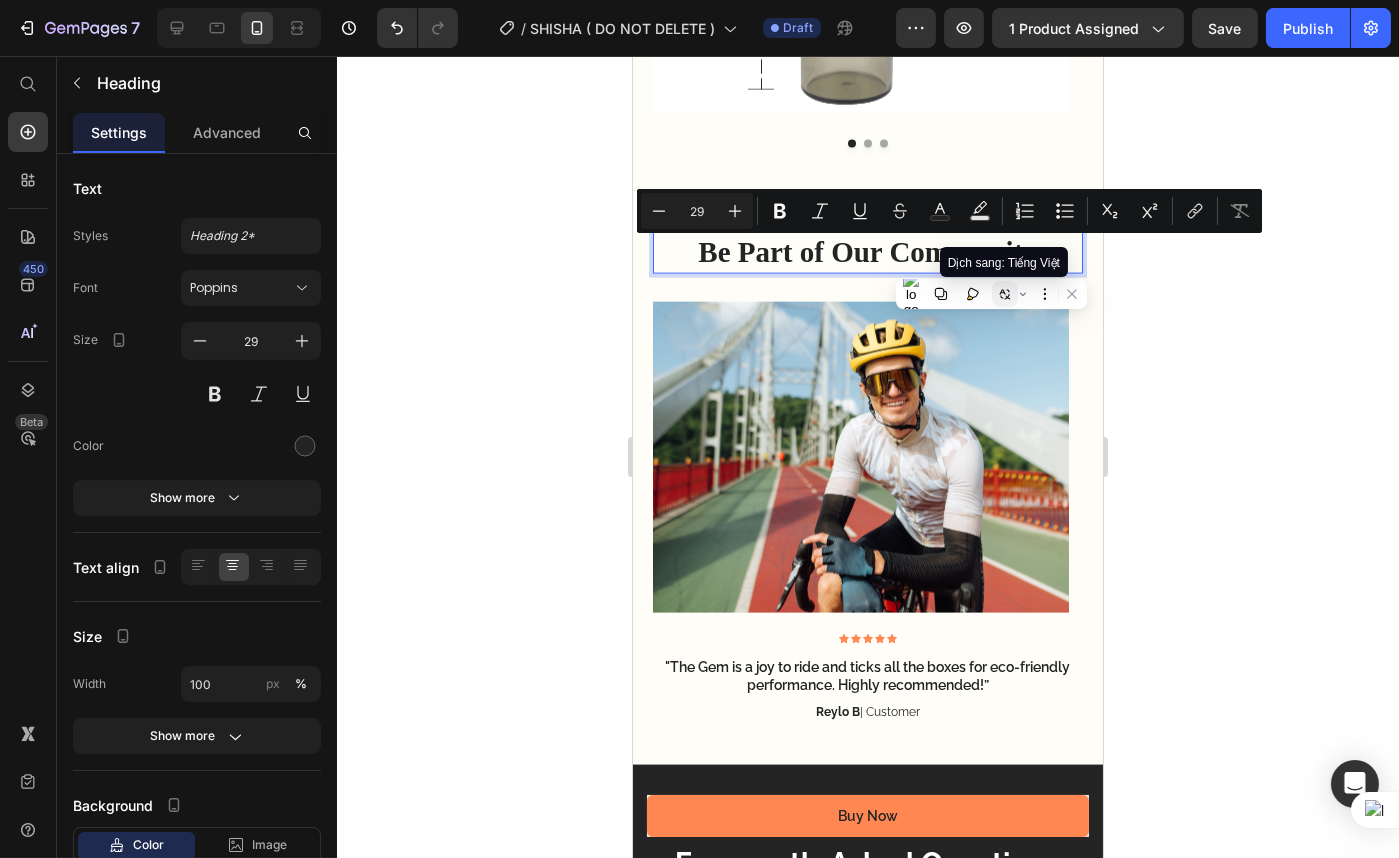 click 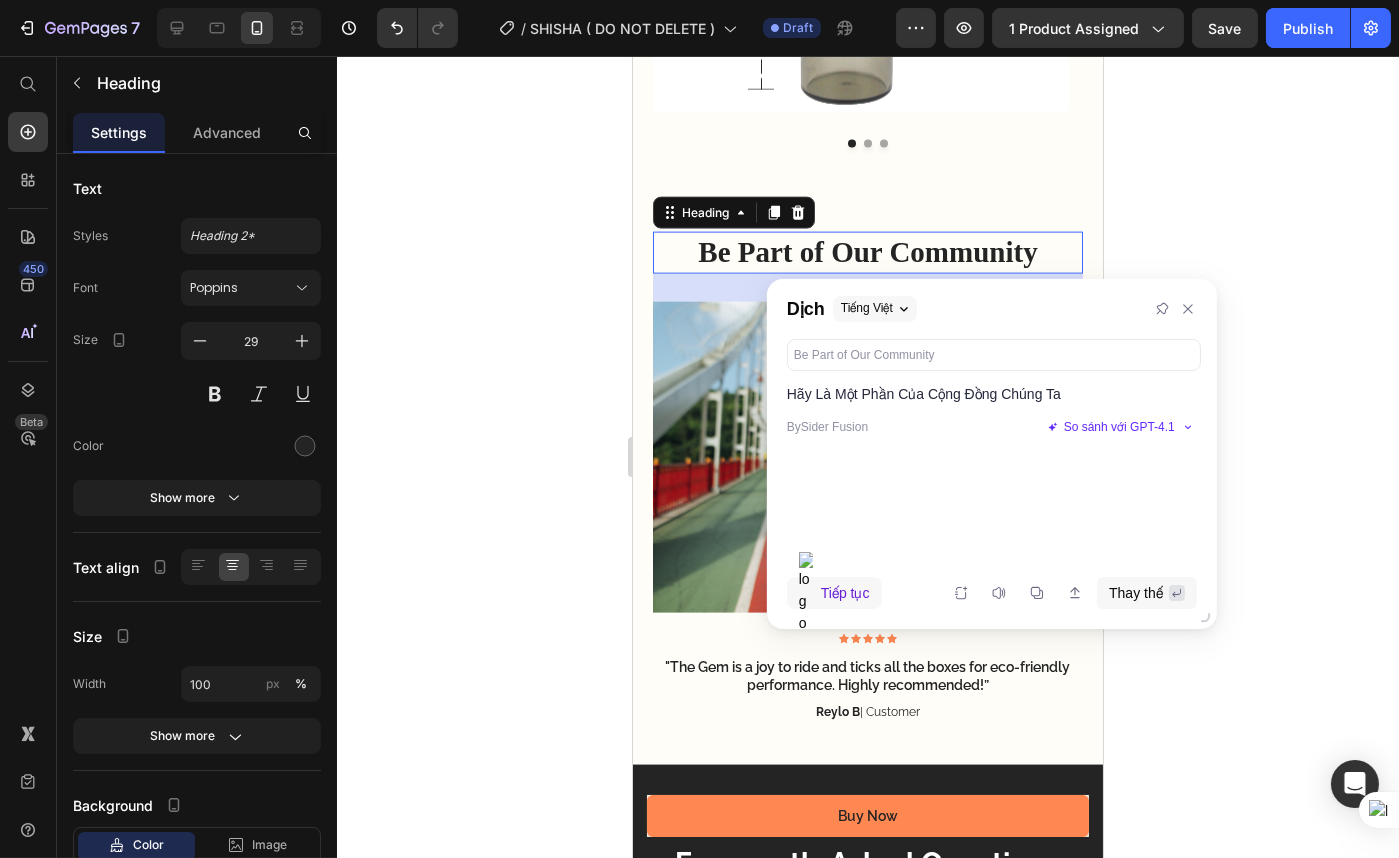 click 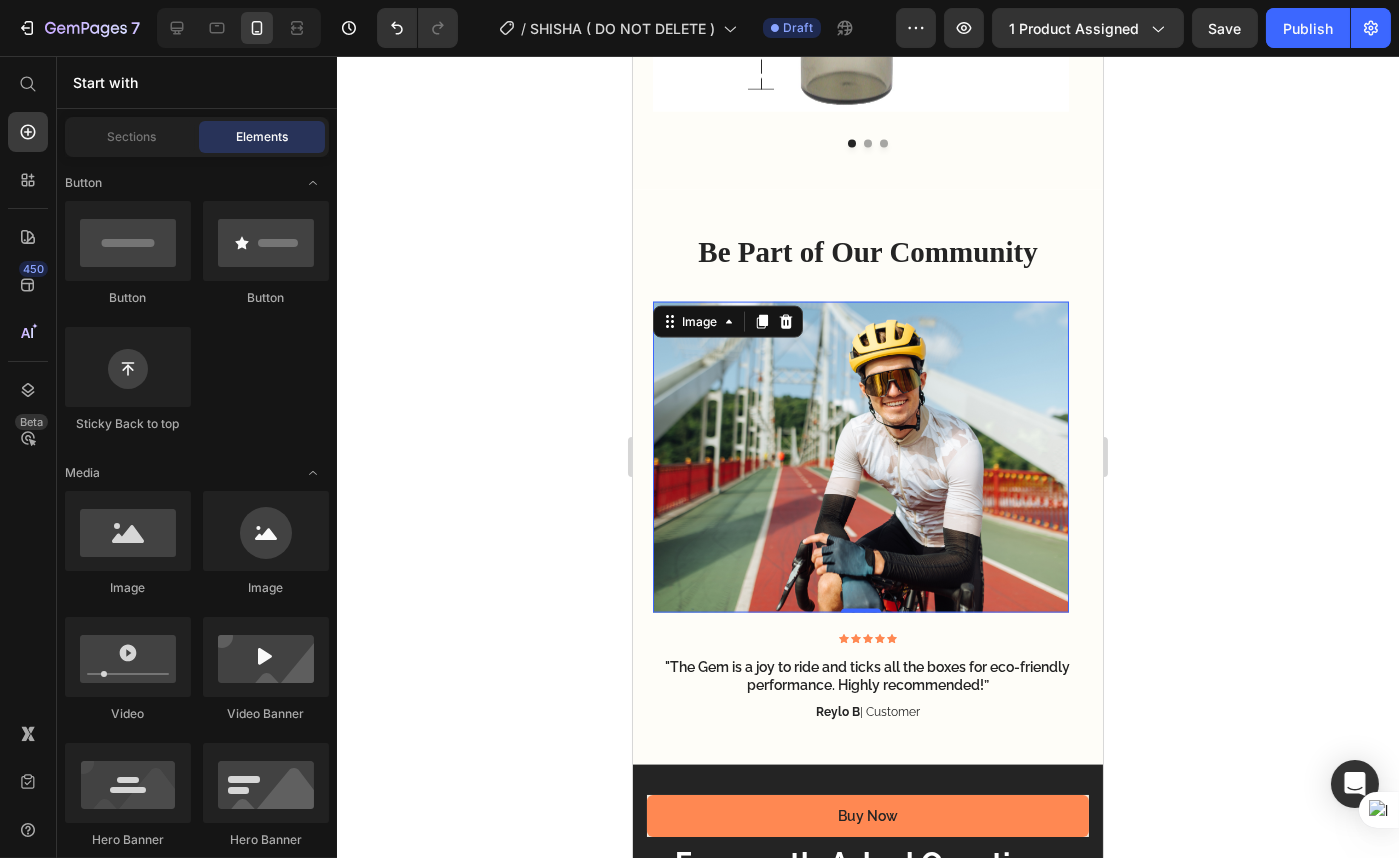click at bounding box center (860, 457) 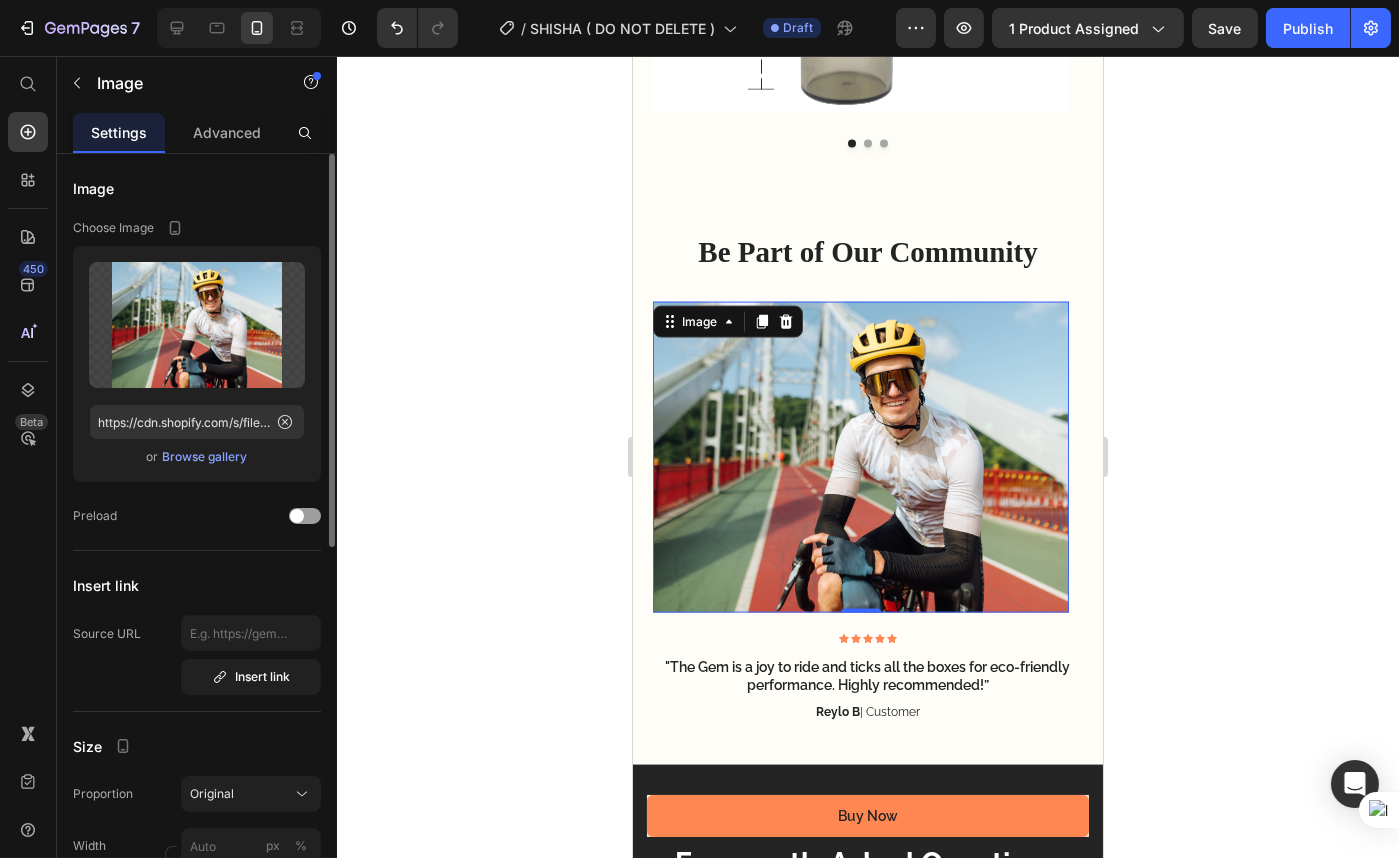click on "Browse gallery" at bounding box center [205, 457] 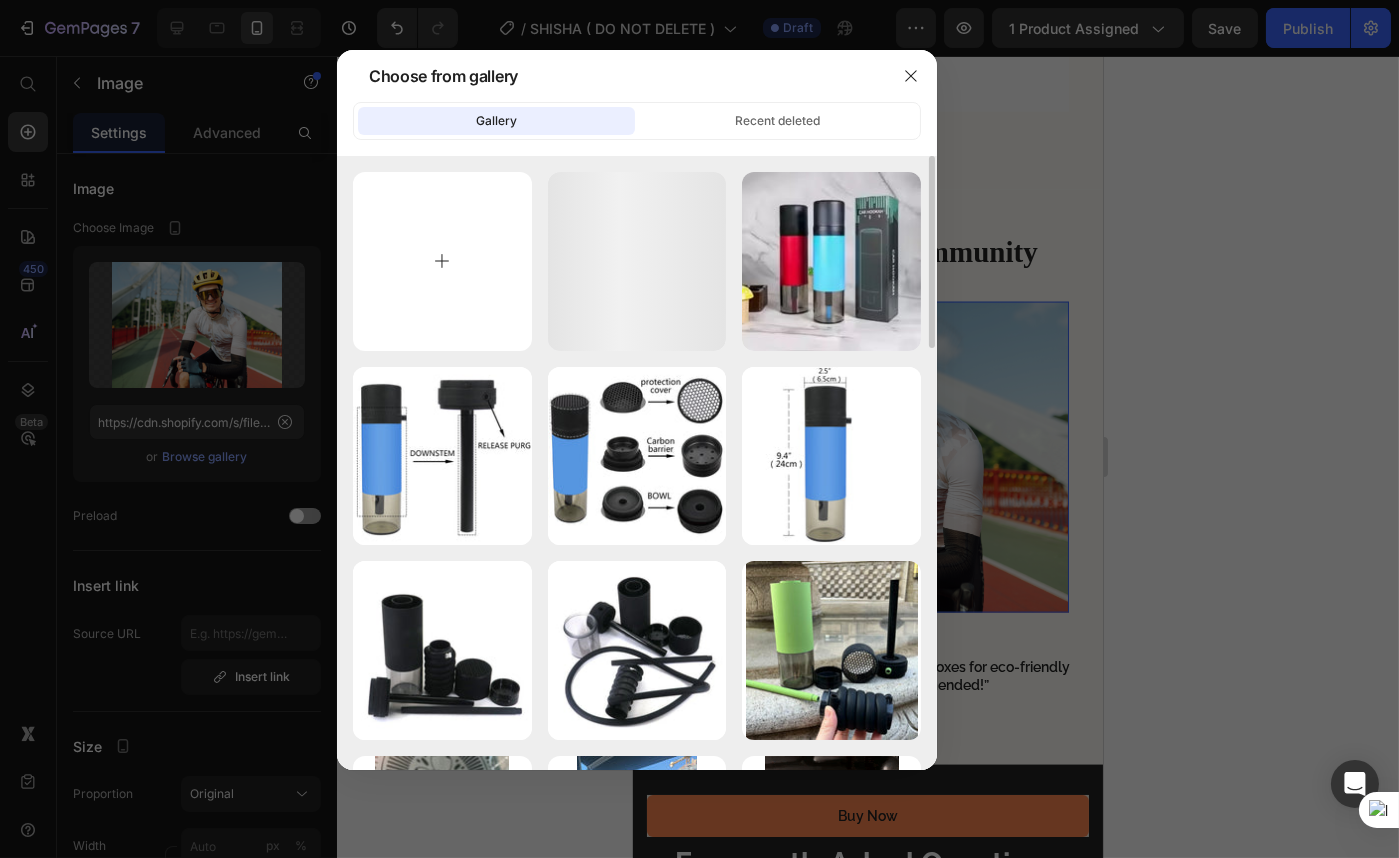 click at bounding box center [442, 261] 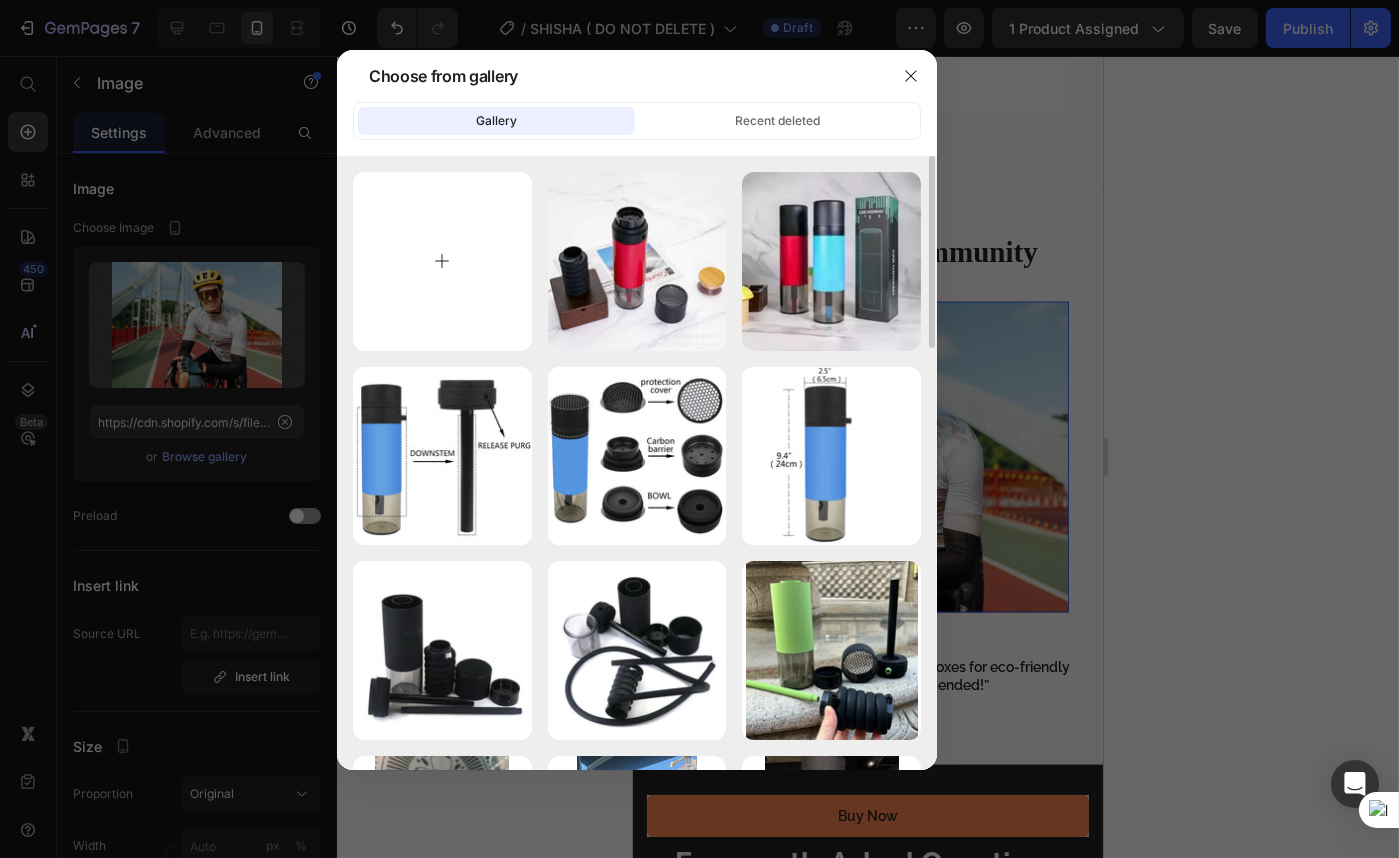 type on "C:\fakepath\S4df4e24f52db42789cadf3f5de8a3448G.webp" 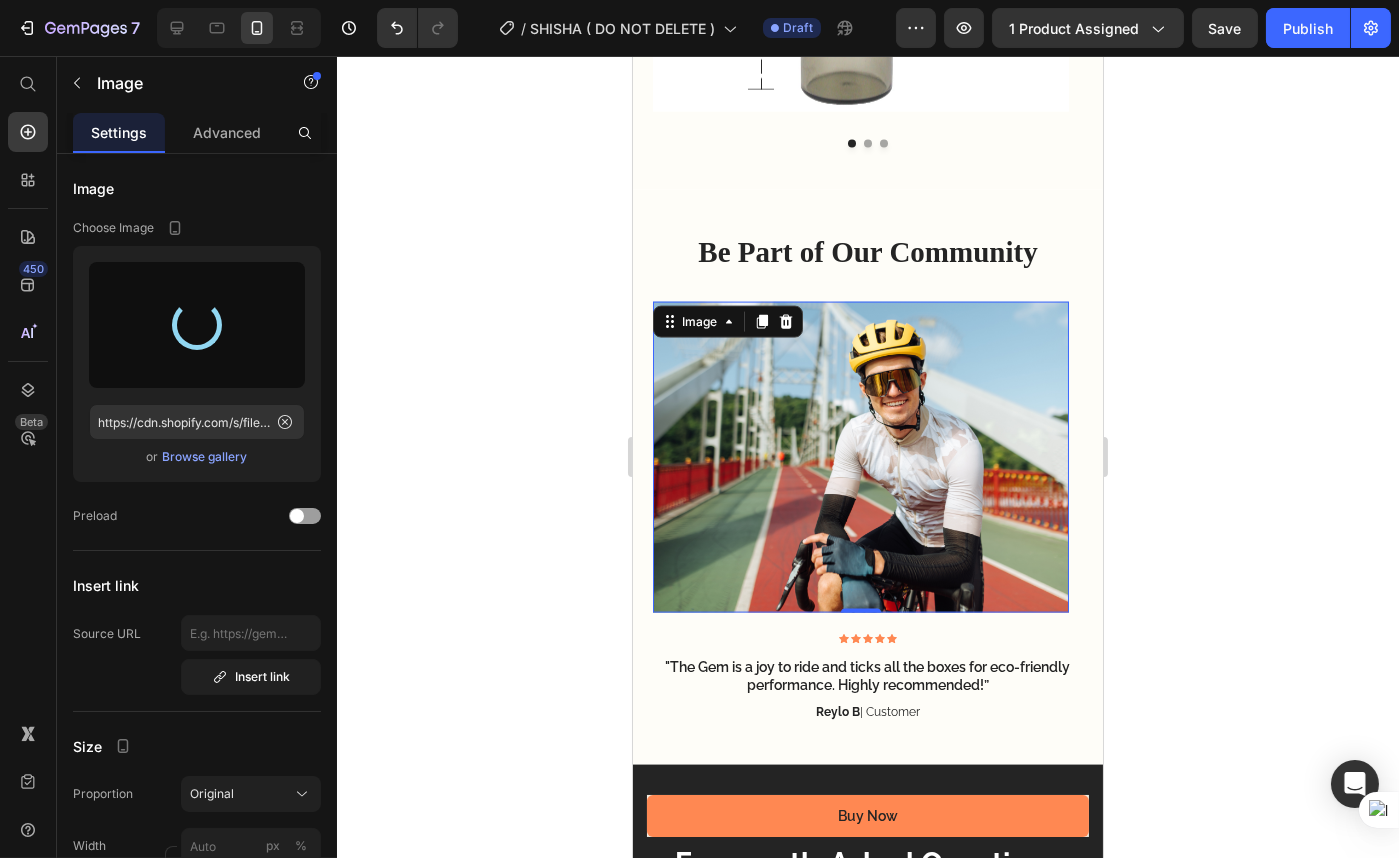 type on "https://cdn.shopify.com/s/files/1/0570/6317/8319/files/gempages_486076584118191358-c280f42c-baff-4480-bd1a-bdb4a7e0bcca.webp" 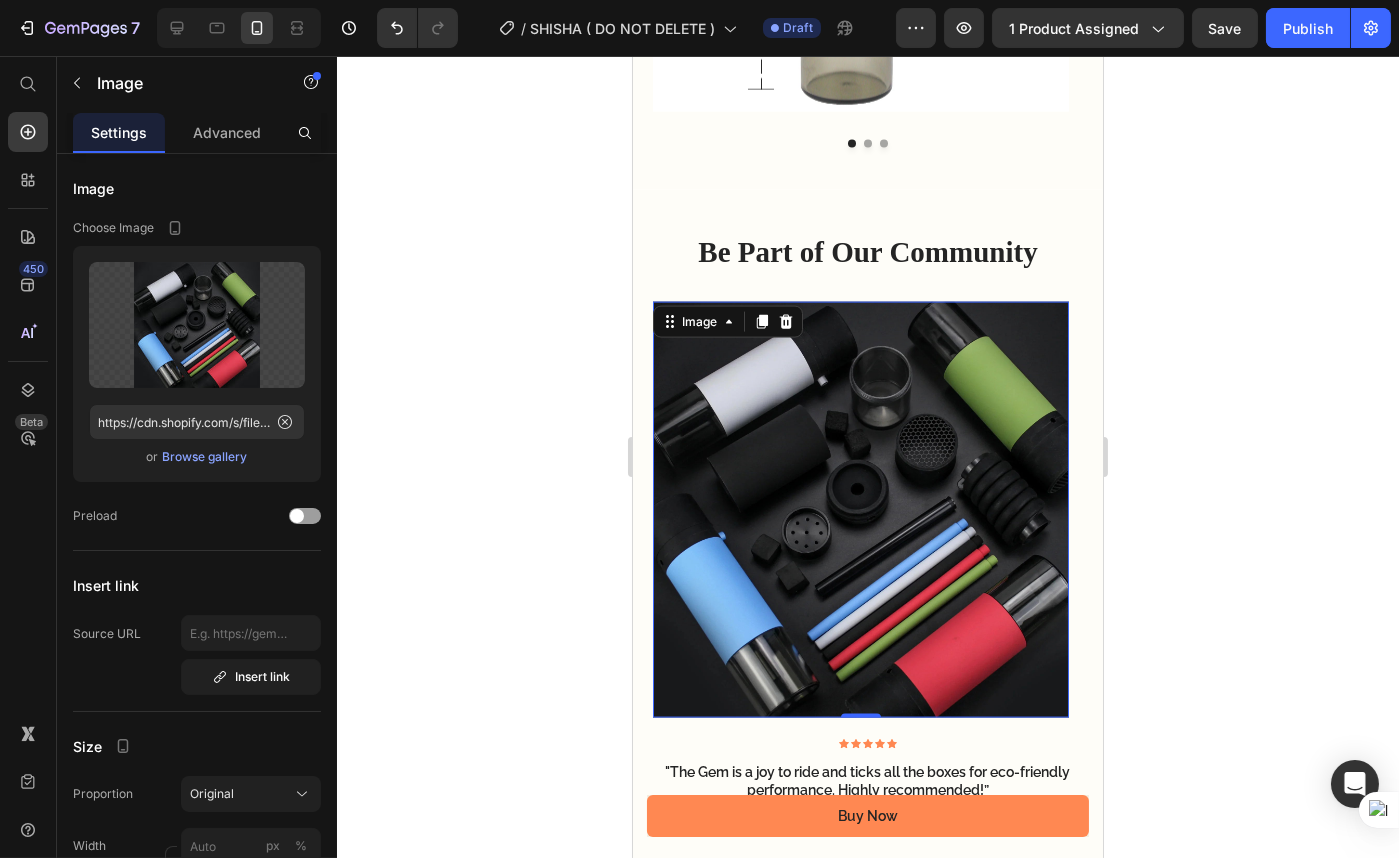 click 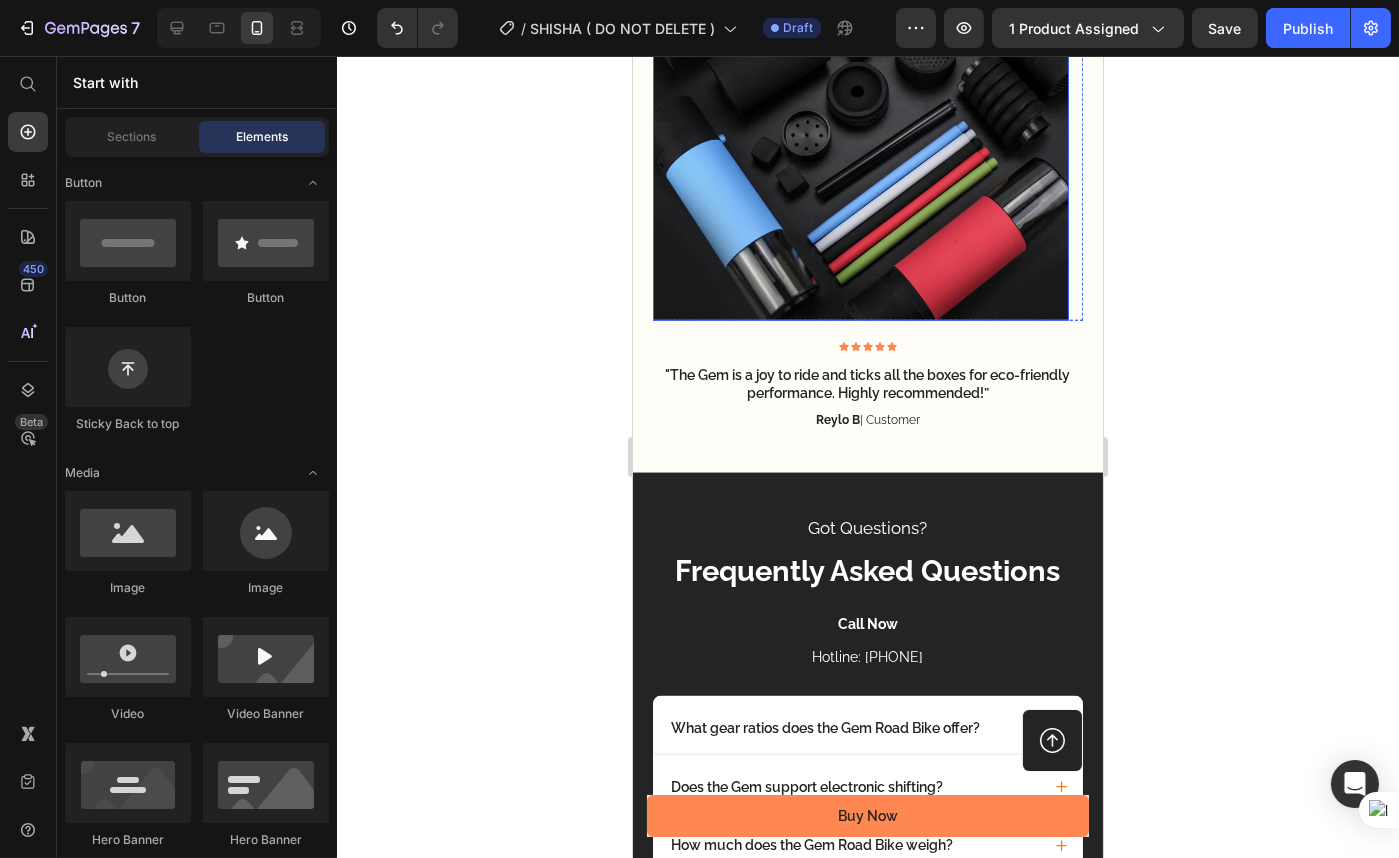 scroll, scrollTop: 6272, scrollLeft: 0, axis: vertical 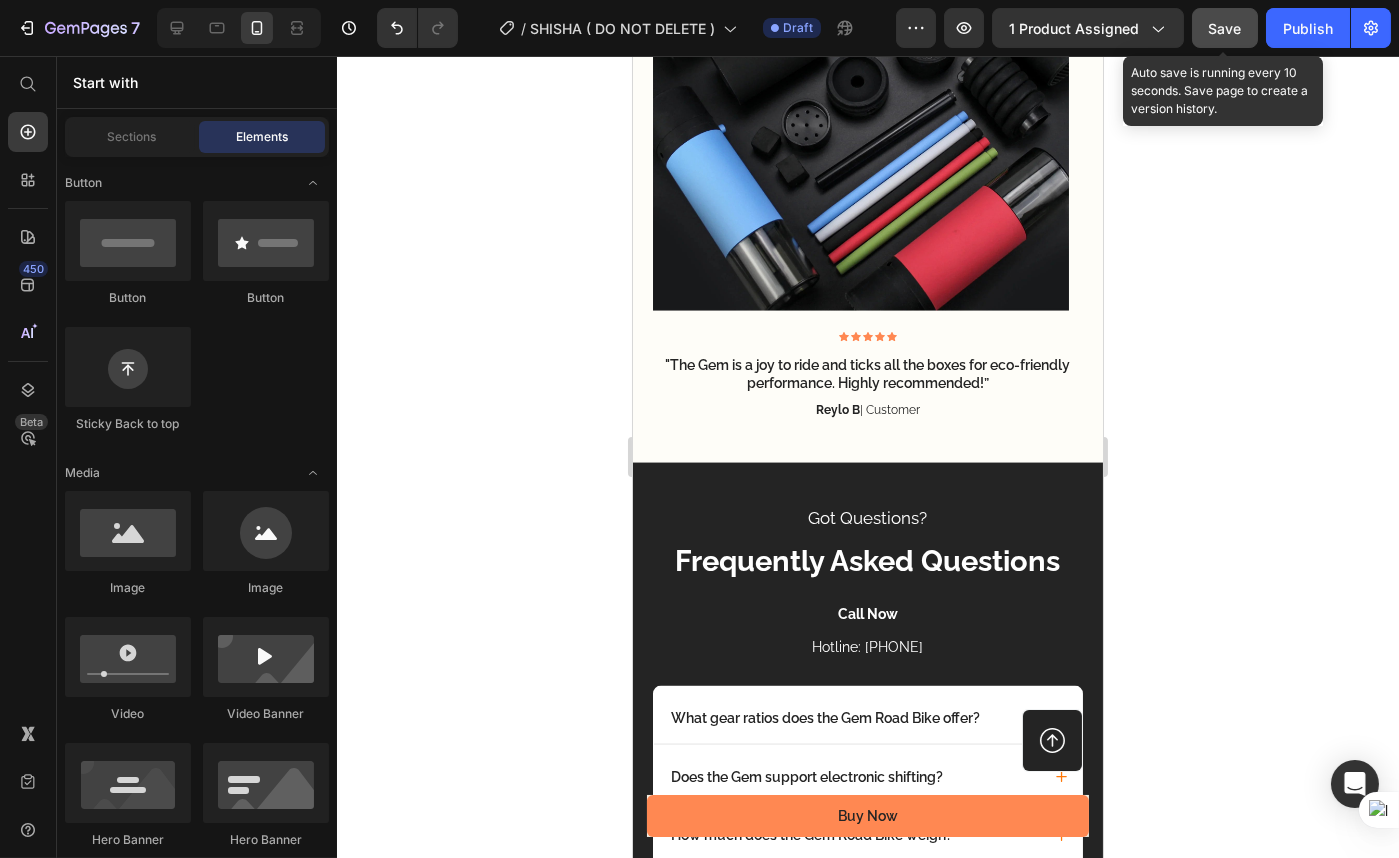 click on "Save" 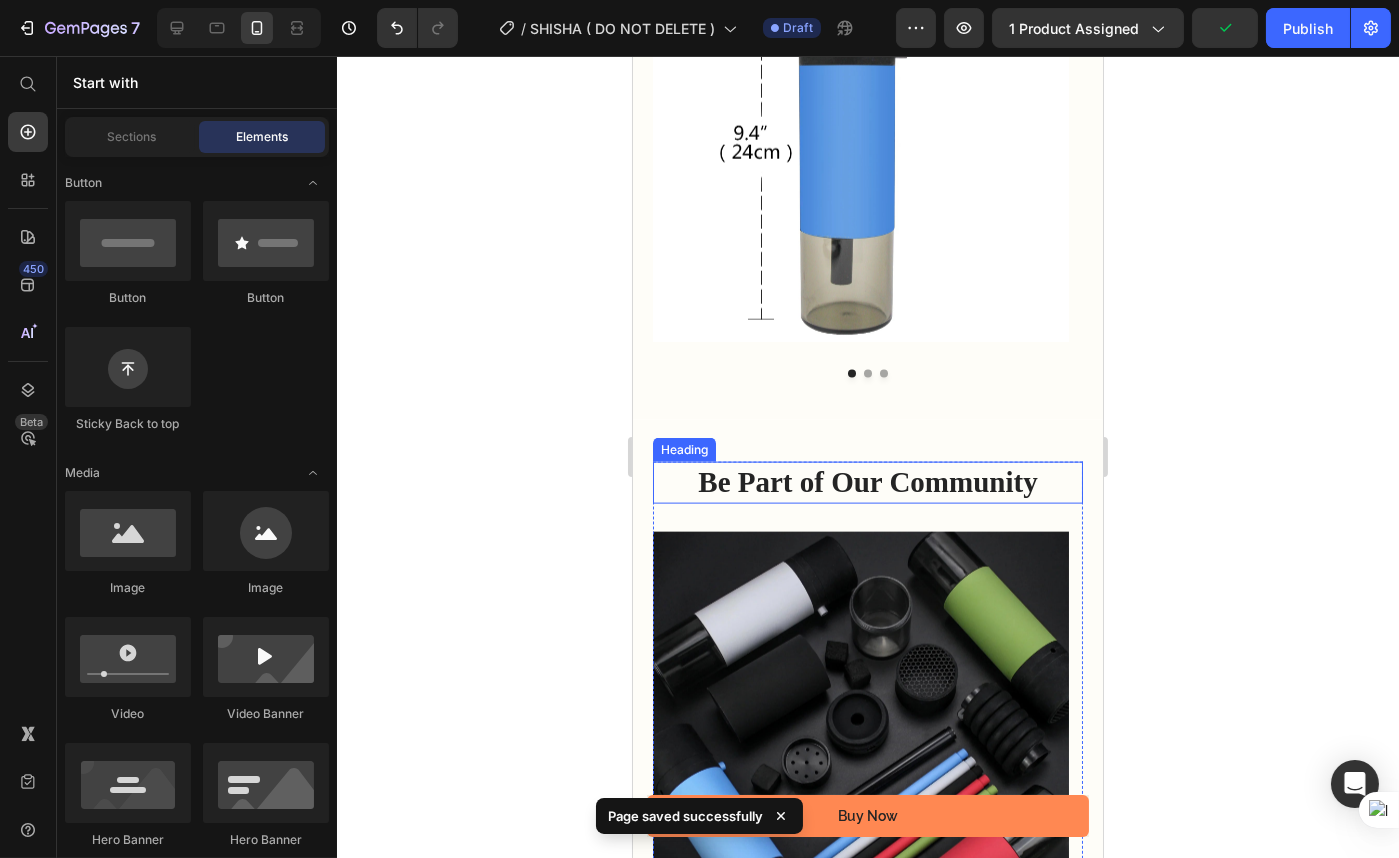 scroll, scrollTop: 5363, scrollLeft: 0, axis: vertical 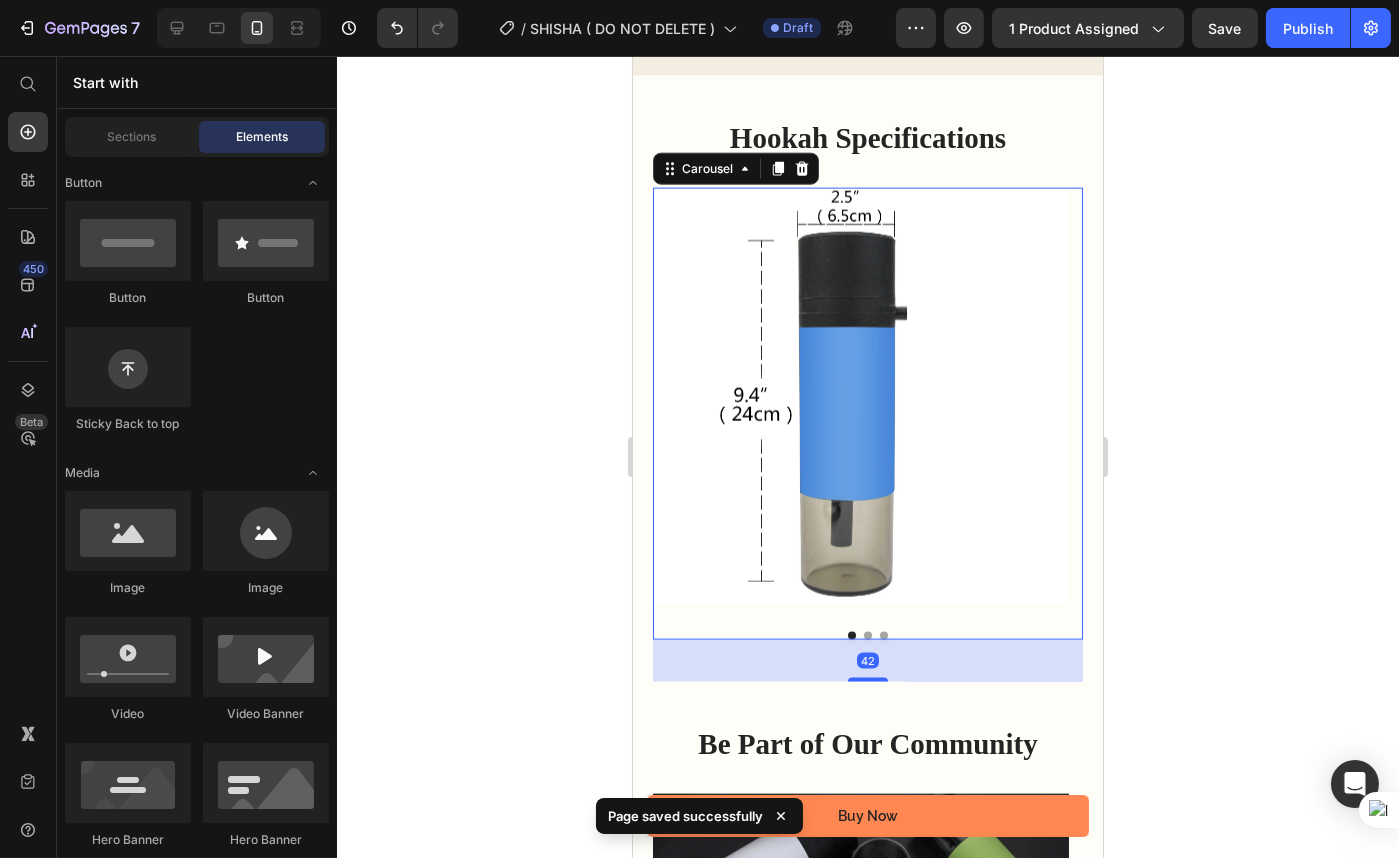click at bounding box center [867, 636] 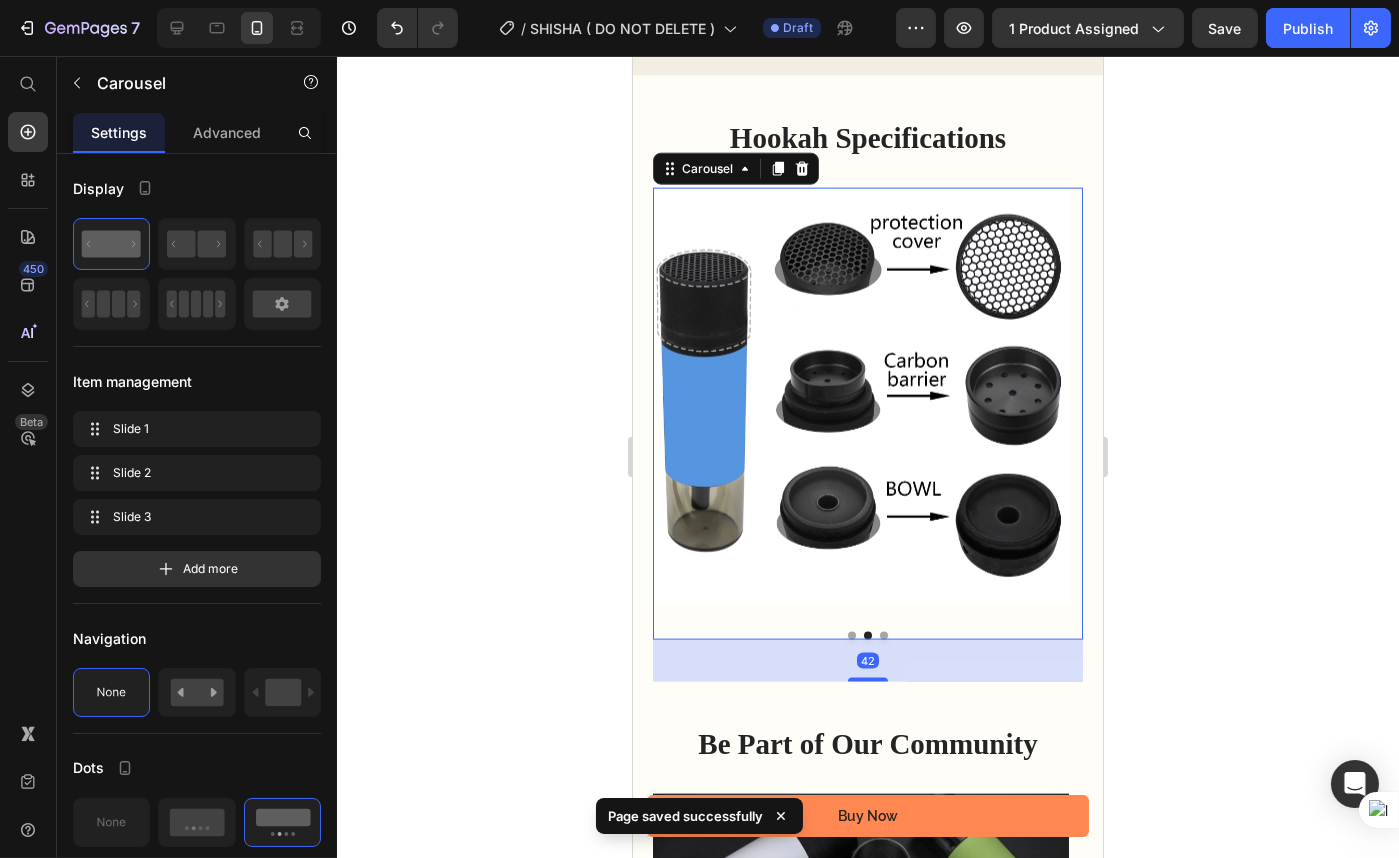 click at bounding box center (883, 636) 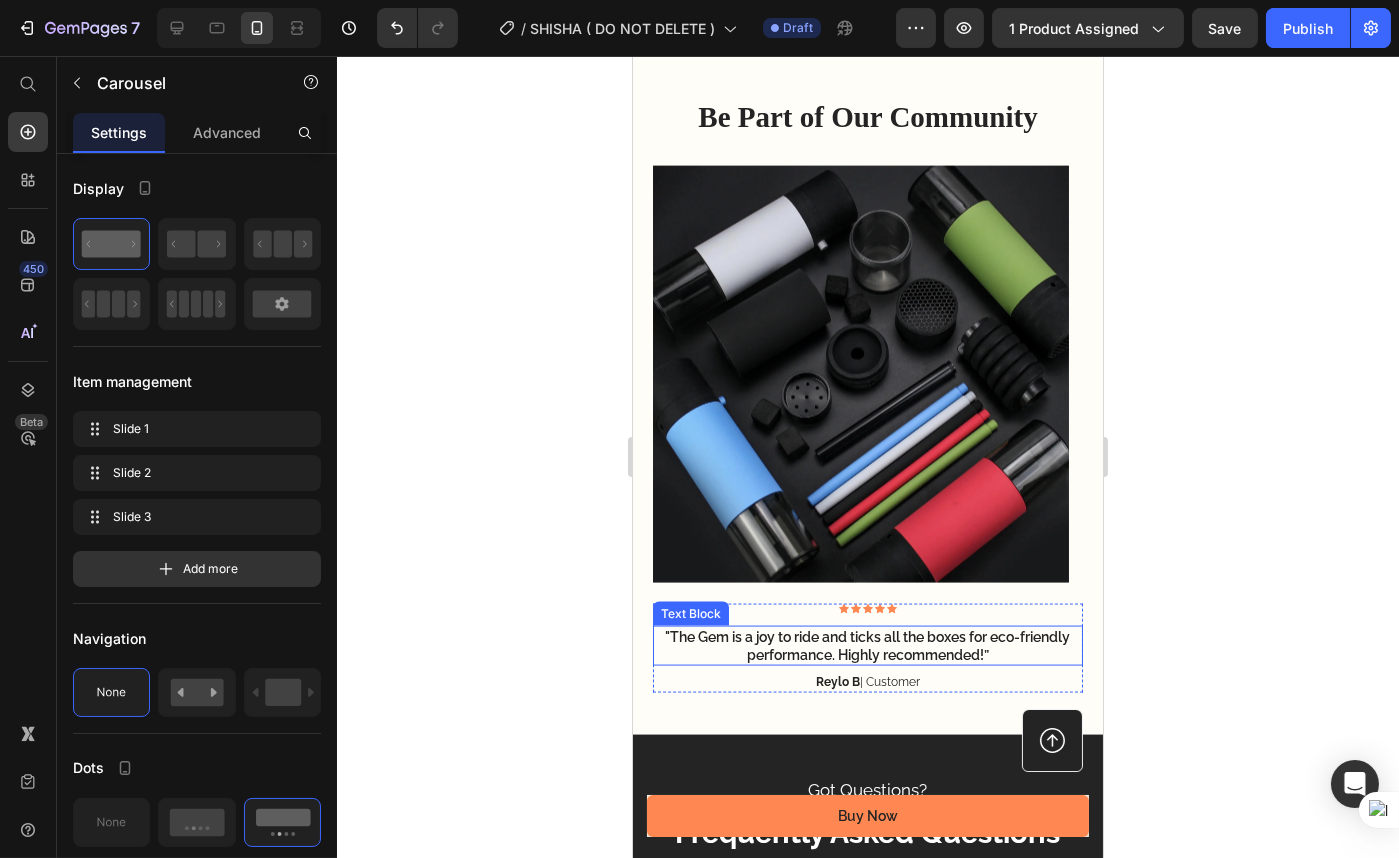 scroll, scrollTop: 6272, scrollLeft: 0, axis: vertical 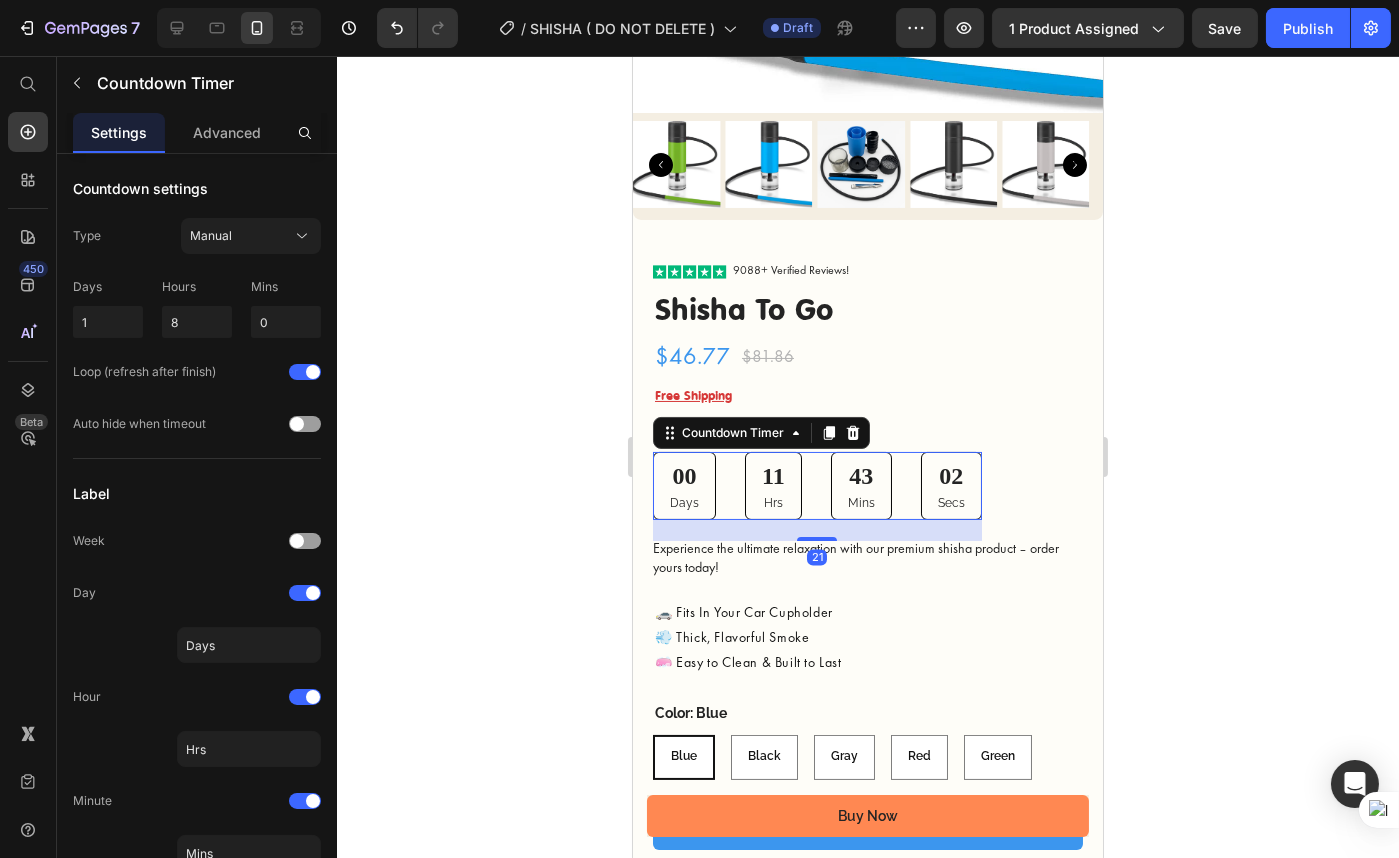 click on "Secs" at bounding box center [950, 504] 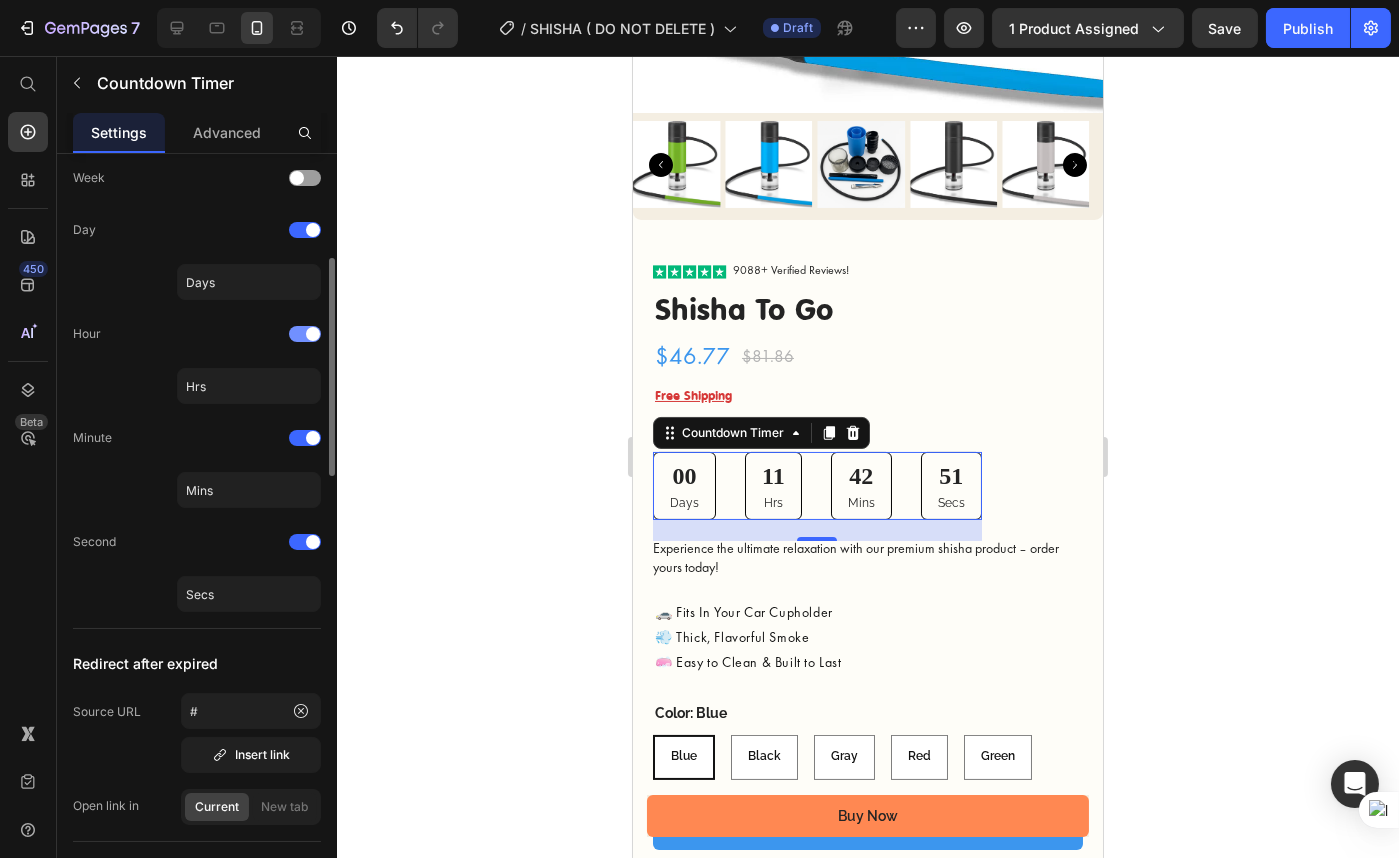 scroll, scrollTop: 272, scrollLeft: 0, axis: vertical 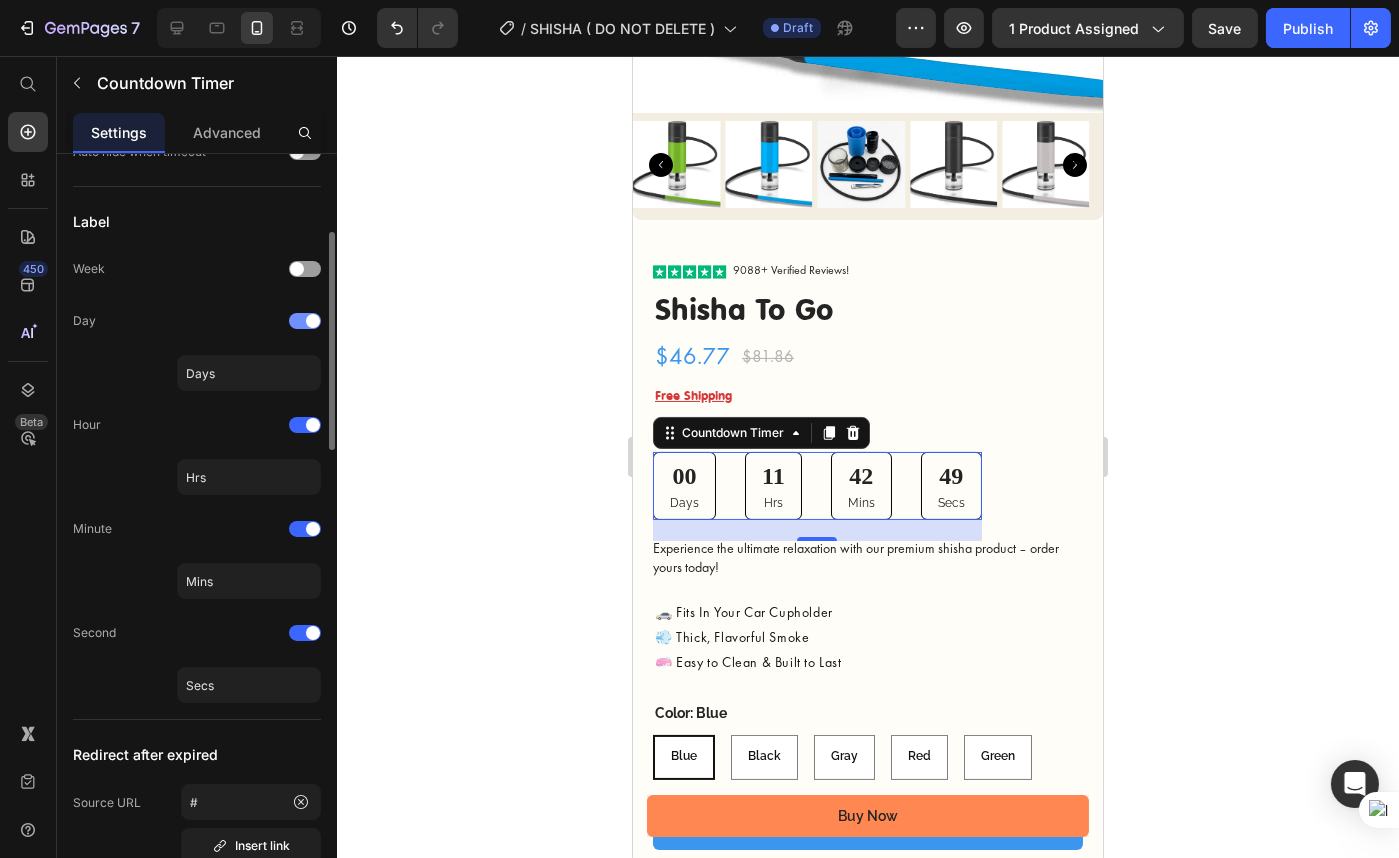 click at bounding box center (313, 321) 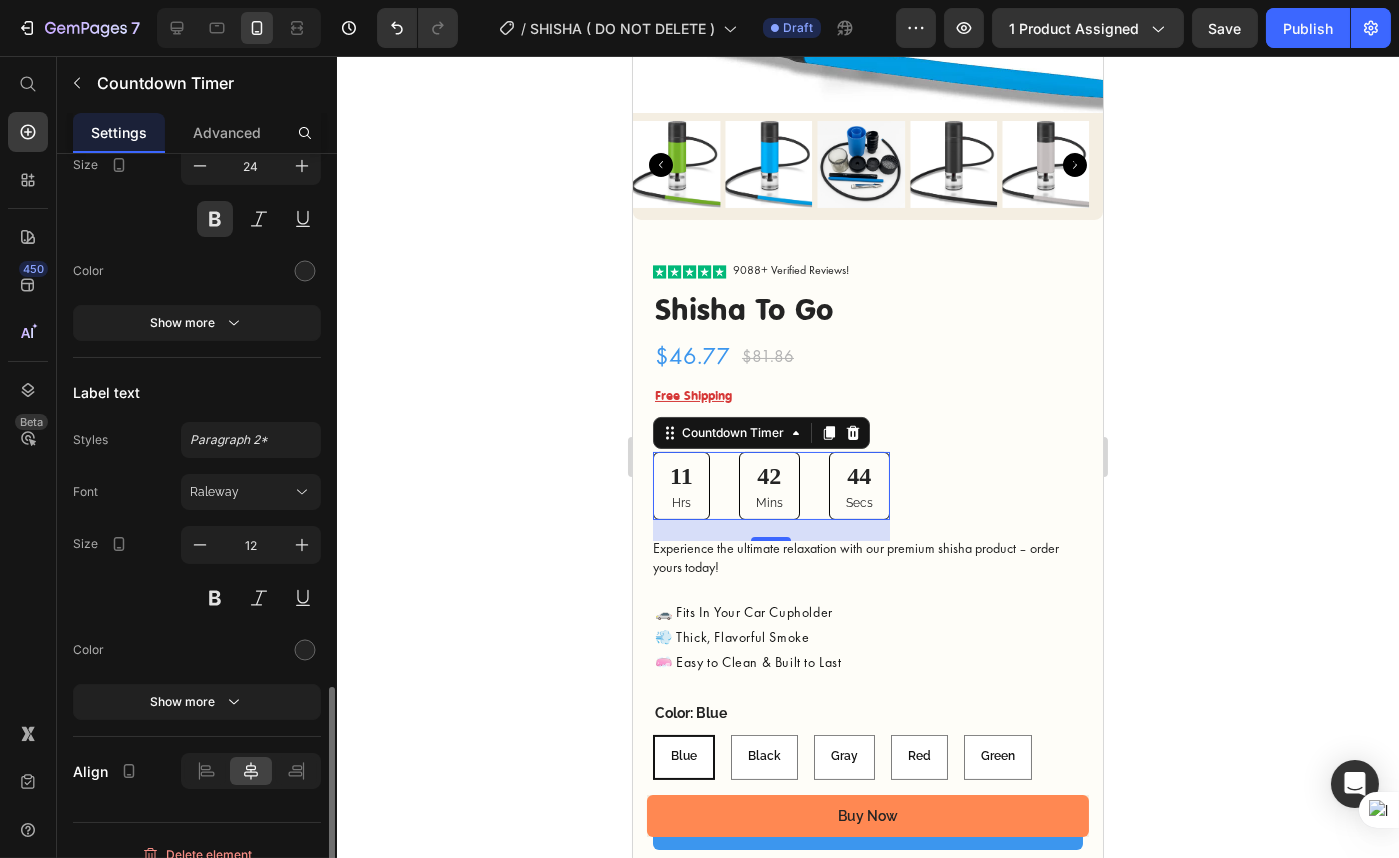 scroll, scrollTop: 1838, scrollLeft: 0, axis: vertical 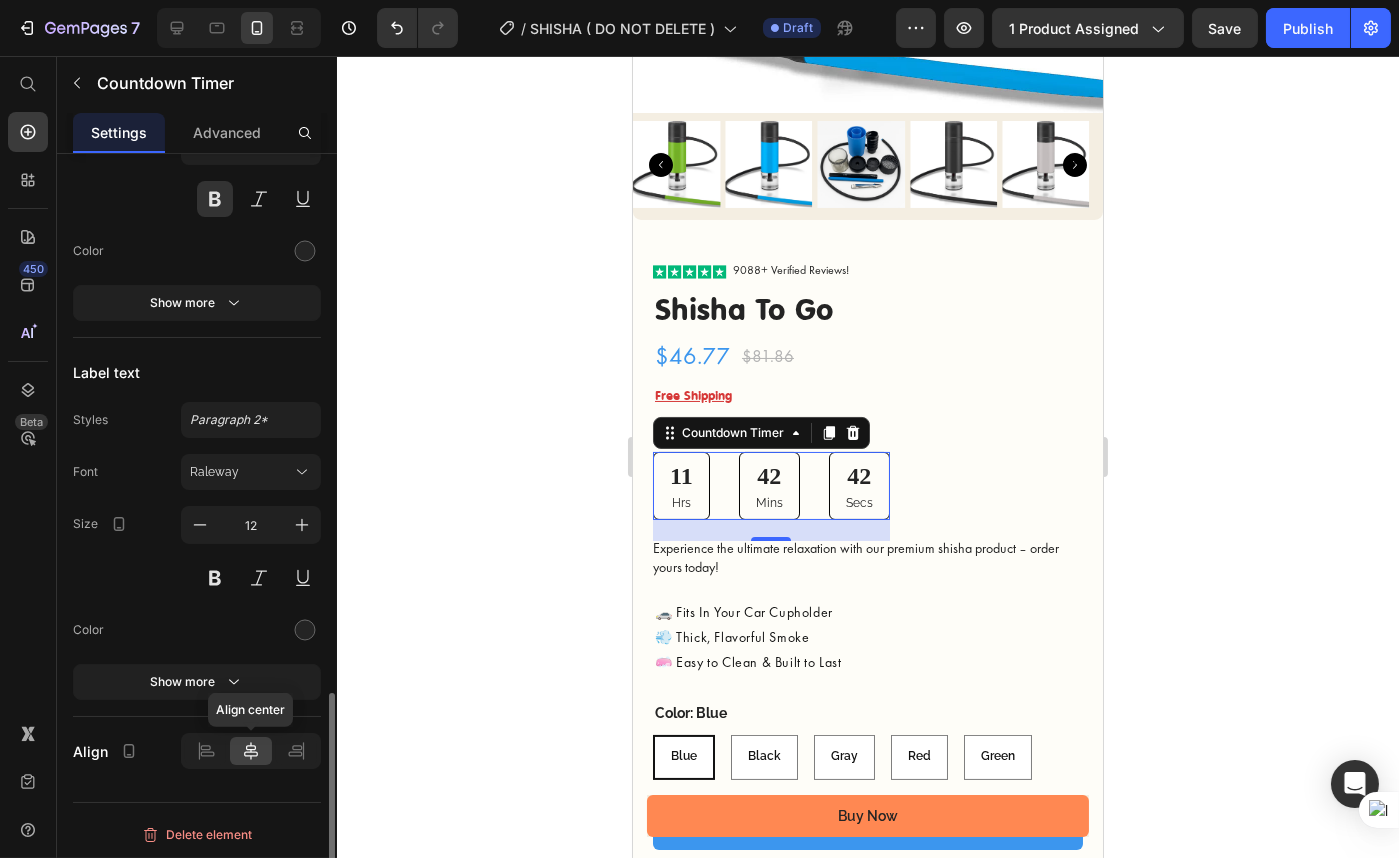 click 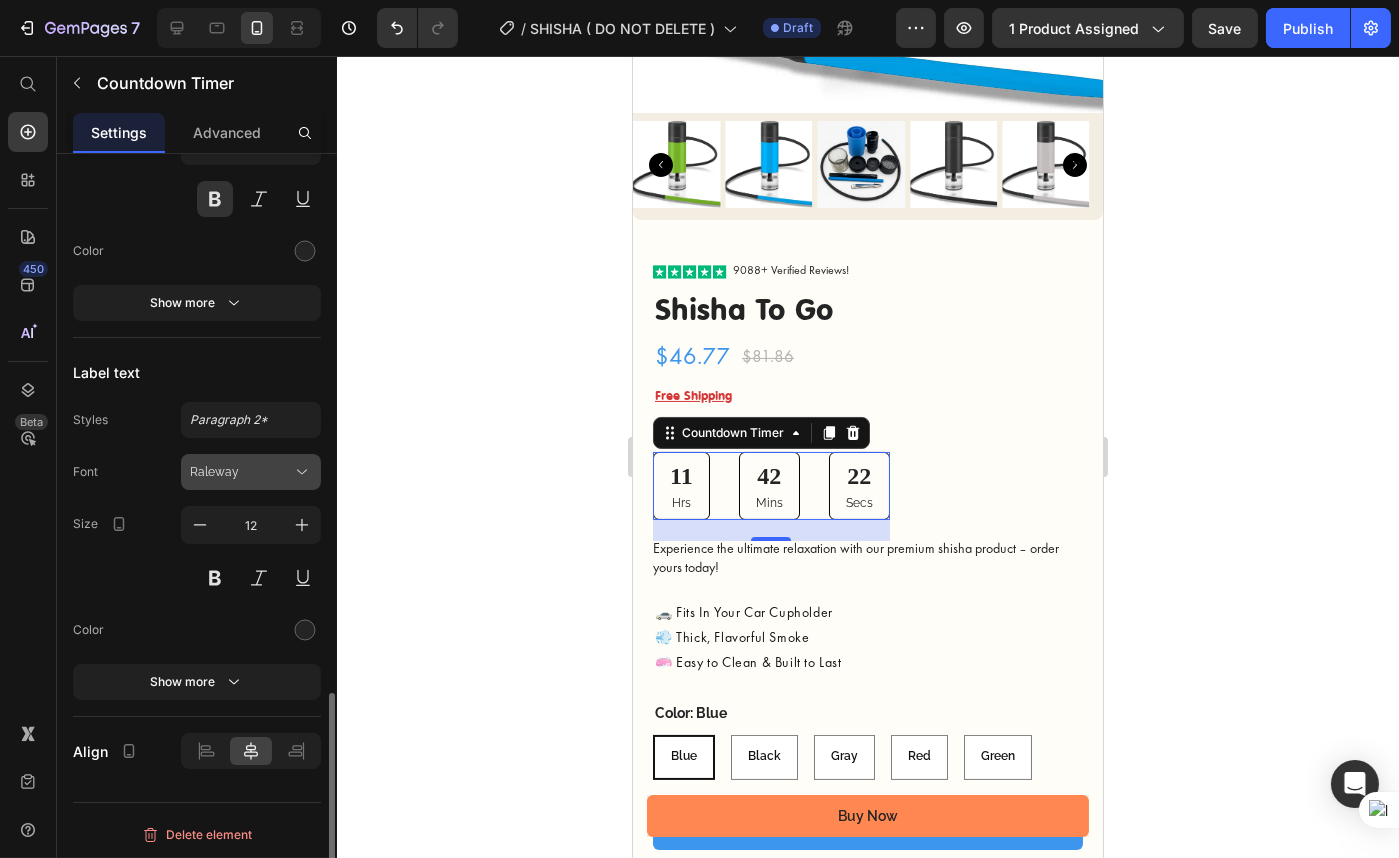 click on "Raleway" at bounding box center (241, 472) 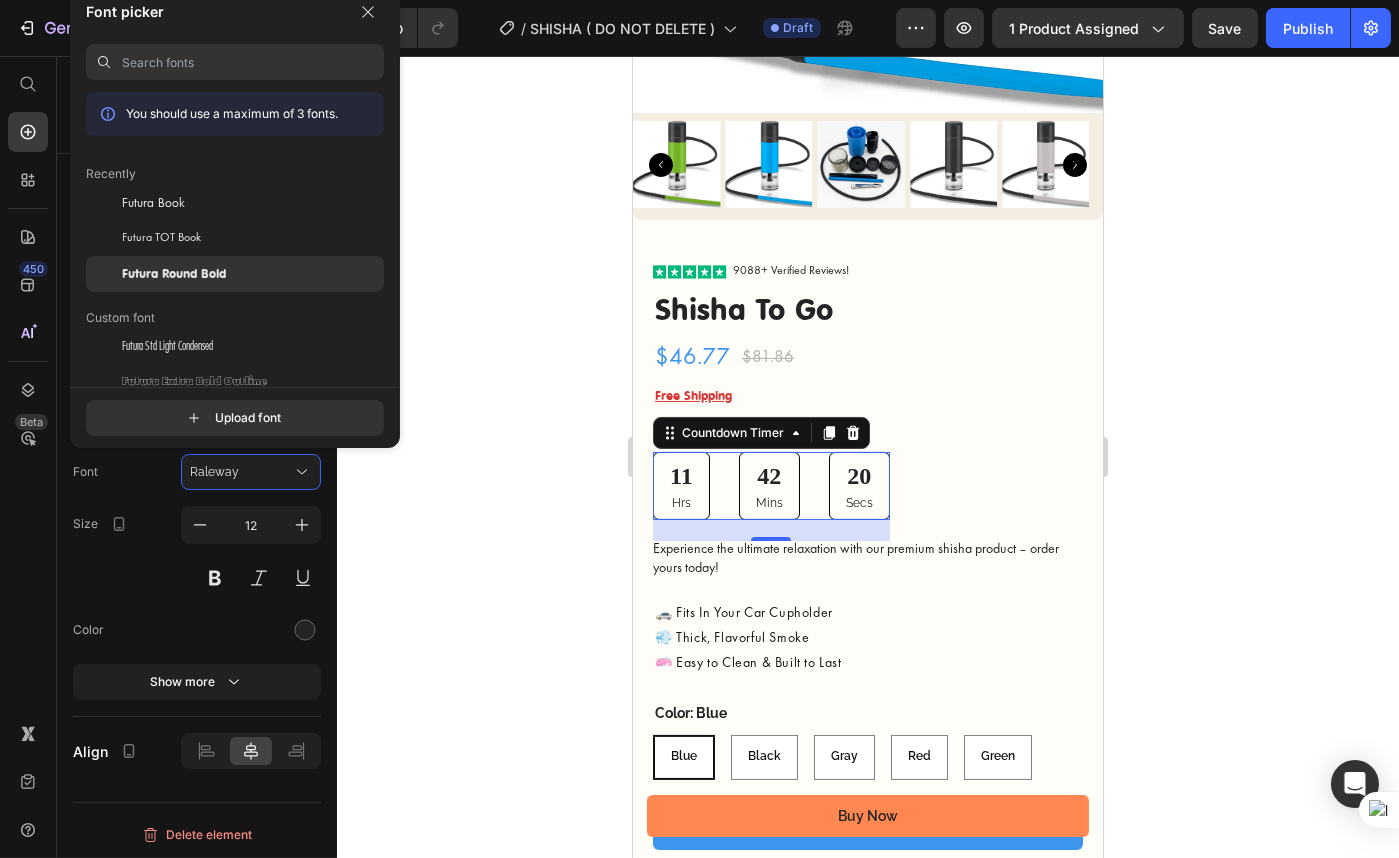click on "Futura Round Bold" at bounding box center (174, 274) 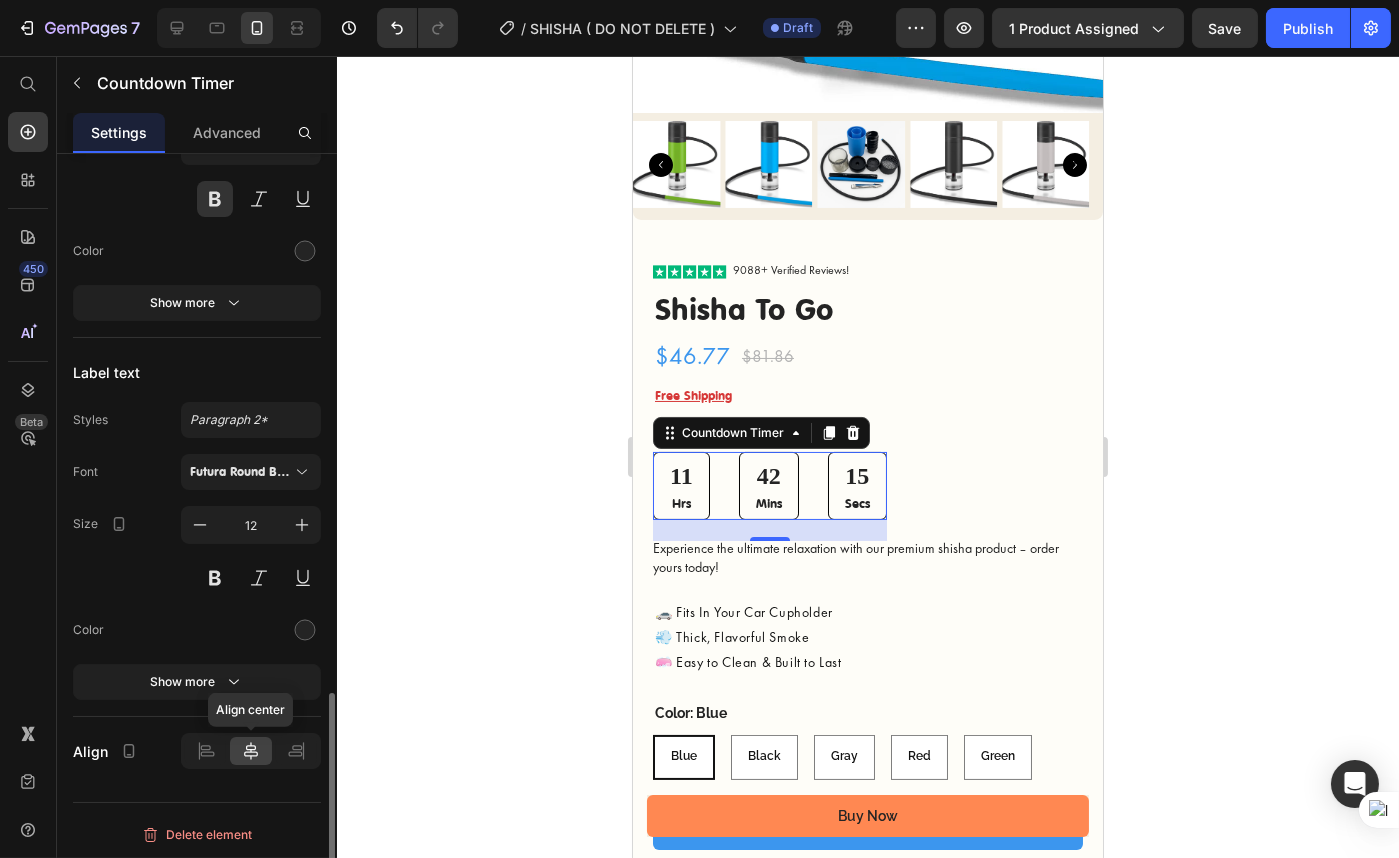 click 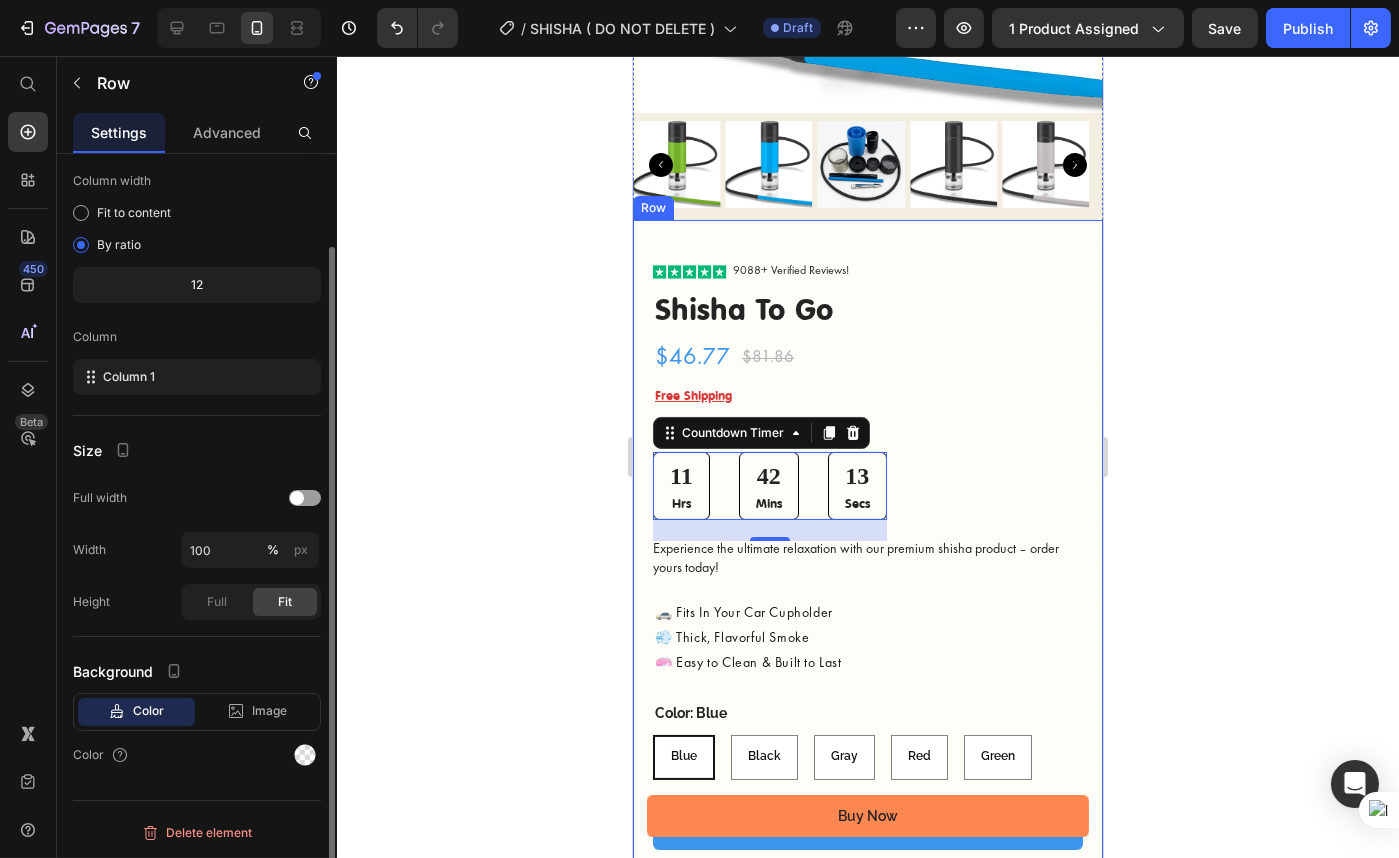 click on "Text Block End In  Text Block [TIME] Countdown Timer   21 Experience the ultimate relaxation with our premium shisha product – order yours today! Text Block 🚗 Fits In Your Car Cupholder 💨 Thick, Flavorful Smoke 🧼 Easy to Clean & Built to Last Text Block Color: Blue Blue Blue Blue Black Black Black Gray Gray Gray Red Red Red Green Green Green Product Variants & Swatches ADD TO CART Add to Cart
Icon Free shipping  Text Block
Icon Easy Returns Text Block
Icon Support 24/7 Text Block Row" at bounding box center [867, 591] 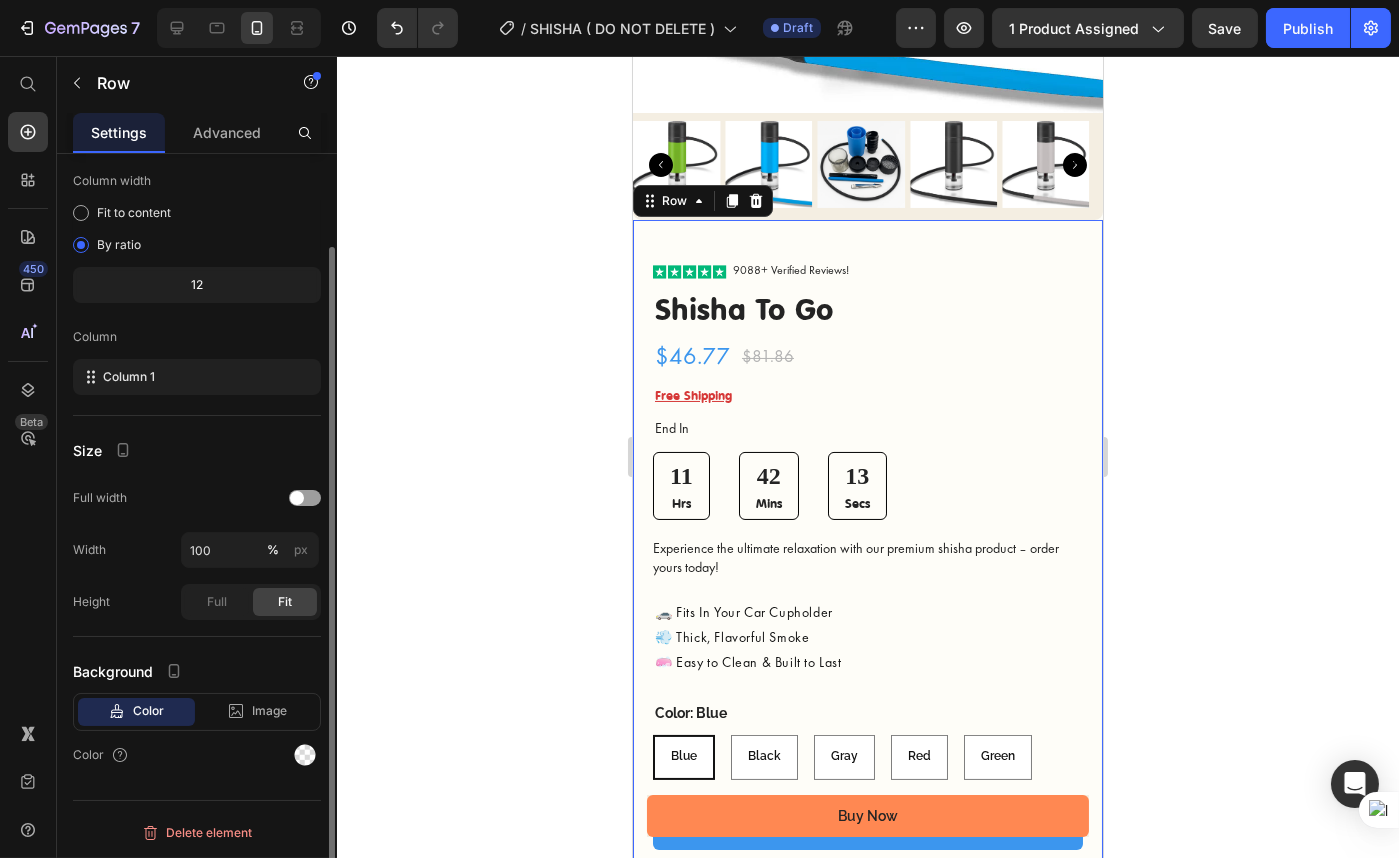 scroll, scrollTop: 0, scrollLeft: 0, axis: both 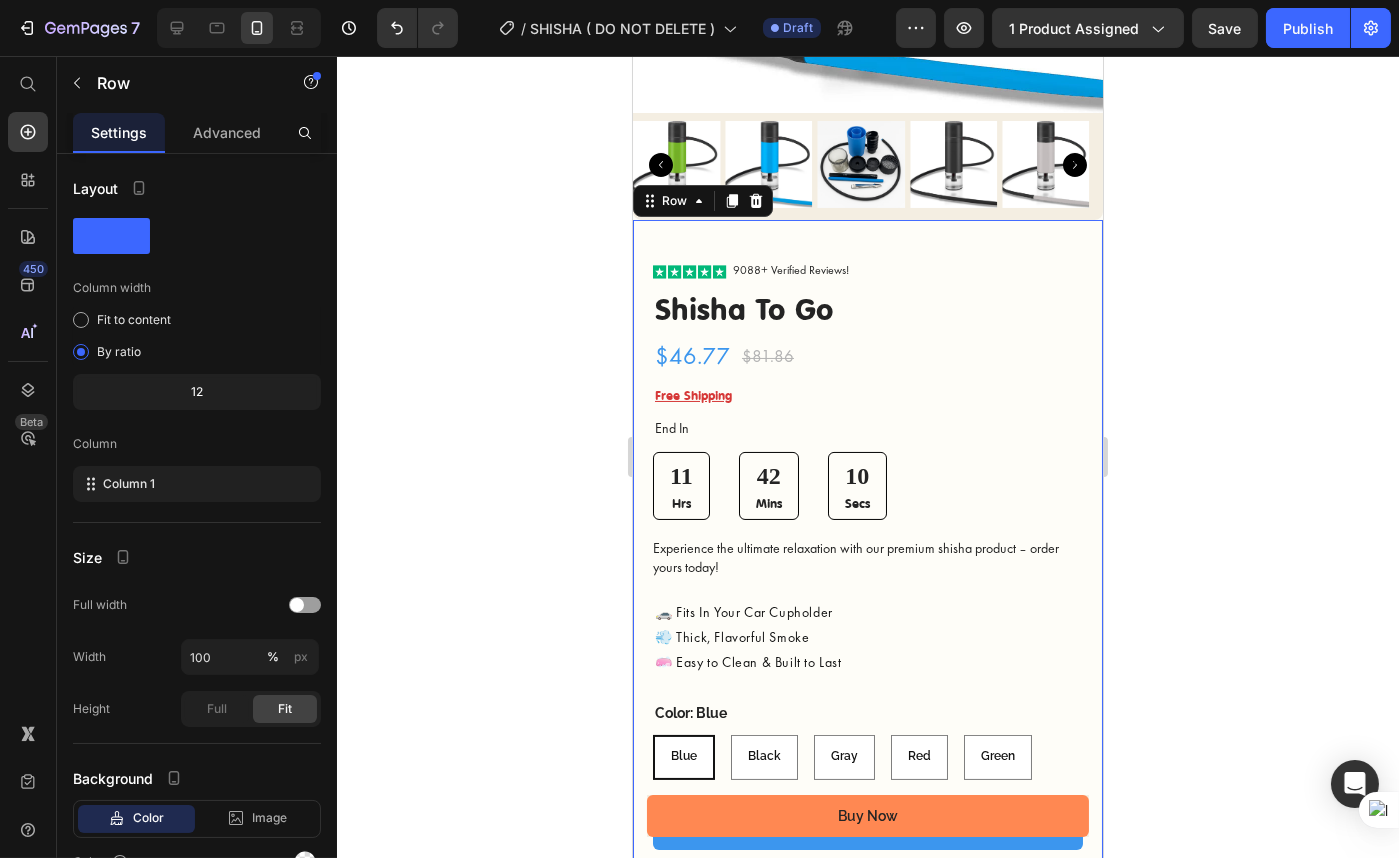 click on "Text Block End In  Text Block [TIME] Countdown Timer Experience the ultimate relaxation with our premium shisha product – order yours today! Text Block 🚗 Fits In Your Car Cupholder 💨 Thick, Flavorful Smoke 🧼 Easy to Clean & Built to Last Text Block Color: Blue Blue Blue Blue Black Black Black Gray Gray Gray Red Red Red Green Green Green Product Variants & Swatches ADD TO CART Add to Cart
Icon Free shipping  Text Block
Icon Easy Returns Text Block
Icon Support 24/7 Text Block Row" at bounding box center (867, 591) 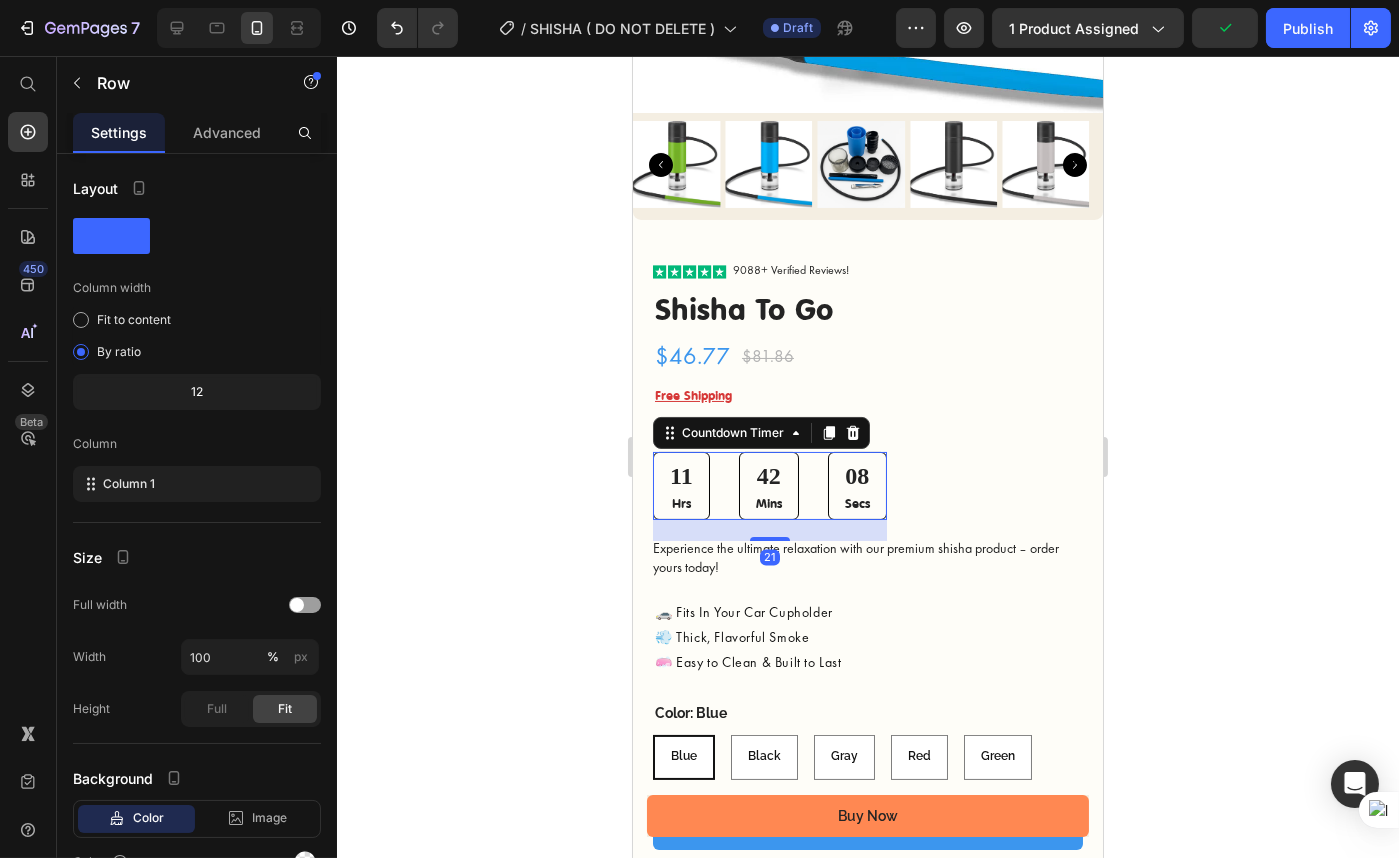 click on "[TIME]" at bounding box center (769, 486) 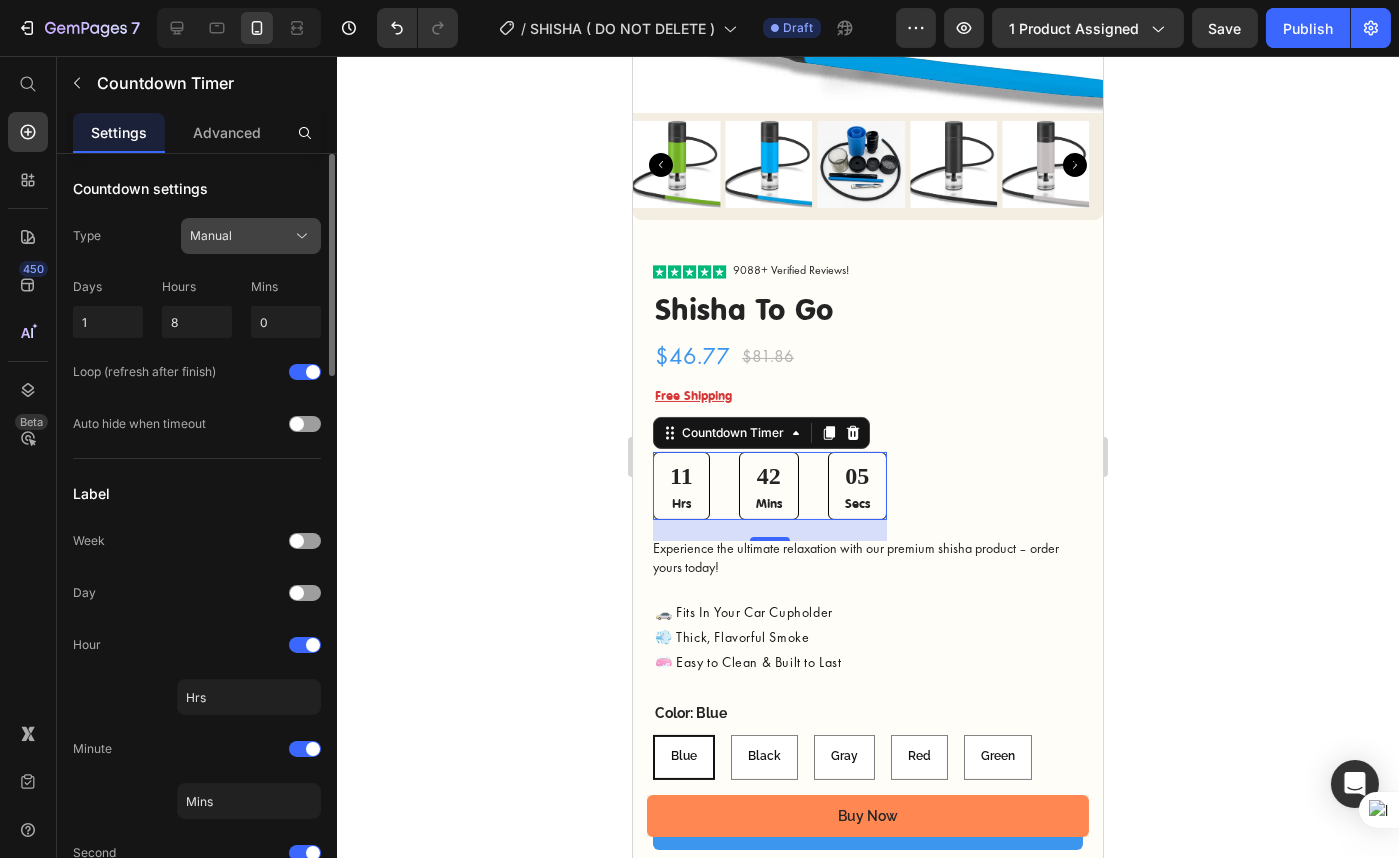 click on "Manual" 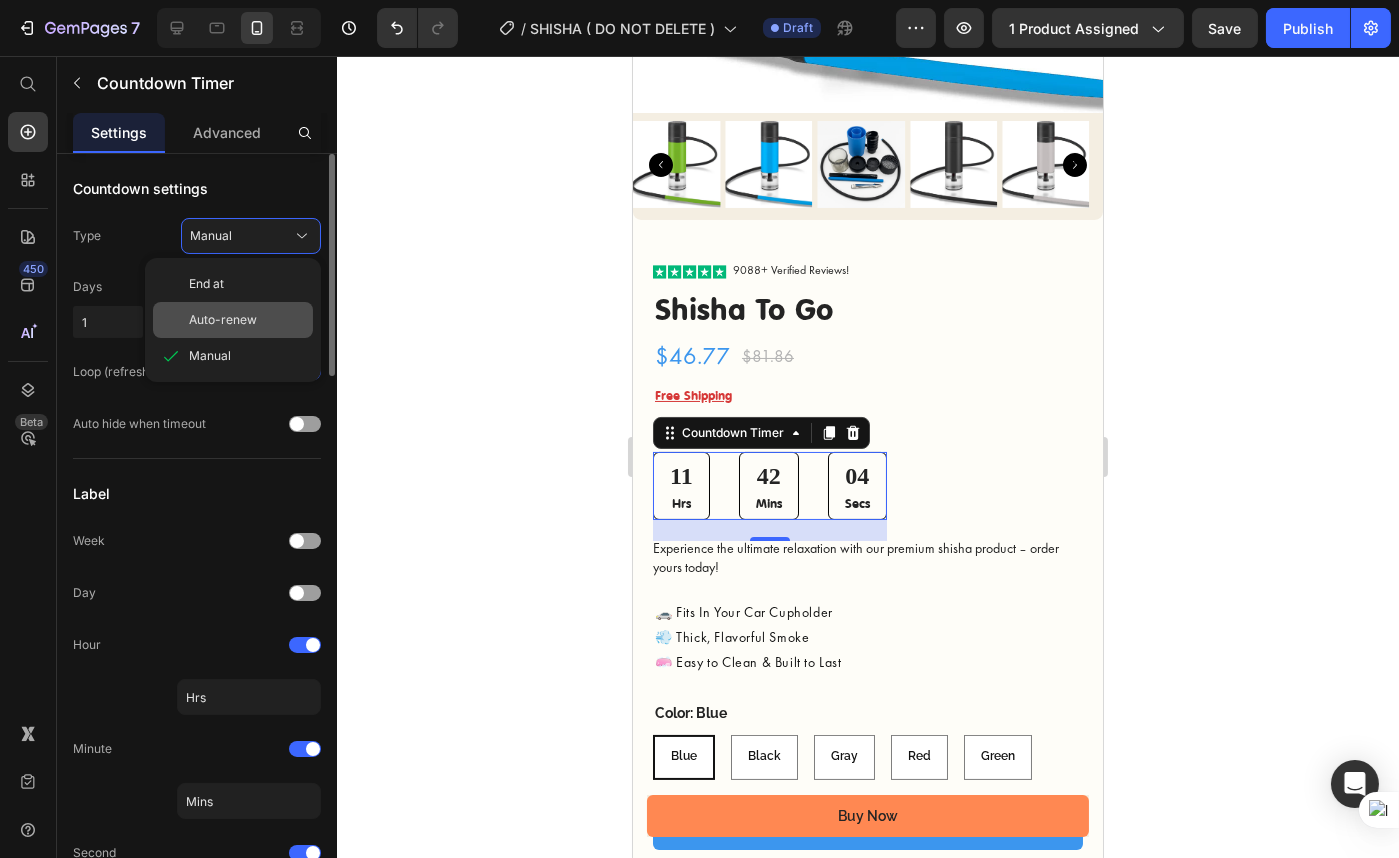 click on "Auto-renew" at bounding box center (223, 320) 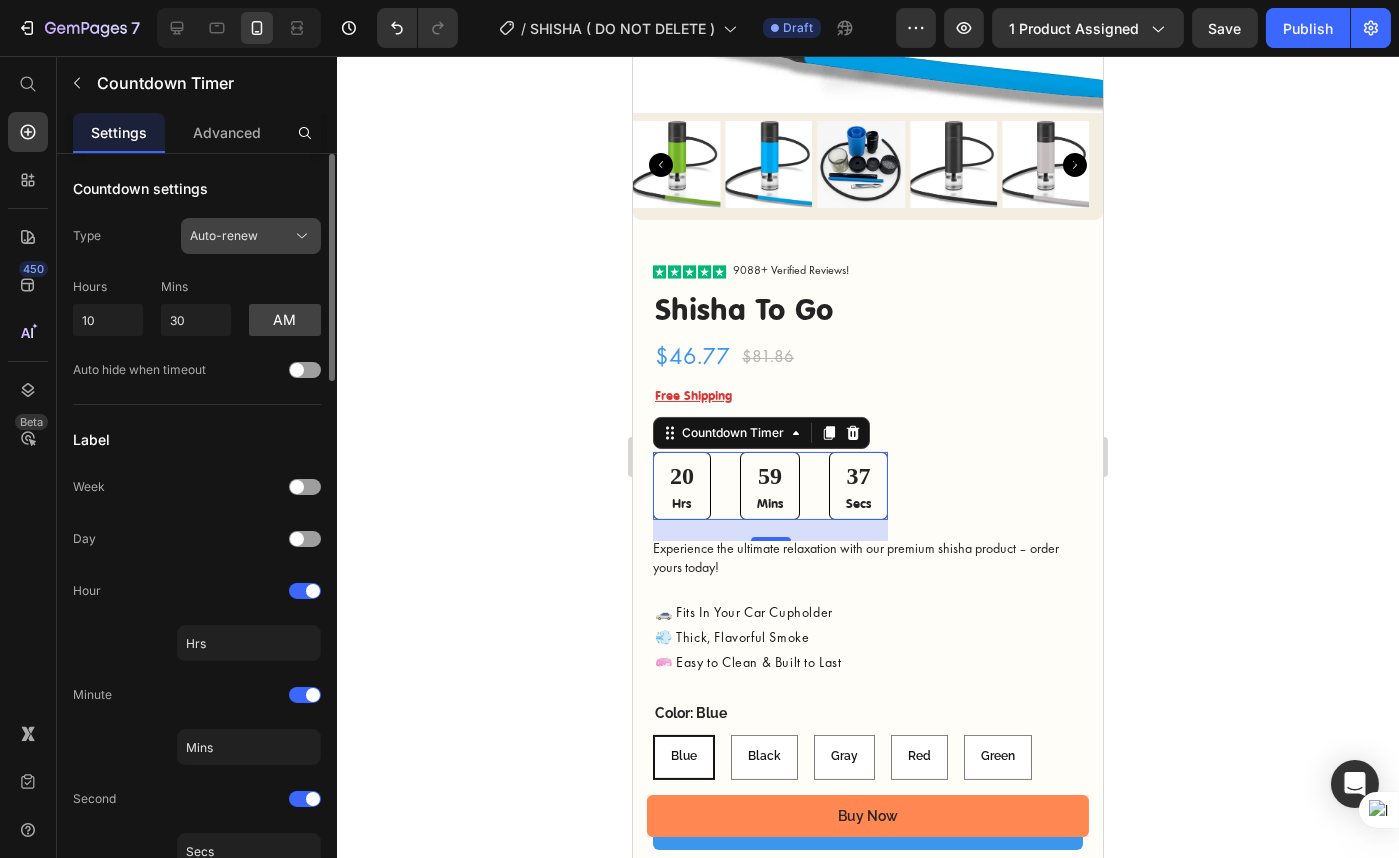 click on "Auto-renew" at bounding box center (224, 236) 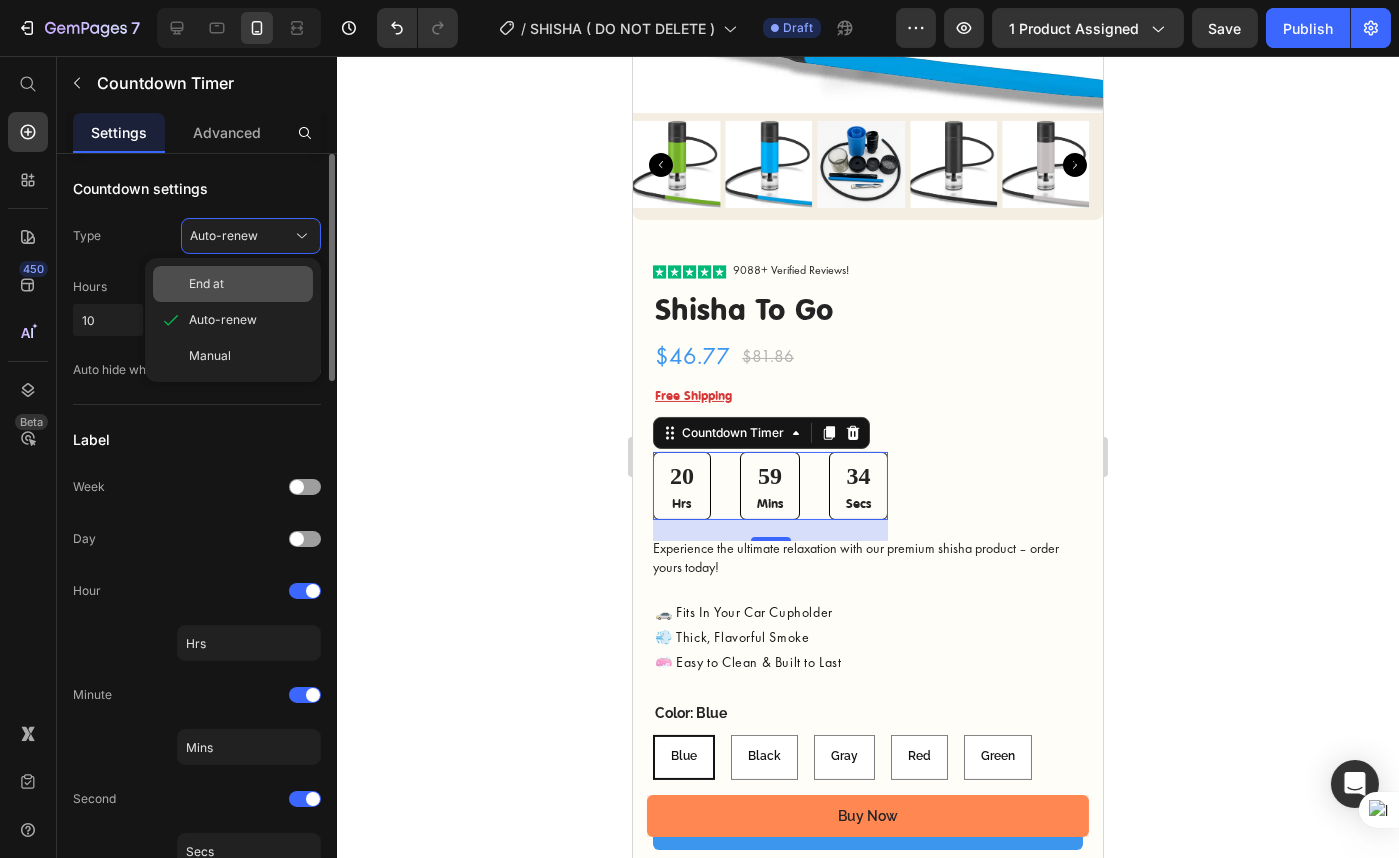 click on "End at" at bounding box center [206, 284] 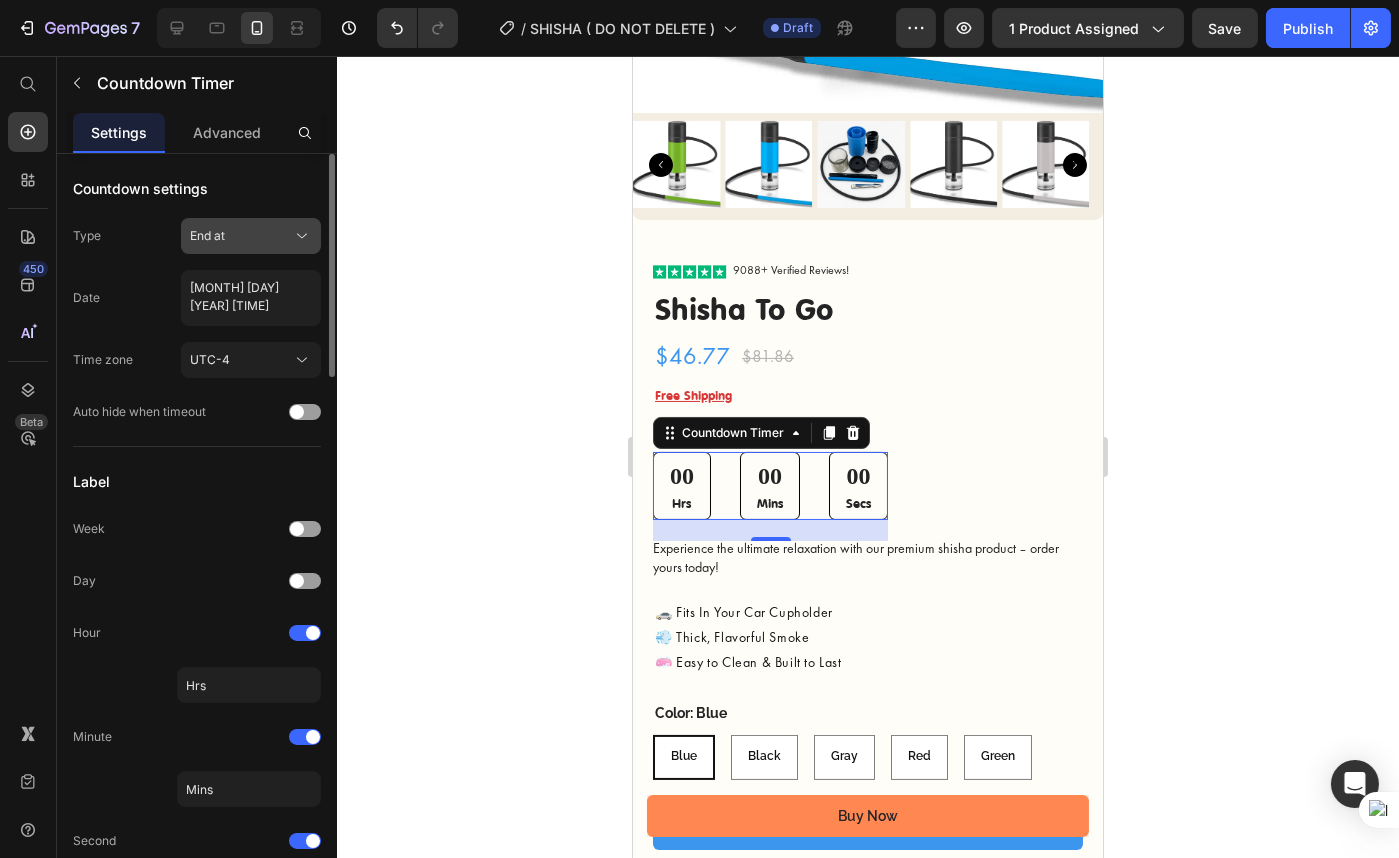 click on "End at" 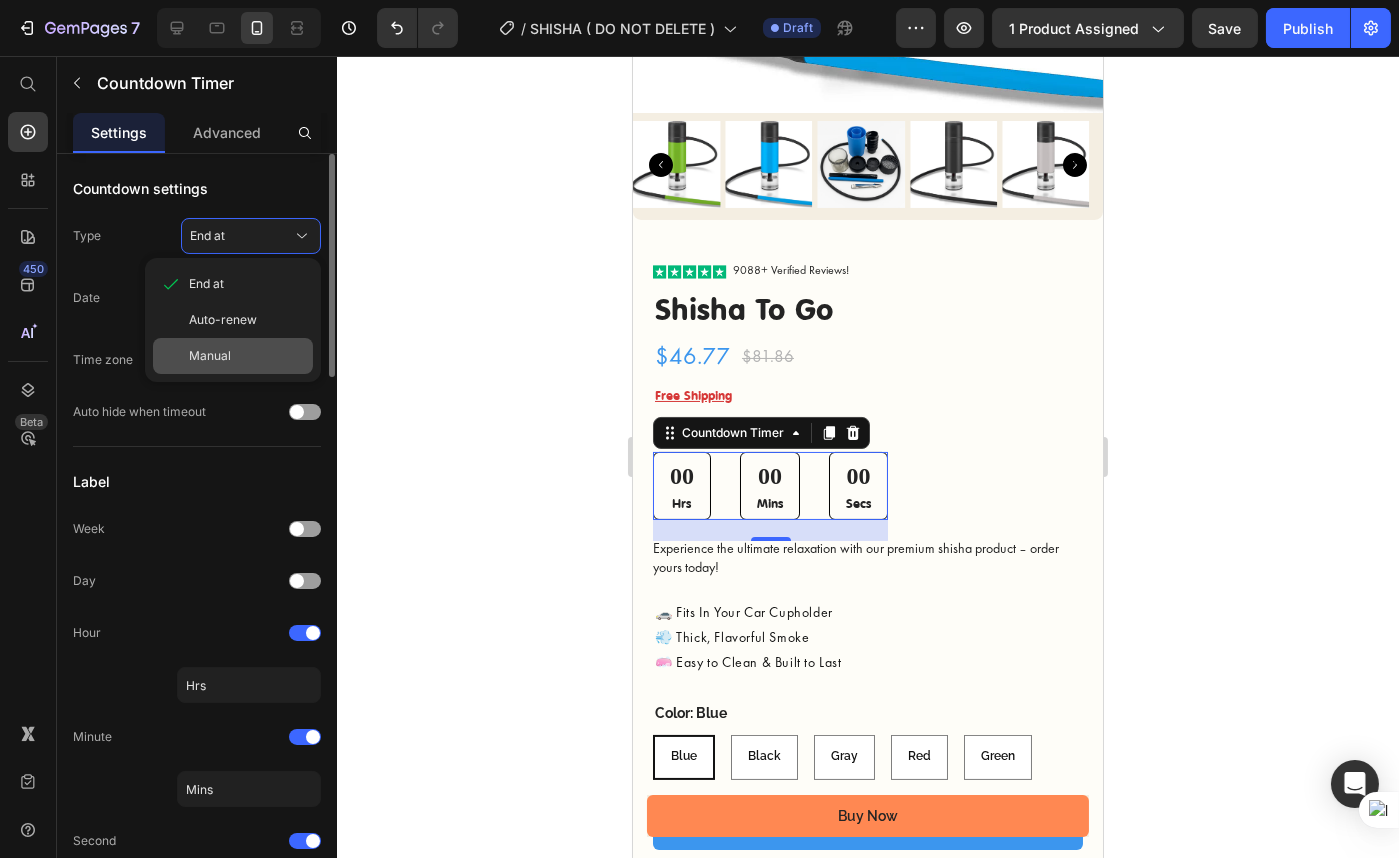 click on "Manual" at bounding box center (247, 356) 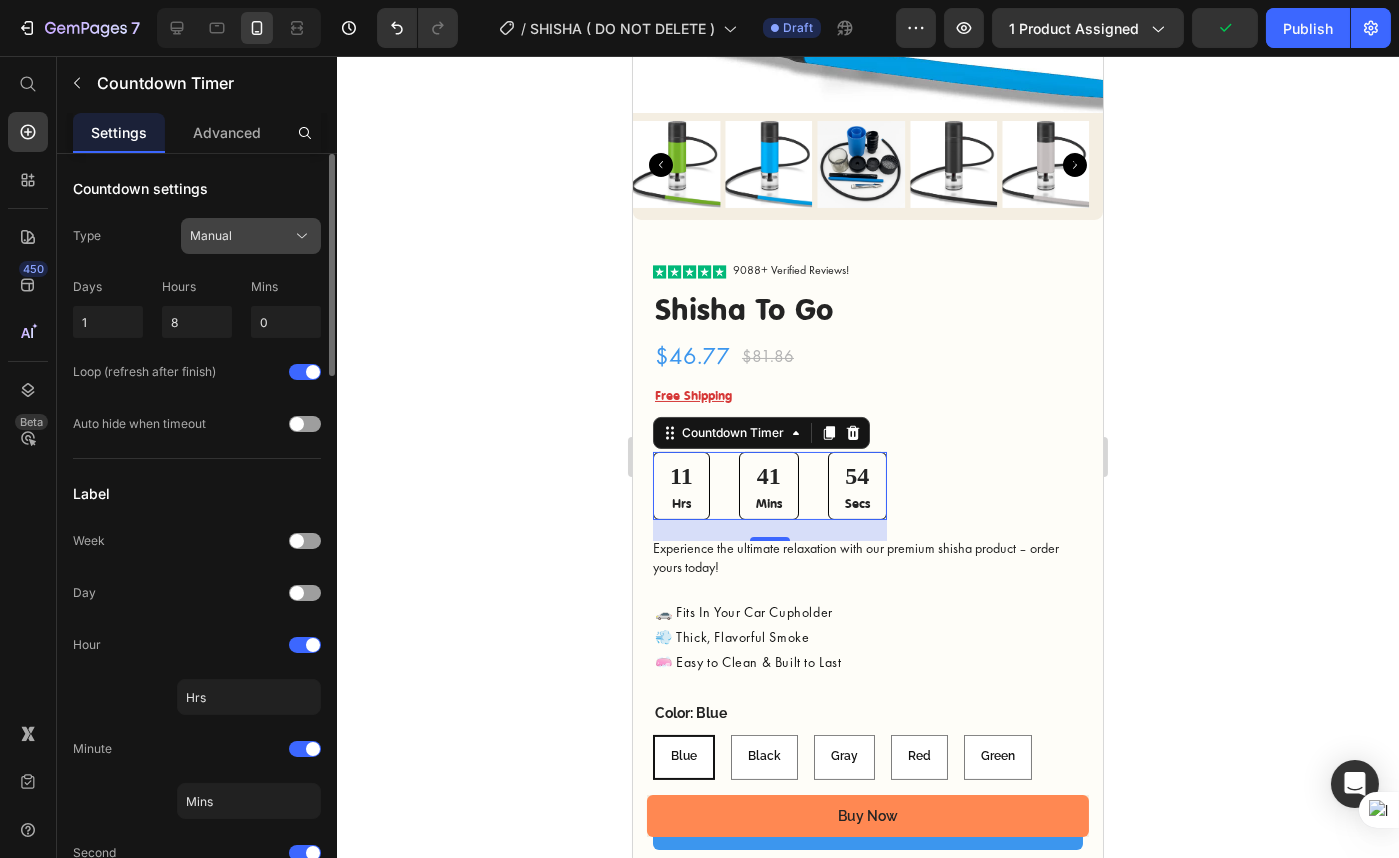 click on "Manual" at bounding box center (211, 236) 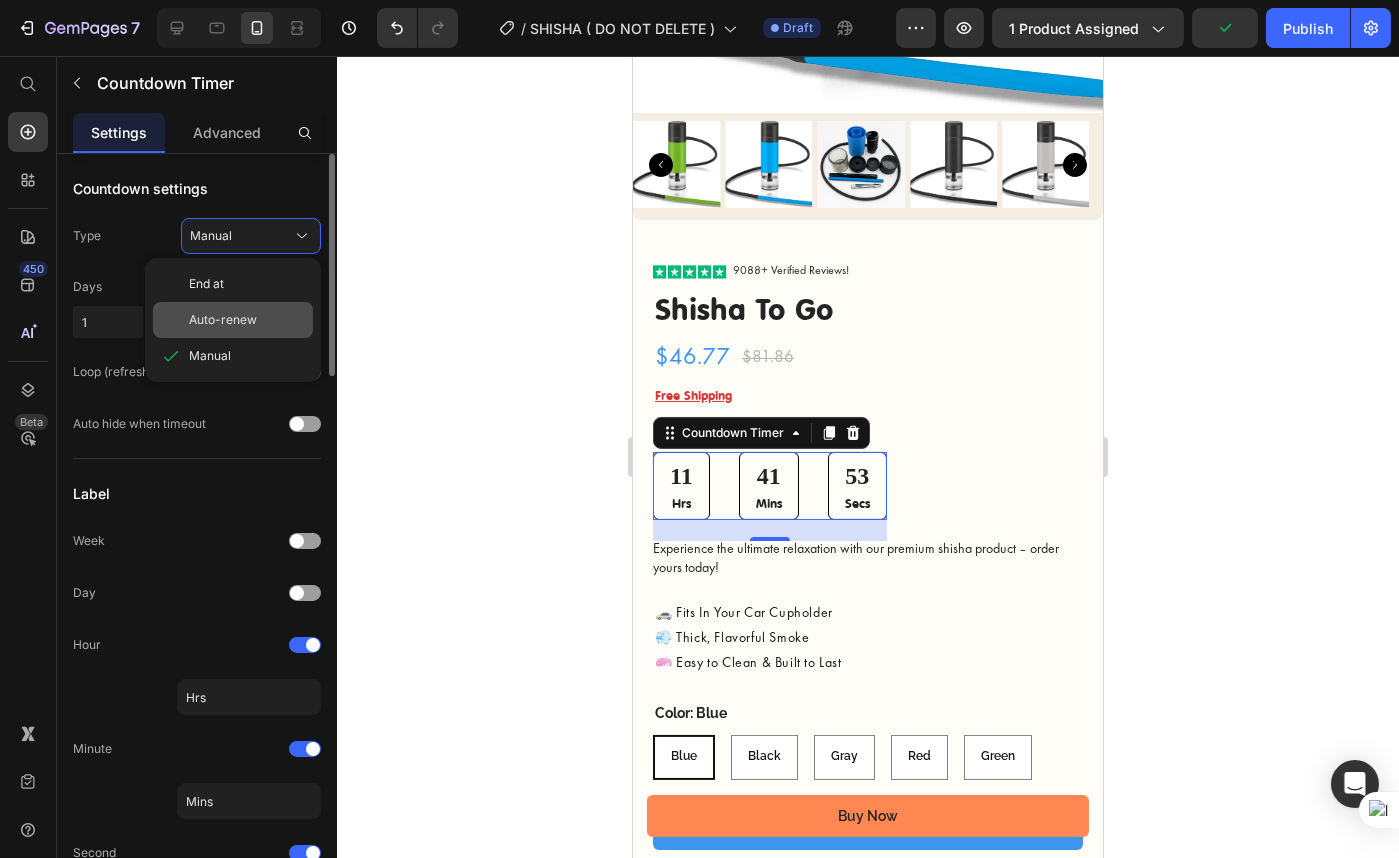 click on "Auto-renew" at bounding box center [223, 320] 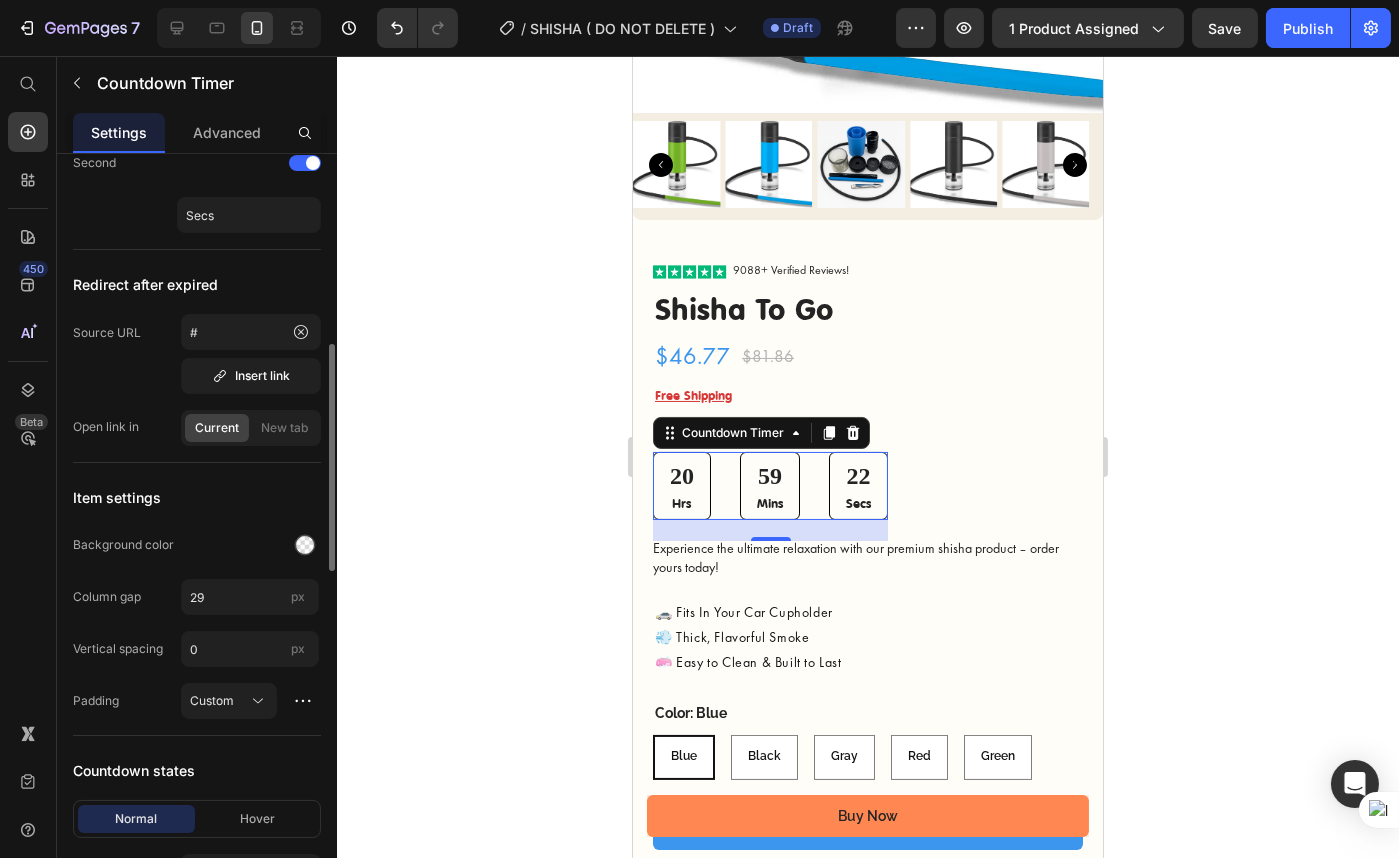 scroll, scrollTop: 727, scrollLeft: 0, axis: vertical 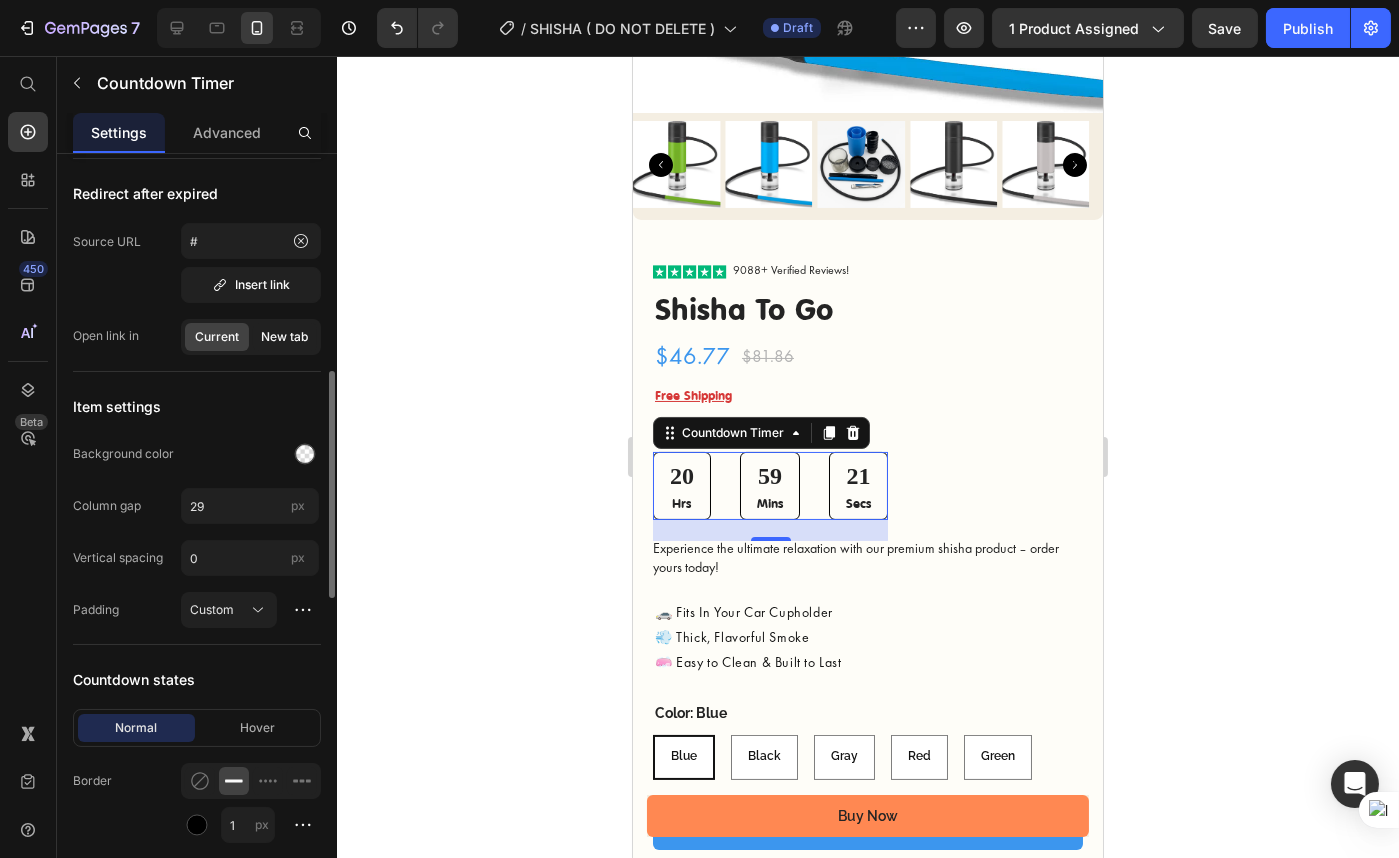 click on "New tab" 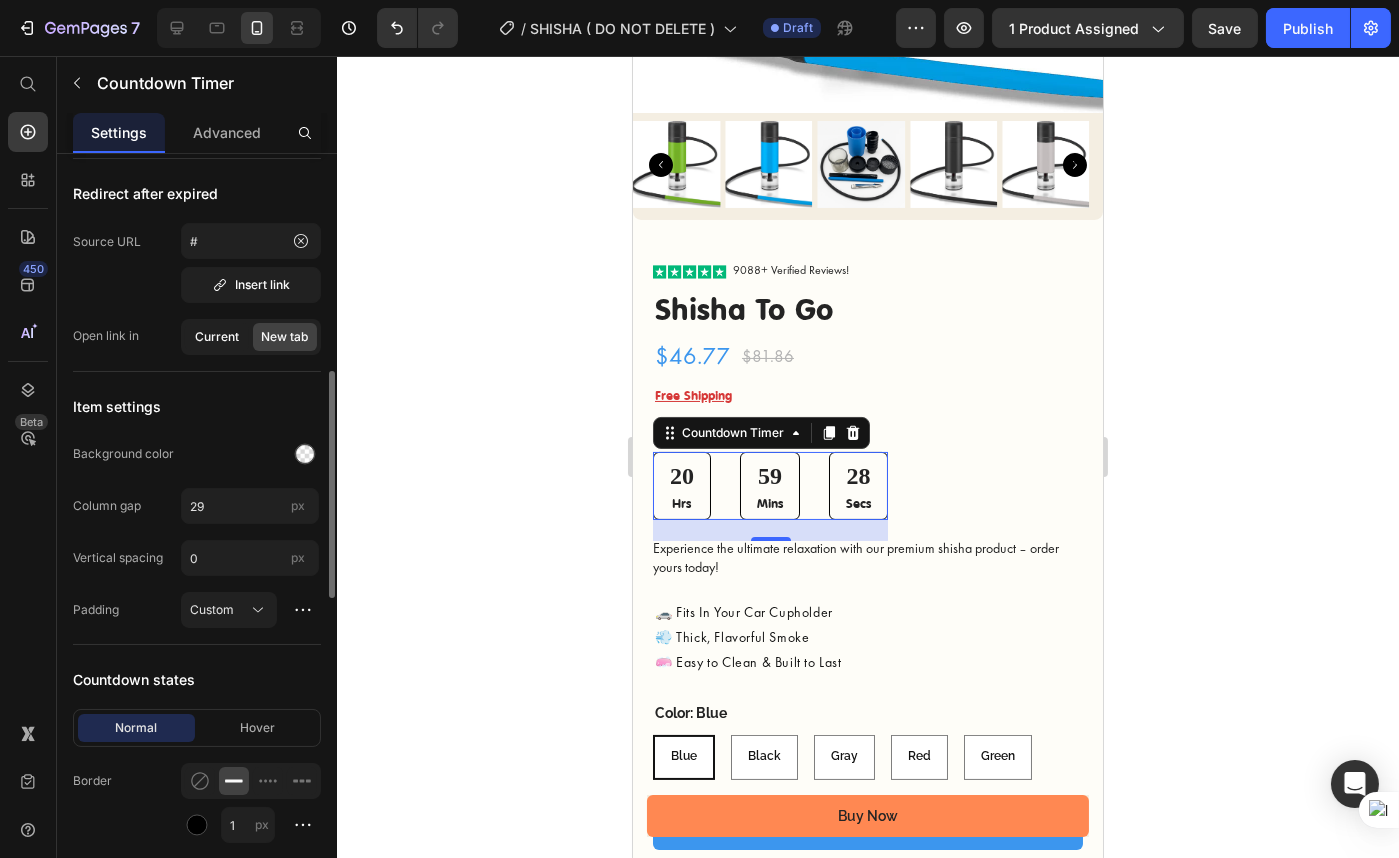 click on "Current" 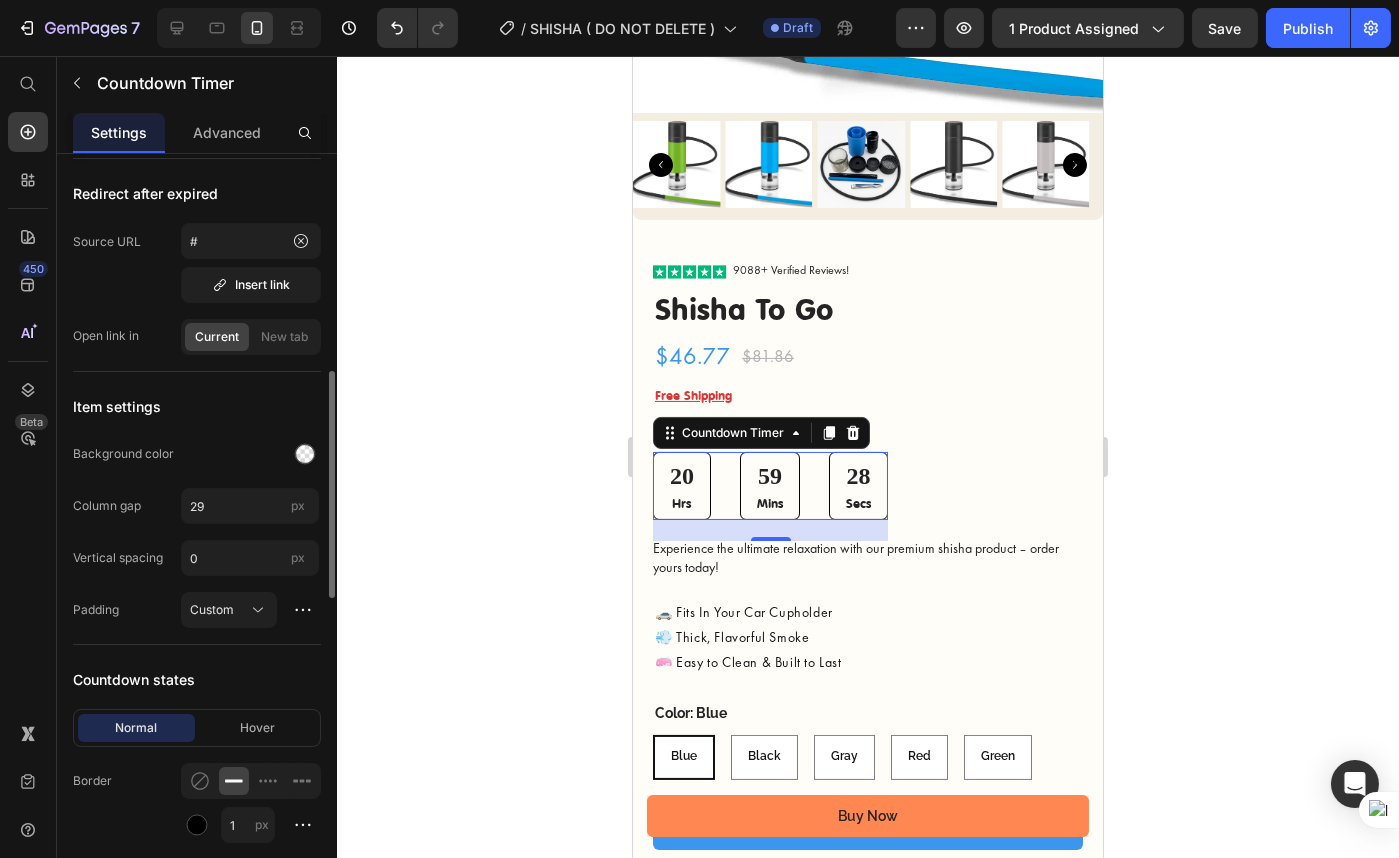 scroll, scrollTop: 1000, scrollLeft: 0, axis: vertical 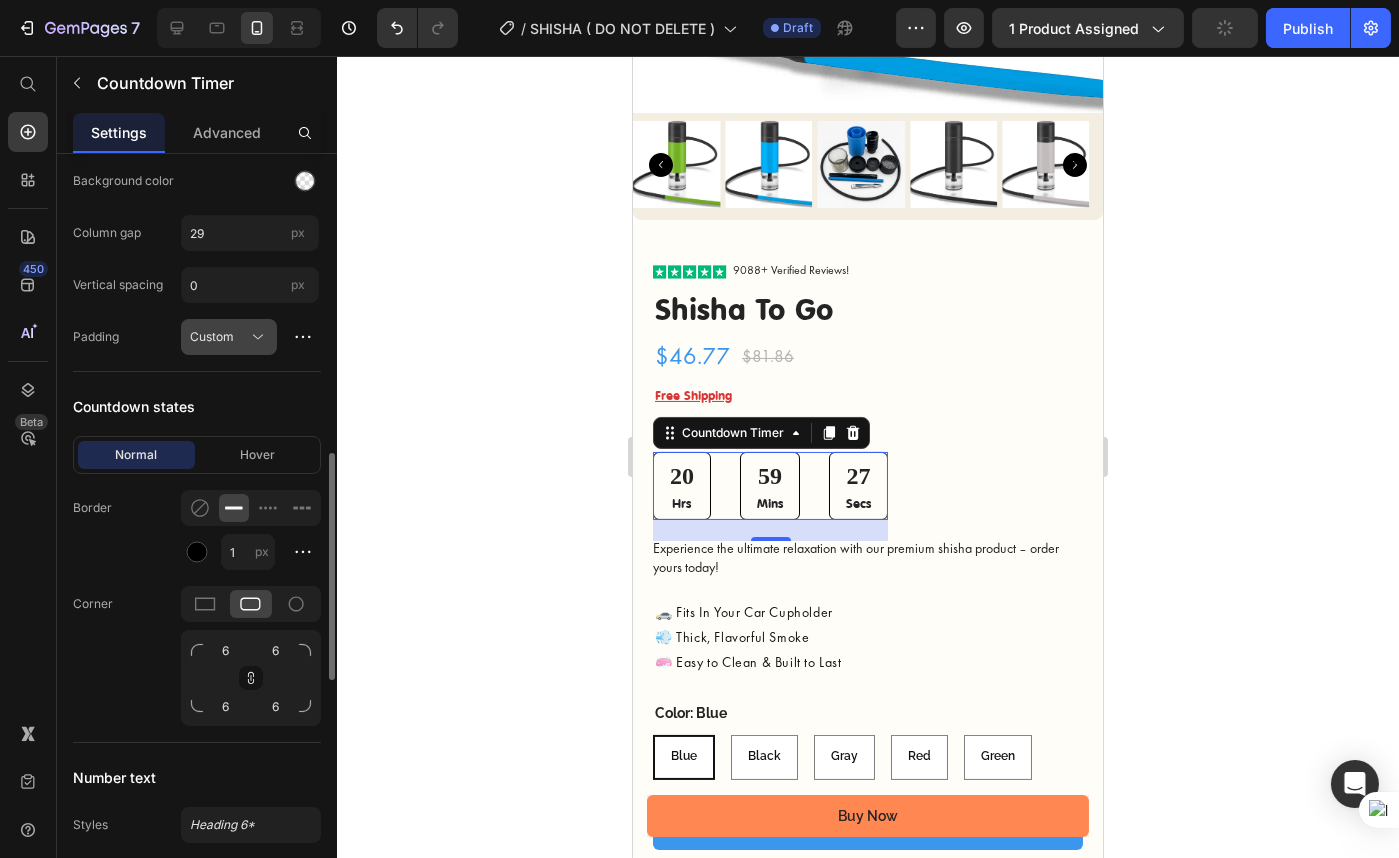 click 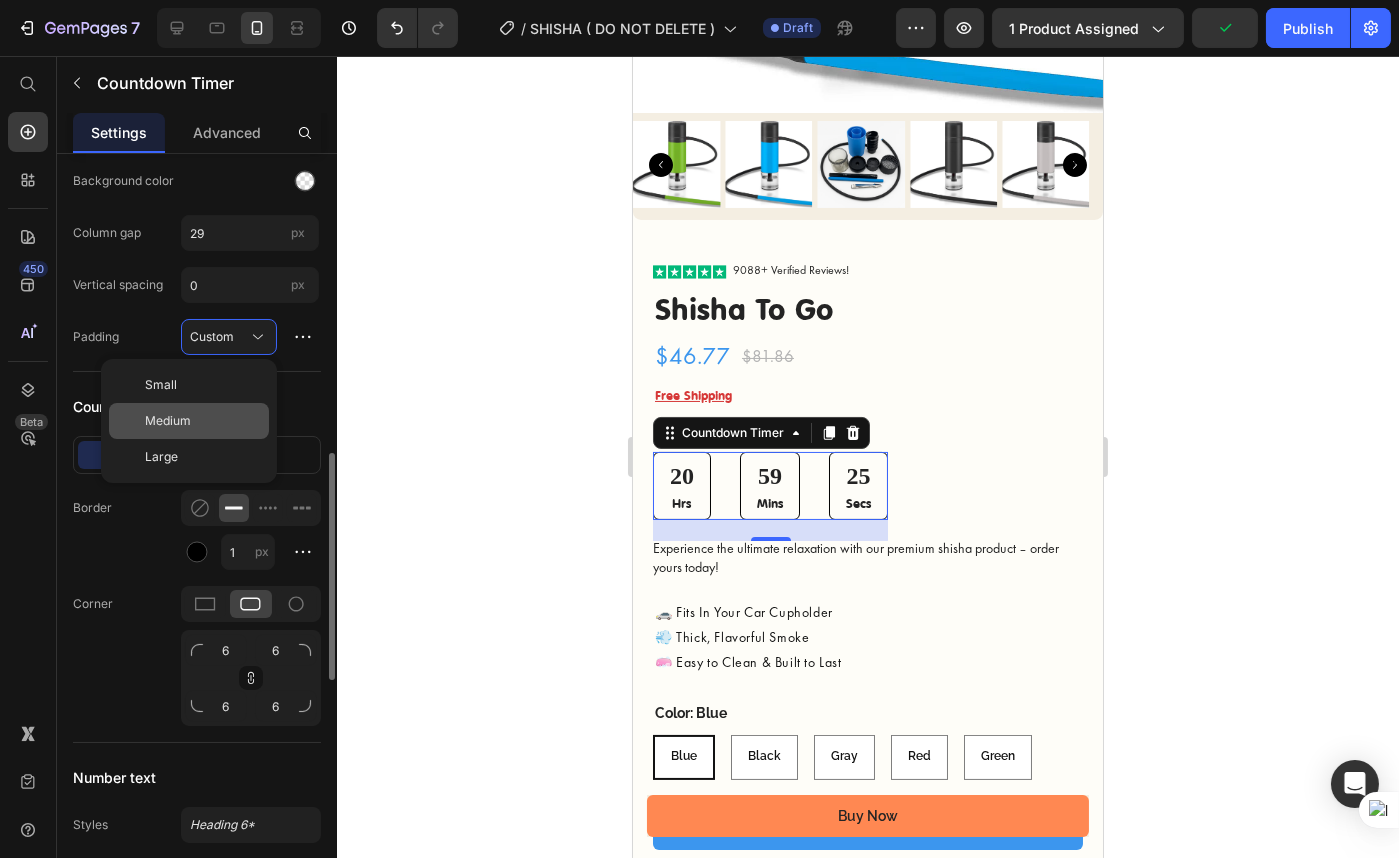 click on "Medium" at bounding box center [203, 421] 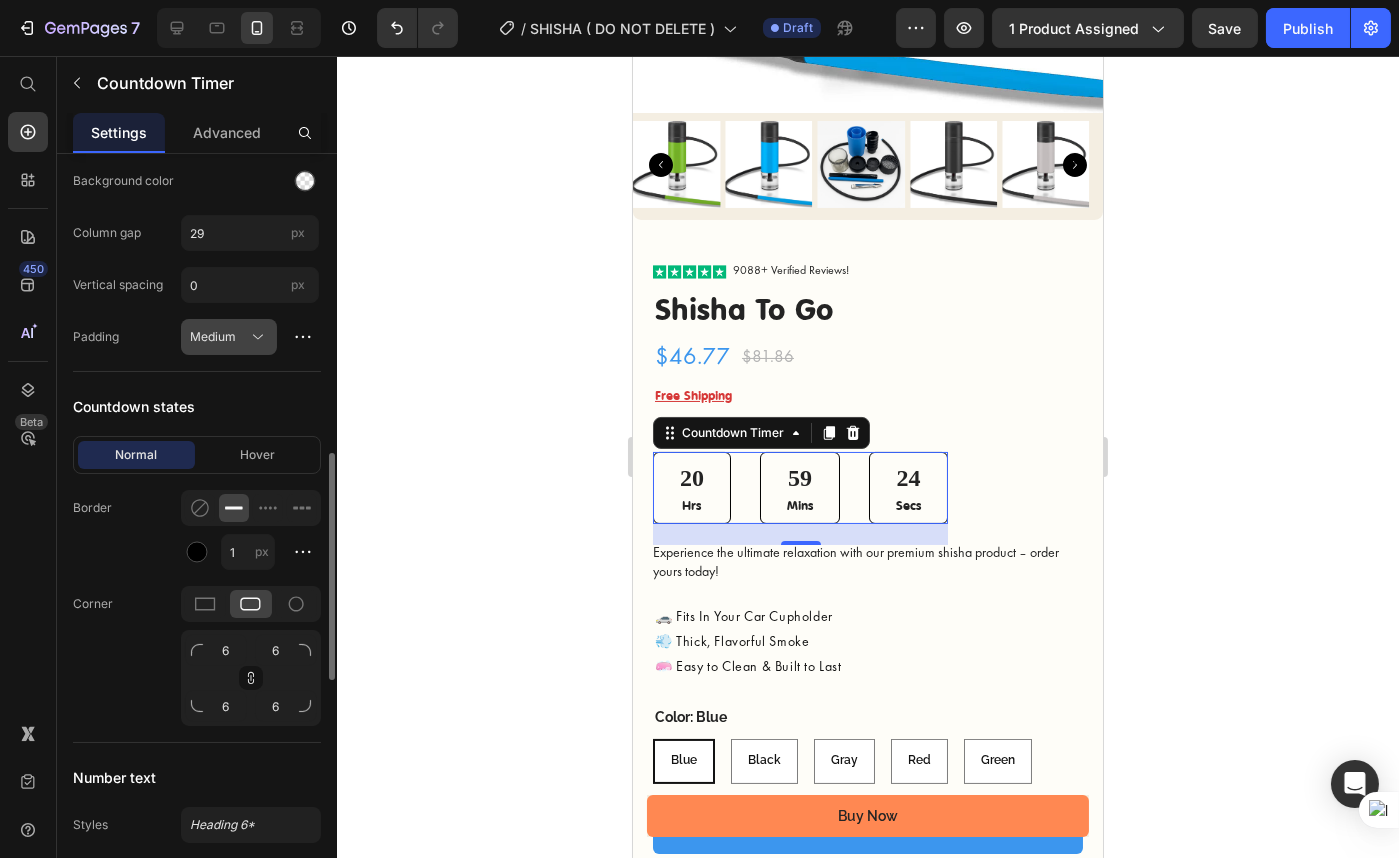 click on "Medium" 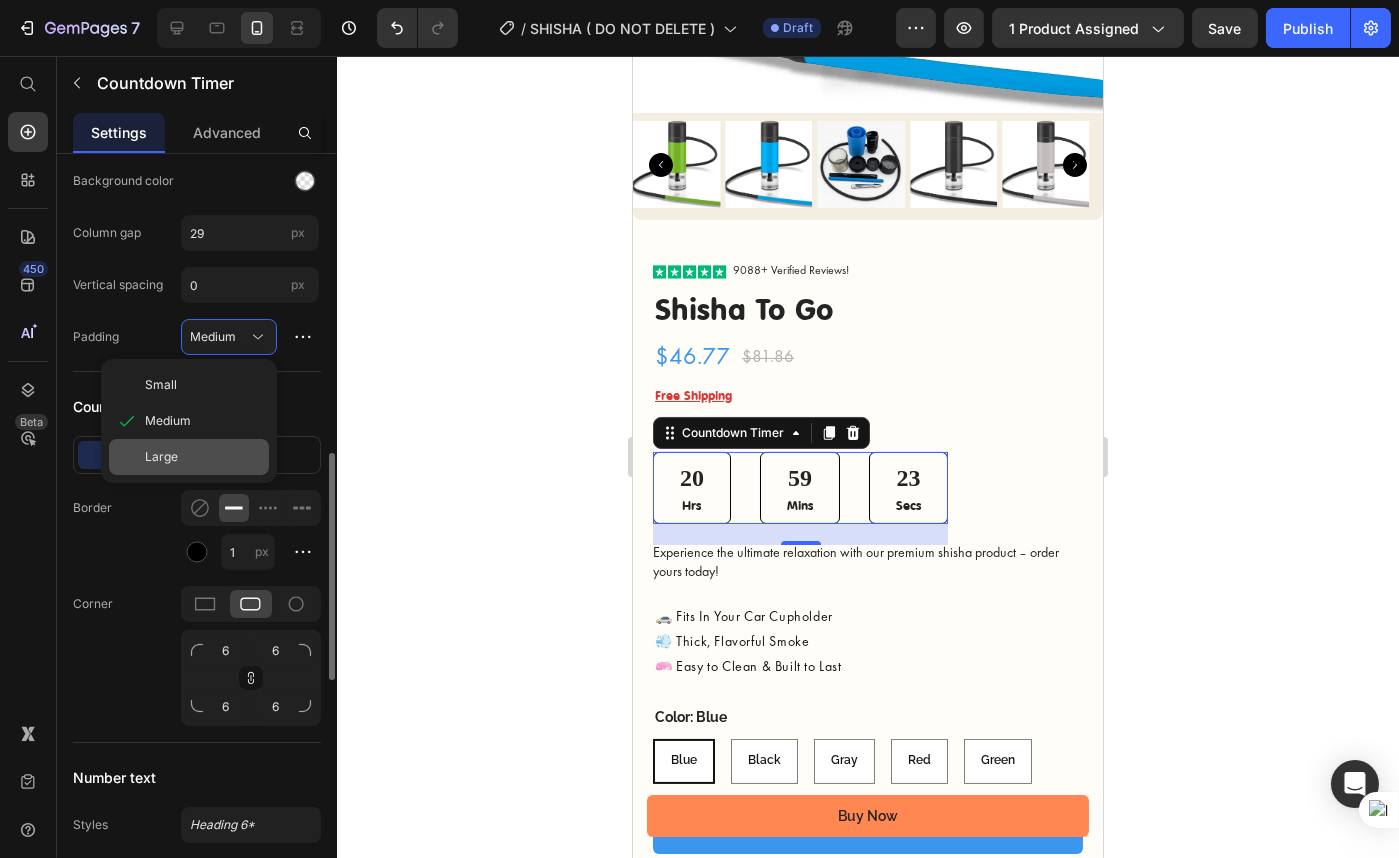 click on "Large" at bounding box center (203, 457) 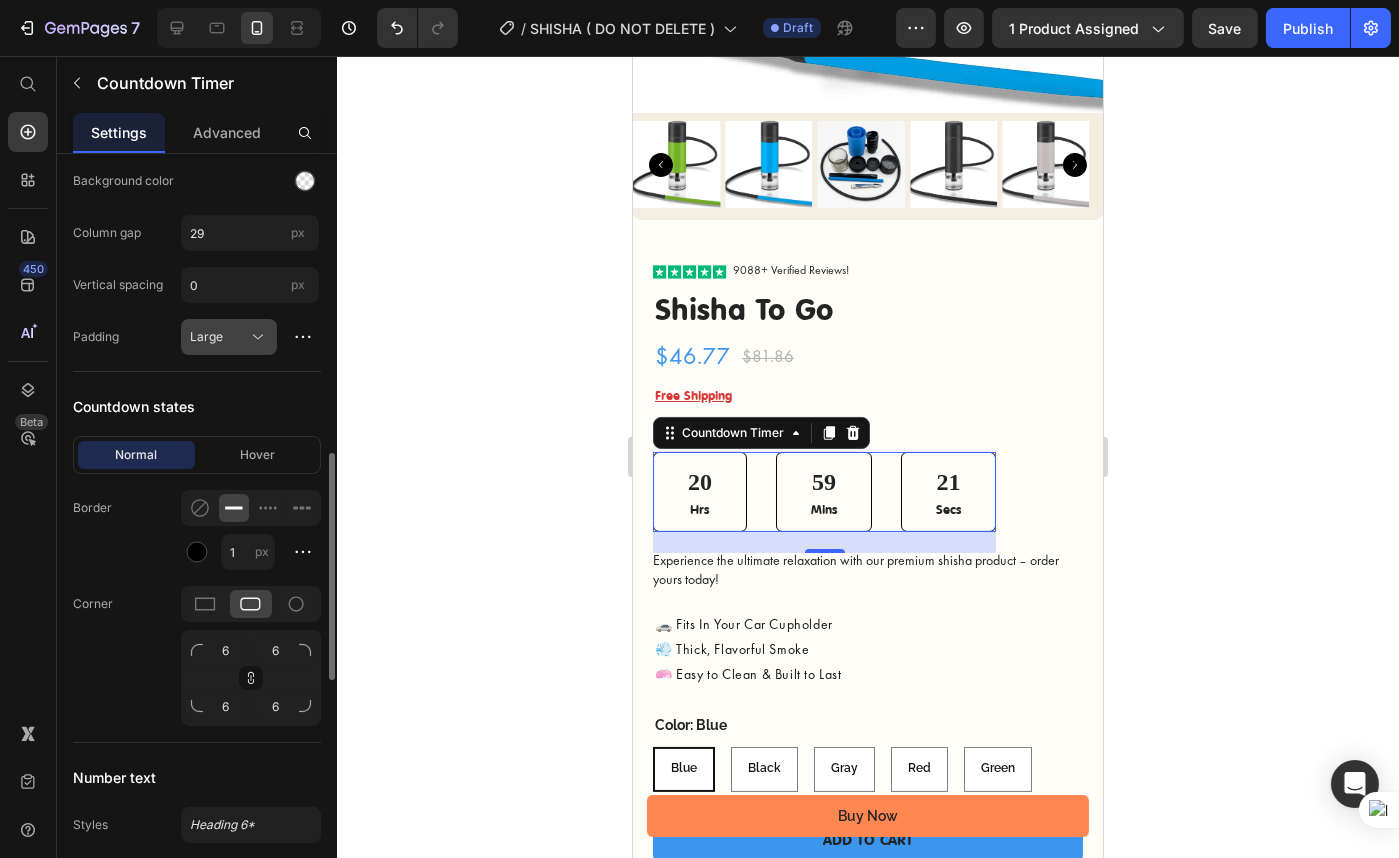 click on "Large" 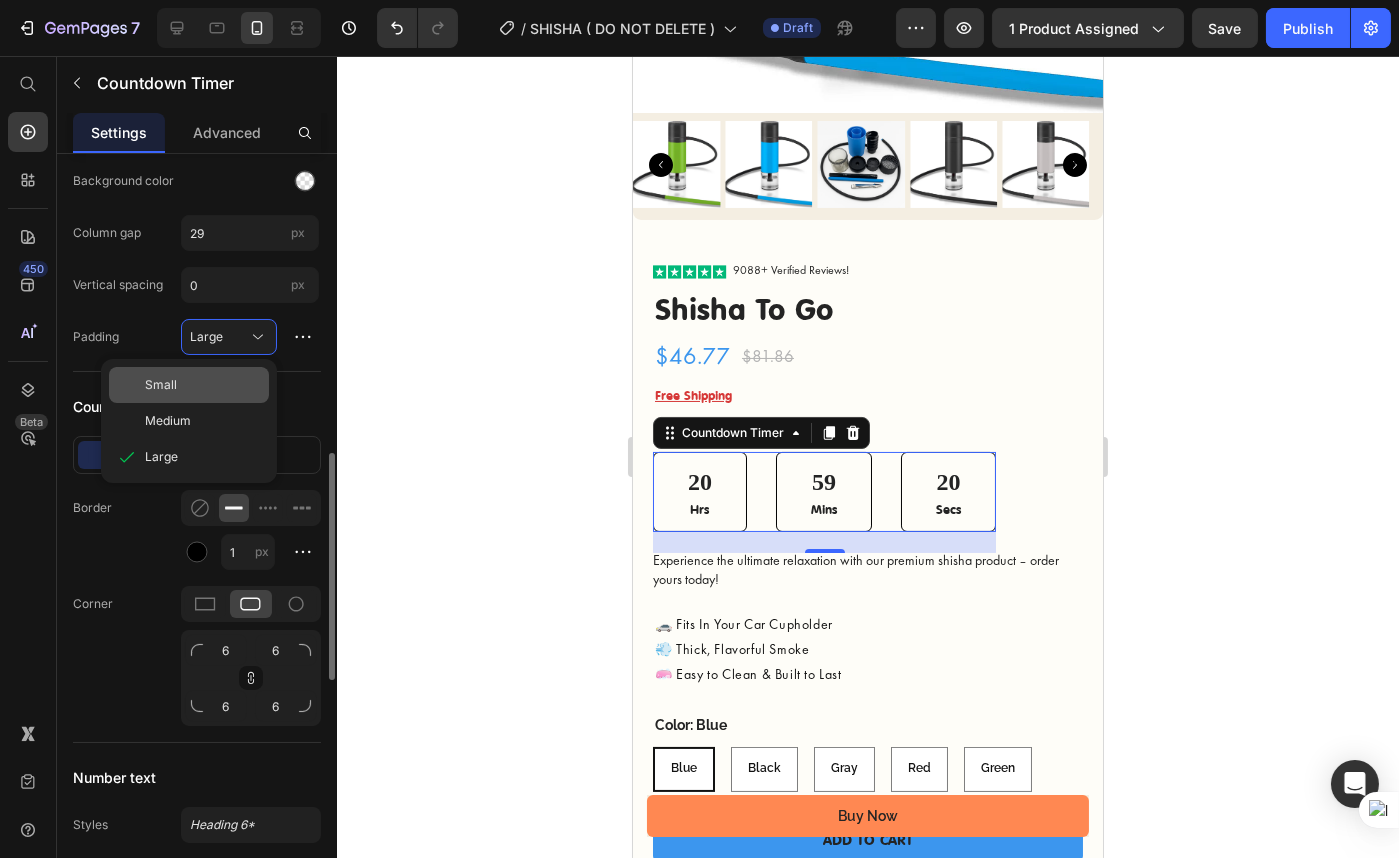 click on "Small" at bounding box center (203, 385) 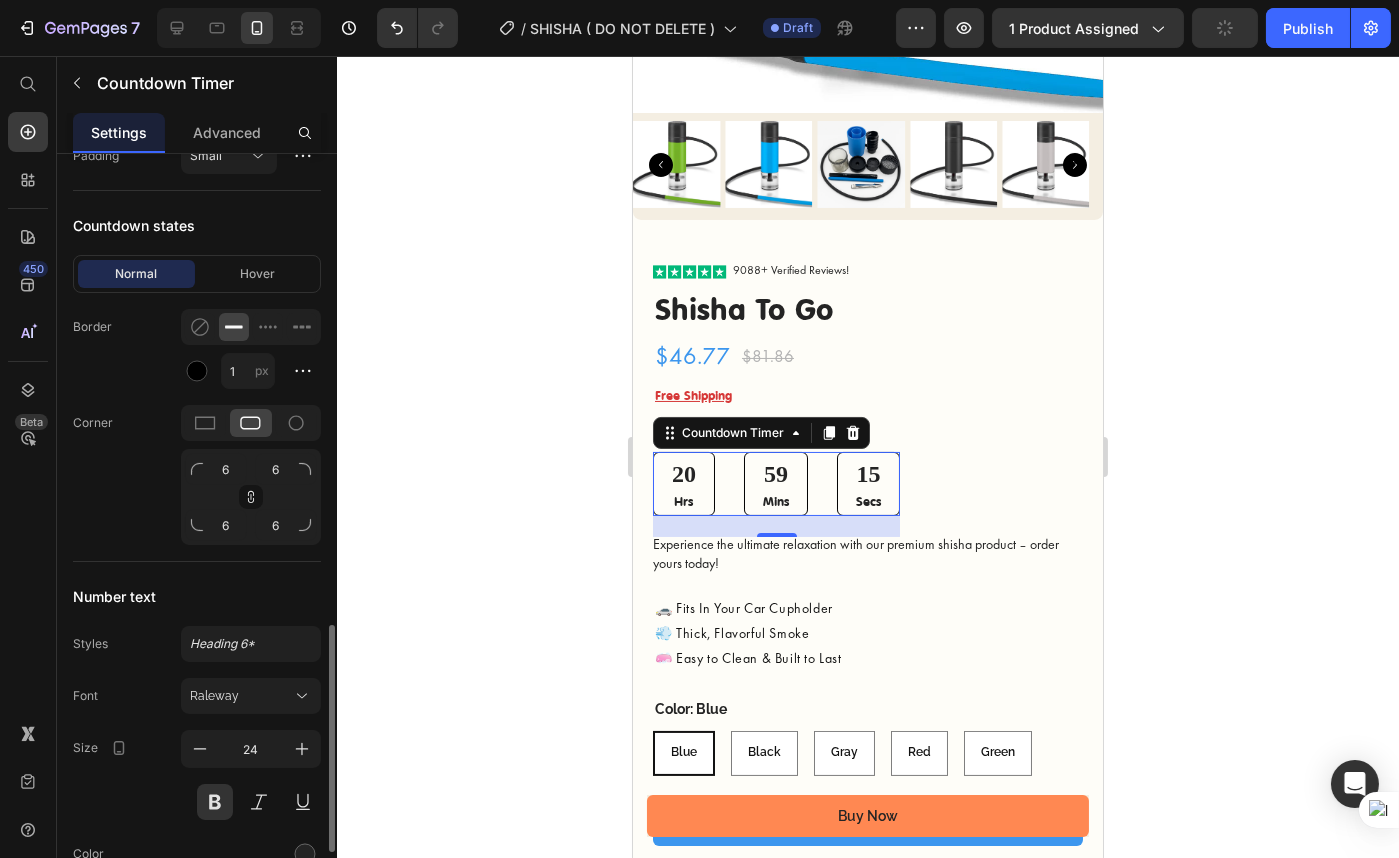 scroll, scrollTop: 1363, scrollLeft: 0, axis: vertical 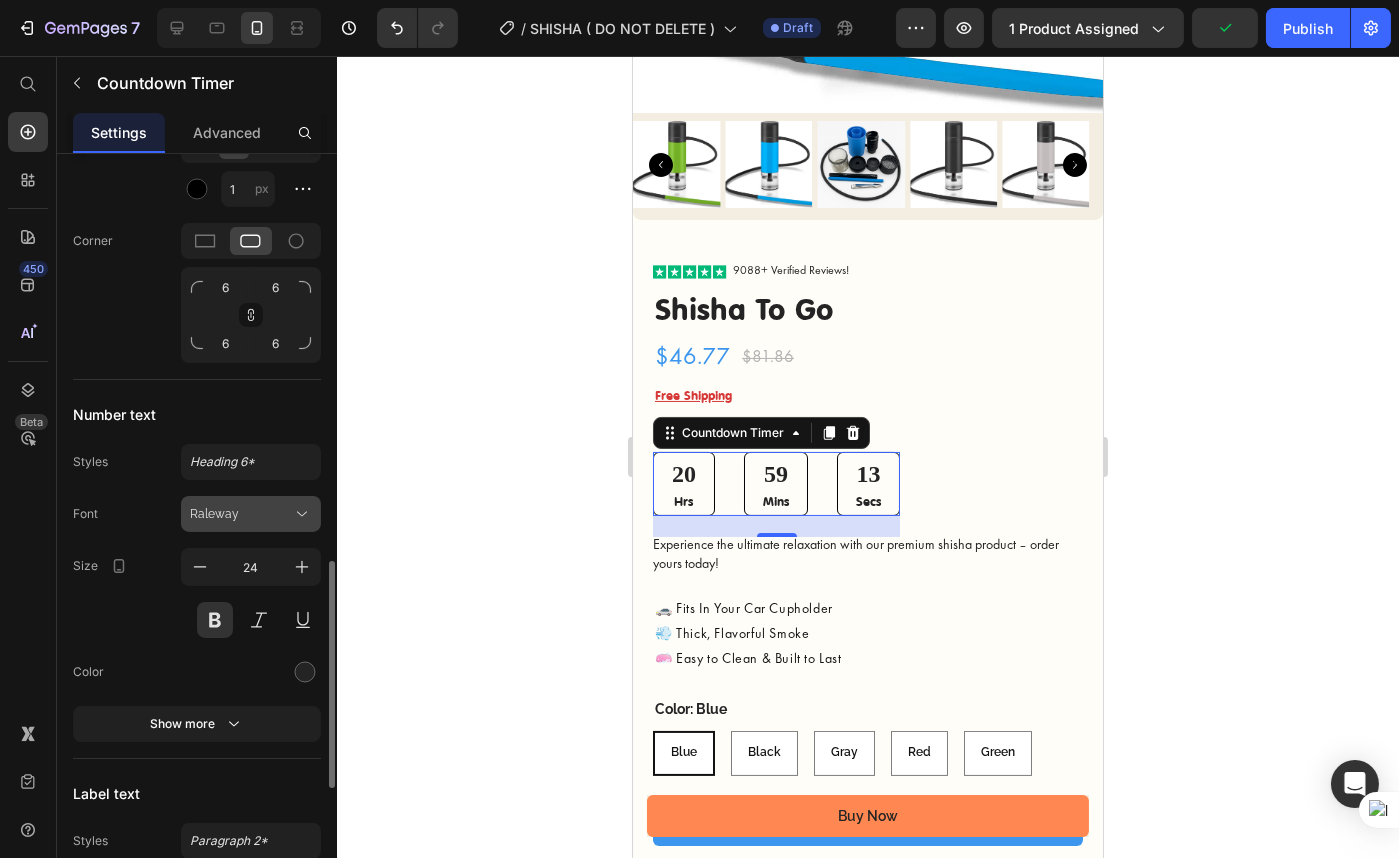 click on "Raleway" at bounding box center (241, 514) 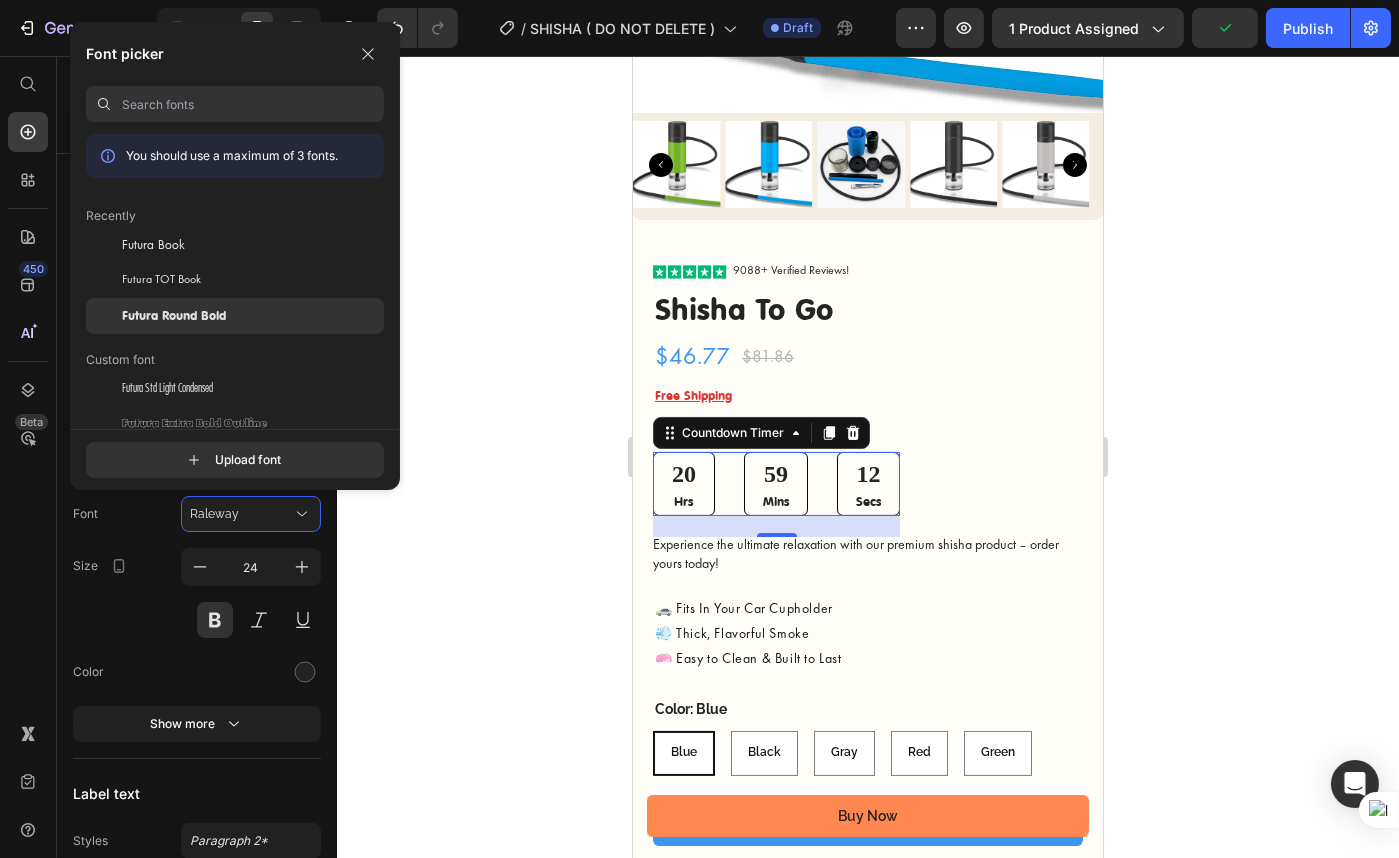 click on "Futura Round Bold" at bounding box center [174, 316] 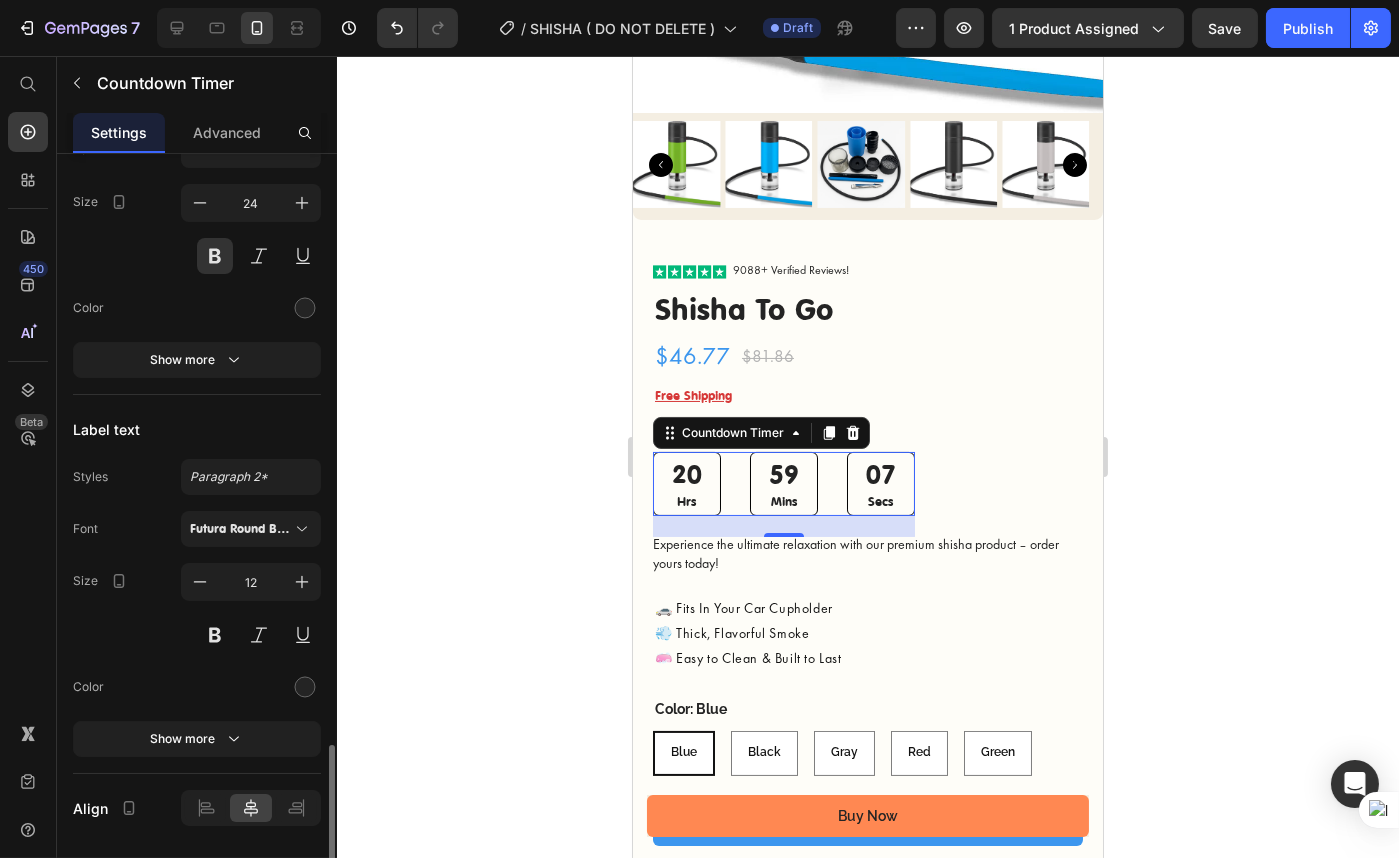 scroll, scrollTop: 1784, scrollLeft: 0, axis: vertical 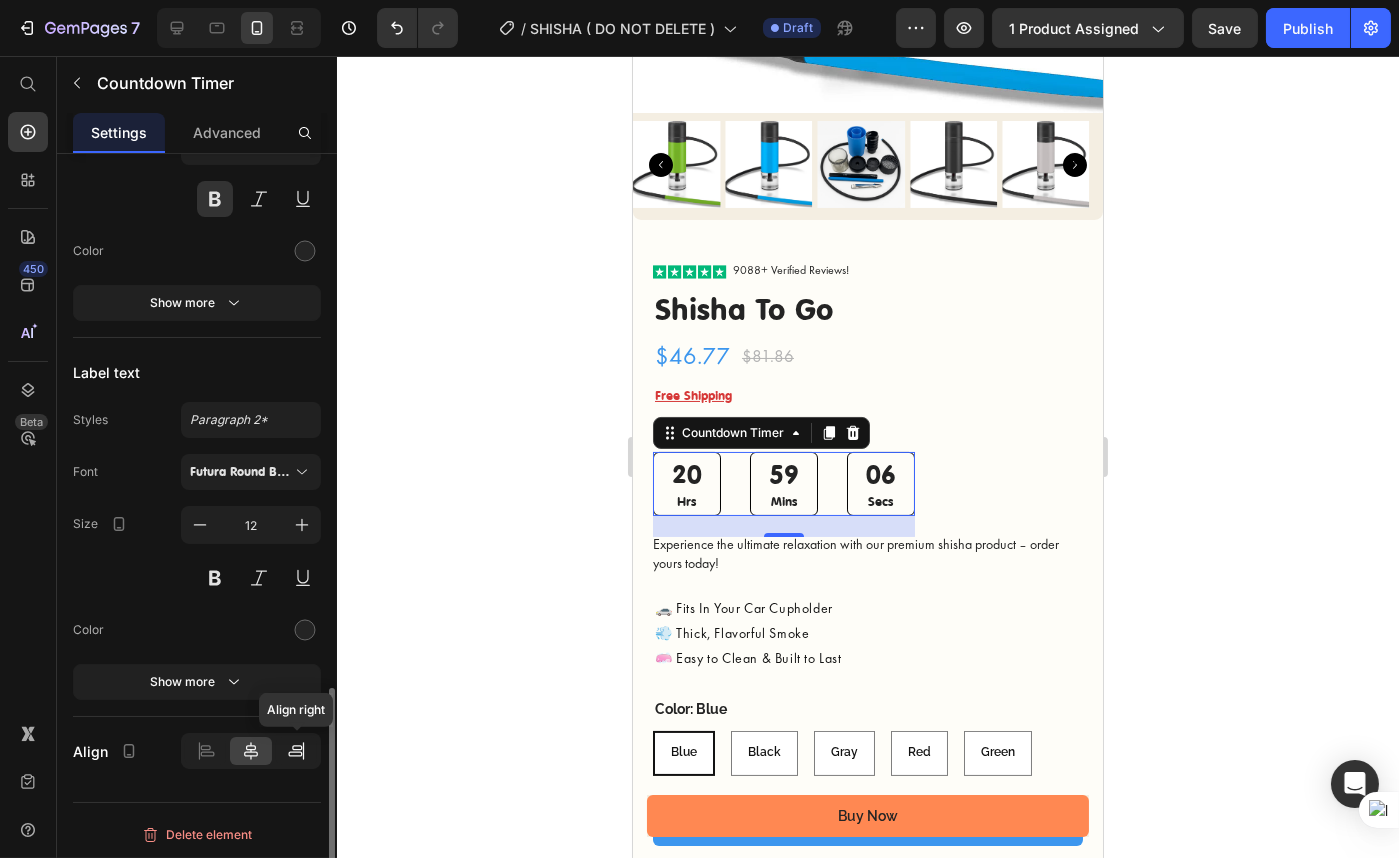 click 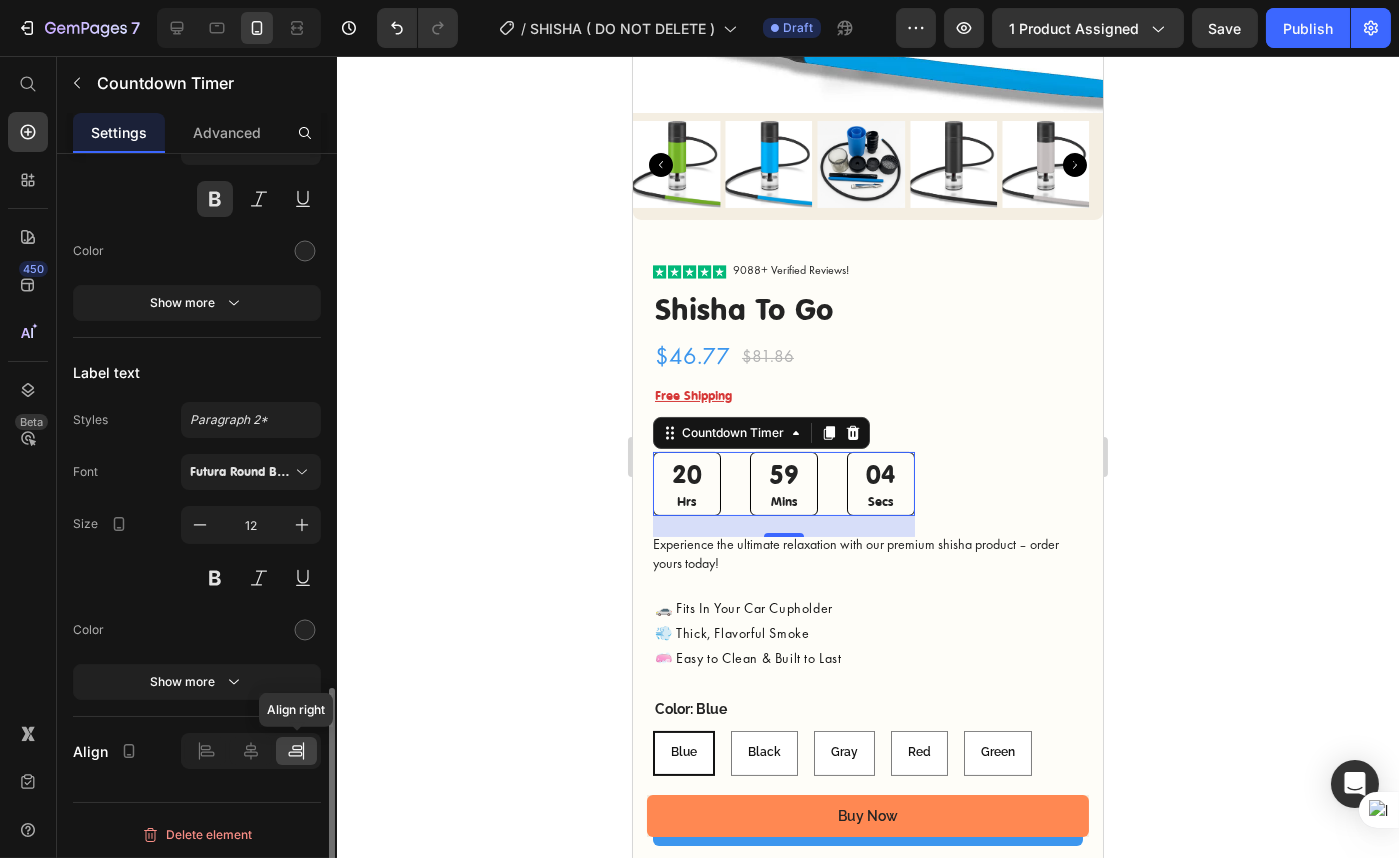click 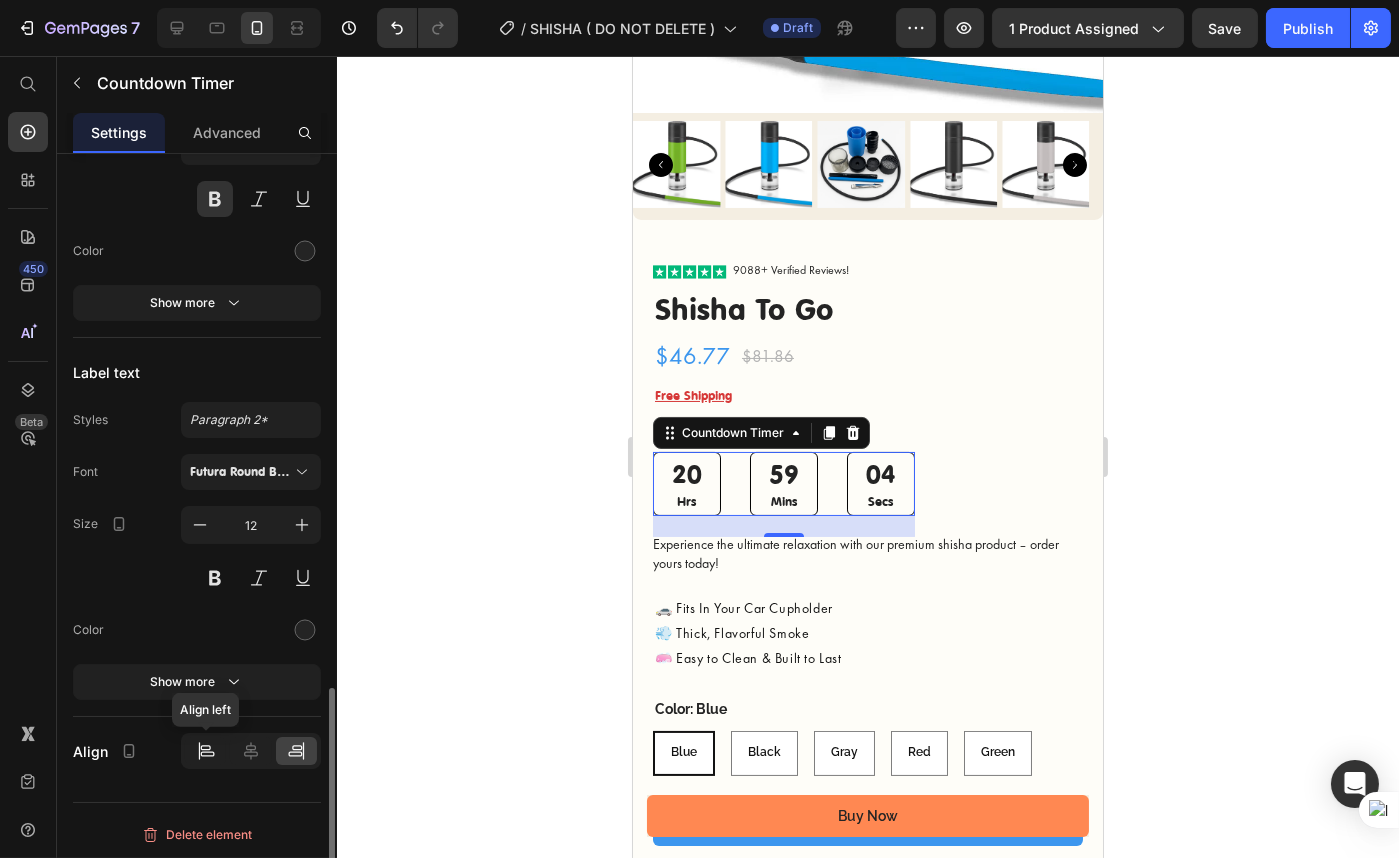 click 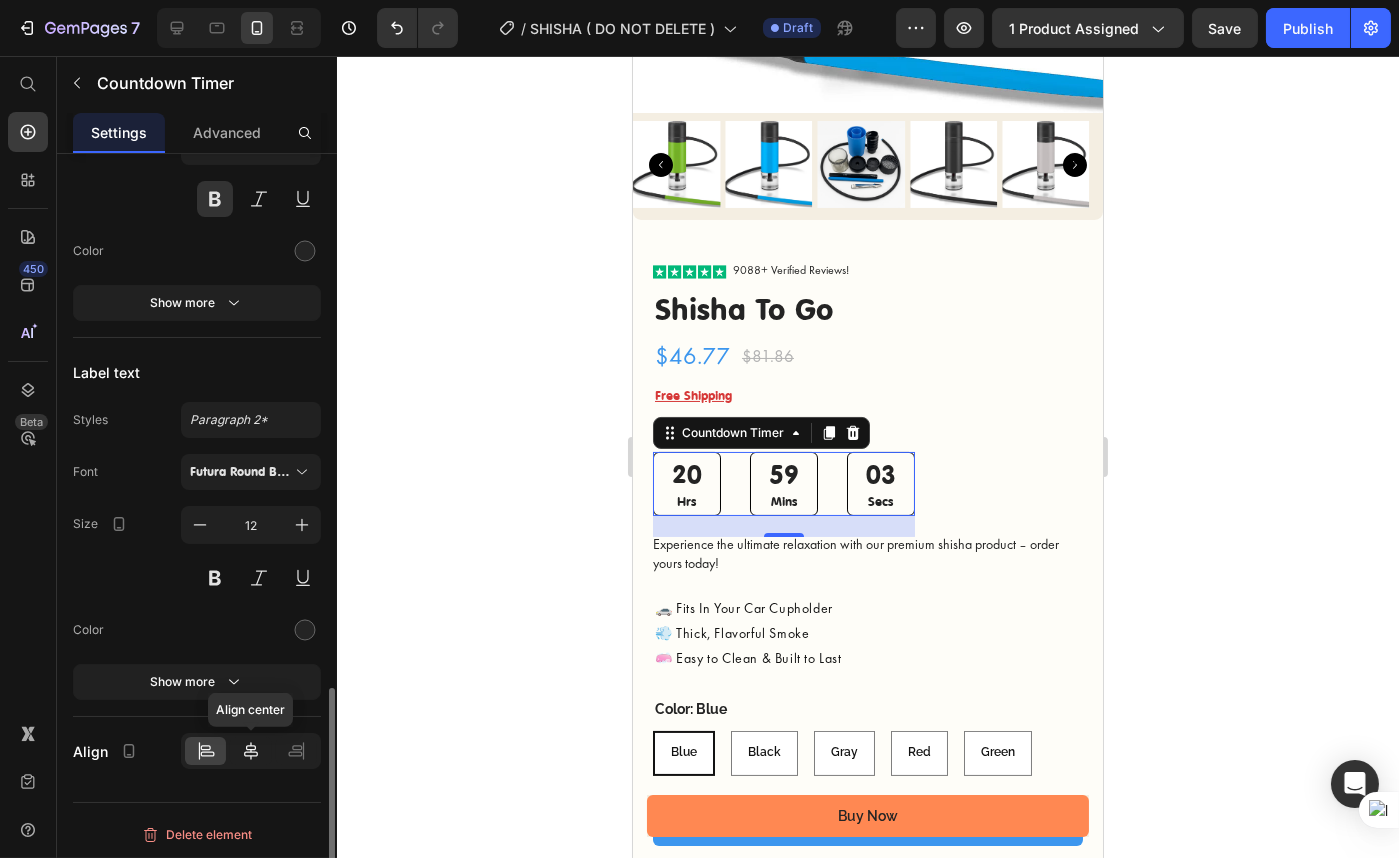 click 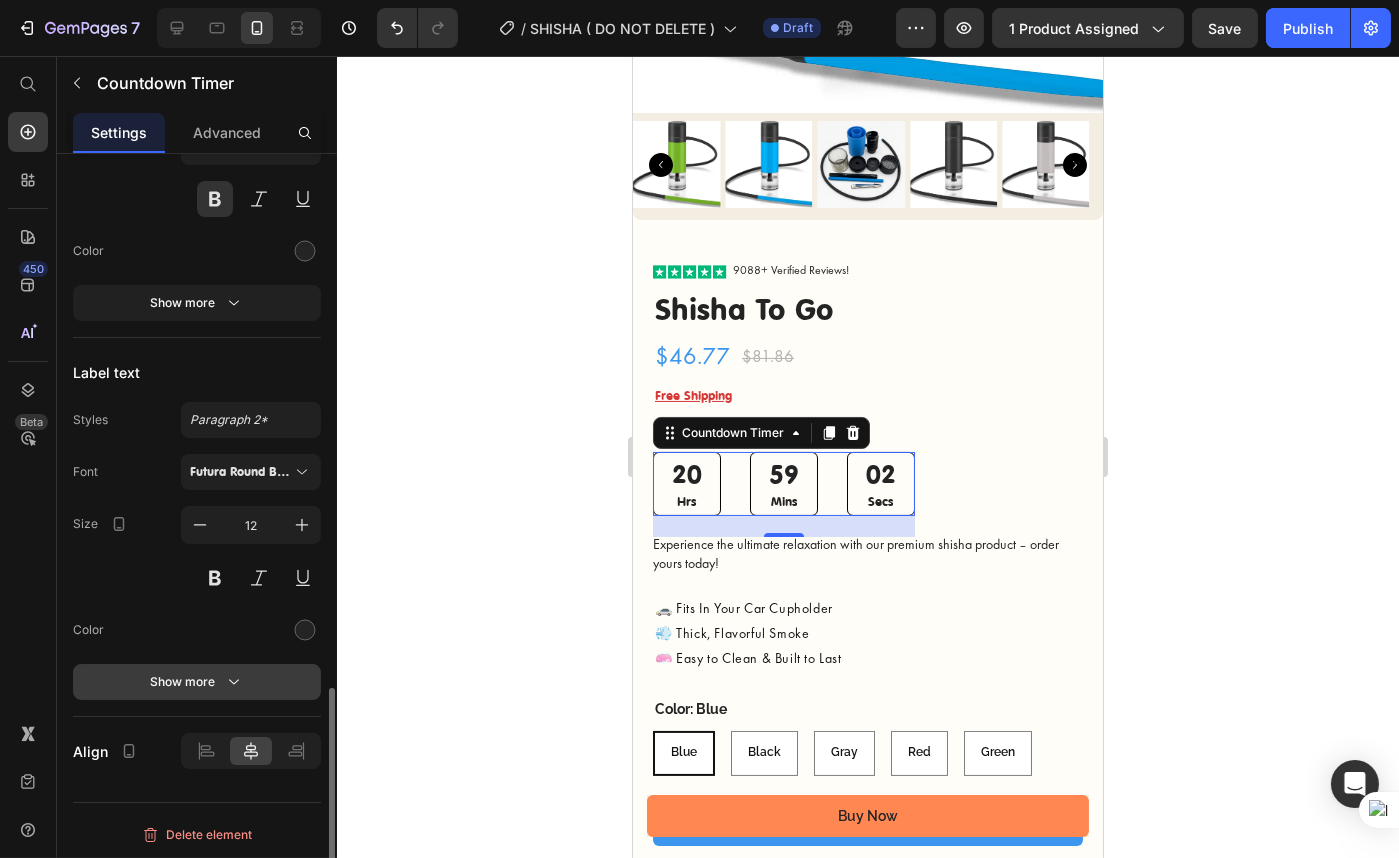 click on "Show more" at bounding box center (197, 682) 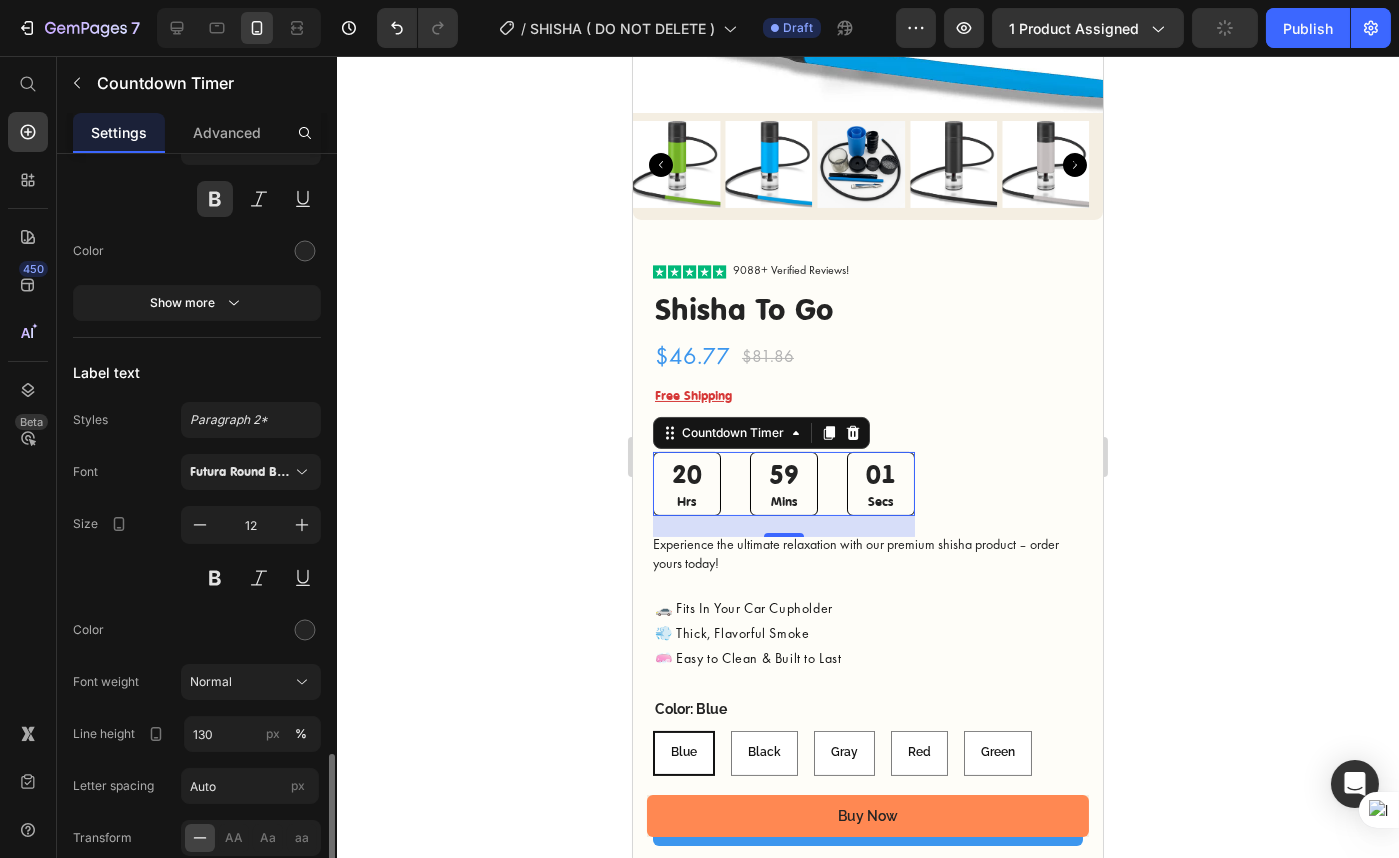 scroll, scrollTop: 2044, scrollLeft: 0, axis: vertical 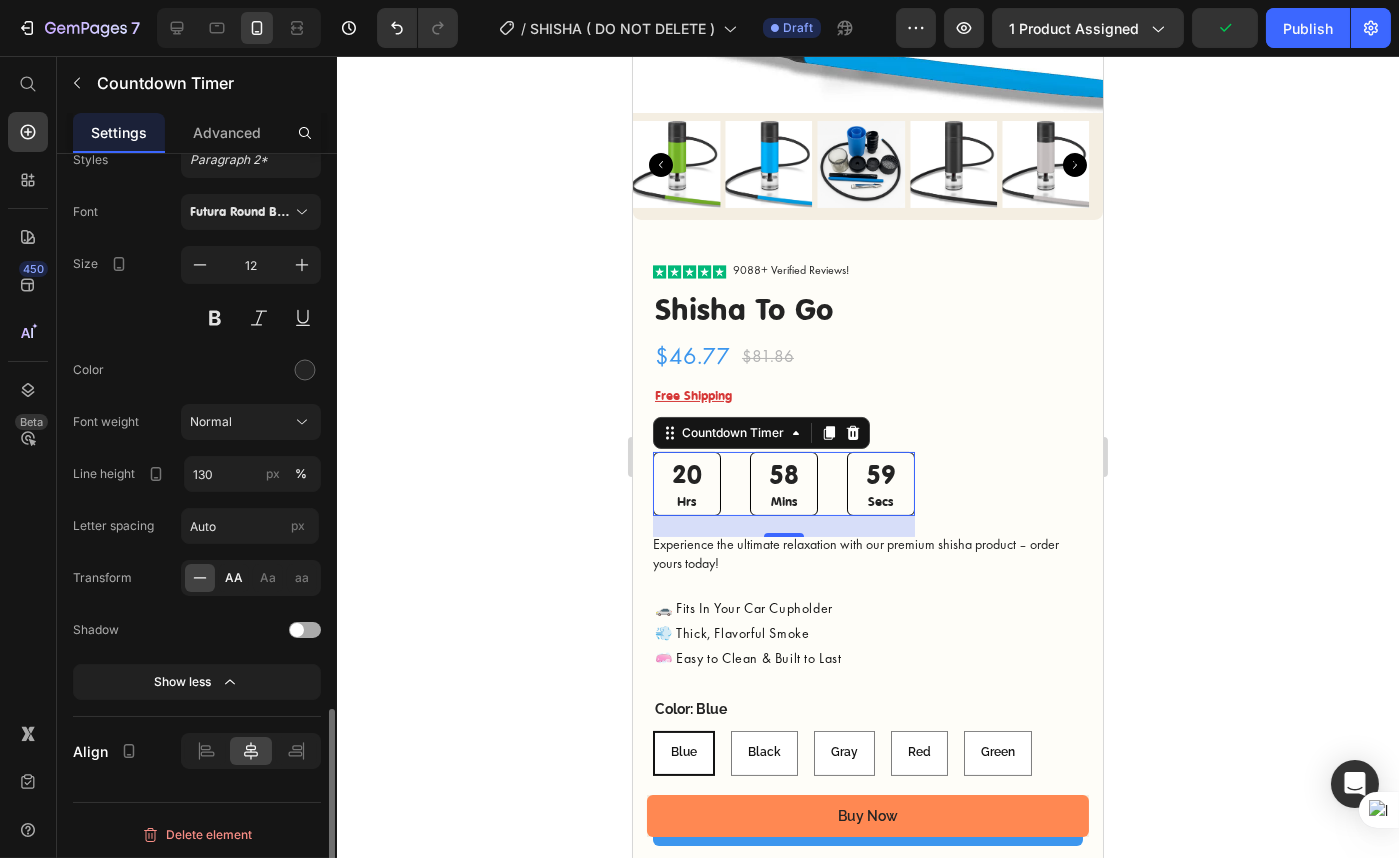 click on "AA" 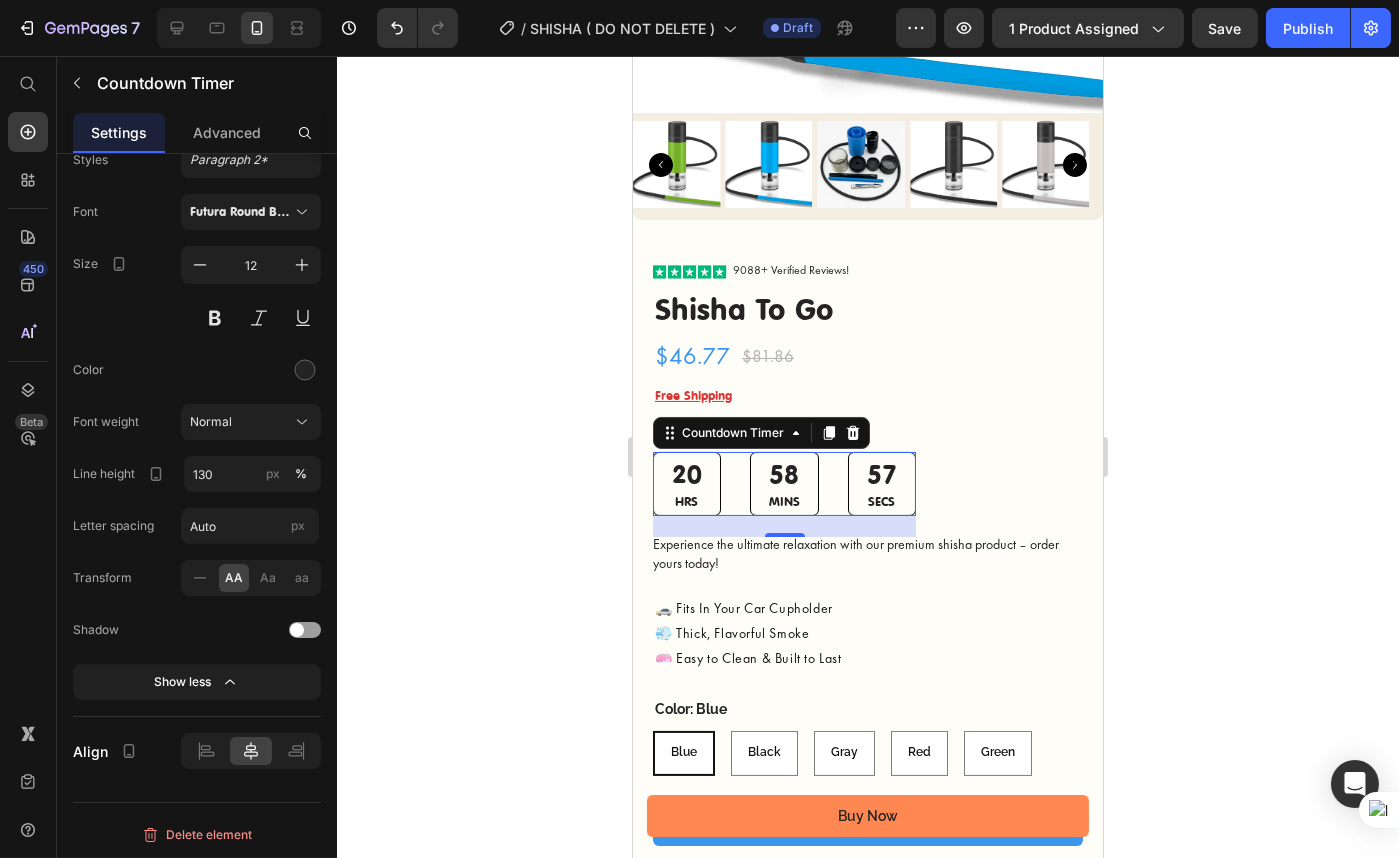 click 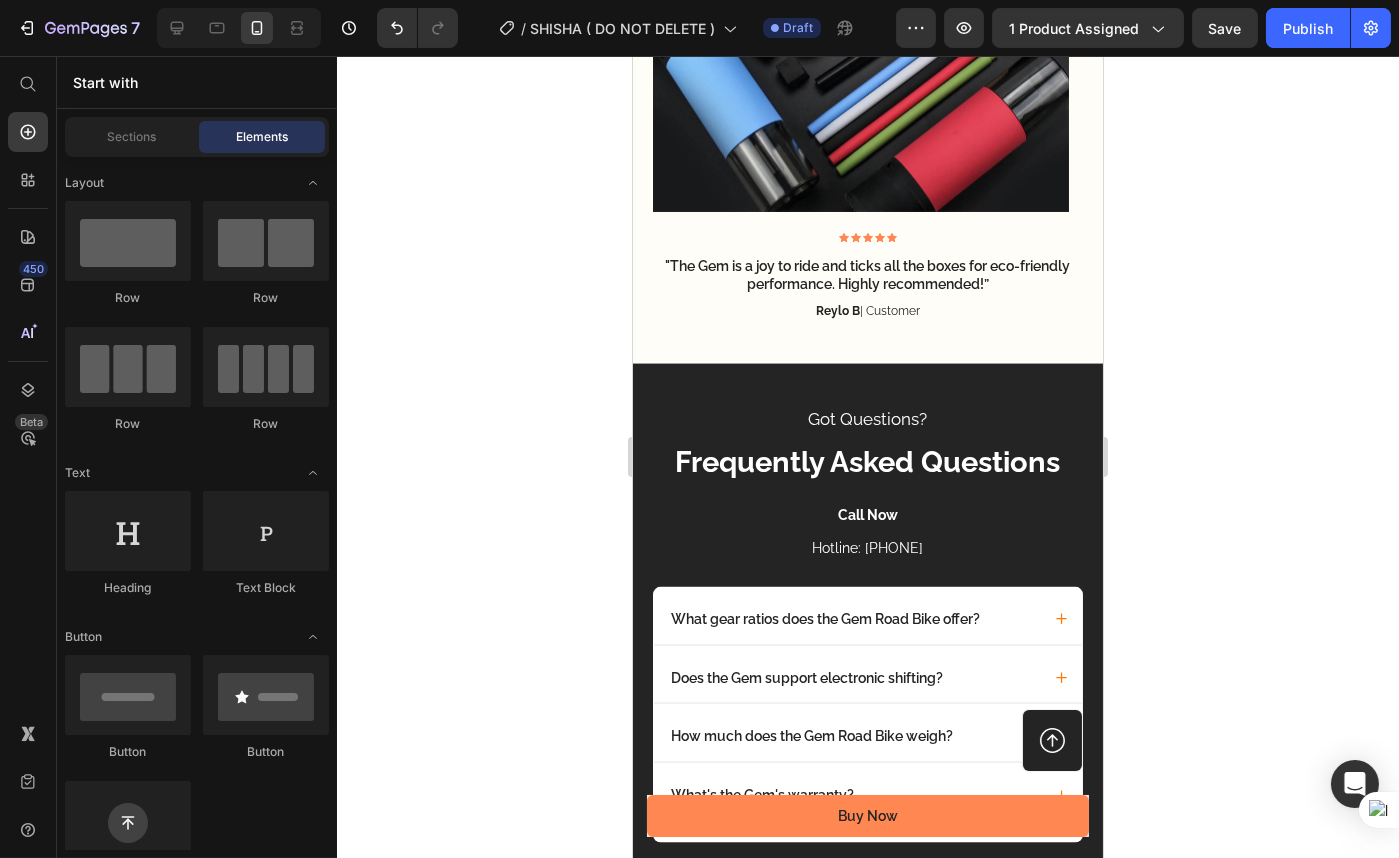scroll, scrollTop: 6363, scrollLeft: 0, axis: vertical 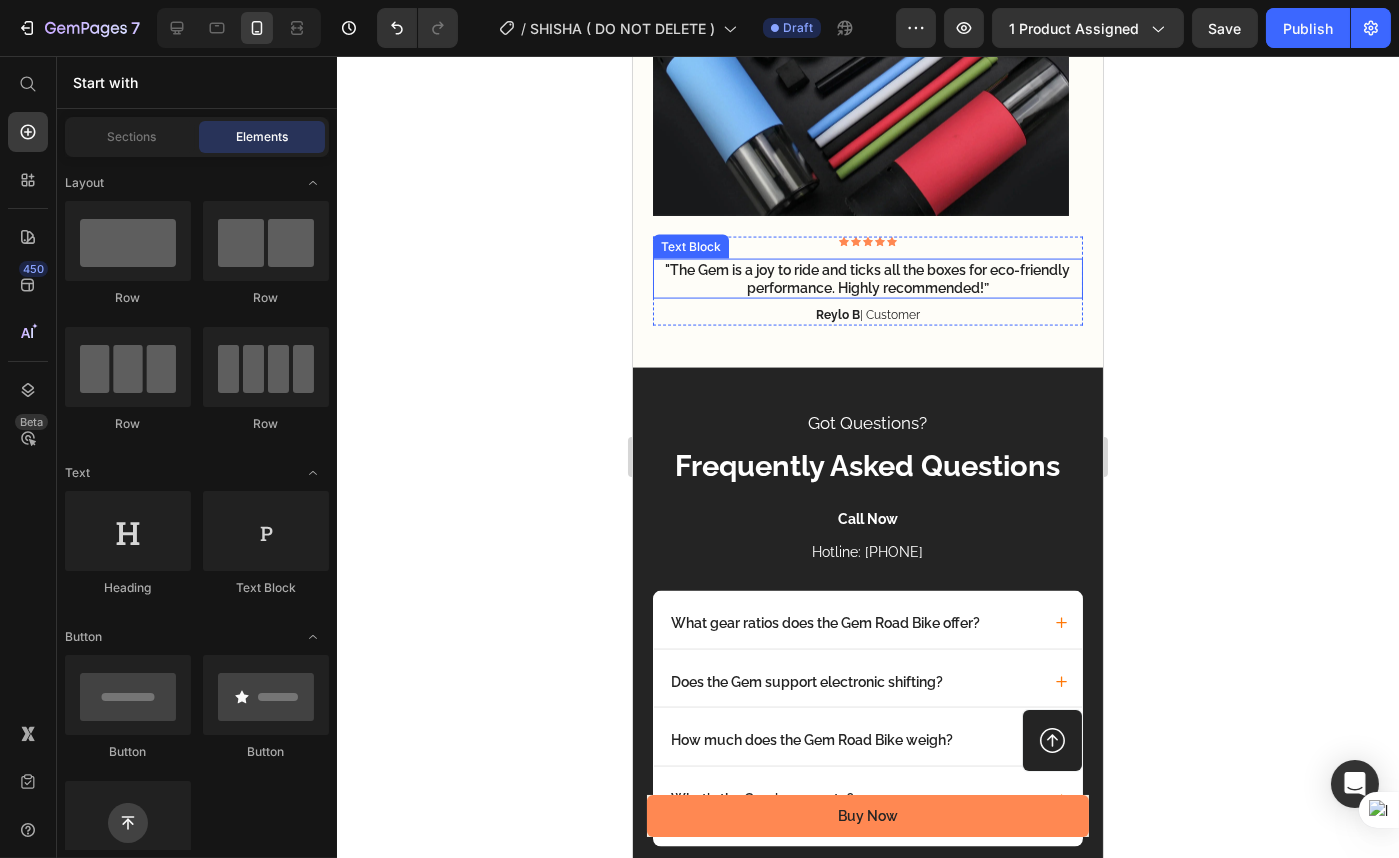 click on ""The Gem is a joy to ride and ticks all the boxes for eco-friendly performance. Highly recommended!”" at bounding box center [867, 279] 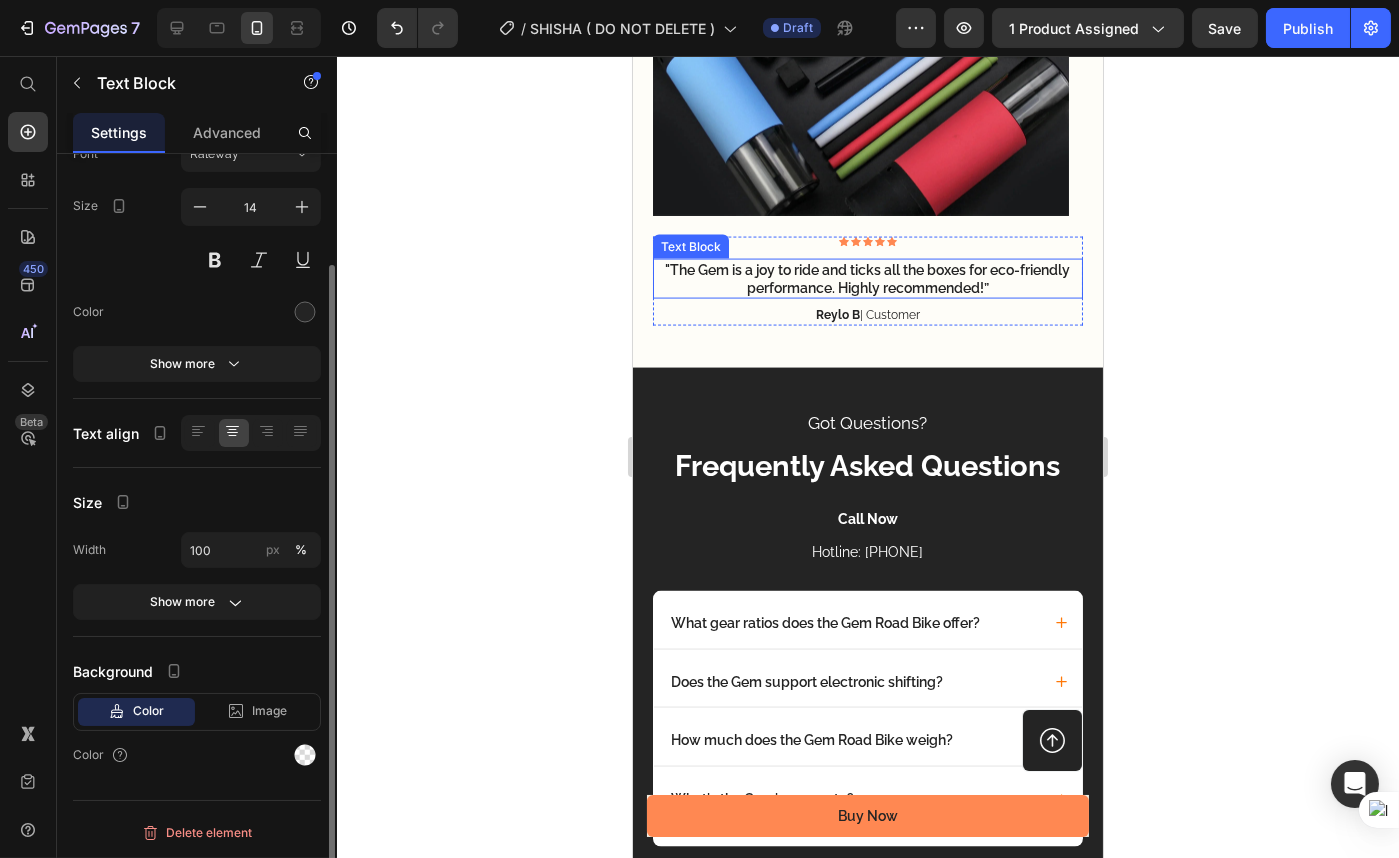 scroll, scrollTop: 0, scrollLeft: 0, axis: both 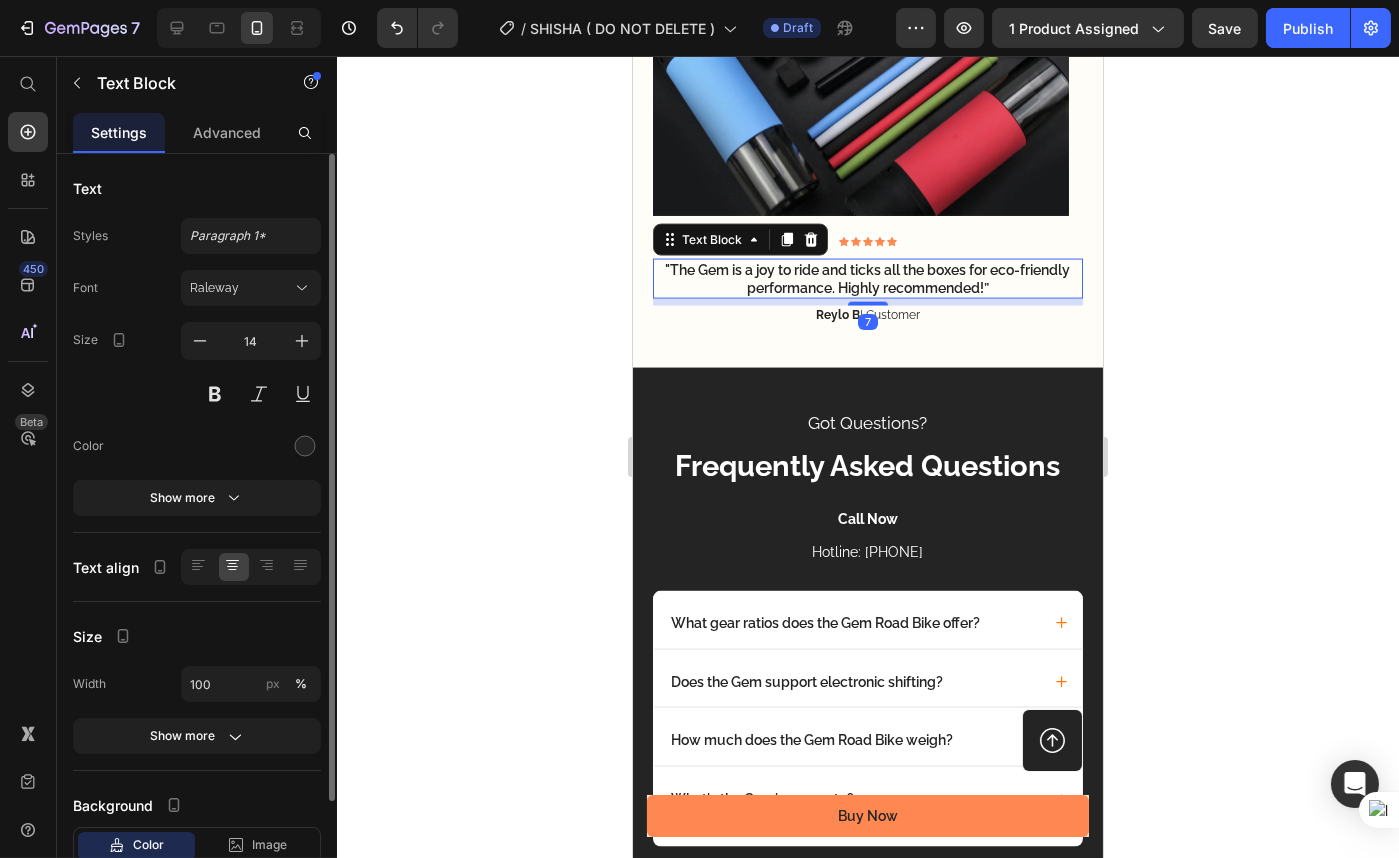 click on ""The Gem is a joy to ride and ticks all the boxes for eco-friendly performance. Highly recommended!”" at bounding box center [867, 279] 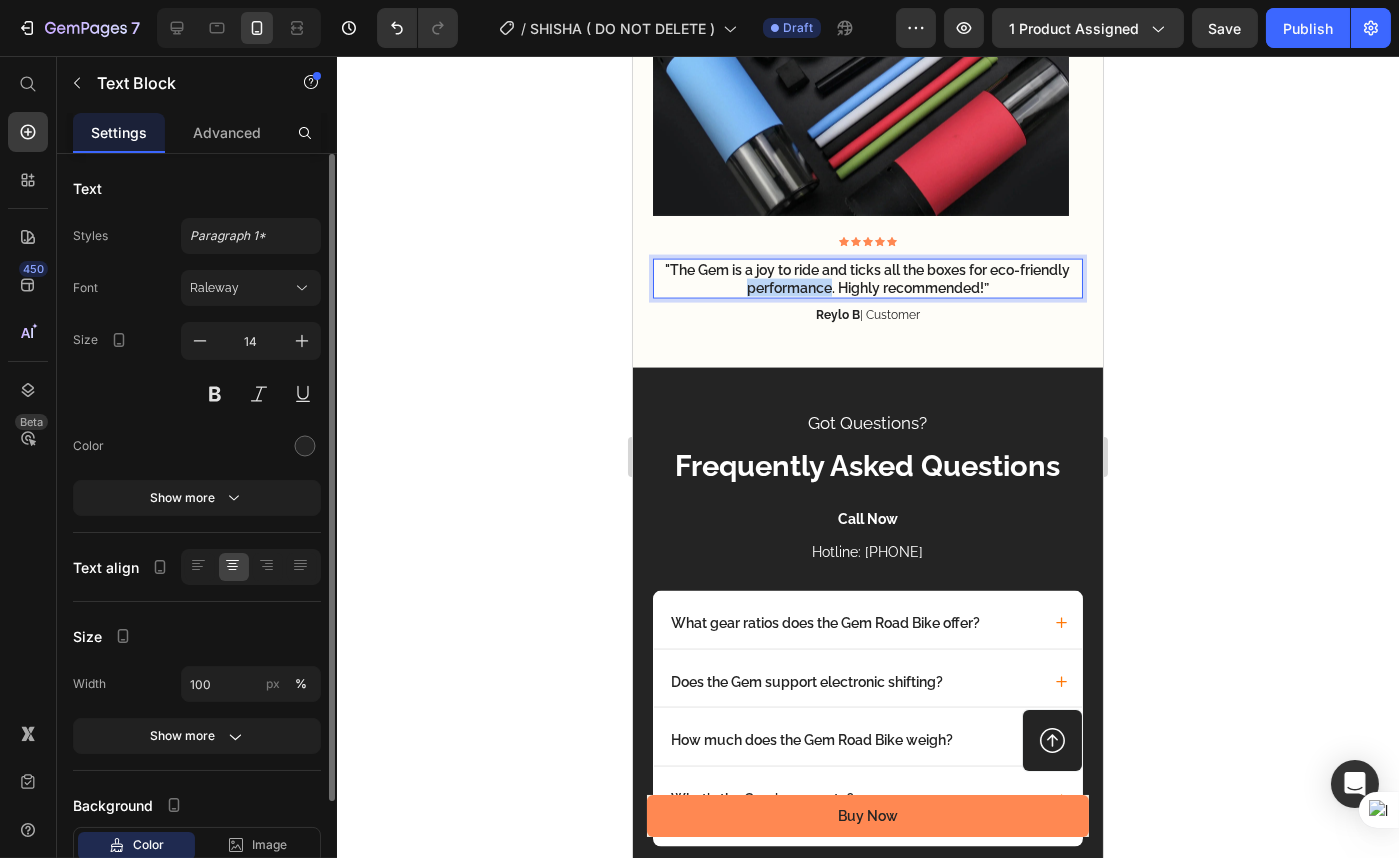 click on ""The Gem is a joy to ride and ticks all the boxes for eco-friendly performance. Highly recommended!”" at bounding box center [867, 279] 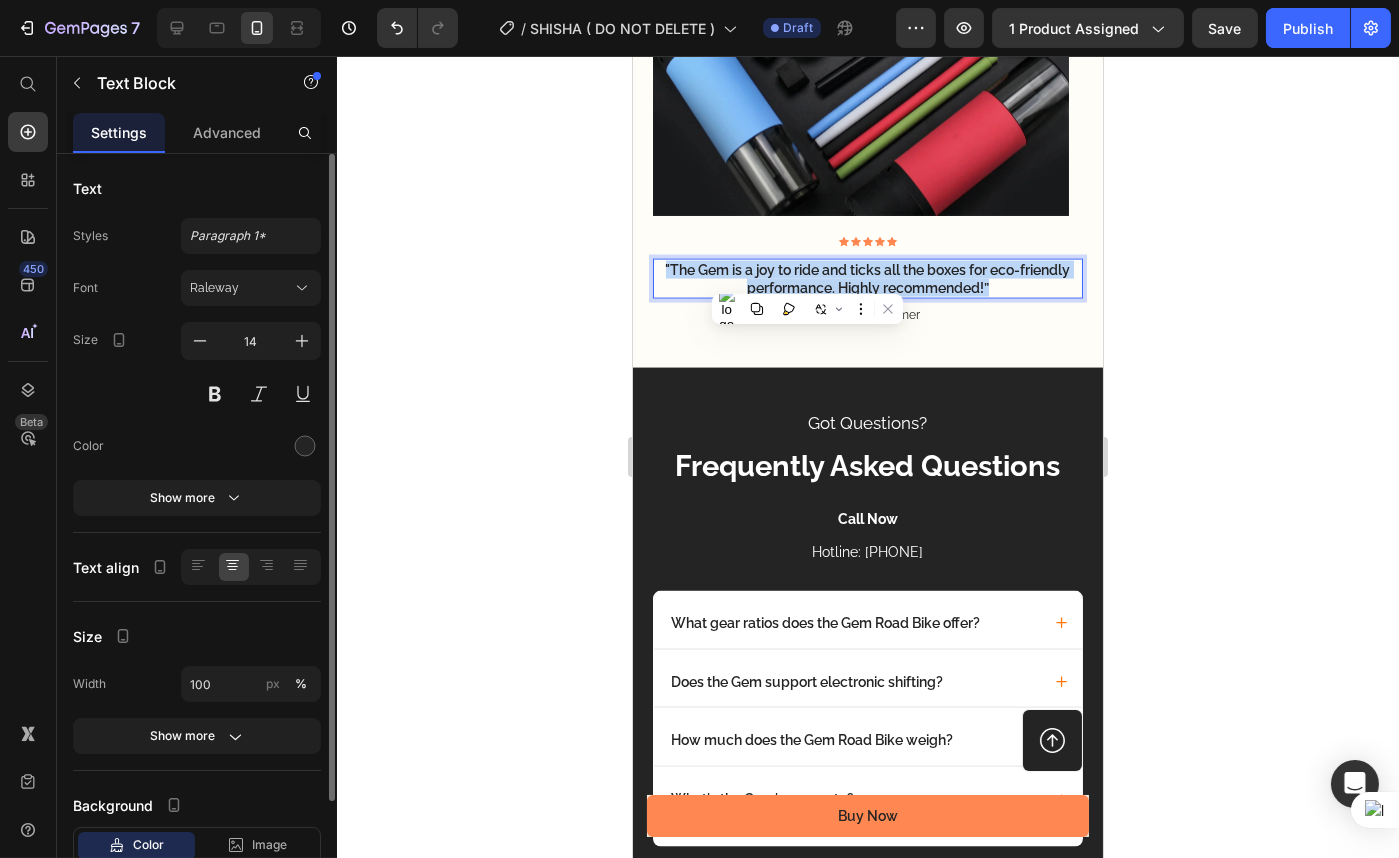 click on ""The Gem is a joy to ride and ticks all the boxes for eco-friendly performance. Highly recommended!”" at bounding box center (867, 279) 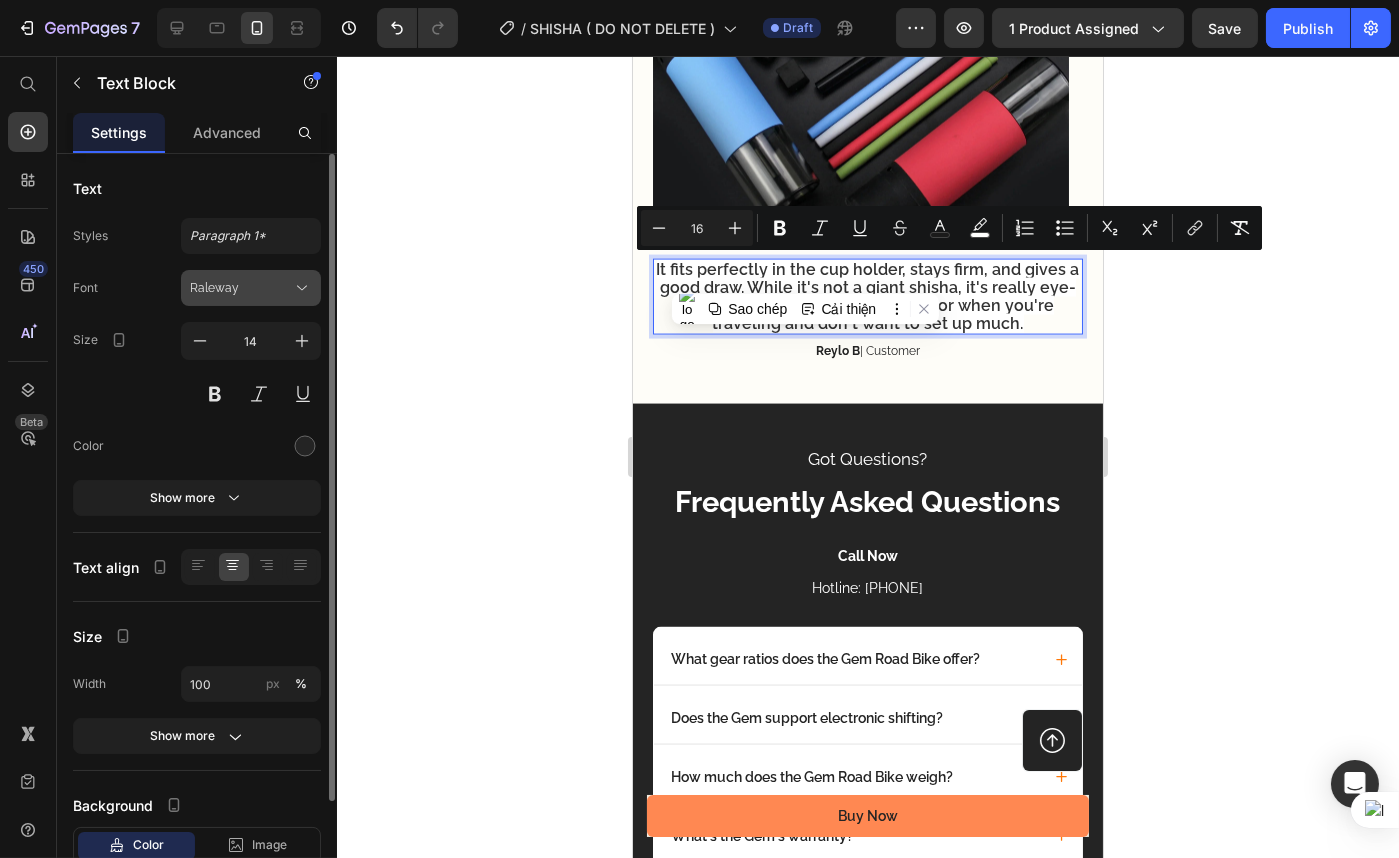 click on "Raleway" at bounding box center (241, 288) 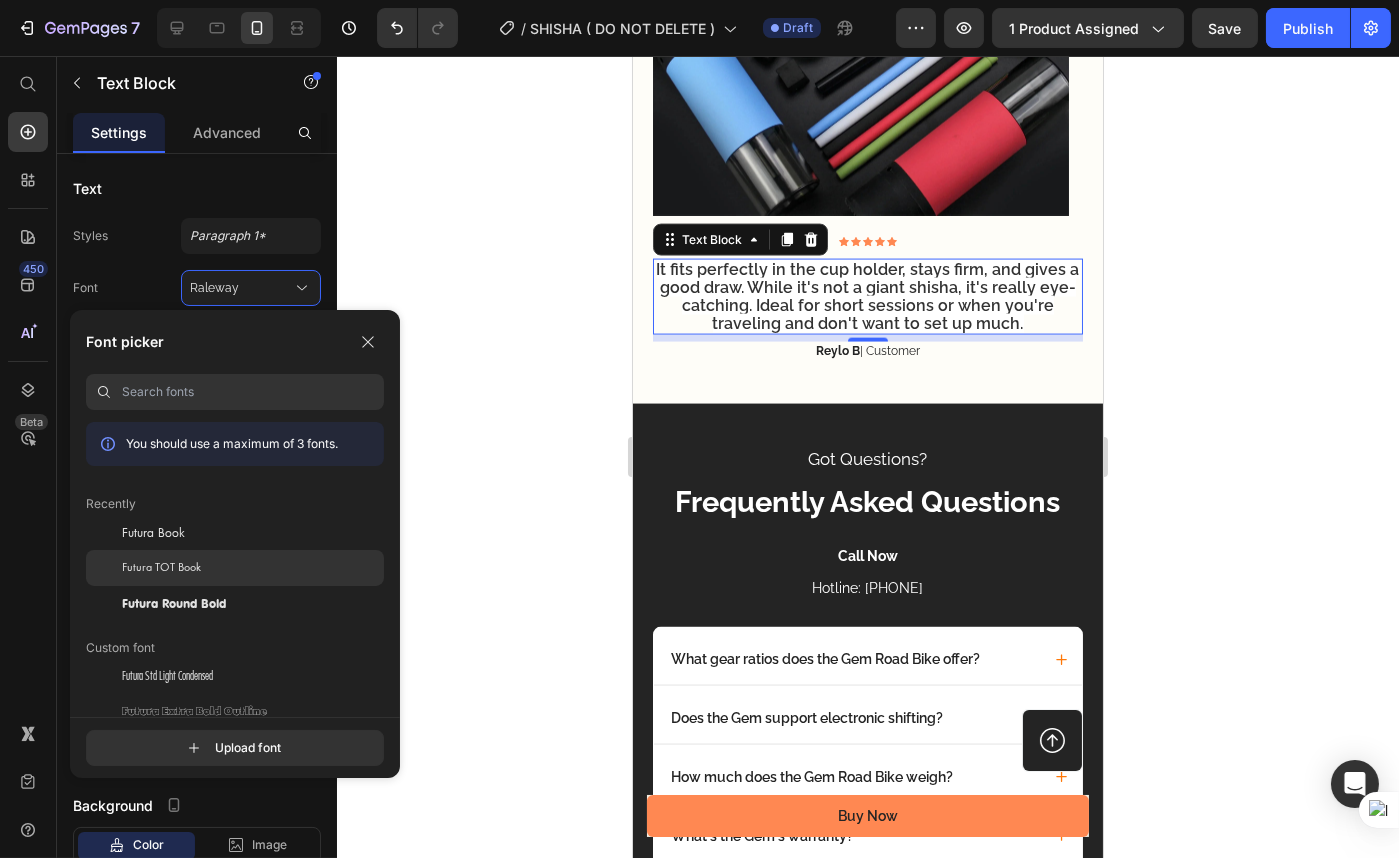 click on "Futura TOT Book" at bounding box center (161, 568) 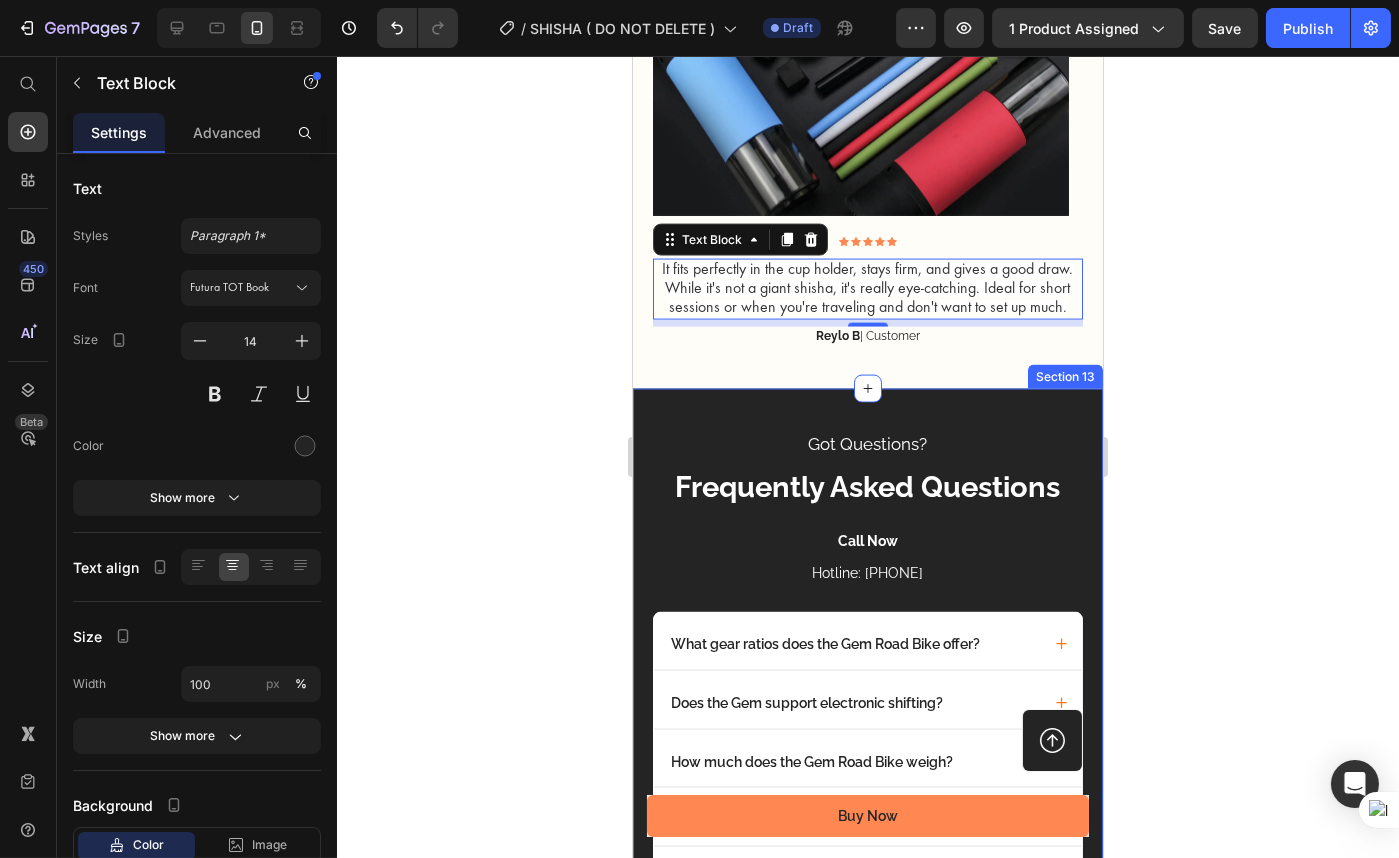 click 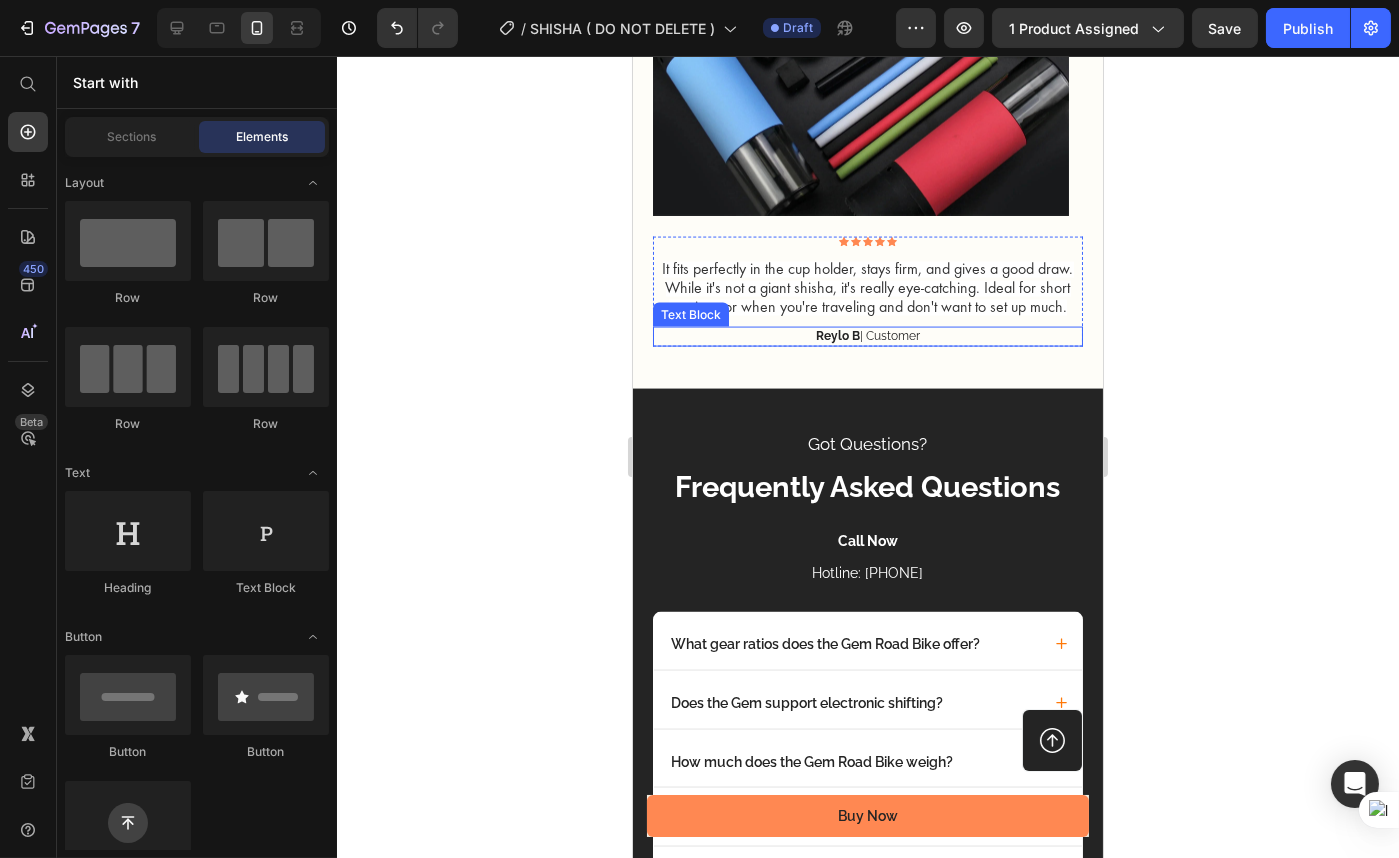 click on "Reylo B  | Customer" at bounding box center (867, 337) 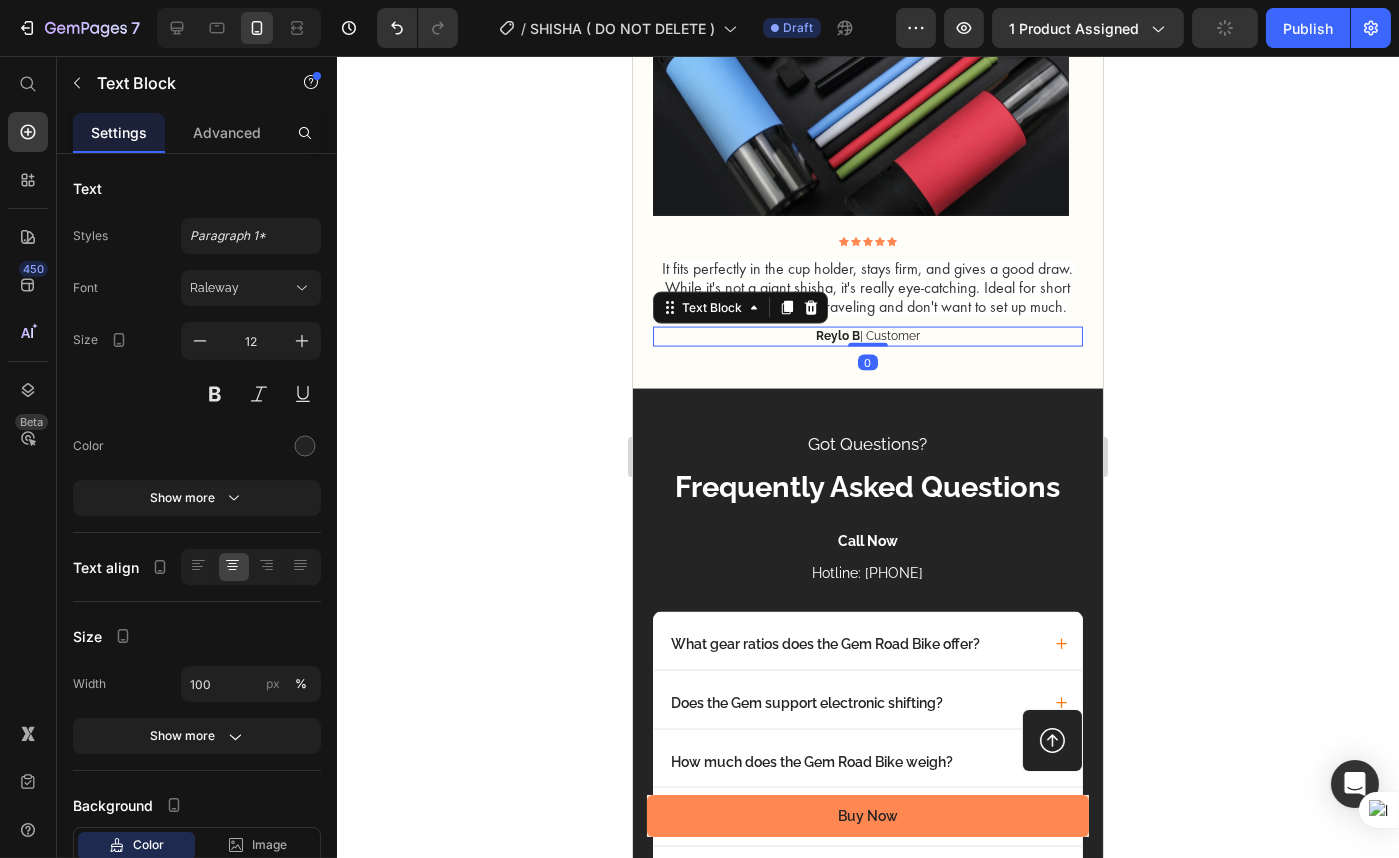 click on "Reylo B  | Customer" at bounding box center (867, 337) 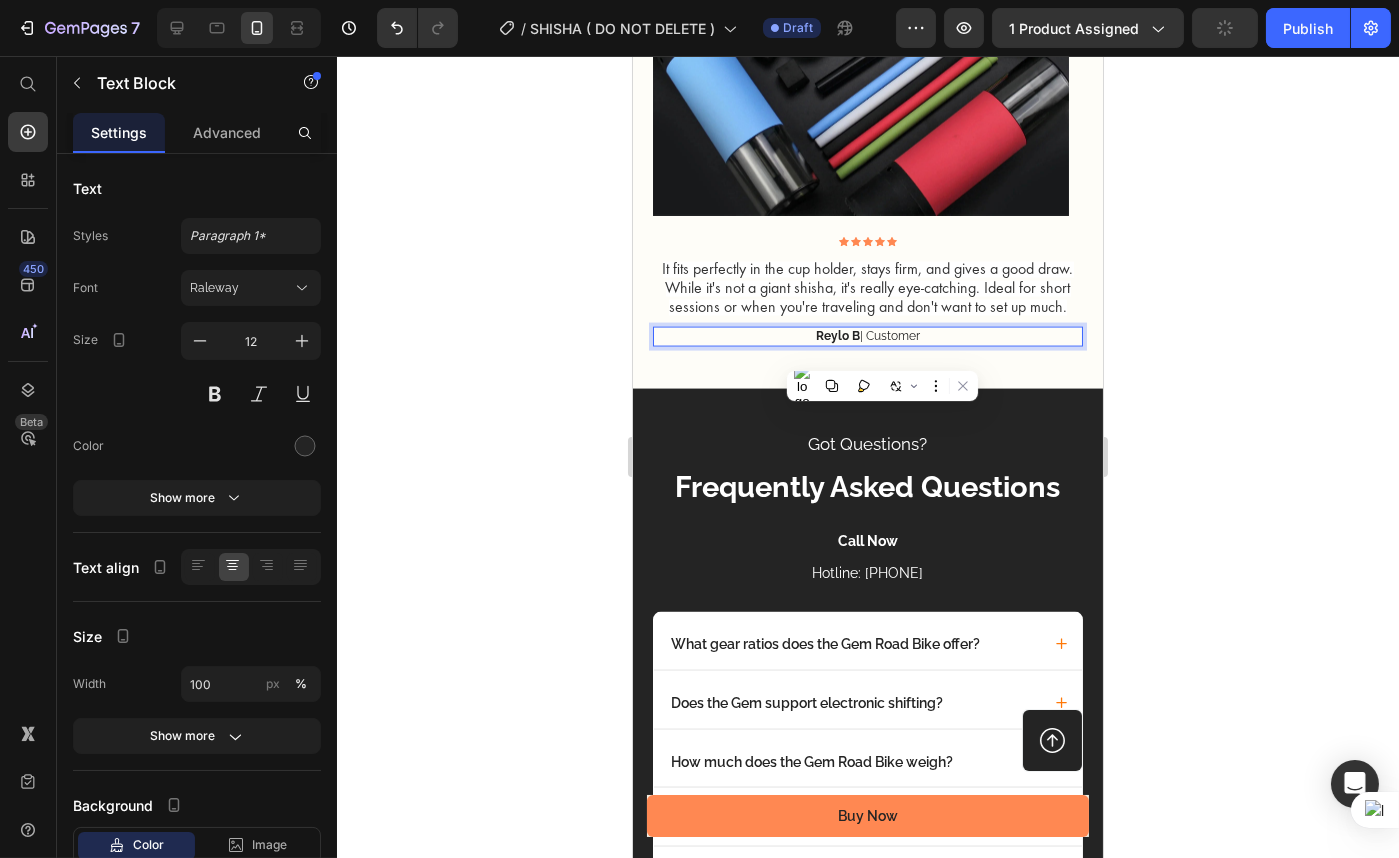 click on "Reylo B  | Customer" at bounding box center [867, 337] 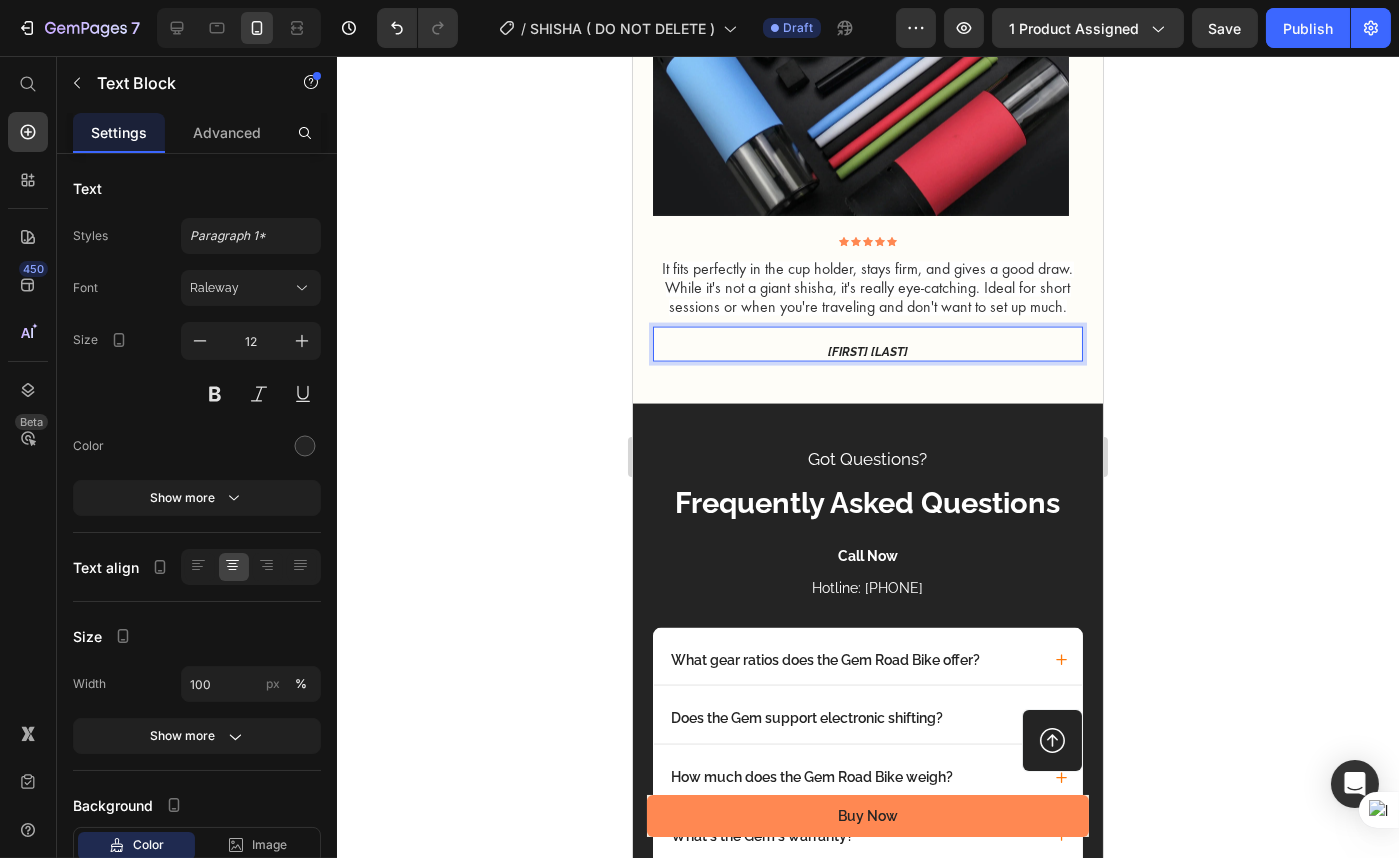 click on "[FIRST] [LAST]" at bounding box center [867, 344] 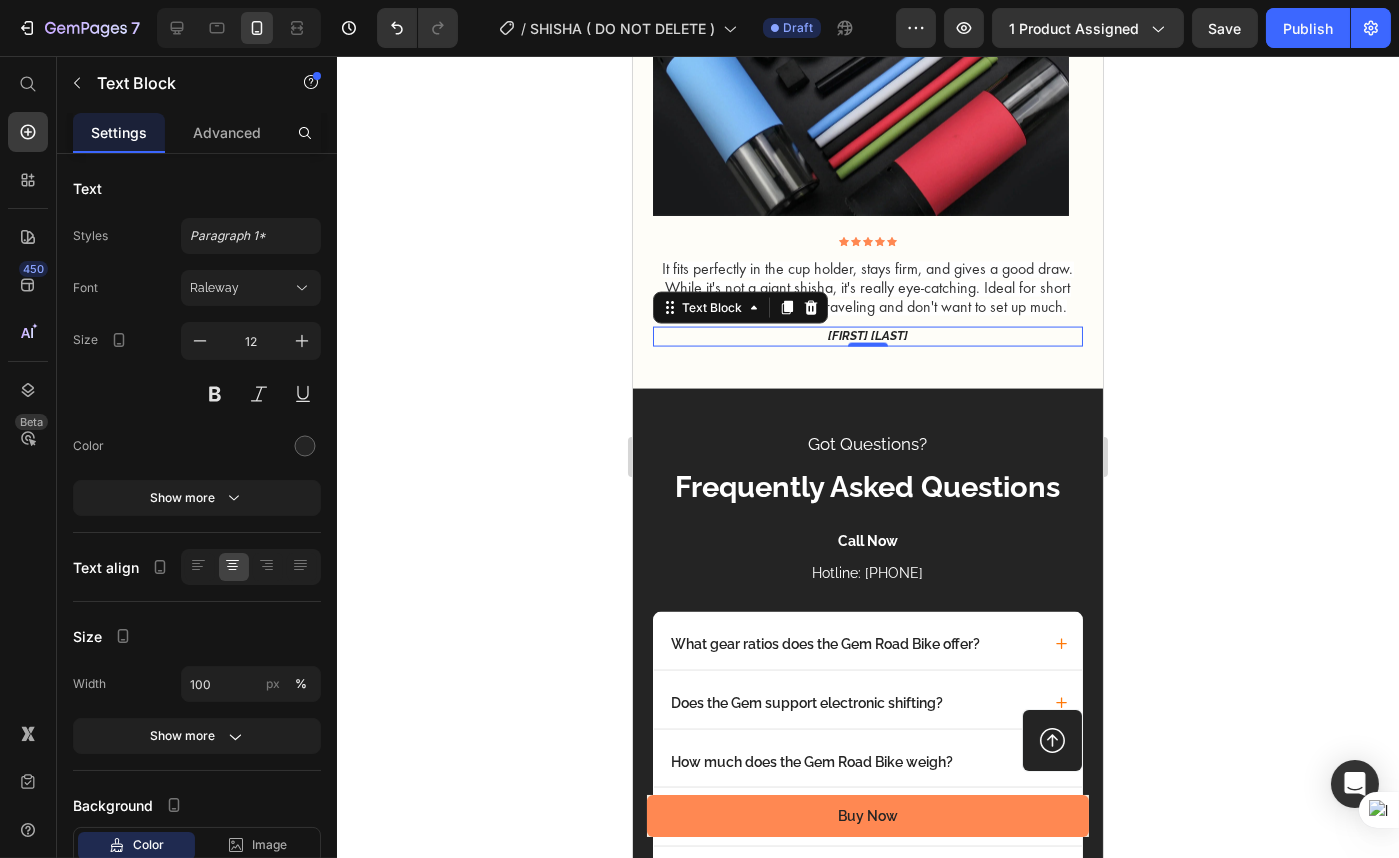 click 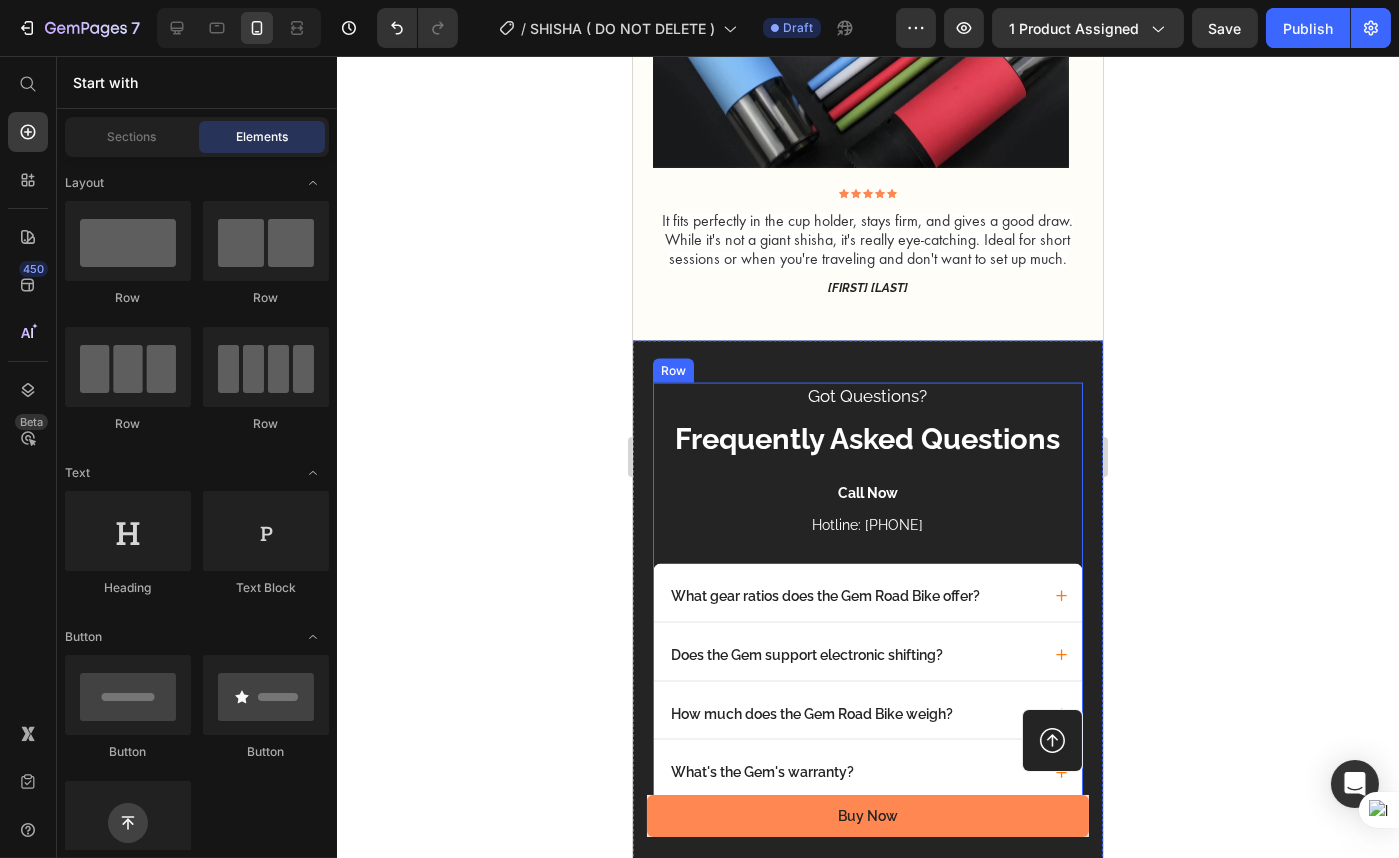 scroll, scrollTop: 6454, scrollLeft: 0, axis: vertical 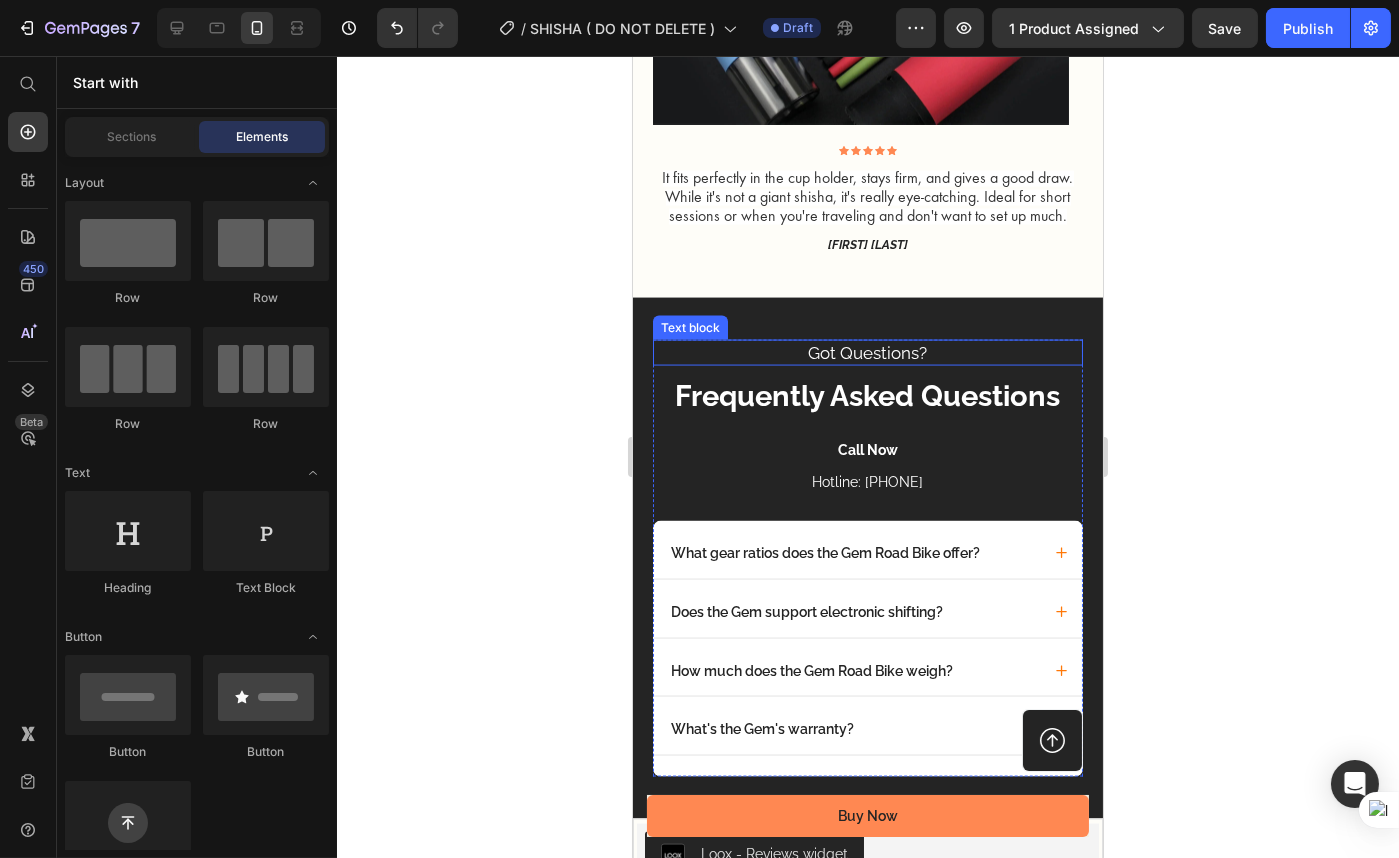 click on "Got Questions?" at bounding box center [867, 353] 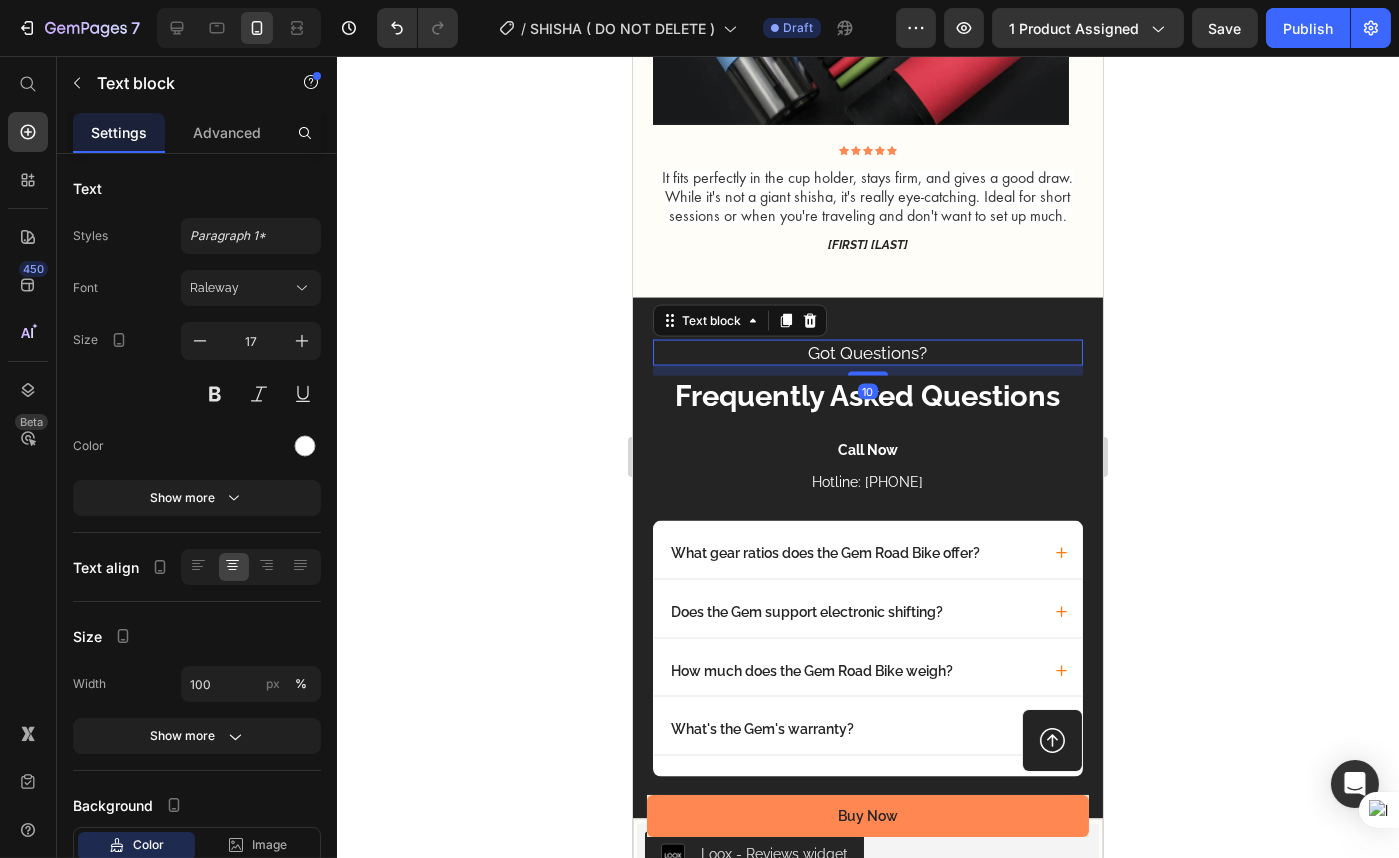 click on "Got Questions?" at bounding box center (867, 353) 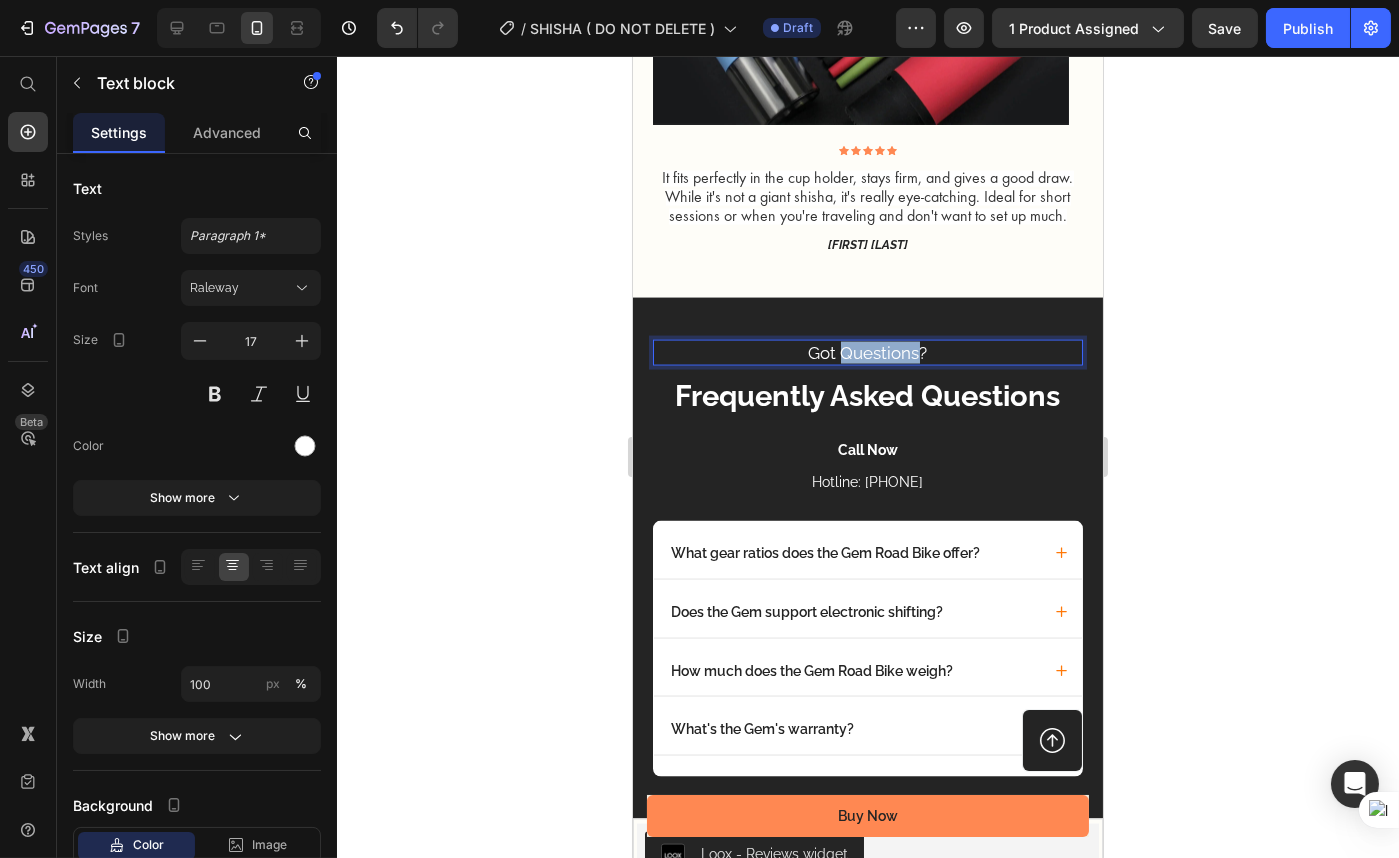 click on "Got Questions?" at bounding box center (867, 353) 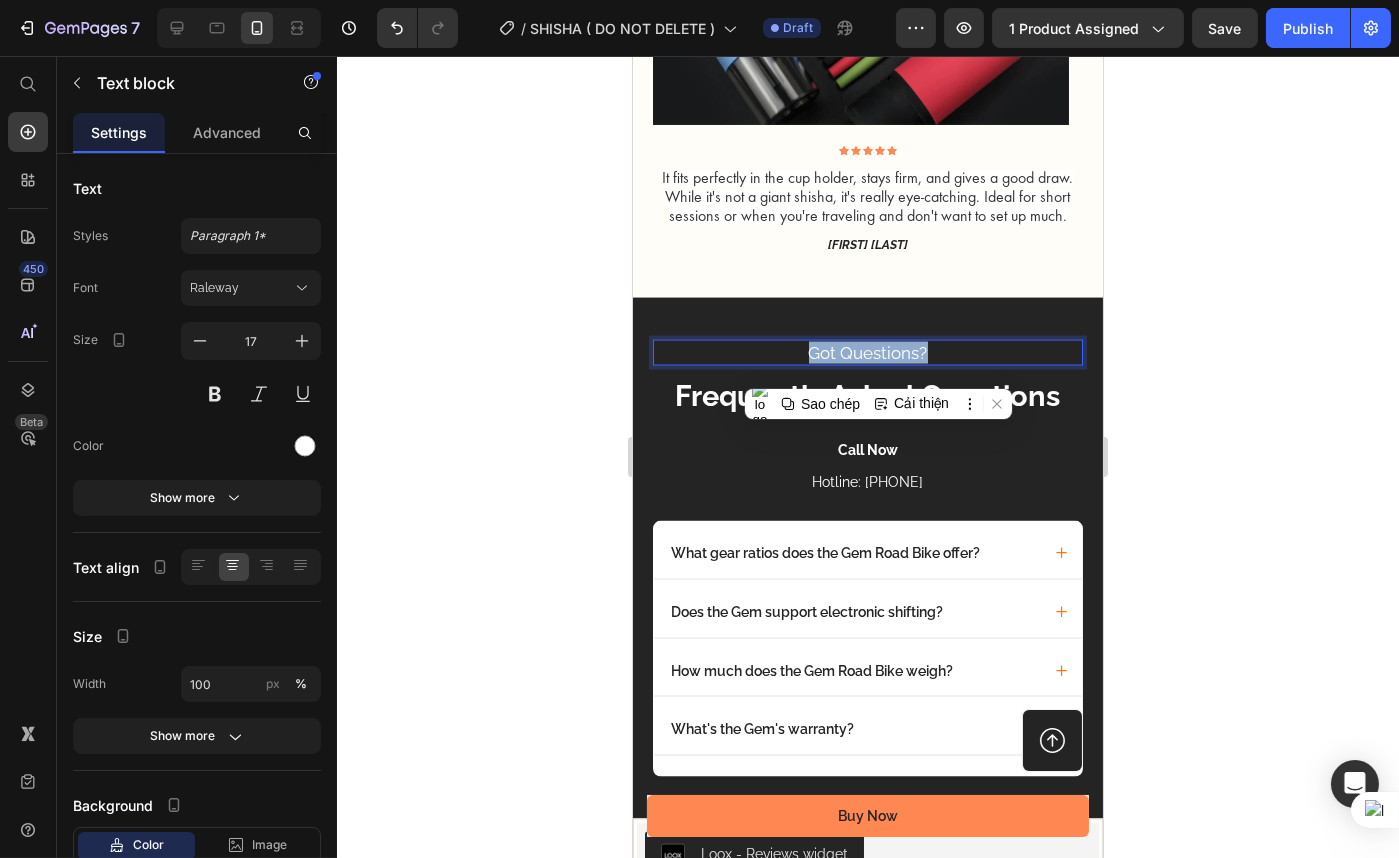 click on "Got Questions?" at bounding box center [867, 353] 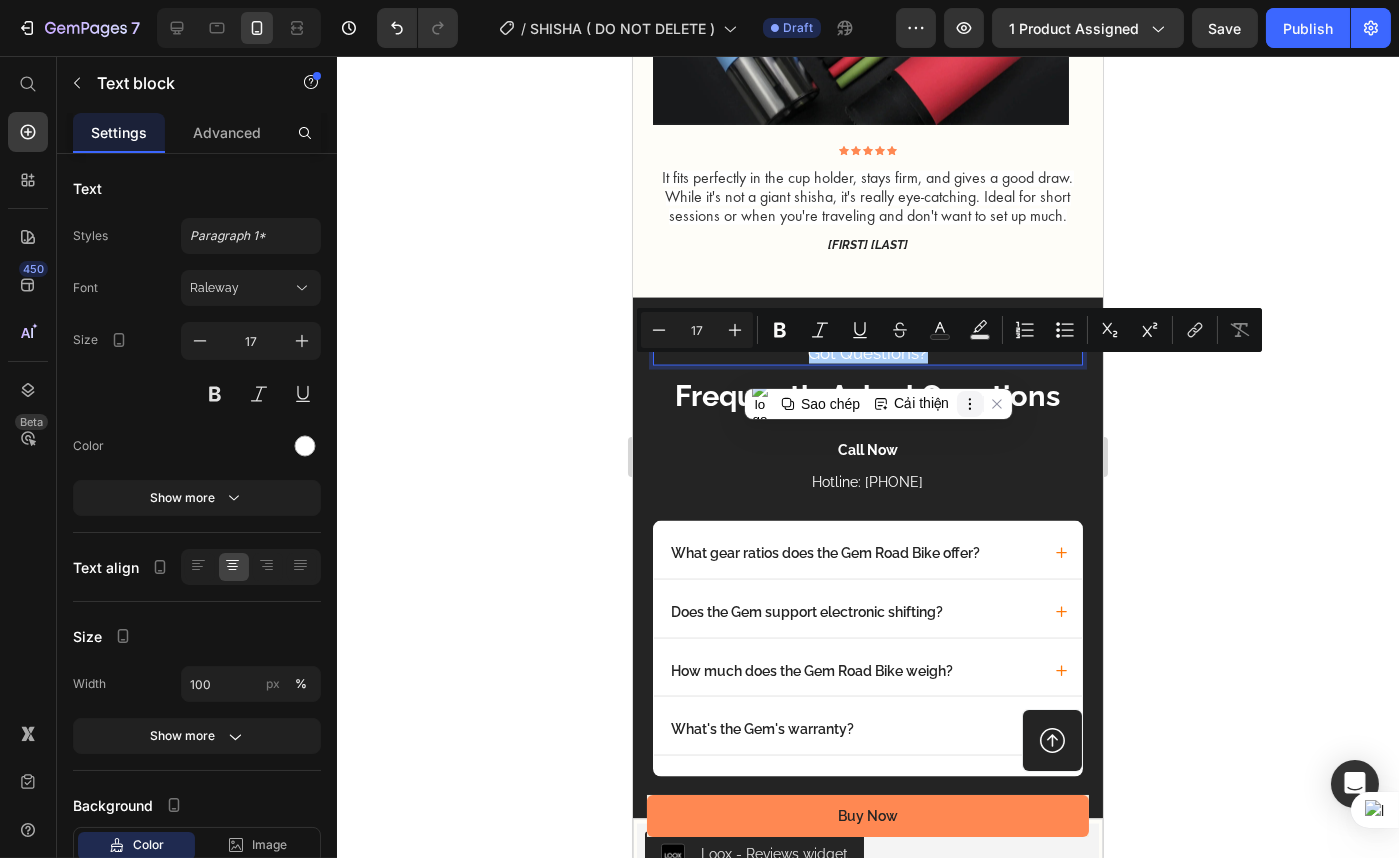click 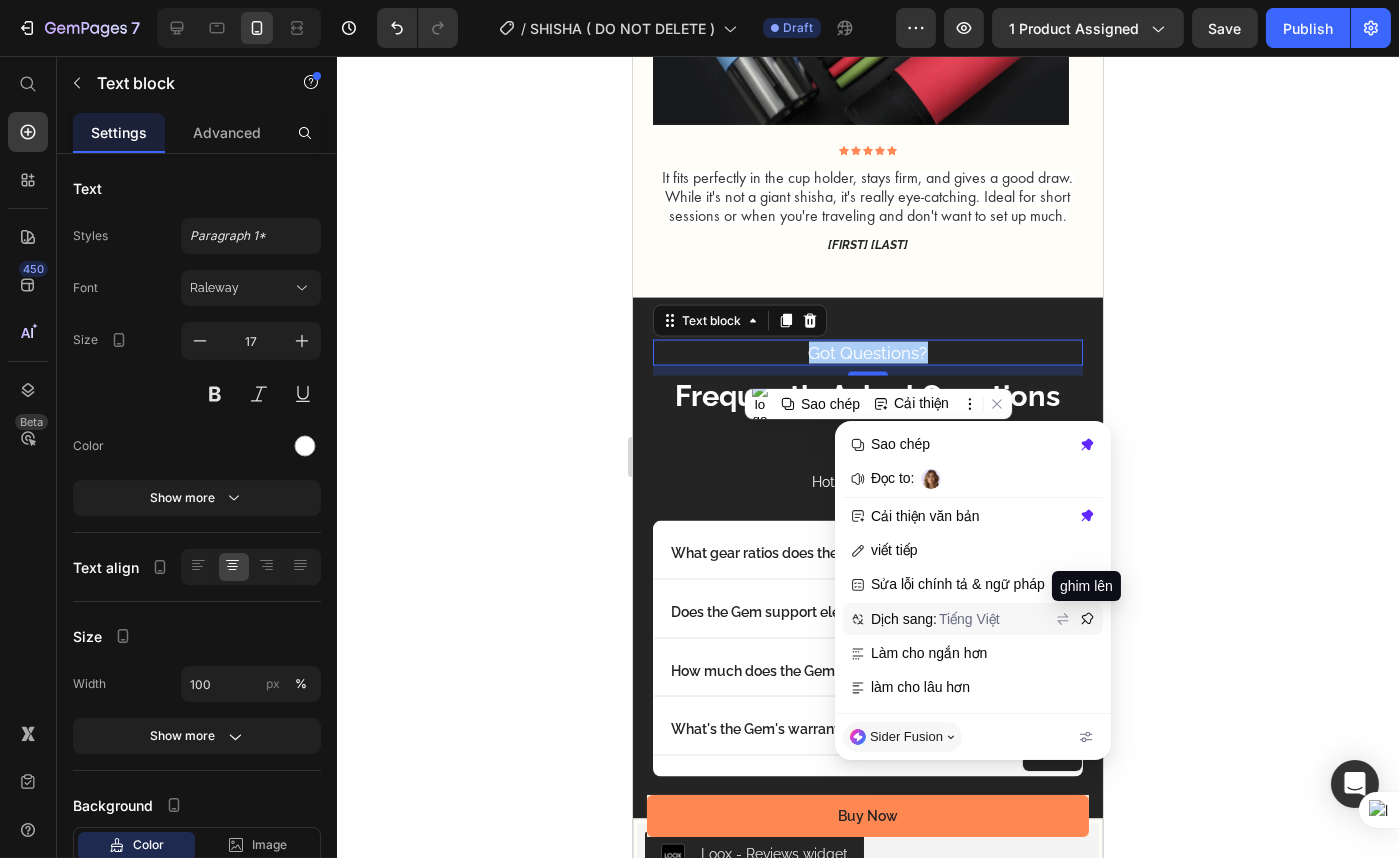 click 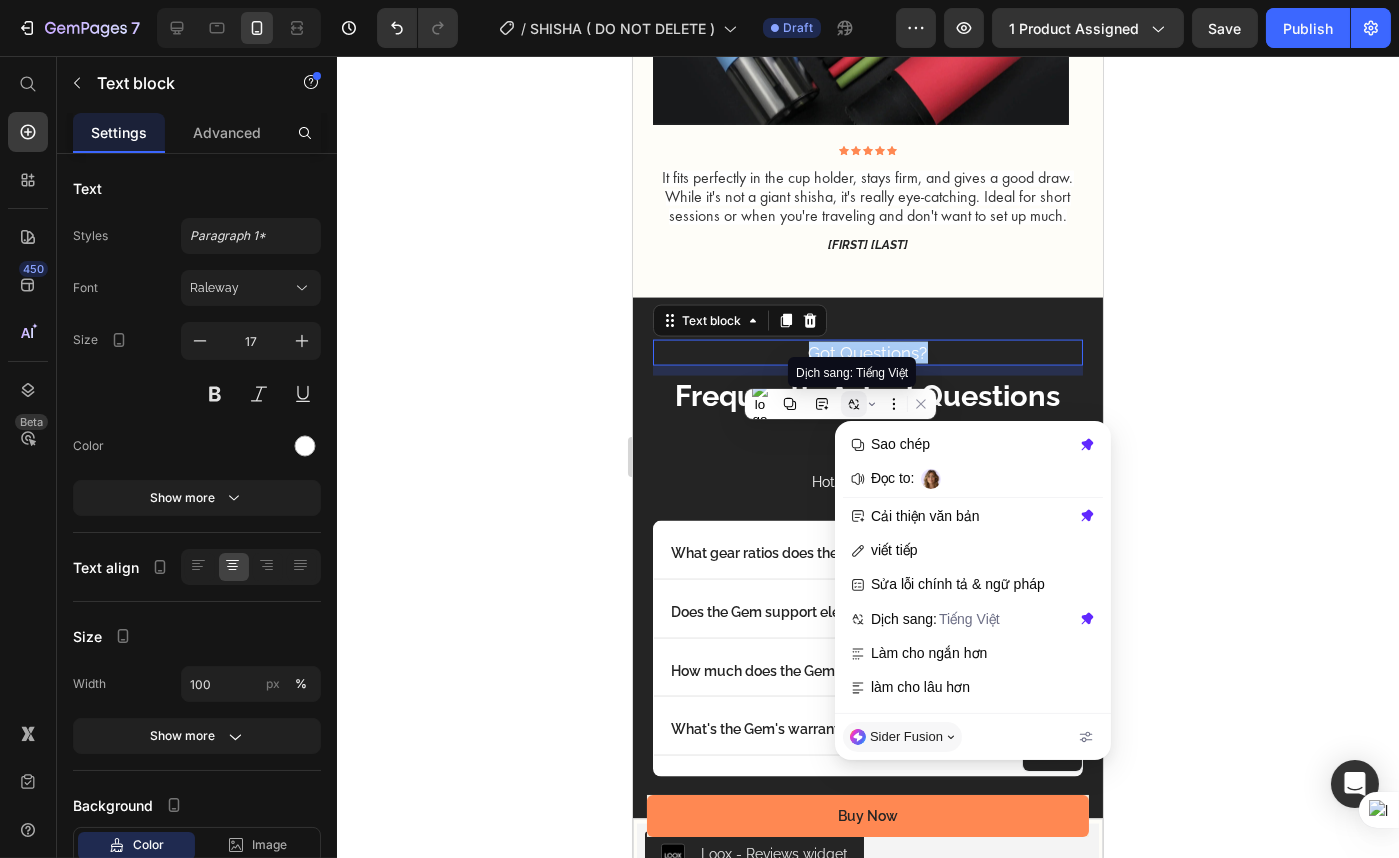 click 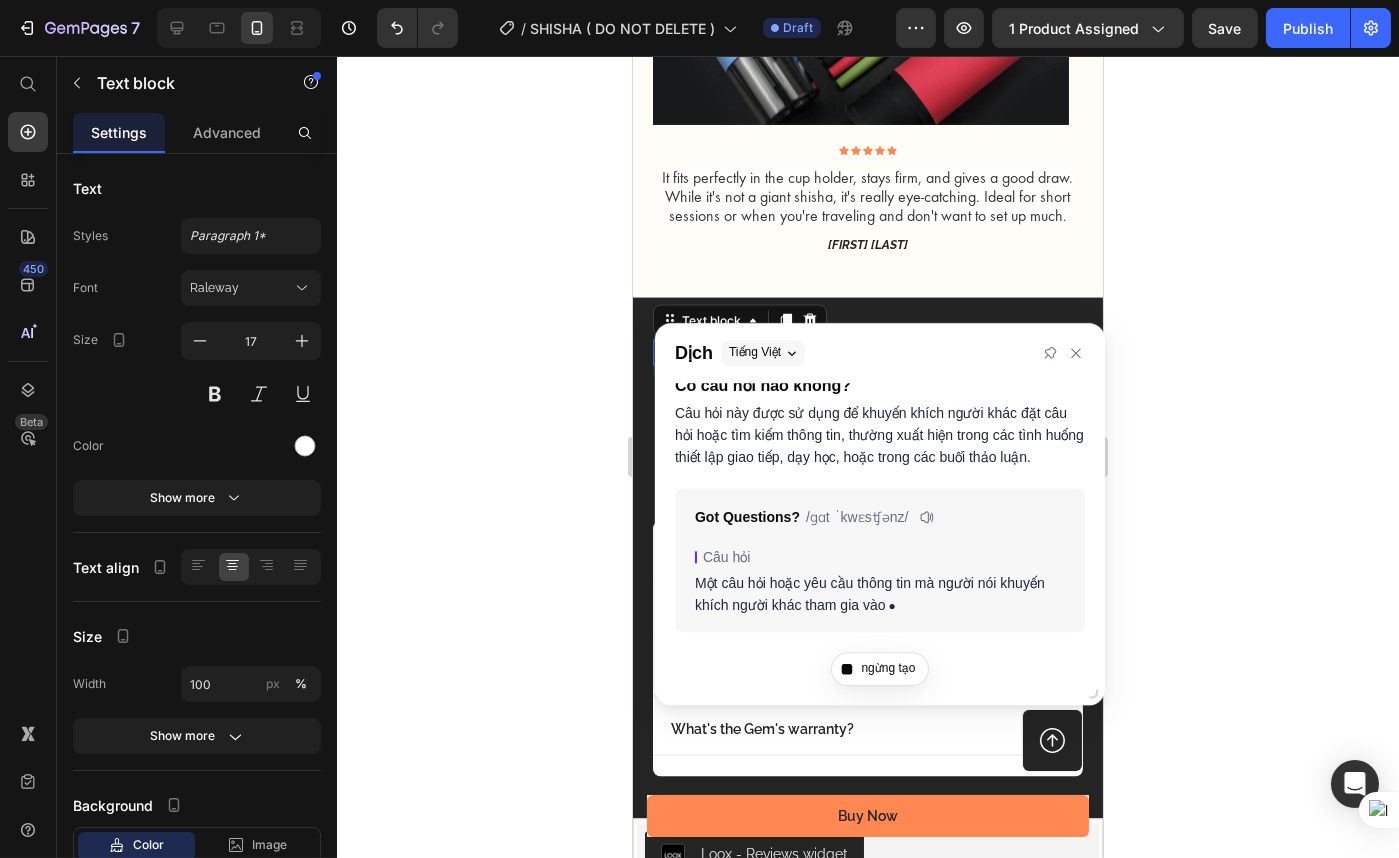 scroll, scrollTop: 80, scrollLeft: 0, axis: vertical 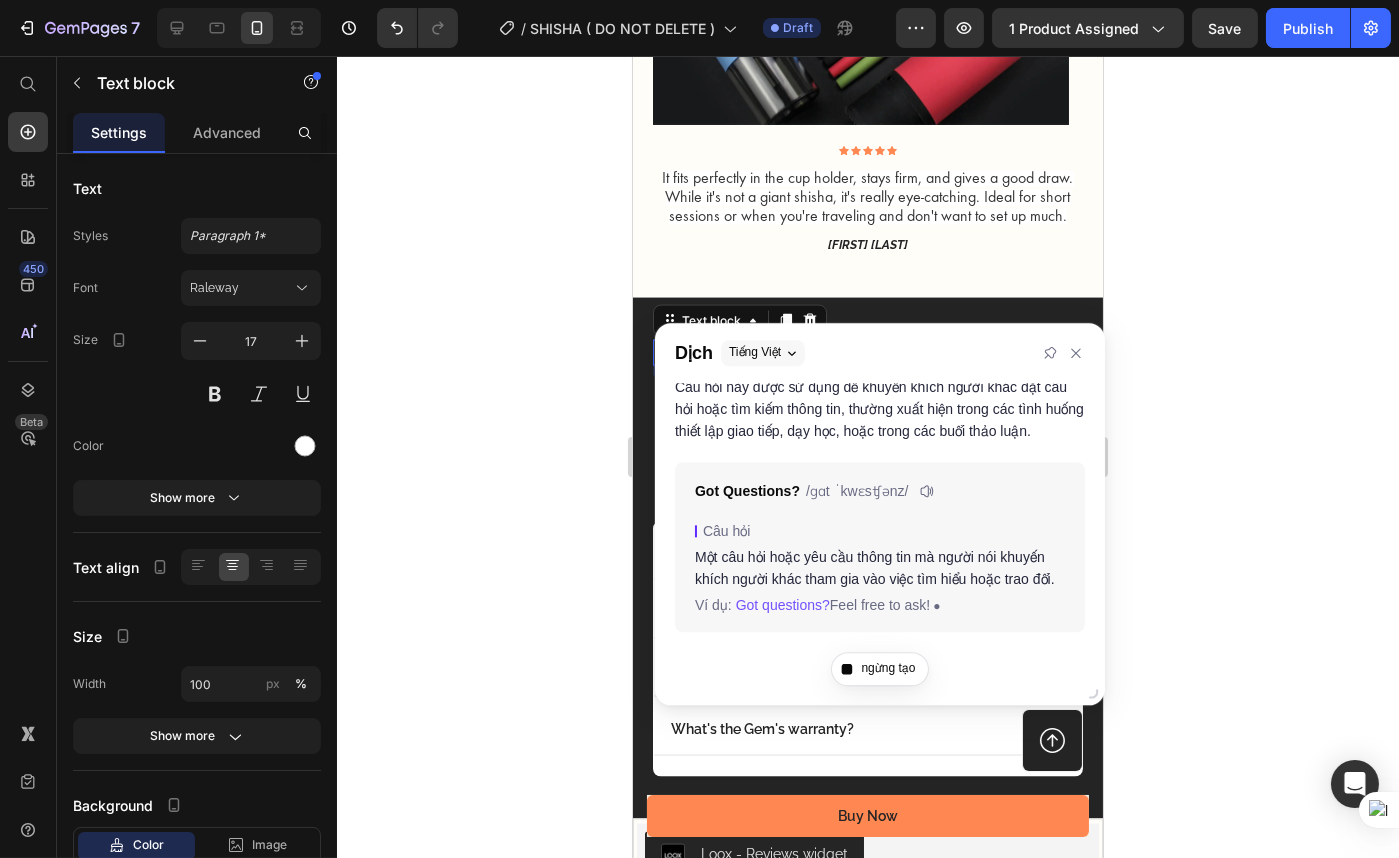 click 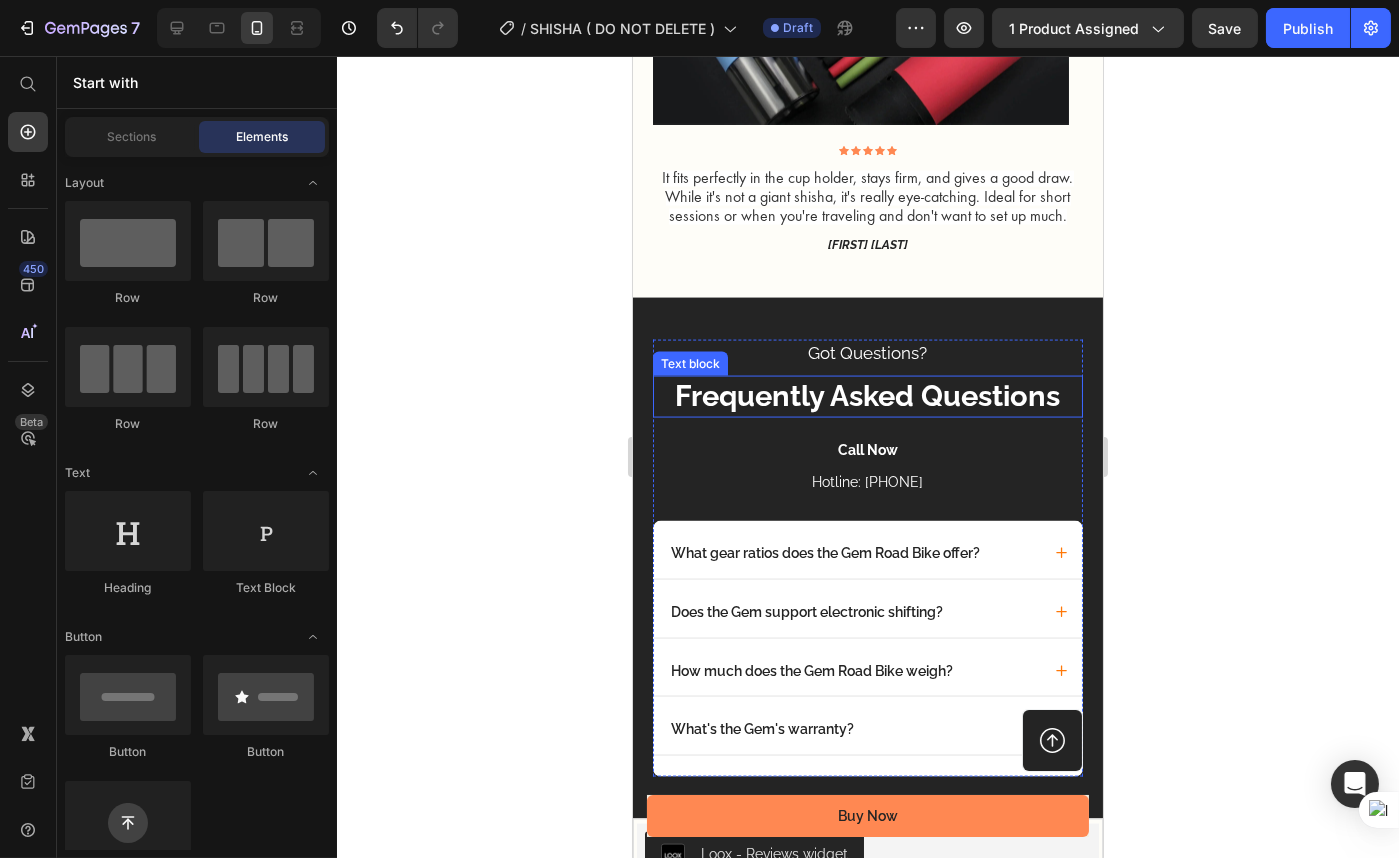 click on "Frequently Asked Questions" at bounding box center (867, 397) 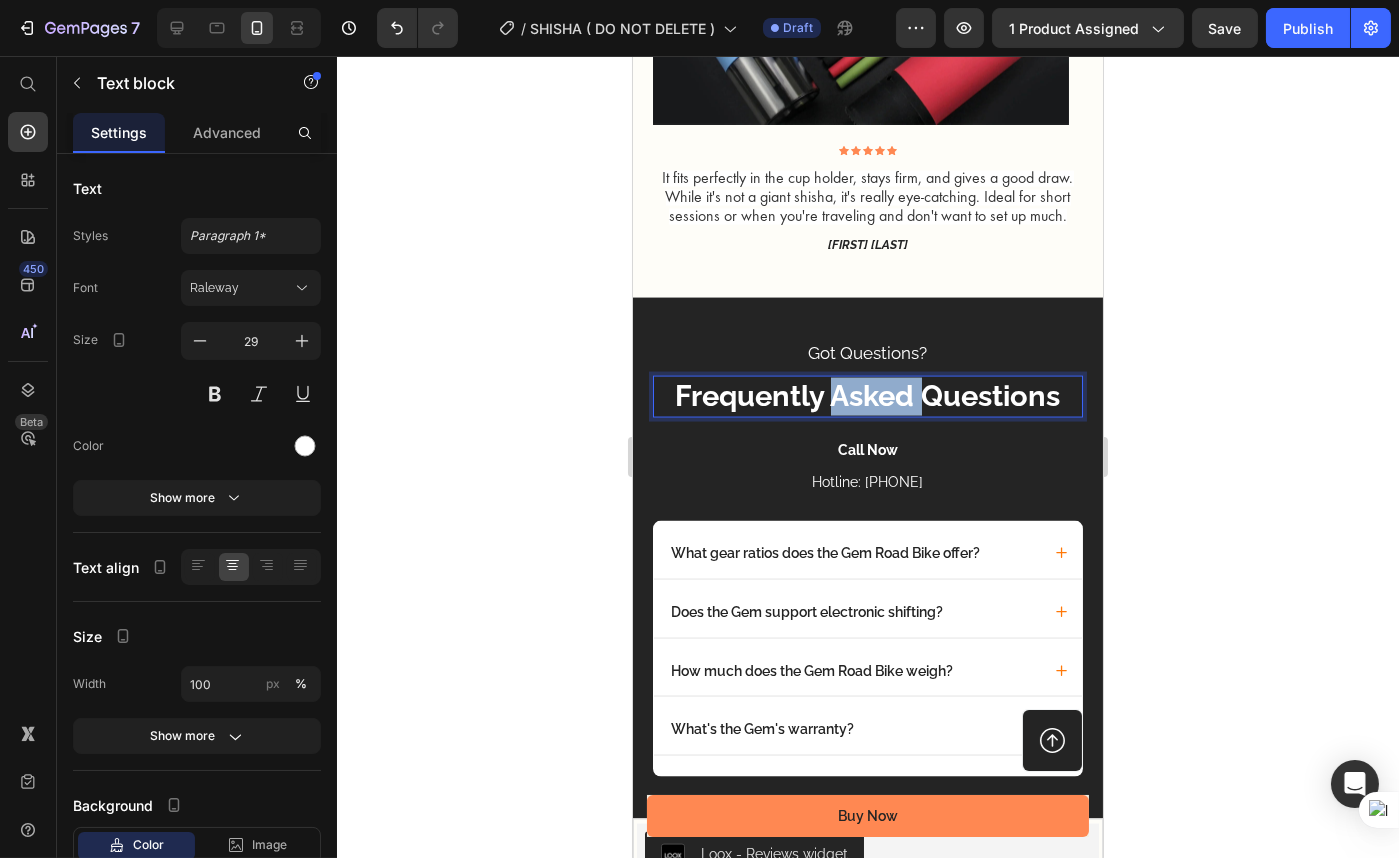 click on "Frequently Asked Questions" at bounding box center (867, 397) 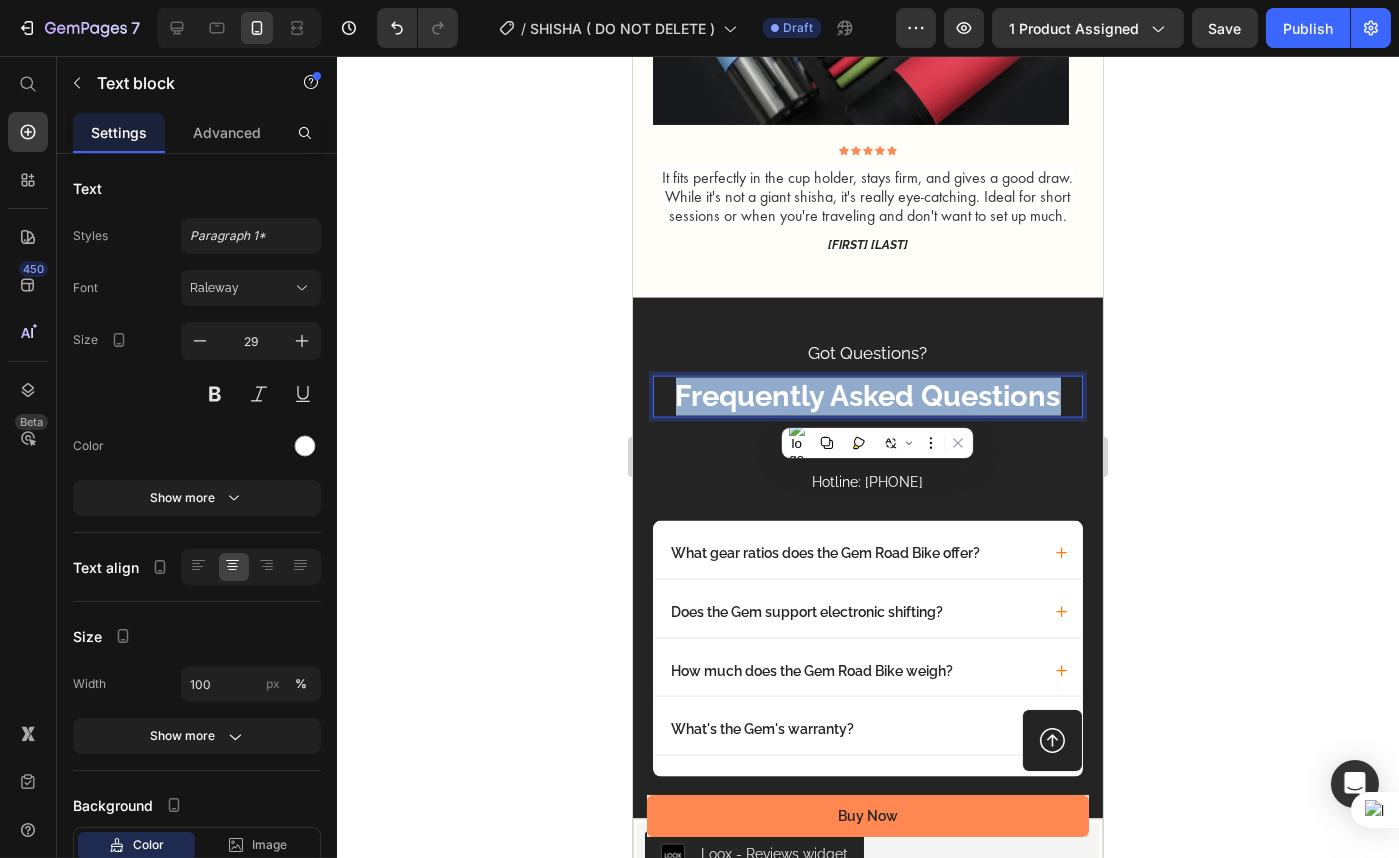 click on "Frequently Asked Questions" at bounding box center (867, 397) 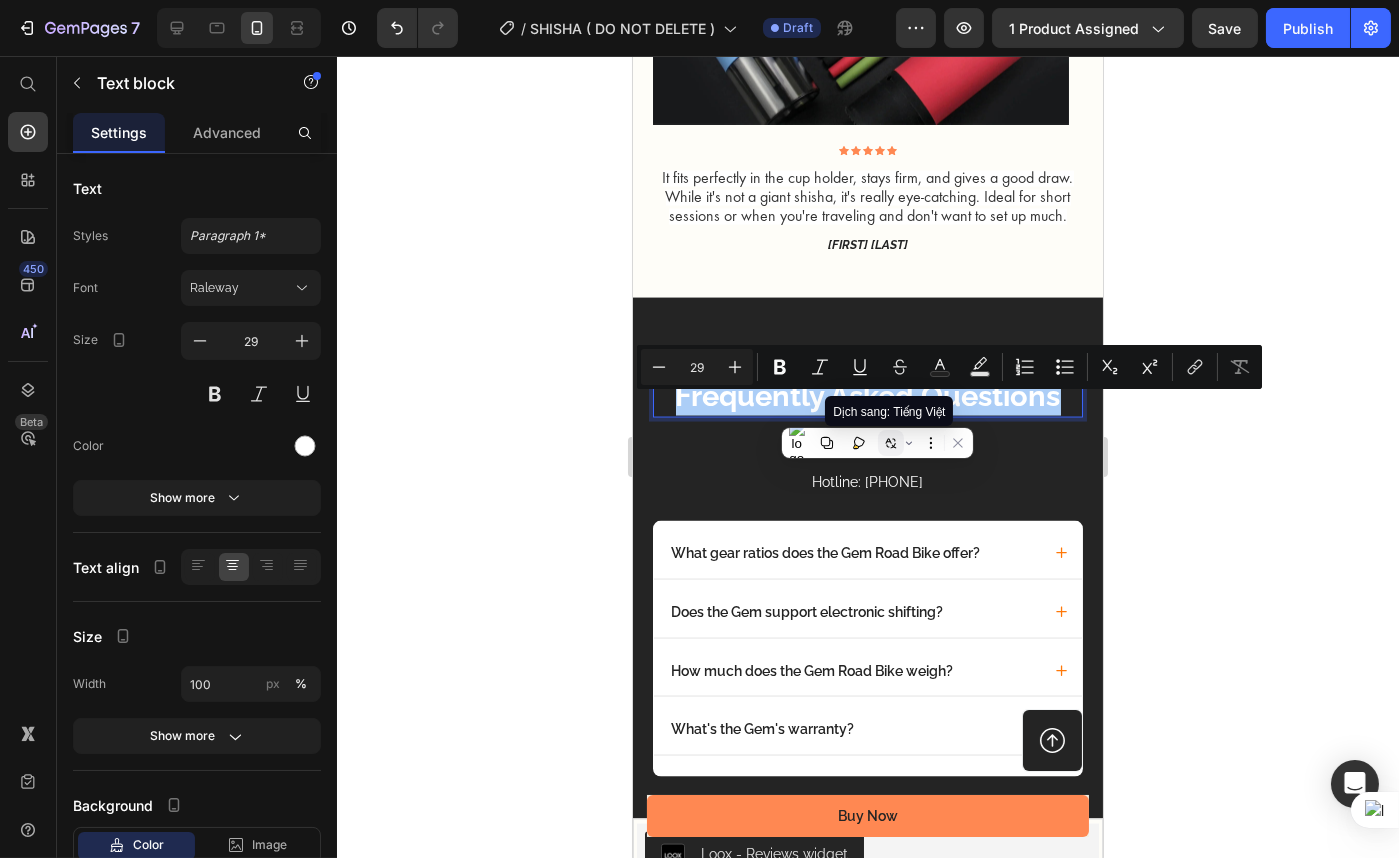 click 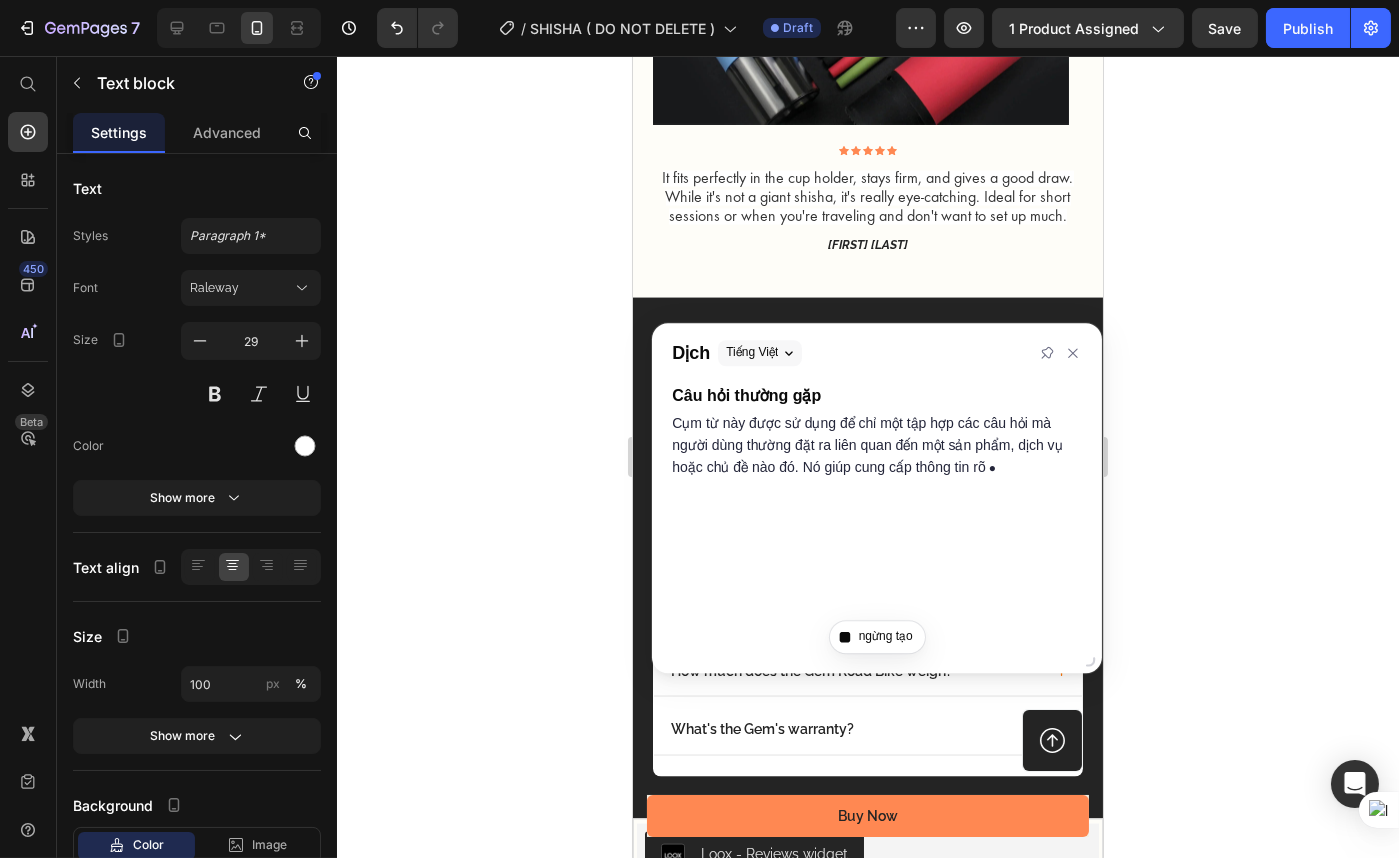 click 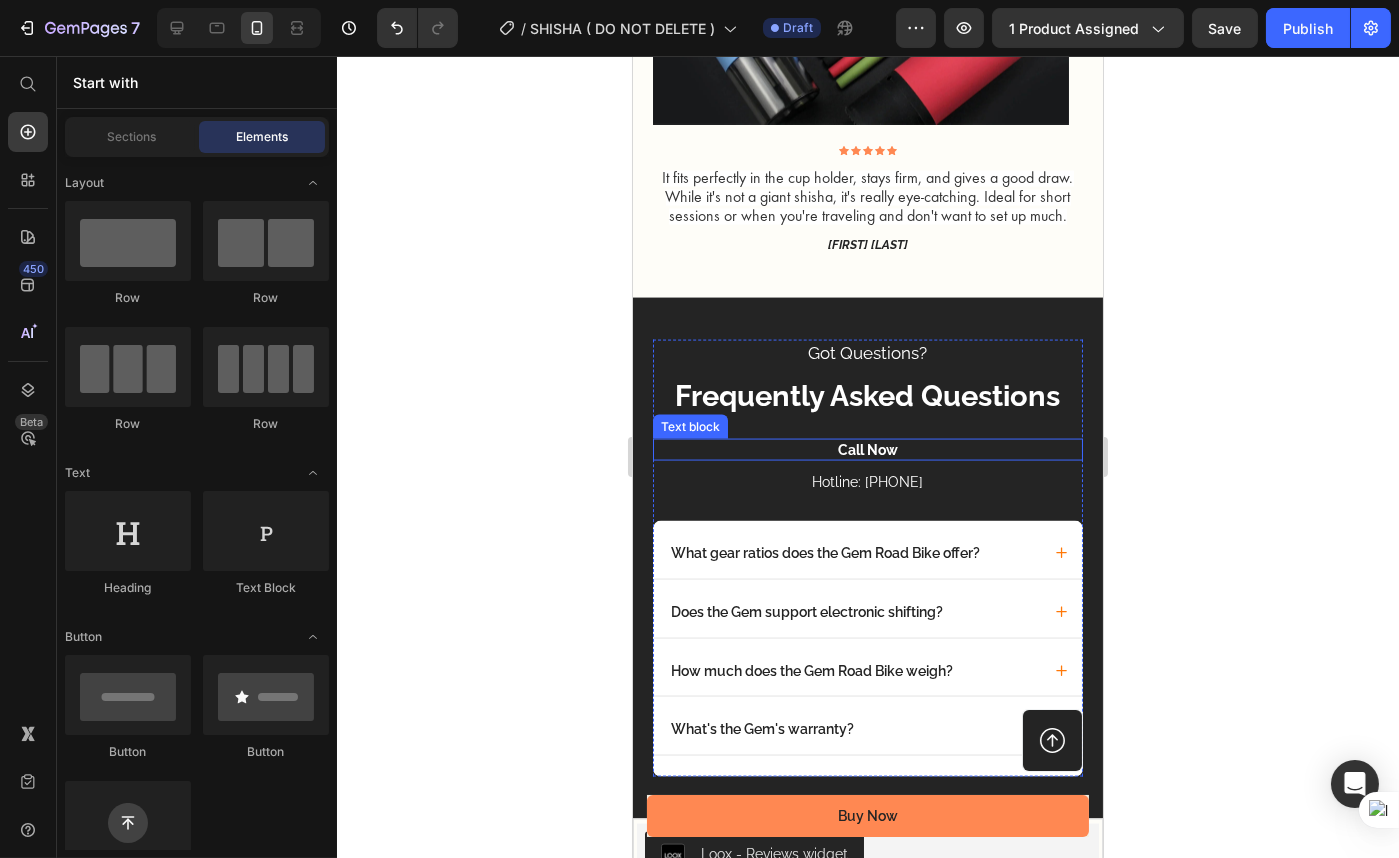 click on "Call Now" at bounding box center [867, 450] 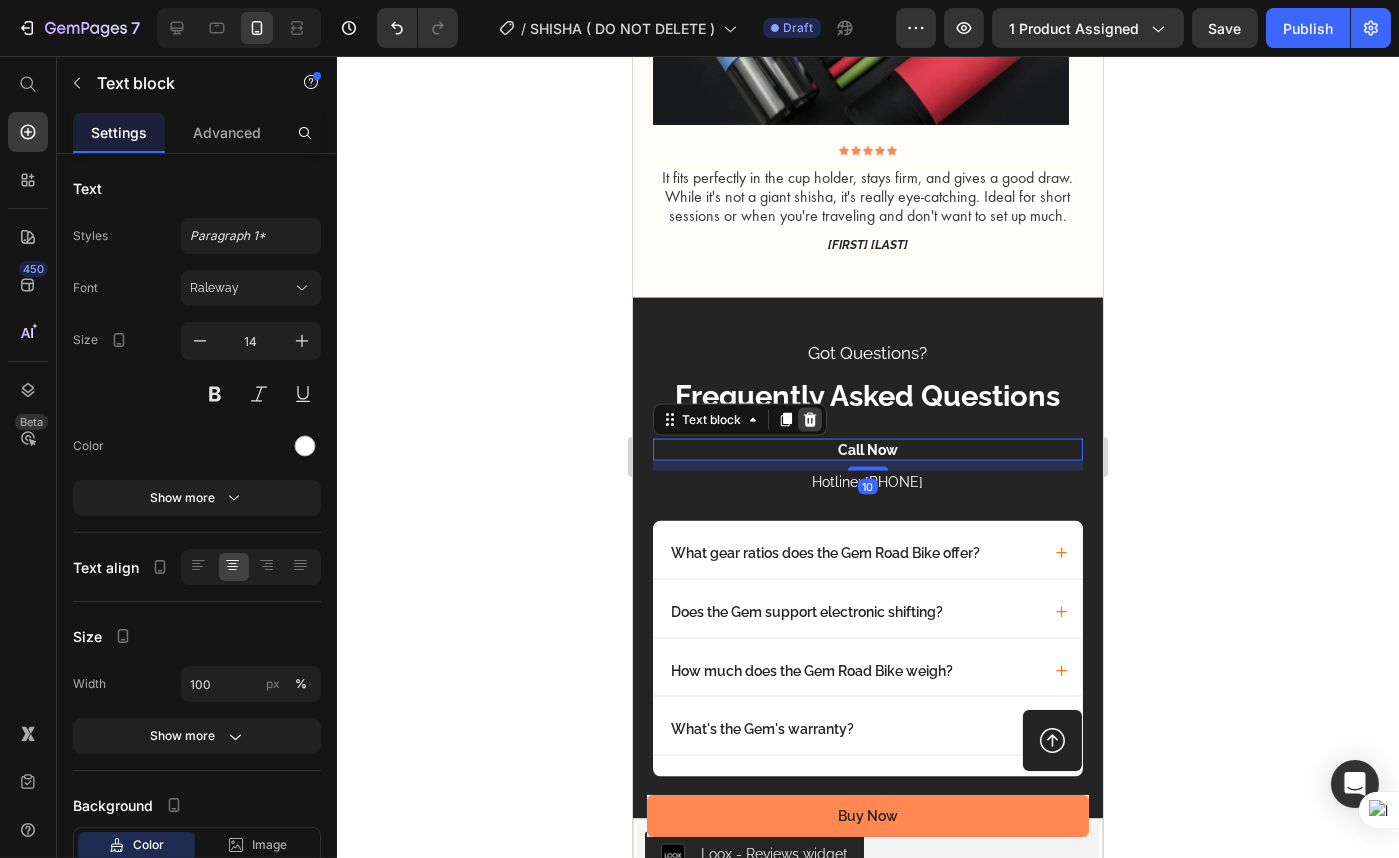 click 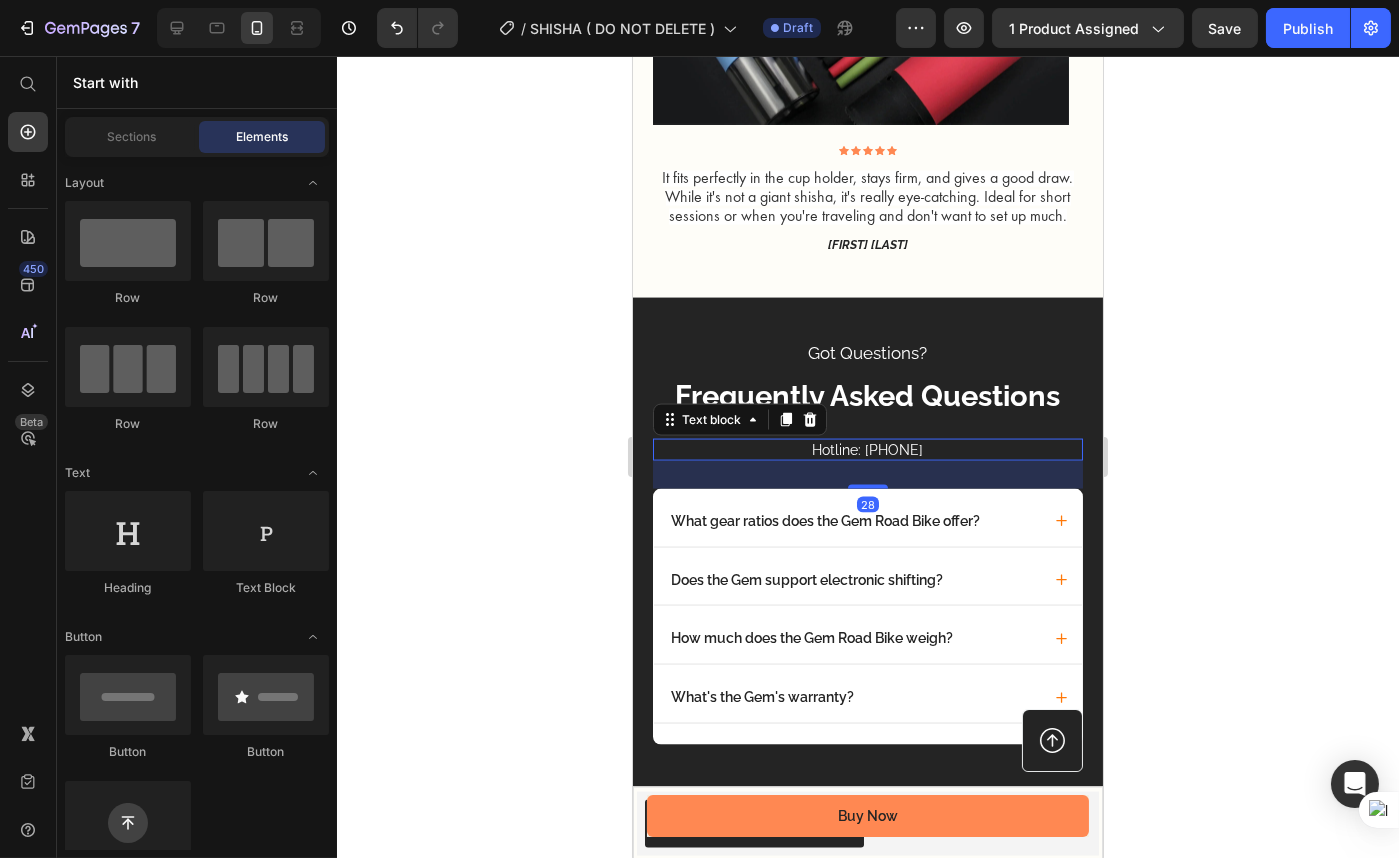 click on "Hotline: [PHONE]" at bounding box center (867, 450) 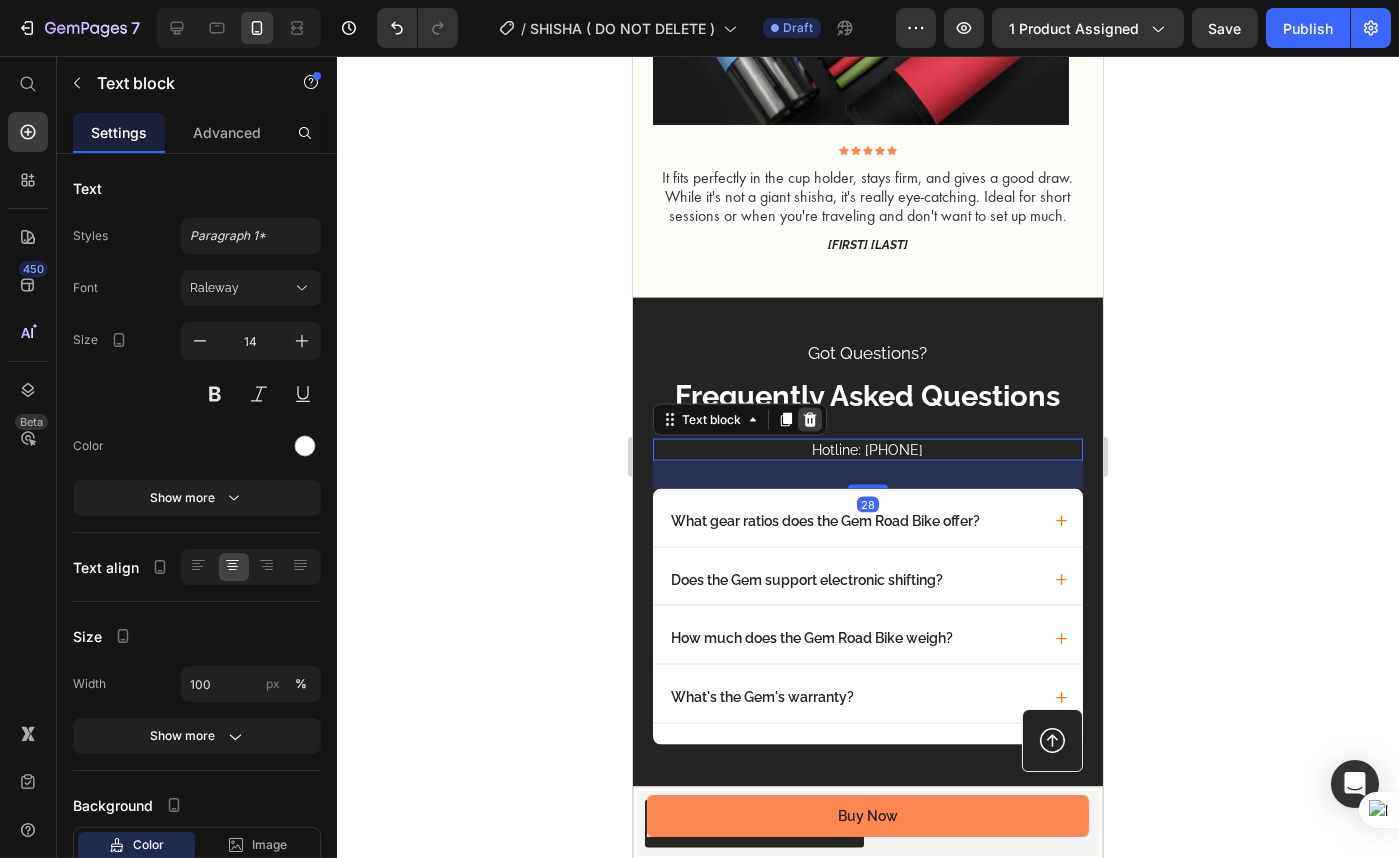 click 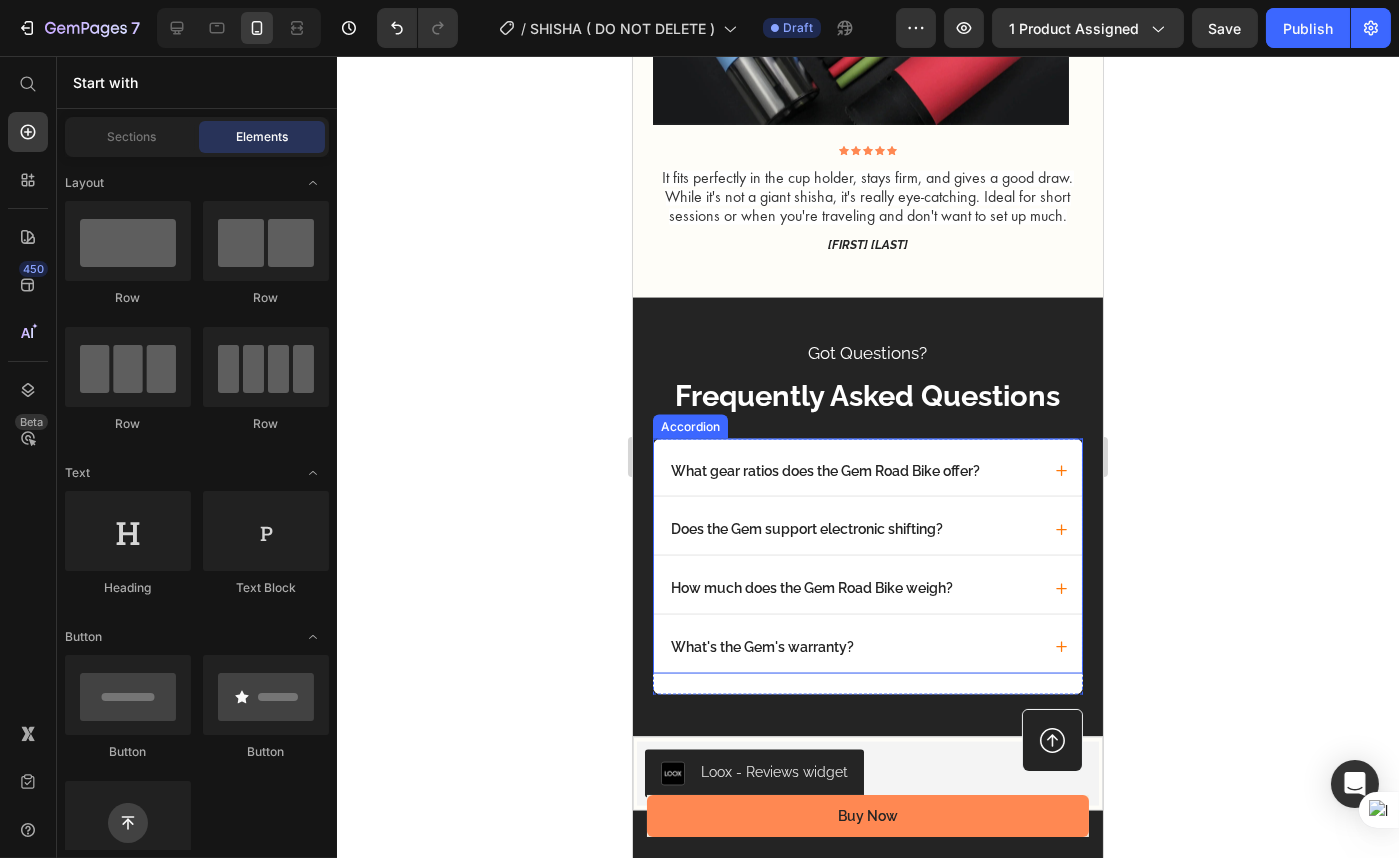 click on "What gear ratios does the Gem Road Bike offer?" at bounding box center (824, 471) 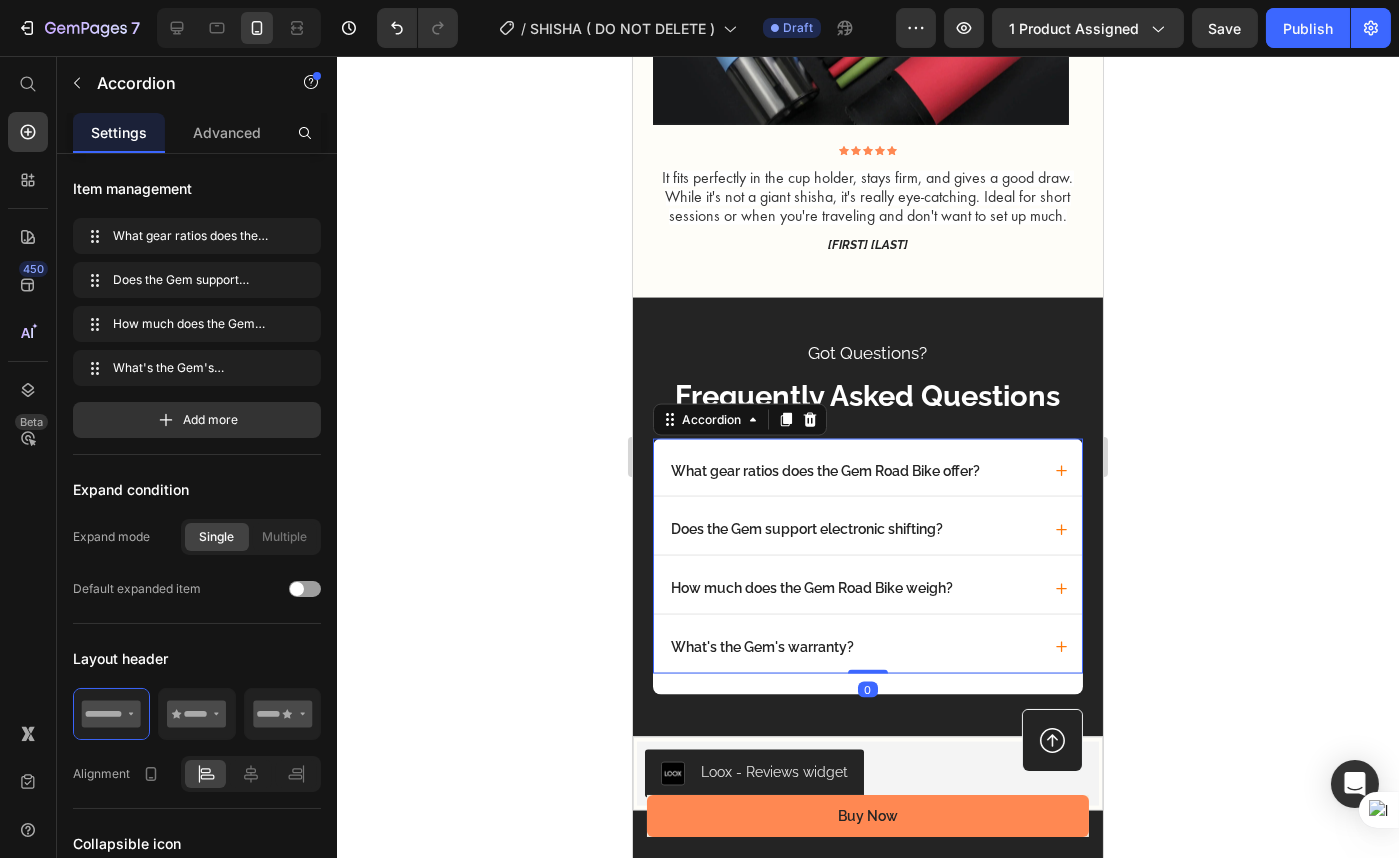 click on "What gear ratios does the Gem Road Bike offer?" at bounding box center (824, 471) 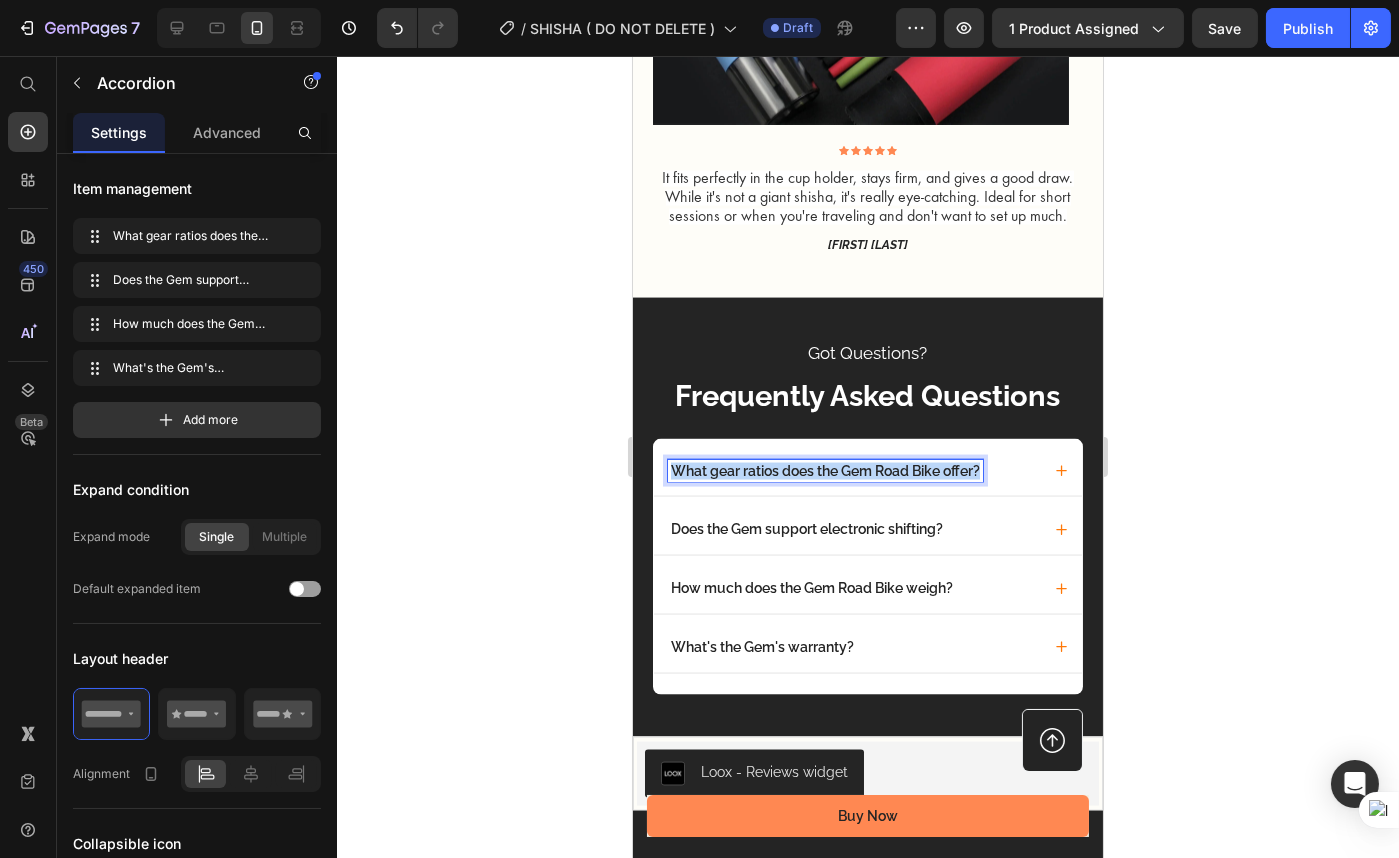 click on "What gear ratios does the Gem Road Bike offer?" at bounding box center [824, 471] 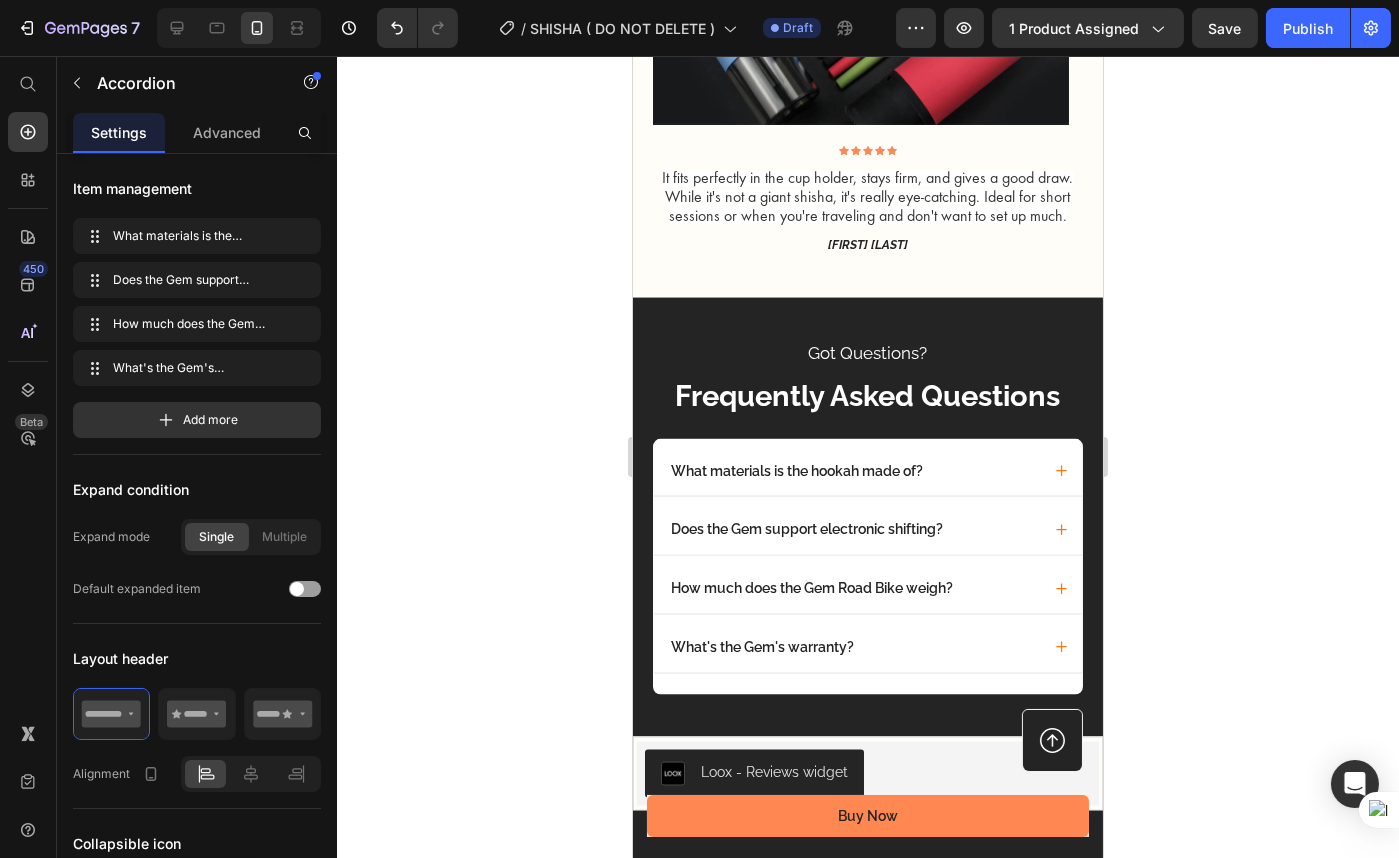 click 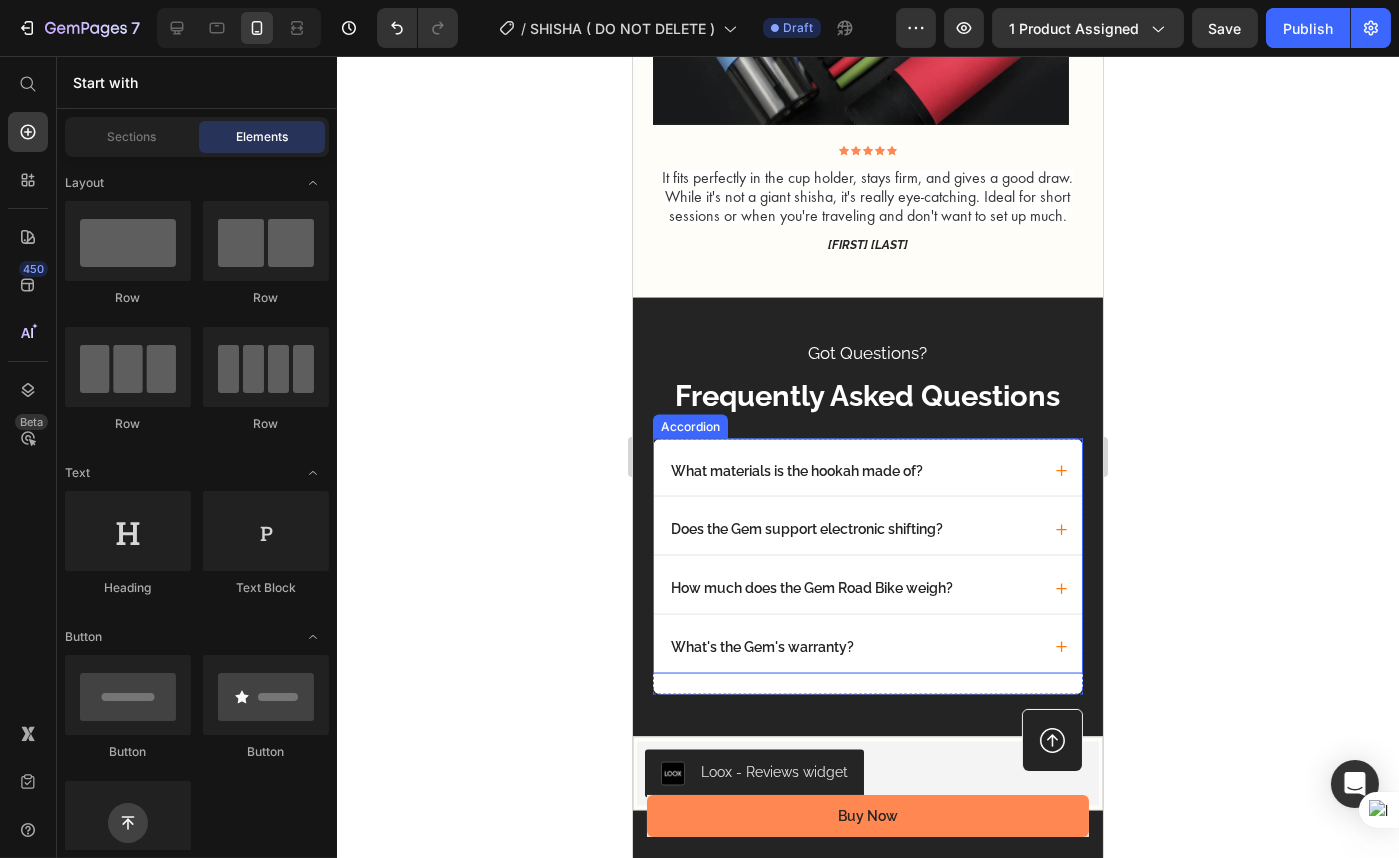 click on "What materials is the hookah made of?" at bounding box center [853, 471] 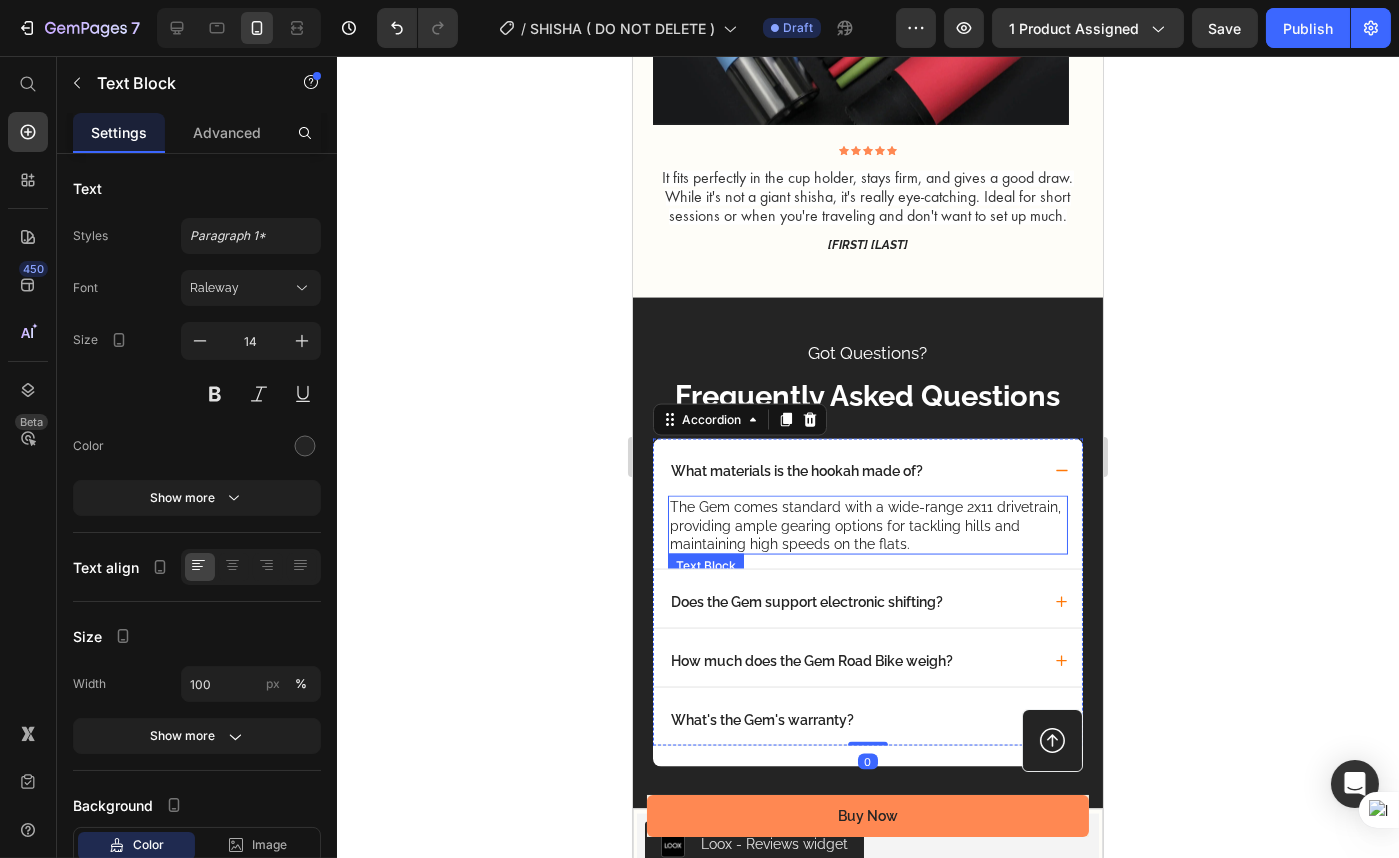 click on "The Gem comes standard with a wide-range 2x11 drivetrain, providing ample gearing options for tackling hills and maintaining high speeds on the flats." at bounding box center (867, 525) 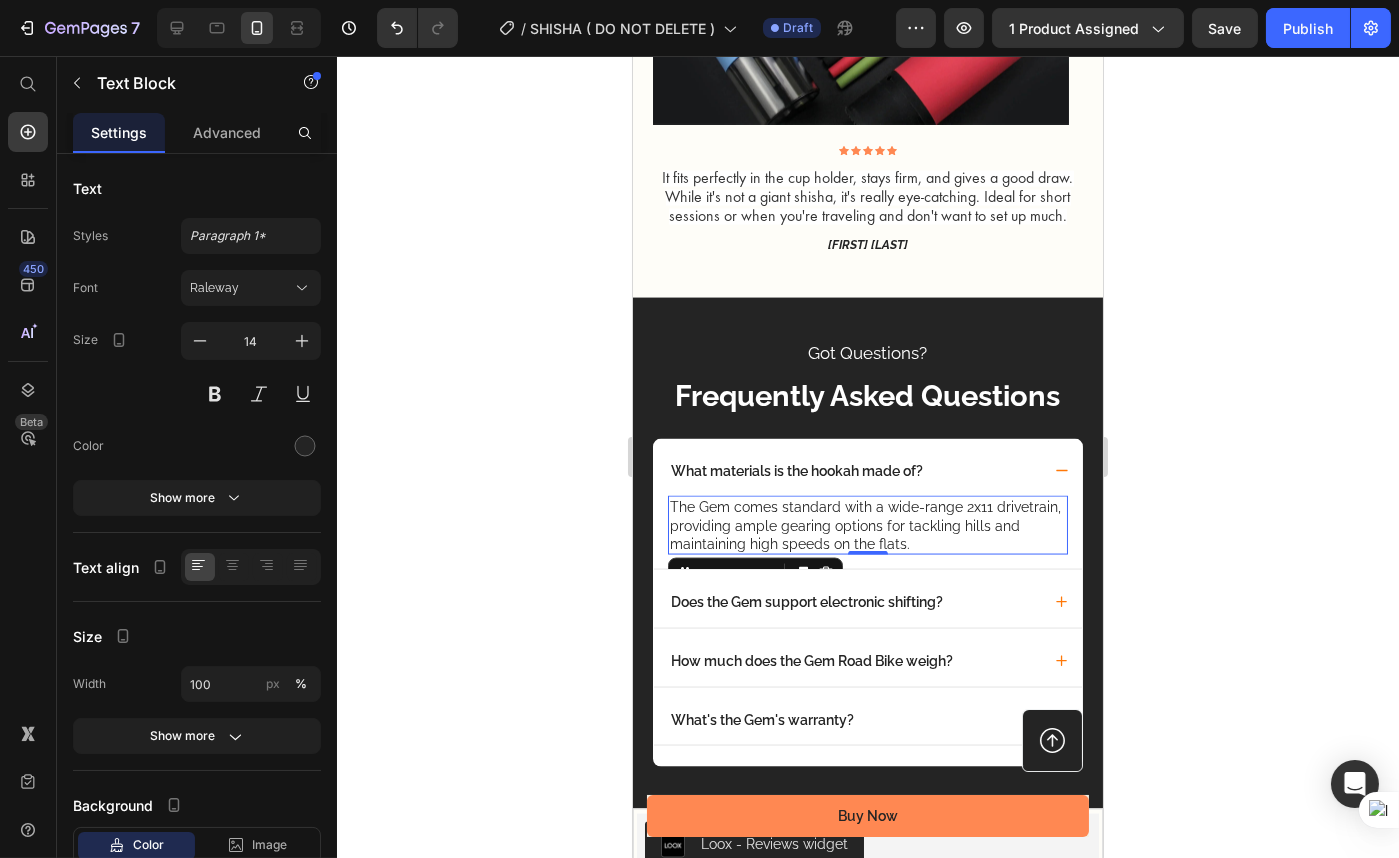 click on "The Gem comes standard with a wide-range 2x11 drivetrain, providing ample gearing options for tackling hills and maintaining high speeds on the flats." at bounding box center (867, 525) 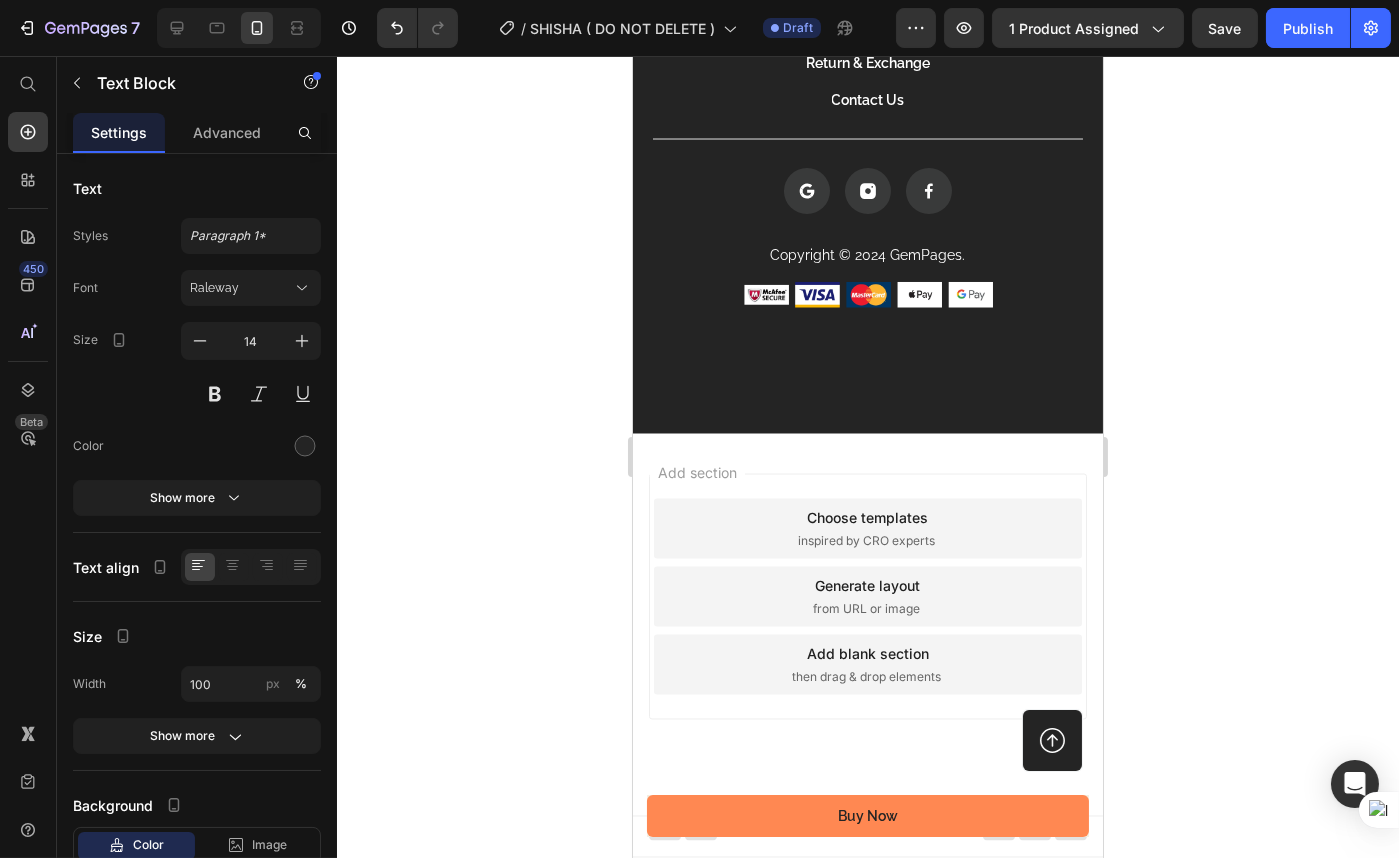 scroll, scrollTop: 7421, scrollLeft: 0, axis: vertical 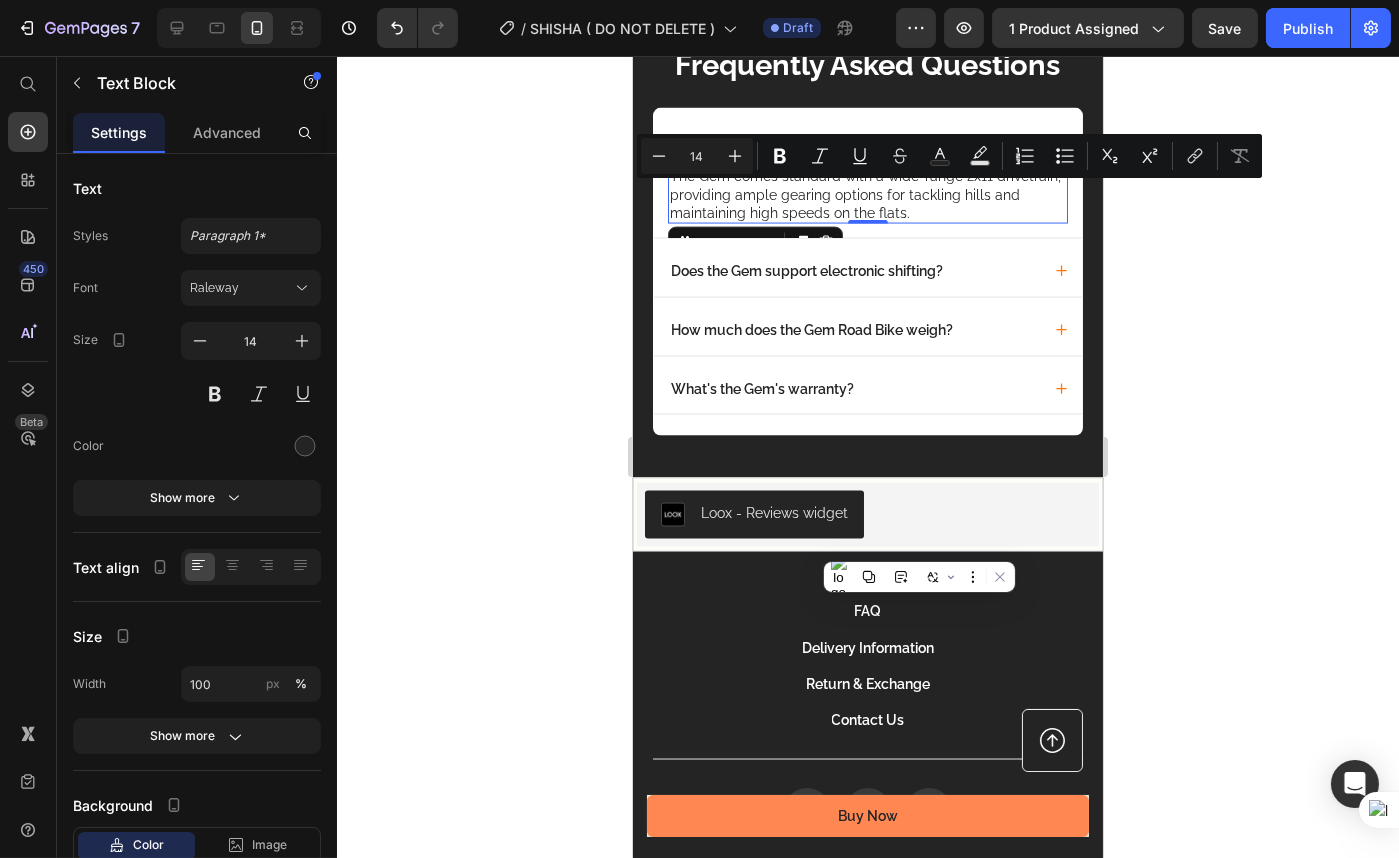 click on "The Gem comes standard with a wide-range 2x11 drivetrain, providing ample gearing options for tackling hills and maintaining high speeds on the flats." at bounding box center [867, 194] 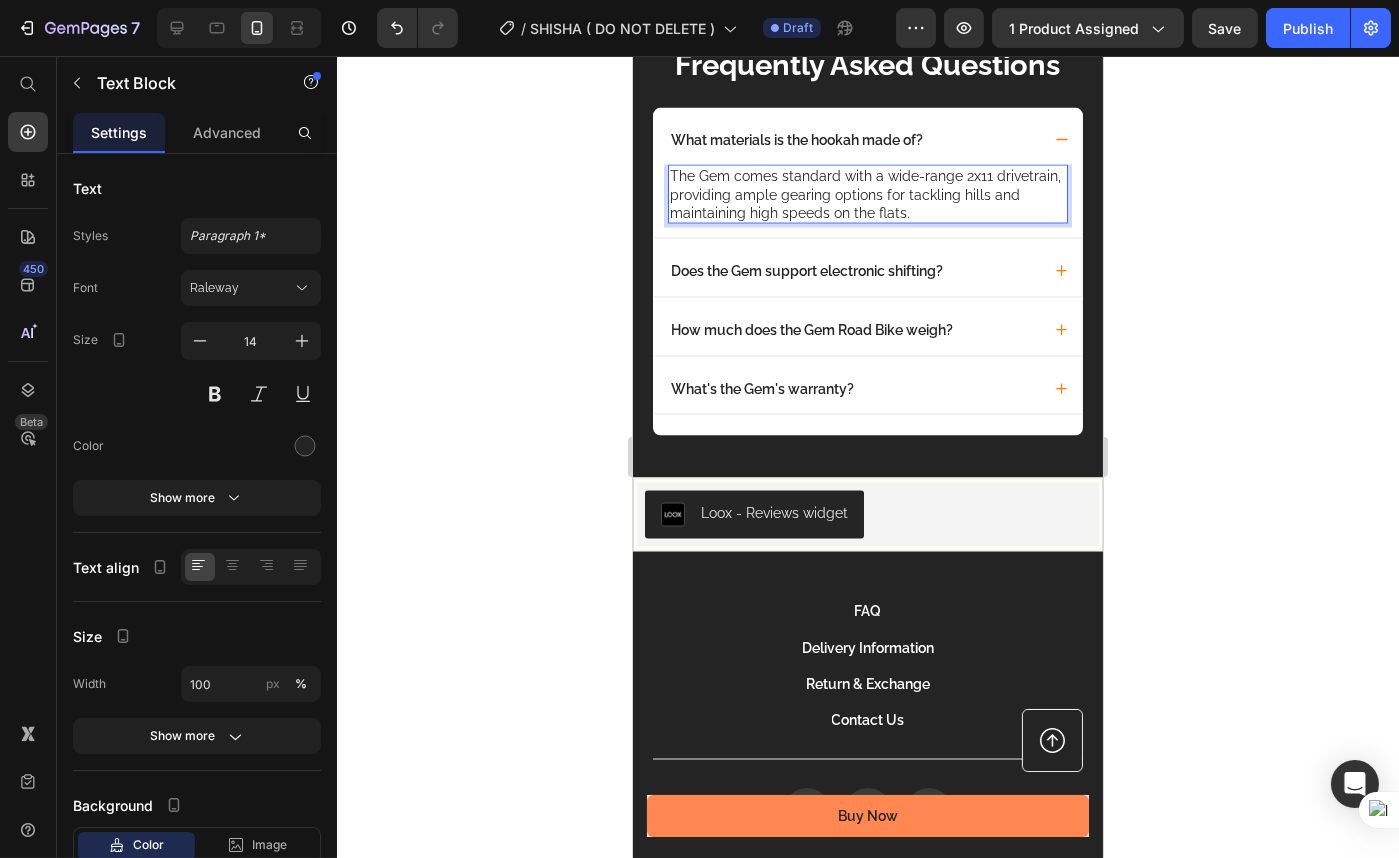 click on "The Gem comes standard with a wide-range 2x11 drivetrain, providing ample gearing options for tackling hills and maintaining high speeds on the flats." at bounding box center (867, 194) 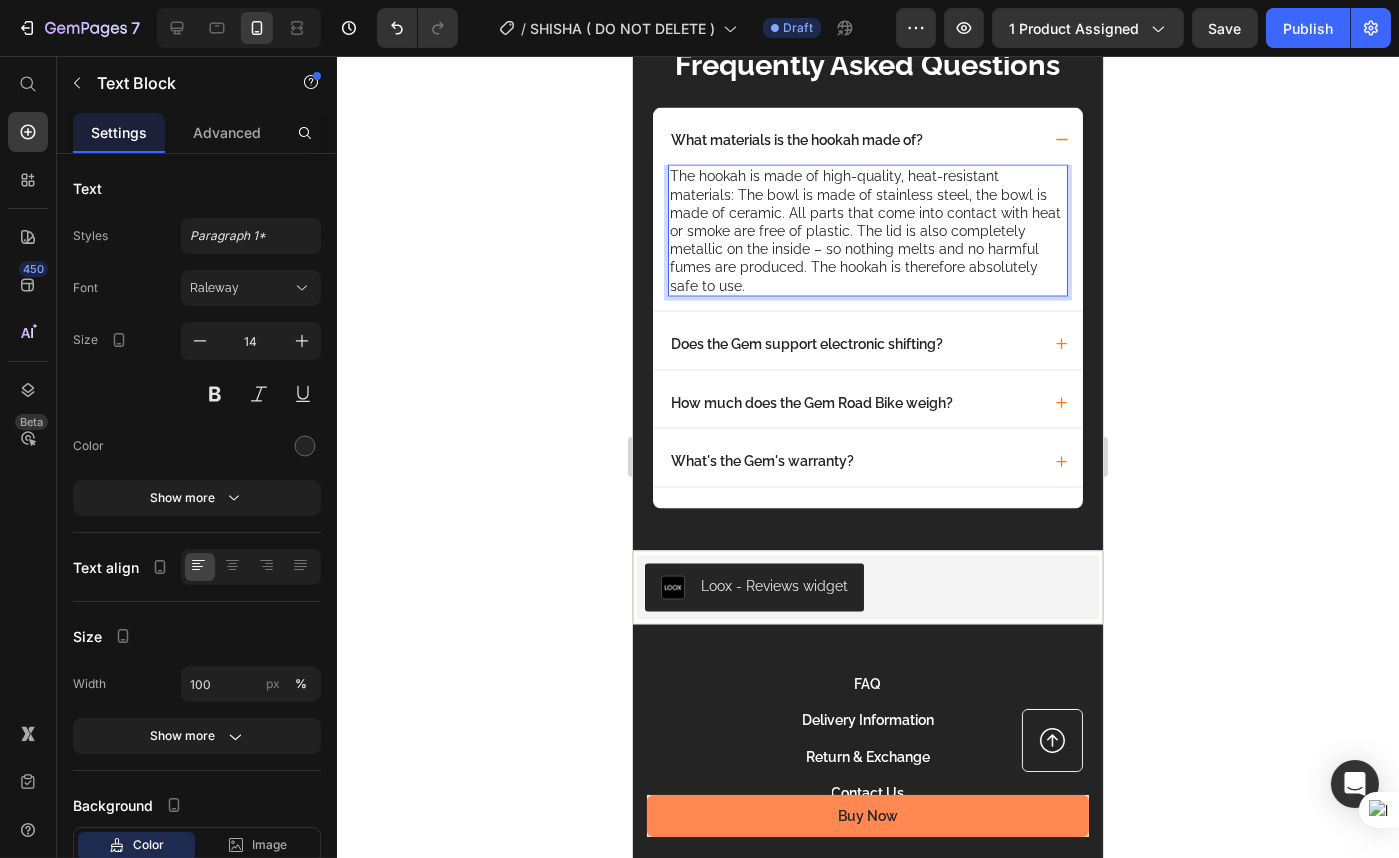 click 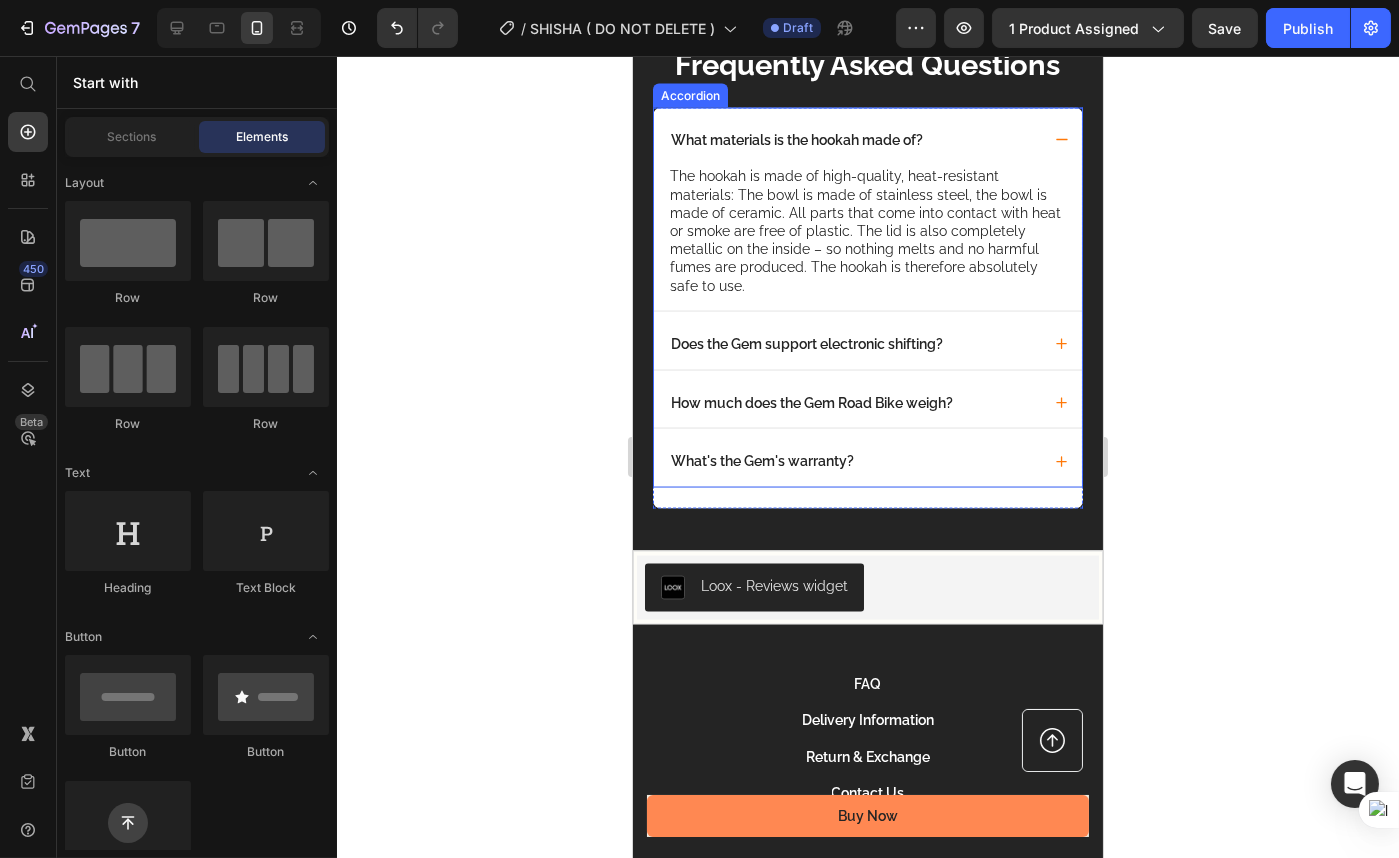click on "What materials is the hookah made of?" at bounding box center [853, 140] 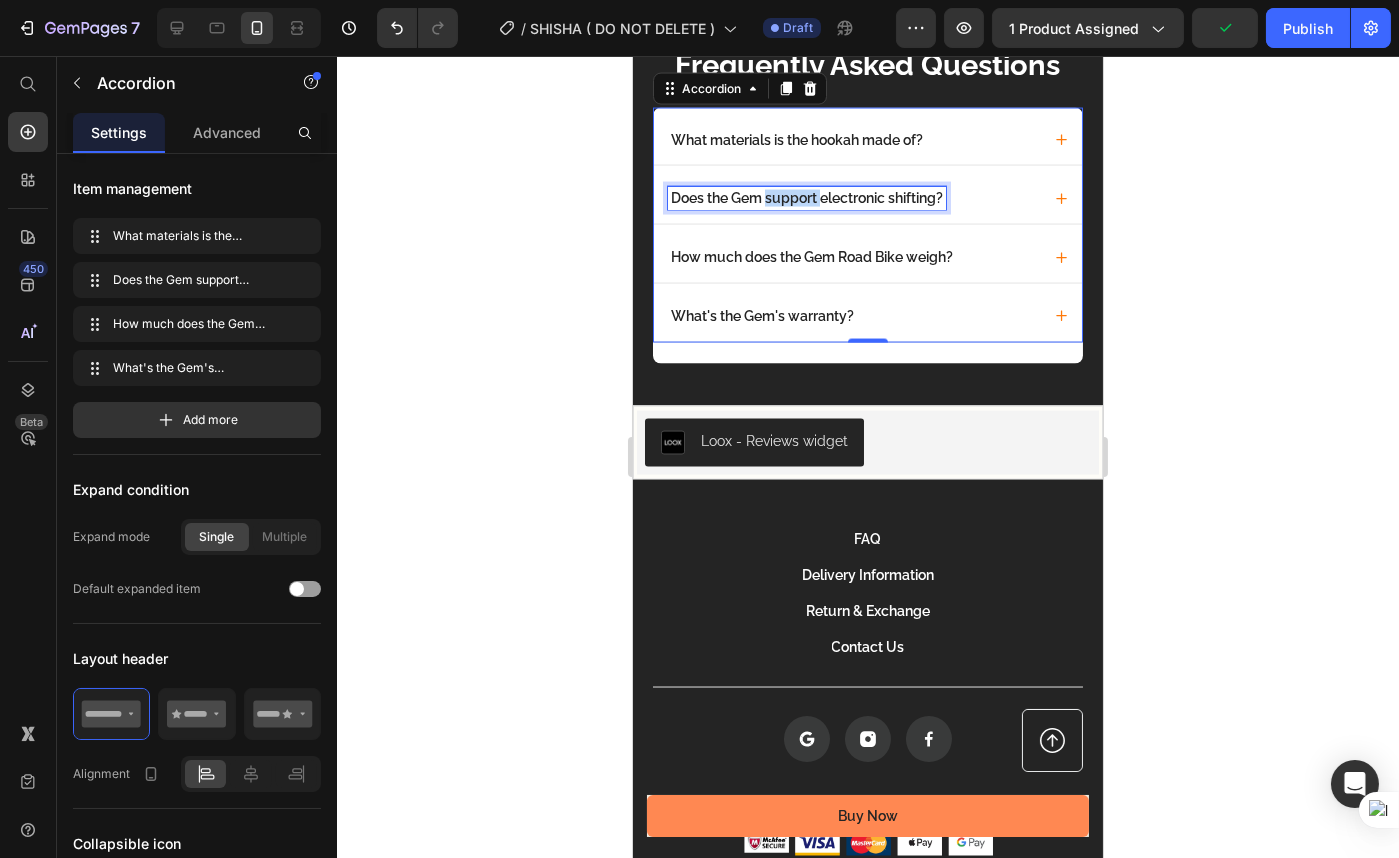 click on "Does the Gem support electronic shifting?" at bounding box center (806, 198) 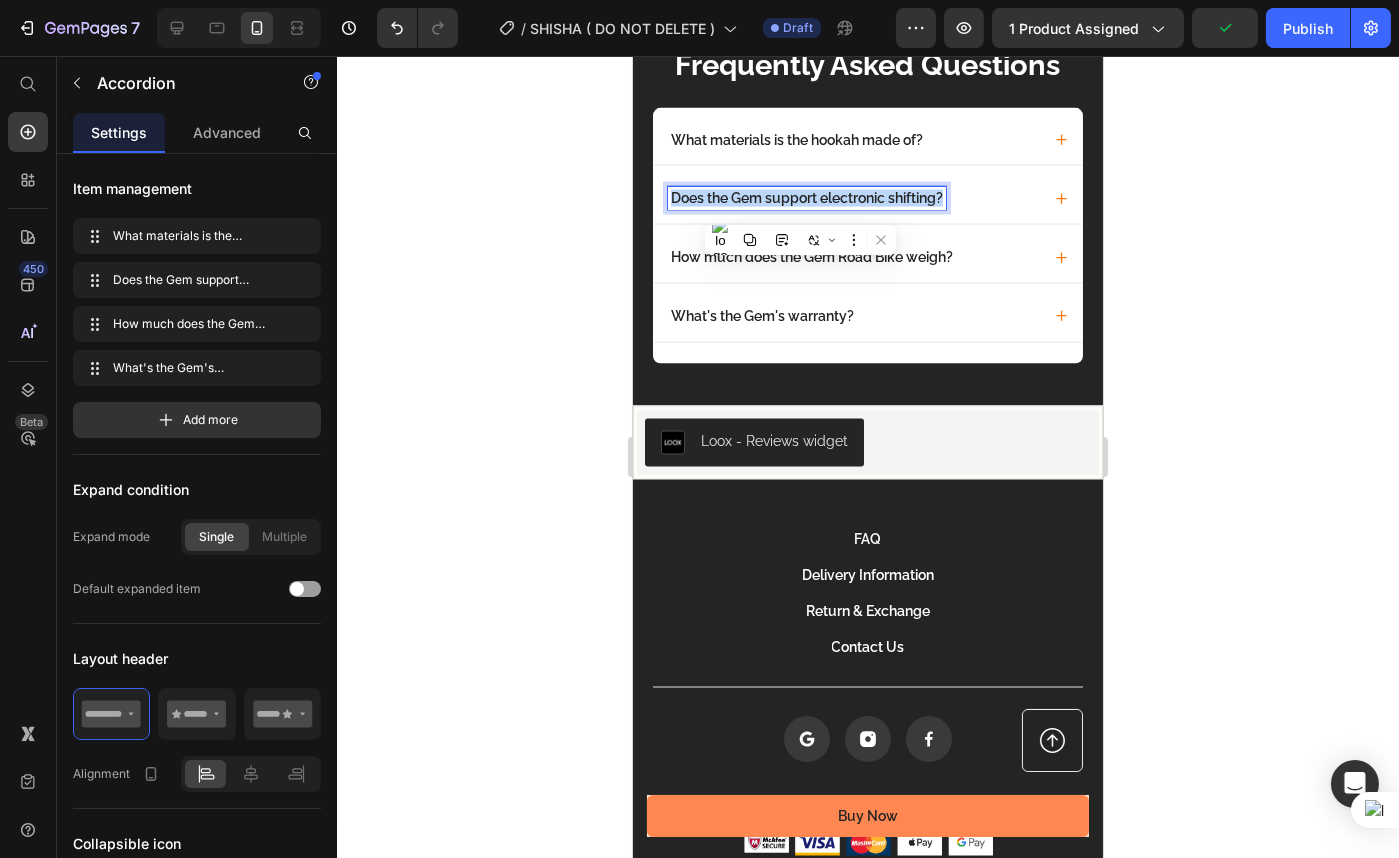 click on "Does the Gem support electronic shifting?" at bounding box center [806, 198] 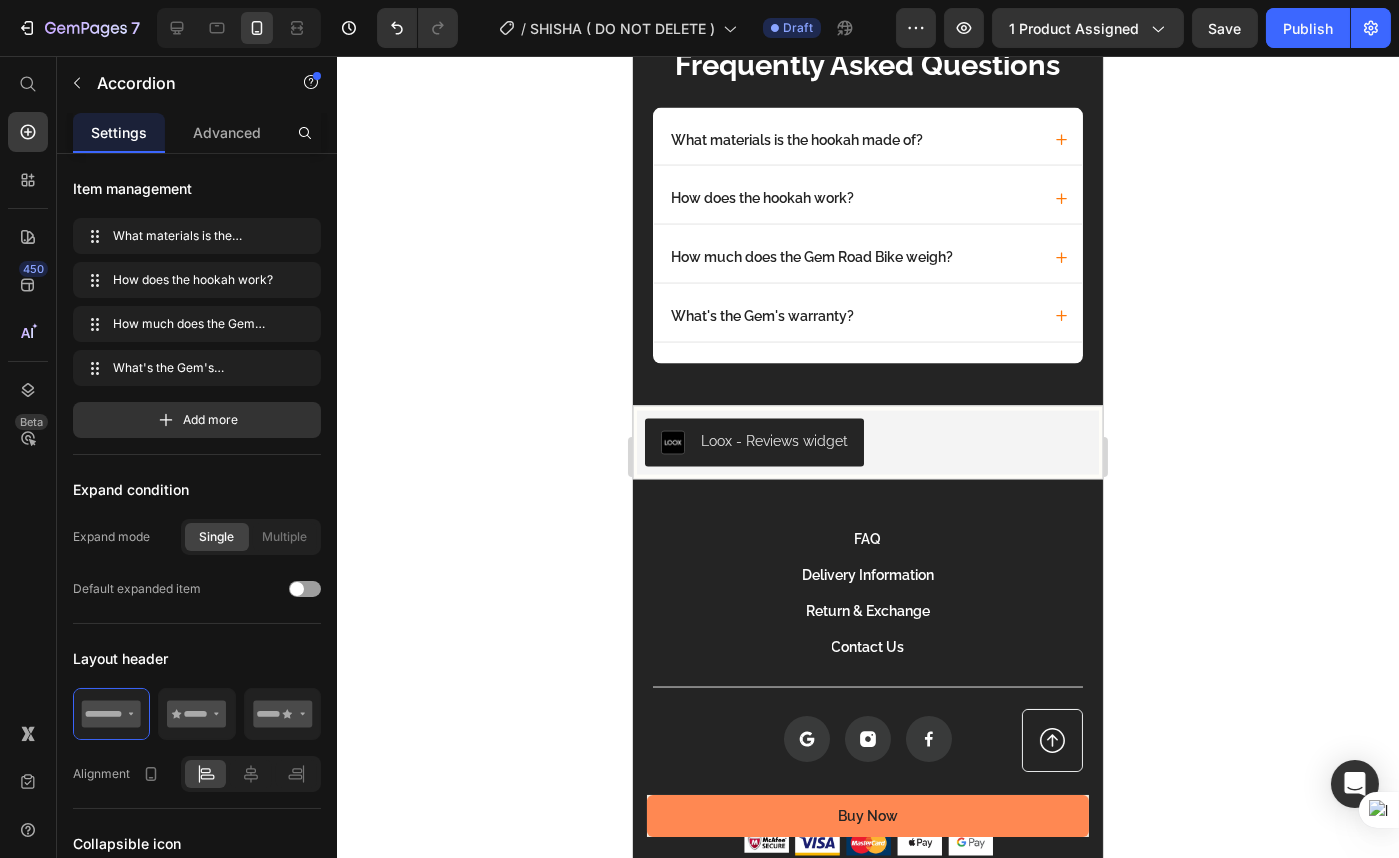 click on "How does the hookah work?" at bounding box center (853, 198) 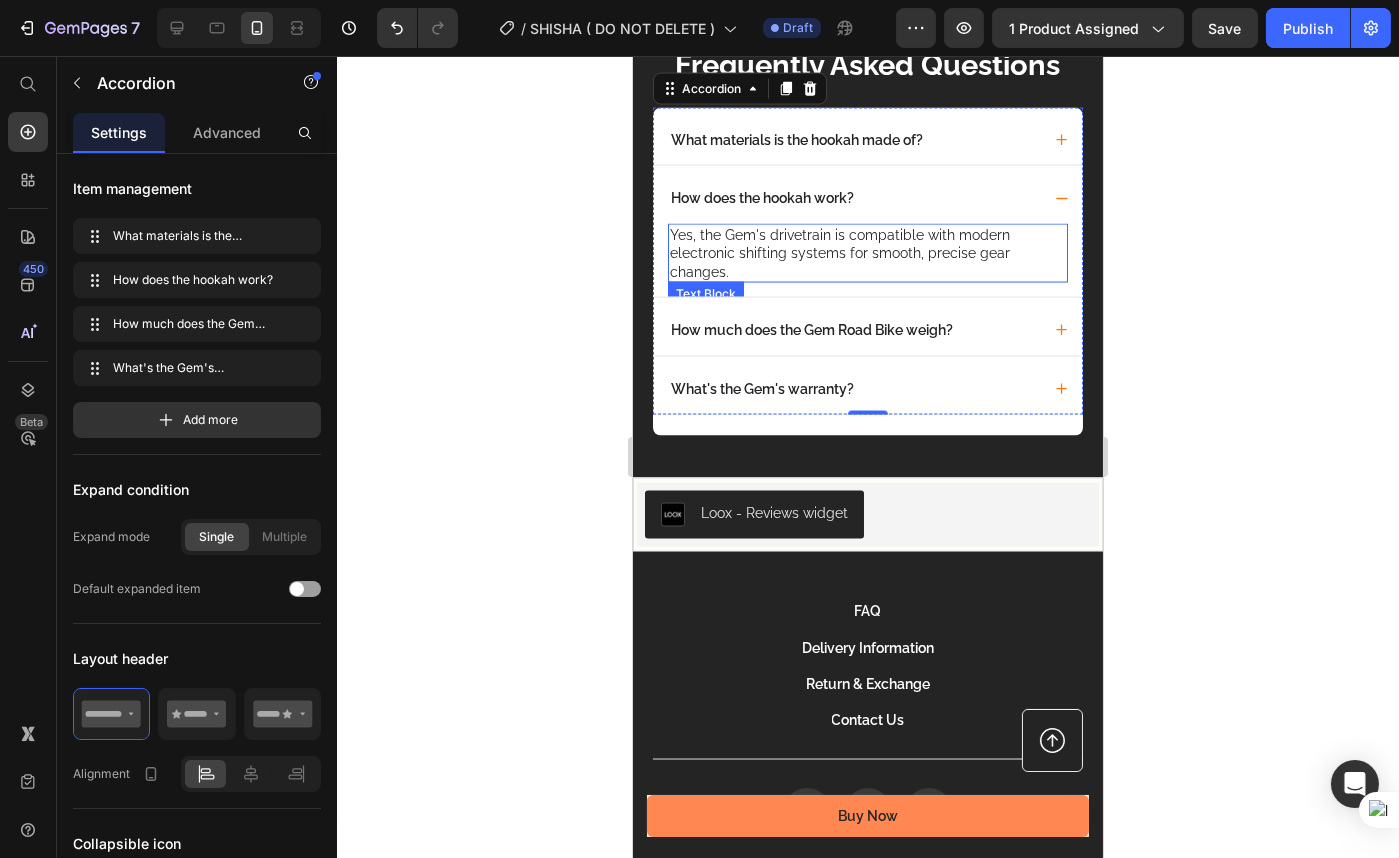 click on "Yes, the Gem's drivetrain is compatible with modern electronic shifting systems for smooth, precise gear changes." at bounding box center (867, 253) 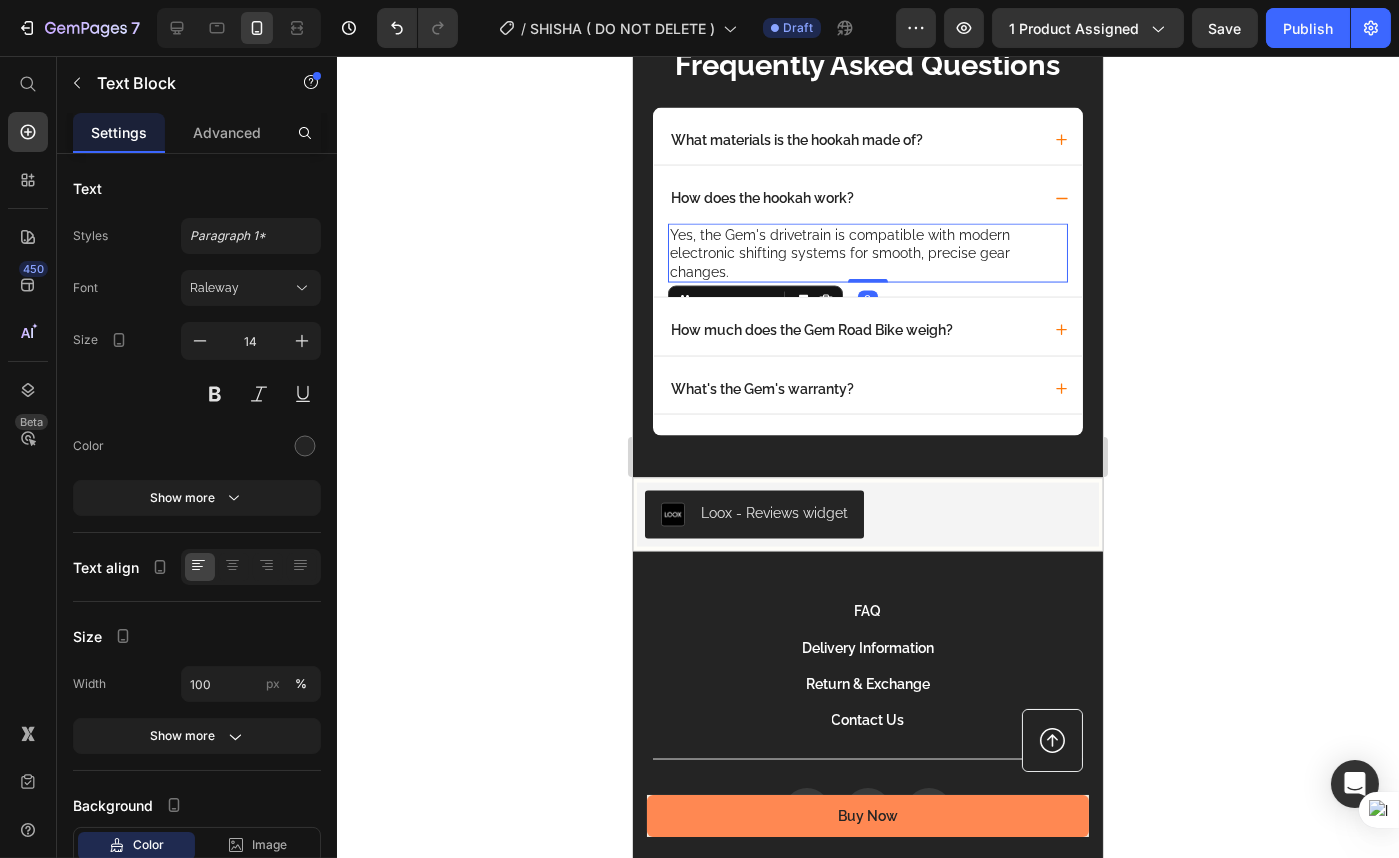 click on "Yes, the Gem's drivetrain is compatible with modern electronic shifting systems for smooth, precise gear changes." at bounding box center (867, 253) 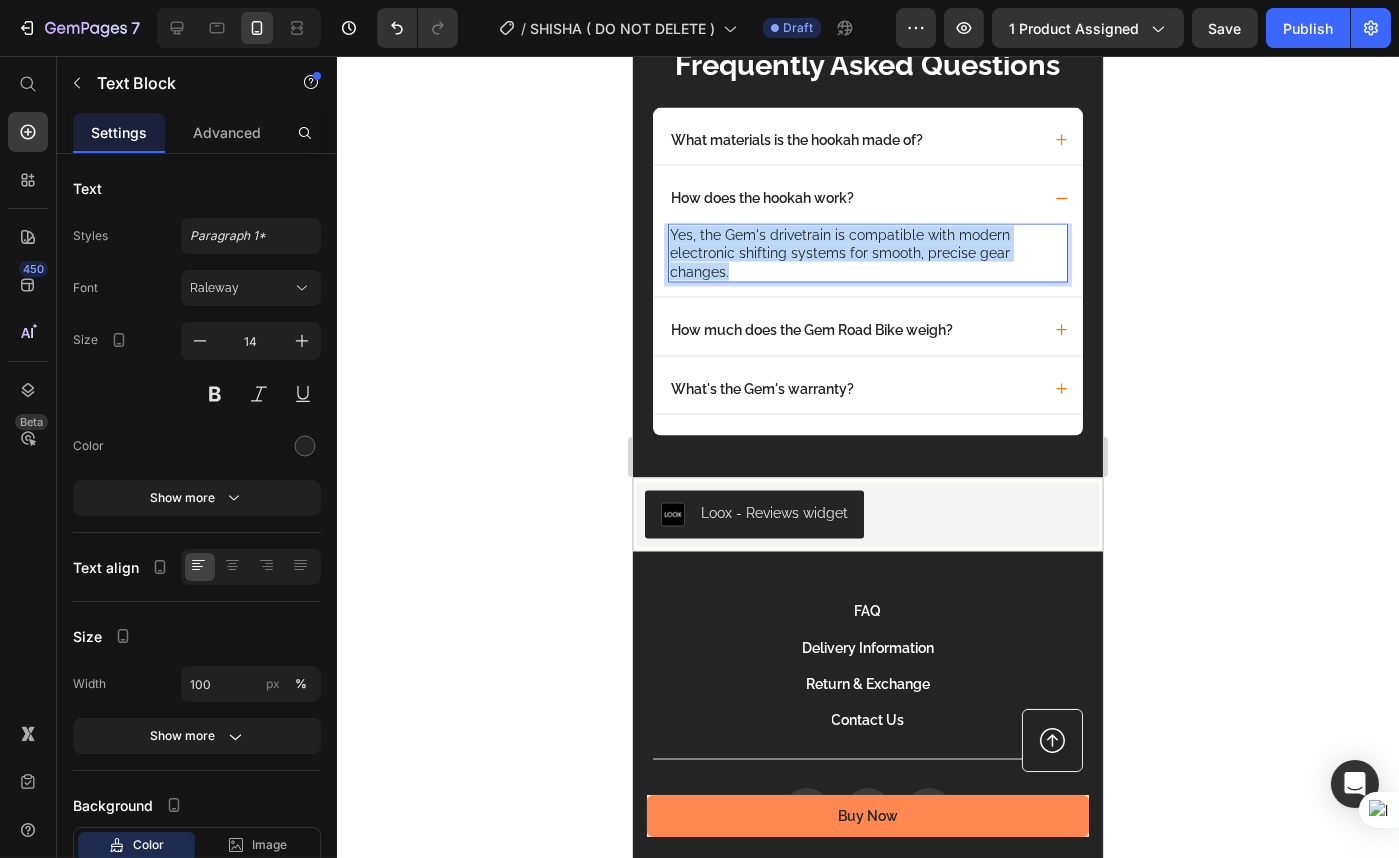 click on "Yes, the Gem's drivetrain is compatible with modern electronic shifting systems for smooth, precise gear changes." at bounding box center (867, 253) 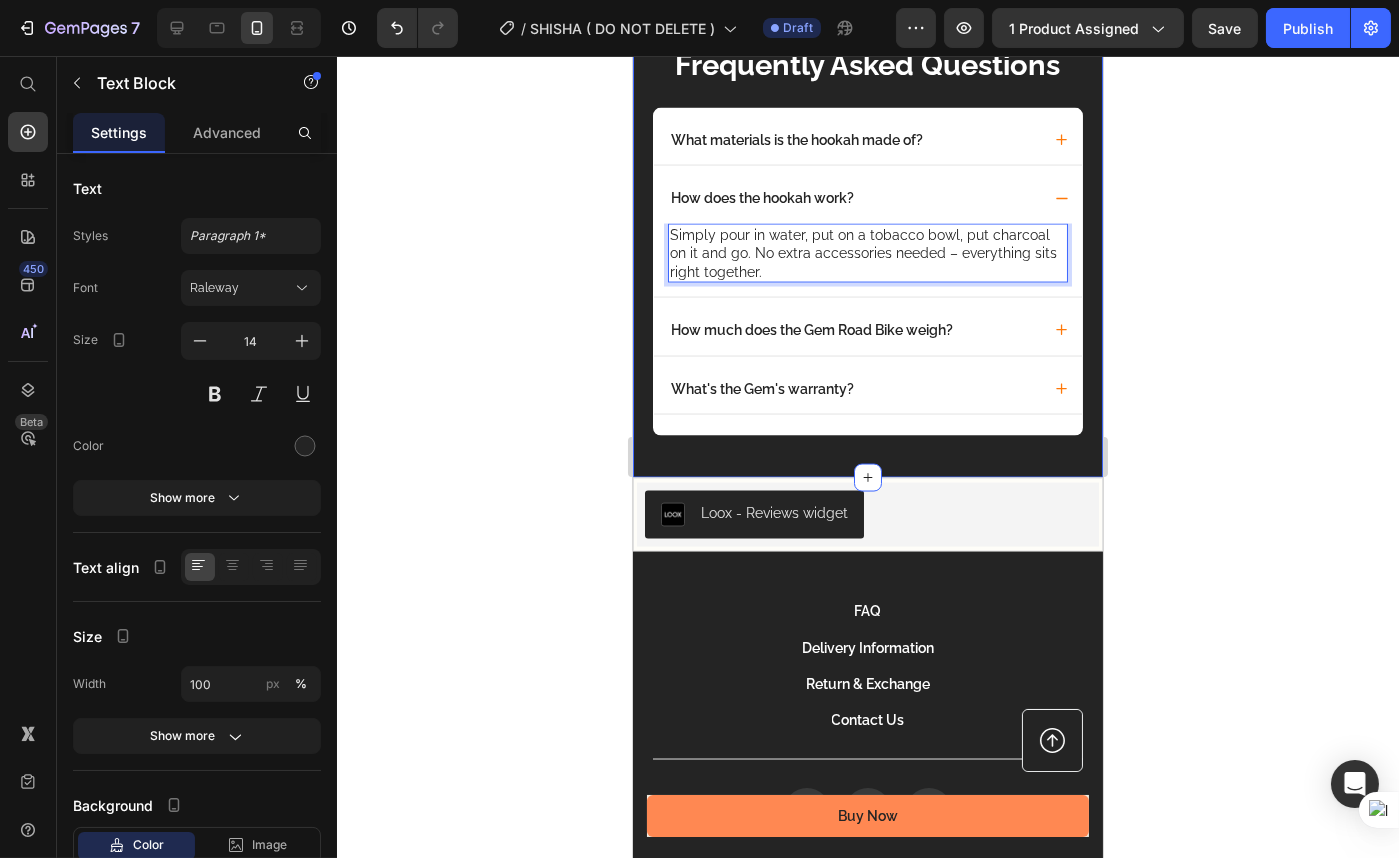 click 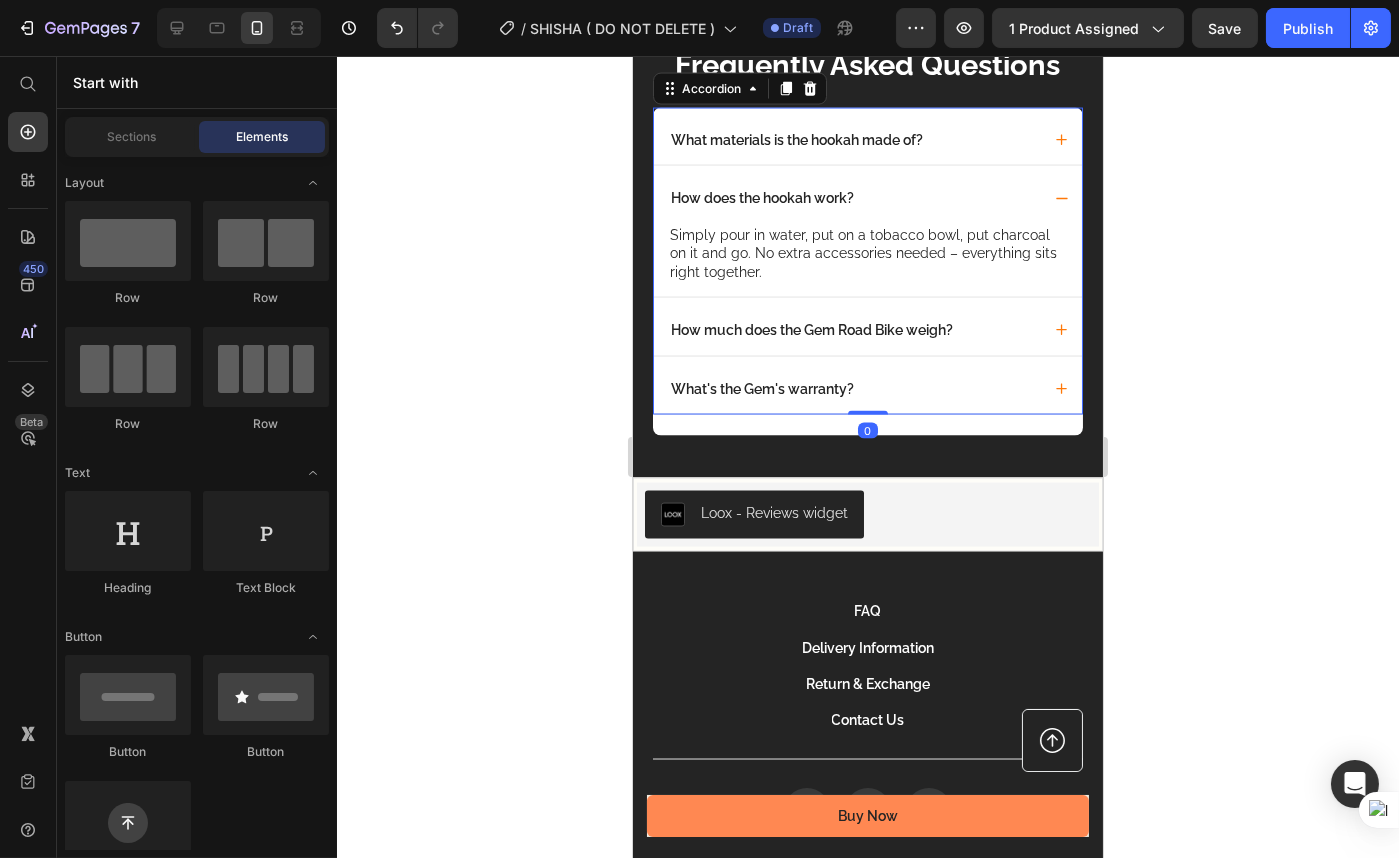 click on "How much does the Gem Road Bike weigh?" at bounding box center (811, 330) 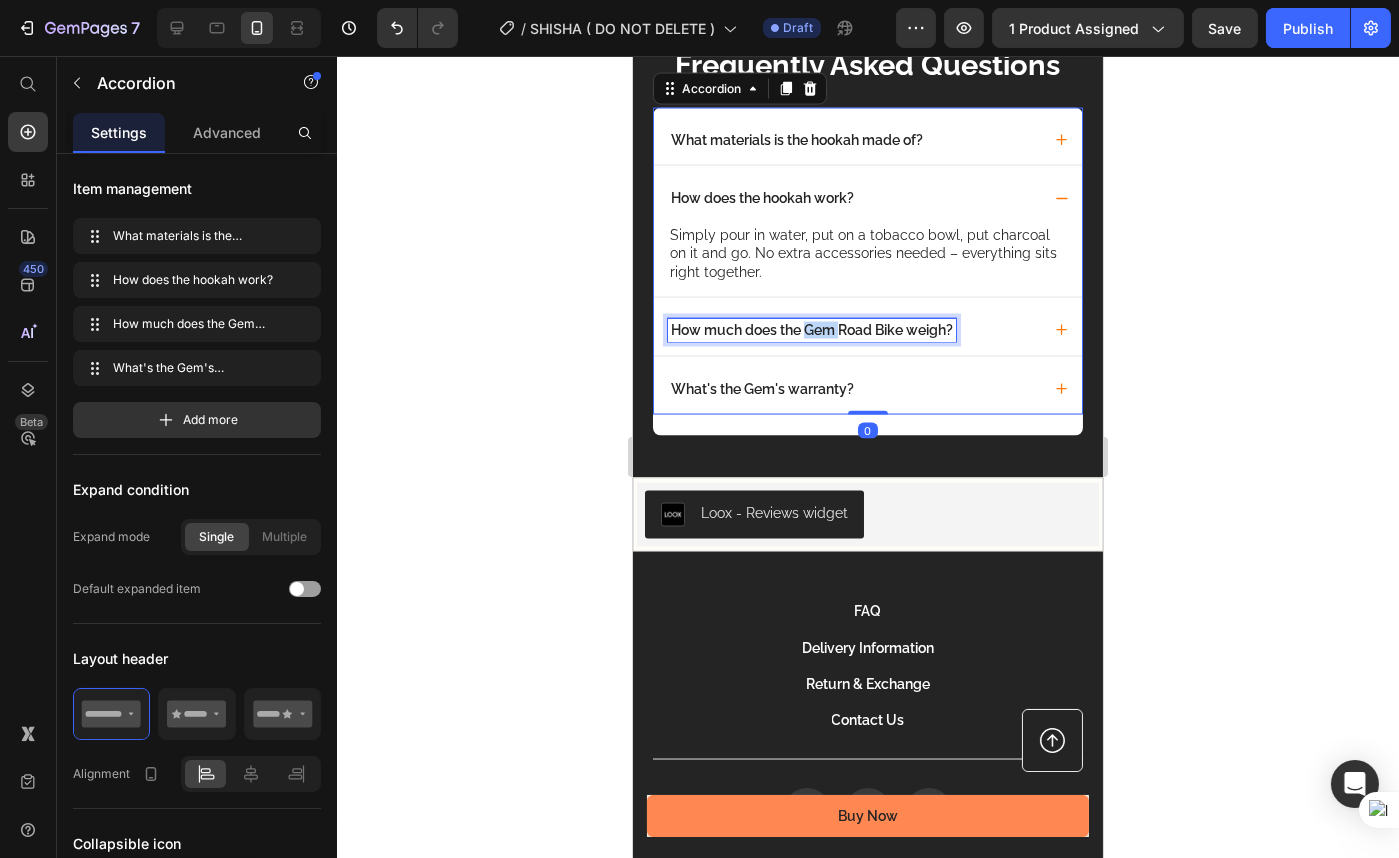 click on "How much does the Gem Road Bike weigh?" at bounding box center (811, 330) 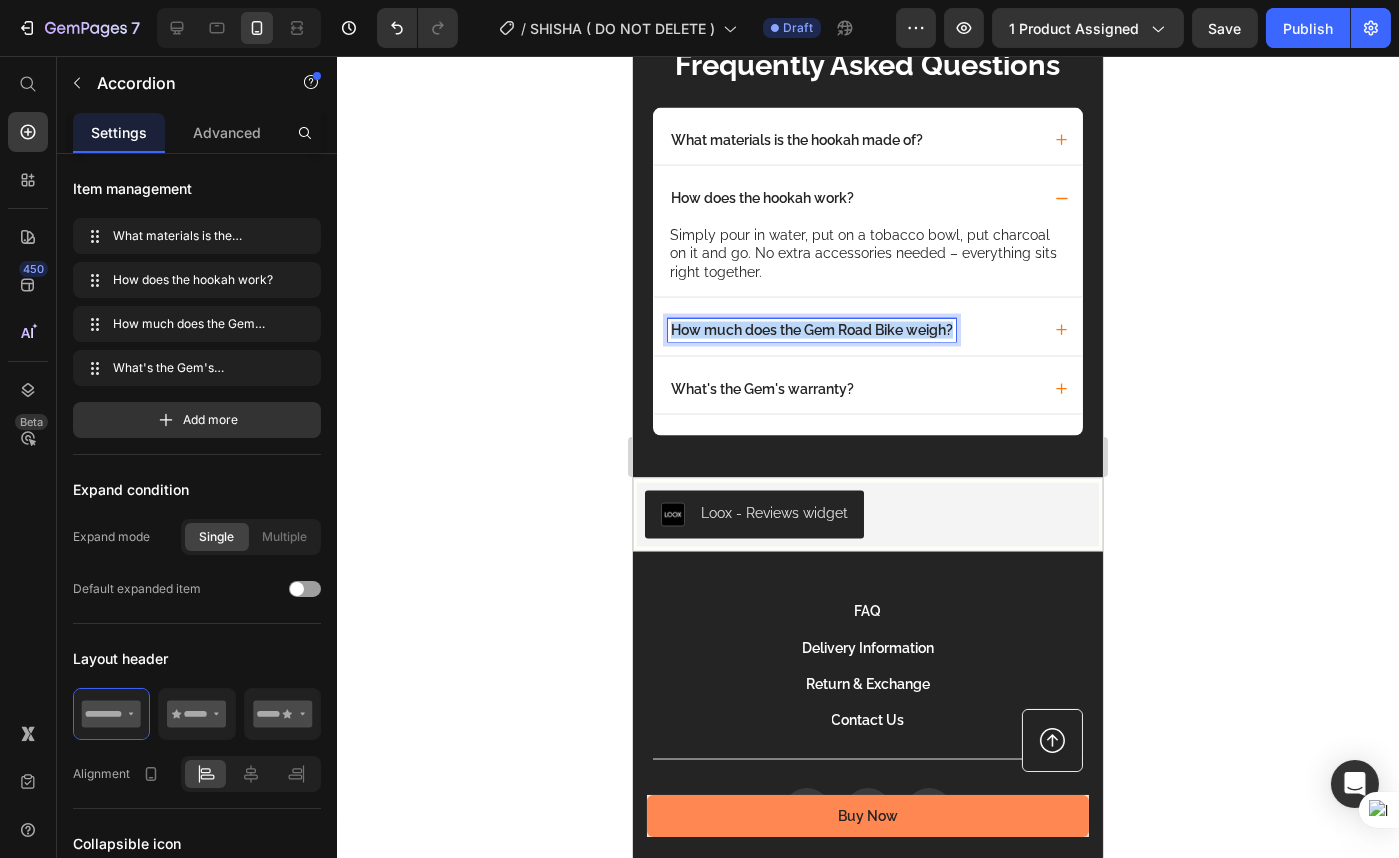 click on "How much does the Gem Road Bike weigh?" at bounding box center [811, 330] 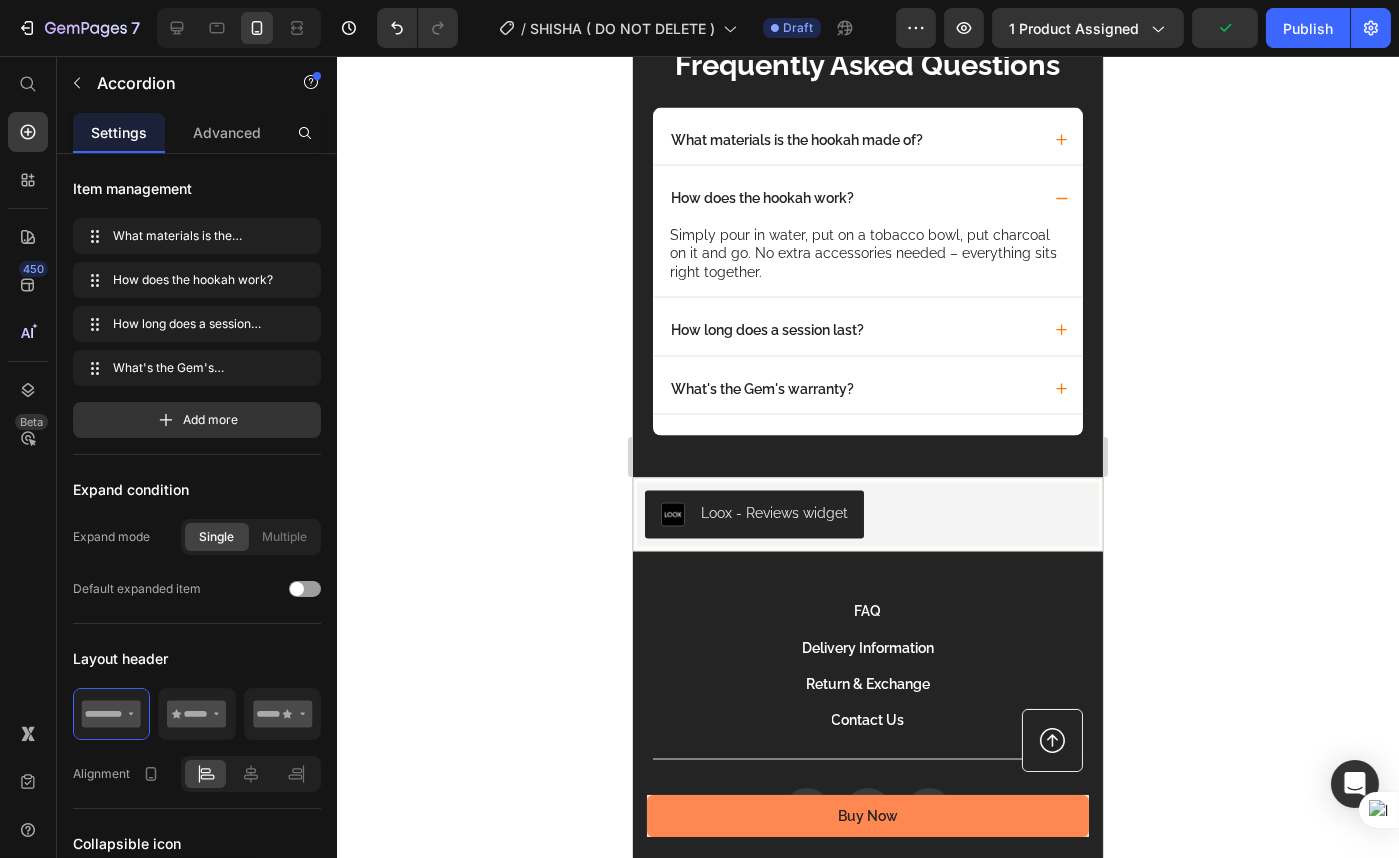 click 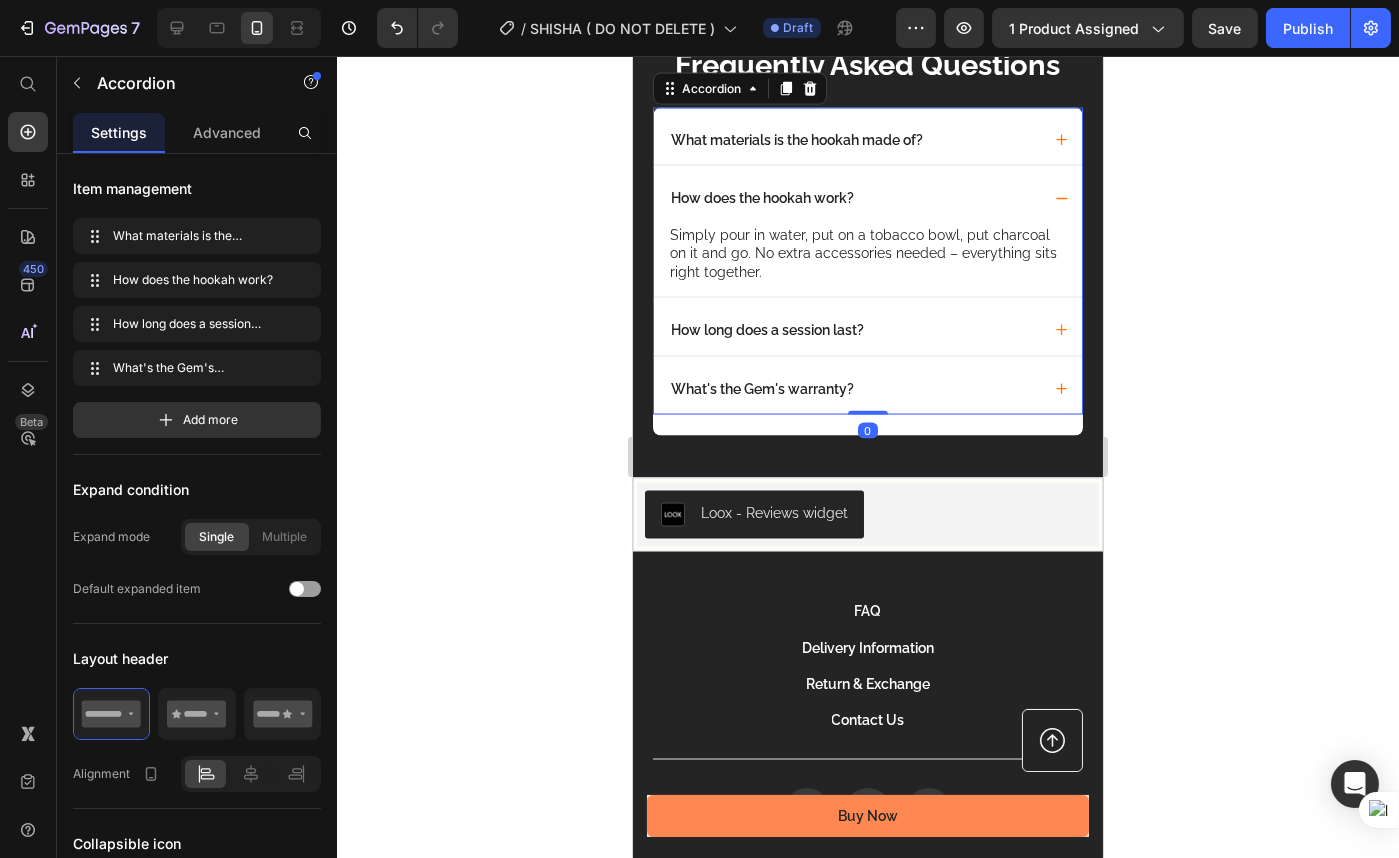 click on "How long does a session last?" at bounding box center (853, 330) 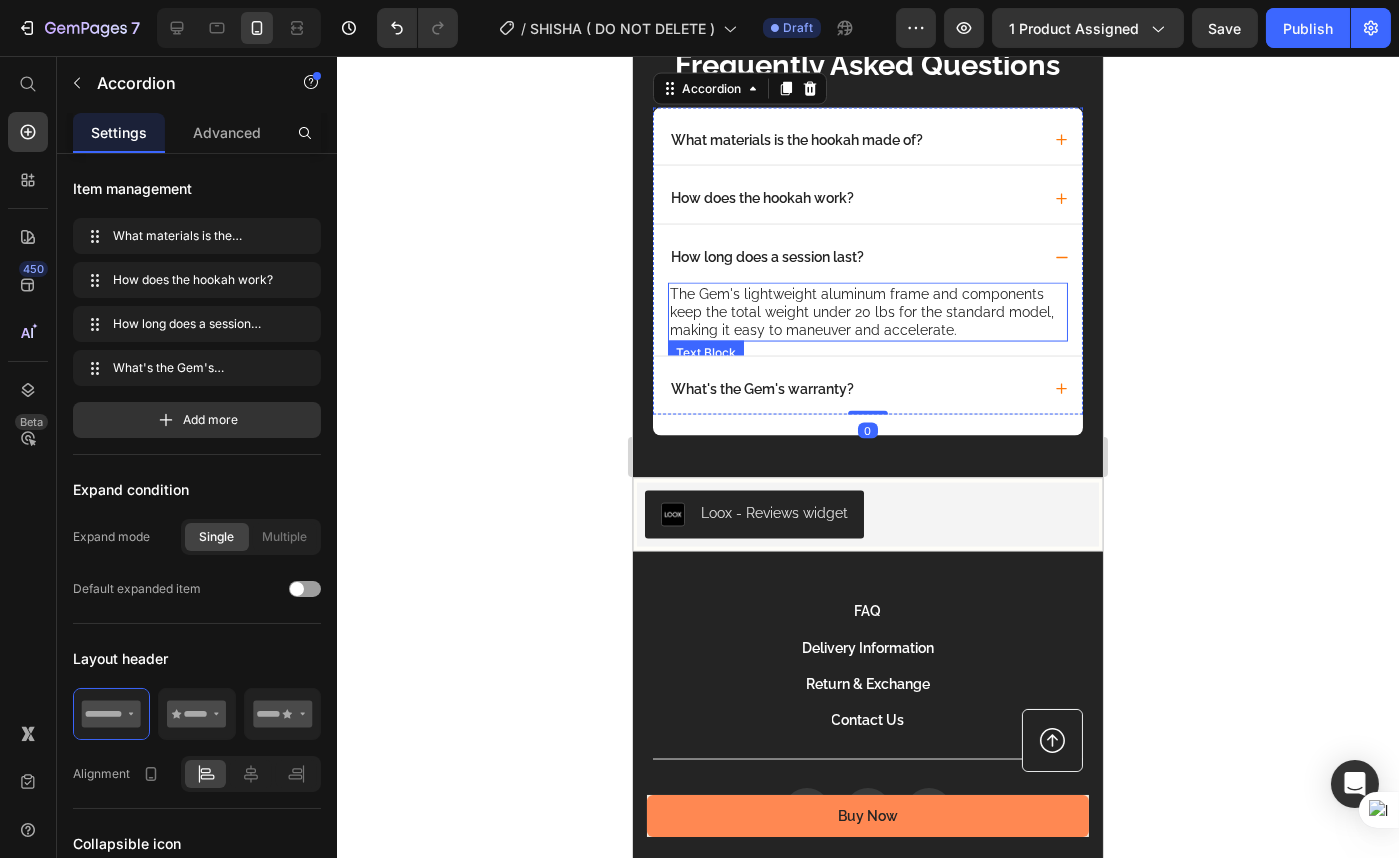 click on "The Gem's lightweight aluminum frame and components keep the total weight under 20 lbs for the standard model, making it easy to maneuver and accelerate." at bounding box center [867, 312] 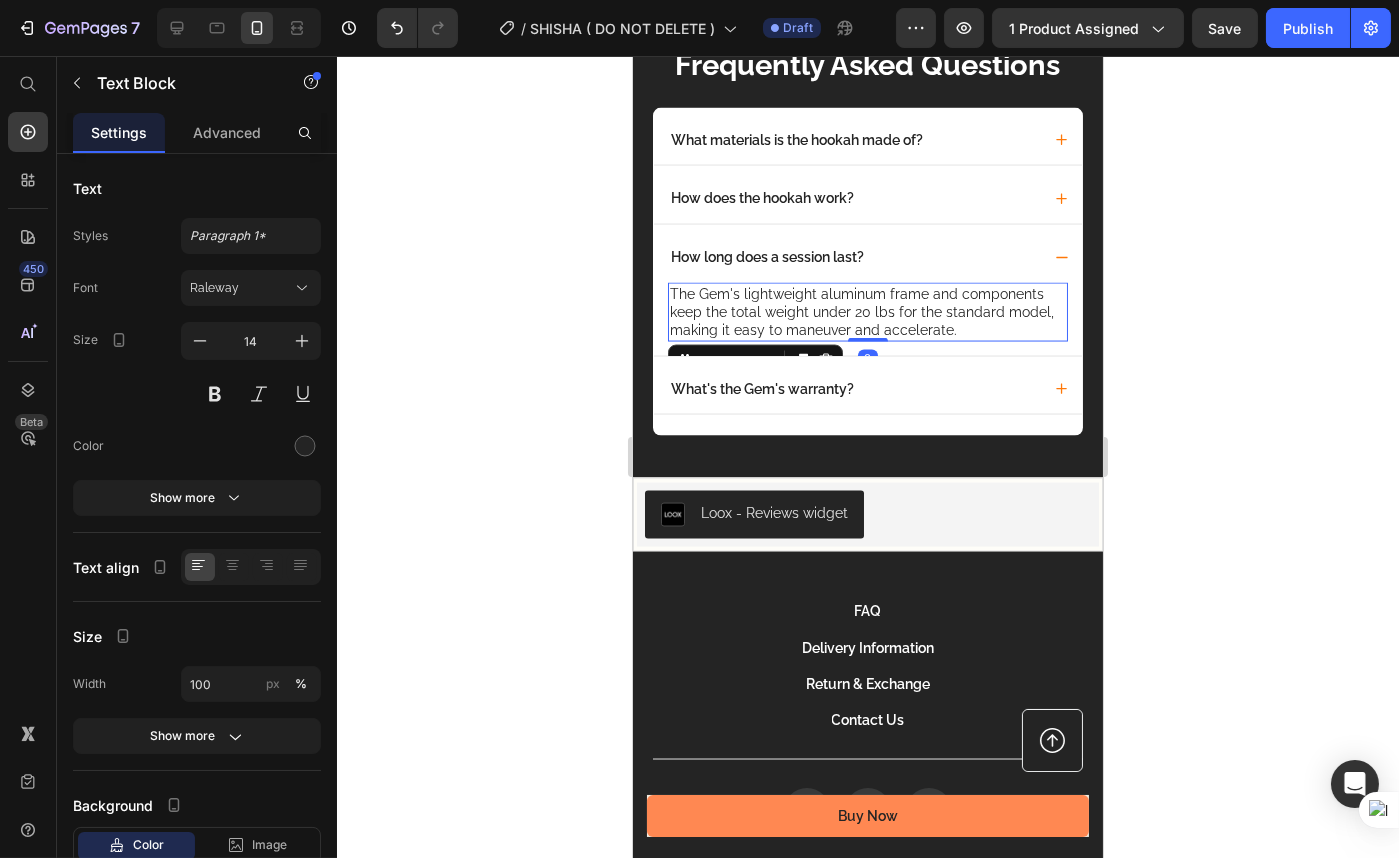 click on "The Gem's lightweight aluminum frame and components keep the total weight under 20 lbs for the standard model, making it easy to maneuver and accelerate." at bounding box center (867, 312) 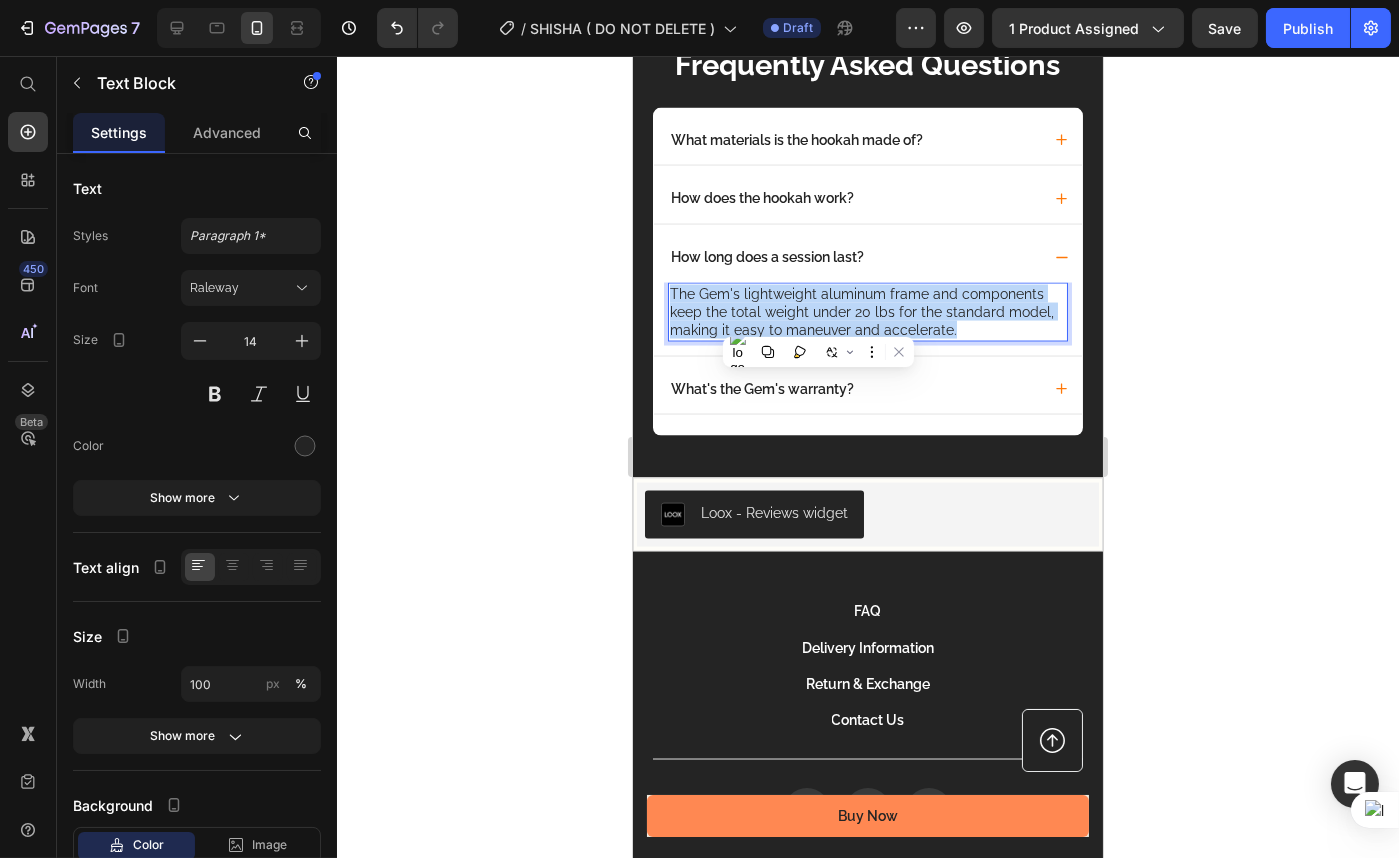 click on "The Gem's lightweight aluminum frame and components keep the total weight under 20 lbs for the standard model, making it easy to maneuver and accelerate." at bounding box center (867, 312) 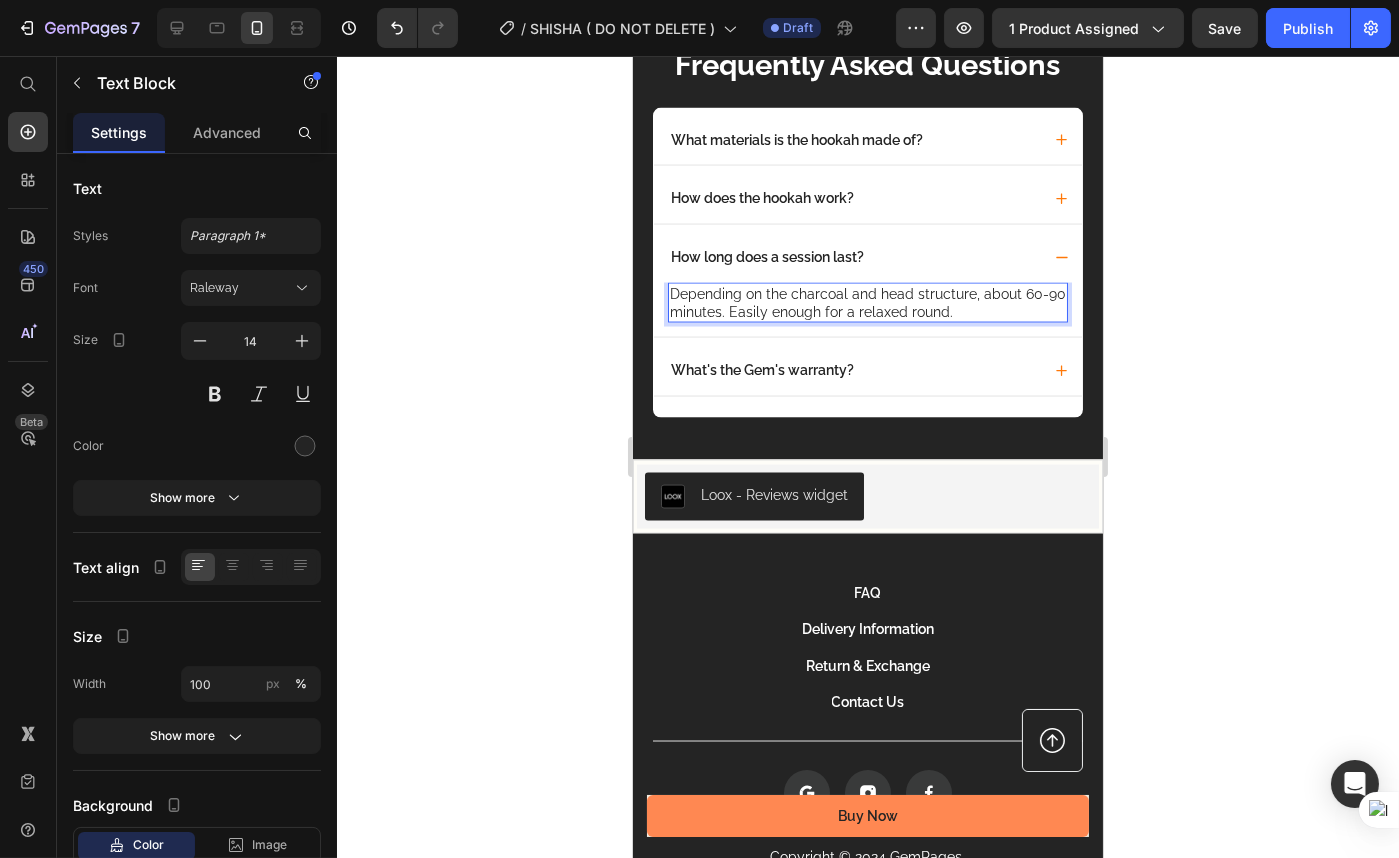click 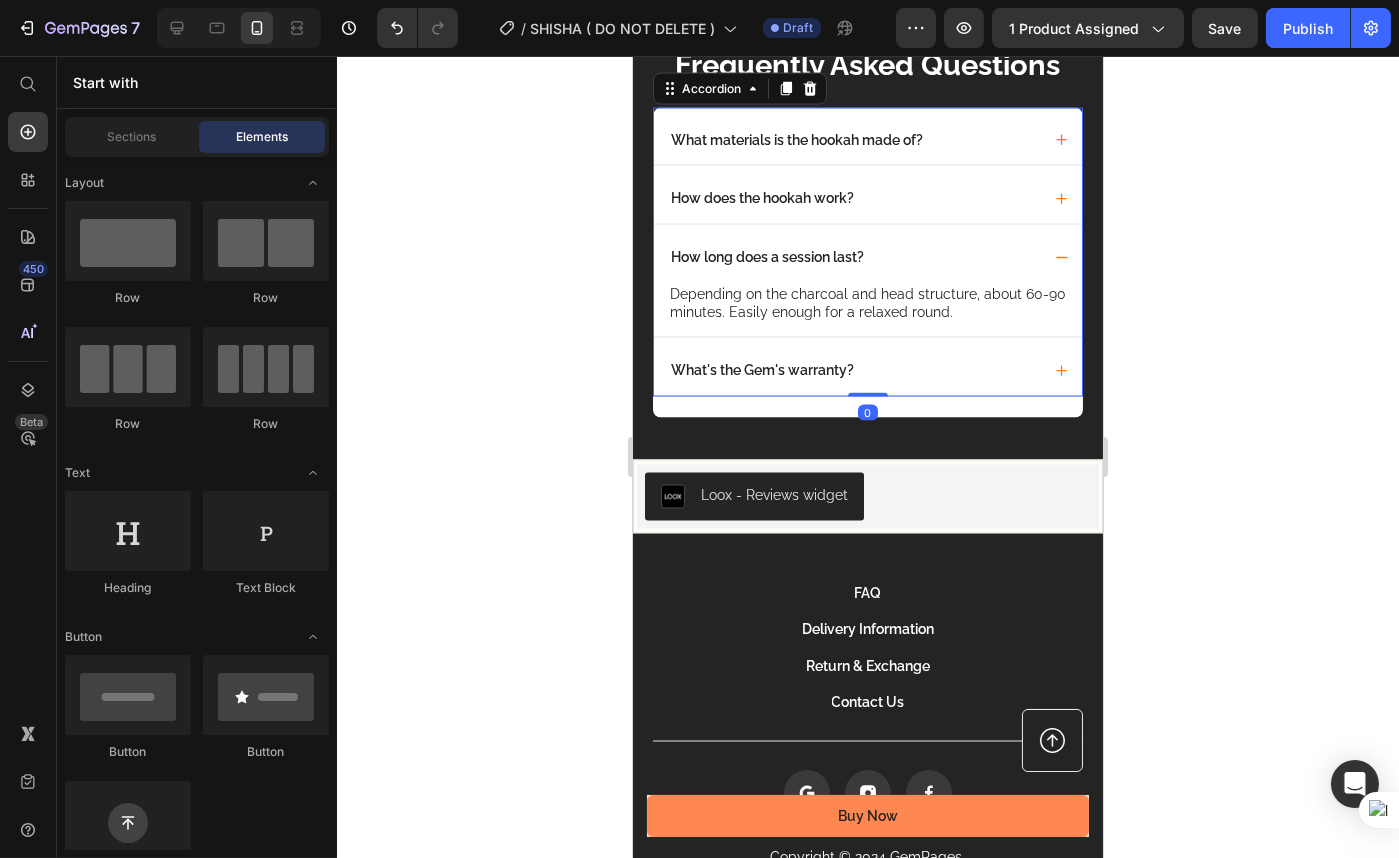 click on "How long does a session last?" at bounding box center (853, 257) 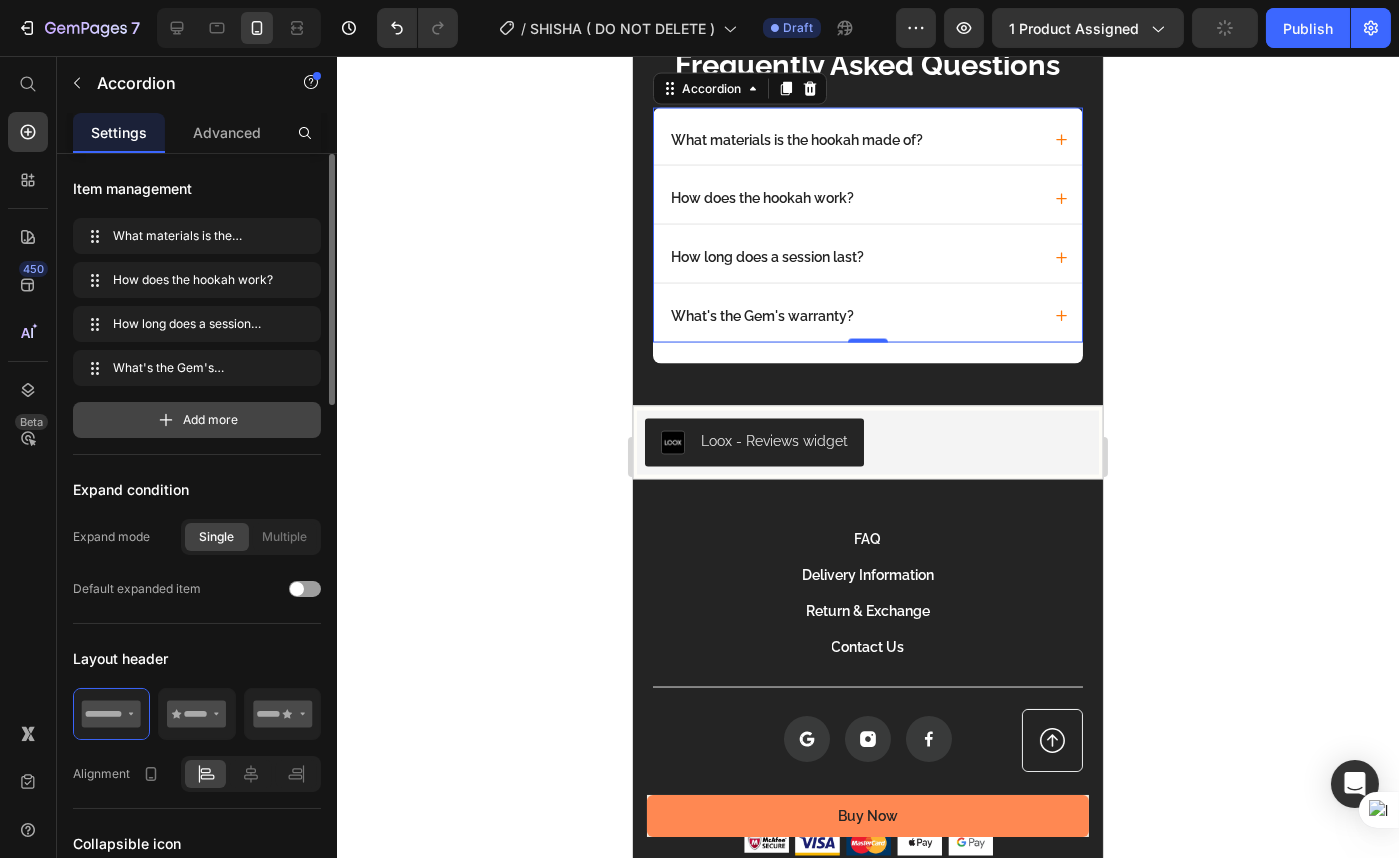 click on "Add more" at bounding box center (197, 420) 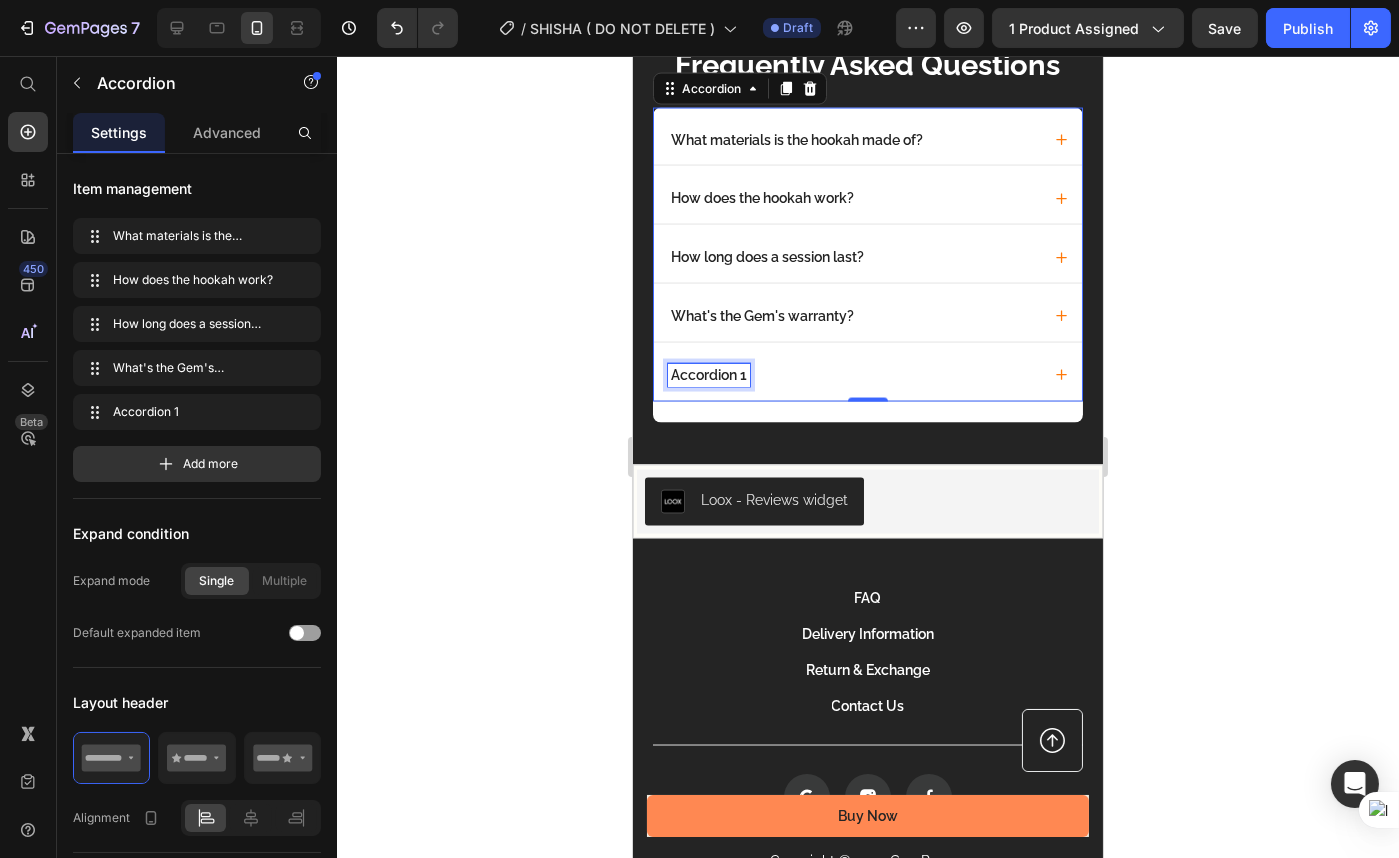 click on "Accordion 1" at bounding box center [708, 375] 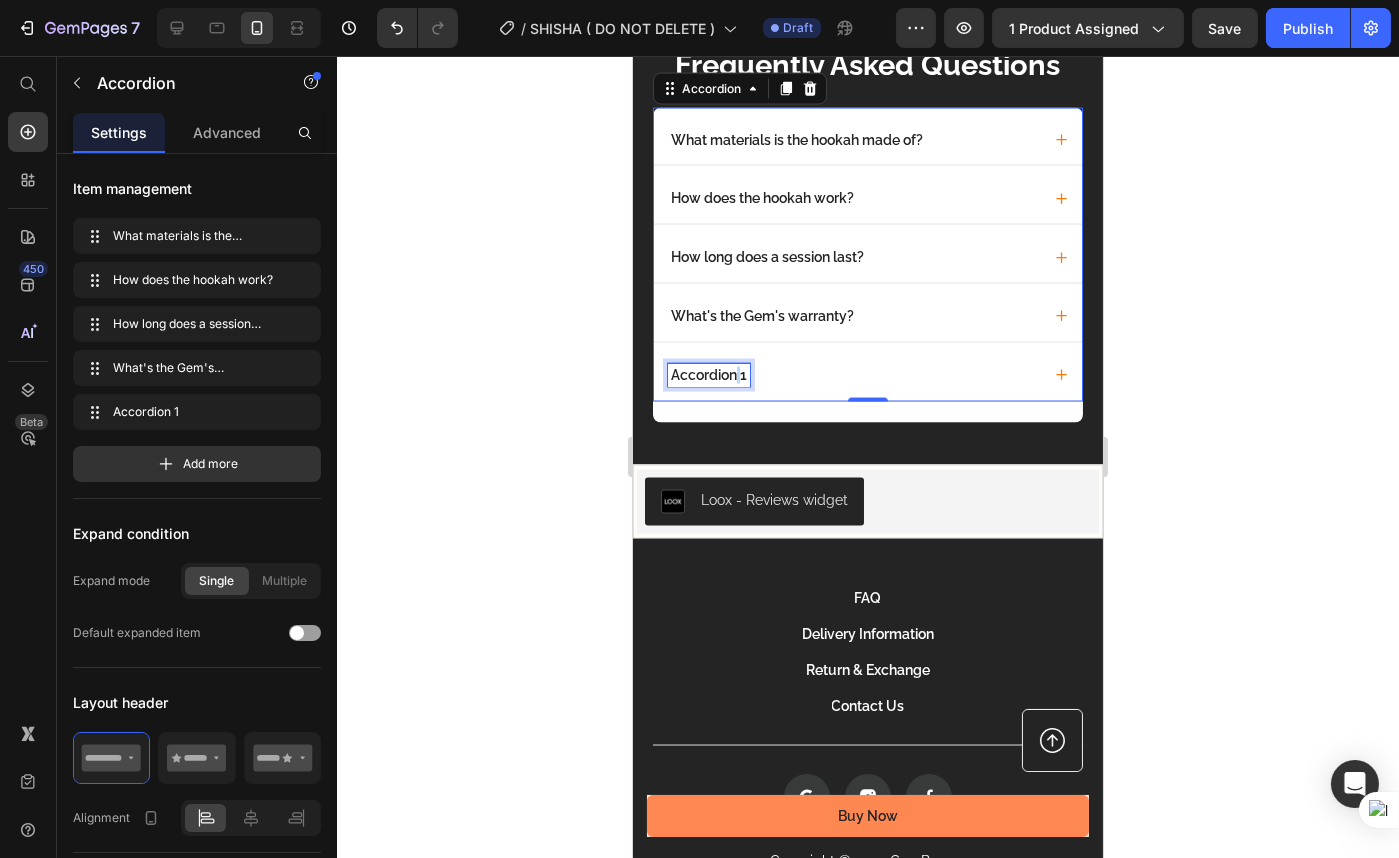 click on "Accordion 1" at bounding box center (708, 375) 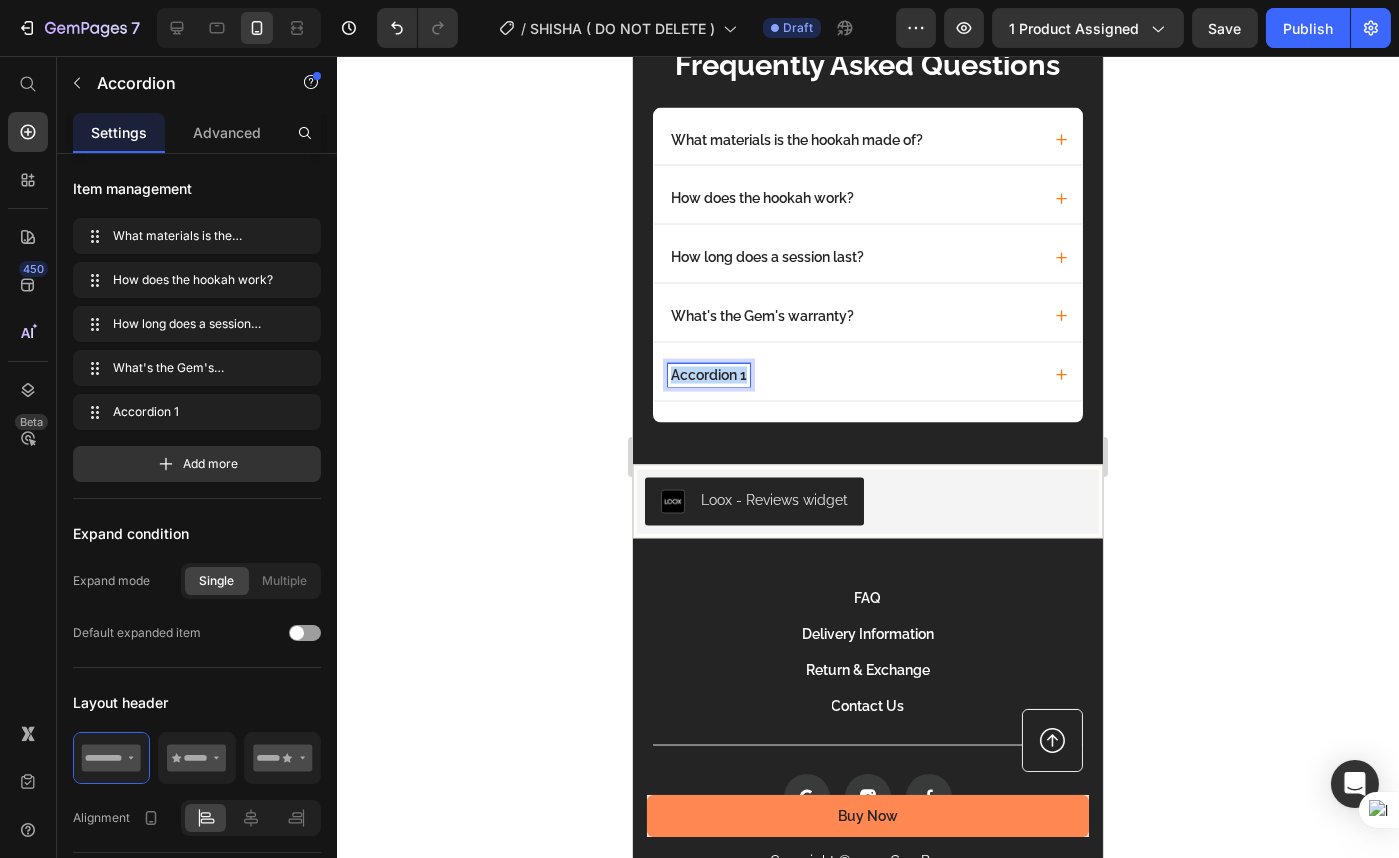 click on "Accordion 1" at bounding box center (708, 375) 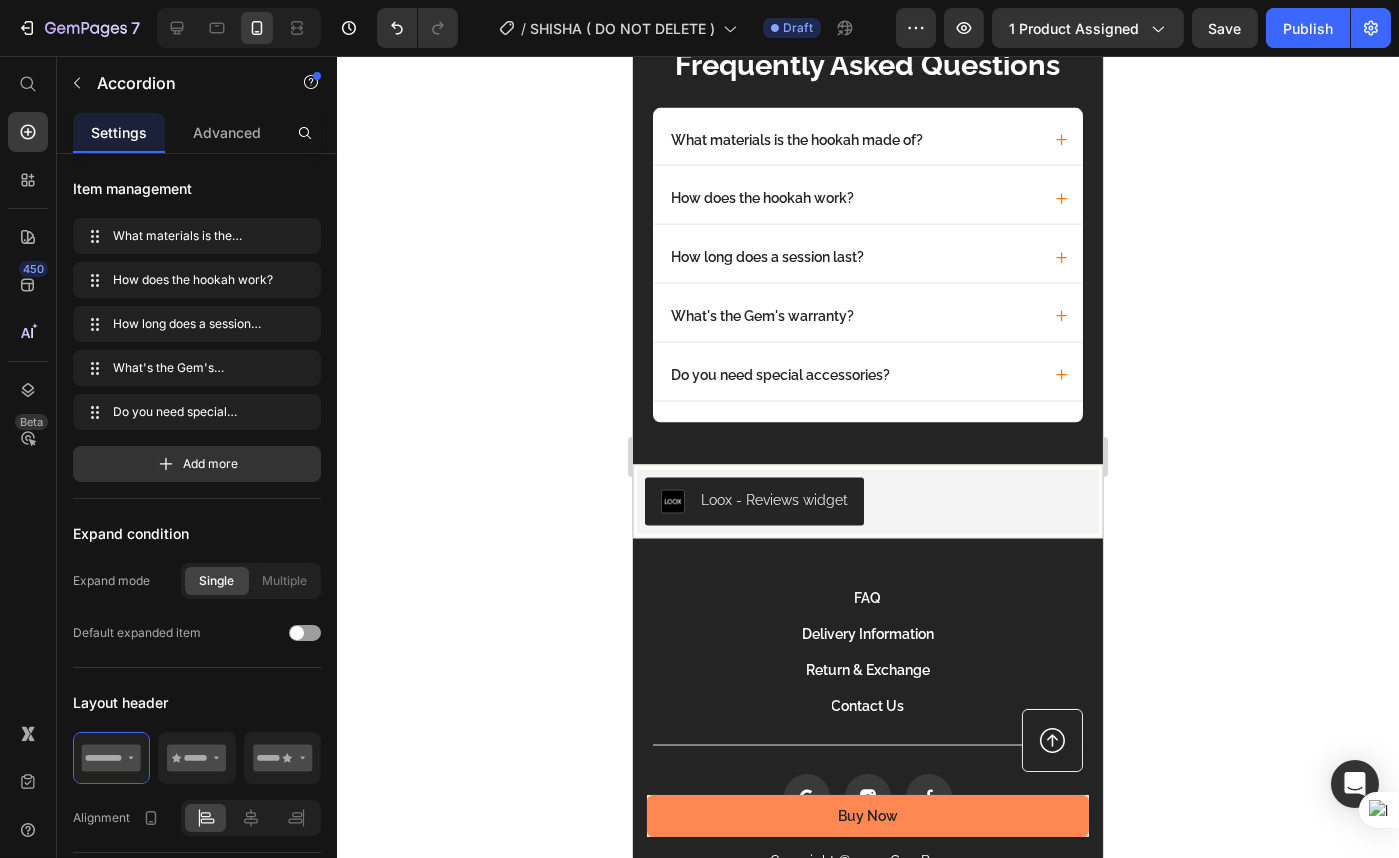 click 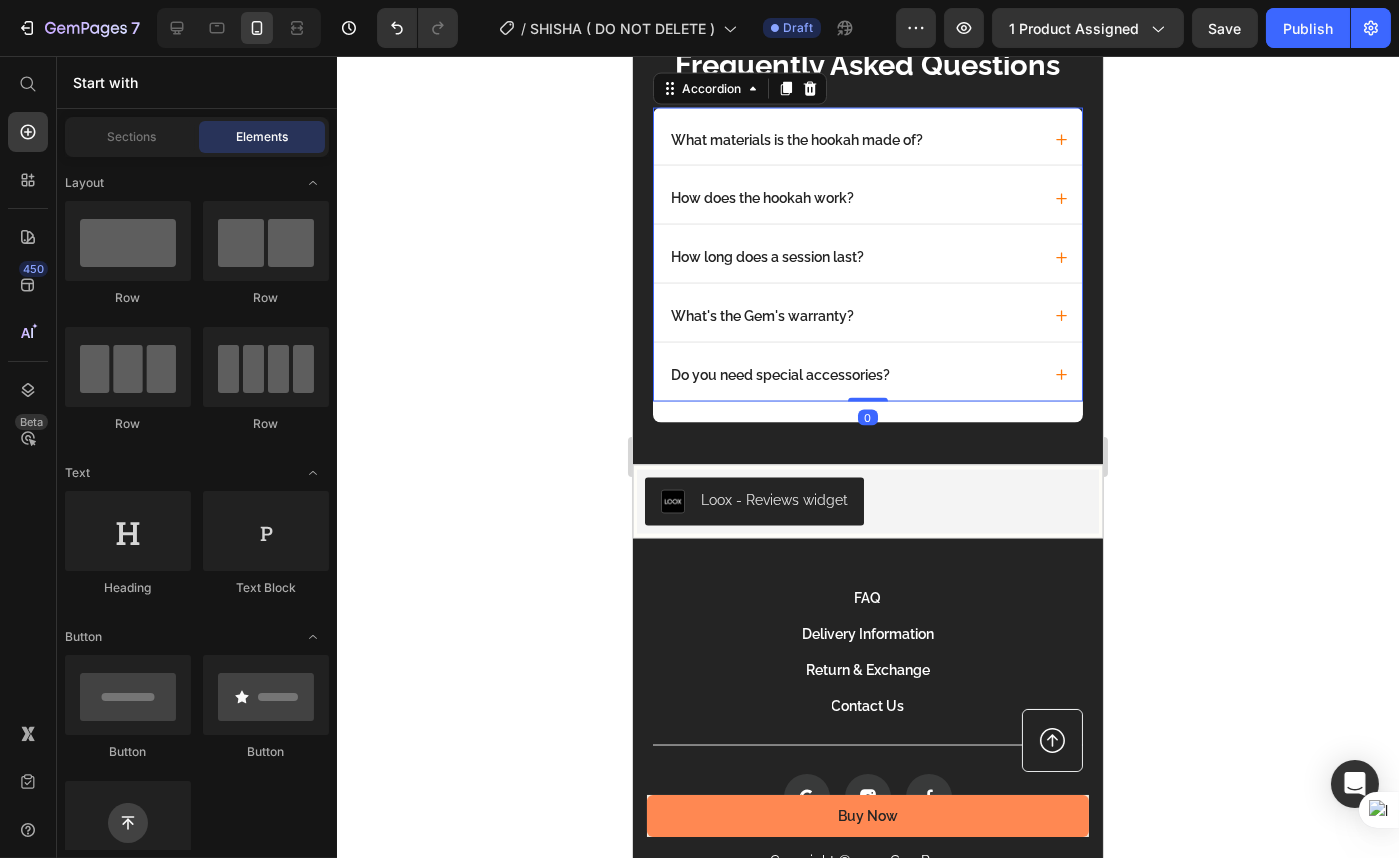 click on "Do you need special accessories?" at bounding box center (853, 375) 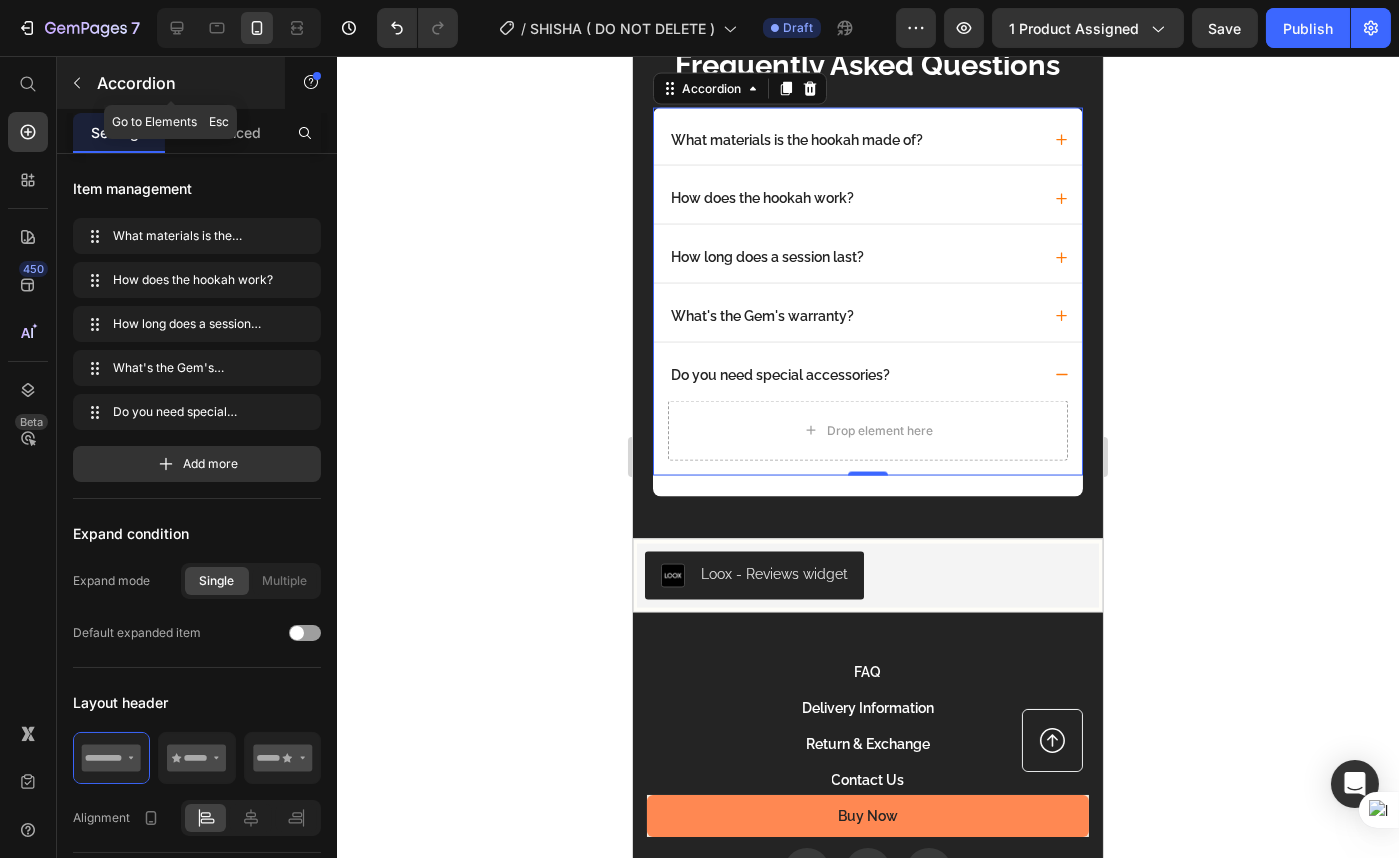 click 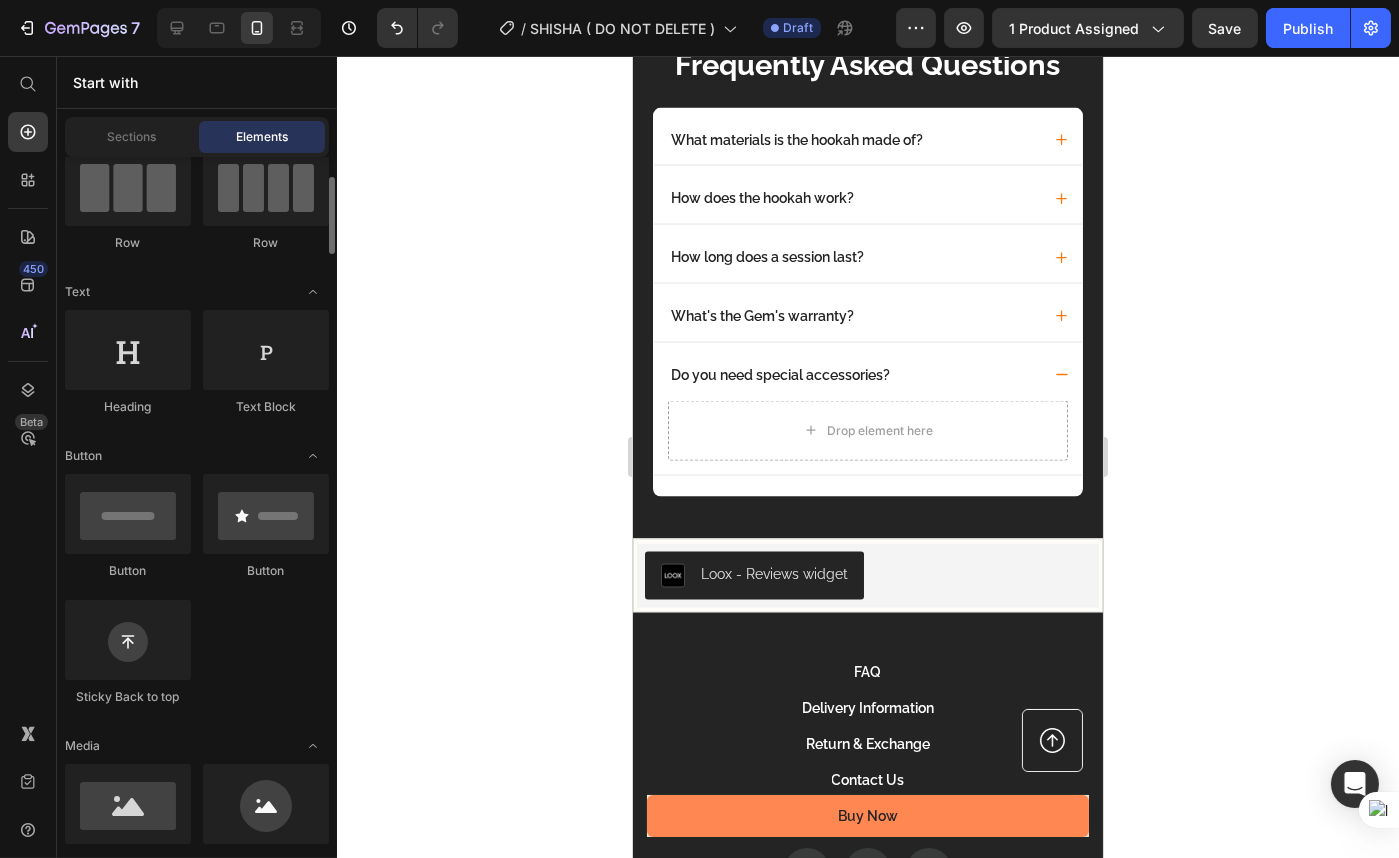 scroll, scrollTop: 90, scrollLeft: 0, axis: vertical 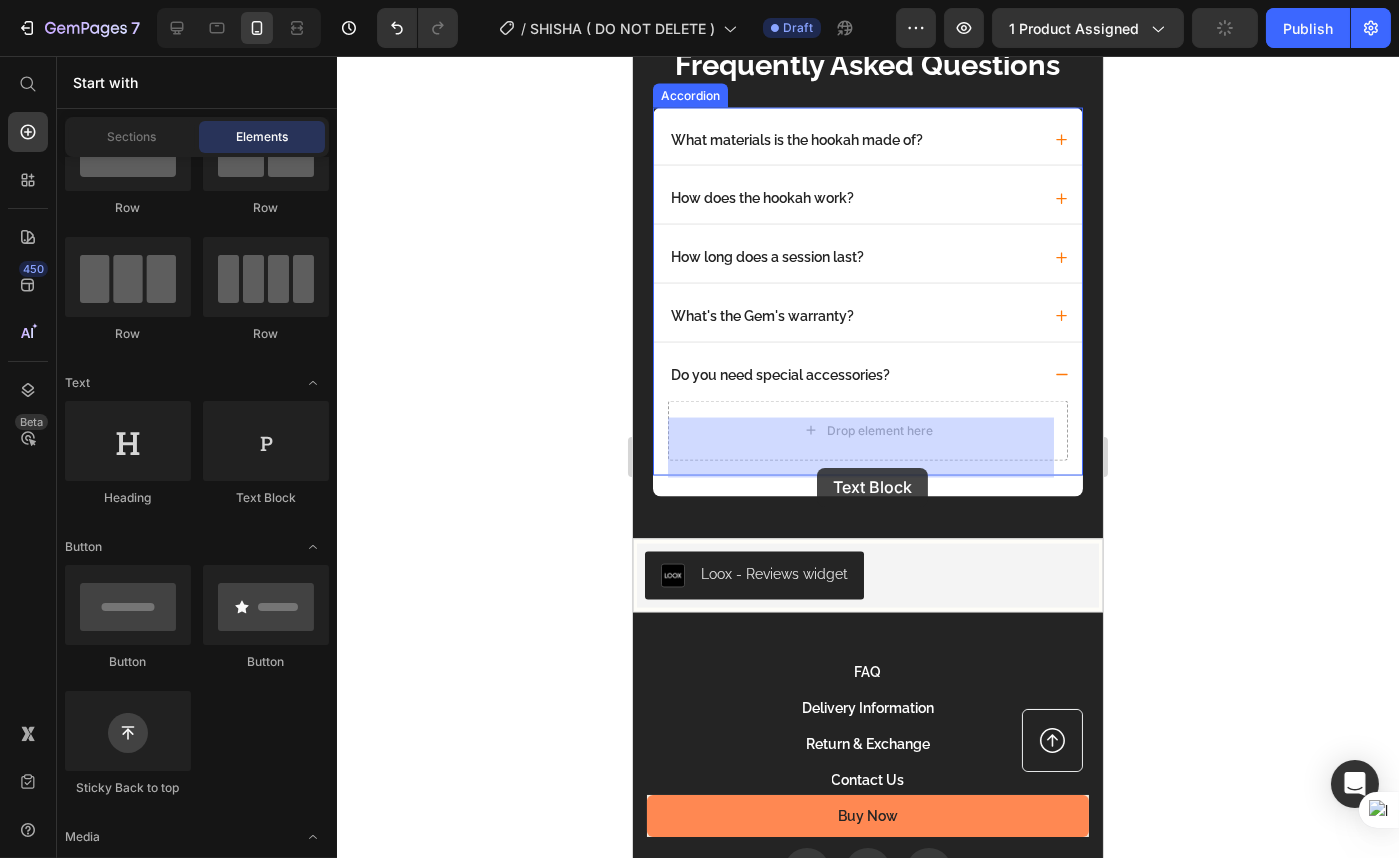 drag, startPoint x: 896, startPoint y: 510, endPoint x: 816, endPoint y: 468, distance: 90.35486 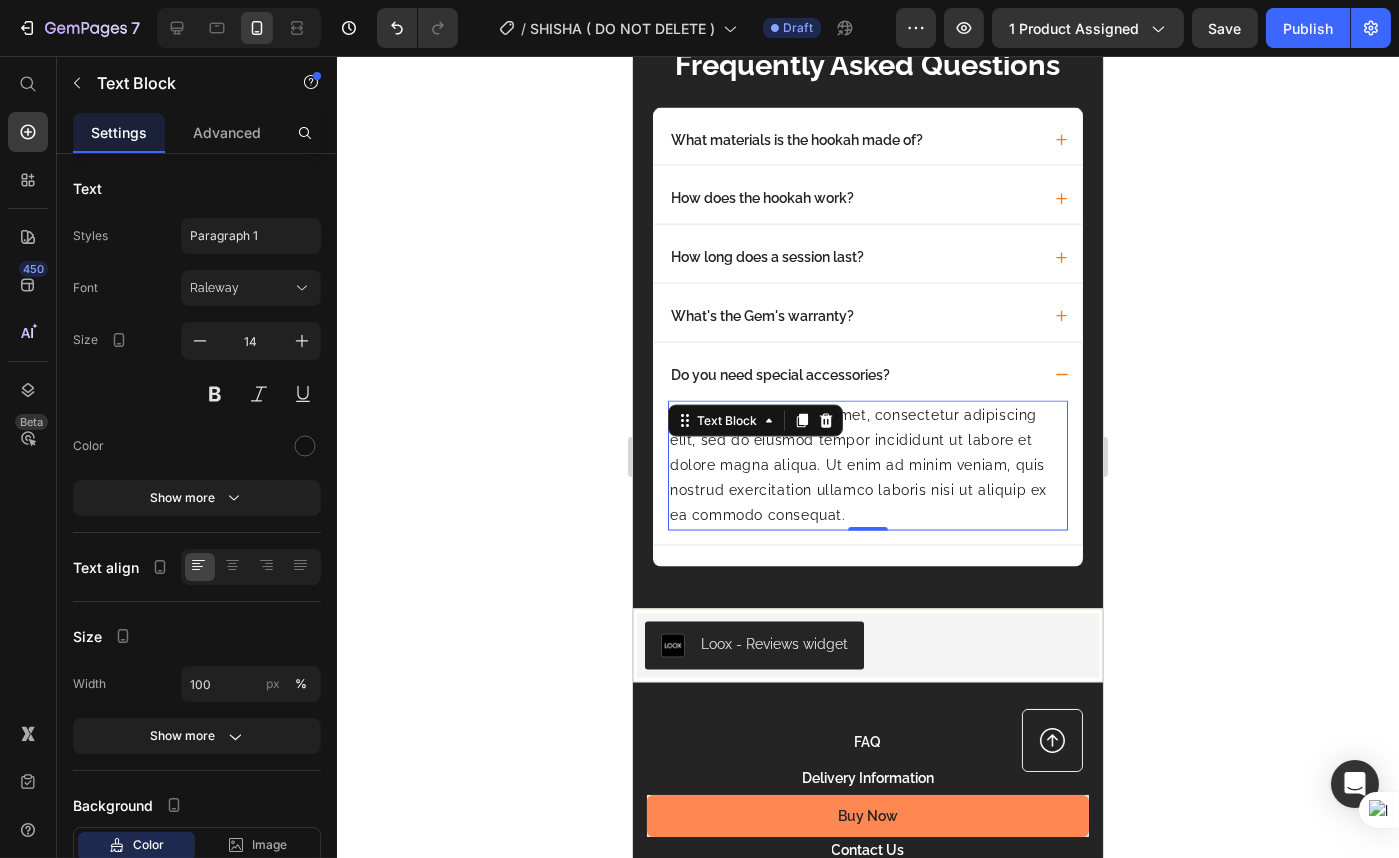 click on "Lorem ipsum dolor sit amet, consectetur adipiscing elit, sed do eiusmod tempor incididunt ut labore et dolore magna aliqua. Ut enim ad minim veniam, quis nostrud exercitation ullamco laboris nisi ut aliquip ex ea commodo consequat." at bounding box center (867, 466) 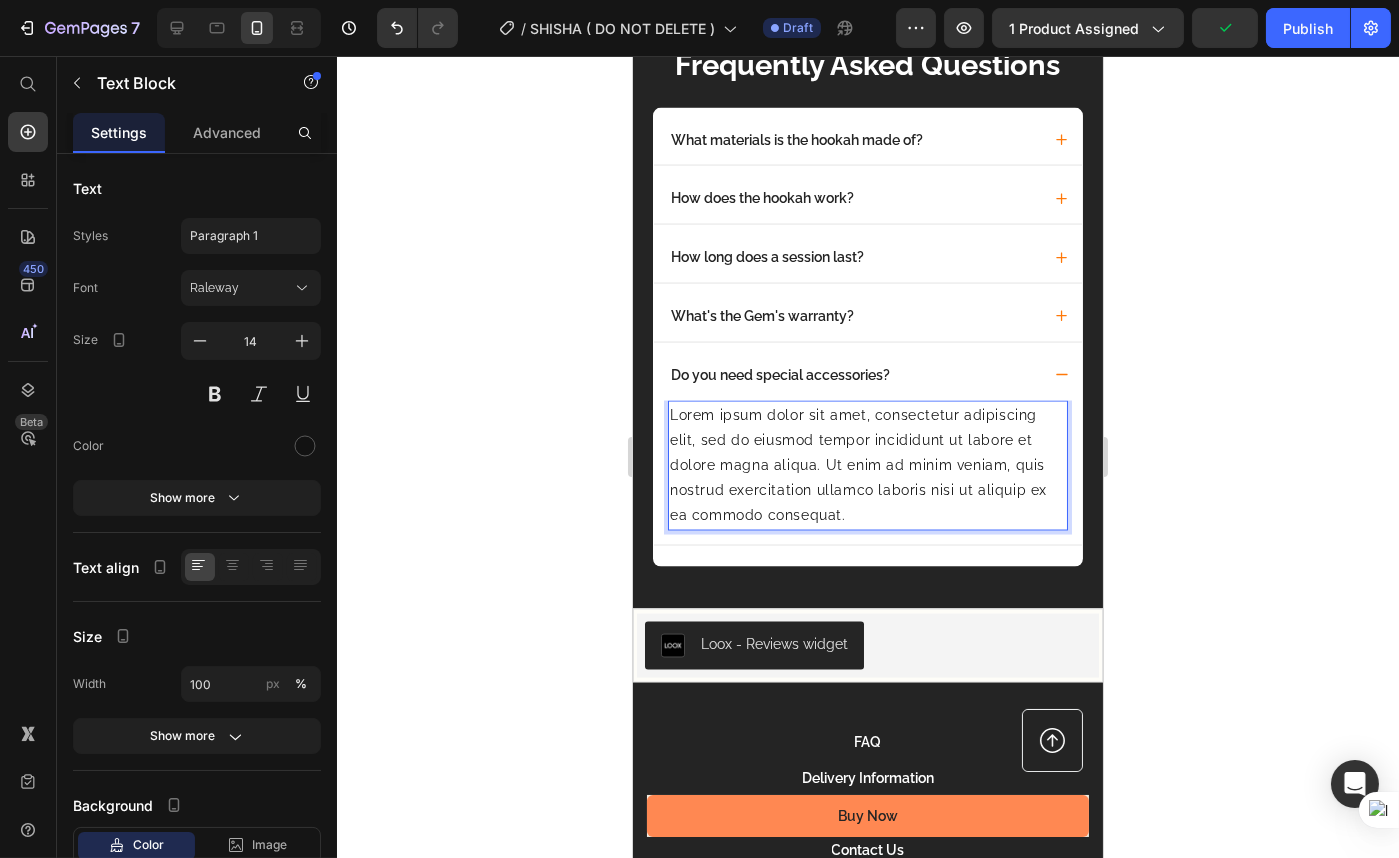 click on "Lorem ipsum dolor sit amet, consectetur adipiscing elit, sed do eiusmod tempor incididunt ut labore et dolore magna aliqua. Ut enim ad minim veniam, quis nostrud exercitation ullamco laboris nisi ut aliquip ex ea commodo consequat." at bounding box center [867, 466] 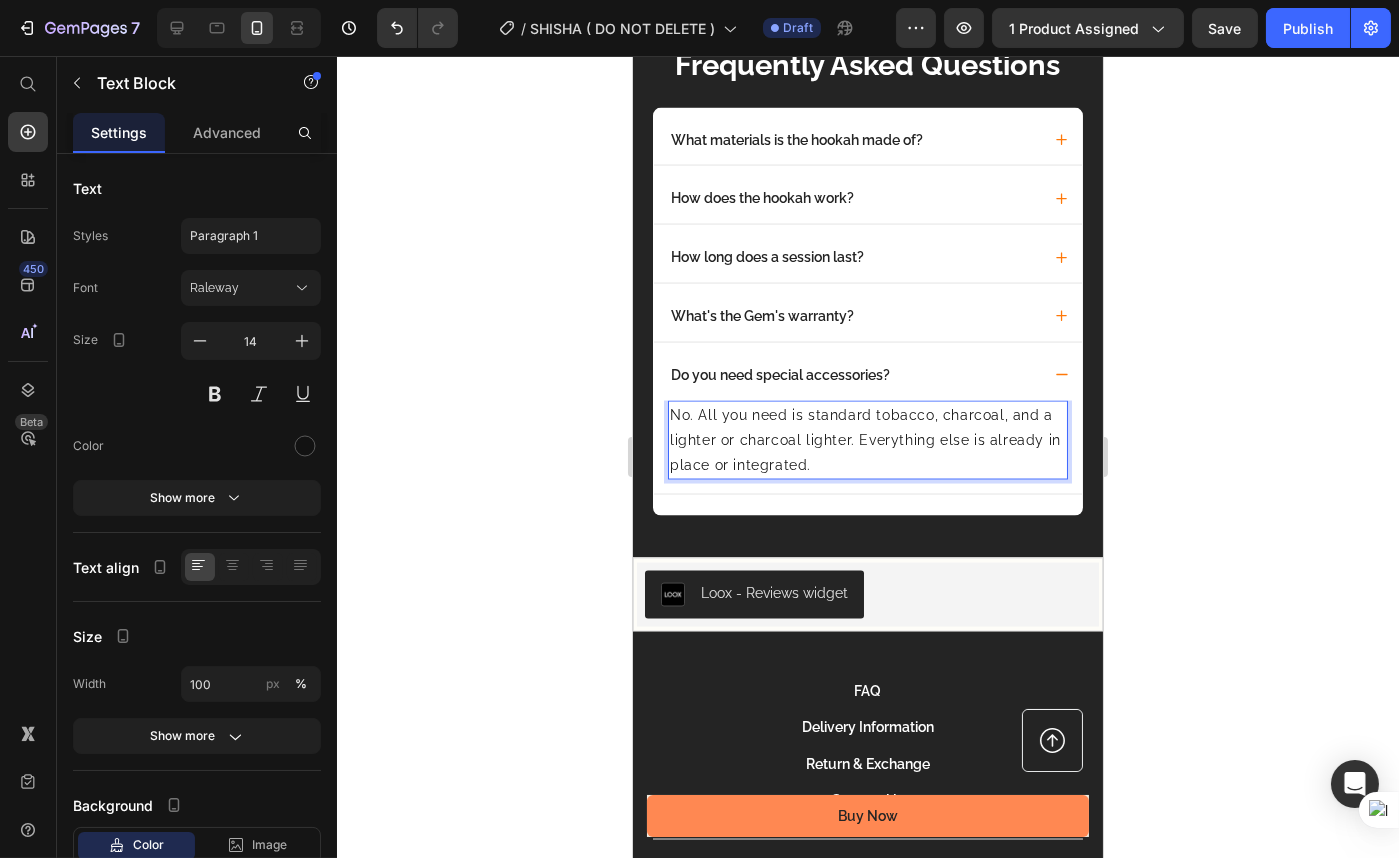 click 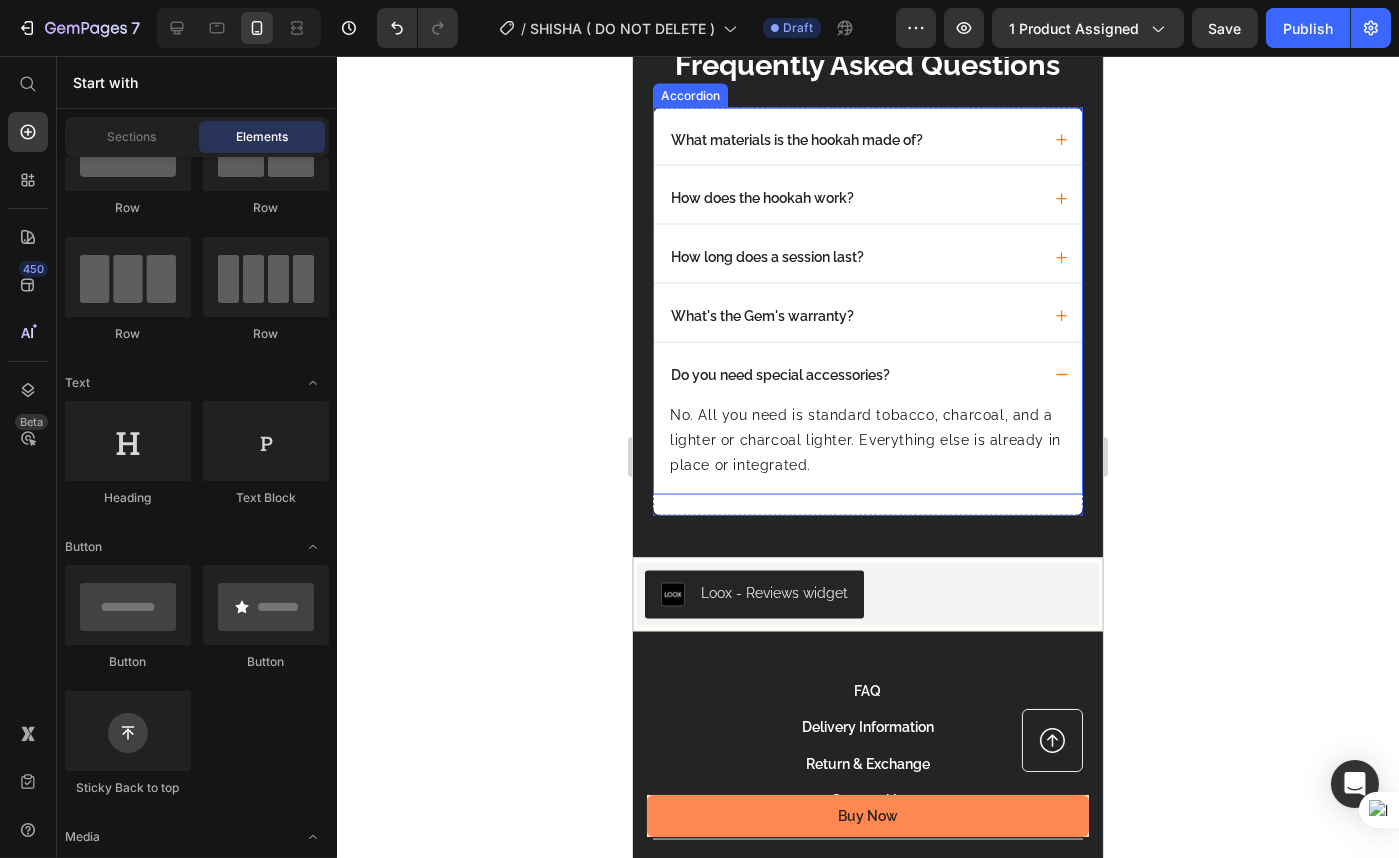 click on "Do you need special accessories?" at bounding box center [853, 375] 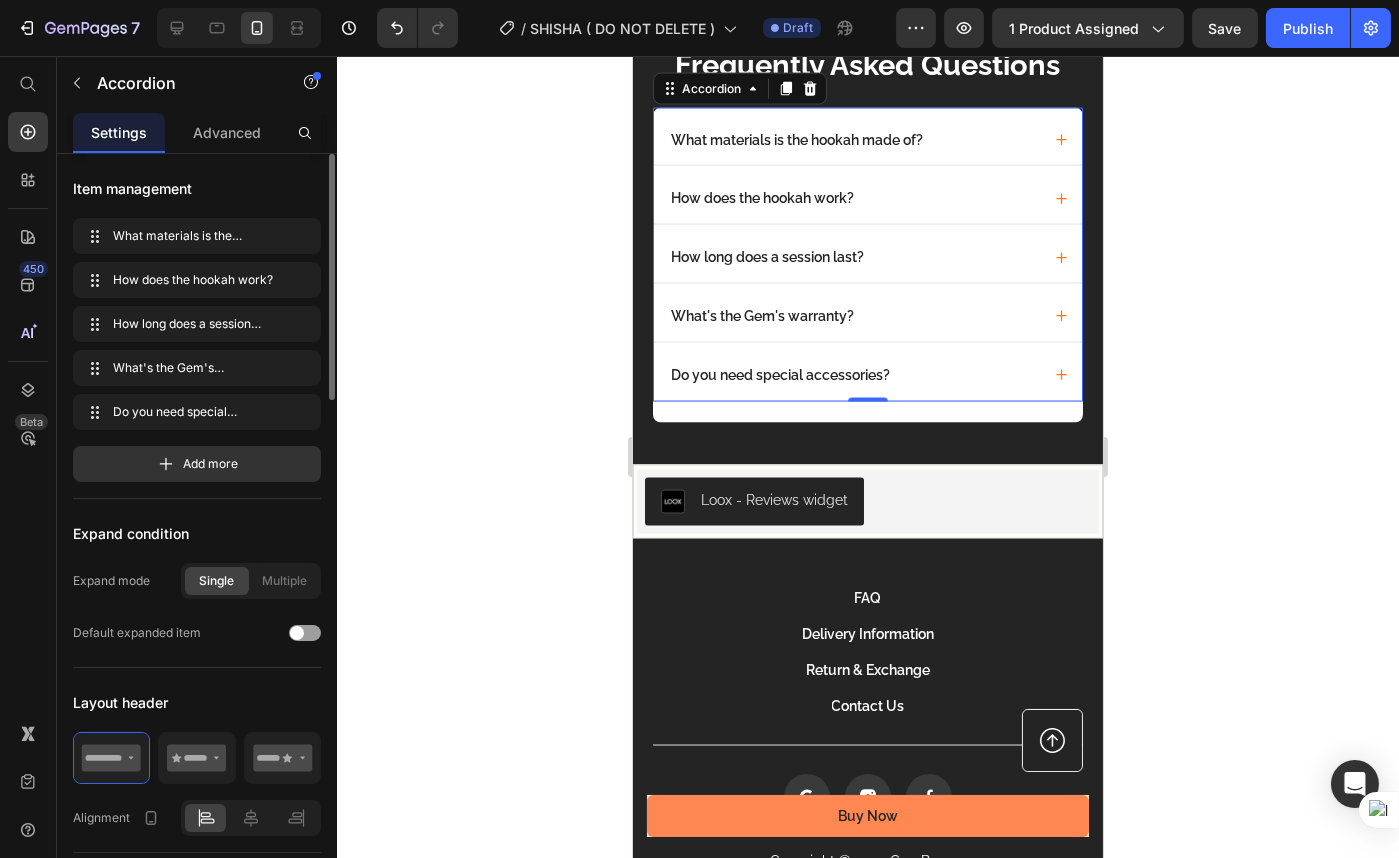 drag, startPoint x: 237, startPoint y: 479, endPoint x: 260, endPoint y: 475, distance: 23.345236 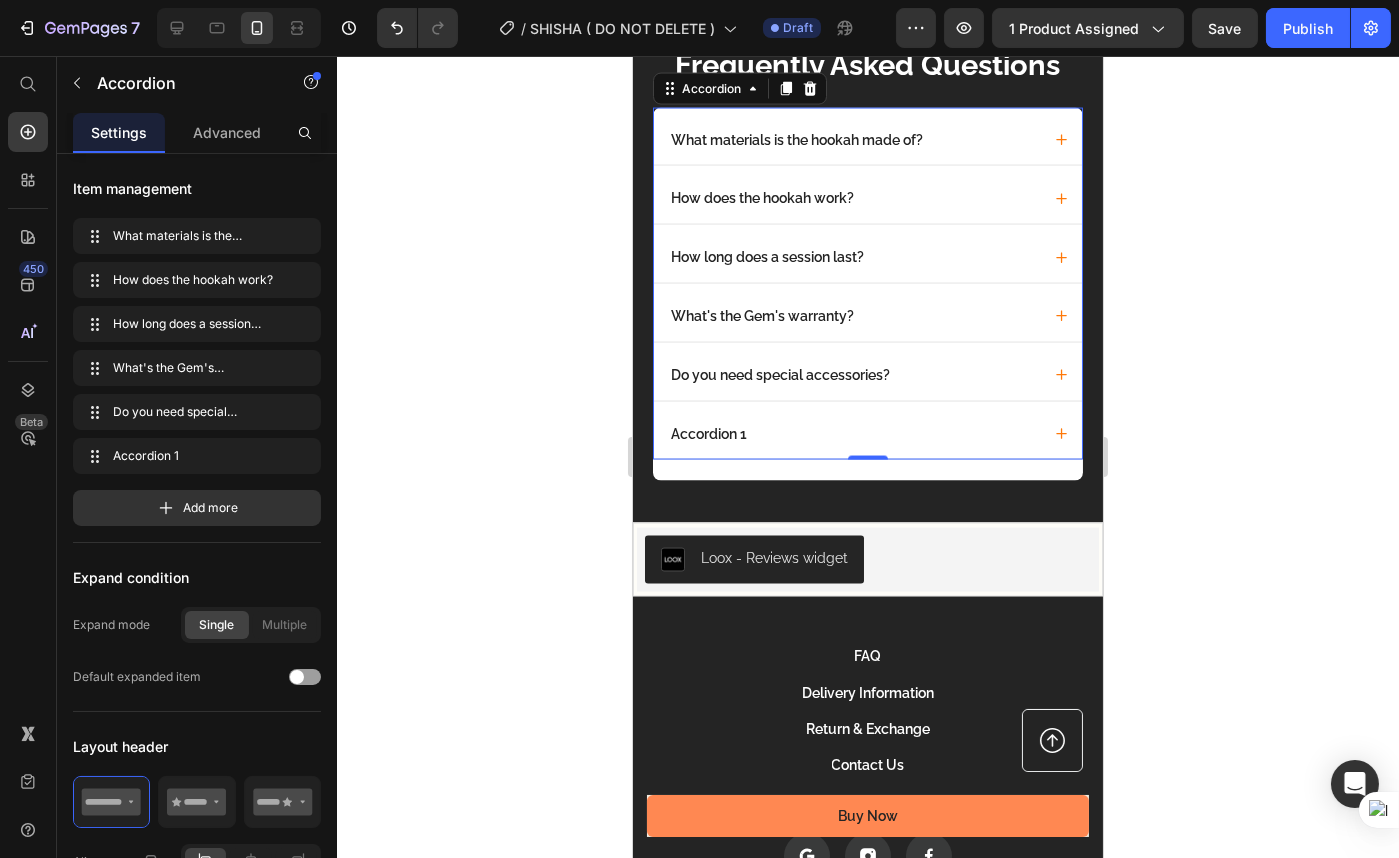 click on "Accordion 1" at bounding box center (708, 434) 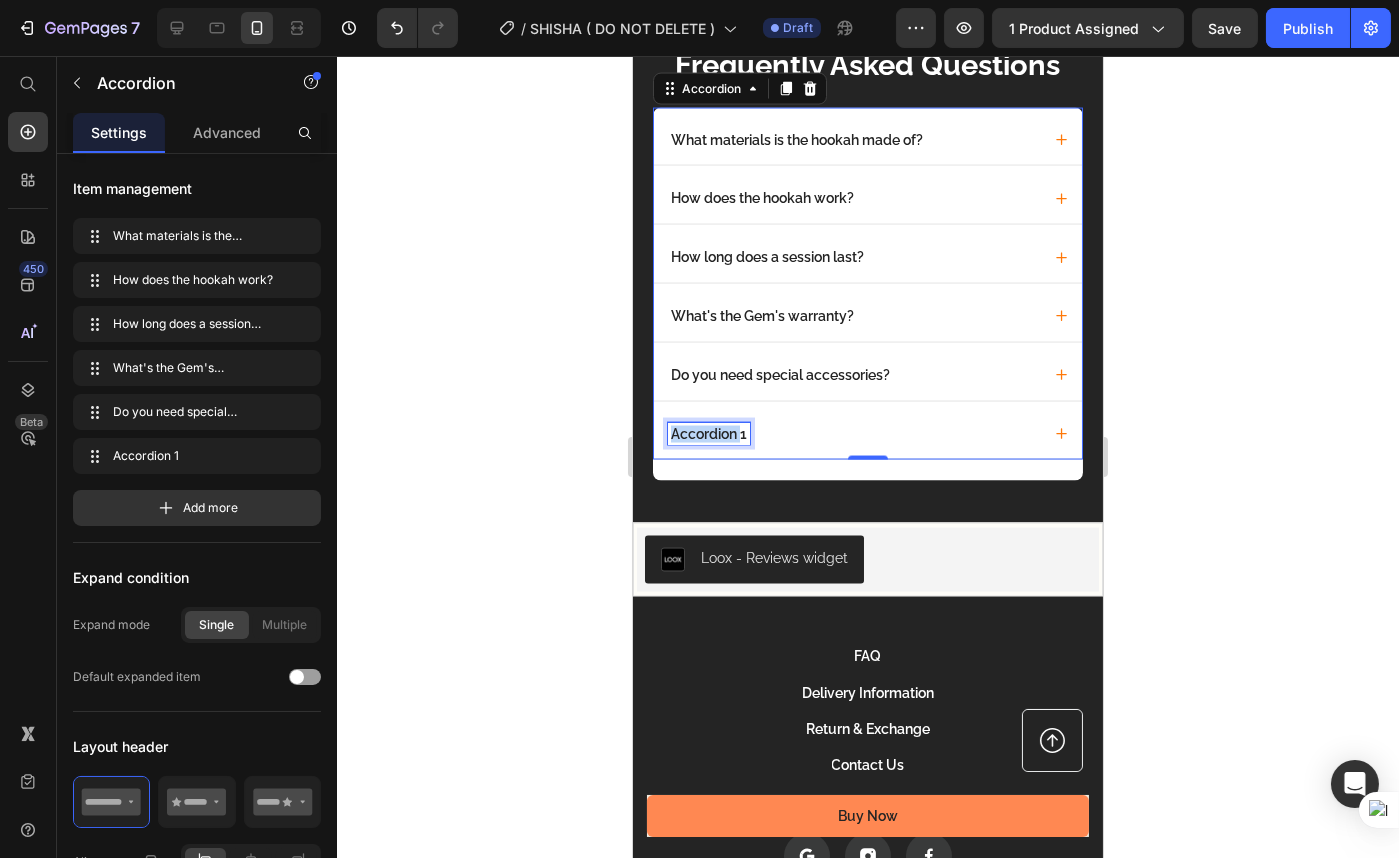 click on "Accordion 1" at bounding box center [708, 434] 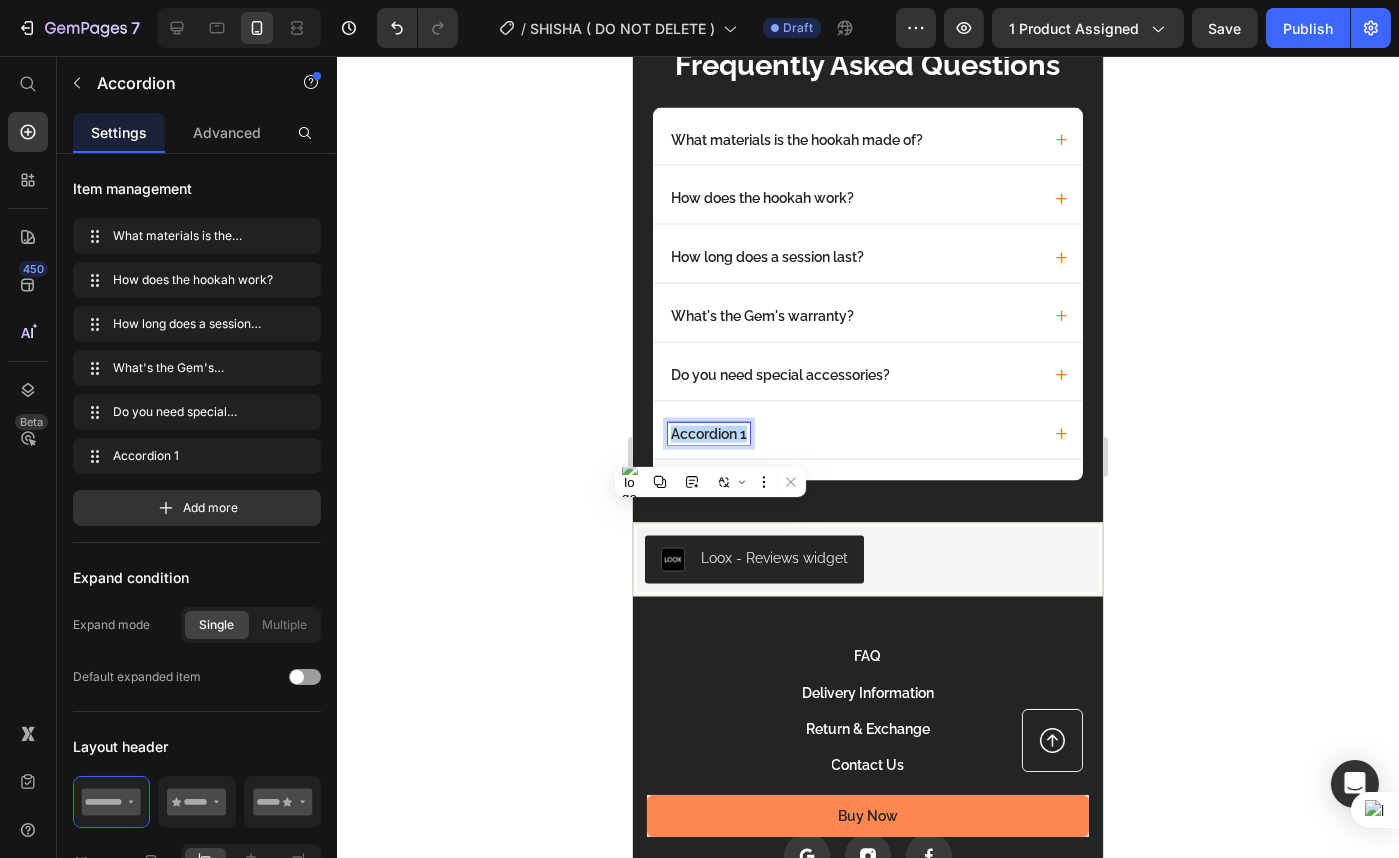 click on "Accordion 1" at bounding box center [708, 434] 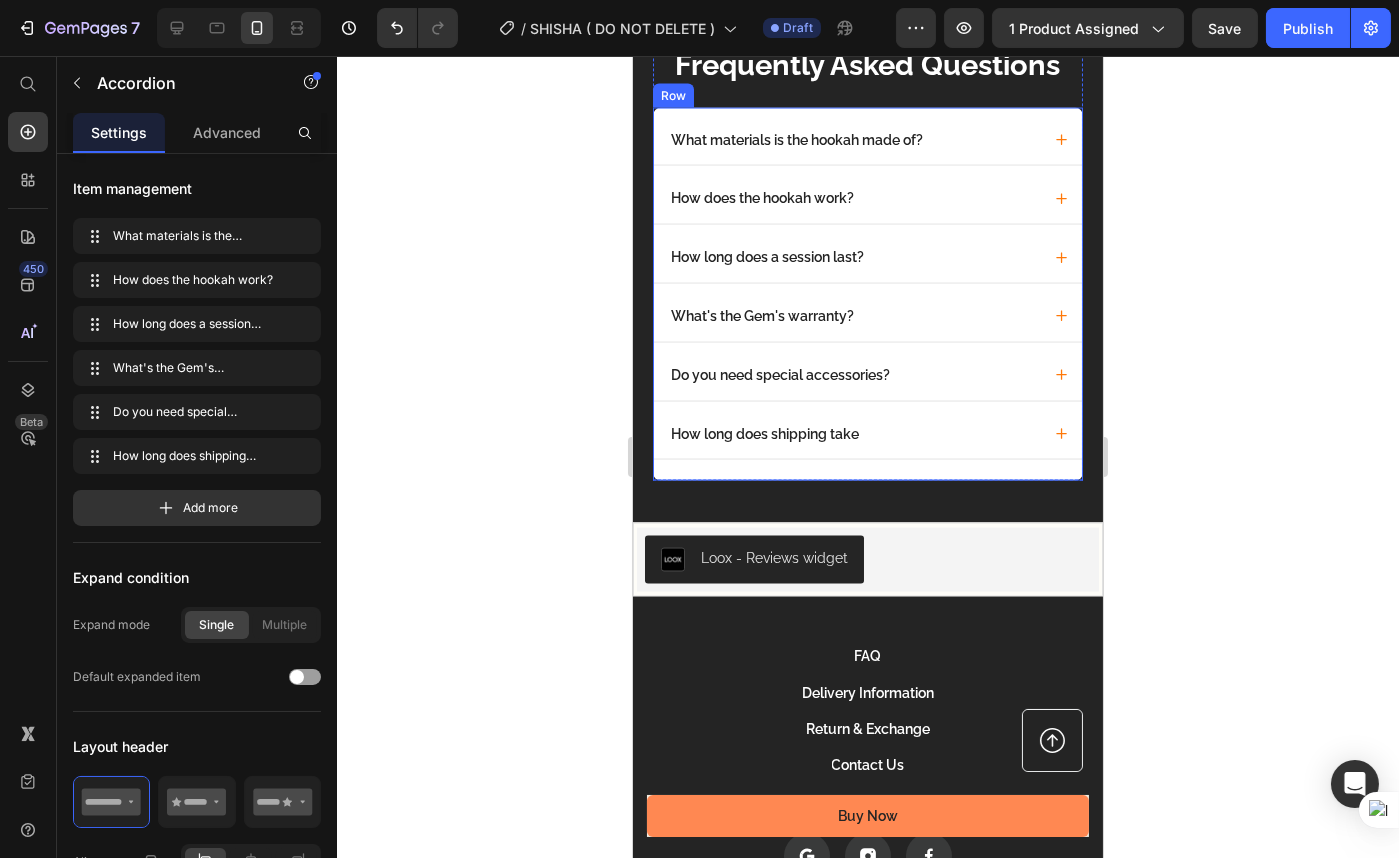 click 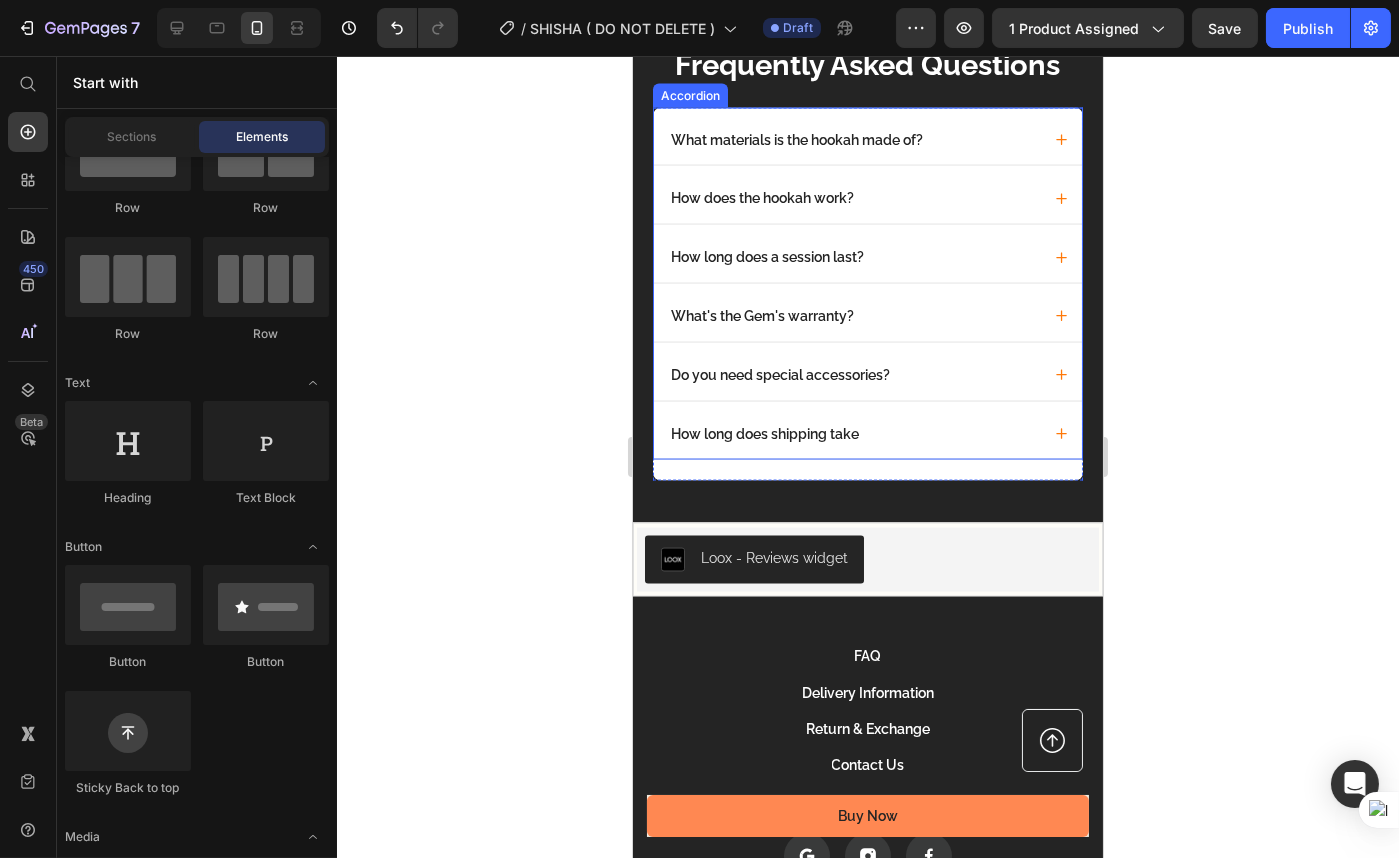 click on "How long does shipping take" at bounding box center [853, 434] 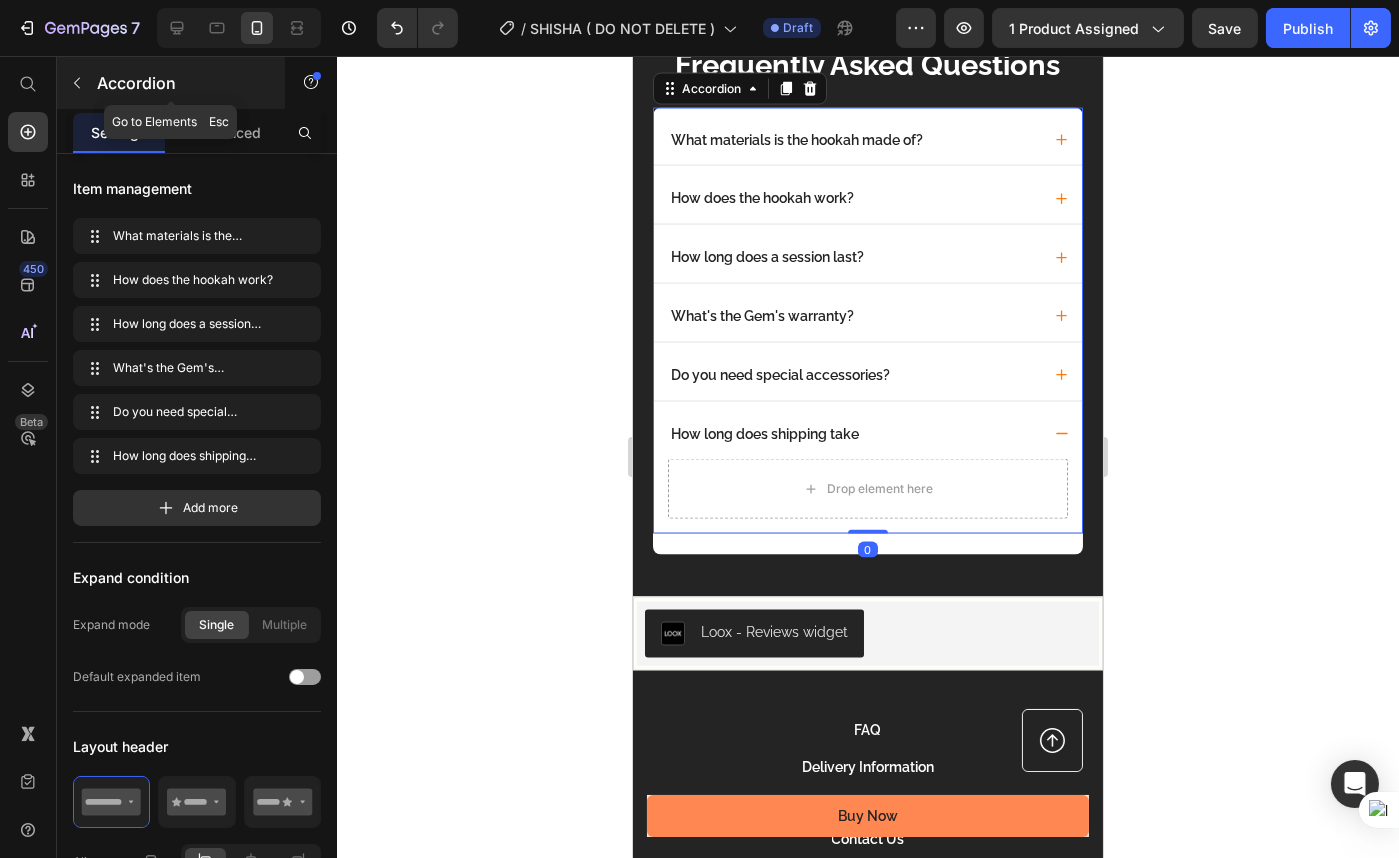 click 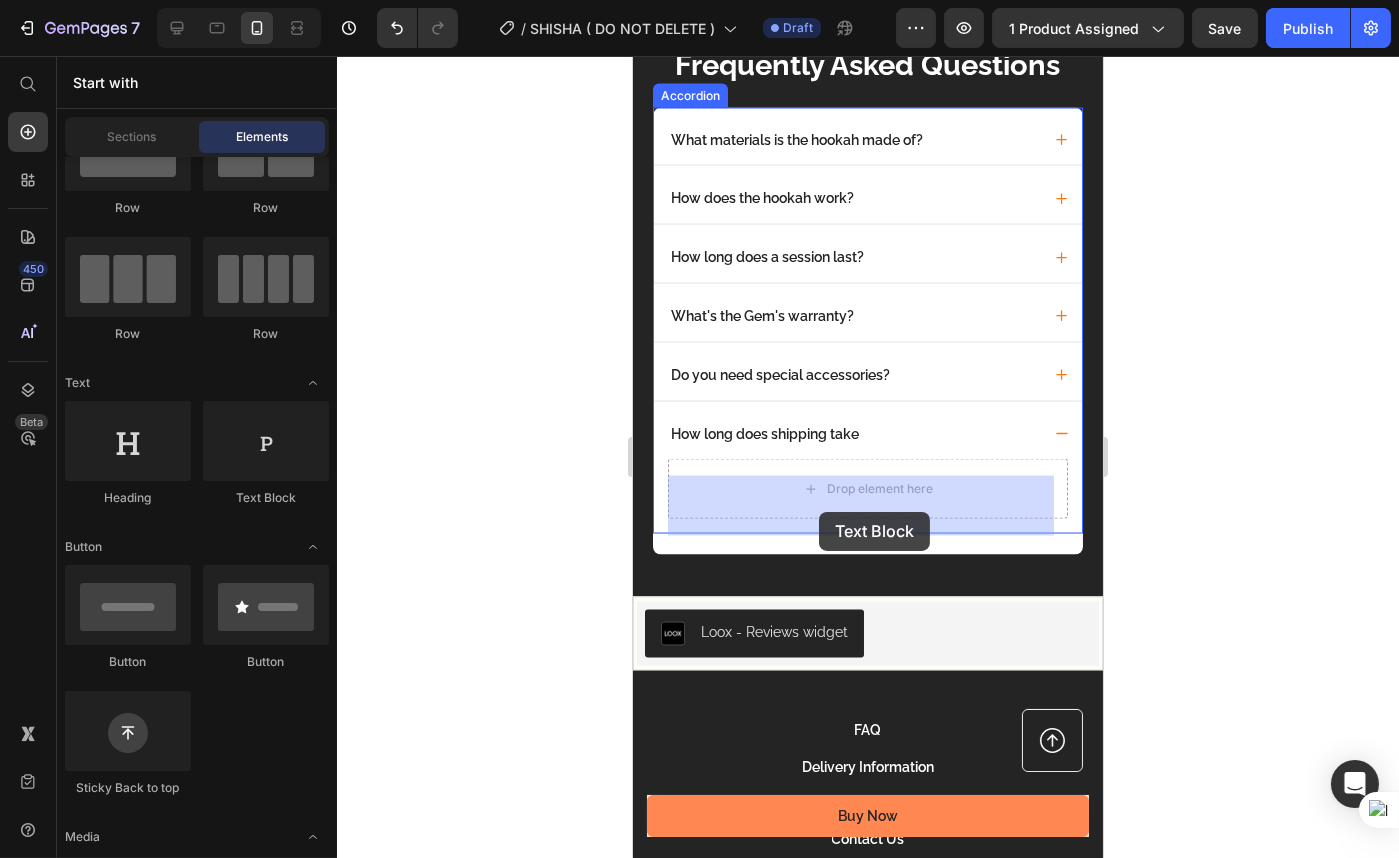 drag, startPoint x: 904, startPoint y: 518, endPoint x: 818, endPoint y: 512, distance: 86.209045 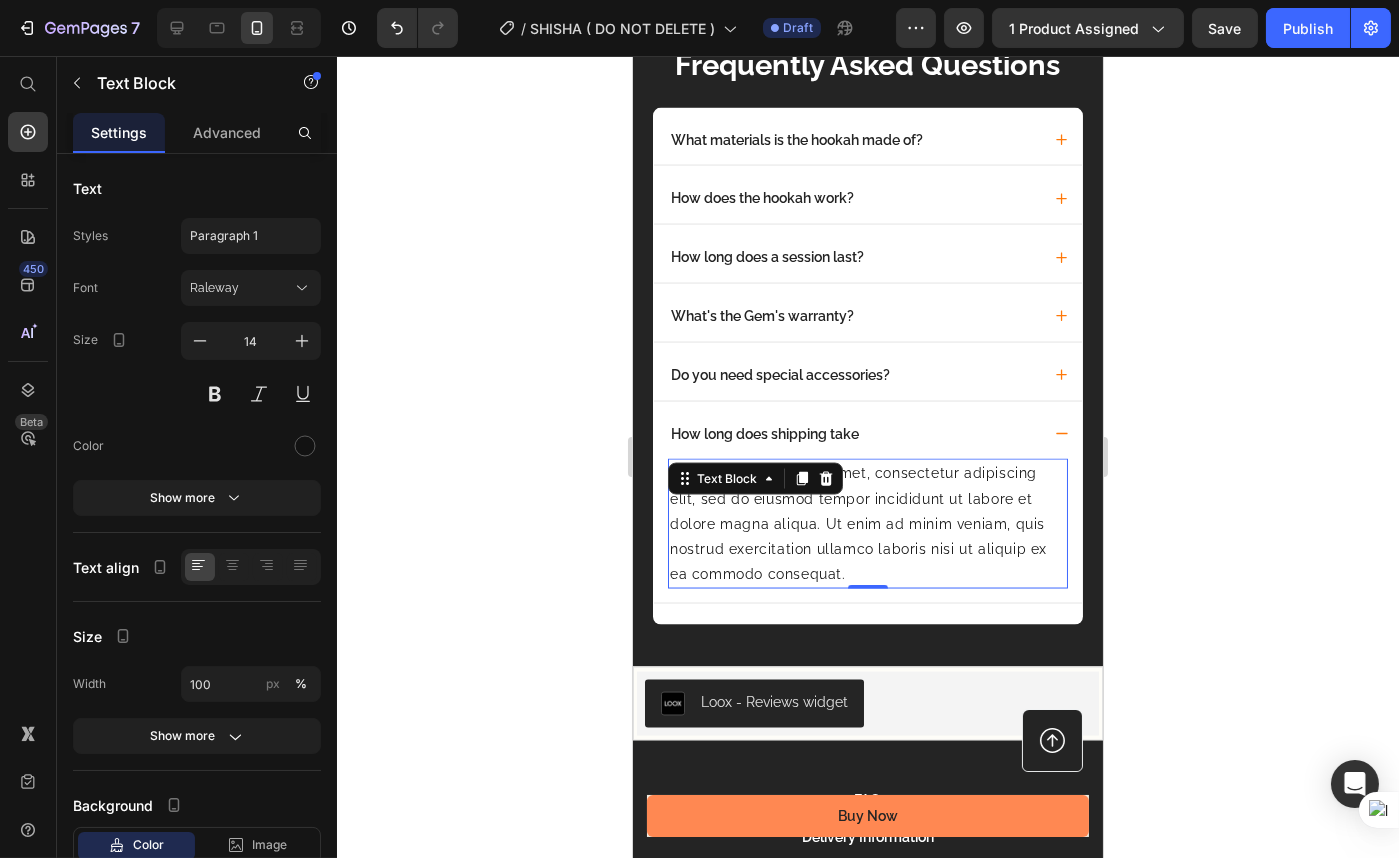 click on "Lorem ipsum dolor sit amet, consectetur adipiscing elit, sed do eiusmod tempor incididunt ut labore et dolore magna aliqua. Ut enim ad minim veniam, quis nostrud exercitation ullamco laboris nisi ut aliquip ex ea commodo consequat." at bounding box center (867, 524) 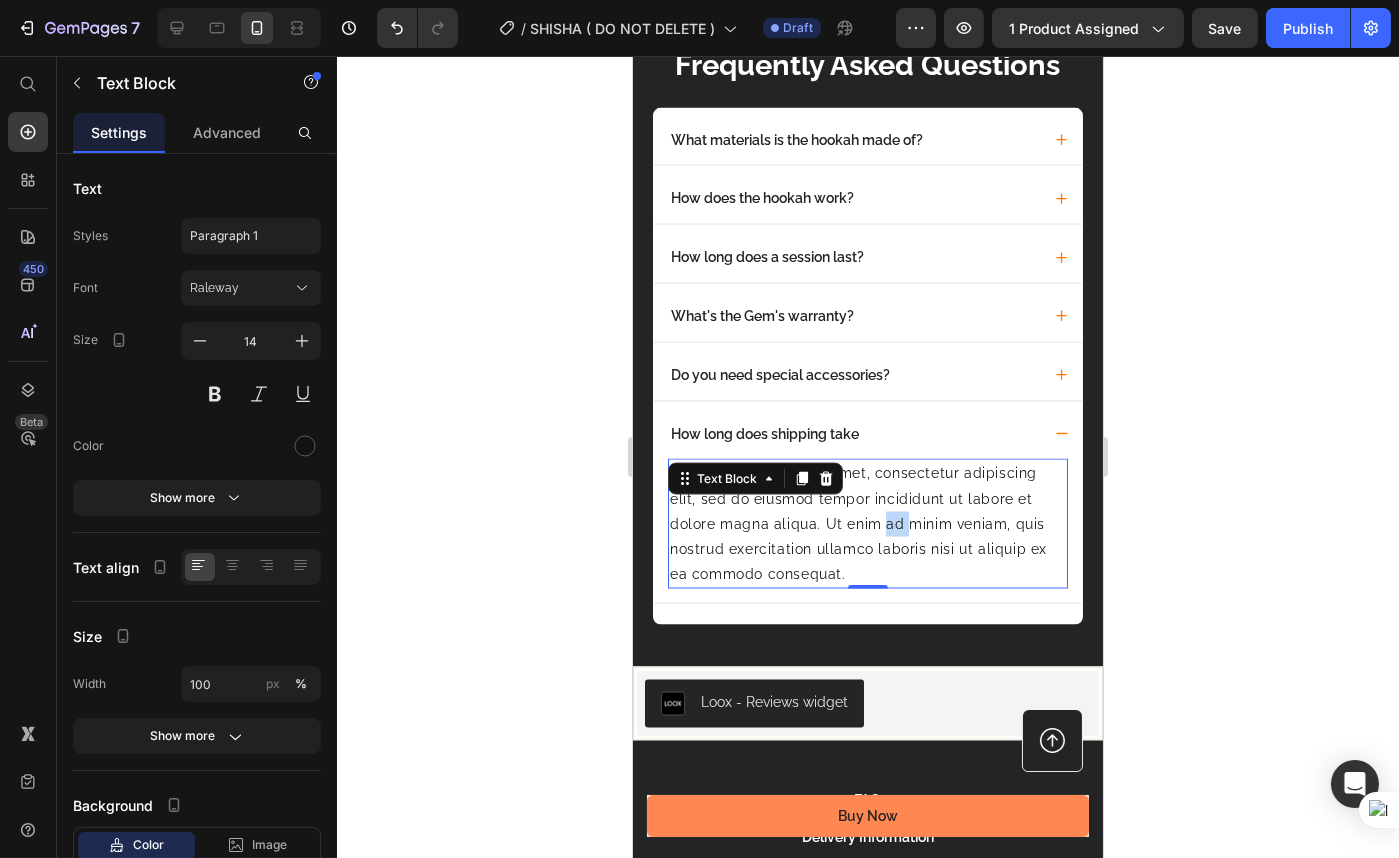 click on "Lorem ipsum dolor sit amet, consectetur adipiscing elit, sed do eiusmod tempor incididunt ut labore et dolore magna aliqua. Ut enim ad minim veniam, quis nostrud exercitation ullamco laboris nisi ut aliquip ex ea commodo consequat." at bounding box center (867, 524) 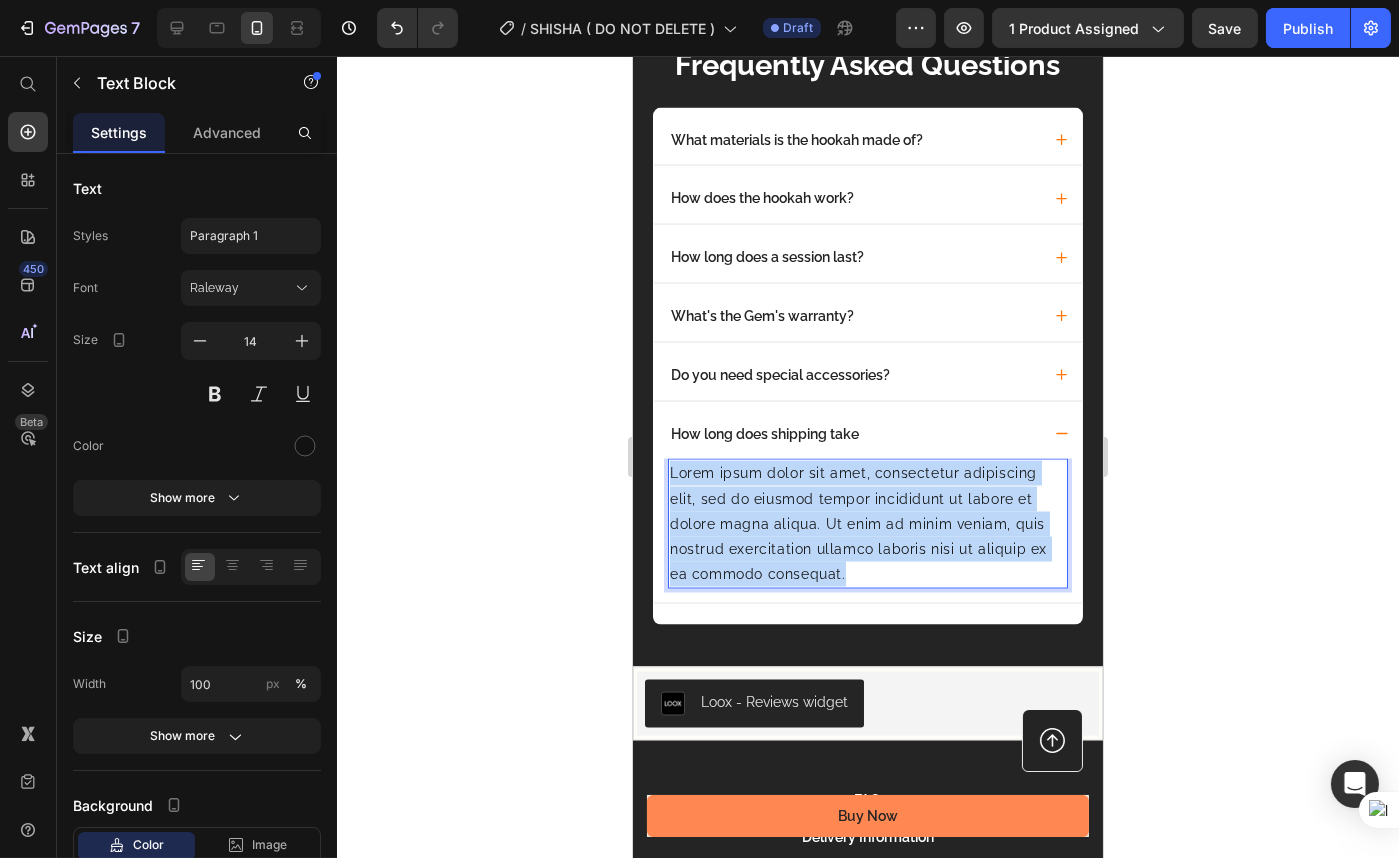 click on "Lorem ipsum dolor sit amet, consectetur adipiscing elit, sed do eiusmod tempor incididunt ut labore et dolore magna aliqua. Ut enim ad minim veniam, quis nostrud exercitation ullamco laboris nisi ut aliquip ex ea commodo consequat." at bounding box center [867, 524] 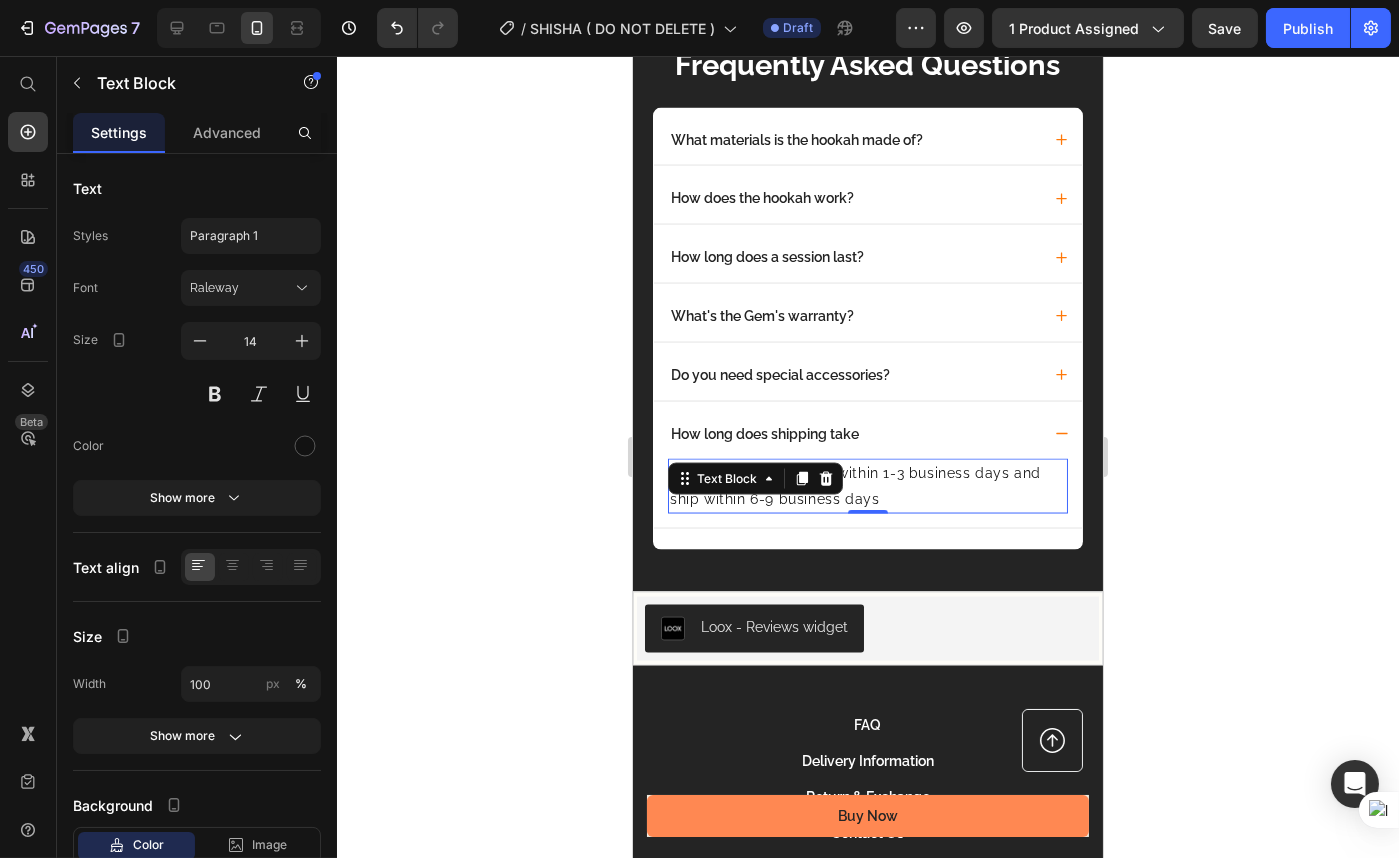 drag, startPoint x: 1168, startPoint y: 489, endPoint x: 1124, endPoint y: 485, distance: 44.181442 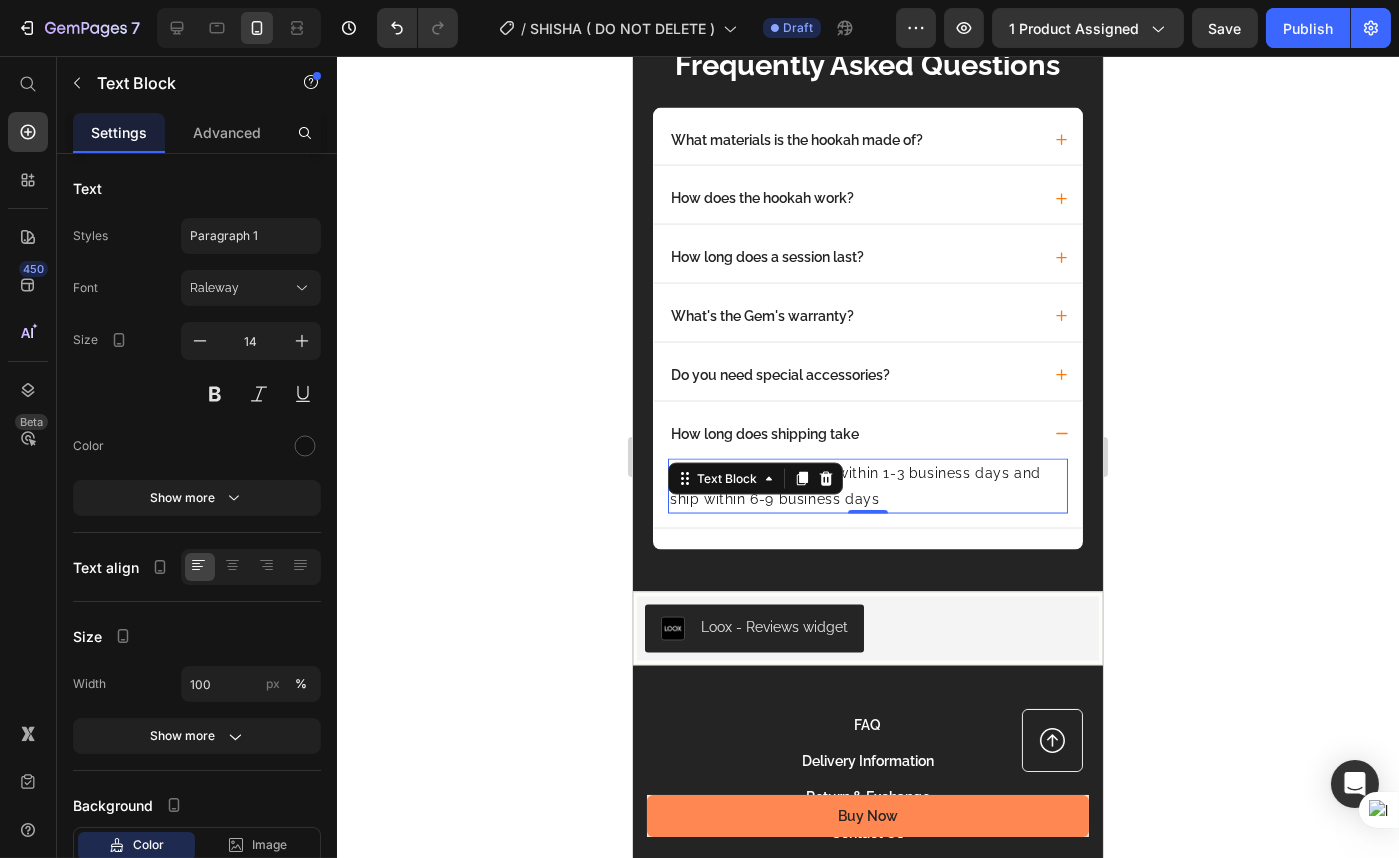 click 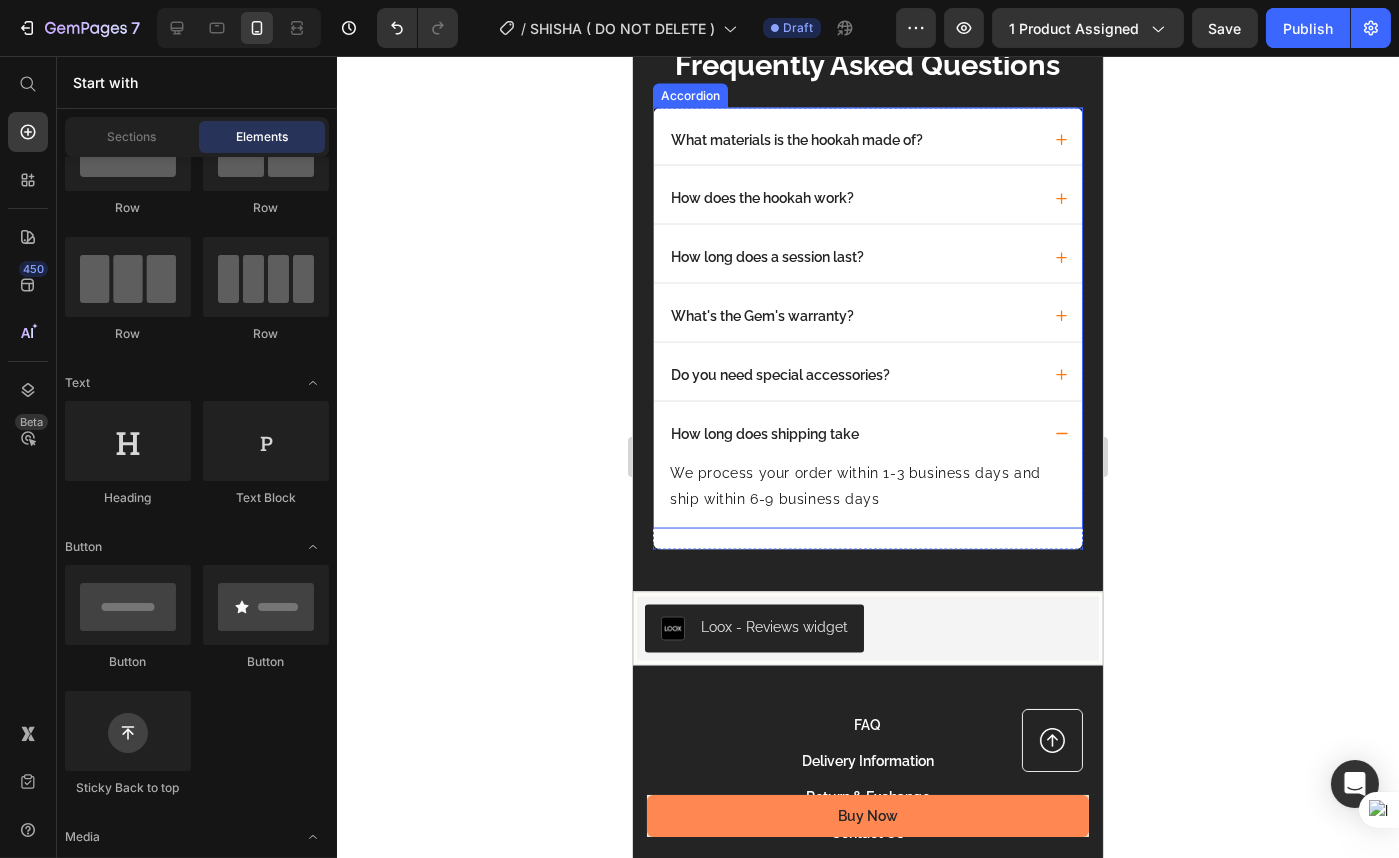 click on "How long does shipping take" at bounding box center (853, 434) 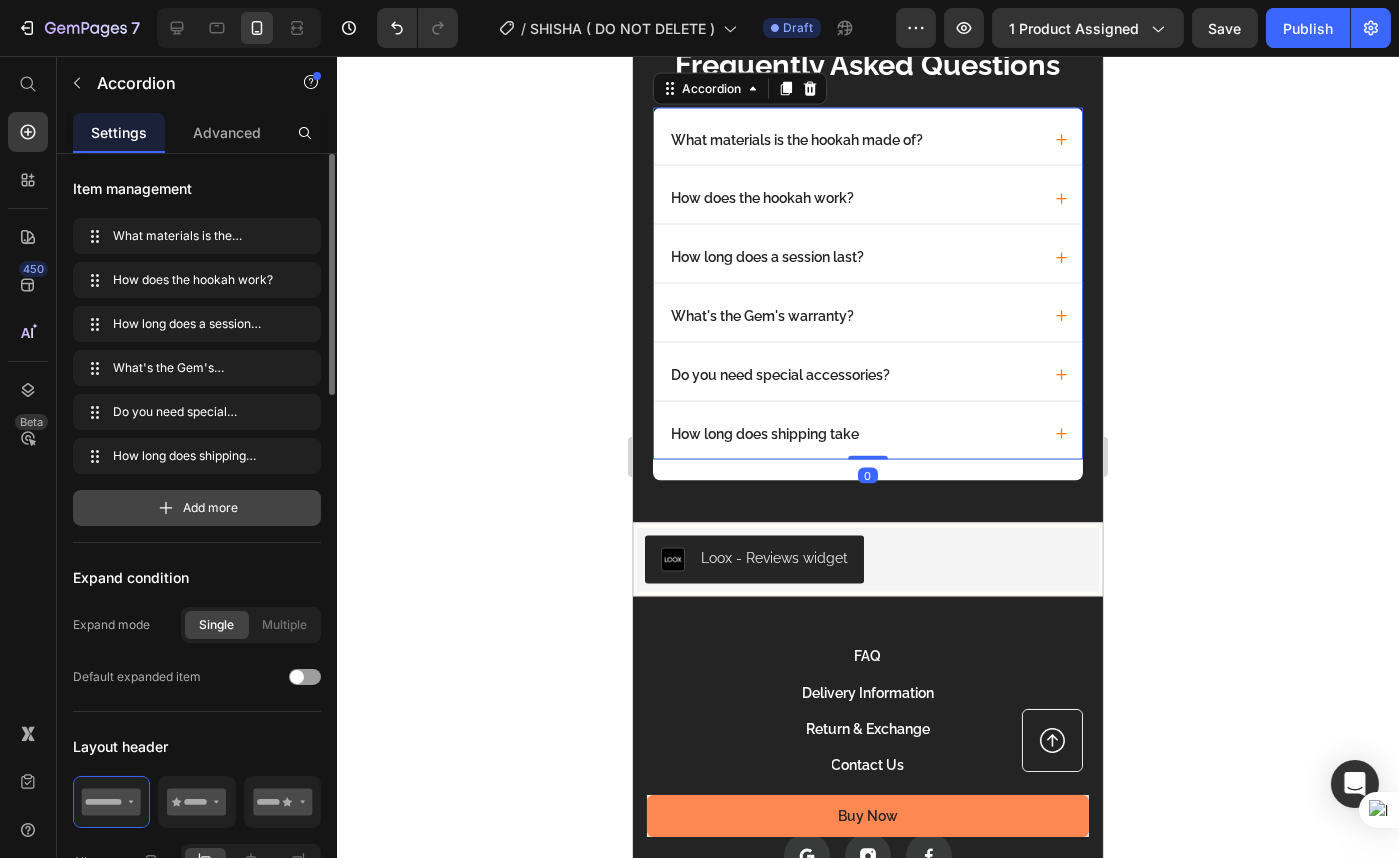 click on "Add more" at bounding box center (197, 508) 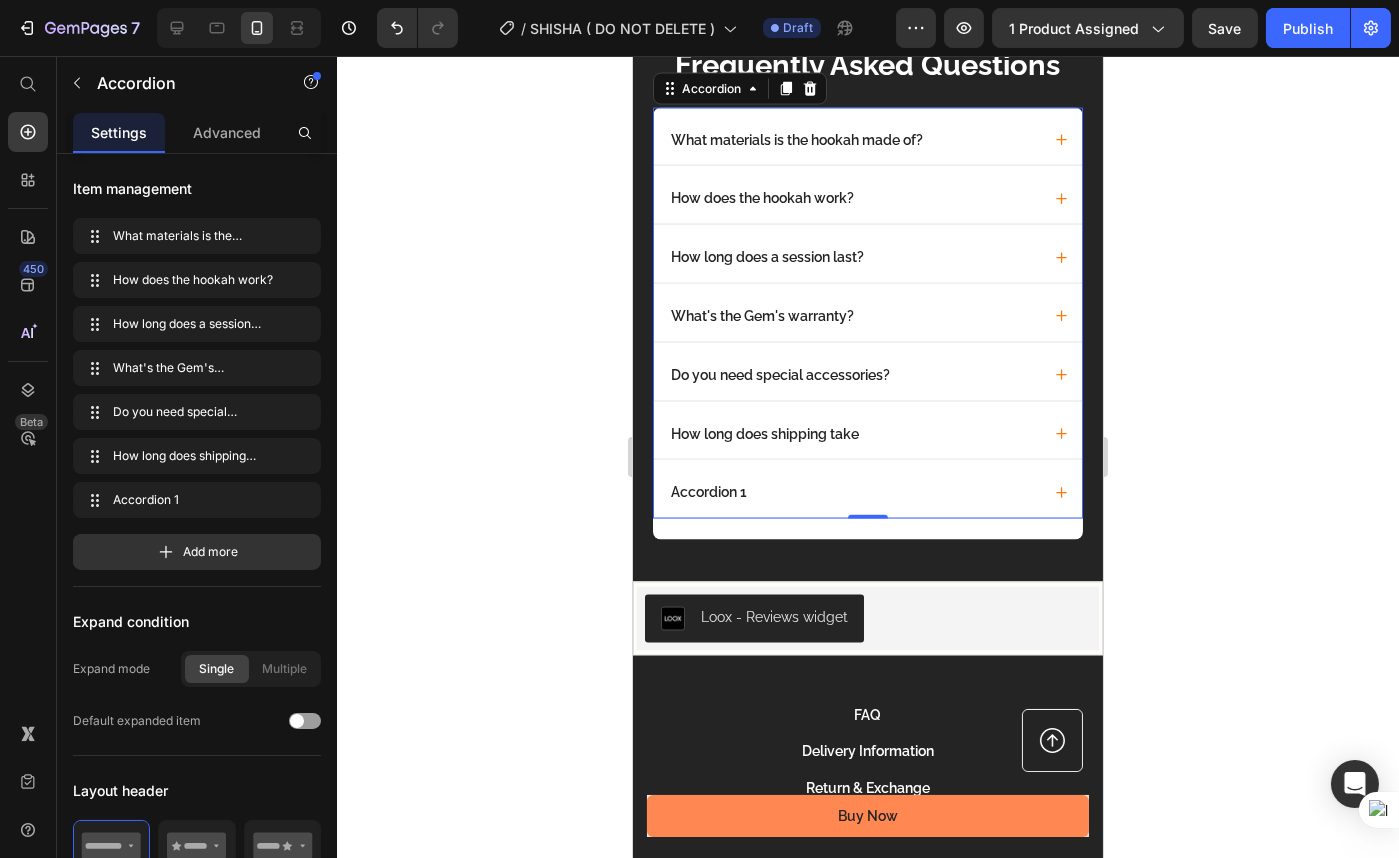 click on "Accordion 1" at bounding box center [708, 492] 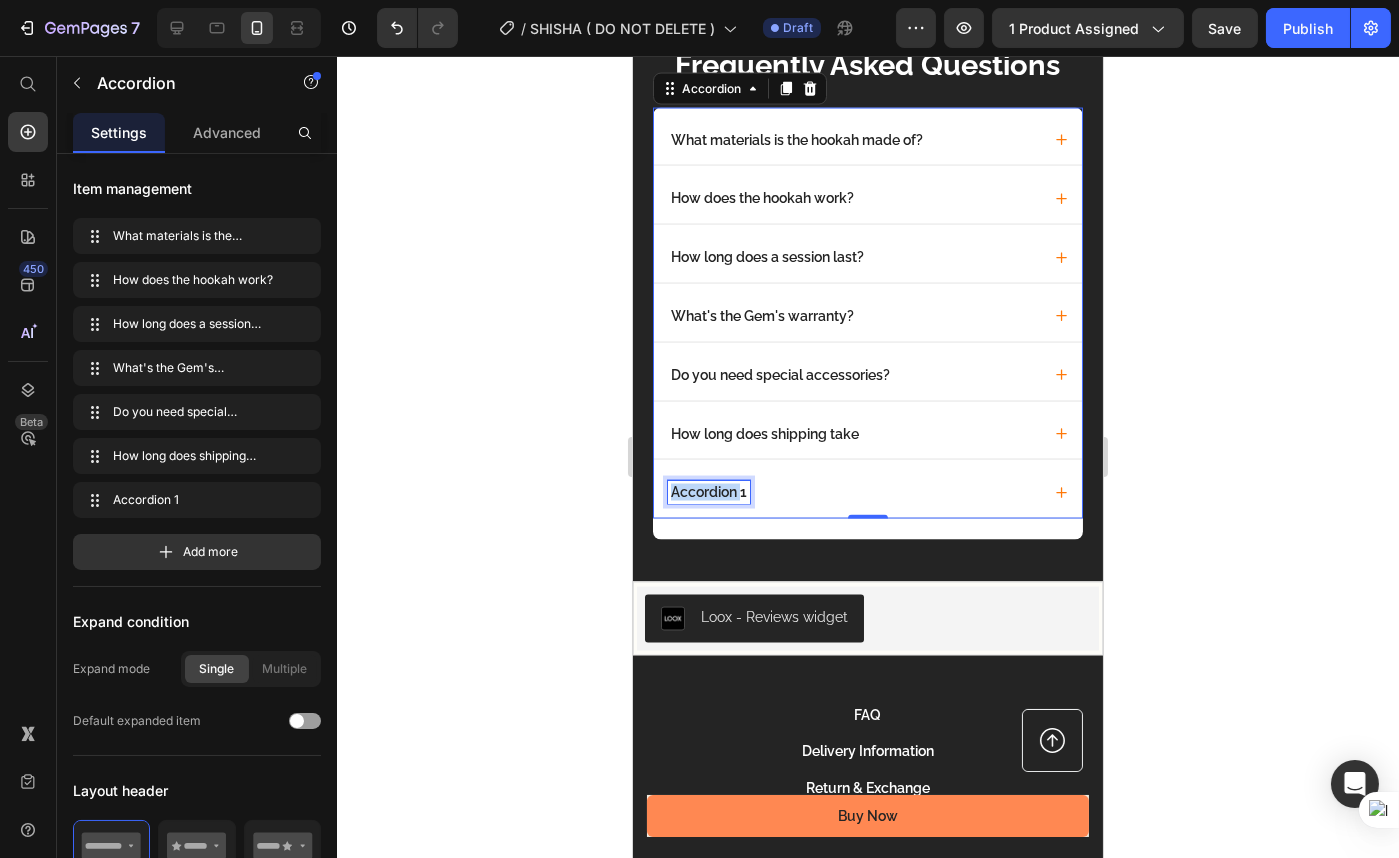 click on "Accordion 1" at bounding box center (708, 492) 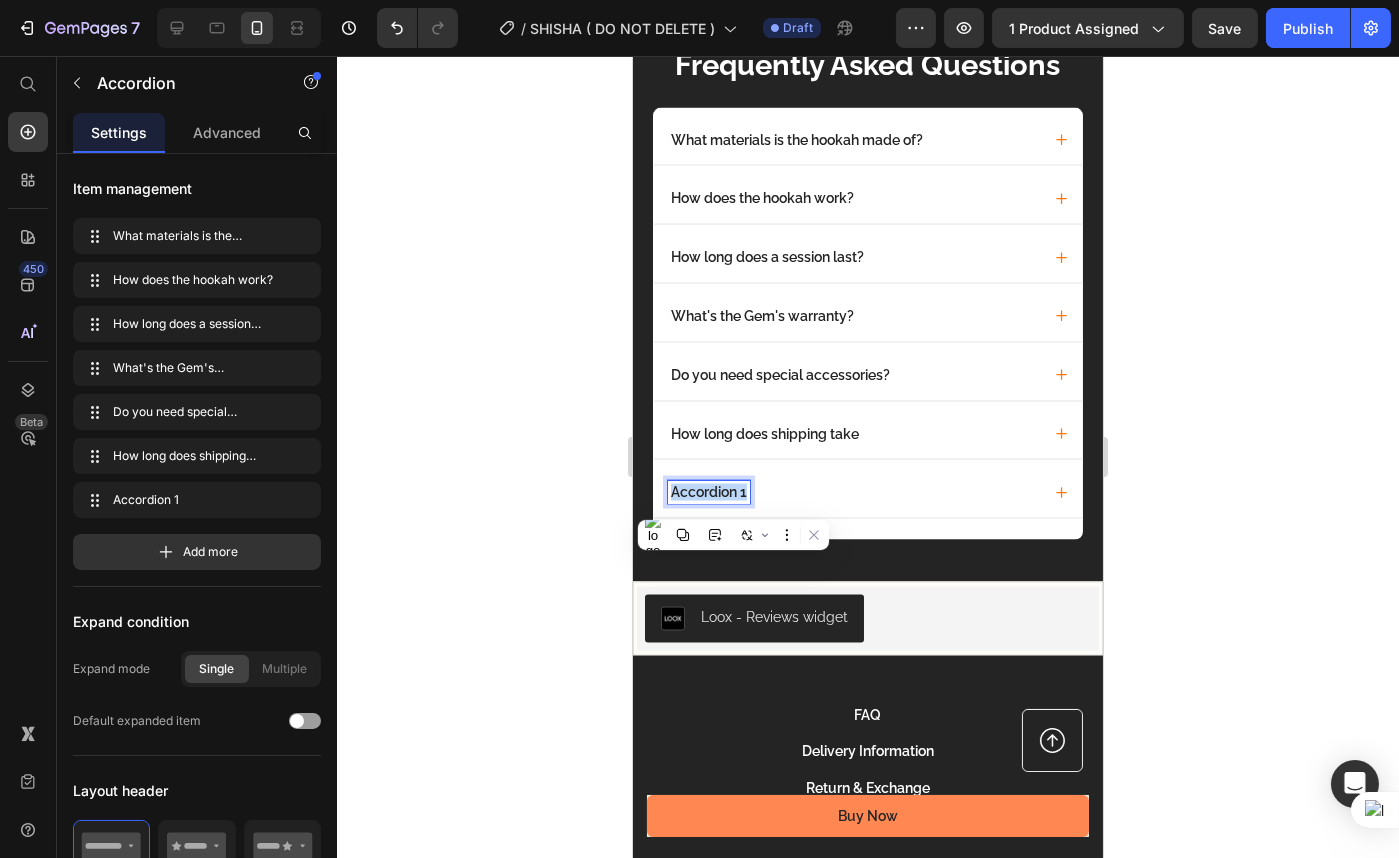 click on "Accordion 1" at bounding box center [708, 492] 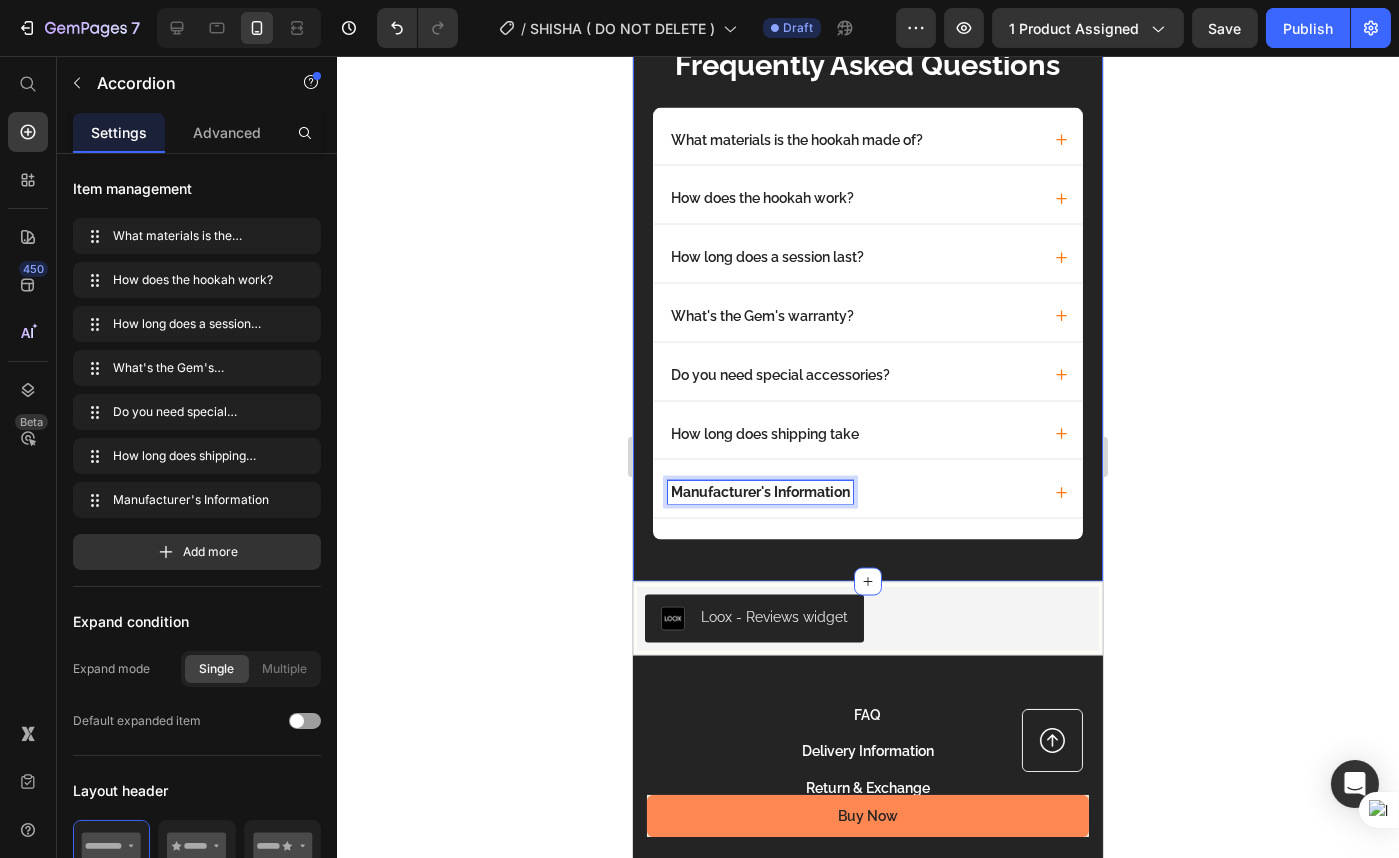 click 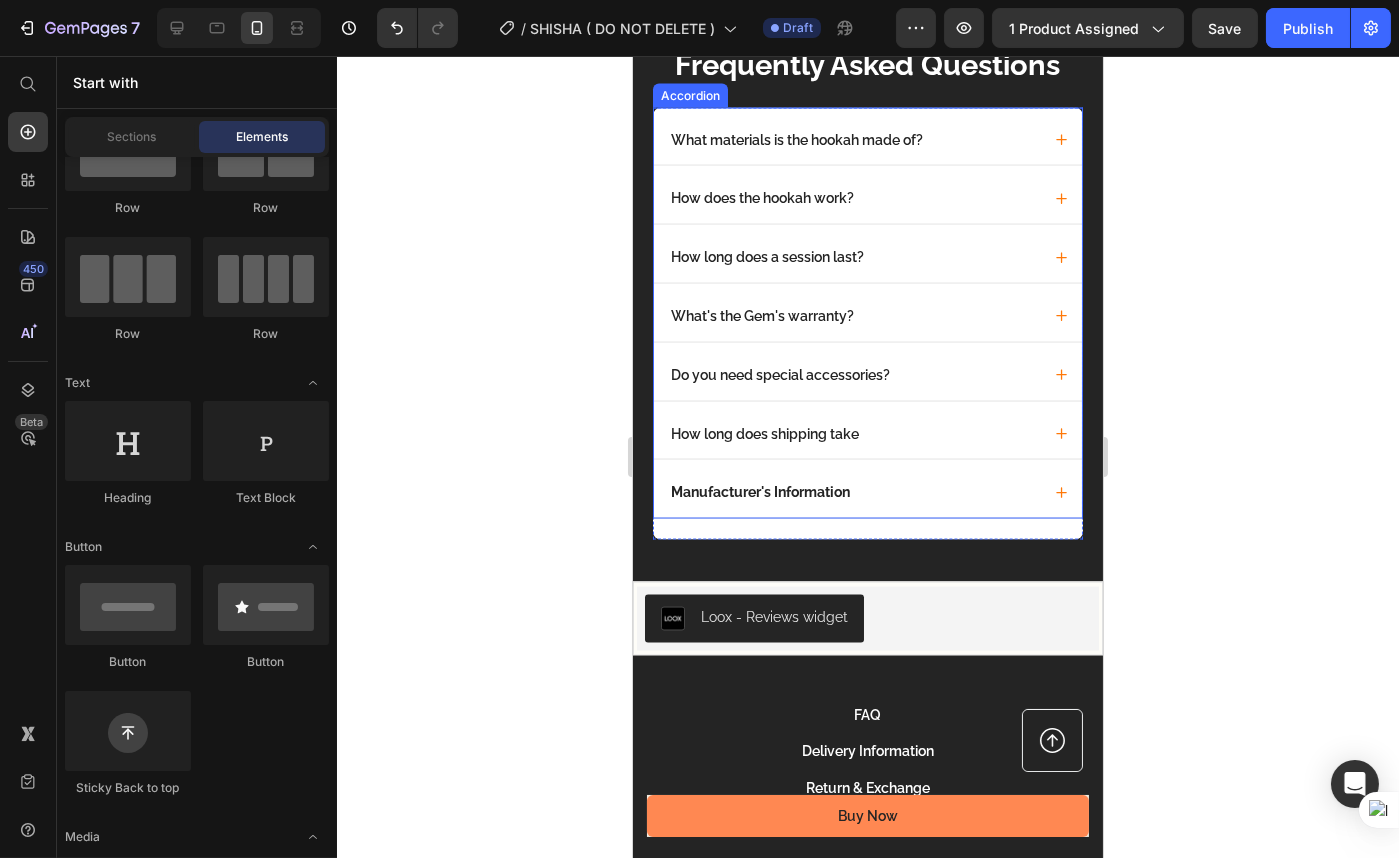 click on "Manufacturer's Information" at bounding box center [853, 492] 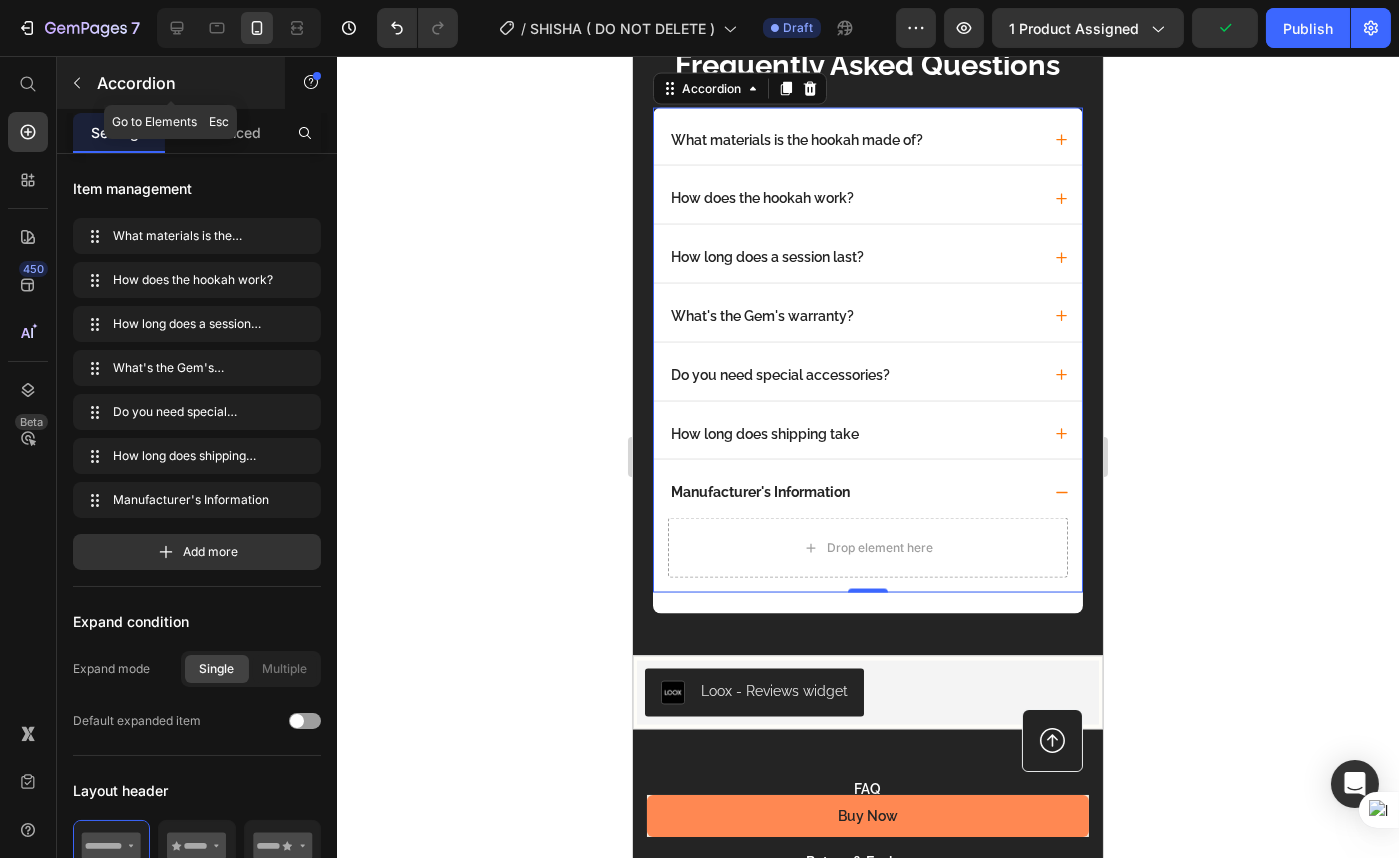 click 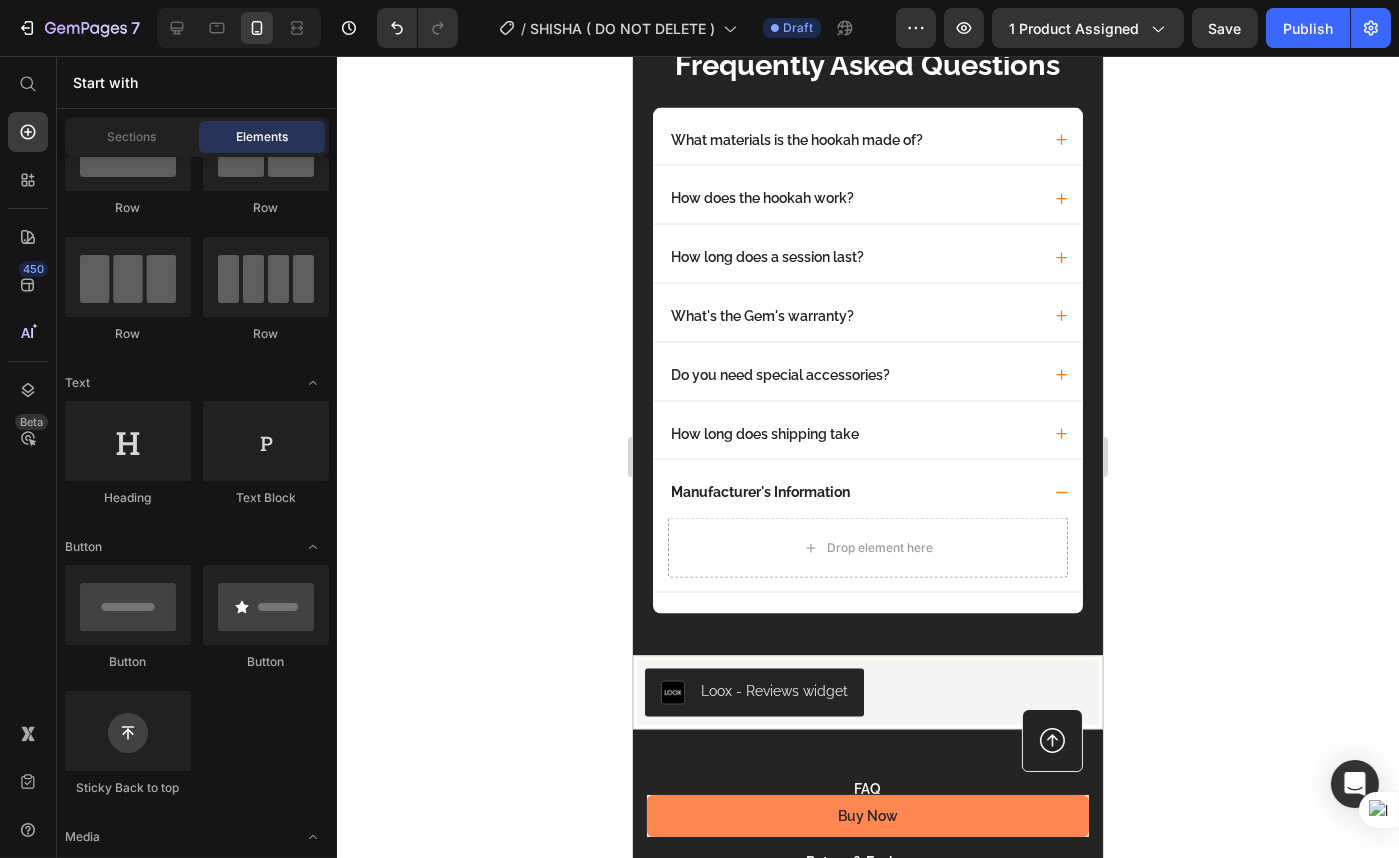 scroll, scrollTop: 0, scrollLeft: 0, axis: both 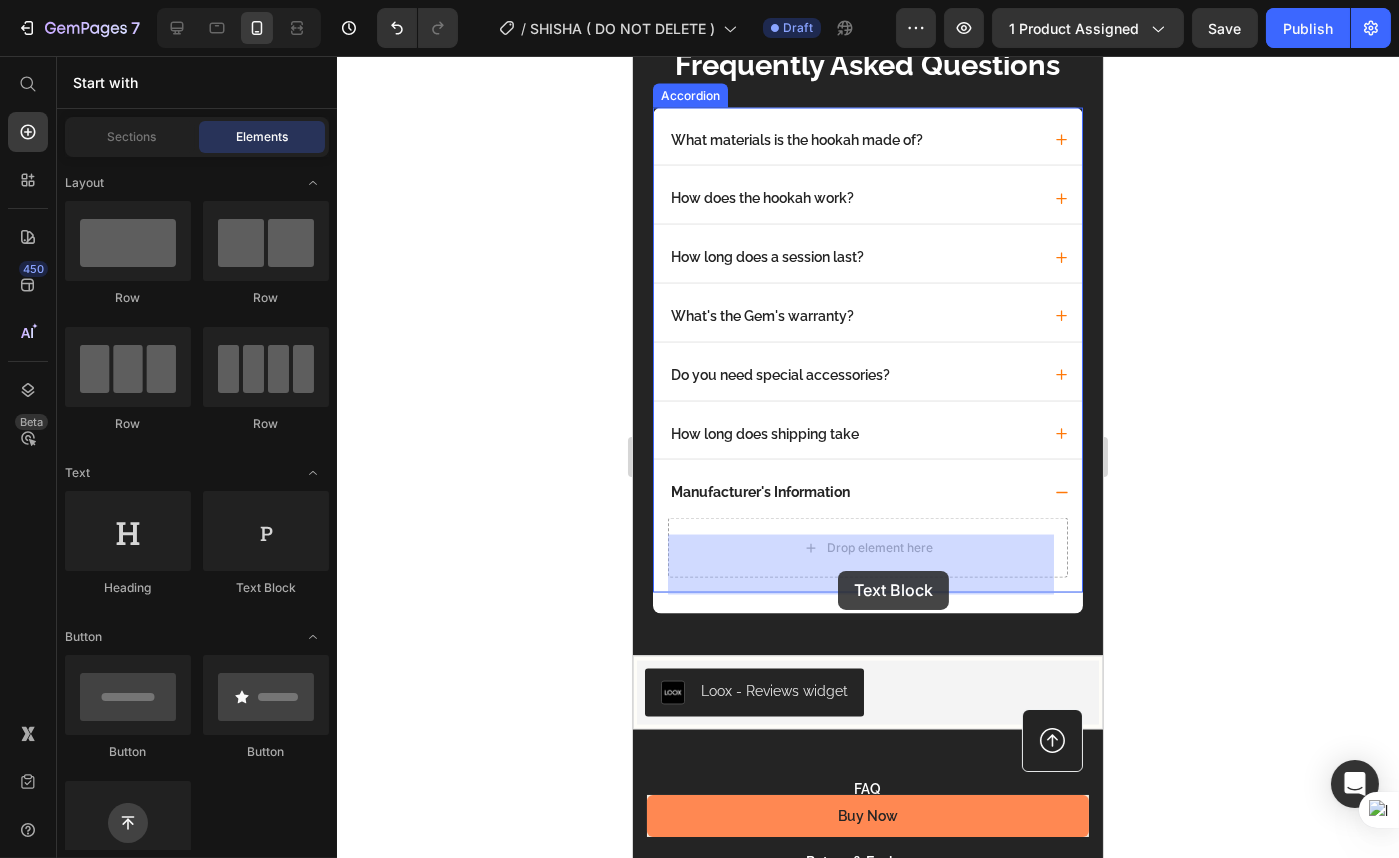 drag, startPoint x: 900, startPoint y: 628, endPoint x: 837, endPoint y: 571, distance: 84.95882 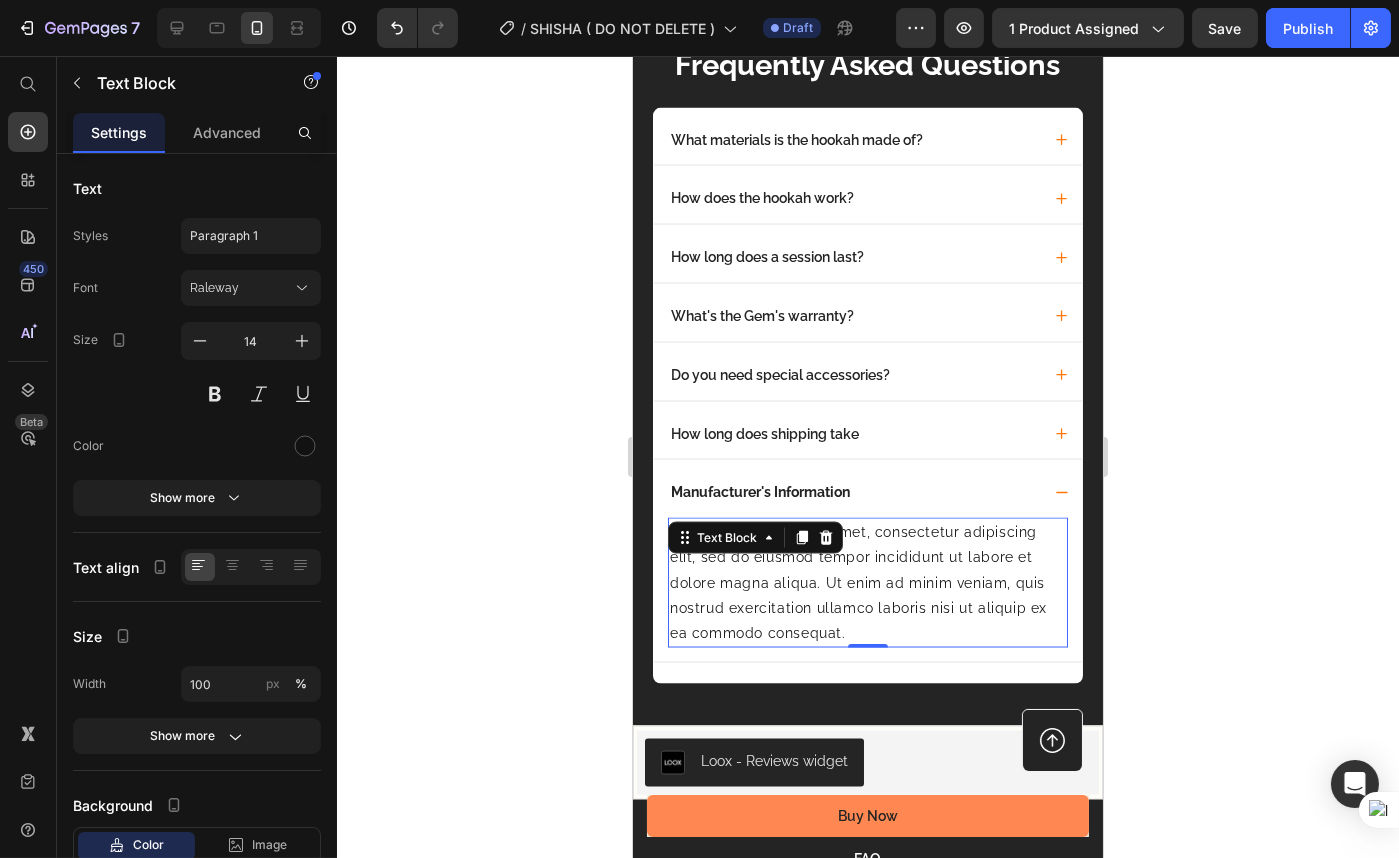 click on "Lorem ipsum dolor sit amet, consectetur adipiscing elit, sed do eiusmod tempor incididunt ut labore et dolore magna aliqua. Ut enim ad minim veniam, quis nostrud exercitation ullamco laboris nisi ut aliquip ex ea commodo consequat." at bounding box center (867, 583) 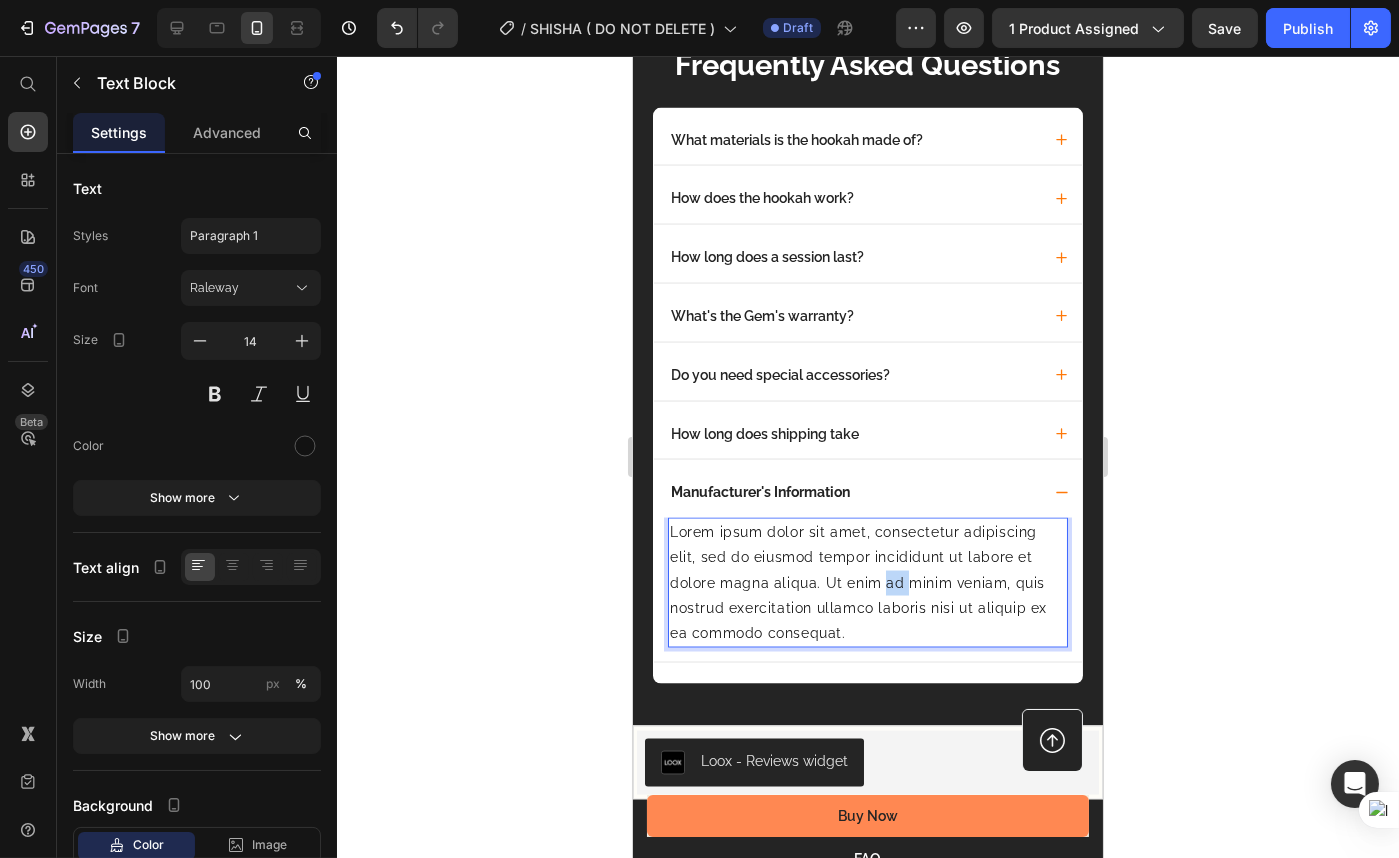 click on "Lorem ipsum dolor sit amet, consectetur adipiscing elit, sed do eiusmod tempor incididunt ut labore et dolore magna aliqua. Ut enim ad minim veniam, quis nostrud exercitation ullamco laboris nisi ut aliquip ex ea commodo consequat." at bounding box center (867, 583) 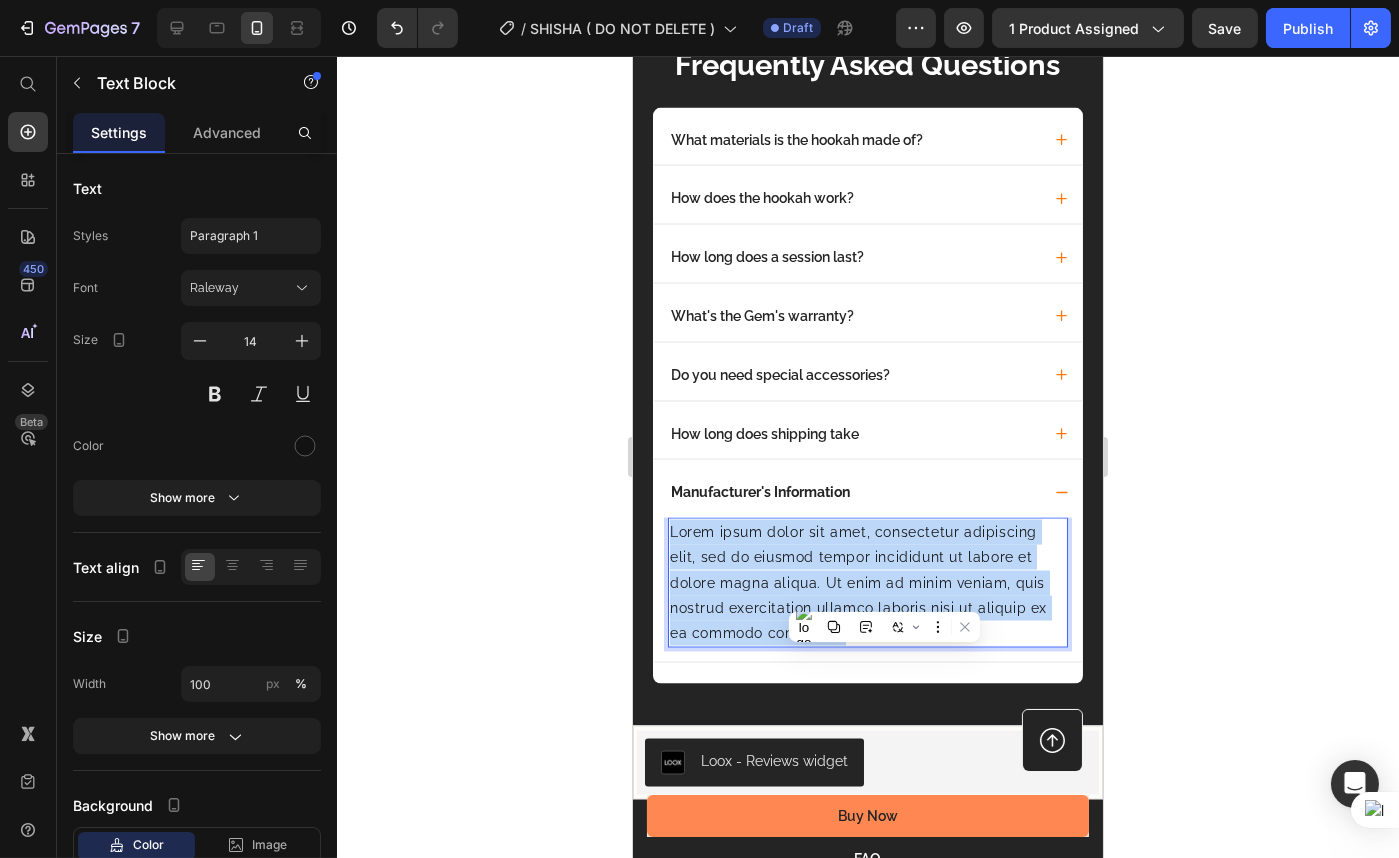 click on "Lorem ipsum dolor sit amet, consectetur adipiscing elit, sed do eiusmod tempor incididunt ut labore et dolore magna aliqua. Ut enim ad minim veniam, quis nostrud exercitation ullamco laboris nisi ut aliquip ex ea commodo consequat." at bounding box center (867, 583) 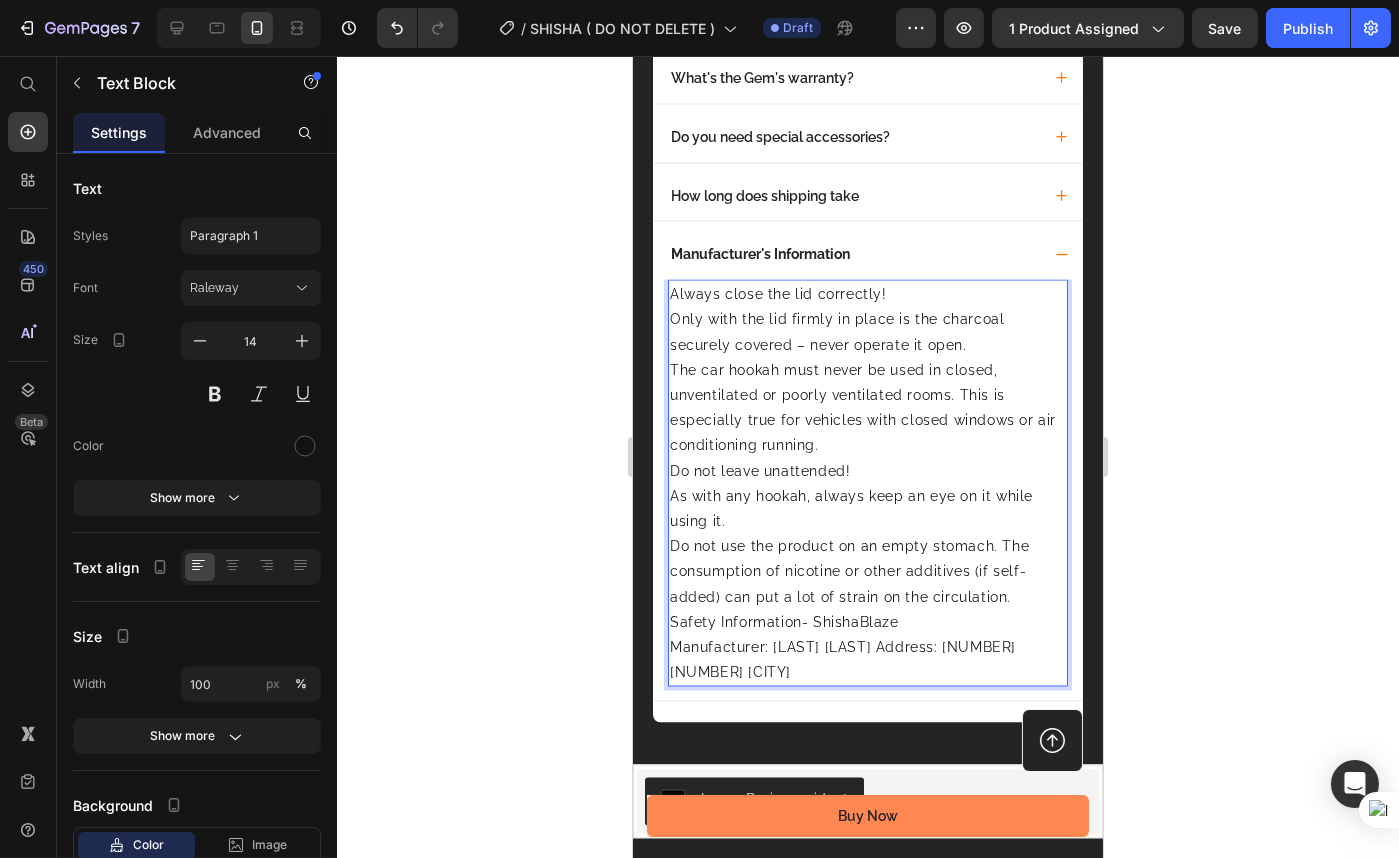 scroll, scrollTop: 7063, scrollLeft: 0, axis: vertical 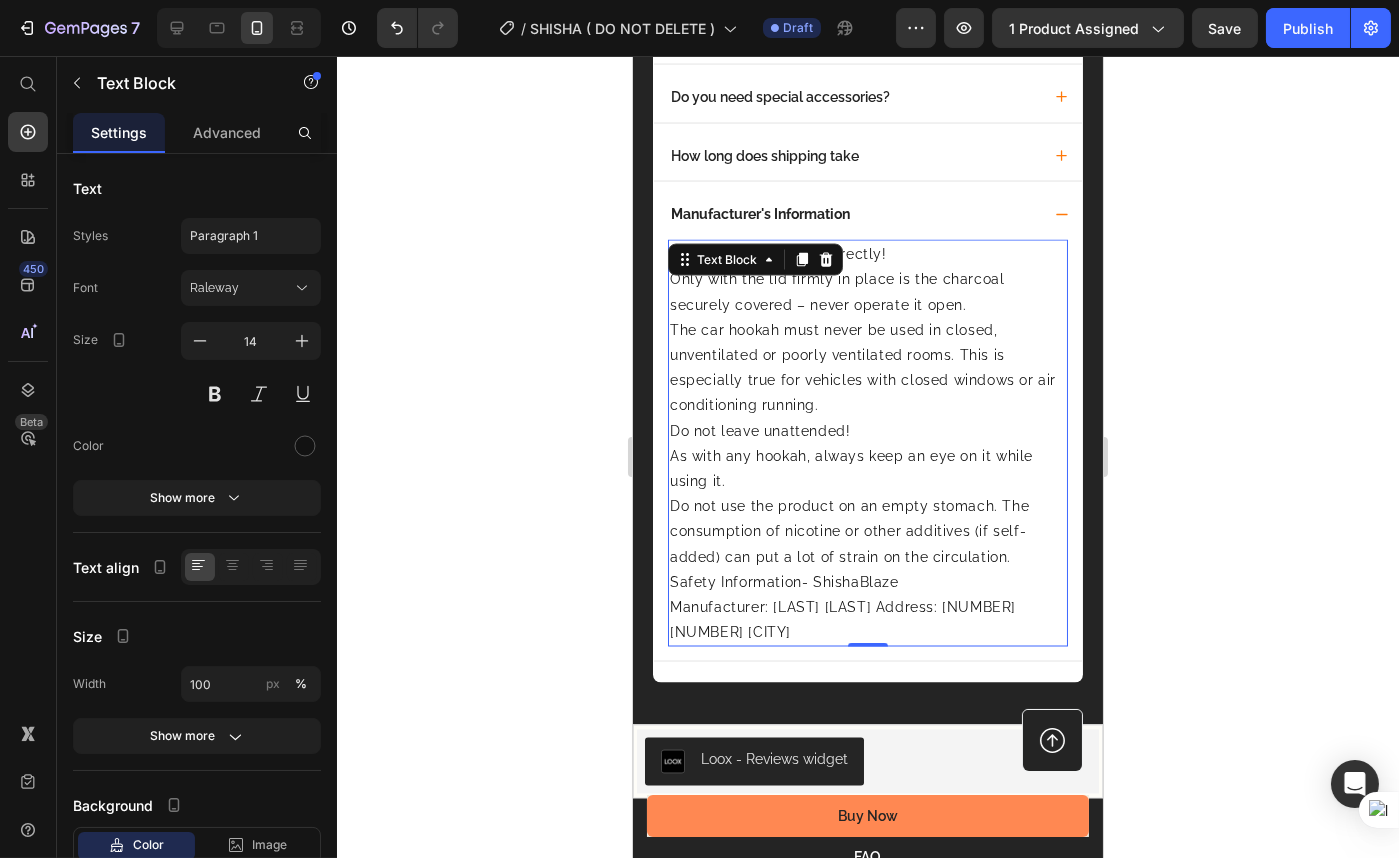 click 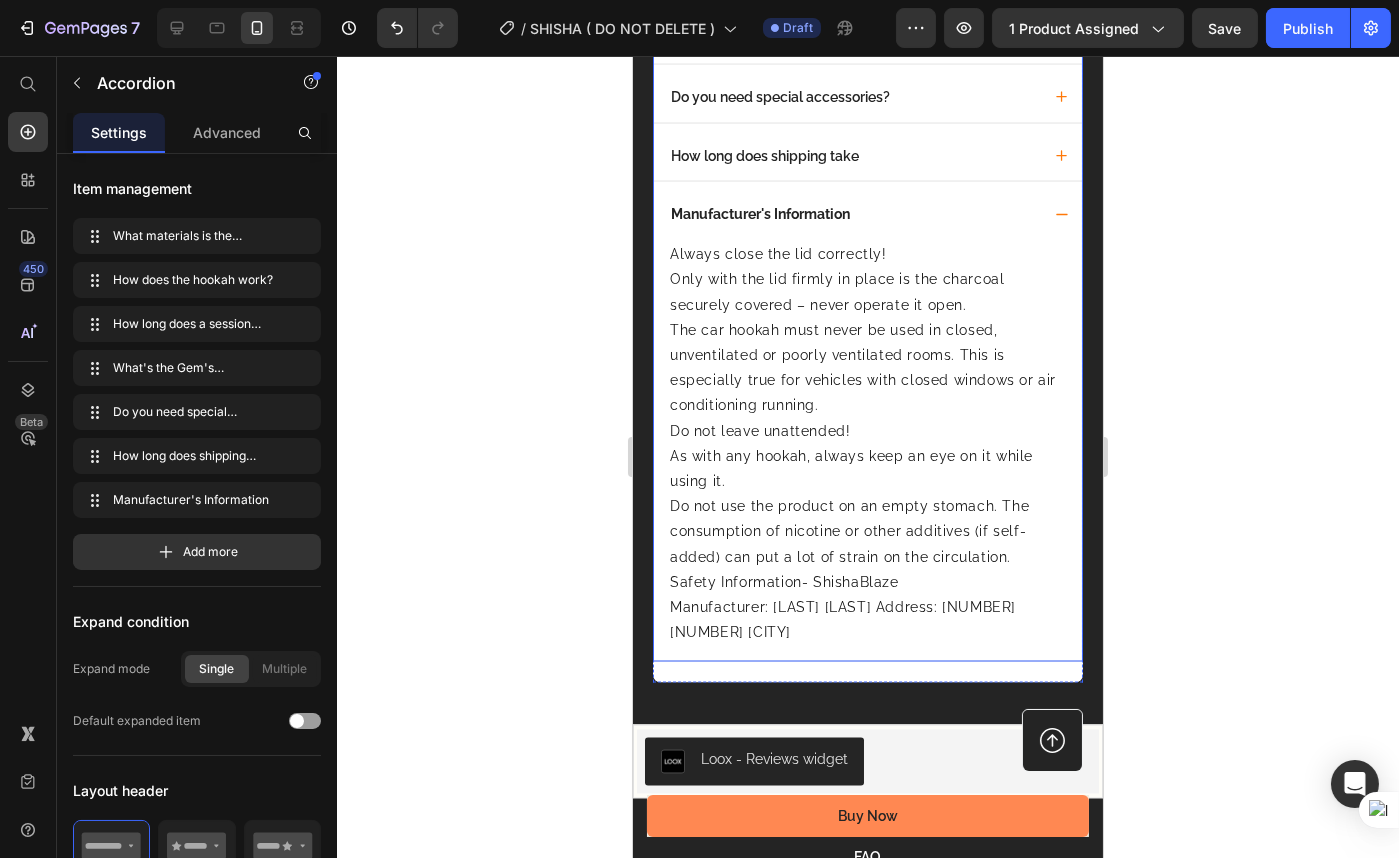click on "Manufacturer's Information" at bounding box center [853, 214] 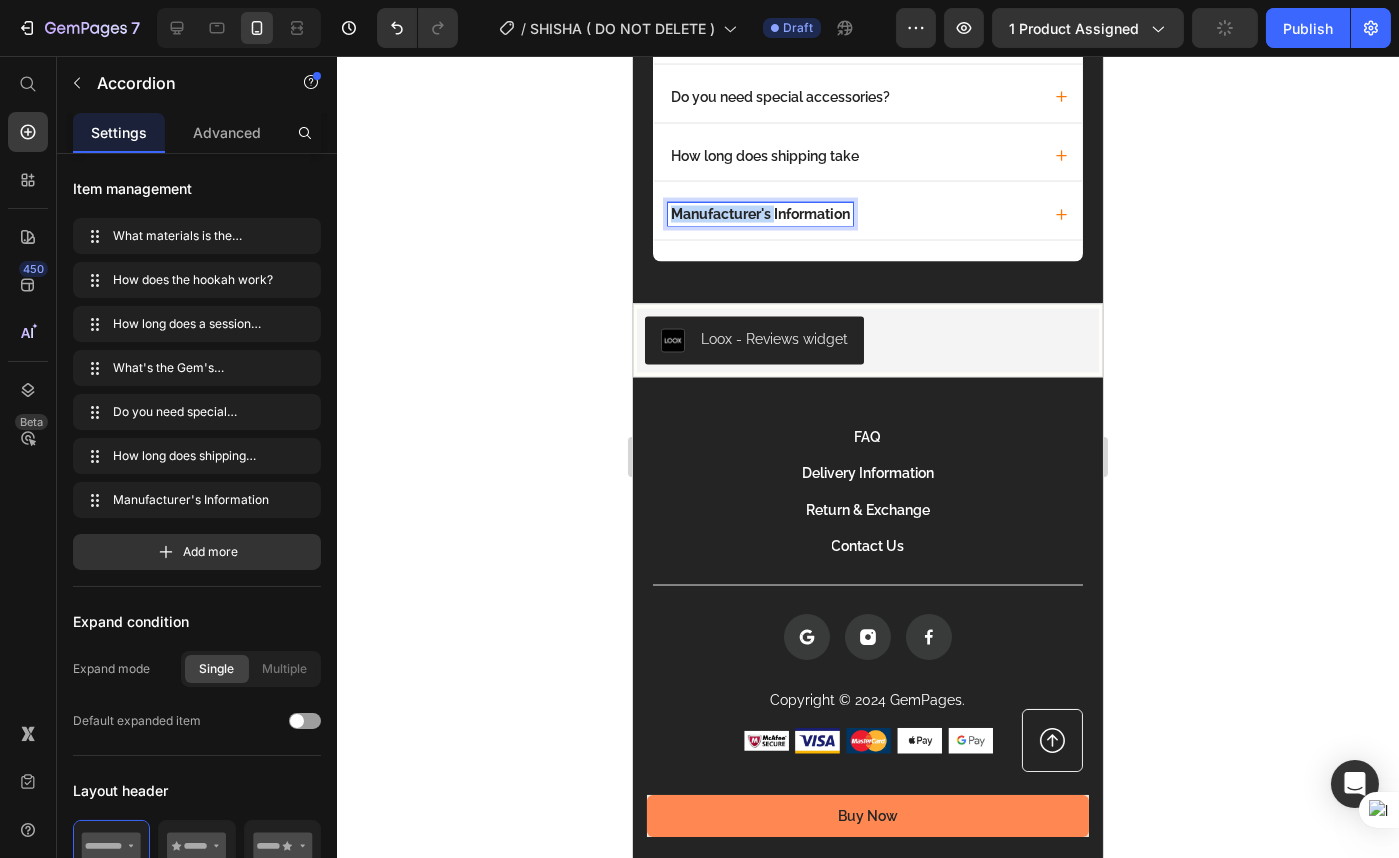 click on "Manufacturer's Information" at bounding box center [759, 214] 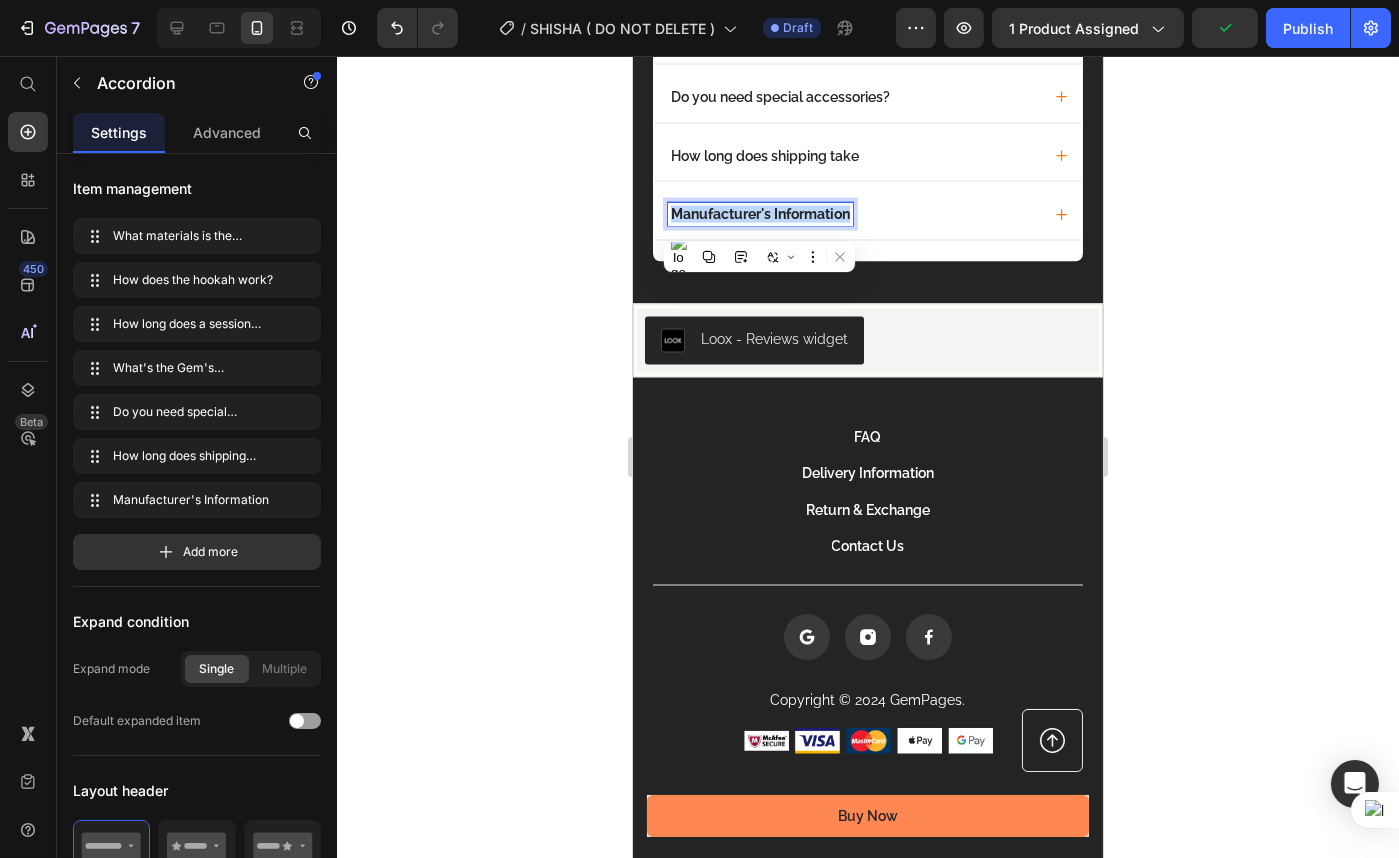 click on "Manufacturer's Information" at bounding box center [759, 214] 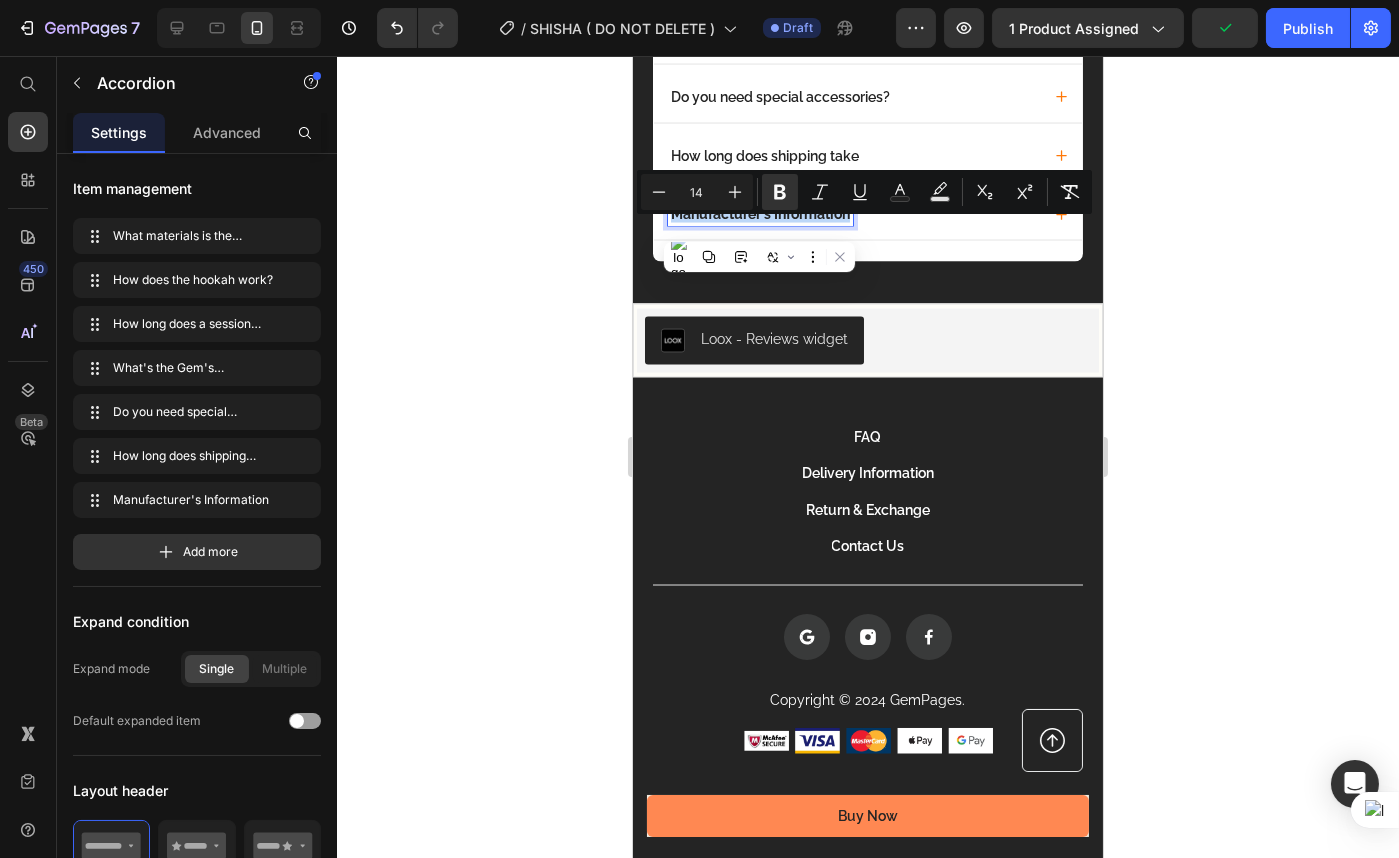 copy on "Manufacturer's Information" 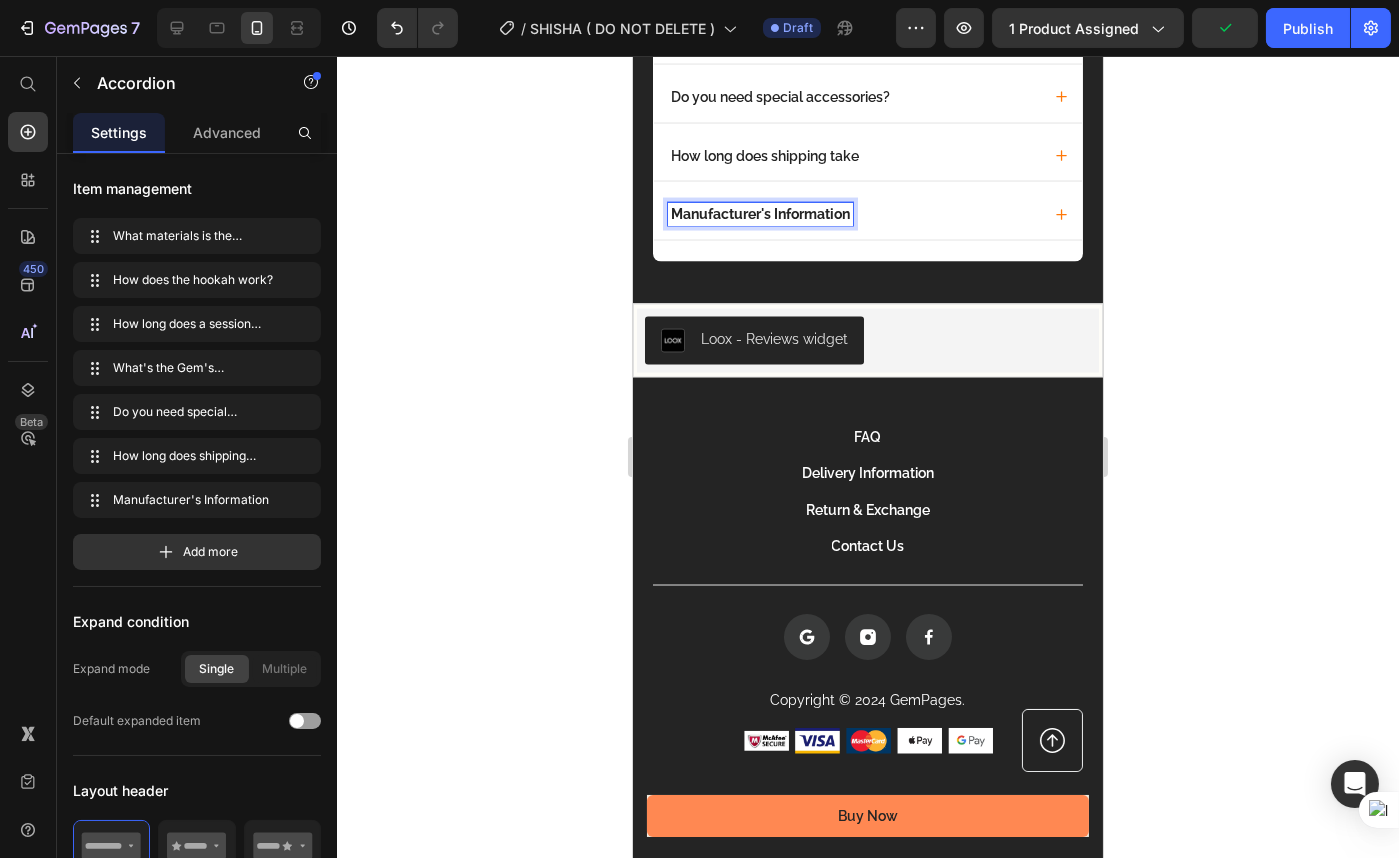 click on "Manufacturer's Information" at bounding box center [759, 214] 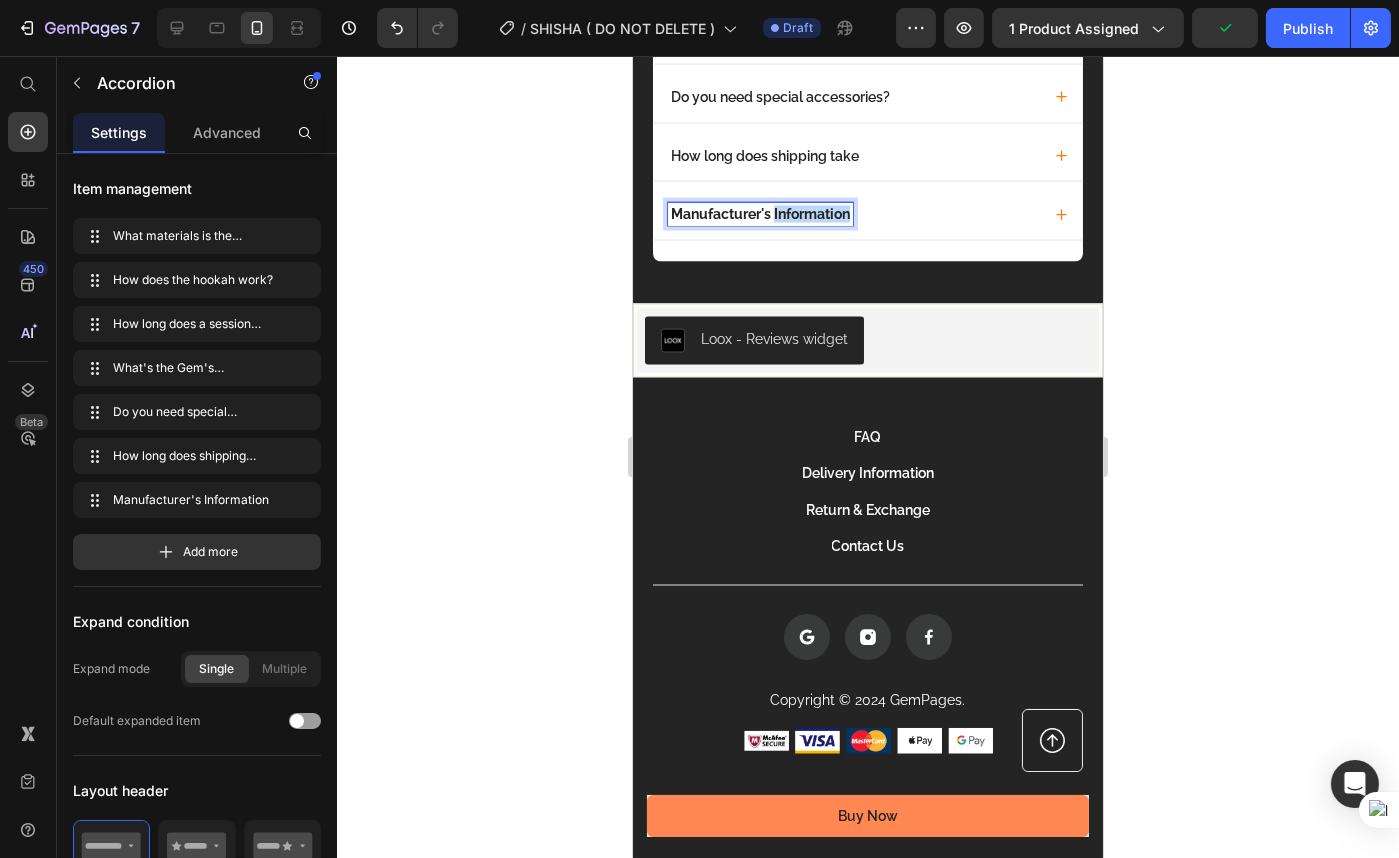 click on "Manufacturer's Information" at bounding box center [759, 214] 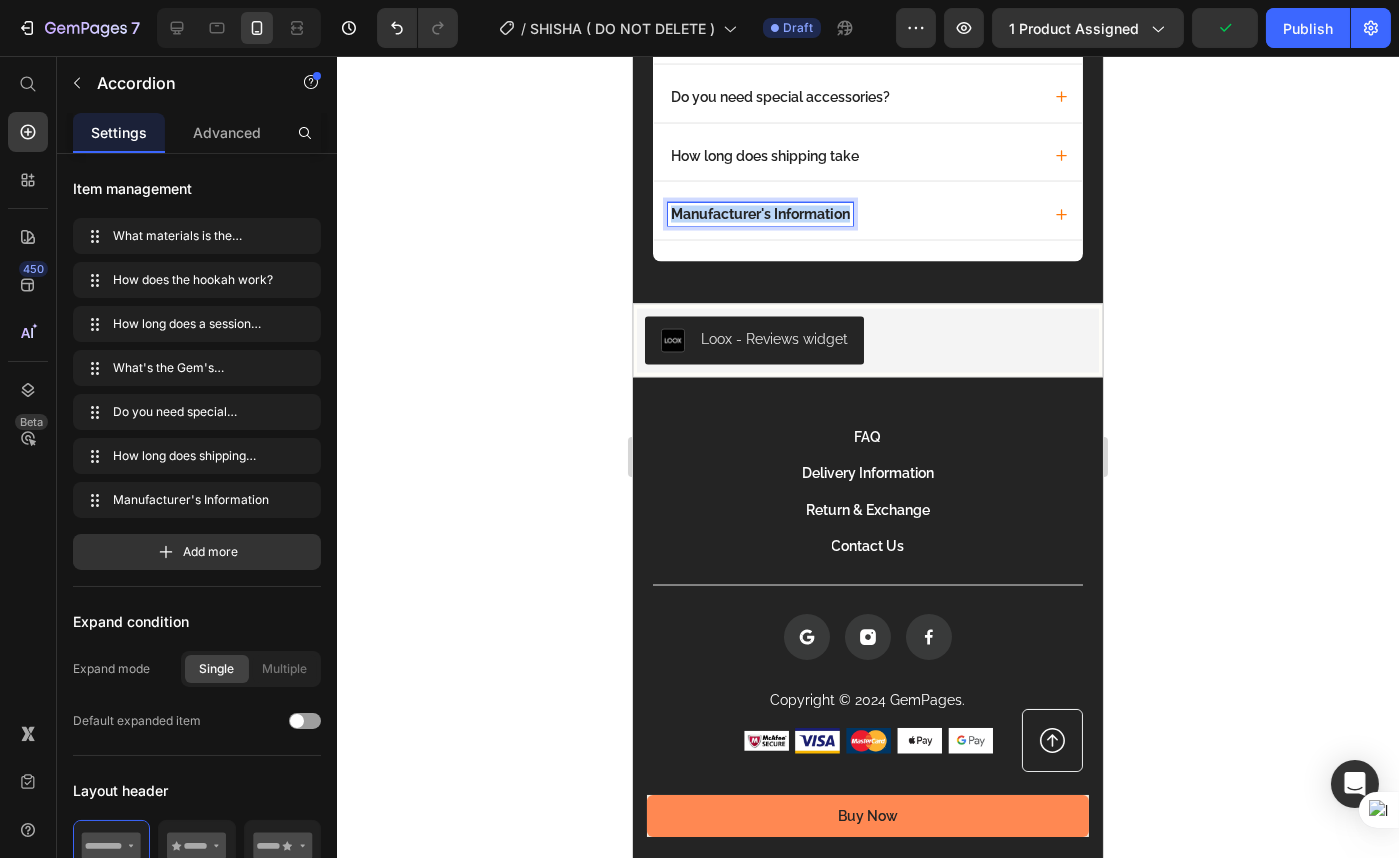 click on "Manufacturer's Information" at bounding box center (759, 214) 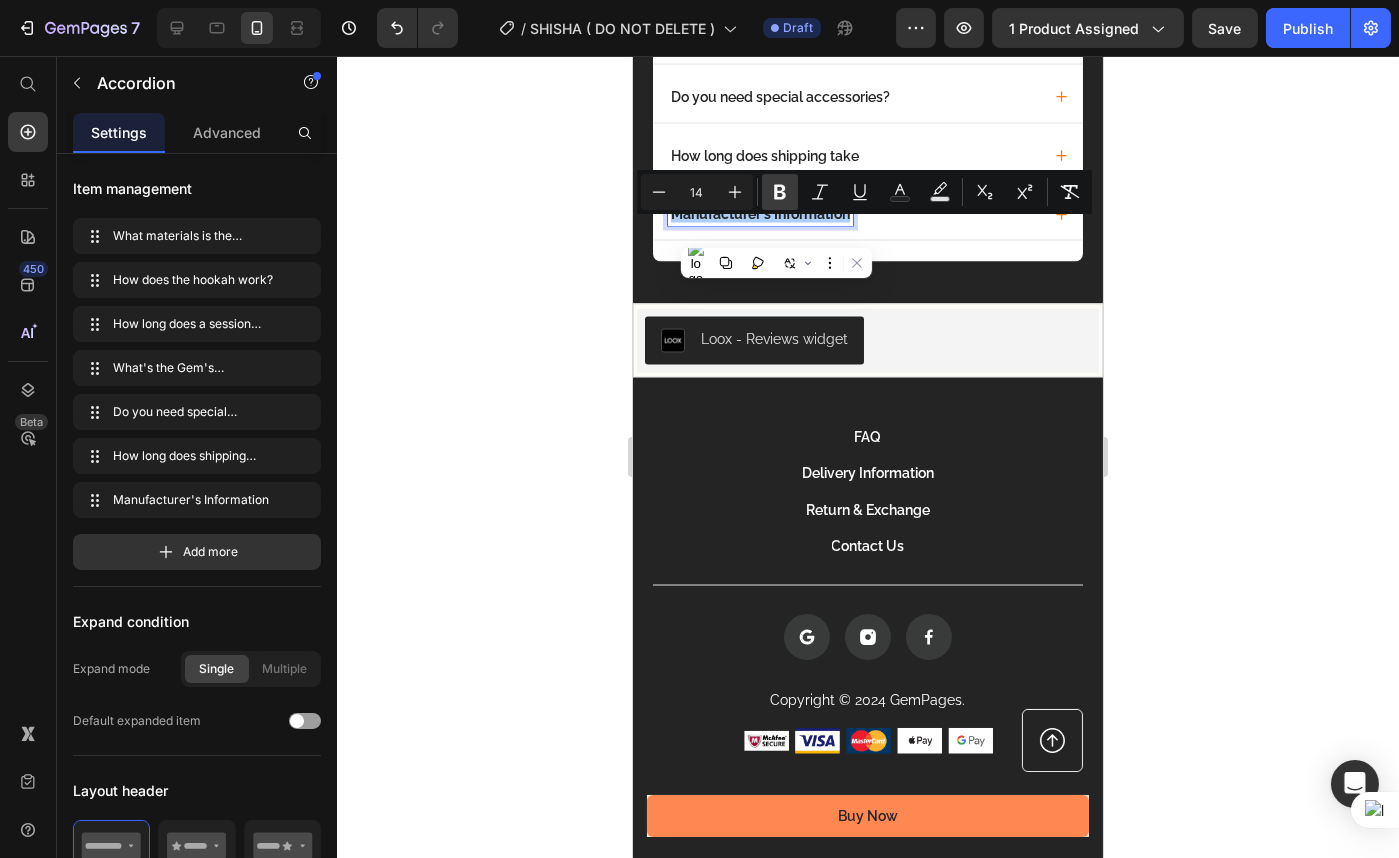 click 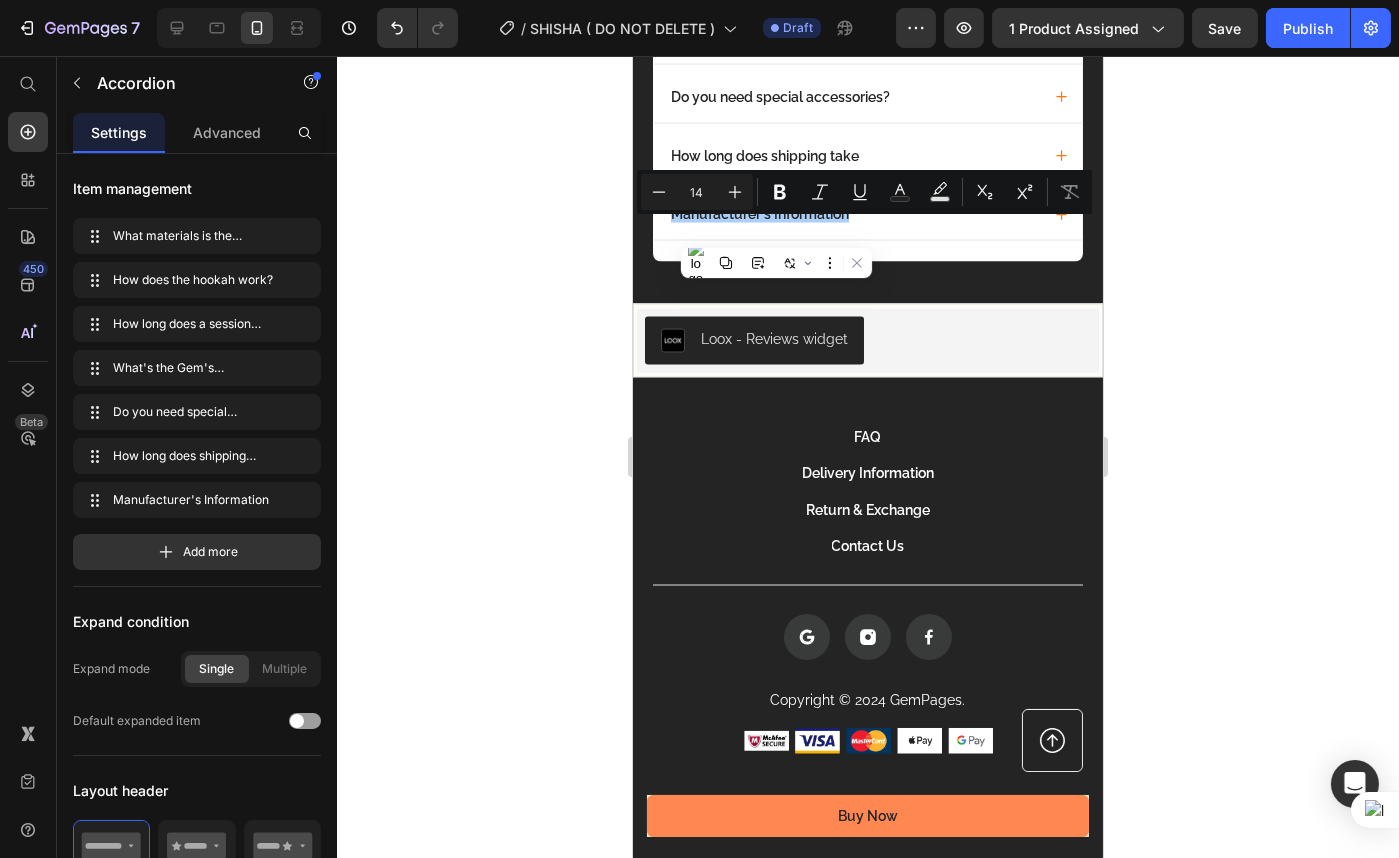click 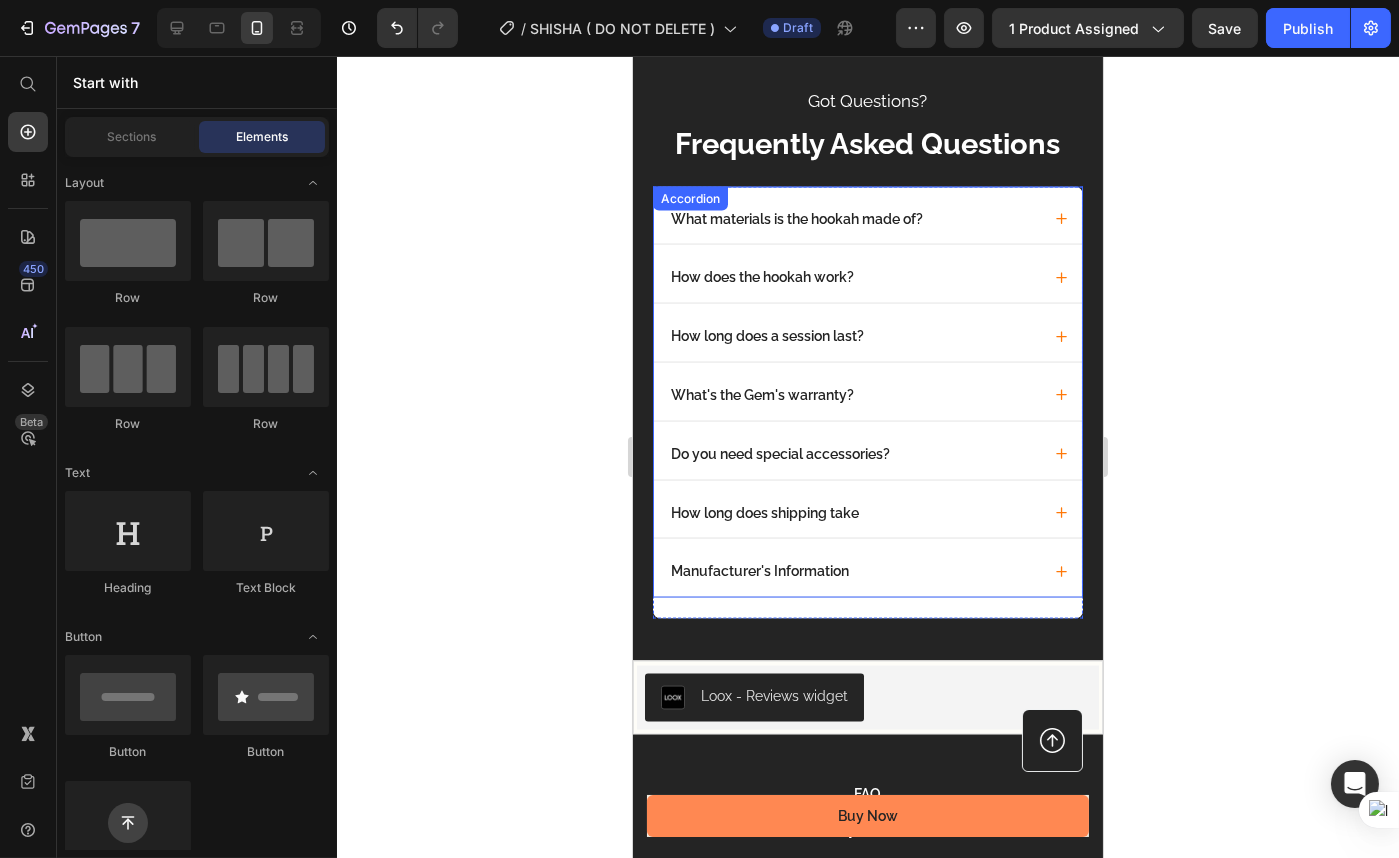 scroll, scrollTop: 6700, scrollLeft: 0, axis: vertical 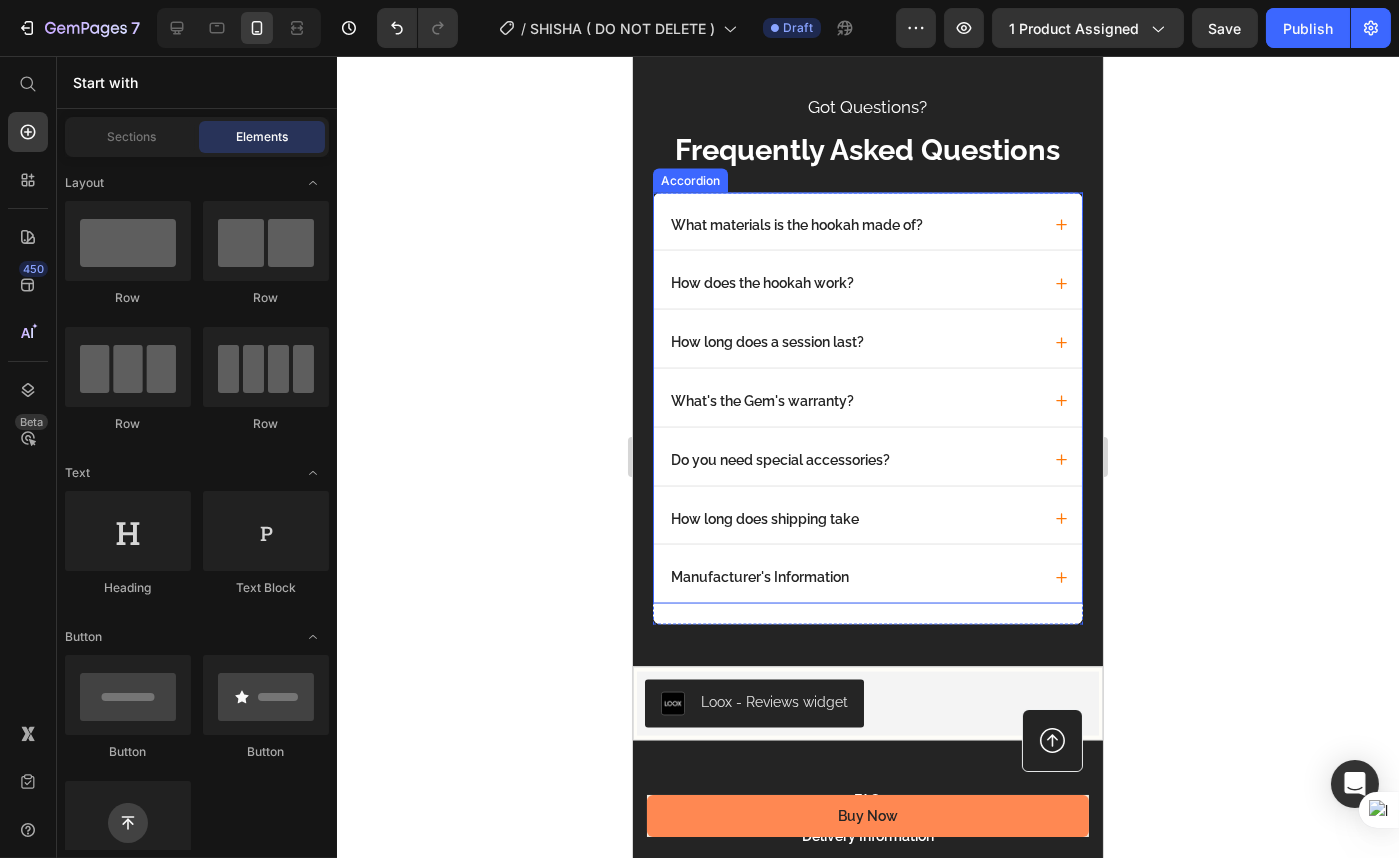 click on "What's the Gem's warranty?" at bounding box center (853, 401) 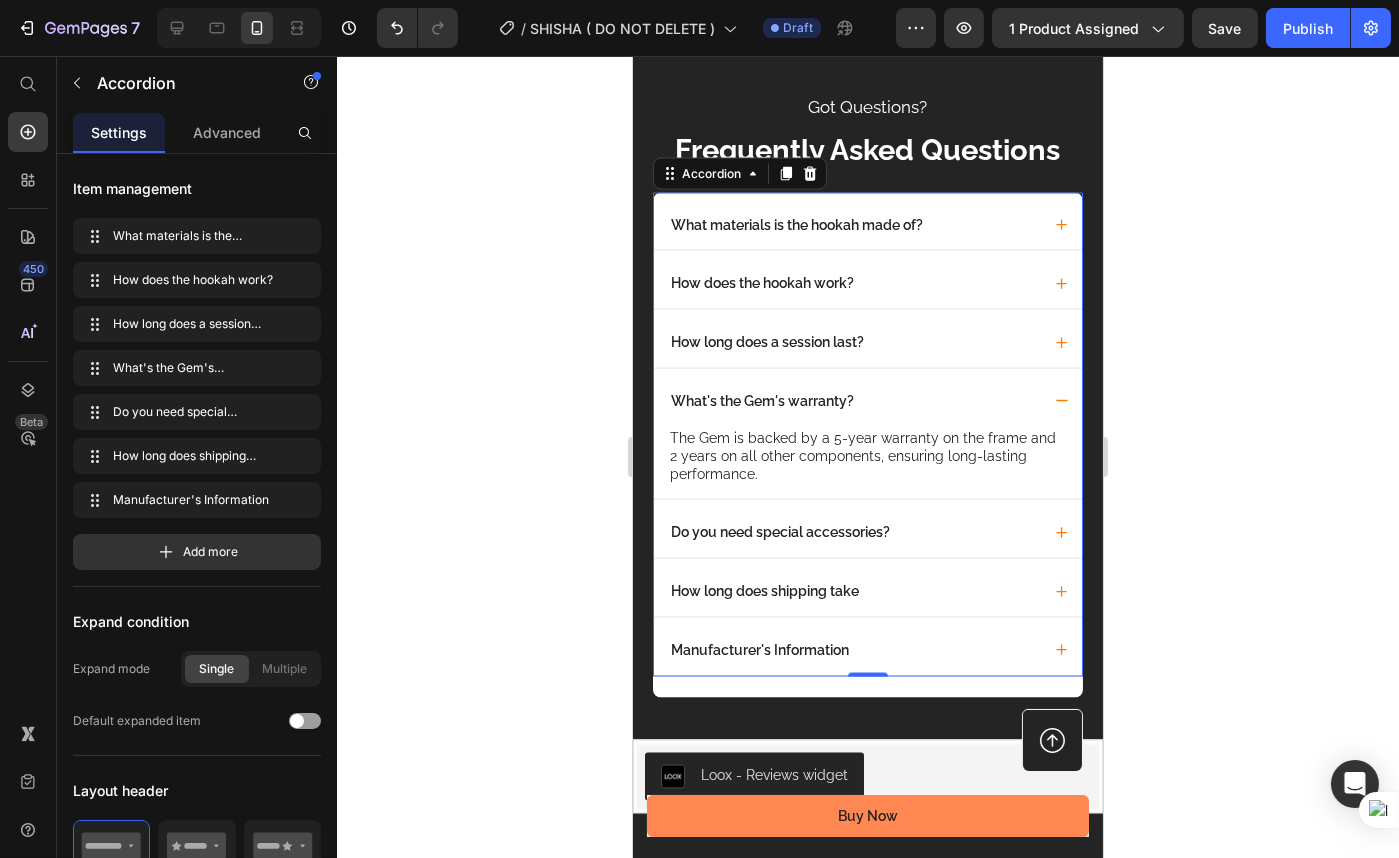click on "What's the Gem's warranty?" at bounding box center (853, 401) 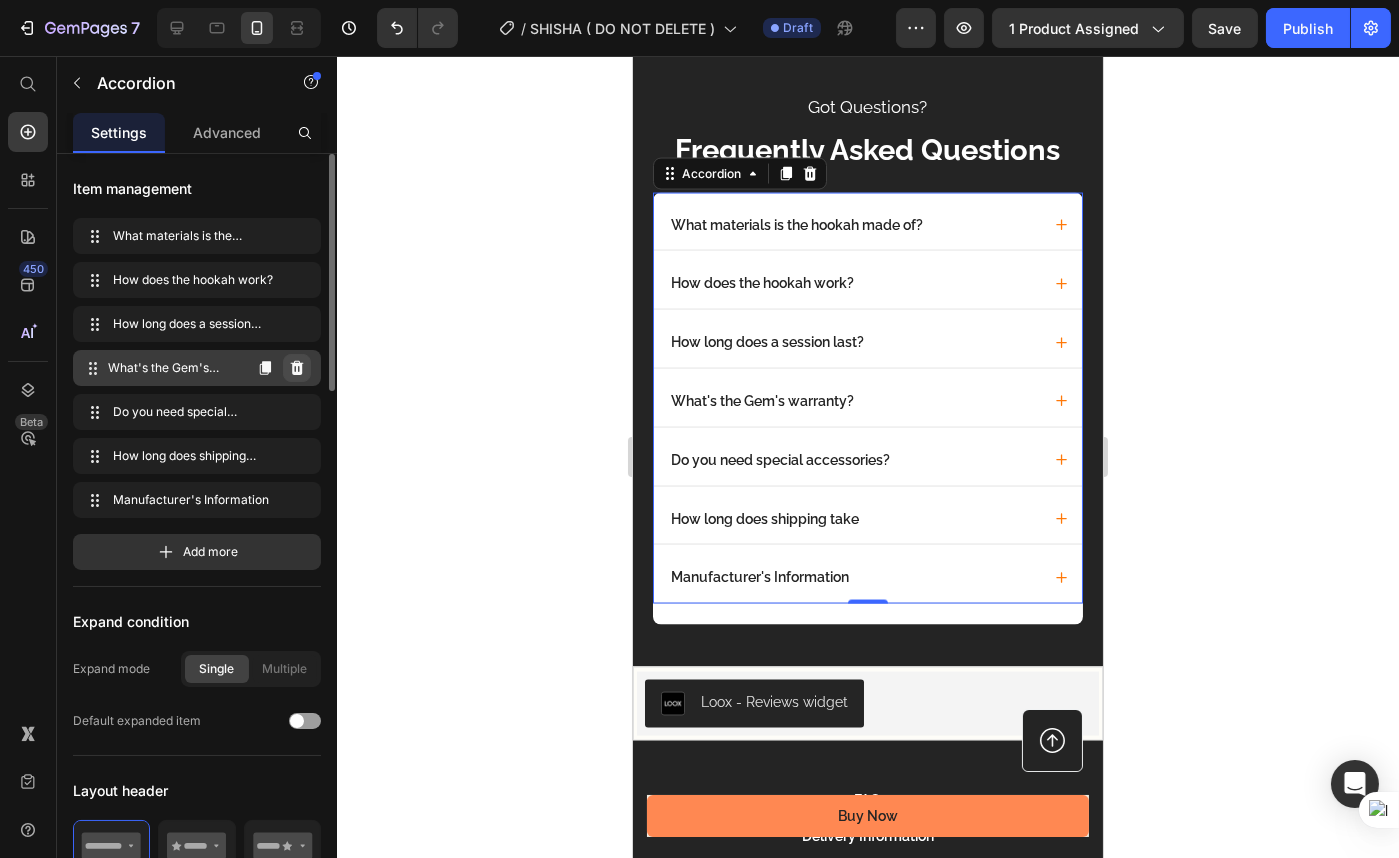 click 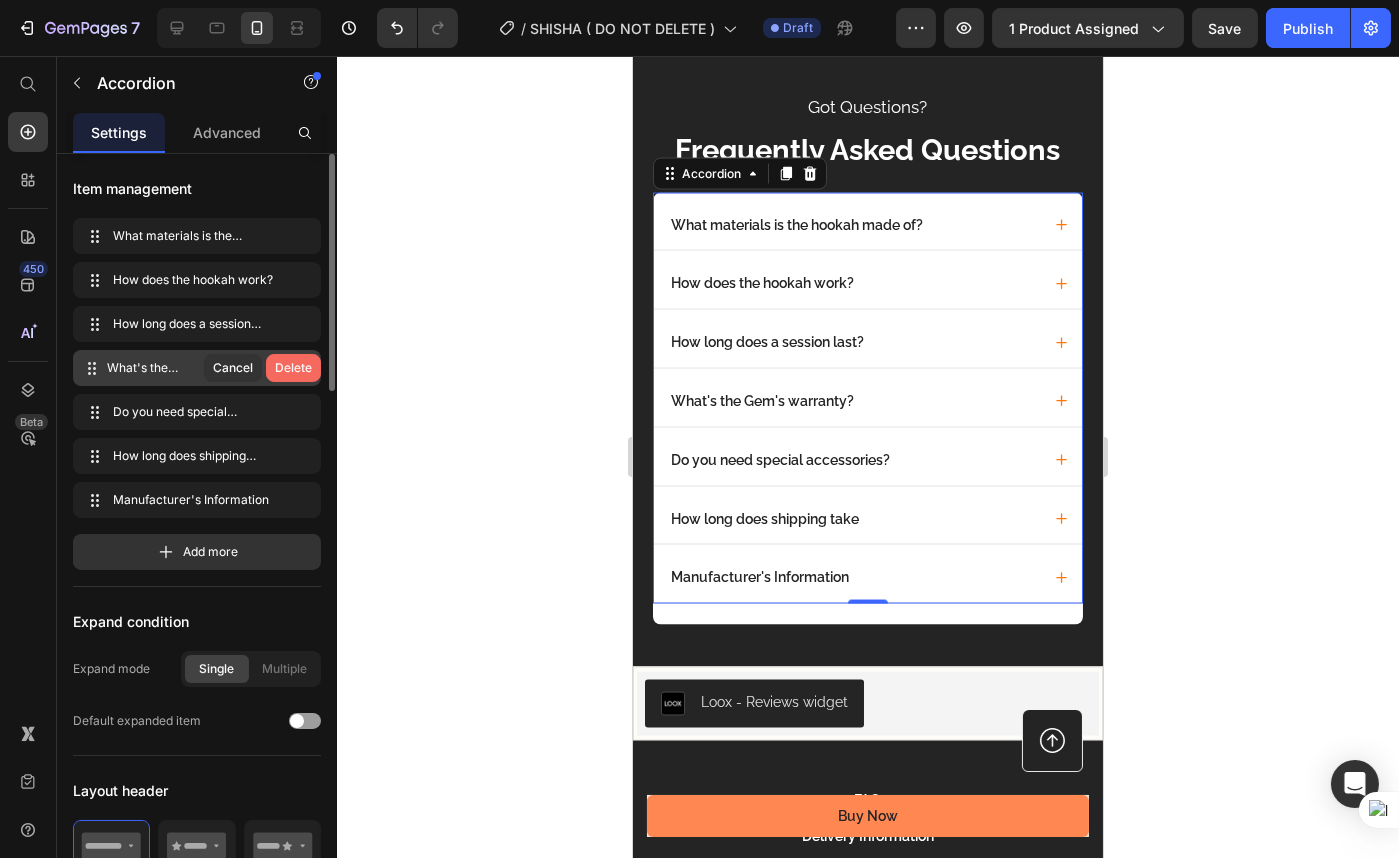 click on "Delete" at bounding box center (293, 368) 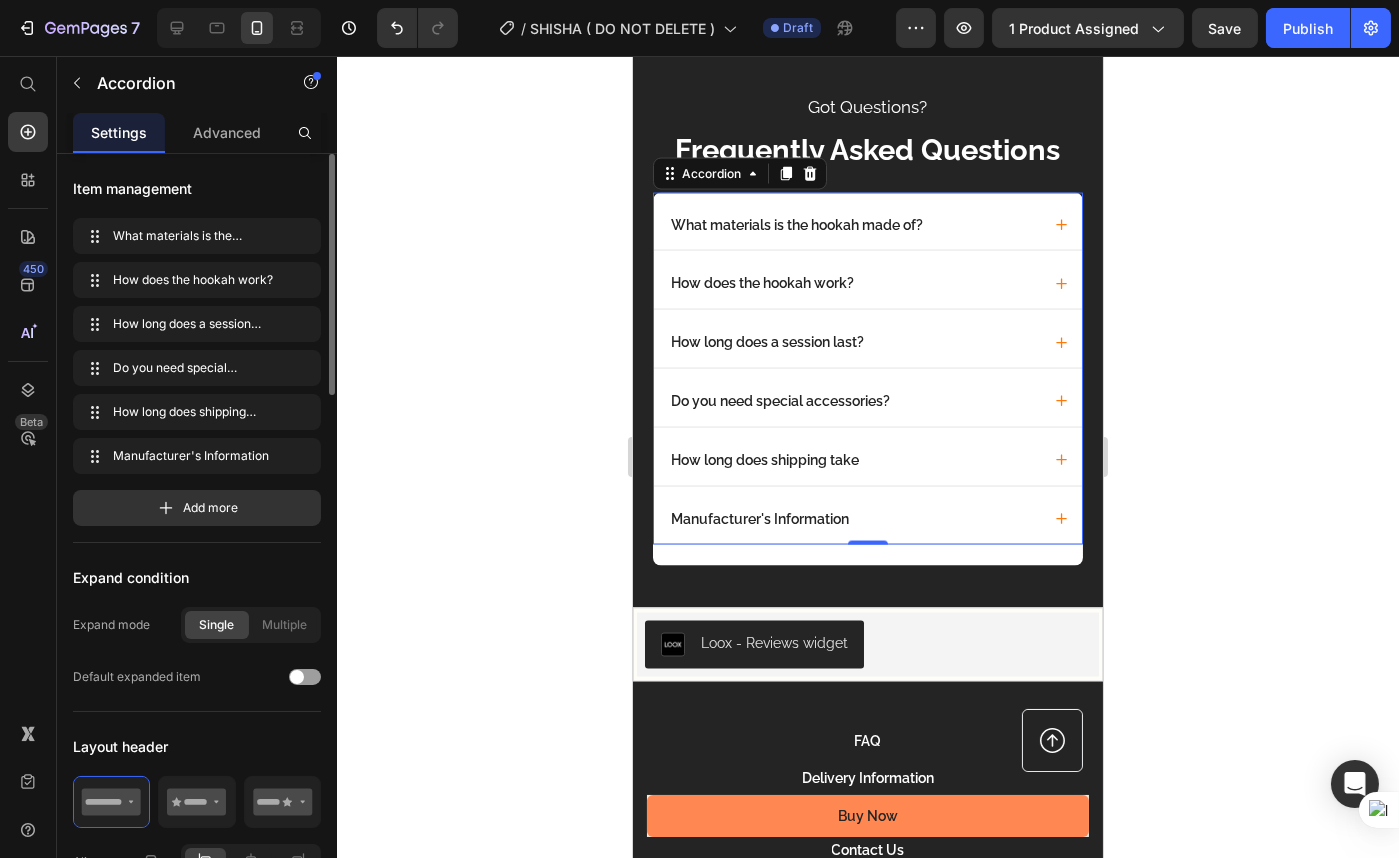 click on "How does the hookah work?" at bounding box center (853, 283) 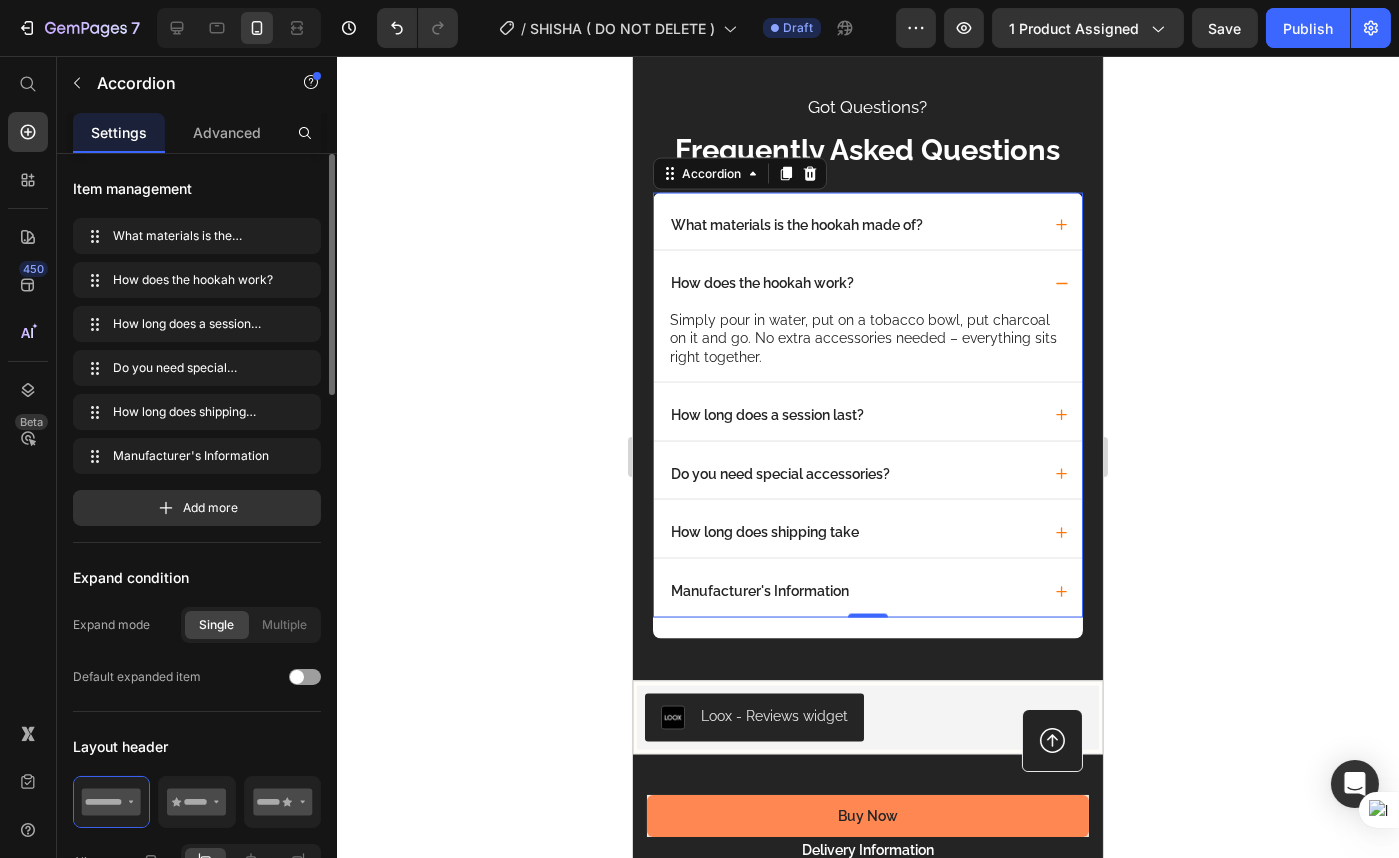 click on "How long does a session last?" at bounding box center [853, 415] 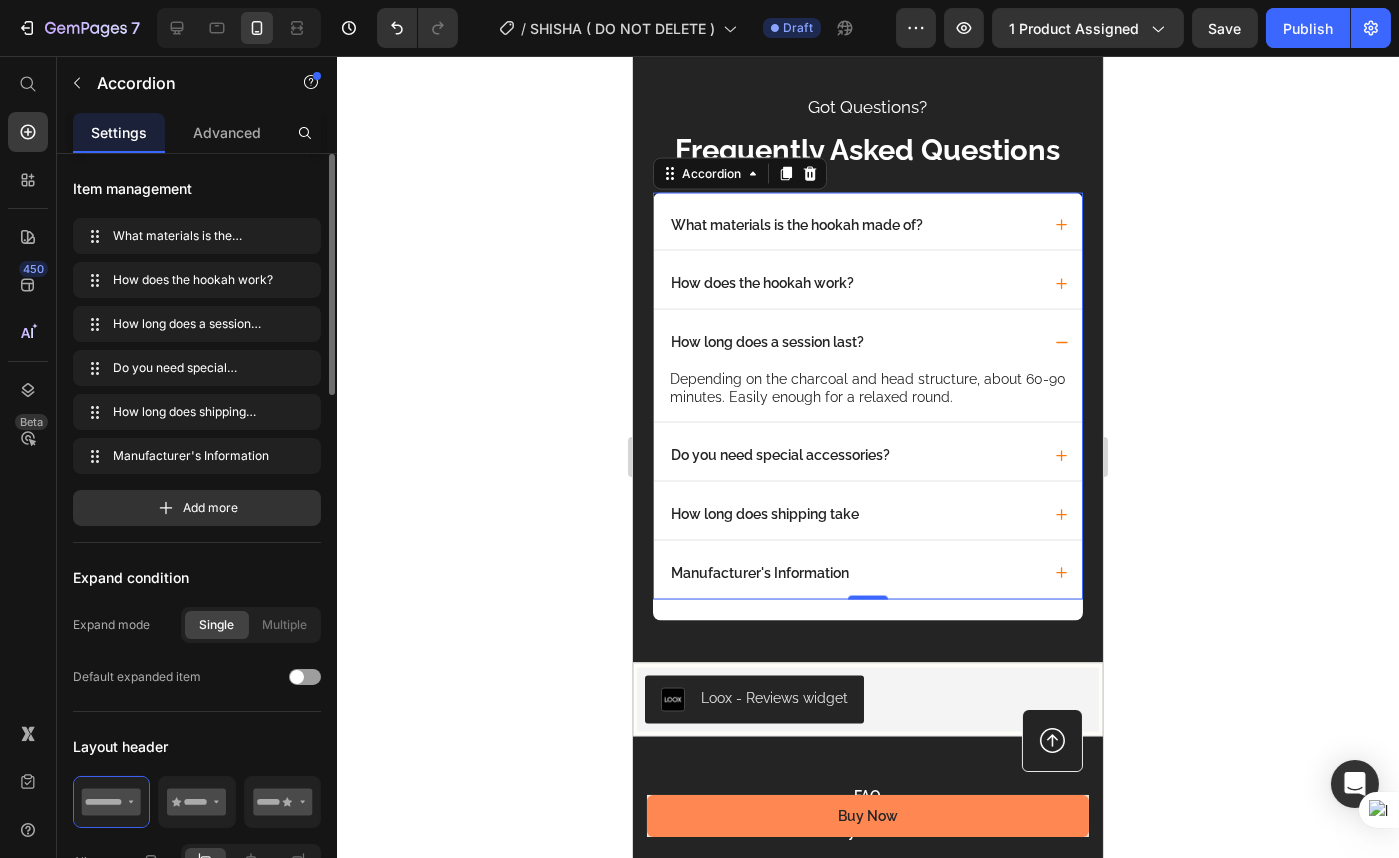 click on "Do you need special accessories?" at bounding box center (853, 455) 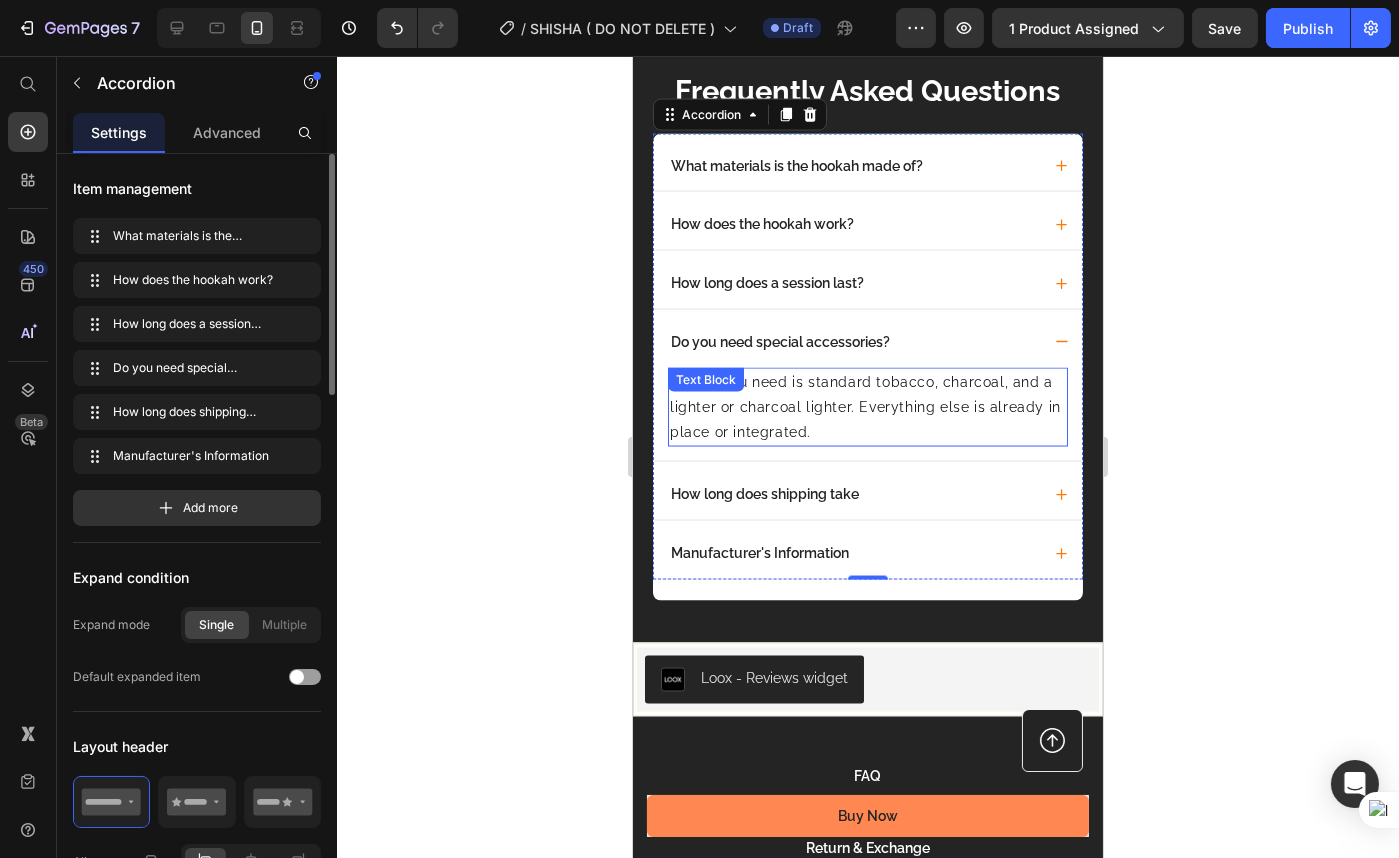 scroll, scrollTop: 6790, scrollLeft: 0, axis: vertical 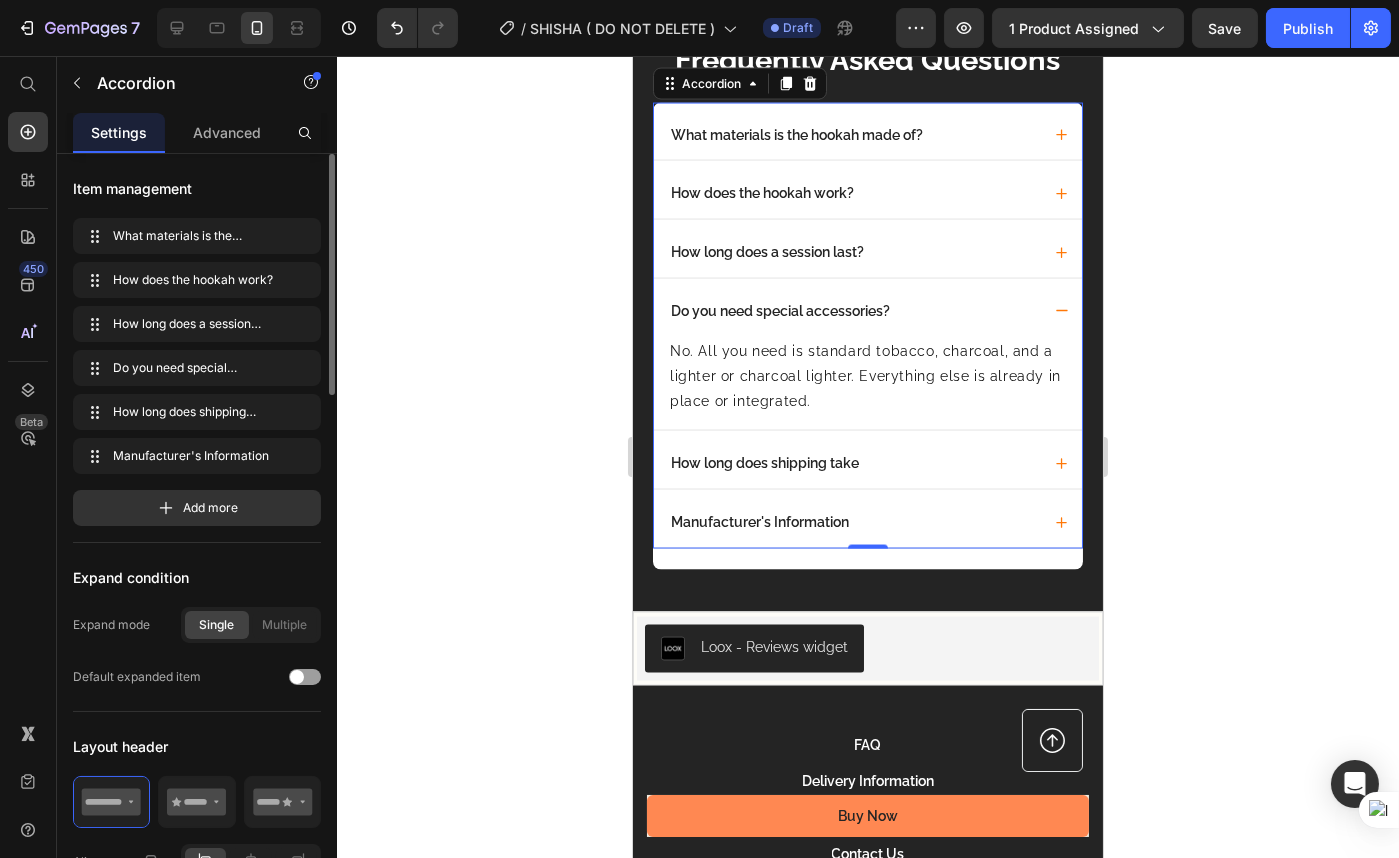 click on "How long does shipping take" at bounding box center (853, 463) 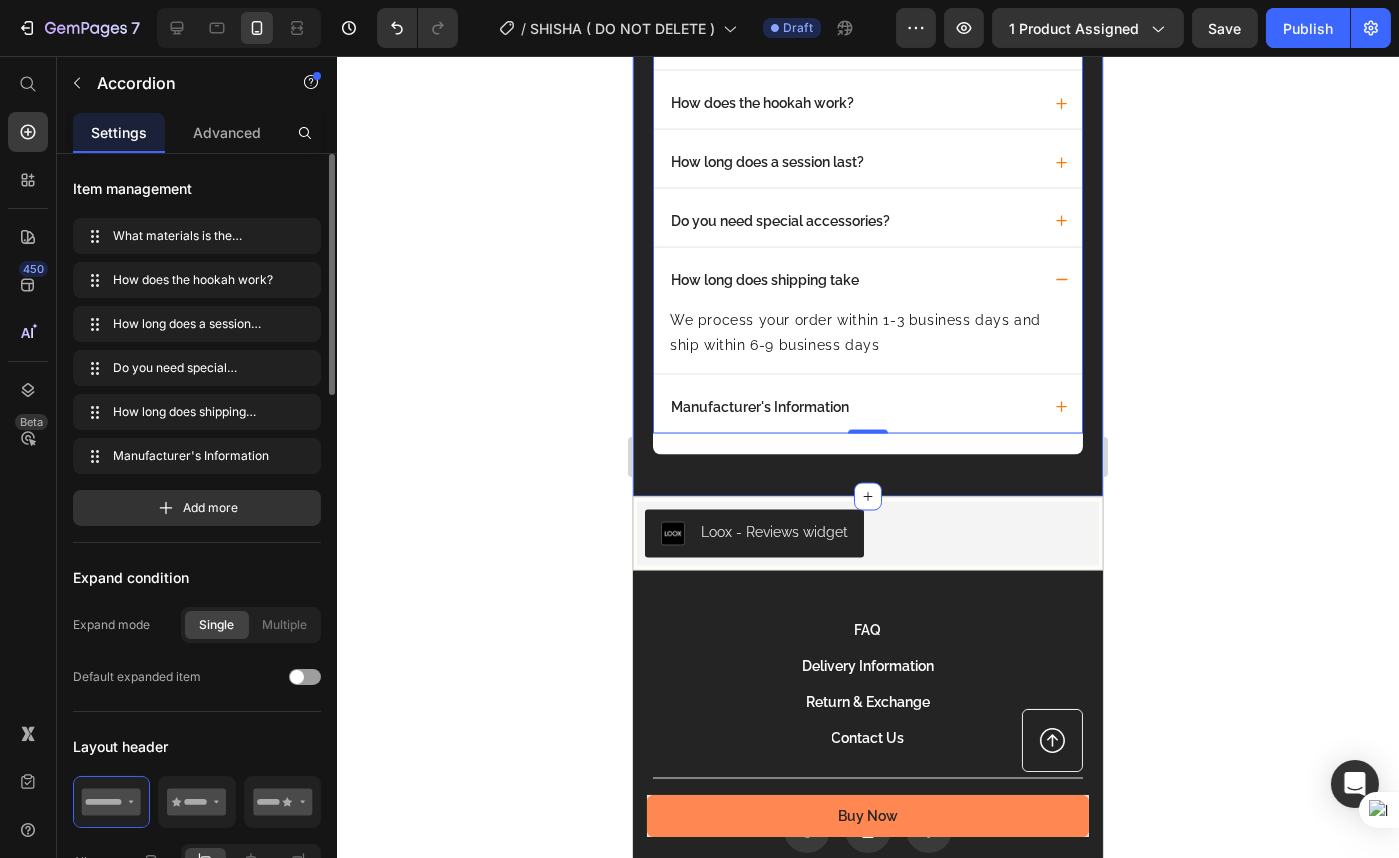 scroll, scrollTop: 6881, scrollLeft: 0, axis: vertical 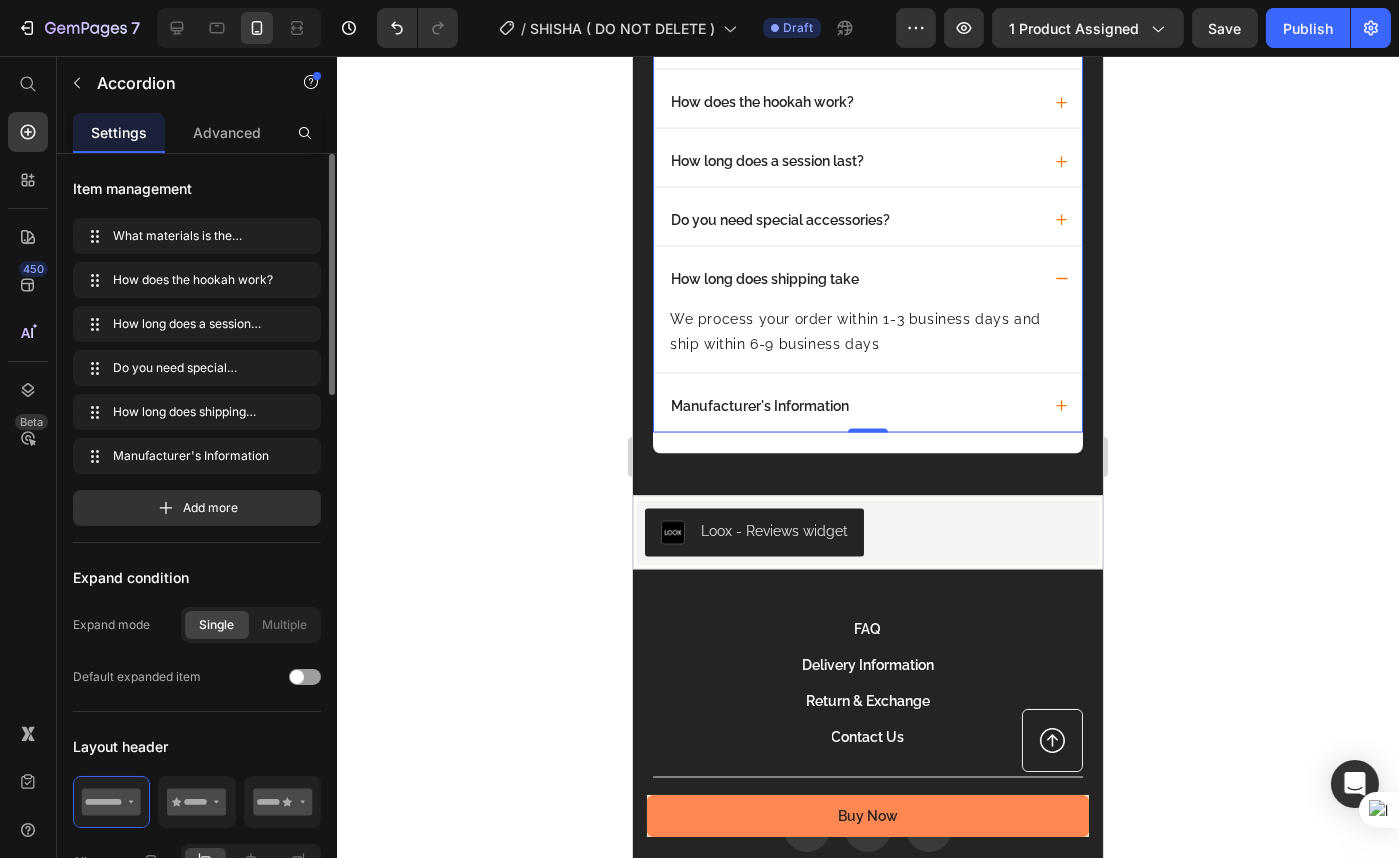 click on "Manufacturer's Information" at bounding box center [853, 406] 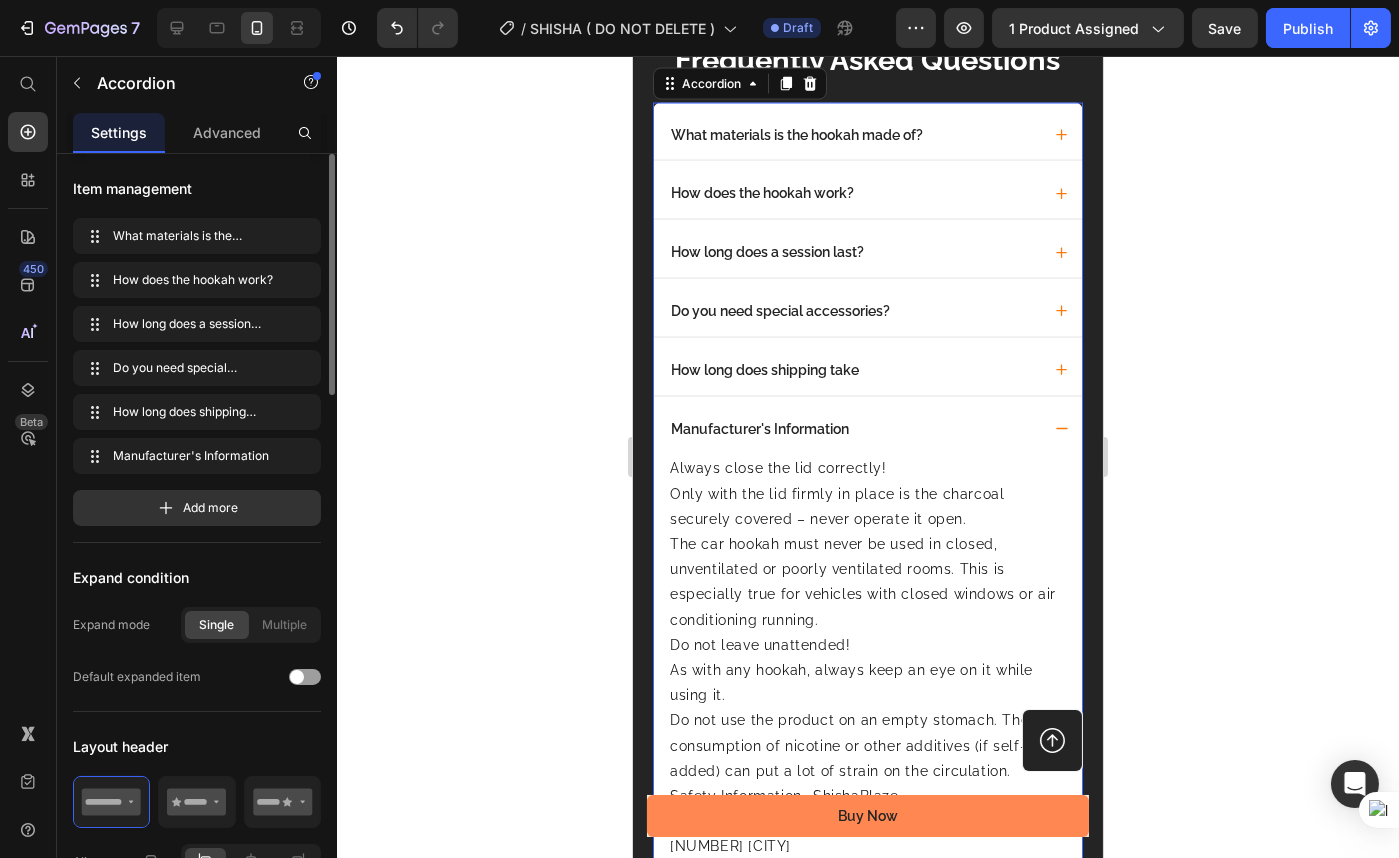 scroll, scrollTop: 6700, scrollLeft: 0, axis: vertical 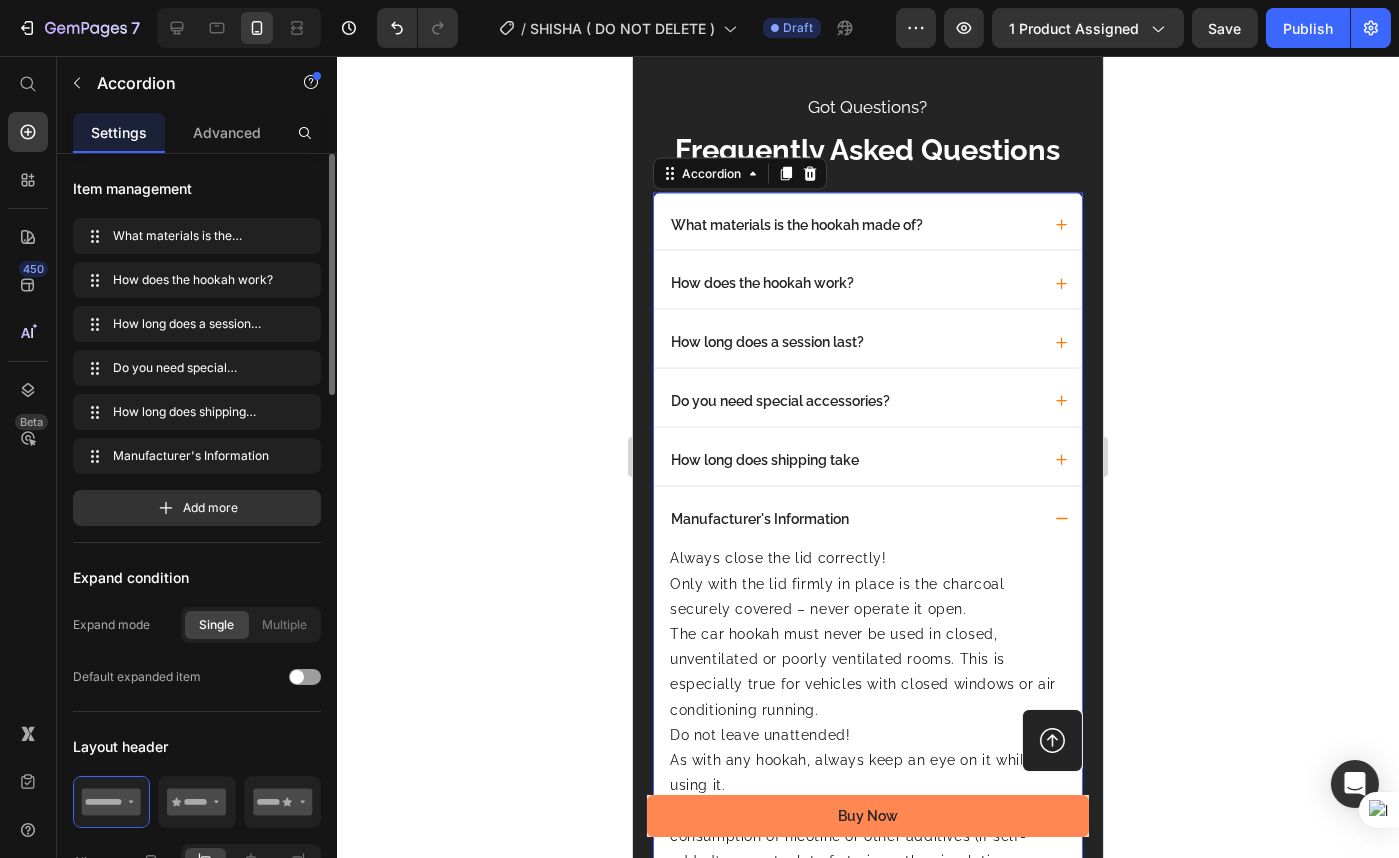 click on "Manufacturer's Information" at bounding box center [867, 516] 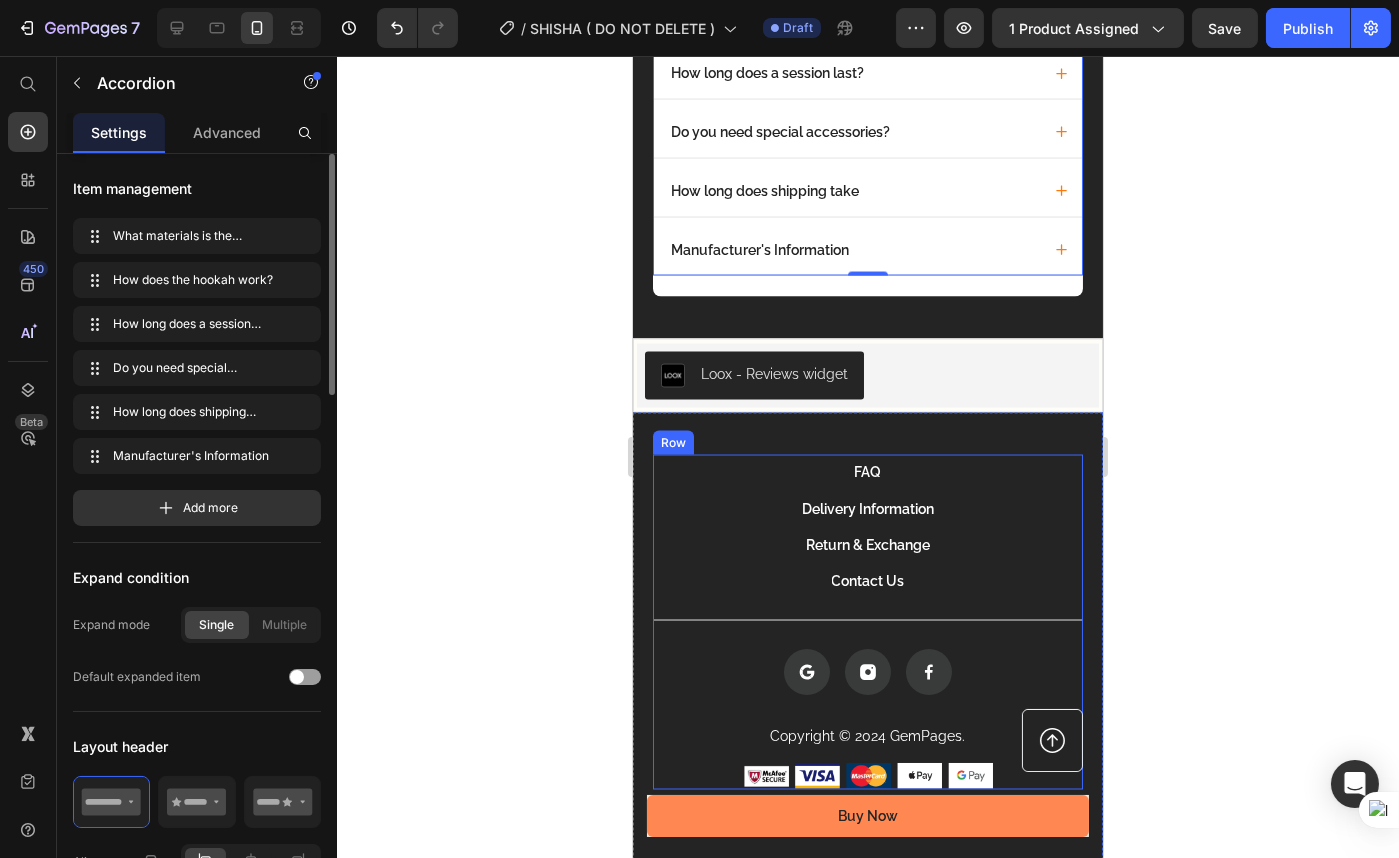 scroll, scrollTop: 6972, scrollLeft: 0, axis: vertical 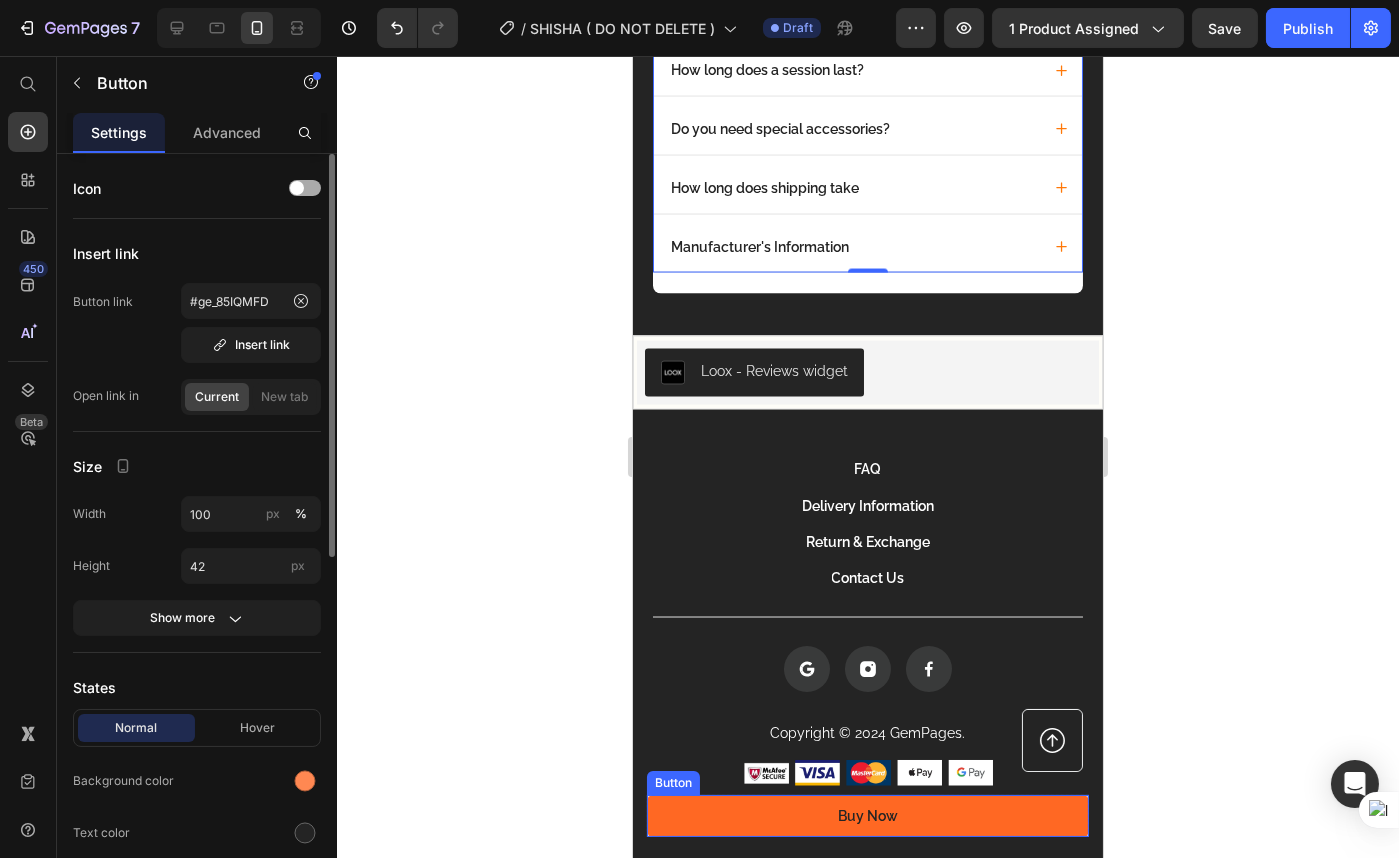 click on "Buy Now" at bounding box center (867, 816) 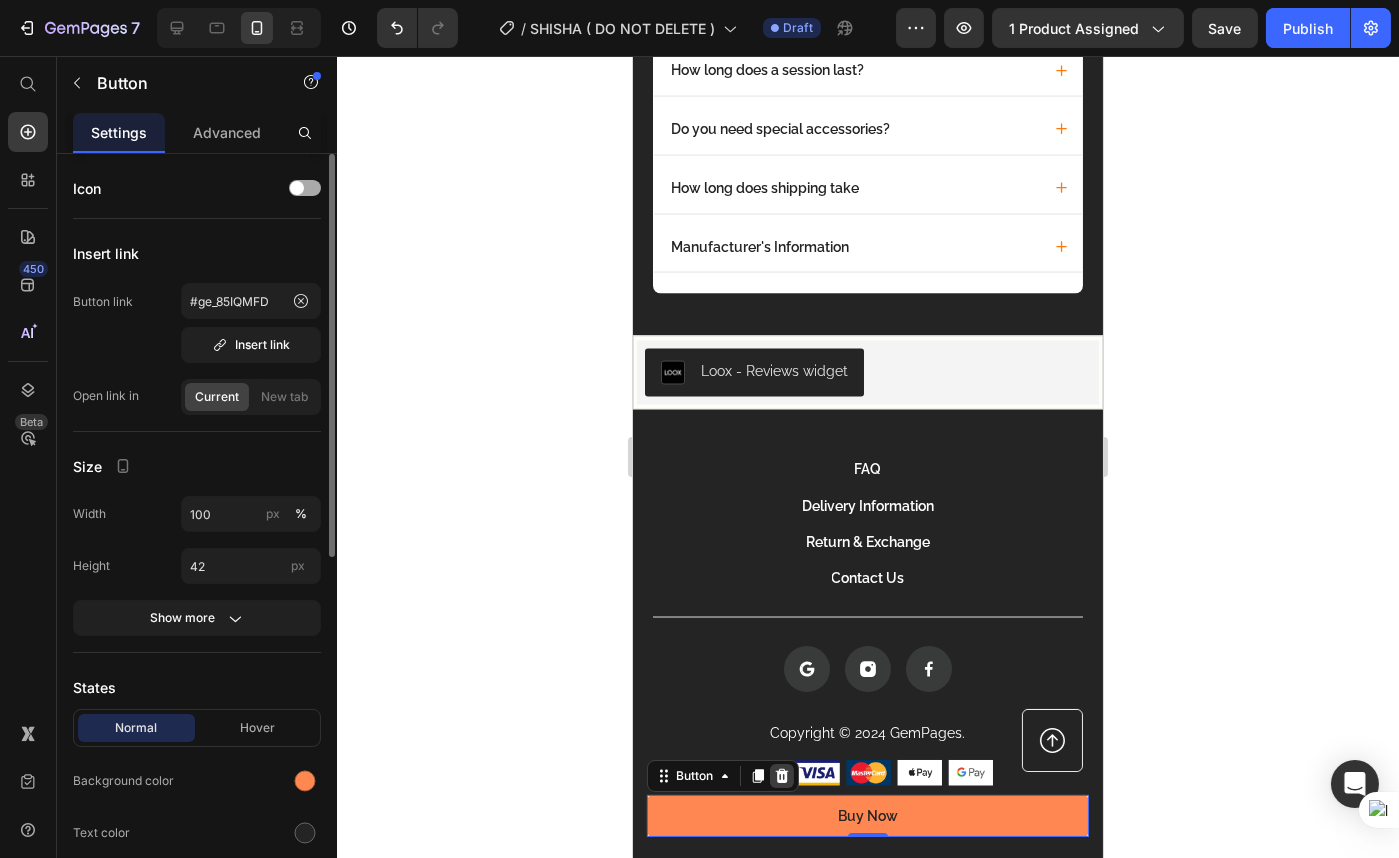 click 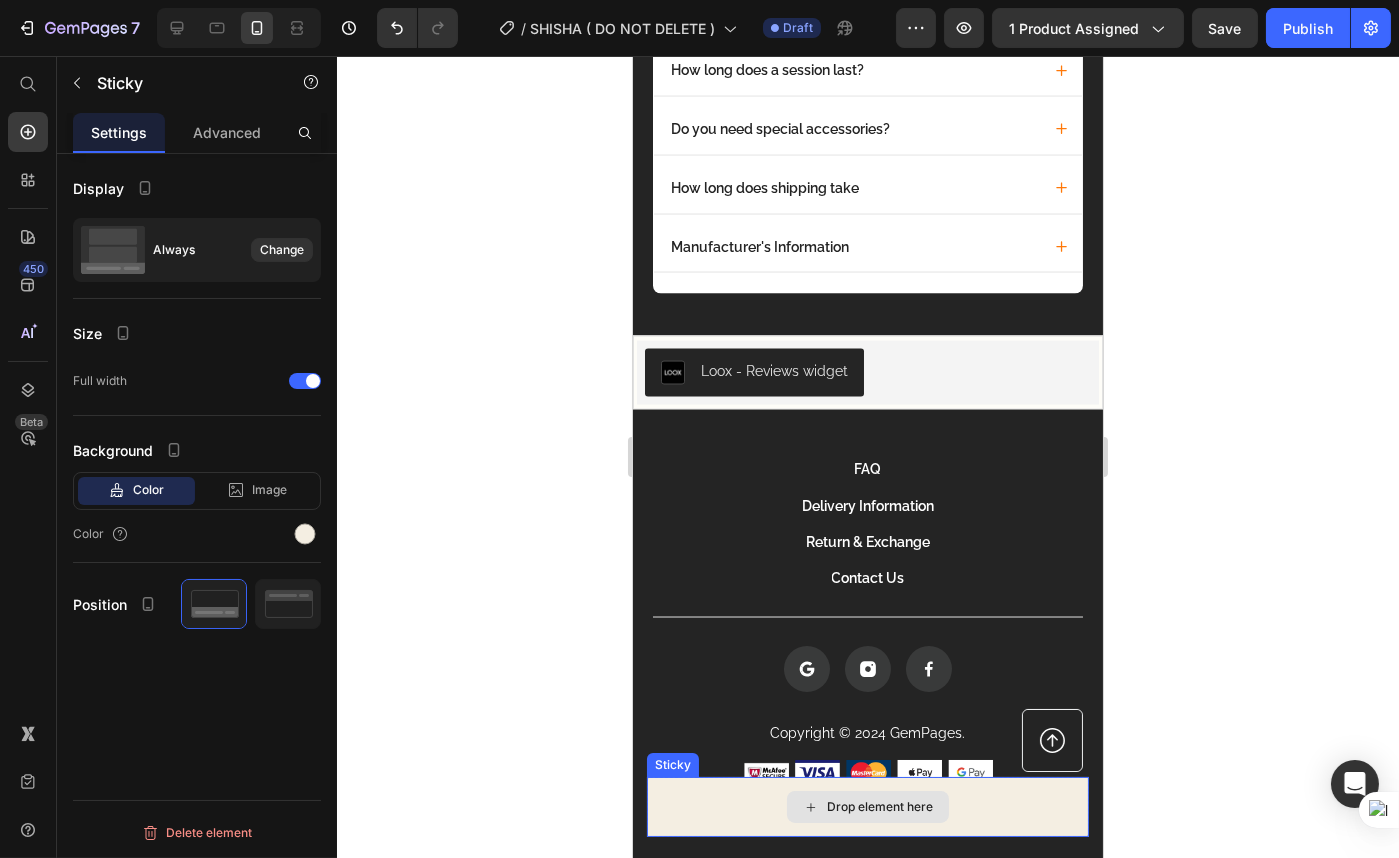 click on "Drop element here" at bounding box center (867, 807) 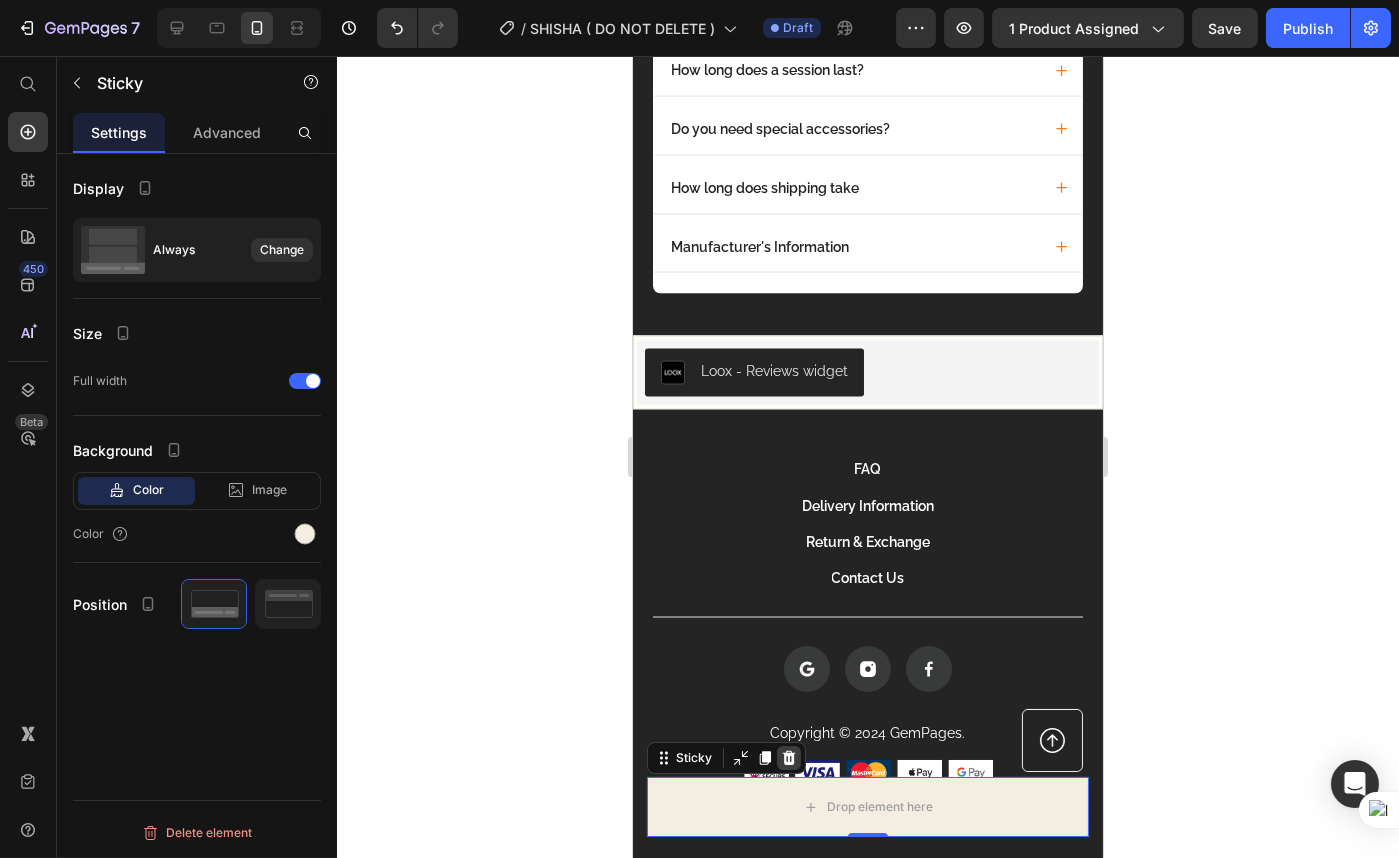 click at bounding box center [788, 758] 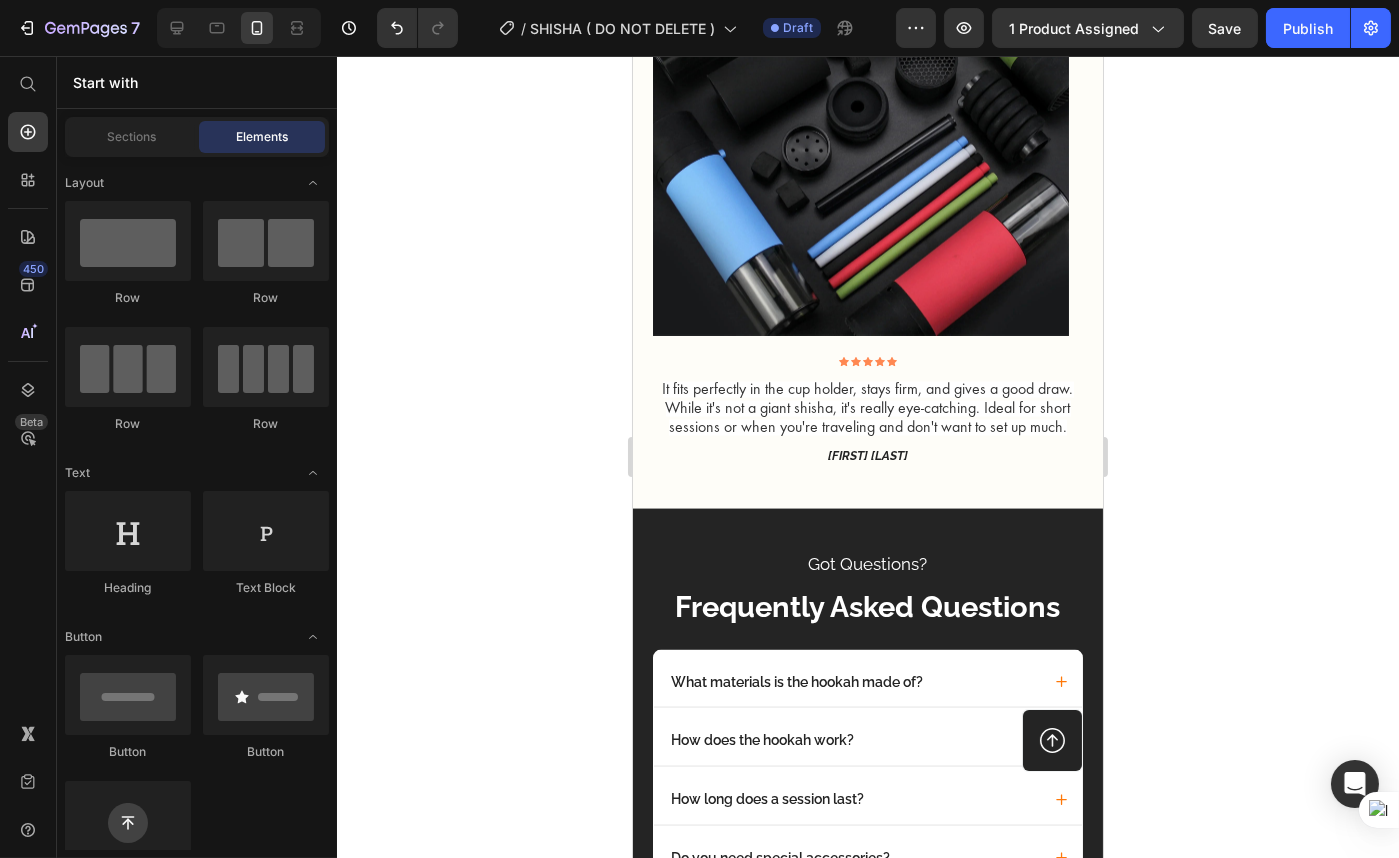 scroll, scrollTop: 6427, scrollLeft: 0, axis: vertical 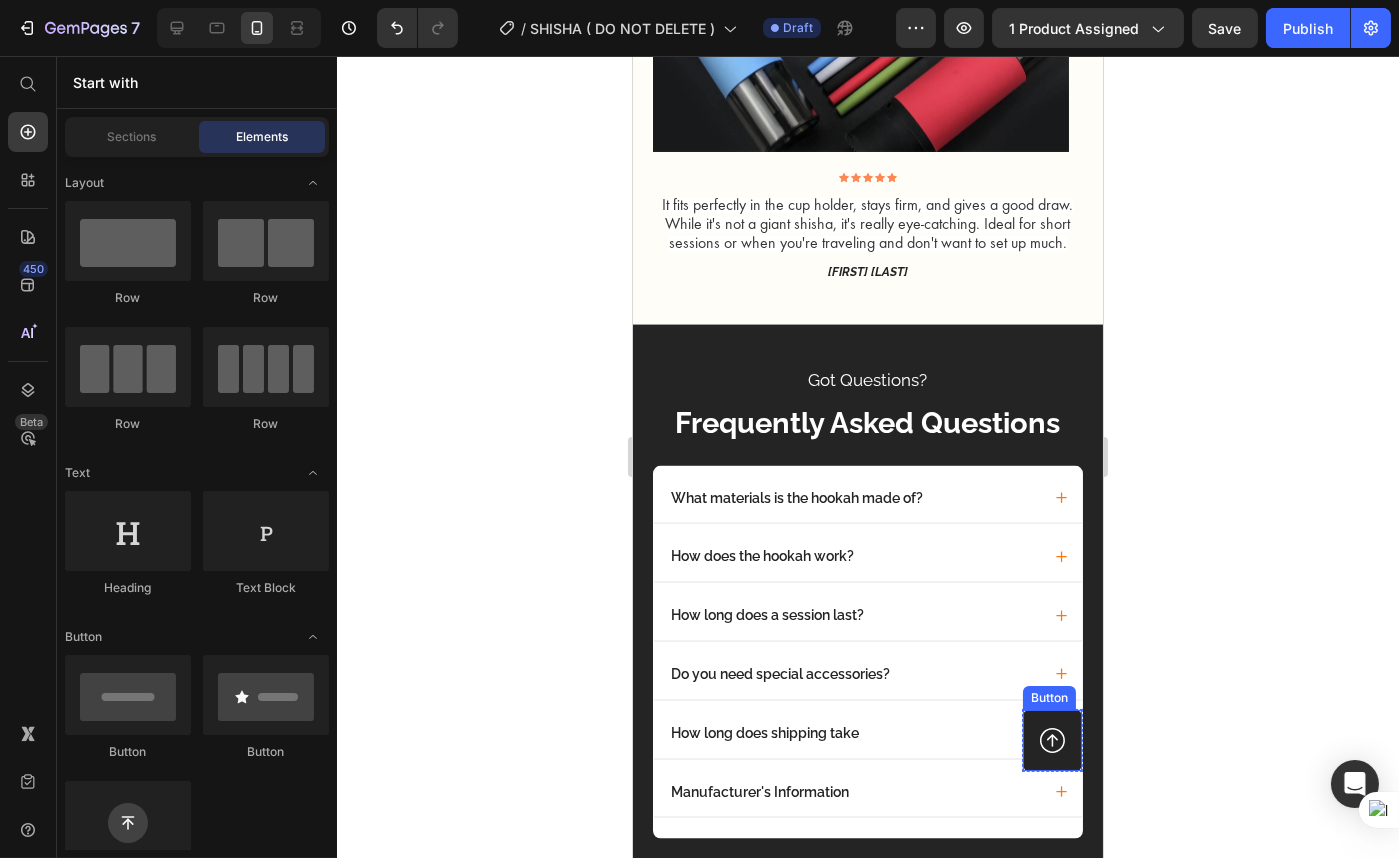 click at bounding box center [1051, 740] 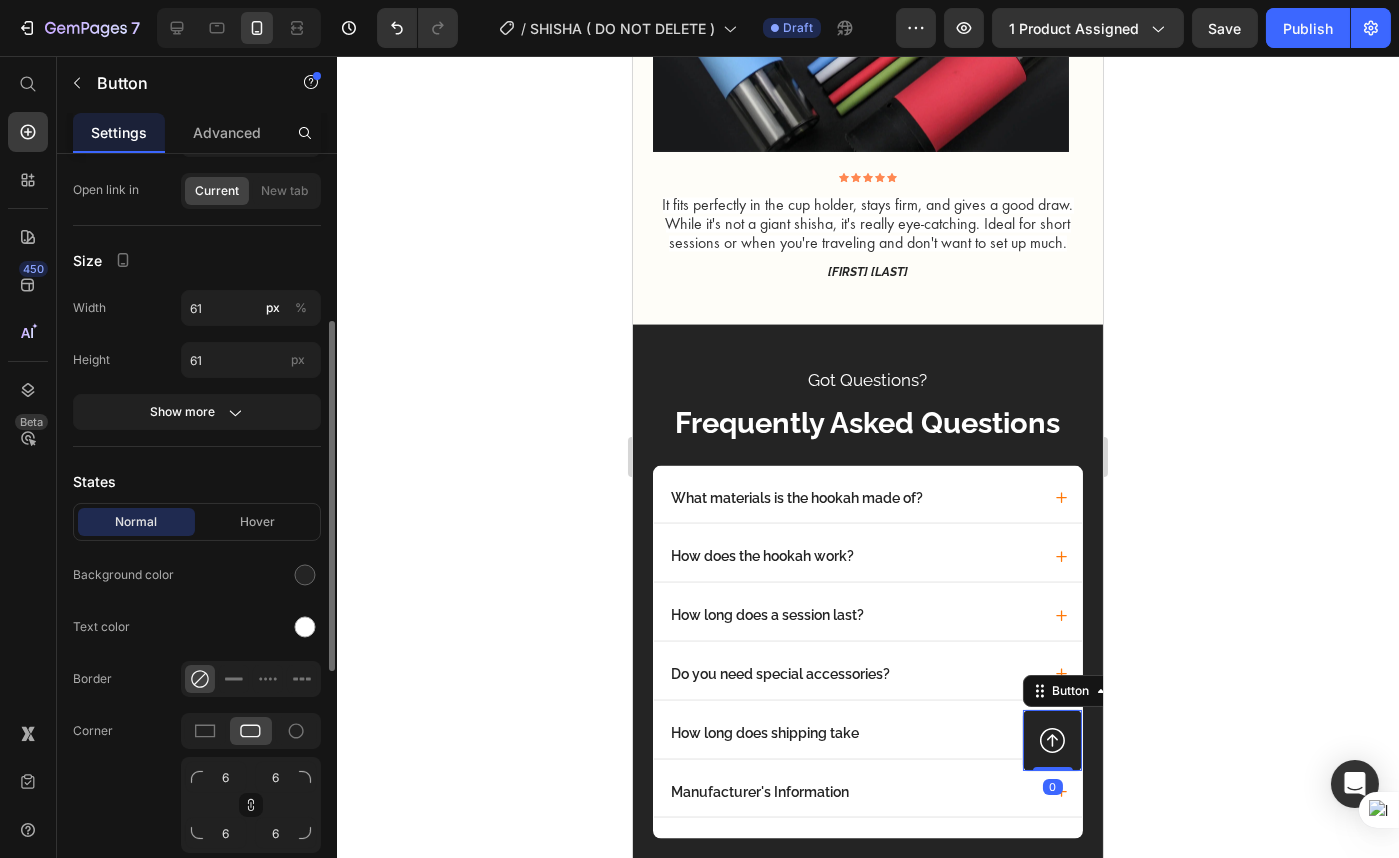 scroll, scrollTop: 454, scrollLeft: 0, axis: vertical 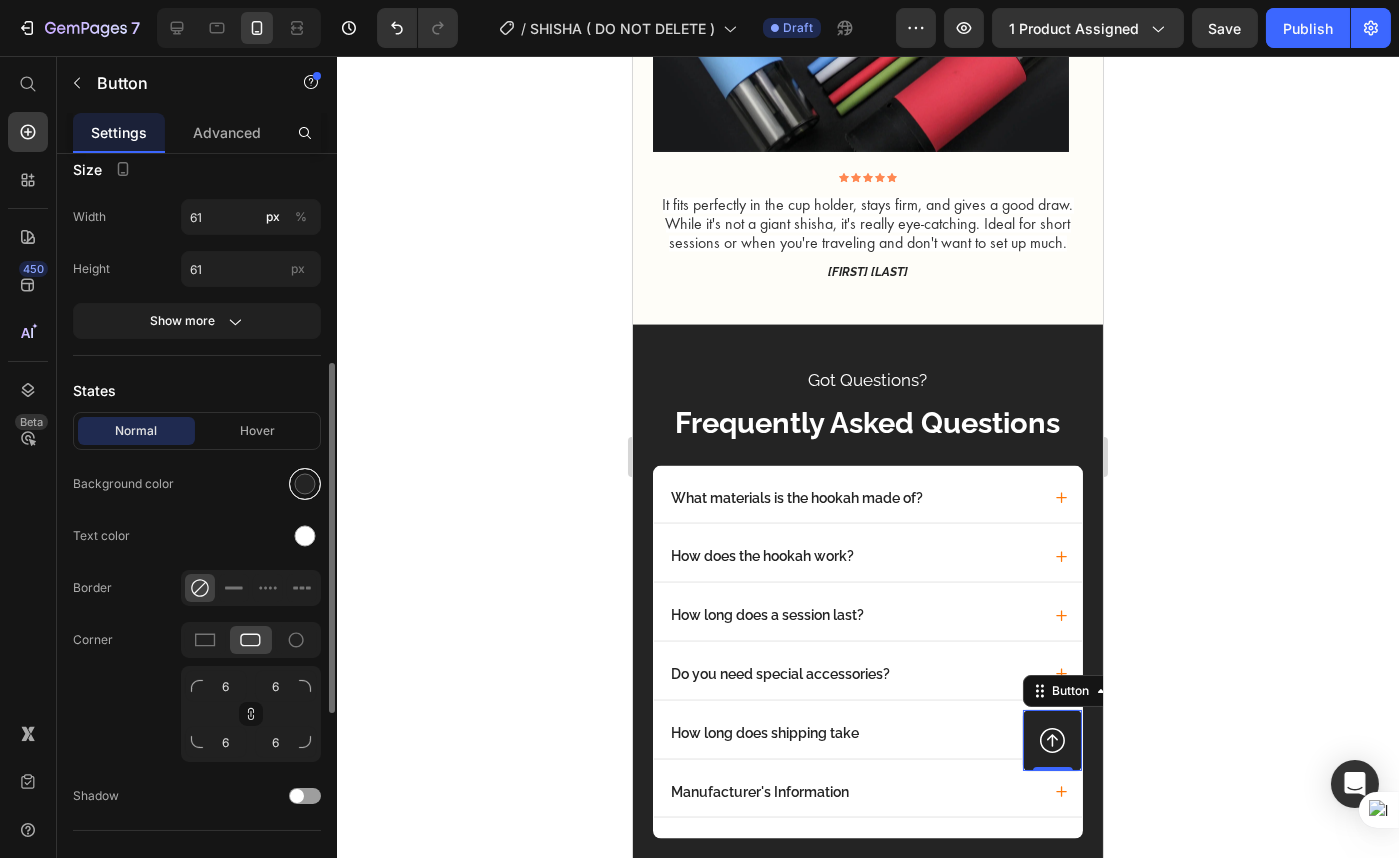 click at bounding box center (305, 484) 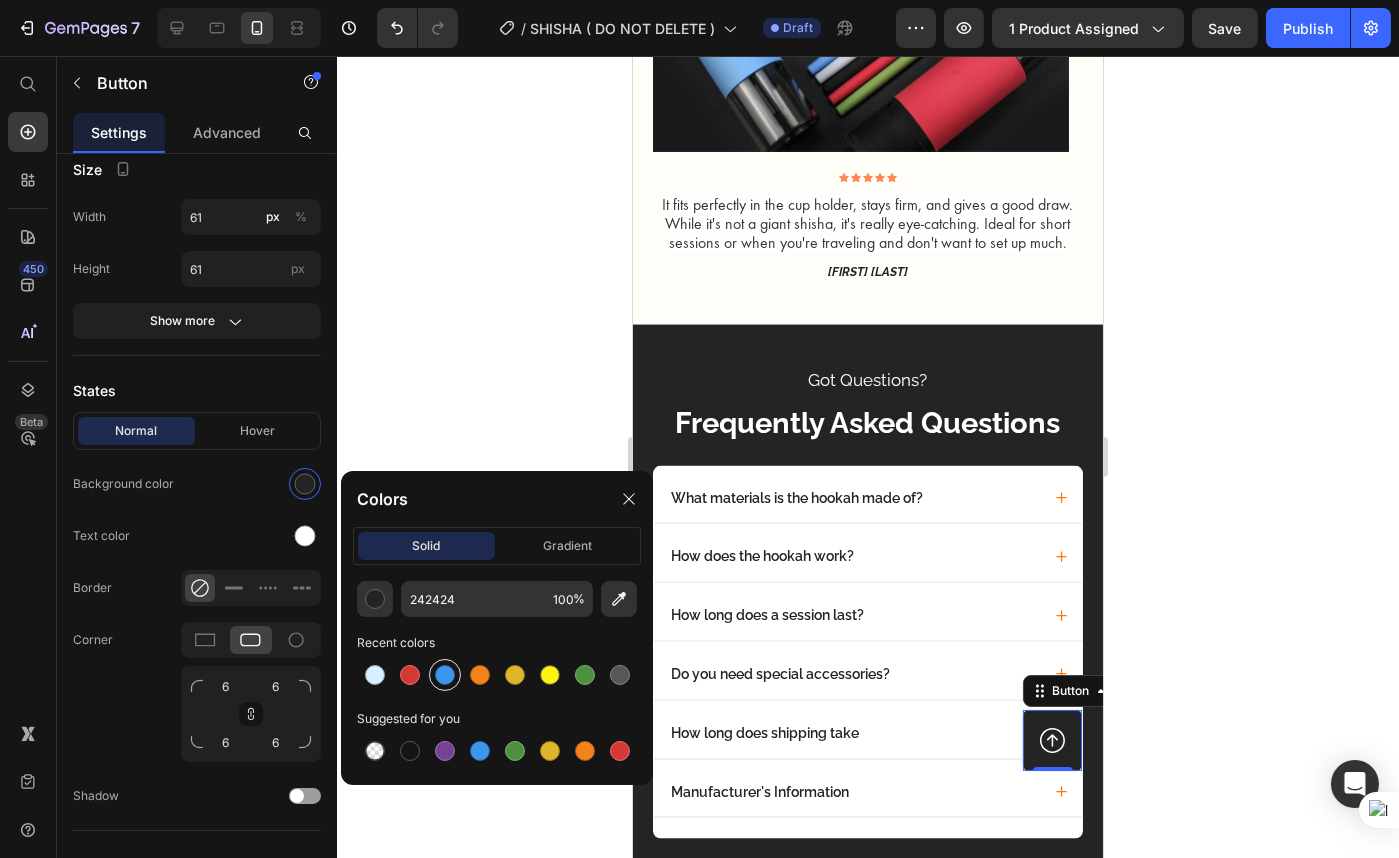 click at bounding box center [445, 675] 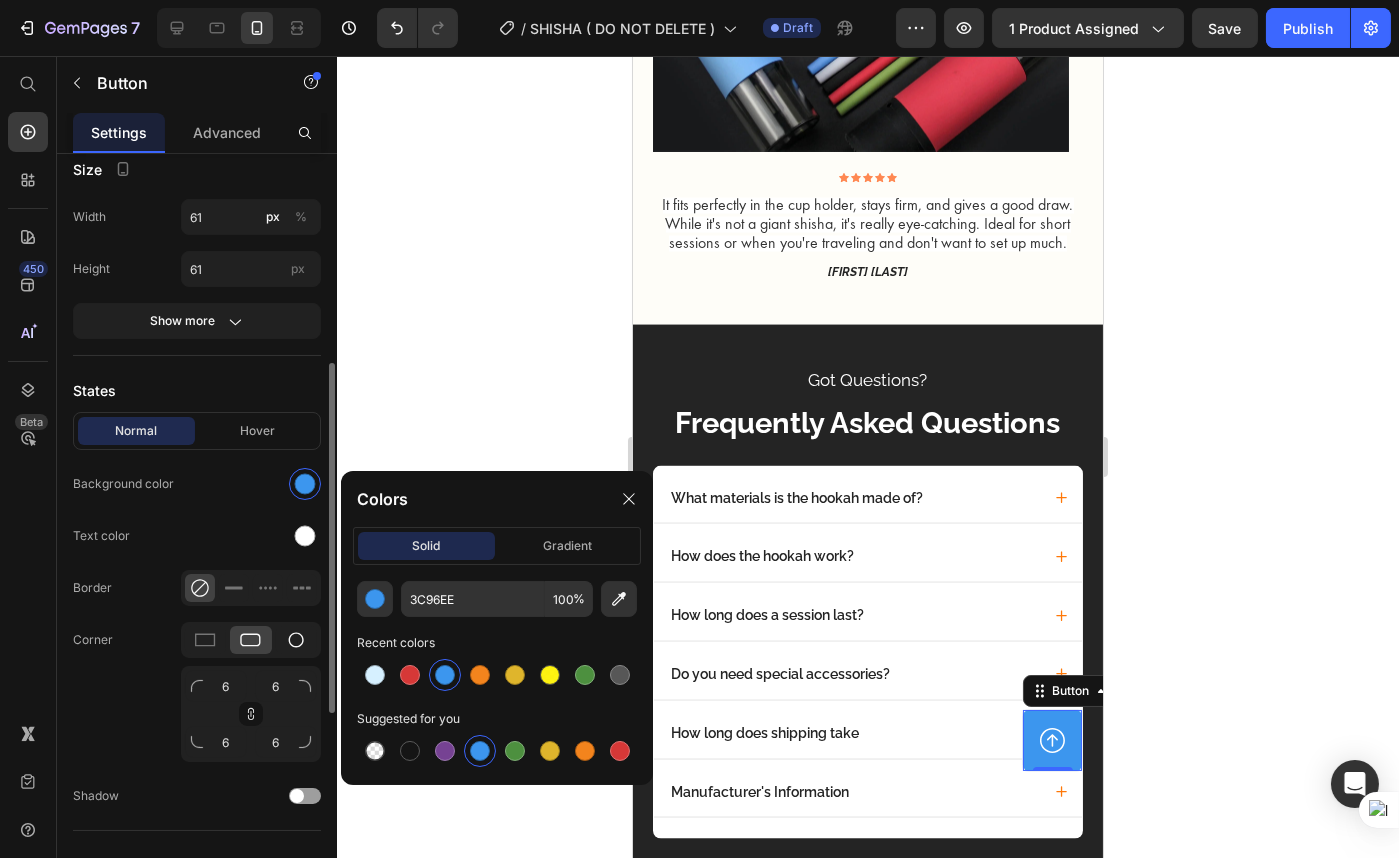 click 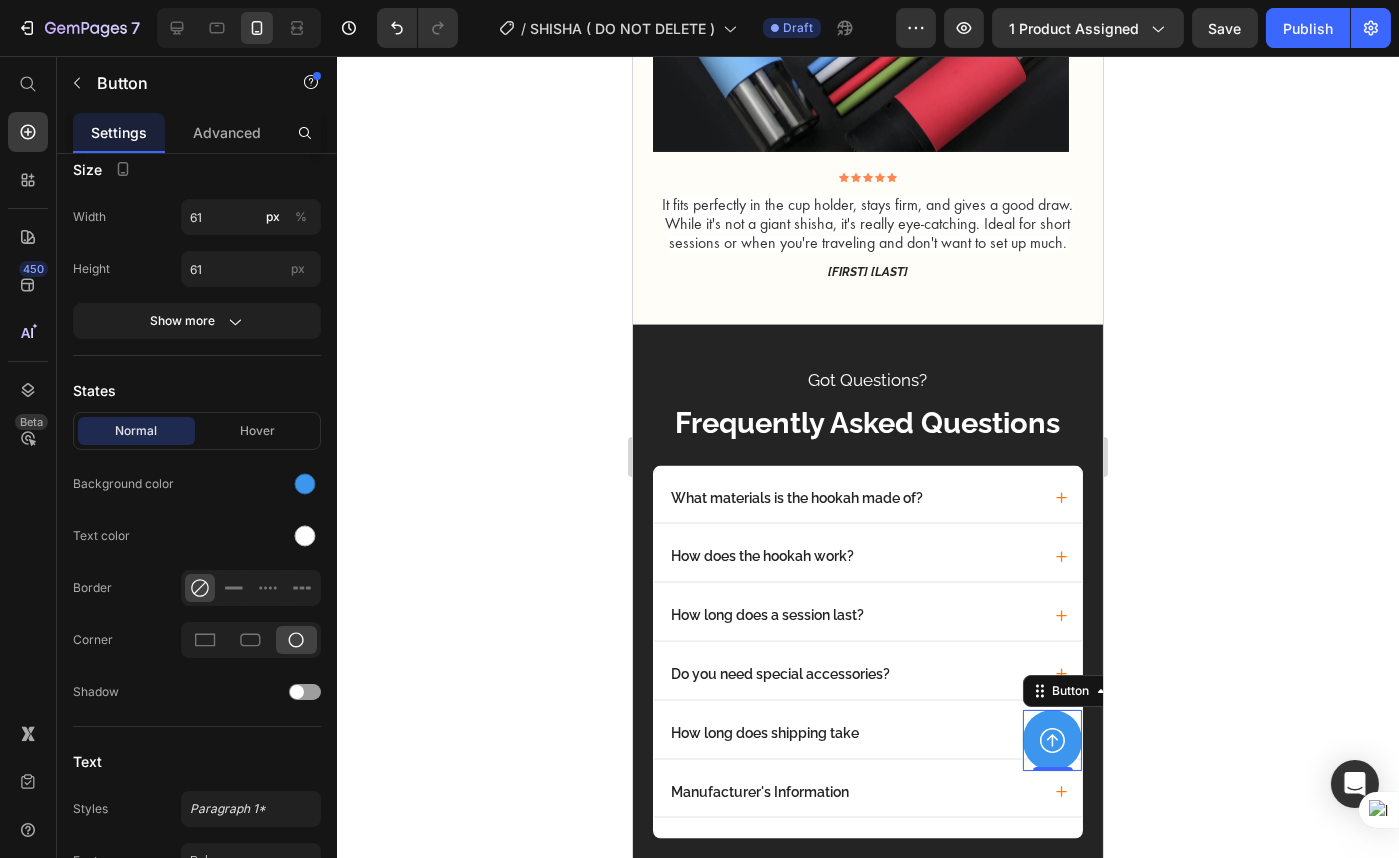 click 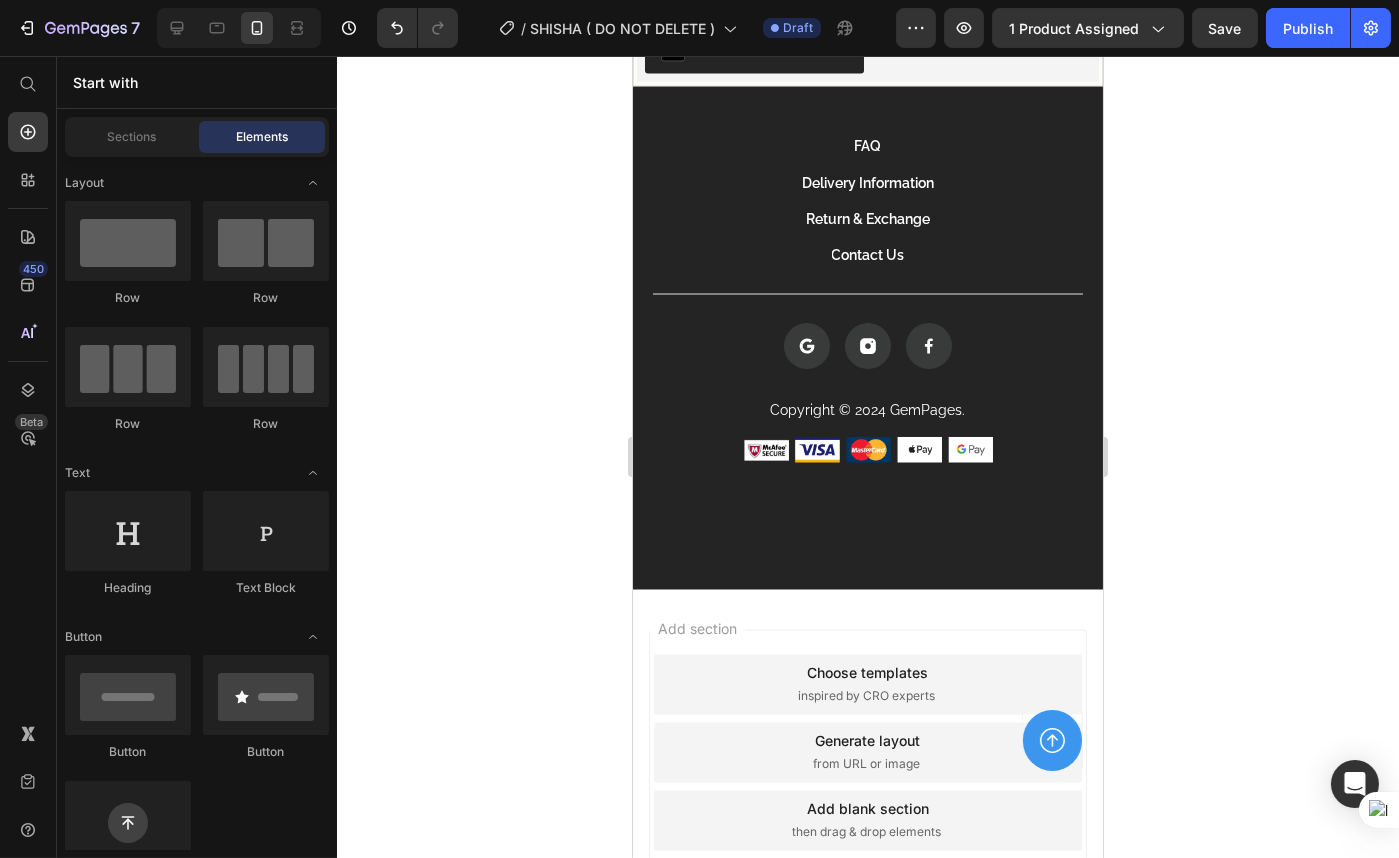 scroll, scrollTop: 7102, scrollLeft: 0, axis: vertical 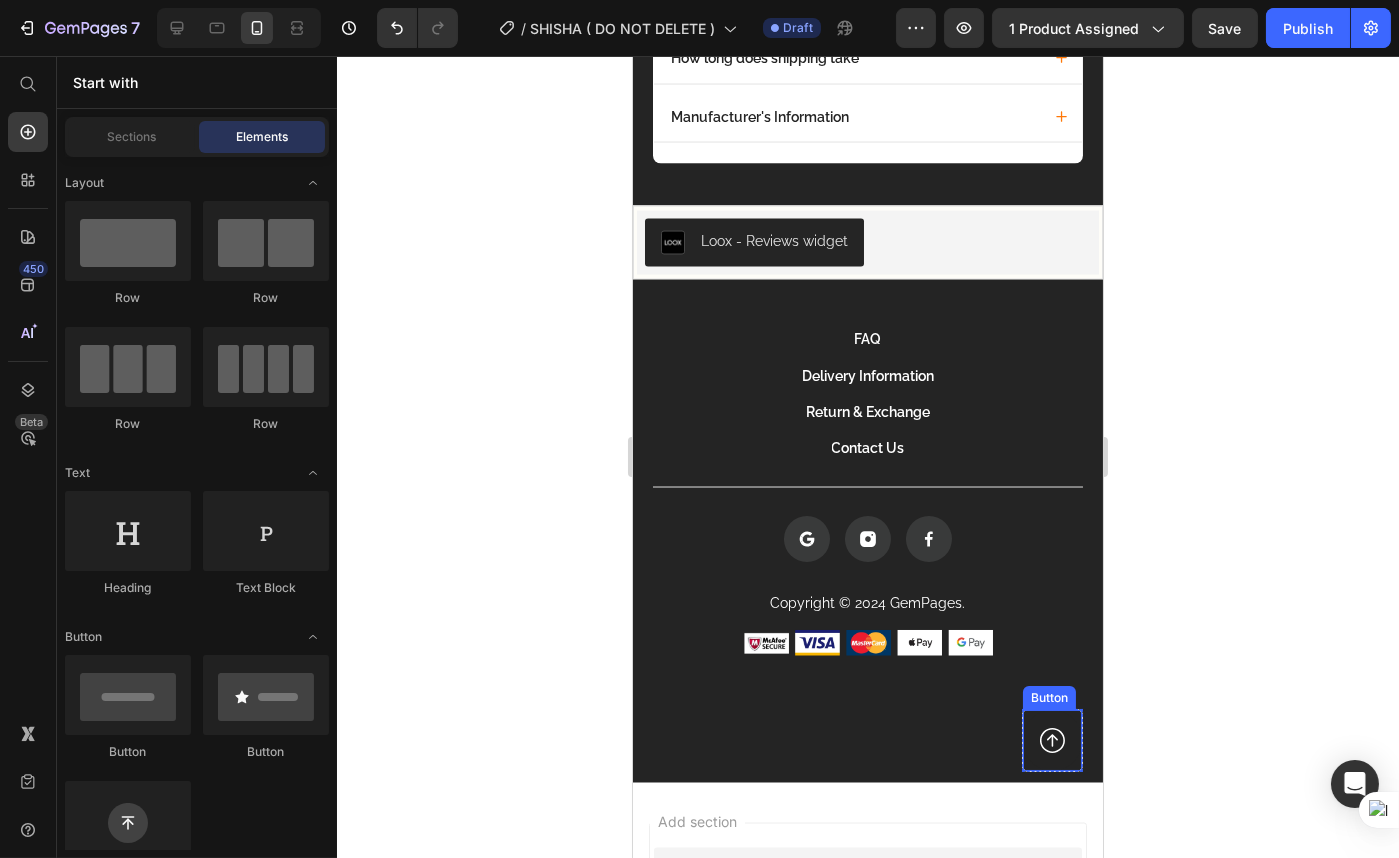 click at bounding box center (1051, 740) 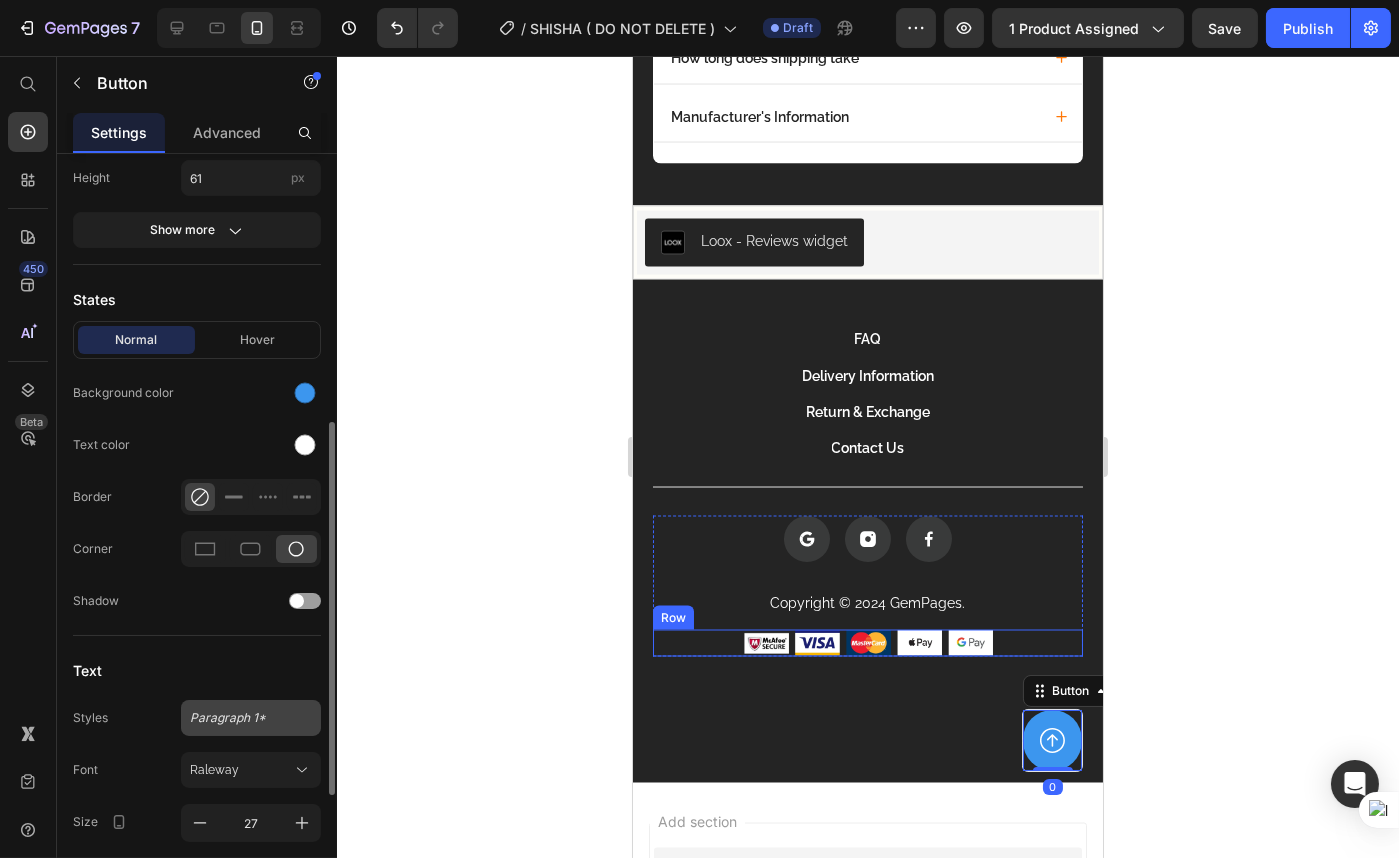 scroll, scrollTop: 636, scrollLeft: 0, axis: vertical 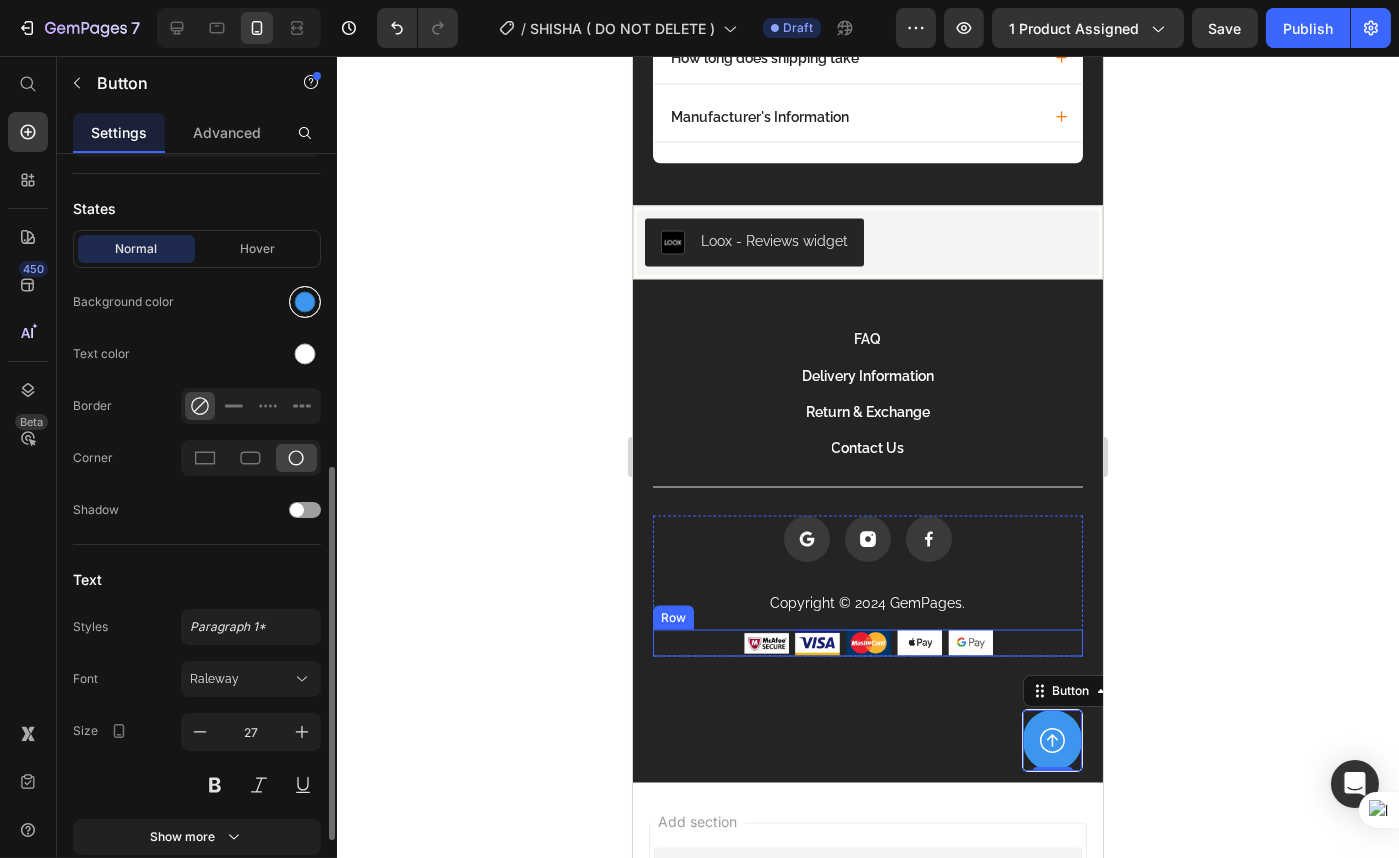 click at bounding box center (305, 302) 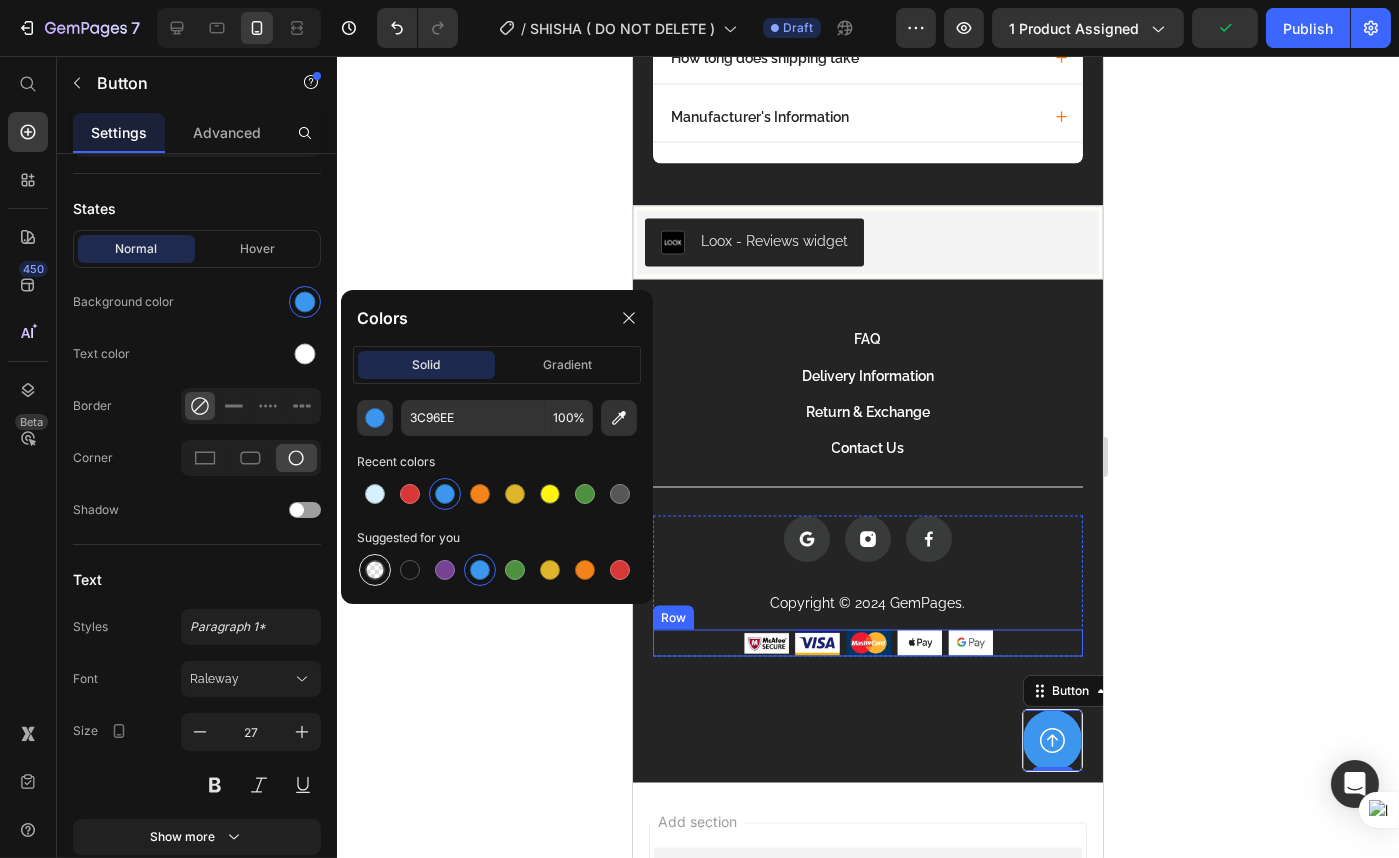 click at bounding box center (375, 570) 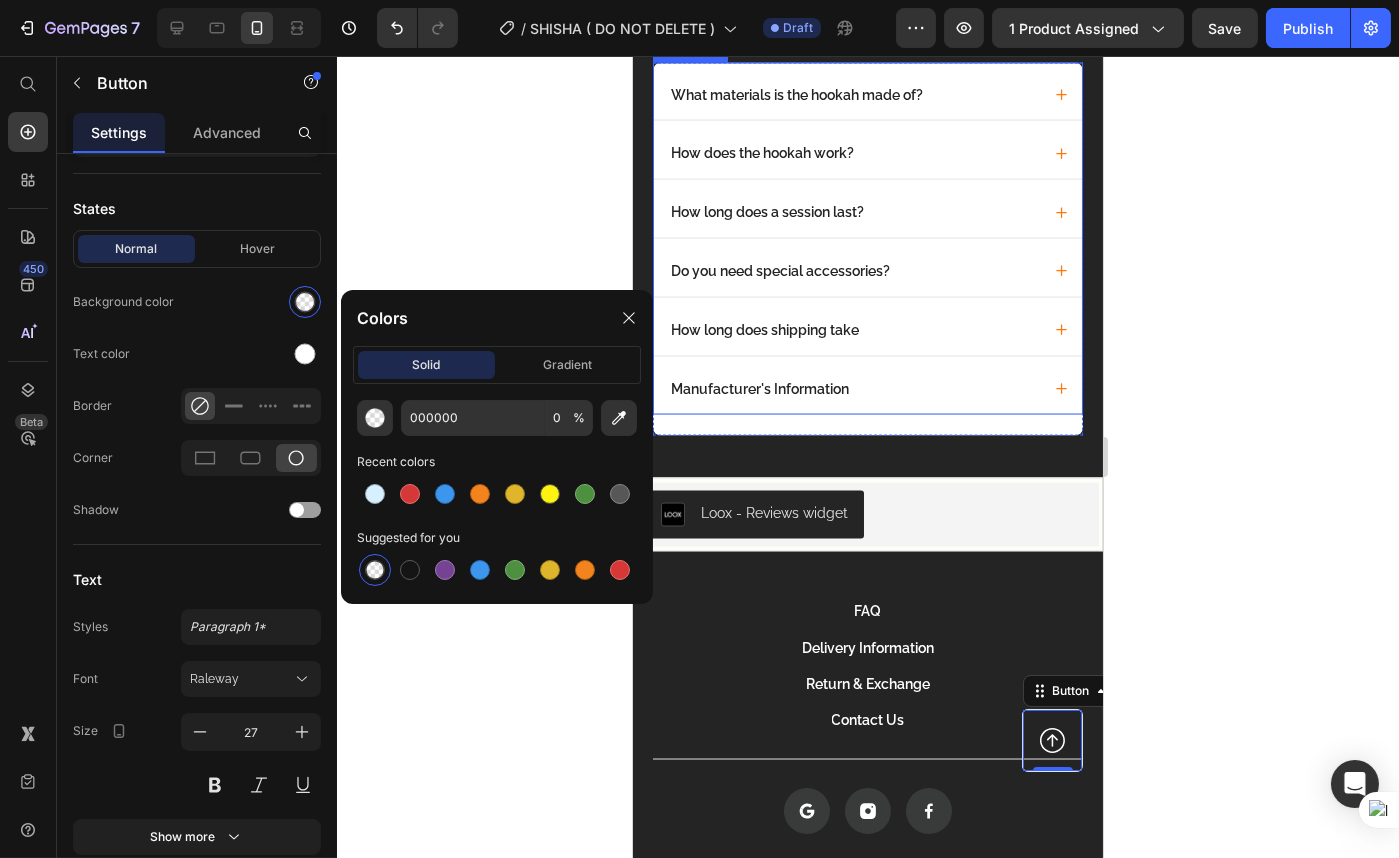 scroll, scrollTop: 7102, scrollLeft: 0, axis: vertical 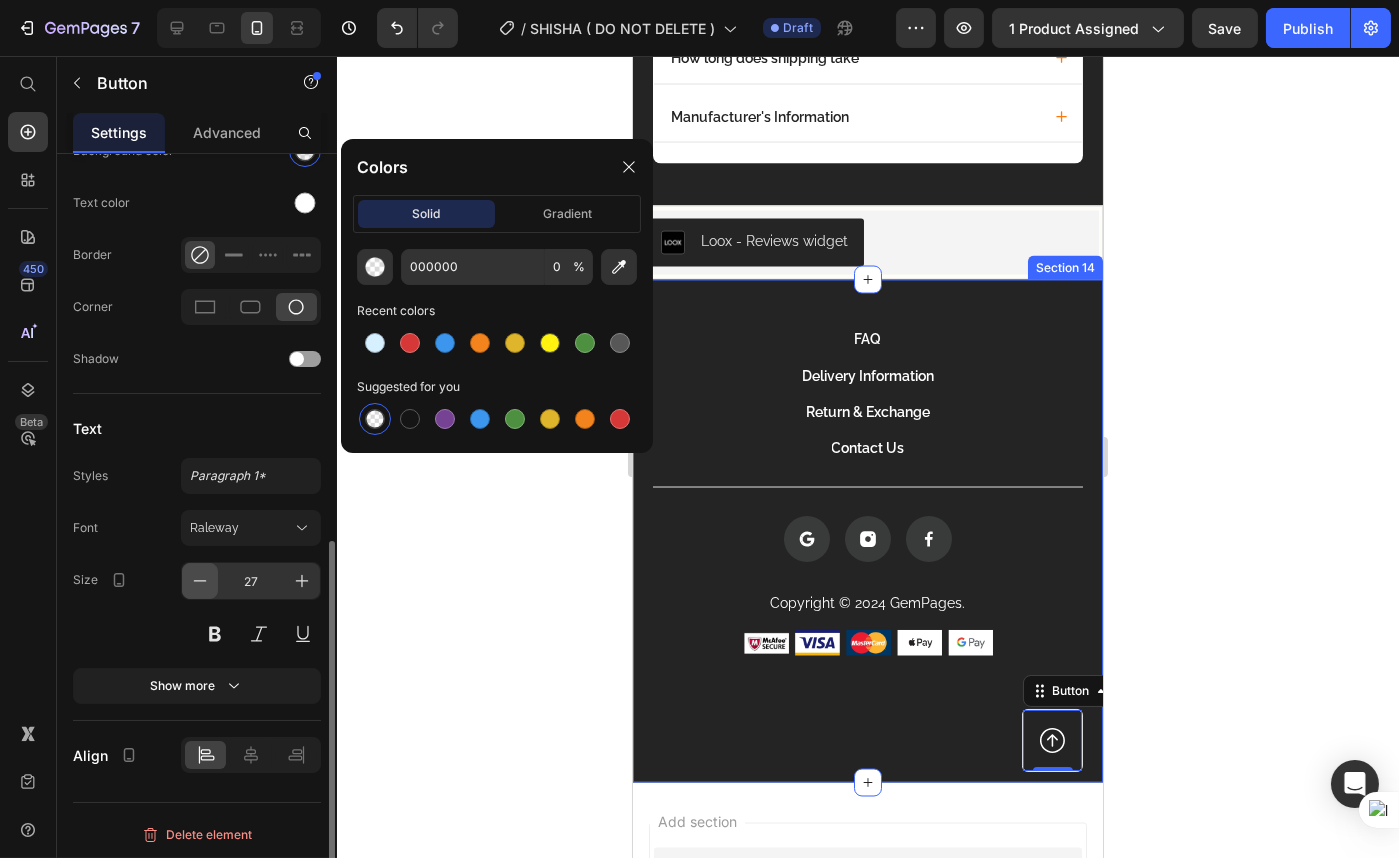 click 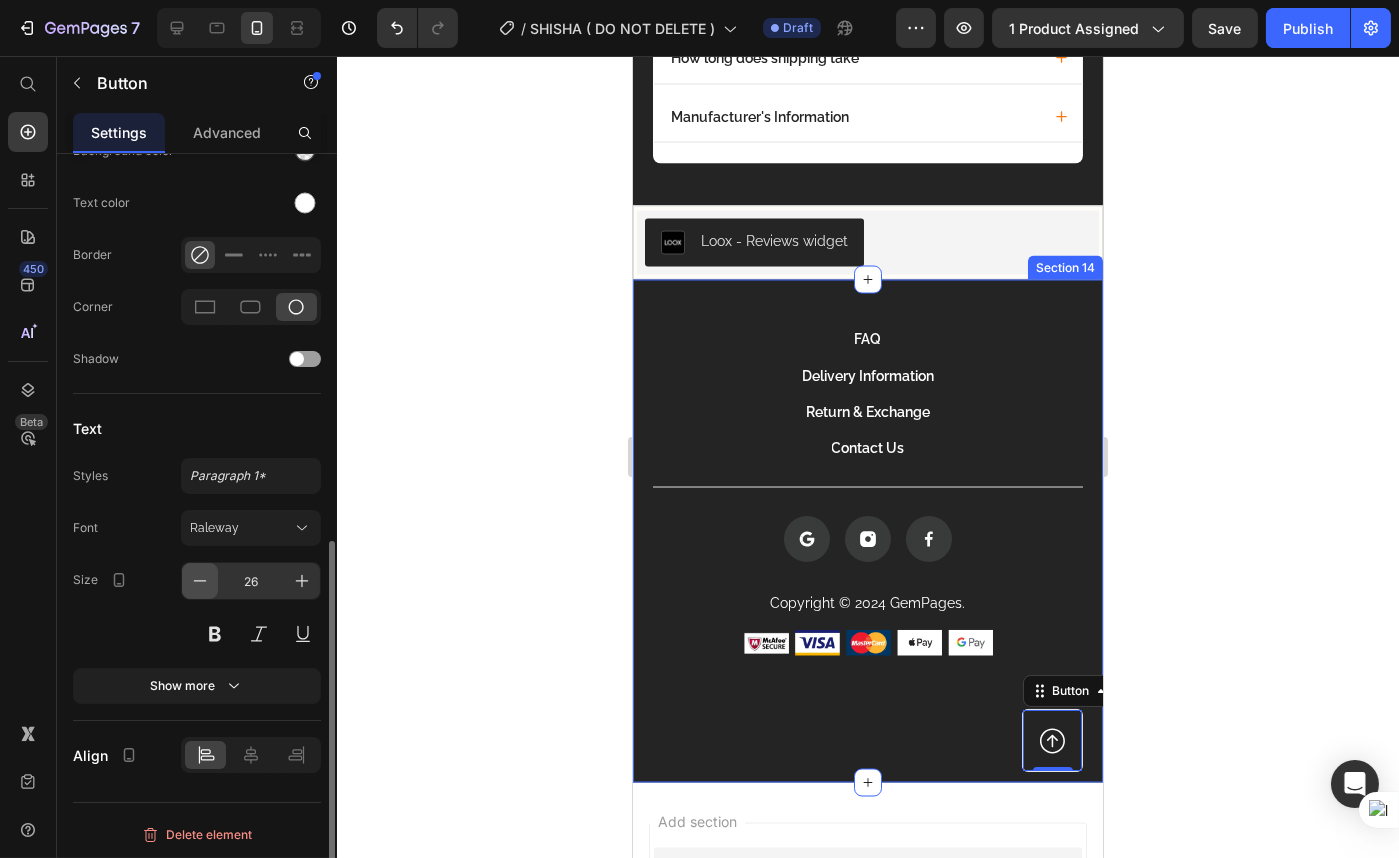 click 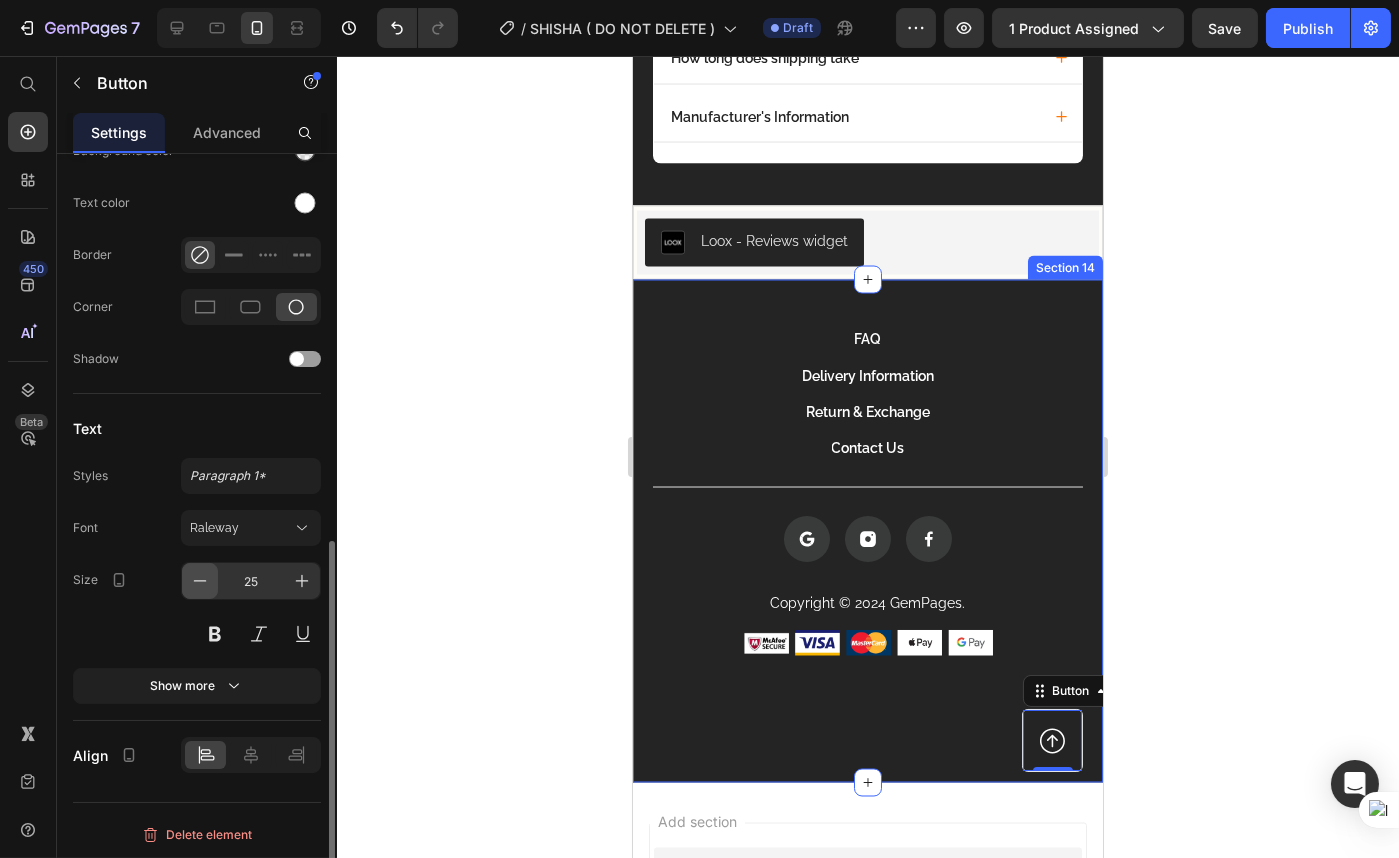 click 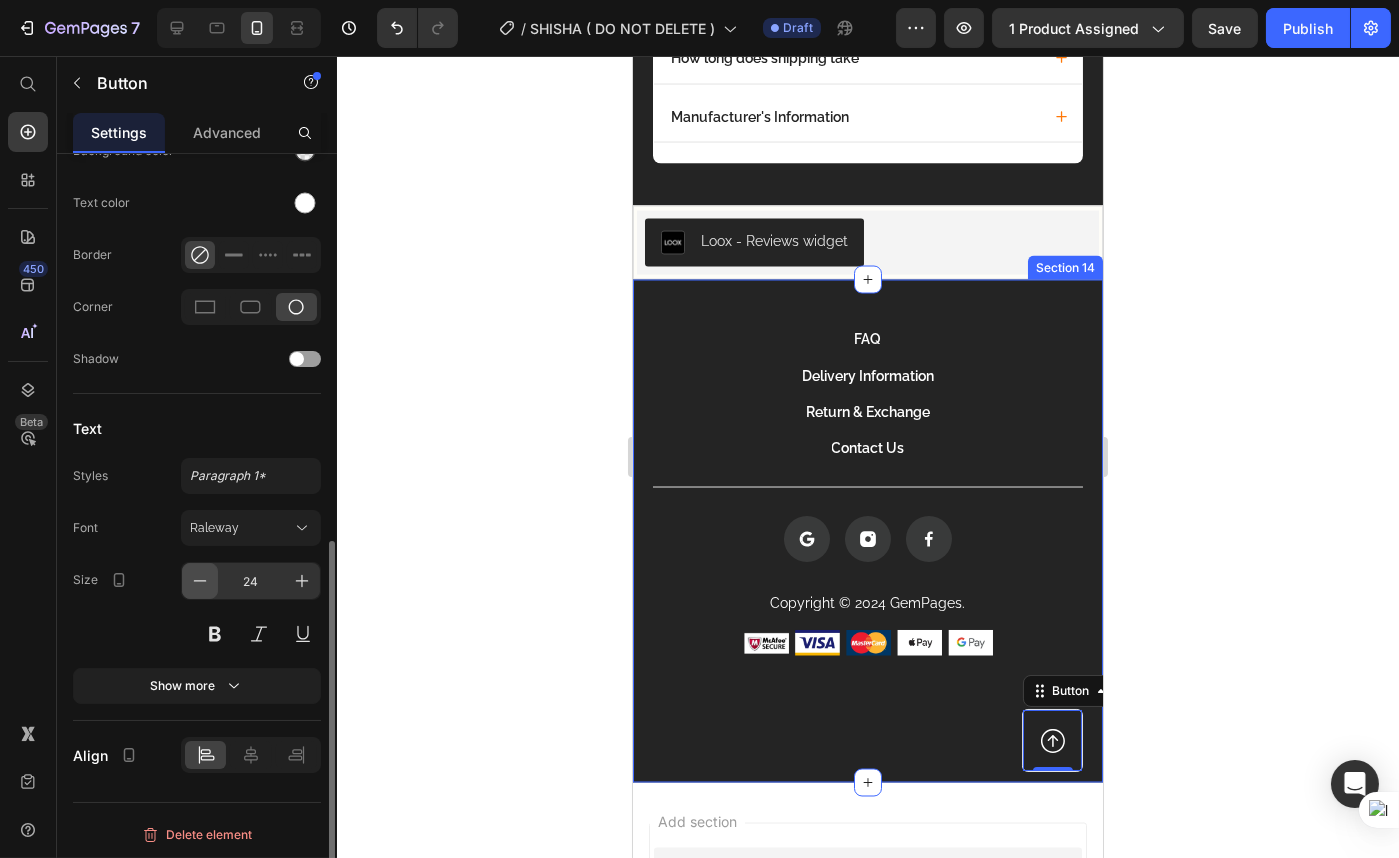 click 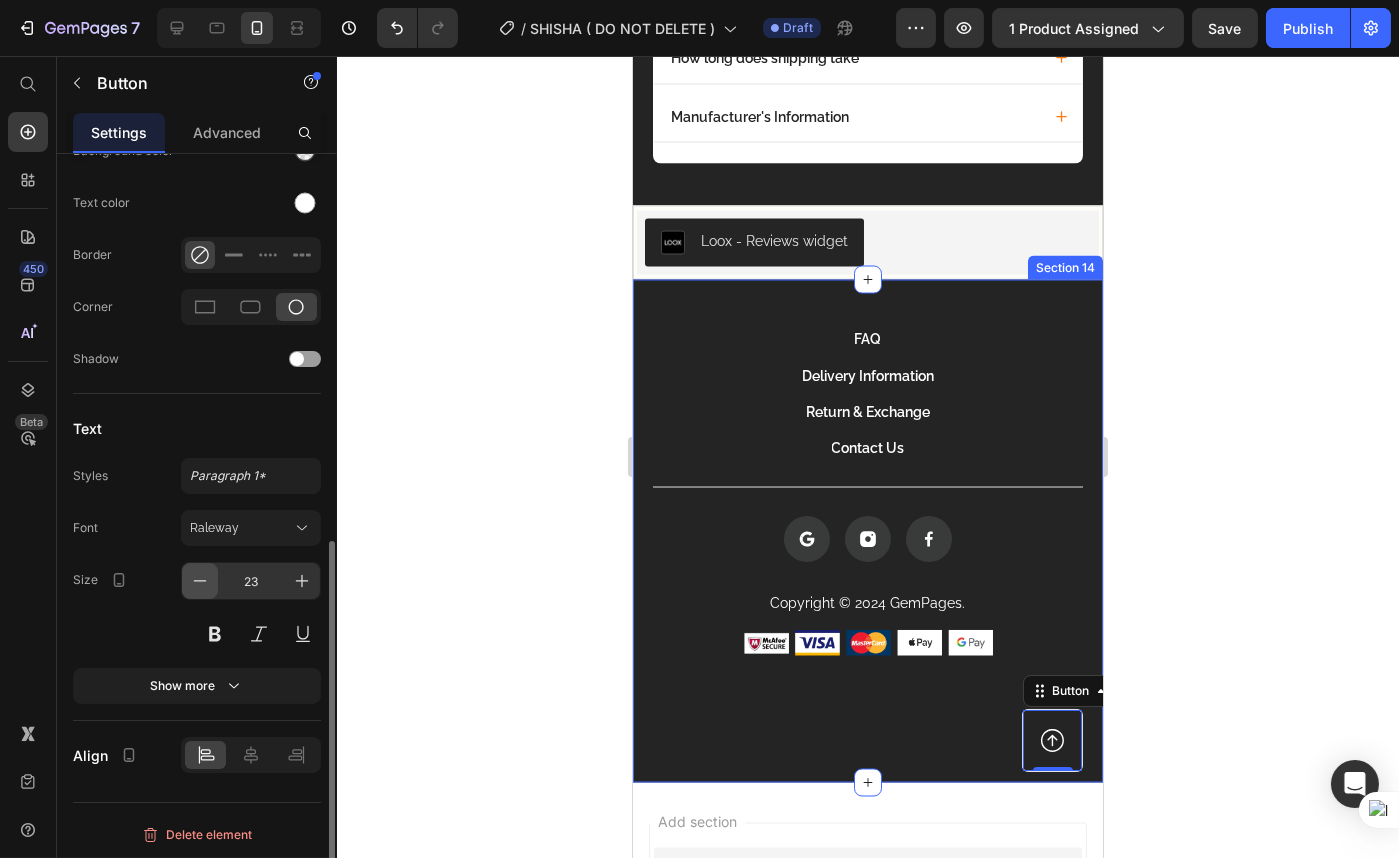 click 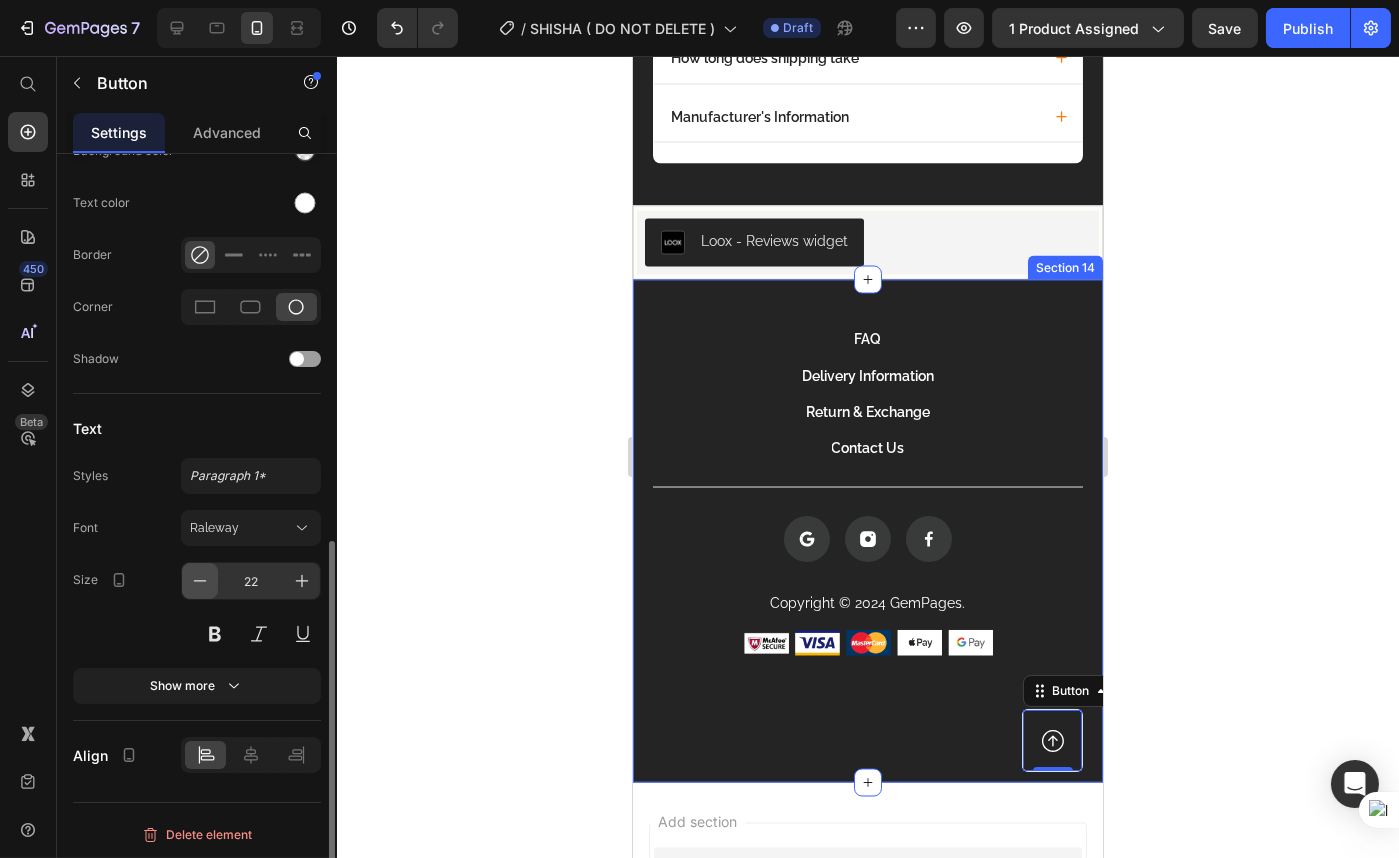 click 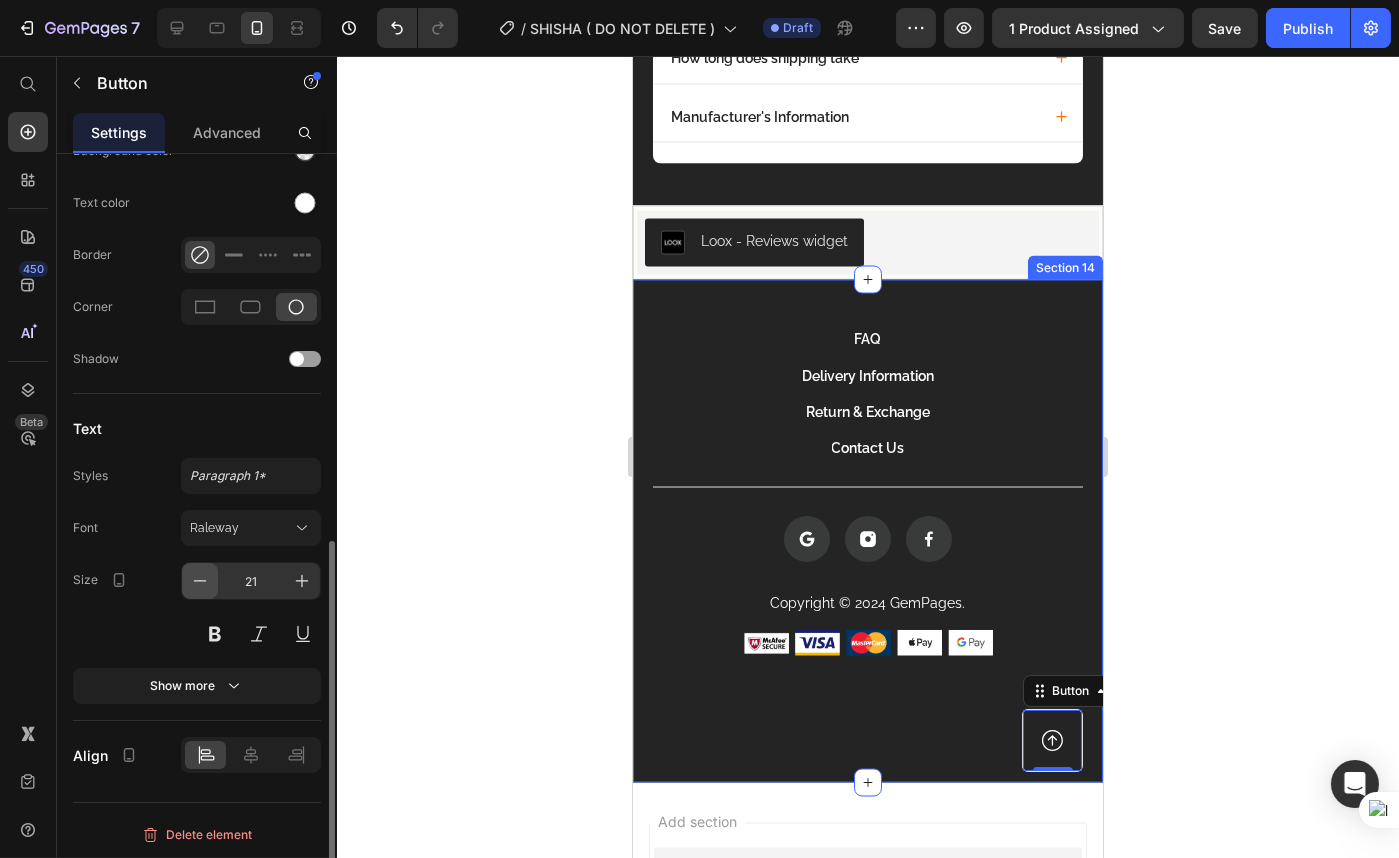 click 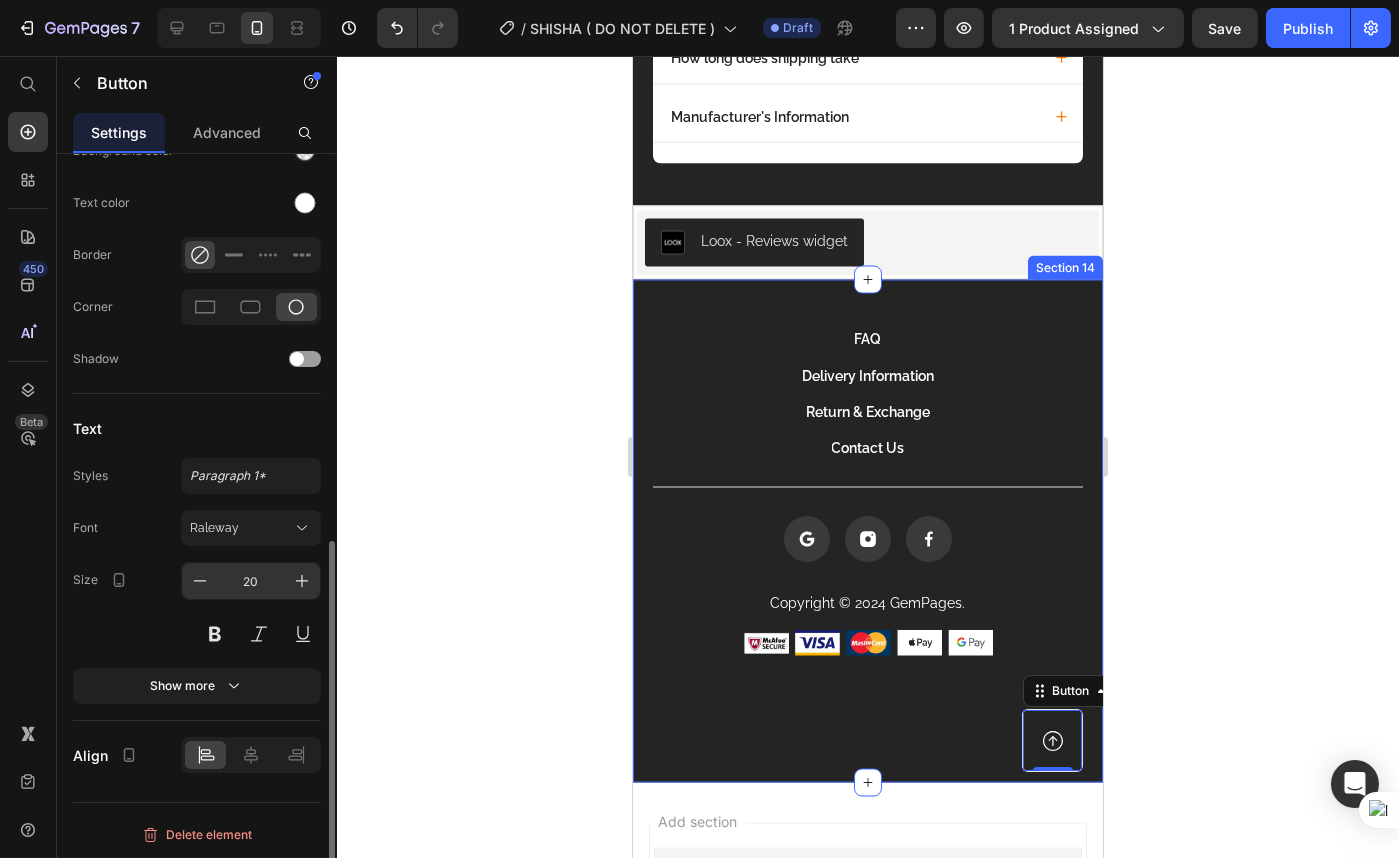 click on "20" at bounding box center [251, 581] 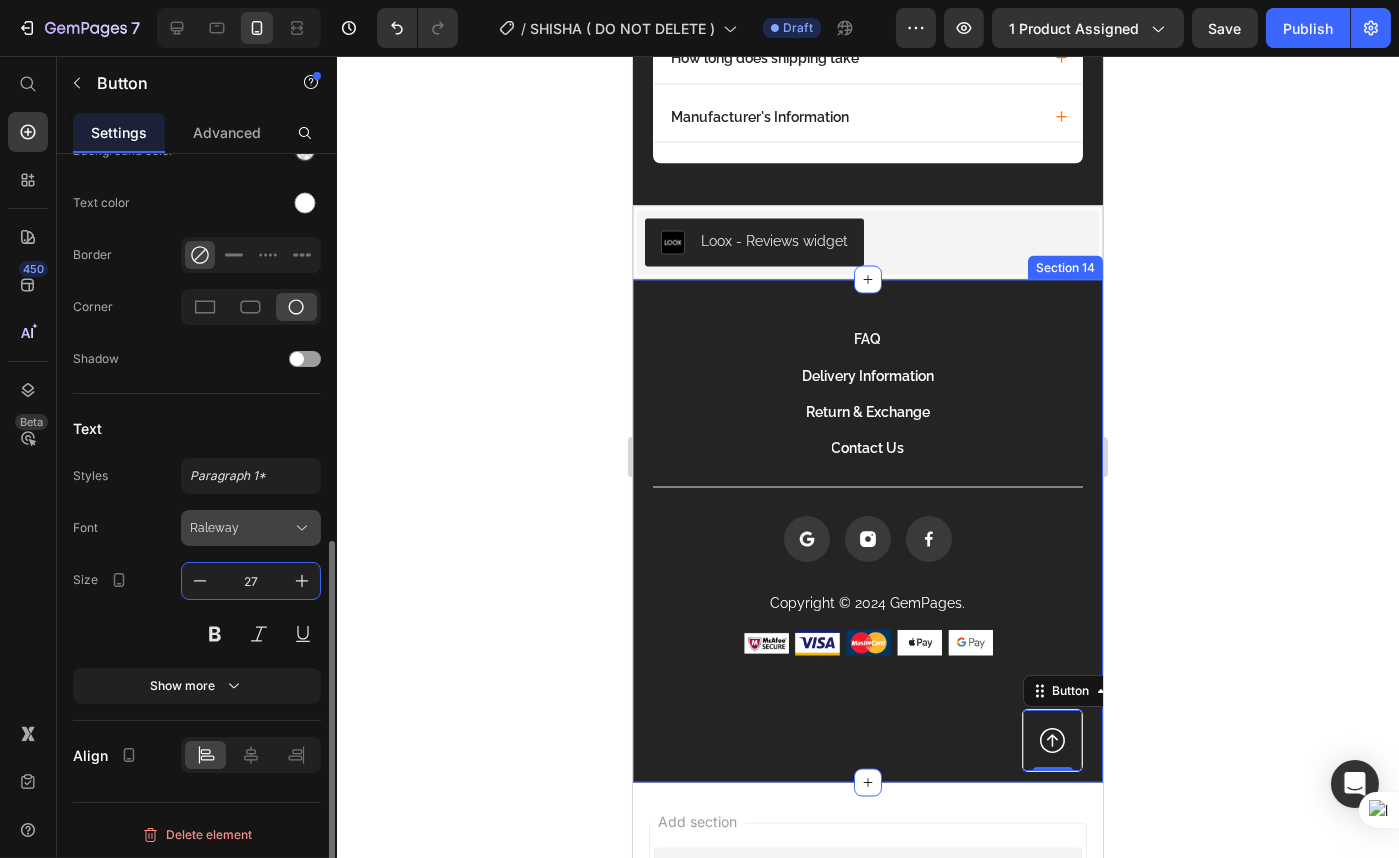 type on "27" 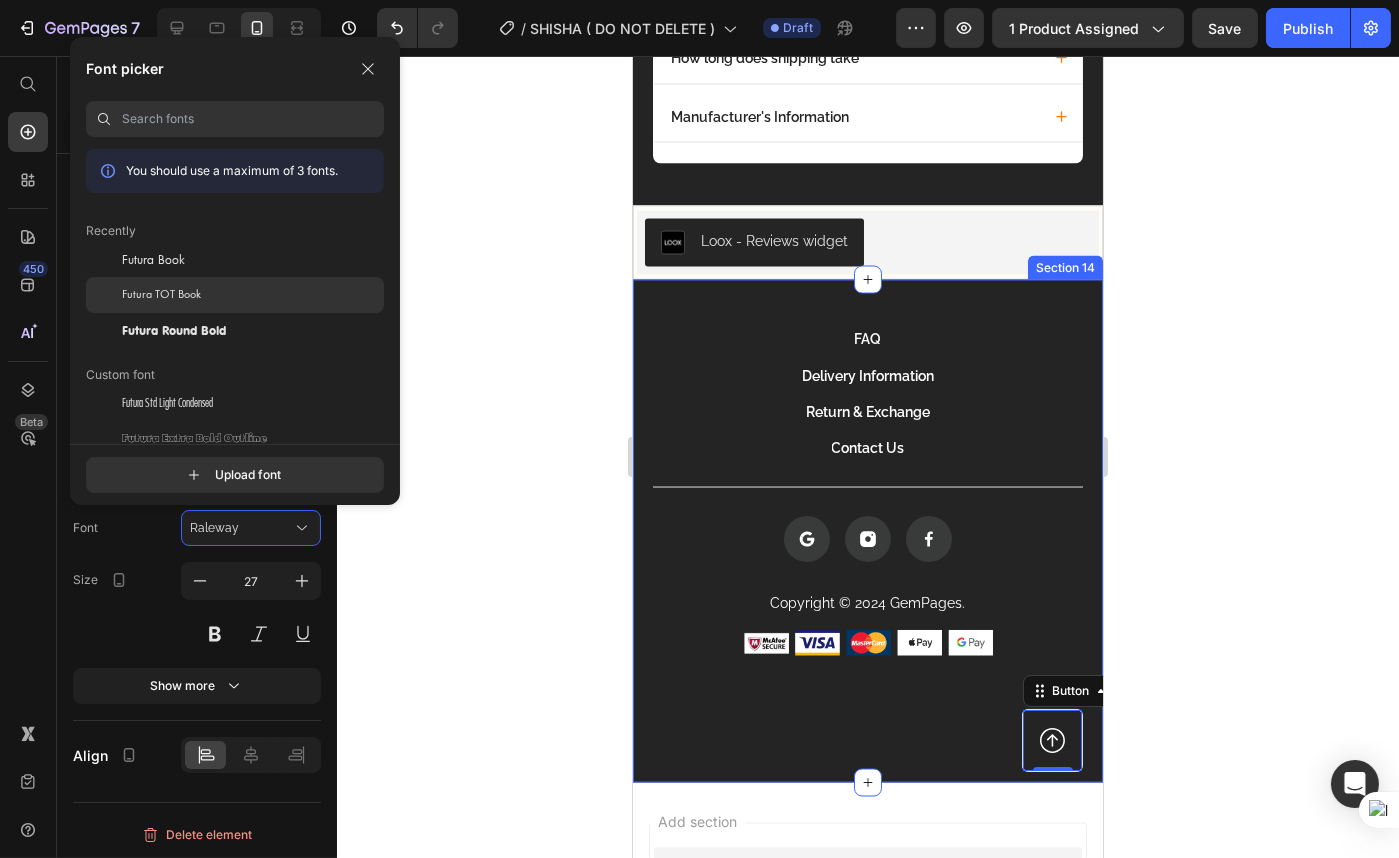click on "Futura TOT Book" at bounding box center (161, 295) 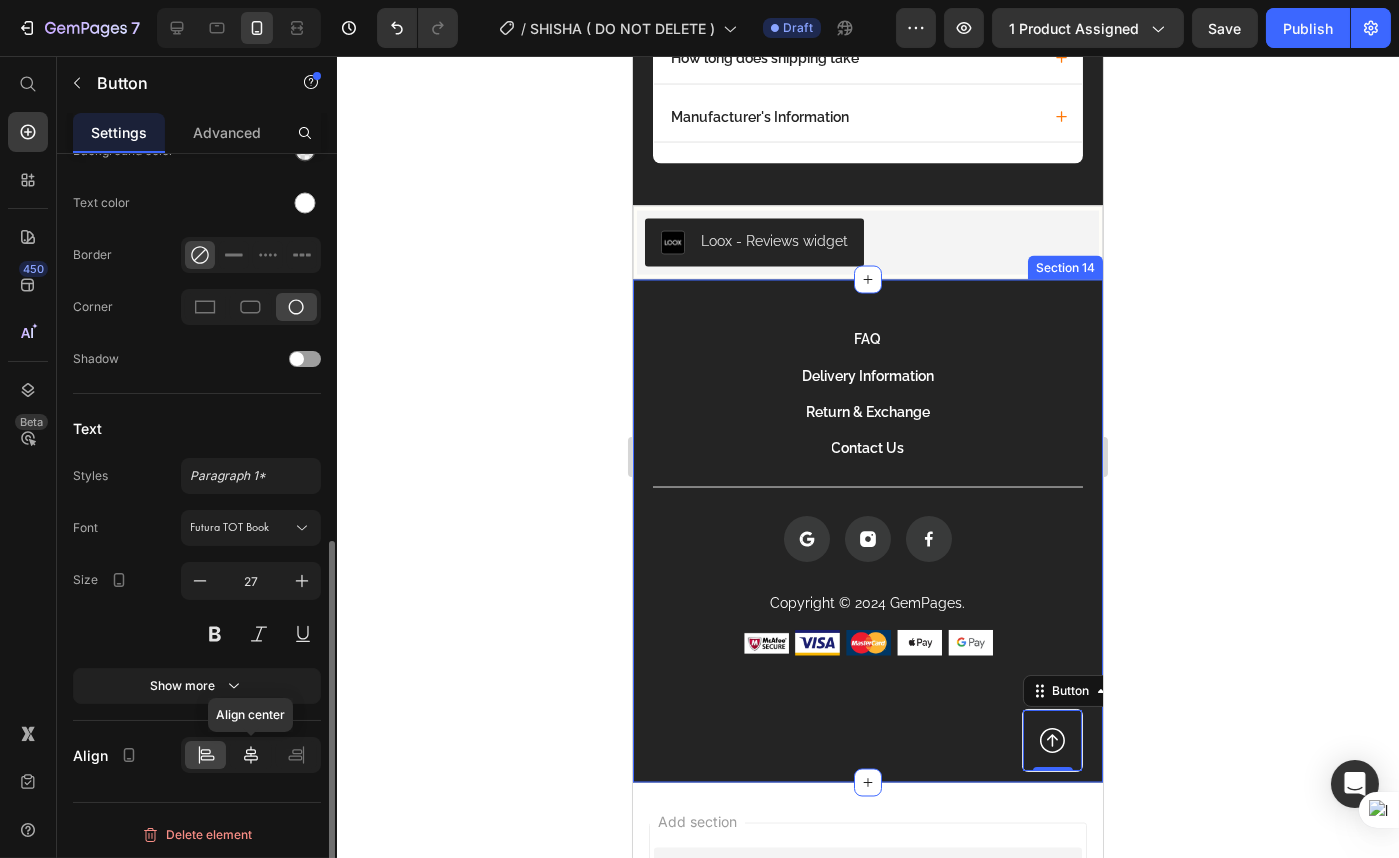 click 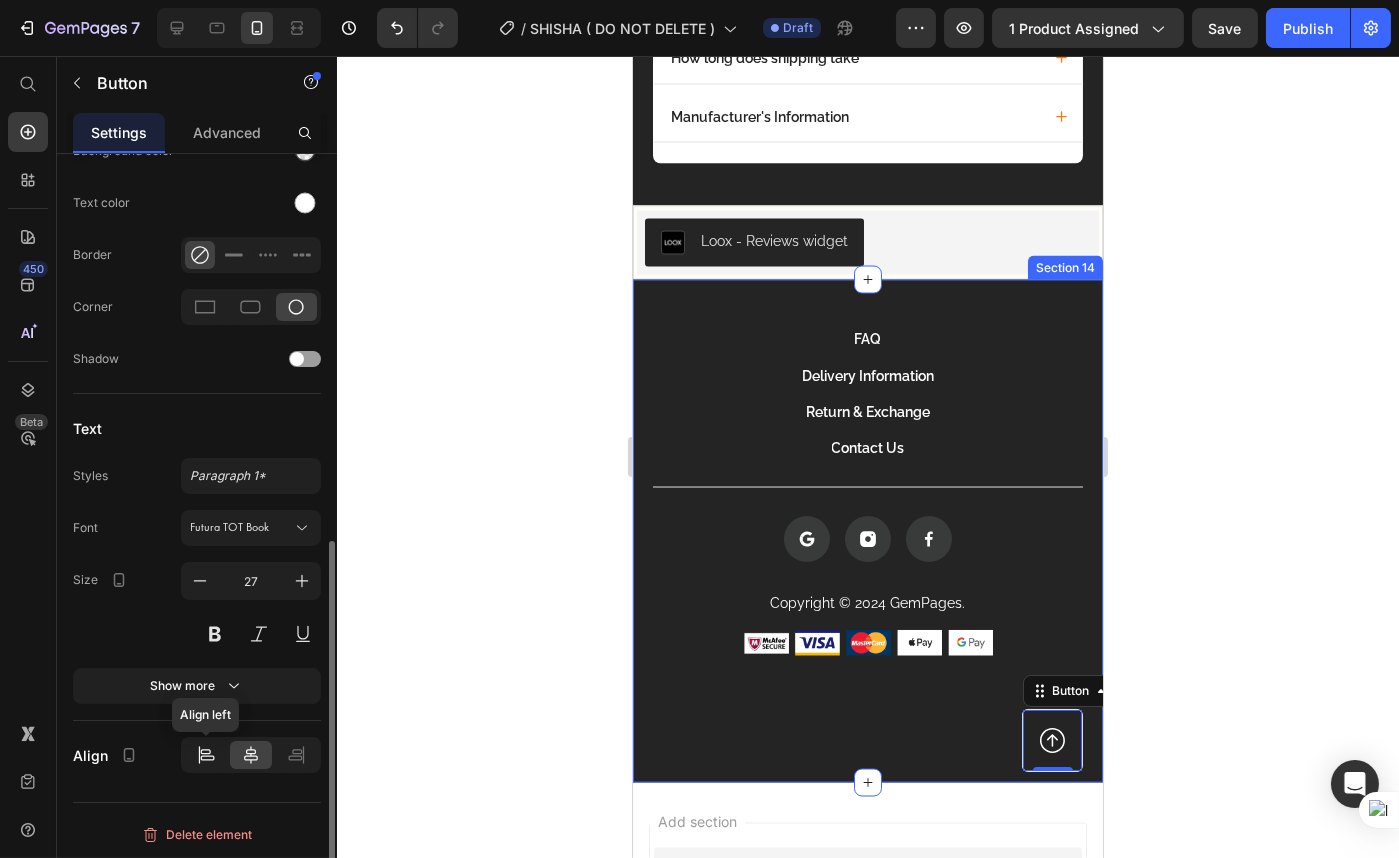 click 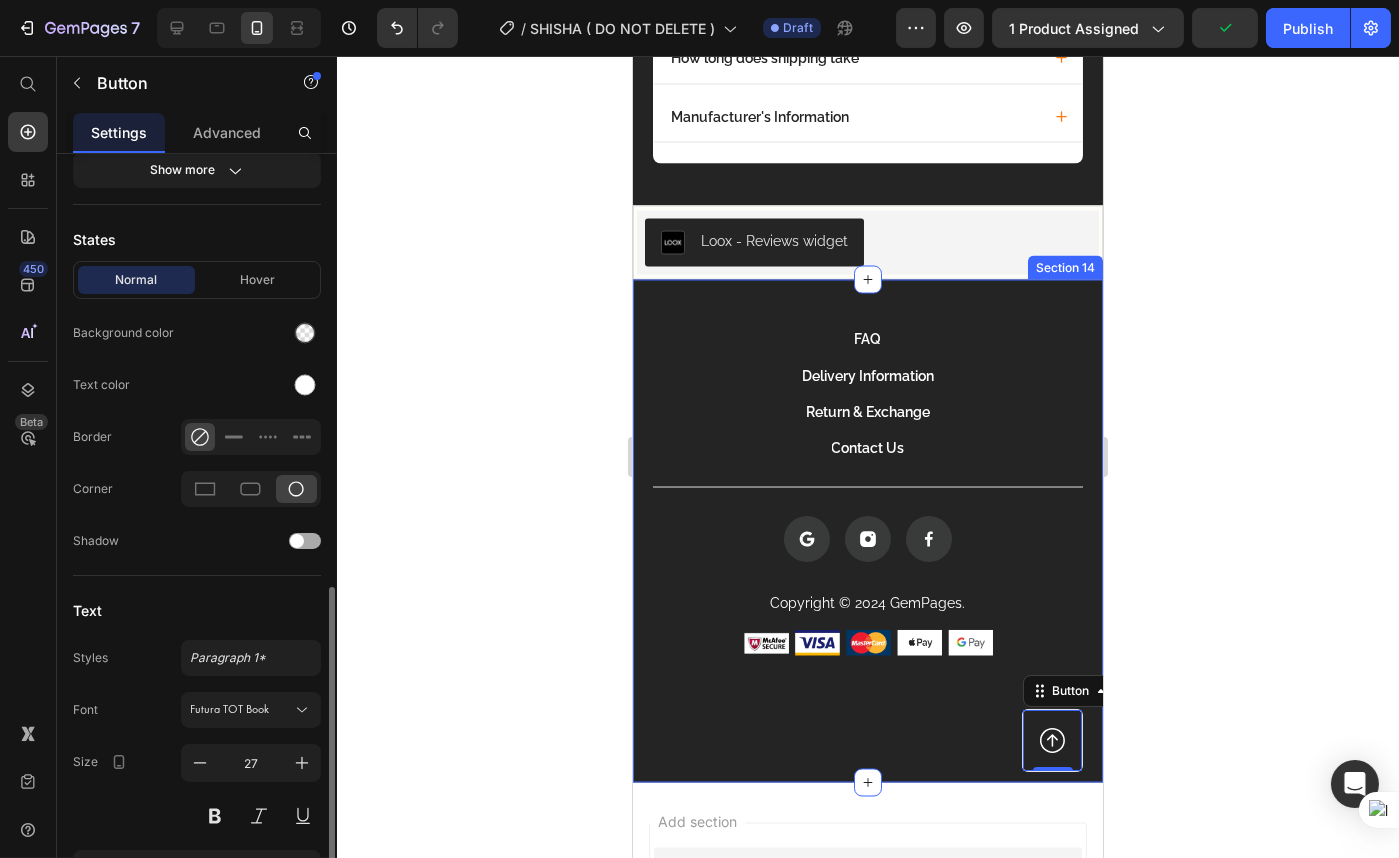 scroll, scrollTop: 514, scrollLeft: 0, axis: vertical 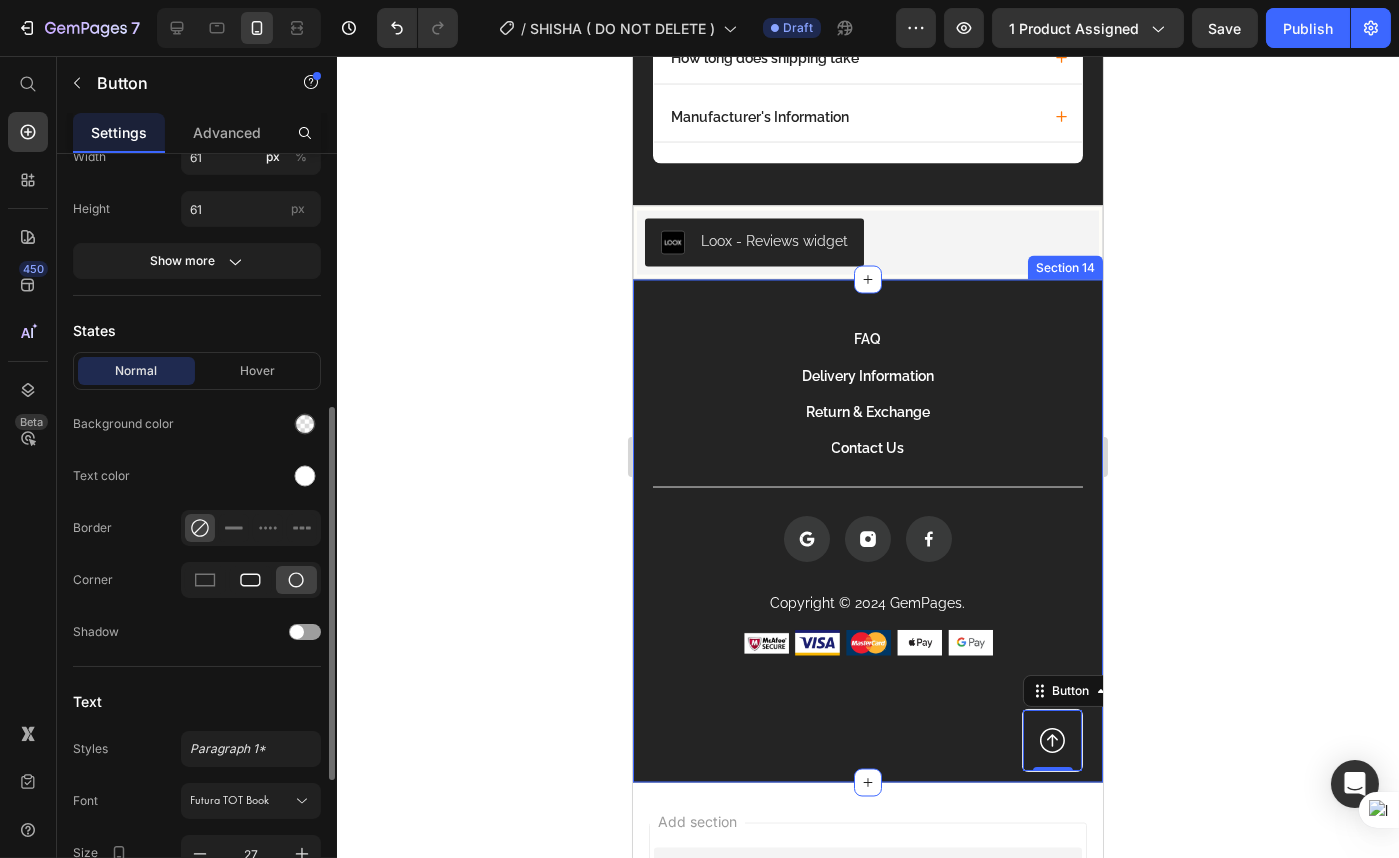 click 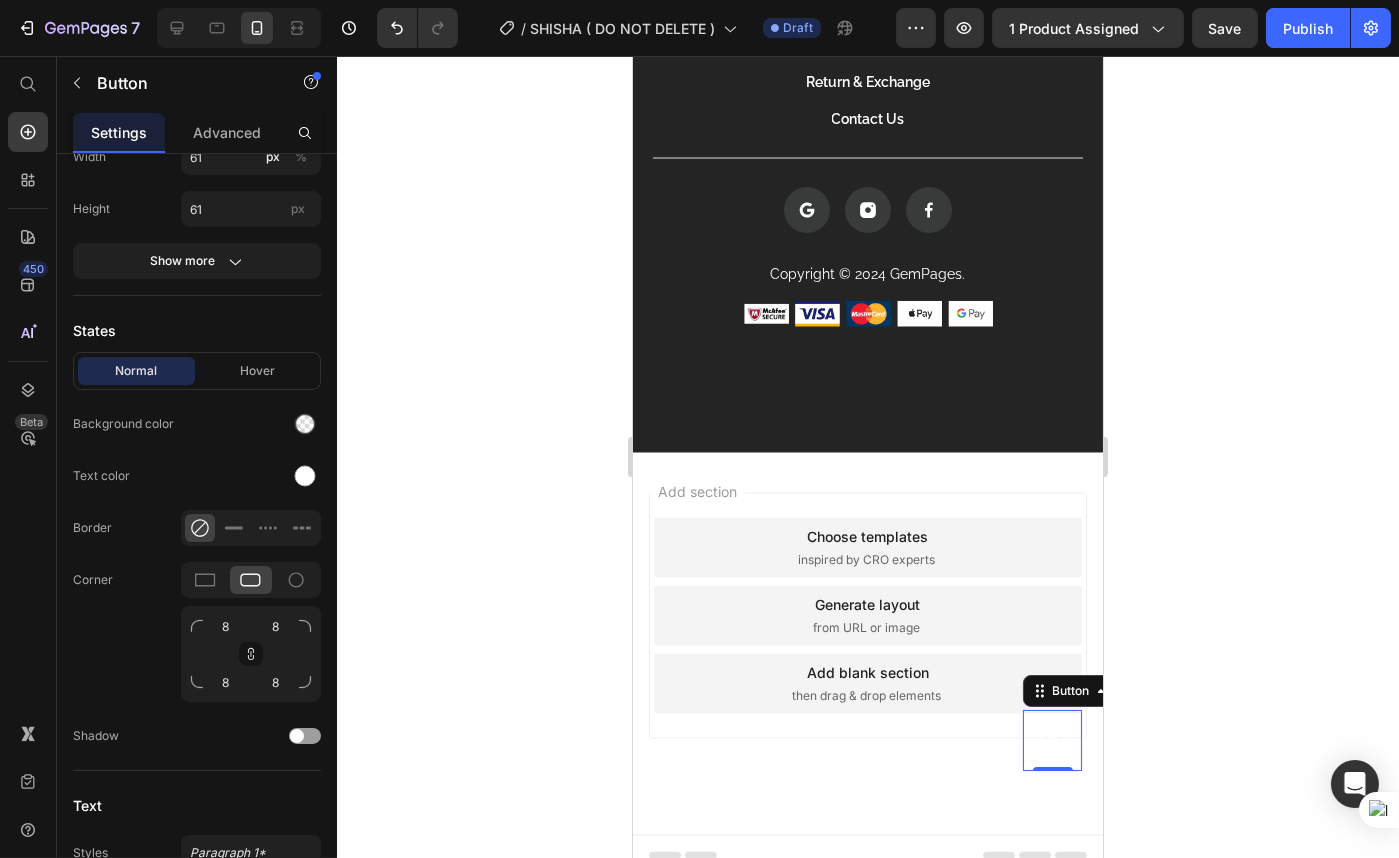 scroll, scrollTop: 7466, scrollLeft: 0, axis: vertical 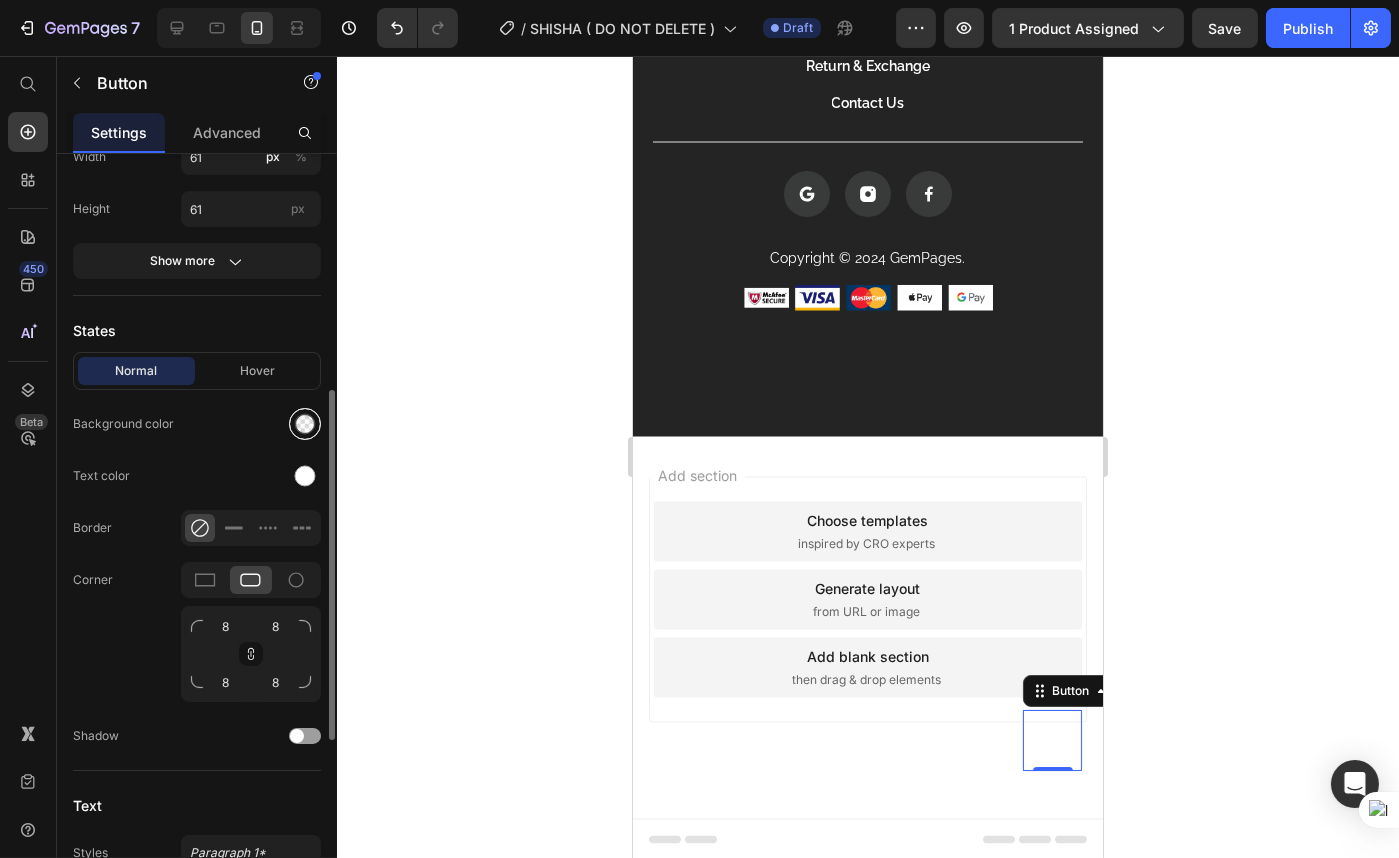 click at bounding box center (305, 424) 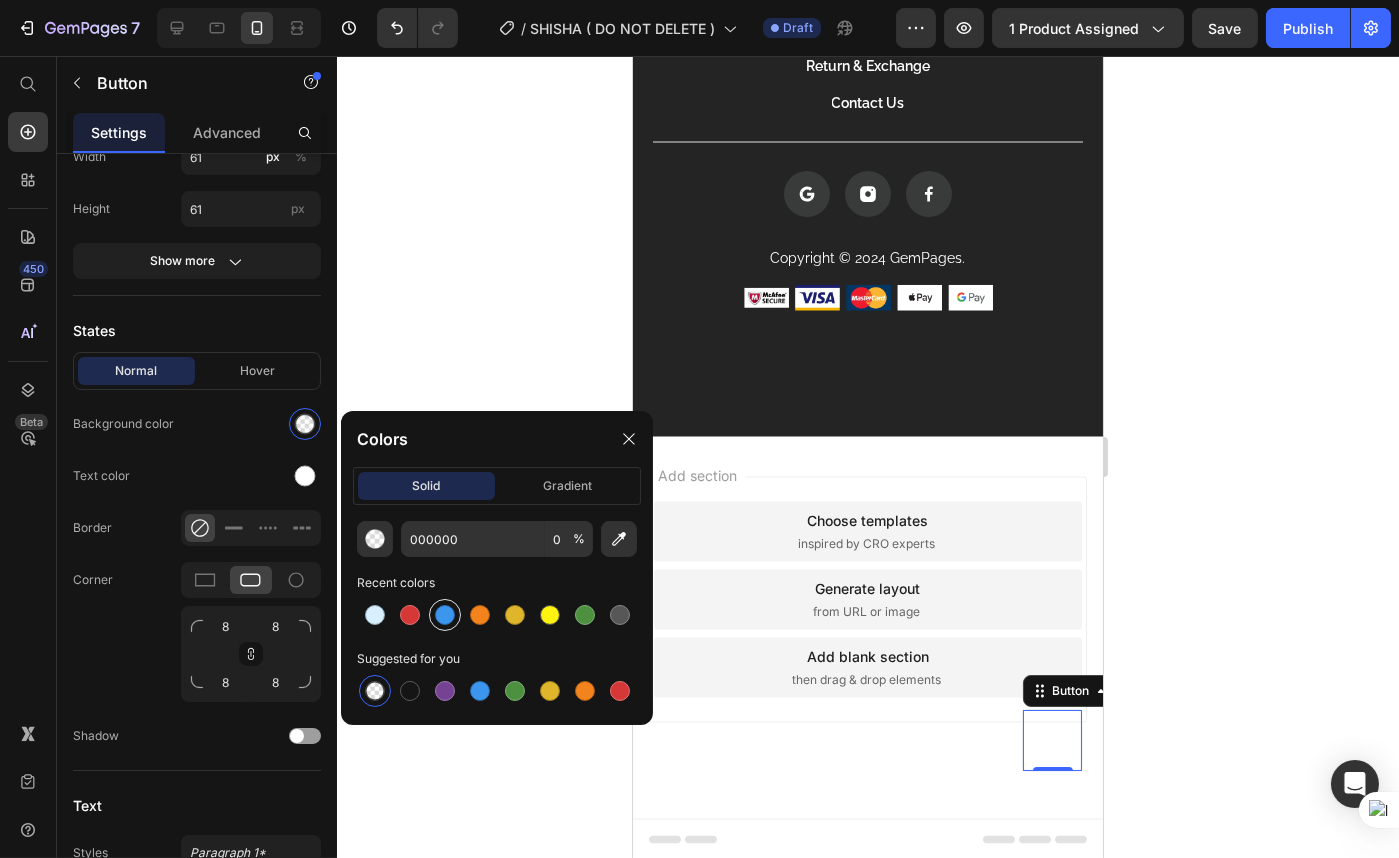 click at bounding box center [445, 615] 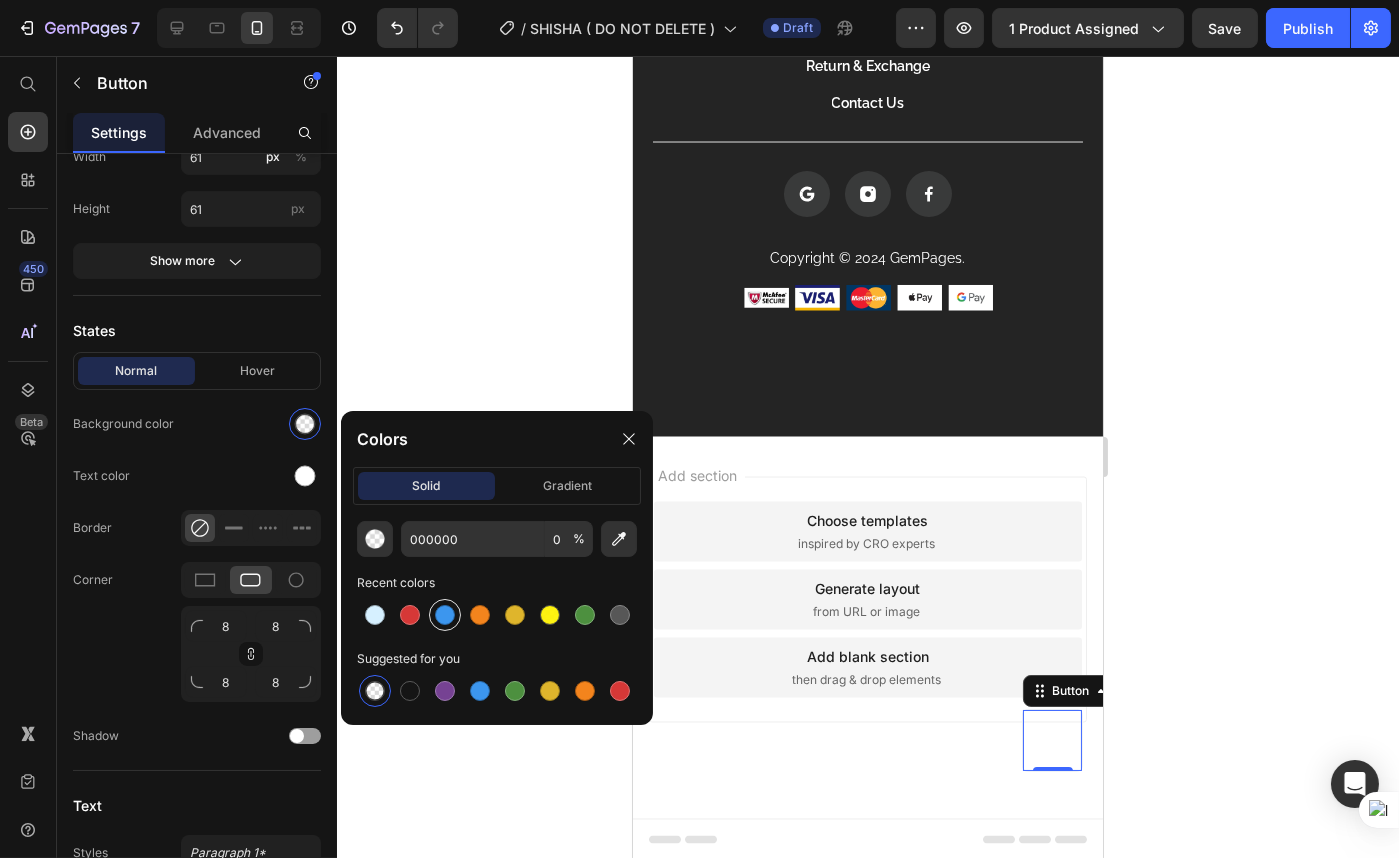 type on "3C96EE" 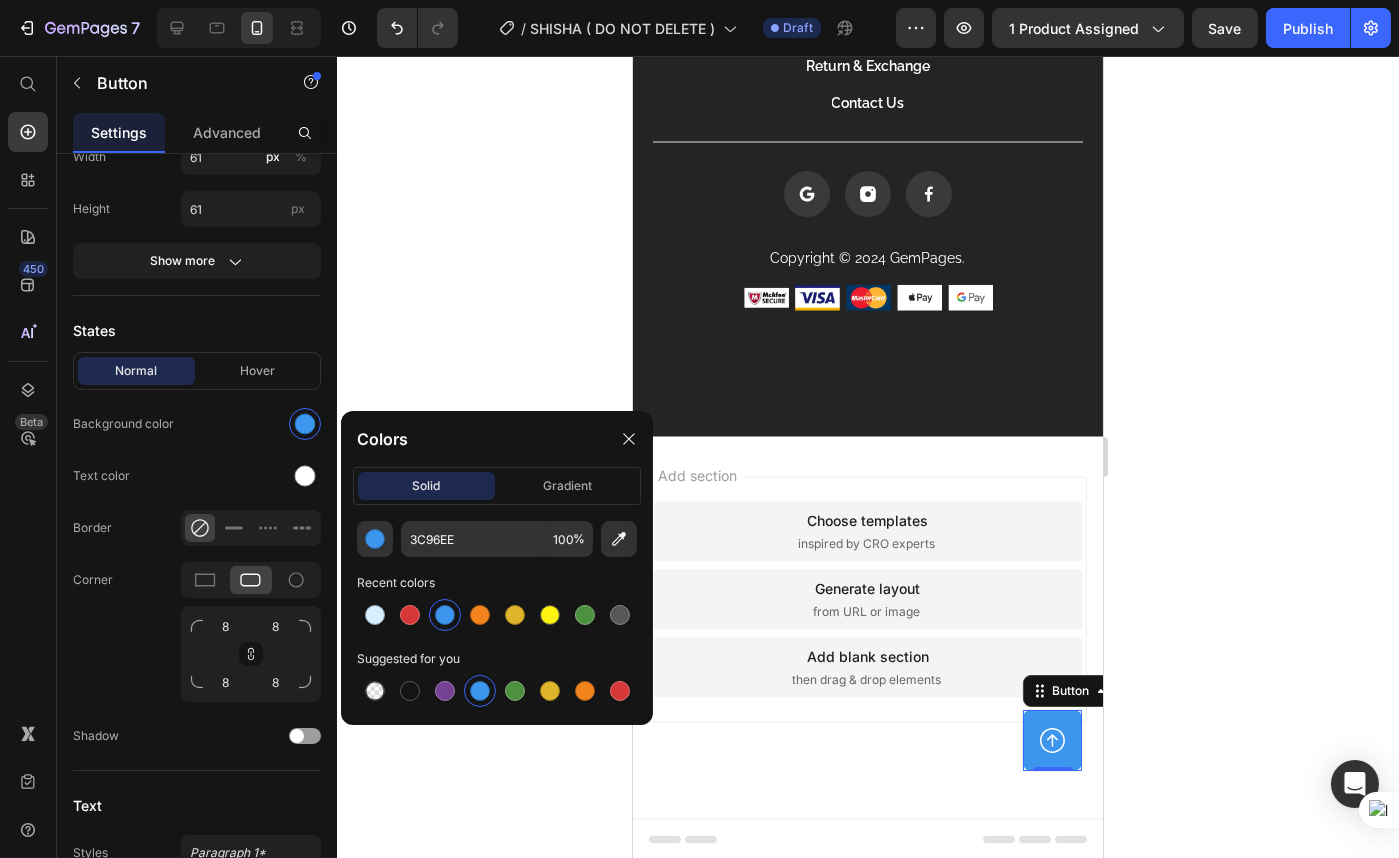 click 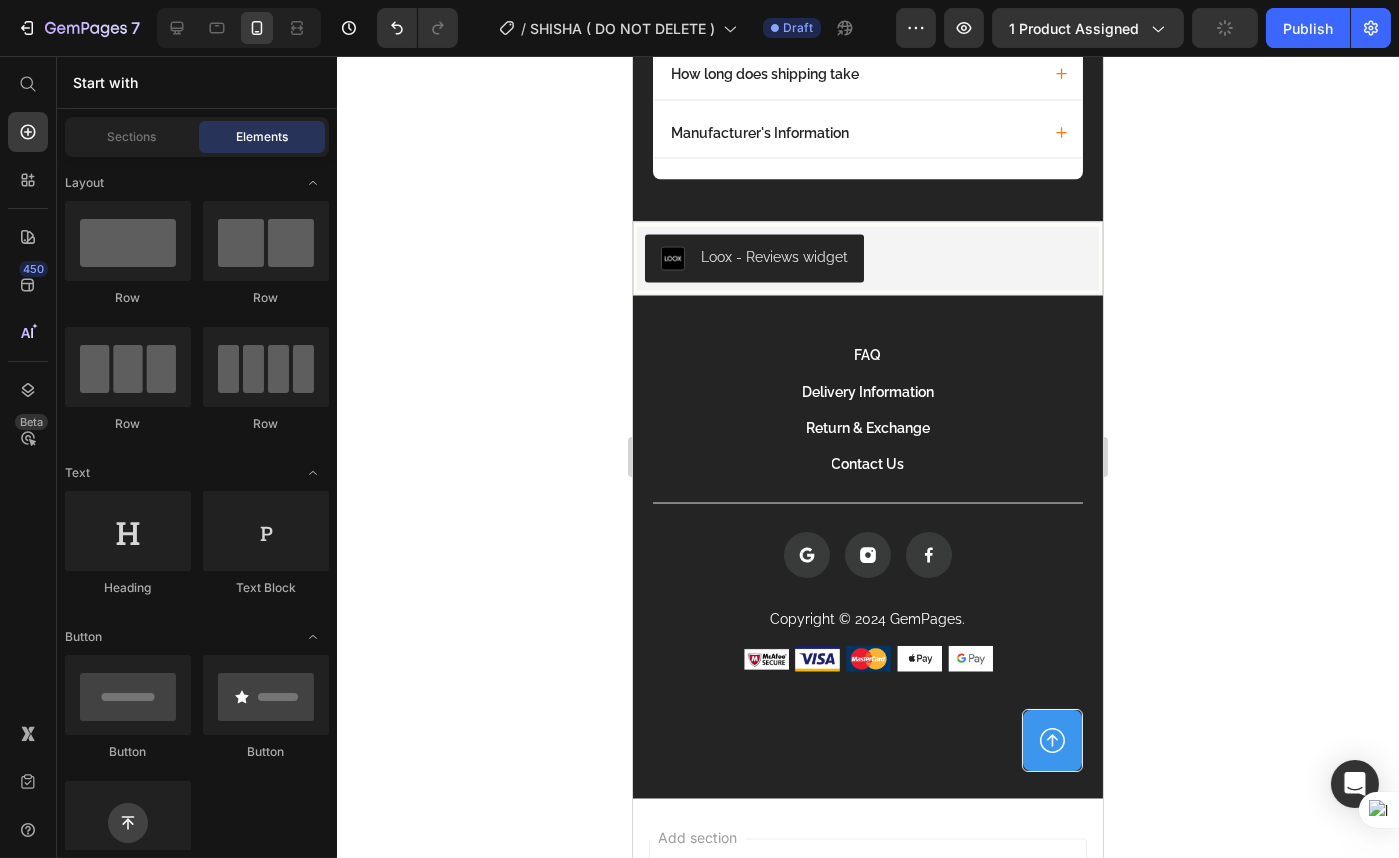scroll, scrollTop: 7102, scrollLeft: 0, axis: vertical 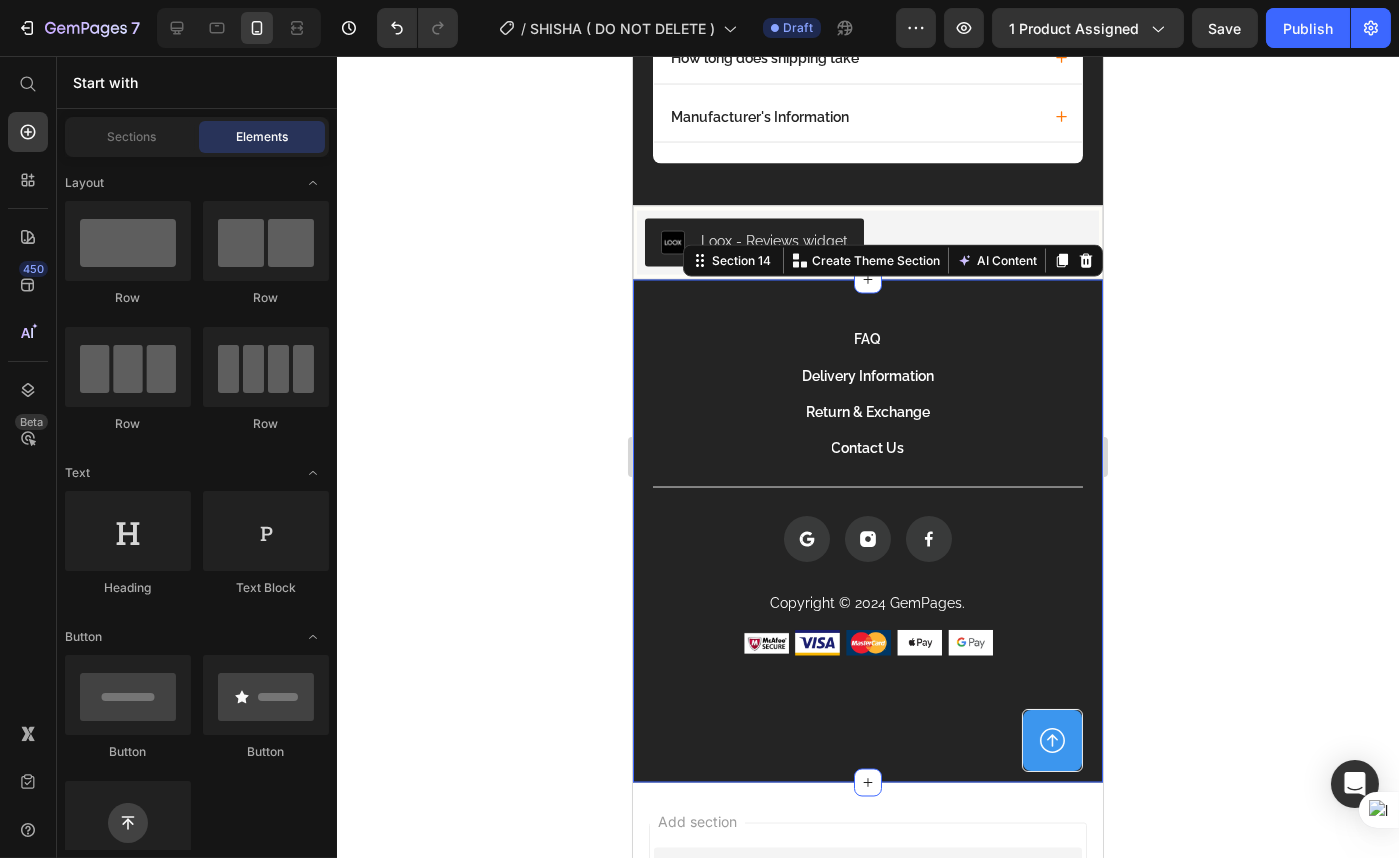 click on "FAQ Button Delivery Information Button Return & Exchange   Button Contact Us Button Row
Icon
Icon
Icon Row Copyright © 2024 GemPages.  Text Block Image Image Image Image Image Row Row Row
Button Row Section 14   You can create reusable sections Create Theme Section AI Content Write with GemAI What would you like to describe here? Tone and Voice Persuasive Product Shisha To Go Show more Generate" at bounding box center (867, 531) 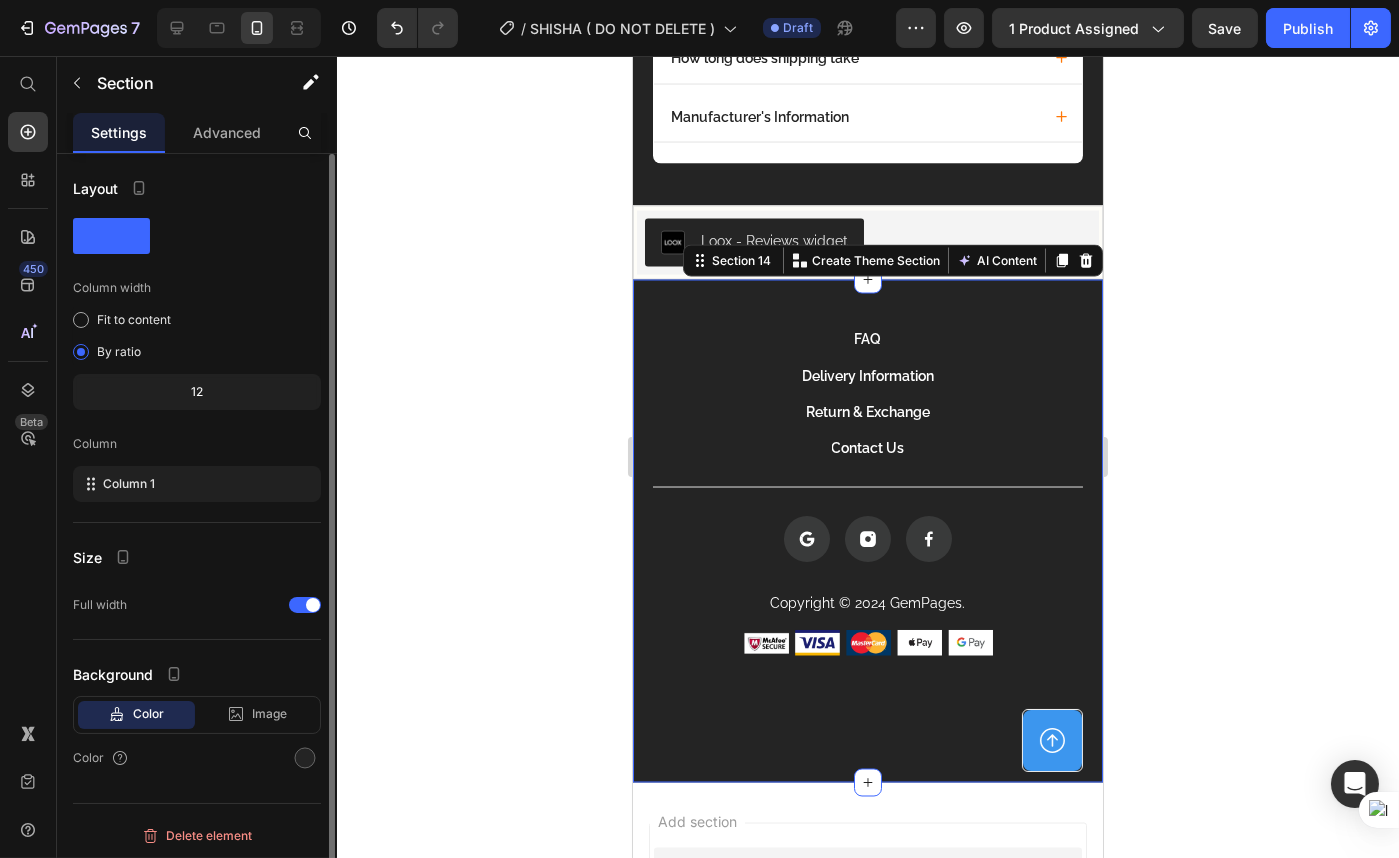 click 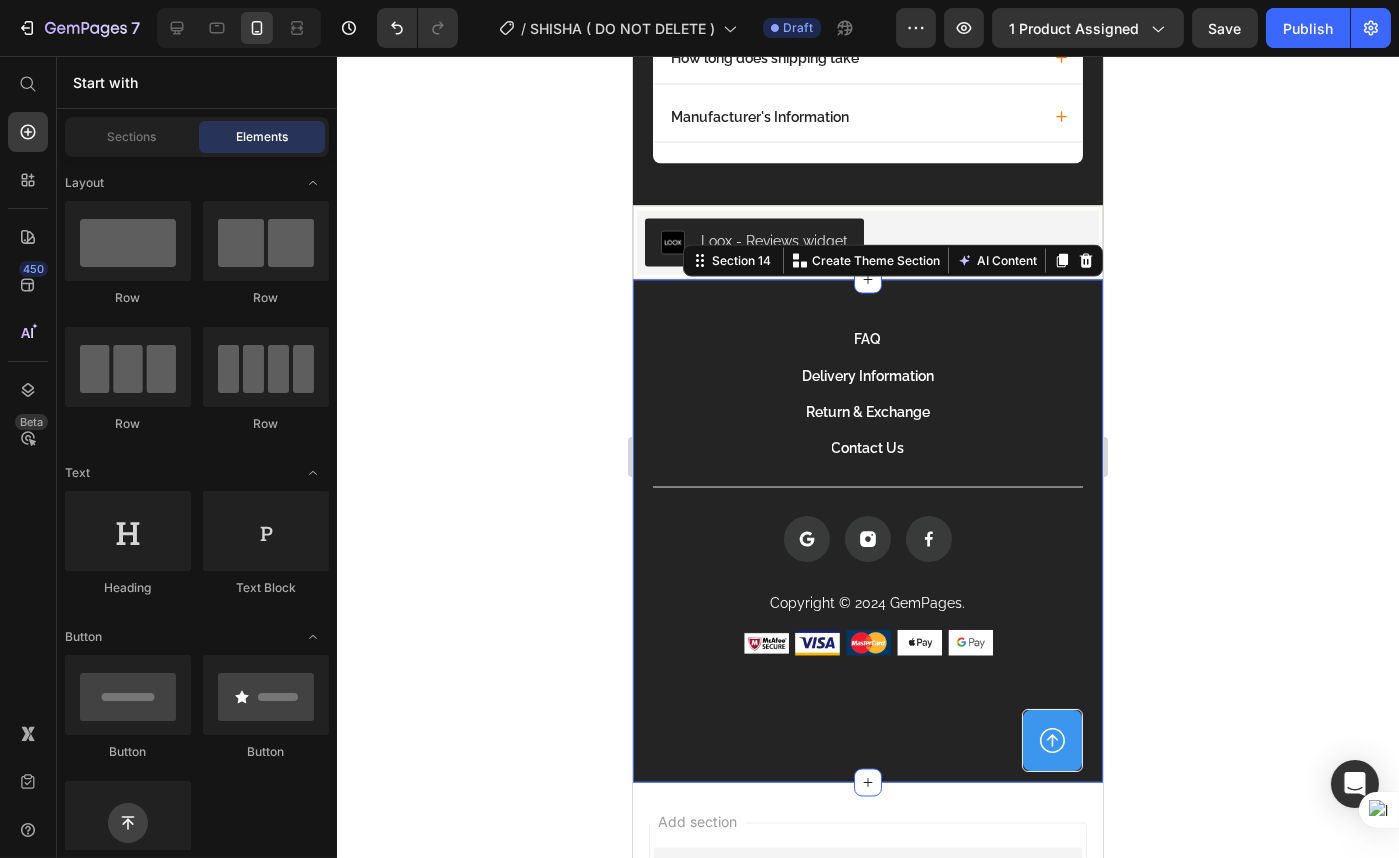 scroll, scrollTop: 6964, scrollLeft: 0, axis: vertical 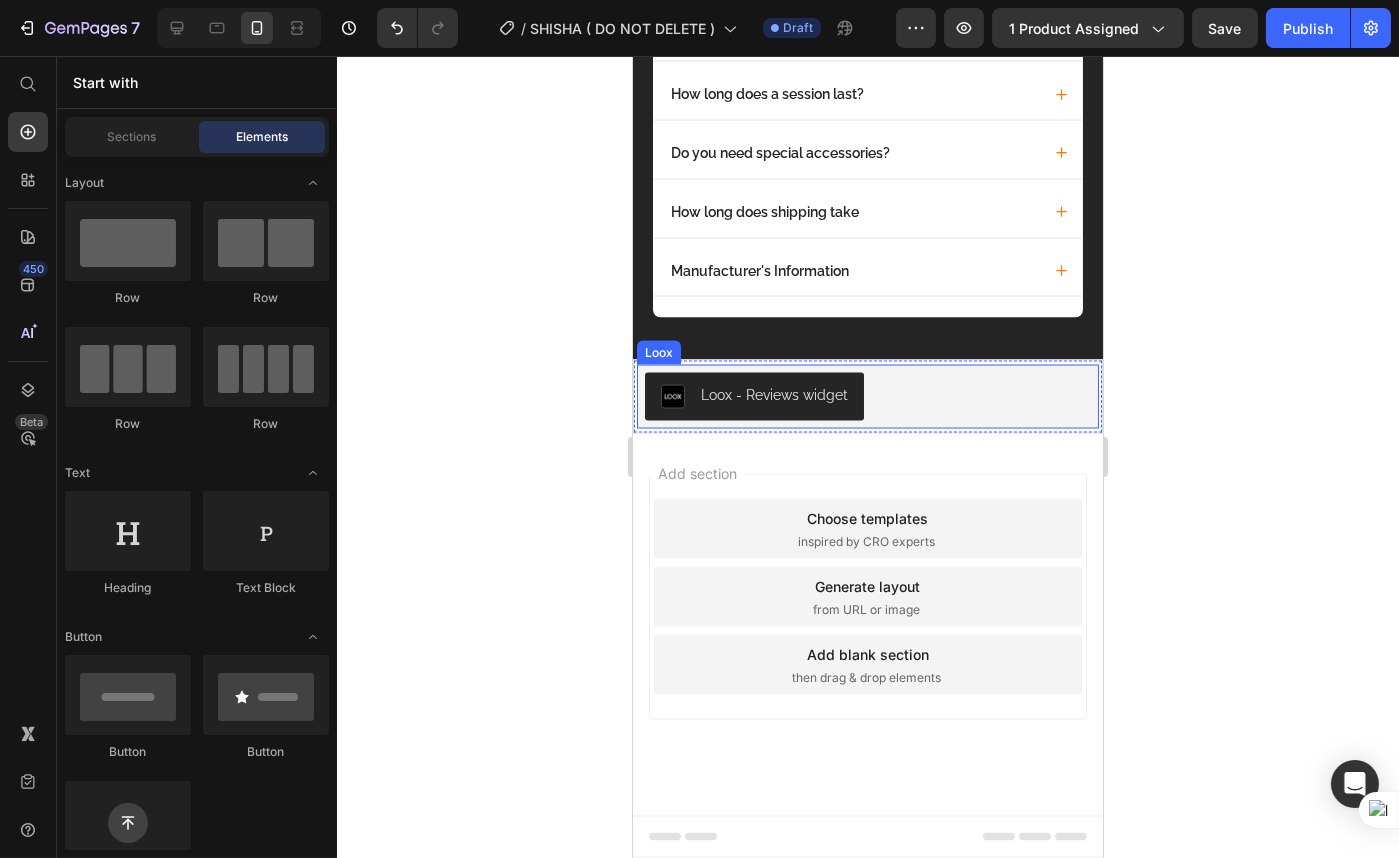 click on "Loox - Reviews widget" at bounding box center [867, 397] 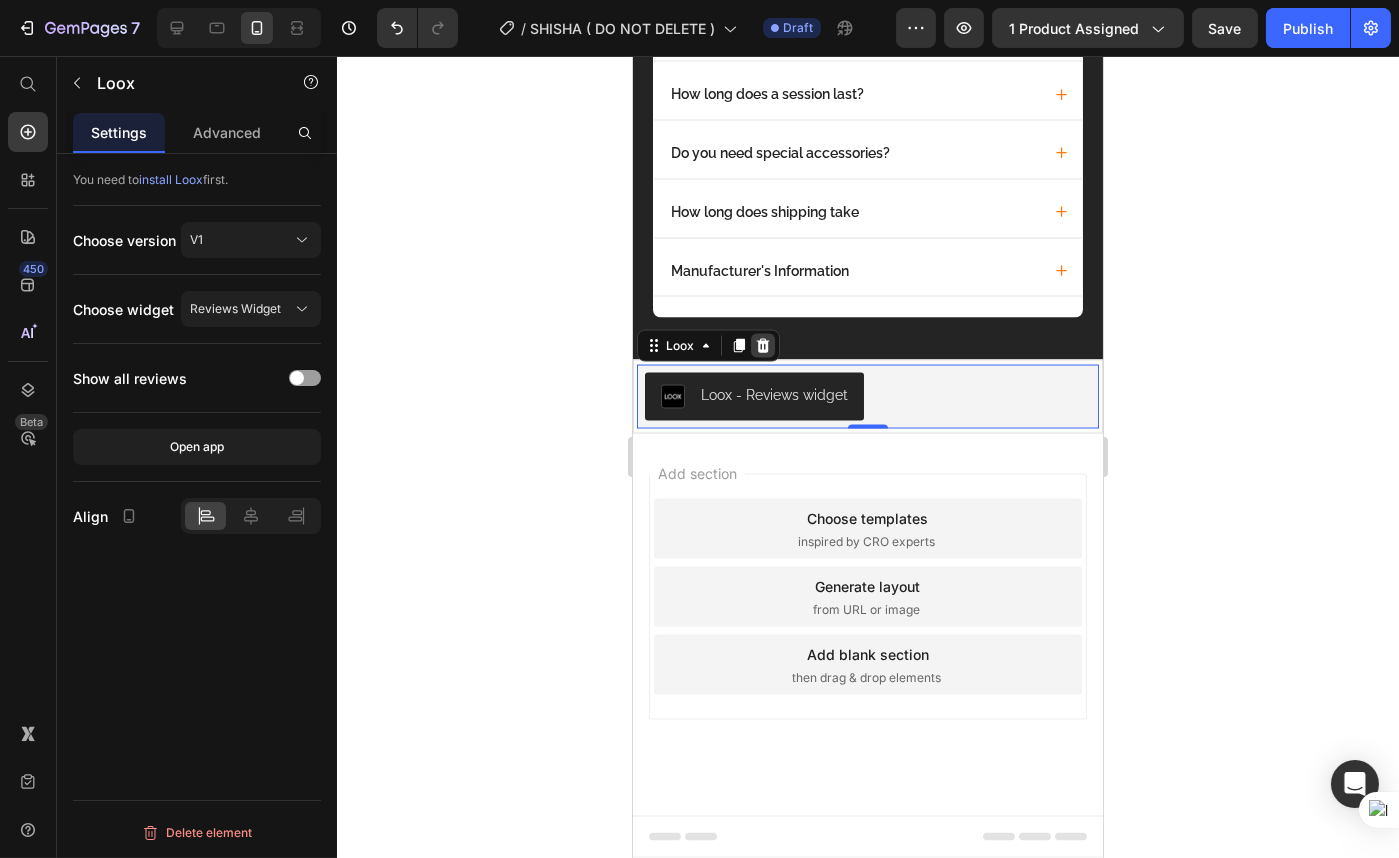 click 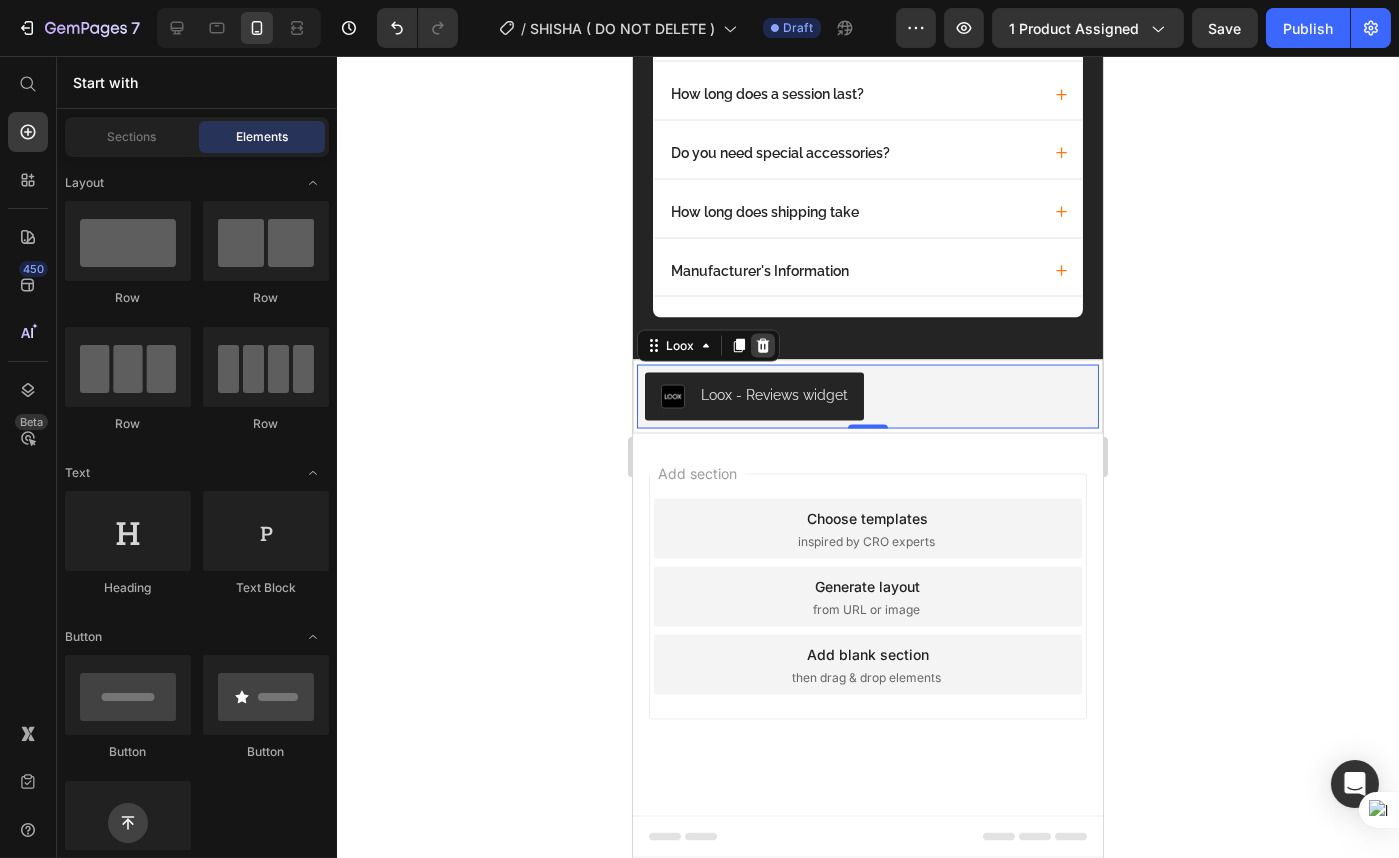 scroll, scrollTop: 6960, scrollLeft: 0, axis: vertical 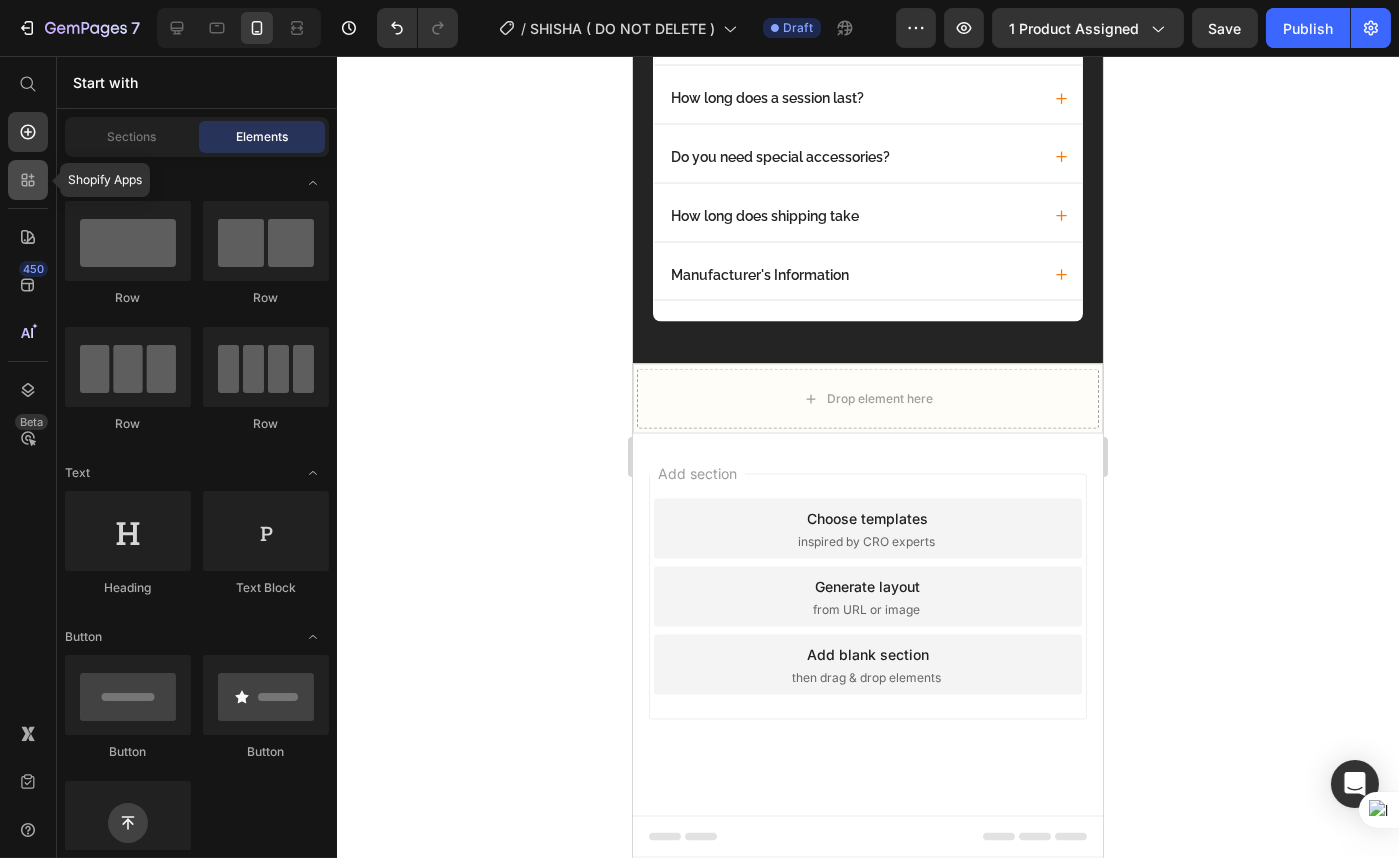 click 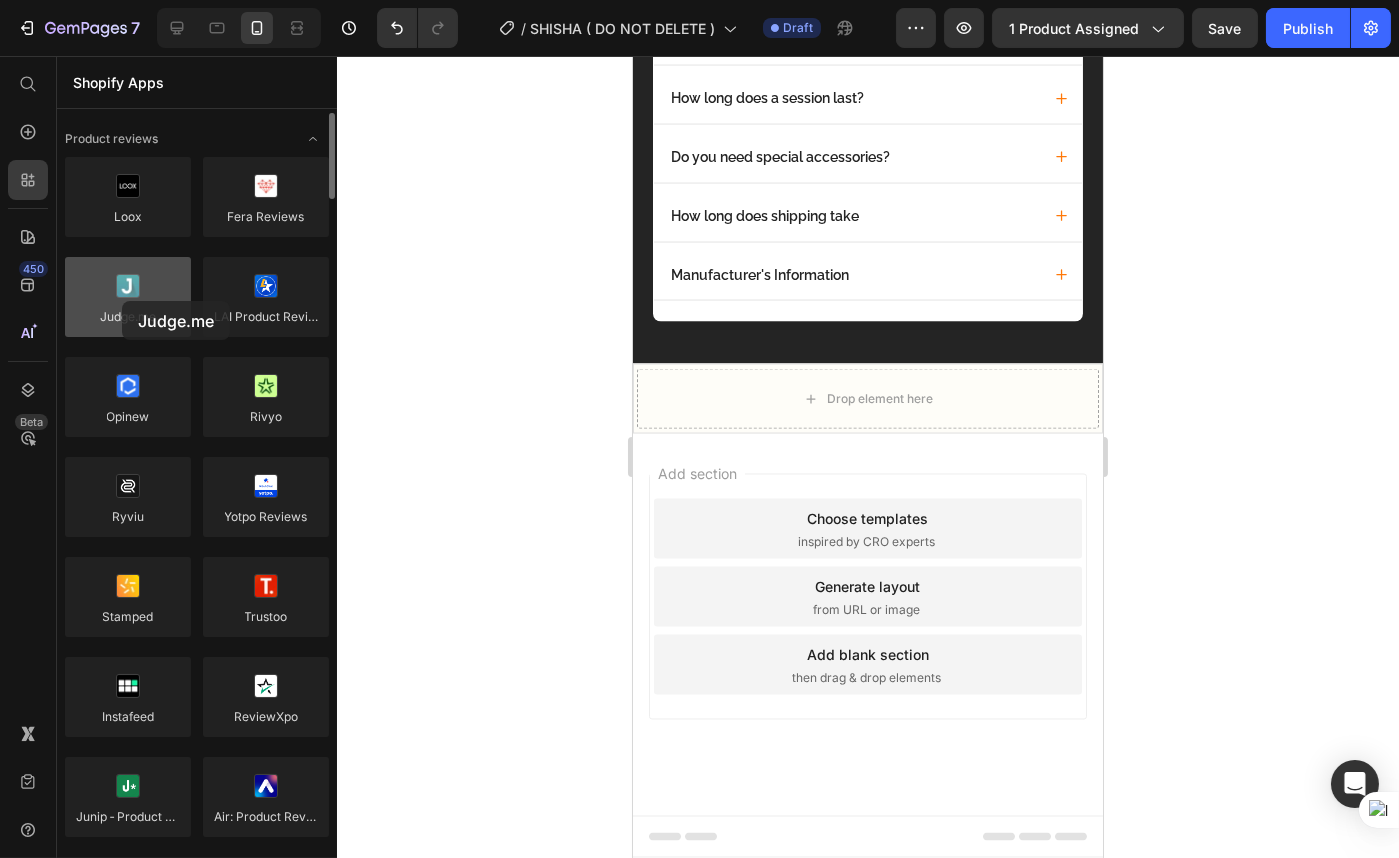click at bounding box center (128, 297) 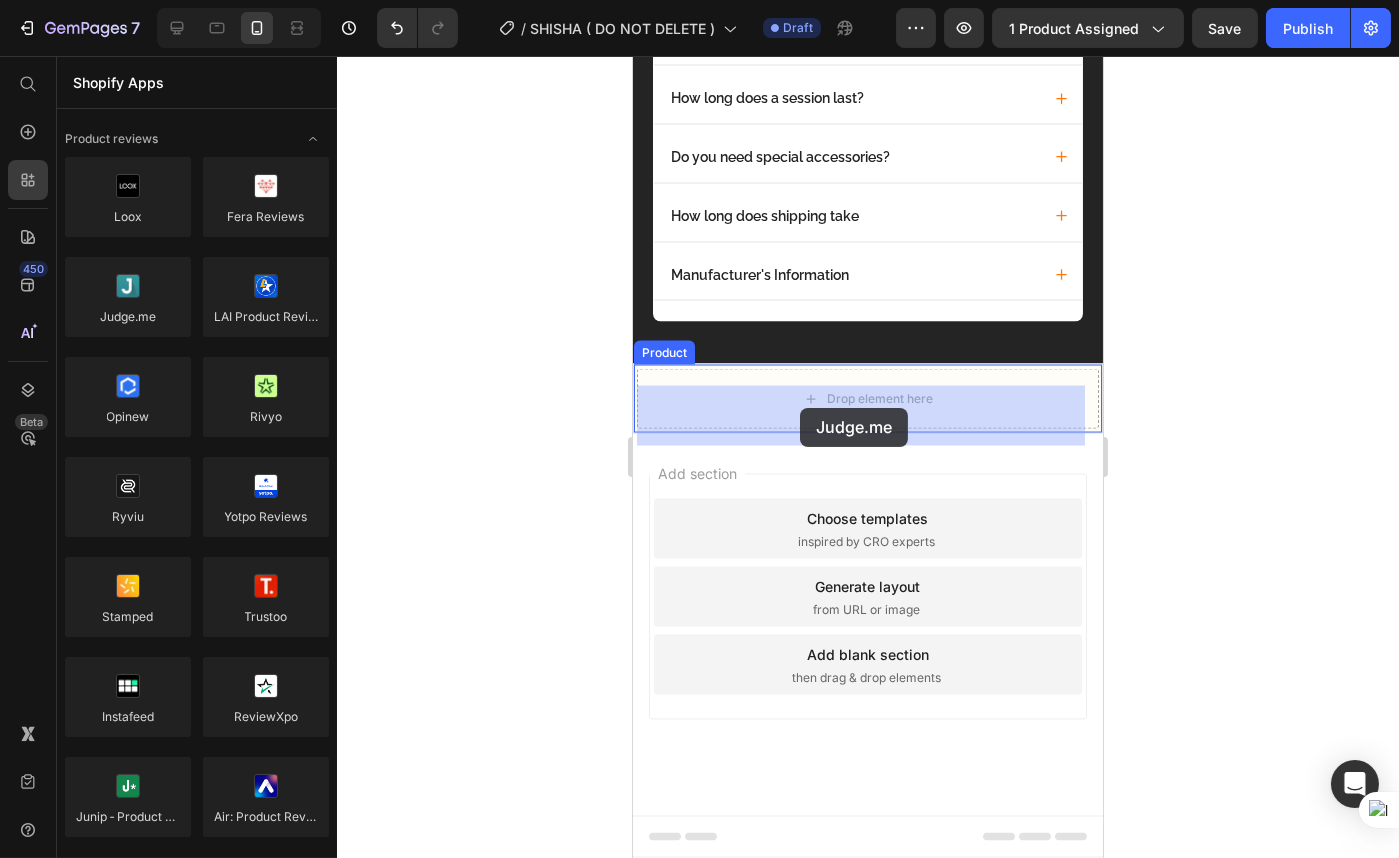 drag, startPoint x: 756, startPoint y: 357, endPoint x: 802, endPoint y: 408, distance: 68.68042 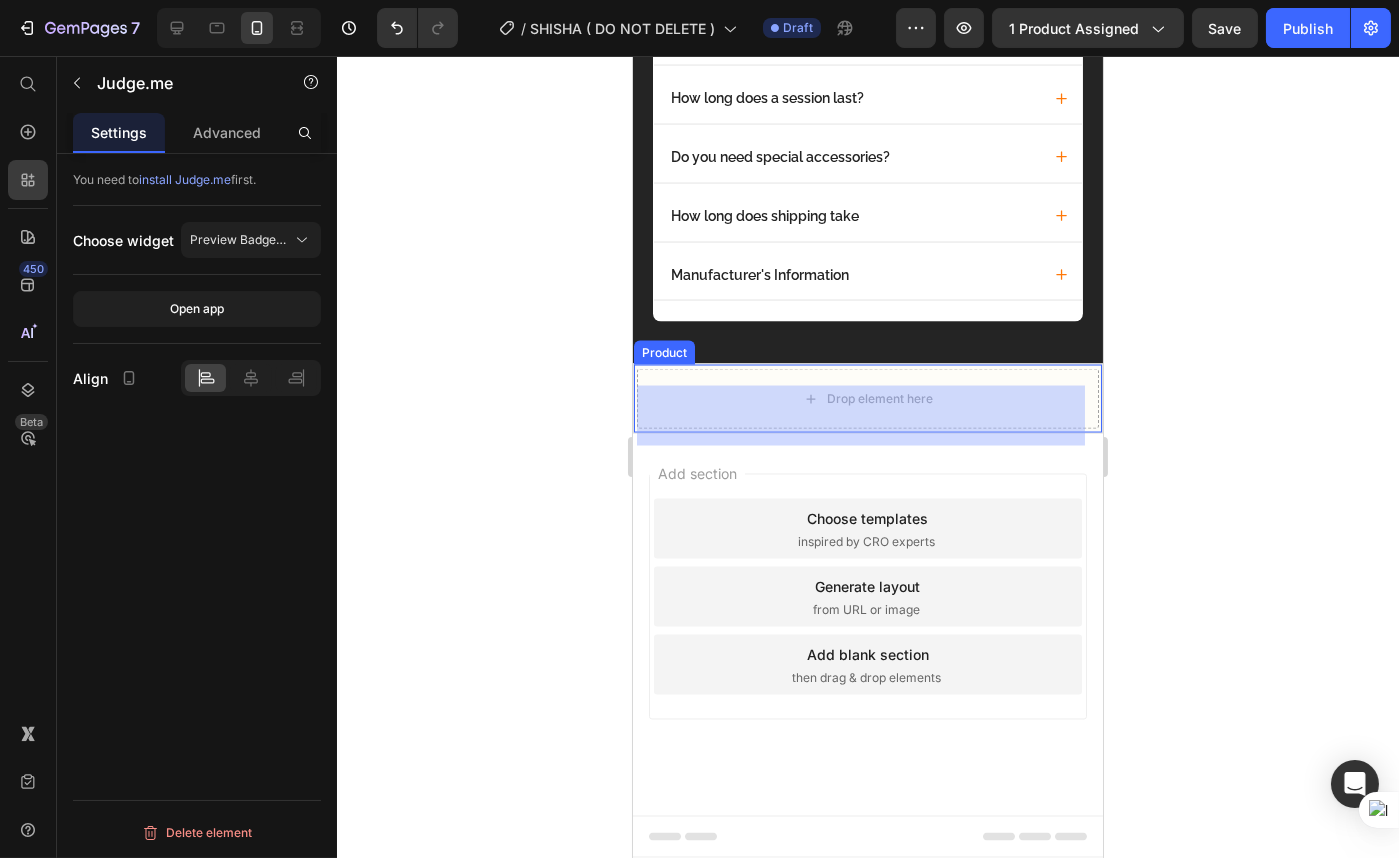 scroll, scrollTop: 6964, scrollLeft: 0, axis: vertical 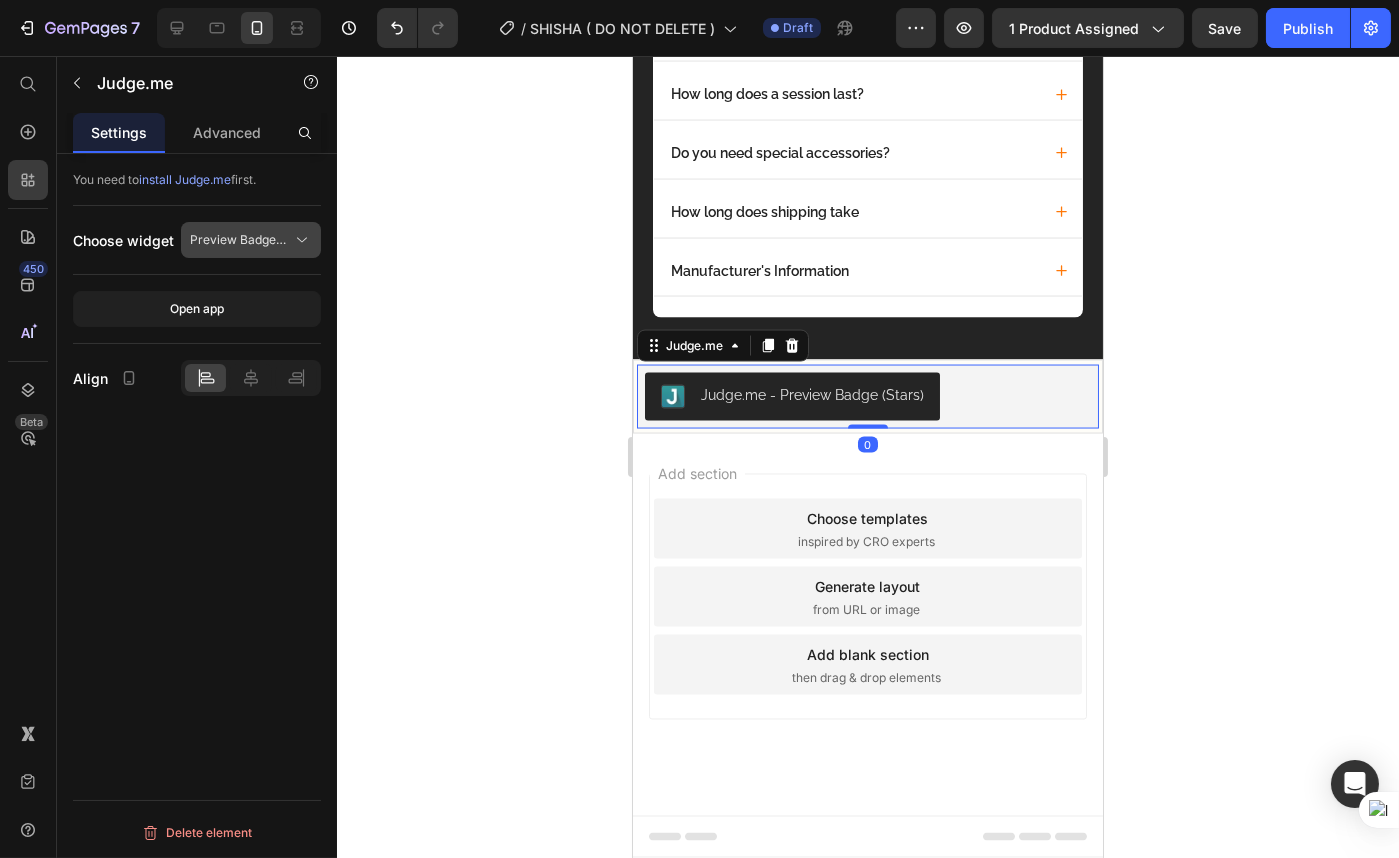 click on "Preview Badge (Stars)" at bounding box center (239, 240) 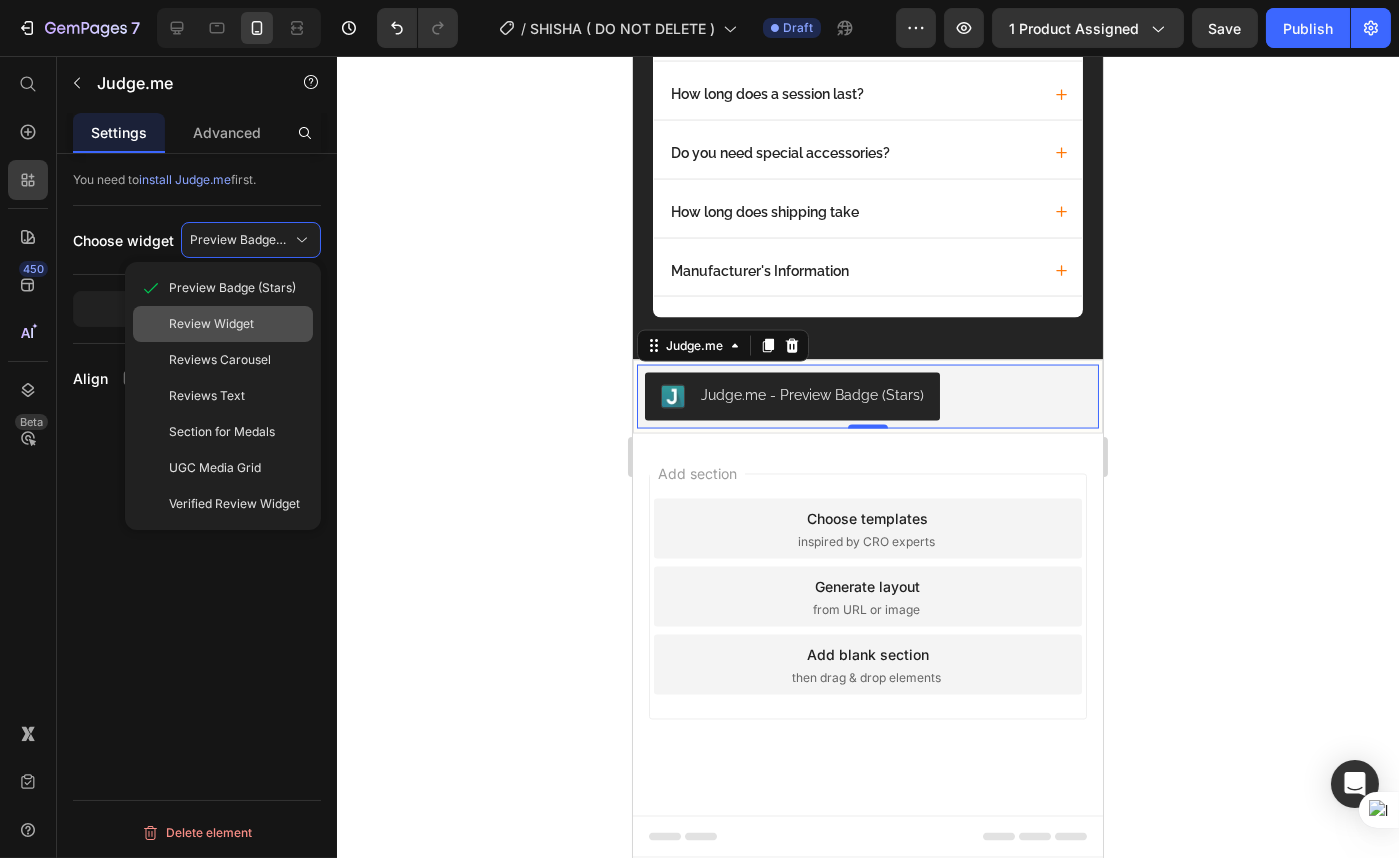 click on "Review Widget" at bounding box center [237, 324] 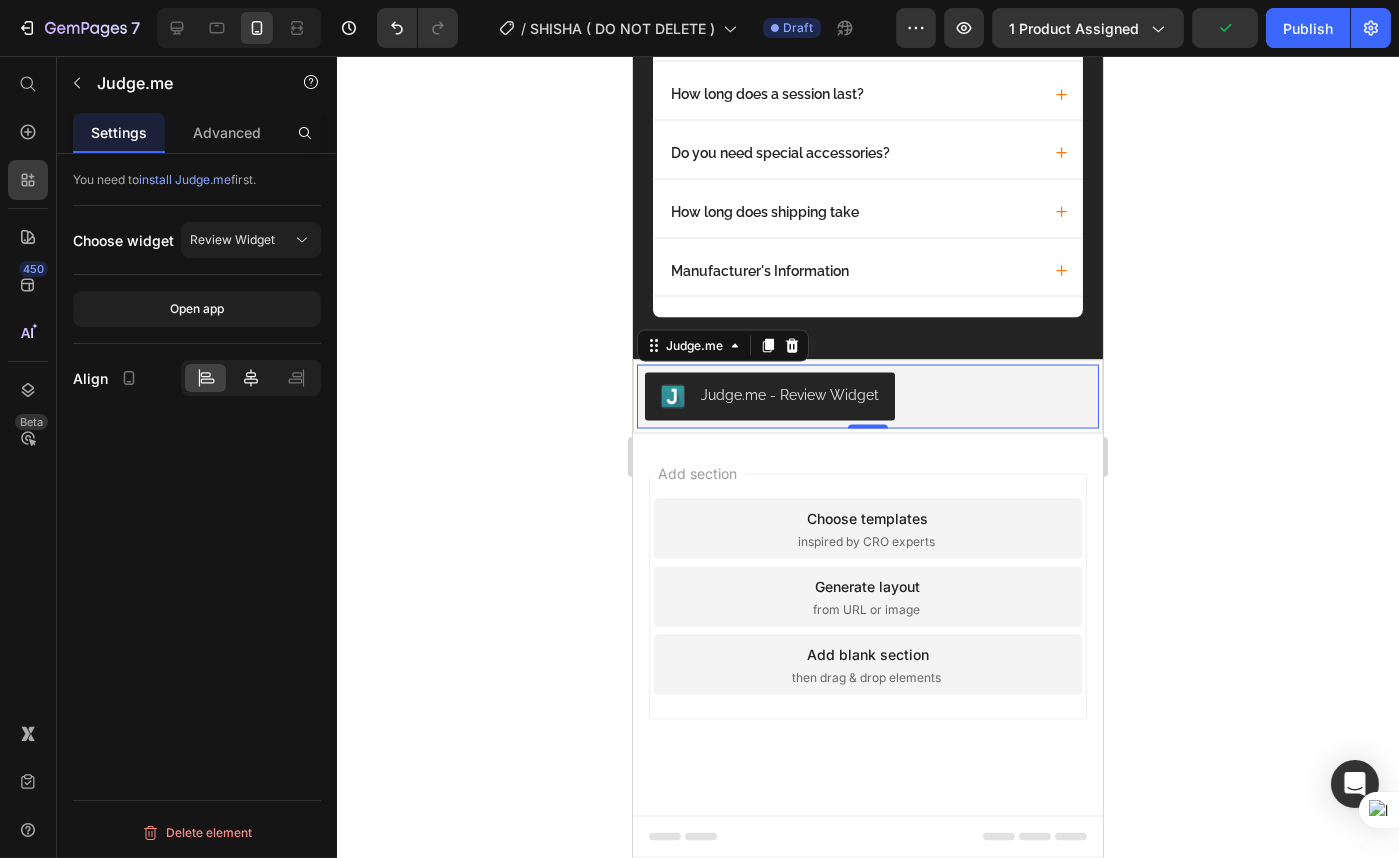 click 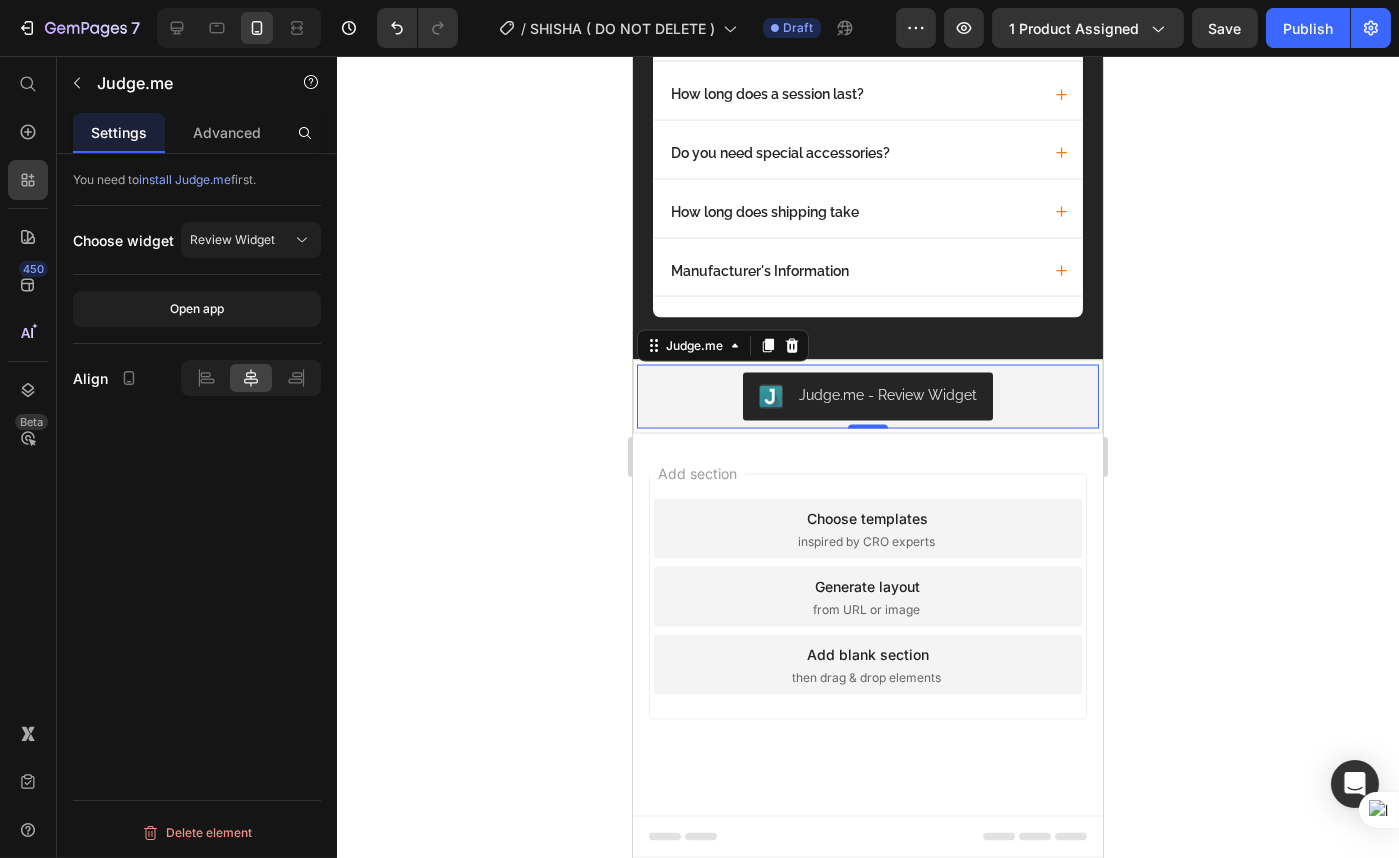 click 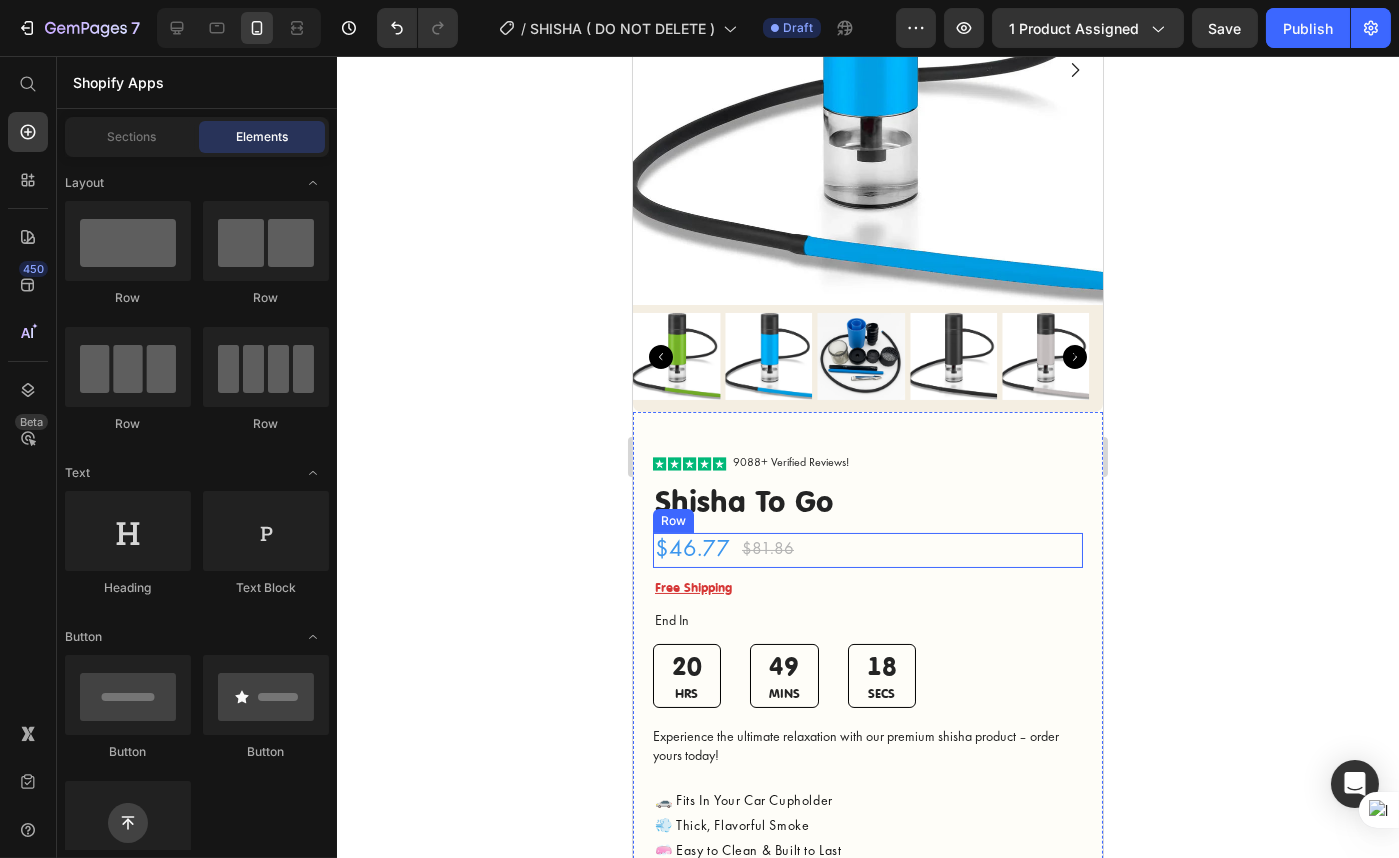 scroll, scrollTop: 272, scrollLeft: 0, axis: vertical 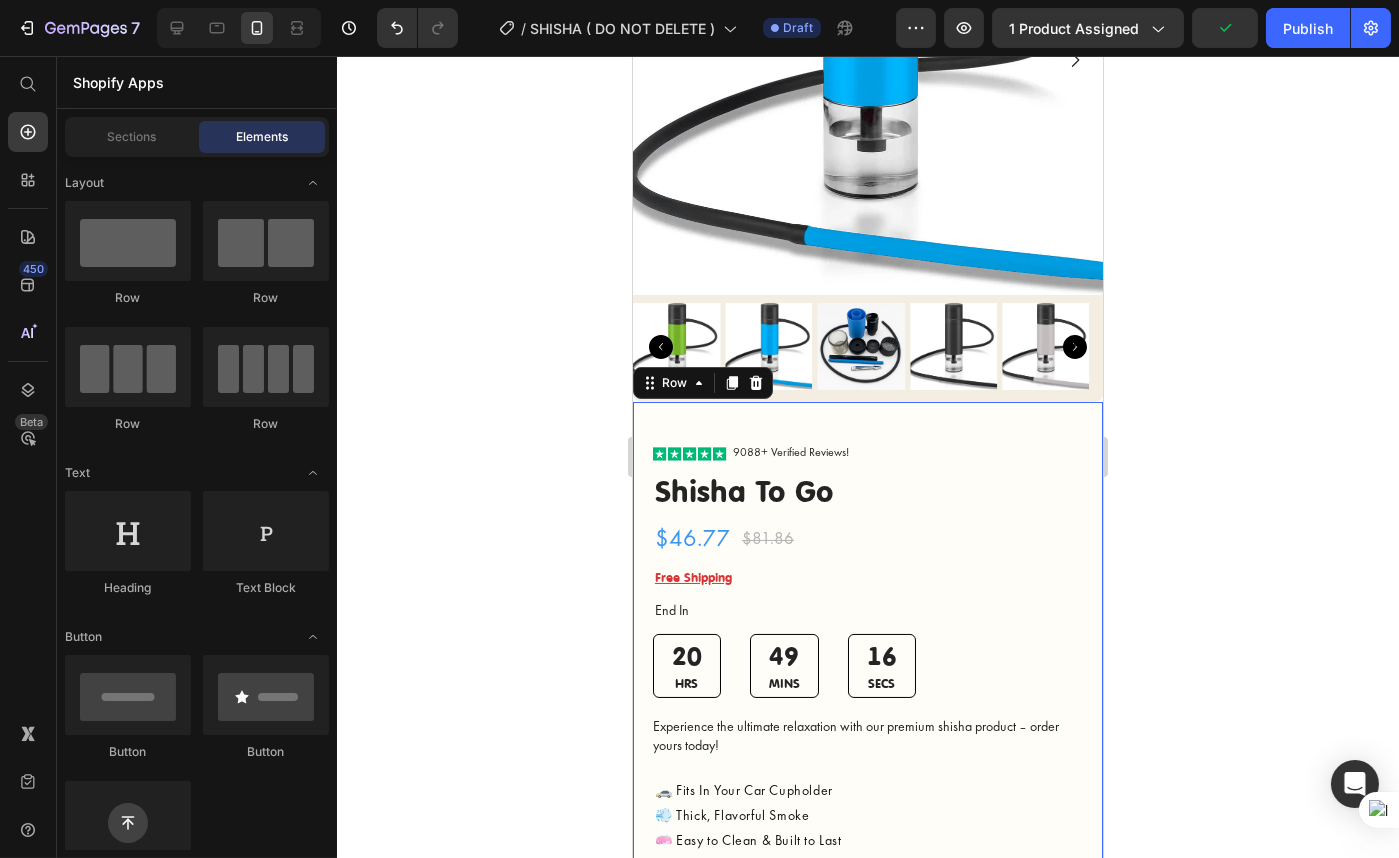 click on "Icon
Icon
Icon
Icon
Icon Icon List 9088+ Verified Reviews! Text Block Row Shisha To Go Product Title $46.77 Product Price $81.86 Product Price Row Free Shipping Text Block End In  Text Block 20 Hrs 49 Mins 16 Secs Countdown Timer Experience the ultimate relaxation with our premium shisha product – order yours today! Text Block 🚗 Fits In Your Car Cupholder 💨 Thick, Flavorful Smoke 🧼 Easy to Clean & Built to Last Text Block Color: Blue Blue Blue Blue Black Black Black Gray Gray Gray Red Red Red Green Green Green Product Variants & Swatches ADD TO CART Add to Cart
Icon Free shipping  Text Block
Icon Easy Returns Text Block
Icon Support 24/7 Text Block Row Row   0" at bounding box center [867, 750] 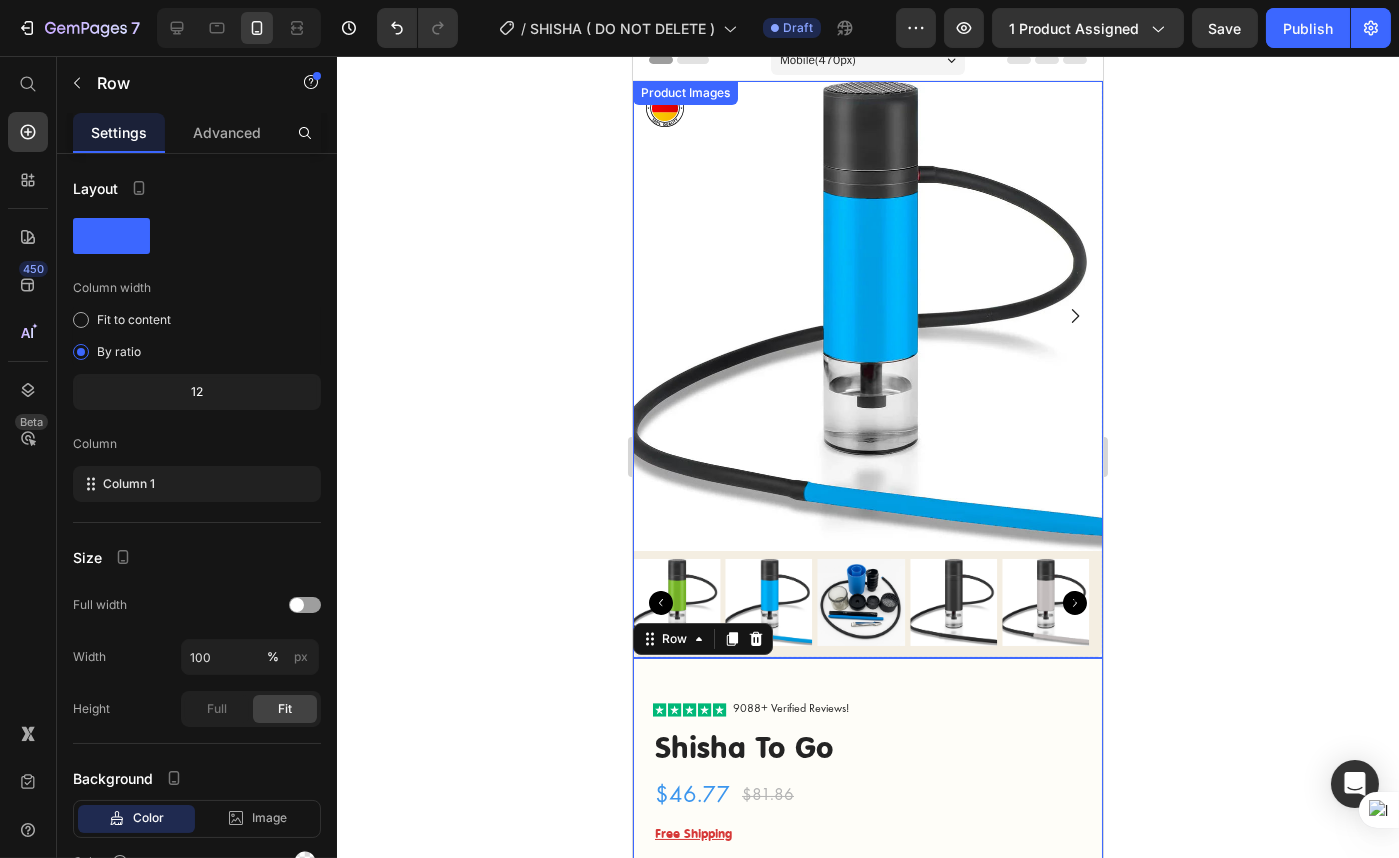 scroll, scrollTop: 0, scrollLeft: 0, axis: both 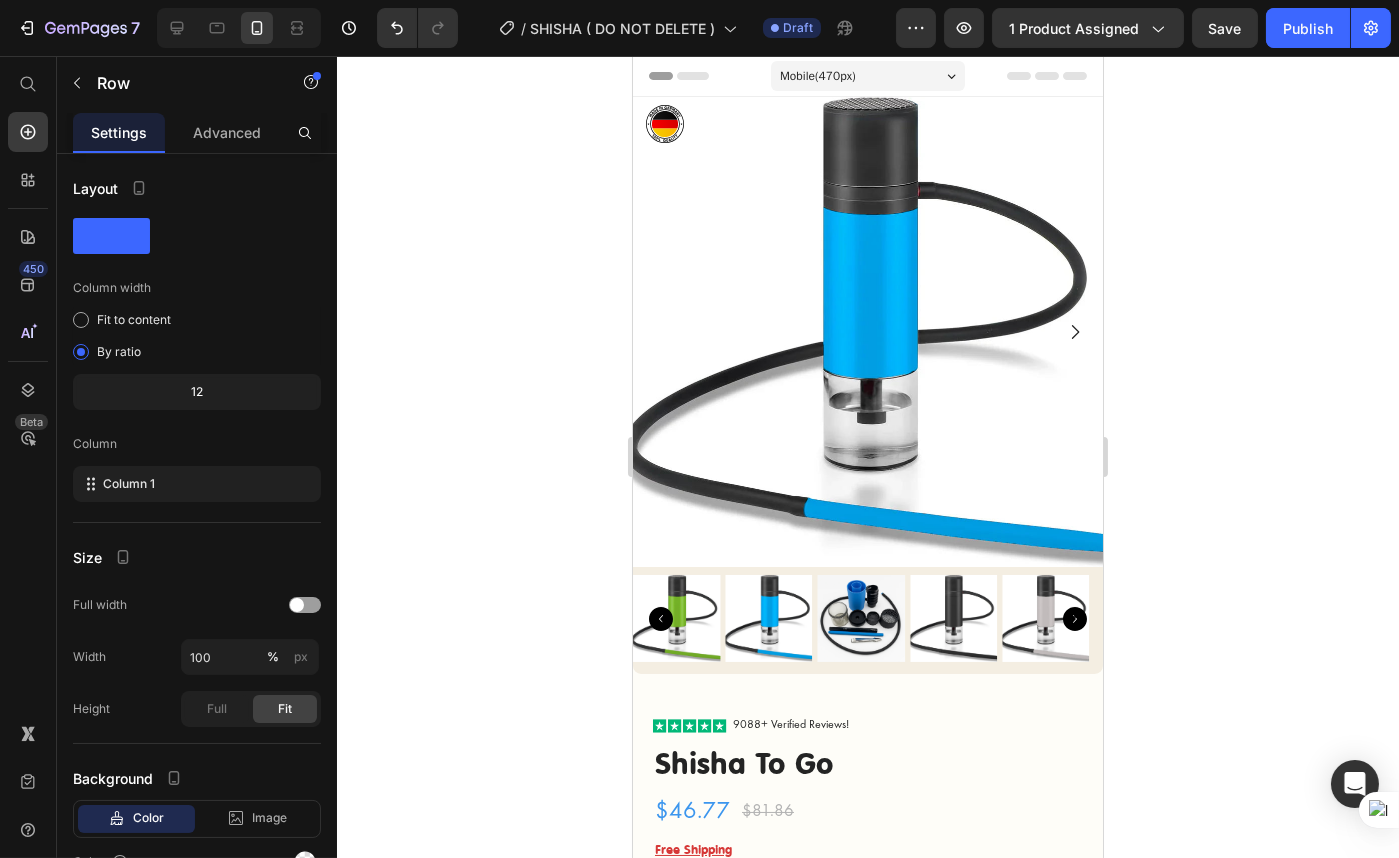 click on "Header" at bounding box center [867, 76] 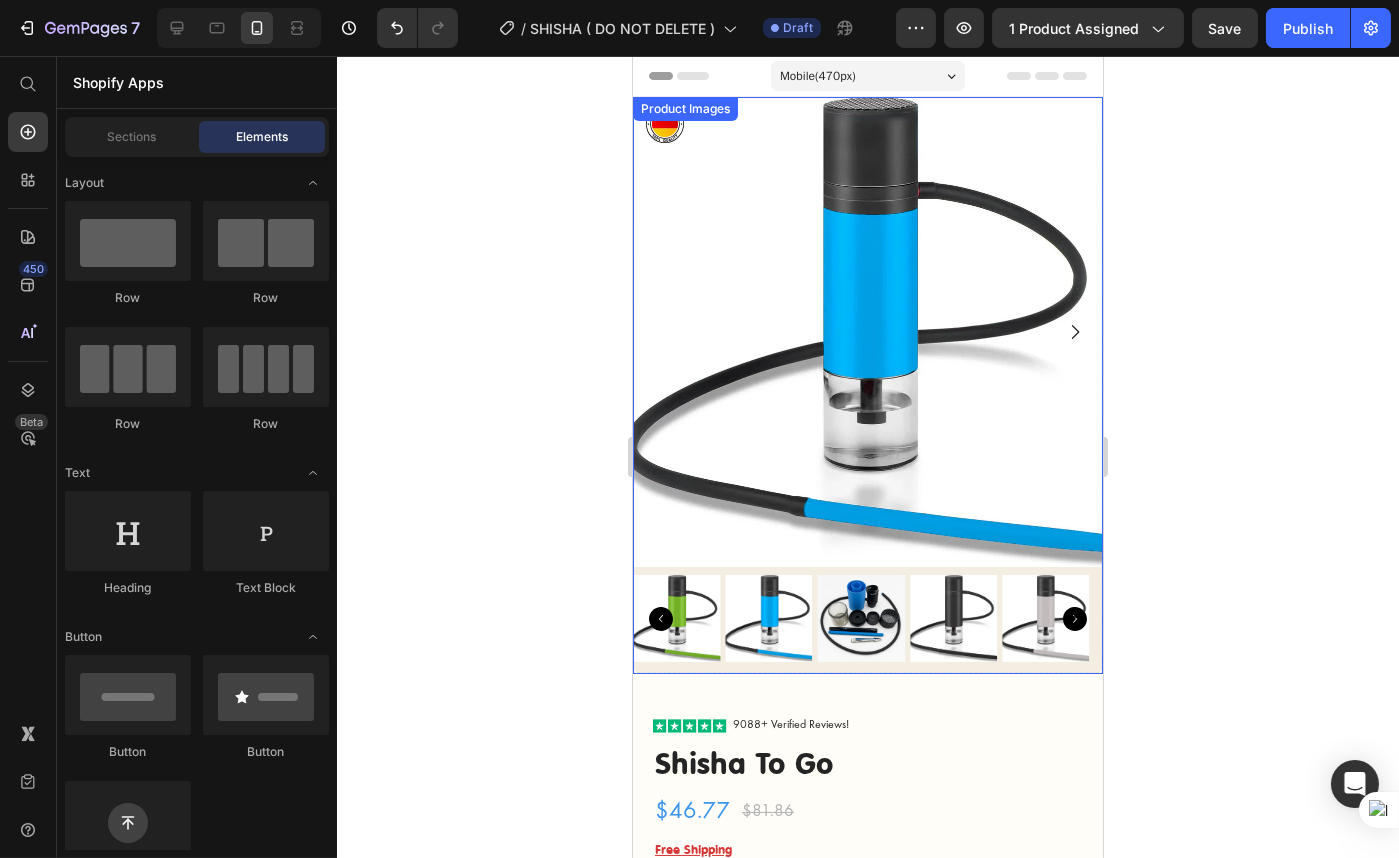 click at bounding box center (867, 332) 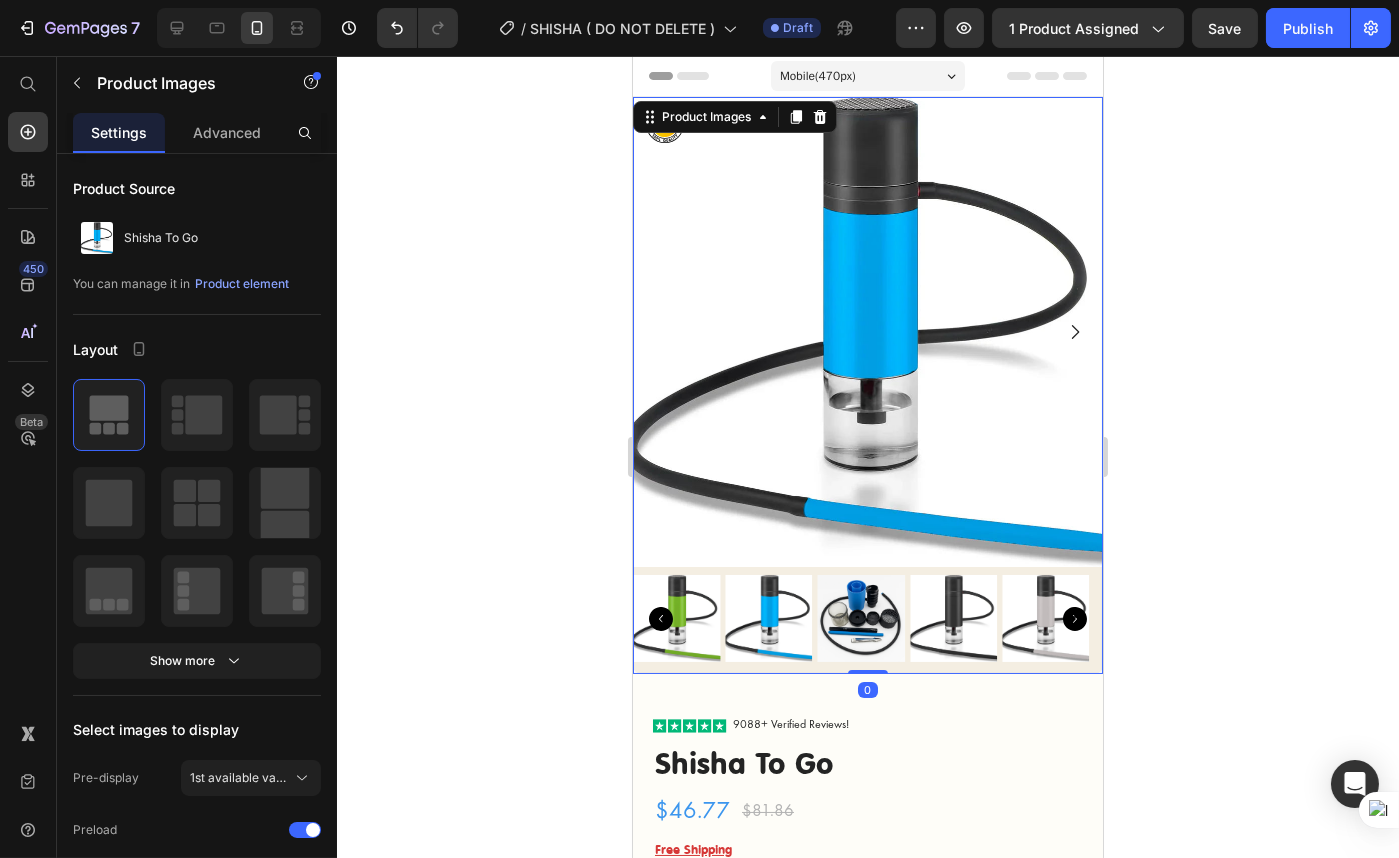 scroll, scrollTop: 0, scrollLeft: 0, axis: both 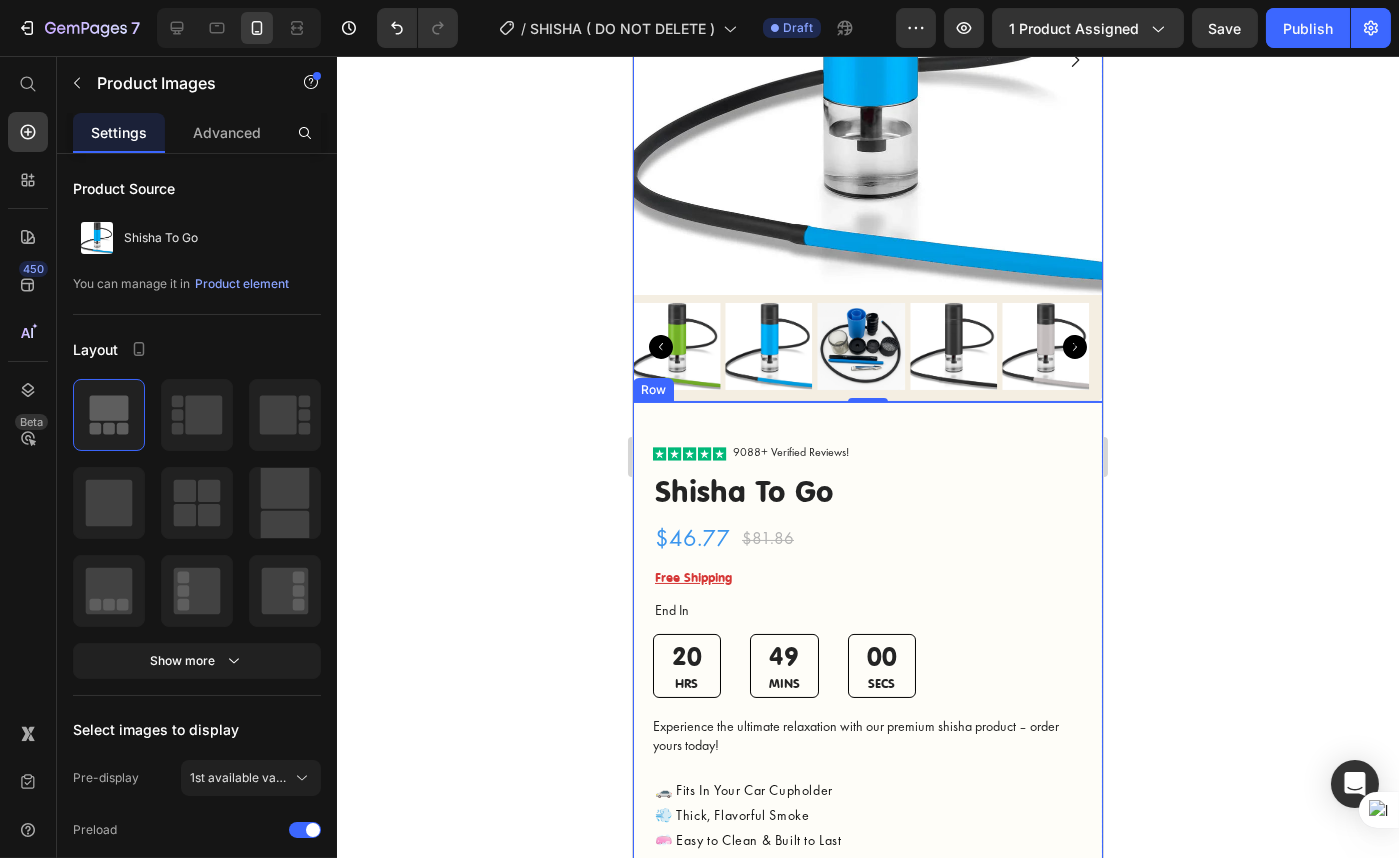 click on "Icon
Icon
Icon
Icon
Icon Icon List 9088+ Verified Reviews! Text Block Row Shisha To Go Product Title $46.77 Product Price $81.86 Product Price Row Free Shipping Text Block End In  Text Block 20 Hrs 49 Mins 00 Secs Countdown Timer Experience the ultimate relaxation with our premium shisha product – order yours today! Text Block 🚗 Fits In Your Car Cupholder 💨 Thick, Flavorful Smoke 🧼 Easy to Clean & Built to Last Text Block Color: Blue Blue Blue Blue Black Black Black Gray Gray Gray Red Red Red Green Green Green Product Variants & Swatches ADD TO CART Add to Cart
Icon Free shipping  Text Block
Icon Easy Returns Text Block
Icon Support 24/7 Text Block Row Row" at bounding box center (867, 750) 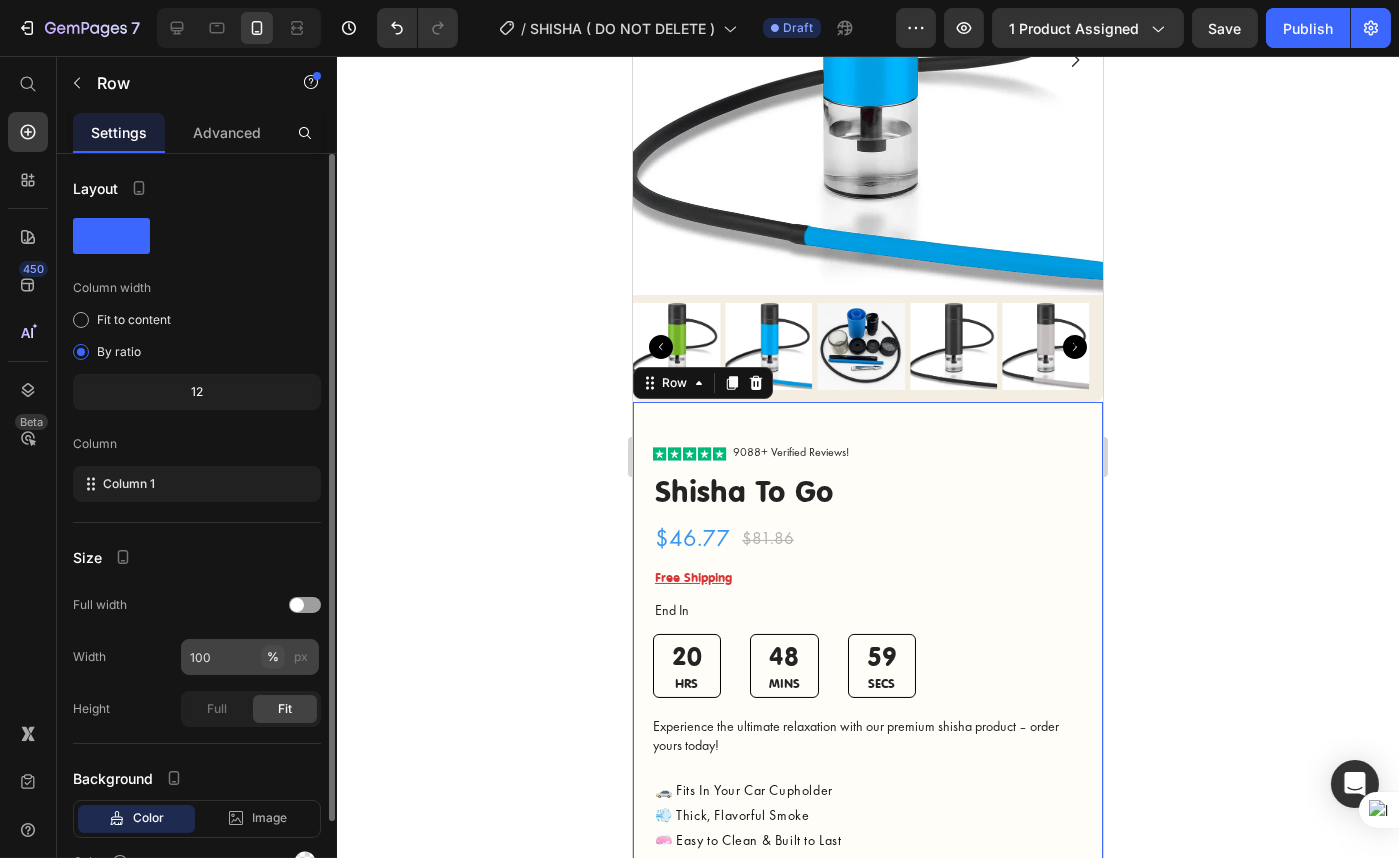 scroll, scrollTop: 106, scrollLeft: 0, axis: vertical 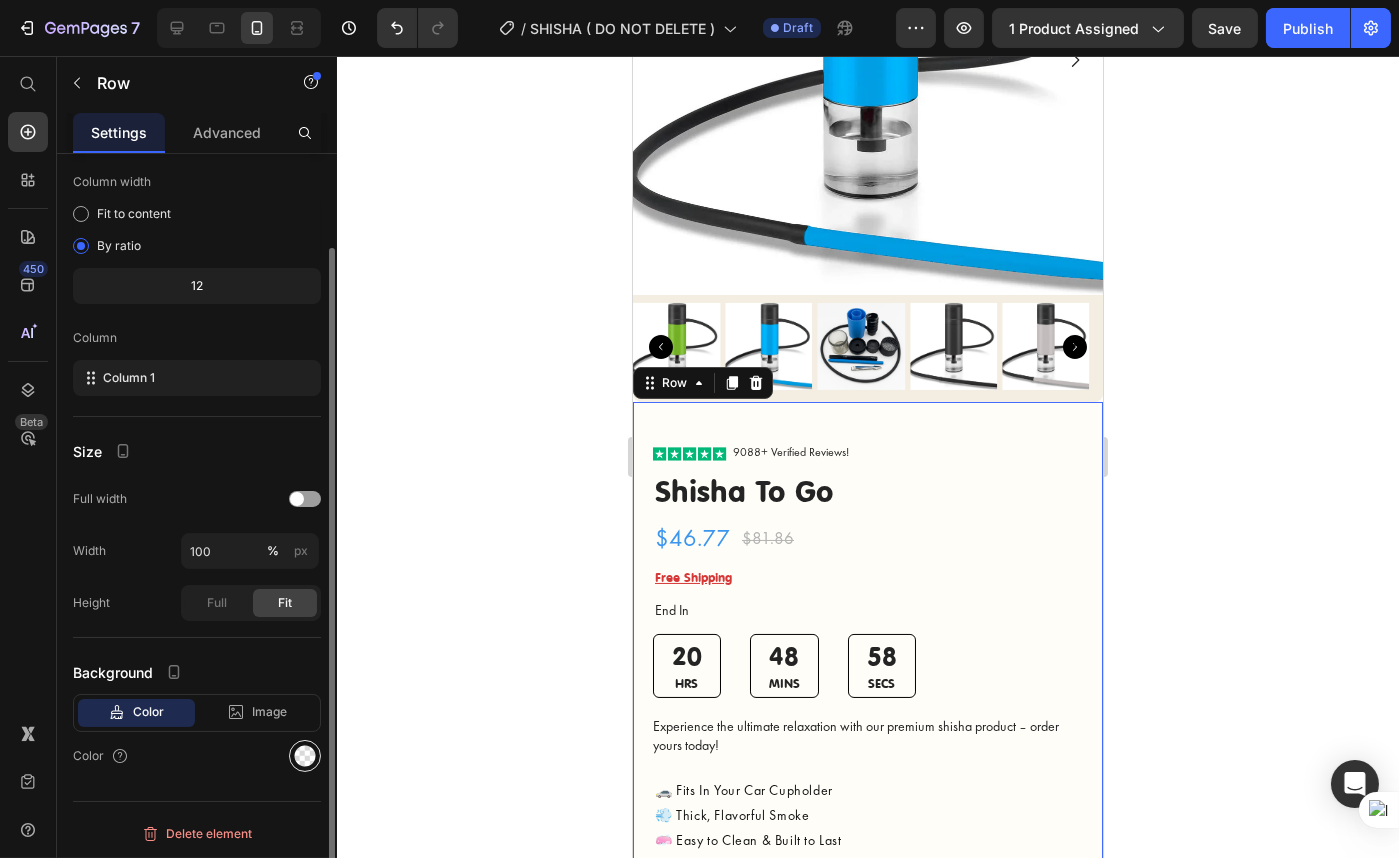 click at bounding box center [305, 756] 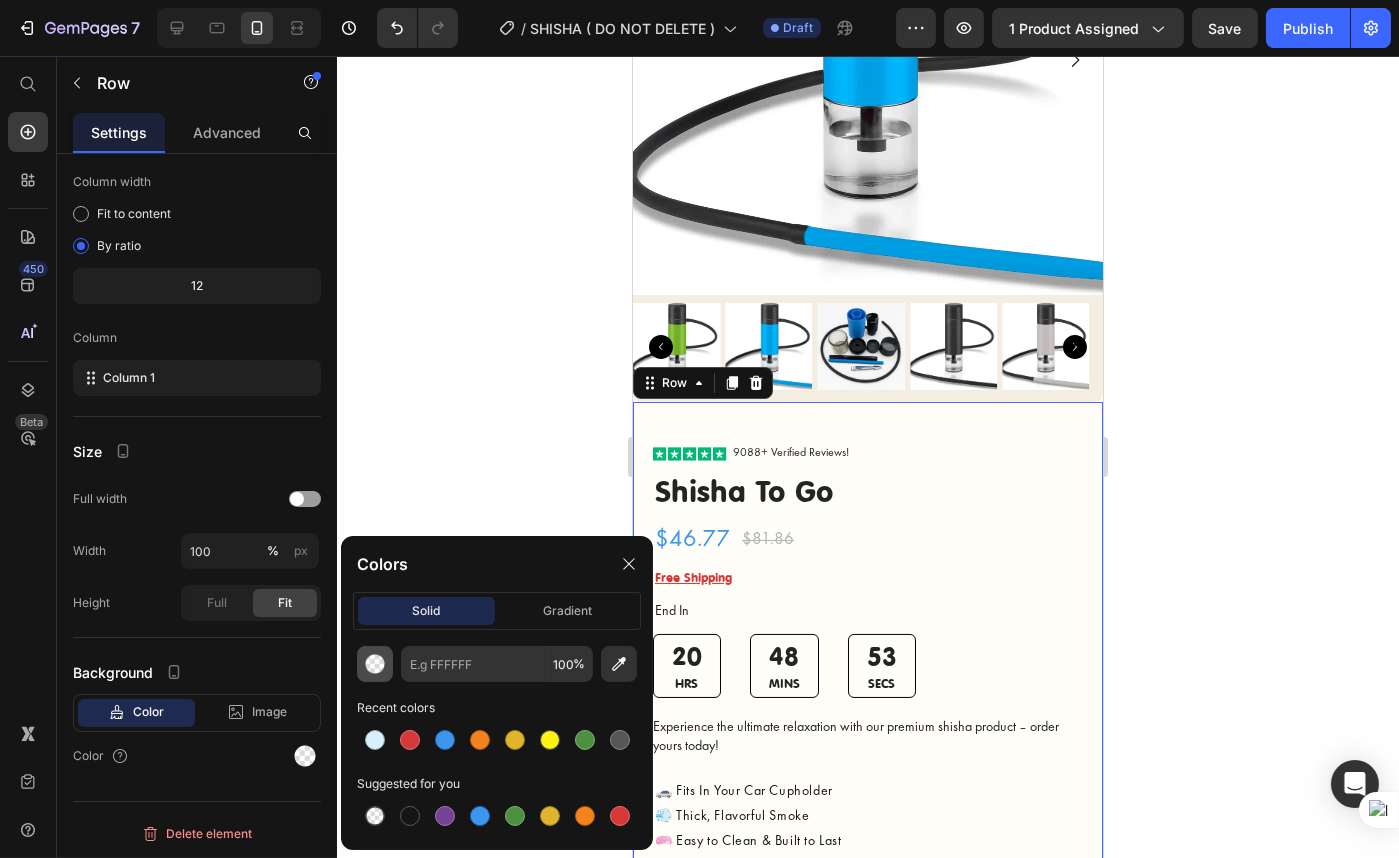 click at bounding box center (375, 664) 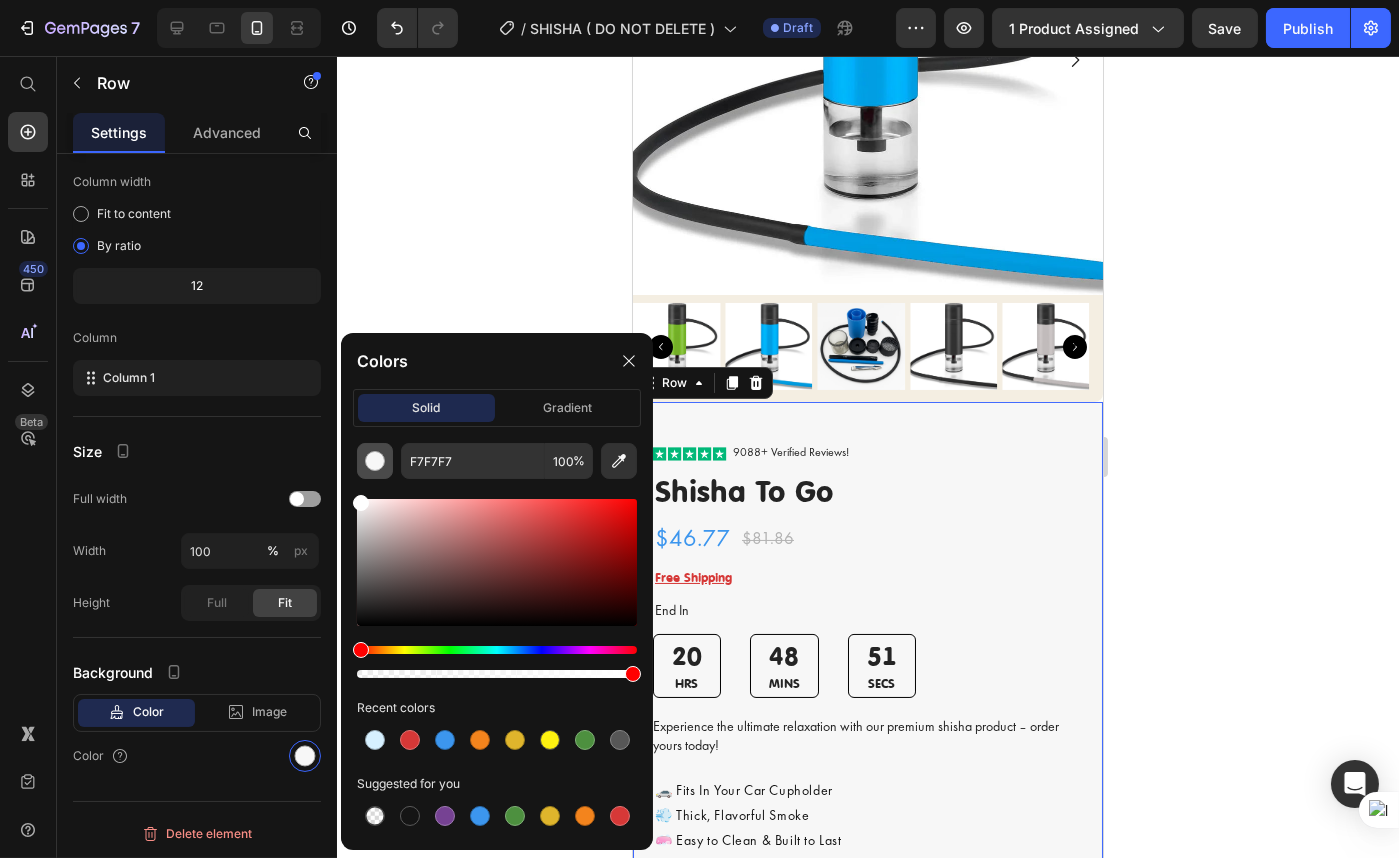 drag, startPoint x: 358, startPoint y: 502, endPoint x: 351, endPoint y: 479, distance: 24.04163 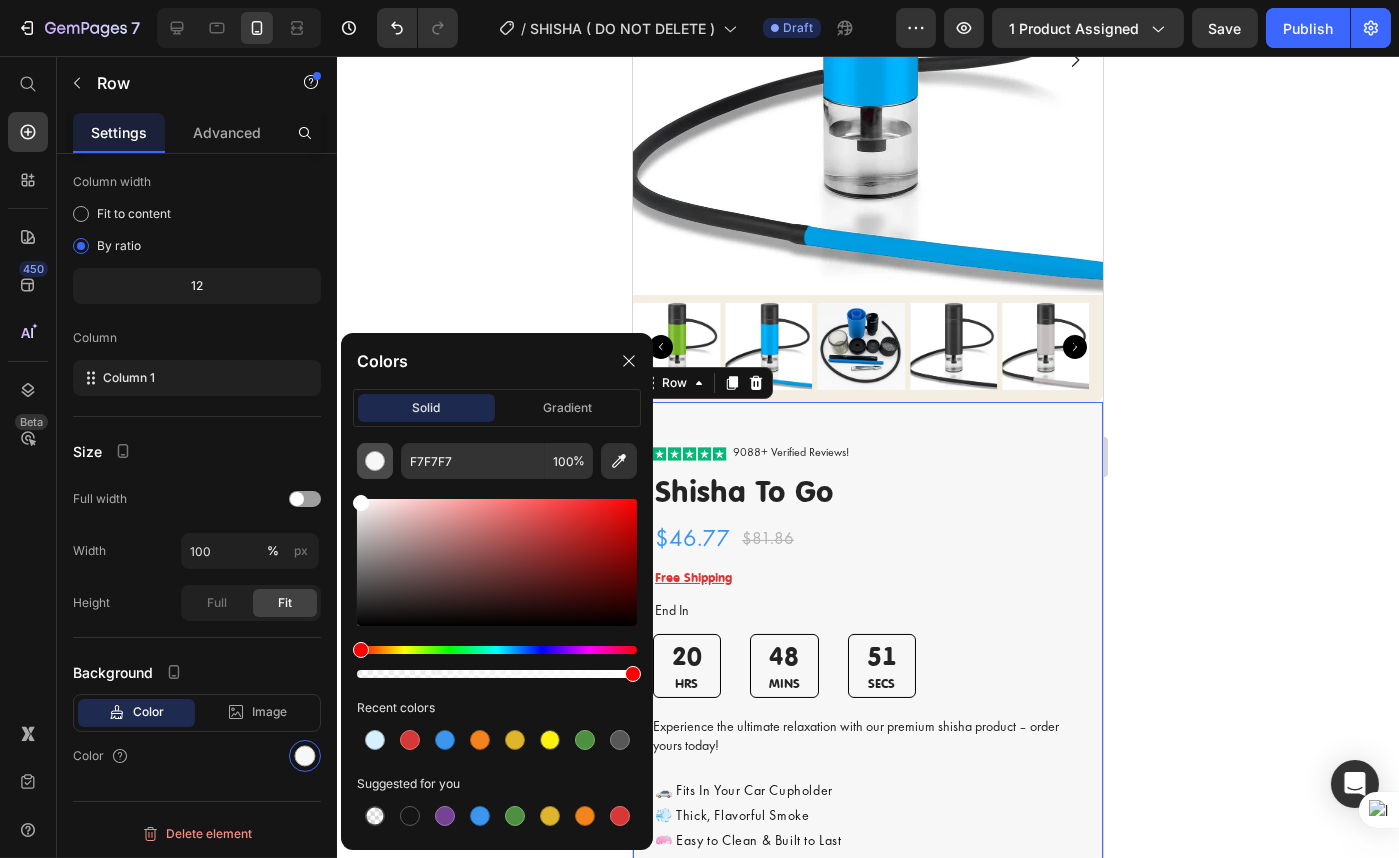 click on "F7F7F7 100 % Recent colors Suggested for you" 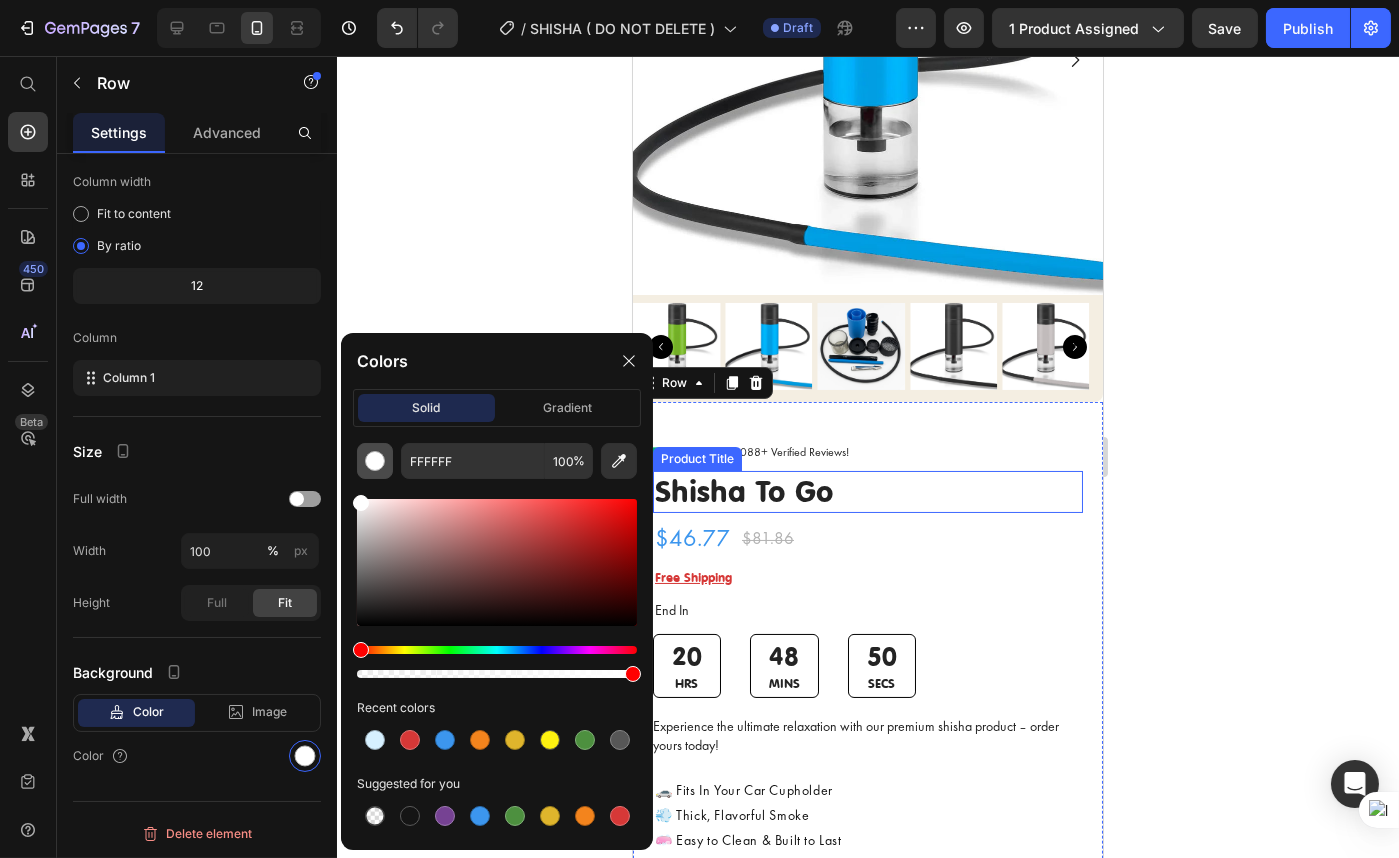 click 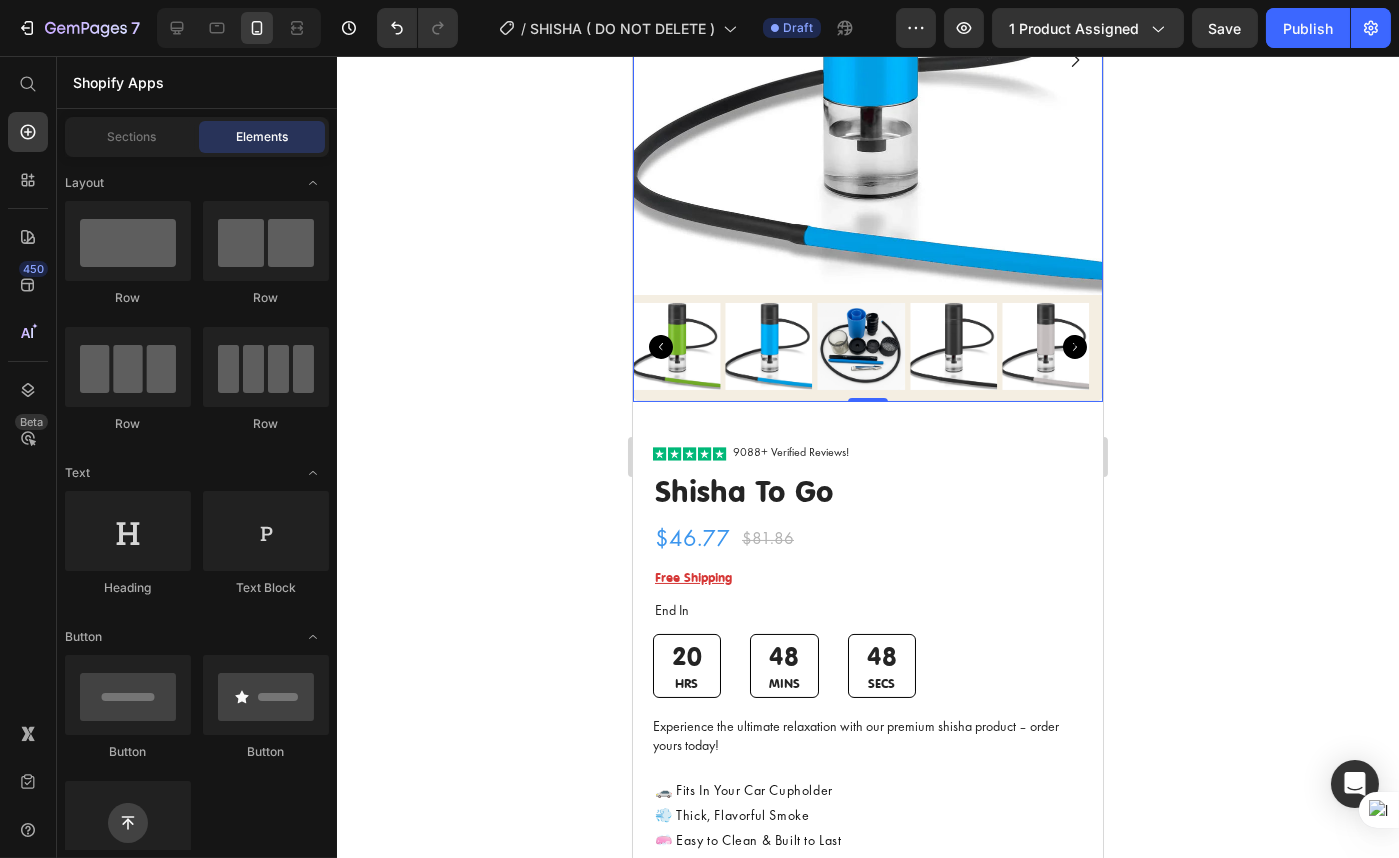 click on "Product Images   0" at bounding box center [867, 113] 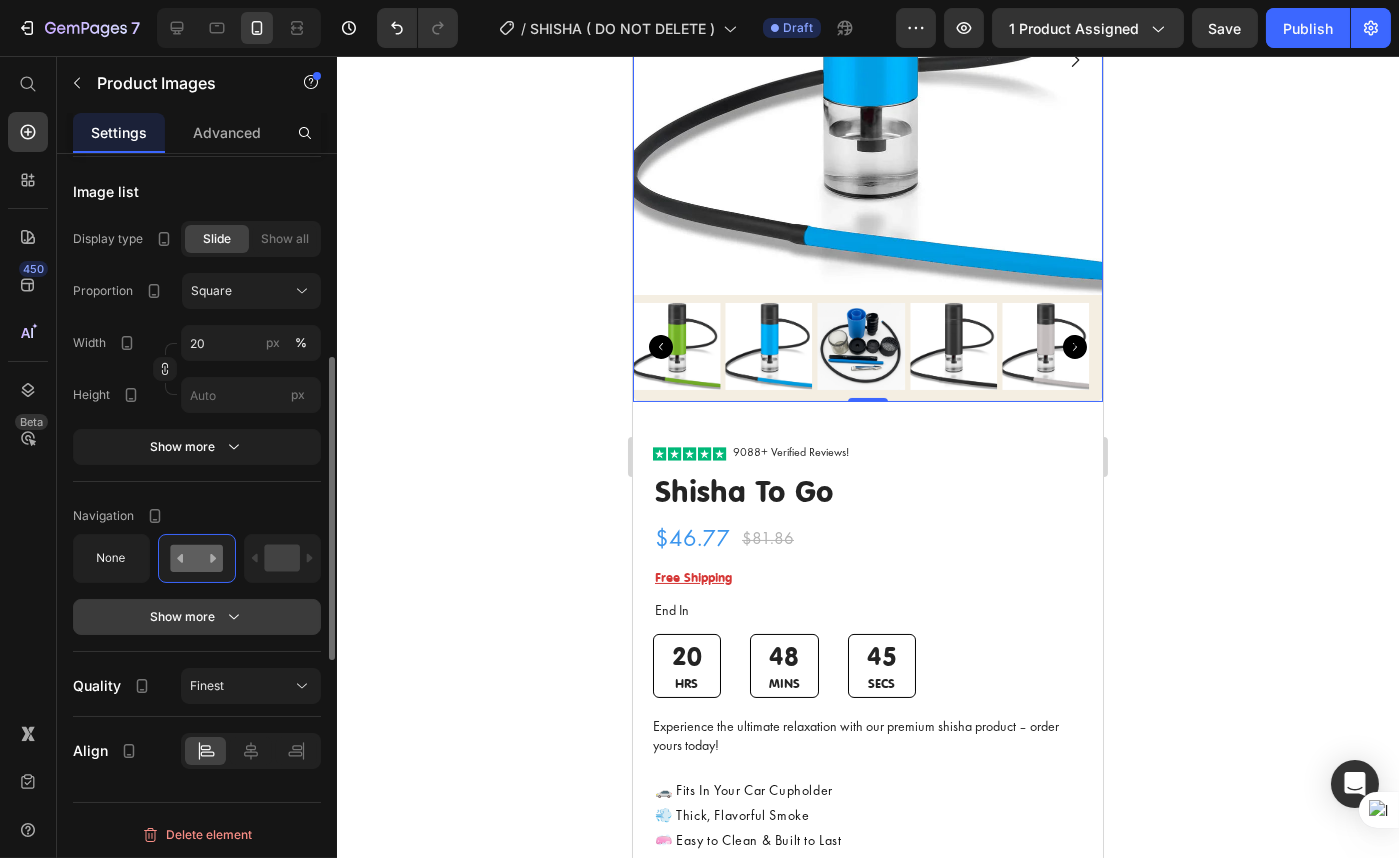 scroll, scrollTop: 968, scrollLeft: 0, axis: vertical 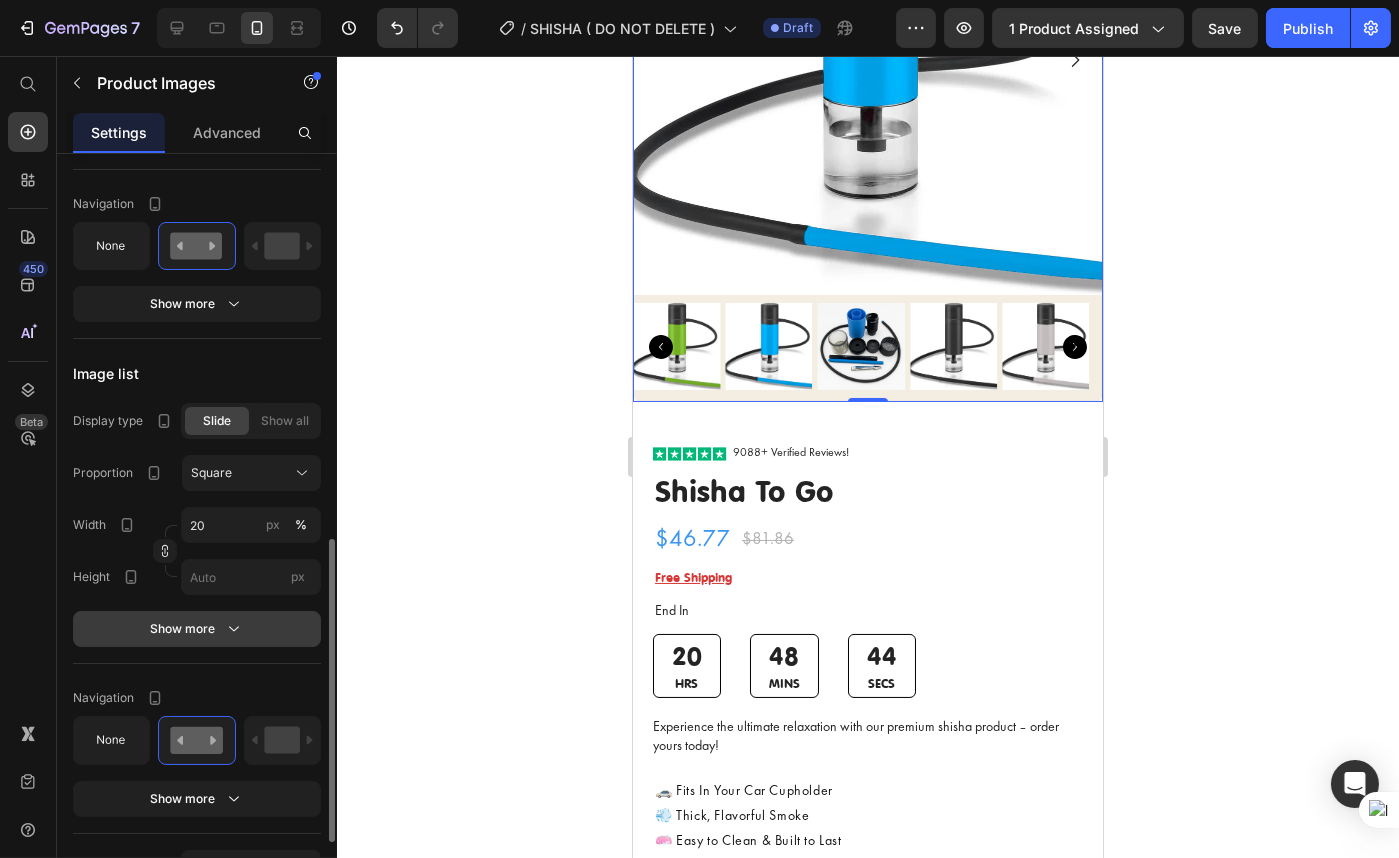 click 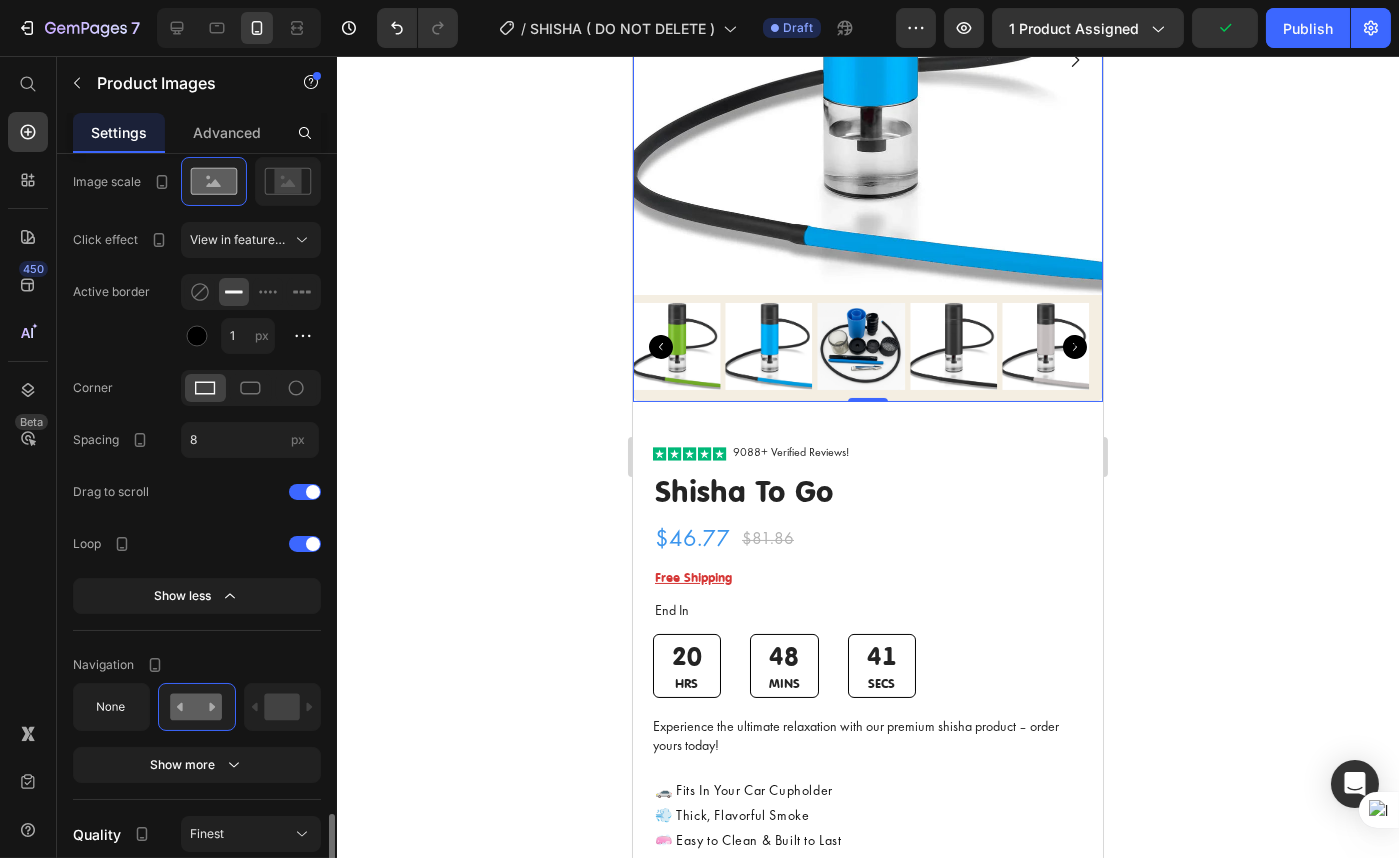 scroll, scrollTop: 1570, scrollLeft: 0, axis: vertical 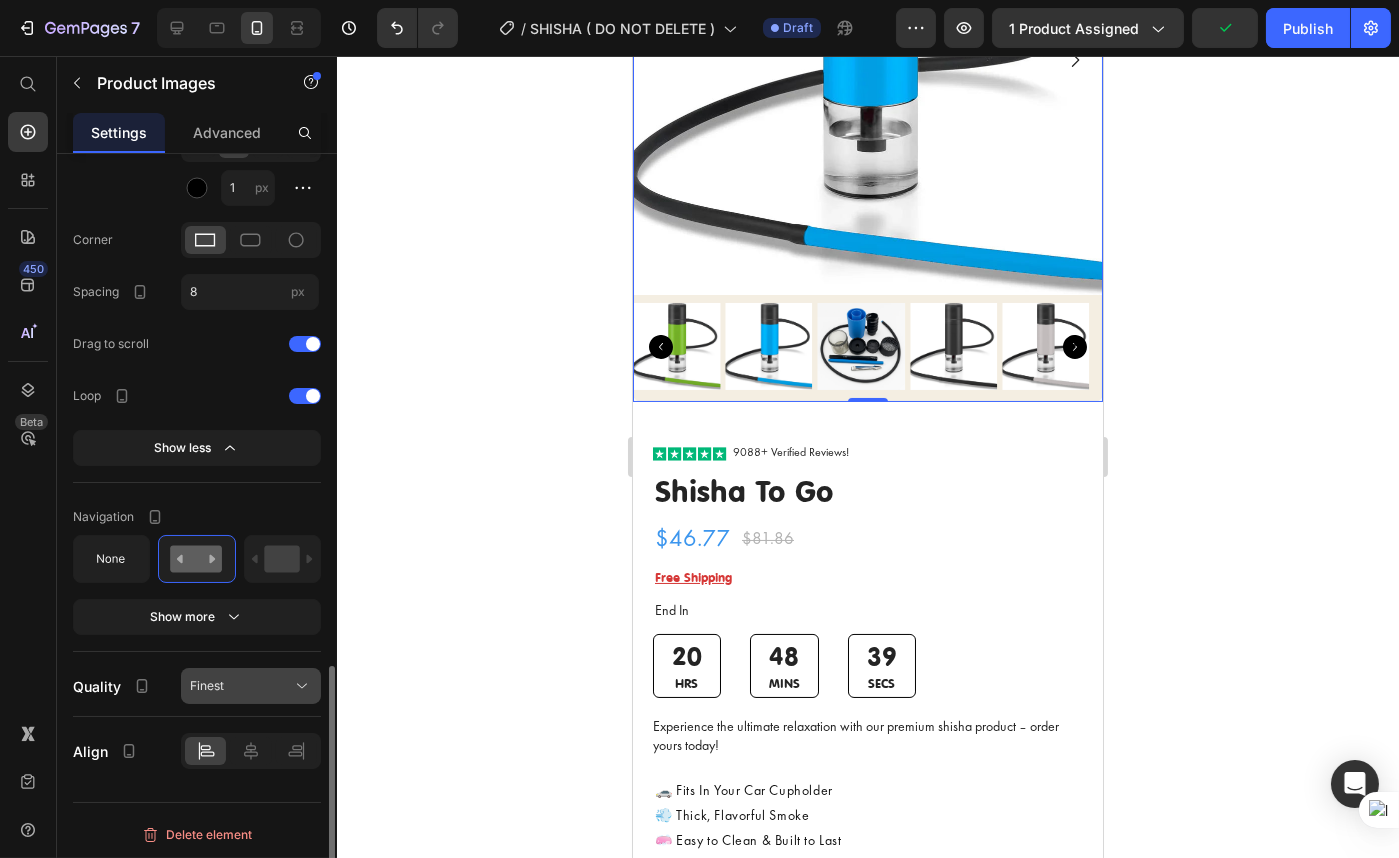 click on "Finest" 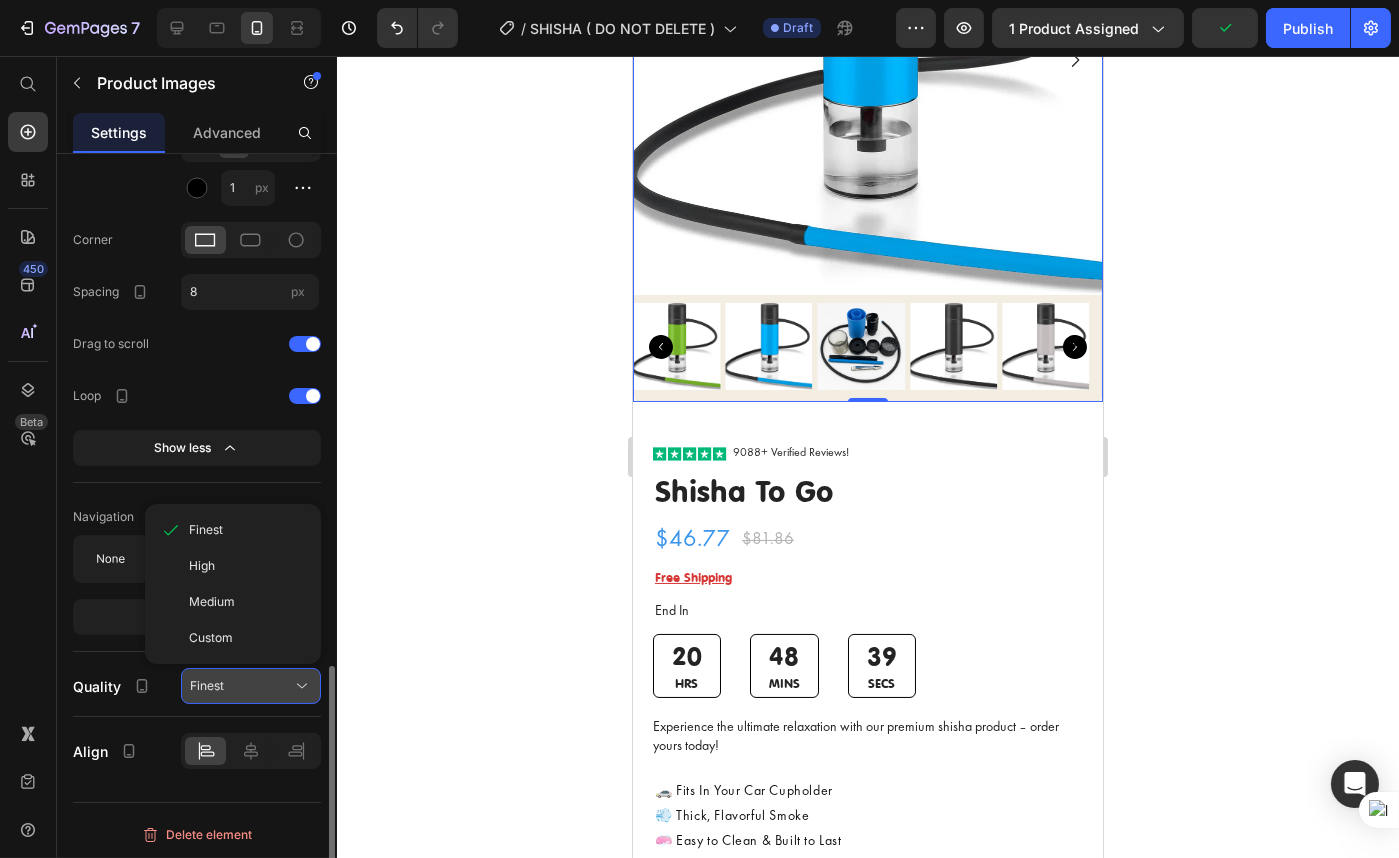 click on "Finest" 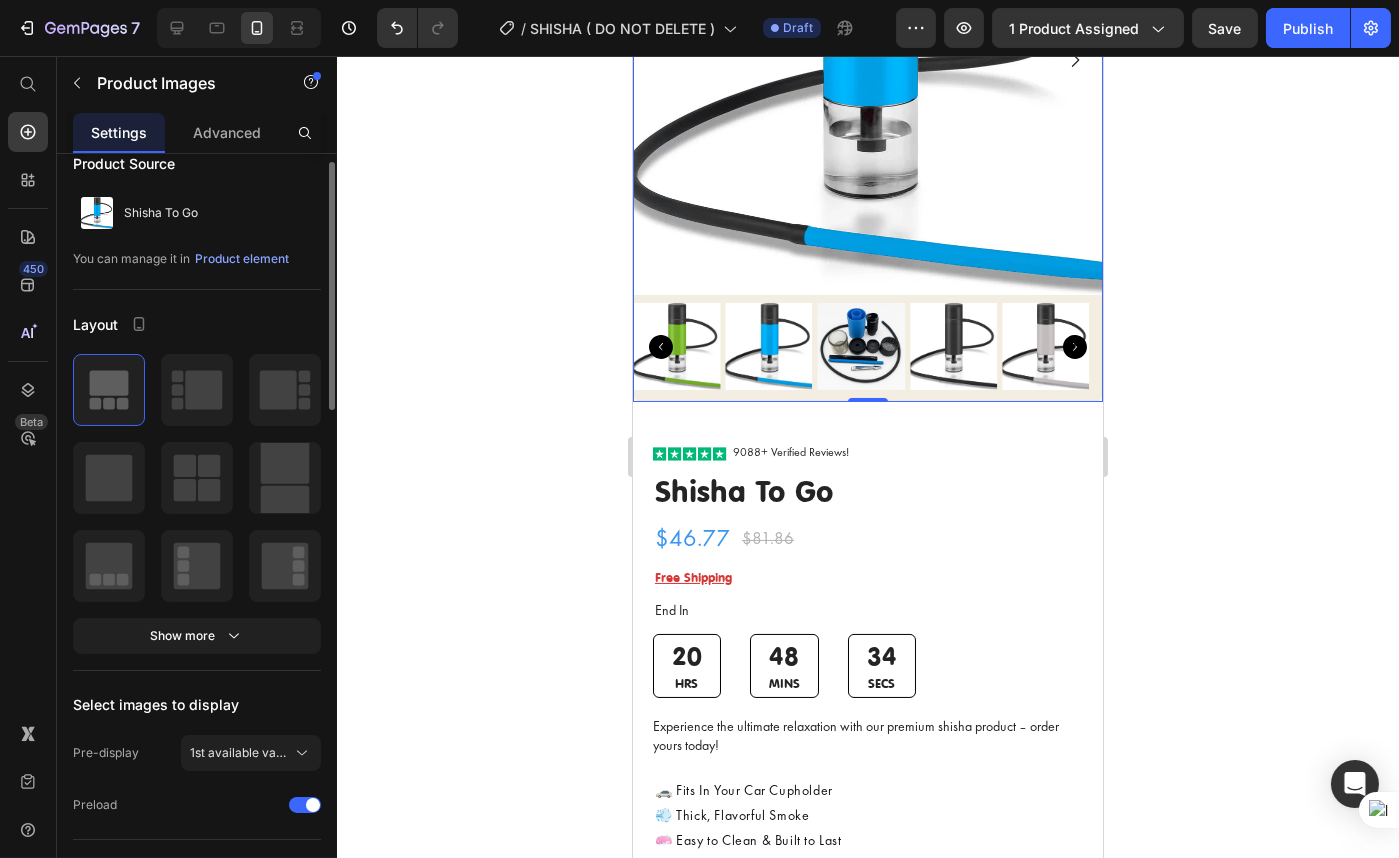 scroll, scrollTop: 0, scrollLeft: 0, axis: both 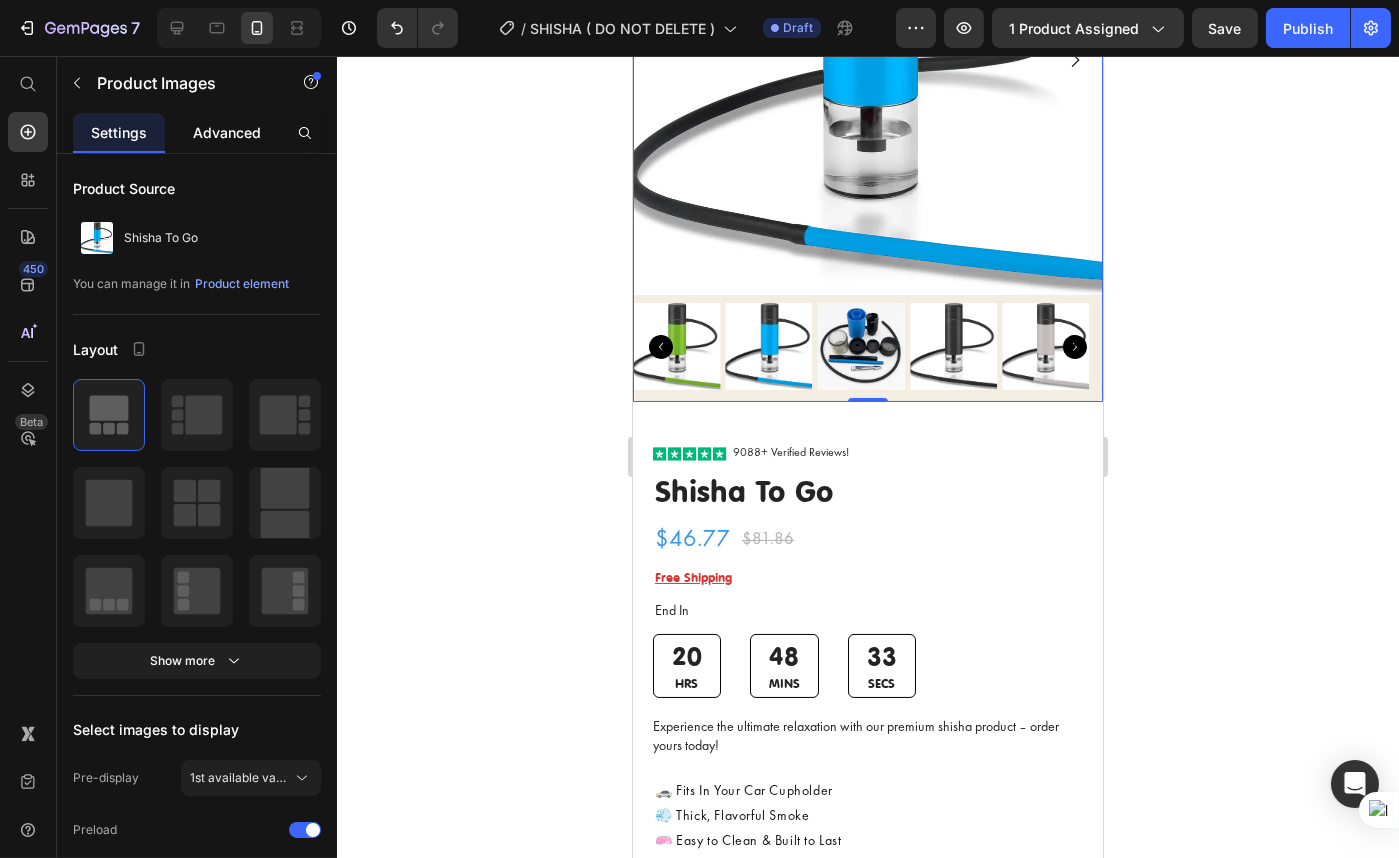click on "Advanced" at bounding box center (227, 132) 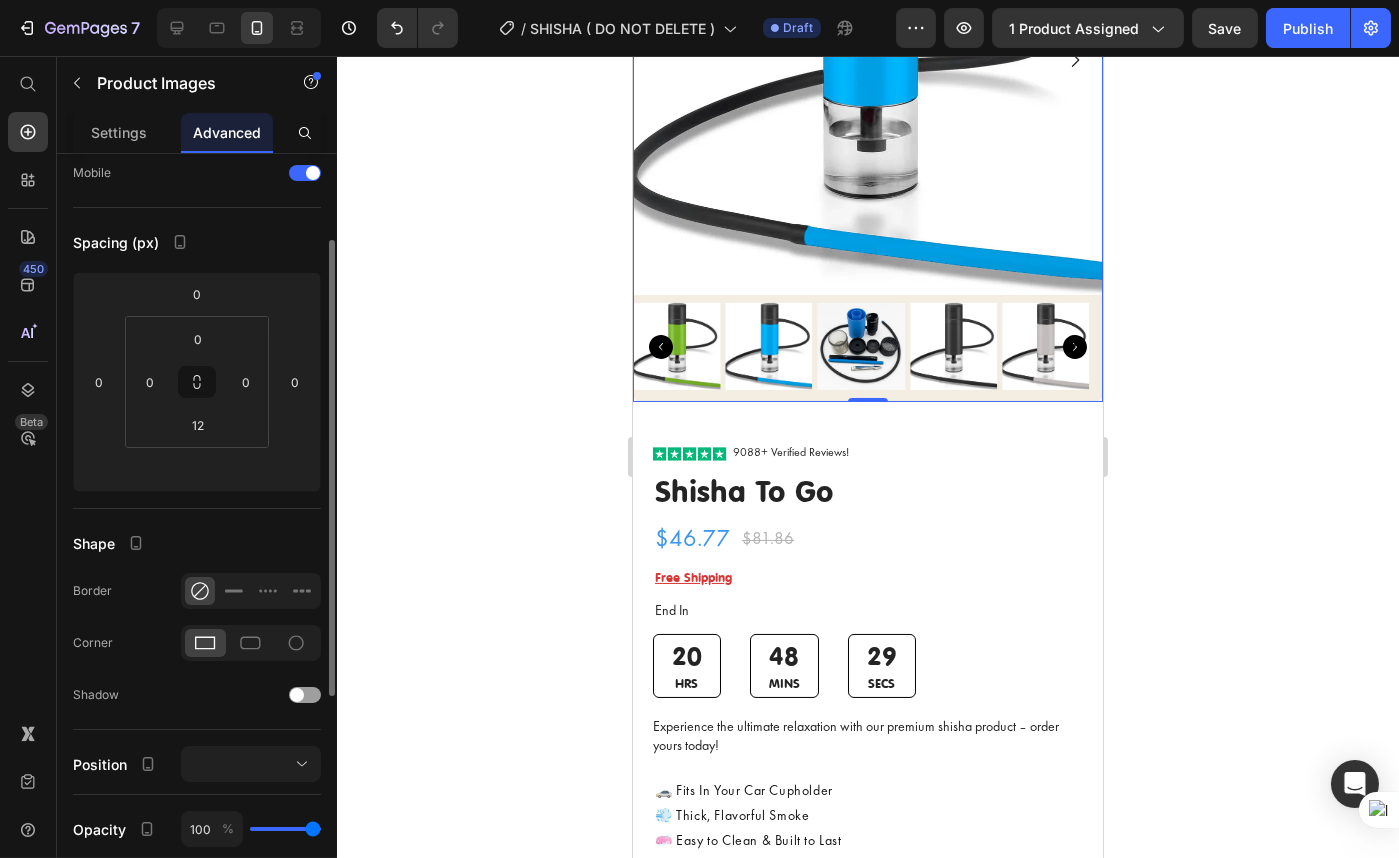 scroll, scrollTop: 0, scrollLeft: 0, axis: both 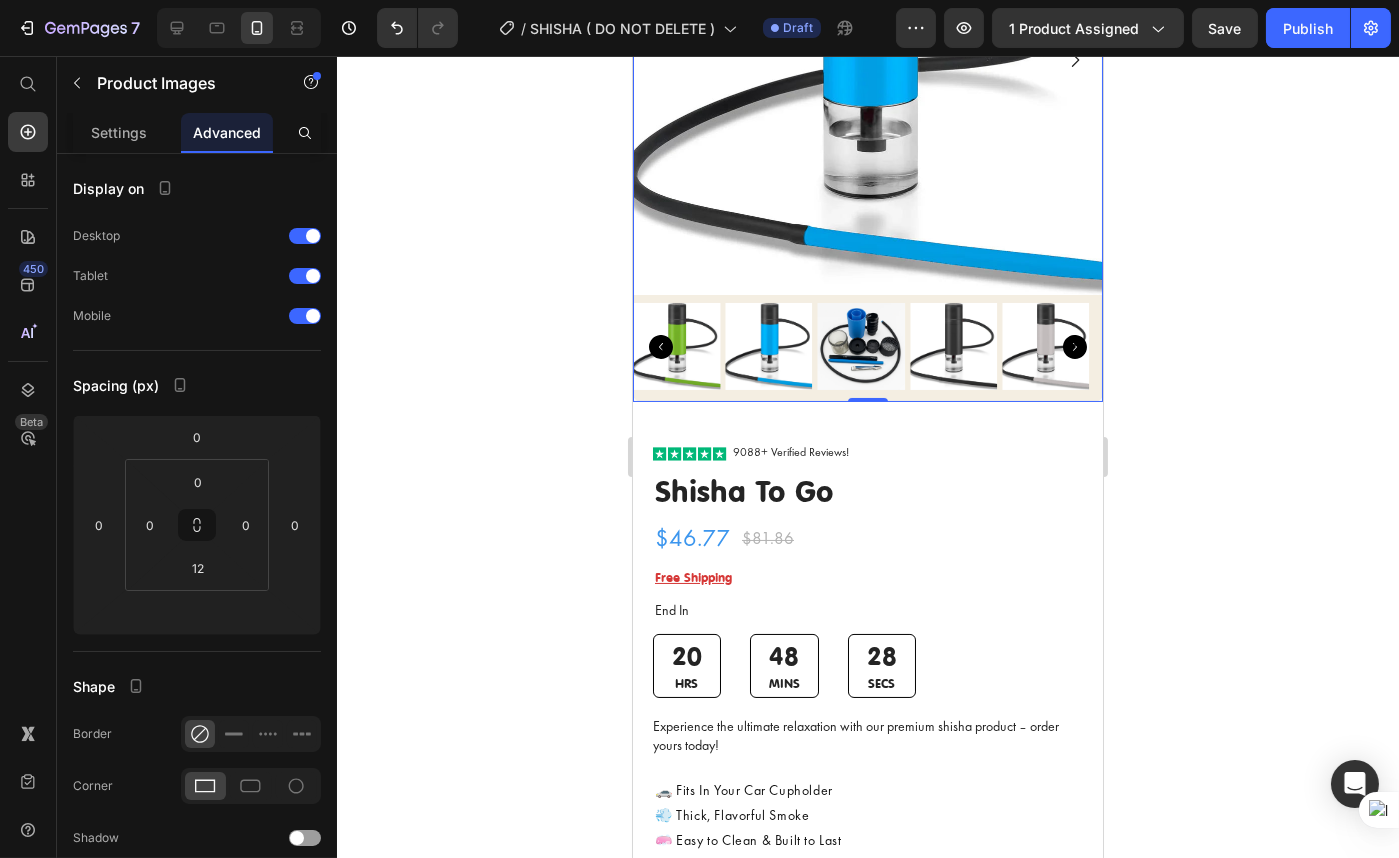 click 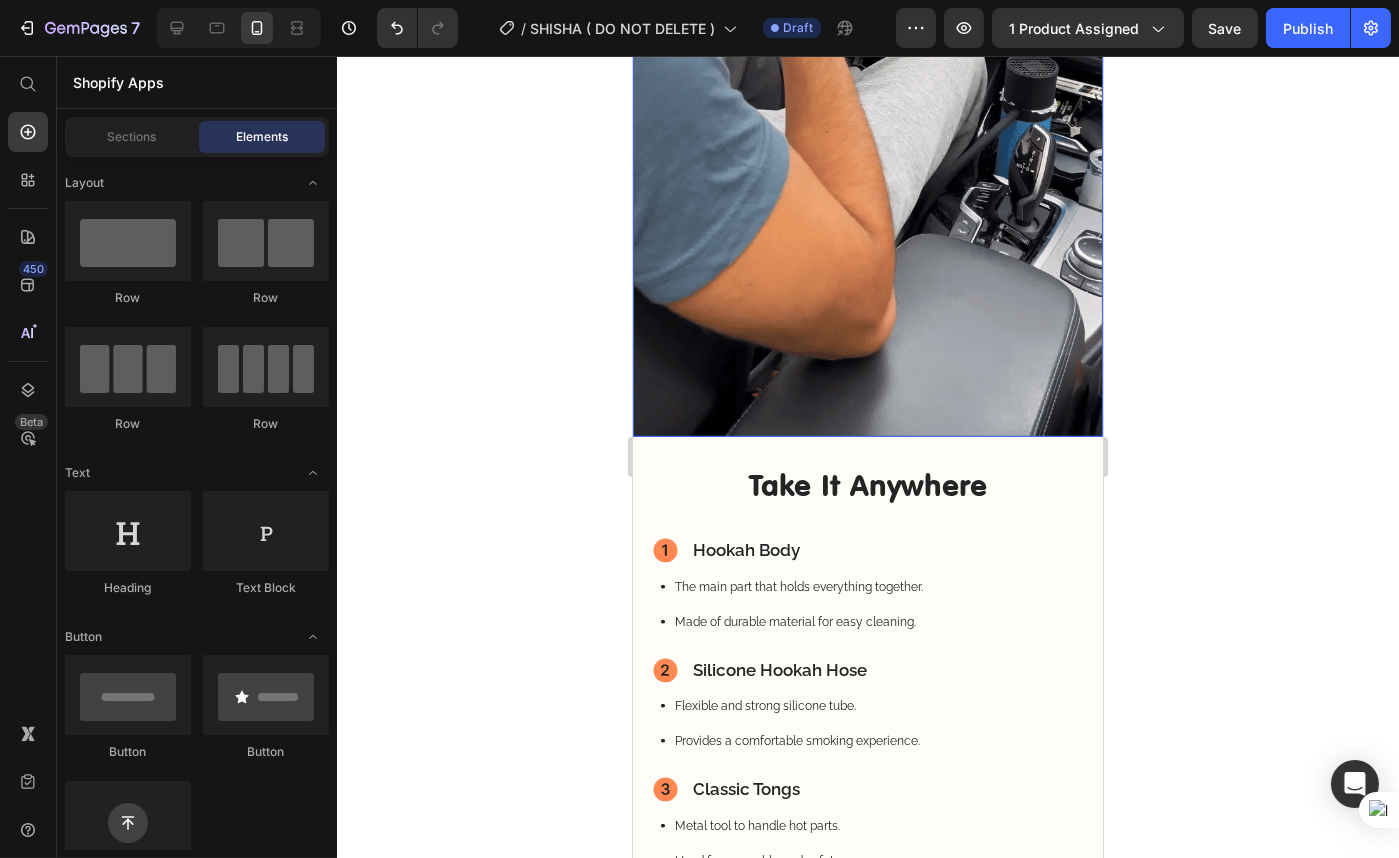 scroll, scrollTop: 2181, scrollLeft: 0, axis: vertical 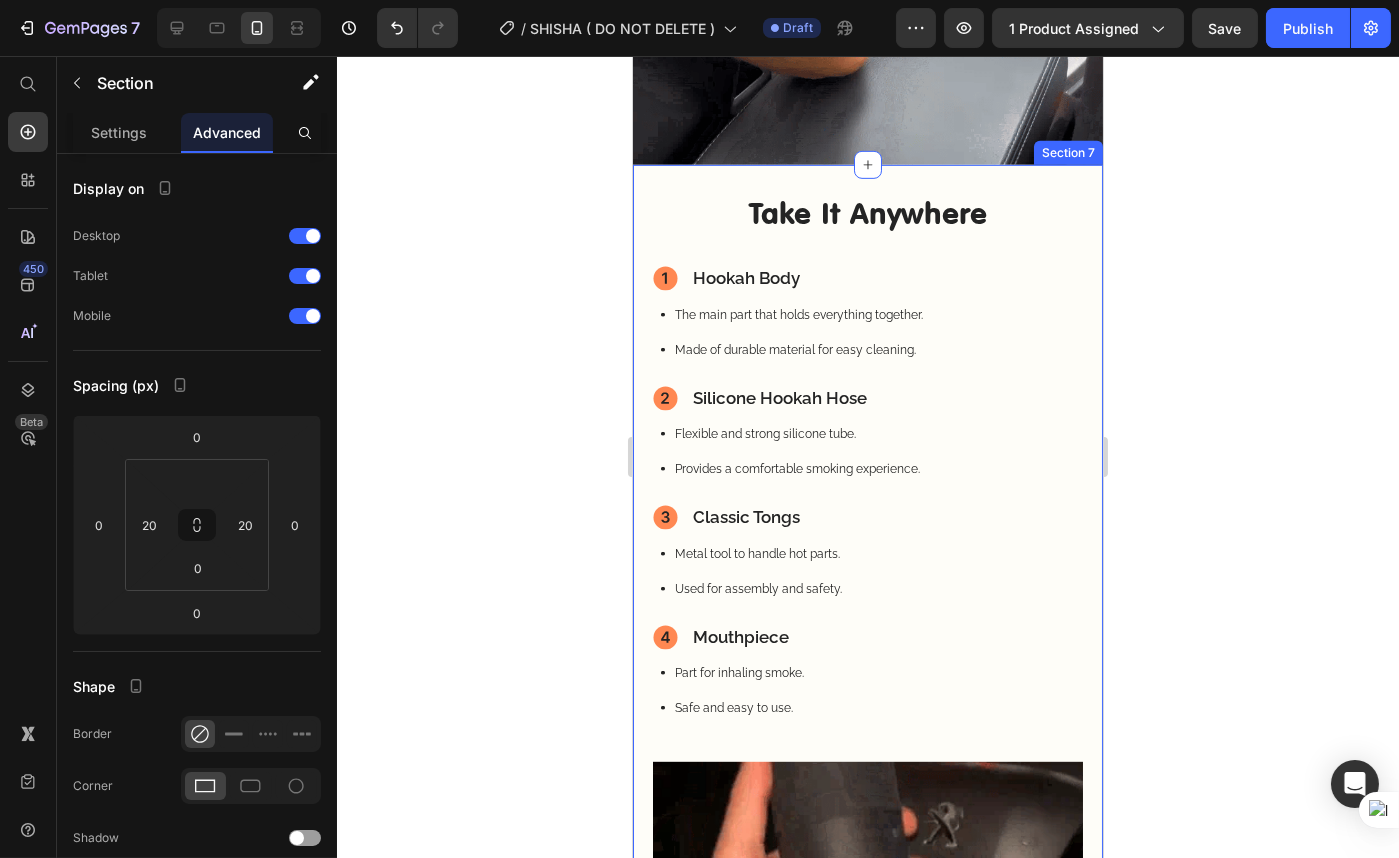 click on "Take It Anywhere Heading
Hookah Body Item List
The main part that holds everything together.
Made of durable material for easy cleaning. Item List
Silicone Hookah Hose Item List
Flexible and strong silicone tube.
Provides a comfortable smoking experience. Item List
Classic Tongs Item List
Metal tool to handle hot parts.
Used for assembly and safety. Item List
Mouthpiece Item List
Part for inhaling smoke.
Safe and easy to use. Item List Row Image Row                Title Line Section 7" at bounding box center (867, 751) 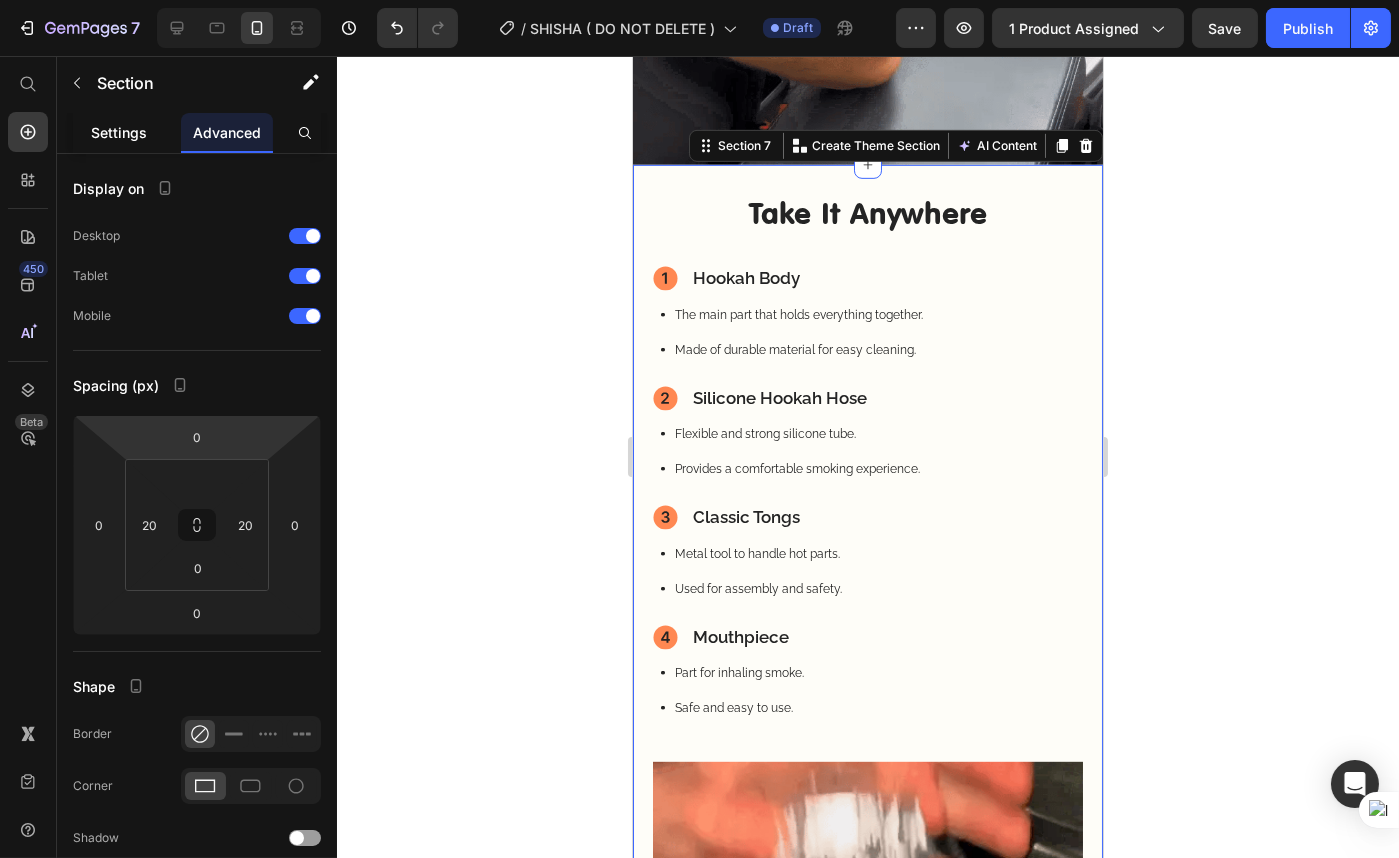 click on "Settings" at bounding box center (119, 132) 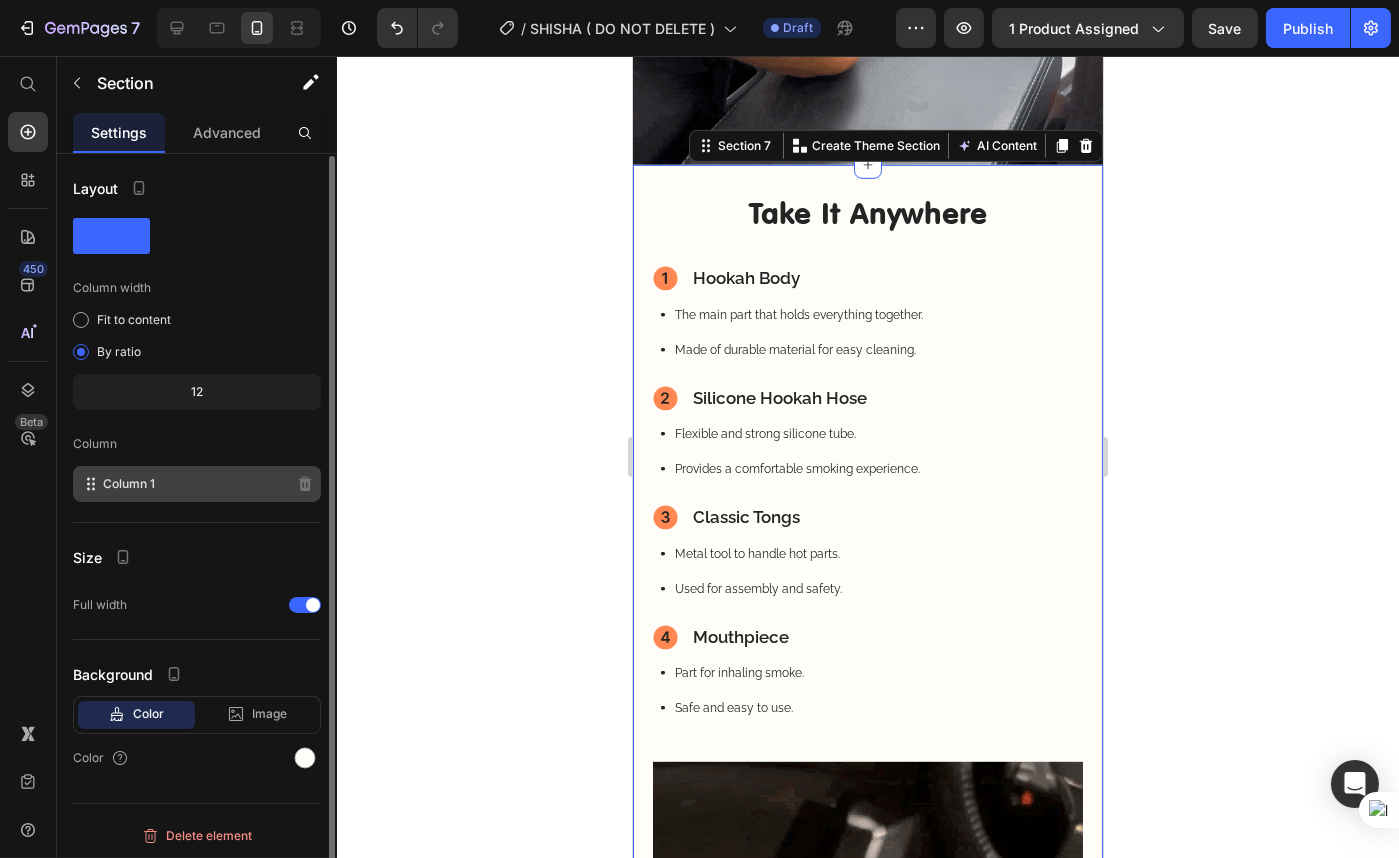 scroll, scrollTop: 1, scrollLeft: 0, axis: vertical 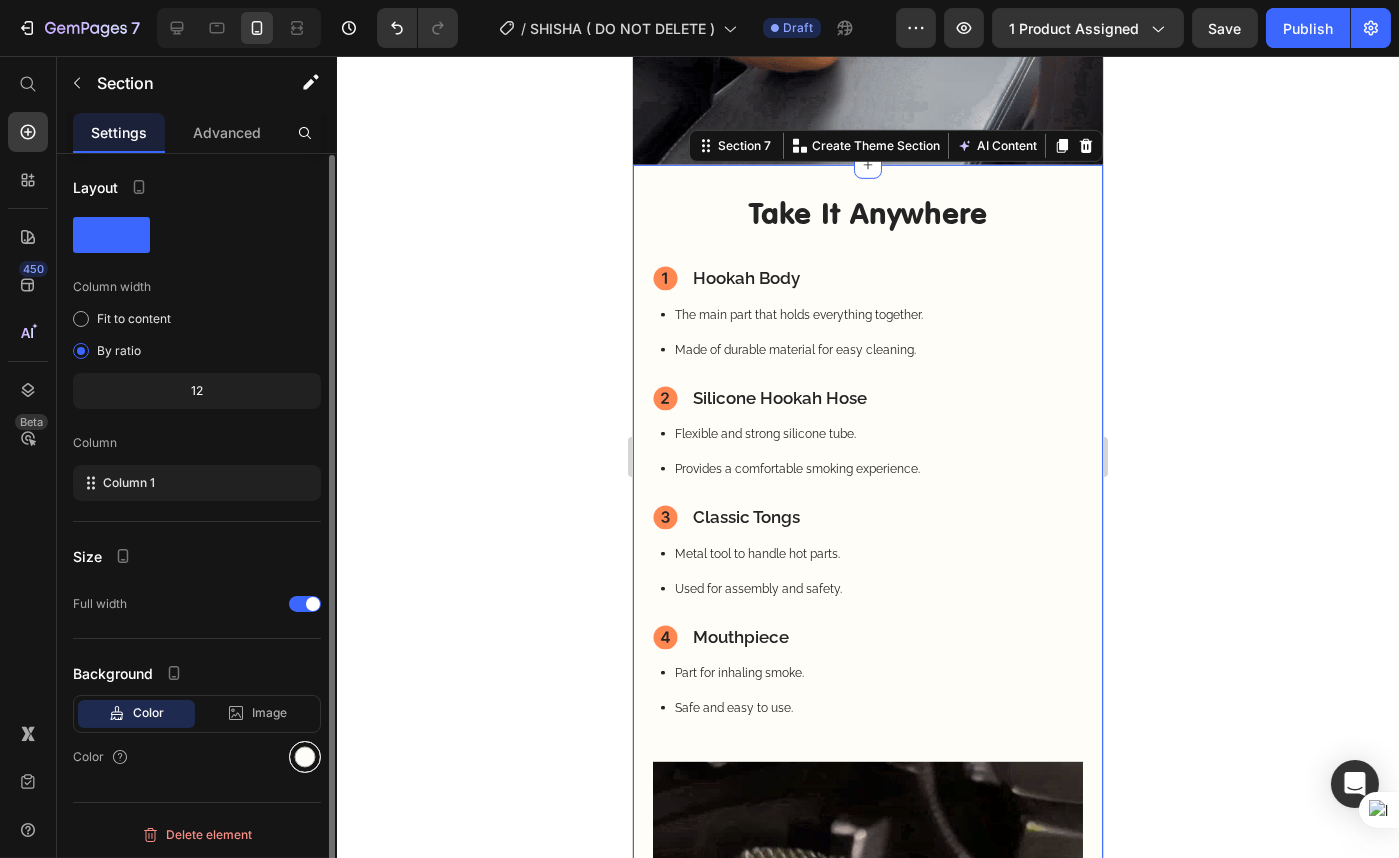 click at bounding box center (305, 757) 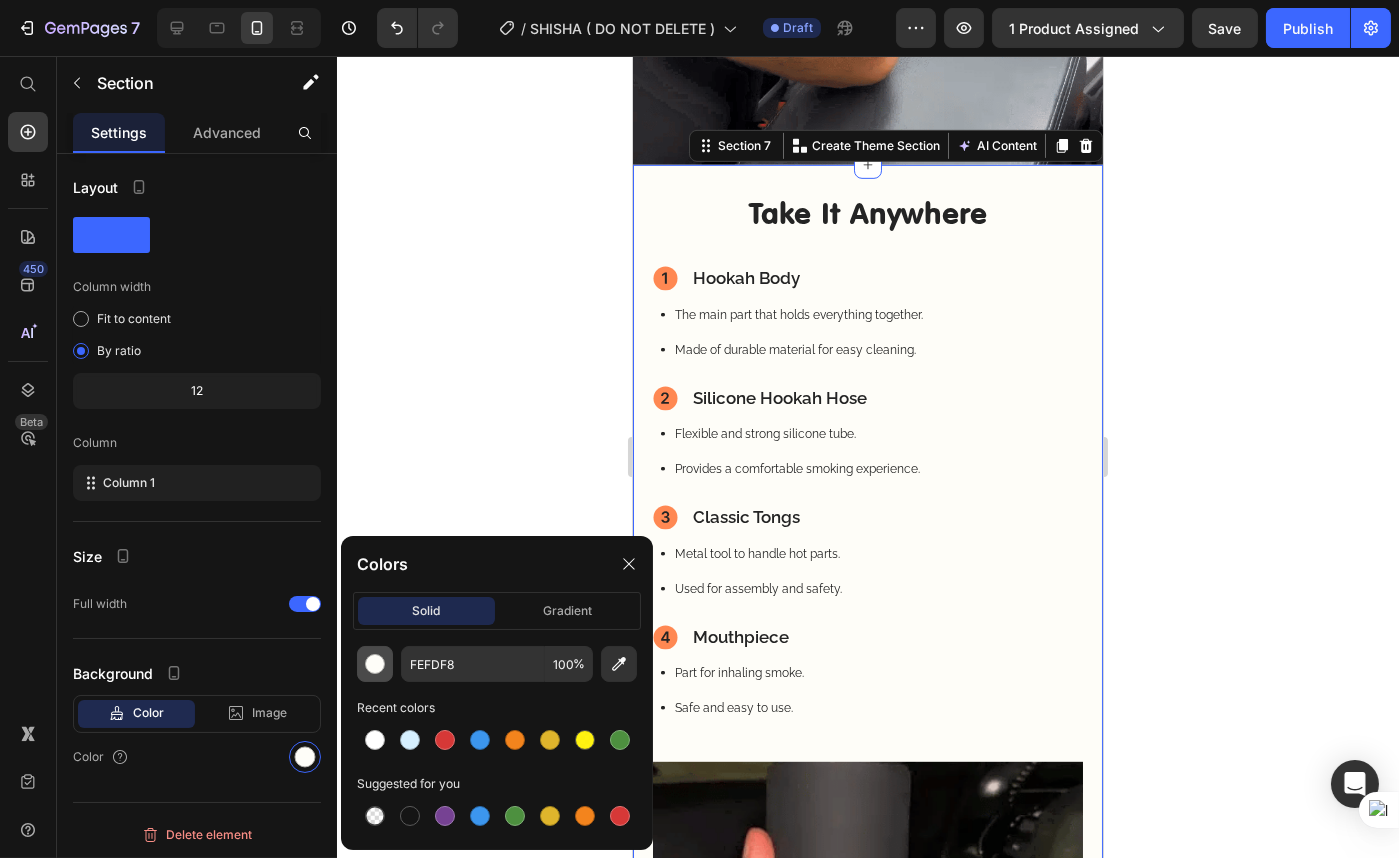 click at bounding box center (375, 664) 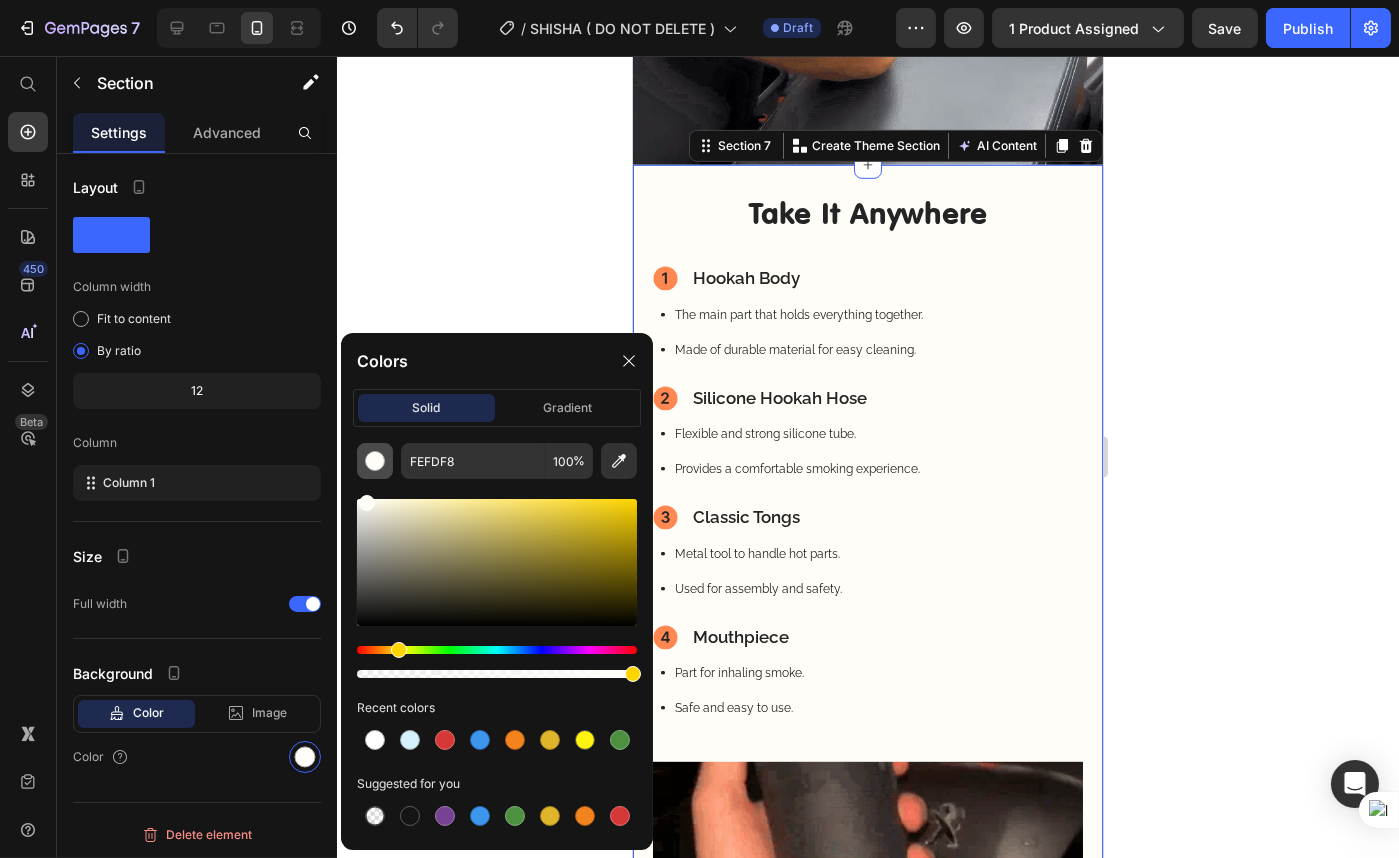 click at bounding box center (375, 461) 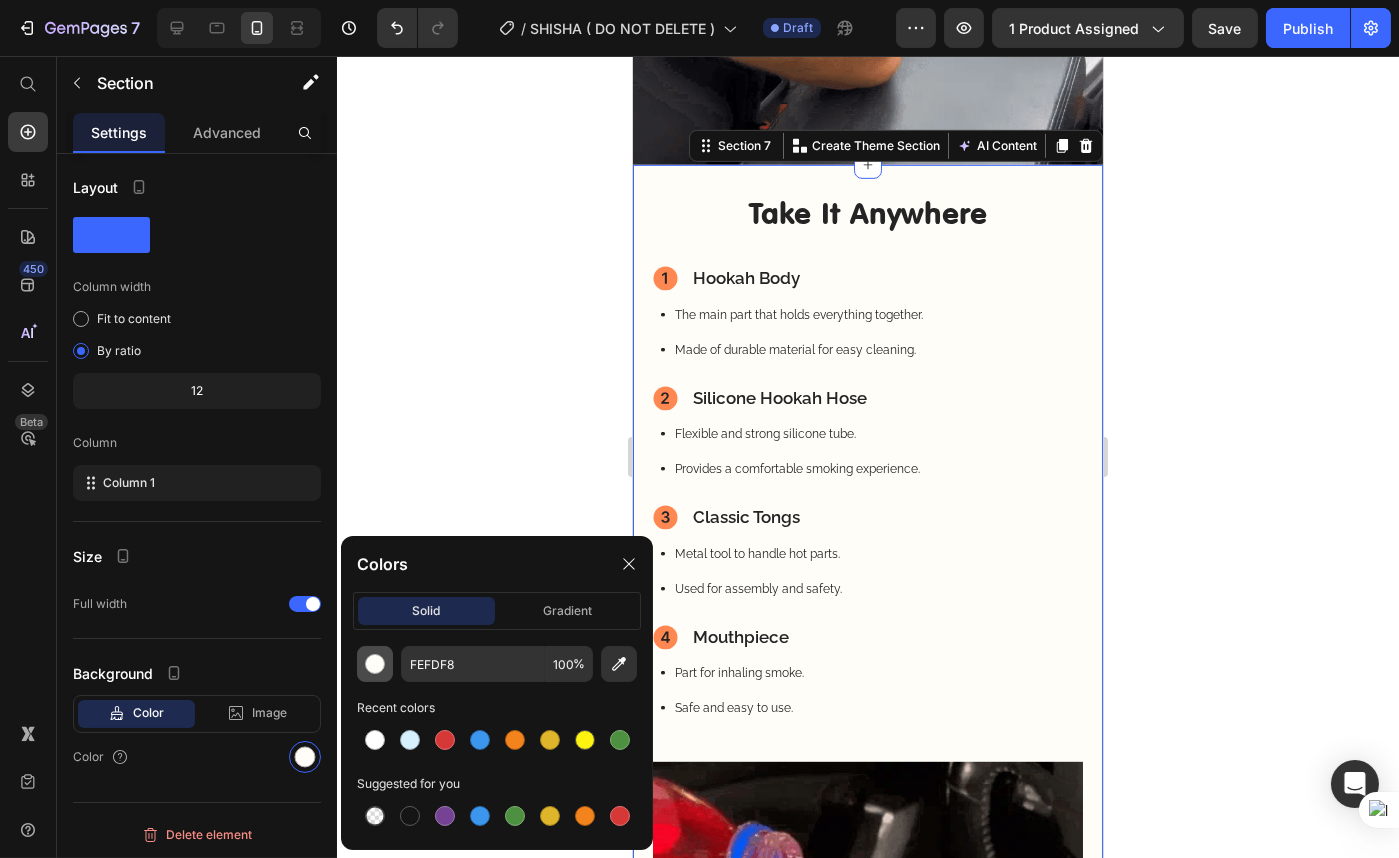 click at bounding box center [375, 664] 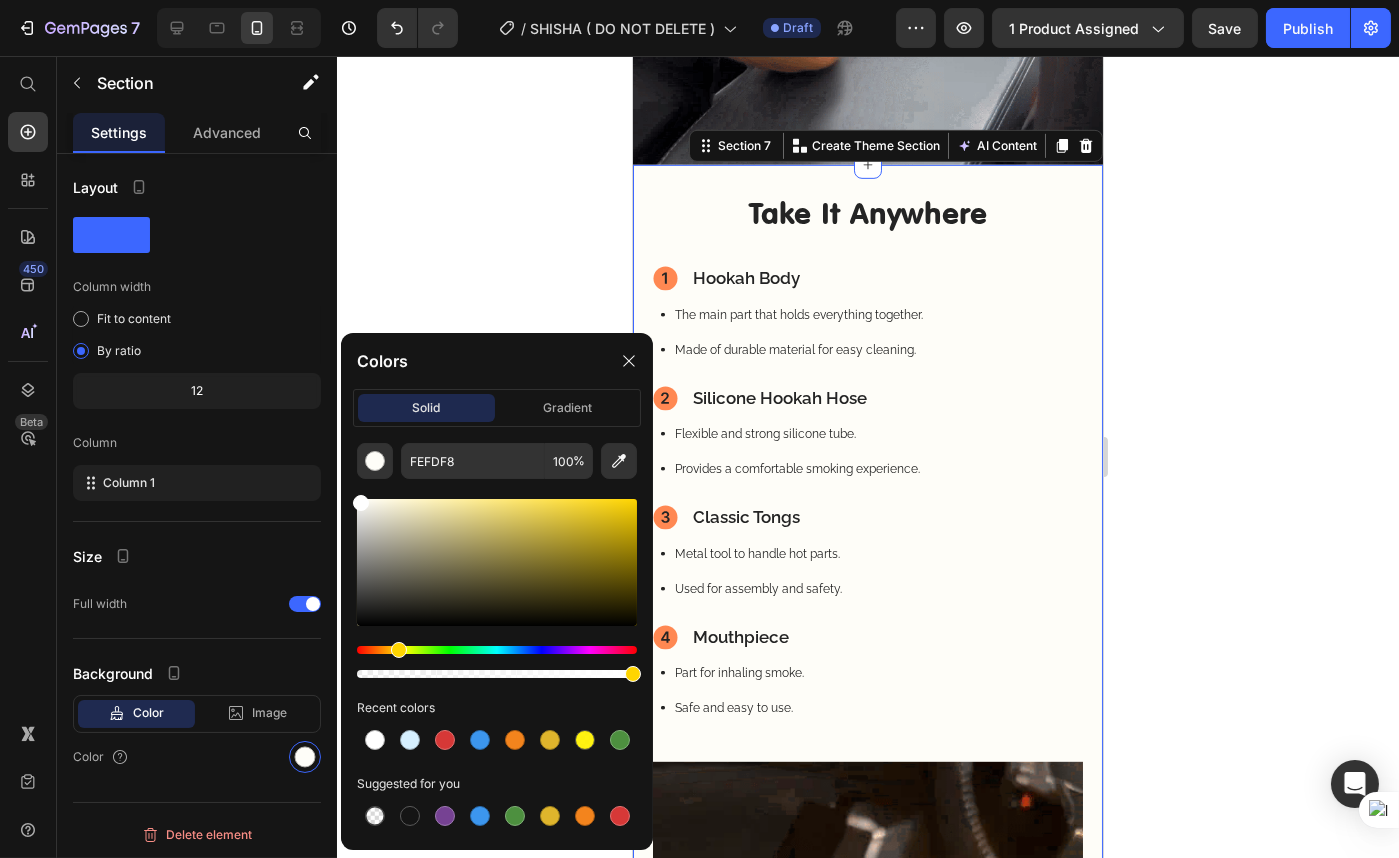 drag, startPoint x: 364, startPoint y: 509, endPoint x: 345, endPoint y: 493, distance: 24.839485 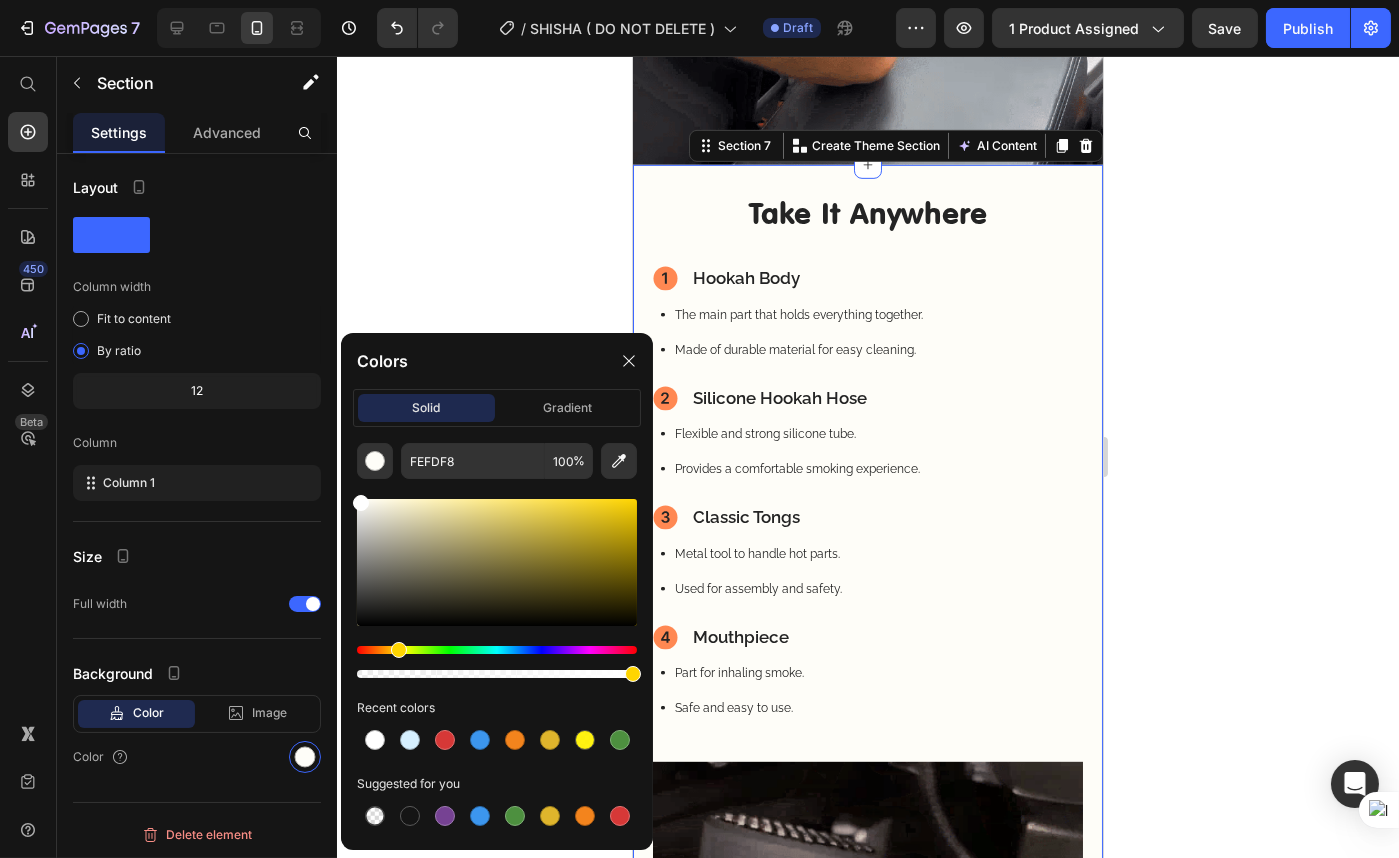 click on "FEFDF8 100 % Recent colors Suggested for you" 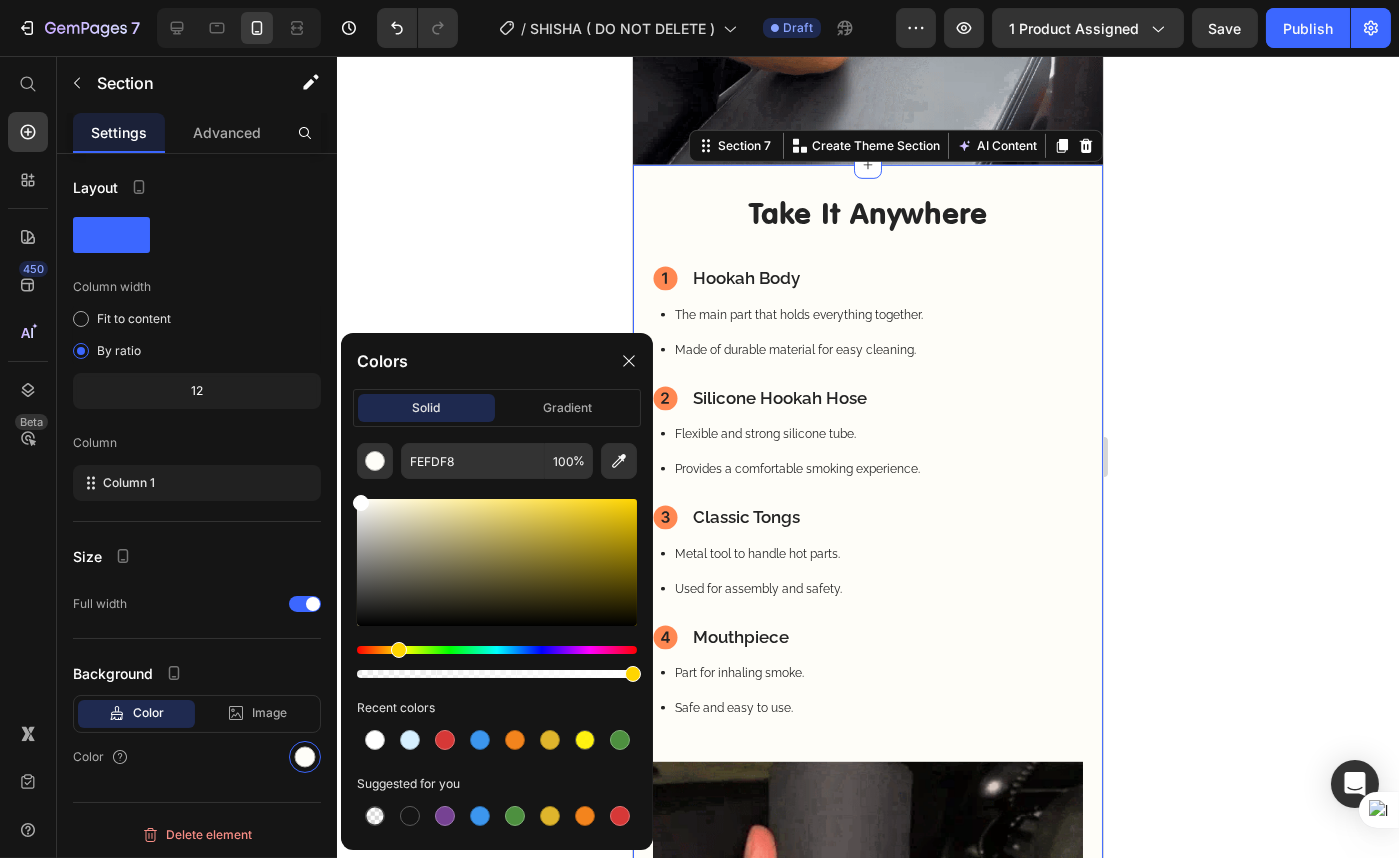 type on "FFFFFF" 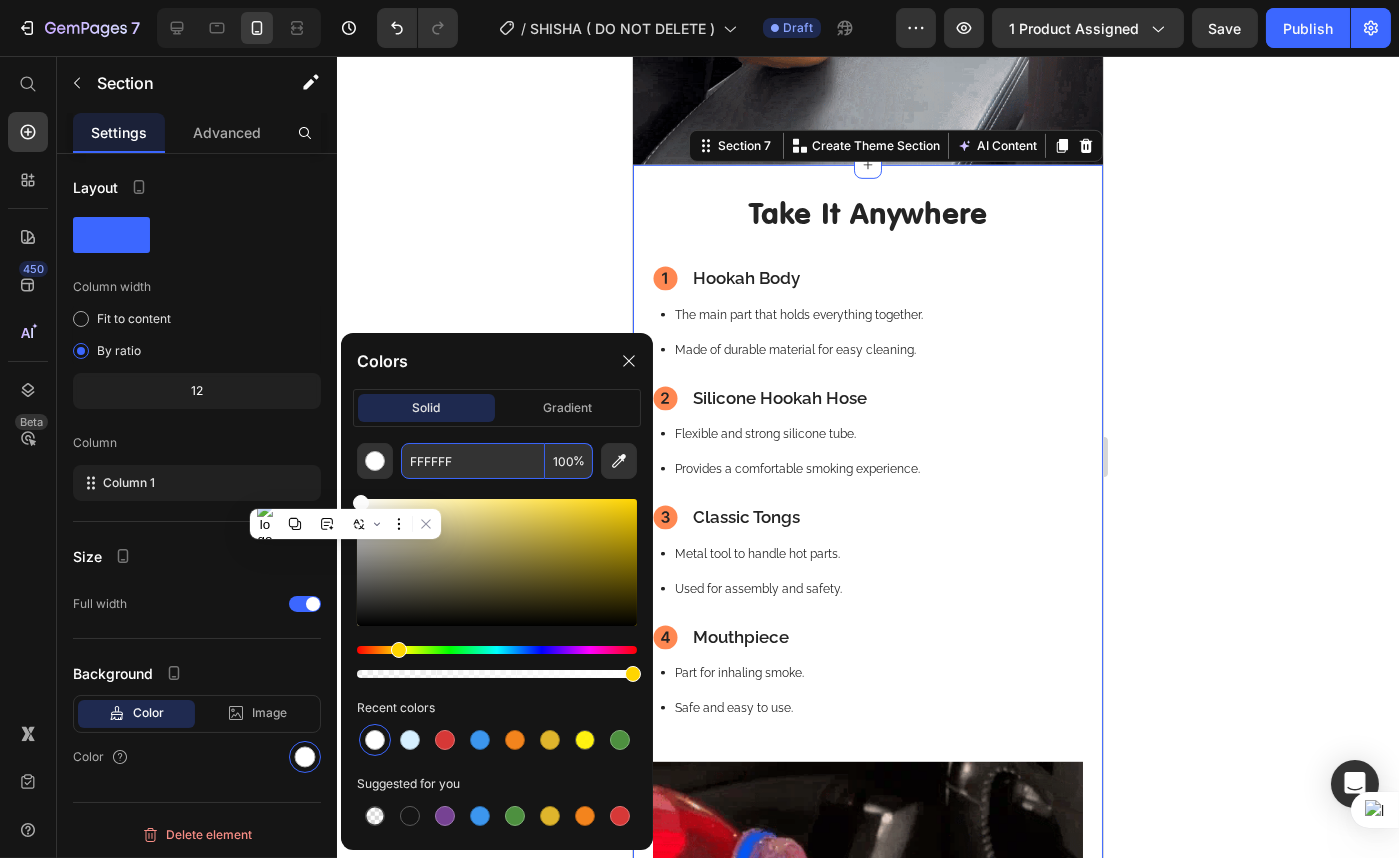 click on "FFFFFF" at bounding box center (473, 461) 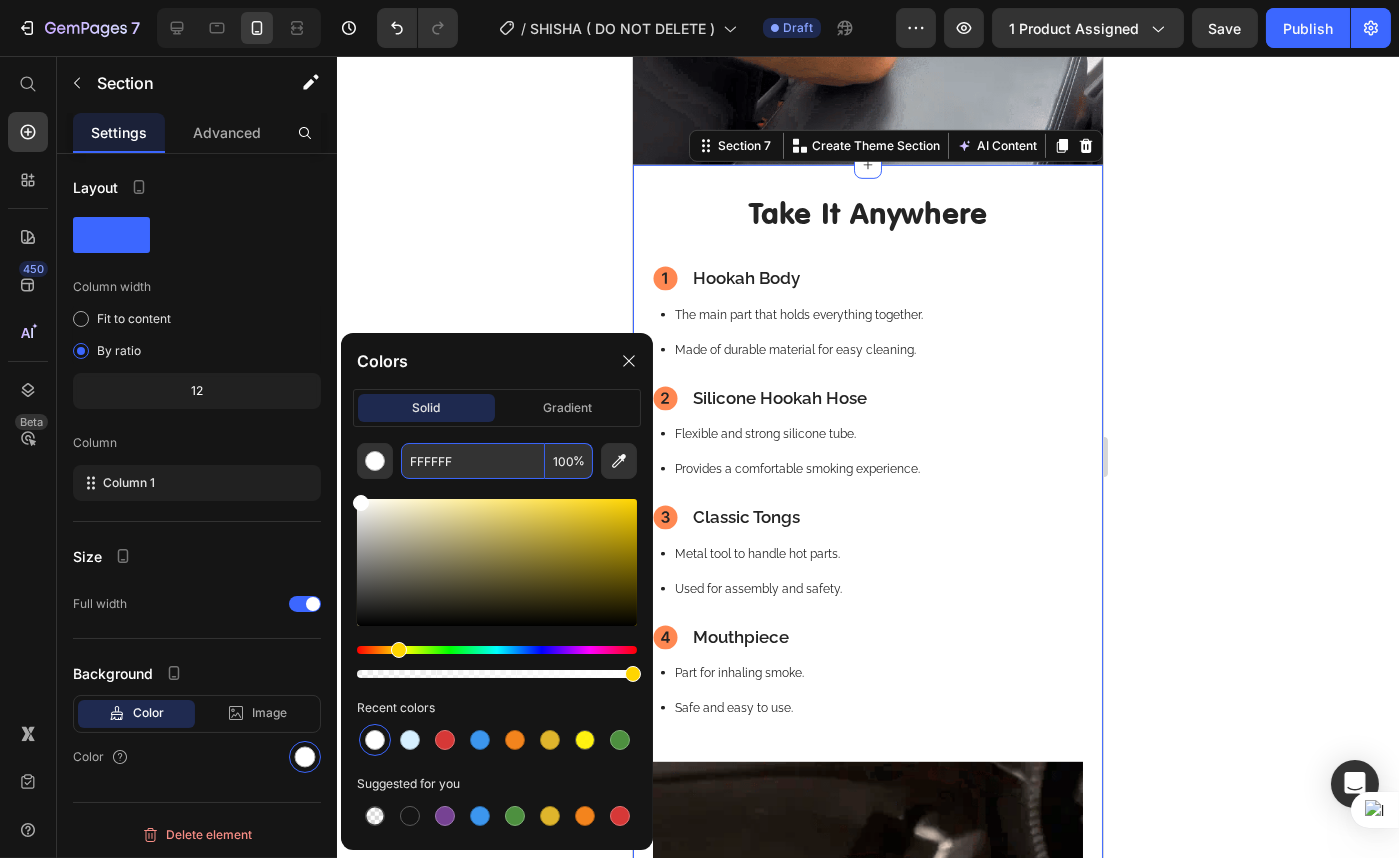 click 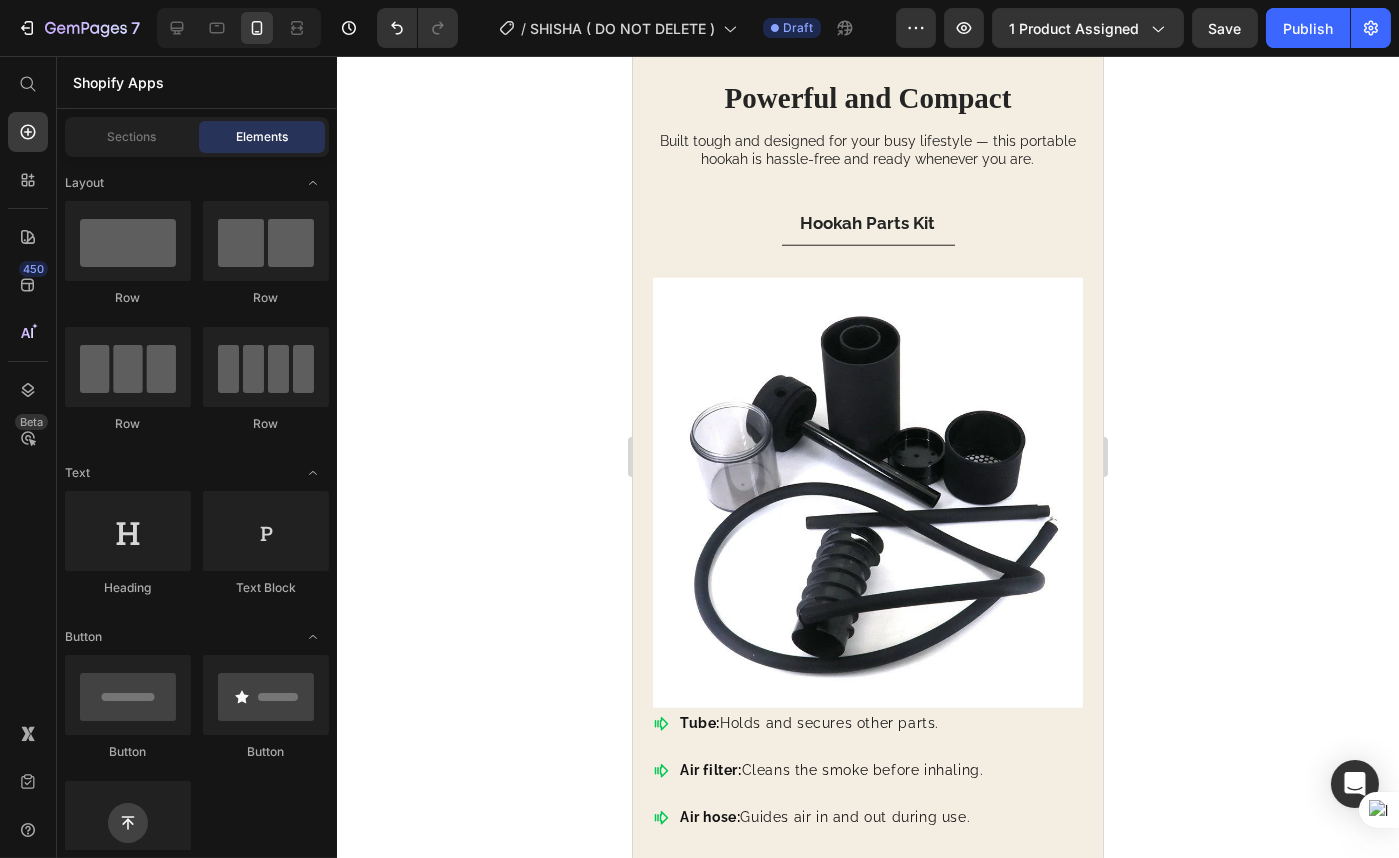 scroll, scrollTop: 4090, scrollLeft: 0, axis: vertical 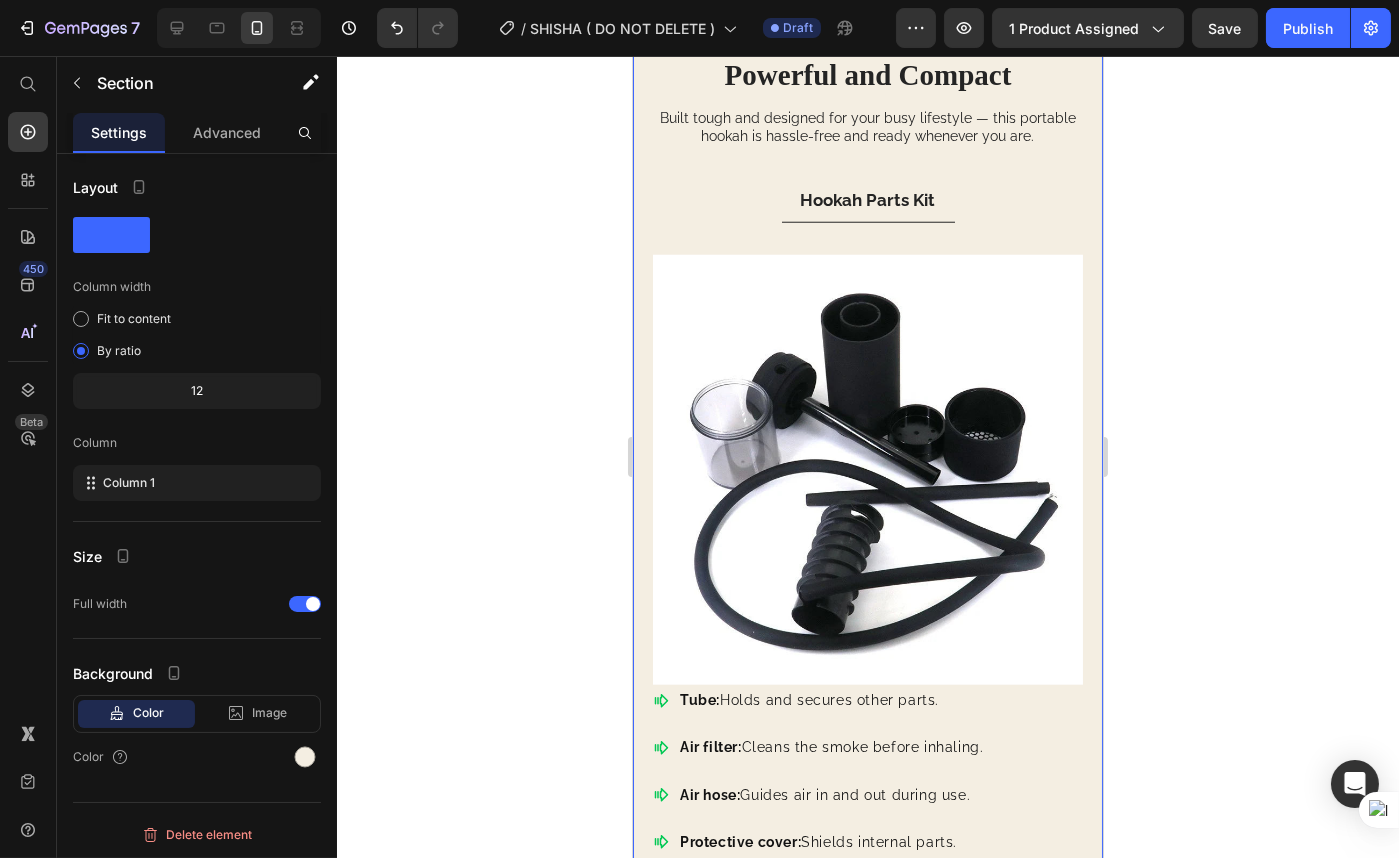 click on "Powerful and Compact Heading Built tough and designed for your busy lifestyle — this portable hookah is hassle-free and ready whenever you are. Text Block Row Hookah Parts Kit Image Image Row
Tube:  Holds and secures other parts.
Air filter:  Cleans the smoke before inhaling.
Air hose:  Guides air in and out during use.
Protective cover:  Shields internal parts.
Carbon barrier:  Prevents harmful gases, ensuring safety.
Bowl:  Holds the charcoal and ingredients.
Rubber hose:  Delivers smoke to the user.
Your custom text goes here  Item List Row Tab Row Section 9" at bounding box center [867, 551] 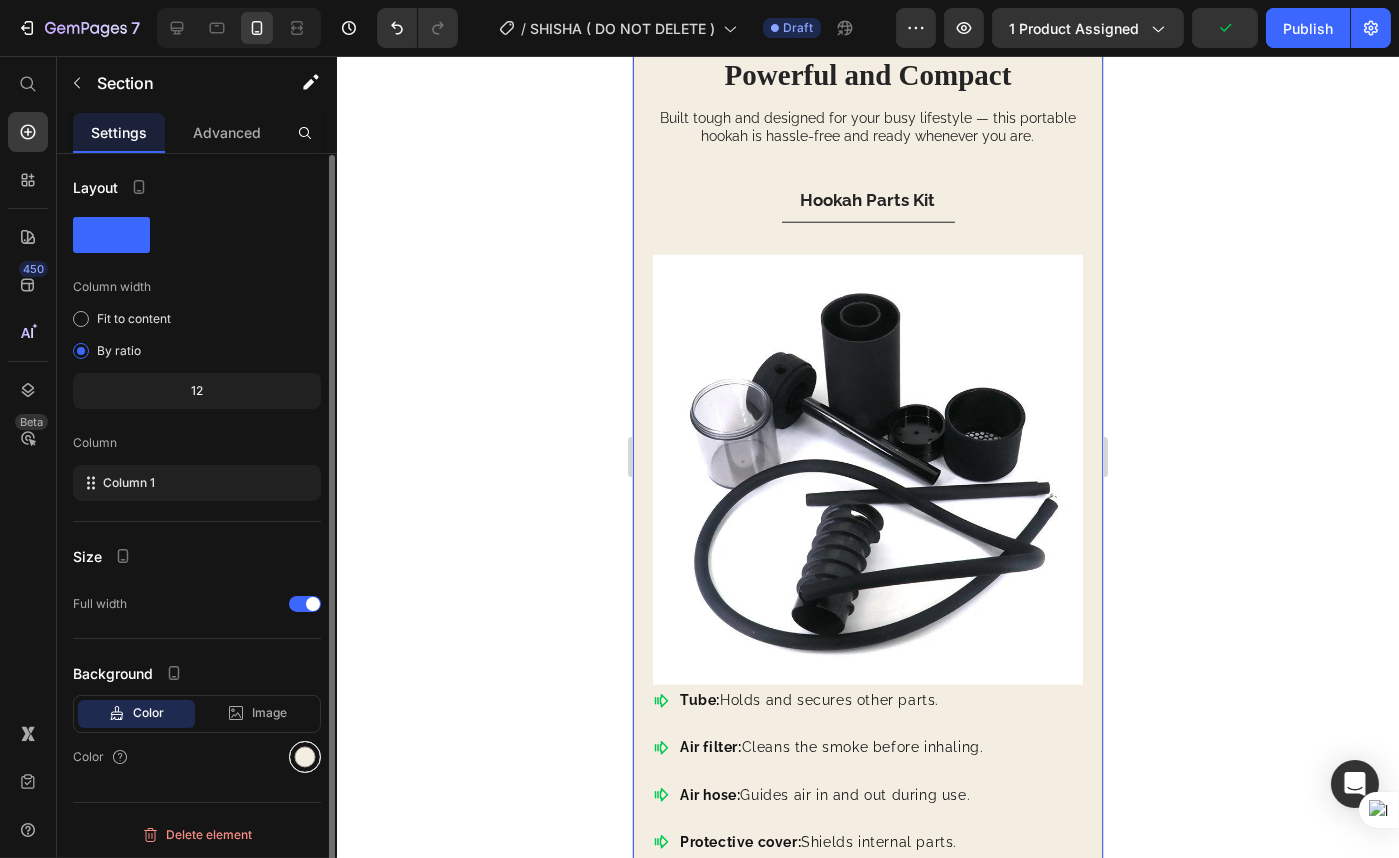 click at bounding box center [305, 757] 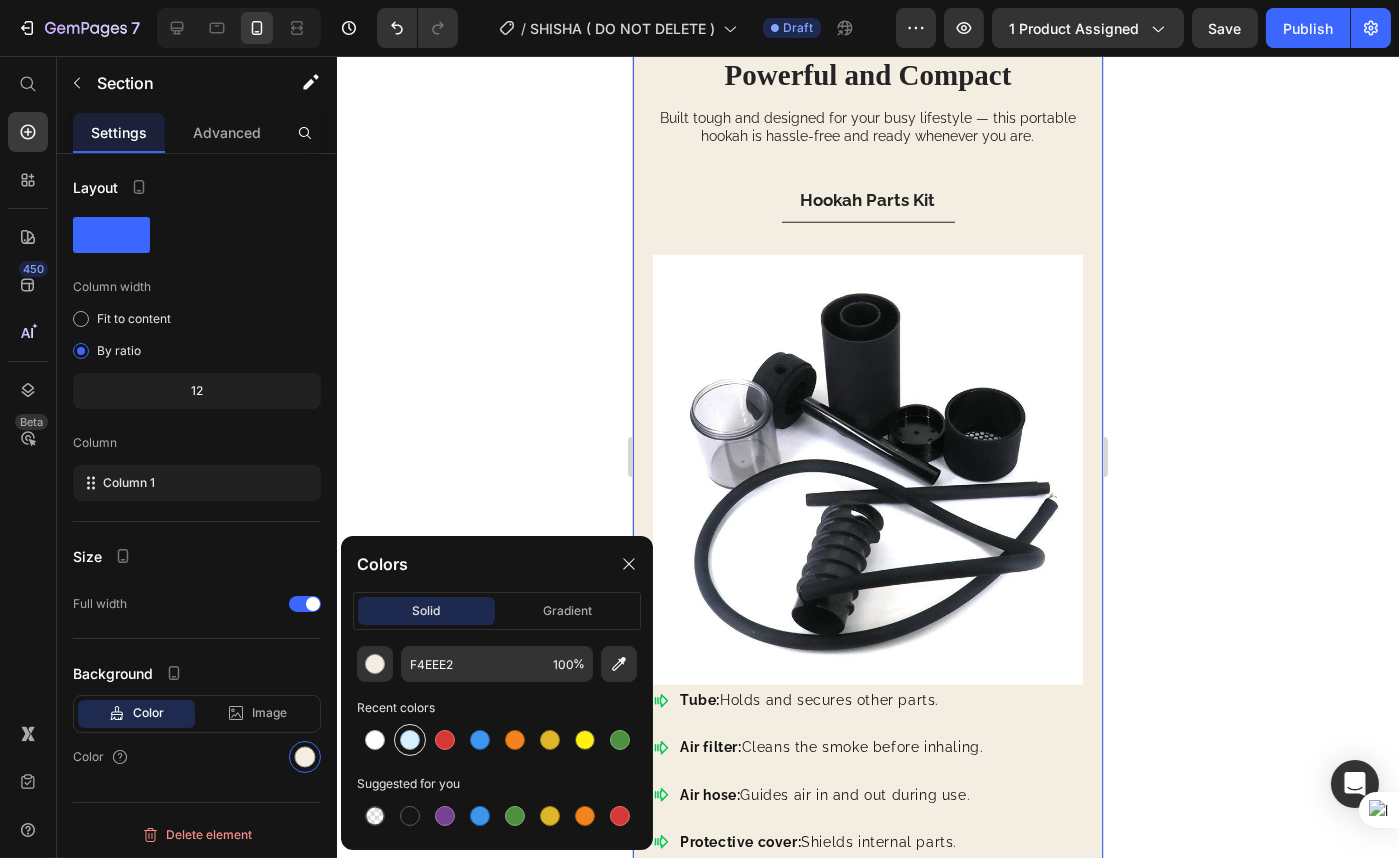 click at bounding box center [410, 740] 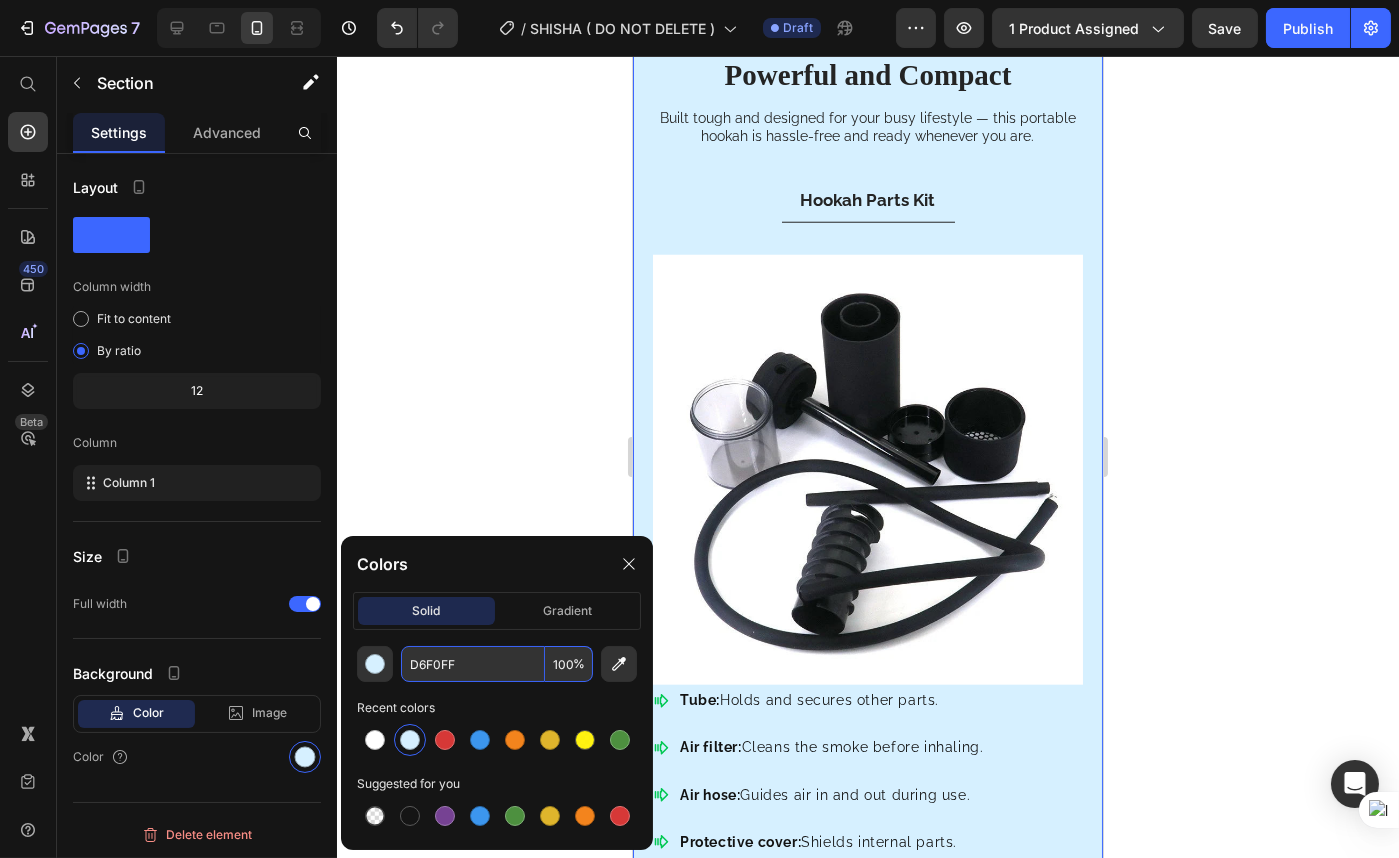 click on "D6F0FF" at bounding box center (473, 664) 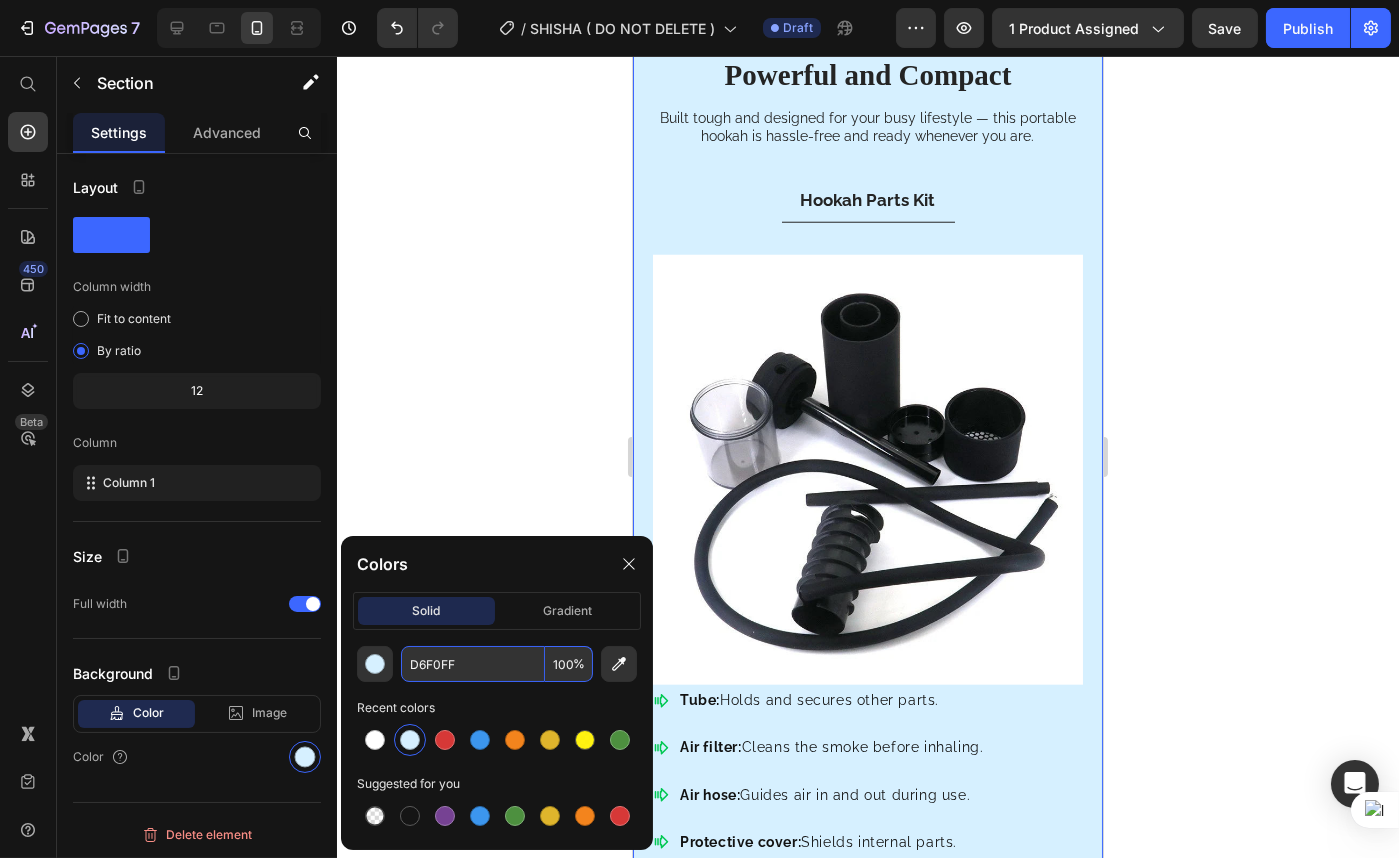 paste on "FFFF" 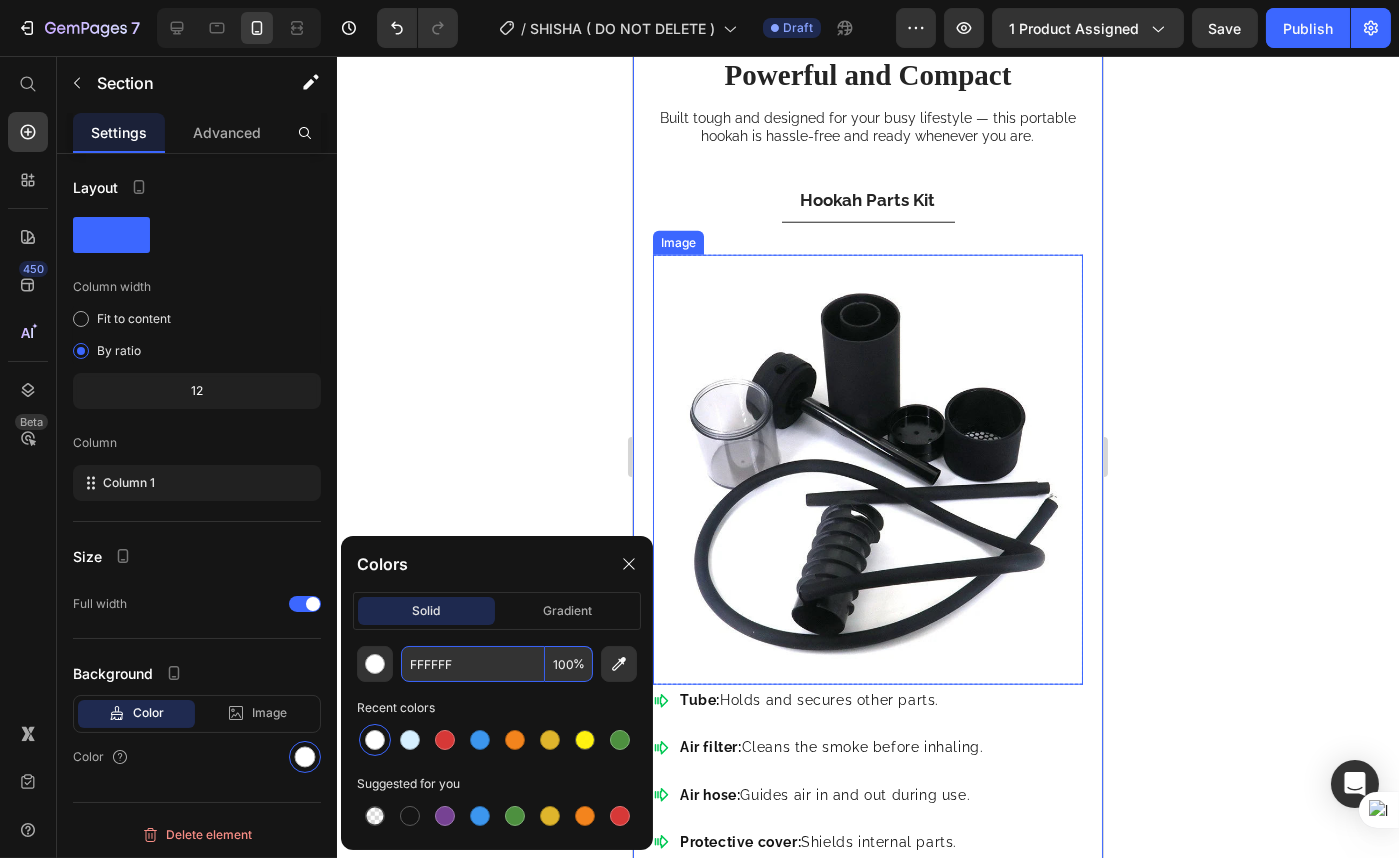 type on "FFFFFF" 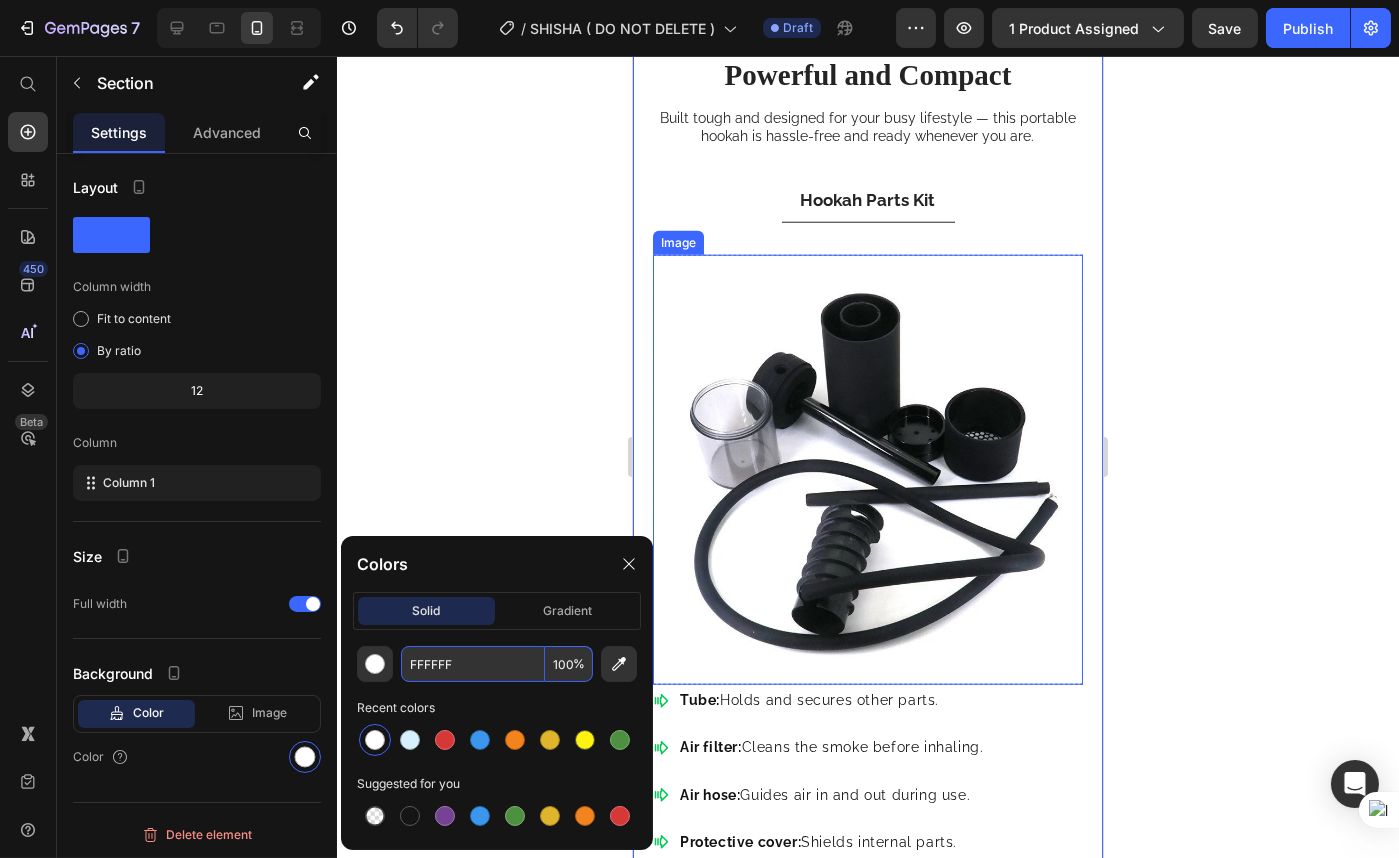 click 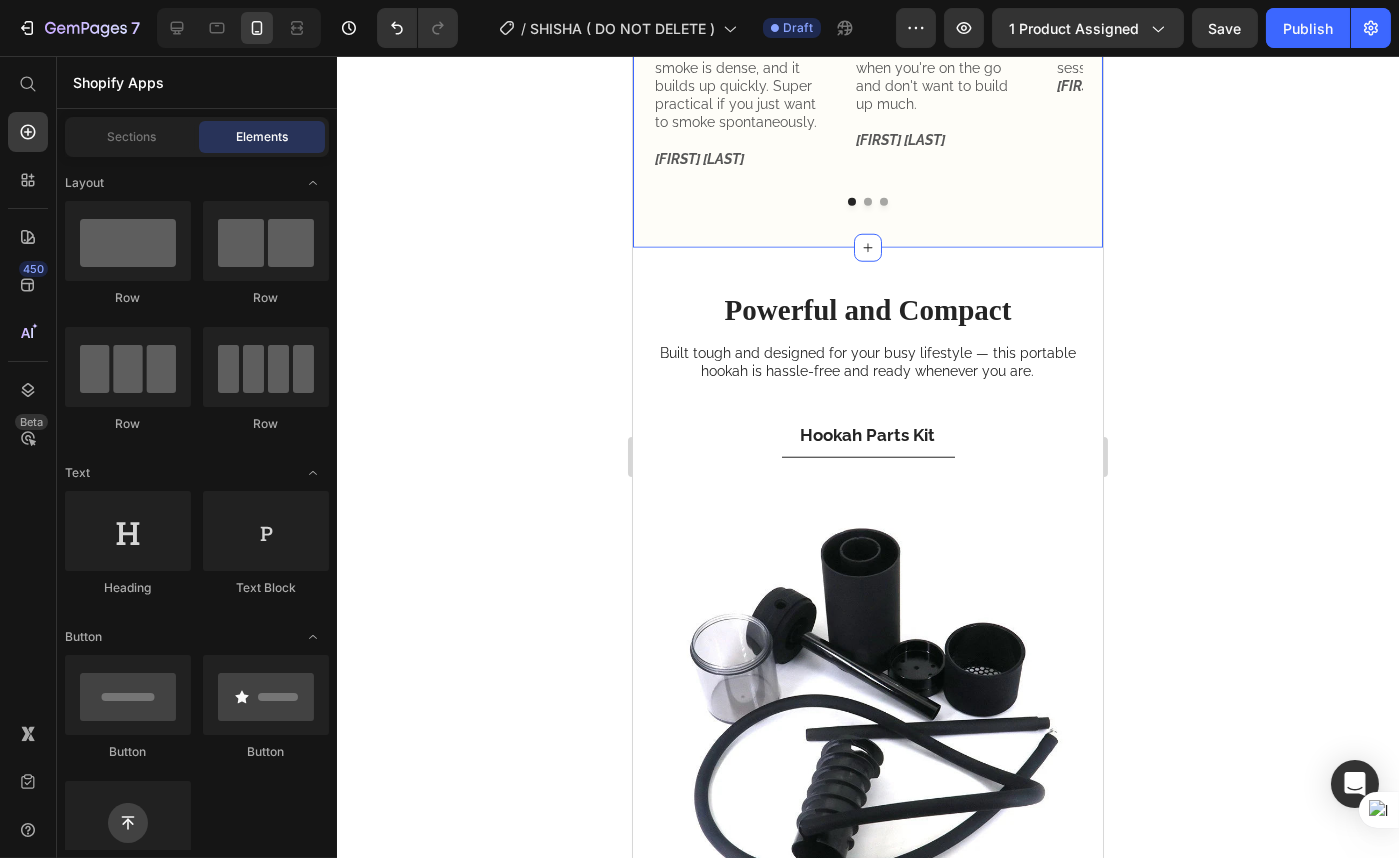 scroll, scrollTop: 3909, scrollLeft: 0, axis: vertical 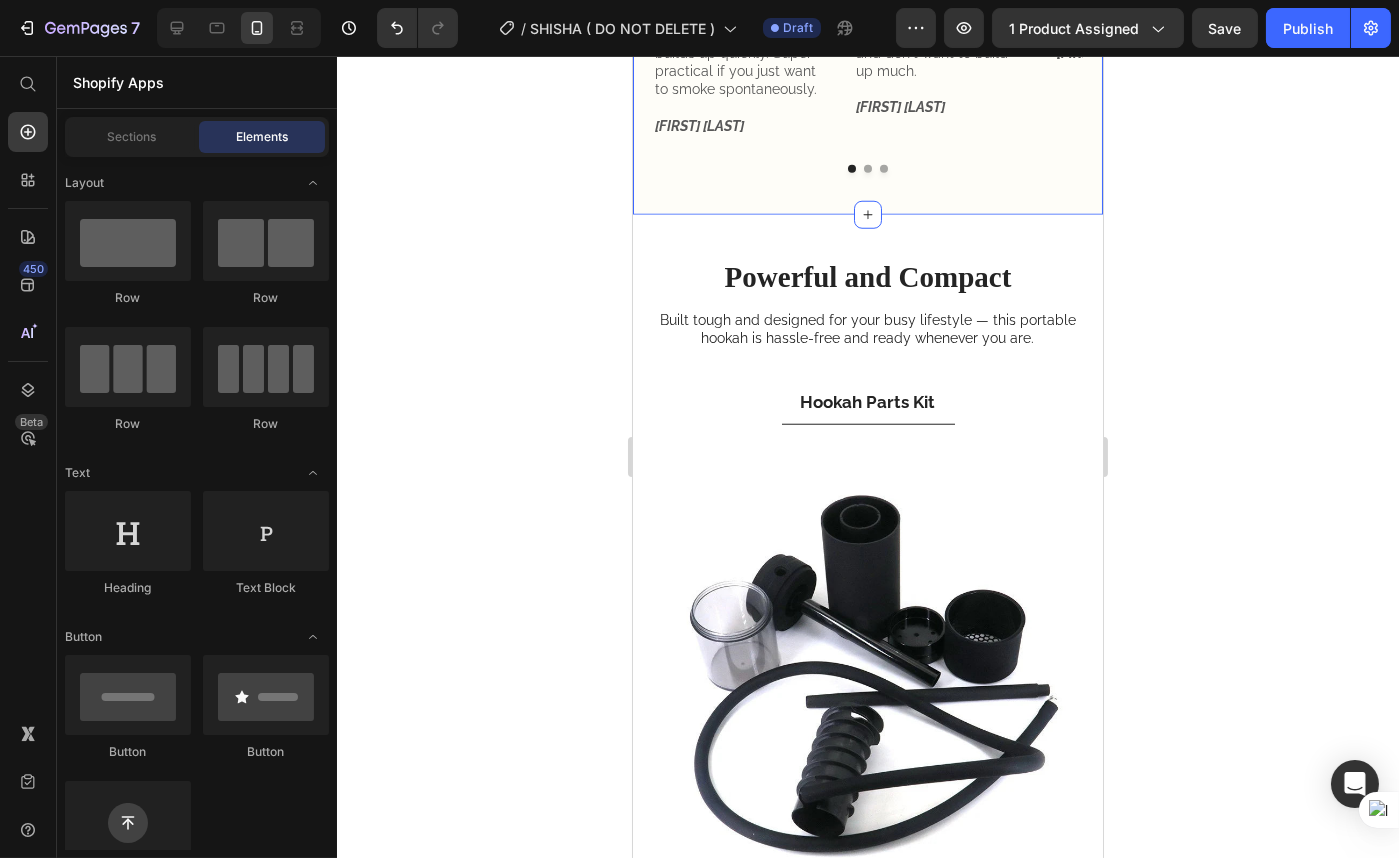 click on "Take It Anywhere Text Block Powerful Compact Hookah for Smooth, Rich Smoke Heading Enjoy  thick, rich smoke  with every puff thanks to its  compact yet powerful design  that delivers a  smooth and satisfying experience  every time. Text Block Row
Image "I didn't think it was so good." Text Block I got them for the road, mainly for the car. At first I thought it was more of a gimmick, but she really does a good job. Taste comes through well, smoke is dense, and it builds up quickly. Super practical if you just want to smoke spontaneously.   Marie L. Text Block Image "Use them in the car almost every day." Text Block Fits snugly into the cup holder, stands firm, pulls well. Sure, it's not a giant hookah, but it really makes a big impression. Ideal for short sessions or when you're on the go and don't want to build up much.   Marec O. Text Block Image "Quick, clean, and solid." Text Block Tyler J. Text Block
Row" at bounding box center (867, -100) 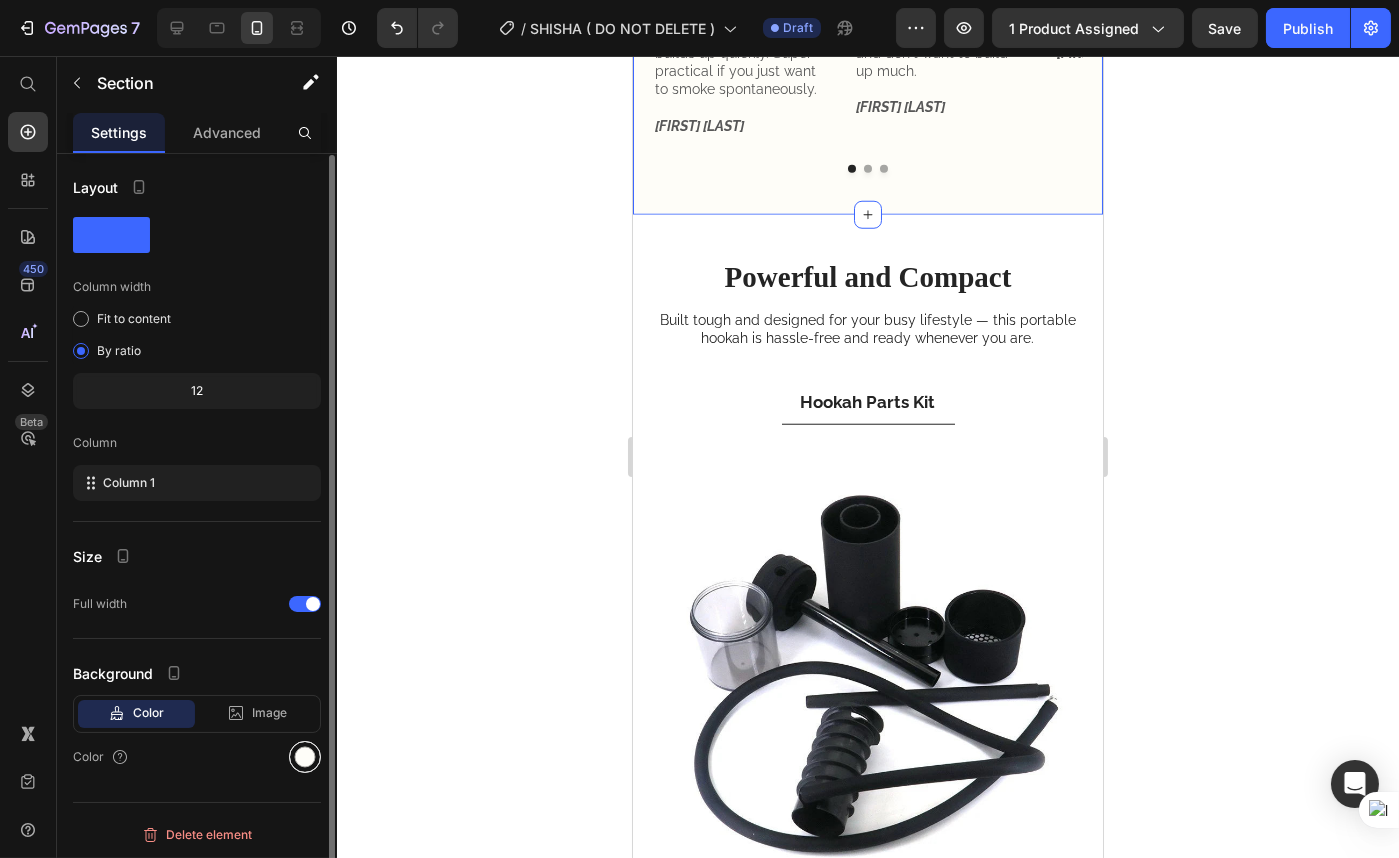 click at bounding box center (305, 757) 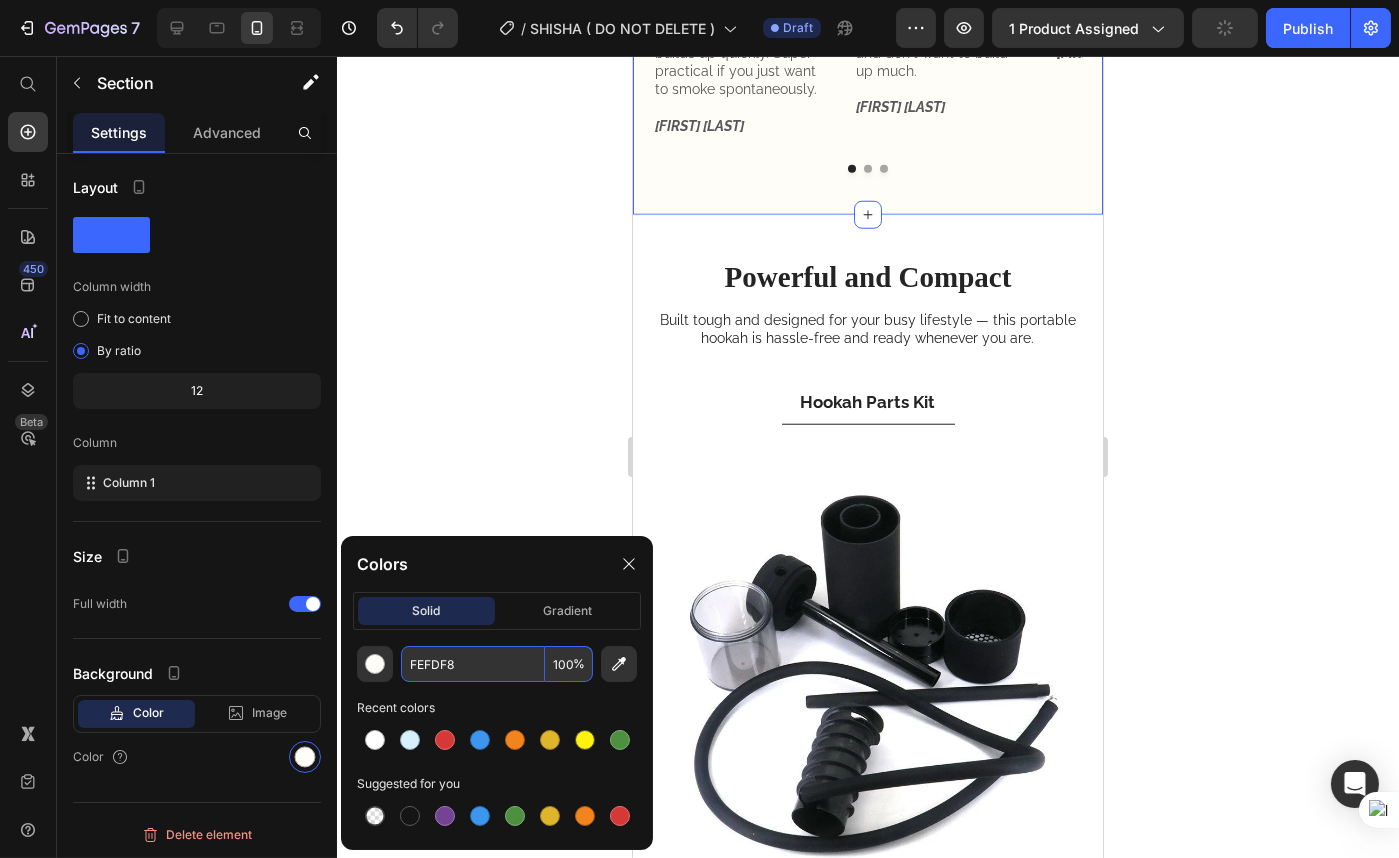 click on "FEFDF8" at bounding box center (473, 664) 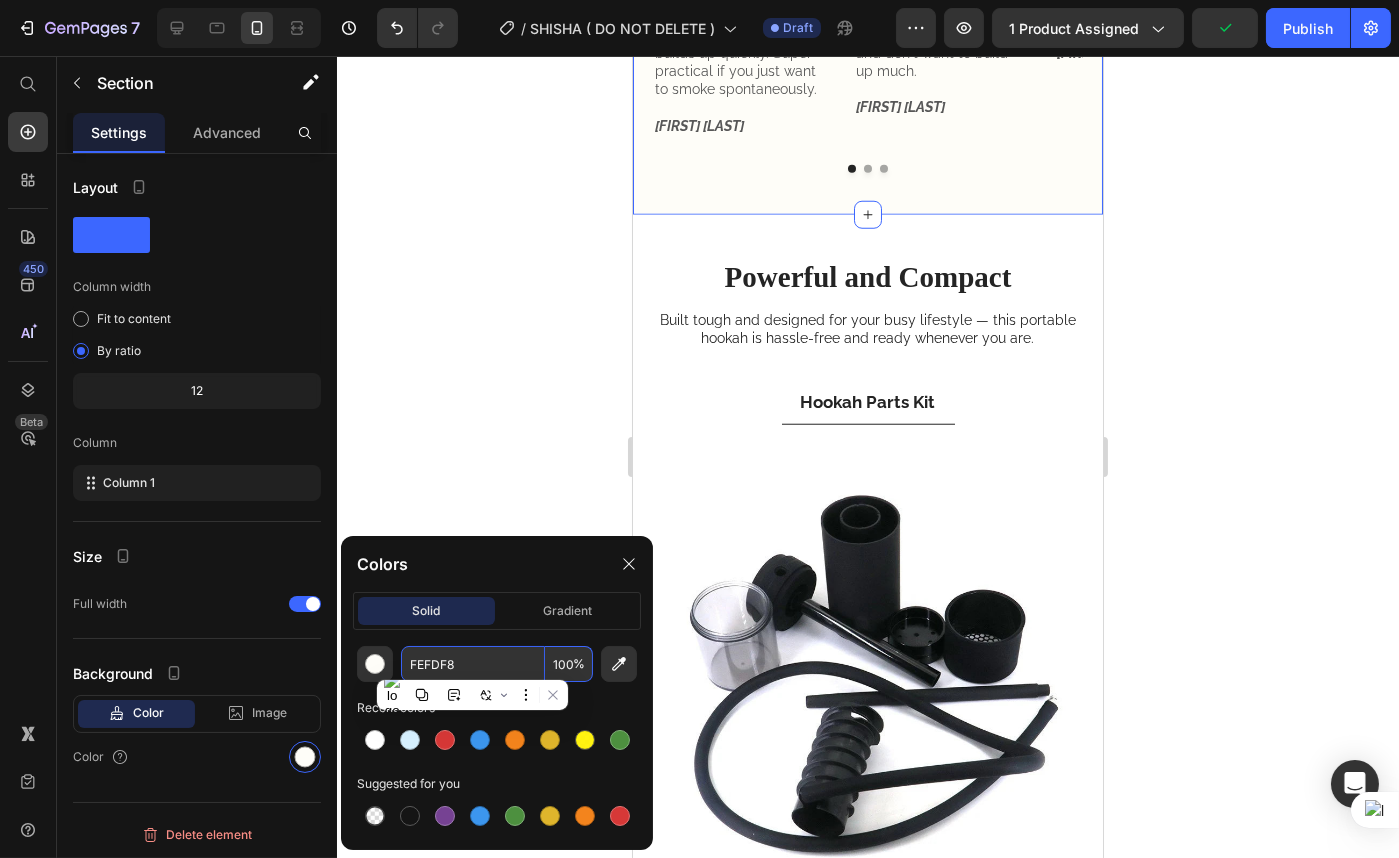 paste on "FFFFF" 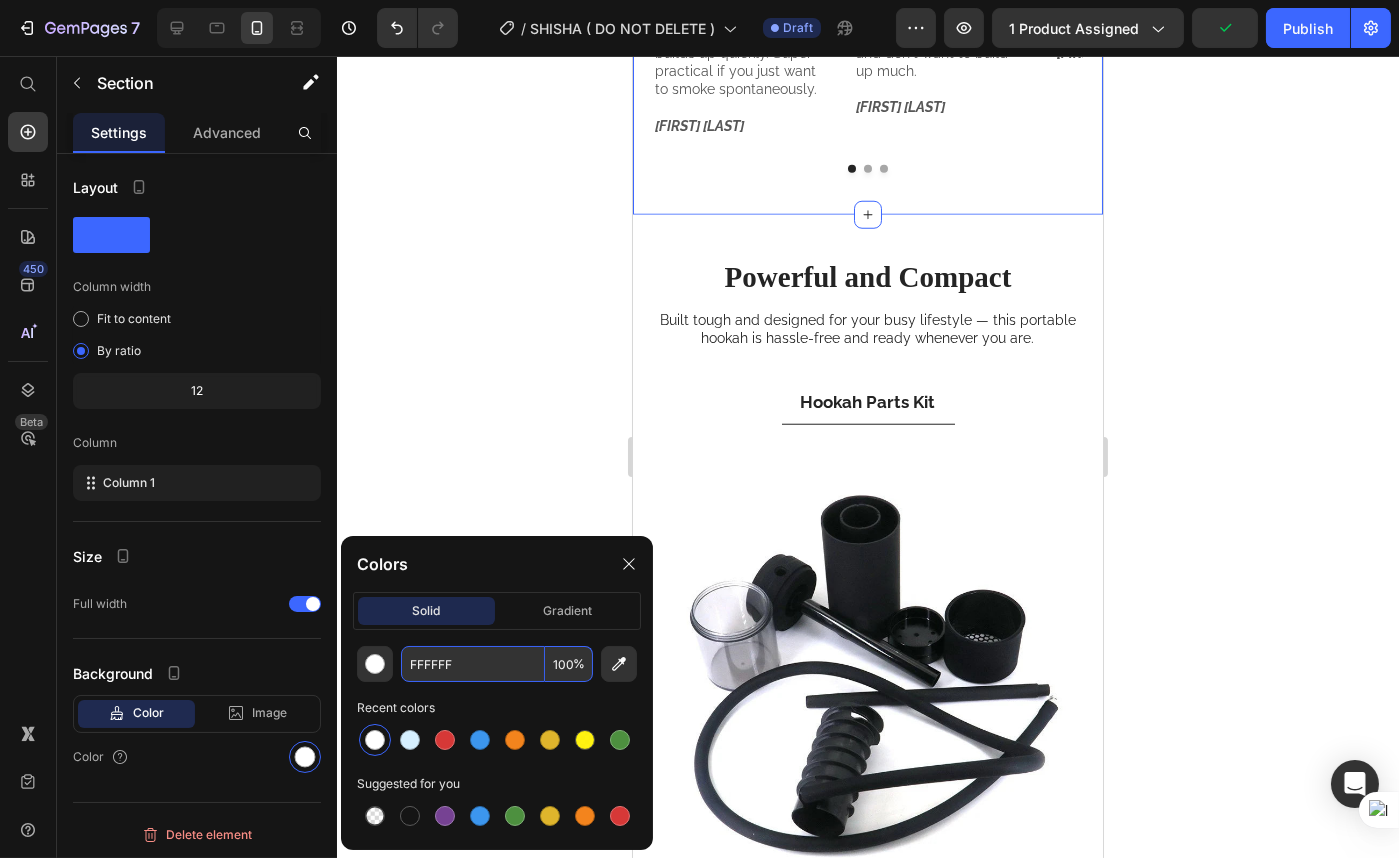 type on "FFFFFF" 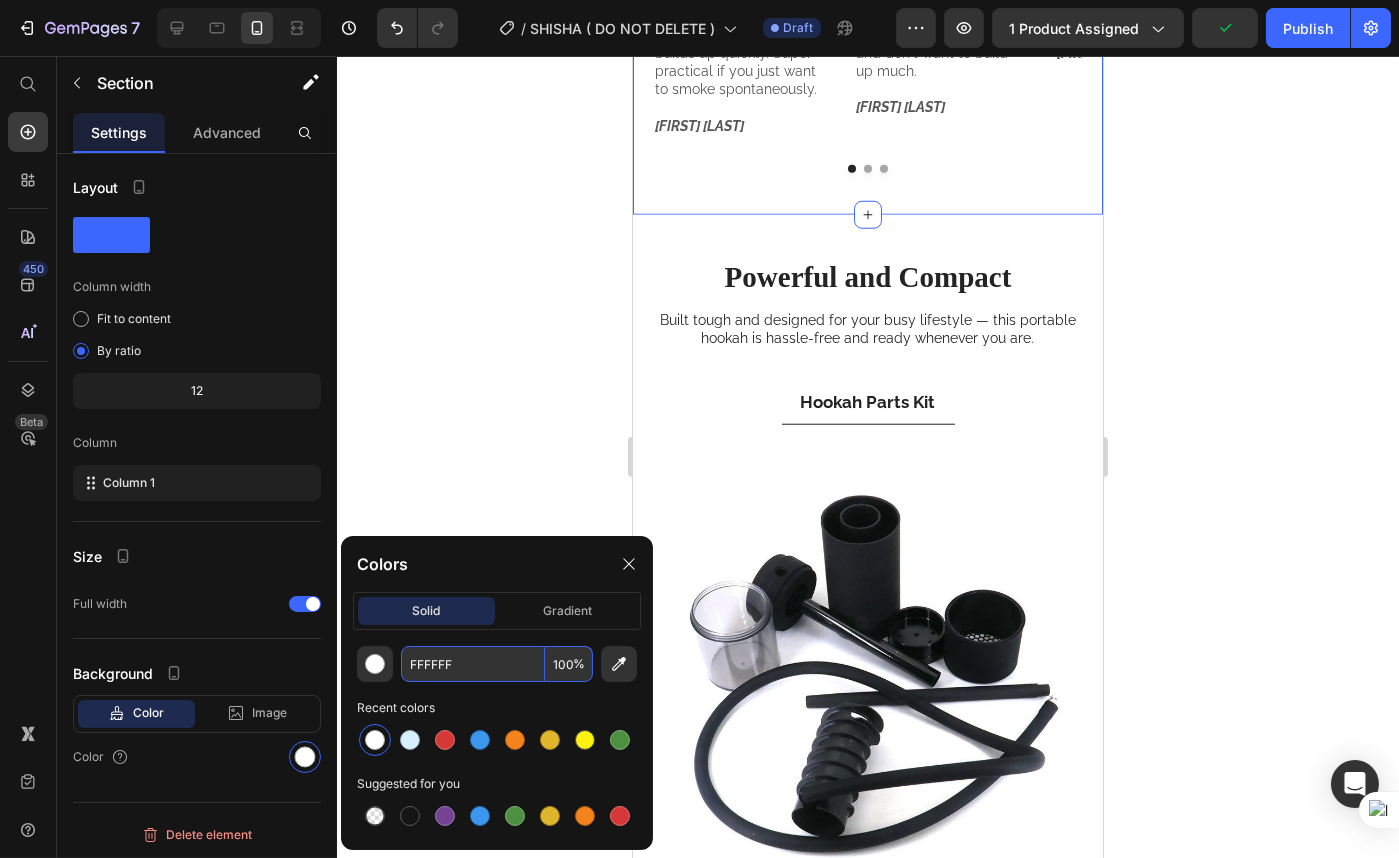 click 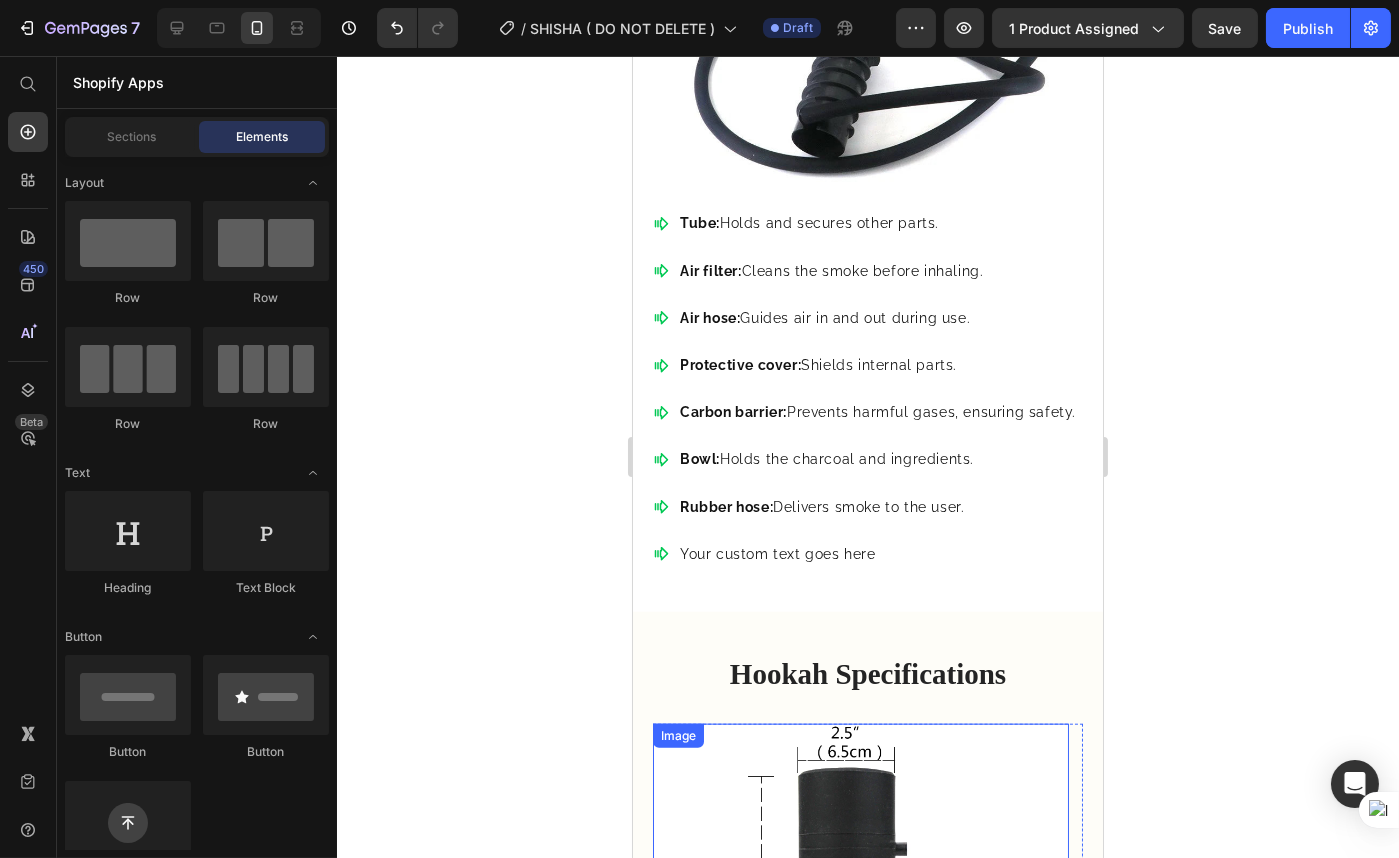 scroll, scrollTop: 5181, scrollLeft: 0, axis: vertical 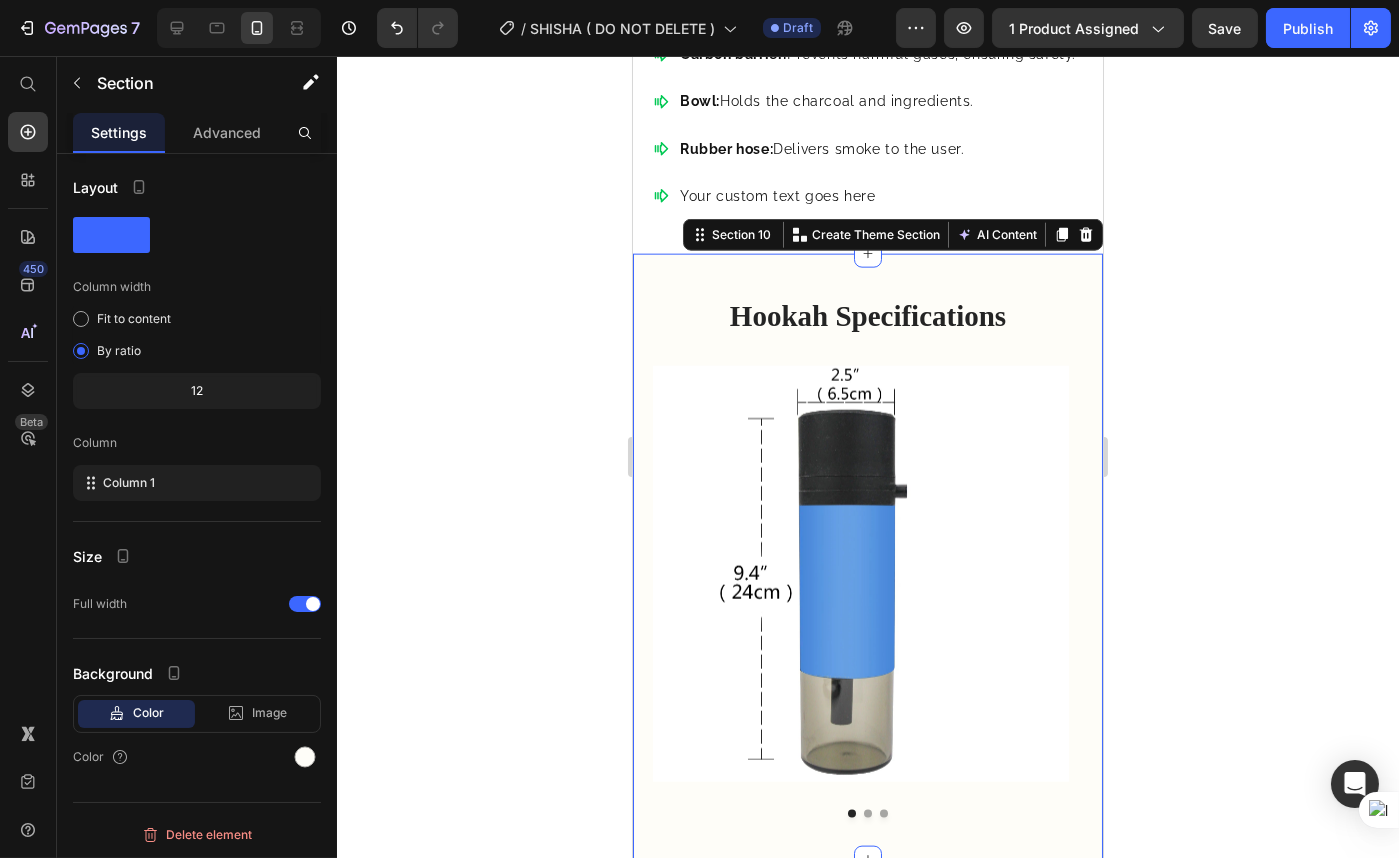 click on "Hookah Specifications Heading Image Image Image Carousel Row Section 10   You can create reusable sections Create Theme Section AI Content Write with GemAI What would you like to describe here? Tone and Voice Persuasive Product Shisha To Go Show more Generate" at bounding box center (867, 557) 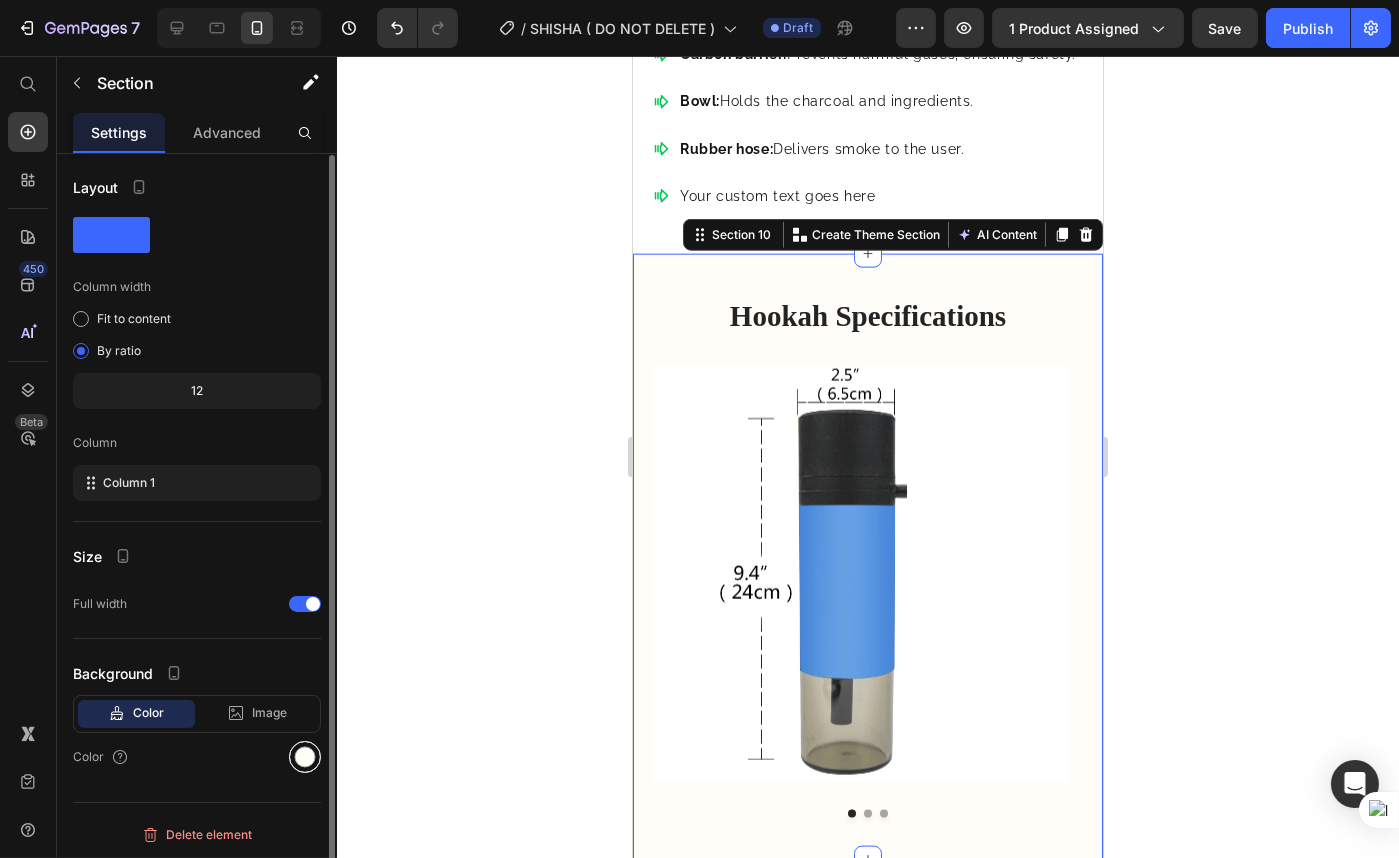 click at bounding box center (305, 757) 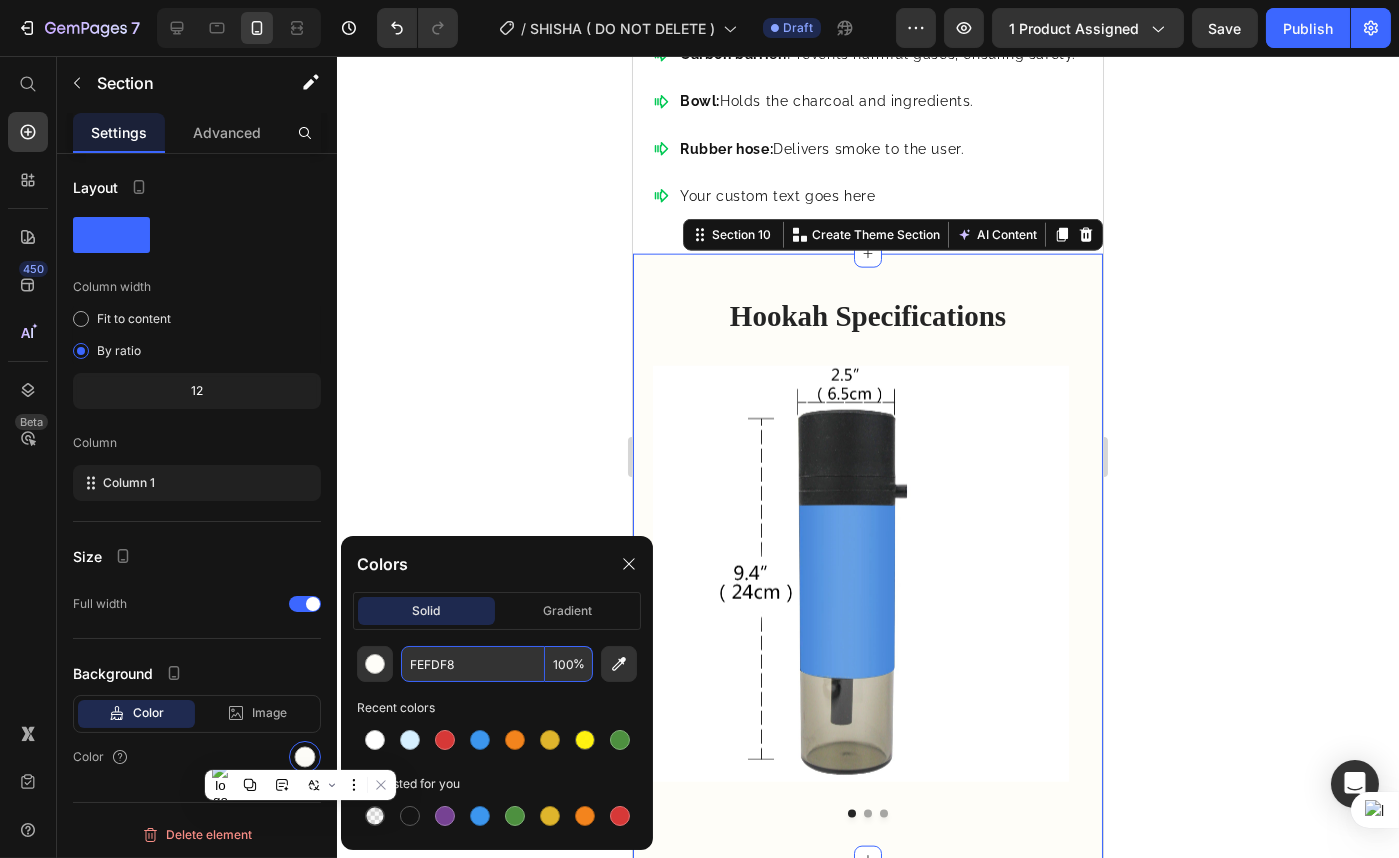 click on "FEFDF8" at bounding box center [473, 664] 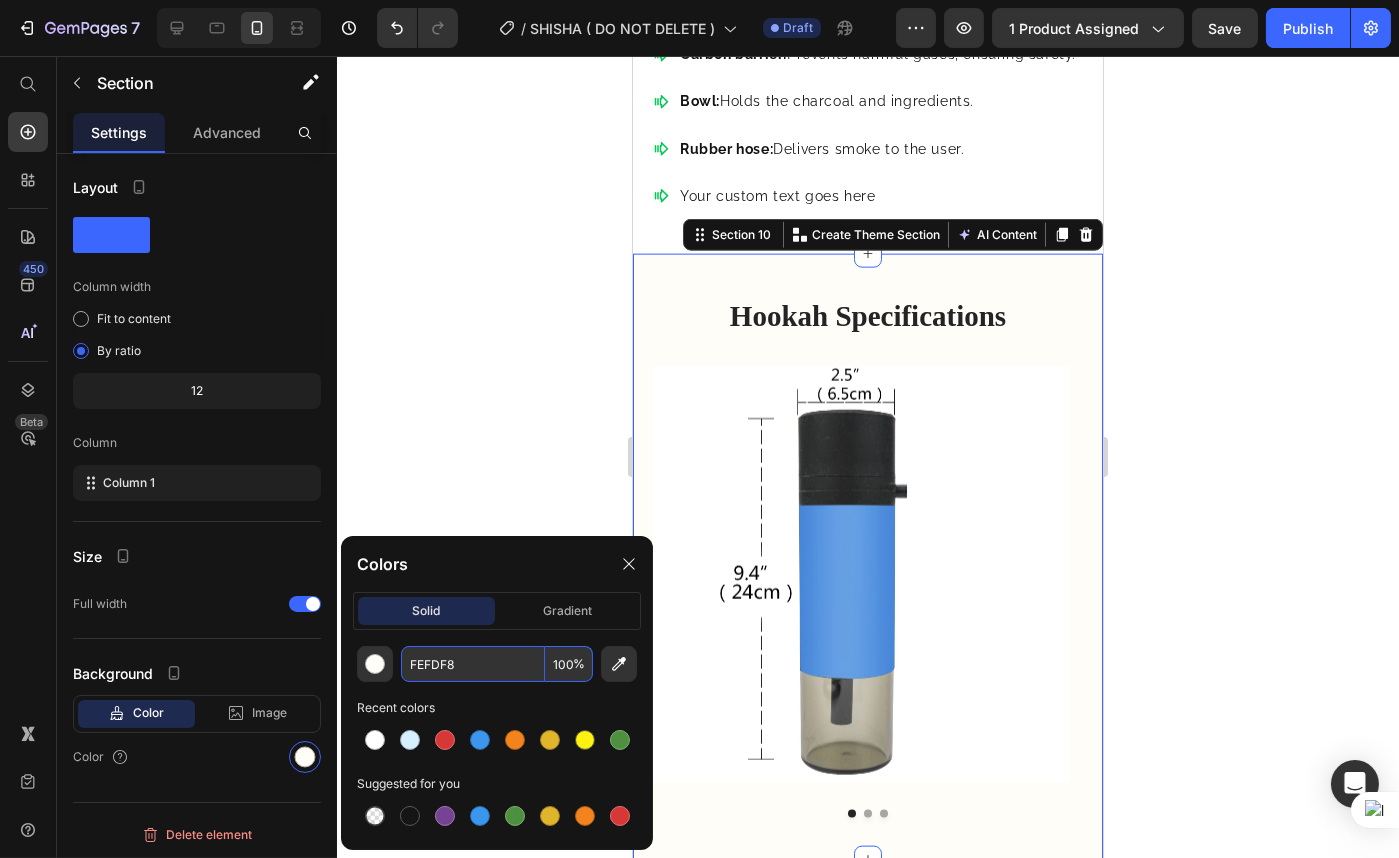 paste on "FFFFF" 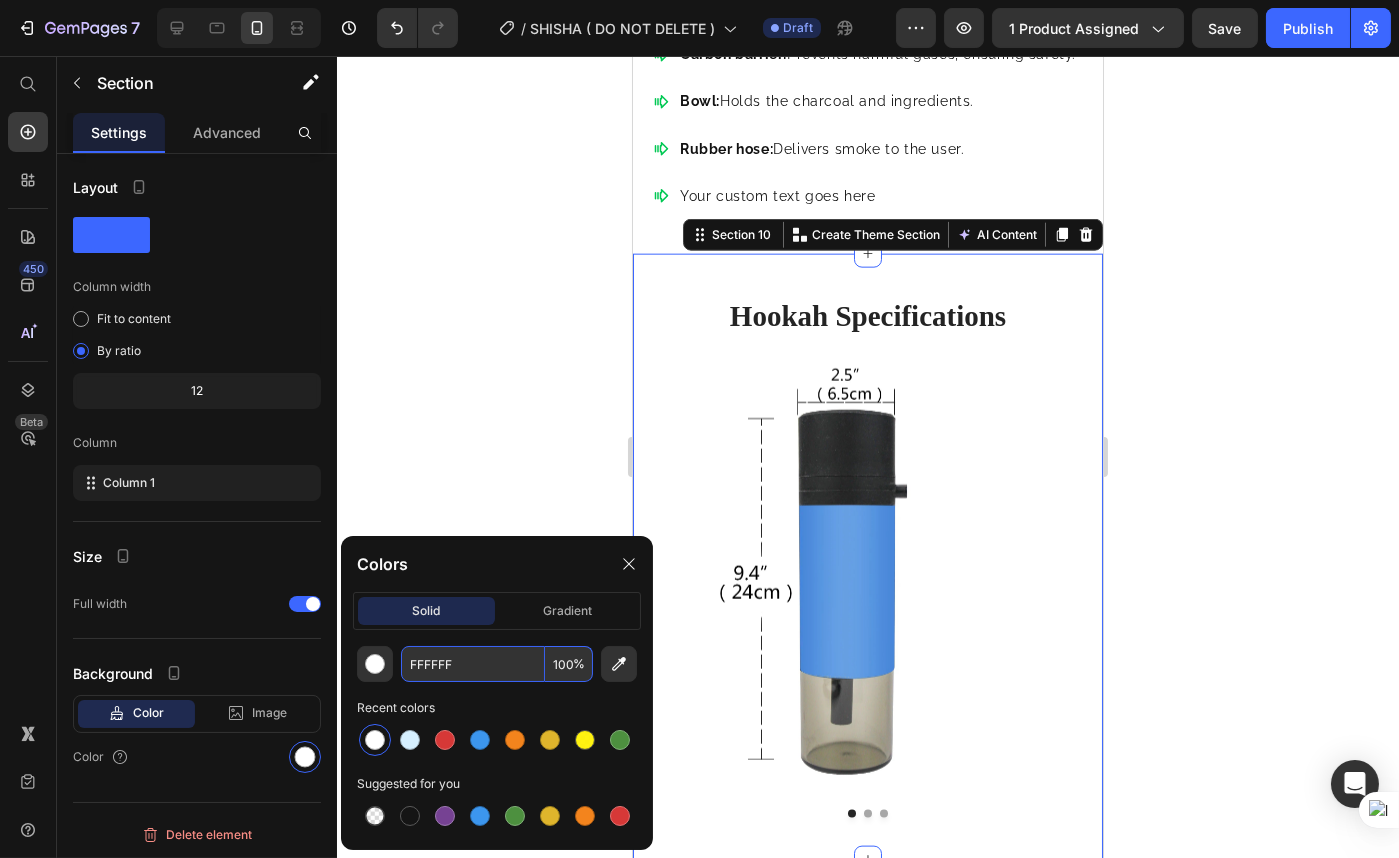 type on "FFFFFF" 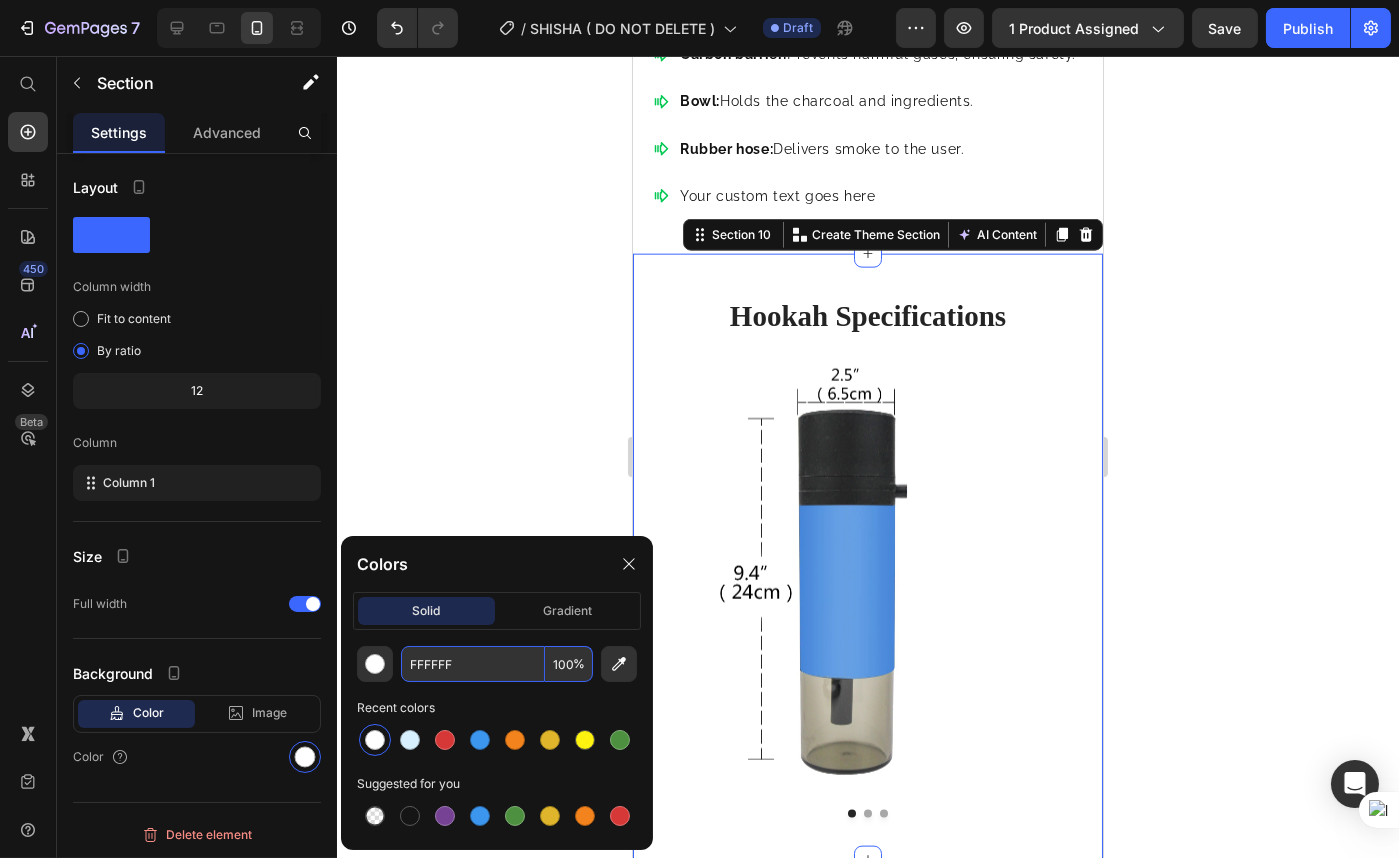 click 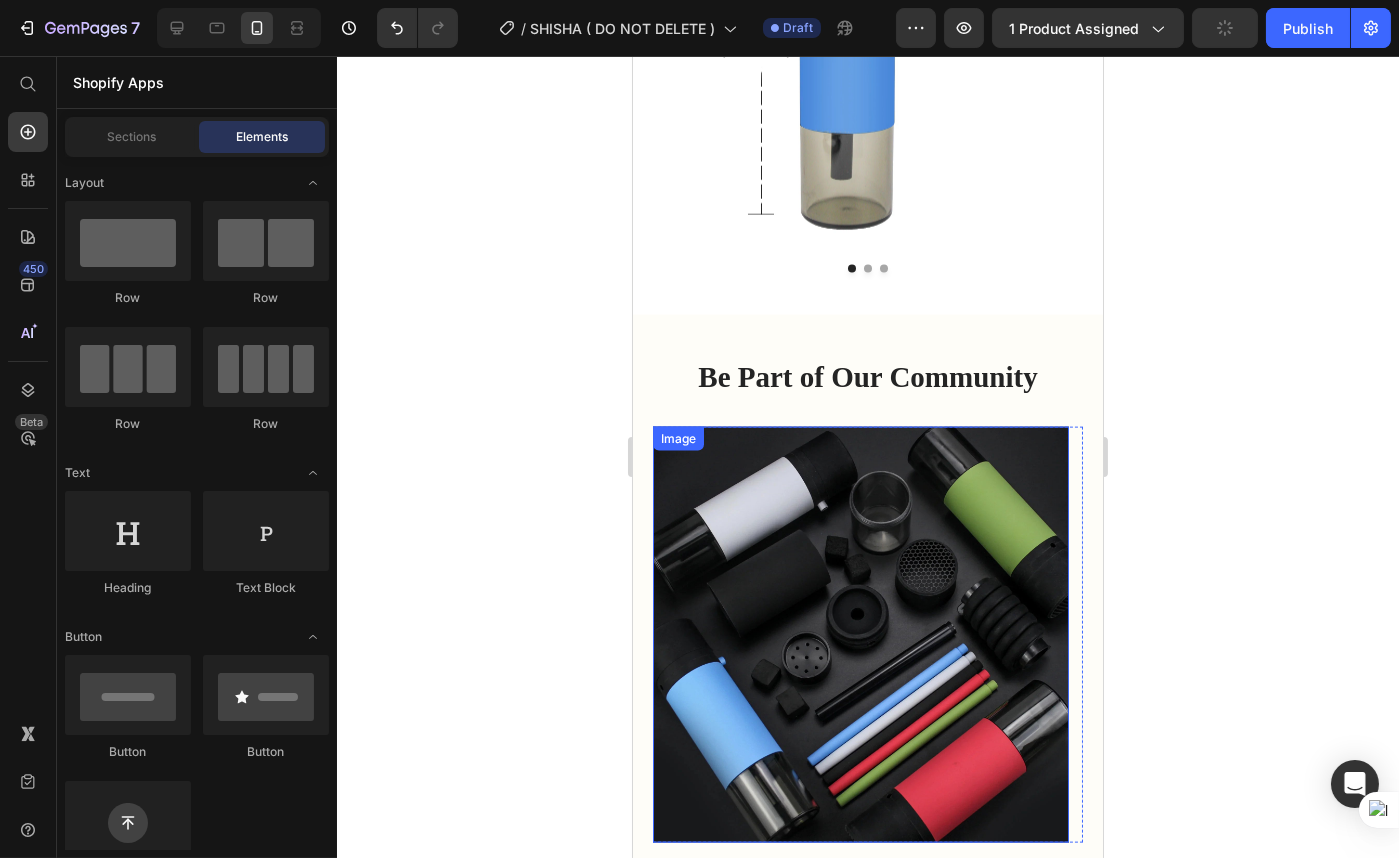 scroll, scrollTop: 5727, scrollLeft: 0, axis: vertical 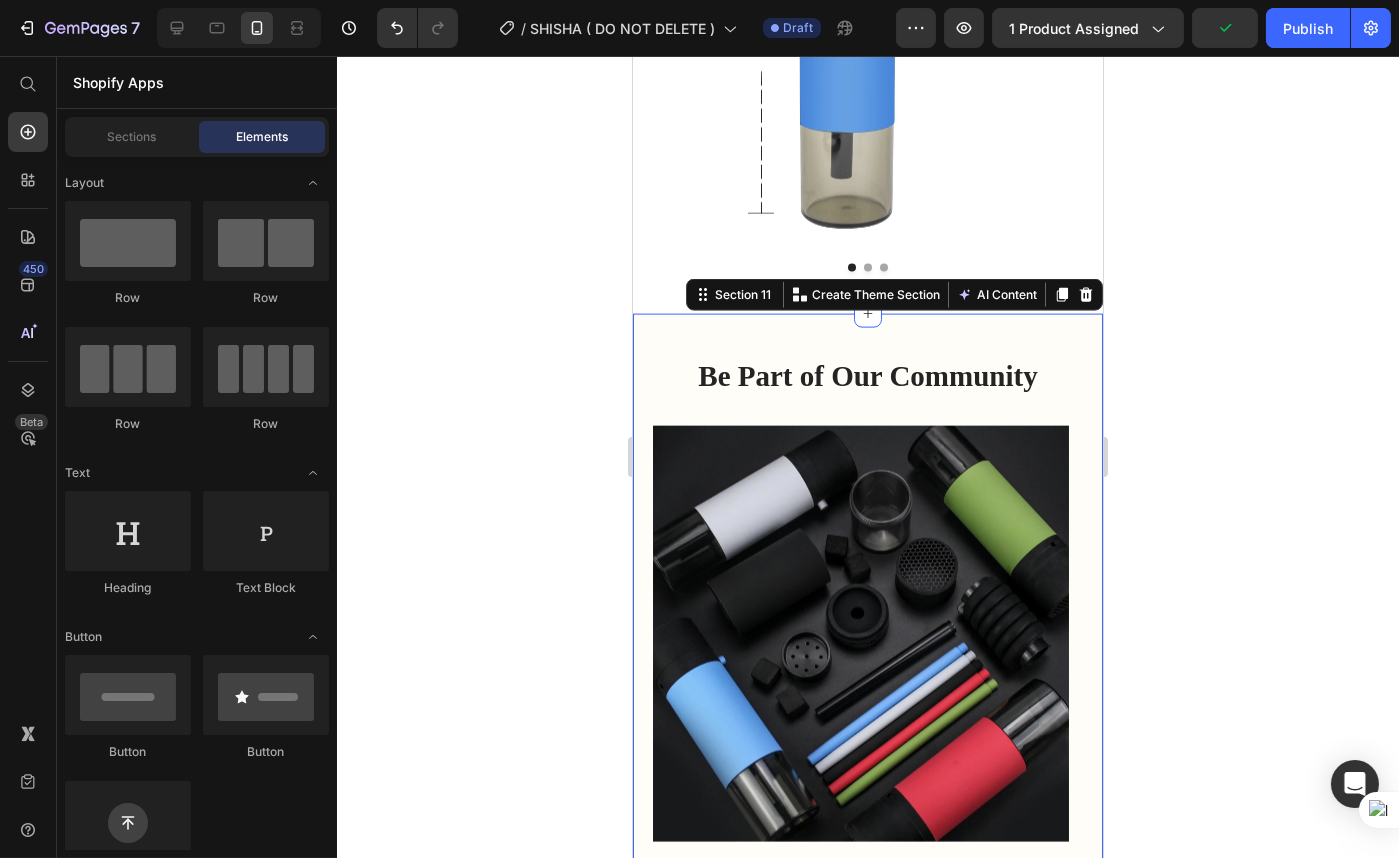 click on "Be Part of Our Community Heading Image Image Image Carousel Row Icon Icon Icon Icon Icon Icon List It fits perfectly in the cup holder, stays firm, and gives a good draw. While it's not a giant shisha, it's really eye-catching. Ideal for short sessions or when you're traveling and don't want to set up much. Text Block [FIRST] [LAST]. Text Block Row Section 11   You can create reusable sections Create Theme Section AI Content Write with GemAI What would you like to describe here? Tone and Voice Persuasive Product Shisha To Go Show more Generate" at bounding box center [867, 664] 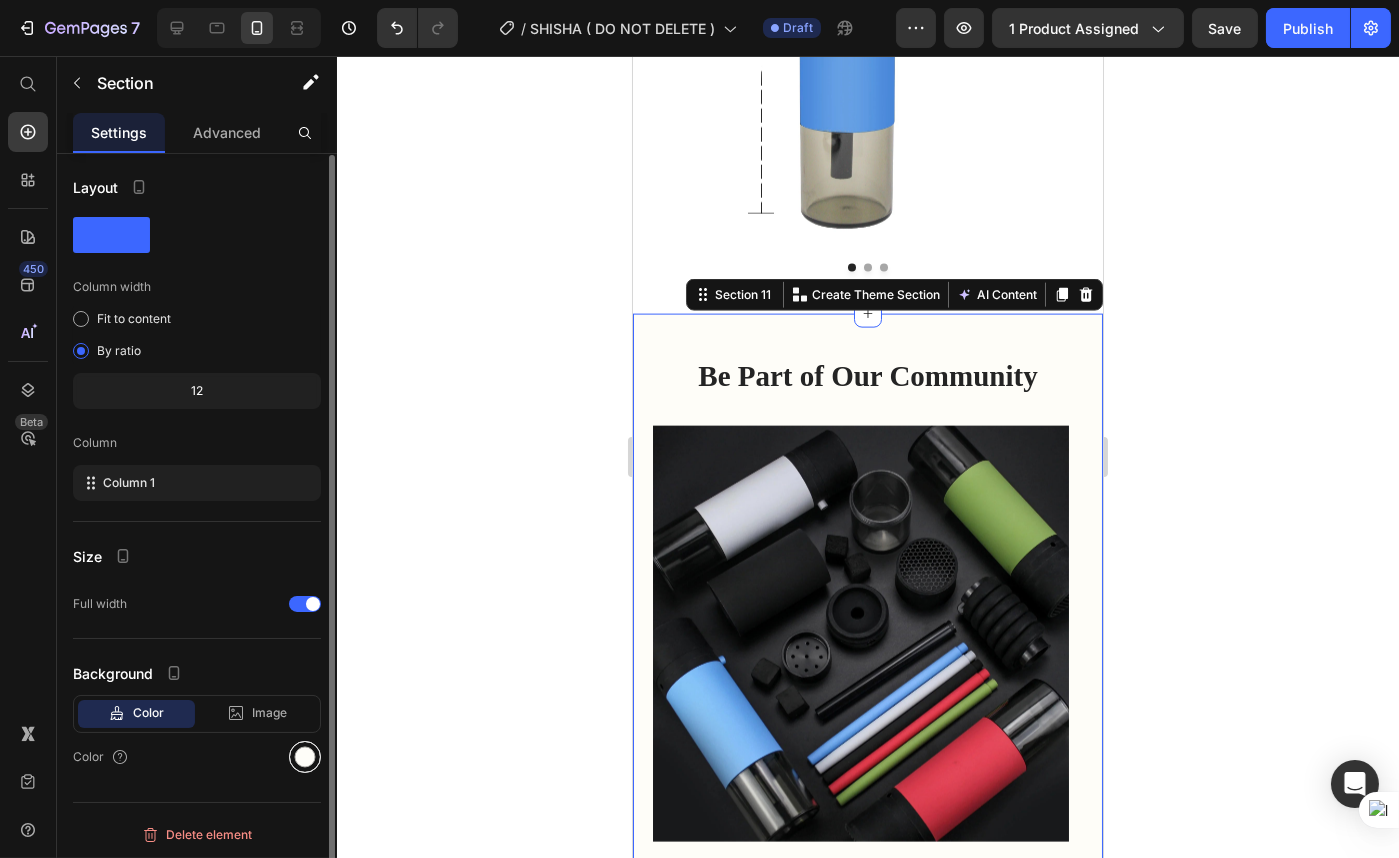 click at bounding box center [305, 757] 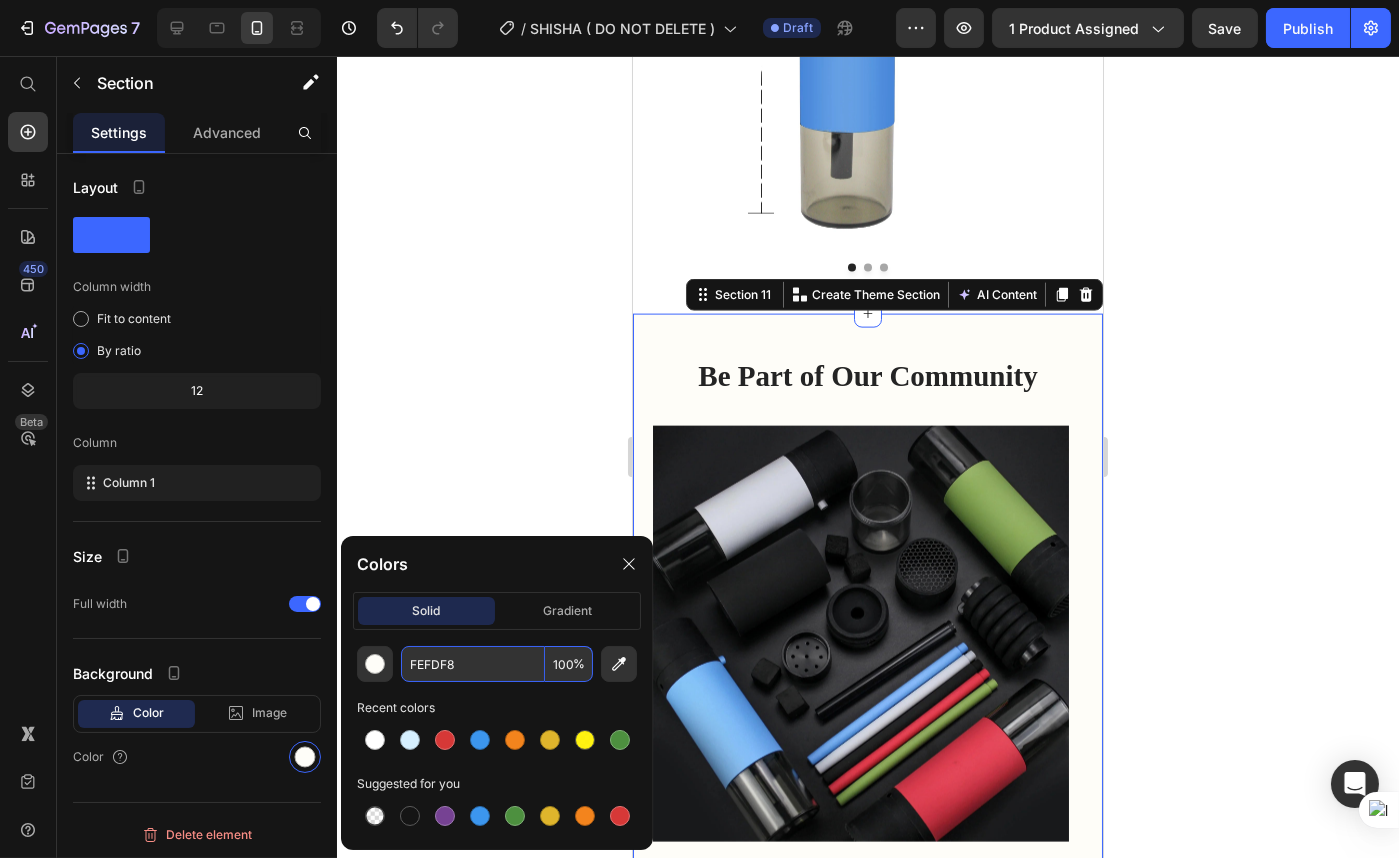 click on "FEFDF8" at bounding box center (473, 664) 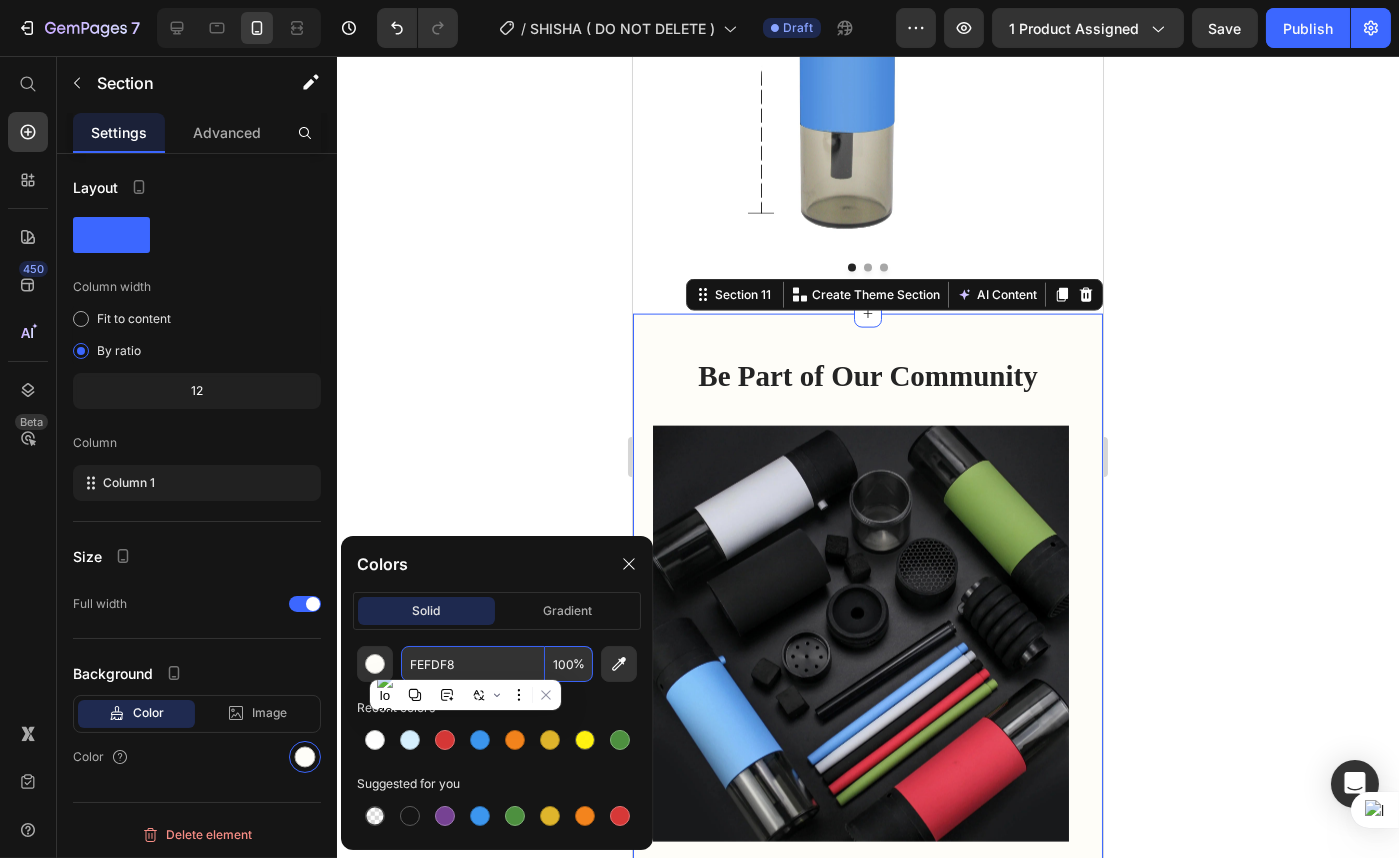 paste on "FFFFF" 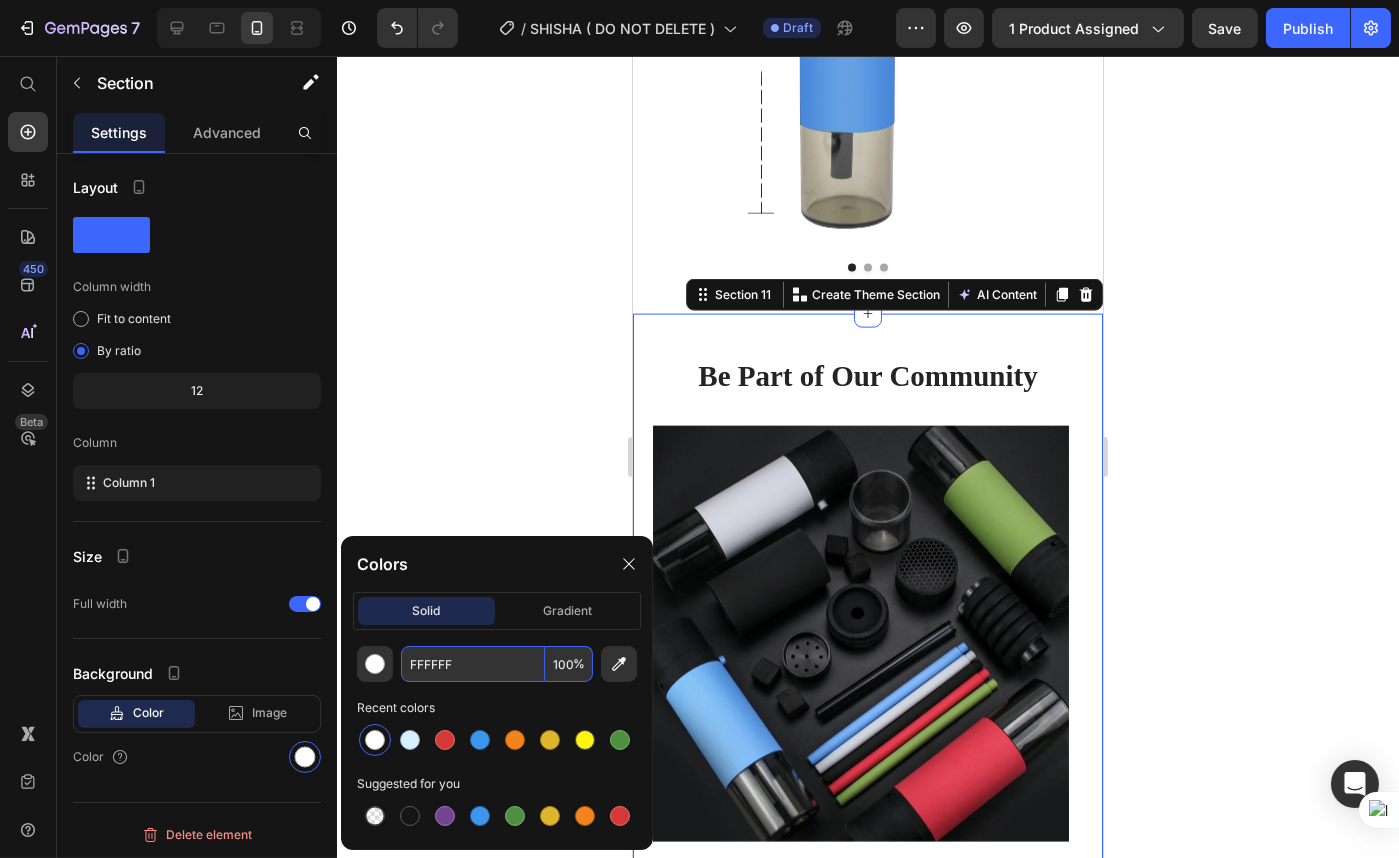type on "FFFFFF" 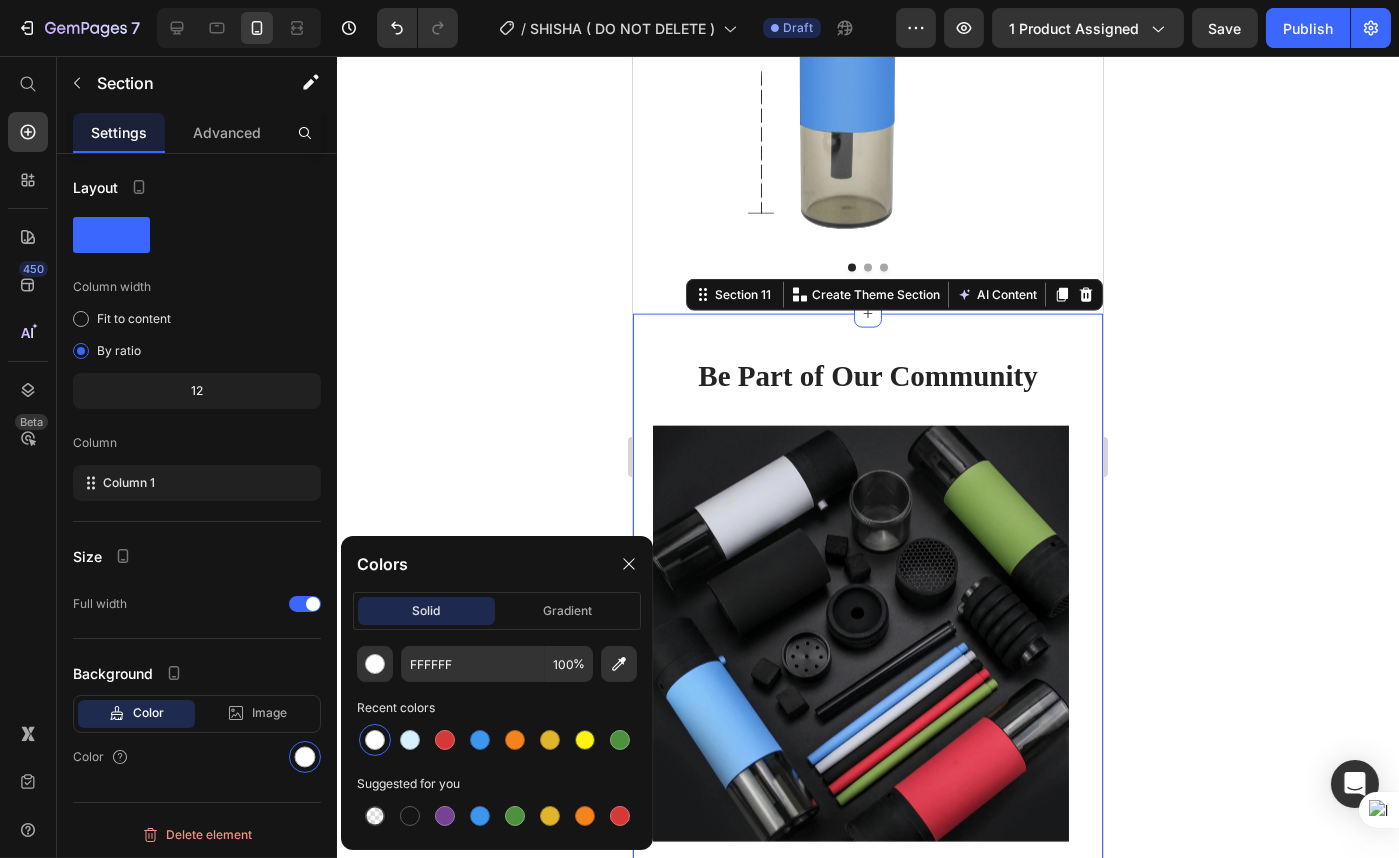 click 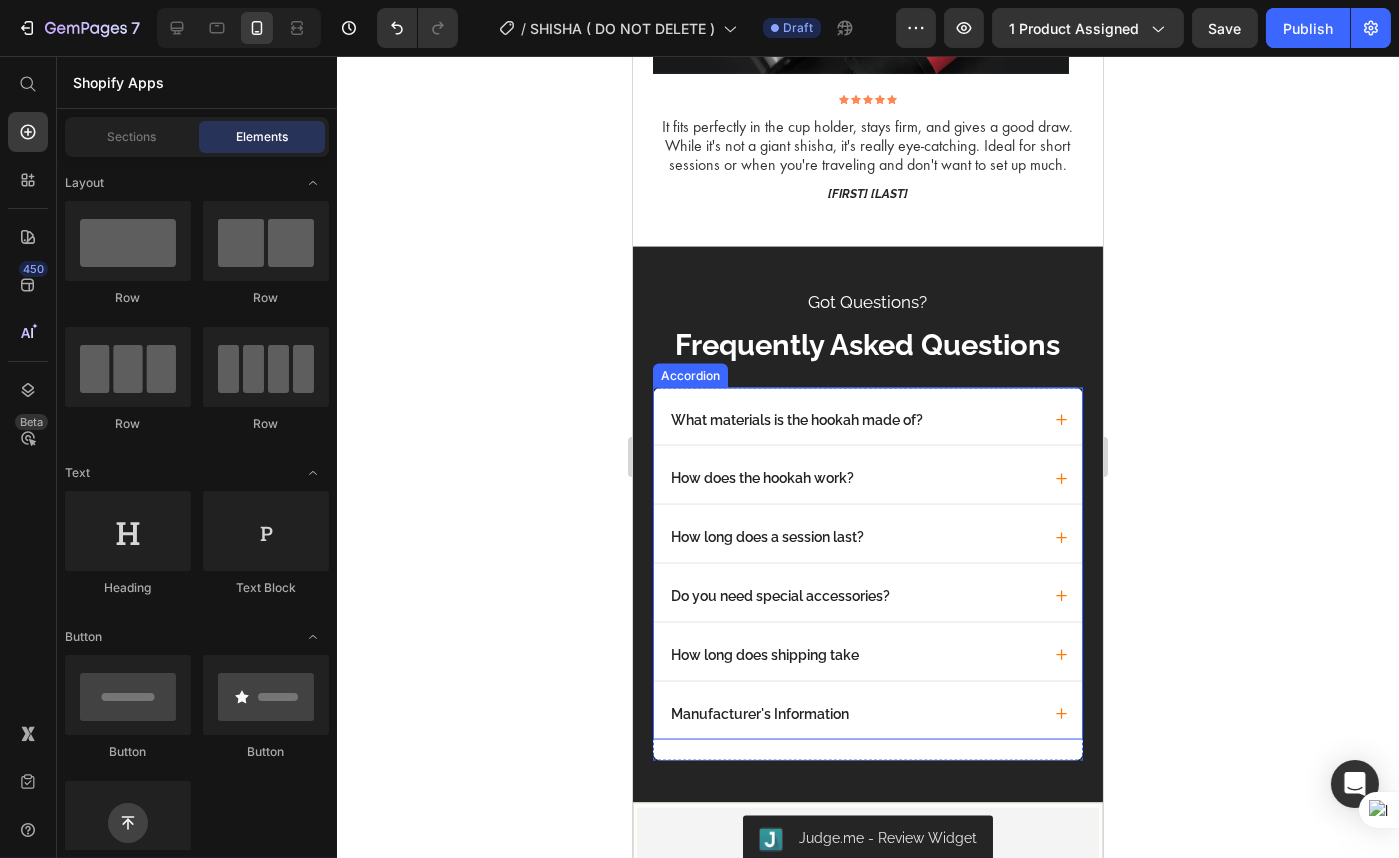 scroll, scrollTop: 6454, scrollLeft: 0, axis: vertical 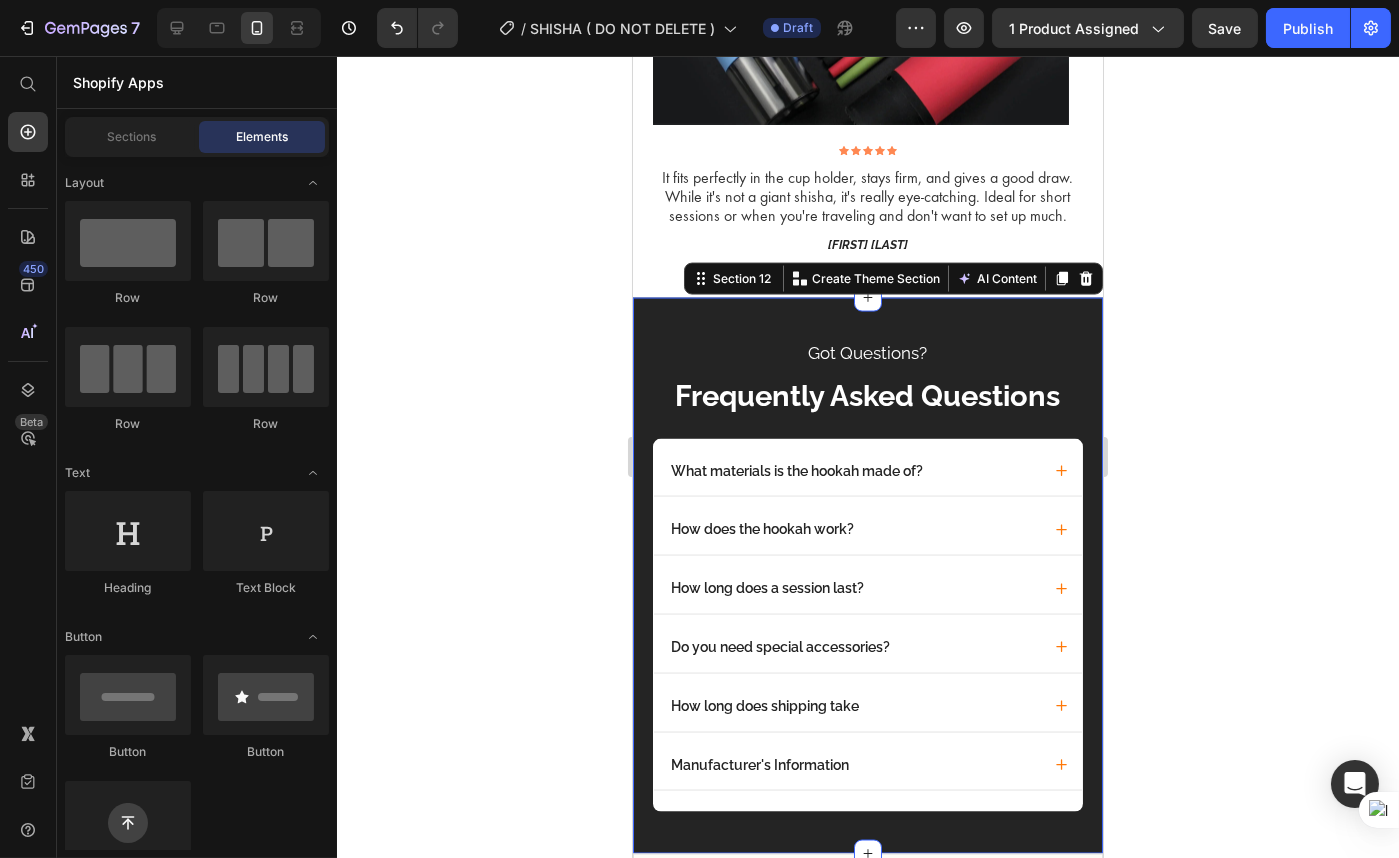 click on "Got Questions? Text block Frequently Asked Questions Text block
What materials is the hookah made of?
How does the hookah work?
How long does a session last?
Do you need special accessories?
How long does shipping take
Manufacturer's Information Accordion Row Row Row Section 12   You can create reusable sections Create Theme Section AI Content Write with GemAI What would you like to describe here? Tone and Voice Persuasive Product Shisha To Go Show more Generate" at bounding box center (867, 576) 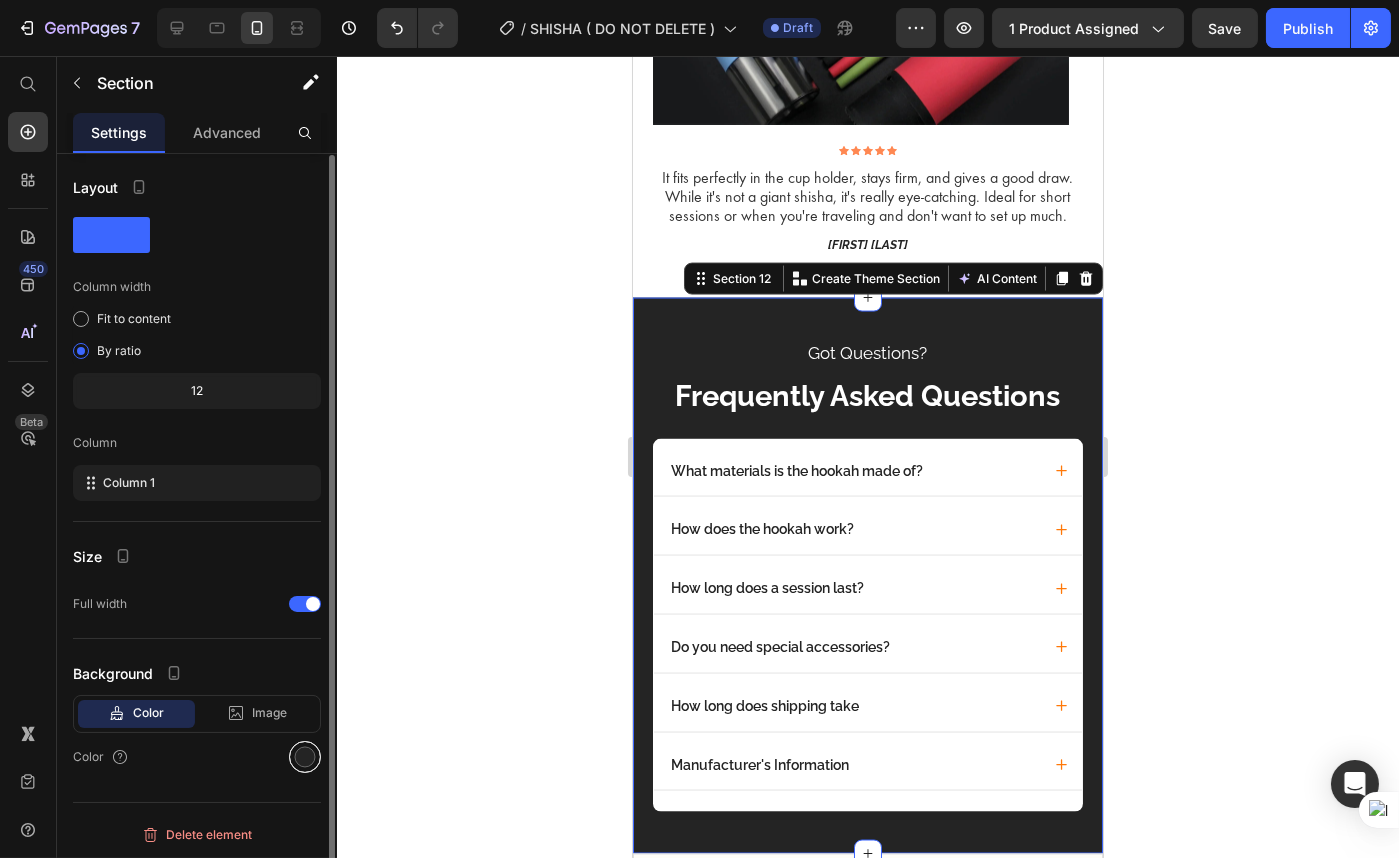 click at bounding box center (305, 757) 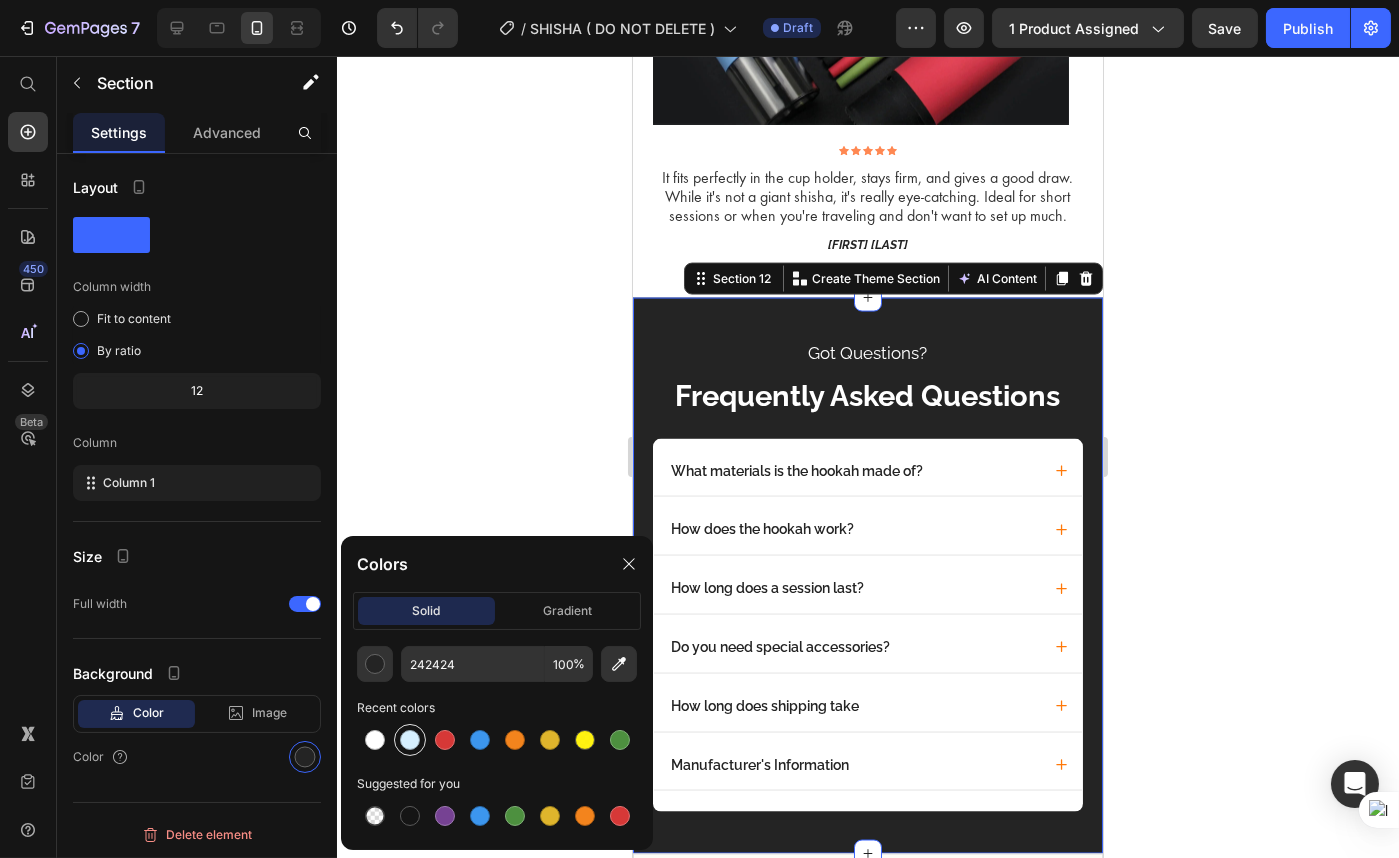 click at bounding box center [410, 740] 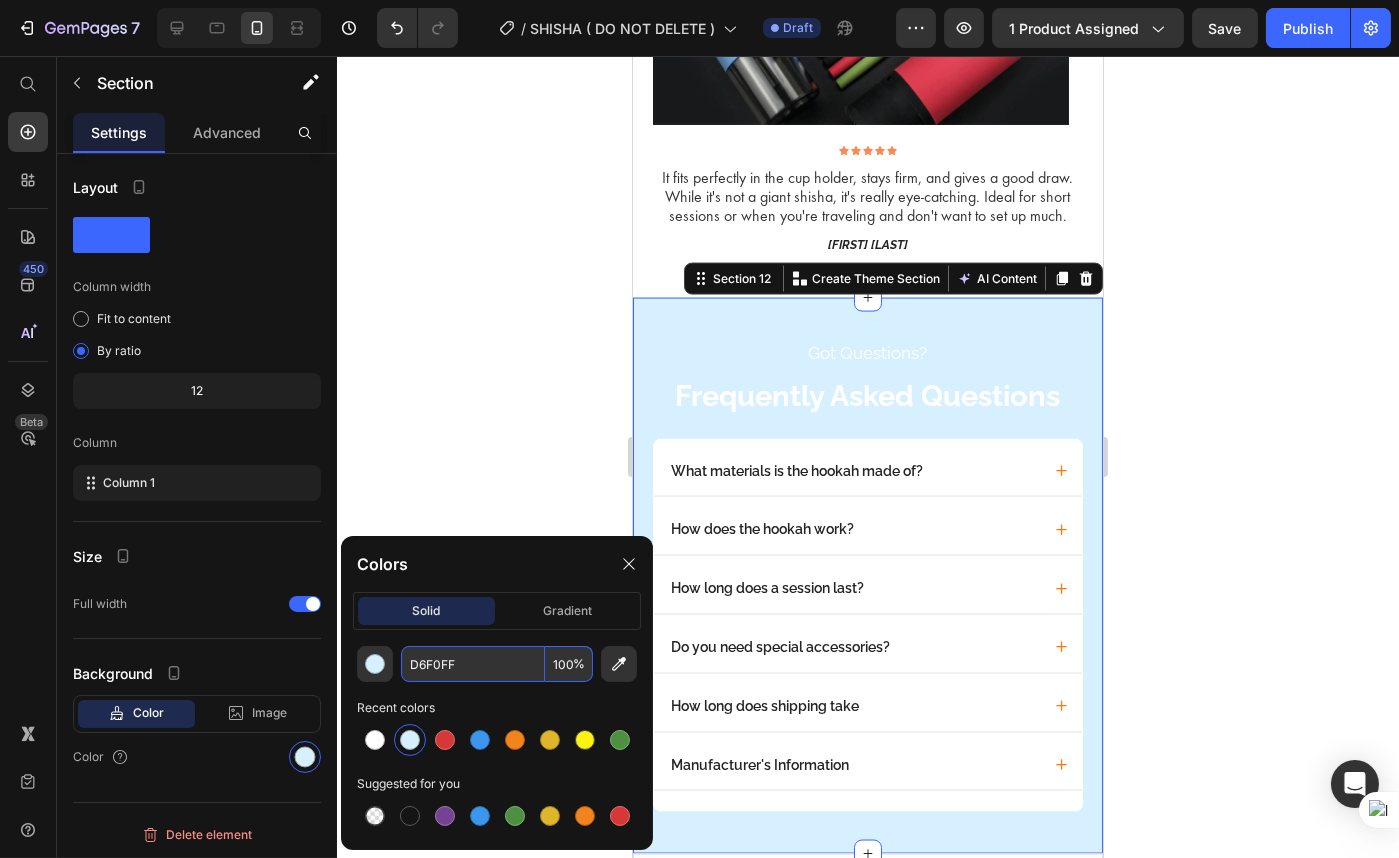 click on "D6F0FF" at bounding box center (473, 664) 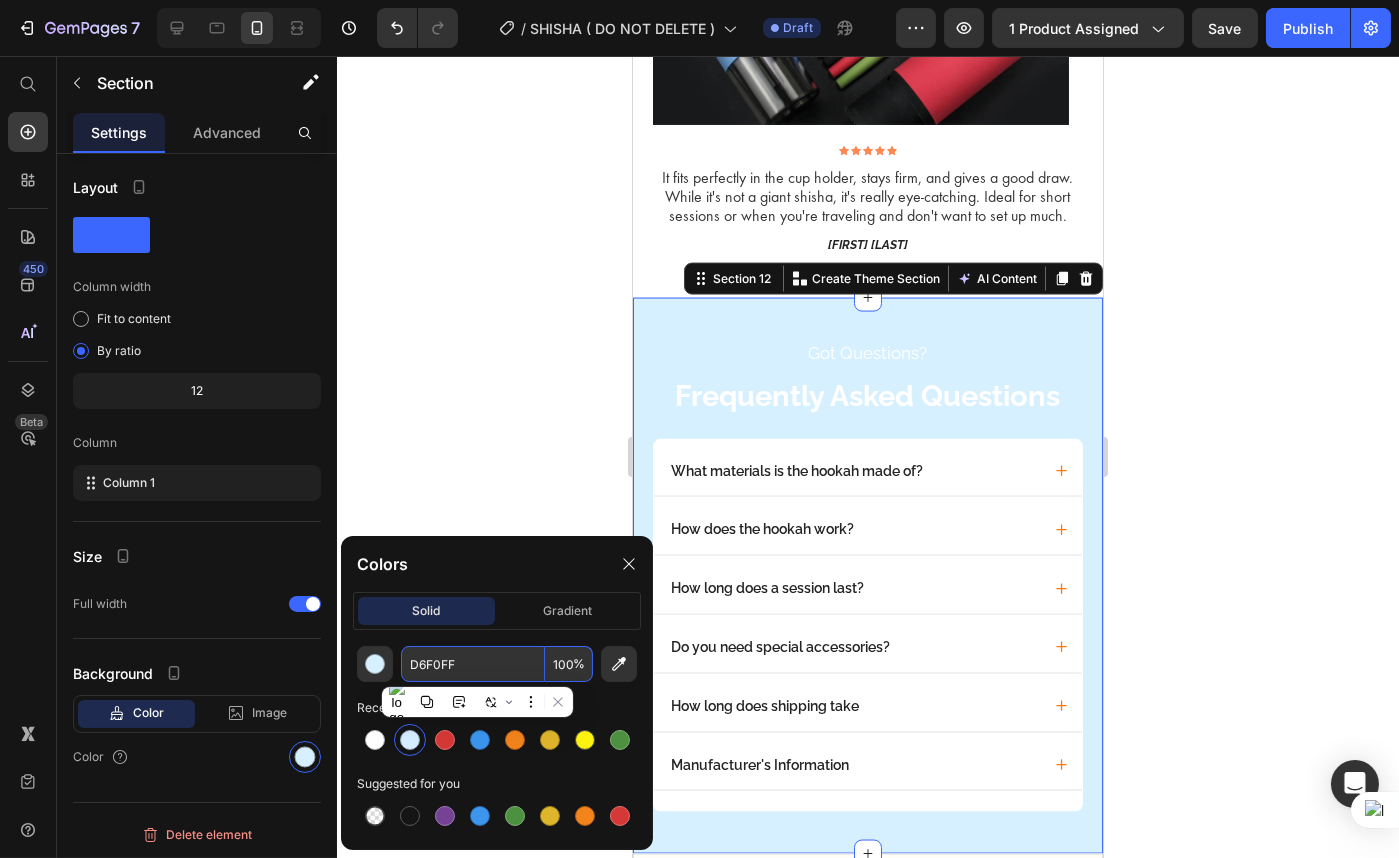 paste on "FFFF" 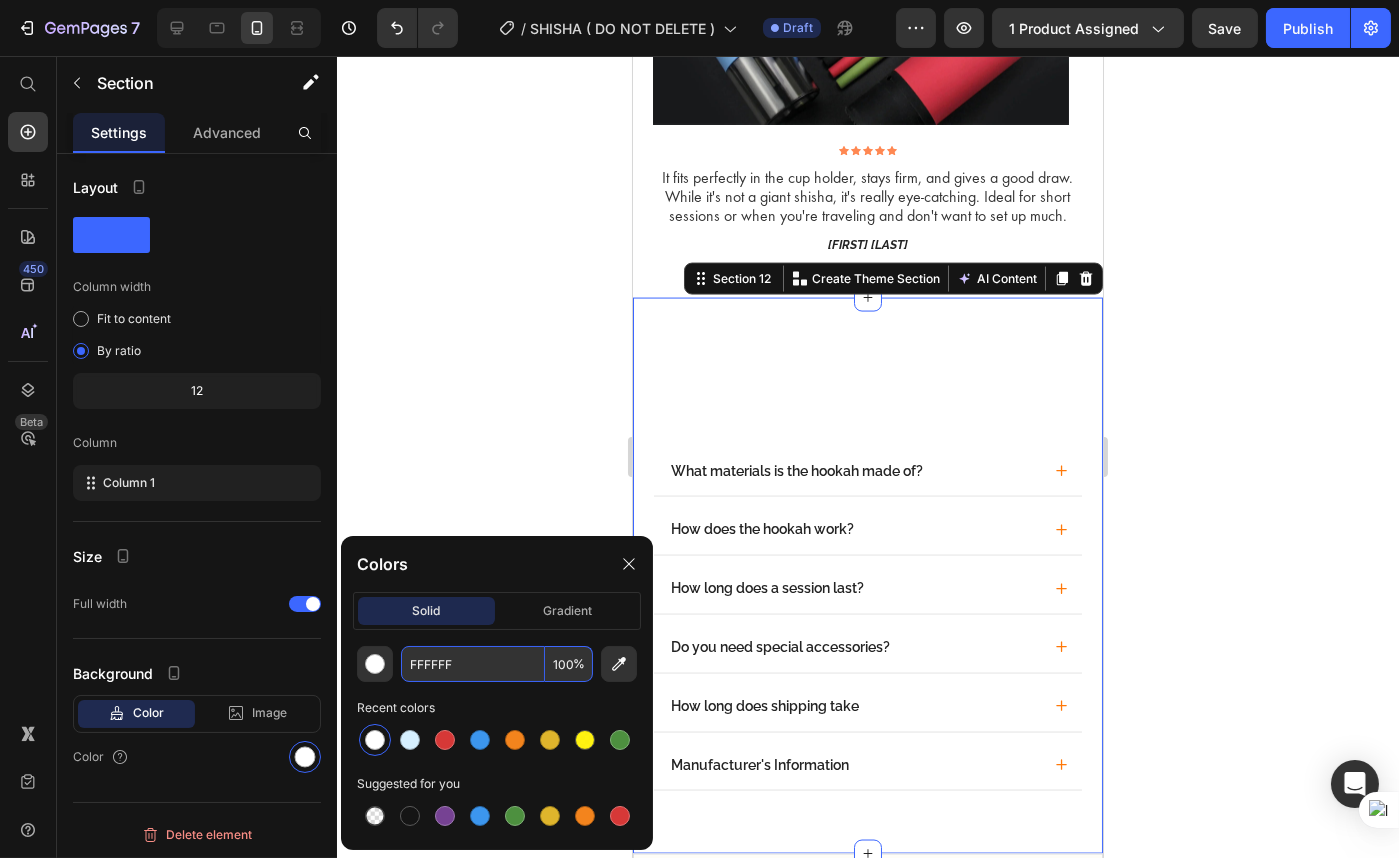 type on "FFFFFF" 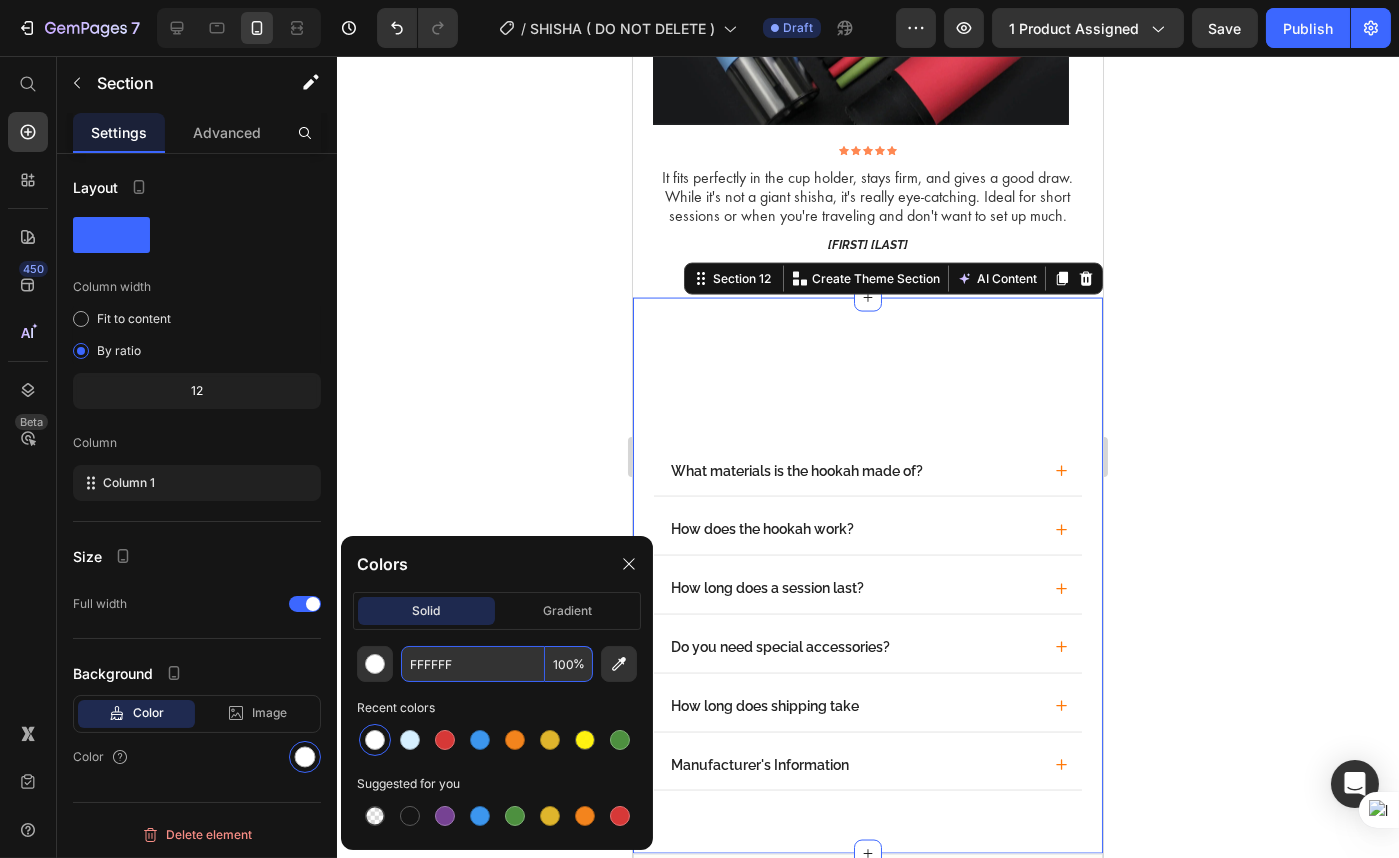 click 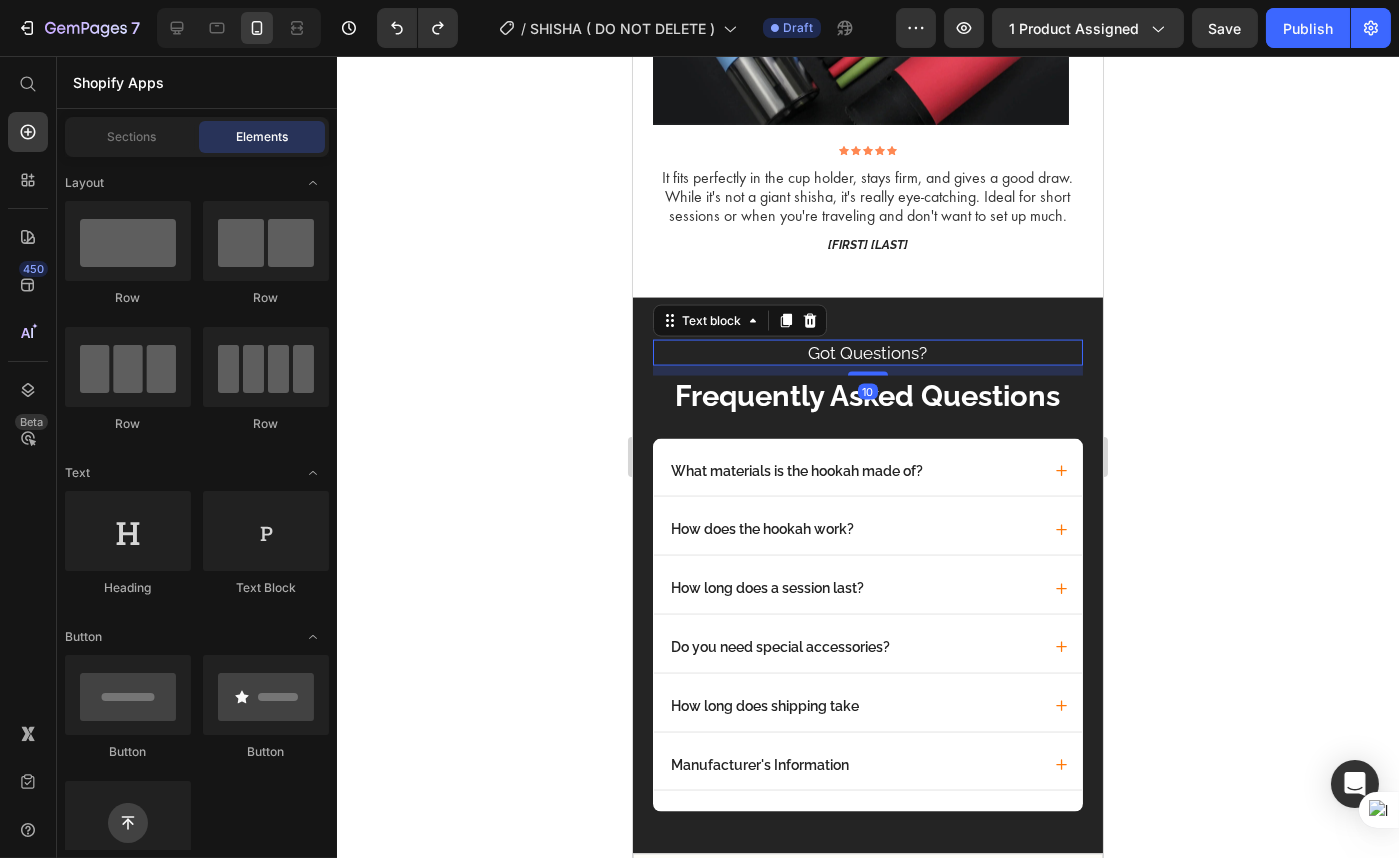 click on "Got Questions?" at bounding box center [867, 353] 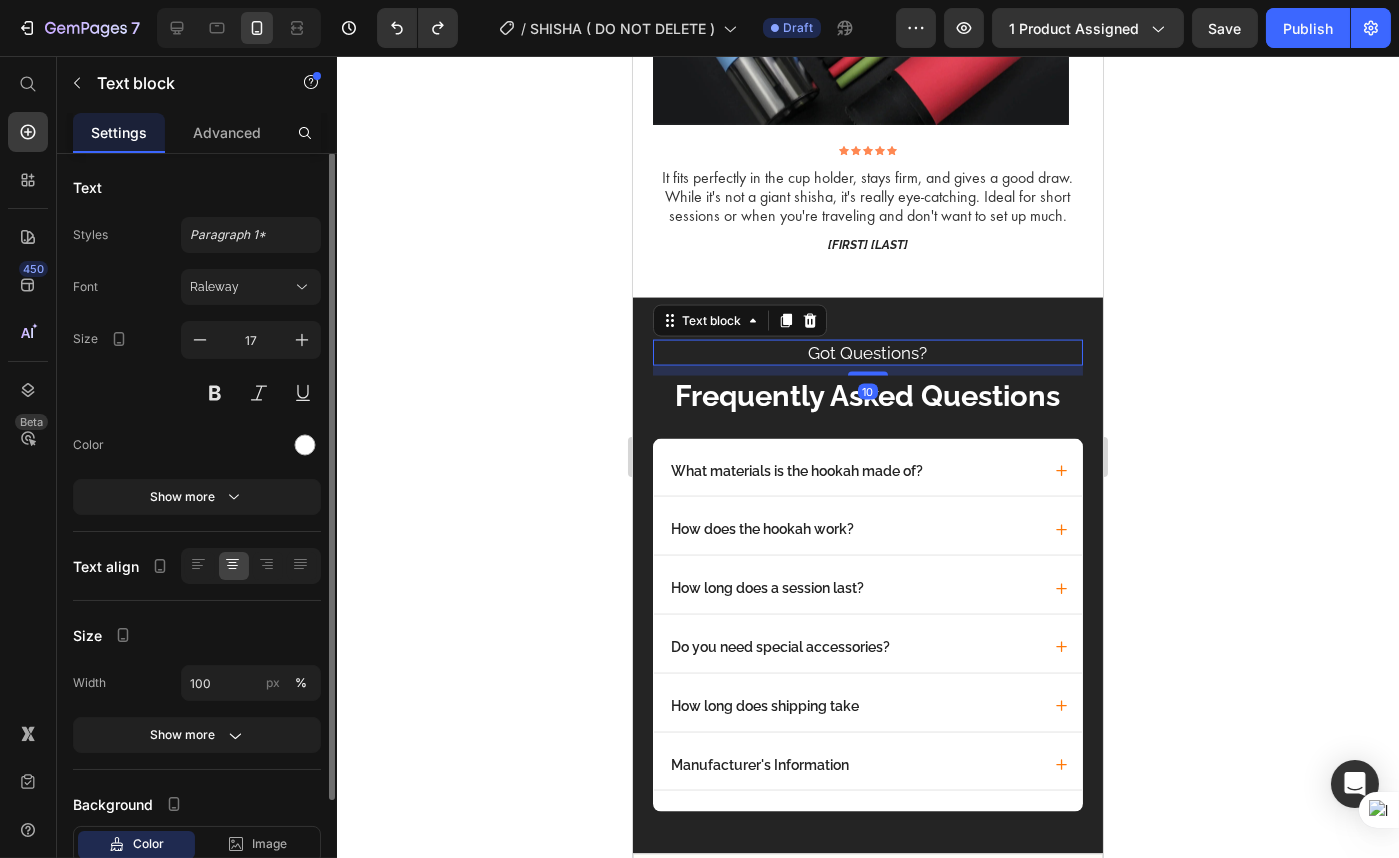 scroll, scrollTop: 0, scrollLeft: 0, axis: both 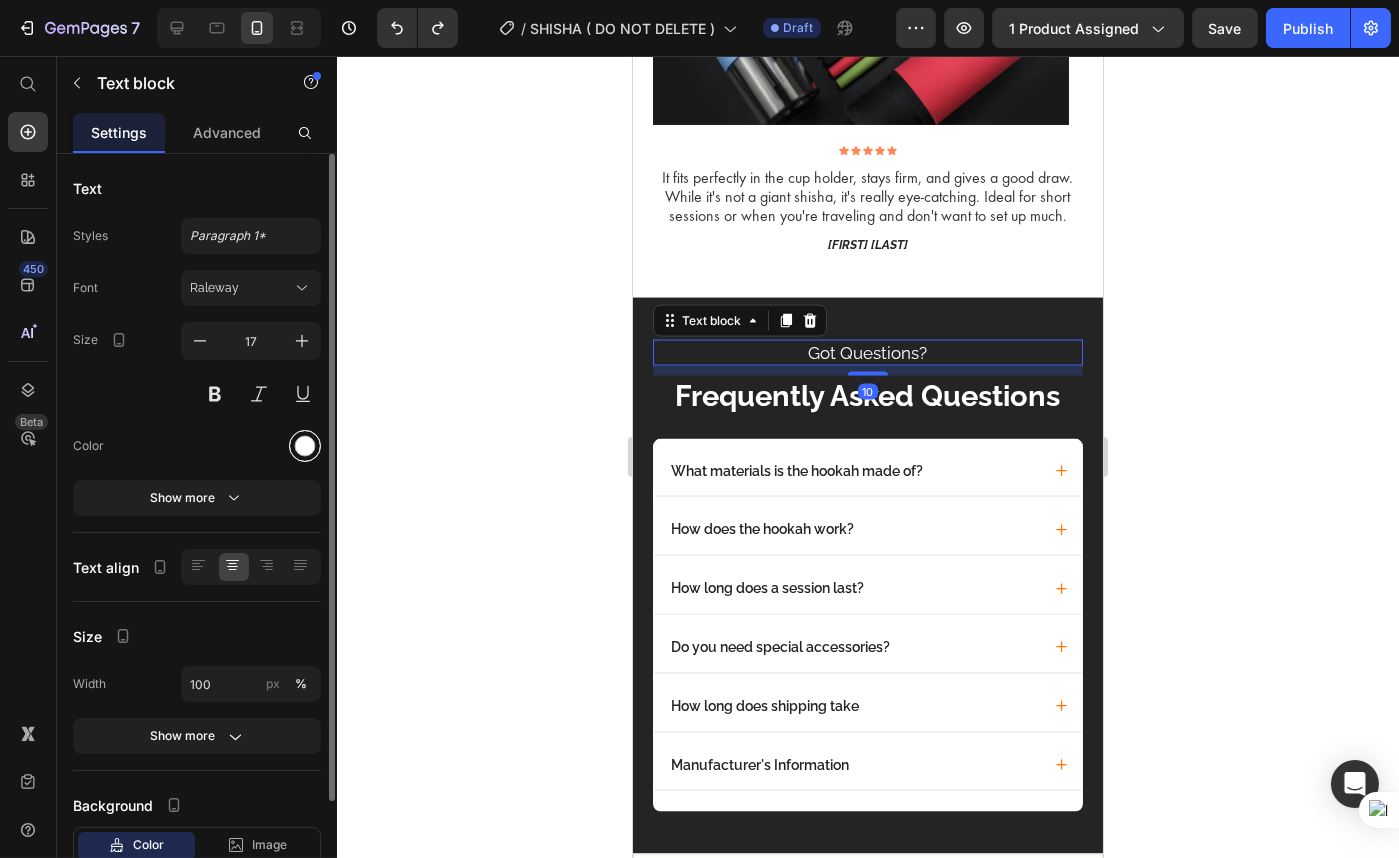 click at bounding box center (305, 446) 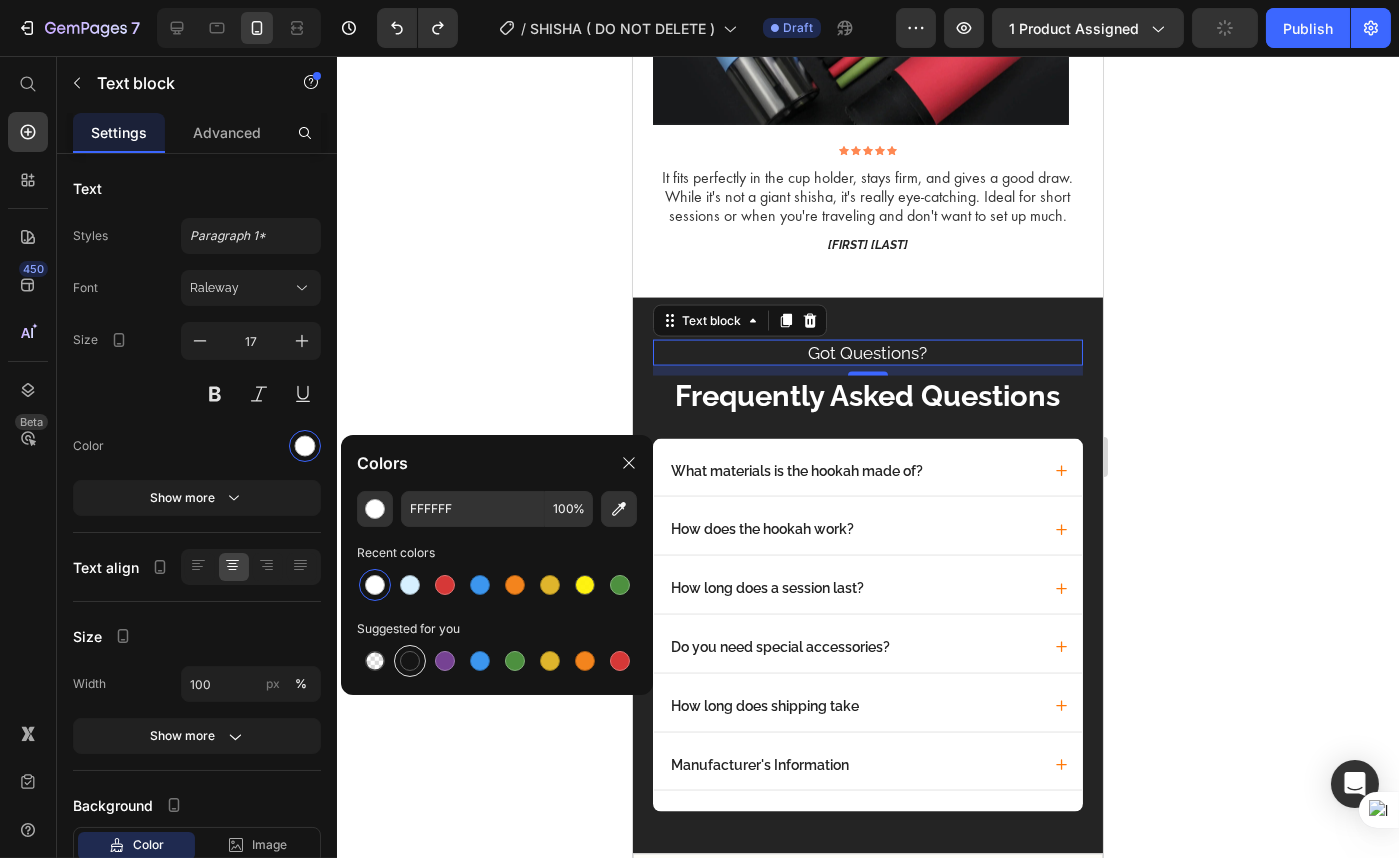 click at bounding box center [410, 661] 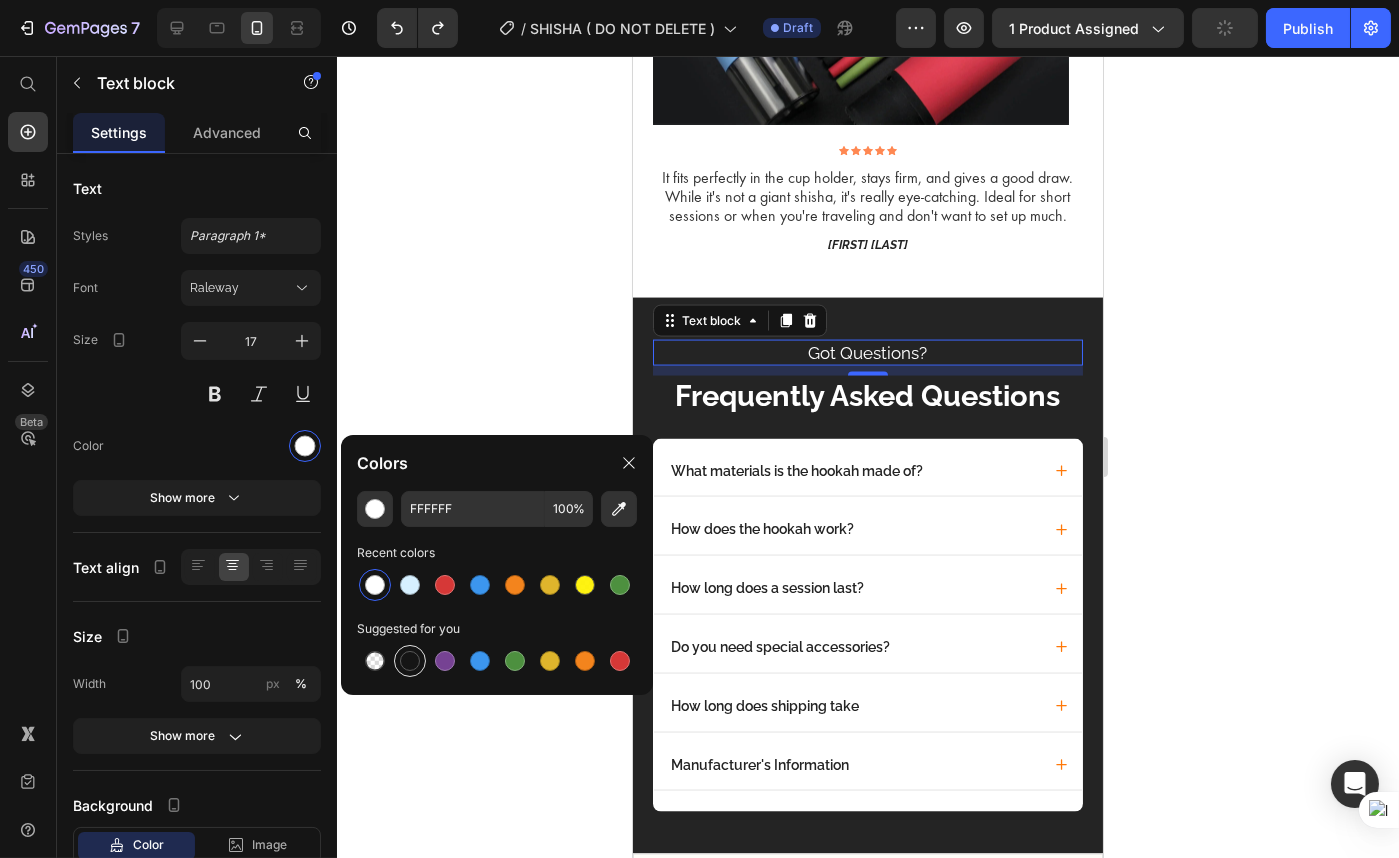 type on "151515" 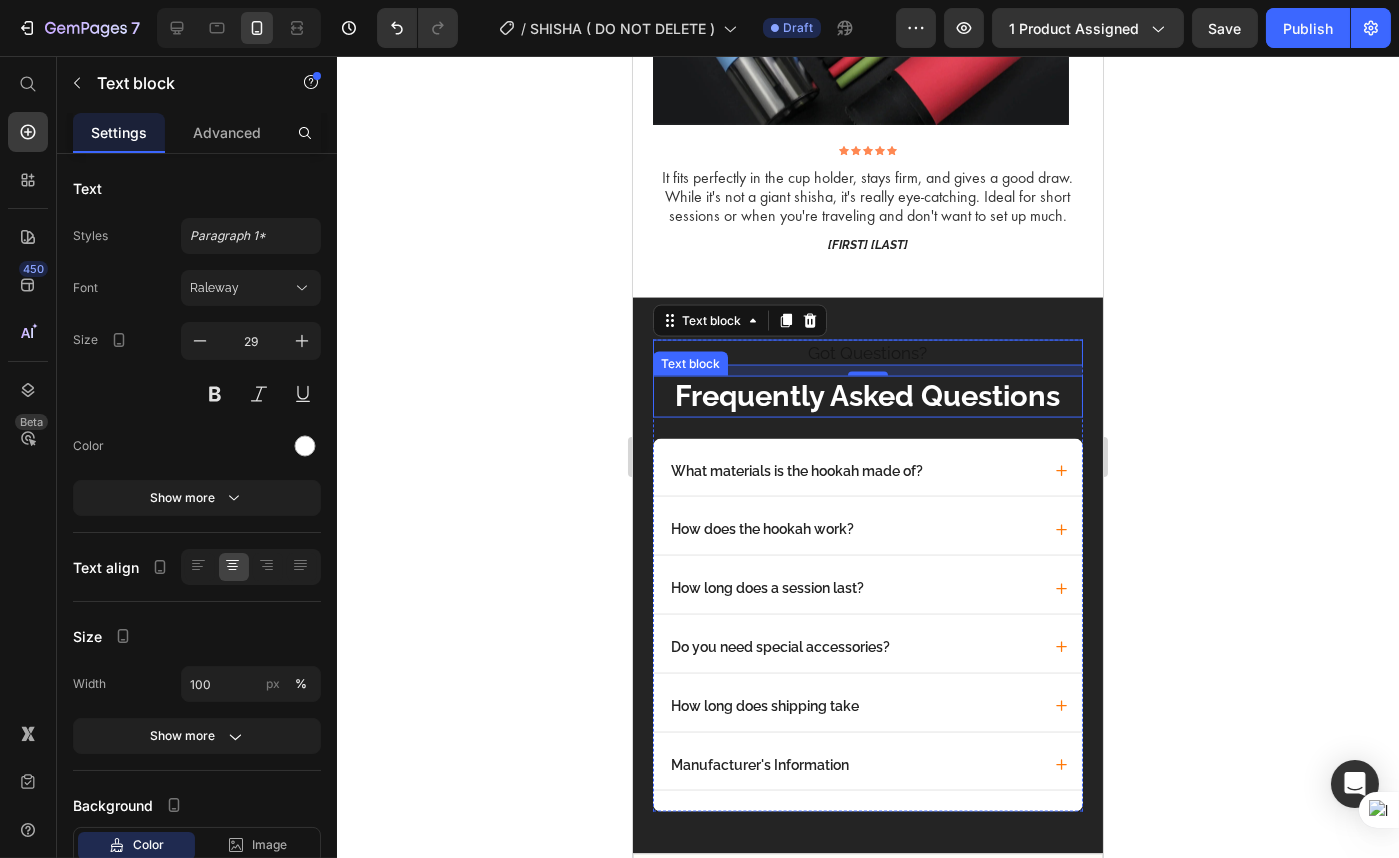 click on "Frequently Asked Questions" at bounding box center [867, 397] 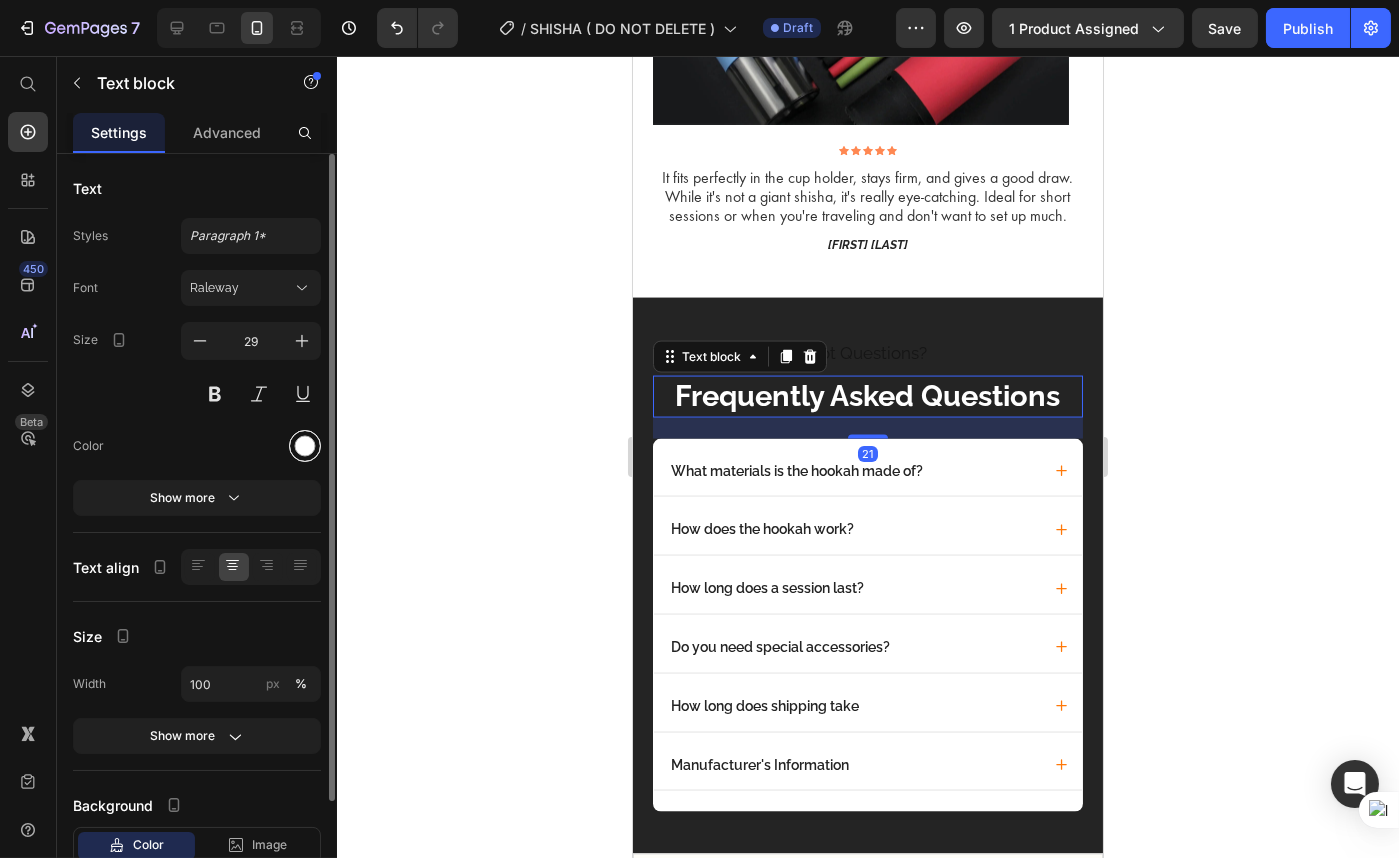 click at bounding box center (305, 446) 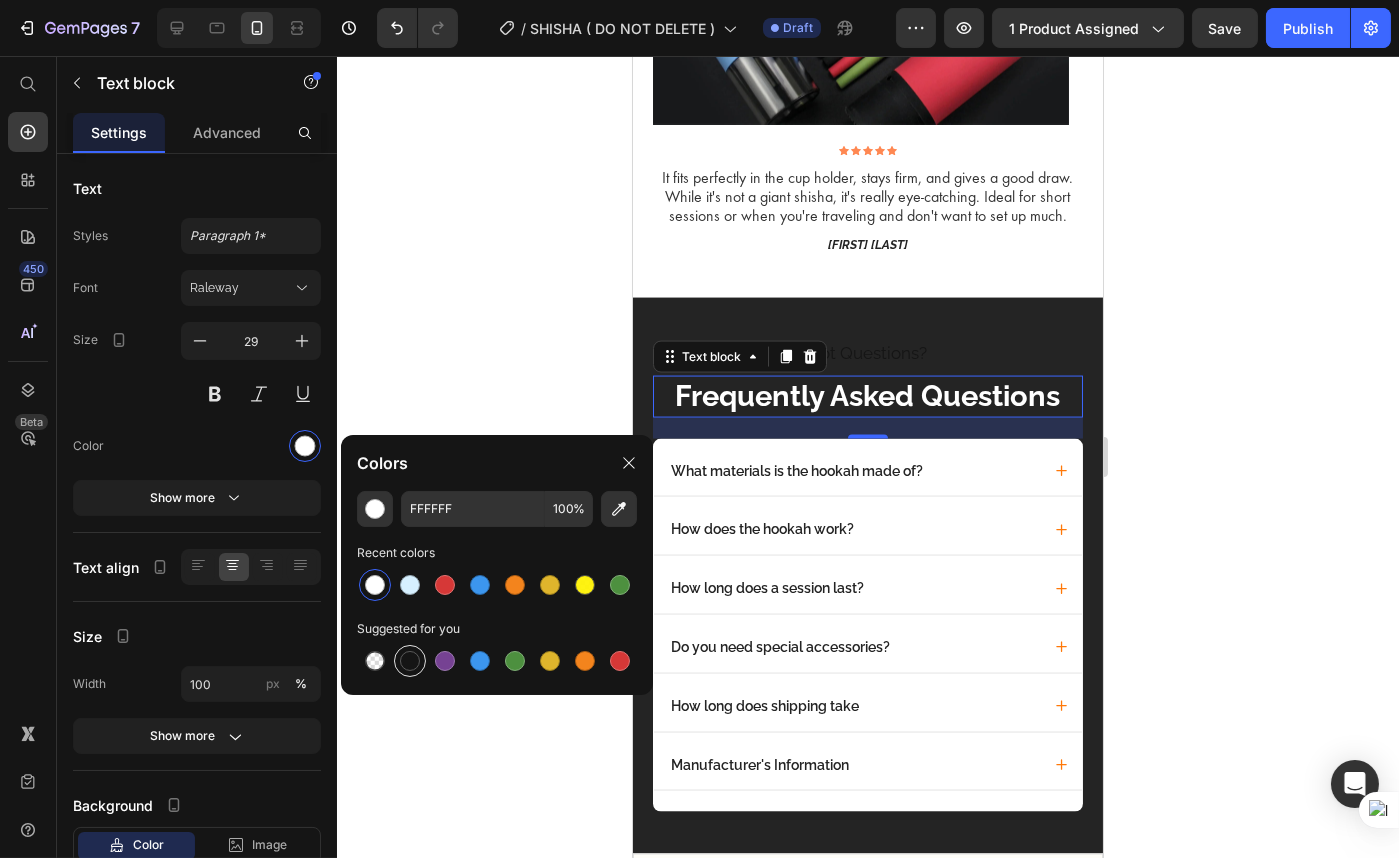 click at bounding box center [410, 661] 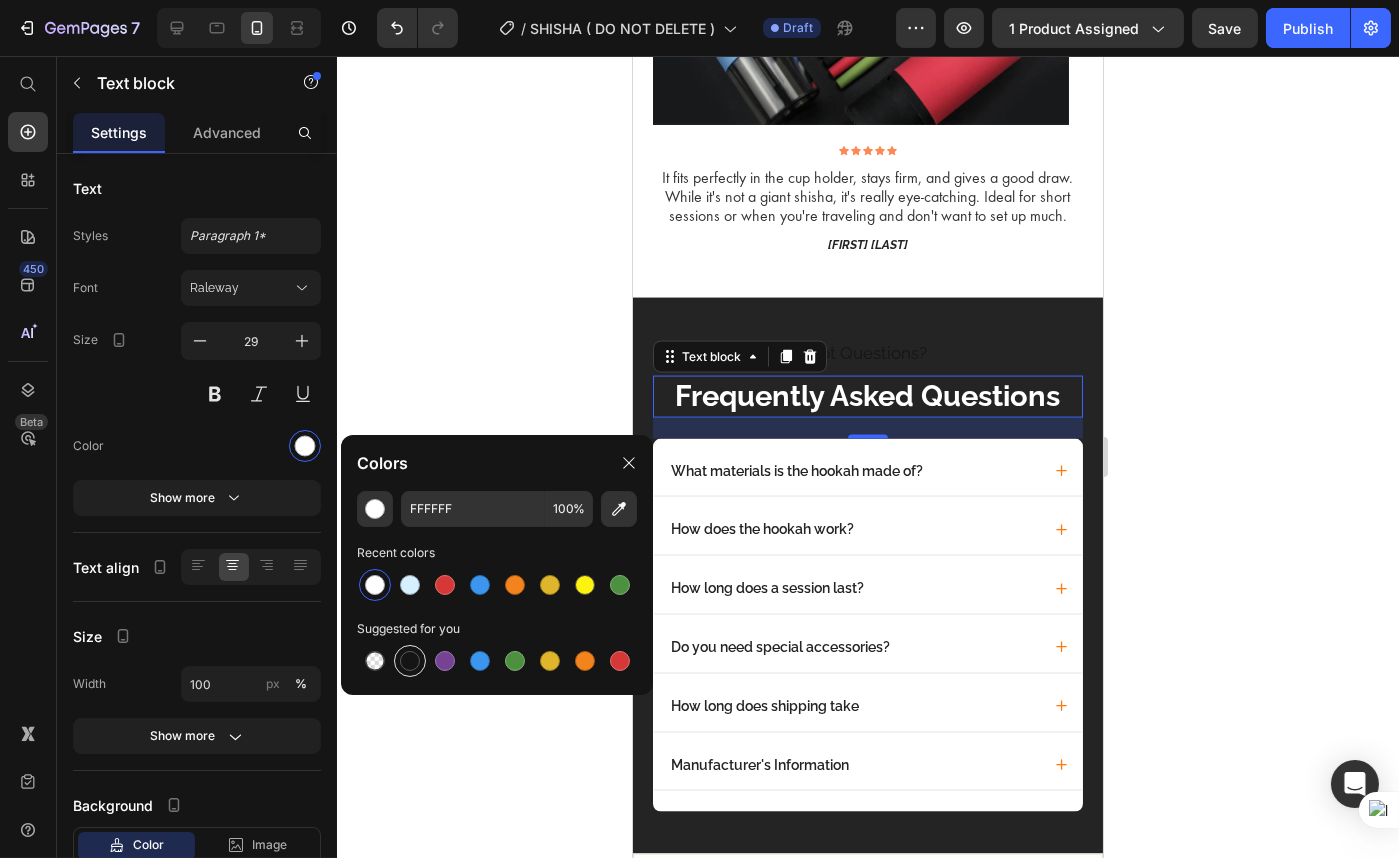 type on "151515" 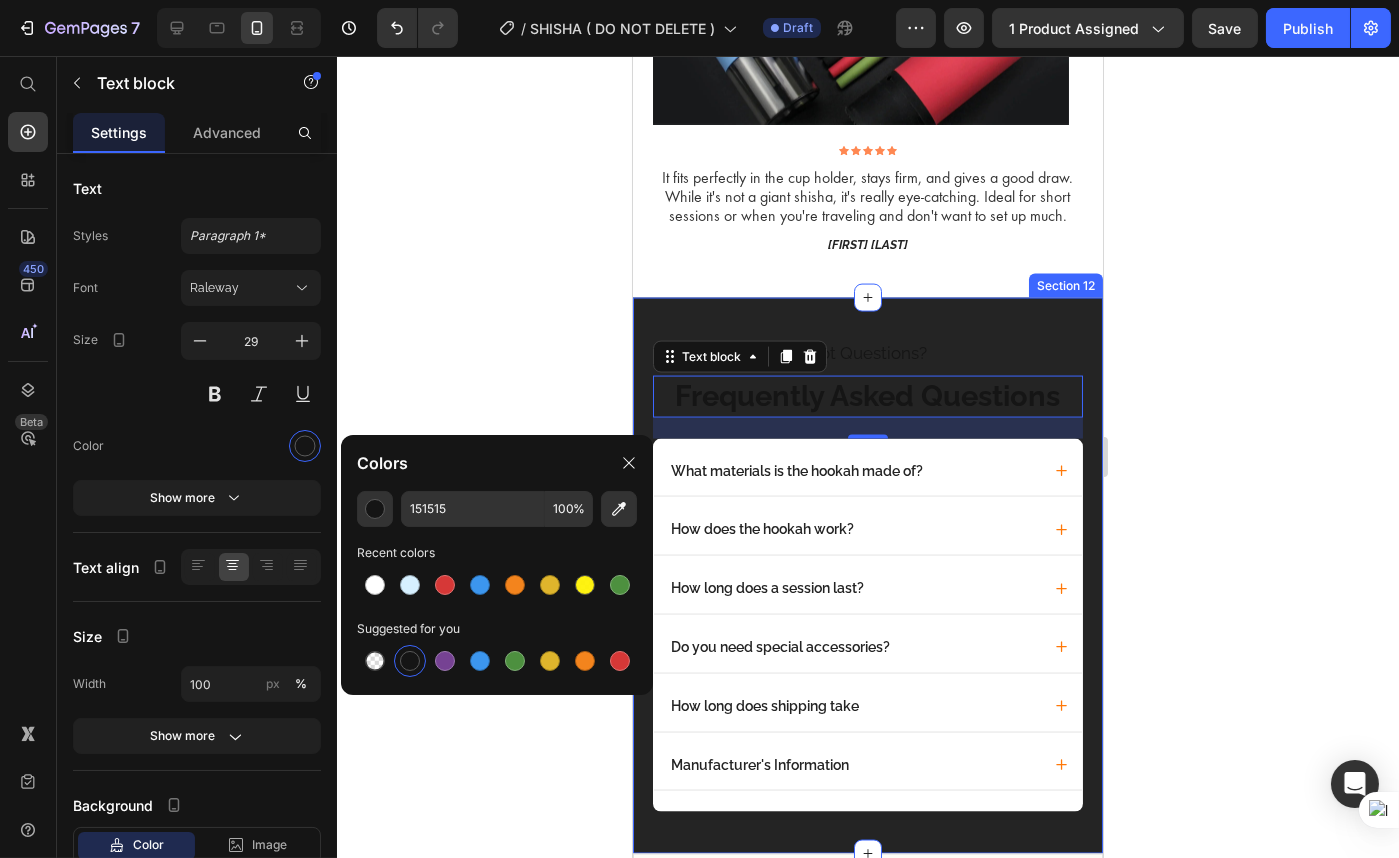 click on "Got Questions? Text block Frequently Asked Questions Text block   21
What materials is the hookah made of?
How does the hookah work?
How long does a session last?
Do you need special accessories?
How long does shipping take
Manufacturer's Information Accordion Row Row Row Section 12" at bounding box center (867, 576) 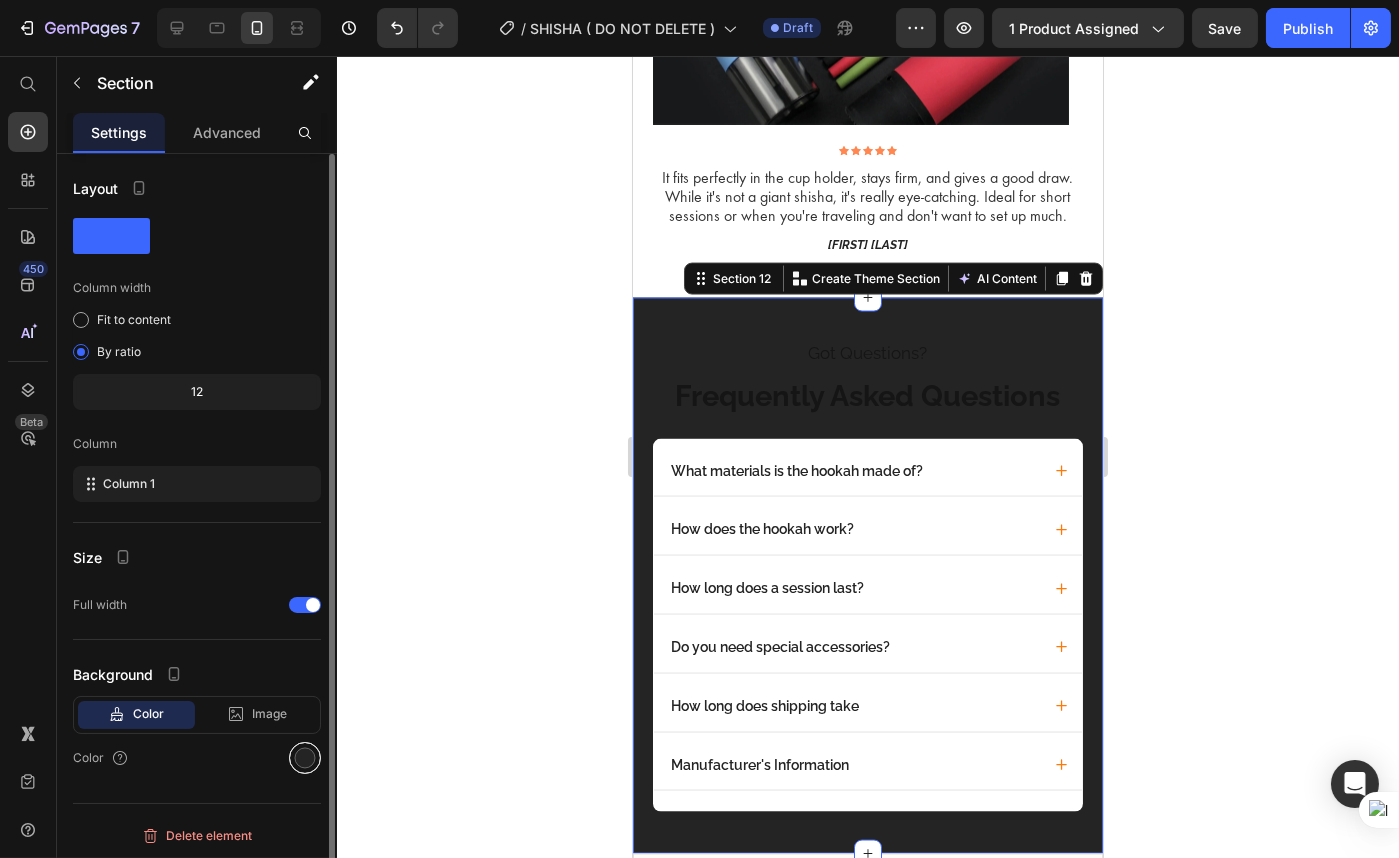 click at bounding box center (305, 758) 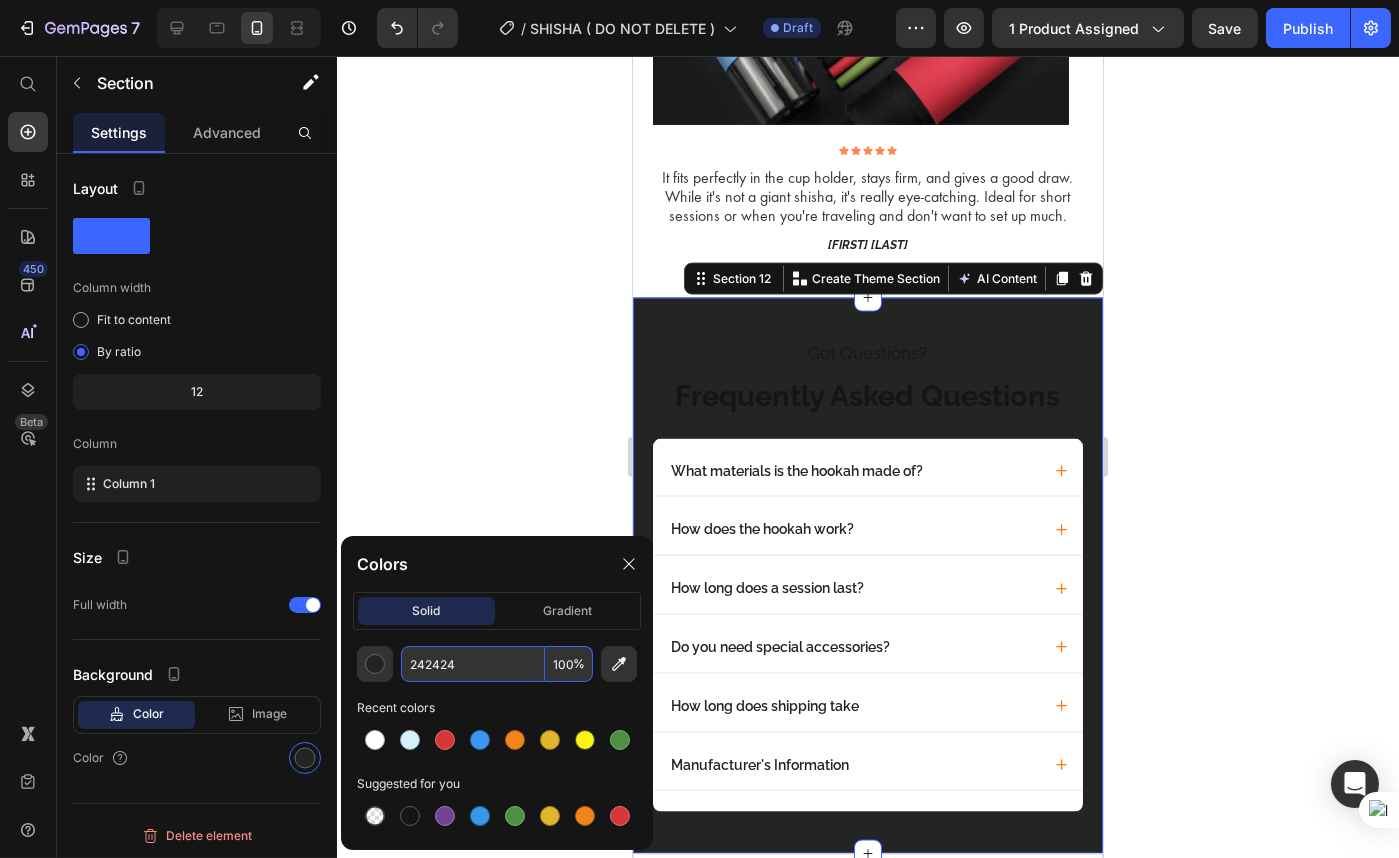 click on "242424" at bounding box center [473, 664] 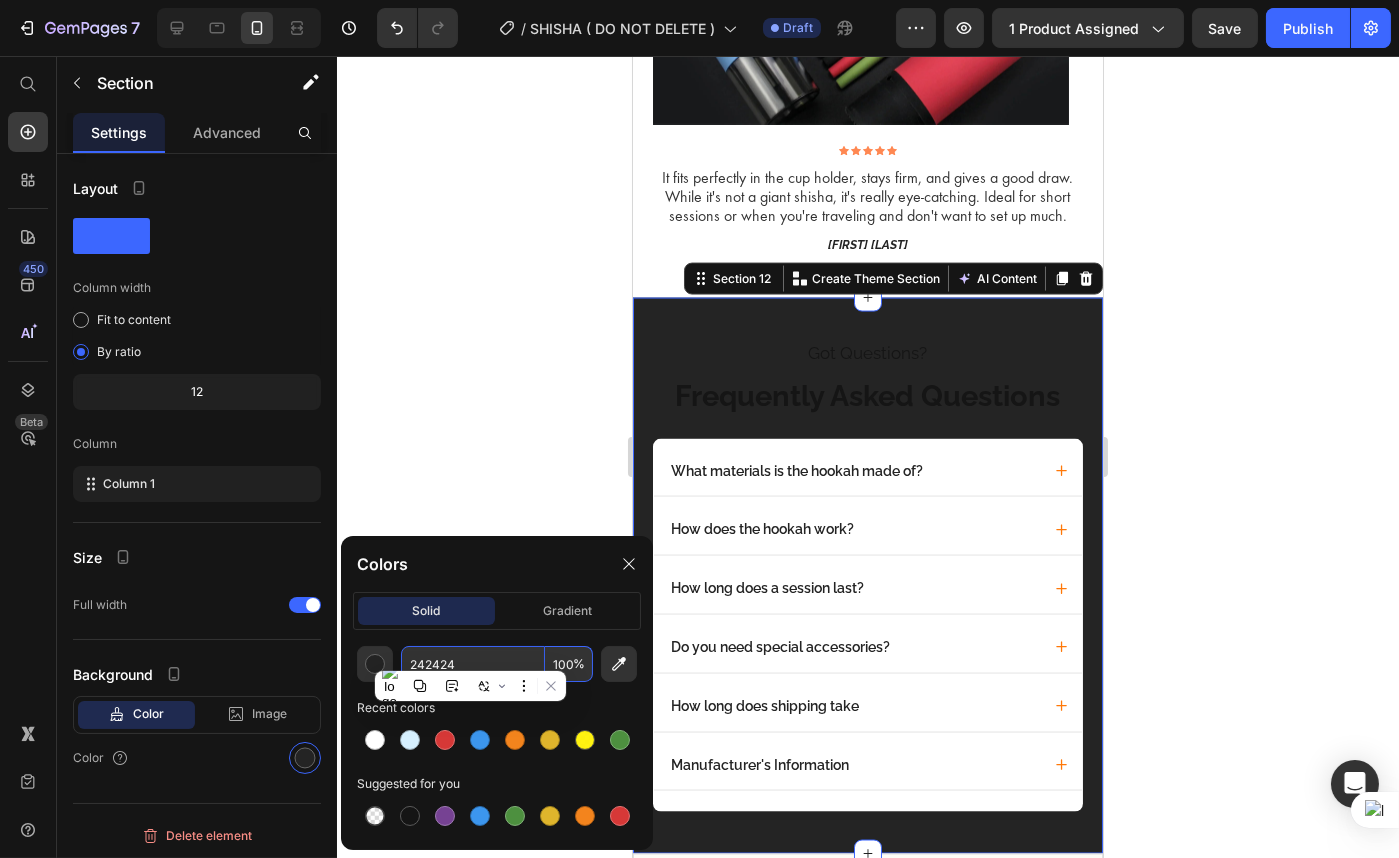 paste on "FFFFFF" 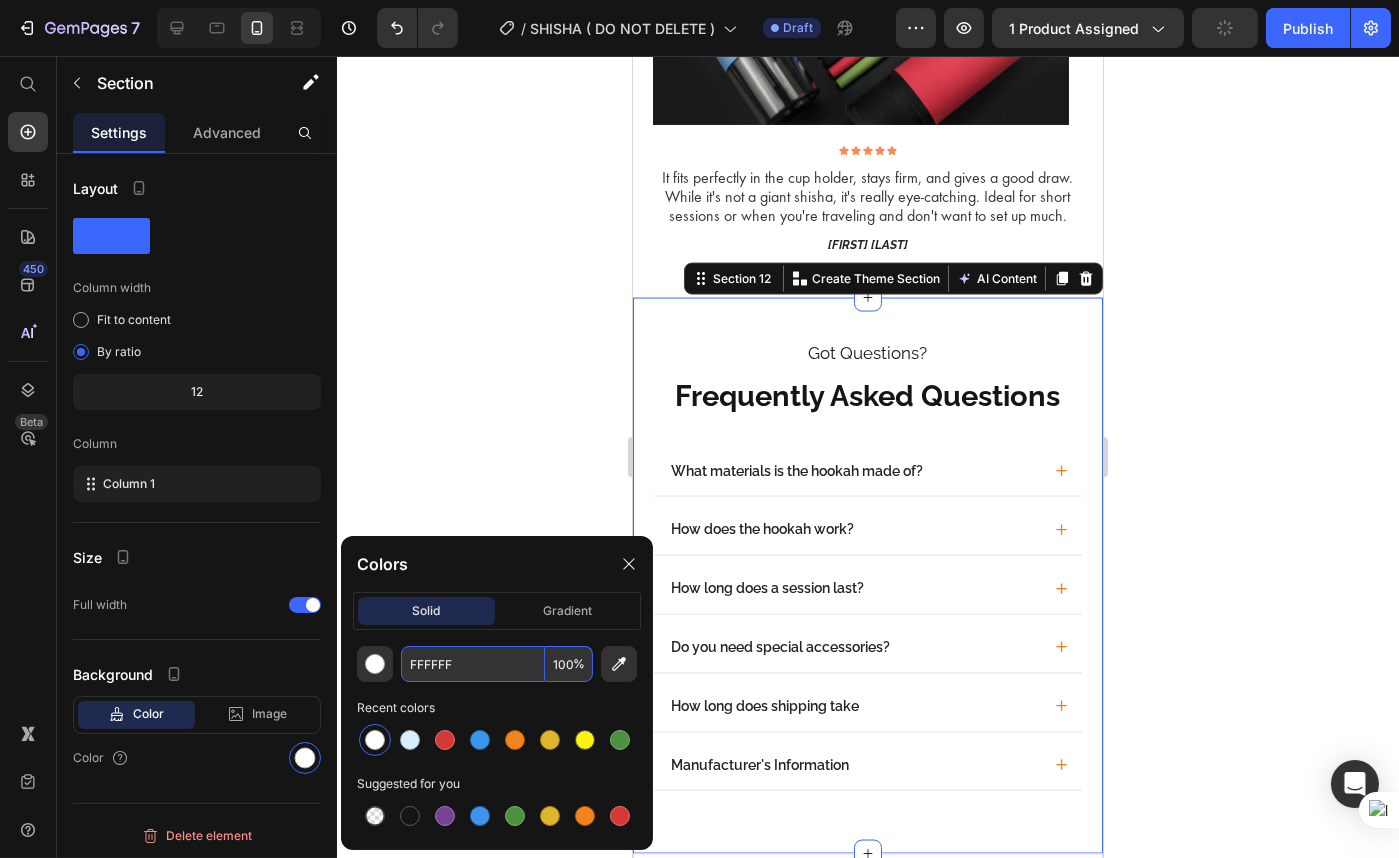 type on "FFFFFF" 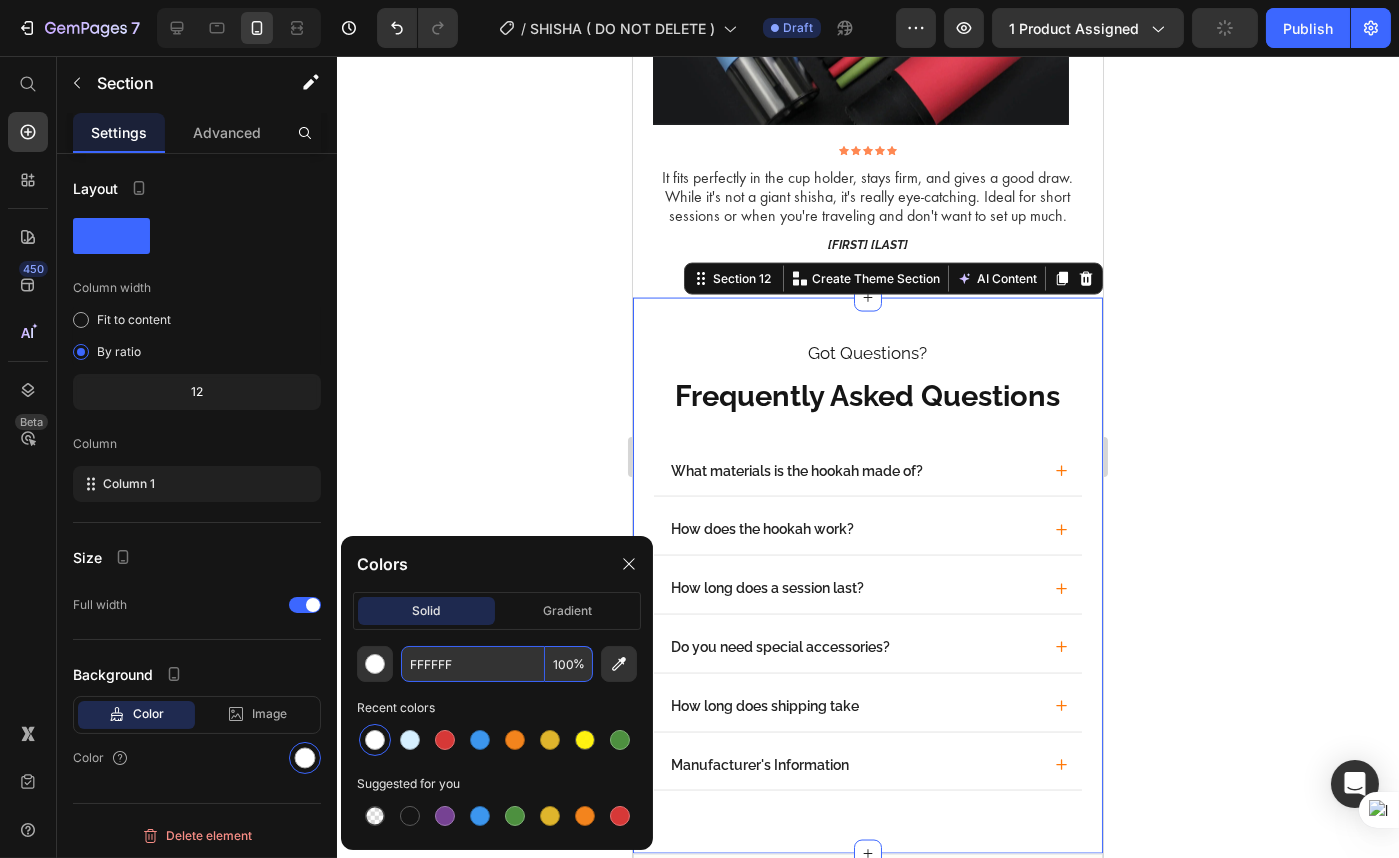 click 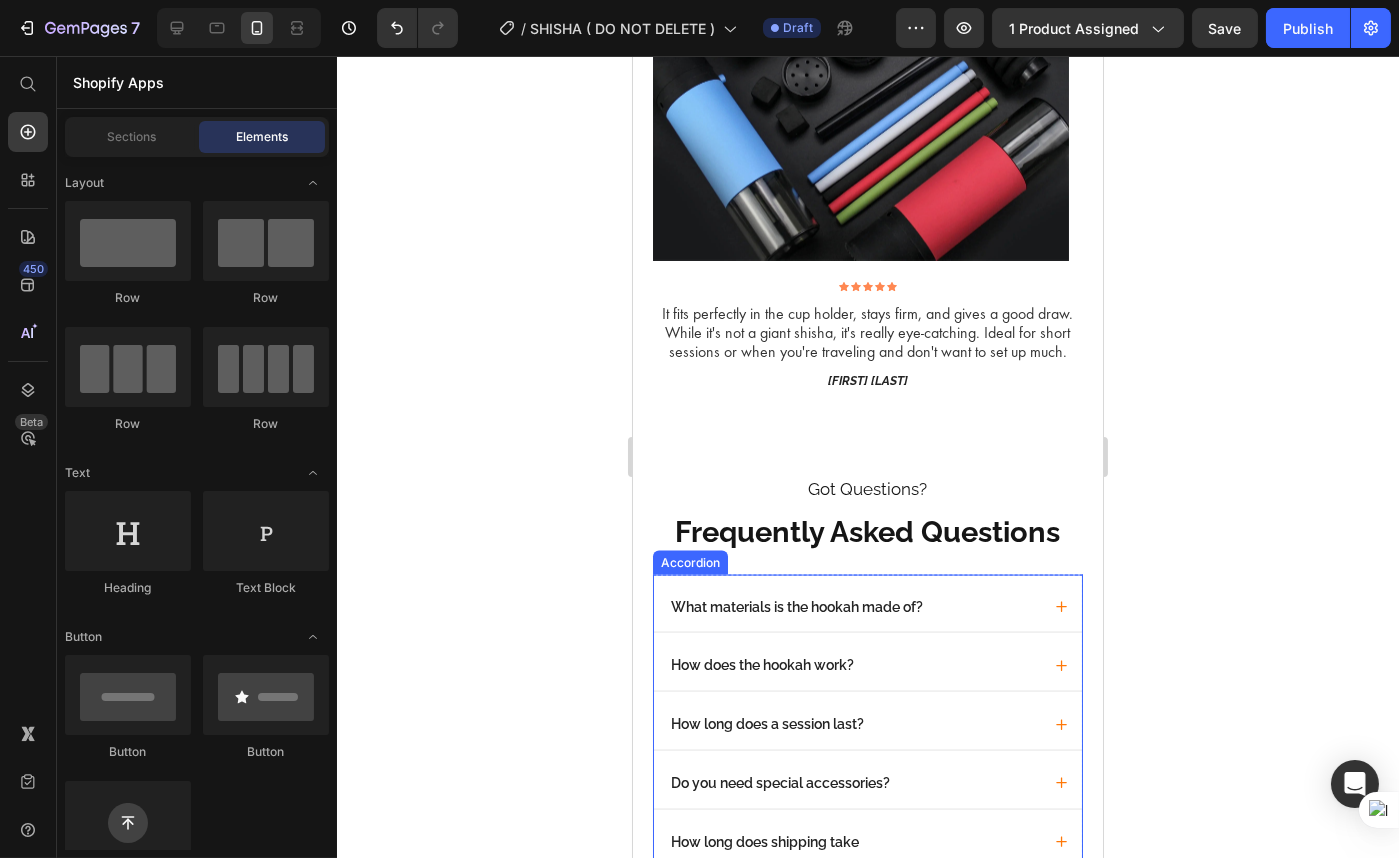 scroll, scrollTop: 6272, scrollLeft: 0, axis: vertical 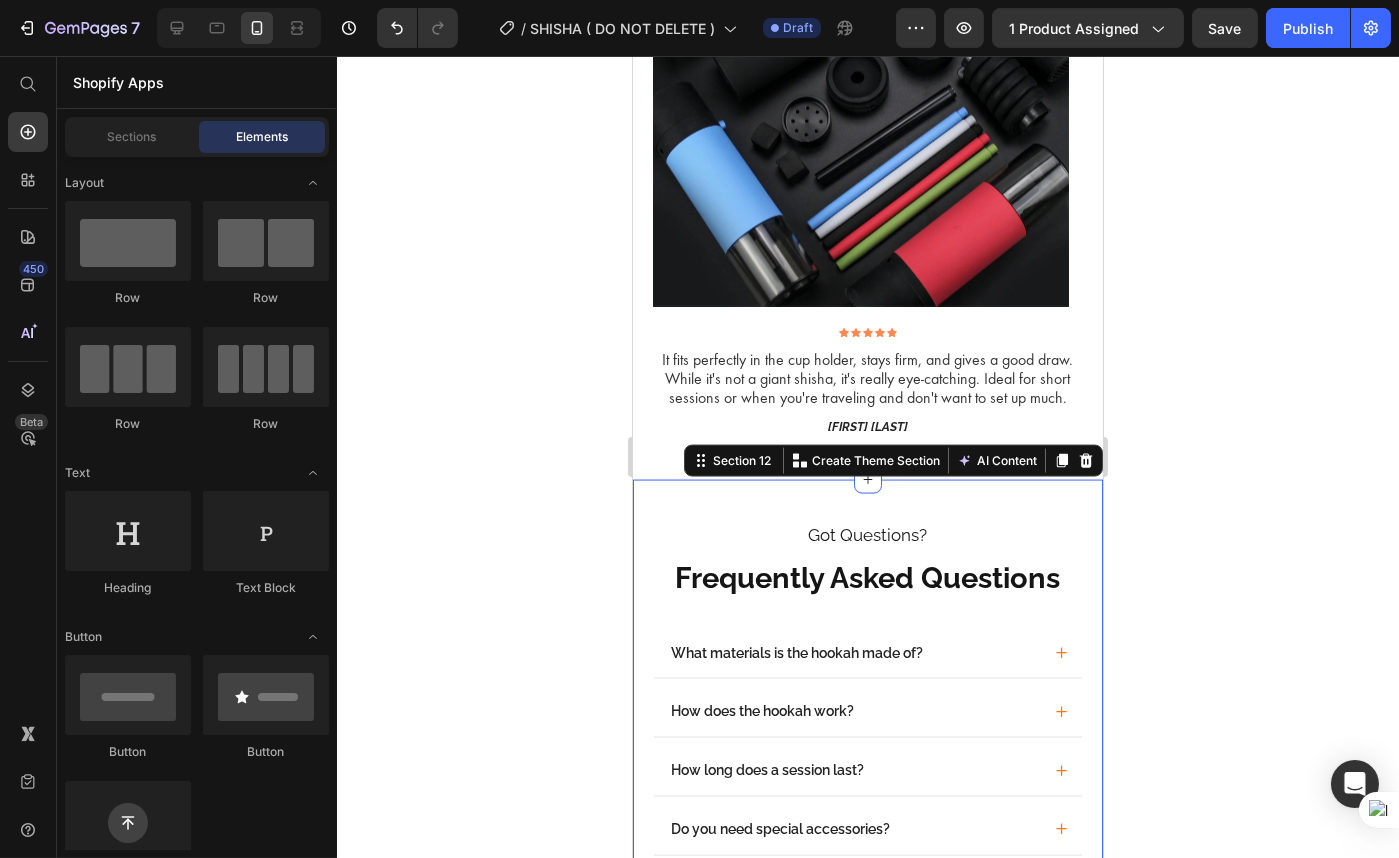 click on "Got Questions? Text block Frequently Asked Questions Text block
What materials is the hookah made of?
How does the hookah work?
How long does a session last?
Do you need special accessories?
How long does shipping take
Manufacturer's Information Accordion Row Row Row Section 12   You can create reusable sections Create Theme Section AI Content Write with GemAI What would you like to describe here? Tone and Voice Persuasive Product Shisha To Go Show more Generate" at bounding box center (867, 758) 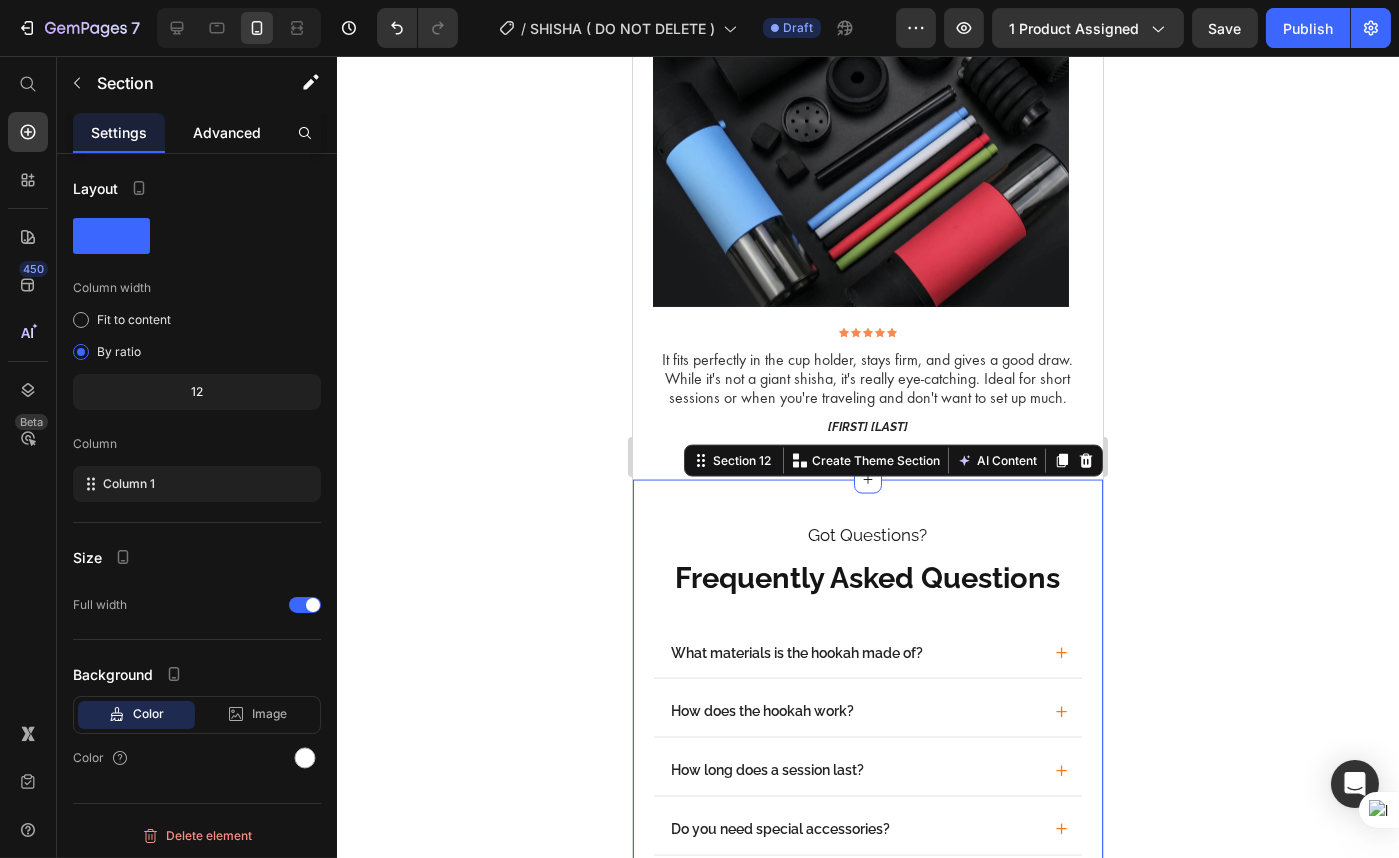 click on "Advanced" at bounding box center (227, 132) 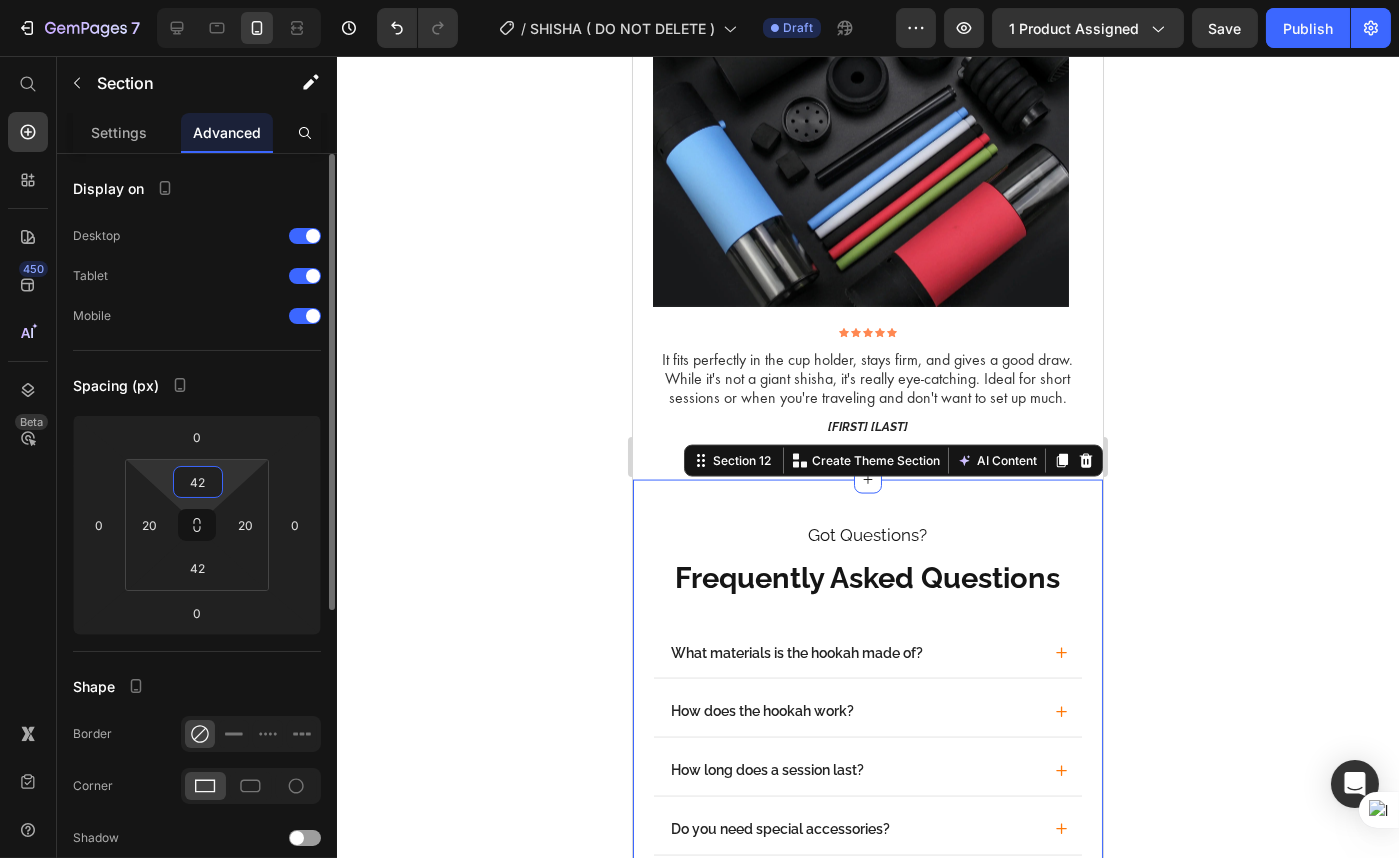 click on "42" at bounding box center [198, 482] 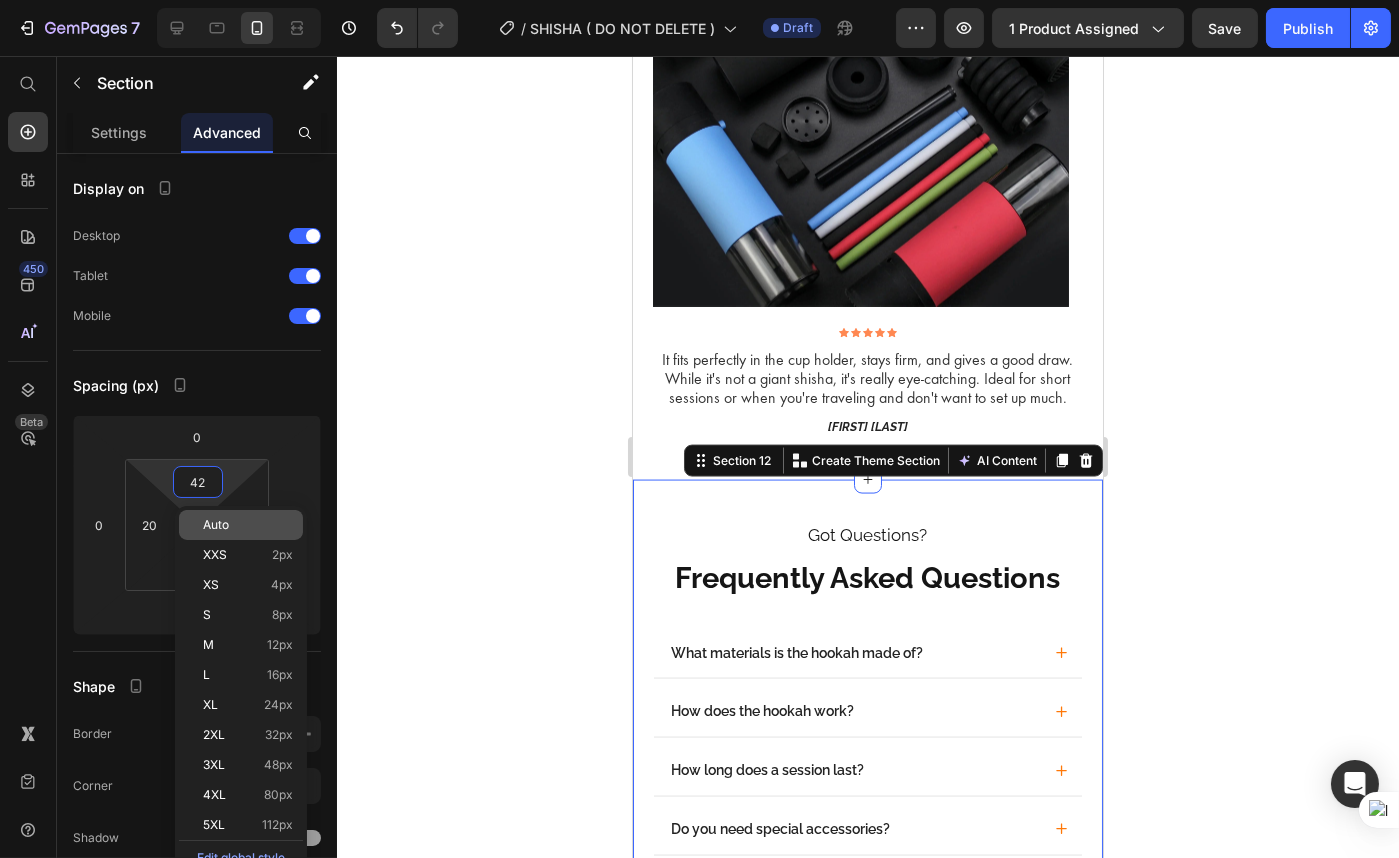 click on "Auto" at bounding box center (248, 525) 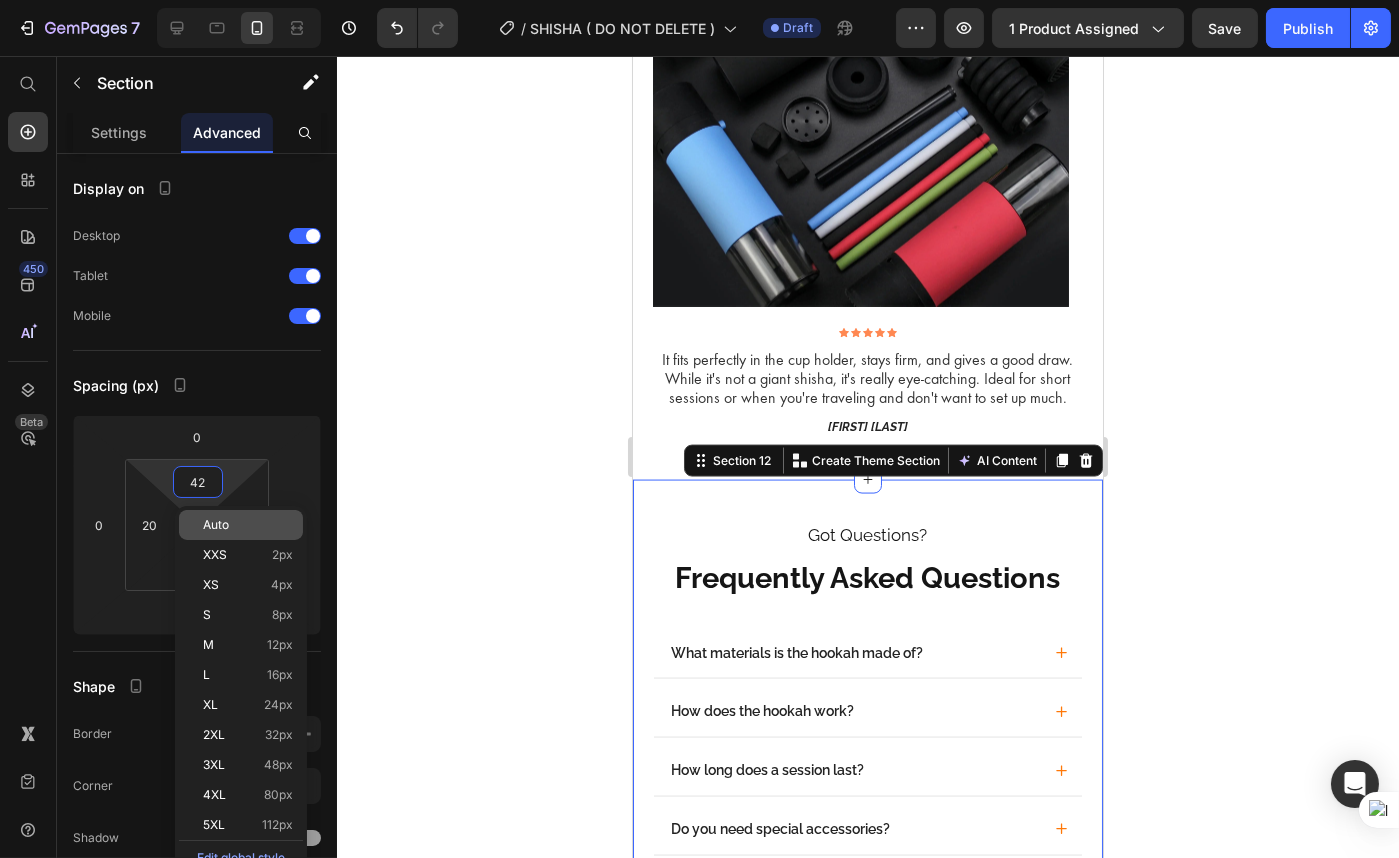 type 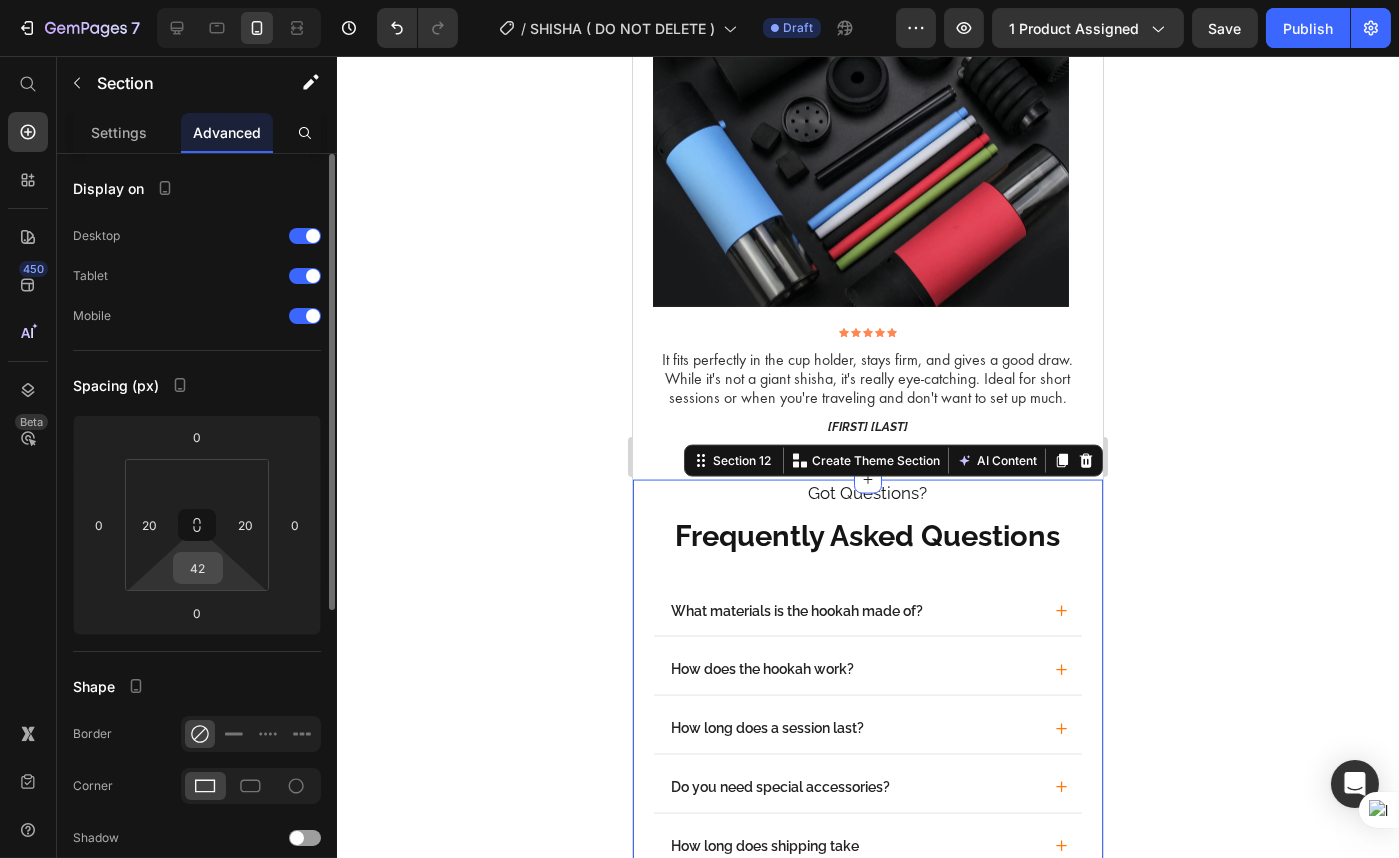 click on "42" at bounding box center [198, 568] 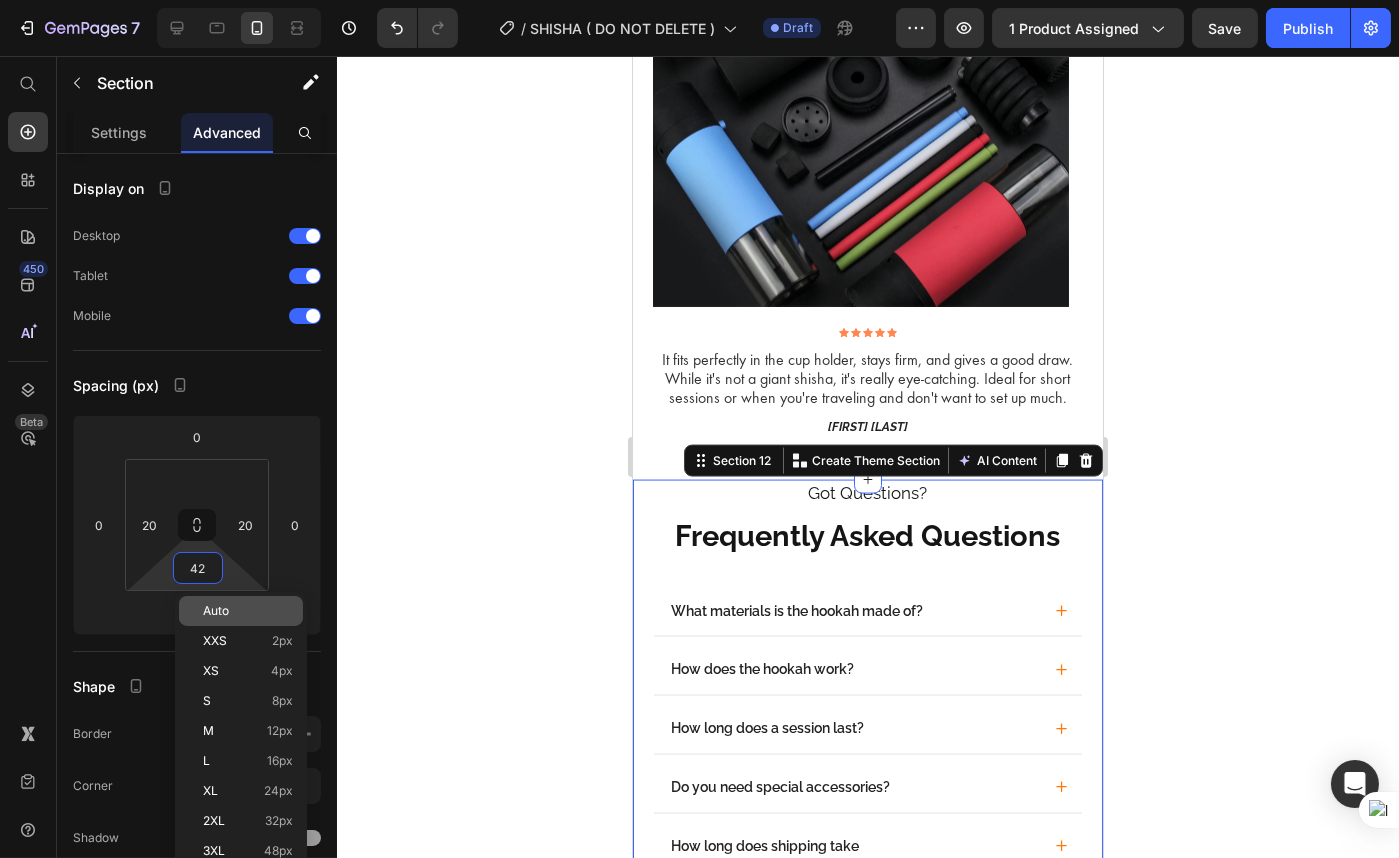 click on "Auto" at bounding box center (216, 611) 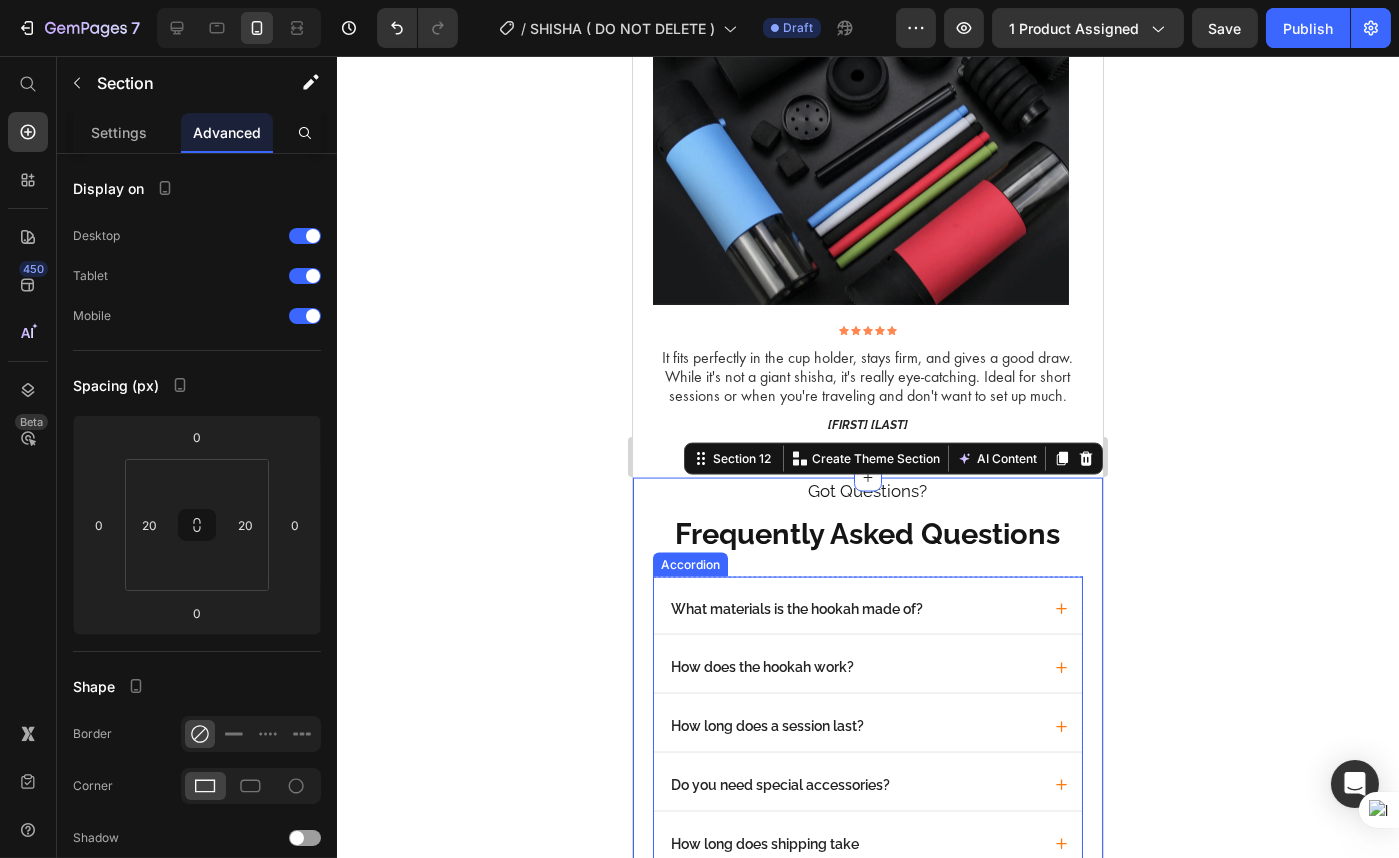 scroll, scrollTop: 6272, scrollLeft: 0, axis: vertical 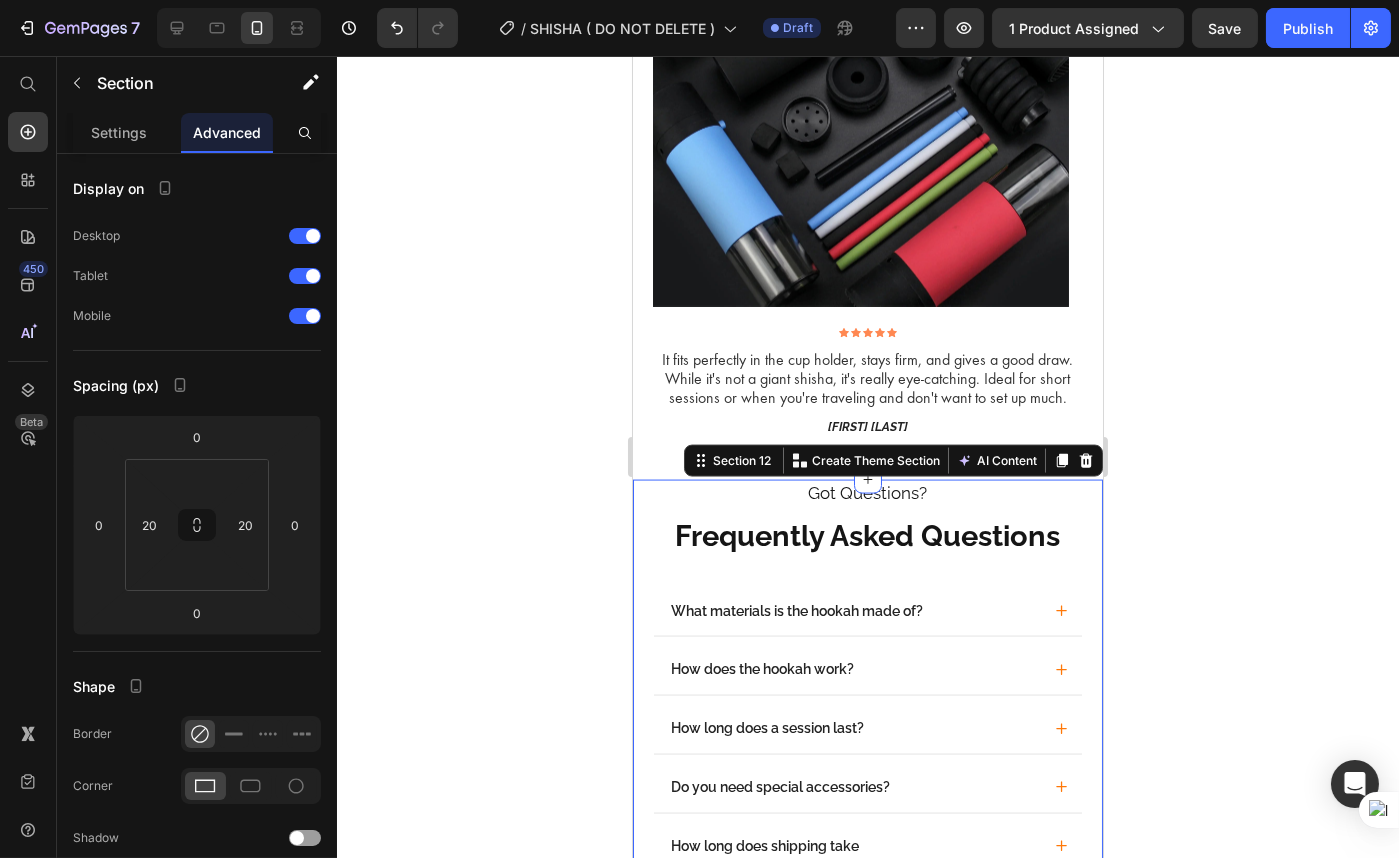 drag, startPoint x: 1259, startPoint y: 398, endPoint x: 1185, endPoint y: 407, distance: 74.54529 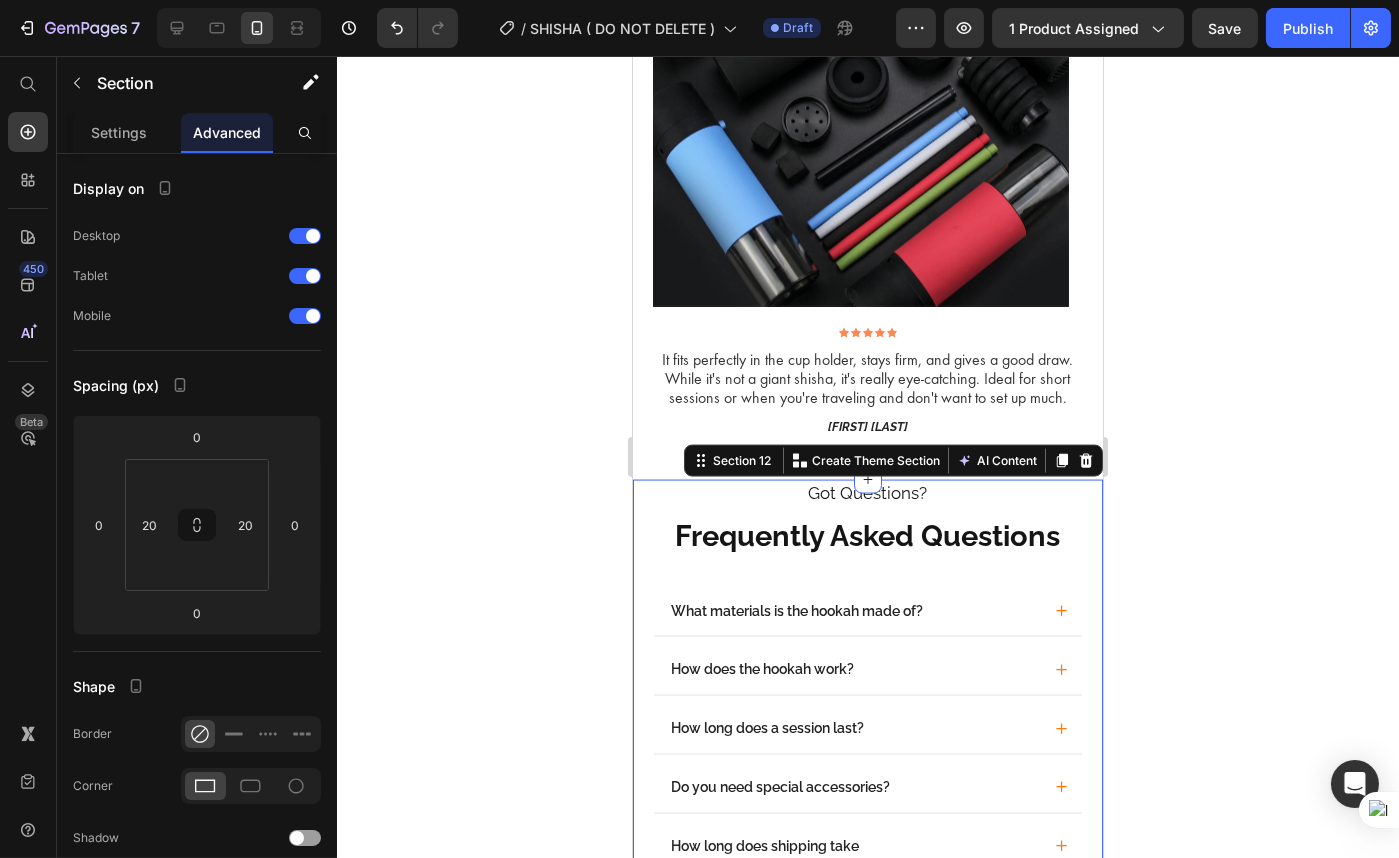 click 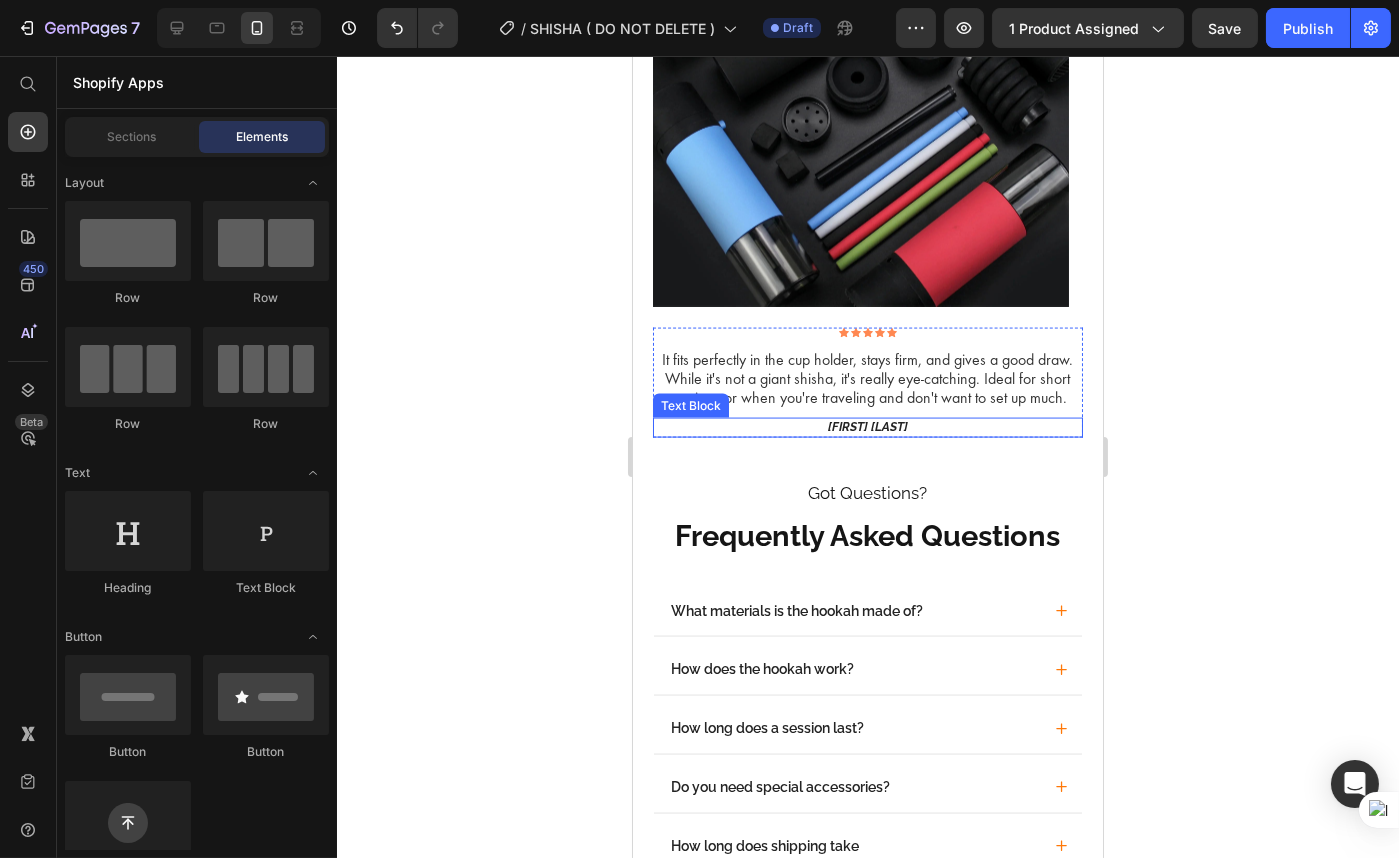 click on "[FIRST] [LAST]." at bounding box center (867, 428) 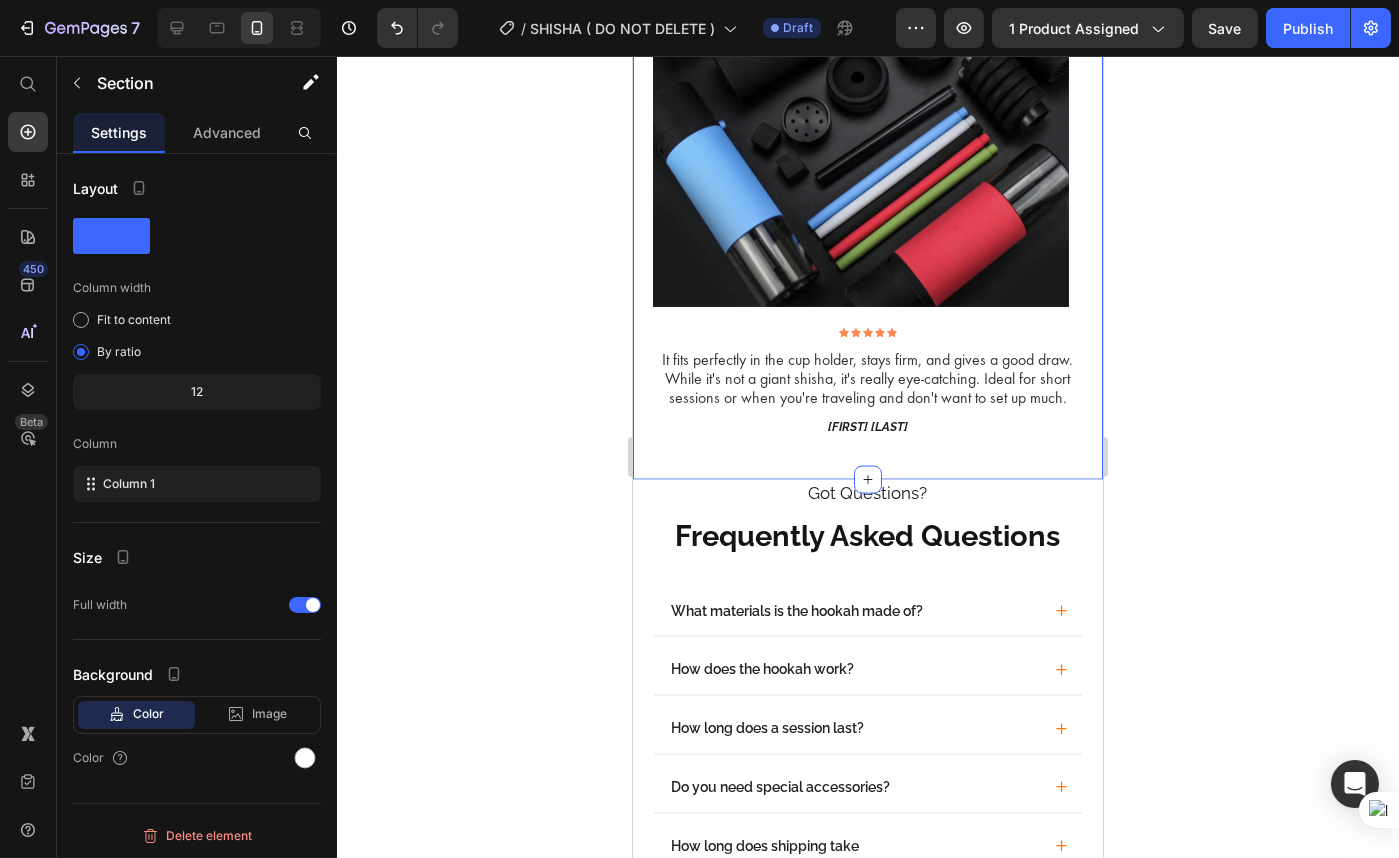click on "Be Part of Our Community Heading Image Image Image Carousel Row Icon Icon Icon Icon Icon Icon List It fits perfectly in the cup holder, stays firm, and gives a good draw. While it's not a giant shisha, it's really eye-catching. Ideal for short sessions or when you're traveling and don't want to set up much. Text Block [FIRST] [LAST]. Text Block Row Section 11   You can create reusable sections Create Theme Section AI Content Write with GemAI What would you like to describe here? Tone and Voice Persuasive Product Shisha To Go Show more Generate" at bounding box center [867, 129] 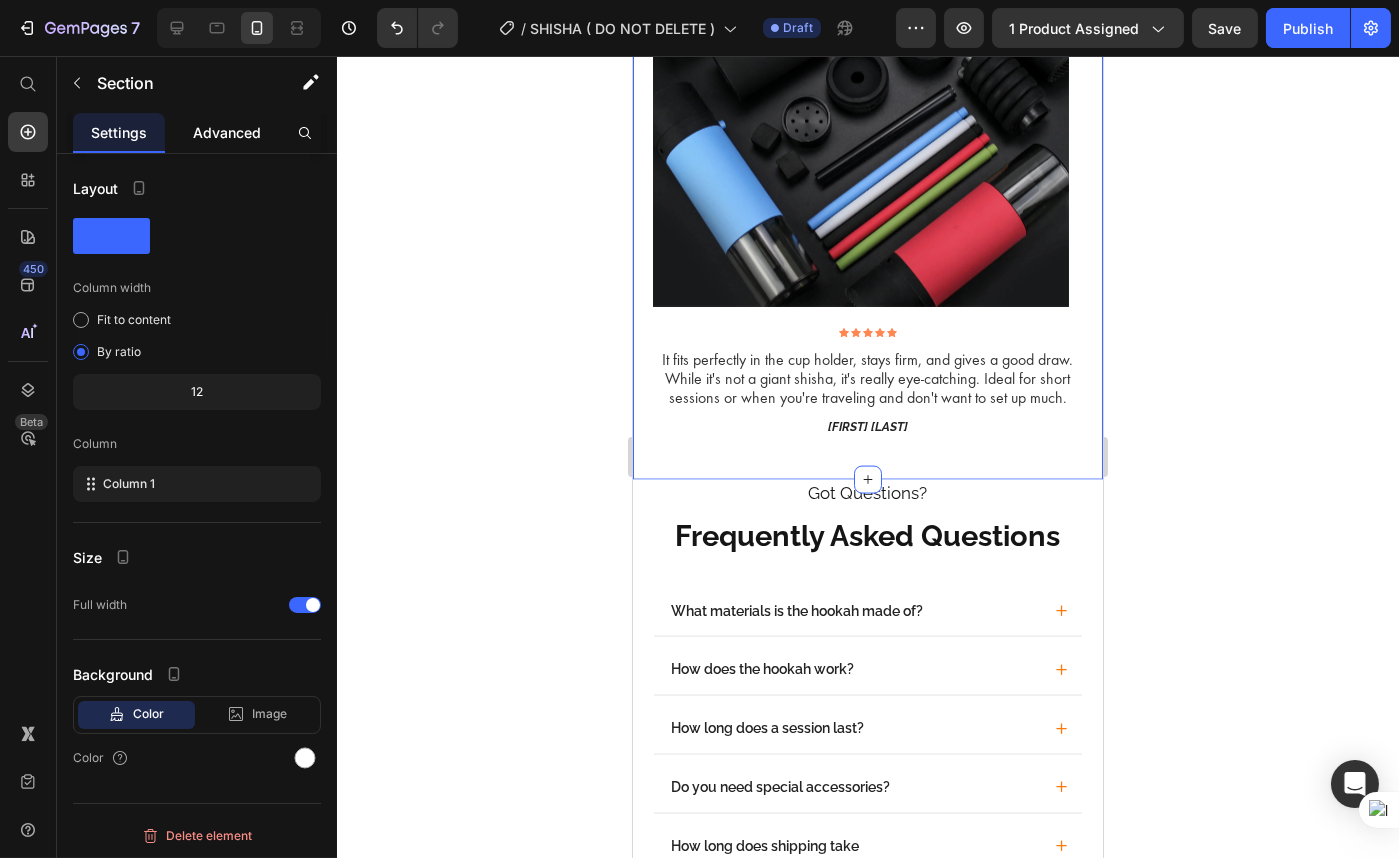 click on "Advanced" at bounding box center [227, 132] 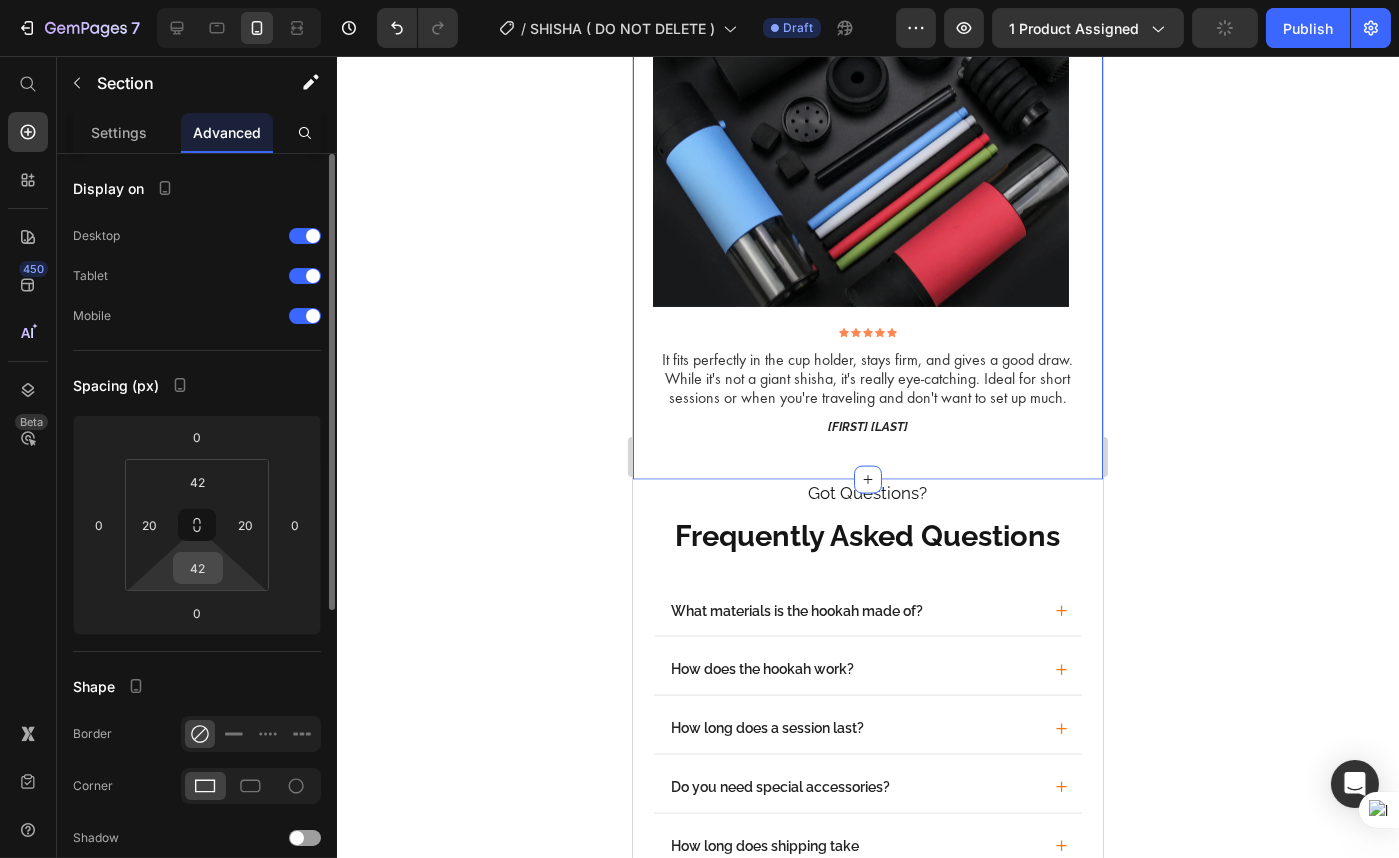 click on "42" at bounding box center [198, 568] 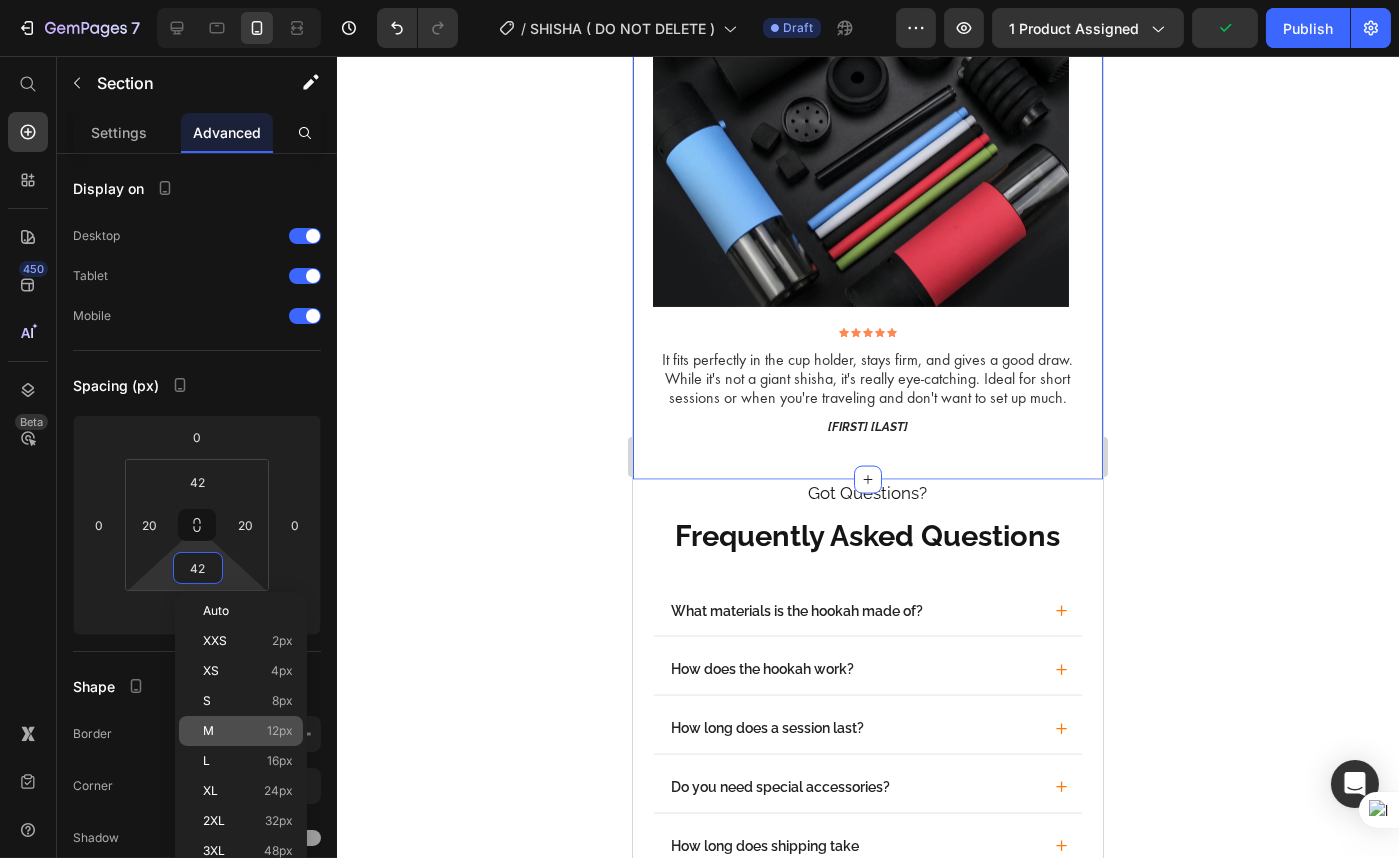 click on "M 12px" at bounding box center (248, 731) 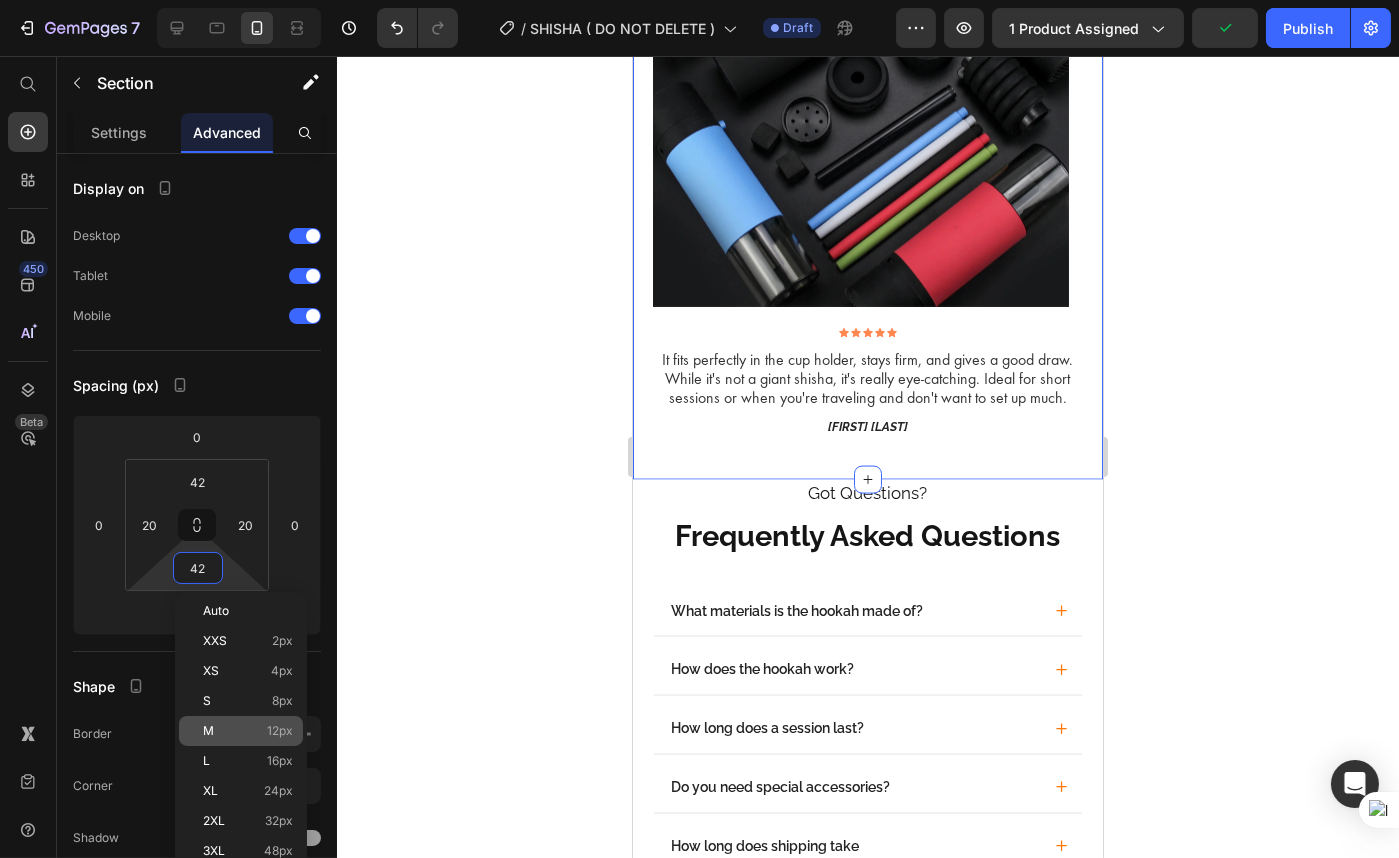 type on "12" 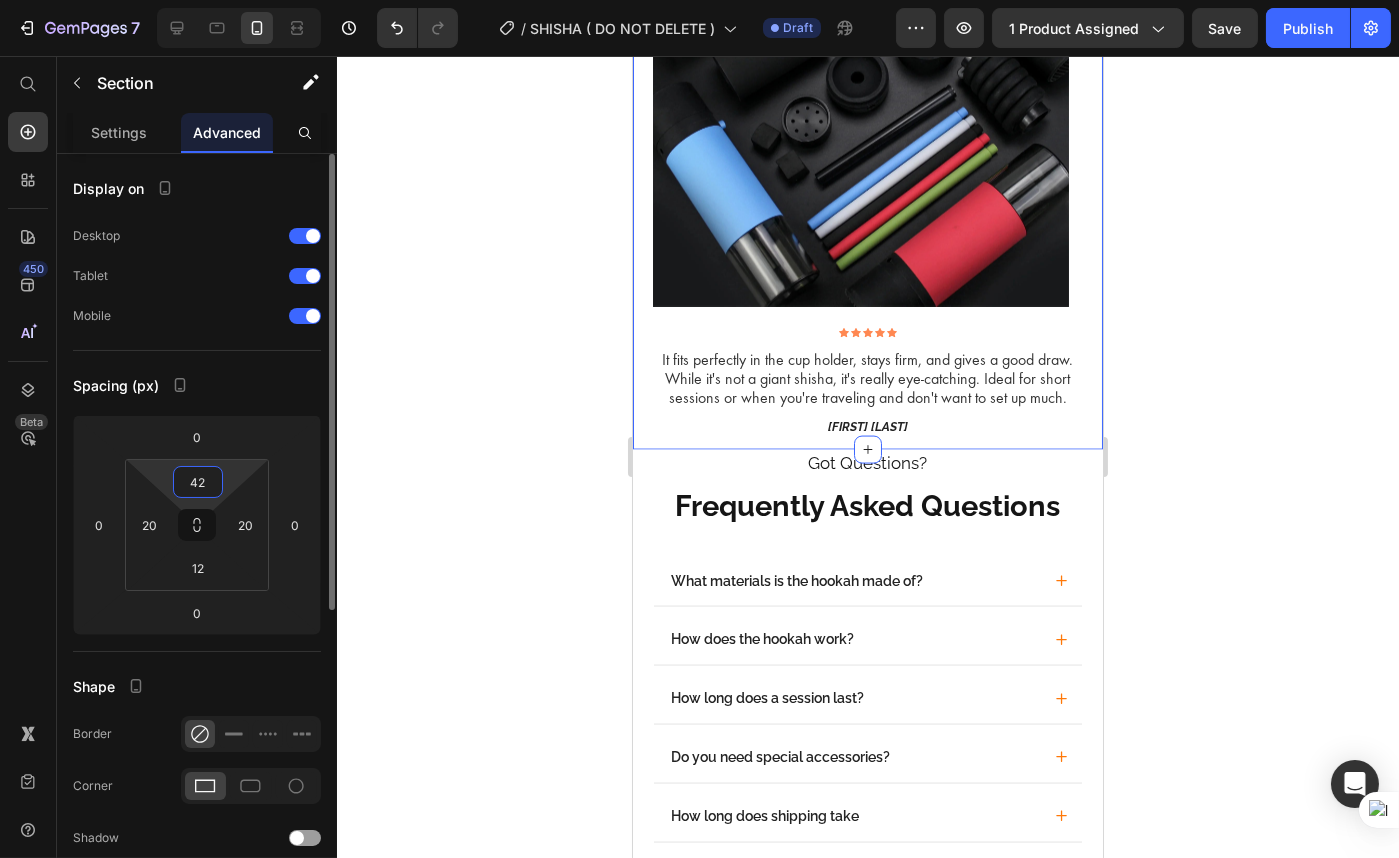 click on "42" at bounding box center [198, 482] 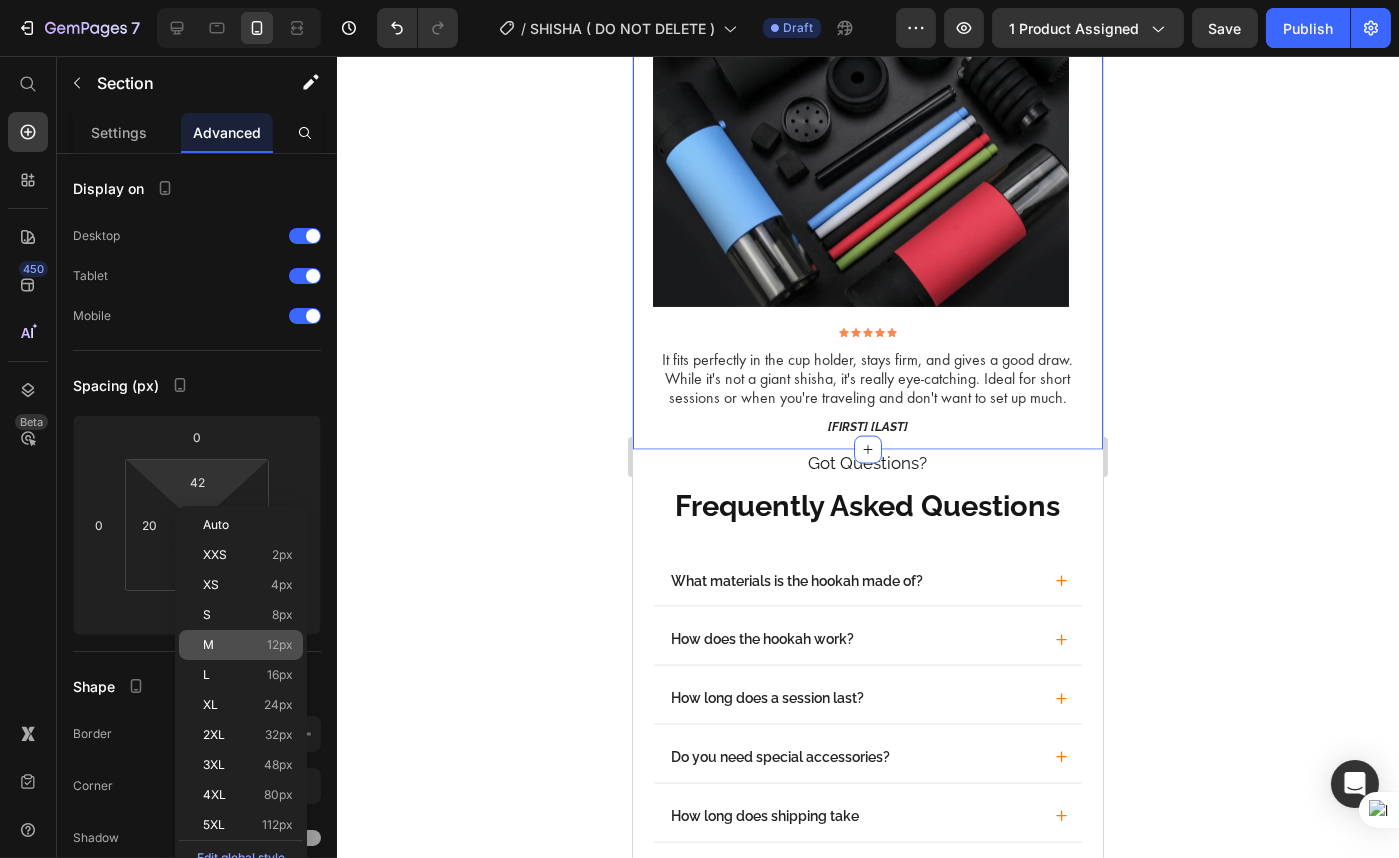 click on "M 12px" 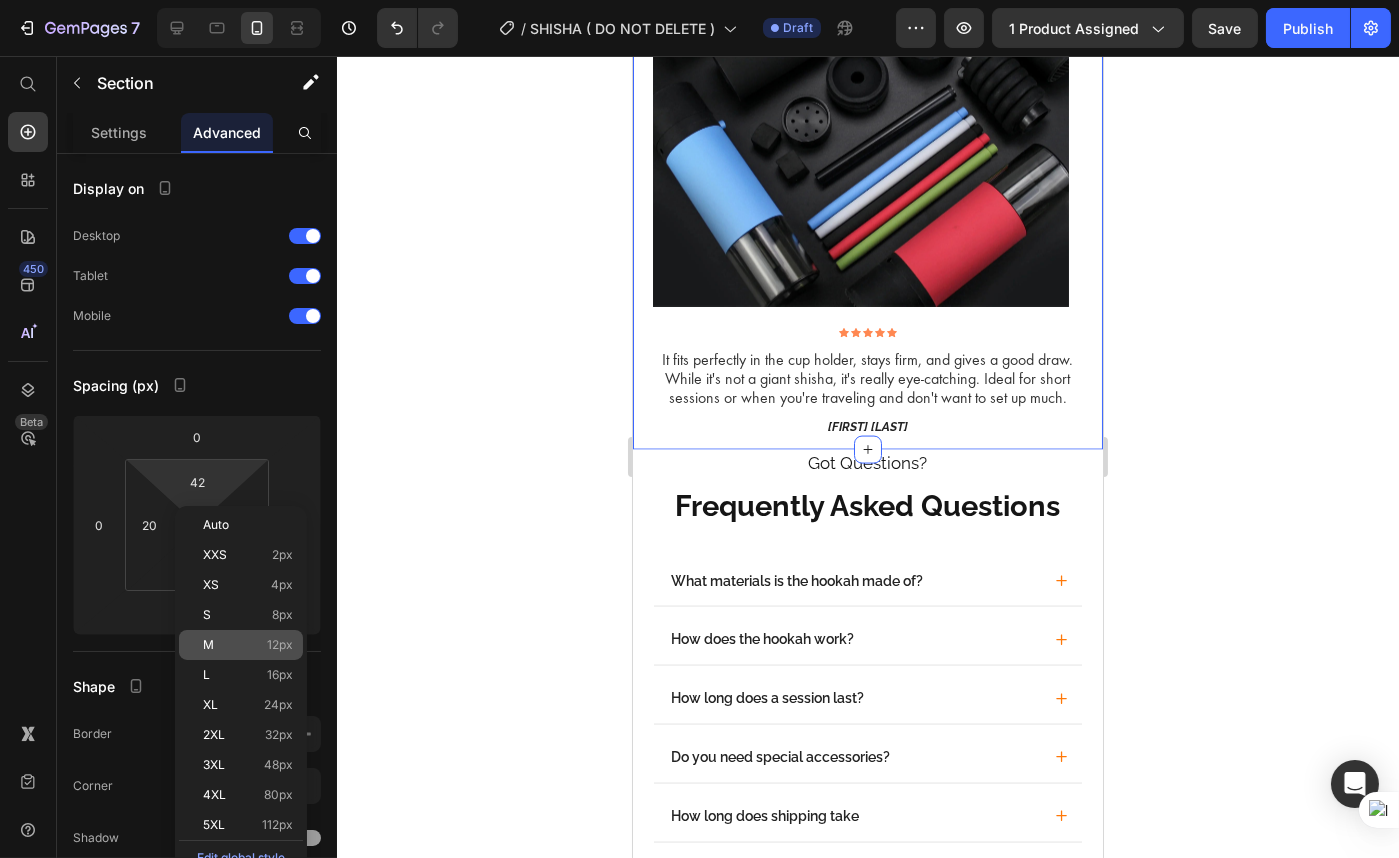 type on "12" 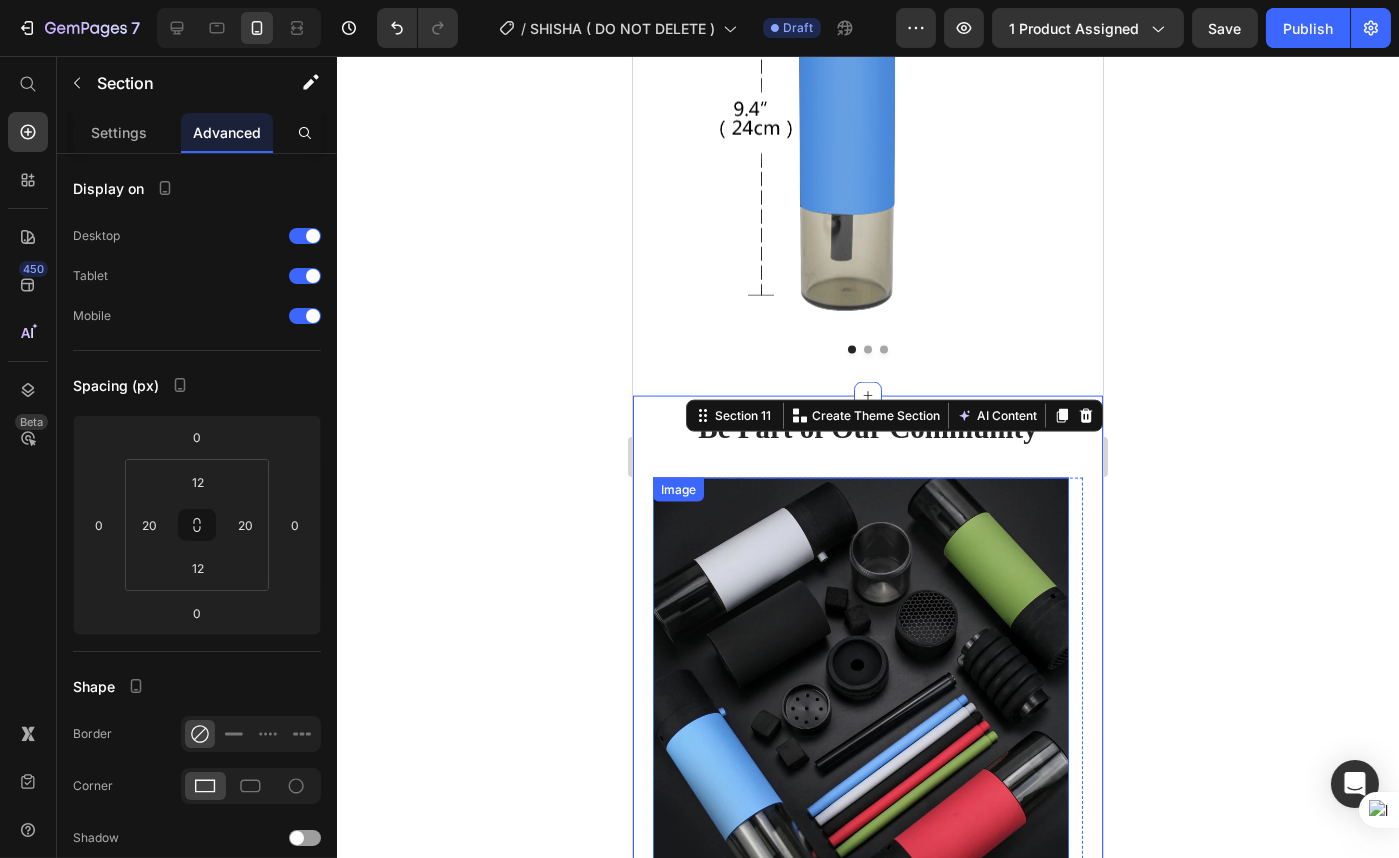 scroll, scrollTop: 5636, scrollLeft: 0, axis: vertical 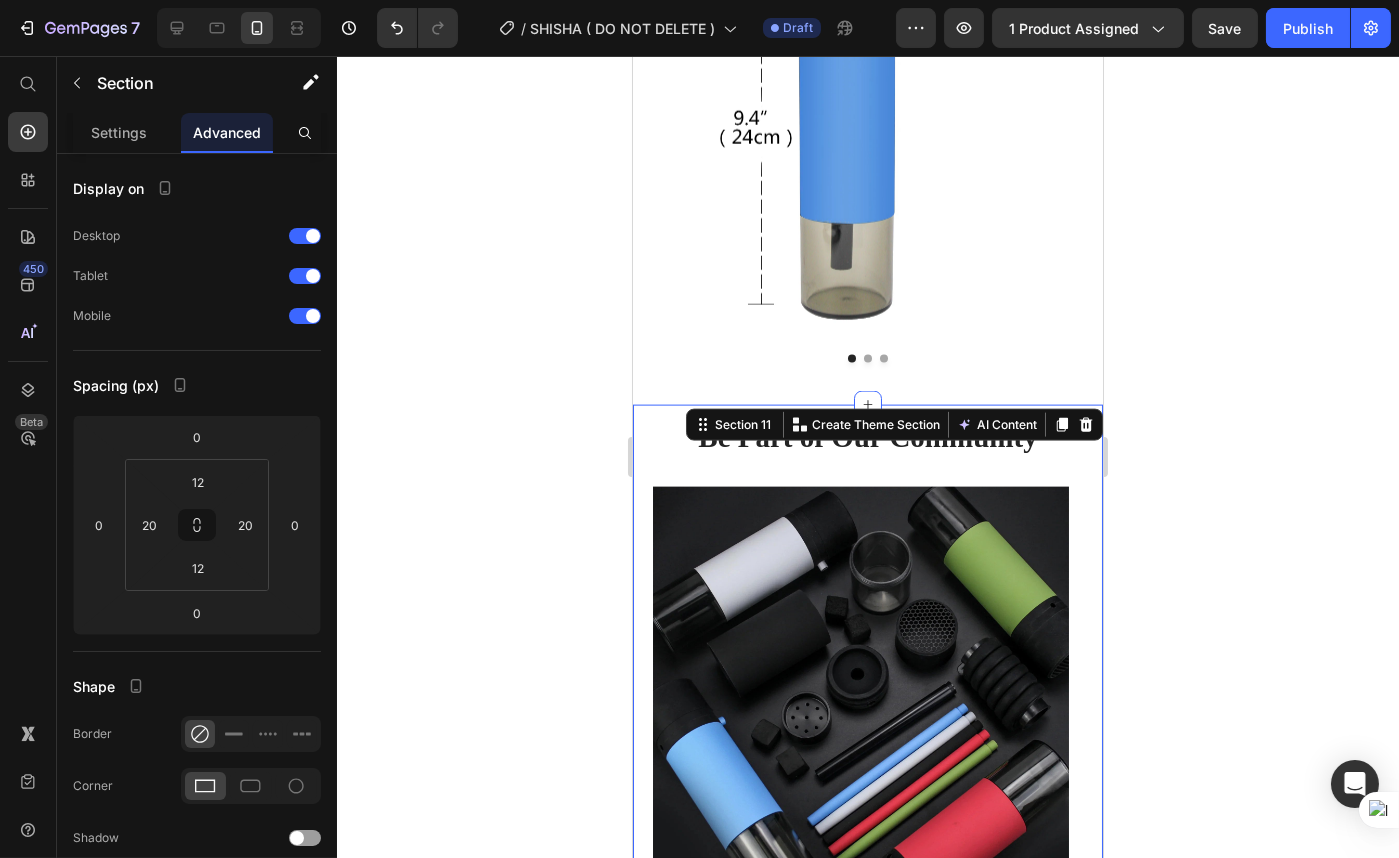 click 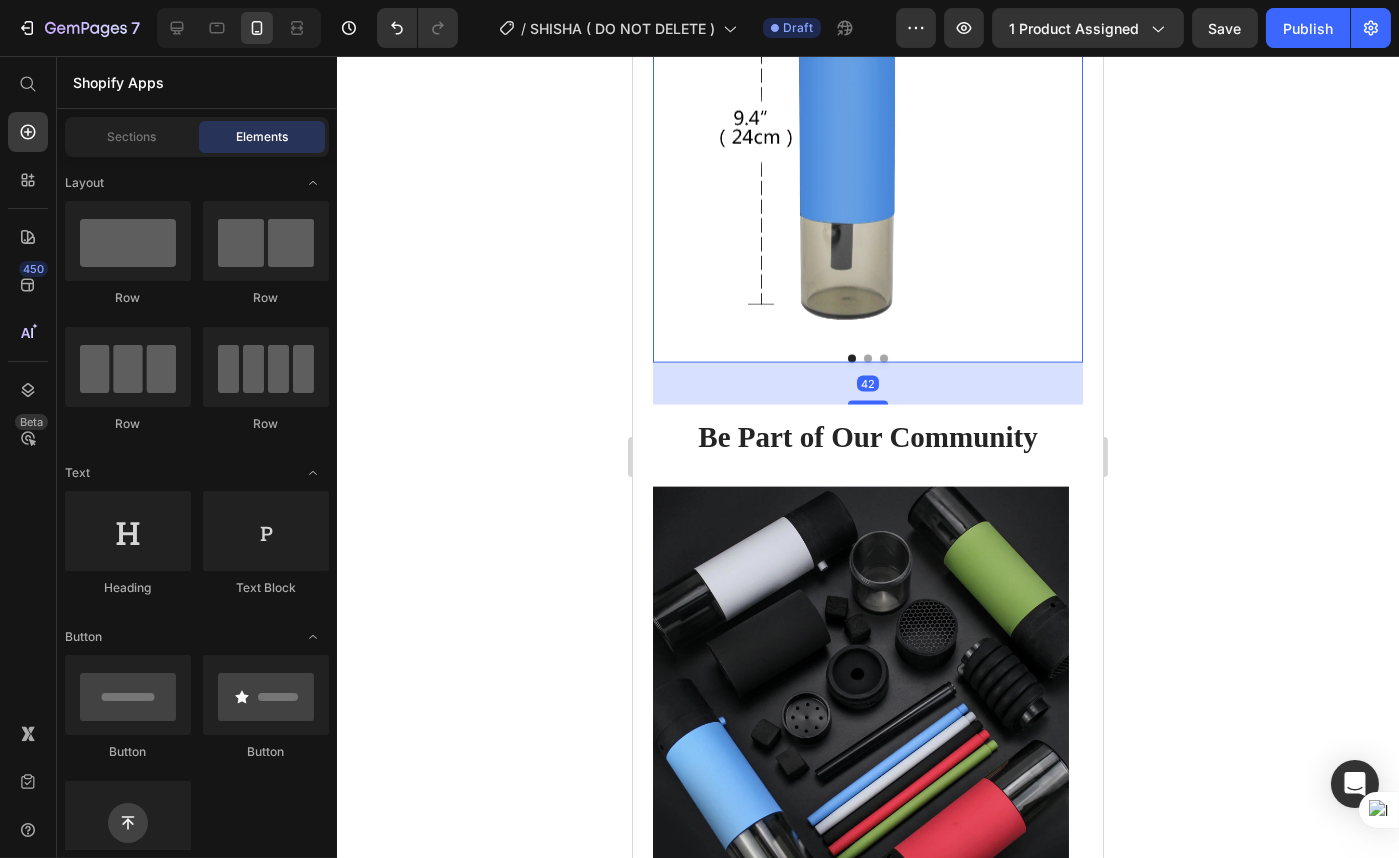 click at bounding box center (867, 359) 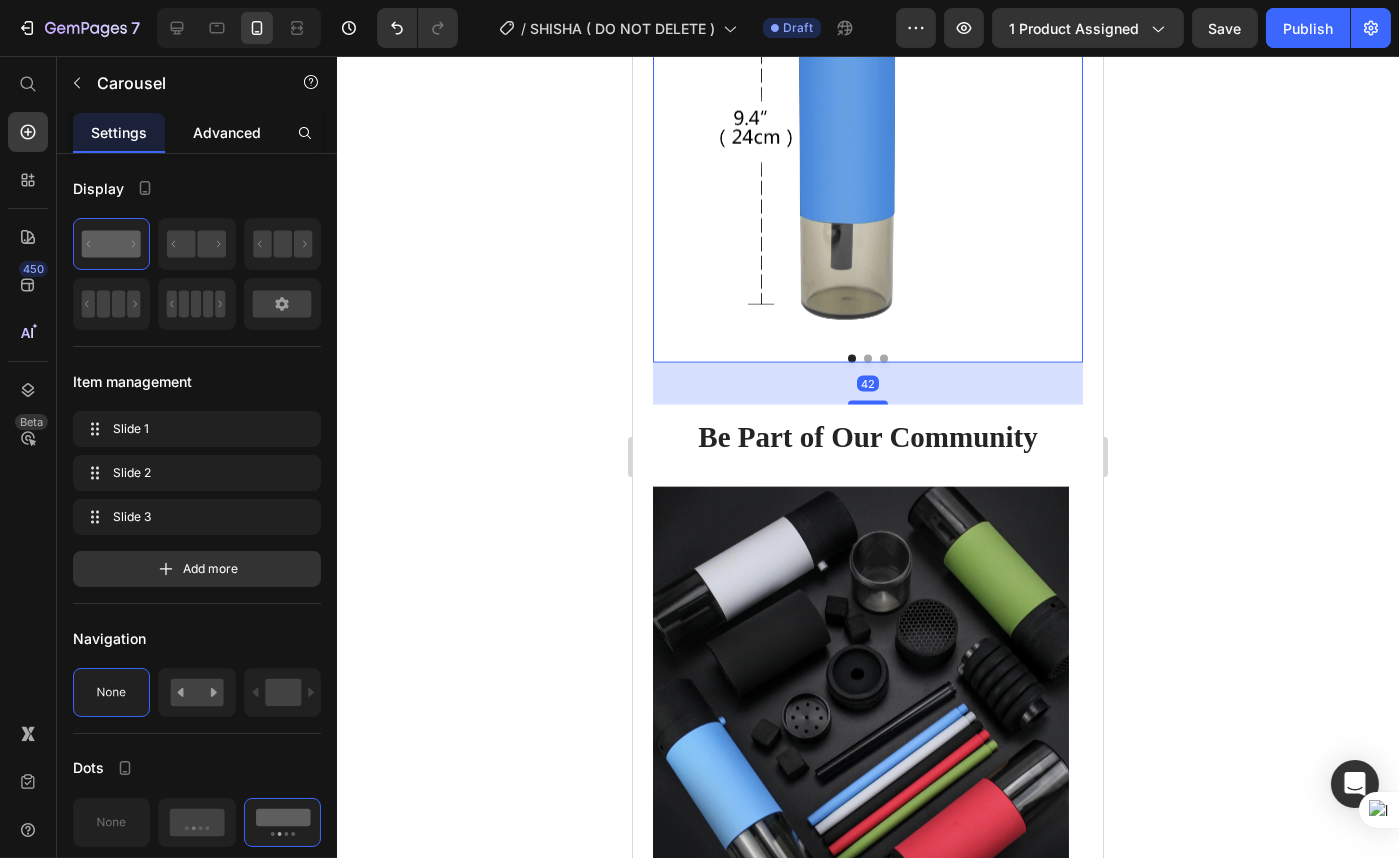 click on "Advanced" at bounding box center (227, 132) 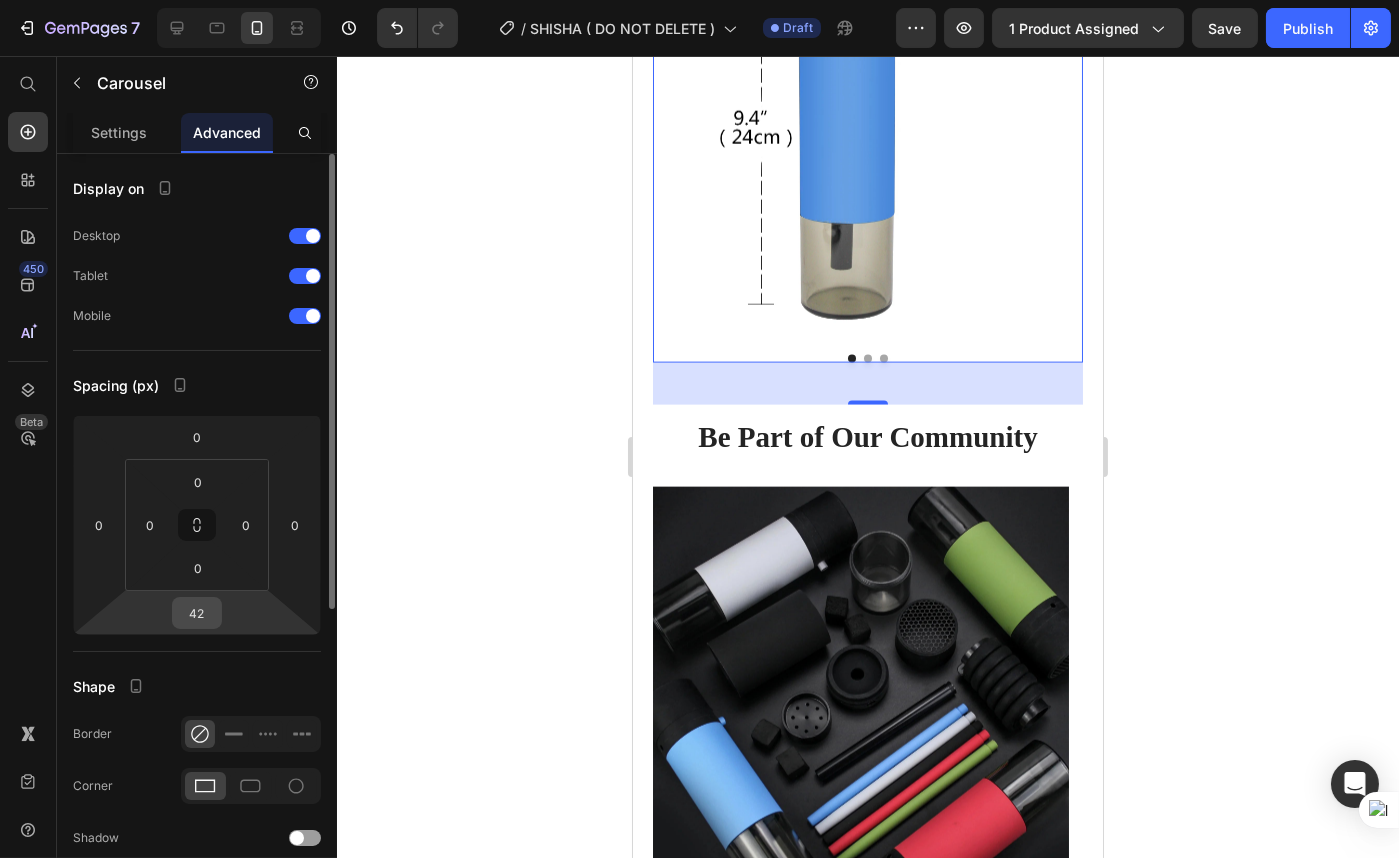 click on "42" at bounding box center (197, 613) 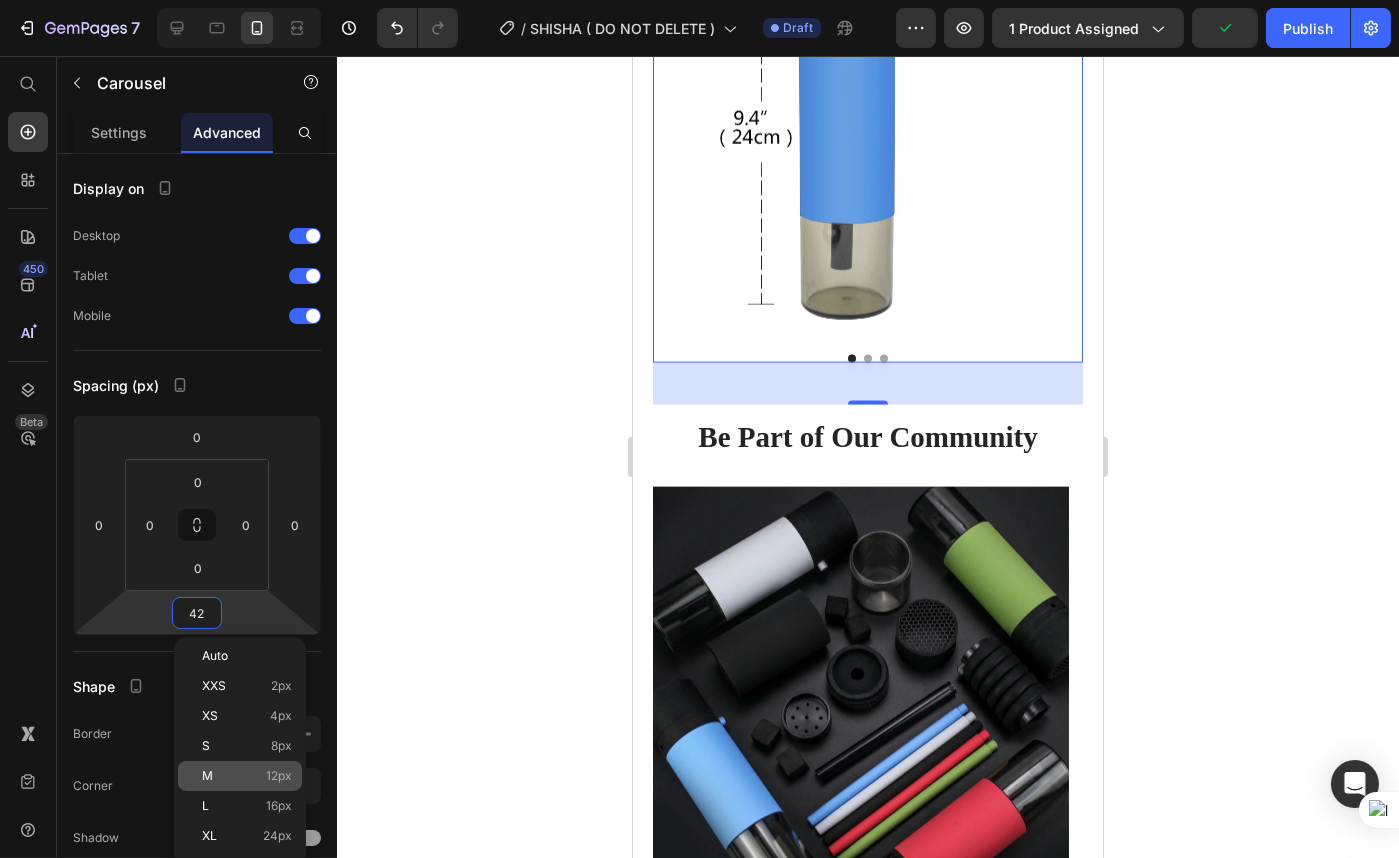 click on "M 12px" at bounding box center (247, 776) 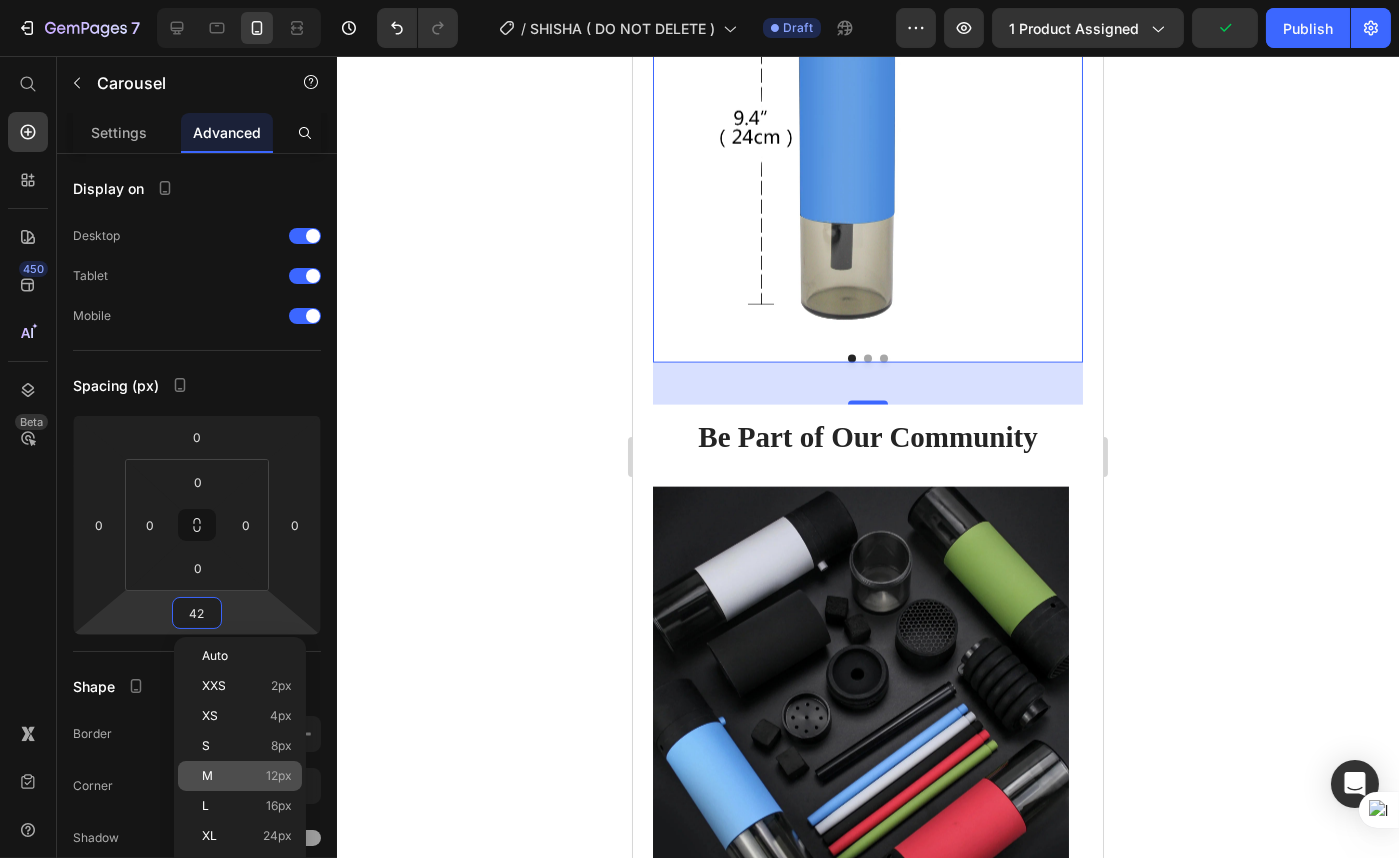 type on "12" 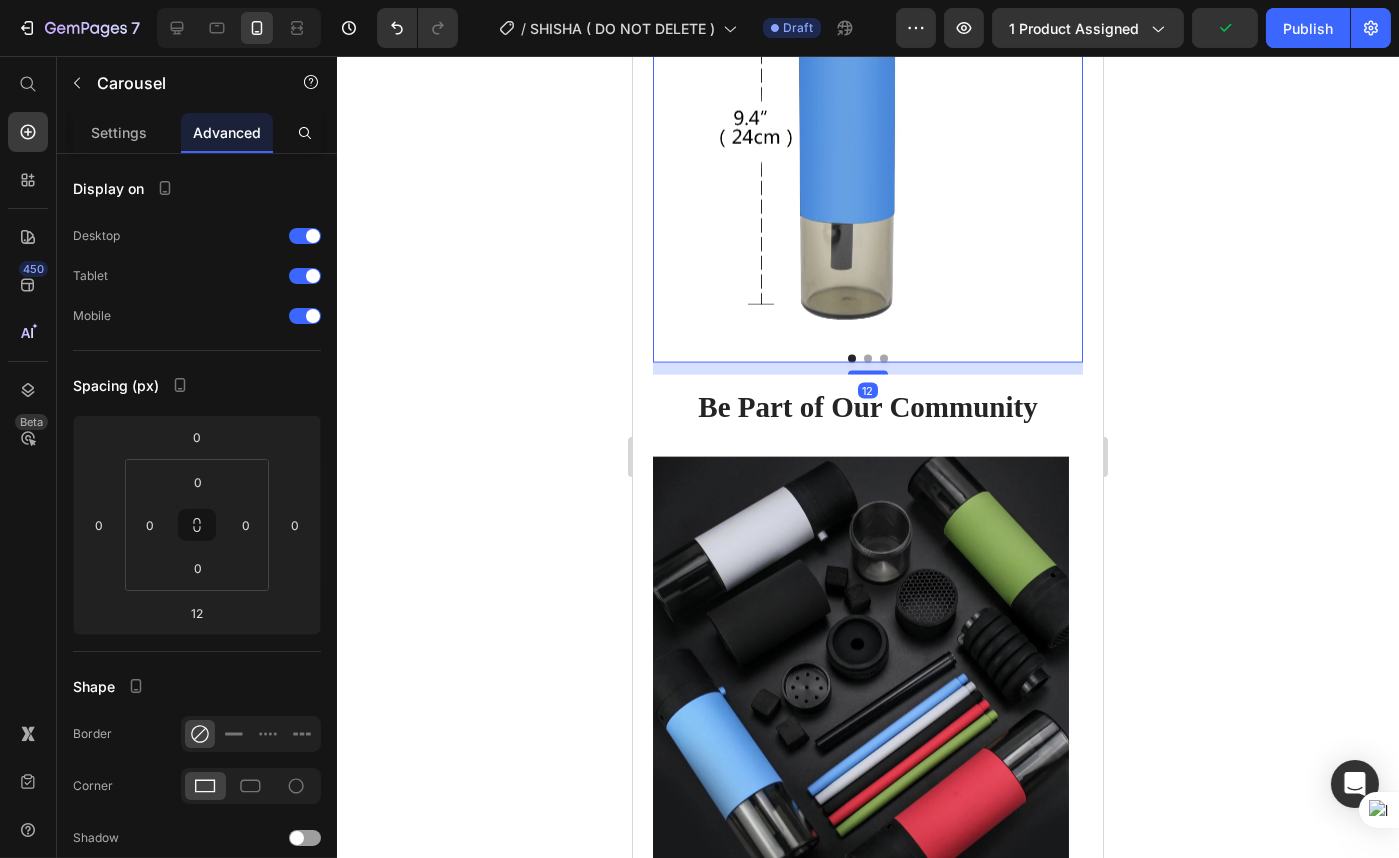 click 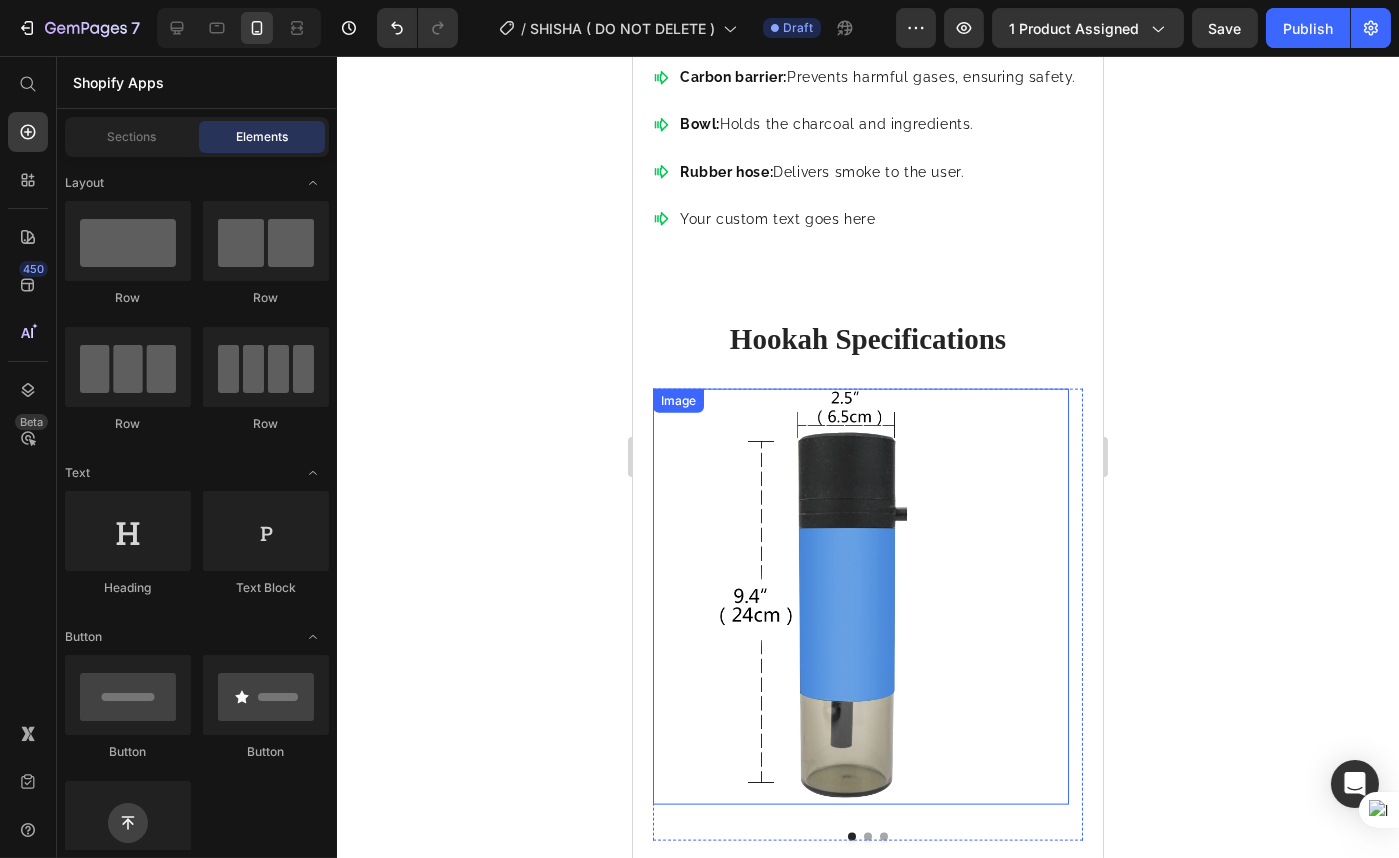scroll, scrollTop: 5000, scrollLeft: 0, axis: vertical 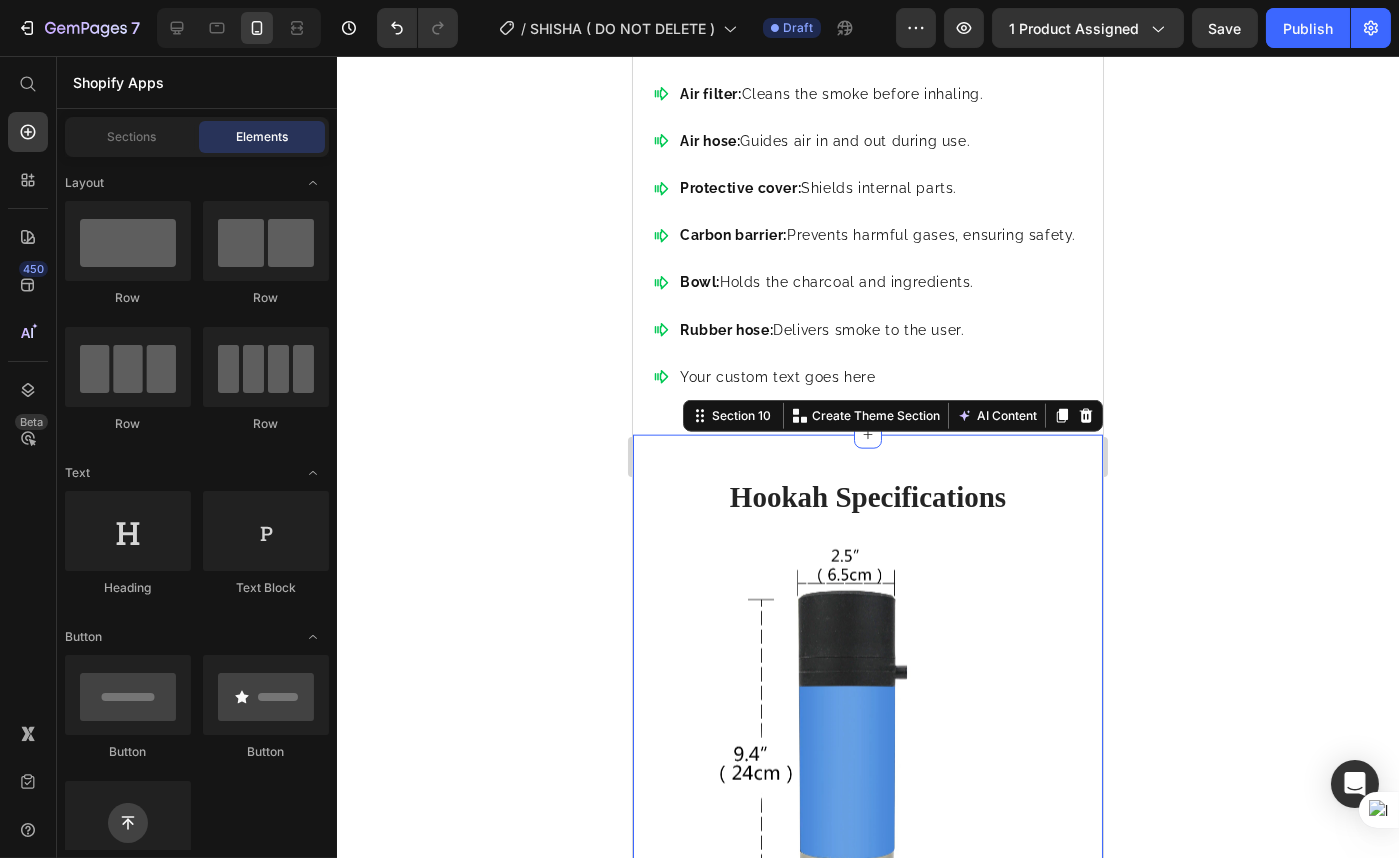 click on "Hookah Specifications Heading Image Image Image Carousel Row Section 10   You can create reusable sections Create Theme Section AI Content Write with GemAI What would you like to describe here? Tone and Voice Persuasive Product Shisha To Go Show more Generate" at bounding box center (867, 723) 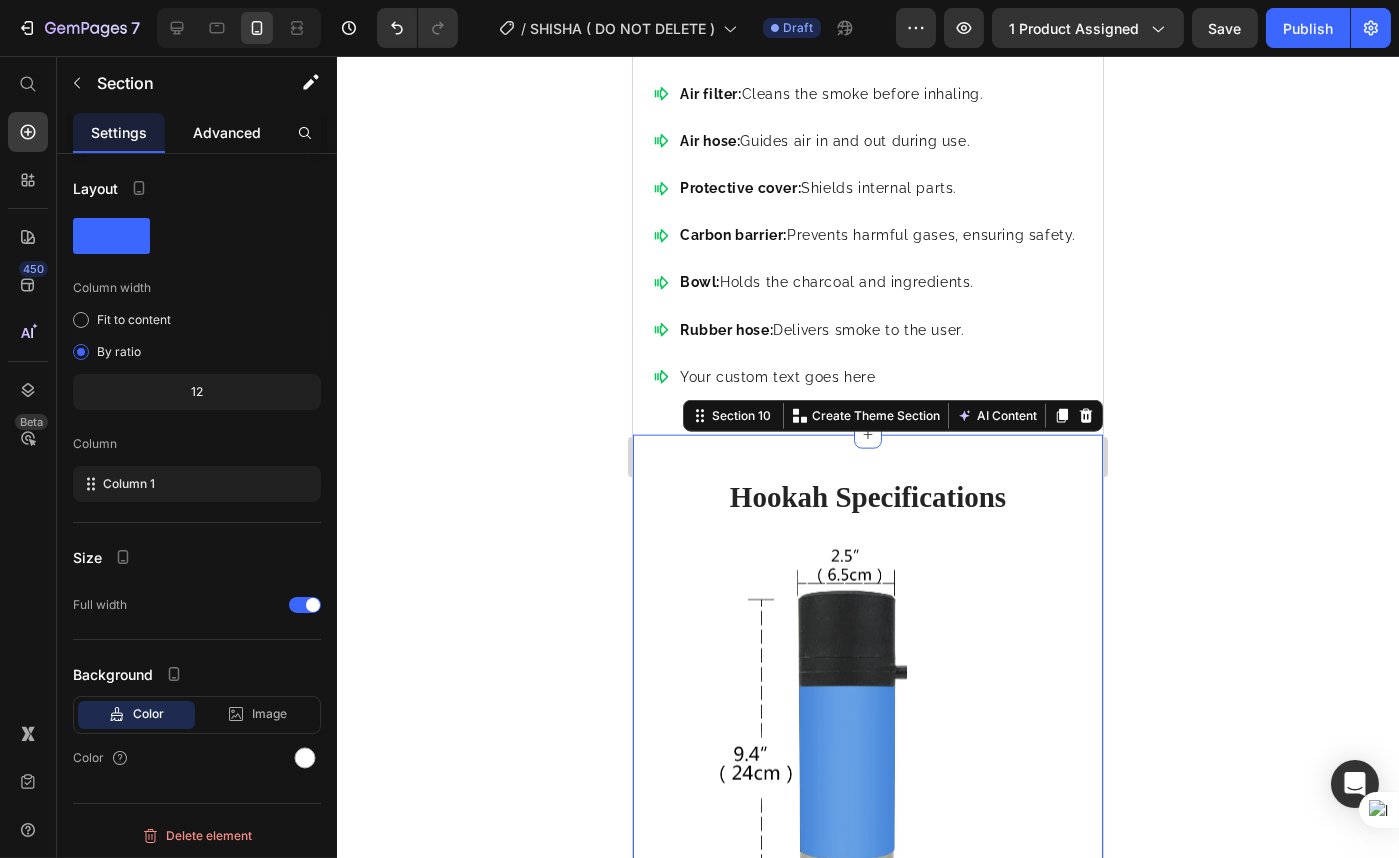 click on "Advanced" 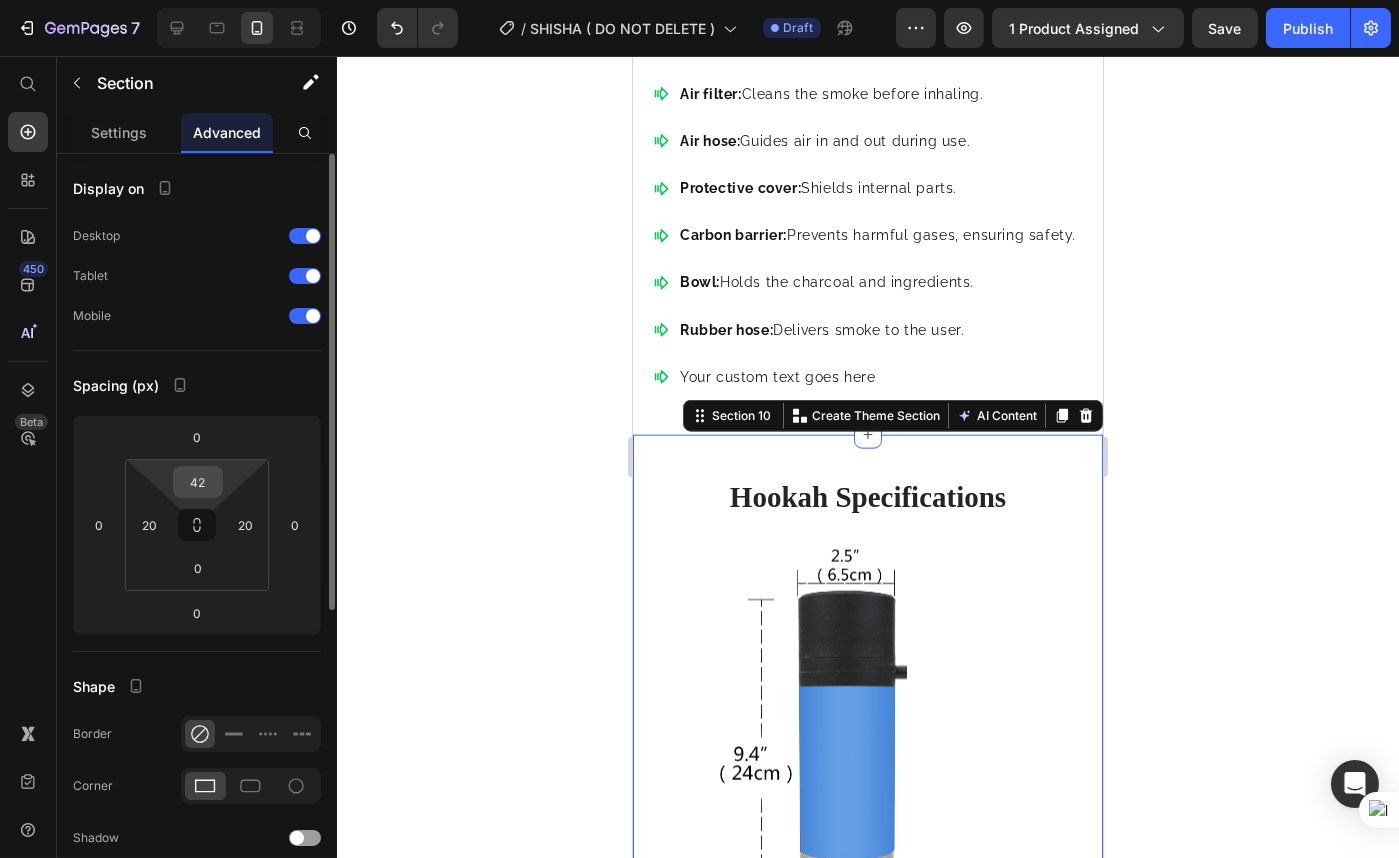 click on "42" at bounding box center [198, 482] 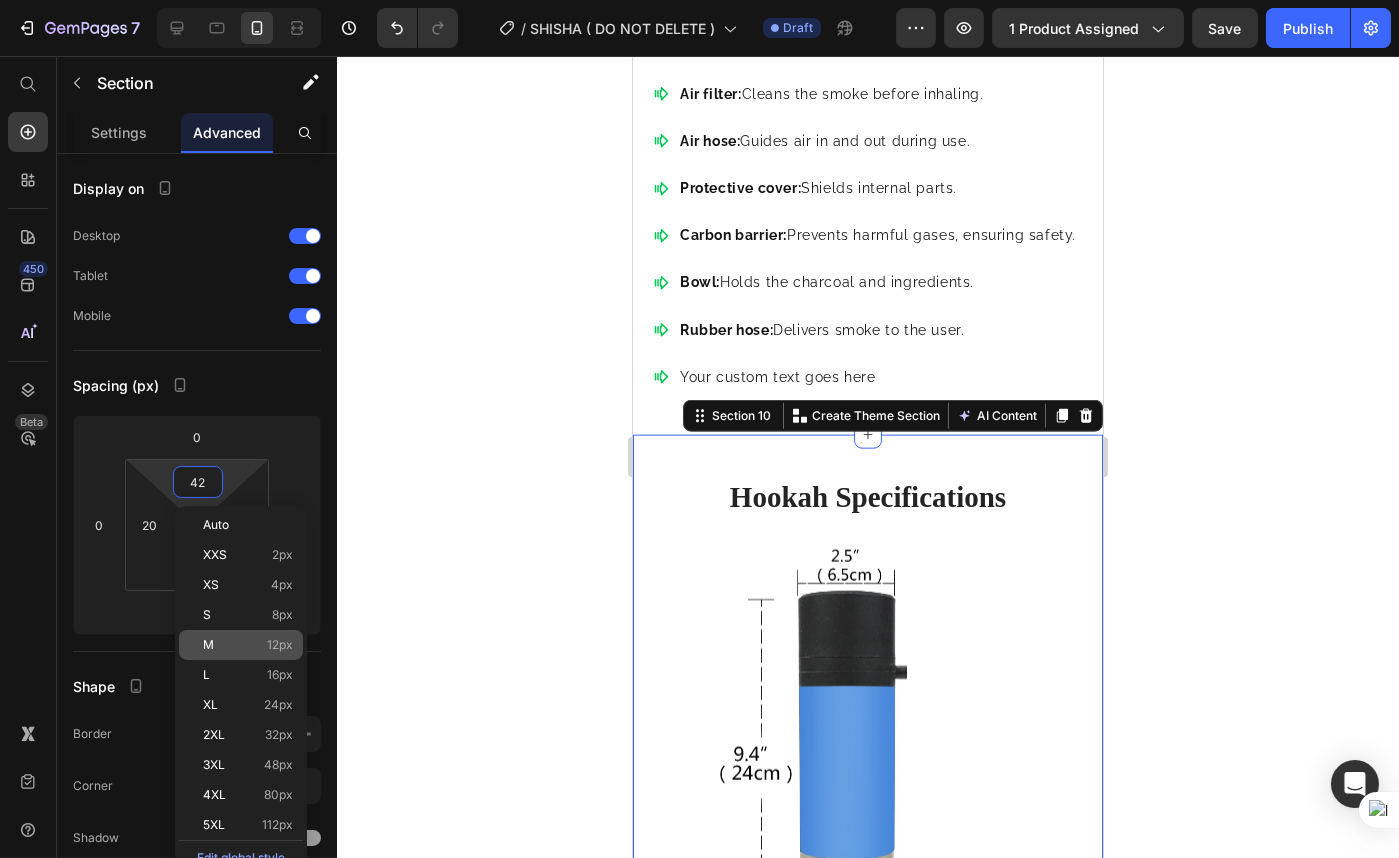 click on "M 12px" at bounding box center (248, 645) 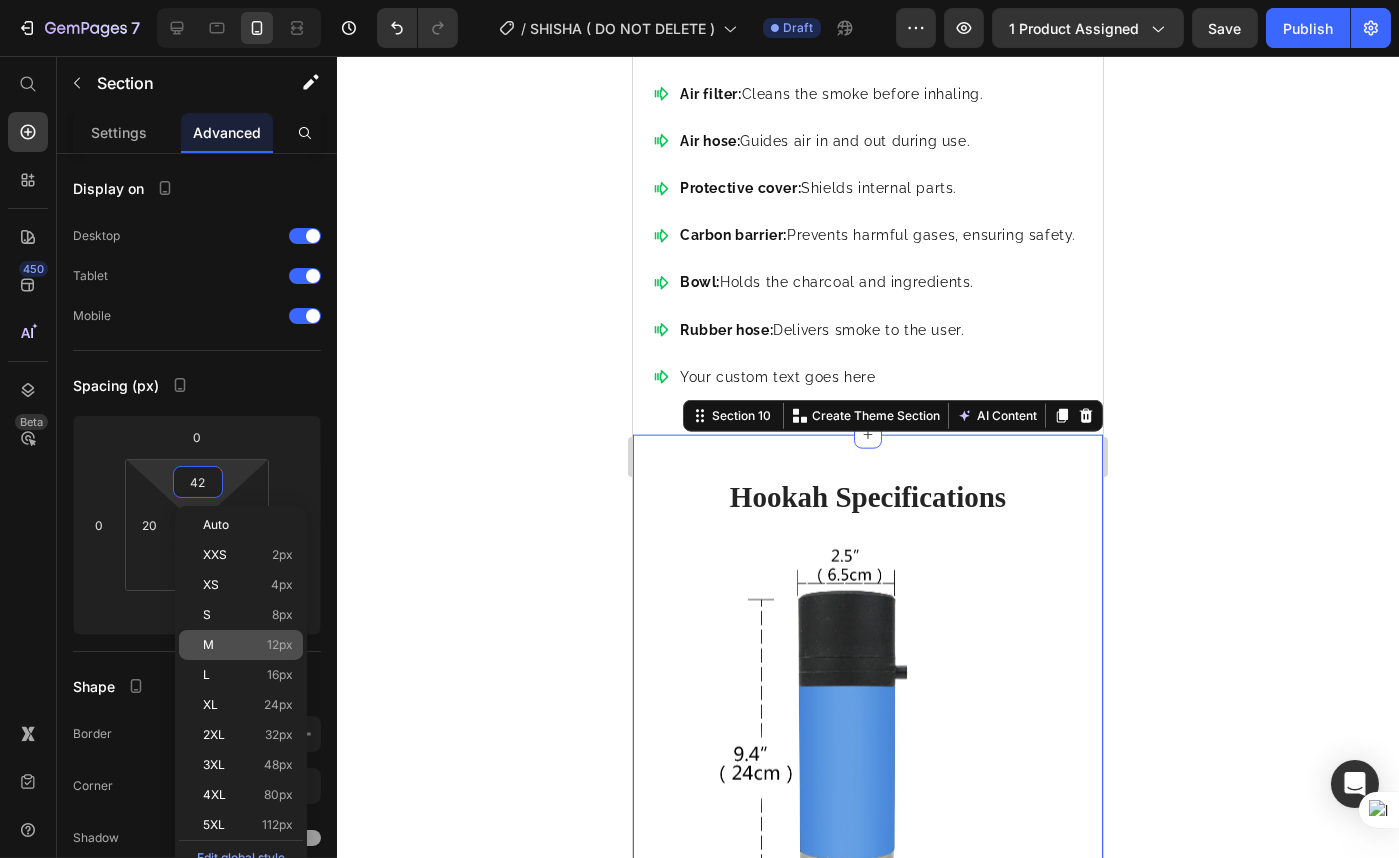 type on "12" 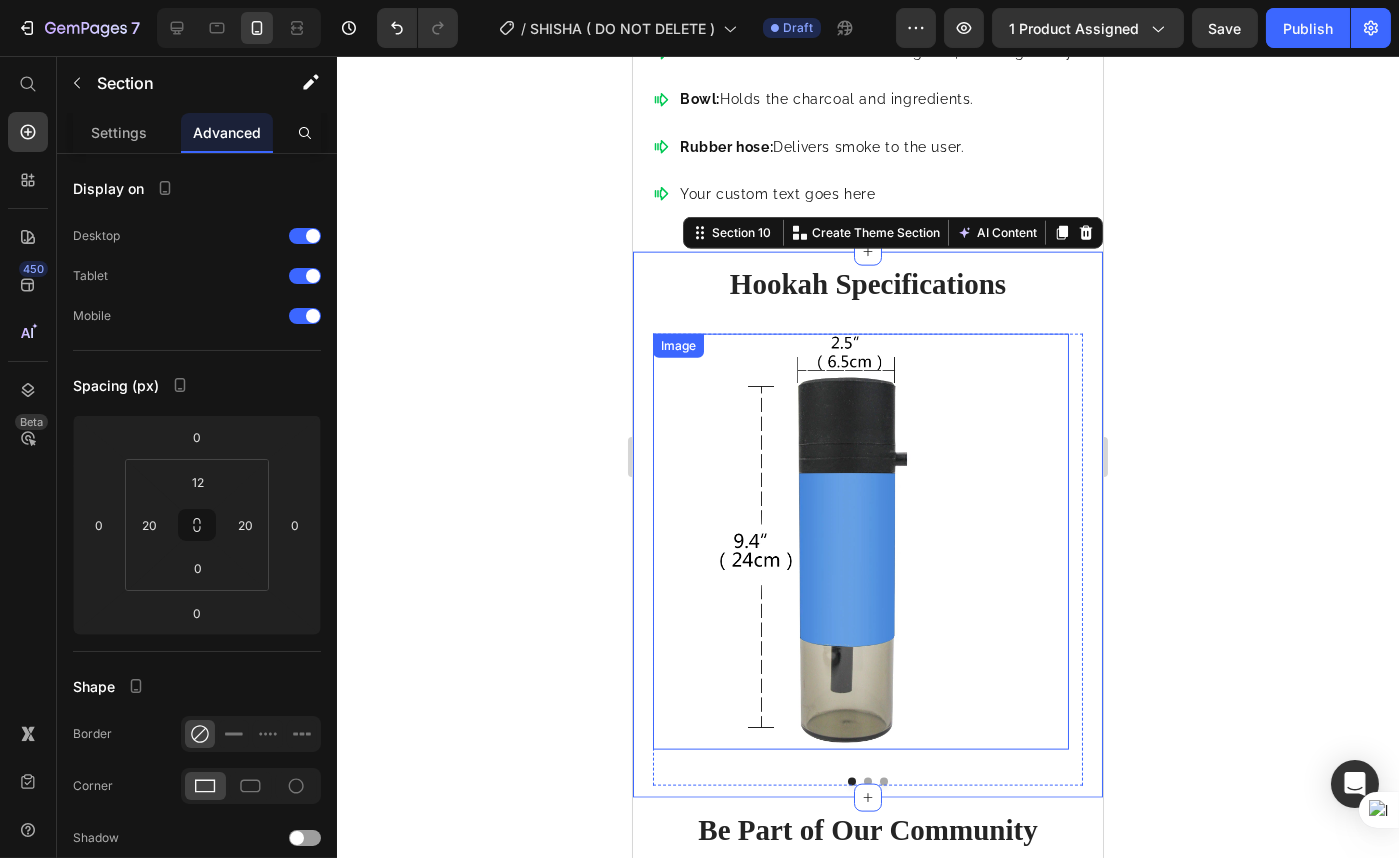 scroll, scrollTop: 5272, scrollLeft: 0, axis: vertical 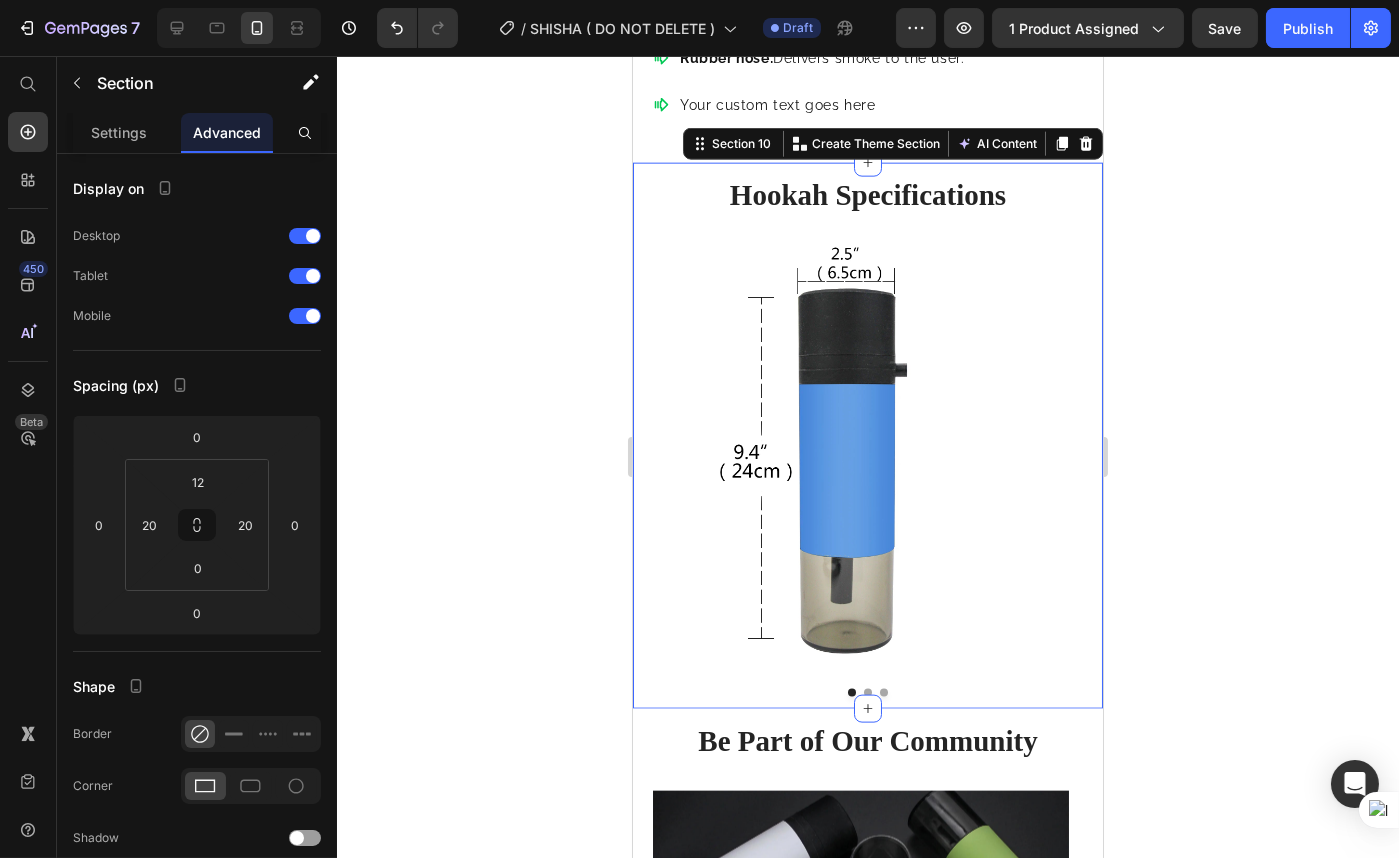 click 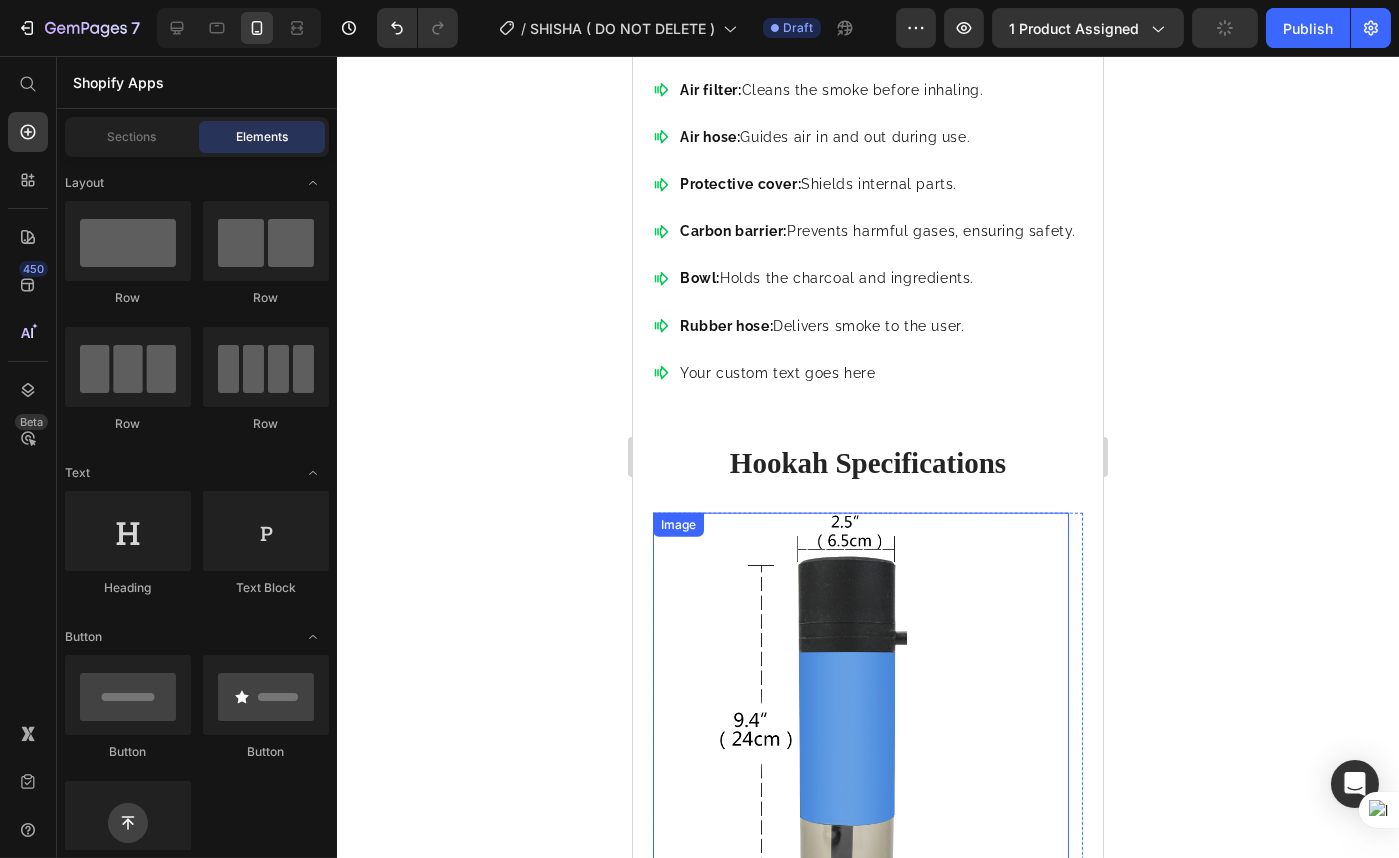 scroll, scrollTop: 5000, scrollLeft: 0, axis: vertical 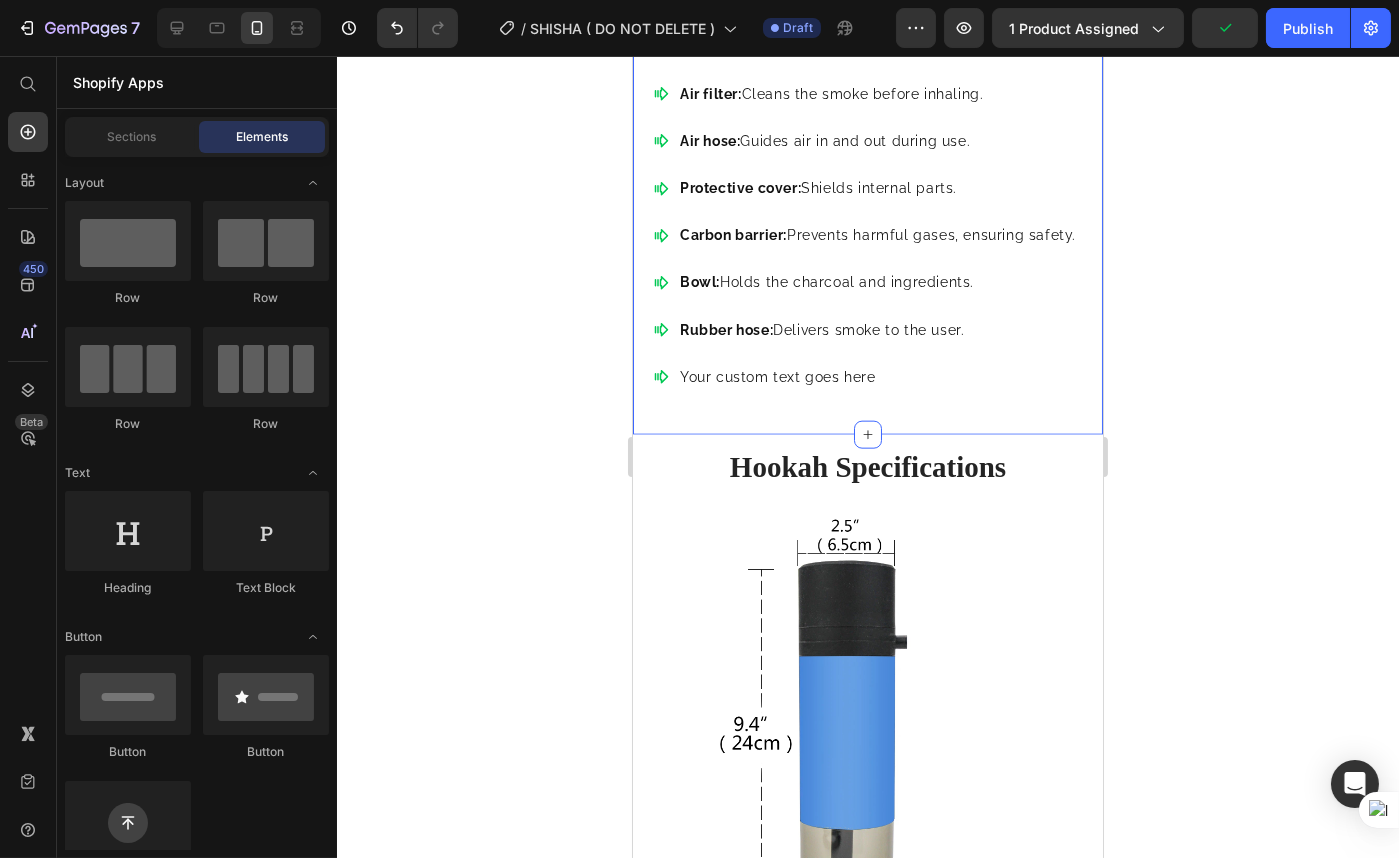 click on "Powerful and Compact Heading Built tough and designed for your busy lifestyle — this portable hookah is hassle-free and ready whenever you are. Text Block Row Hookah Parts Kit Image Image Row
Tube:  Holds and secures other parts.
Air filter:  Cleans the smoke before inhaling.
Air hose:  Guides air in and out during use.
Protective cover:  Shields internal parts.
Carbon barrier:  Prevents harmful gases, ensuring safety.
Bowl:  Holds the charcoal and ingredients.
Rubber hose:  Delivers smoke to the user.
Your custom text goes here  Item List Row Tab Row Section 9   You can create reusable sections Create Theme Section AI Content Write with GemAI What would you like to describe here? Tone and Voice Persuasive Product Shisha To Go Show more Generate" at bounding box center [867, -103] 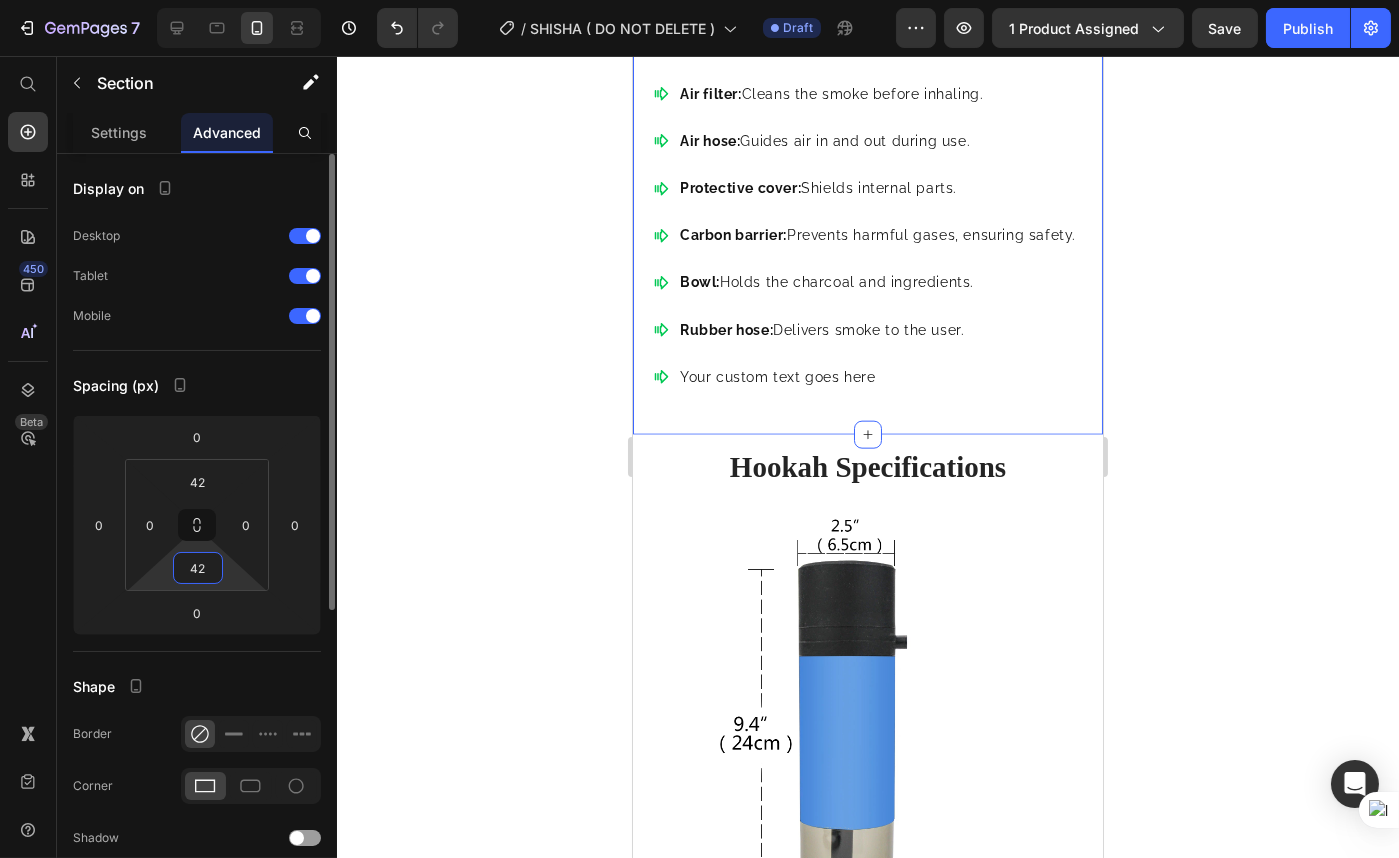 click on "42" at bounding box center [198, 568] 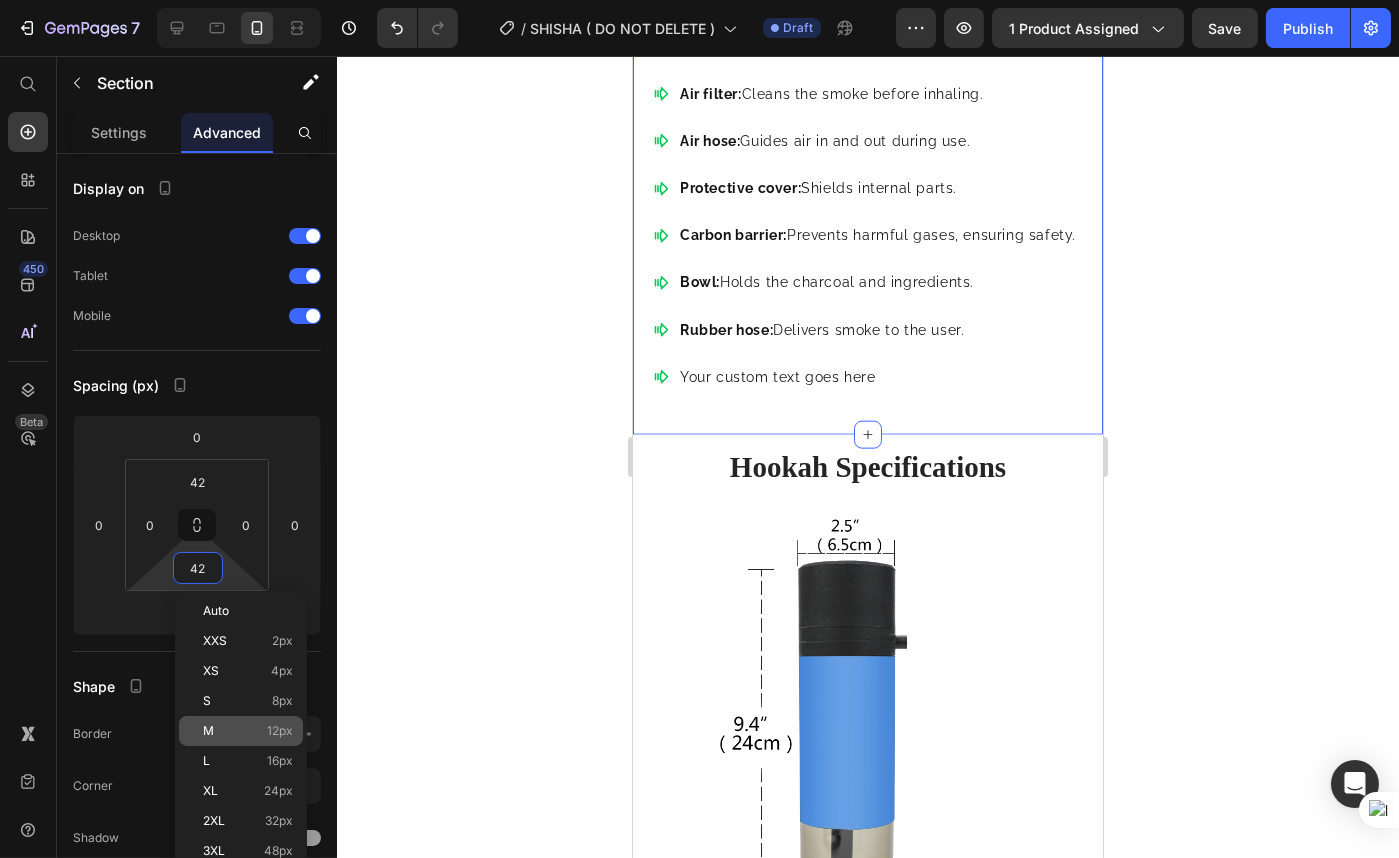 click on "12px" at bounding box center (280, 731) 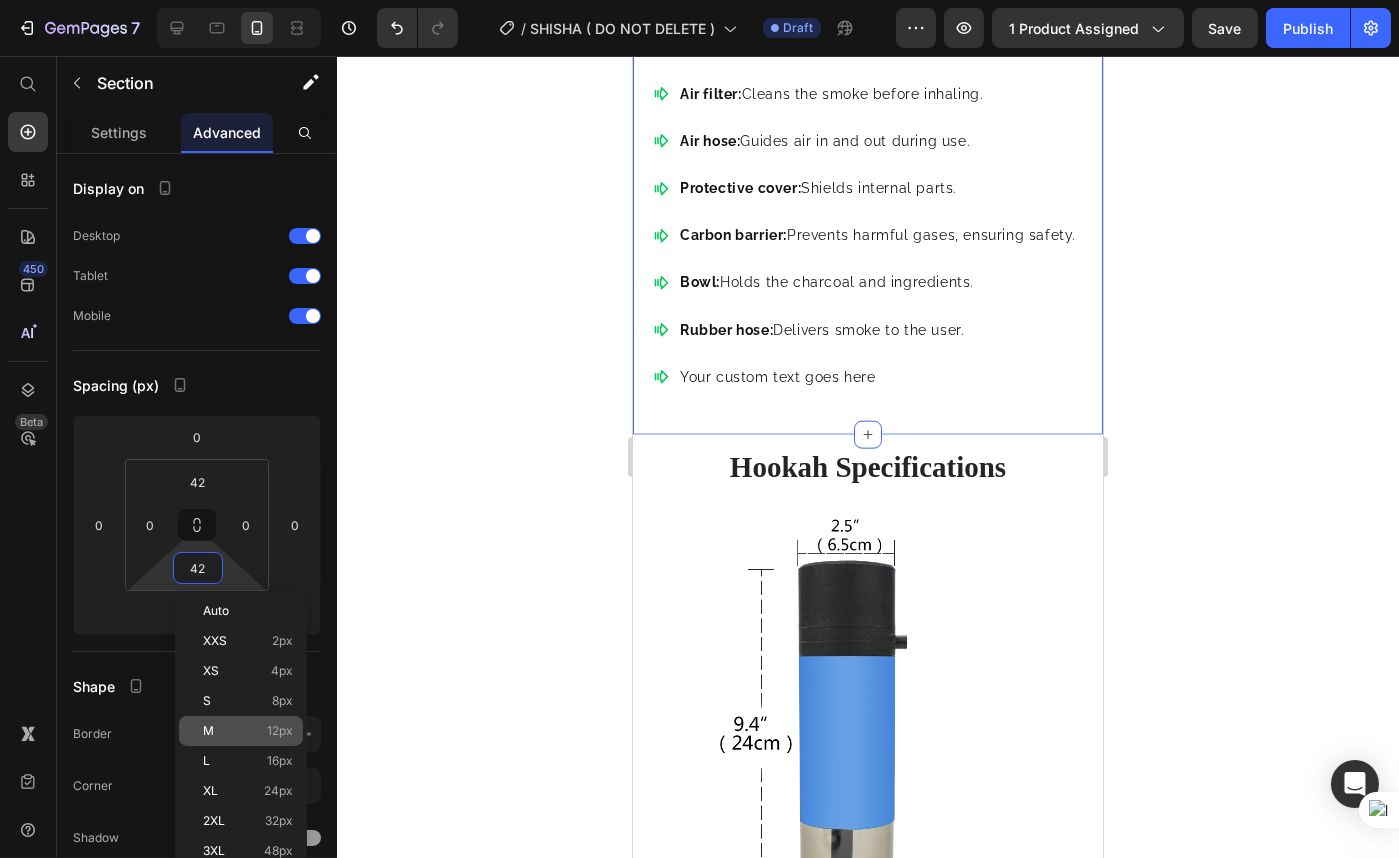 type on "12" 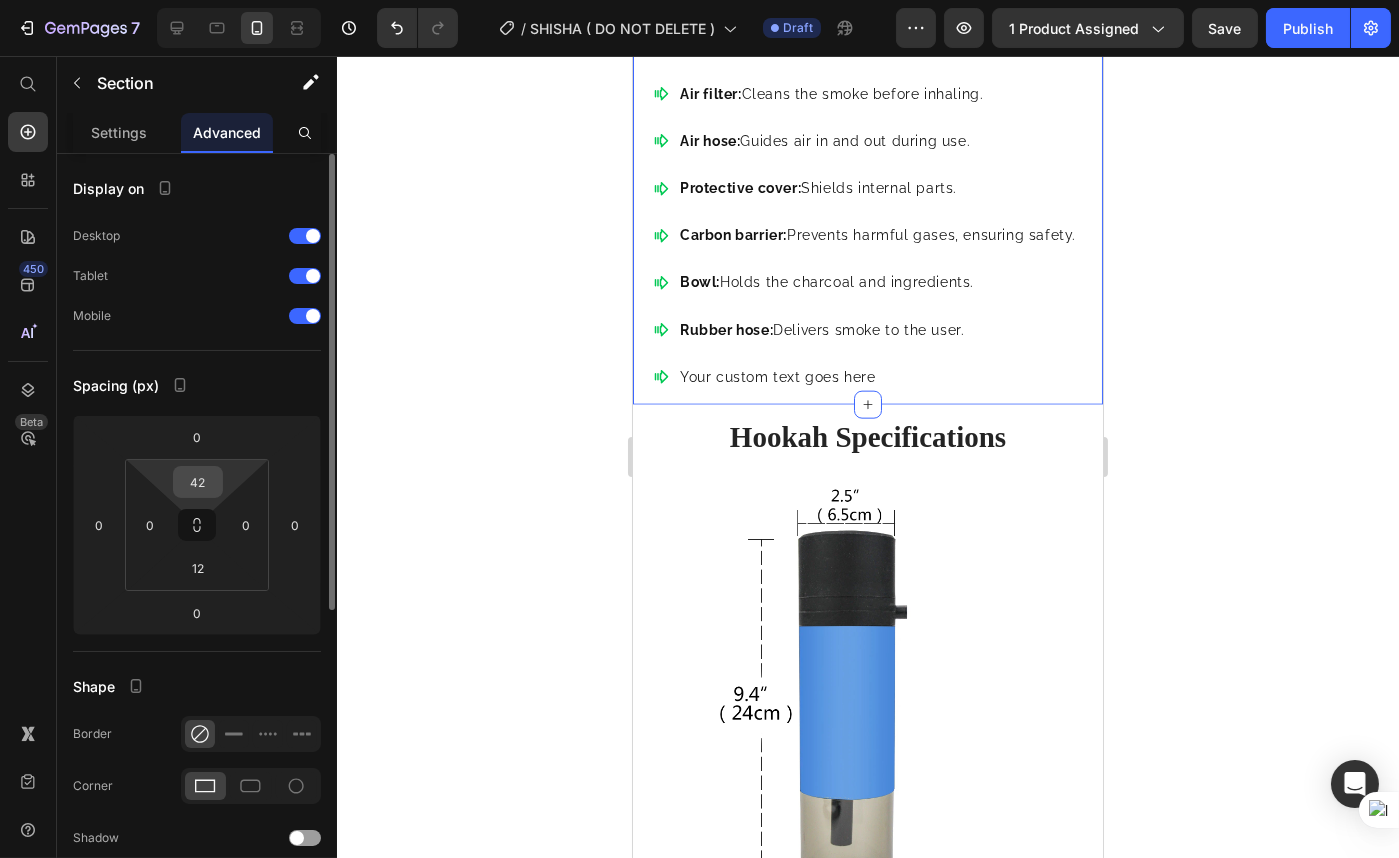 click on "42" at bounding box center (198, 482) 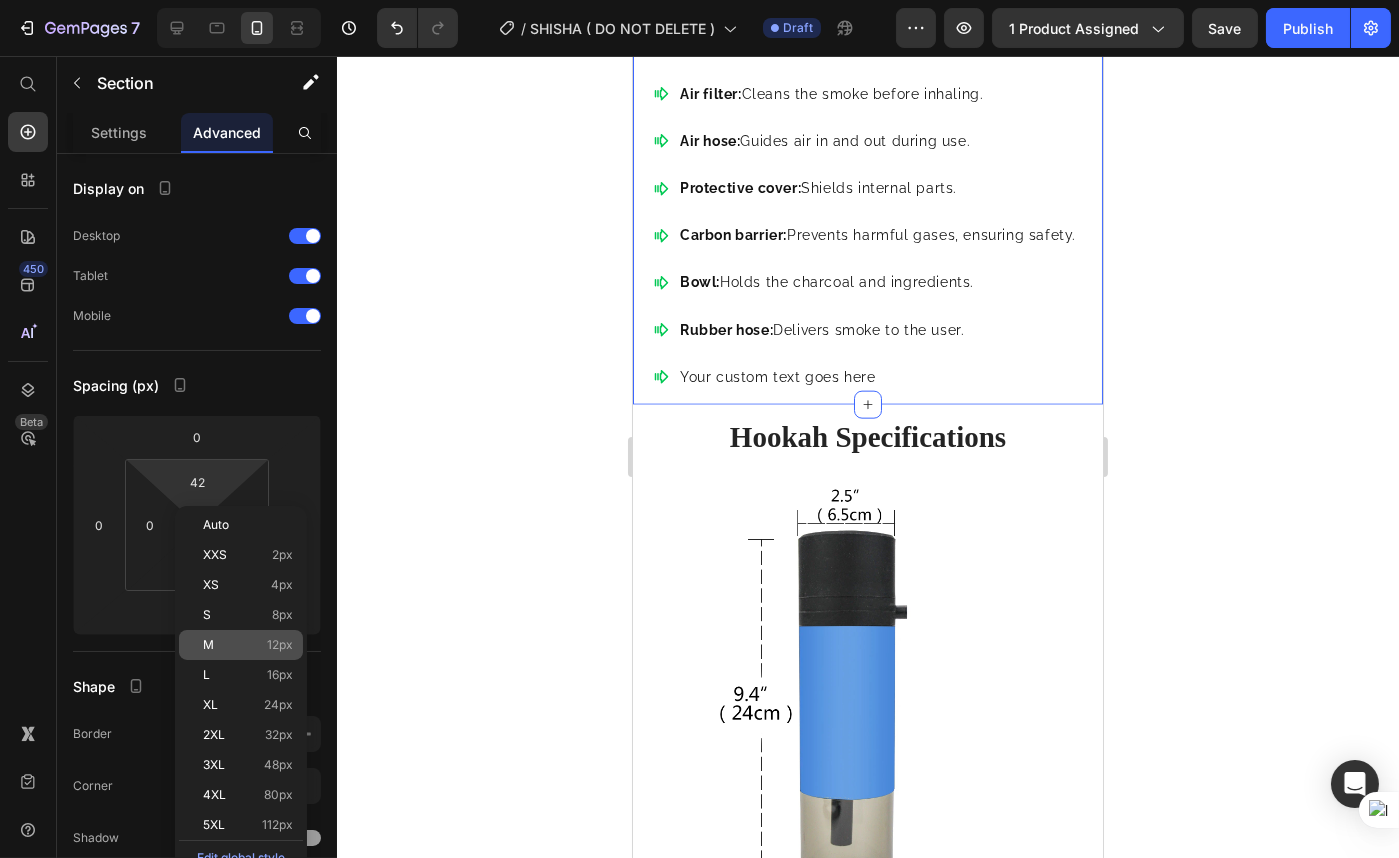click on "M 12px" at bounding box center [248, 645] 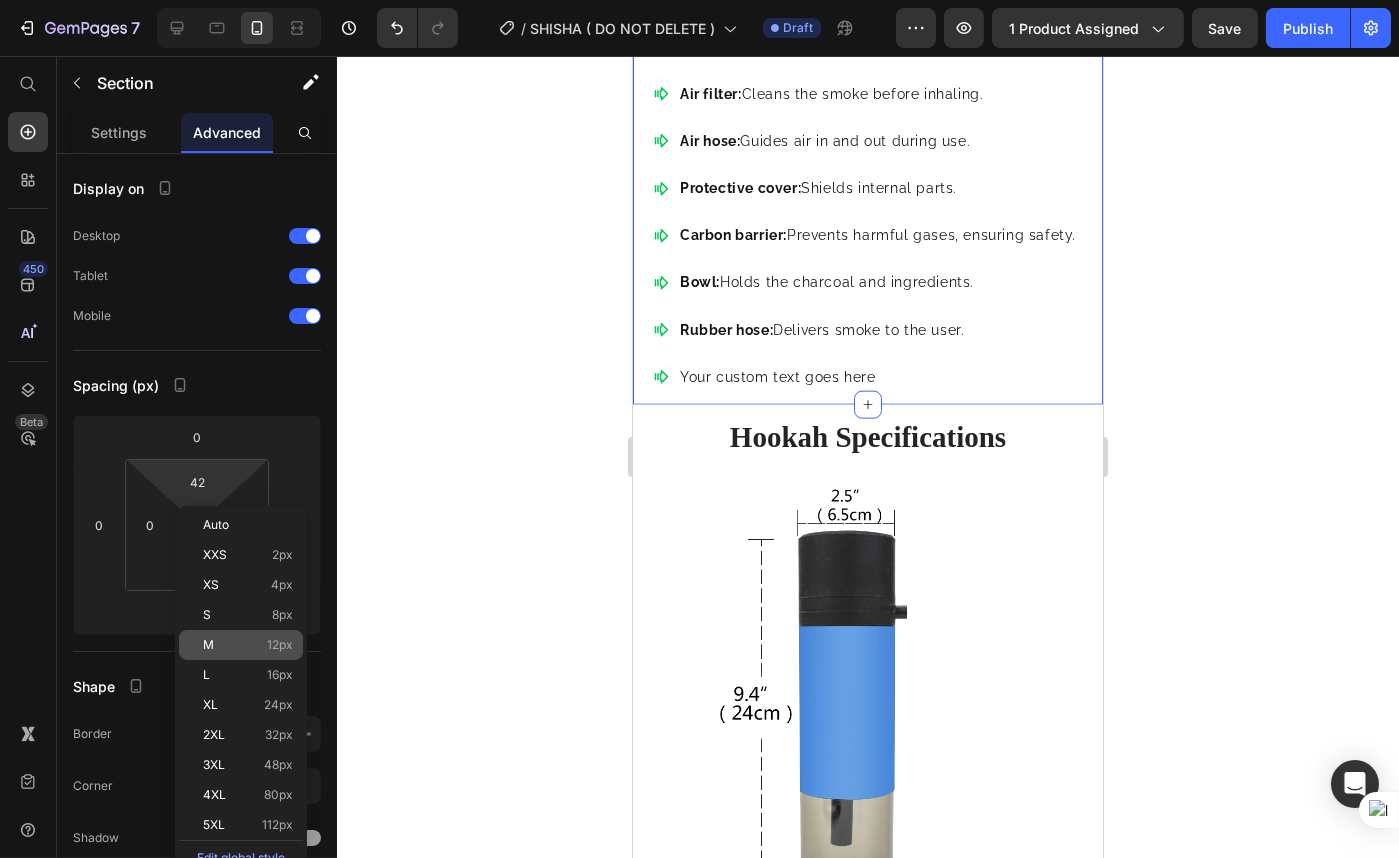 type on "12" 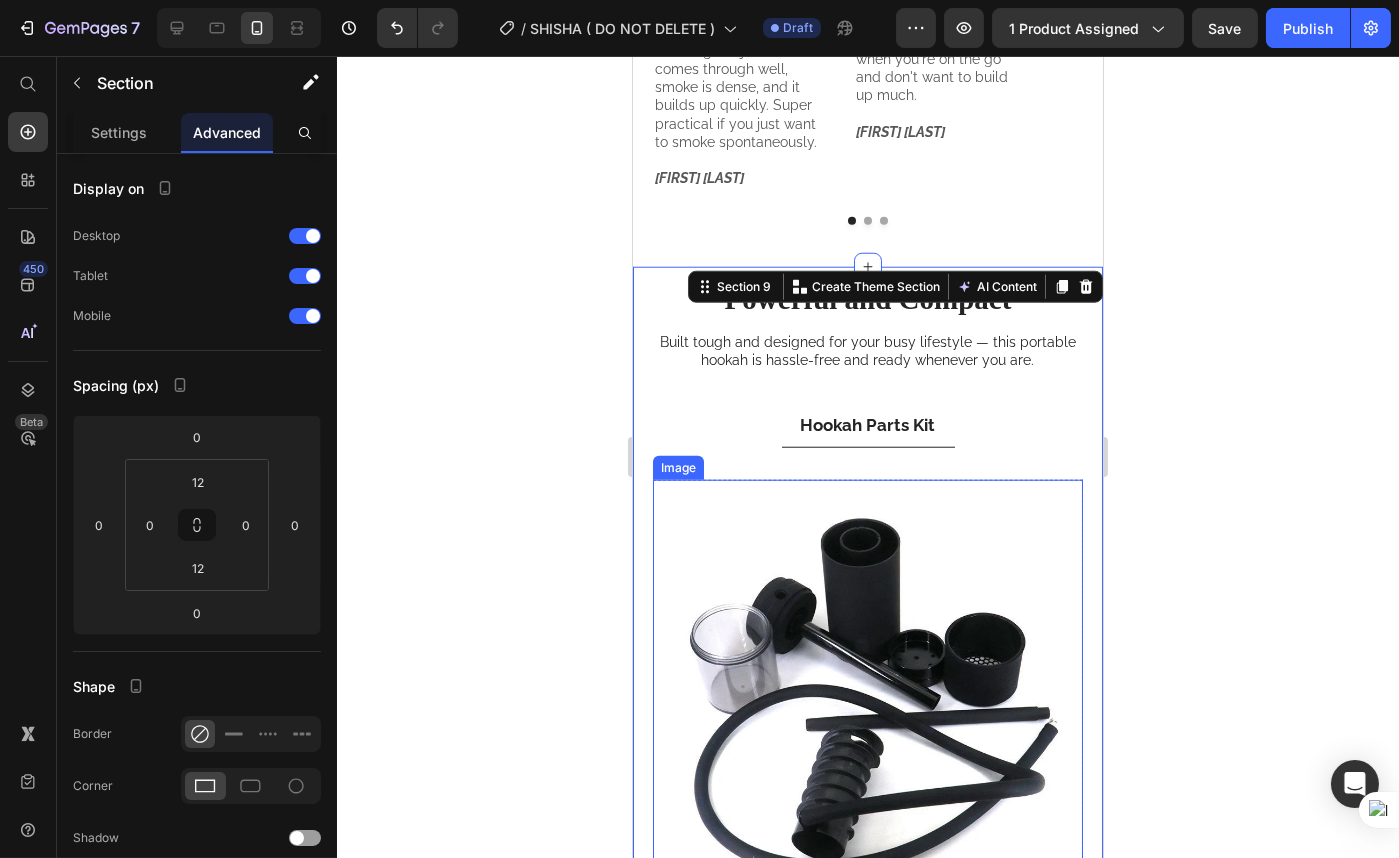 scroll, scrollTop: 4090, scrollLeft: 0, axis: vertical 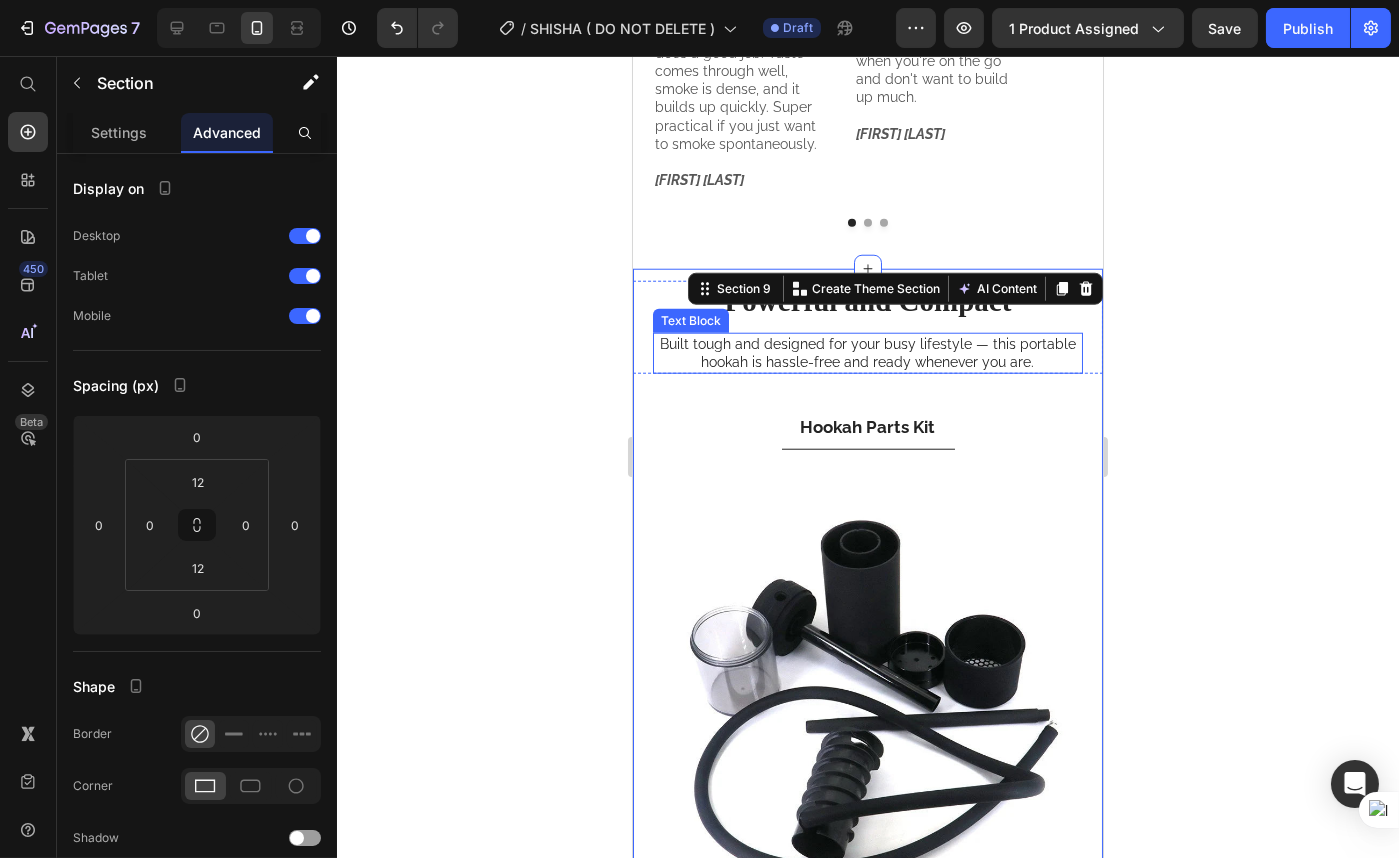 click on "Built tough and designed for your busy lifestyle — this portable hookah is hassle-free and ready whenever you are." at bounding box center [867, 353] 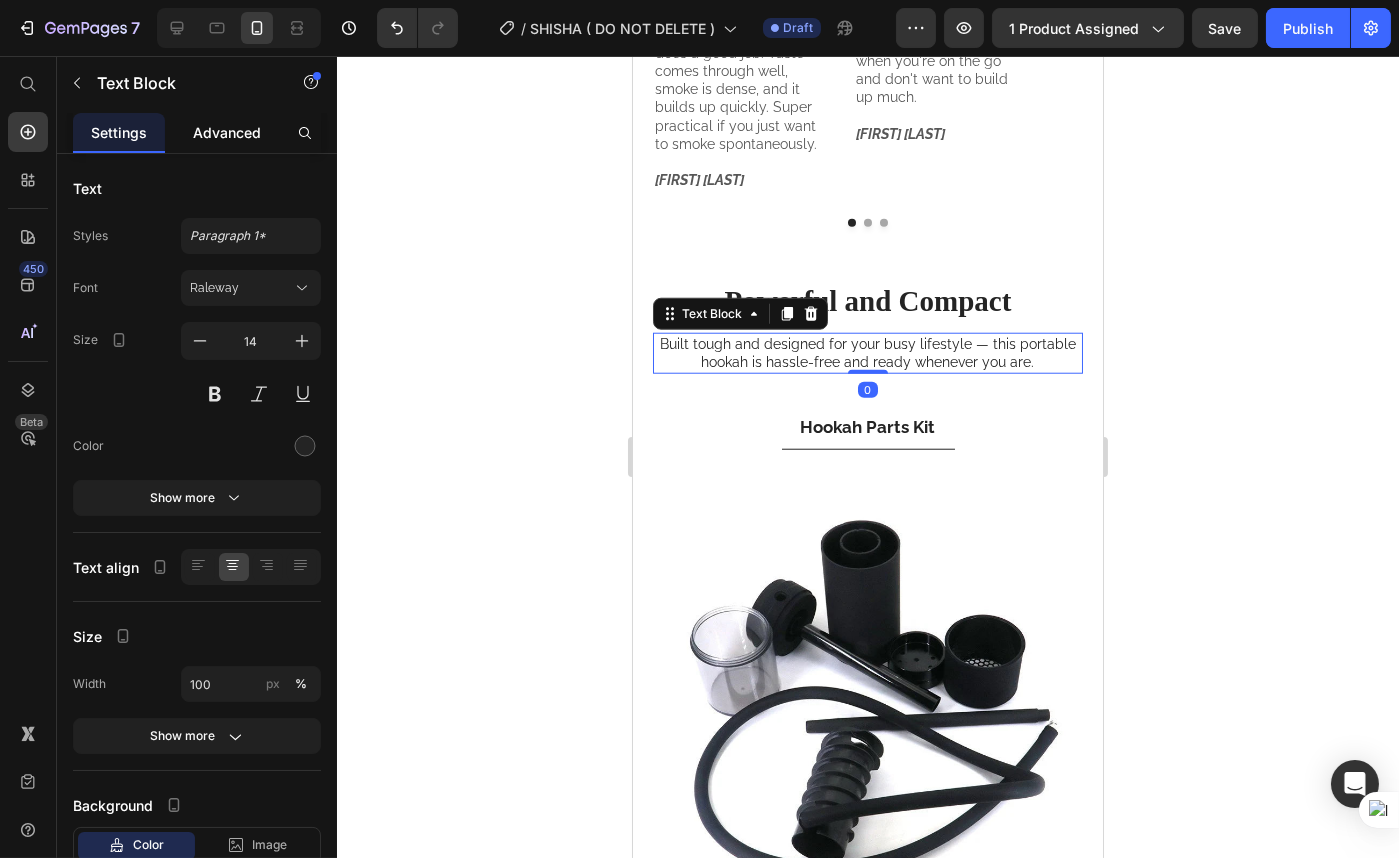 click on "Advanced" at bounding box center (227, 132) 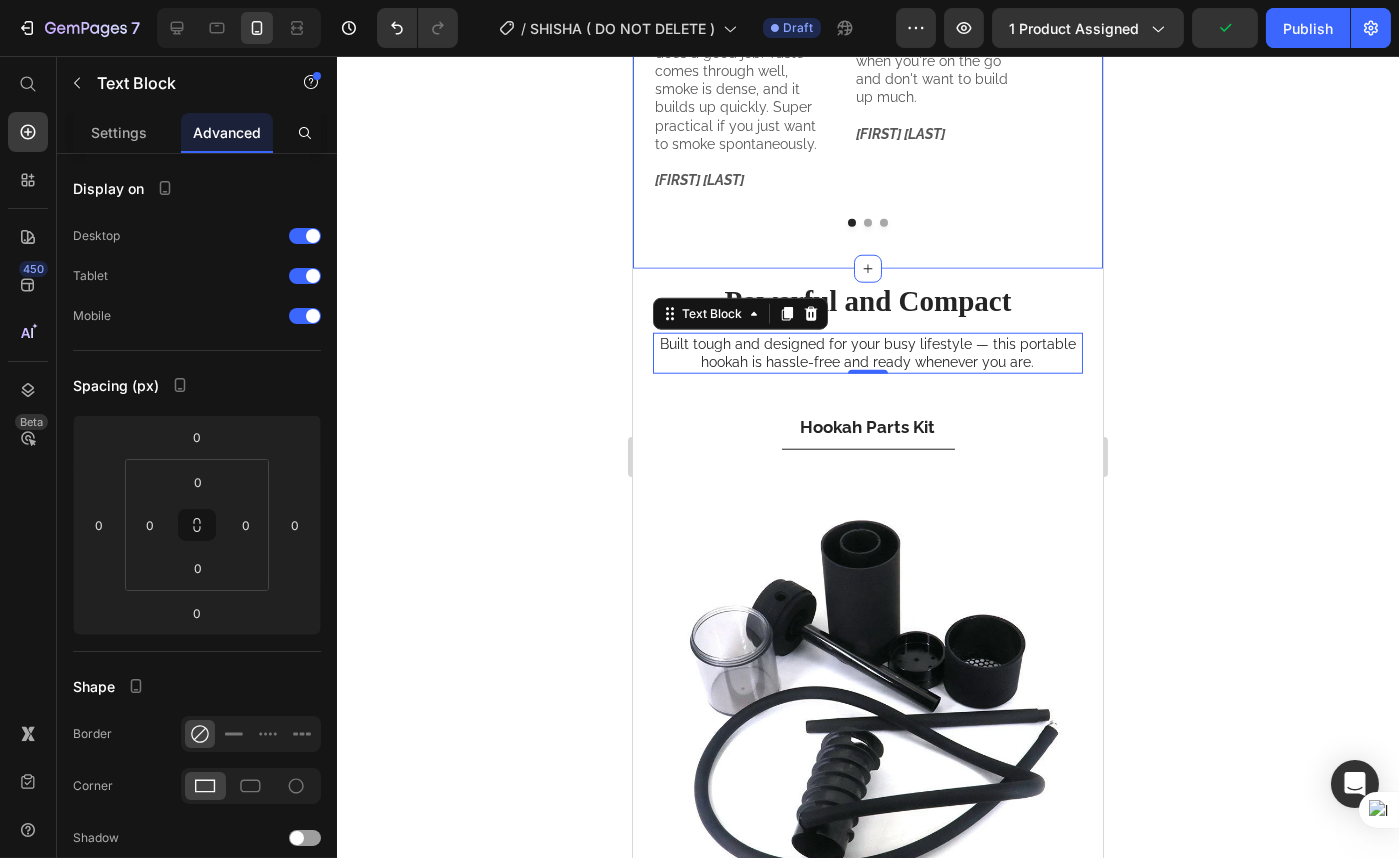 click on "Take It Anywhere Text Block Powerful Compact Hookah for Smooth, Rich Smoke Heading Enjoy  thick, rich smoke  with every puff thanks to its  compact yet powerful design  that delivers a  smooth and satisfying experience  every time. Text Block Row
Image "I didn't think it was so good." Text Block I got them for the road, mainly for the car. At first I thought it was more of a gimmick, but she really does a good job. Taste comes through well, smoke is dense, and it builds up quickly. Super practical if you just want to smoke spontaneously.   Marie L. Text Block Image "Use them in the car almost every day." Text Block Fits snugly into the cup holder, stands firm, pulls well. Sure, it's not a giant hookah, but it really makes a big impression. Ideal for short sessions or when you're on the go and don't want to build up much.   Marec O. Text Block Image "Quick, clean, and solid." Text Block Tyler J. Text Block
Row" at bounding box center (867, -174) 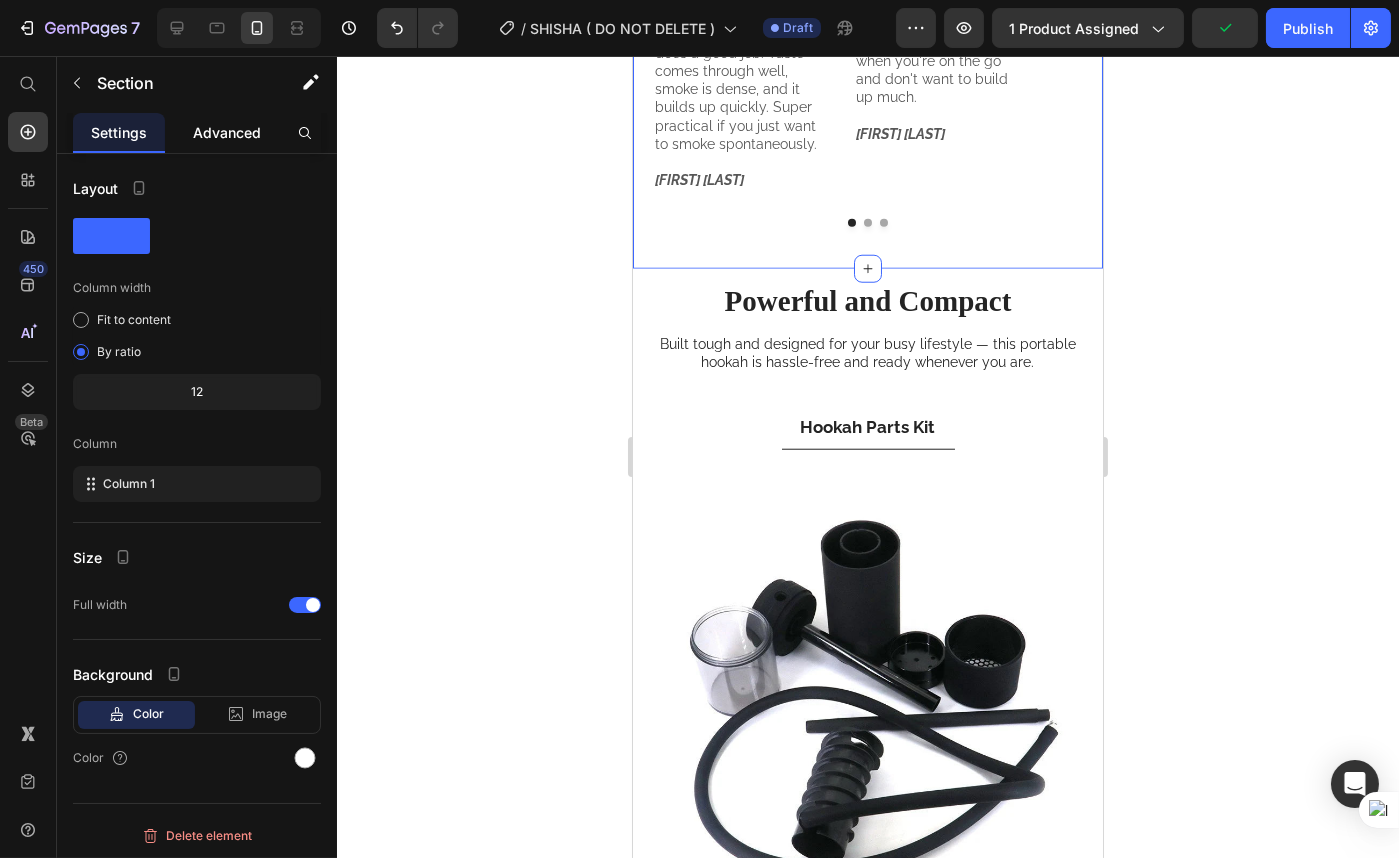 click on "Advanced" at bounding box center (227, 132) 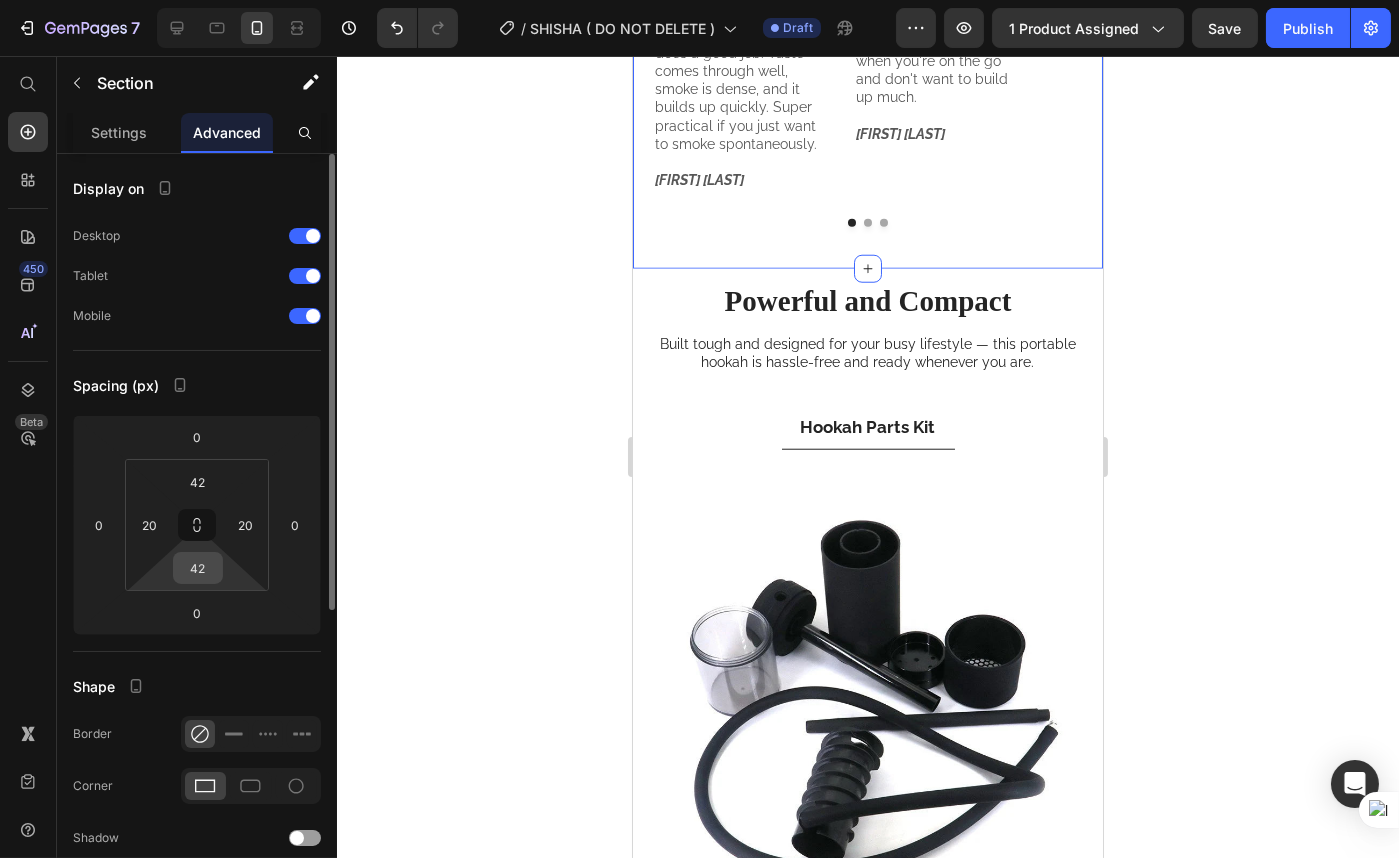 click on "42" at bounding box center [198, 568] 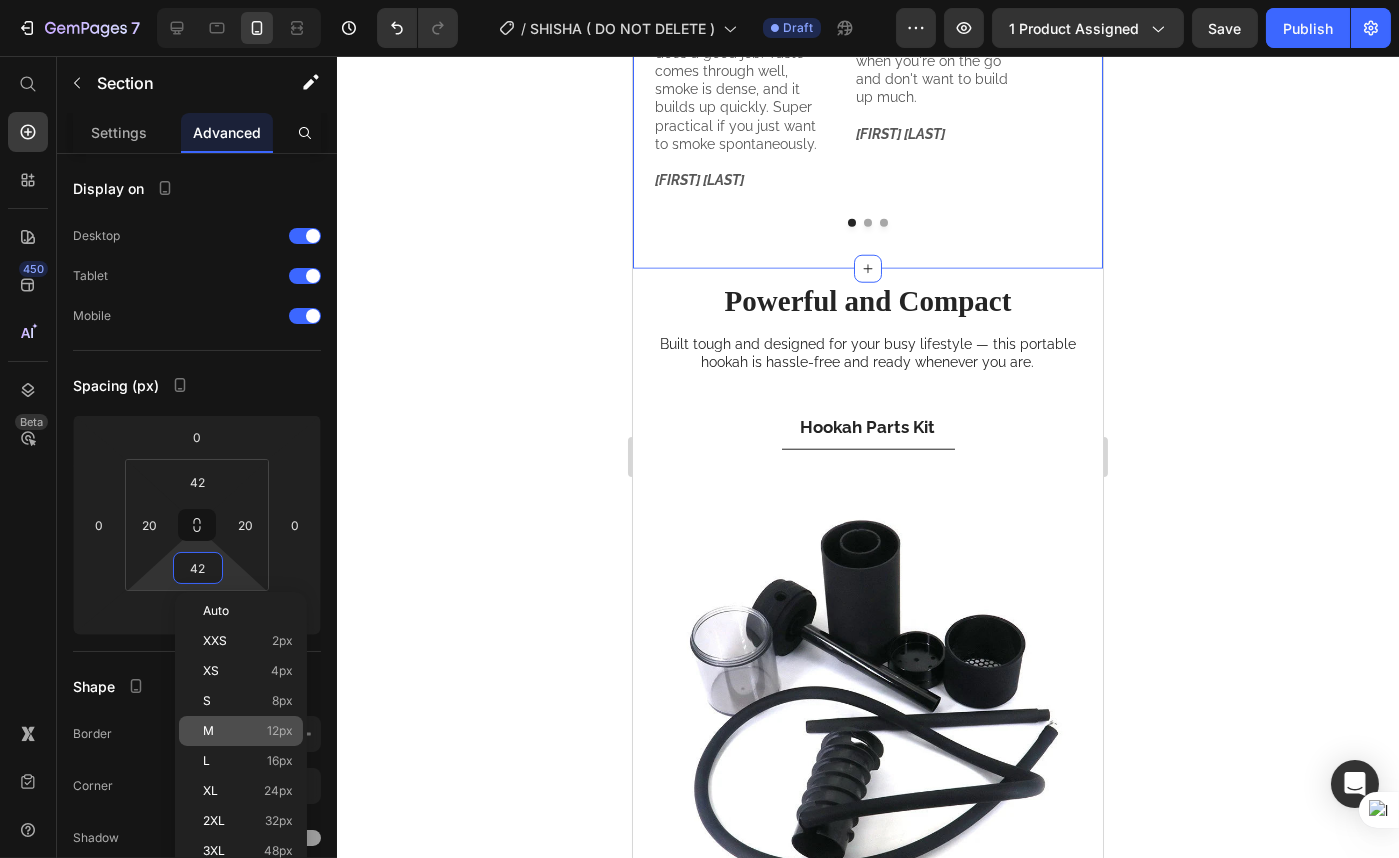 click on "12px" at bounding box center (280, 731) 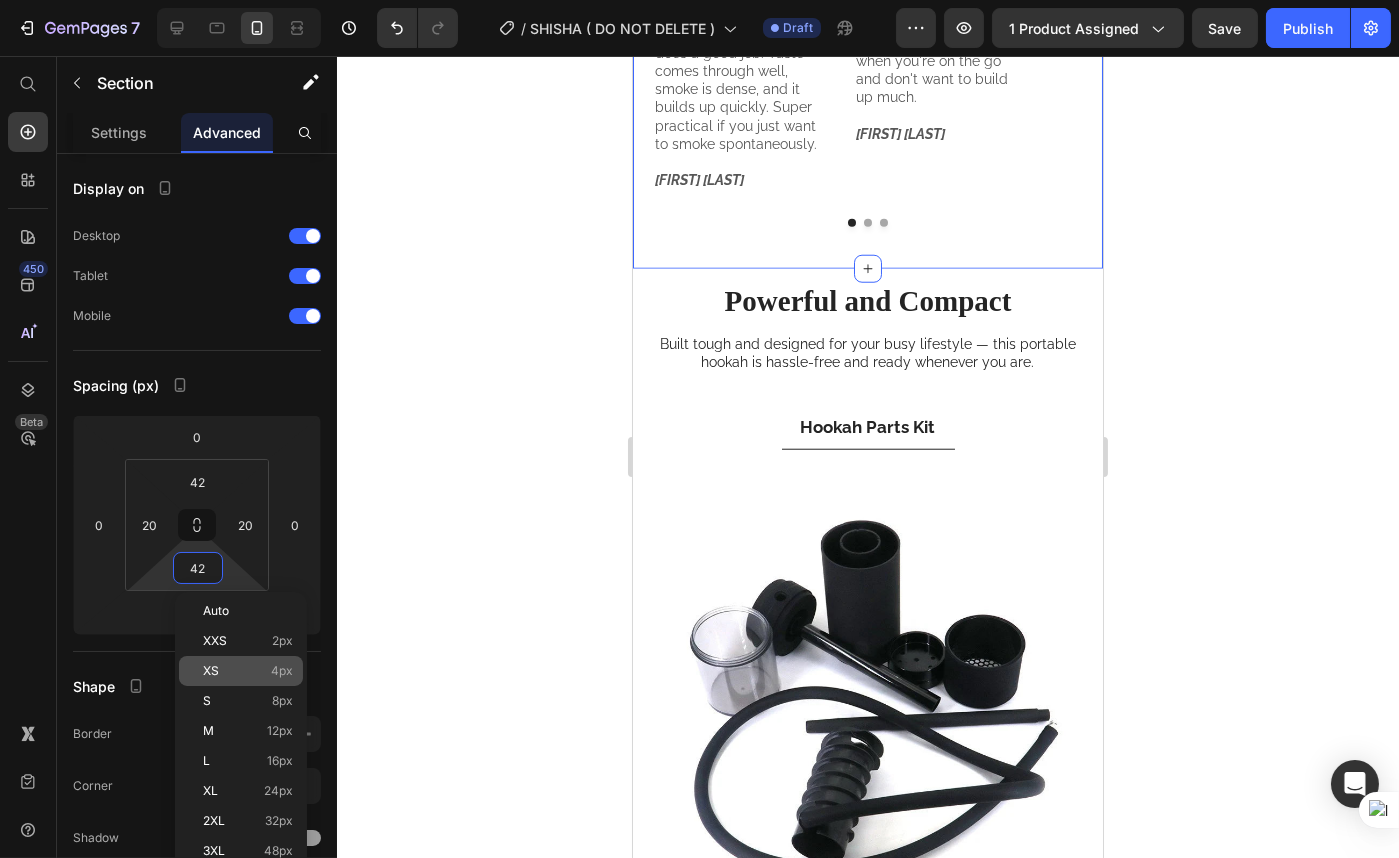 type on "12" 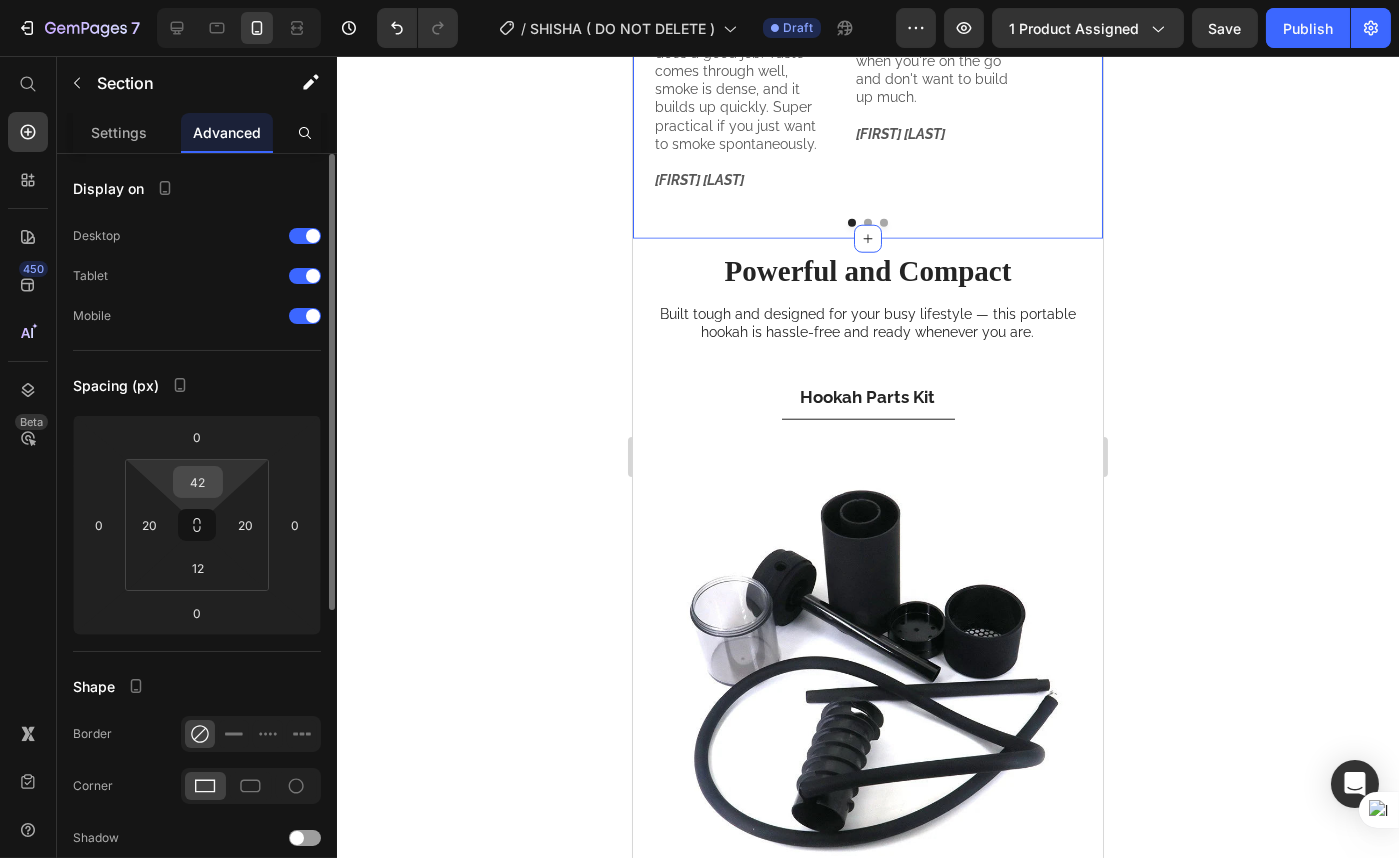 click on "42" at bounding box center (198, 482) 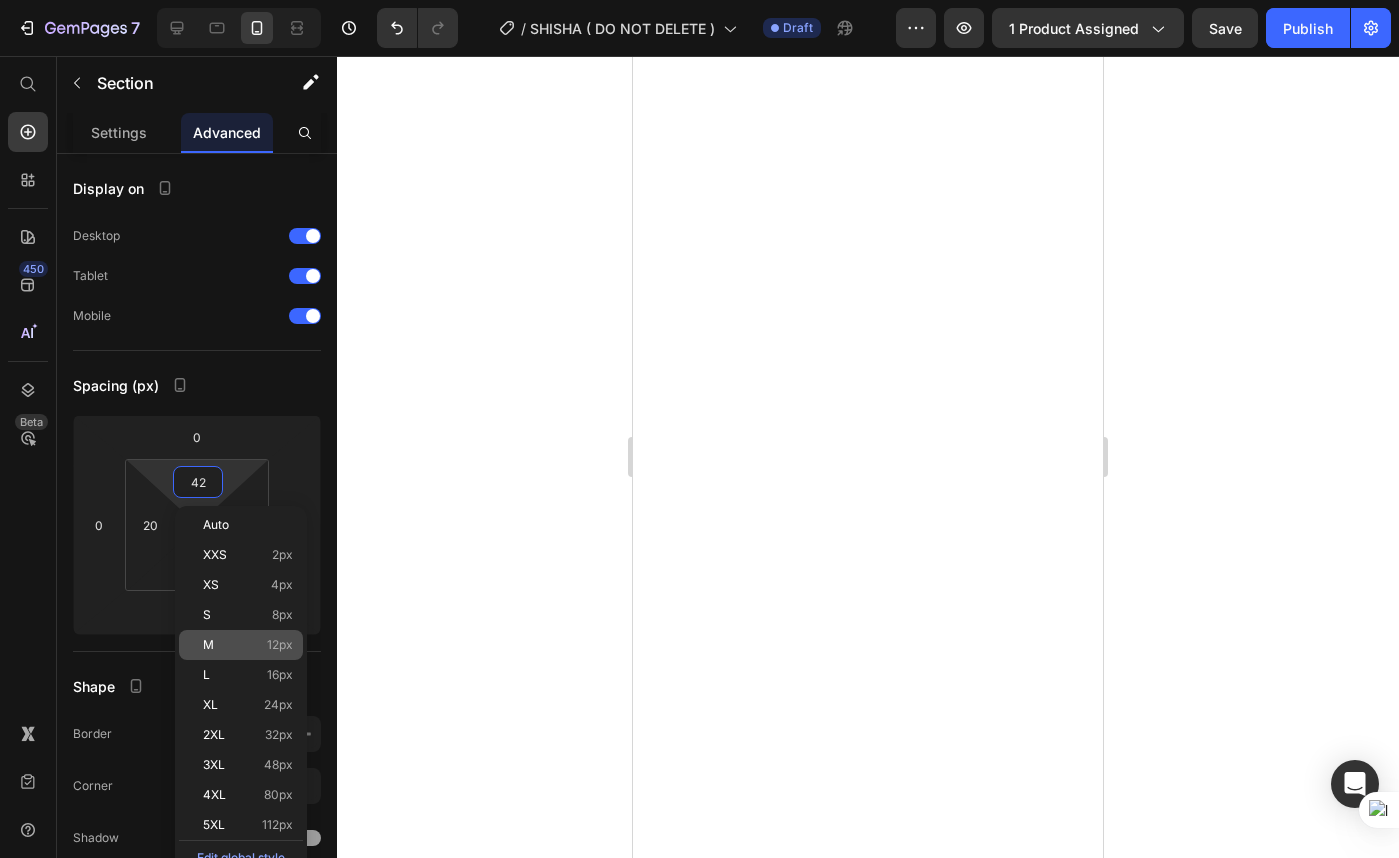 scroll, scrollTop: 0, scrollLeft: 0, axis: both 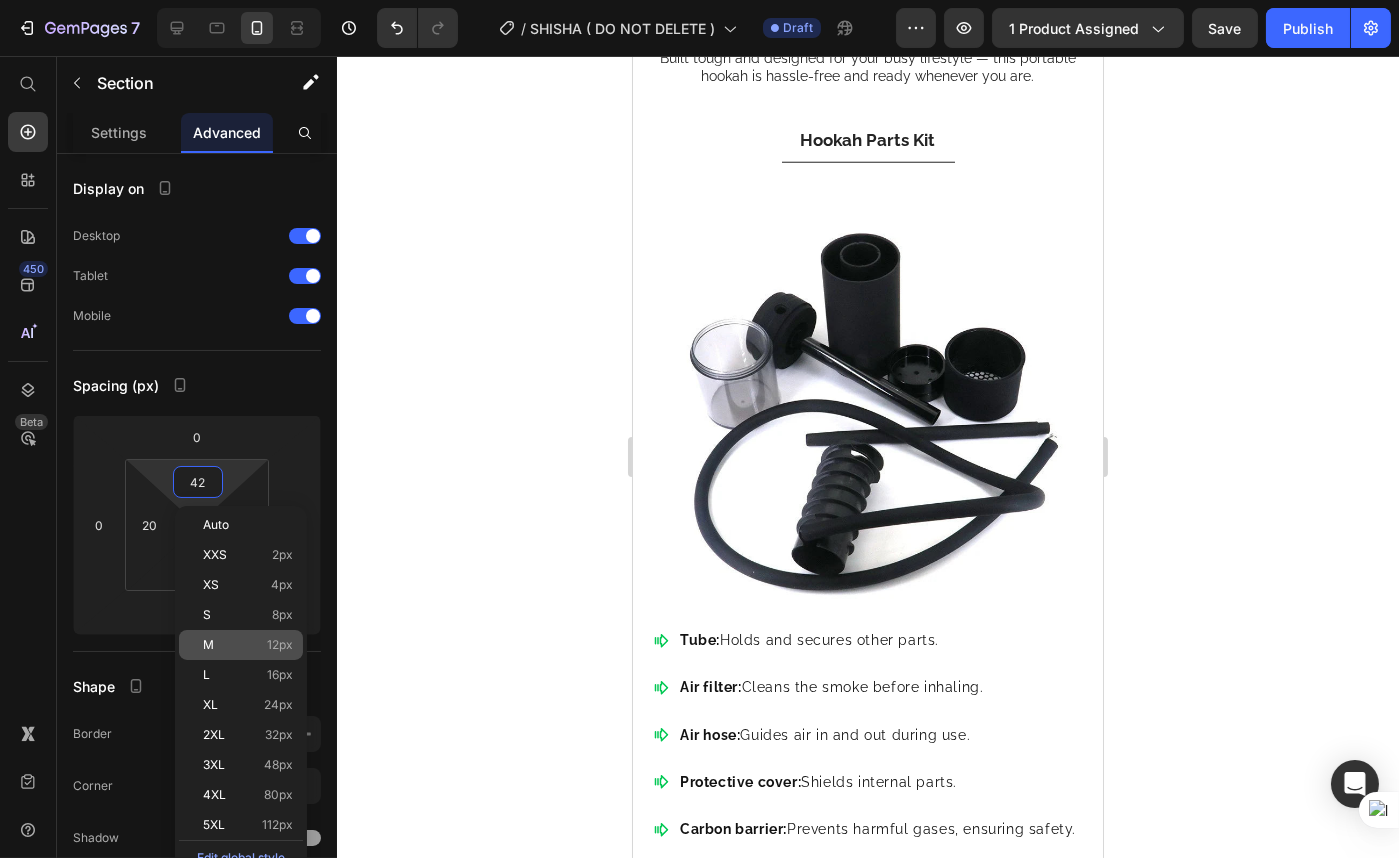 click on "M 12px" at bounding box center [248, 645] 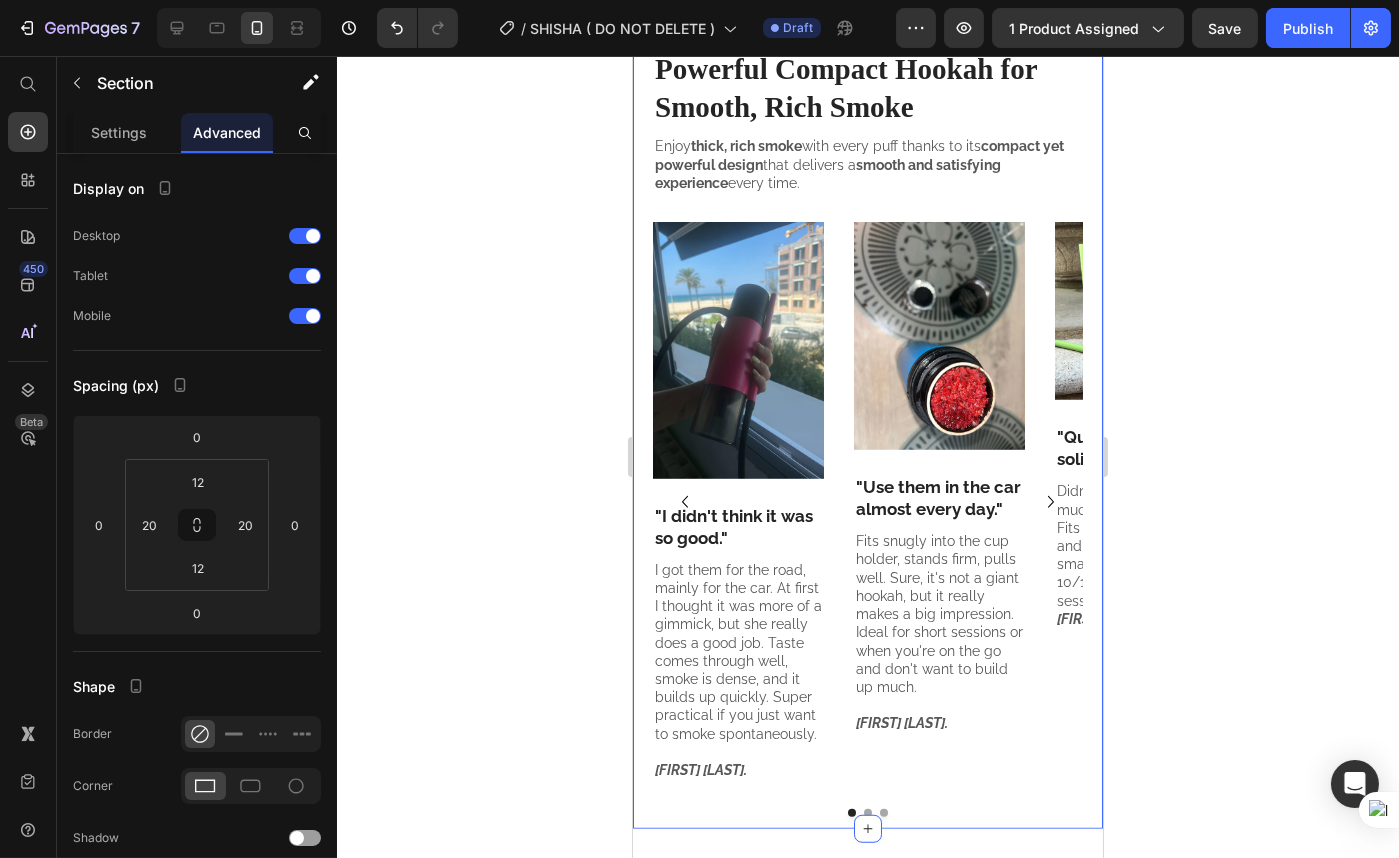 scroll, scrollTop: 2818, scrollLeft: 0, axis: vertical 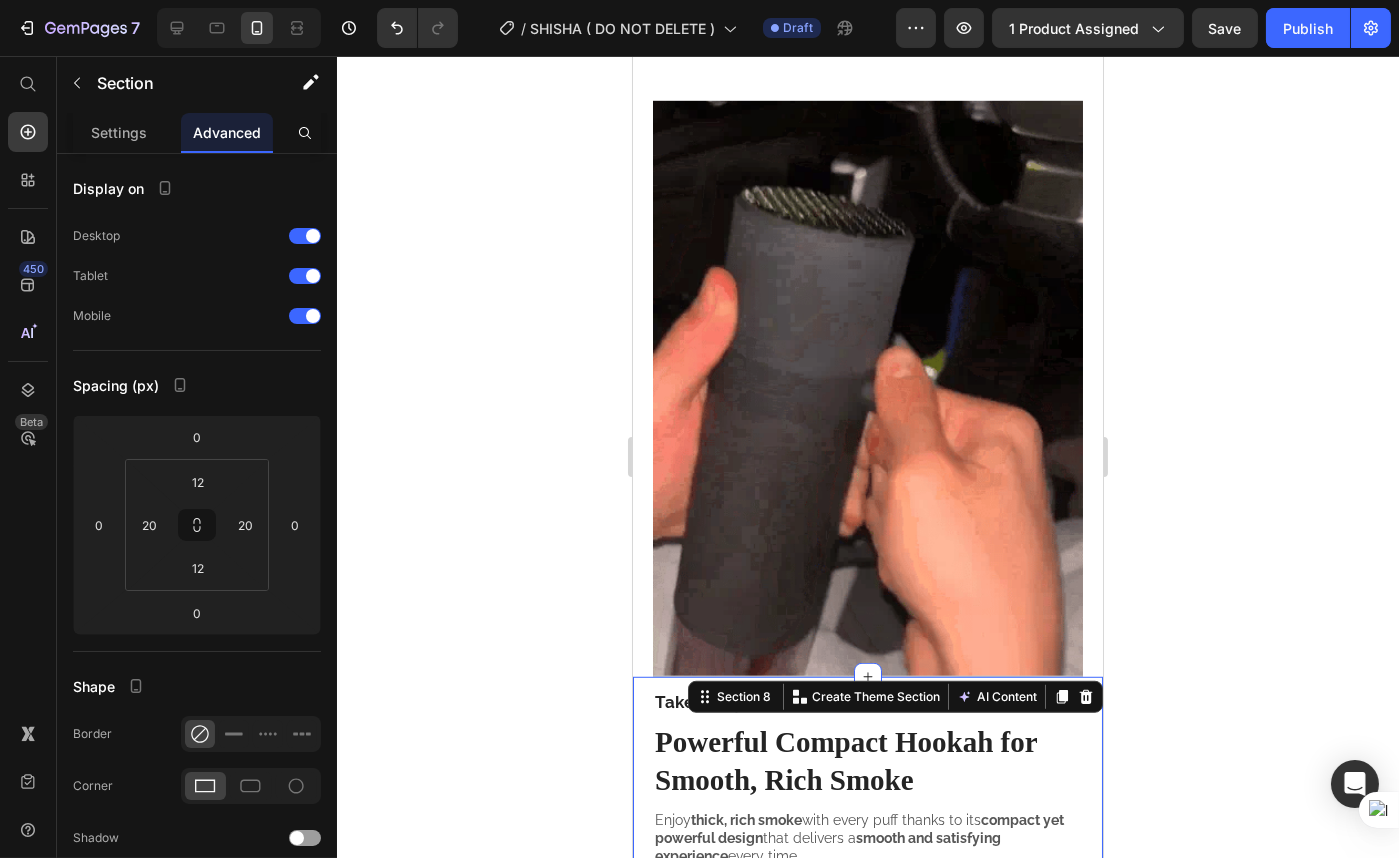 click 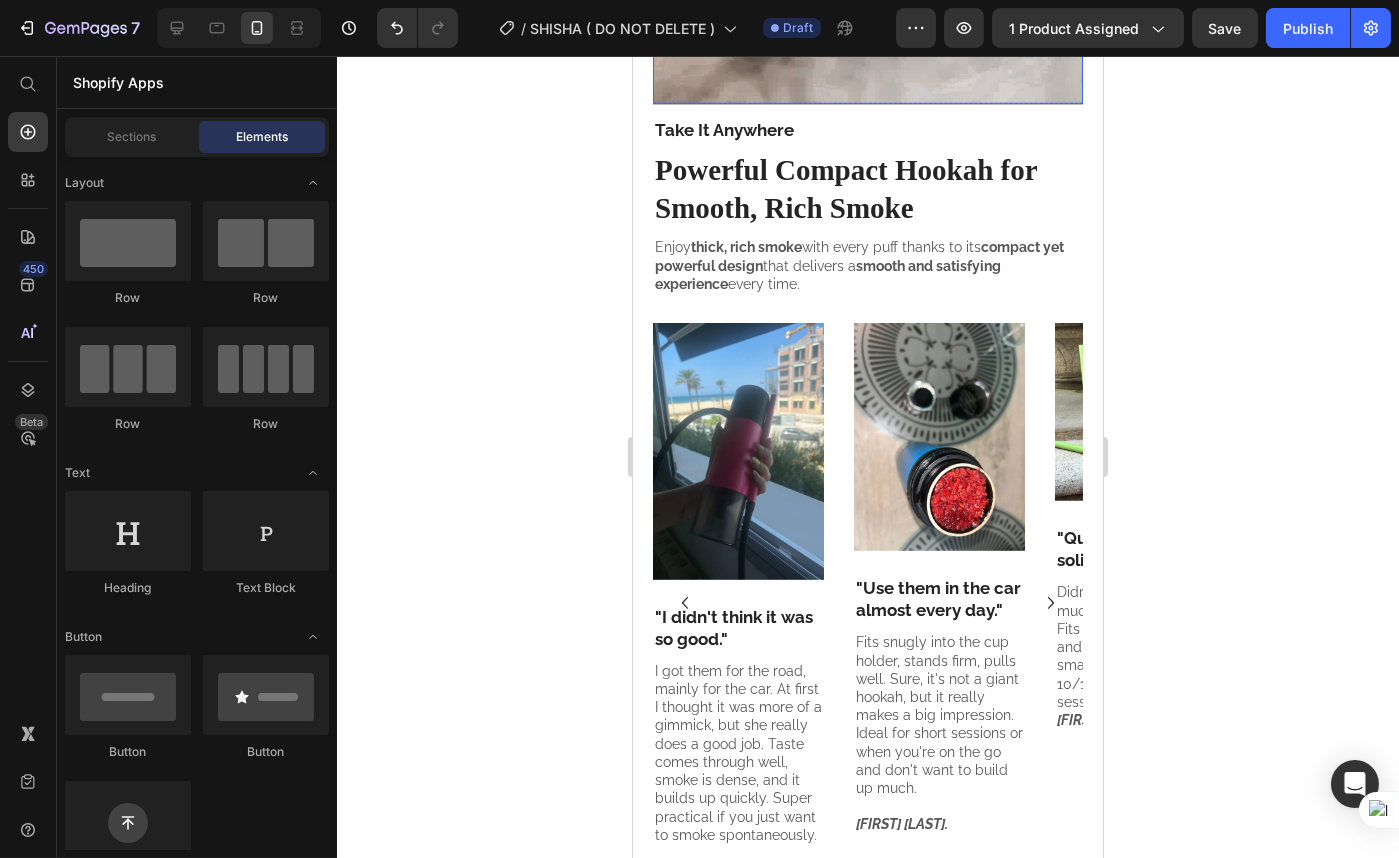 scroll, scrollTop: 2363, scrollLeft: 0, axis: vertical 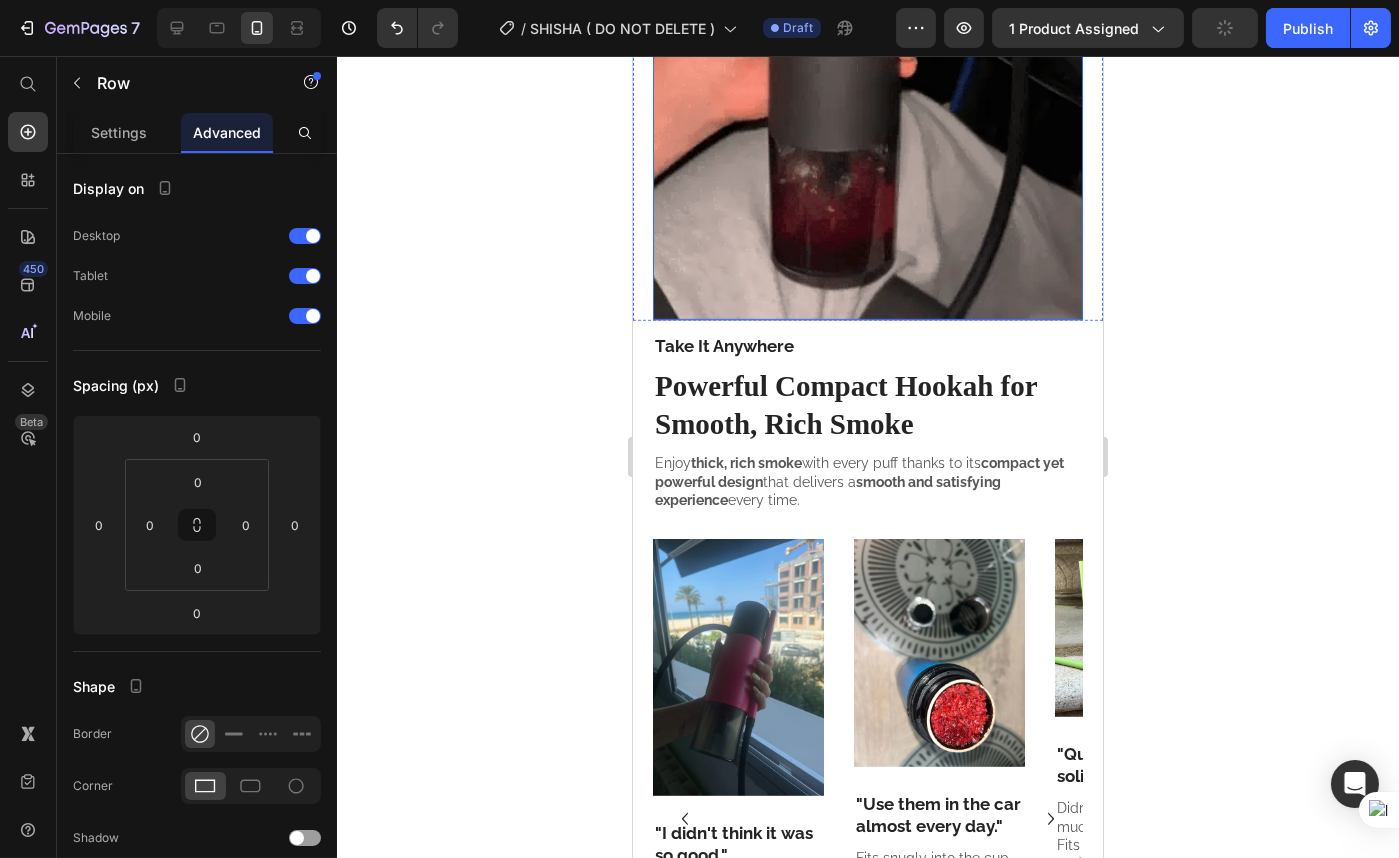 click on "Take It Anywhere Heading
Hookah Body Item List
The main part that holds everything together.
Made of durable material for easy cleaning. Item List
Silicone Hookah Hose Item List
Flexible and strong silicone tube.
Provides a comfortable smoking experience. Item List
Classic Tongs Item List
Metal tool to handle hot parts.
Used for assembly and safety. Item List
Mouthpiece Item List
Part for inhaling smoke.
Safe and easy to use. Item List Row Image" at bounding box center [867, -266] 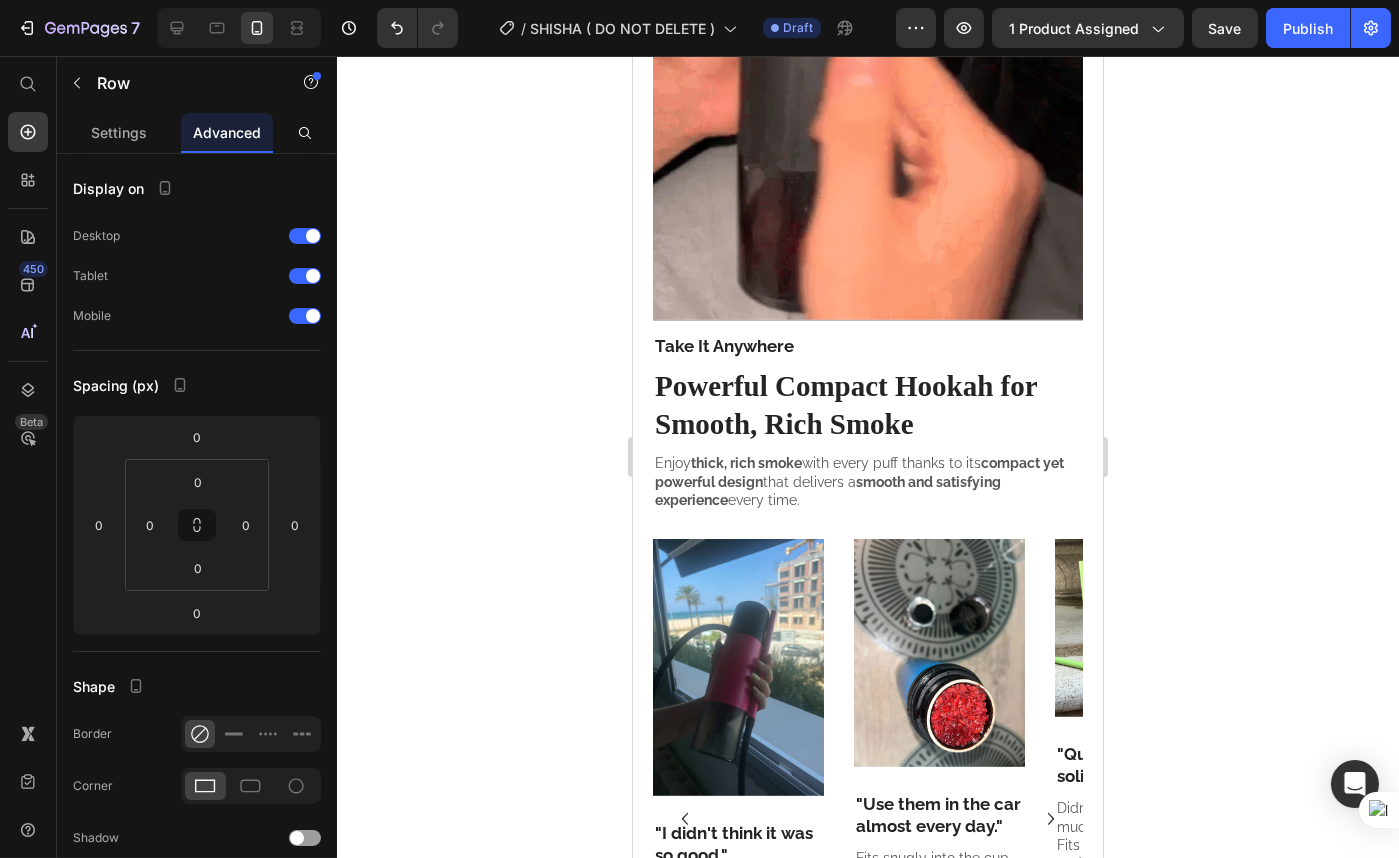 click on "Part for inhaling smoke.
Safe and easy to use." at bounding box center [871, -327] 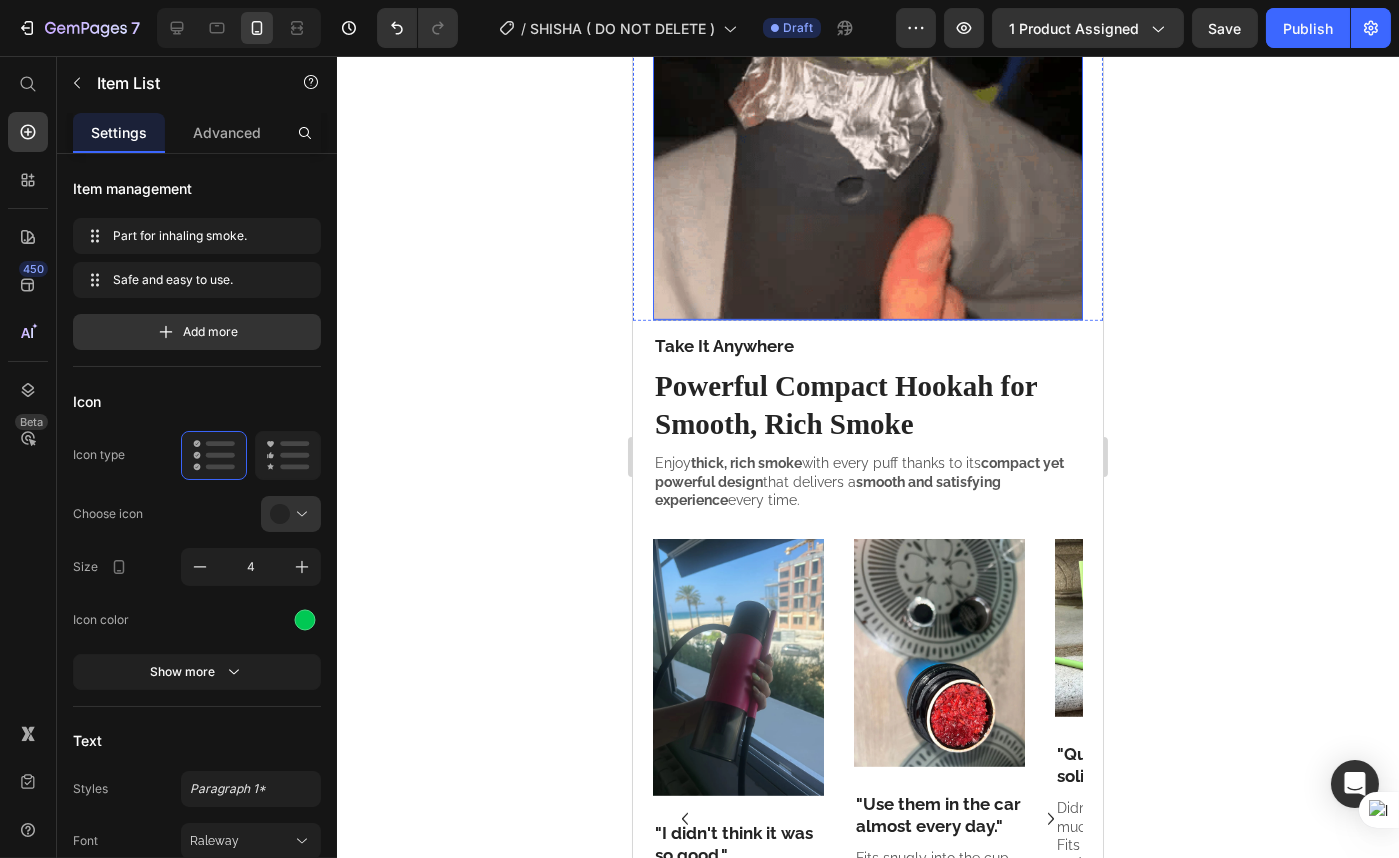click on "Take It Anywhere Heading
Hookah Body Item List
The main part that holds everything together.
Made of durable material for easy cleaning. Item List
Silicone Hookah Hose Item List
Flexible and strong silicone tube.
Provides a comfortable smoking experience. Item List
Classic Tongs Item List
Metal tool to handle hot parts.
Used for assembly and safety. Item List
Mouthpiece Item List
Part for inhaling smoke.
Safe and easy to use. Item List   0 Row Image" at bounding box center (867, -266) 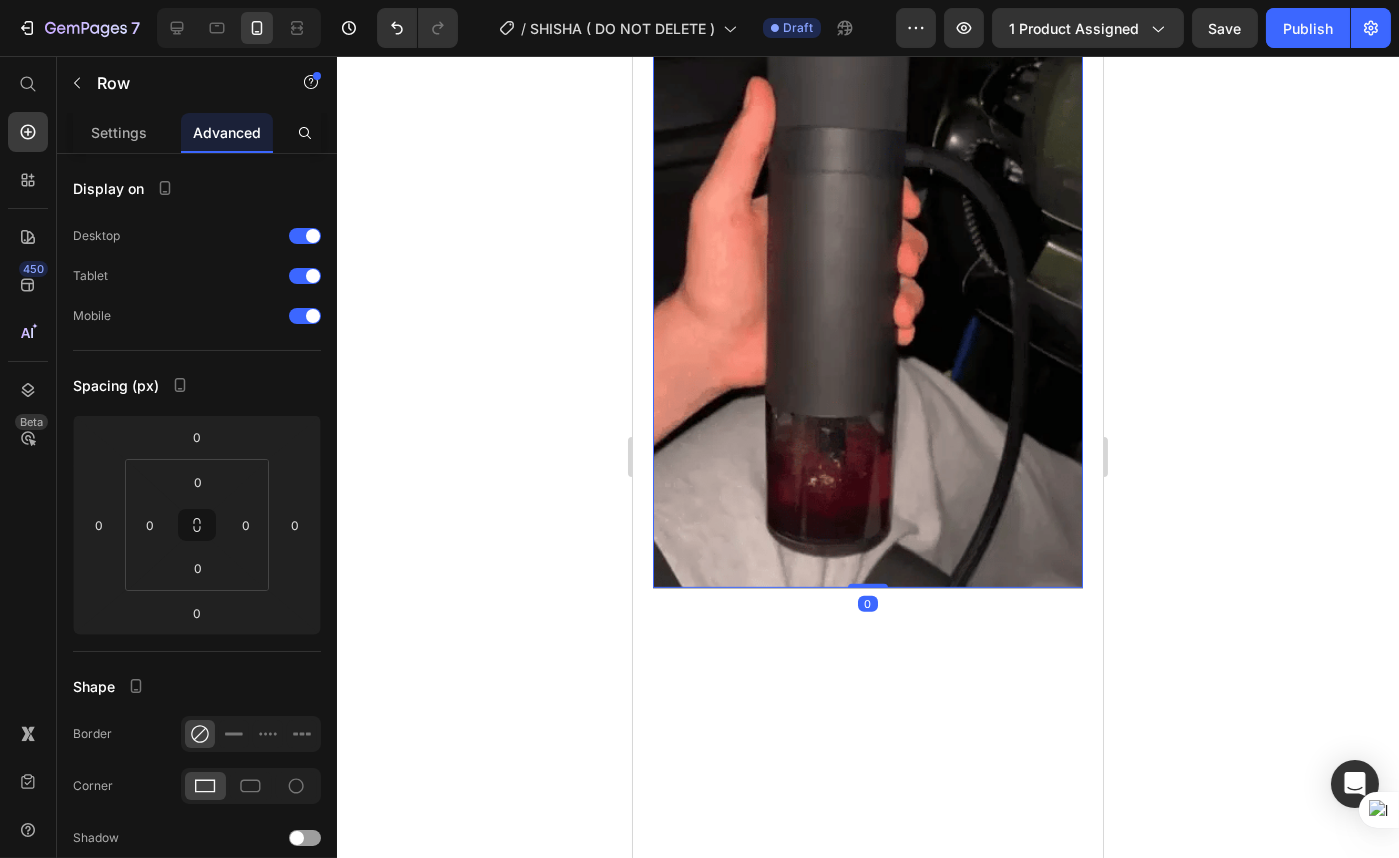 scroll, scrollTop: 2000, scrollLeft: 0, axis: vertical 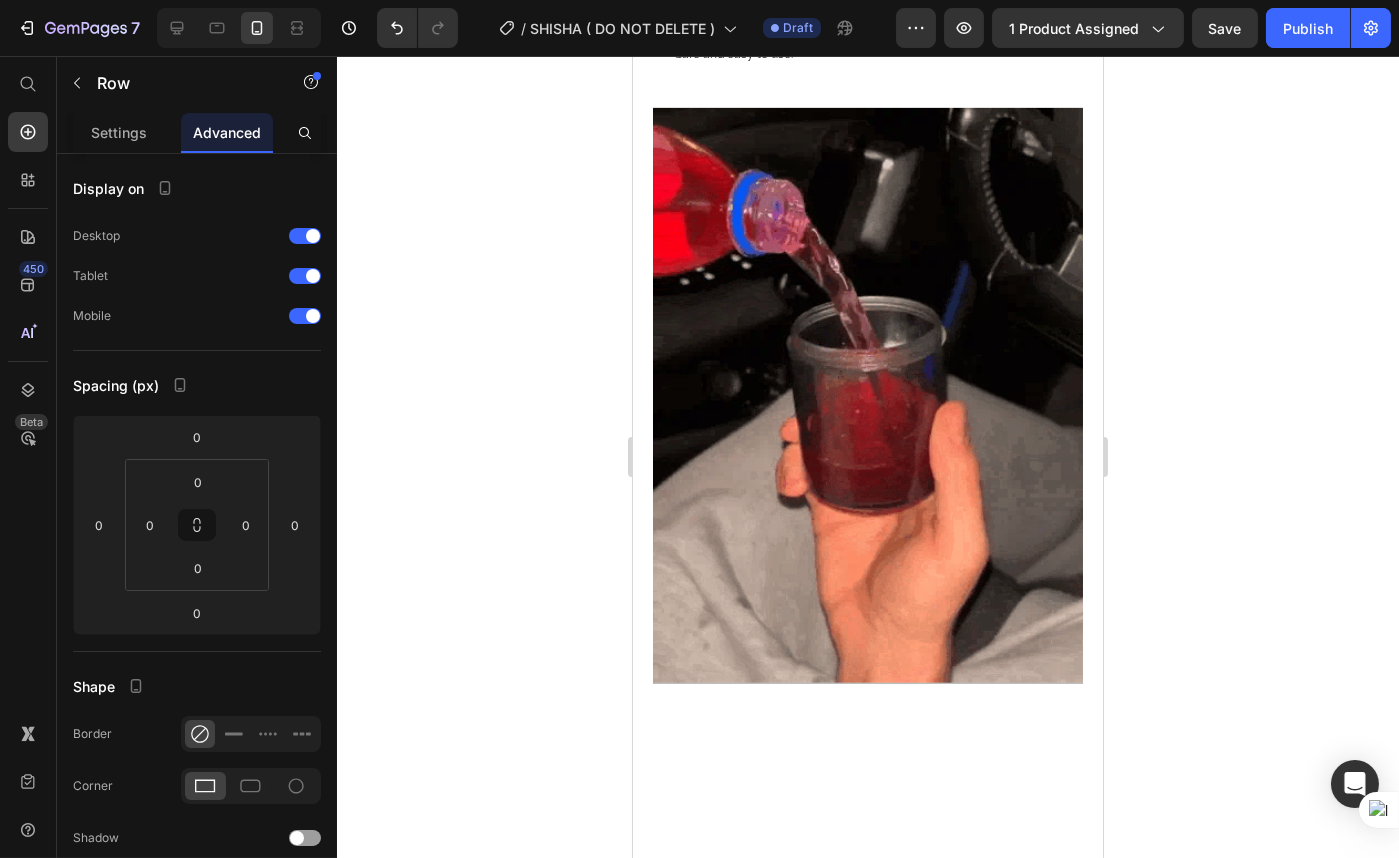 click at bounding box center (867, -489) 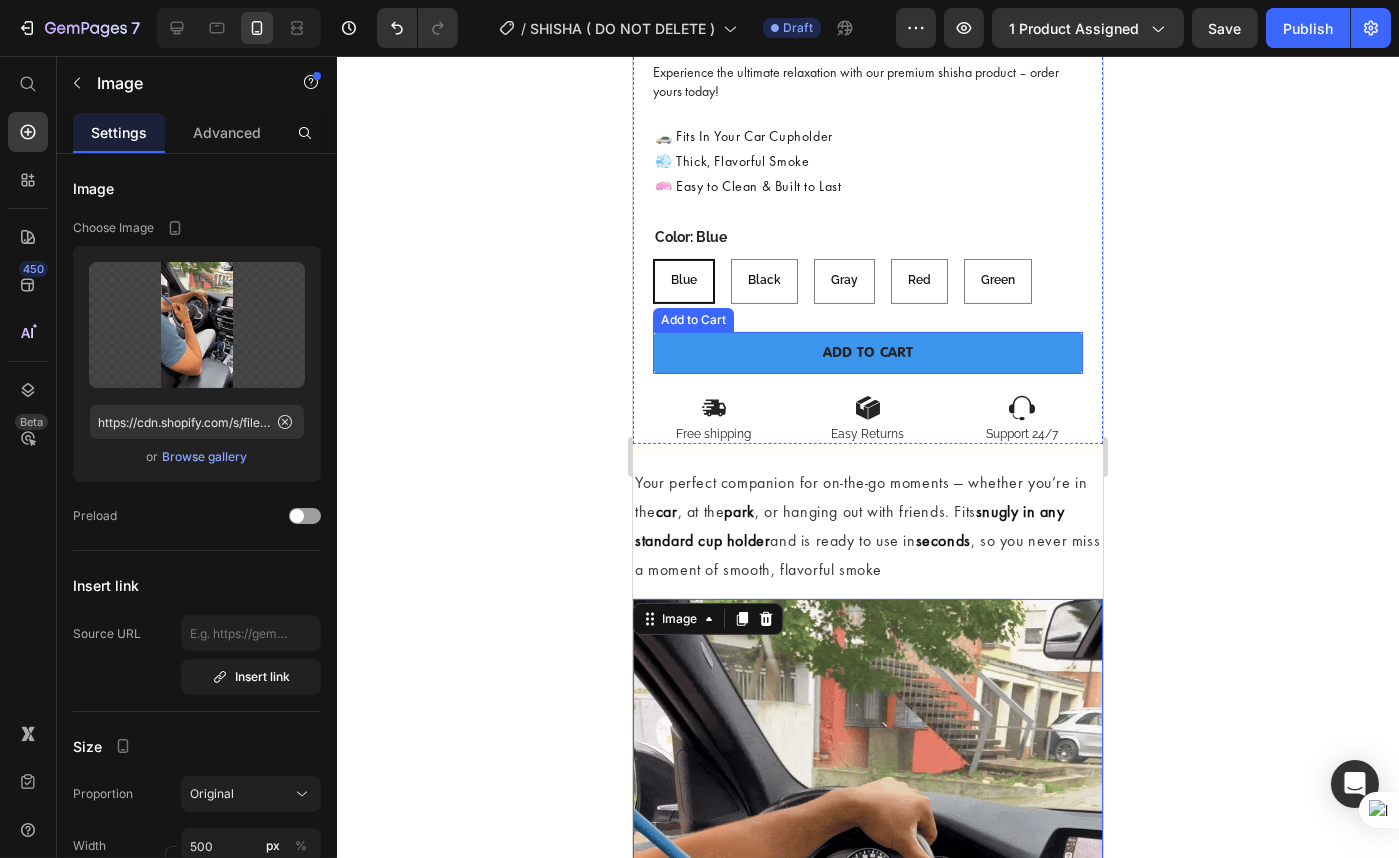 scroll, scrollTop: 909, scrollLeft: 0, axis: vertical 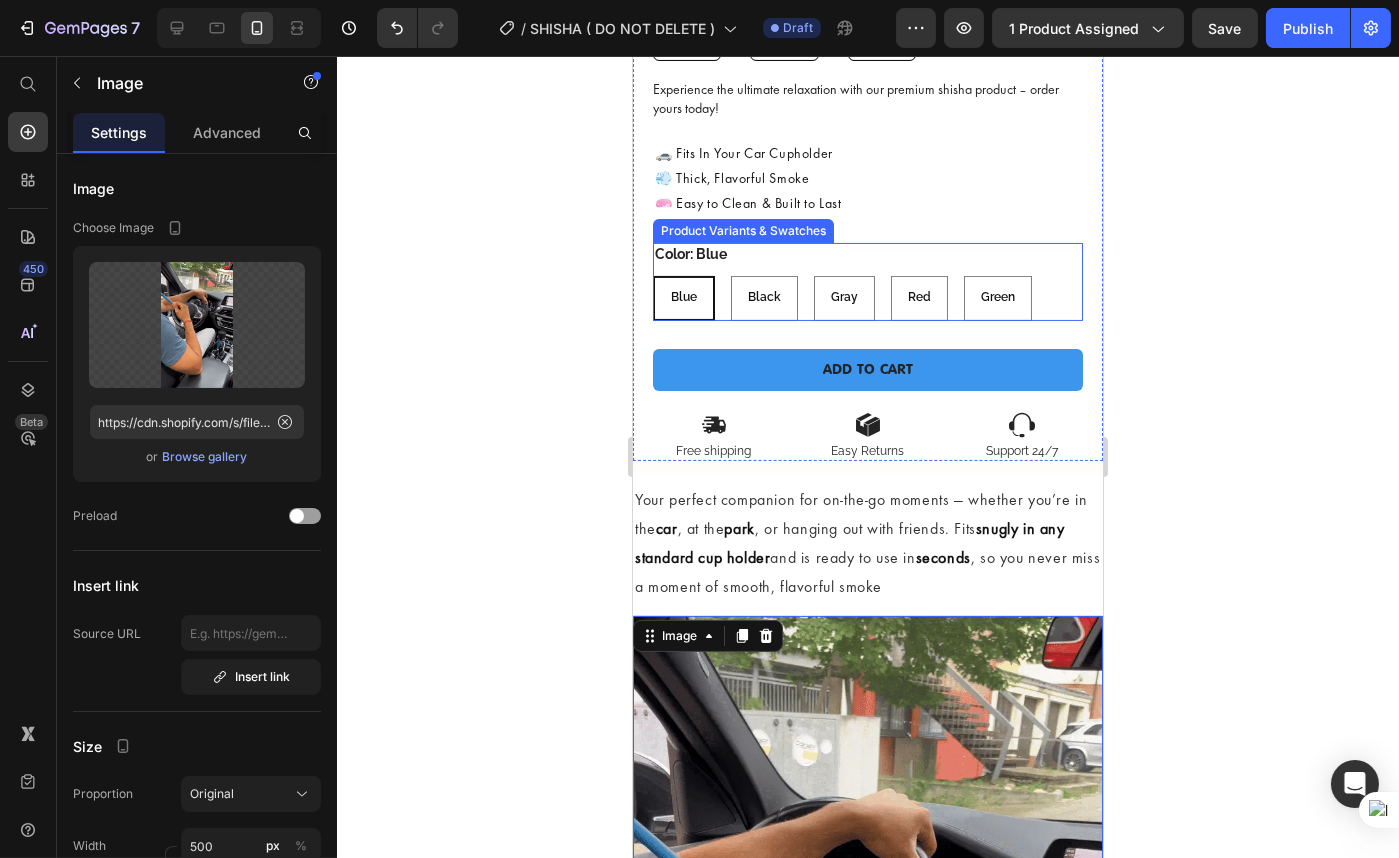 click on "Color: Blue Blue Blue Blue Black Black Black Gray Gray Gray Red Red Red Green Green Green" at bounding box center (867, 281) 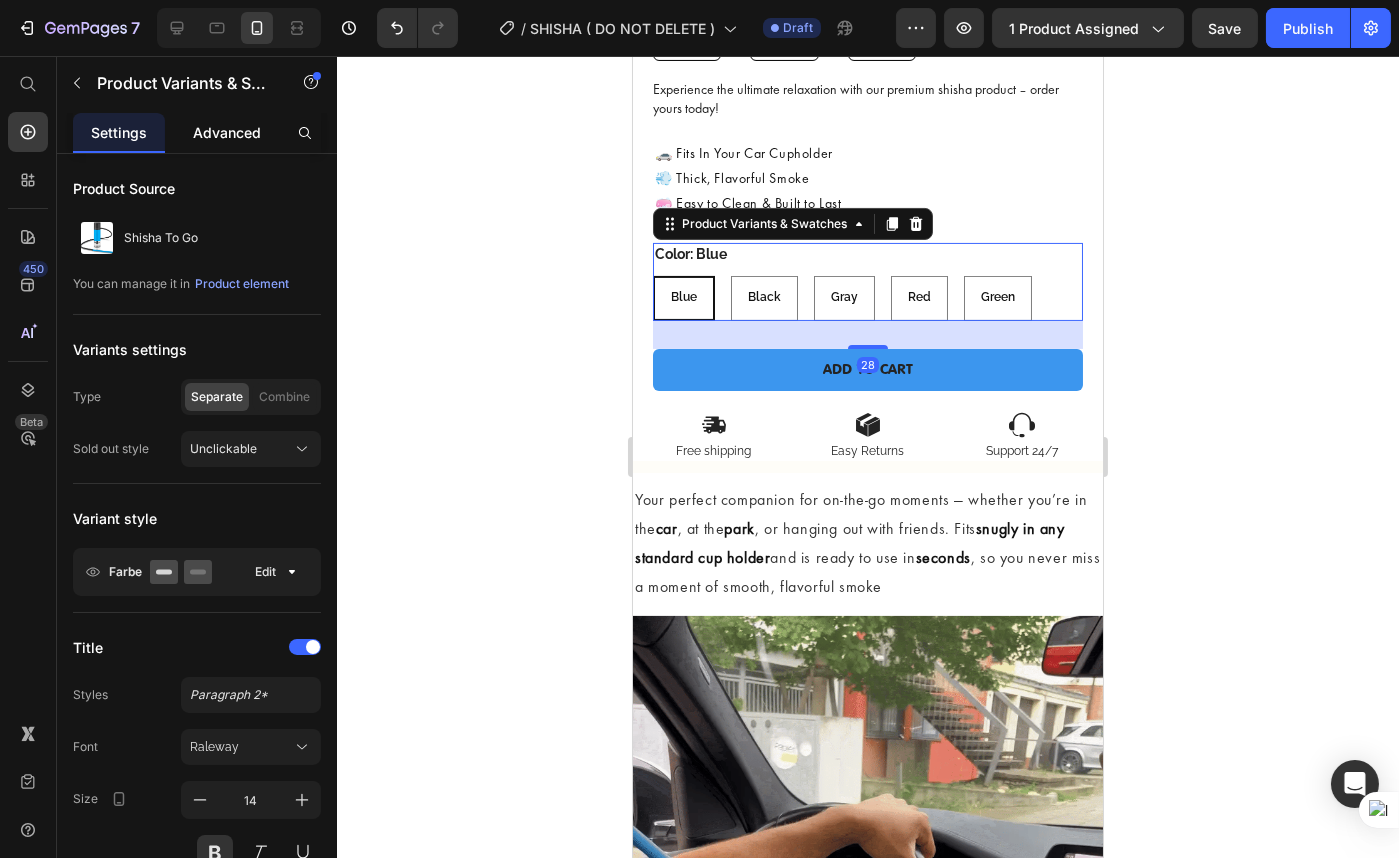 click on "Advanced" at bounding box center (227, 132) 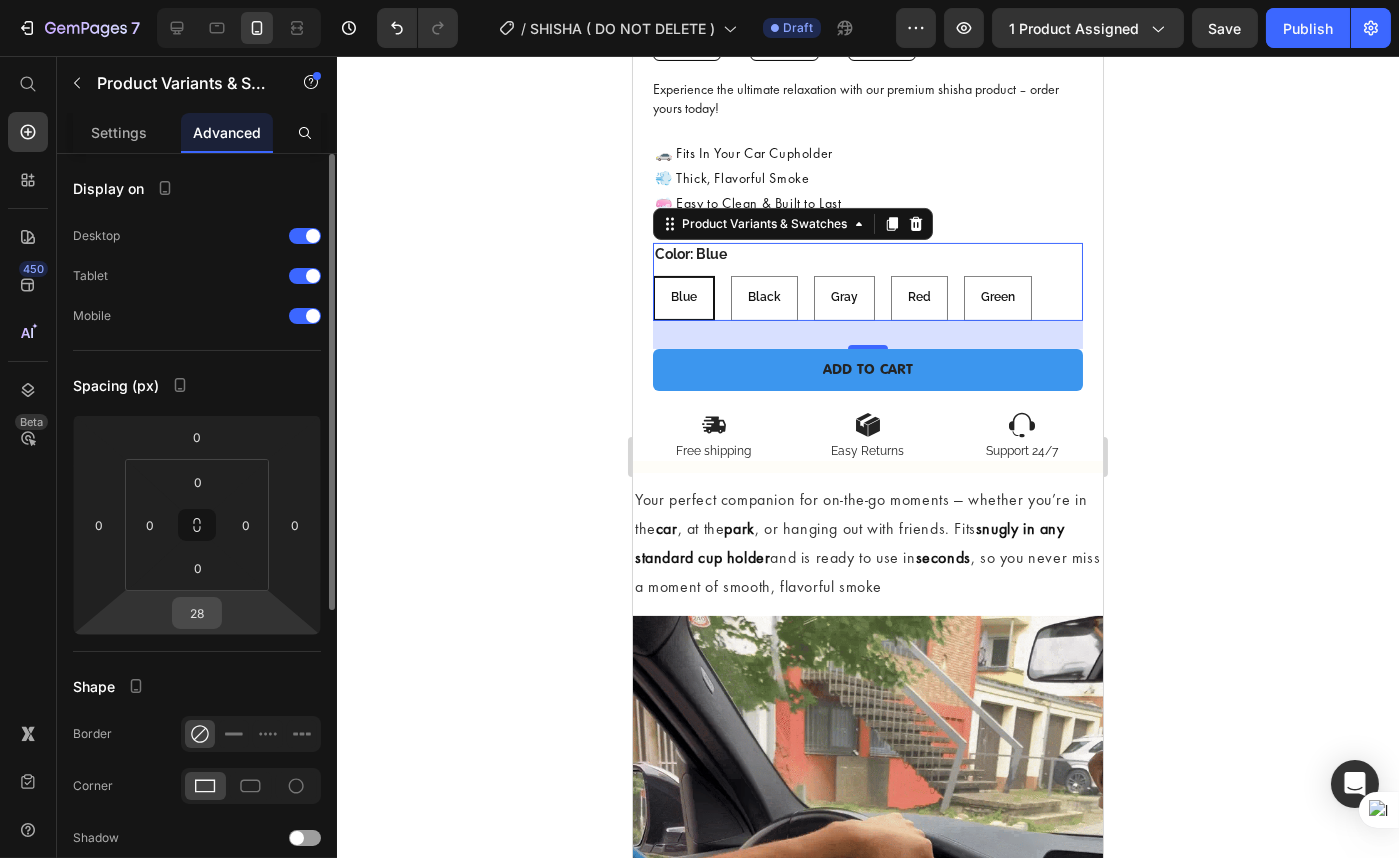 click on "28" at bounding box center [197, 613] 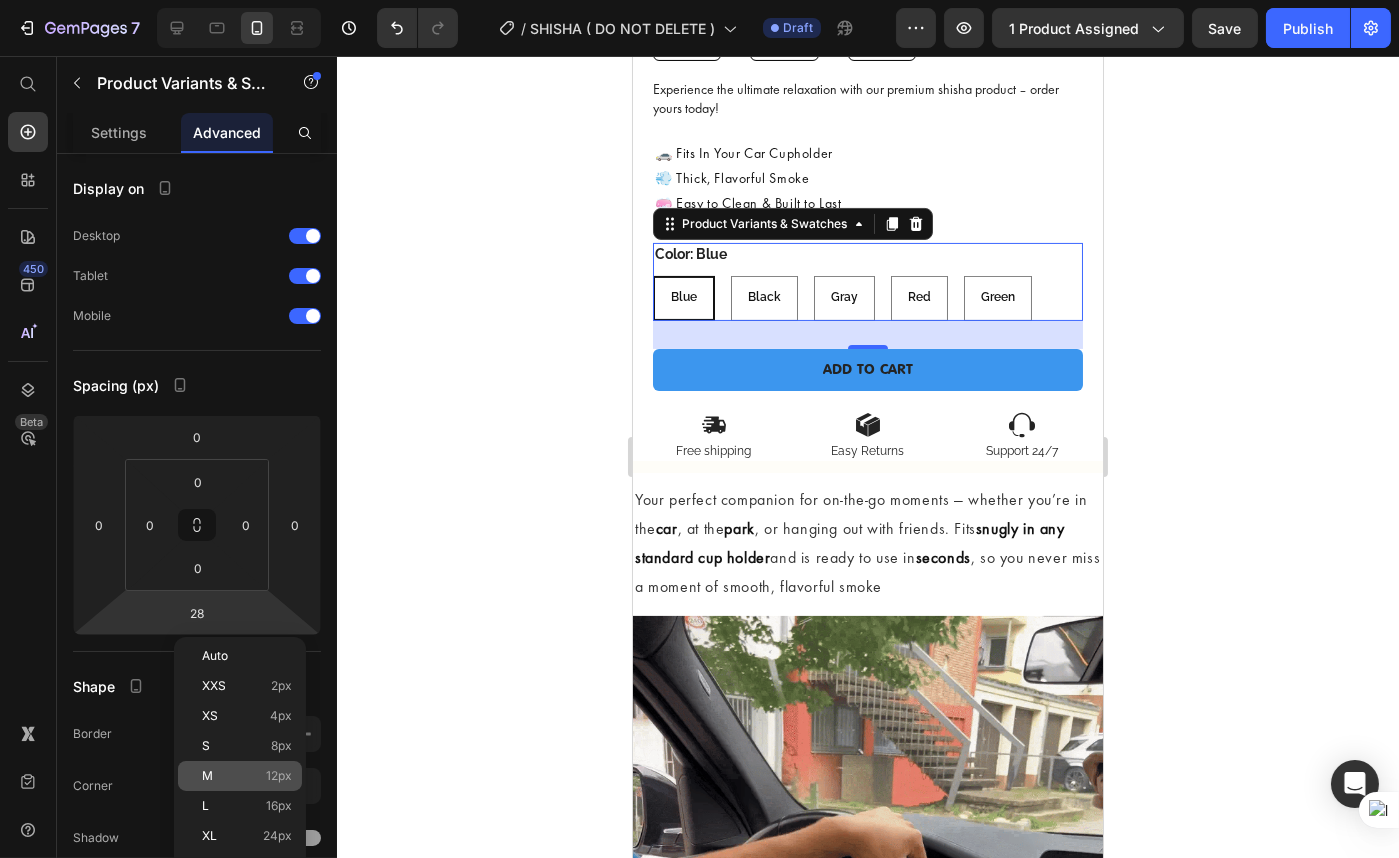 click on "M 12px" at bounding box center (247, 776) 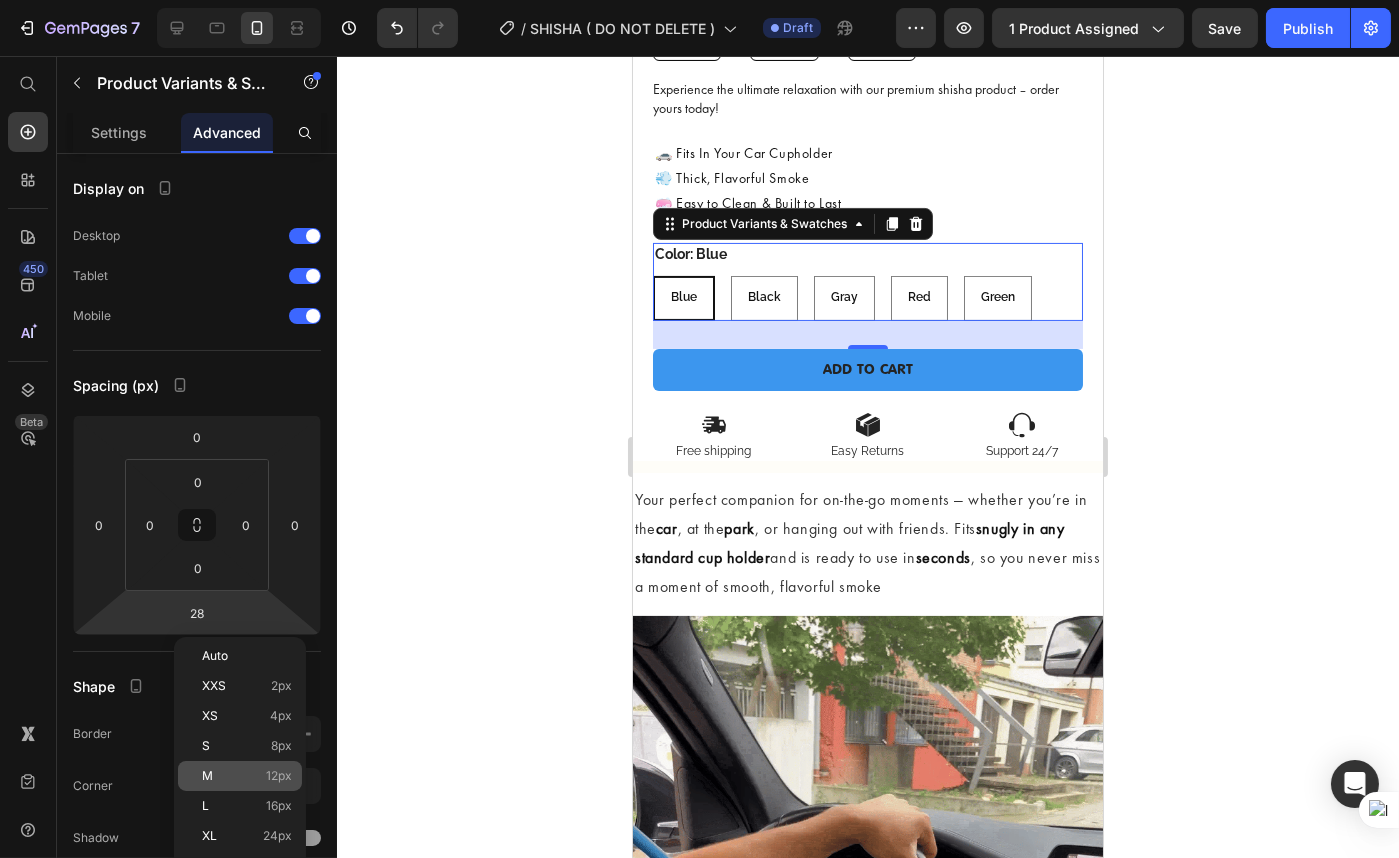 type on "12" 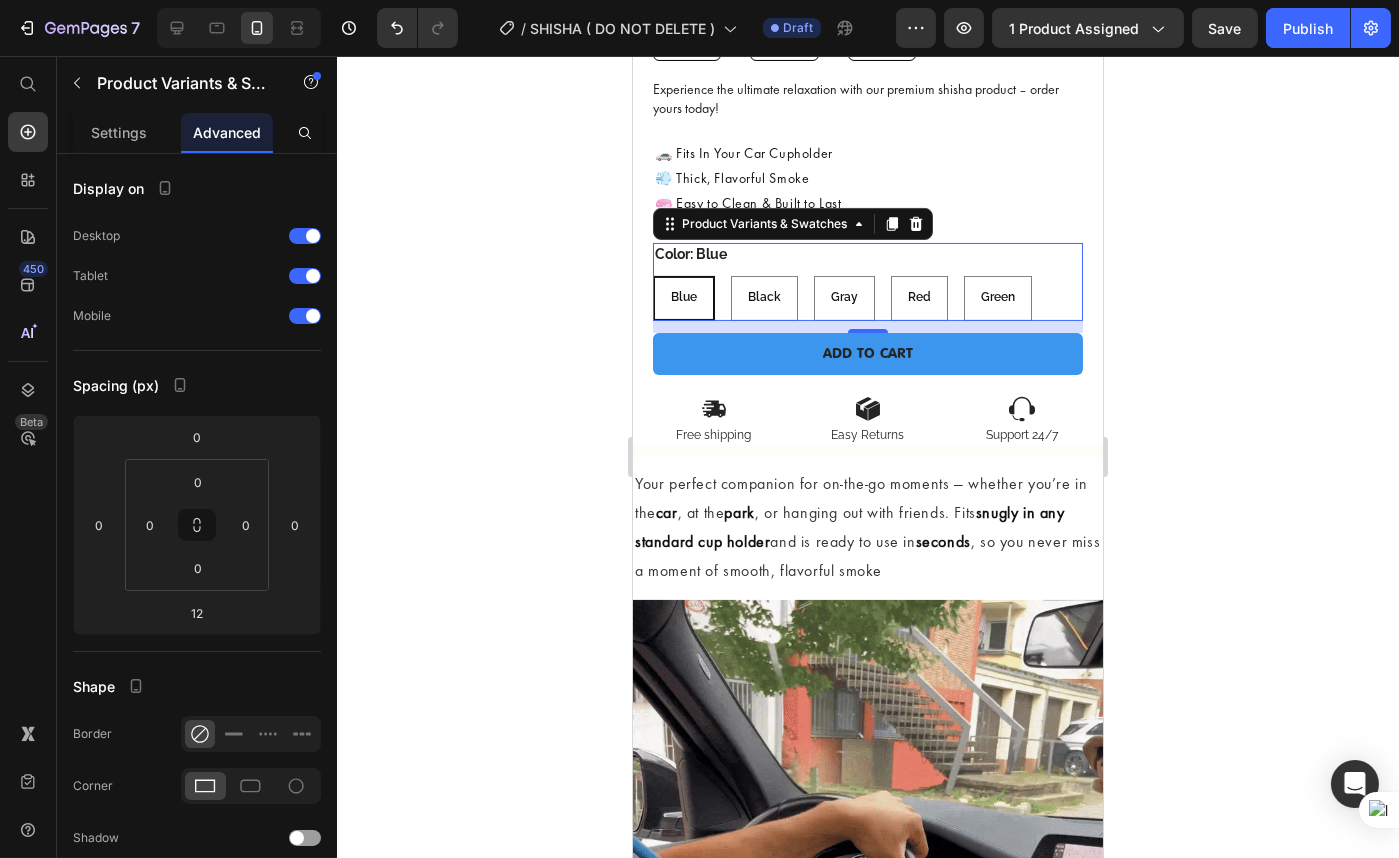 click 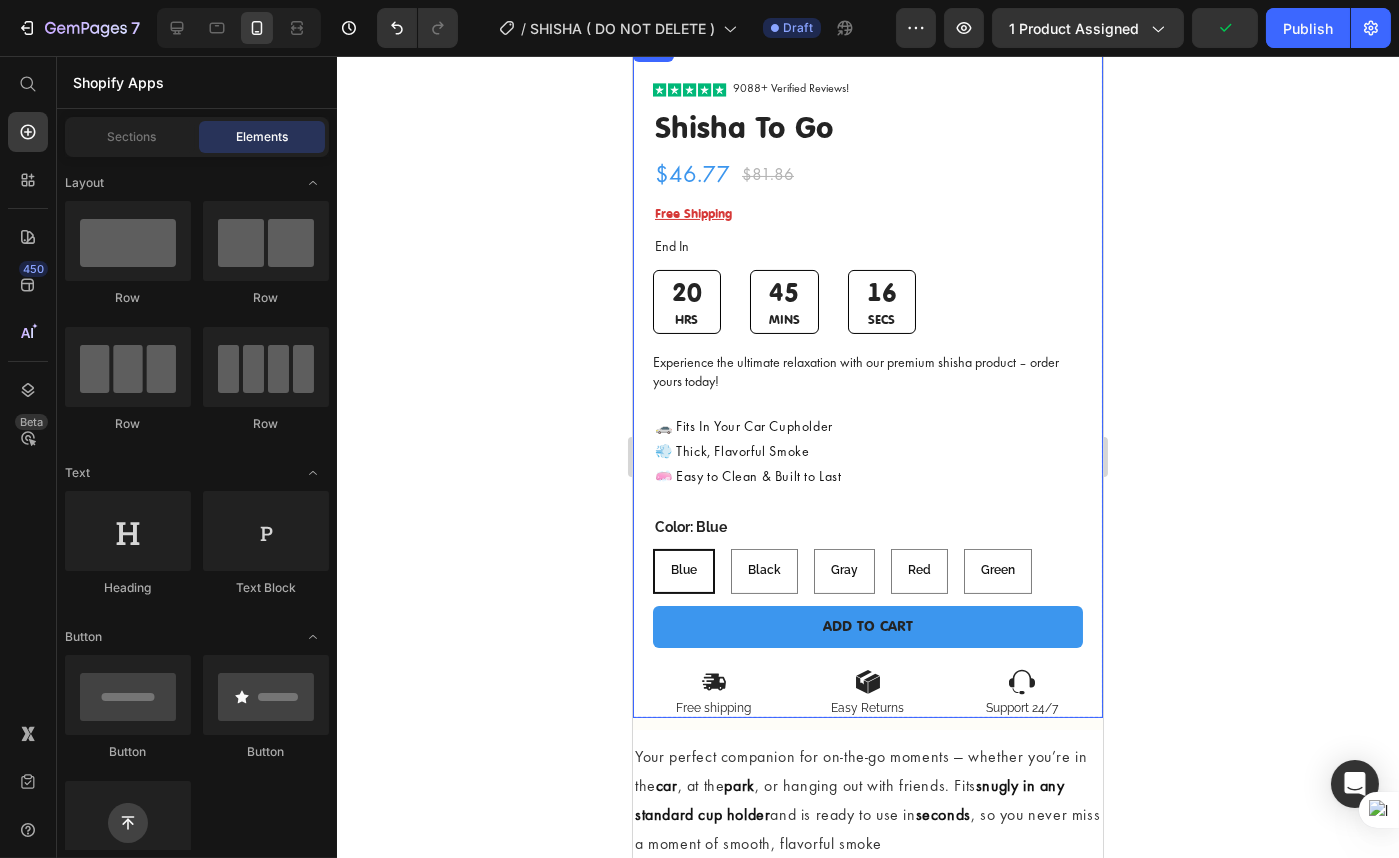 scroll, scrollTop: 545, scrollLeft: 0, axis: vertical 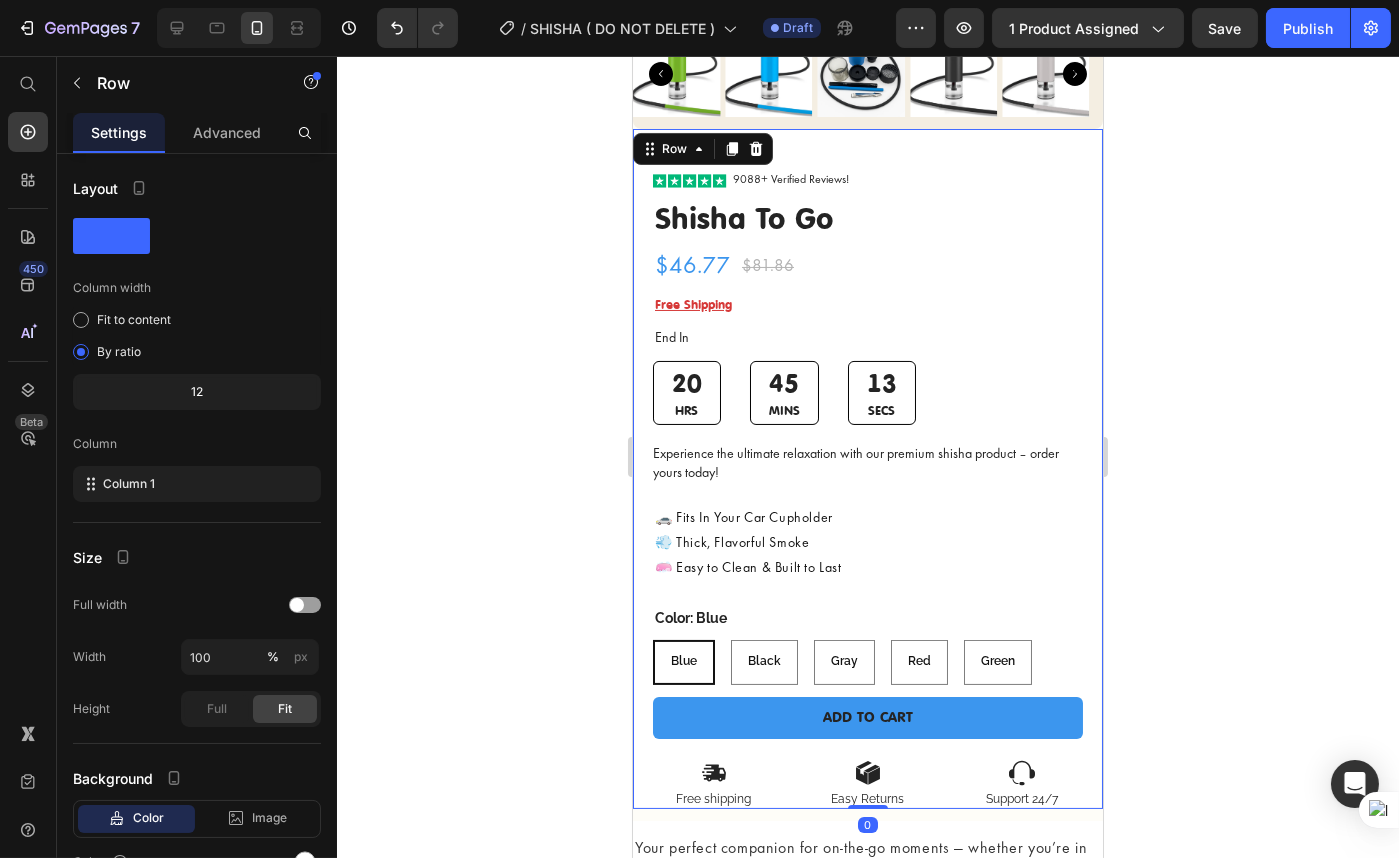 click on "Icon
Icon
Icon
Icon
Icon Icon List 9088+ Verified Reviews! Text Block Row Shisha To Go Product Title $46.77 Product Price $81.86 Product Price Row Free Shipping Text Block End In  Text Block 20 Hrs 45 Mins 13 Secs Countdown Timer Experience the ultimate relaxation with our premium shisha product – order yours today! Text Block ⌛ Fits In Your Car Cupholder ☁️ Thick, Flavorful Smoke 🦀 Easy to Clean & Built to Last Text Block Color: Blue Blue Blue Blue Black Black Black Gray Gray Gray Red Red Red Green Green Green Product Variants & Swatches ADD TO CART Add to Cart
Icon Free shipping  Text Block
Icon Easy Returns Text Block
Icon Support 24/7 Text Block Row" at bounding box center (867, 490) 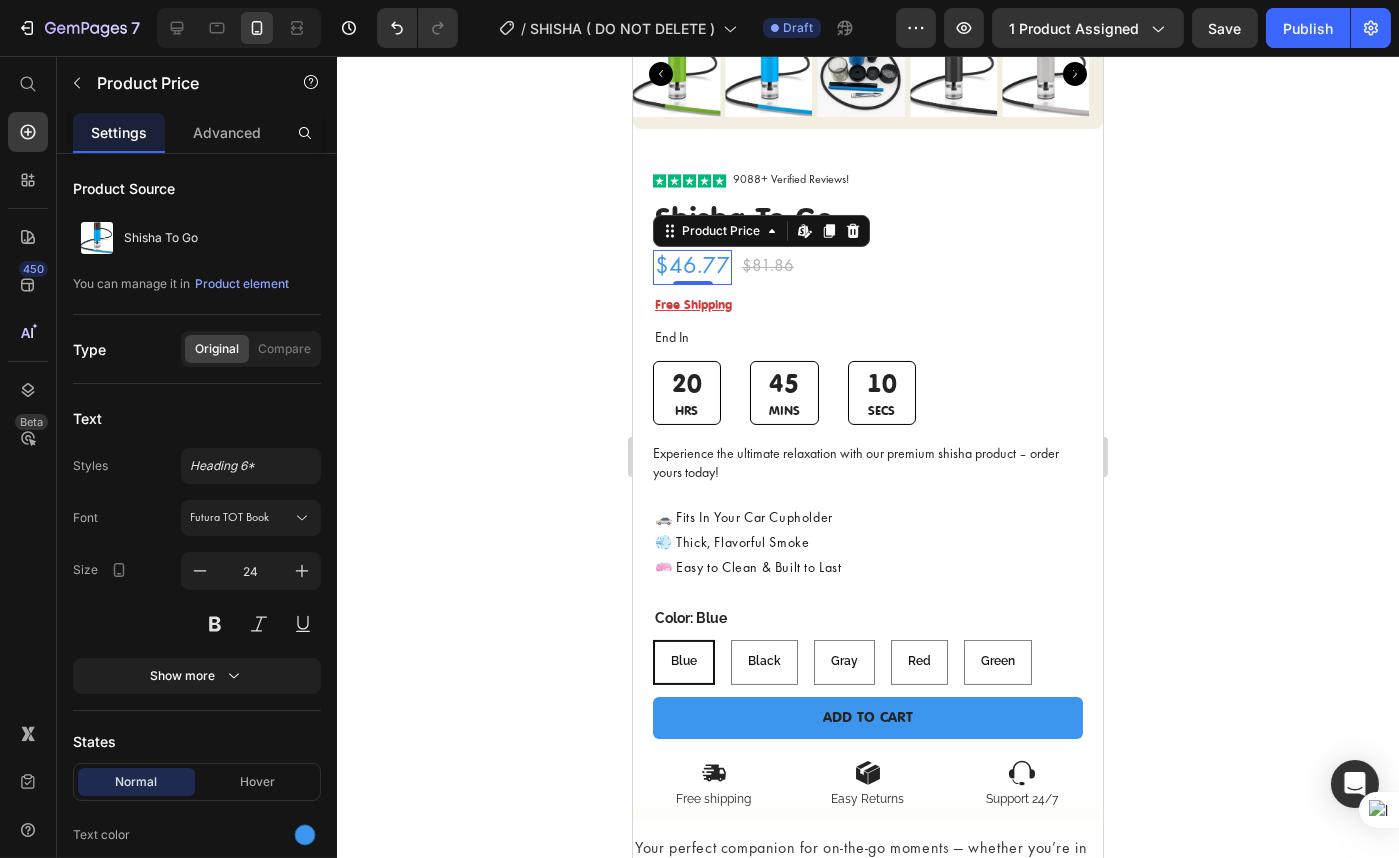 click on "$46.77" at bounding box center [691, 267] 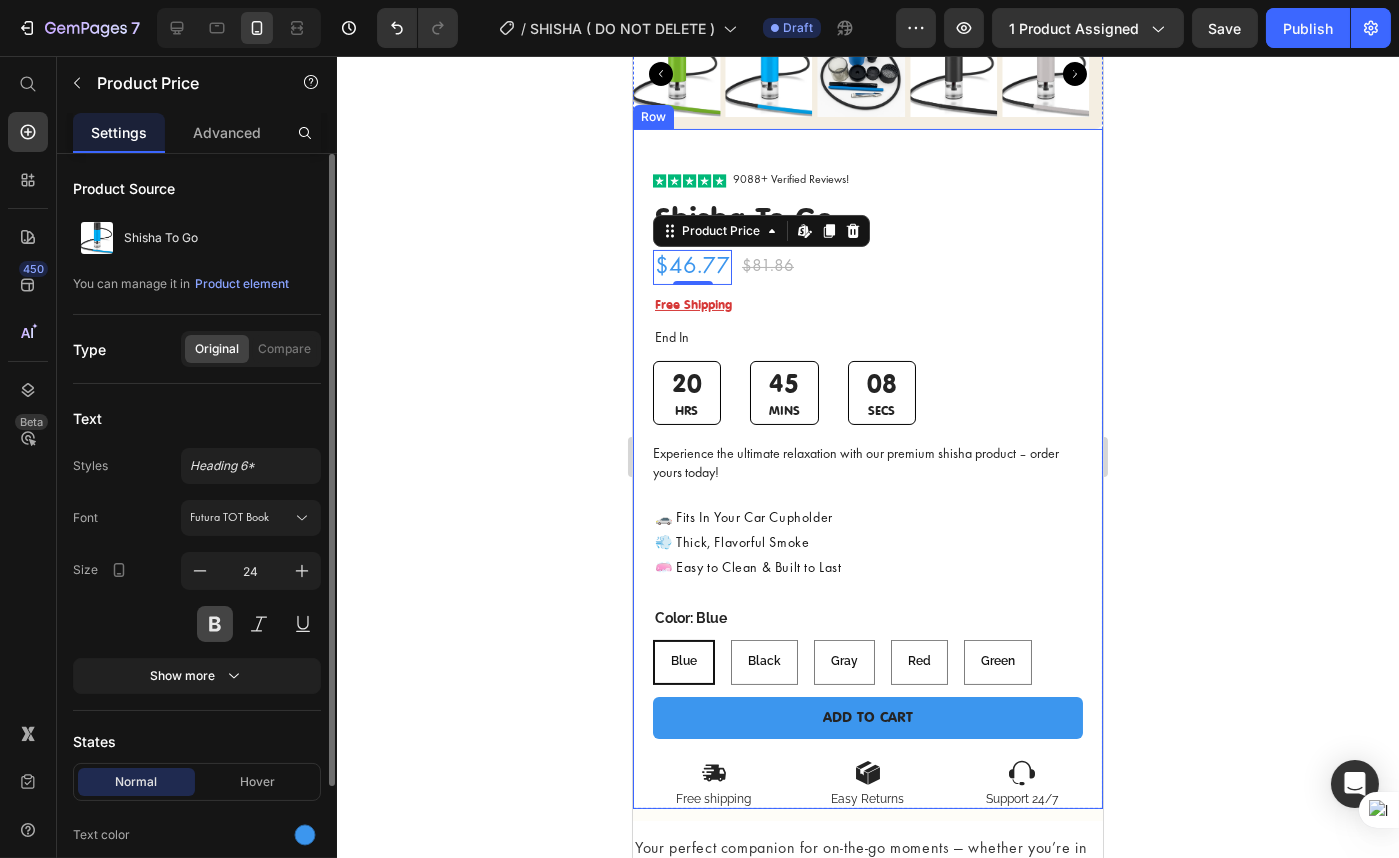 click at bounding box center (215, 624) 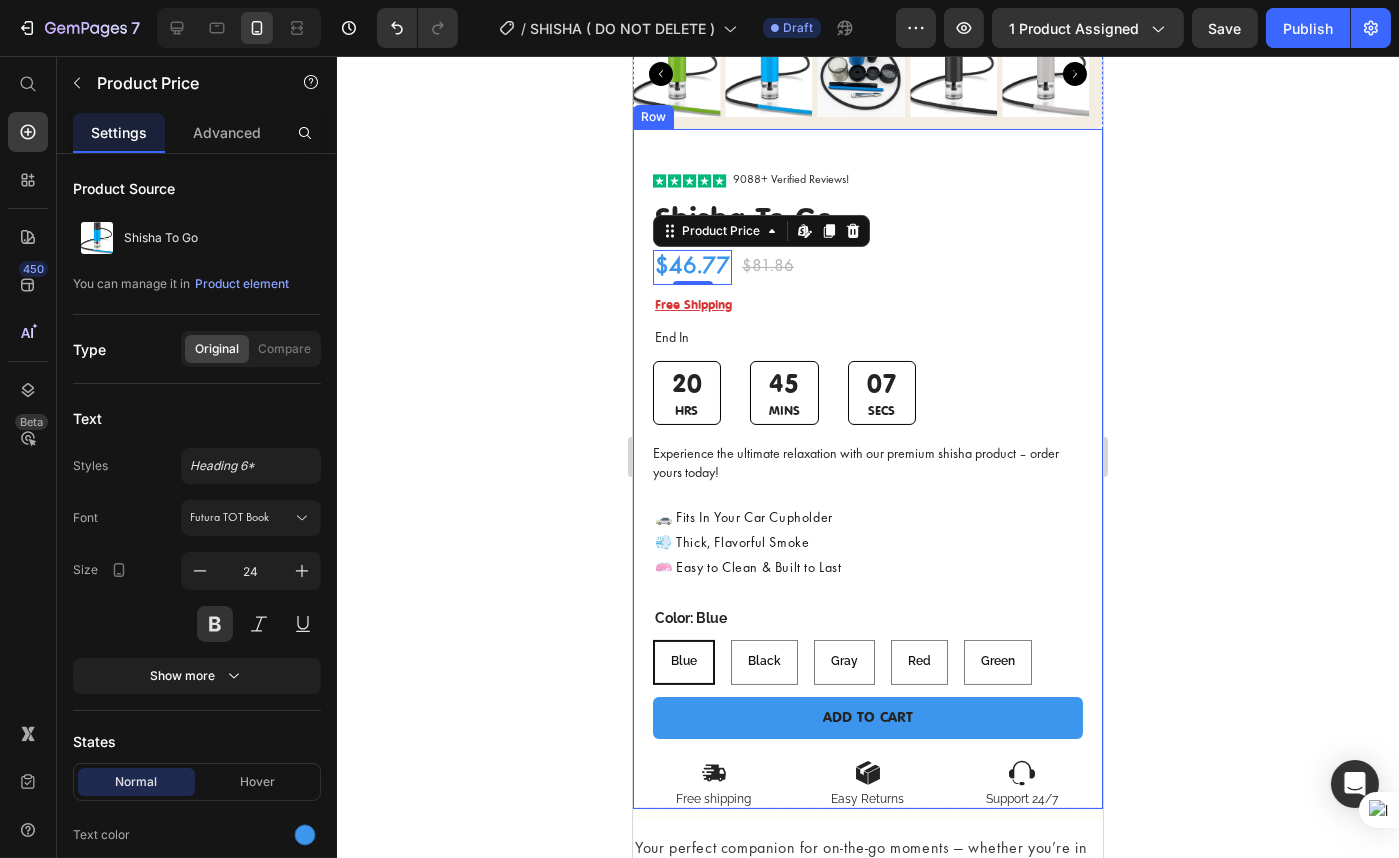click 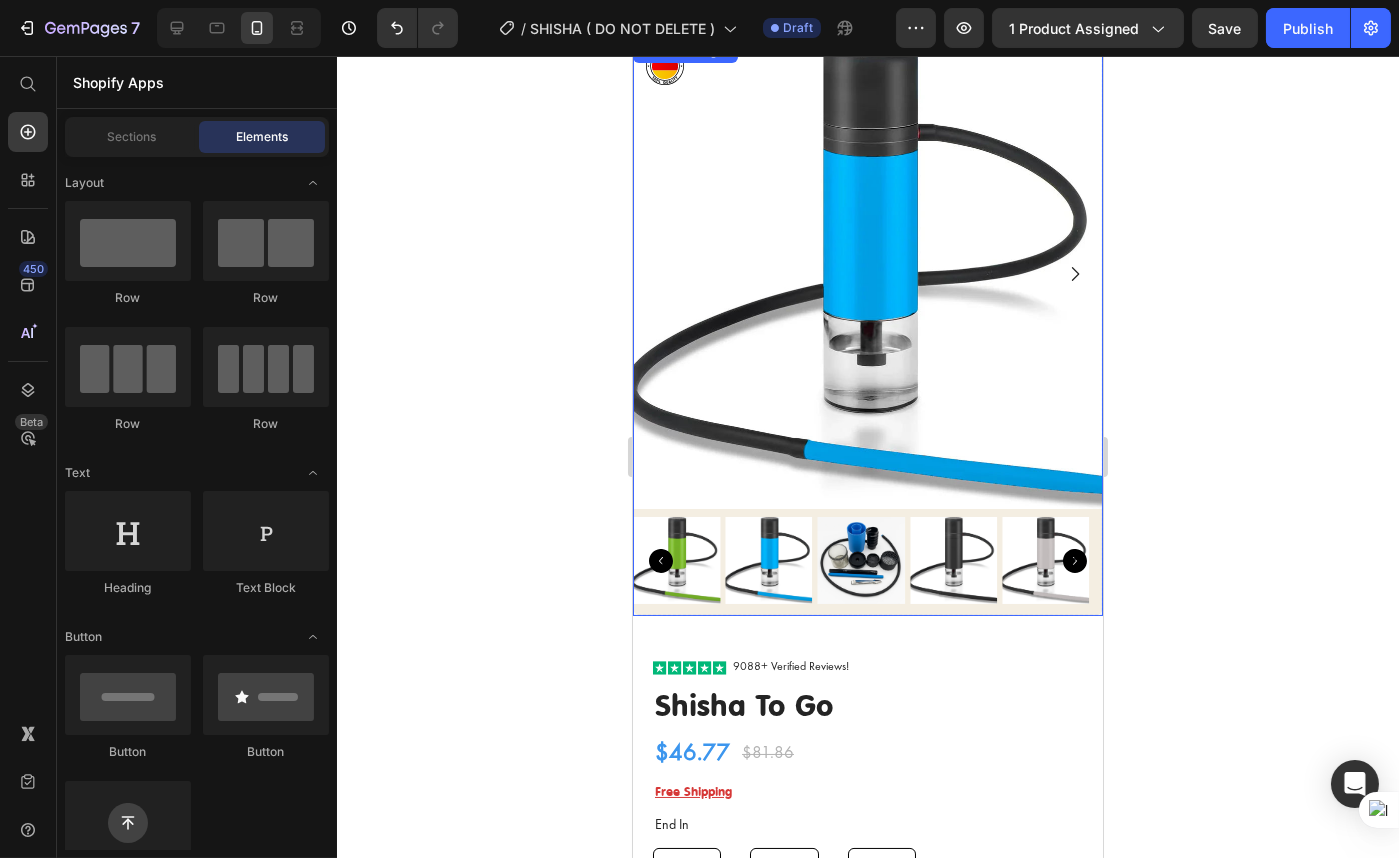 scroll, scrollTop: 90, scrollLeft: 0, axis: vertical 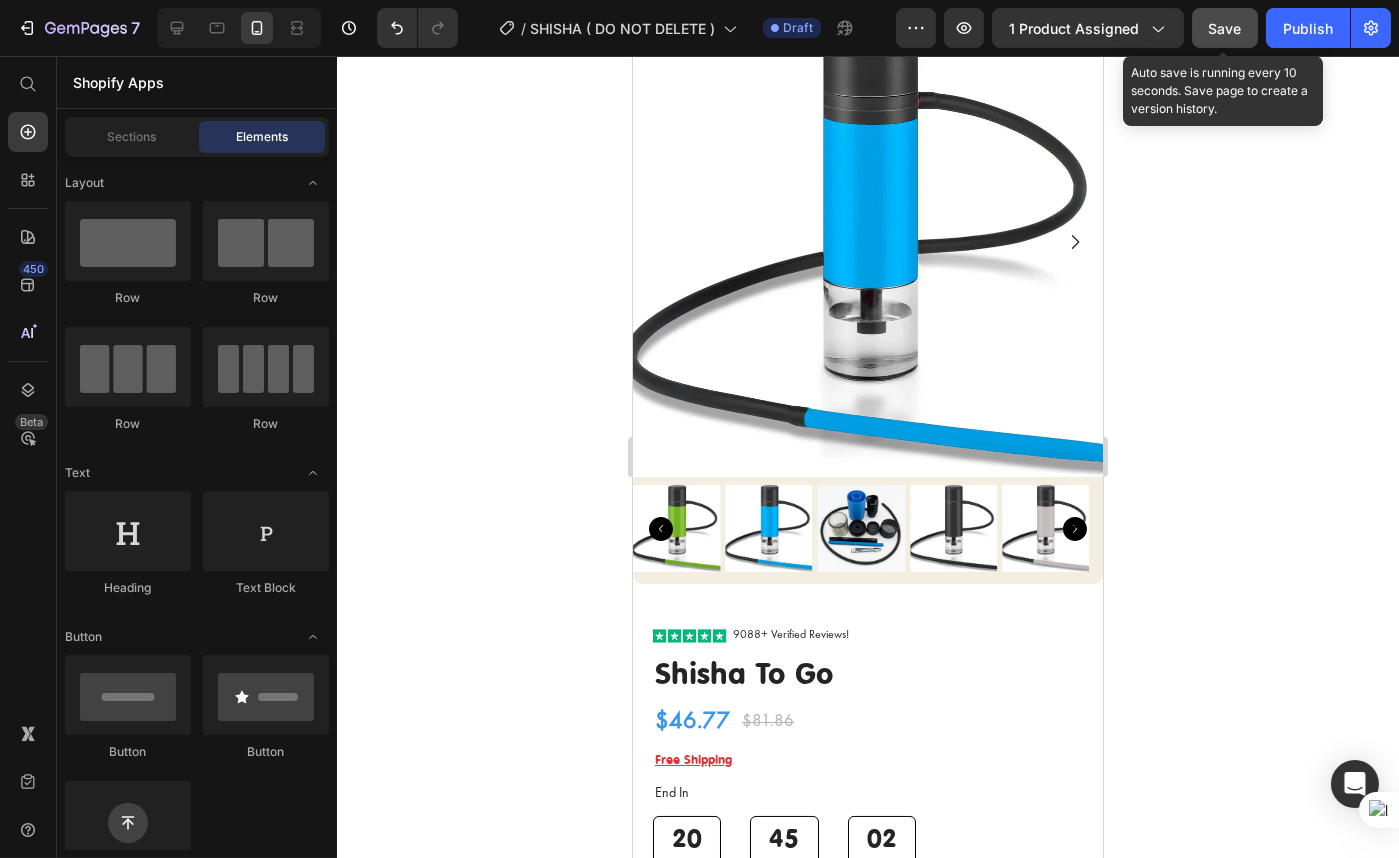 click on "Save" at bounding box center [1225, 28] 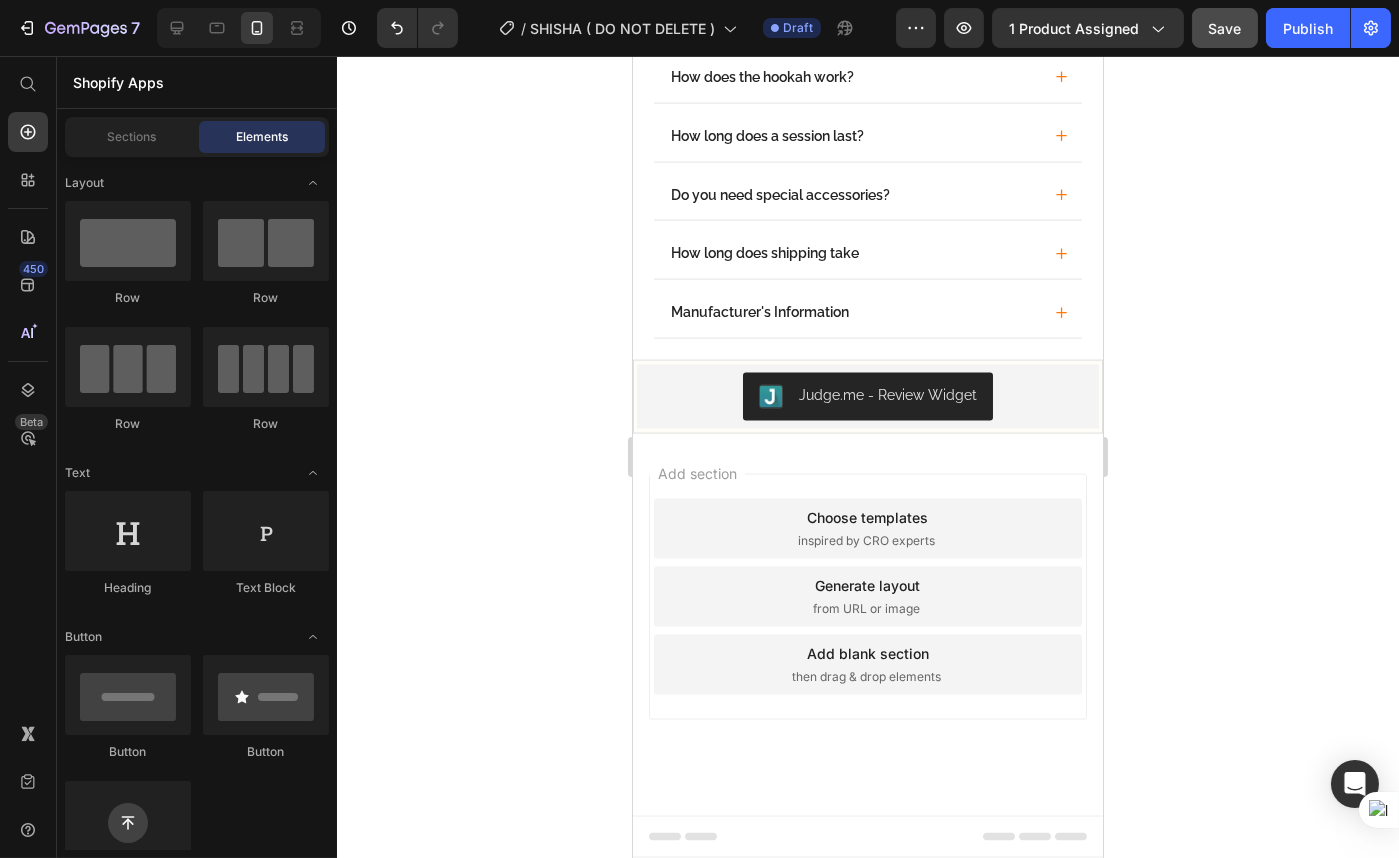 scroll, scrollTop: 6362, scrollLeft: 0, axis: vertical 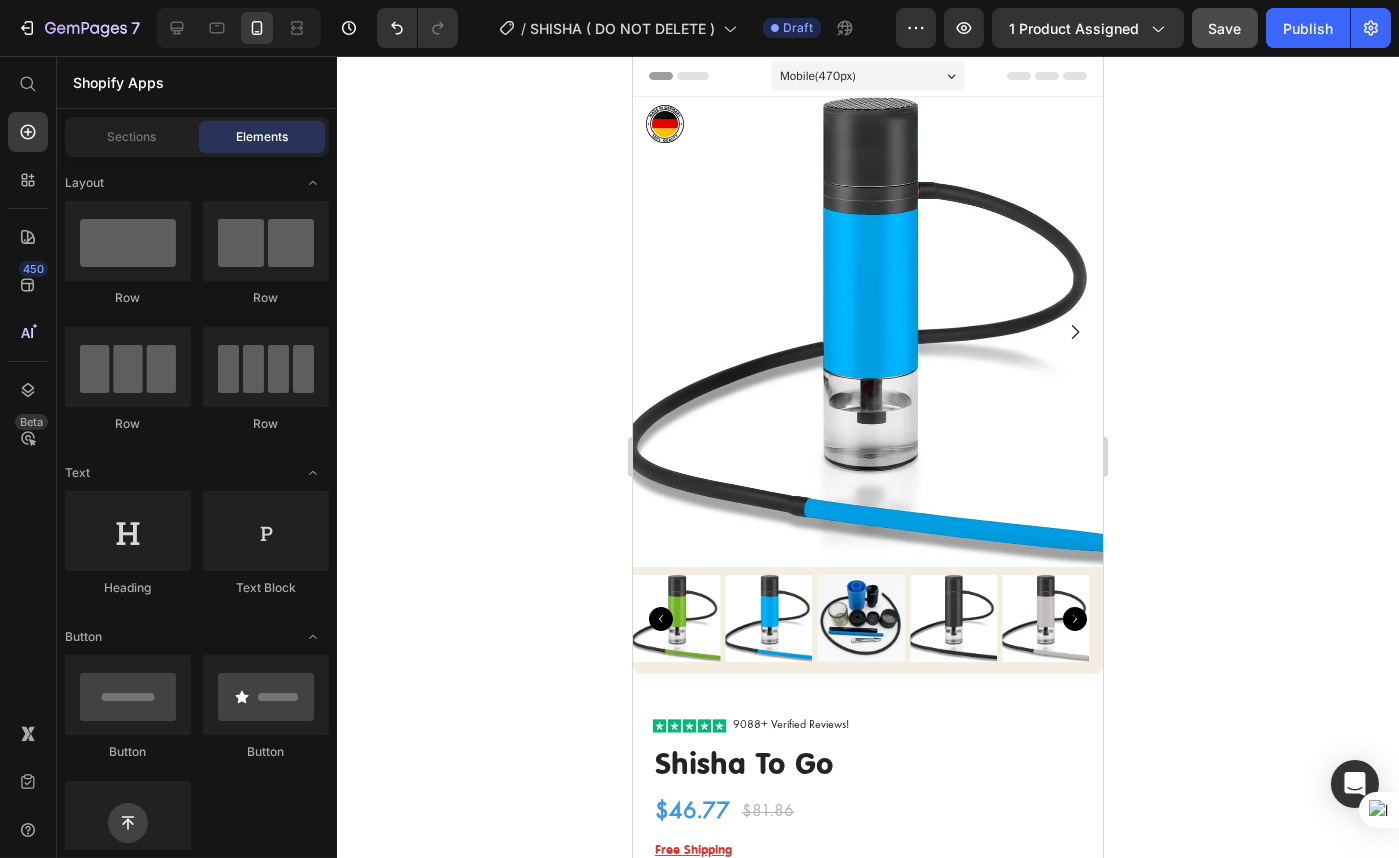 drag, startPoint x: 1091, startPoint y: 774, endPoint x: 1752, endPoint y: 75, distance: 962.0405 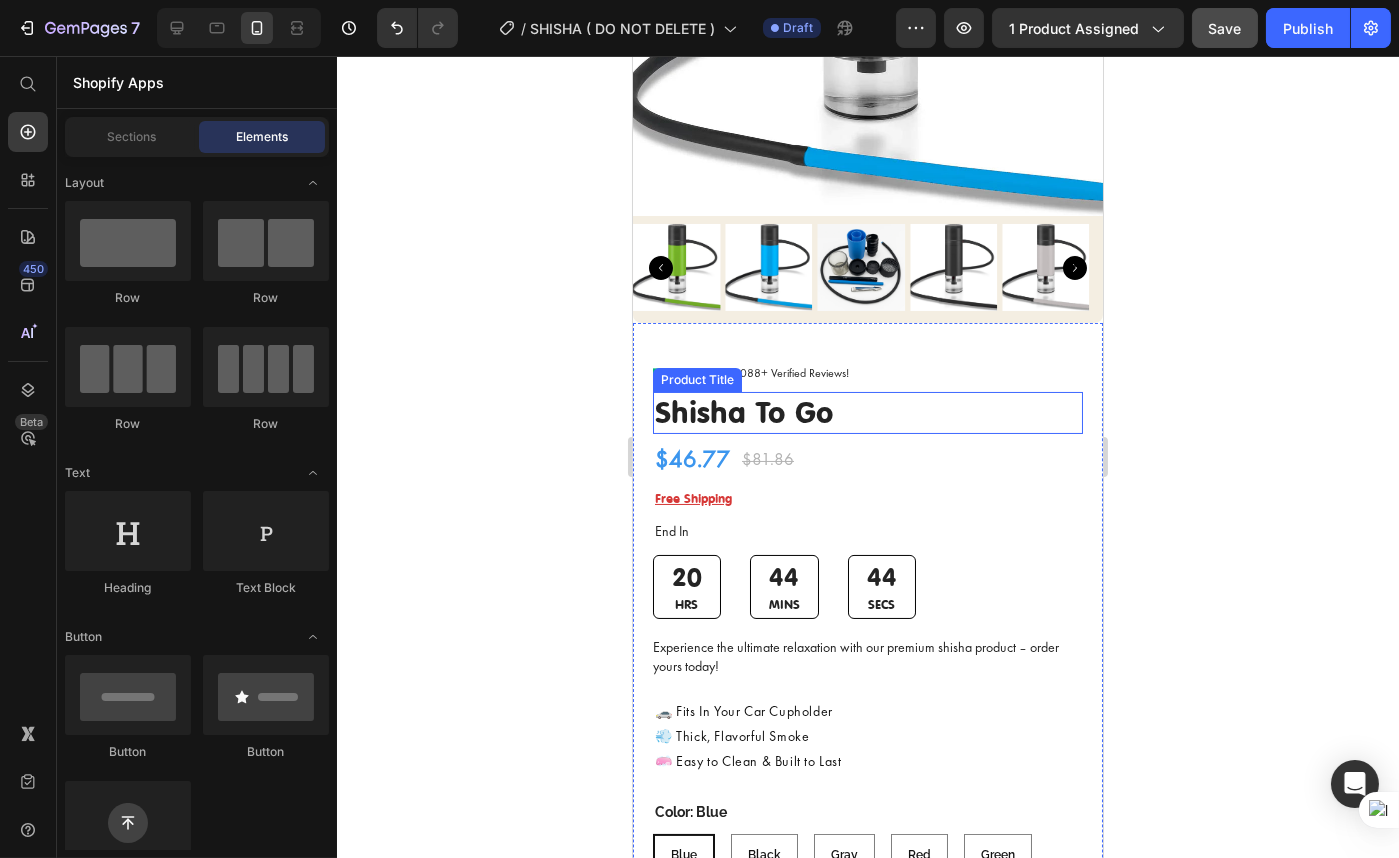scroll, scrollTop: 363, scrollLeft: 0, axis: vertical 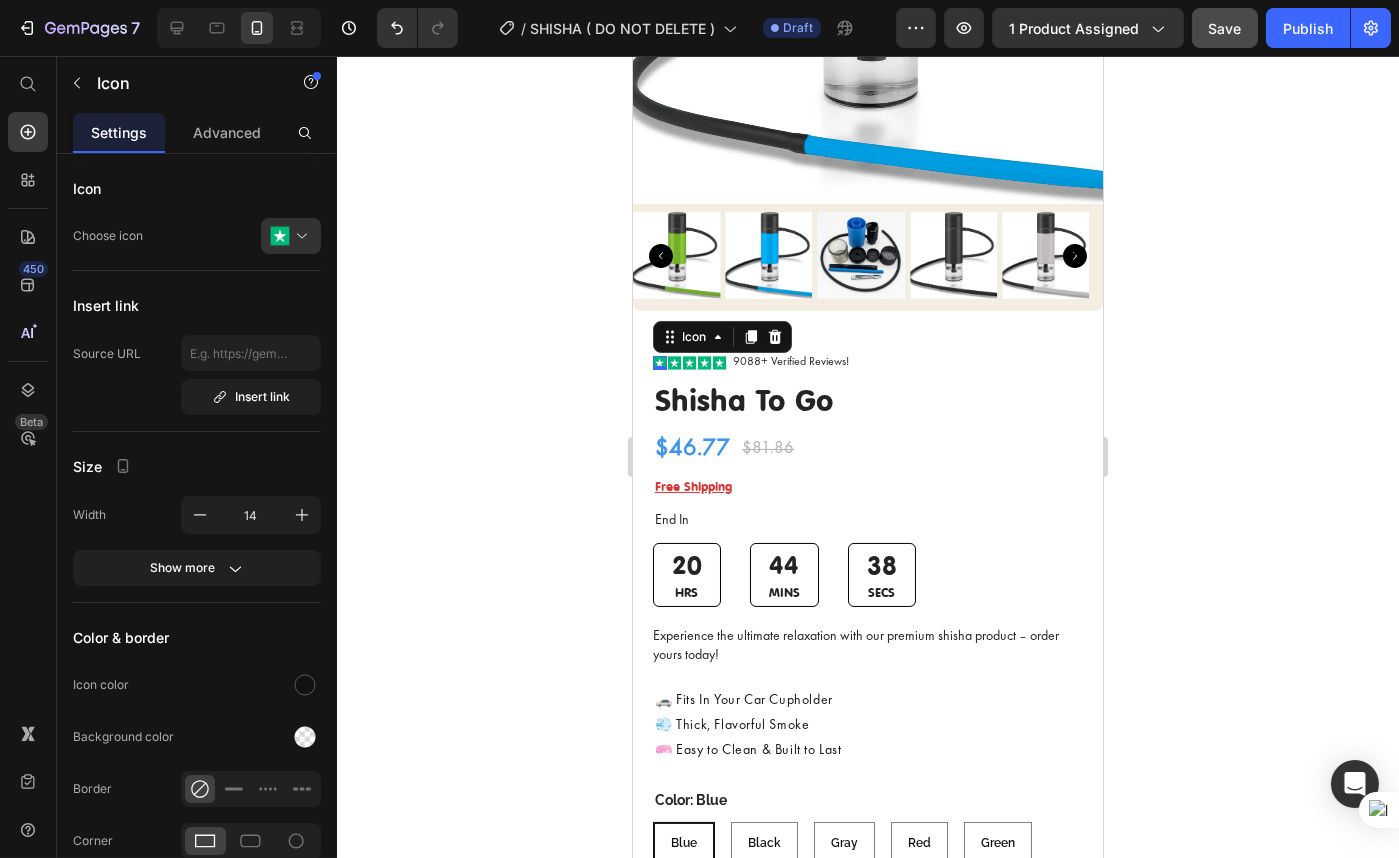 click on "Icon   0" at bounding box center (659, 363) 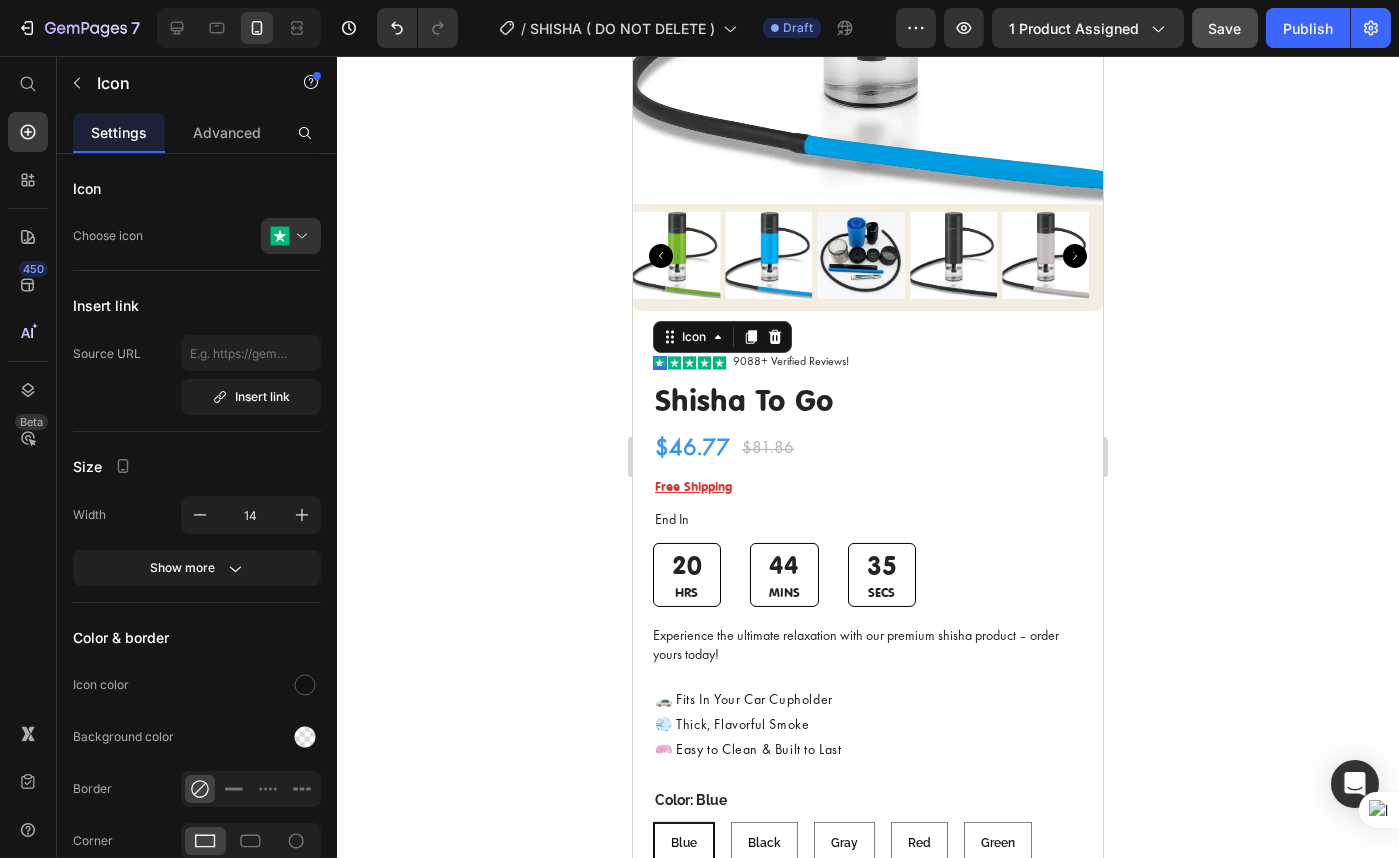 click 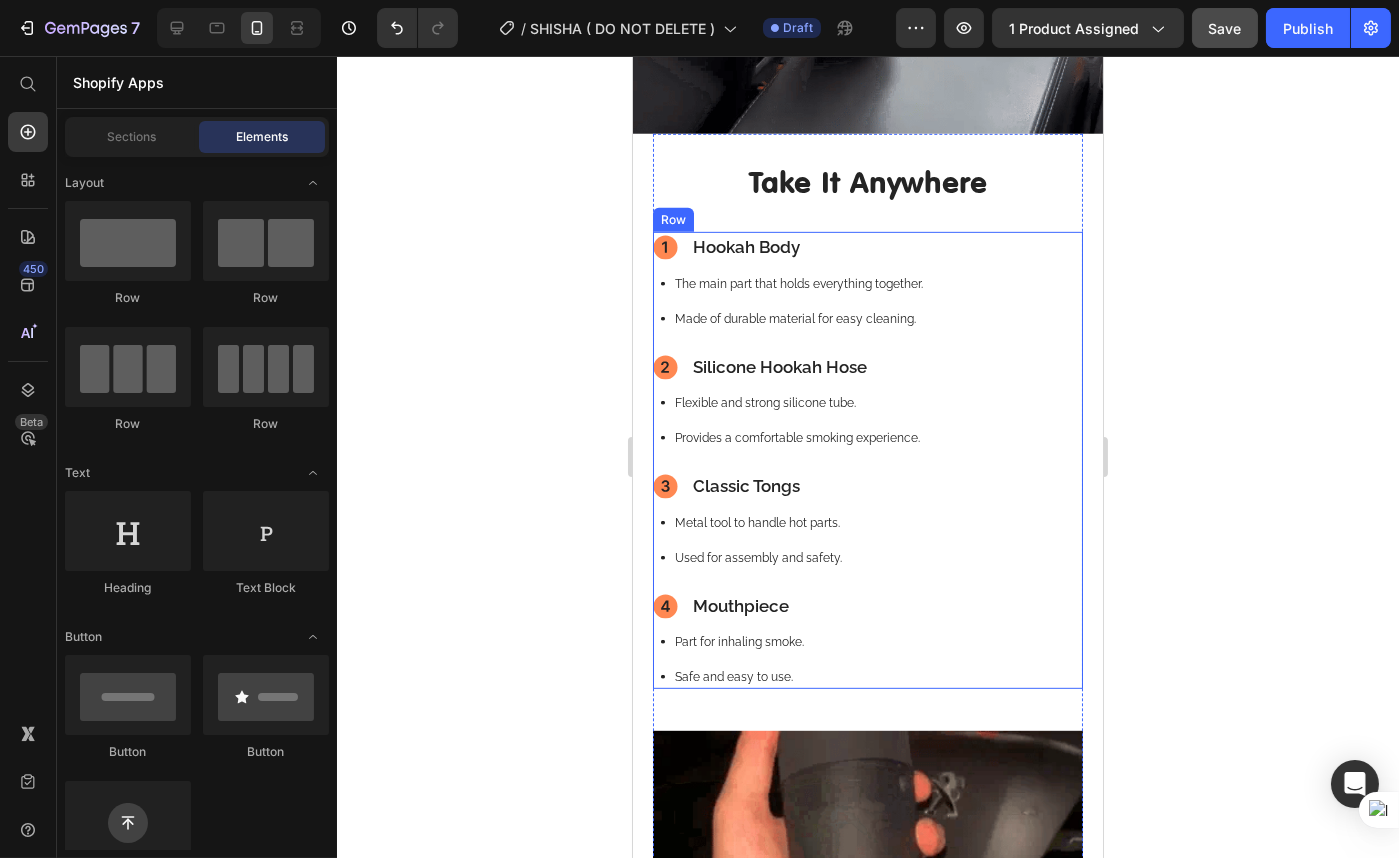 scroll, scrollTop: 2363, scrollLeft: 0, axis: vertical 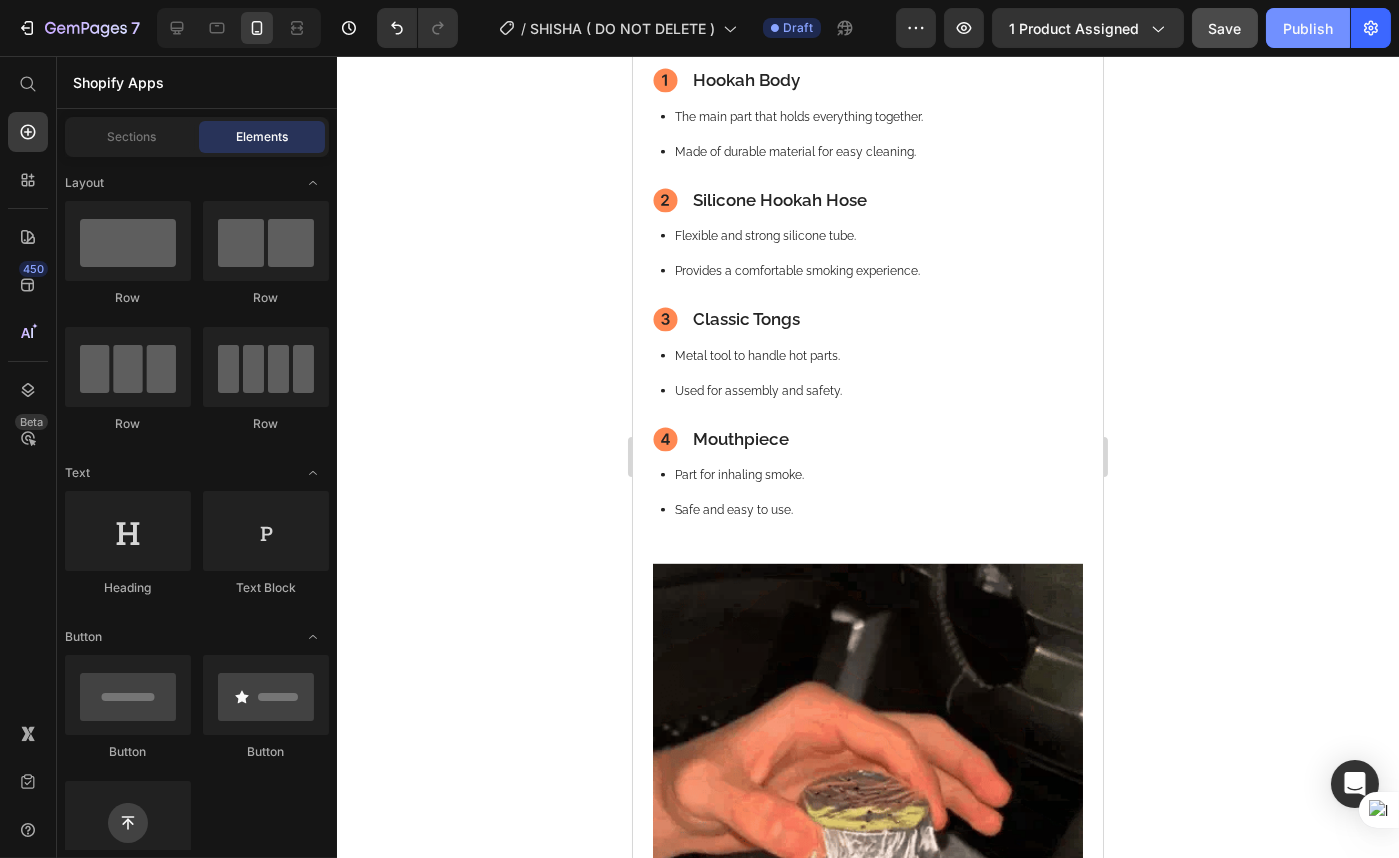click on "Publish" at bounding box center (1308, 28) 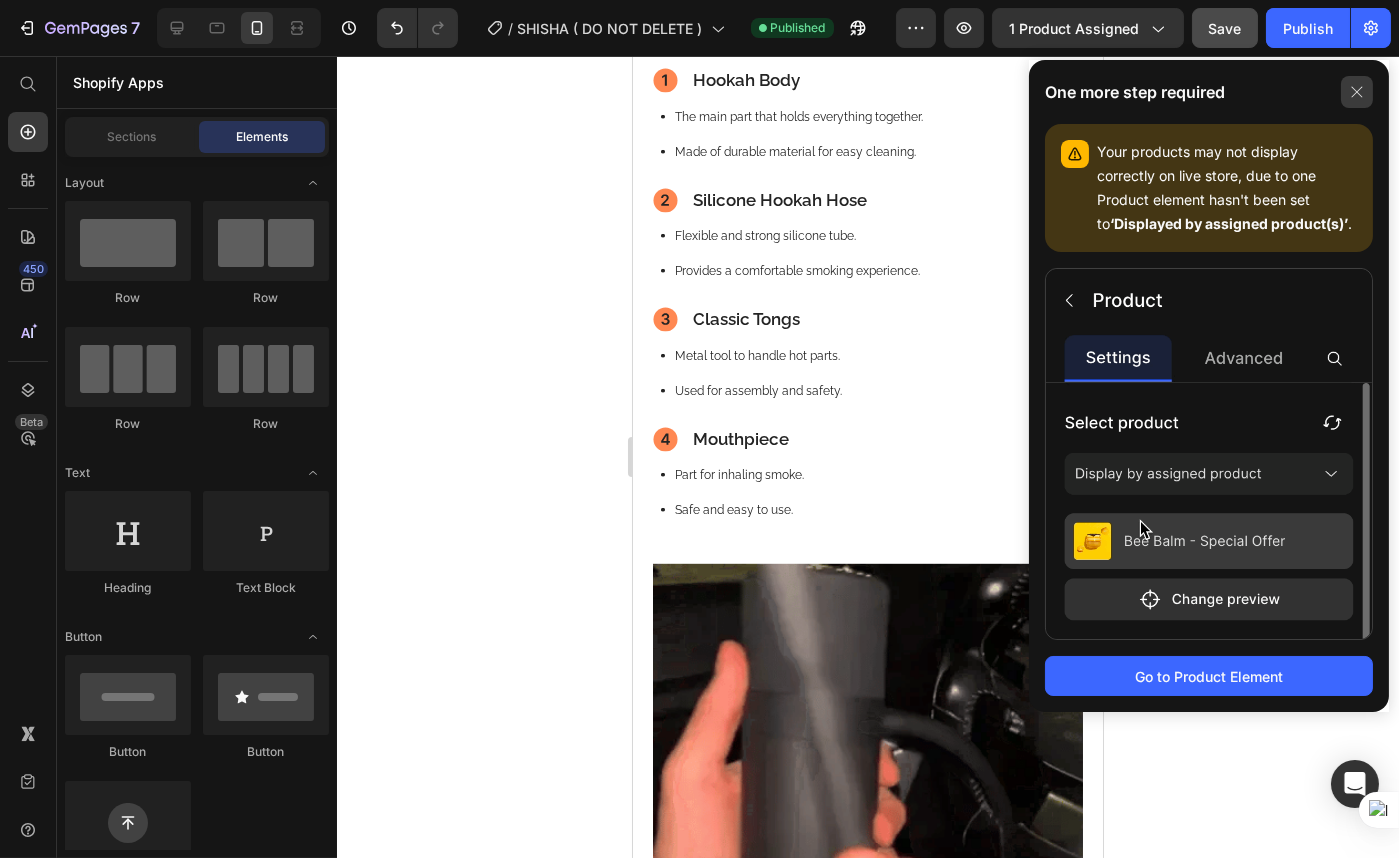 click 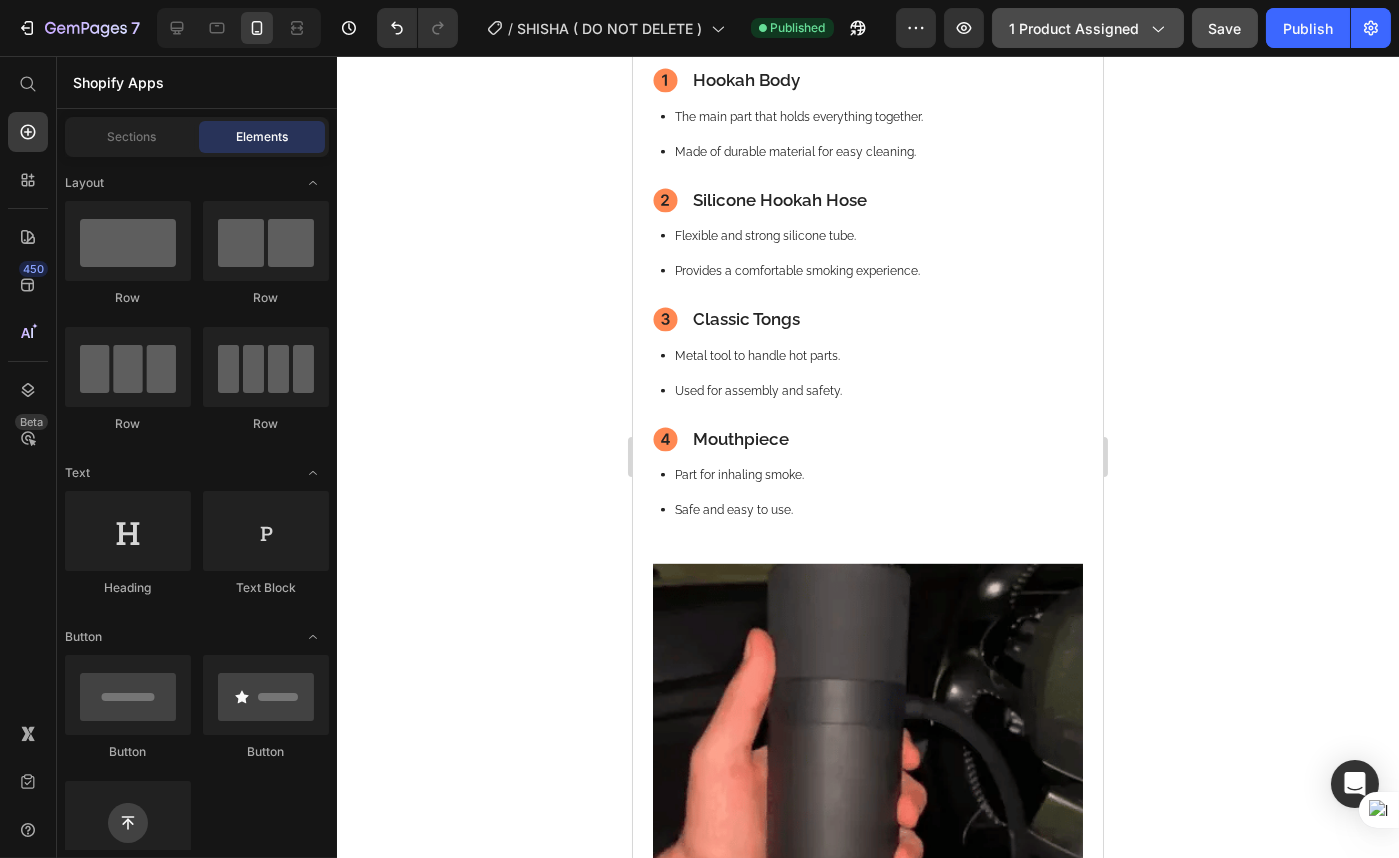 click on "1 product assigned" at bounding box center [1088, 28] 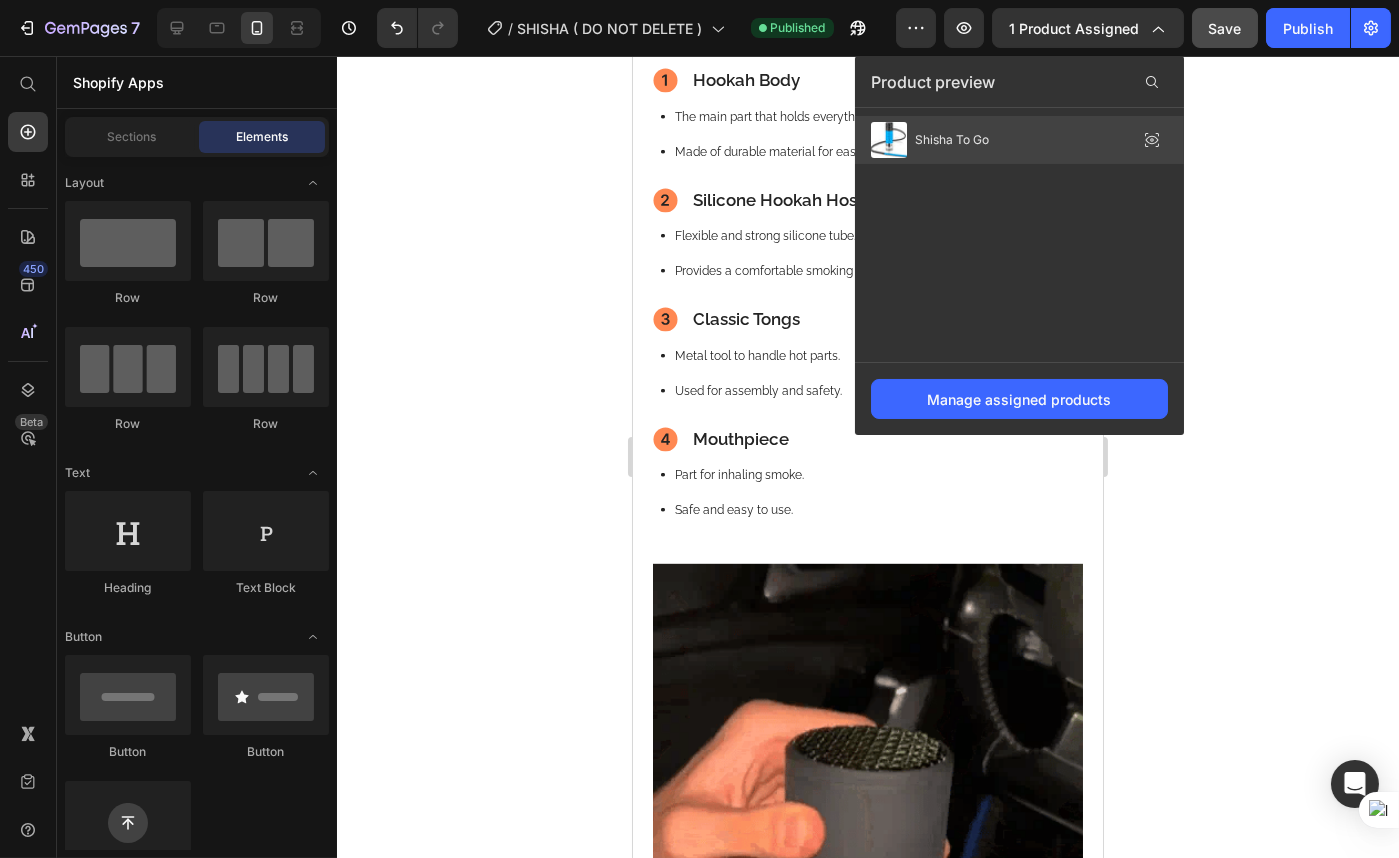 click on "Shisha To Go" 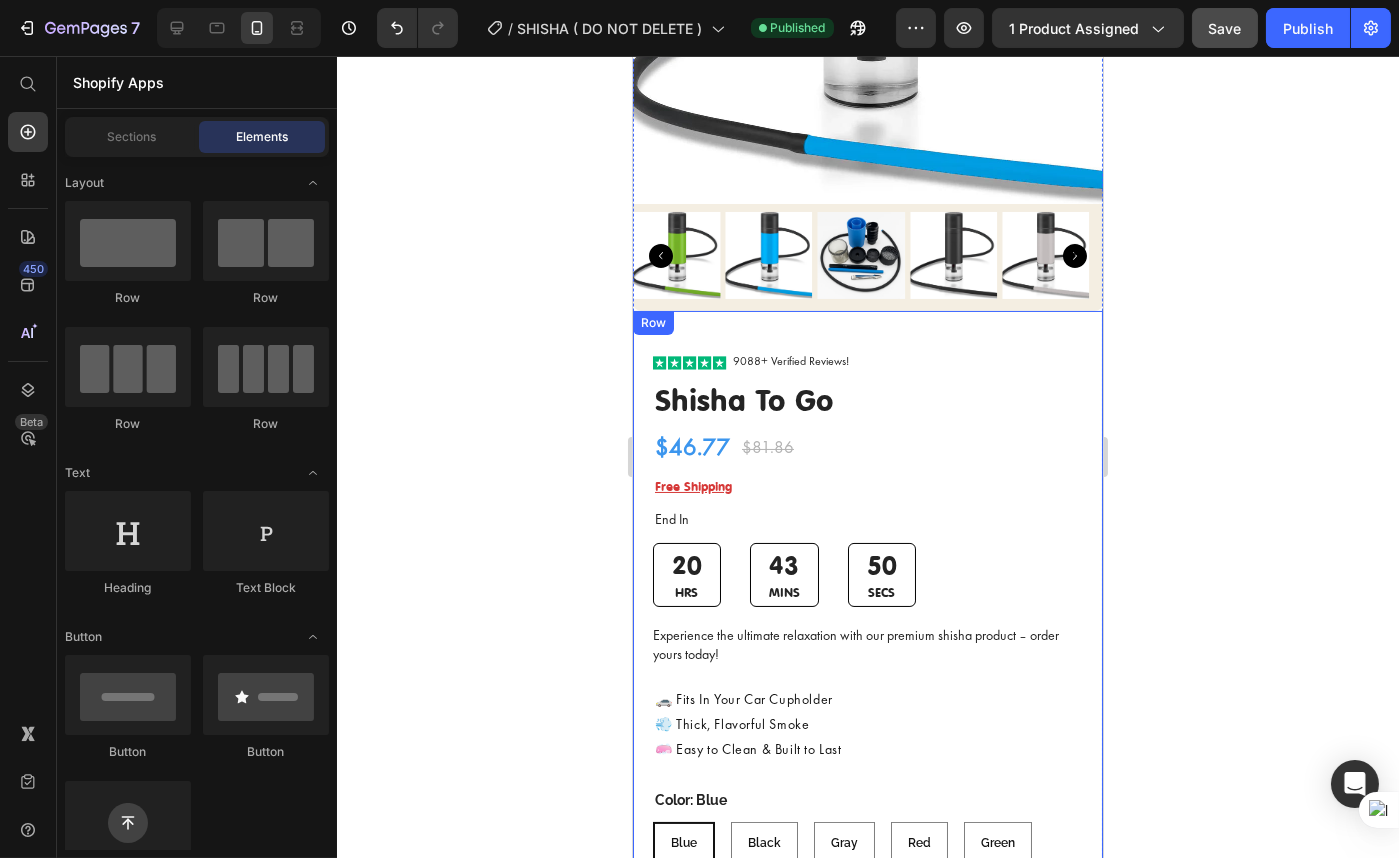scroll, scrollTop: 0, scrollLeft: 0, axis: both 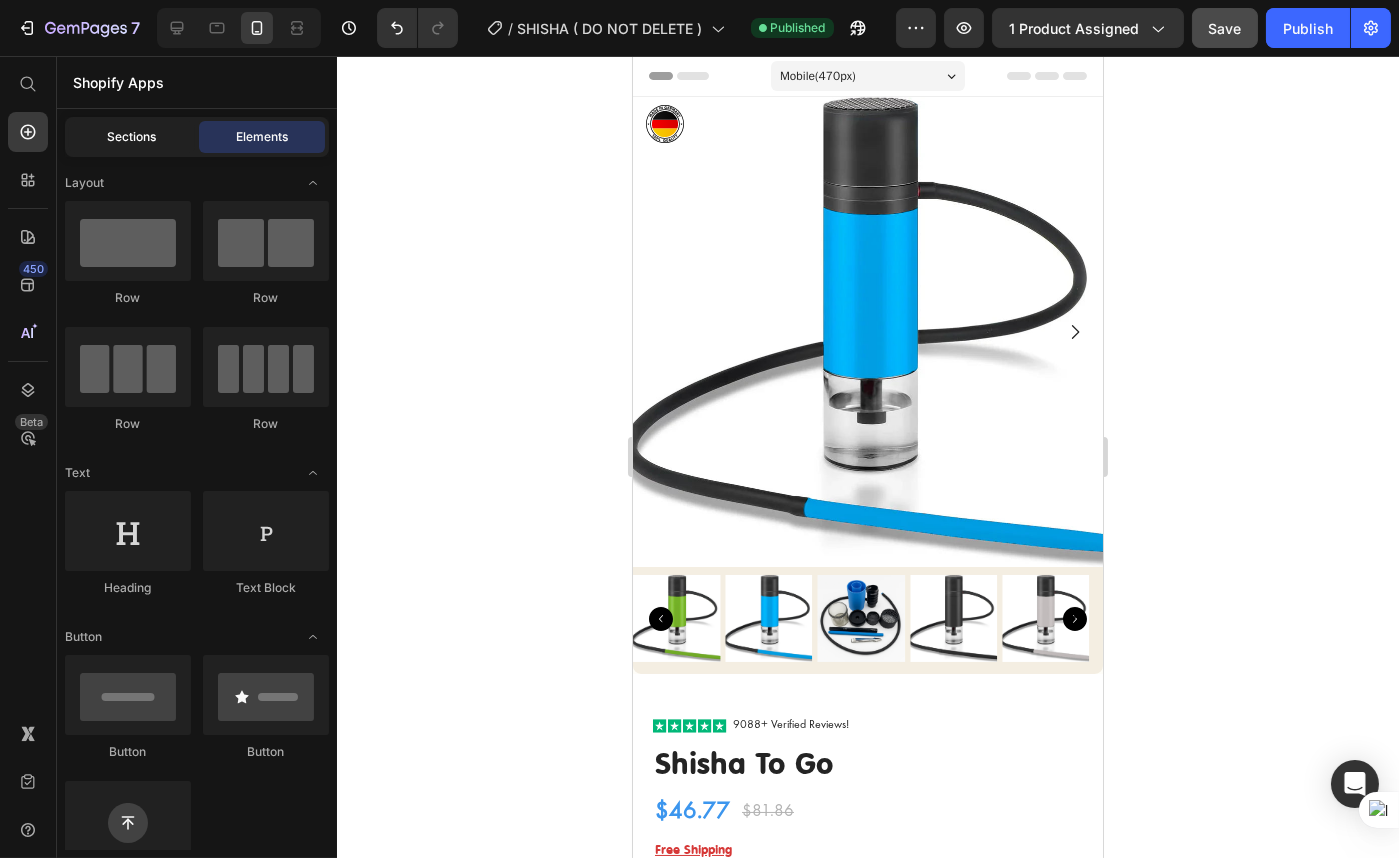 click on "Sections" at bounding box center [132, 137] 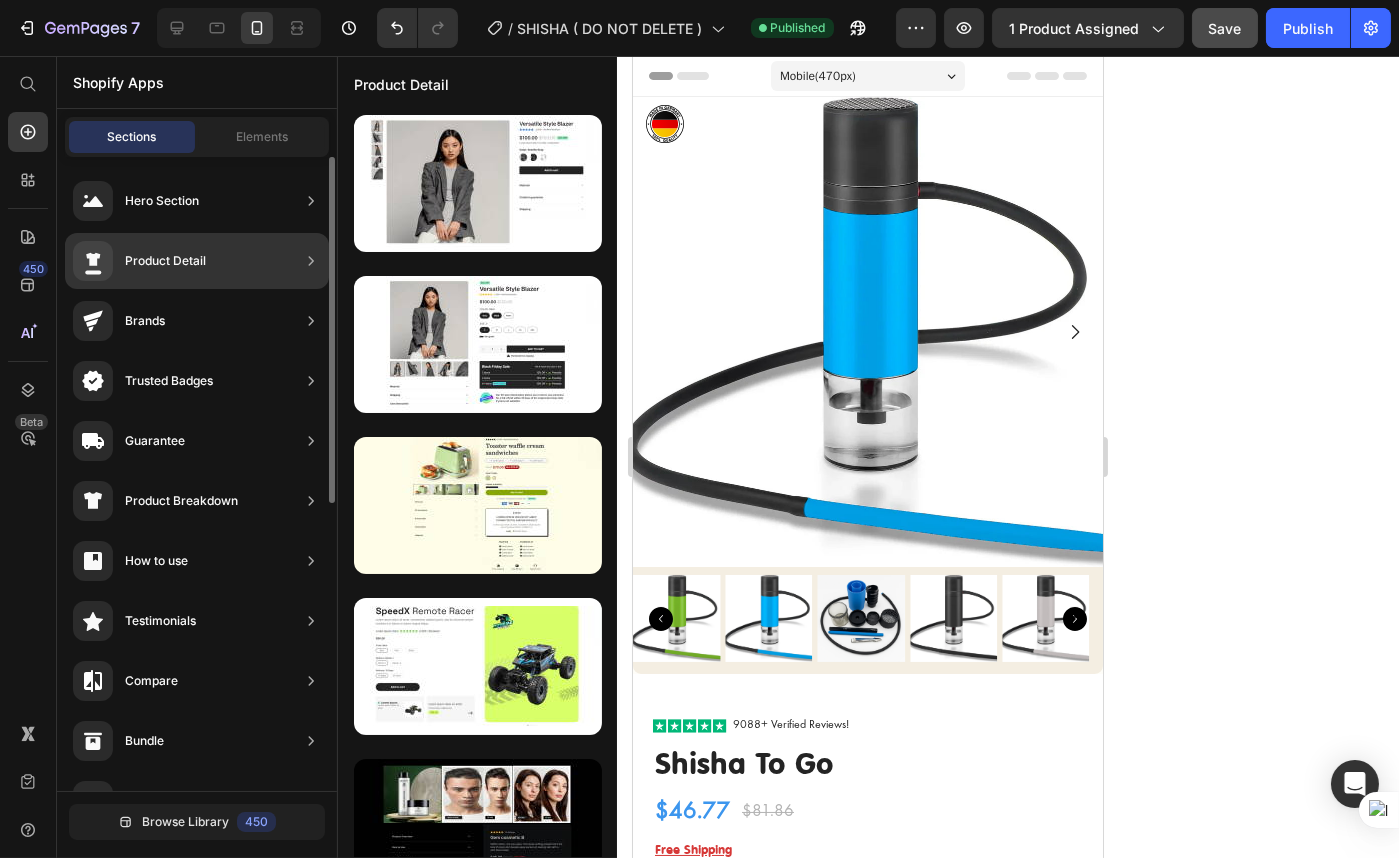 click on "Product Detail" at bounding box center [165, 261] 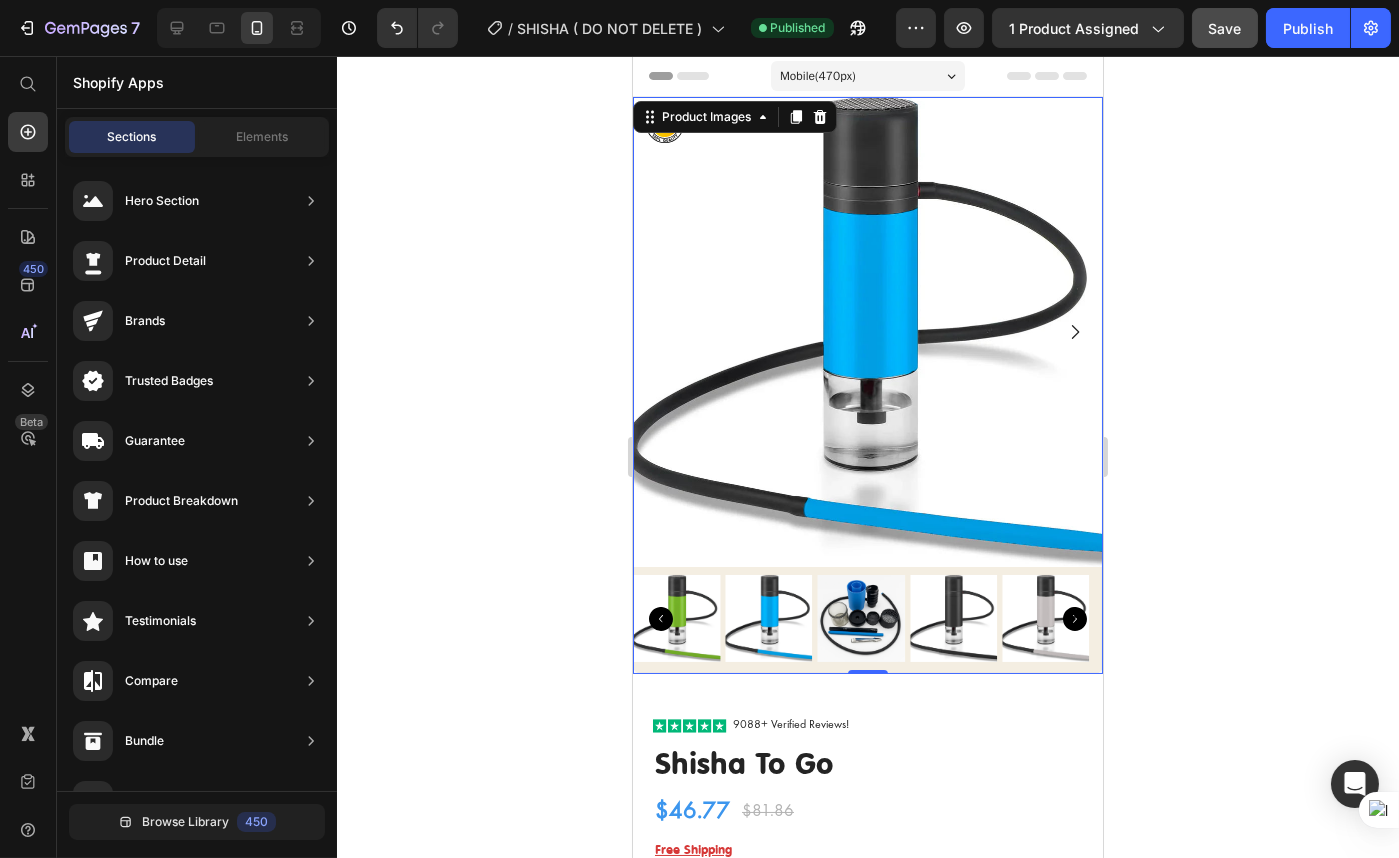 click at bounding box center (867, 332) 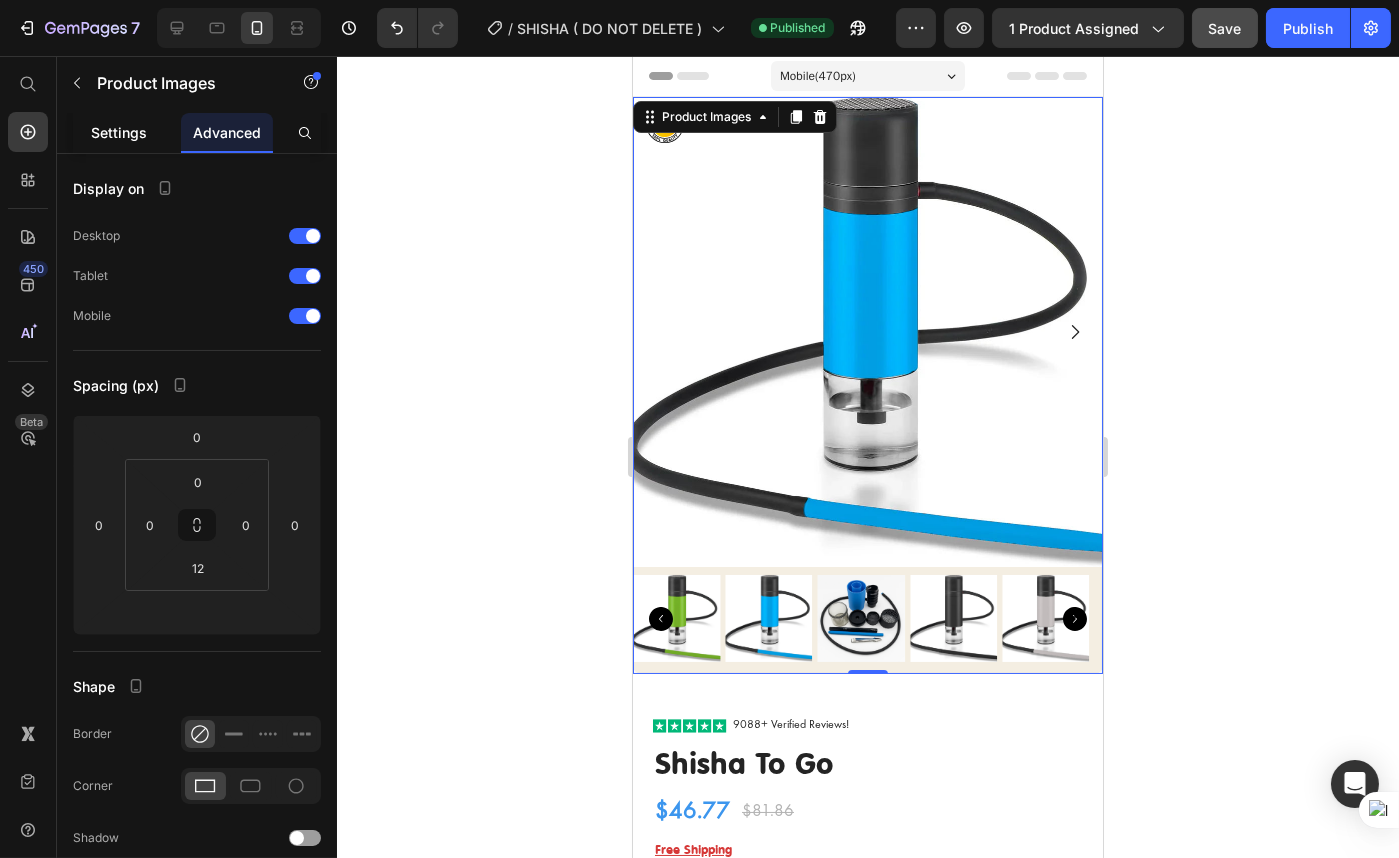 click on "Settings" at bounding box center (119, 132) 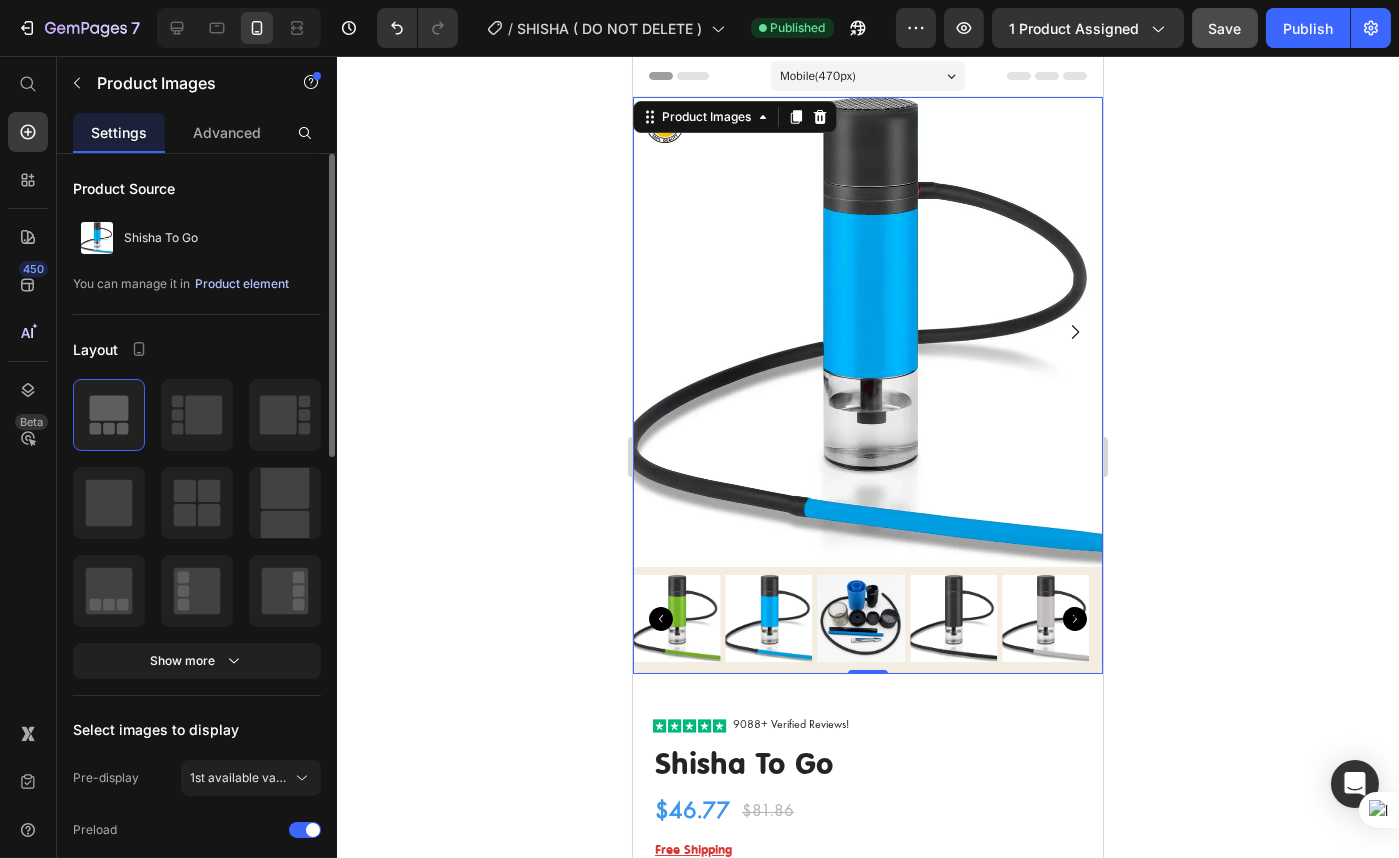 click on "Product element" at bounding box center (242, 284) 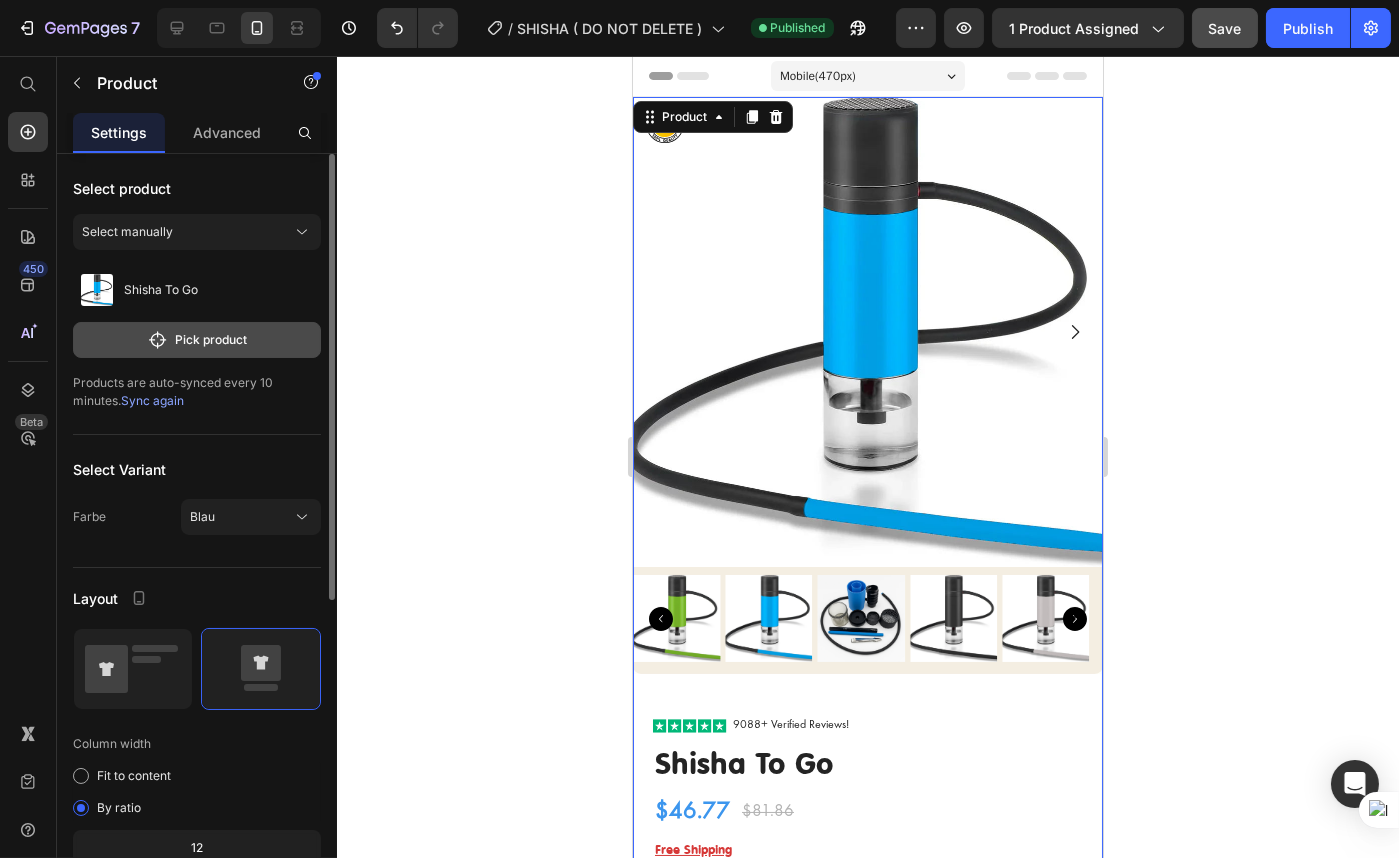 click on "Pick product" at bounding box center (197, 340) 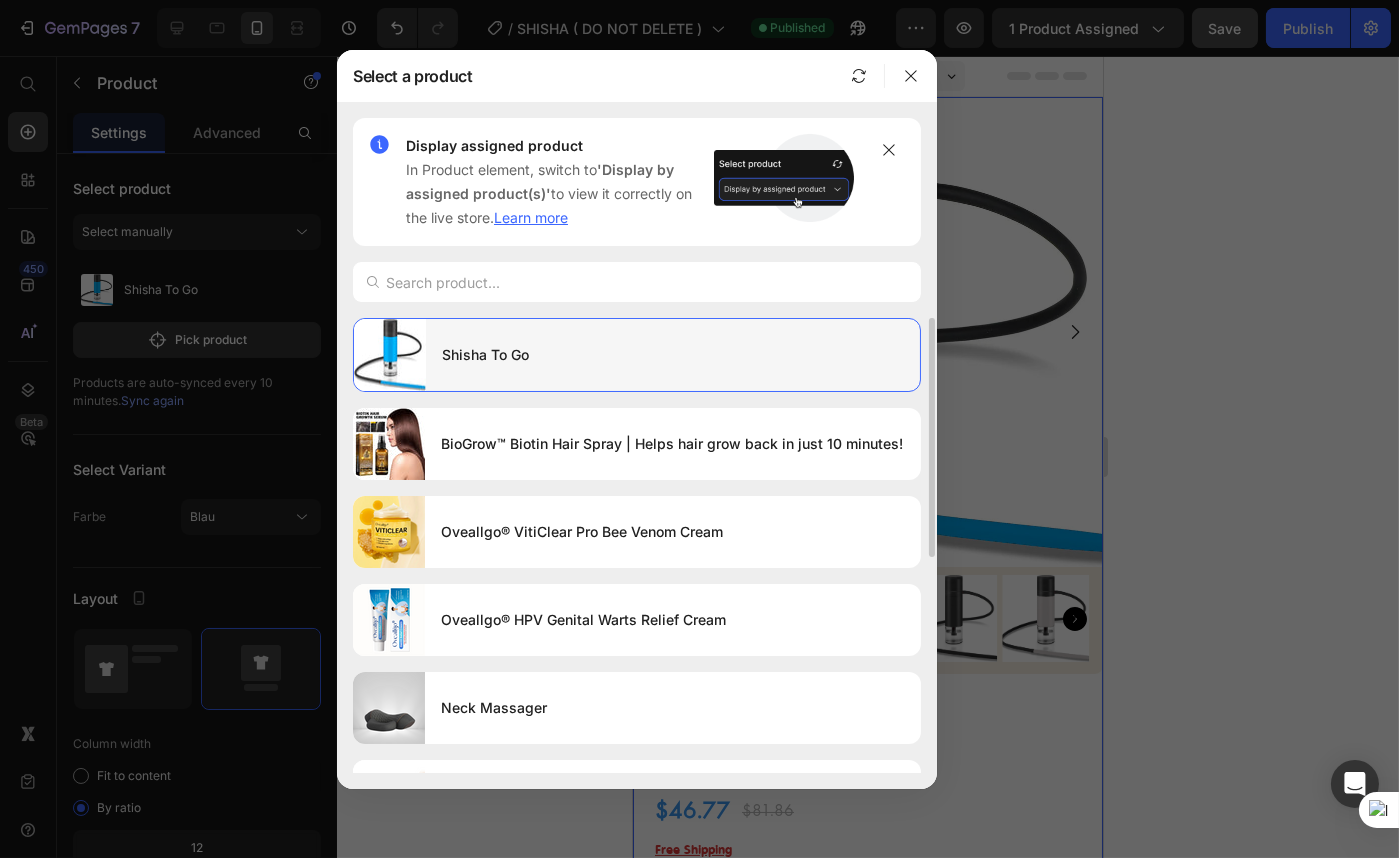 click on "Shisha To Go" at bounding box center [673, 355] 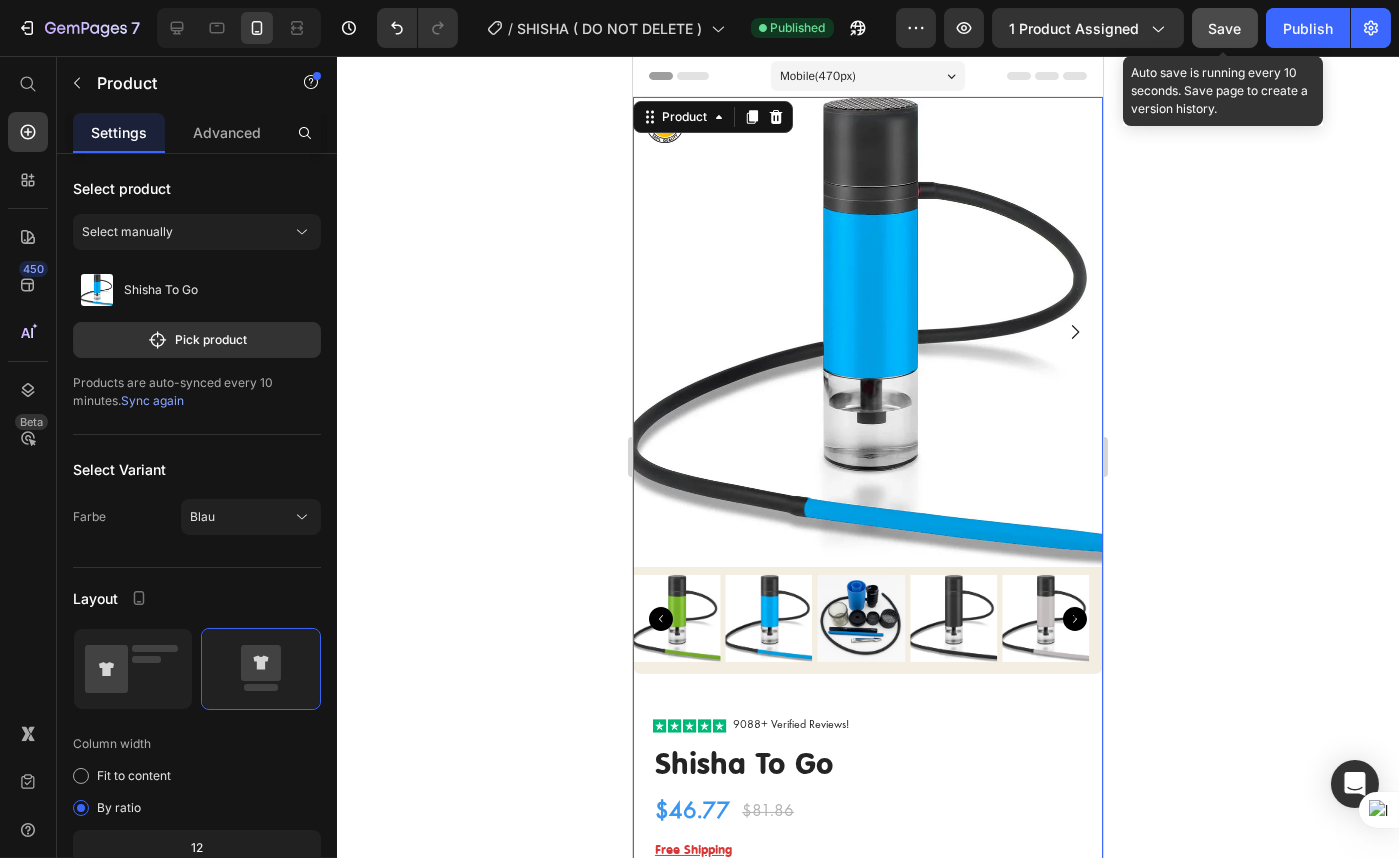 click on "Save" at bounding box center (1225, 28) 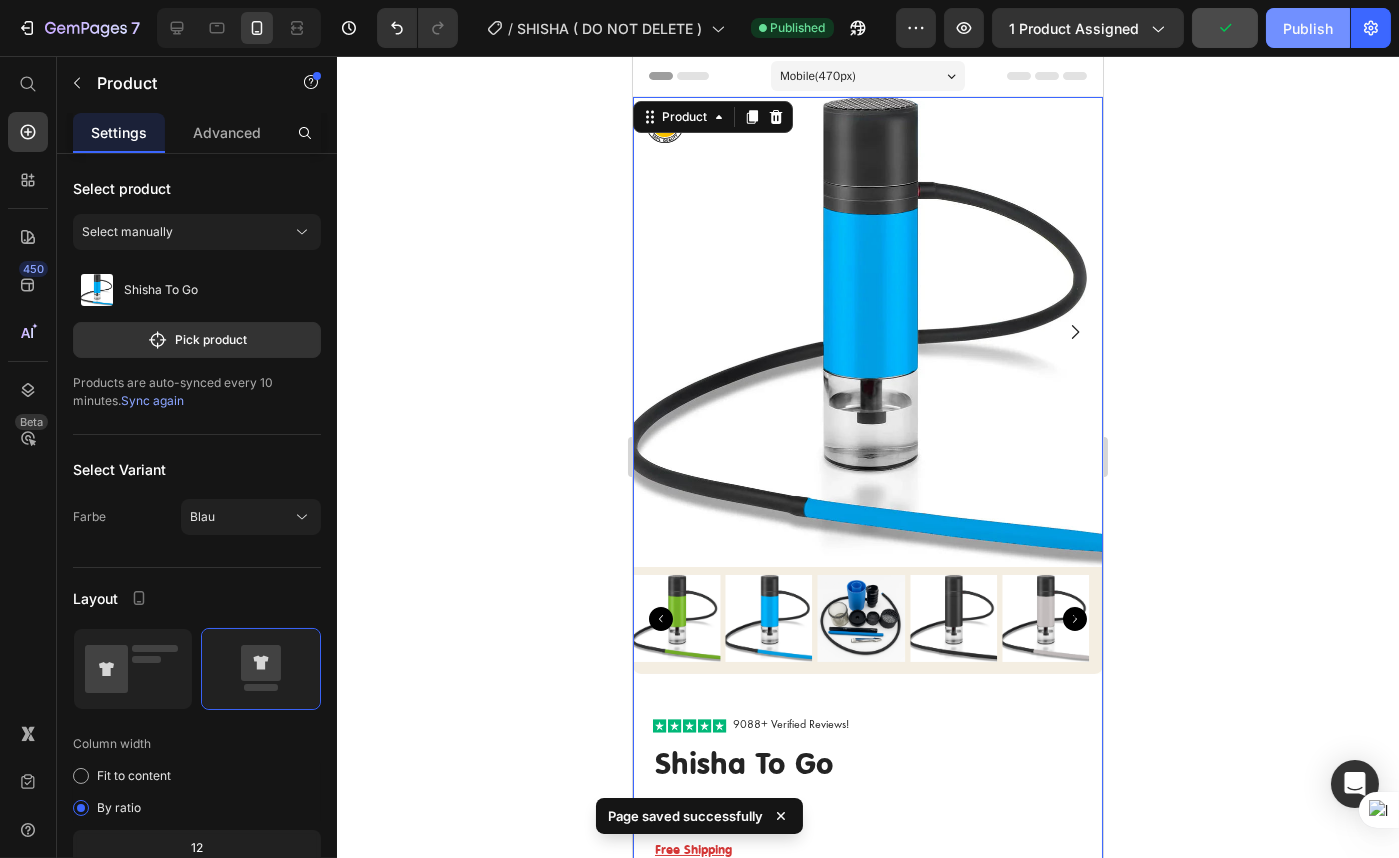 click on "Publish" at bounding box center [1308, 28] 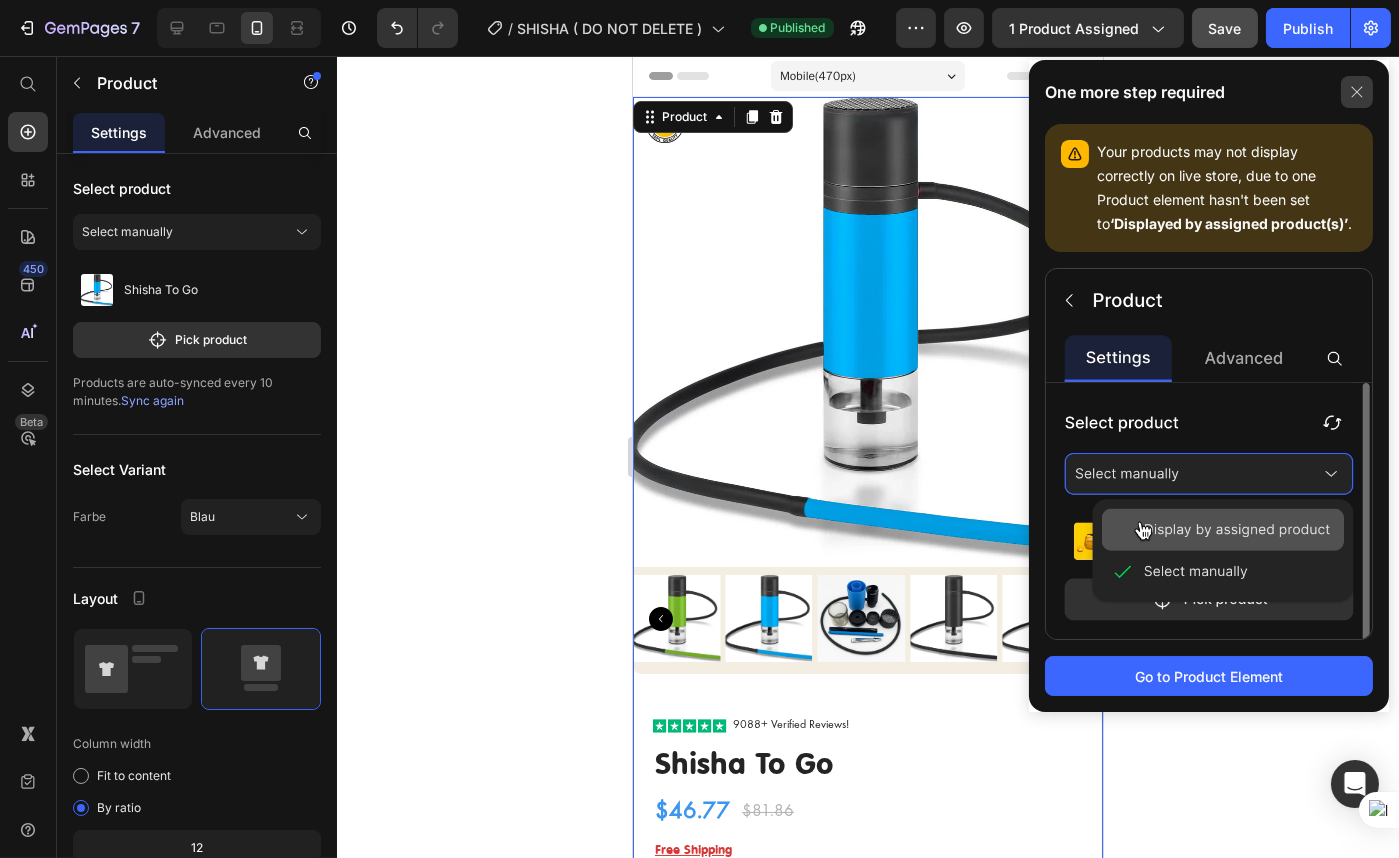 click 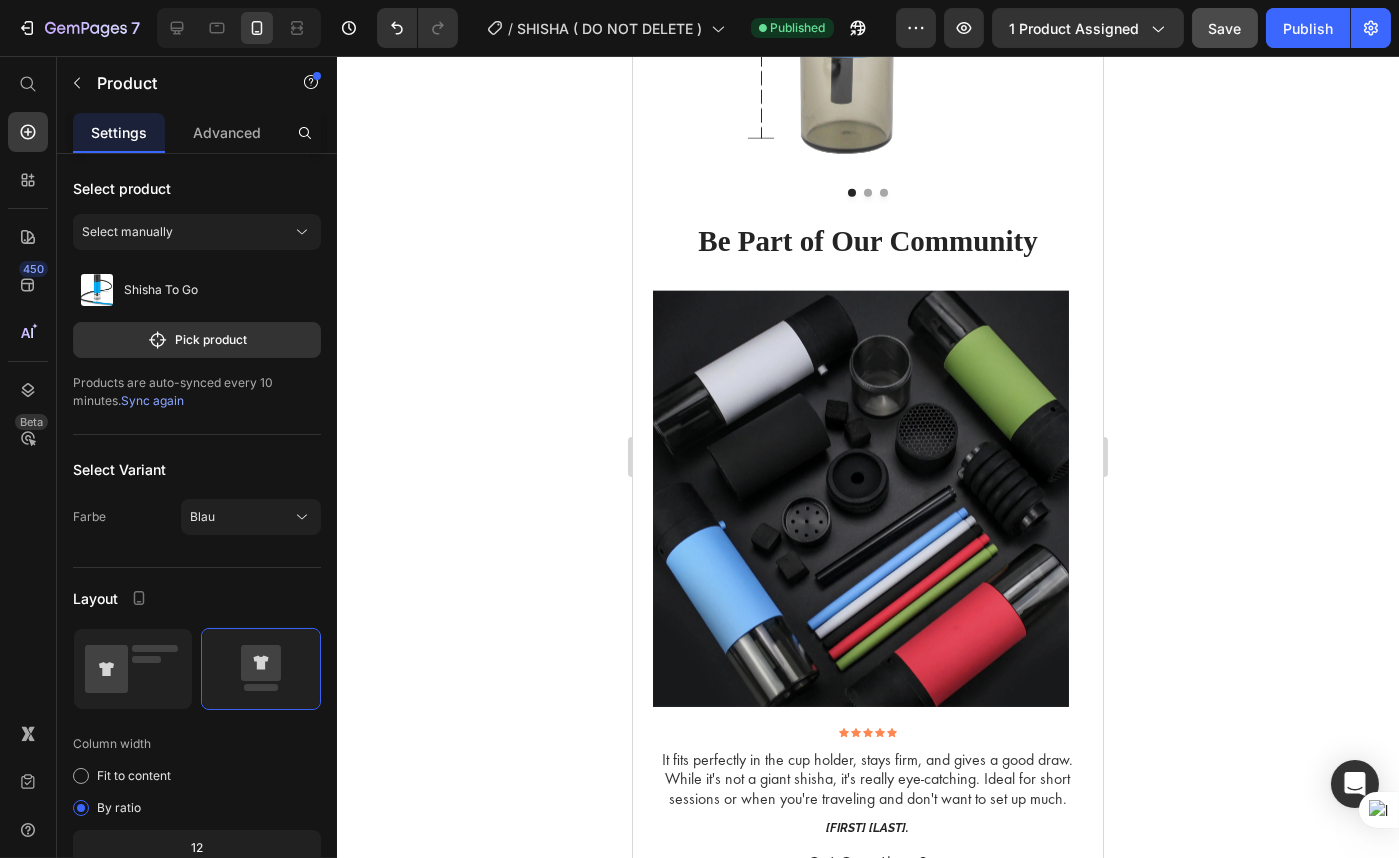 scroll, scrollTop: 5909, scrollLeft: 0, axis: vertical 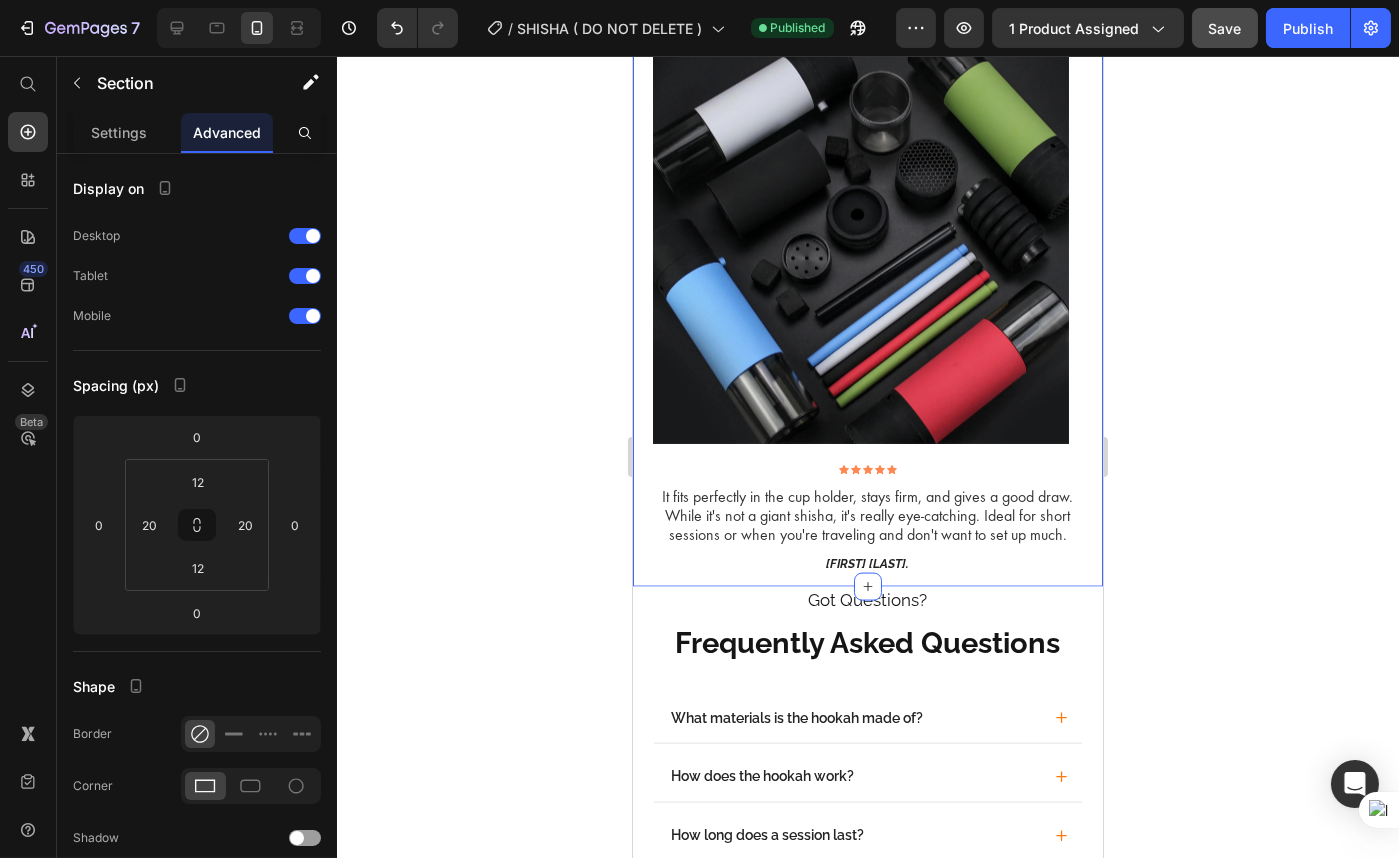 click on "Be Part of Our Community Heading Image Image Image Carousel Row Icon Icon Icon Icon Icon Icon List It fits perfectly in the cup holder, stays firm, and gives a good draw. While it's not a giant shisha, it's really eye-catching. Ideal for short sessions or when you're traveling and don't want to set up much. Text Block Amber L. Text Block Row Section 11" at bounding box center [867, 266] 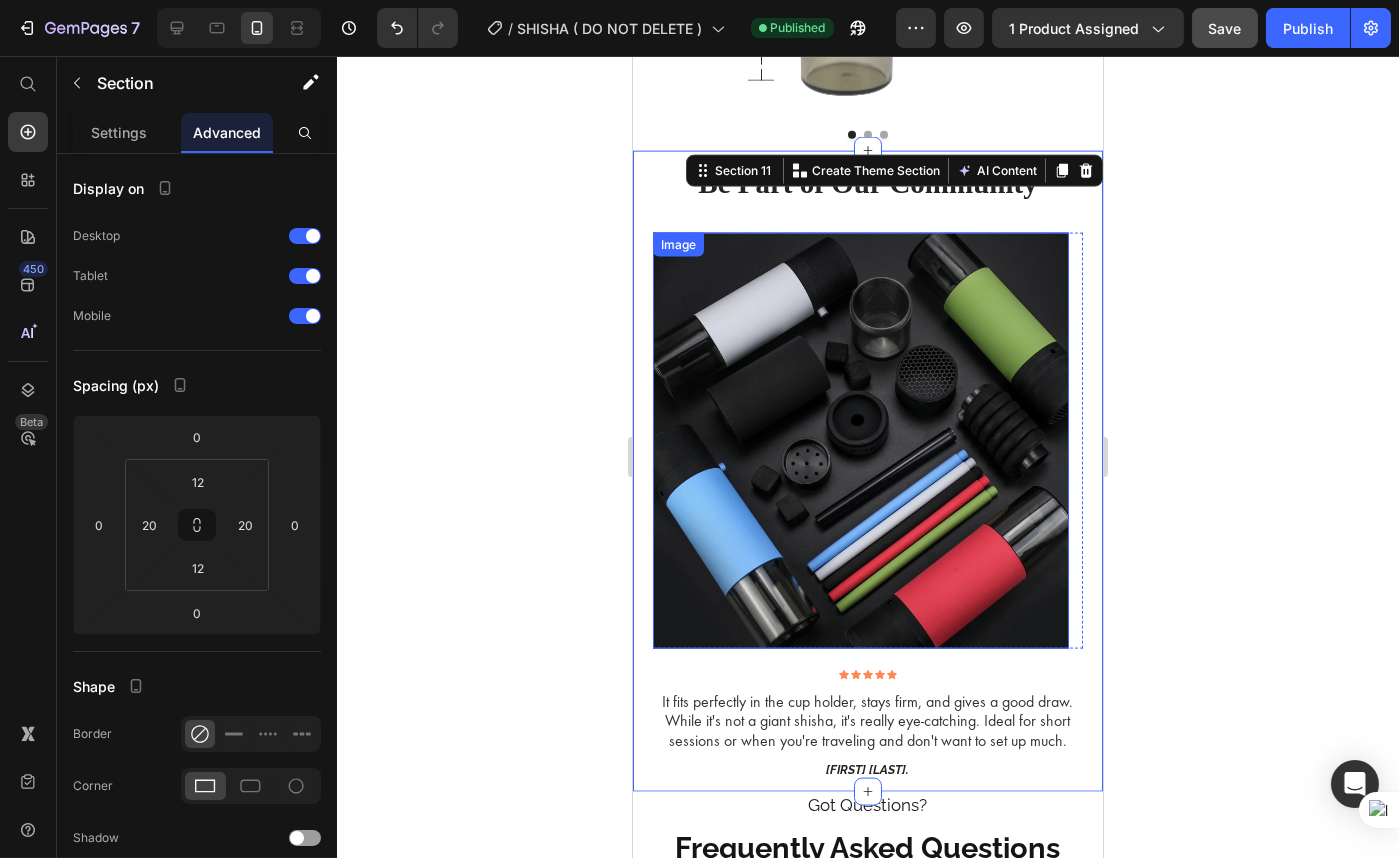 scroll, scrollTop: 5727, scrollLeft: 0, axis: vertical 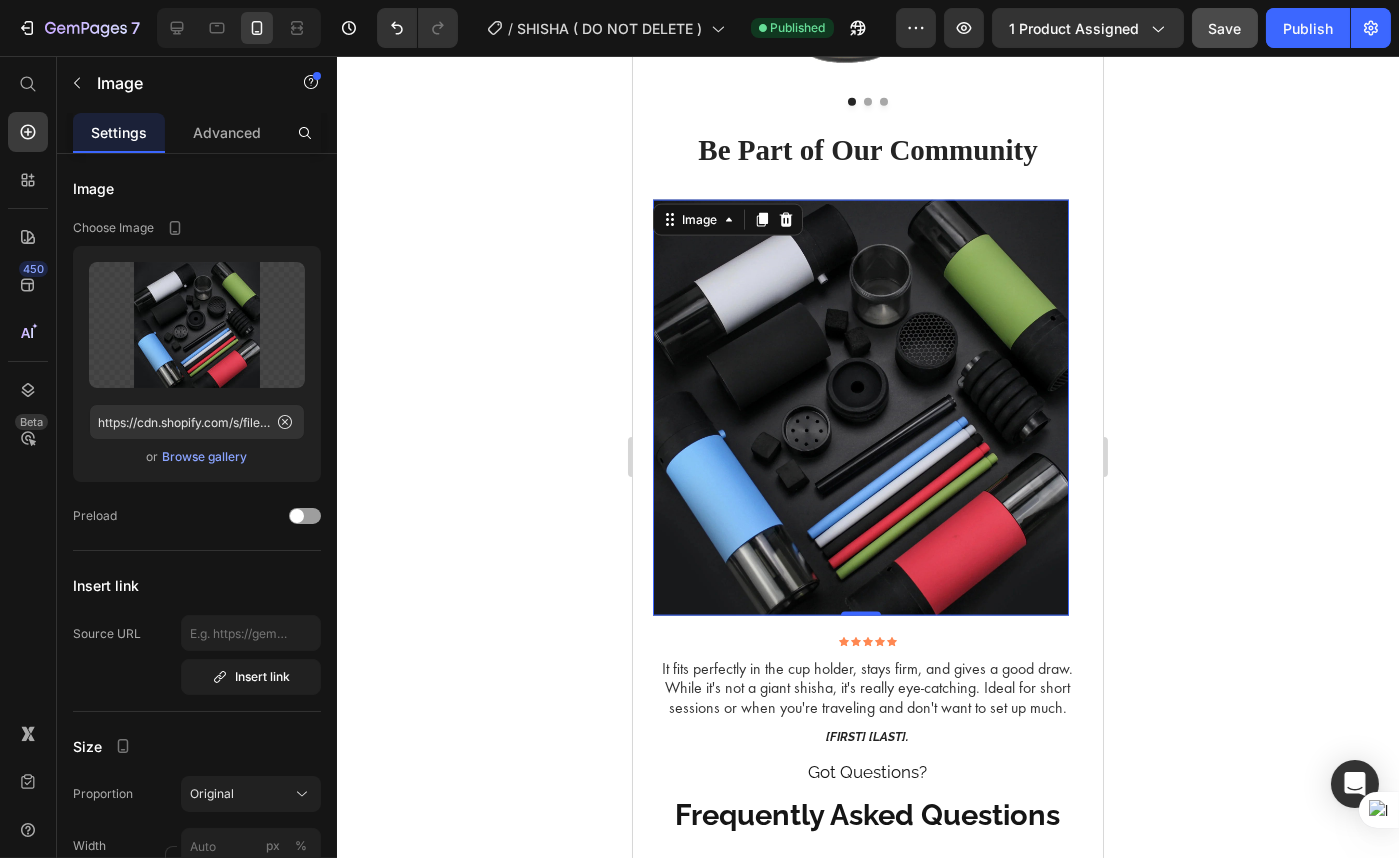 click at bounding box center [860, 408] 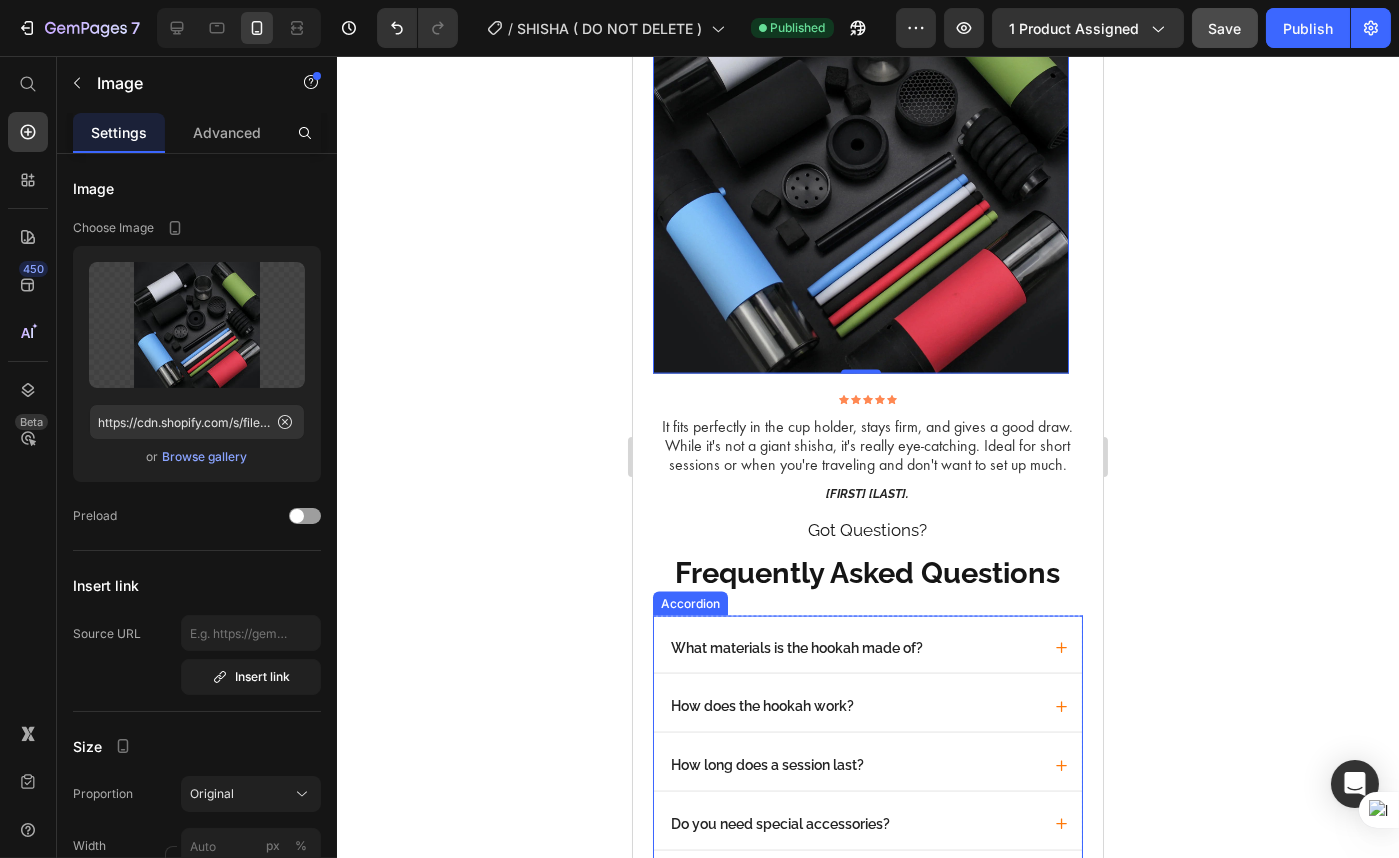scroll, scrollTop: 6000, scrollLeft: 0, axis: vertical 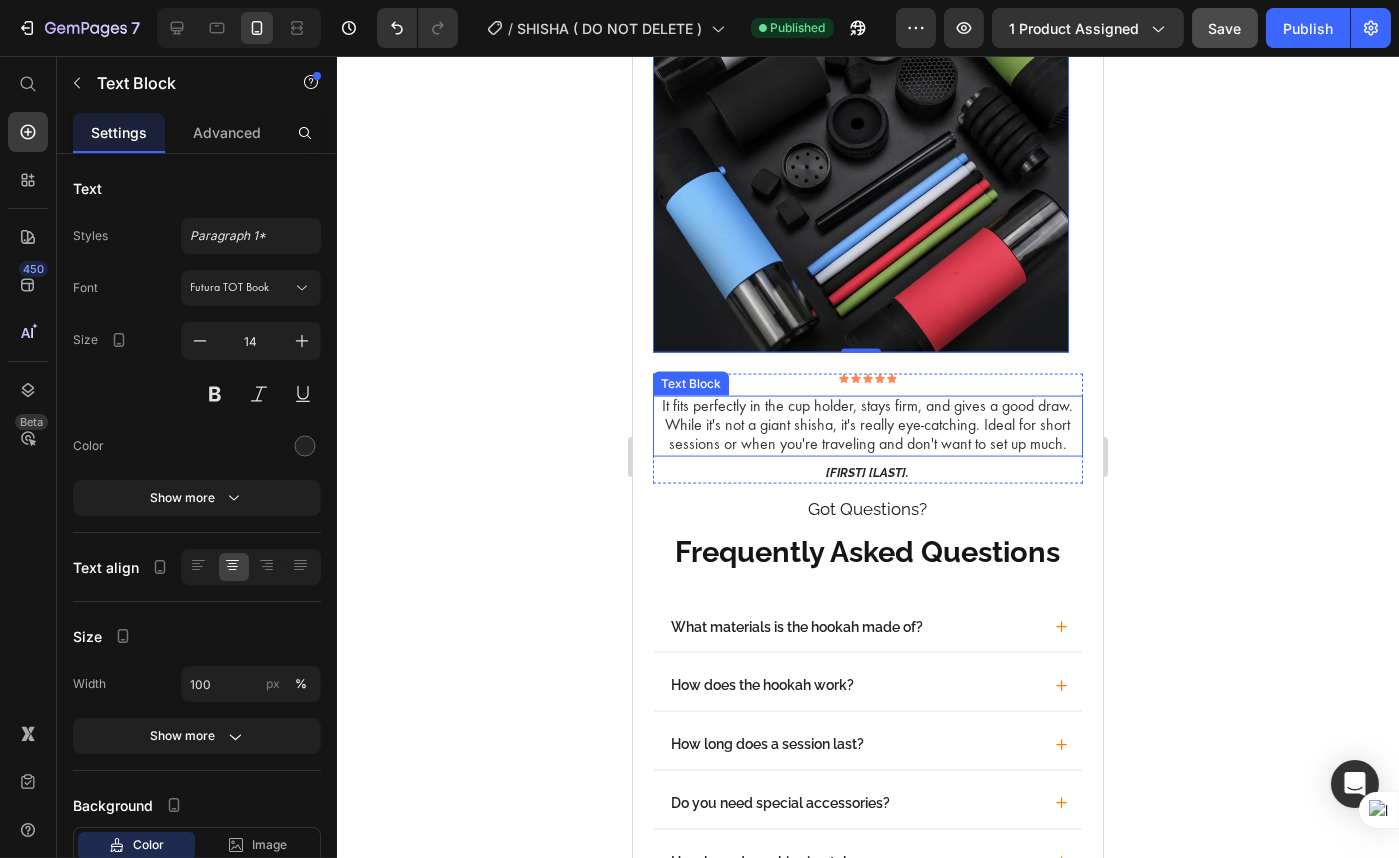 click on "It fits perfectly in the cup holder, stays firm, and gives a good draw. While it's not a giant shisha, it's really eye-catching. Ideal for short sessions or when you're traveling and don't want to set up much." at bounding box center (867, 427) 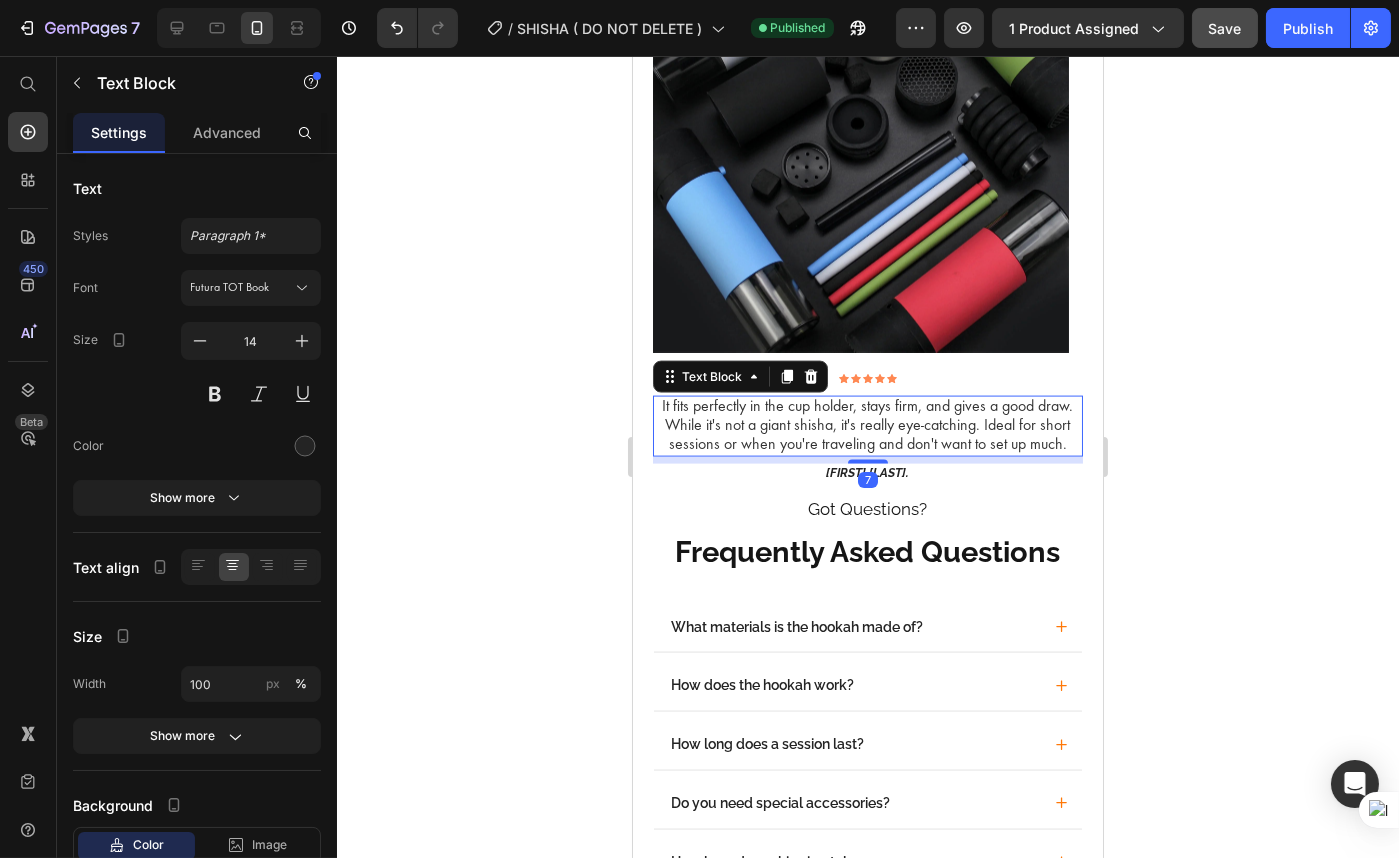 click 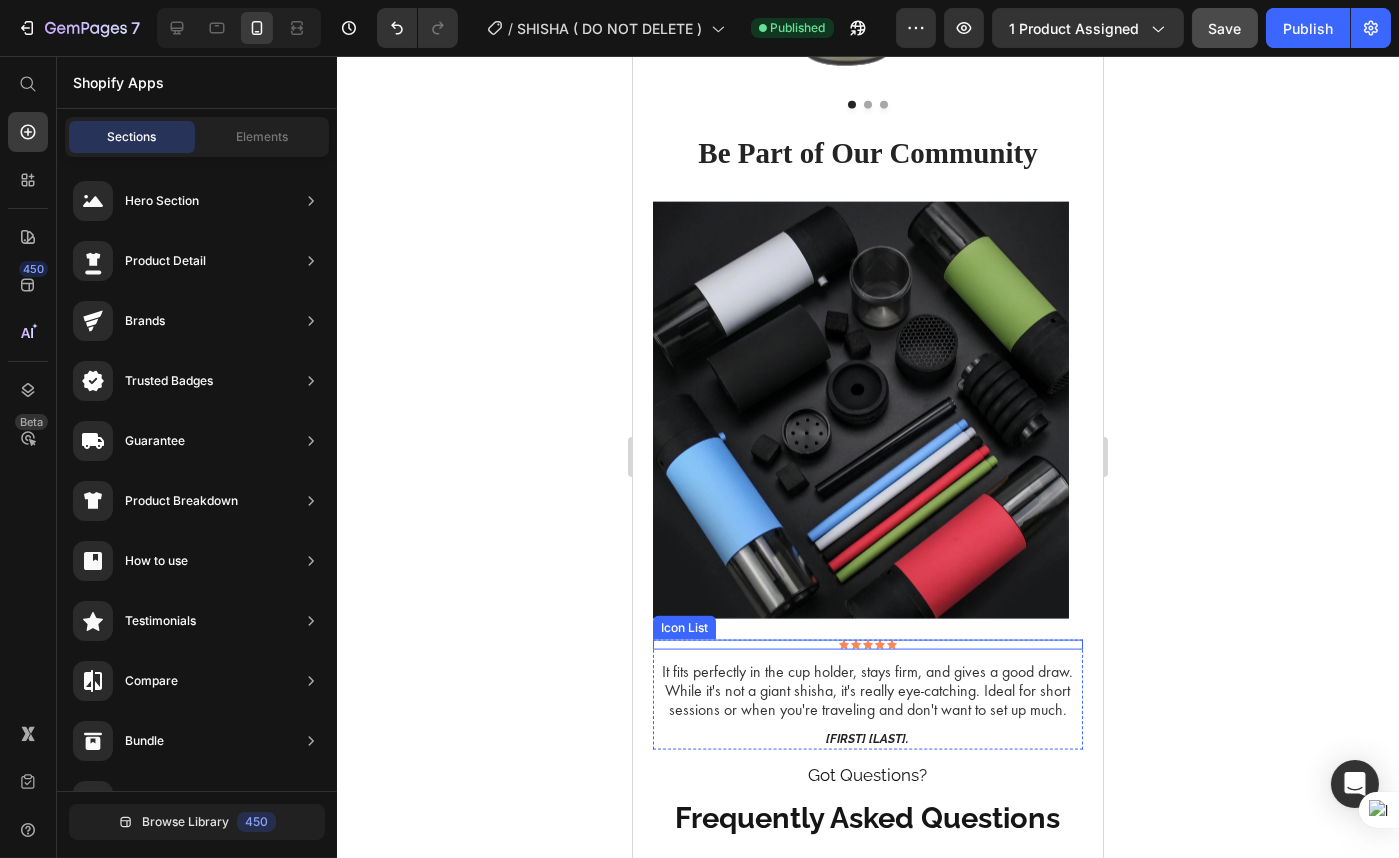 scroll, scrollTop: 5727, scrollLeft: 0, axis: vertical 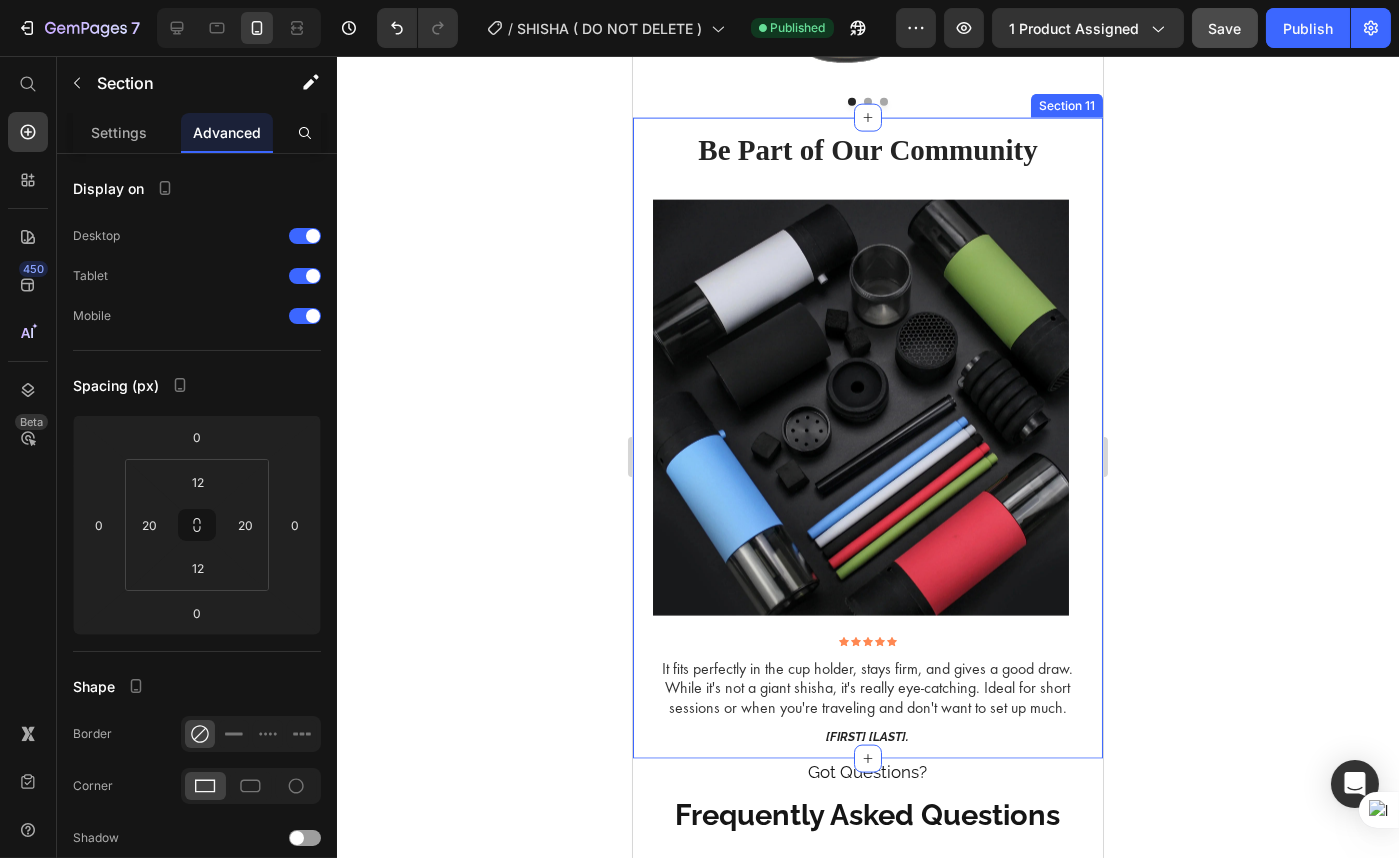 click on "Be Part of Our Community Heading Image Image Image Carousel Row Icon Icon Icon Icon Icon Icon List It fits perfectly in the cup holder, stays firm, and gives a good draw. While it's not a giant shisha, it's really eye-catching. Ideal for short sessions or when you're traveling and don't want to set up much. Text Block Amber L. Text Block Row Section 11" at bounding box center (867, 438) 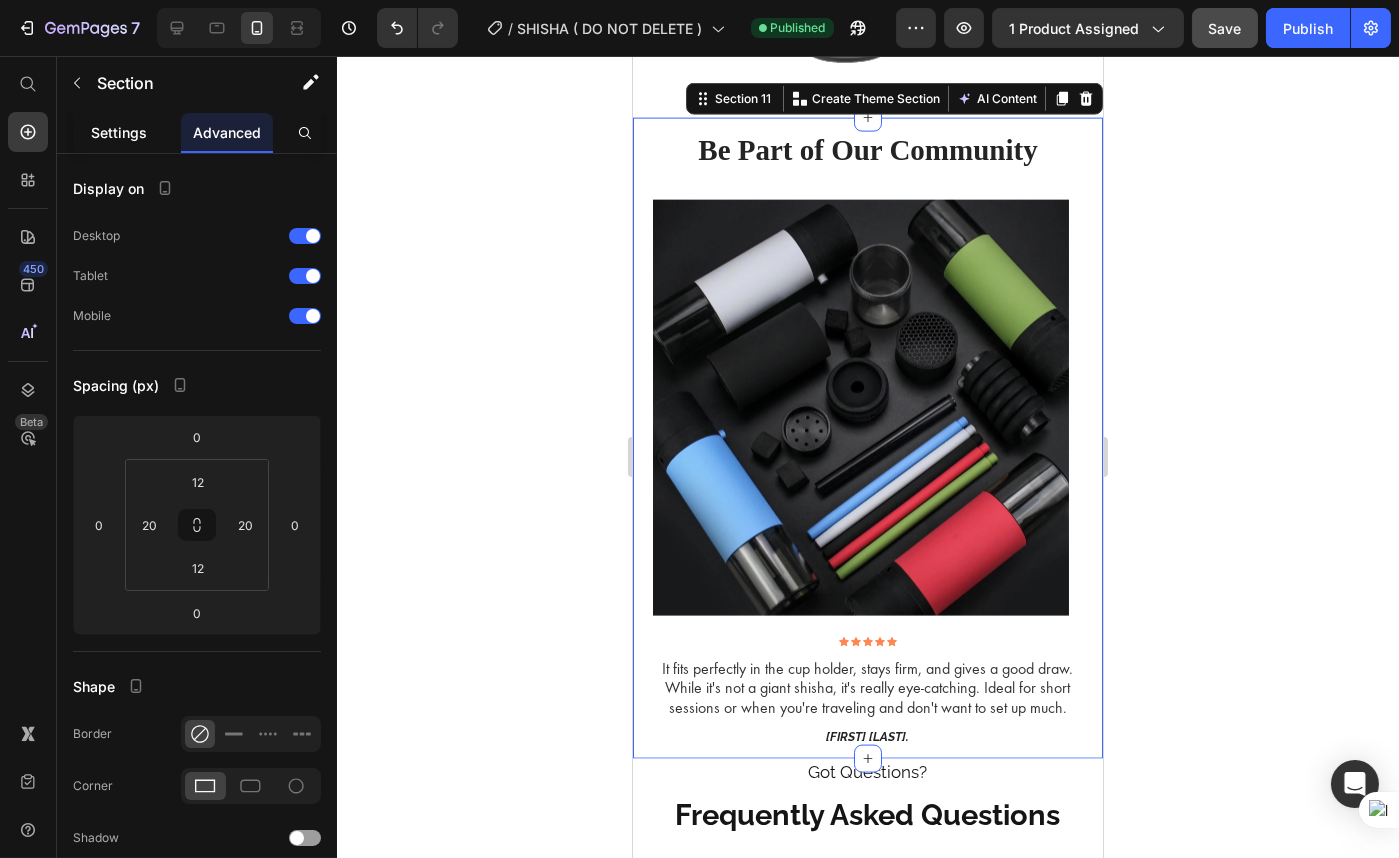 click on "Settings" at bounding box center [119, 132] 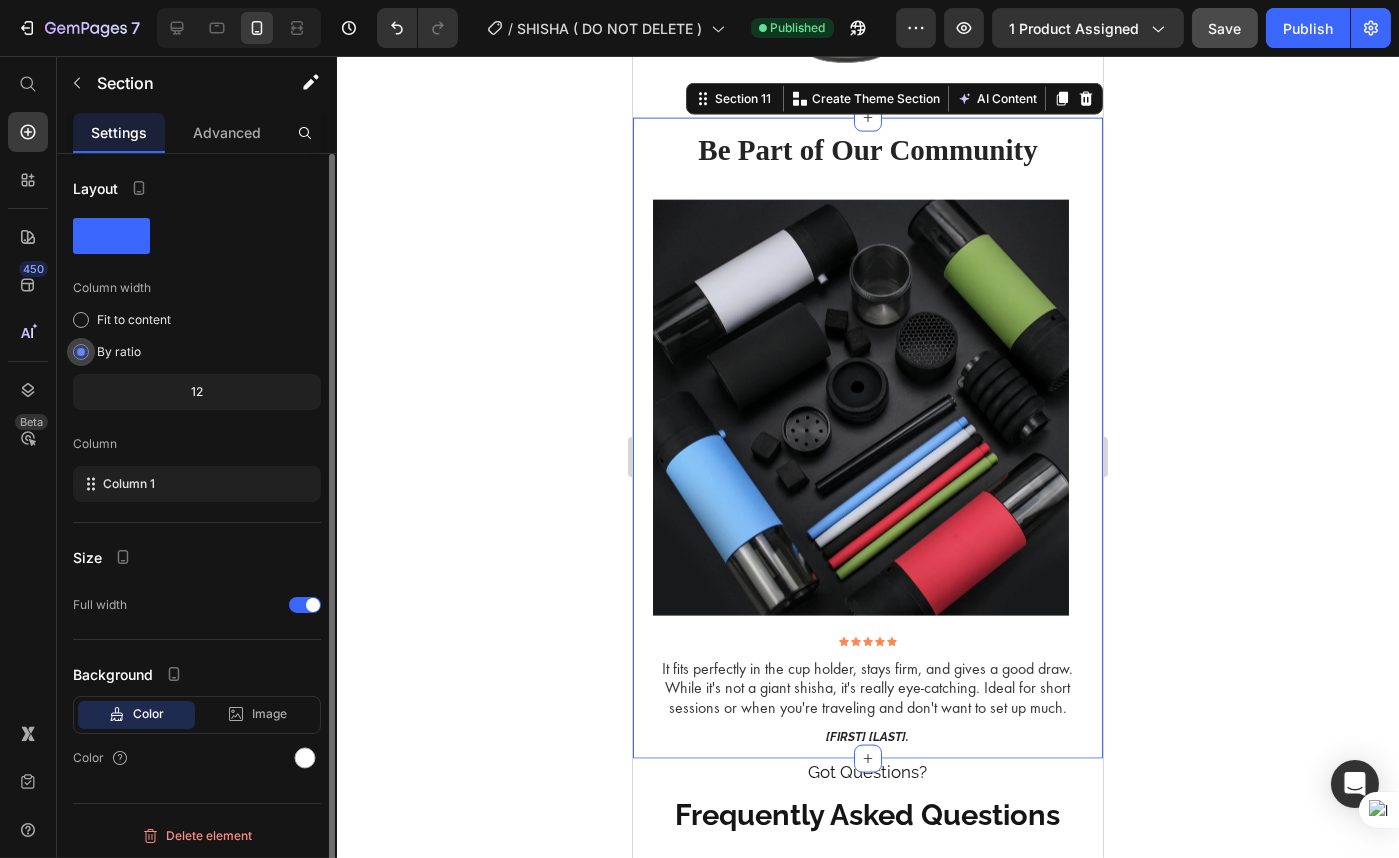 scroll, scrollTop: 1, scrollLeft: 0, axis: vertical 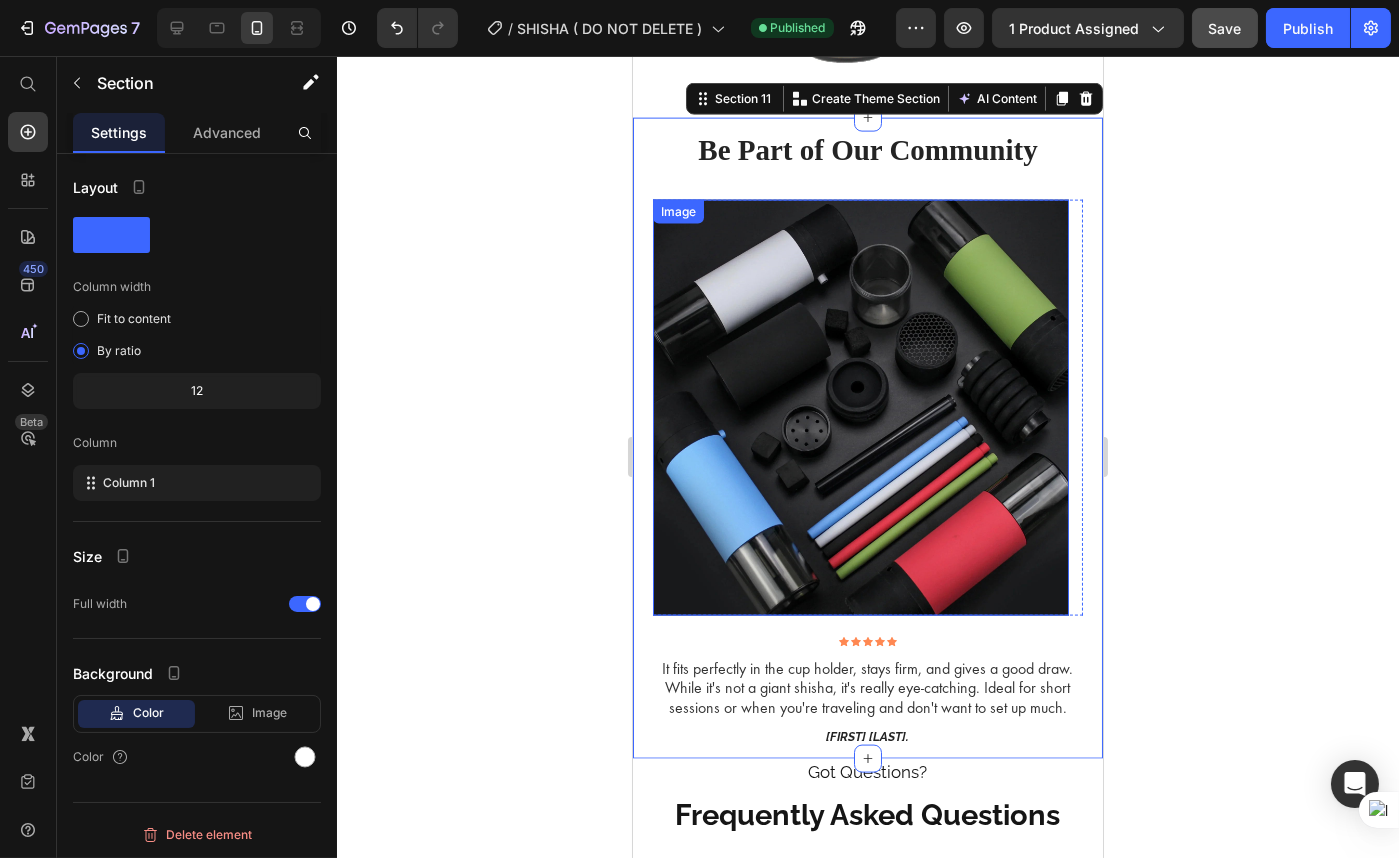 click at bounding box center (860, 408) 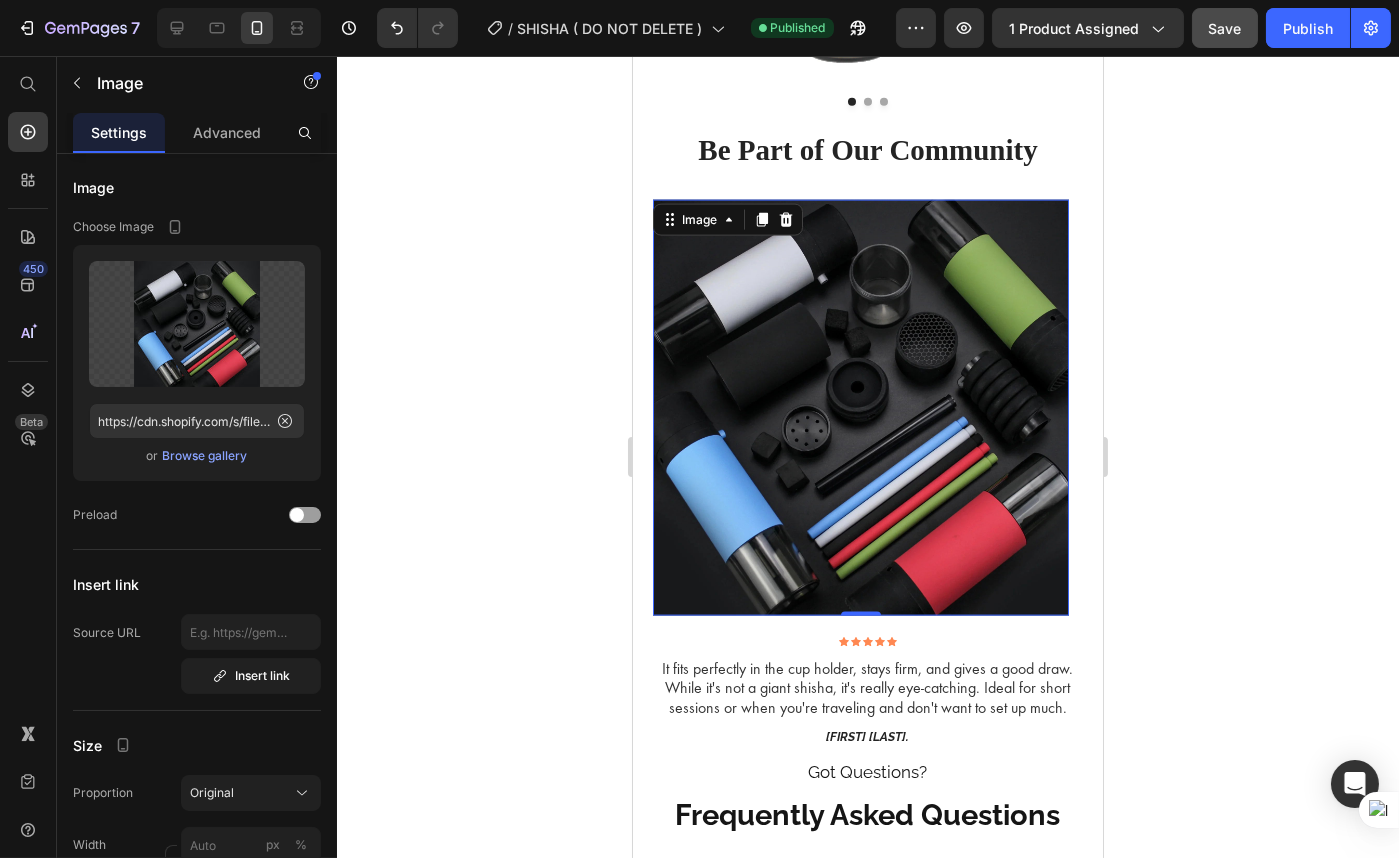 scroll, scrollTop: 0, scrollLeft: 0, axis: both 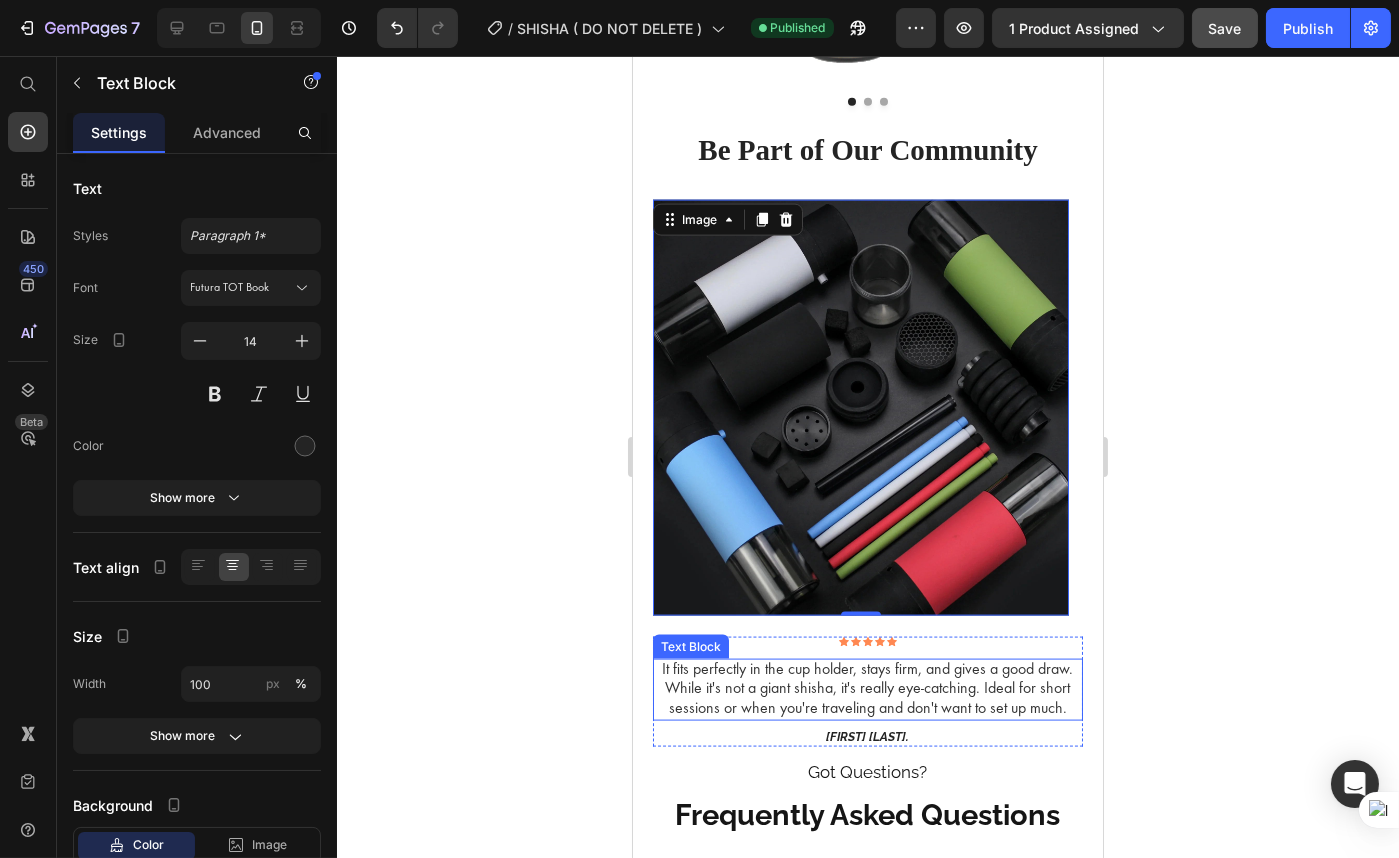 click on "It fits perfectly in the cup holder, stays firm, and gives a good draw. While it's not a giant shisha, it's really eye-catching. Ideal for short sessions or when you're traveling and don't want to set up much." at bounding box center [867, 689] 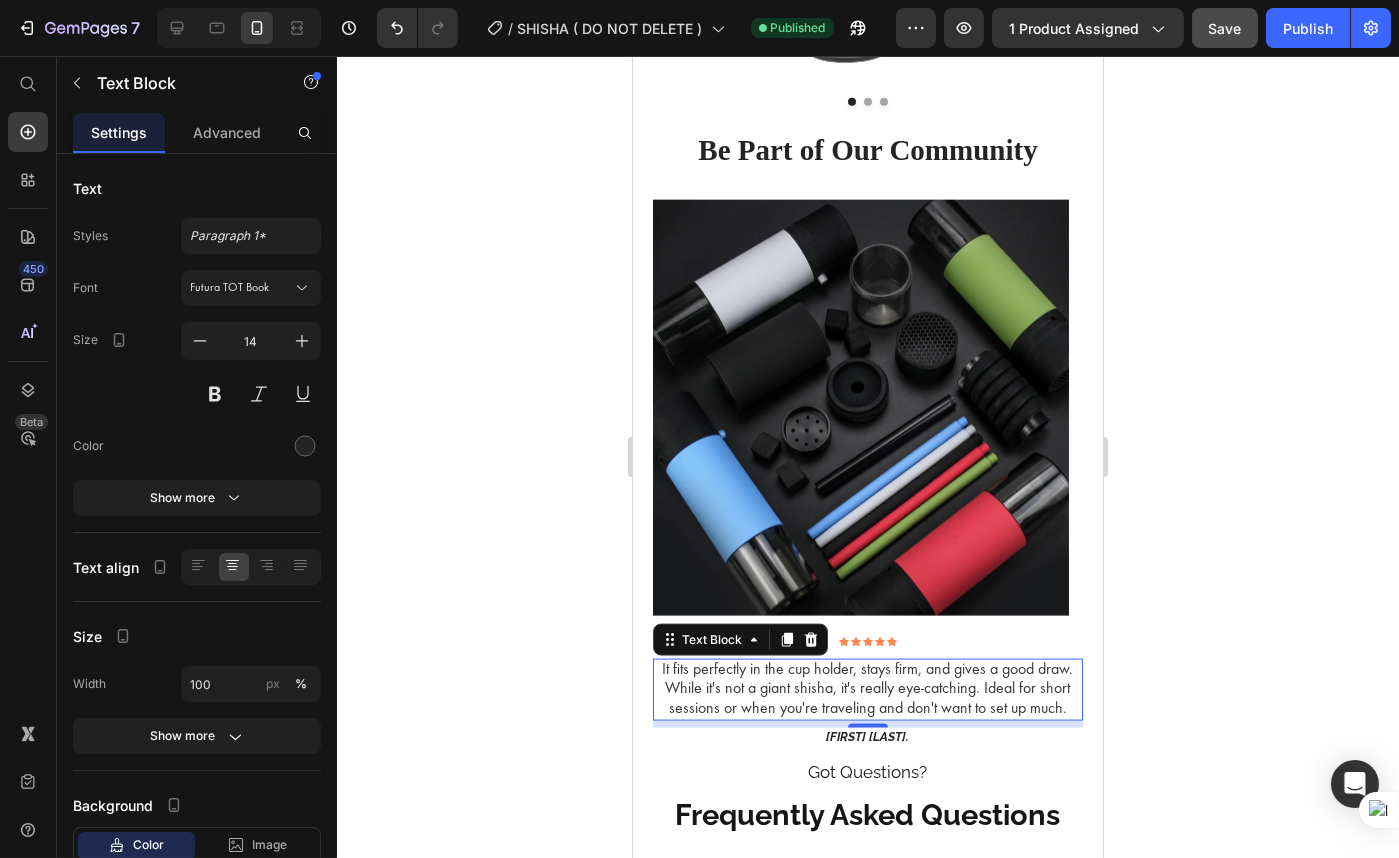 click 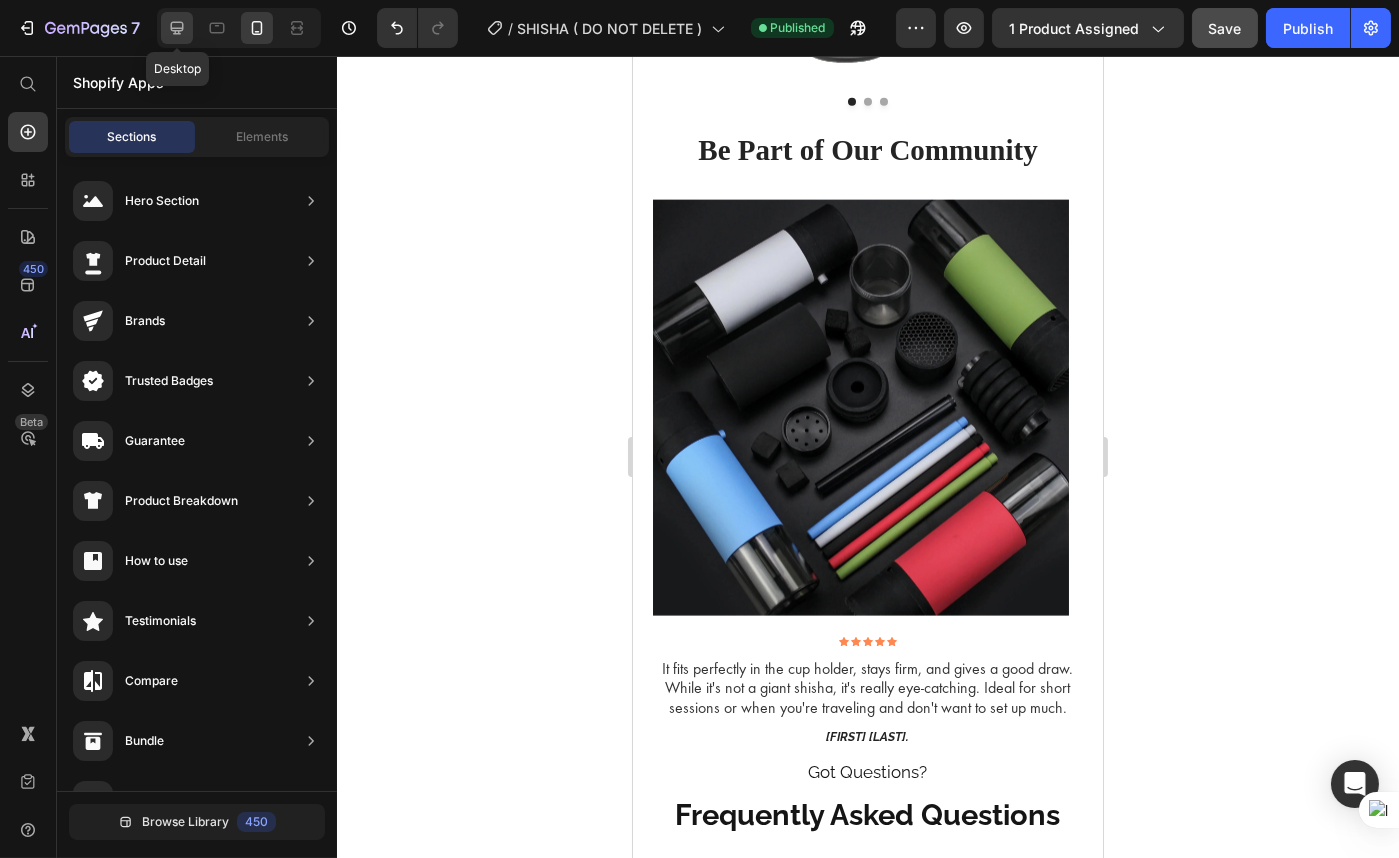 click 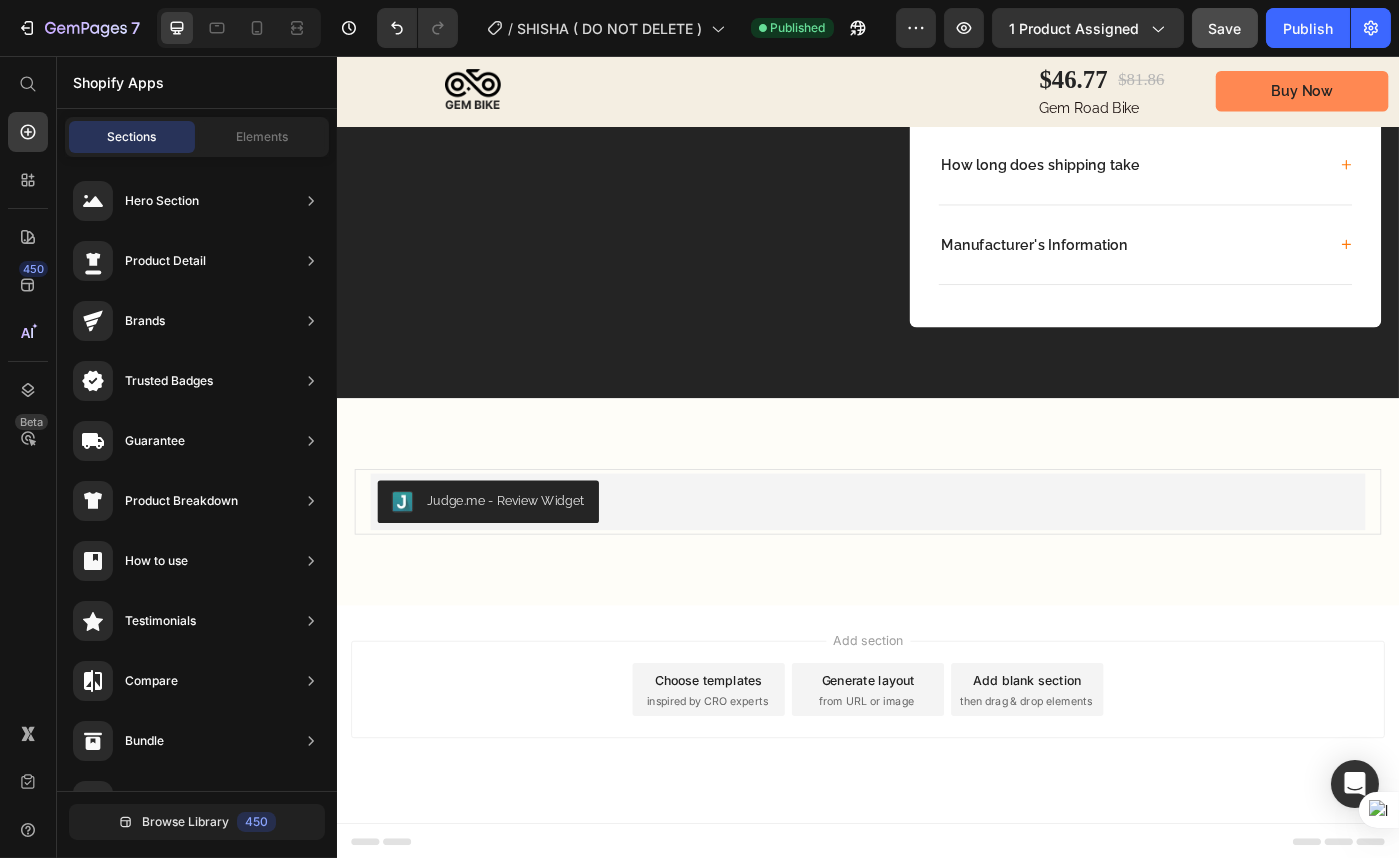 scroll, scrollTop: 7025, scrollLeft: 0, axis: vertical 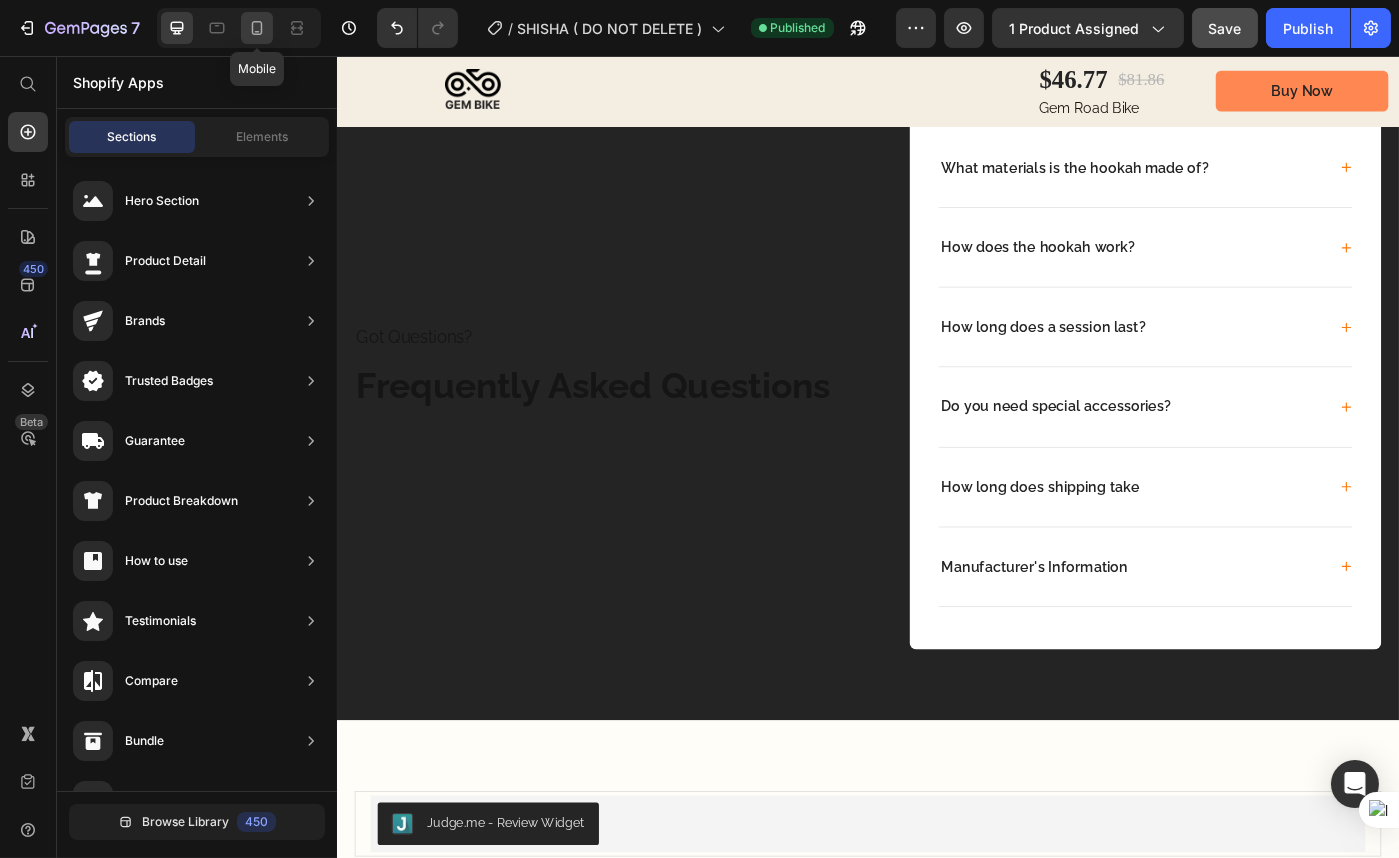 click 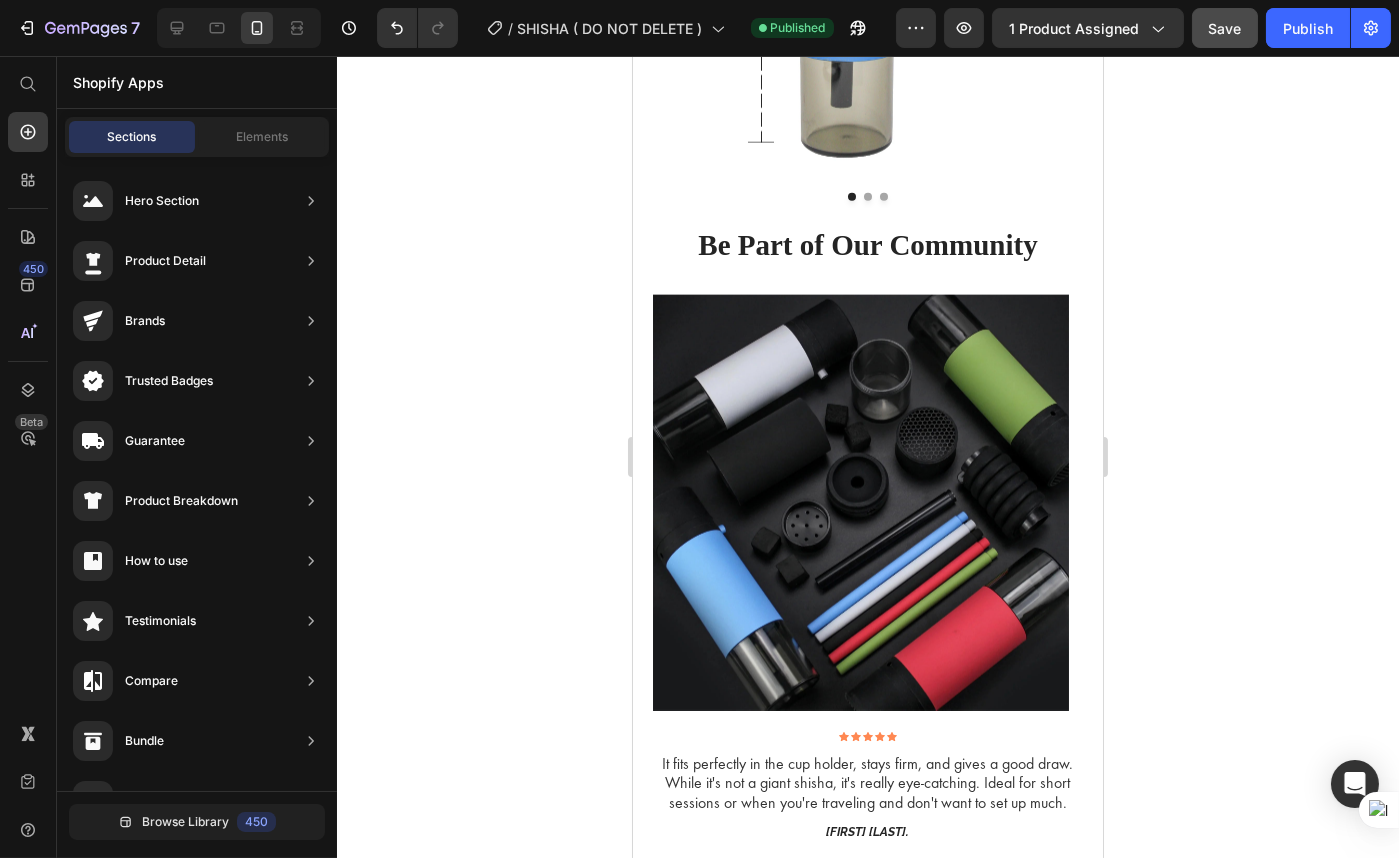scroll, scrollTop: 5806, scrollLeft: 0, axis: vertical 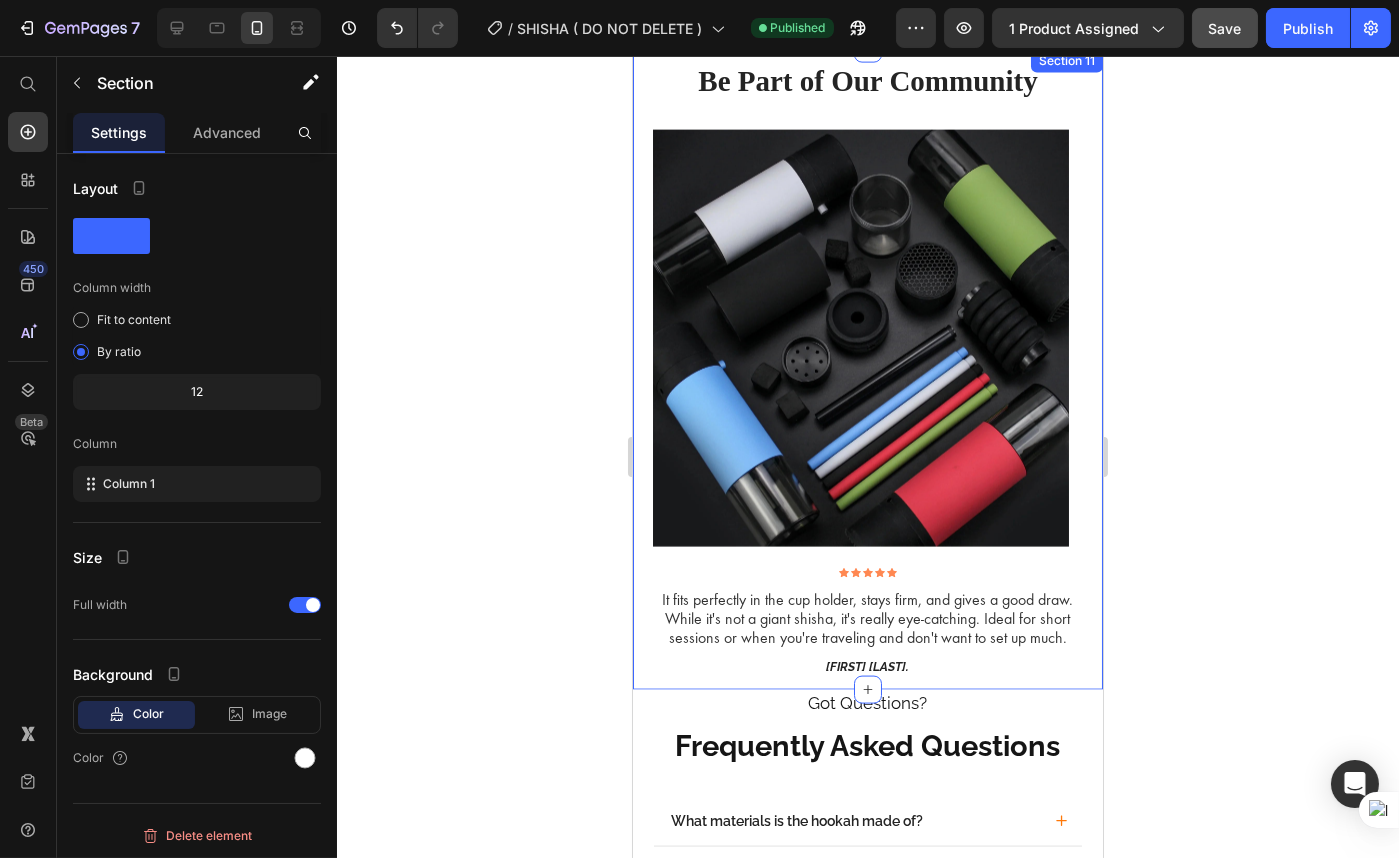 click on "Be Part of Our Community Heading Image Image Image Carousel Row Icon Icon Icon Icon Icon Icon List It fits perfectly in the cup holder, stays firm, and gives a good draw. While it's not a giant shisha, it's really eye-catching. Ideal for short sessions or when you're traveling and don't want to set up much. Text Block Amber L. Text Block Row Section 11" at bounding box center (867, 369) 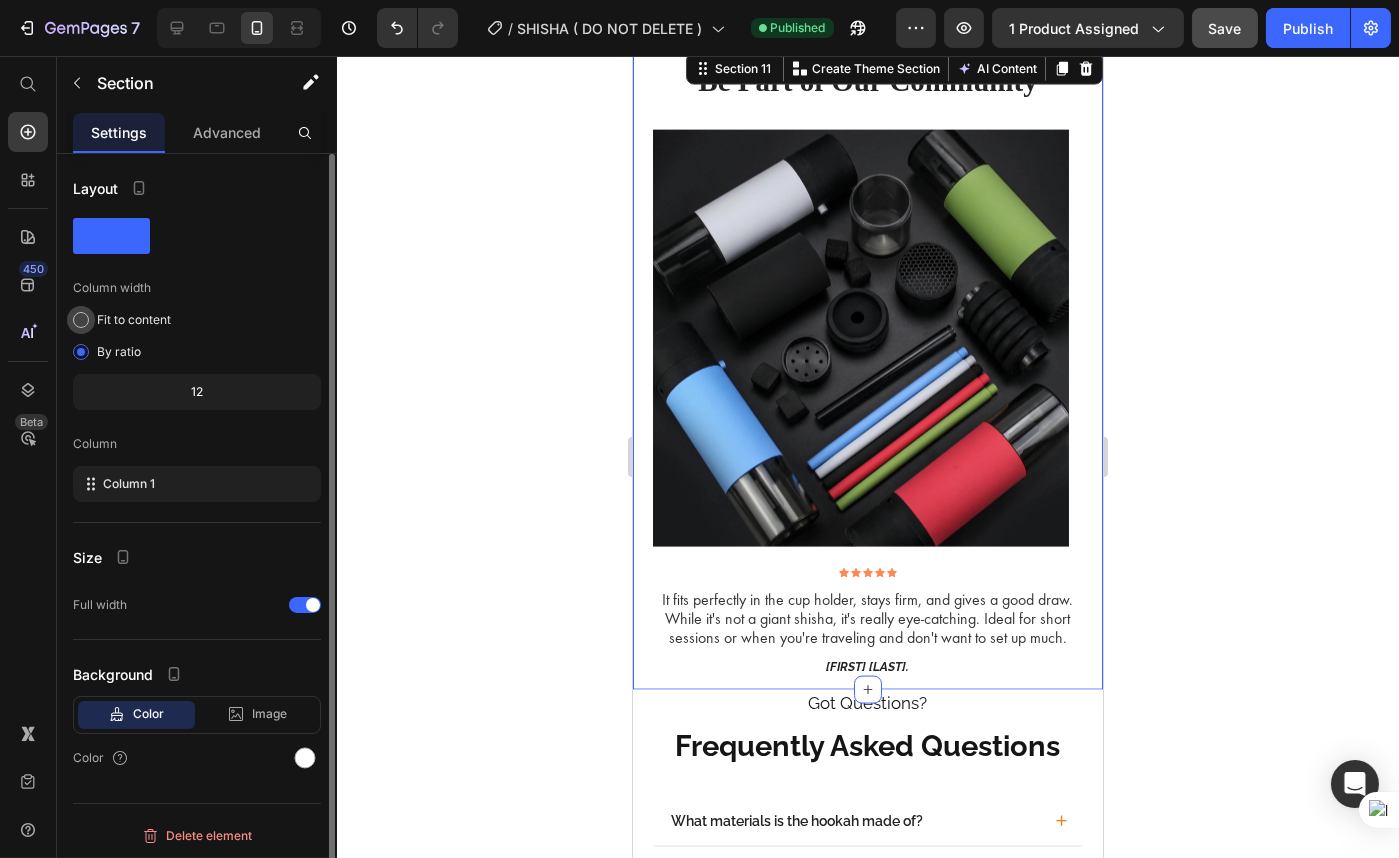 click on "Fit to content" at bounding box center (134, 320) 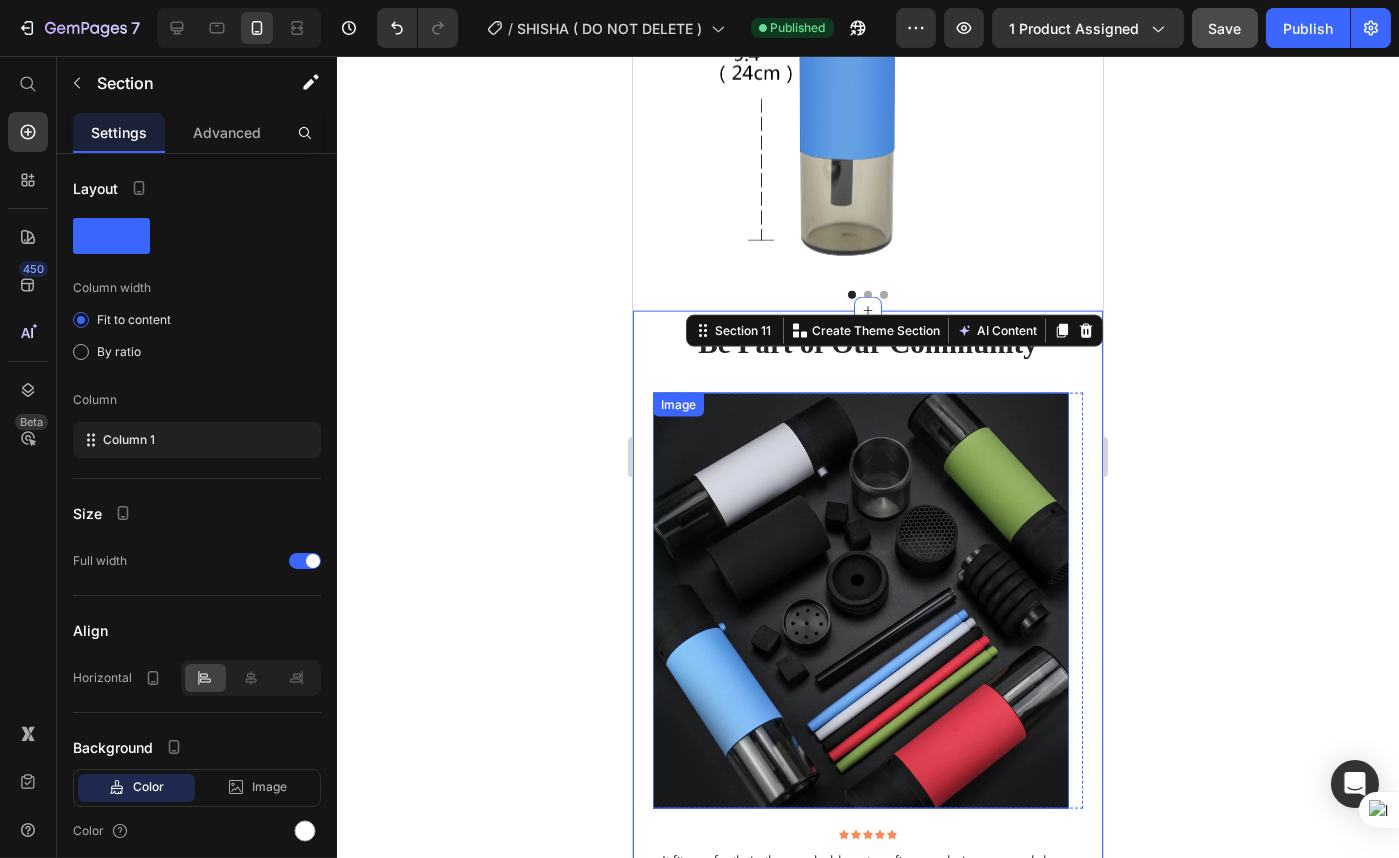 scroll, scrollTop: 5533, scrollLeft: 0, axis: vertical 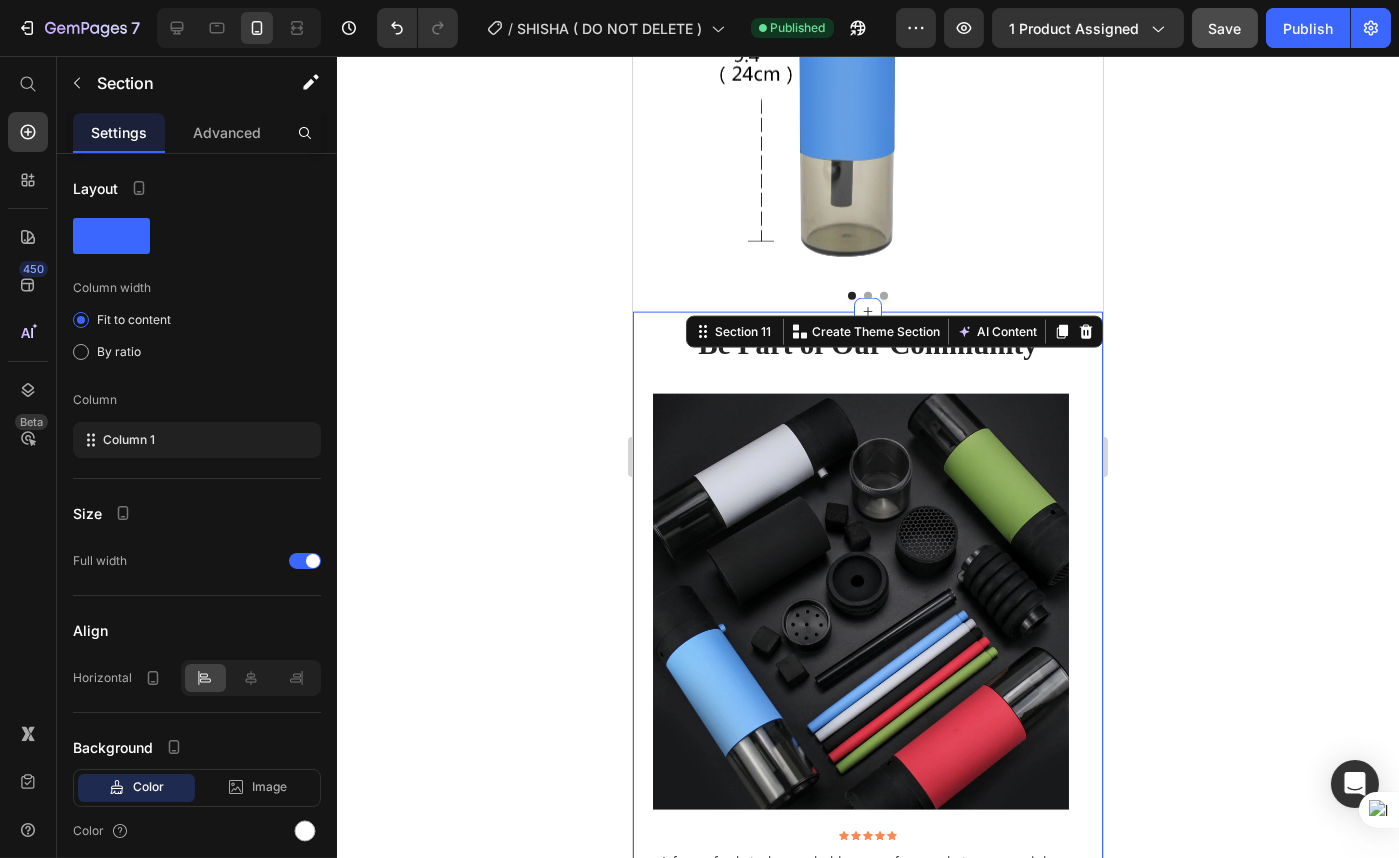 click 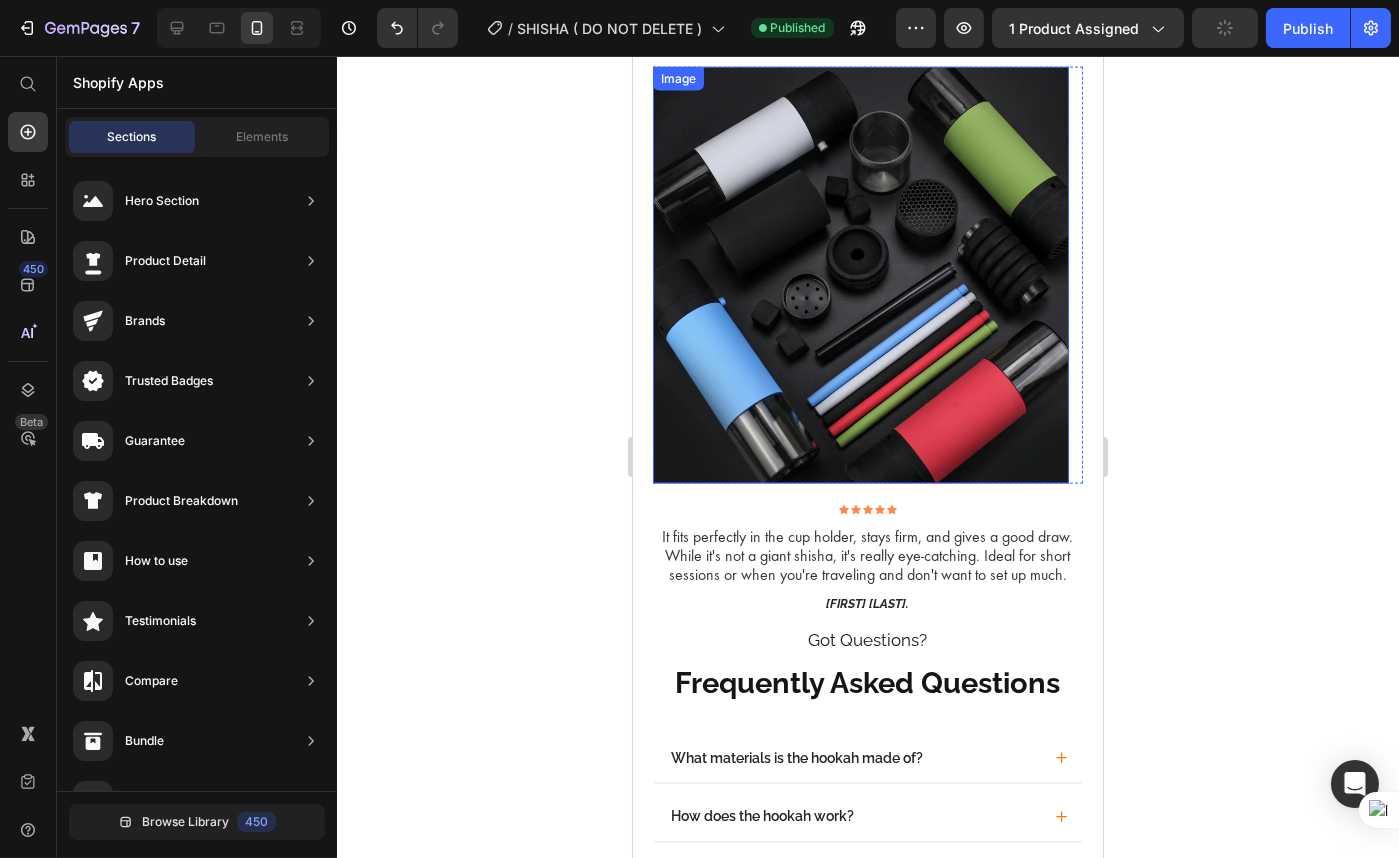 scroll, scrollTop: 5988, scrollLeft: 0, axis: vertical 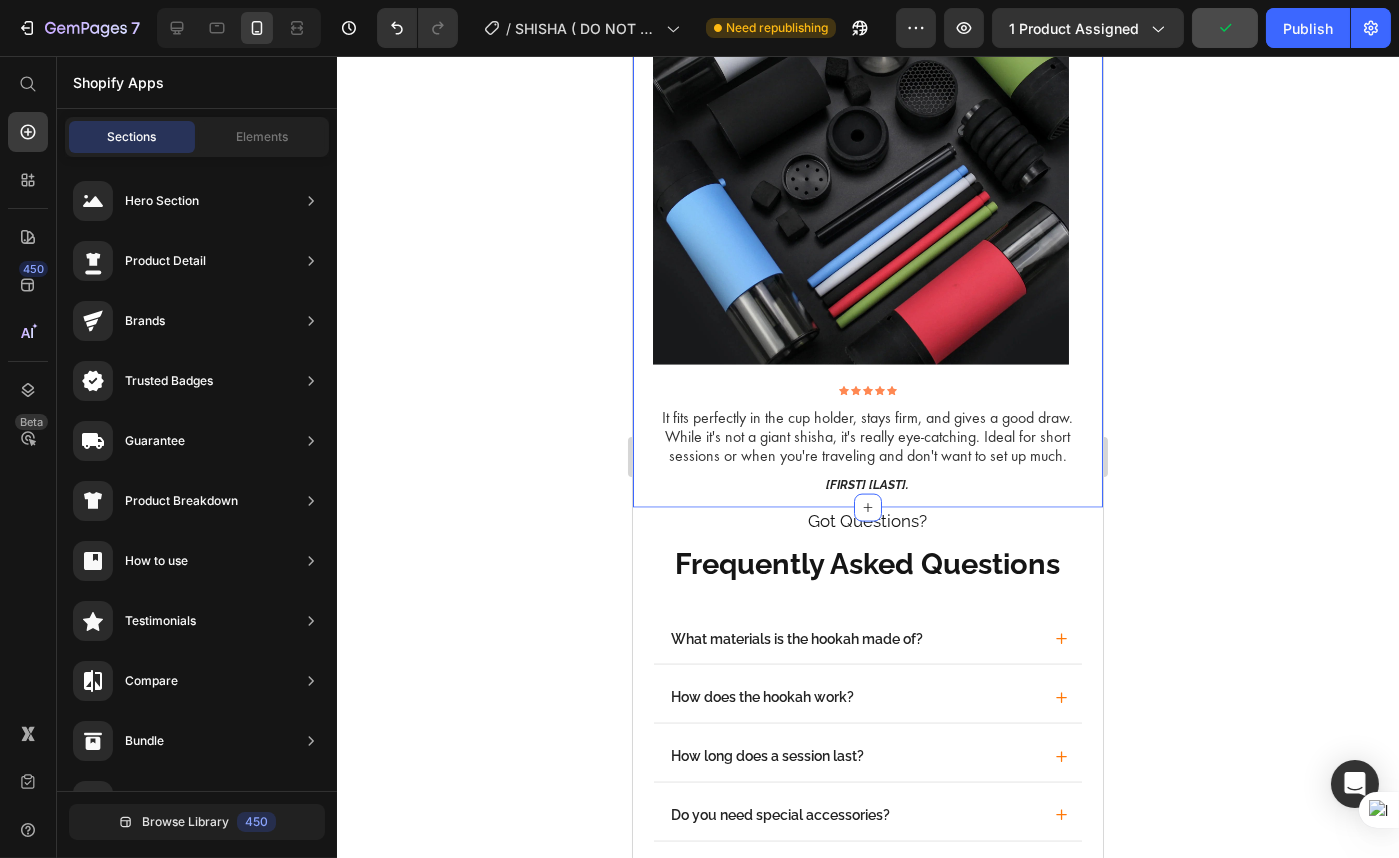 click on "Be Part of Our Community Heading Image Image Image Carousel Row Icon Icon Icon Icon Icon Icon List It fits perfectly in the cup holder, stays firm, and gives a good draw. While it's not a giant shisha, it's really eye-catching. Ideal for short sessions or when you're traveling and don't want to set up much. Text Block Amber L. Text Block Row Section 11" at bounding box center (867, 187) 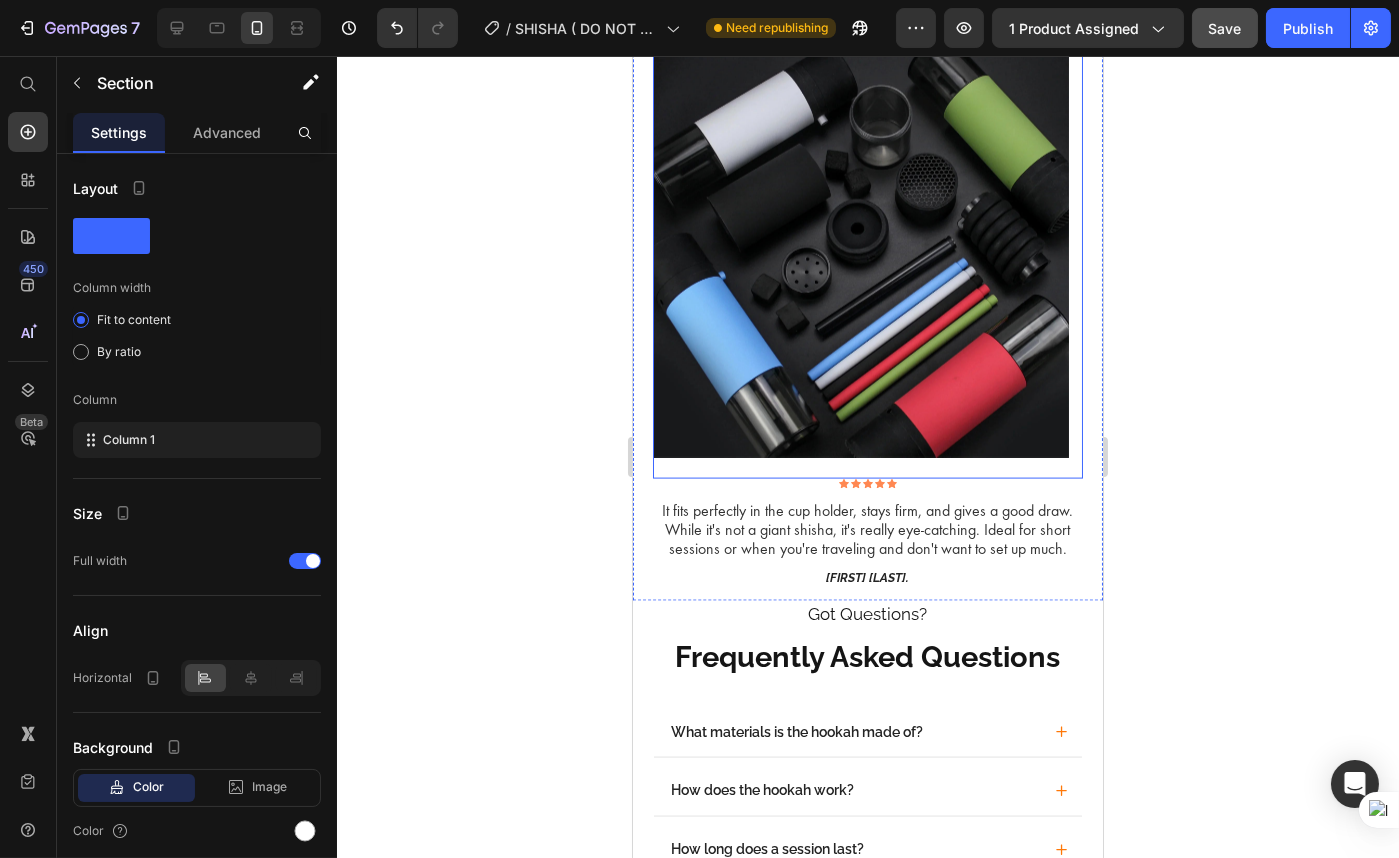 scroll, scrollTop: 5897, scrollLeft: 0, axis: vertical 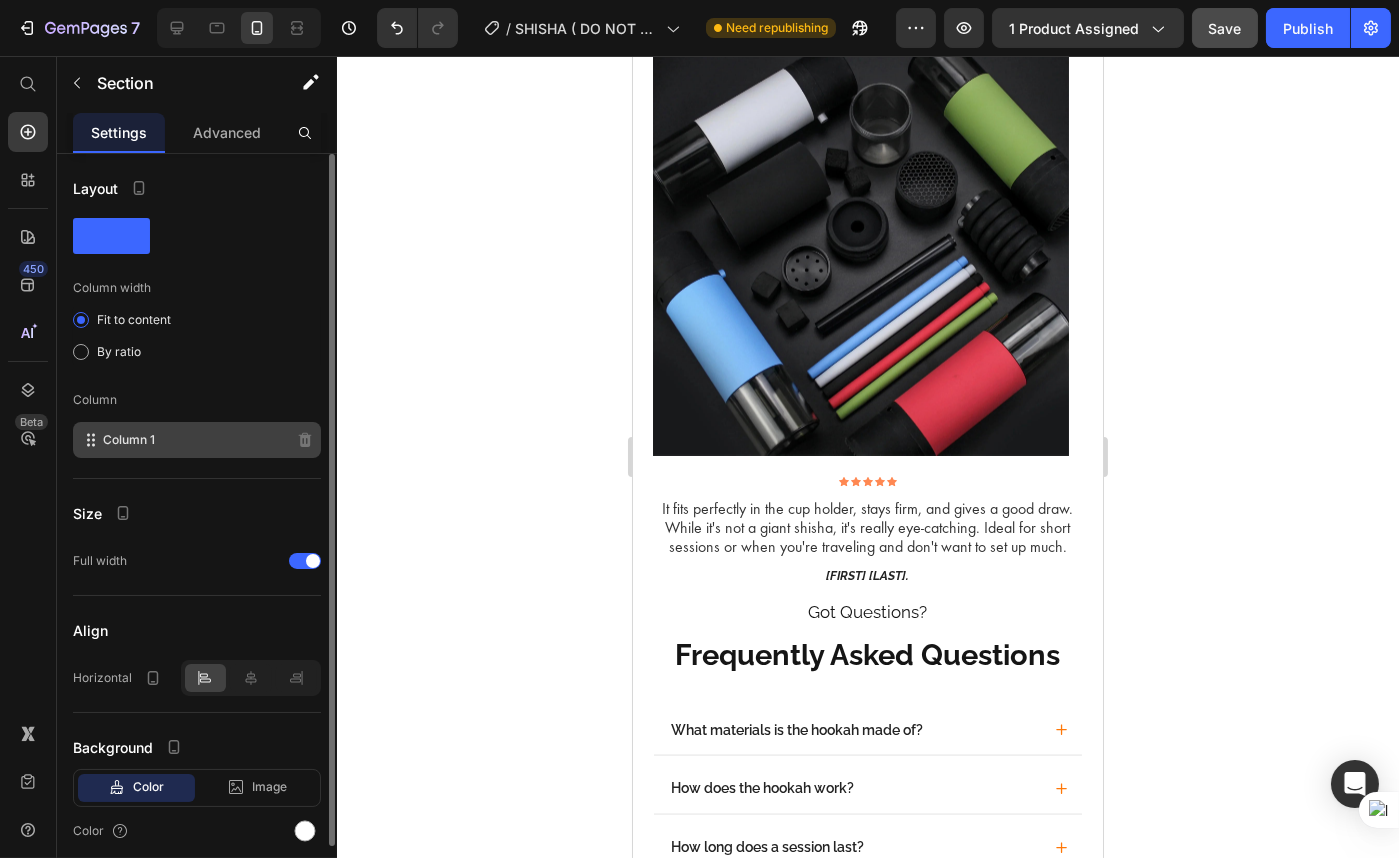 click on "Column 1" 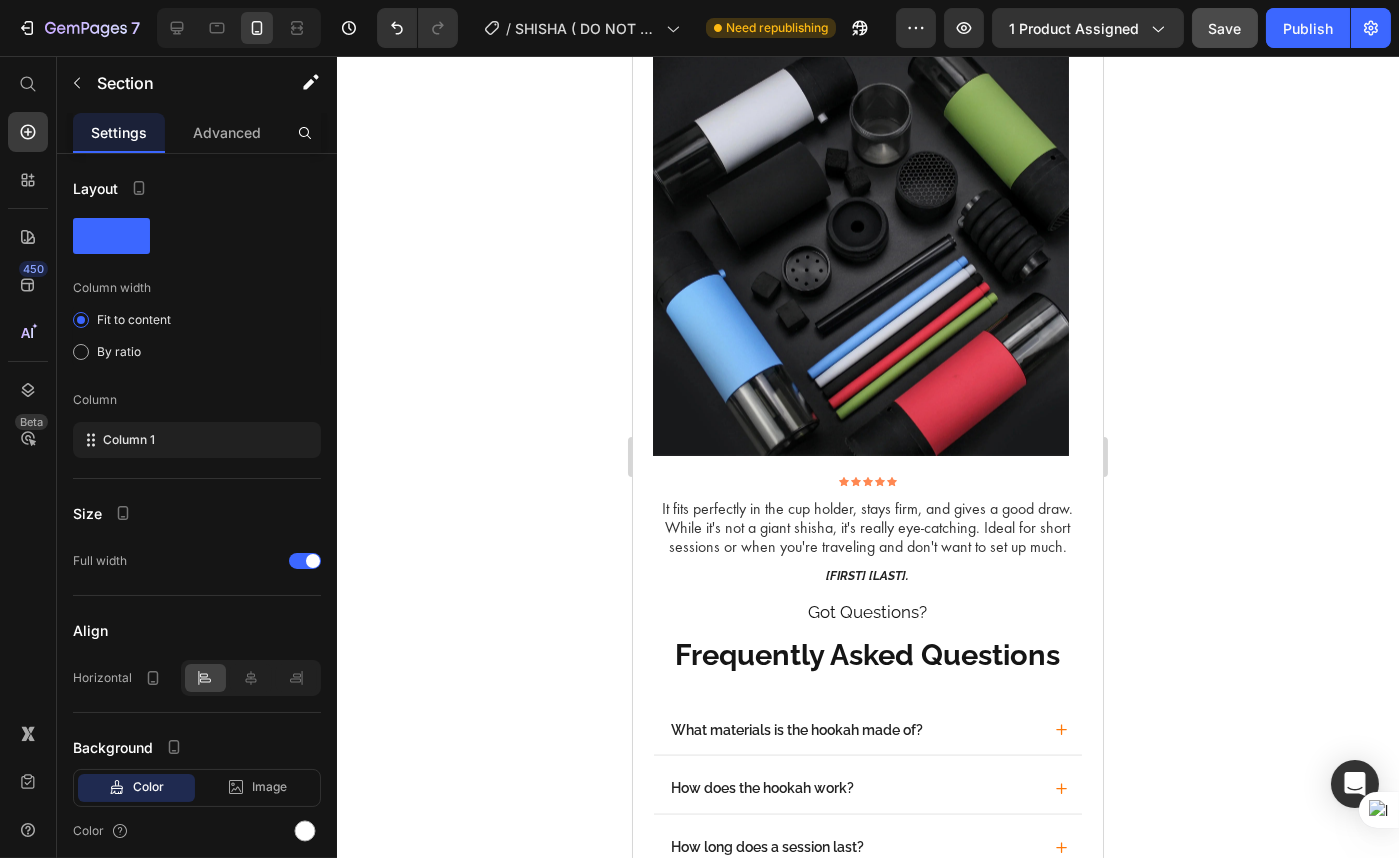 click on "Be Part of Our Community Heading Image Image Image Carousel Row Icon Icon Icon Icon Icon Icon List It fits perfectly in the cup holder, stays firm, and gives a good draw. While it's not a giant shisha, it's really eye-catching. Ideal for short sessions or when you're traveling and don't want to set up much. Text Block Amber L. Text Block Row Section 11" at bounding box center [867, 278] 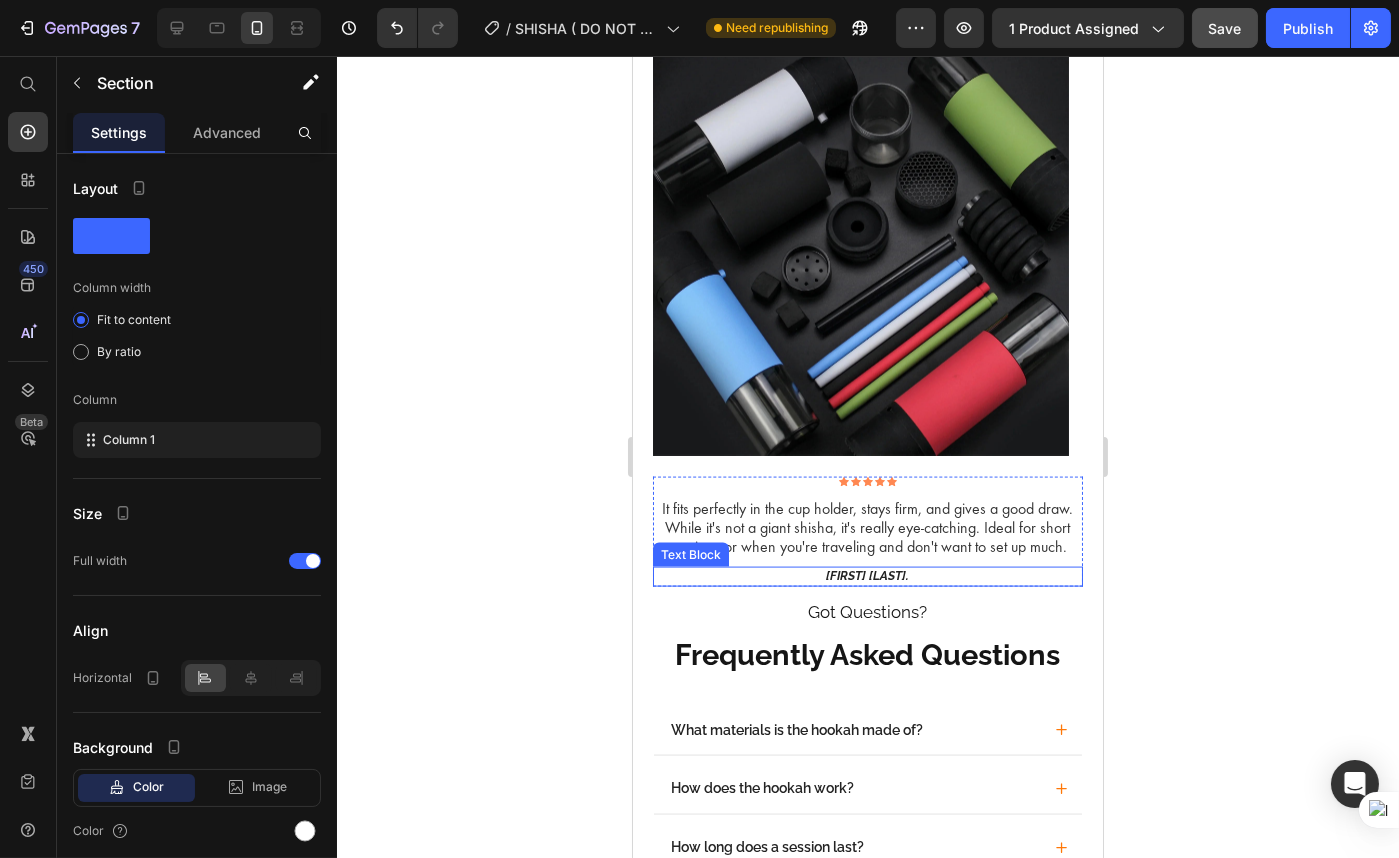 click on "[FIRST] [LAST]." at bounding box center (867, 577) 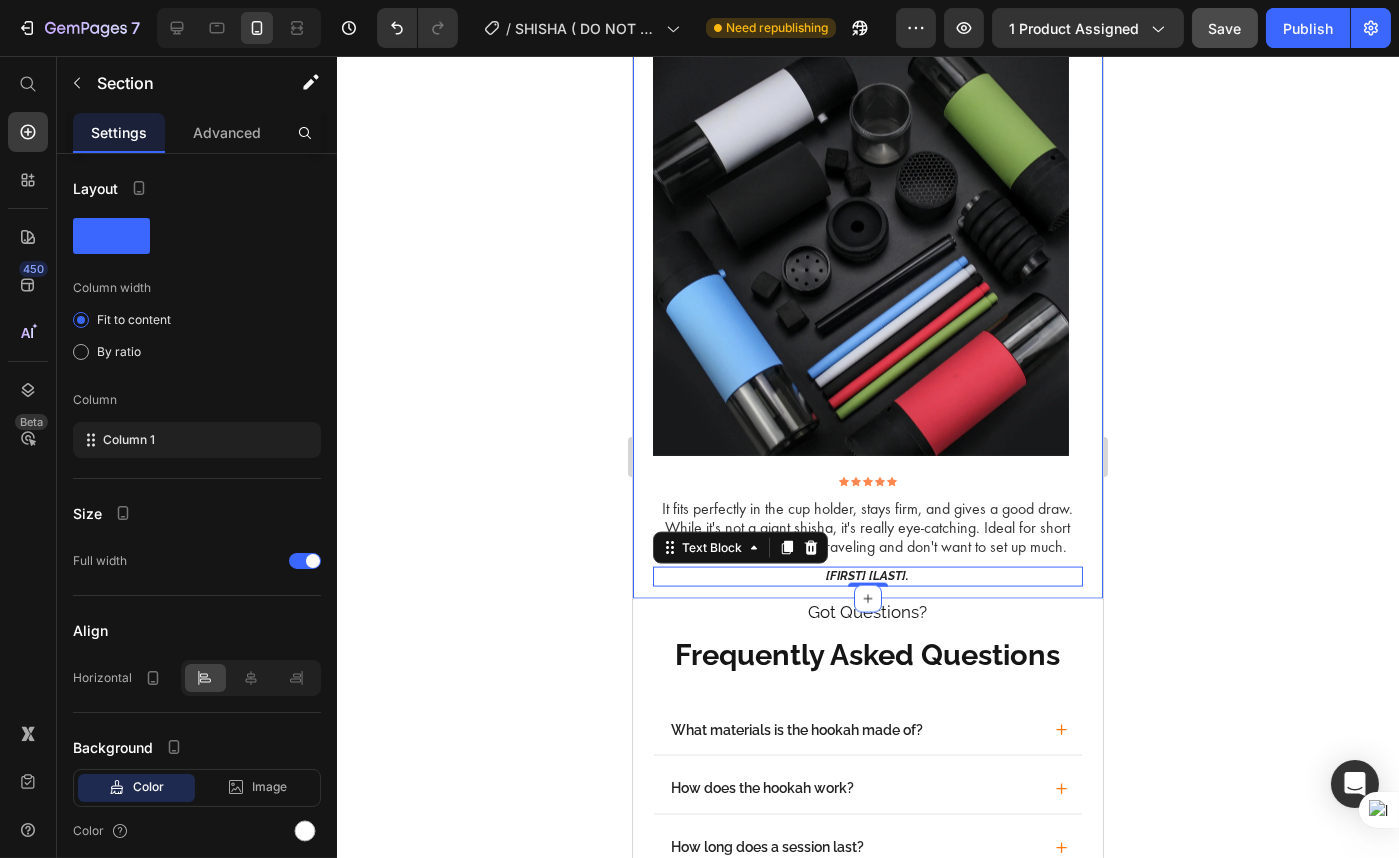 click on "Be Part of Our Community Heading Image Image Image Carousel Row Icon Icon Icon Icon Icon Icon List It fits perfectly in the cup holder, stays firm, and gives a good draw. While it's not a giant shisha, it's really eye-catching. Ideal for short sessions or when you're traveling and don't want to set up much. Text Block [FIRST] [LAST]. Text Block   0 Row Section 11" at bounding box center [867, 278] 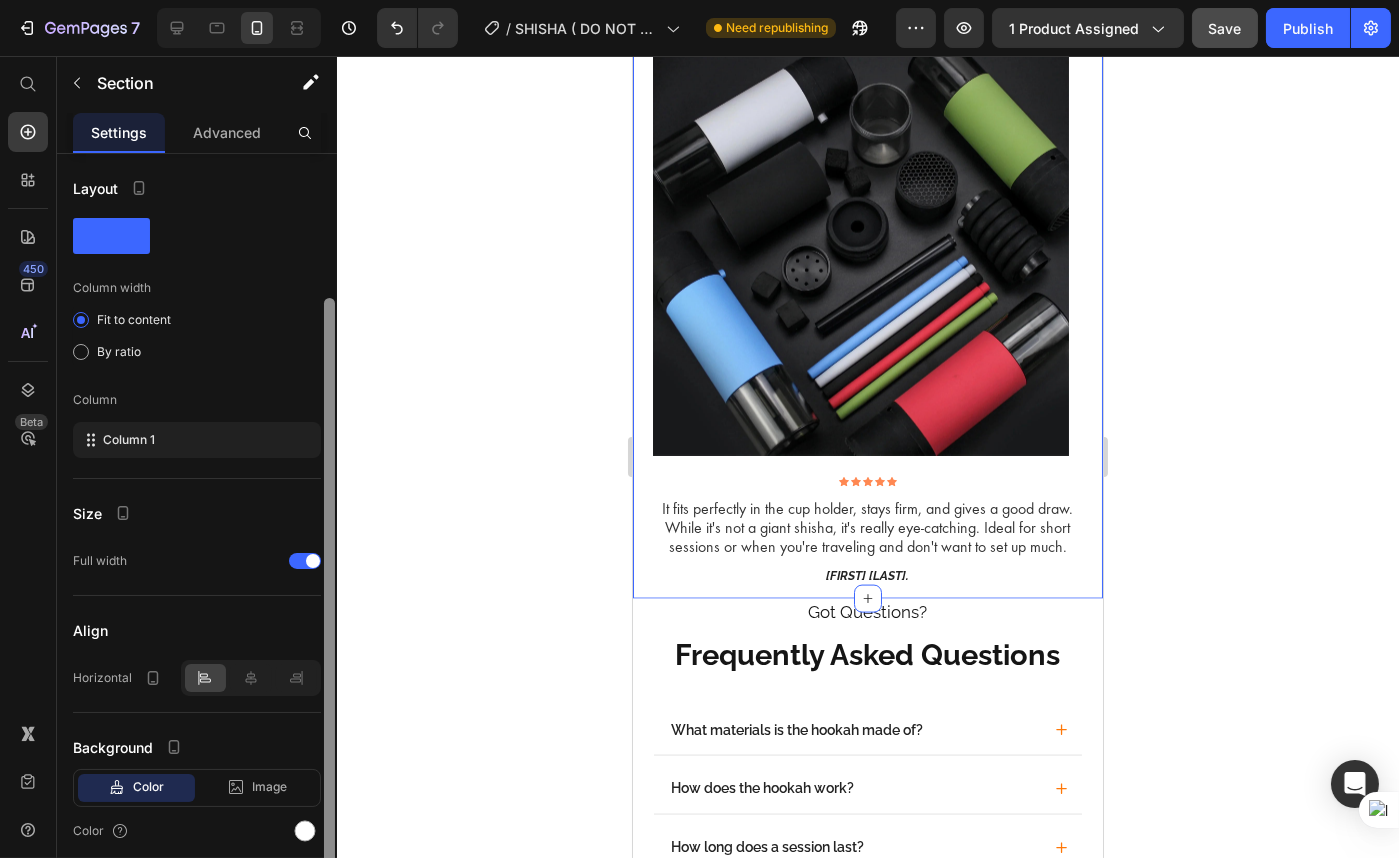 scroll, scrollTop: 75, scrollLeft: 0, axis: vertical 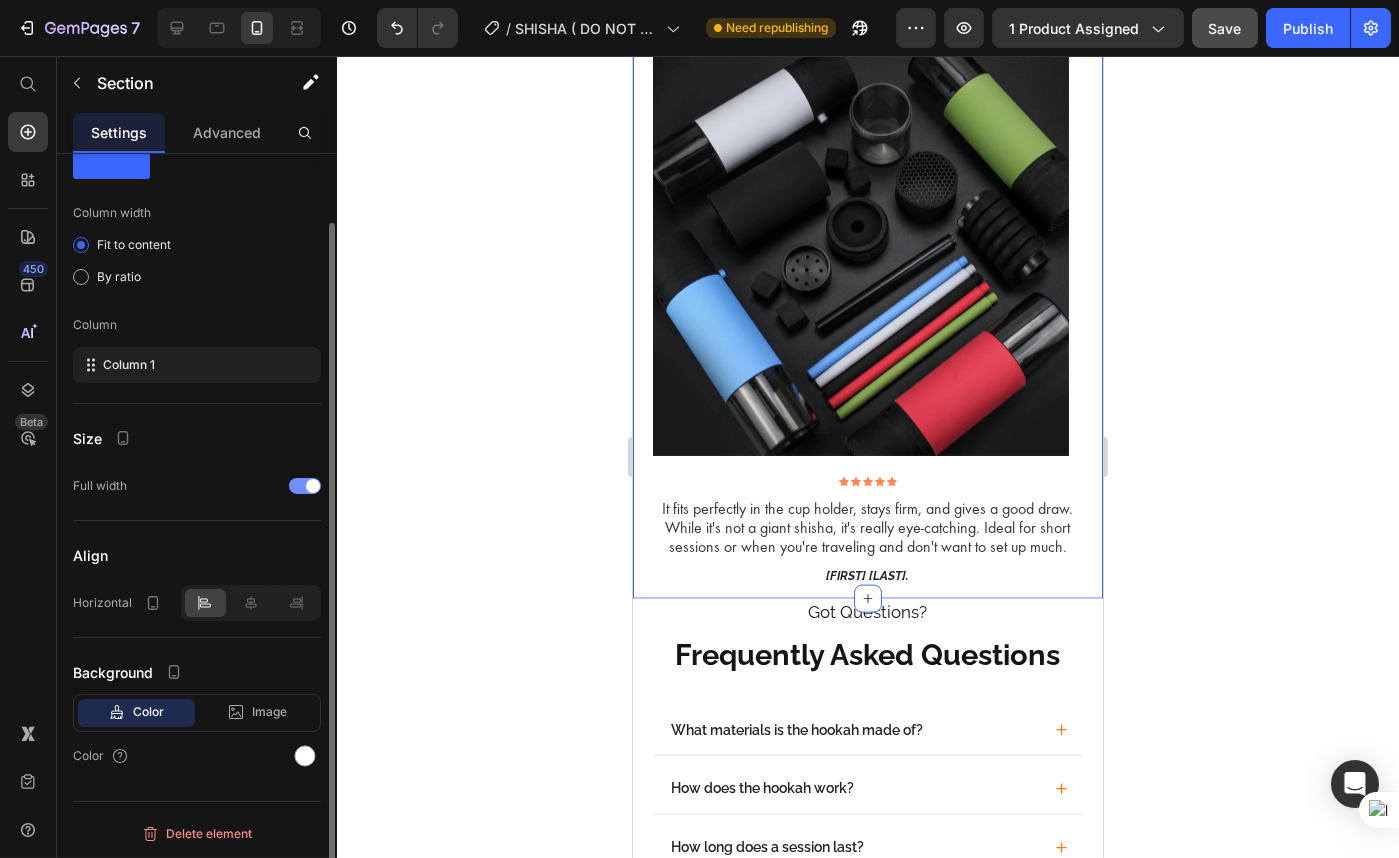 click at bounding box center [313, 486] 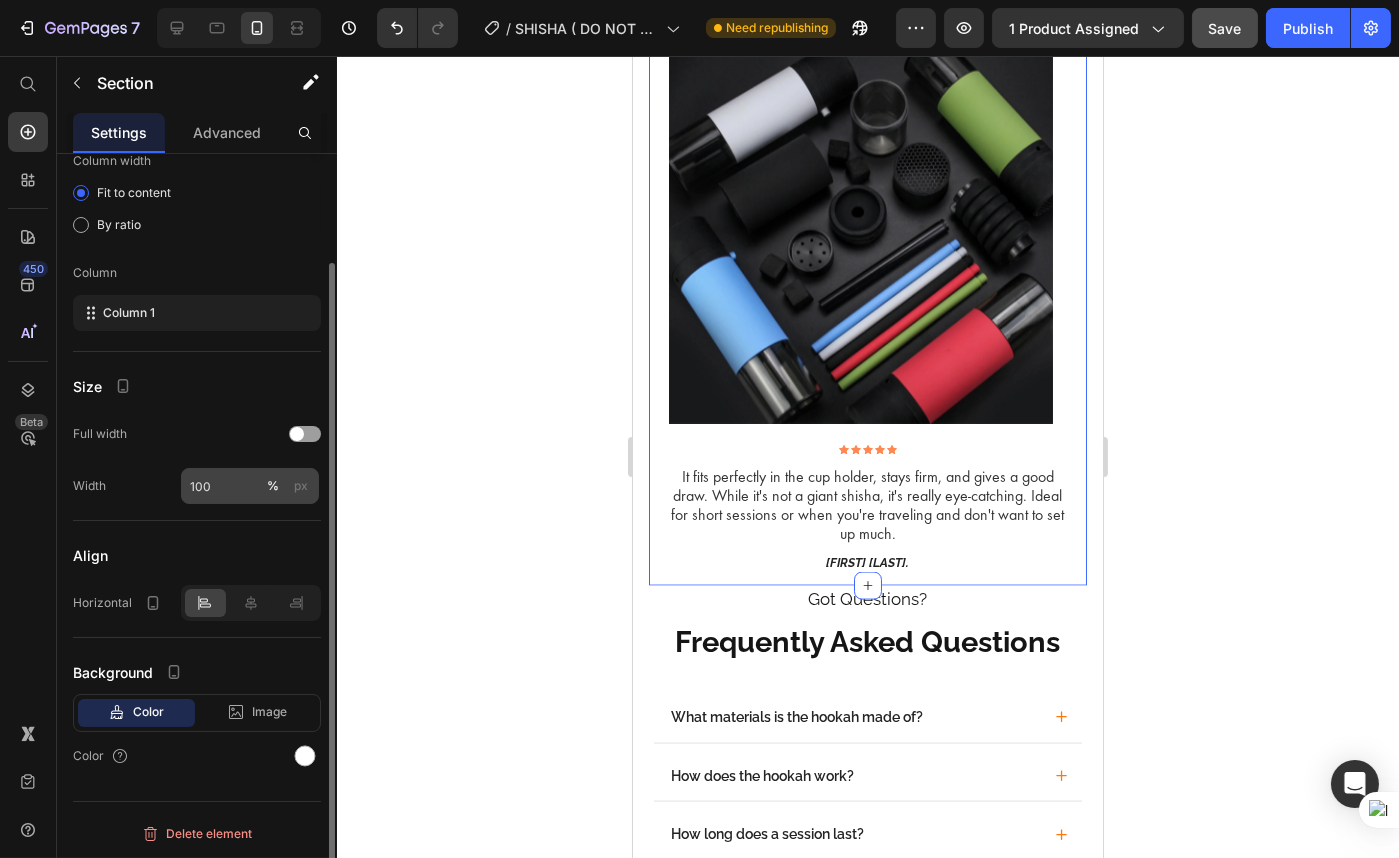 scroll, scrollTop: 0, scrollLeft: 0, axis: both 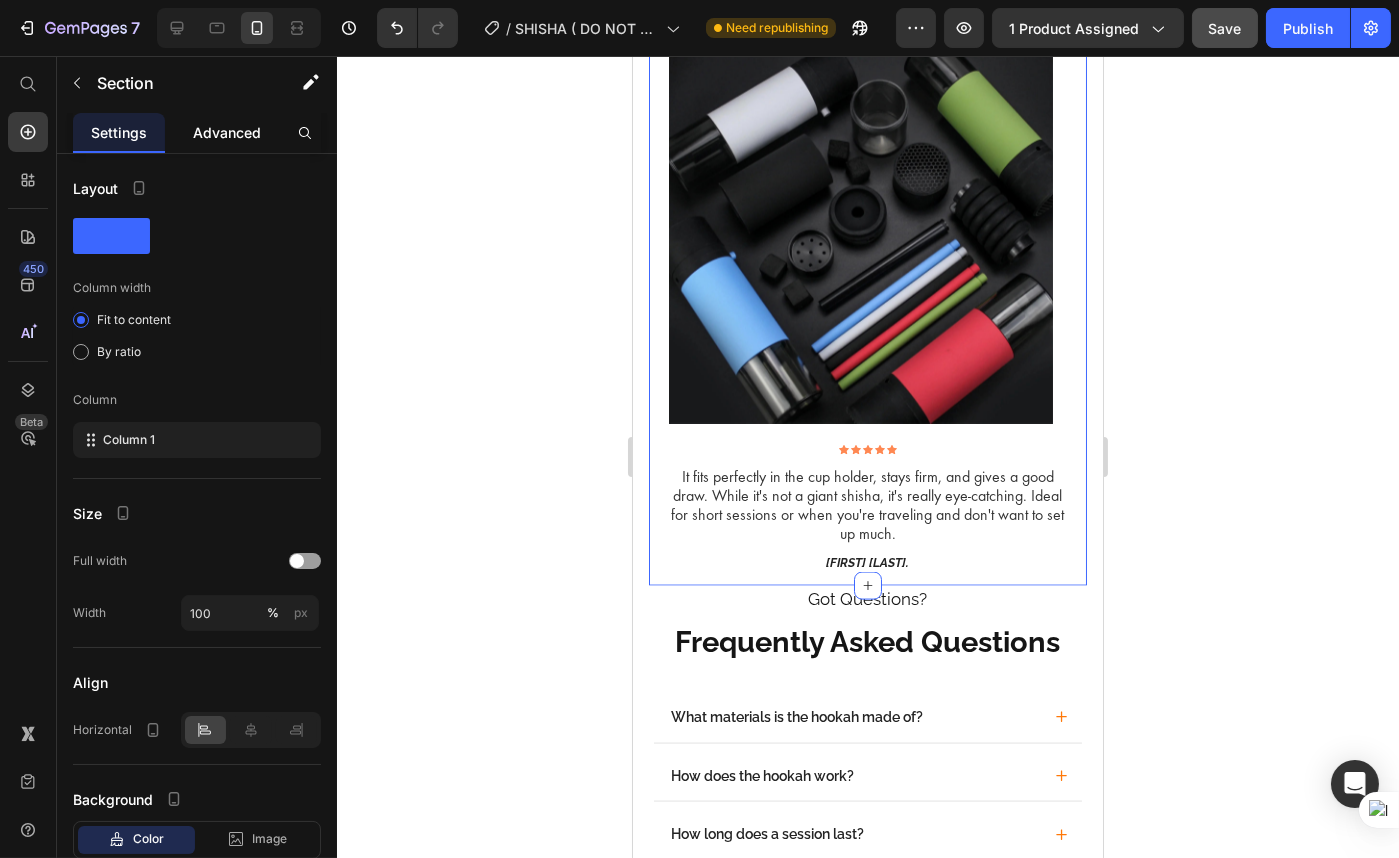 click on "Advanced" 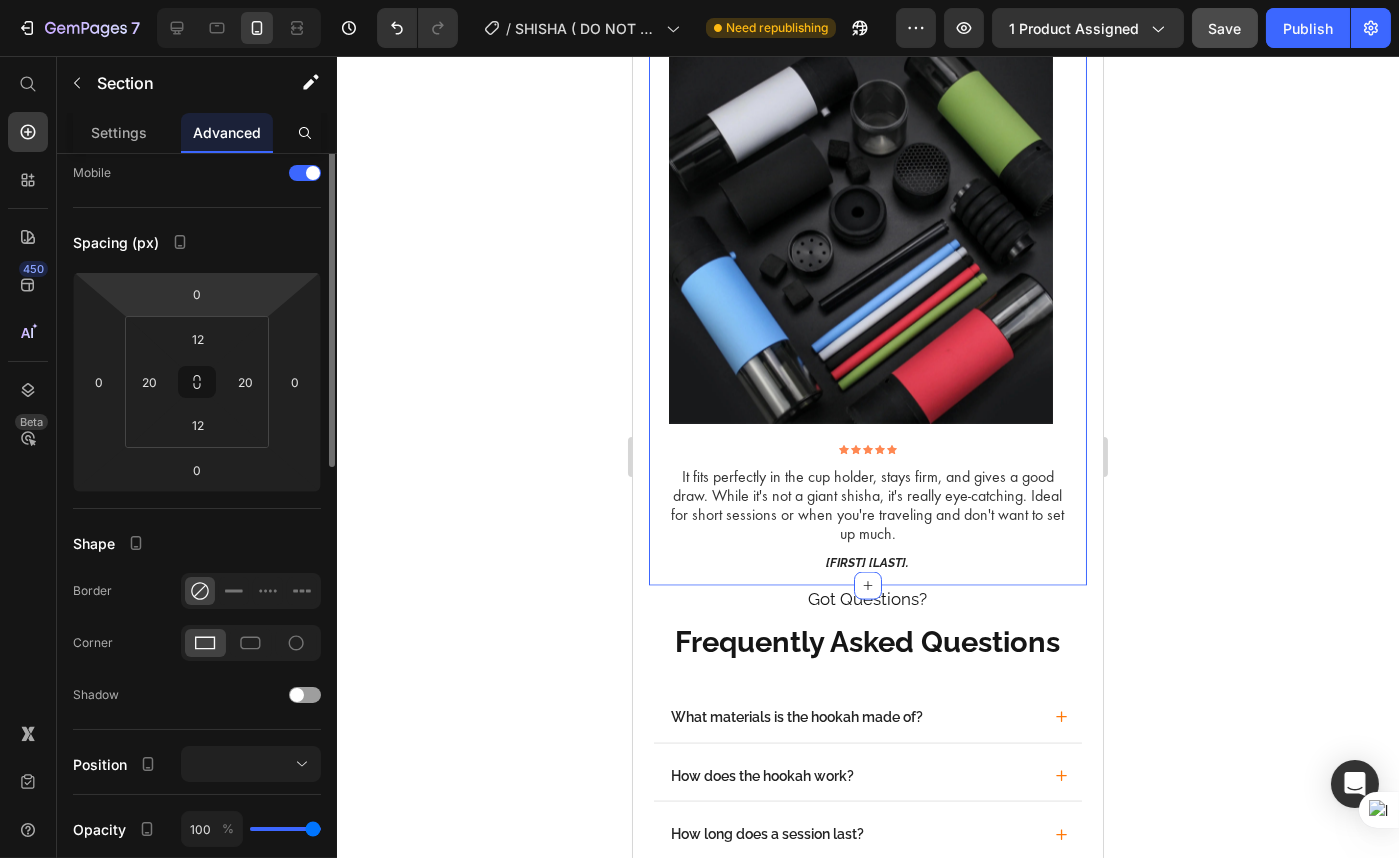 scroll, scrollTop: 0, scrollLeft: 0, axis: both 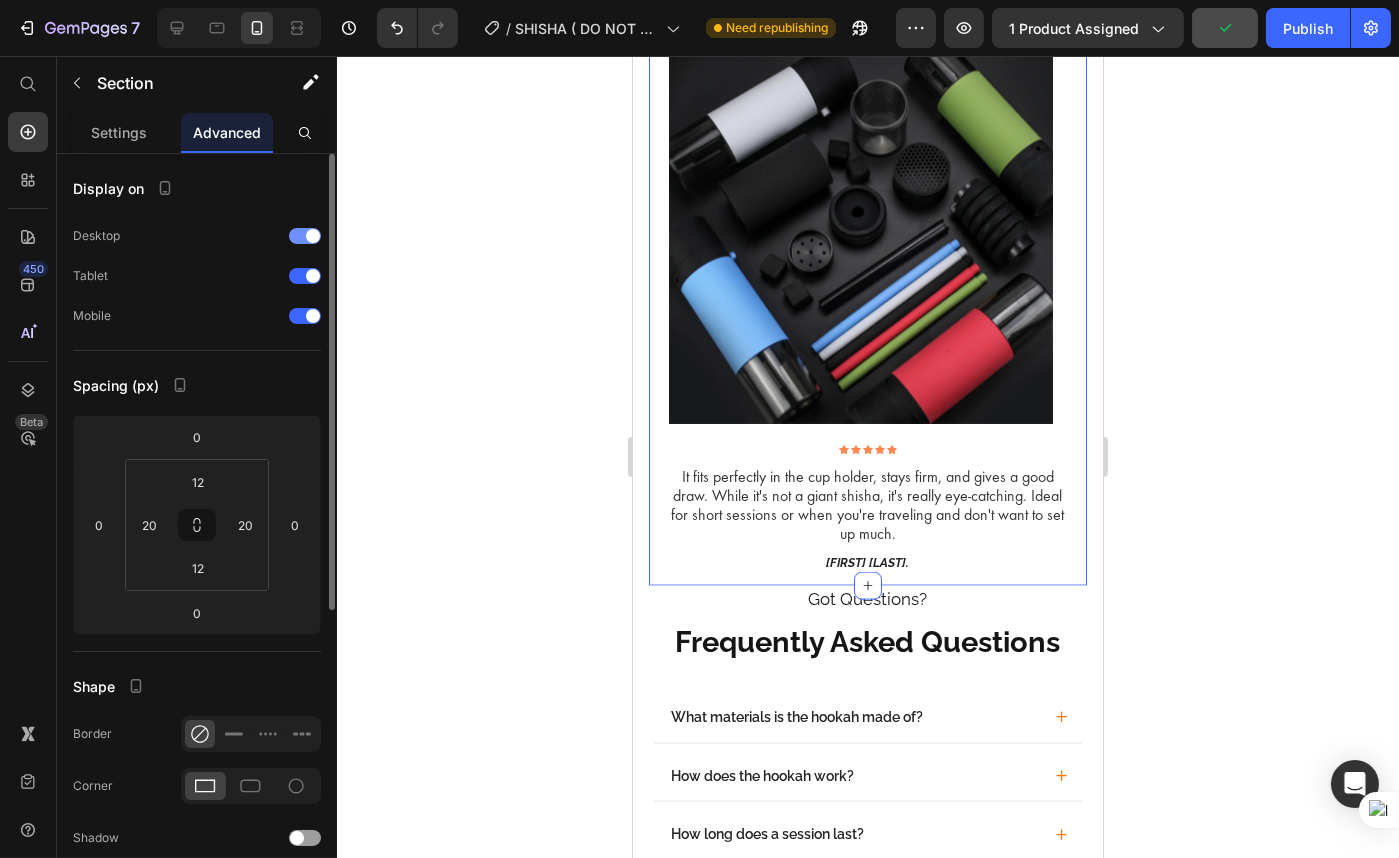click at bounding box center (313, 236) 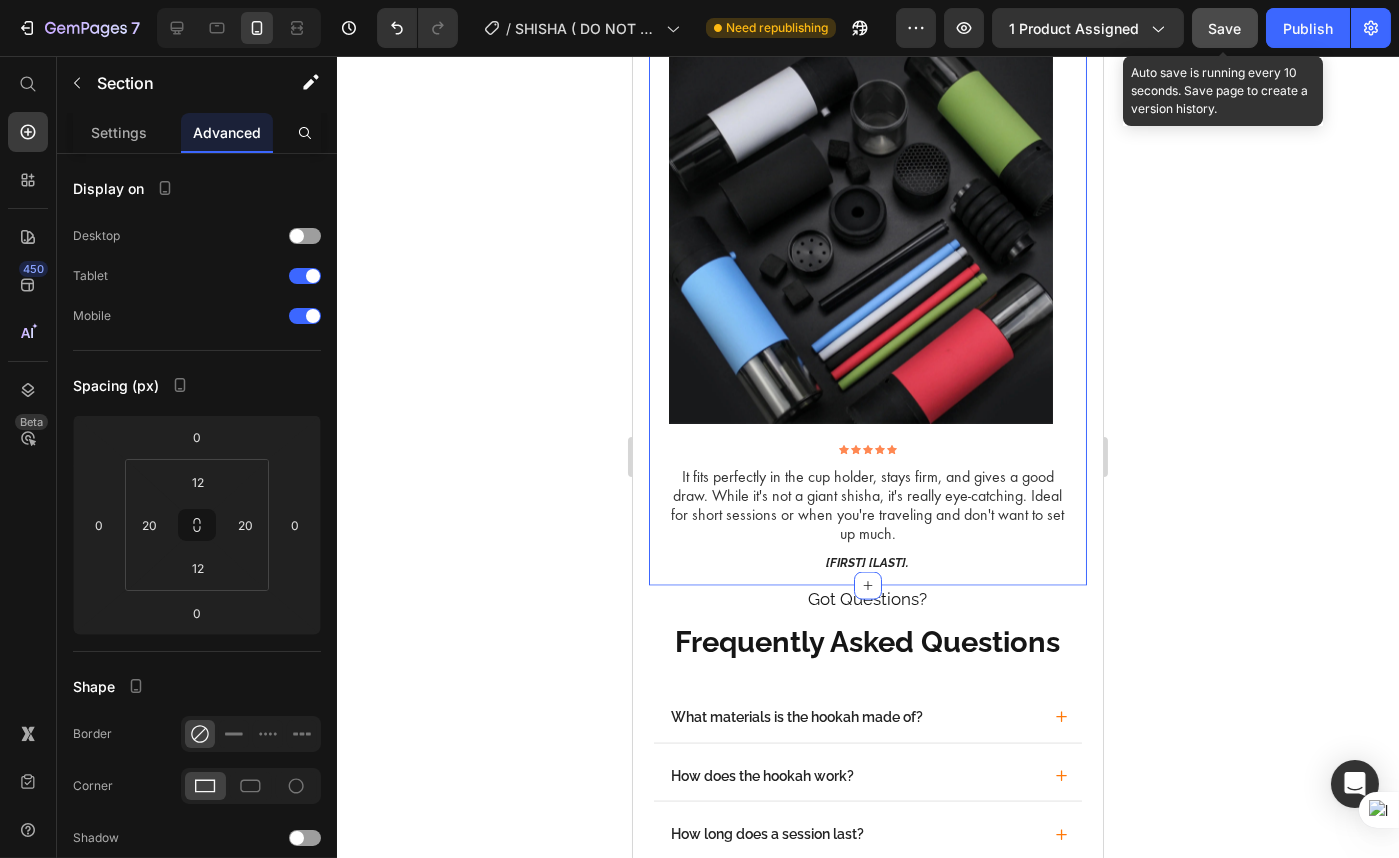 click on "Save" 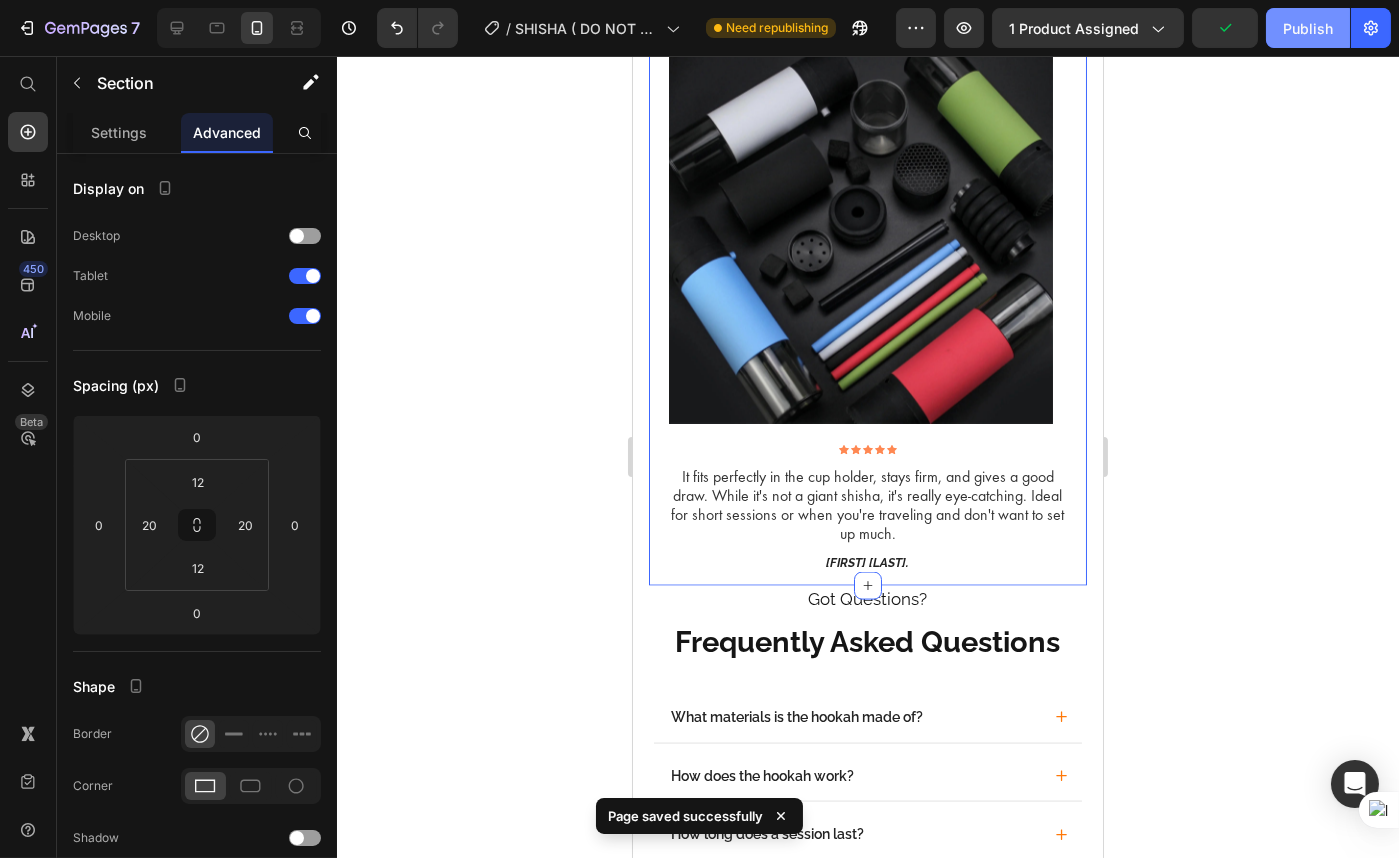 click on "Publish" at bounding box center (1308, 28) 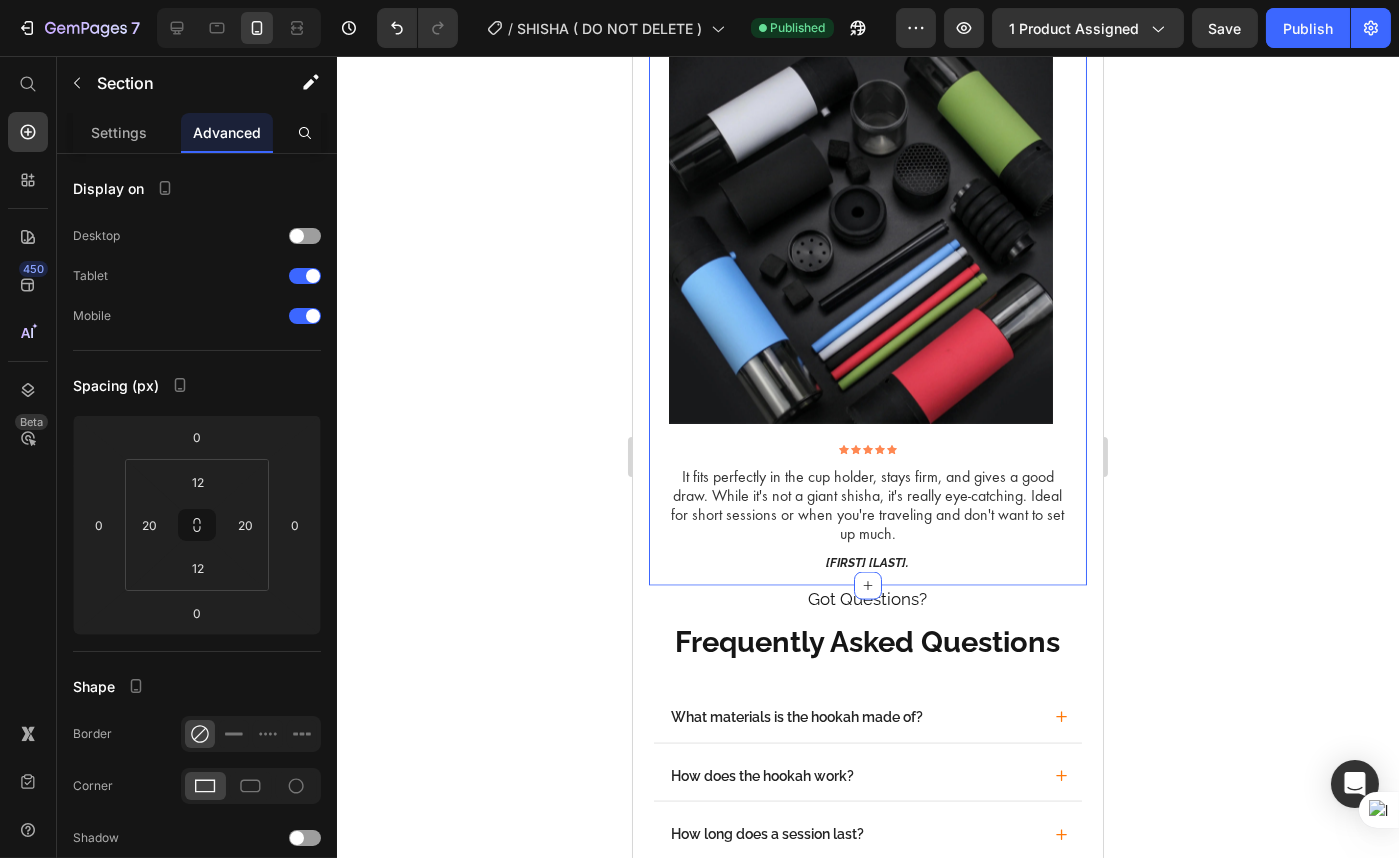 click 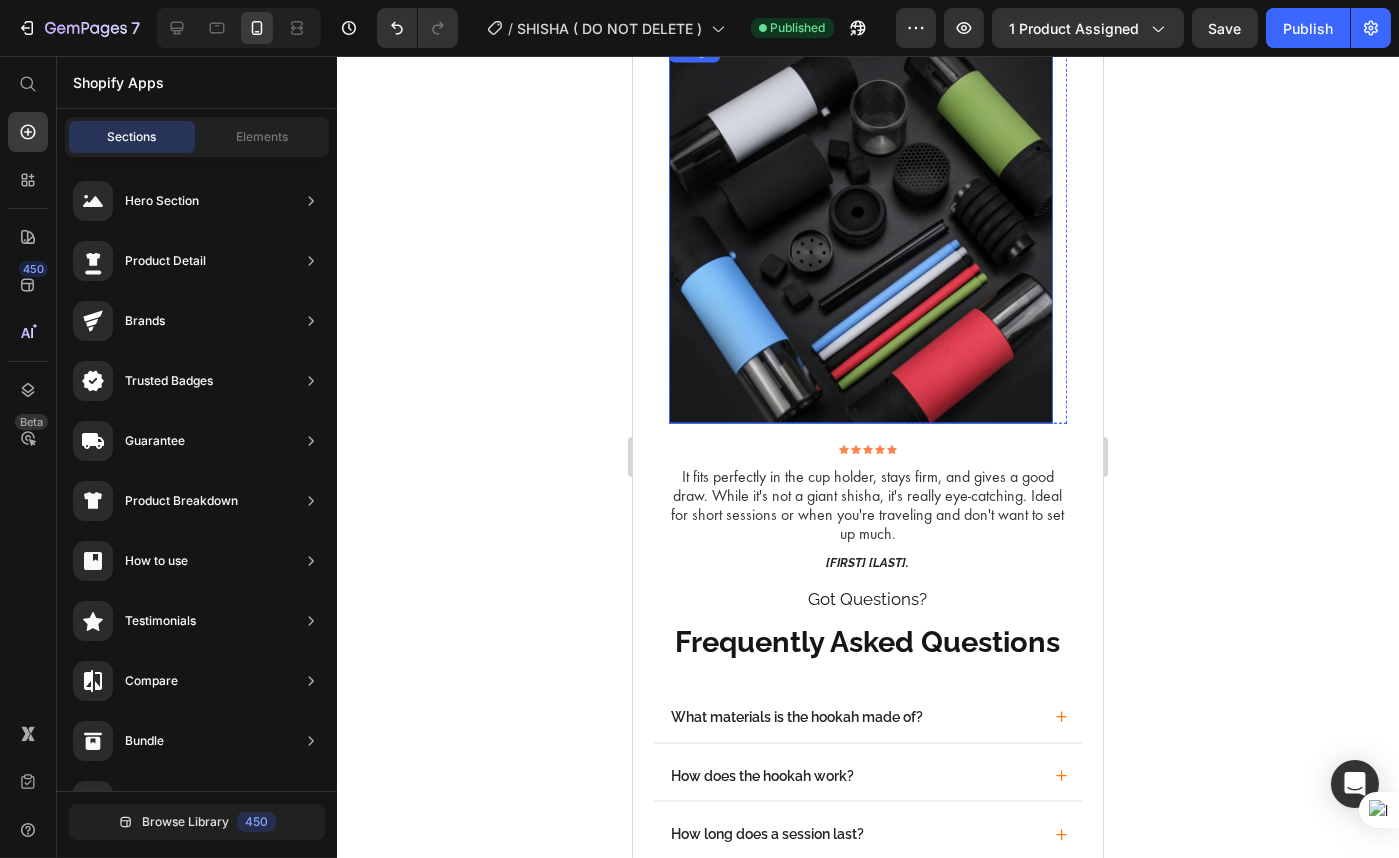click at bounding box center [860, 231] 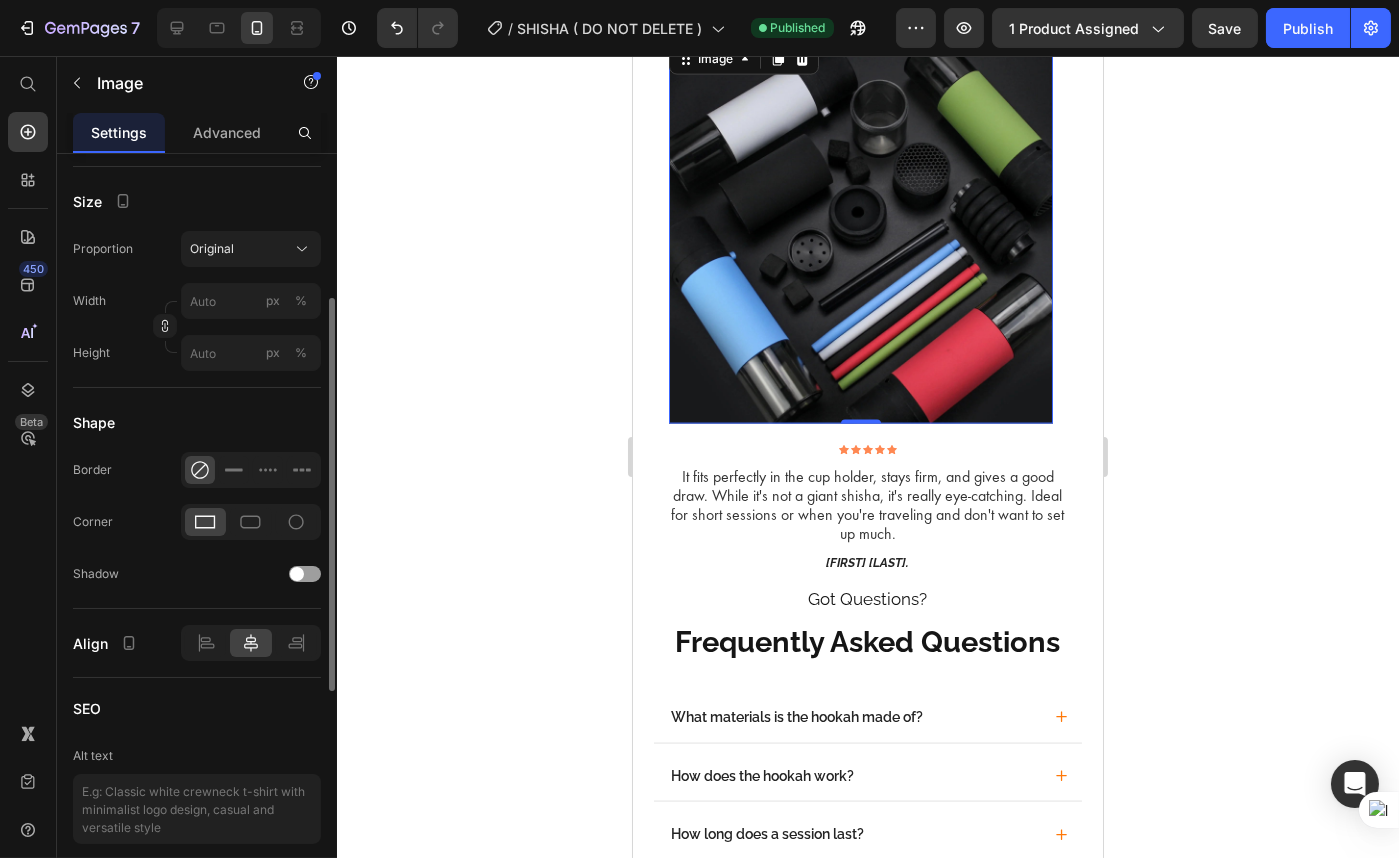 scroll, scrollTop: 454, scrollLeft: 0, axis: vertical 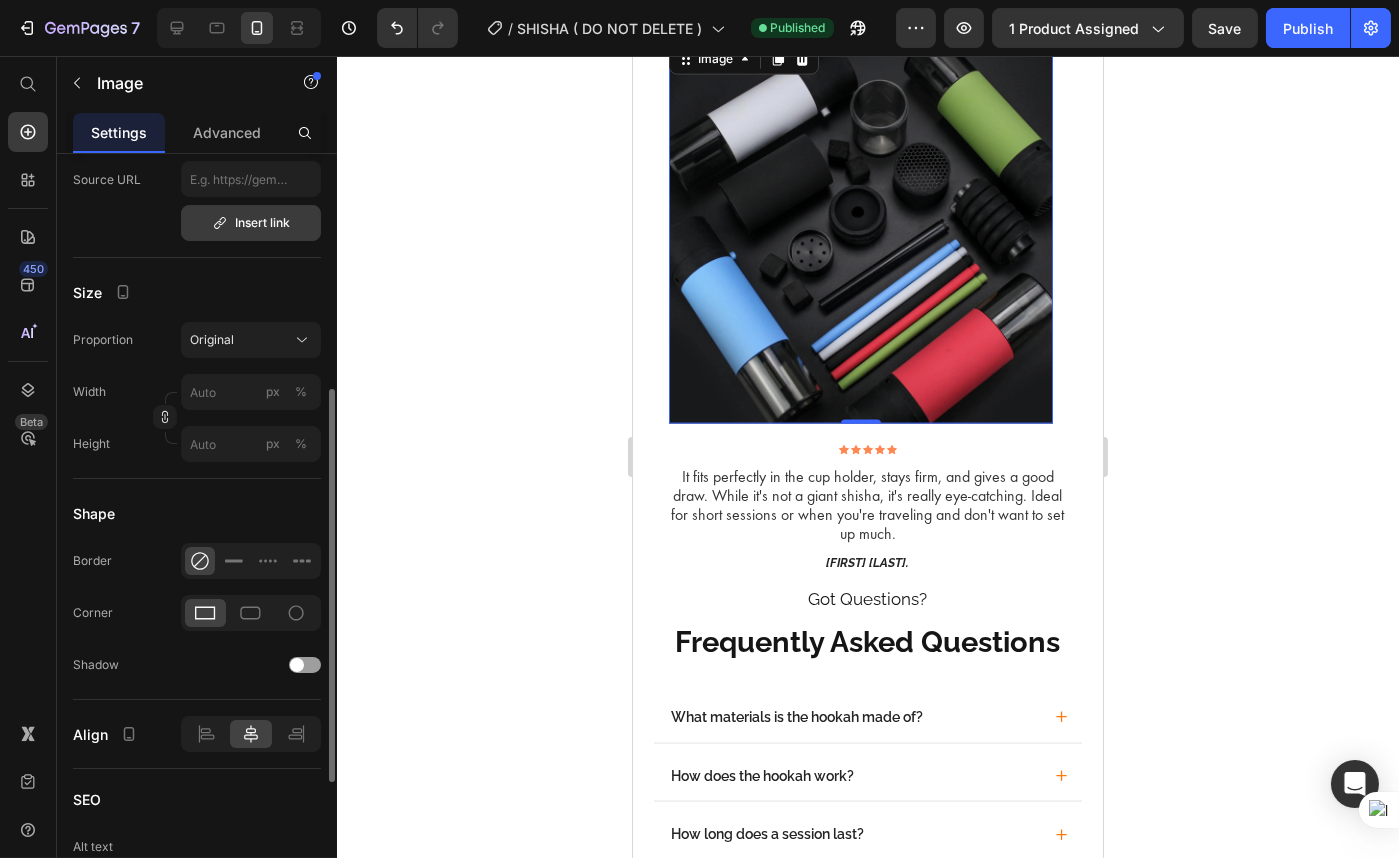 click on "Insert link" at bounding box center (251, 223) 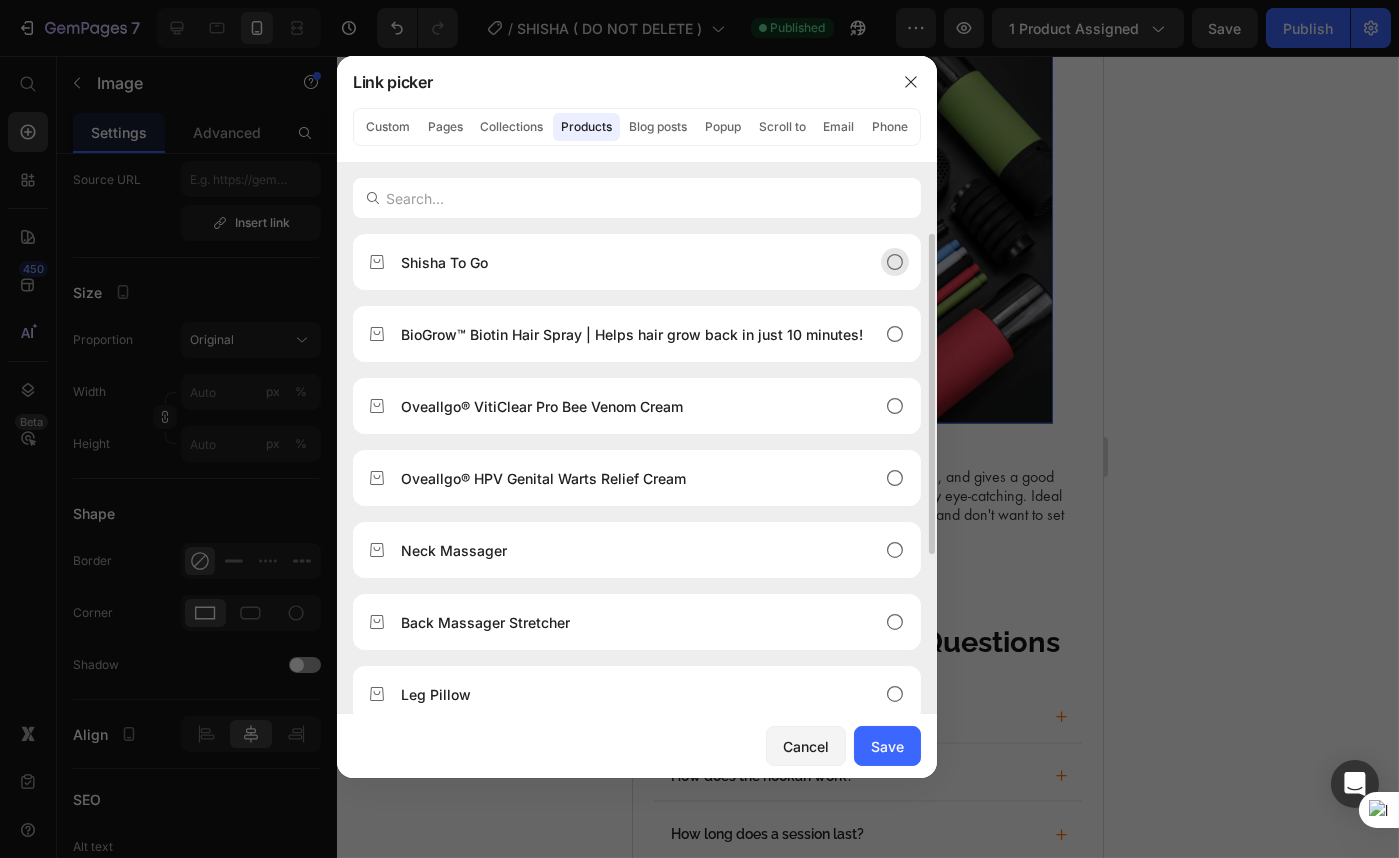 click on "Shisha To Go" at bounding box center [444, 262] 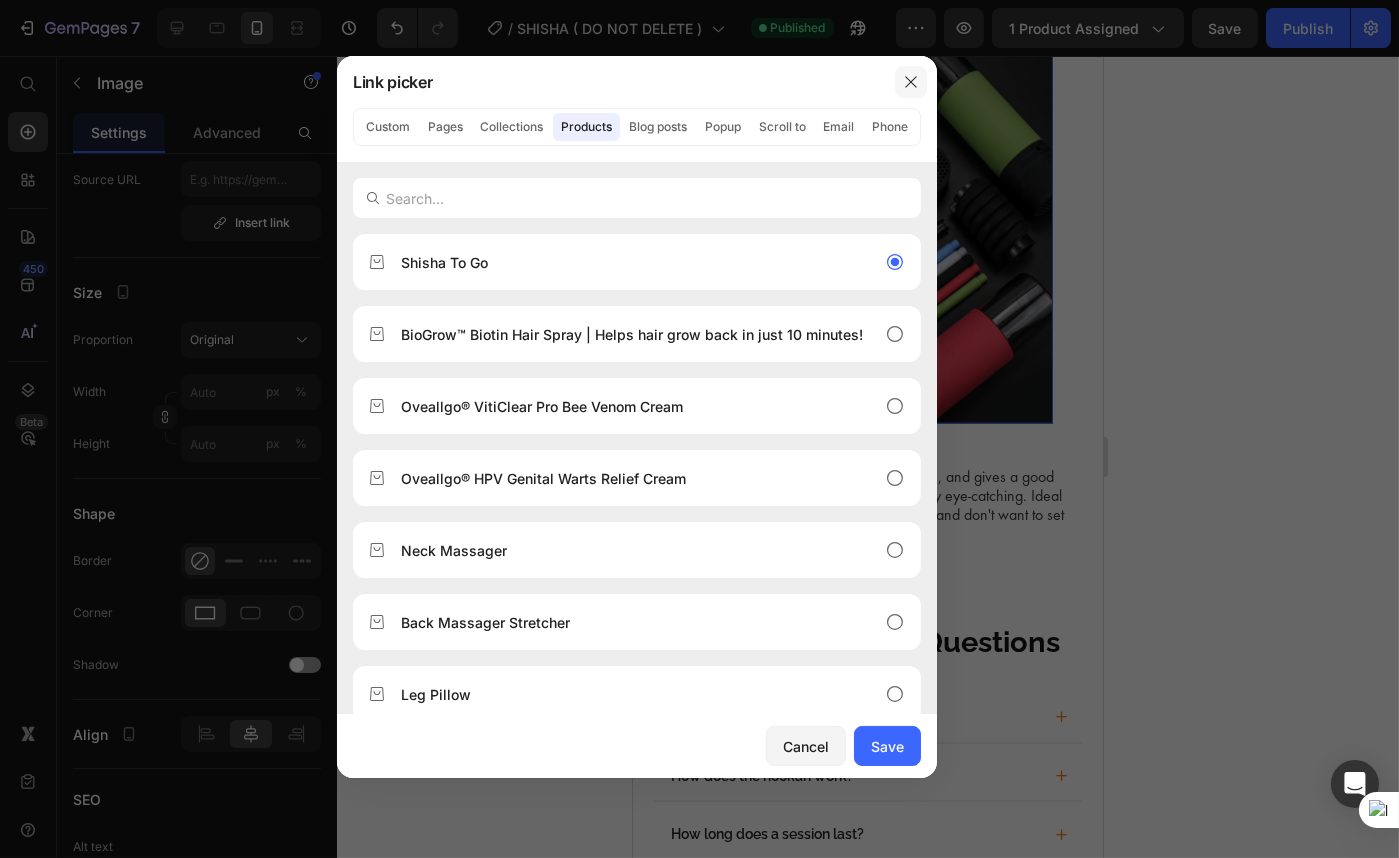 click 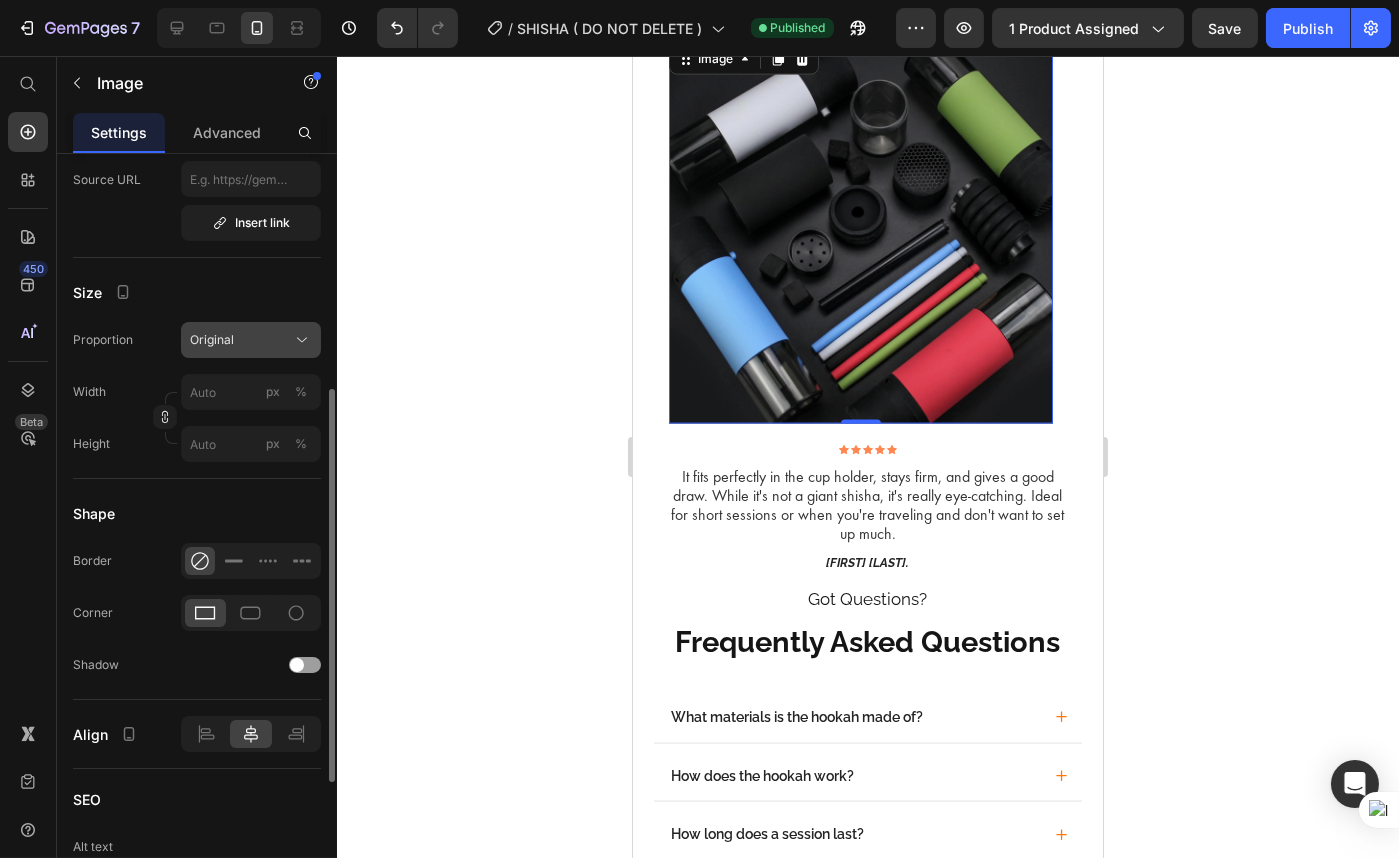 click on "Original" 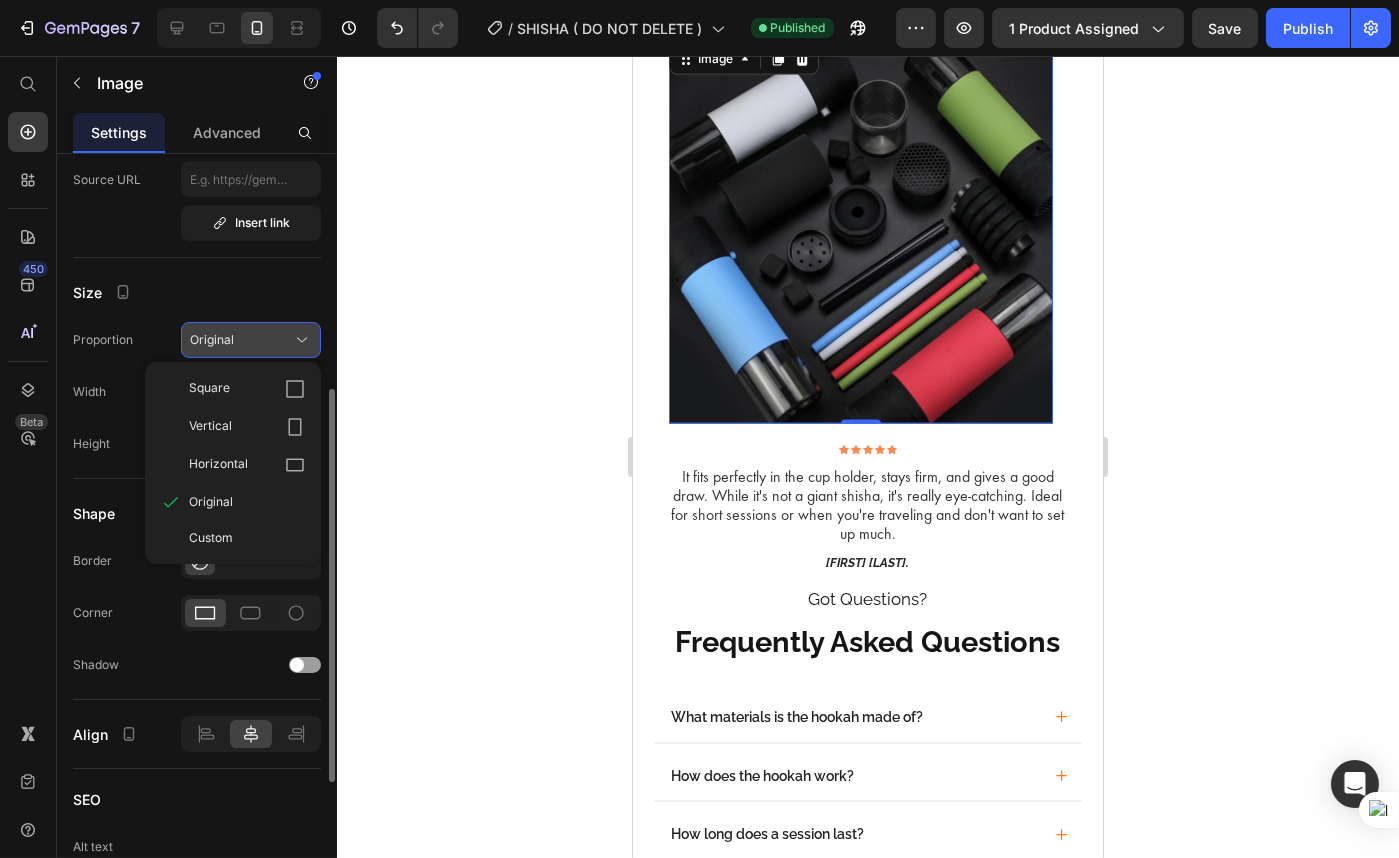 click on "Original" 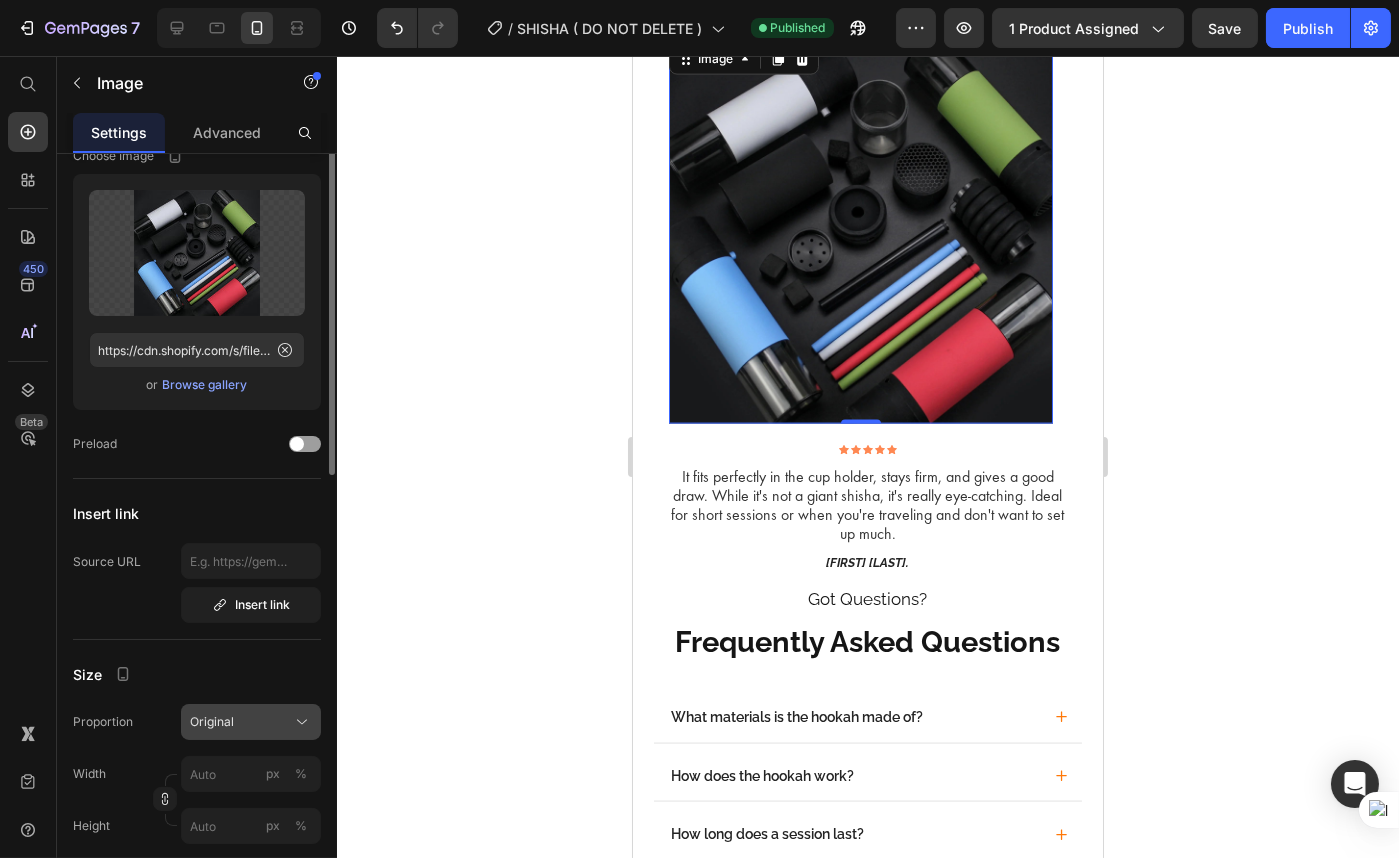 scroll, scrollTop: 0, scrollLeft: 0, axis: both 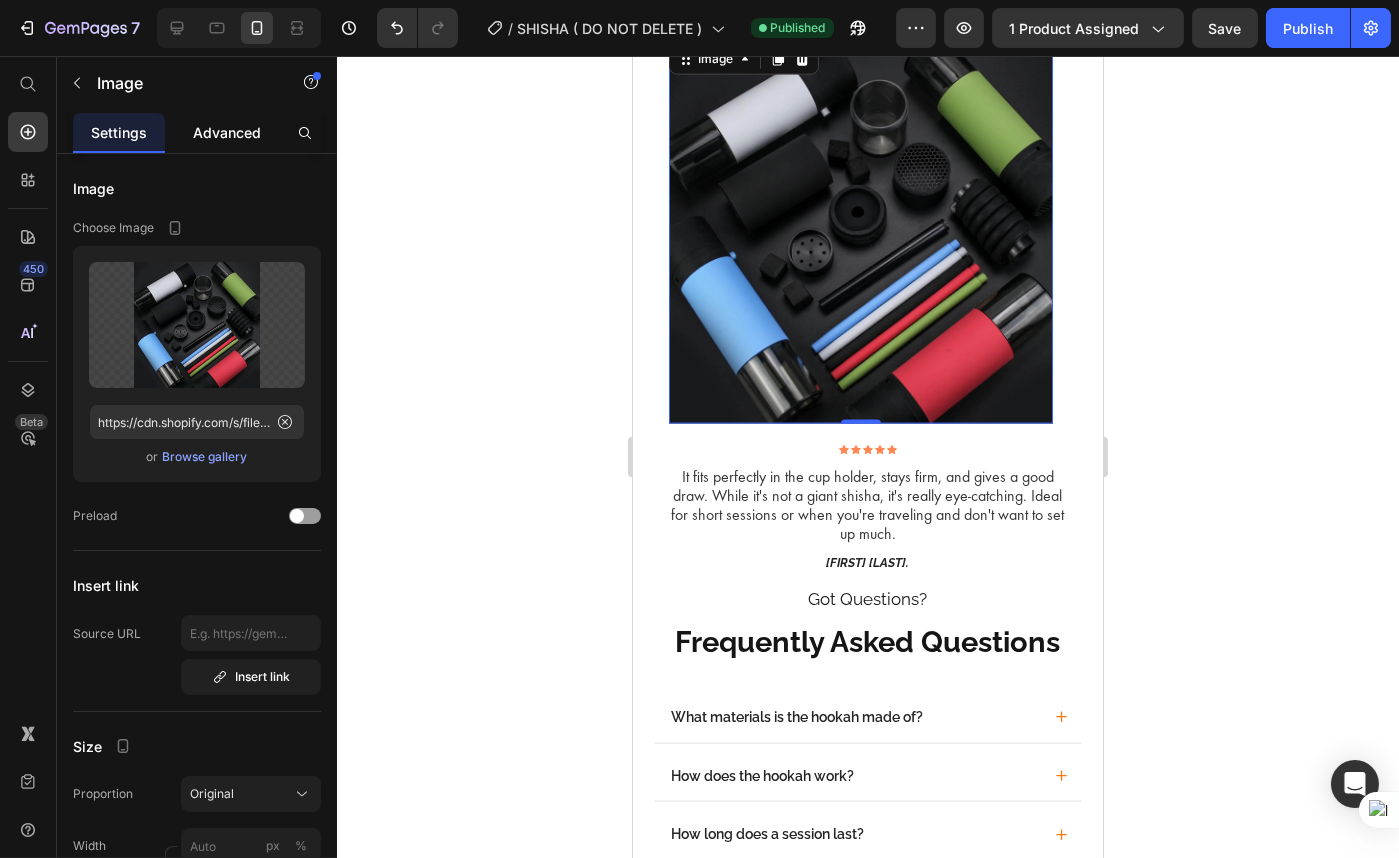 click on "Advanced" 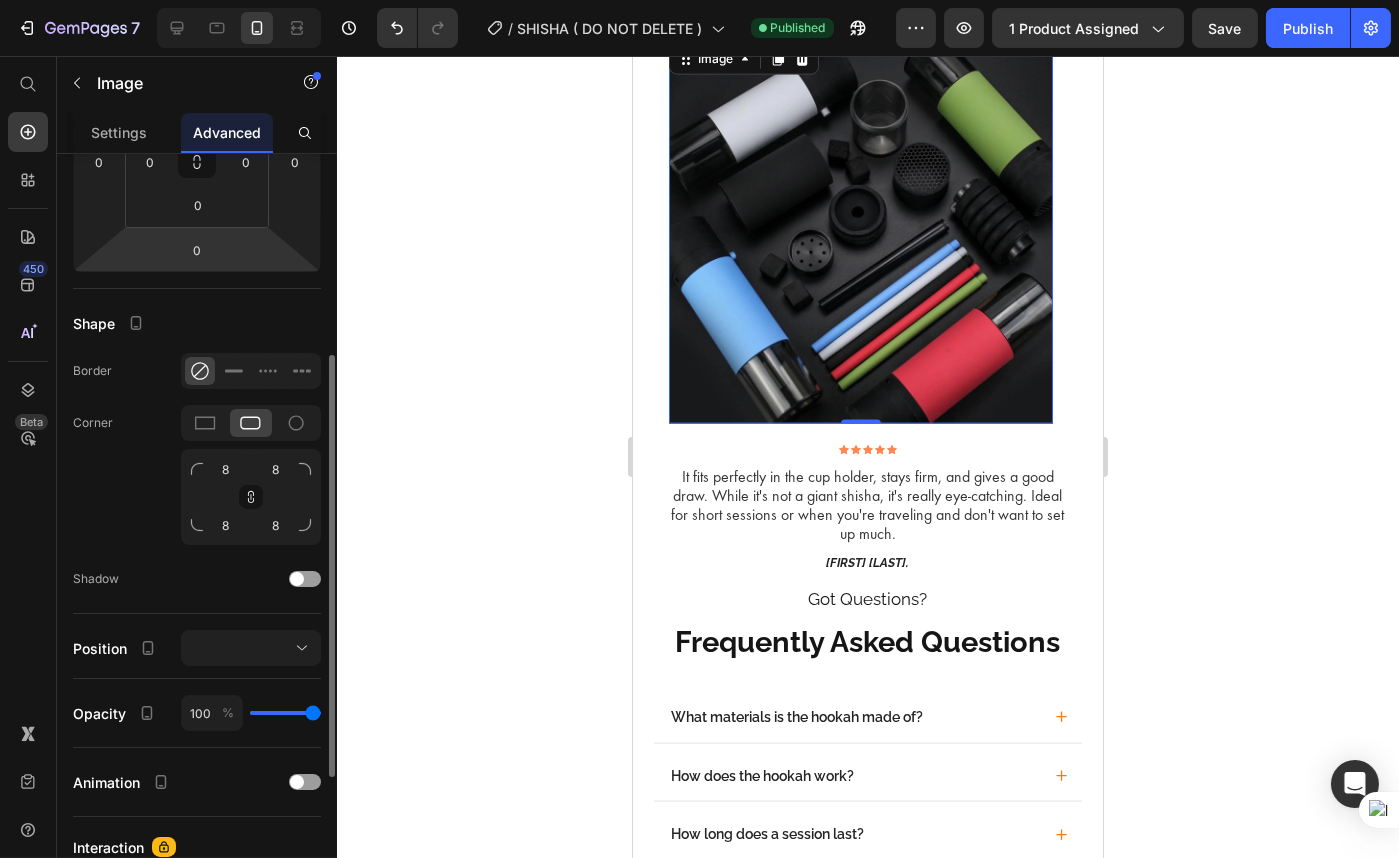 scroll, scrollTop: 545, scrollLeft: 0, axis: vertical 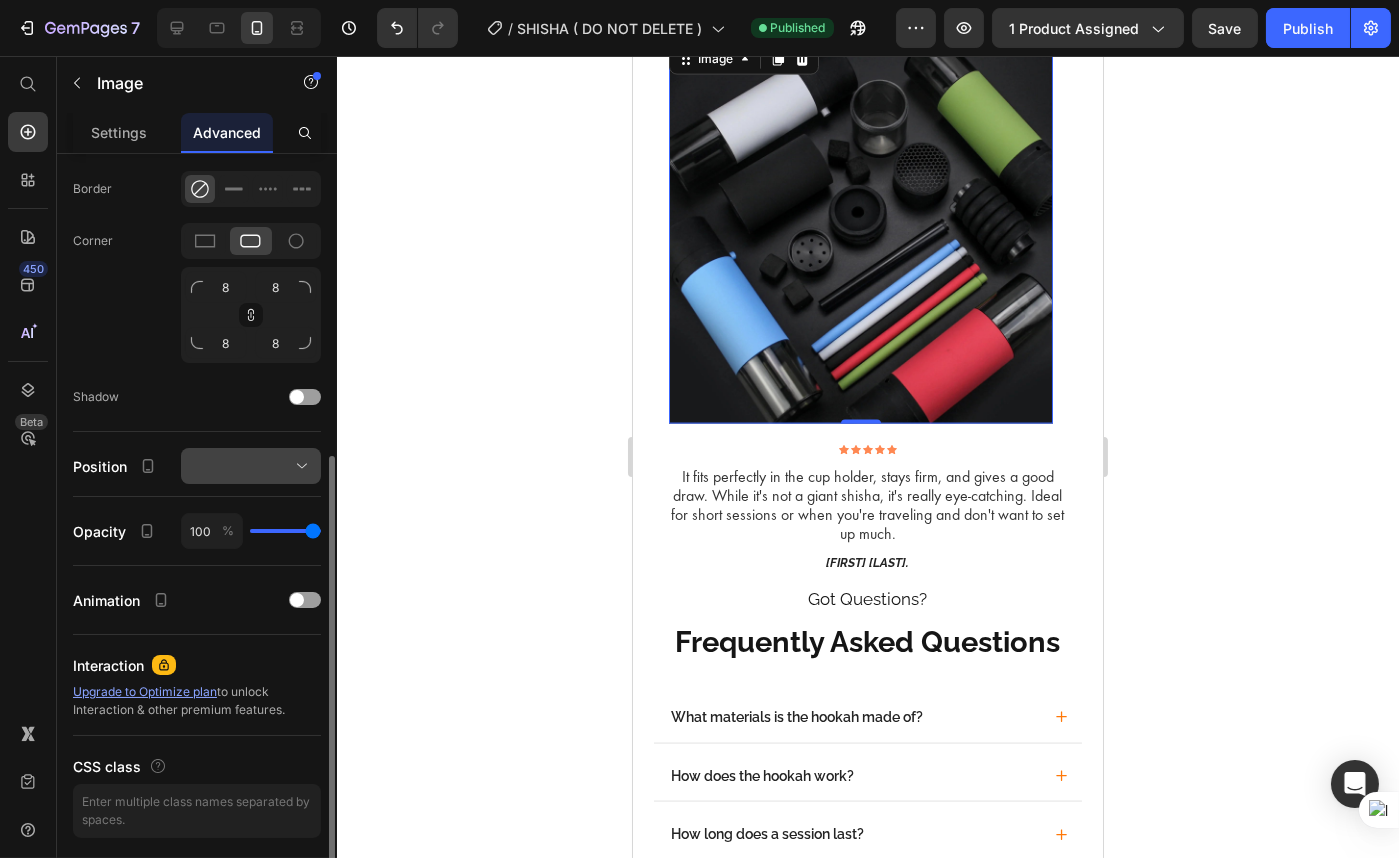click 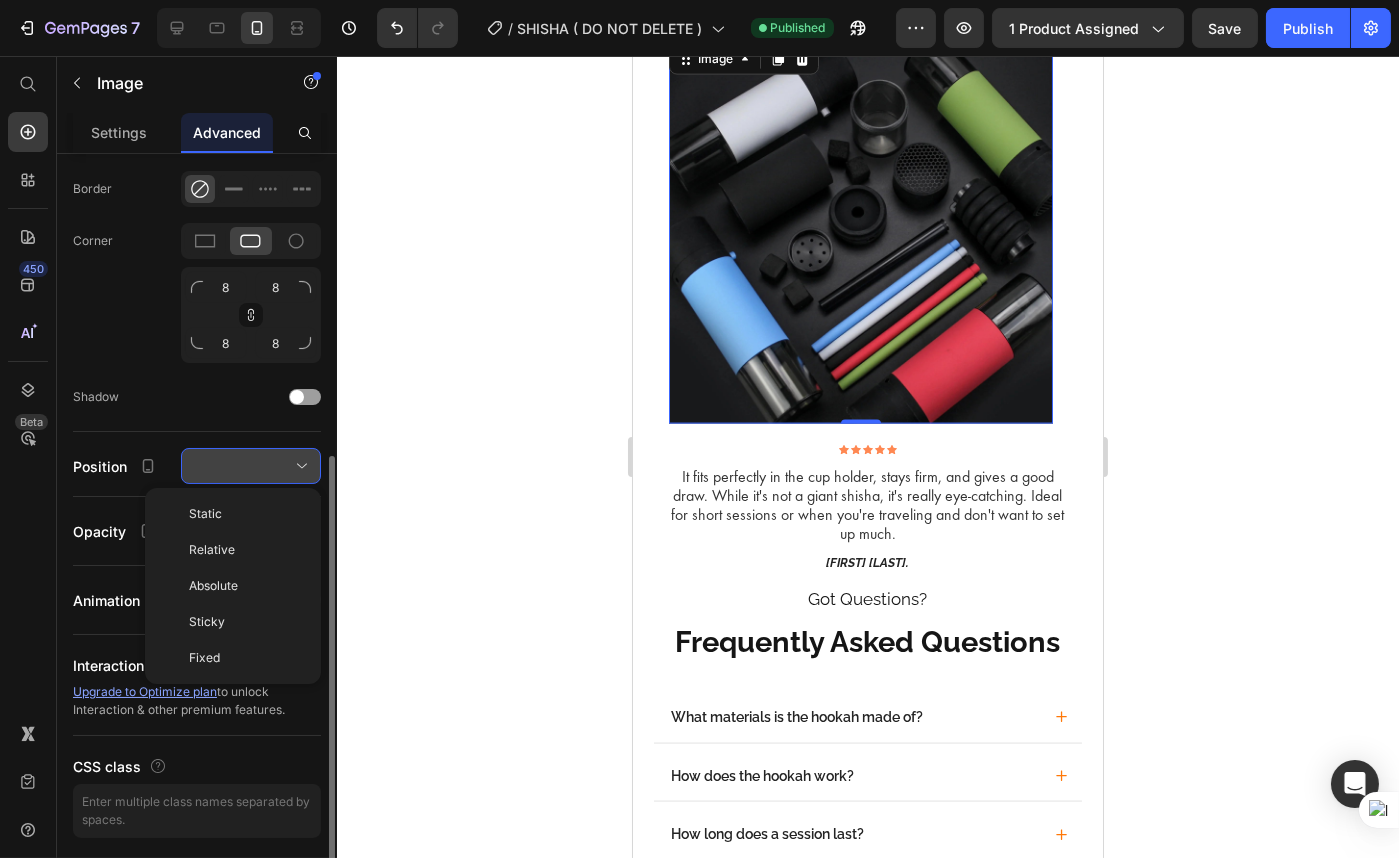 click 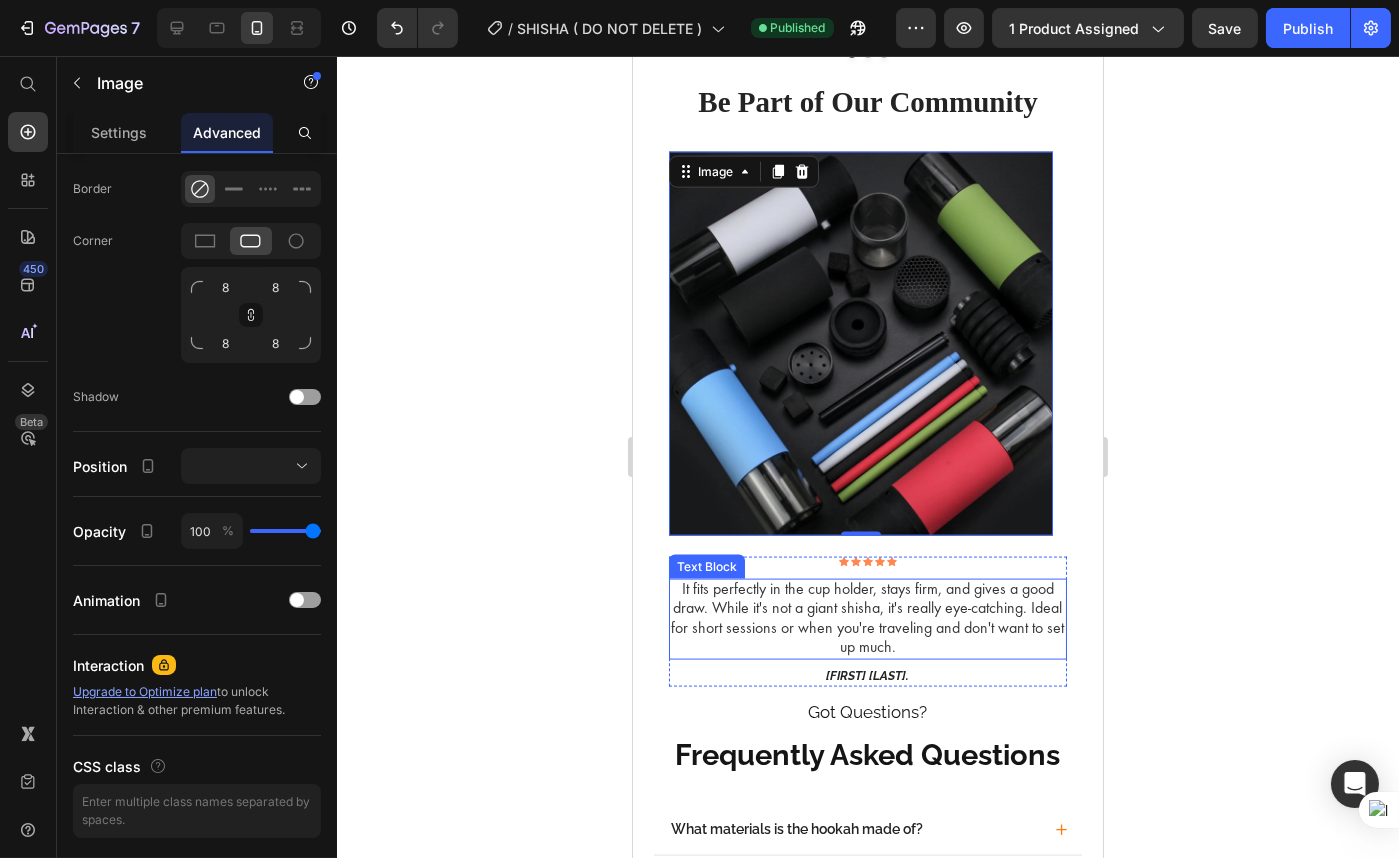 scroll, scrollTop: 5715, scrollLeft: 0, axis: vertical 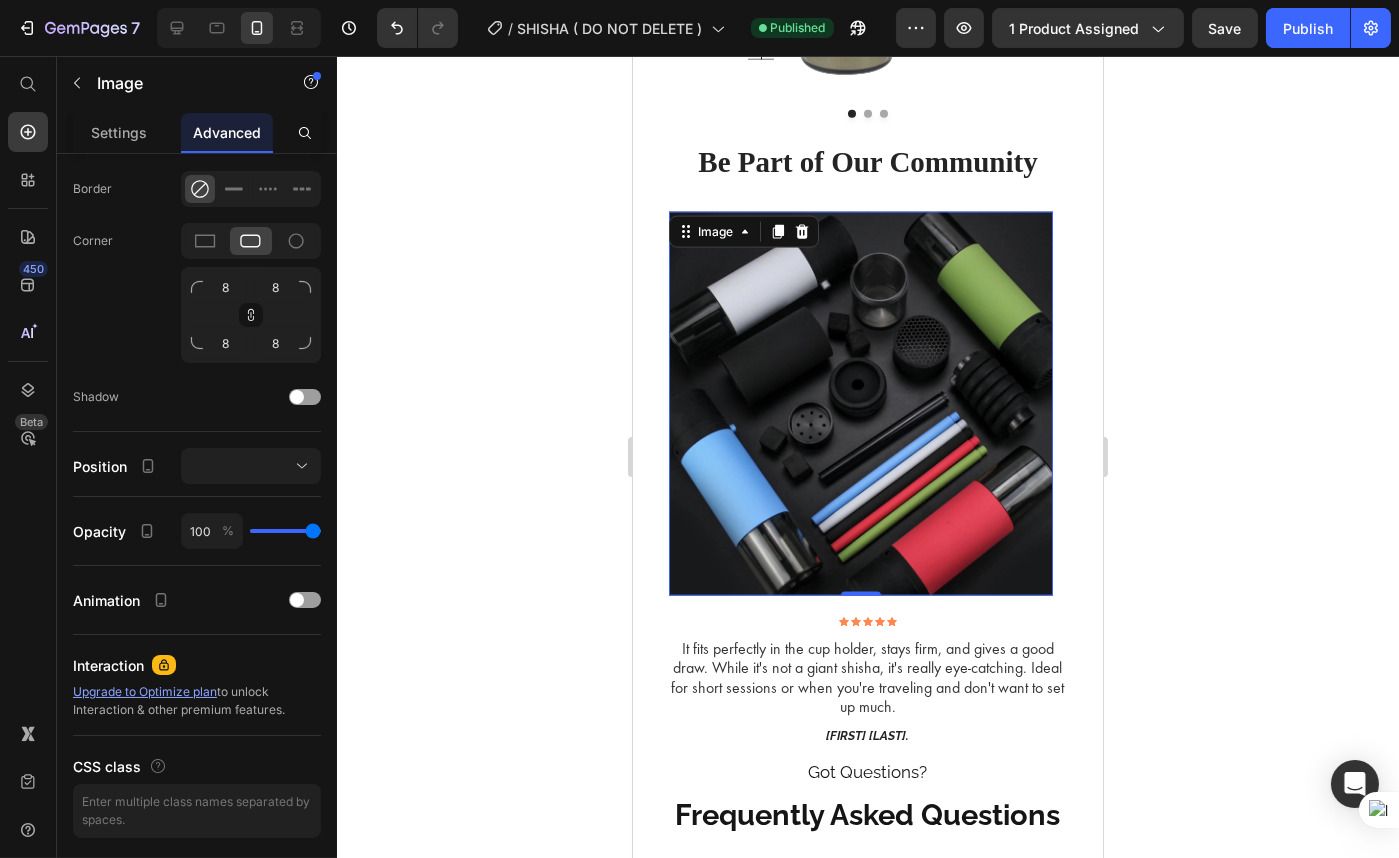 click at bounding box center (860, 404) 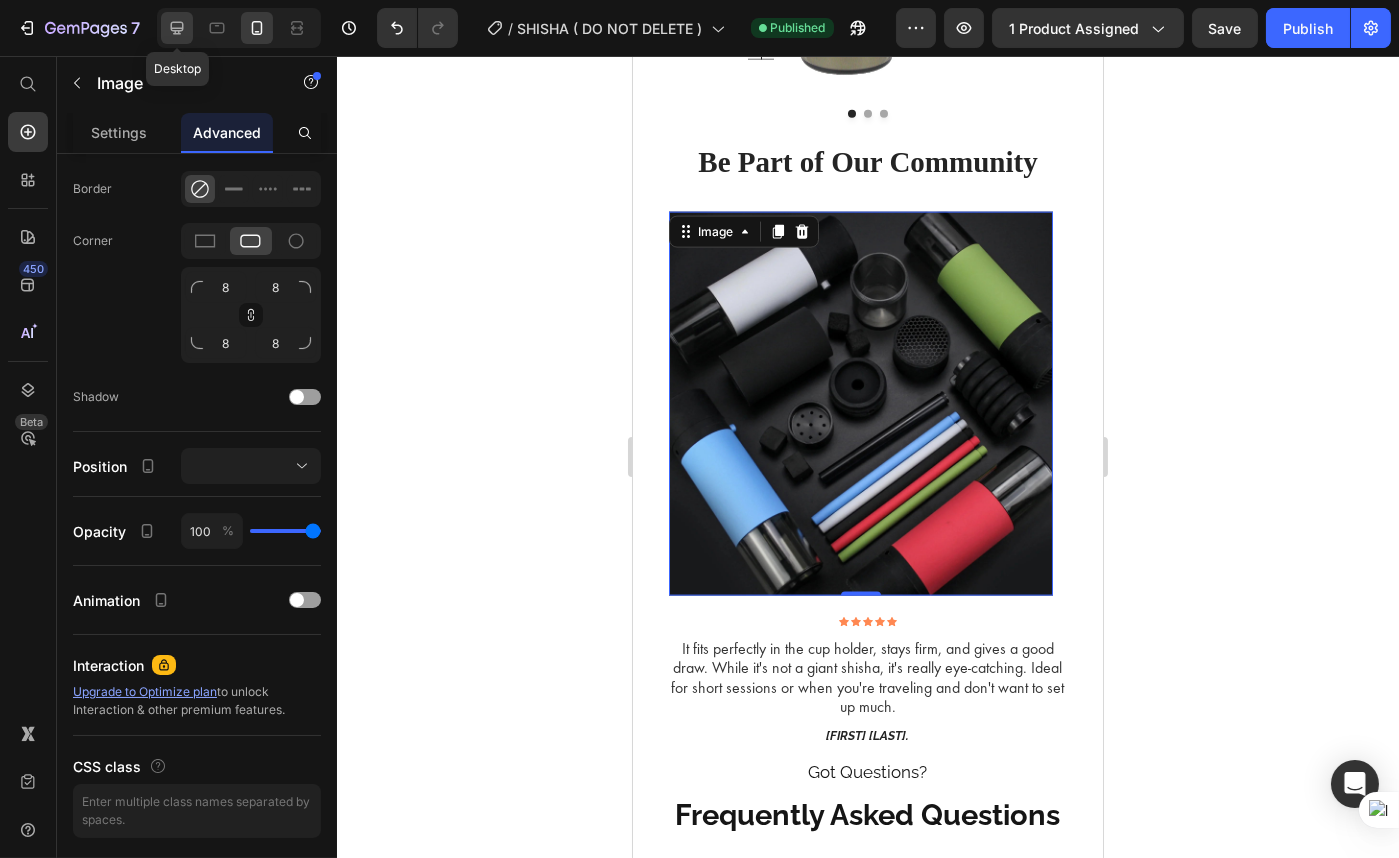 click 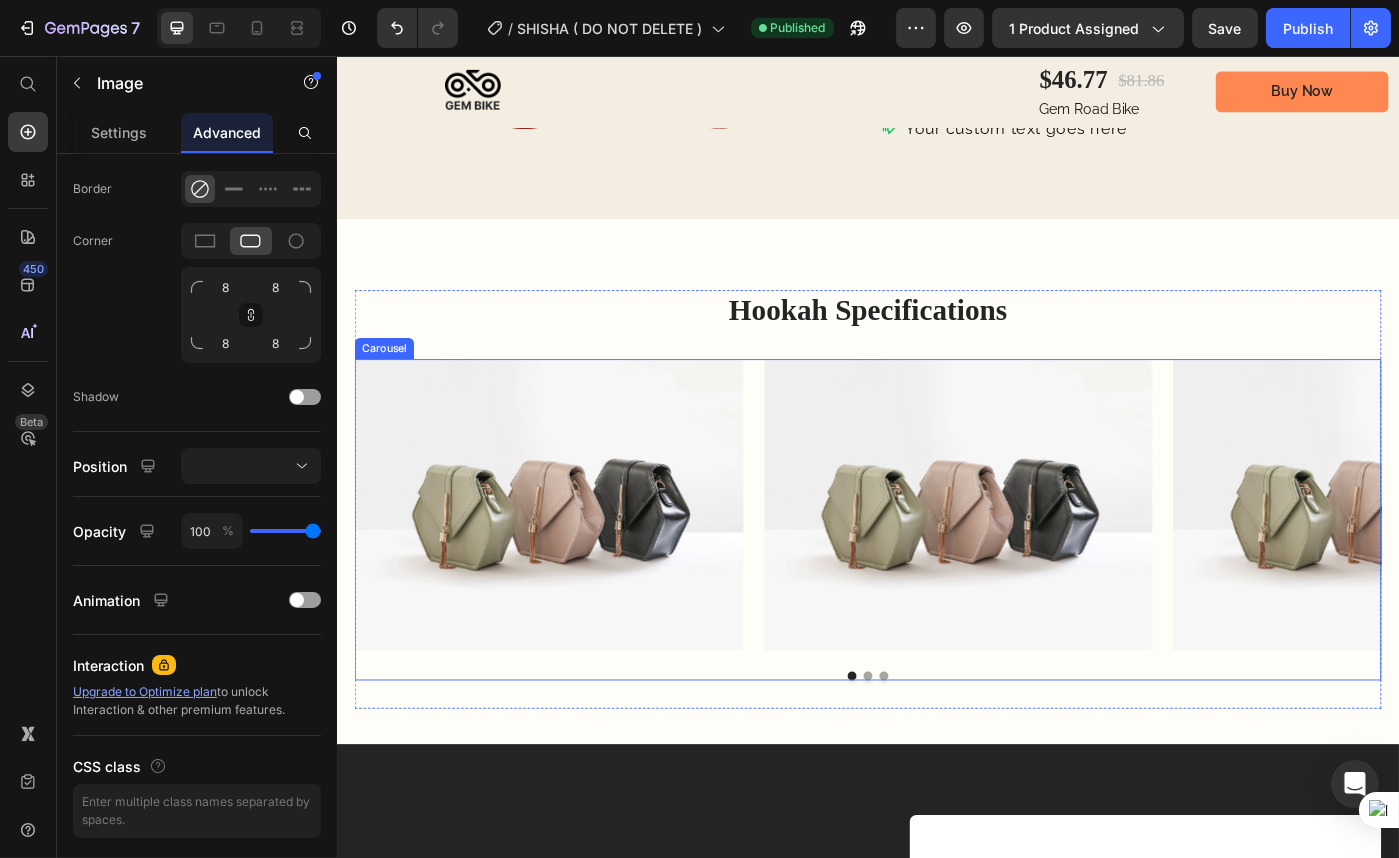 scroll, scrollTop: 4540, scrollLeft: 0, axis: vertical 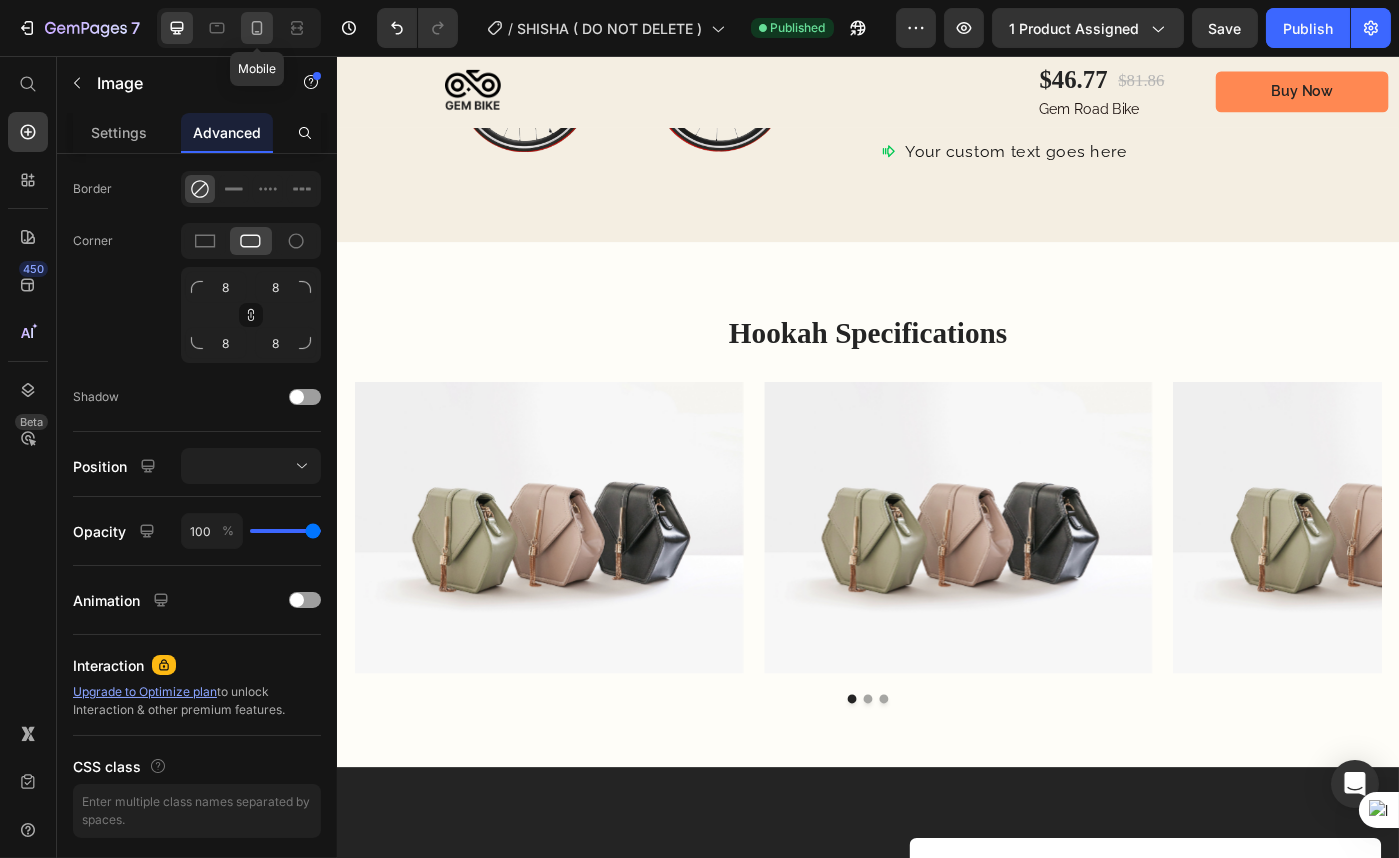 click 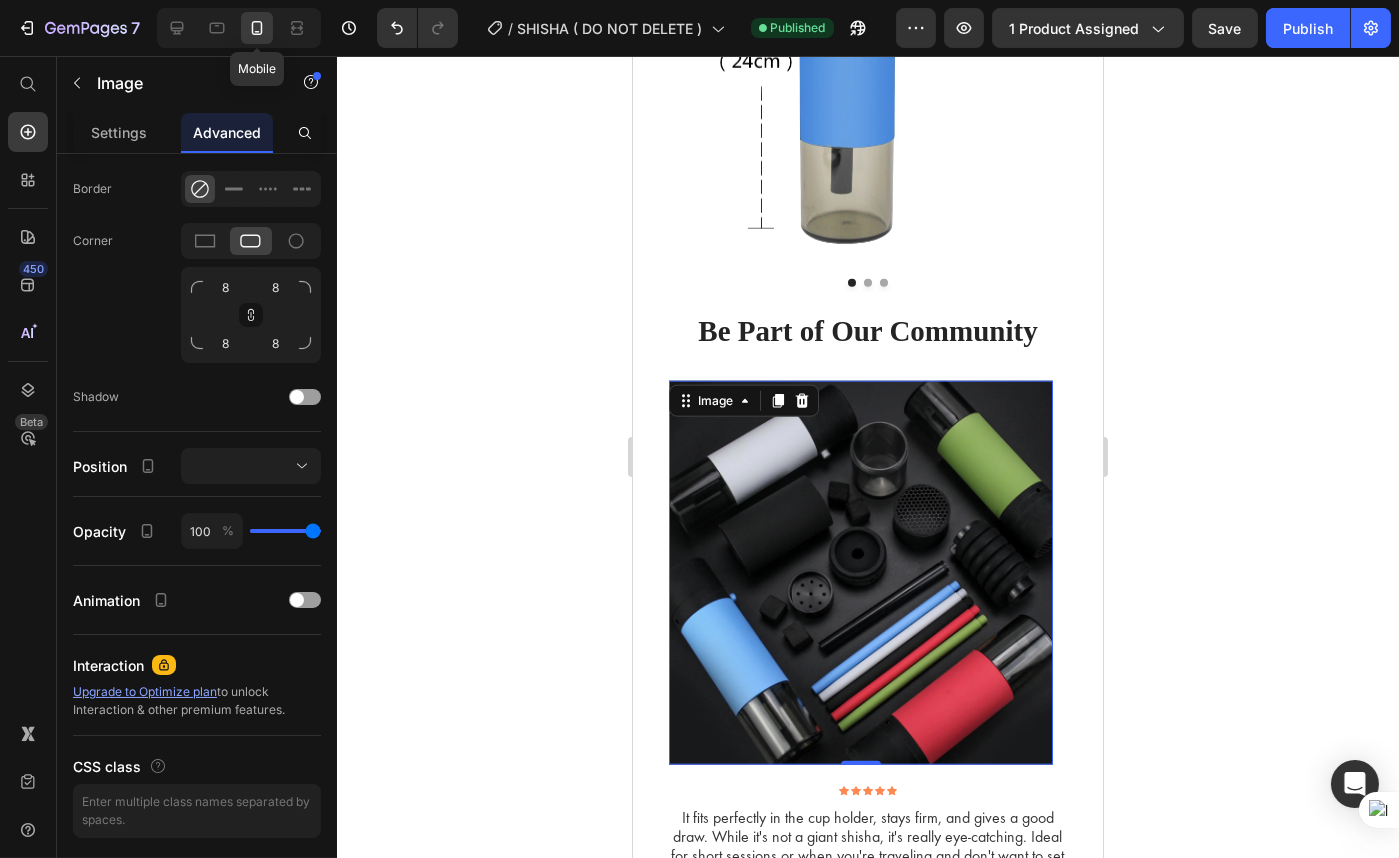 scroll, scrollTop: 4831, scrollLeft: 0, axis: vertical 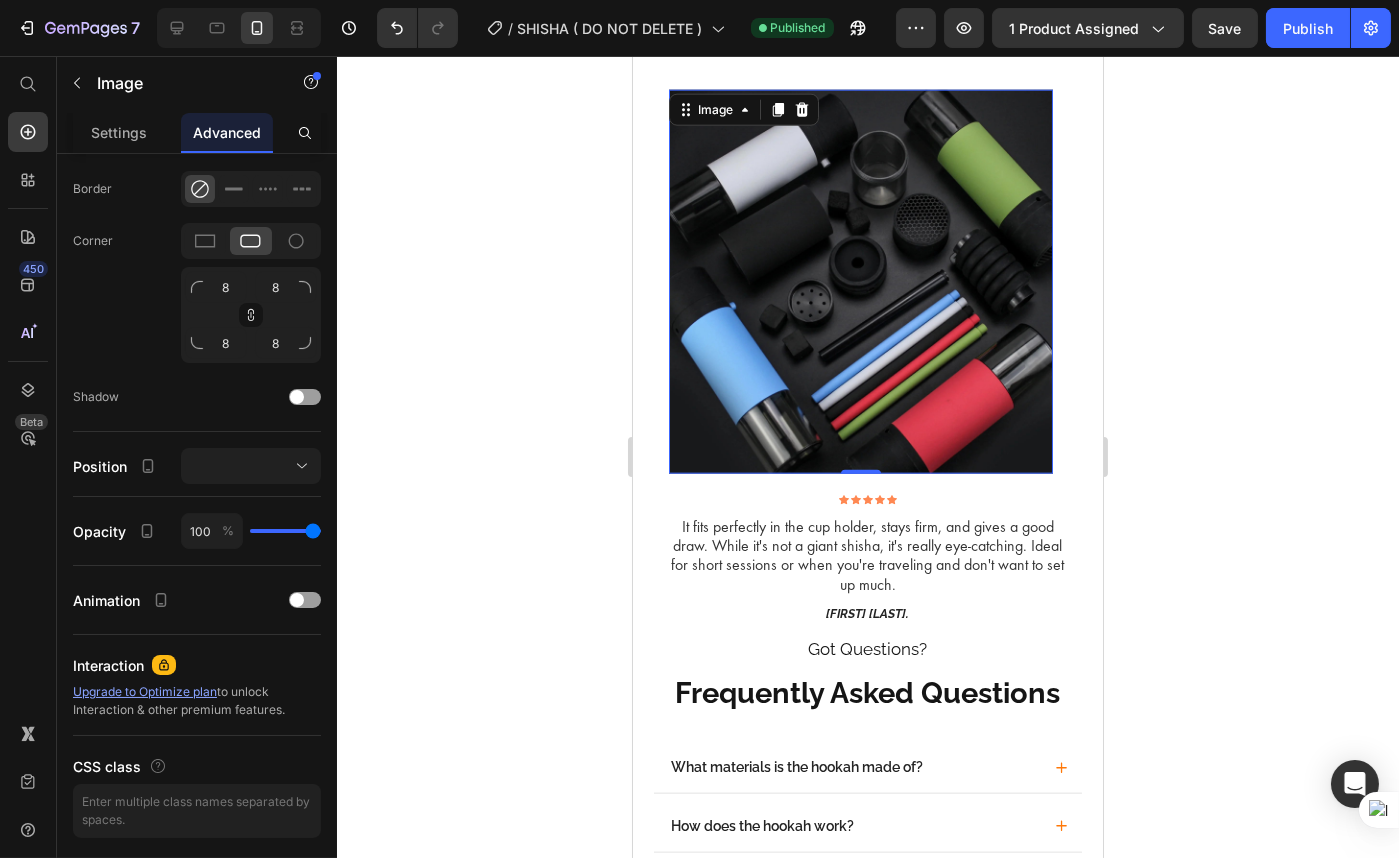 drag, startPoint x: 873, startPoint y: 389, endPoint x: 662, endPoint y: 365, distance: 212.36055 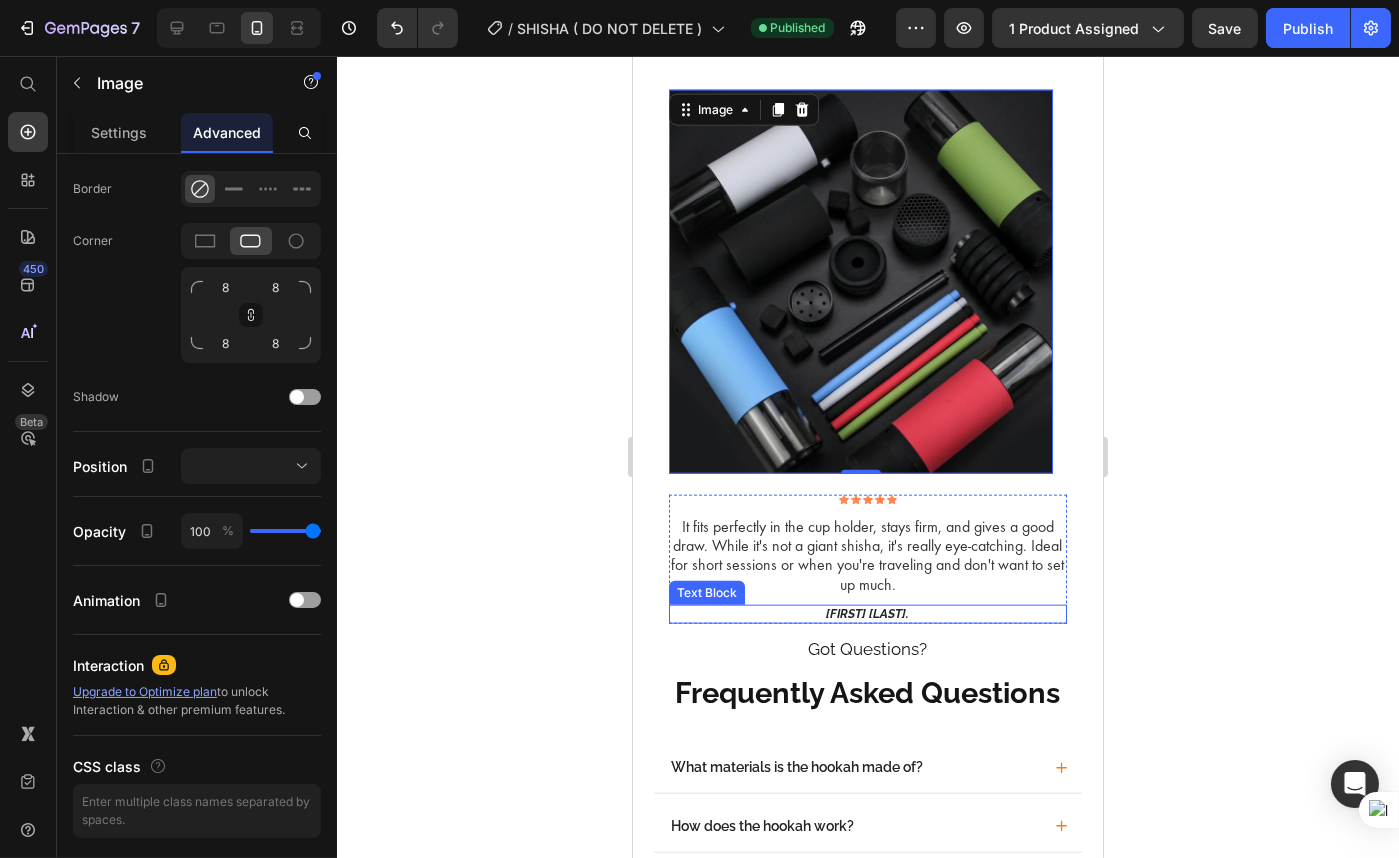 scroll, scrollTop: 0, scrollLeft: 0, axis: both 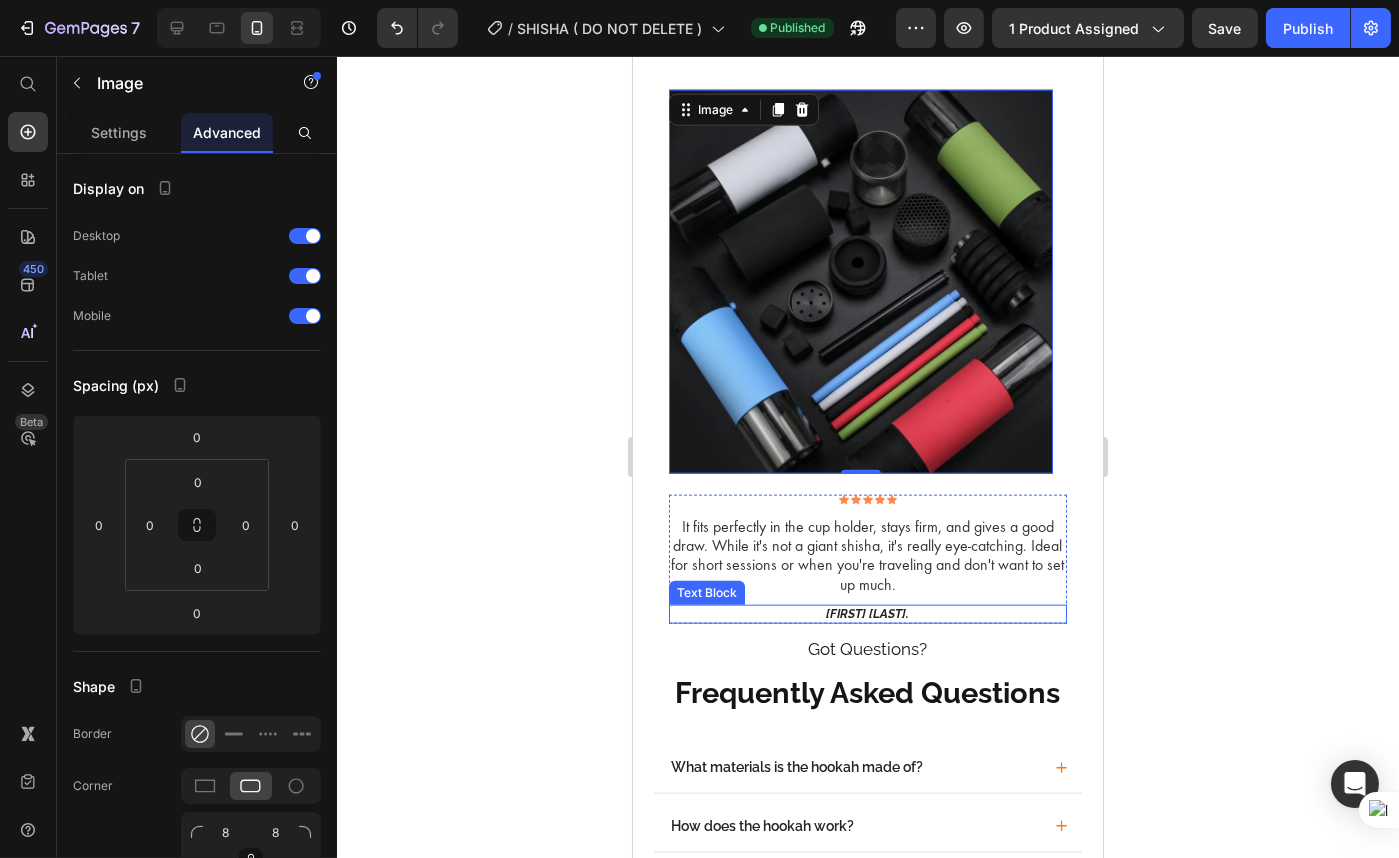 click on "[FIRST] [LAST]." at bounding box center [867, 615] 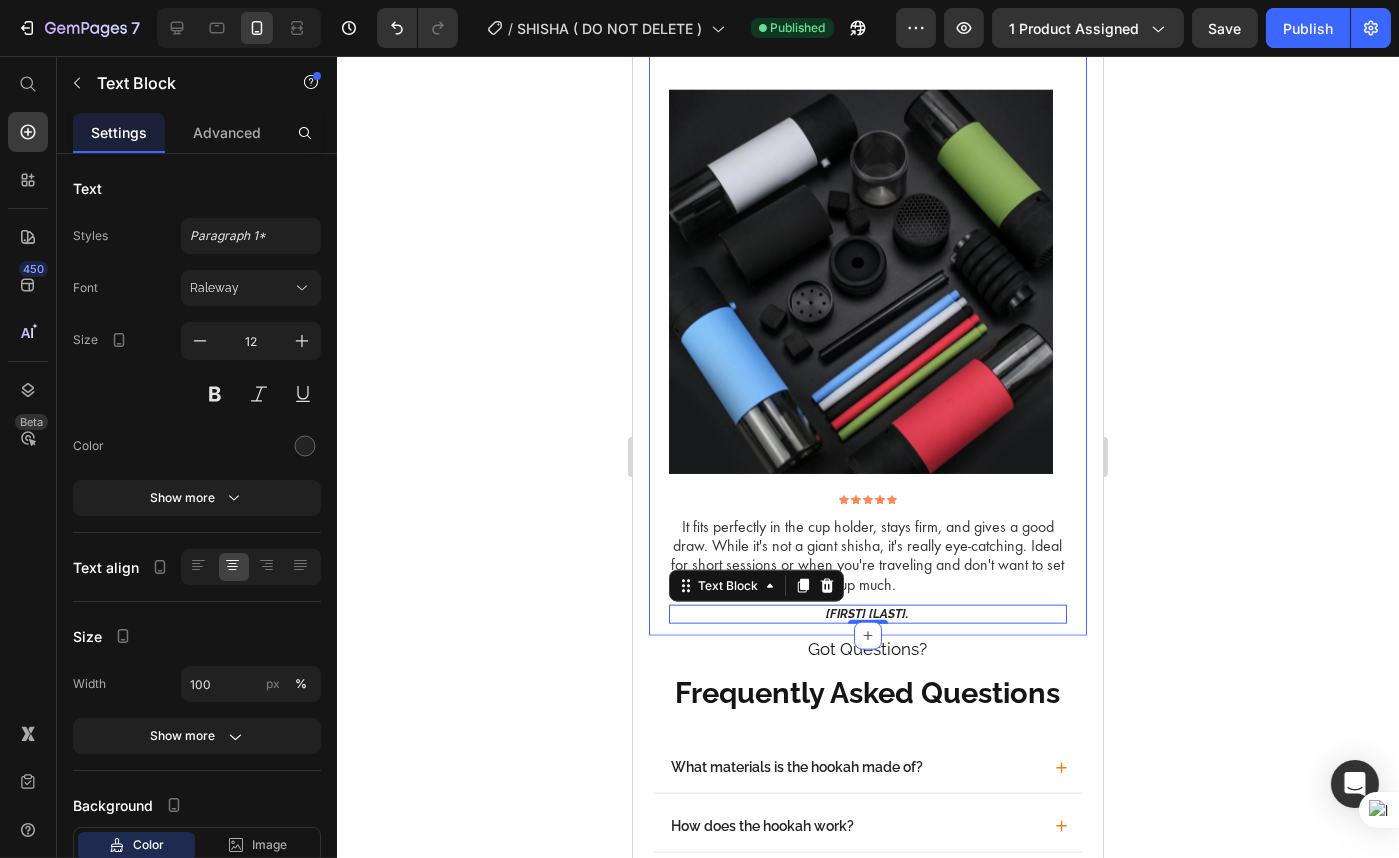 click on "Be Part of Our Community Heading Image Image Image Carousel Row Icon Icon Icon Icon Icon Icon List It fits perfectly in the cup holder, stays firm, and gives a good draw. While it's not a giant shisha, it's really eye-catching. Ideal for short sessions or when you're traveling and don't want to set up much. Text Block [FIRST] [LAST]. Text Block   0 Row Section 11" at bounding box center (867, 322) 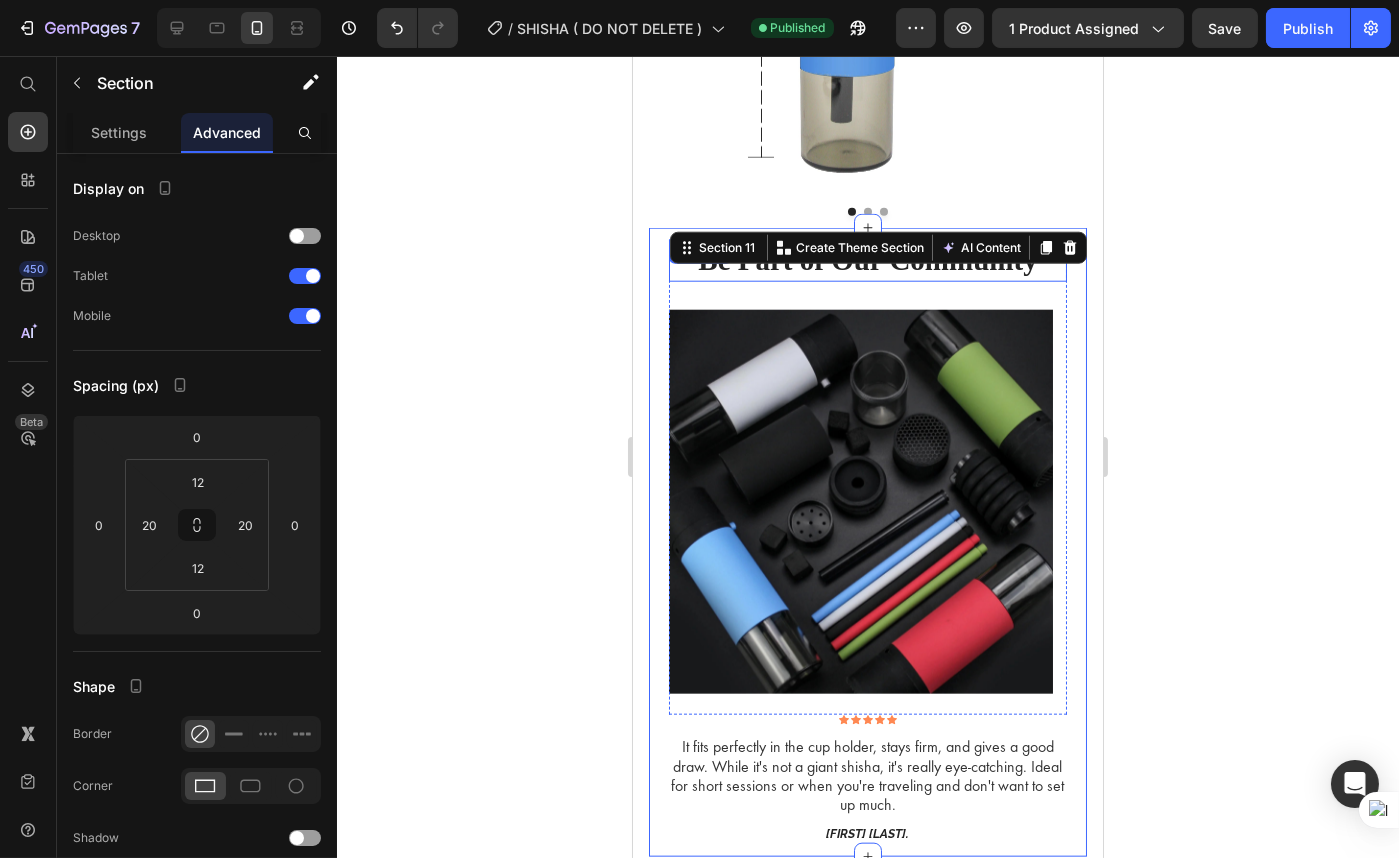 scroll, scrollTop: 4529, scrollLeft: 0, axis: vertical 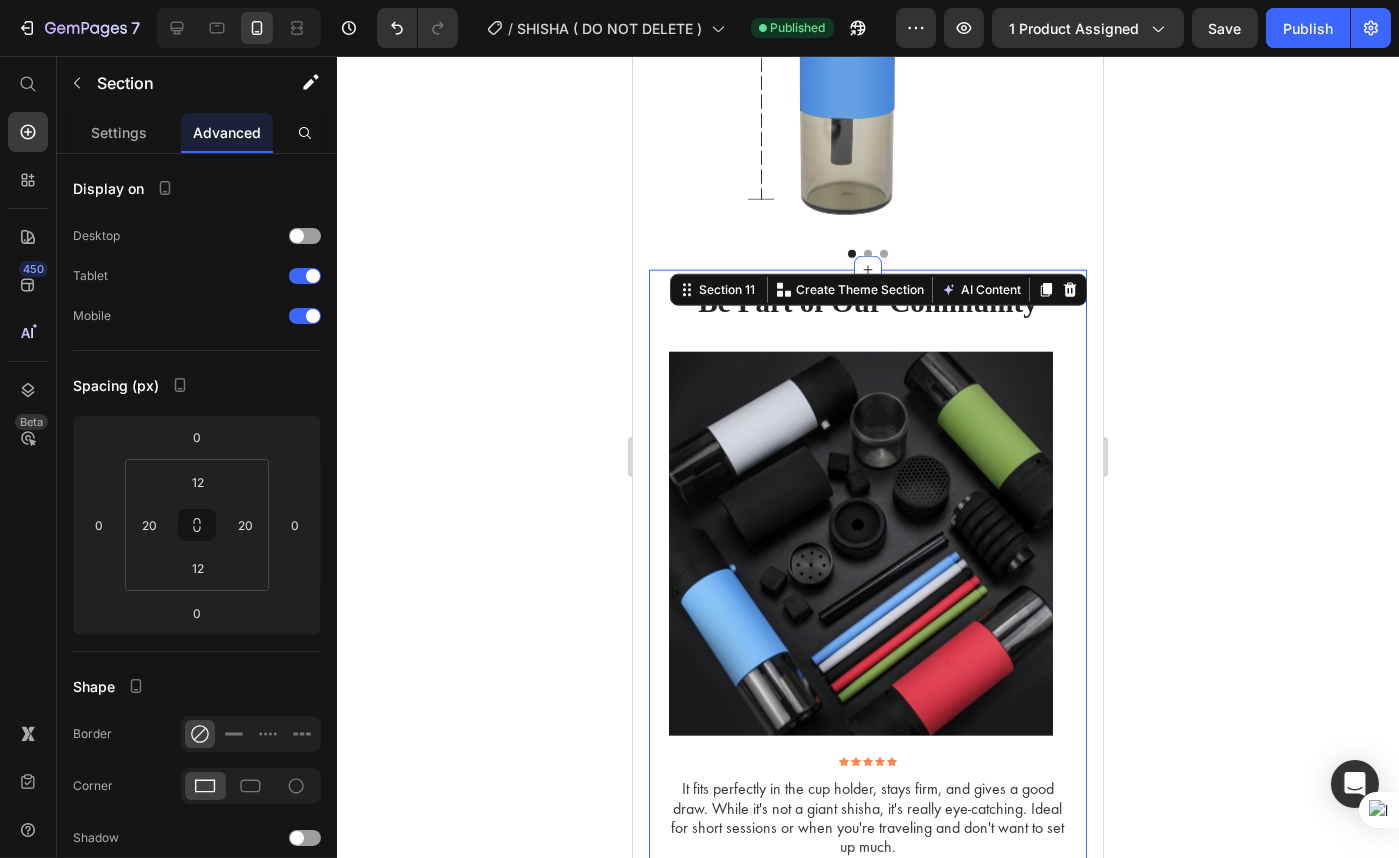 click on "Be Part of Our Community Heading Image Image Image Carousel Row Icon Icon Icon Icon Icon Icon List It fits perfectly in the cup holder, stays firm, and gives a good draw. While it's not a giant shisha, it's really eye-catching. Ideal for short sessions or when you're traveling and don't want to set up much. Text Block [FIRST] [LAST]. Text Block Row Section 11   You can create reusable sections Create Theme Section AI Content Write with GemAI What would you like to describe here? Tone and Voice Persuasive Product Shisha To Go Show more Generate" at bounding box center [867, 584] 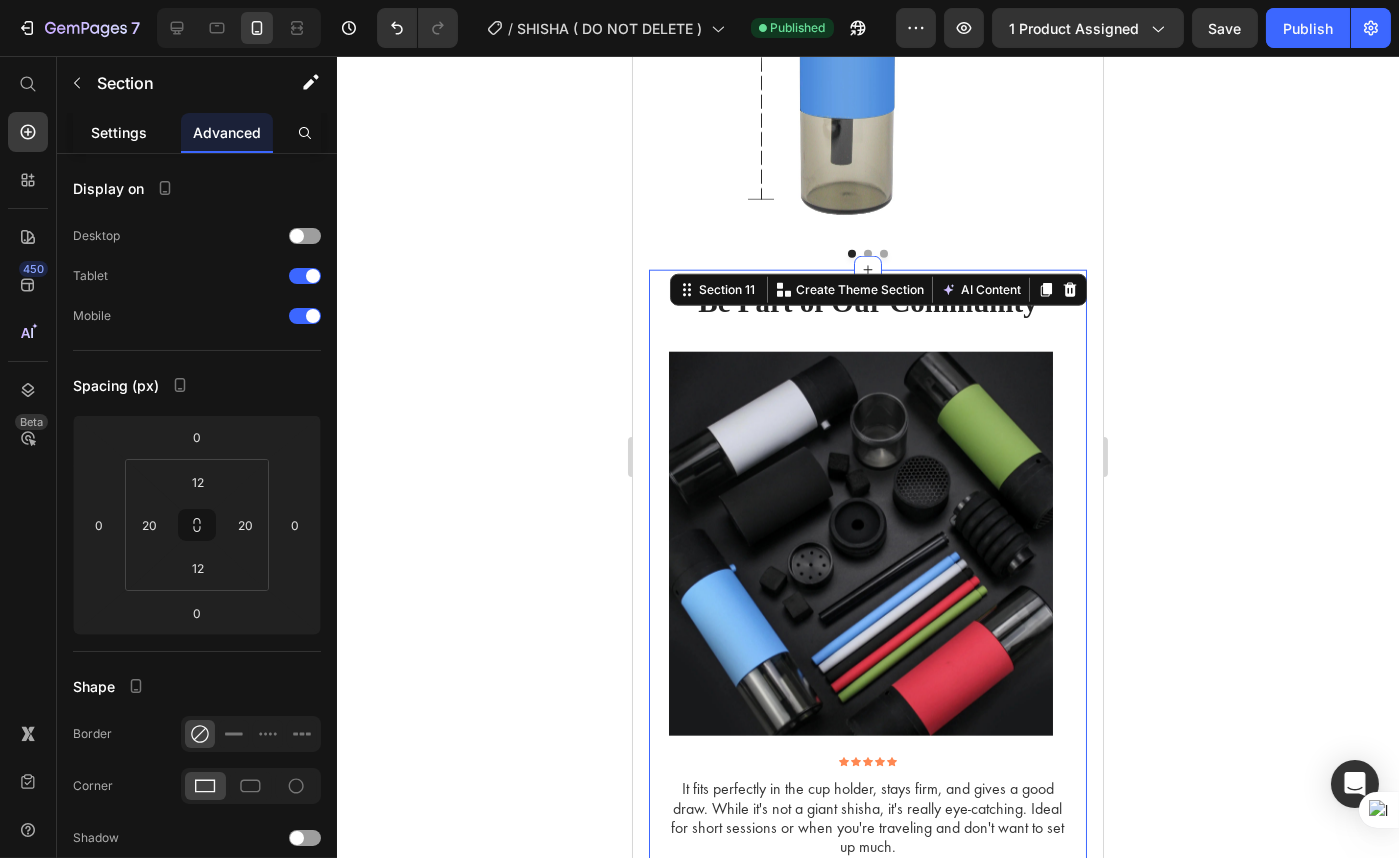 click on "Settings" at bounding box center (119, 132) 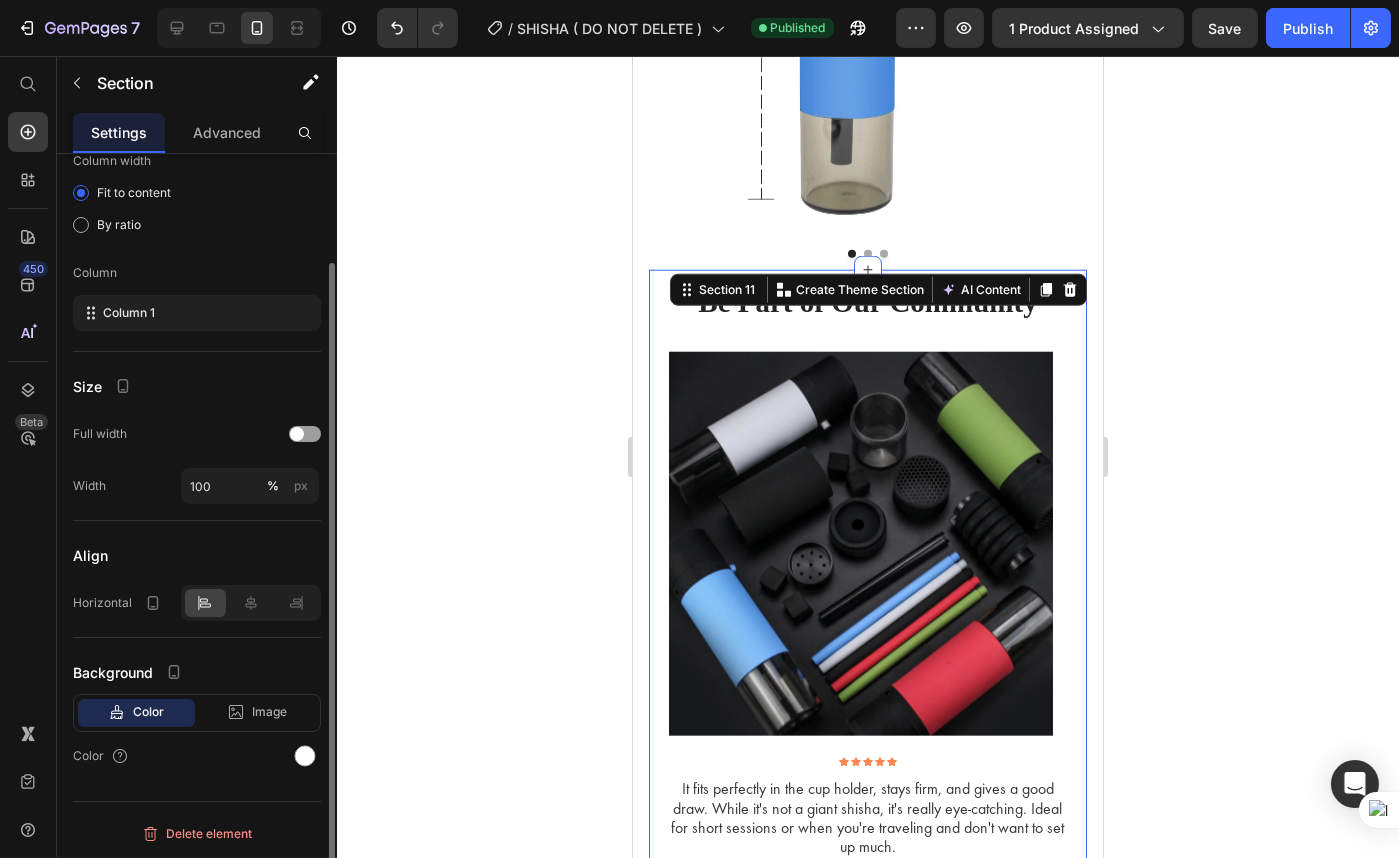 scroll, scrollTop: 0, scrollLeft: 0, axis: both 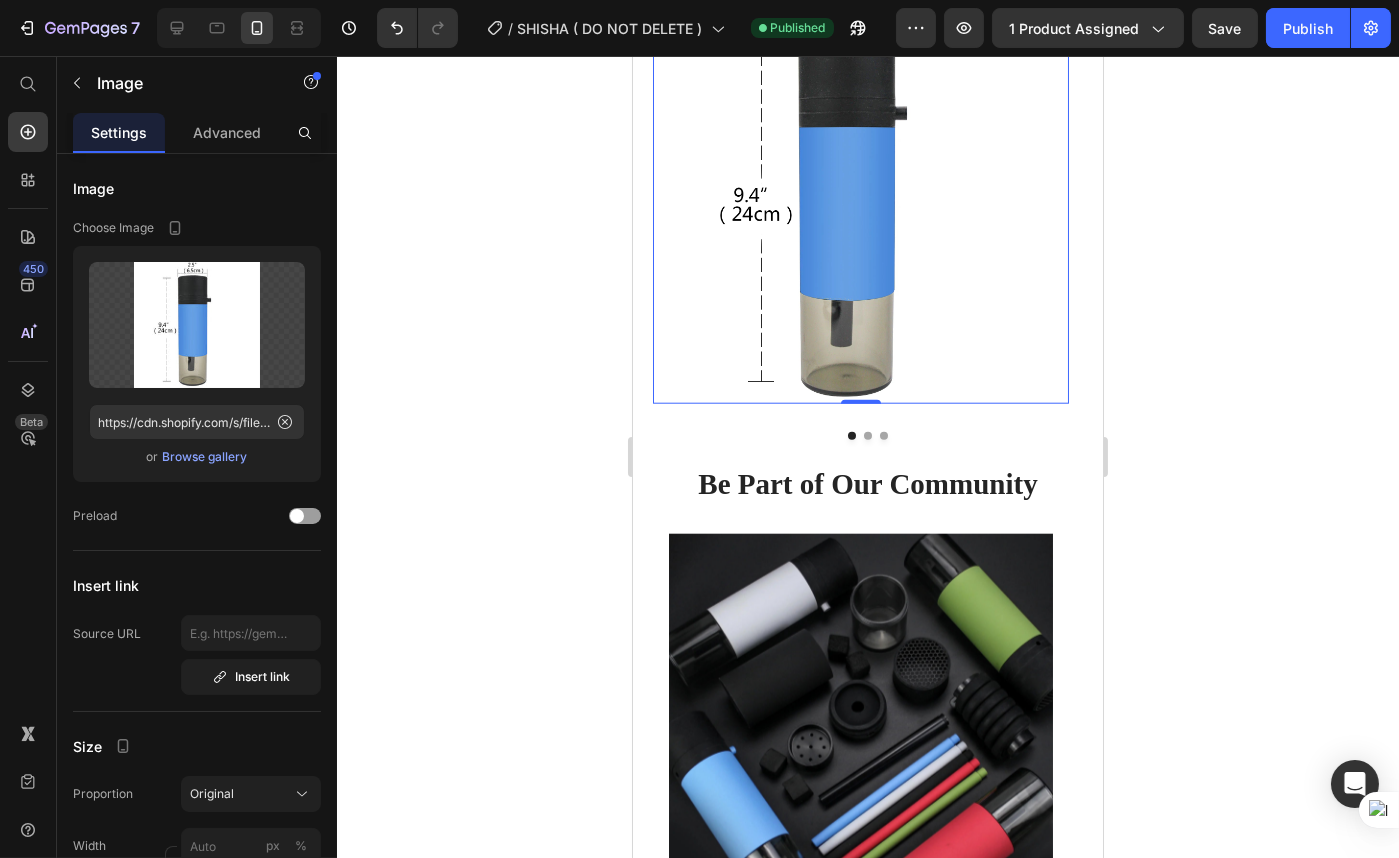 click at bounding box center (860, 196) 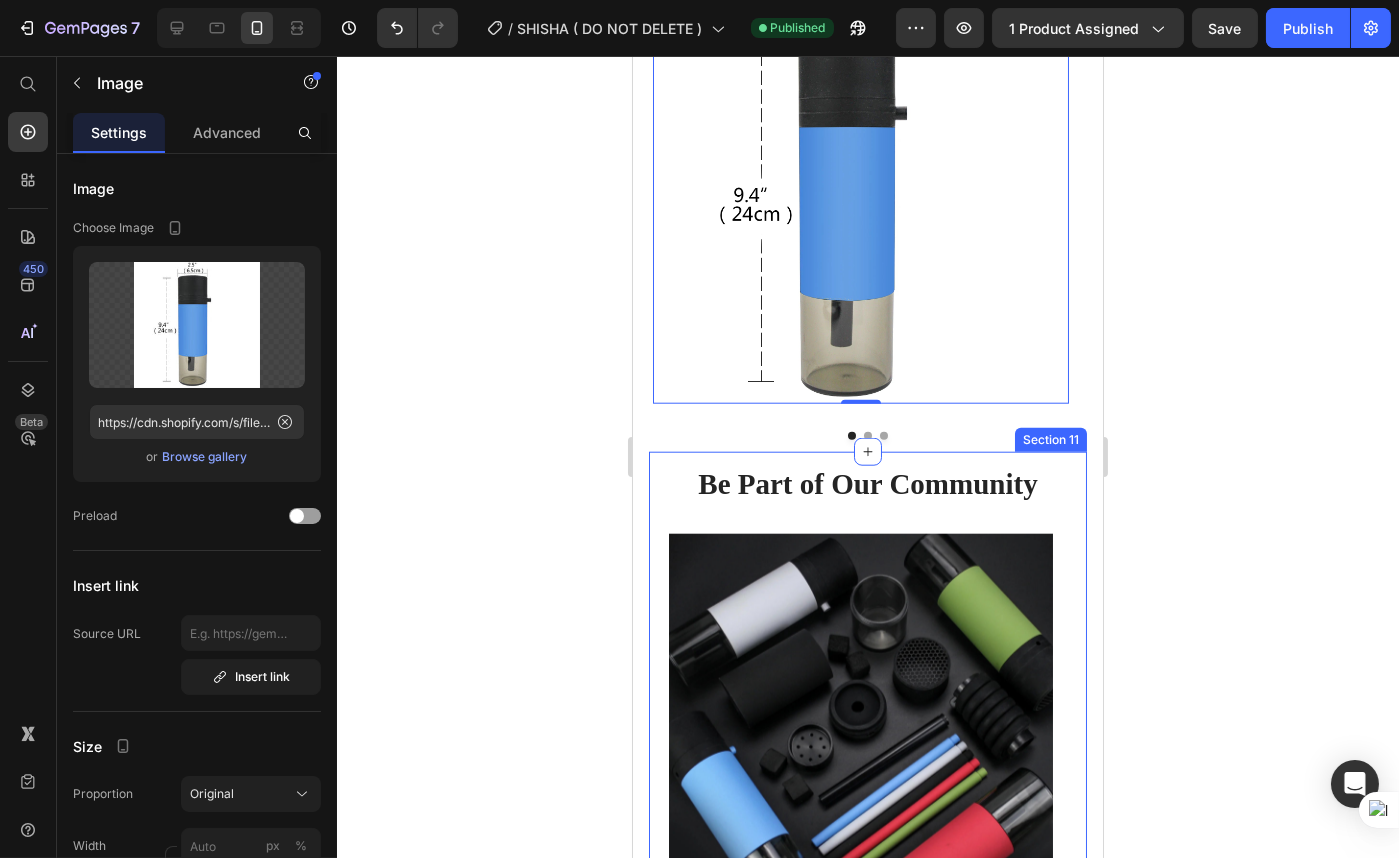 click on "Be Part of Our Community Heading Image Image Image Carousel Row Icon Icon Icon Icon Icon Icon List It fits perfectly in the cup holder, stays firm, and gives a good draw. While it's not a giant shisha, it's really eye-catching. Ideal for short sessions or when you're traveling and don't want to set up much. Text Block Amber L. Text Block Row Section 11" at bounding box center [867, 766] 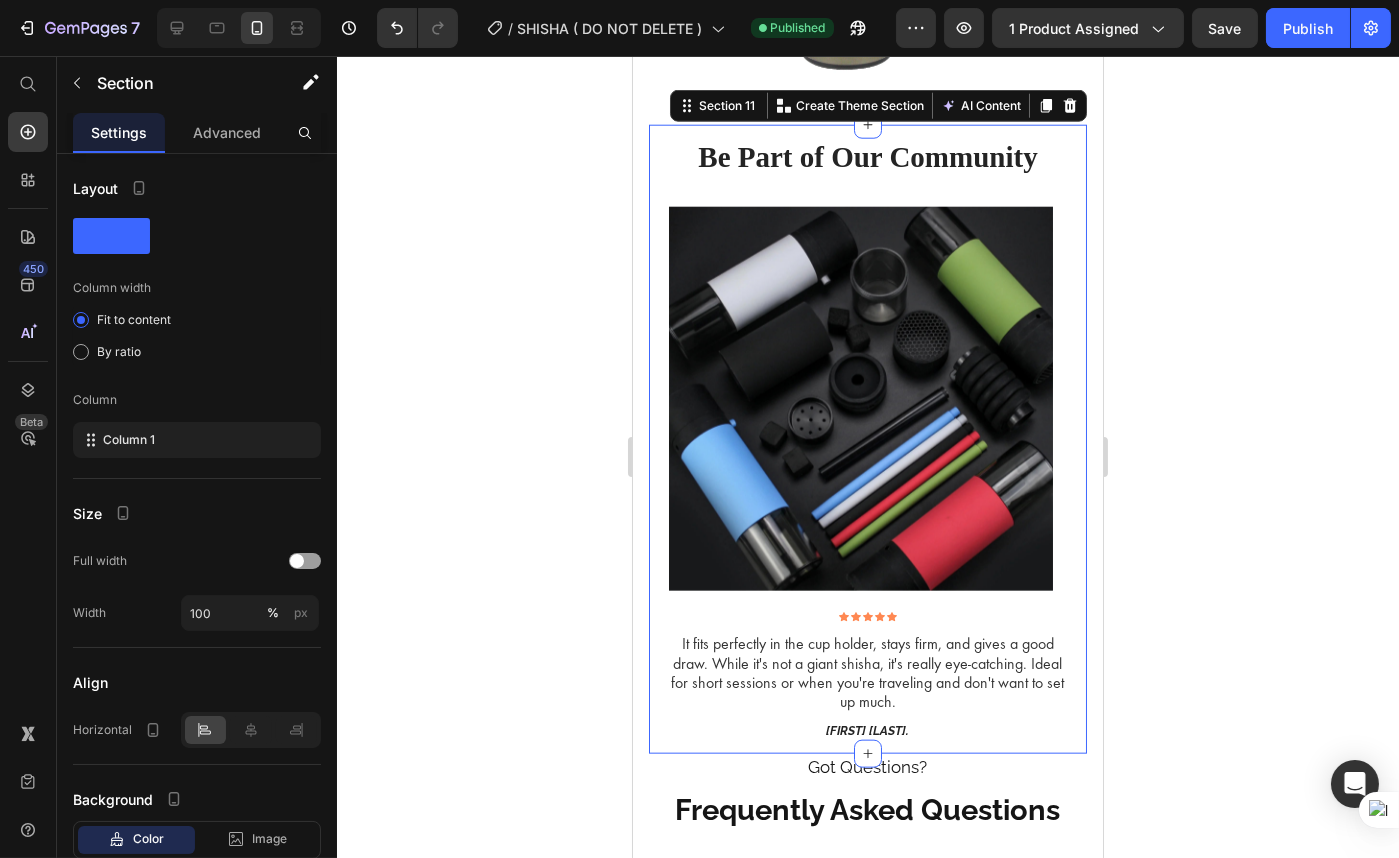 scroll, scrollTop: 4710, scrollLeft: 0, axis: vertical 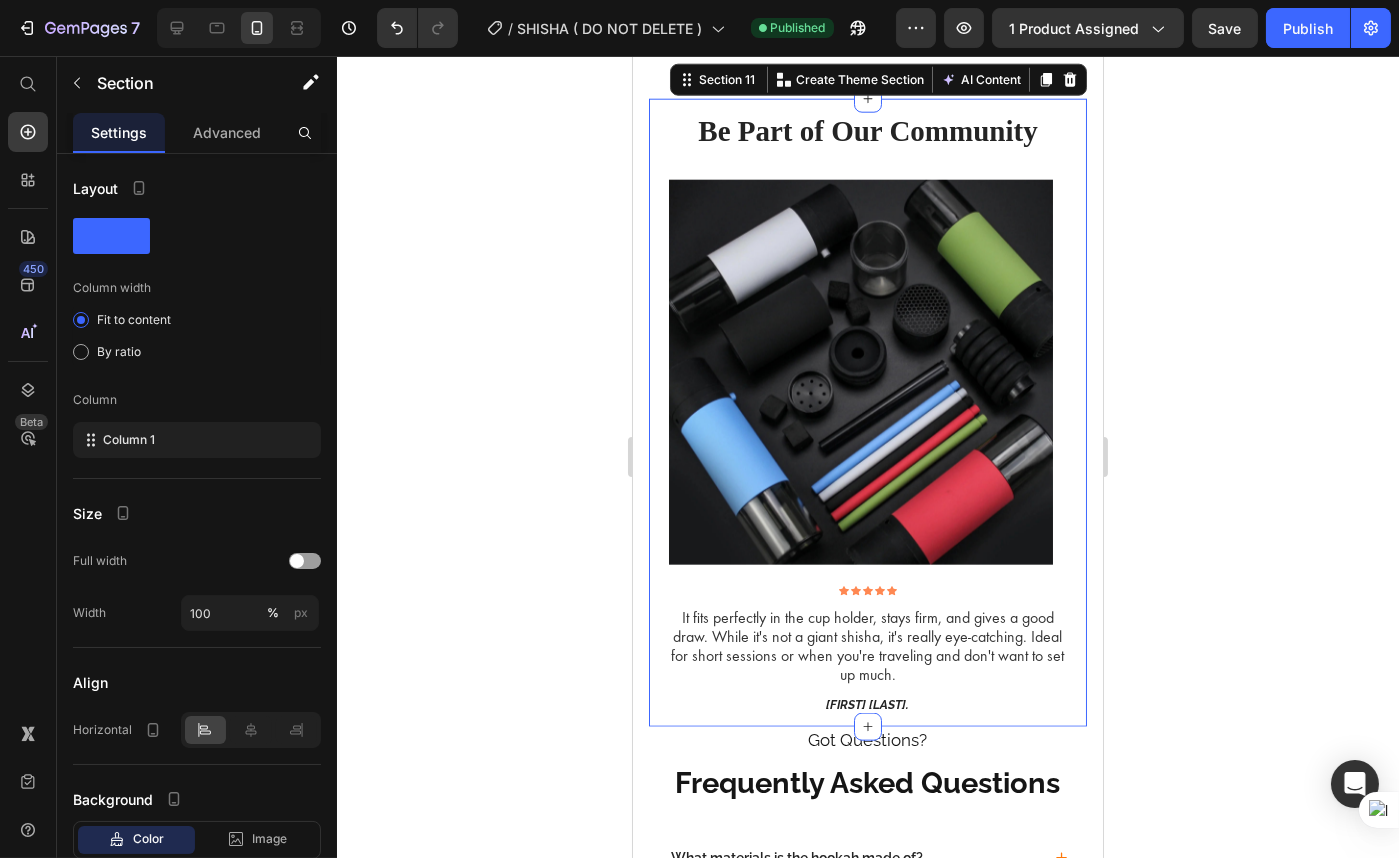 click 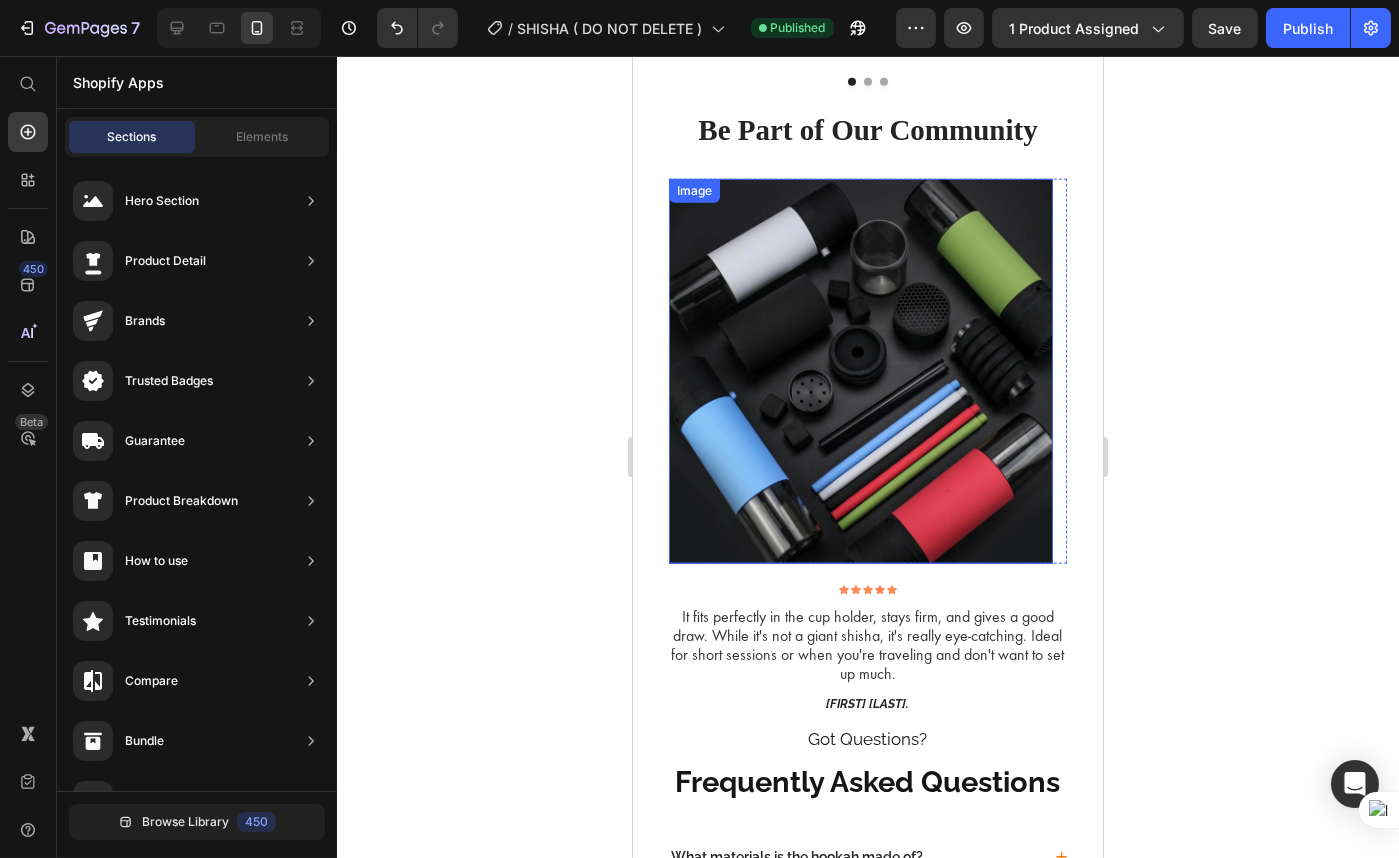 scroll, scrollTop: 4710, scrollLeft: 0, axis: vertical 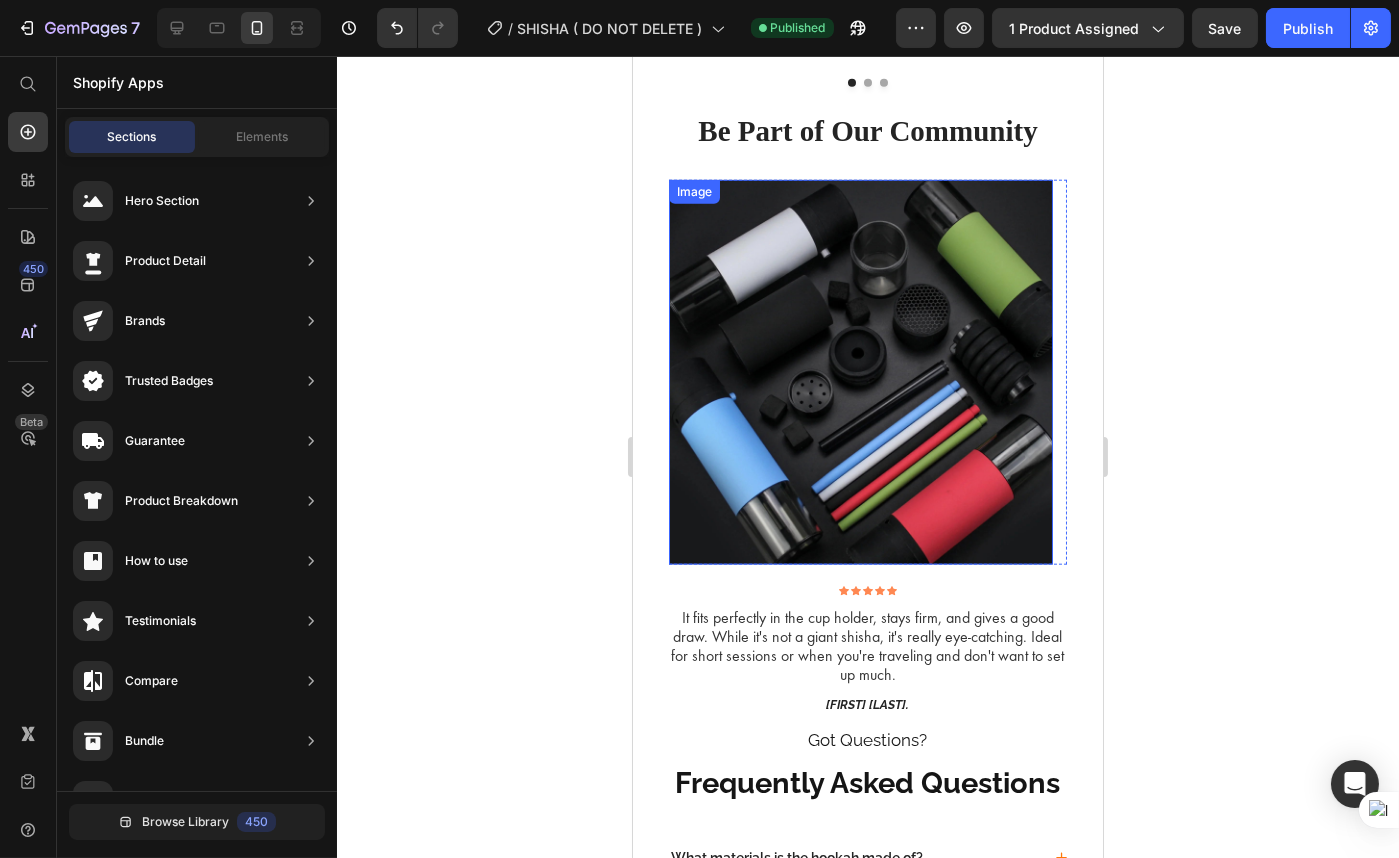 click at bounding box center (860, 372) 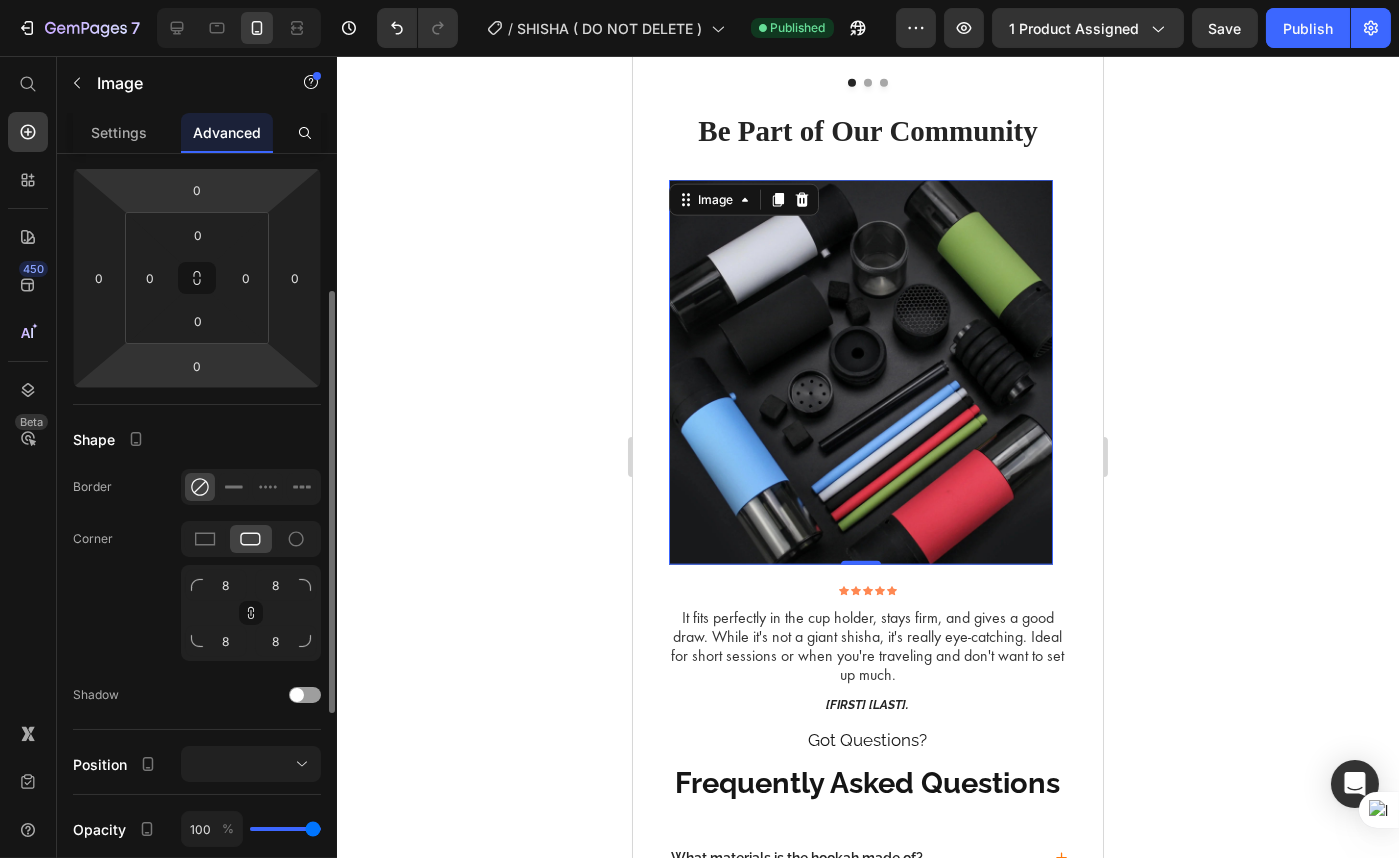 scroll, scrollTop: 0, scrollLeft: 0, axis: both 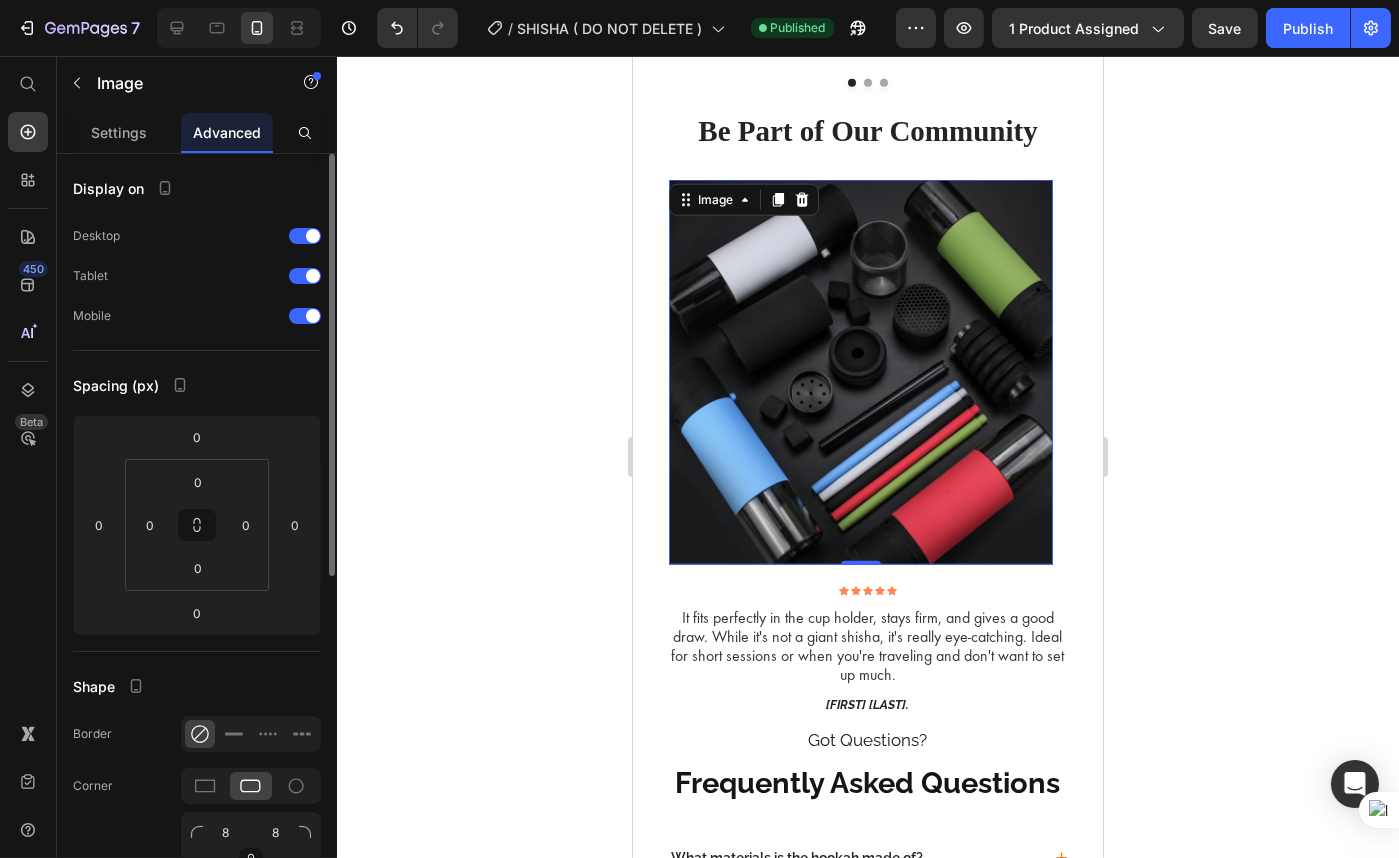 click at bounding box center [860, 372] 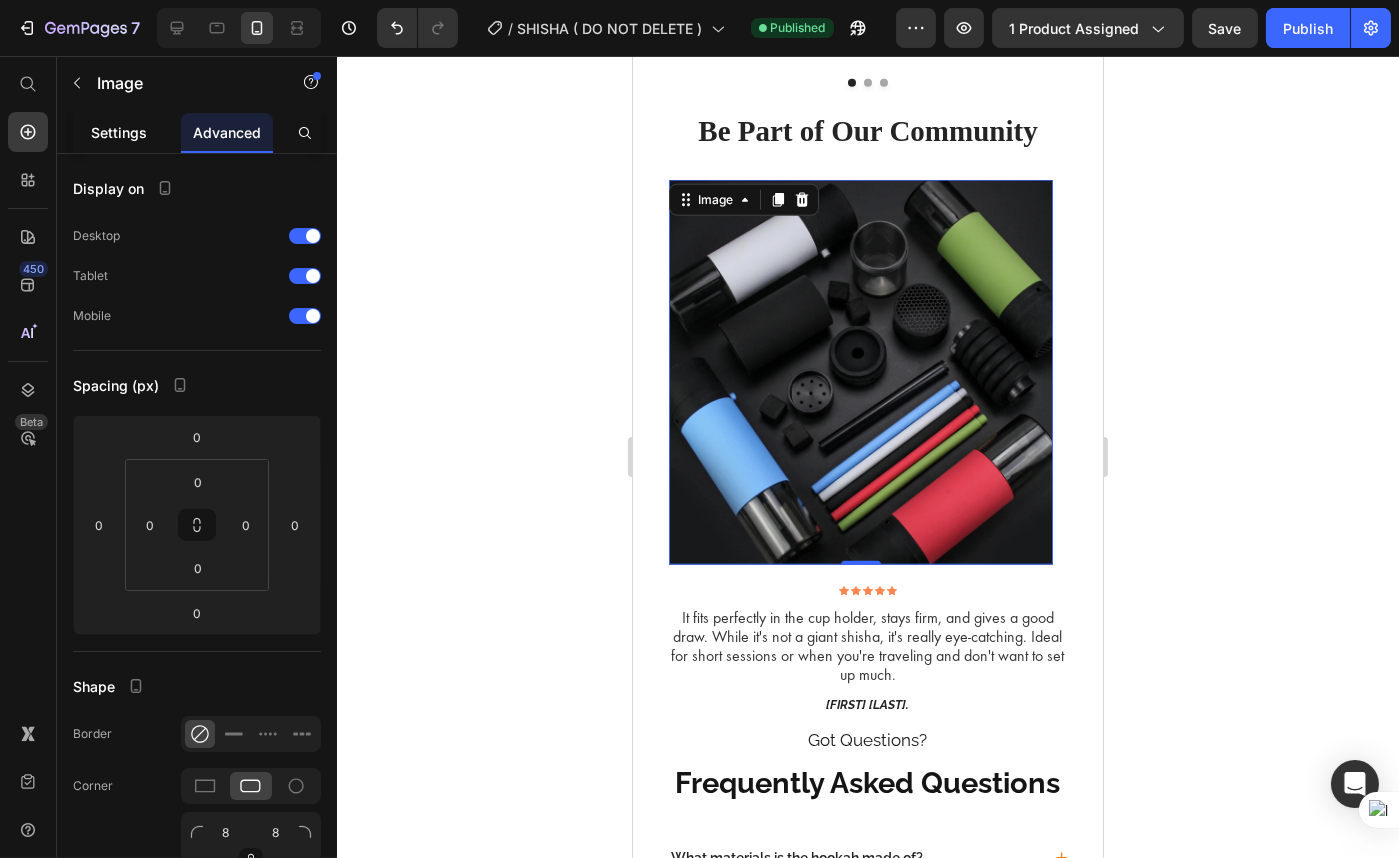 click on "Settings" at bounding box center [119, 132] 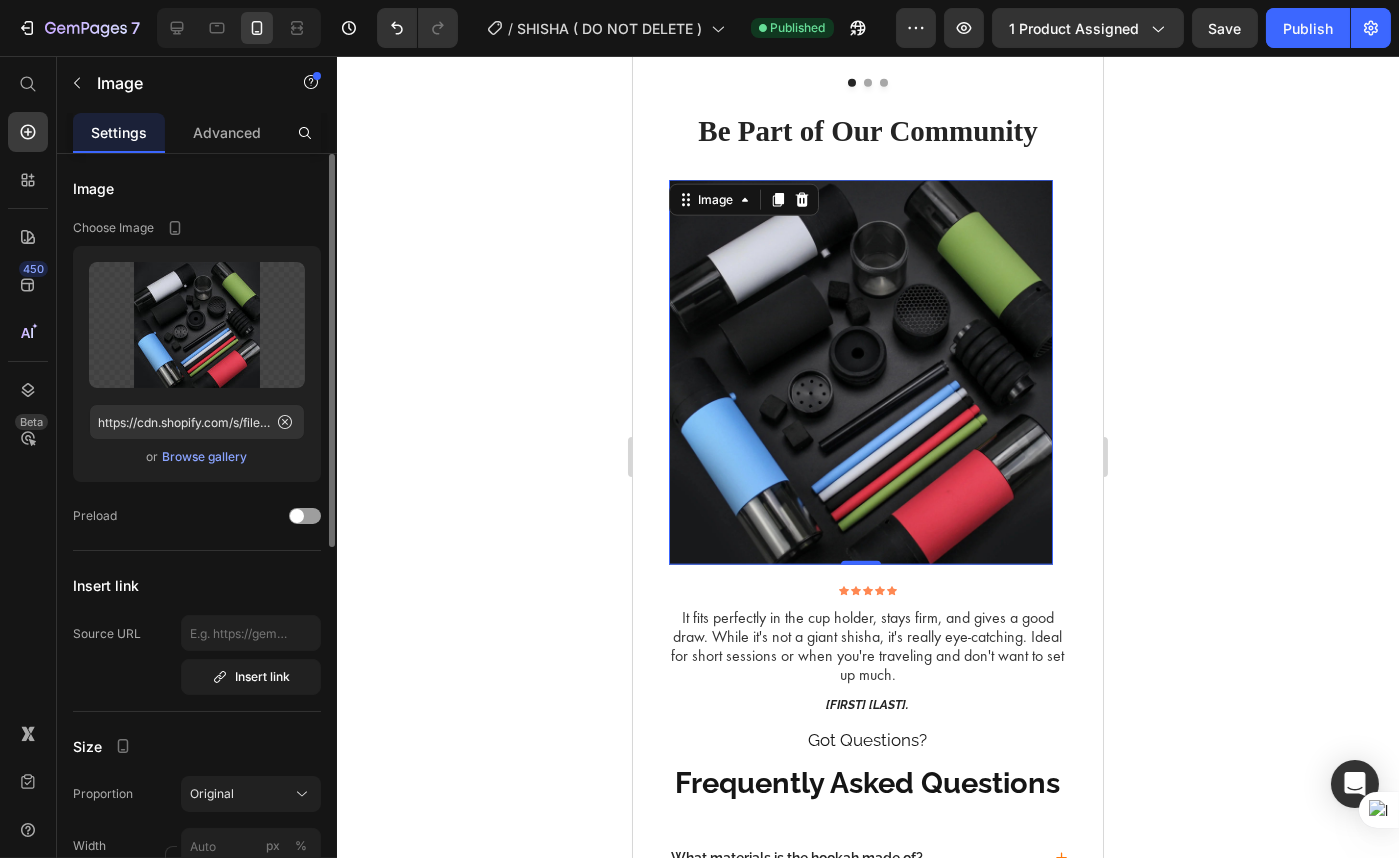 click on "Browse gallery" at bounding box center [205, 457] 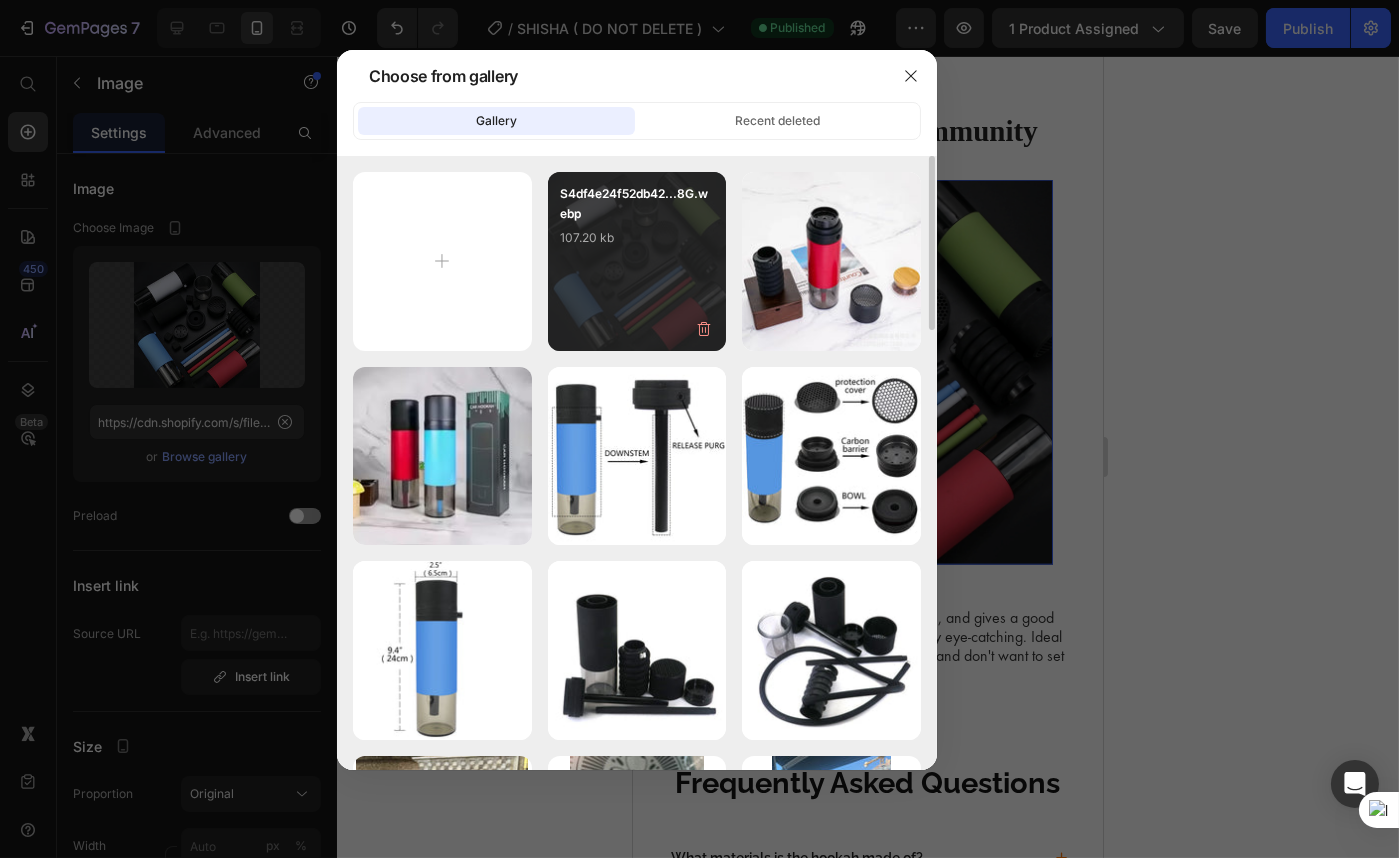 click on "S4df4e24f52db42...8G.webp 107.20 kb" at bounding box center [637, 224] 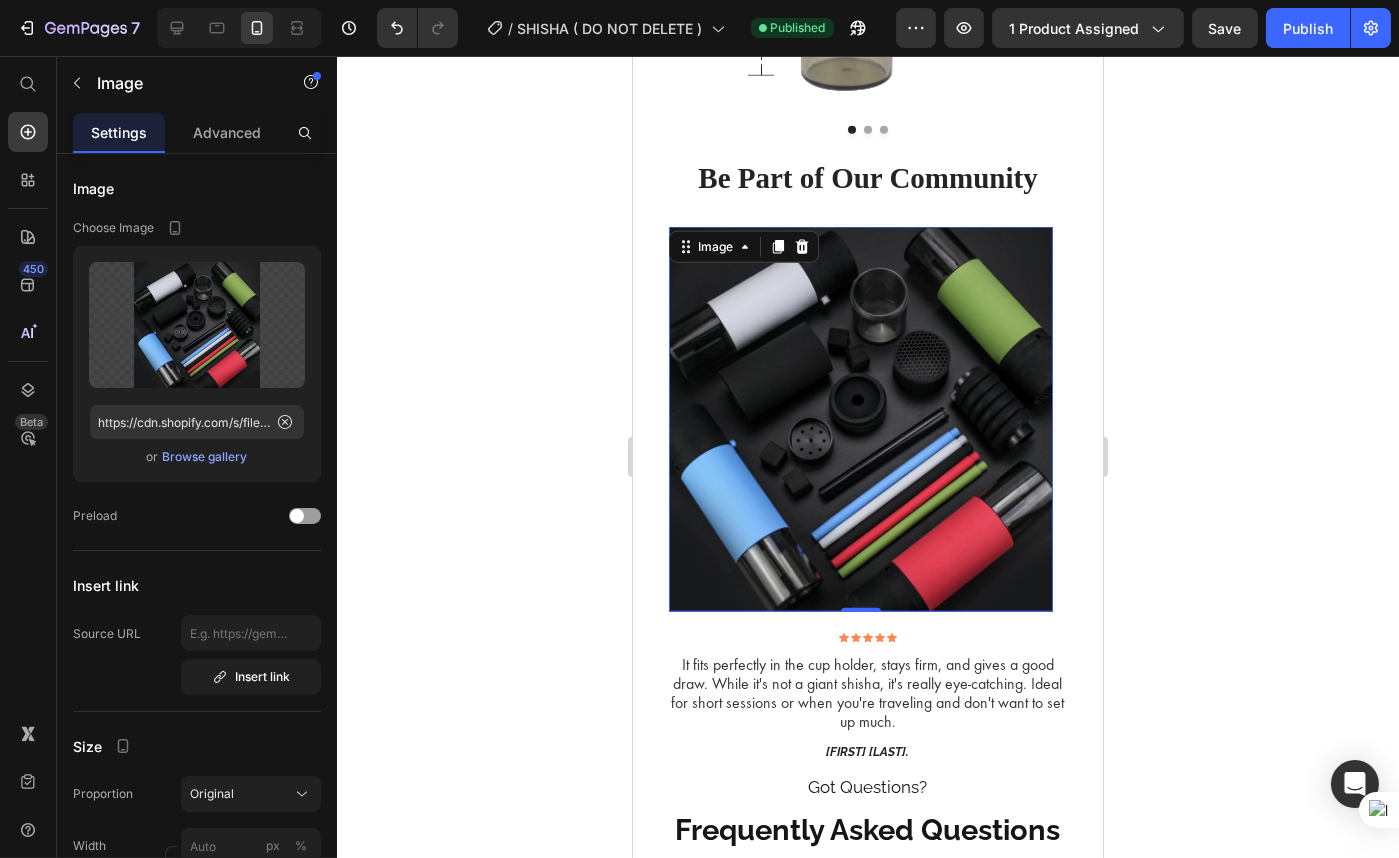 scroll, scrollTop: 4620, scrollLeft: 0, axis: vertical 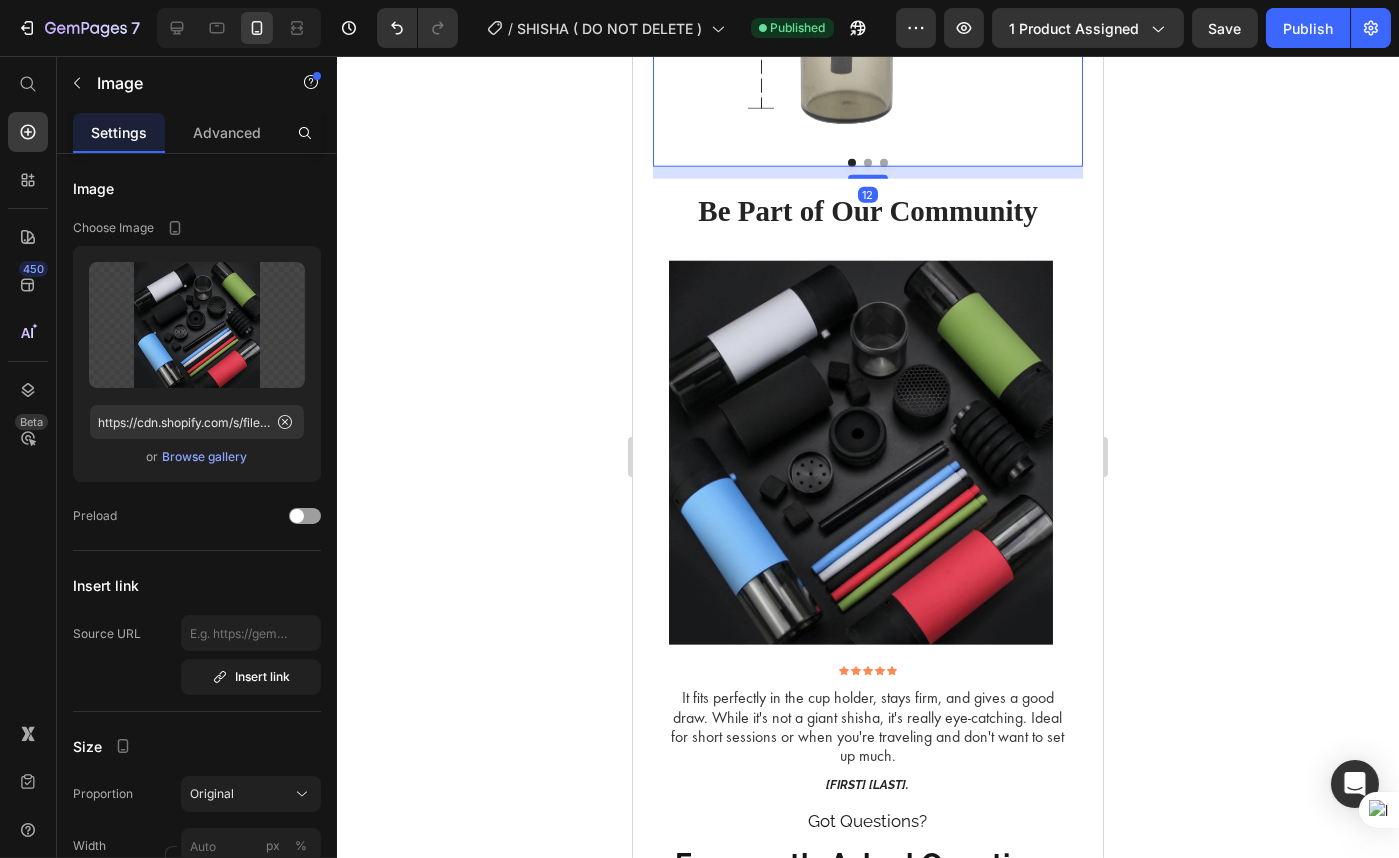 click at bounding box center (867, 163) 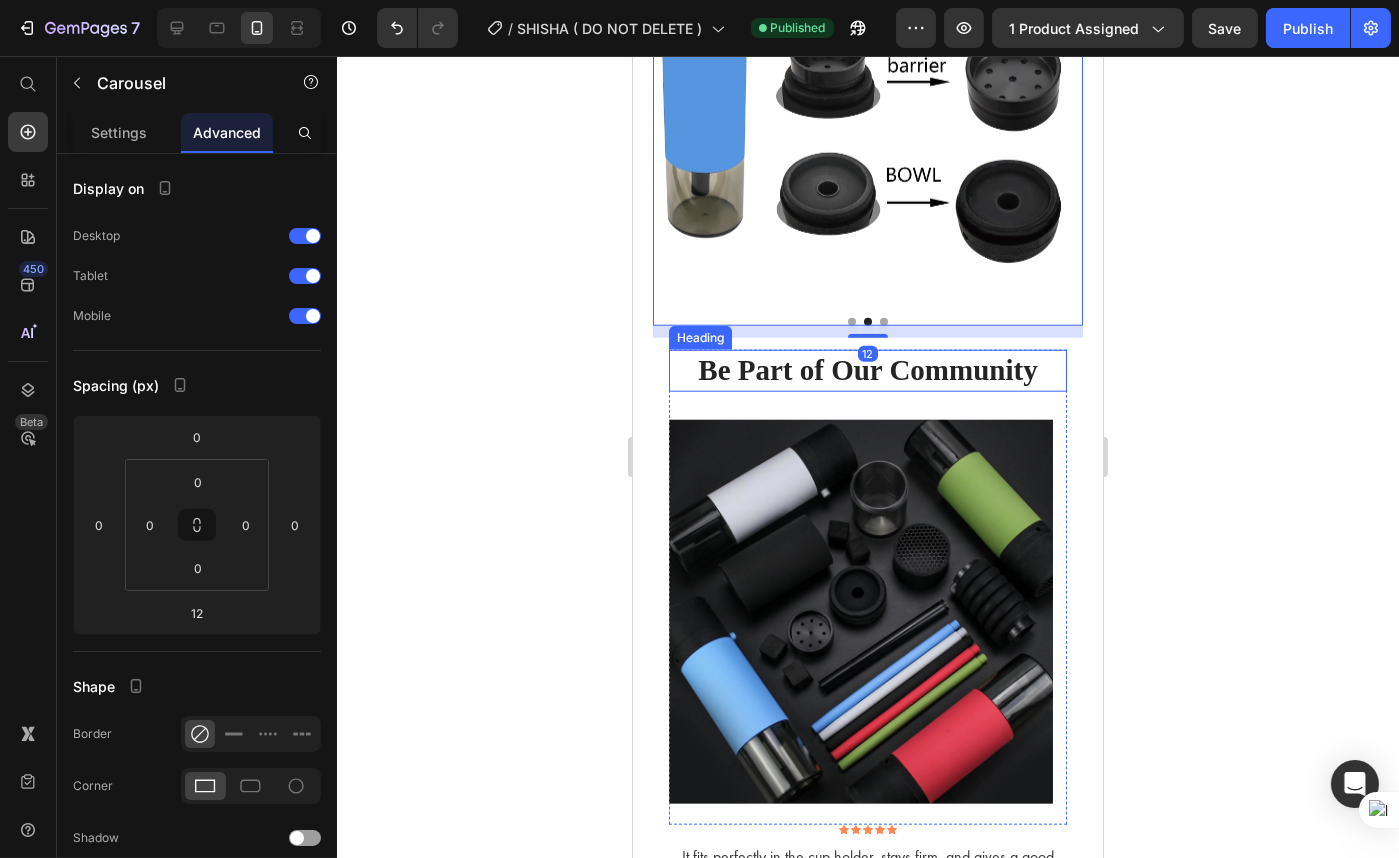 scroll, scrollTop: 4710, scrollLeft: 0, axis: vertical 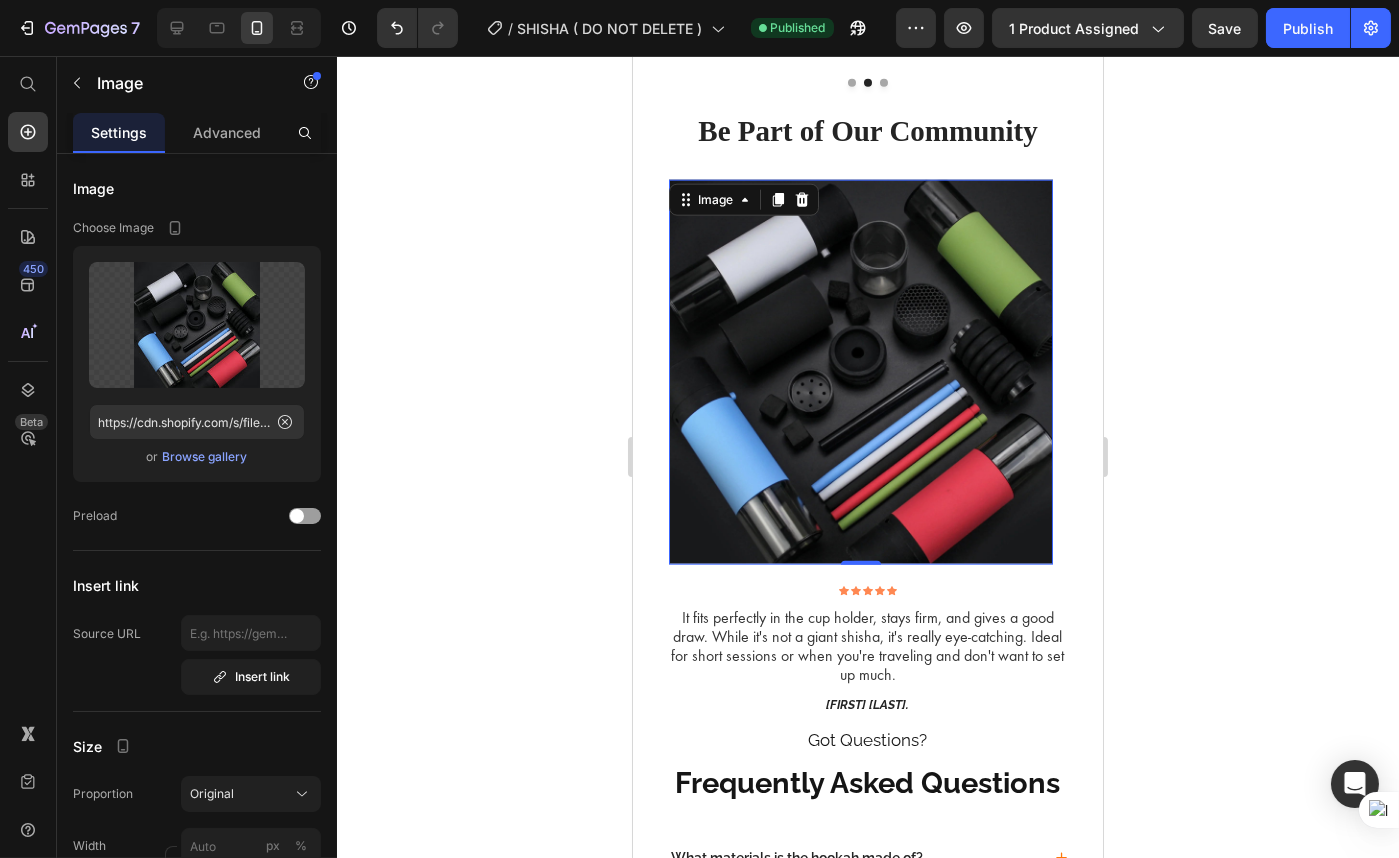 click at bounding box center (860, 372) 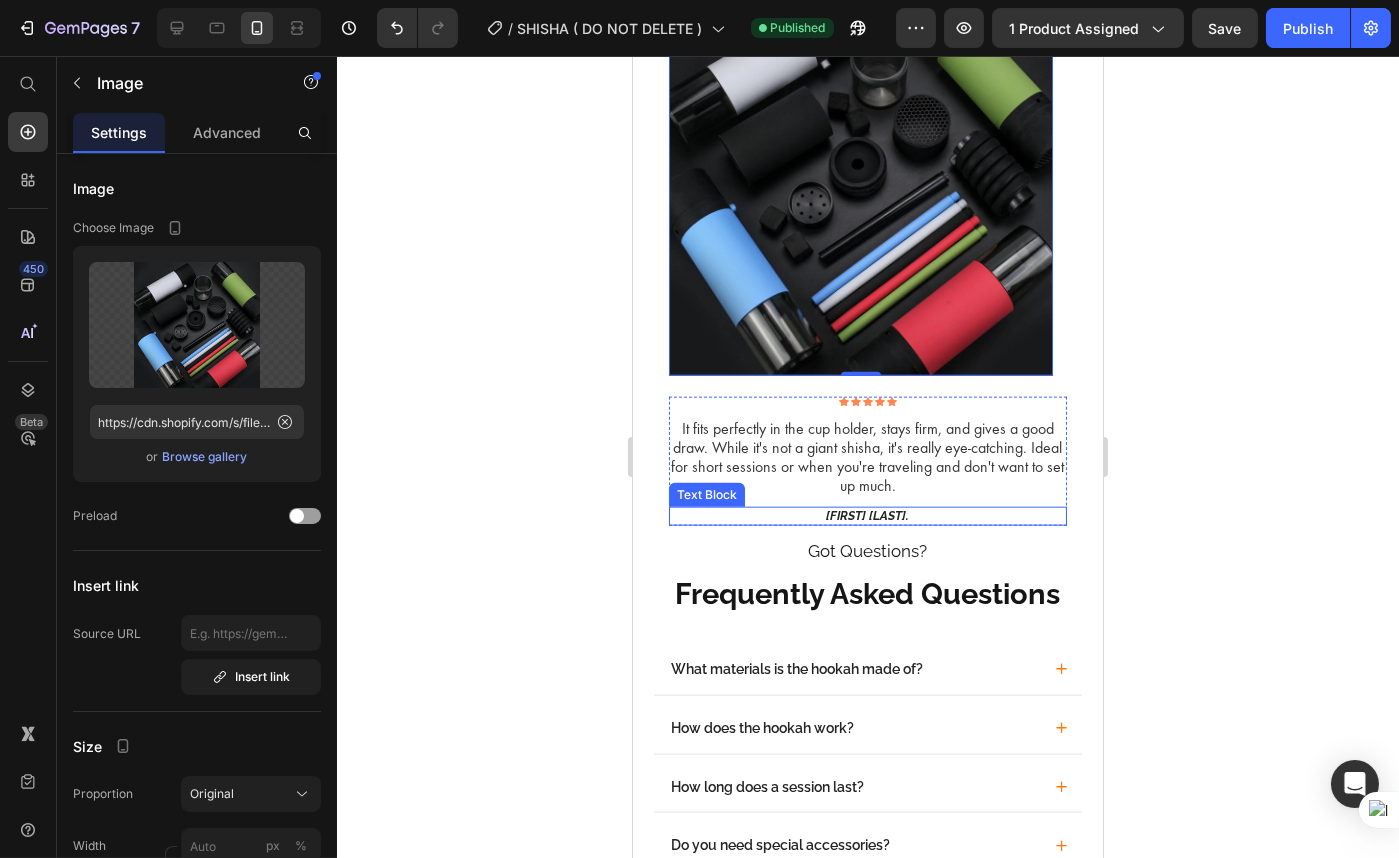 scroll, scrollTop: 4892, scrollLeft: 0, axis: vertical 